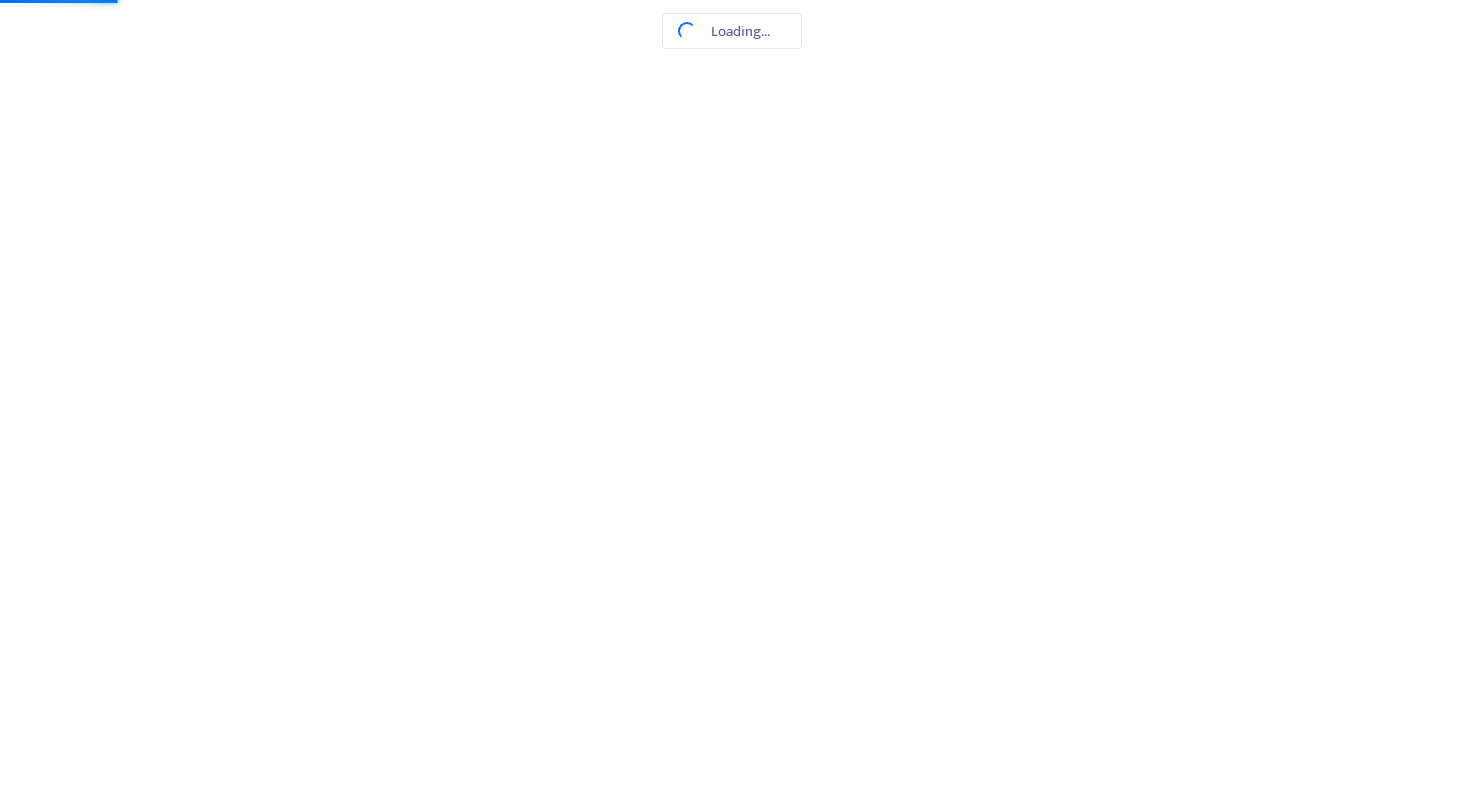 scroll, scrollTop: 0, scrollLeft: 0, axis: both 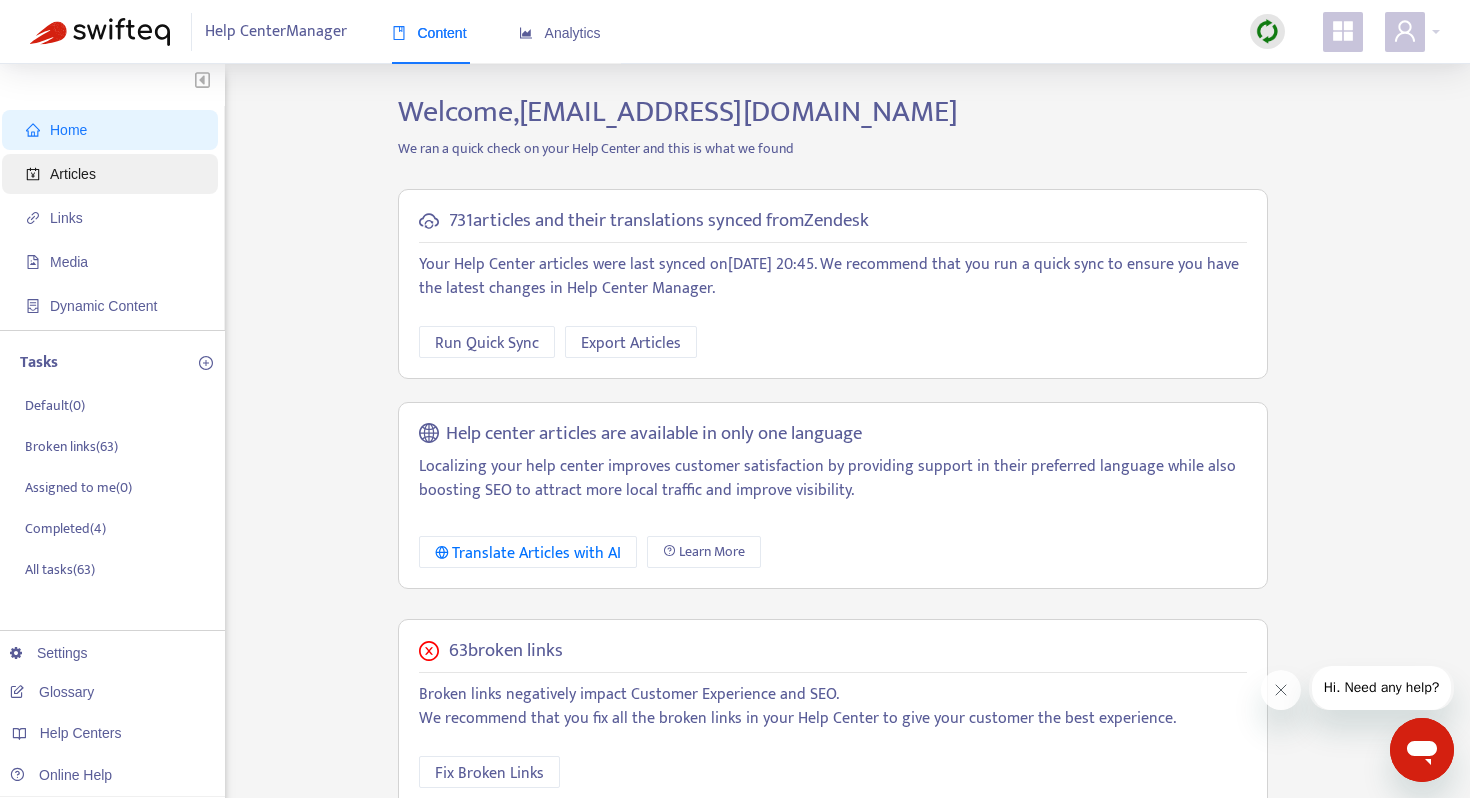 click on "Articles" at bounding box center [114, 174] 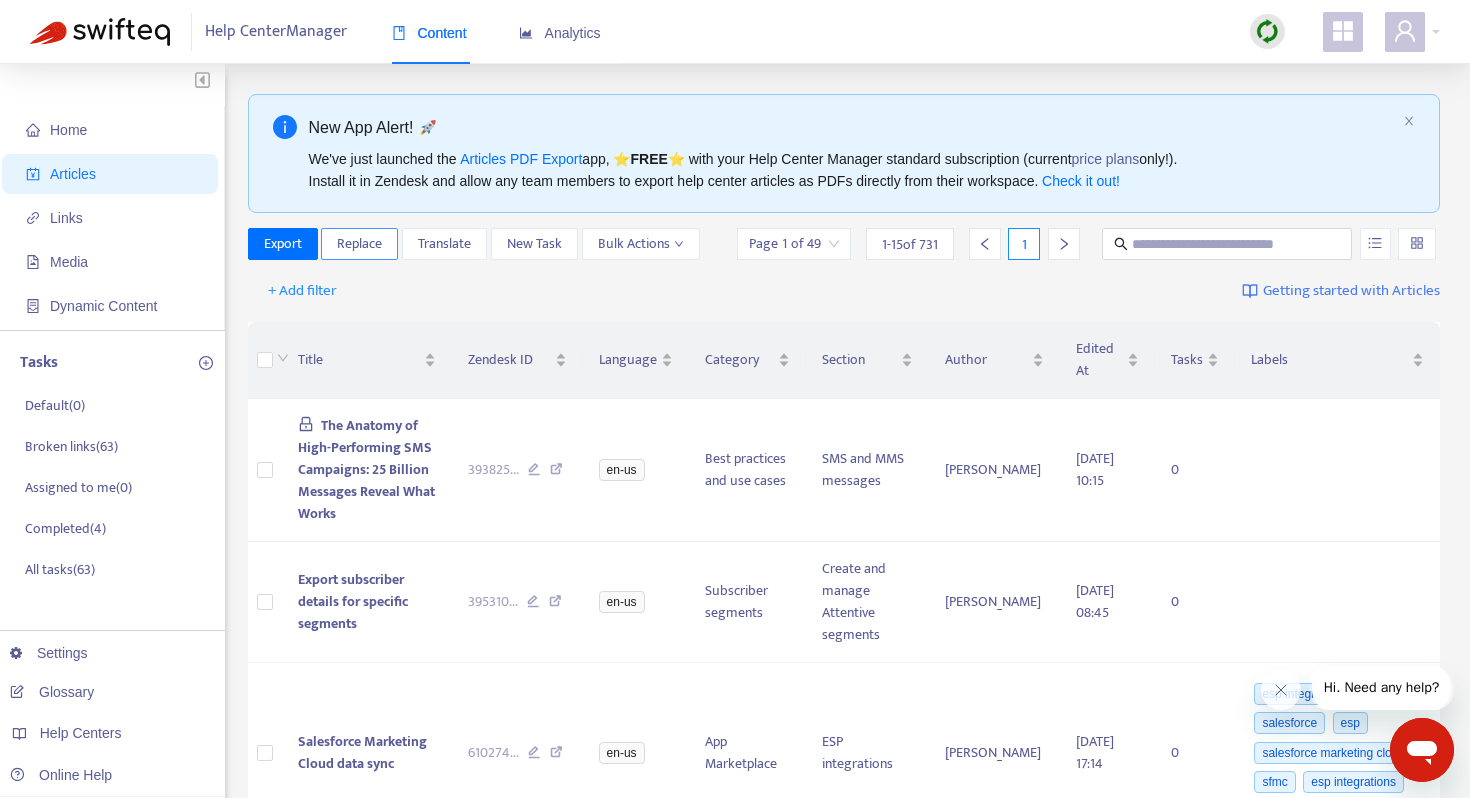 click on "Replace" at bounding box center [359, 244] 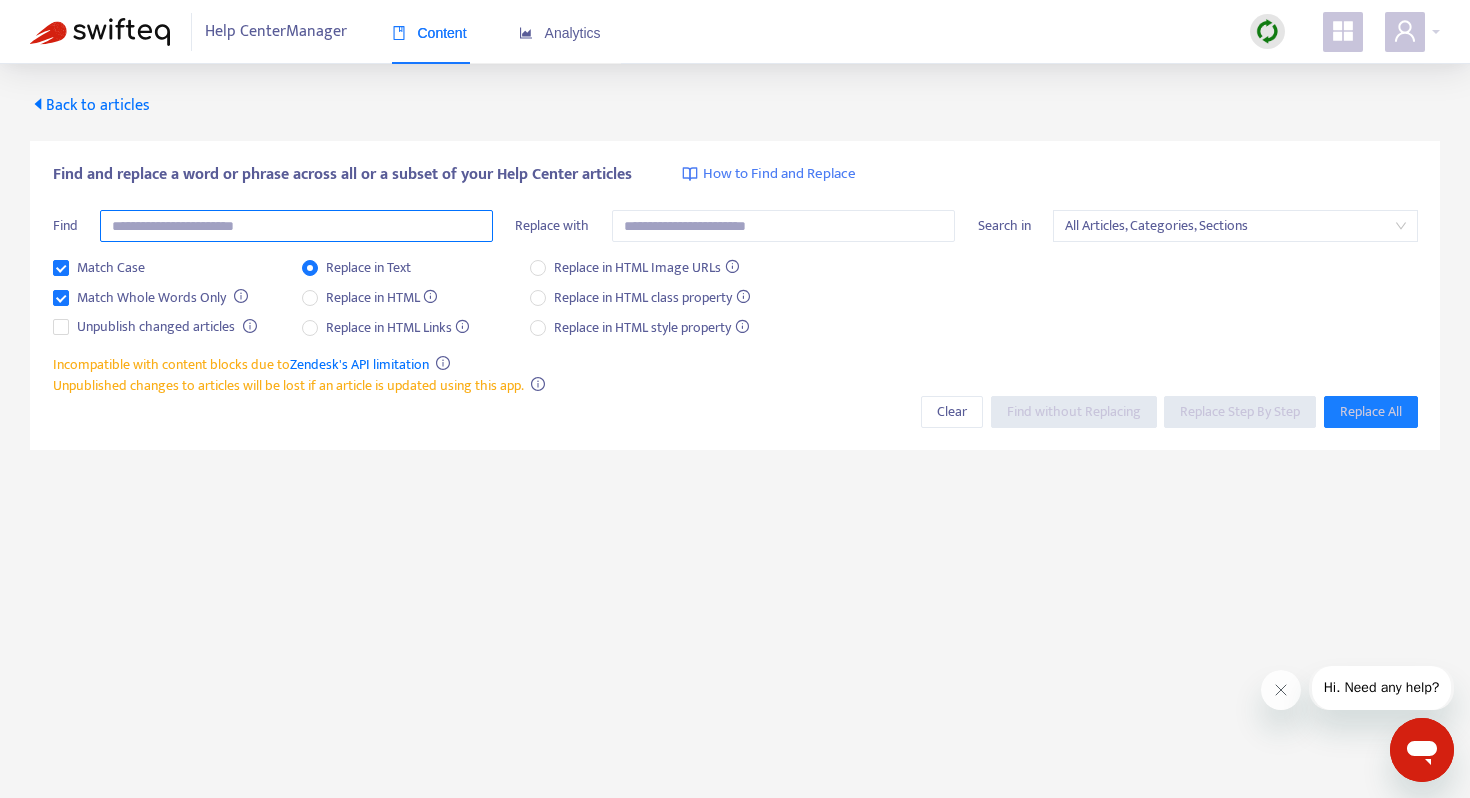 click at bounding box center [296, 226] 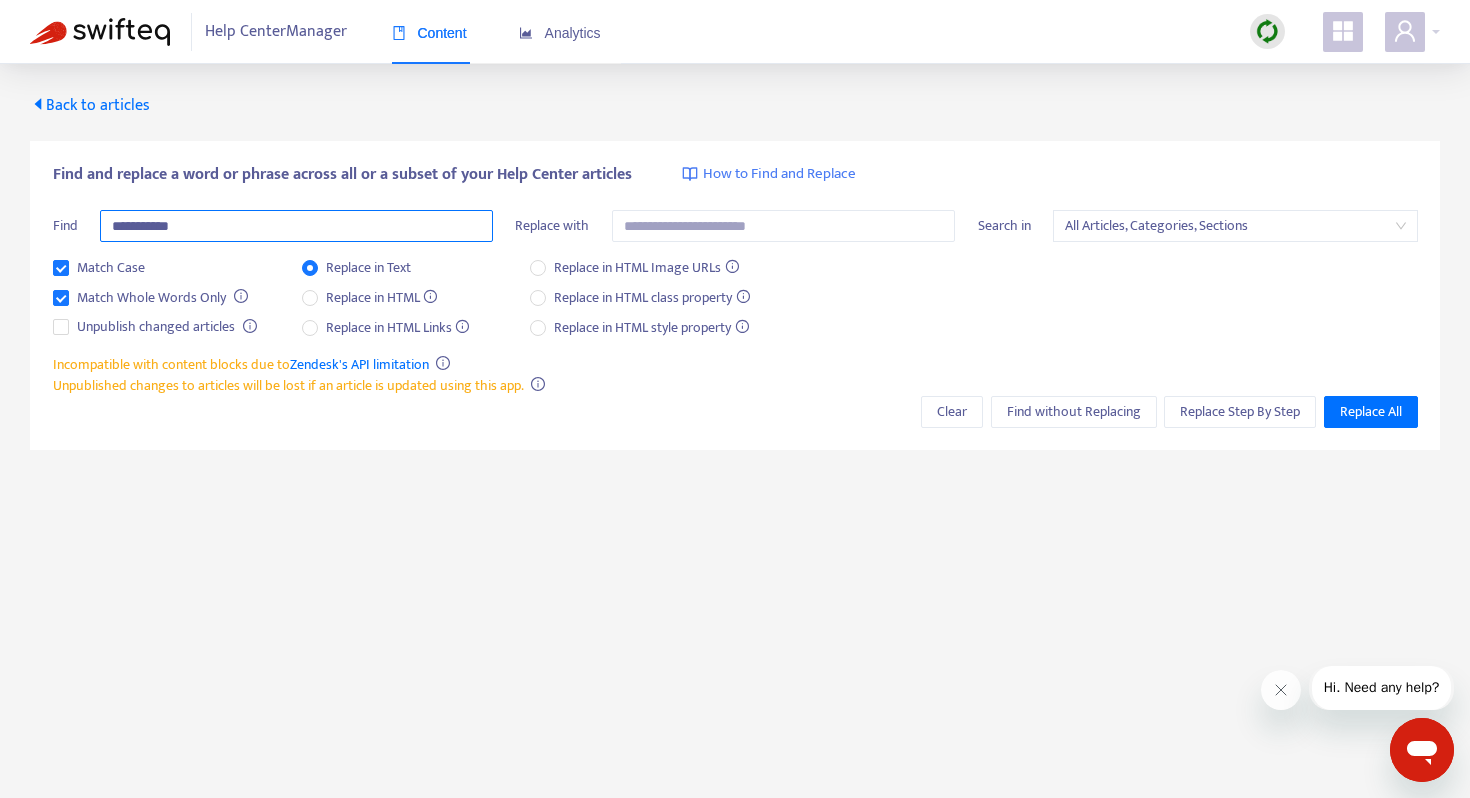 click on "**********" at bounding box center [296, 226] 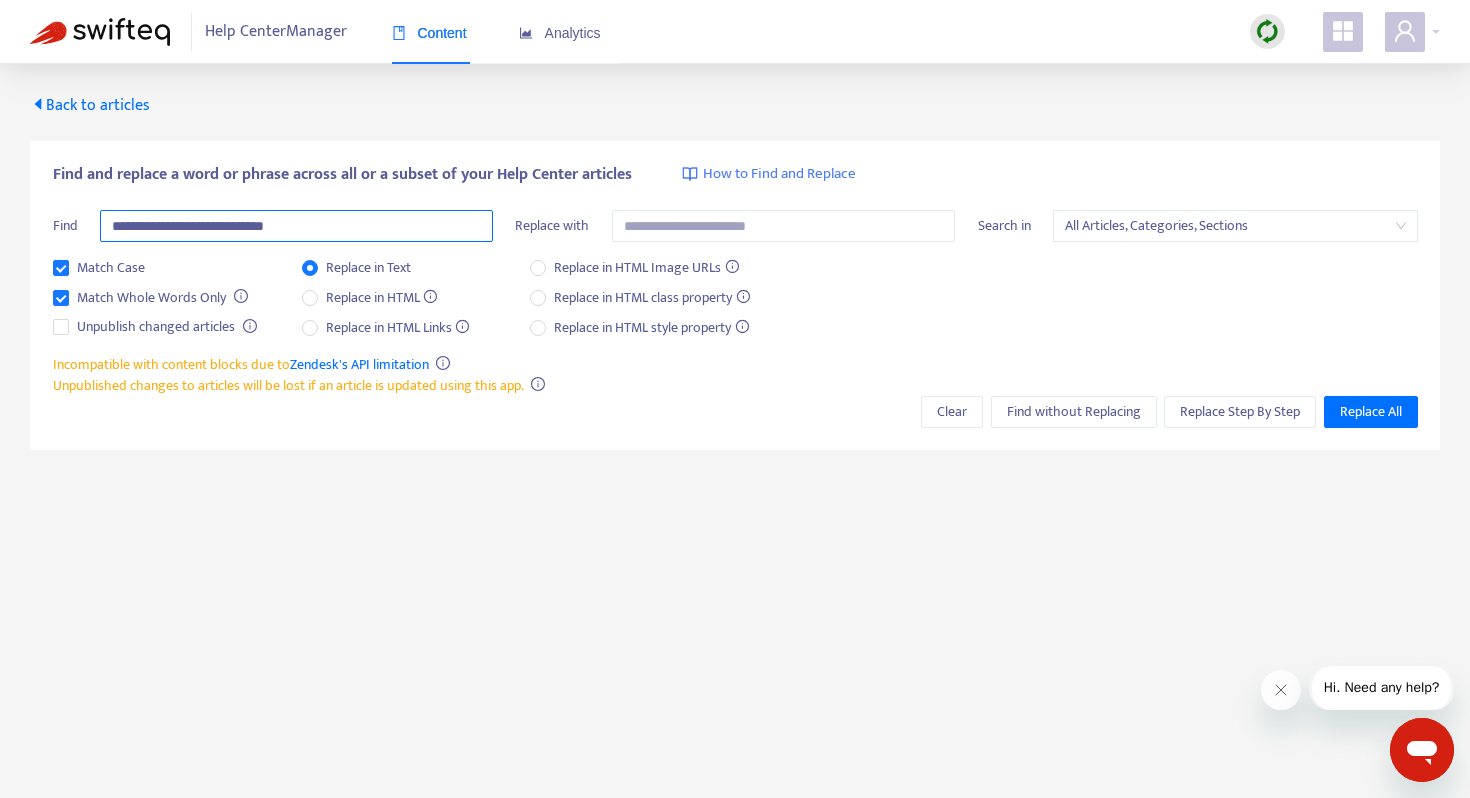 type on "**********" 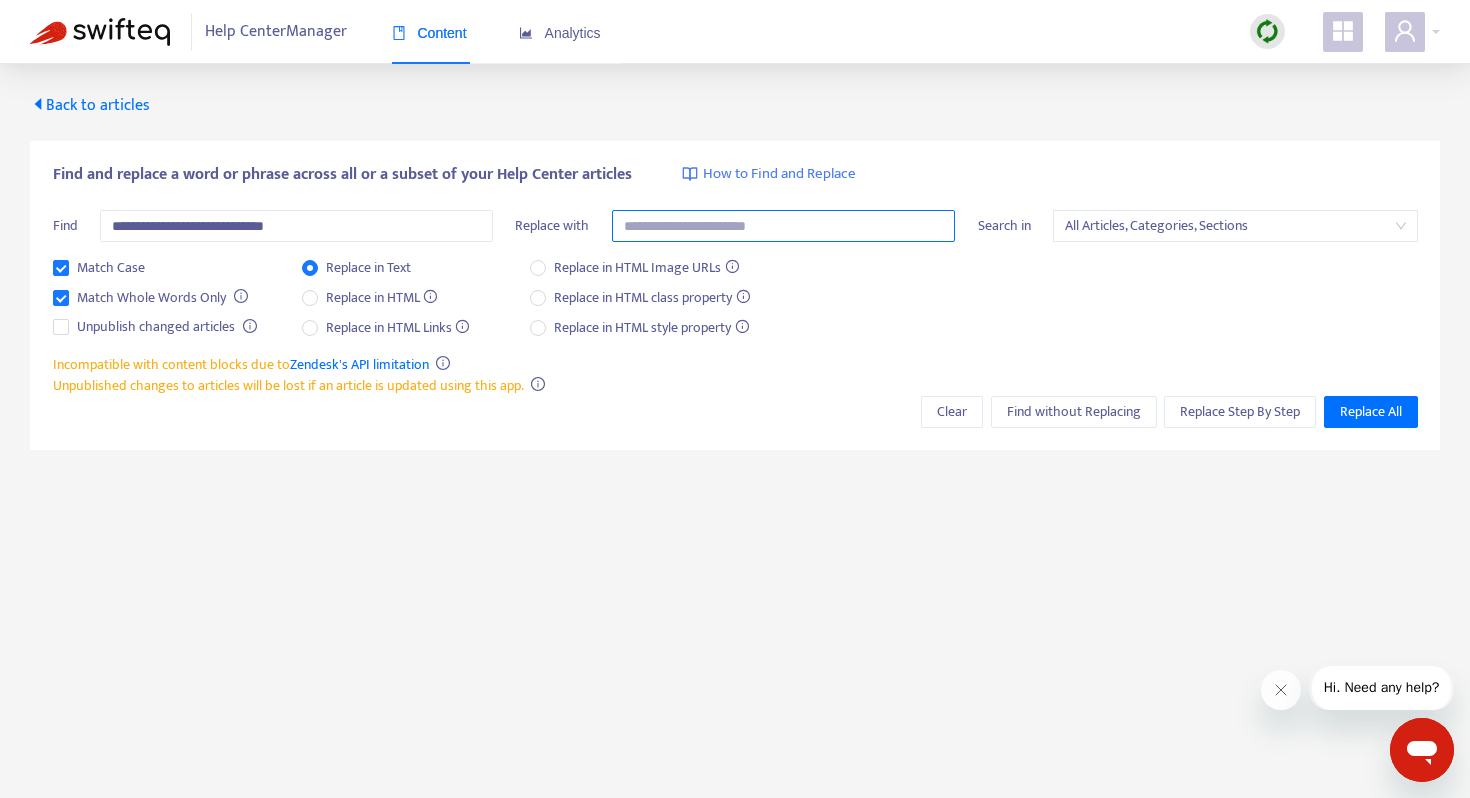 click at bounding box center (784, 226) 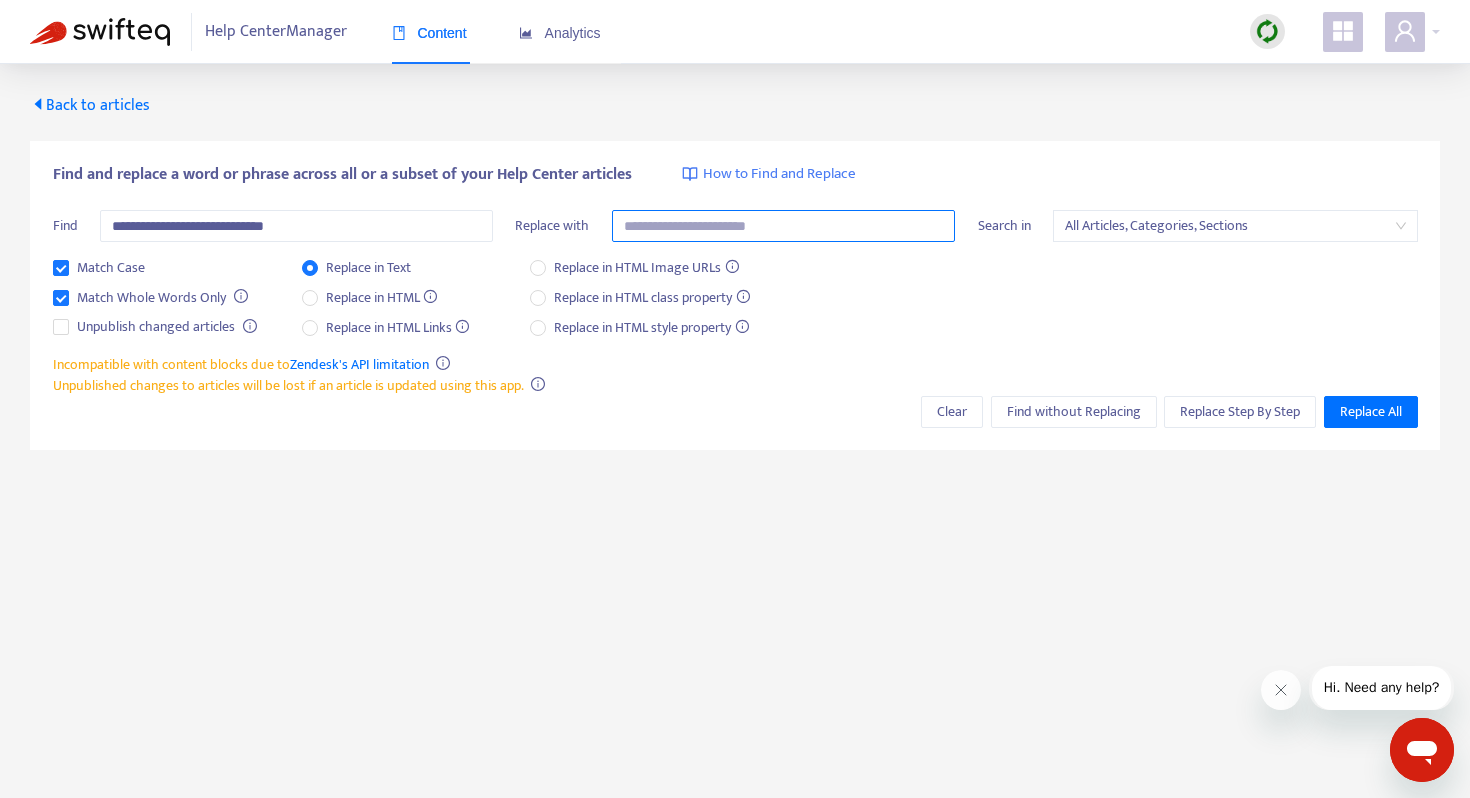 click at bounding box center (784, 226) 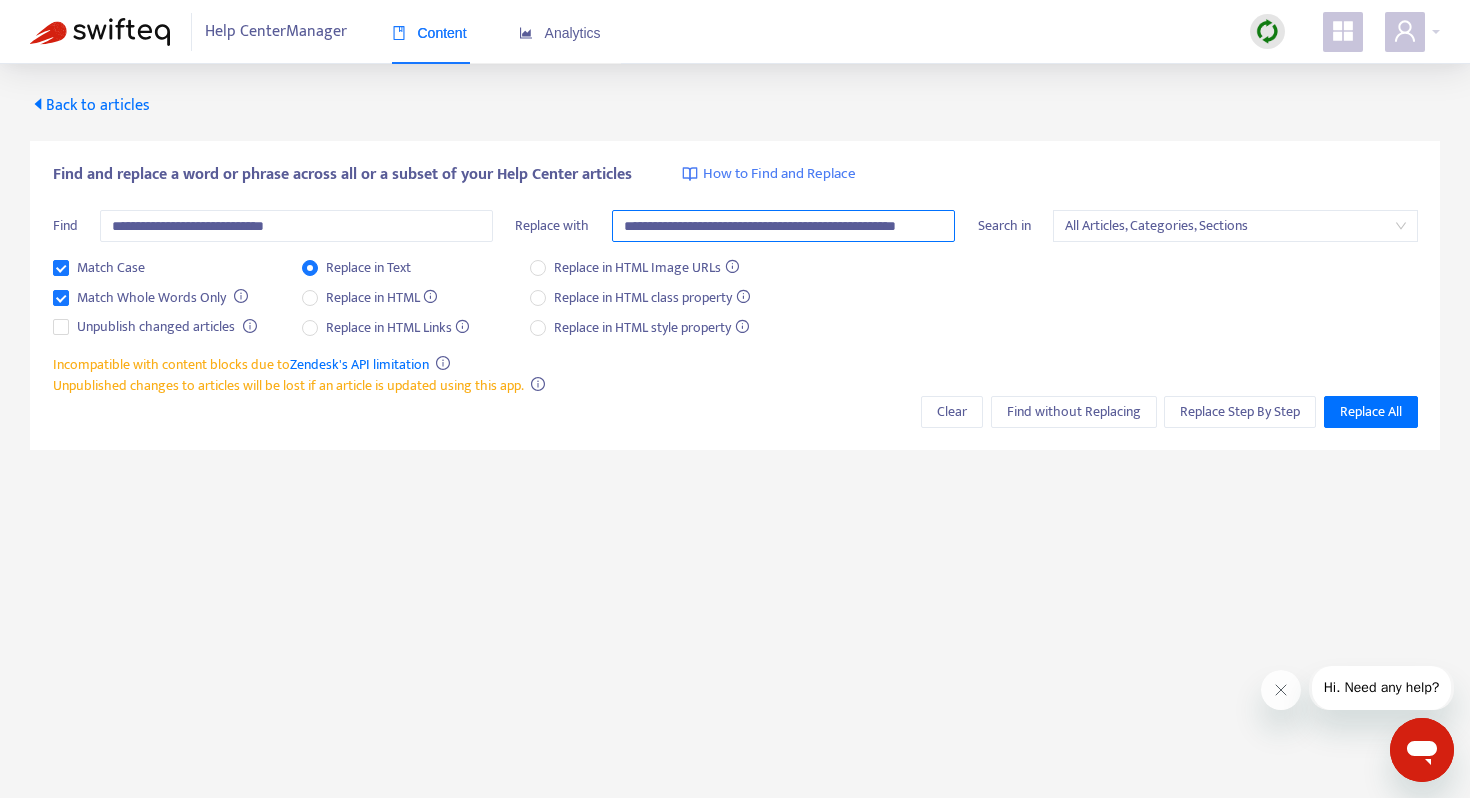 scroll, scrollTop: 0, scrollLeft: 41, axis: horizontal 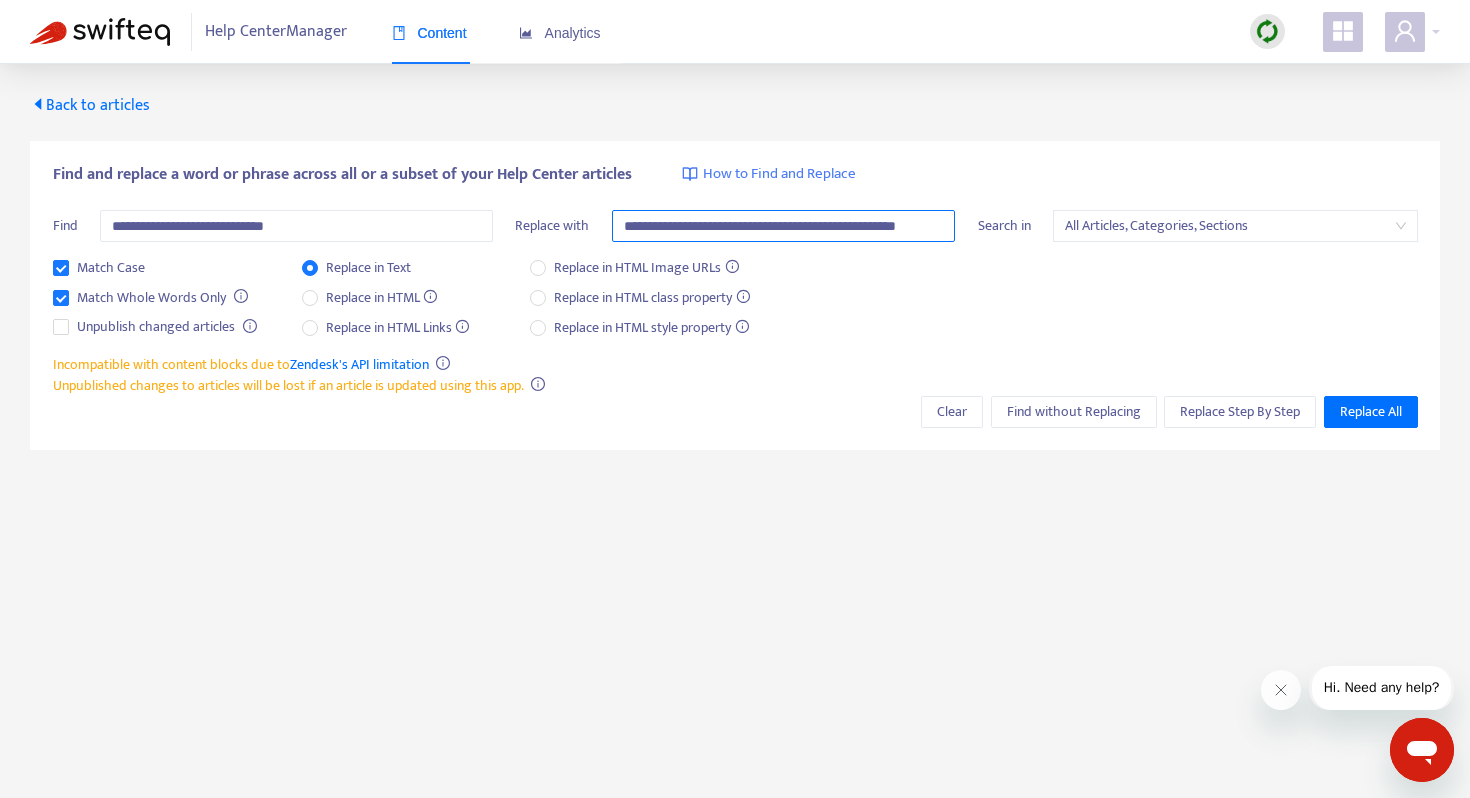 type on "**********" 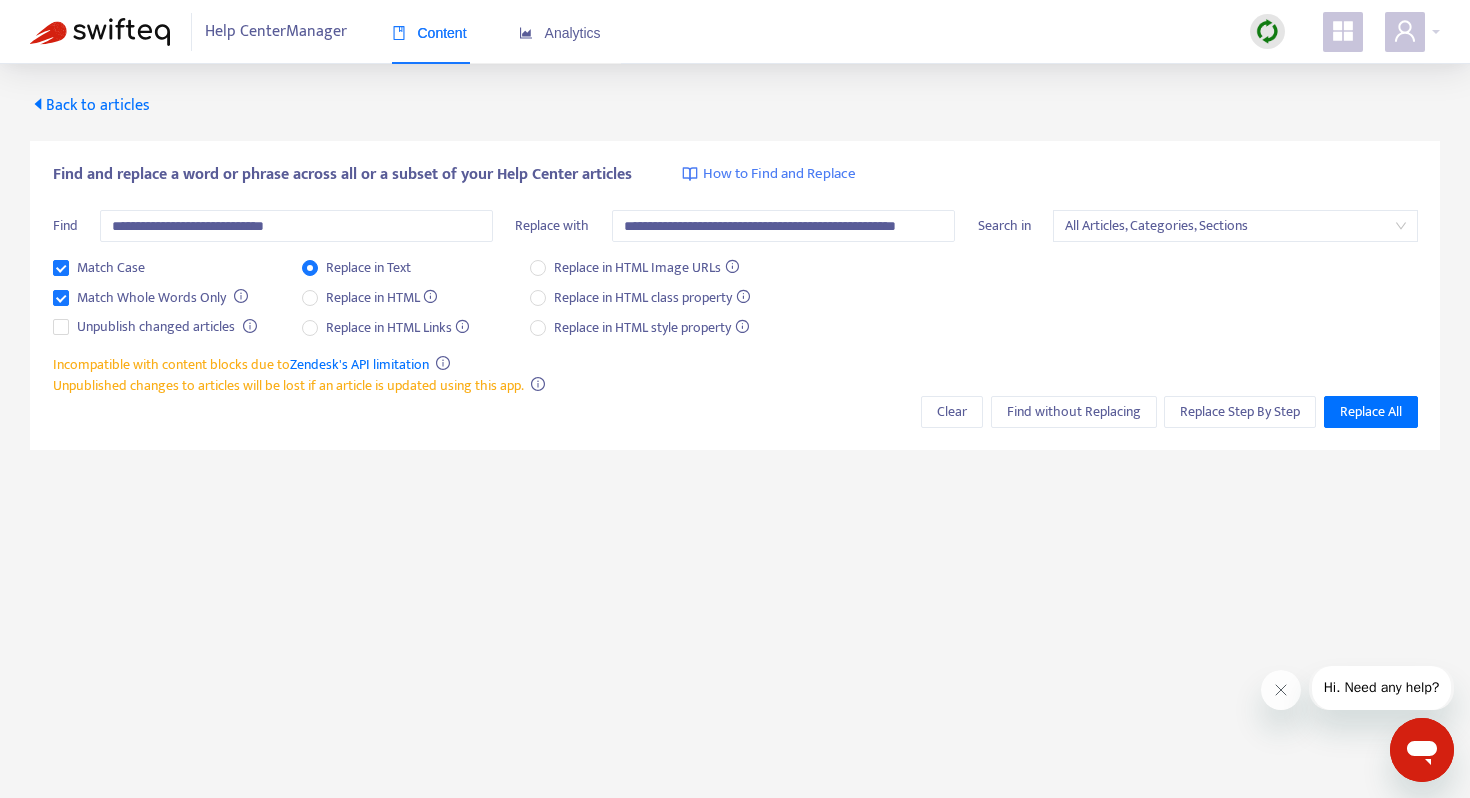 click on "How to Find and Replace" at bounding box center [779, 174] 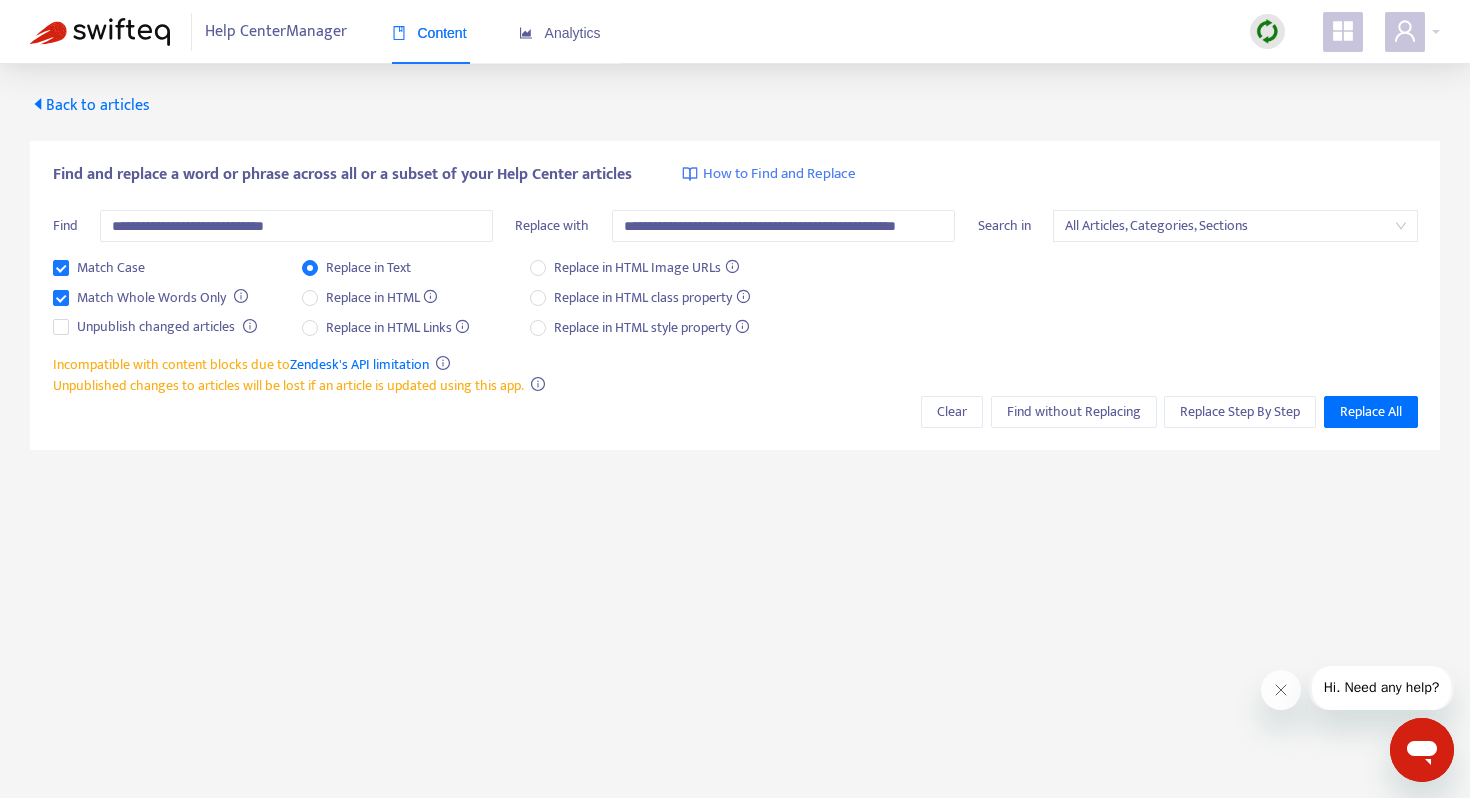 scroll, scrollTop: 0, scrollLeft: 0, axis: both 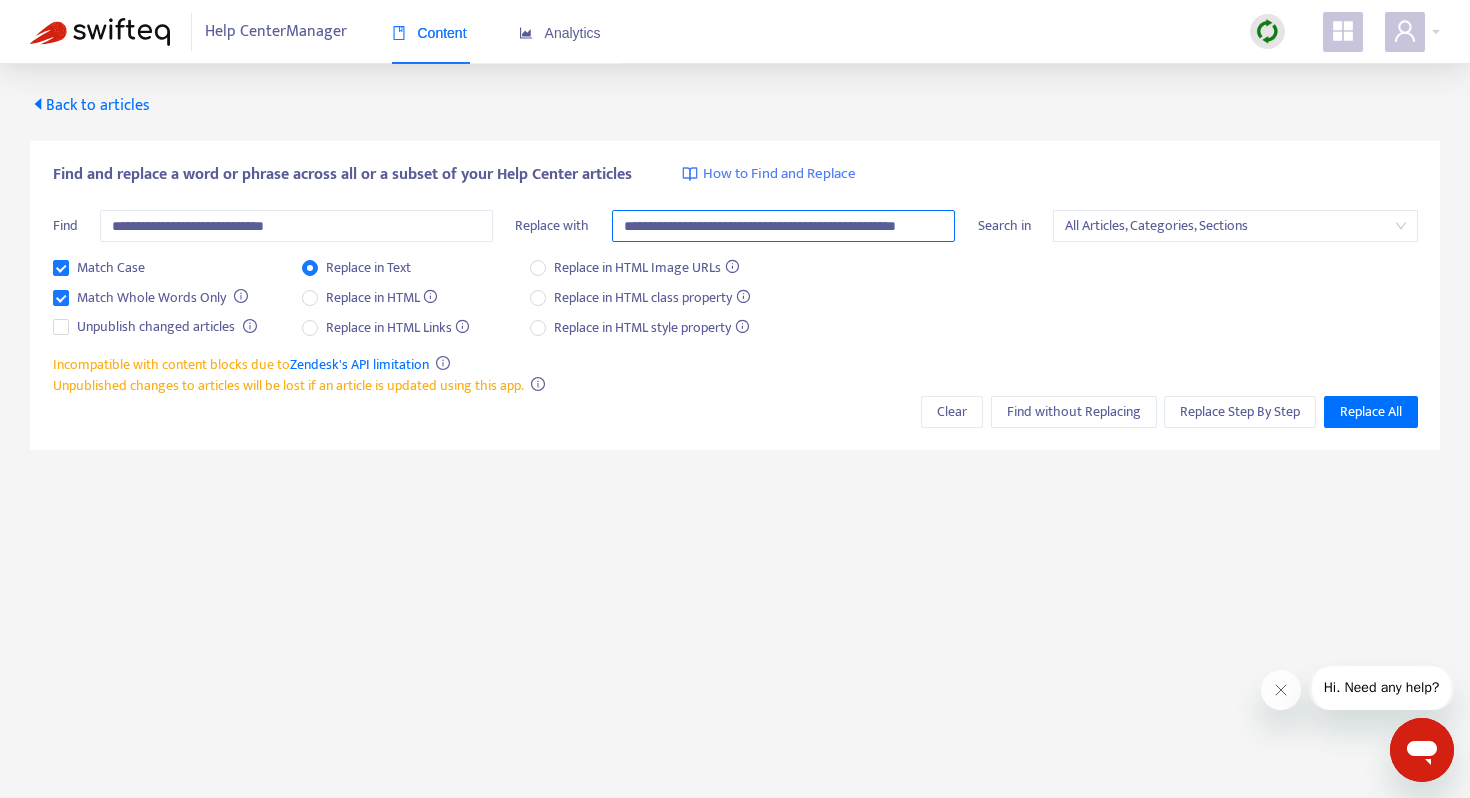 click on "**********" at bounding box center [783, 226] 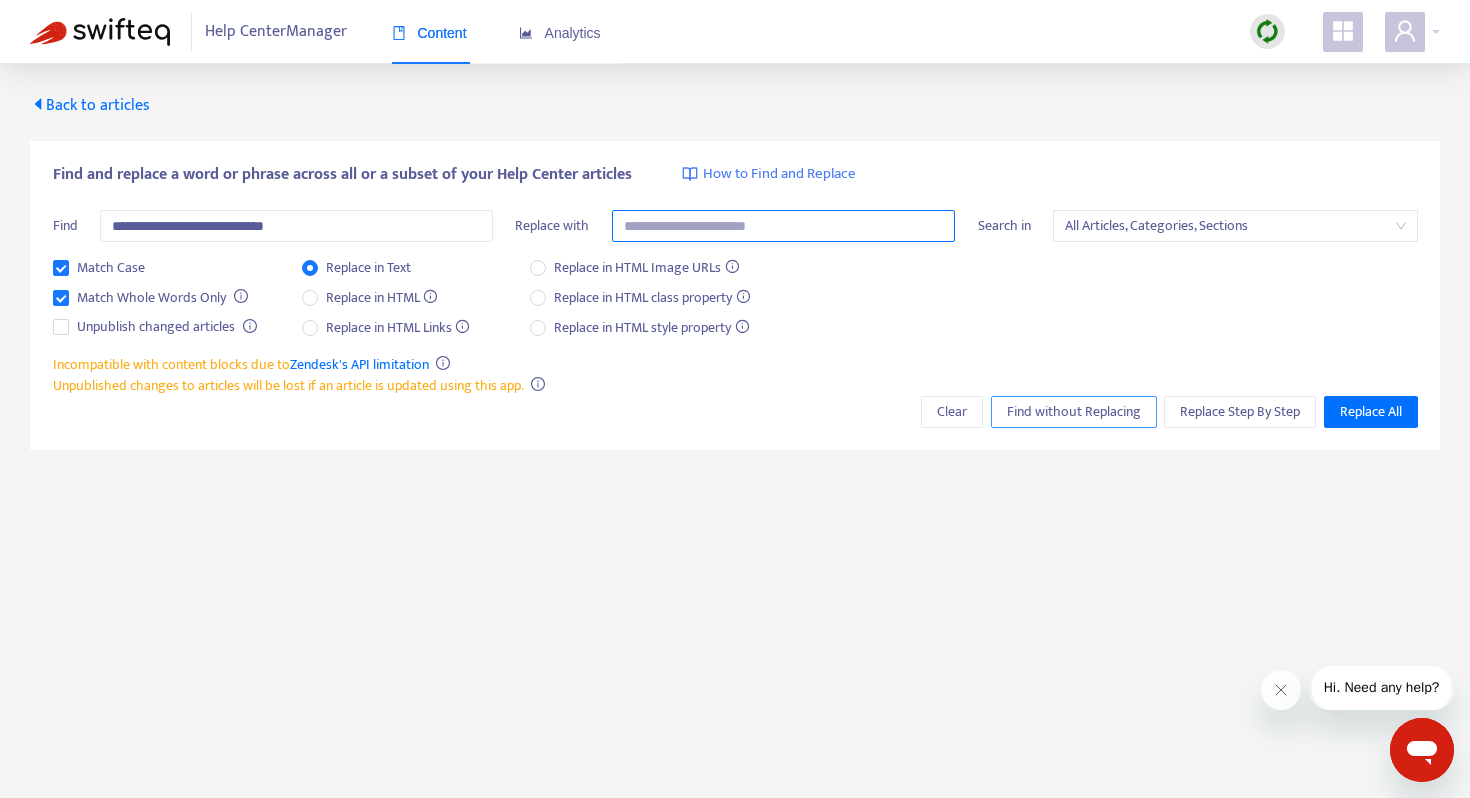 type 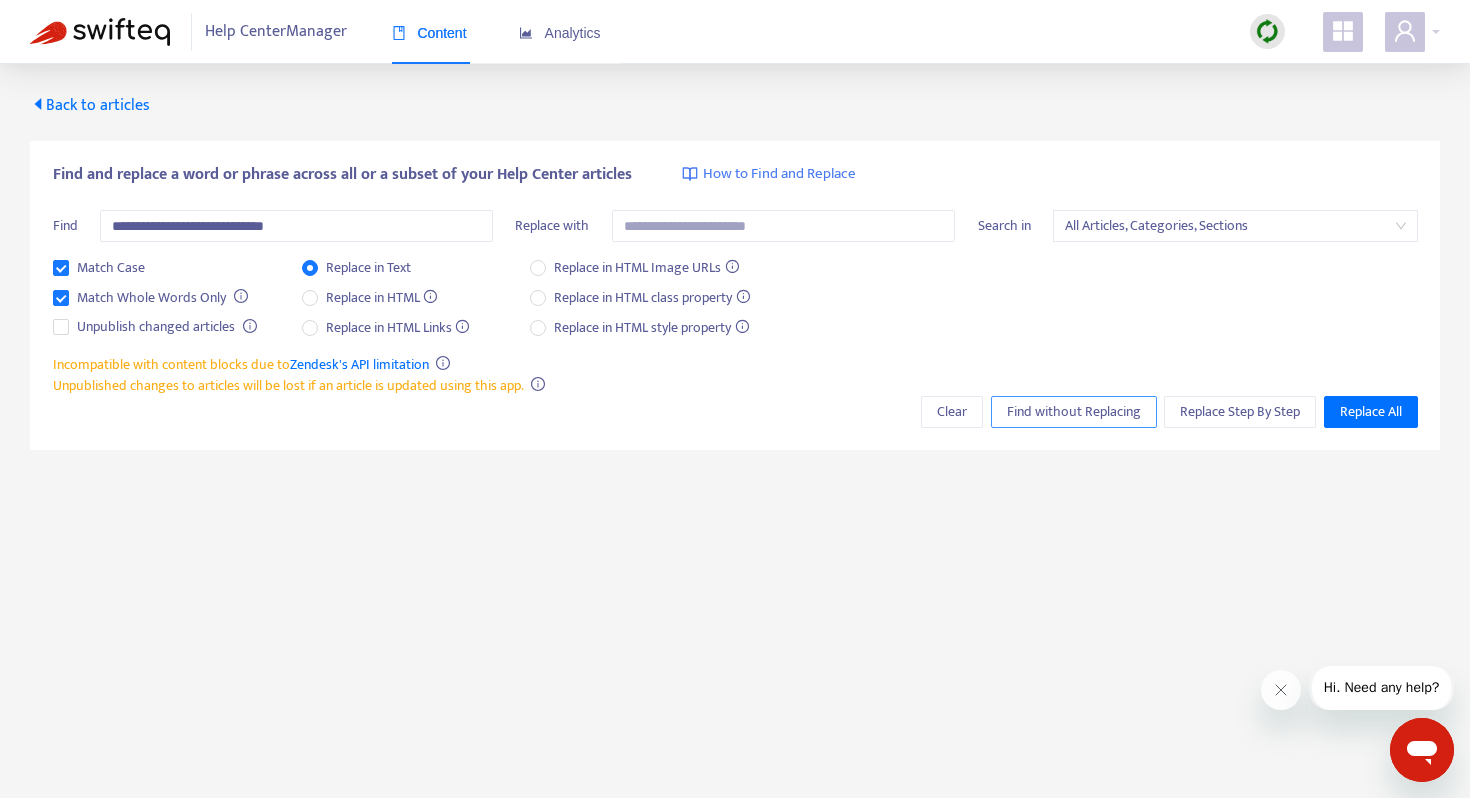 click on "Find without Replacing" at bounding box center [1074, 412] 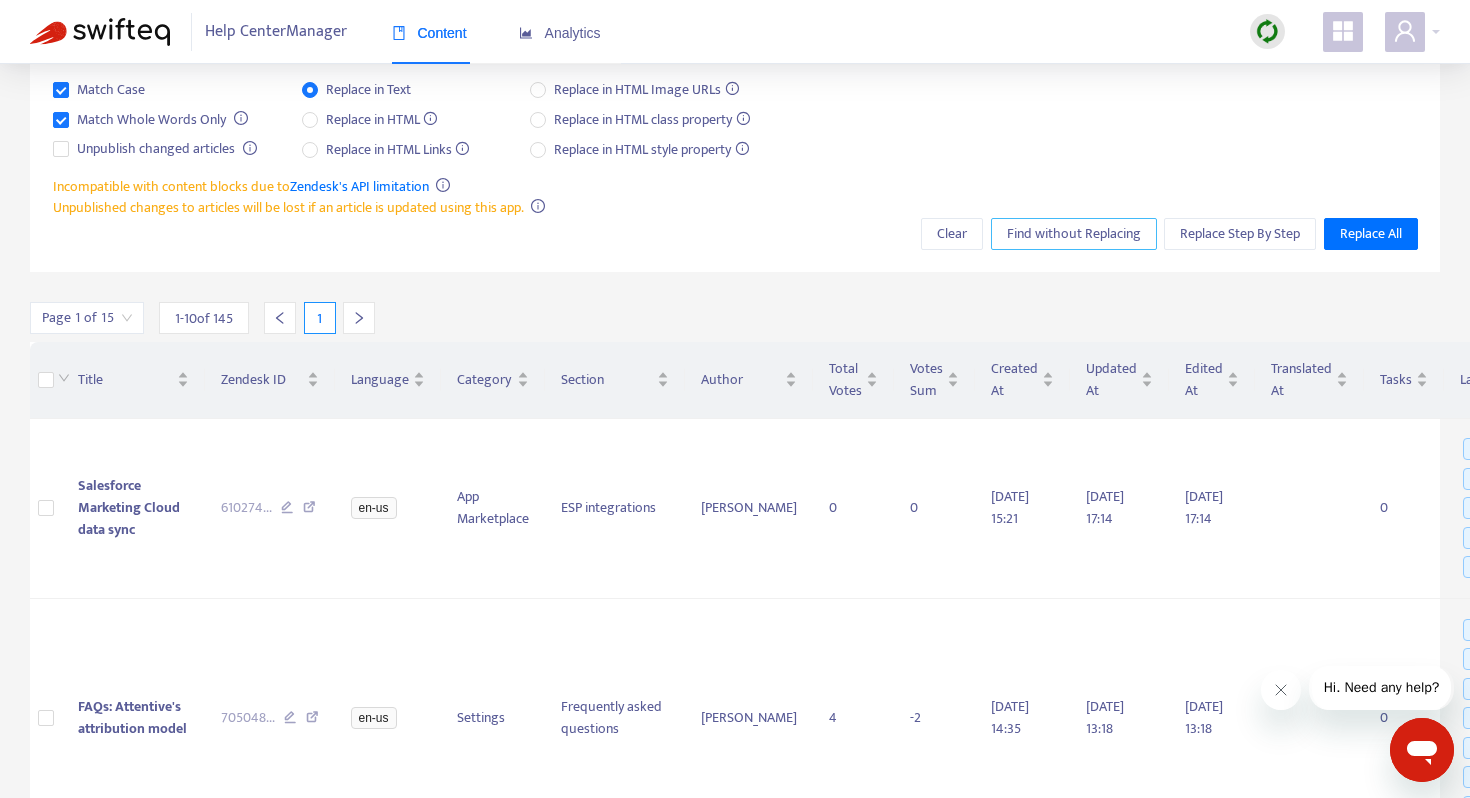 scroll, scrollTop: 196, scrollLeft: 0, axis: vertical 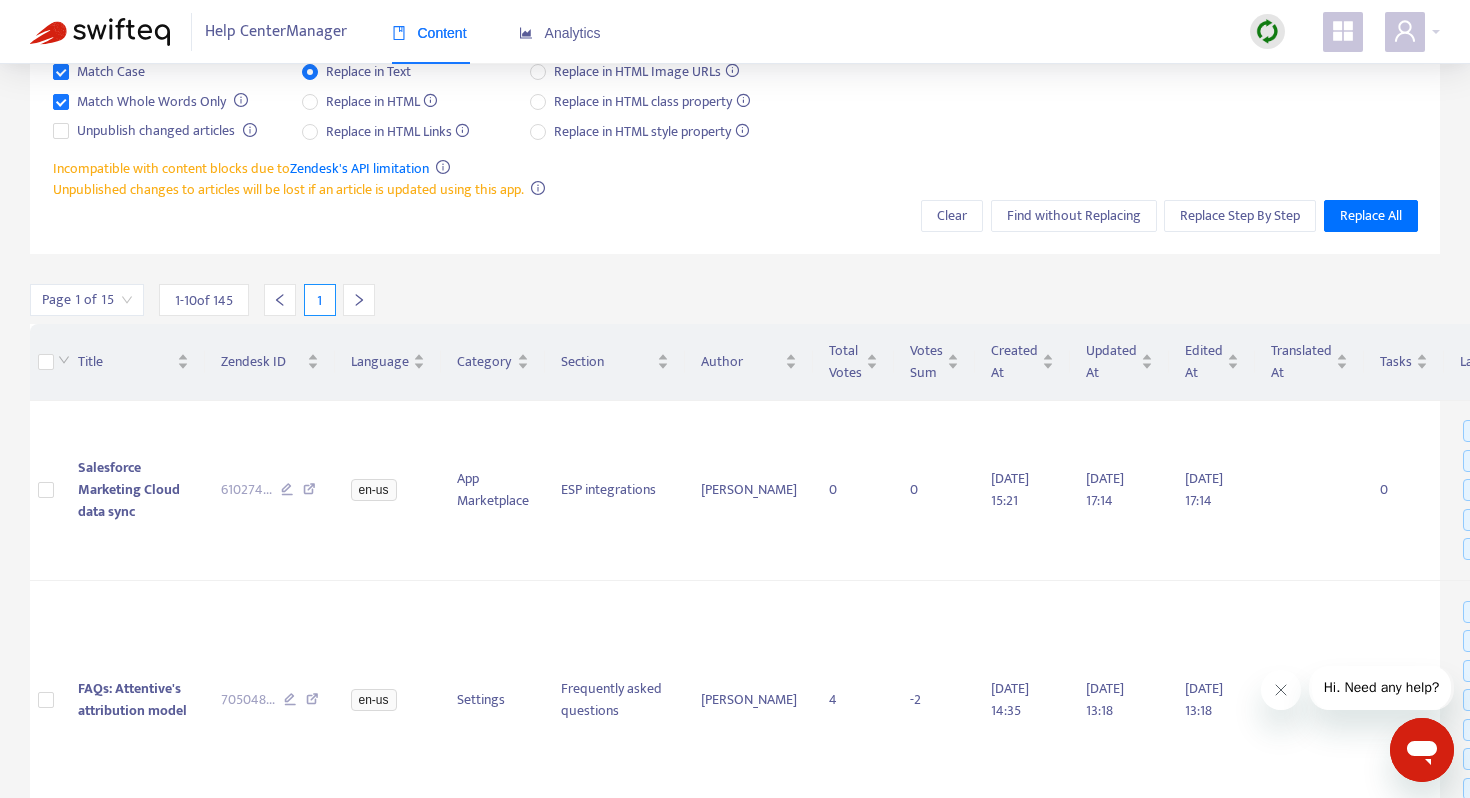 click on "1 - 10  of   145" at bounding box center (204, 300) 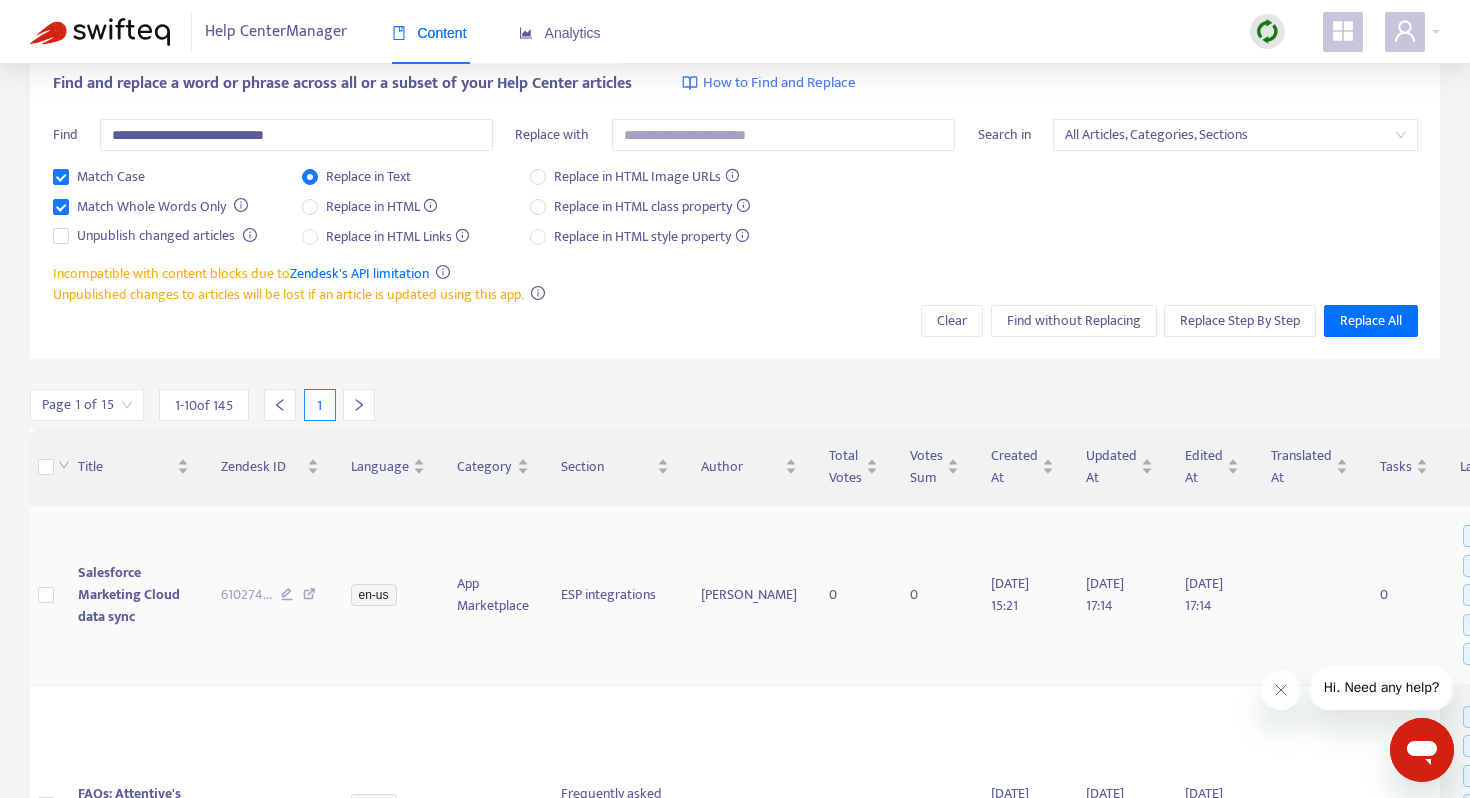 scroll, scrollTop: 69, scrollLeft: 0, axis: vertical 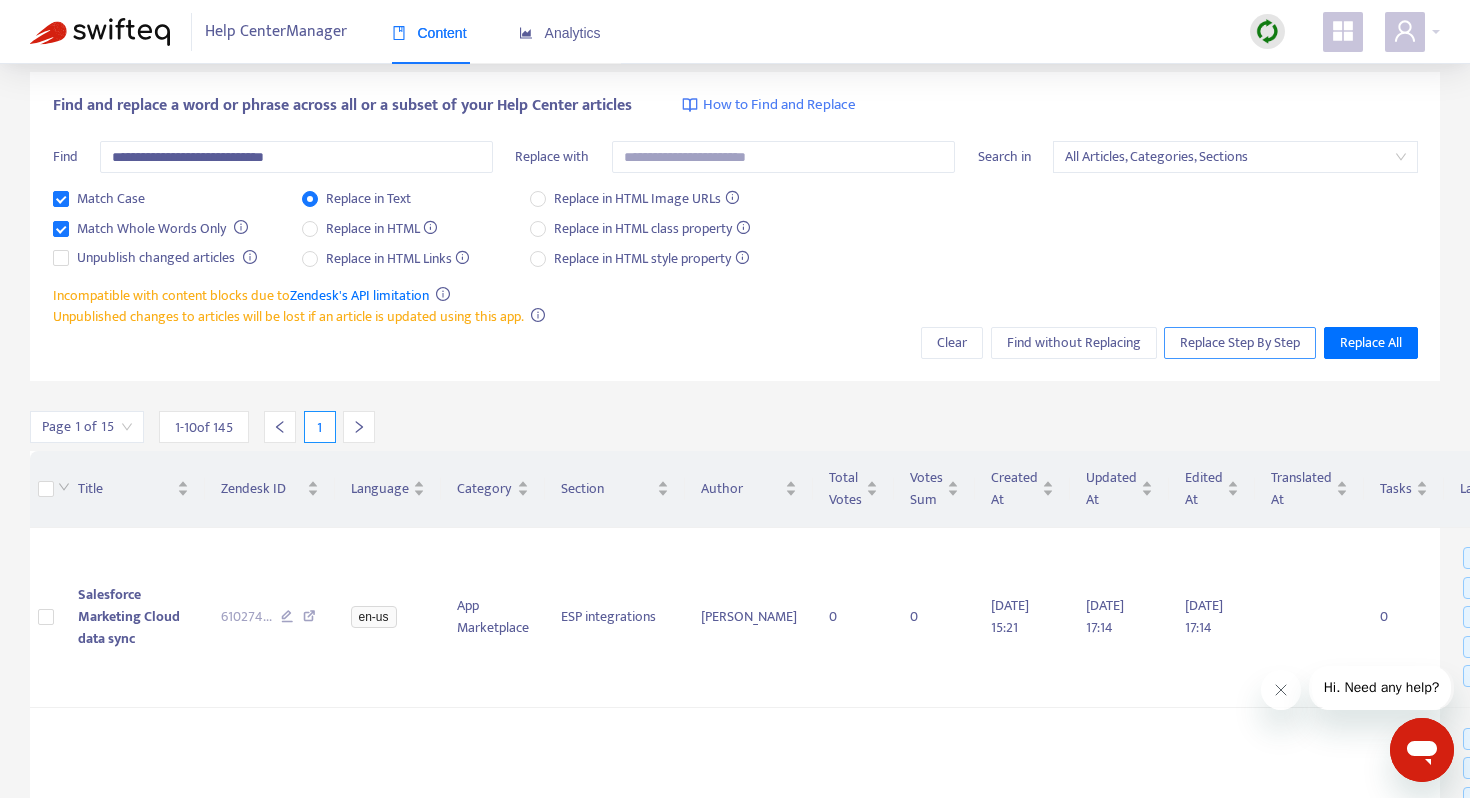 click on "Replace Step By Step" at bounding box center [1240, 343] 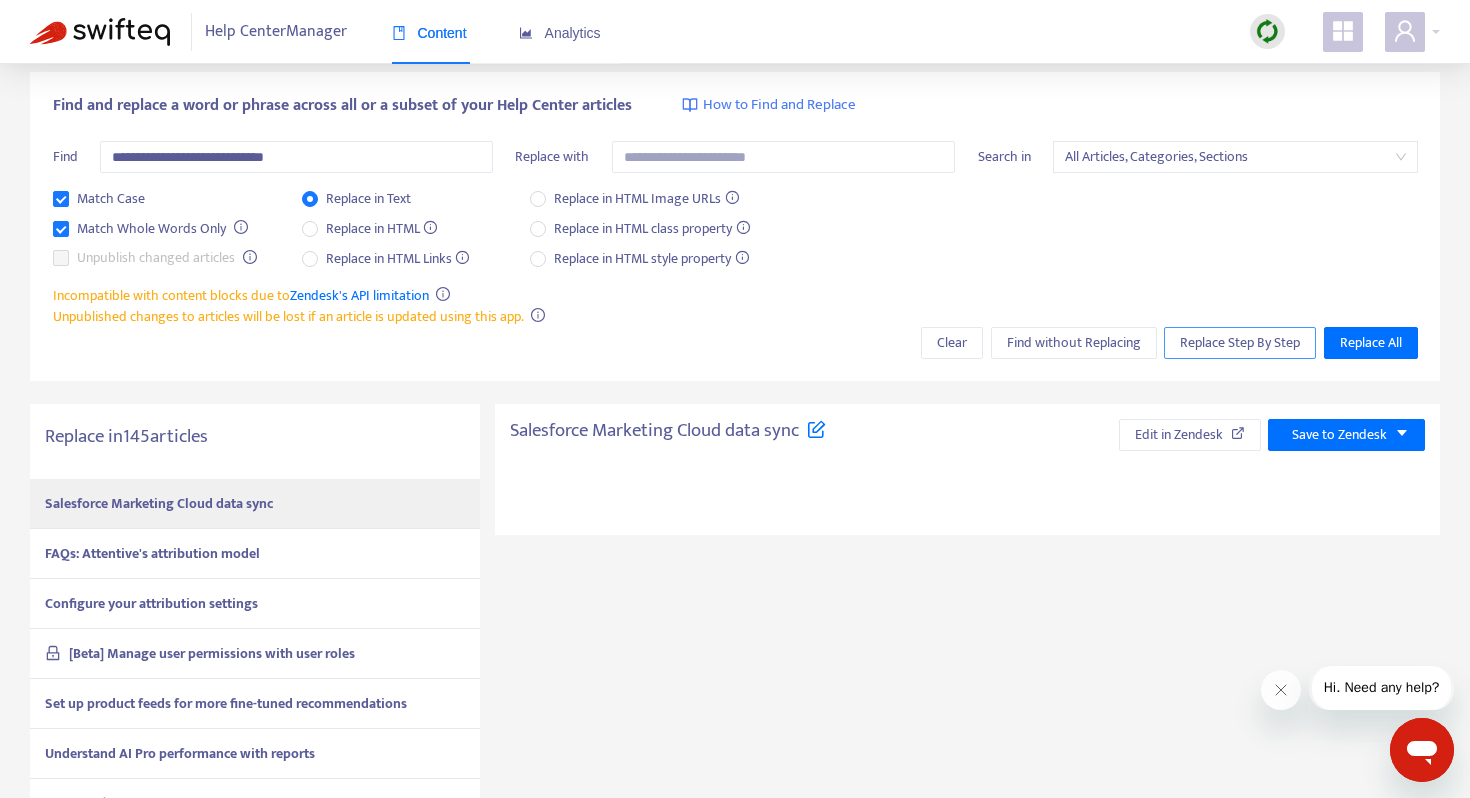 type on "**********" 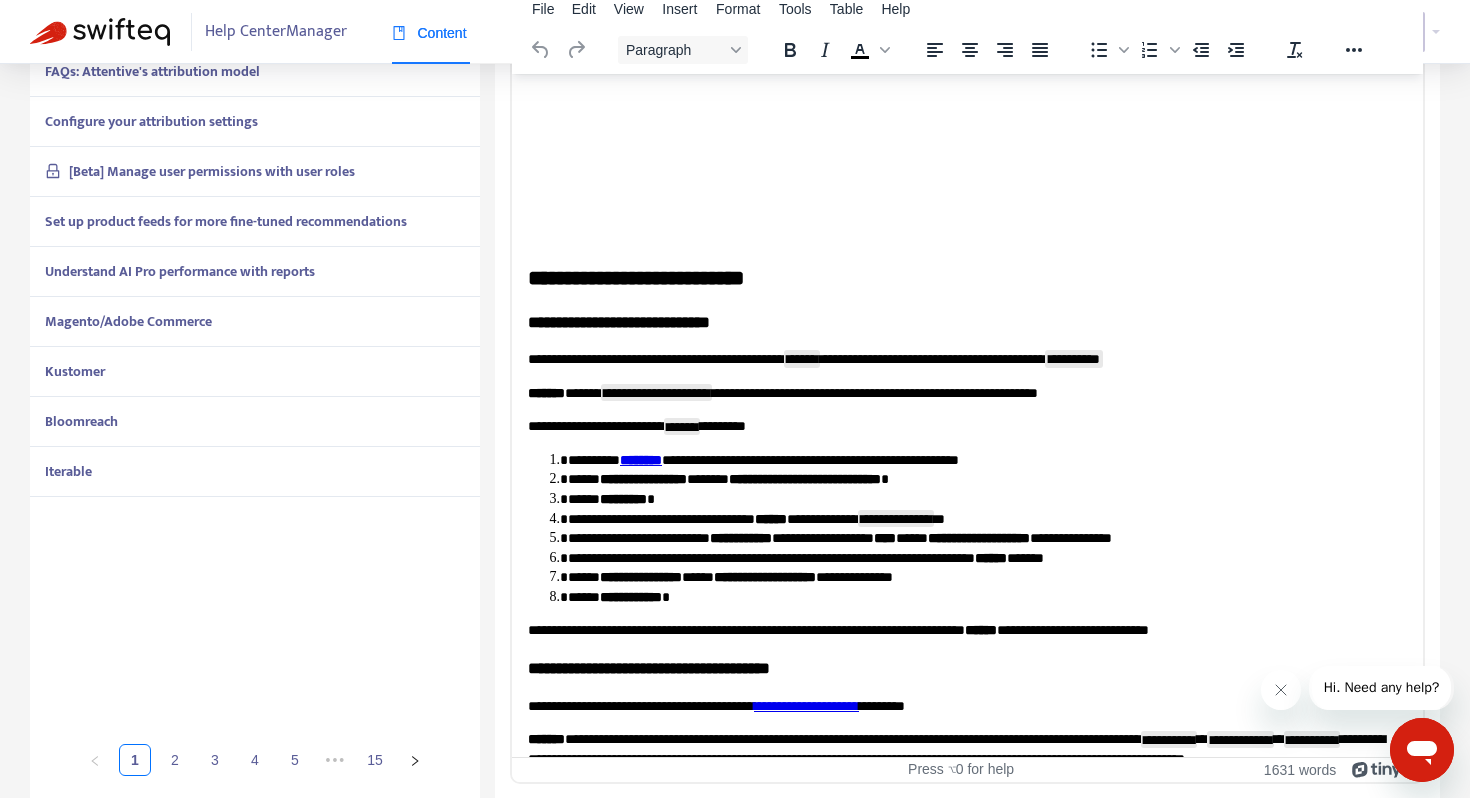 scroll, scrollTop: 5578, scrollLeft: 0, axis: vertical 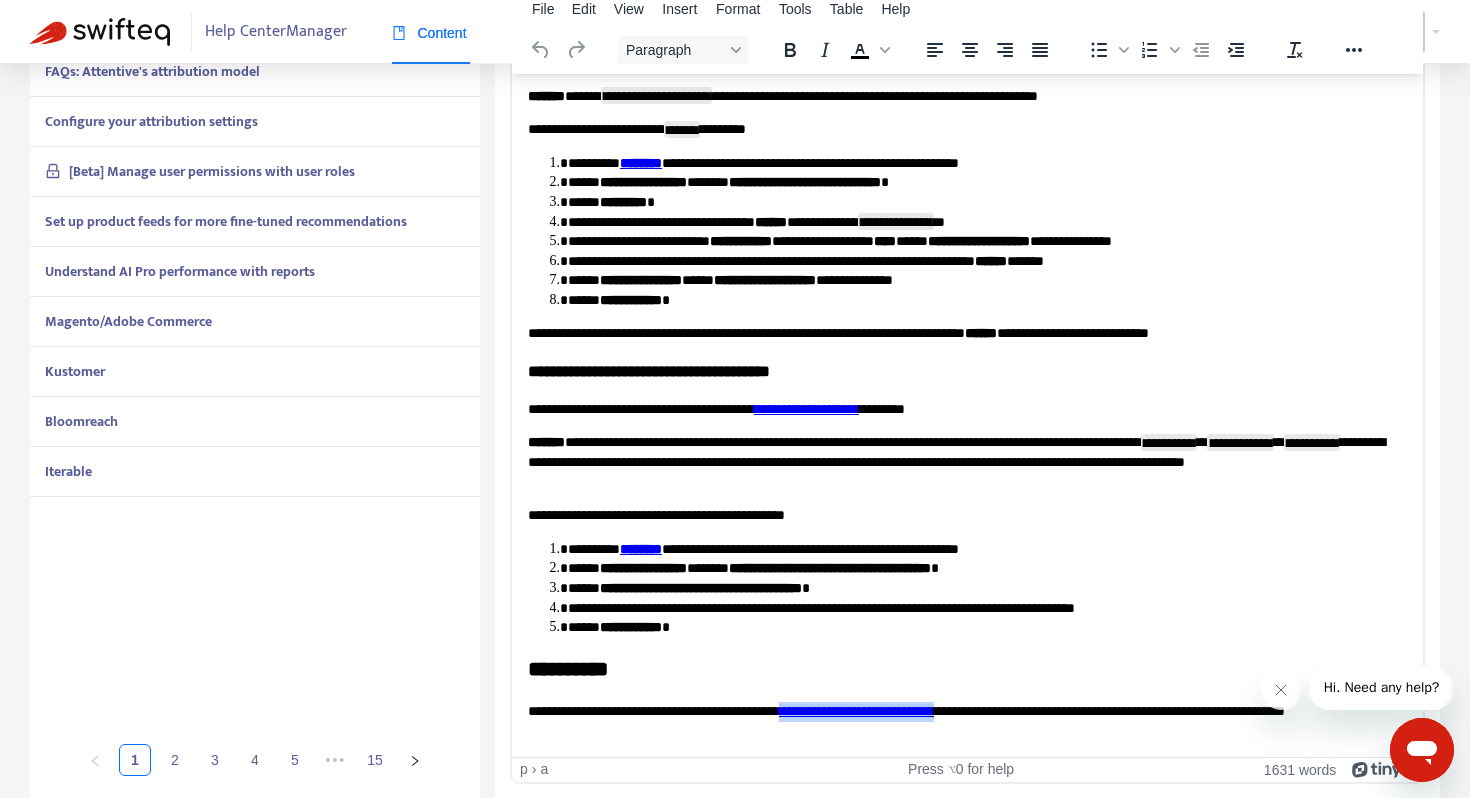 drag, startPoint x: 1051, startPoint y: 712, endPoint x: 845, endPoint y: 711, distance: 206.00243 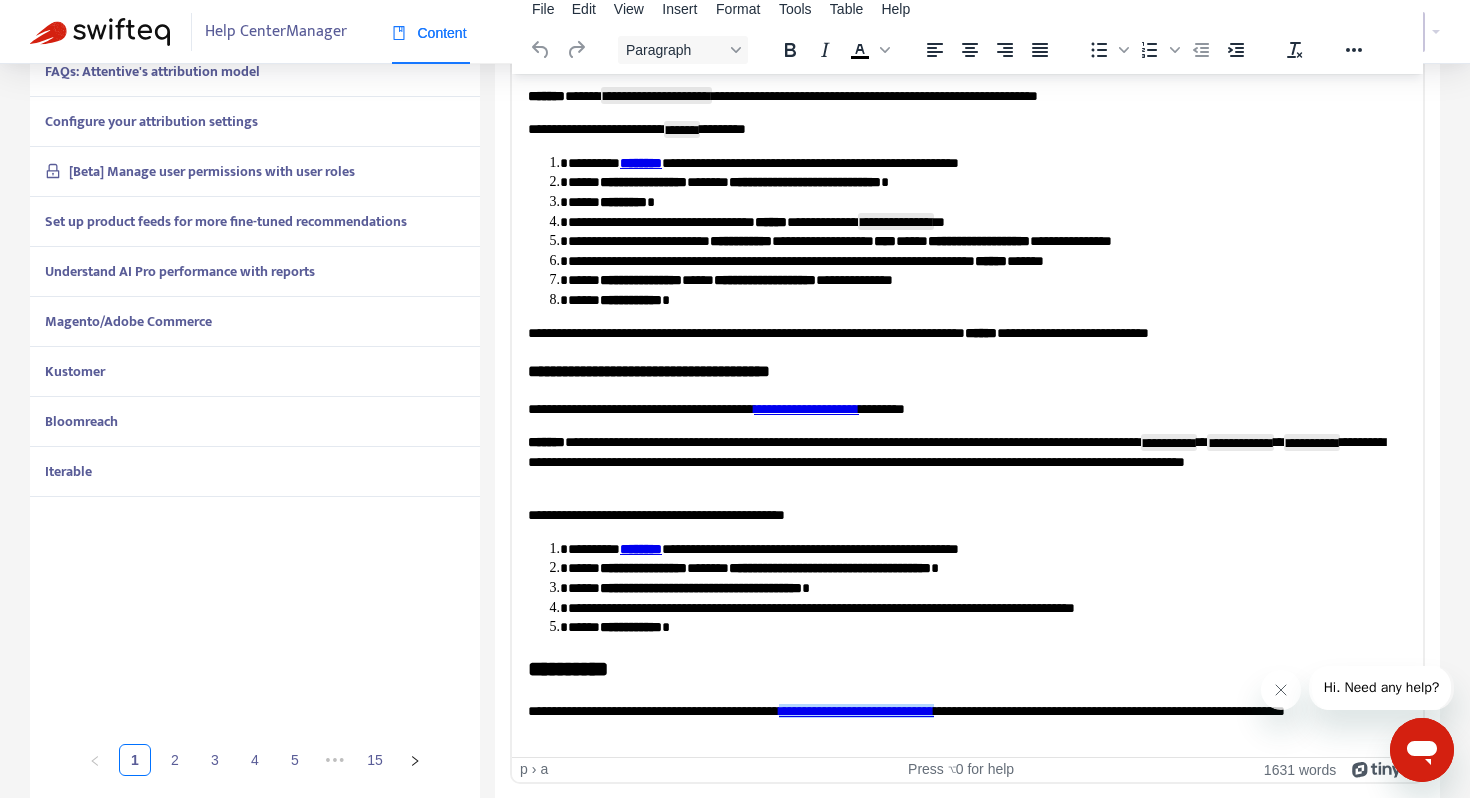 scroll, scrollTop: 5559, scrollLeft: 0, axis: vertical 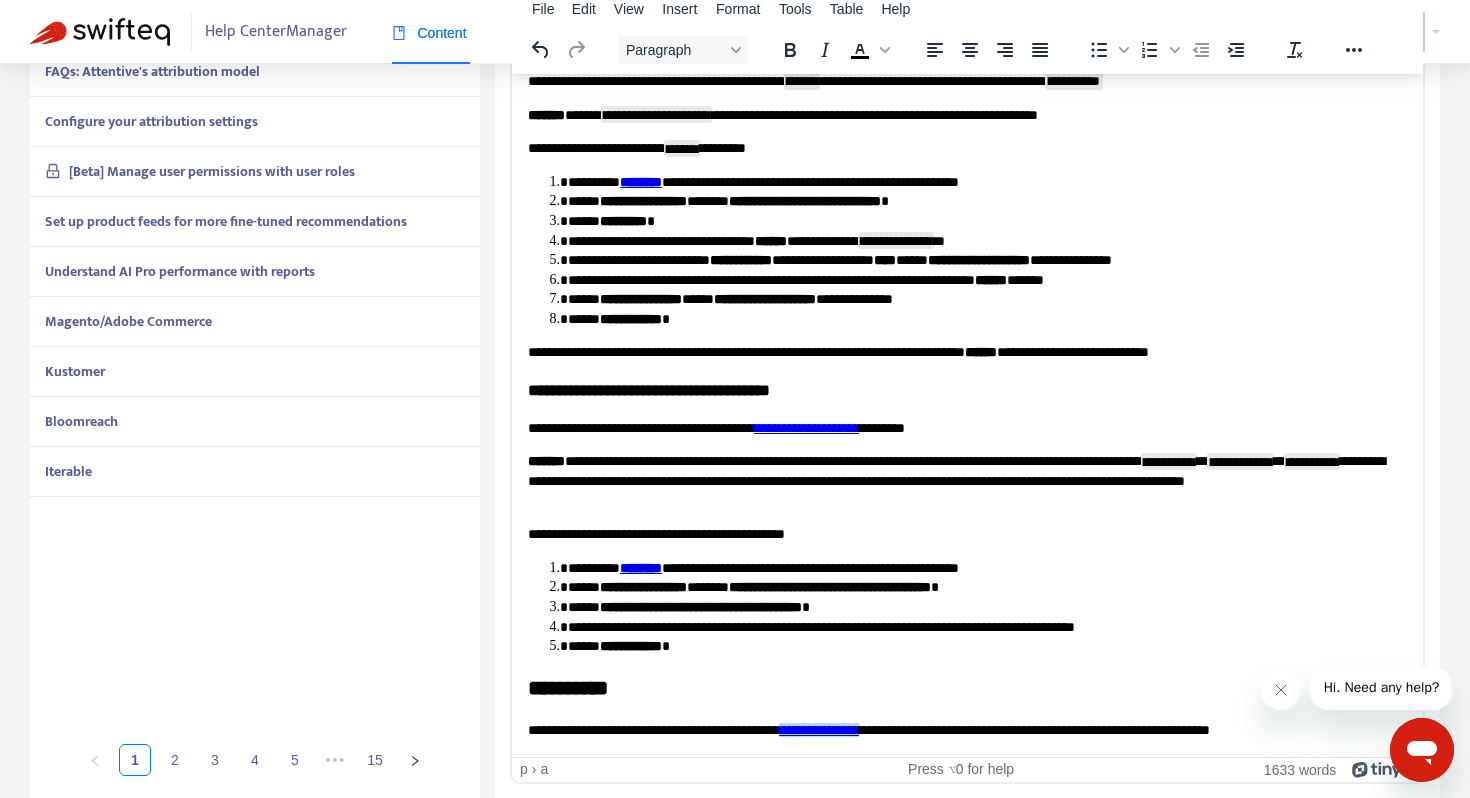 drag, startPoint x: 954, startPoint y: 733, endPoint x: 923, endPoint y: 728, distance: 31.400637 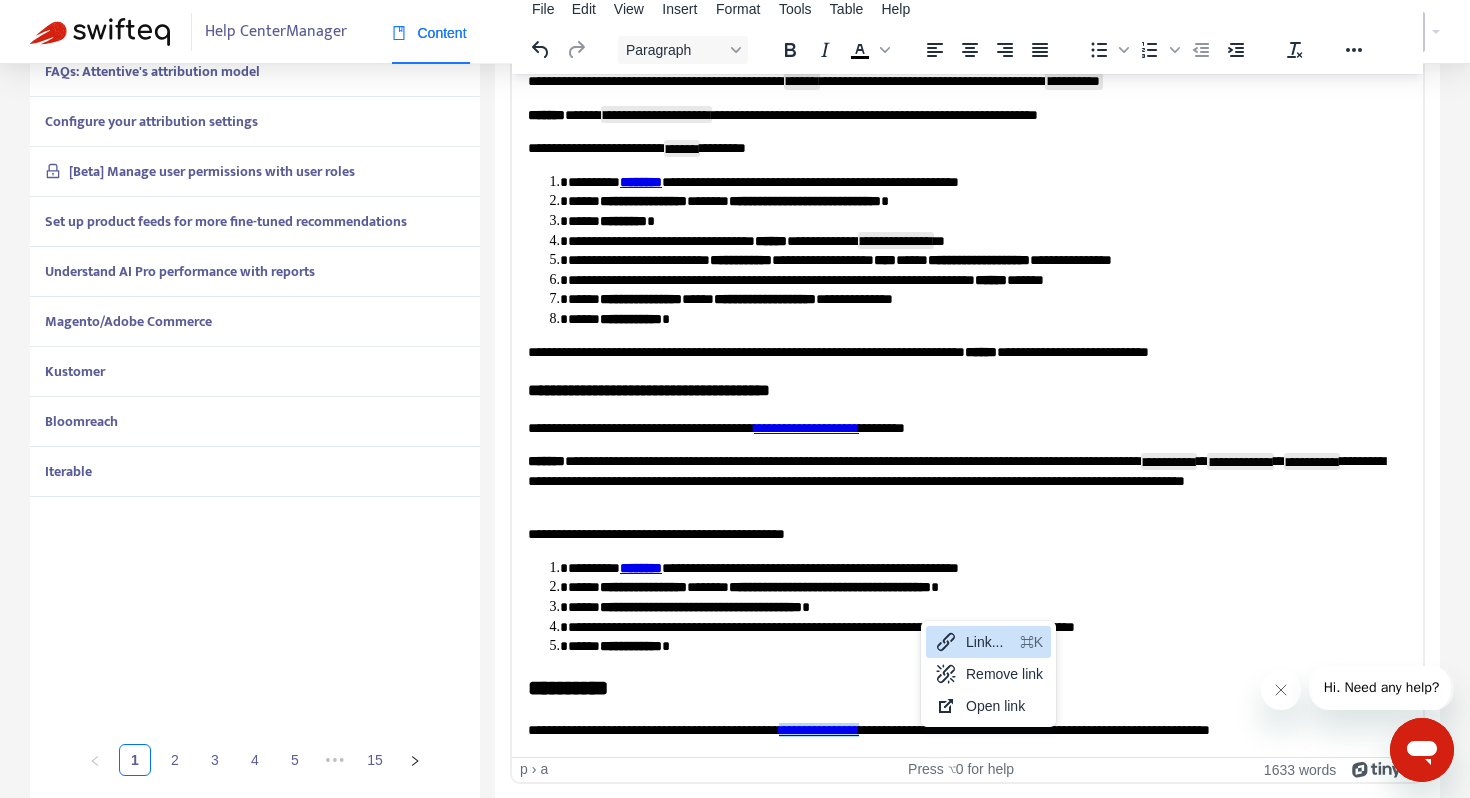 click on "Link..." at bounding box center [989, 642] 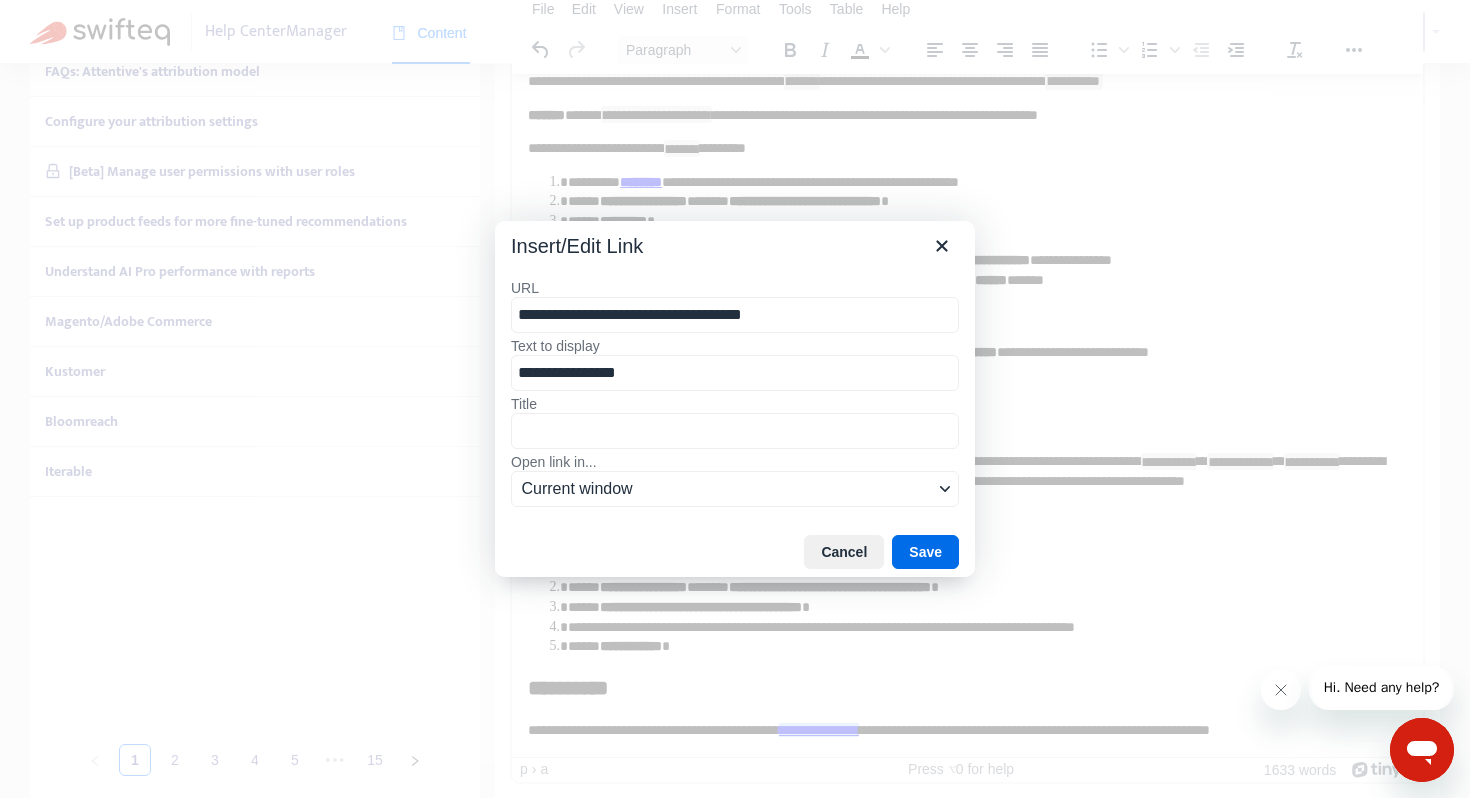 click on "**********" at bounding box center [735, 315] 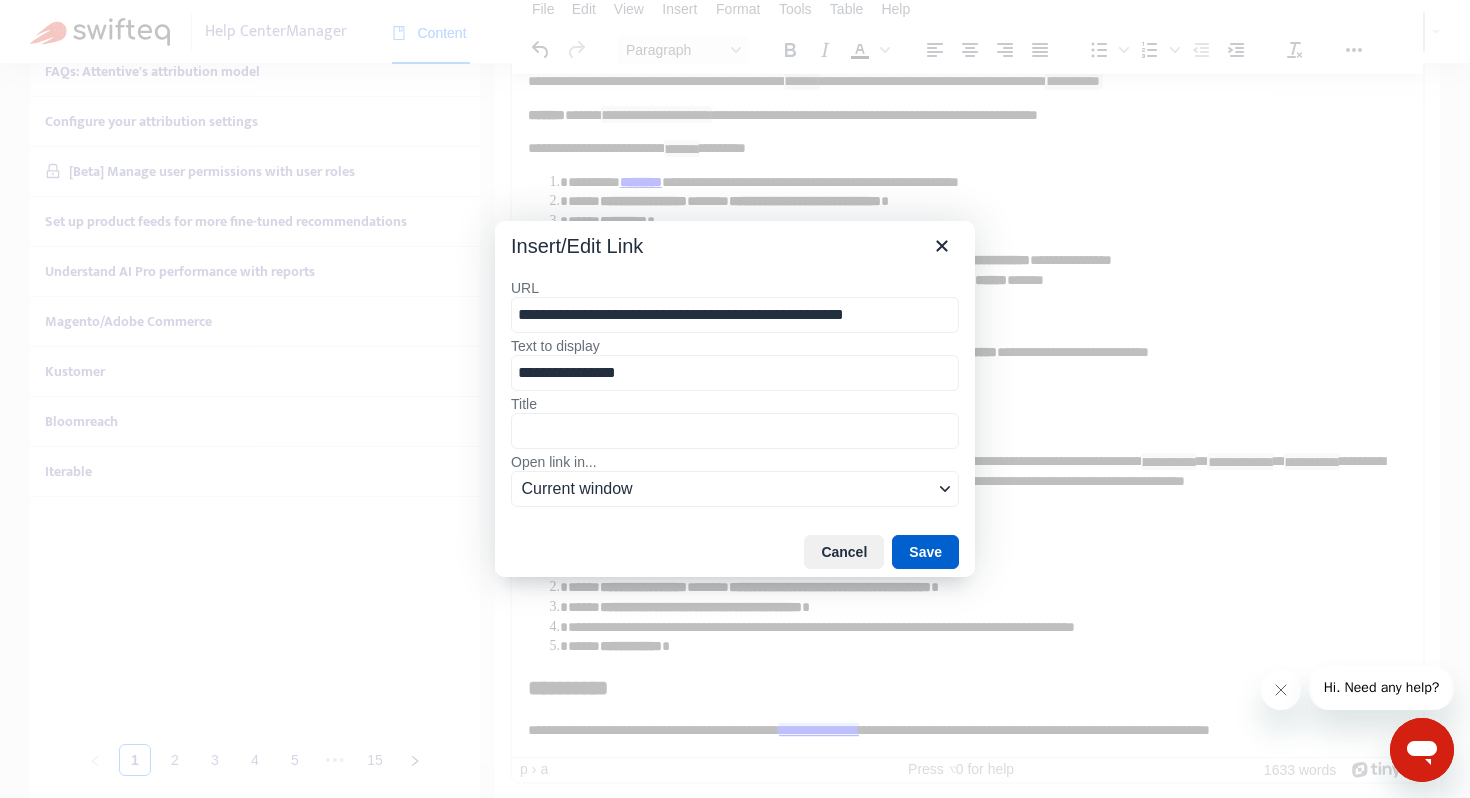 click on "Save" at bounding box center [925, 552] 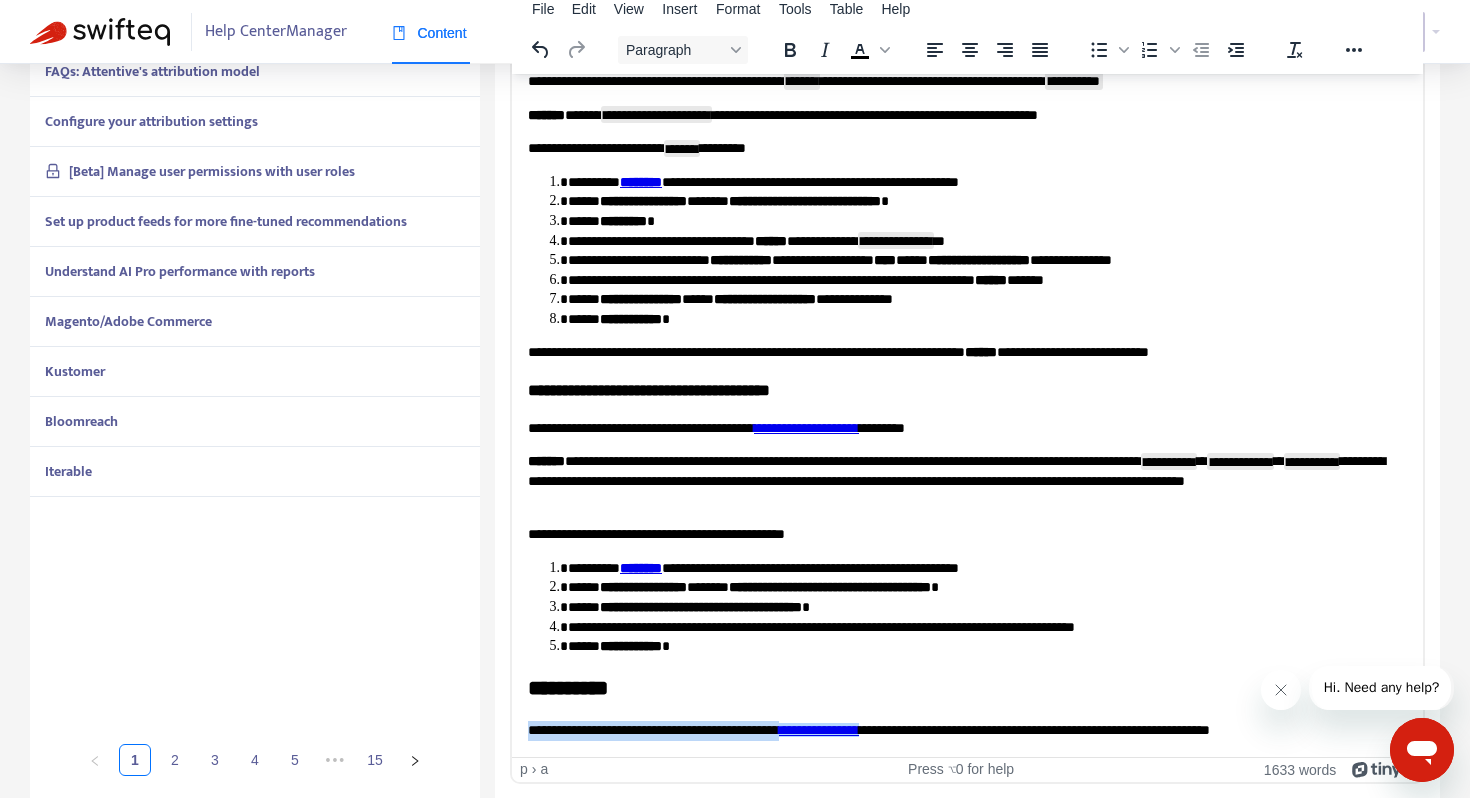 click on "**********" at bounding box center [819, 729] 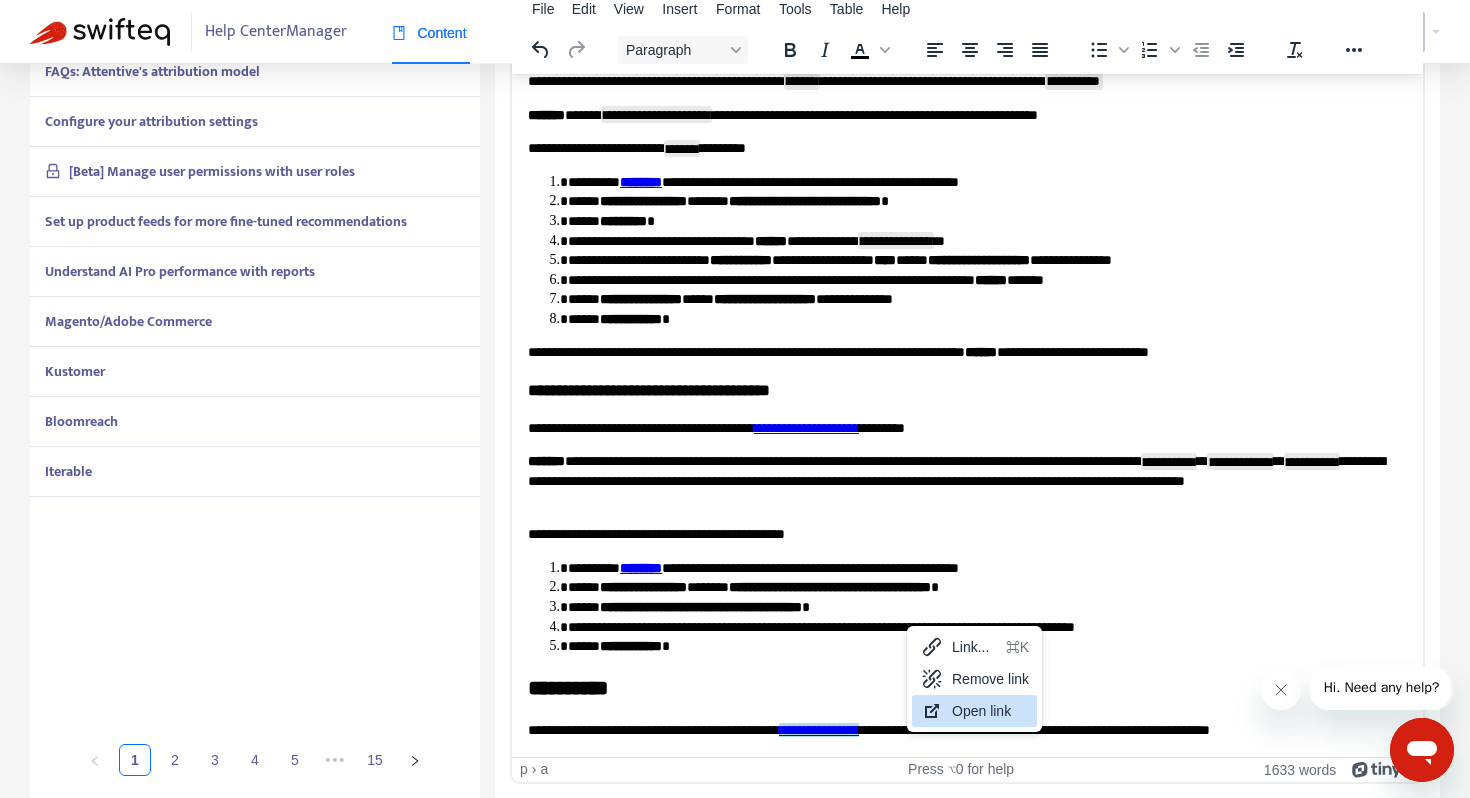 click on "Open link" at bounding box center [990, 711] 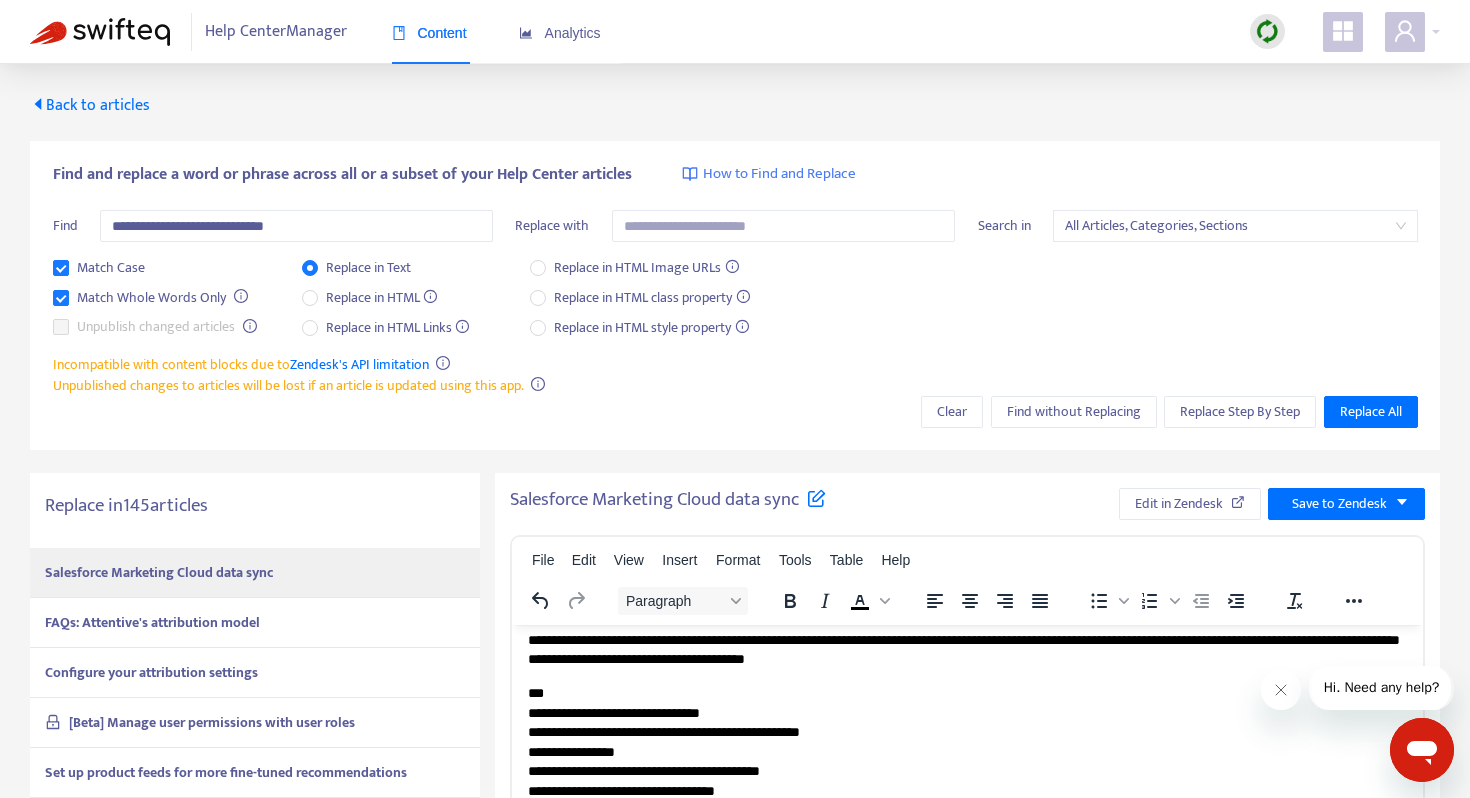 scroll, scrollTop: 4271, scrollLeft: 0, axis: vertical 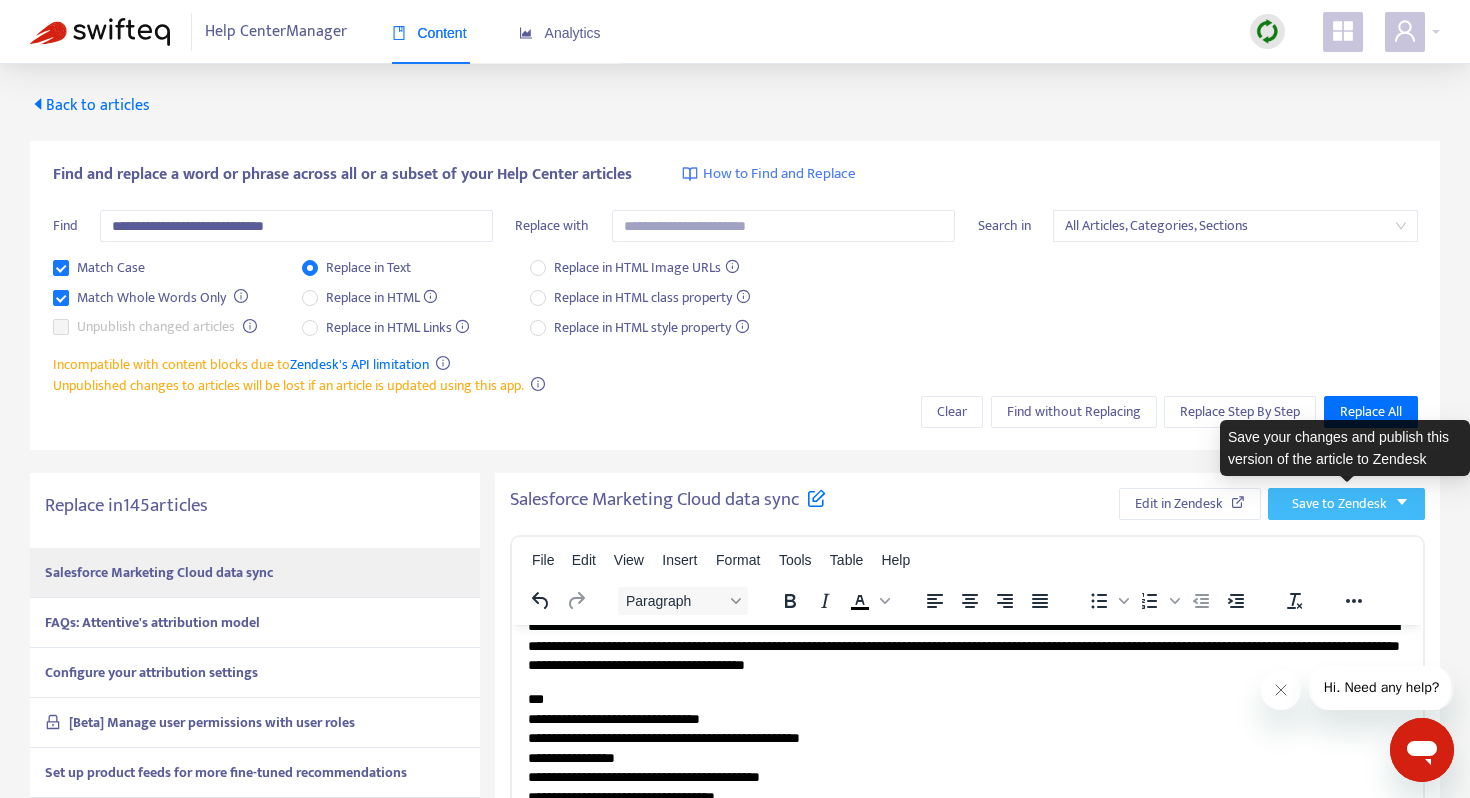 click on "Save to Zendesk" at bounding box center (1339, 504) 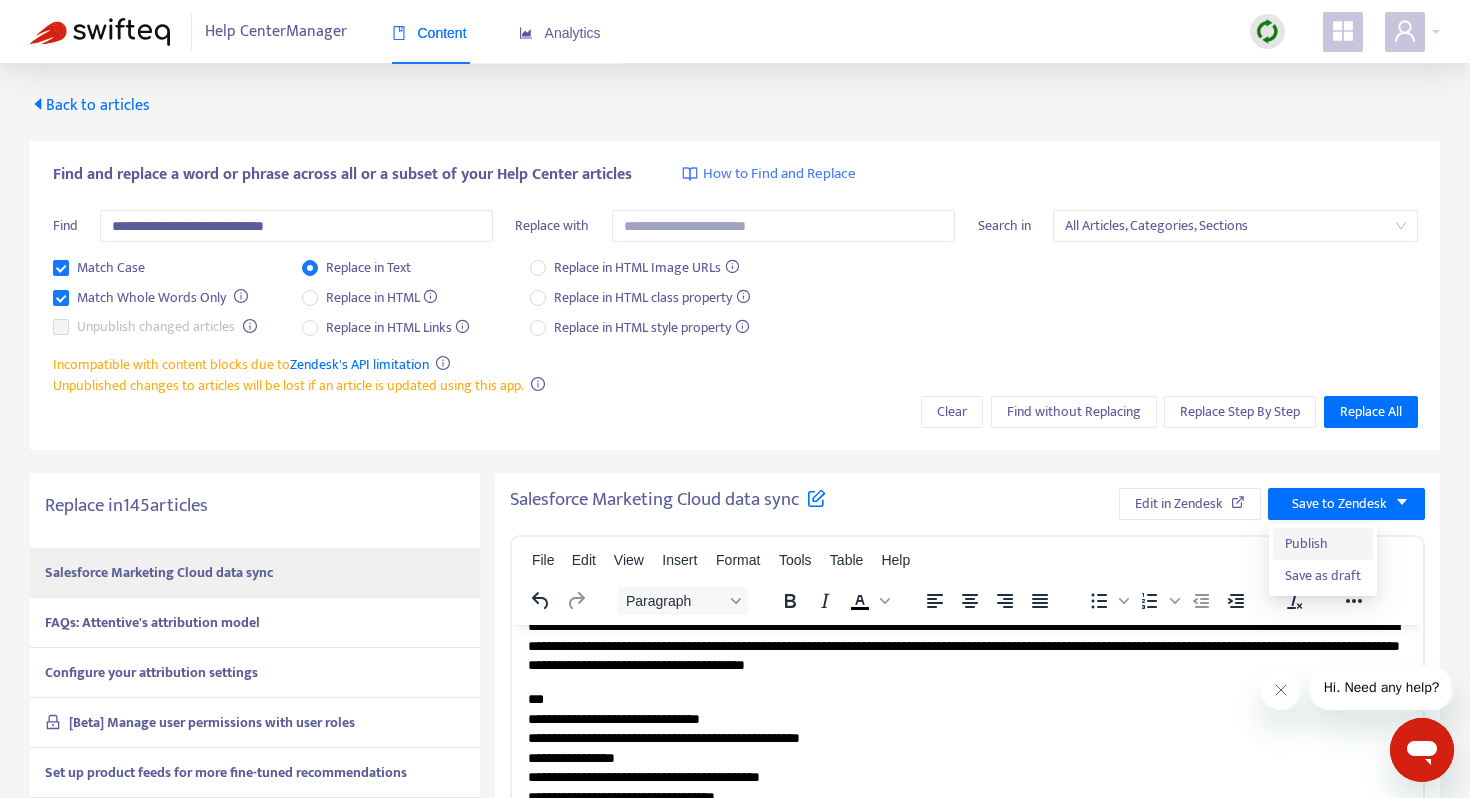 click on "Publish" at bounding box center (1323, 544) 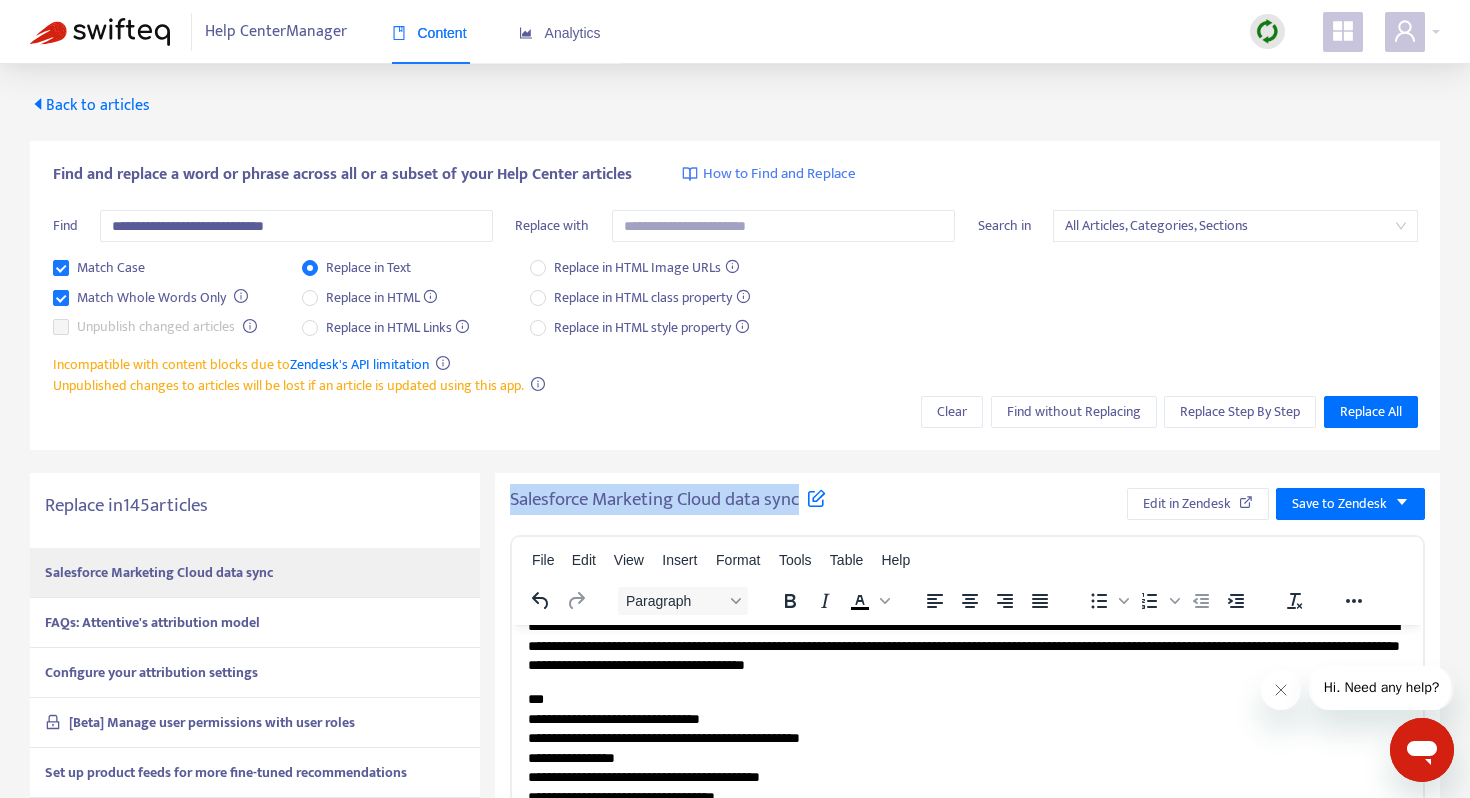 drag, startPoint x: 511, startPoint y: 500, endPoint x: 799, endPoint y: 495, distance: 288.0434 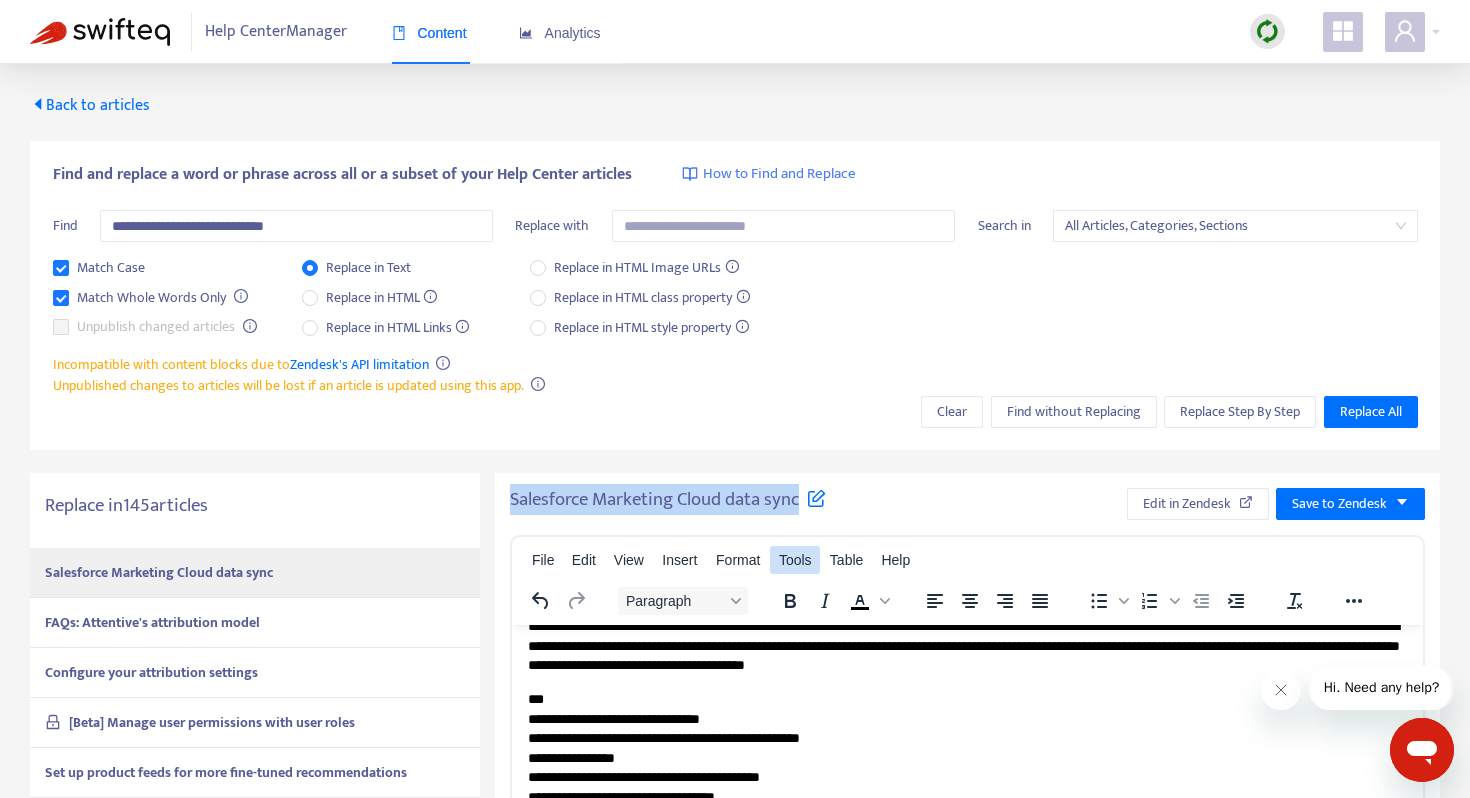 copy on "Salesforce Marketing Cloud data sync" 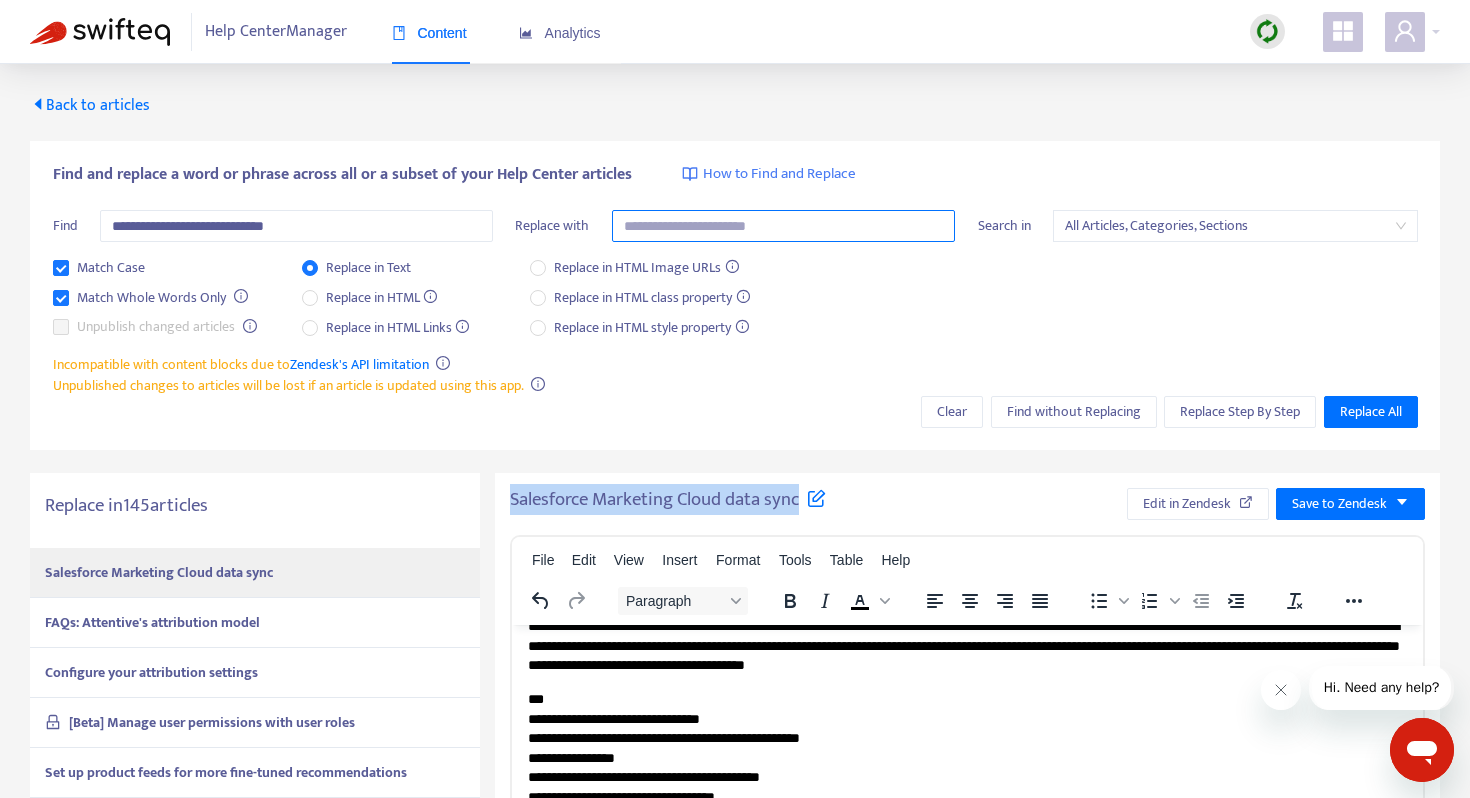 click at bounding box center (783, 226) 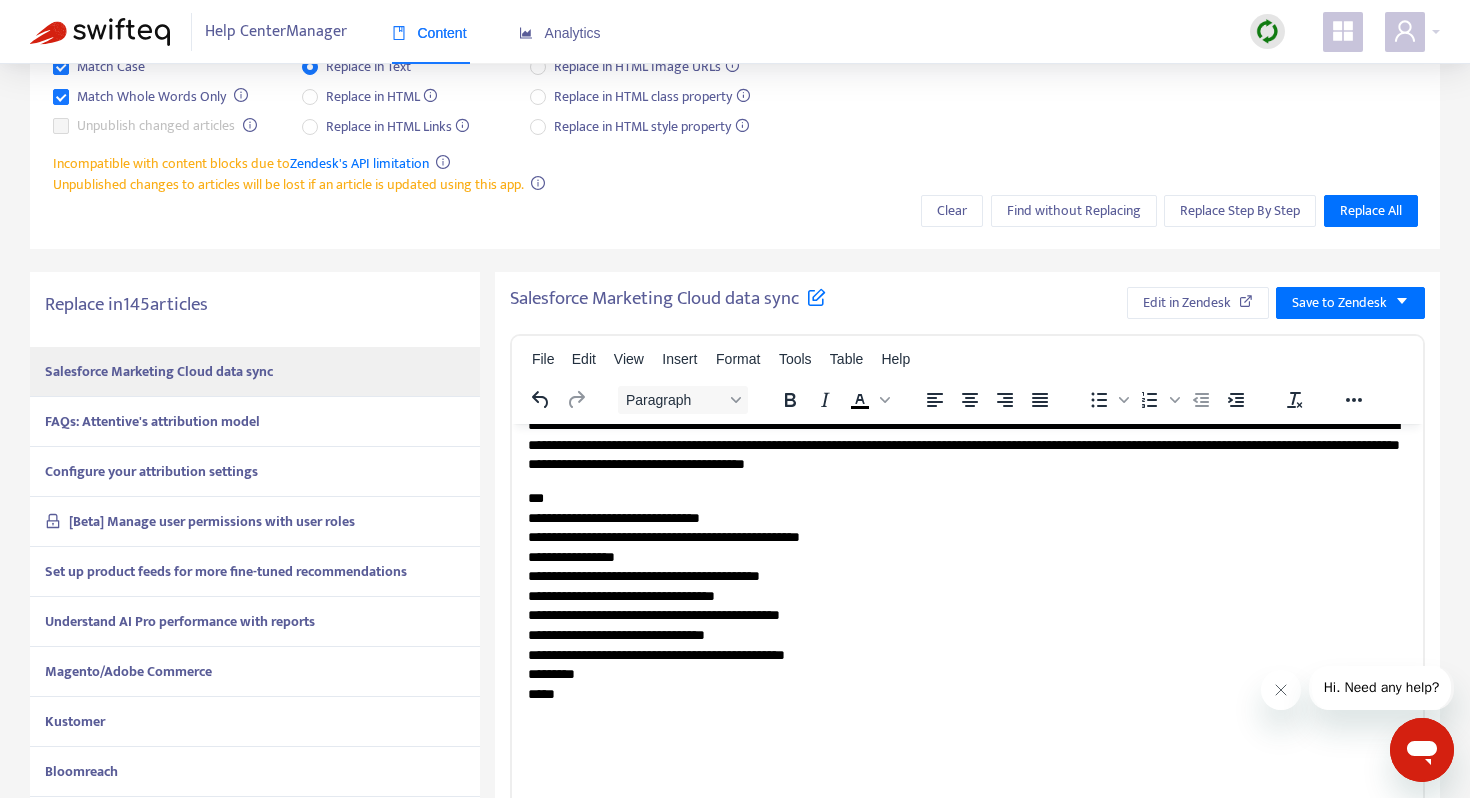 scroll, scrollTop: 205, scrollLeft: 0, axis: vertical 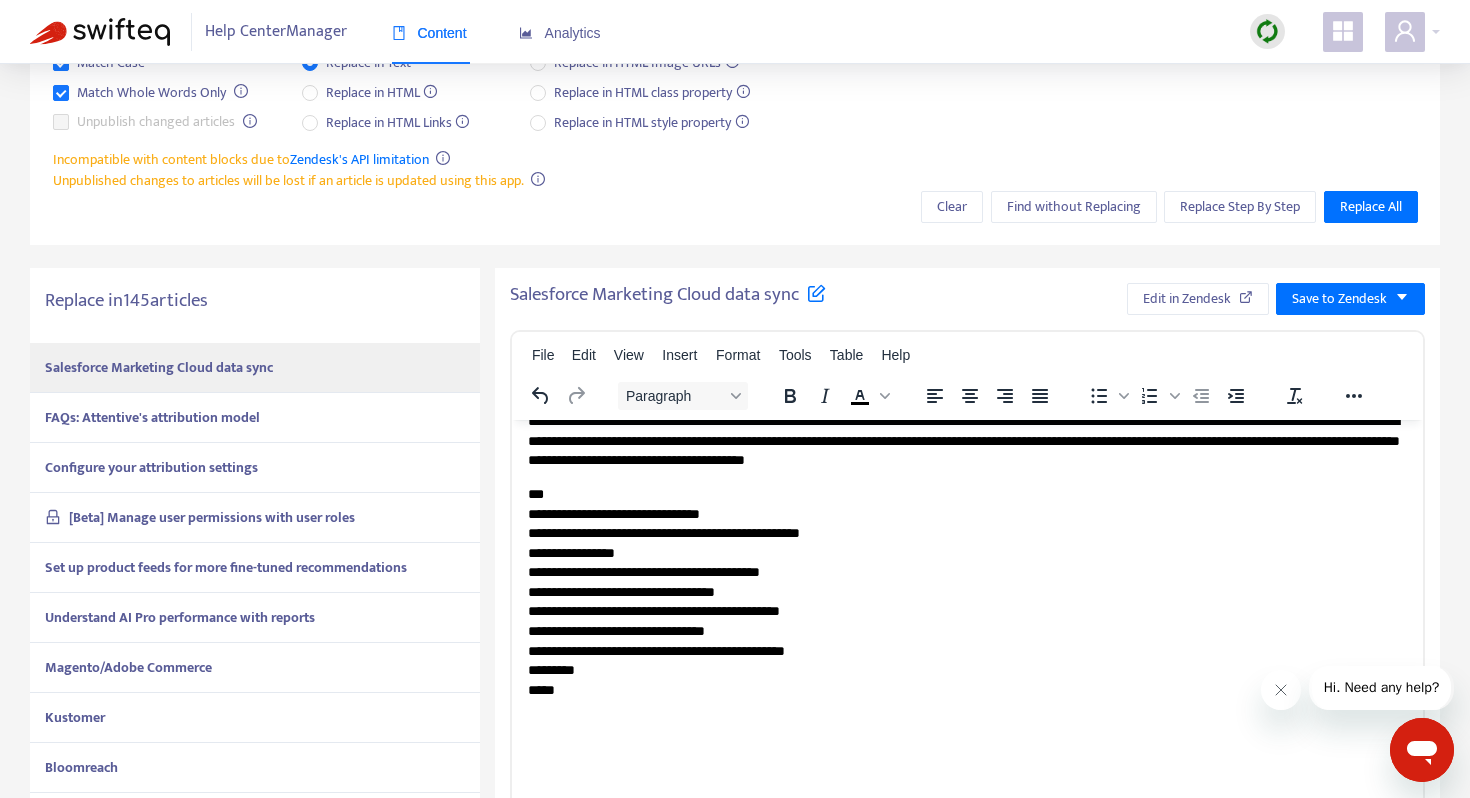 click on "FAQs: Attentive's attribution model" at bounding box center [152, 417] 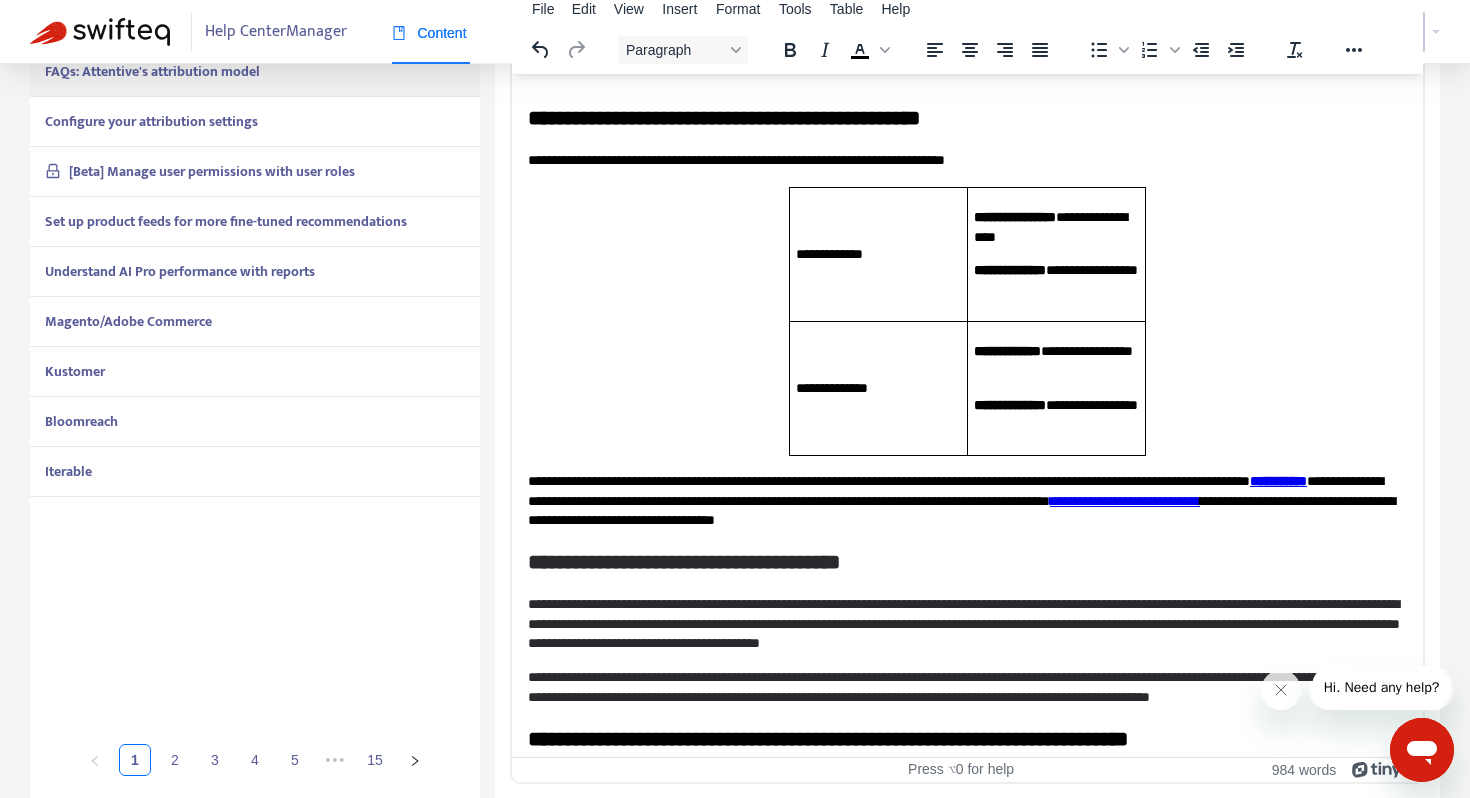 scroll, scrollTop: 485, scrollLeft: 0, axis: vertical 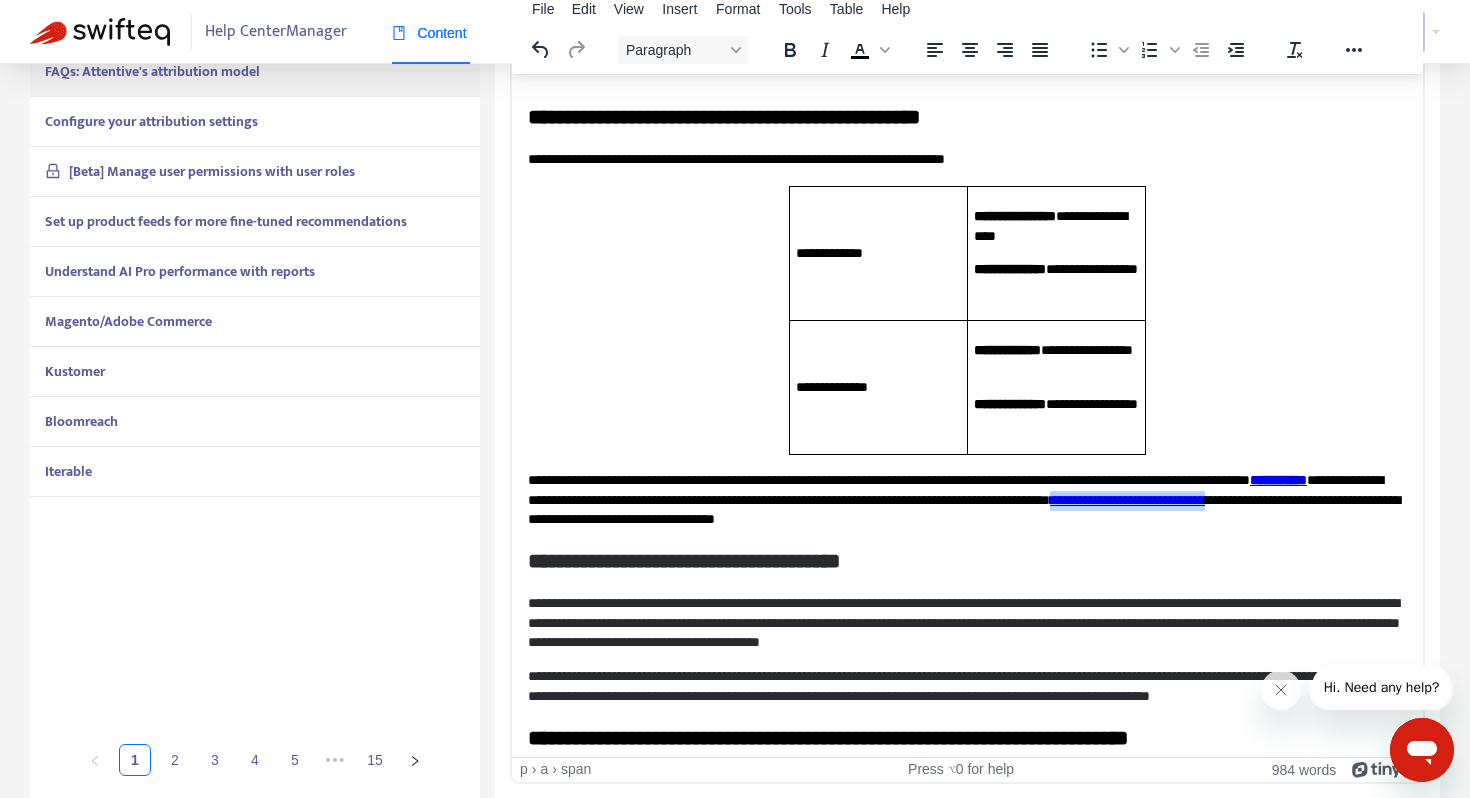drag, startPoint x: 738, startPoint y: 519, endPoint x: 535, endPoint y: 526, distance: 203.12065 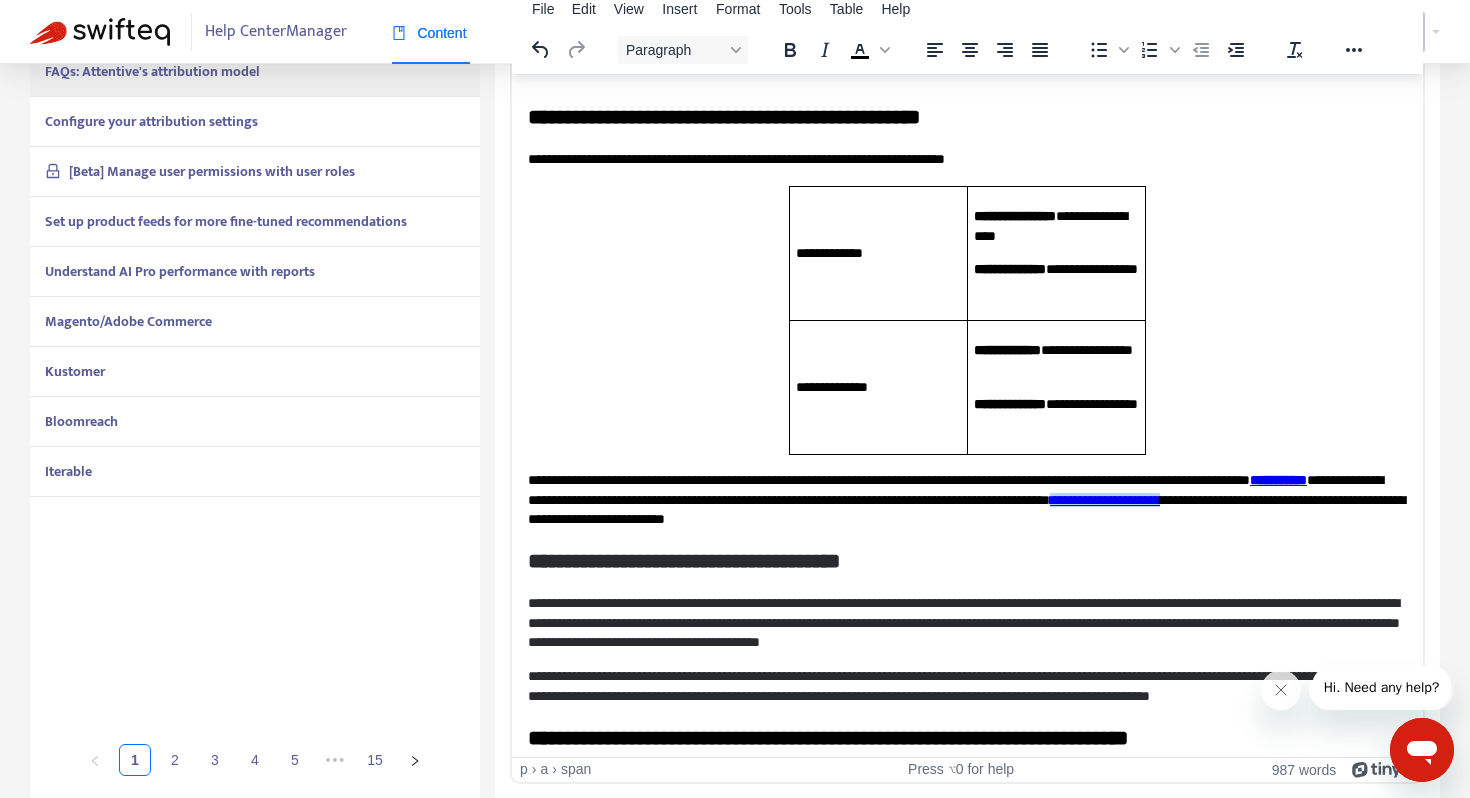 click on "**********" at bounding box center (967, 499) 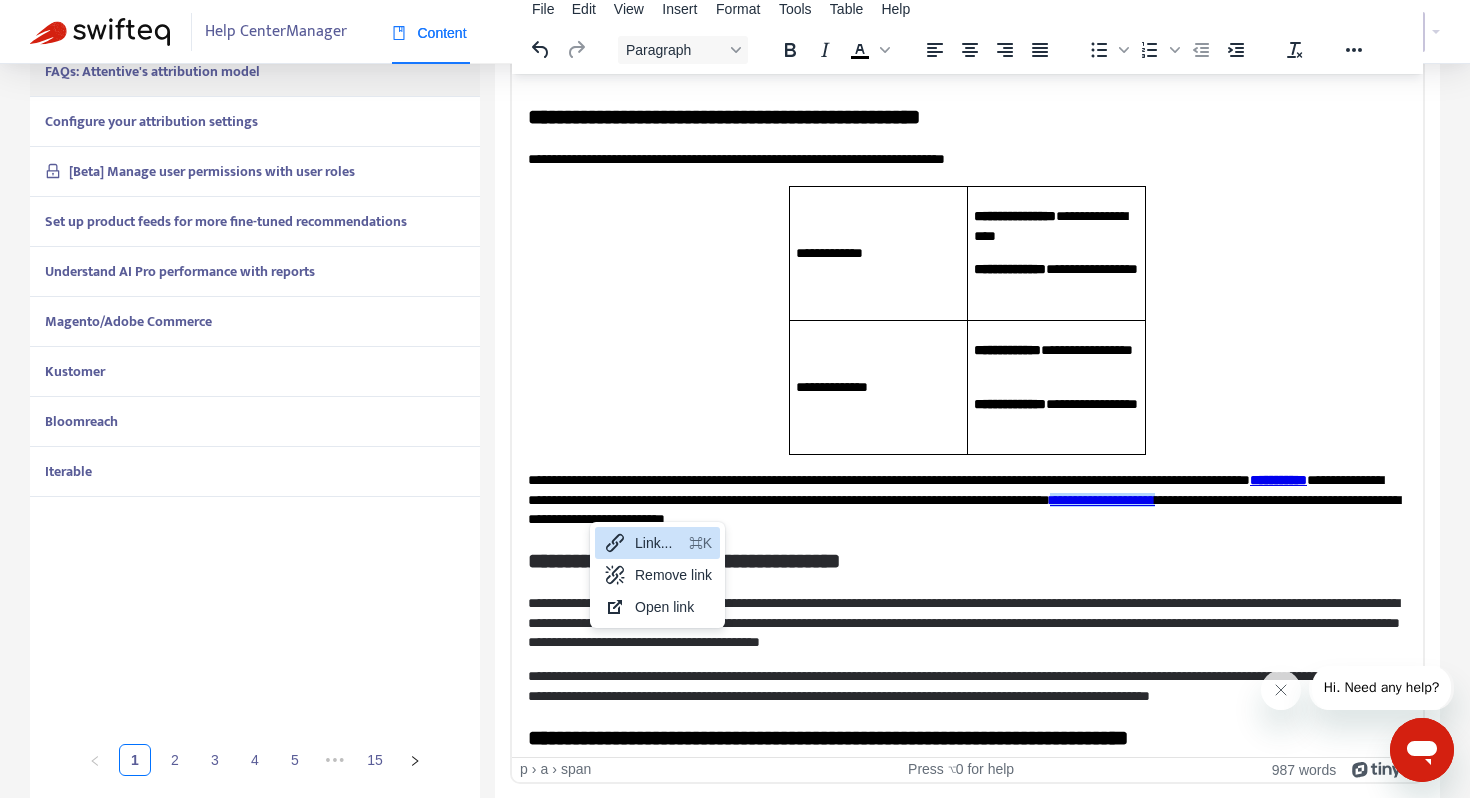 click 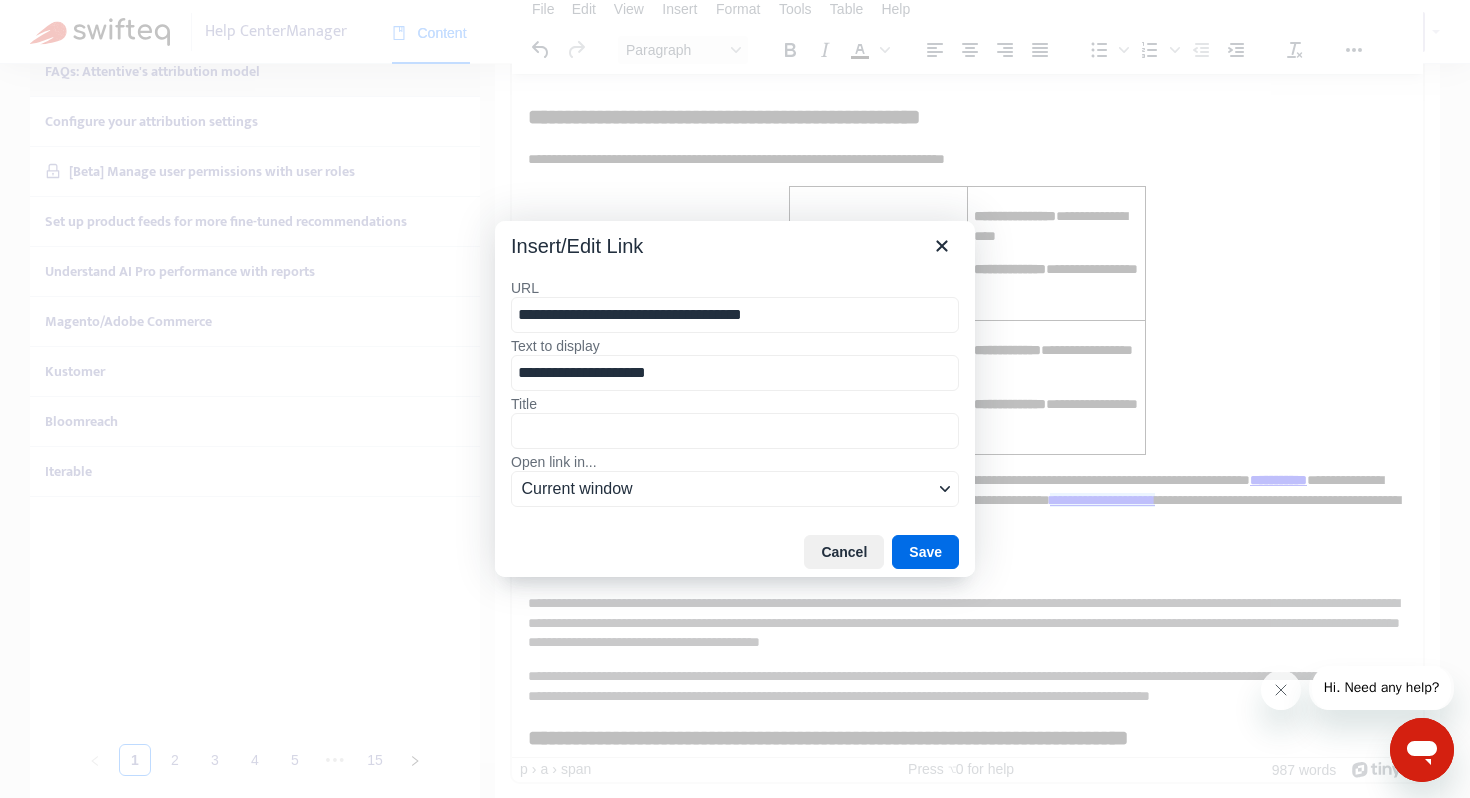 click on "**********" at bounding box center (735, 315) 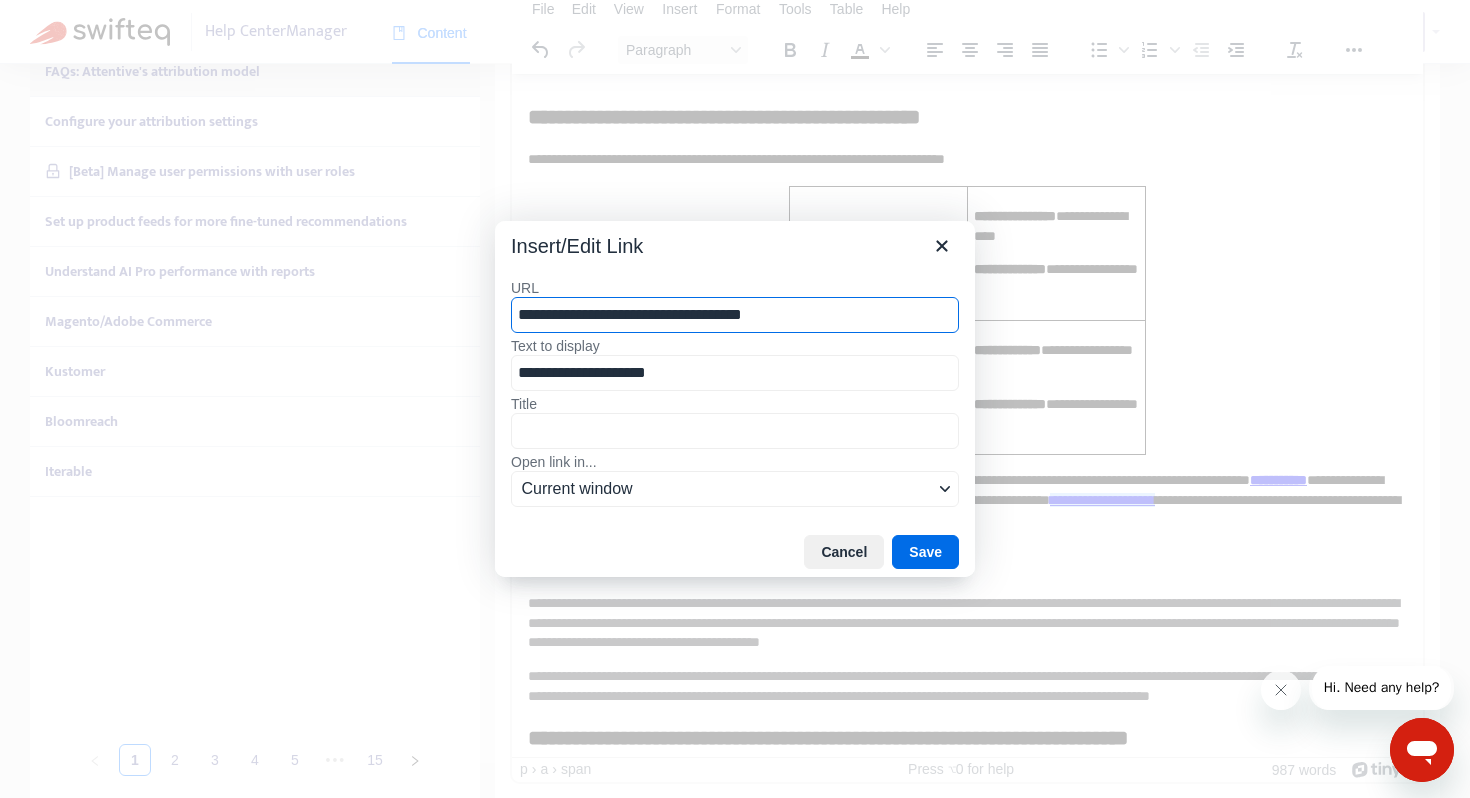 paste on "**********" 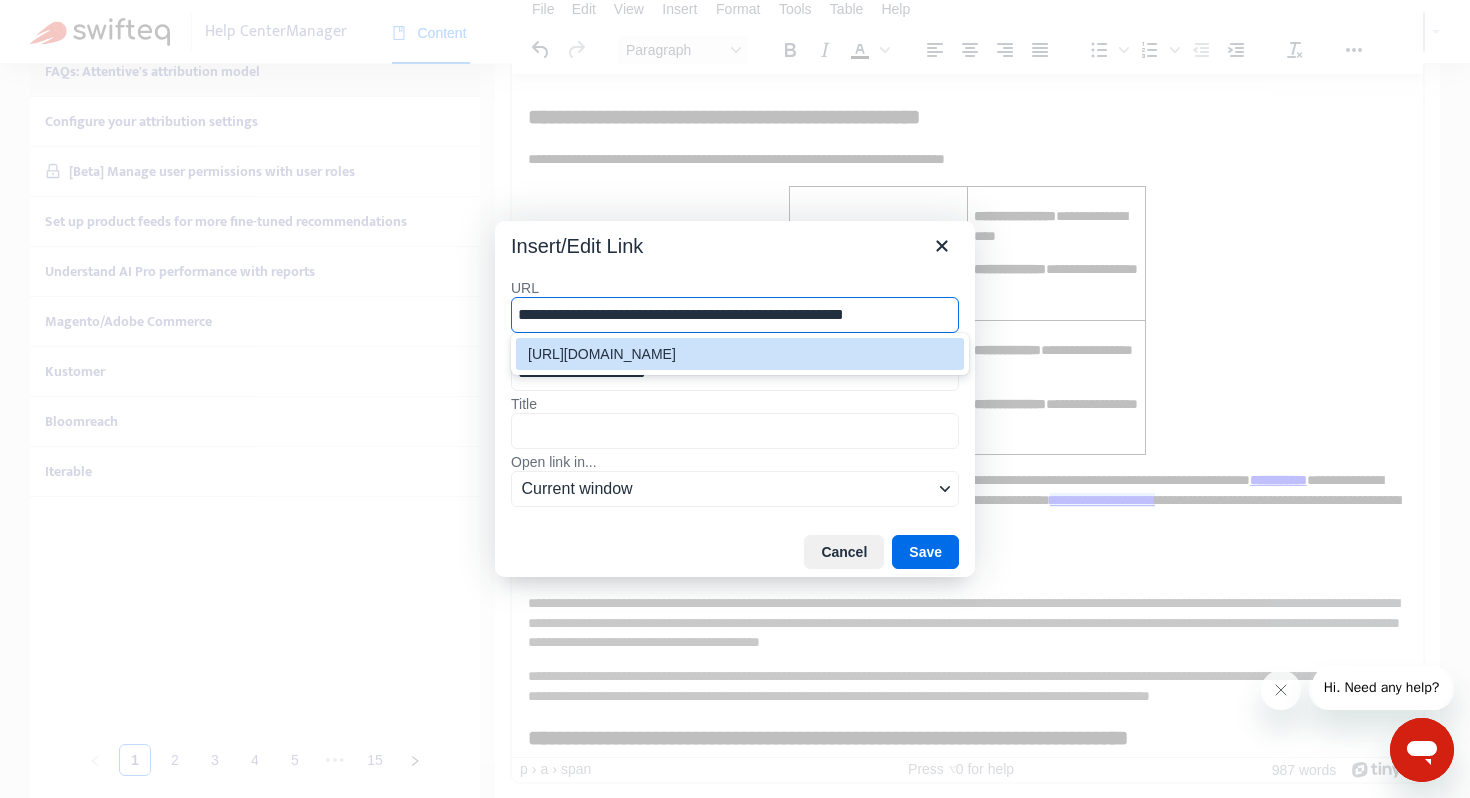 click on "[URL][DOMAIN_NAME]" at bounding box center [742, 354] 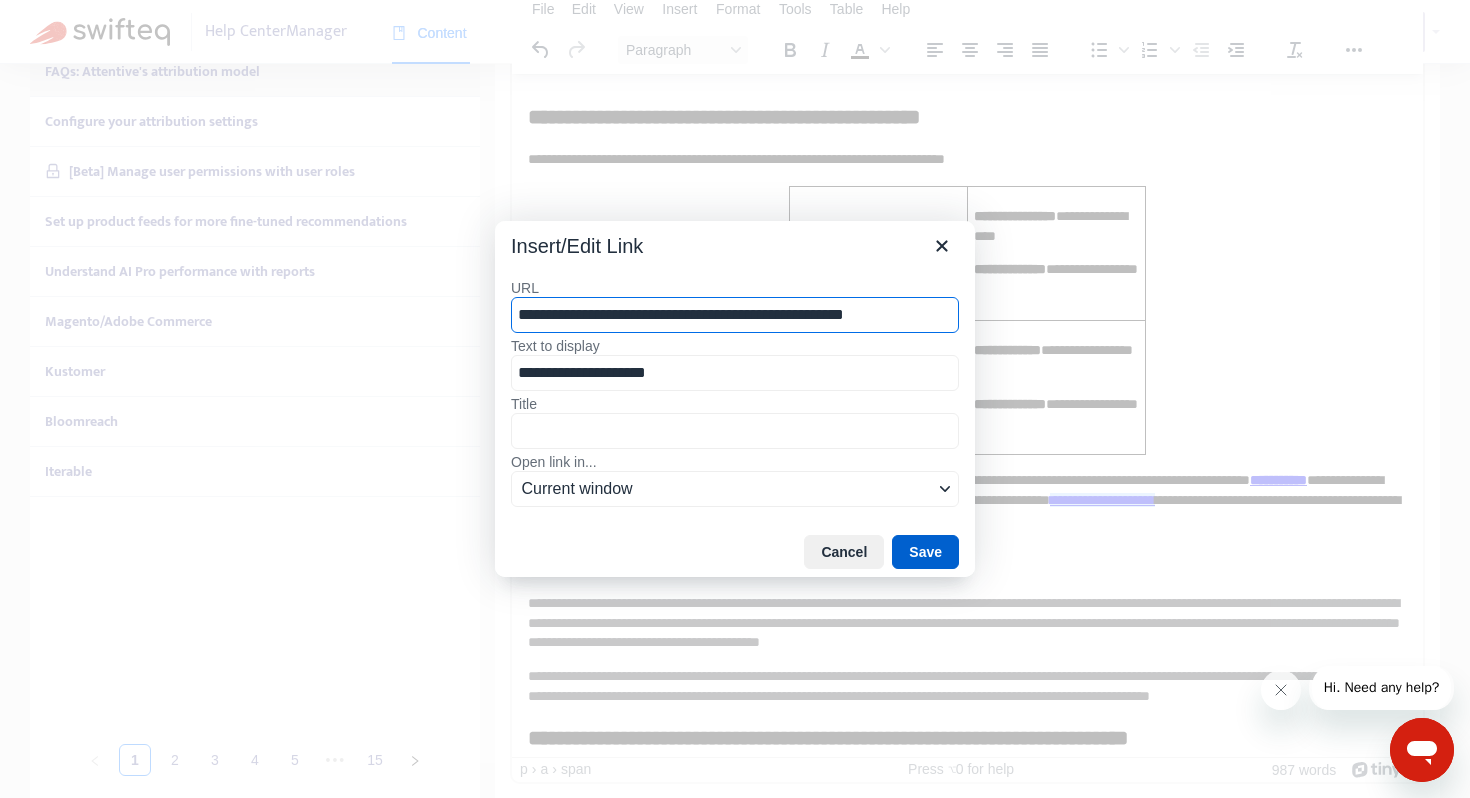 click on "Save" at bounding box center [925, 552] 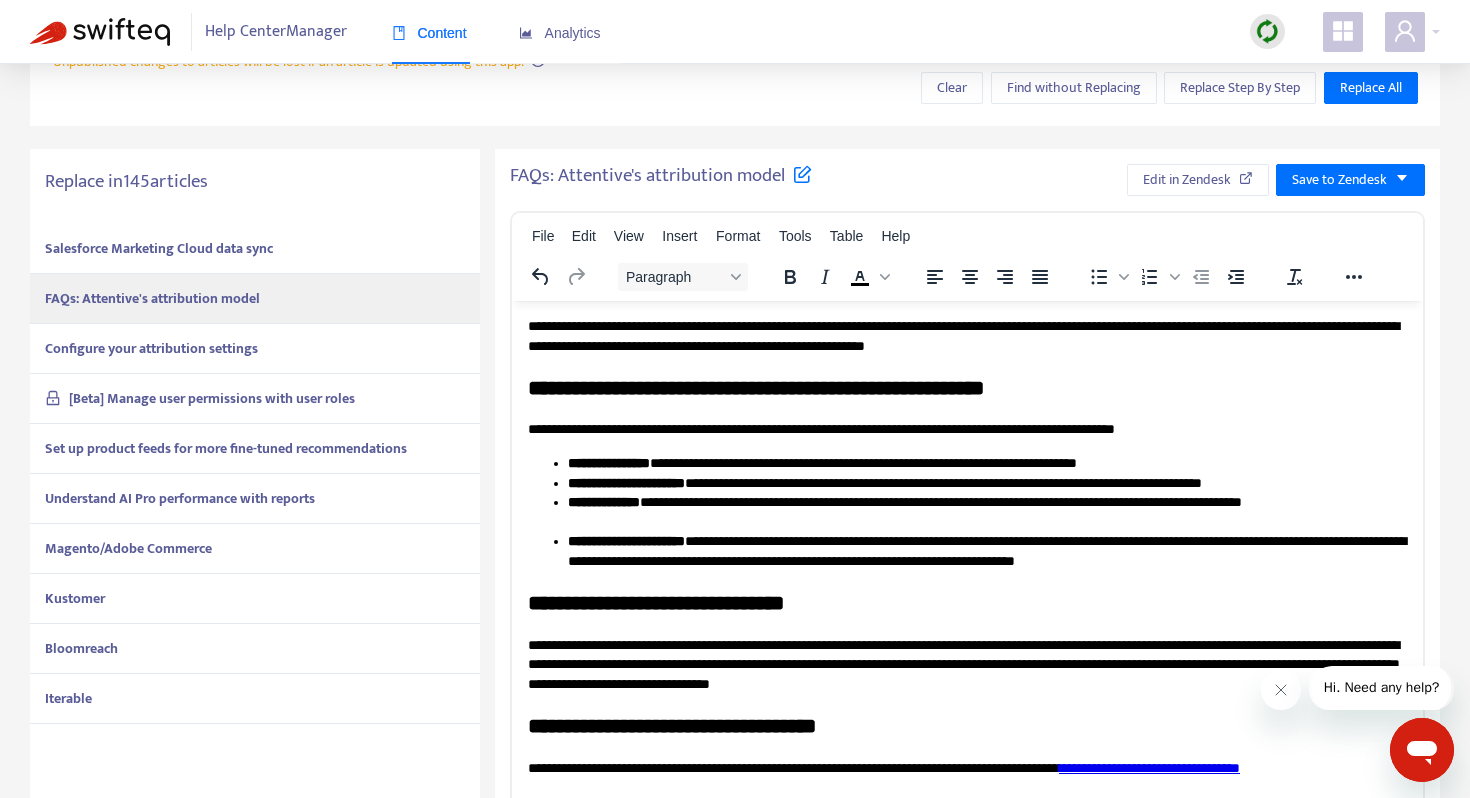 scroll, scrollTop: 322, scrollLeft: 0, axis: vertical 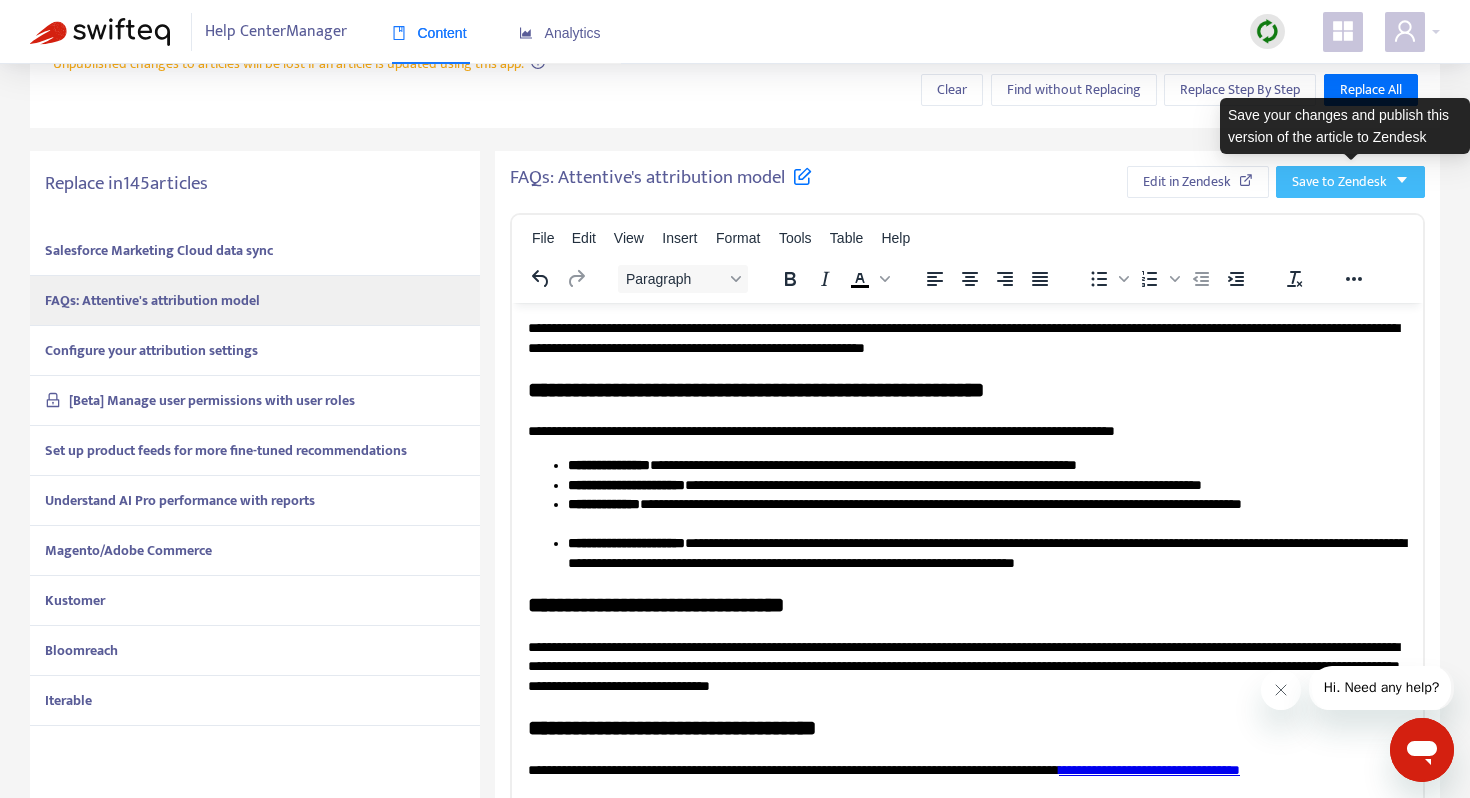 click on "Save to Zendesk" at bounding box center [1339, 182] 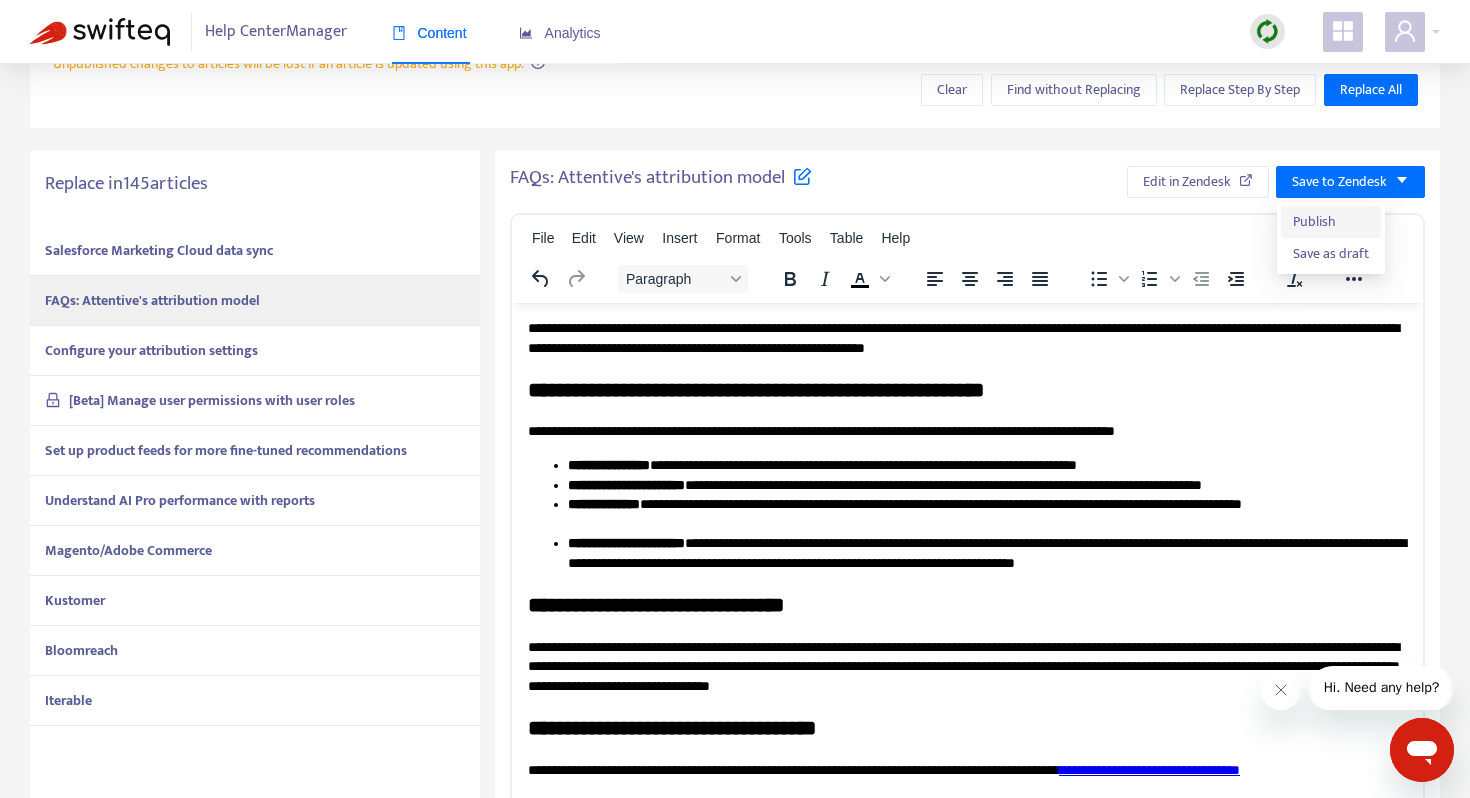click on "Publish" at bounding box center (1331, 222) 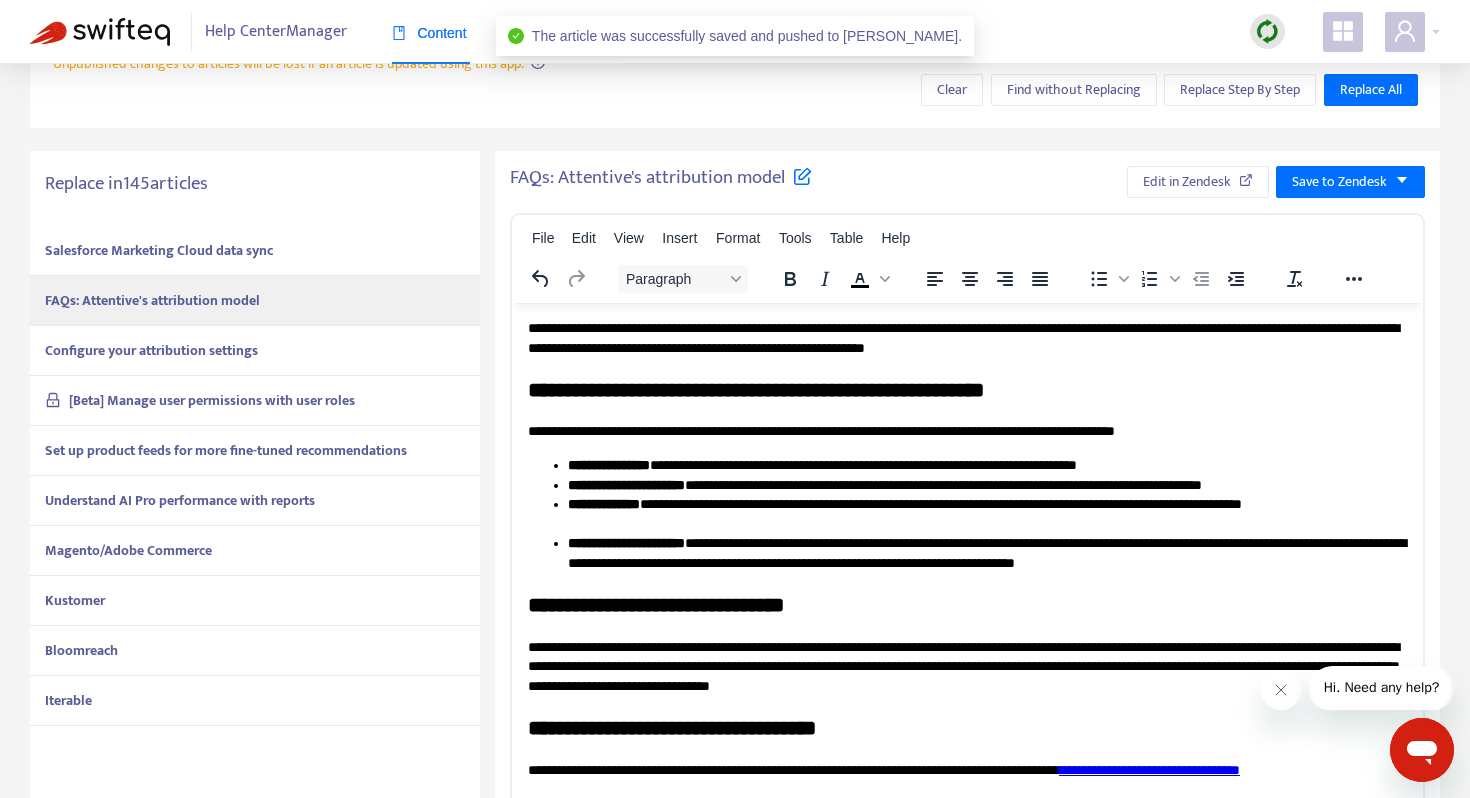 click on "Configure your attribution settings" at bounding box center [151, 350] 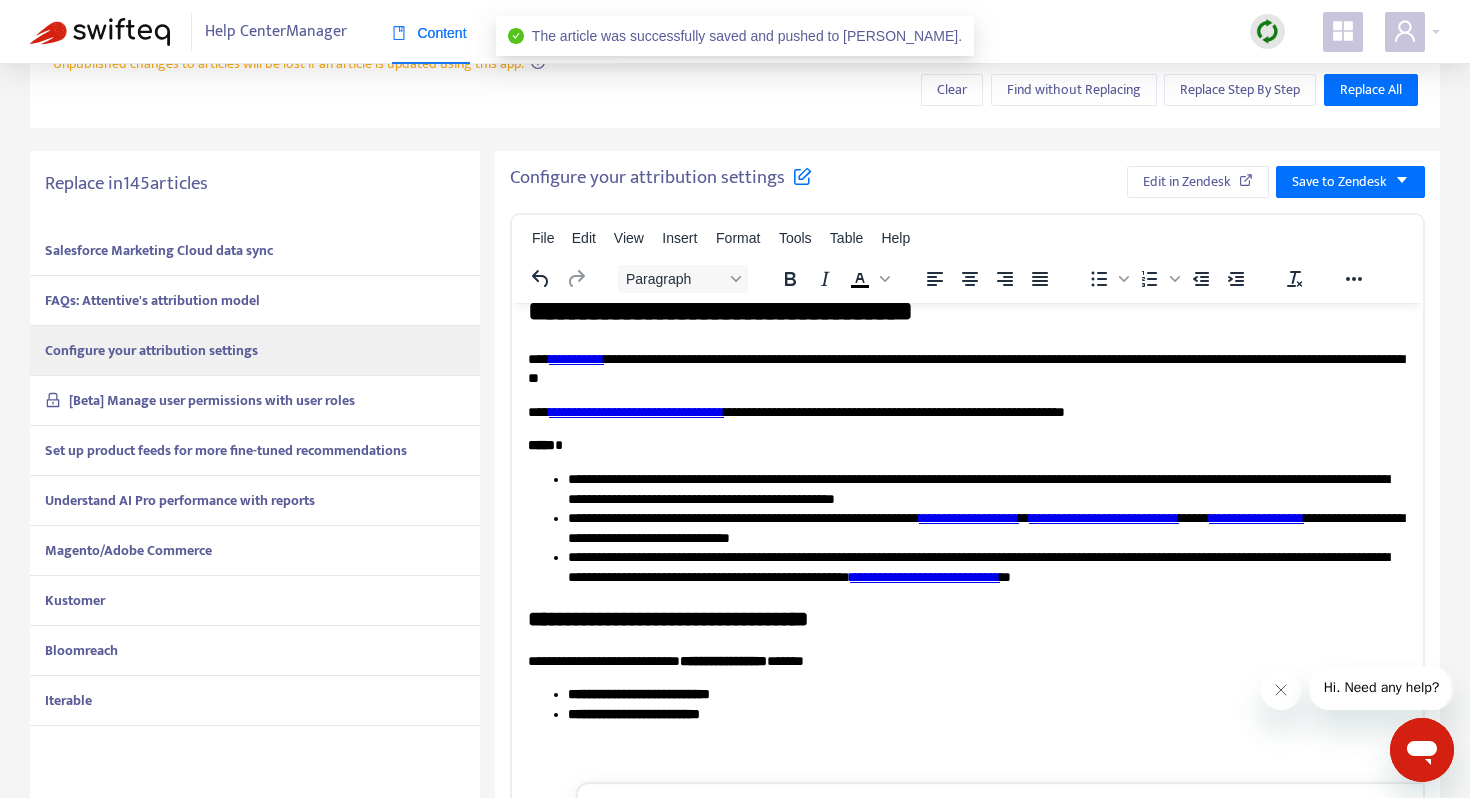 scroll, scrollTop: 42, scrollLeft: 0, axis: vertical 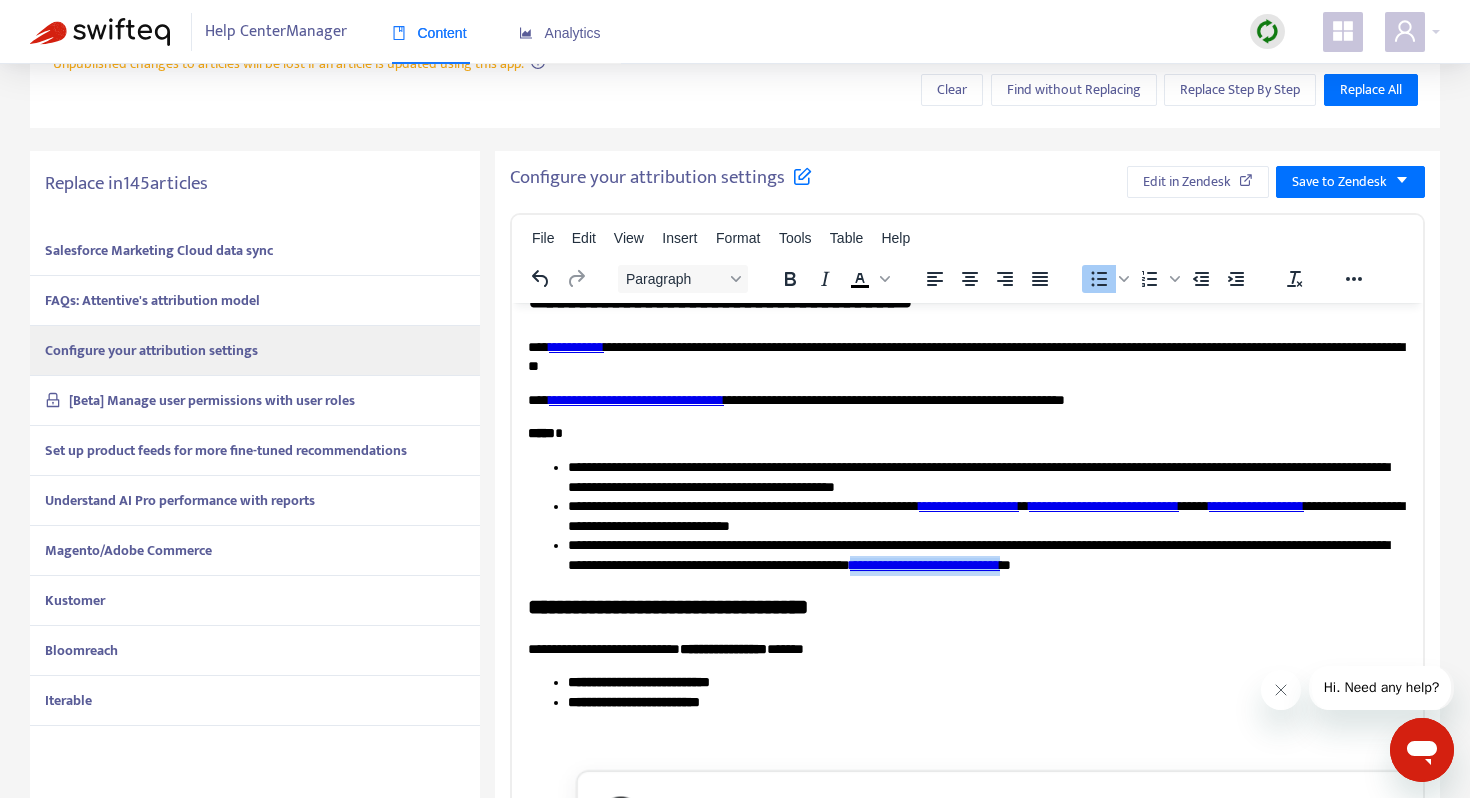 drag, startPoint x: 1123, startPoint y: 566, endPoint x: 1324, endPoint y: 558, distance: 201.15913 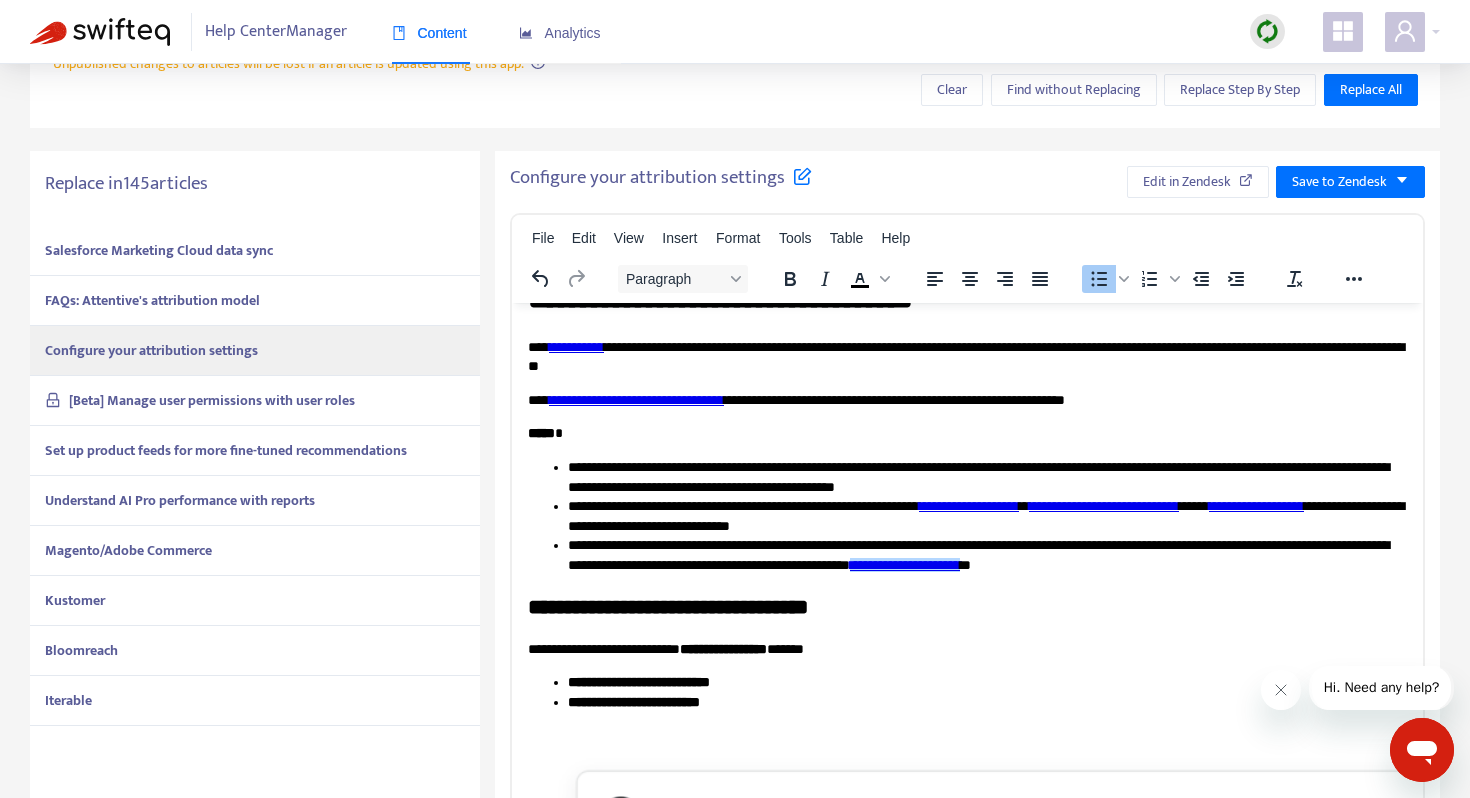 click on "**********" at bounding box center (967, 606) 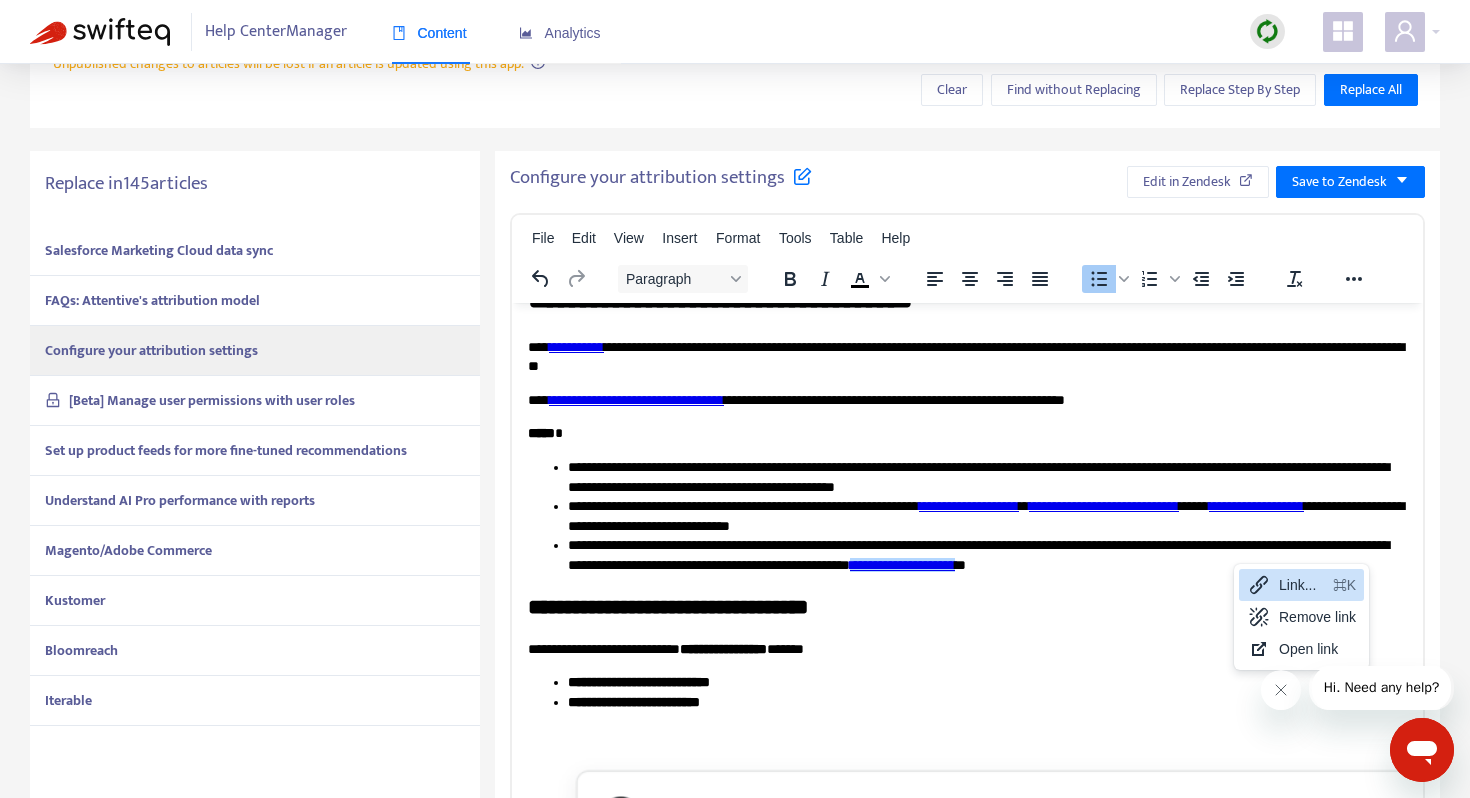 click on "Link..." at bounding box center (1302, 585) 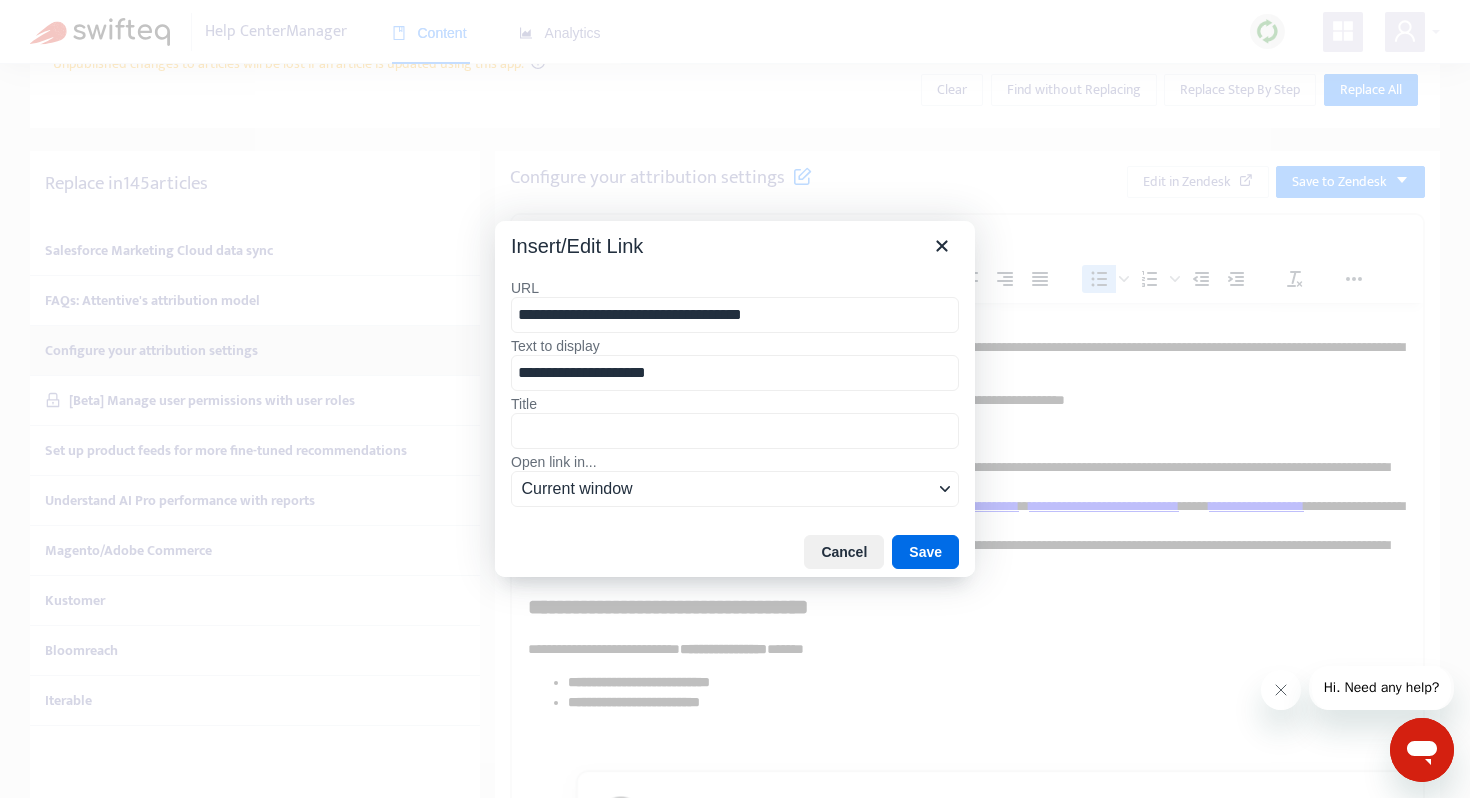 click on "**********" at bounding box center (735, 315) 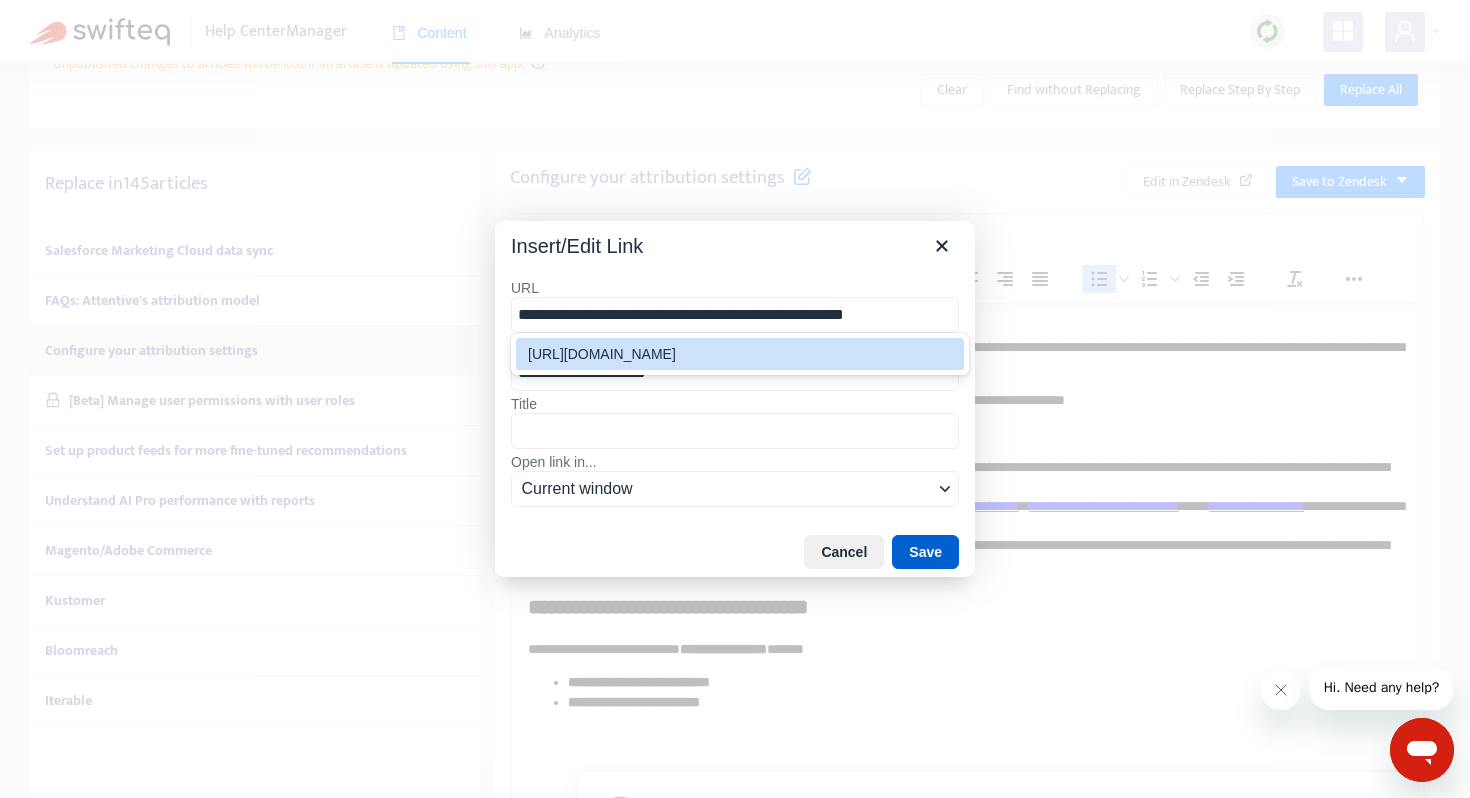 click on "Save" at bounding box center (925, 552) 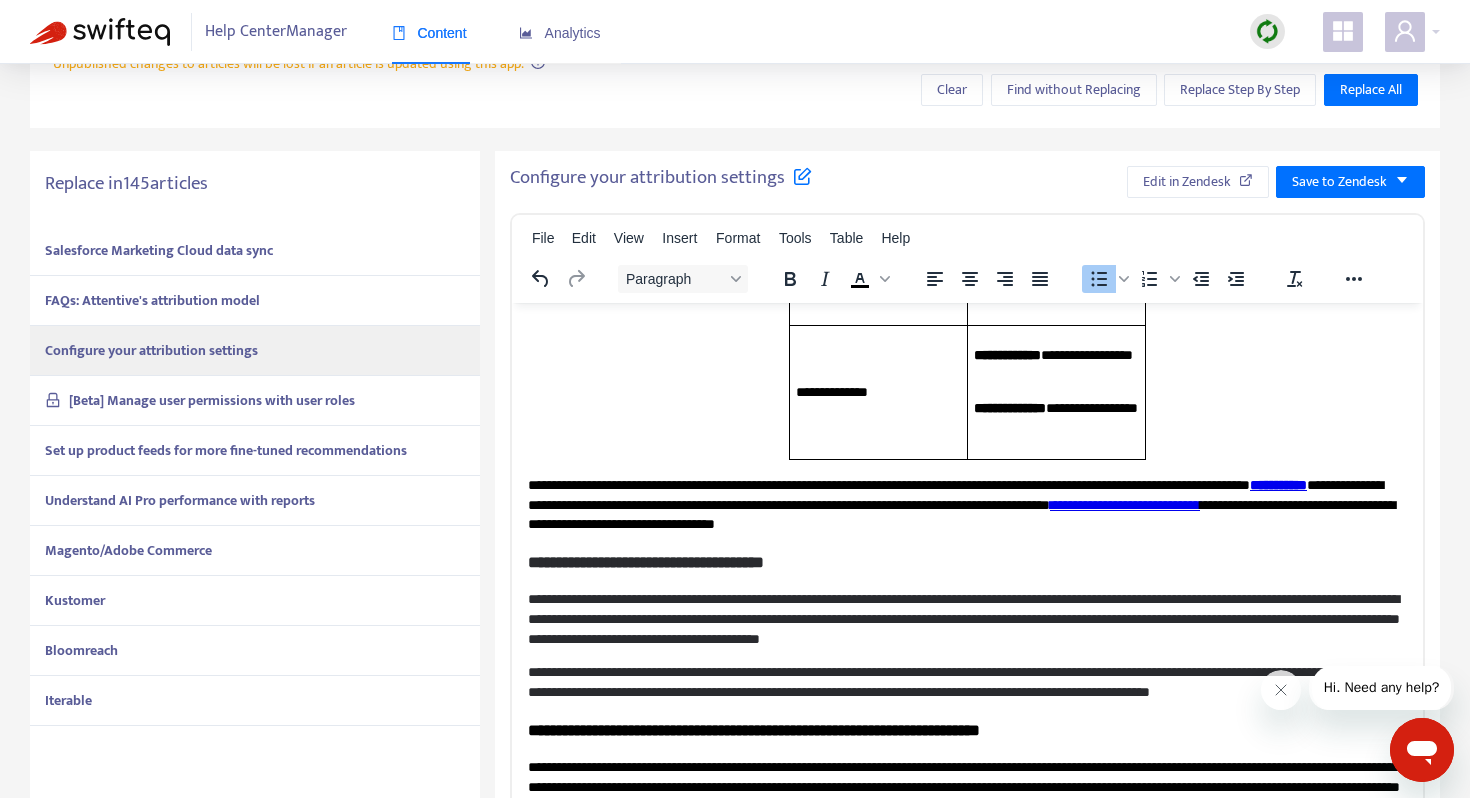 scroll, scrollTop: 4116, scrollLeft: 0, axis: vertical 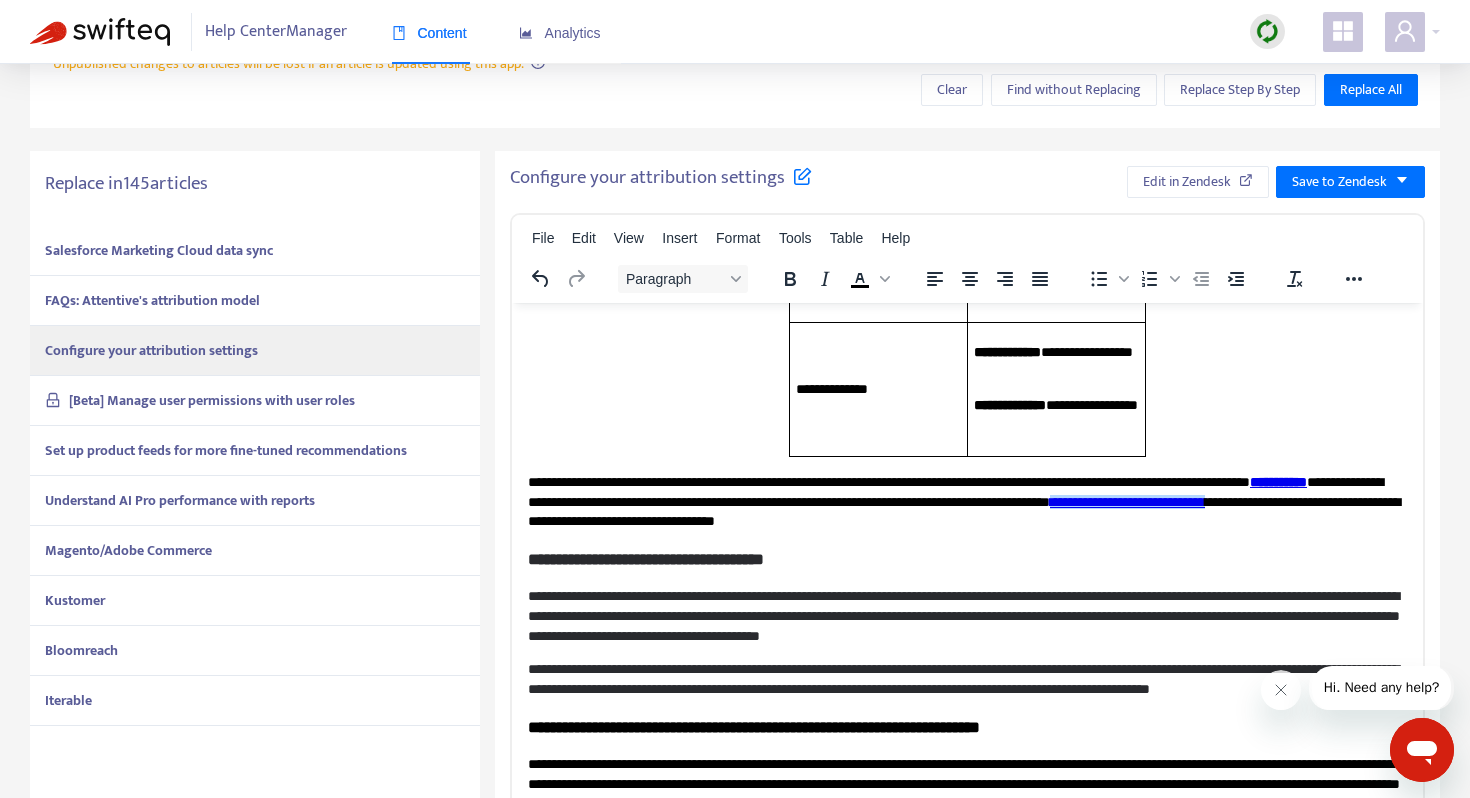 drag, startPoint x: 737, startPoint y: 520, endPoint x: 566, endPoint y: 522, distance: 171.01169 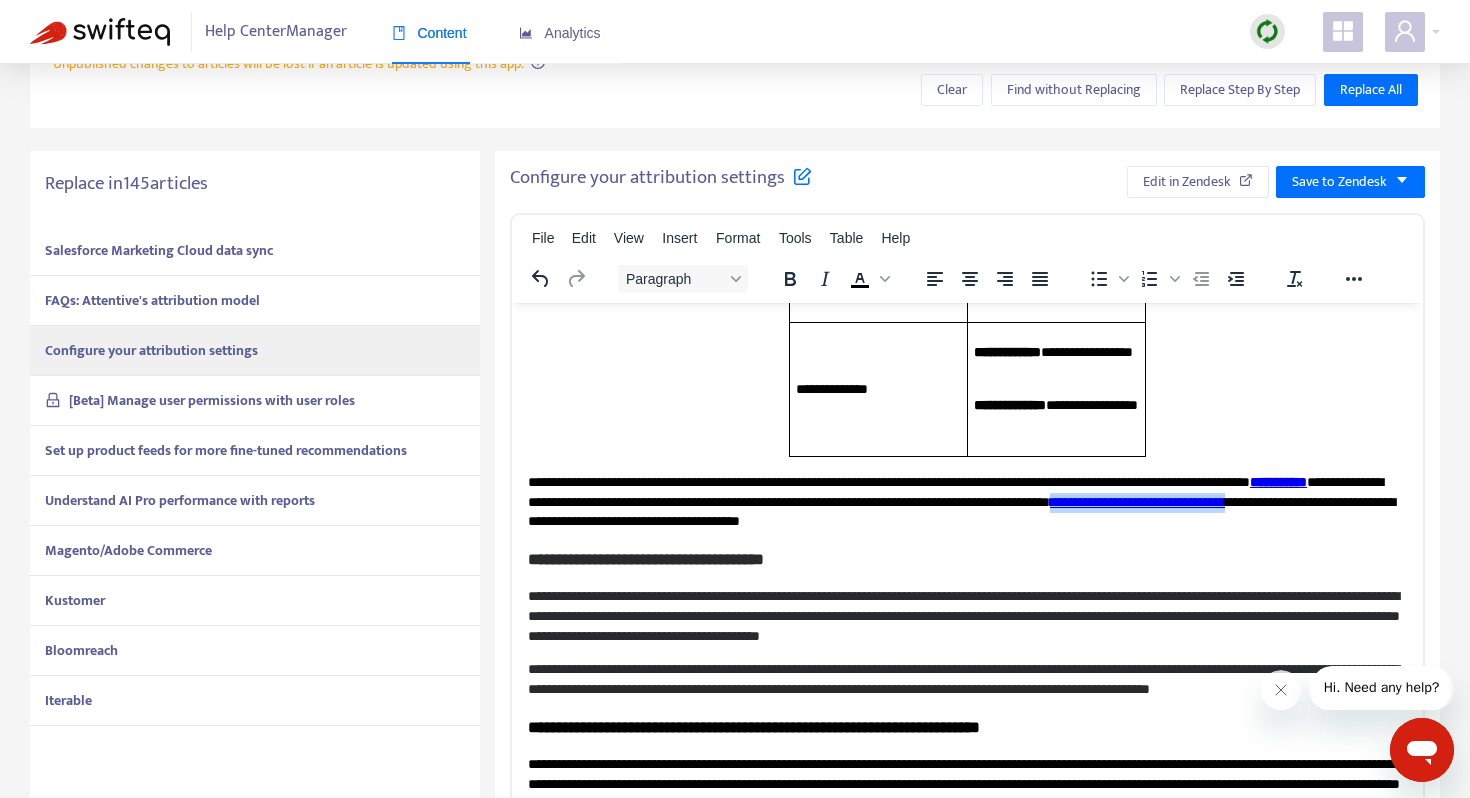drag, startPoint x: 775, startPoint y: 522, endPoint x: 534, endPoint y: 514, distance: 241.13274 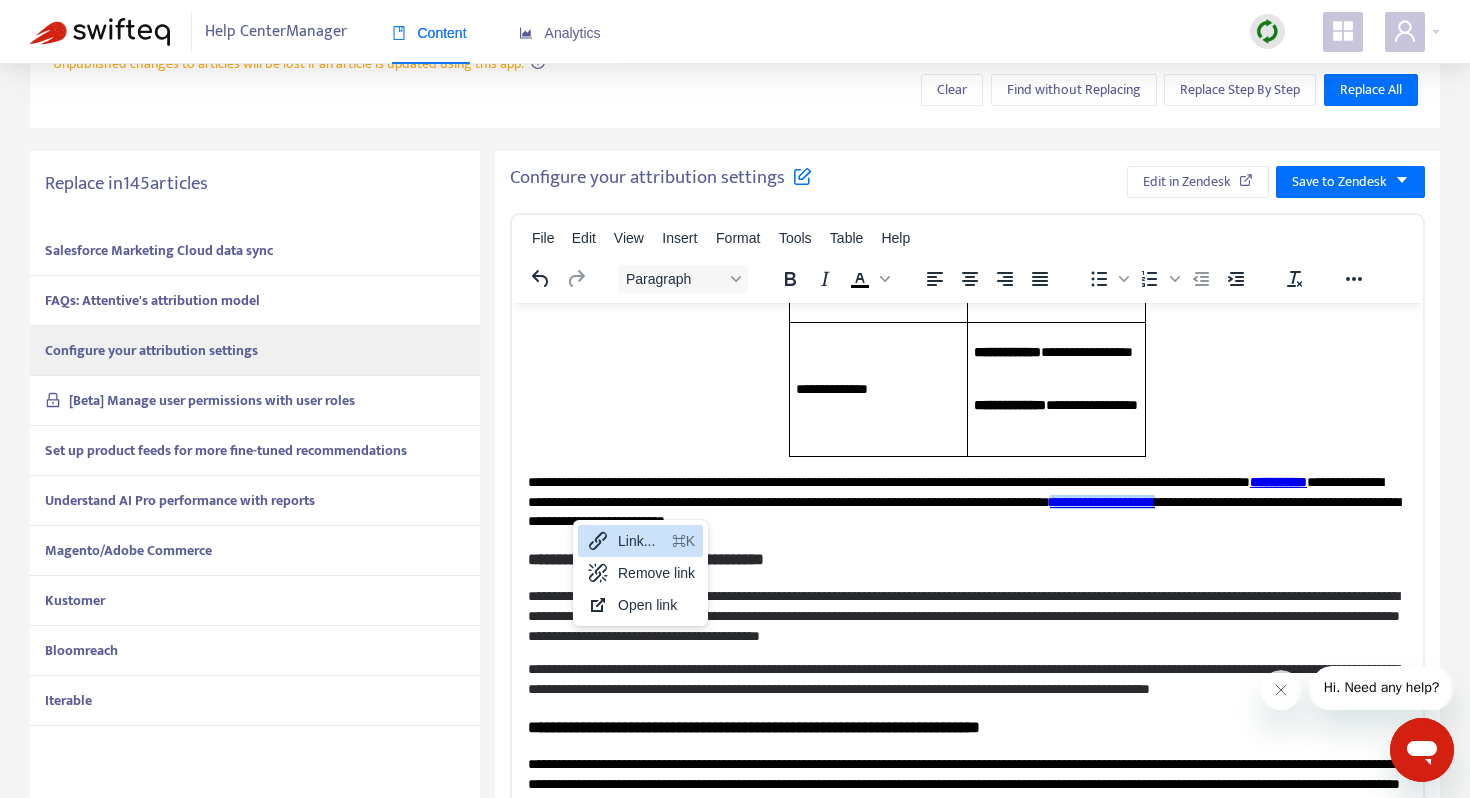 click 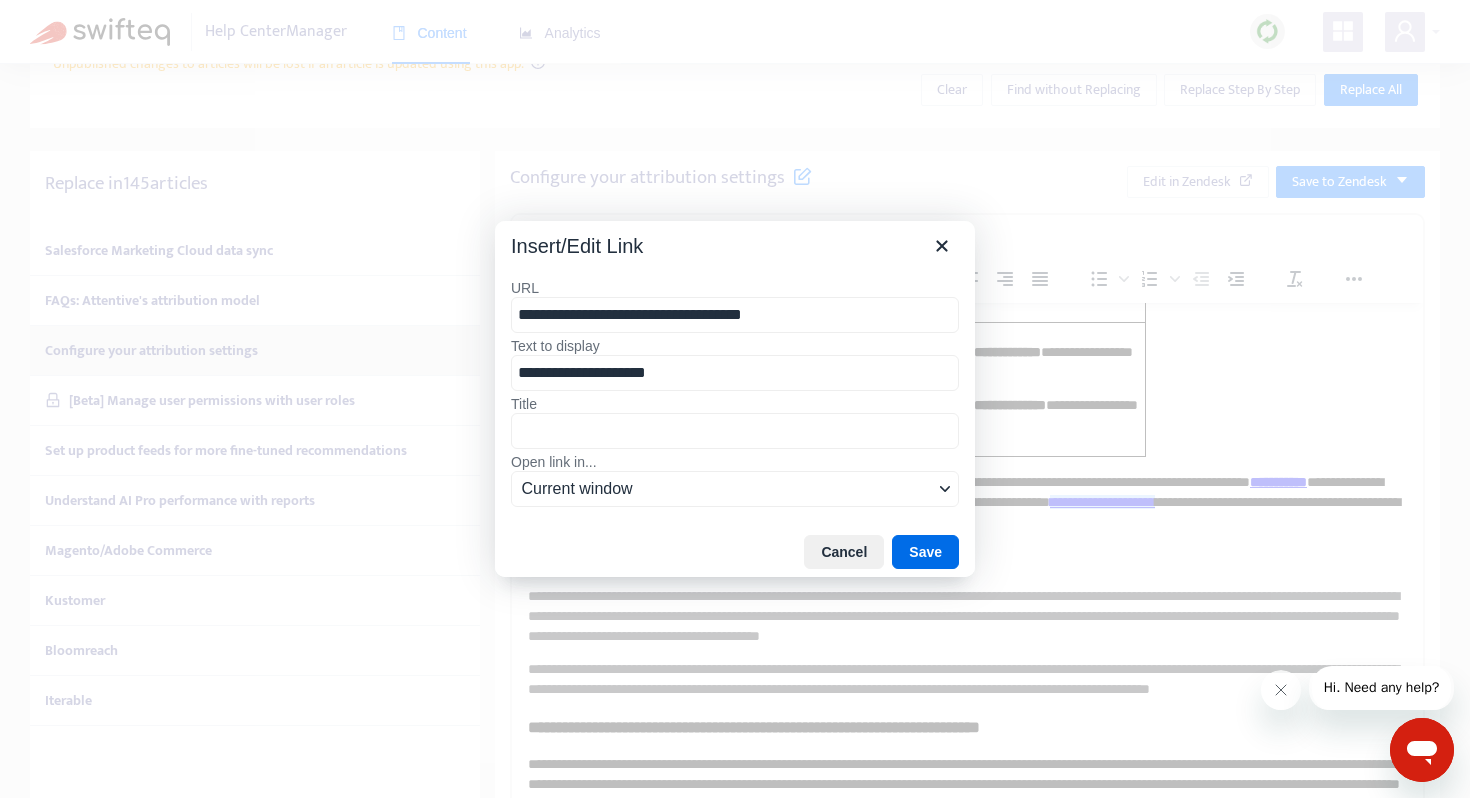 click on "**********" at bounding box center [735, 315] 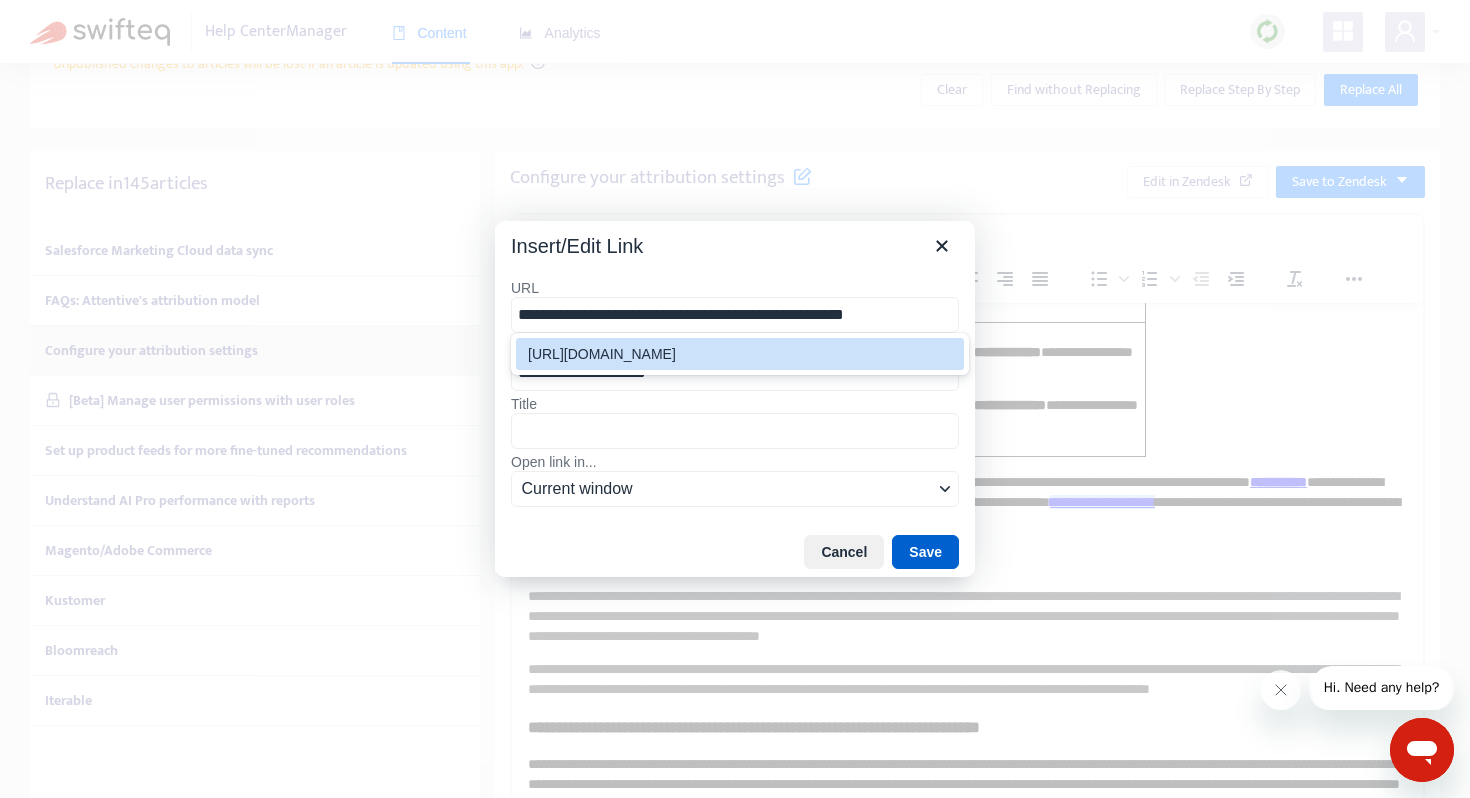 click on "Save" at bounding box center (925, 552) 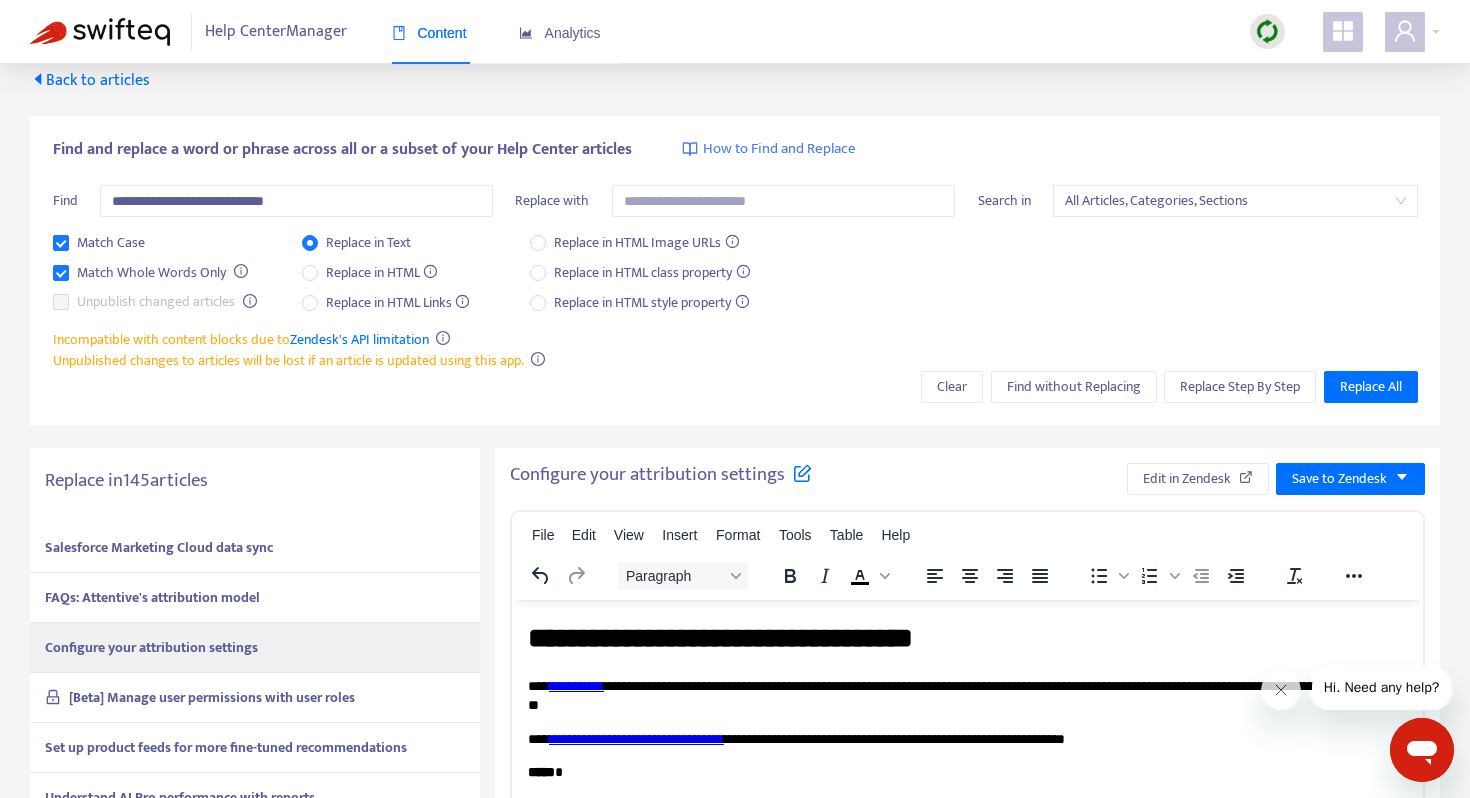 scroll, scrollTop: 0, scrollLeft: 0, axis: both 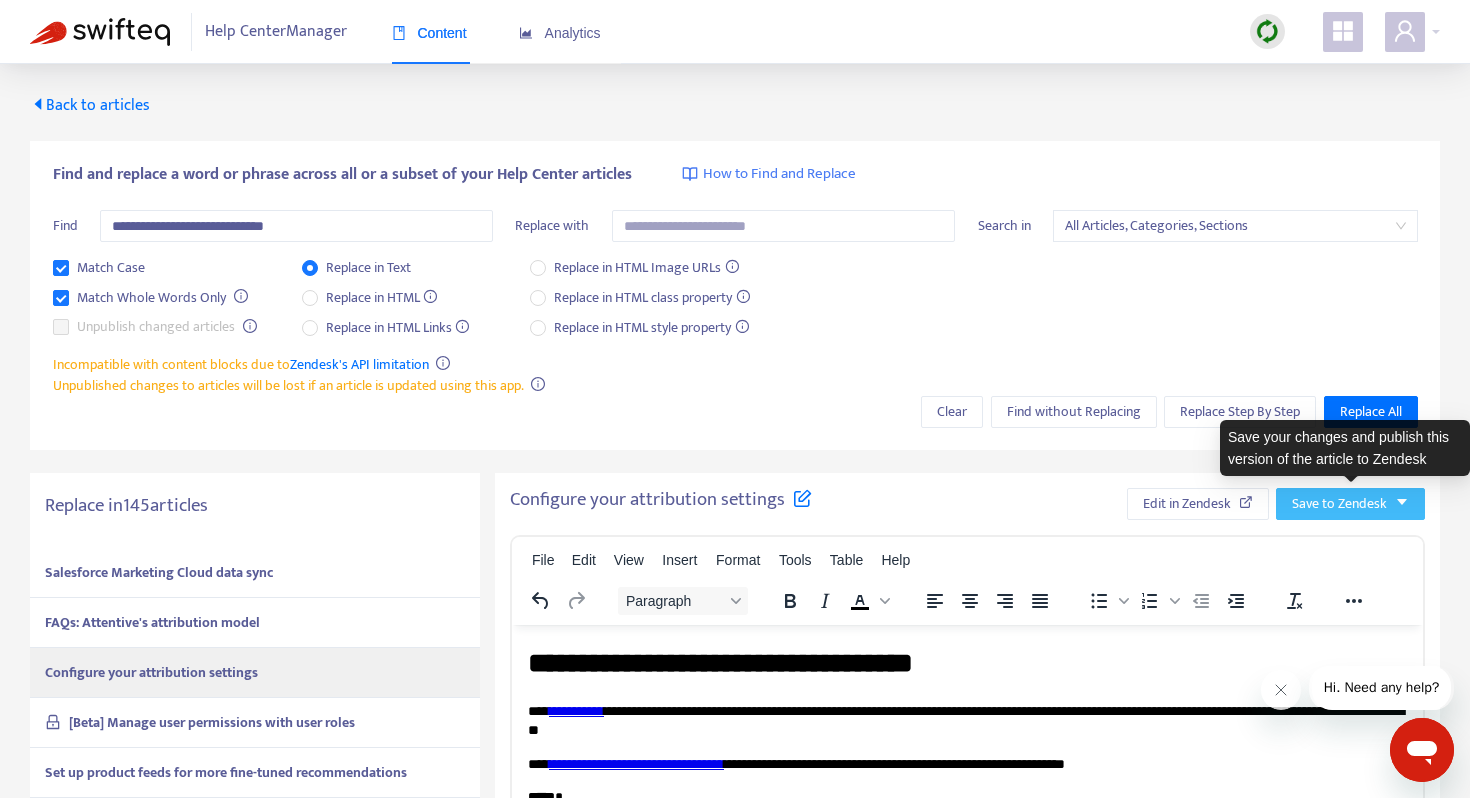 click on "Save to Zendesk" at bounding box center (1339, 504) 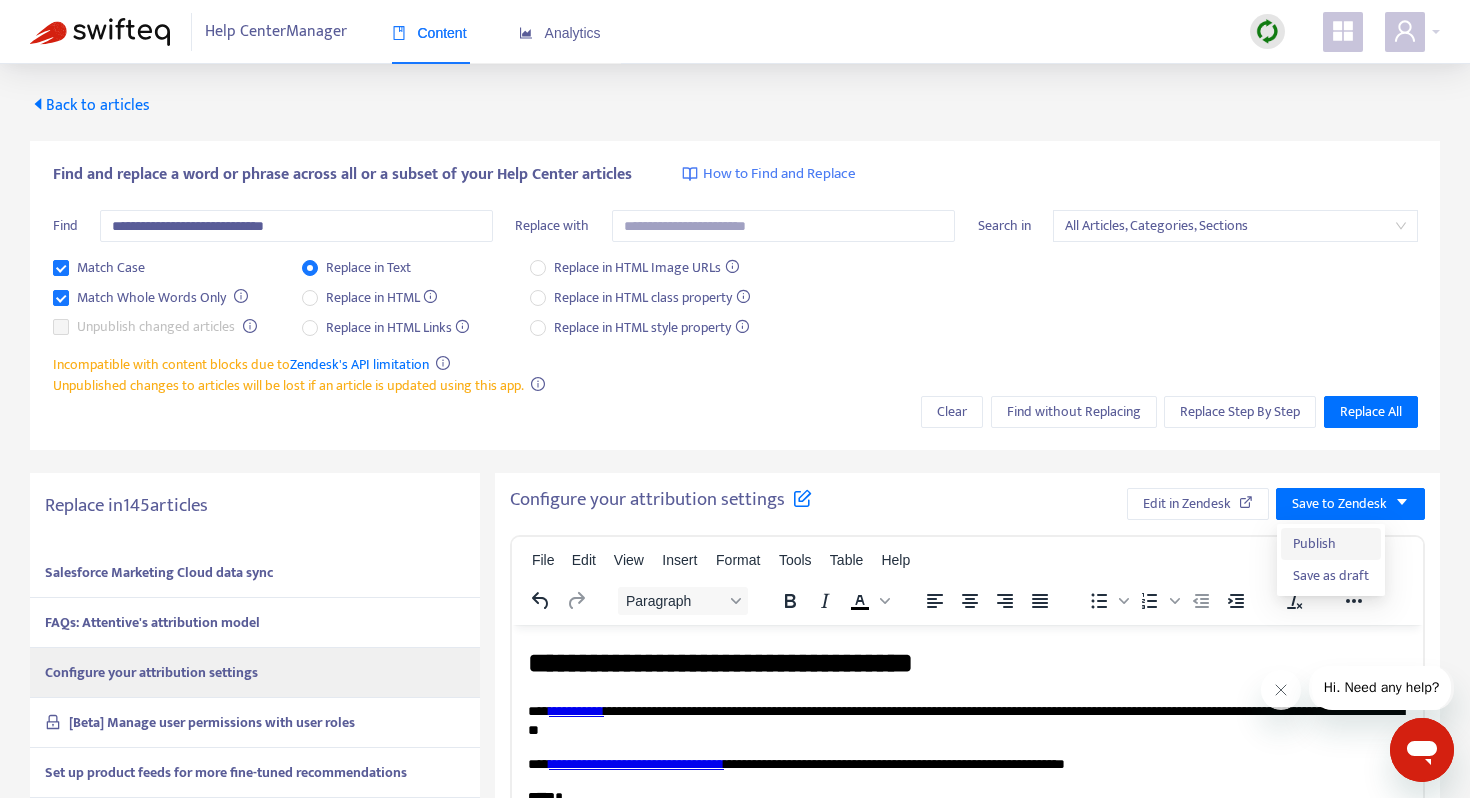 click on "Publish" at bounding box center [1331, 544] 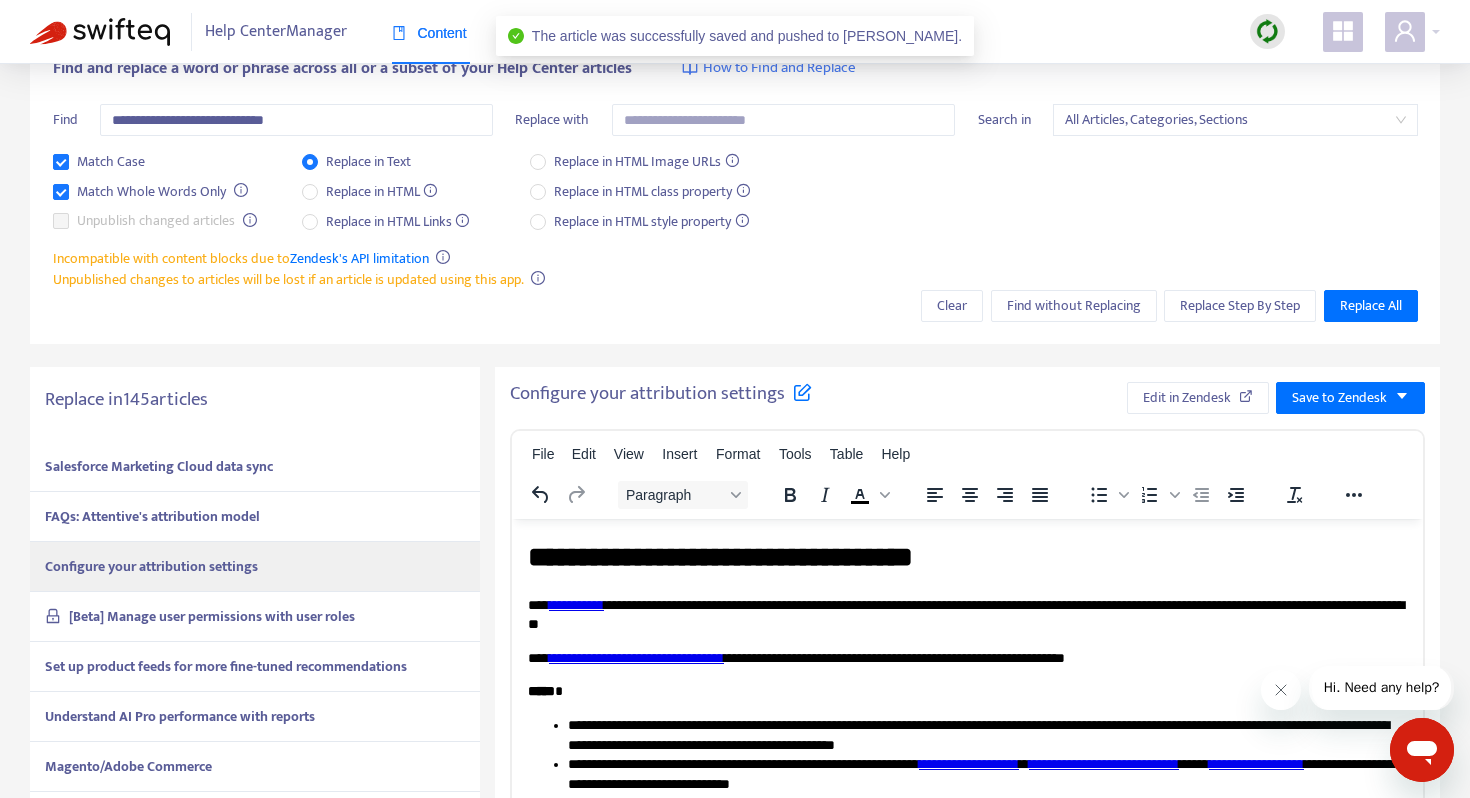 scroll, scrollTop: 170, scrollLeft: 0, axis: vertical 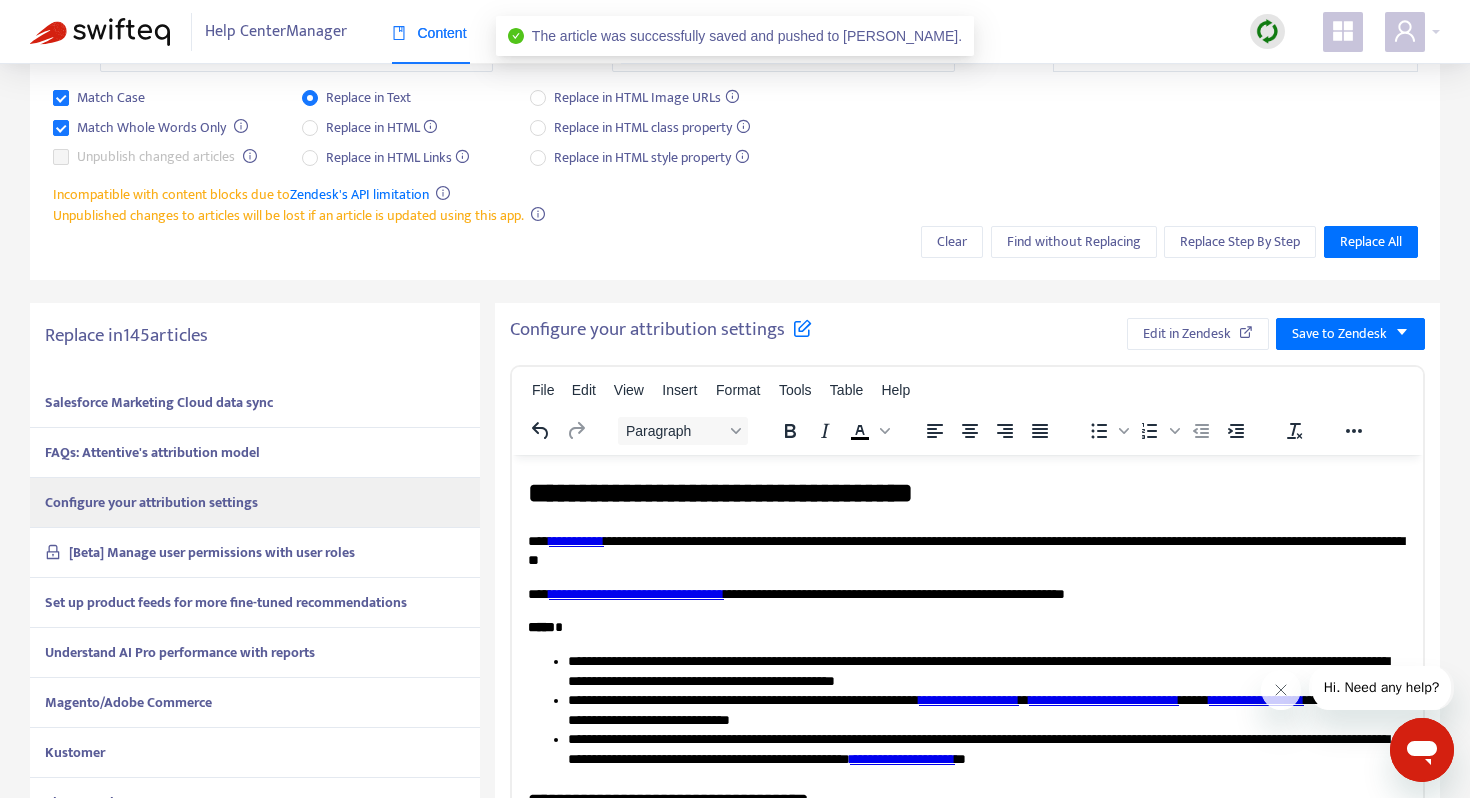 click on "[Beta] Manage user permissions with user roles" at bounding box center (212, 552) 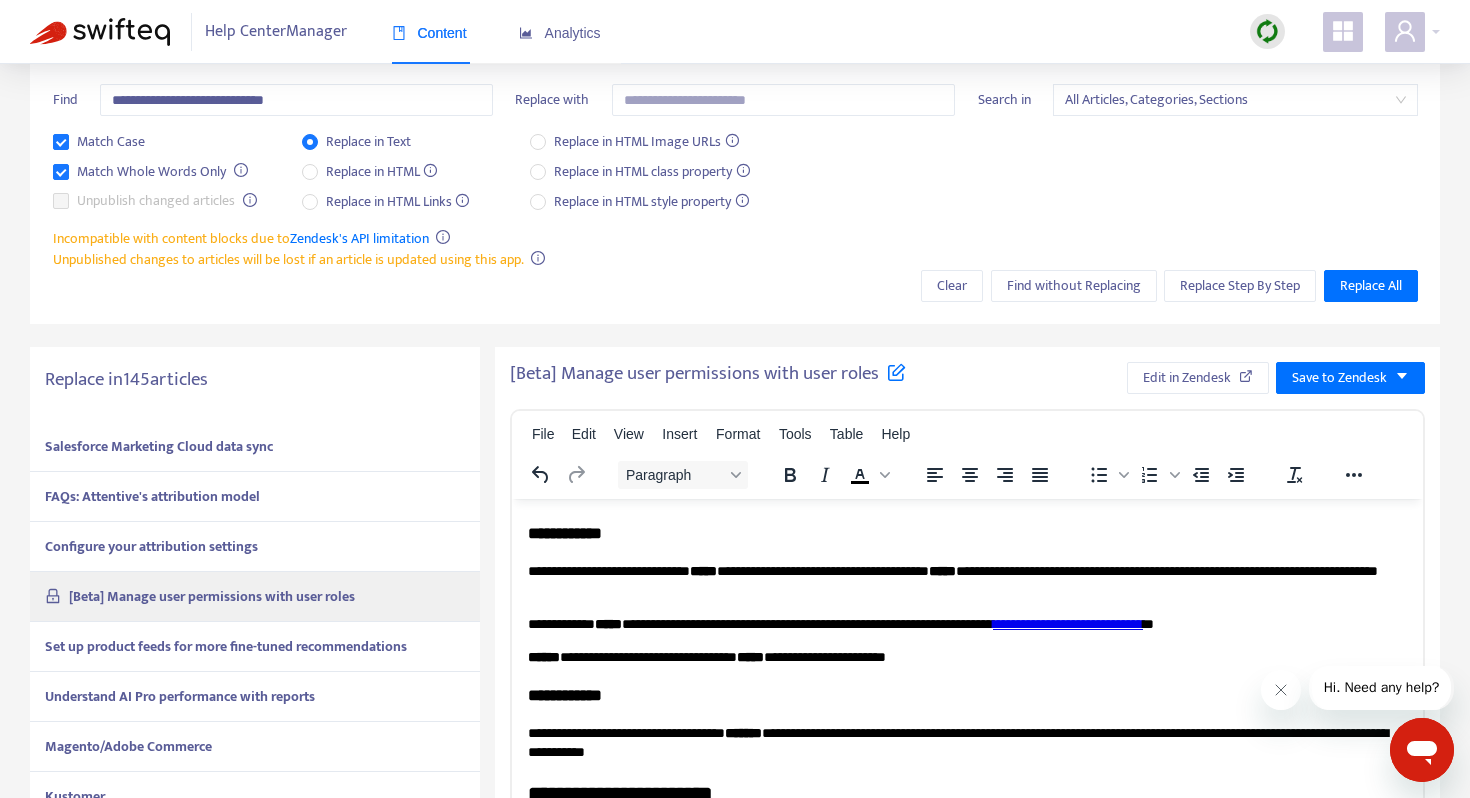 scroll, scrollTop: 232, scrollLeft: 0, axis: vertical 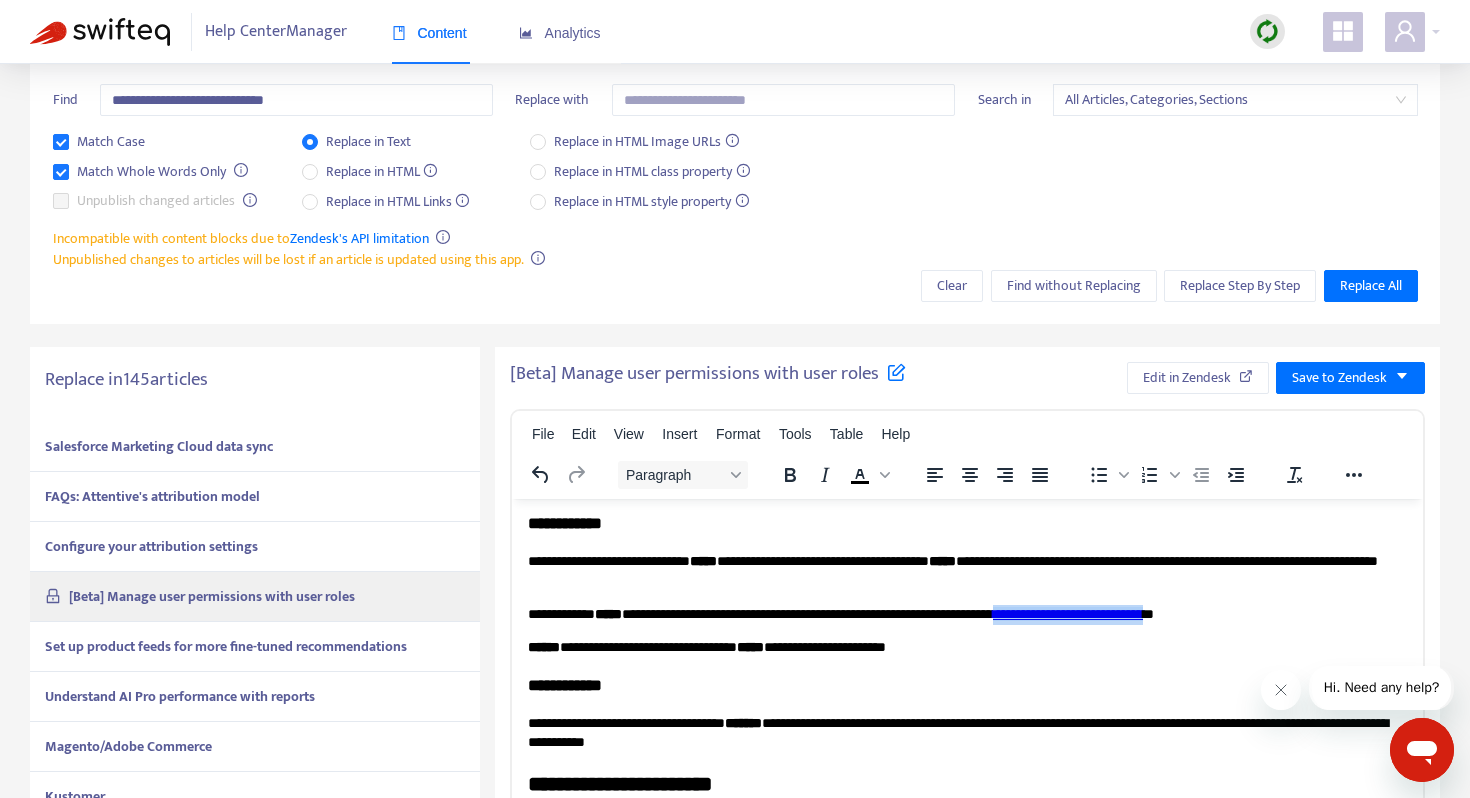 drag, startPoint x: 1124, startPoint y: 616, endPoint x: 1326, endPoint y: 605, distance: 202.29929 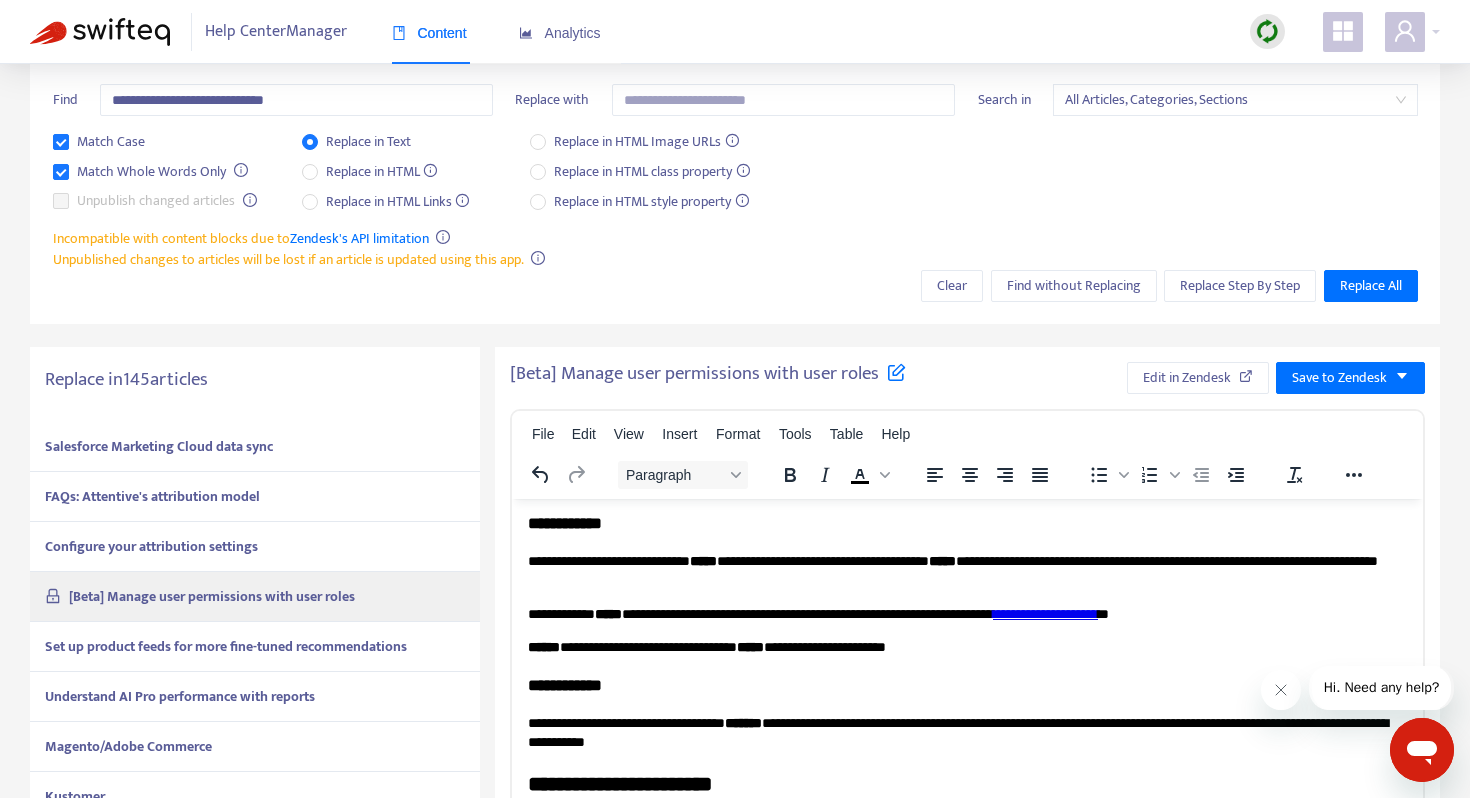 click on "**********" at bounding box center [967, 614] 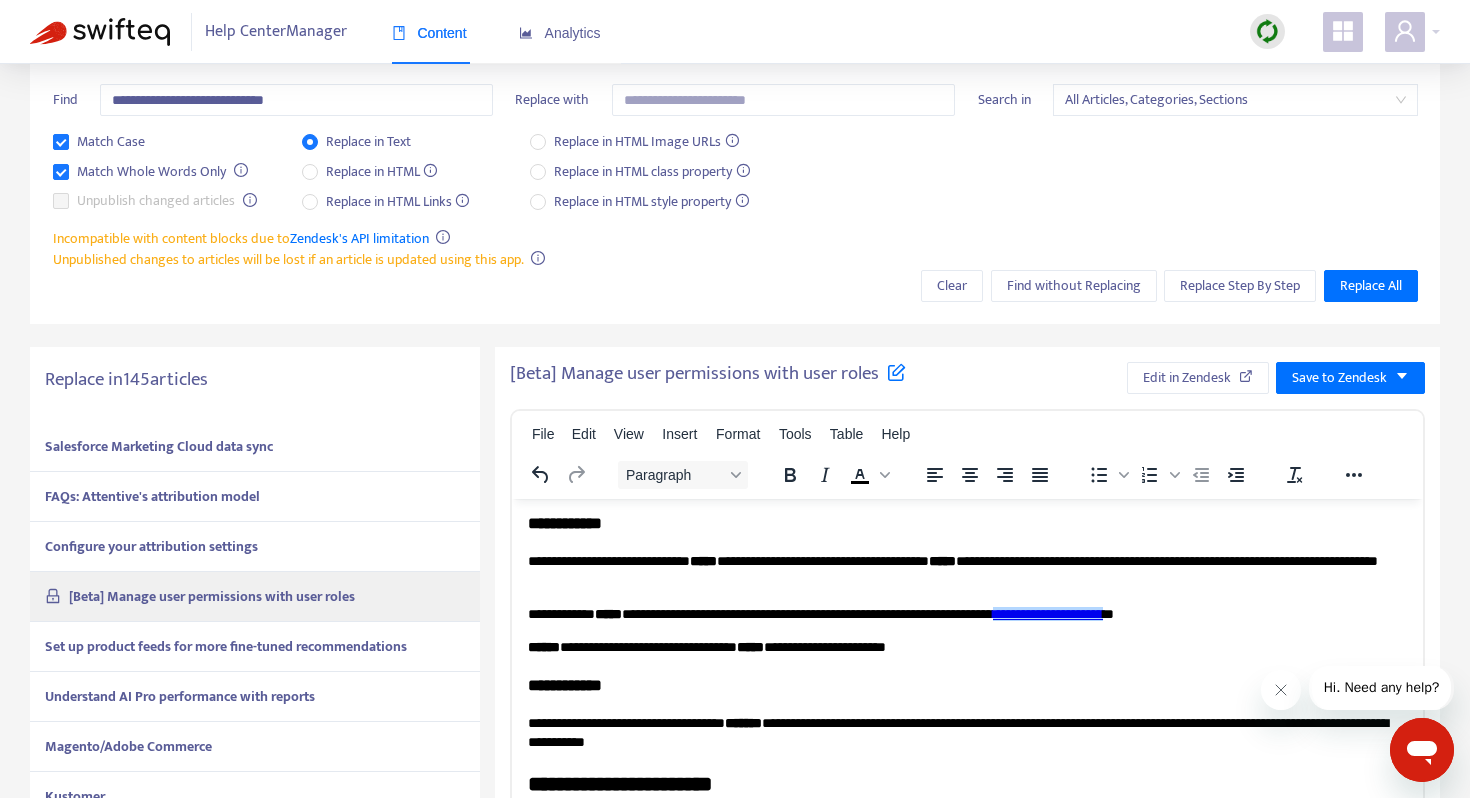 drag, startPoint x: 1259, startPoint y: 616, endPoint x: 1139, endPoint y: 616, distance: 120 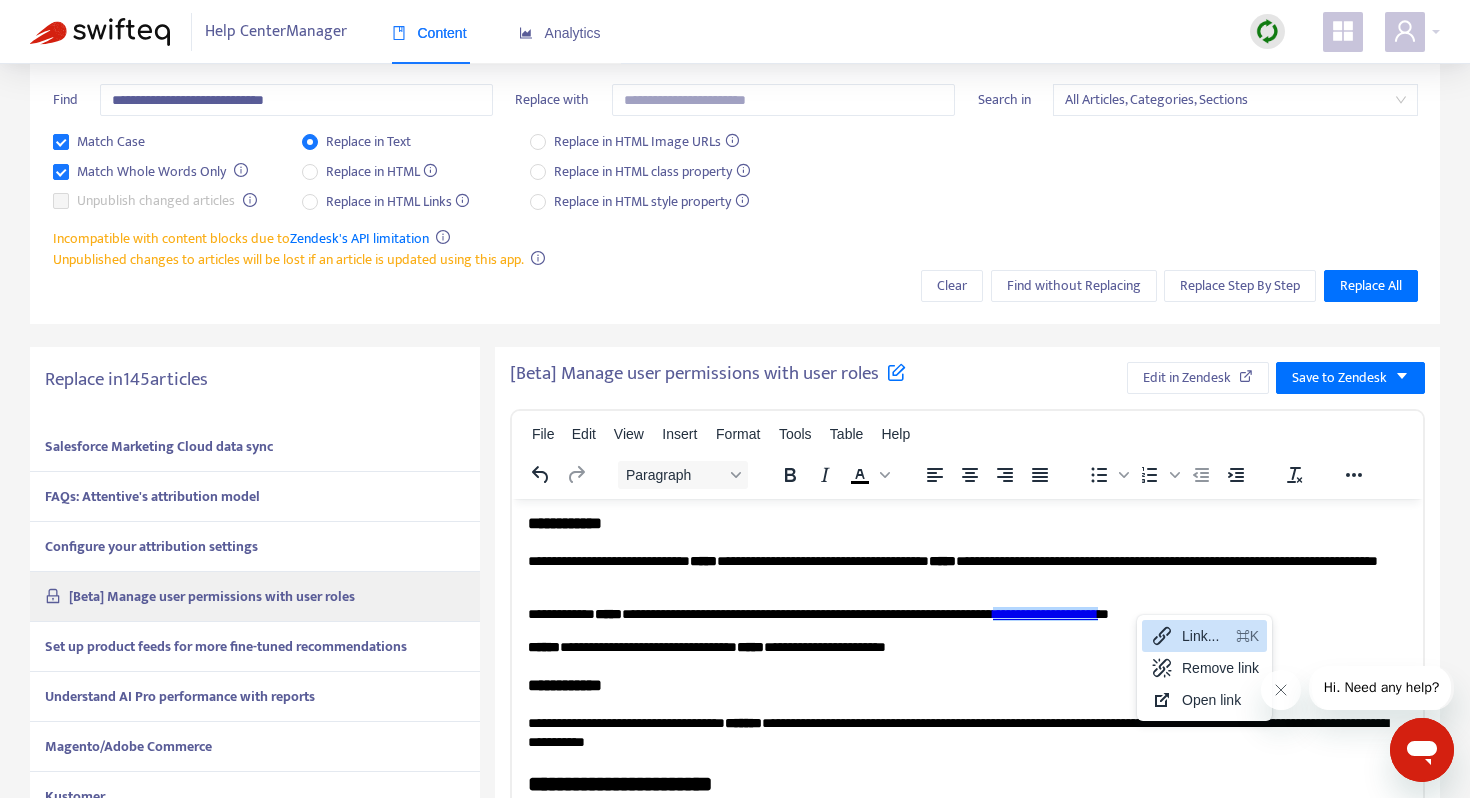 click on "Link..." at bounding box center [1205, 636] 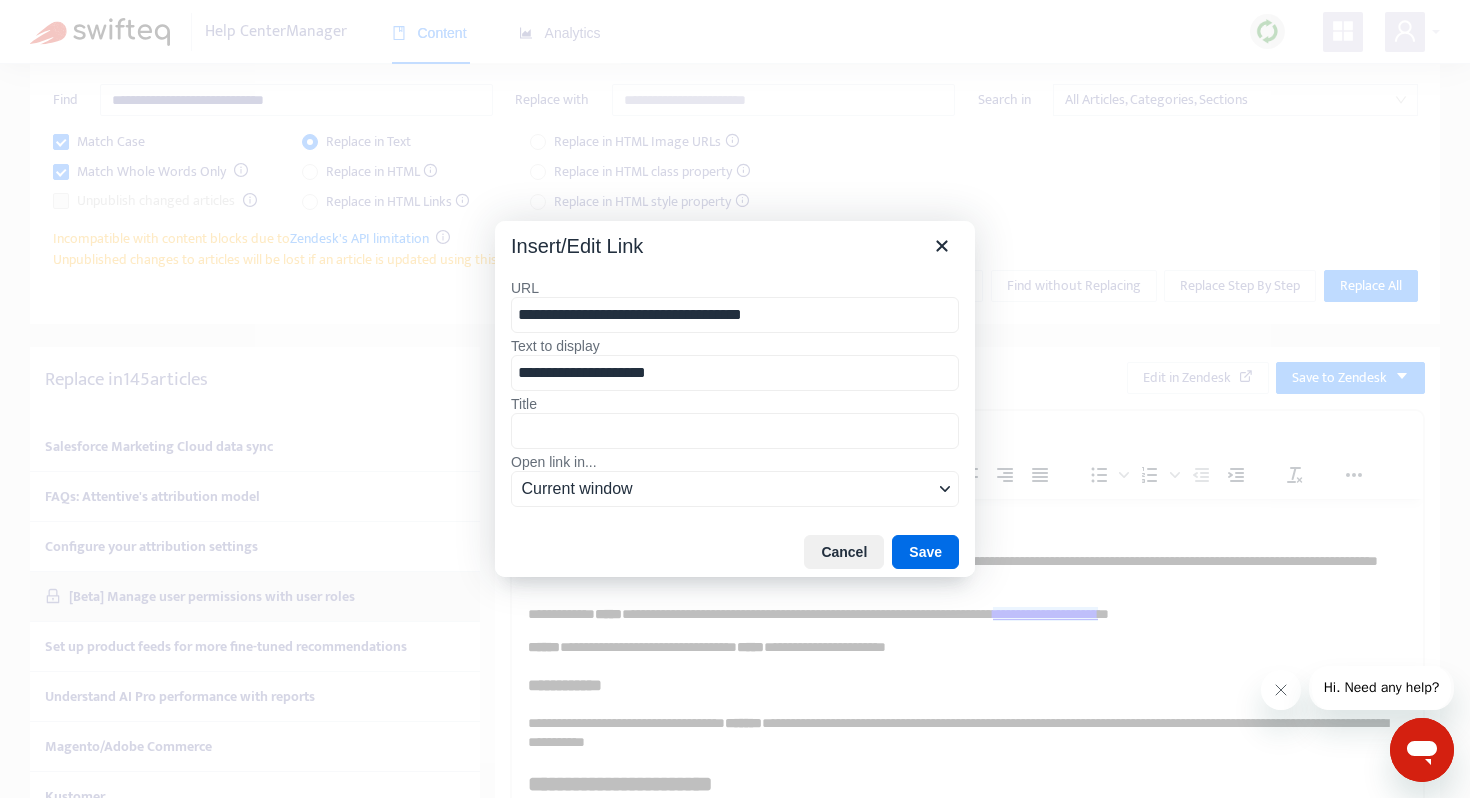 click on "**********" at bounding box center [735, 315] 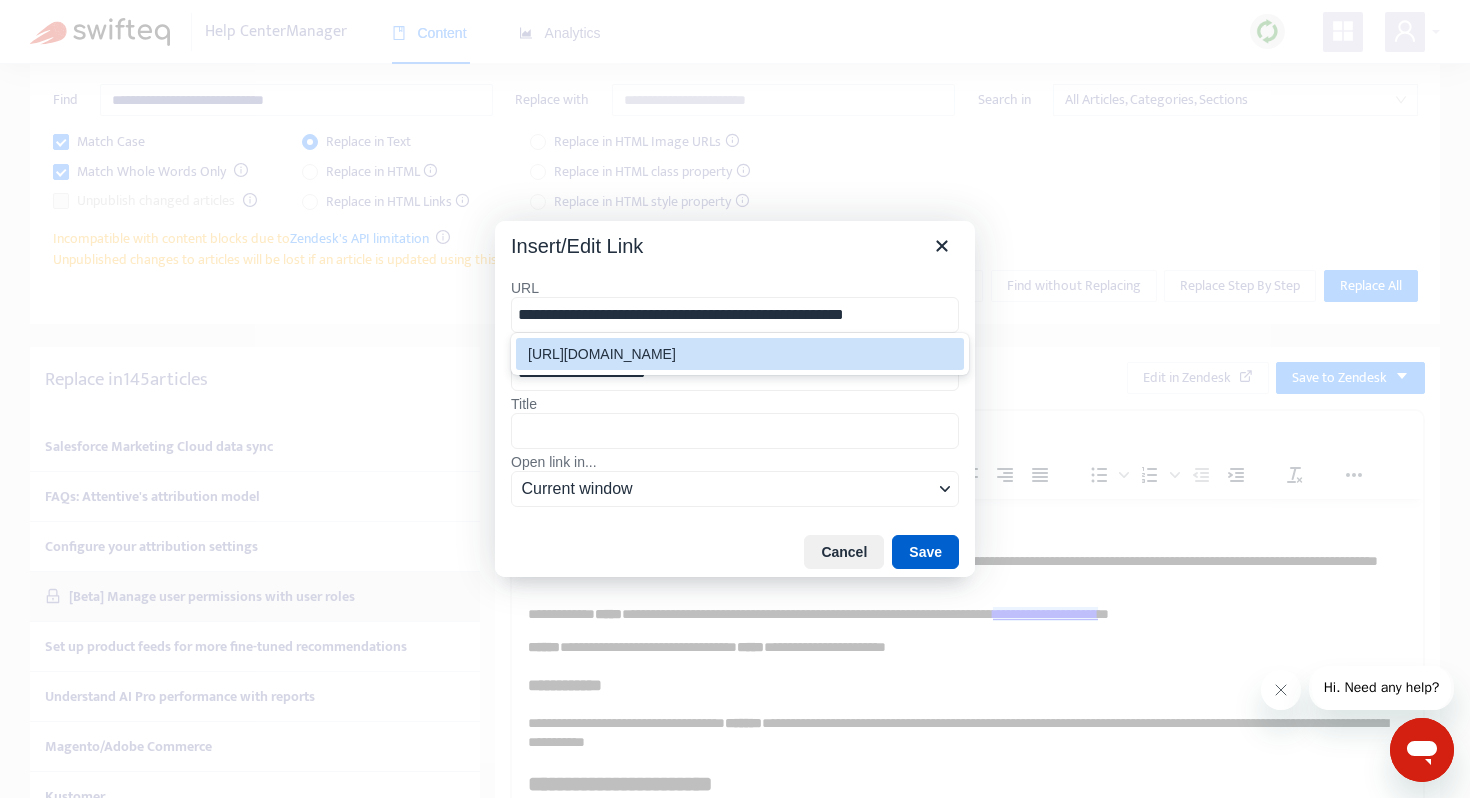 click on "Save" at bounding box center [925, 552] 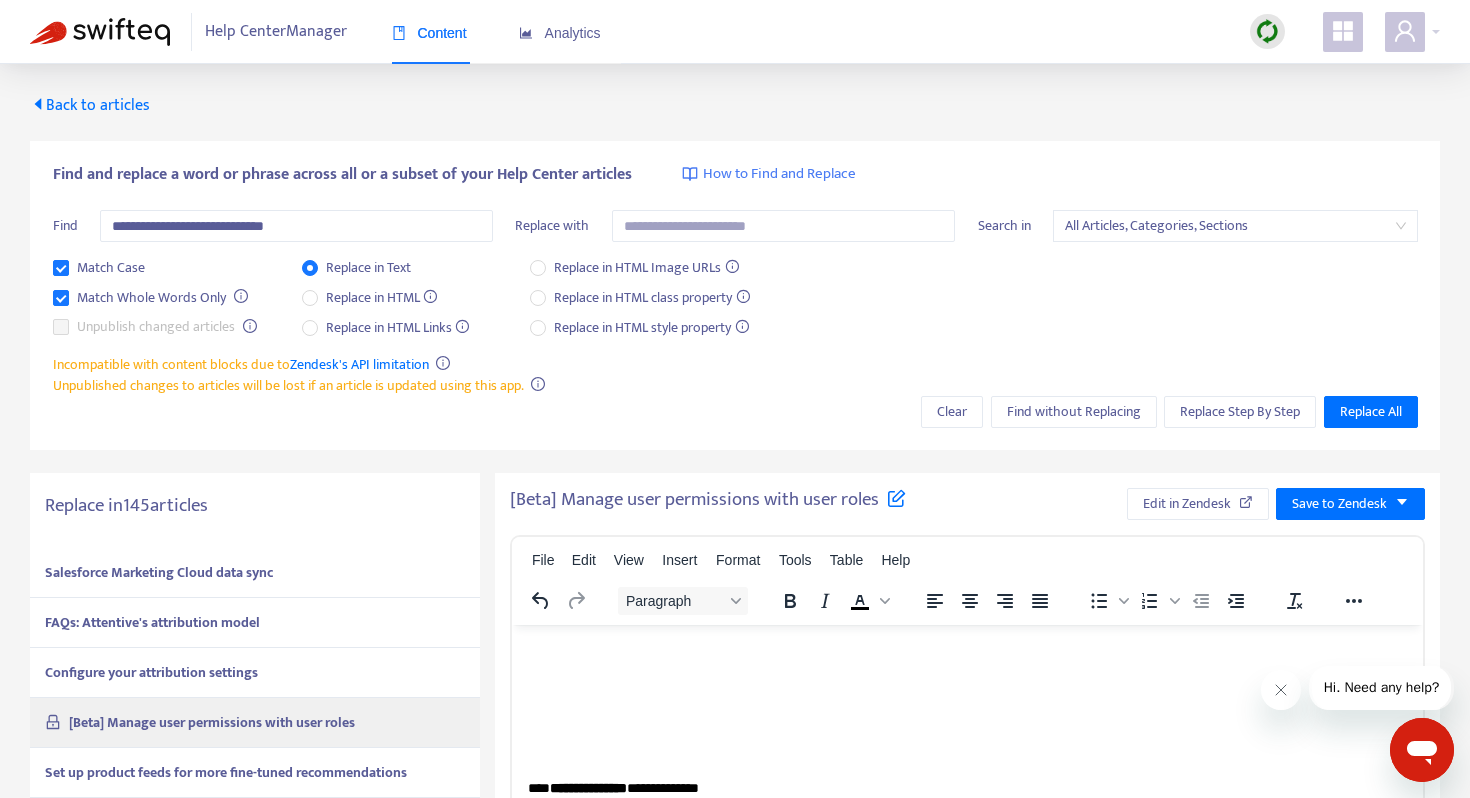 scroll, scrollTop: 1309, scrollLeft: 0, axis: vertical 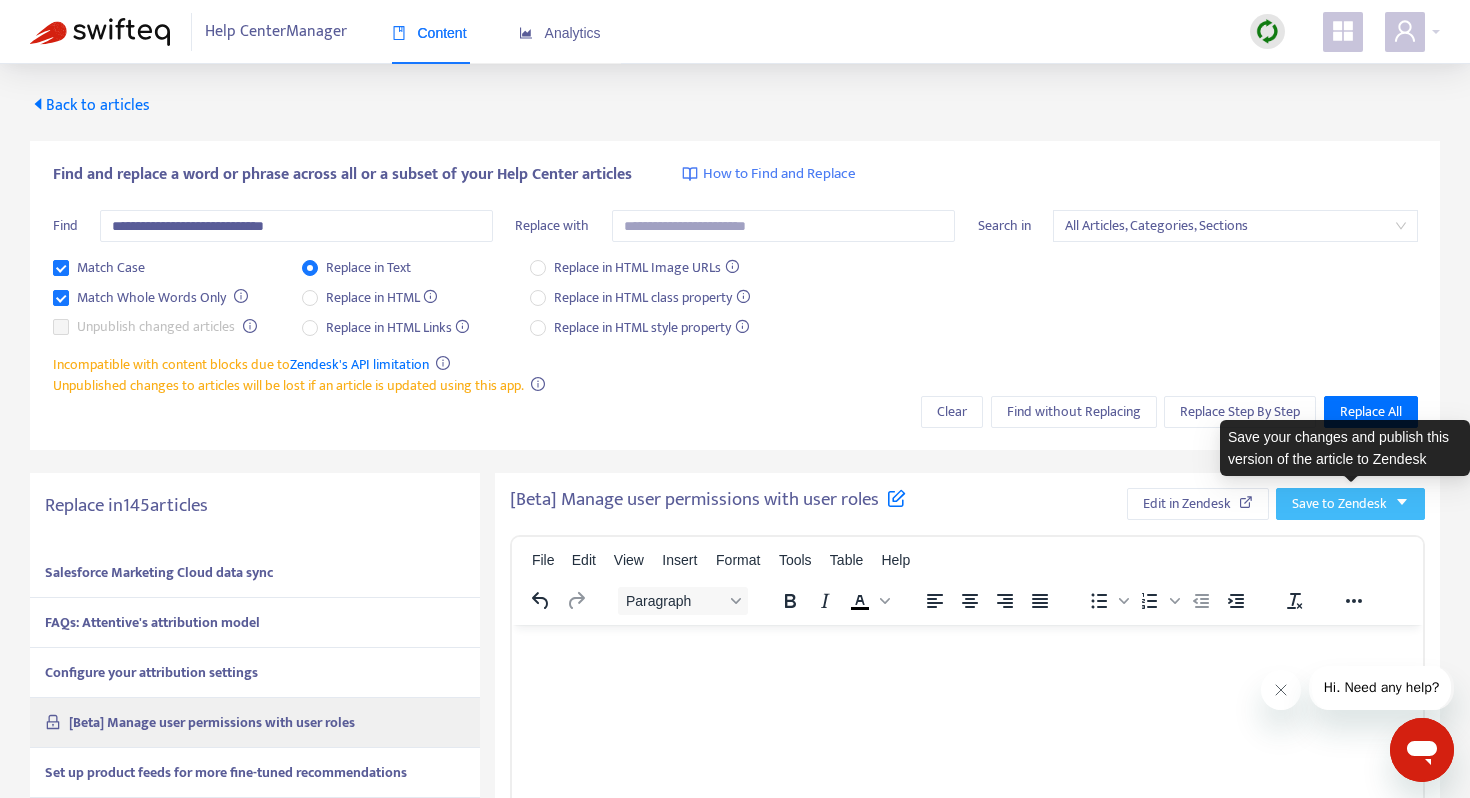 click on "Save to Zendesk" at bounding box center (1339, 504) 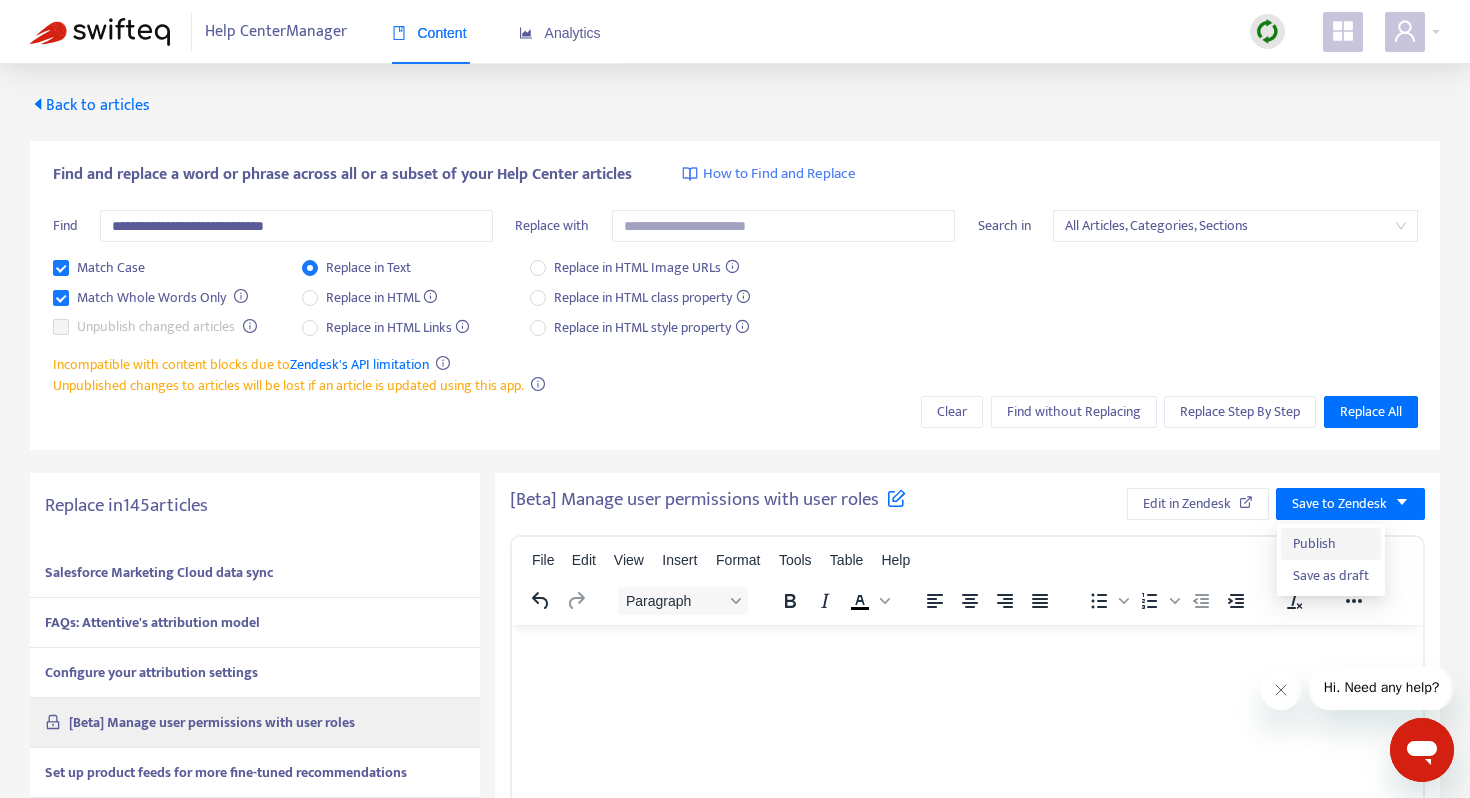 click on "Publish" at bounding box center (1331, 544) 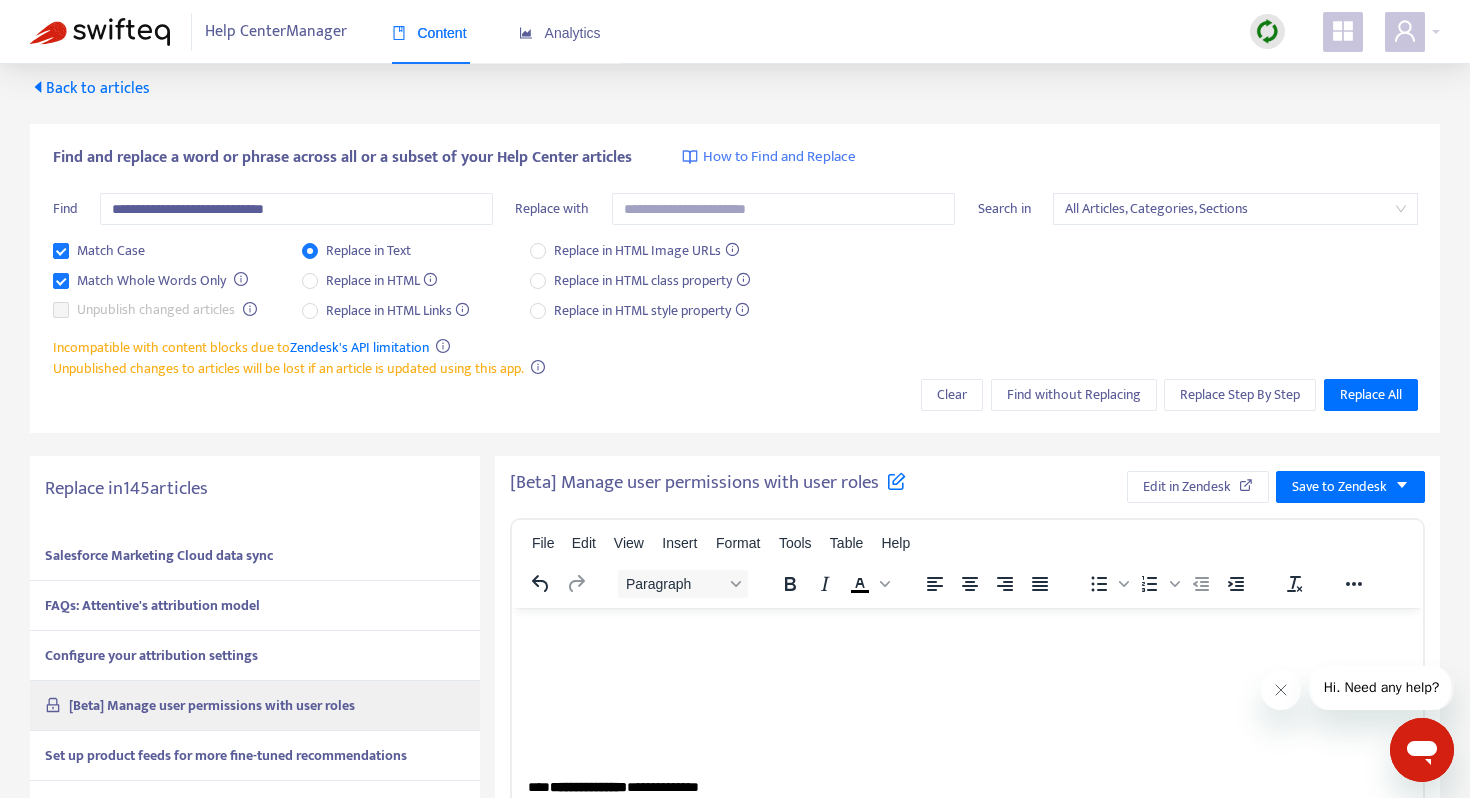 scroll, scrollTop: 0, scrollLeft: 0, axis: both 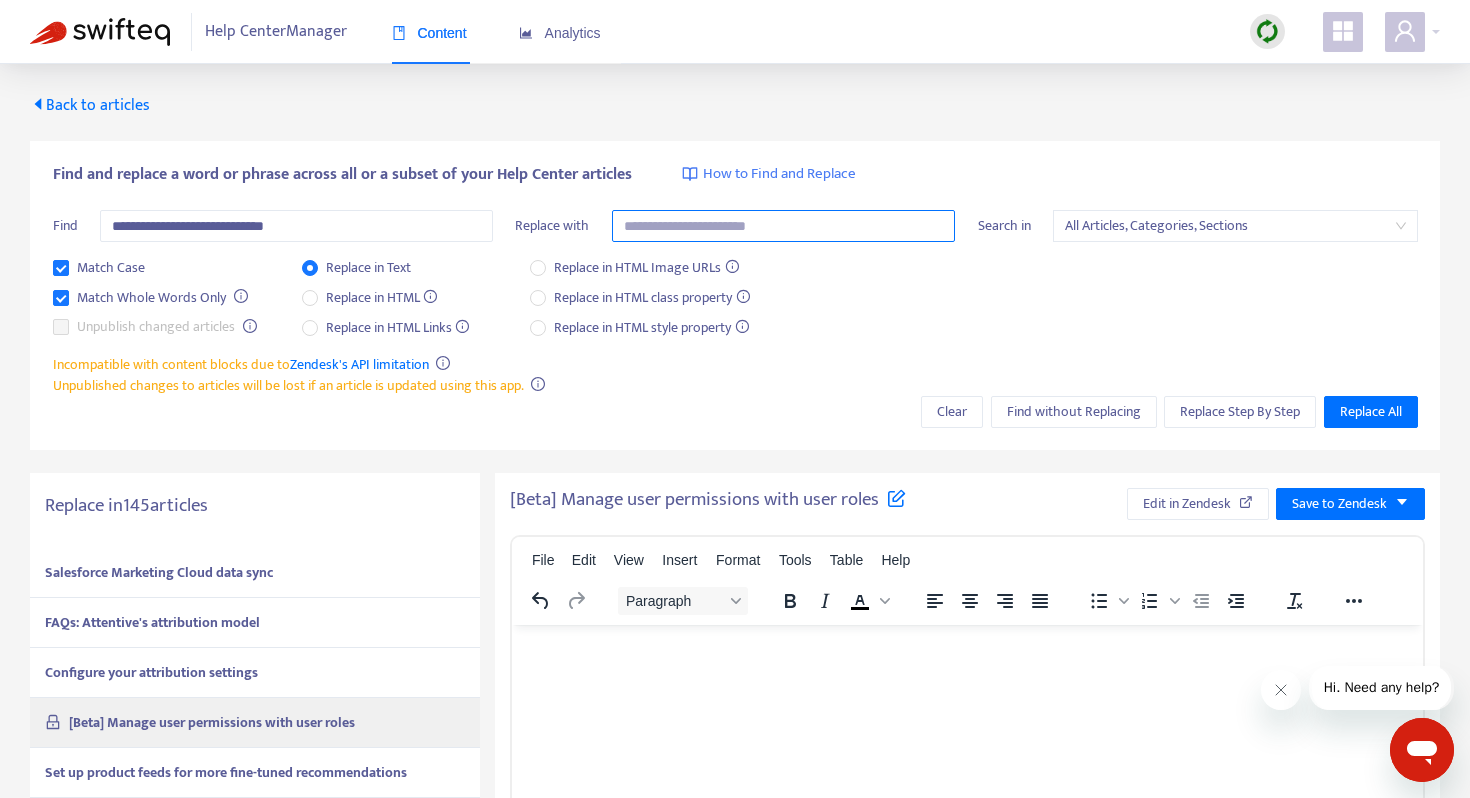click at bounding box center [783, 226] 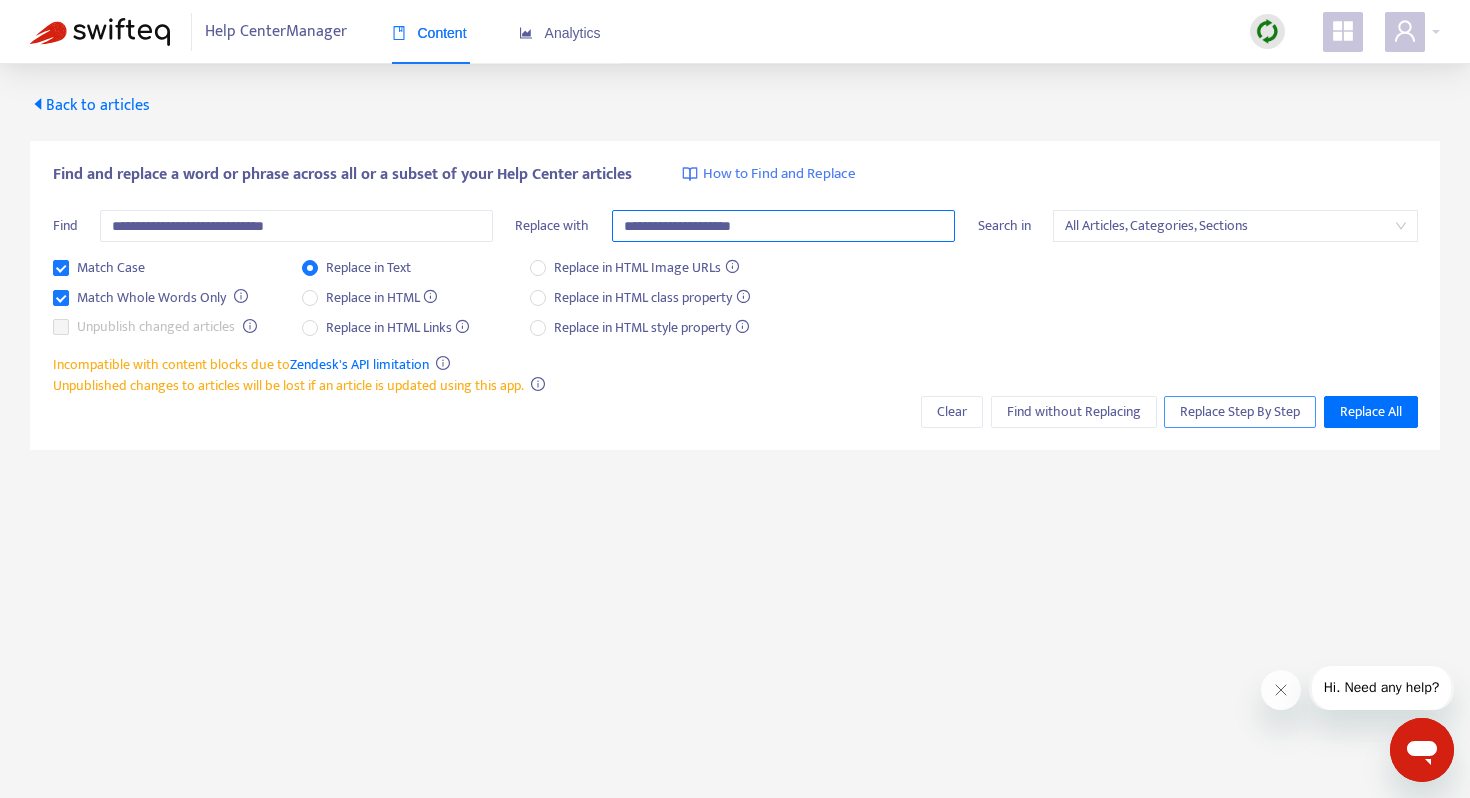 type on "**********" 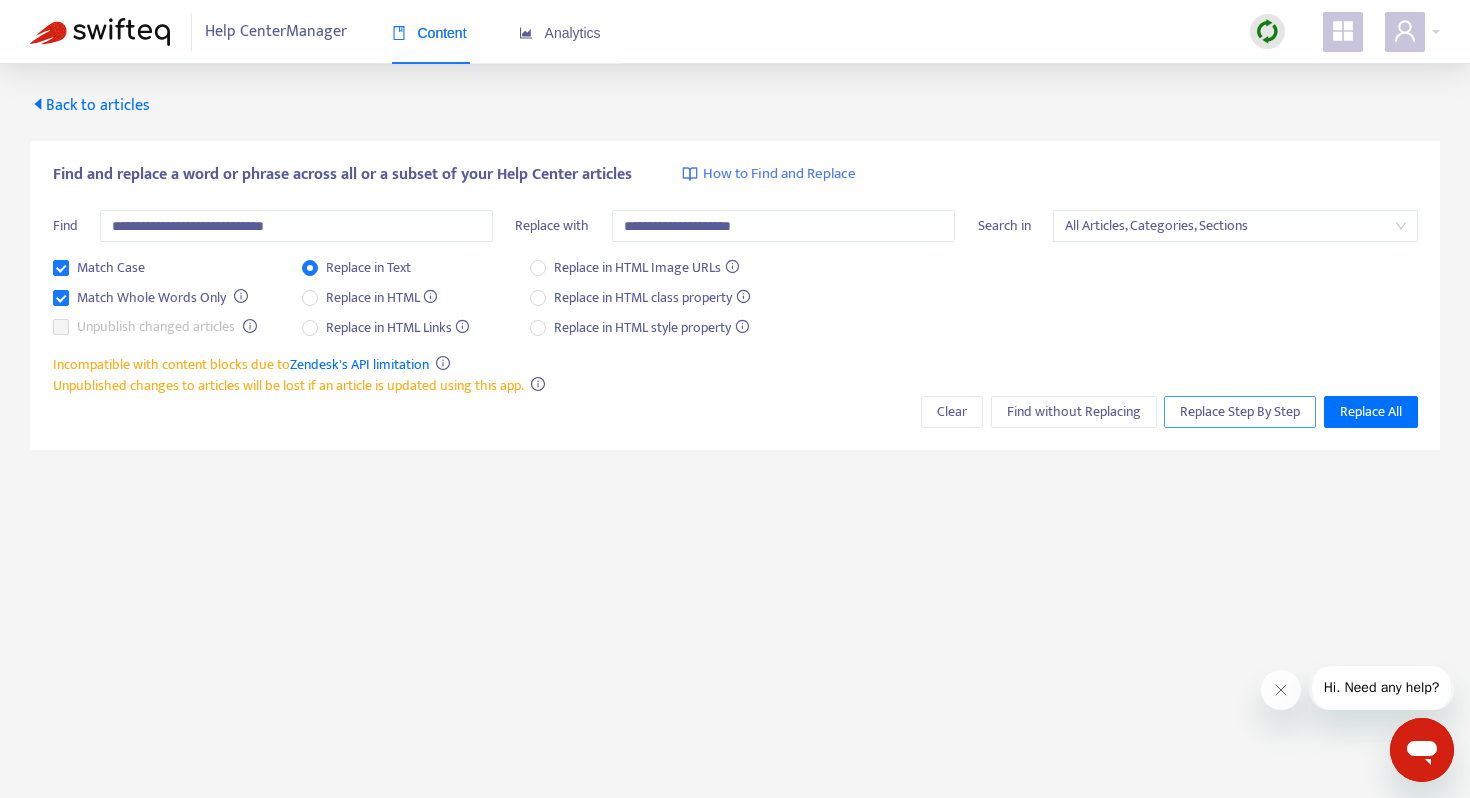 click on "Replace Step By Step" at bounding box center [1240, 412] 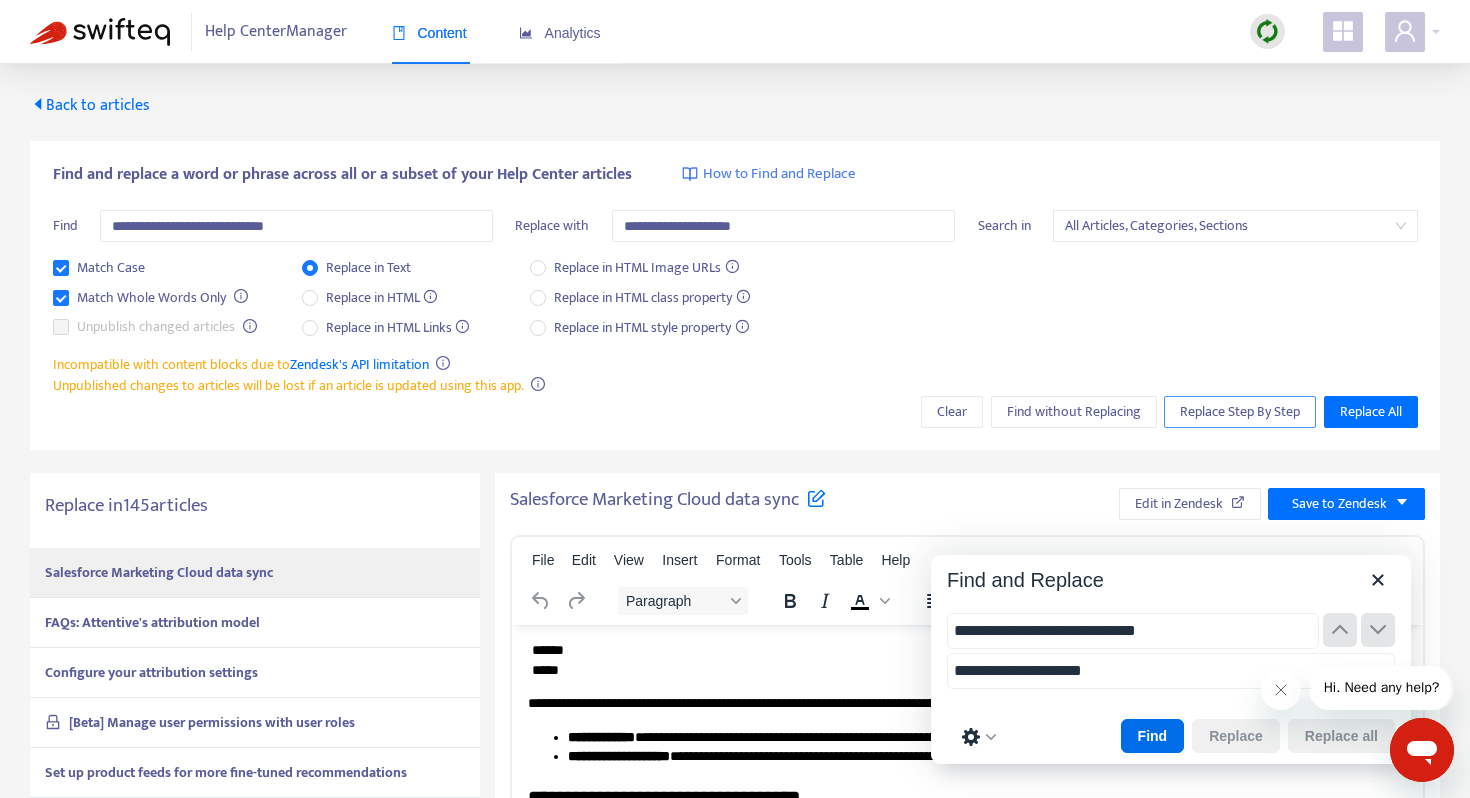 scroll, scrollTop: 0, scrollLeft: 0, axis: both 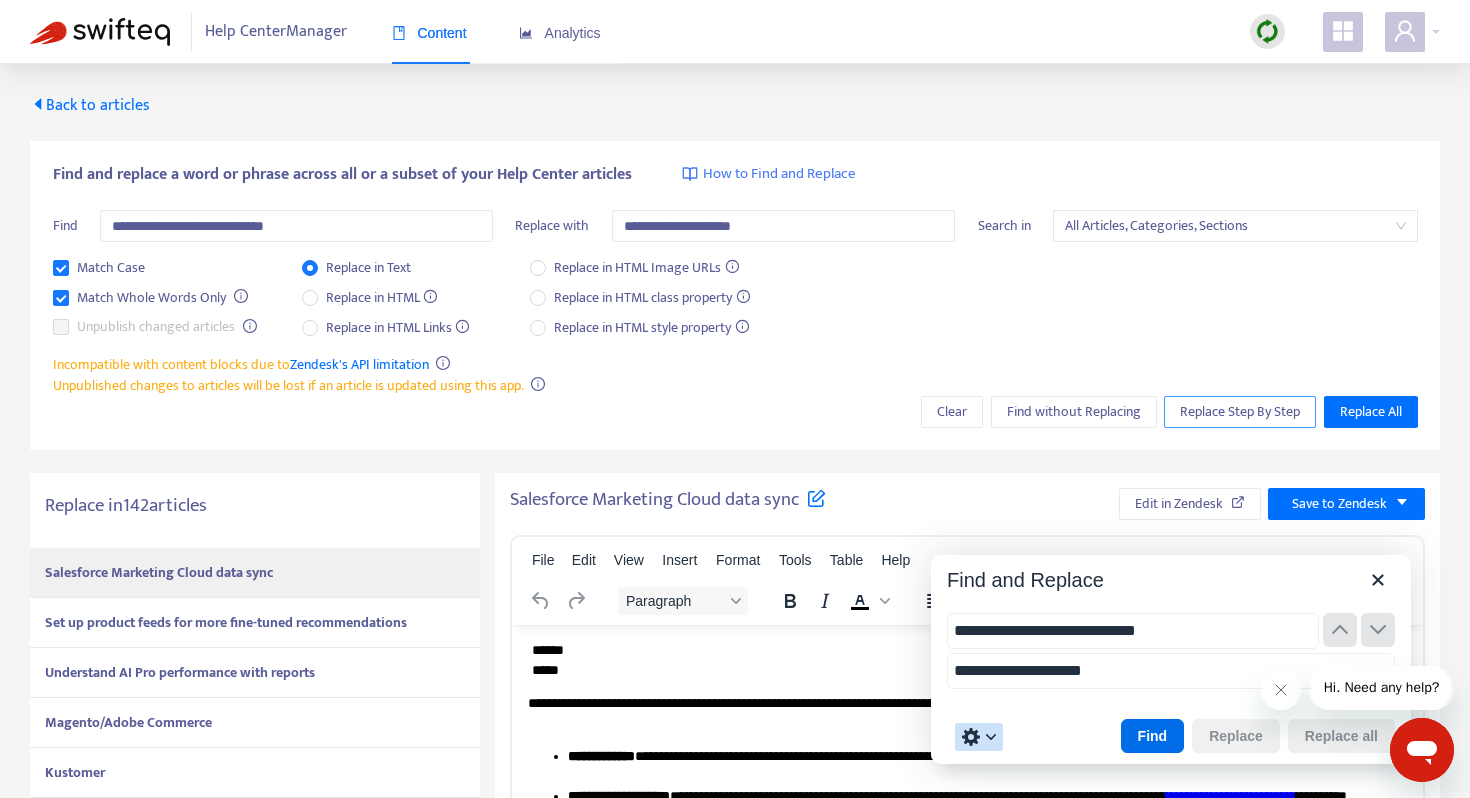 type on "**********" 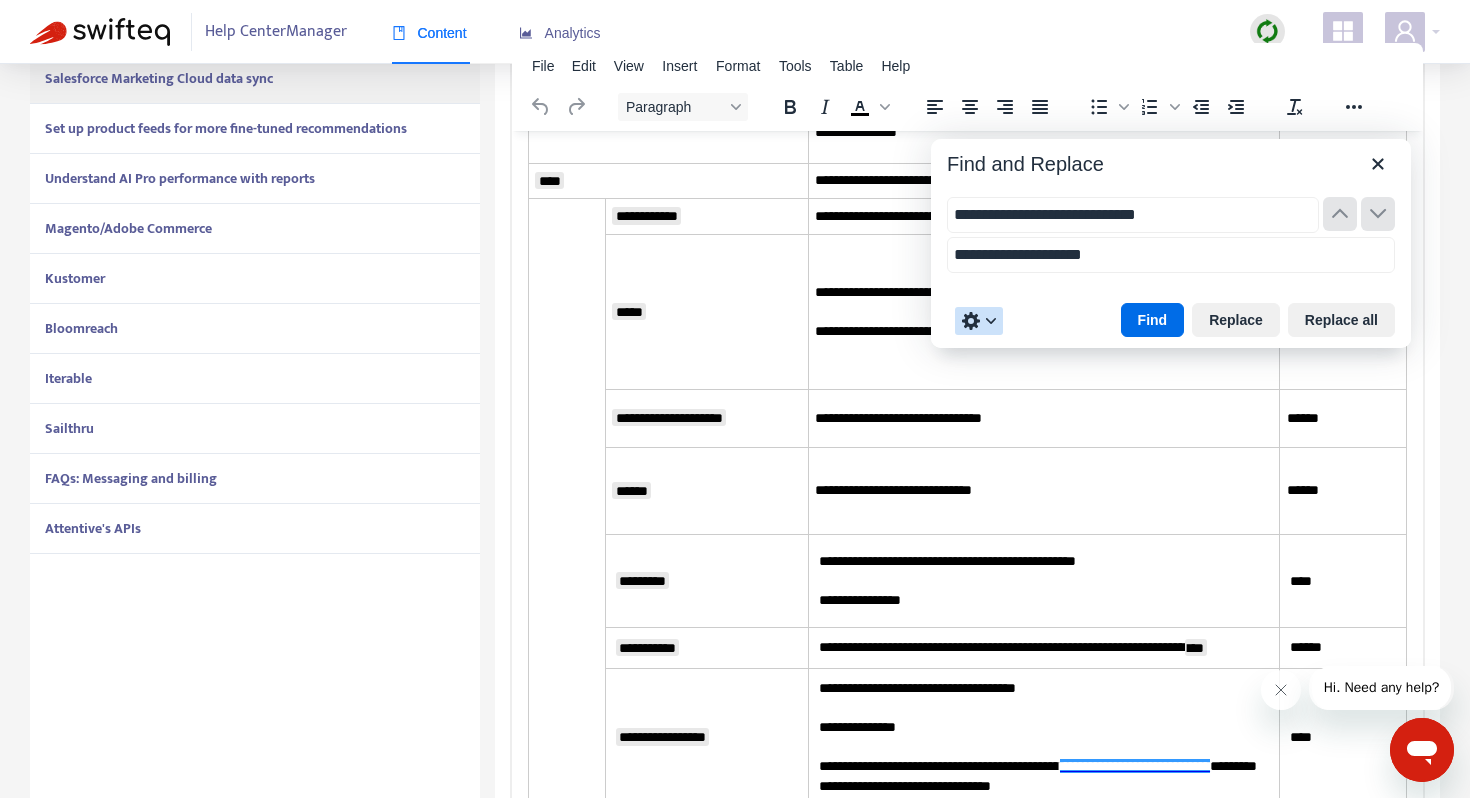 scroll, scrollTop: 509, scrollLeft: 0, axis: vertical 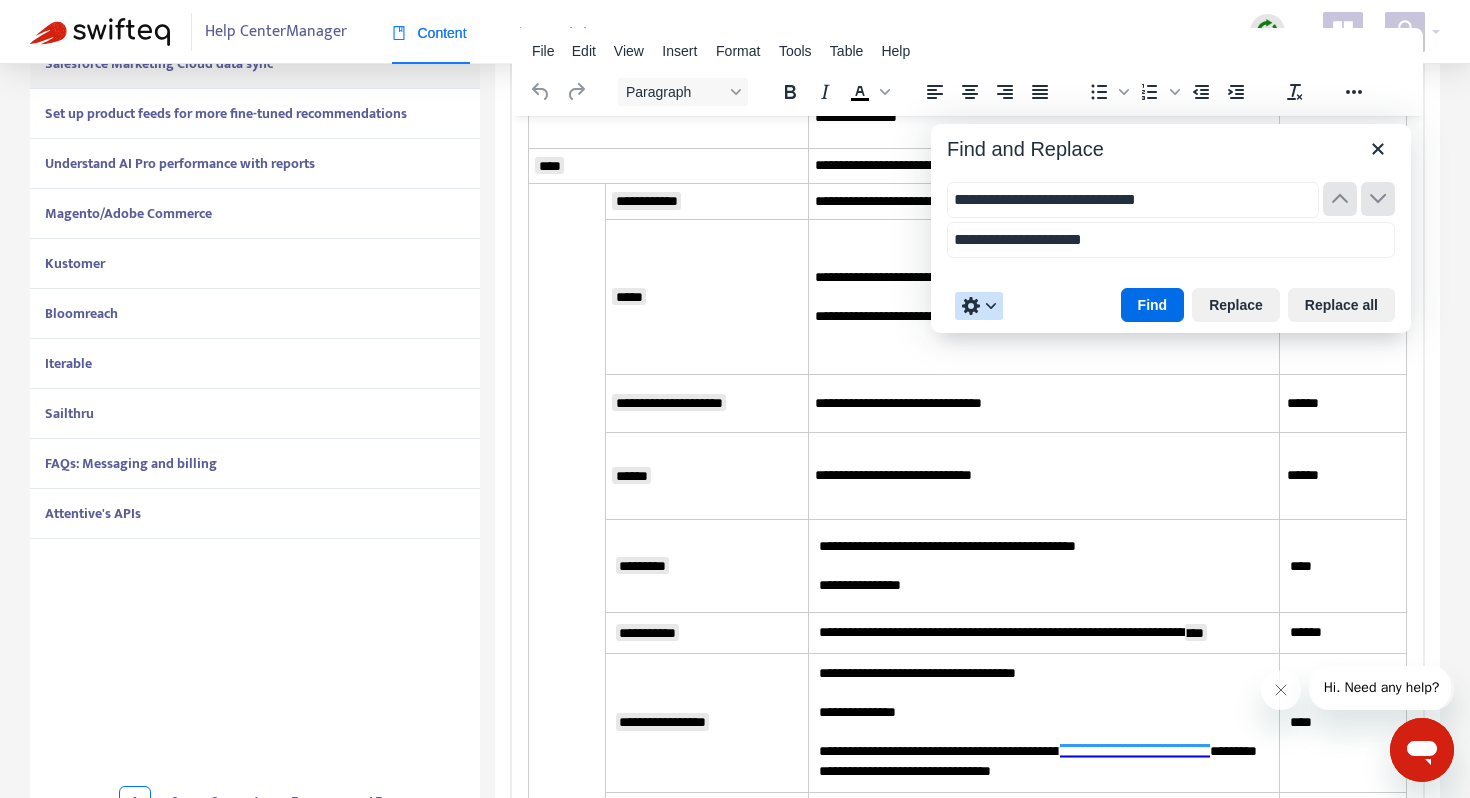 click 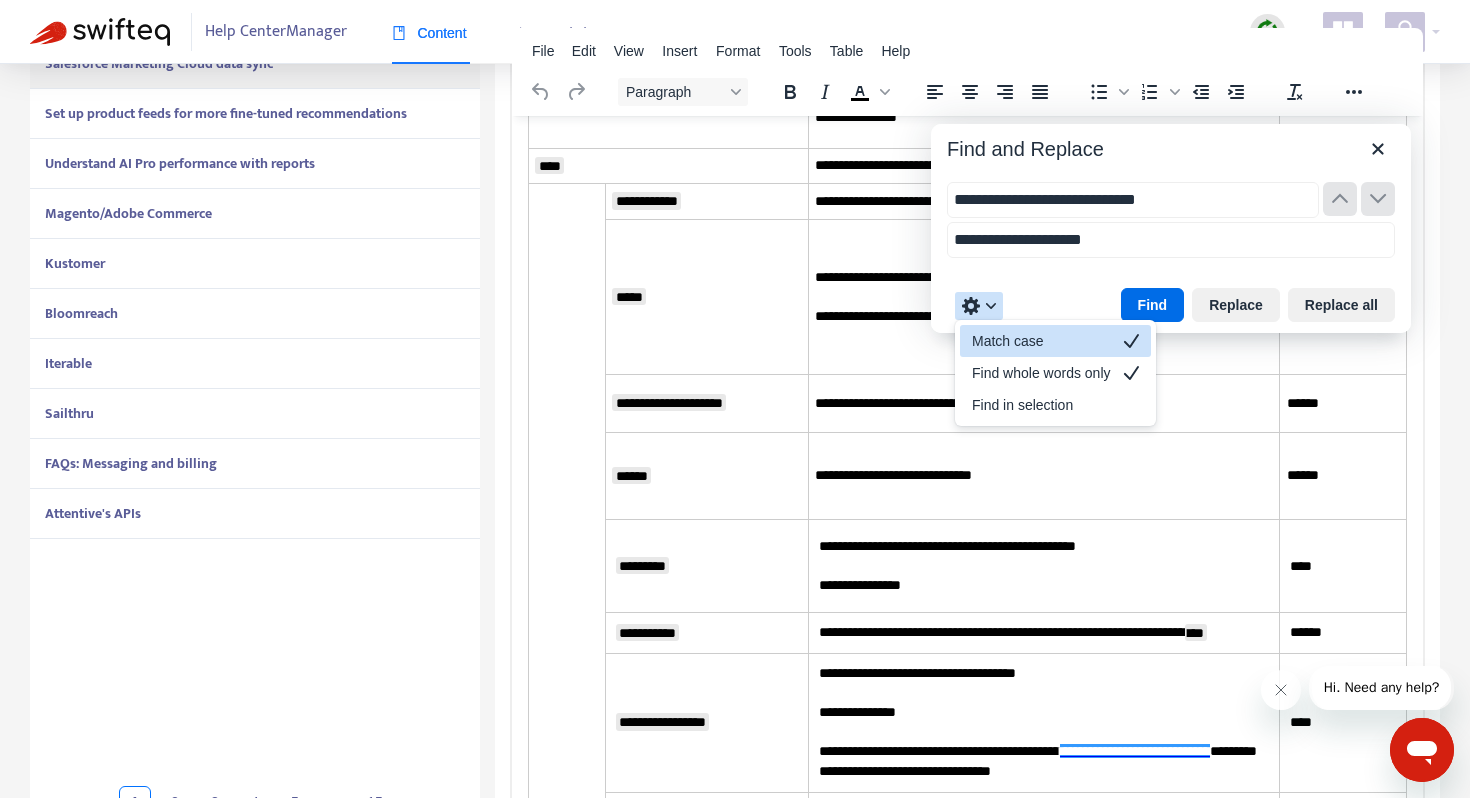 click 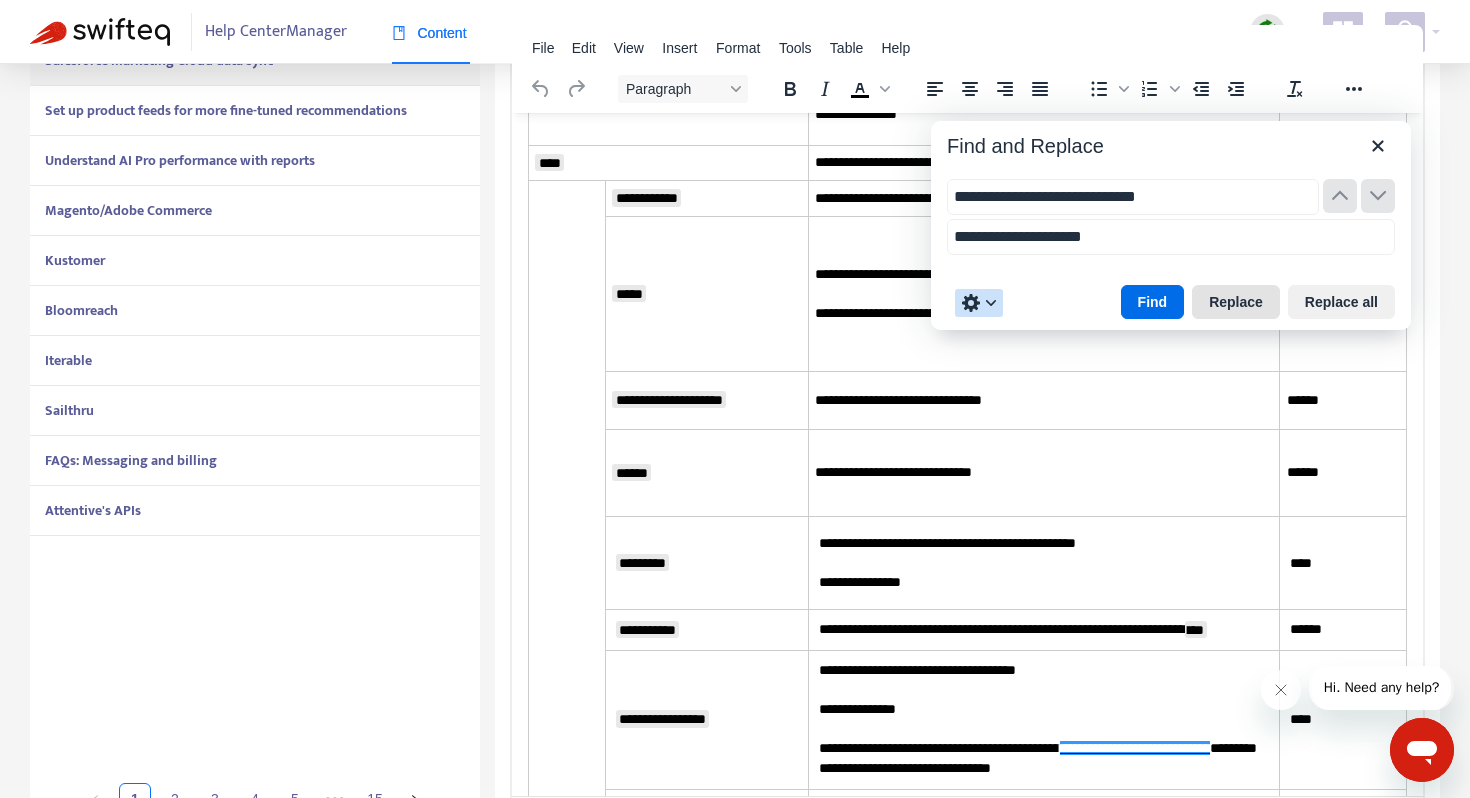 scroll, scrollTop: 513, scrollLeft: 0, axis: vertical 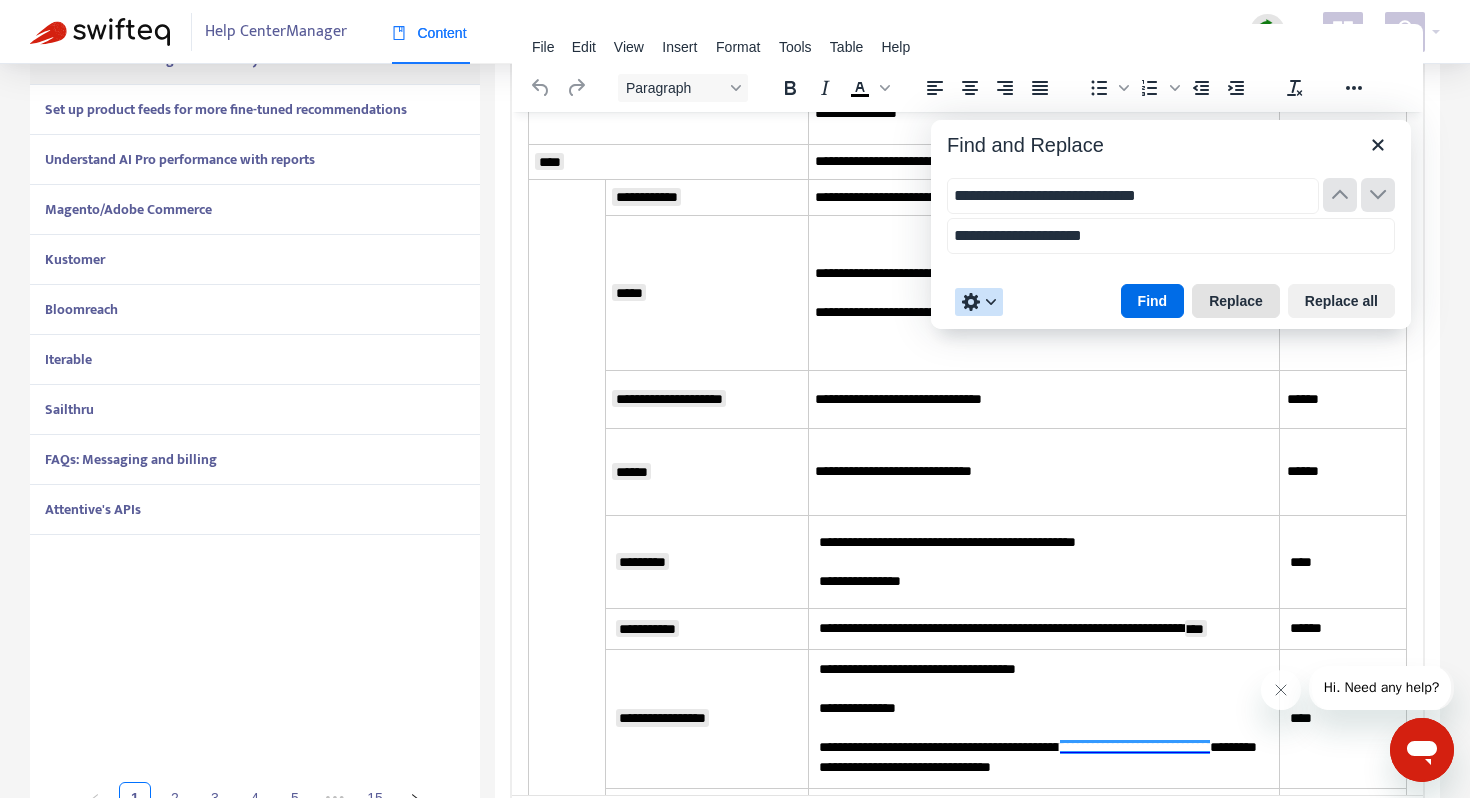 click on "Replace" at bounding box center (1236, 301) 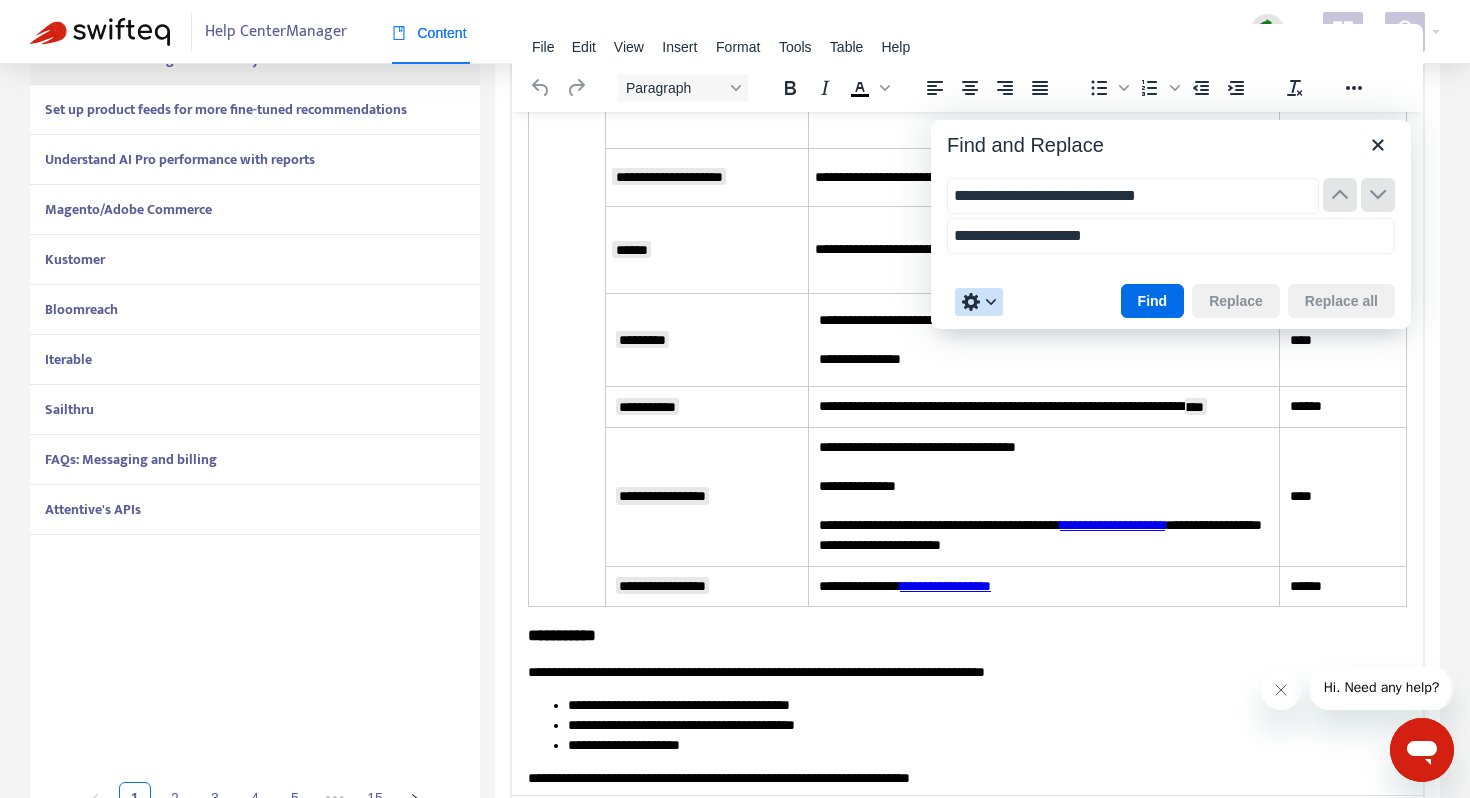 scroll, scrollTop: 3017, scrollLeft: 0, axis: vertical 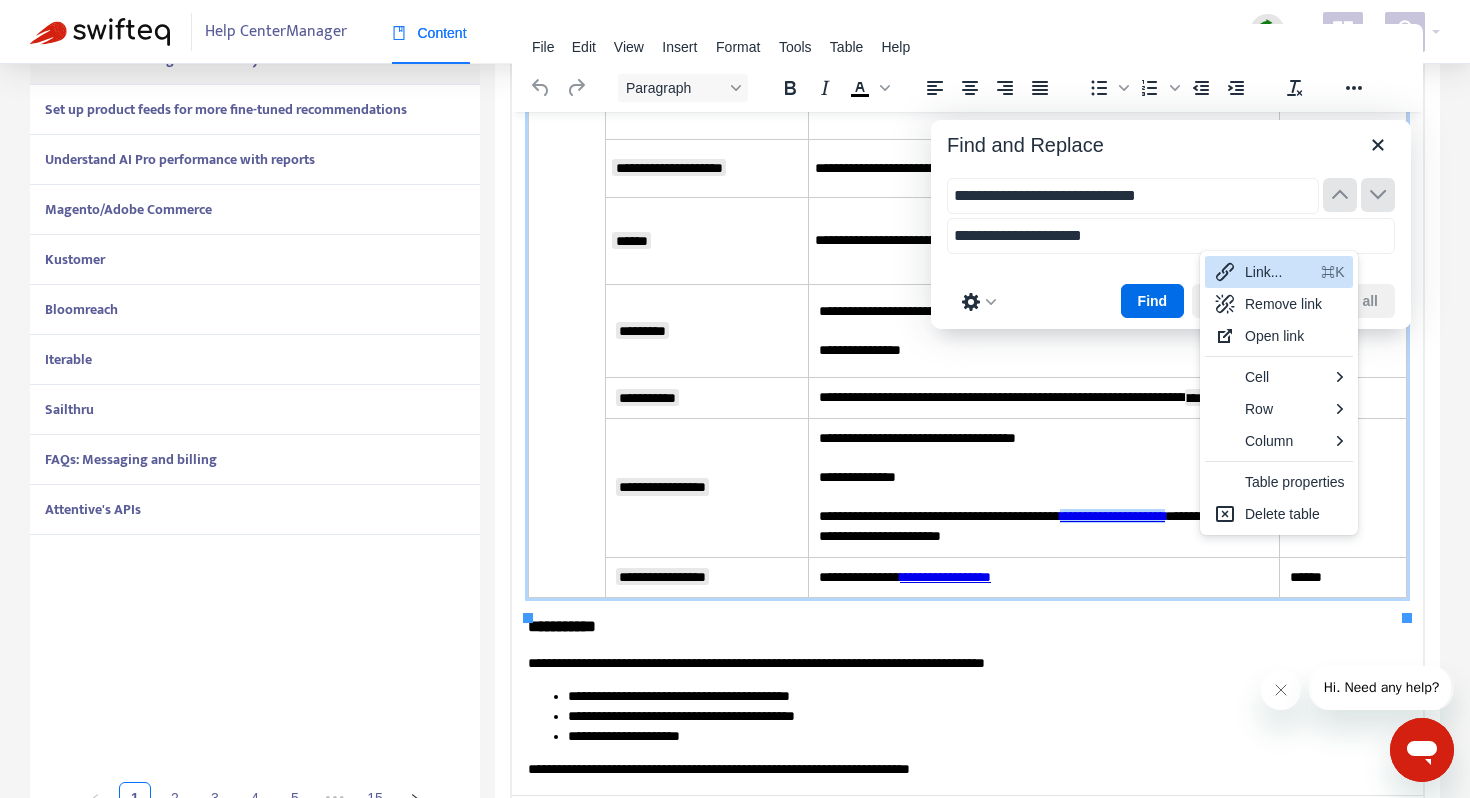 click on "Link... ⌘K" at bounding box center (1279, 272) 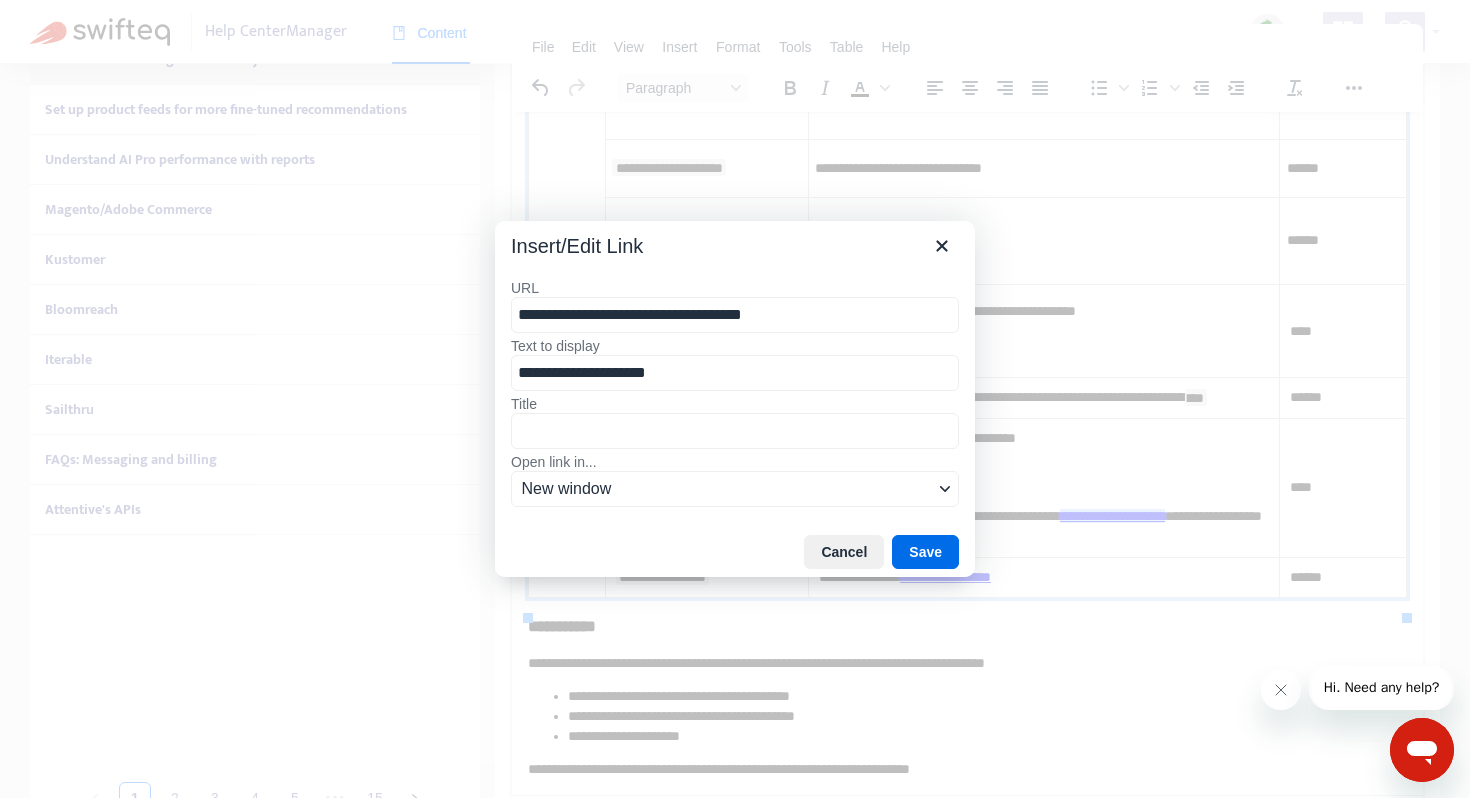 click on "**********" at bounding box center (735, 315) 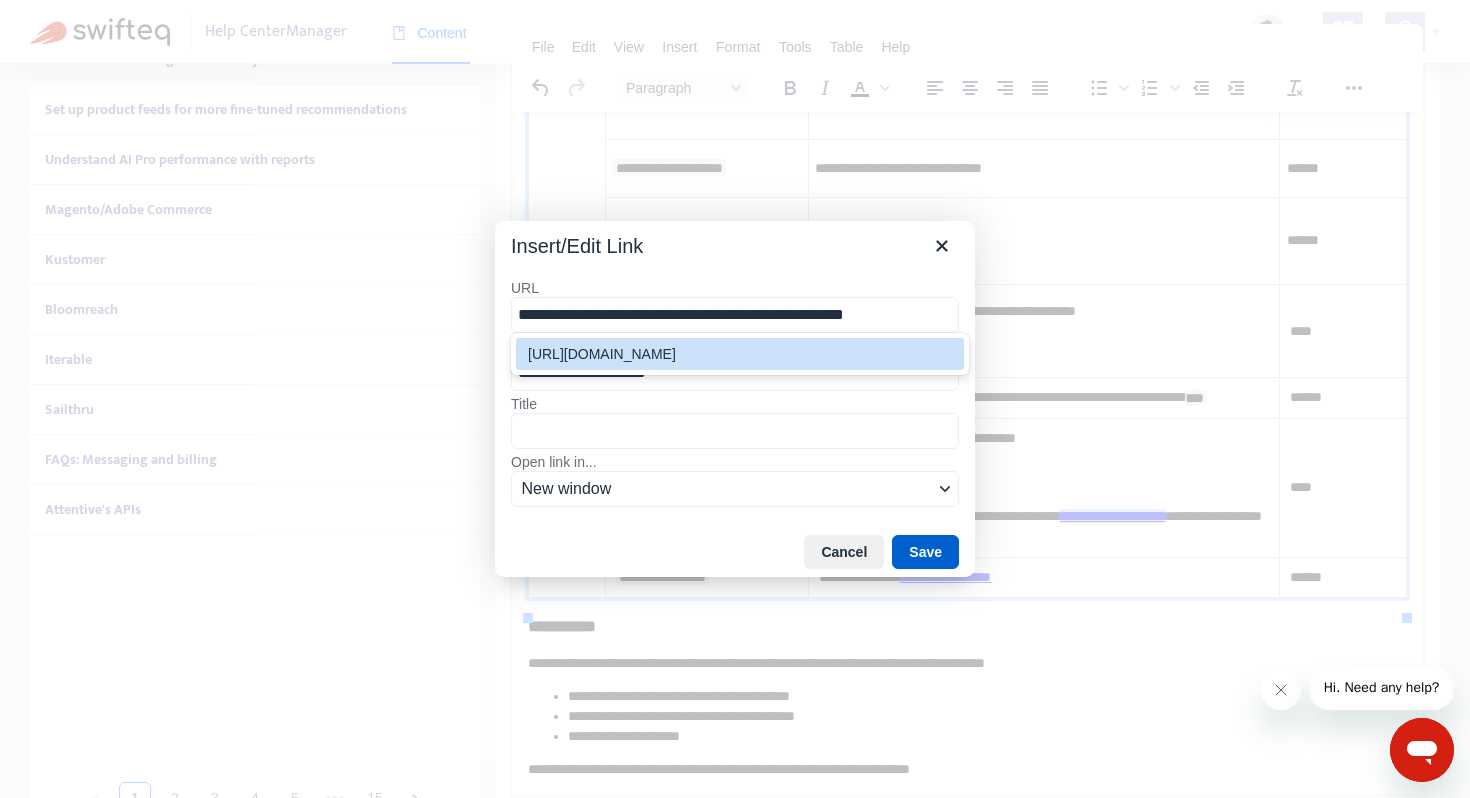 click on "Save" at bounding box center (925, 552) 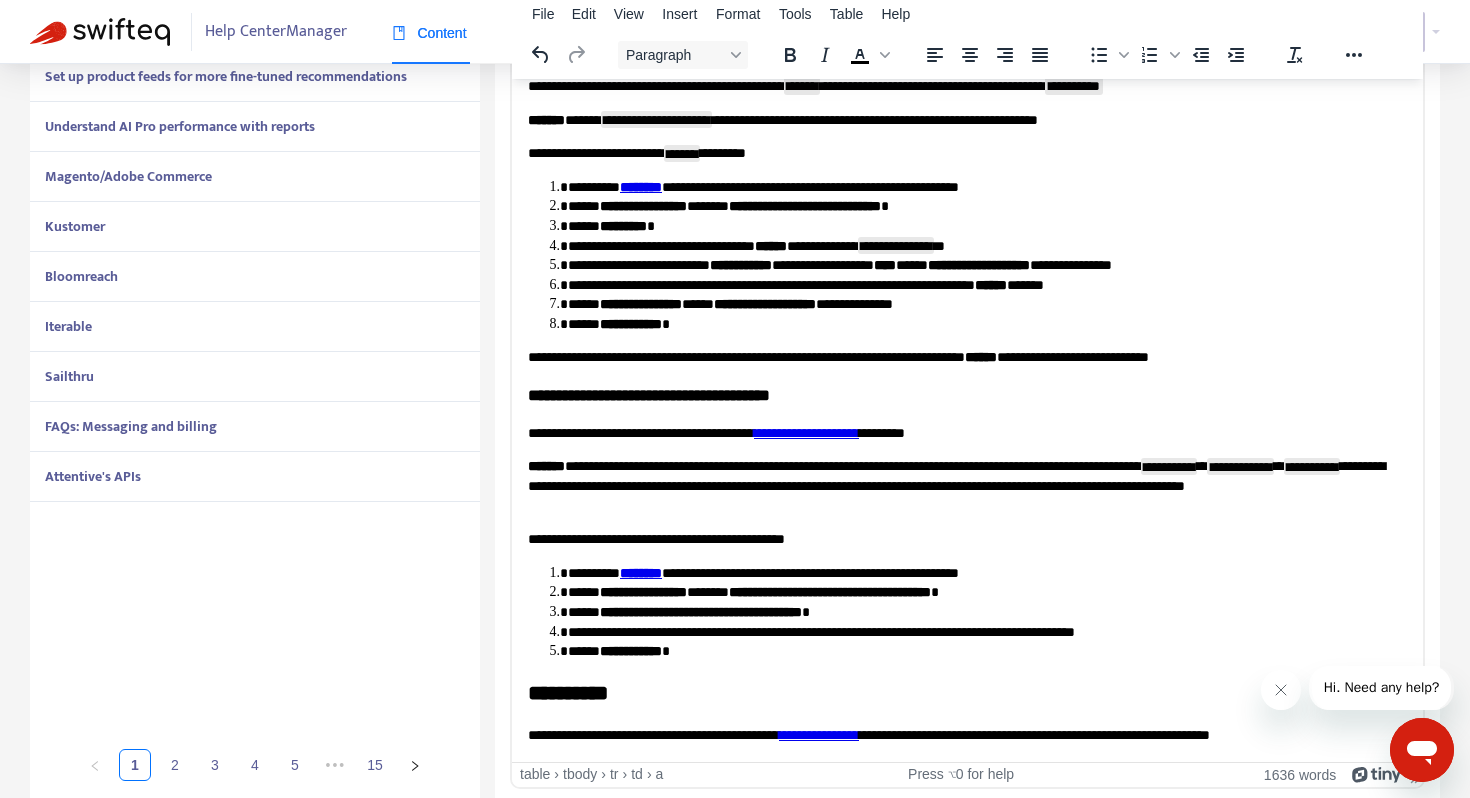 scroll, scrollTop: 551, scrollLeft: 0, axis: vertical 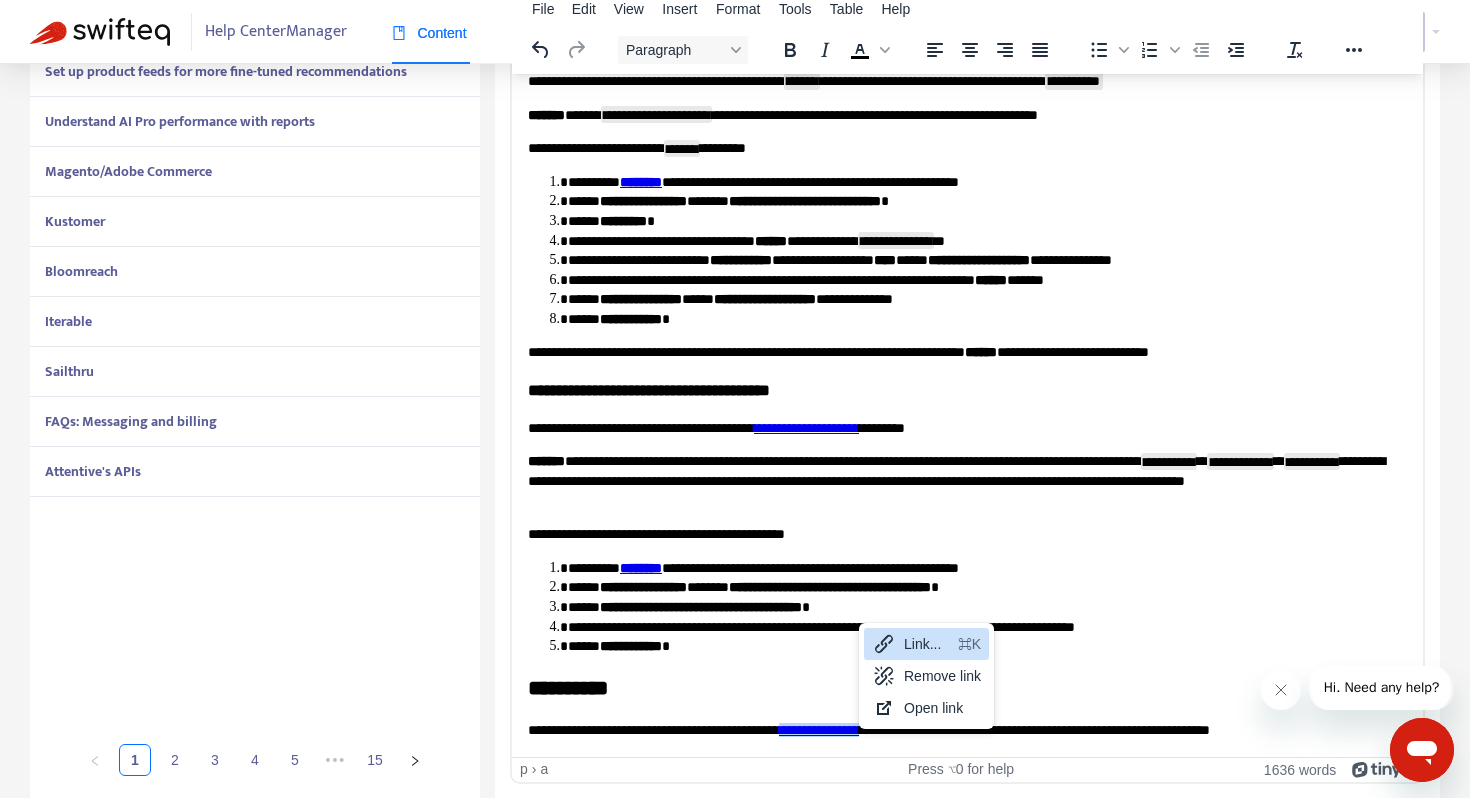 click on "Link..." at bounding box center [927, 644] 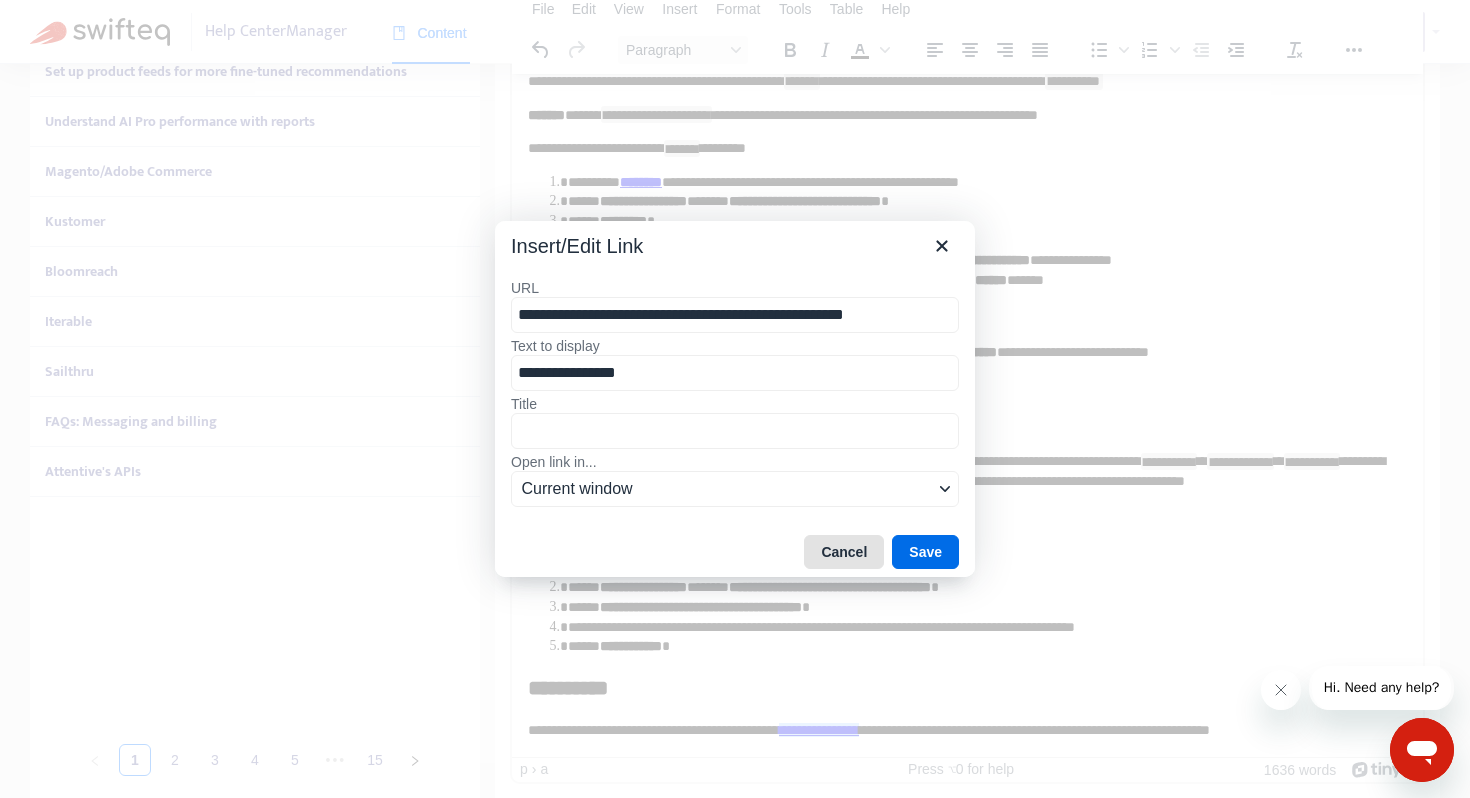 click on "Cancel" at bounding box center [844, 552] 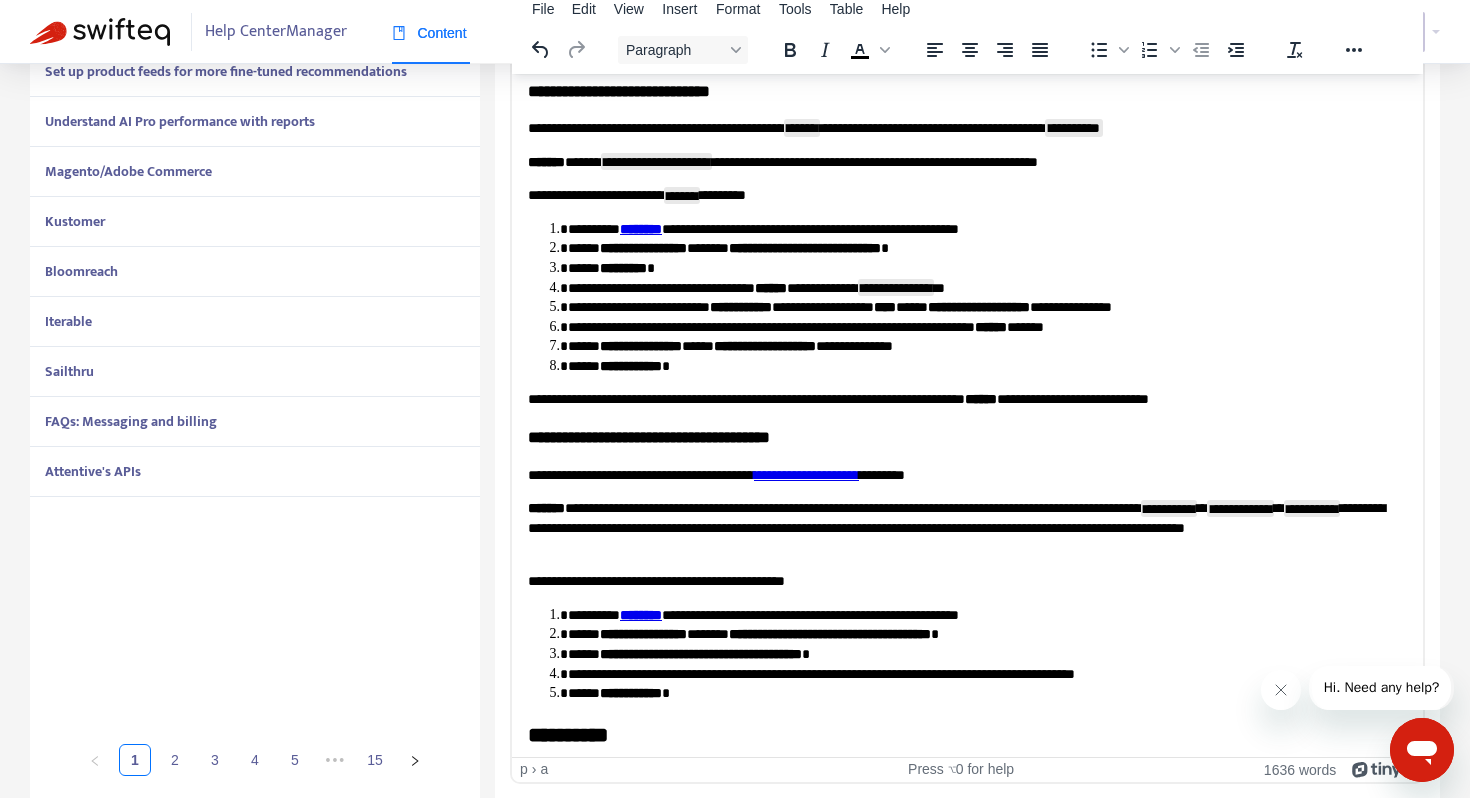 scroll, scrollTop: 5539, scrollLeft: 0, axis: vertical 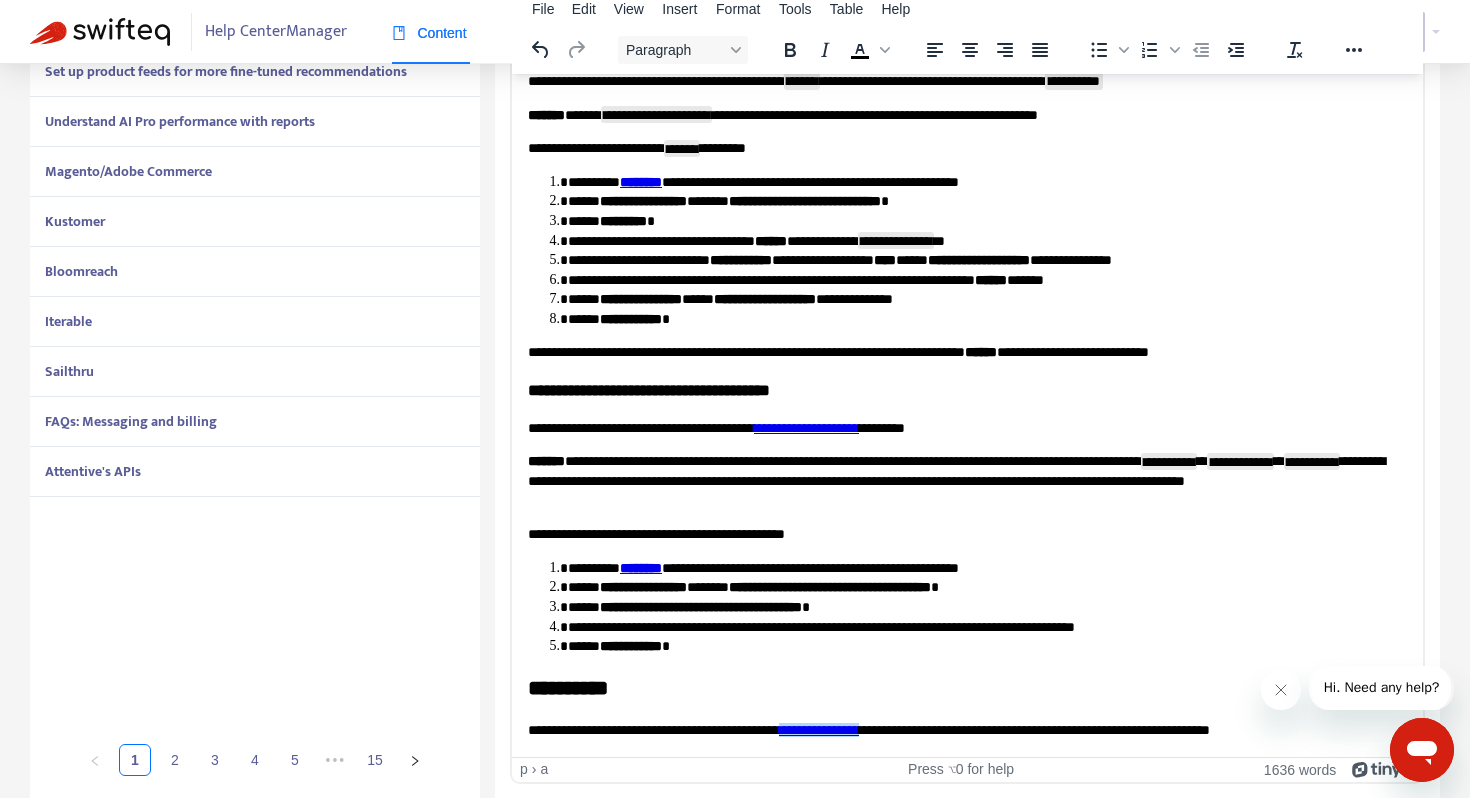 click on "**********" at bounding box center (819, 729) 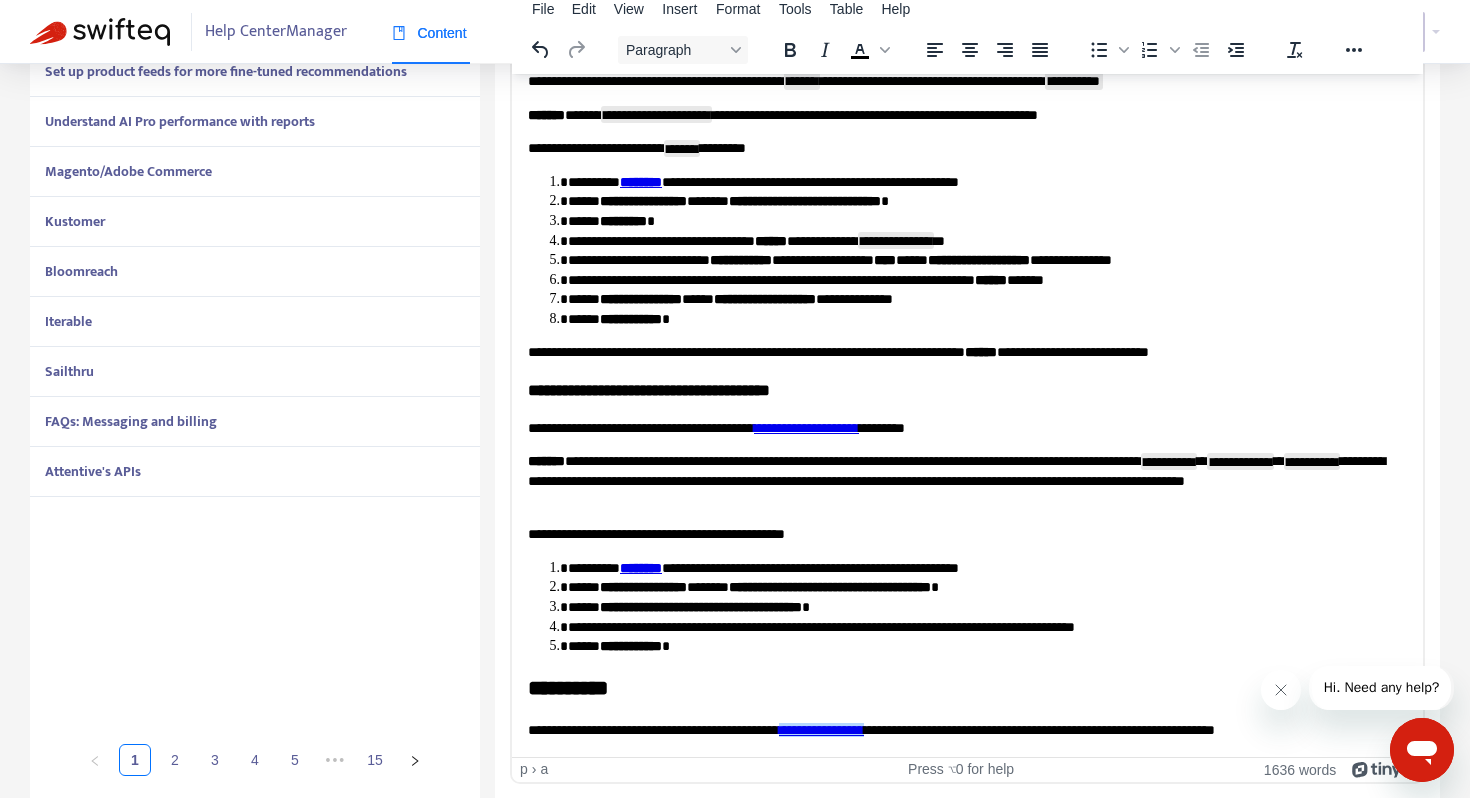 click on "**********" at bounding box center (967, 730) 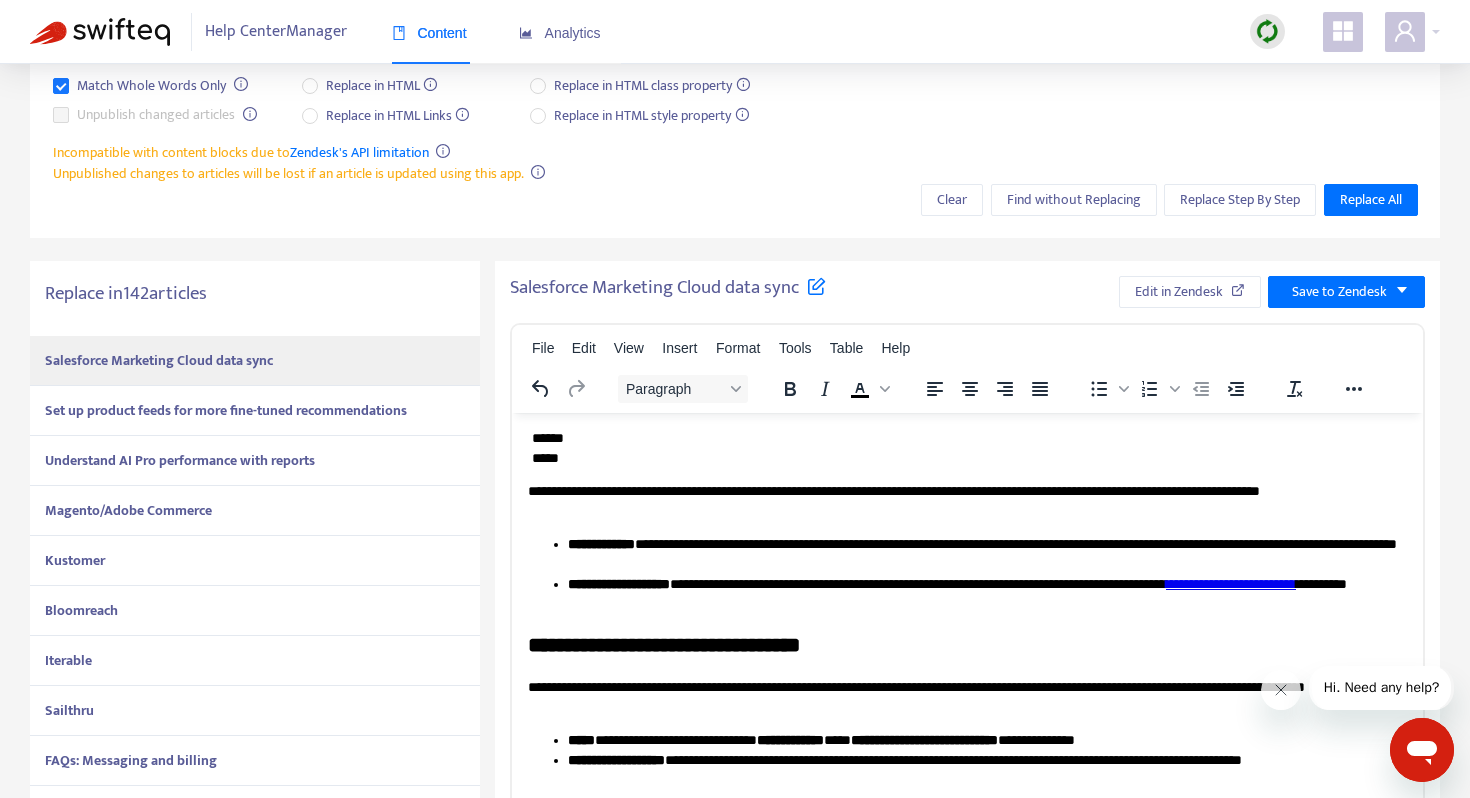 scroll, scrollTop: 0, scrollLeft: 0, axis: both 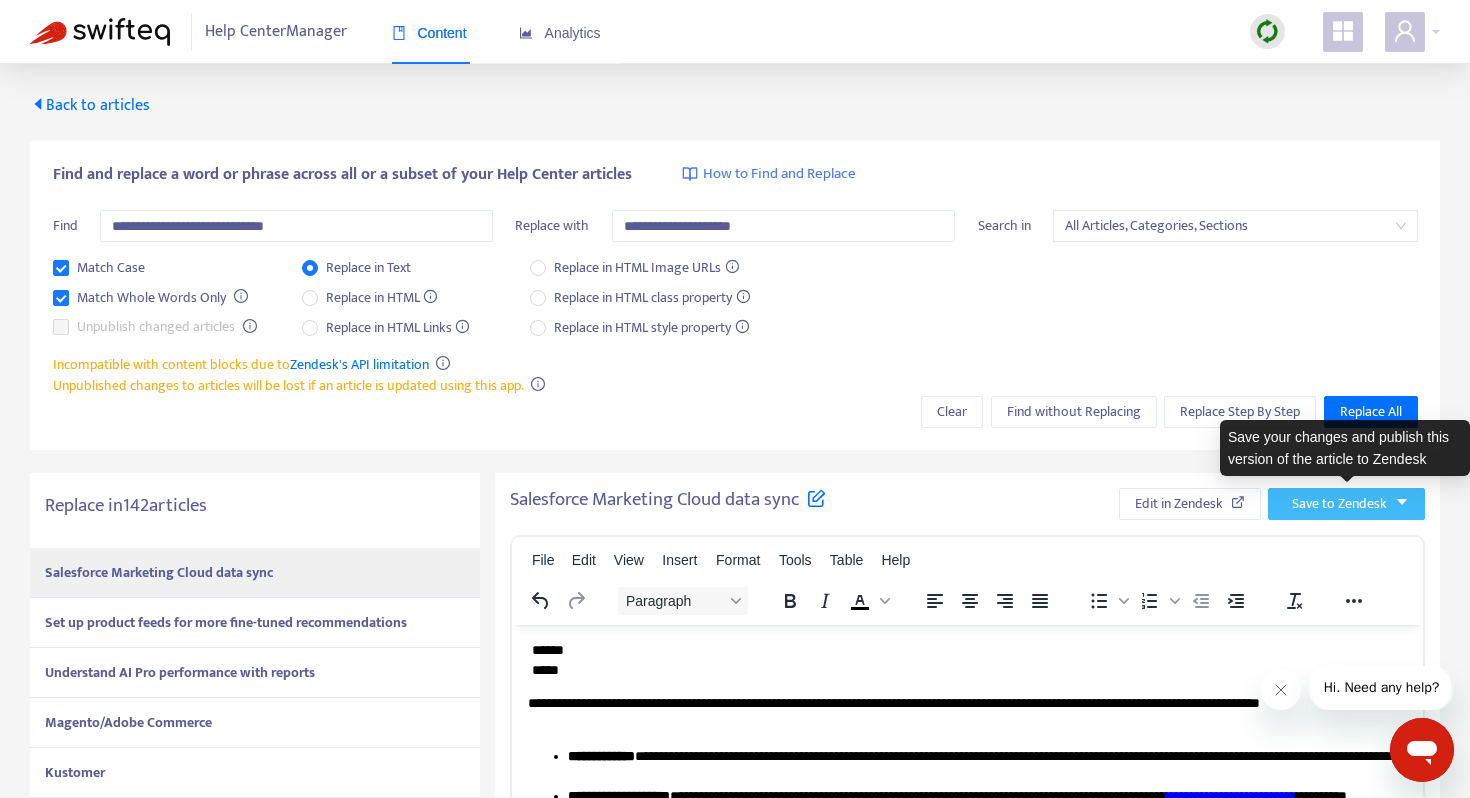 click on "Save to Zendesk" at bounding box center (1339, 504) 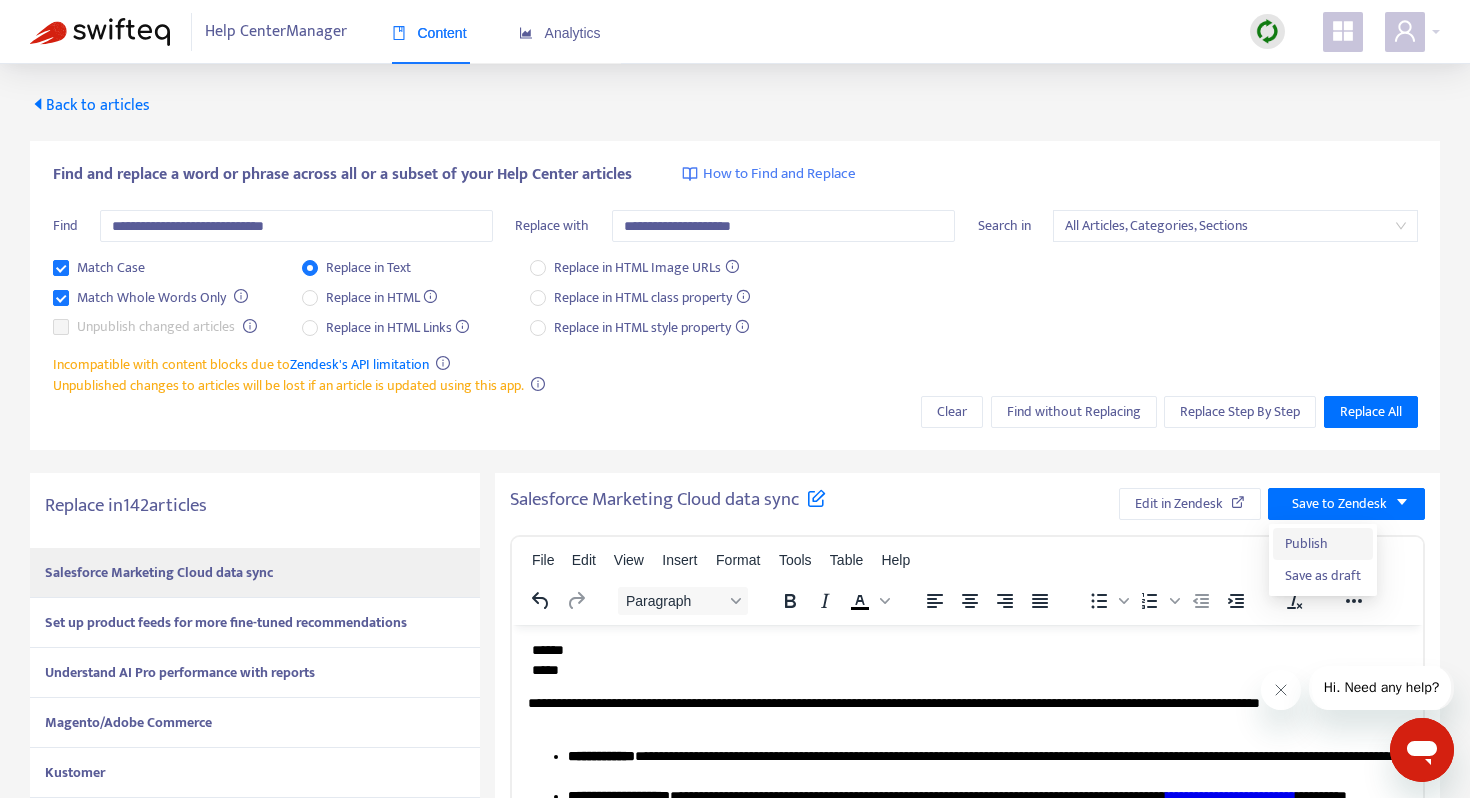 click on "Publish" at bounding box center (1323, 544) 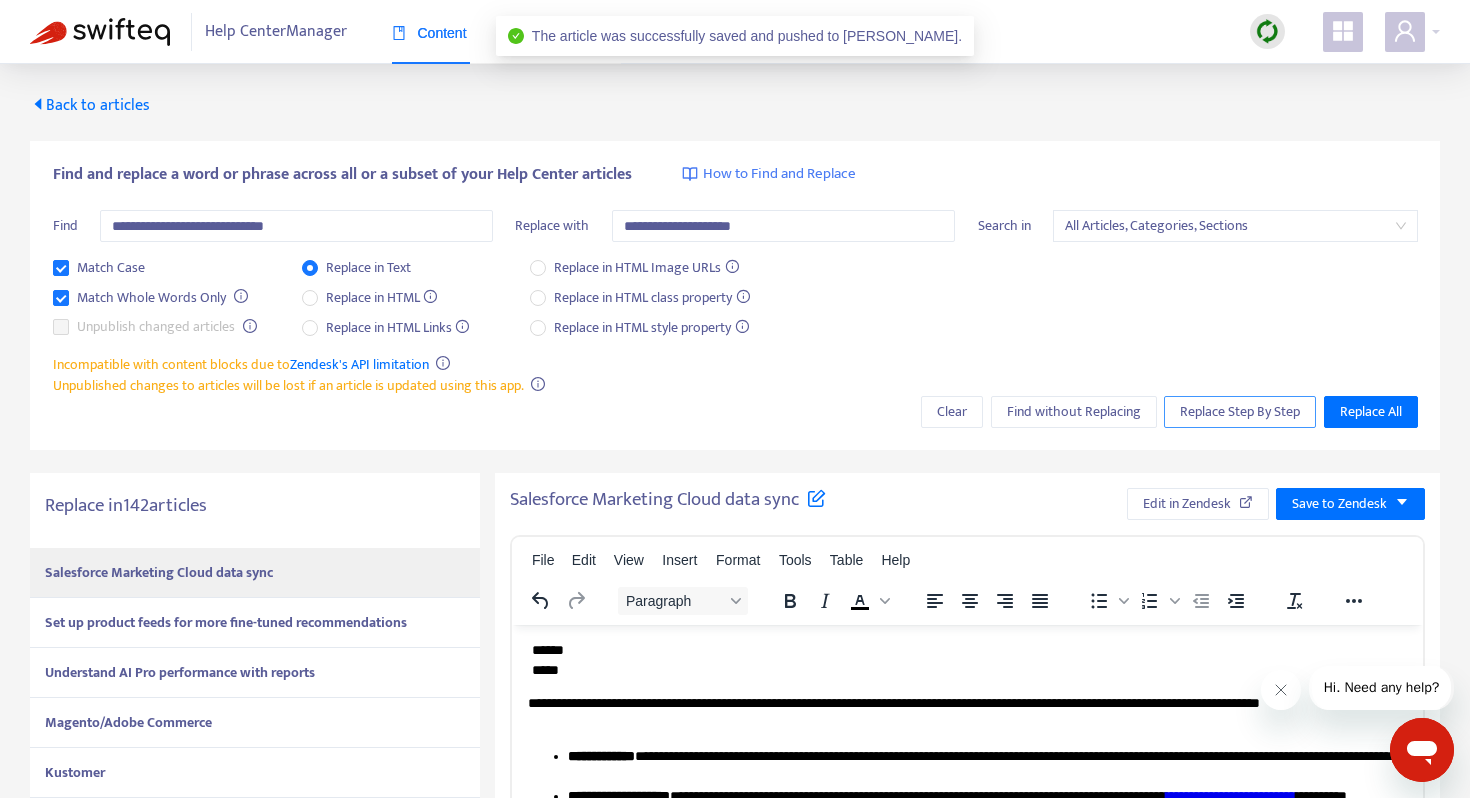 click on "Replace Step By Step" at bounding box center (1240, 412) 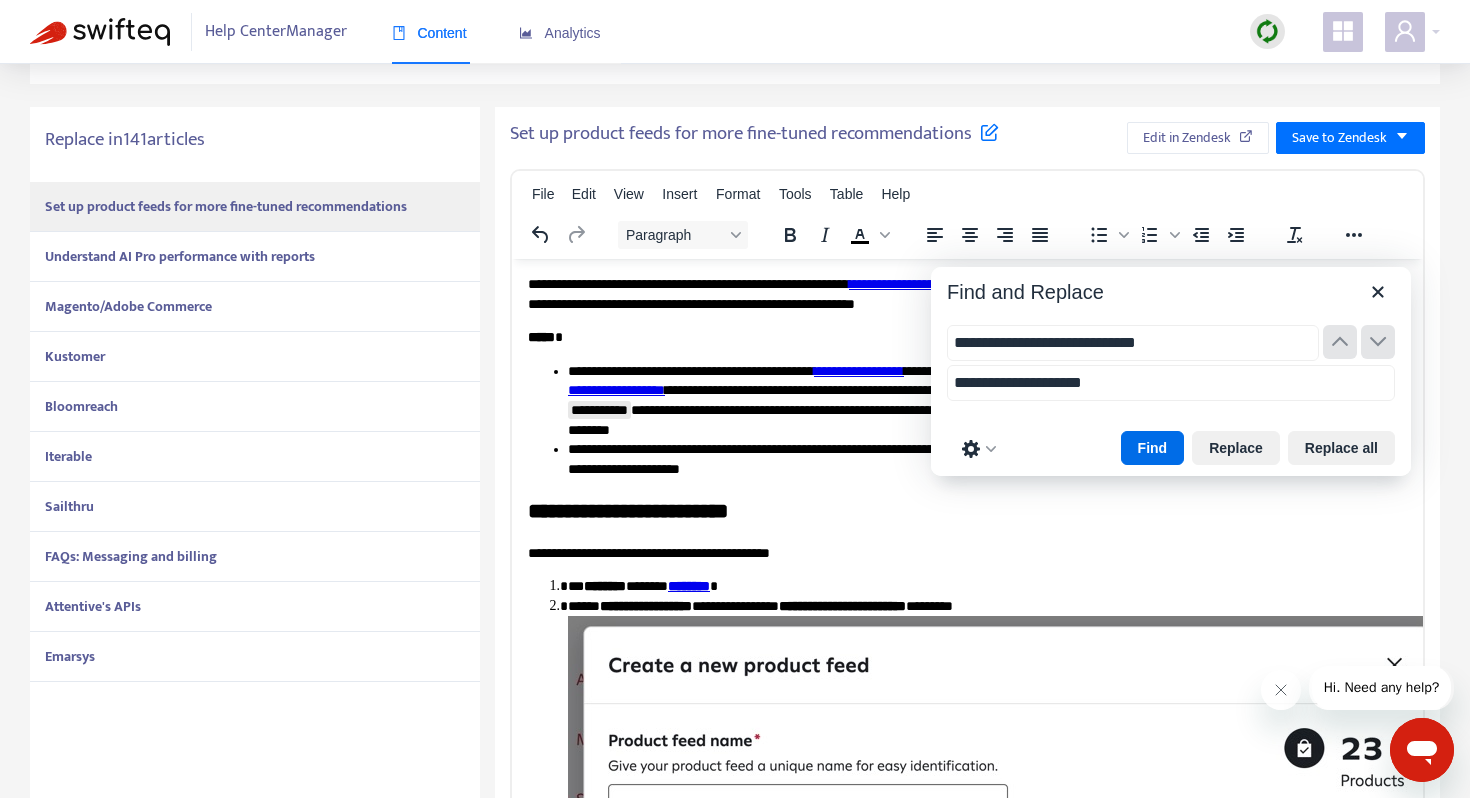 scroll, scrollTop: 371, scrollLeft: 0, axis: vertical 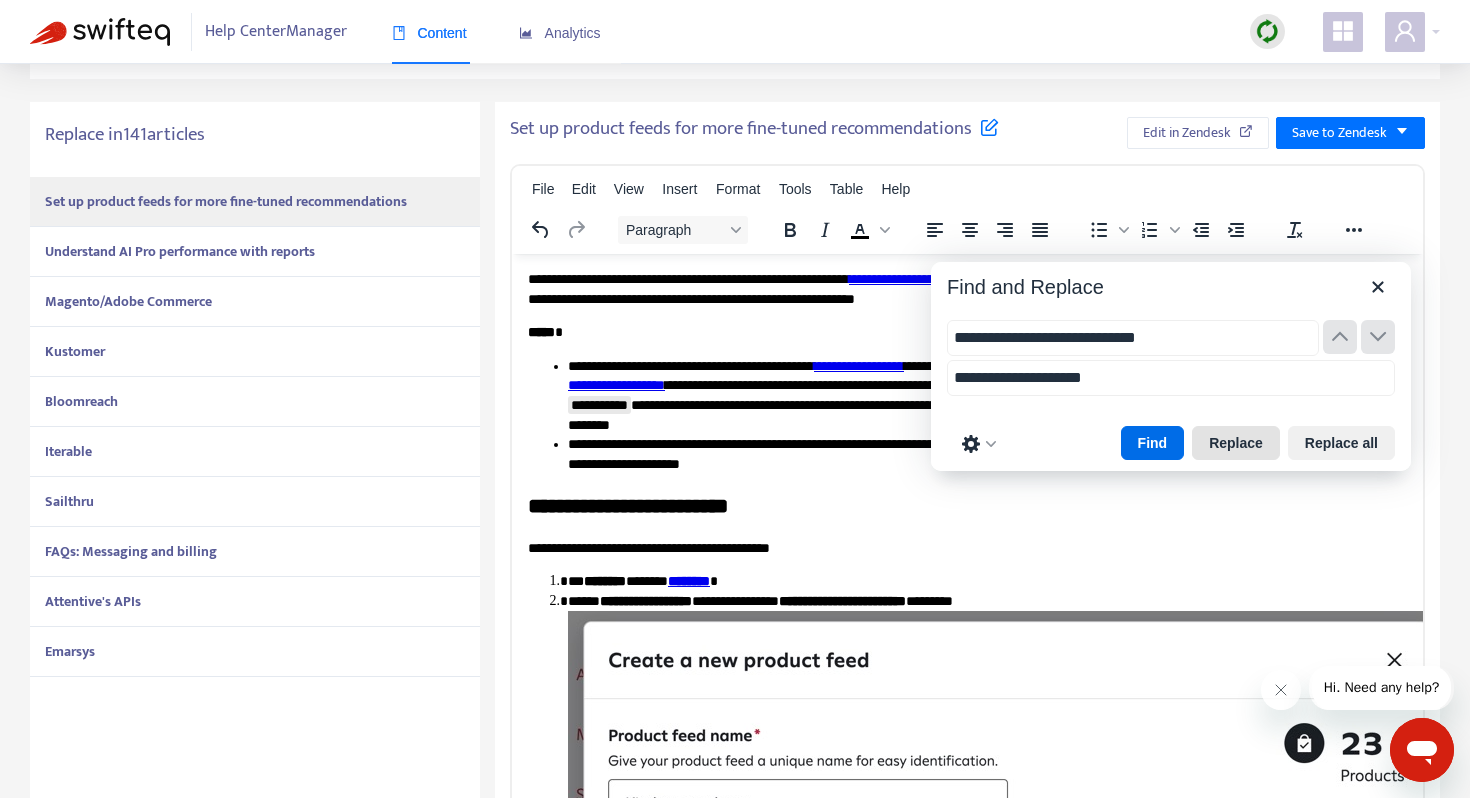 click on "Replace" at bounding box center (1236, 443) 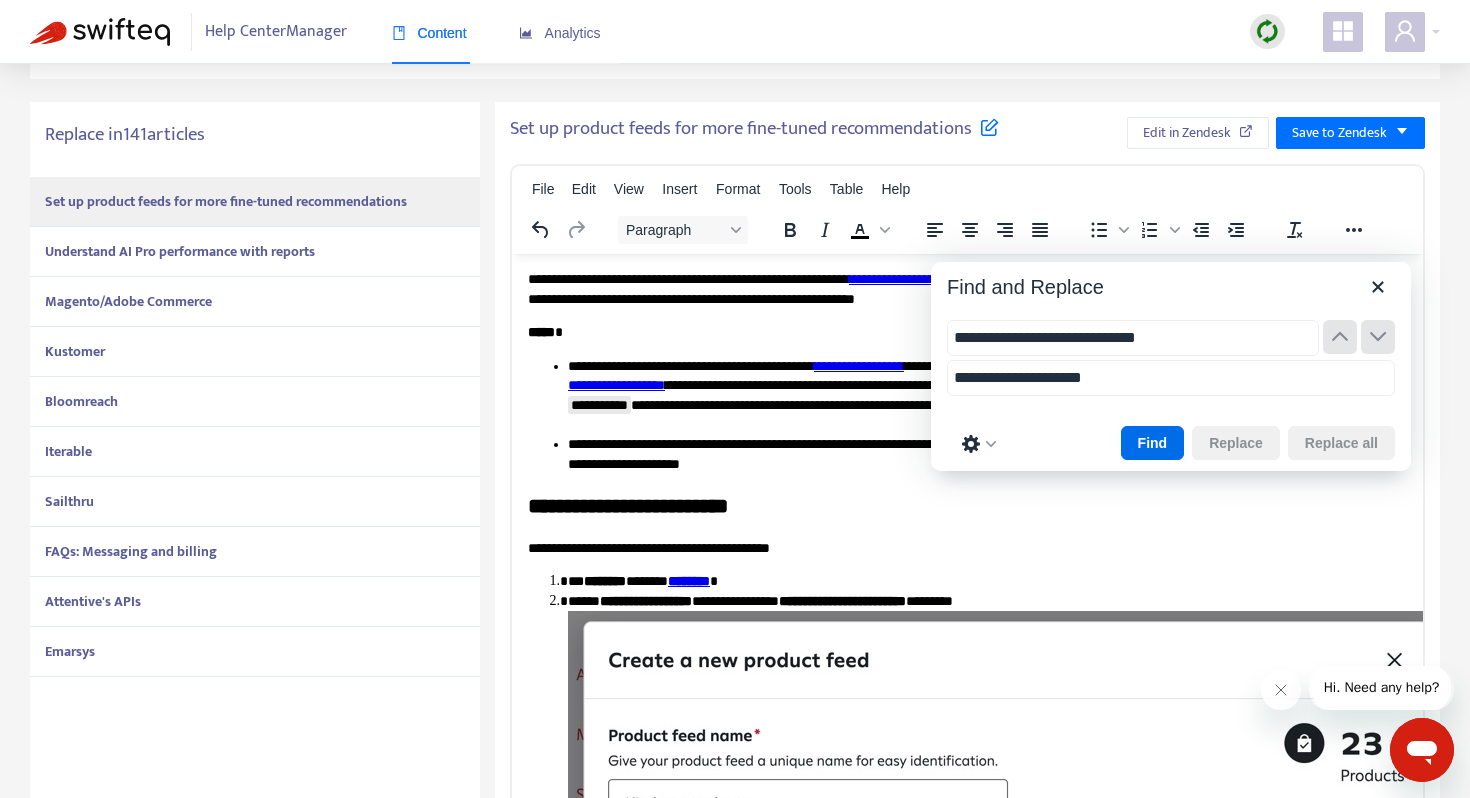 click on "**********" at bounding box center [967, 2361] 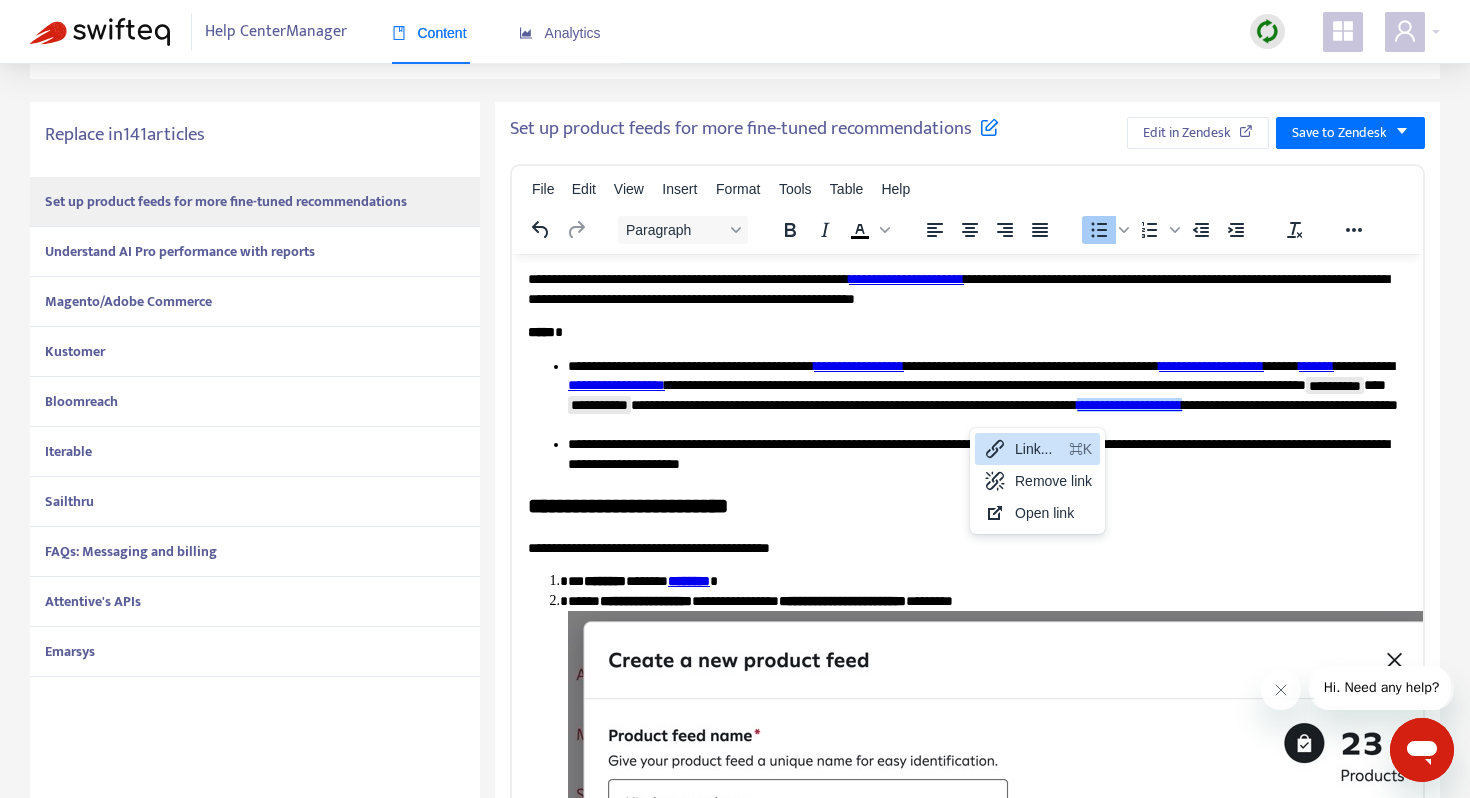 click on "Link... ⌘K" at bounding box center (1037, 449) 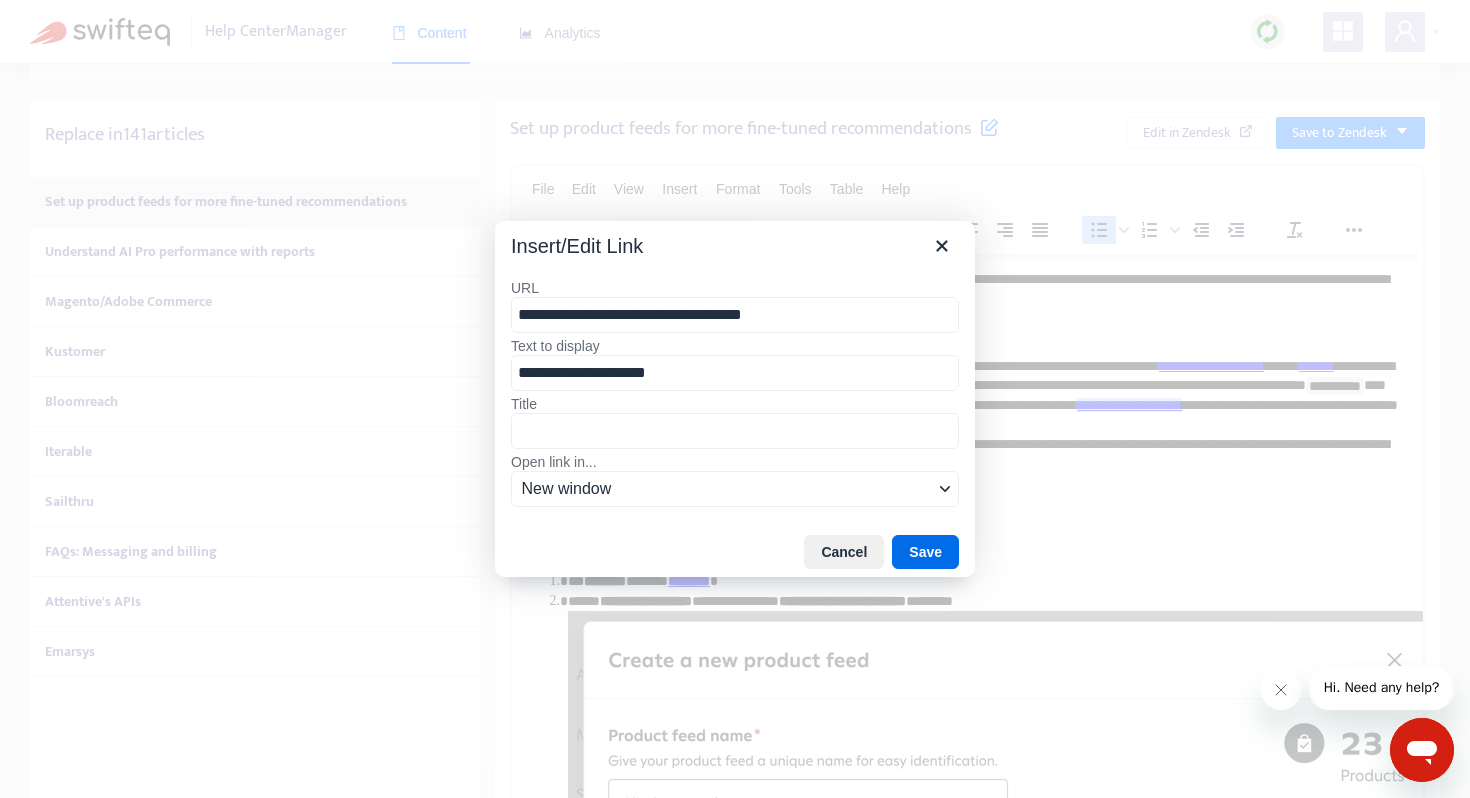 click on "**********" at bounding box center [735, 315] 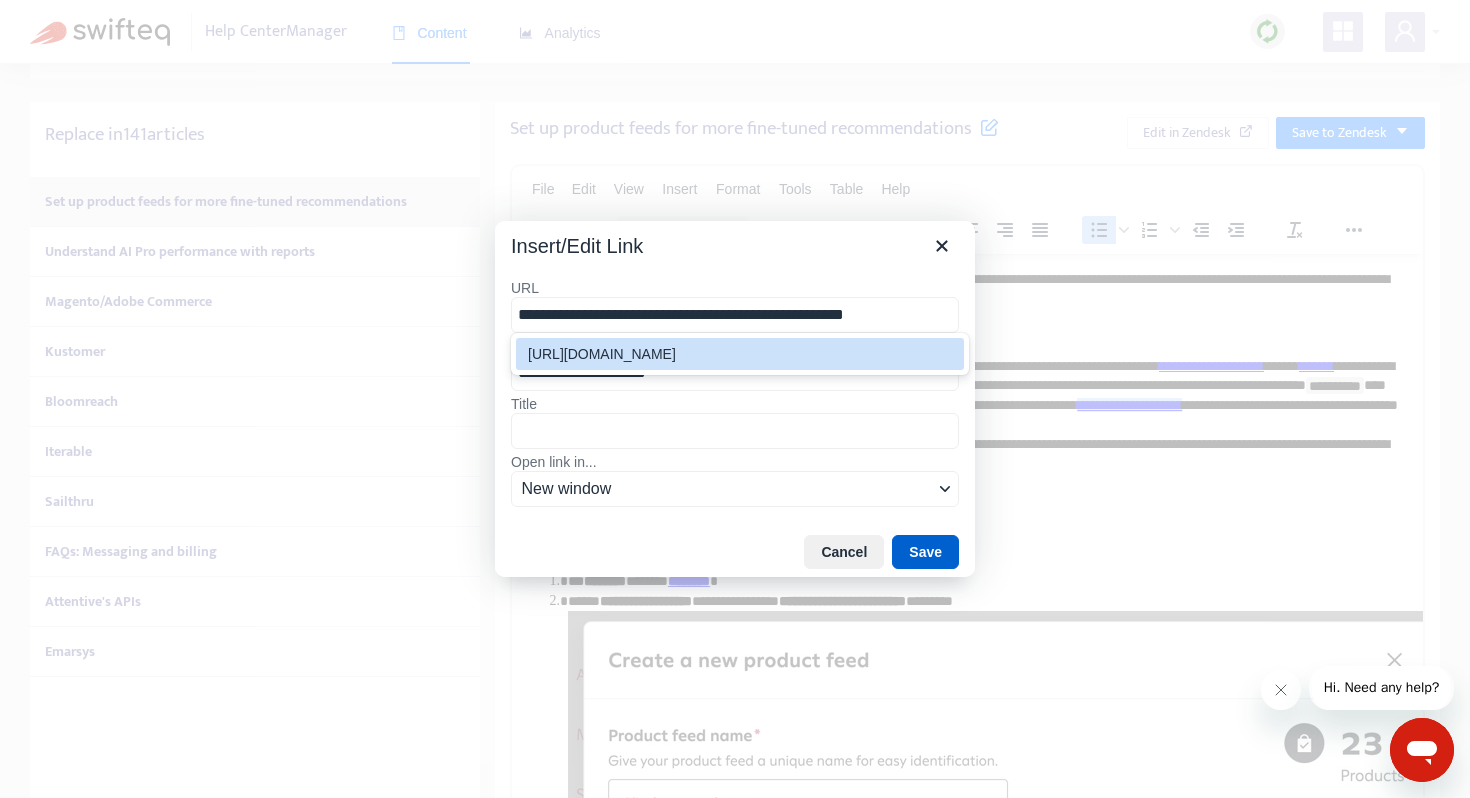 click on "Save" at bounding box center [925, 552] 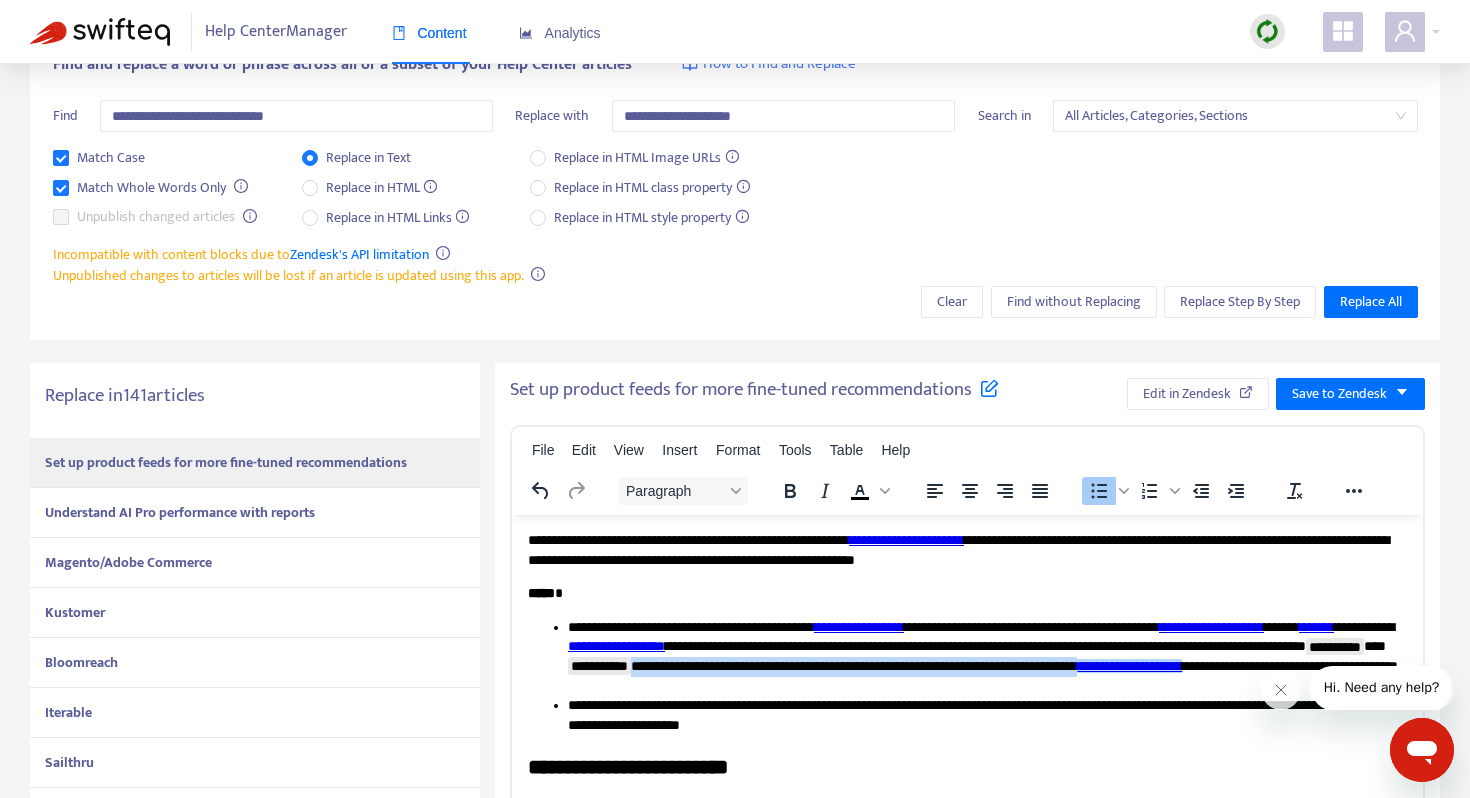 scroll, scrollTop: 0, scrollLeft: 0, axis: both 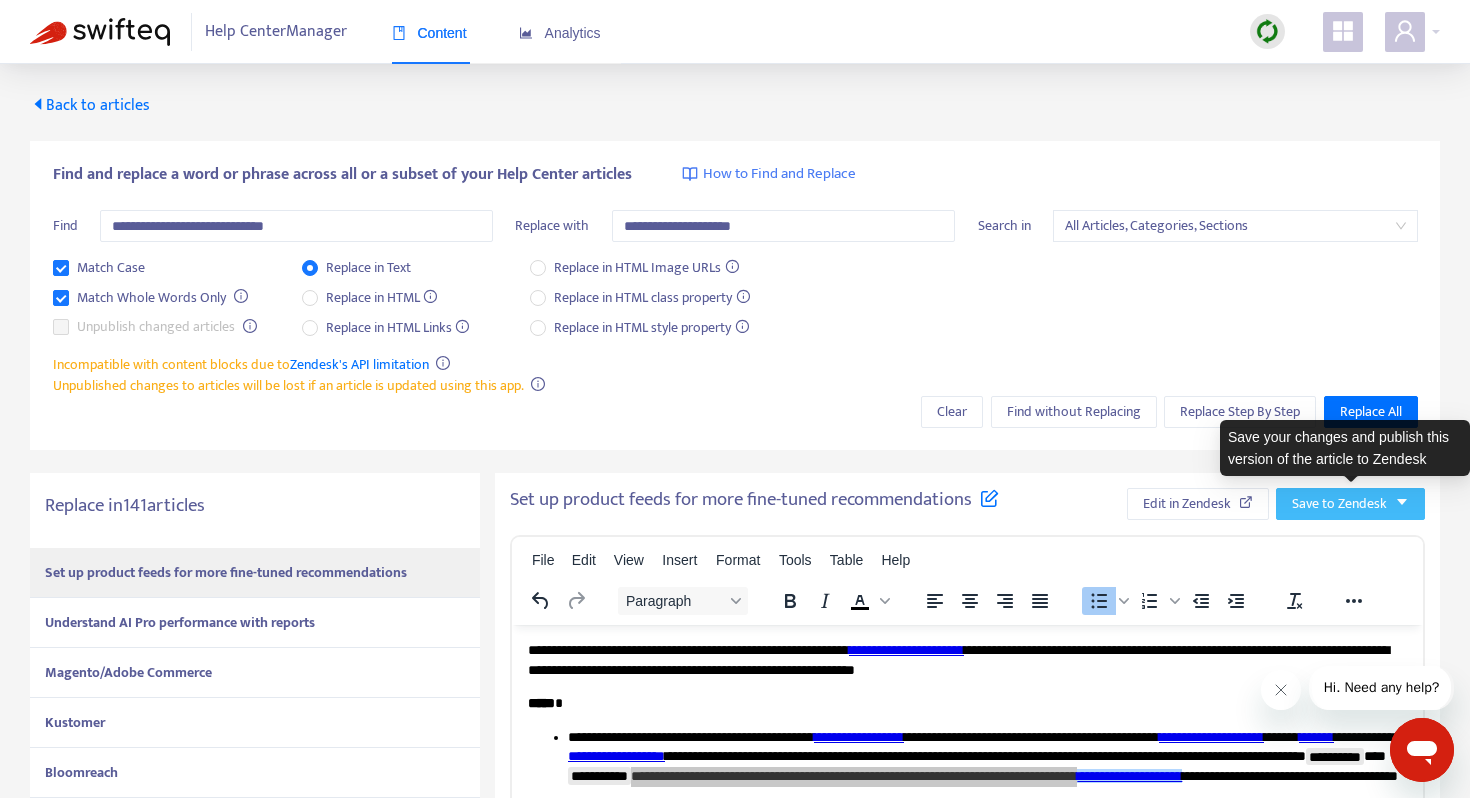 click on "Save to Zendesk" at bounding box center [1339, 504] 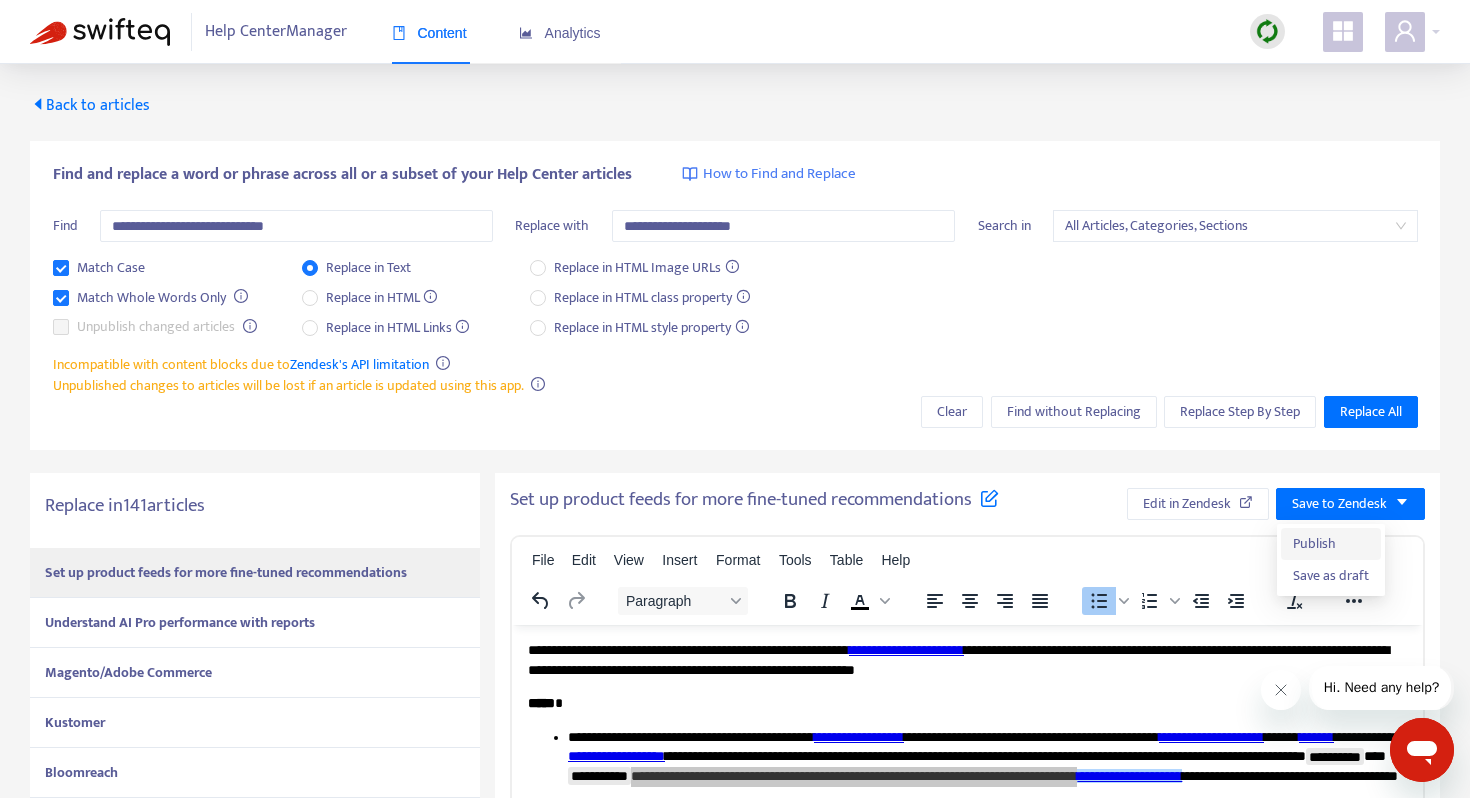 click on "Publish" at bounding box center (1331, 544) 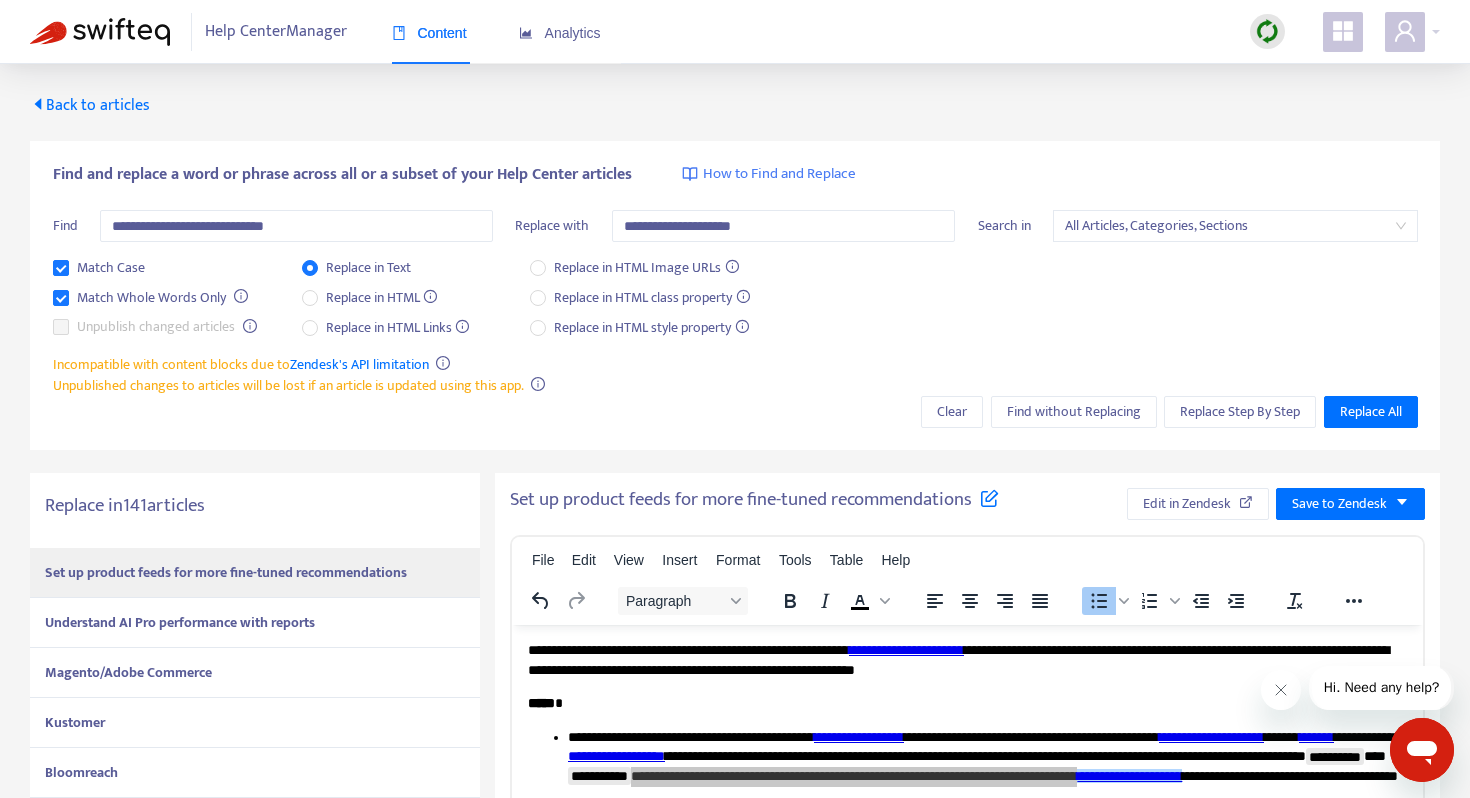 click on "Understand AI Pro performance with reports" at bounding box center [180, 622] 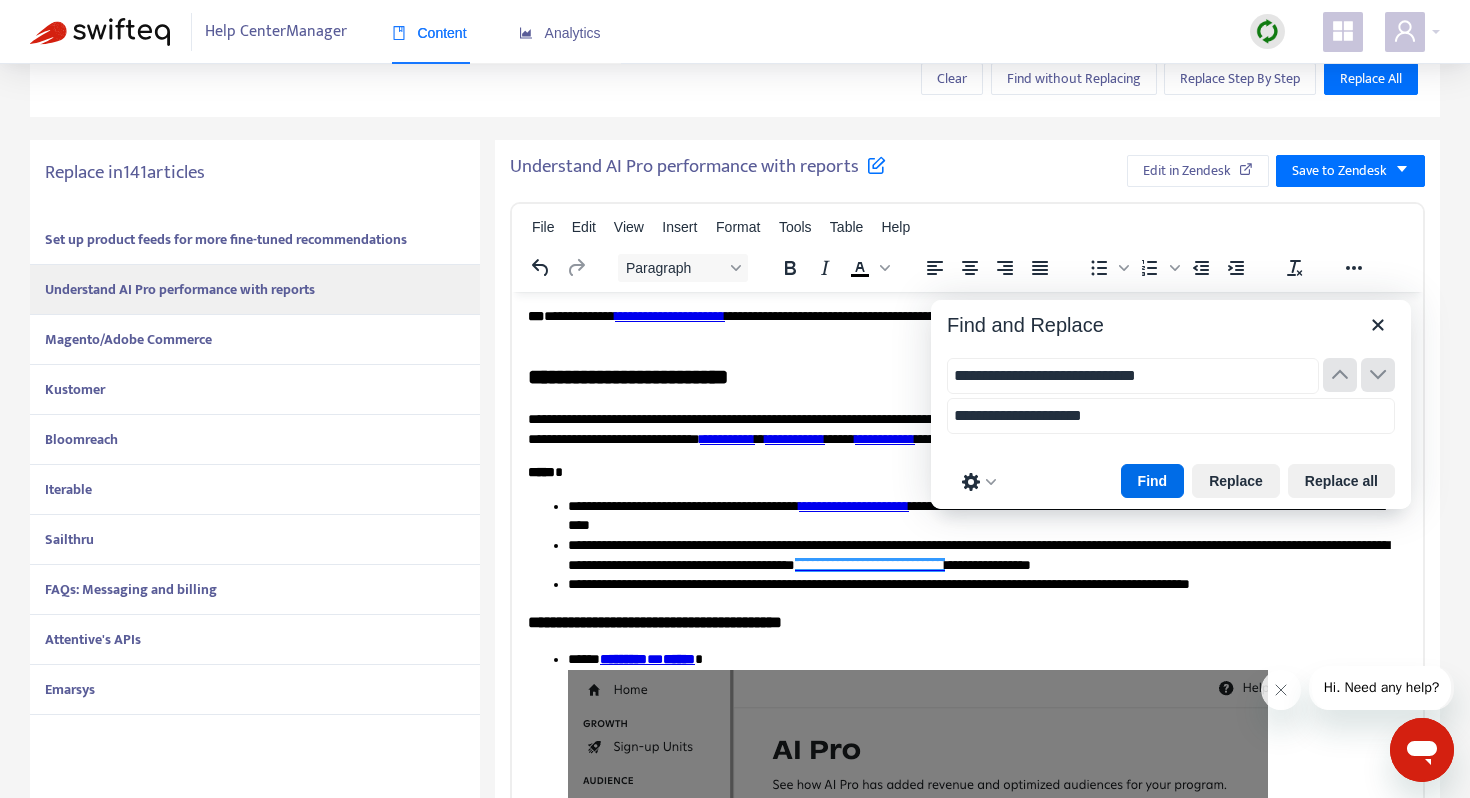 scroll, scrollTop: 28, scrollLeft: 0, axis: vertical 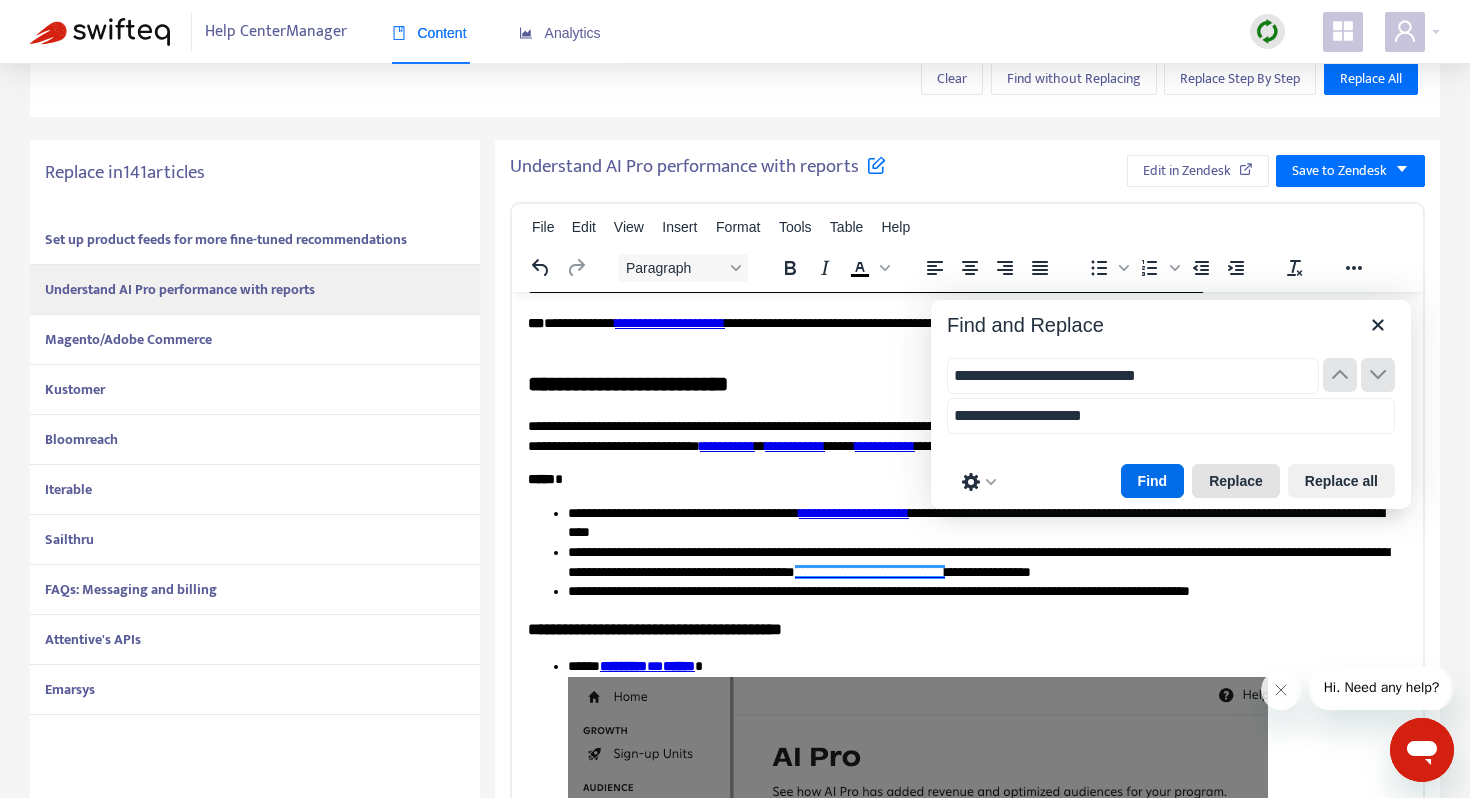 click on "Replace" at bounding box center (1236, 481) 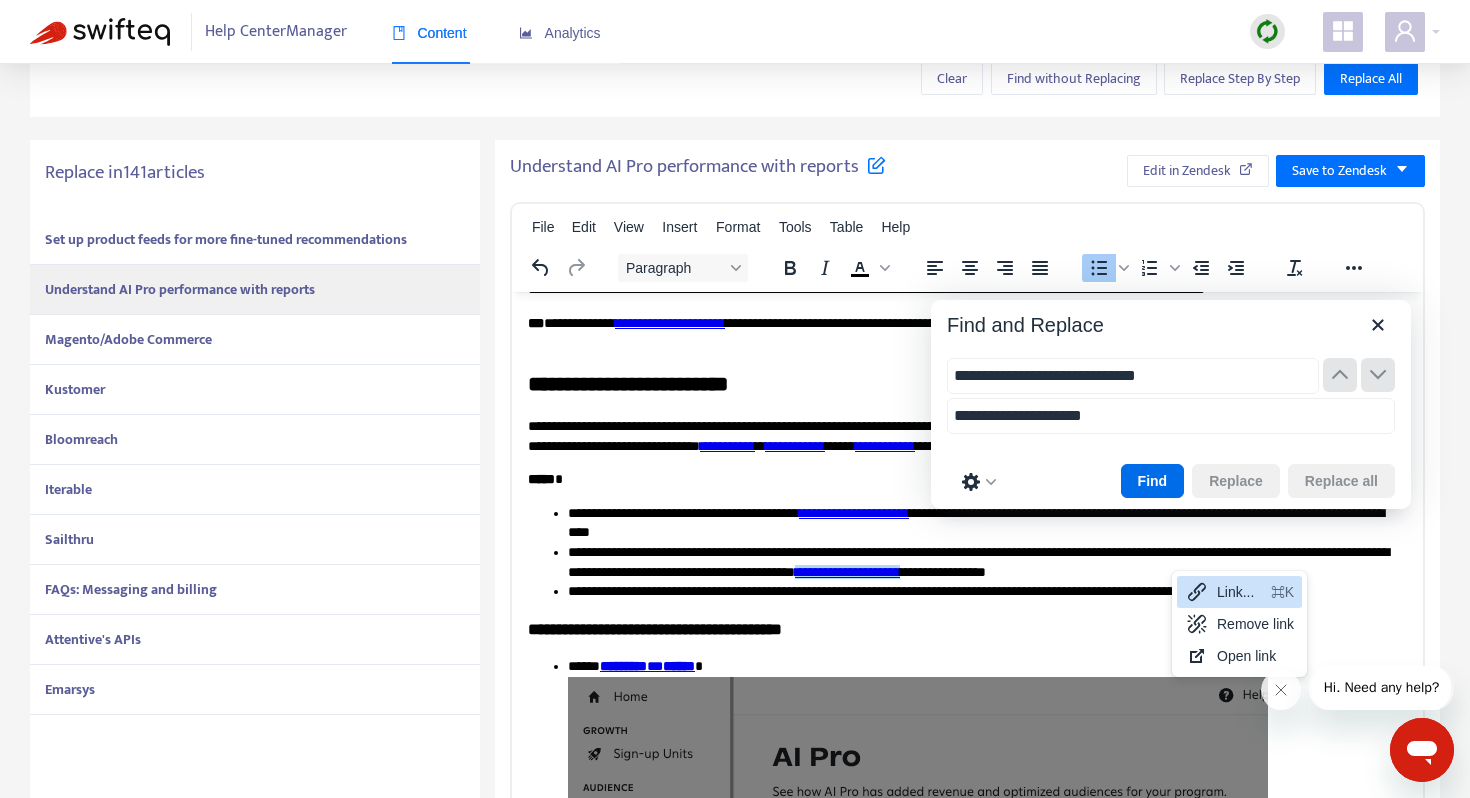 click 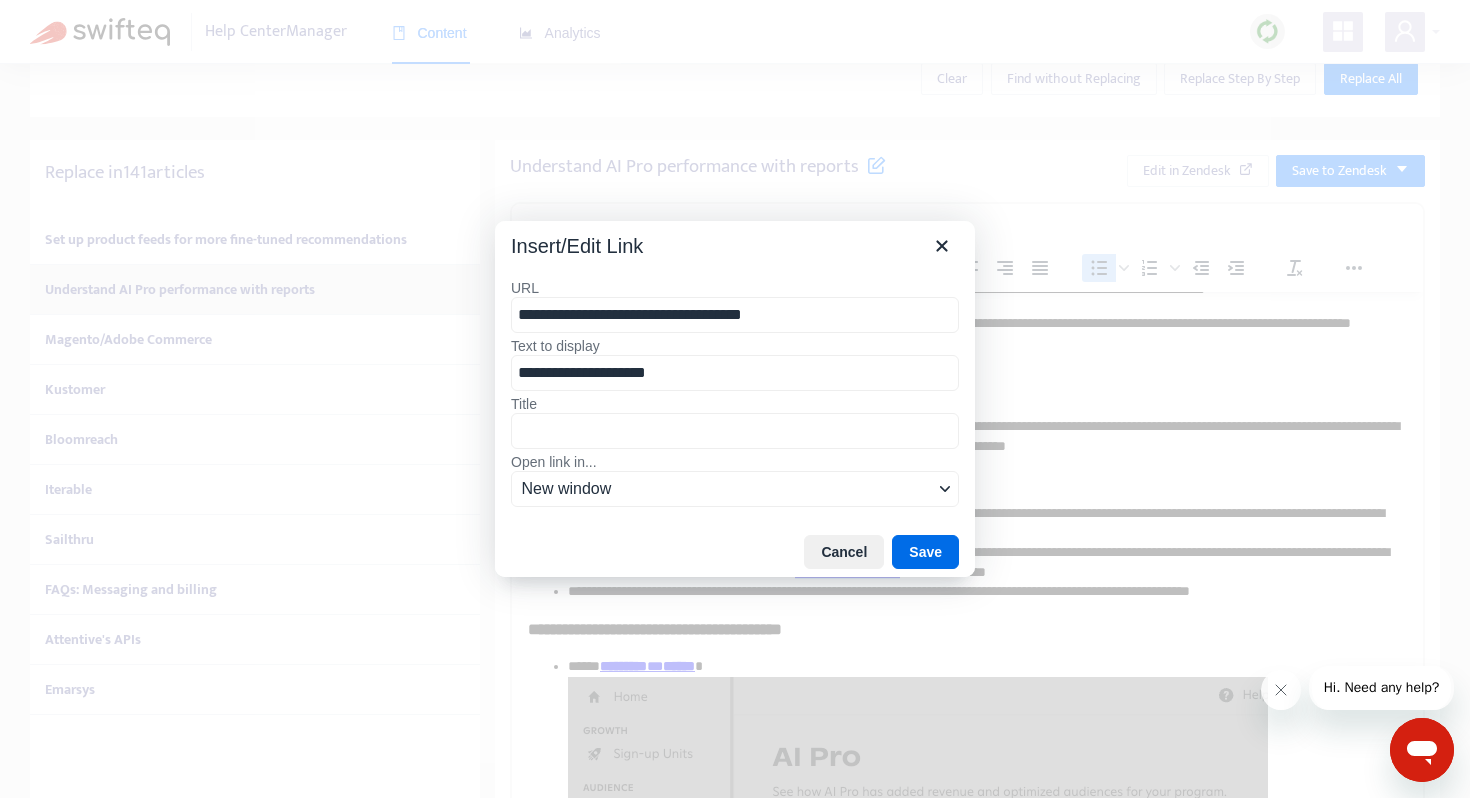 click on "**********" at bounding box center (735, 315) 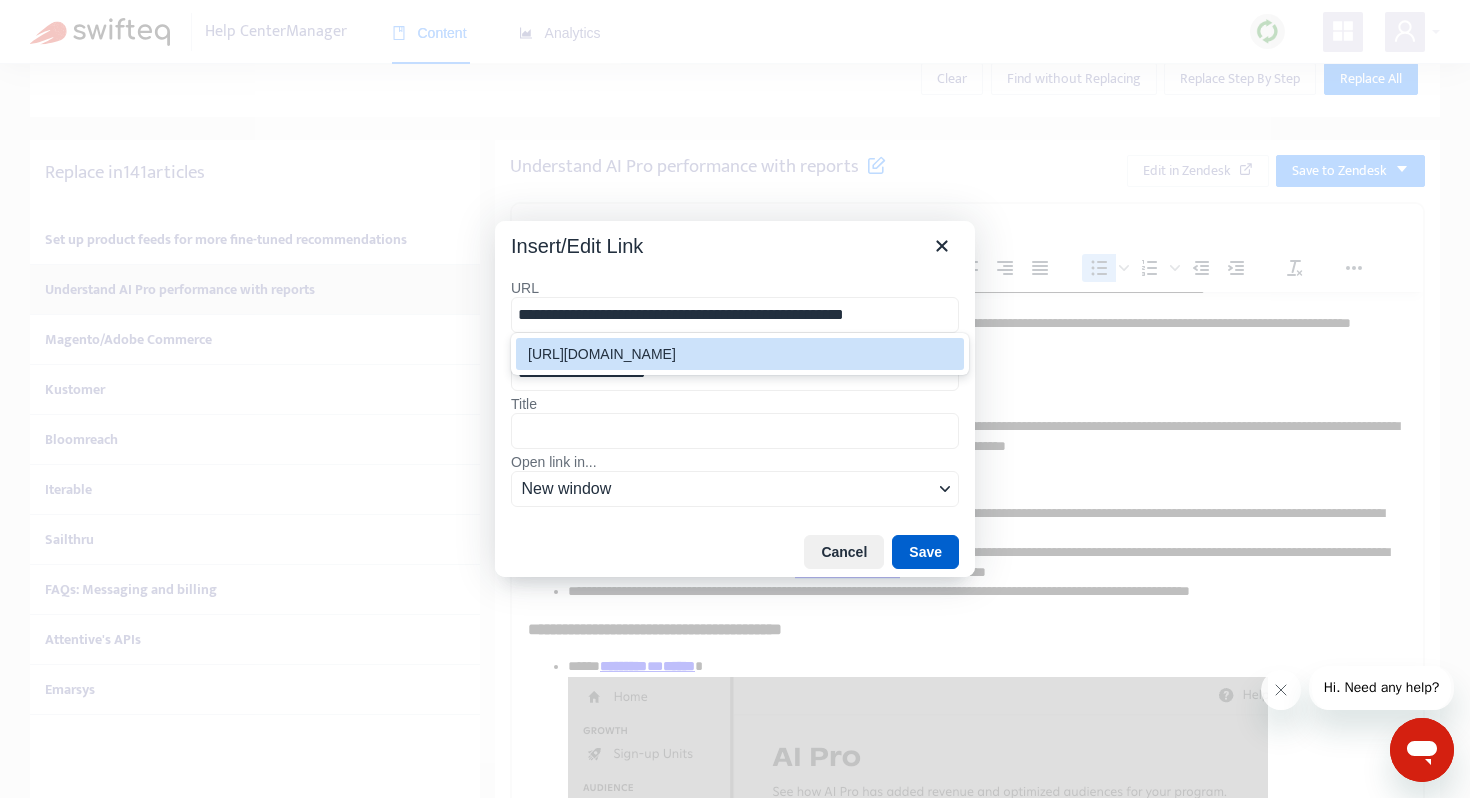 click on "Save" at bounding box center [925, 552] 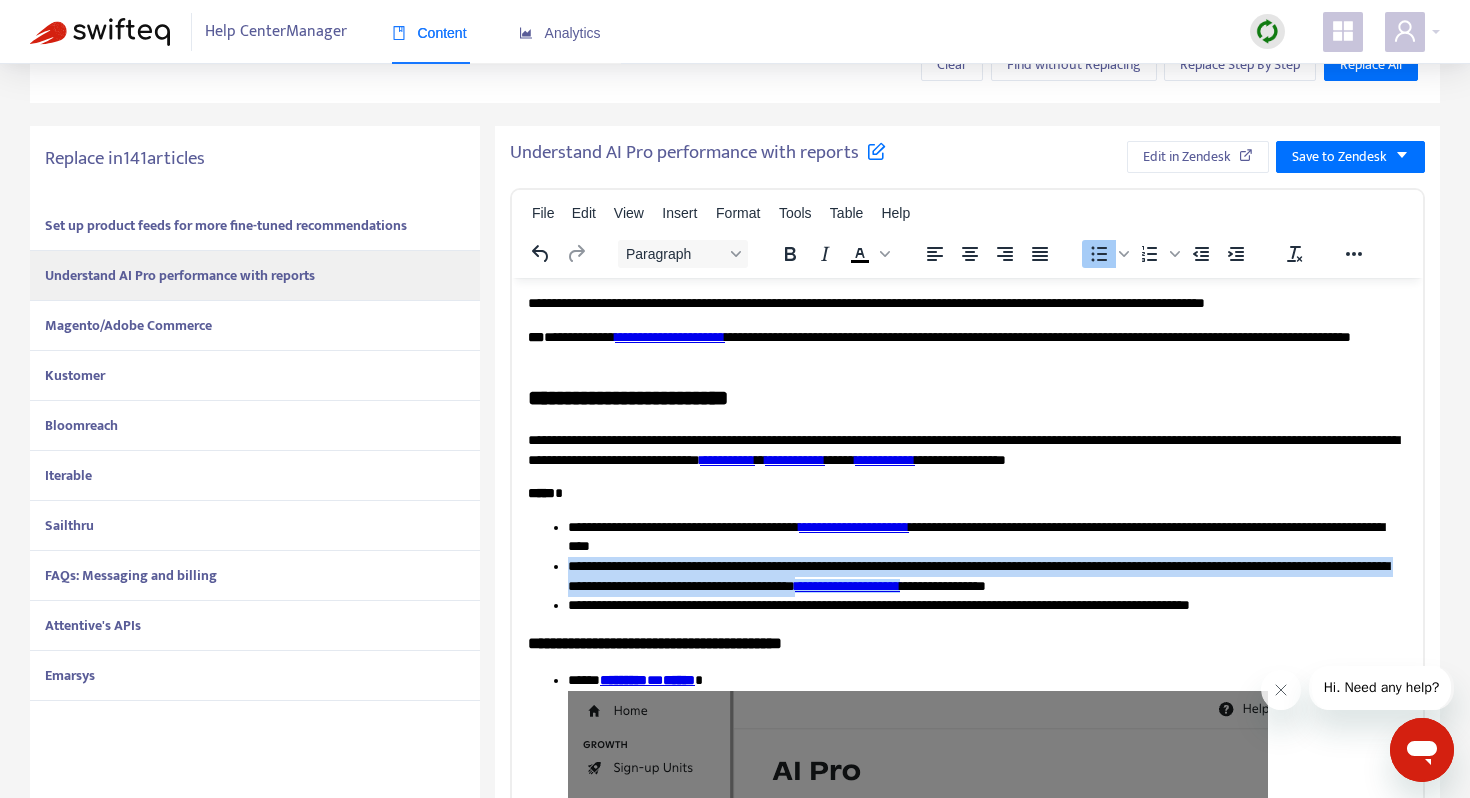 scroll, scrollTop: 0, scrollLeft: 0, axis: both 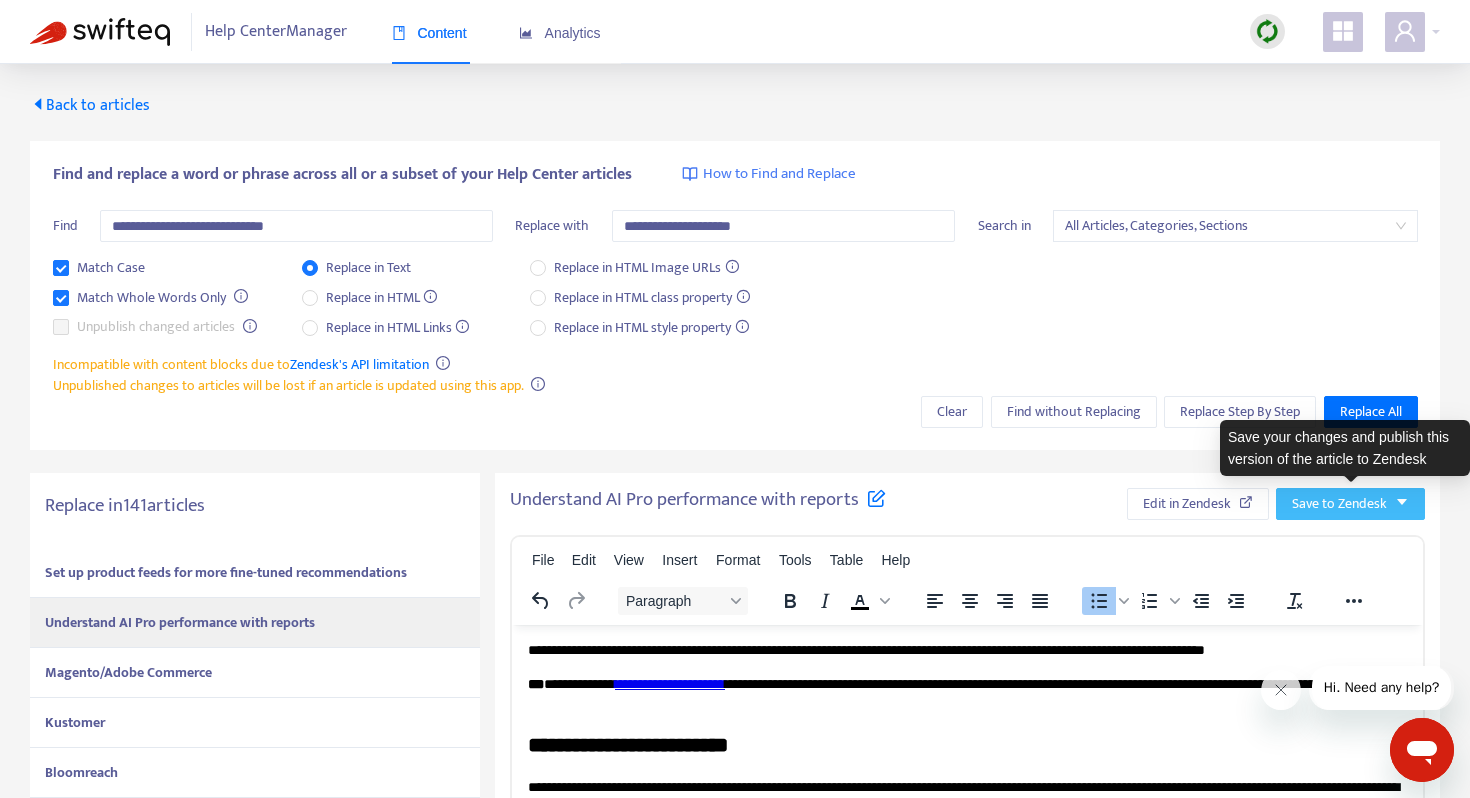 click on "Save to Zendesk" at bounding box center [1339, 504] 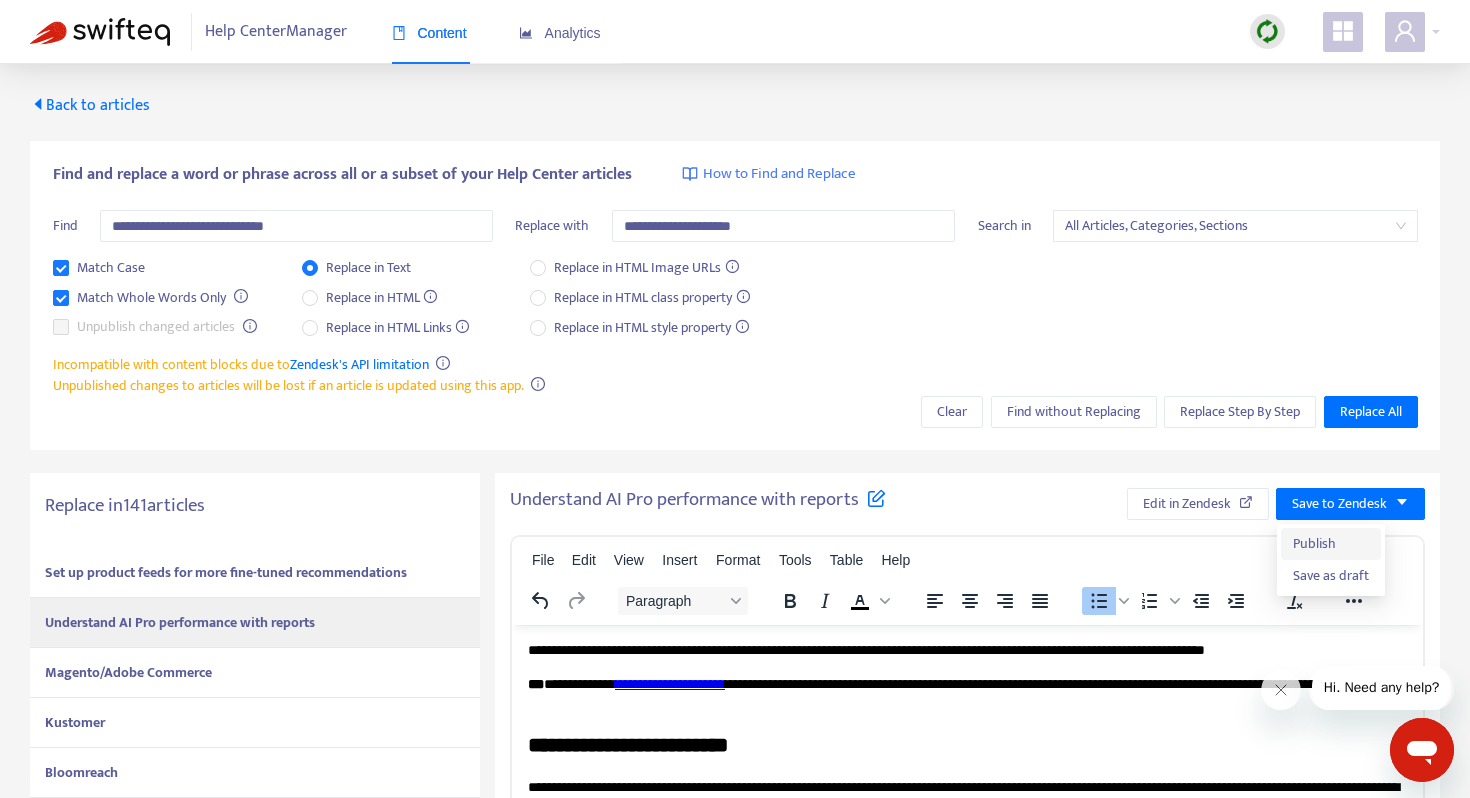 click on "Publish" at bounding box center (1331, 544) 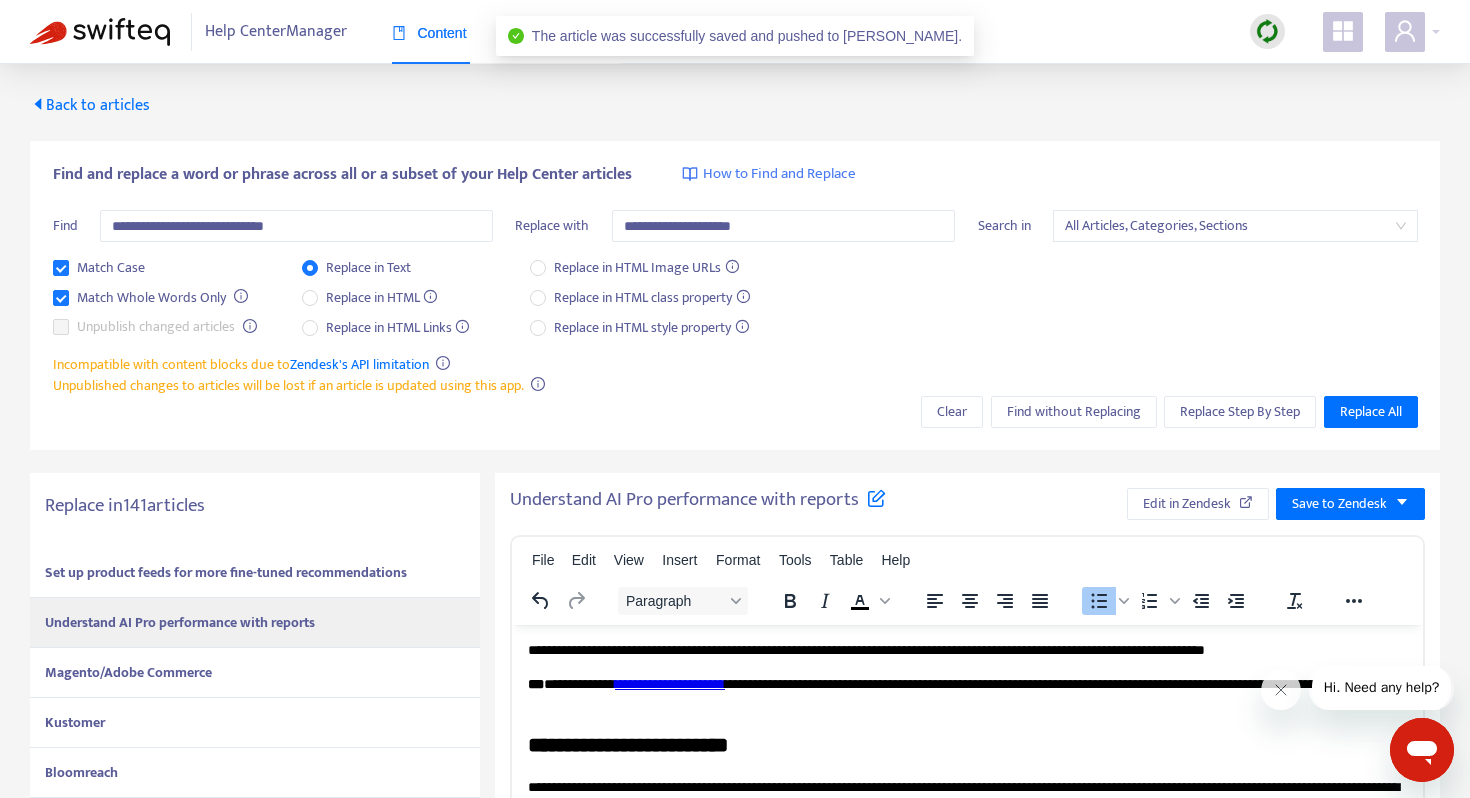 click on "Set up product feeds for more fine-tuned recommendations" at bounding box center (226, 572) 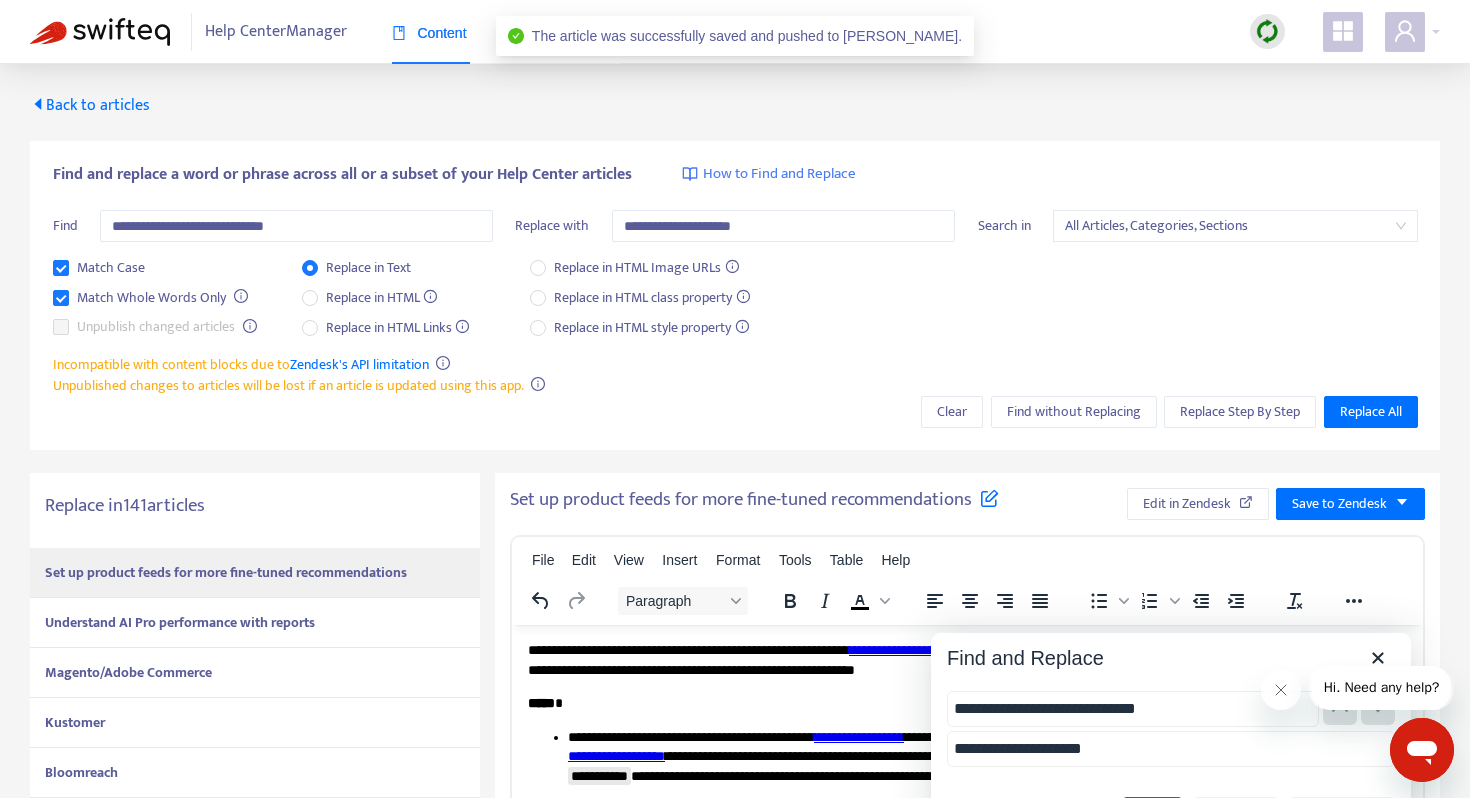 type on "**********" 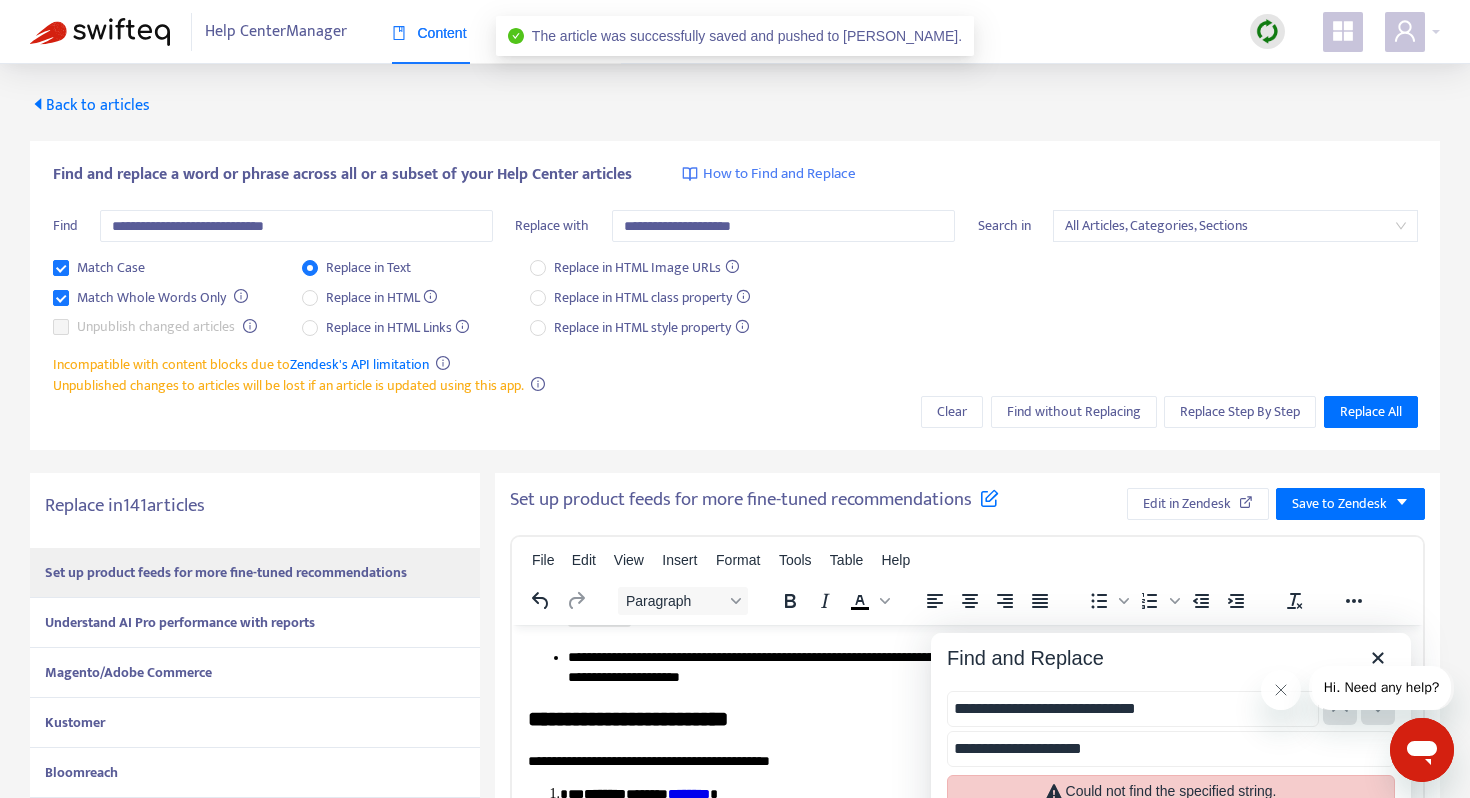 scroll, scrollTop: 163, scrollLeft: 0, axis: vertical 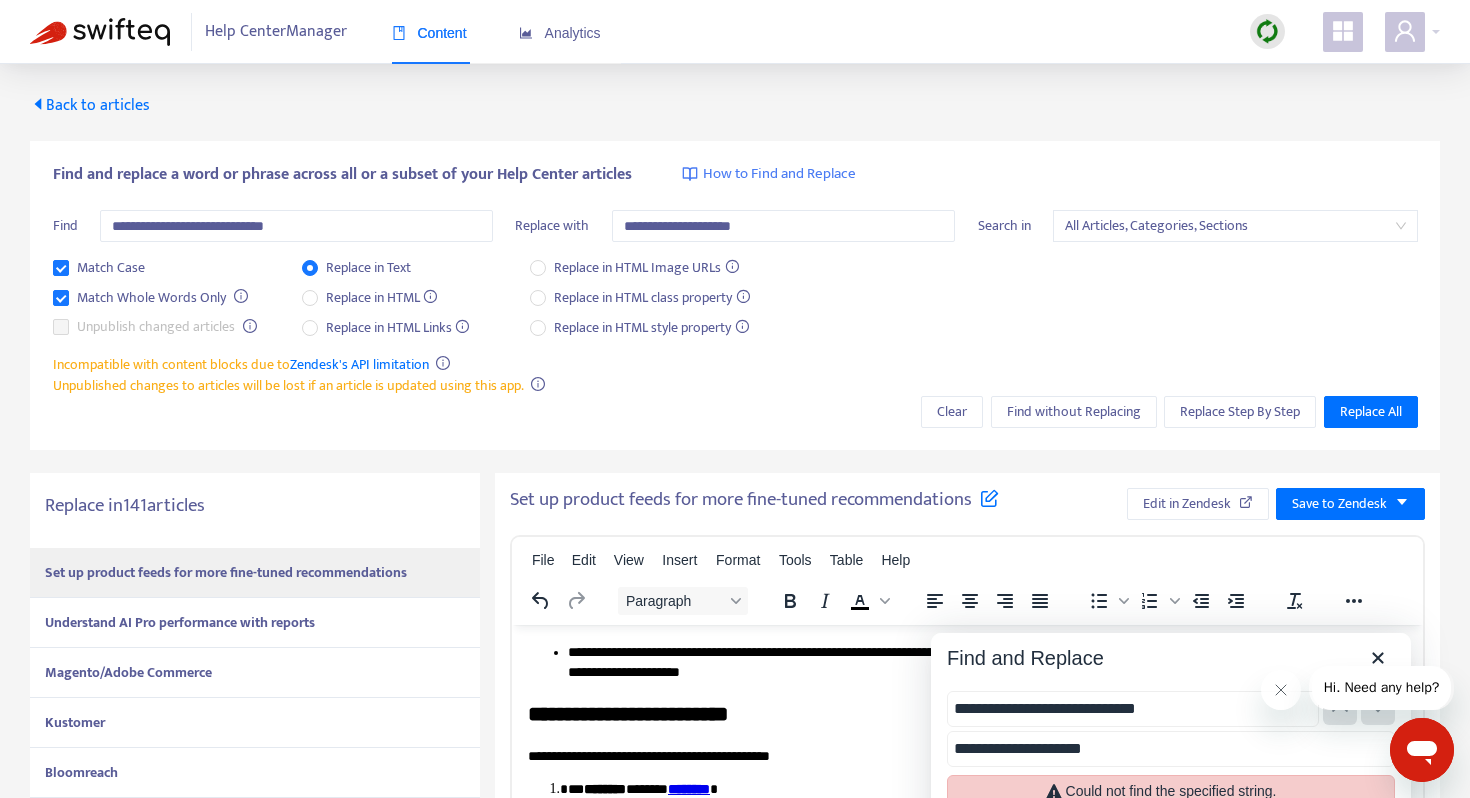 click on "Magento/Adobe Commerce" at bounding box center [128, 672] 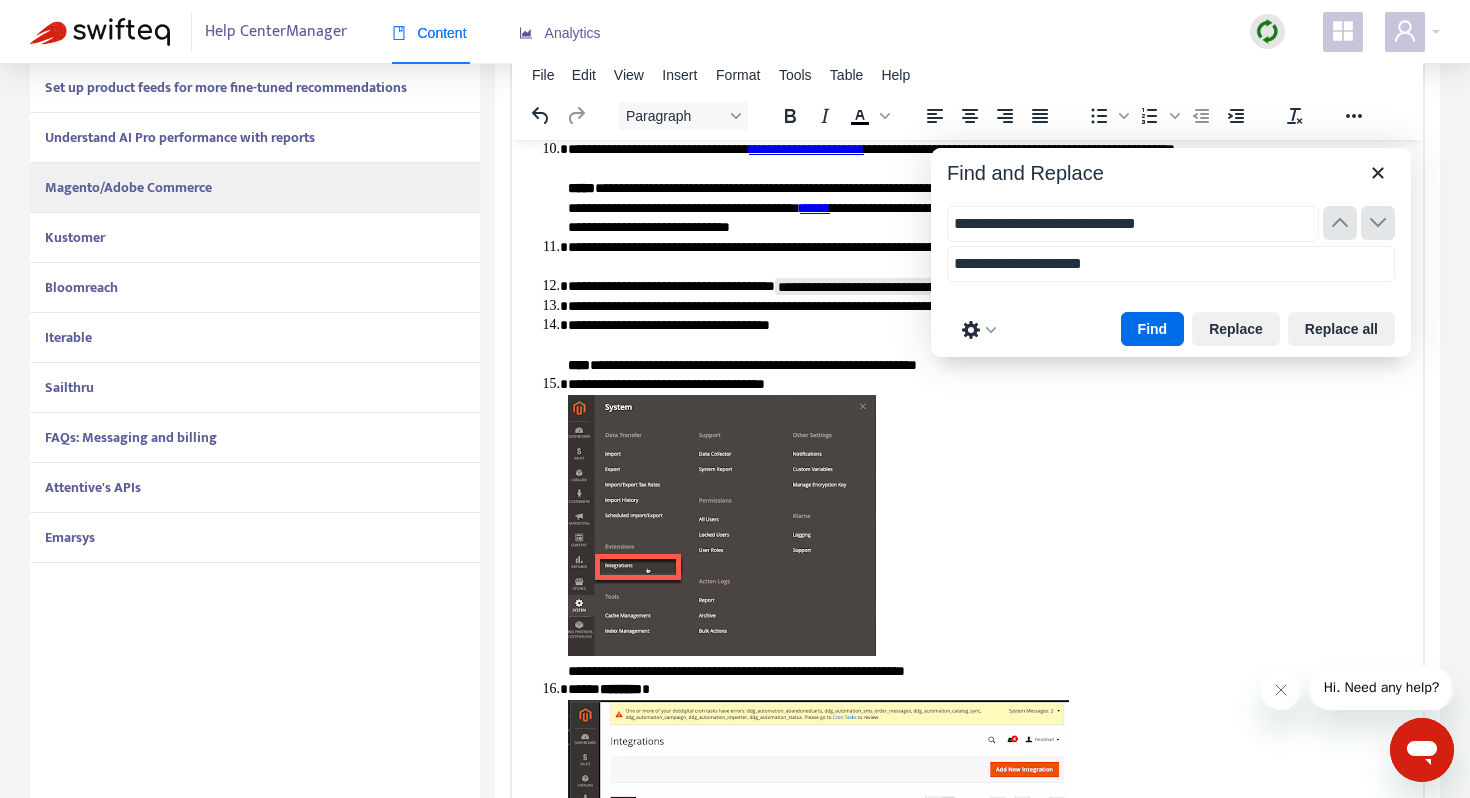 scroll, scrollTop: 509, scrollLeft: 0, axis: vertical 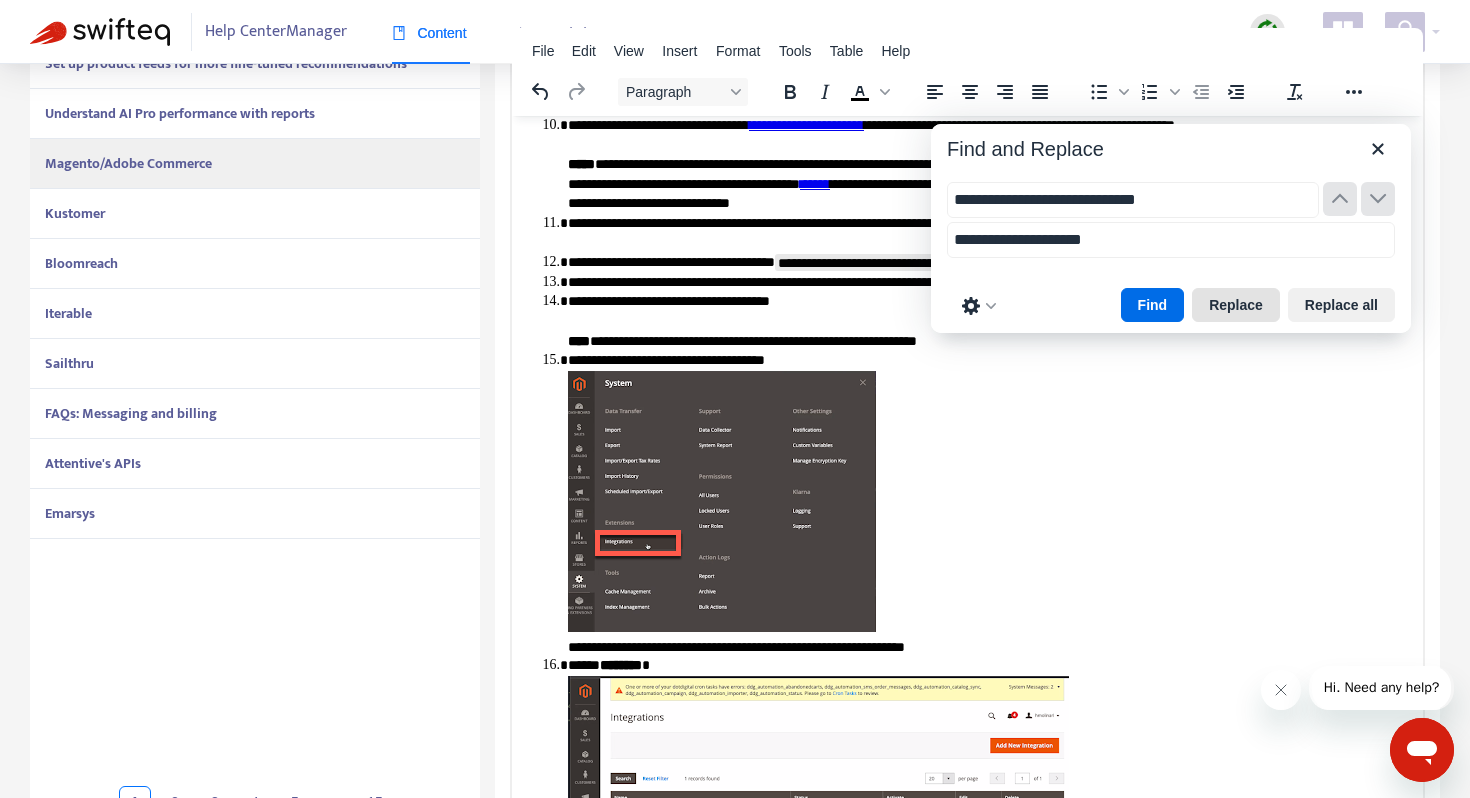 click on "Replace" at bounding box center (1236, 305) 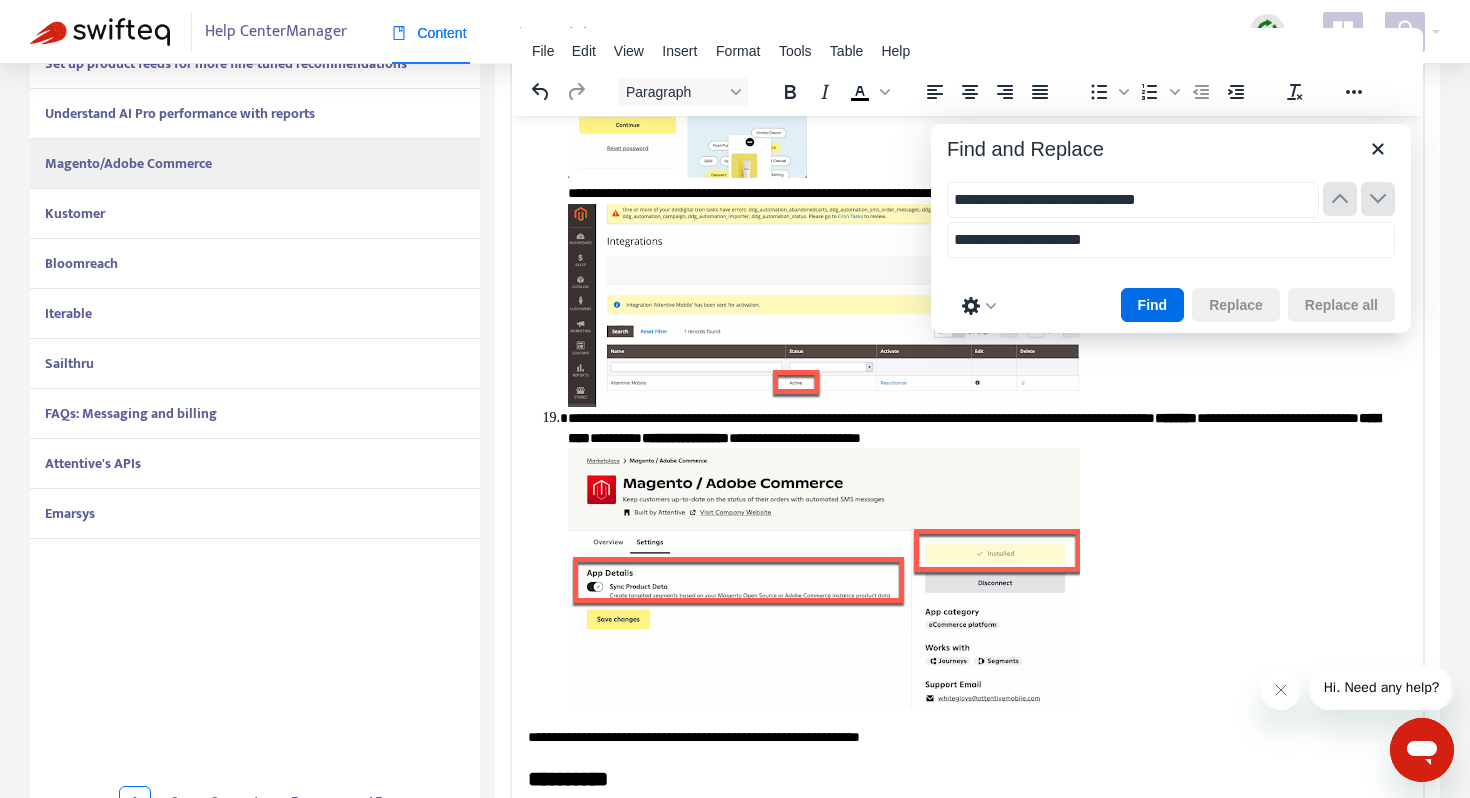 scroll, scrollTop: 4324, scrollLeft: 0, axis: vertical 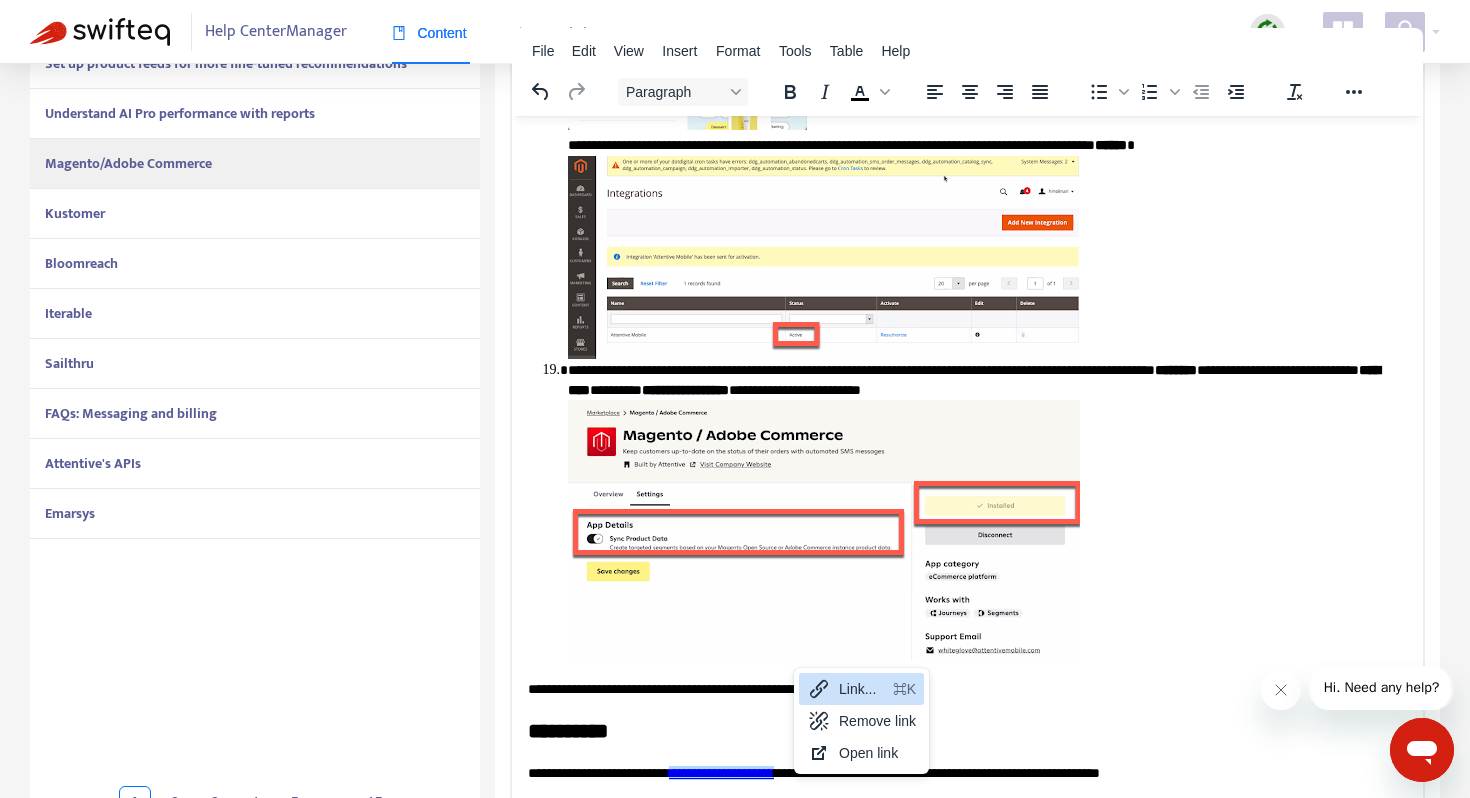 click on "Link..." at bounding box center (862, 689) 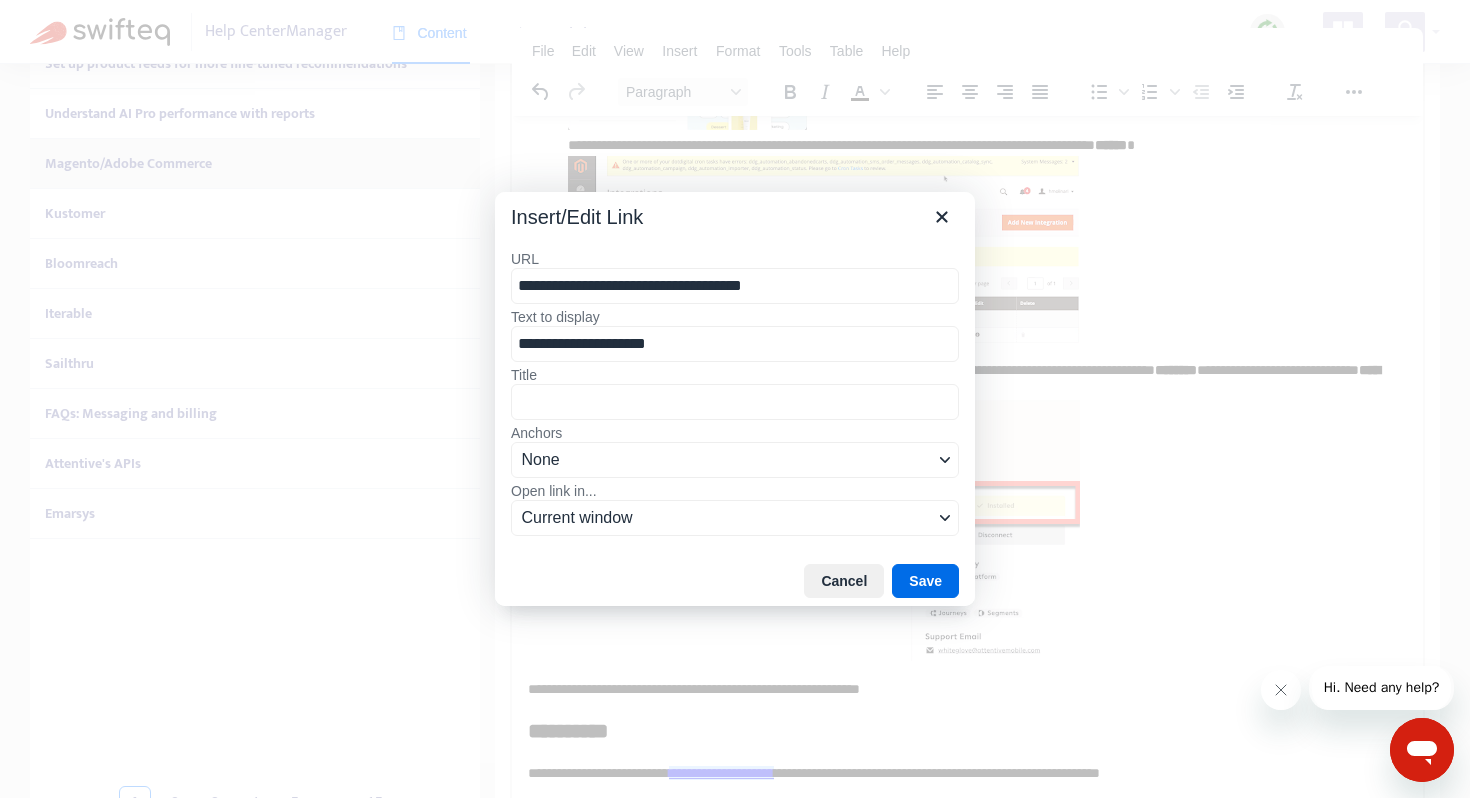 click on "**********" at bounding box center (735, 286) 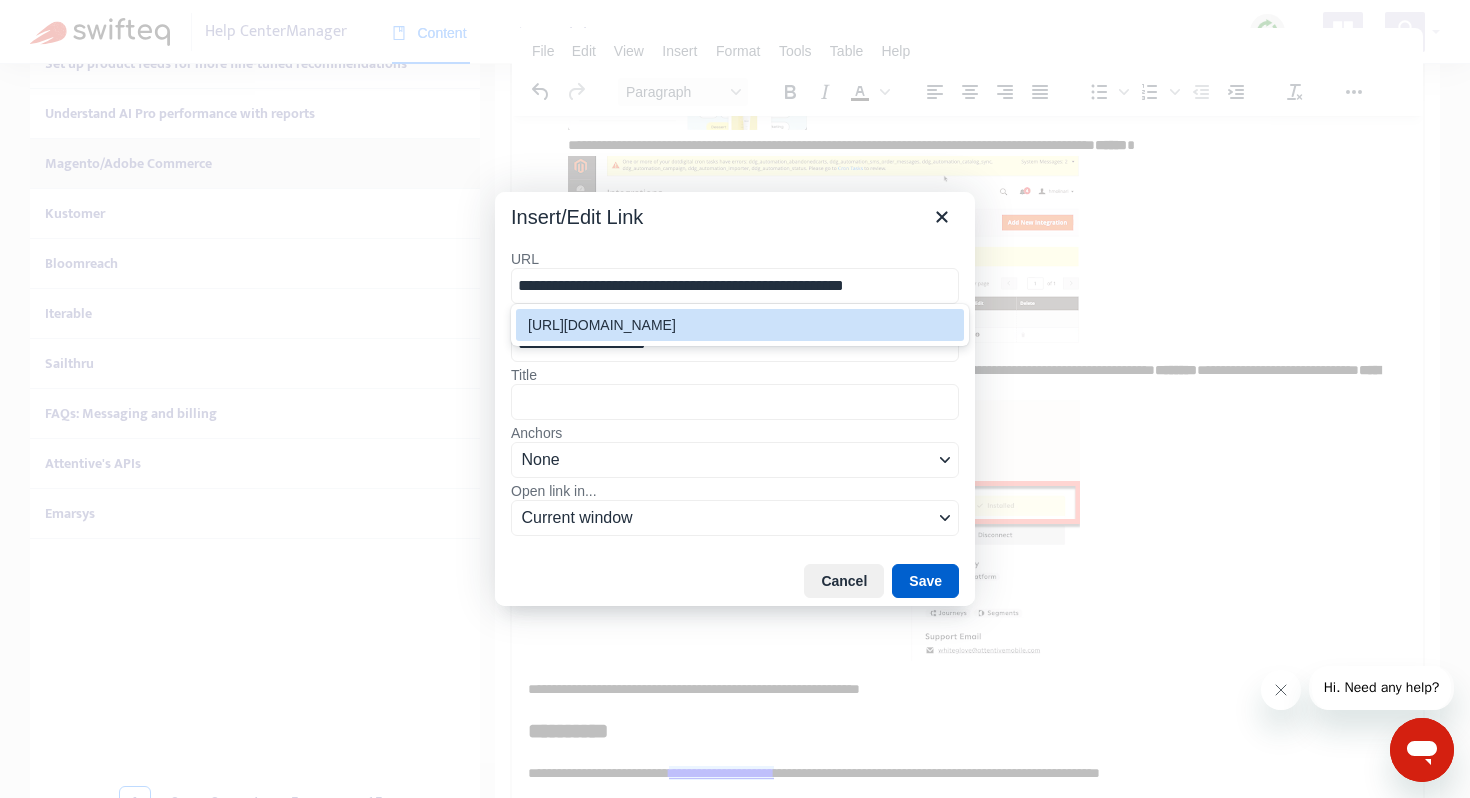 click on "Save" at bounding box center (925, 581) 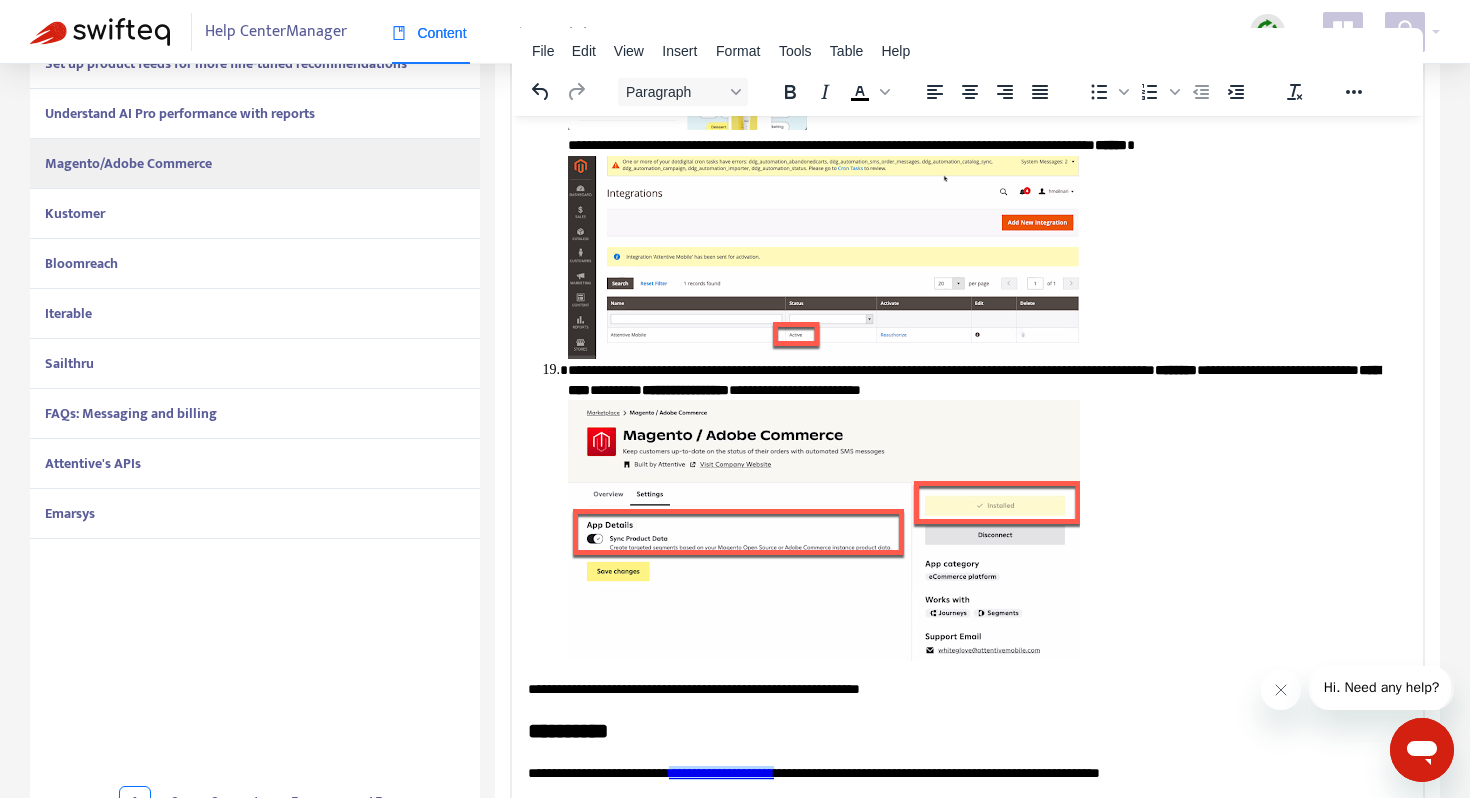 click on "**********" at bounding box center [967, 773] 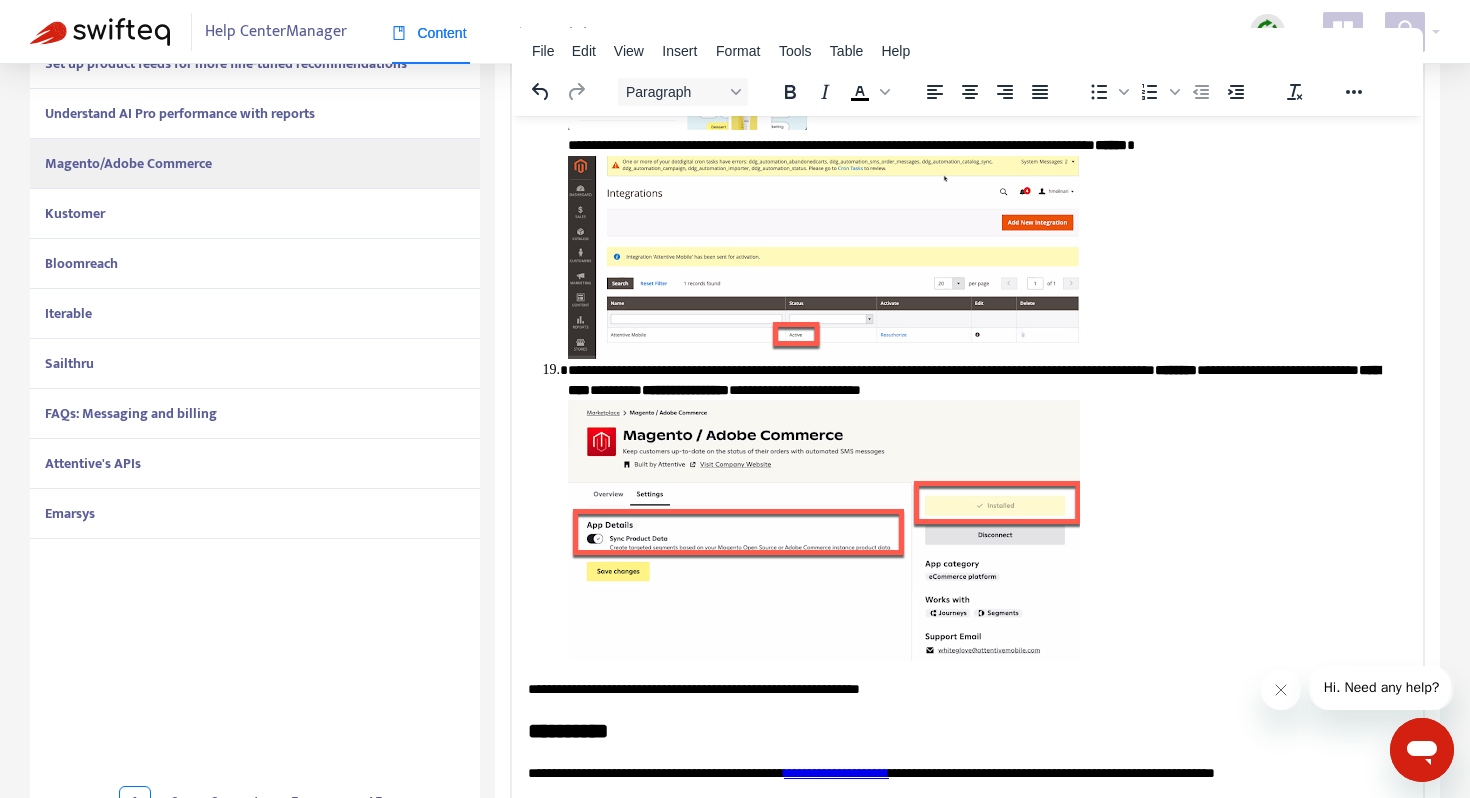 click on "**********" at bounding box center (967, 773) 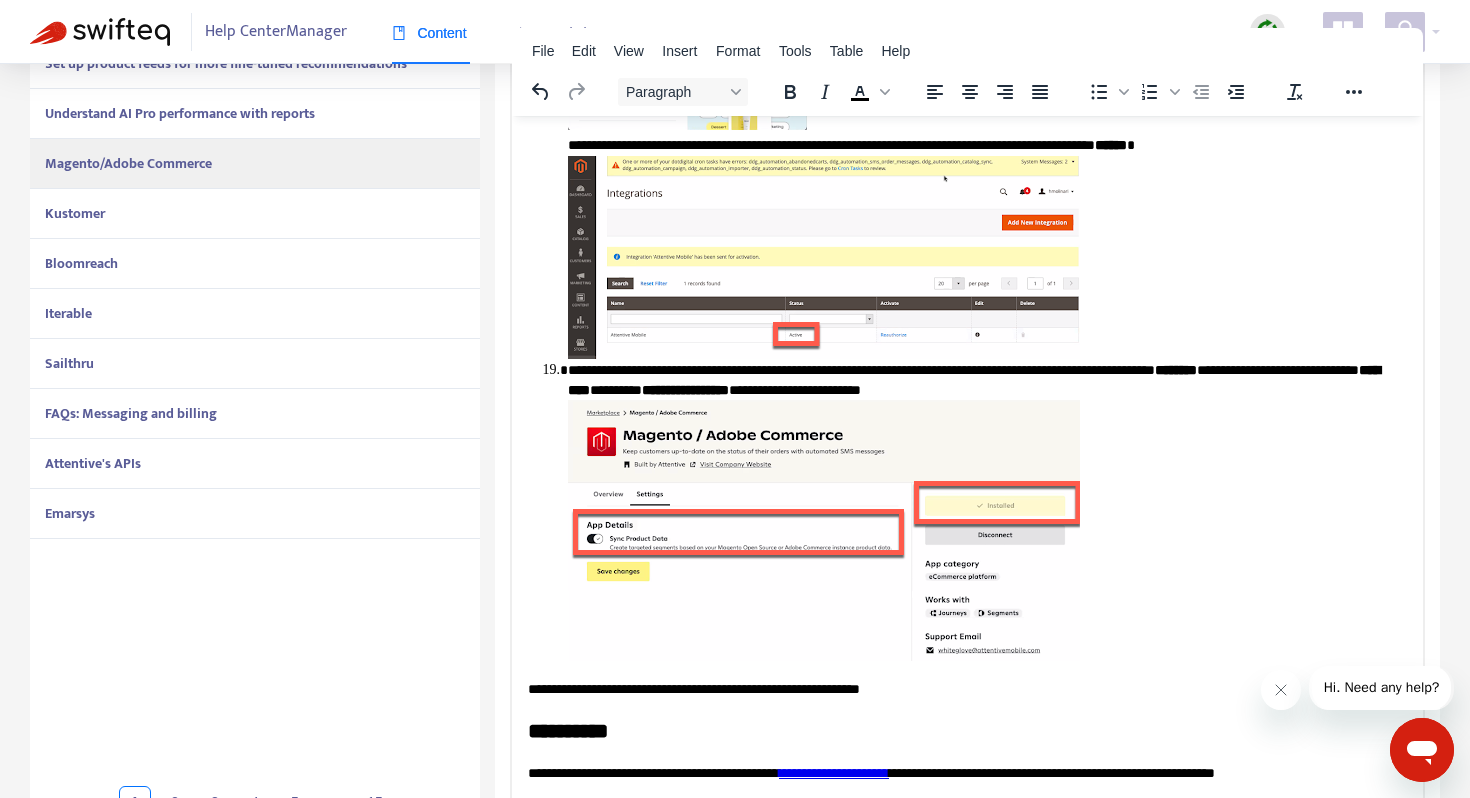 click on "**********" at bounding box center [967, 782] 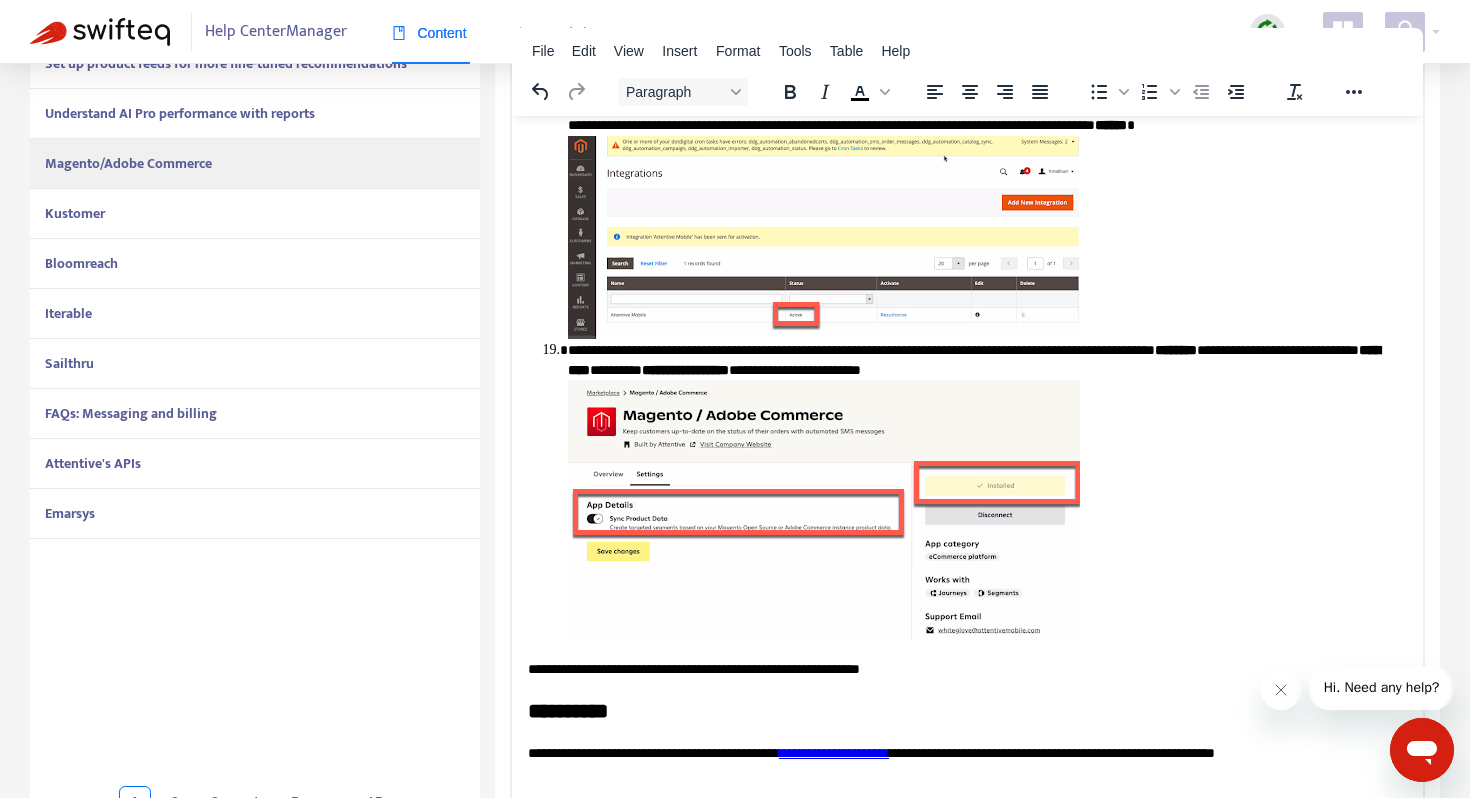 click on "**********" at bounding box center (834, 752) 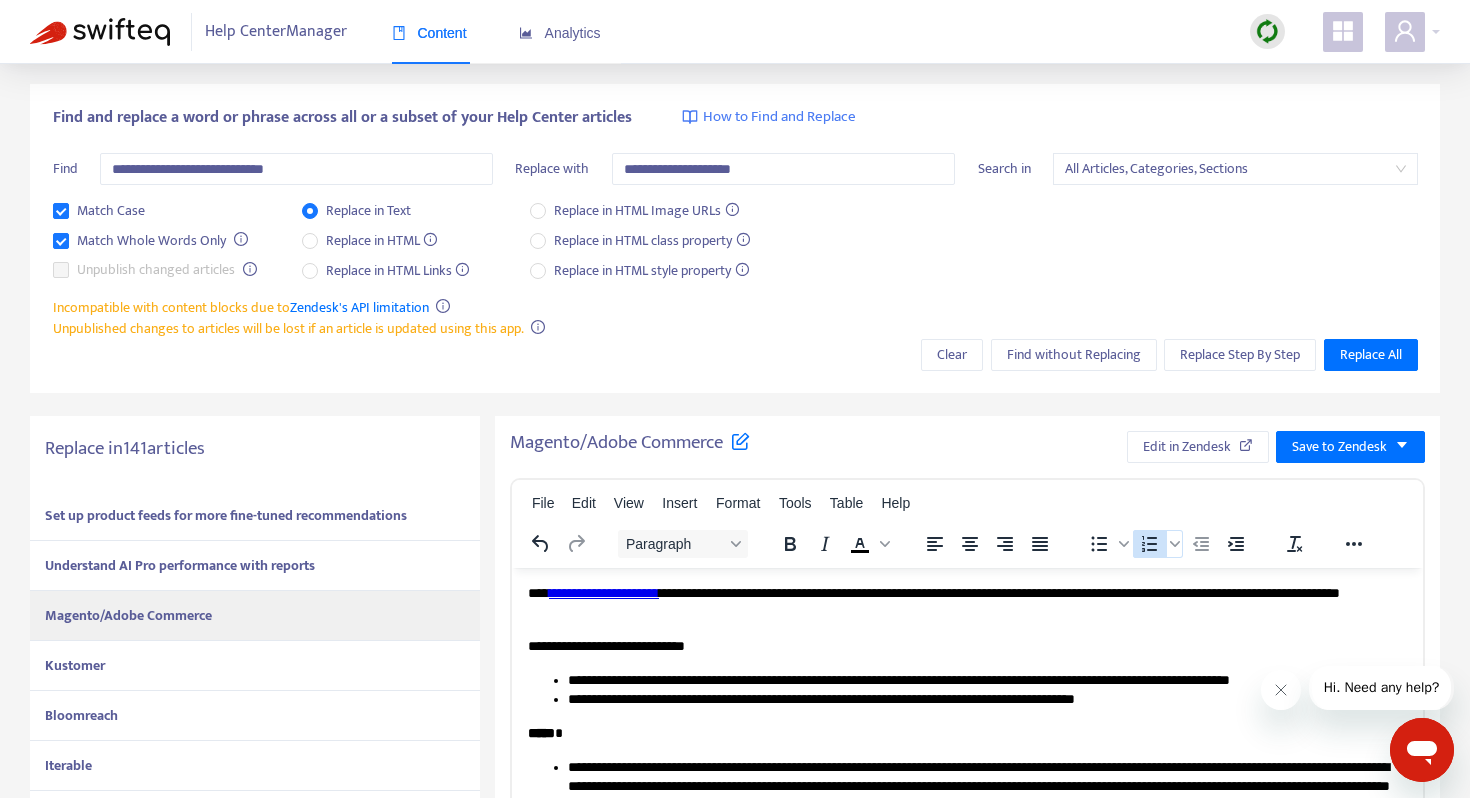 scroll, scrollTop: 54, scrollLeft: 0, axis: vertical 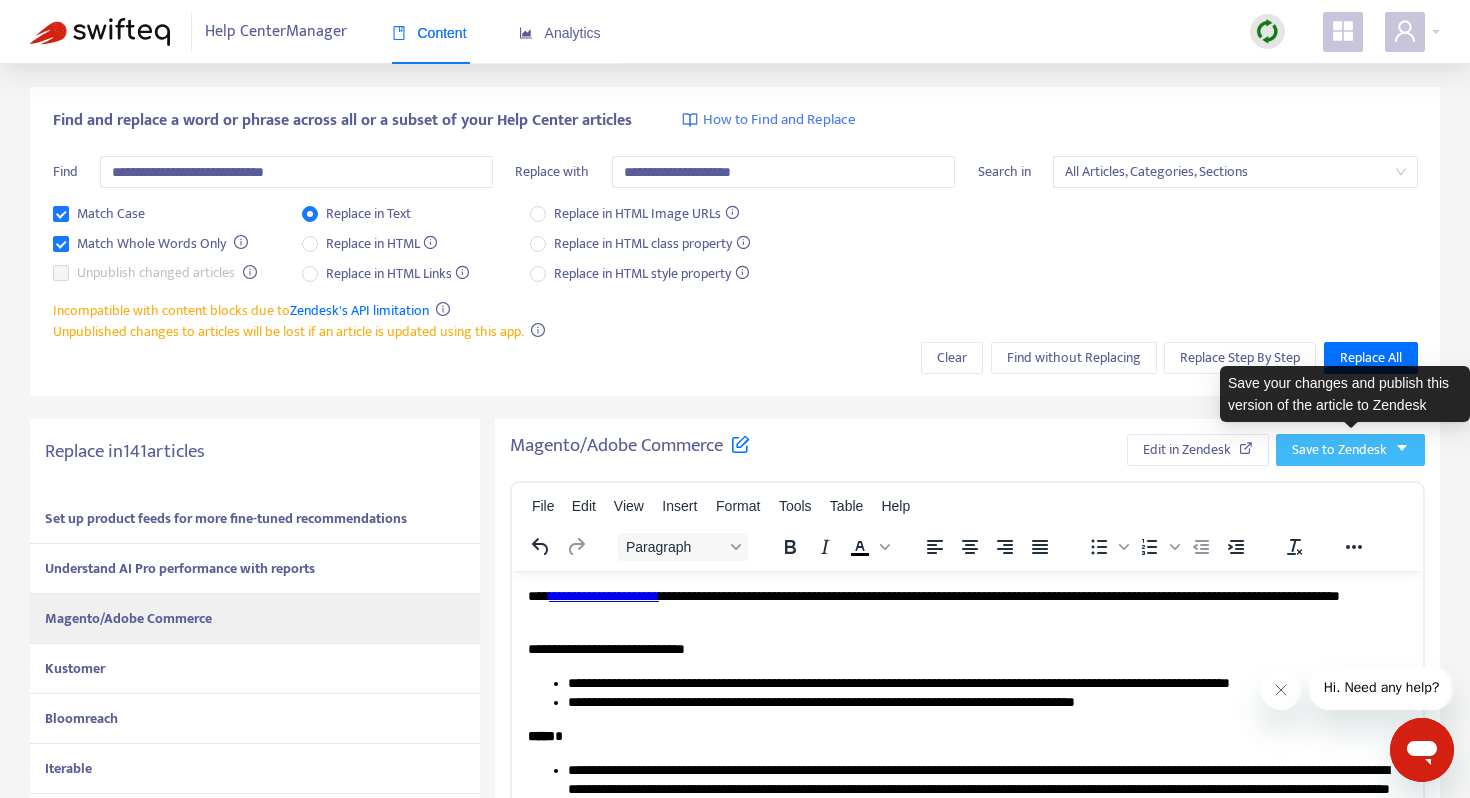 click on "Save to Zendesk" at bounding box center [1339, 450] 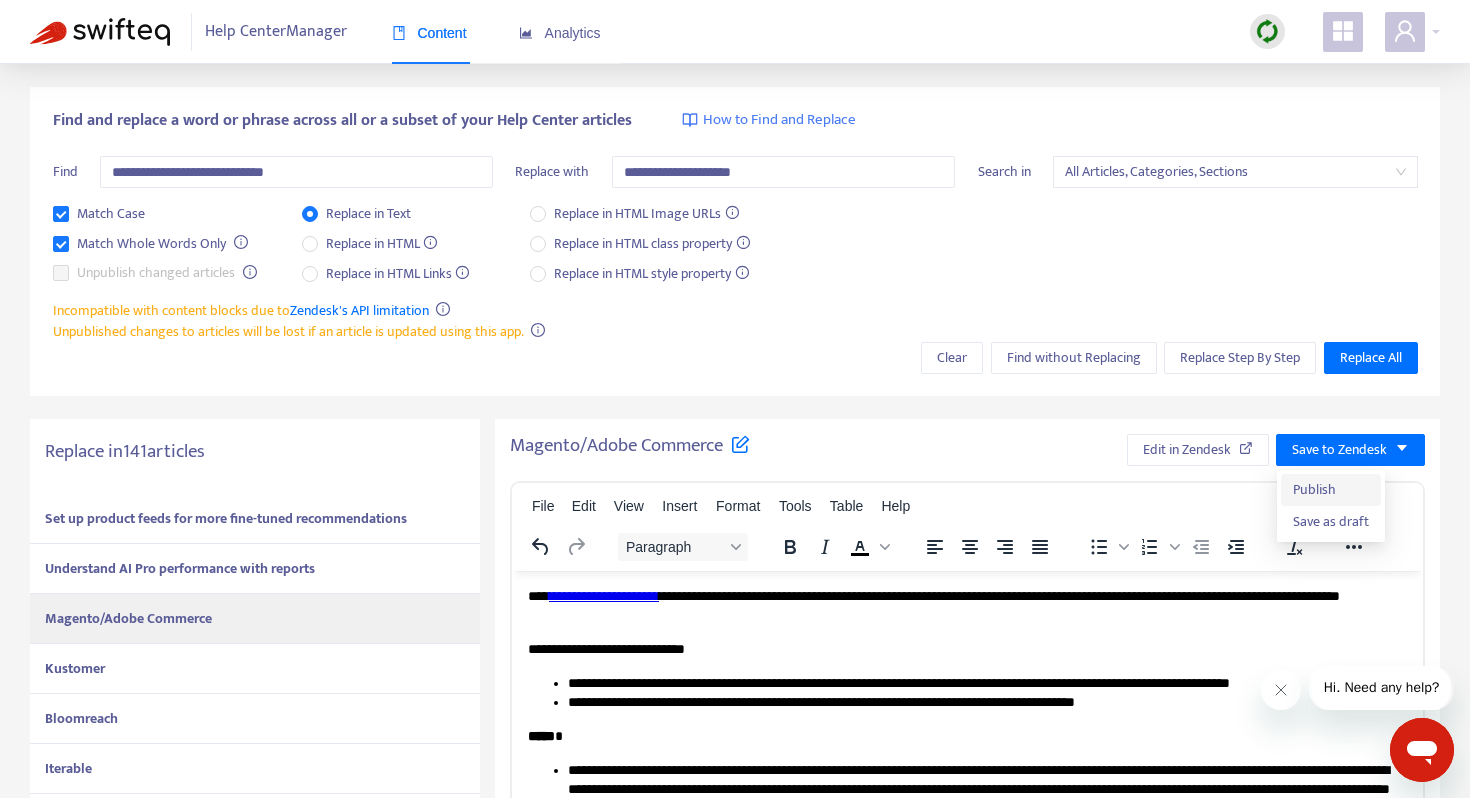 click on "Publish" at bounding box center [1331, 490] 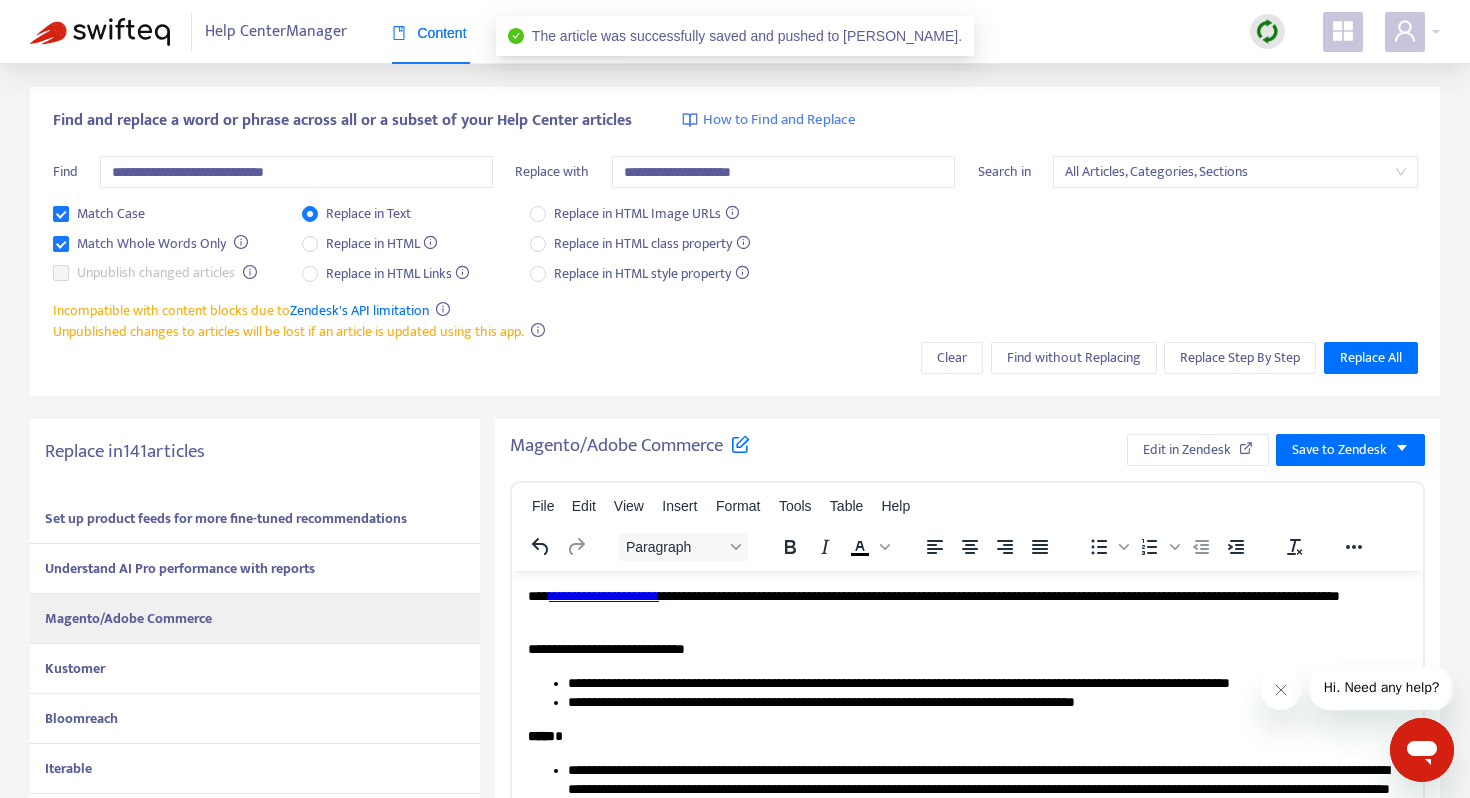 click on "Kustomer" at bounding box center (75, 668) 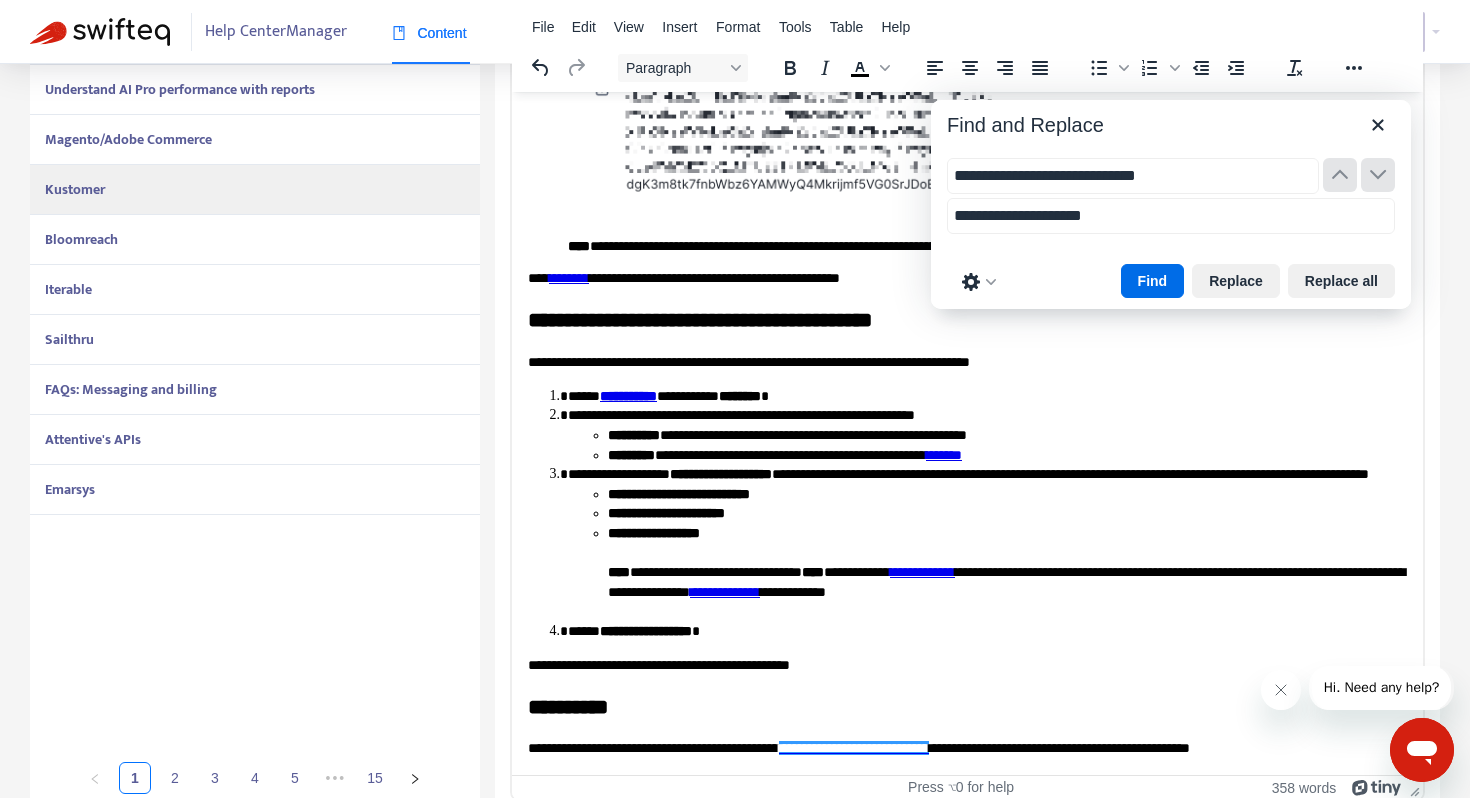scroll, scrollTop: 551, scrollLeft: 0, axis: vertical 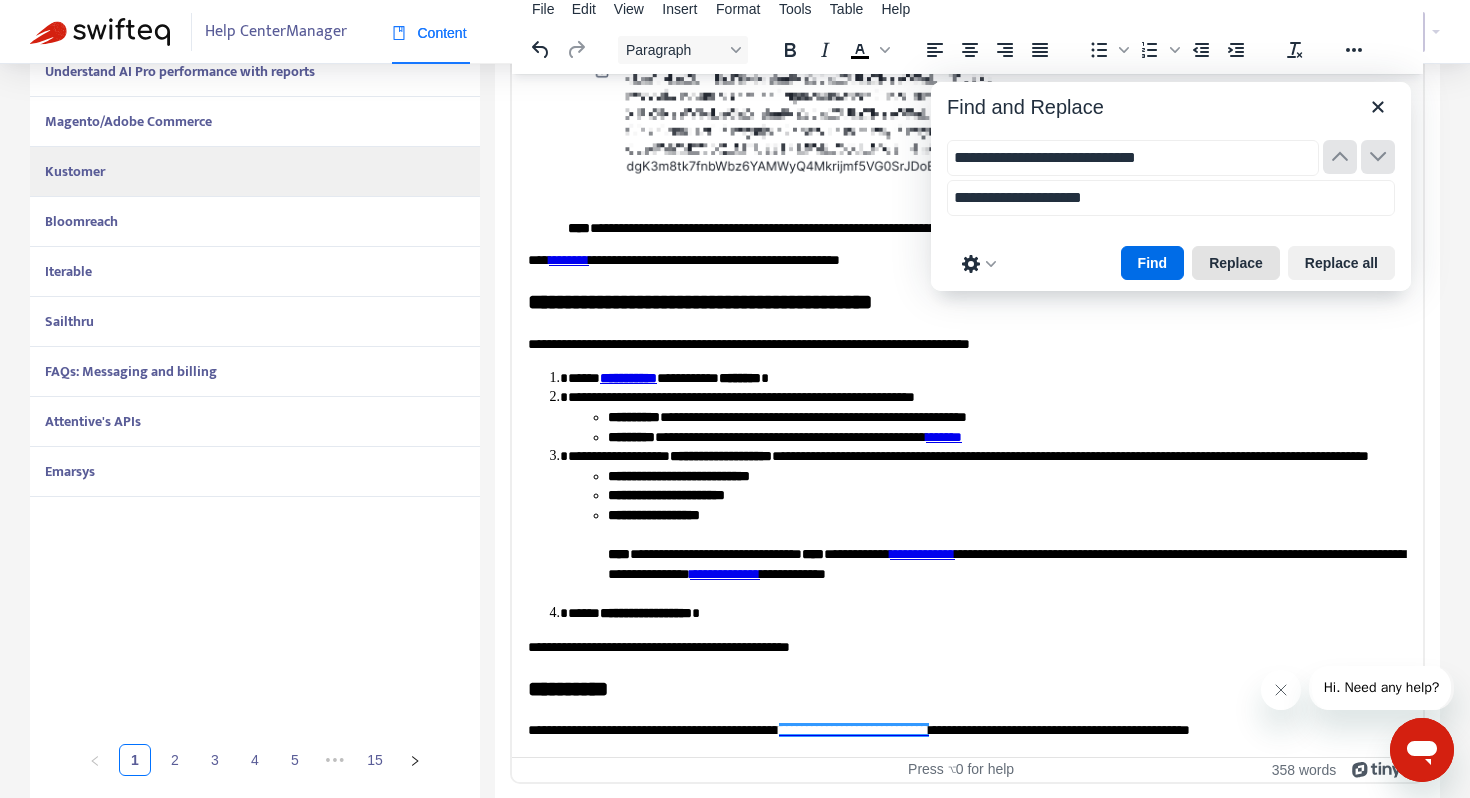 click on "Replace" at bounding box center [1236, 263] 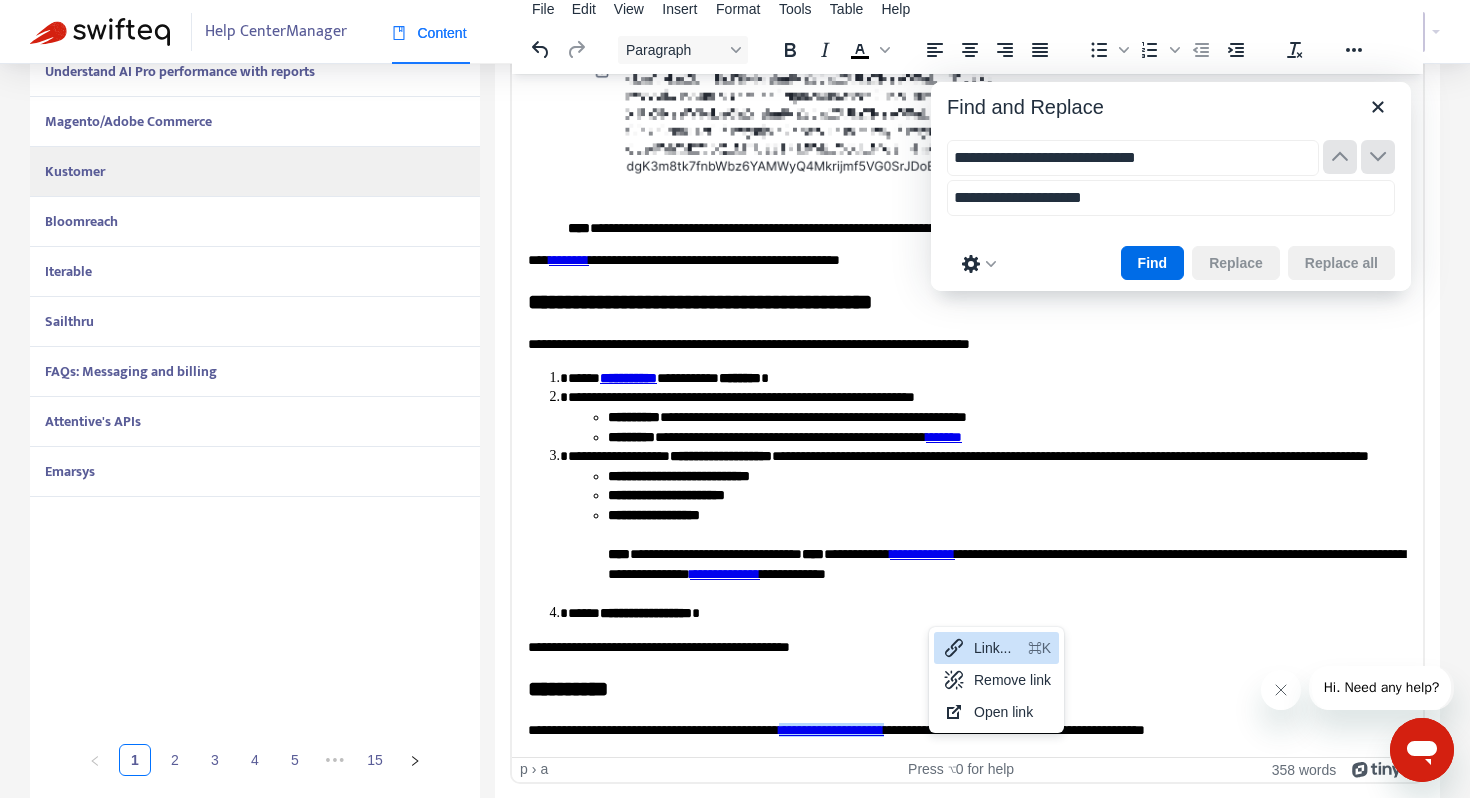 click on "Link..." at bounding box center [997, 648] 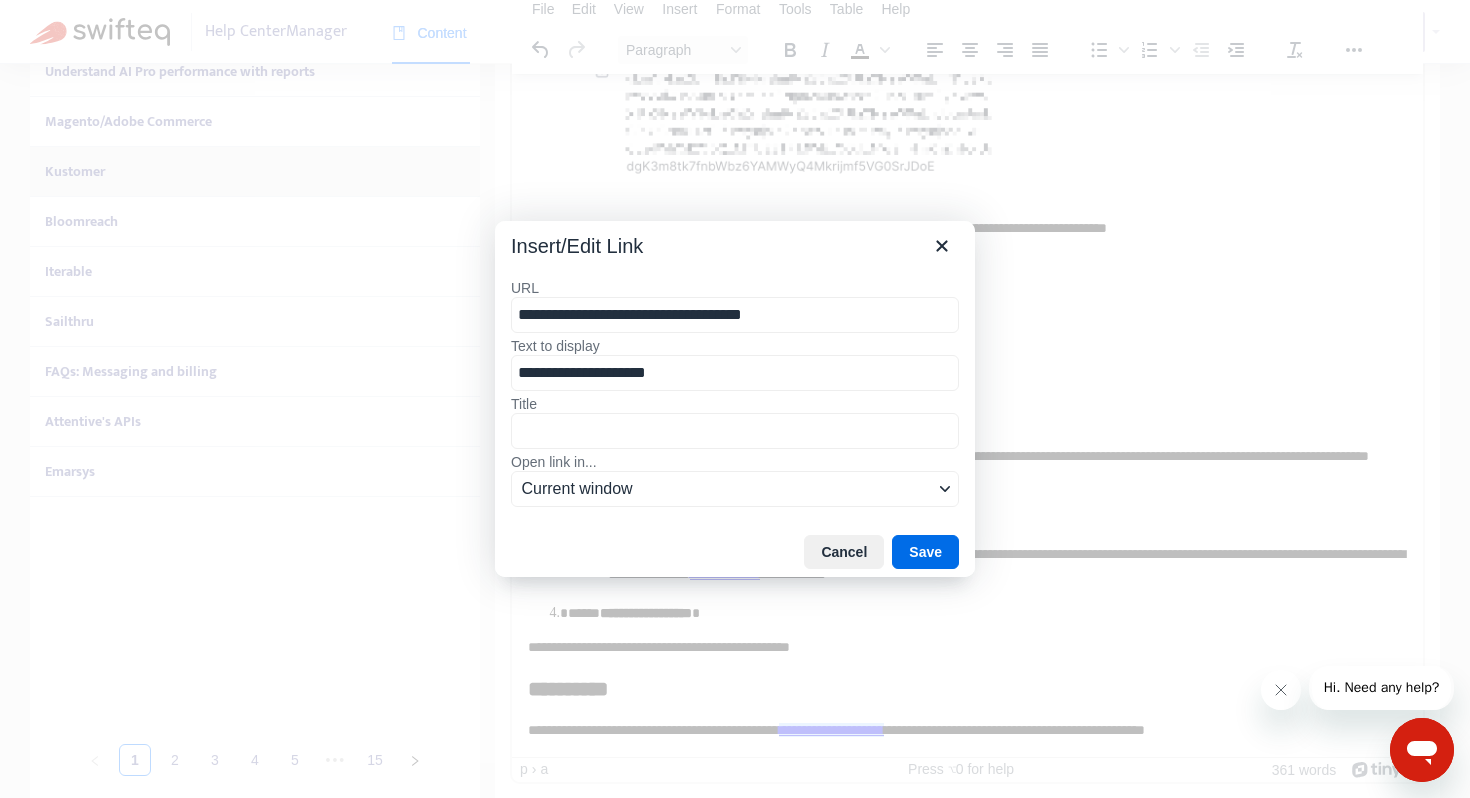 click on "**********" at bounding box center [735, 315] 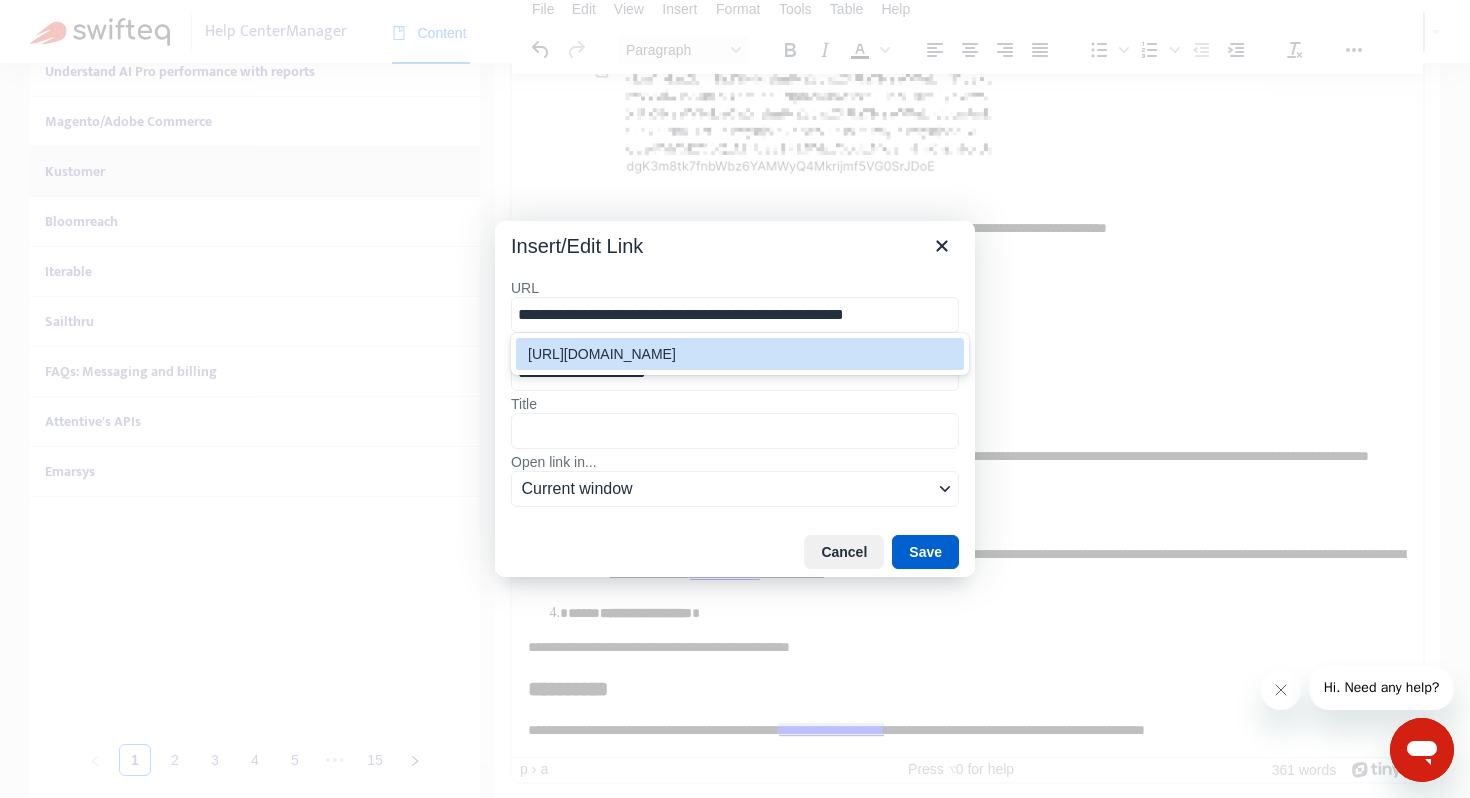 click on "Save" at bounding box center (925, 552) 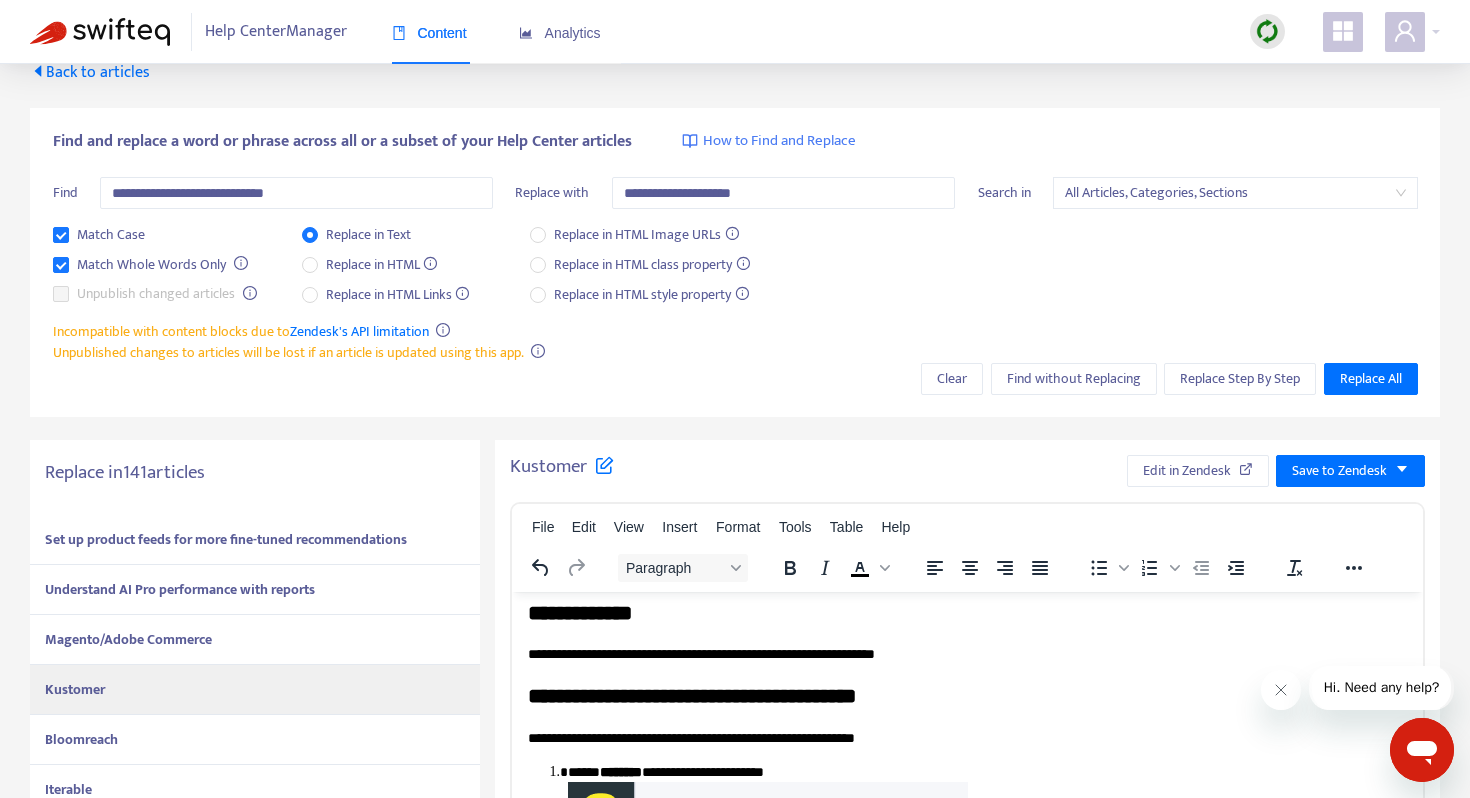 scroll, scrollTop: 0, scrollLeft: 0, axis: both 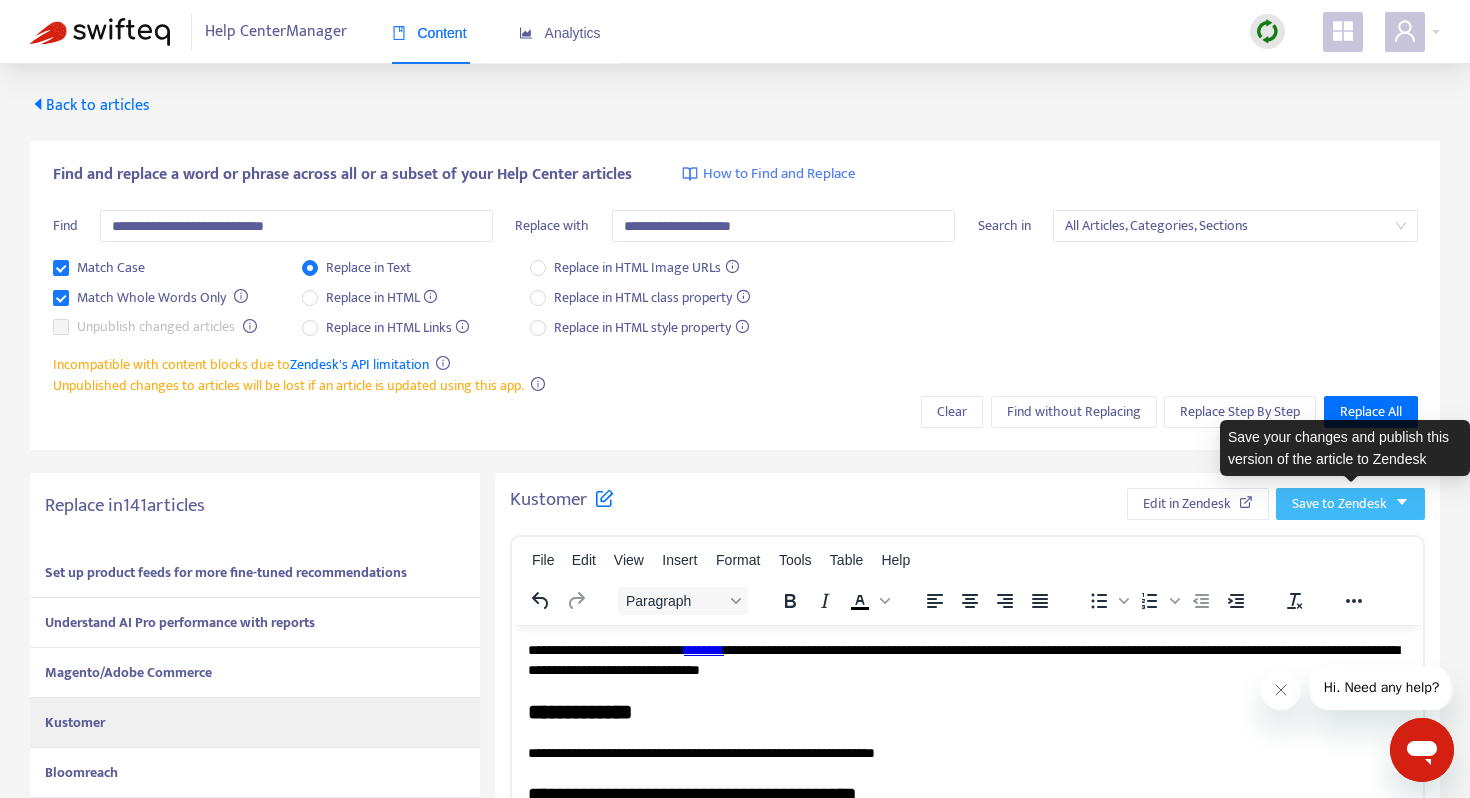 click on "Save to Zendesk" at bounding box center (1339, 504) 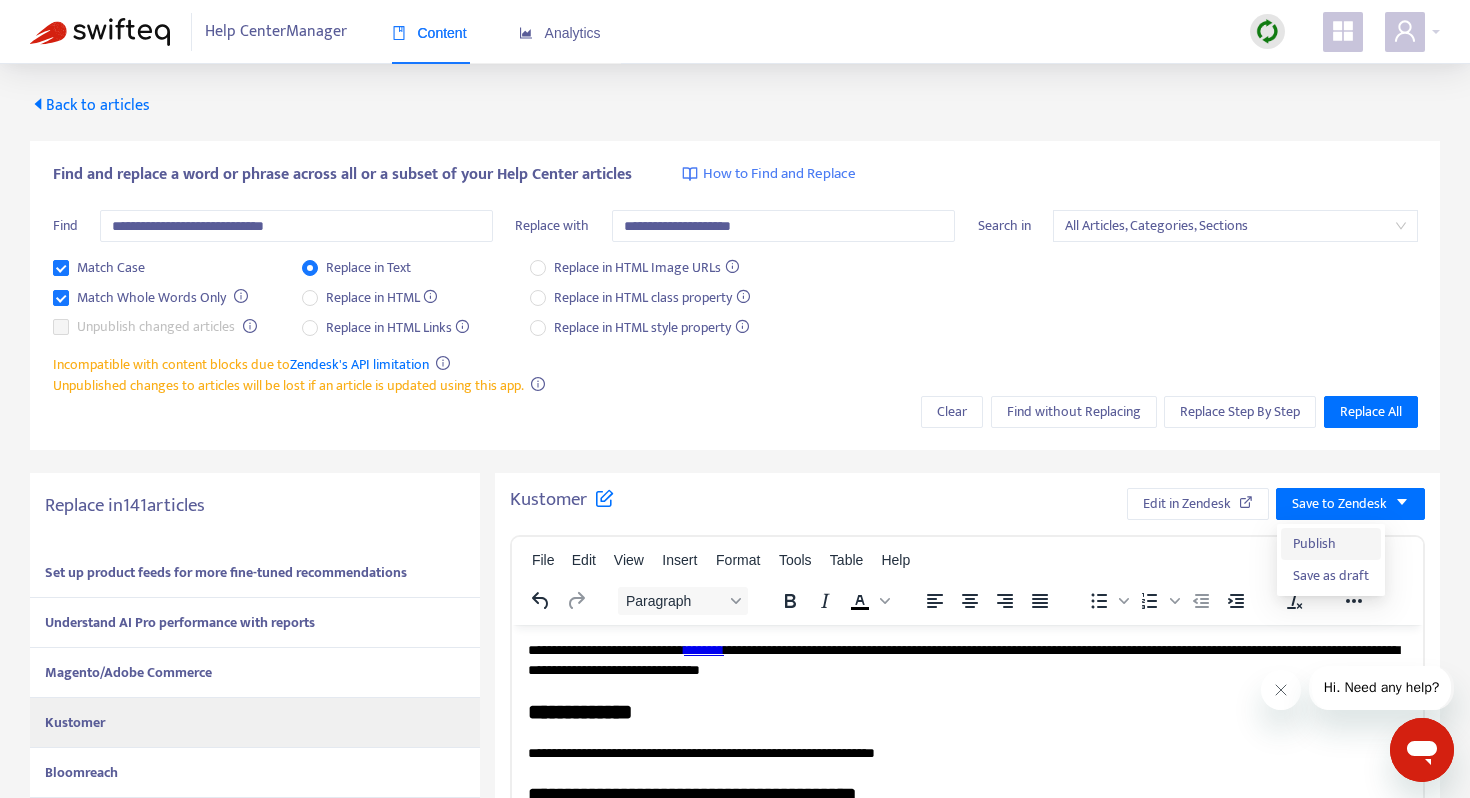 click on "Publish" at bounding box center (1331, 544) 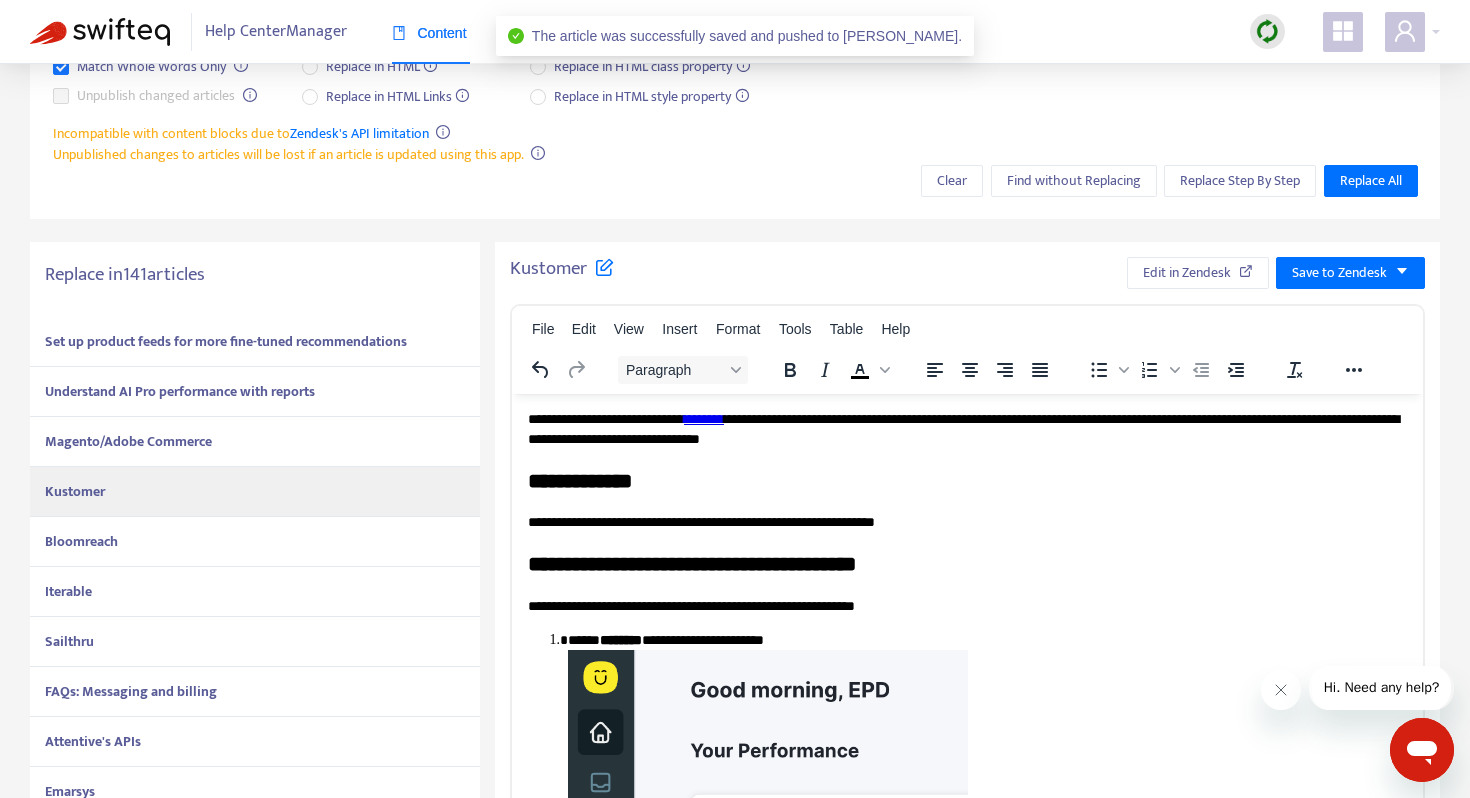 scroll, scrollTop: 262, scrollLeft: 0, axis: vertical 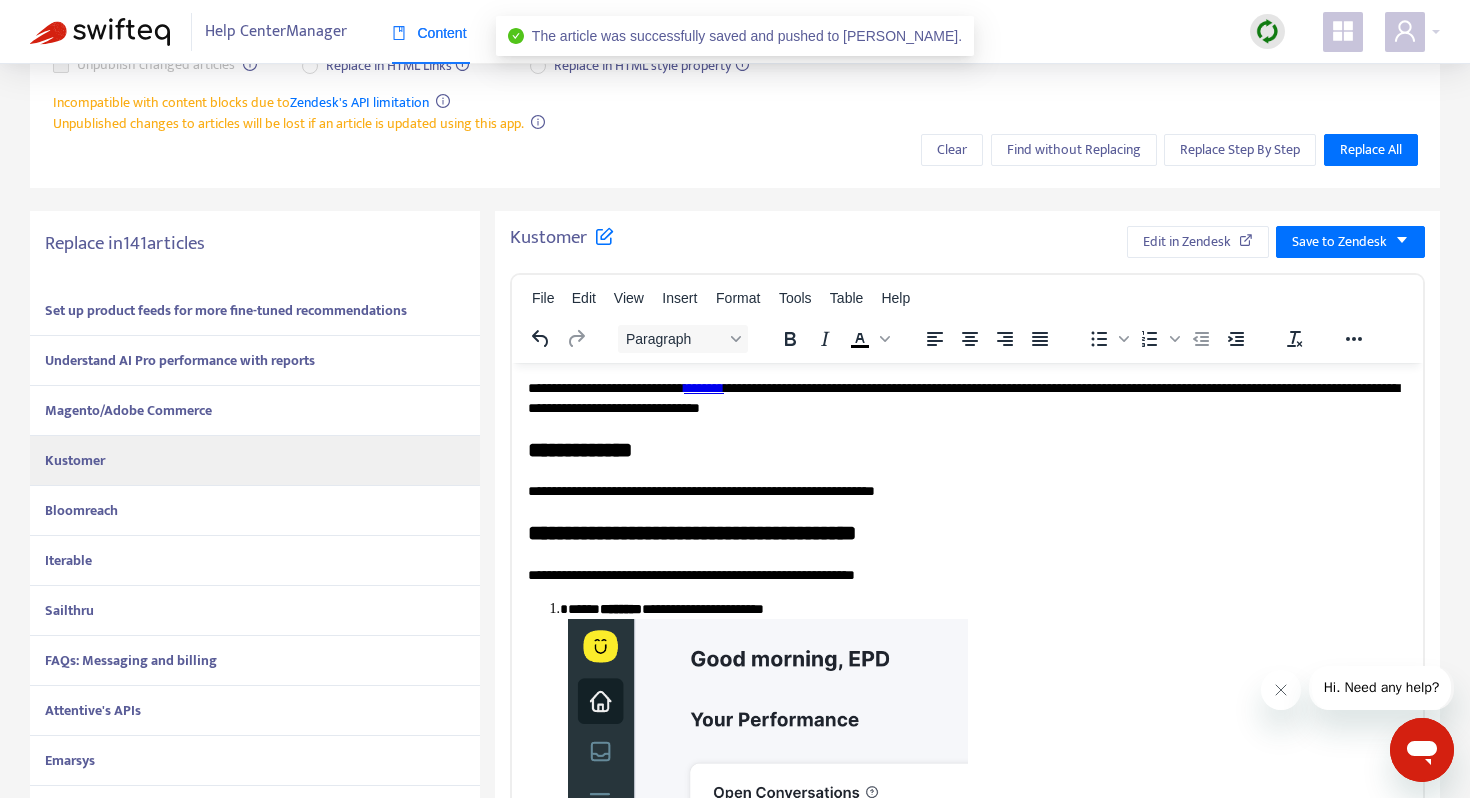 click on "Bloomreach" at bounding box center (255, 511) 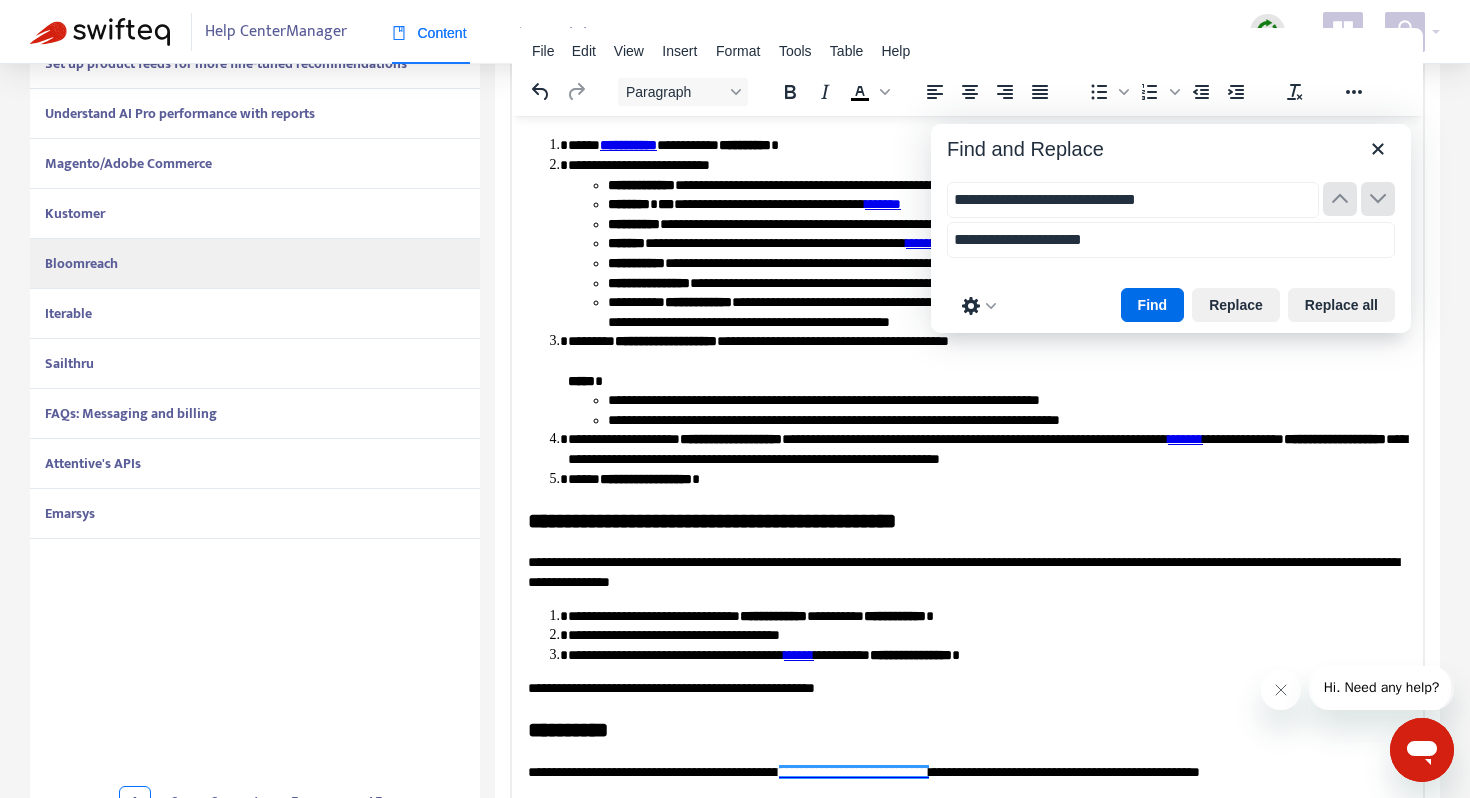 scroll, scrollTop: 551, scrollLeft: 0, axis: vertical 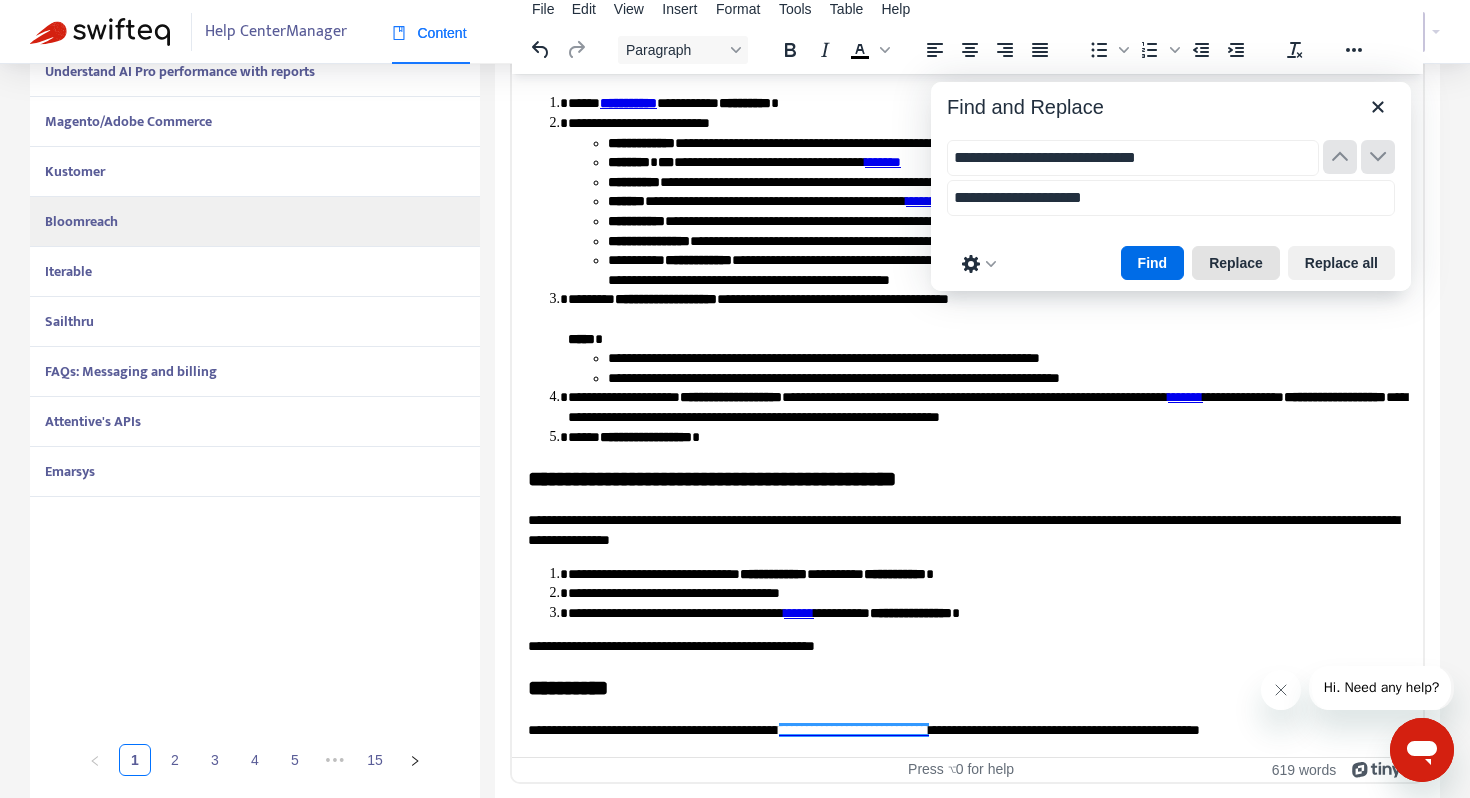 click on "Replace" at bounding box center (1236, 263) 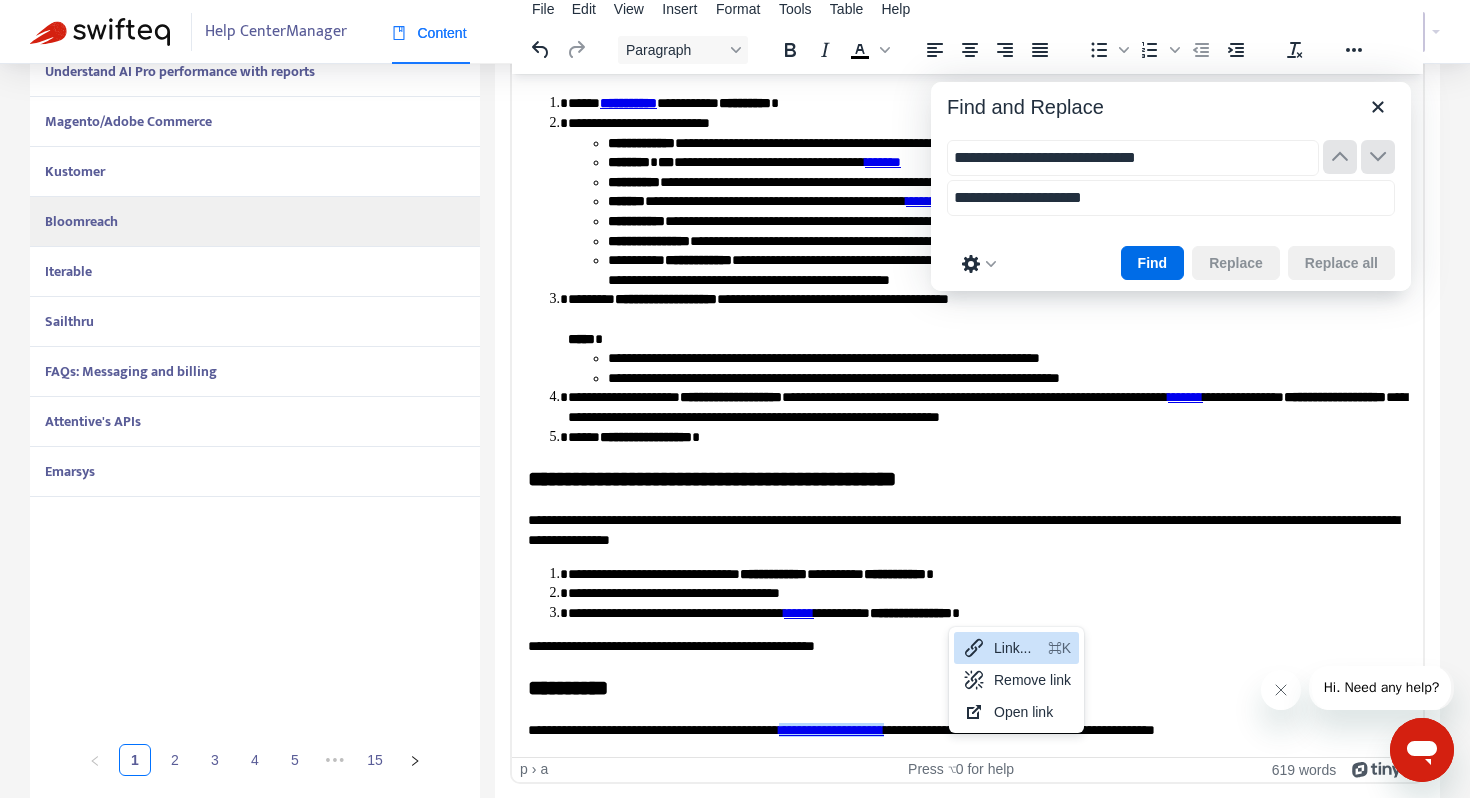 click on "Link... ⌘K" at bounding box center (1016, 648) 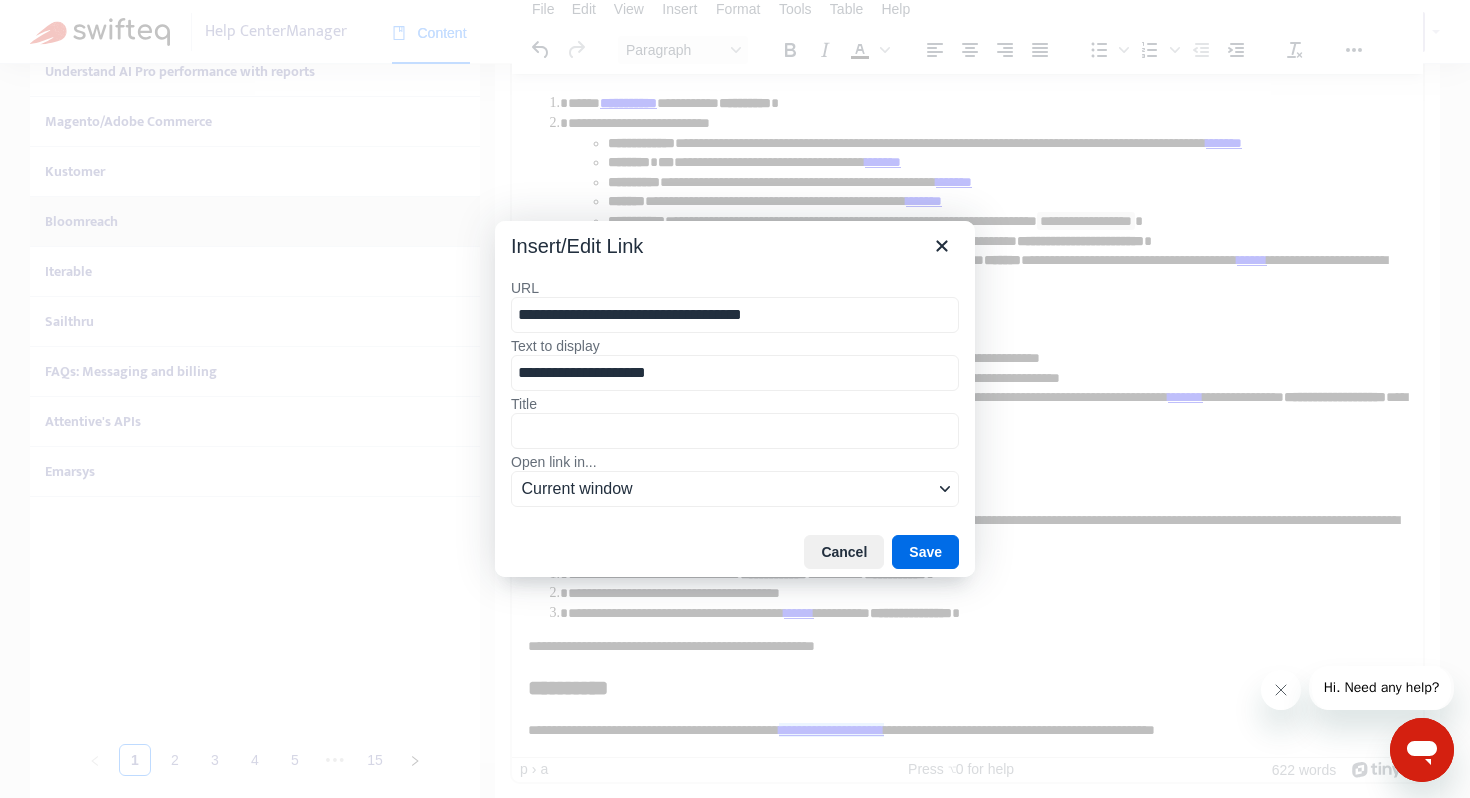 click on "**********" at bounding box center (735, 315) 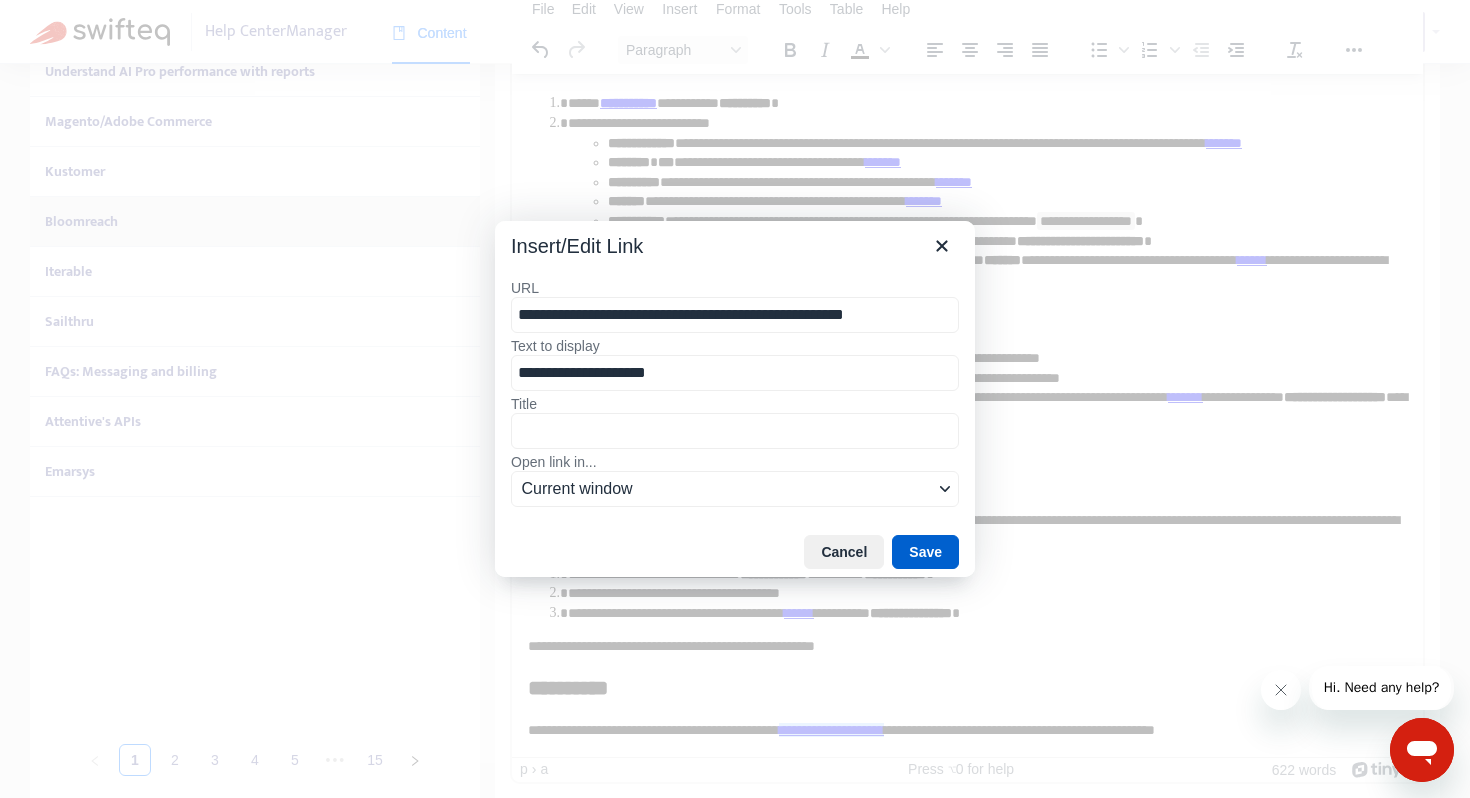 click on "Save" at bounding box center (925, 552) 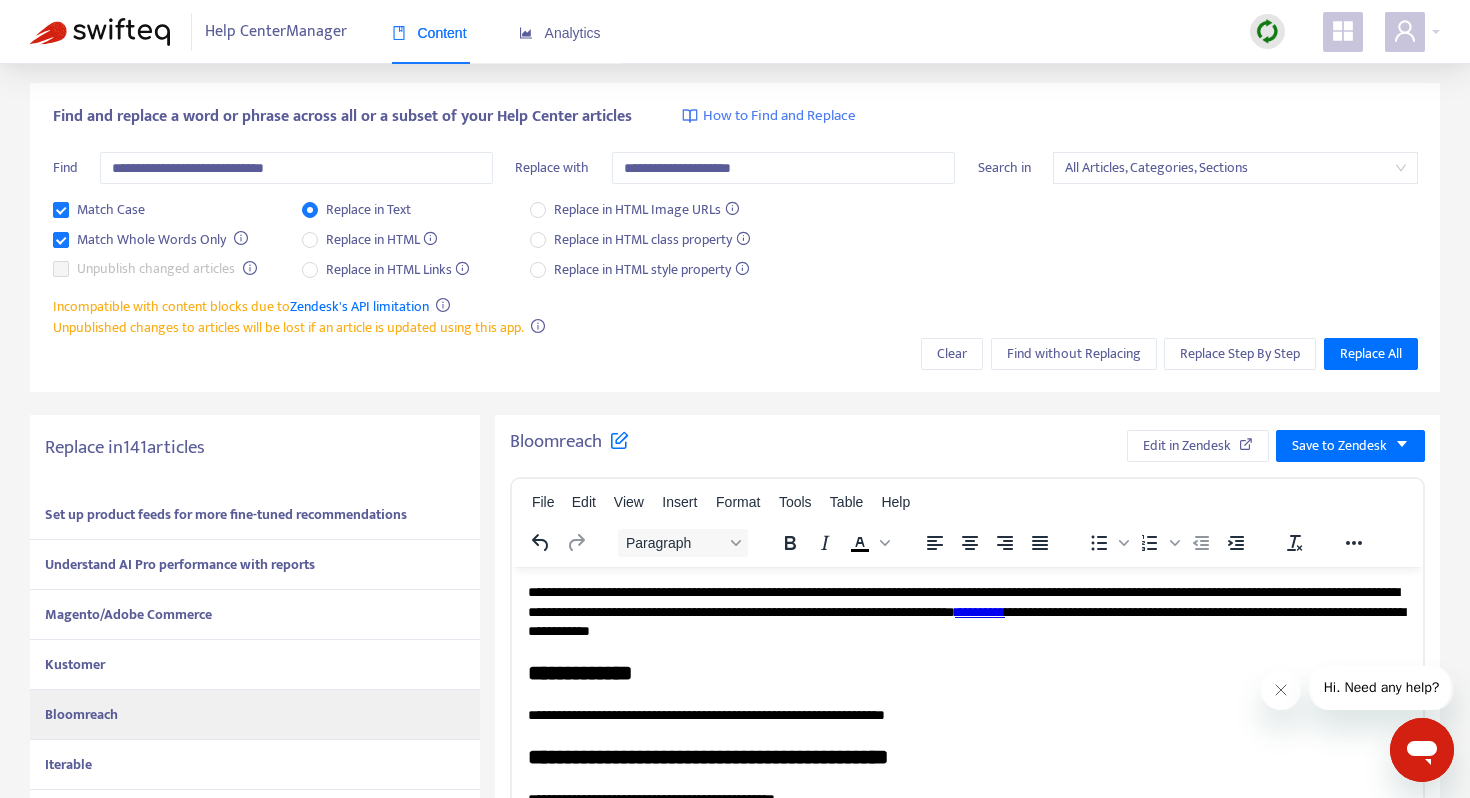 scroll, scrollTop: 0, scrollLeft: 0, axis: both 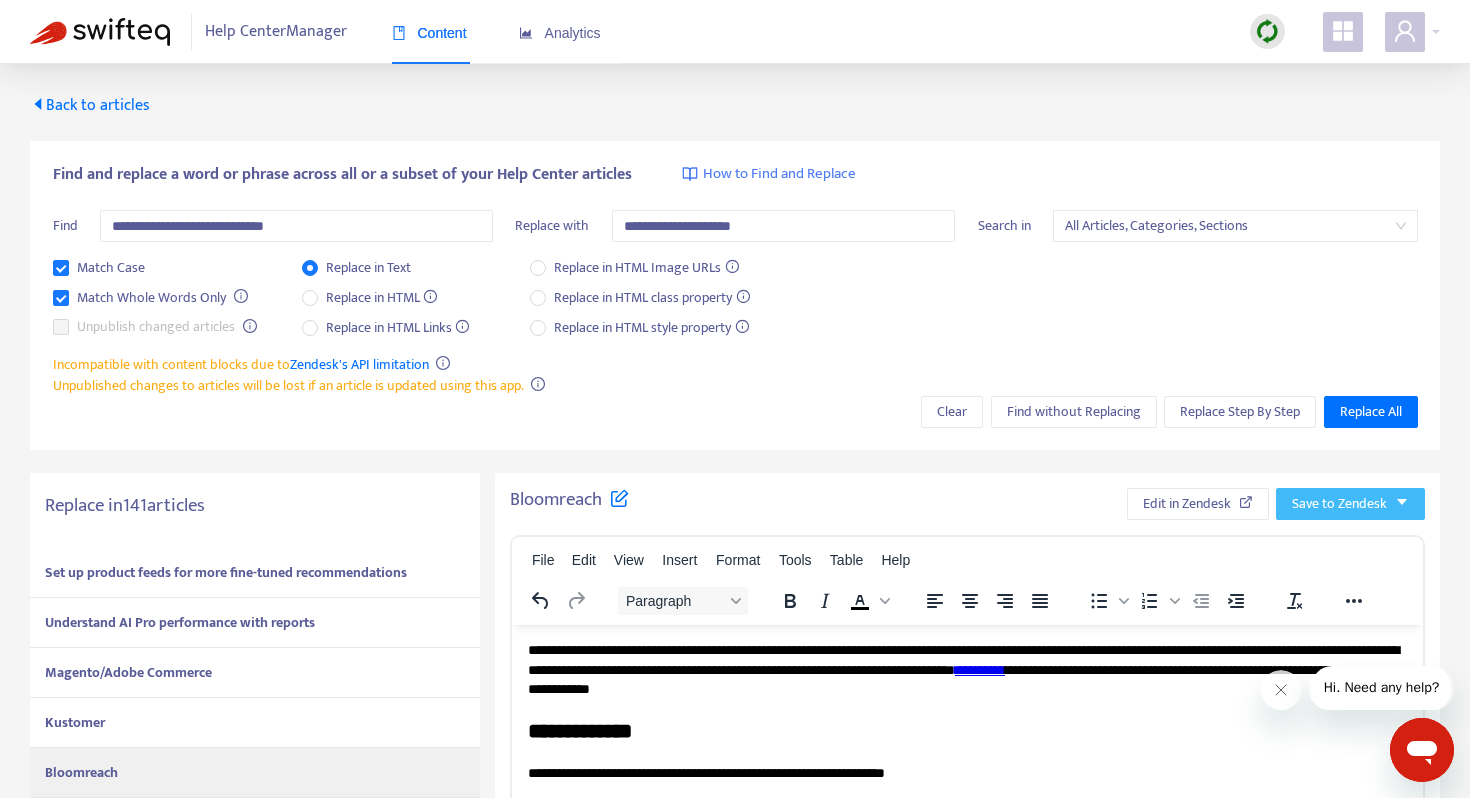 click on "Save to Zendesk" at bounding box center (1339, 504) 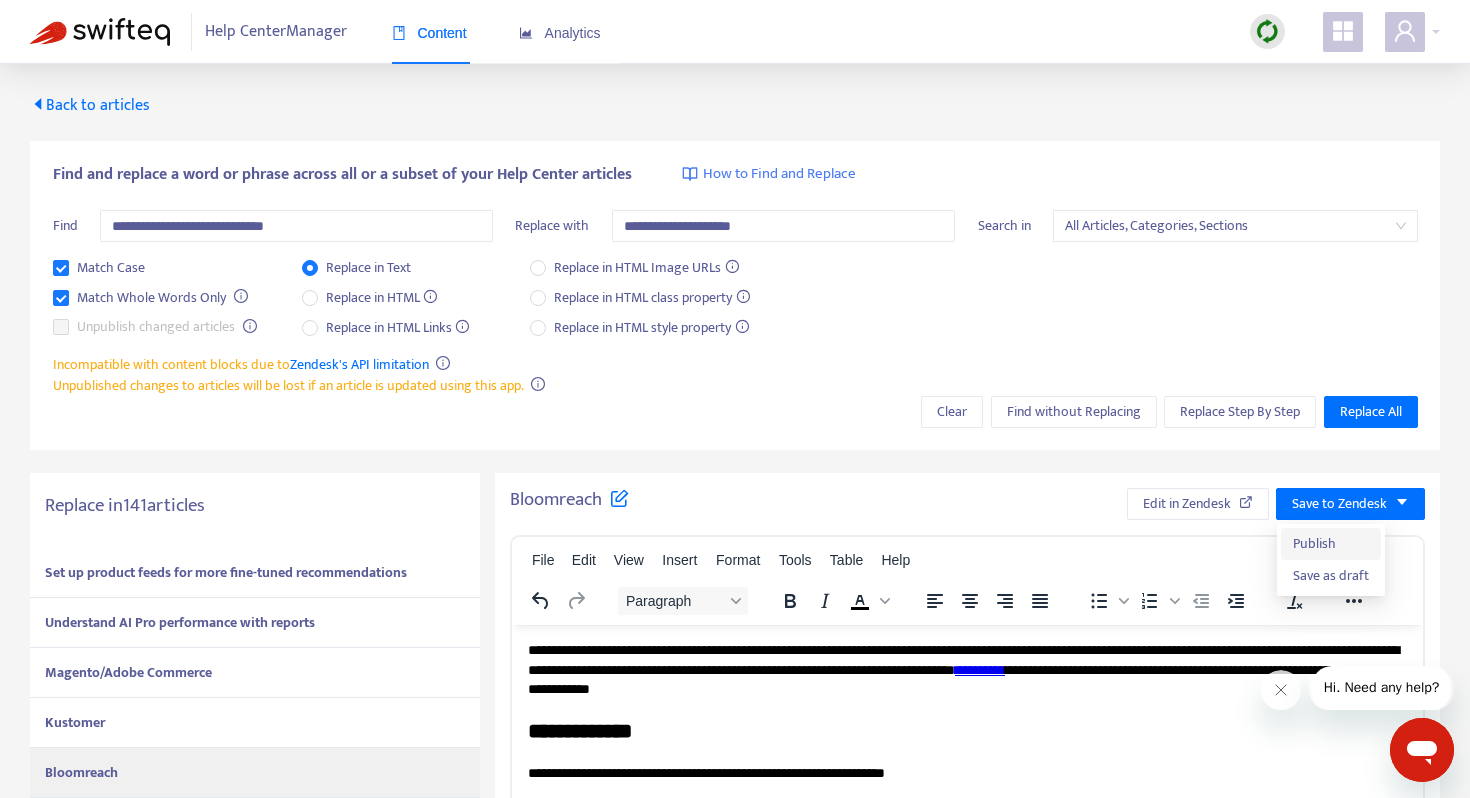 click on "Publish" at bounding box center [1331, 544] 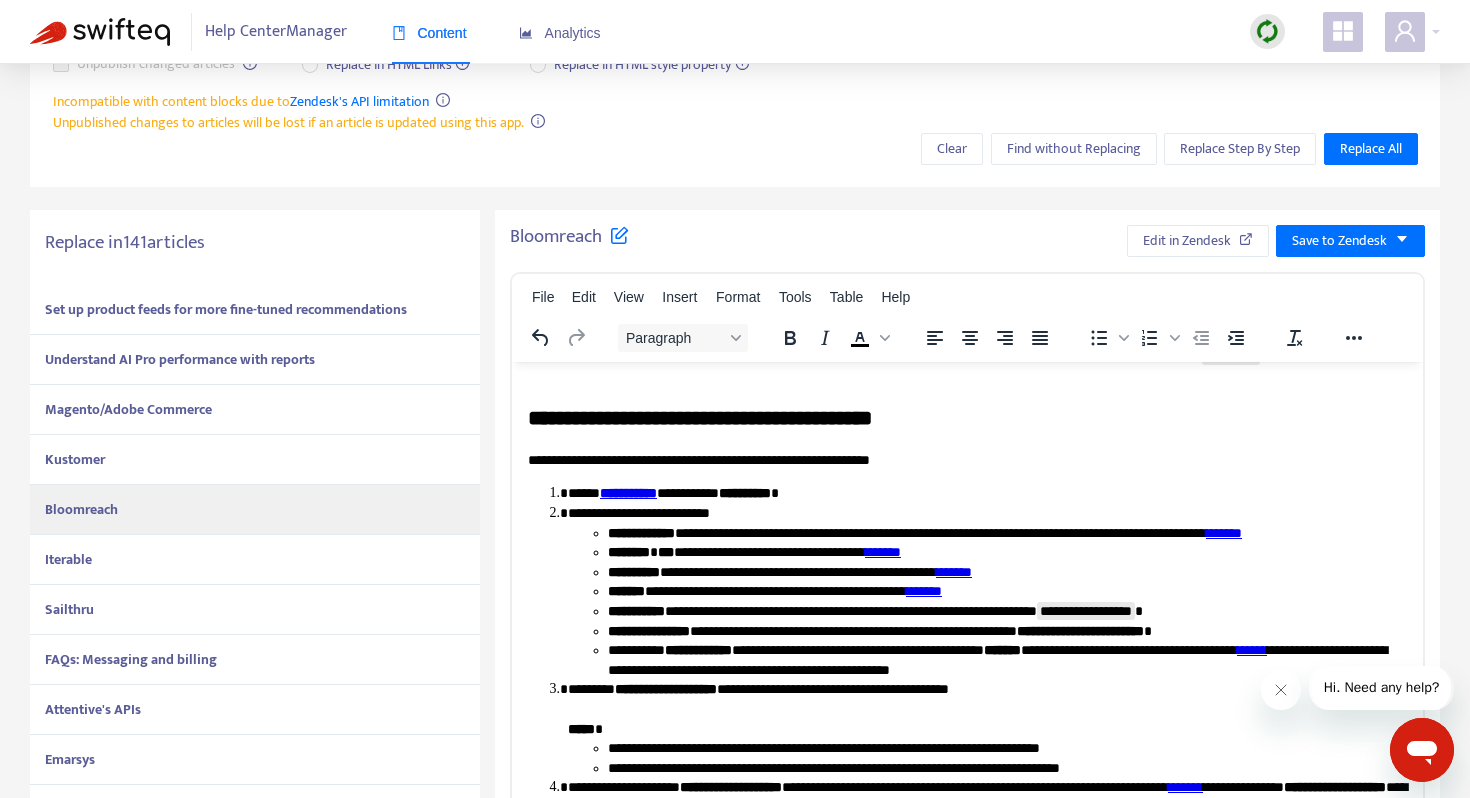 scroll, scrollTop: 2957, scrollLeft: 0, axis: vertical 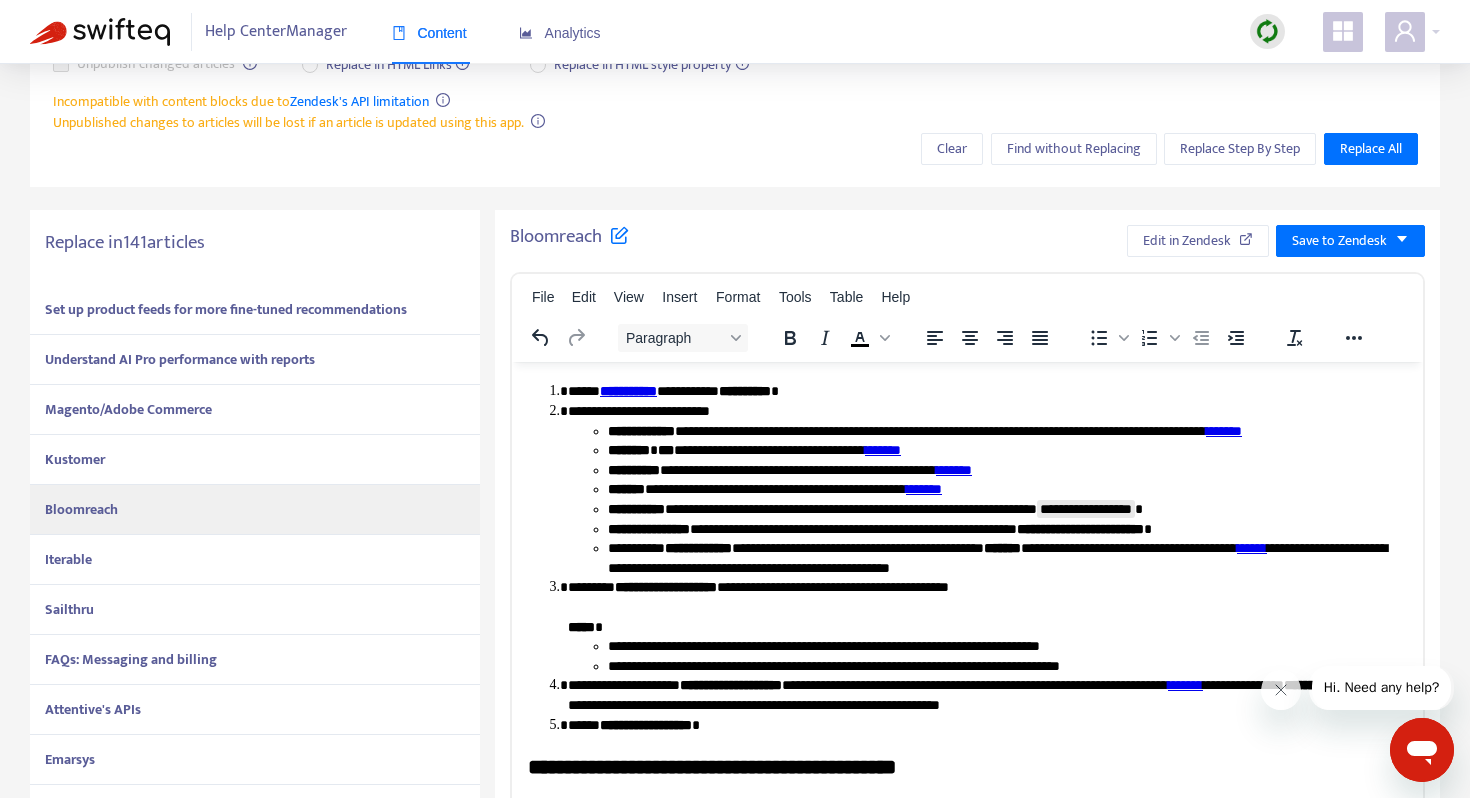 click on "Iterable" at bounding box center [255, 560] 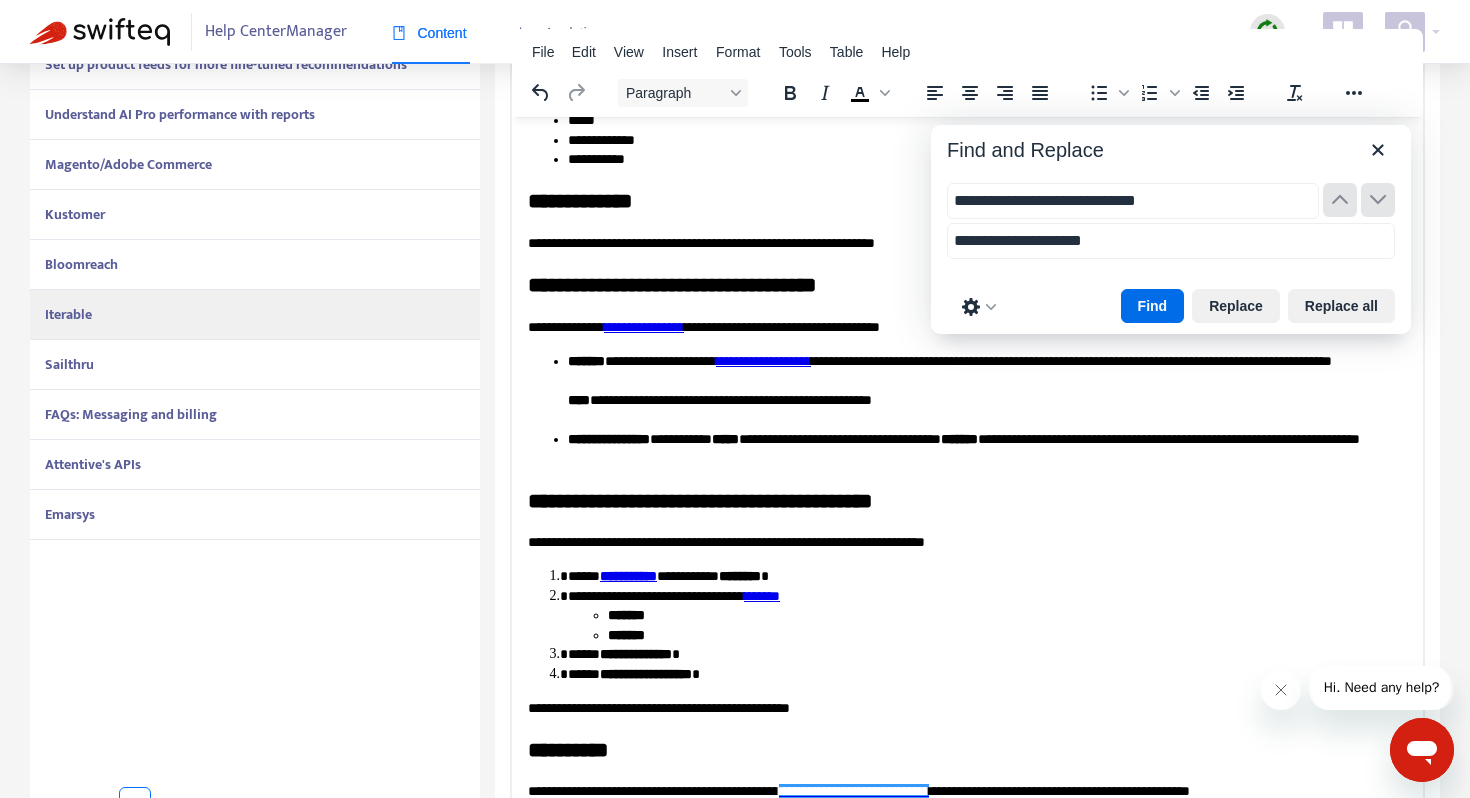 scroll, scrollTop: 509, scrollLeft: 0, axis: vertical 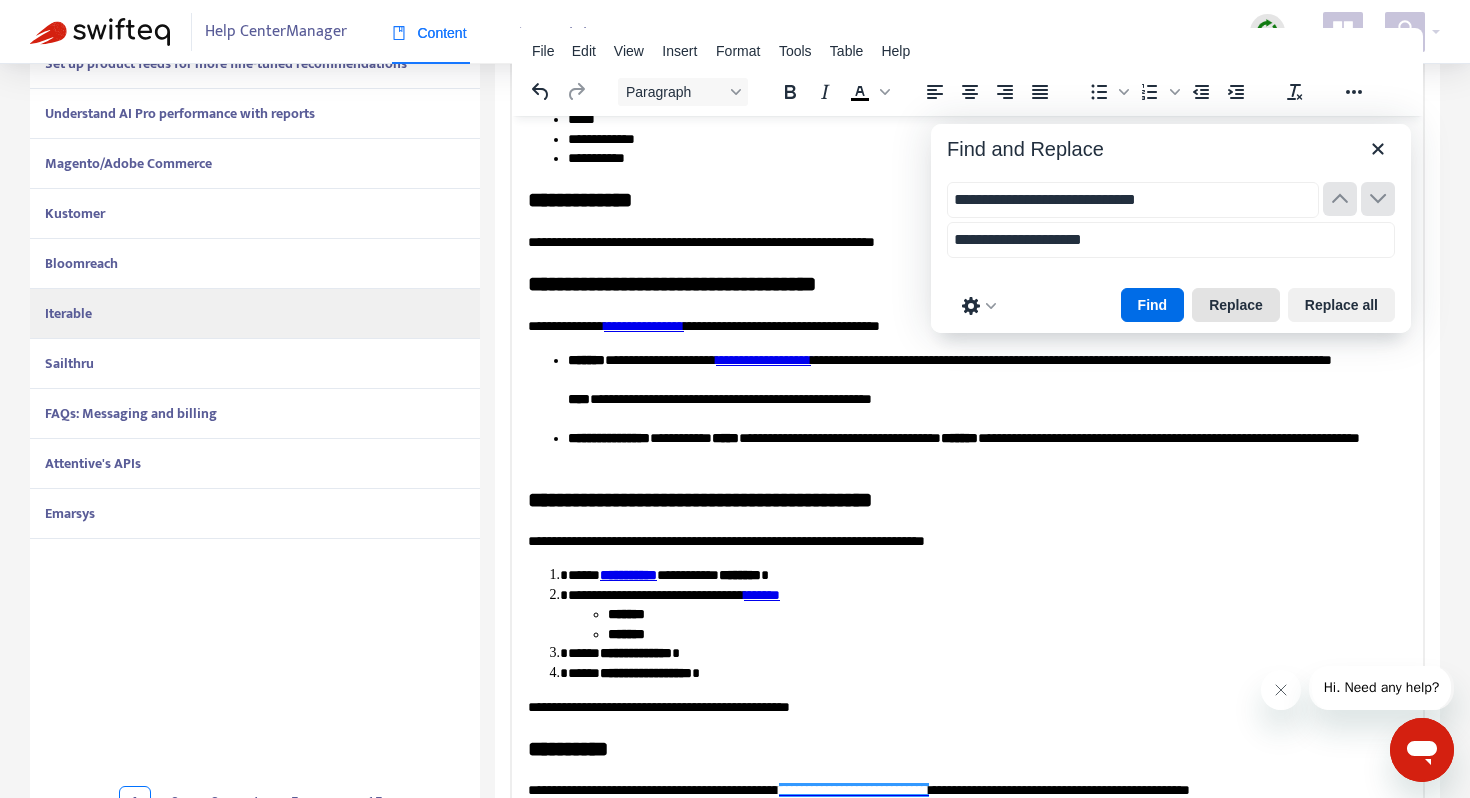 click on "Replace" at bounding box center (1236, 305) 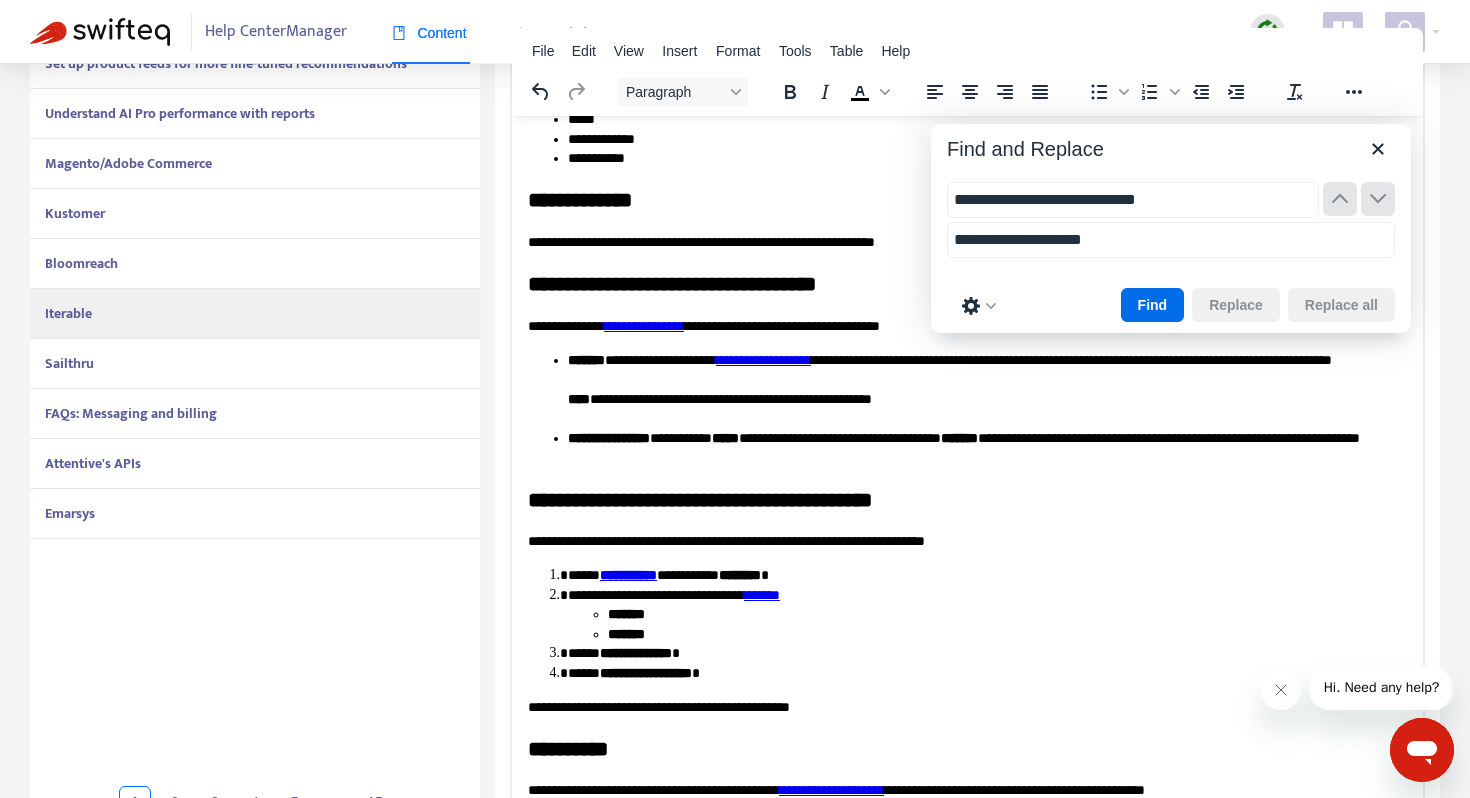 scroll, scrollTop: 216, scrollLeft: 0, axis: vertical 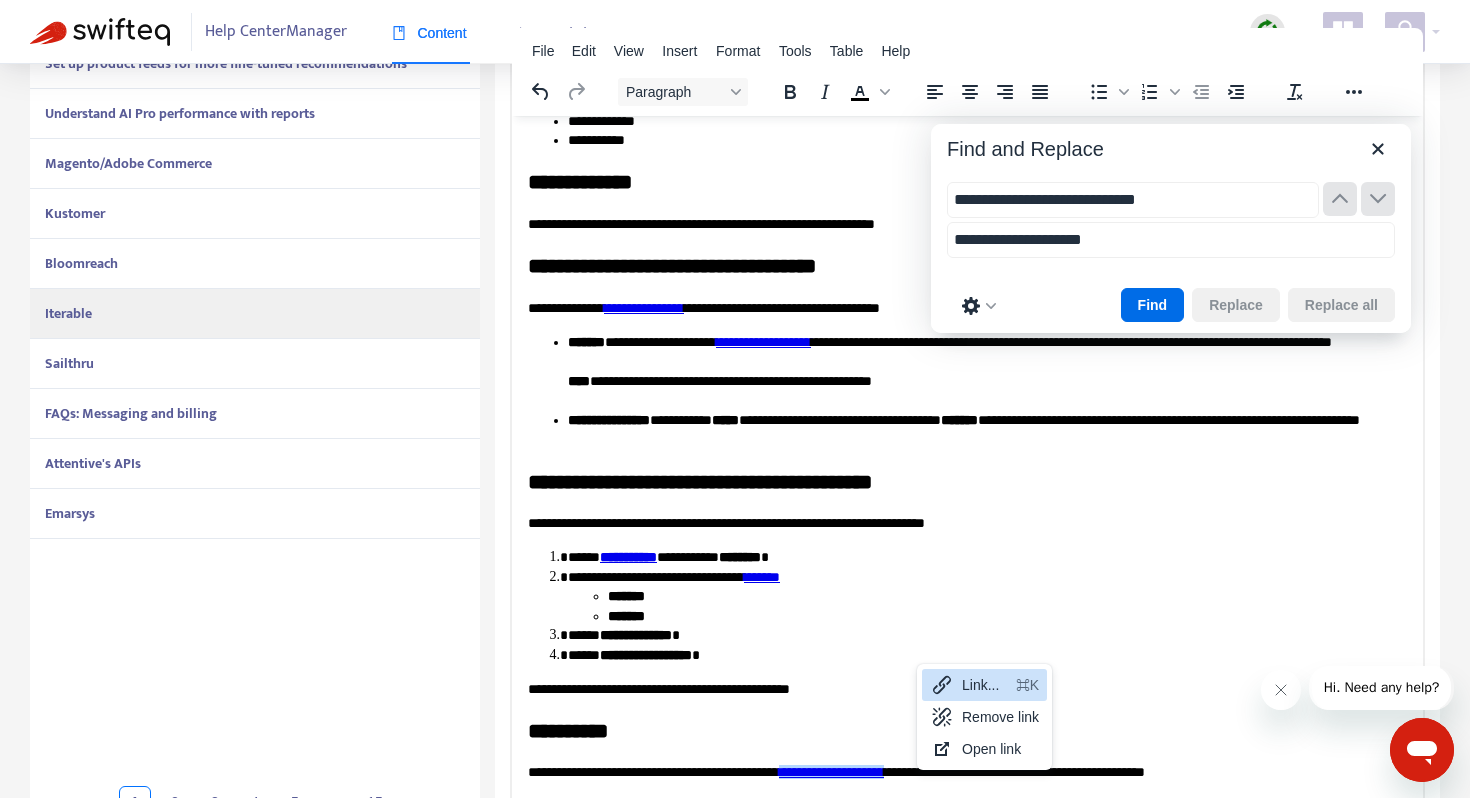 click on "Link..." at bounding box center [985, 685] 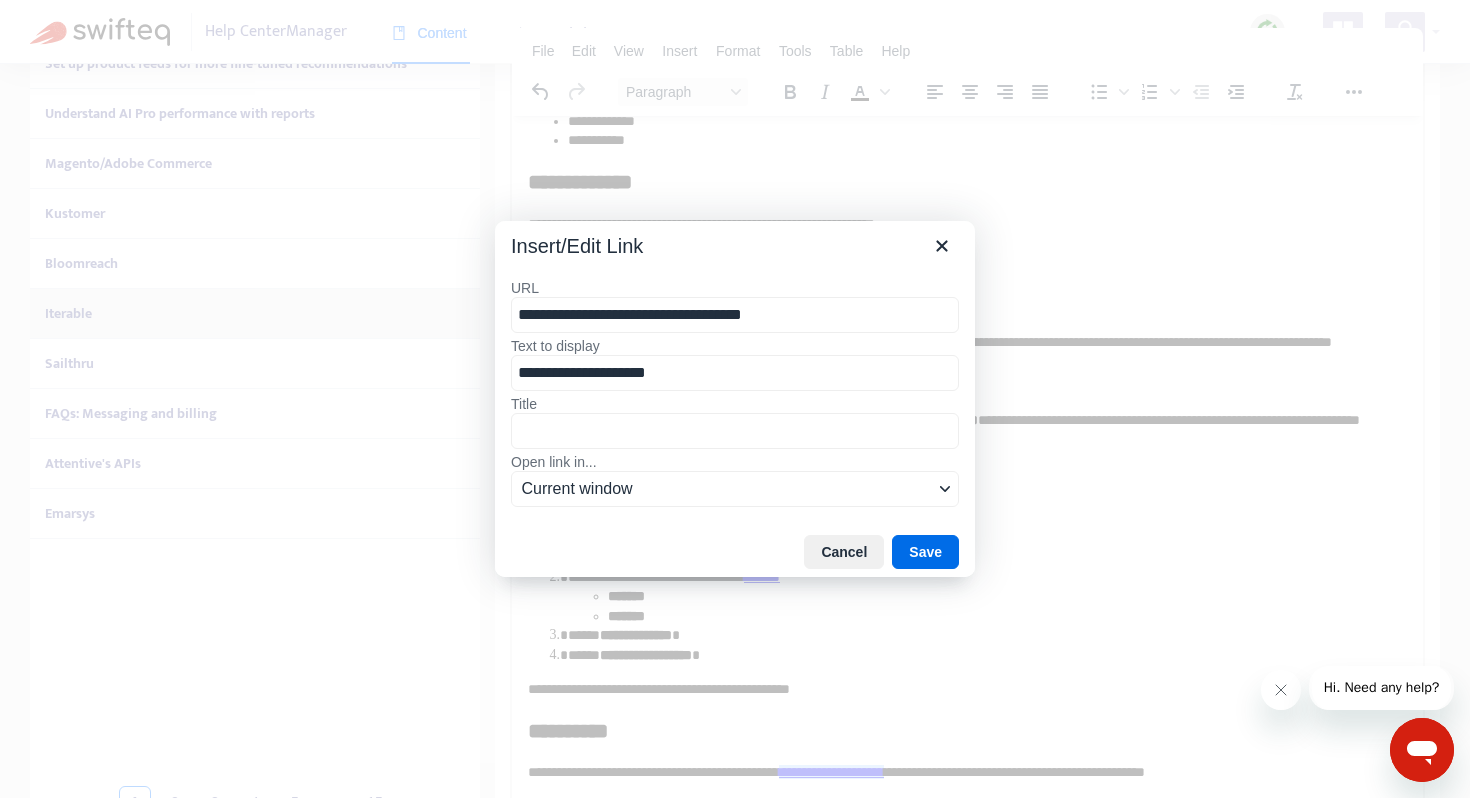 click on "**********" at bounding box center (735, 315) 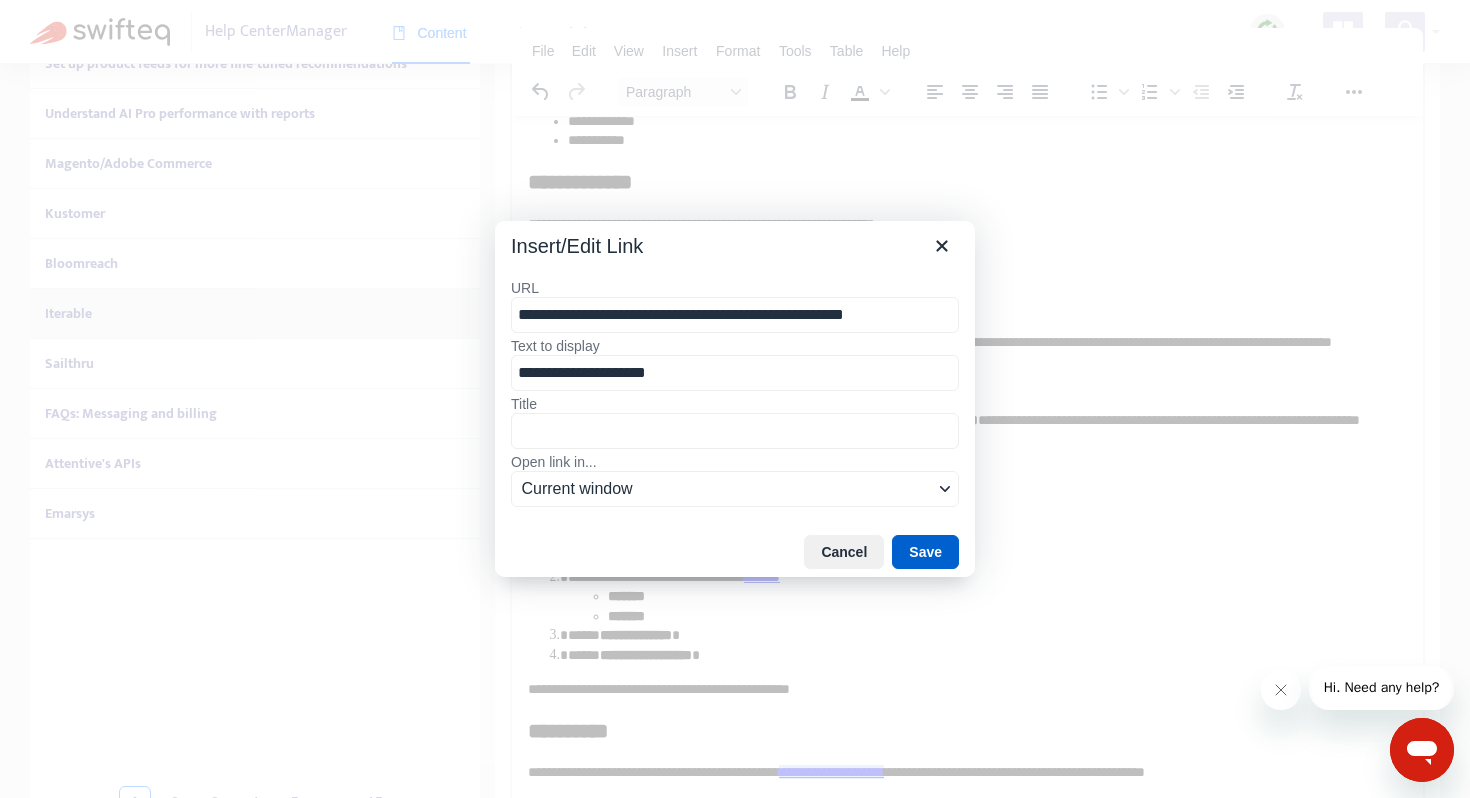 click on "Save" at bounding box center [925, 552] 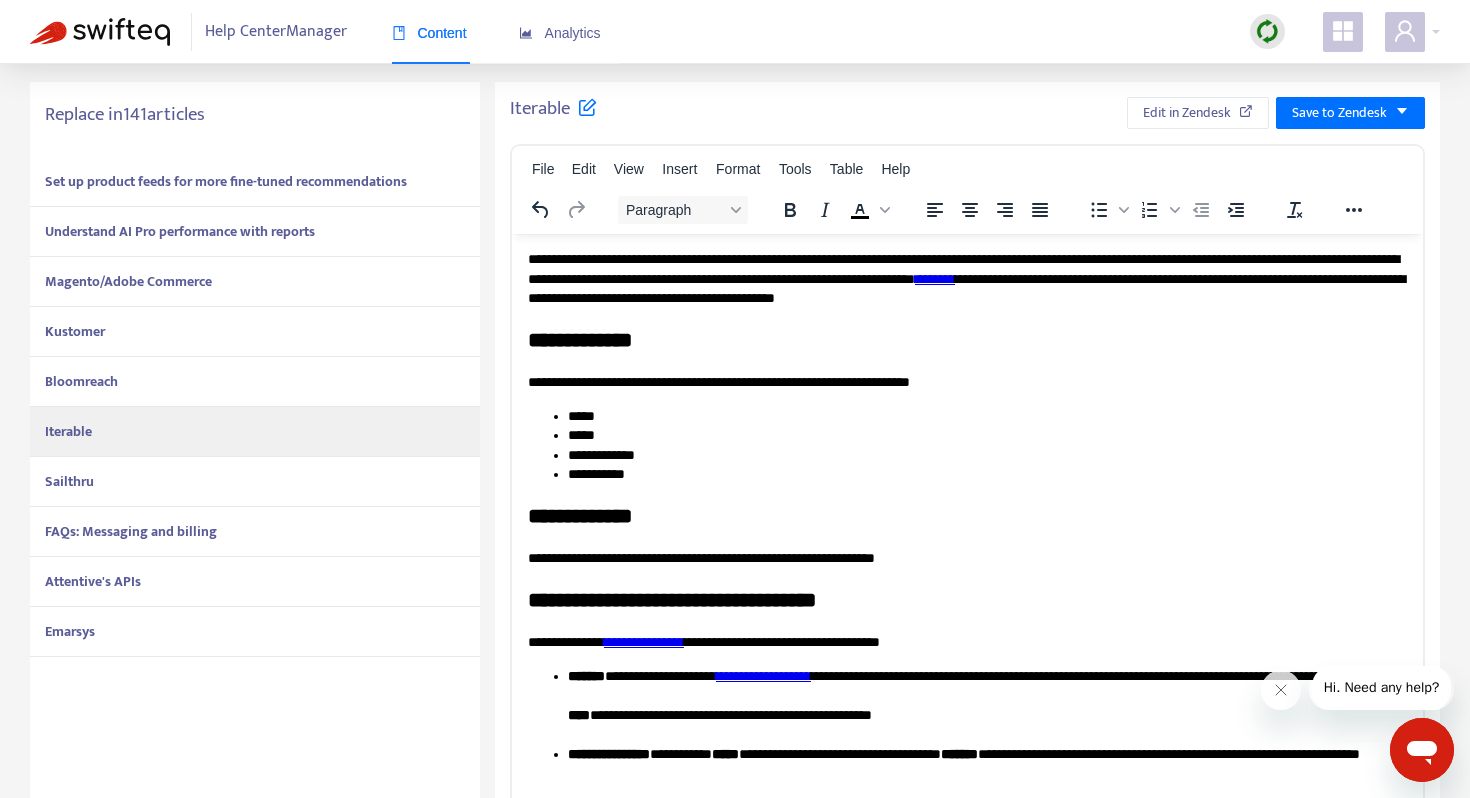 scroll, scrollTop: 0, scrollLeft: 0, axis: both 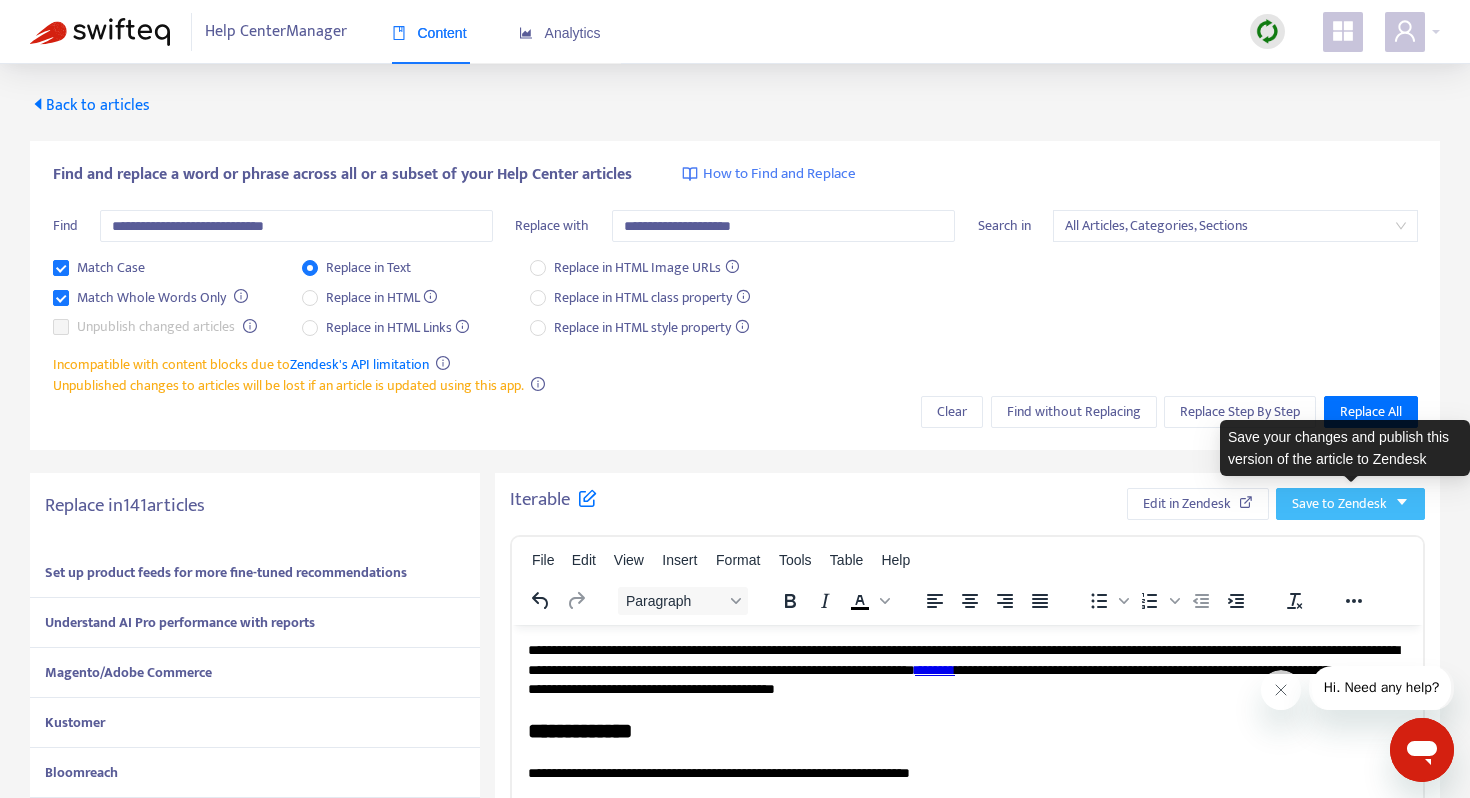click on "Save to Zendesk" at bounding box center (1339, 504) 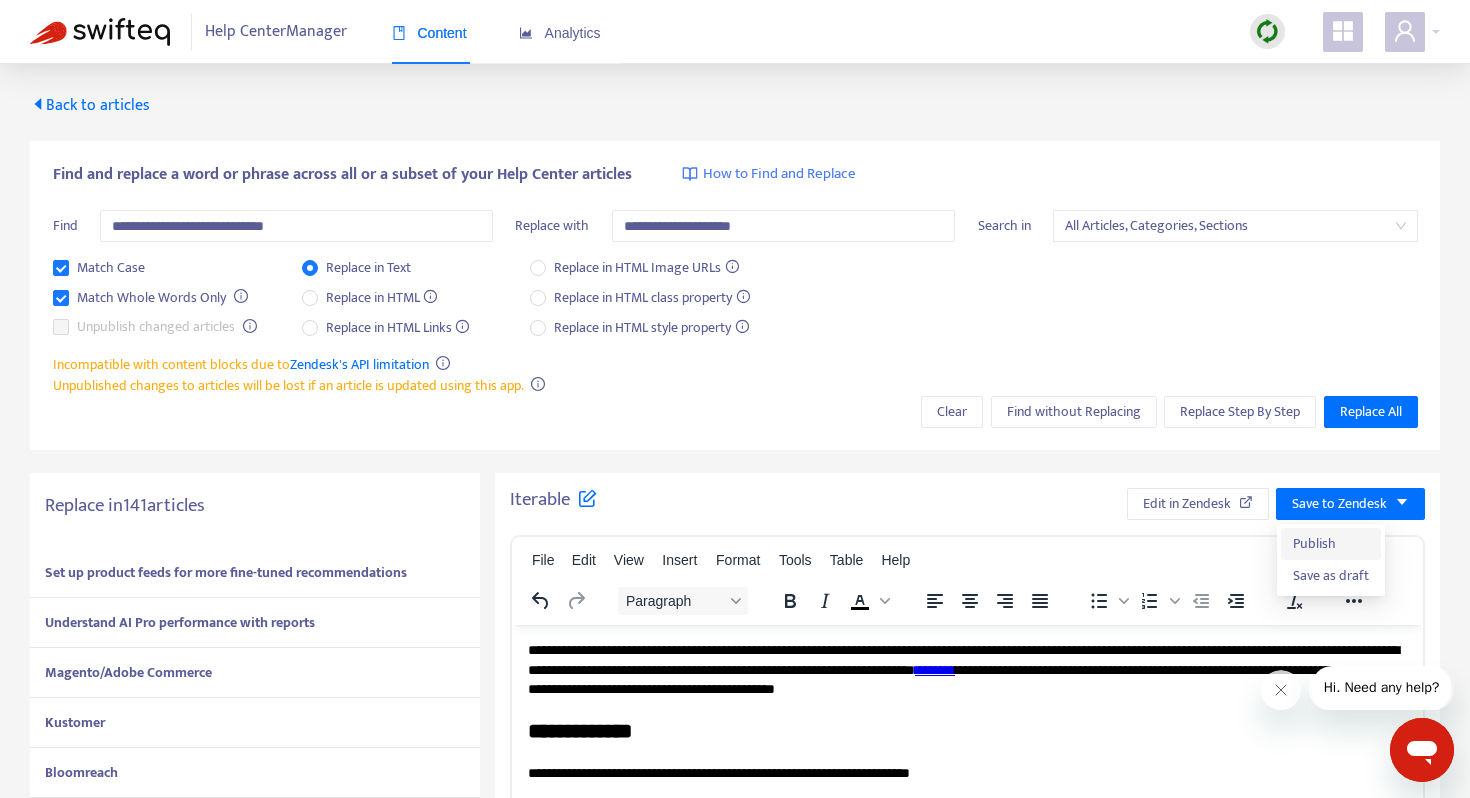 click on "Publish" at bounding box center [1331, 544] 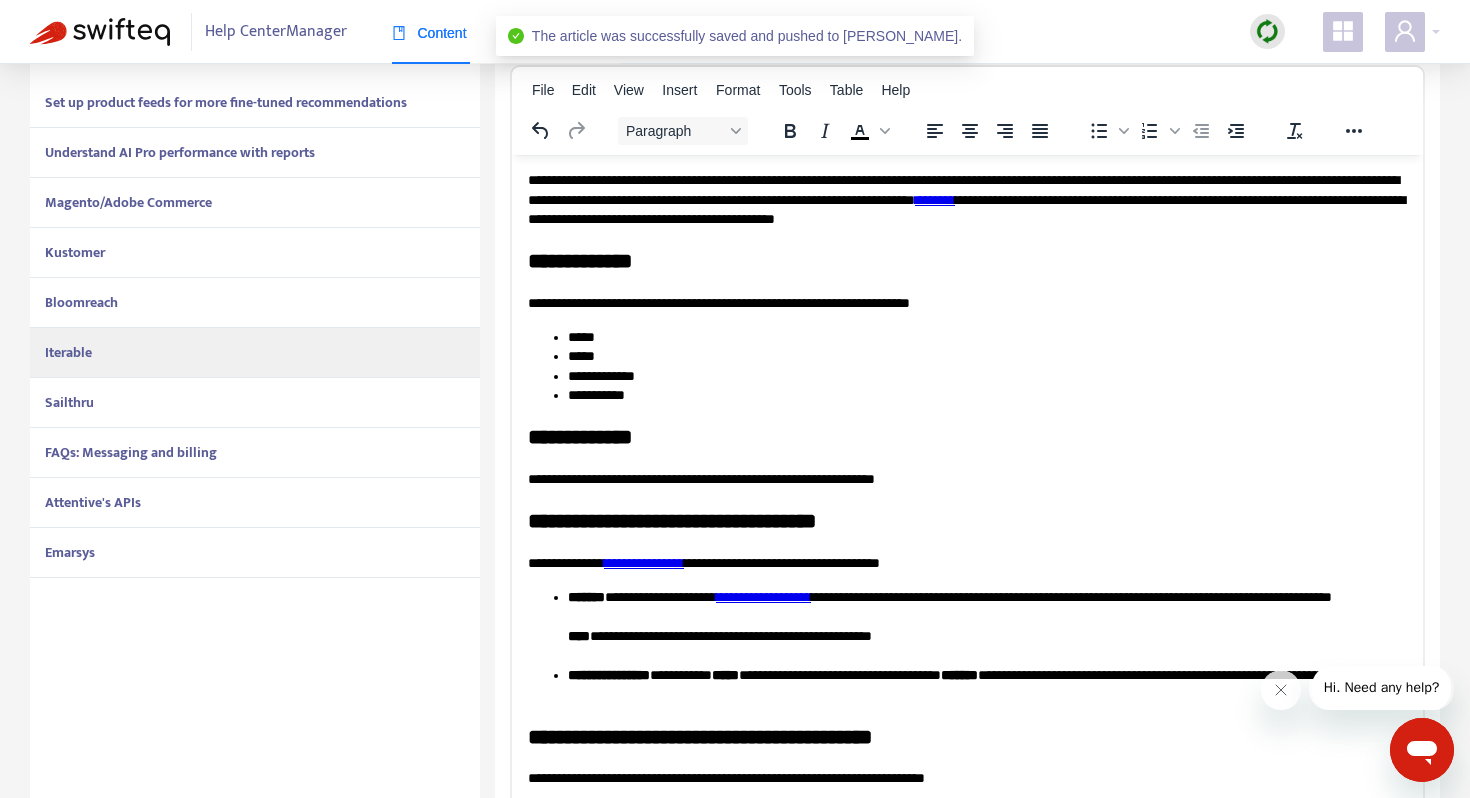 scroll, scrollTop: 508, scrollLeft: 0, axis: vertical 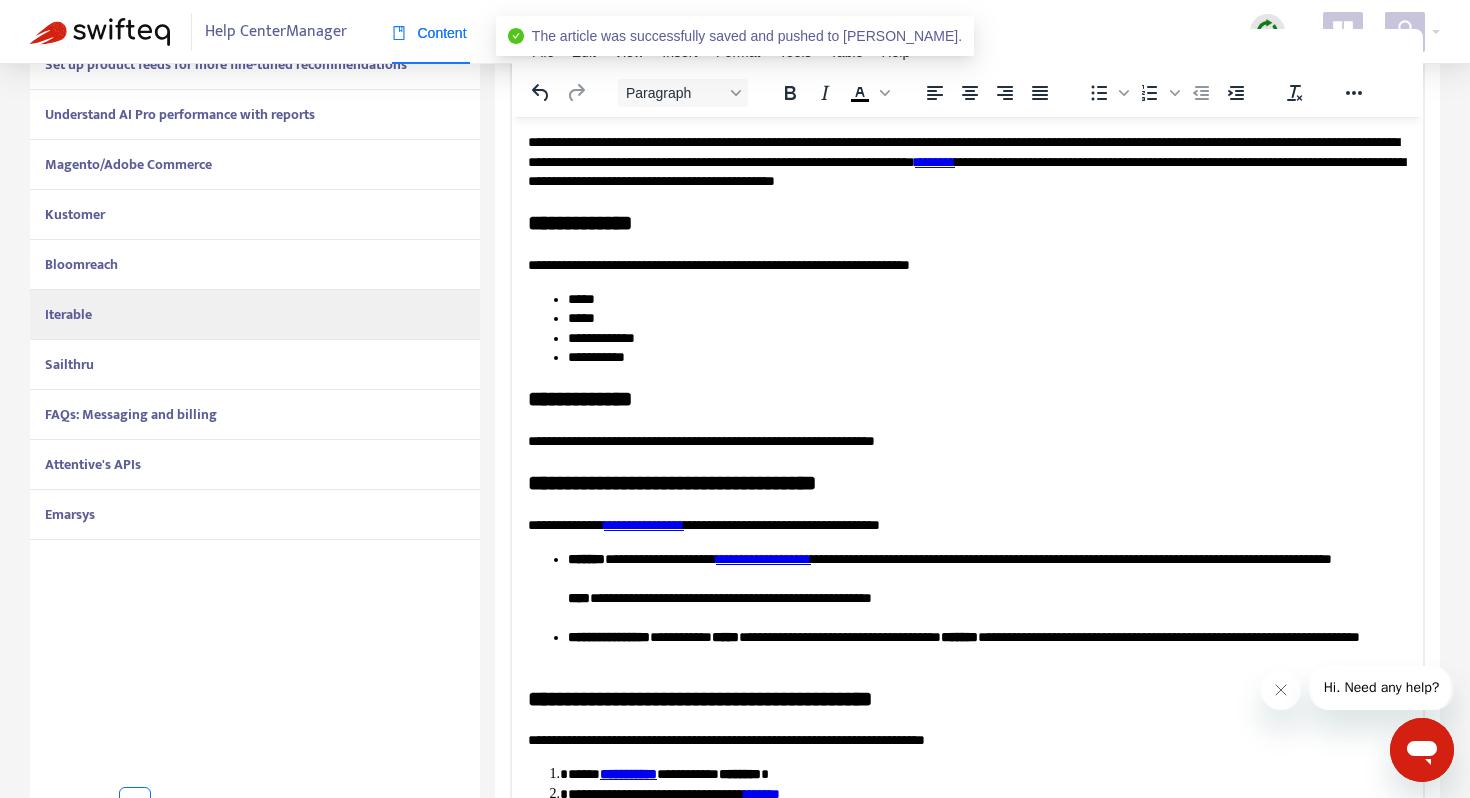 click on "Sailthru" at bounding box center (255, 365) 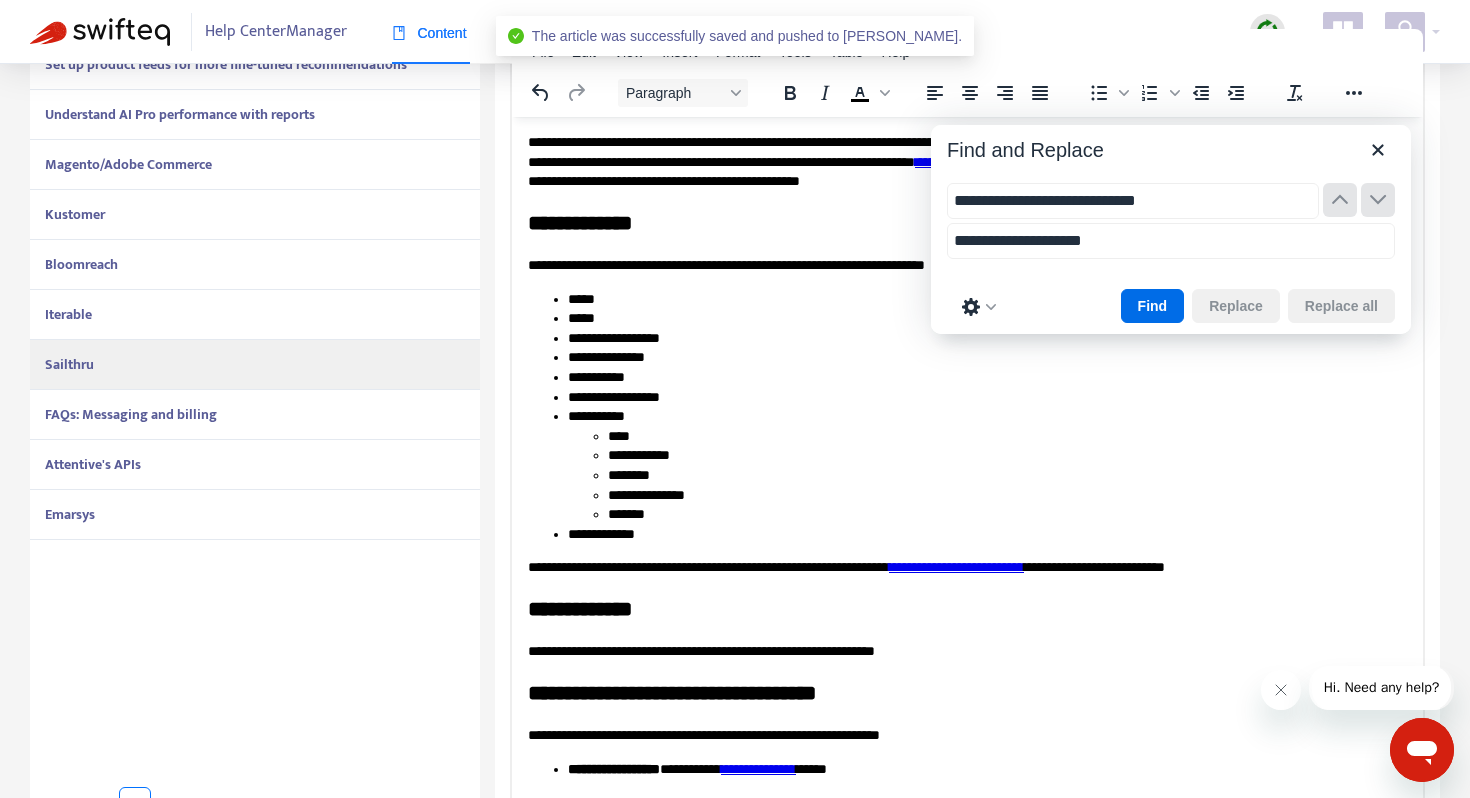 scroll, scrollTop: 1007, scrollLeft: 0, axis: vertical 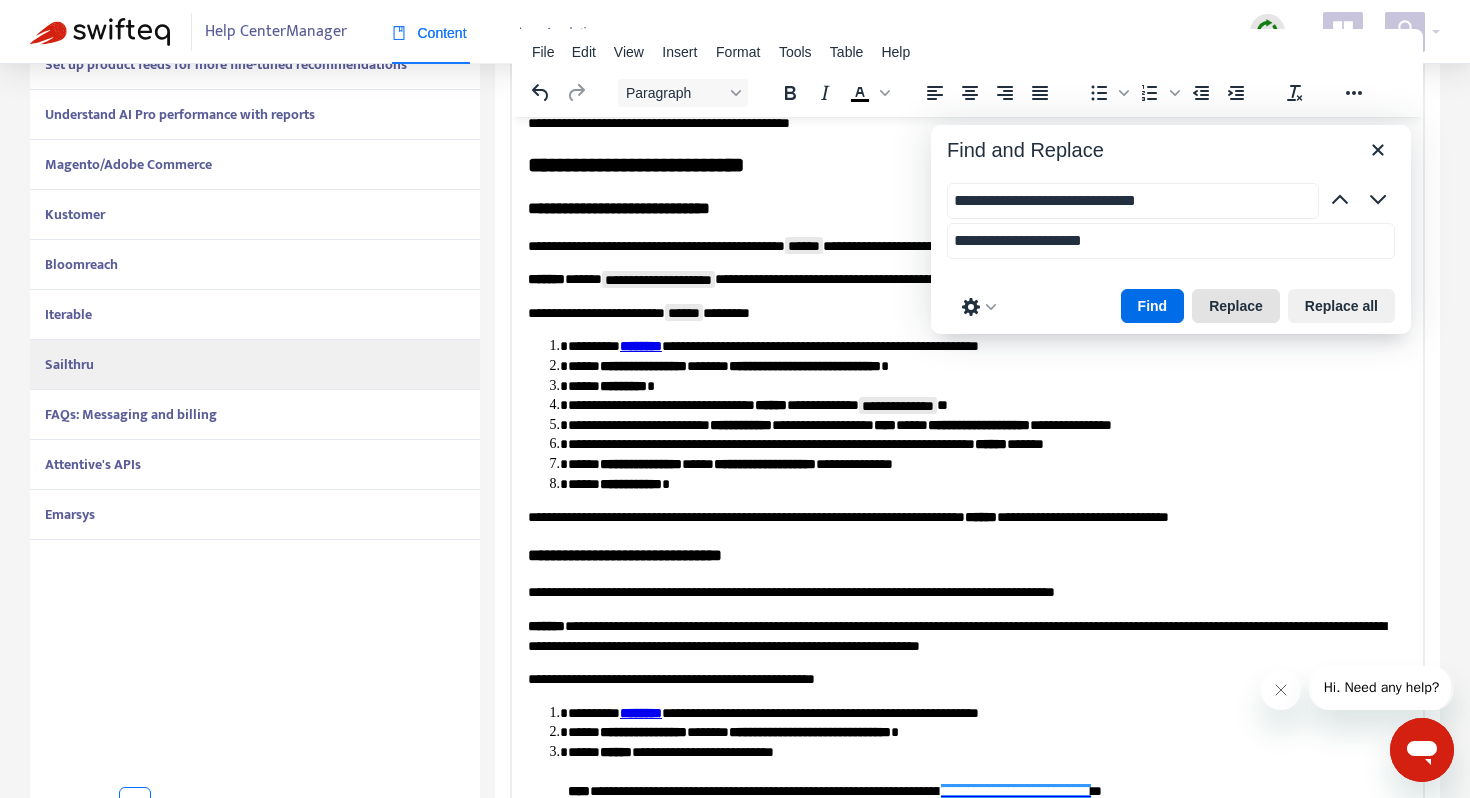 click on "Replace" at bounding box center [1236, 306] 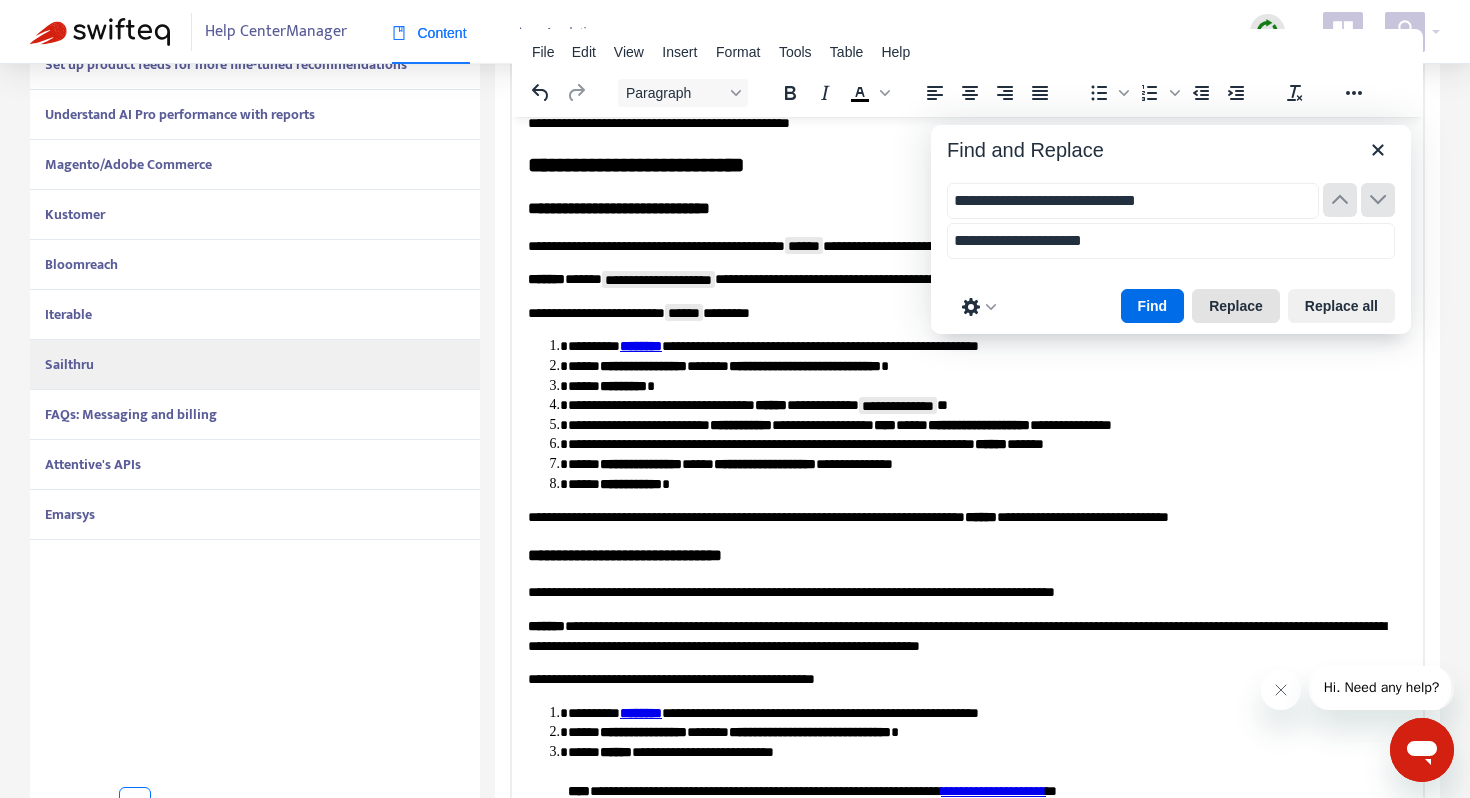 scroll, scrollTop: 1163, scrollLeft: 0, axis: vertical 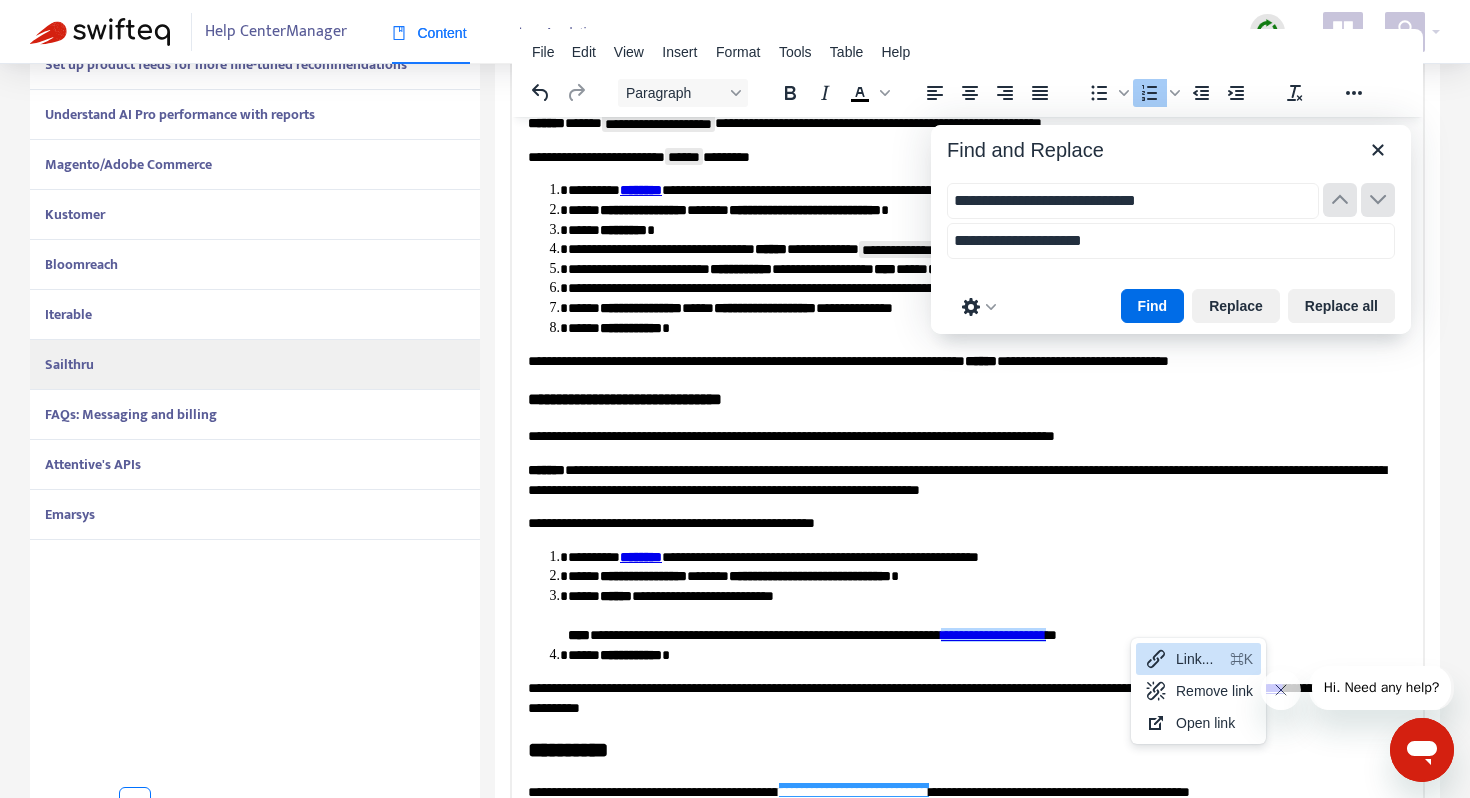click on "Link..." at bounding box center (1199, 659) 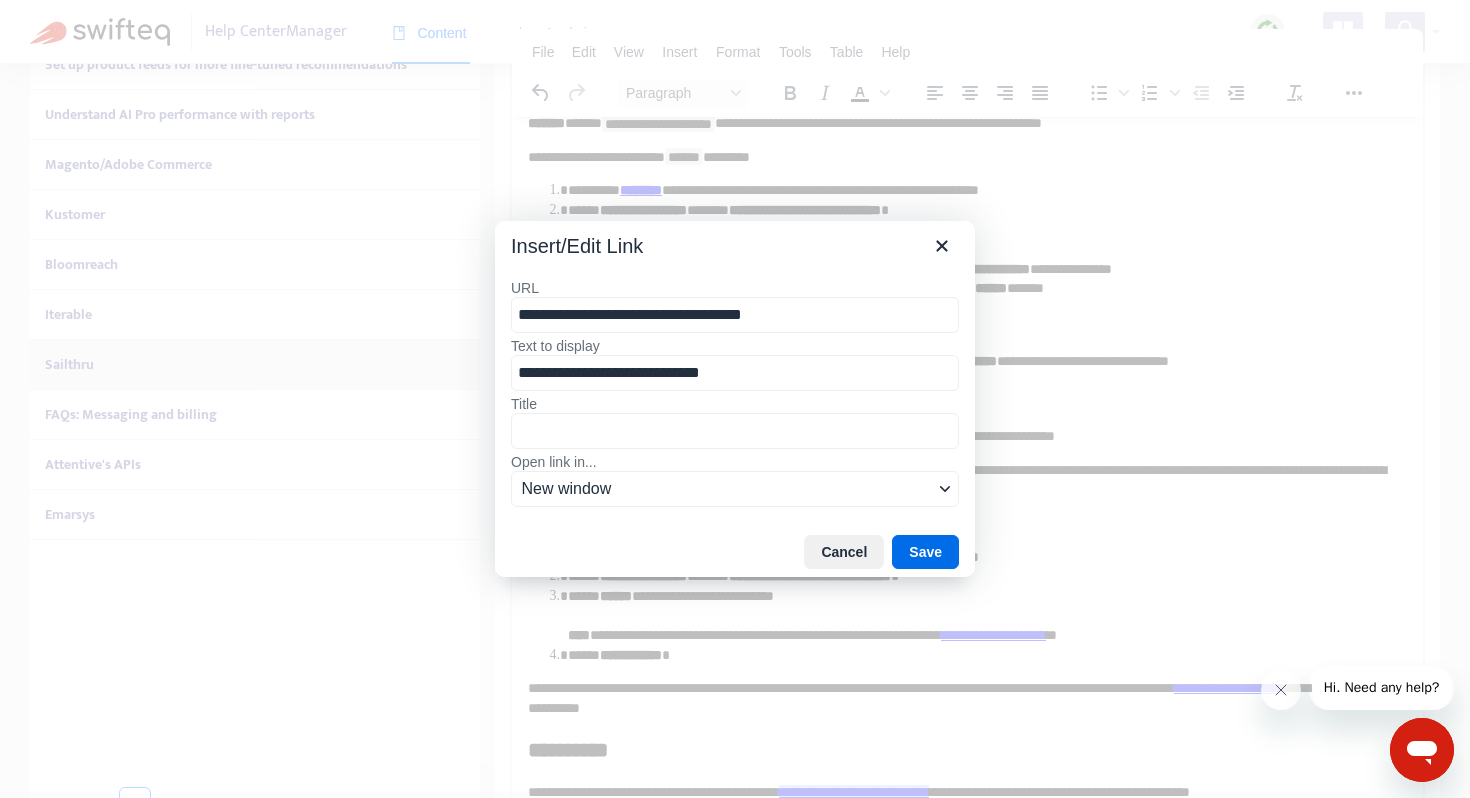 click on "**********" at bounding box center [735, 315] 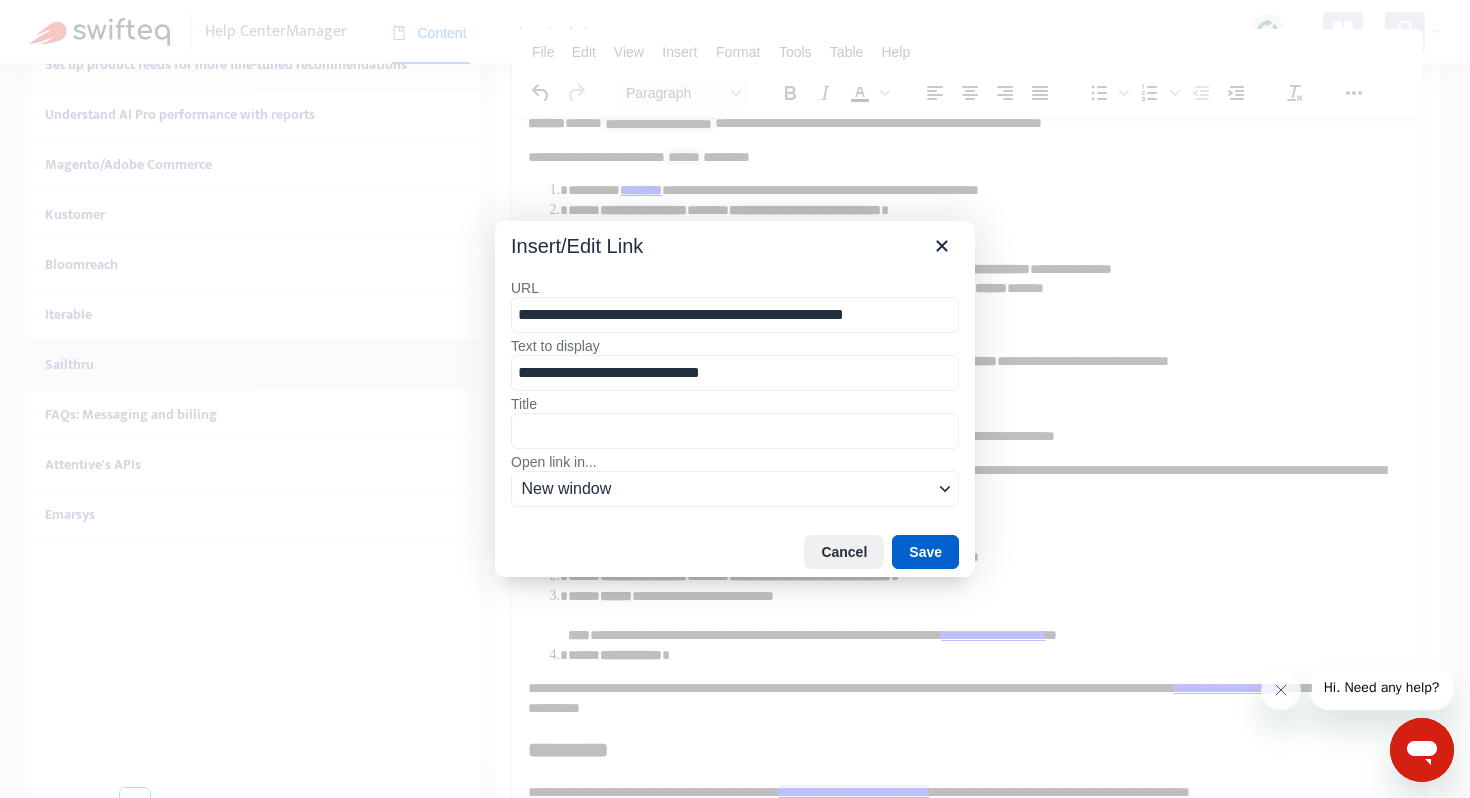 click on "Save" at bounding box center (925, 552) 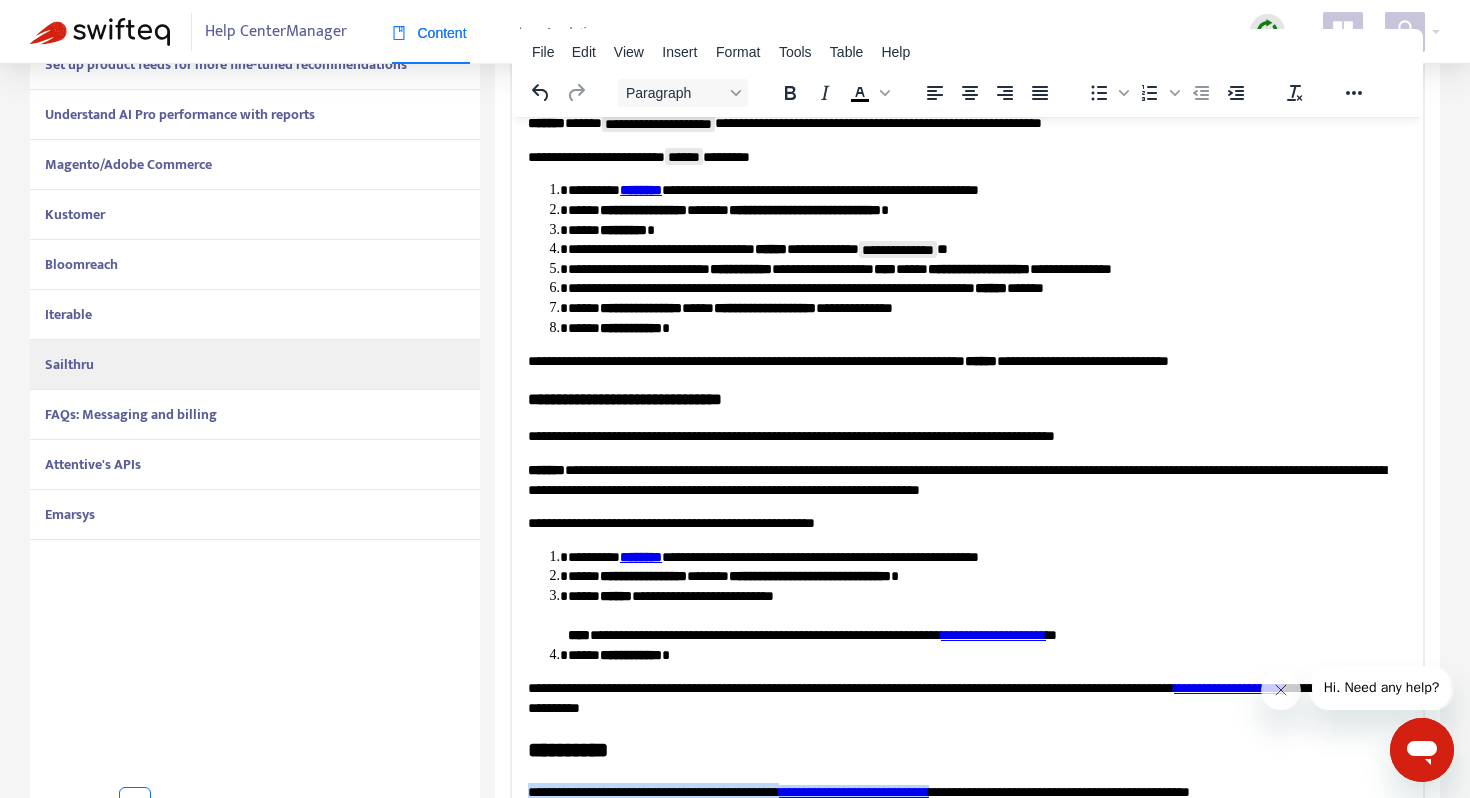 click on "**********" at bounding box center [987, 615] 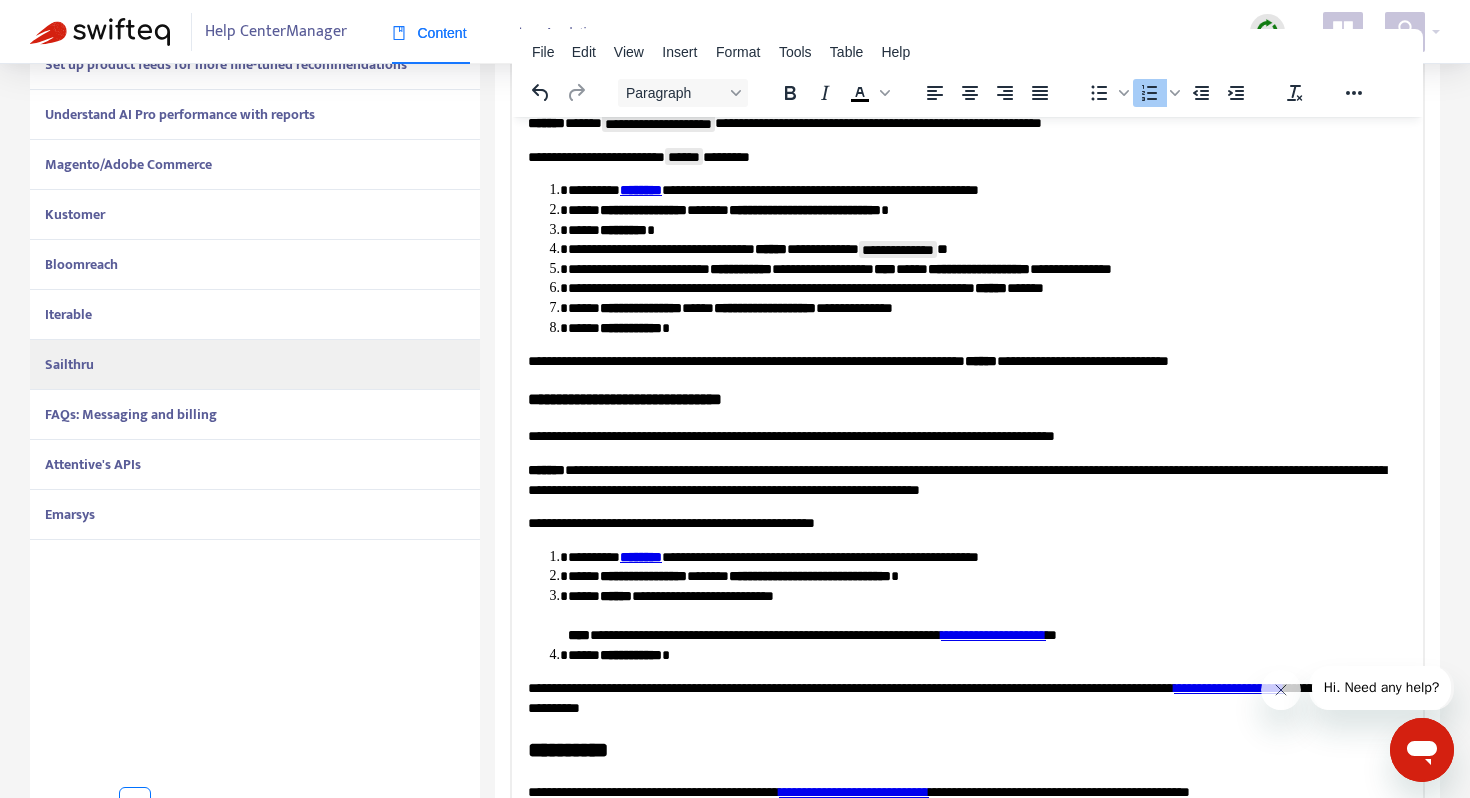 scroll, scrollTop: 1181, scrollLeft: 0, axis: vertical 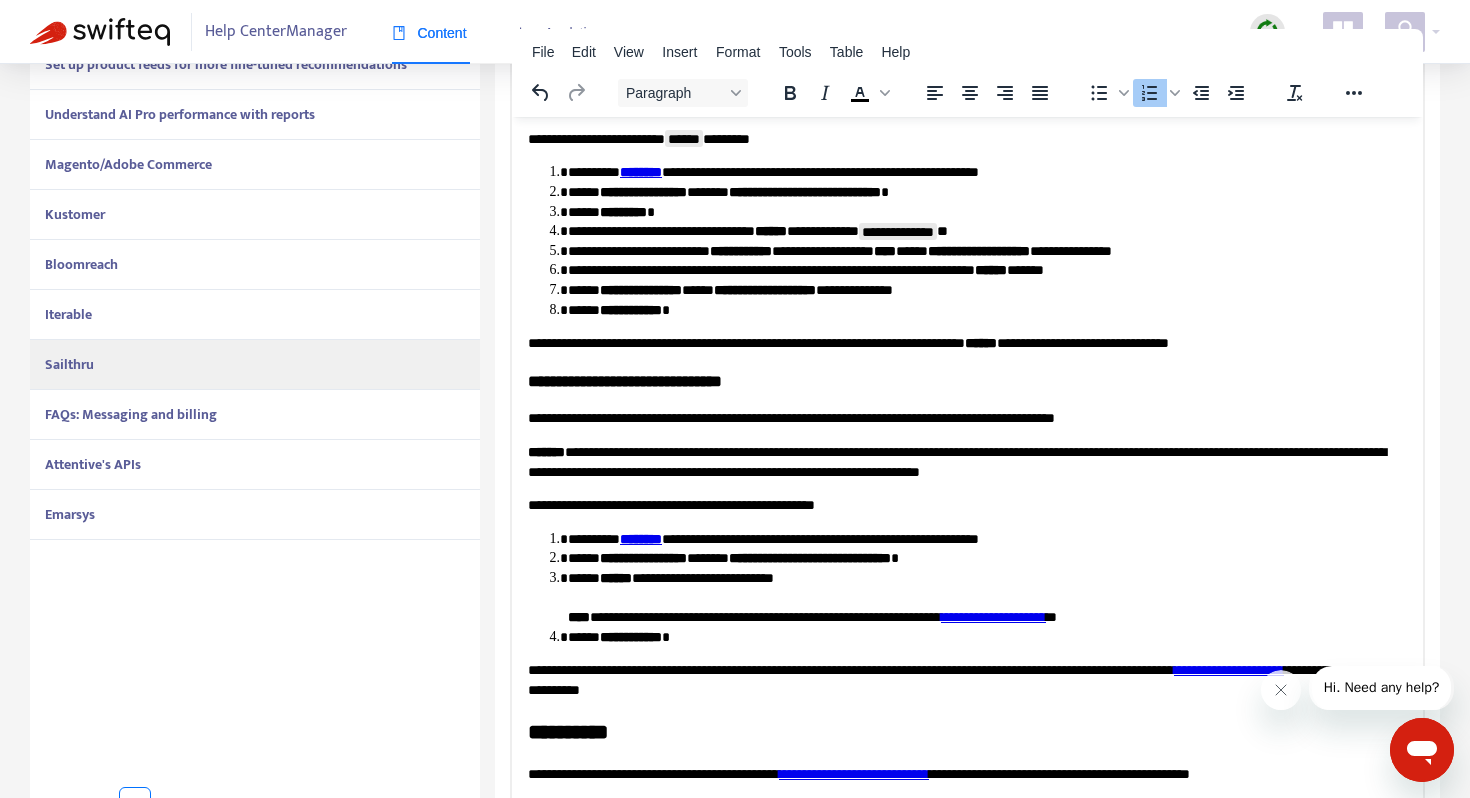click on "**********" at bounding box center (854, 773) 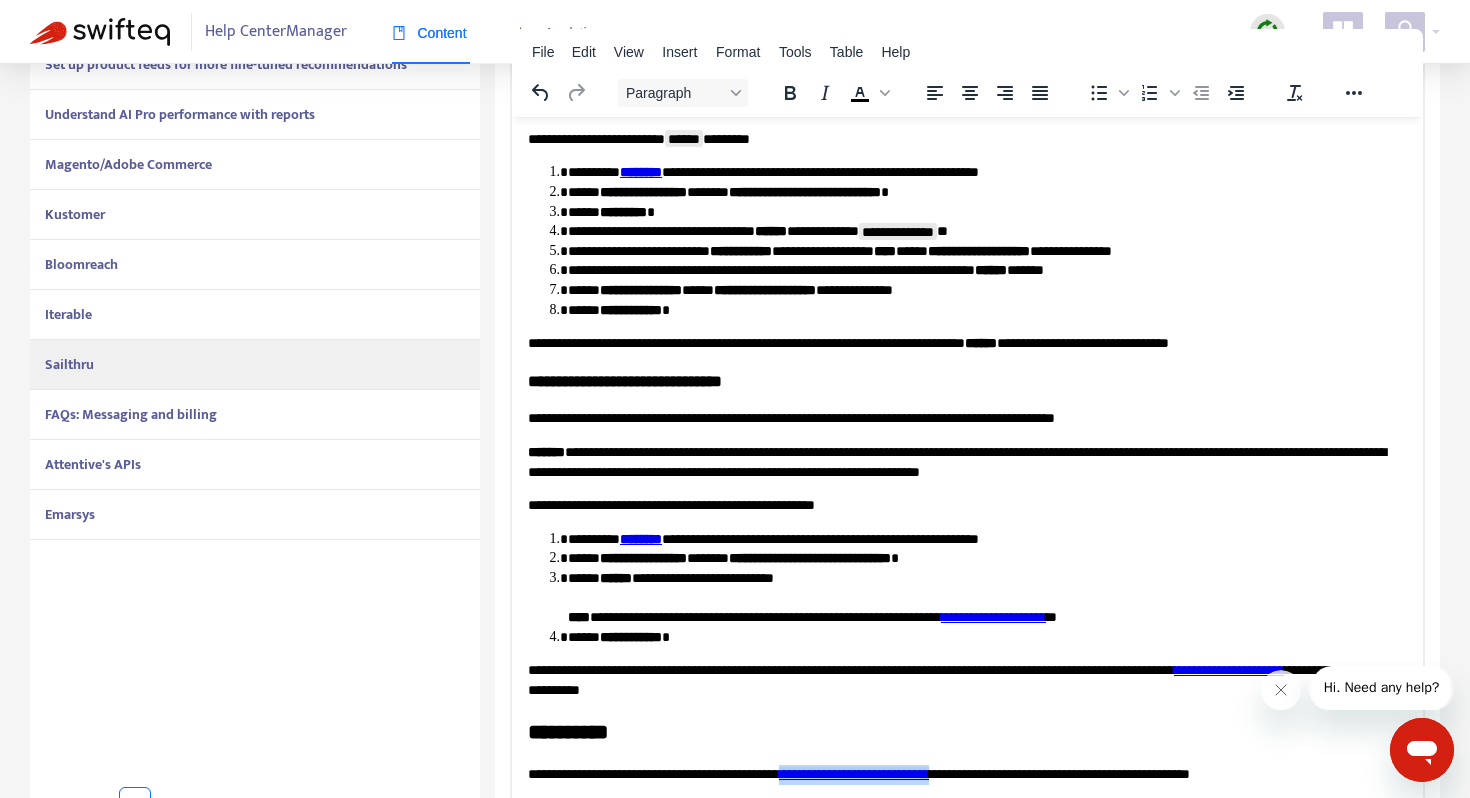 drag, startPoint x: 1050, startPoint y: 774, endPoint x: 848, endPoint y: 771, distance: 202.02228 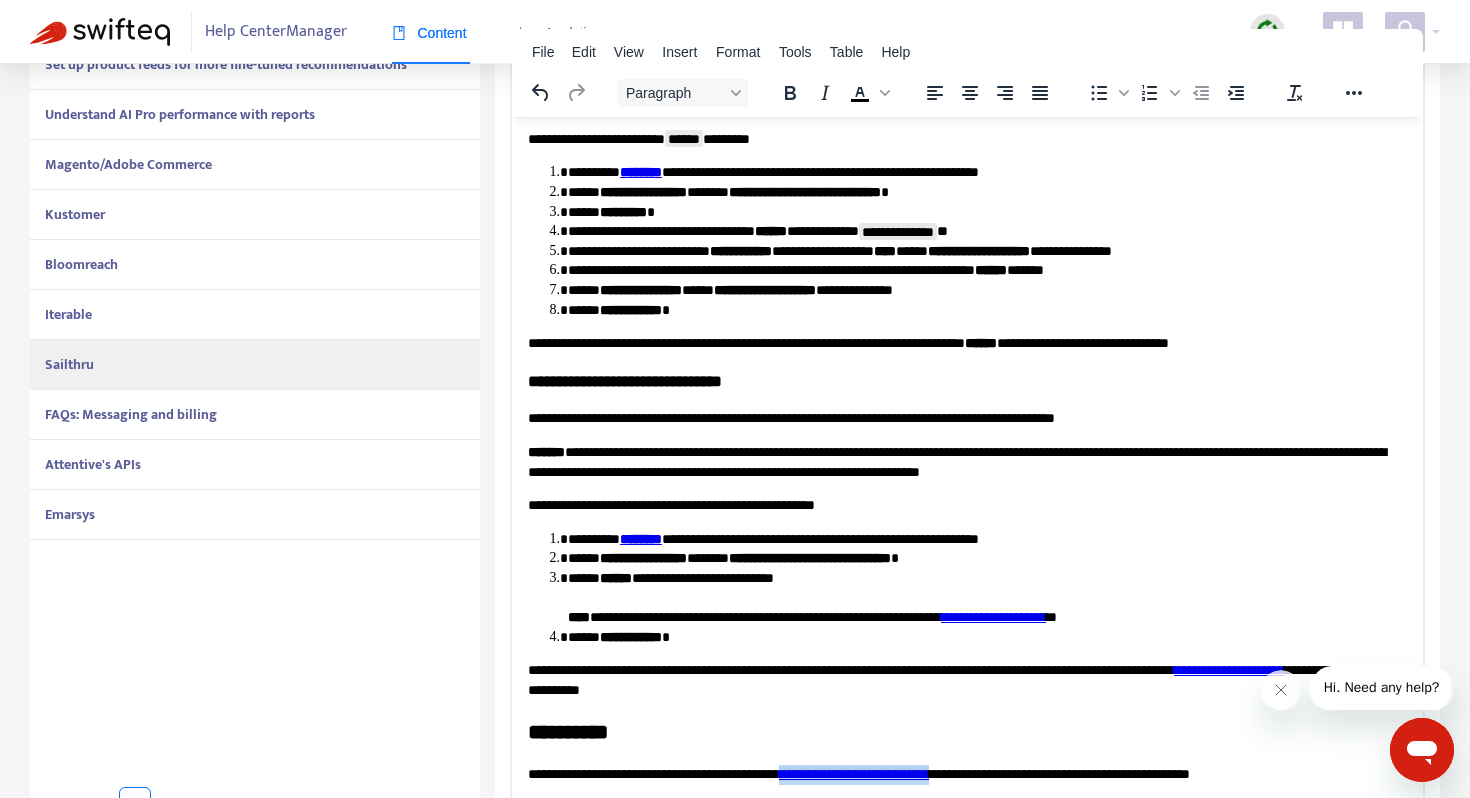 click on "**********" at bounding box center (854, 773) 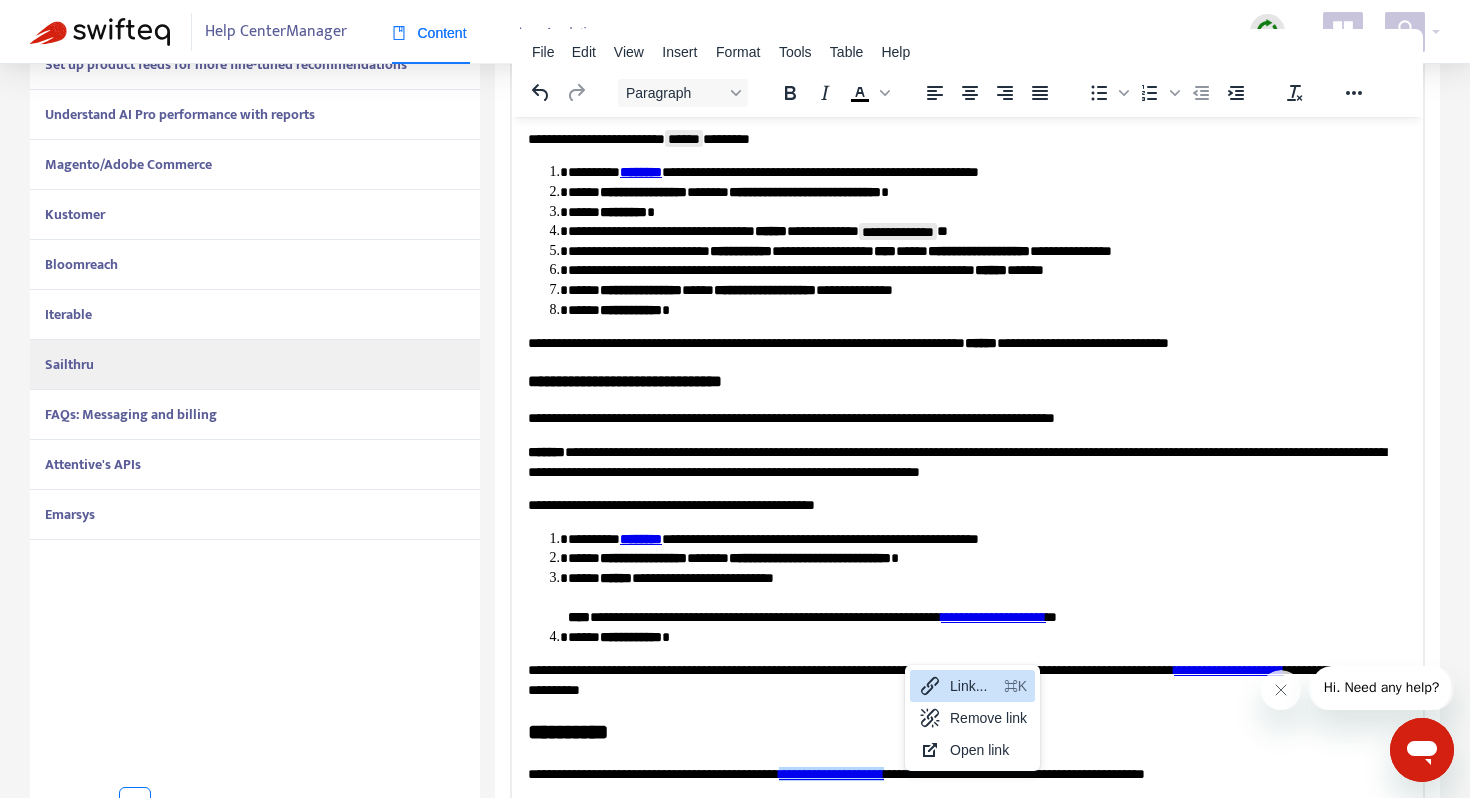 click on "Link... ⌘K" at bounding box center [972, 686] 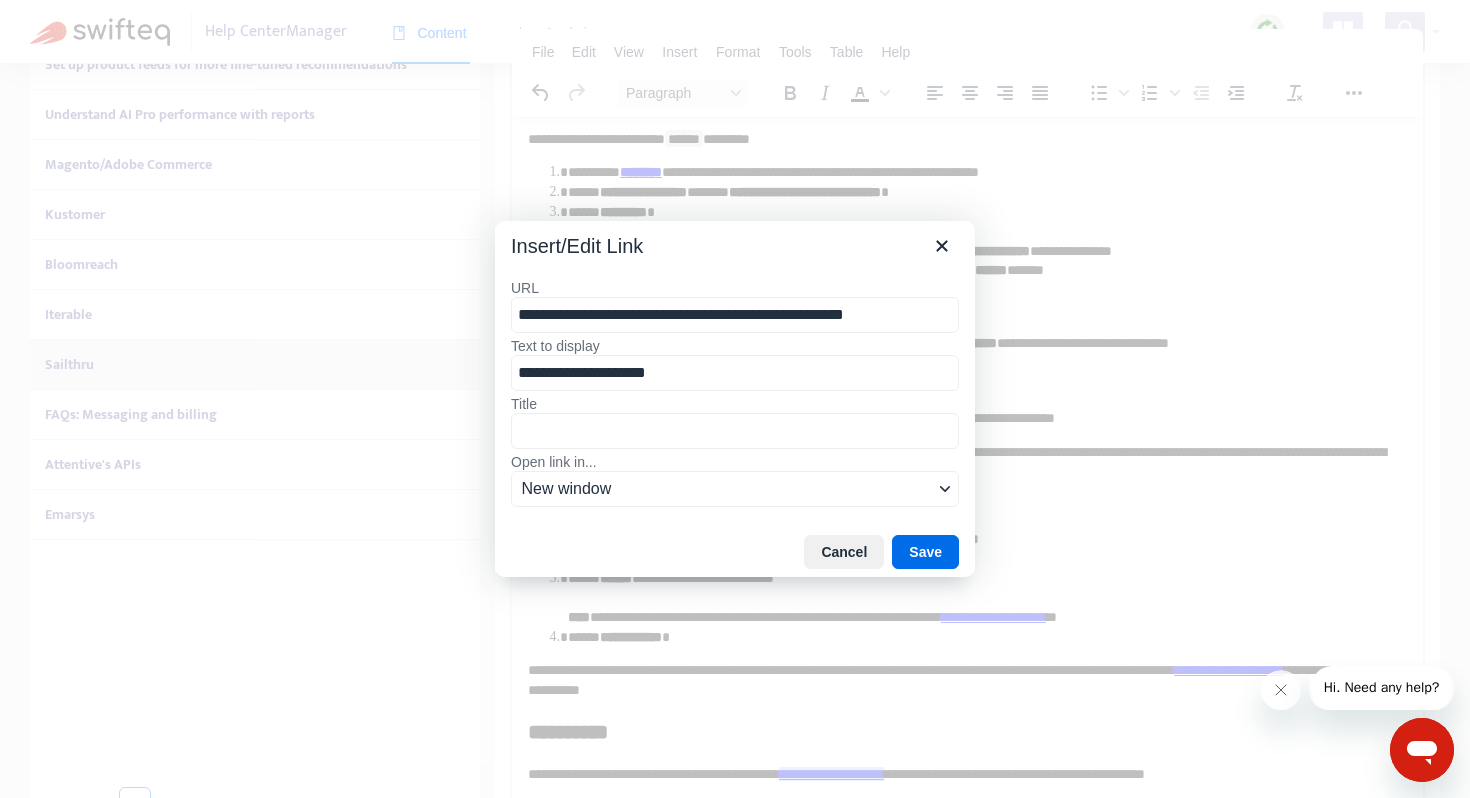 click on "**********" at bounding box center [735, 315] 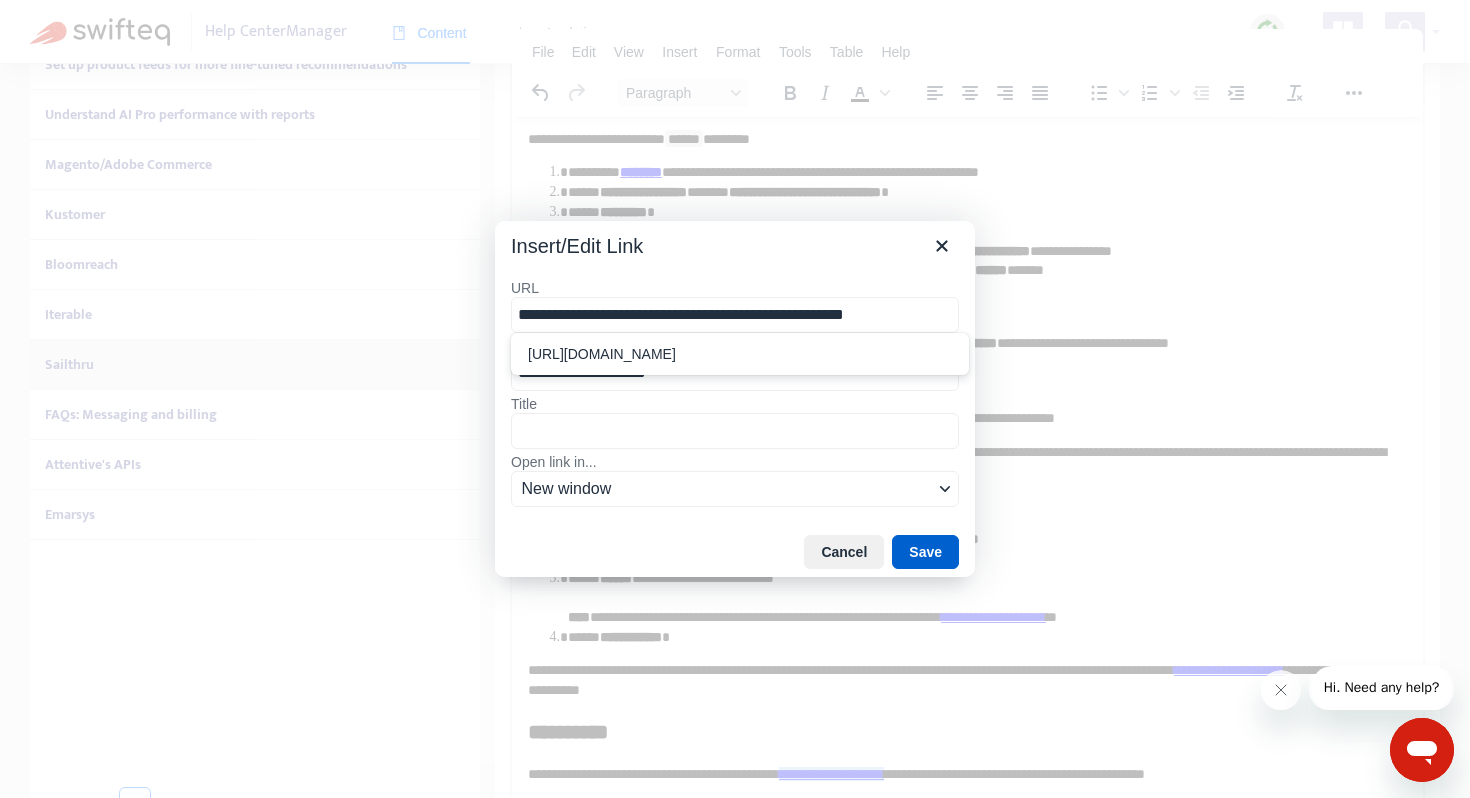 click on "Save" at bounding box center (925, 552) 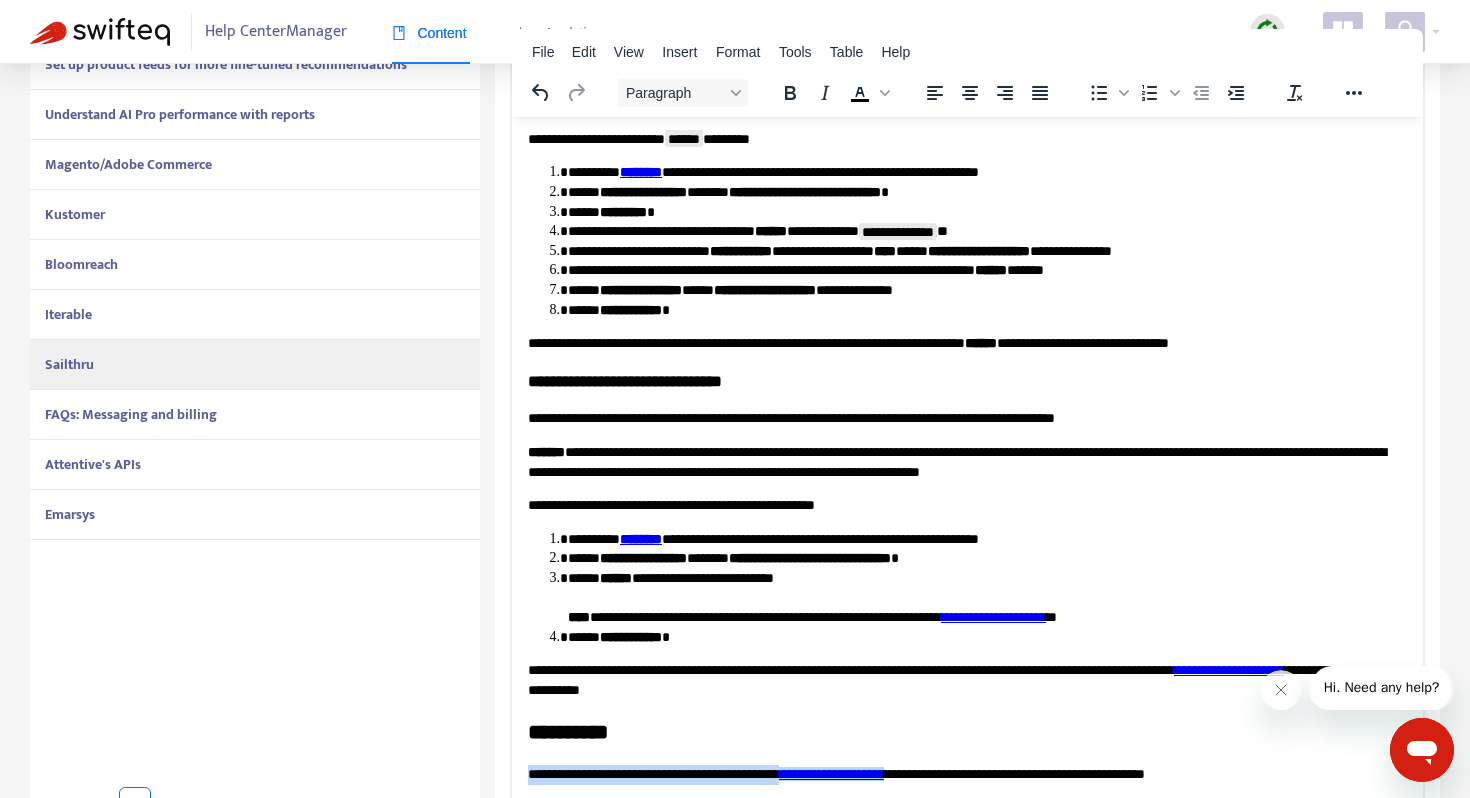 scroll, scrollTop: 551, scrollLeft: 0, axis: vertical 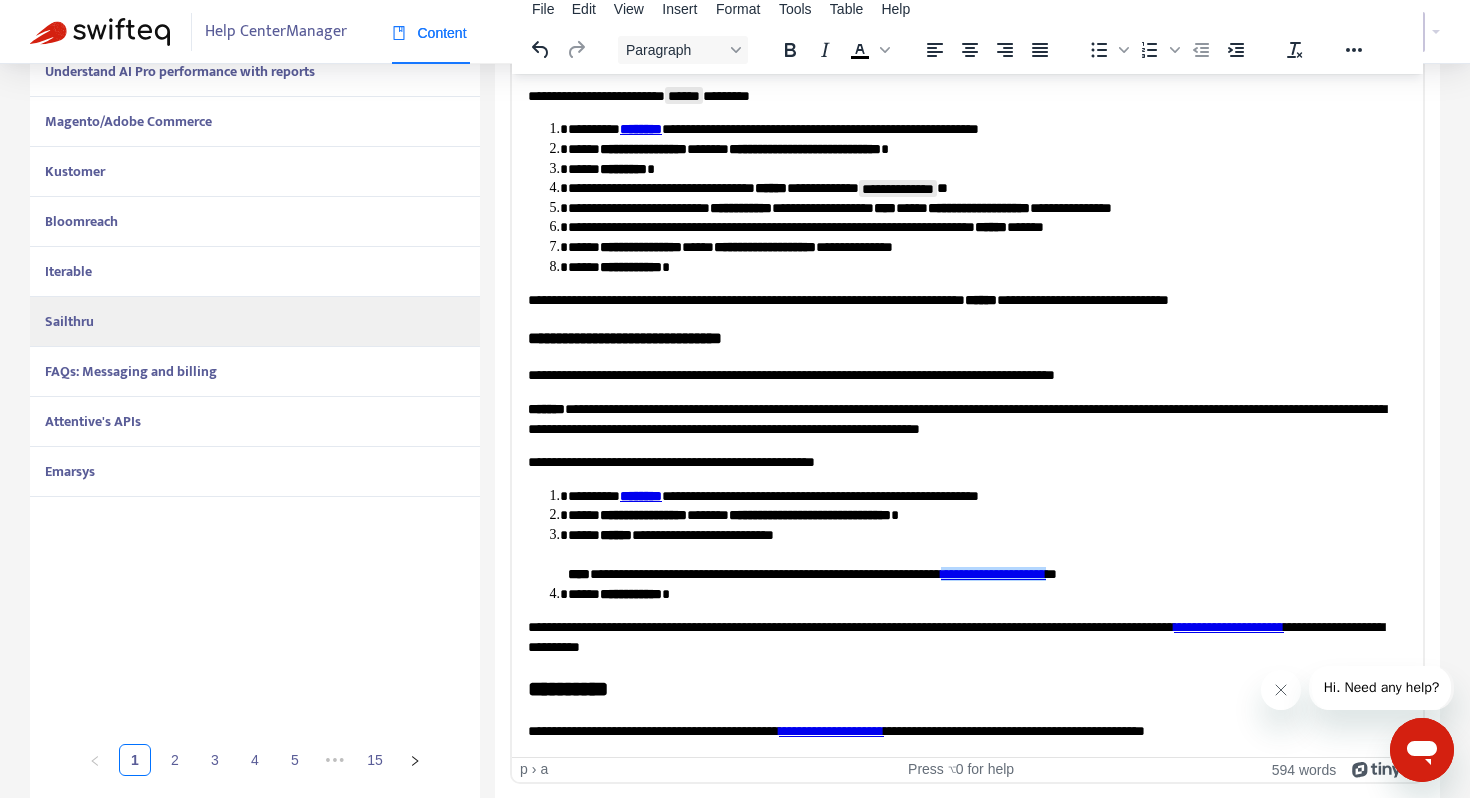 click on "**********" at bounding box center [993, 573] 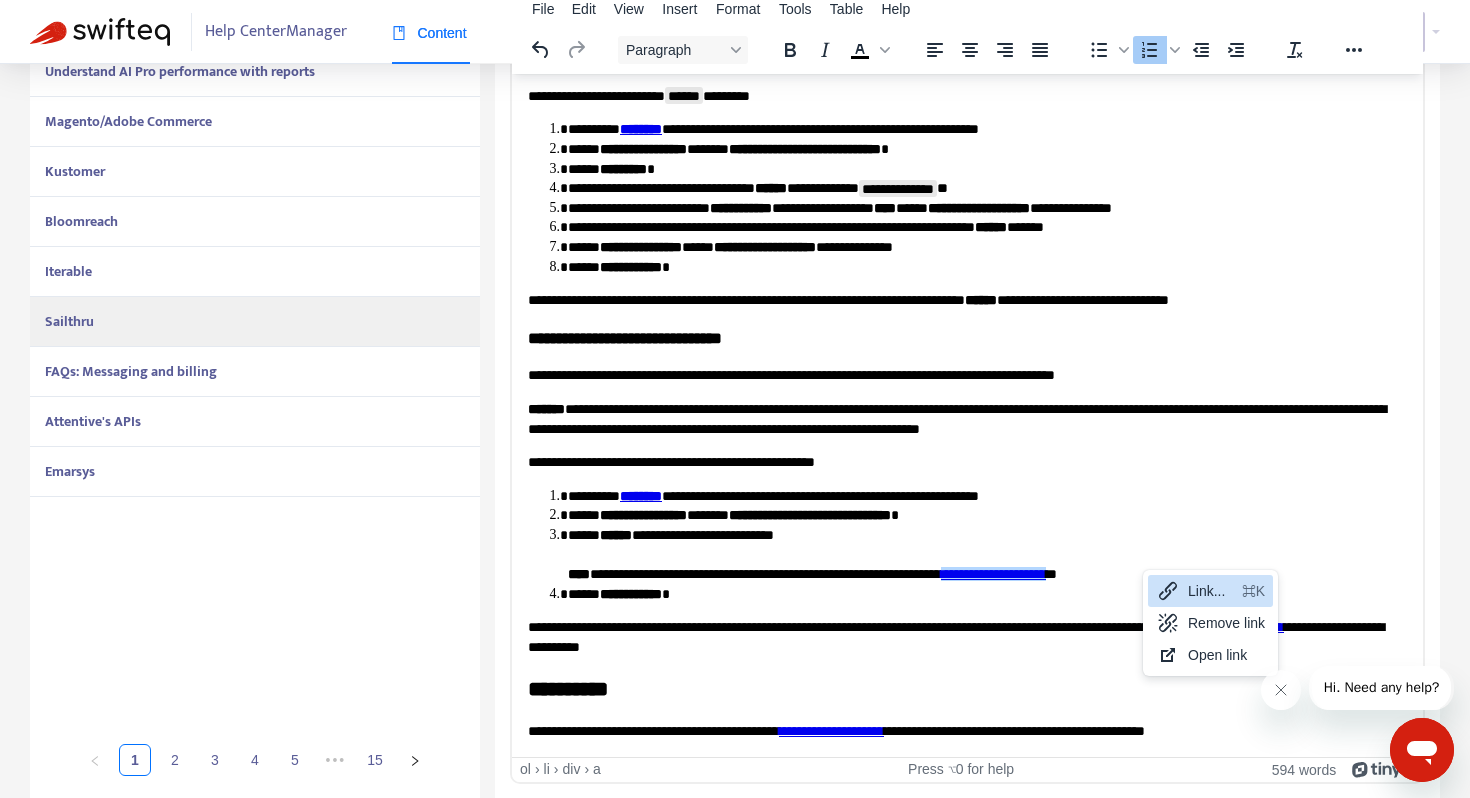 click on "Link... ⌘K" at bounding box center [1210, 591] 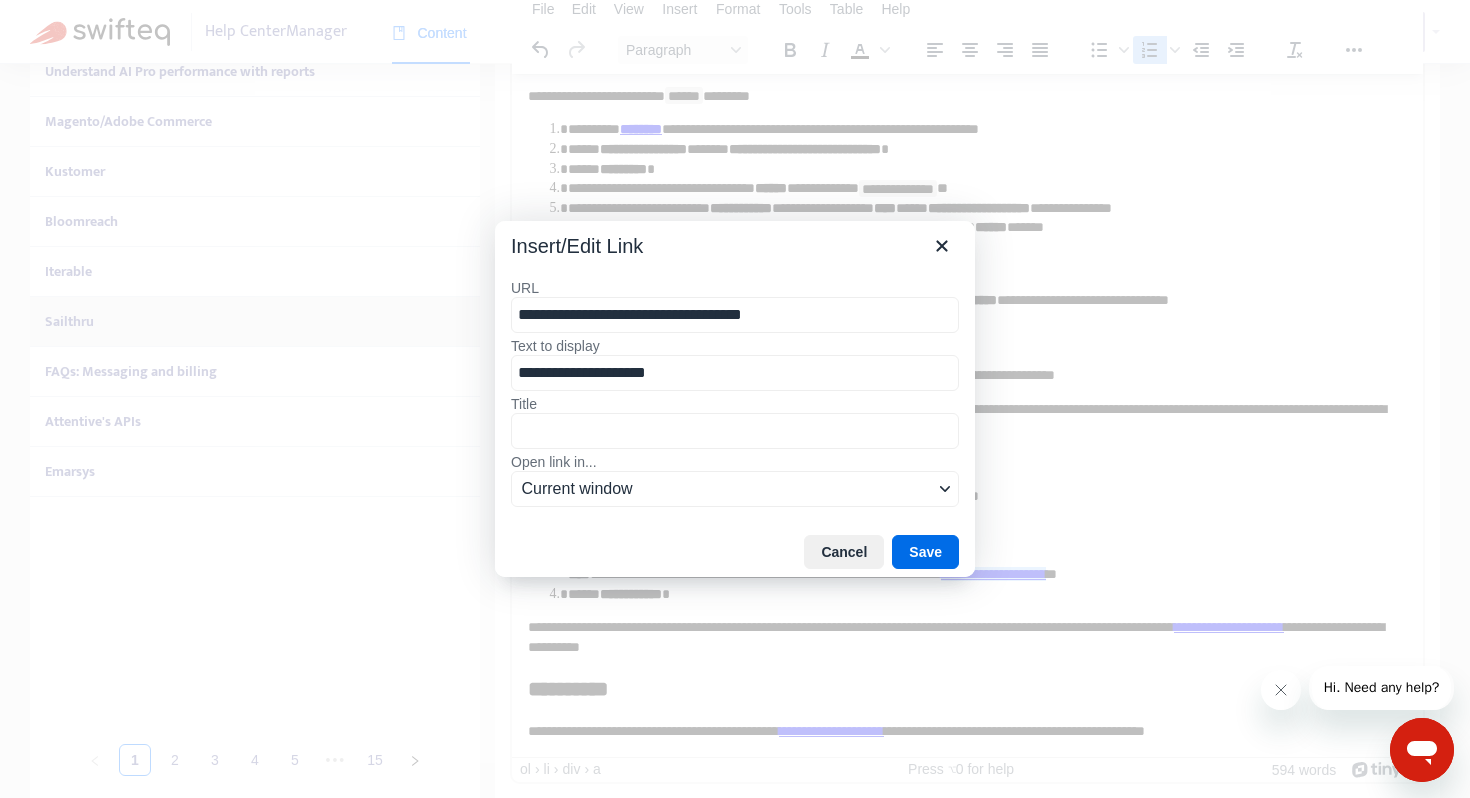 click on "**********" at bounding box center [735, 315] 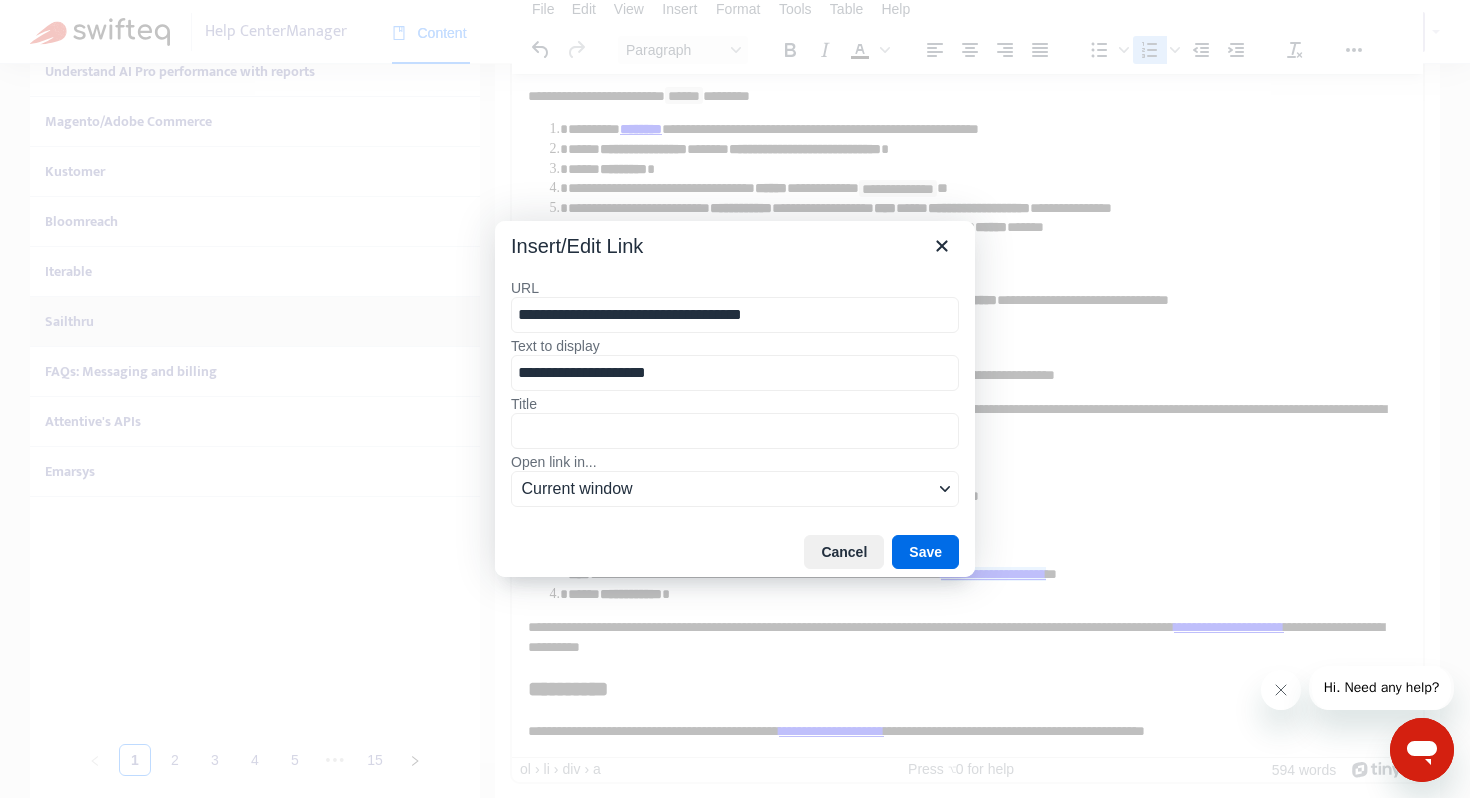 click on "**********" at bounding box center (735, 315) 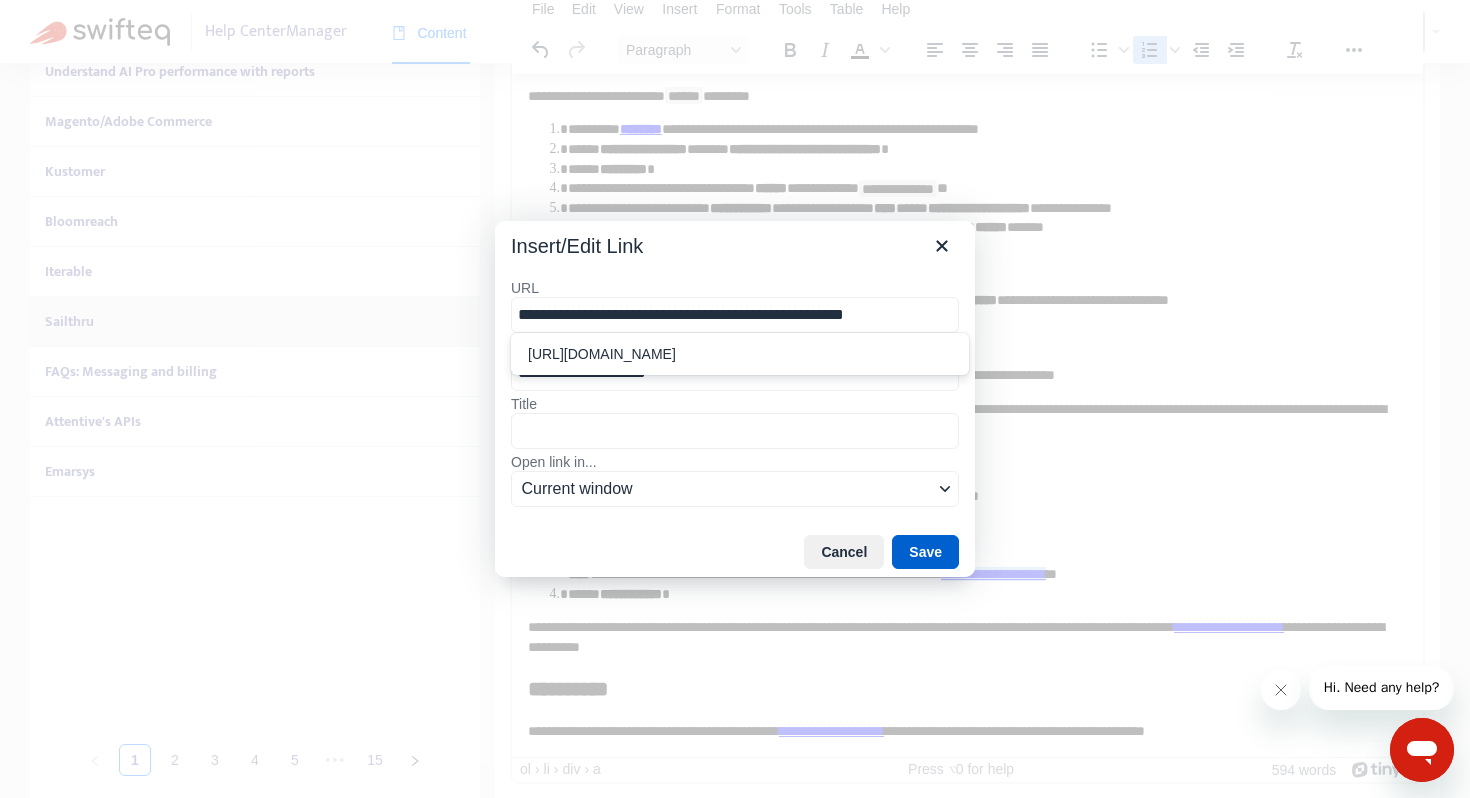click on "Save" at bounding box center (925, 552) 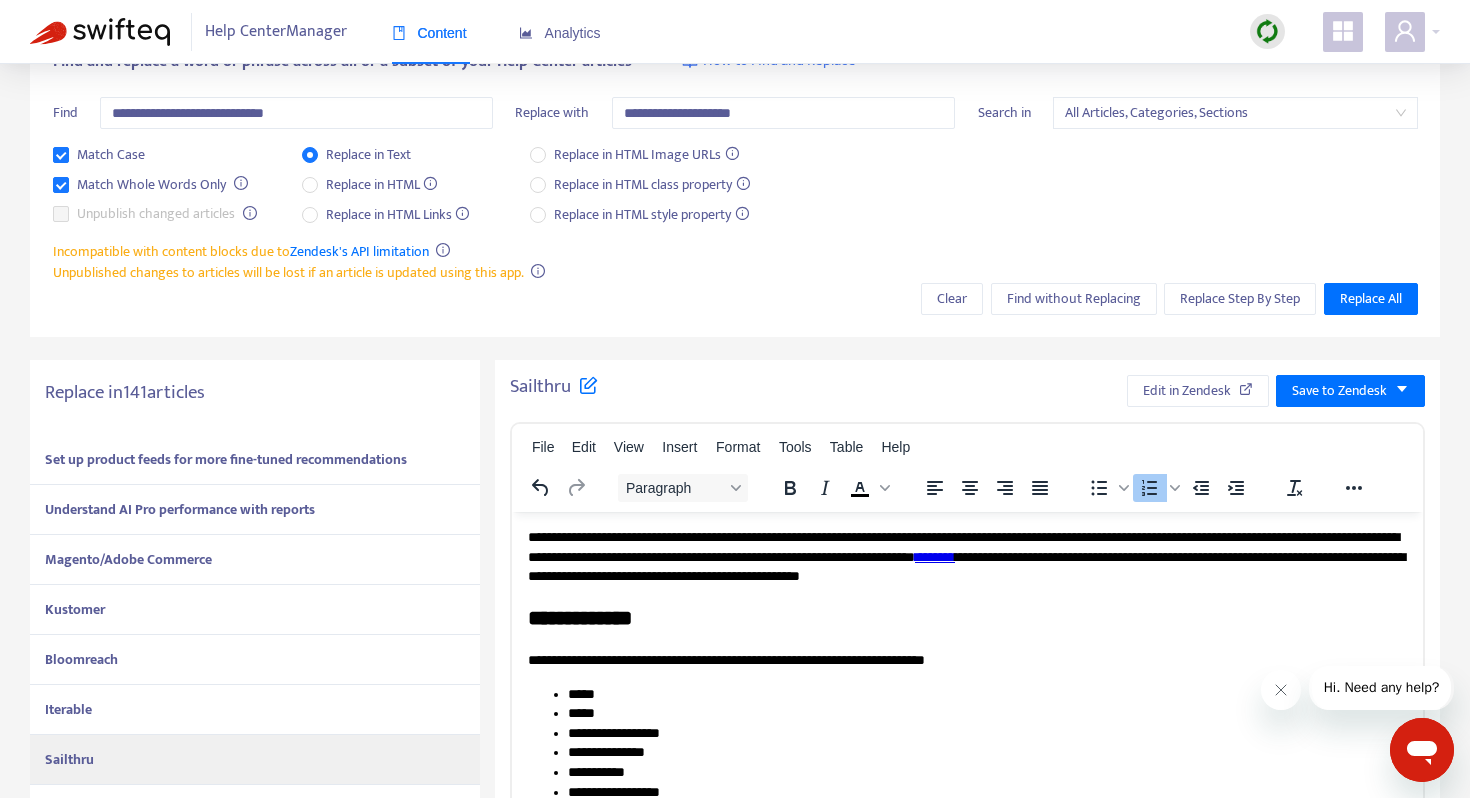 scroll, scrollTop: 68, scrollLeft: 0, axis: vertical 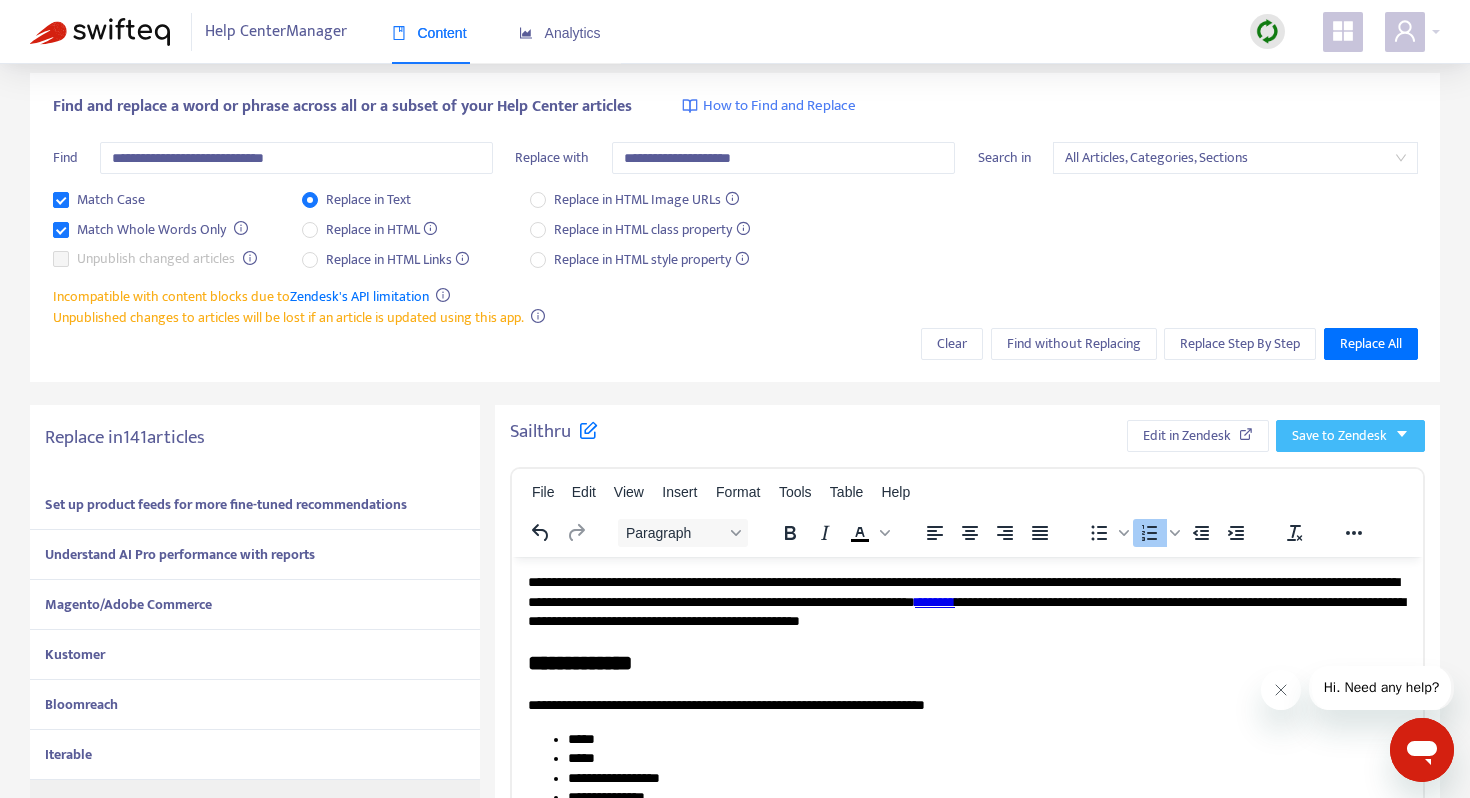 click on "Save to Zendesk" at bounding box center (1339, 436) 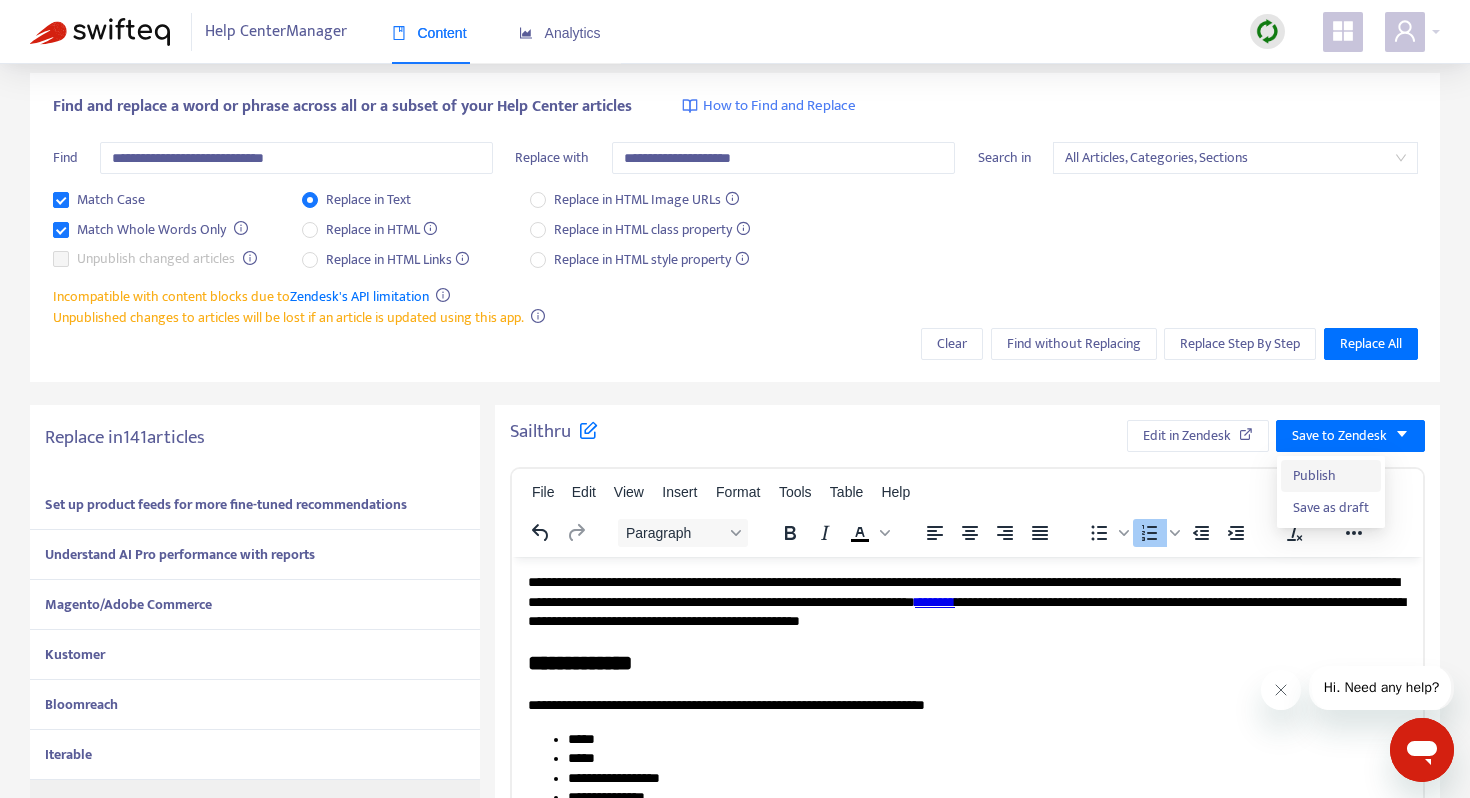 click on "Publish" at bounding box center [1331, 476] 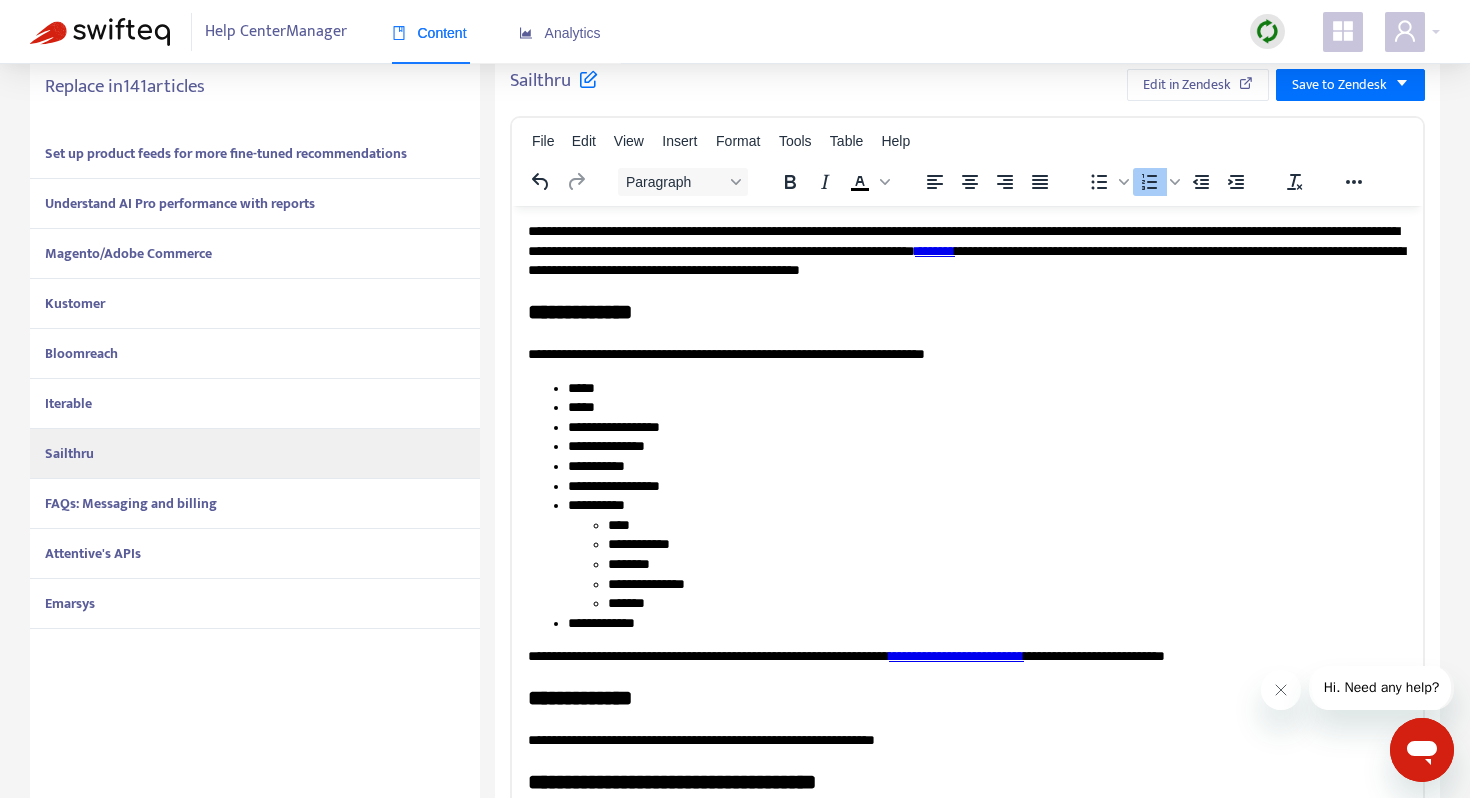 scroll, scrollTop: 425, scrollLeft: 0, axis: vertical 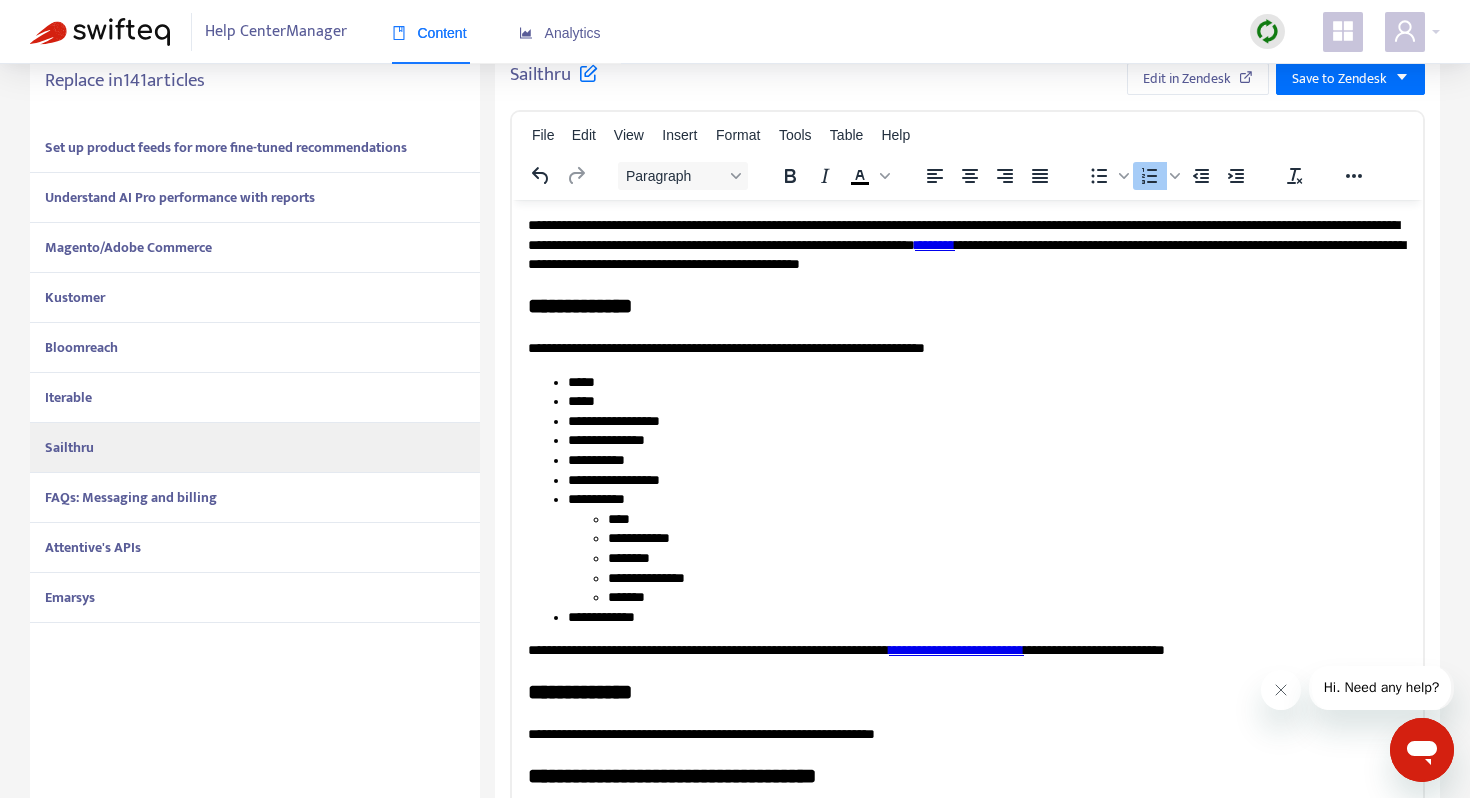 click on "FAQs: Messaging and billing" at bounding box center [131, 497] 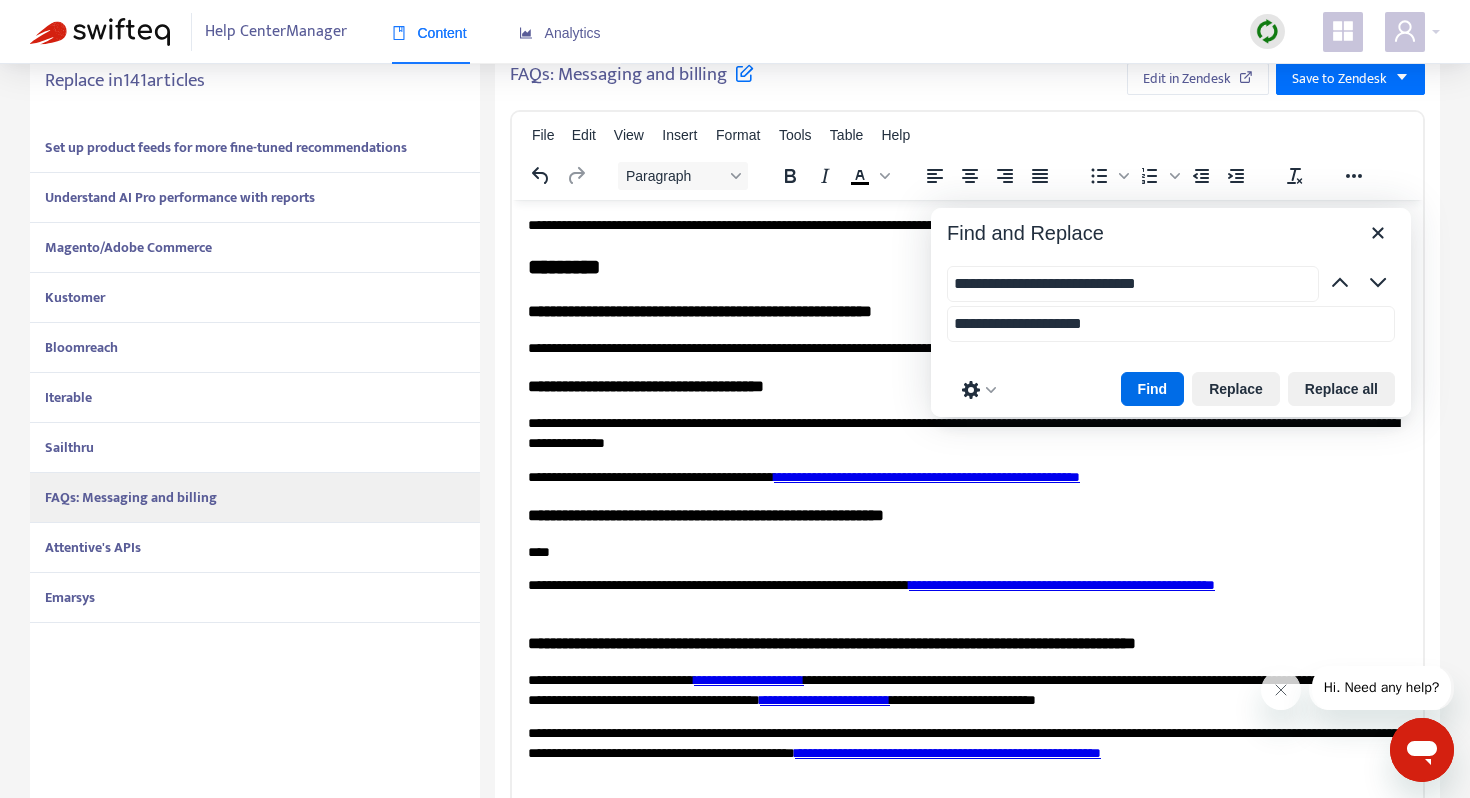 scroll, scrollTop: 509, scrollLeft: 0, axis: vertical 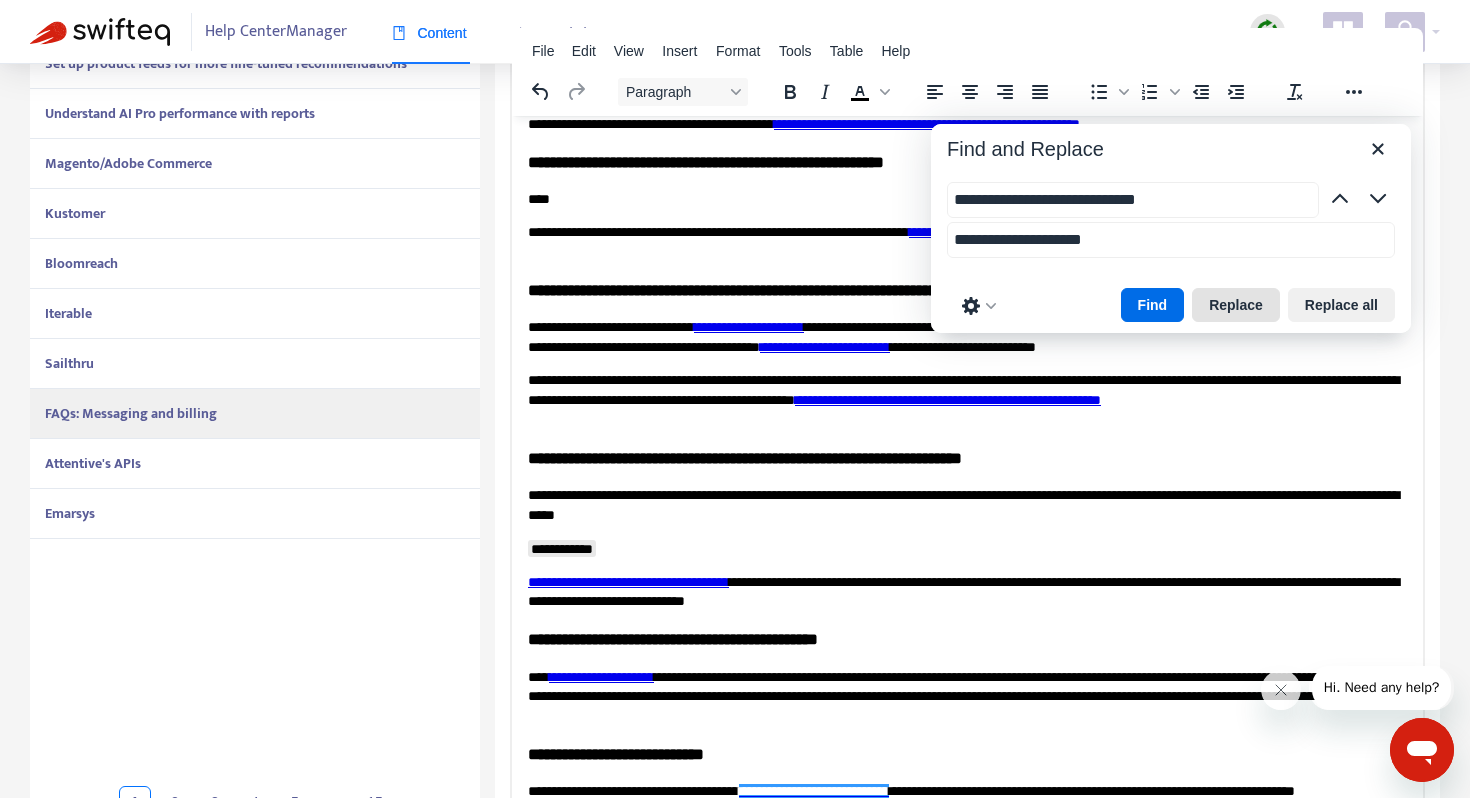 click on "Replace" at bounding box center (1236, 305) 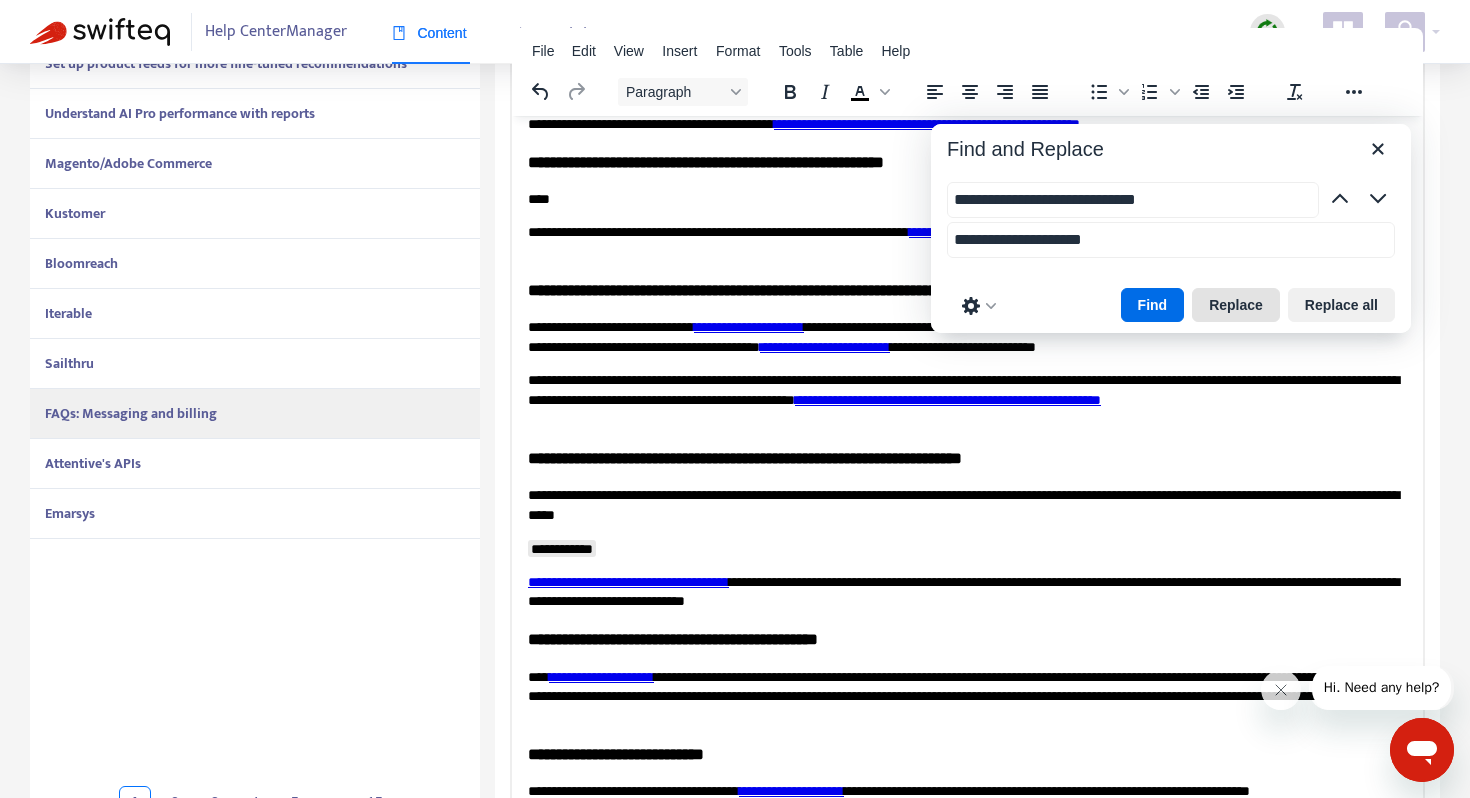 scroll, scrollTop: 886, scrollLeft: 0, axis: vertical 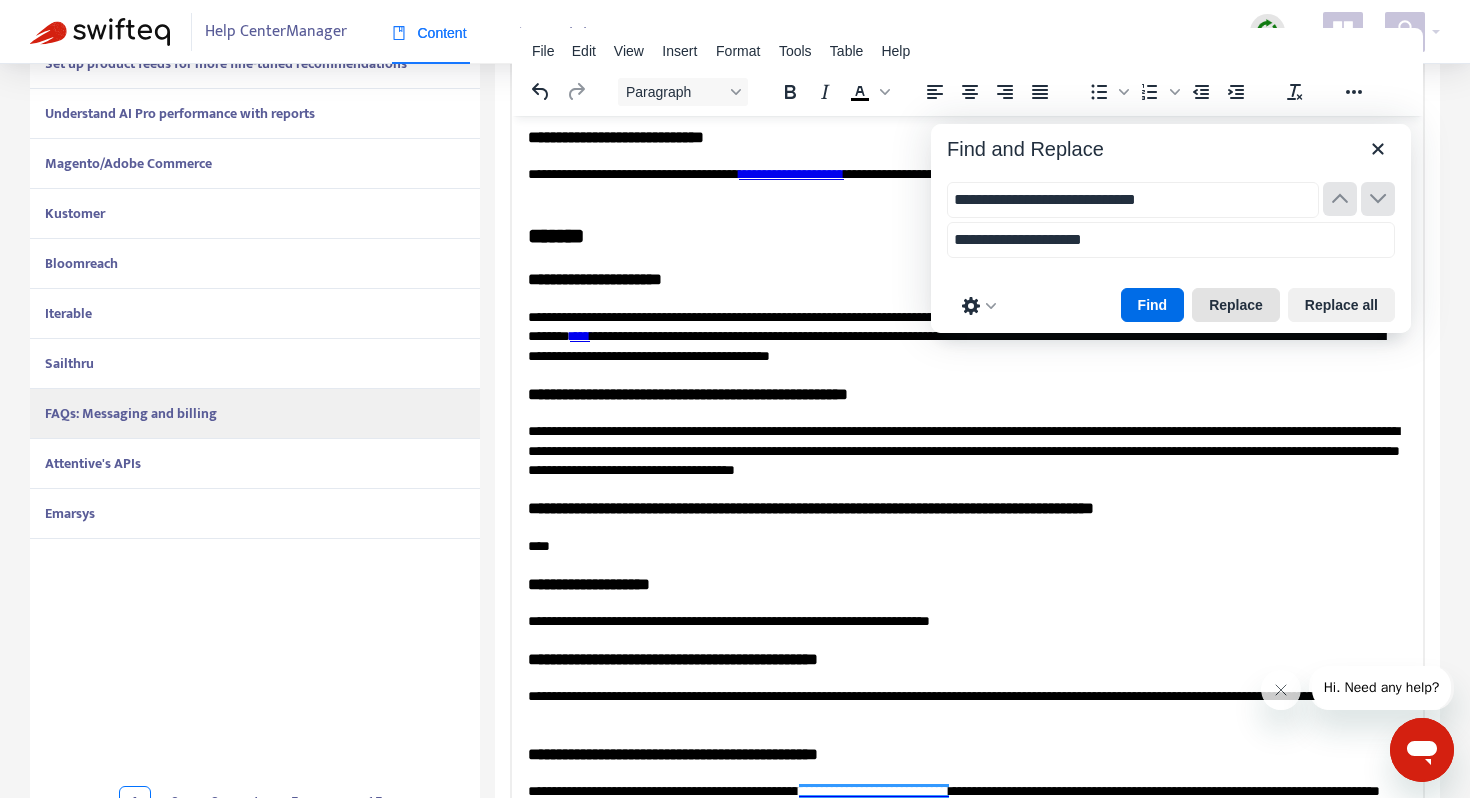 click on "Replace" at bounding box center (1236, 305) 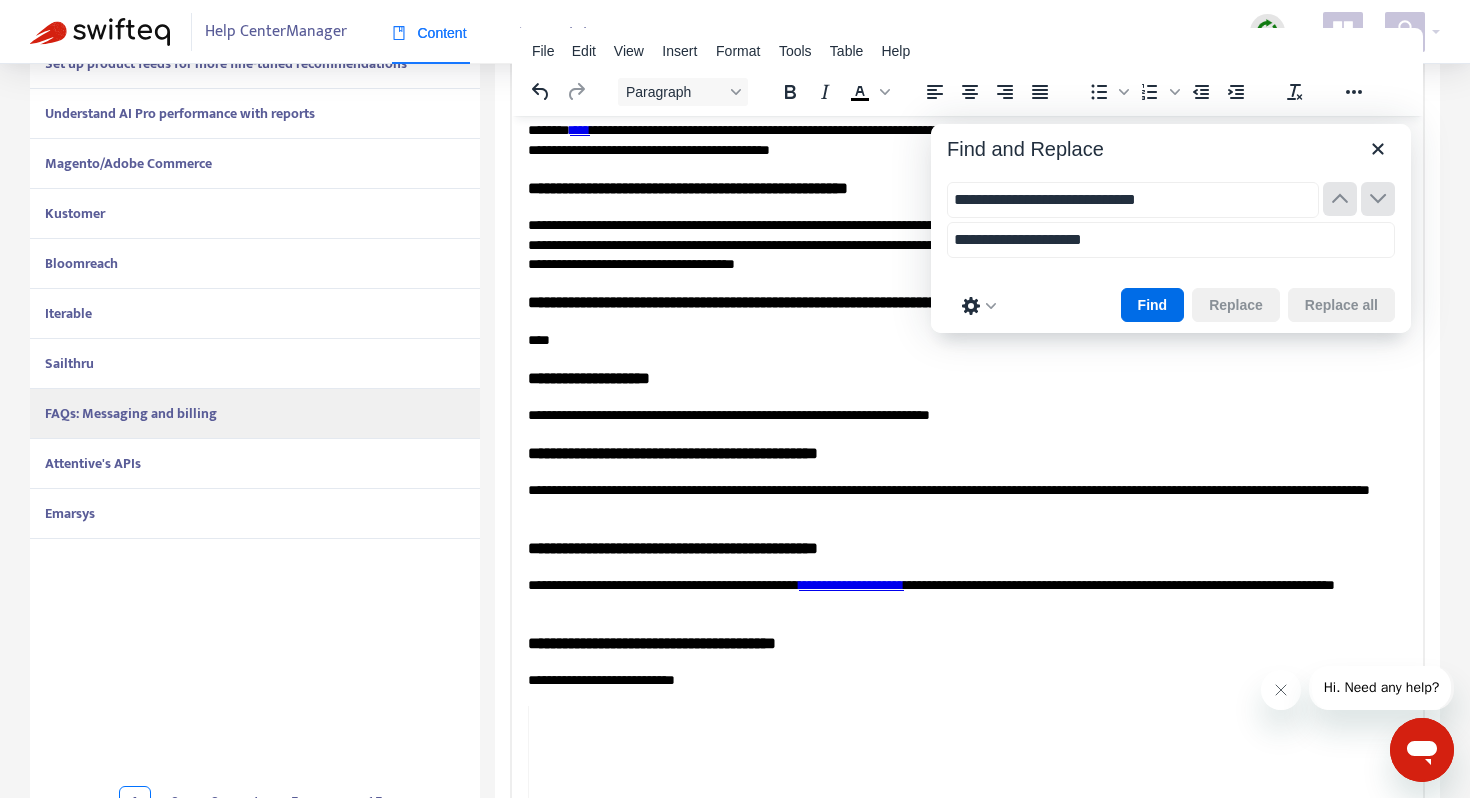 scroll, scrollTop: 1114, scrollLeft: 0, axis: vertical 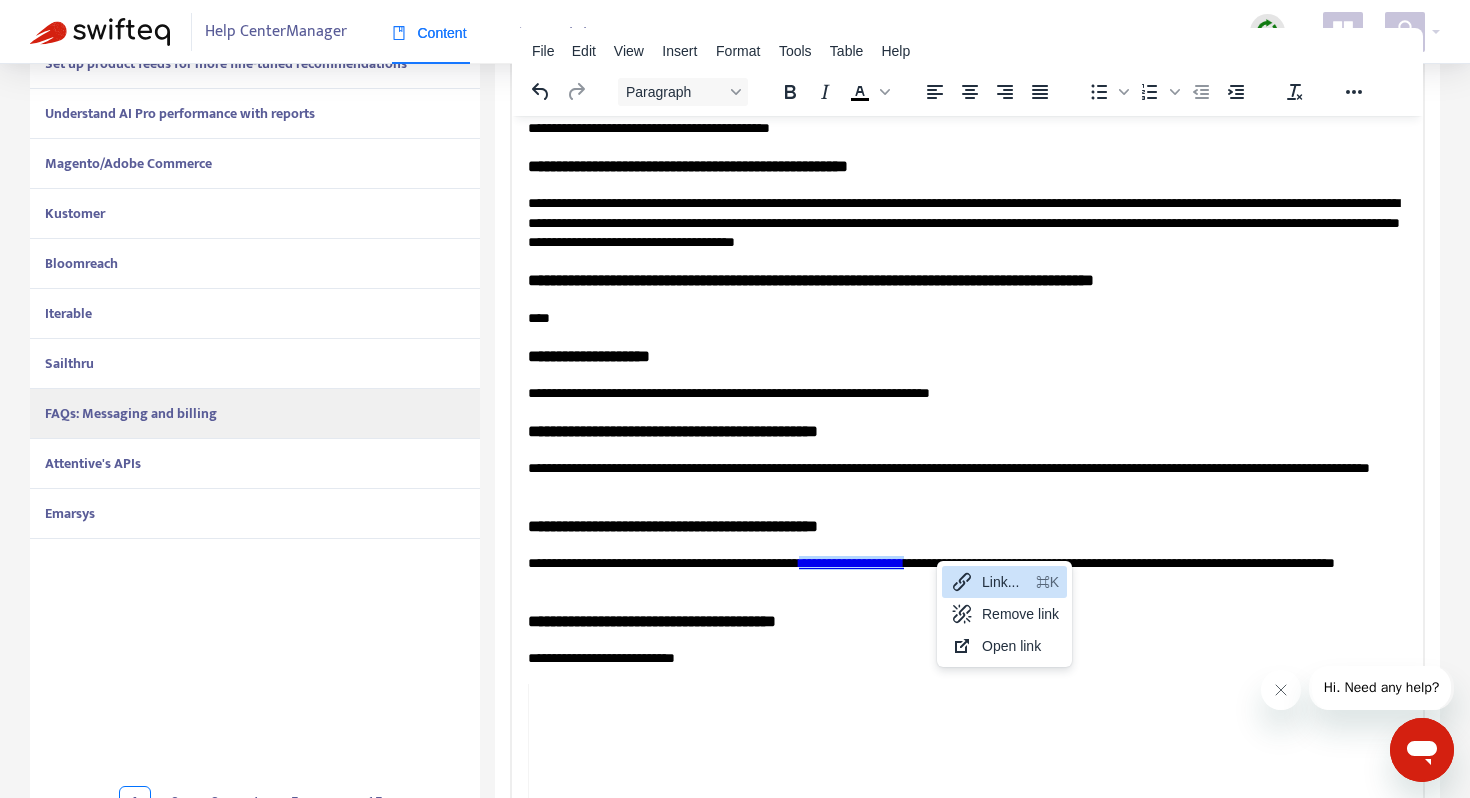 click on "Link... ⌘K" at bounding box center [1004, 582] 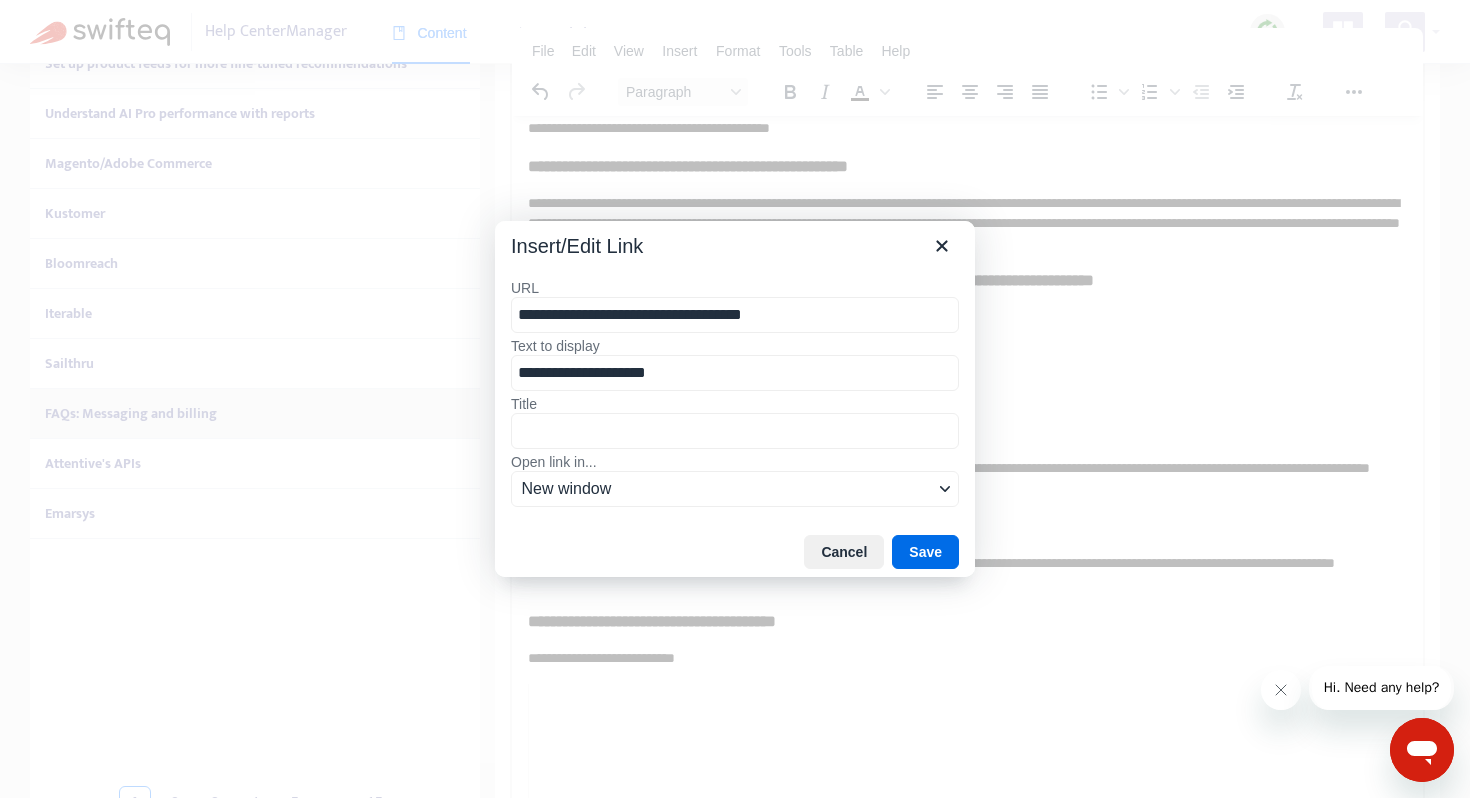 click on "**********" at bounding box center [735, 315] 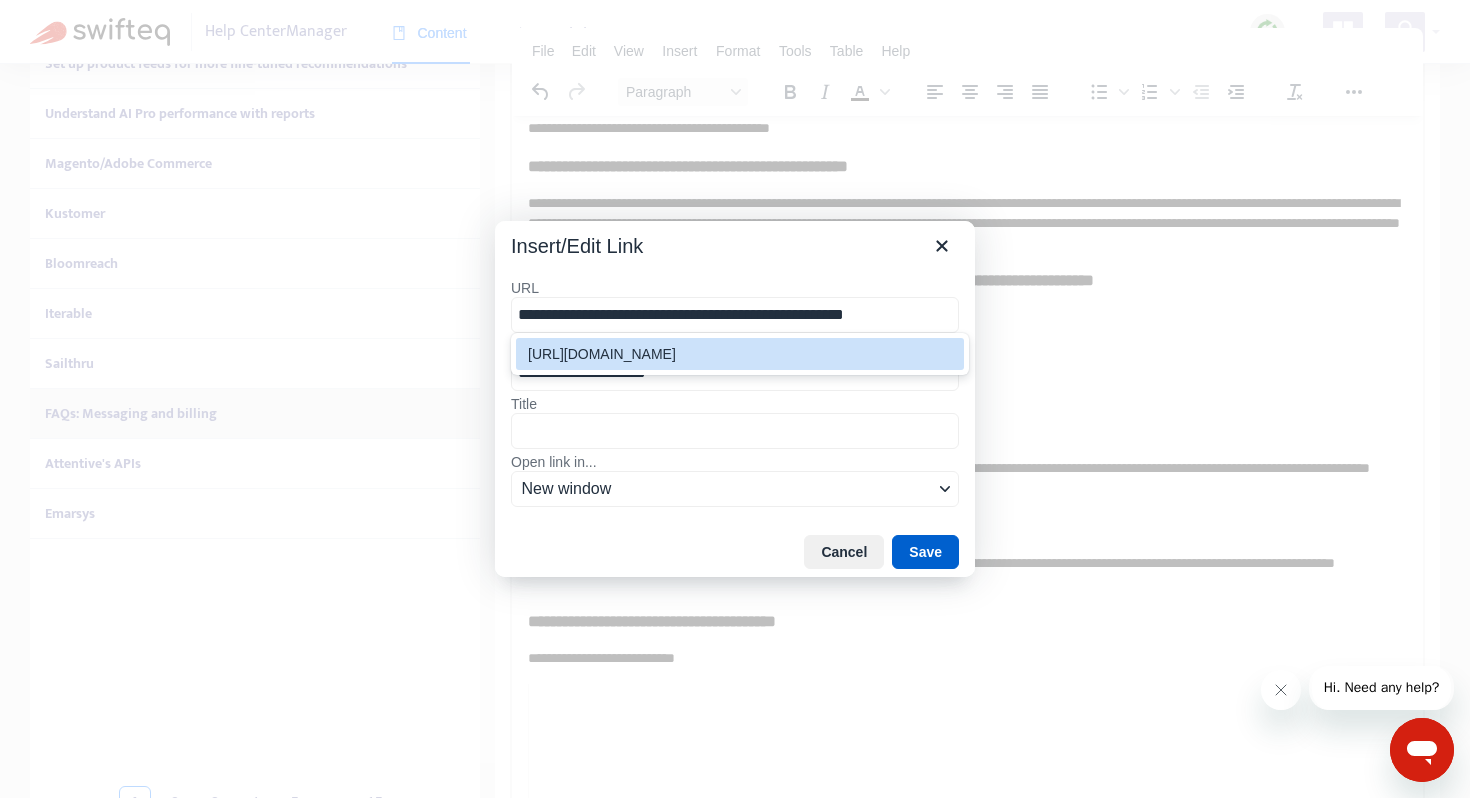 click on "Save" at bounding box center [925, 552] 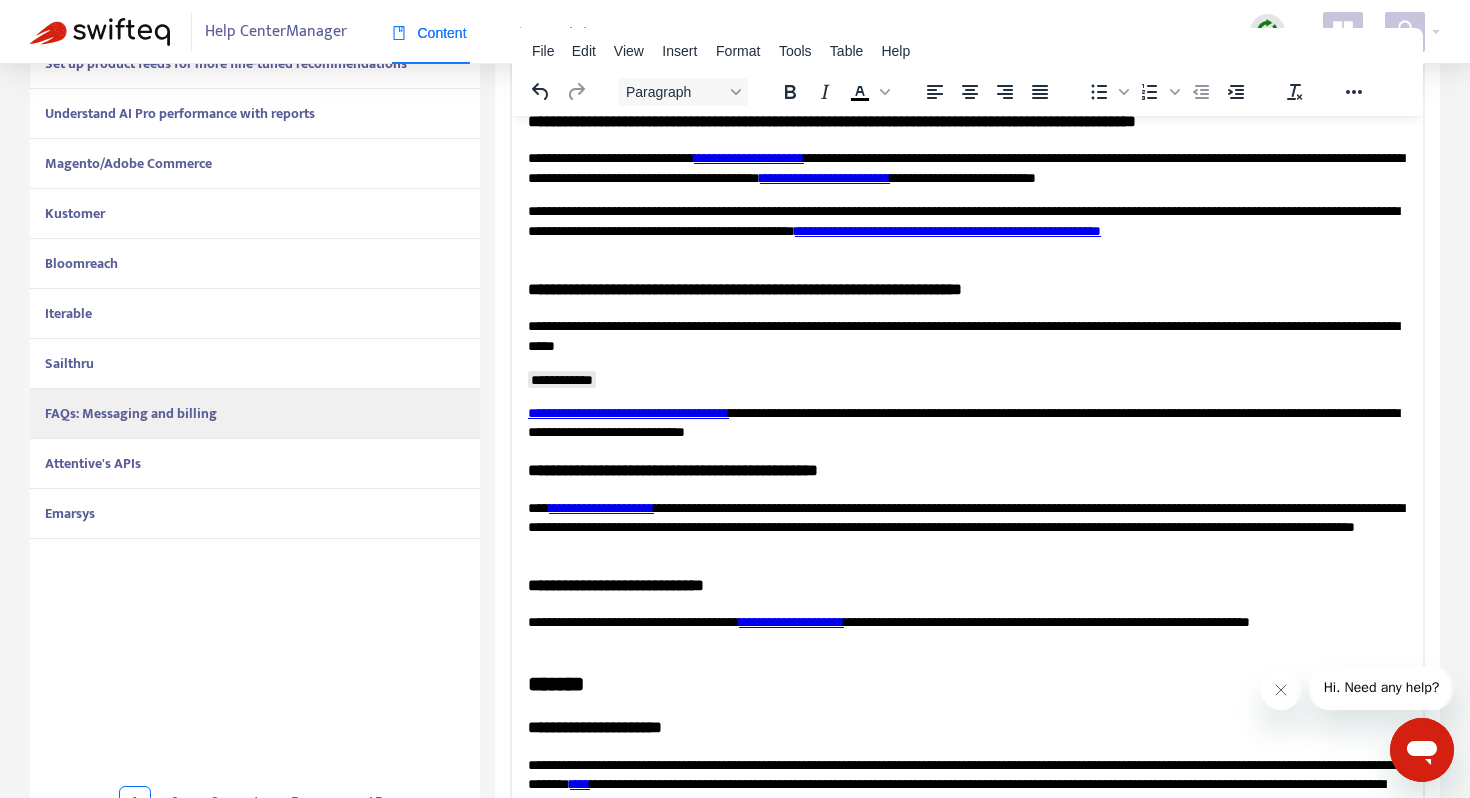scroll, scrollTop: 417, scrollLeft: 0, axis: vertical 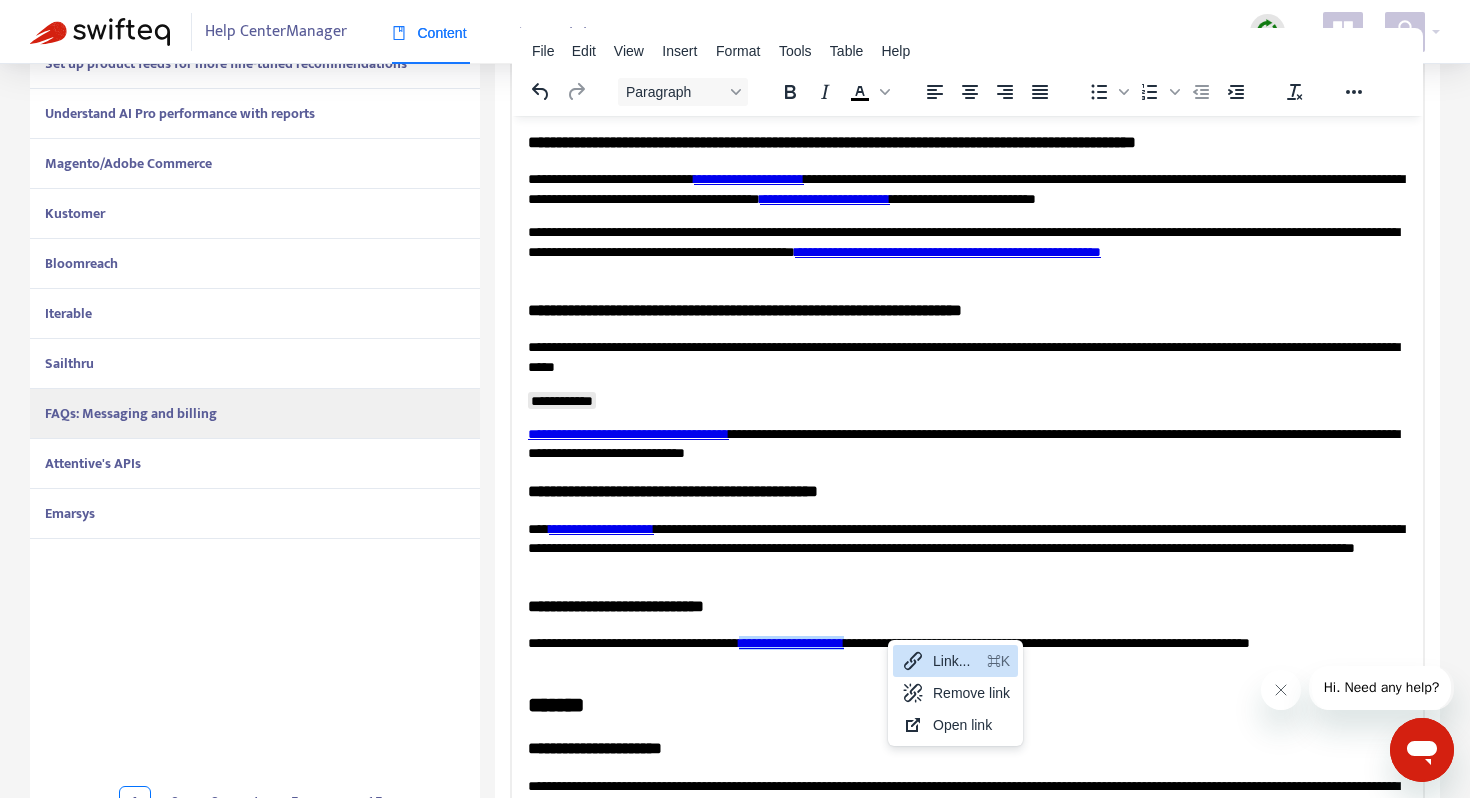 click on "Link..." at bounding box center [956, 661] 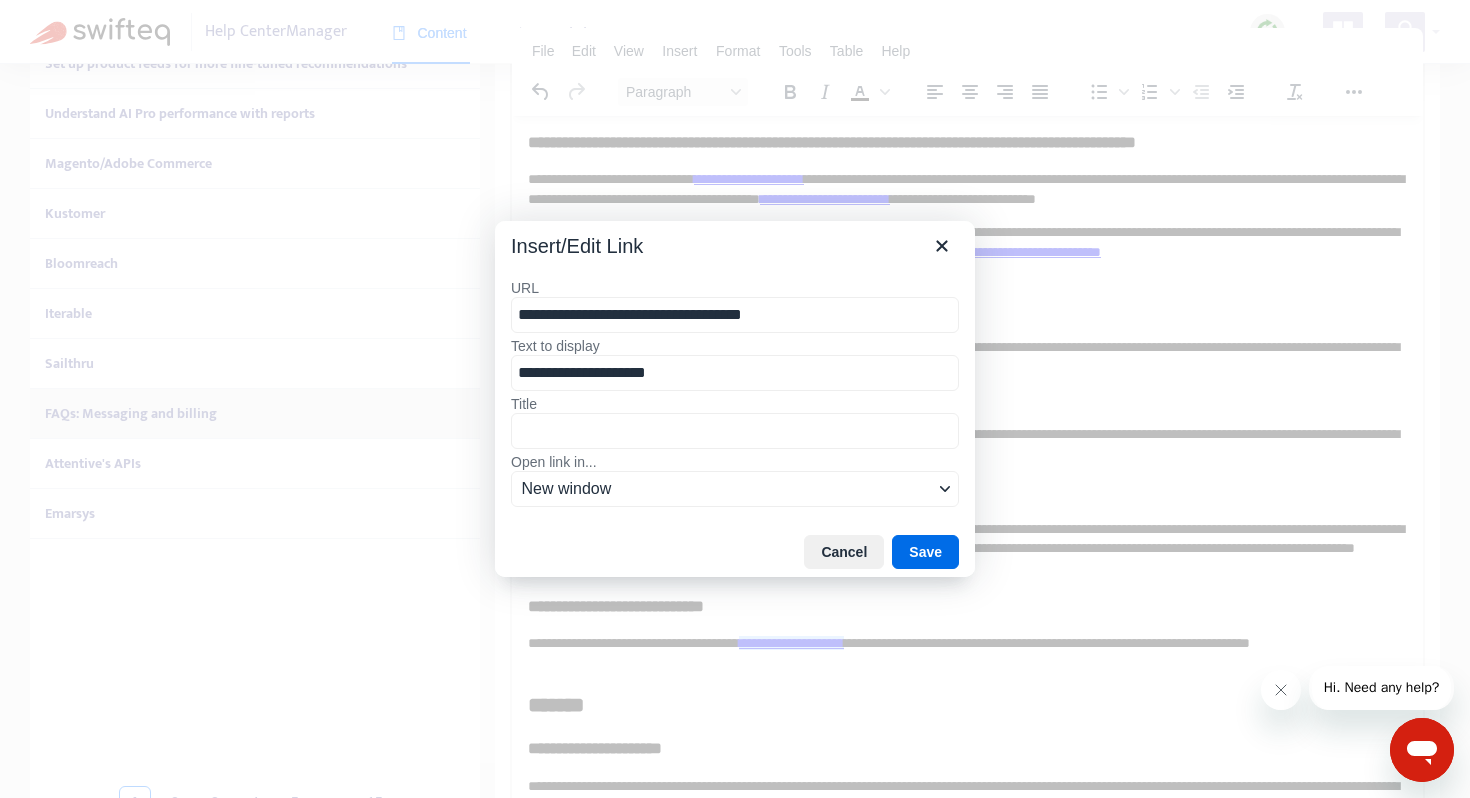 click on "**********" at bounding box center (735, 315) 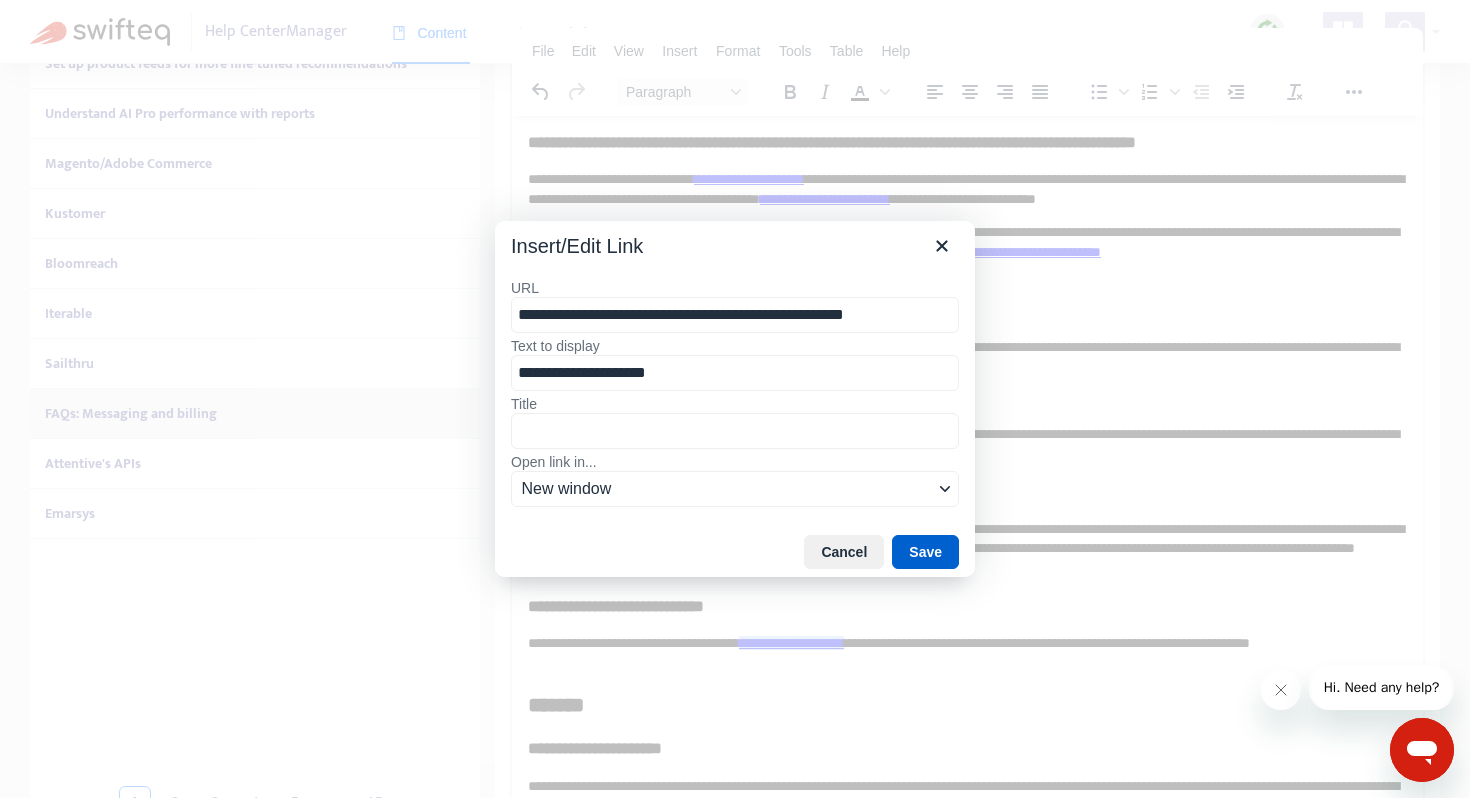 click on "Save" at bounding box center (925, 552) 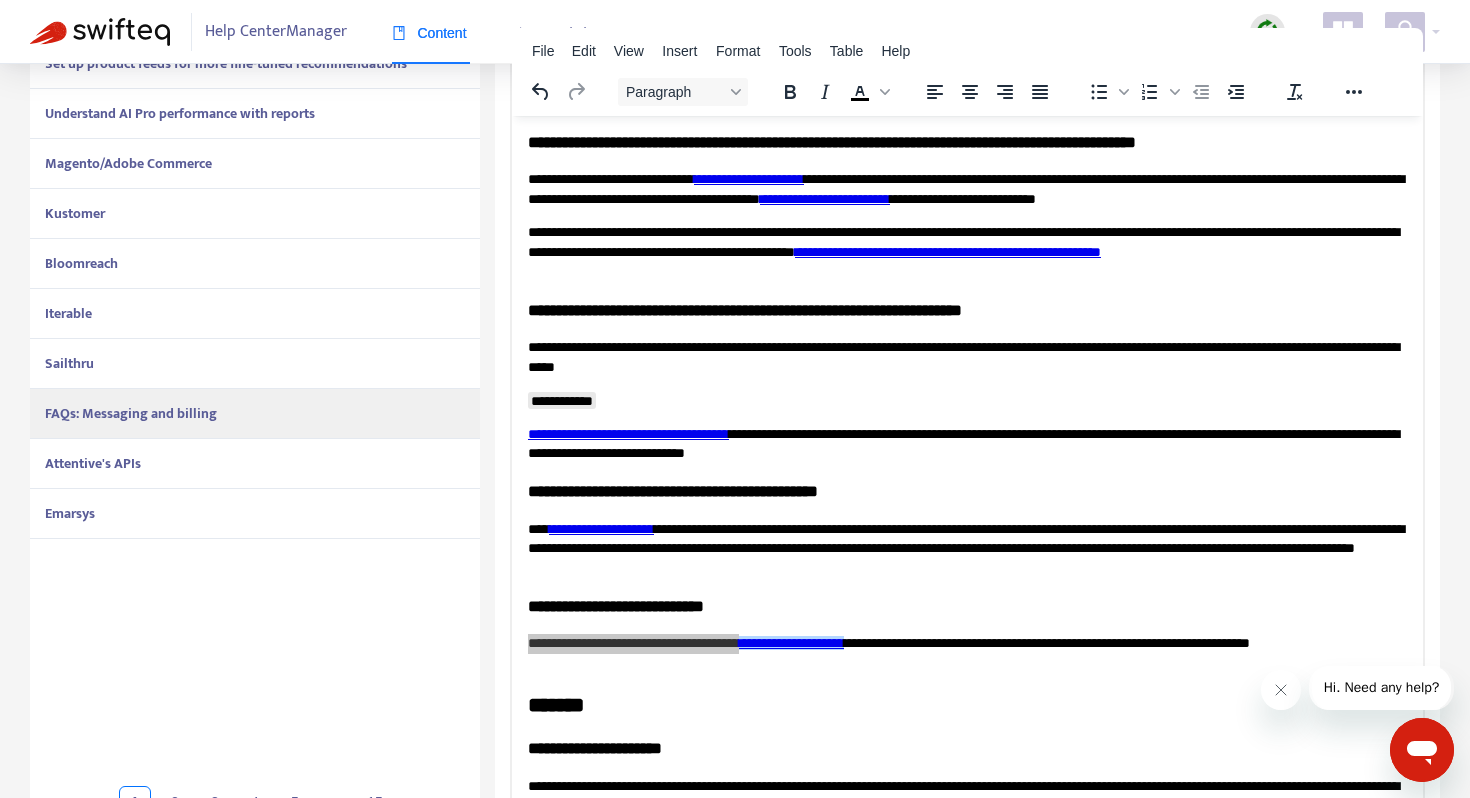 click on "Attentive's APIs" at bounding box center (255, 464) 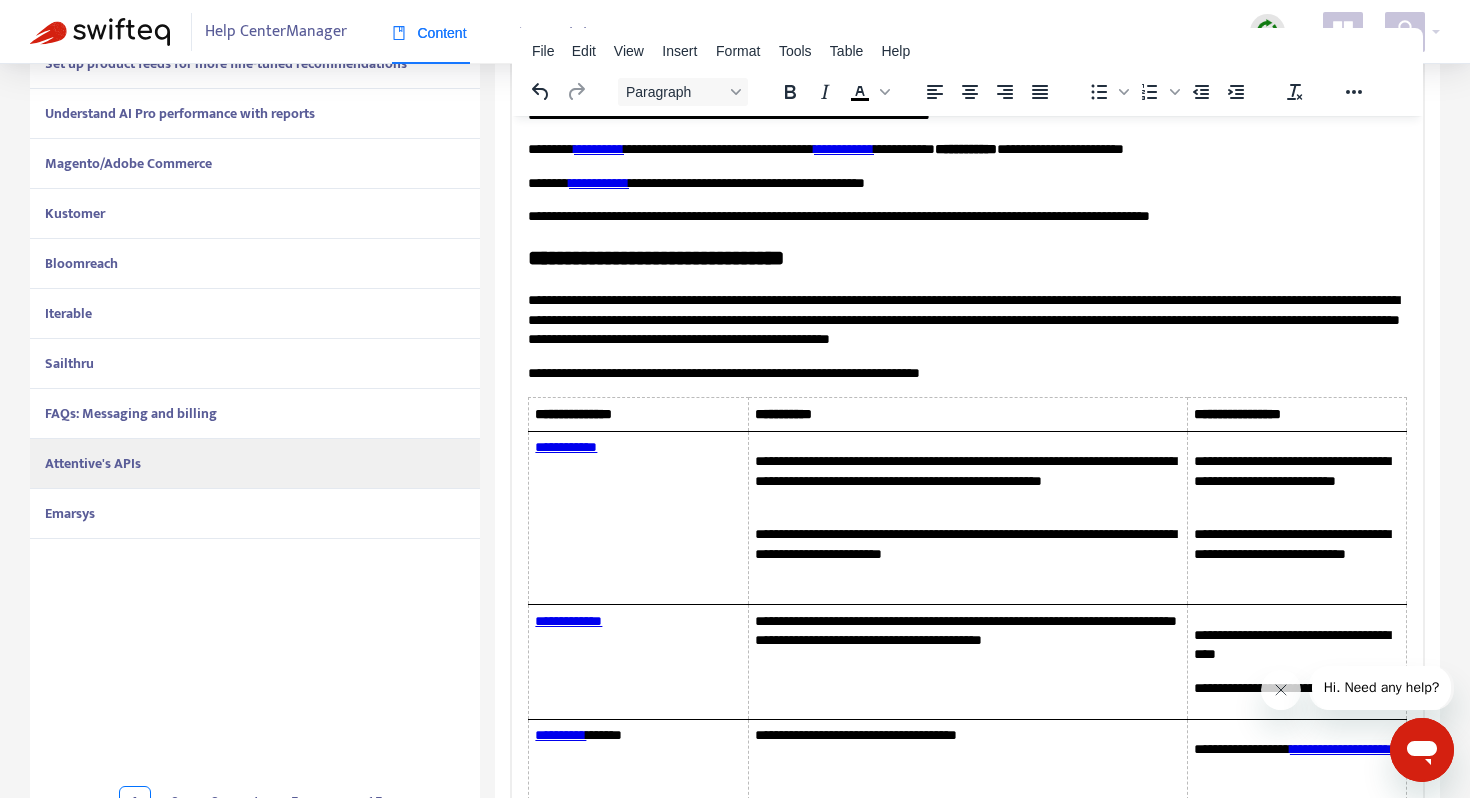 scroll, scrollTop: 380, scrollLeft: 0, axis: vertical 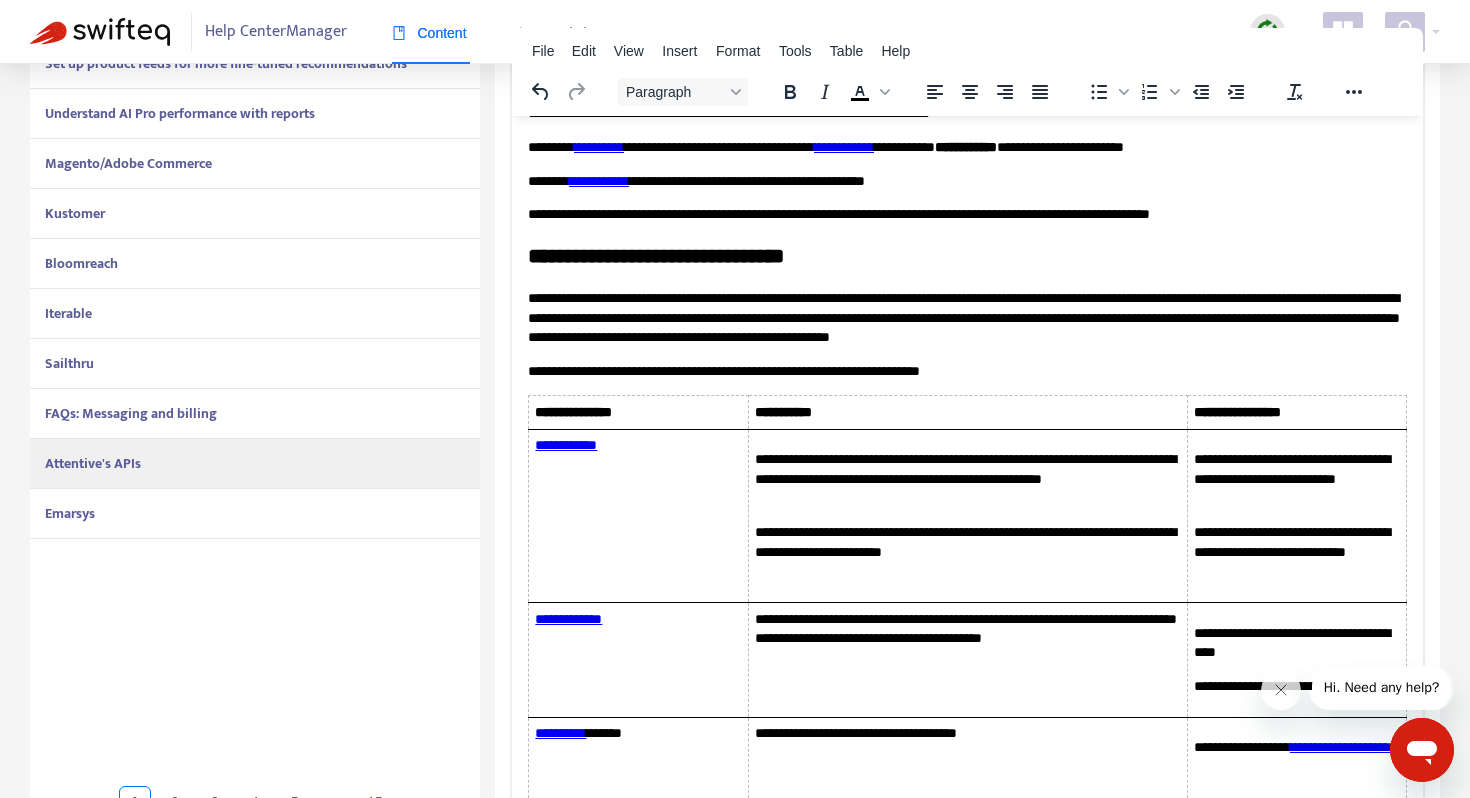 click on "FAQs: Messaging and billing" at bounding box center (255, 414) 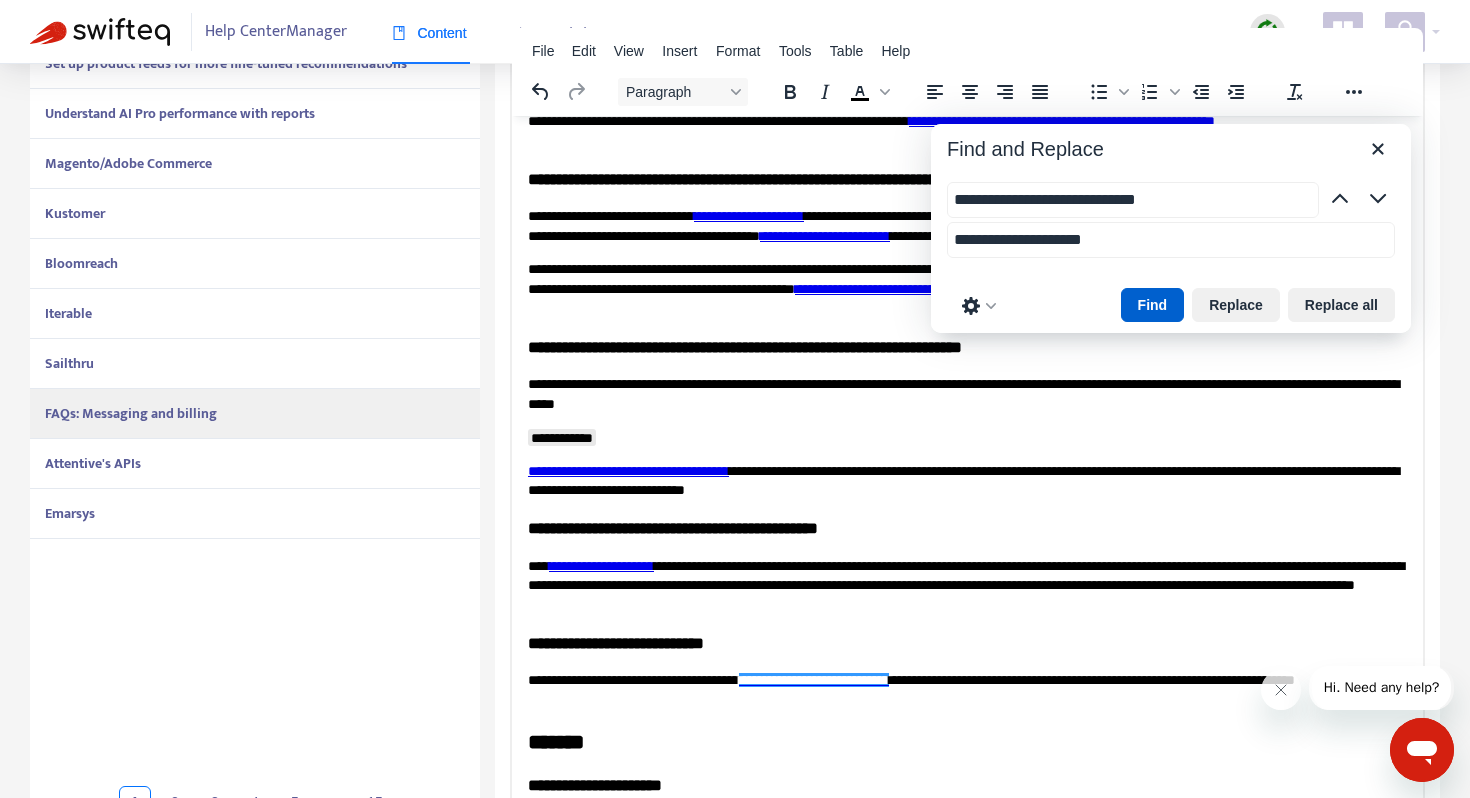 click on "Find" at bounding box center [1153, 305] 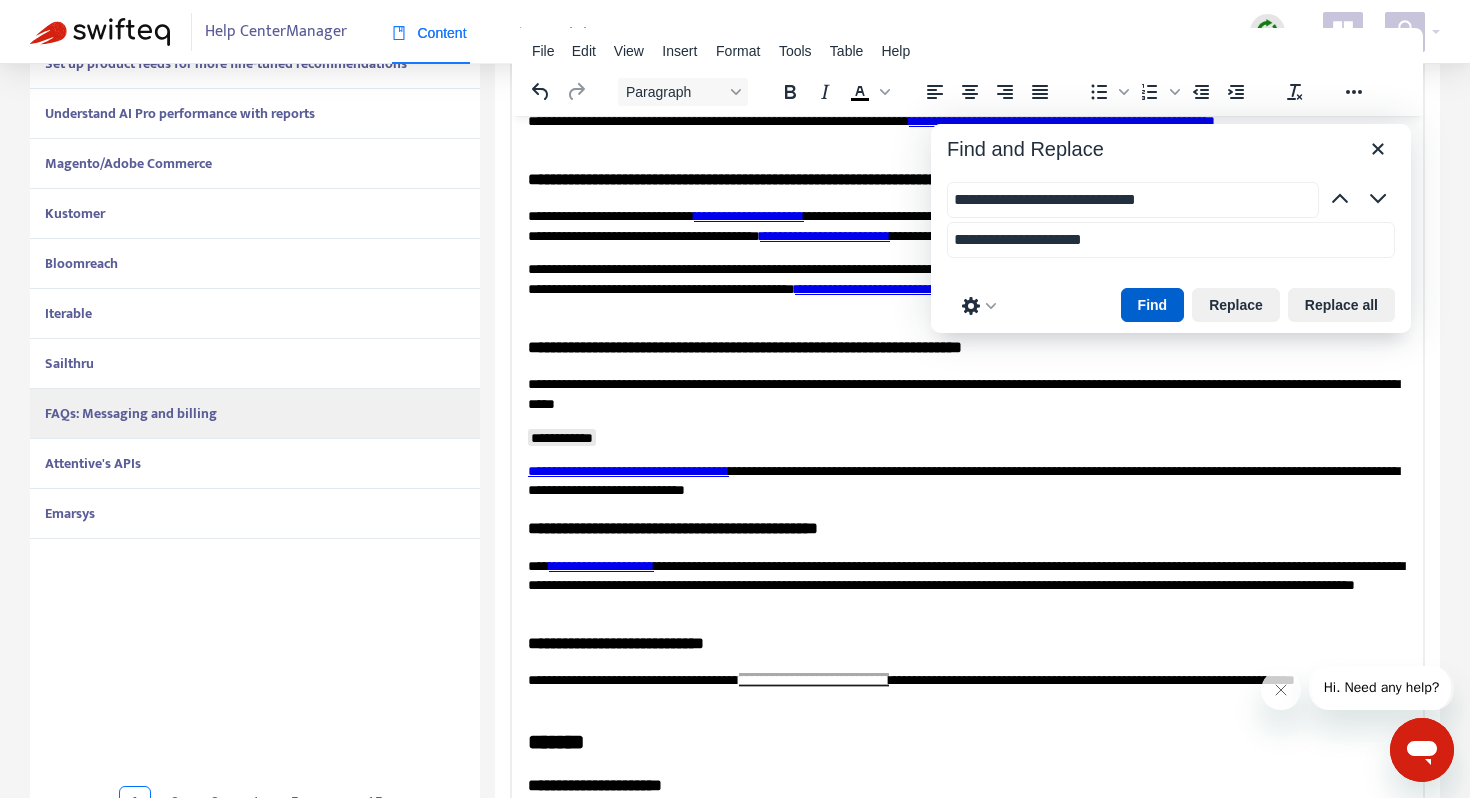 scroll, scrollTop: 886, scrollLeft: 0, axis: vertical 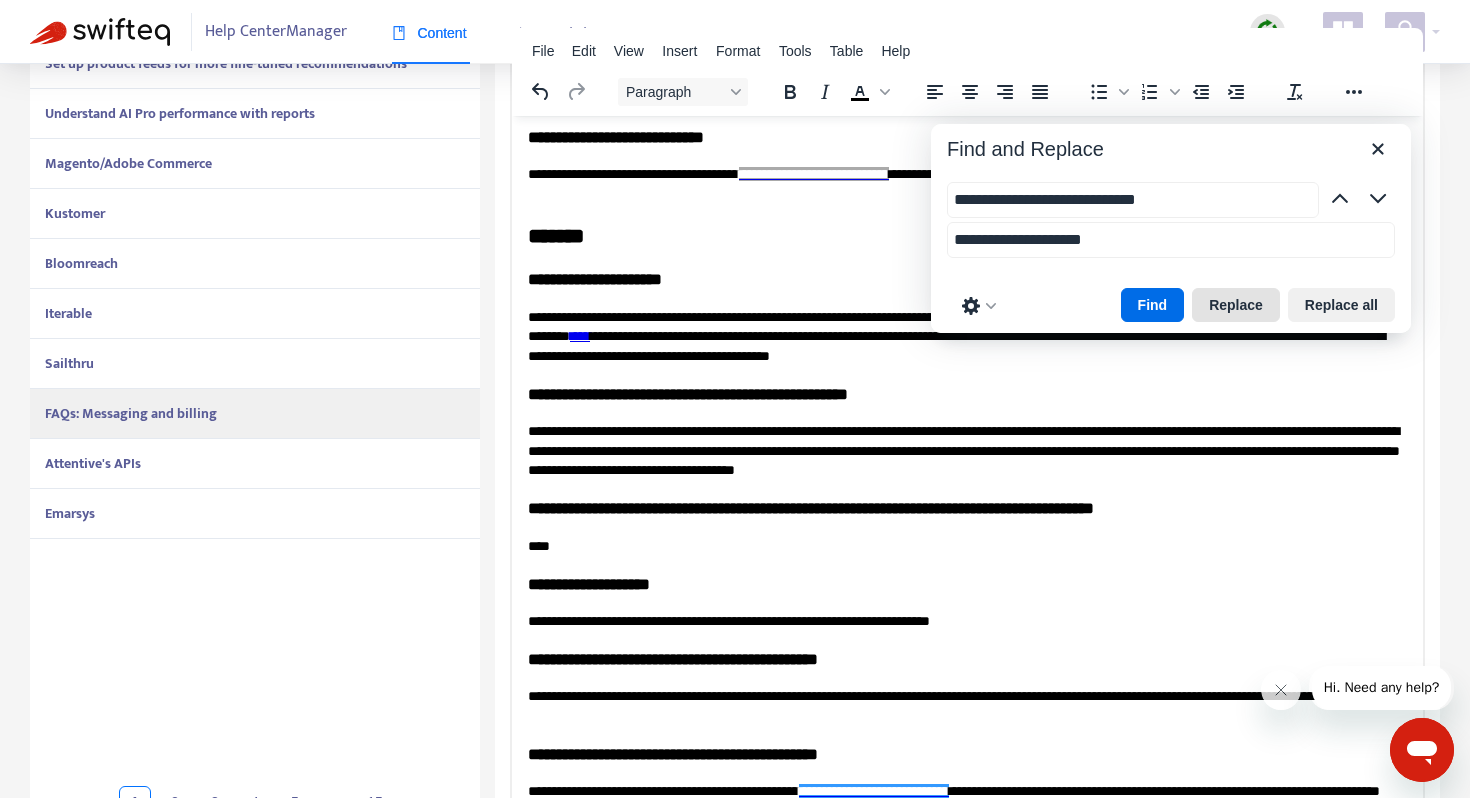 click on "Replace" at bounding box center [1236, 305] 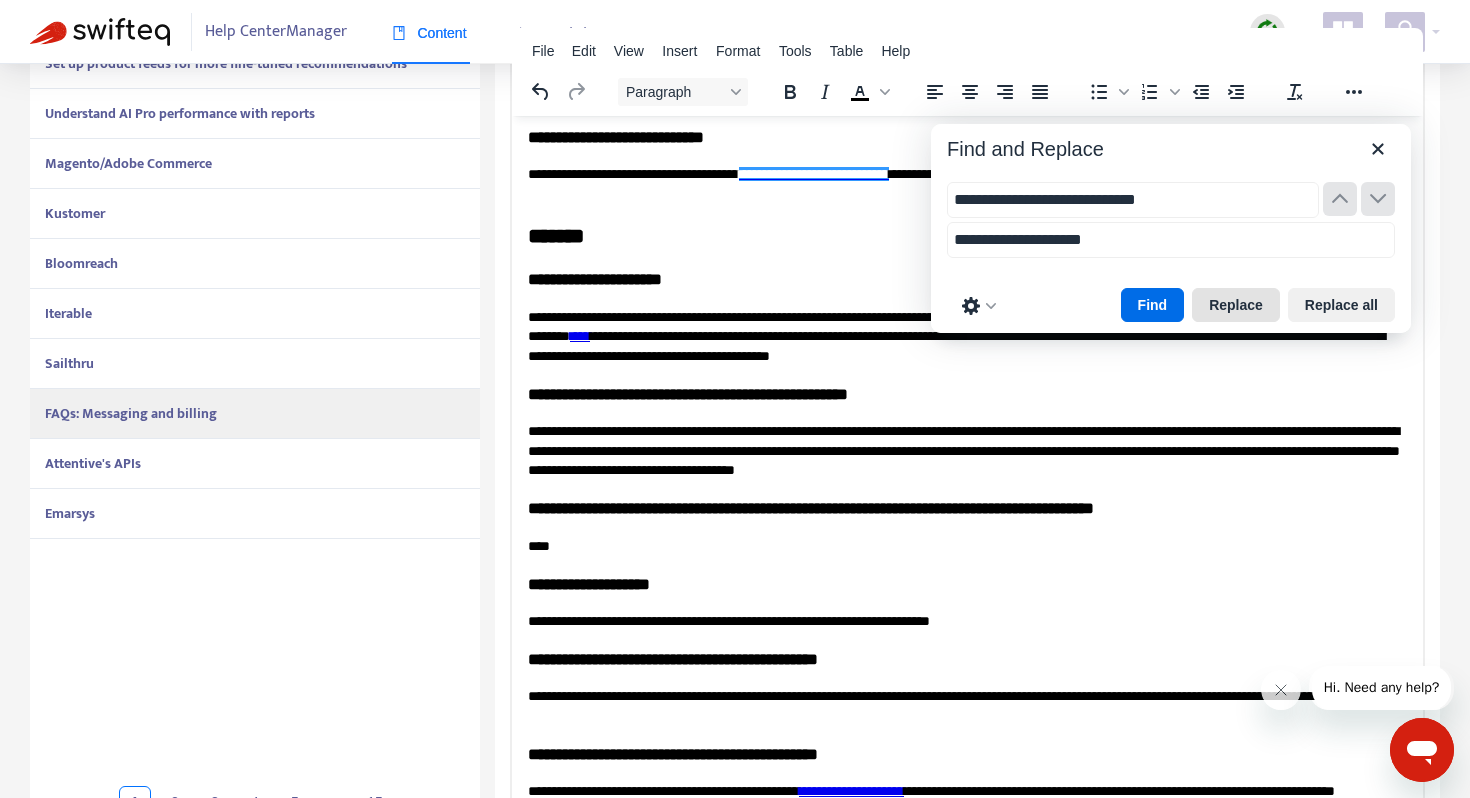 click on "Replace" at bounding box center [1236, 305] 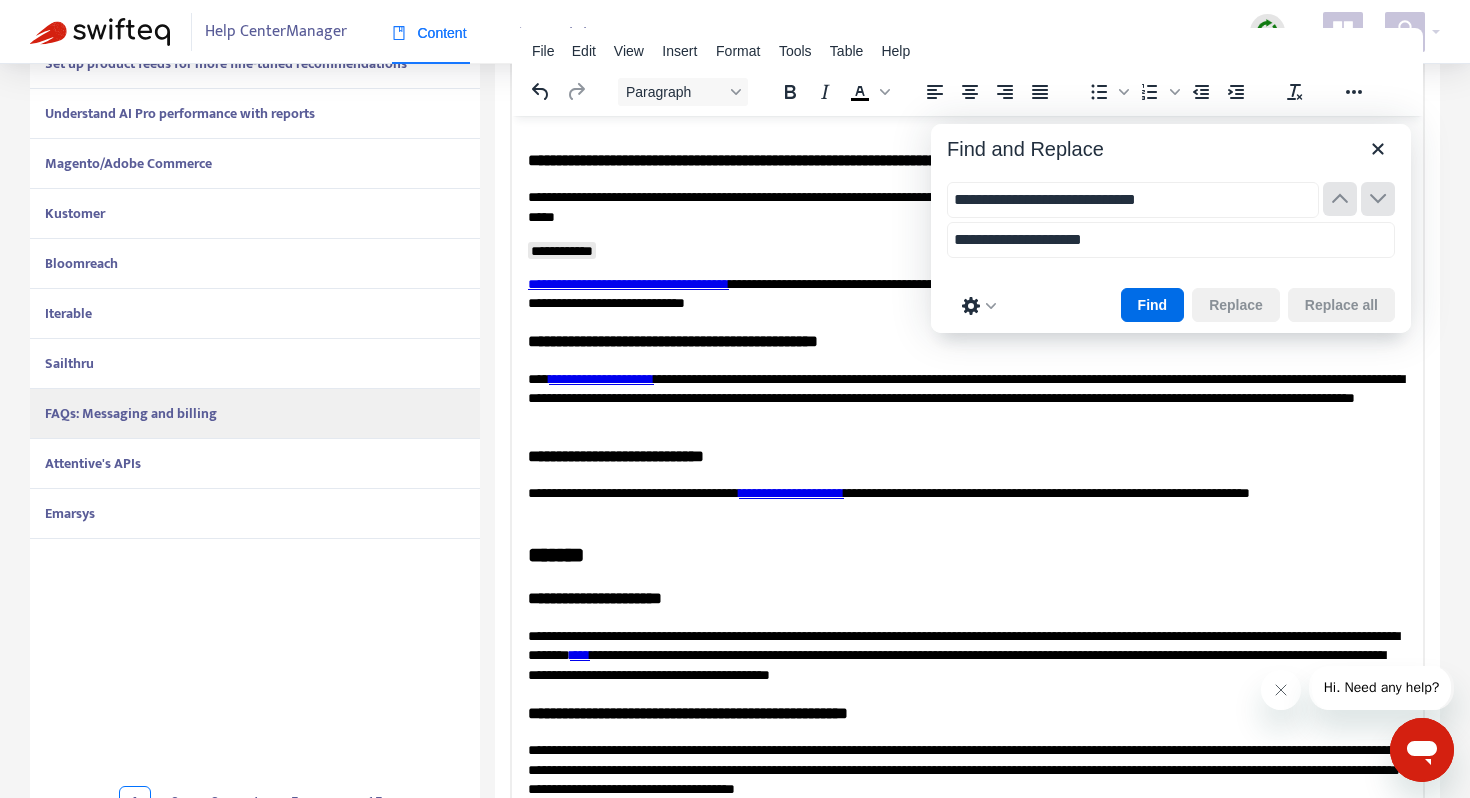 scroll, scrollTop: 539, scrollLeft: 0, axis: vertical 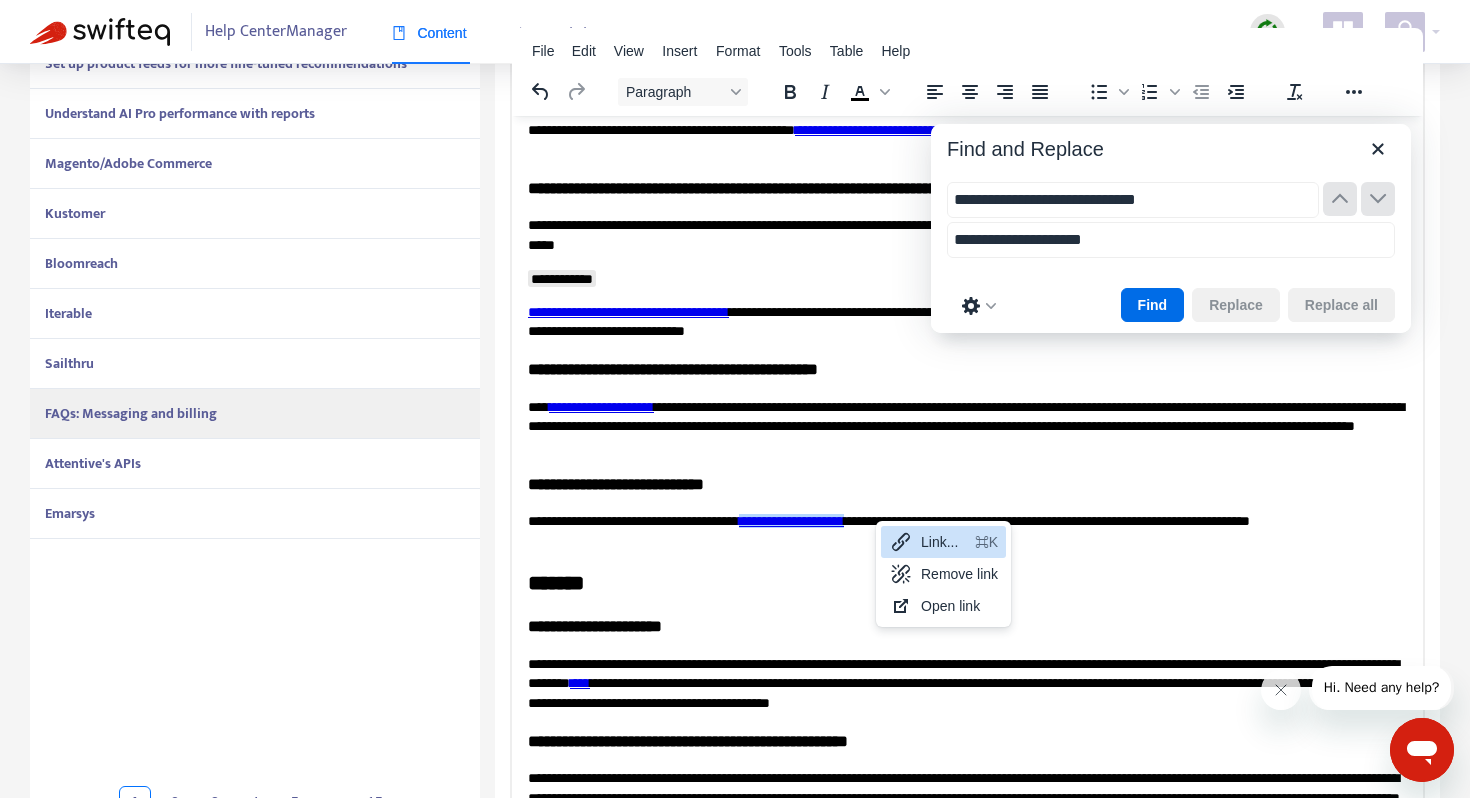 click on "Link..." at bounding box center [944, 542] 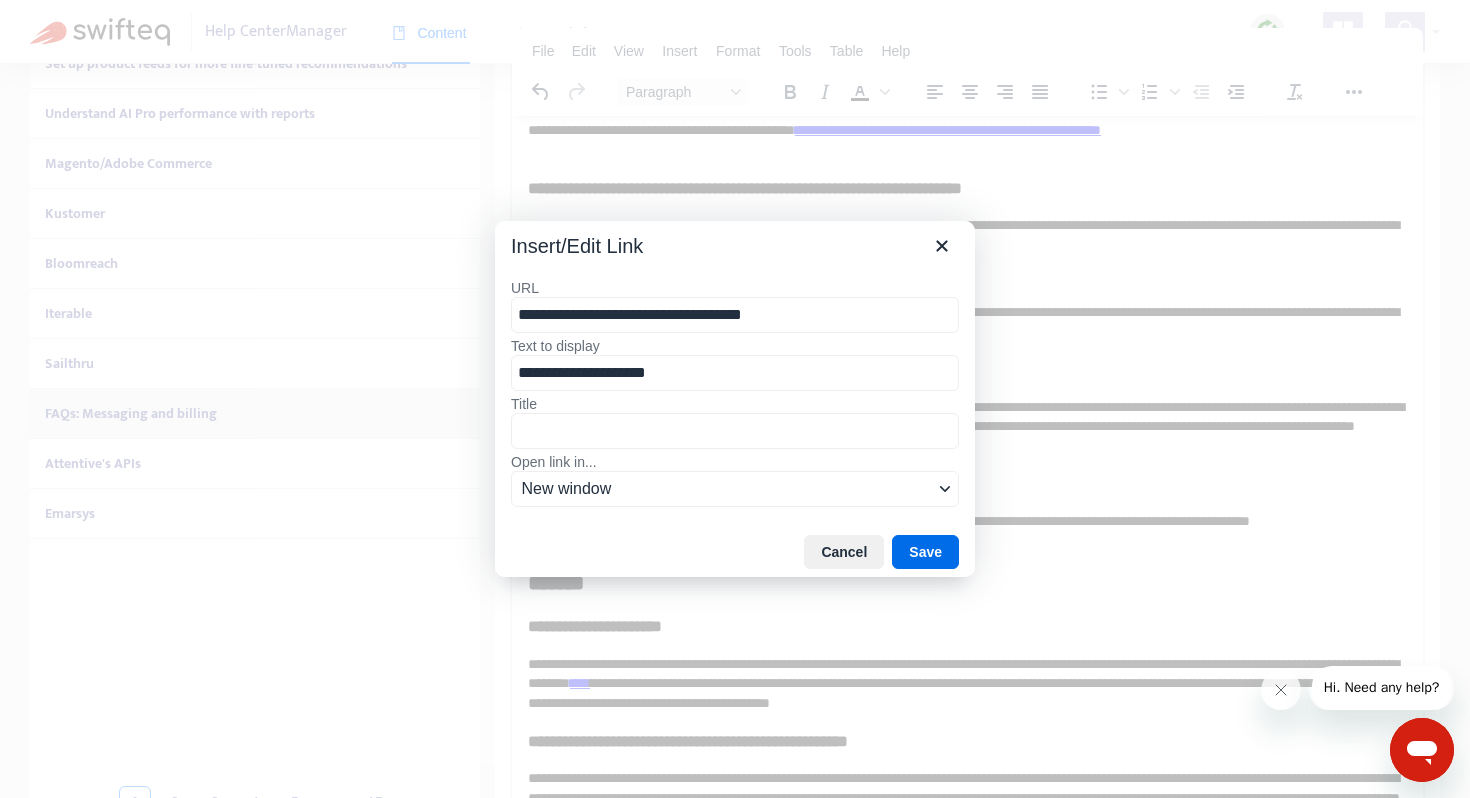 click on "**********" at bounding box center [735, 315] 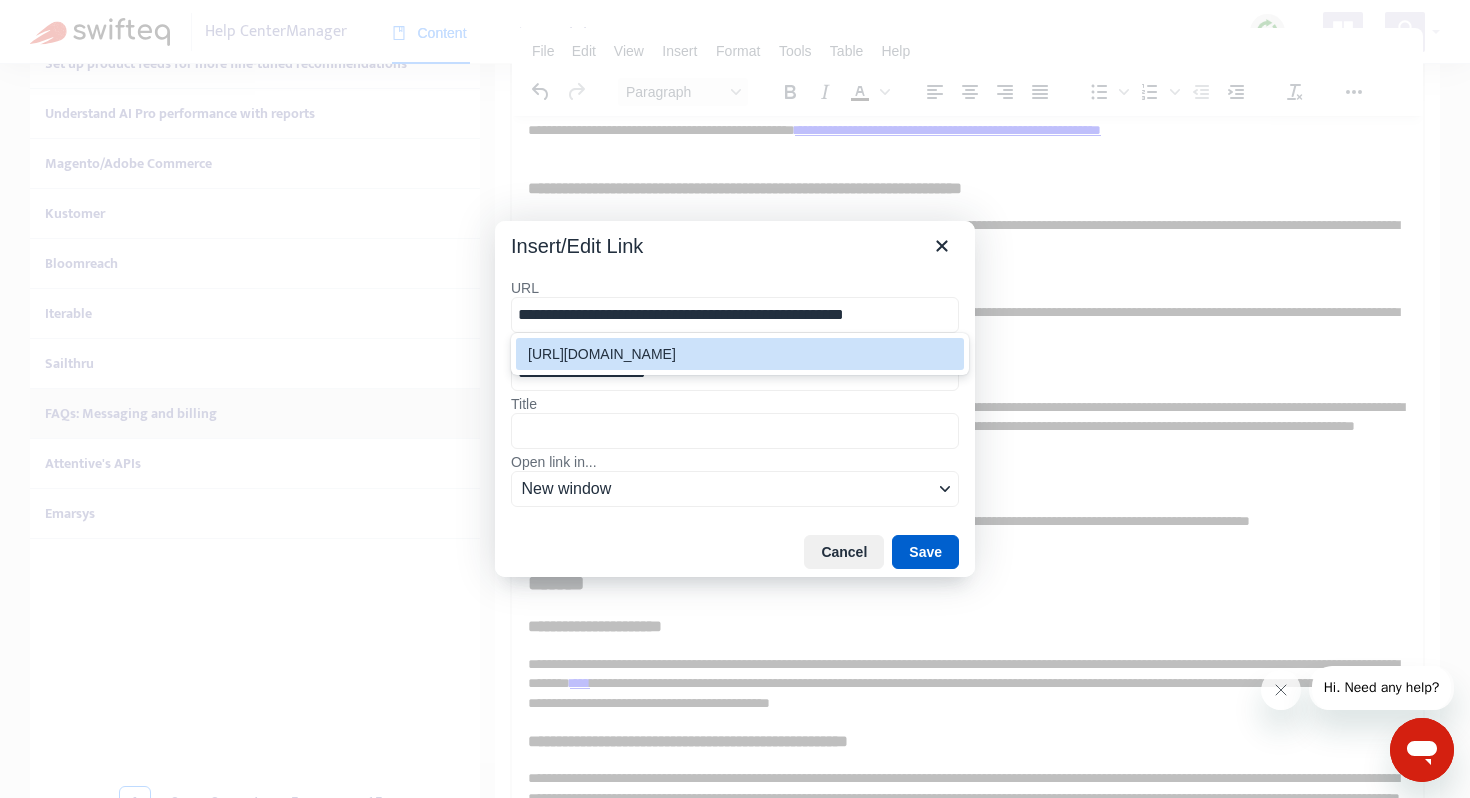 click on "Save" at bounding box center [925, 552] 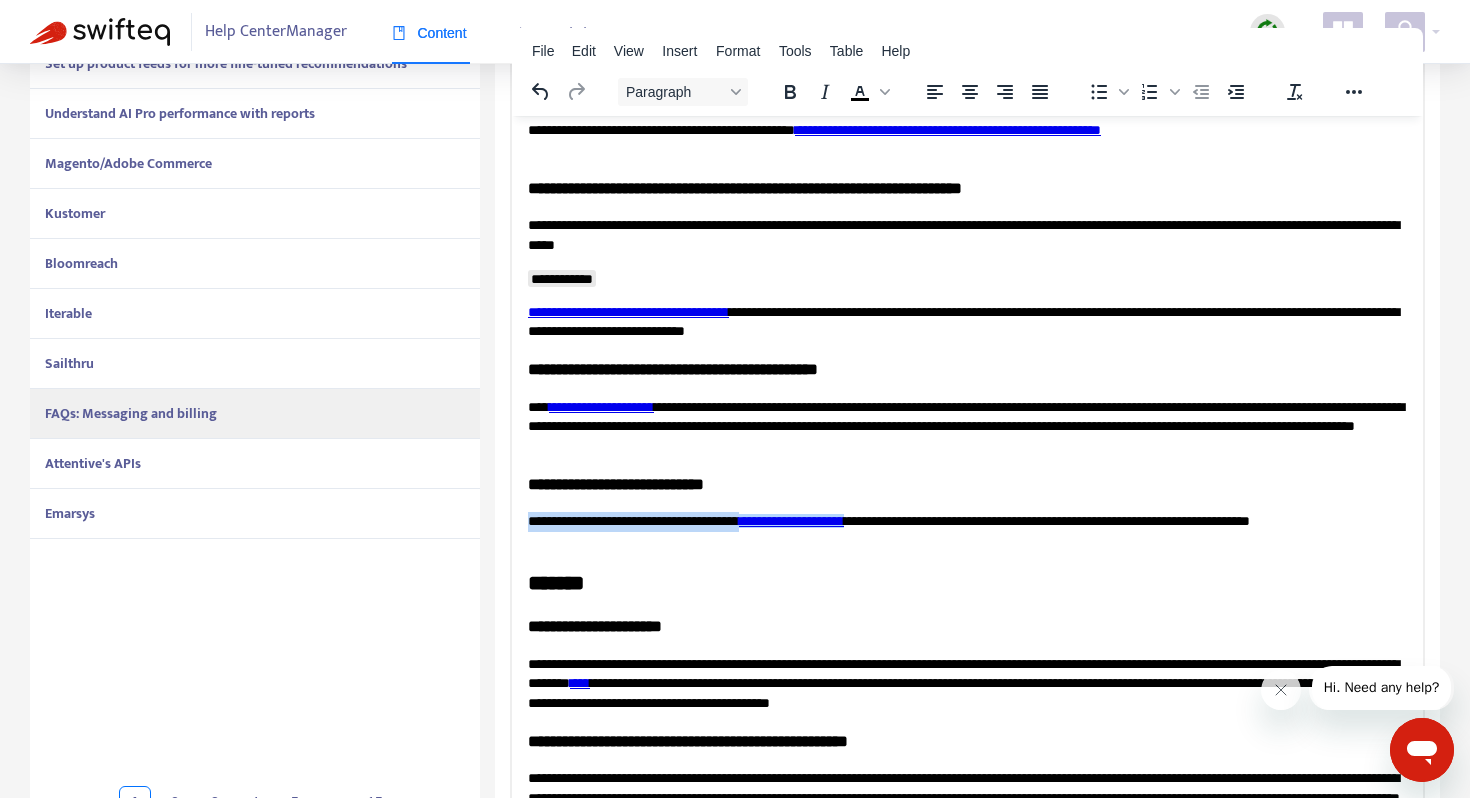 click on "**********" at bounding box center [967, 426] 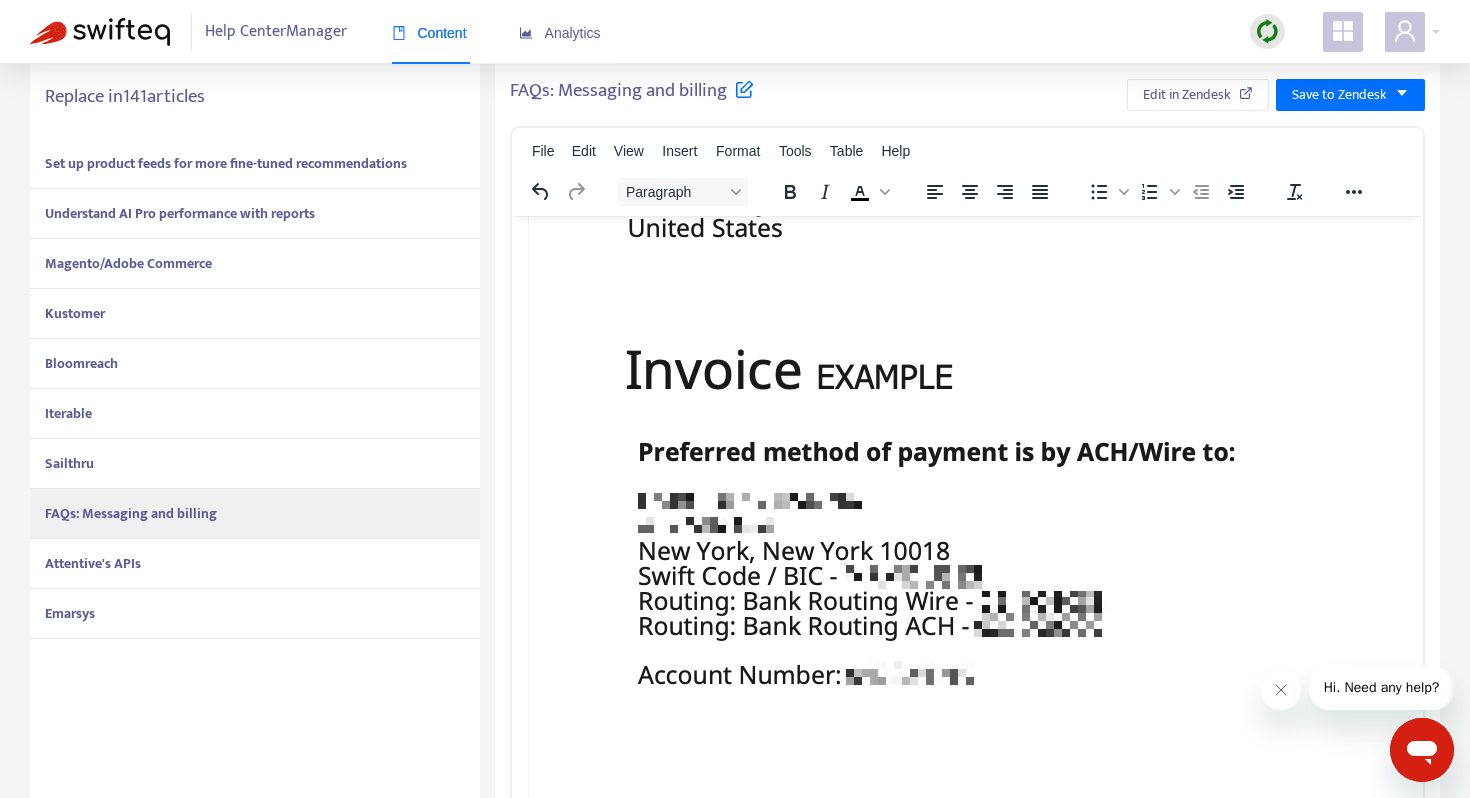 scroll, scrollTop: 1911, scrollLeft: 0, axis: vertical 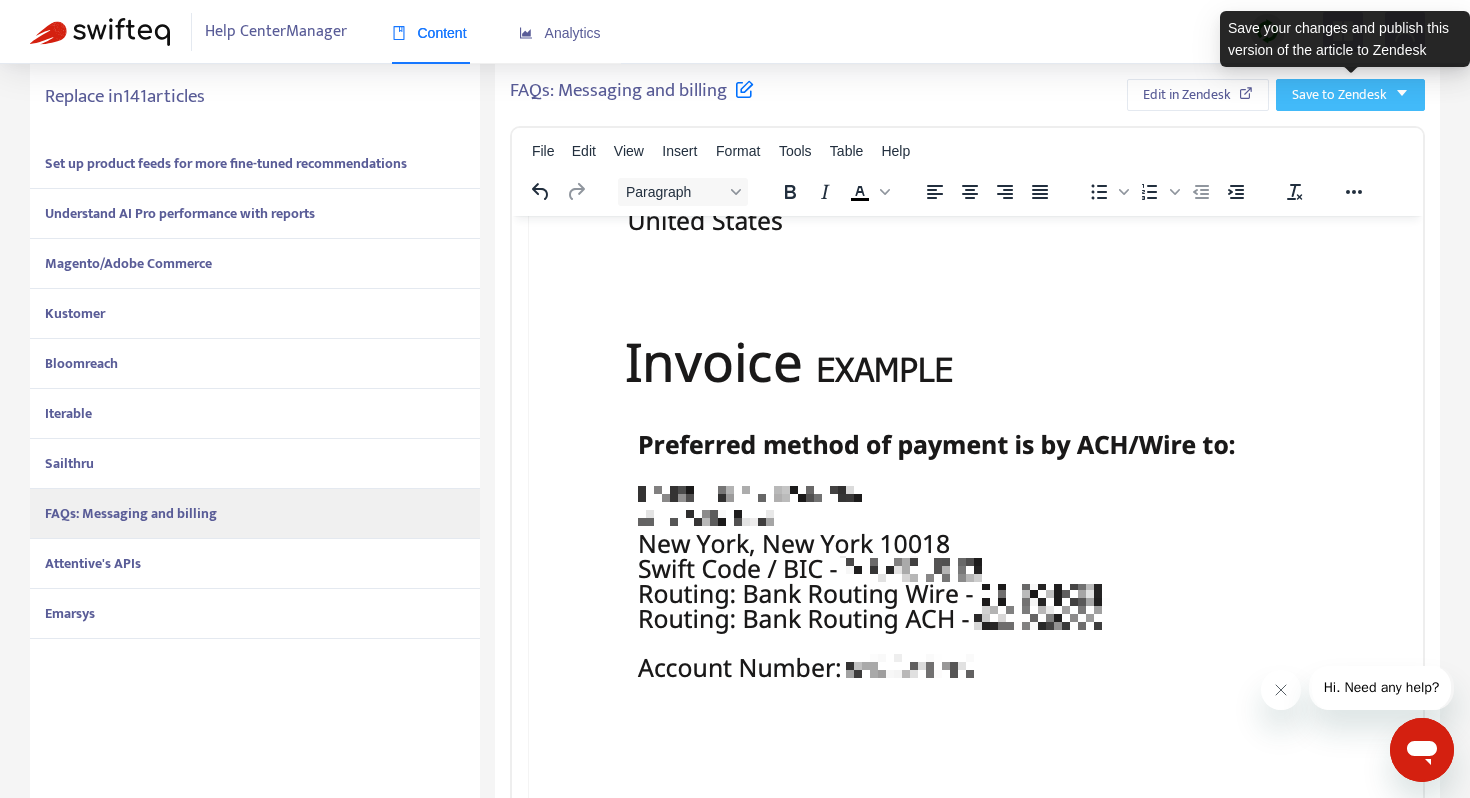 click on "Save to Zendesk" at bounding box center (1339, 95) 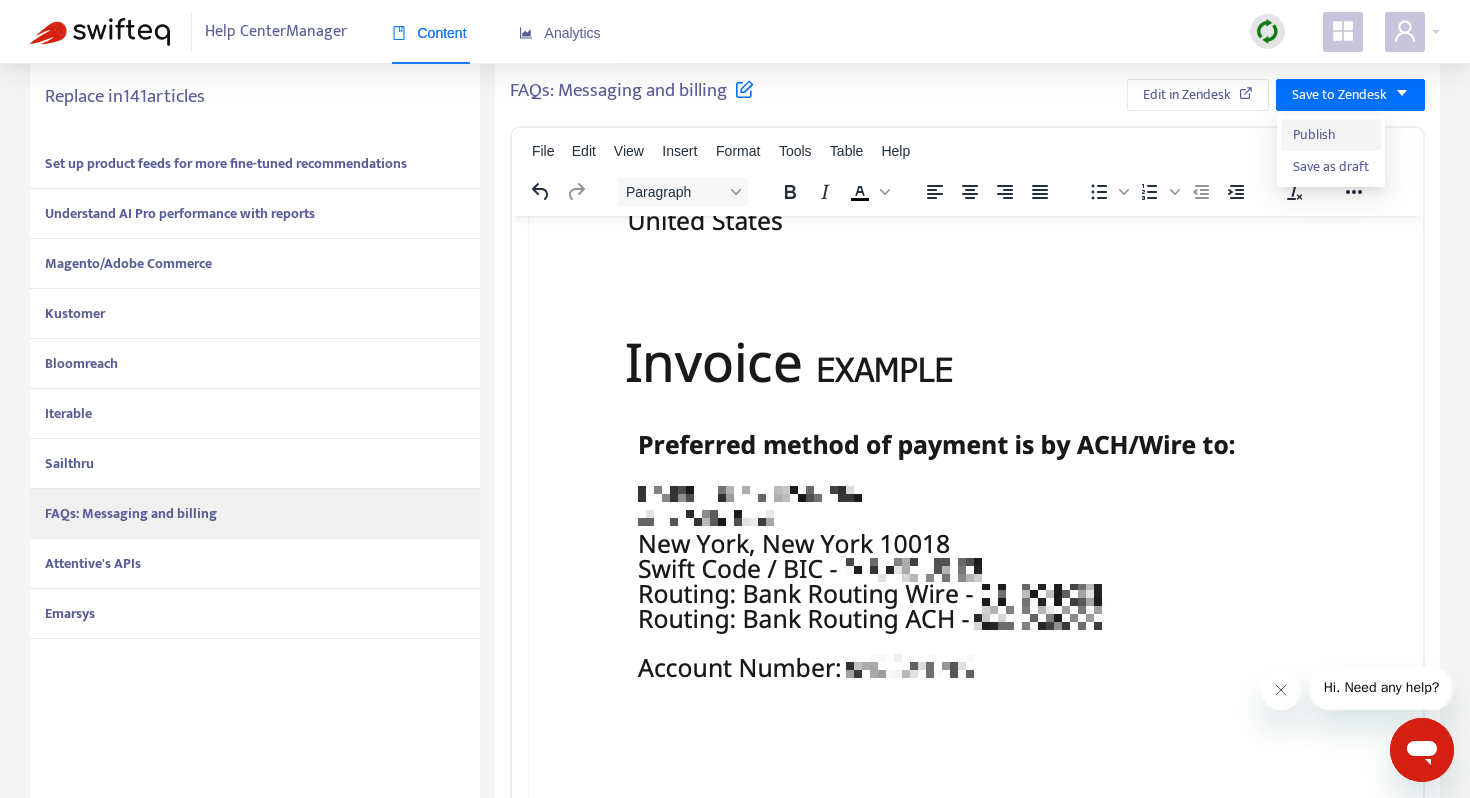 click on "Publish" at bounding box center [1331, 135] 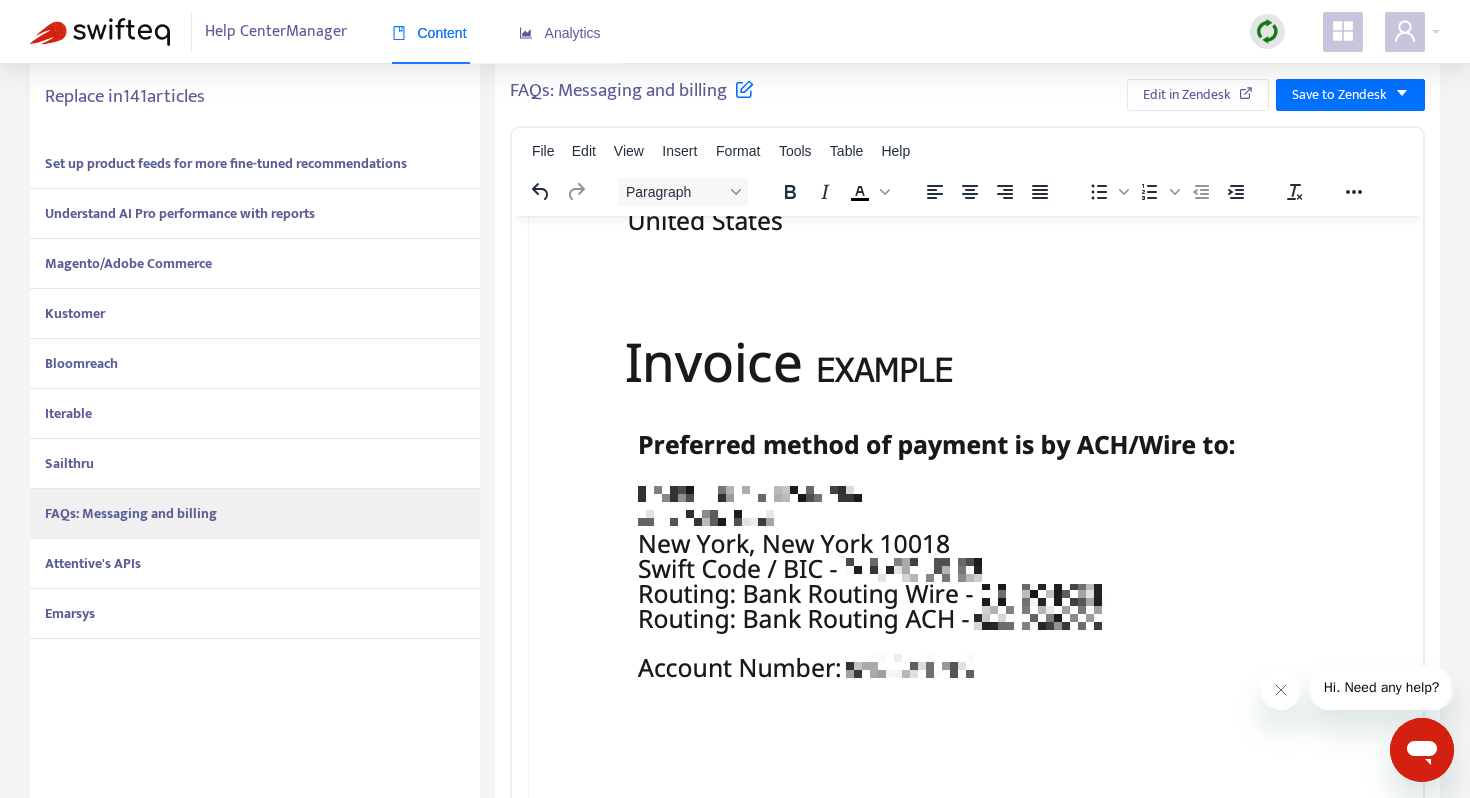 click on "Attentive's APIs" at bounding box center [255, 564] 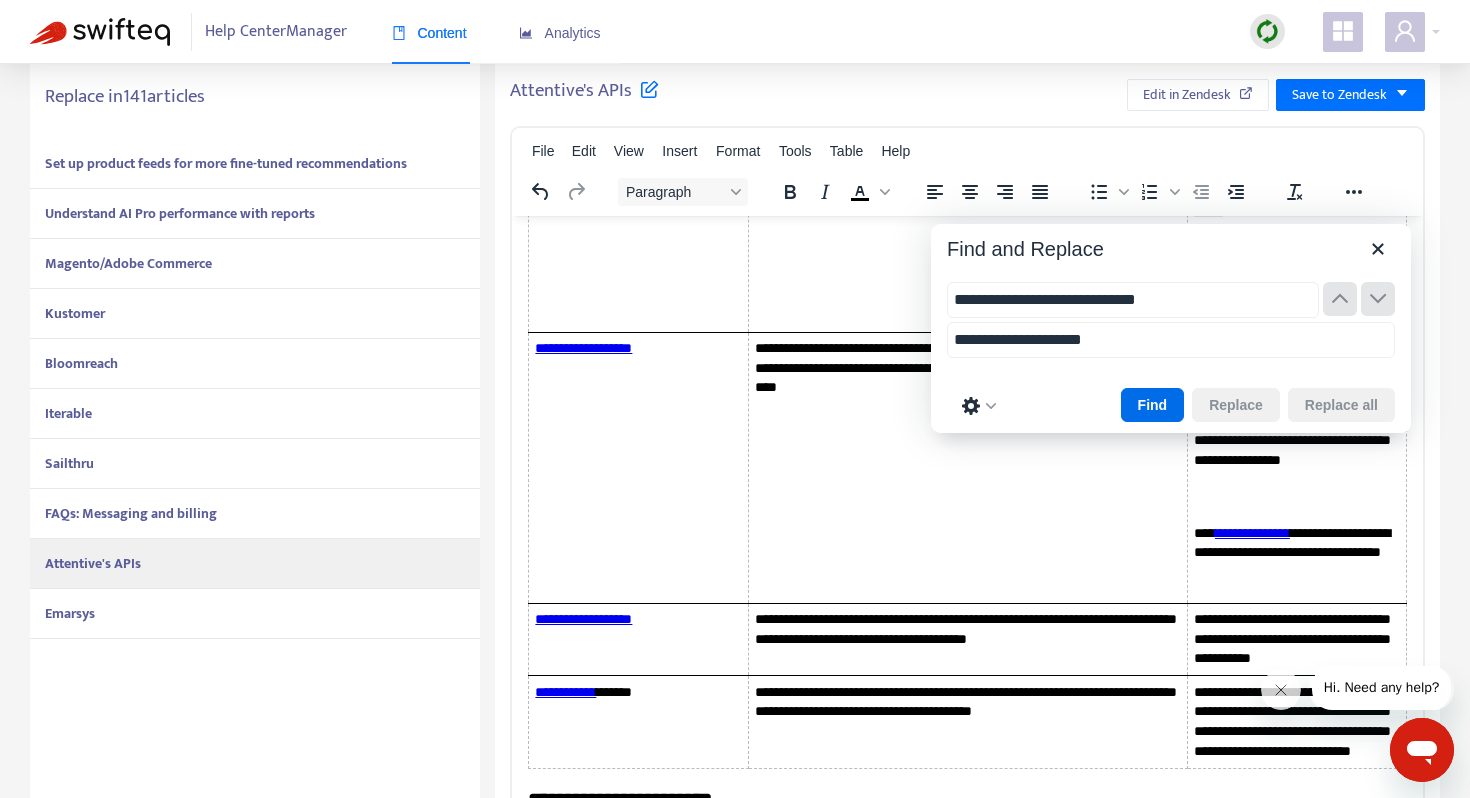 scroll, scrollTop: 1717, scrollLeft: 0, axis: vertical 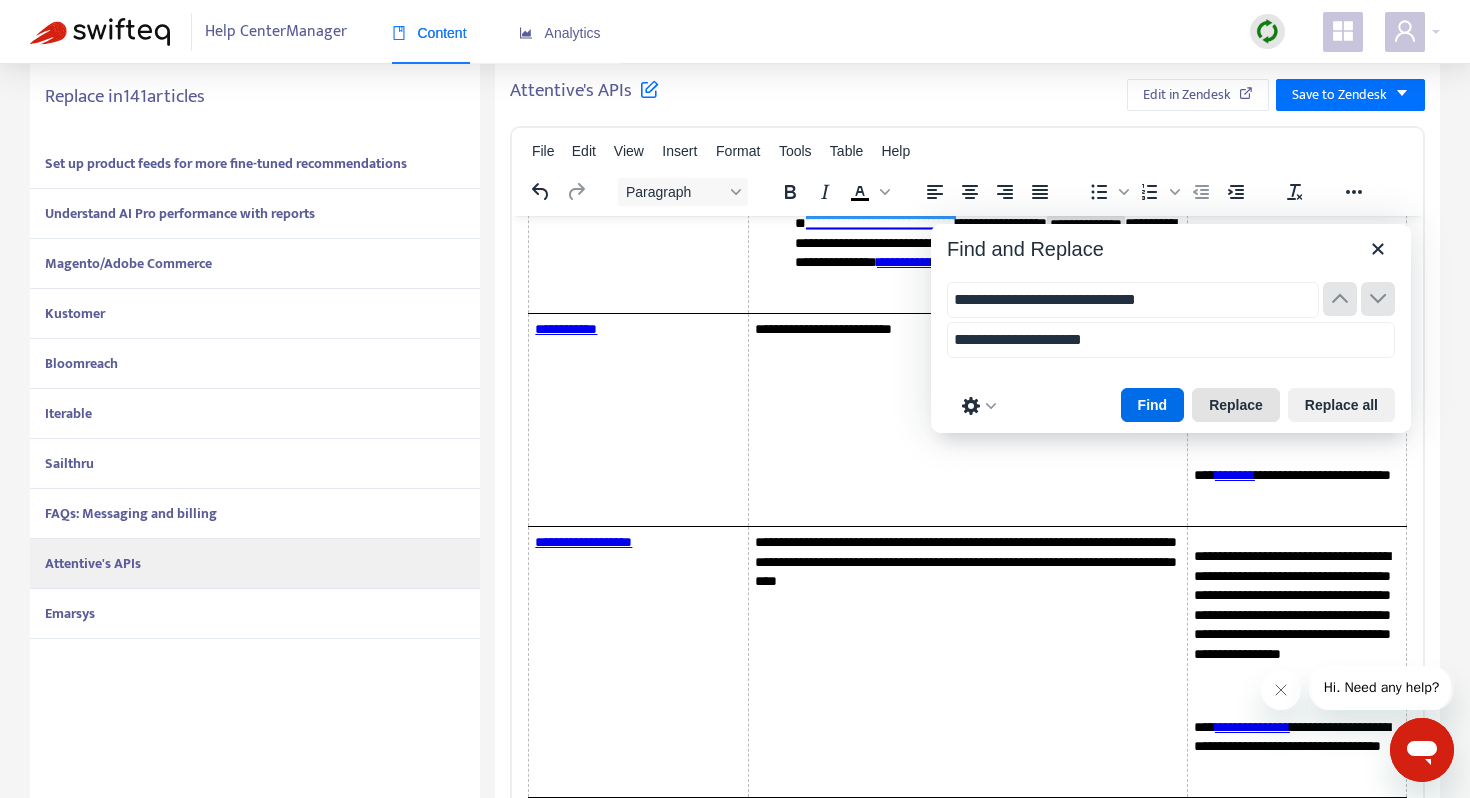 click on "Replace" at bounding box center [1236, 405] 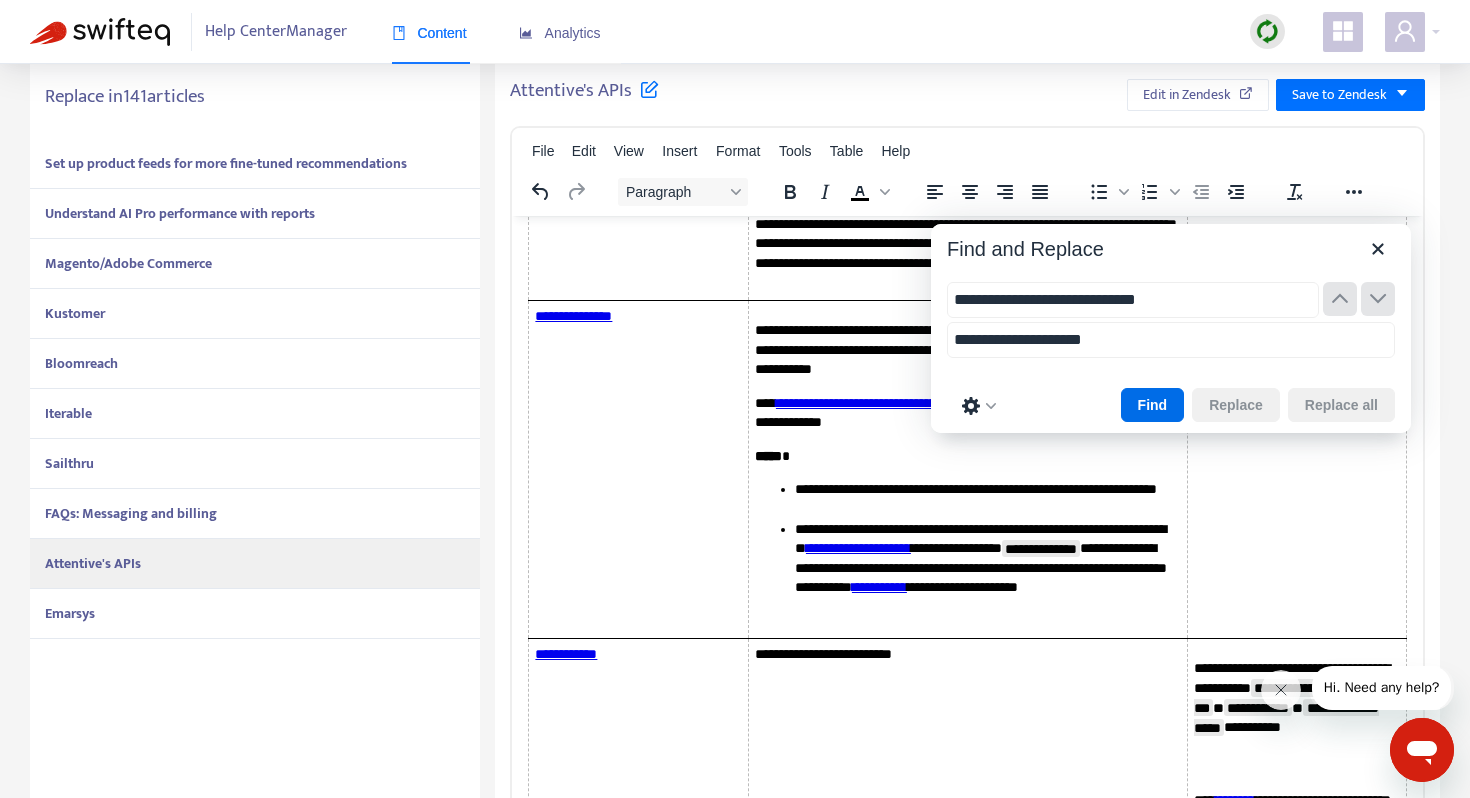 scroll, scrollTop: 1359, scrollLeft: 0, axis: vertical 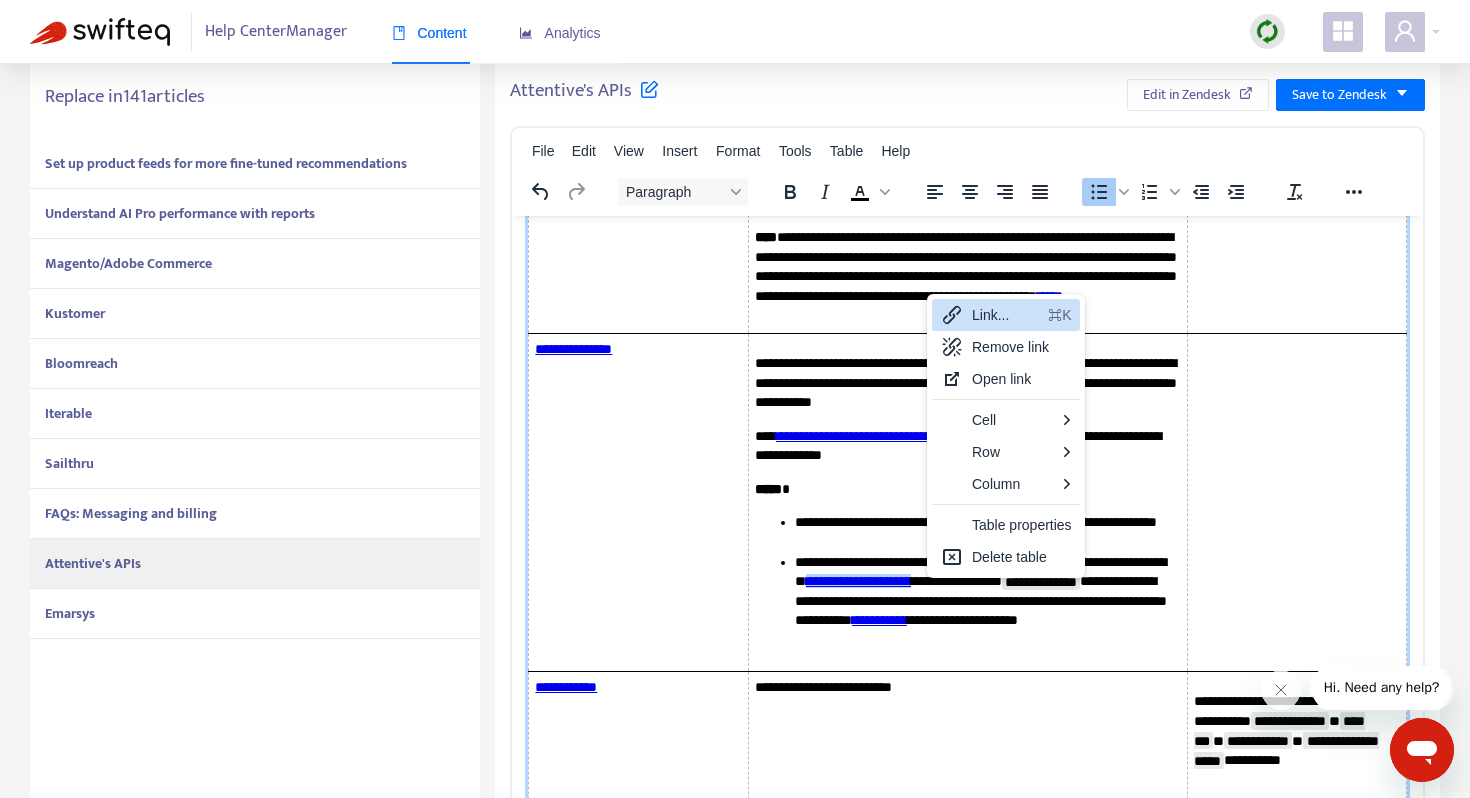 click on "Link..." at bounding box center (1006, 315) 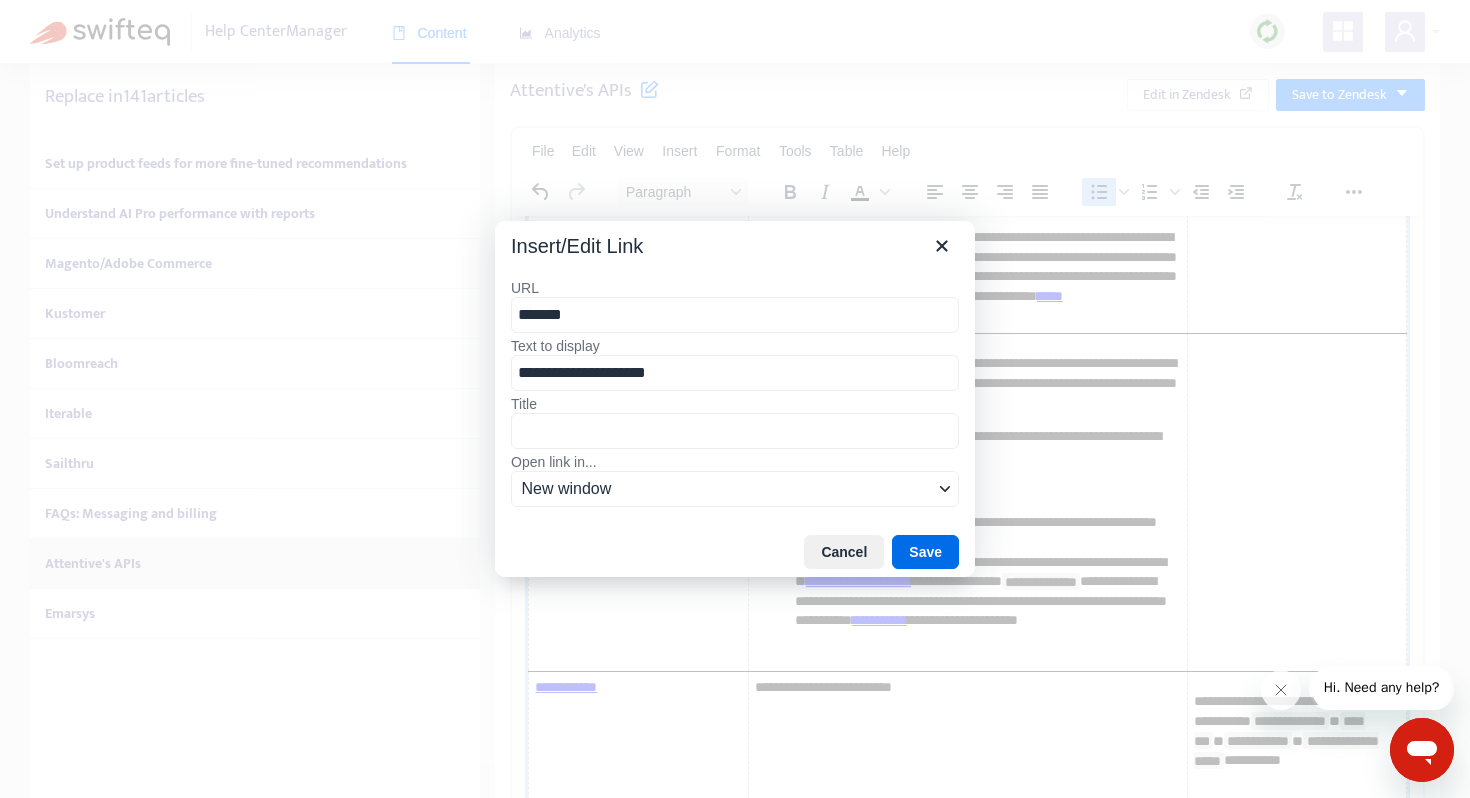click on "*******" at bounding box center [735, 315] 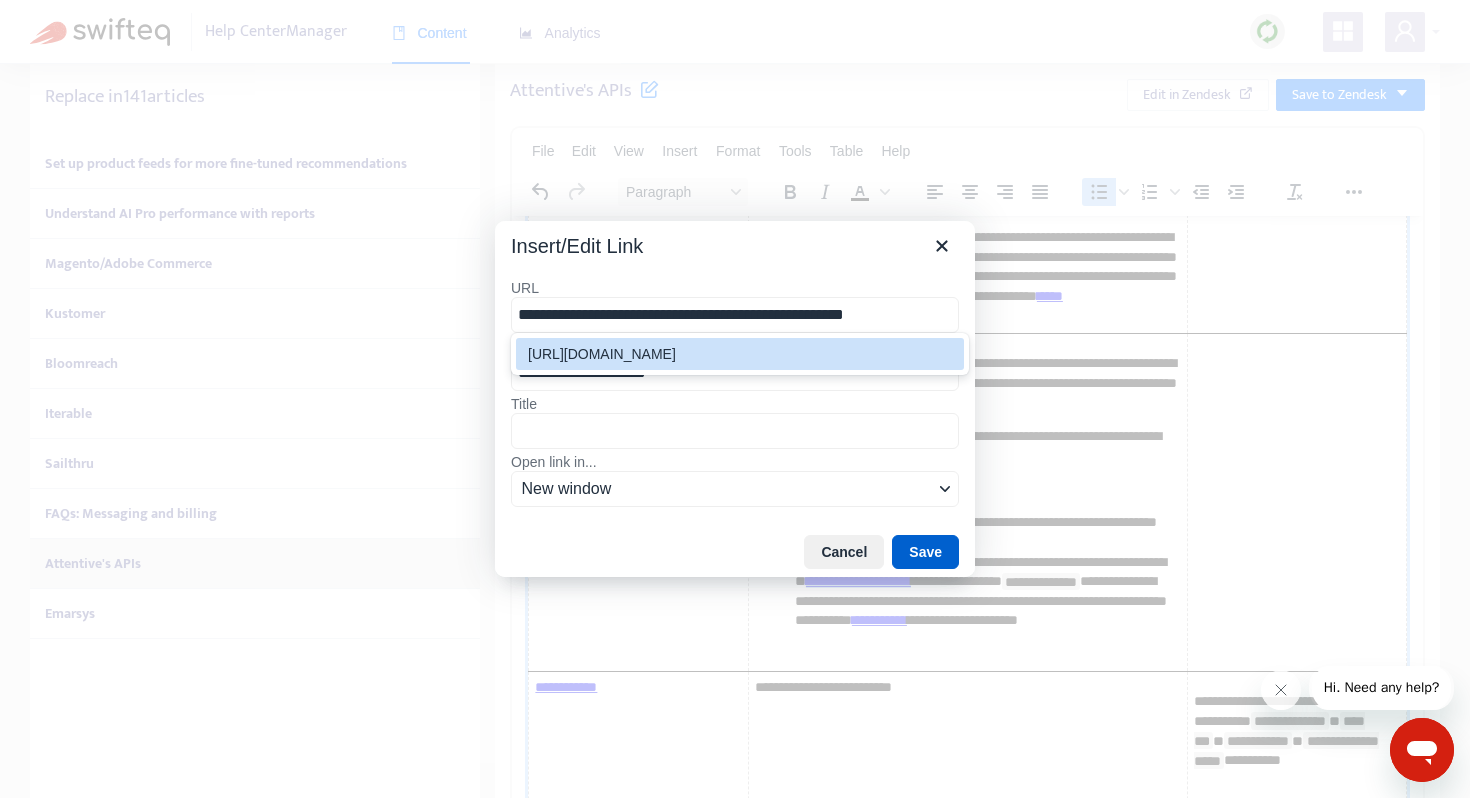 click on "Save" at bounding box center [925, 552] 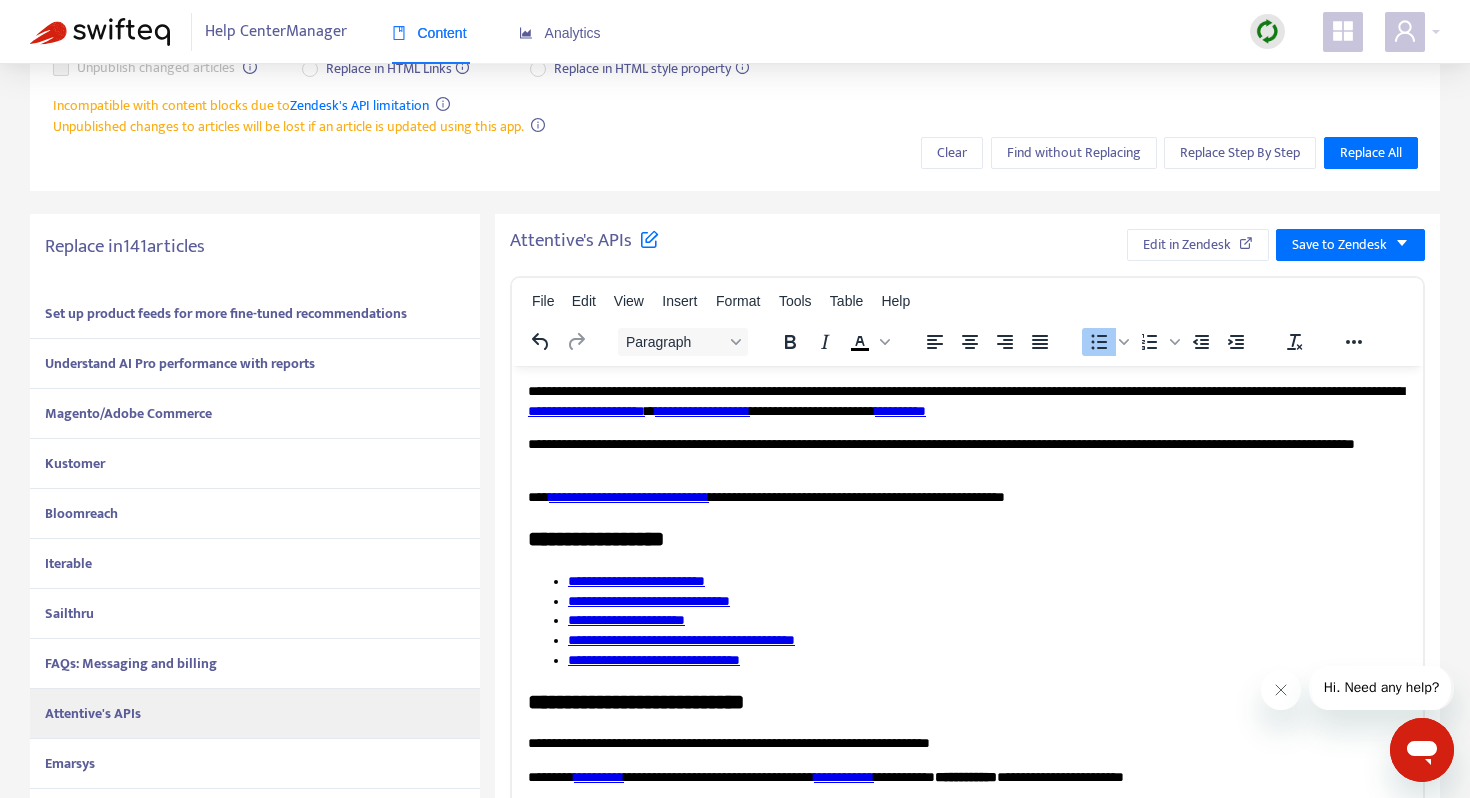 scroll, scrollTop: 0, scrollLeft: 0, axis: both 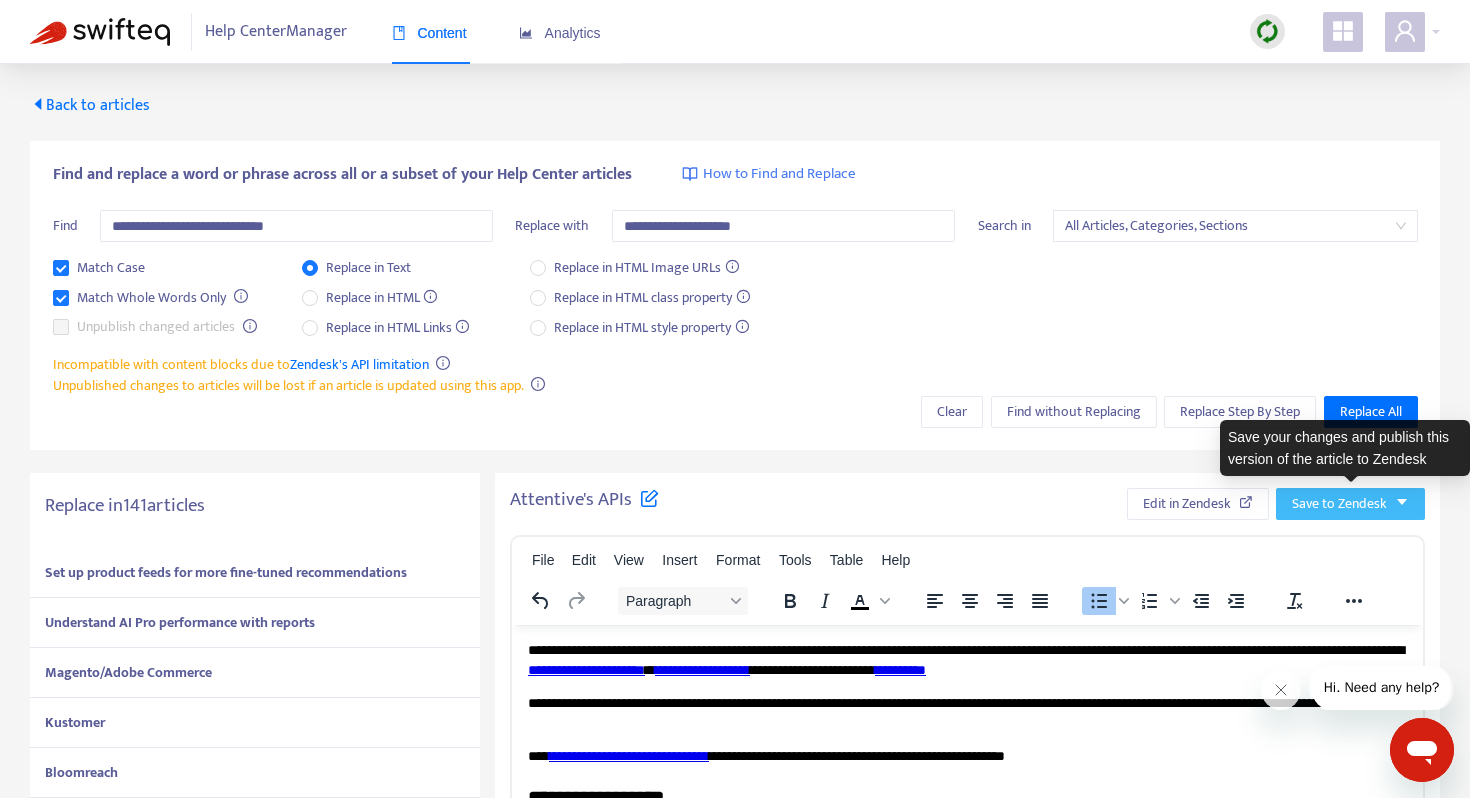 click on "Save to Zendesk" at bounding box center [1339, 504] 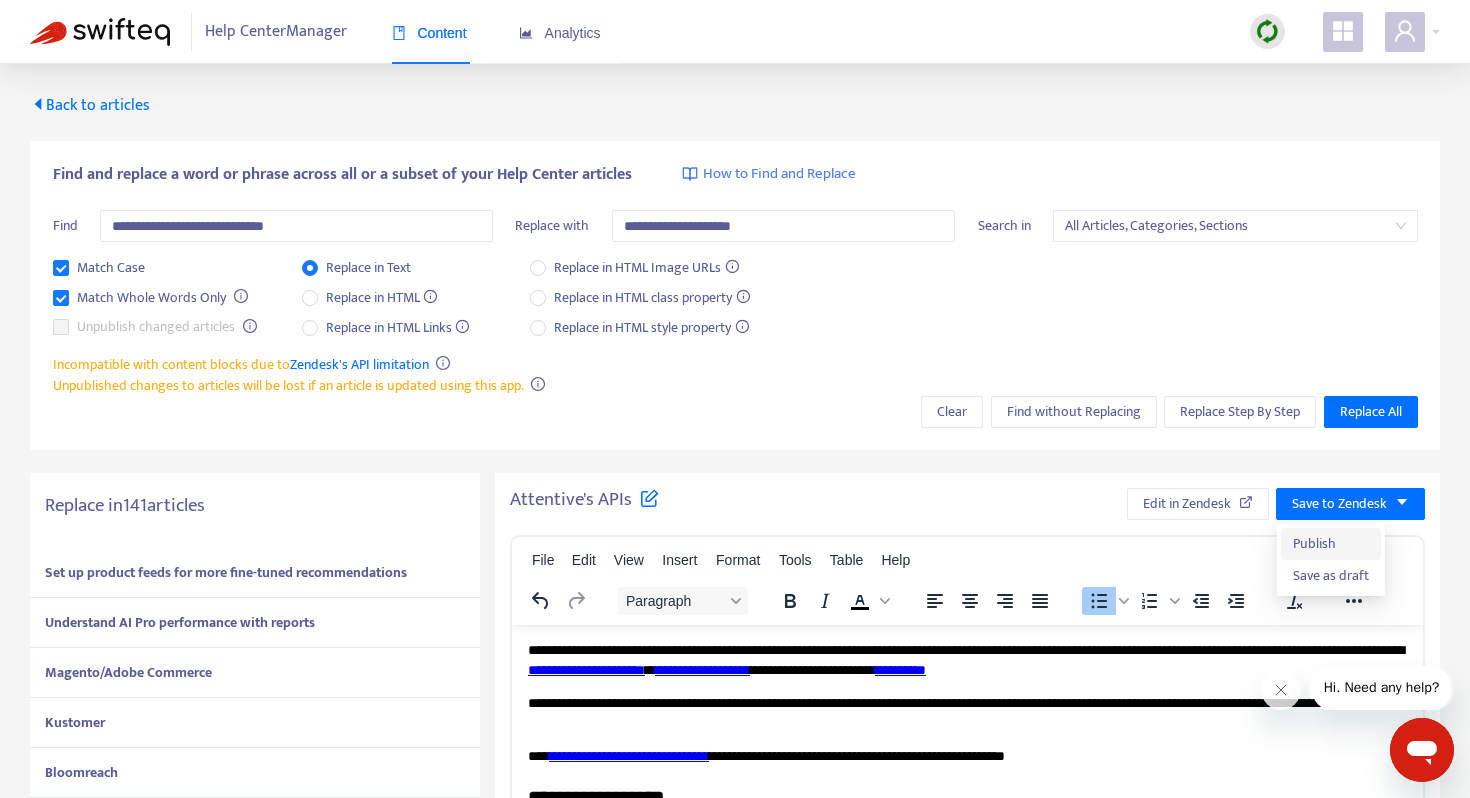 click on "Publish" at bounding box center (1331, 544) 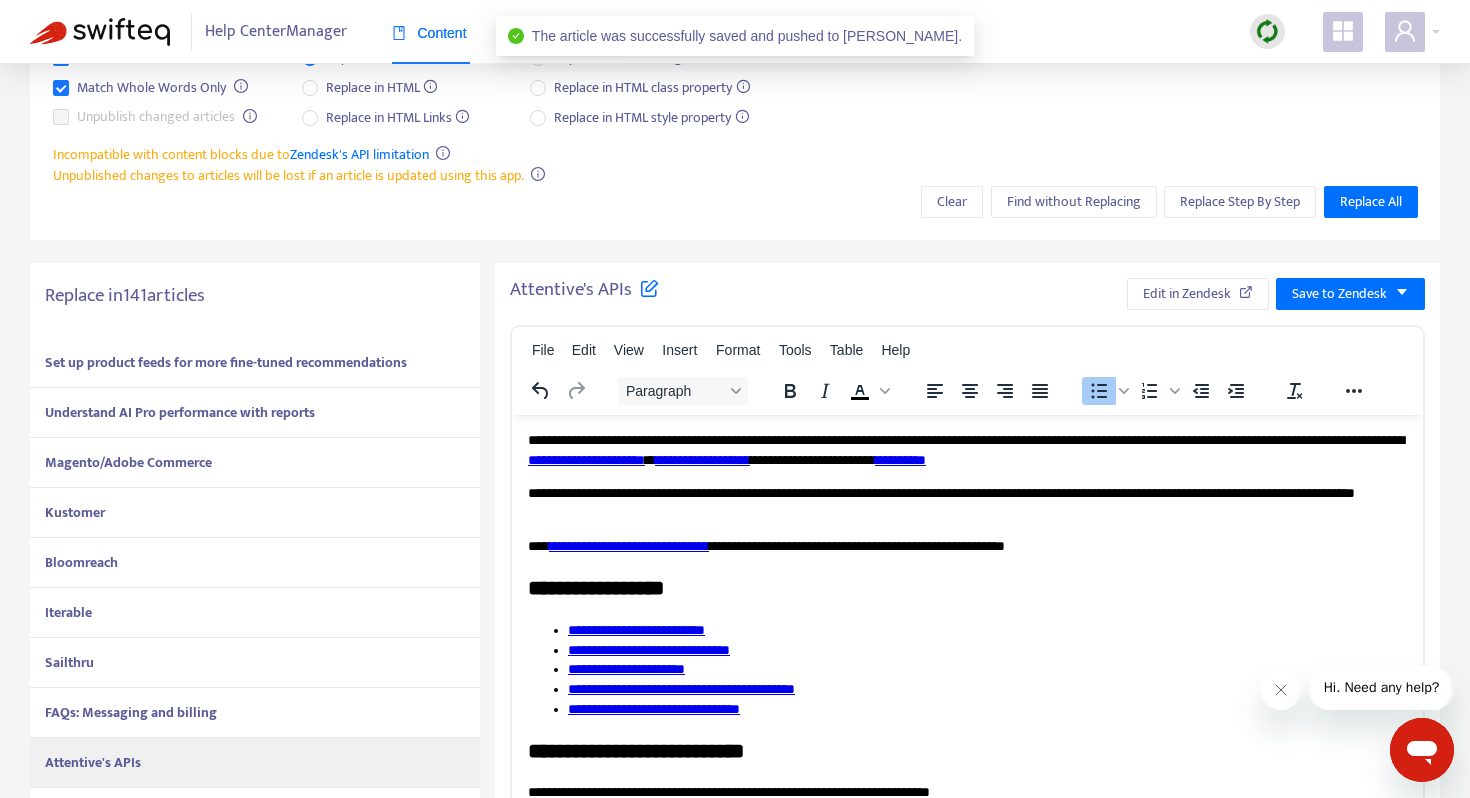 scroll, scrollTop: 551, scrollLeft: 0, axis: vertical 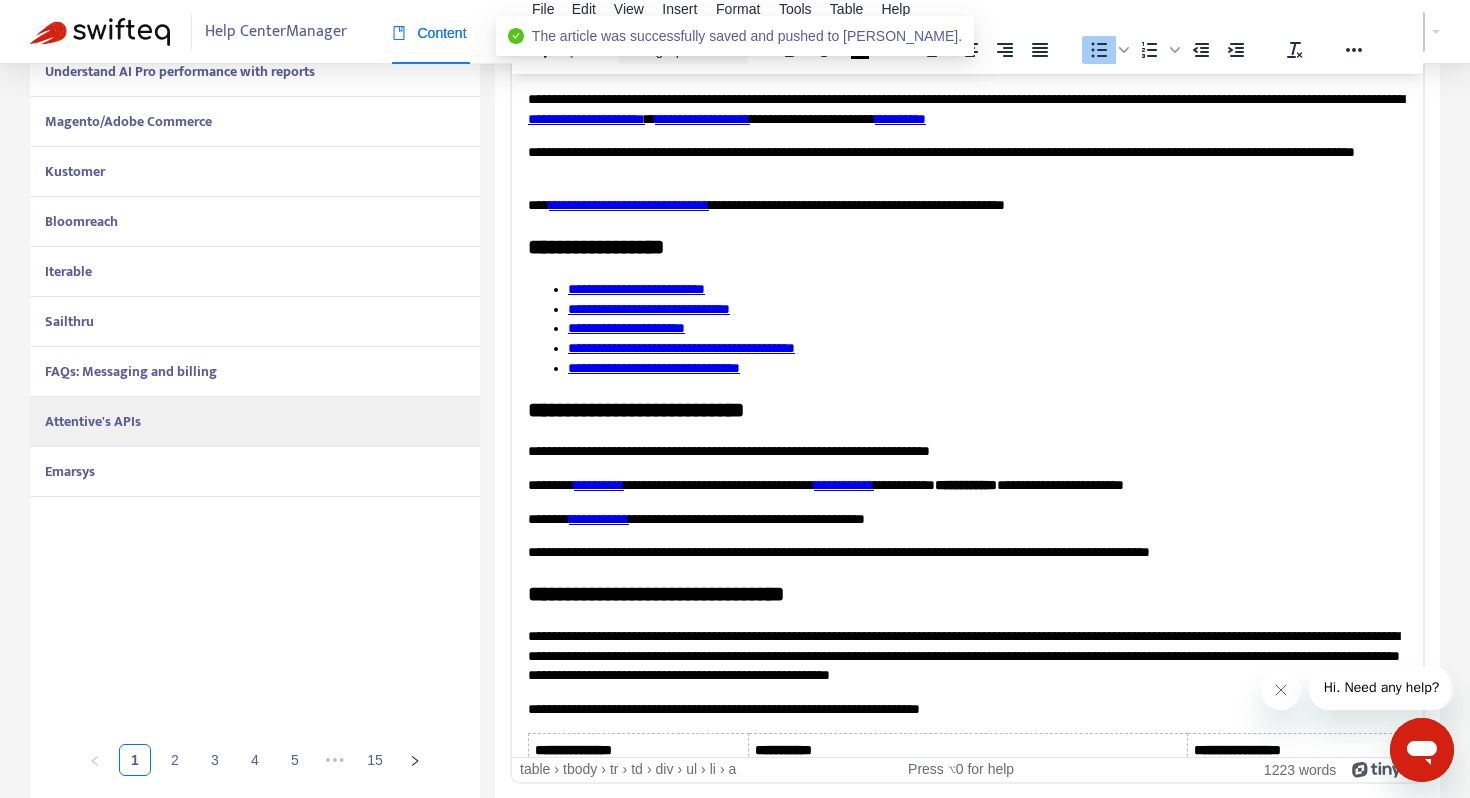 click on "Emarsys" at bounding box center (255, 472) 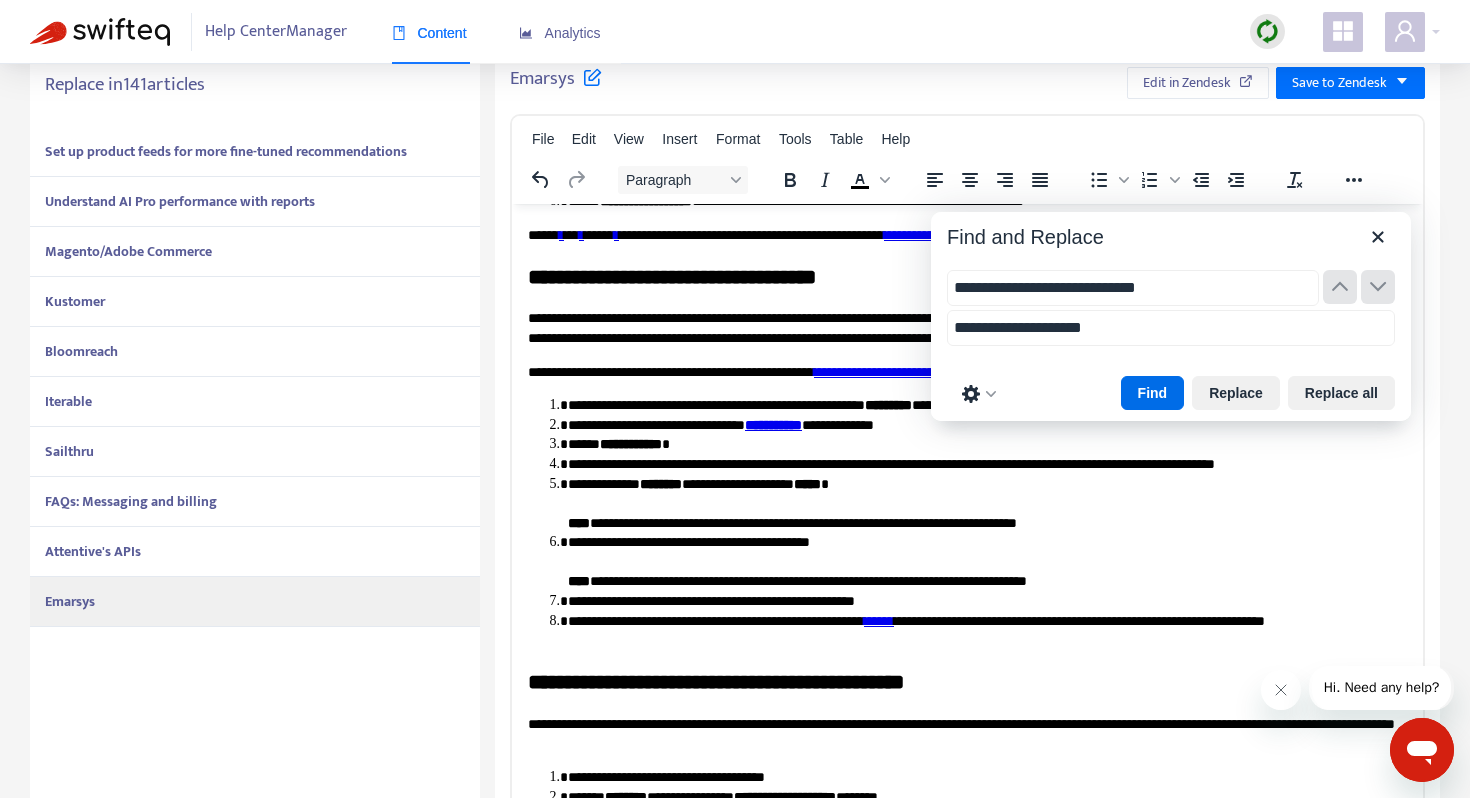 scroll, scrollTop: 2249, scrollLeft: 0, axis: vertical 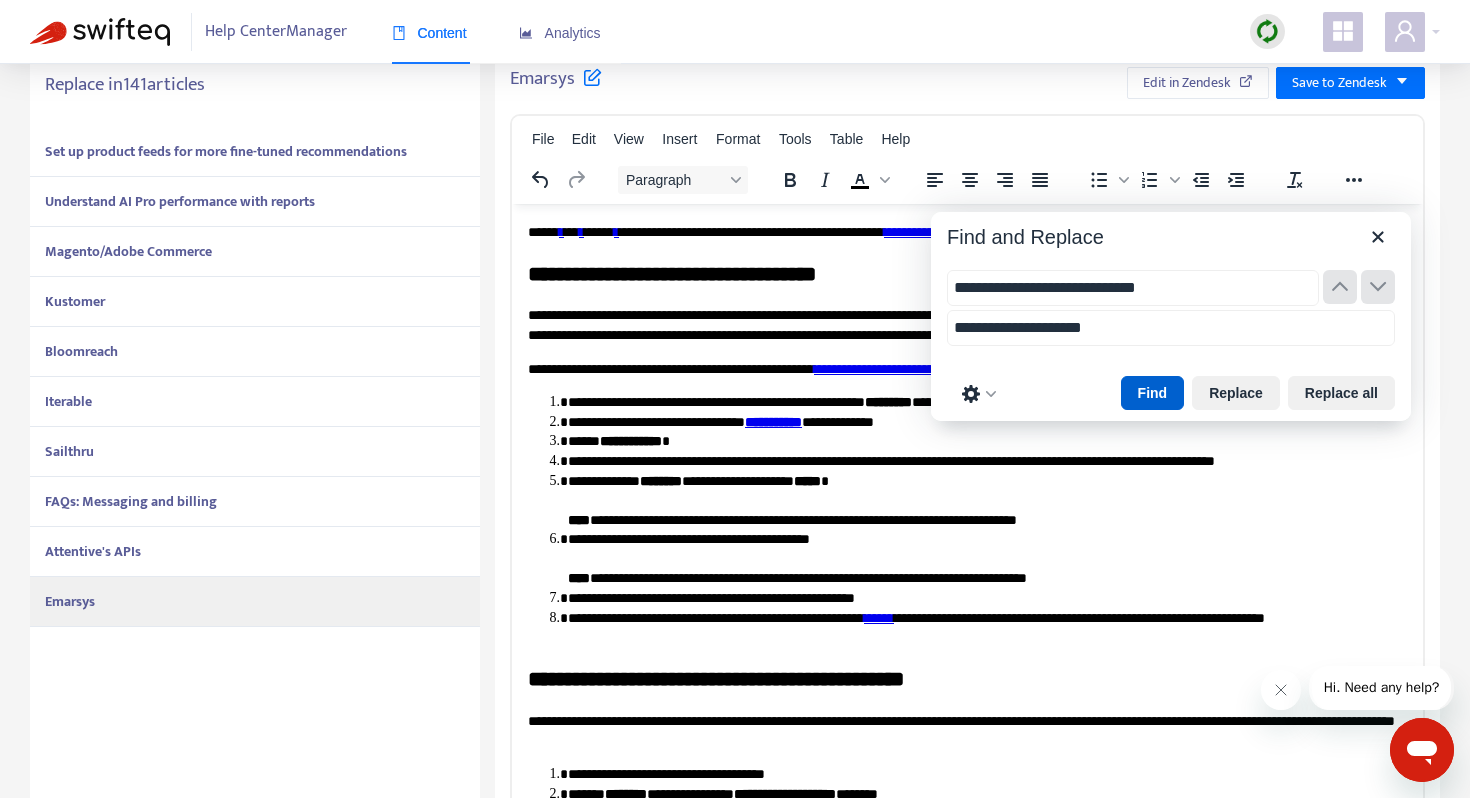click on "Find" at bounding box center (1153, 393) 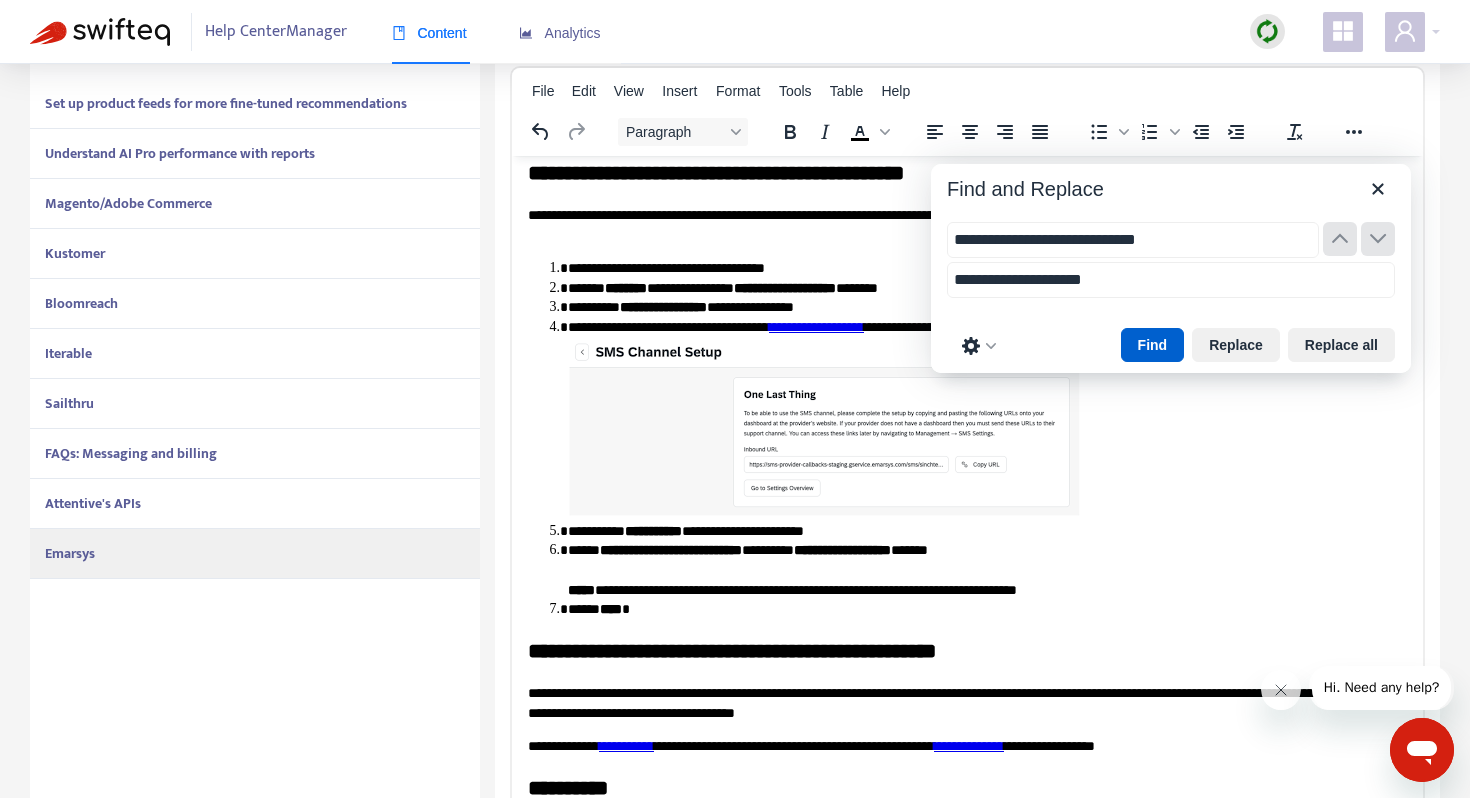 scroll, scrollTop: 509, scrollLeft: 0, axis: vertical 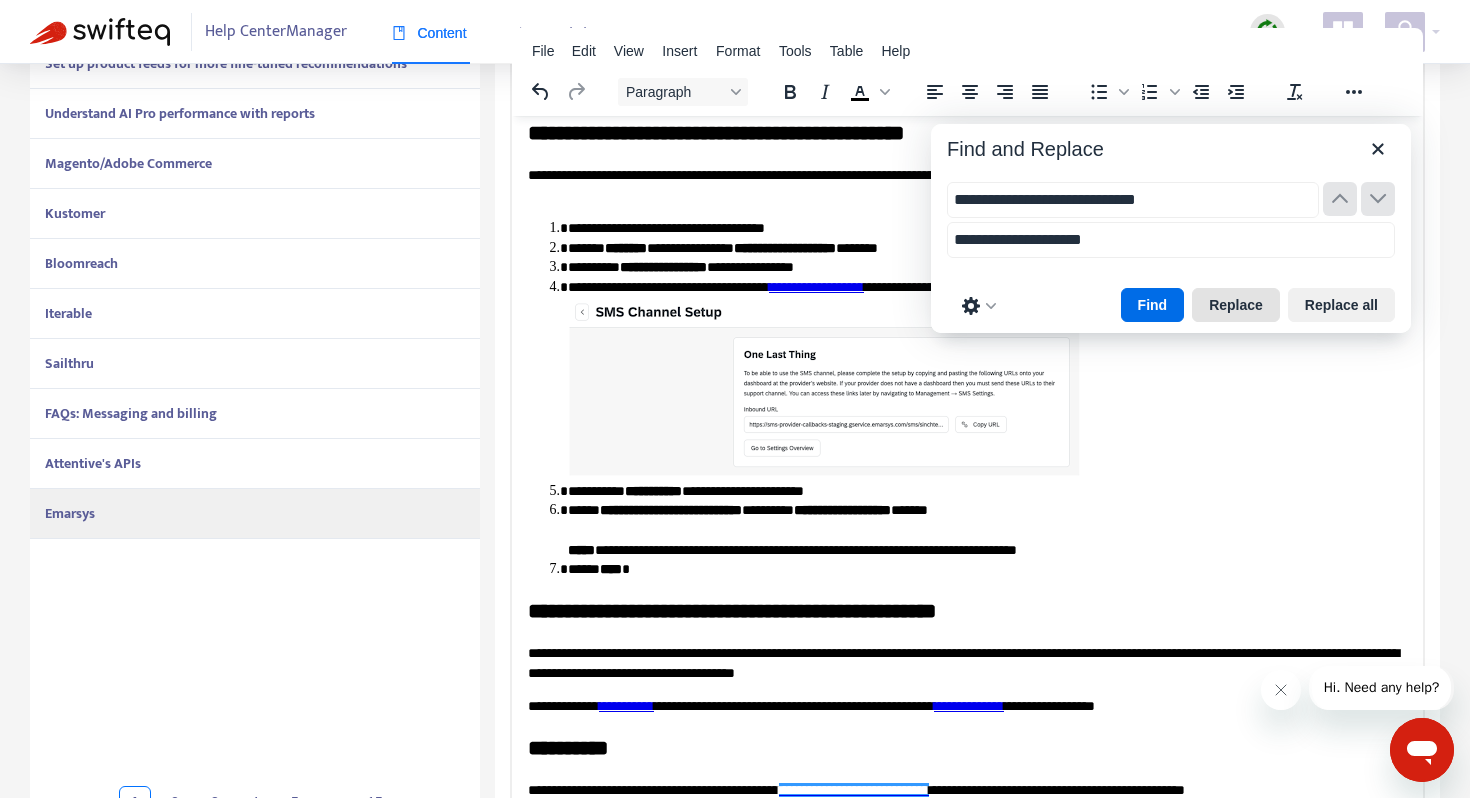 click on "Replace" at bounding box center [1236, 305] 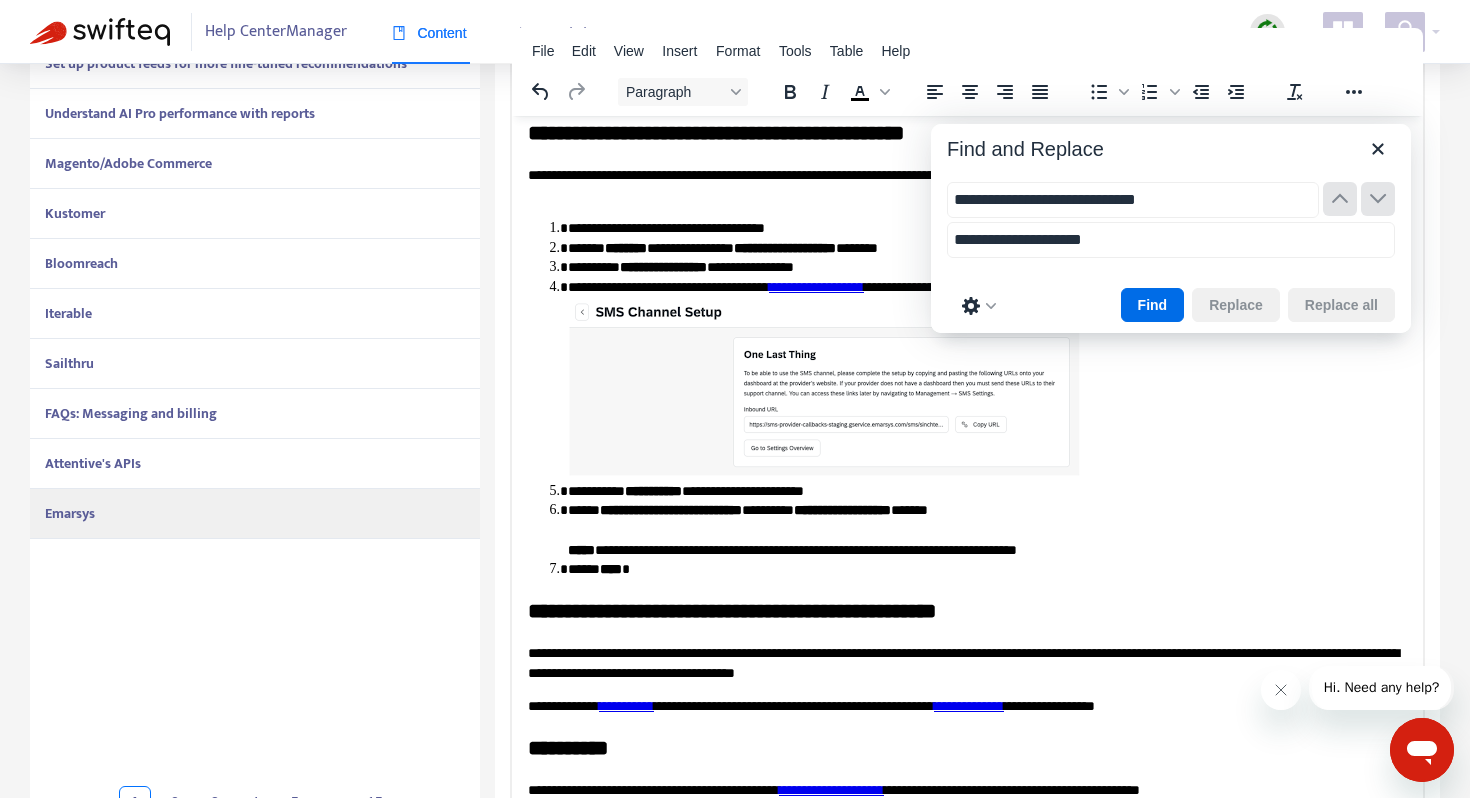 scroll, scrollTop: 2725, scrollLeft: 0, axis: vertical 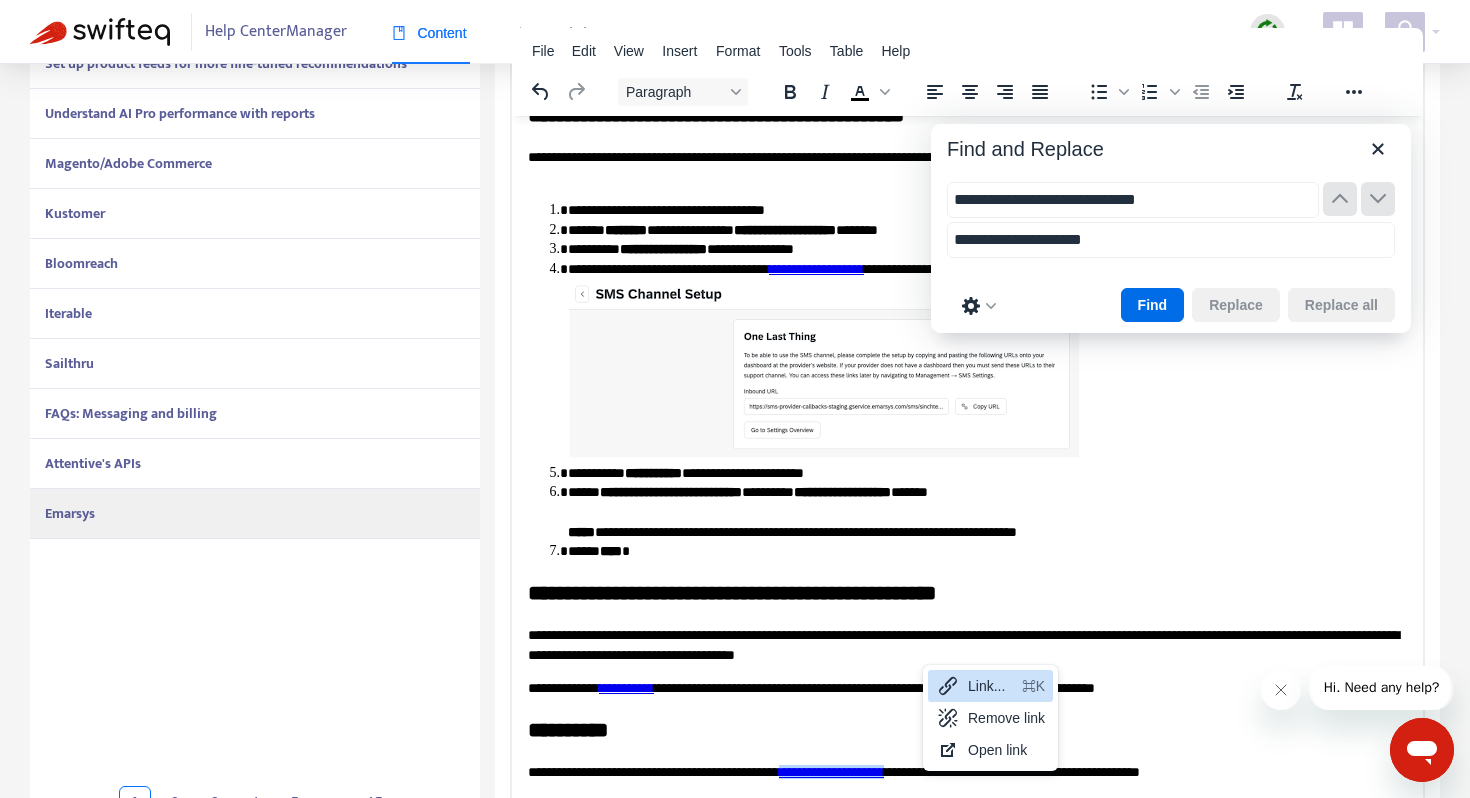 click on "Link..." at bounding box center (991, 686) 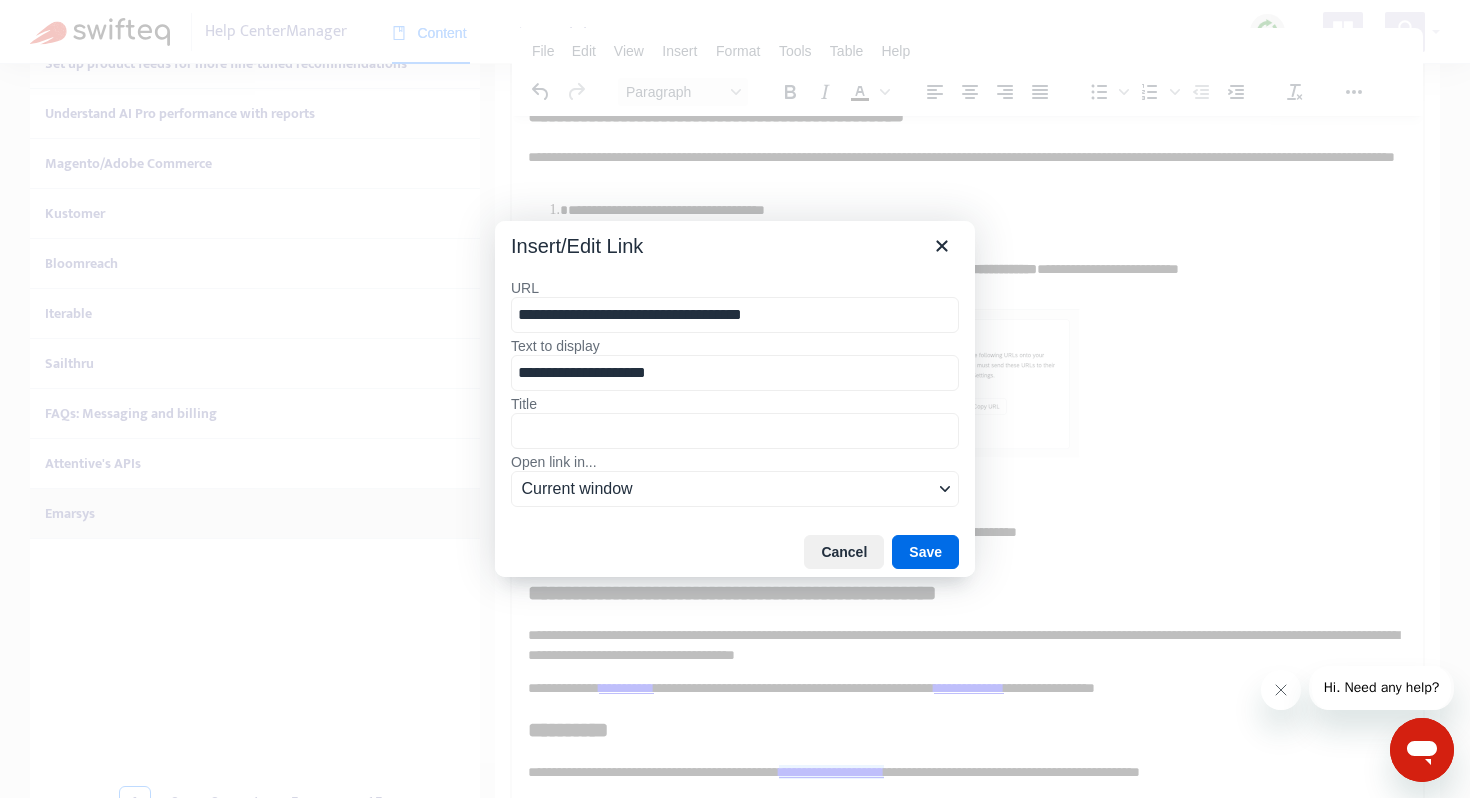 click on "**********" at bounding box center [735, 315] 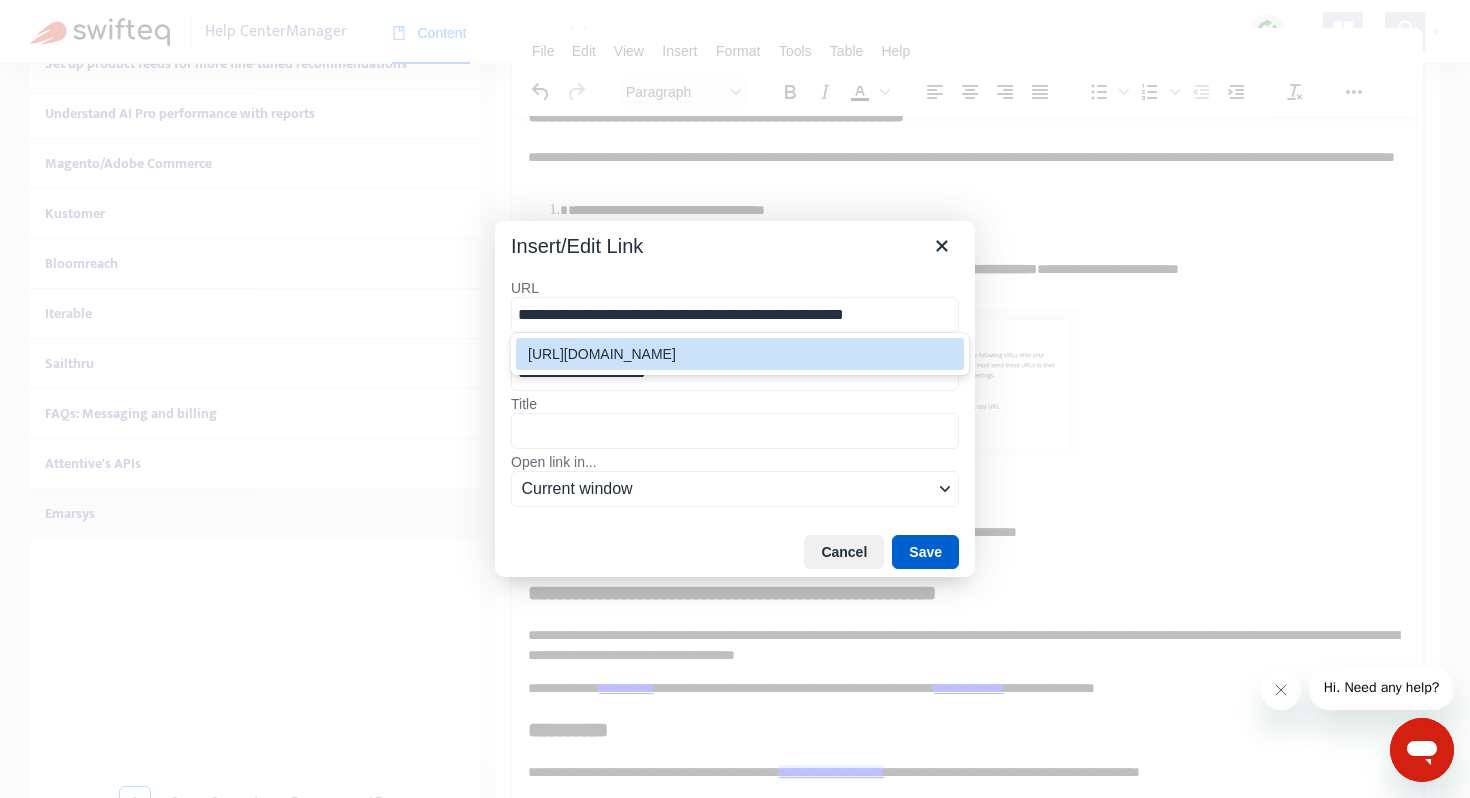 click on "Save" at bounding box center [925, 552] 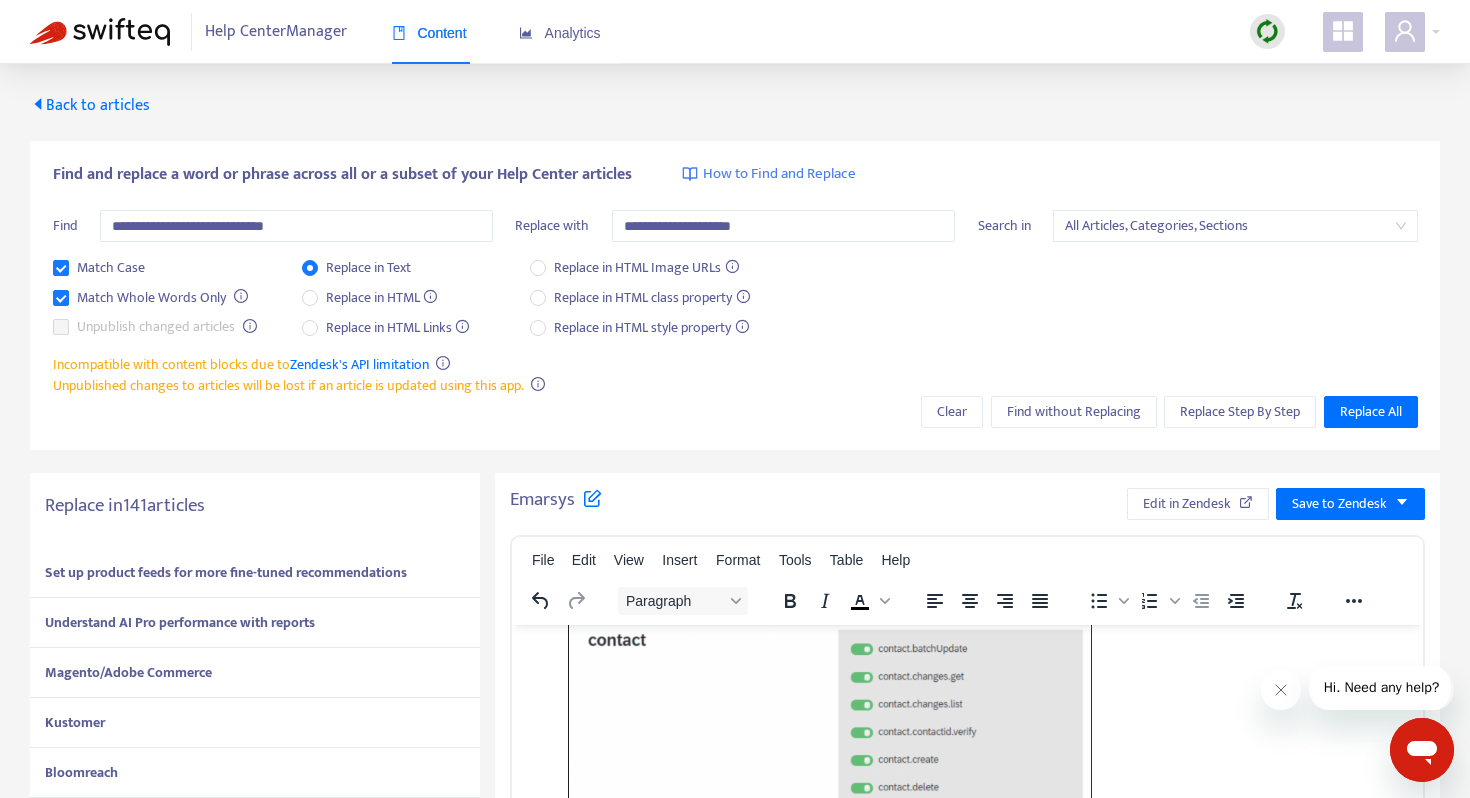scroll, scrollTop: 1114, scrollLeft: 0, axis: vertical 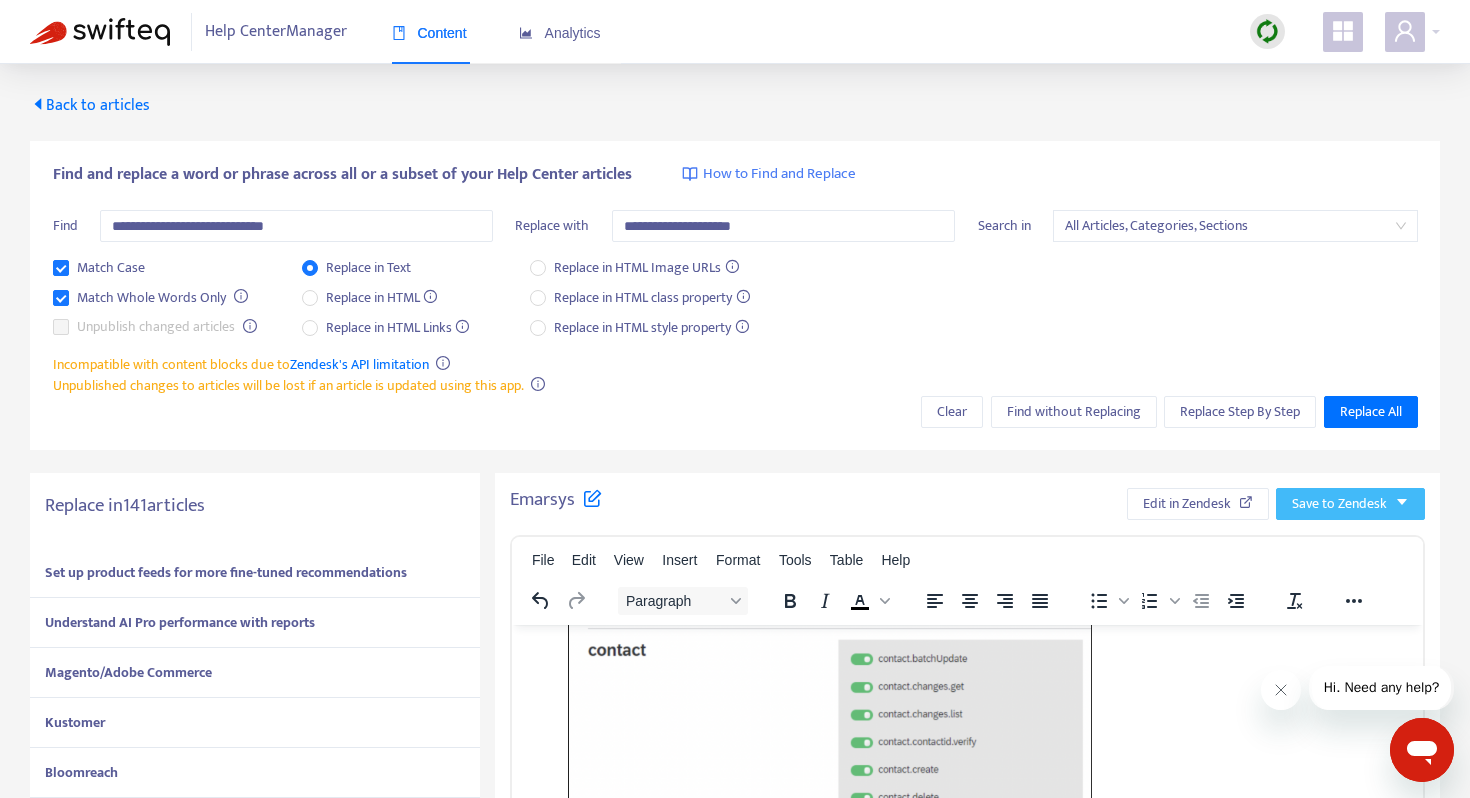 click on "Save to Zendesk" at bounding box center (1339, 504) 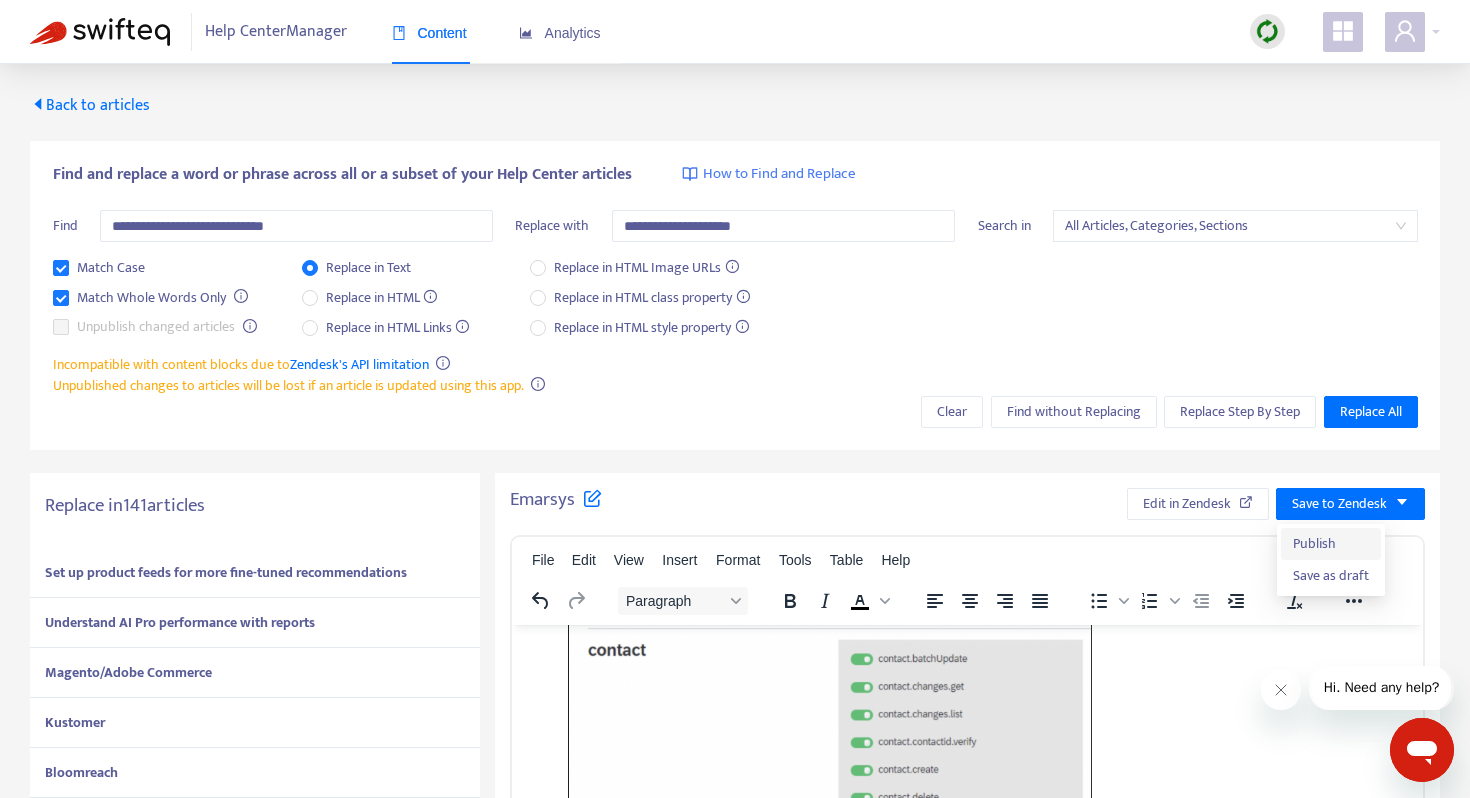 click on "Publish" at bounding box center [1331, 544] 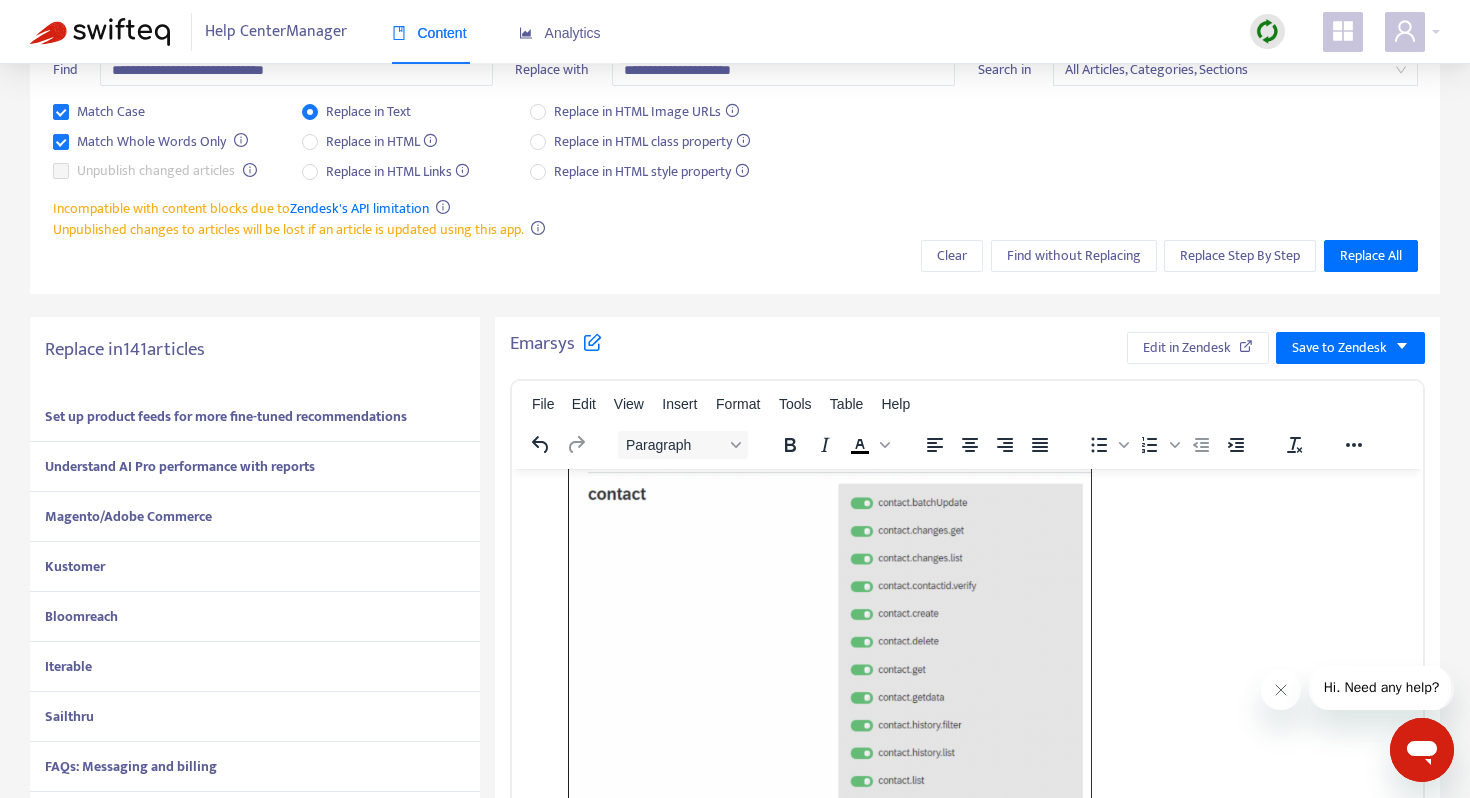 scroll, scrollTop: 0, scrollLeft: 0, axis: both 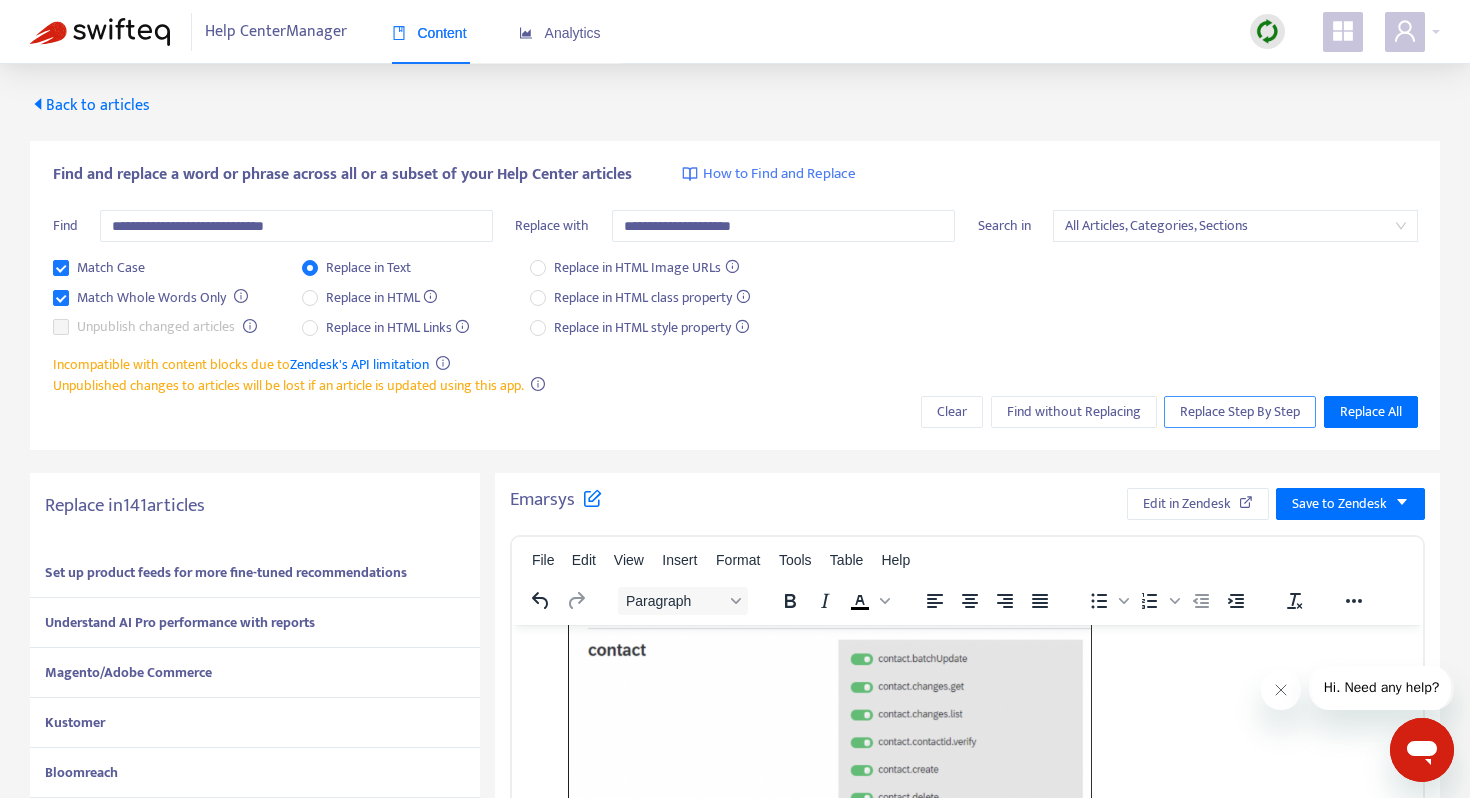 click on "Replace Step By Step" at bounding box center (1240, 412) 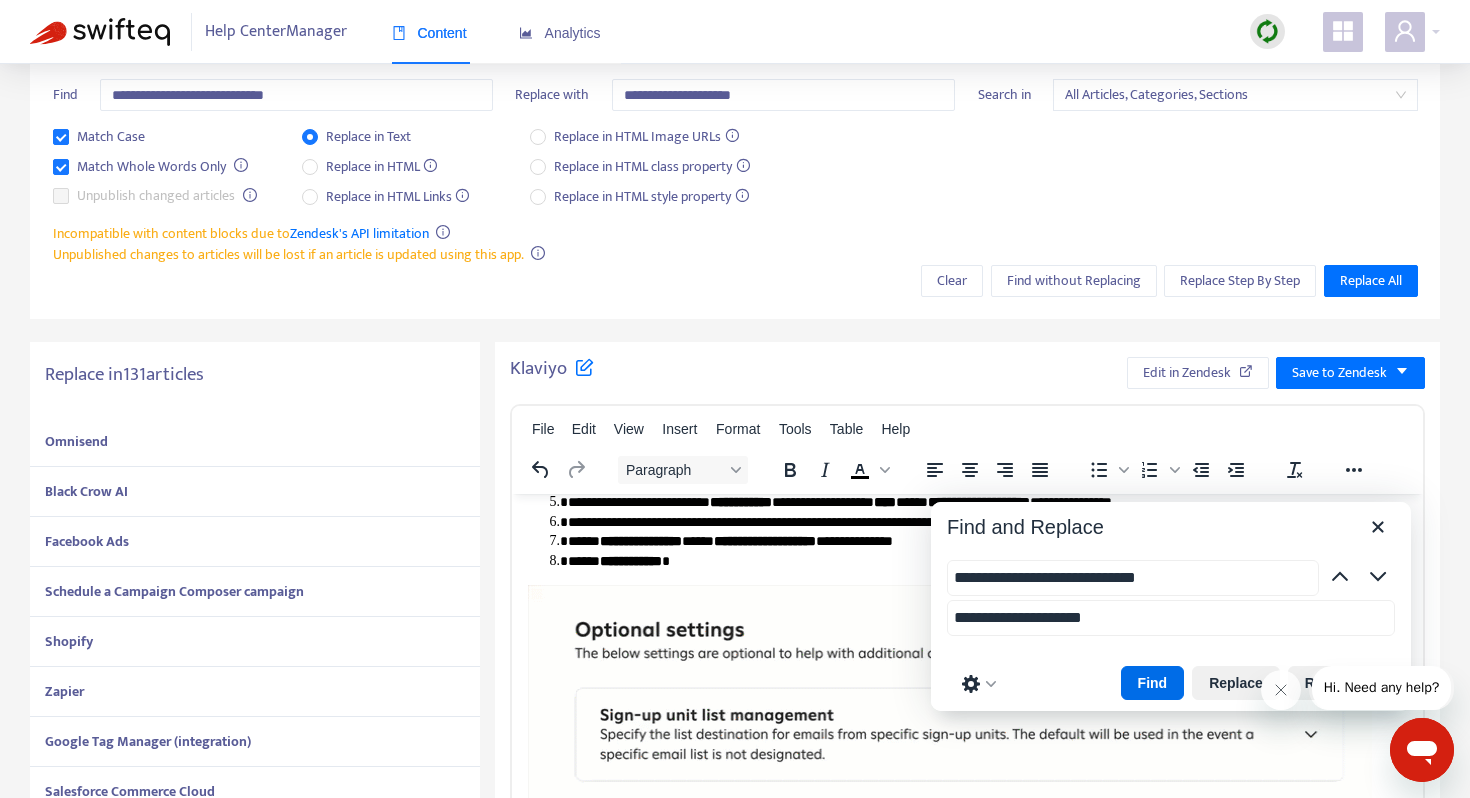 scroll, scrollTop: 115, scrollLeft: 0, axis: vertical 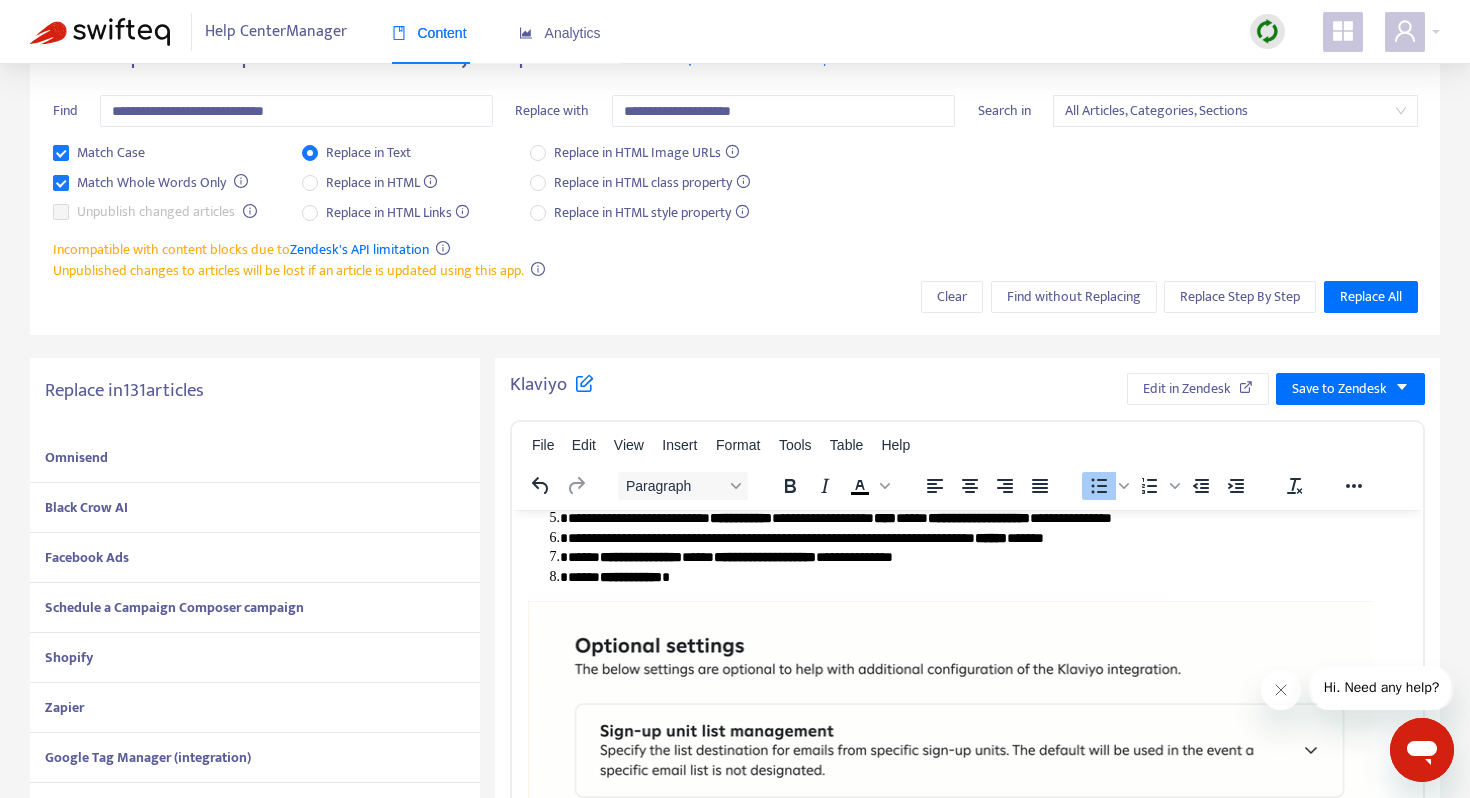 click on "Omnisend" at bounding box center [76, 457] 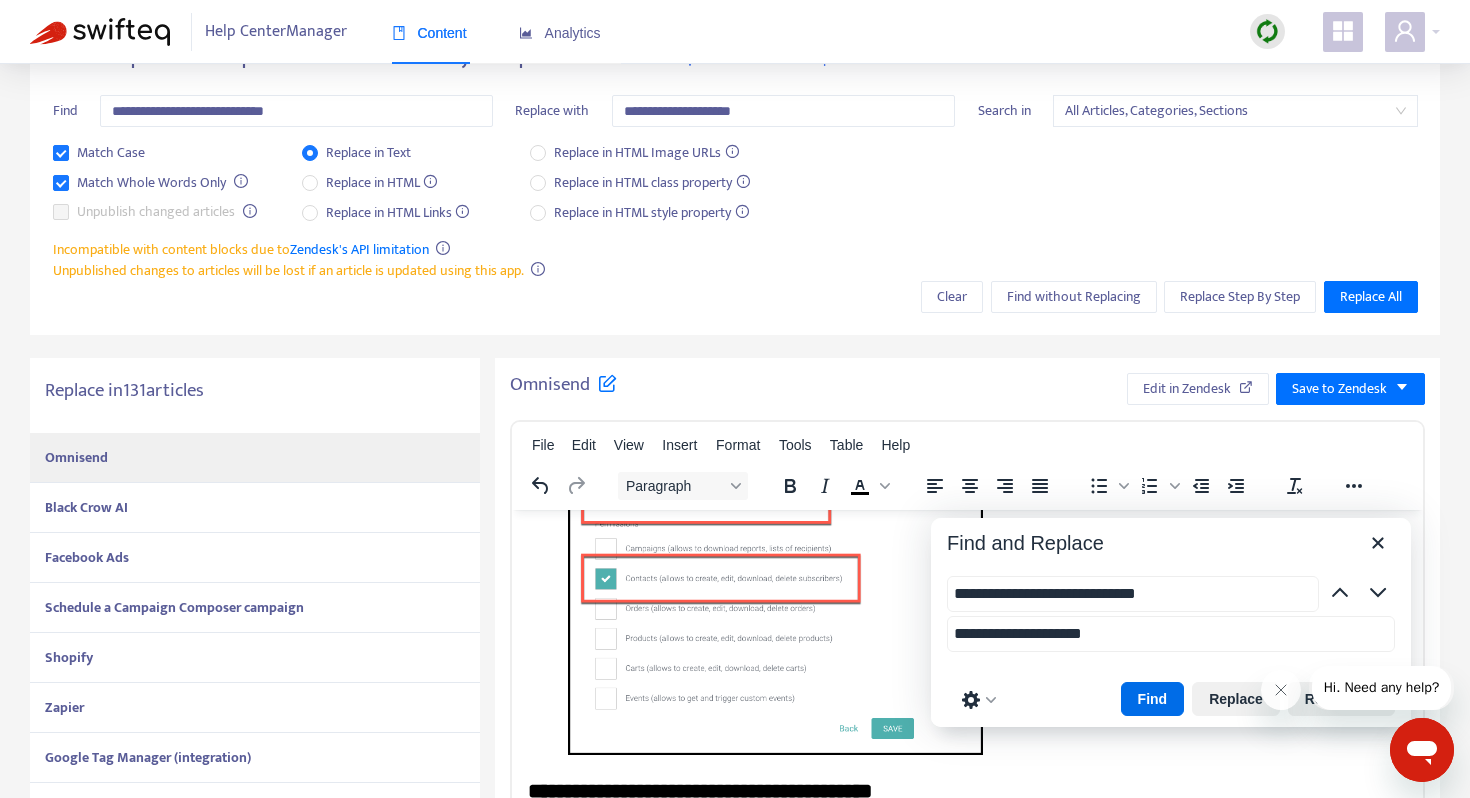 scroll, scrollTop: 165, scrollLeft: 0, axis: vertical 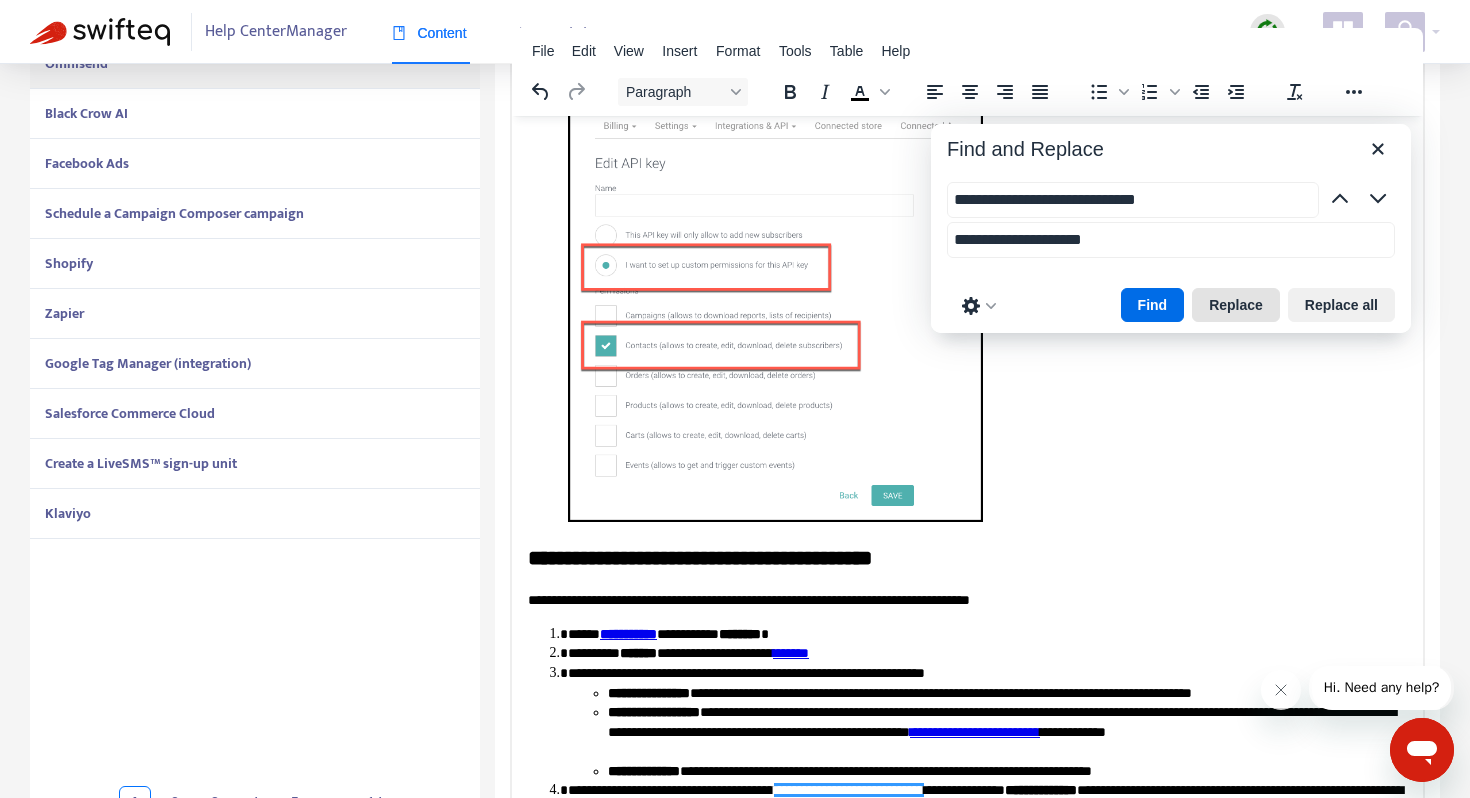 click on "Replace" at bounding box center (1236, 305) 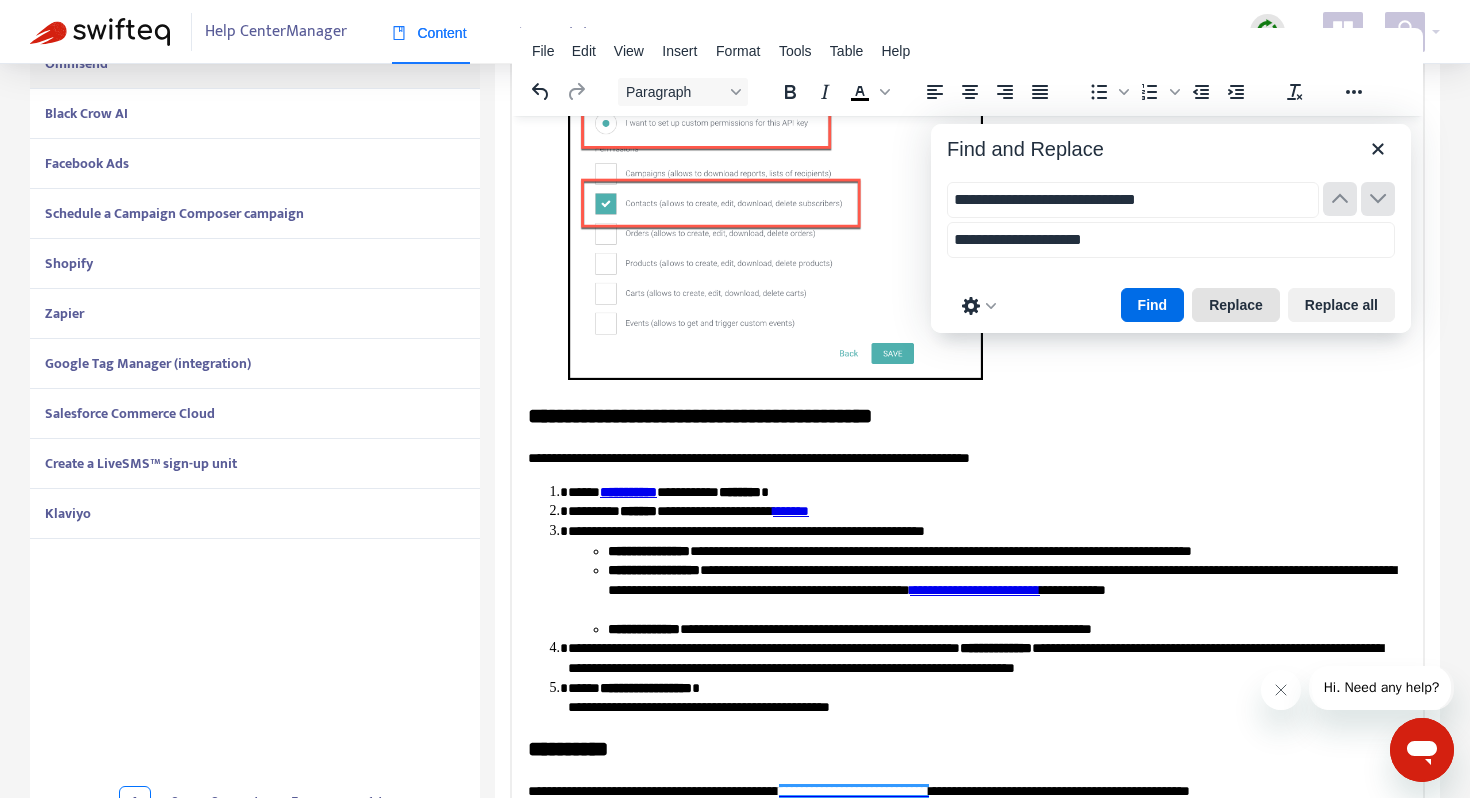 click on "Replace" at bounding box center [1236, 305] 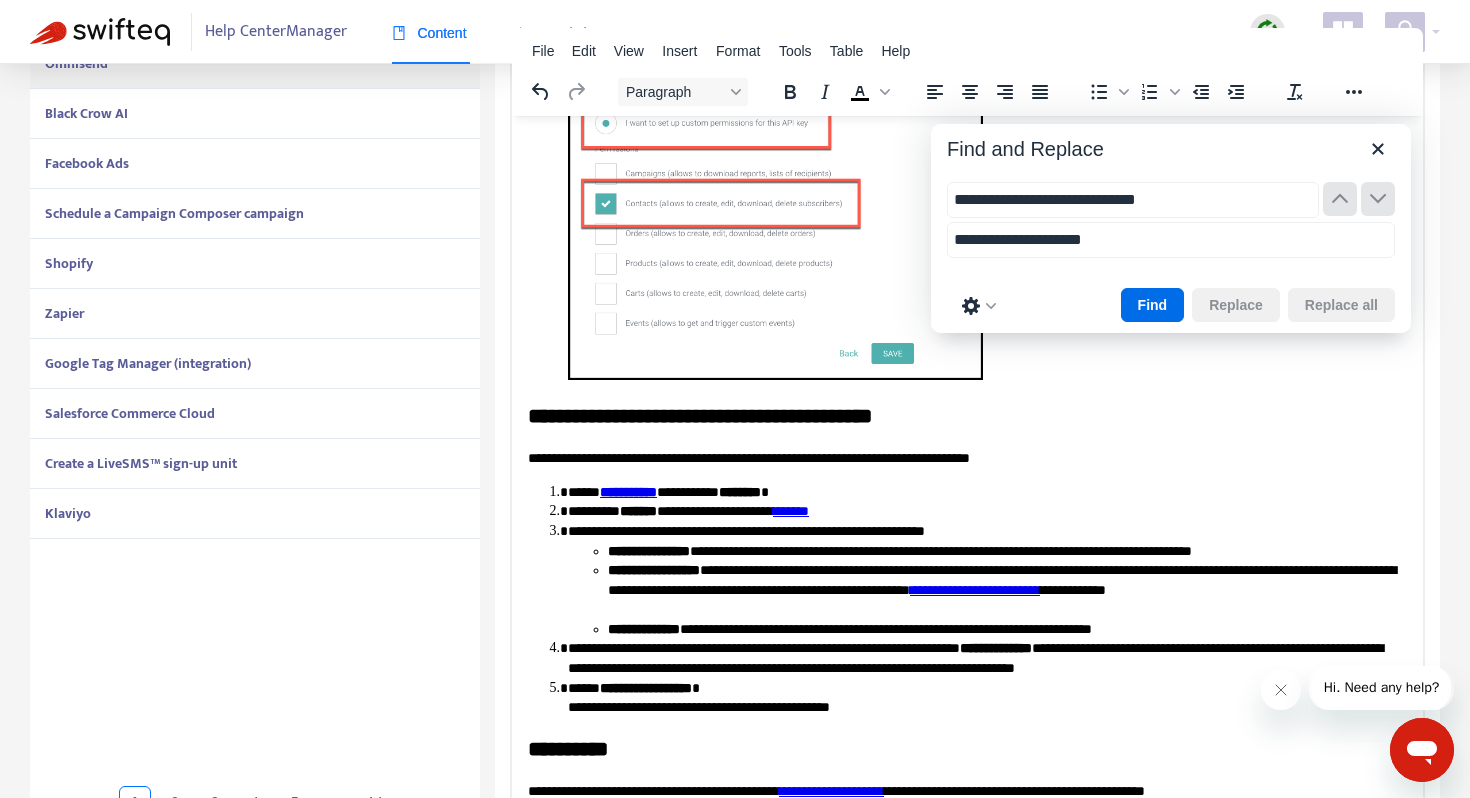scroll, scrollTop: 818, scrollLeft: 0, axis: vertical 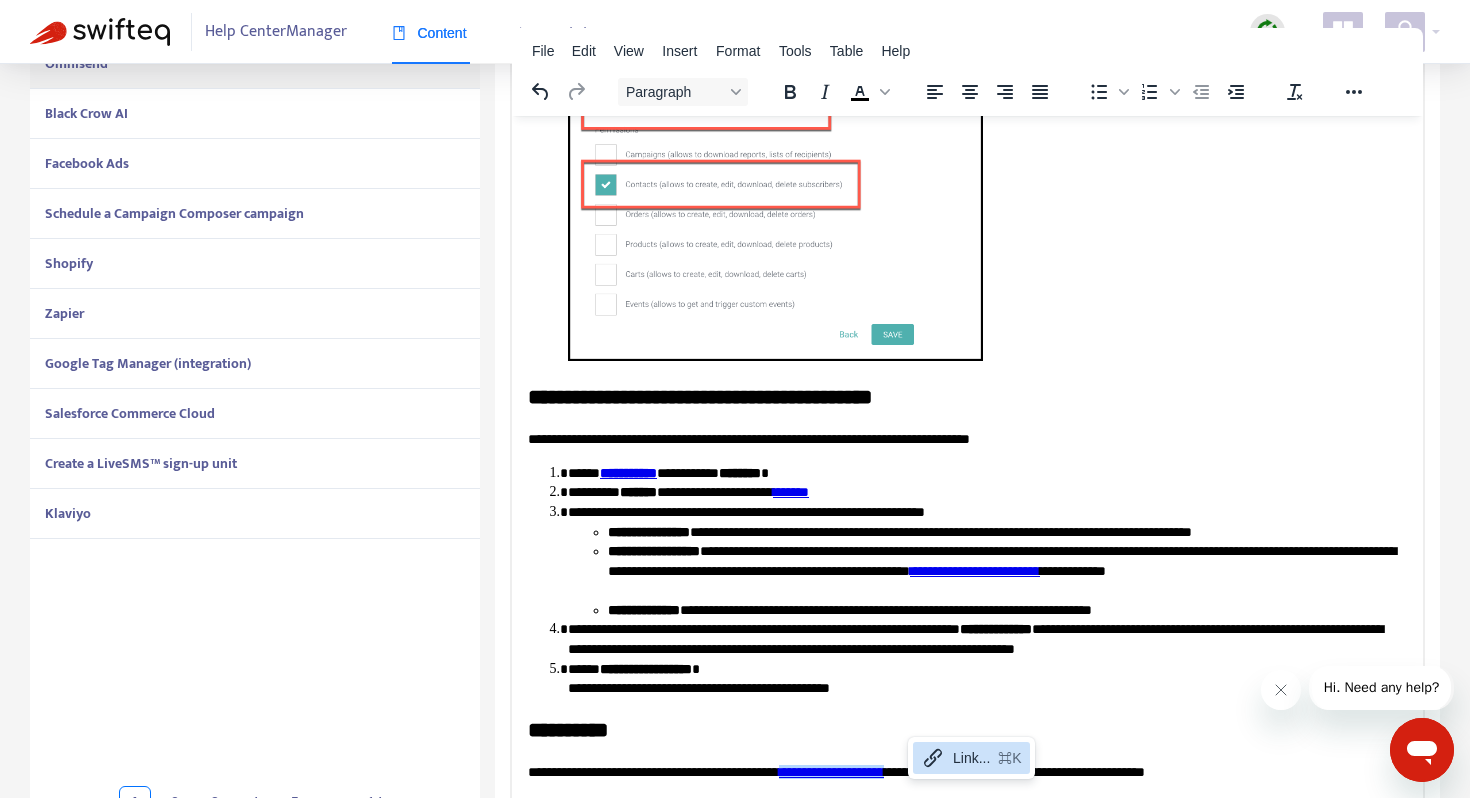 click on "Link..." at bounding box center (971, 758) 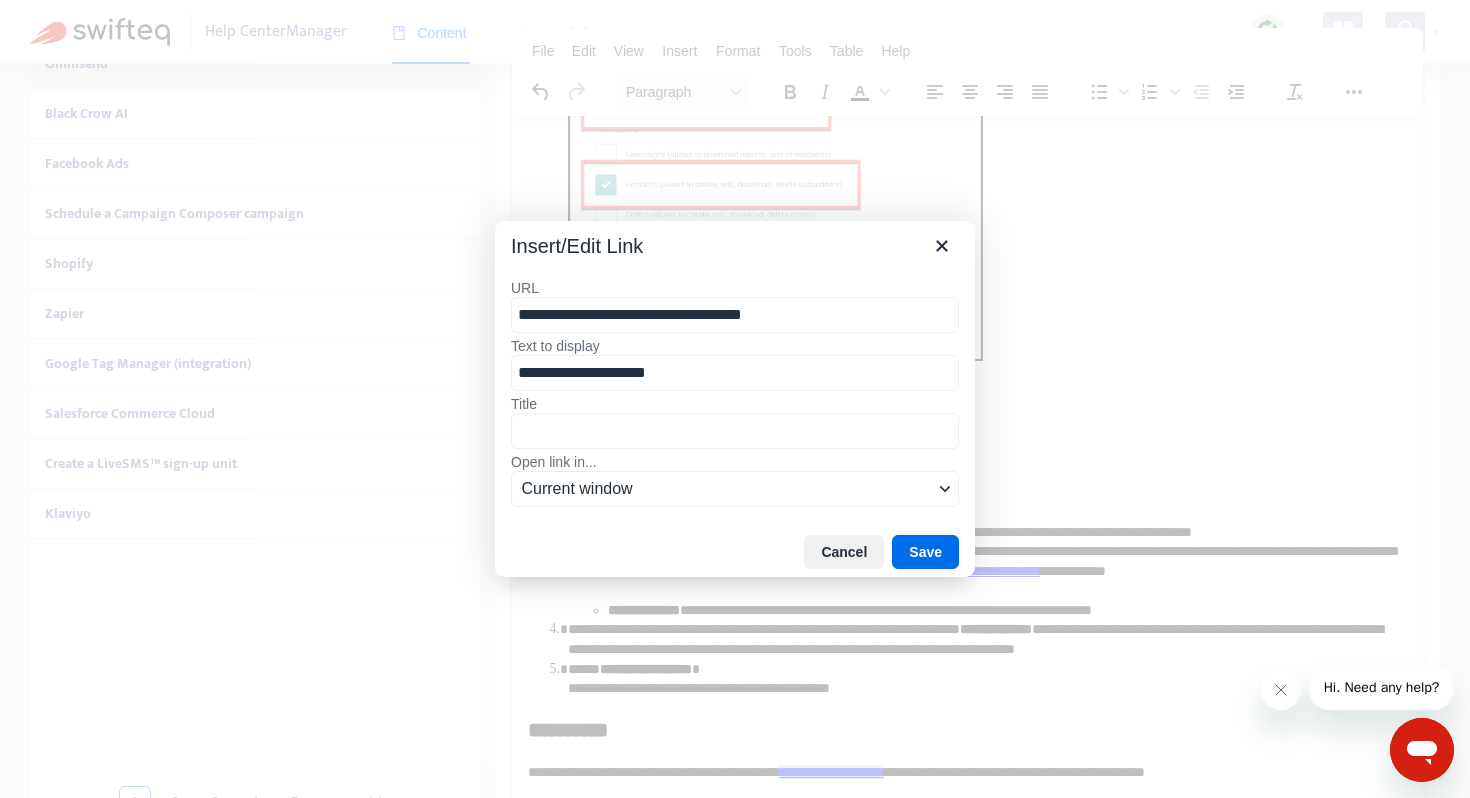 click on "**********" at bounding box center [735, 315] 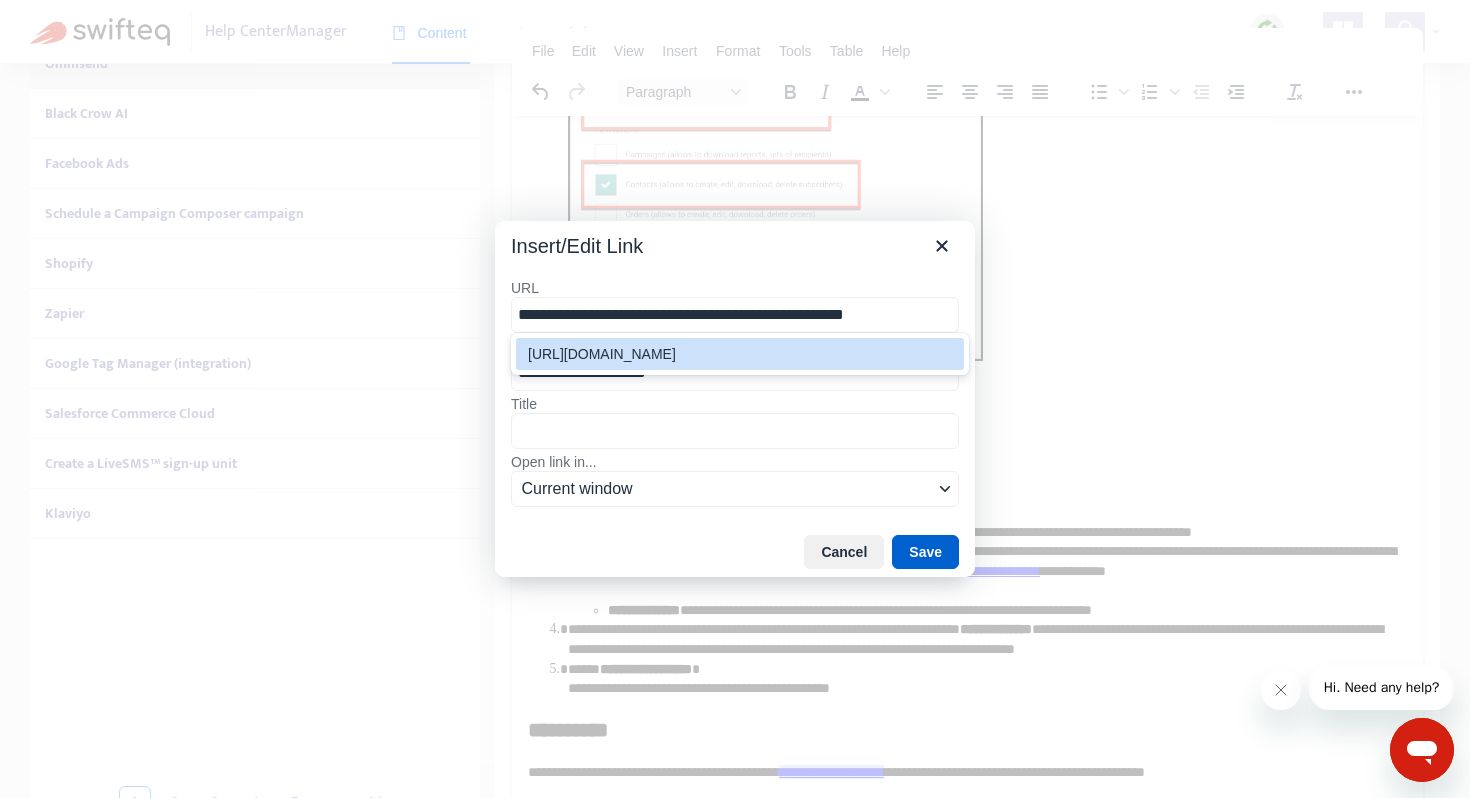 click on "Save" at bounding box center [925, 552] 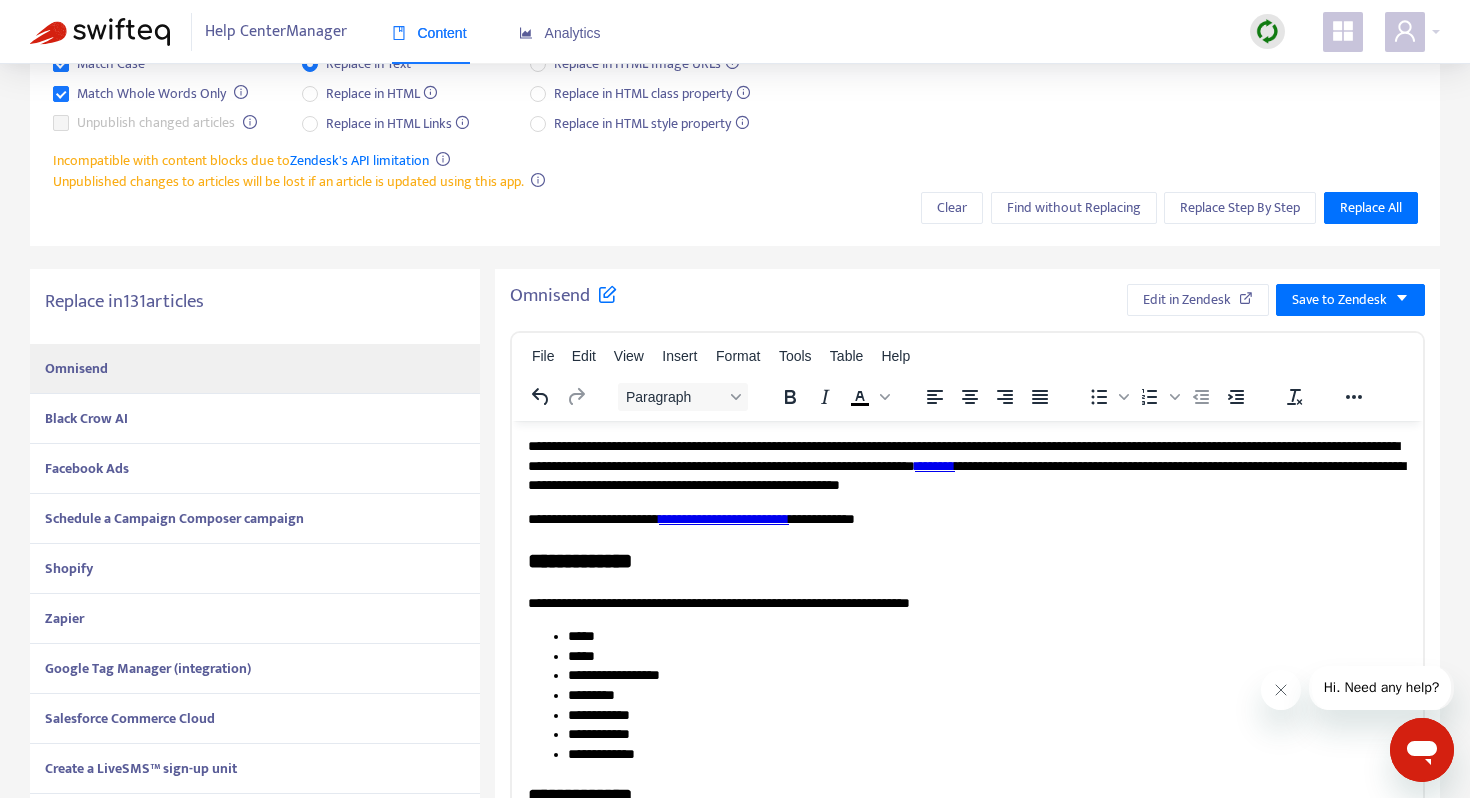 scroll, scrollTop: 165, scrollLeft: 0, axis: vertical 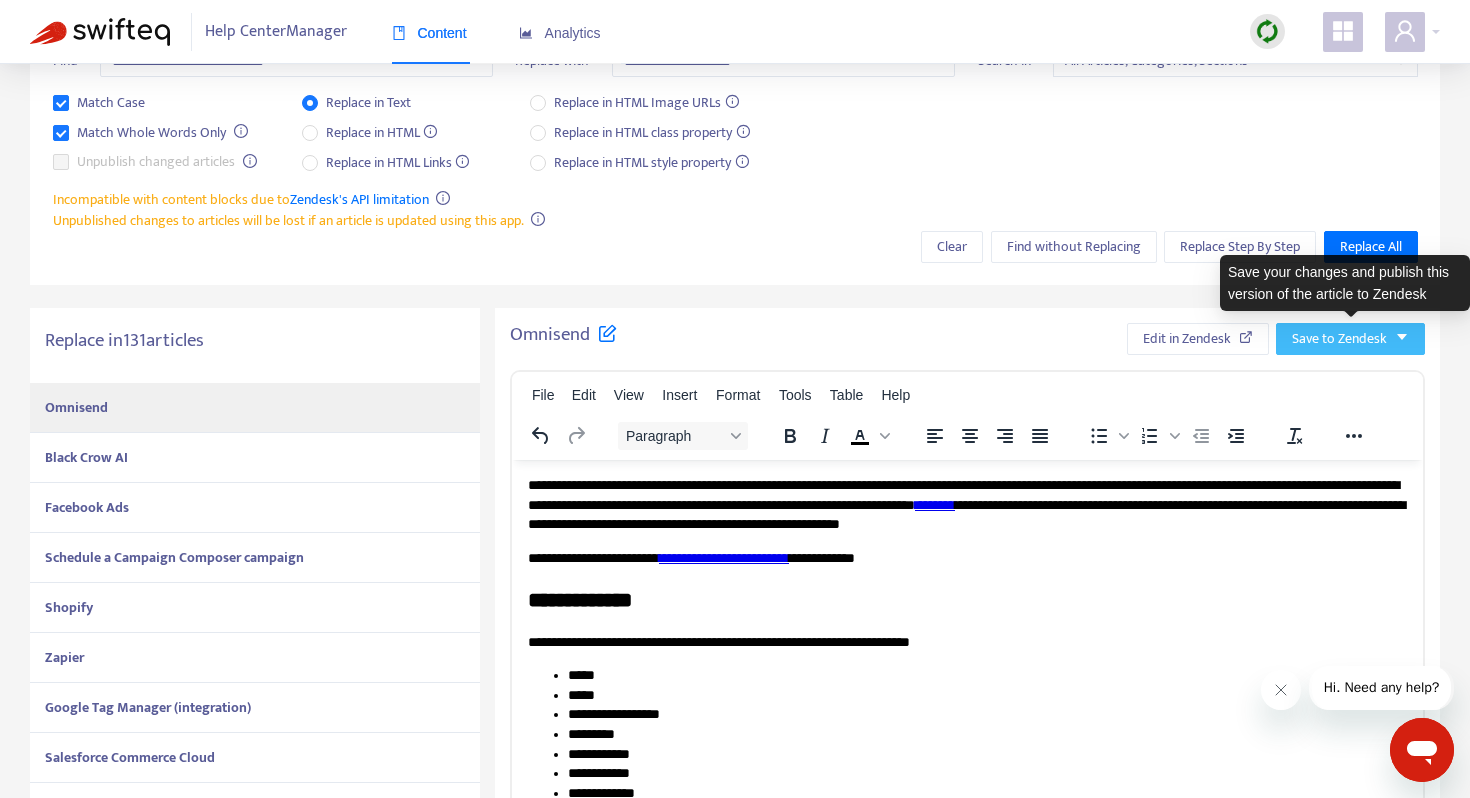 click on "Save to Zendesk" at bounding box center (1339, 339) 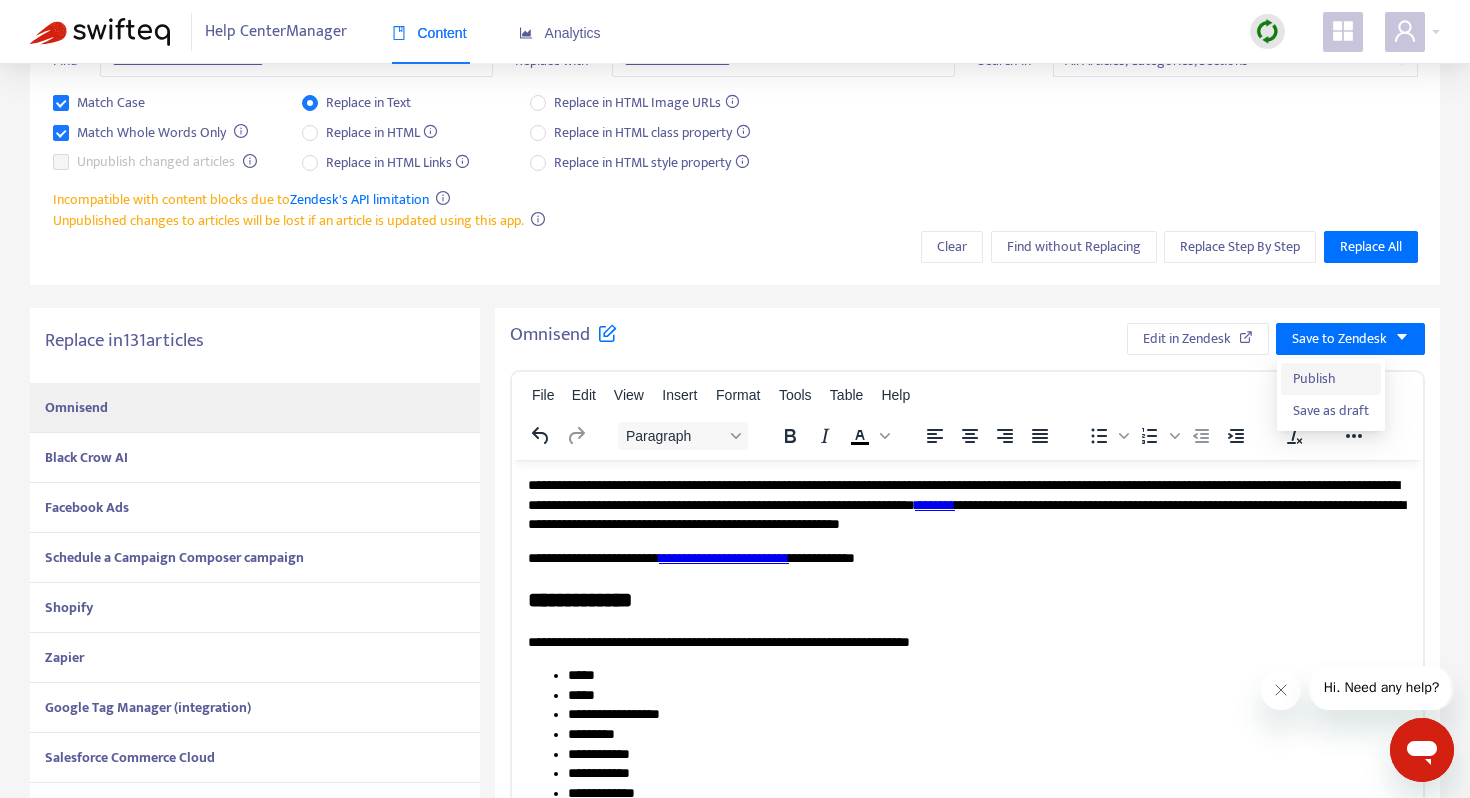 click on "Publish" at bounding box center [1331, 379] 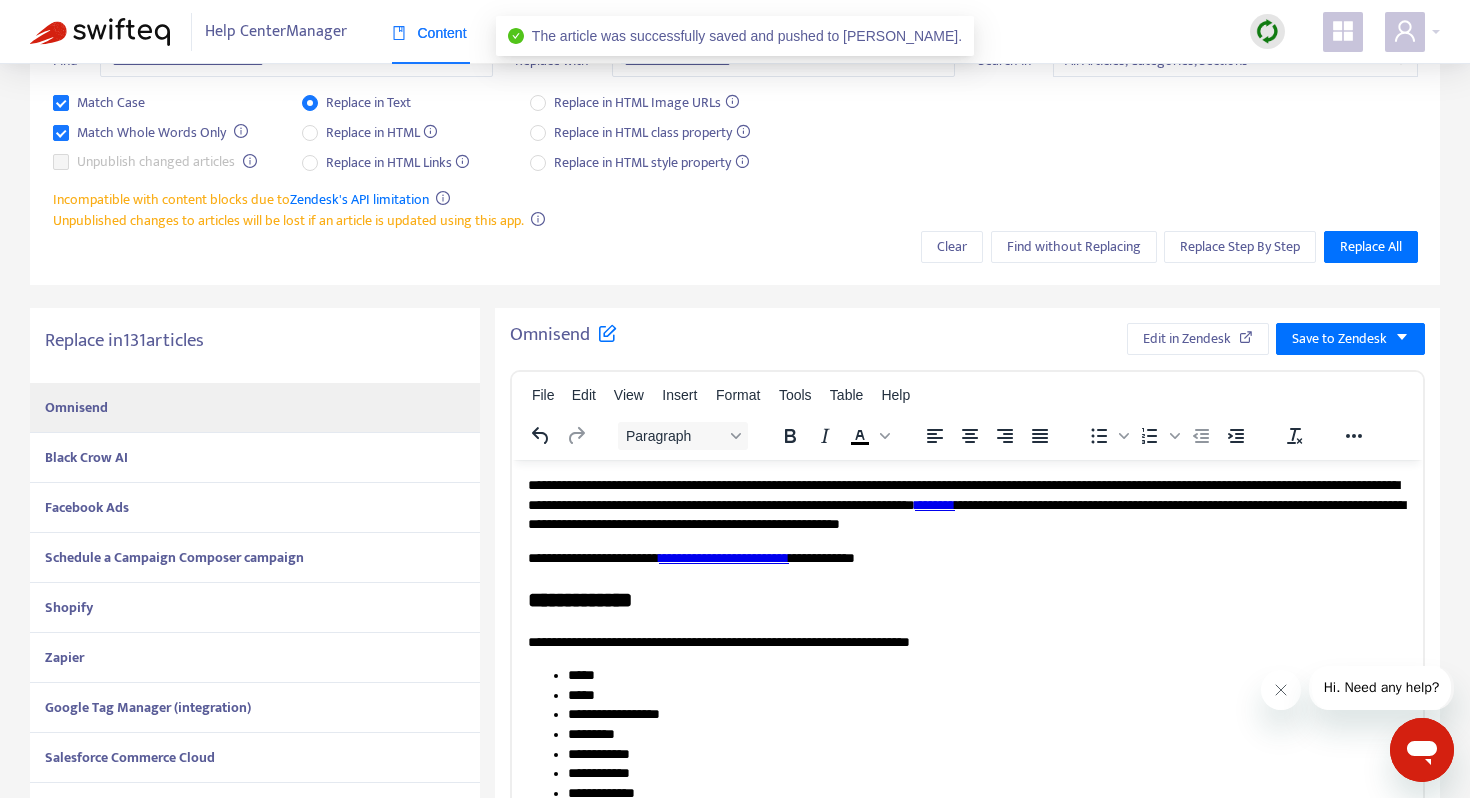 click on "Black Crow AI" at bounding box center (255, 458) 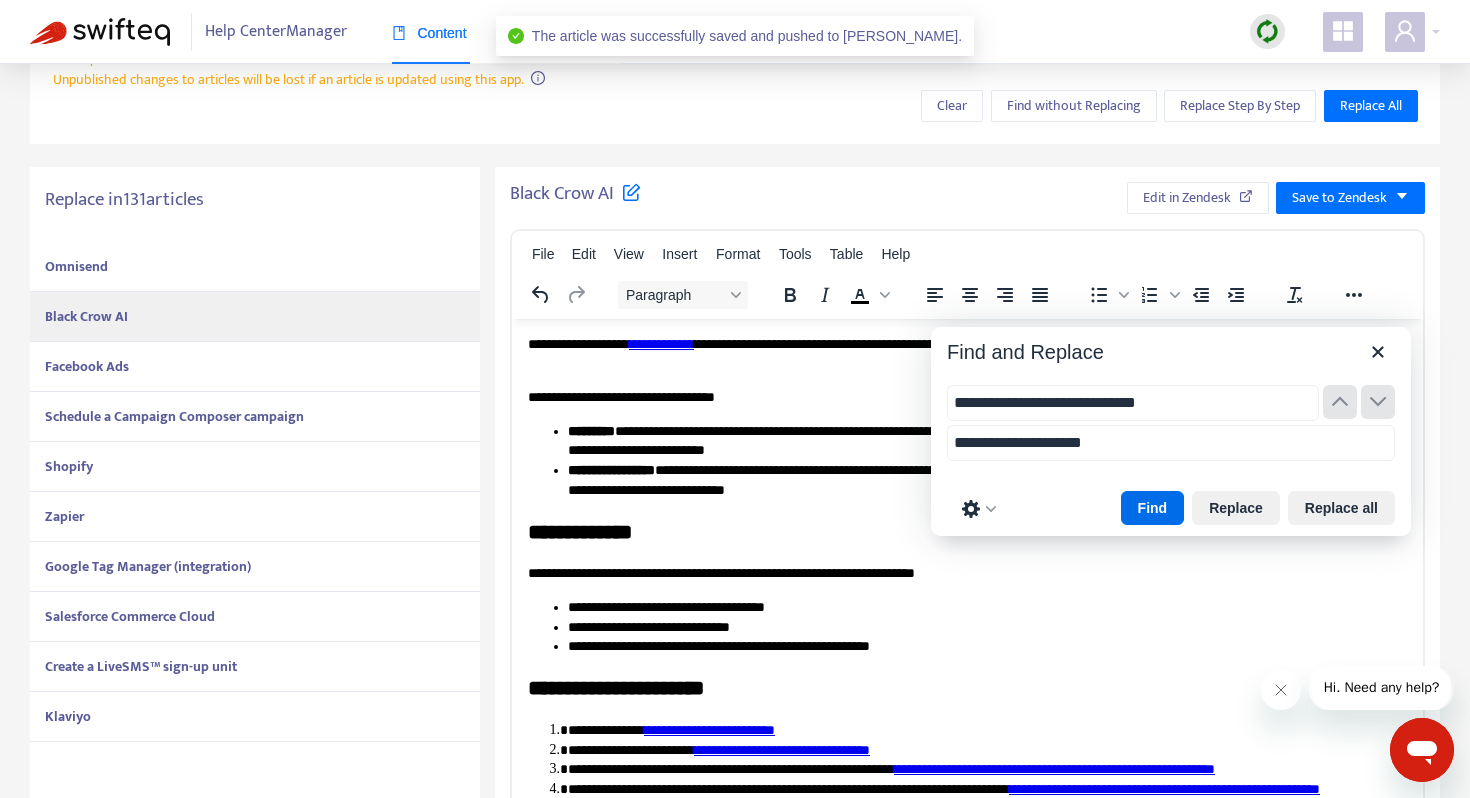 scroll, scrollTop: 408, scrollLeft: 0, axis: vertical 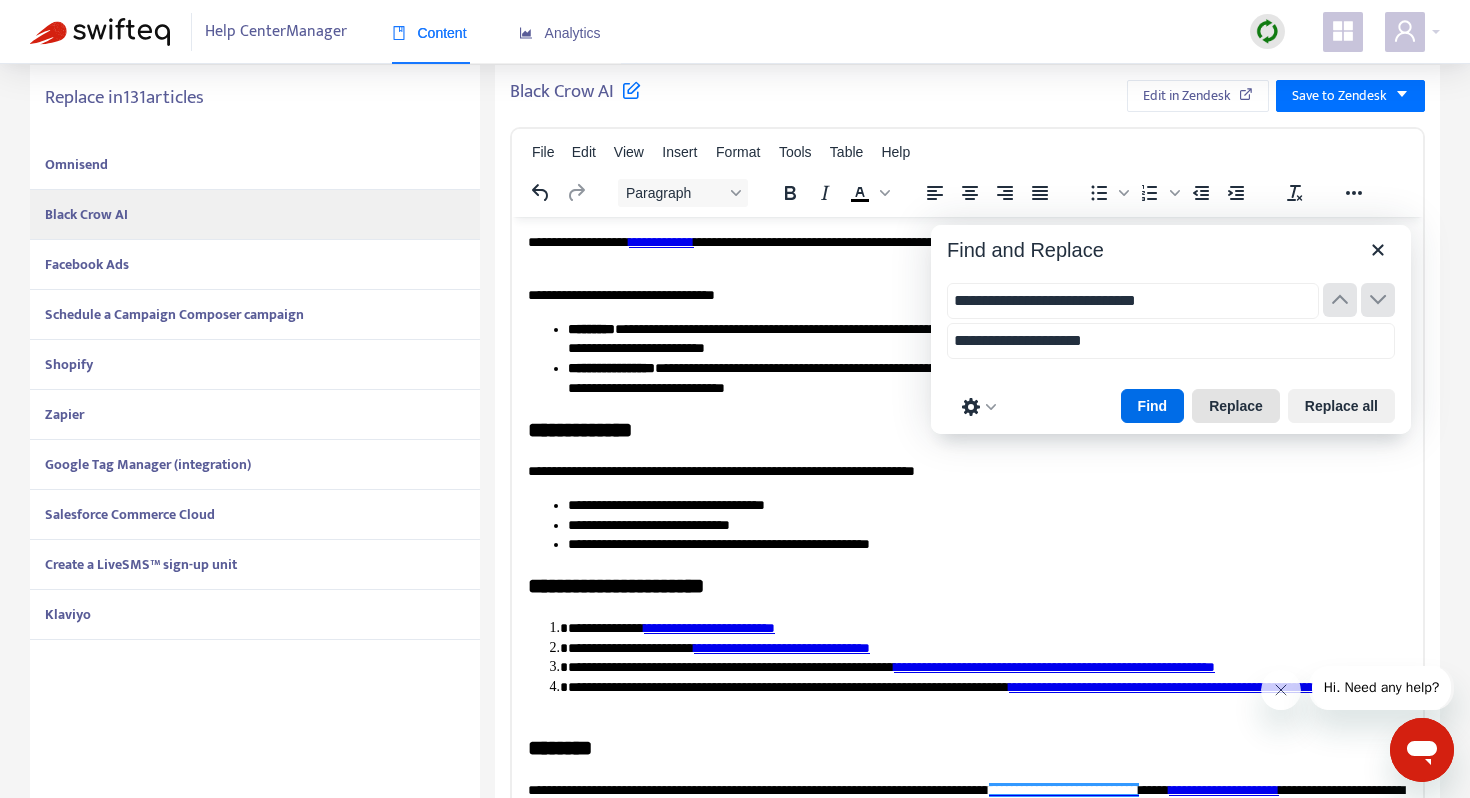 click on "Replace" at bounding box center (1236, 406) 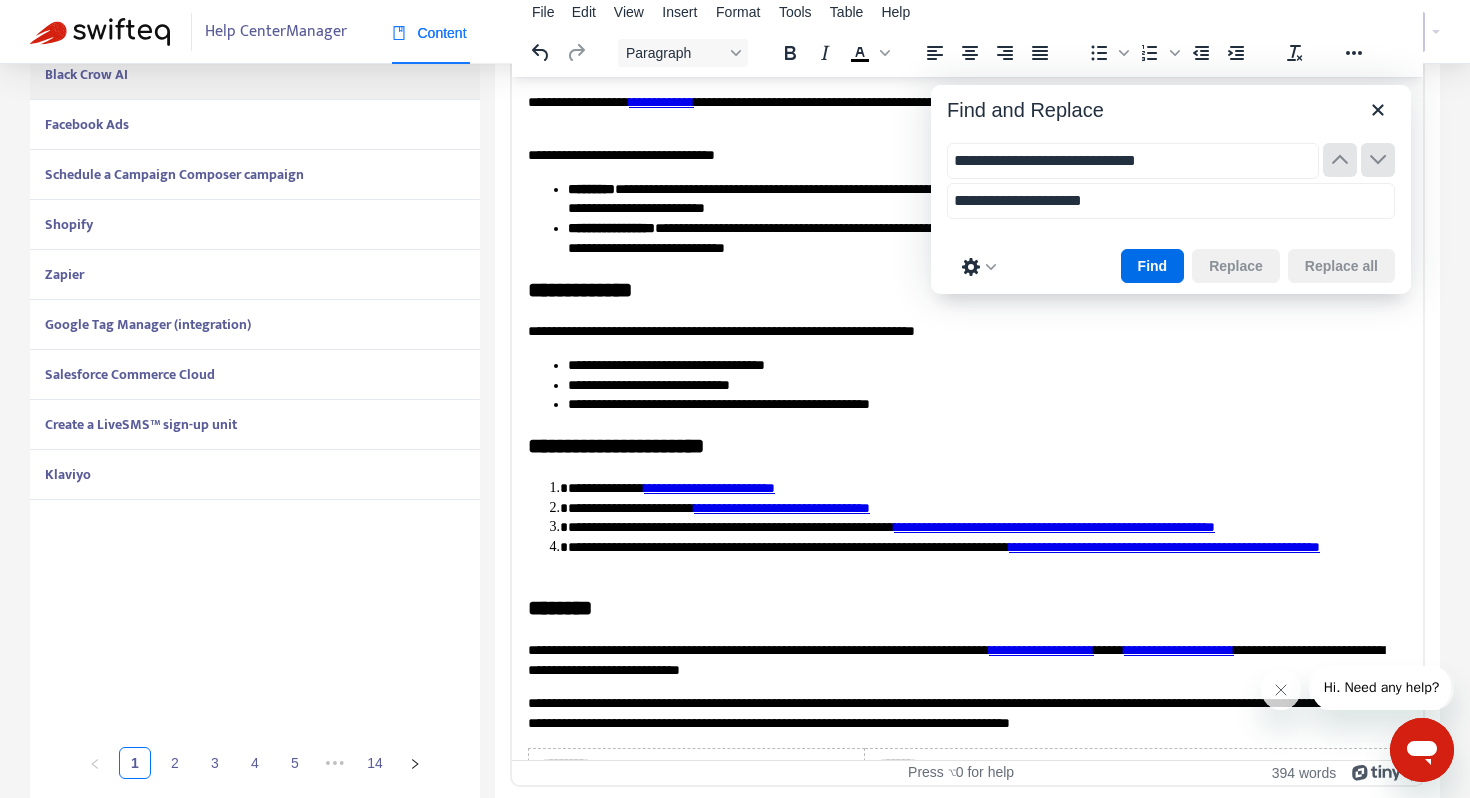 scroll, scrollTop: 551, scrollLeft: 0, axis: vertical 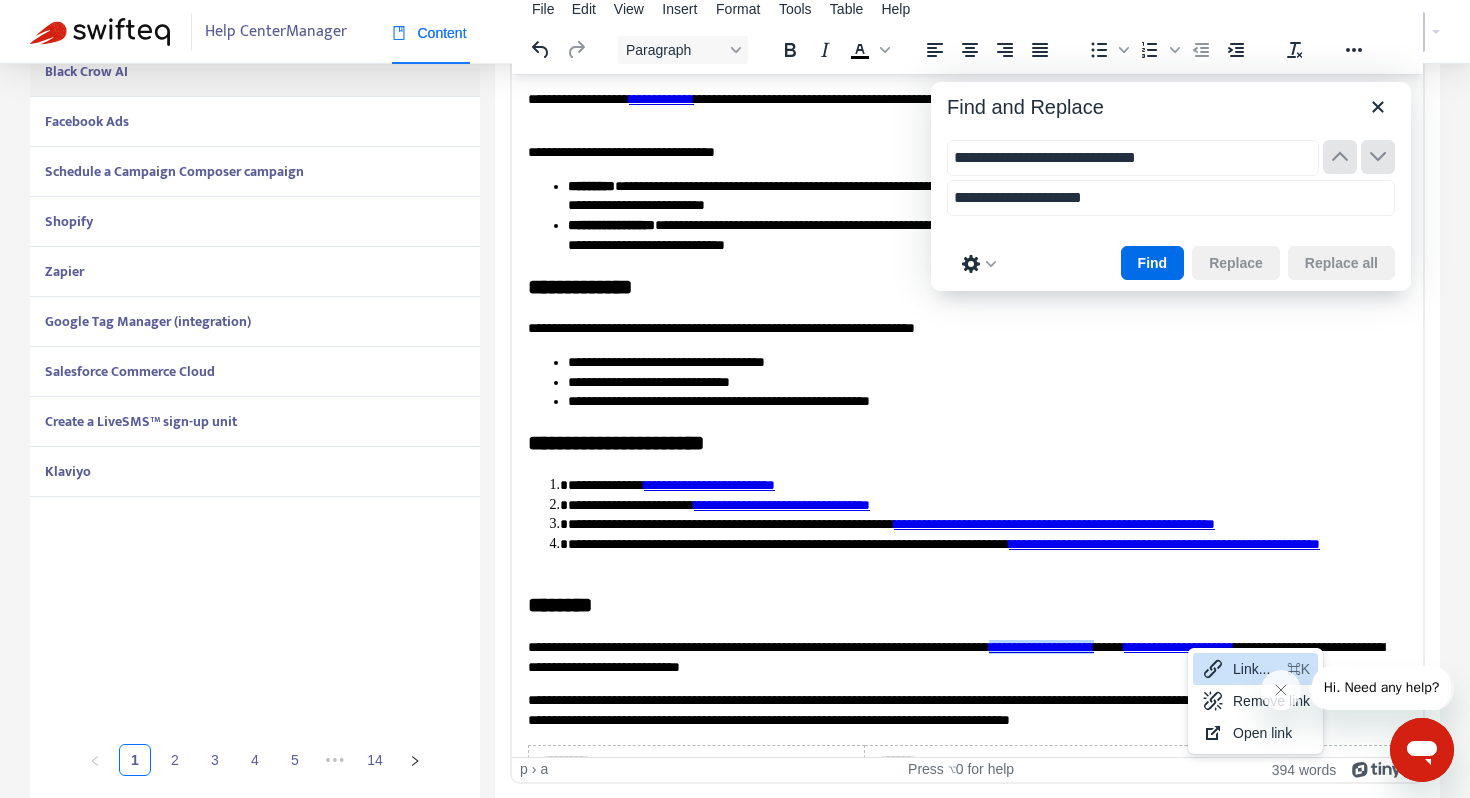 click on "Link... ⌘K" at bounding box center (1255, 669) 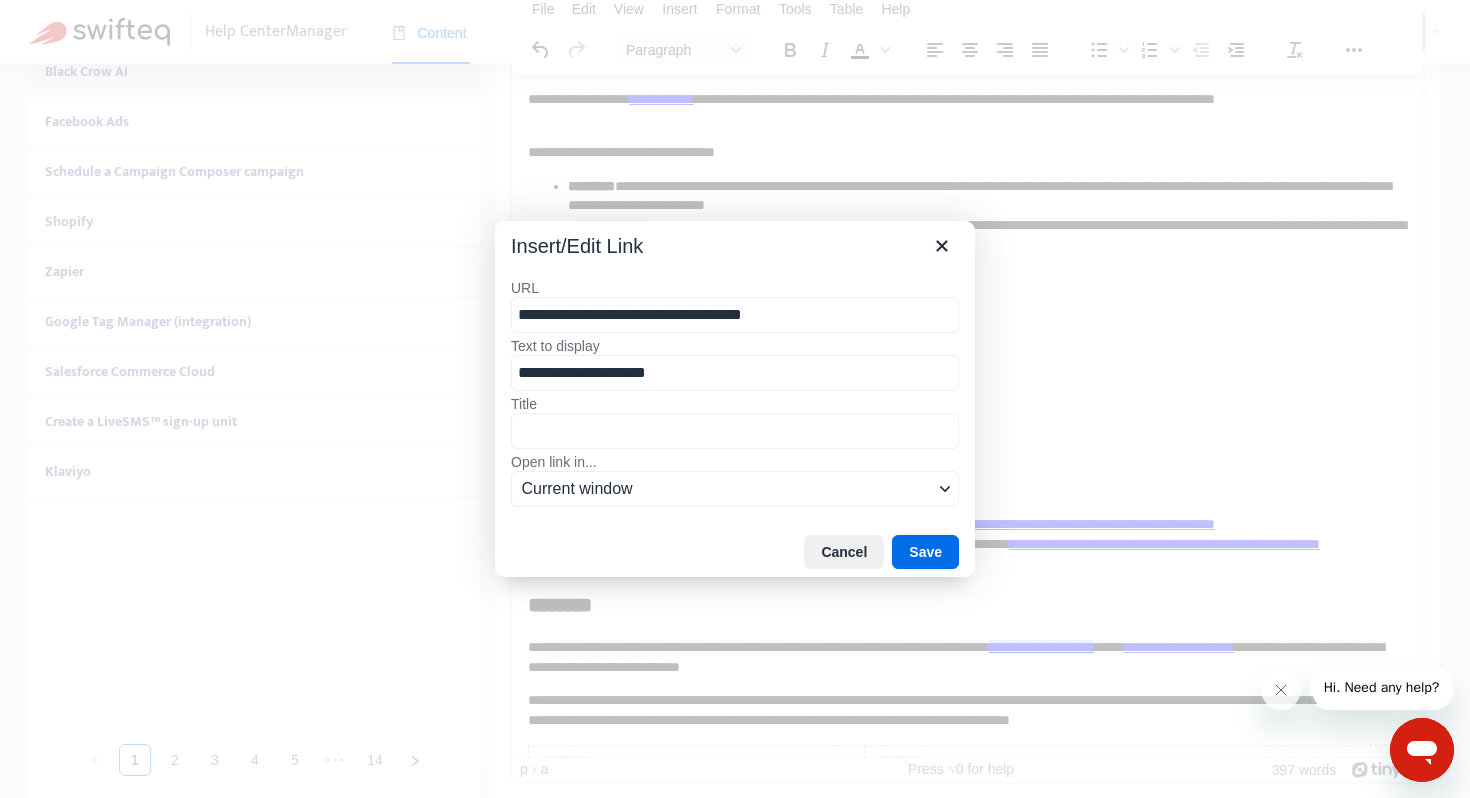 click on "**********" at bounding box center [735, 315] 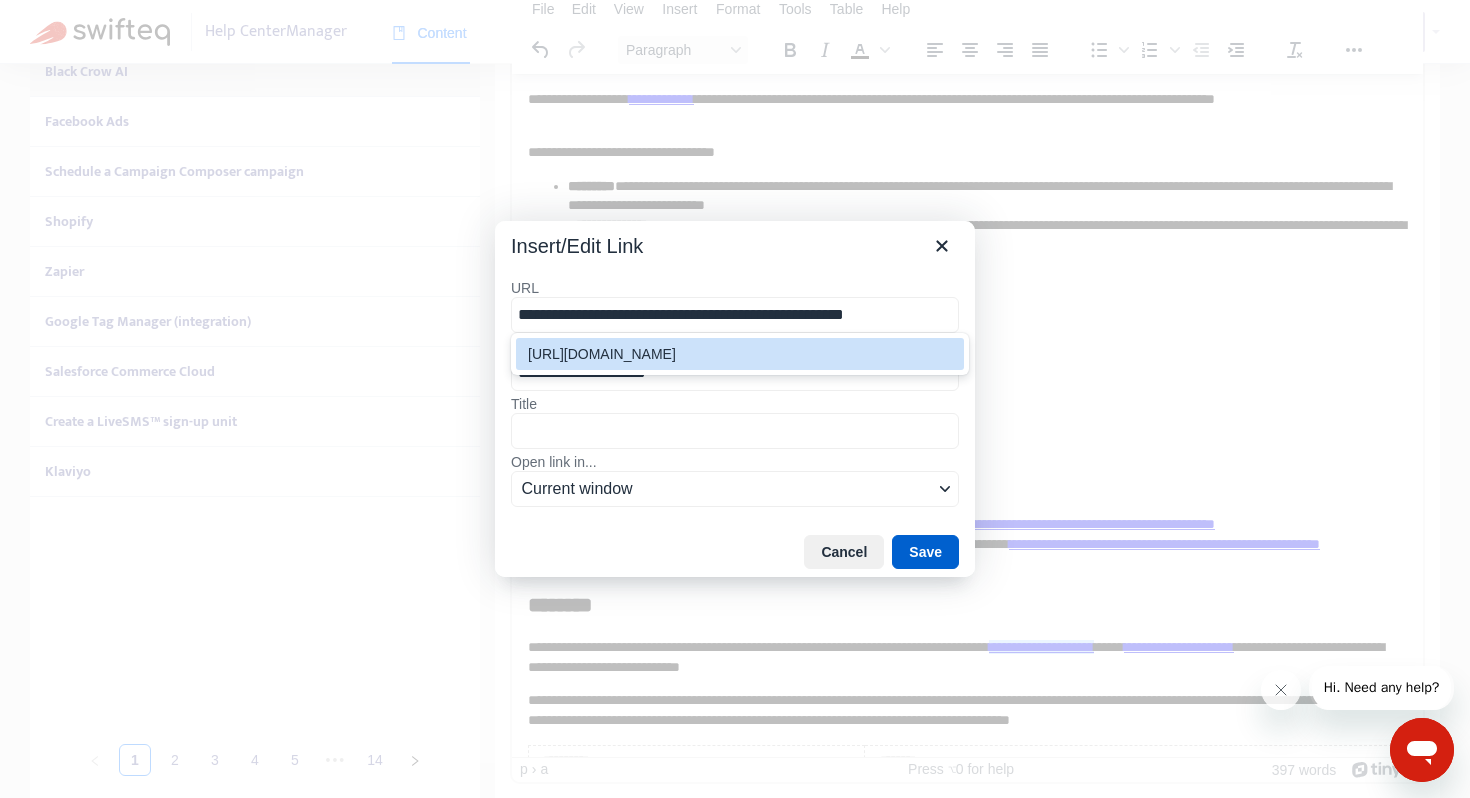 click on "Save" at bounding box center (925, 552) 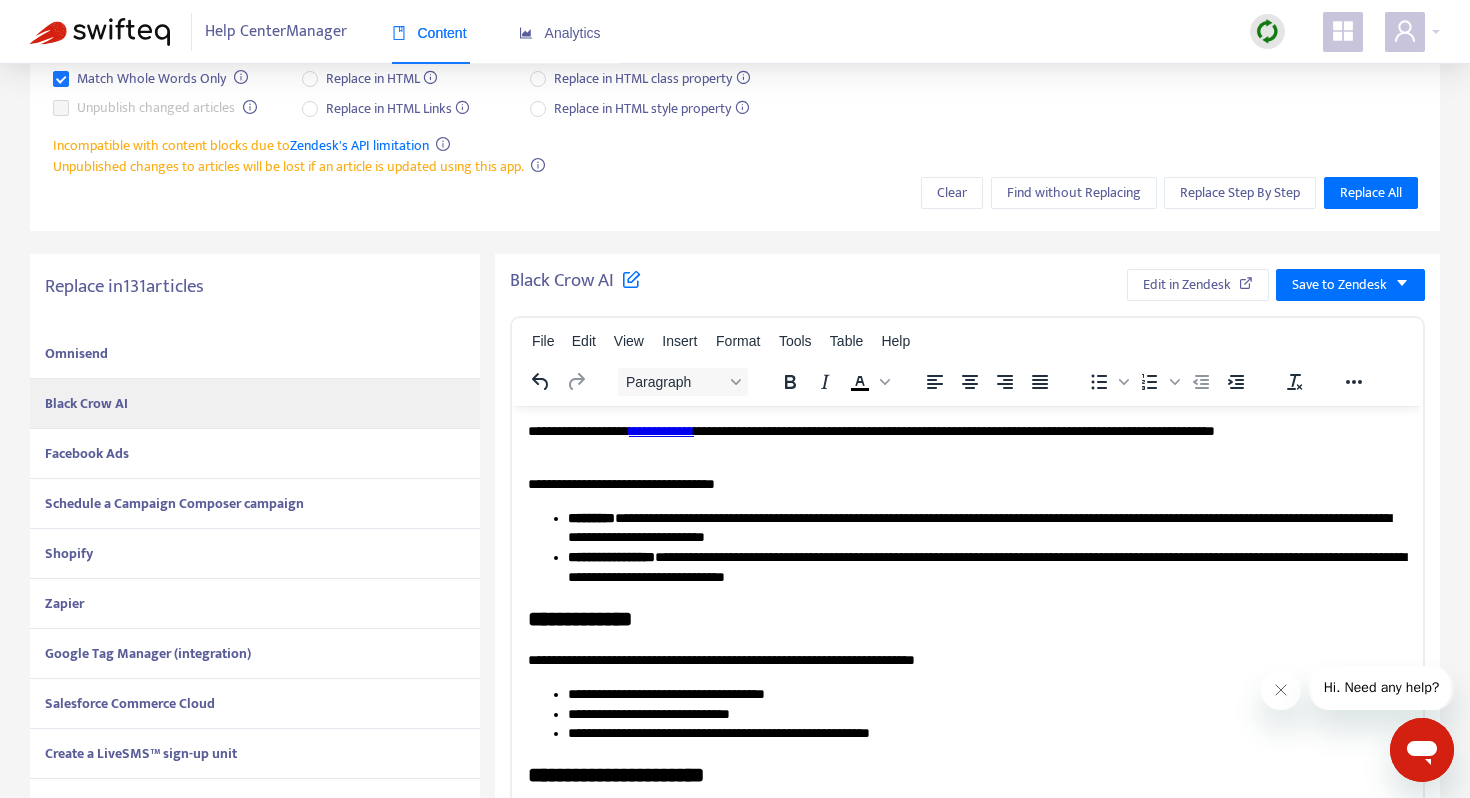 scroll, scrollTop: 24, scrollLeft: 0, axis: vertical 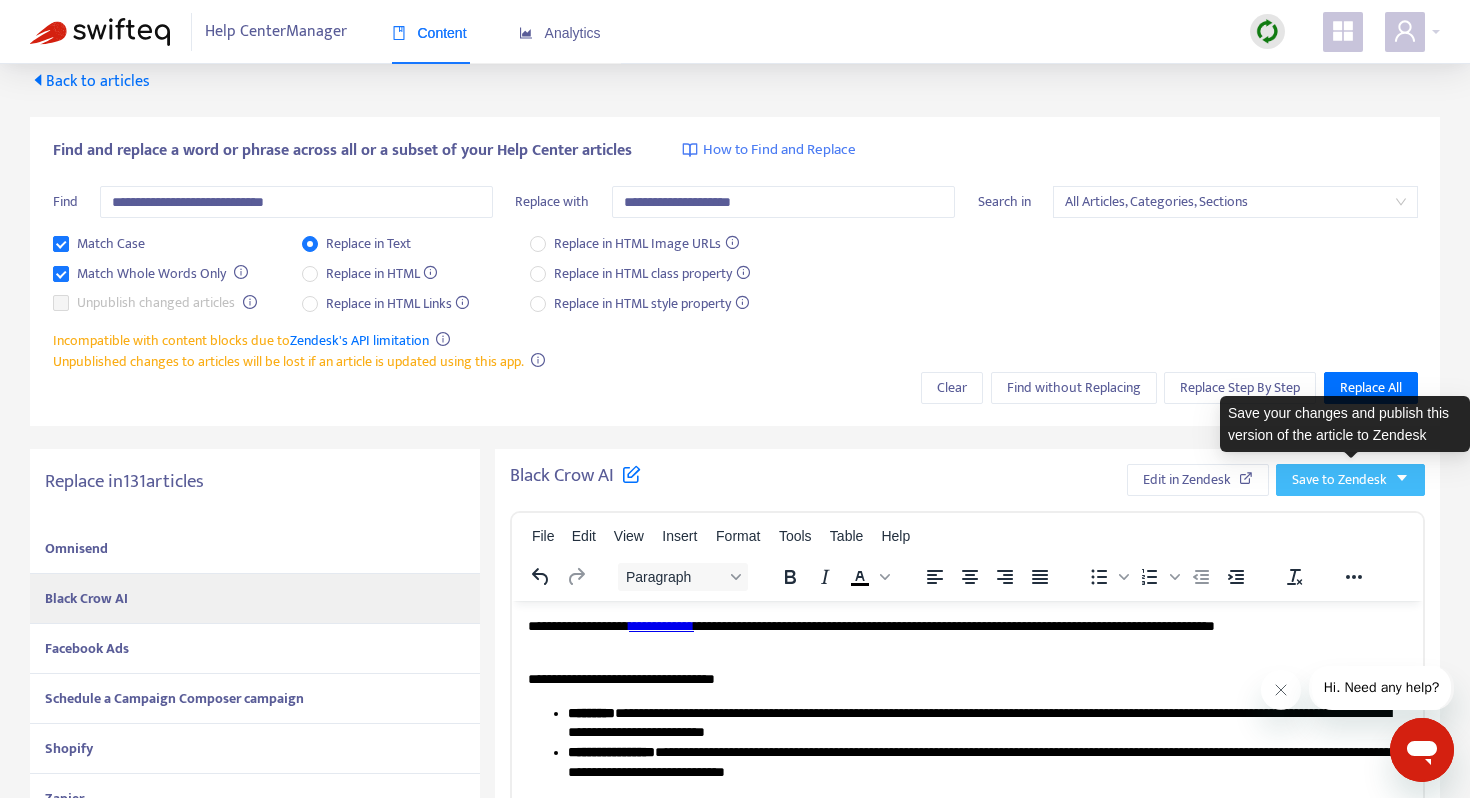 click on "Save to Zendesk" at bounding box center (1339, 480) 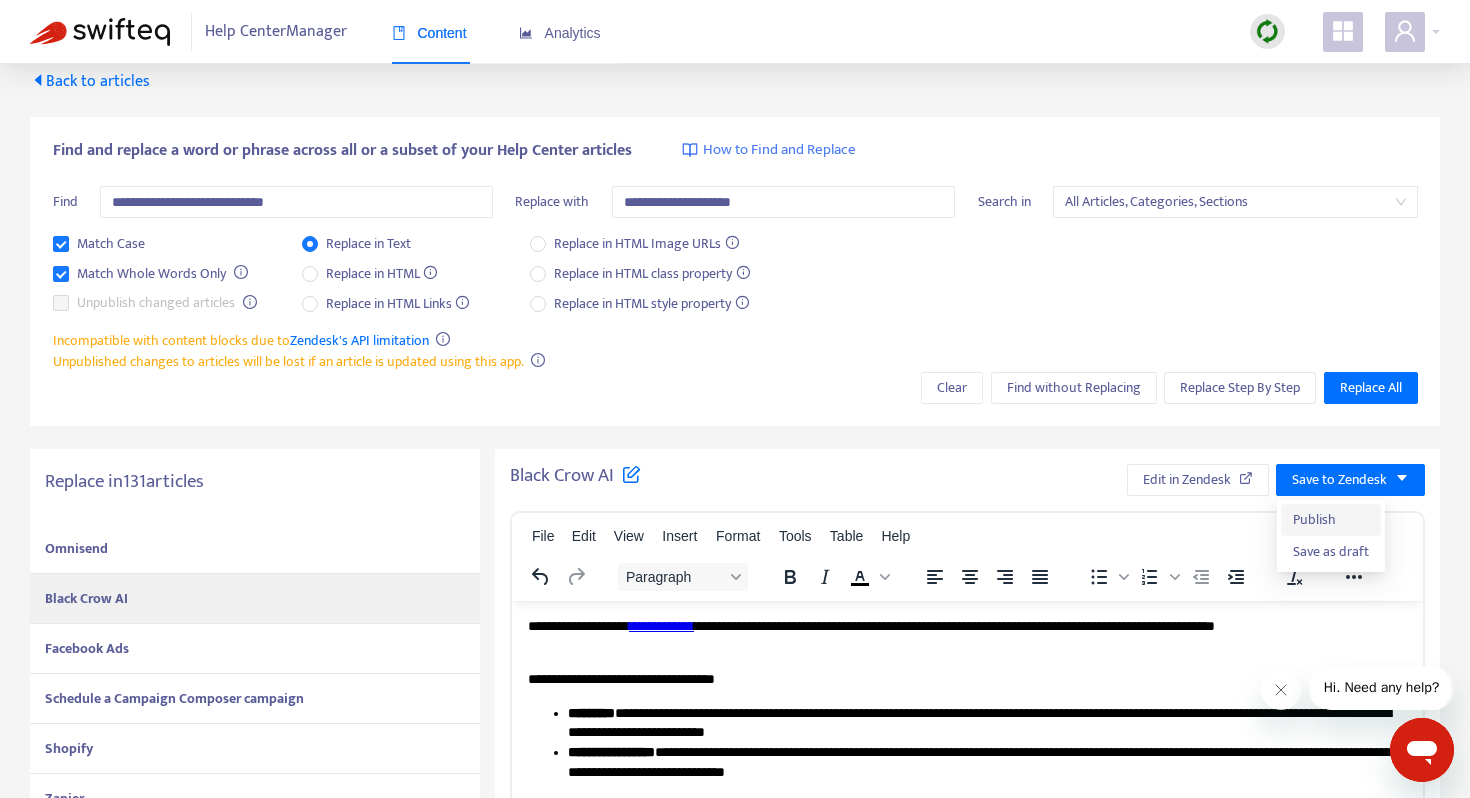 click on "Publish" at bounding box center [1331, 520] 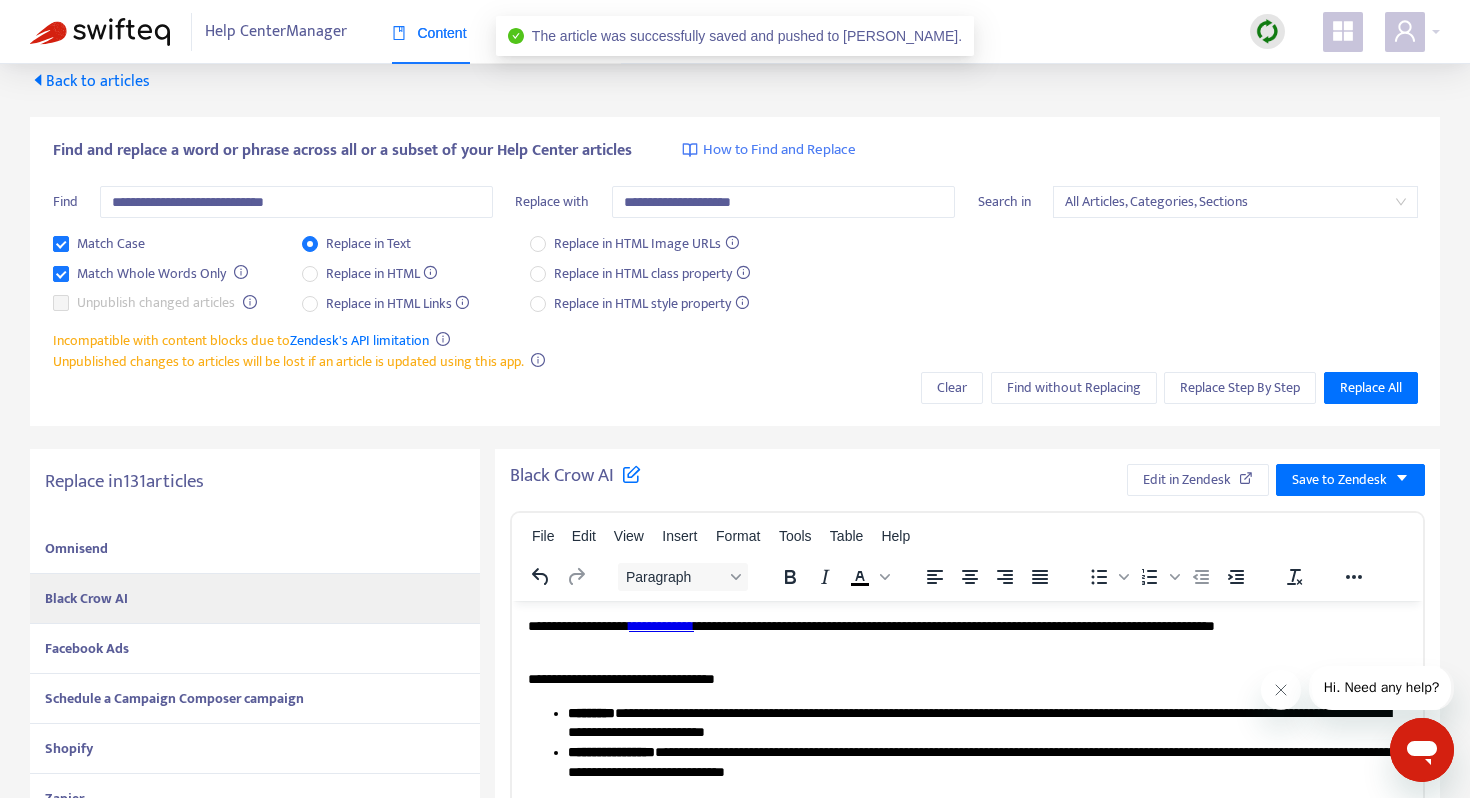 click on "Facebook Ads" at bounding box center (255, 649) 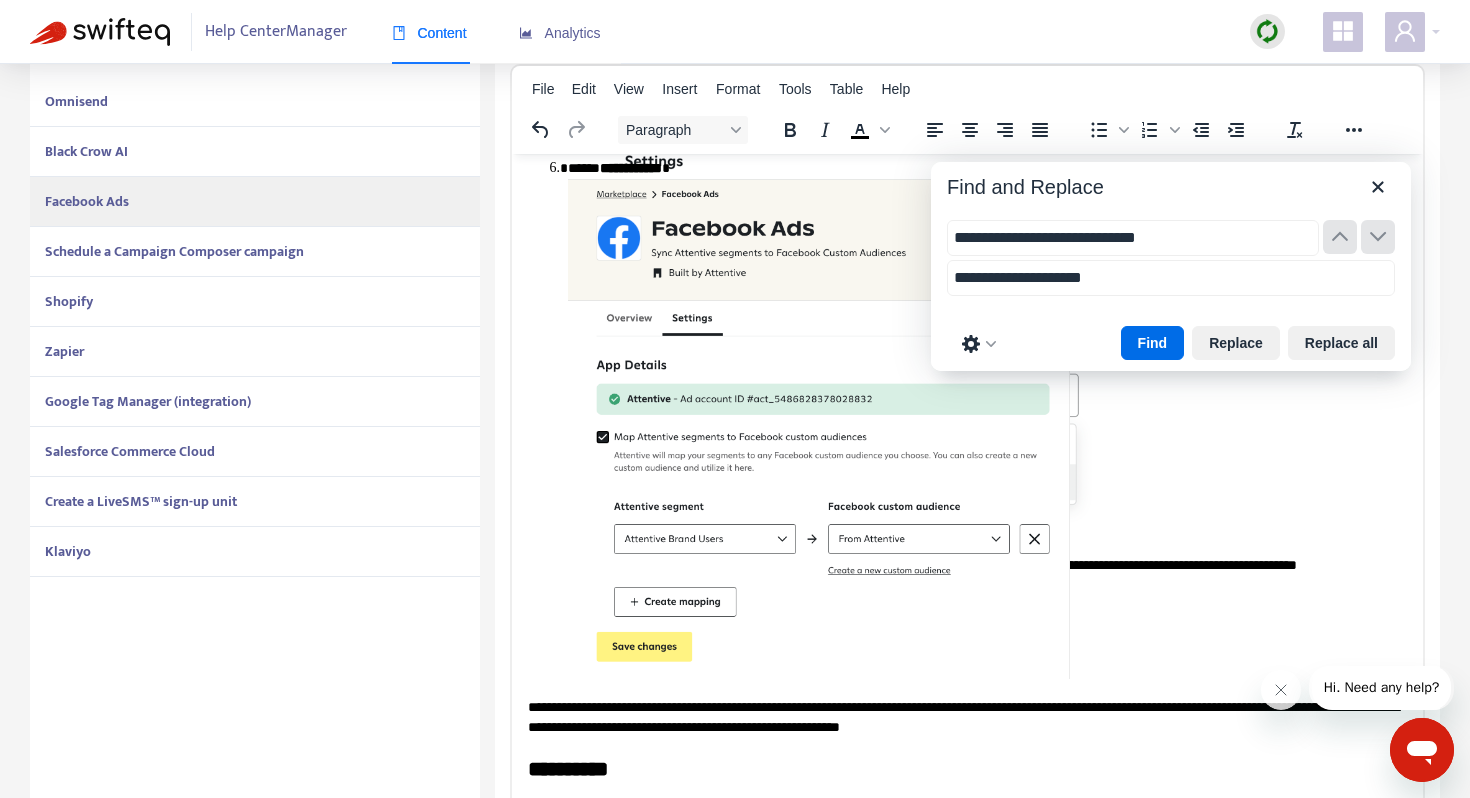 scroll, scrollTop: 509, scrollLeft: 0, axis: vertical 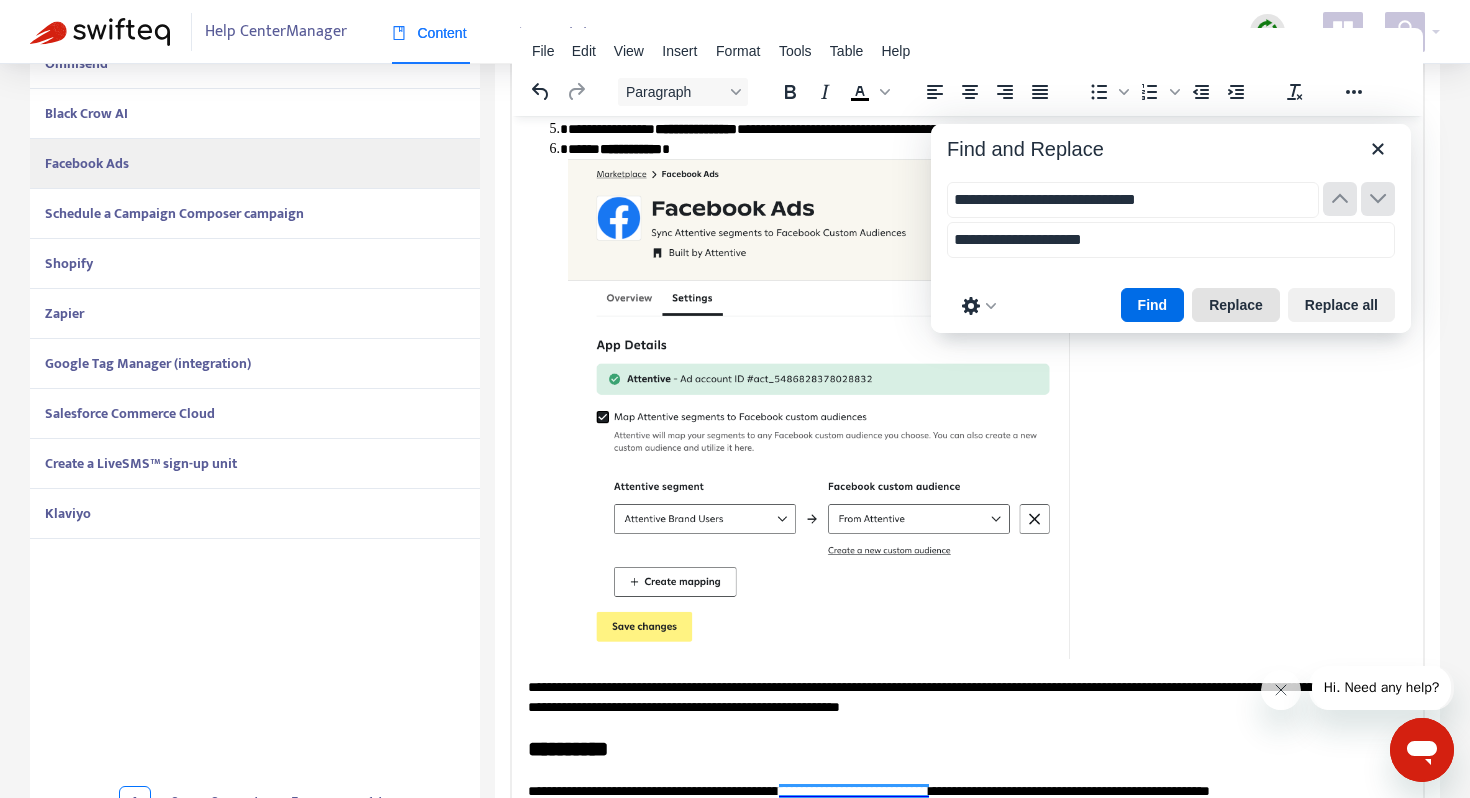 click on "Replace" at bounding box center (1236, 305) 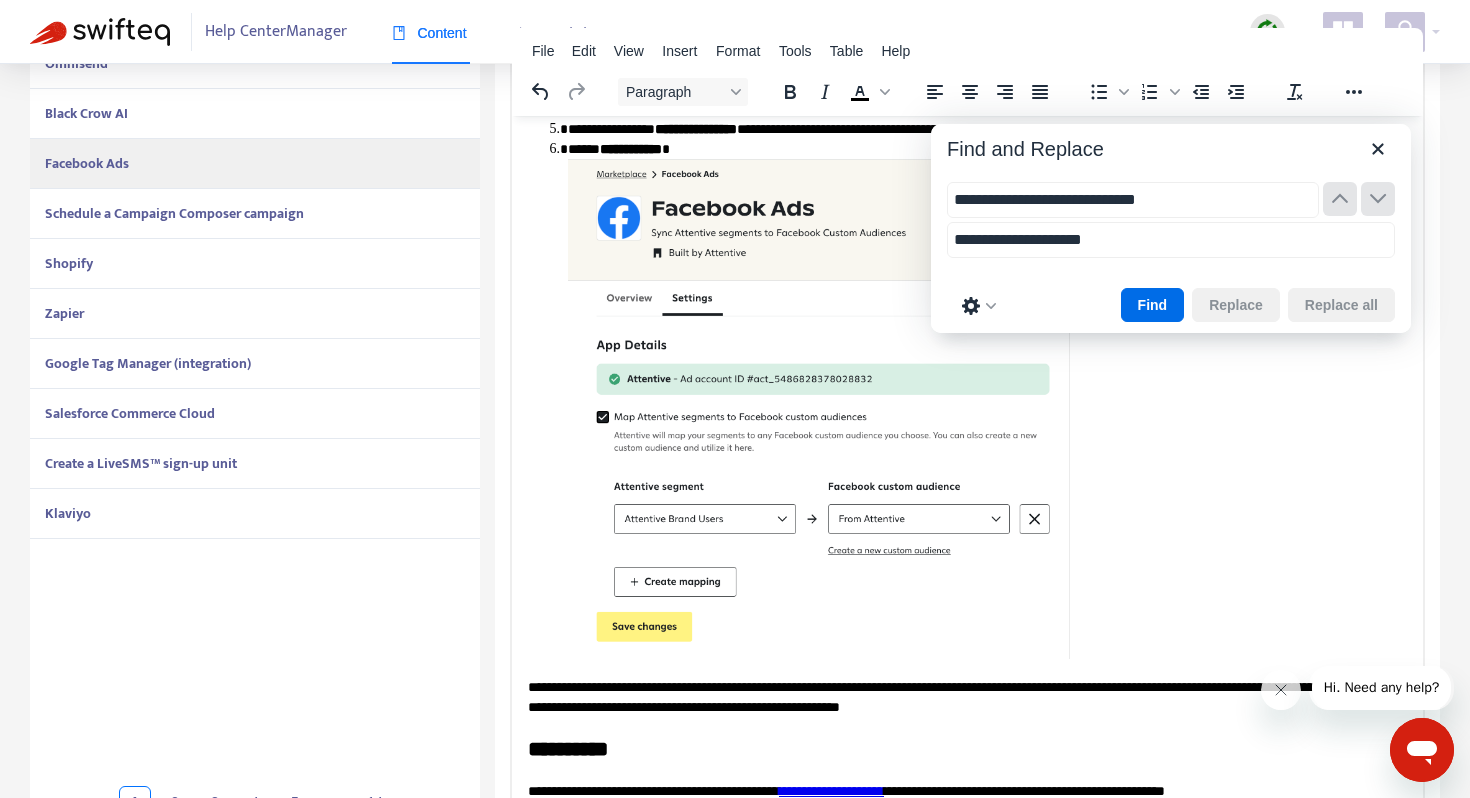 scroll, scrollTop: 1449, scrollLeft: 0, axis: vertical 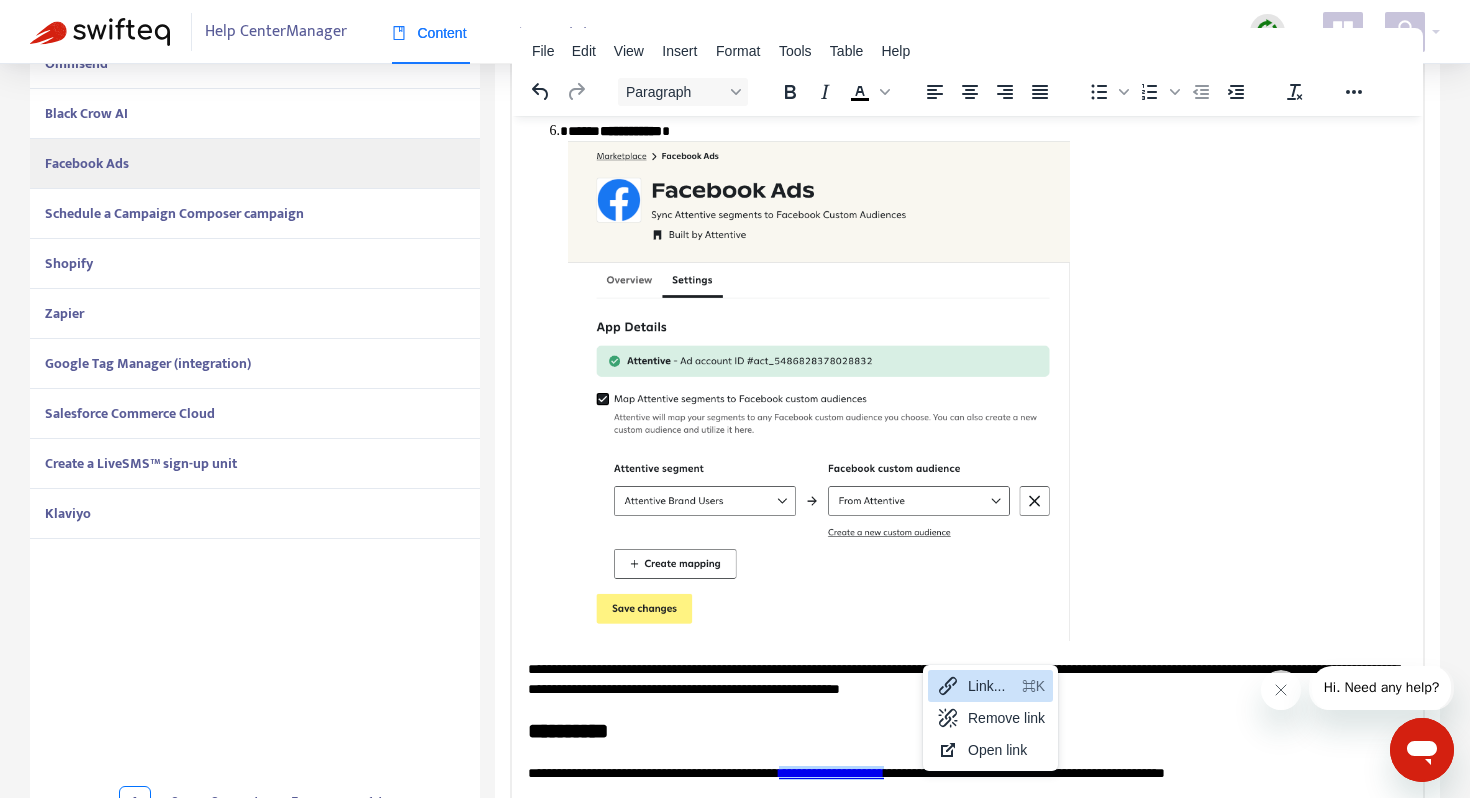 click on "Link..." at bounding box center (991, 686) 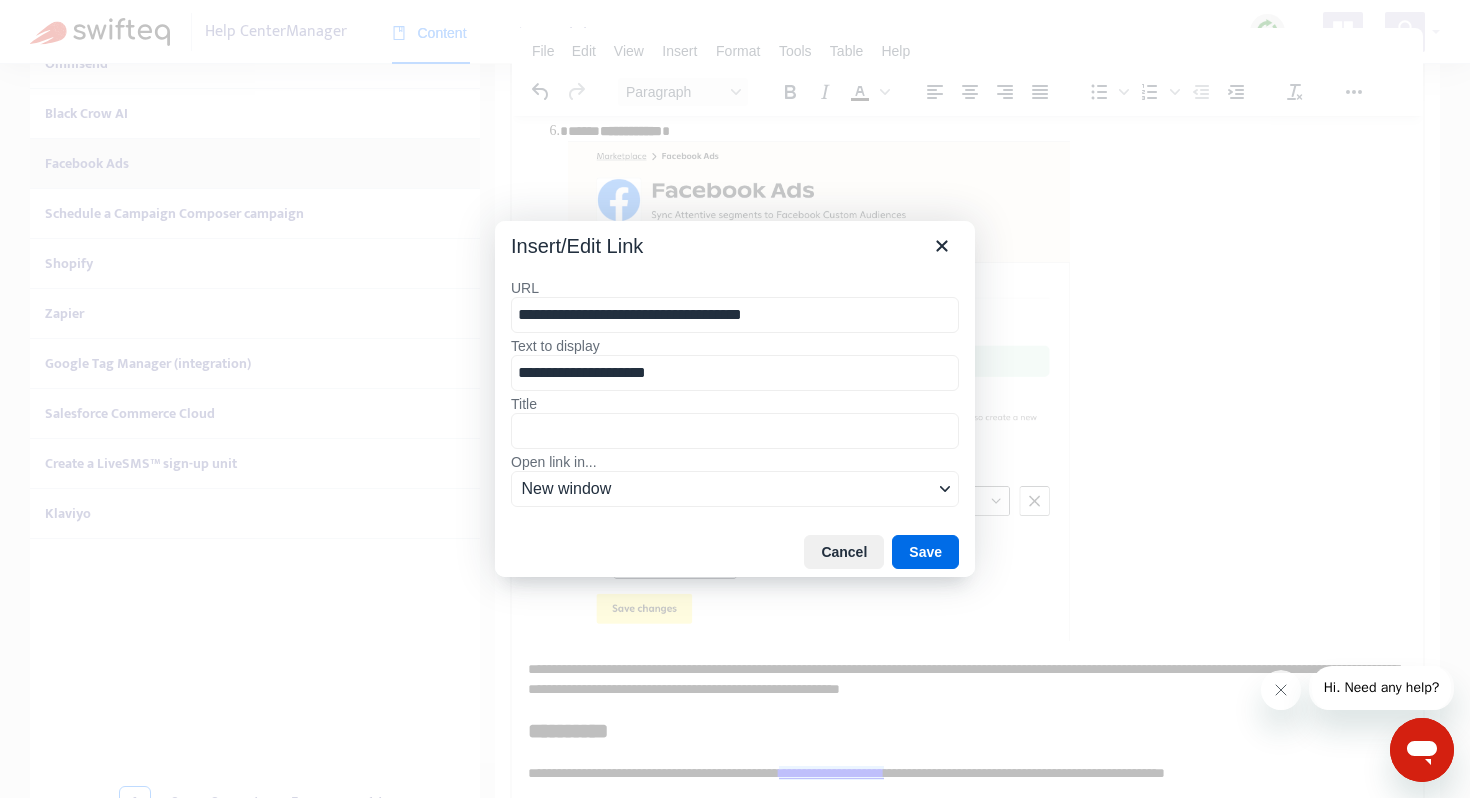 click on "**********" at bounding box center [735, 315] 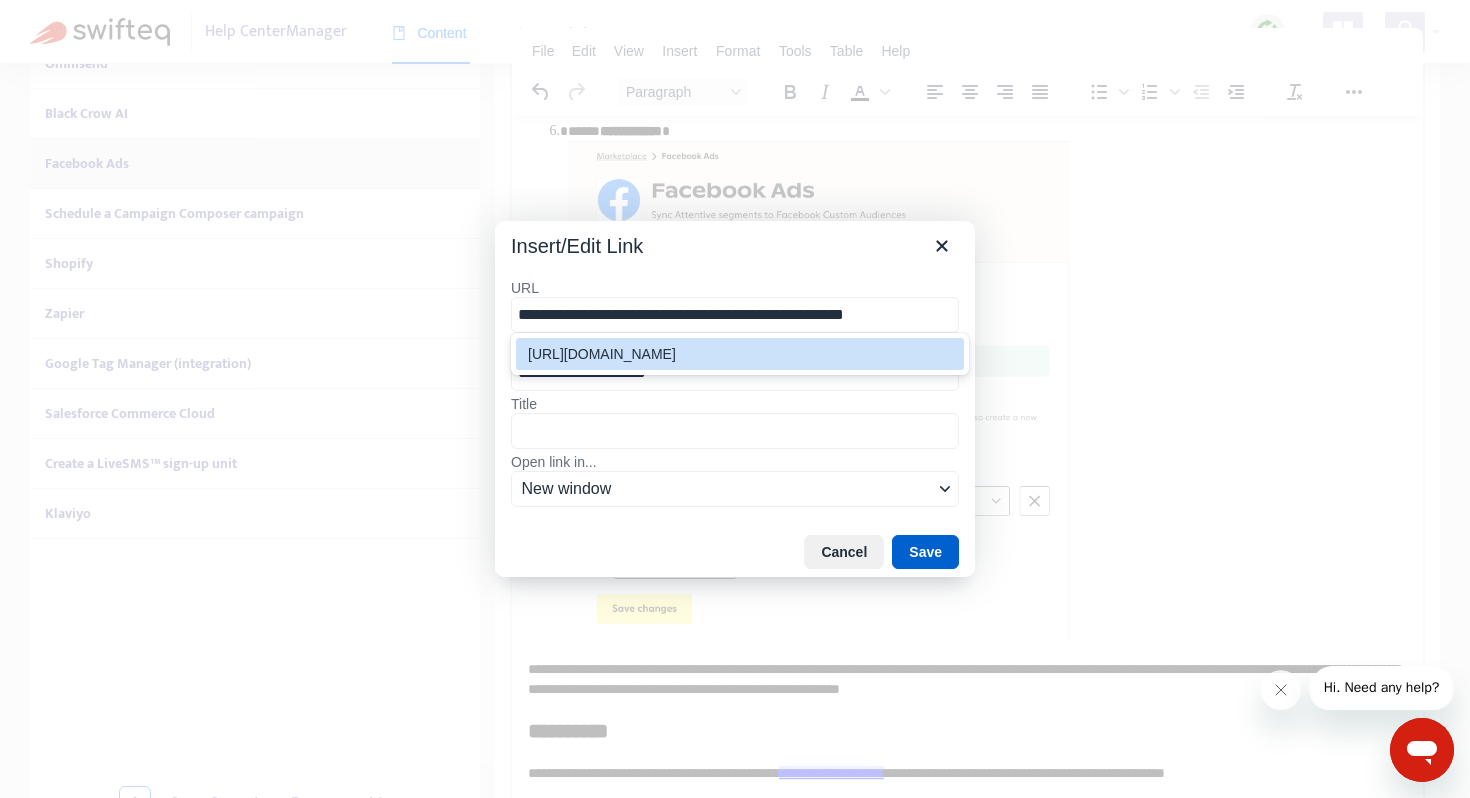 click on "Save" at bounding box center (925, 552) 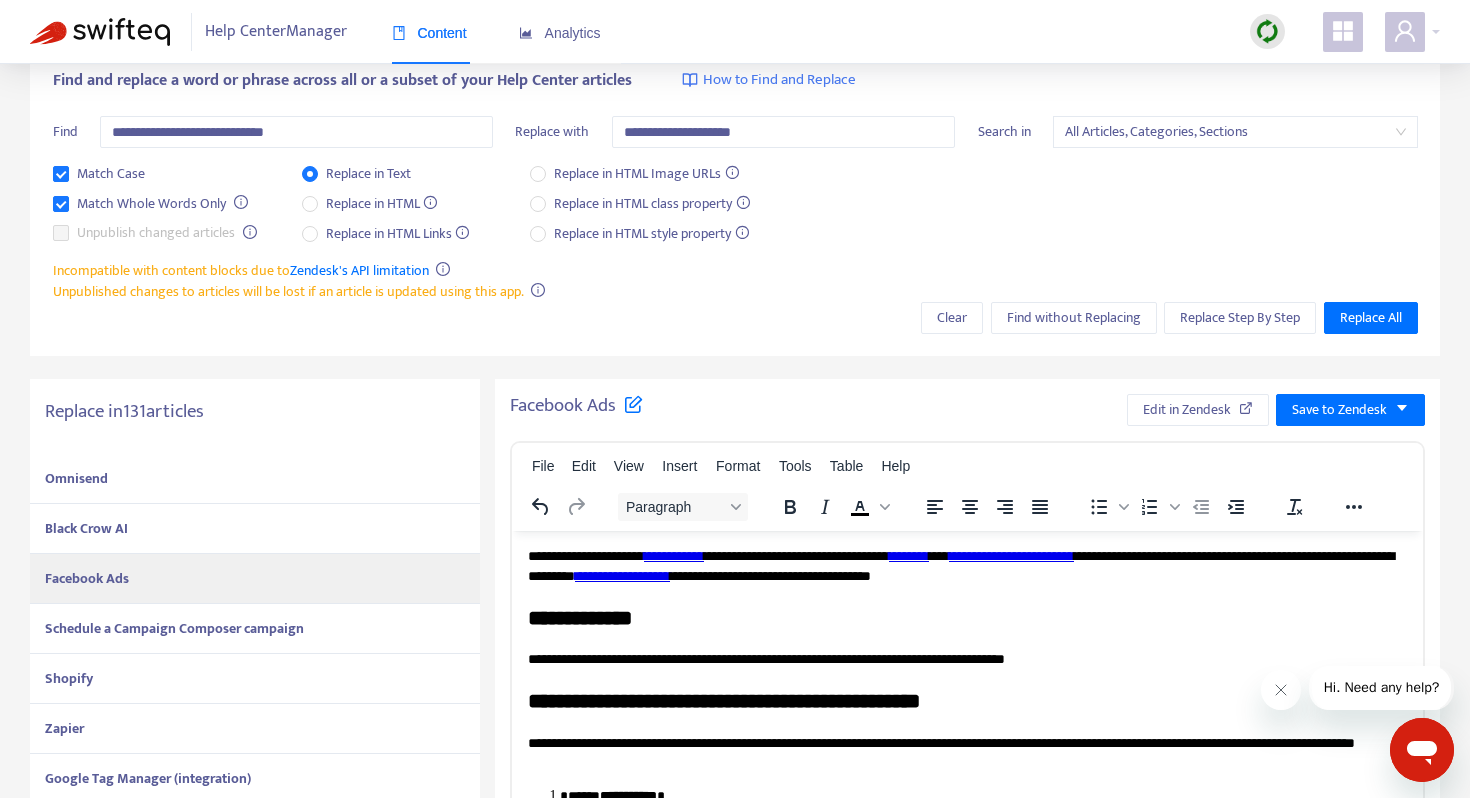 scroll, scrollTop: 64, scrollLeft: 0, axis: vertical 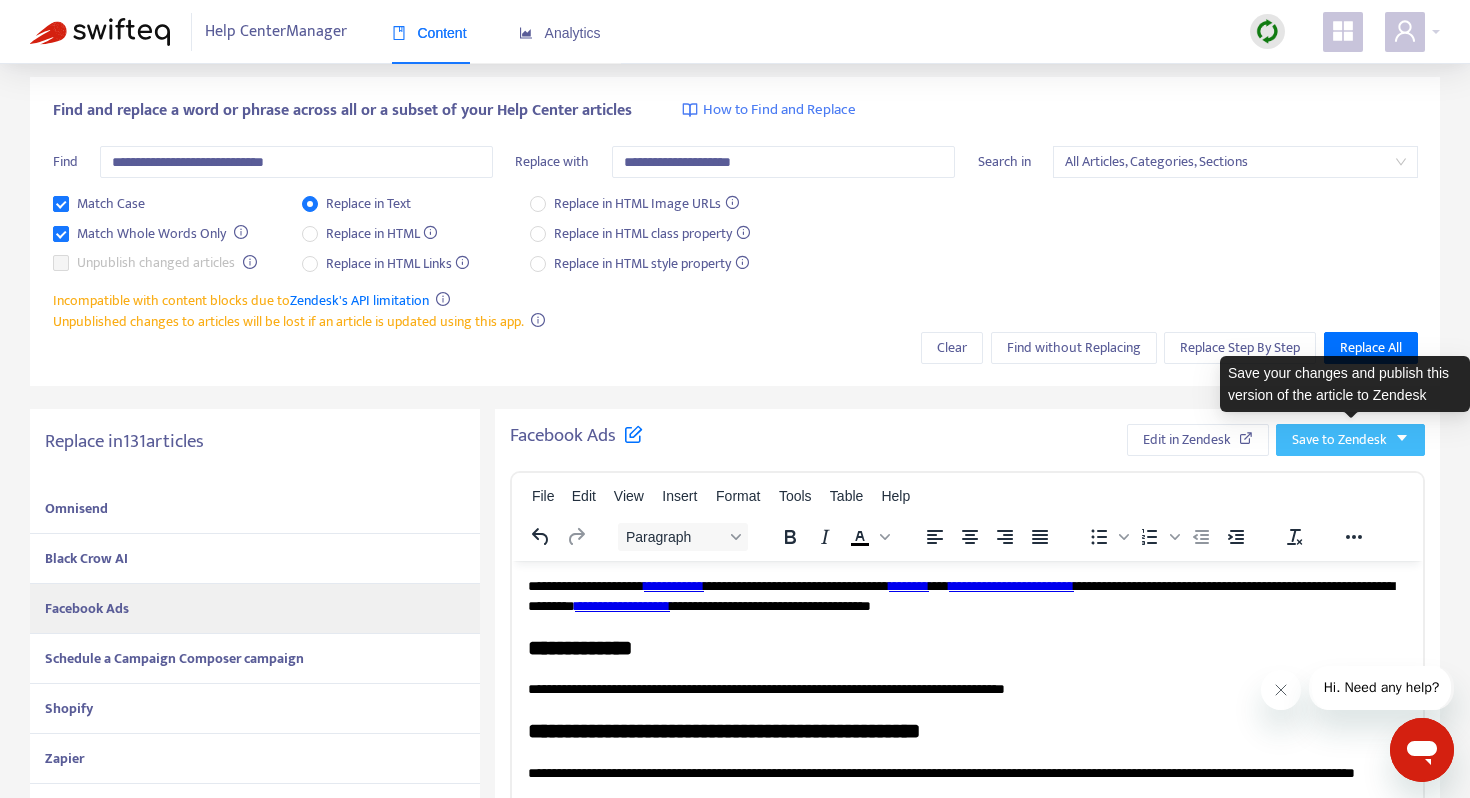 click on "Save to Zendesk" at bounding box center (1339, 440) 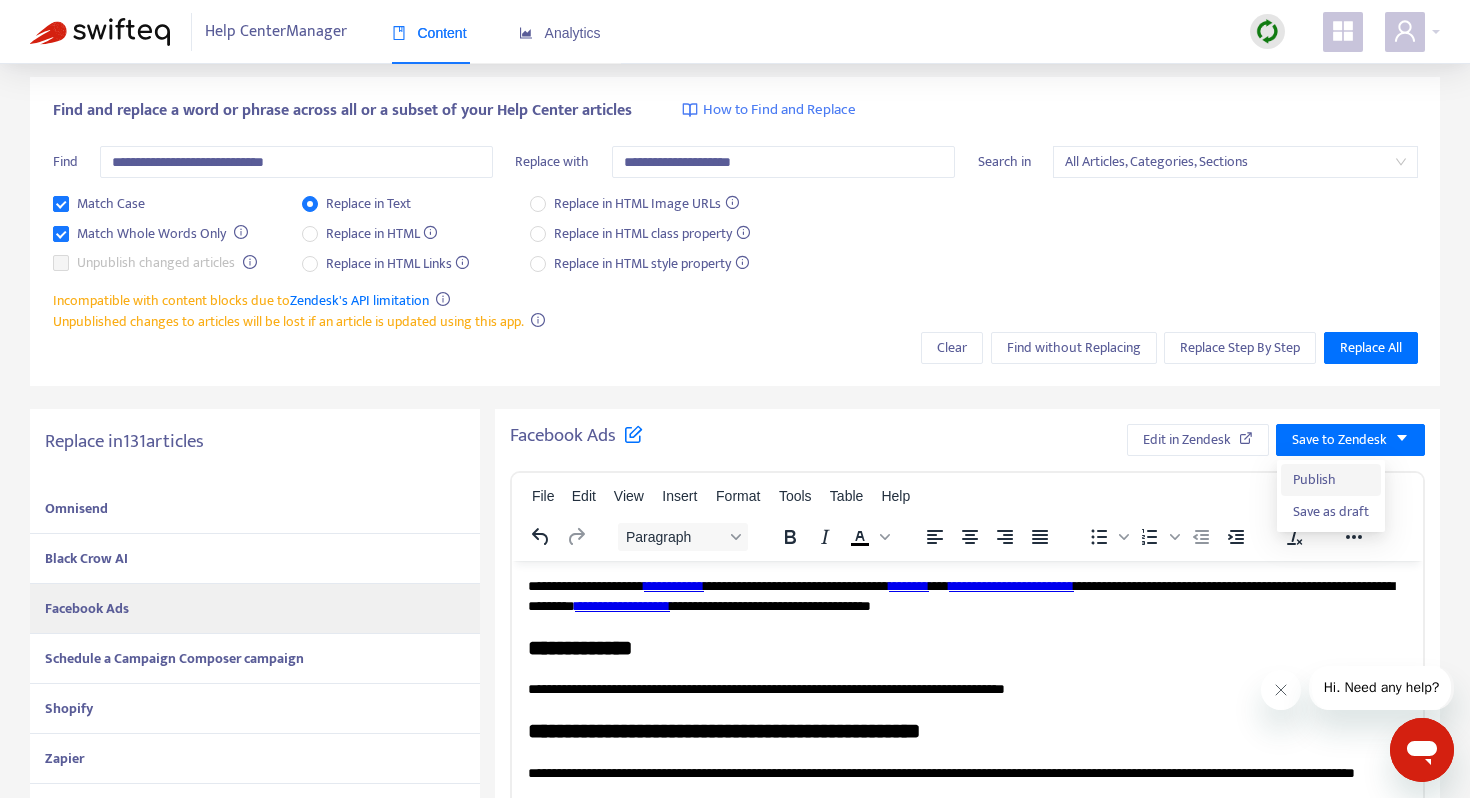 click on "Publish" at bounding box center [1331, 480] 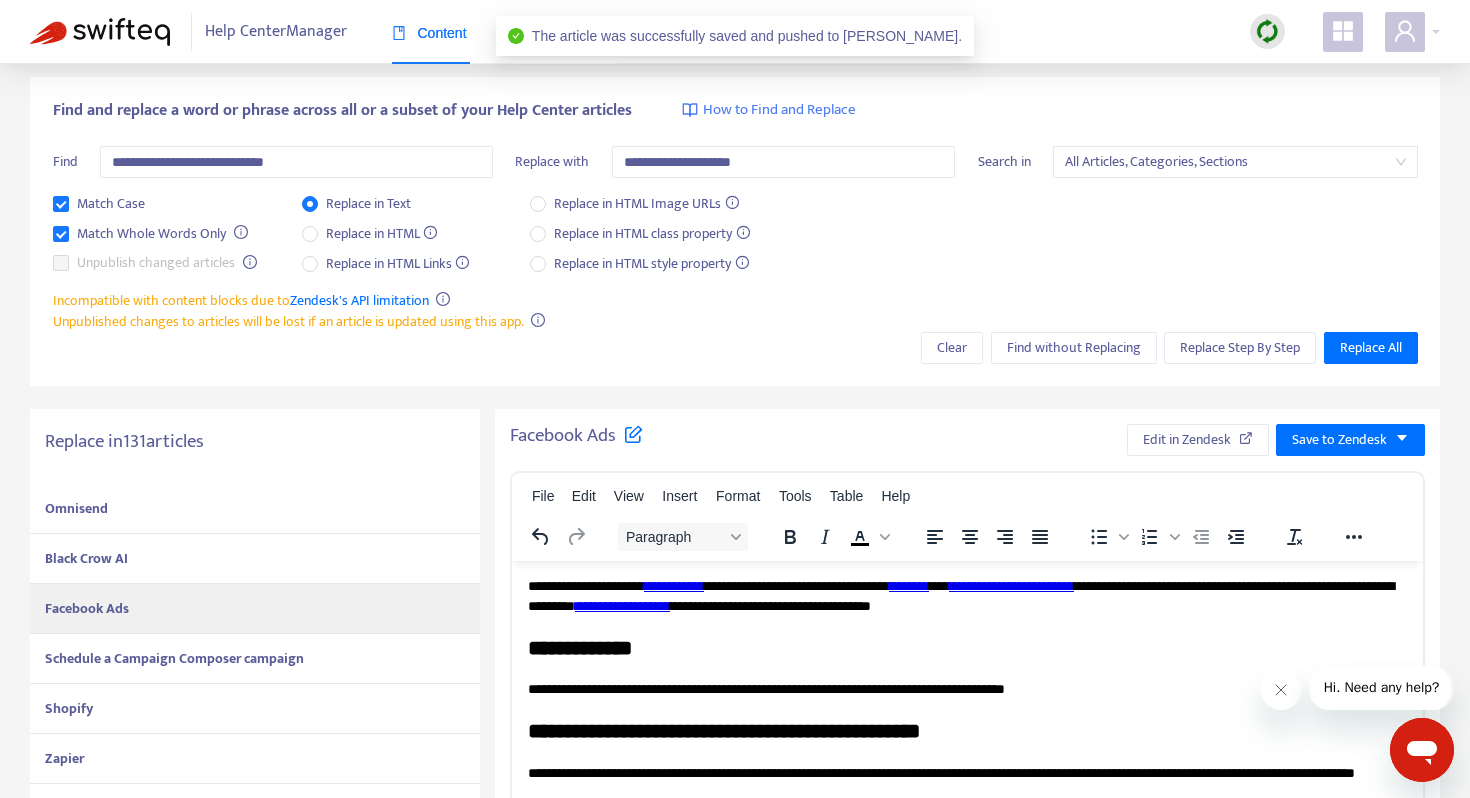 click on "Schedule a Campaign Composer campaign" at bounding box center [174, 658] 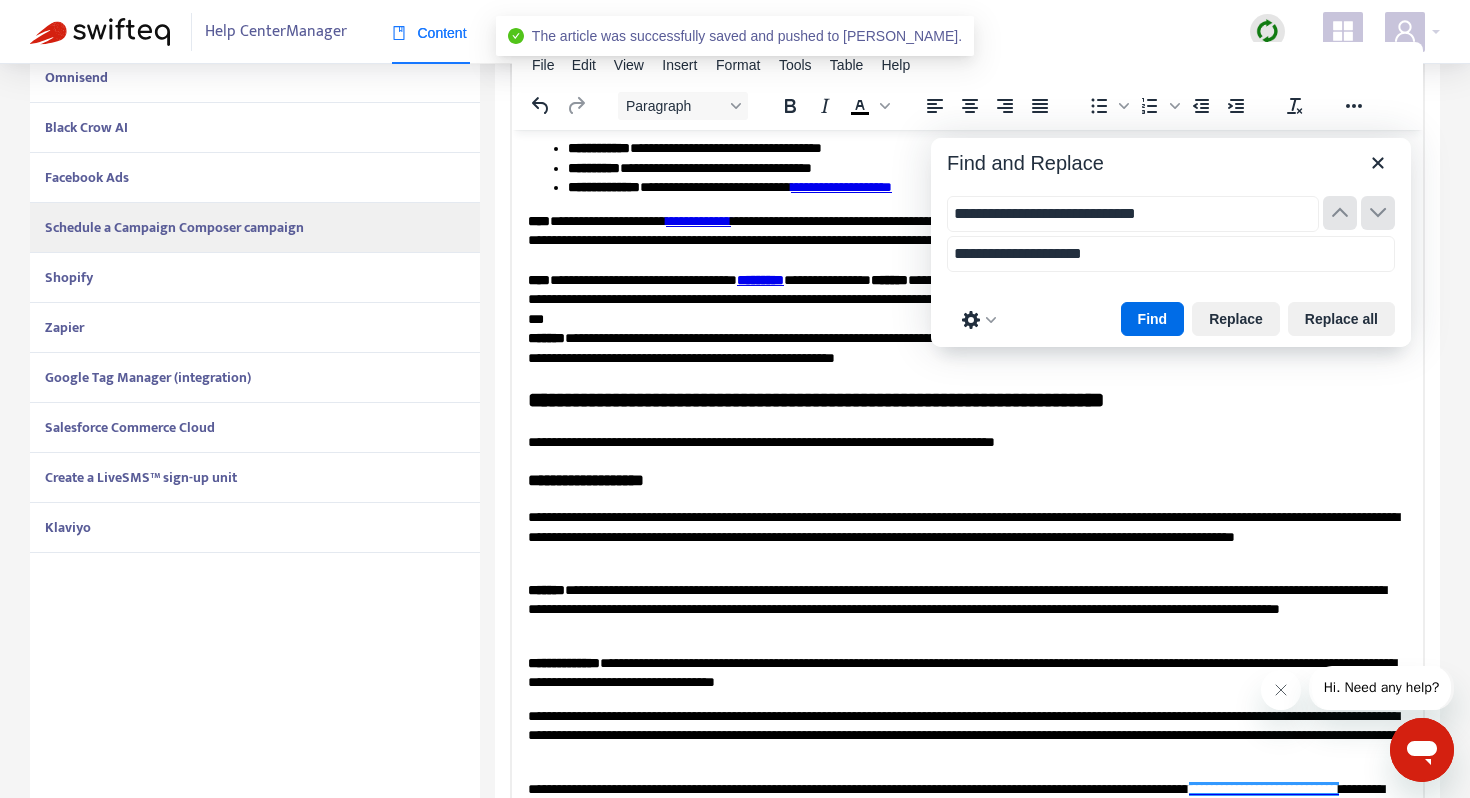 scroll, scrollTop: 509, scrollLeft: 0, axis: vertical 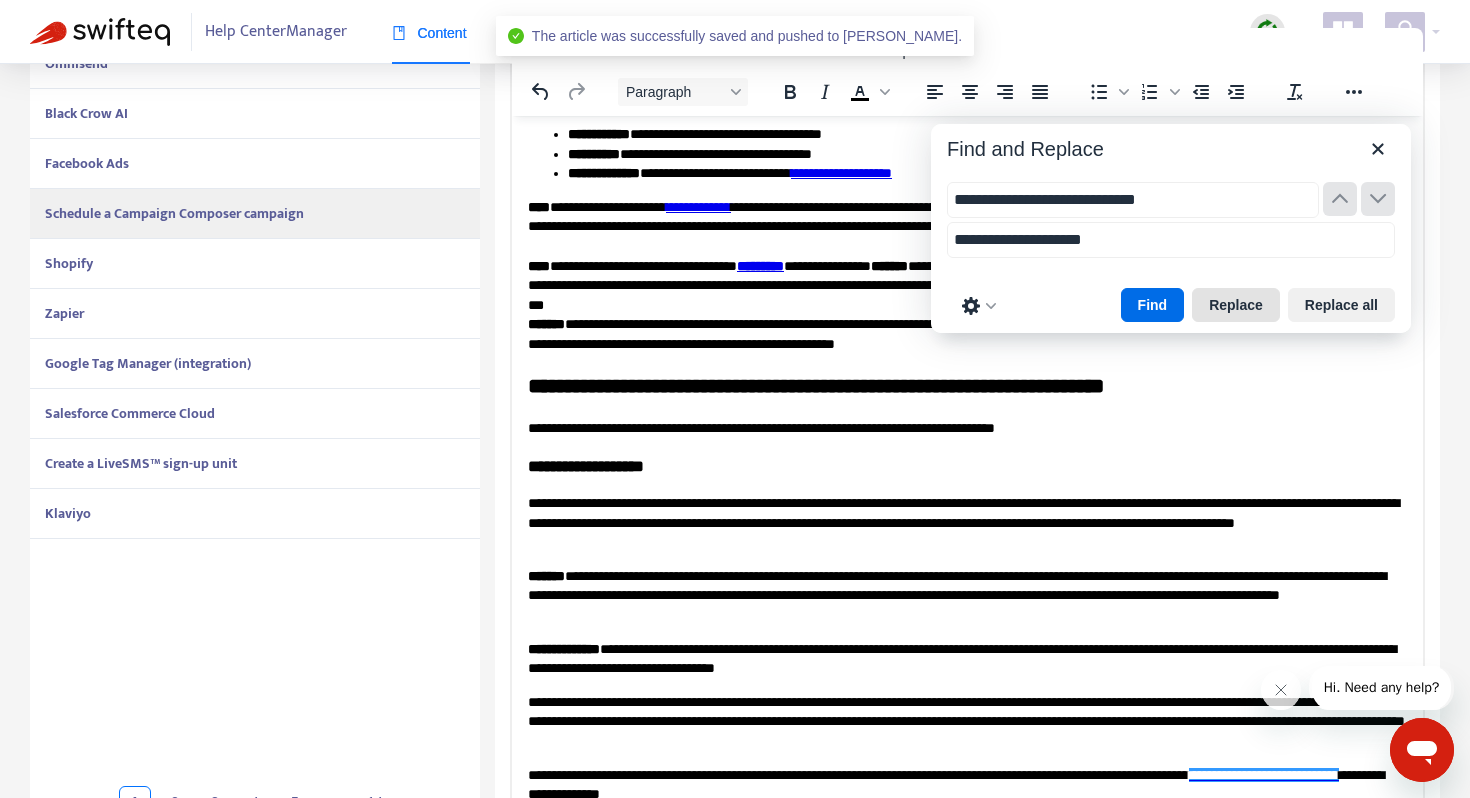 click on "Replace" at bounding box center (1236, 305) 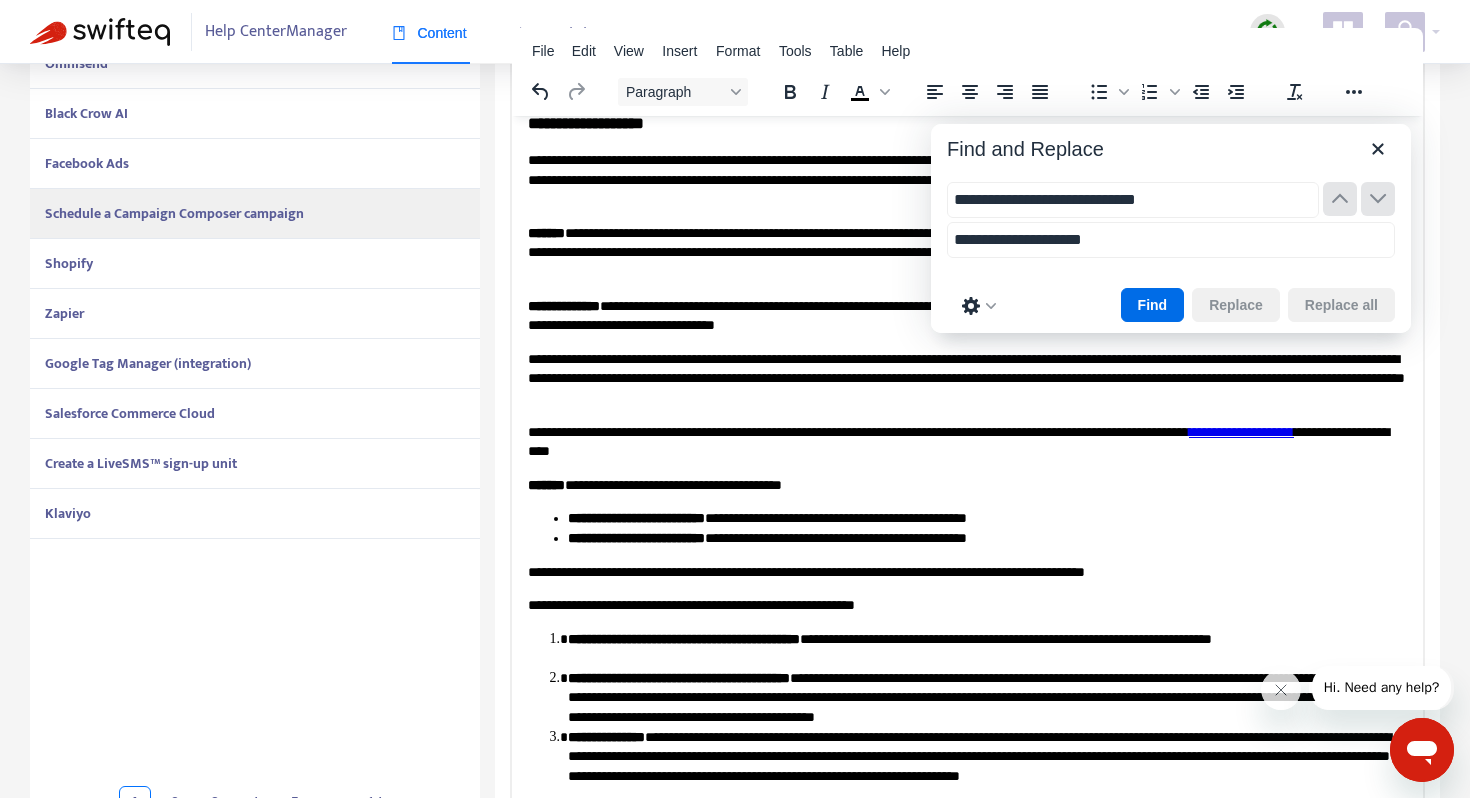 scroll, scrollTop: 2664, scrollLeft: 0, axis: vertical 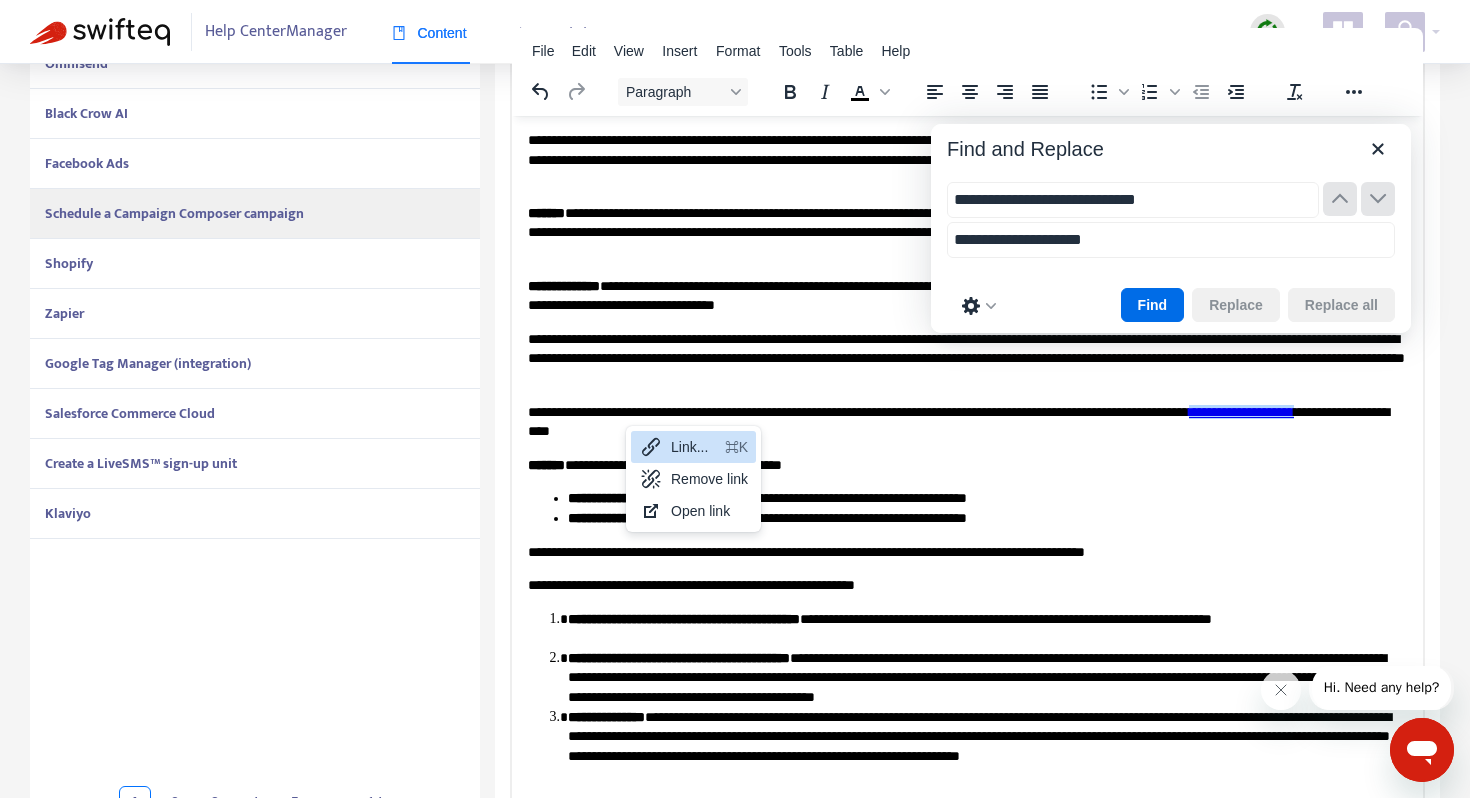 click 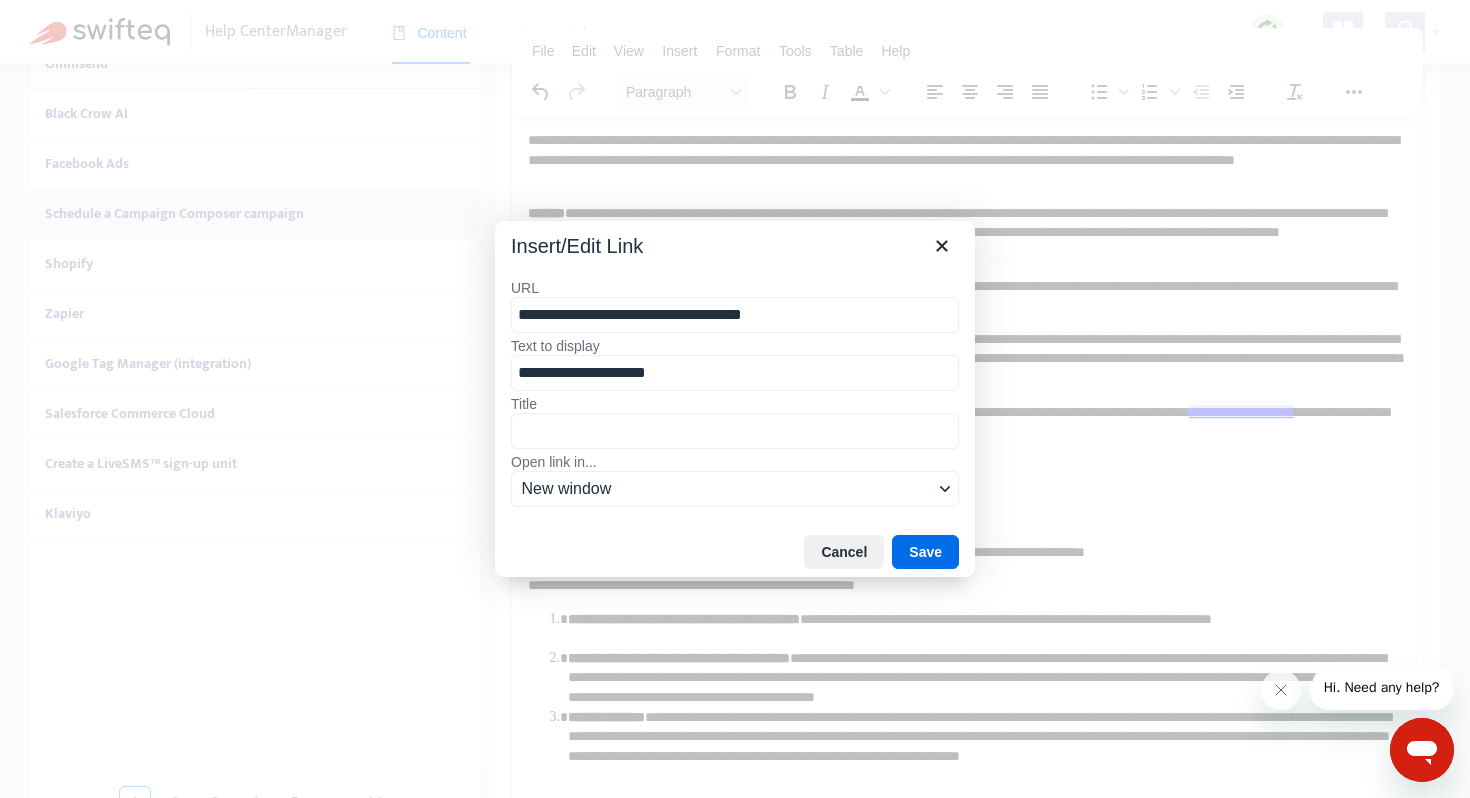 click on "**********" at bounding box center (735, 315) 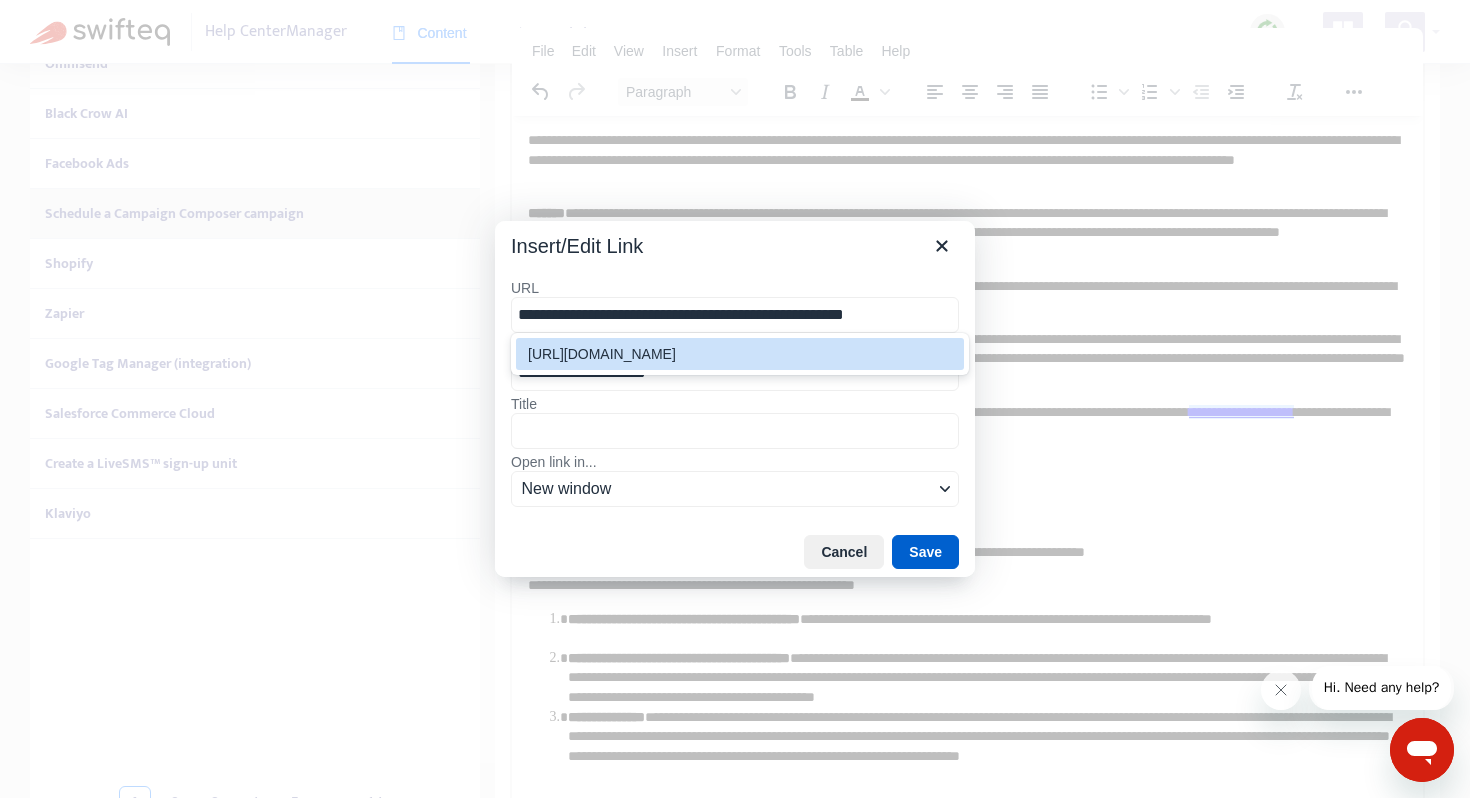 click on "Save" at bounding box center [925, 552] 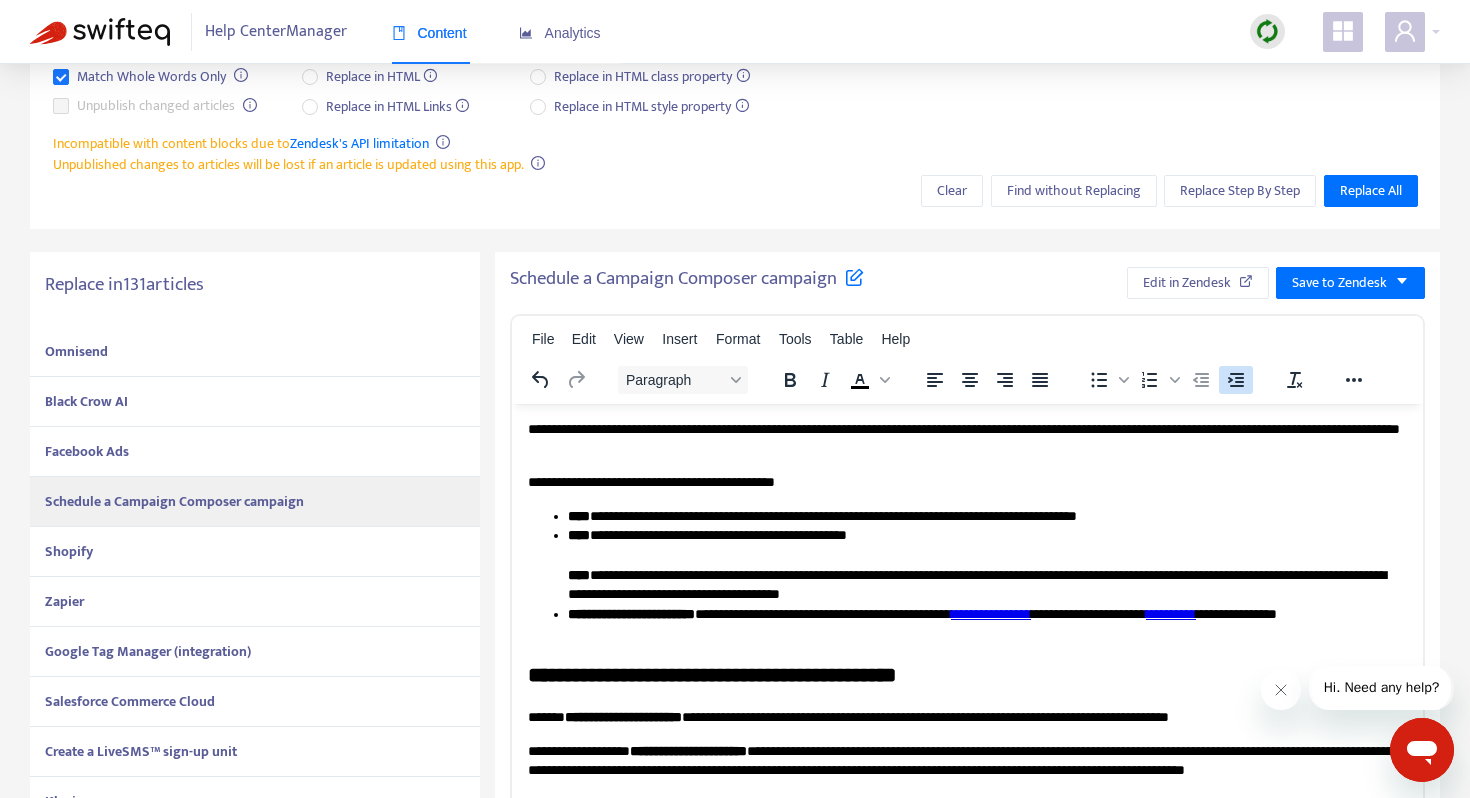 scroll, scrollTop: 200, scrollLeft: 0, axis: vertical 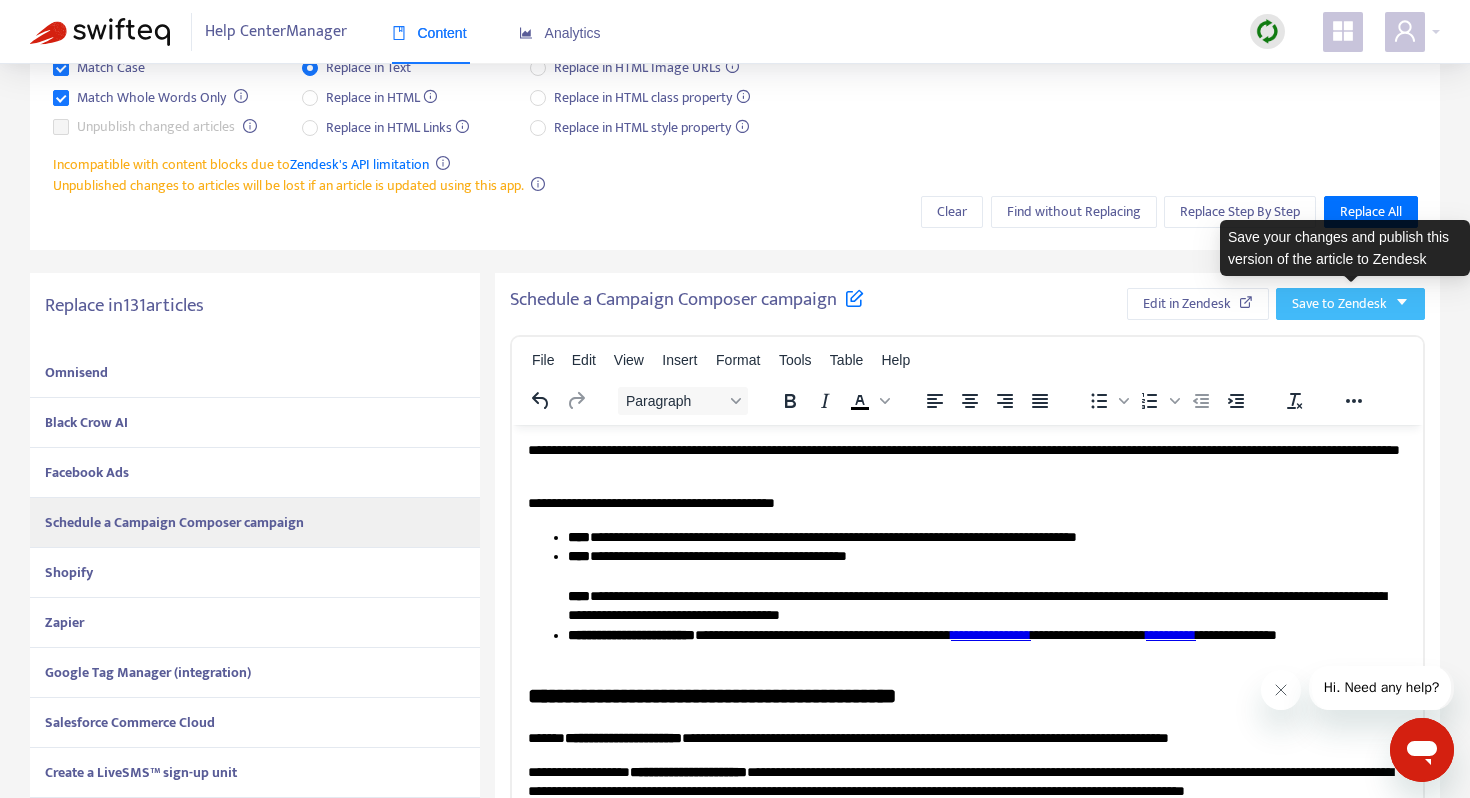 click on "Save to Zendesk" at bounding box center [1339, 304] 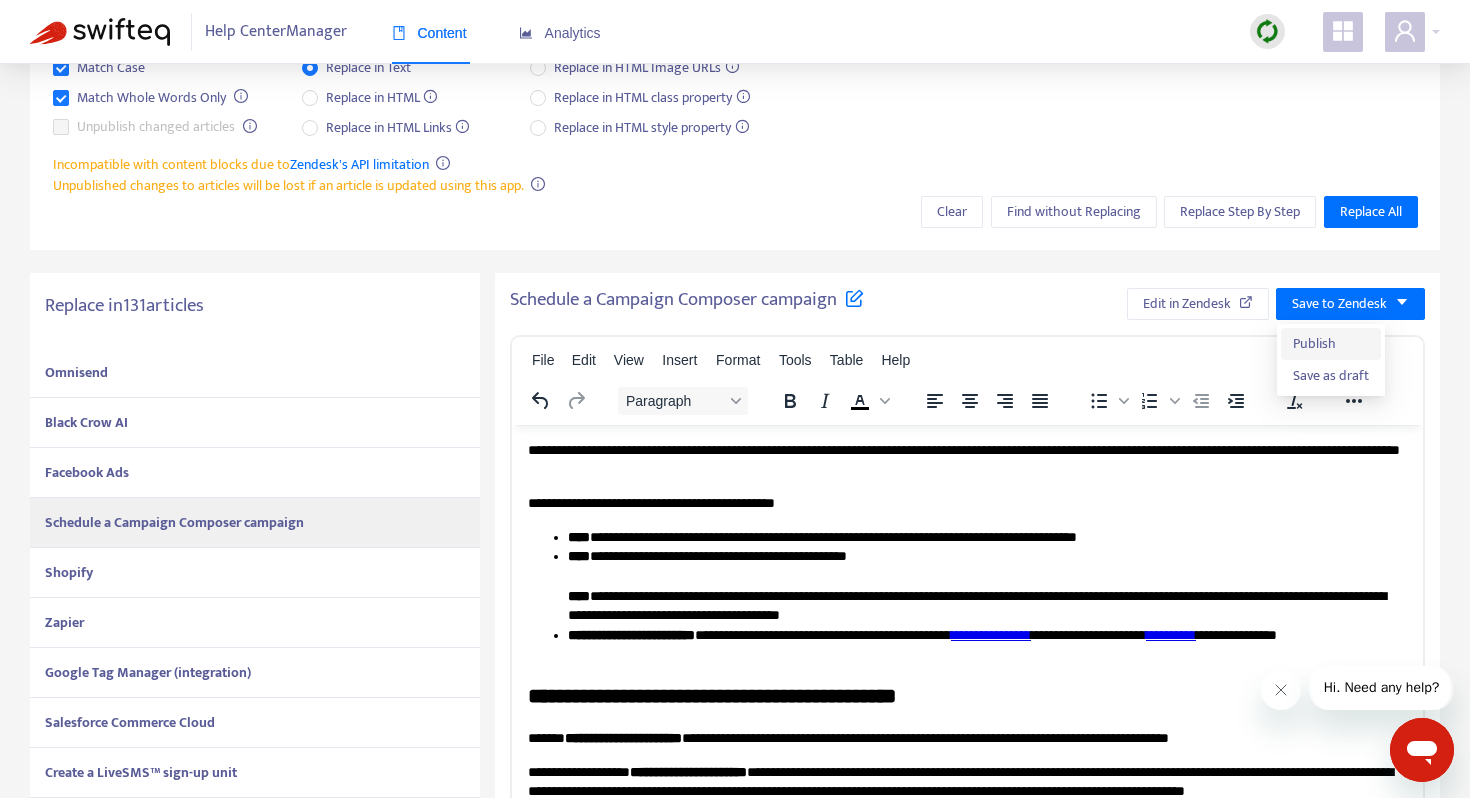 click on "Publish" at bounding box center (1331, 344) 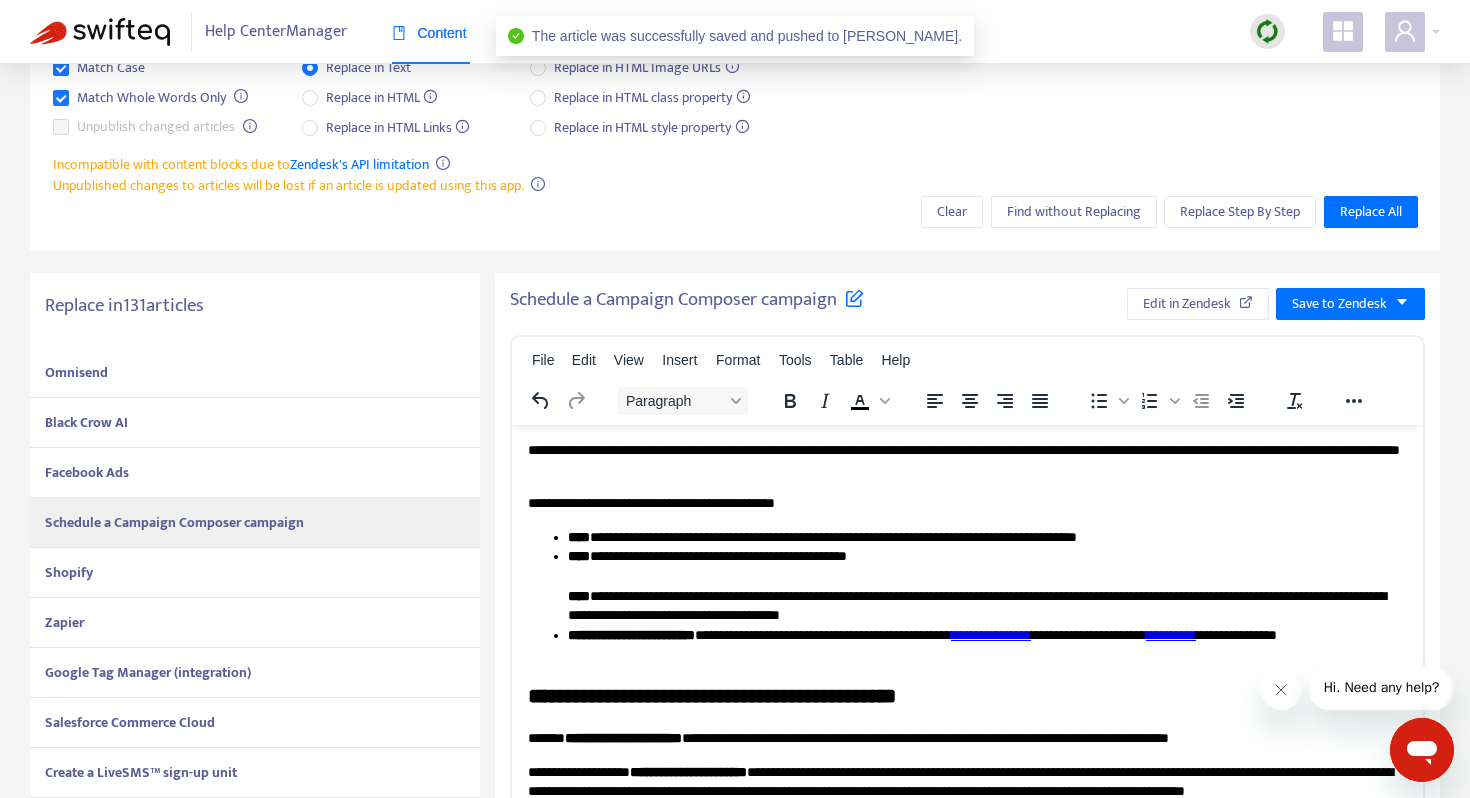 click on "Shopify" at bounding box center (69, 572) 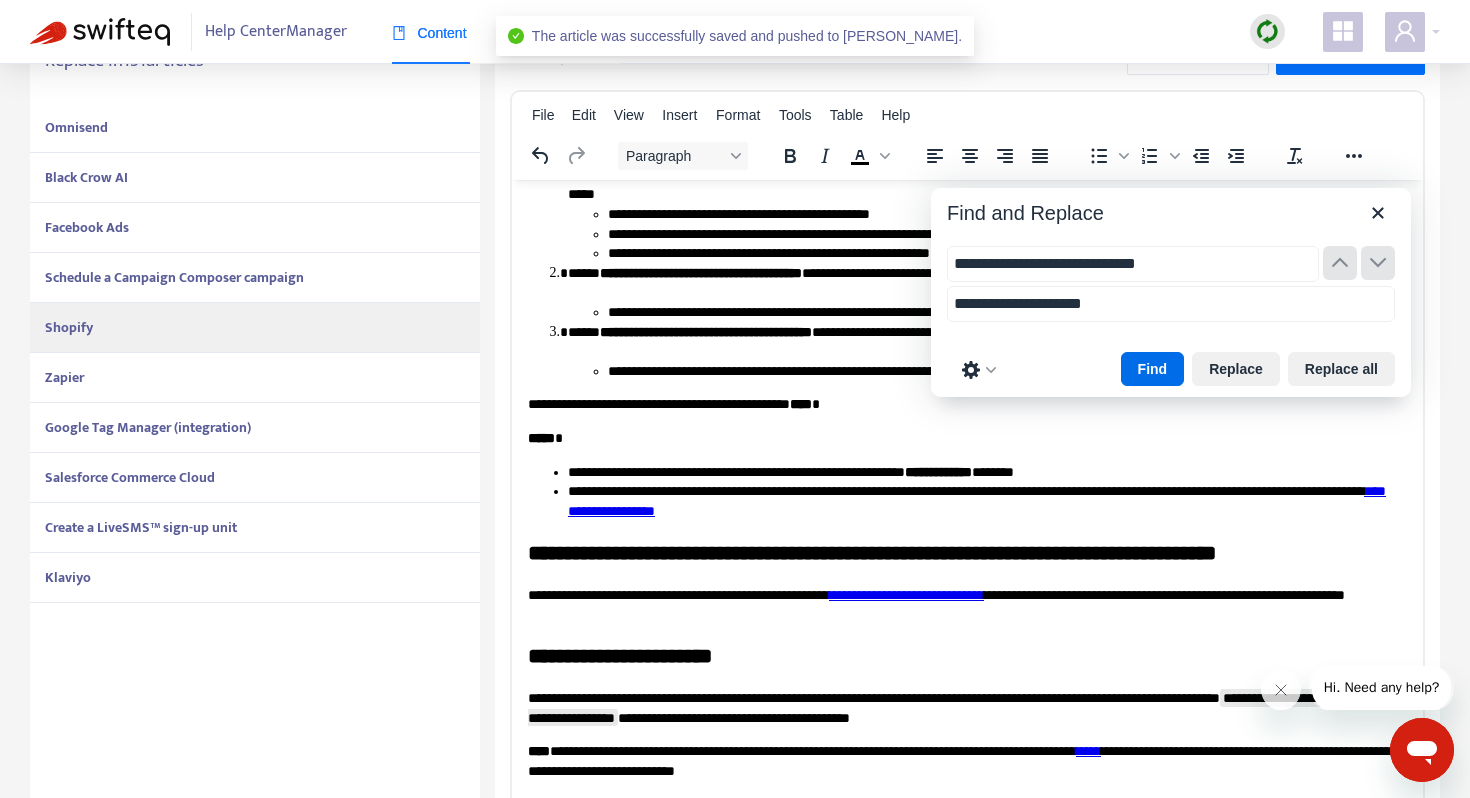 scroll, scrollTop: 509, scrollLeft: 0, axis: vertical 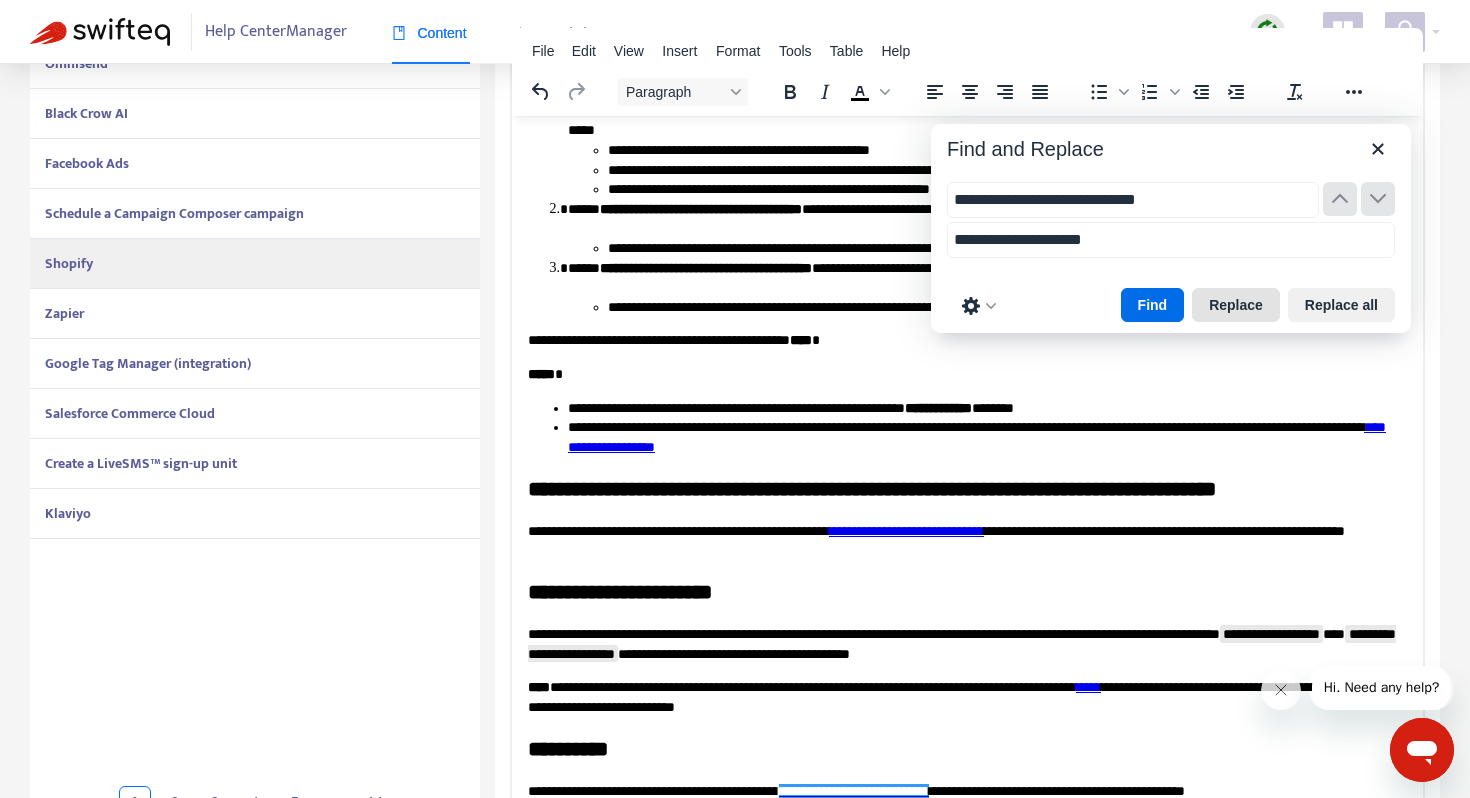 click on "Replace" at bounding box center [1236, 305] 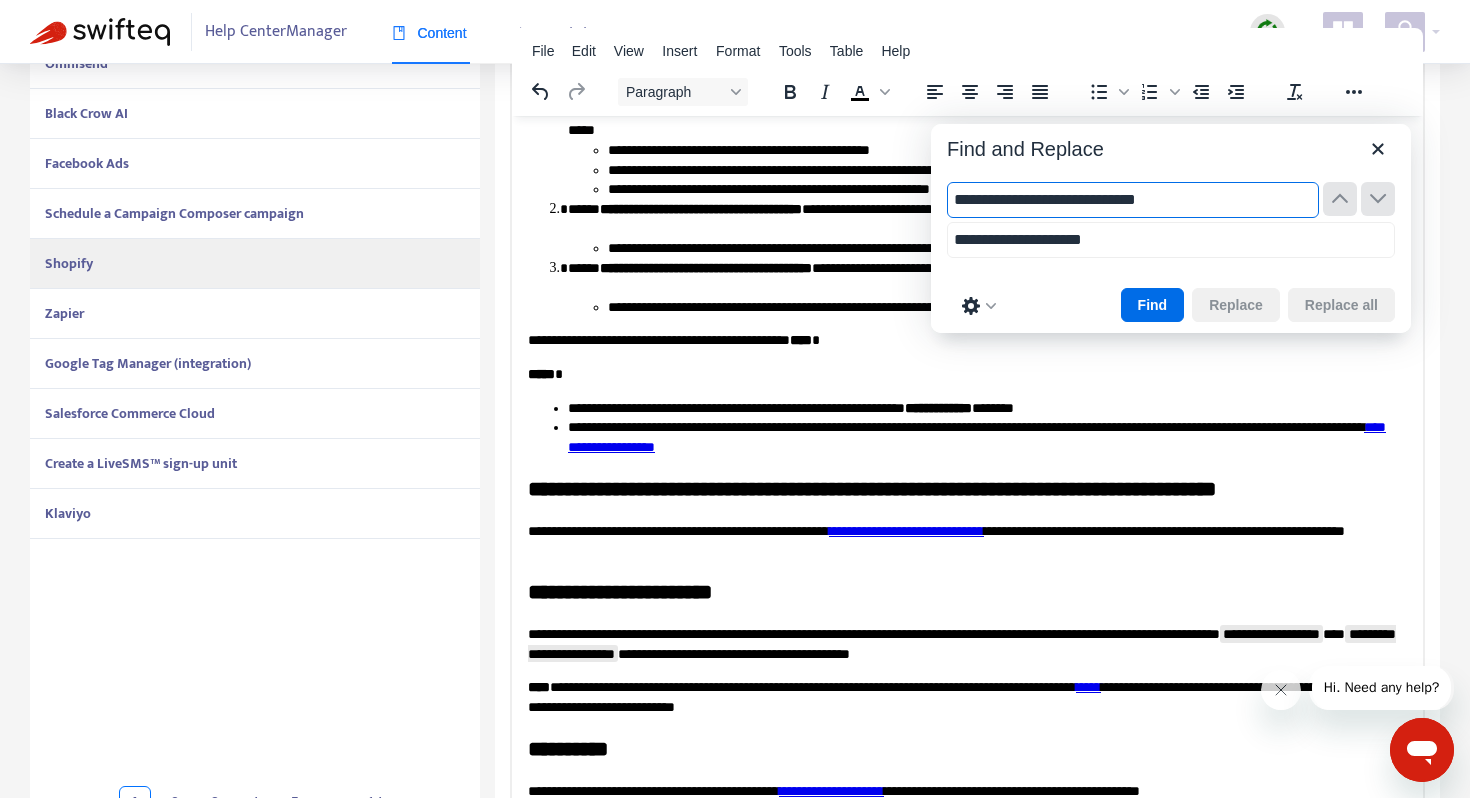 scroll, scrollTop: 3950, scrollLeft: 0, axis: vertical 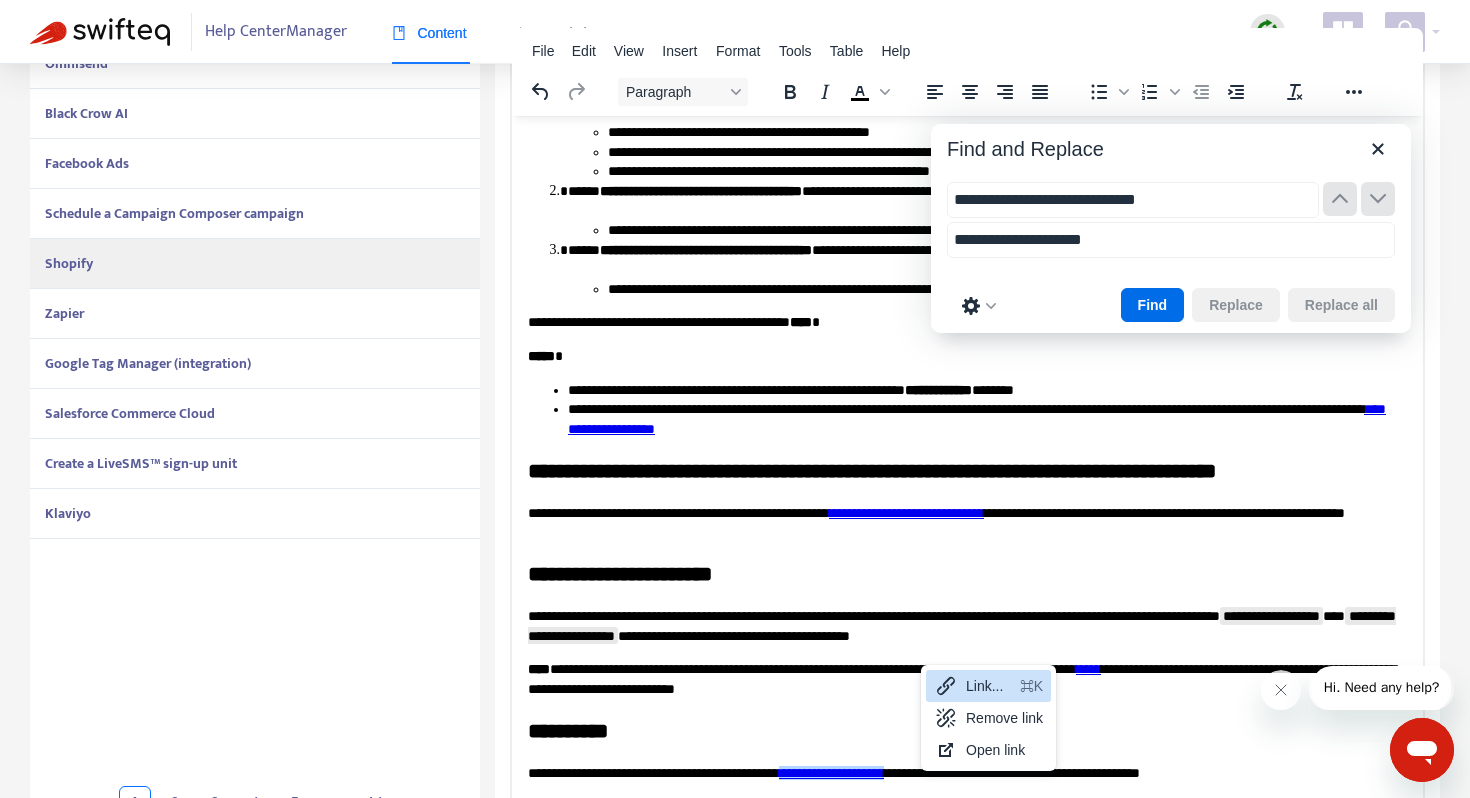 click on "Link..." at bounding box center (989, 686) 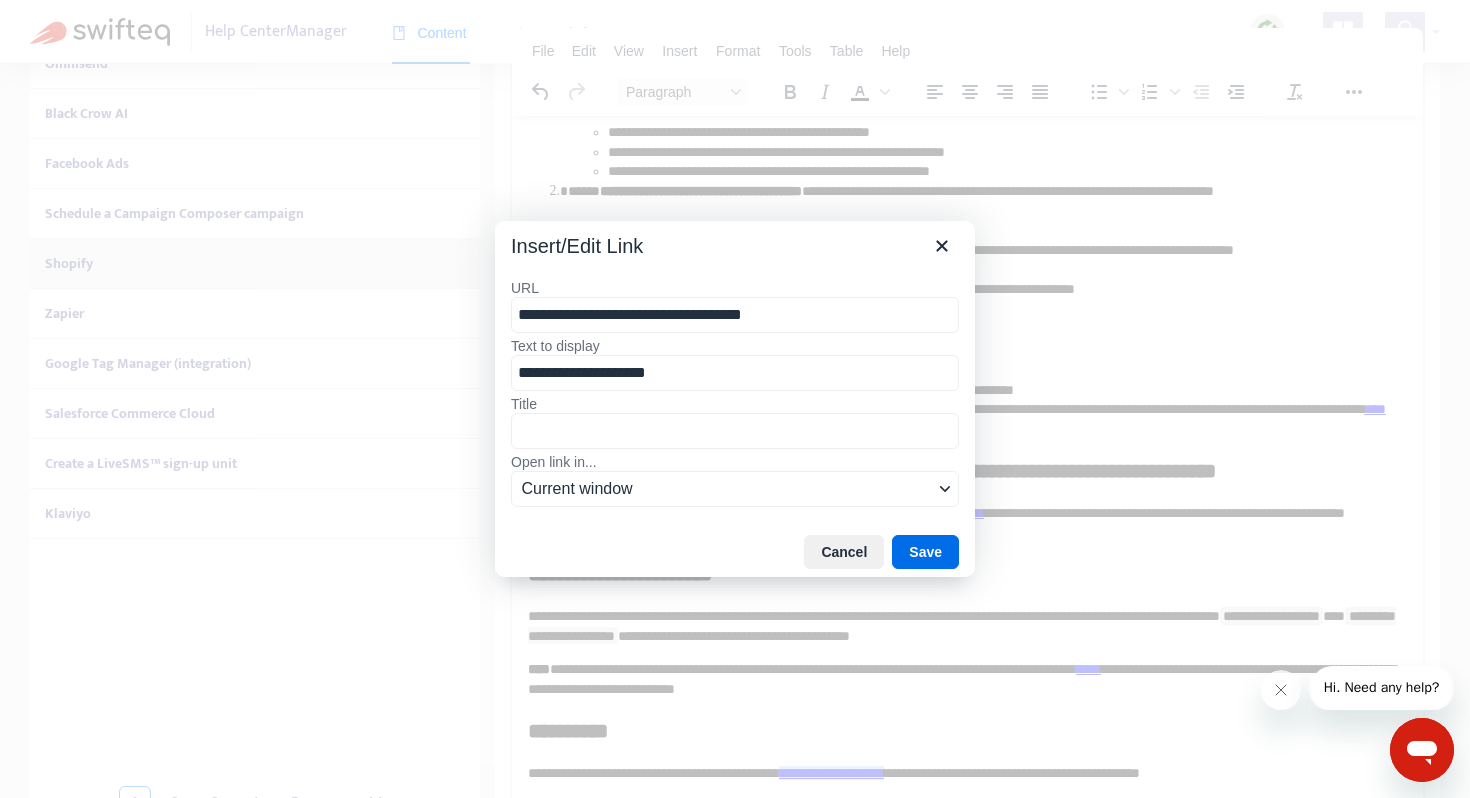 click on "**********" at bounding box center (735, 315) 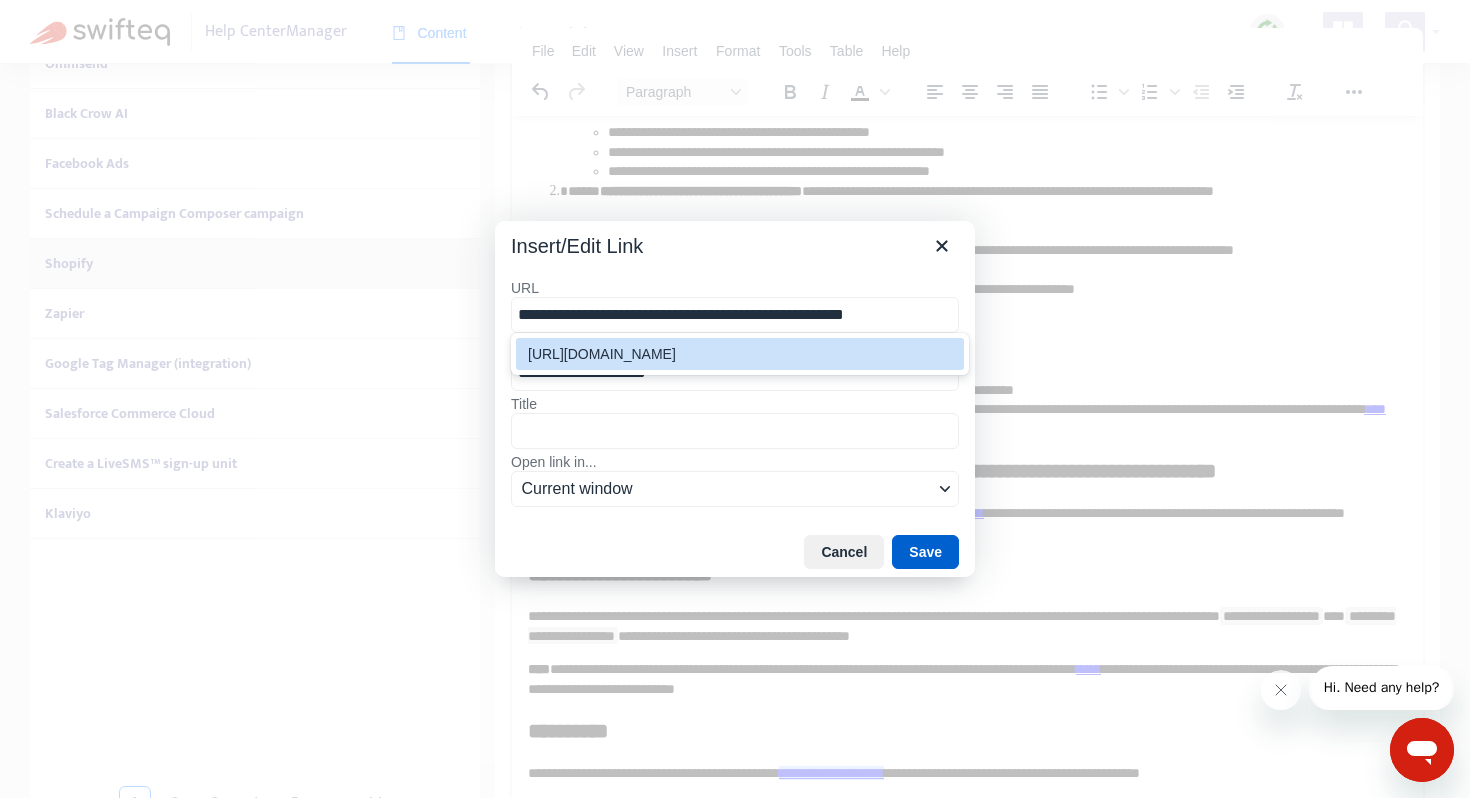 click on "Save" at bounding box center [925, 552] 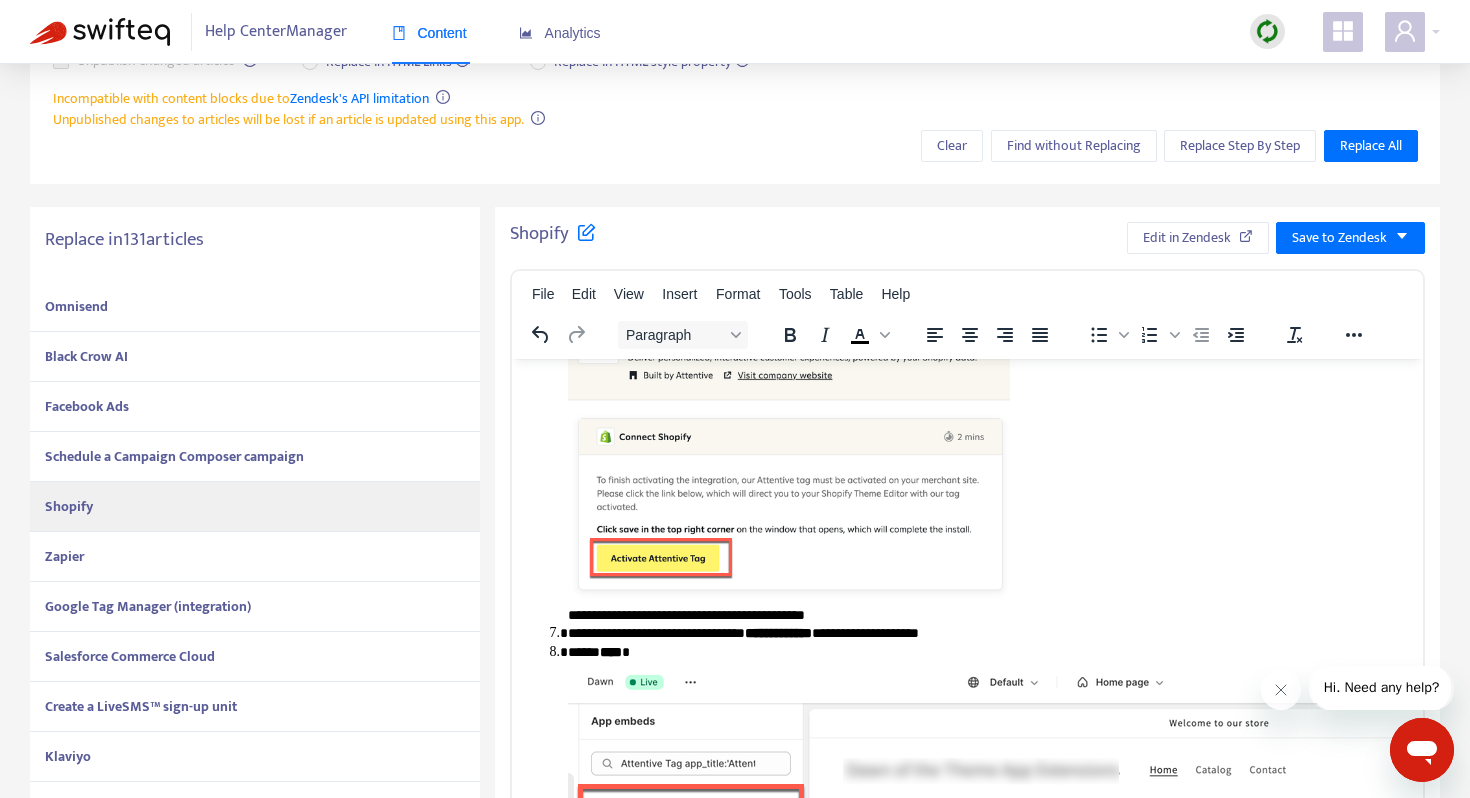 scroll, scrollTop: 241, scrollLeft: 0, axis: vertical 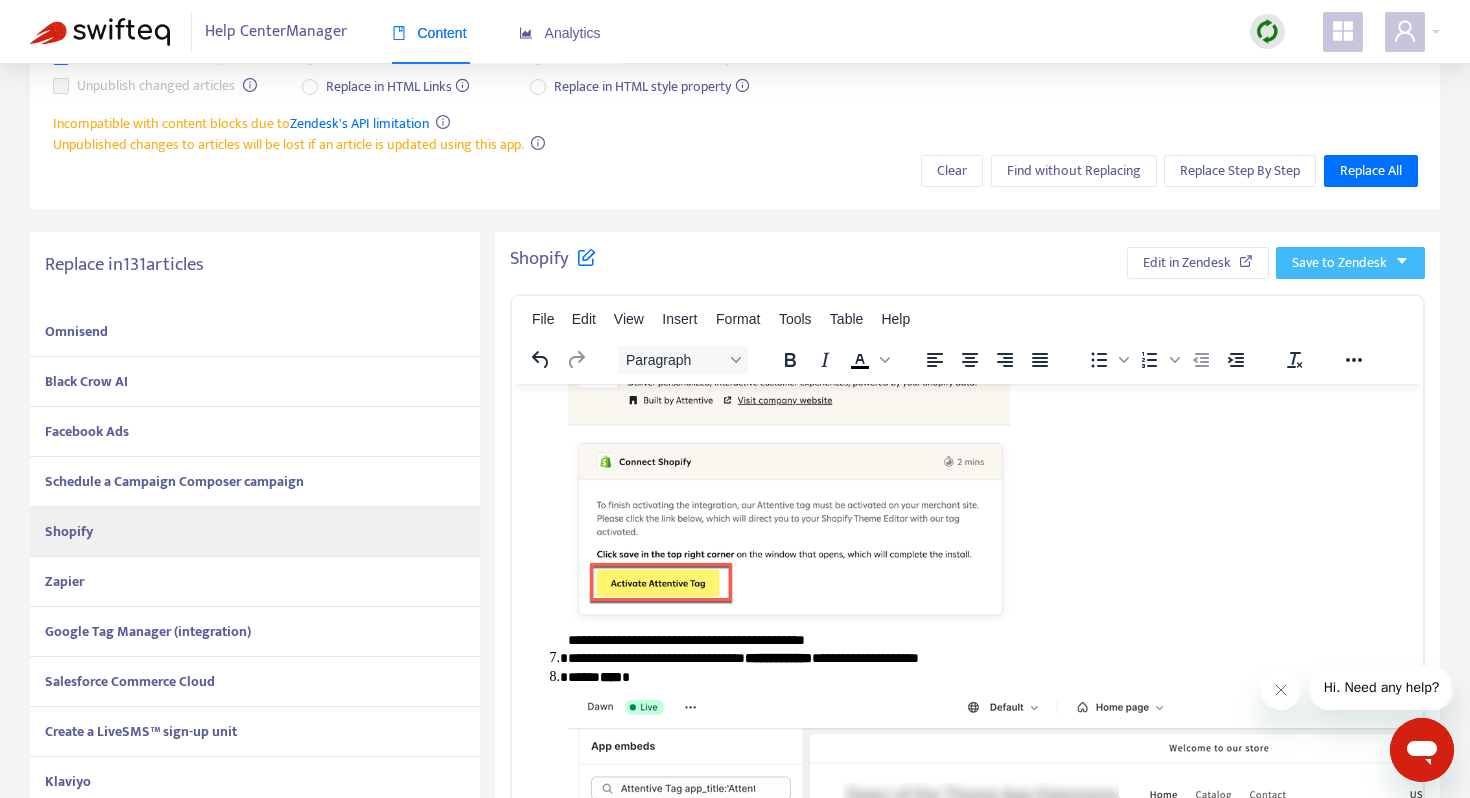 click on "Save to Zendesk" at bounding box center [1339, 263] 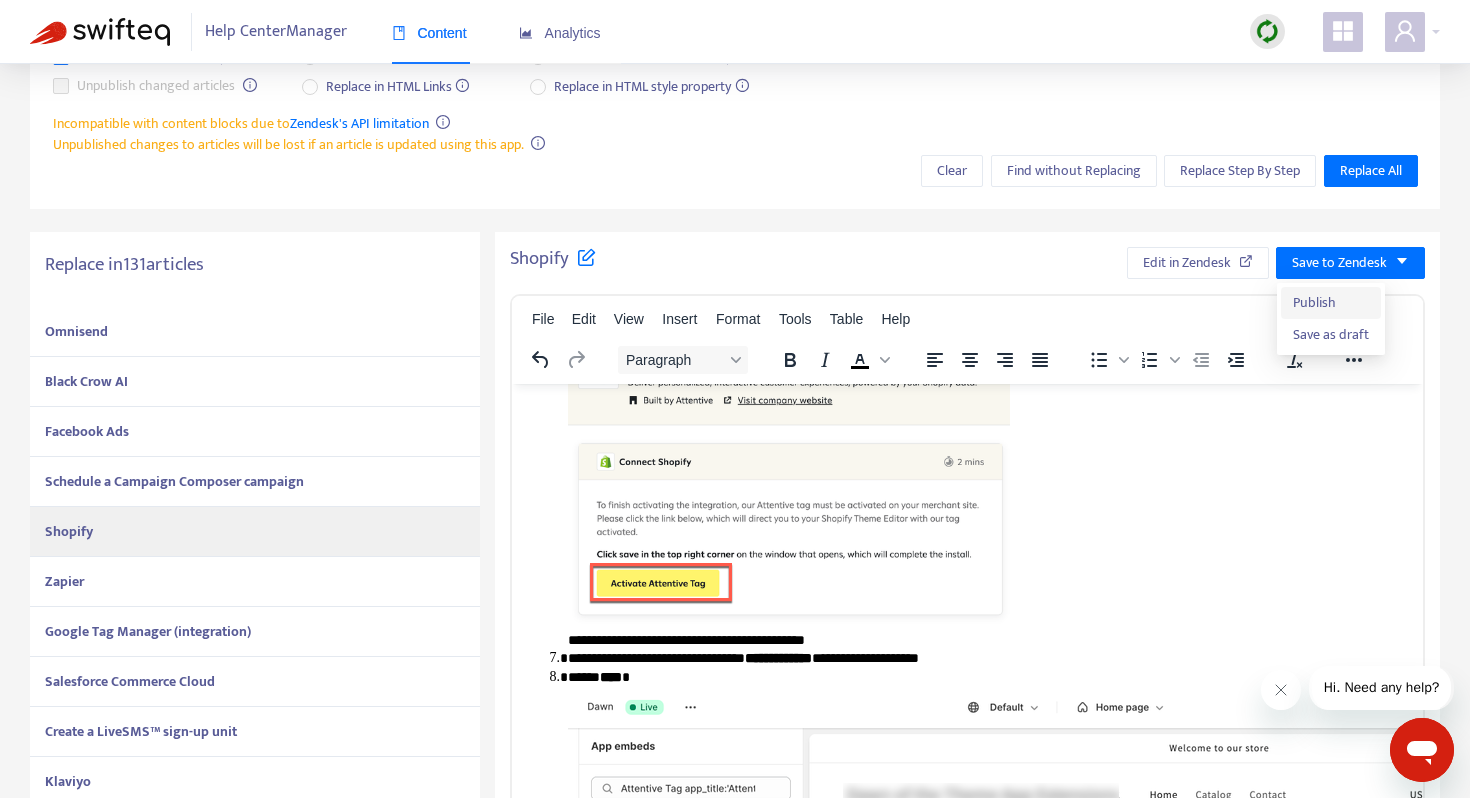 click on "Publish" at bounding box center [1331, 303] 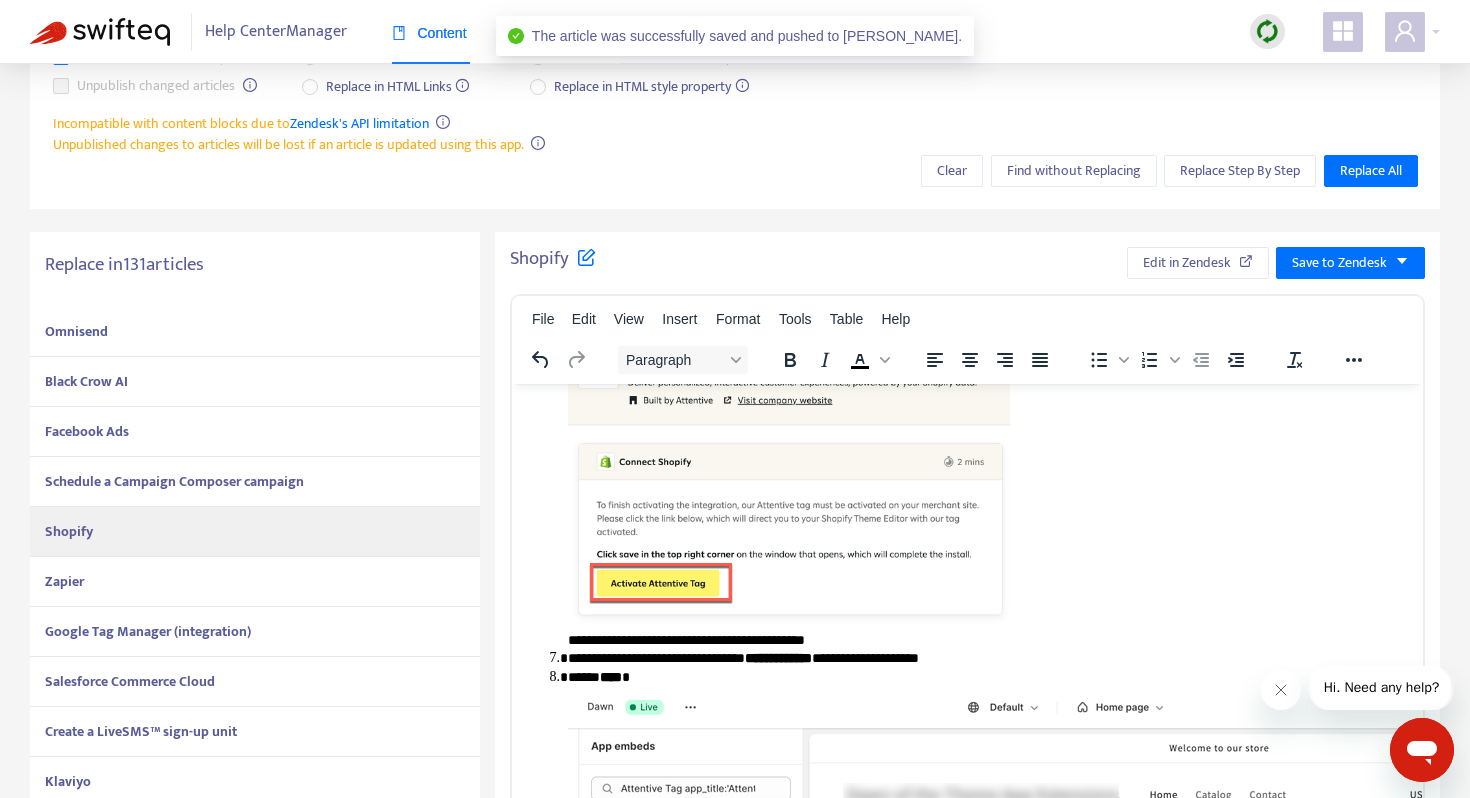 click on "Zapier" at bounding box center [255, 582] 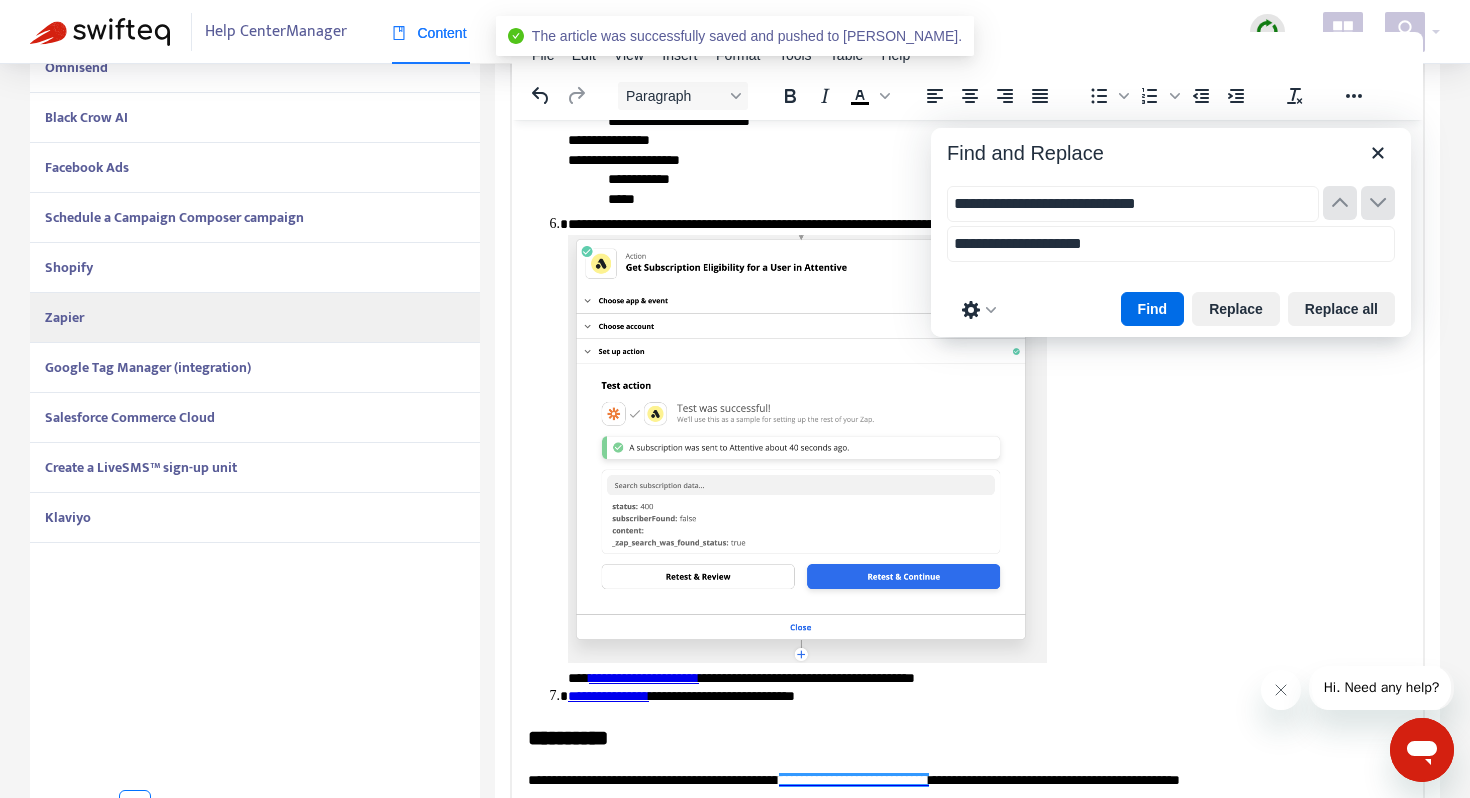 scroll, scrollTop: 509, scrollLeft: 0, axis: vertical 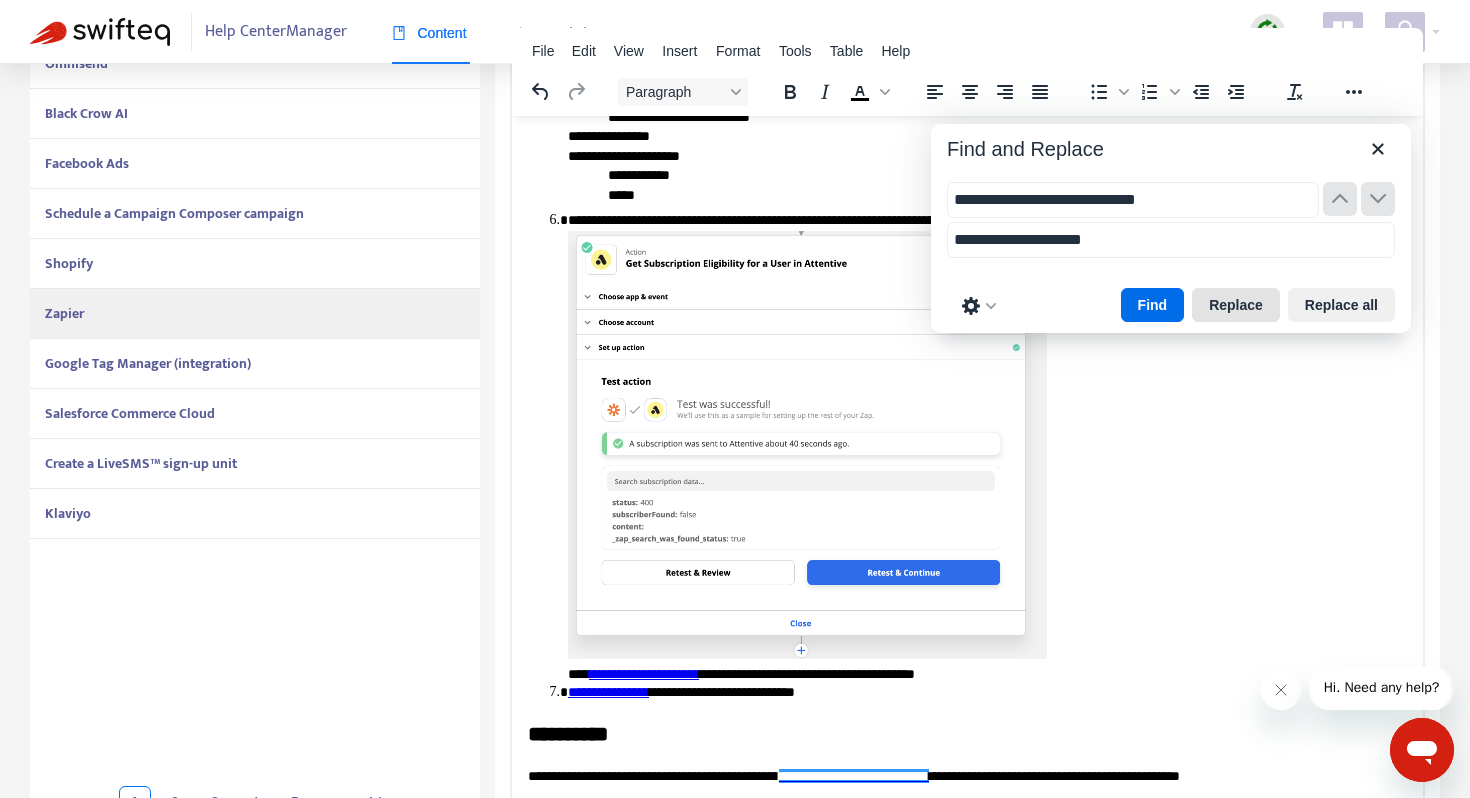 click on "Replace" at bounding box center (1236, 305) 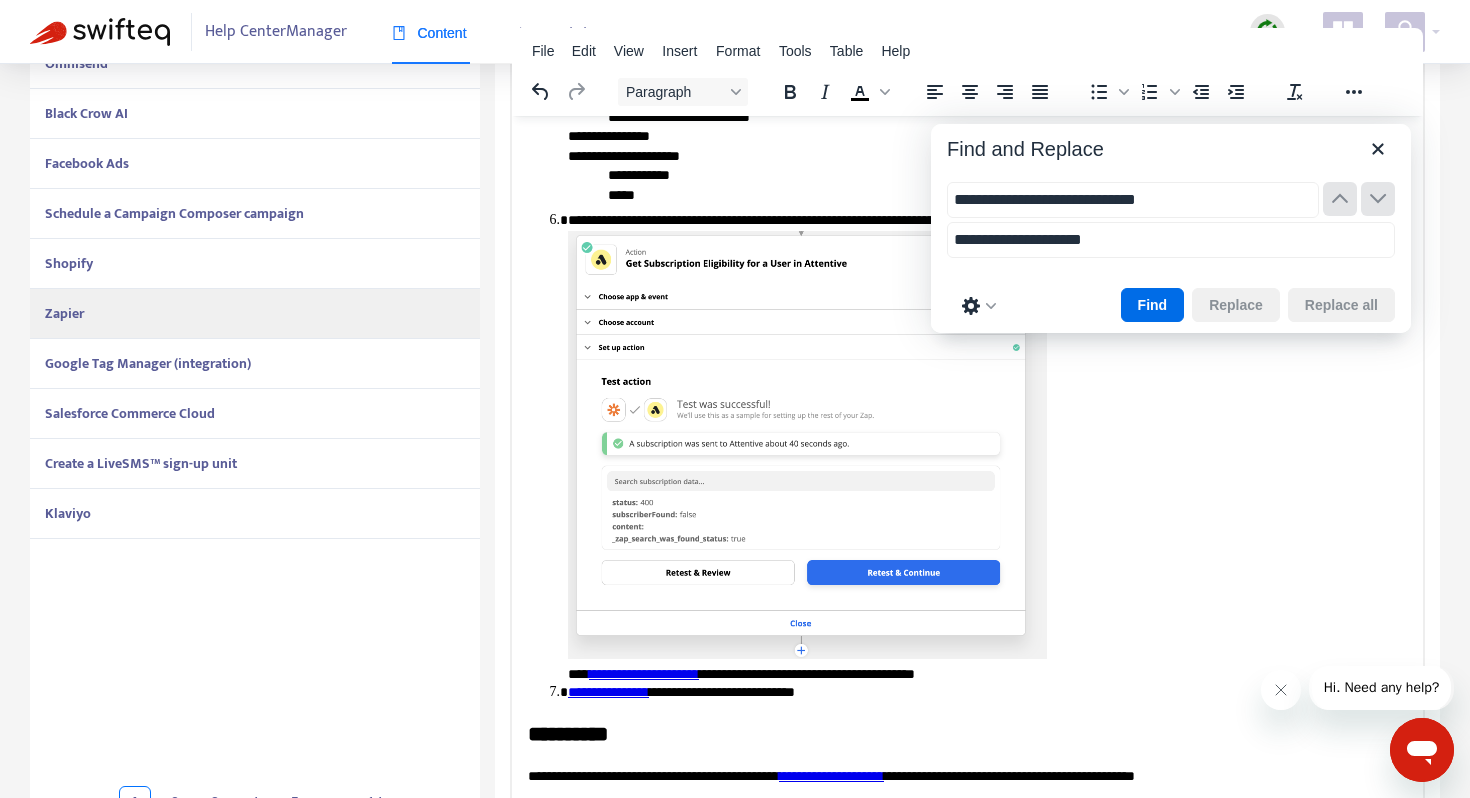 scroll, scrollTop: 3343, scrollLeft: 0, axis: vertical 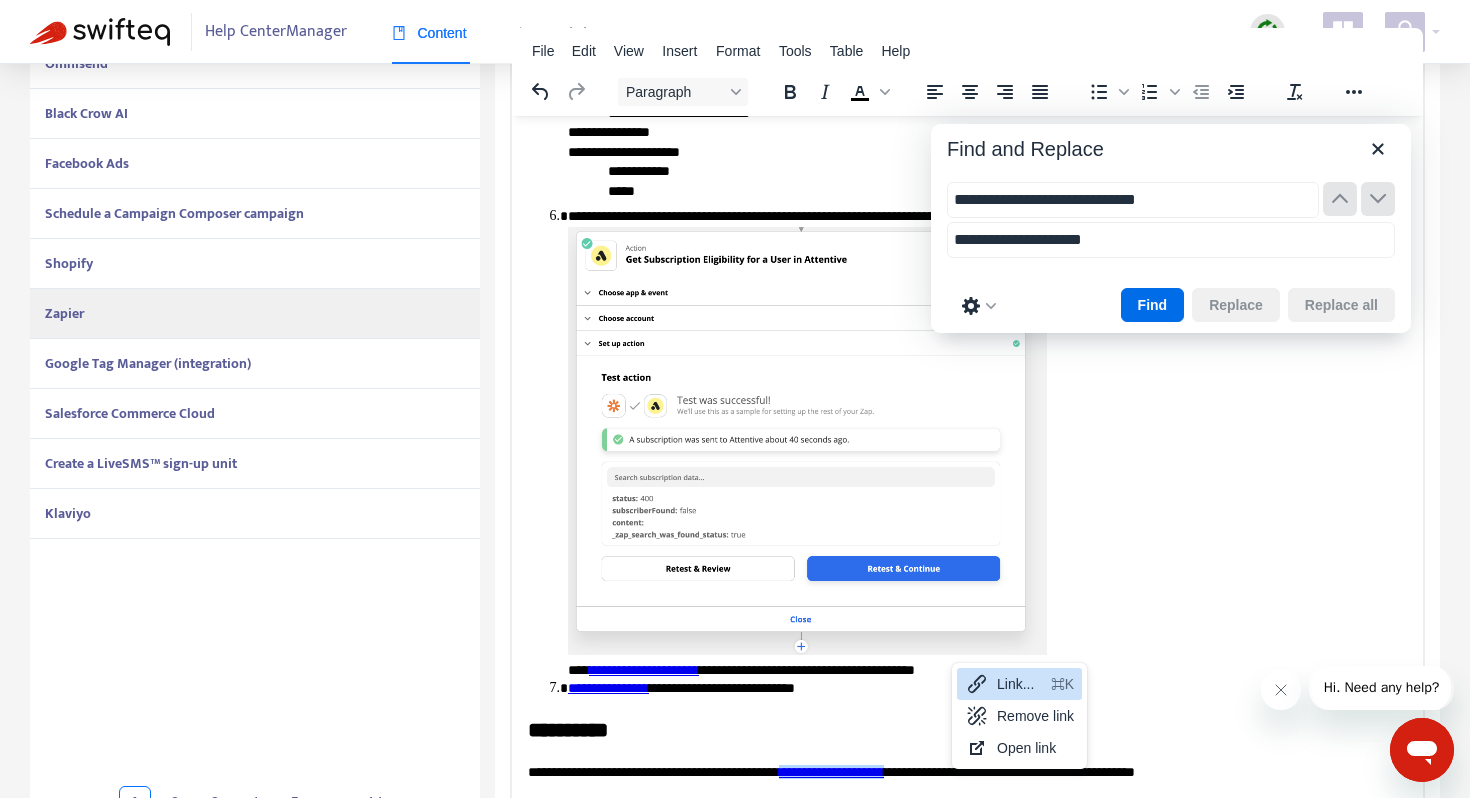 click on "Link..." at bounding box center [1020, 684] 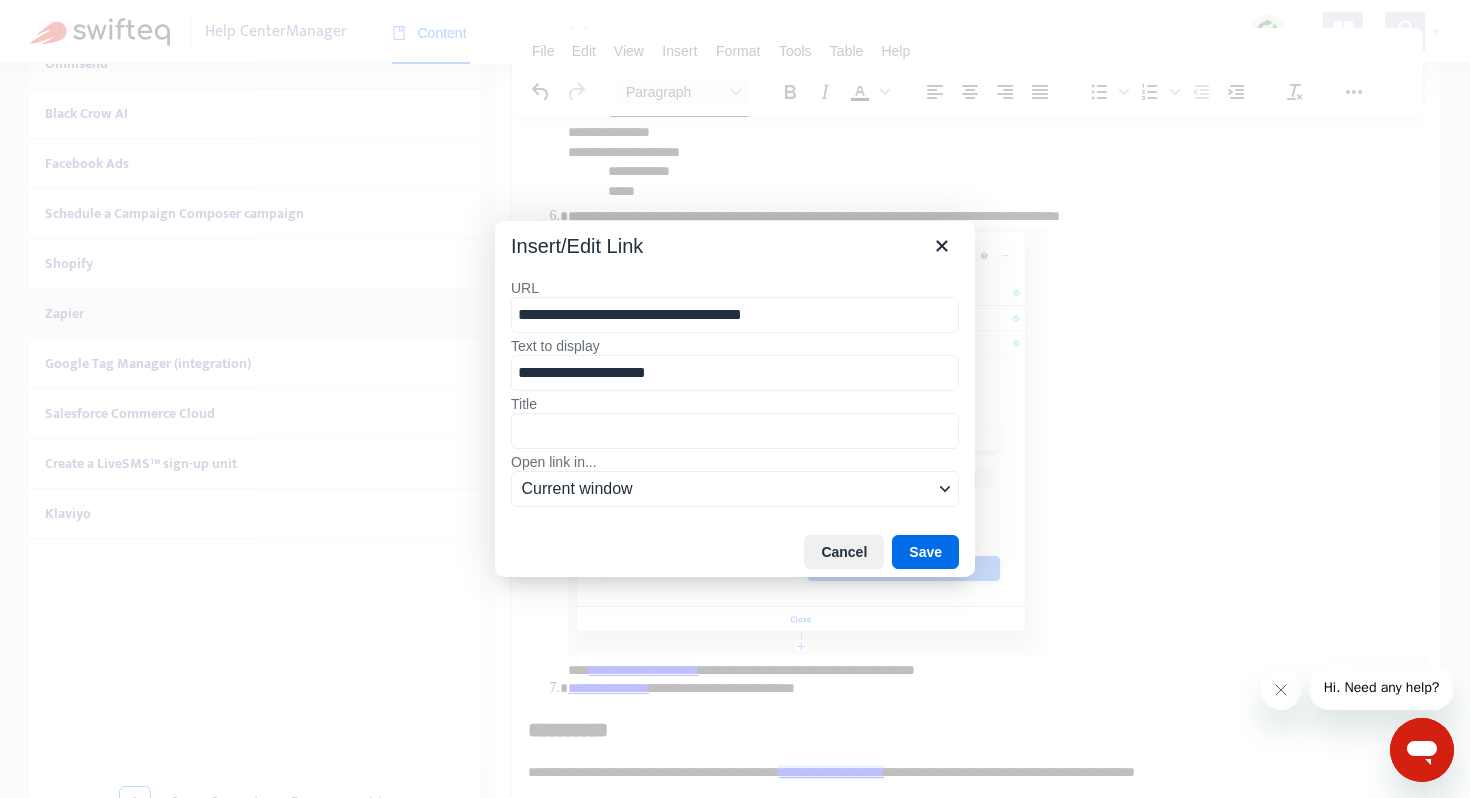 click on "**********" at bounding box center [735, 315] 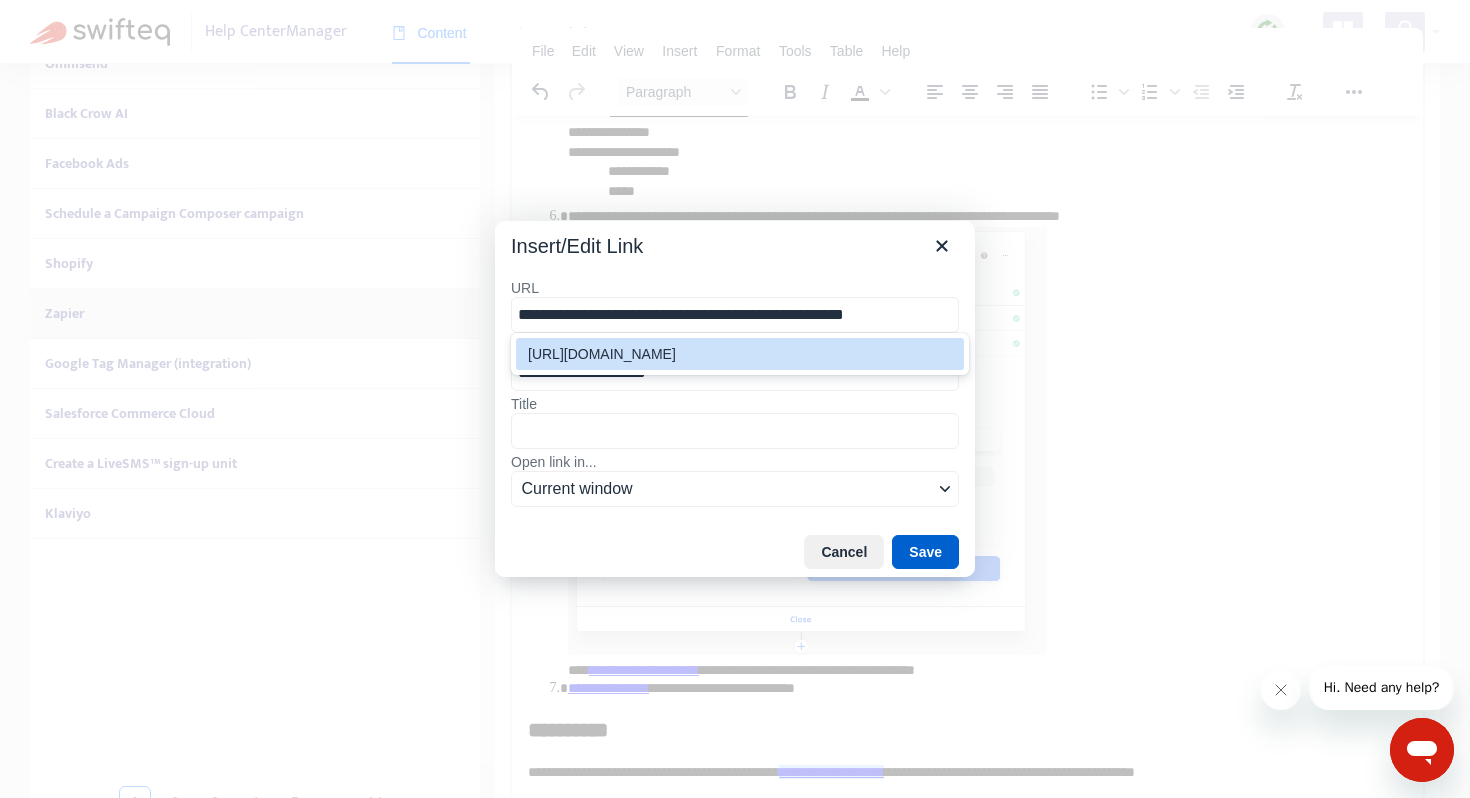 click on "Save" at bounding box center [925, 552] 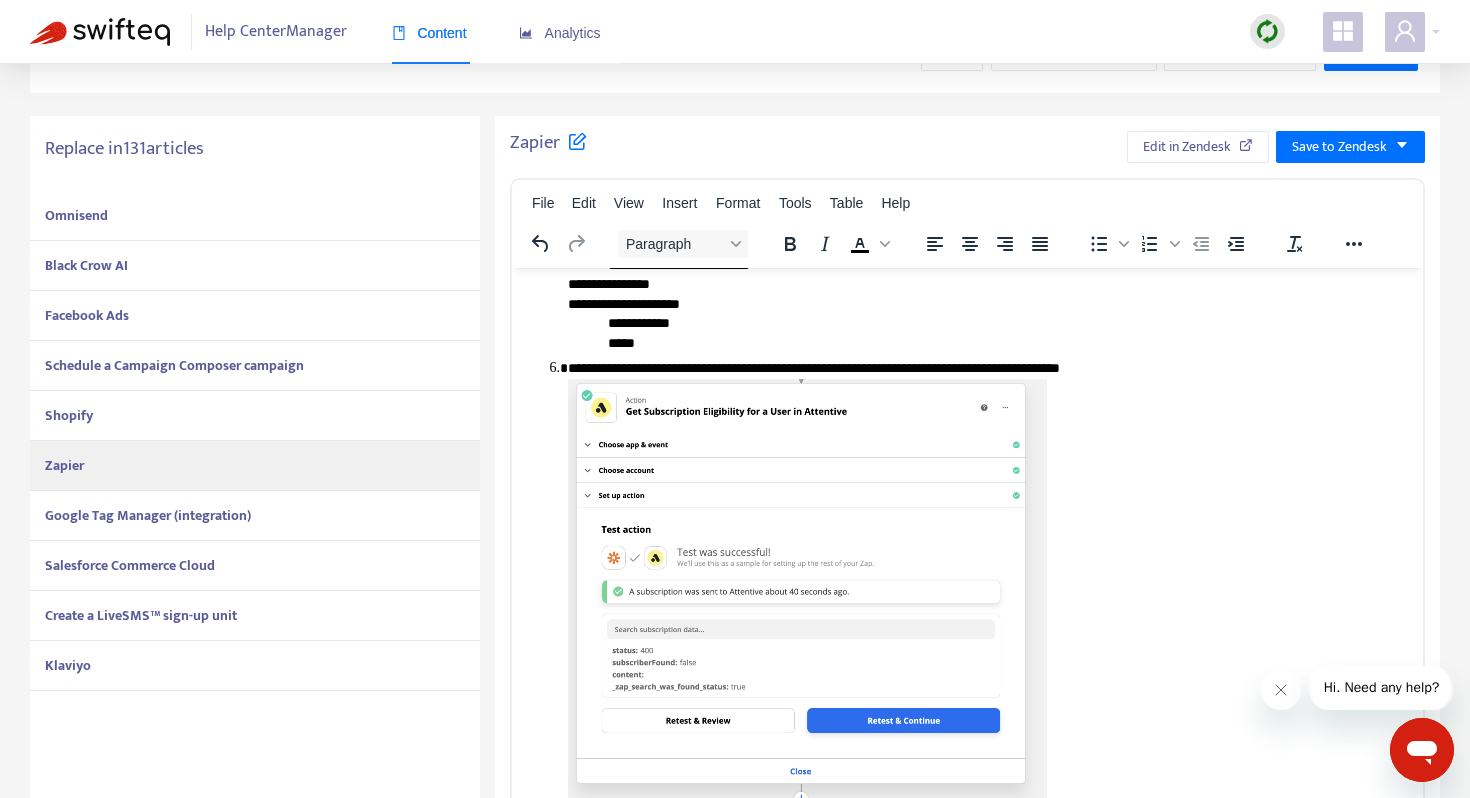 scroll, scrollTop: 0, scrollLeft: 0, axis: both 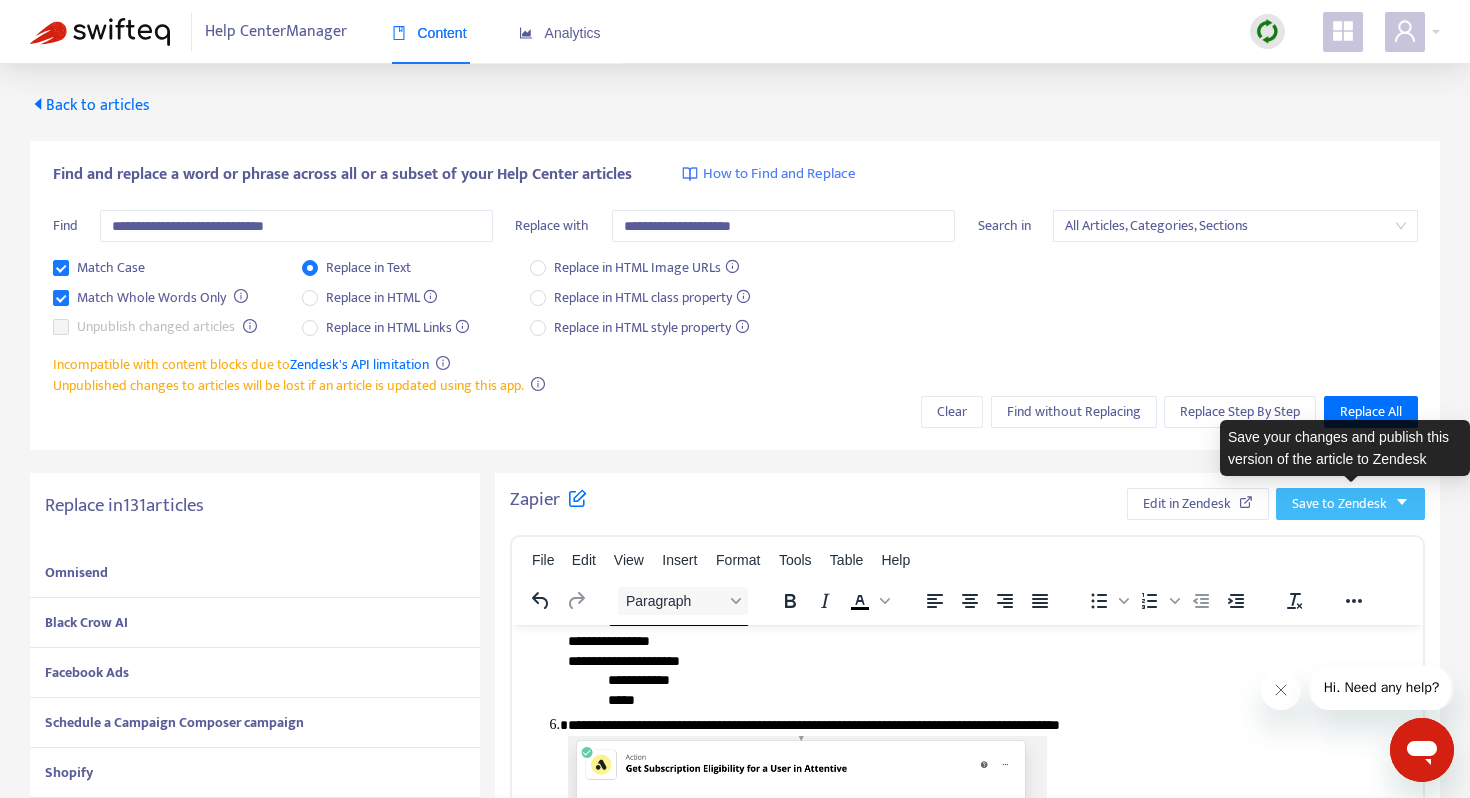 click on "Save to Zendesk" at bounding box center [1339, 504] 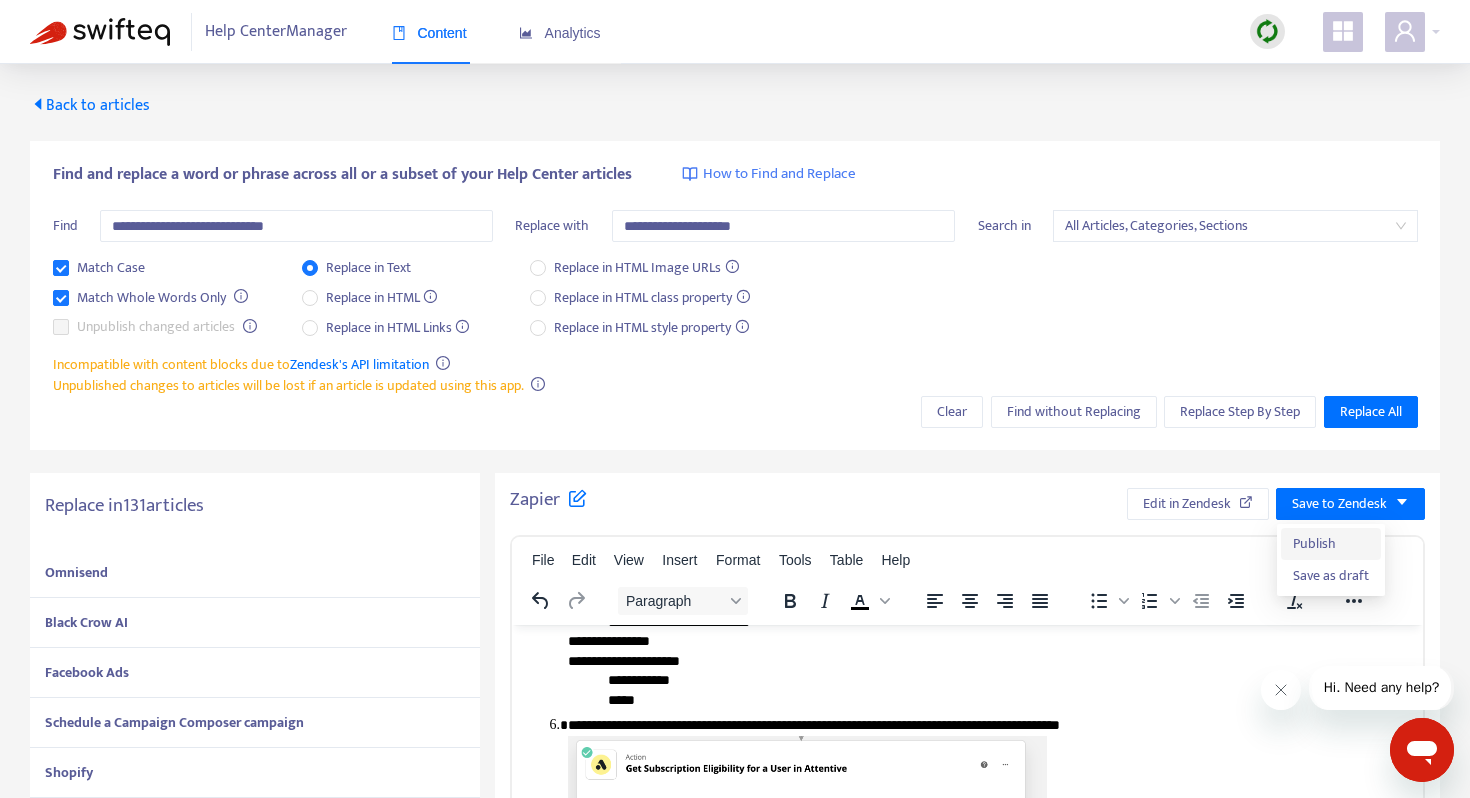 click on "Publish" at bounding box center (1331, 544) 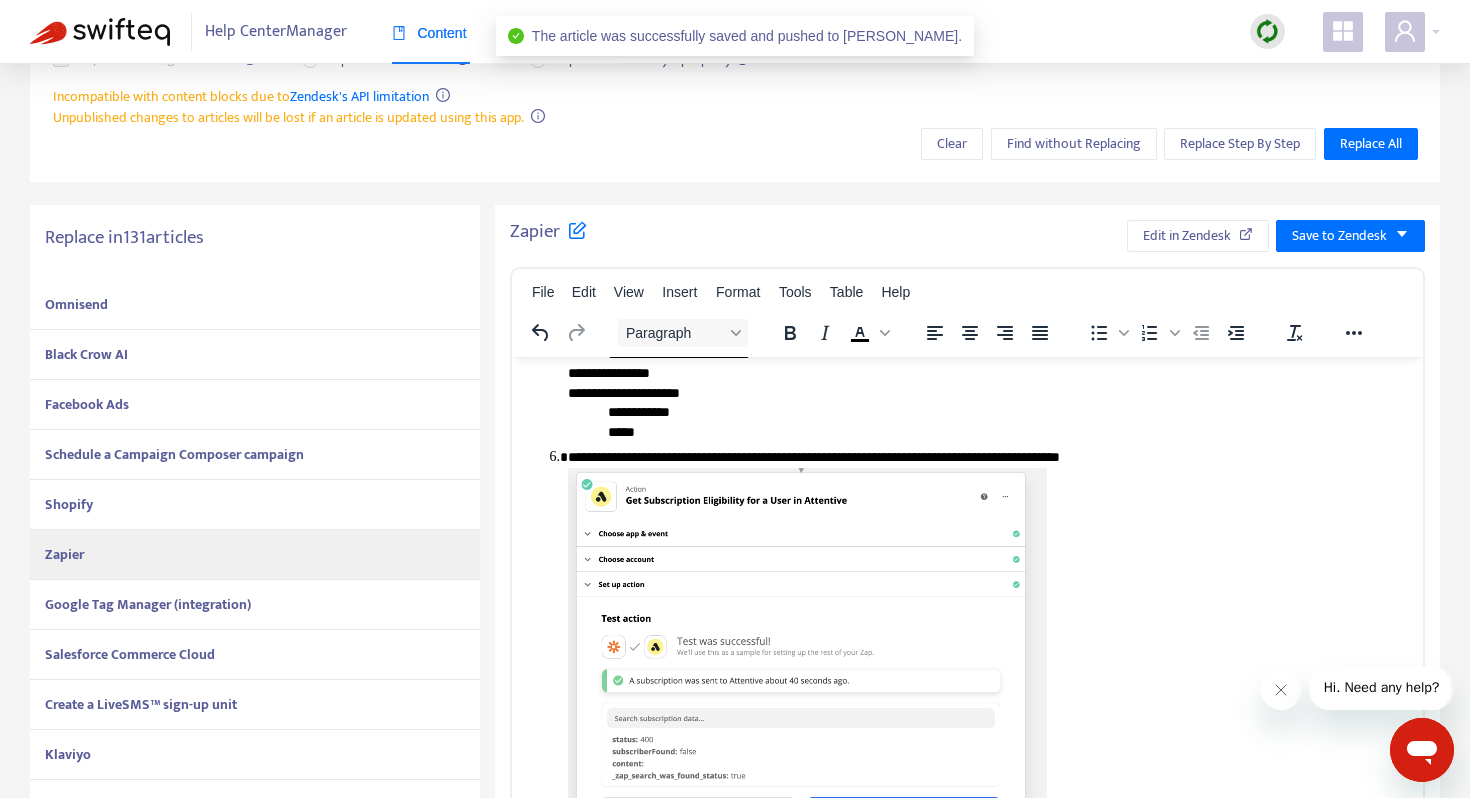 scroll, scrollTop: 278, scrollLeft: 0, axis: vertical 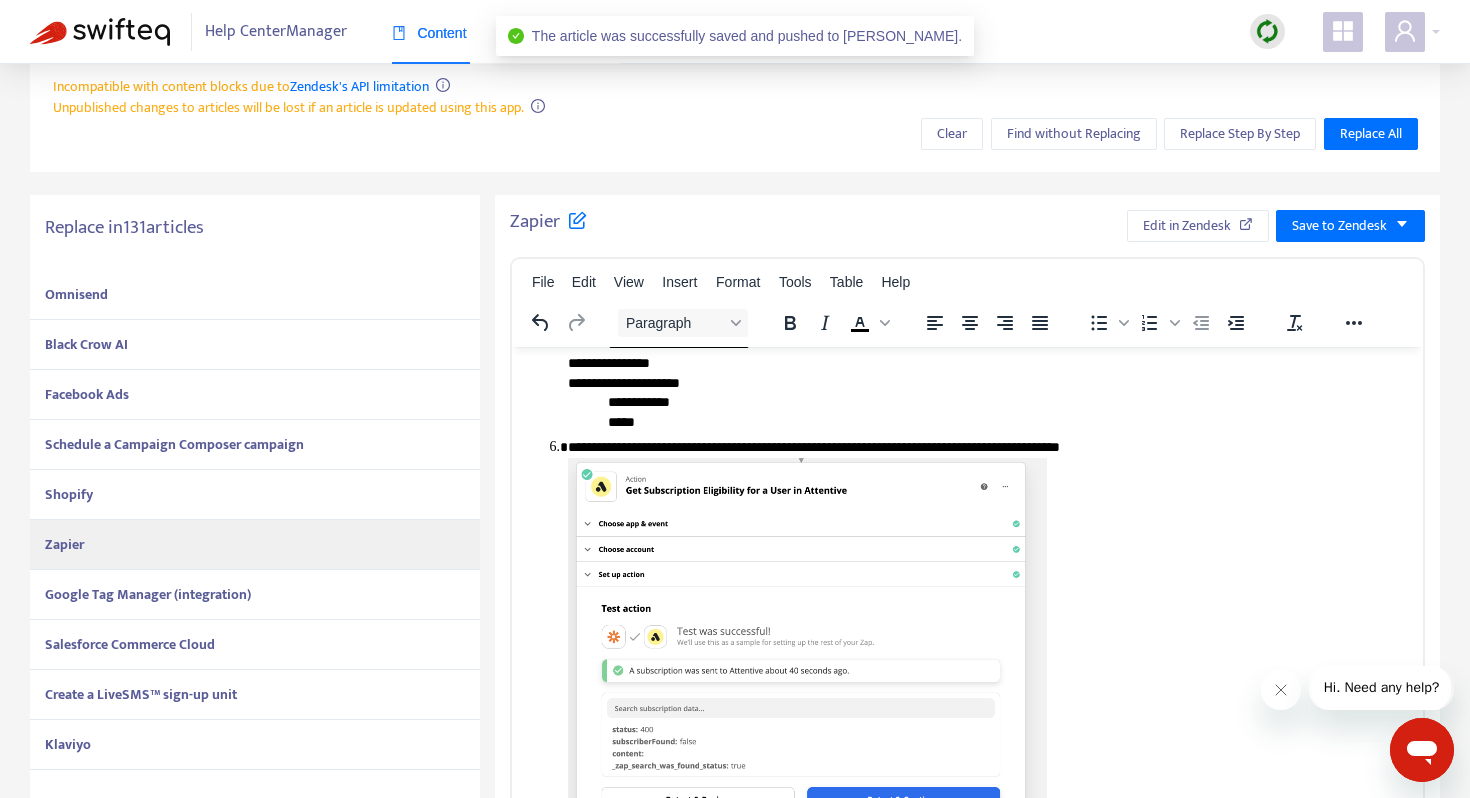 click on "Google Tag Manager (integration)" at bounding box center (148, 594) 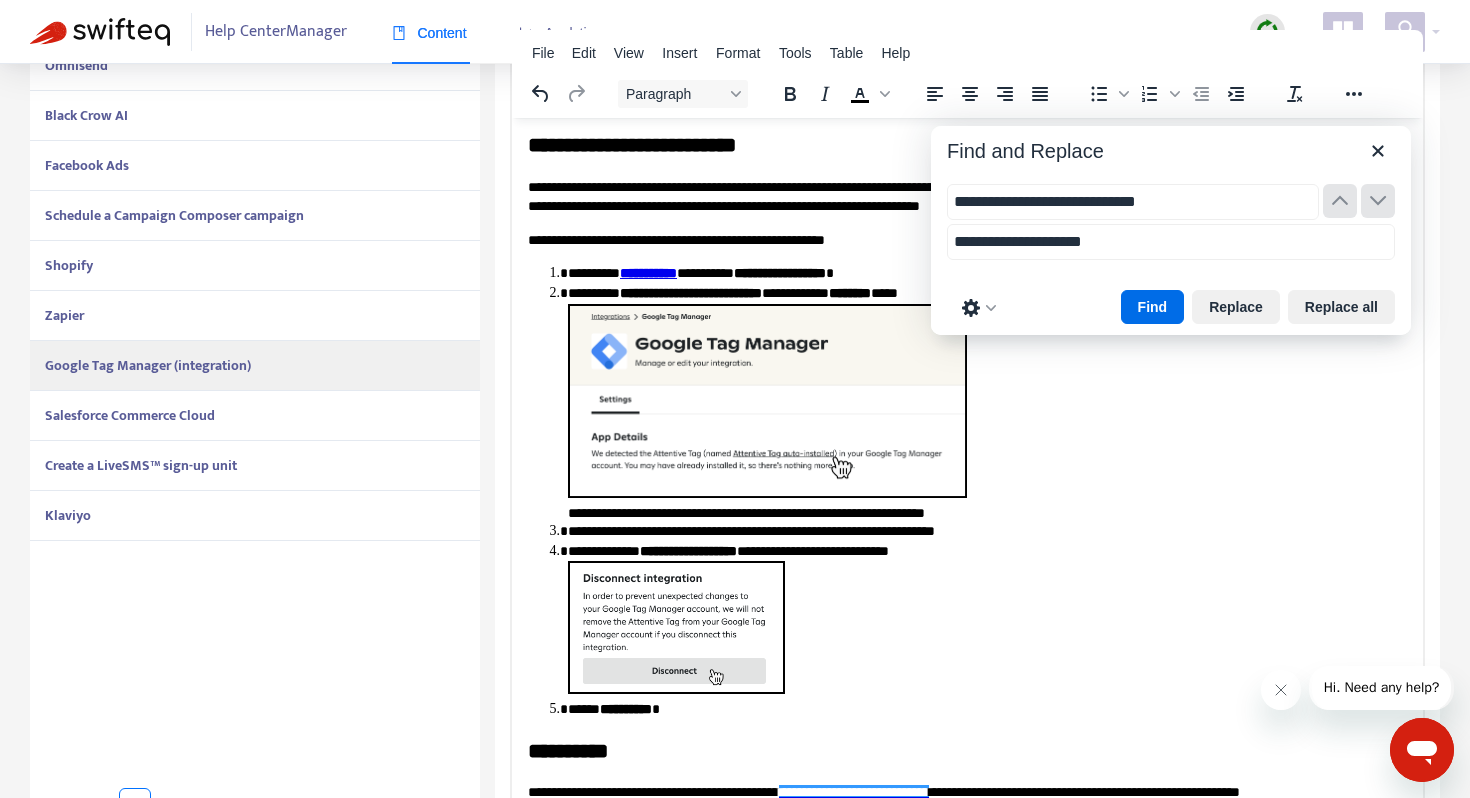 scroll, scrollTop: 509, scrollLeft: 0, axis: vertical 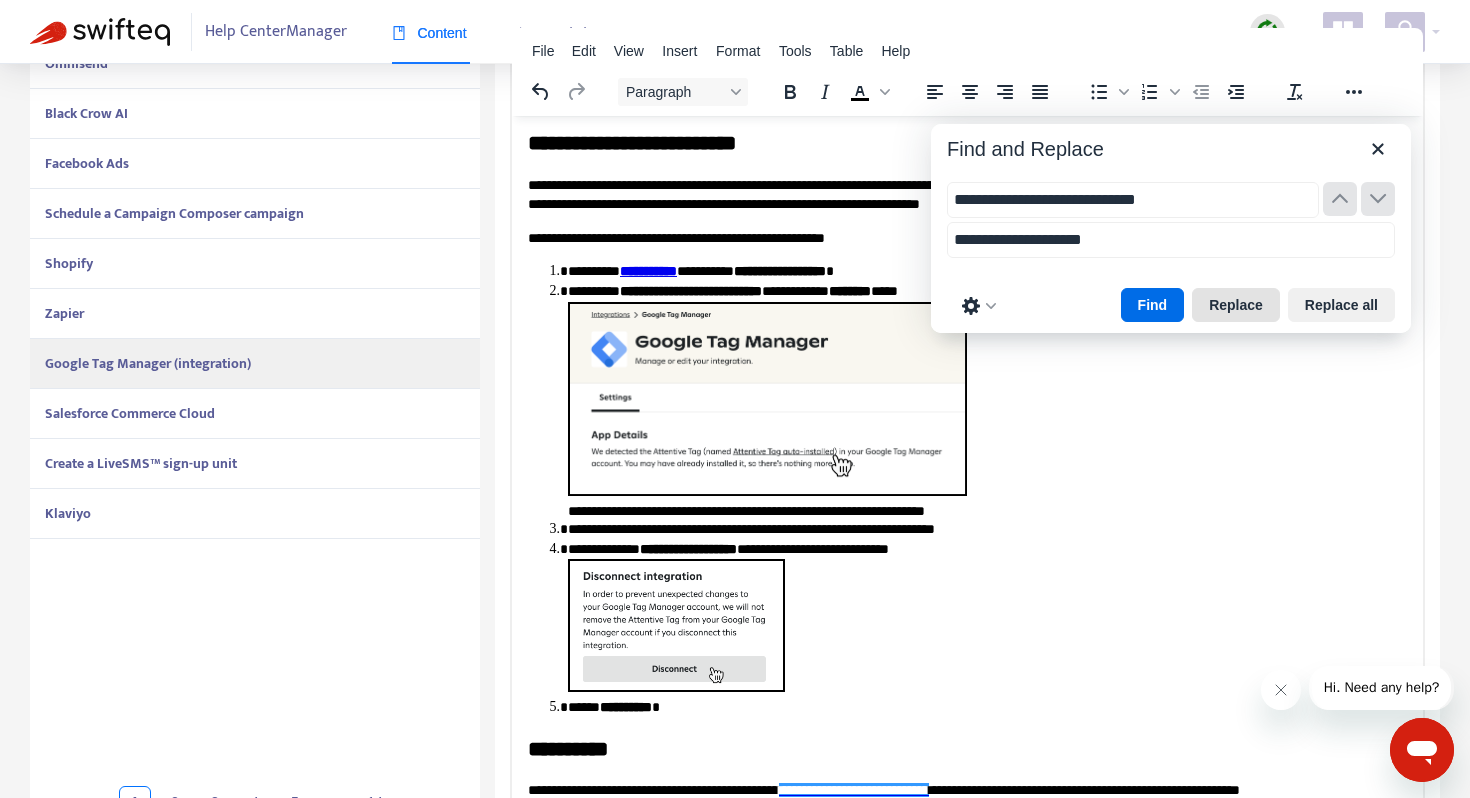 click on "Replace" at bounding box center [1236, 305] 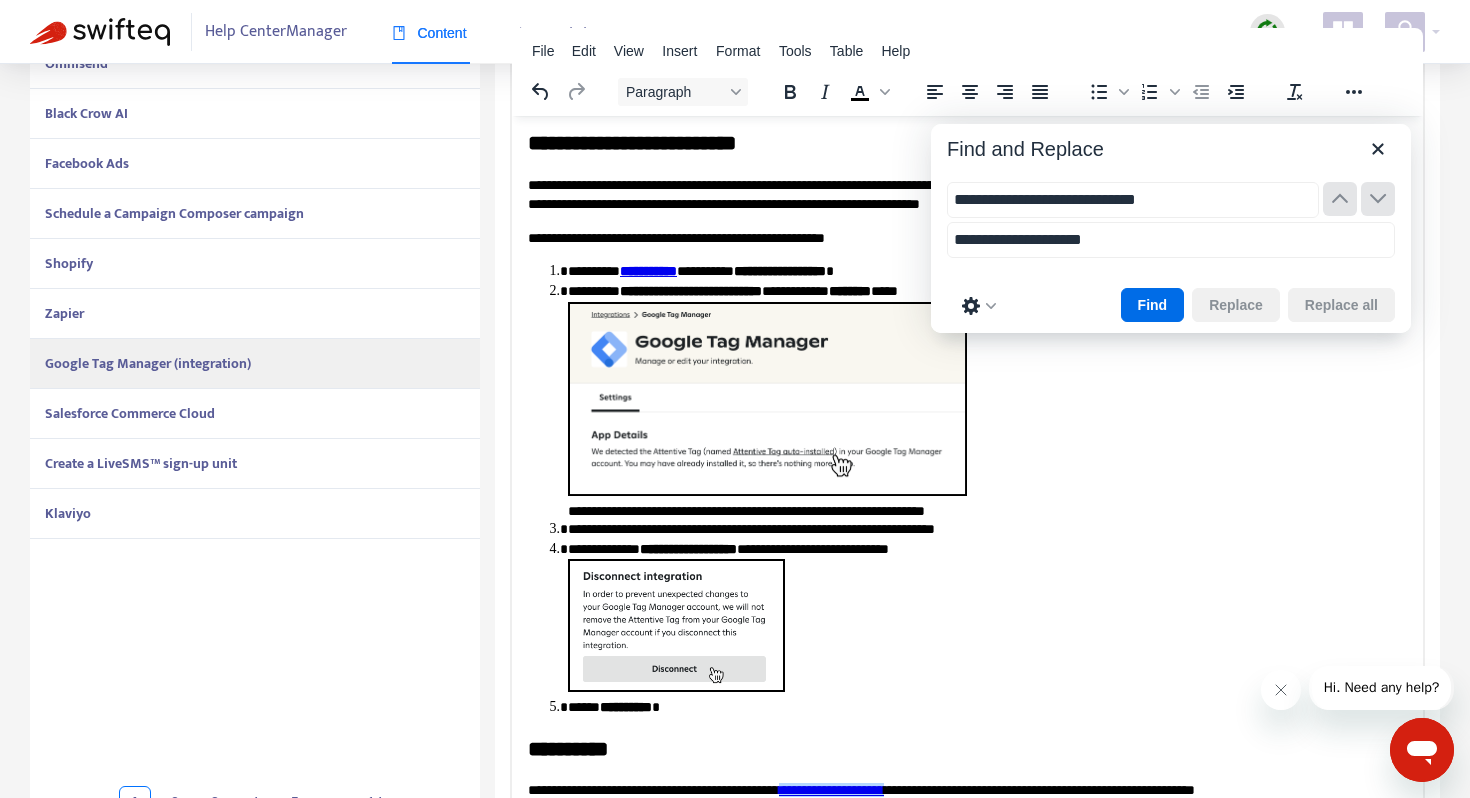 scroll, scrollTop: 1533, scrollLeft: 0, axis: vertical 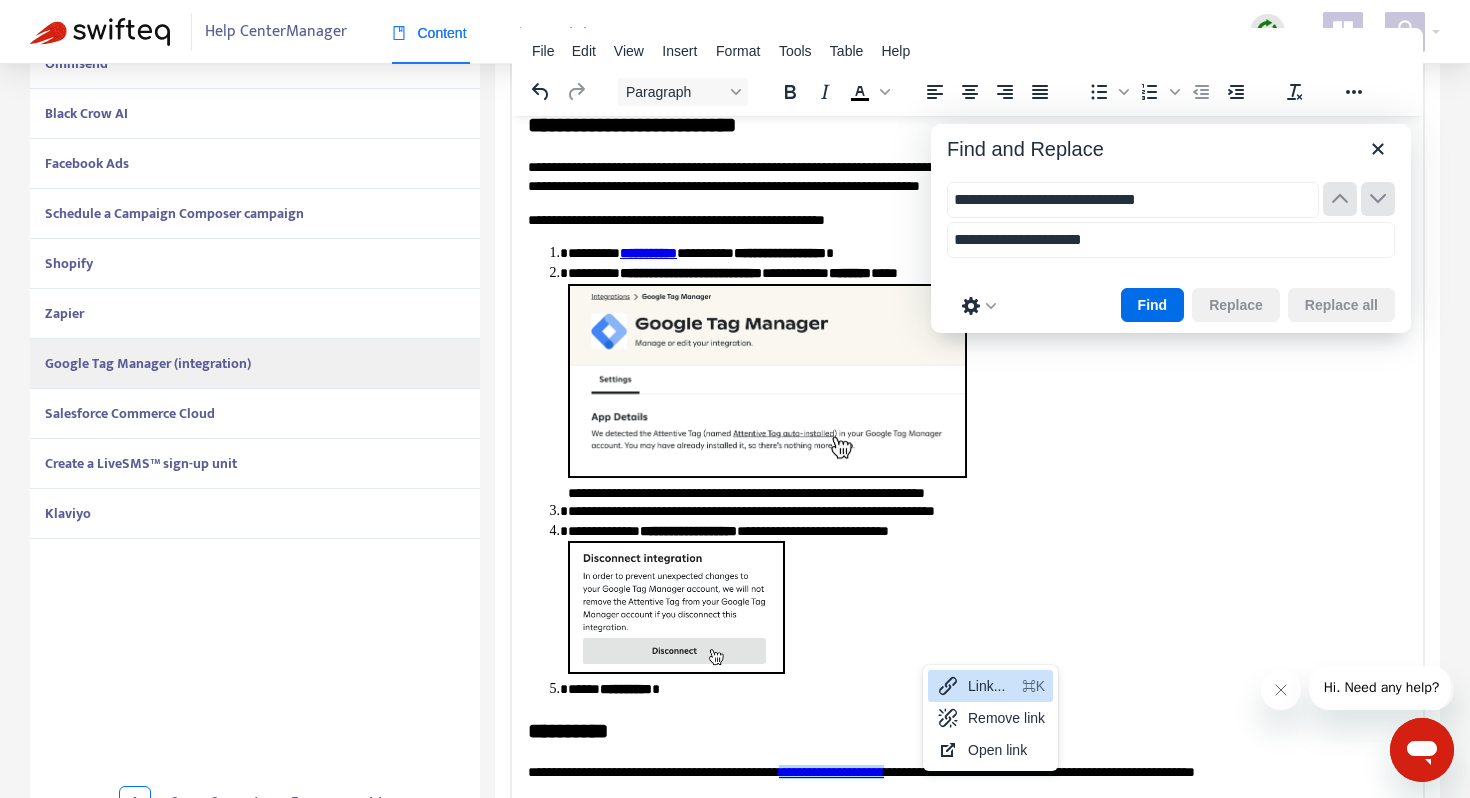 click on "Link..." at bounding box center (991, 686) 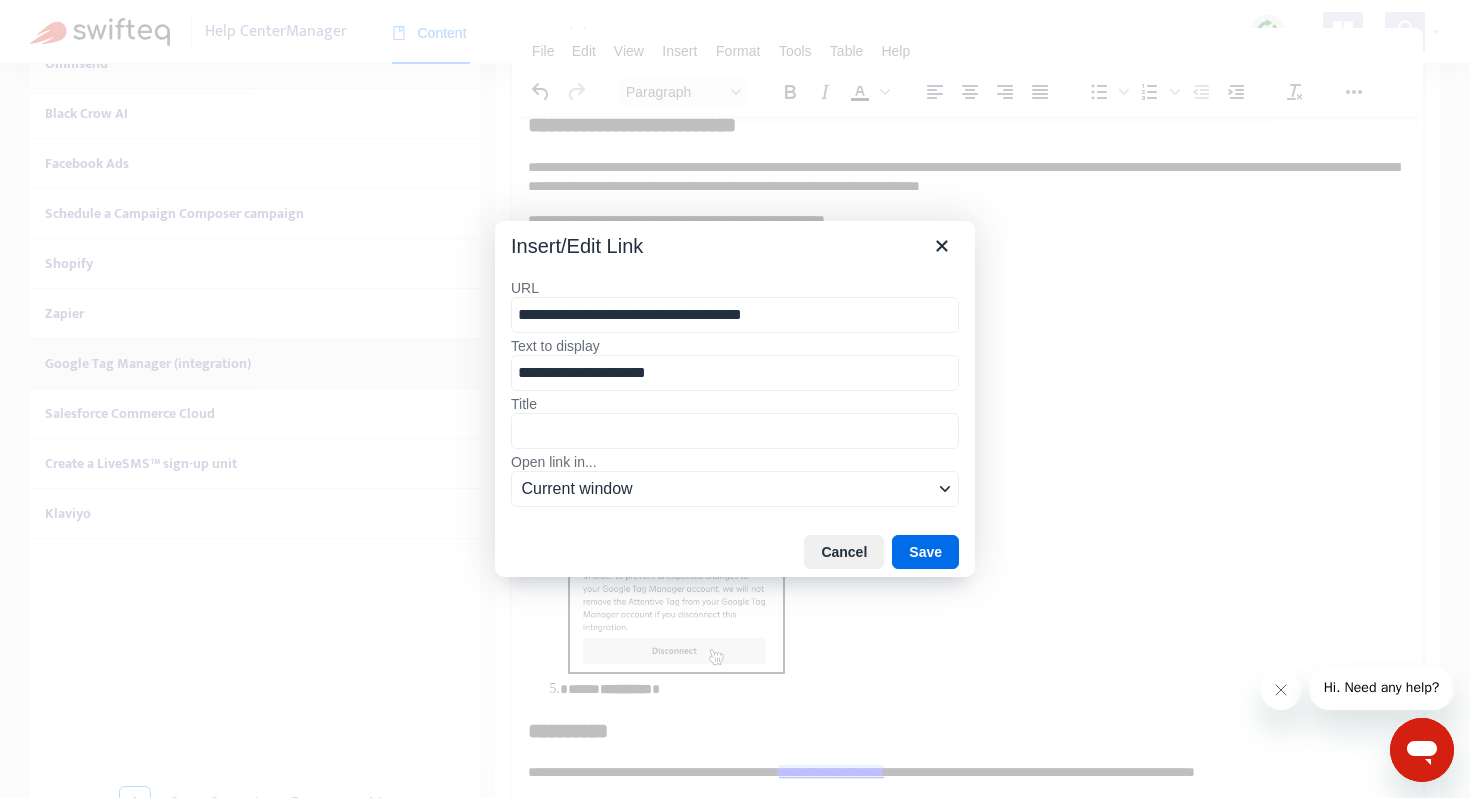 click on "**********" at bounding box center [735, 315] 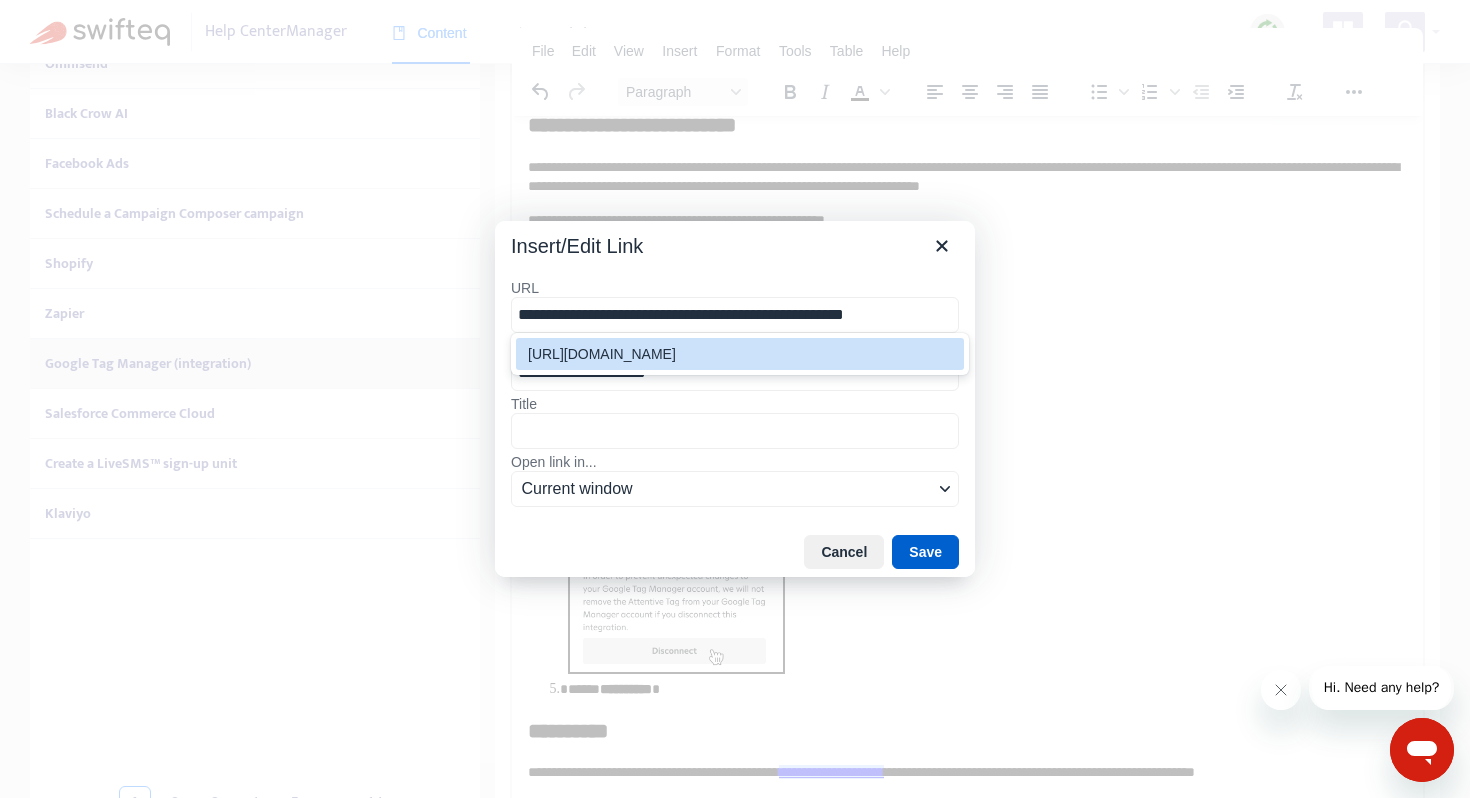 click on "Save" at bounding box center (925, 552) 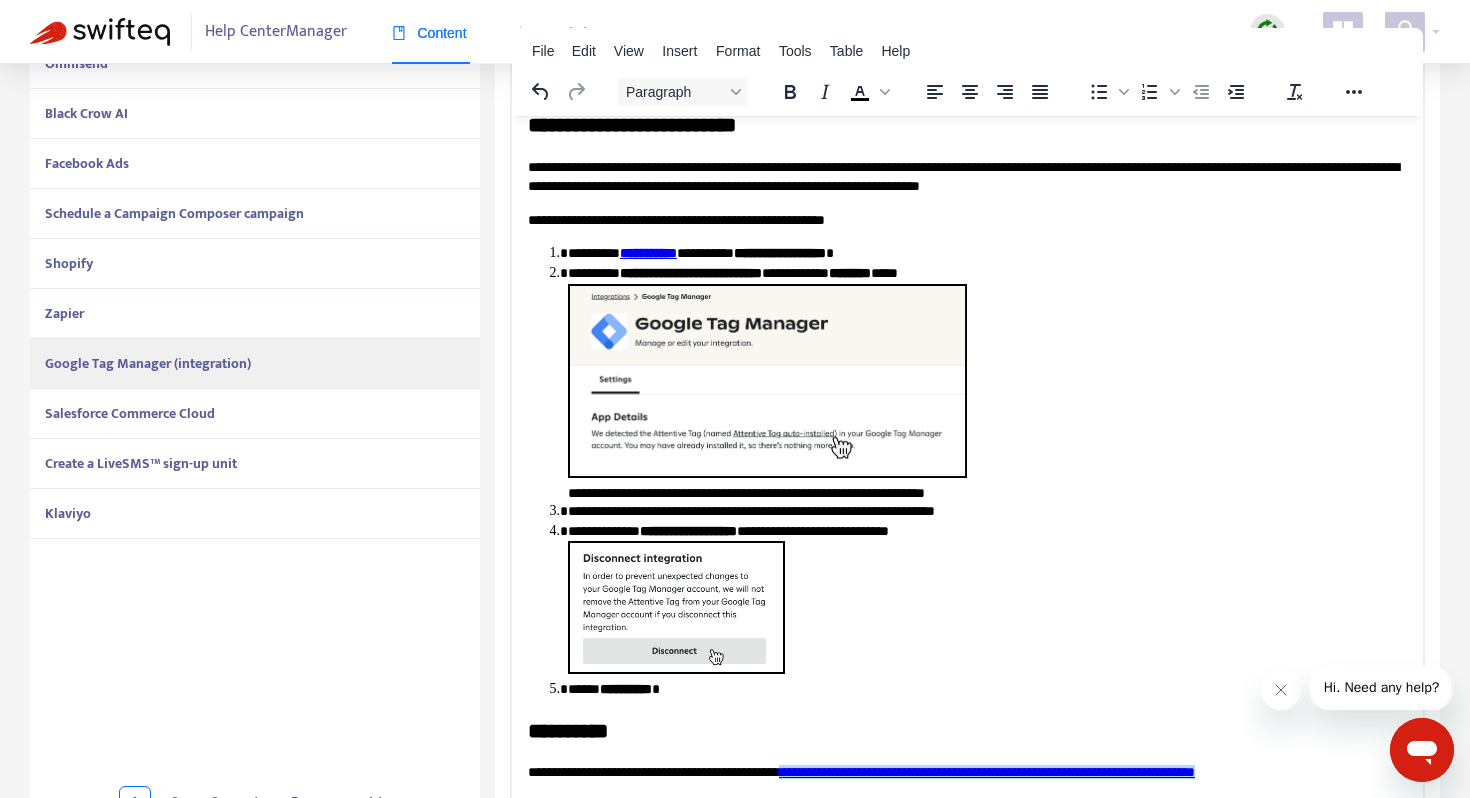 click on "**********" at bounding box center [967, -310] 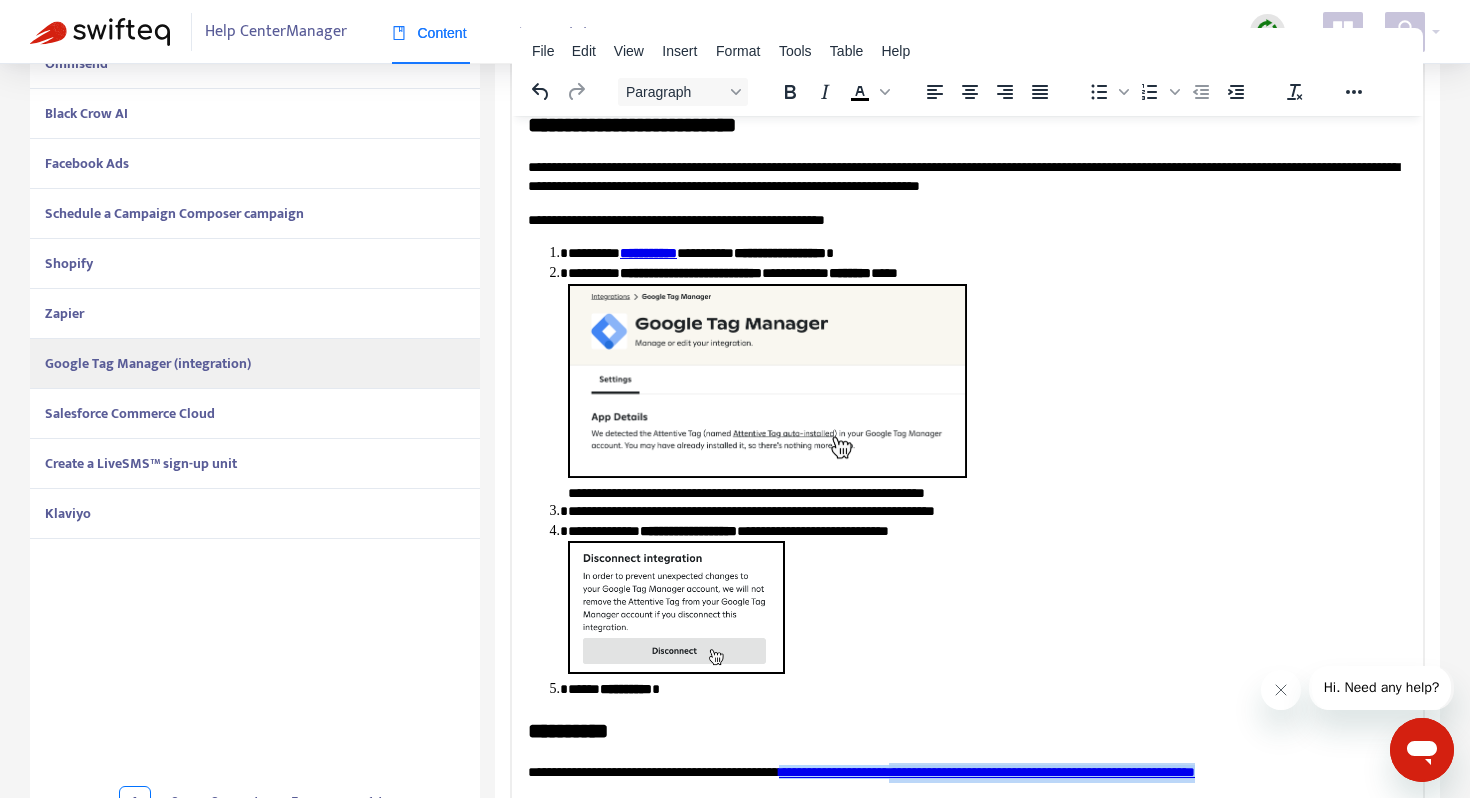drag, startPoint x: 987, startPoint y: 775, endPoint x: 1366, endPoint y: 774, distance: 379.0013 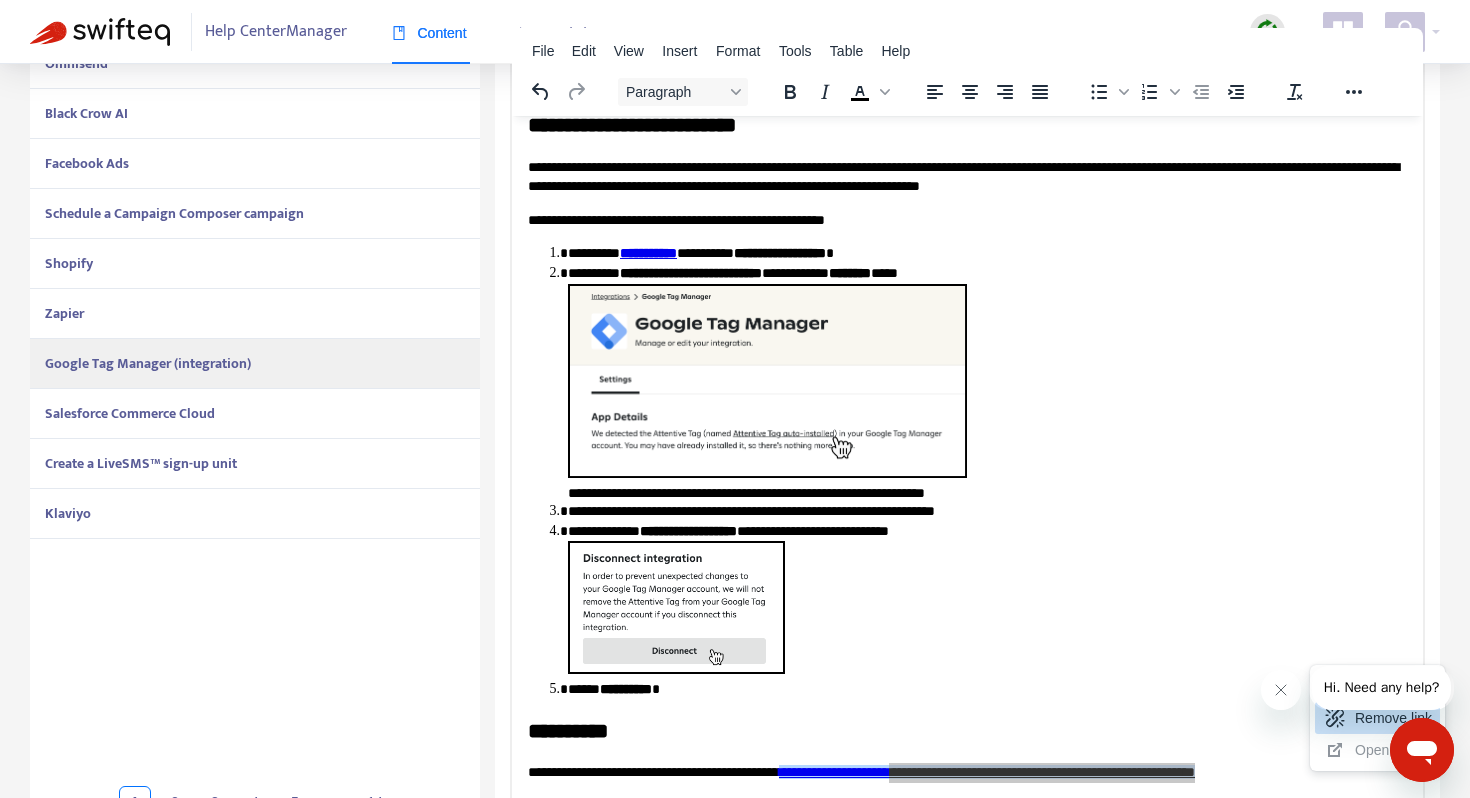 click on "Remove link" at bounding box center [1377, 718] 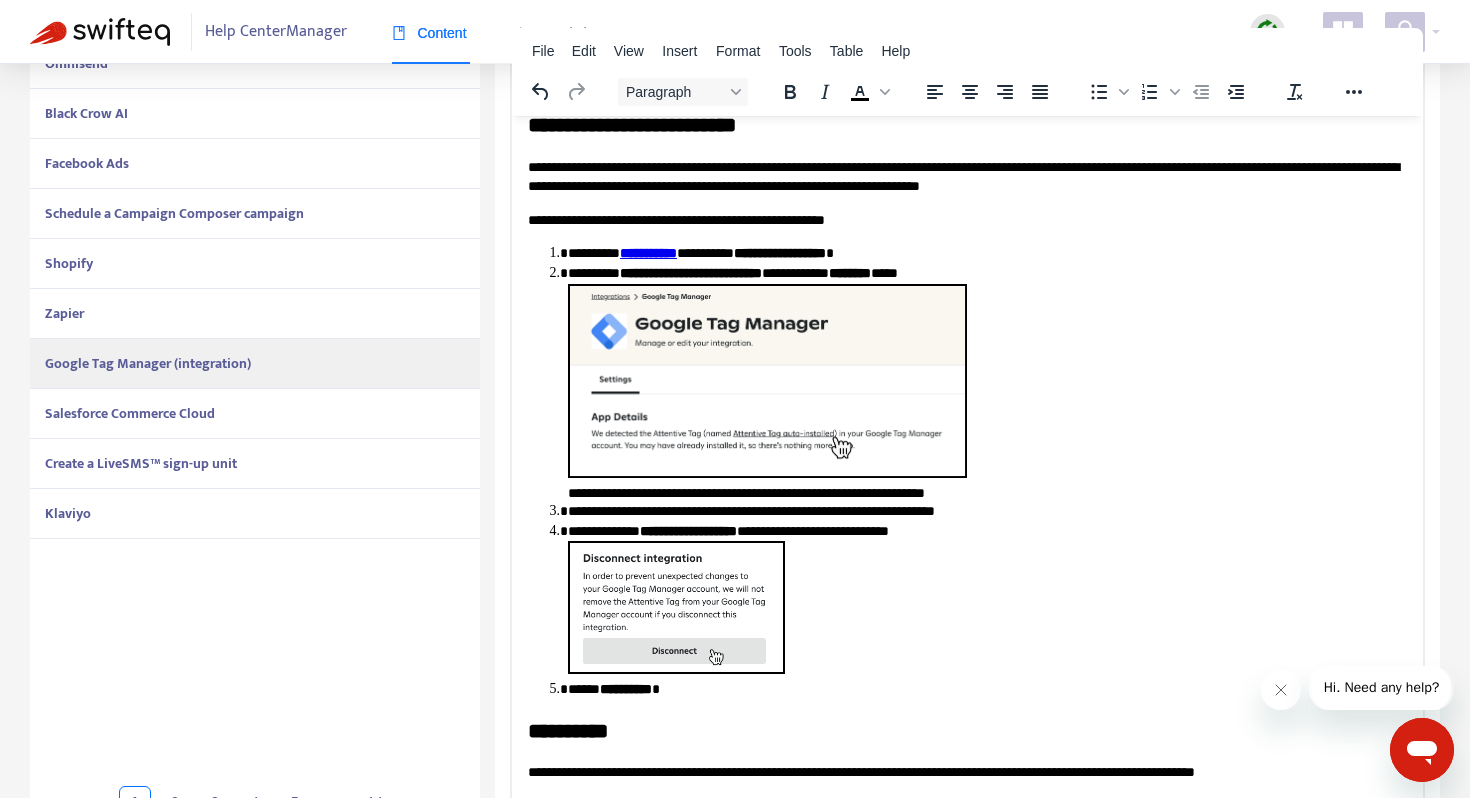 click on "**********" at bounding box center (987, 689) 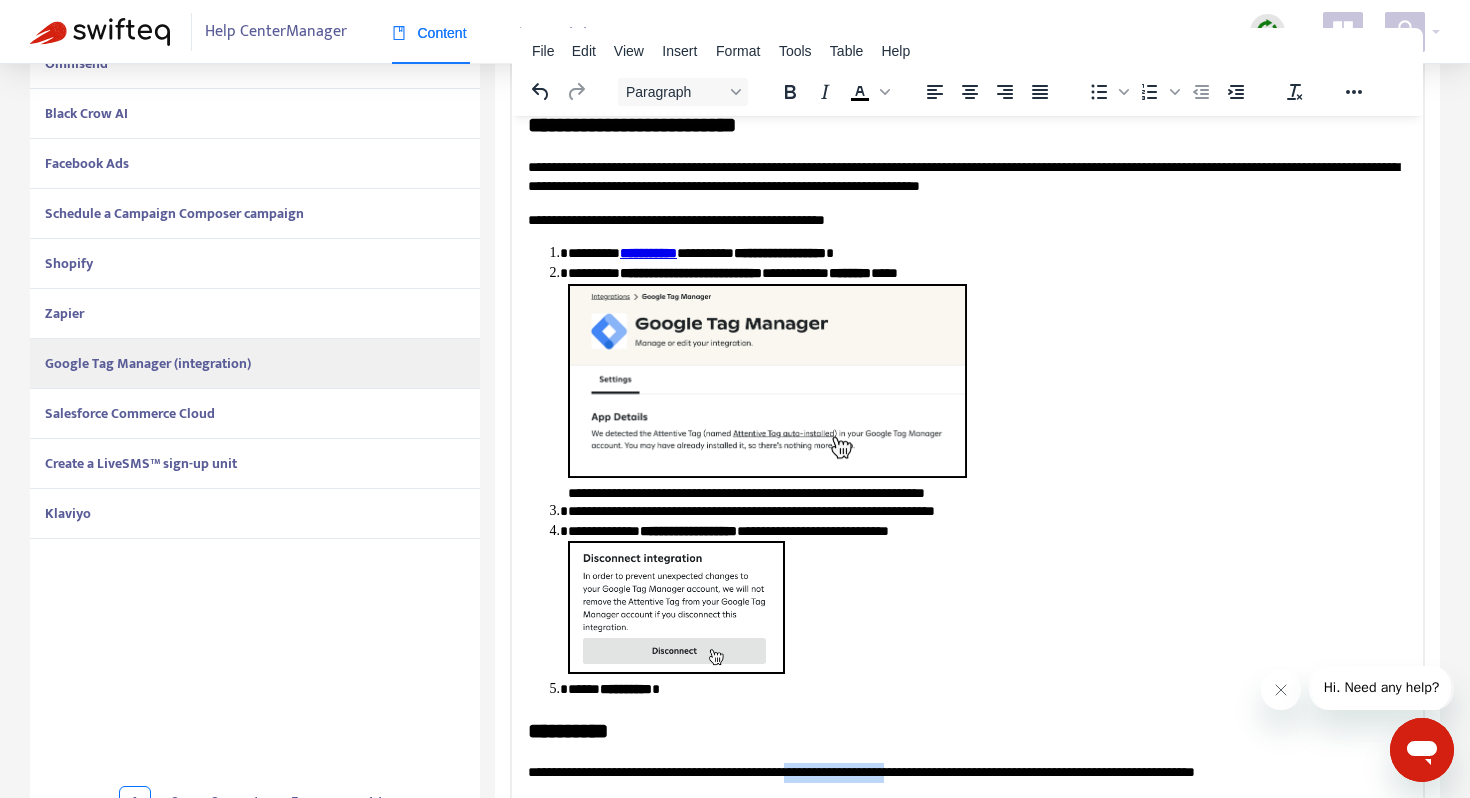 drag, startPoint x: 979, startPoint y: 773, endPoint x: 851, endPoint y: 768, distance: 128.09763 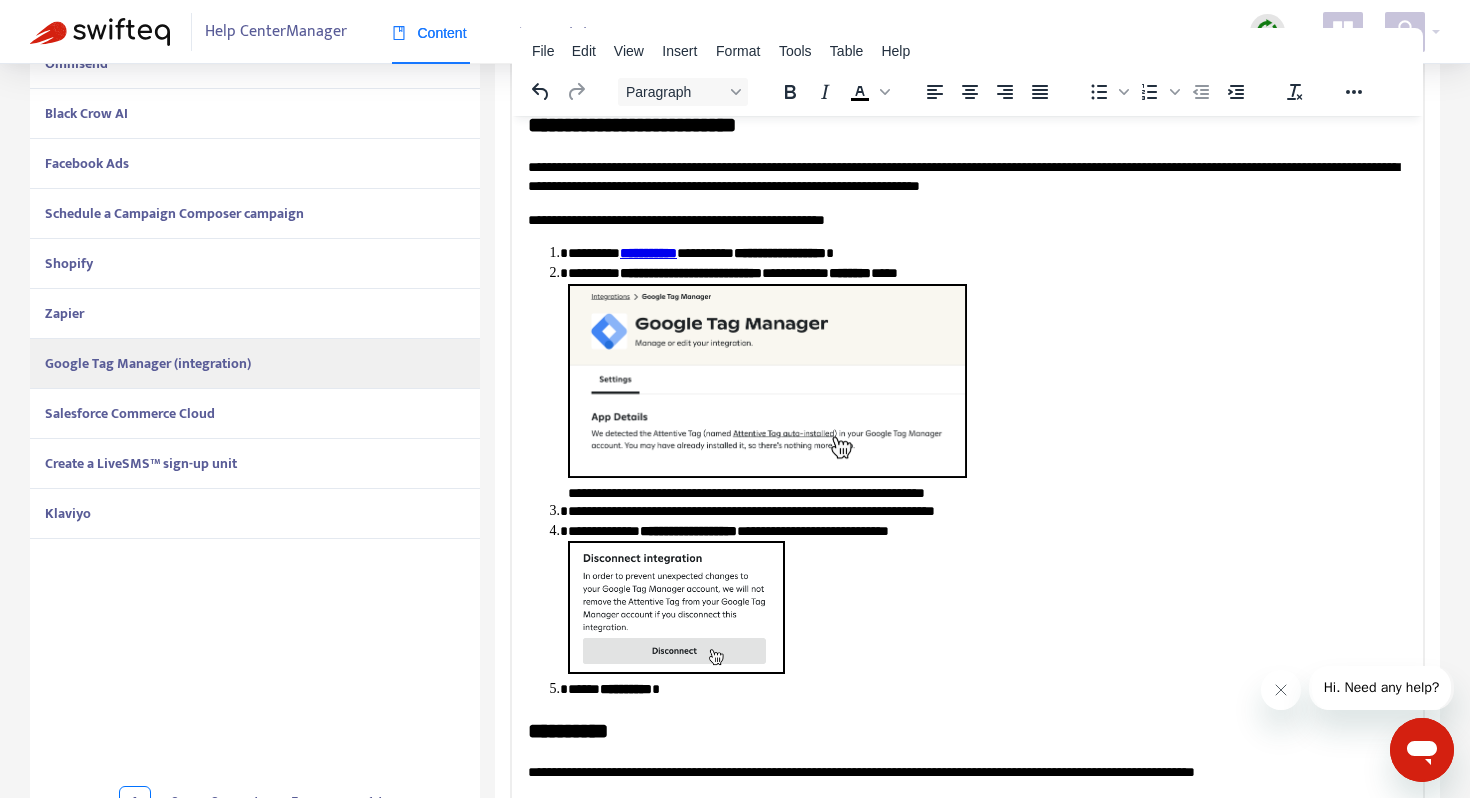 click on "**********" at bounding box center (967, 772) 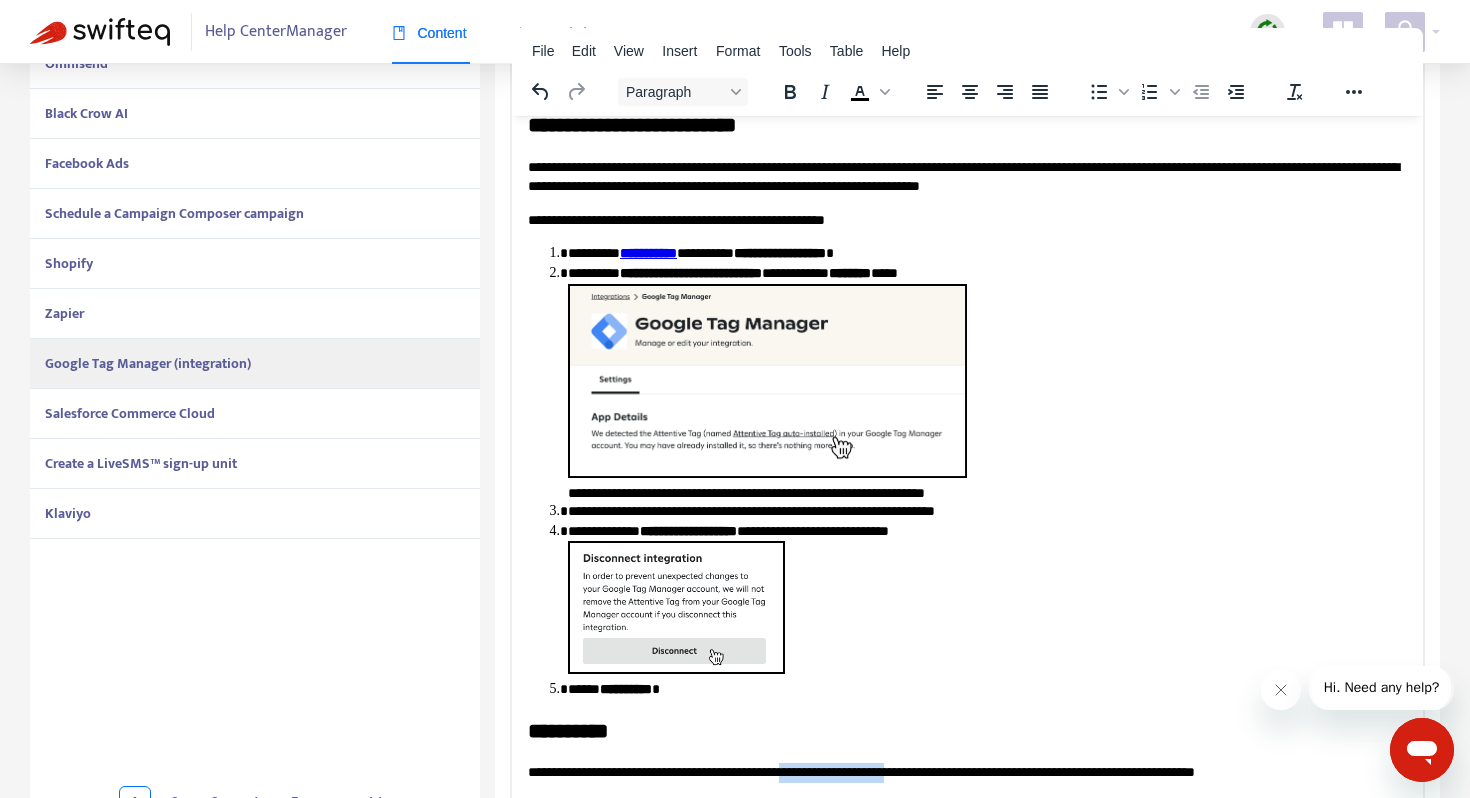 drag, startPoint x: 845, startPoint y: 775, endPoint x: 979, endPoint y: 765, distance: 134.37262 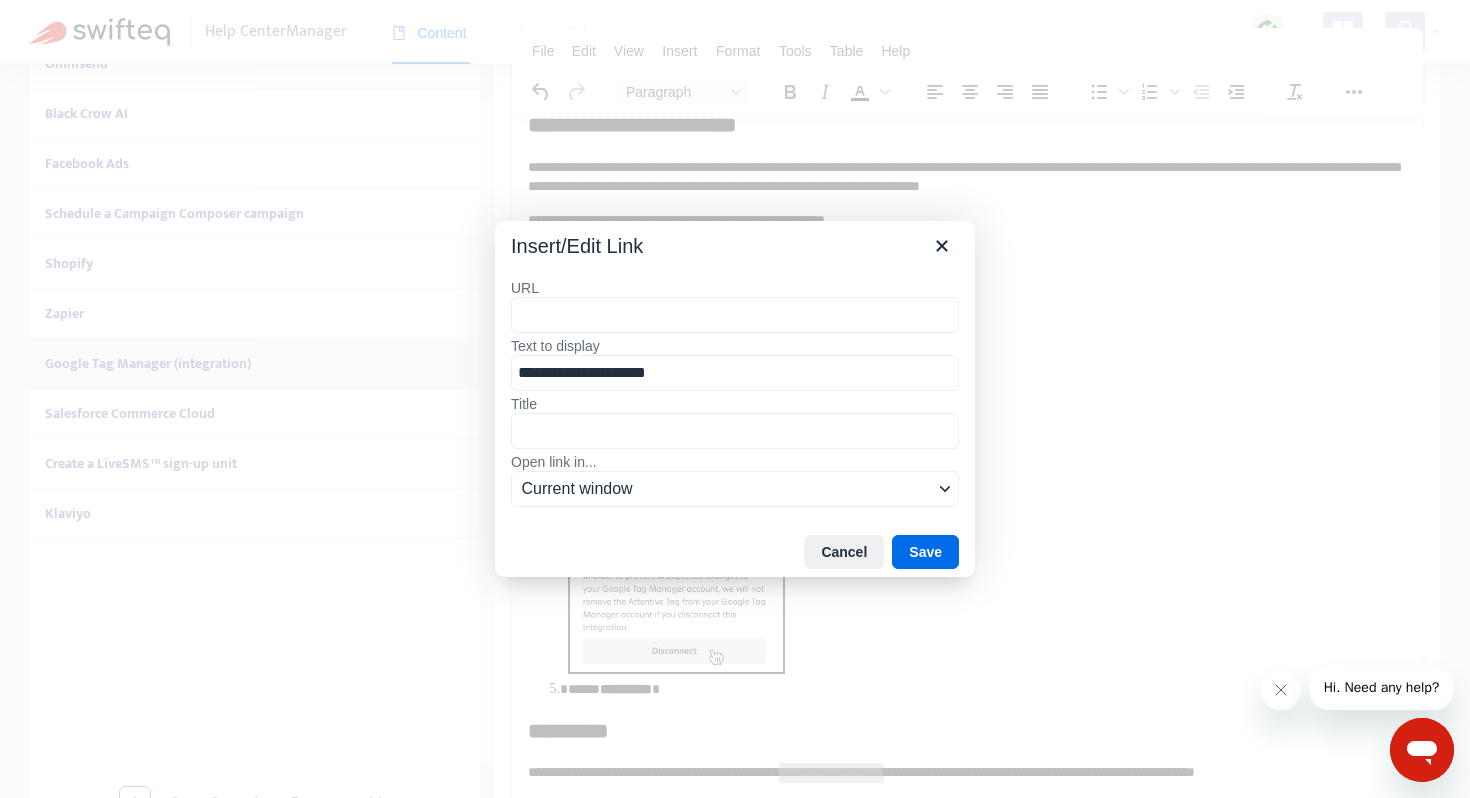 type on "**********" 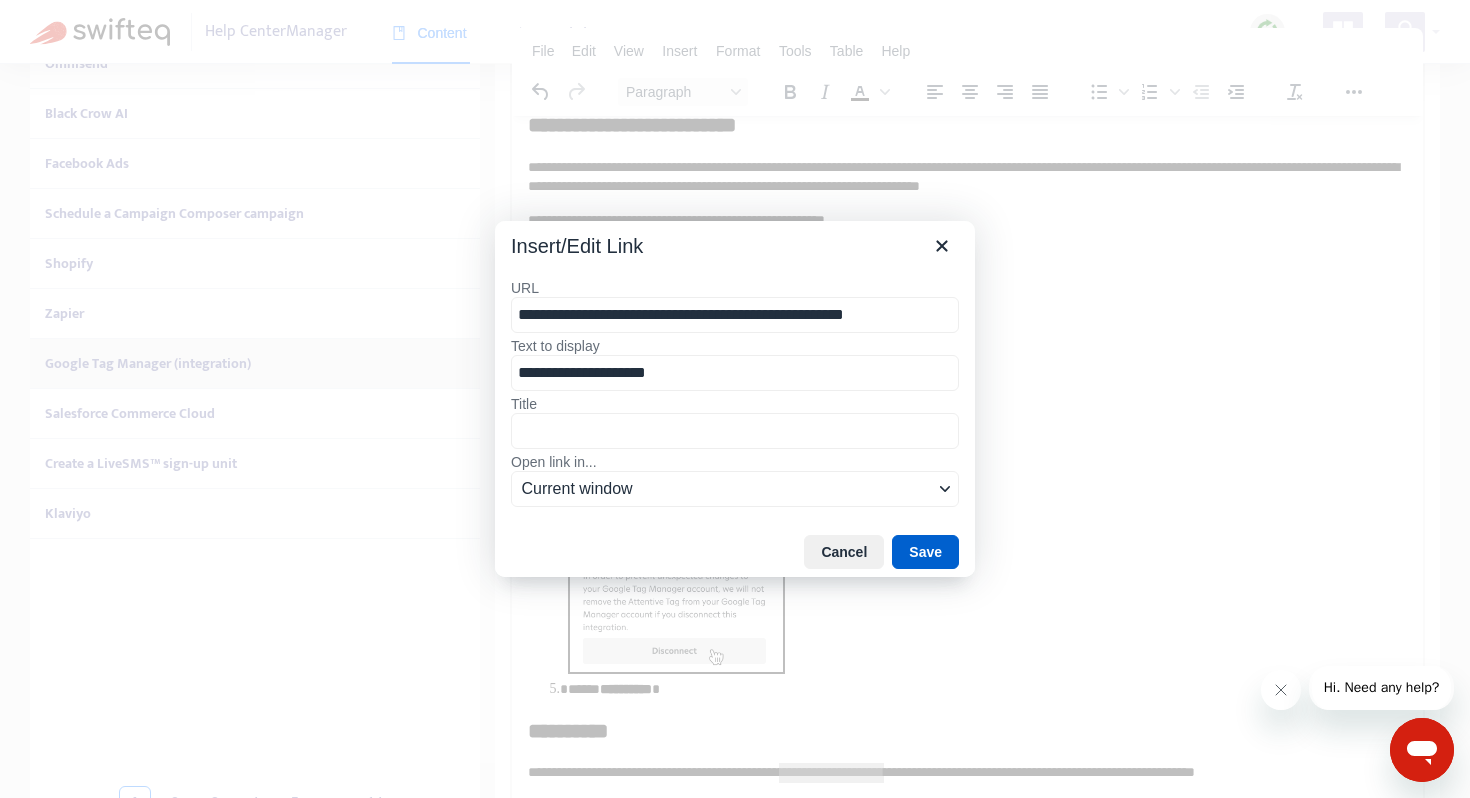 click on "Save" at bounding box center (925, 552) 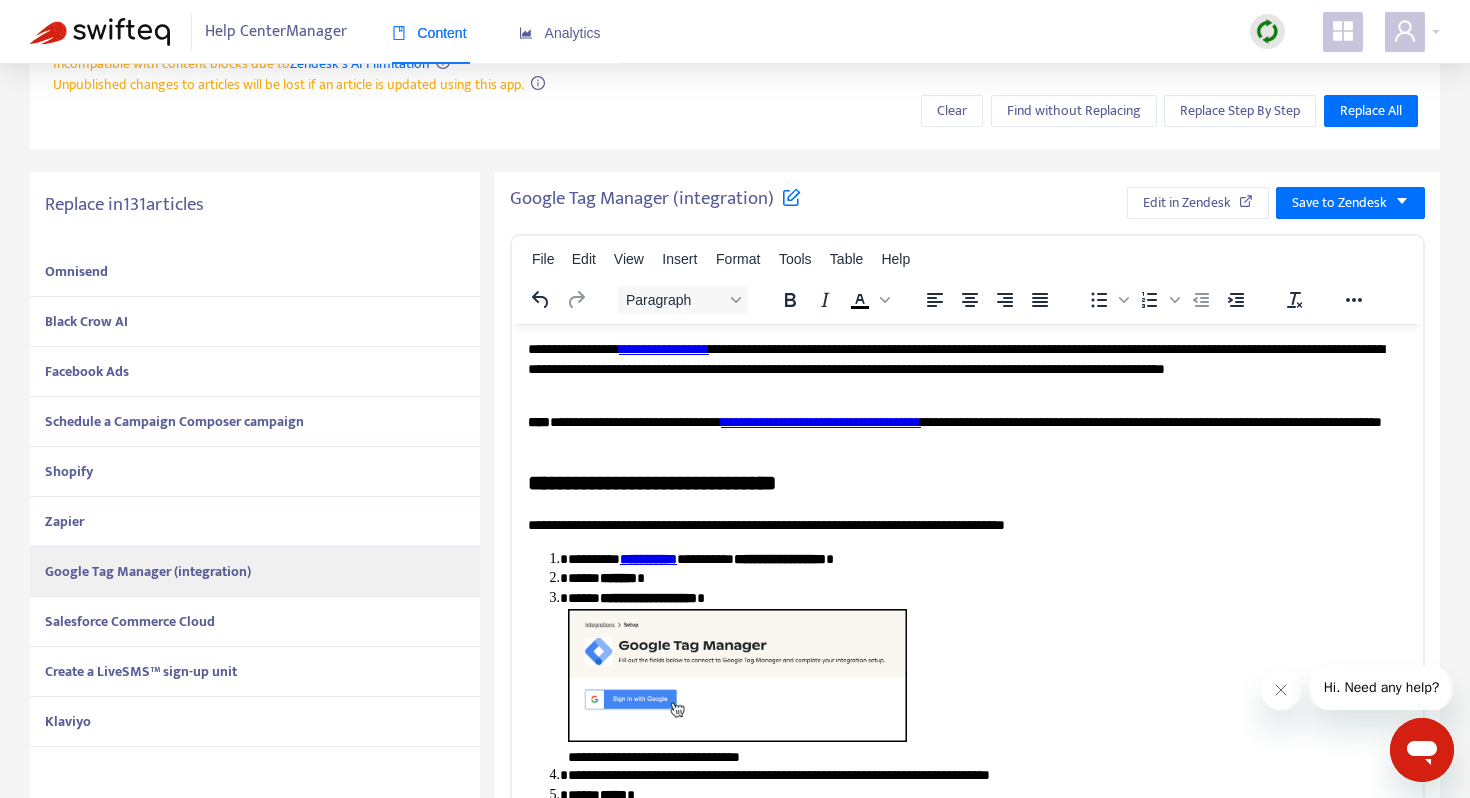 scroll, scrollTop: 0, scrollLeft: 0, axis: both 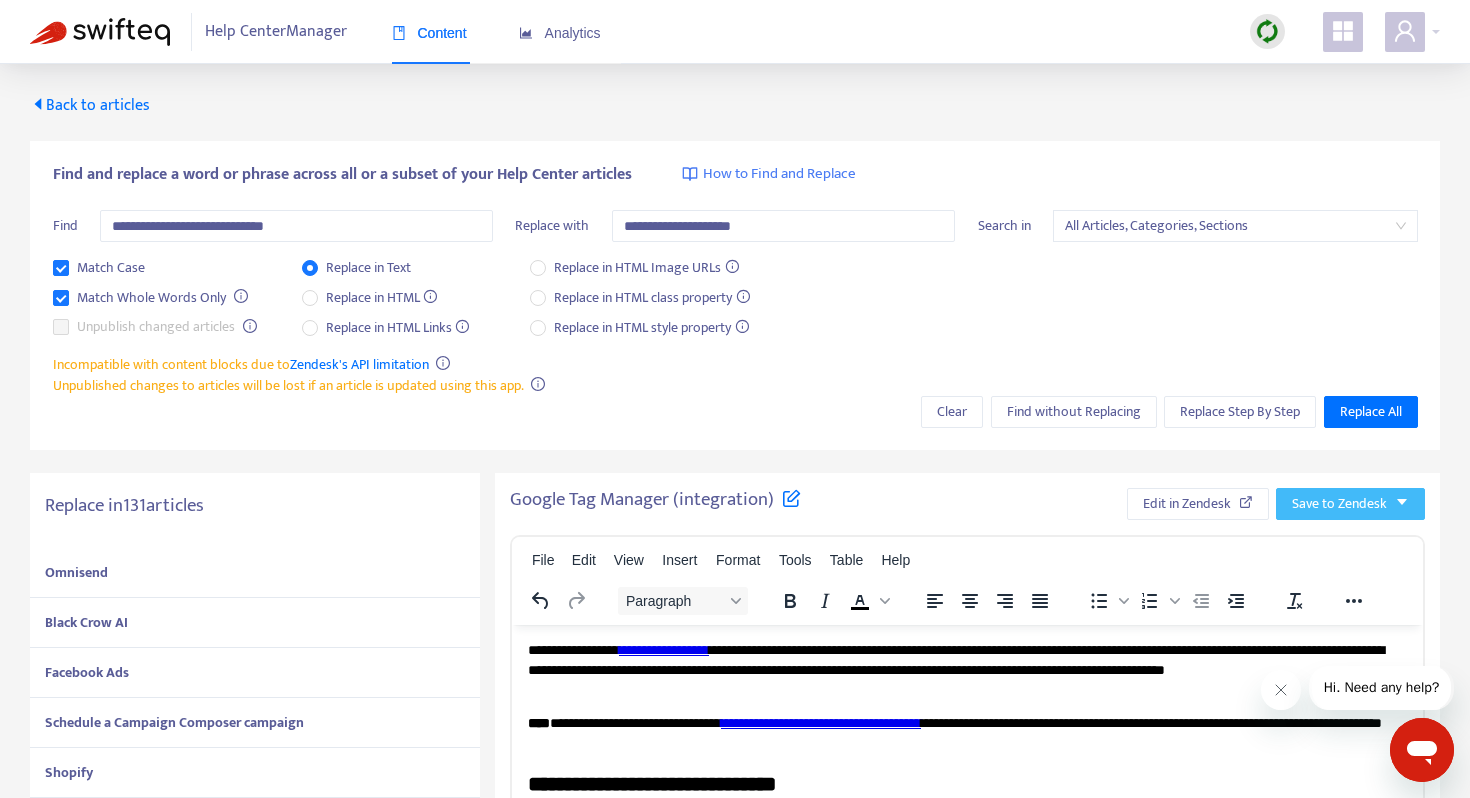 click on "Save to Zendesk" at bounding box center (1339, 504) 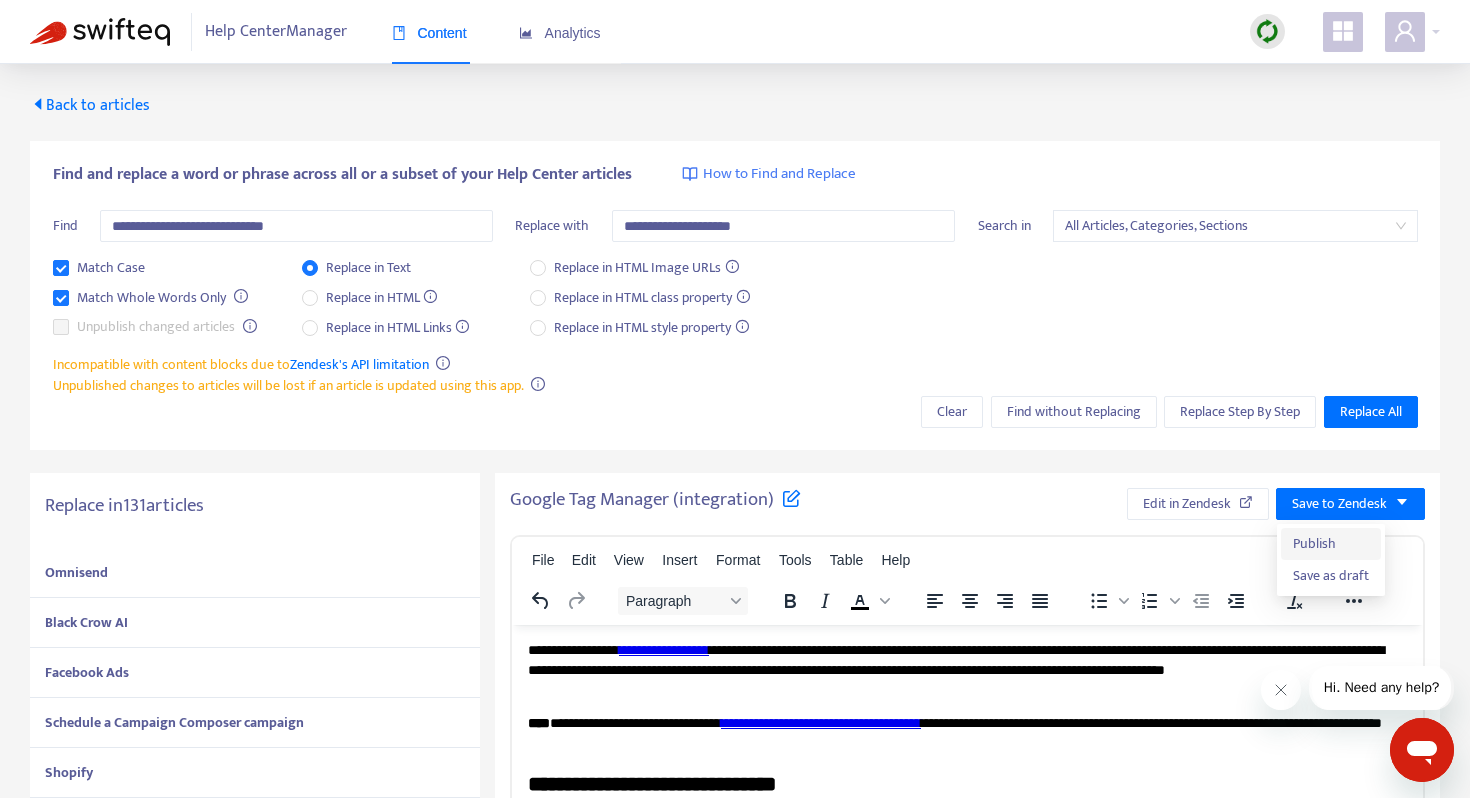 click on "Publish" at bounding box center (1331, 544) 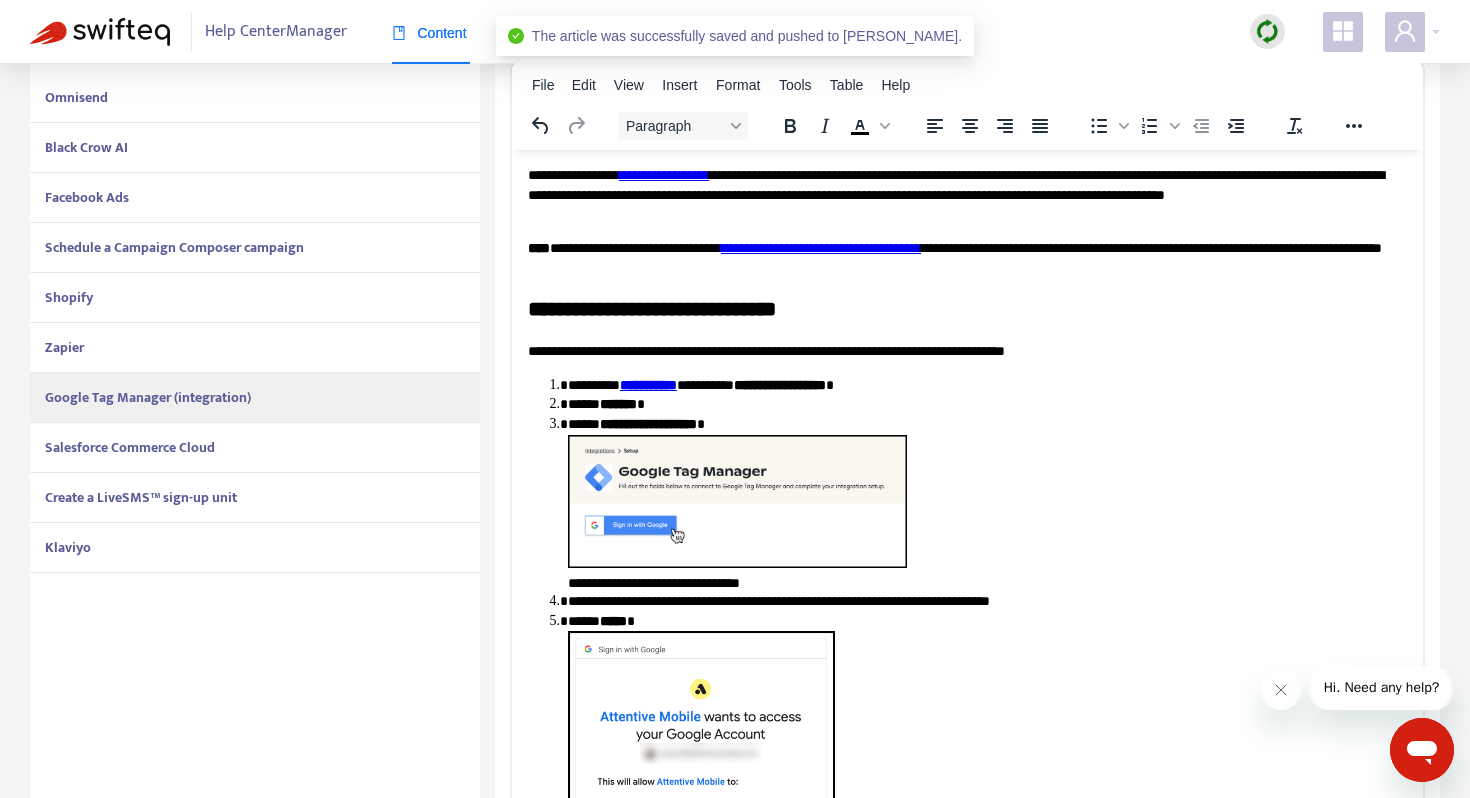 scroll, scrollTop: 491, scrollLeft: 0, axis: vertical 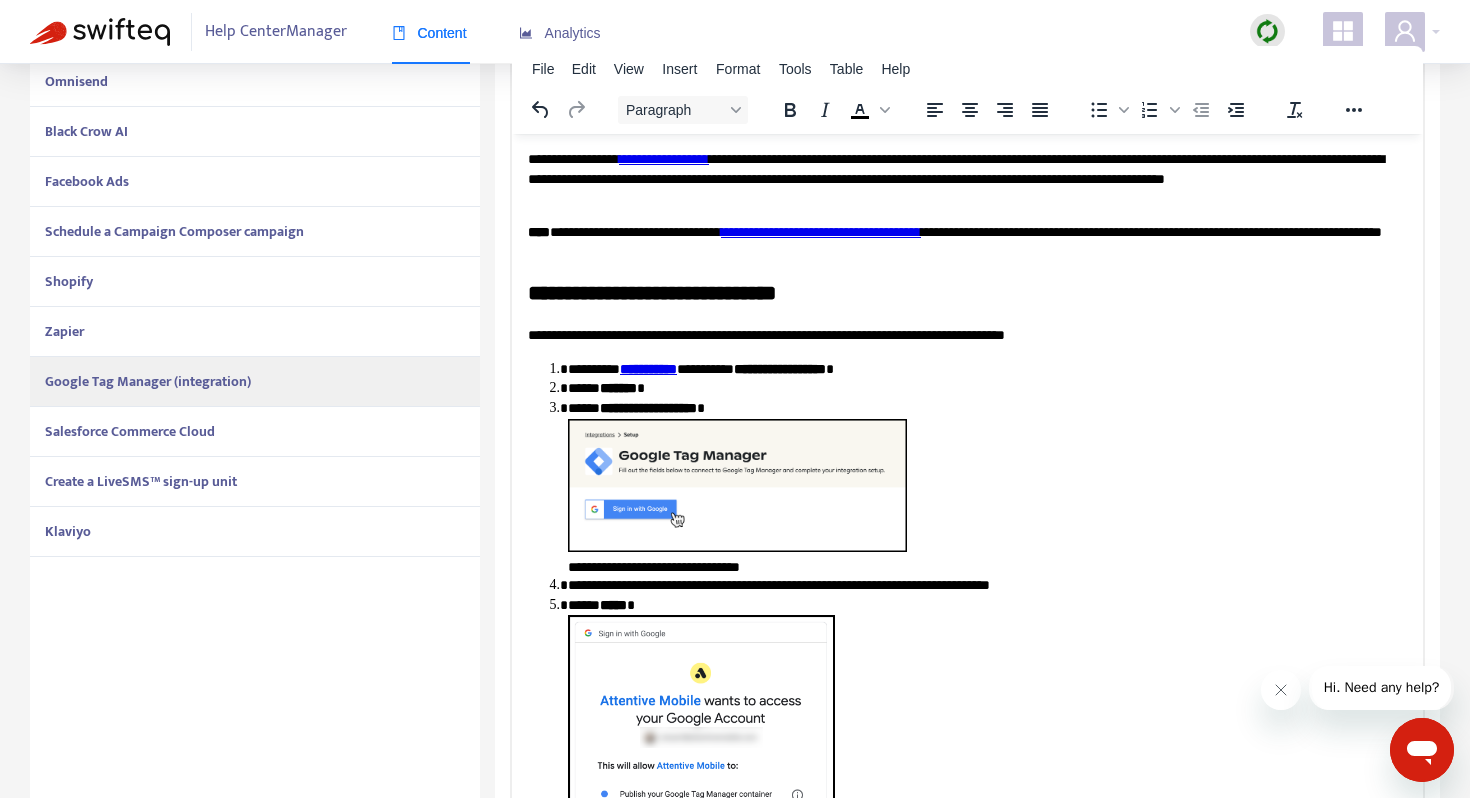click on "Salesforce Commerce Cloud" at bounding box center [130, 431] 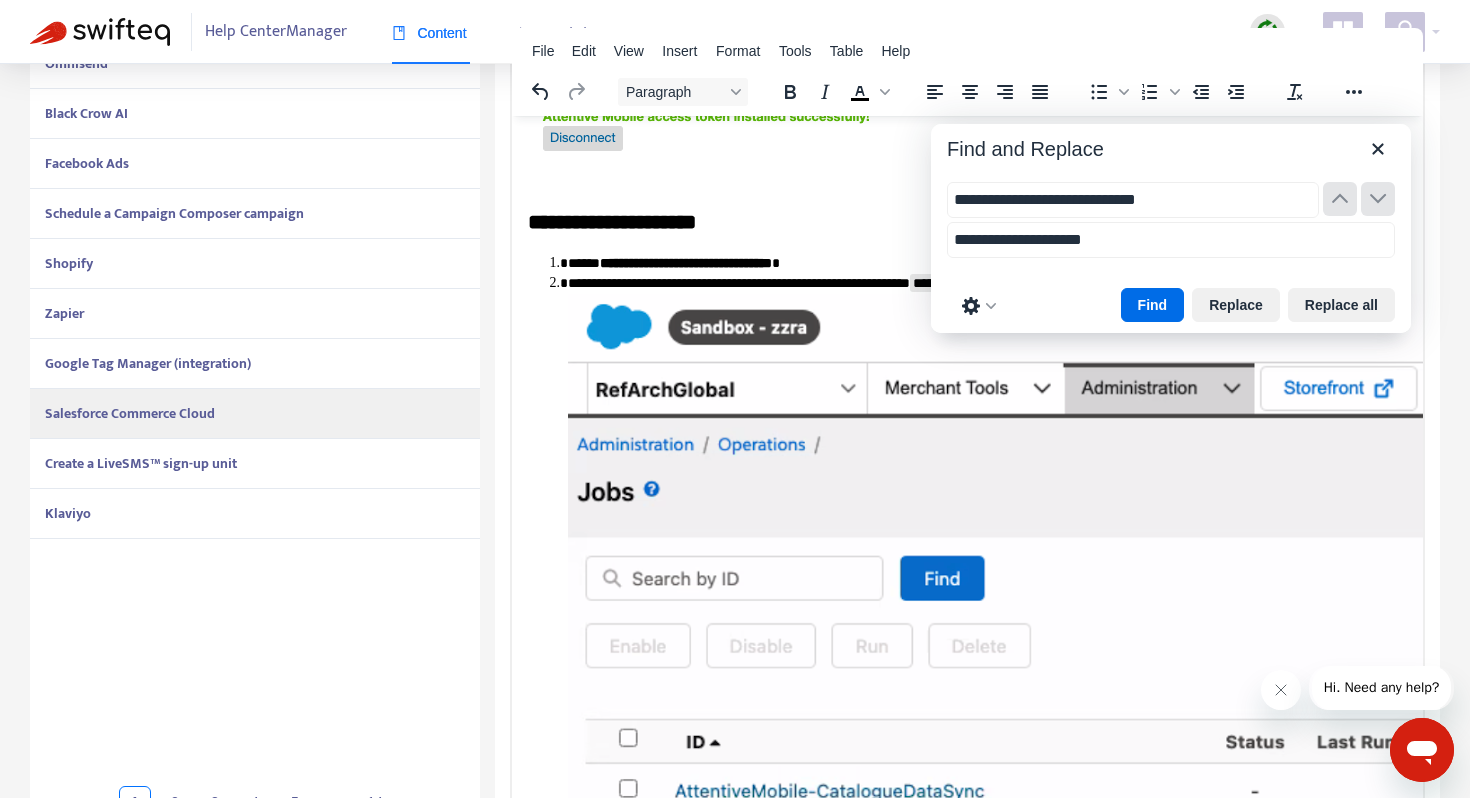 scroll, scrollTop: 8052, scrollLeft: 0, axis: vertical 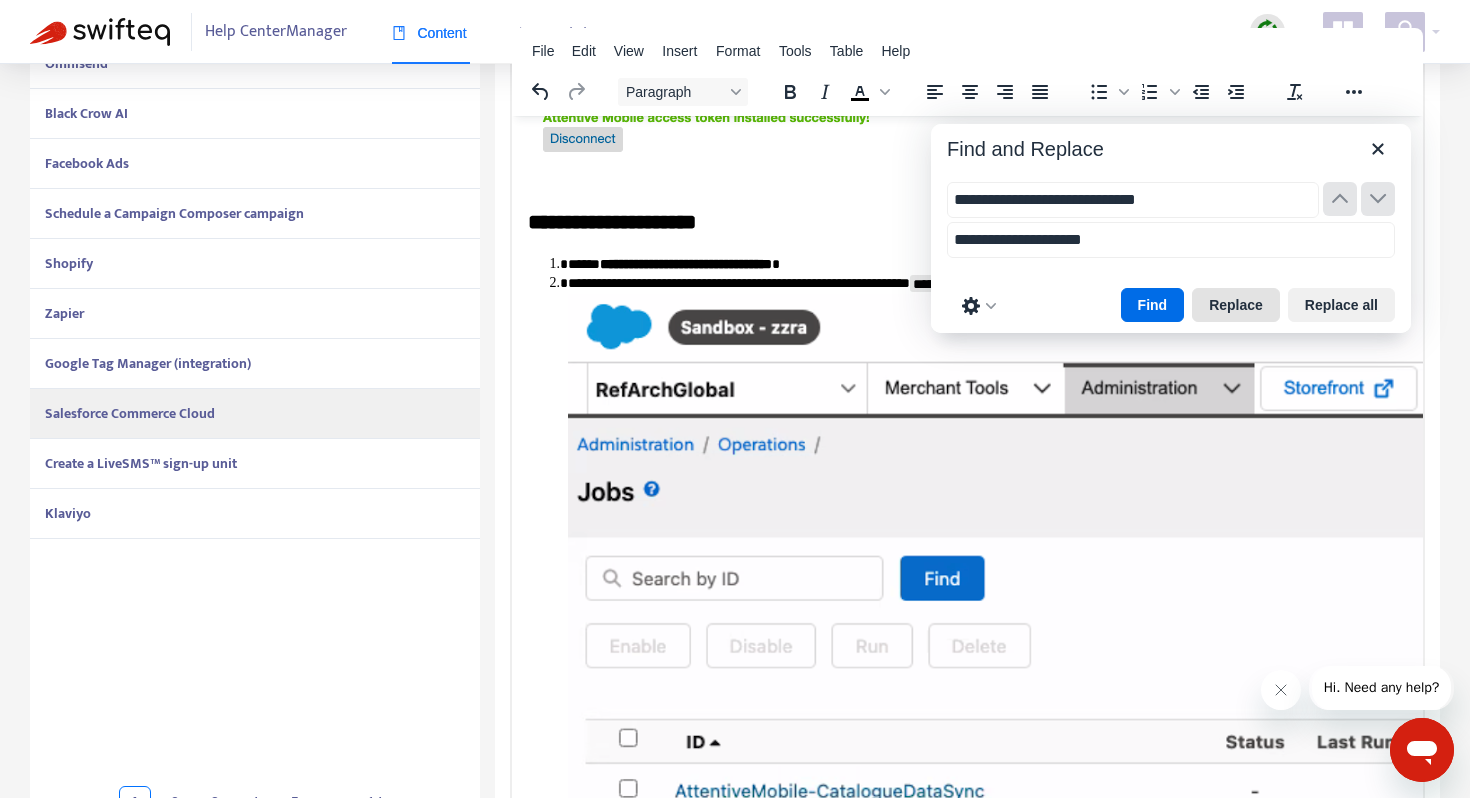 click on "Replace" at bounding box center (1236, 305) 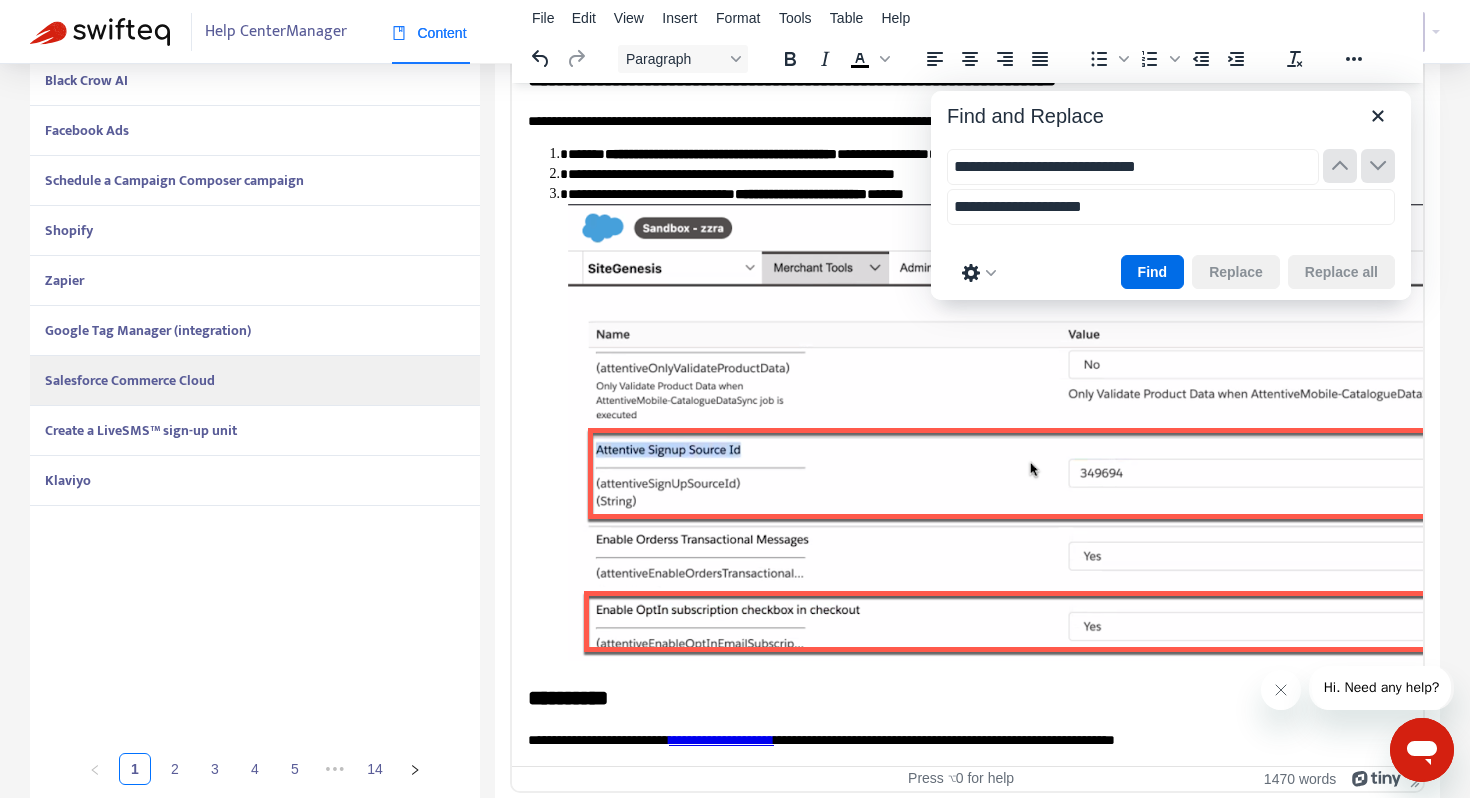 scroll, scrollTop: 551, scrollLeft: 0, axis: vertical 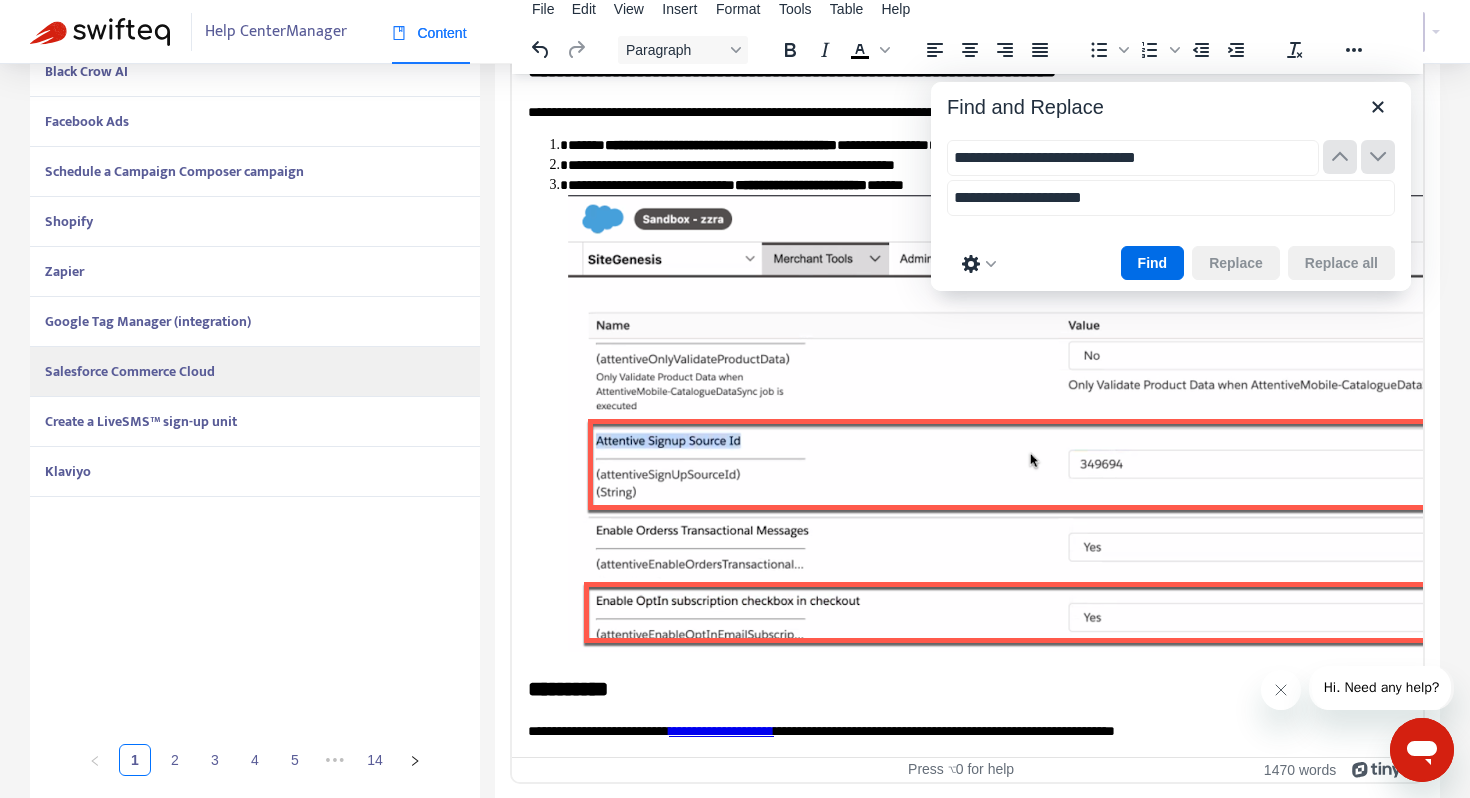 click on "**********" at bounding box center [967, 731] 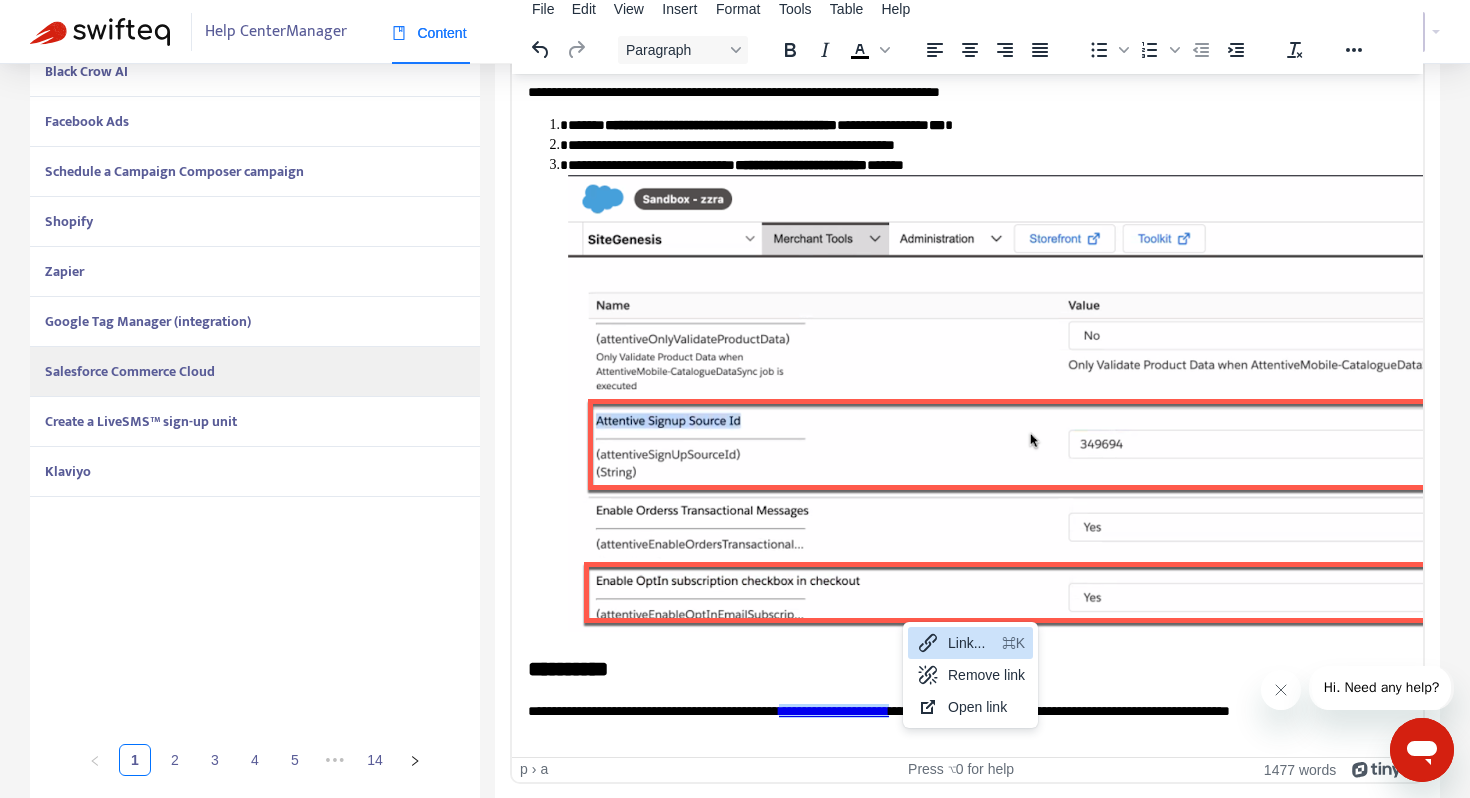 click on "Link..." at bounding box center [971, 643] 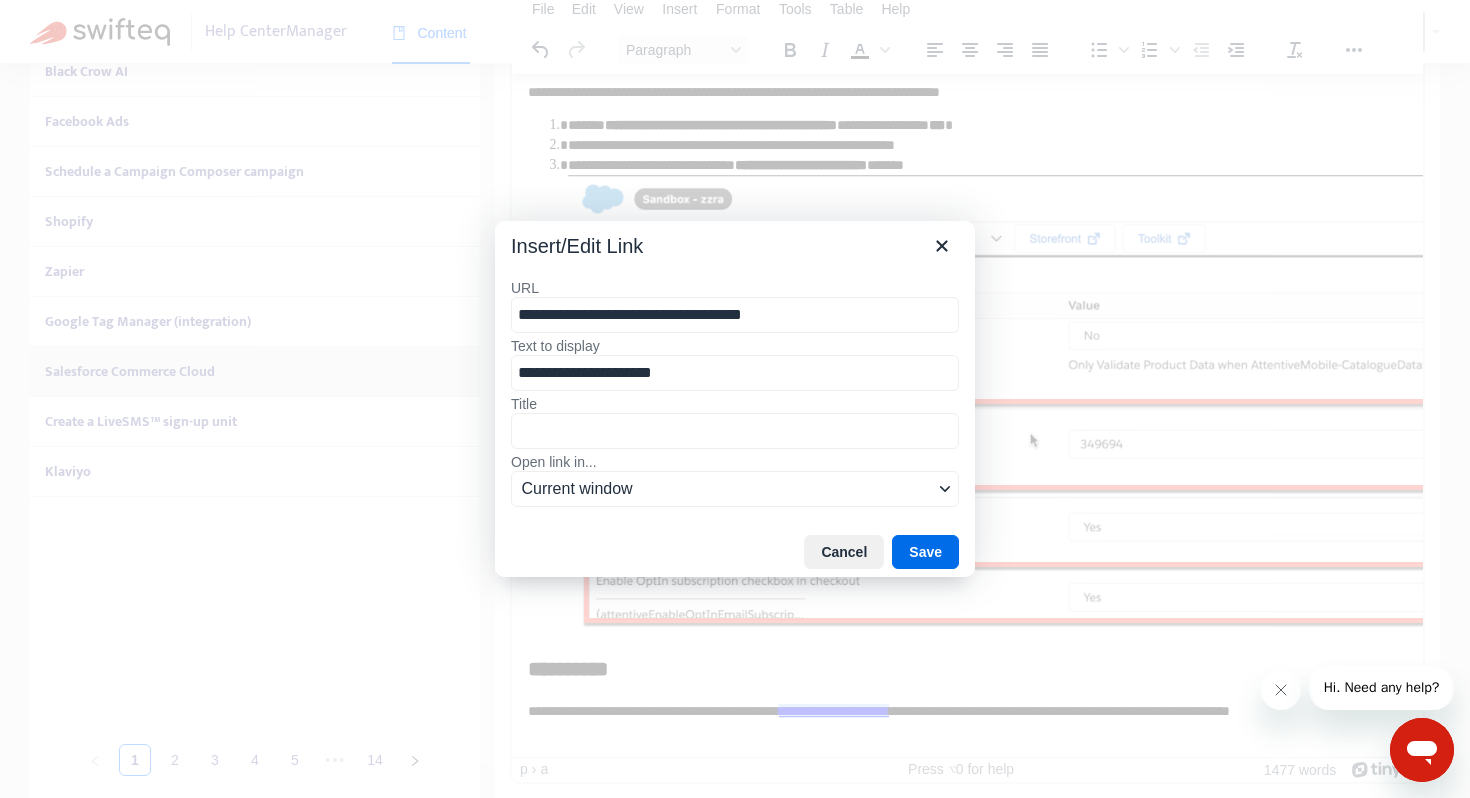 click on "**********" at bounding box center [735, 315] 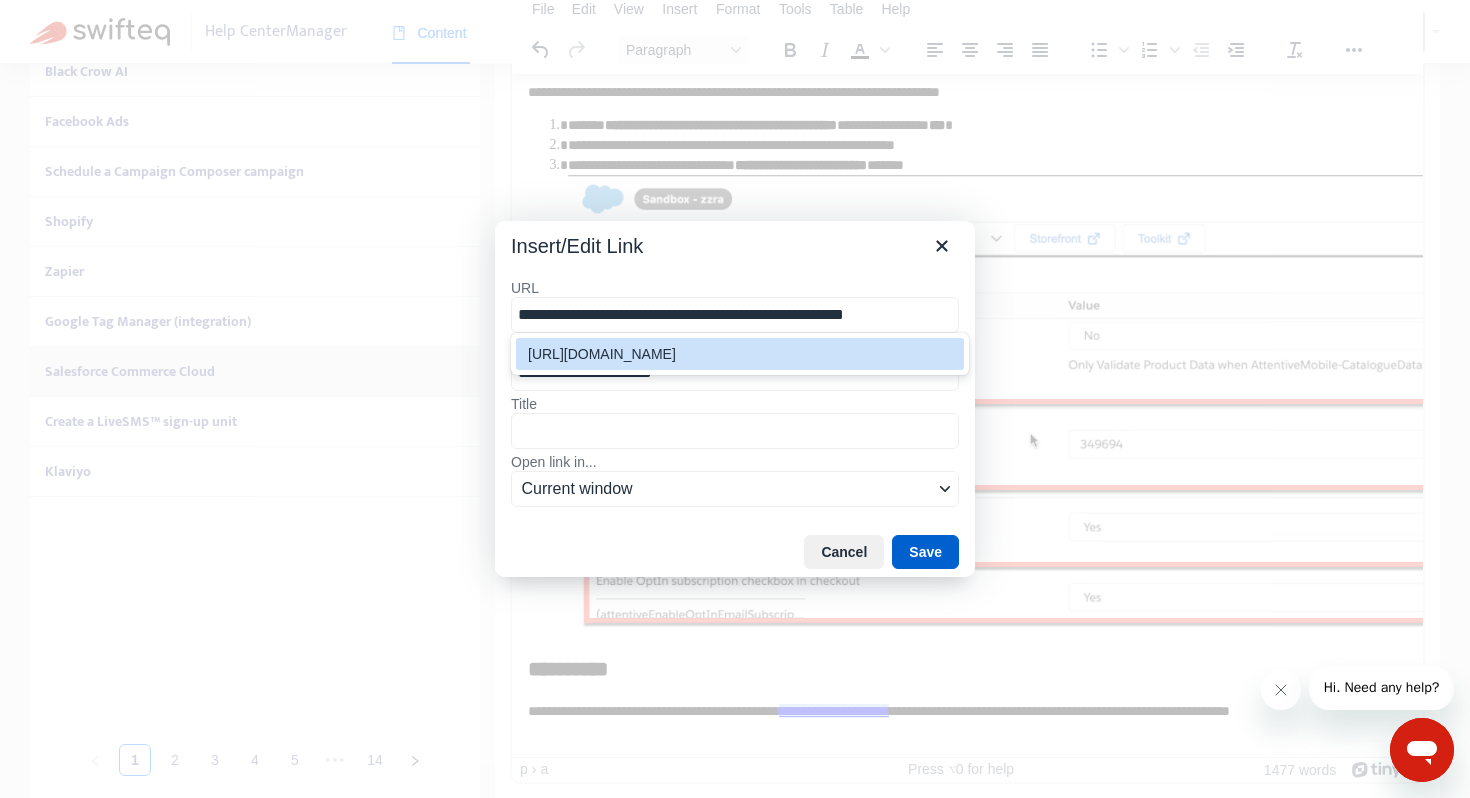 click on "Save" at bounding box center (925, 552) 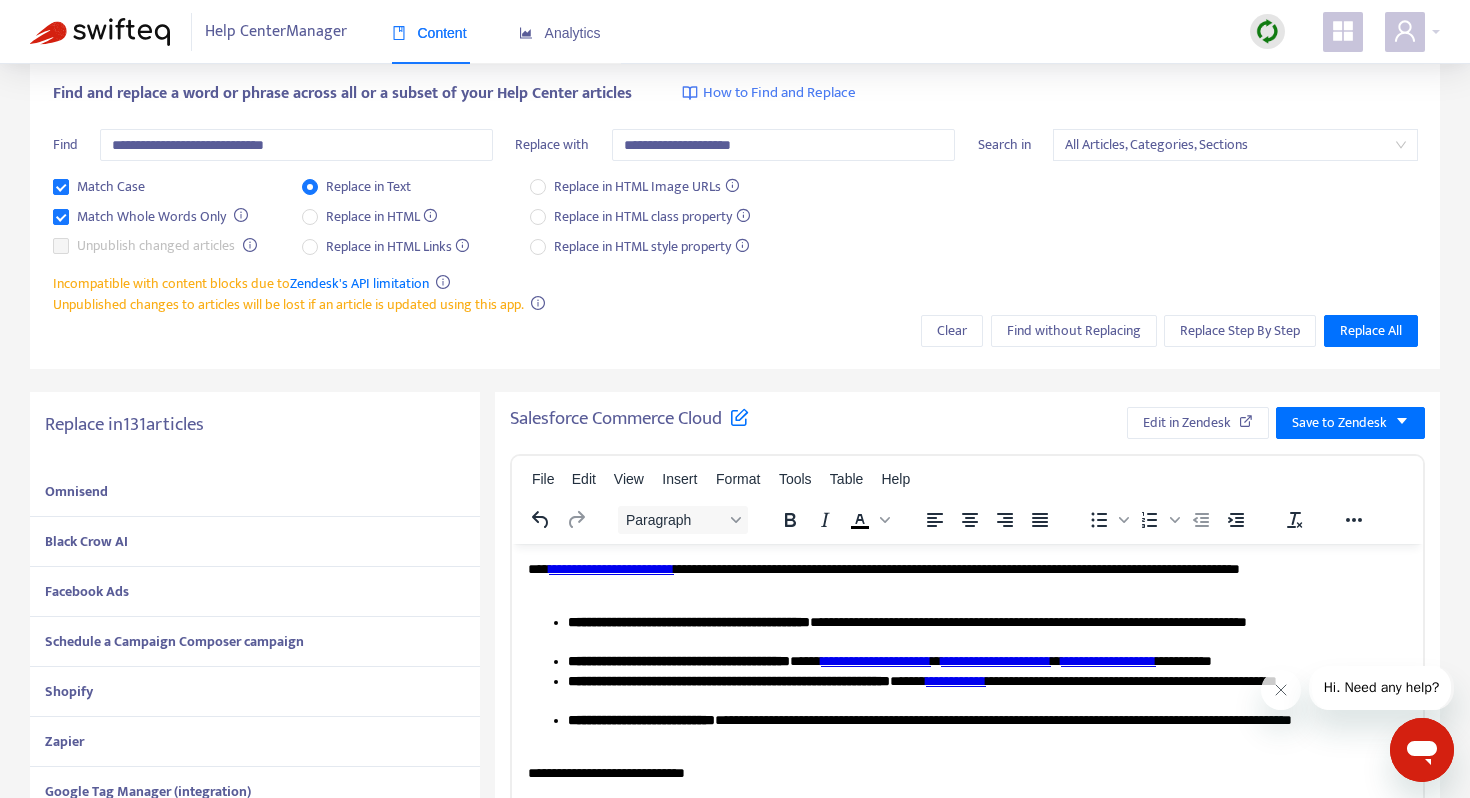 scroll, scrollTop: 0, scrollLeft: 0, axis: both 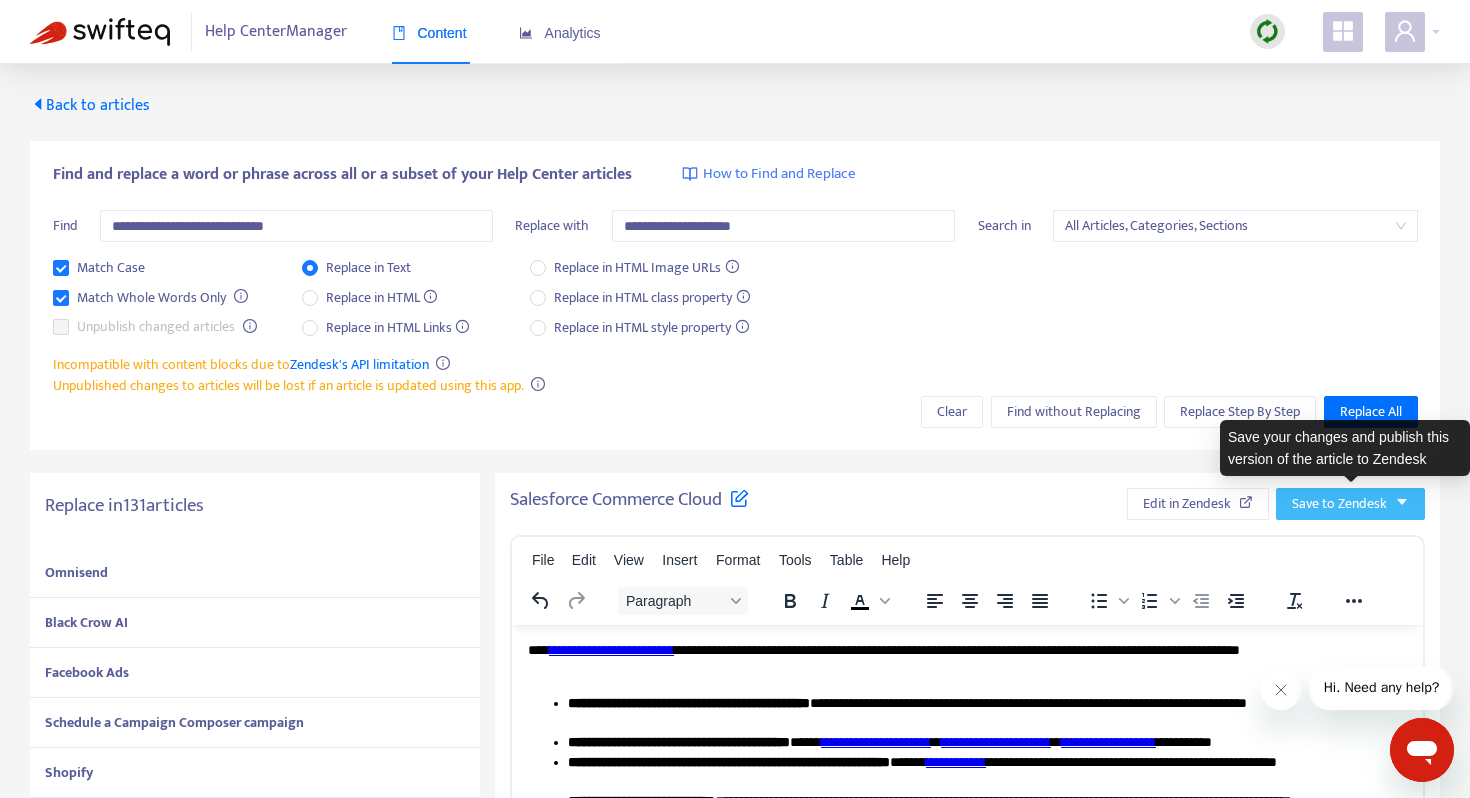 click on "Save to Zendesk" at bounding box center (1339, 504) 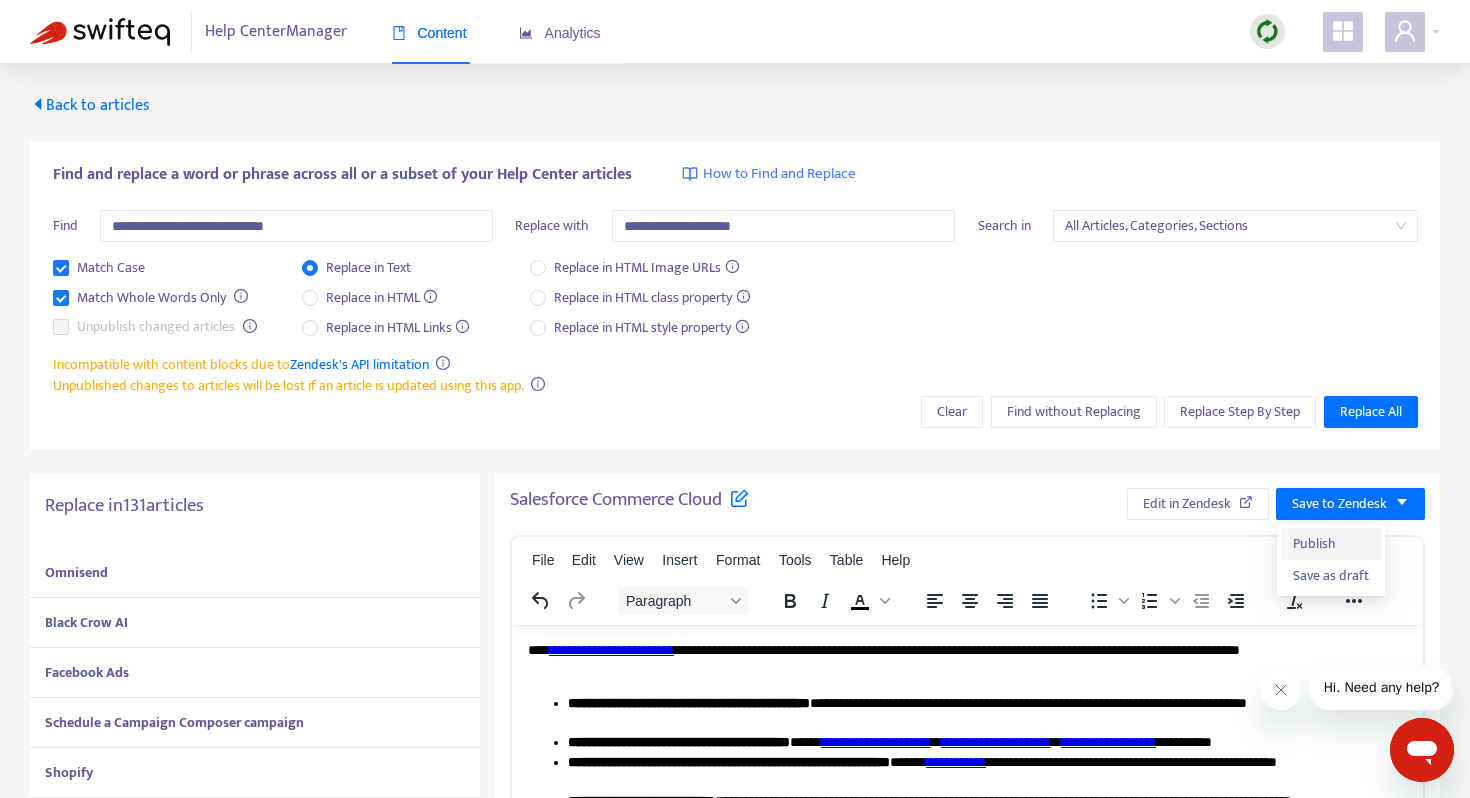click on "Publish" at bounding box center (1331, 544) 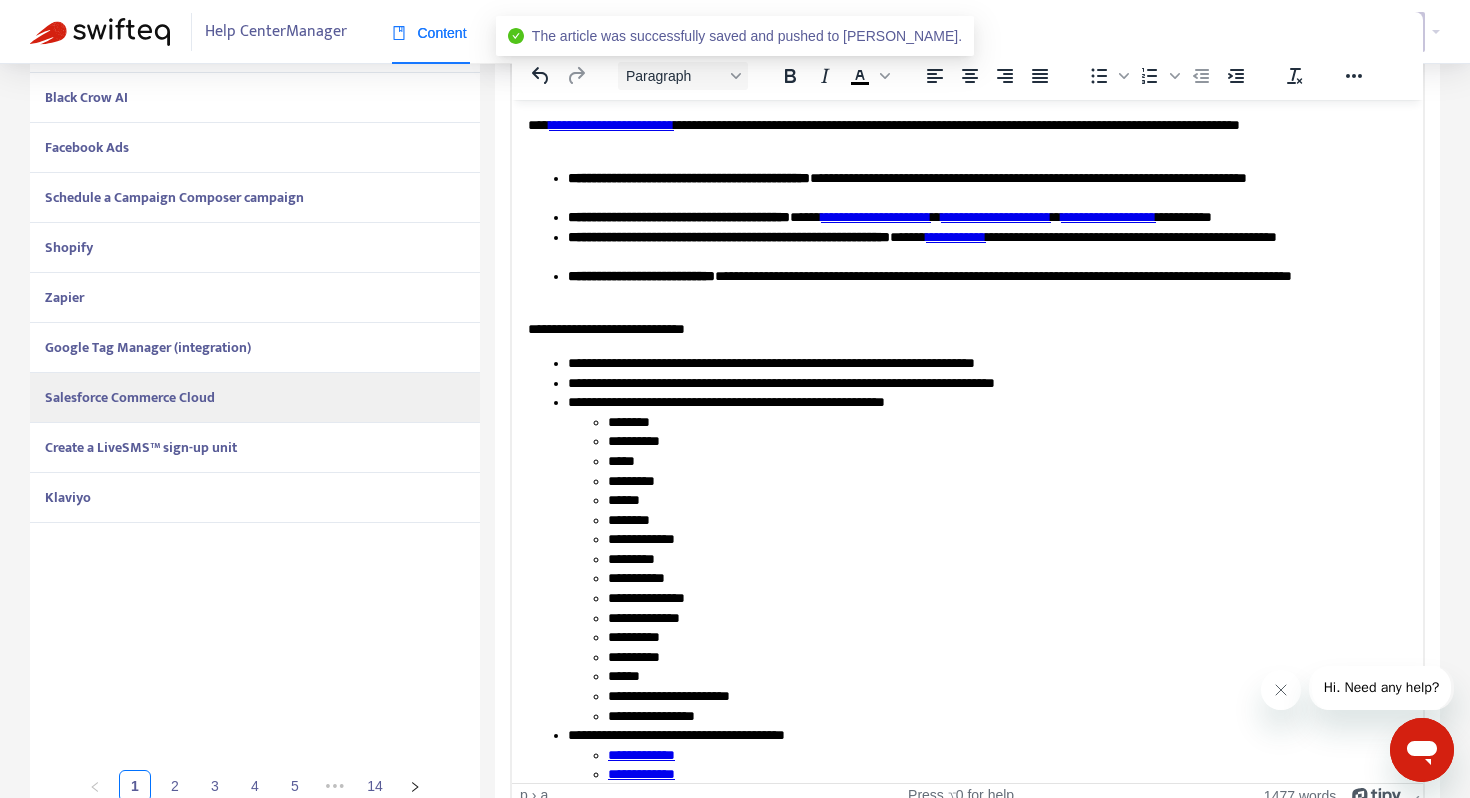 scroll, scrollTop: 551, scrollLeft: 0, axis: vertical 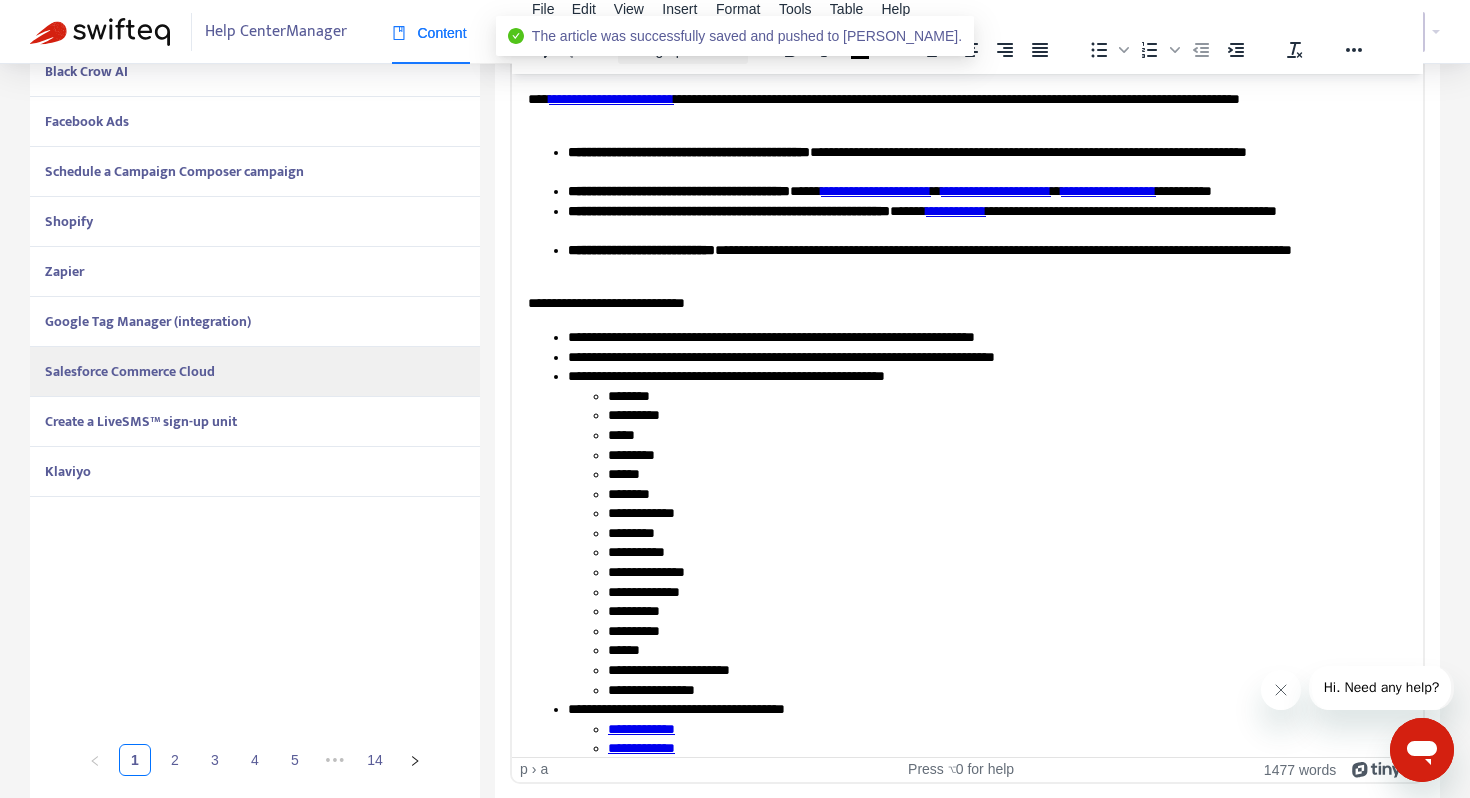 click on "Create a LiveSMS™ sign-up unit" at bounding box center (255, 422) 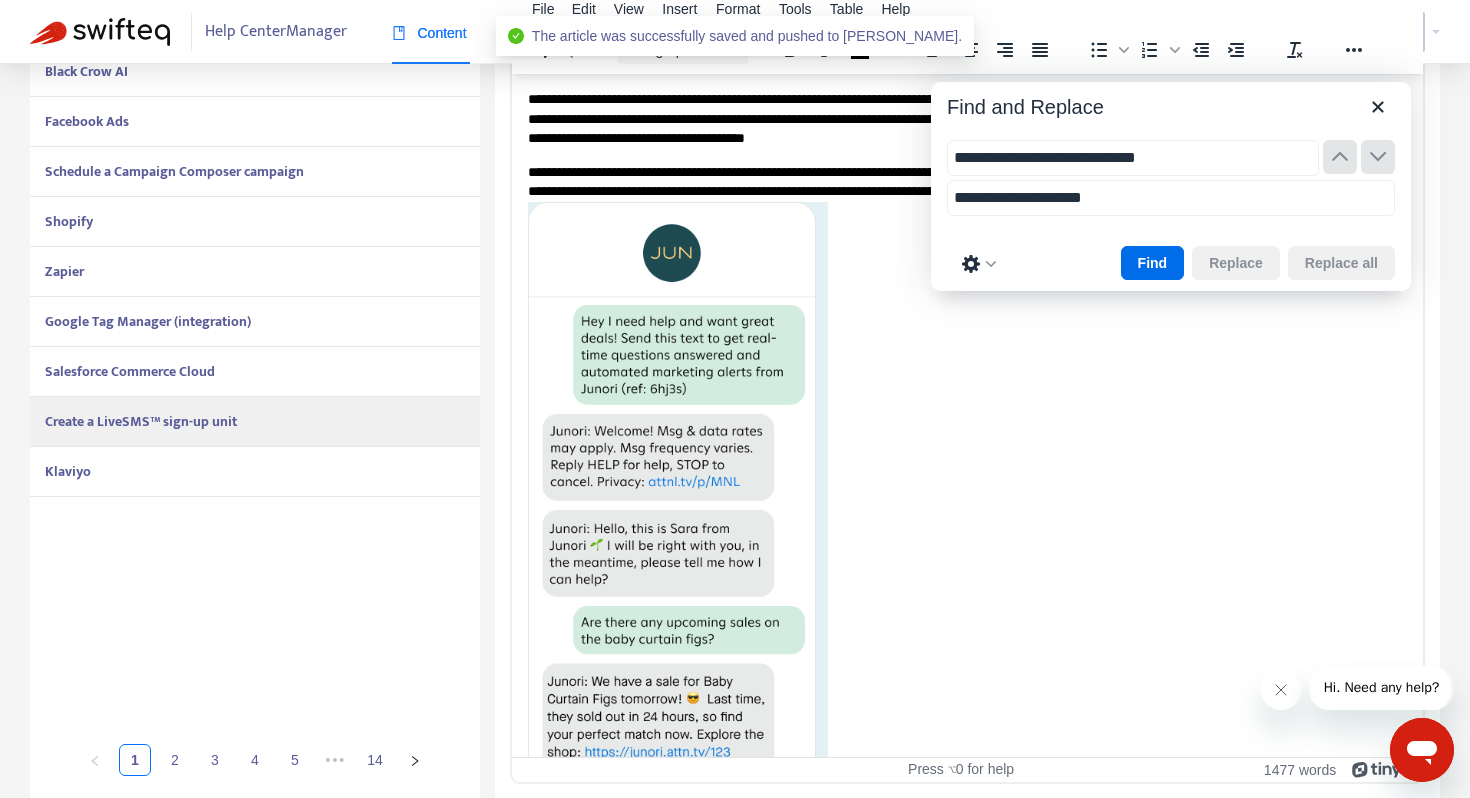 scroll, scrollTop: 209, scrollLeft: 0, axis: vertical 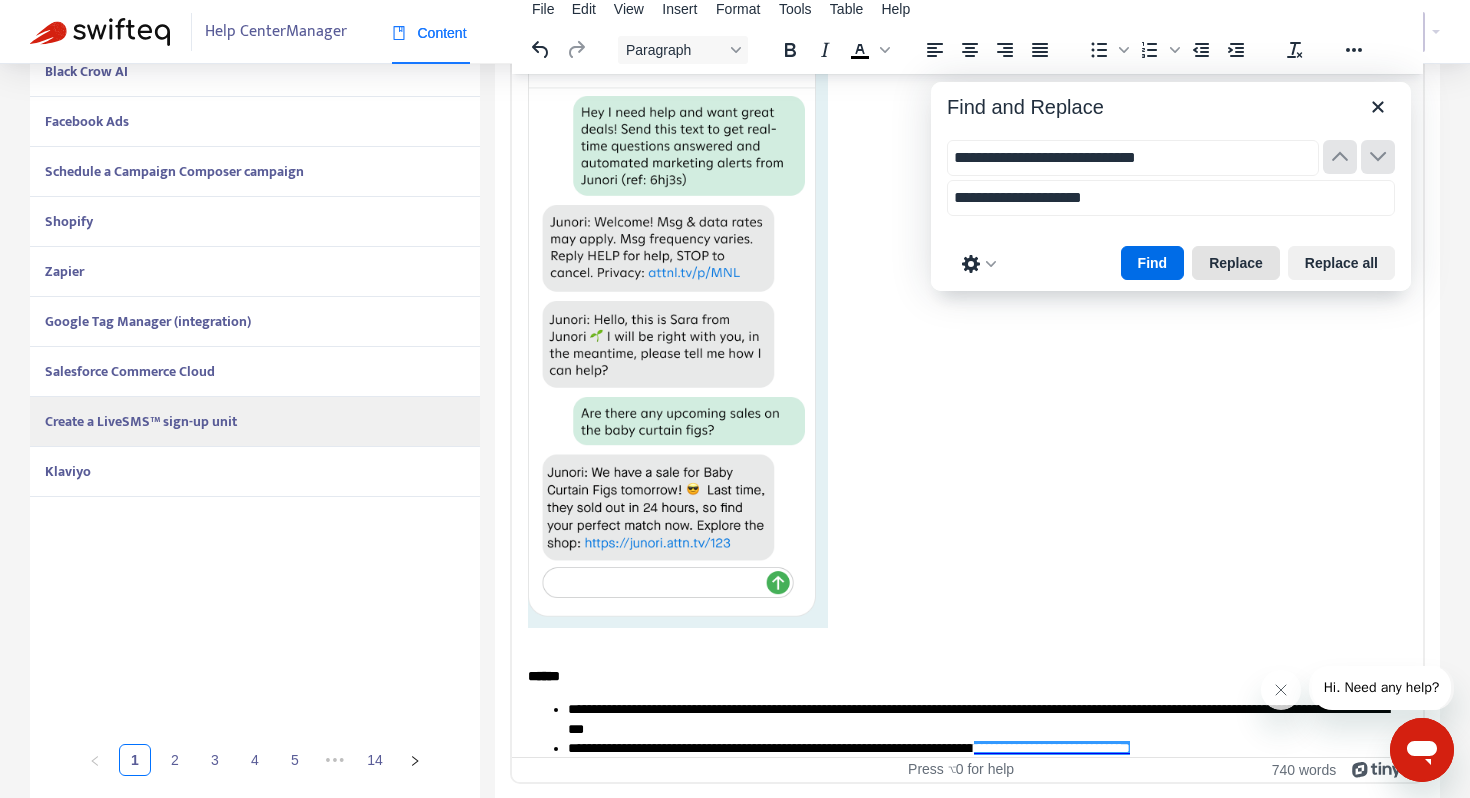 click on "Replace" at bounding box center [1236, 263] 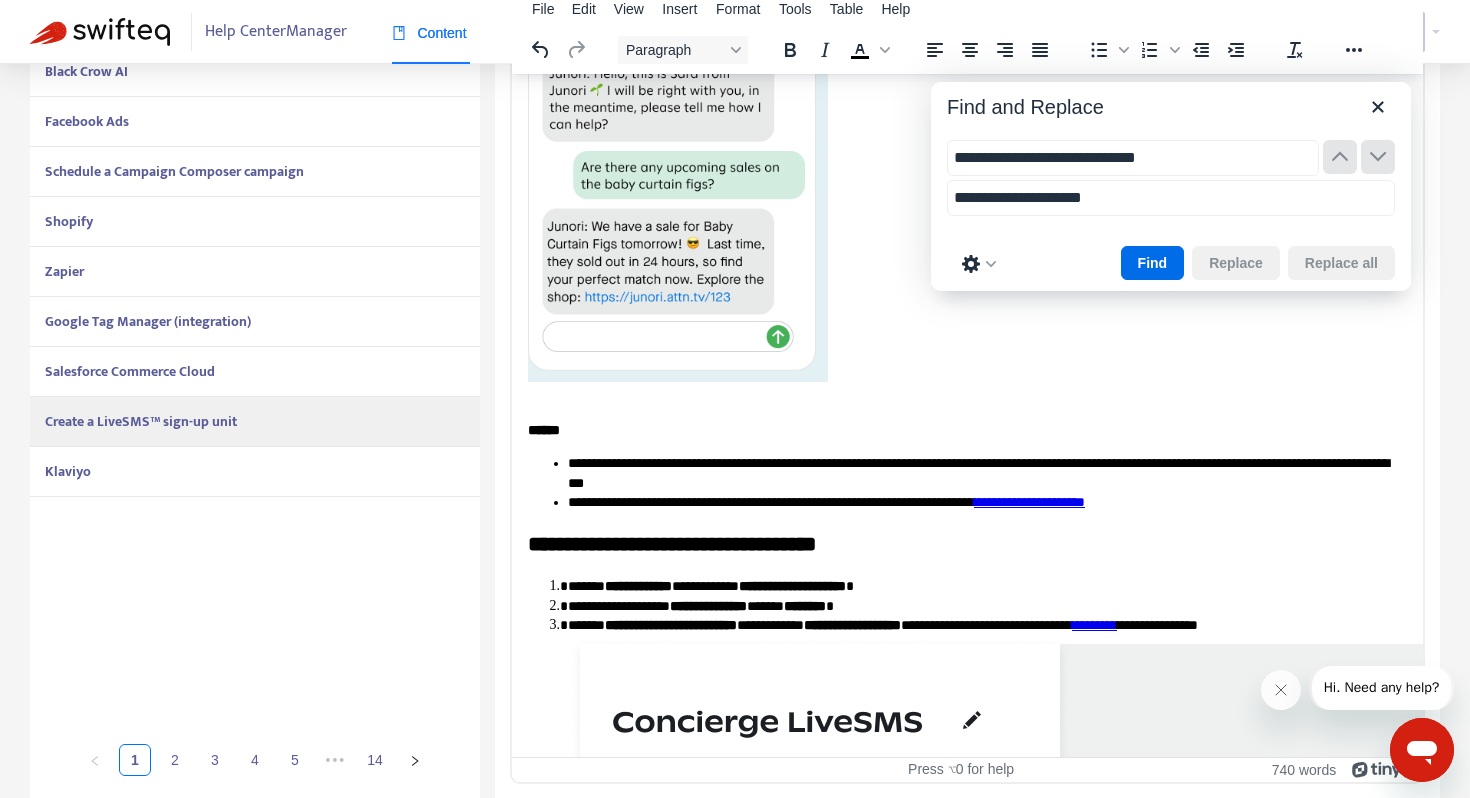 scroll, scrollTop: 457, scrollLeft: 0, axis: vertical 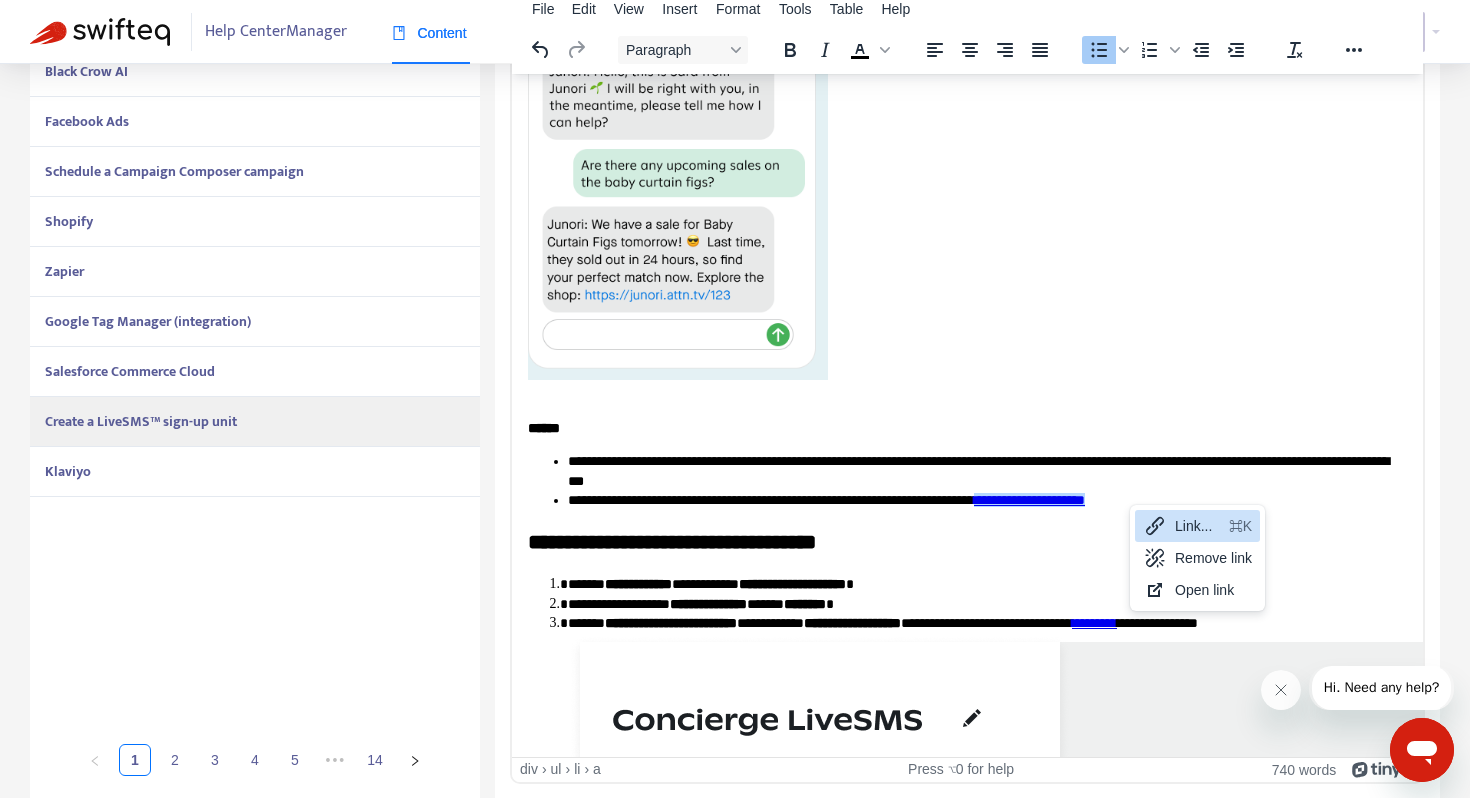 click 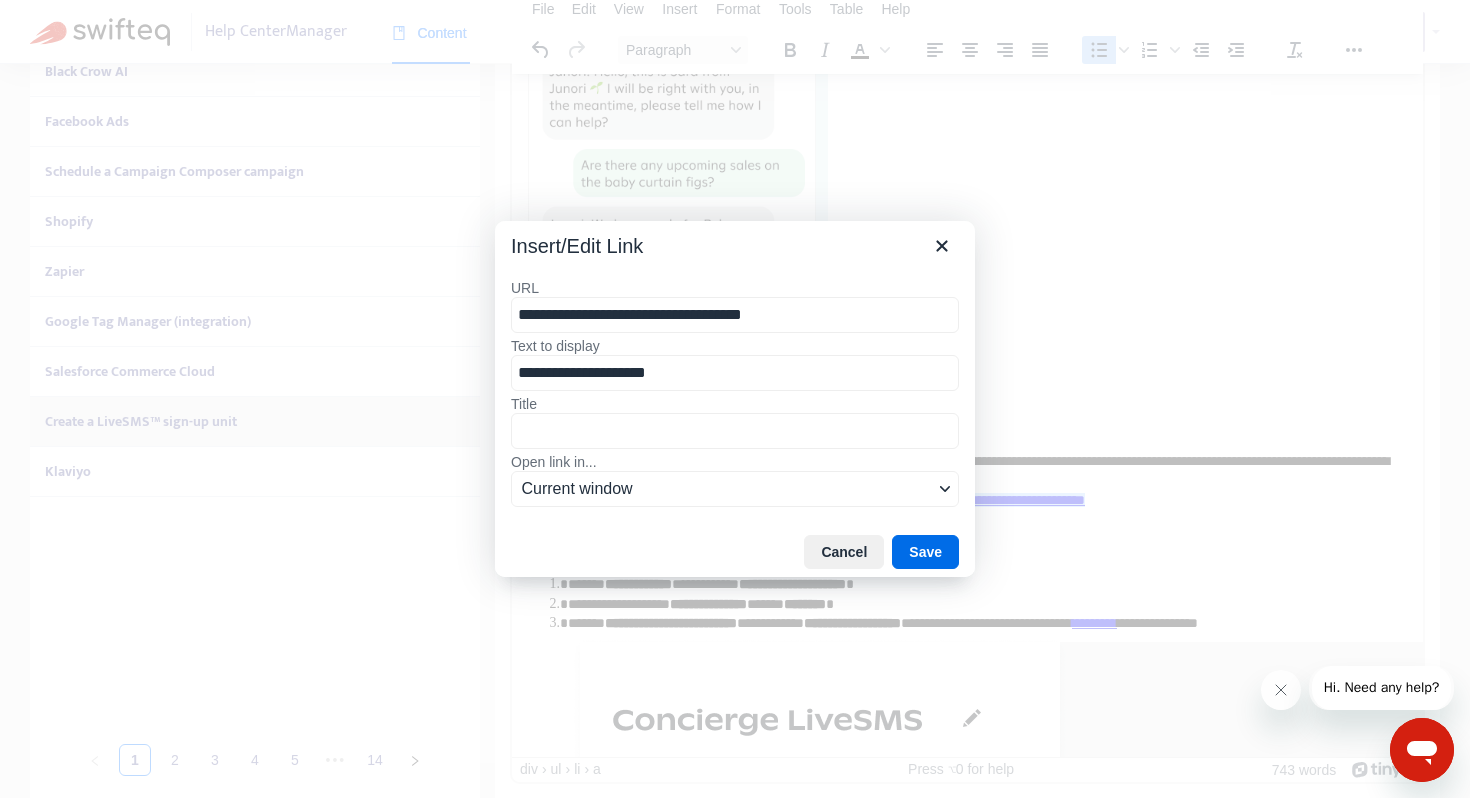 click on "**********" at bounding box center [735, 315] 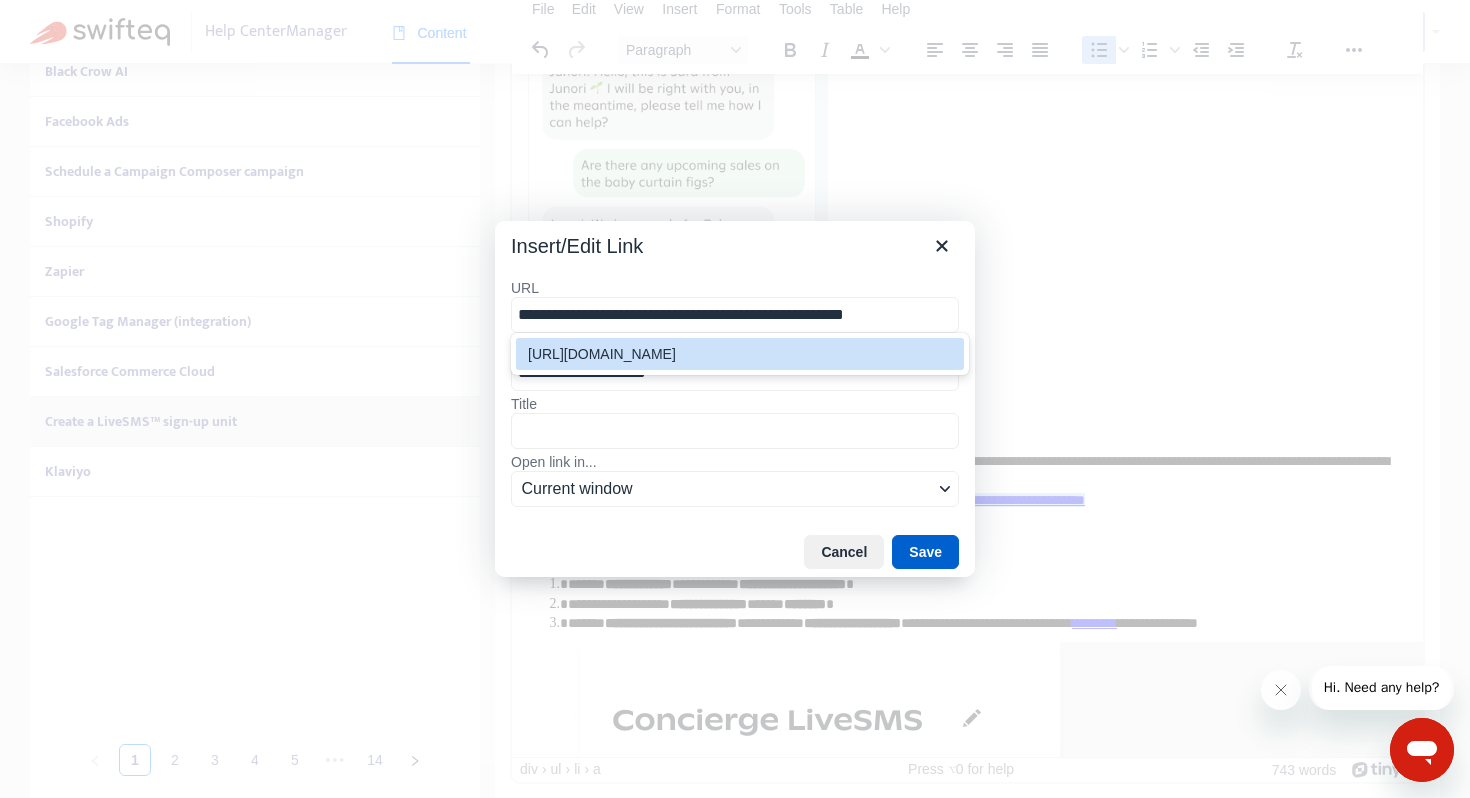 click on "Save" at bounding box center [925, 552] 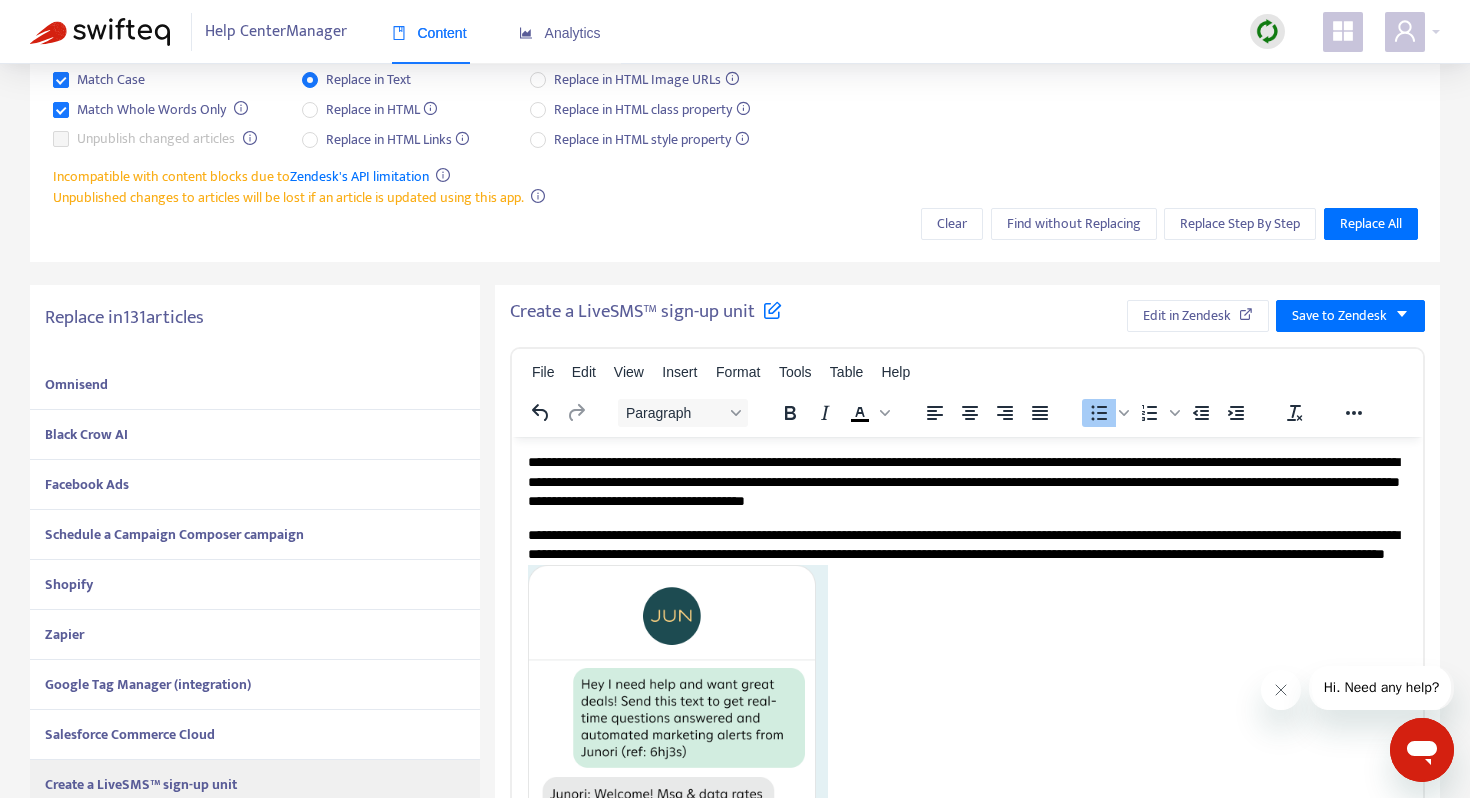 scroll, scrollTop: 0, scrollLeft: 0, axis: both 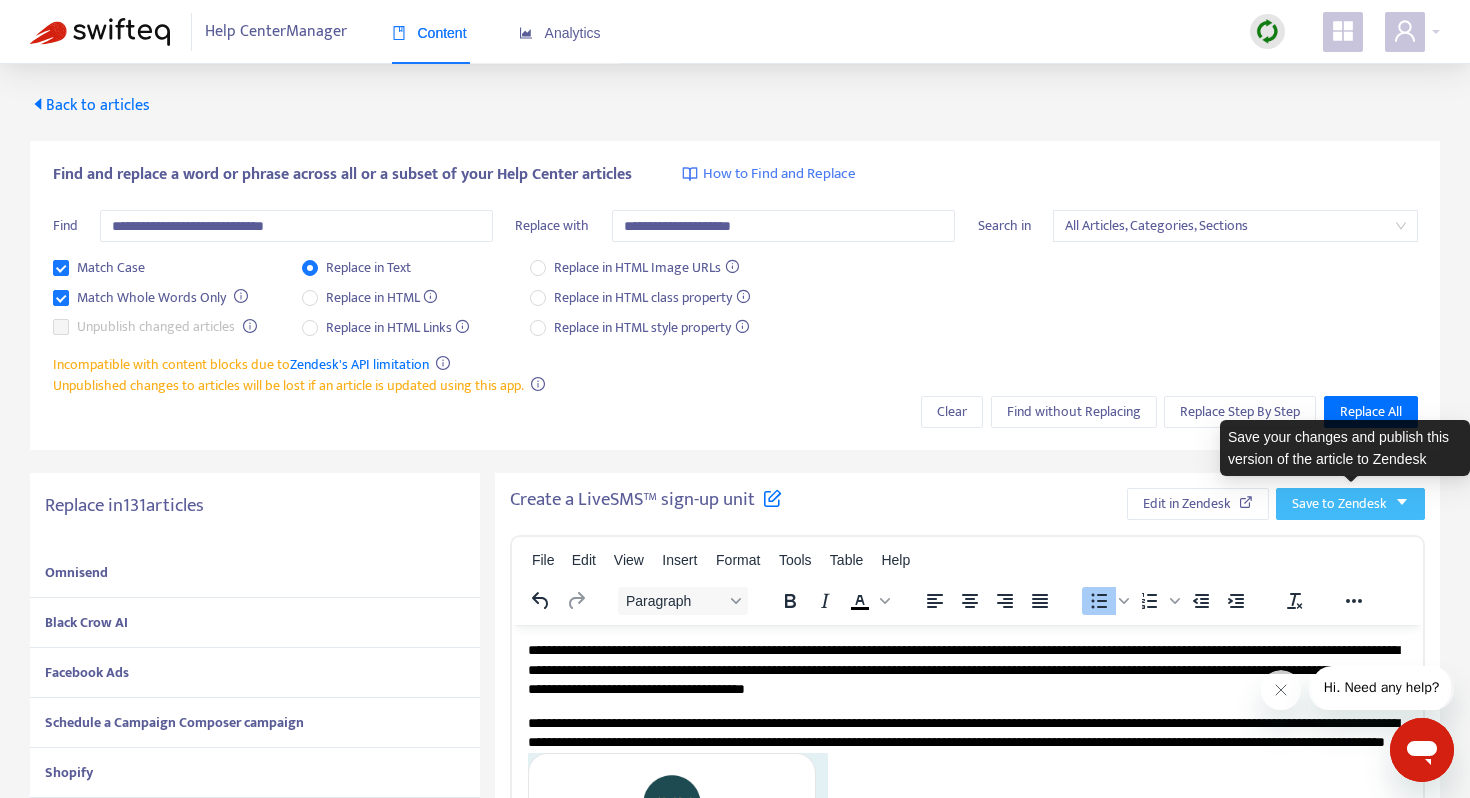 click on "Save to Zendesk" at bounding box center (1339, 504) 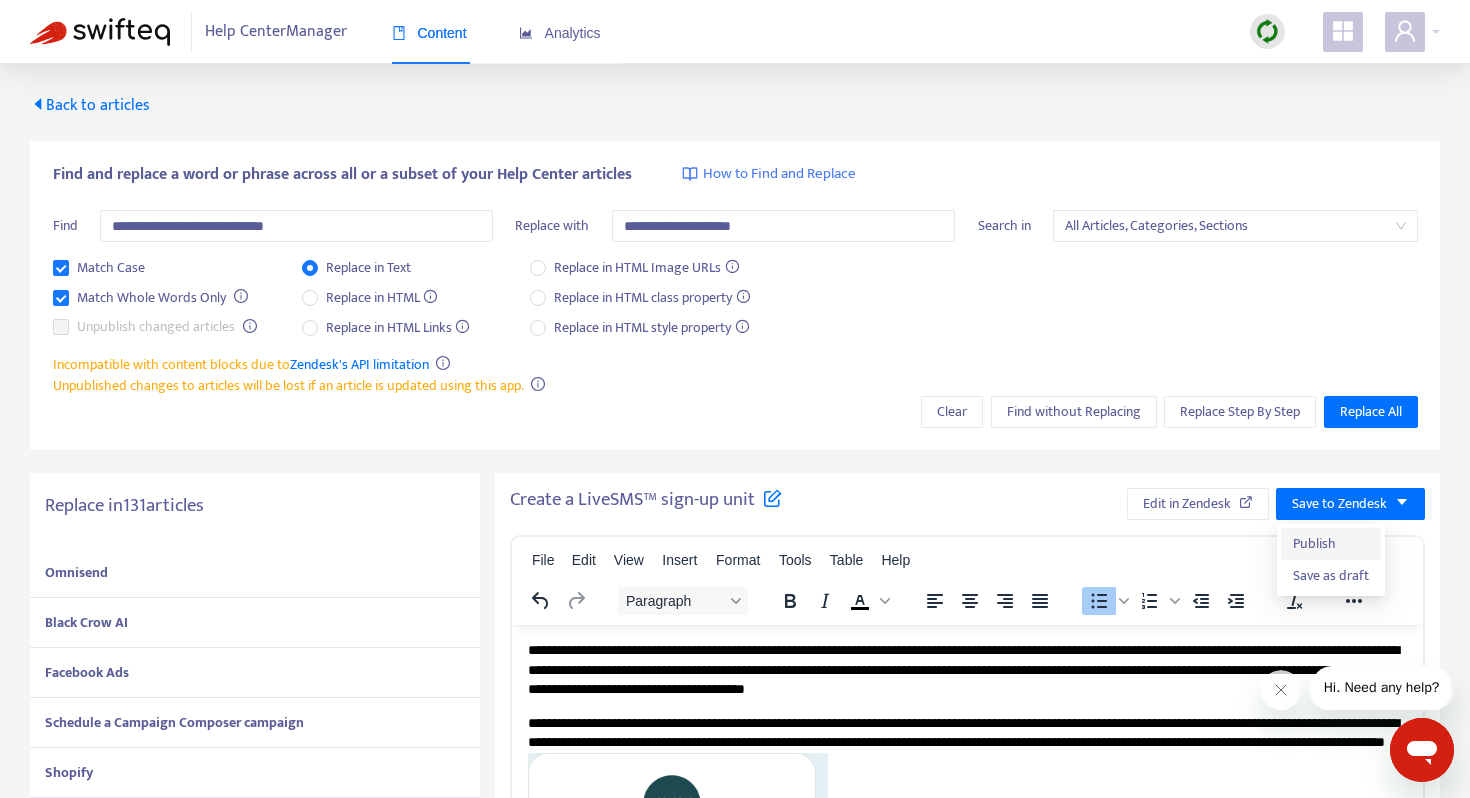 click on "Publish" at bounding box center (1331, 544) 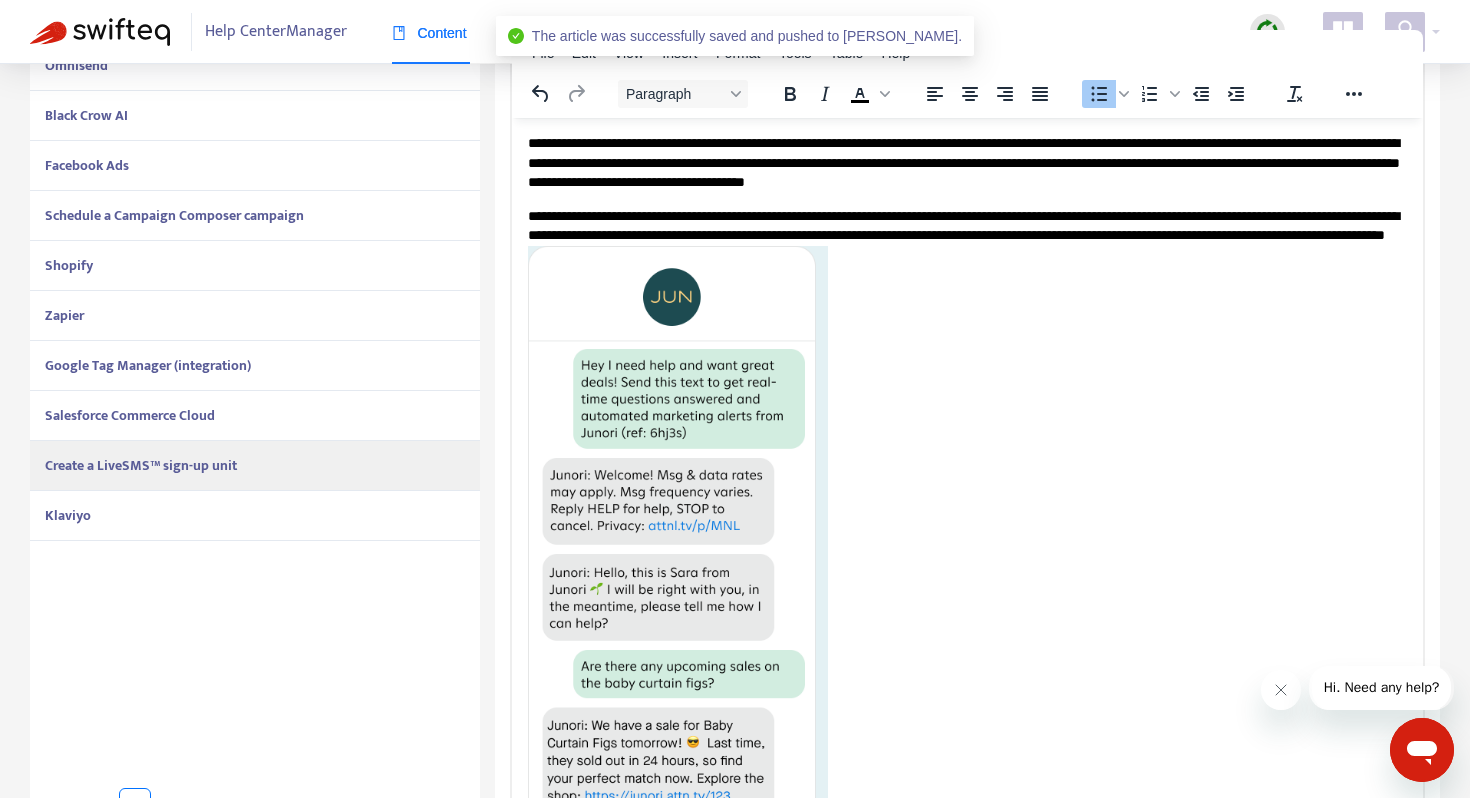 scroll, scrollTop: 524, scrollLeft: 0, axis: vertical 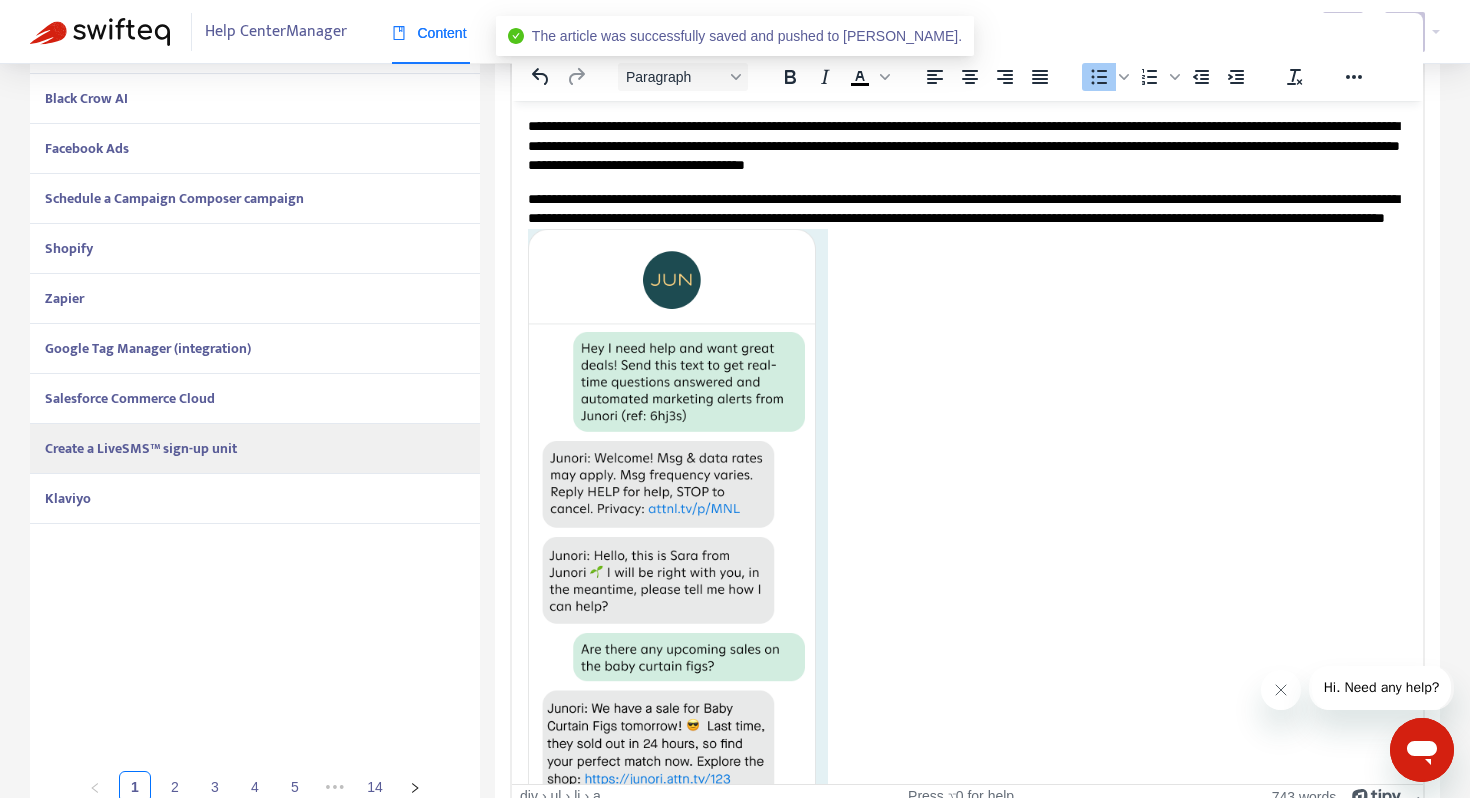 click on "Klaviyo" at bounding box center (255, 499) 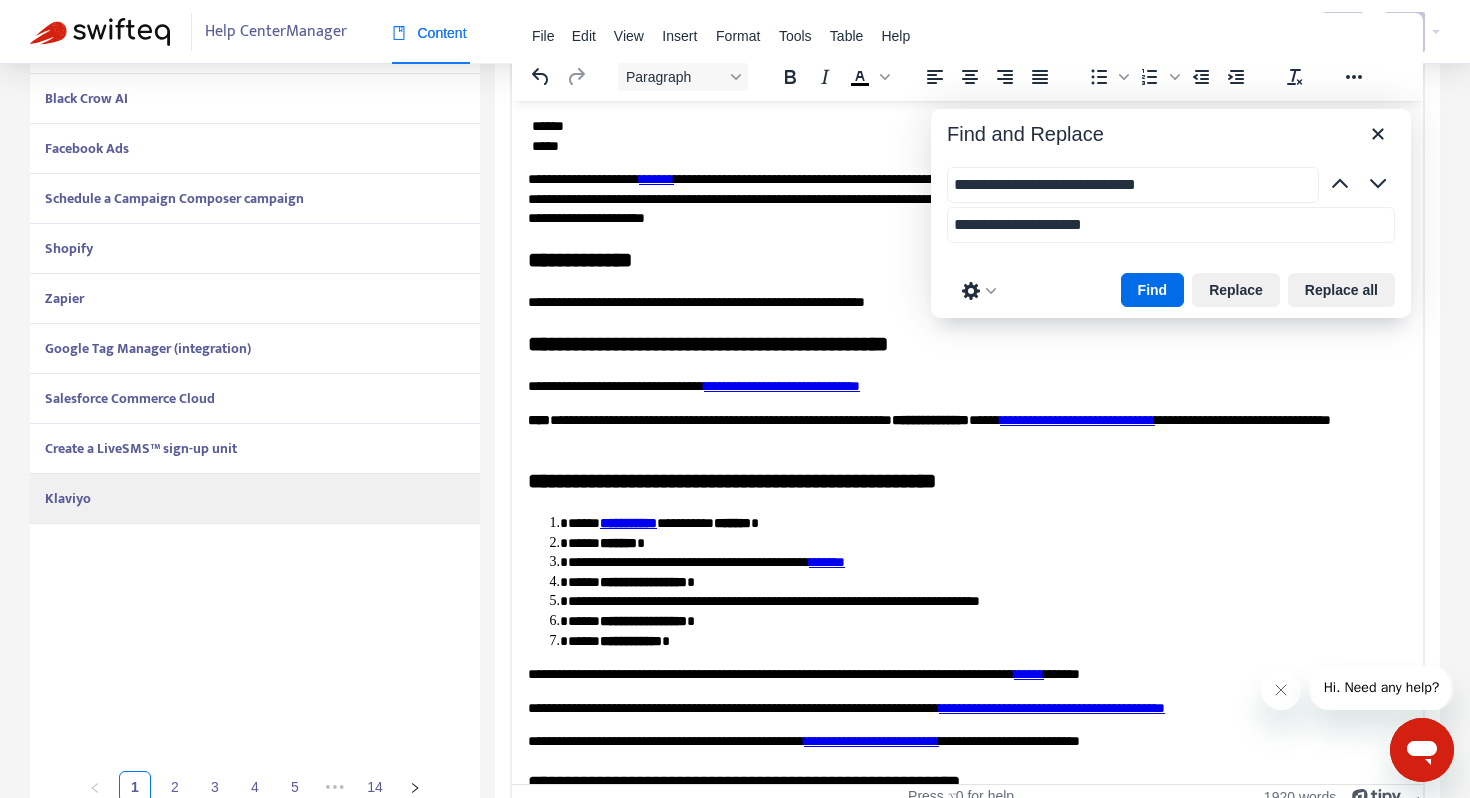 scroll, scrollTop: 2075, scrollLeft: 0, axis: vertical 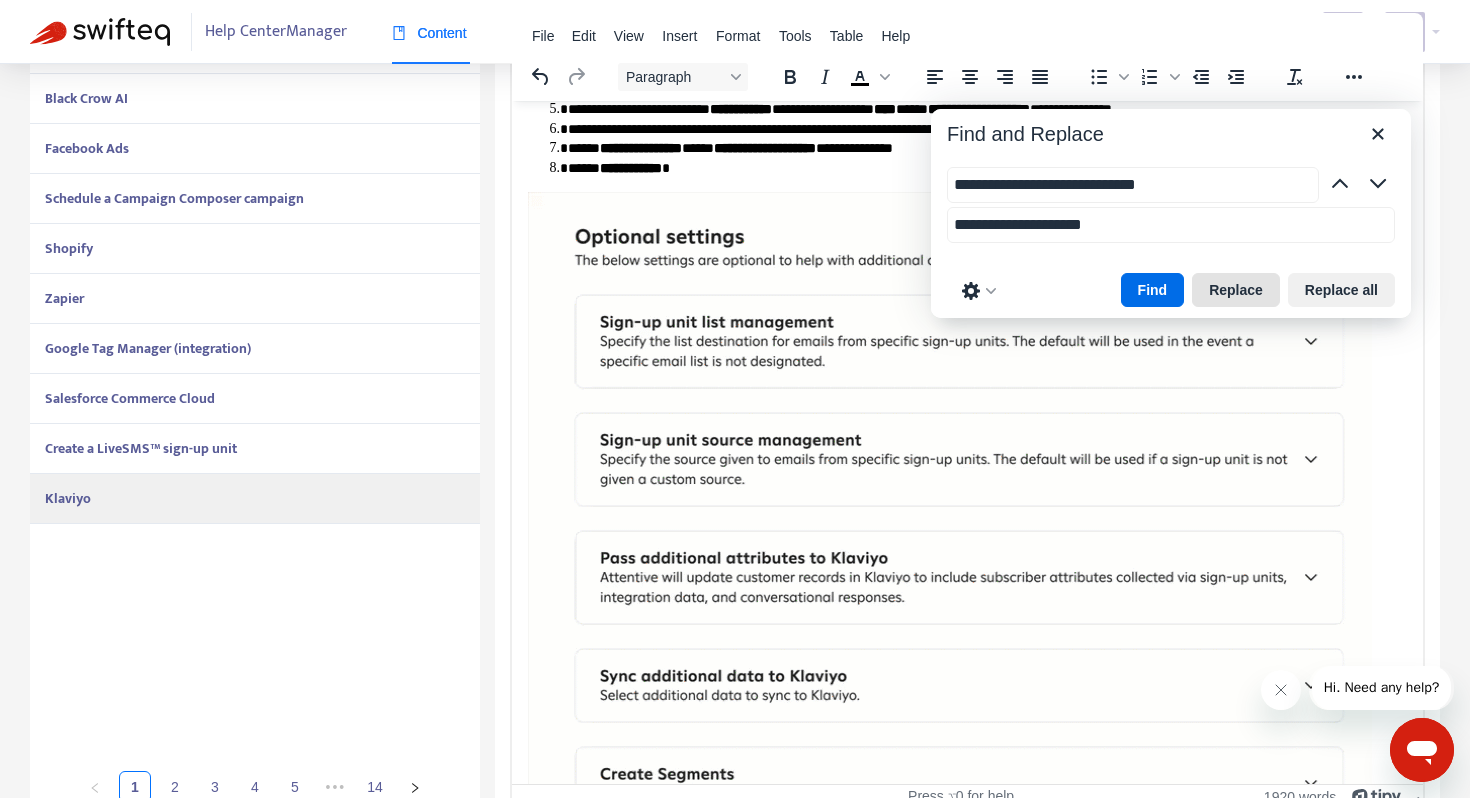click on "Replace" at bounding box center (1236, 290) 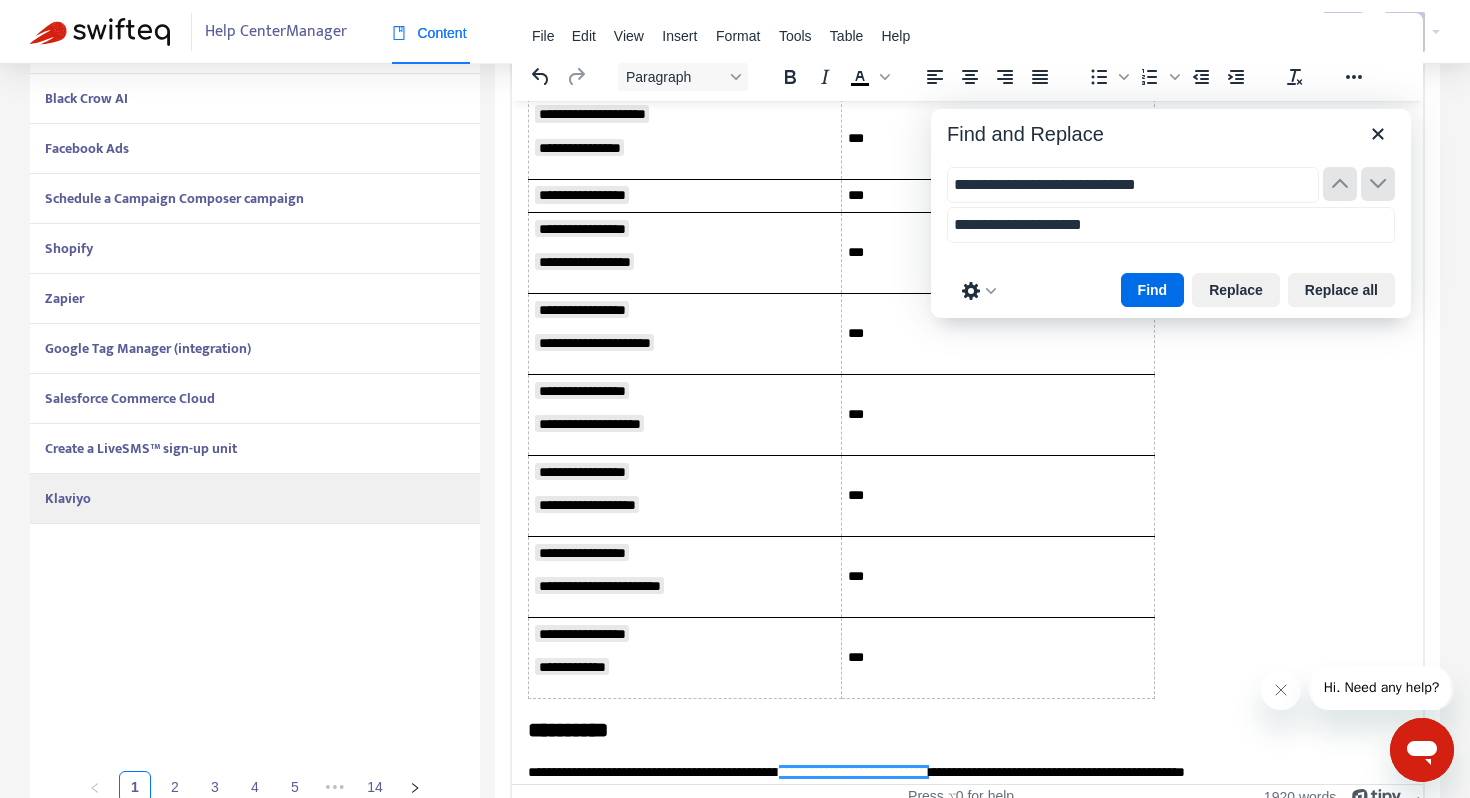 scroll, scrollTop: 8807, scrollLeft: 0, axis: vertical 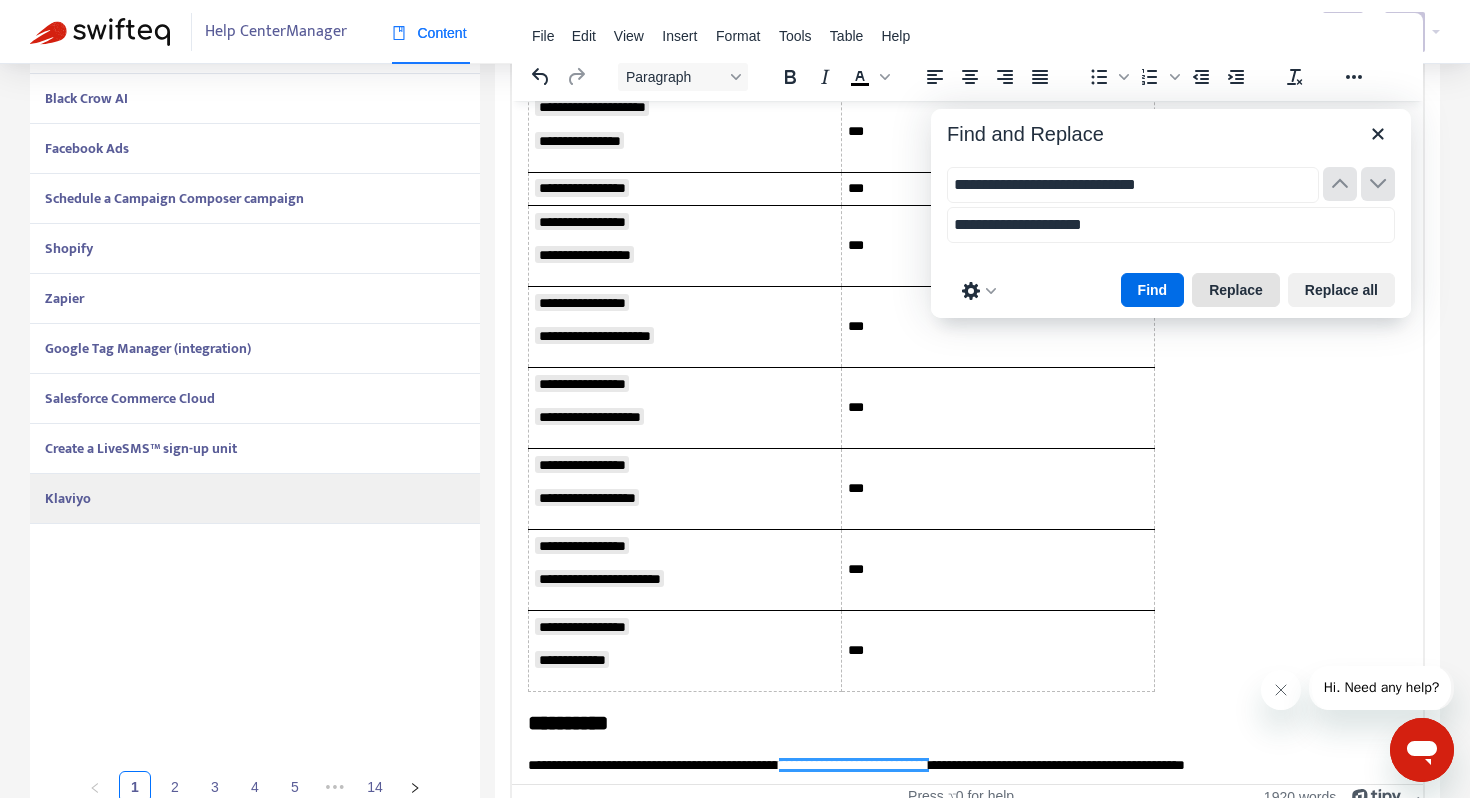 click on "Replace" at bounding box center (1236, 290) 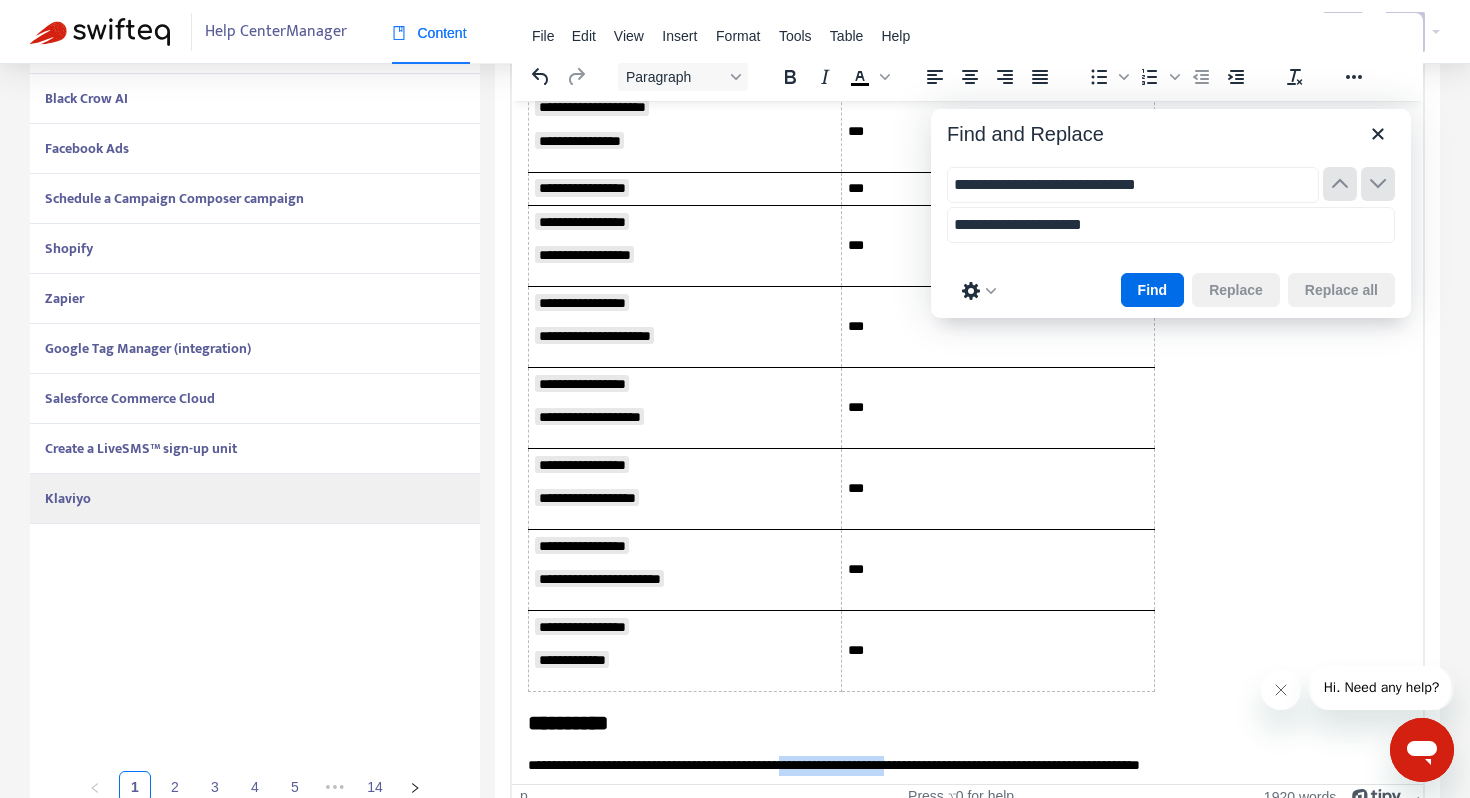 drag, startPoint x: 980, startPoint y: 759, endPoint x: 848, endPoint y: 753, distance: 132.13629 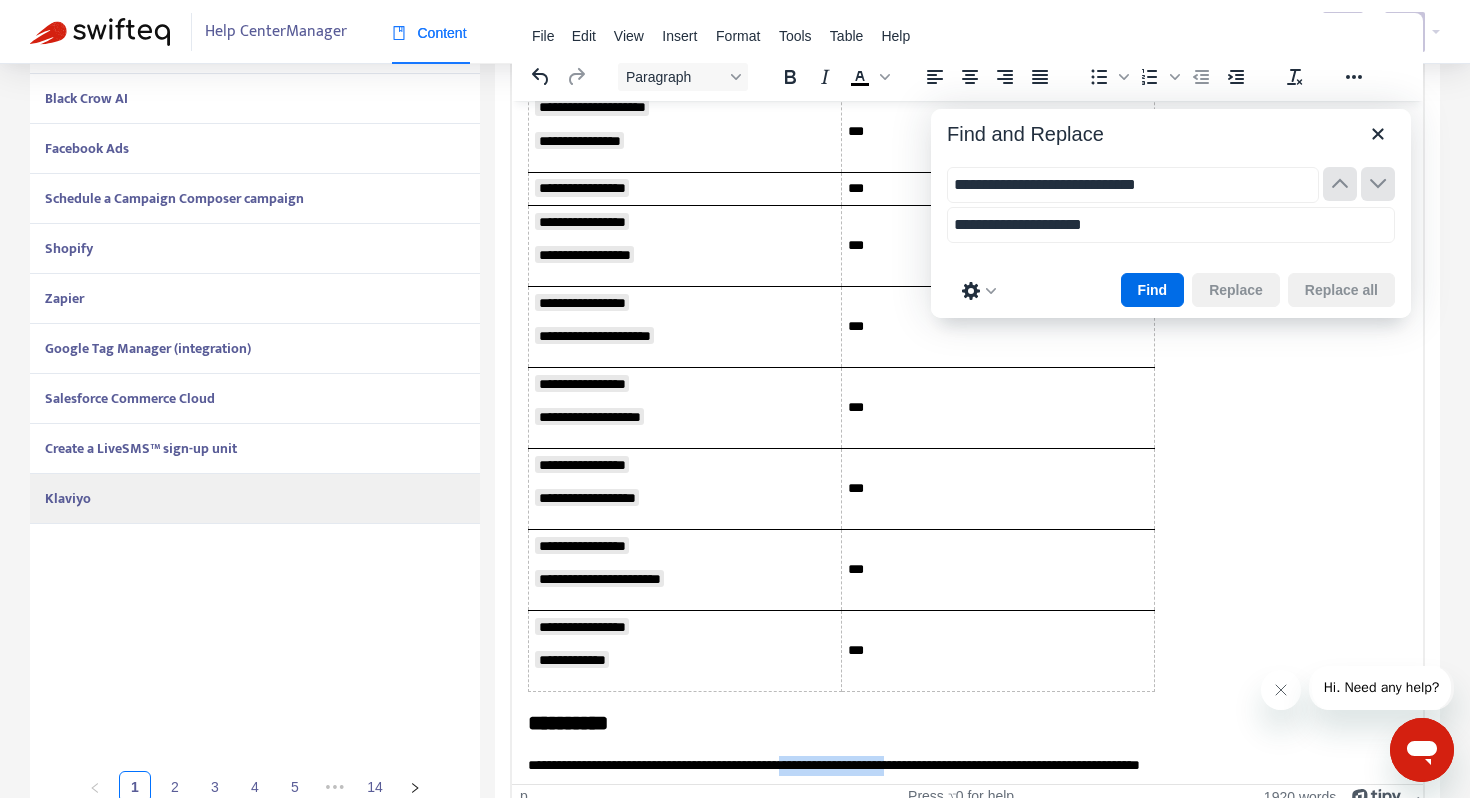 click on "**********" at bounding box center [967, 765] 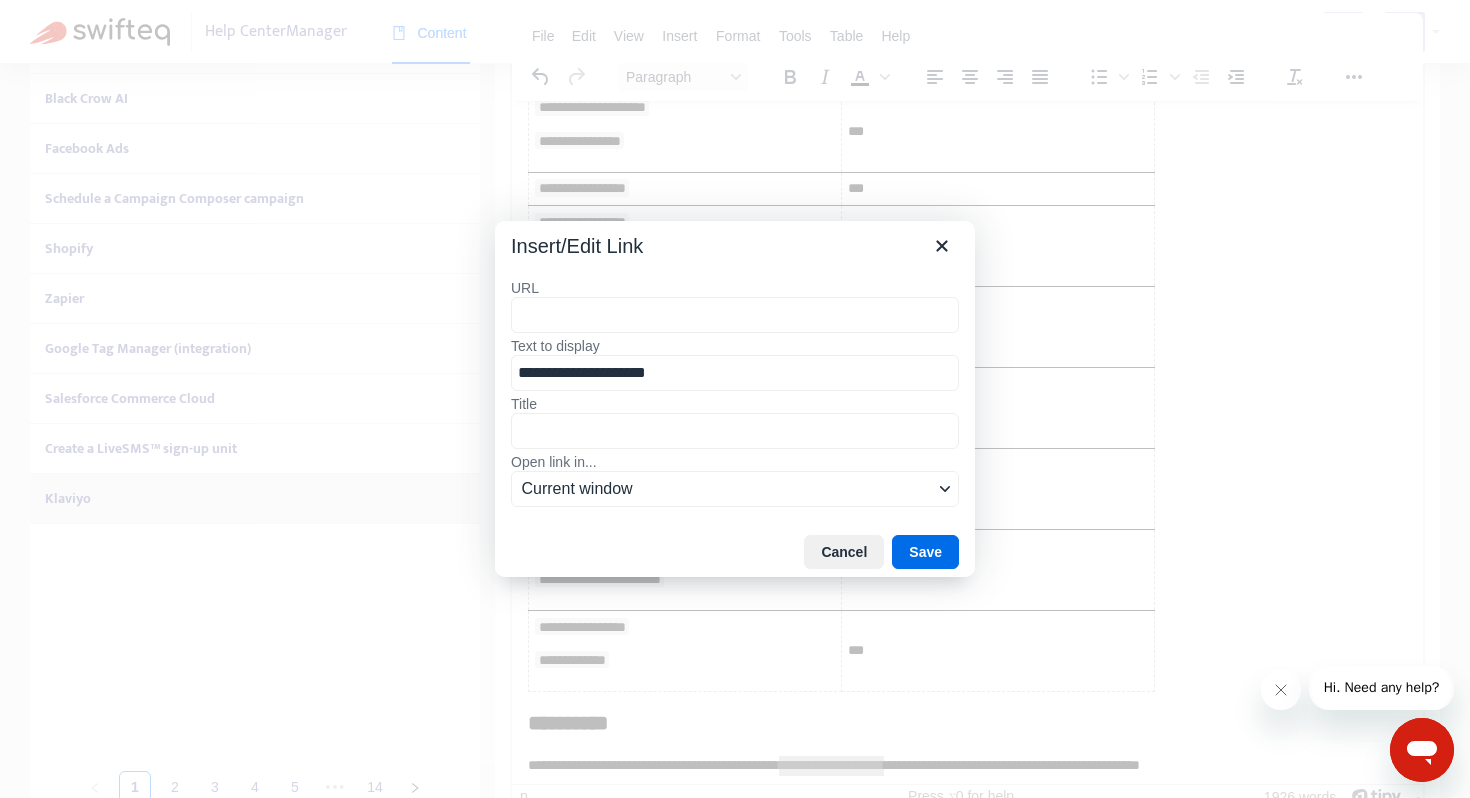 type on "**********" 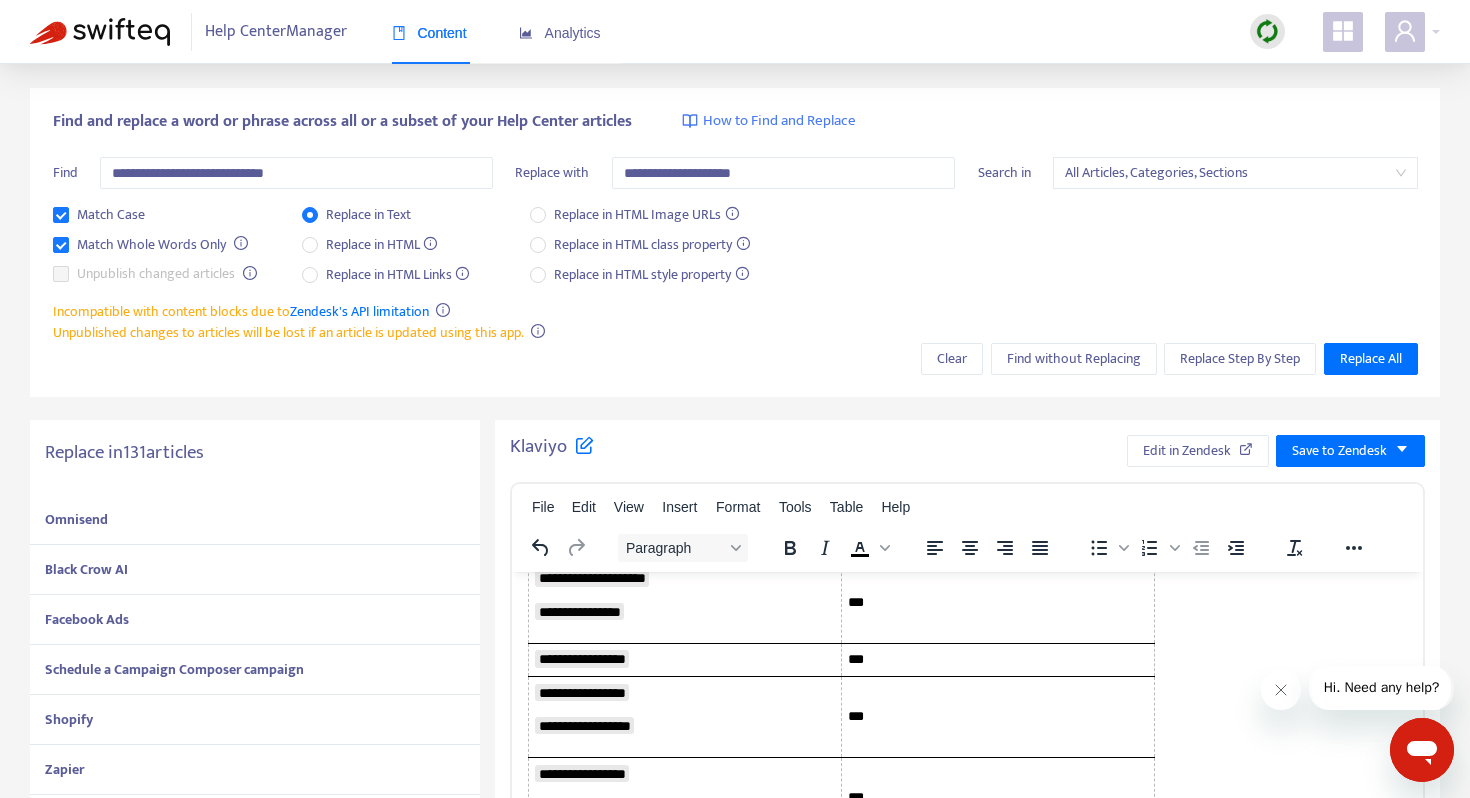 scroll, scrollTop: 0, scrollLeft: 0, axis: both 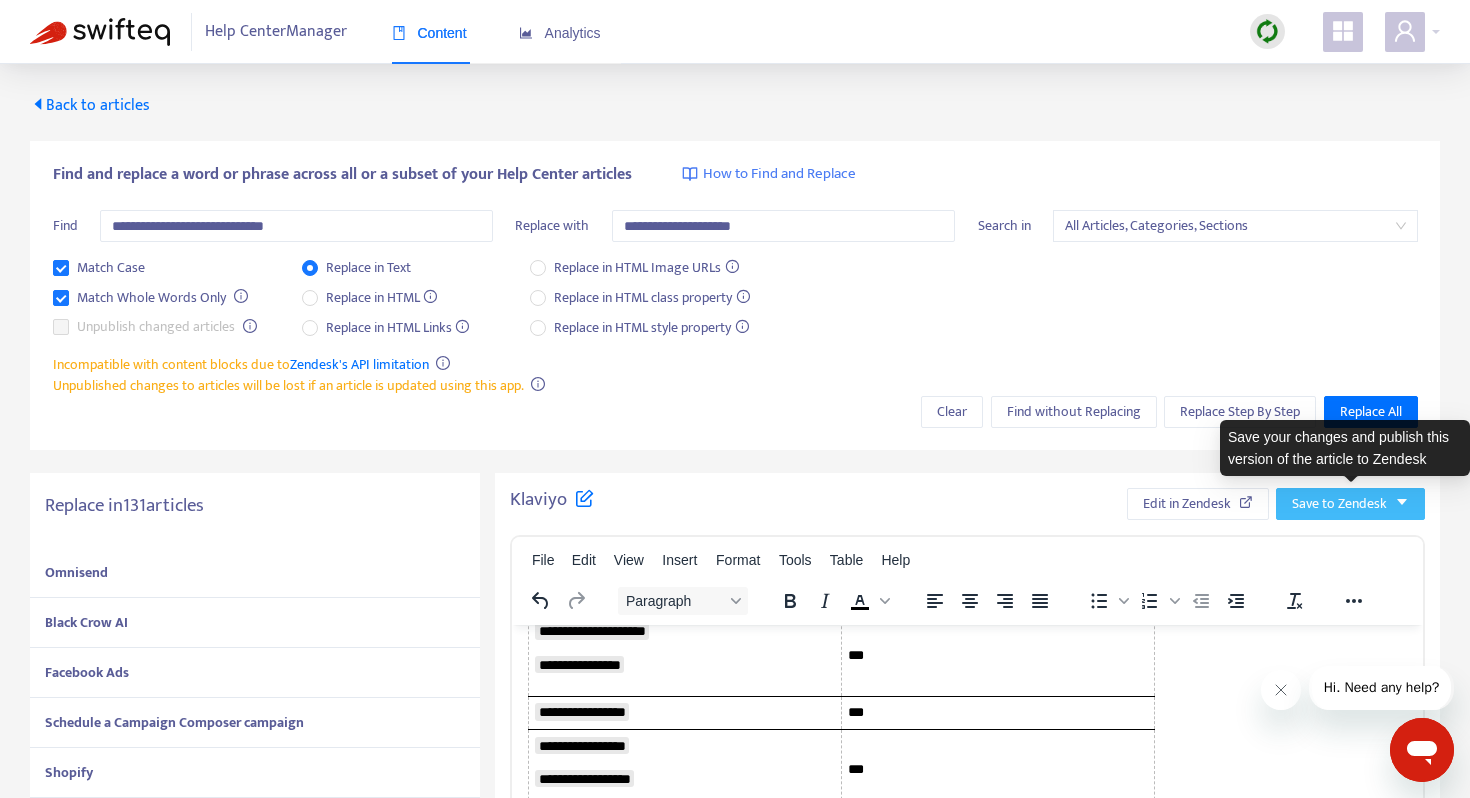 click on "Save to Zendesk" at bounding box center (1339, 504) 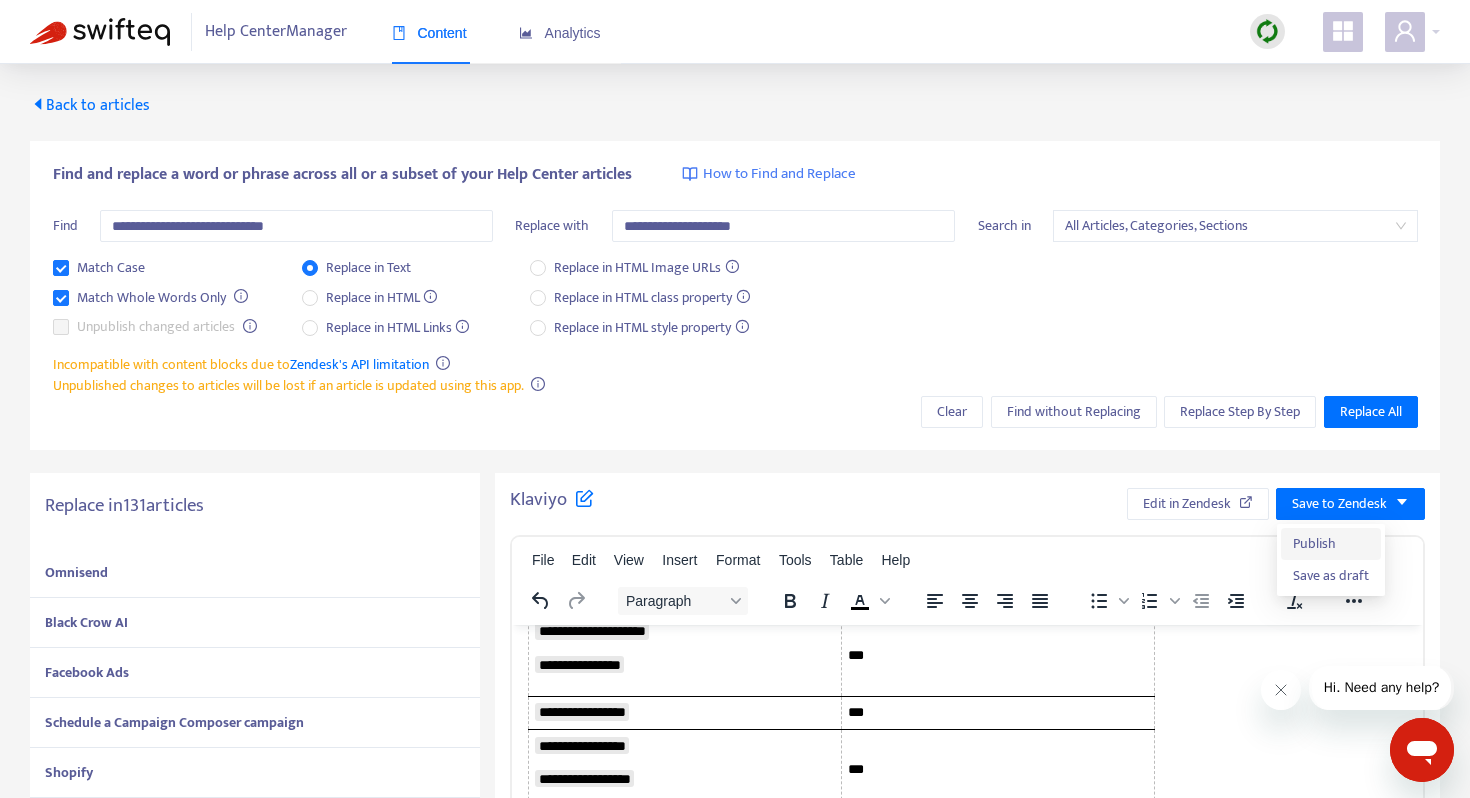 click on "Publish" at bounding box center (1331, 544) 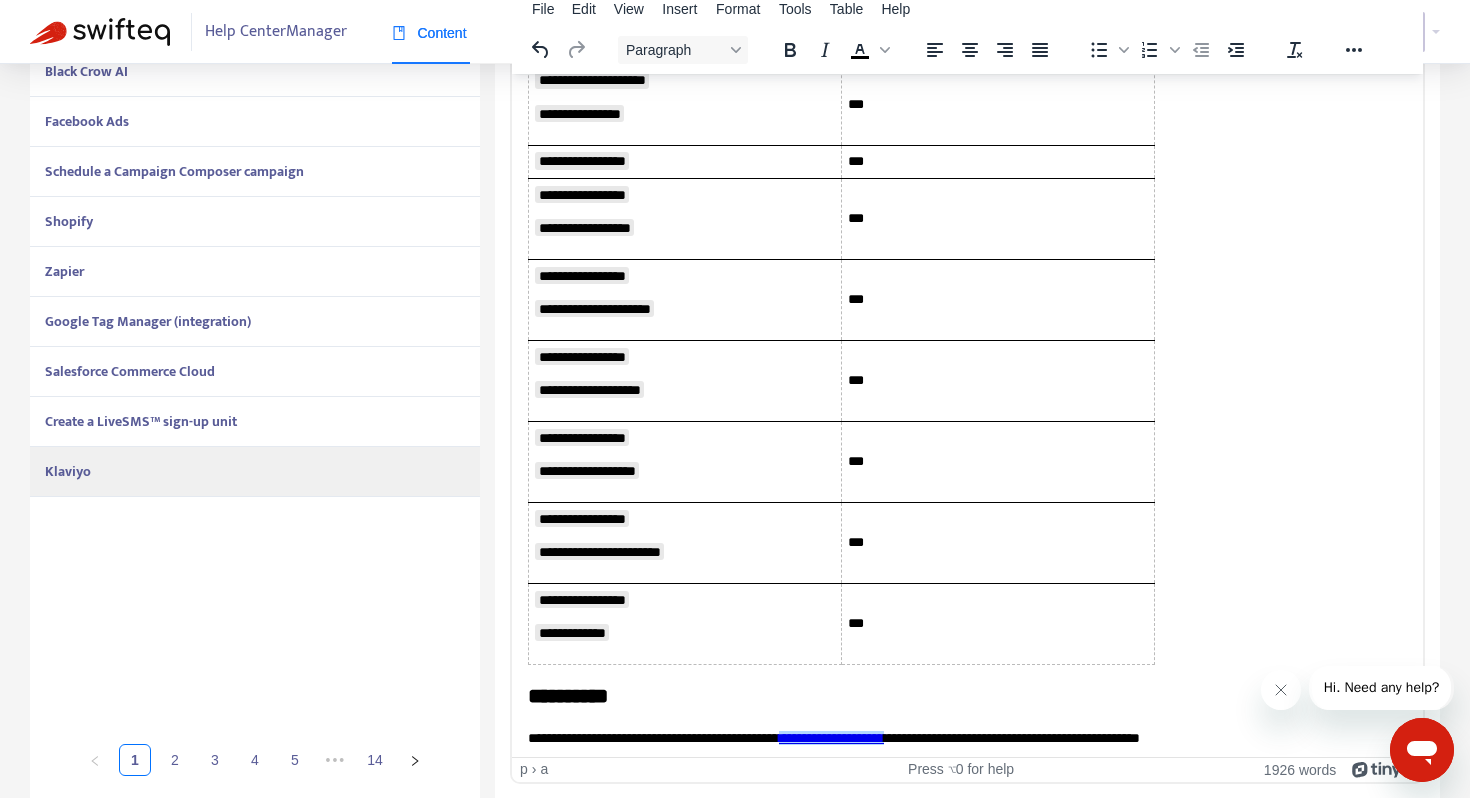 scroll, scrollTop: 0, scrollLeft: 0, axis: both 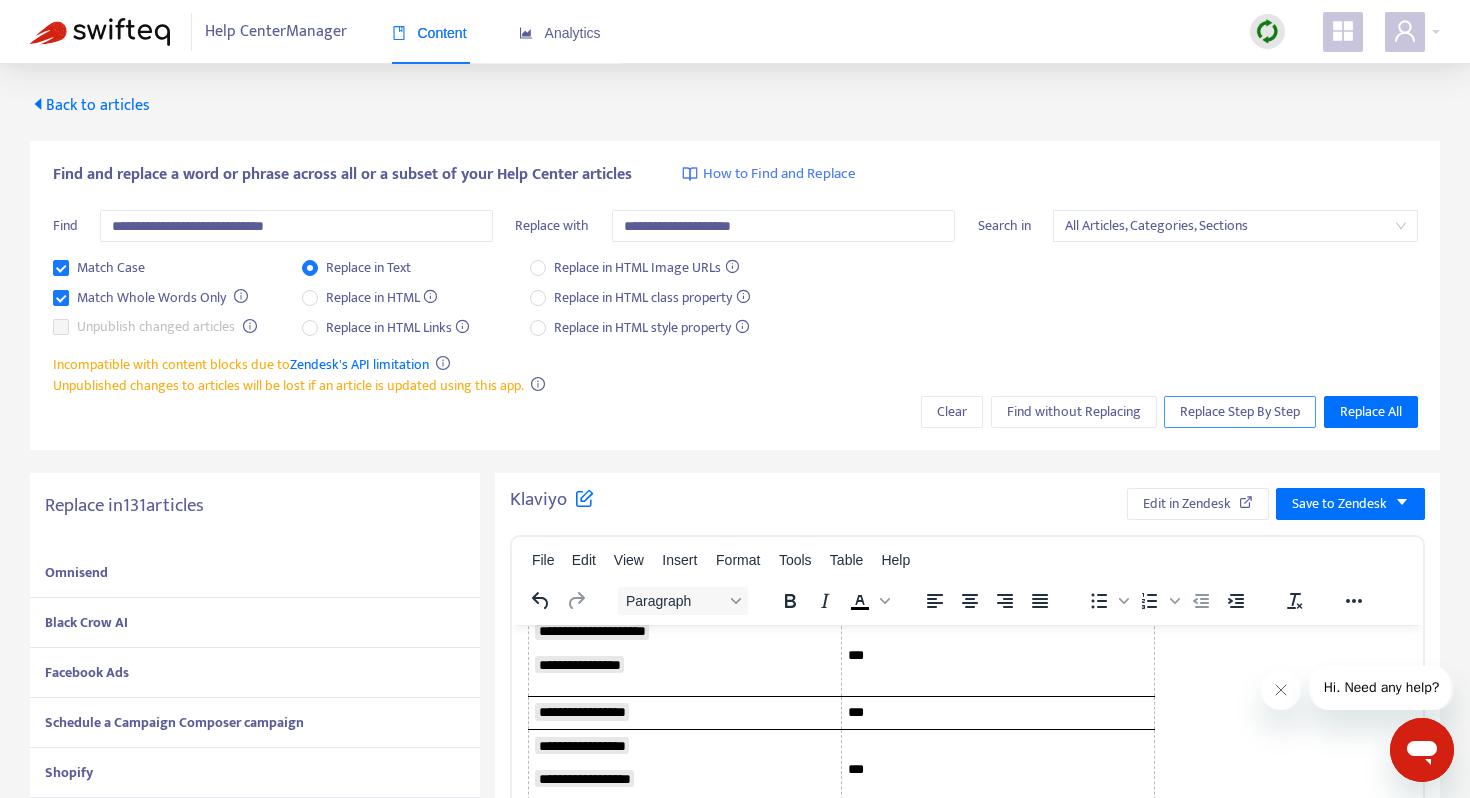click on "Replace Step By Step" at bounding box center (1240, 412) 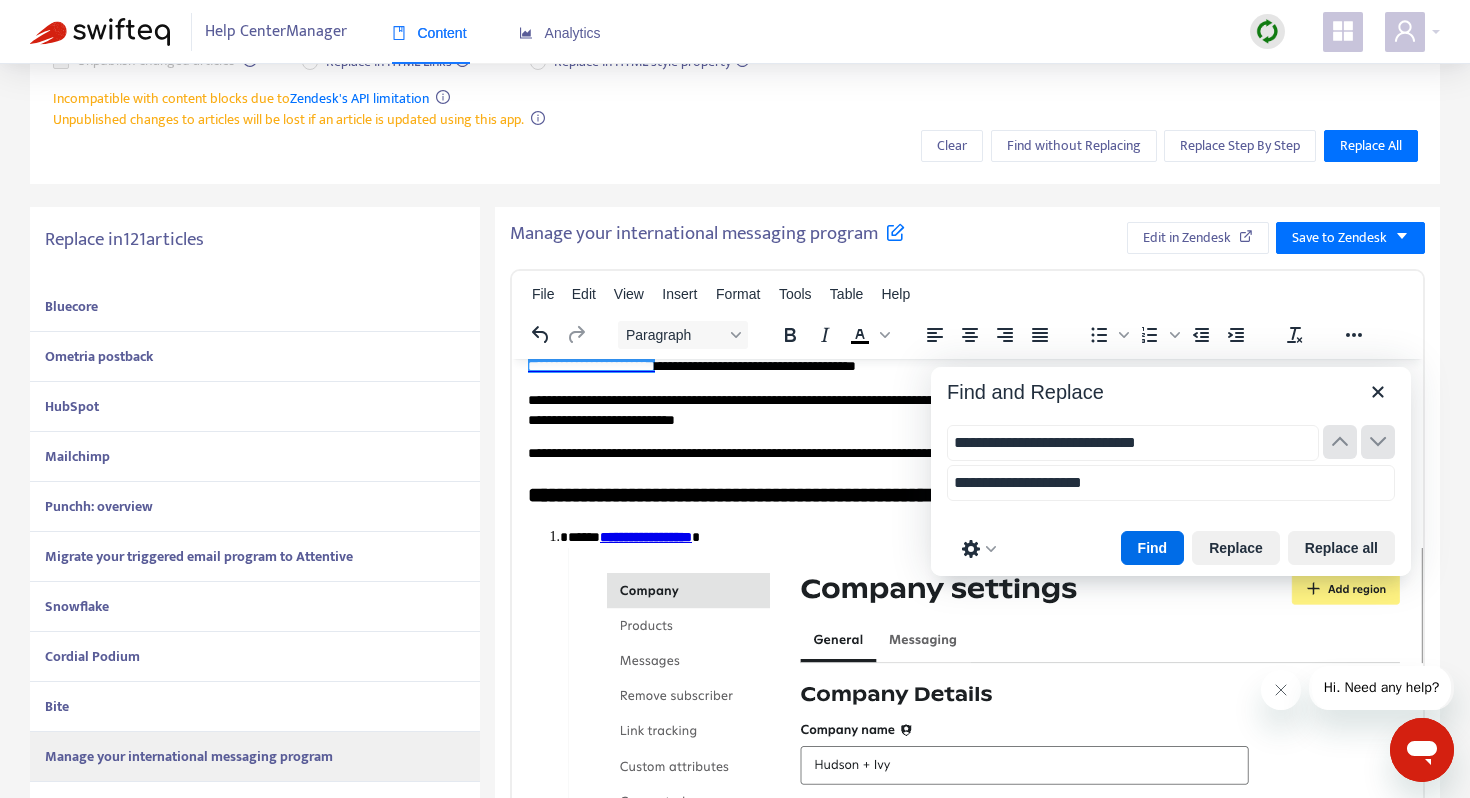 scroll, scrollTop: 273, scrollLeft: 0, axis: vertical 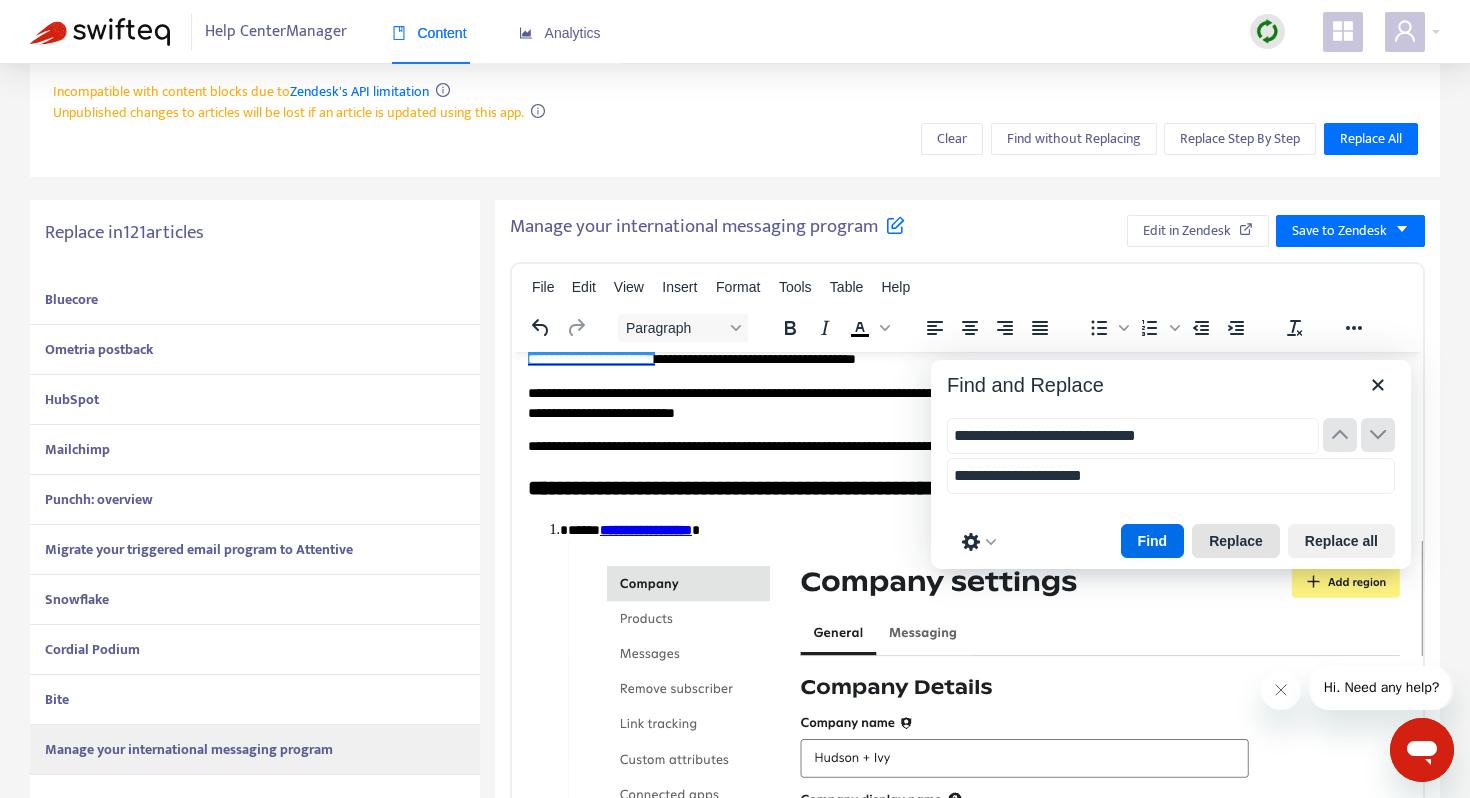 click on "Replace" at bounding box center [1236, 541] 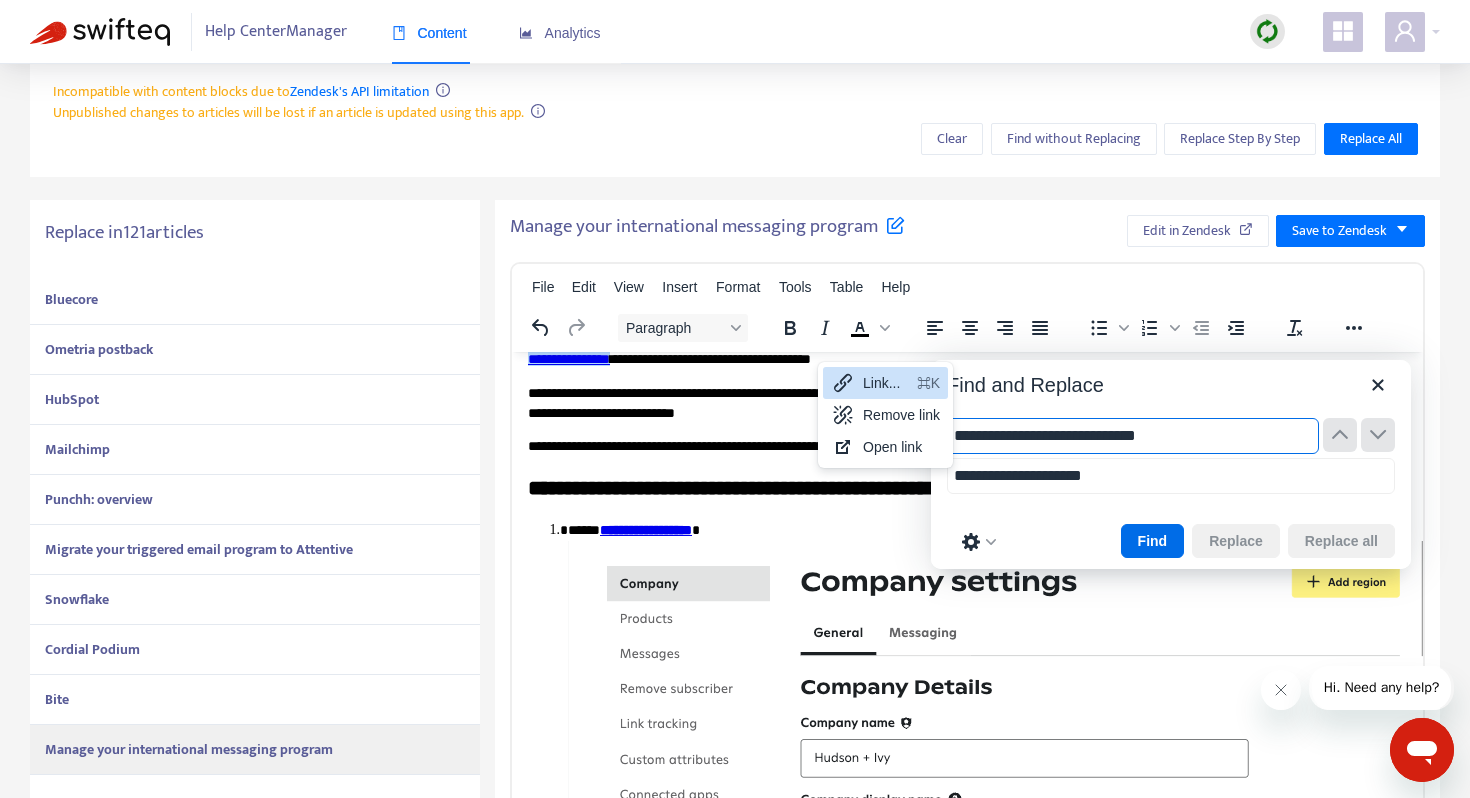 click on "Find Replace Replace all" at bounding box center [1171, 541] 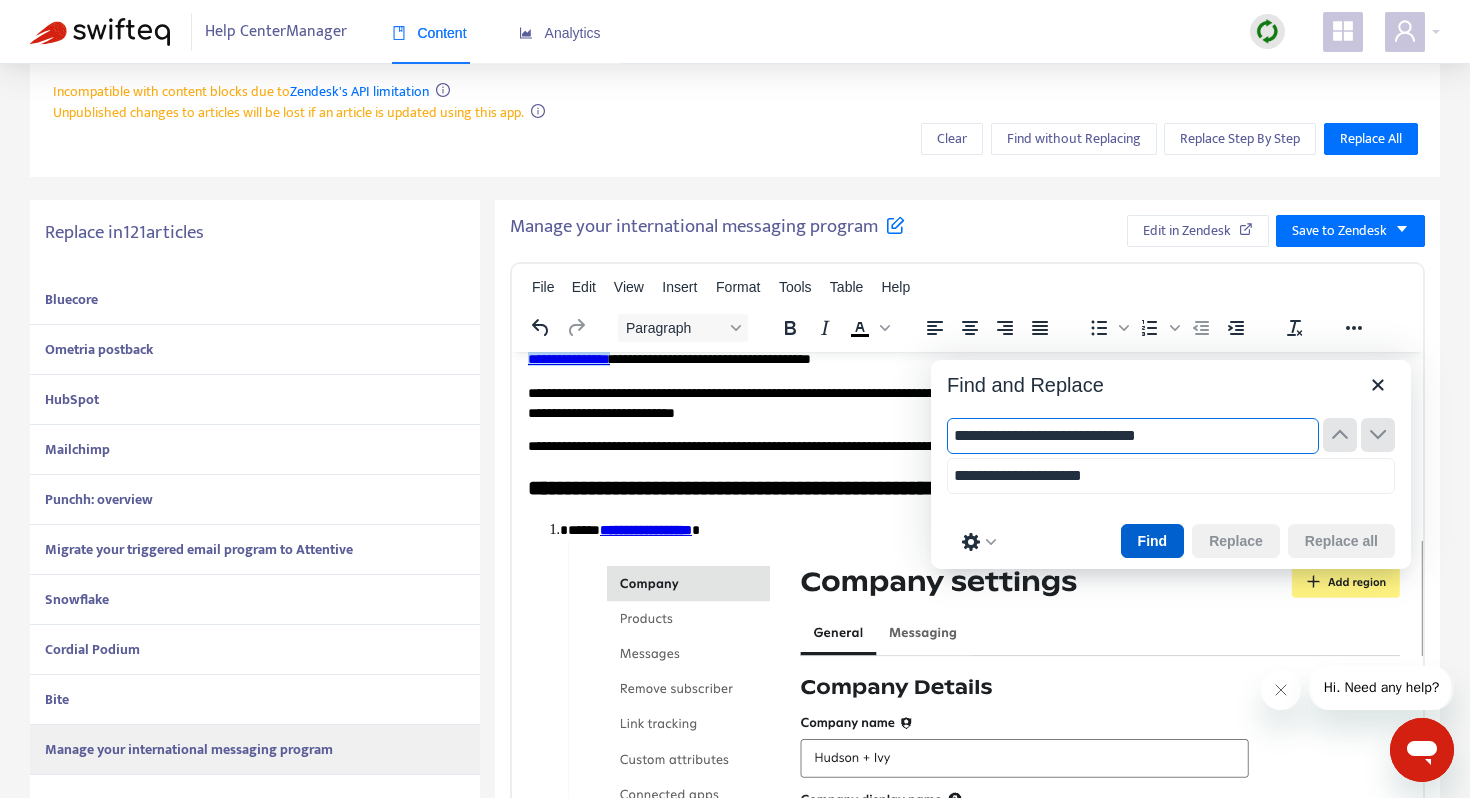 click on "Find" at bounding box center (1153, 541) 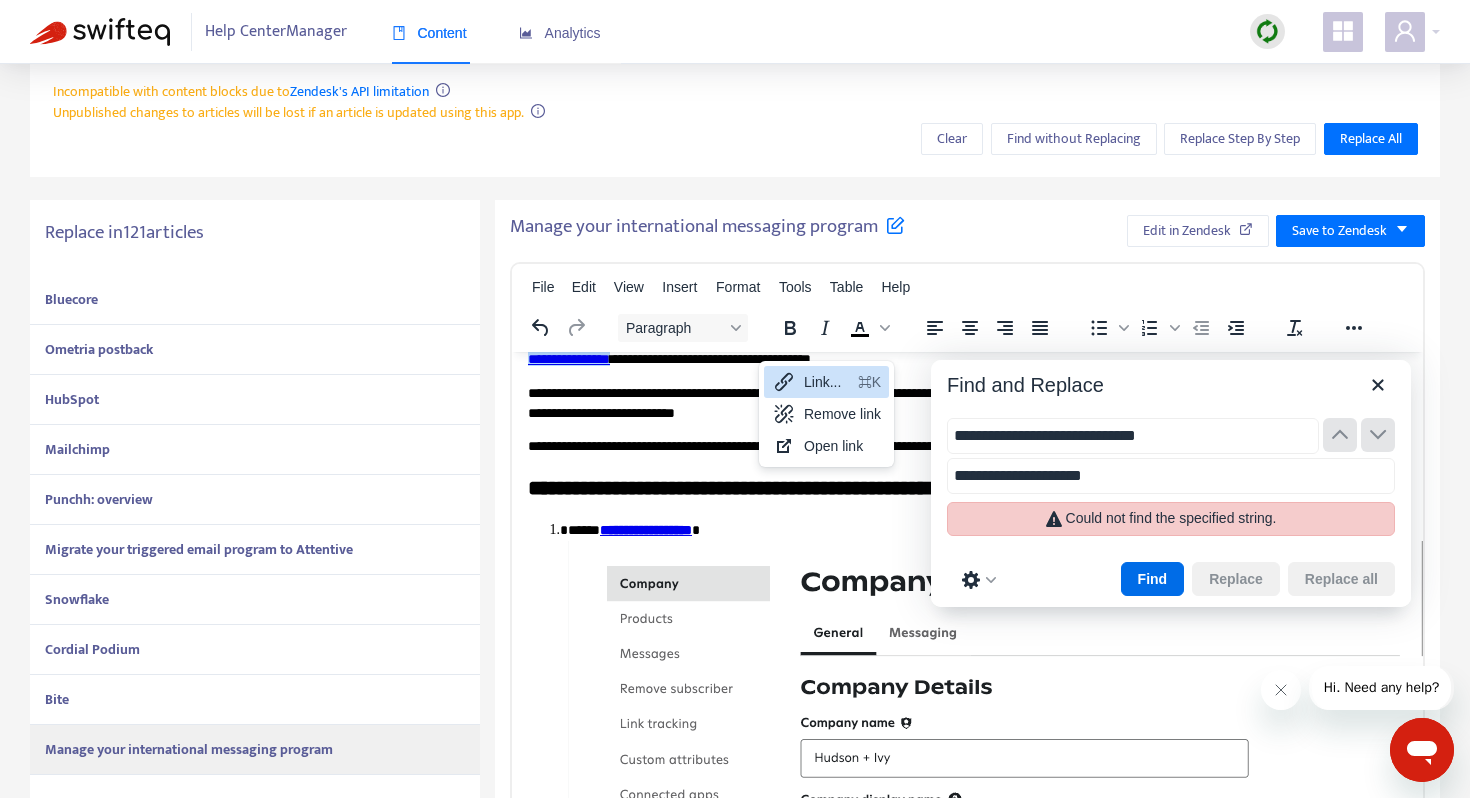 click on "Link... ⌘K" at bounding box center (826, 382) 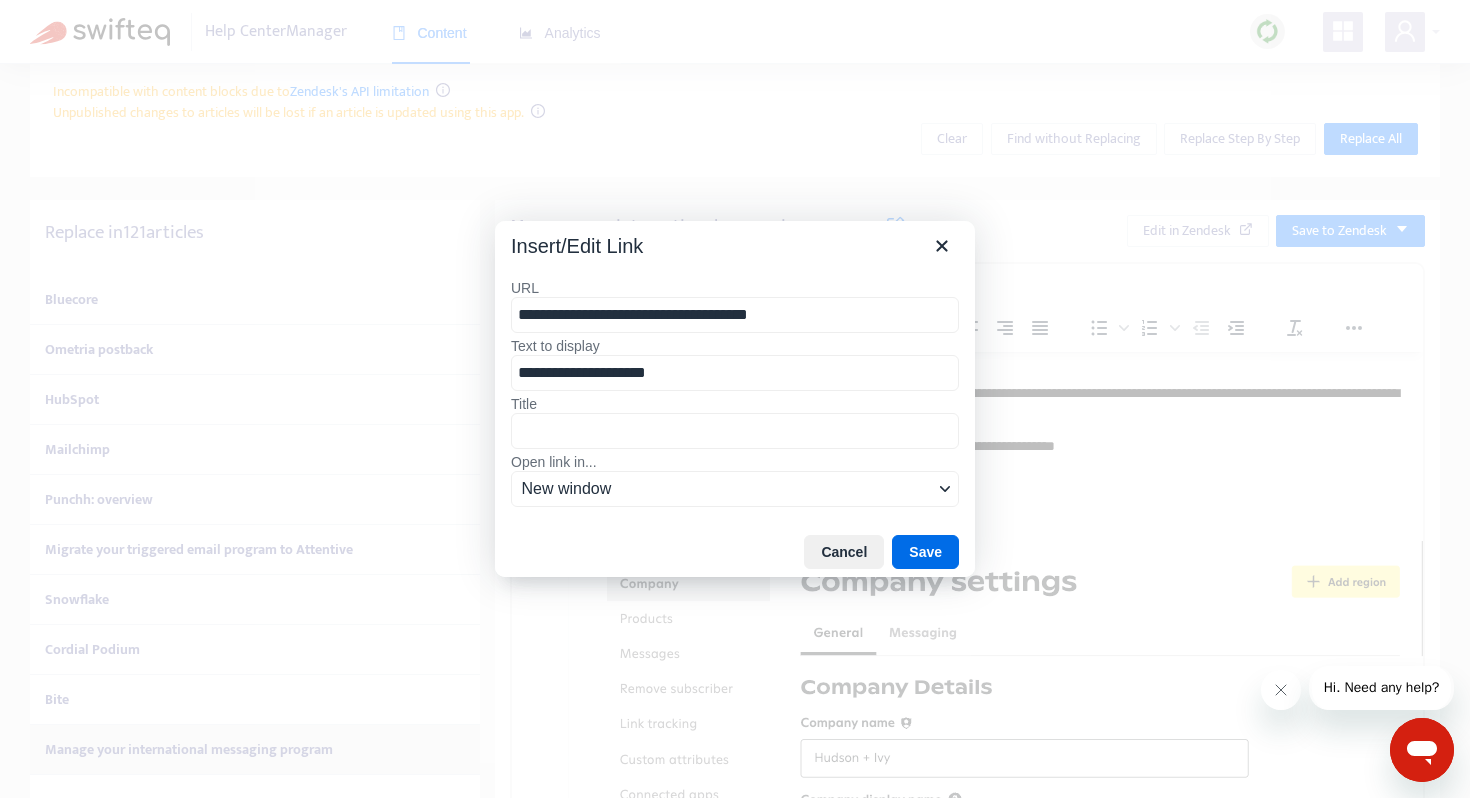 click on "**********" at bounding box center (735, 315) 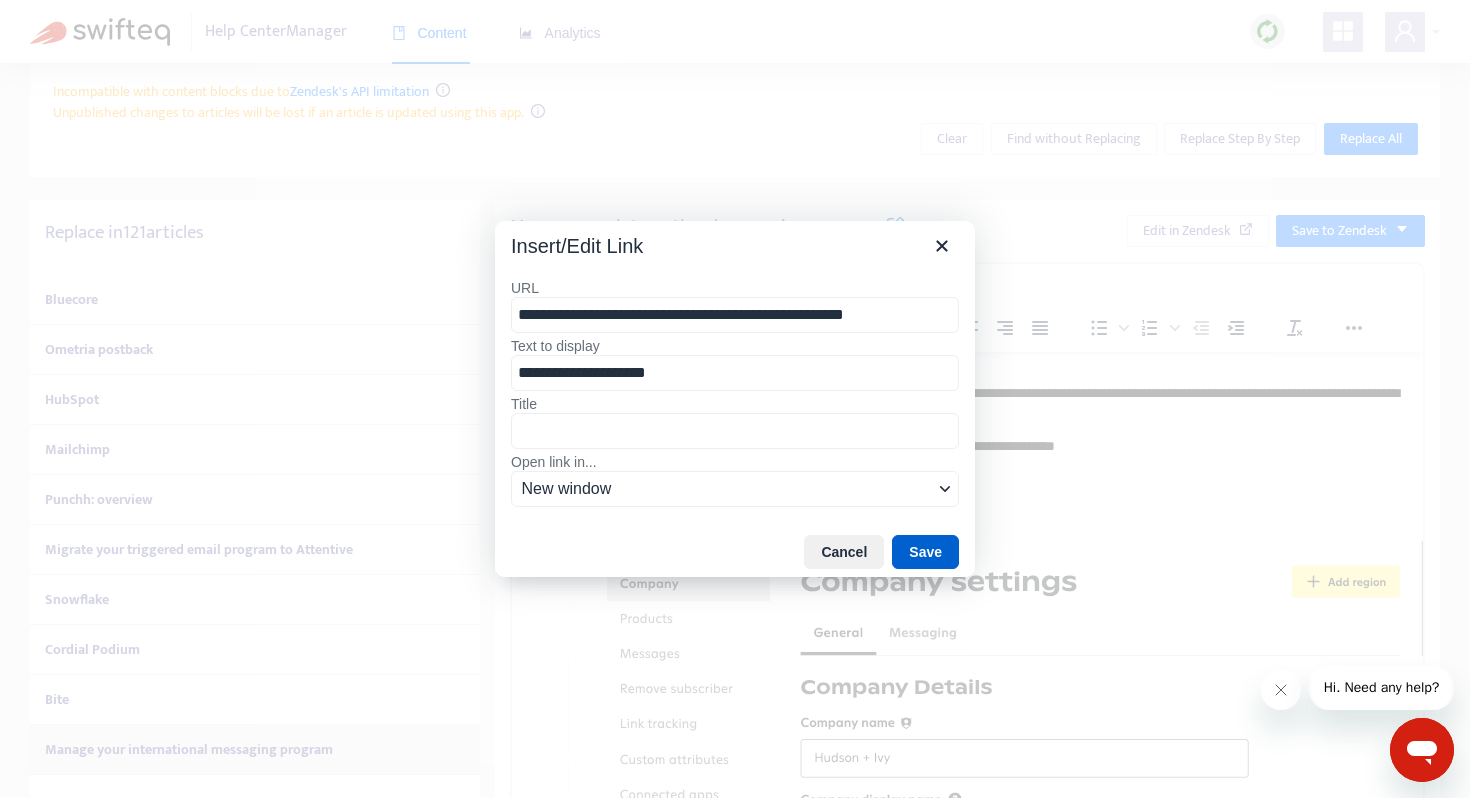 click on "Save" at bounding box center [925, 552] 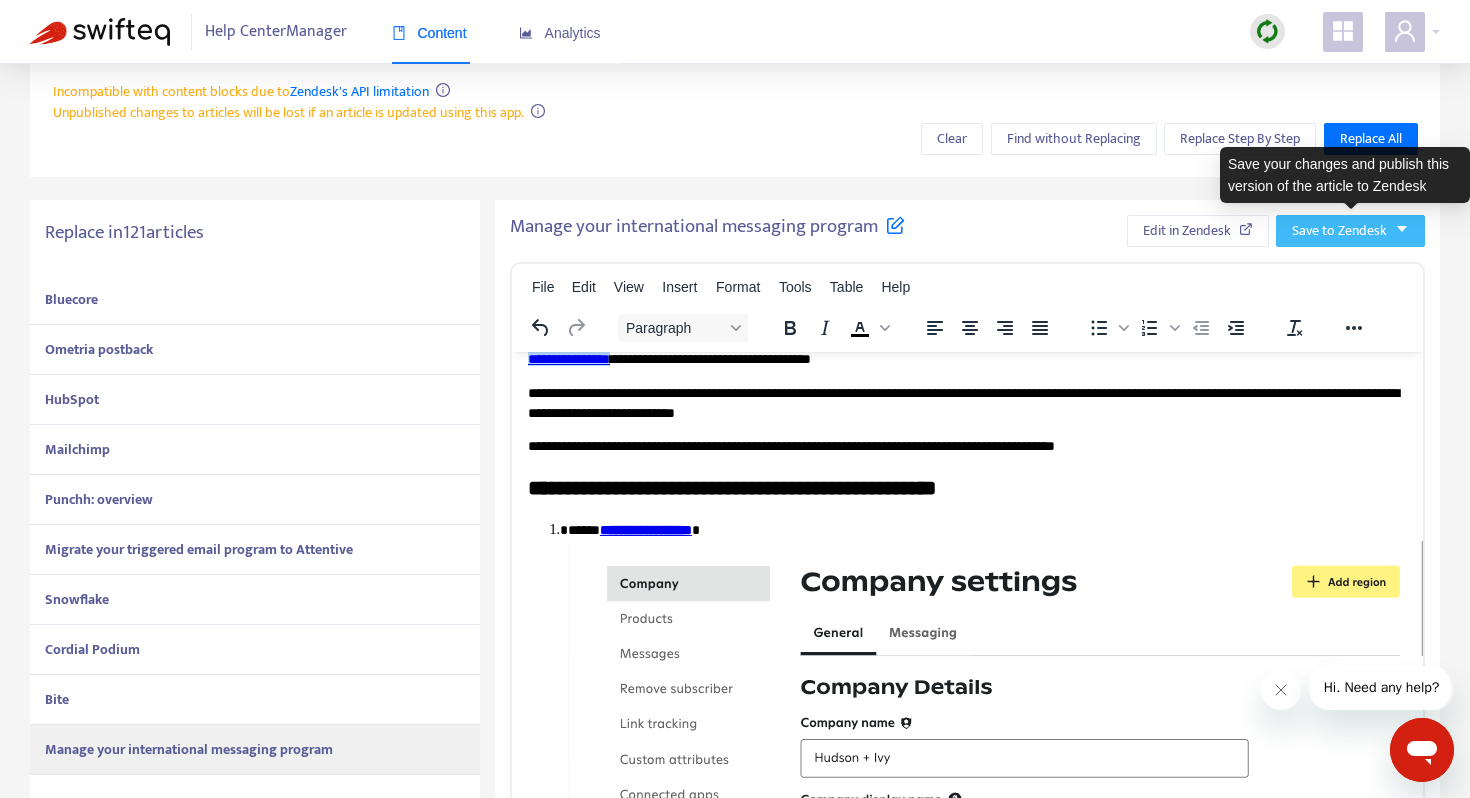 click on "Save to Zendesk" at bounding box center [1339, 231] 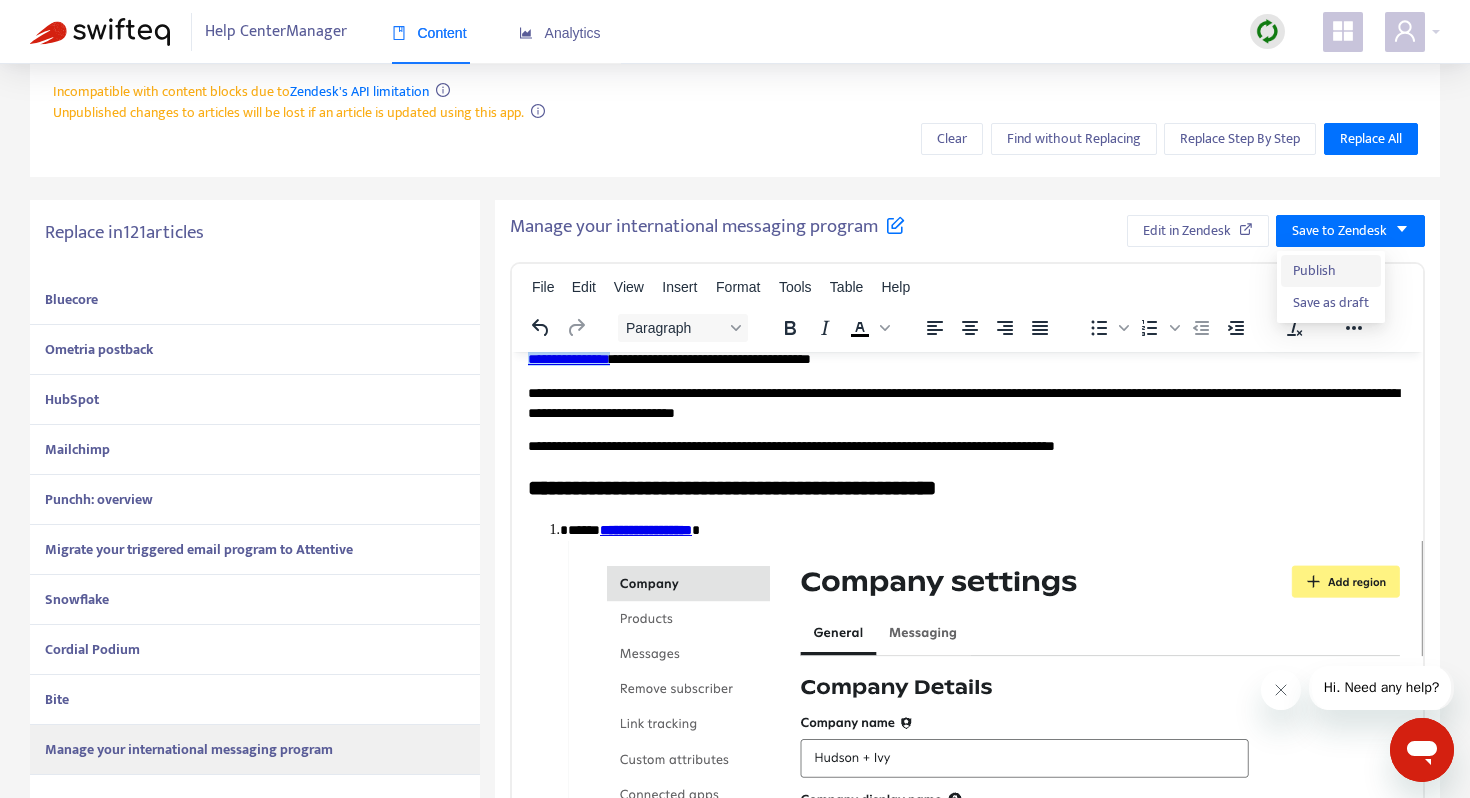 click on "Publish" at bounding box center [1331, 271] 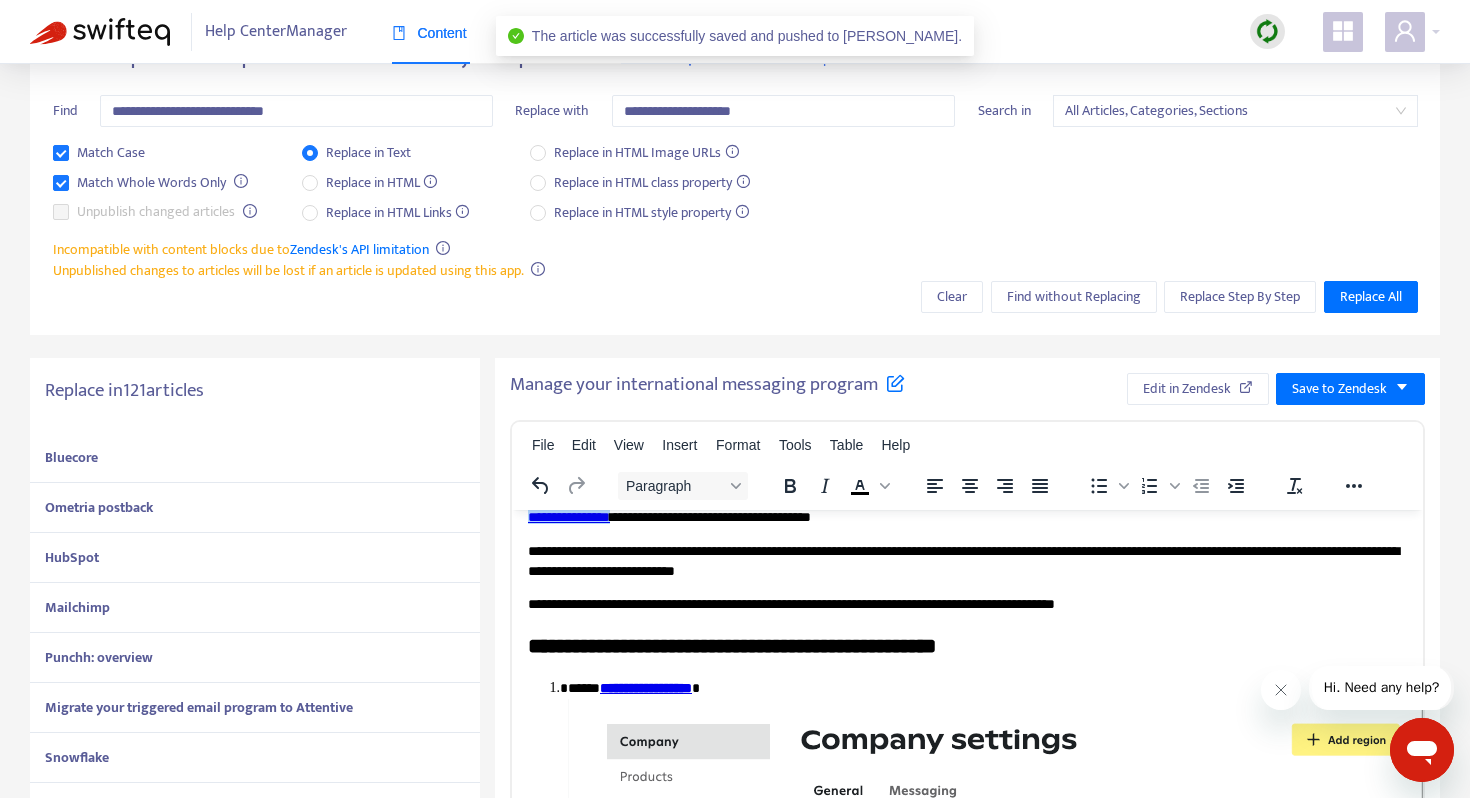 scroll, scrollTop: 0, scrollLeft: 0, axis: both 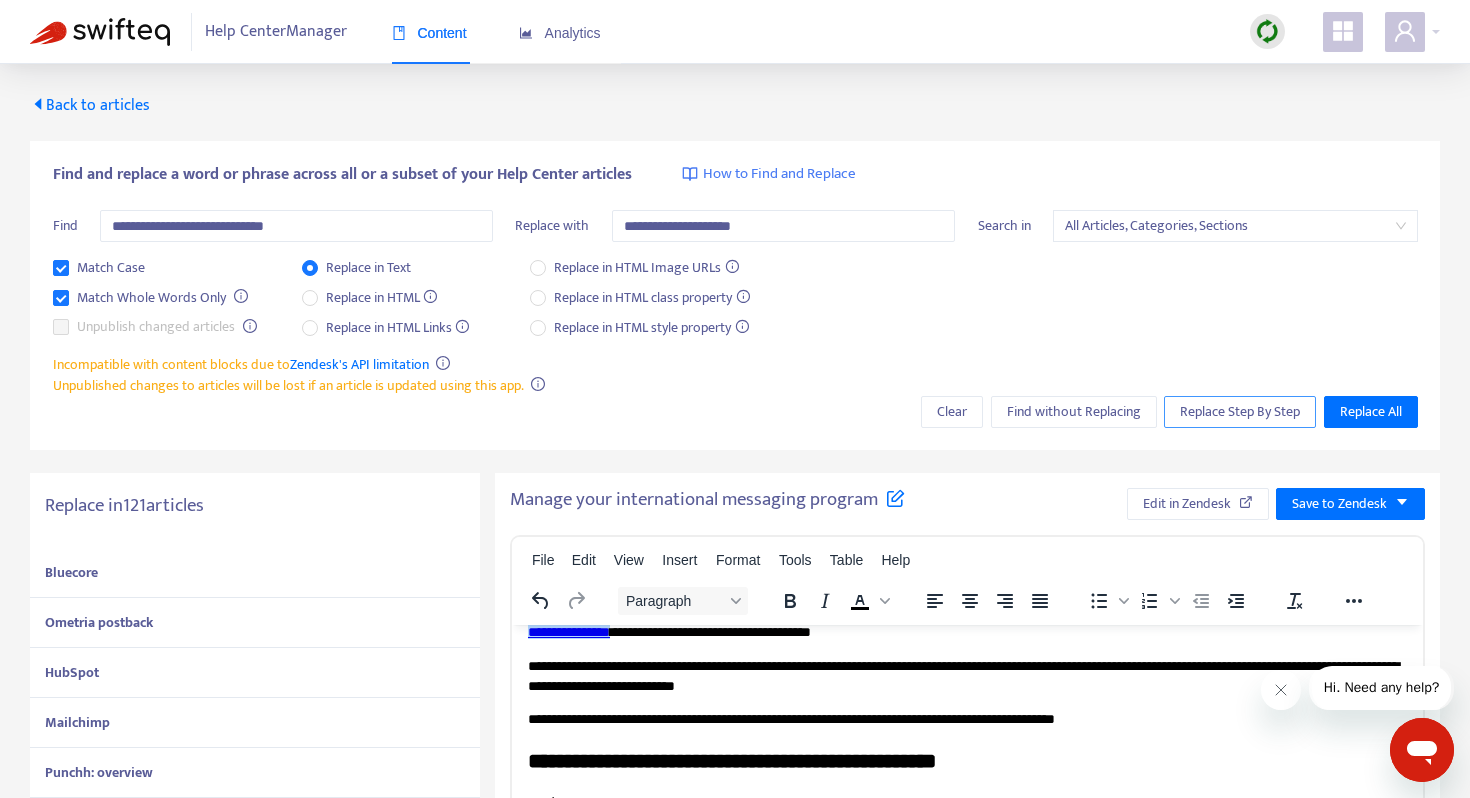 click on "Replace Step By Step" at bounding box center [1240, 412] 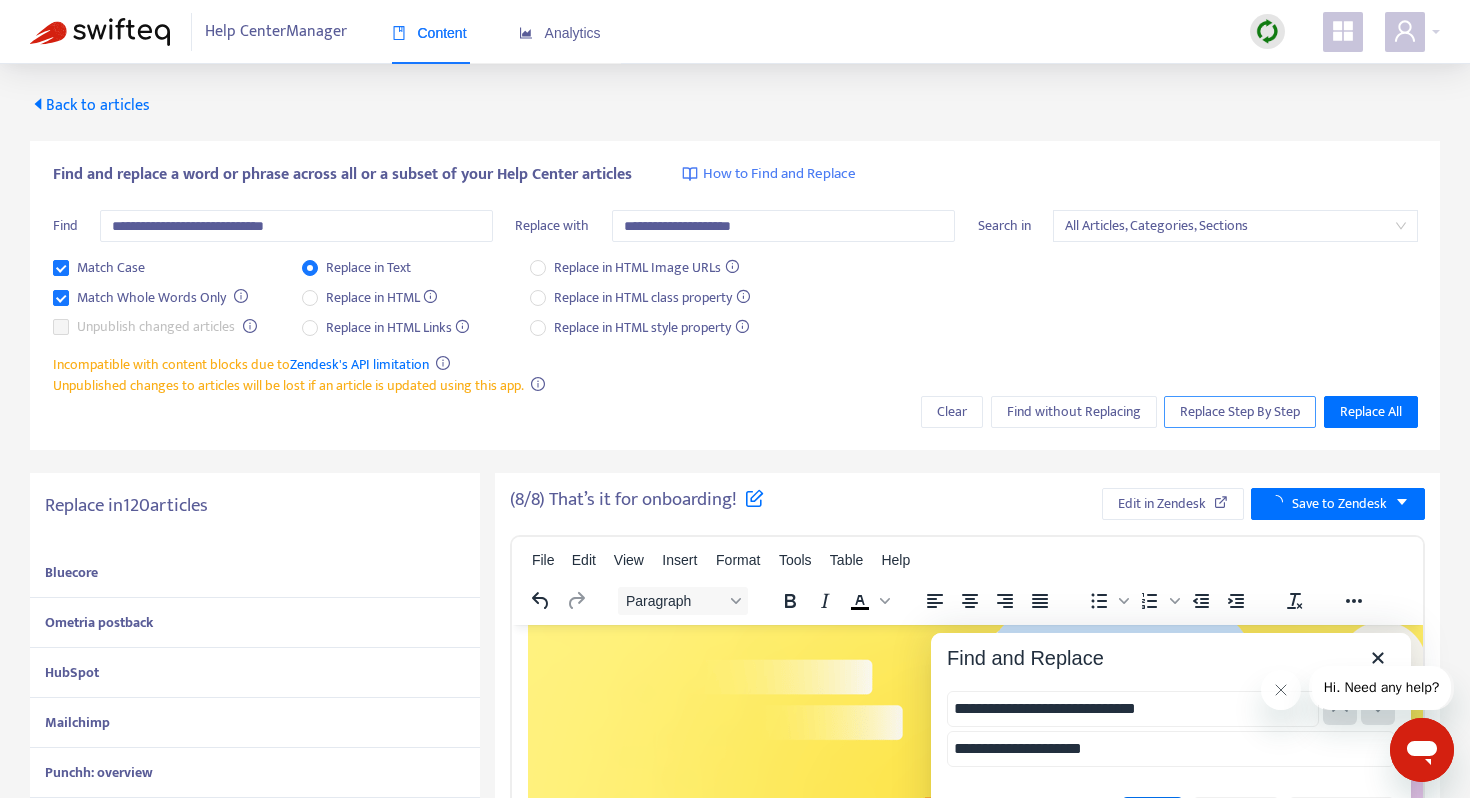 scroll, scrollTop: 0, scrollLeft: 0, axis: both 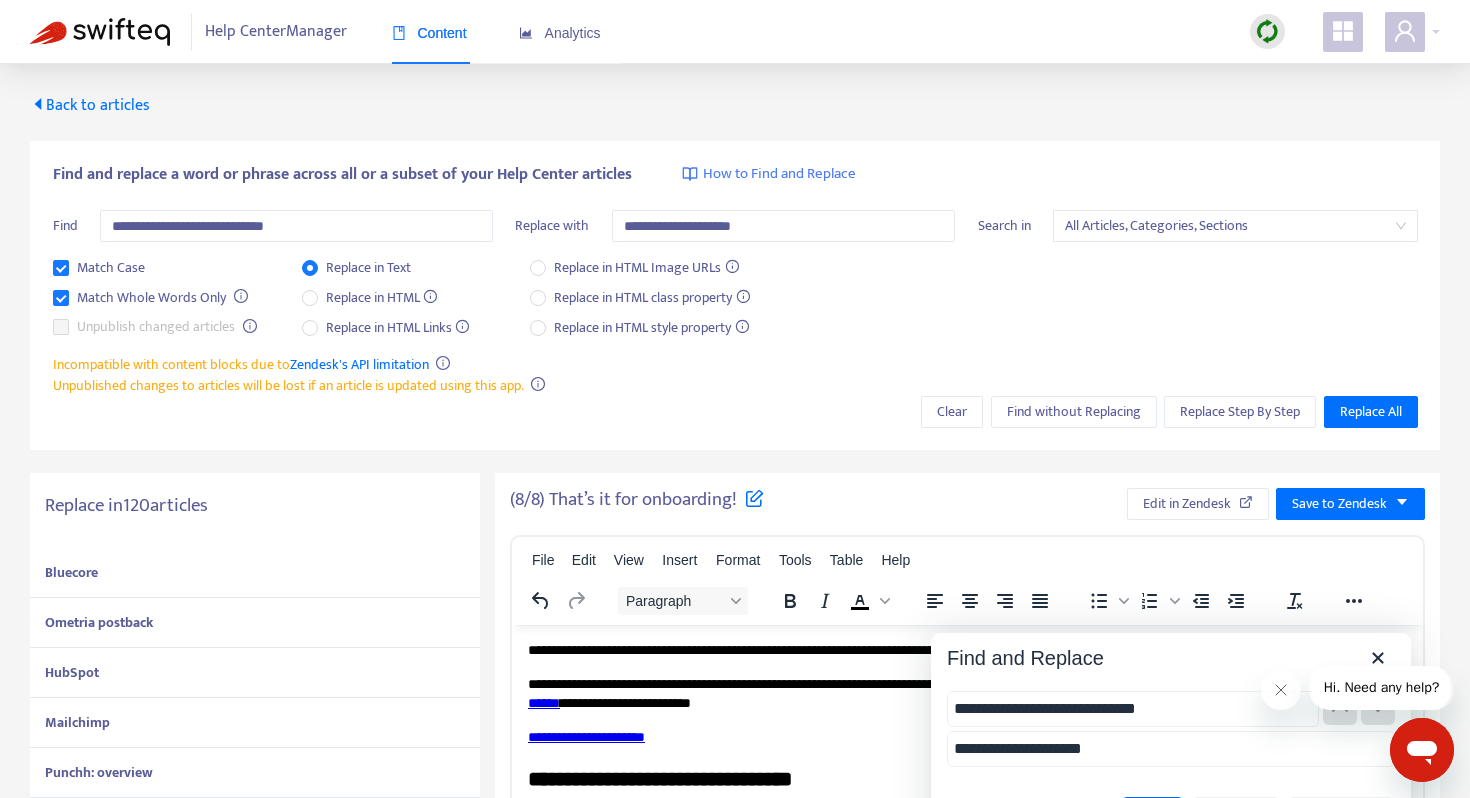 click on "Bluecore" at bounding box center (255, 573) 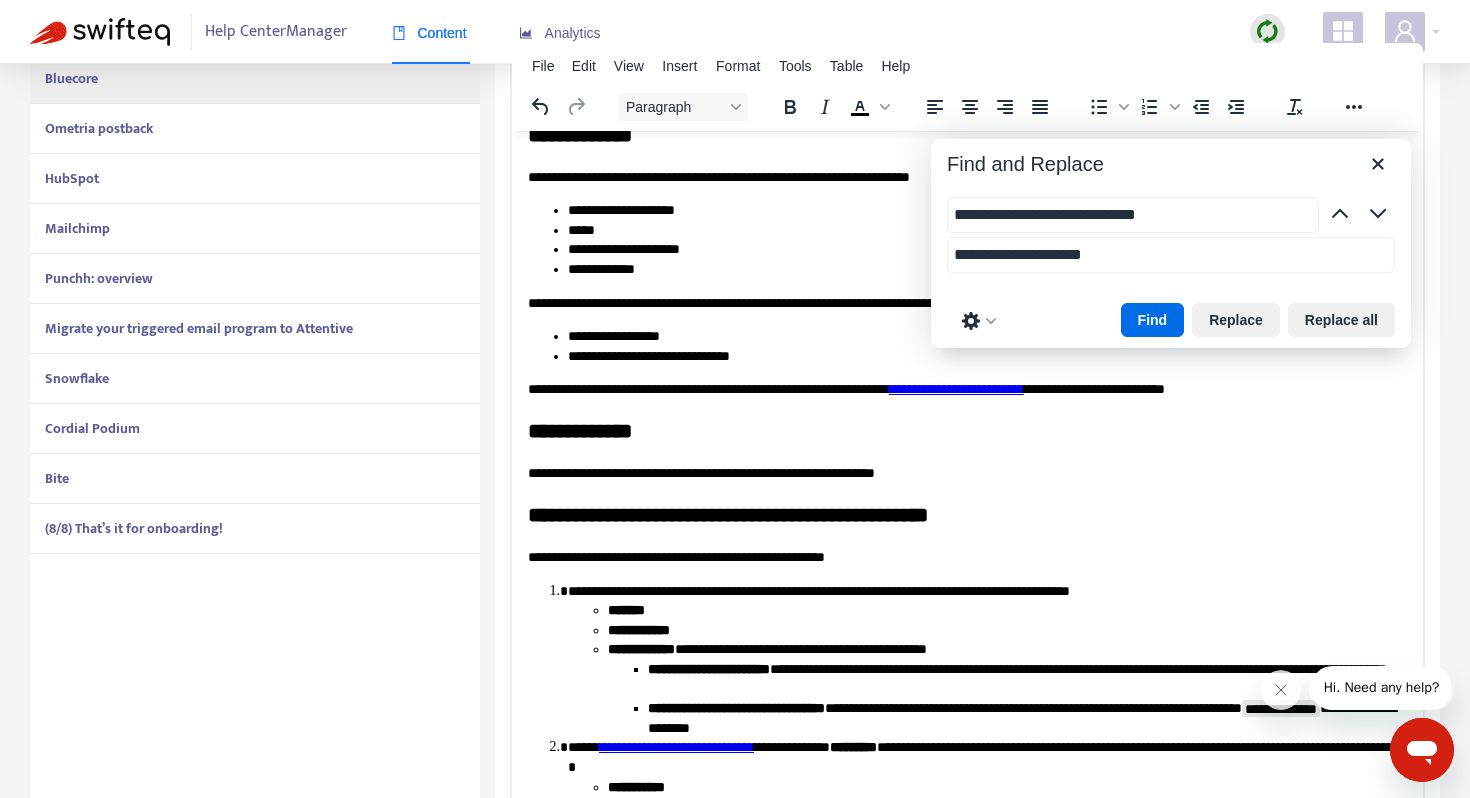 scroll, scrollTop: 509, scrollLeft: 0, axis: vertical 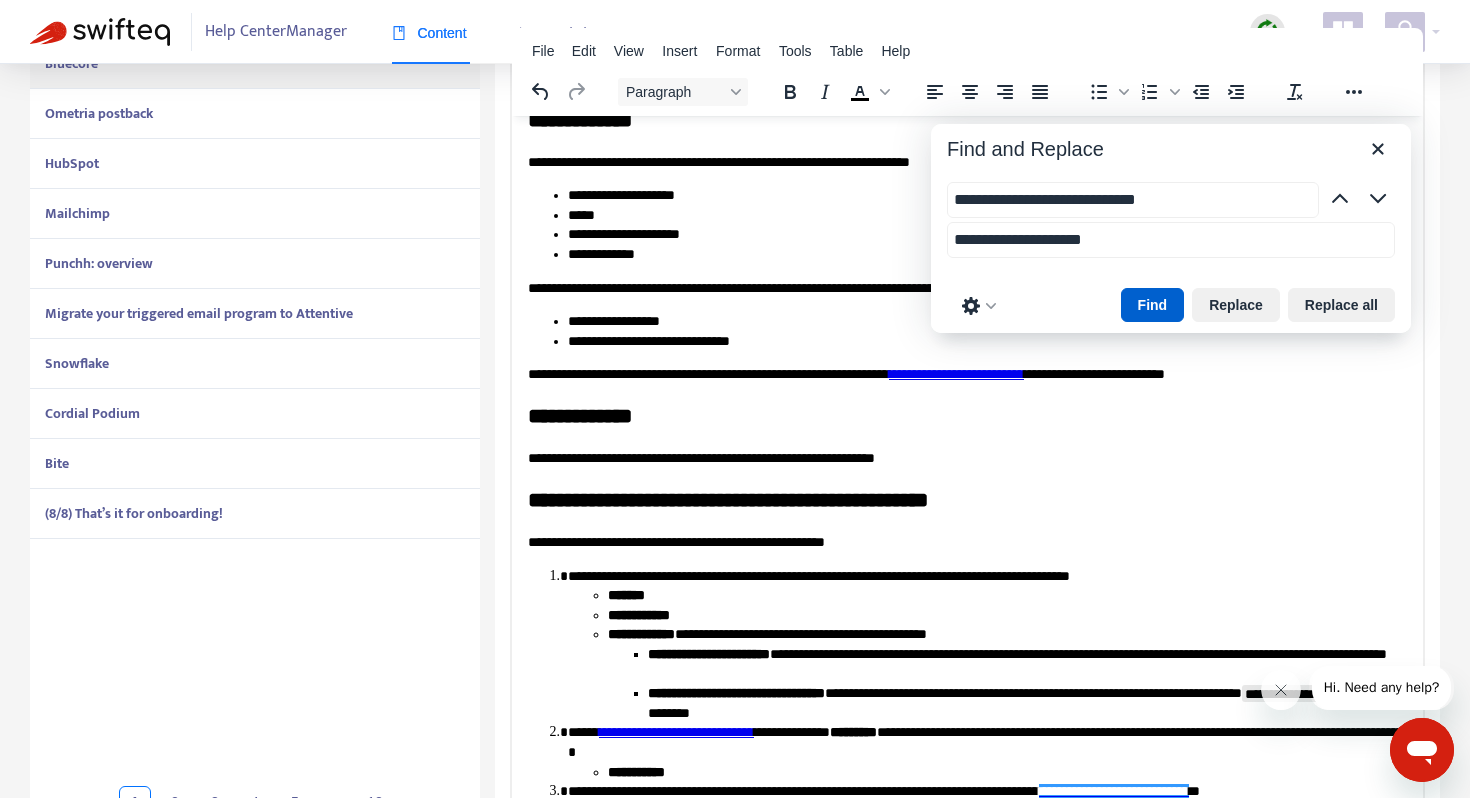 click on "Find" at bounding box center [1153, 305] 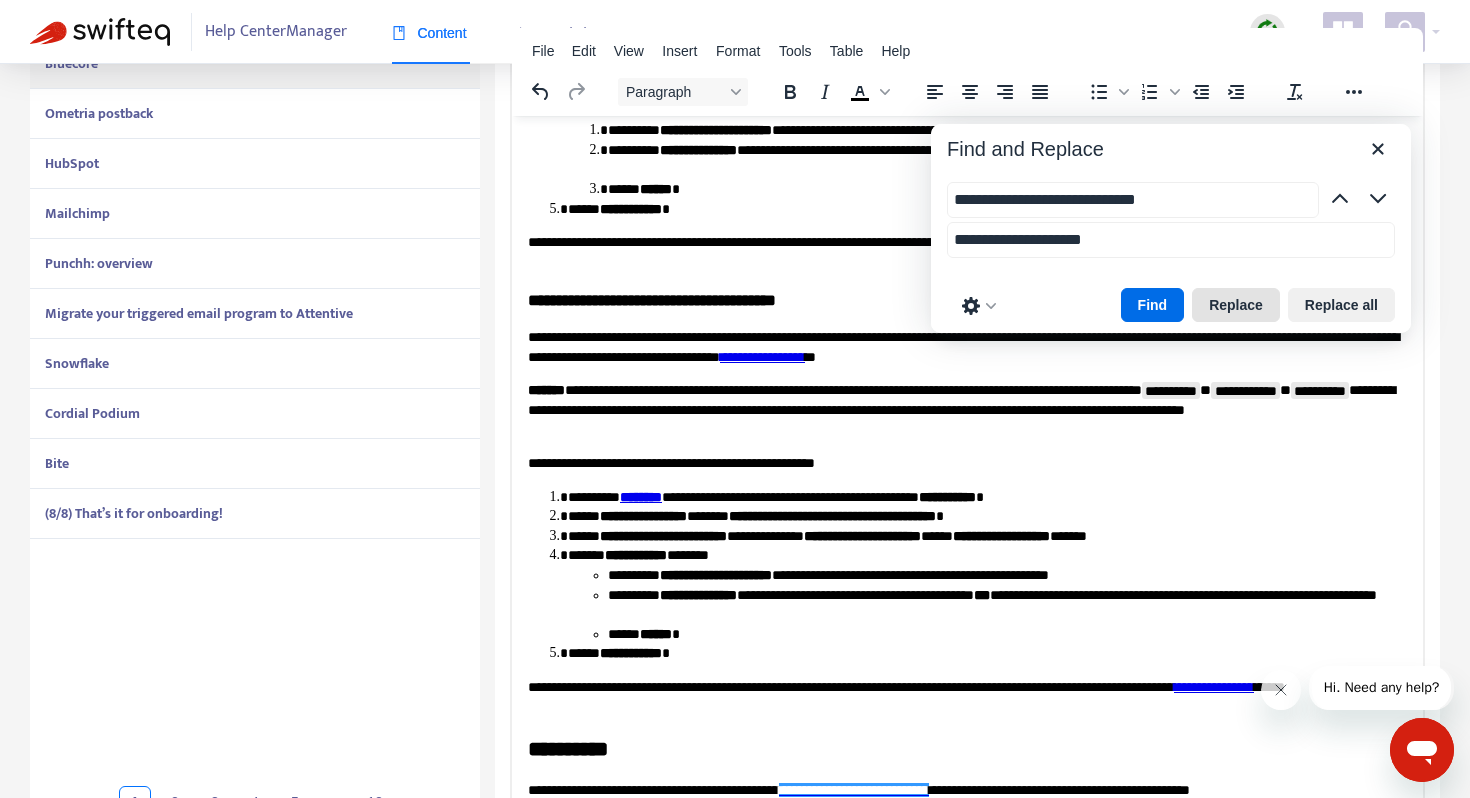 click on "Replace" at bounding box center (1236, 305) 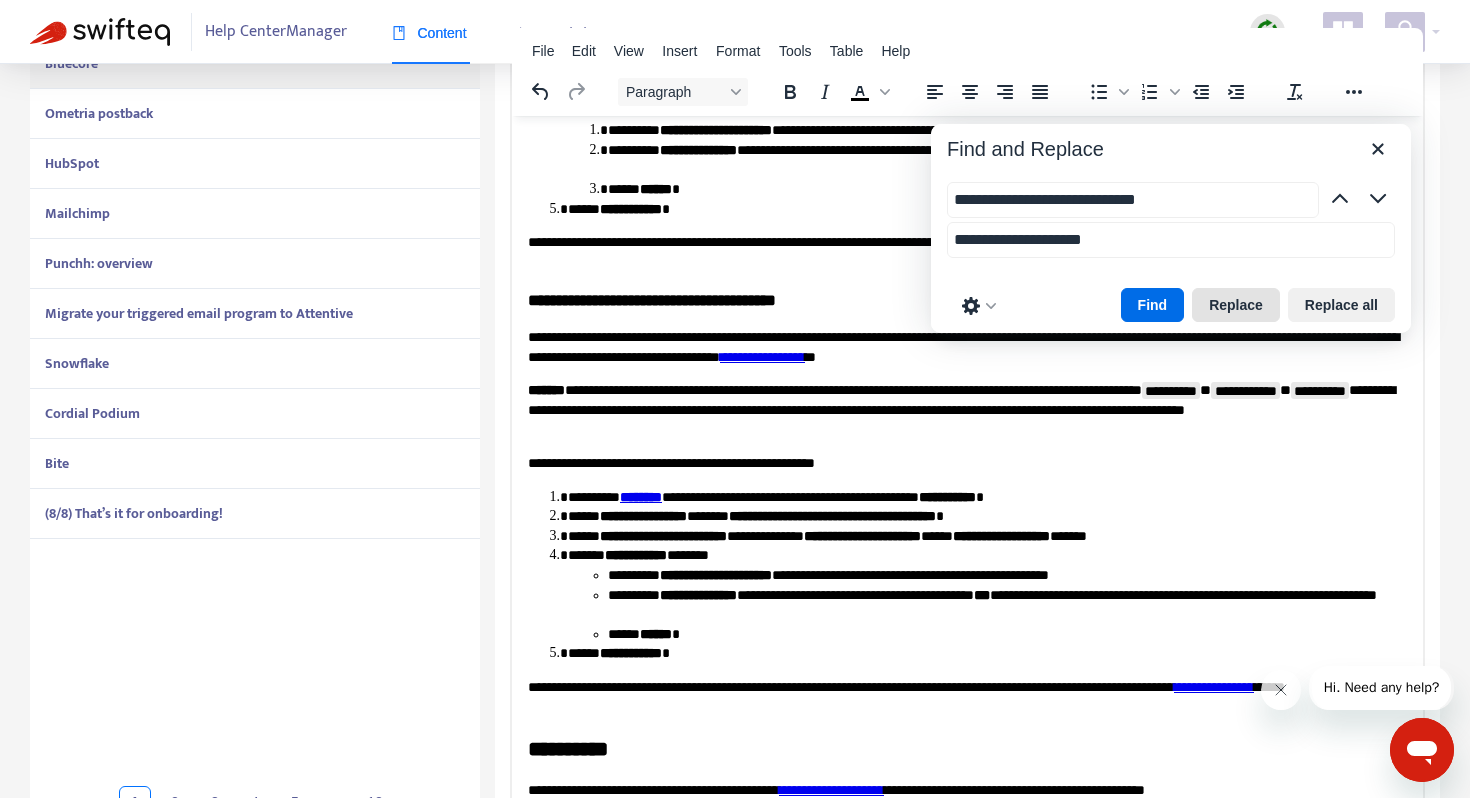 scroll, scrollTop: 803, scrollLeft: 0, axis: vertical 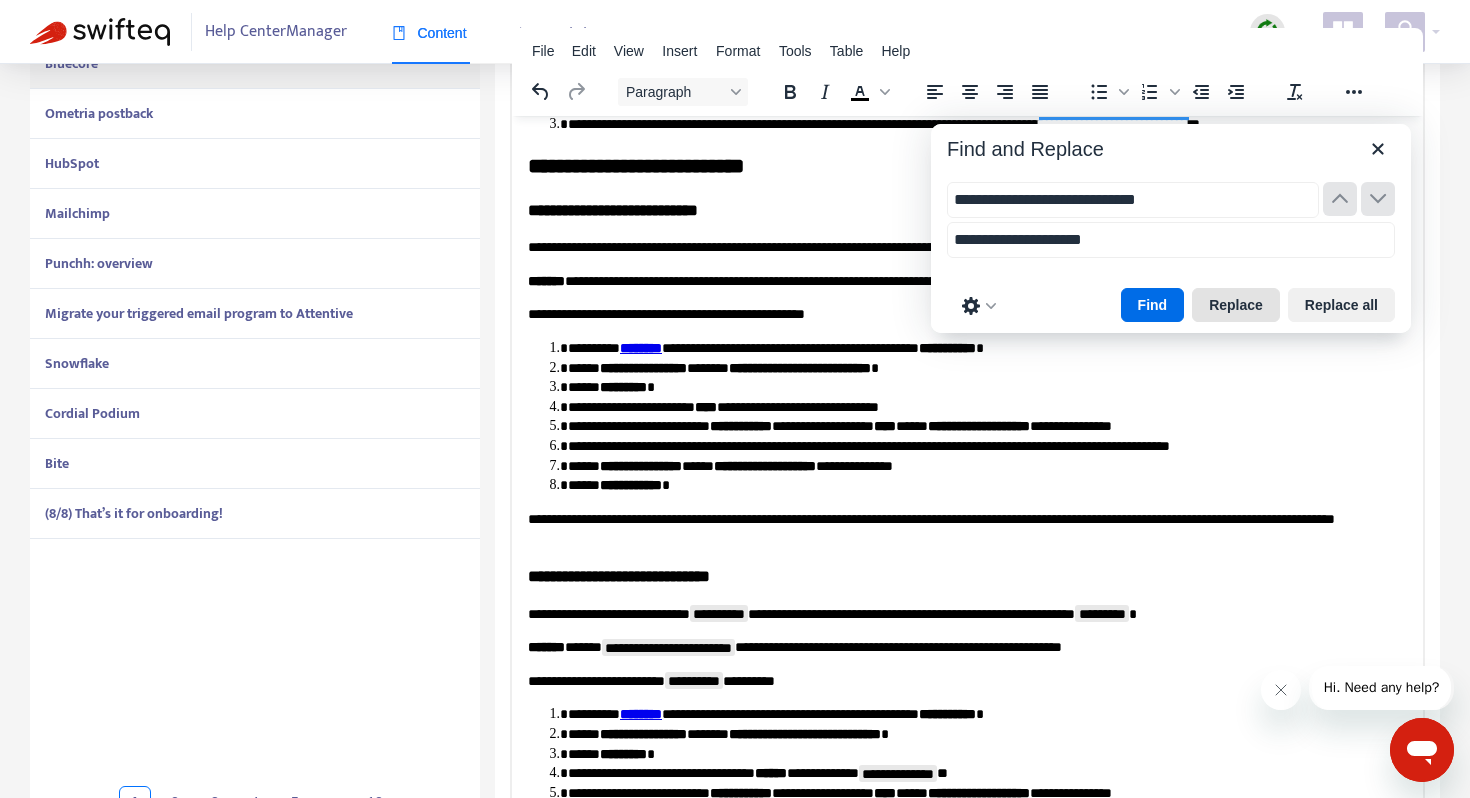 click on "Replace" at bounding box center [1236, 305] 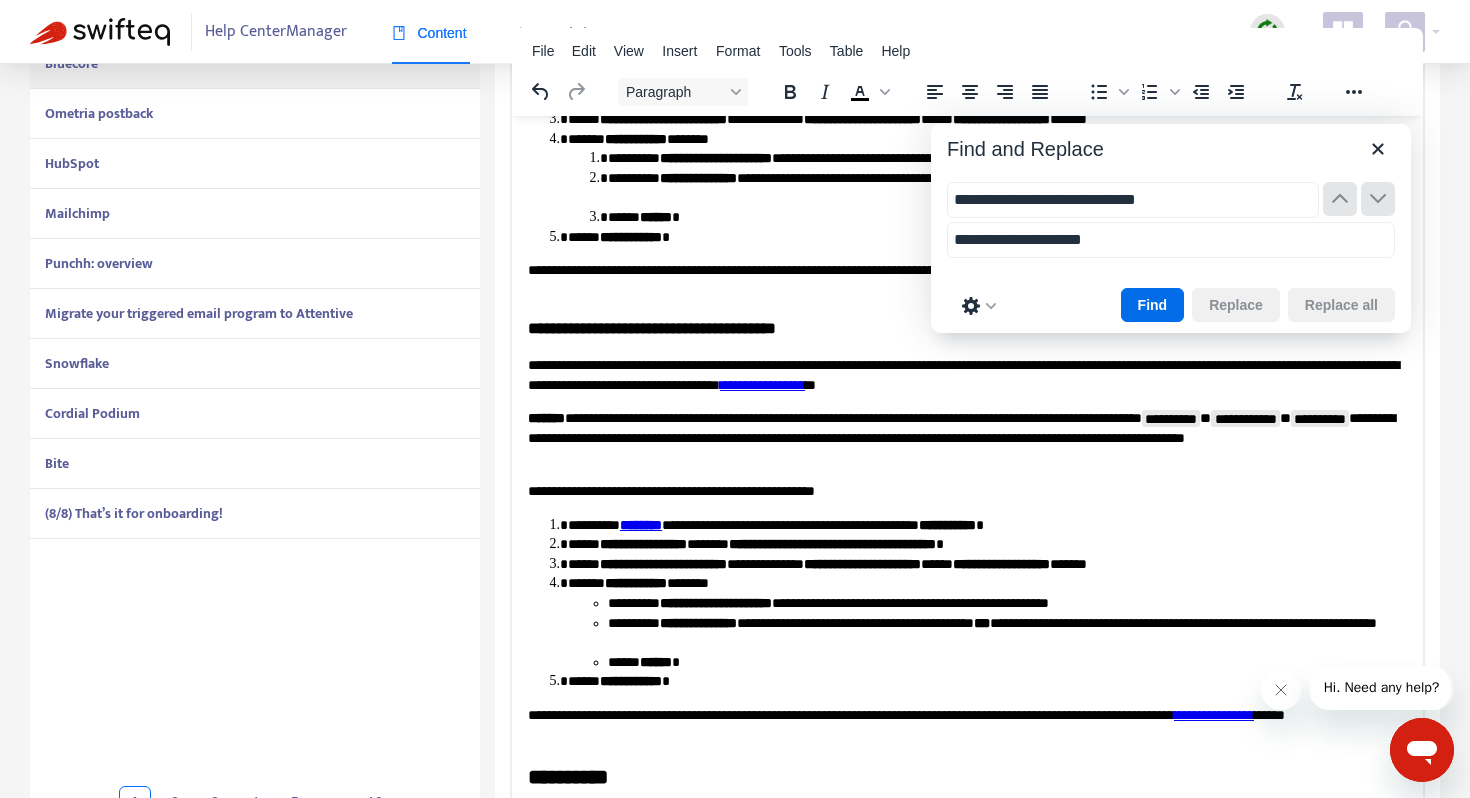 scroll, scrollTop: 1850, scrollLeft: 0, axis: vertical 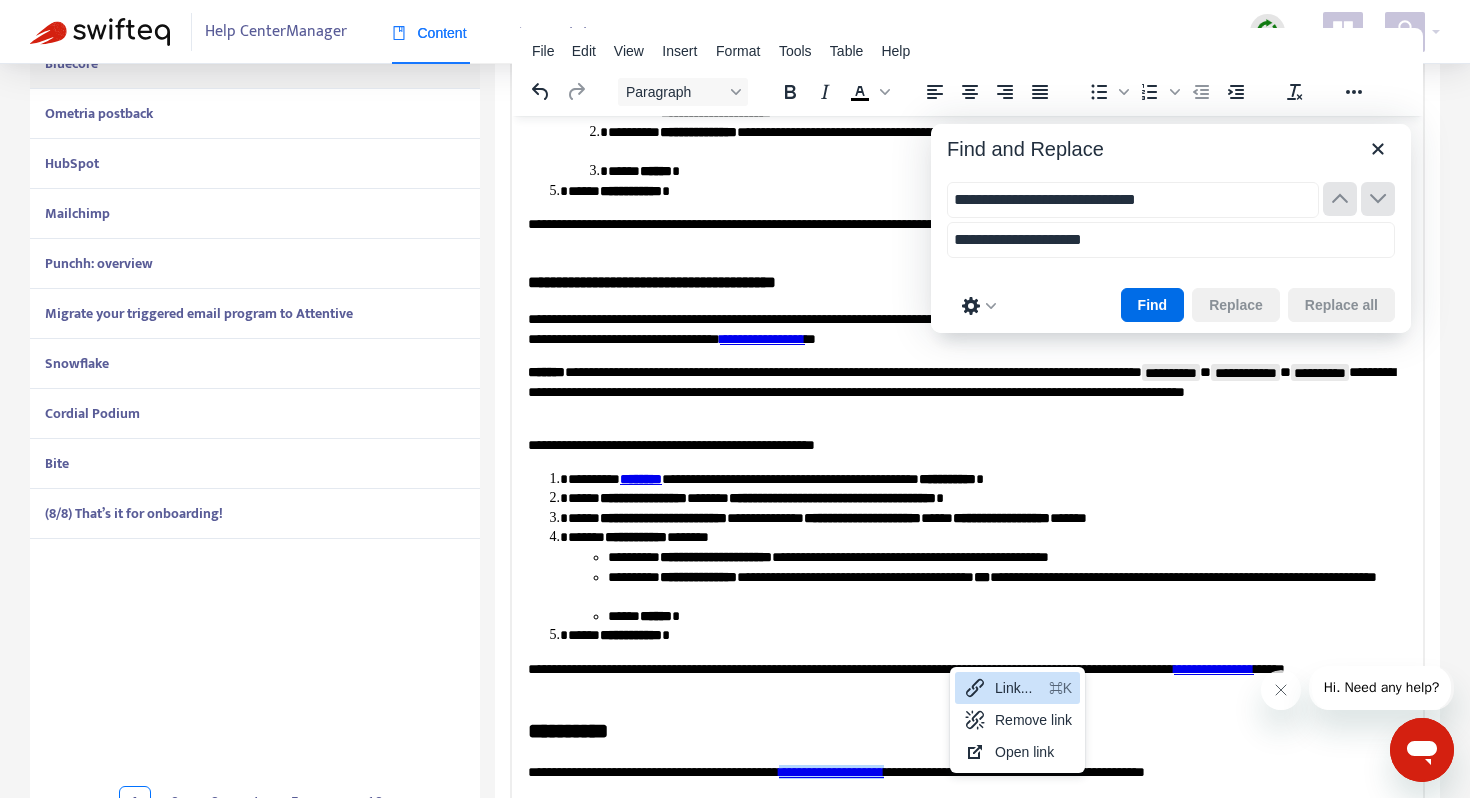 click on "Link... ⌘K" at bounding box center [1017, 688] 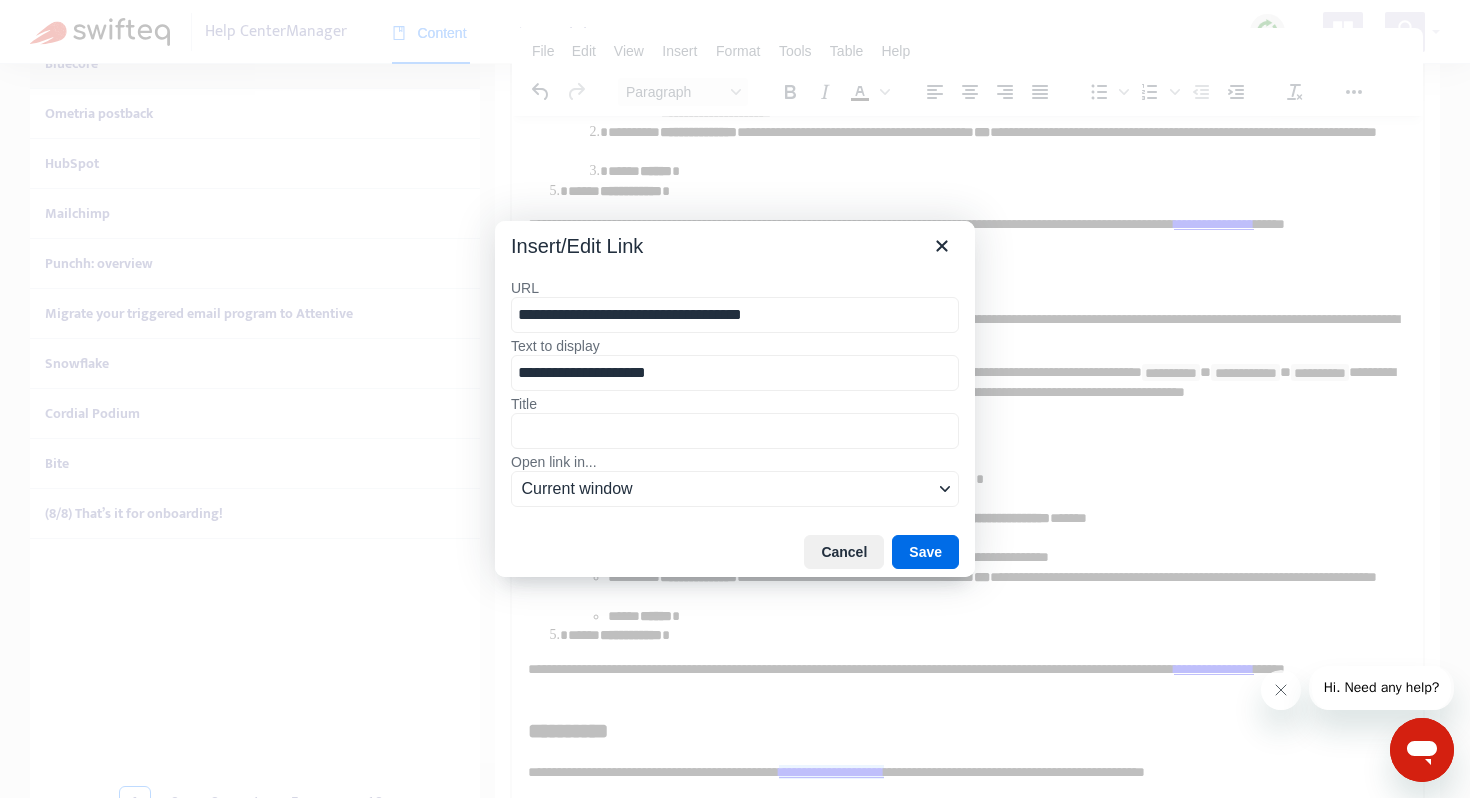 click on "**********" at bounding box center [735, 315] 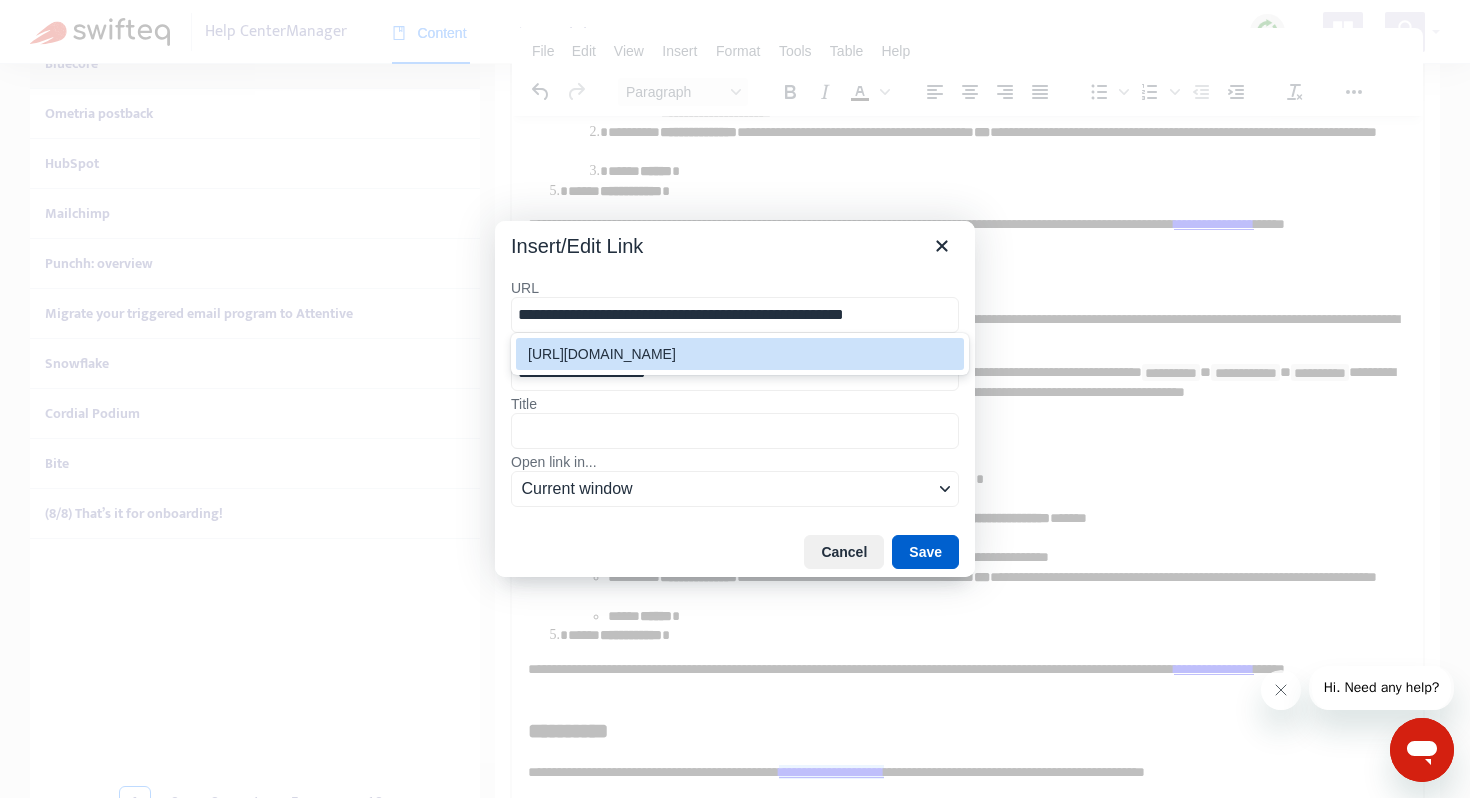 click on "Save" at bounding box center [925, 552] 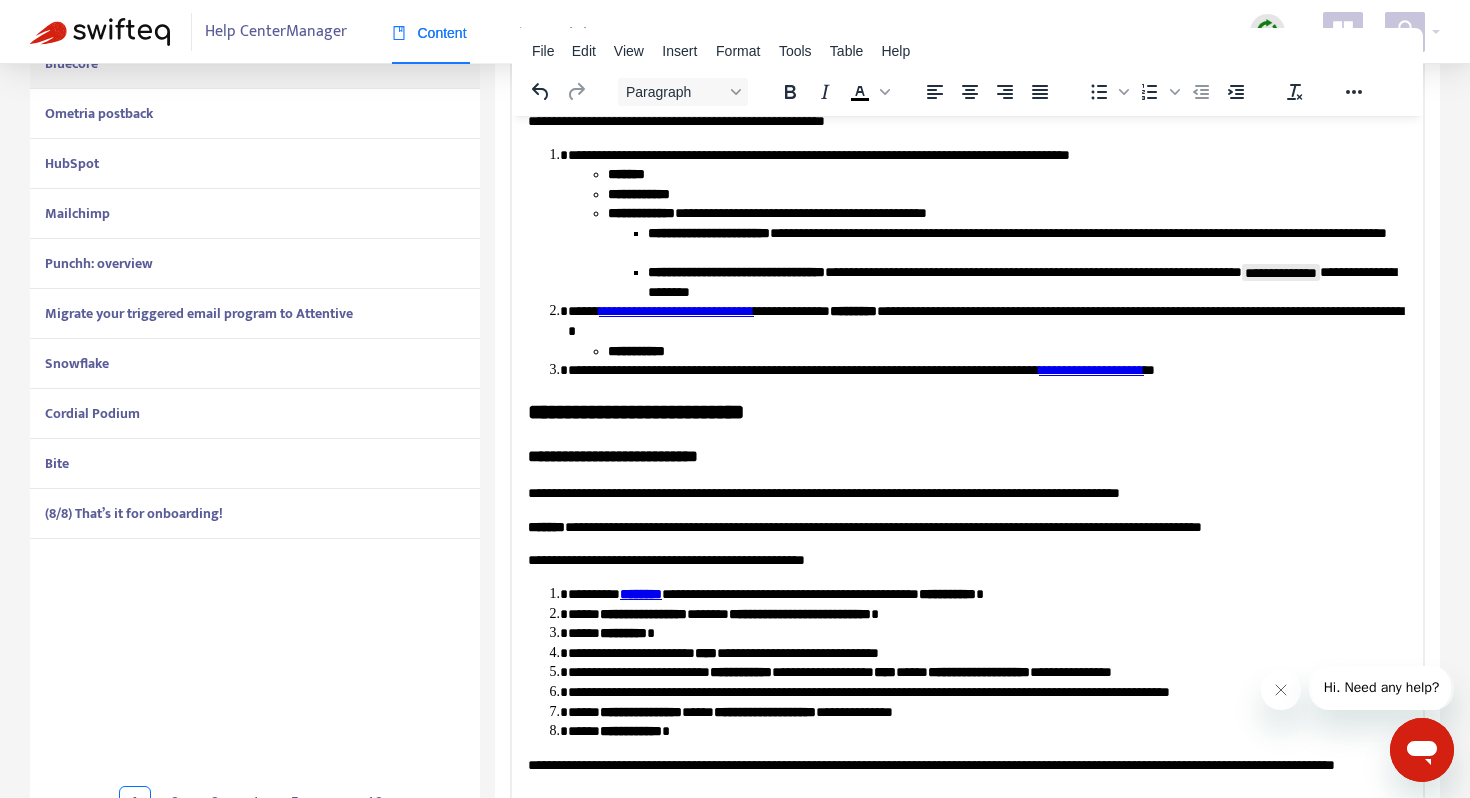 scroll, scrollTop: 551, scrollLeft: 0, axis: vertical 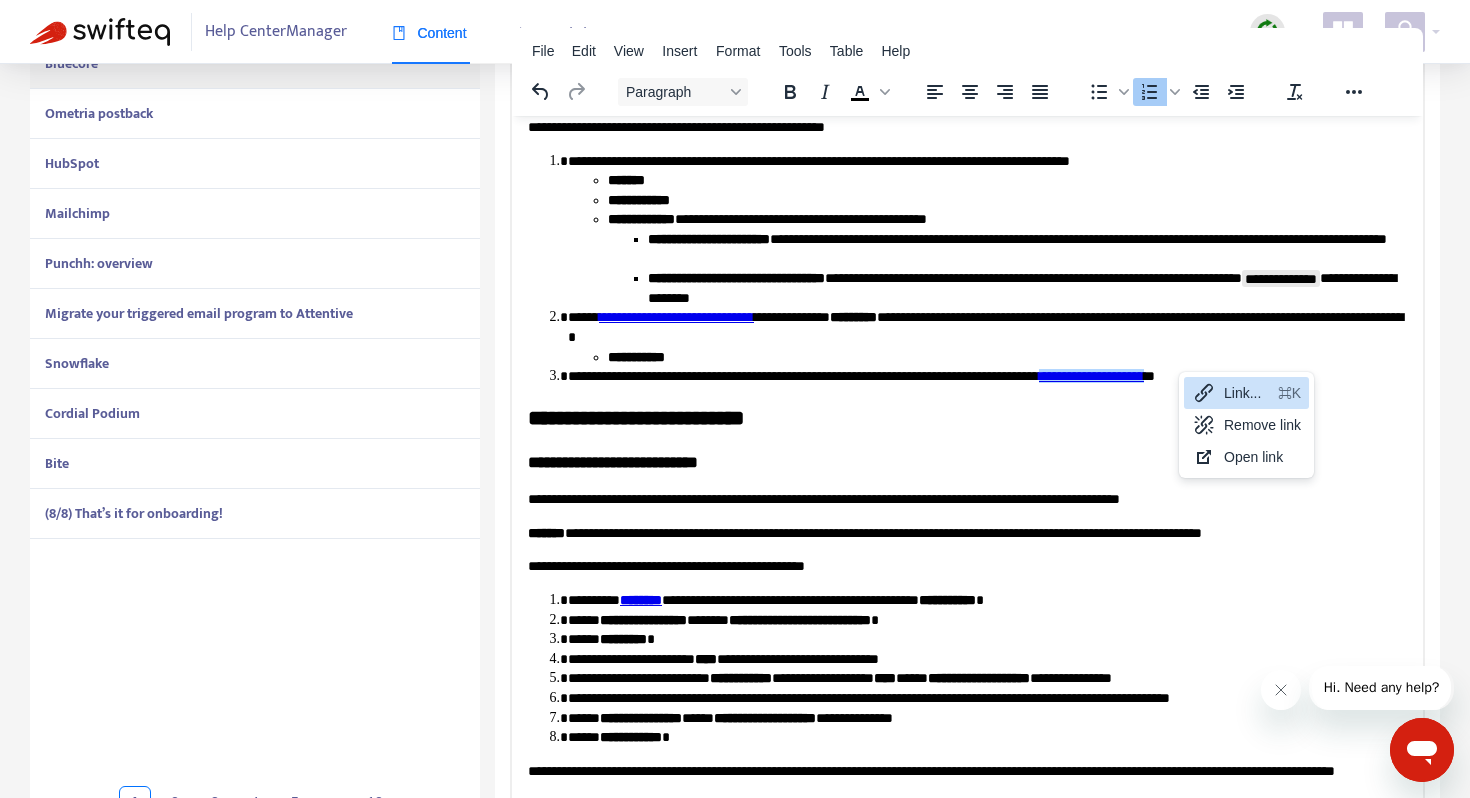 click on "Link..." at bounding box center (1247, 393) 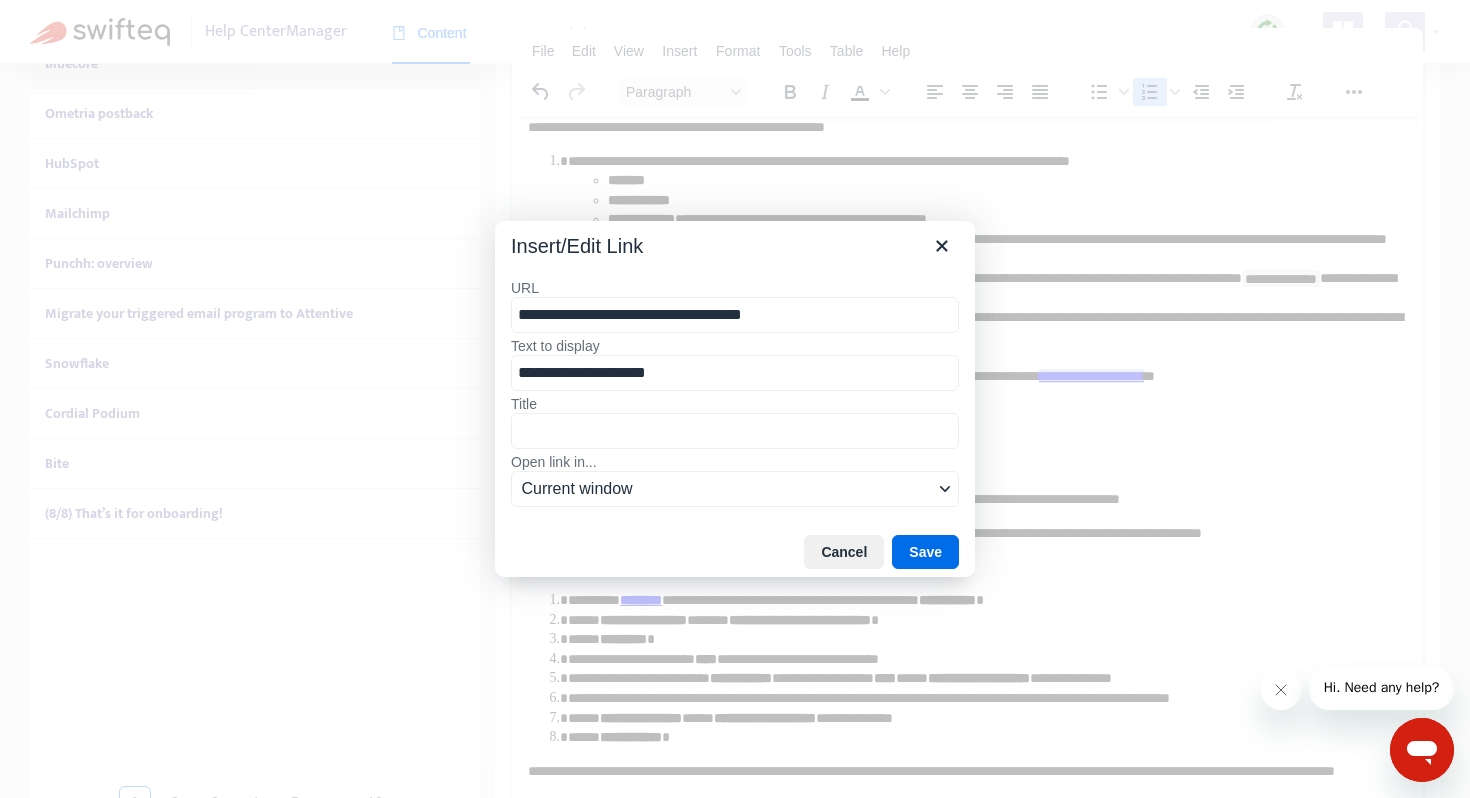 click on "**********" at bounding box center [735, 315] 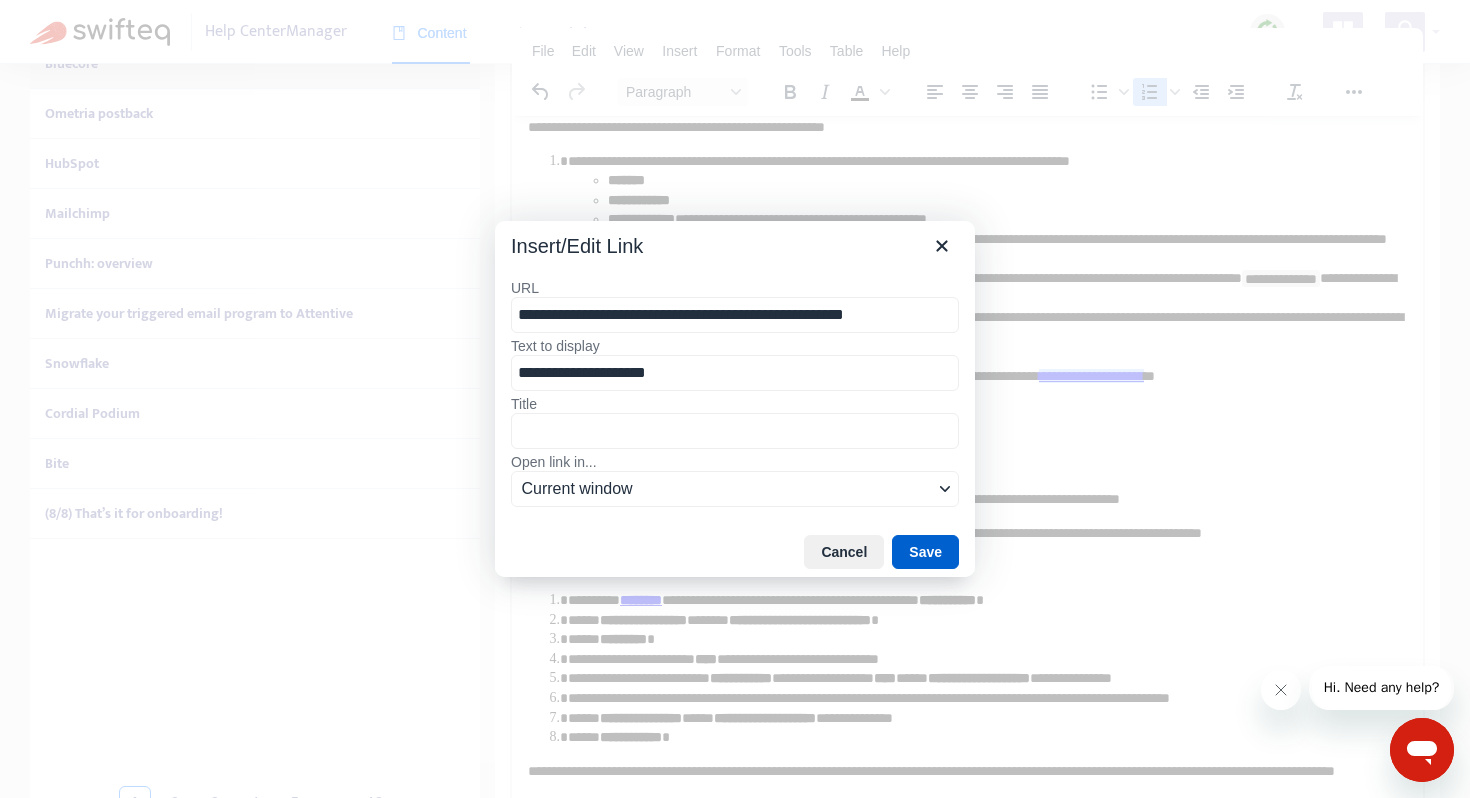 click on "Save" at bounding box center (925, 552) 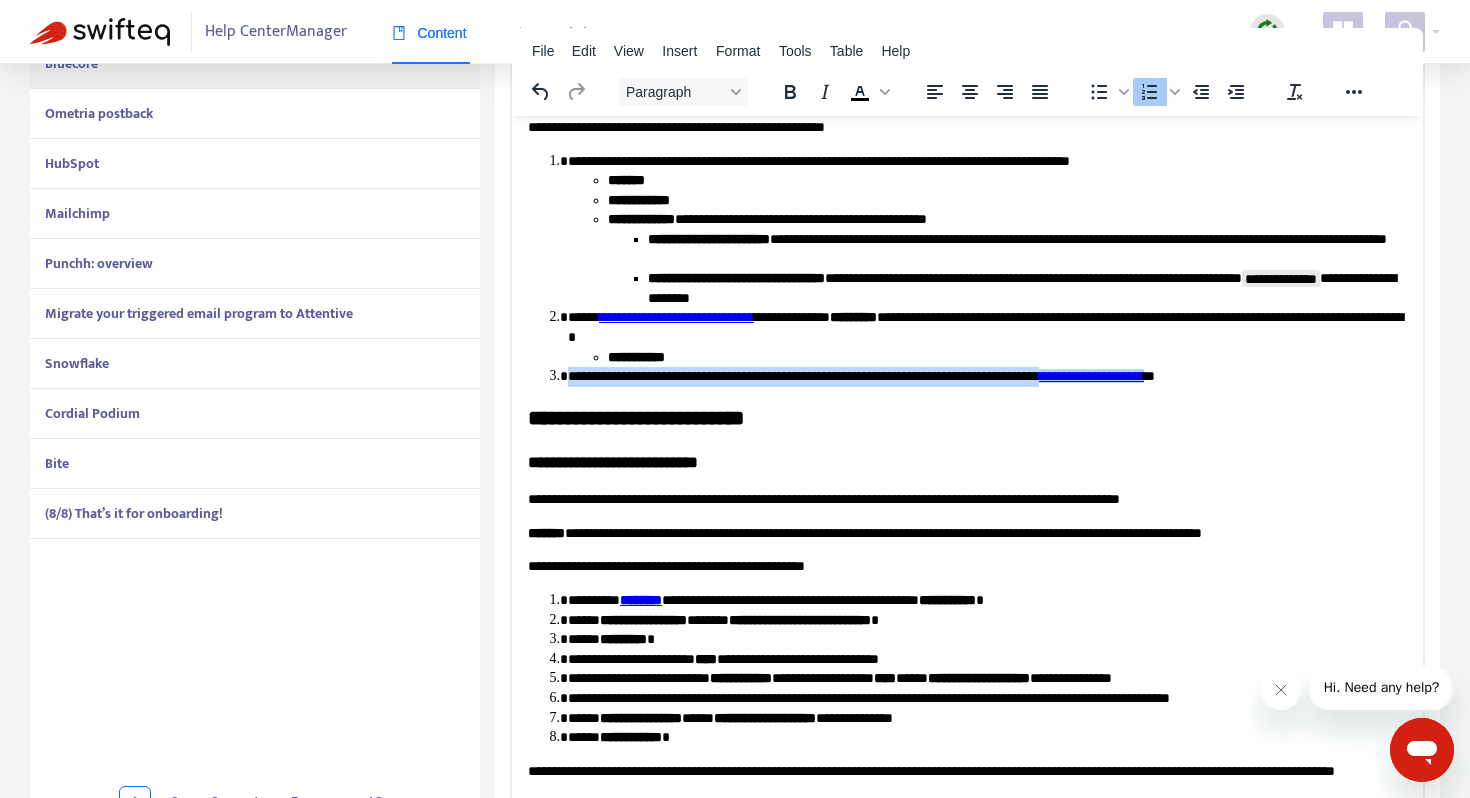 scroll, scrollTop: 0, scrollLeft: 0, axis: both 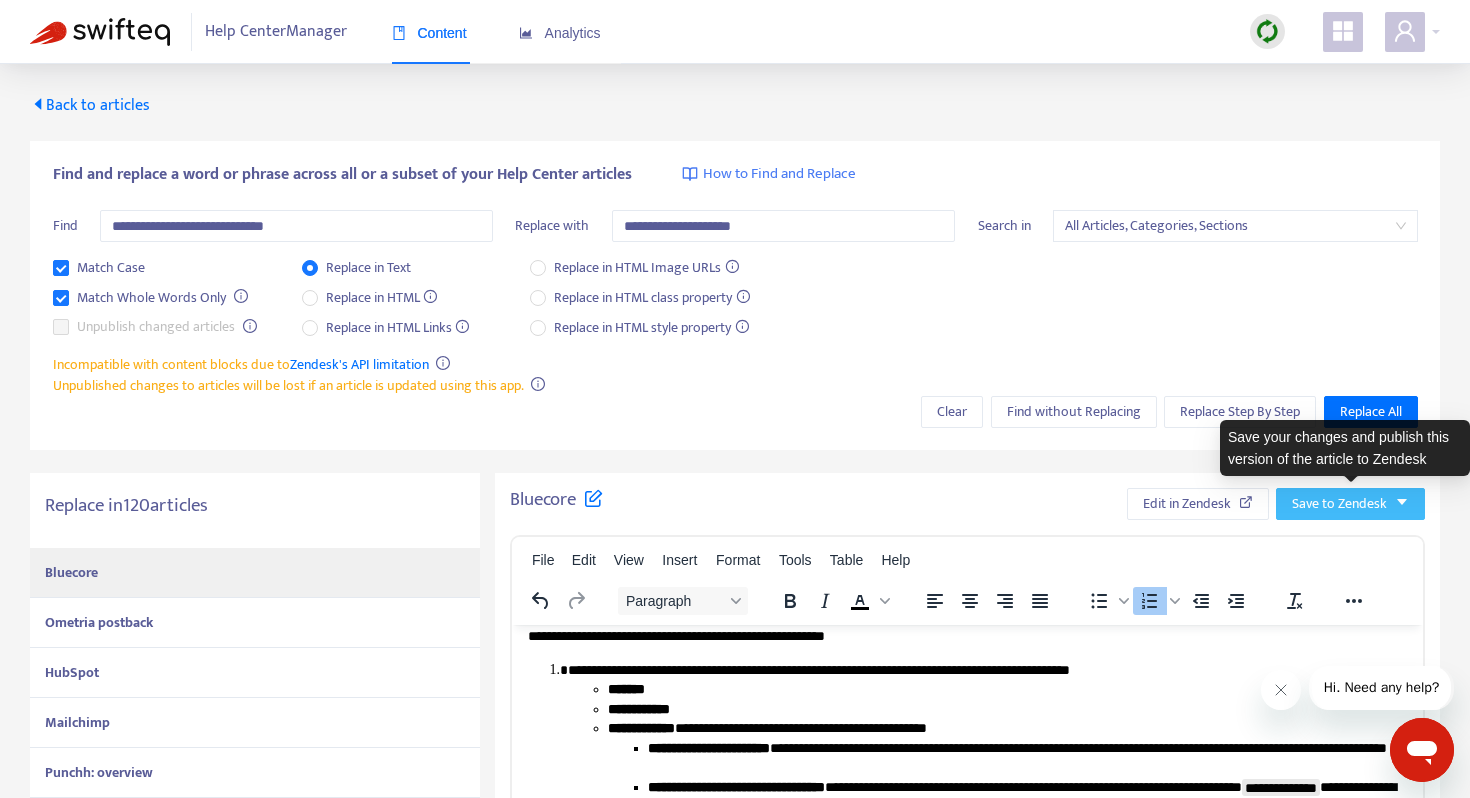click on "Save to Zendesk" at bounding box center [1339, 504] 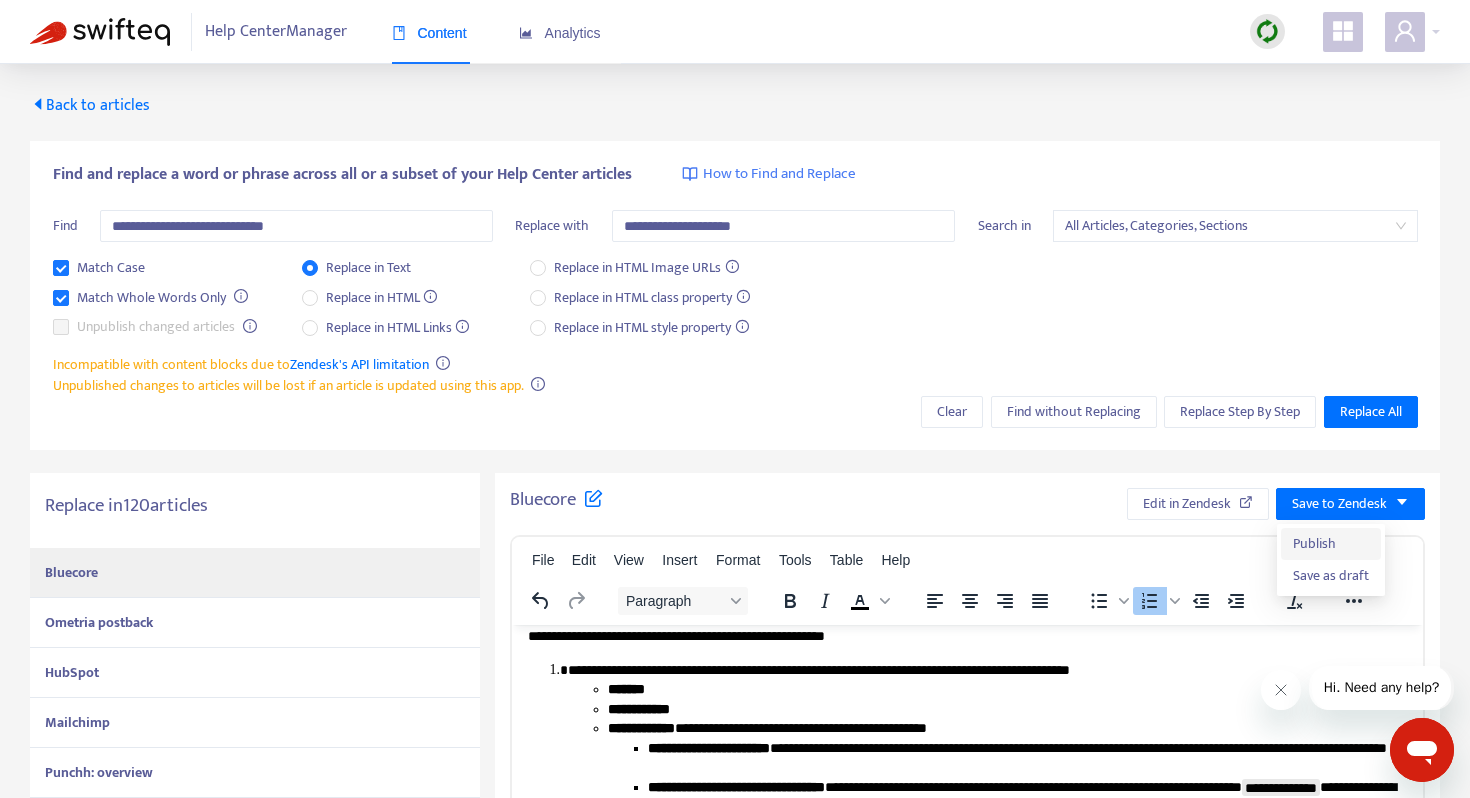 click on "Publish" at bounding box center [1331, 544] 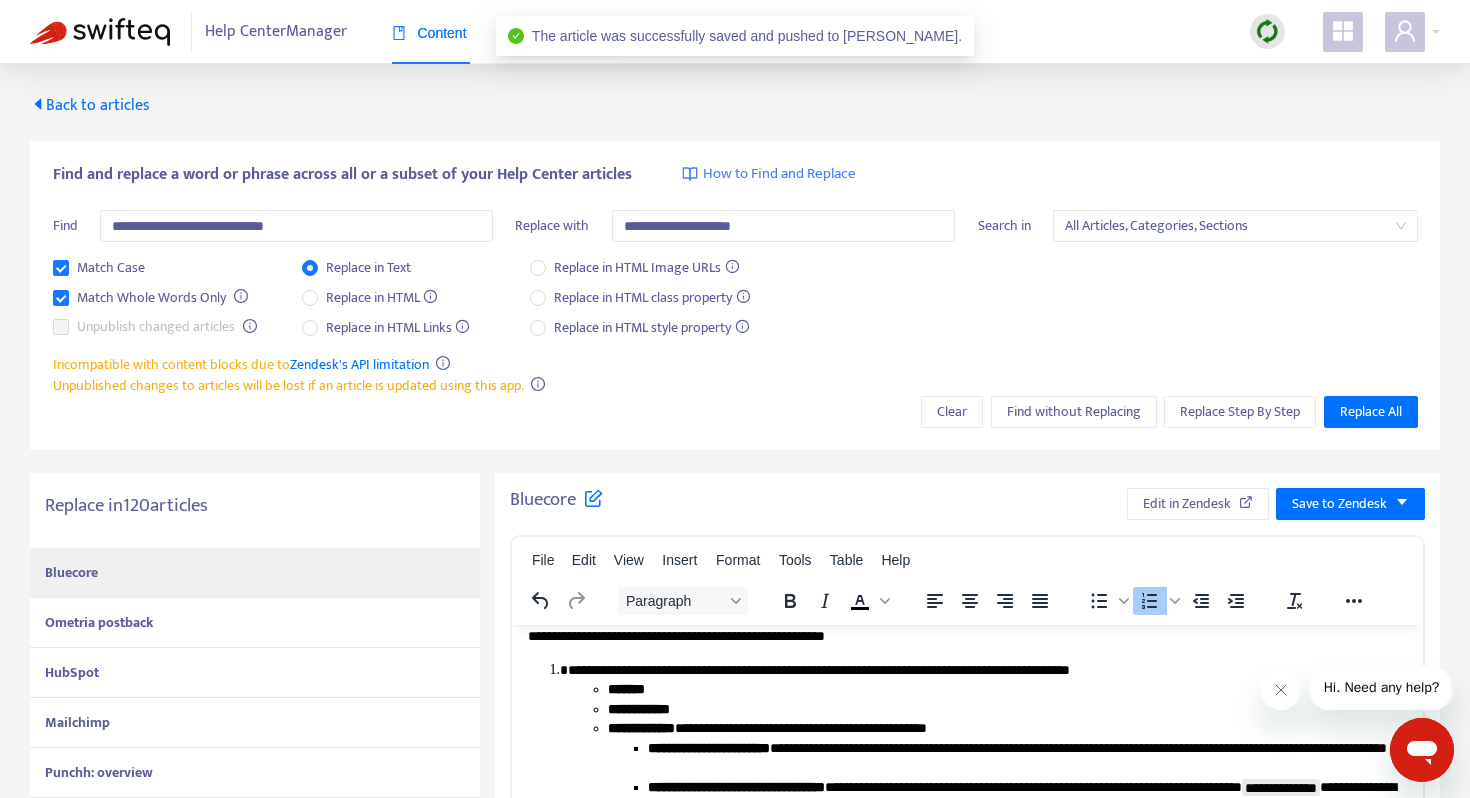 click on "Ometria postback" at bounding box center (99, 622) 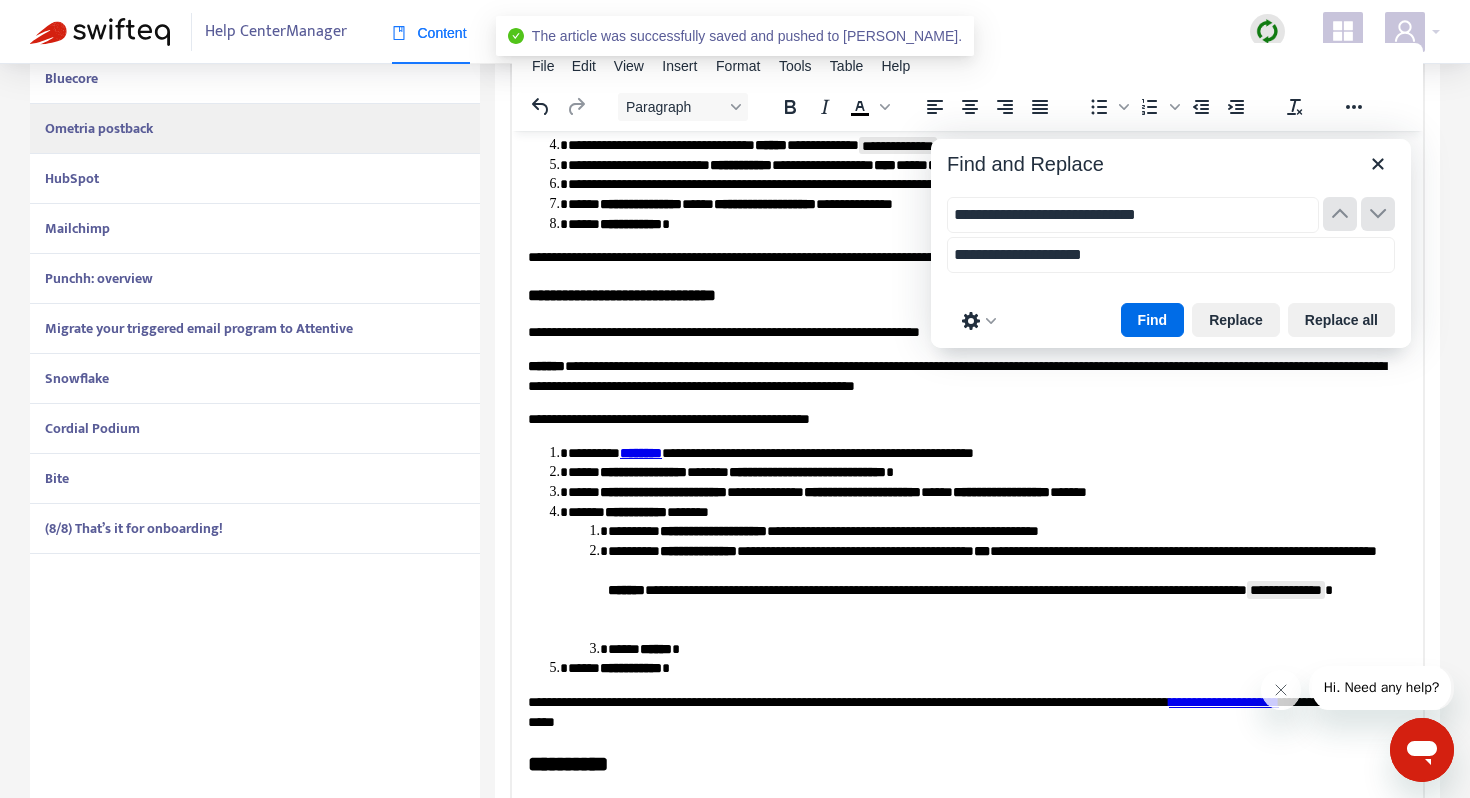 scroll, scrollTop: 509, scrollLeft: 0, axis: vertical 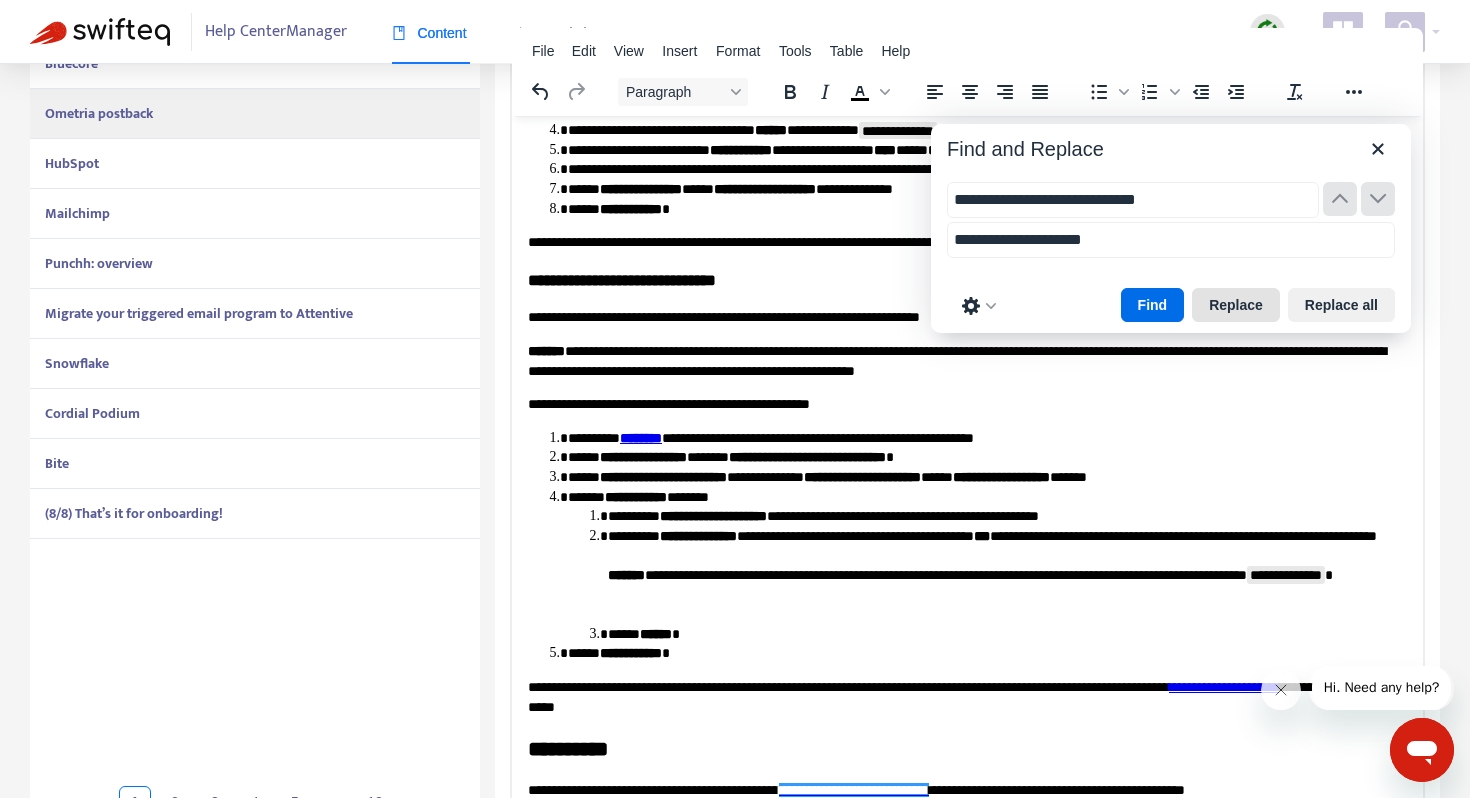 click on "Replace" at bounding box center [1236, 305] 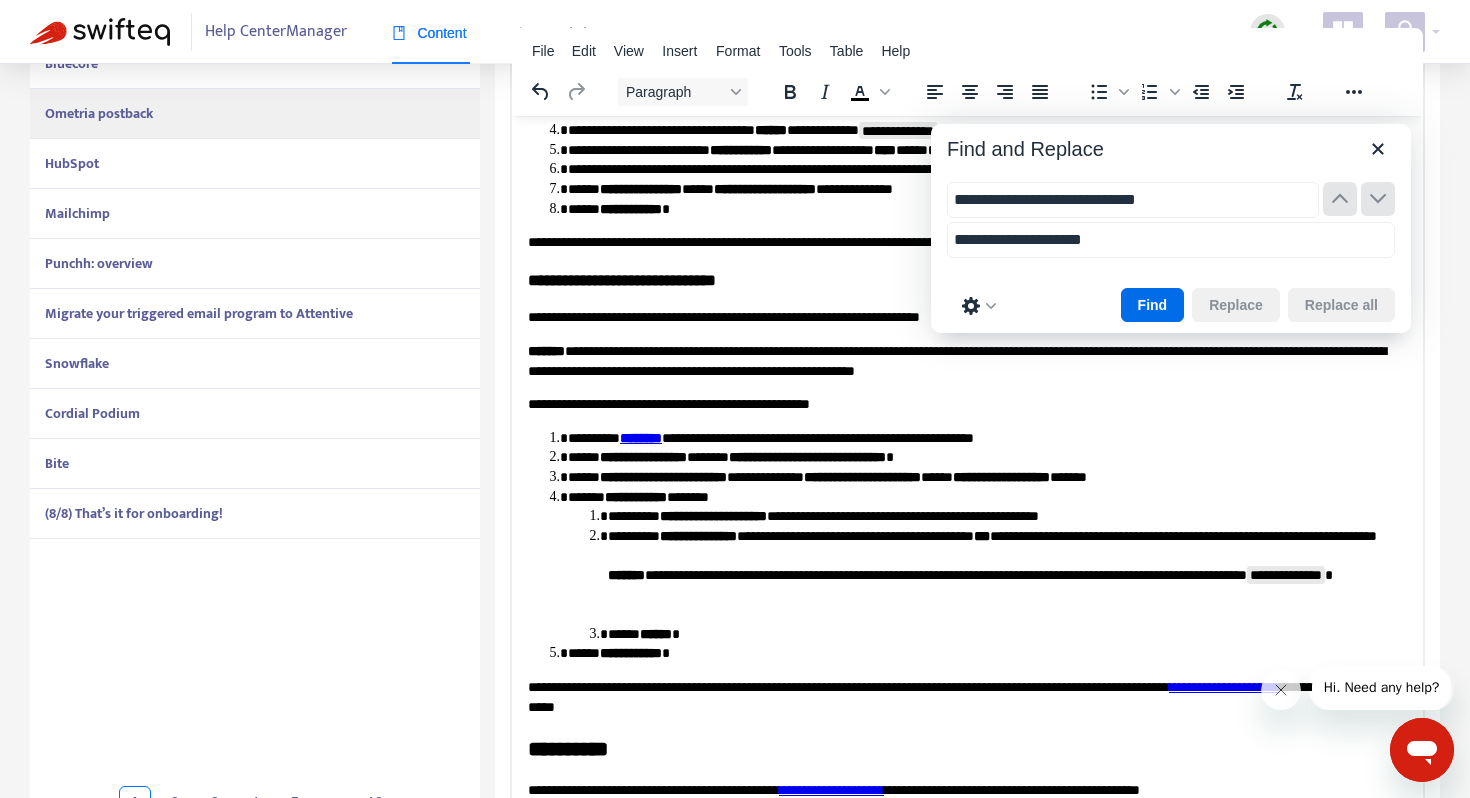 scroll, scrollTop: 1713, scrollLeft: 0, axis: vertical 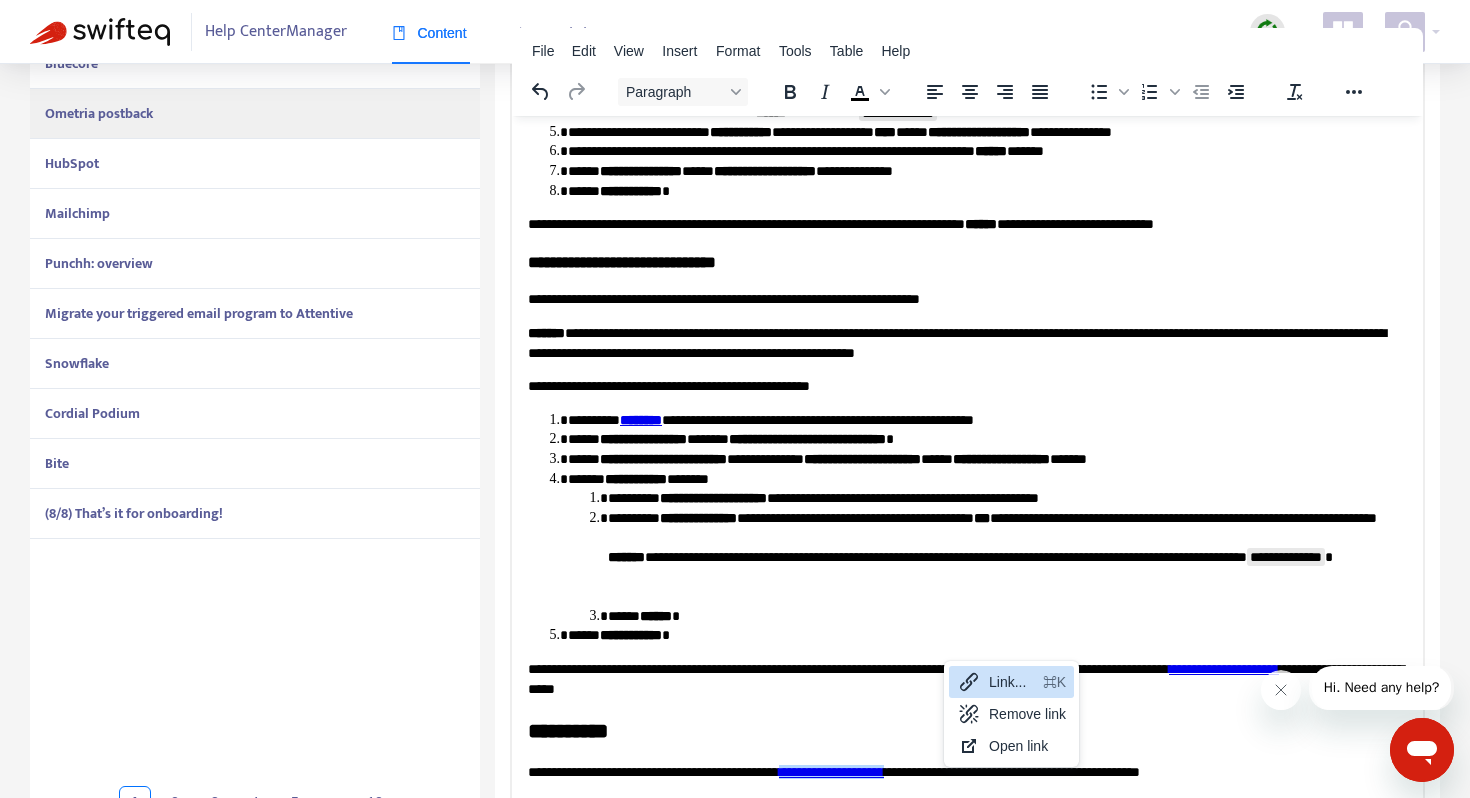 click 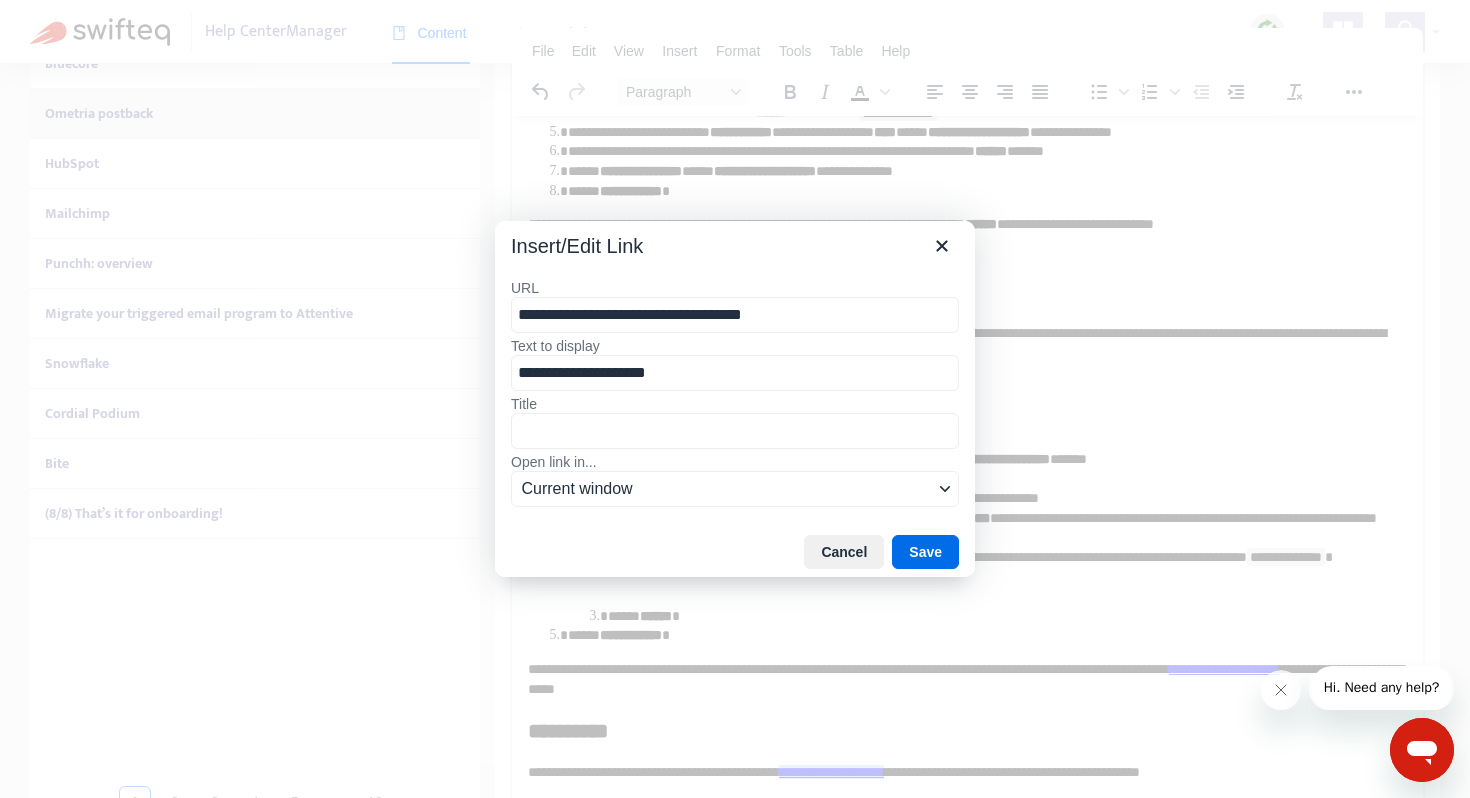 click on "**********" at bounding box center (735, 315) 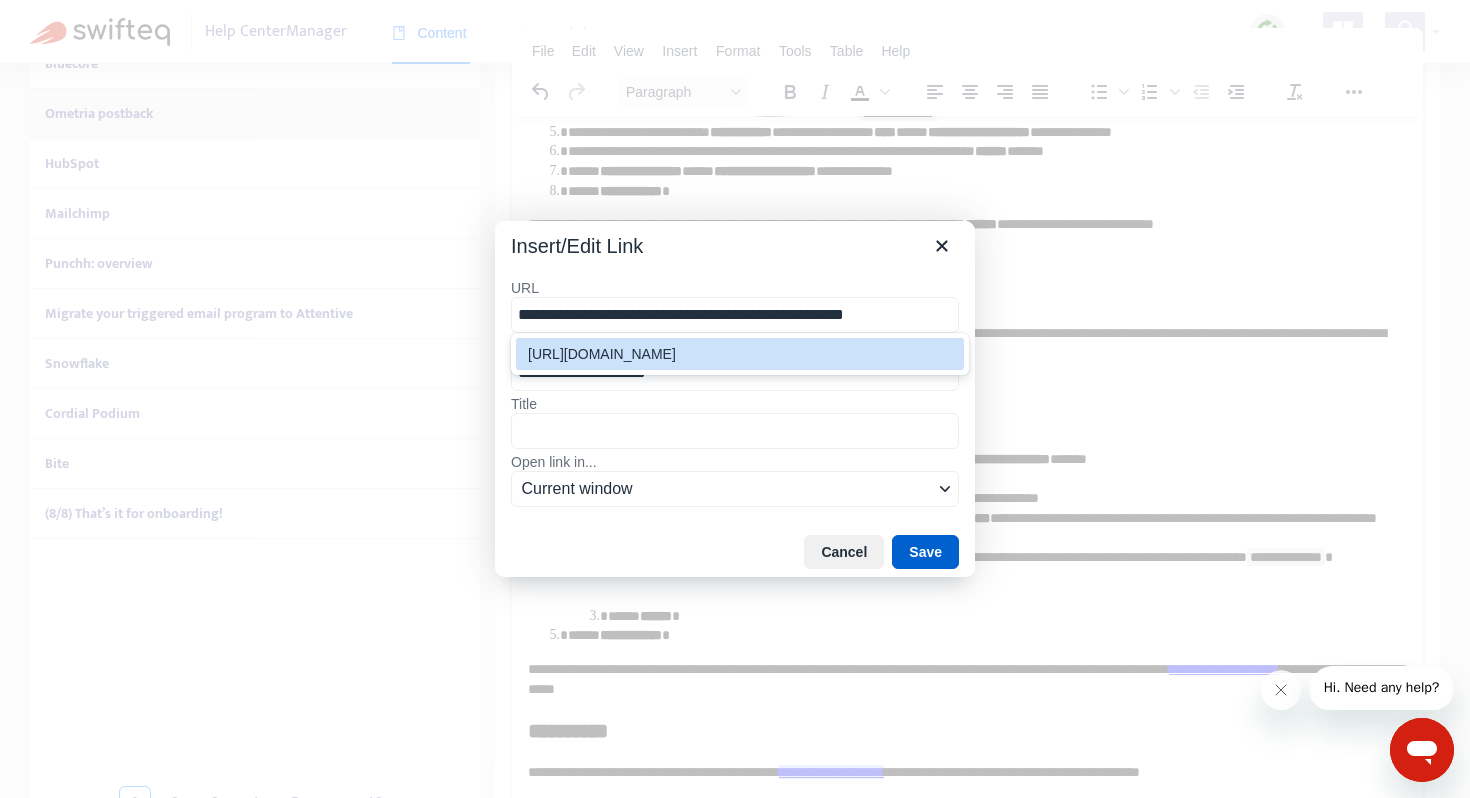 click on "Save" at bounding box center (925, 552) 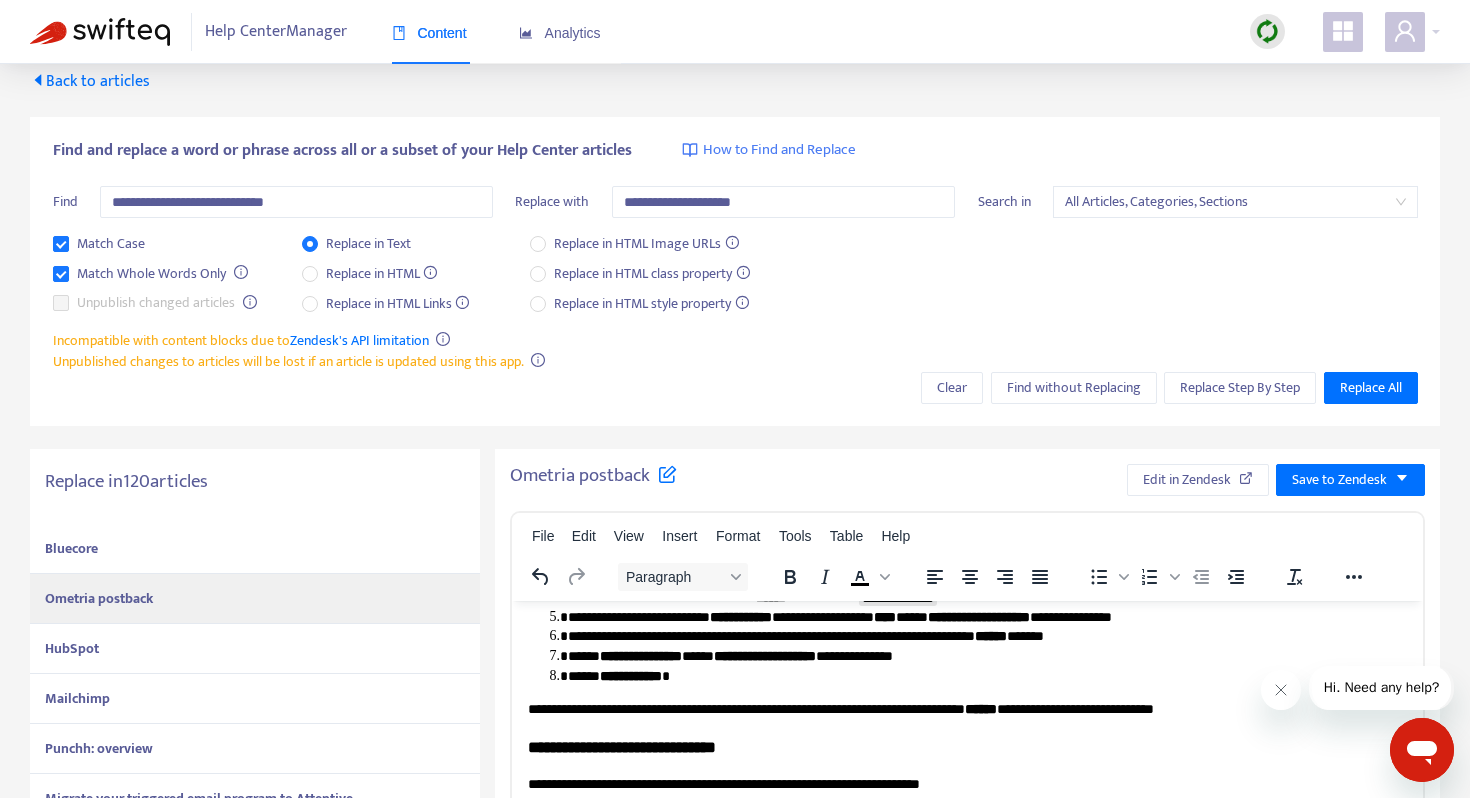 scroll, scrollTop: 0, scrollLeft: 0, axis: both 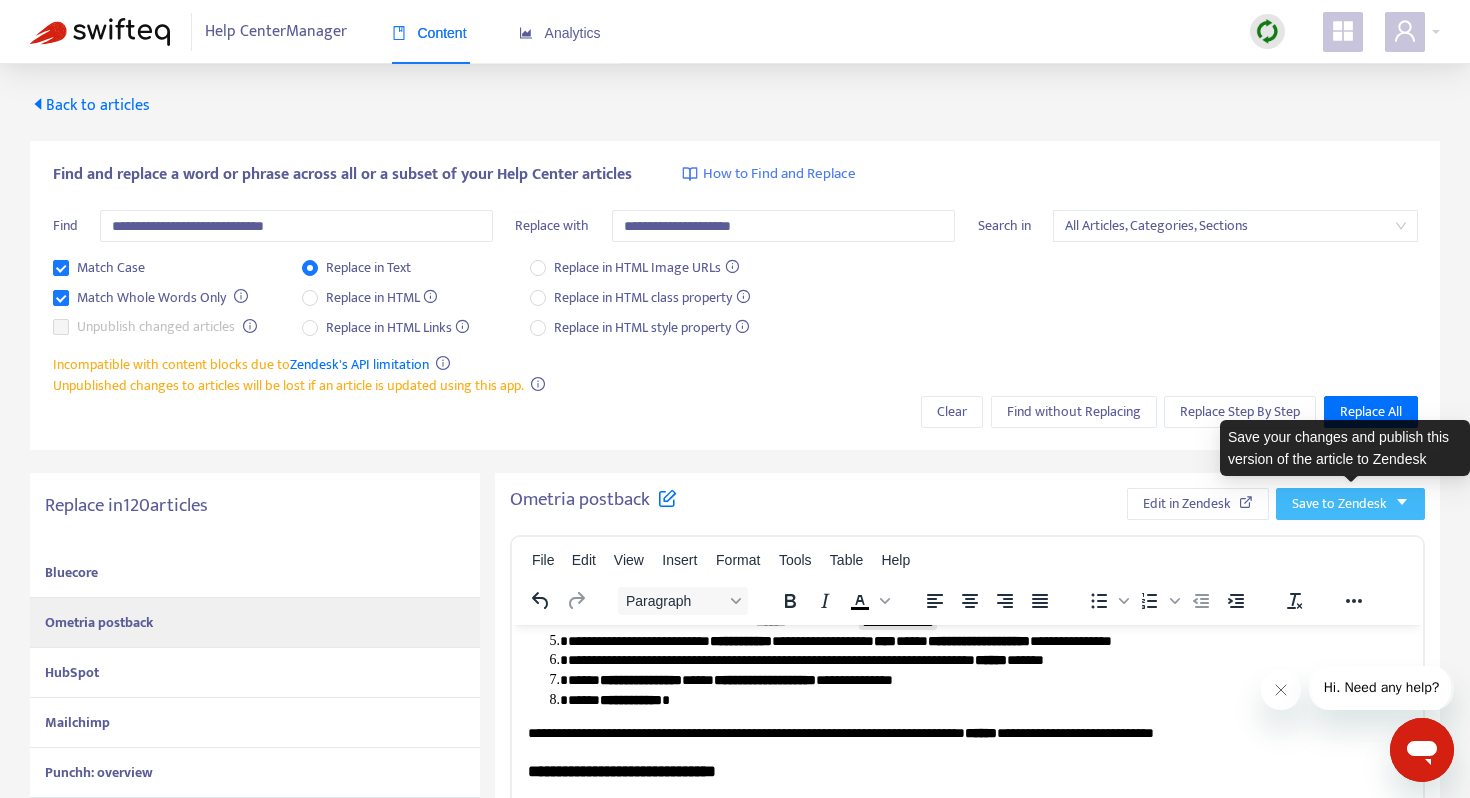 click on "Save to Zendesk" at bounding box center [1339, 504] 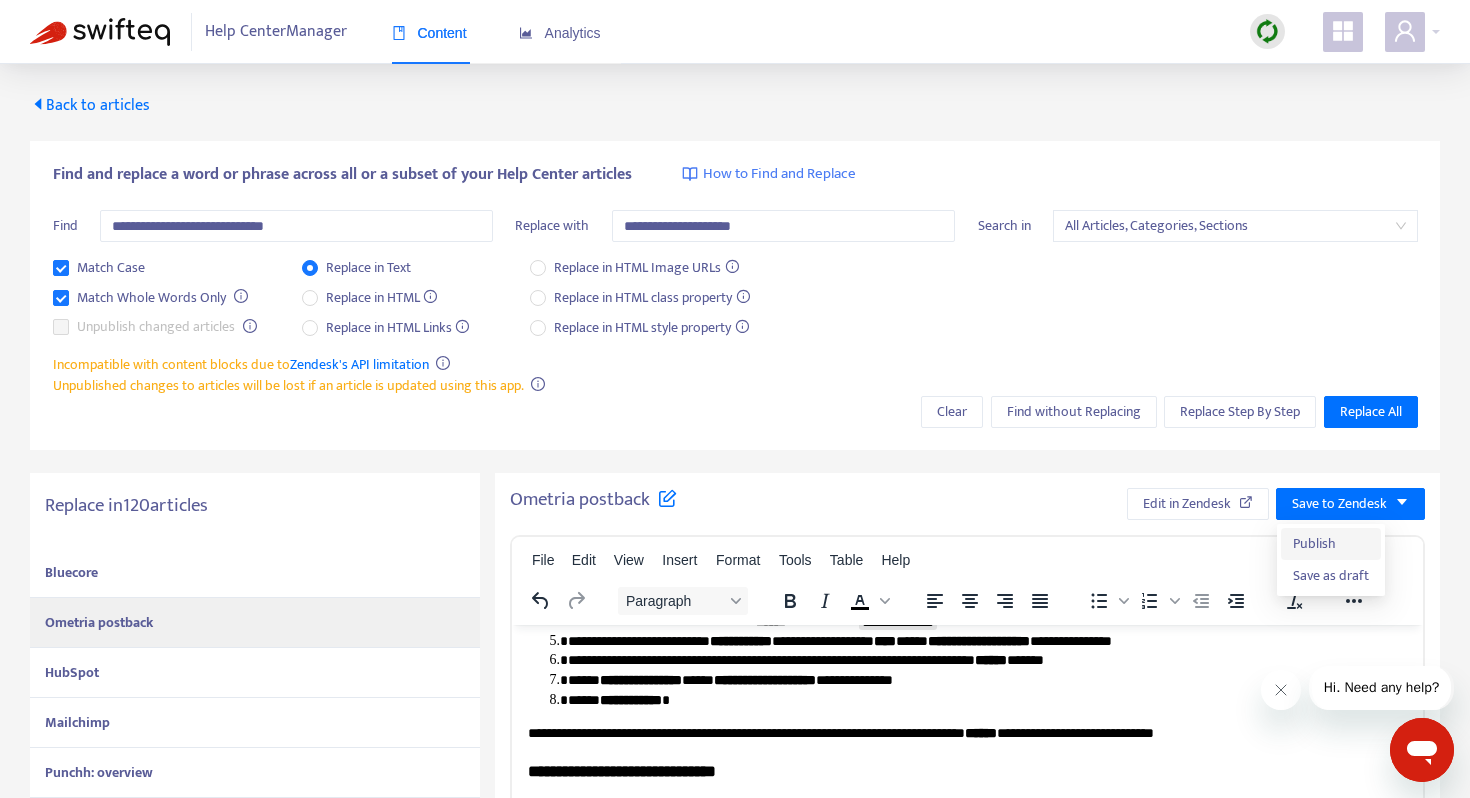 click on "Publish" at bounding box center (1331, 544) 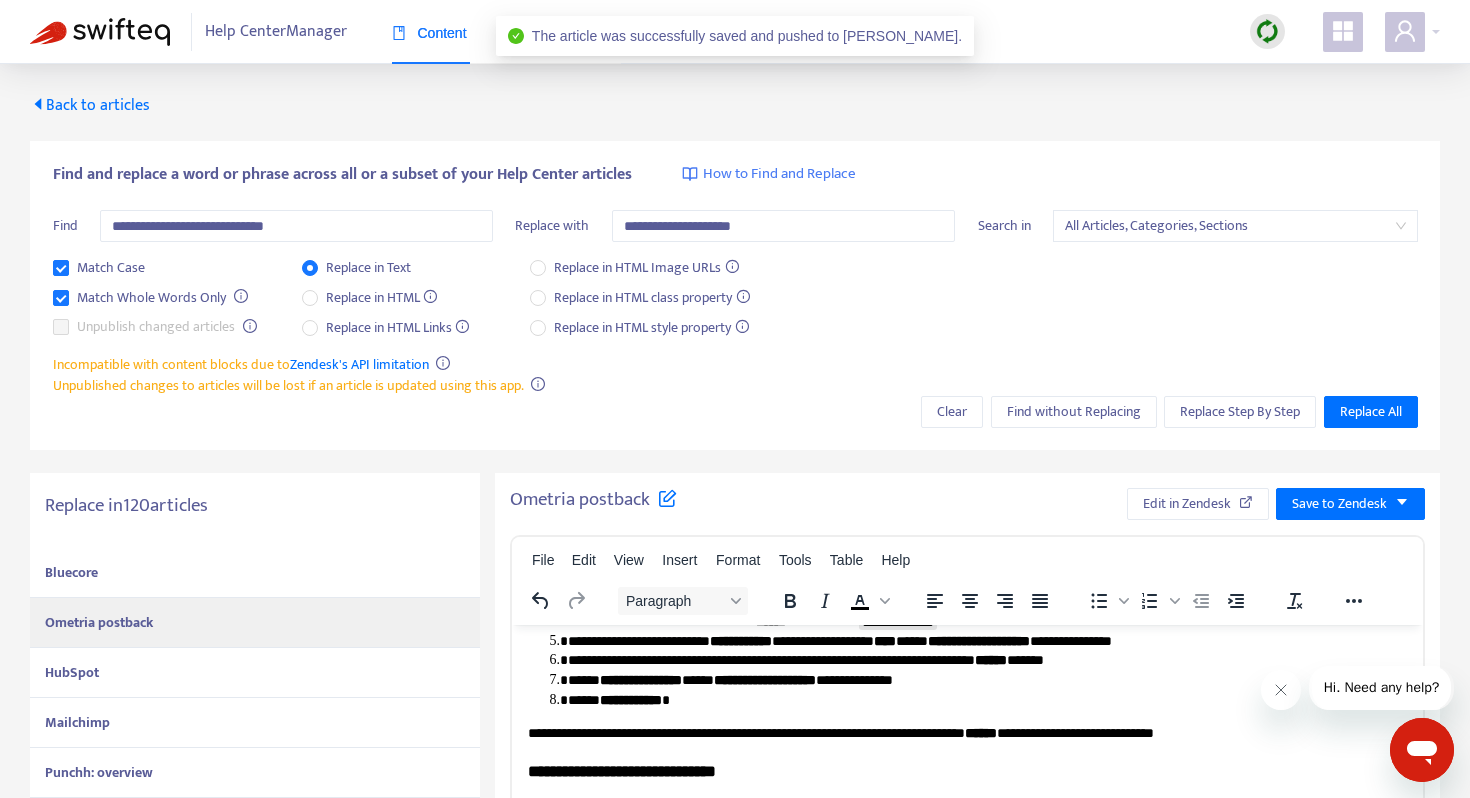 click on "HubSpot" at bounding box center (255, 673) 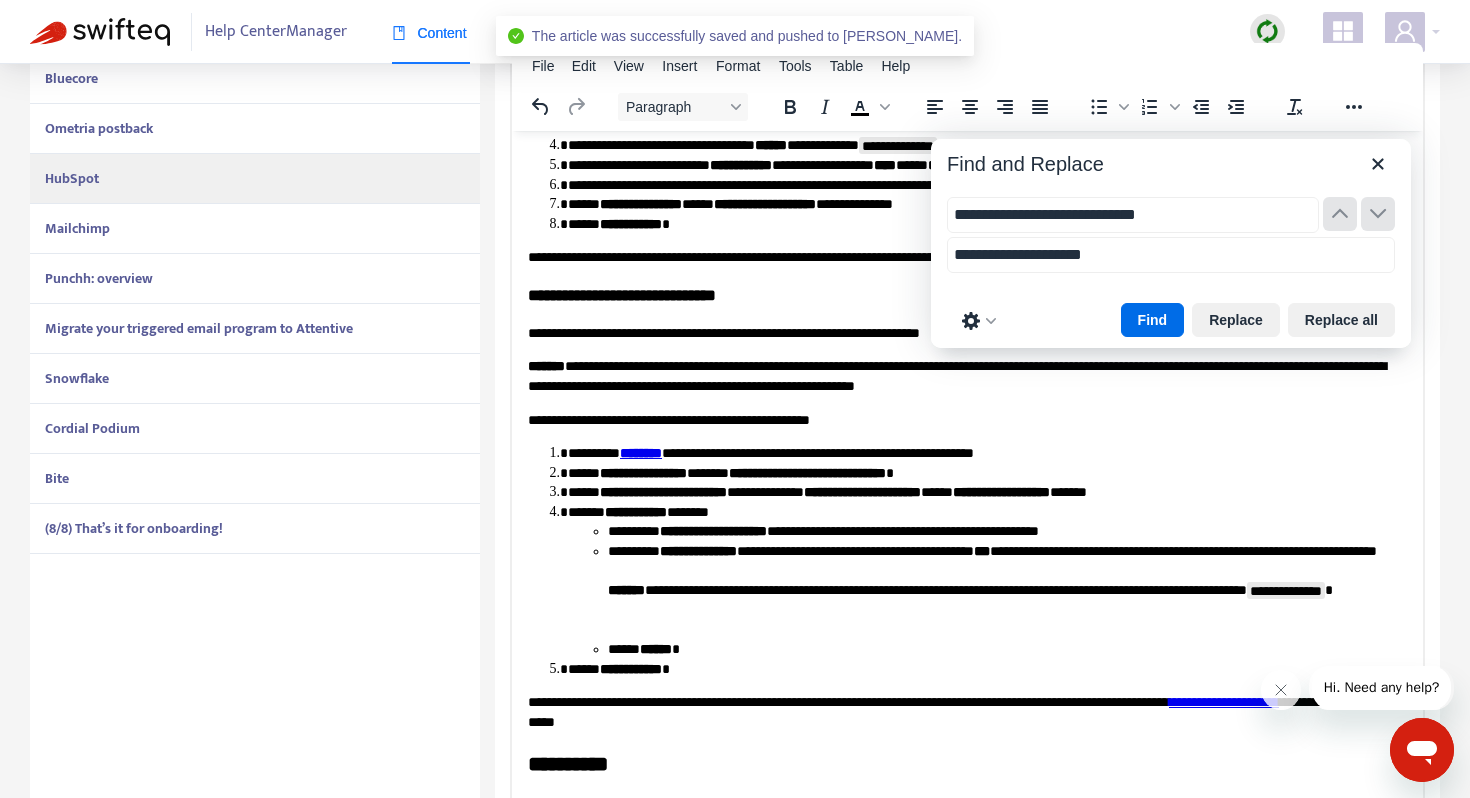 scroll, scrollTop: 509, scrollLeft: 0, axis: vertical 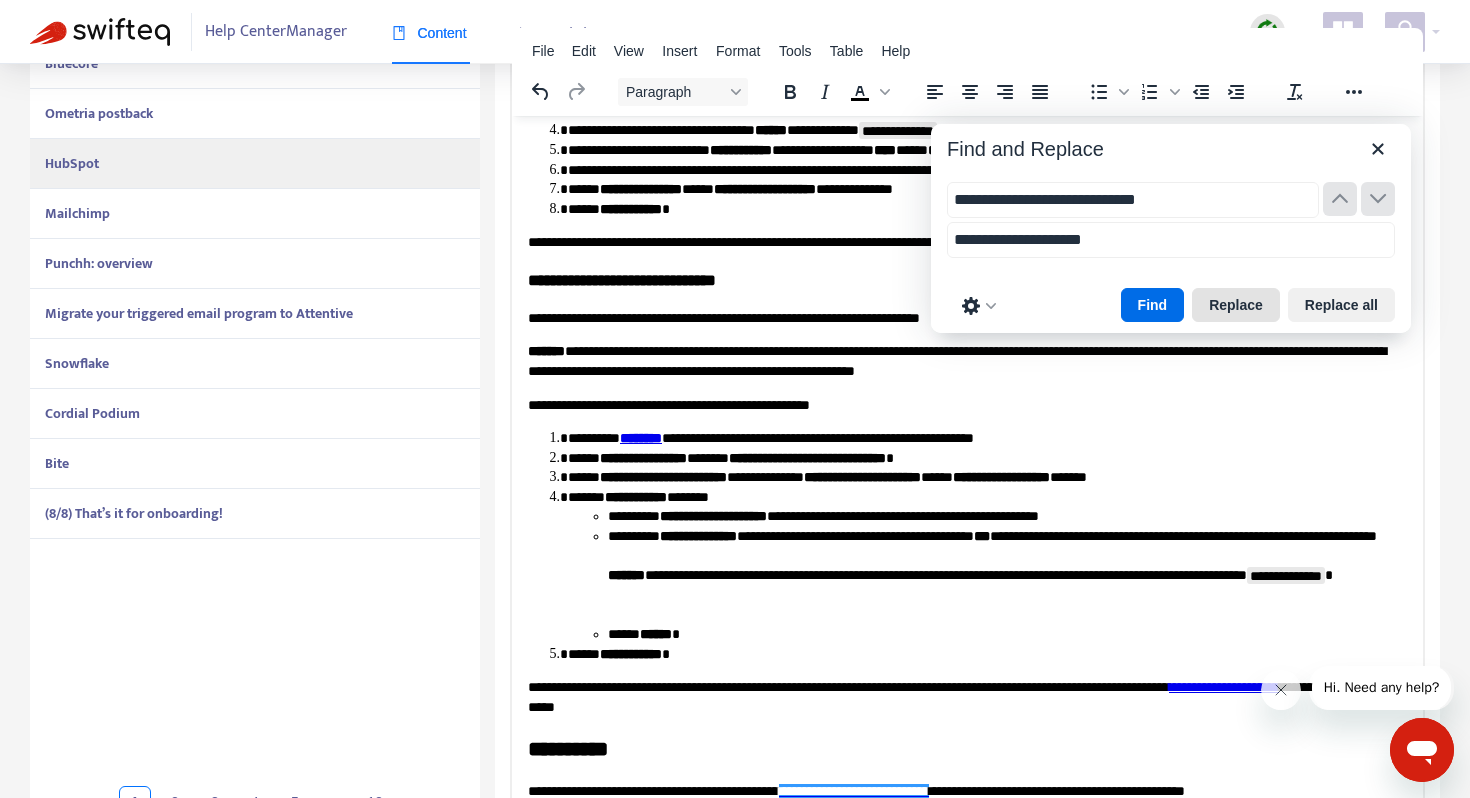 click on "Replace" at bounding box center [1236, 305] 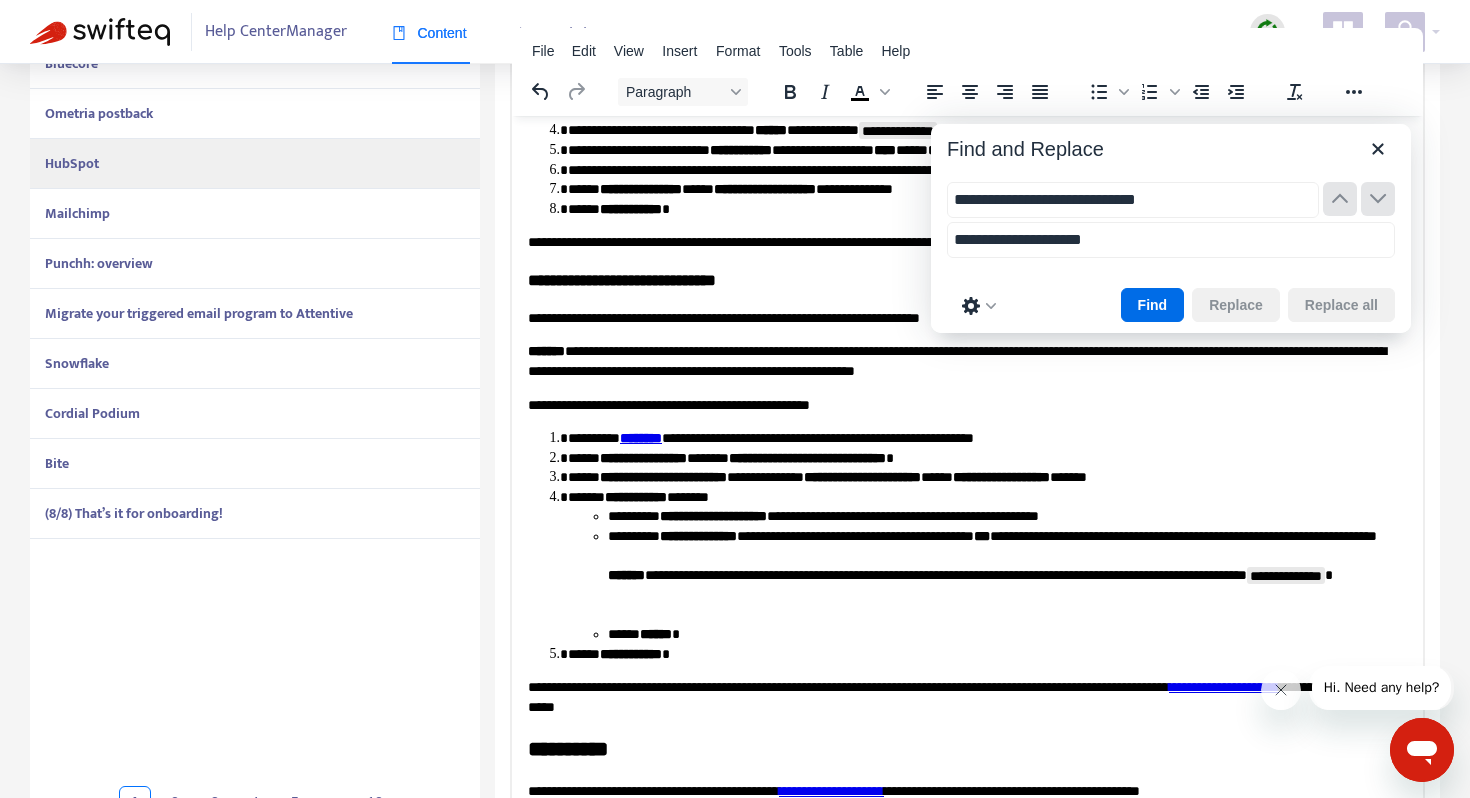 scroll, scrollTop: 893, scrollLeft: 0, axis: vertical 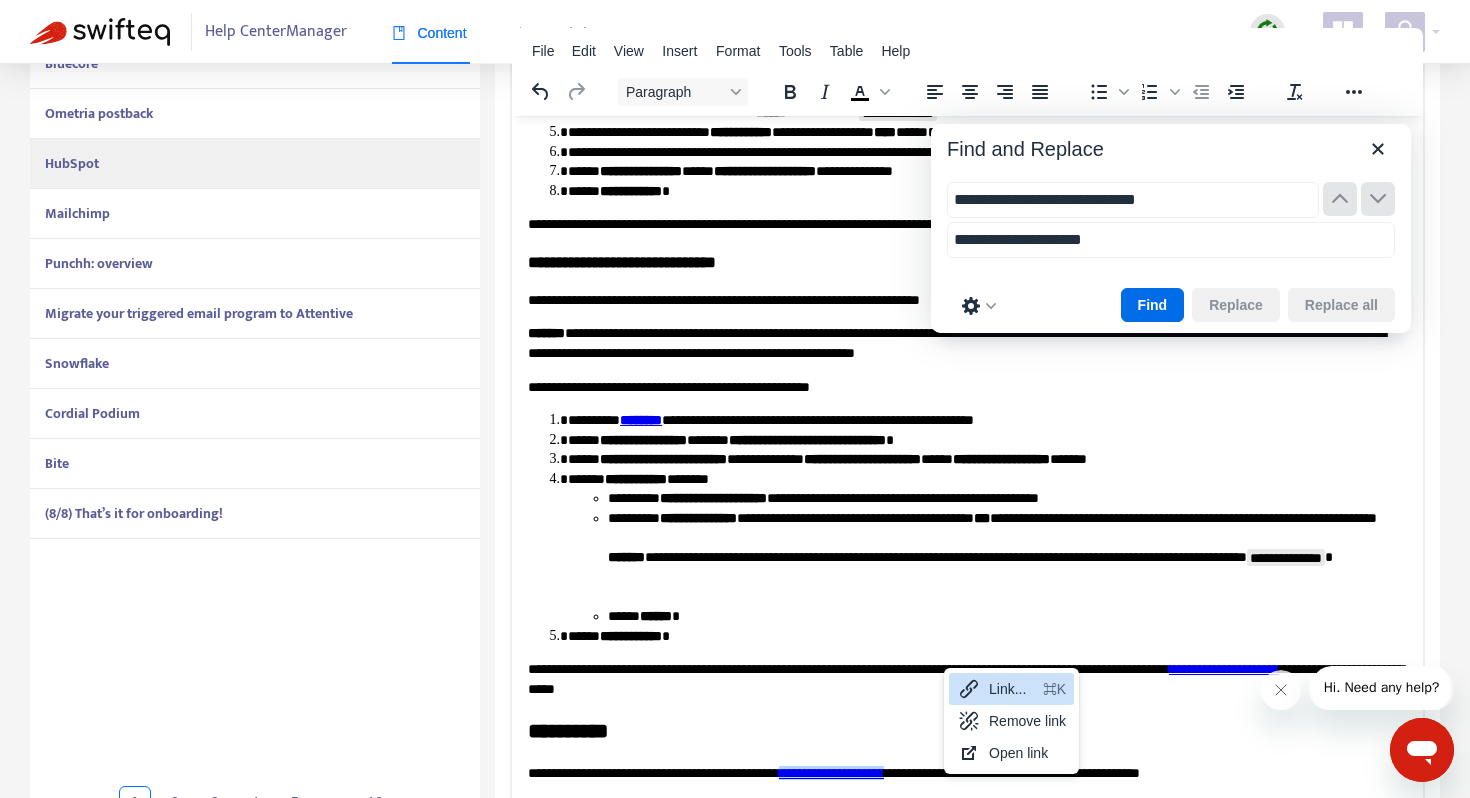 click on "Link..." at bounding box center (1012, 689) 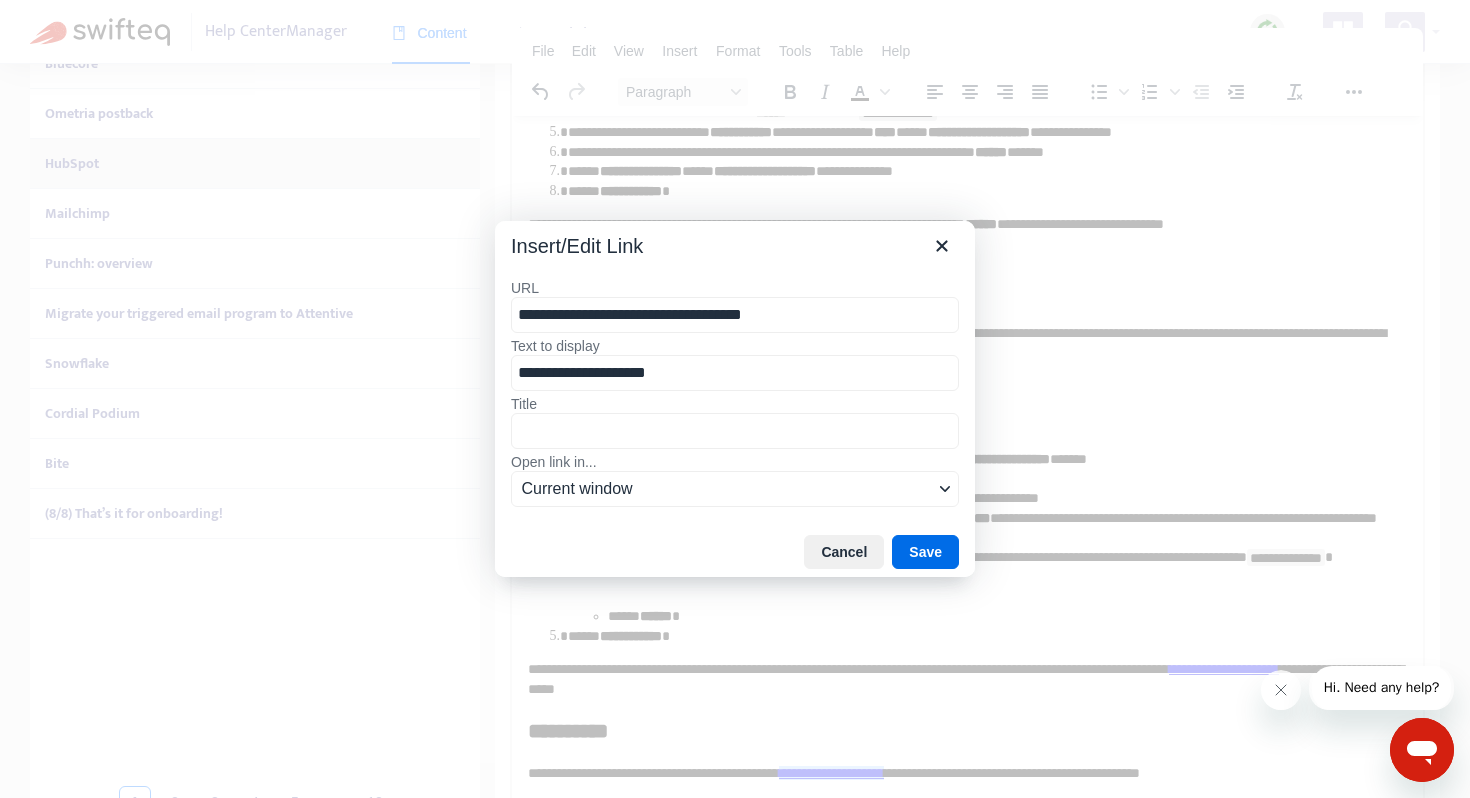 click on "**********" at bounding box center (735, 315) 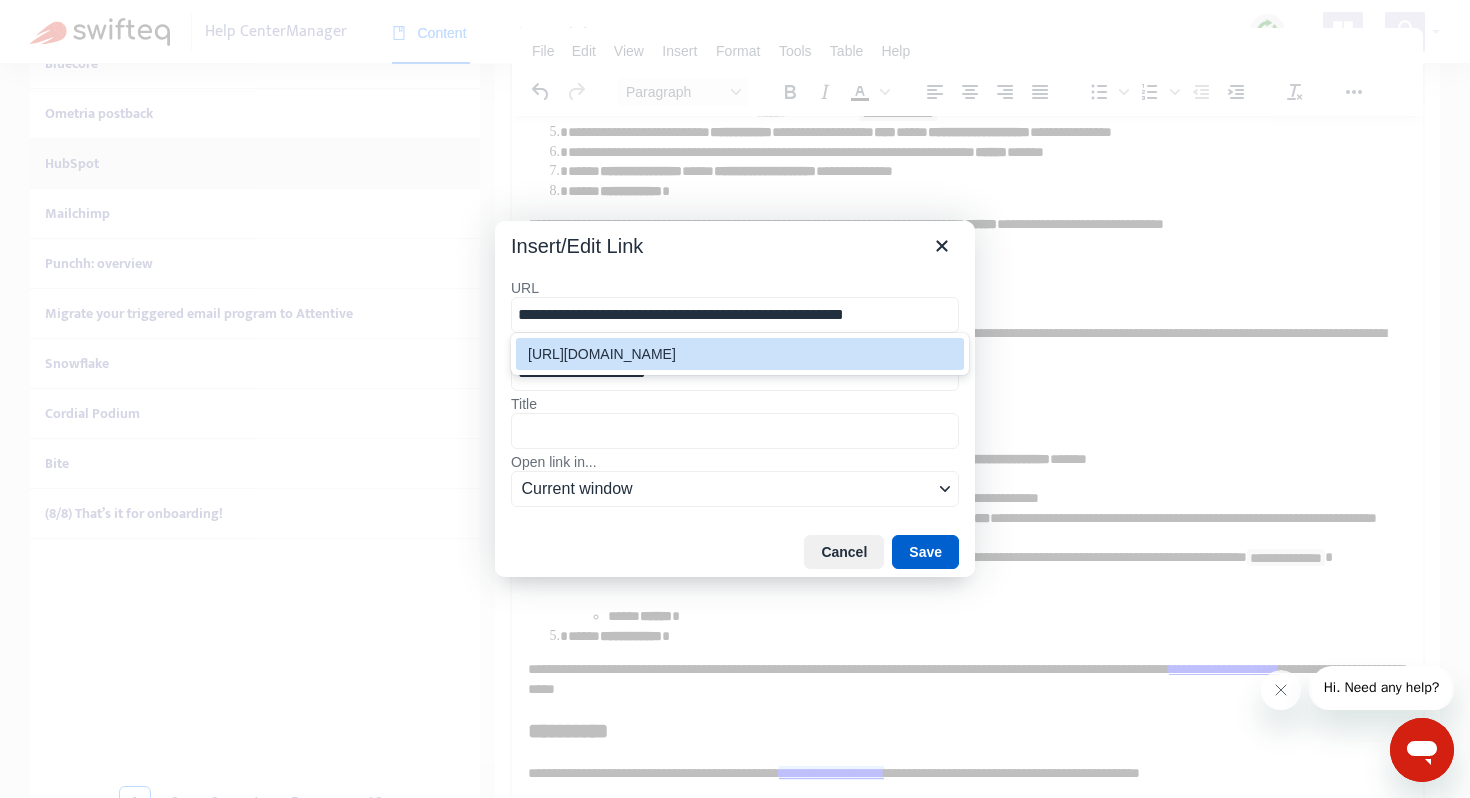 click on "Save" at bounding box center [925, 552] 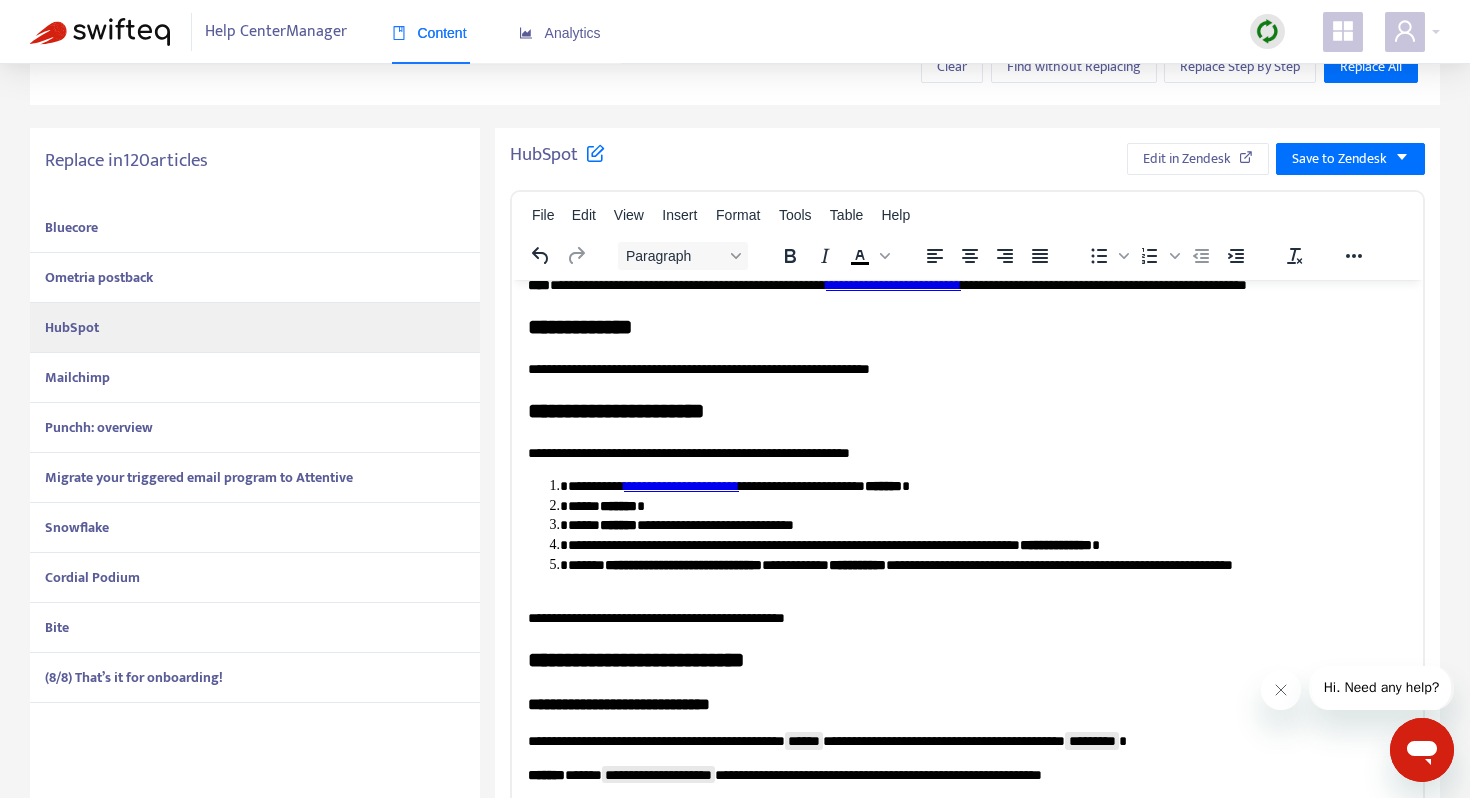 scroll, scrollTop: 344, scrollLeft: 0, axis: vertical 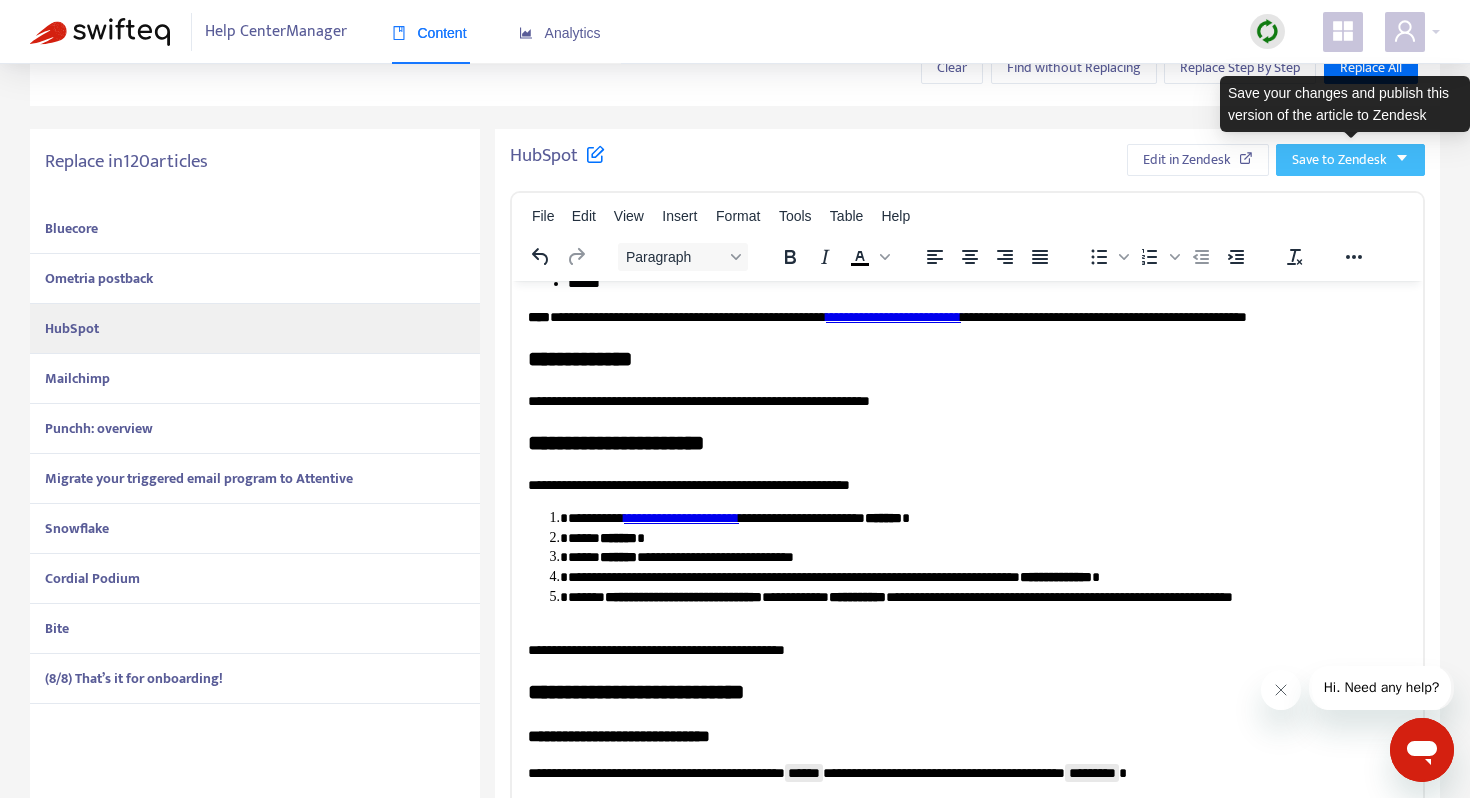 click on "Save to Zendesk" at bounding box center [1339, 160] 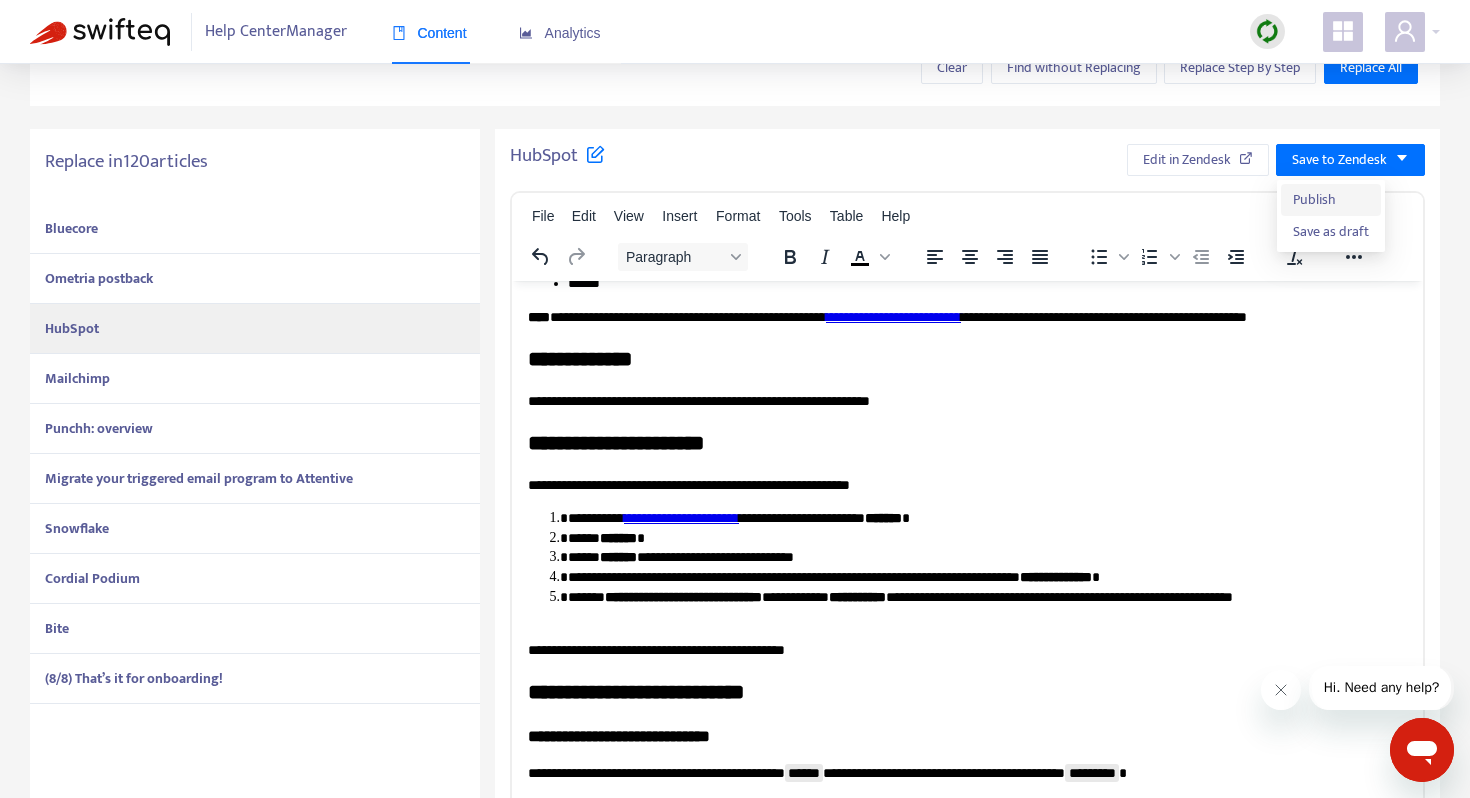 click on "Publish" at bounding box center (1331, 200) 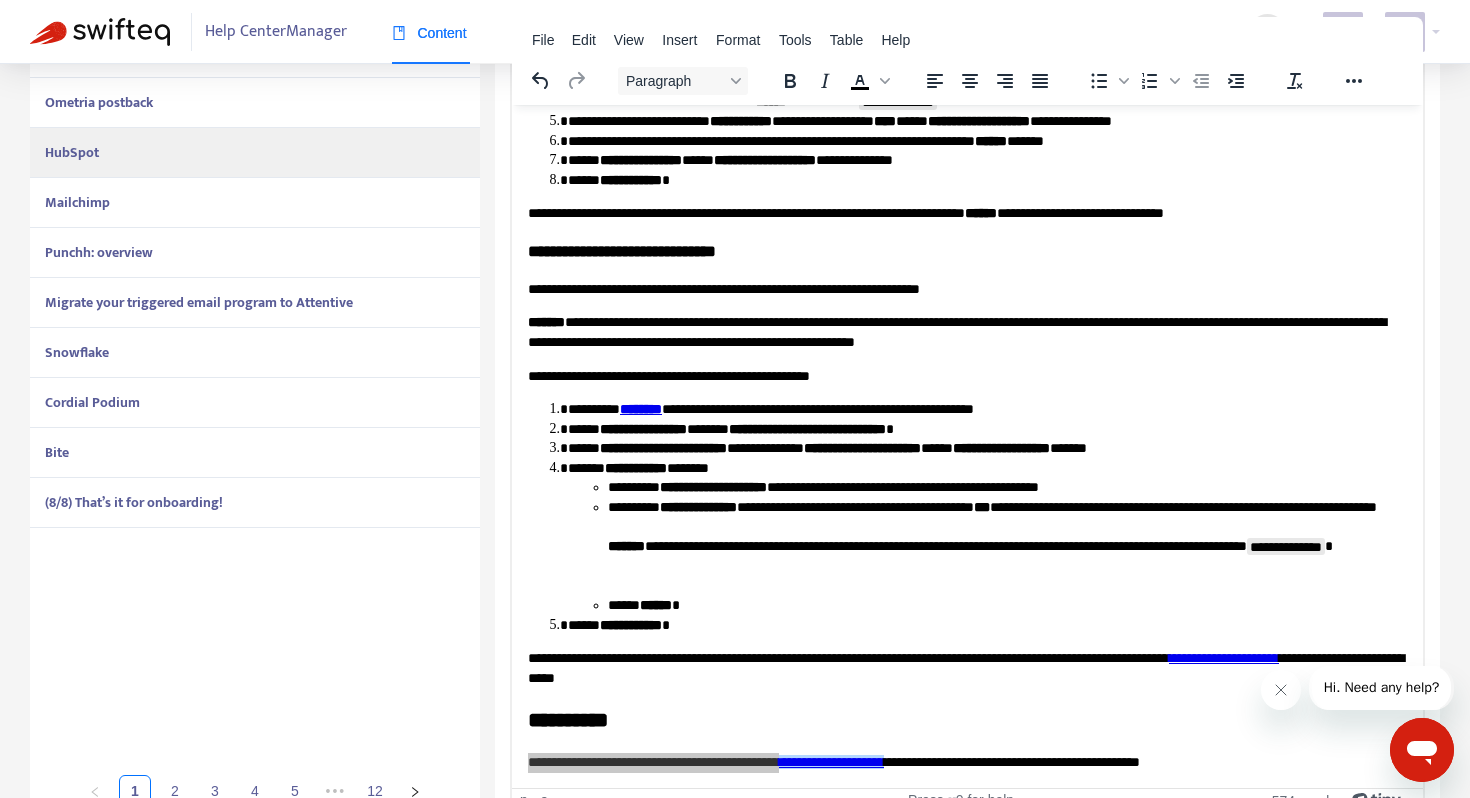 scroll, scrollTop: 551, scrollLeft: 0, axis: vertical 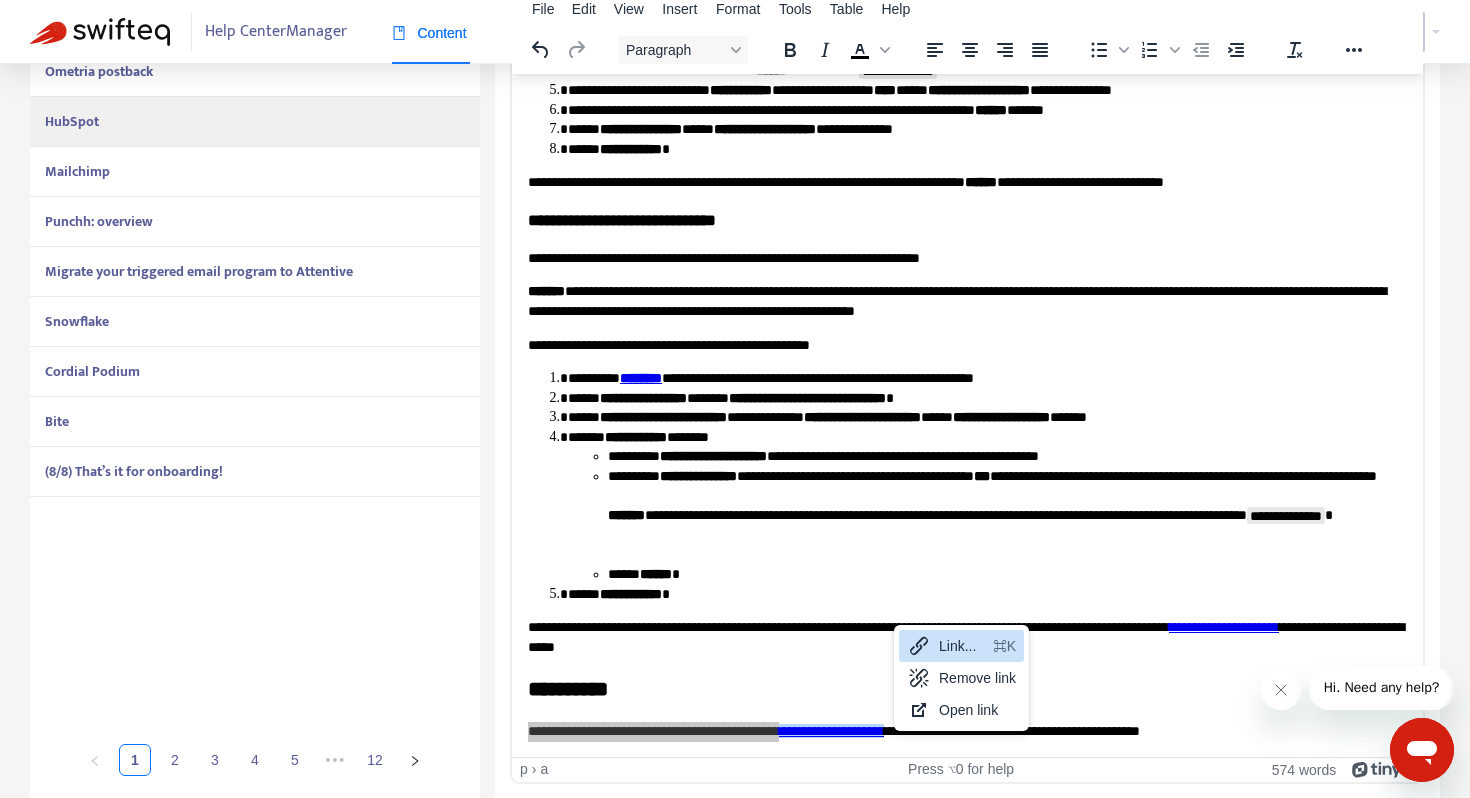 click on "Link..." at bounding box center [962, 646] 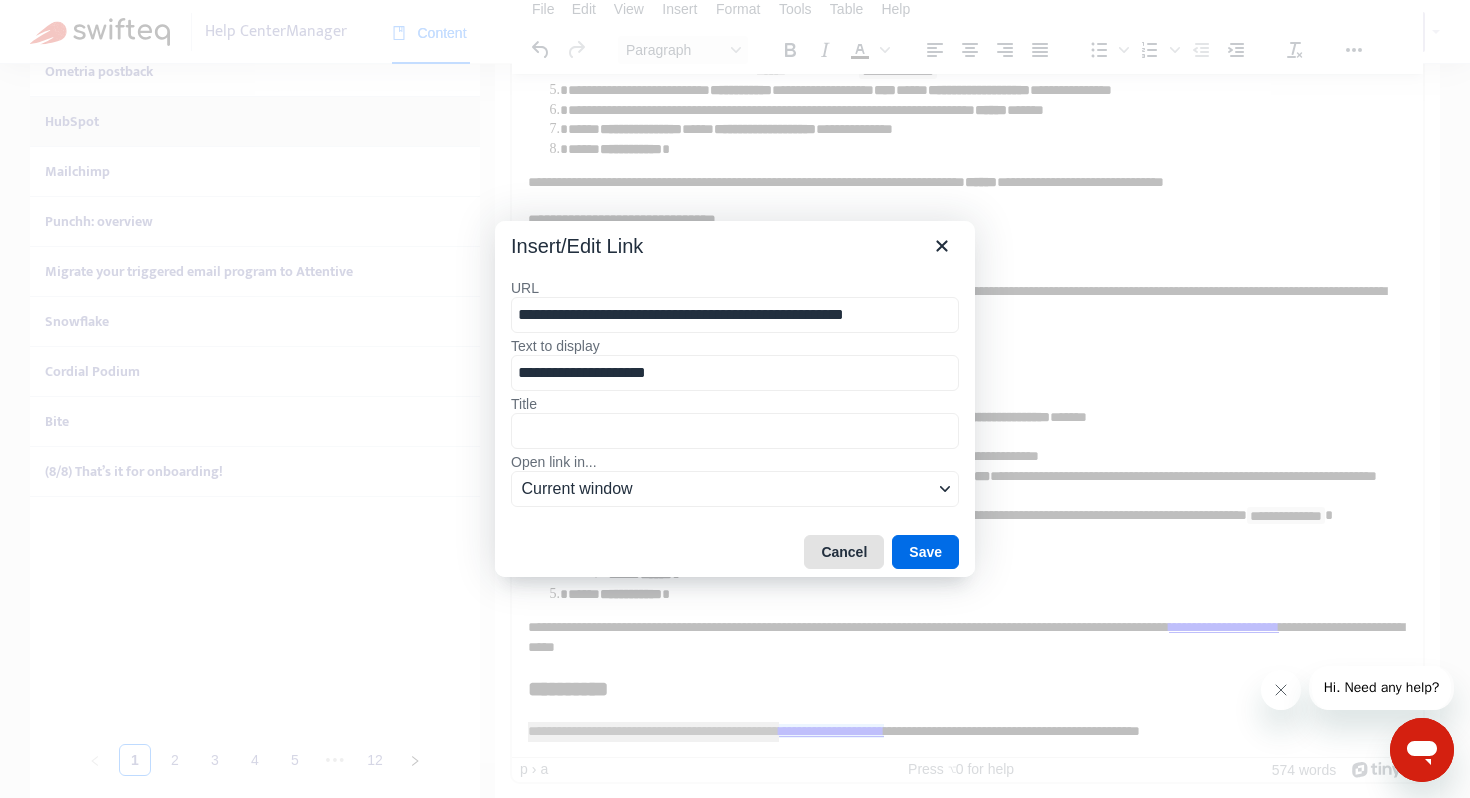 click on "Cancel" at bounding box center (844, 552) 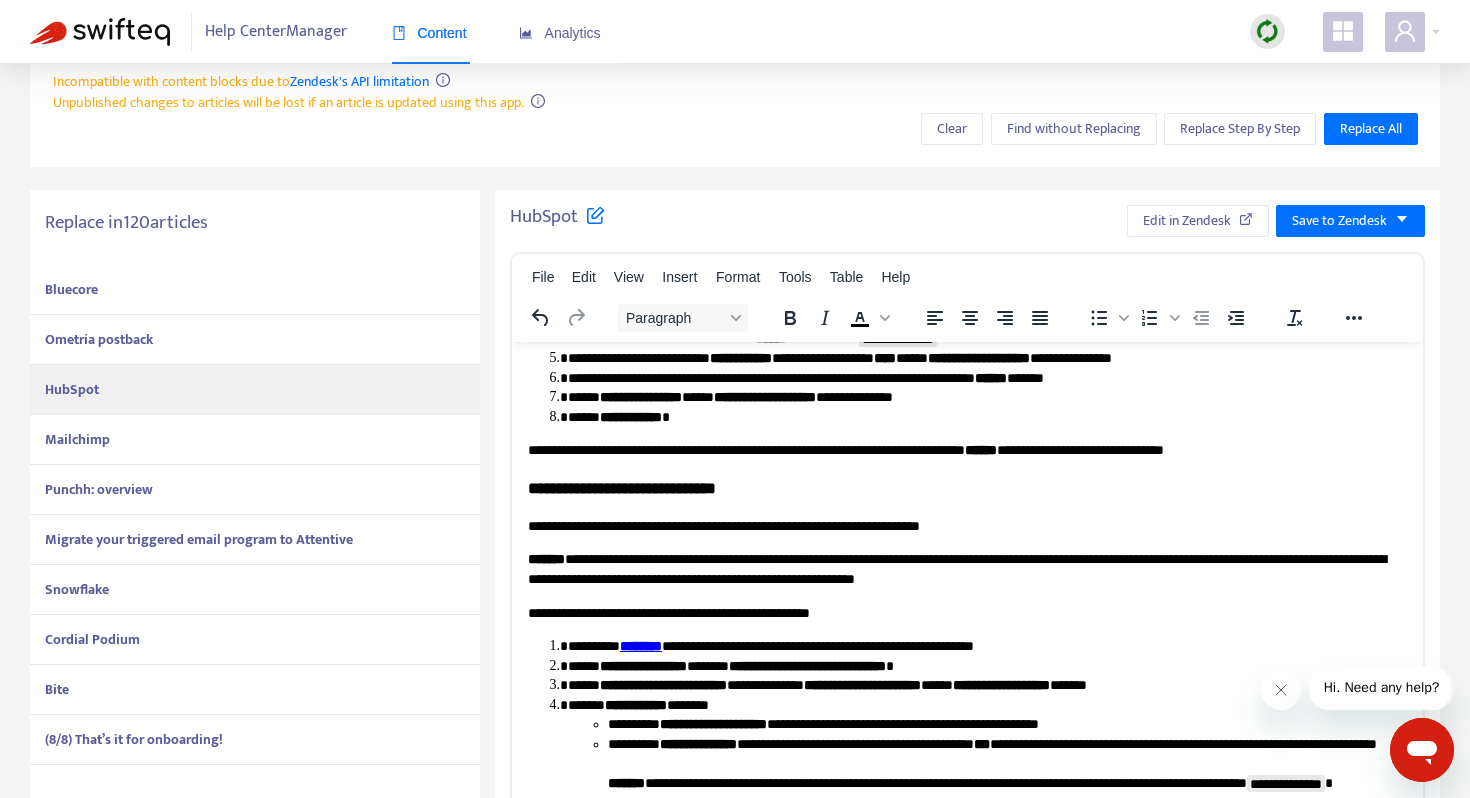 scroll, scrollTop: 0, scrollLeft: 0, axis: both 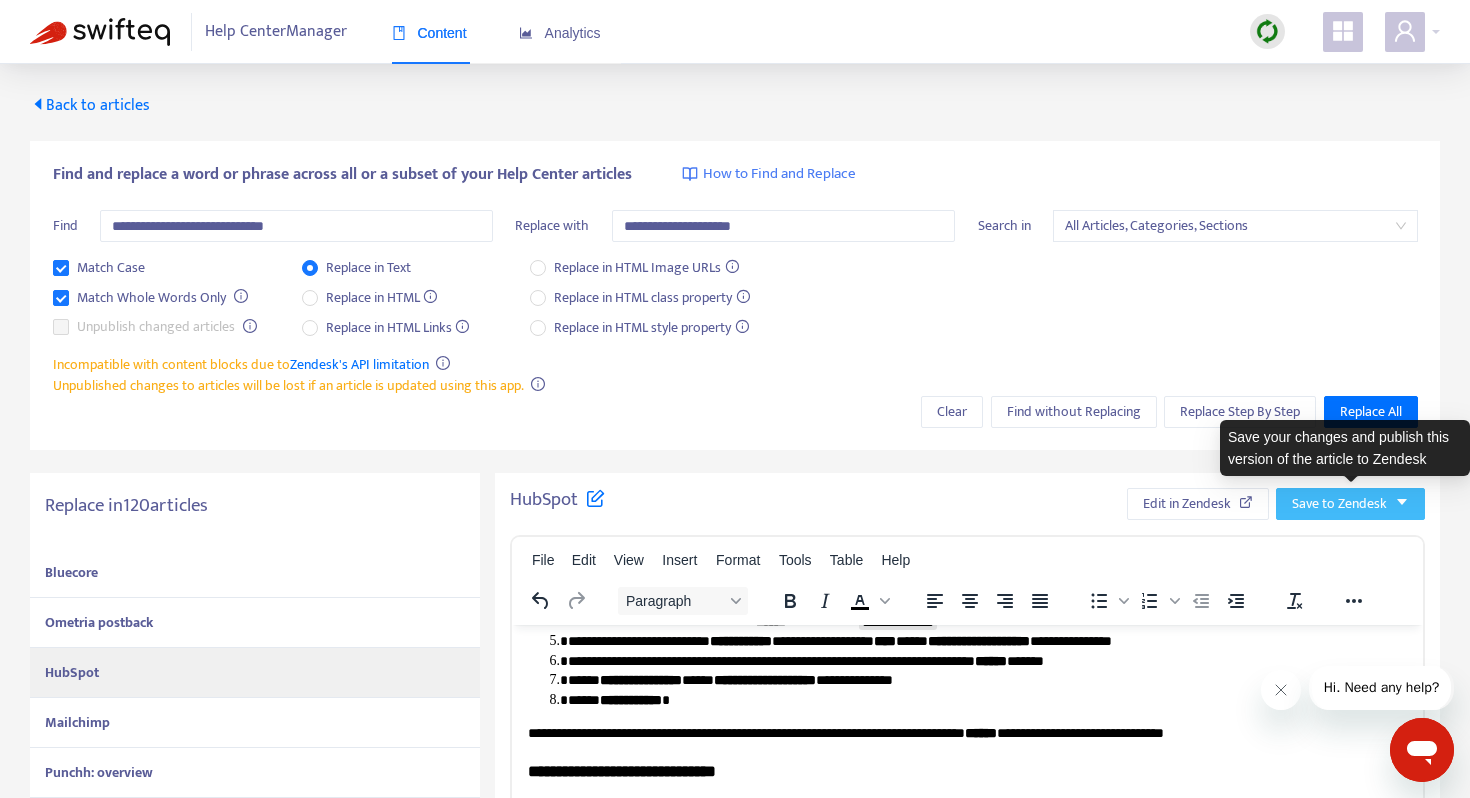 click on "Save to Zendesk" at bounding box center (1339, 504) 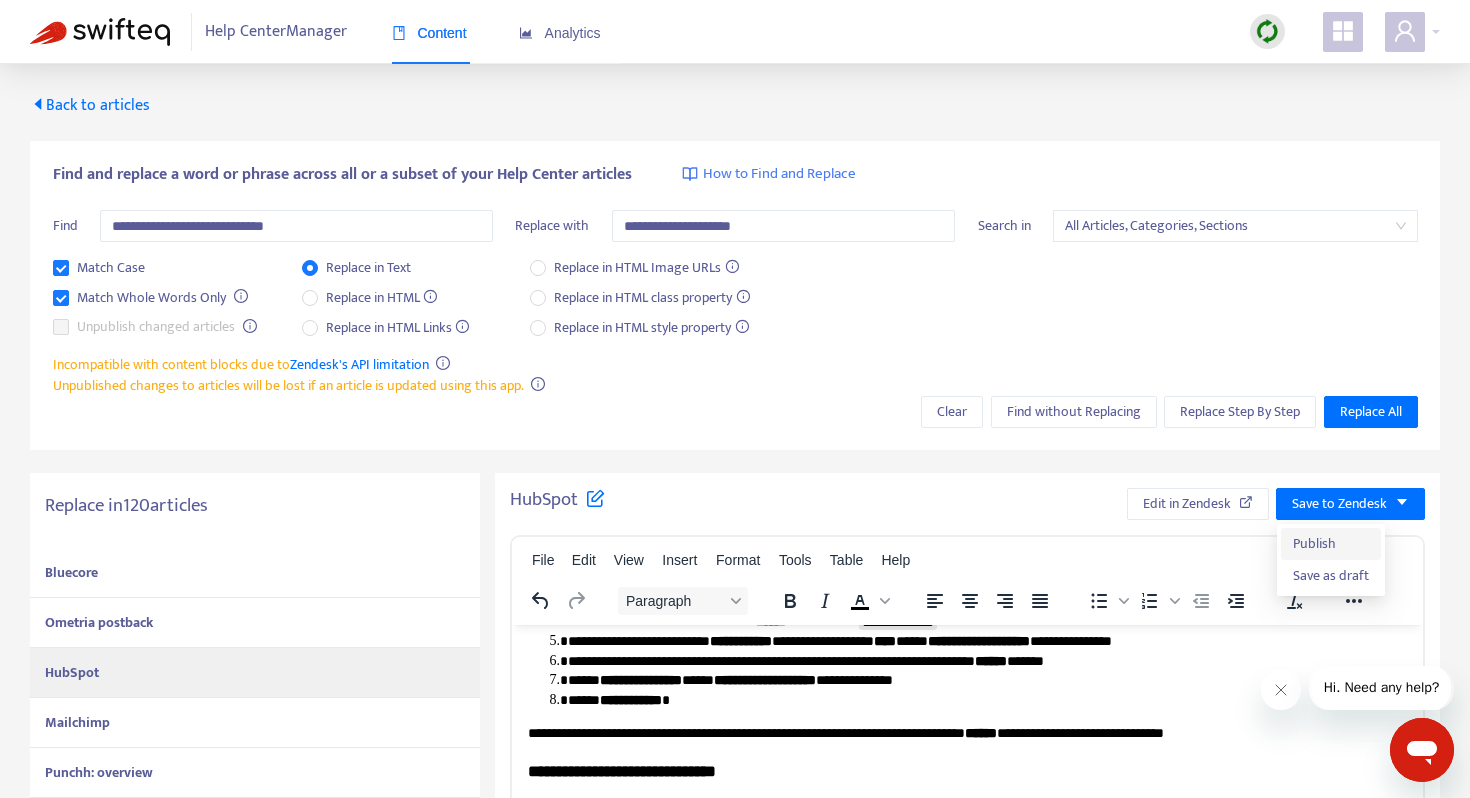 click on "Publish" at bounding box center (1331, 544) 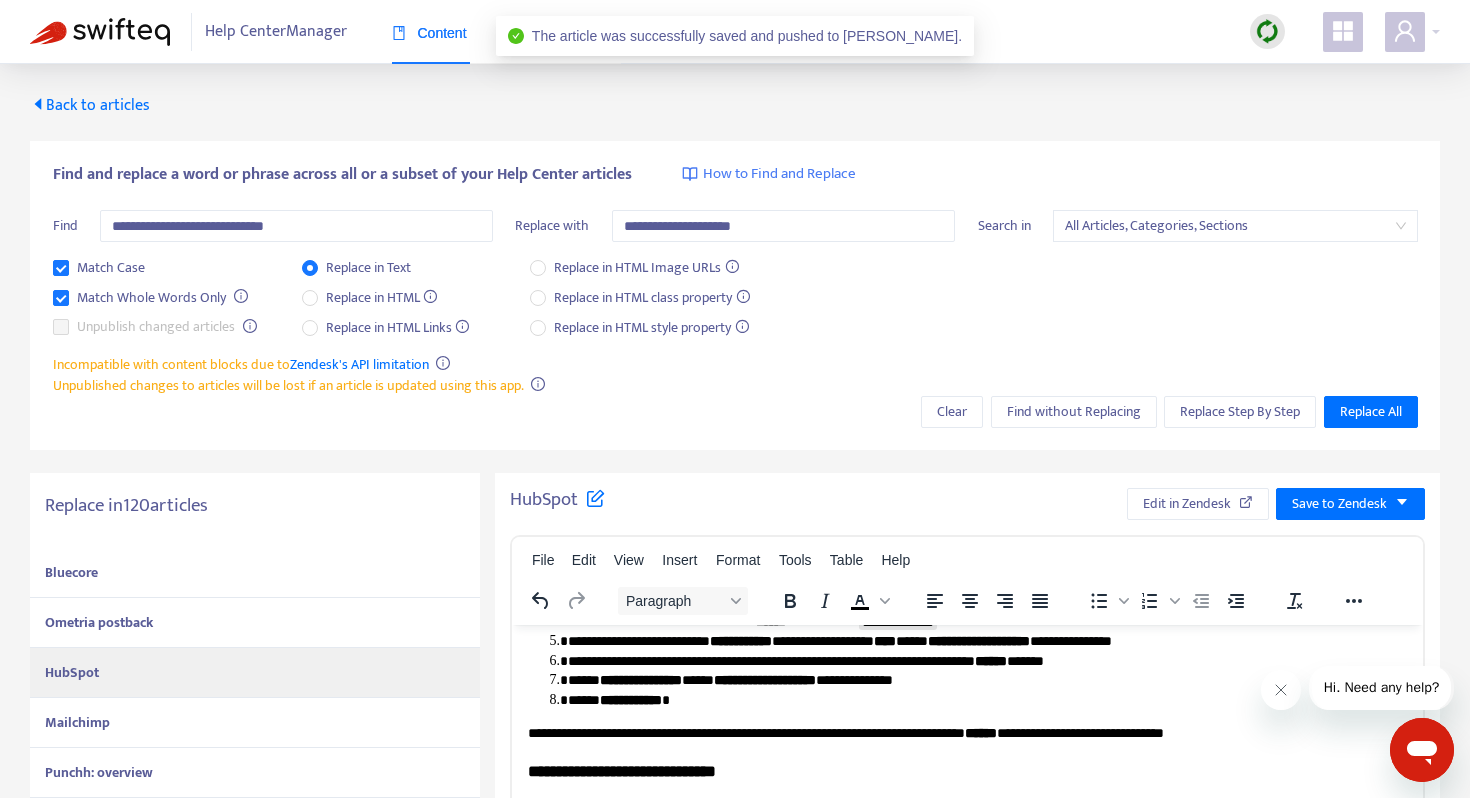 click on "Mailchimp" at bounding box center [255, 723] 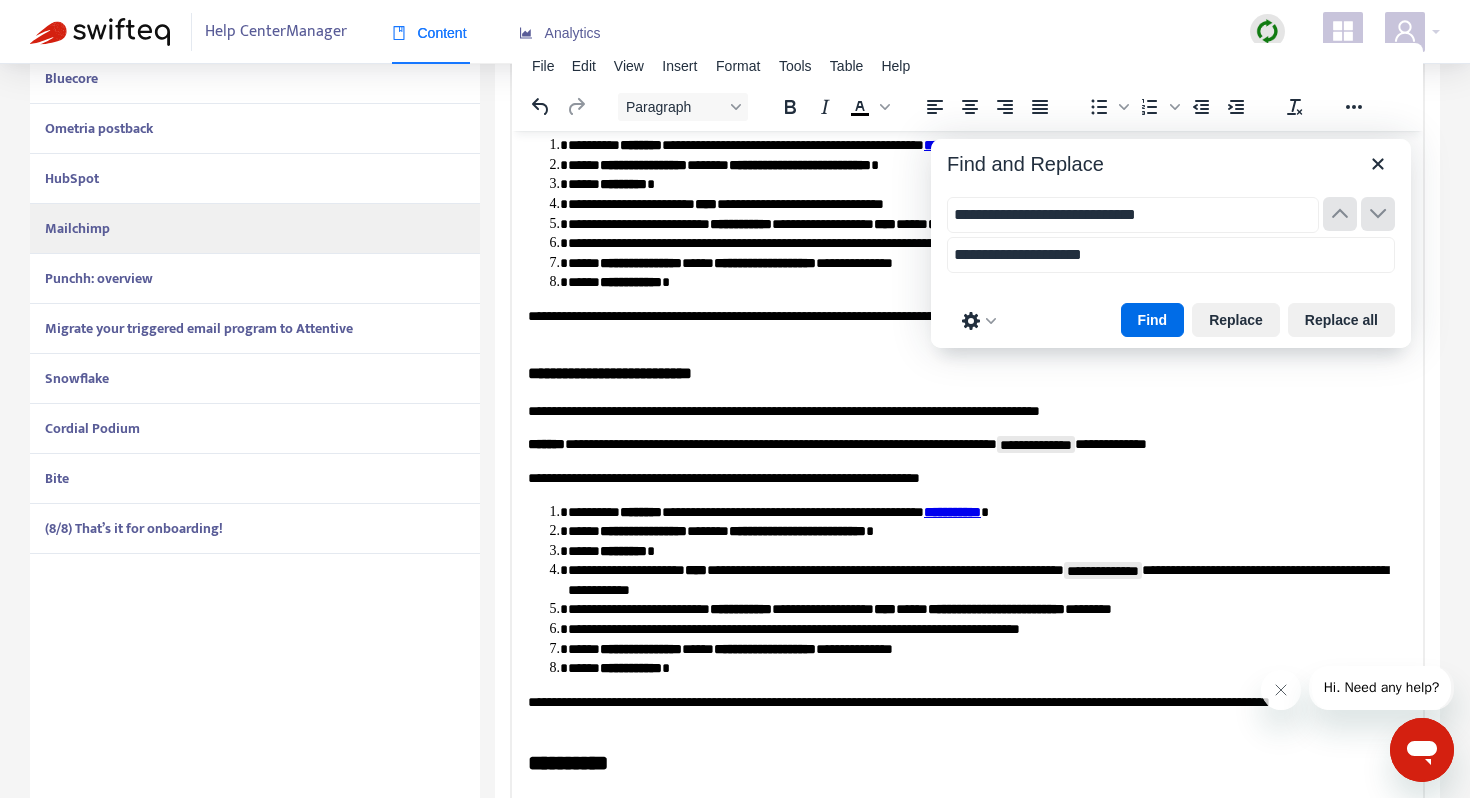 scroll, scrollTop: 509, scrollLeft: 0, axis: vertical 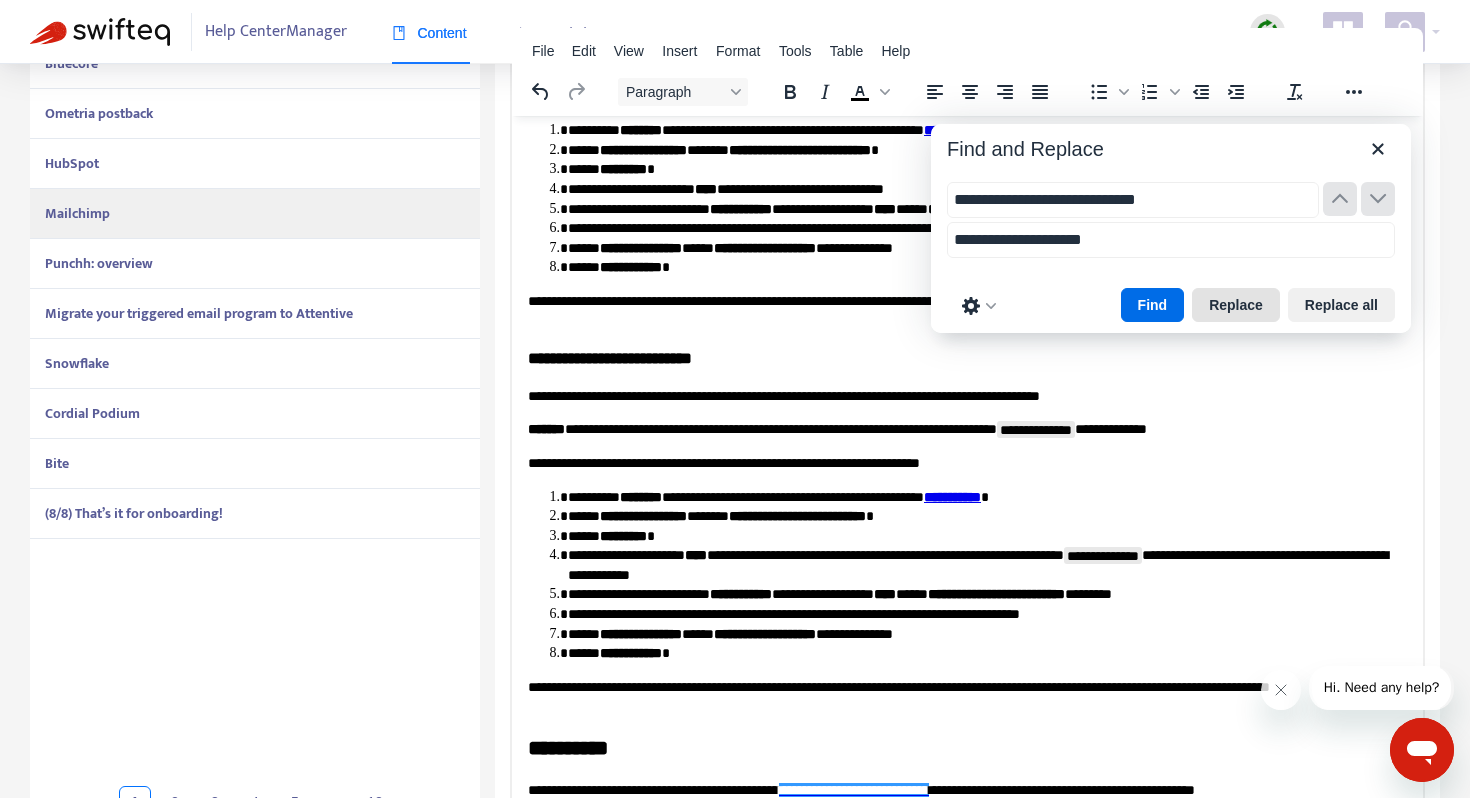 click on "Replace" at bounding box center [1236, 305] 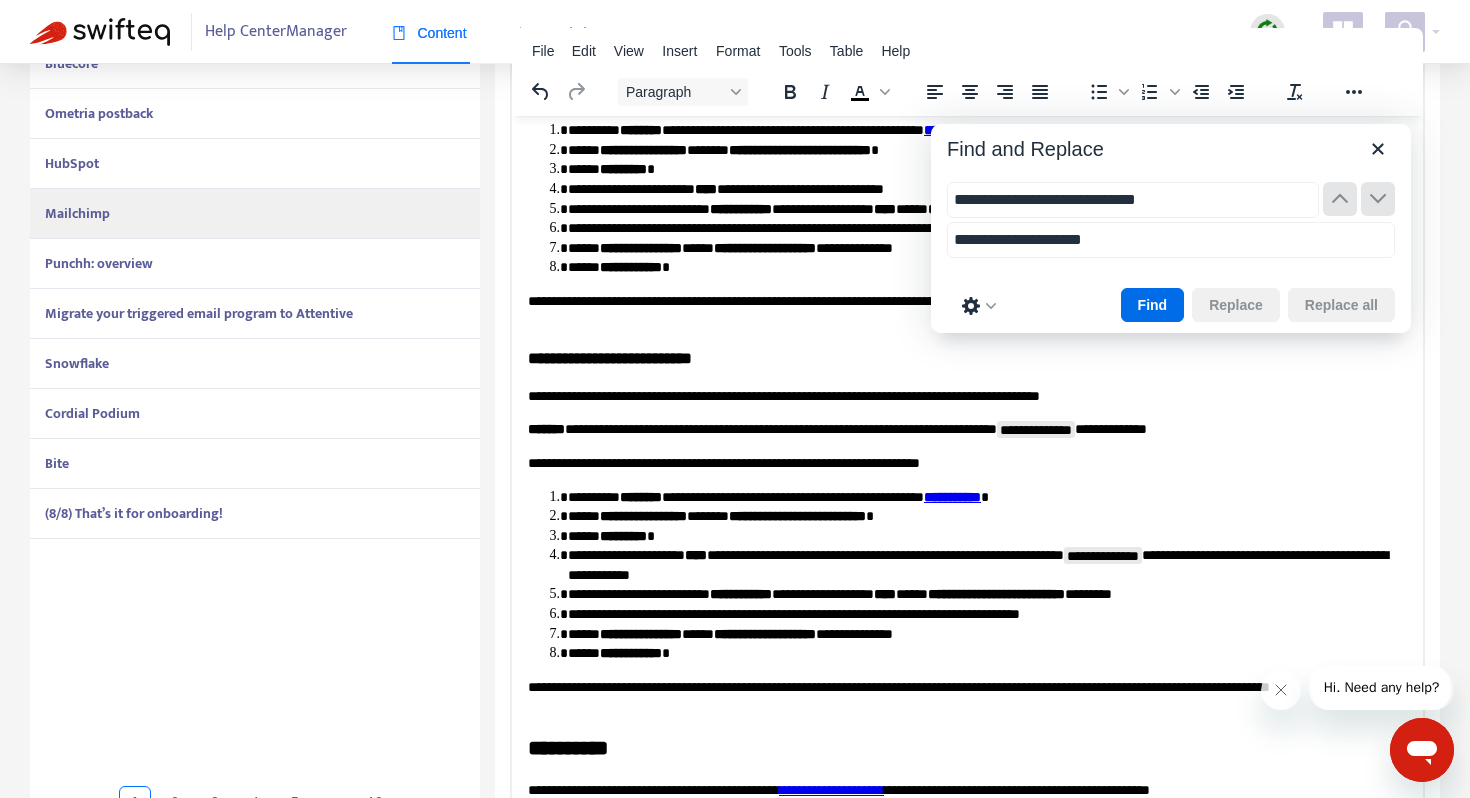 scroll, scrollTop: 966, scrollLeft: 0, axis: vertical 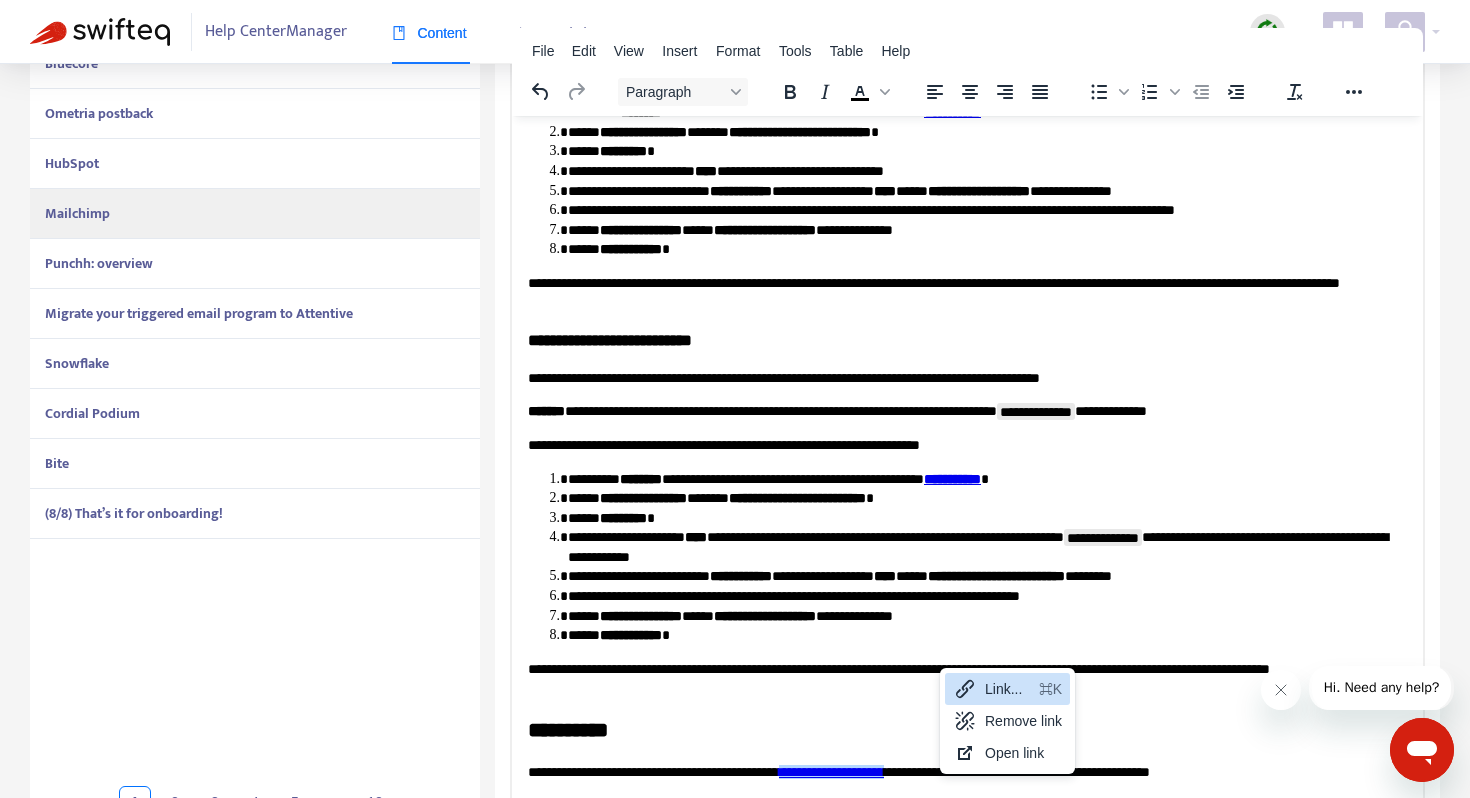 click on "Link..." at bounding box center [1008, 689] 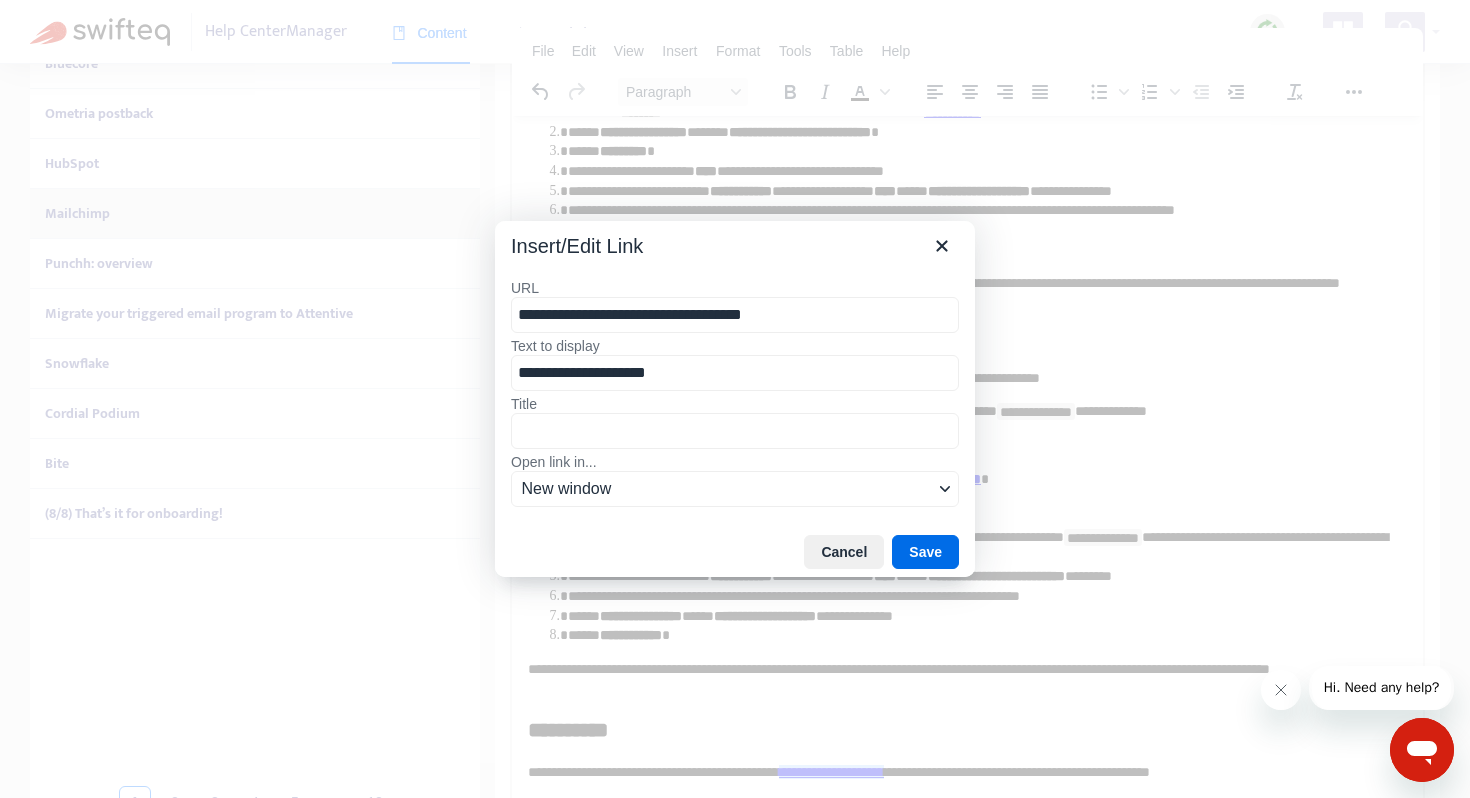 click on "**********" at bounding box center [735, 315] 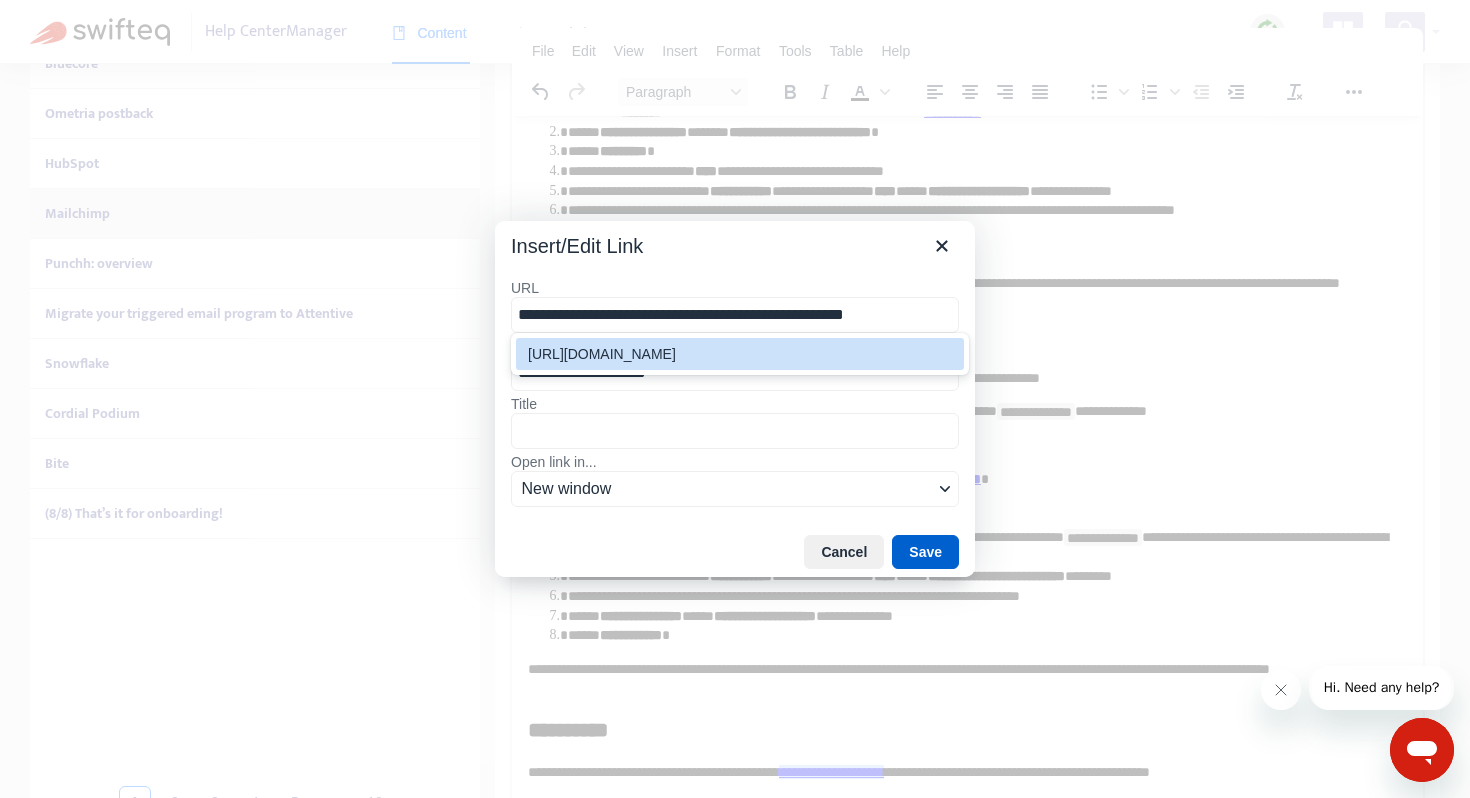 click on "Save" at bounding box center (925, 552) 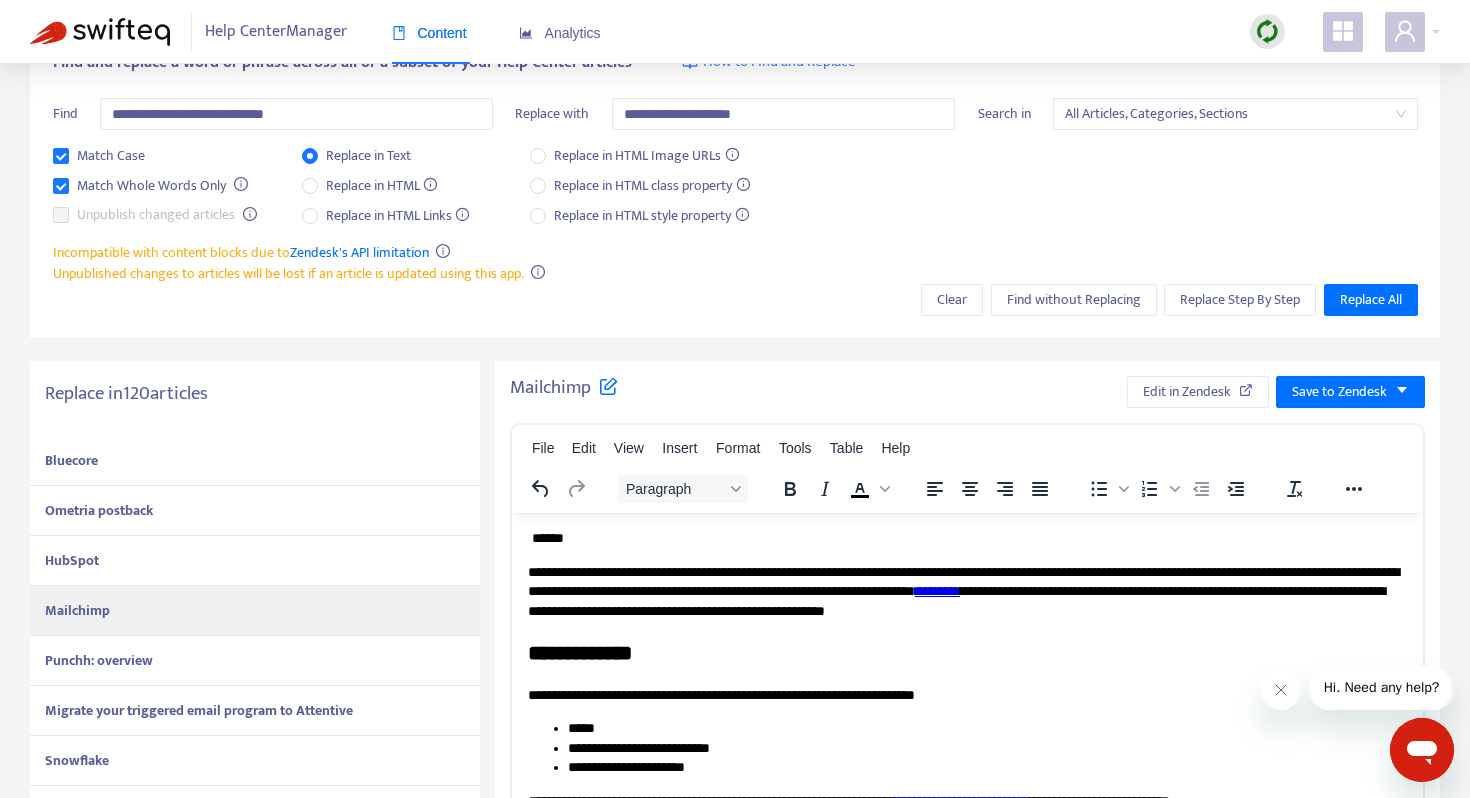 scroll, scrollTop: 107, scrollLeft: 0, axis: vertical 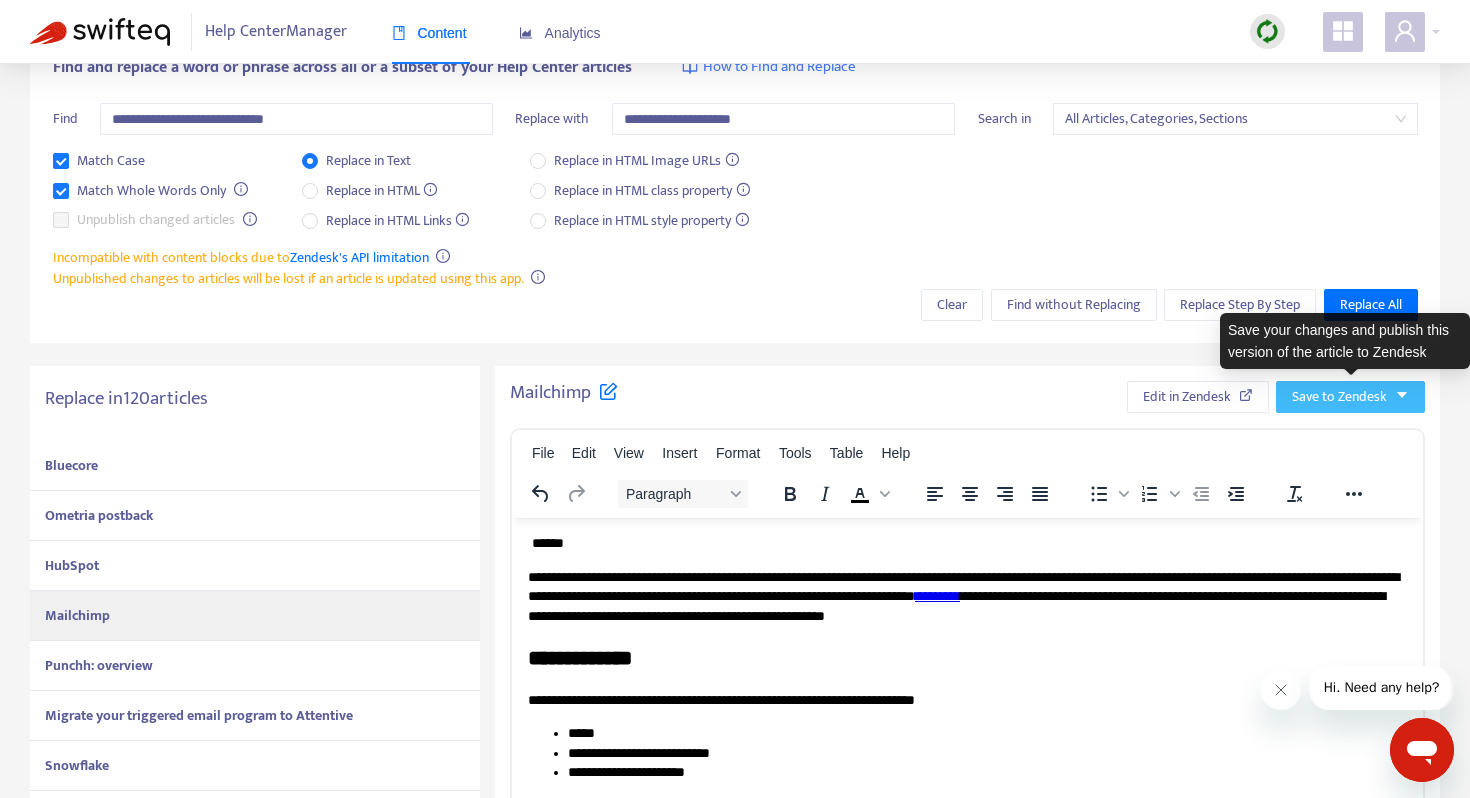 click on "Save to Zendesk" at bounding box center (1339, 397) 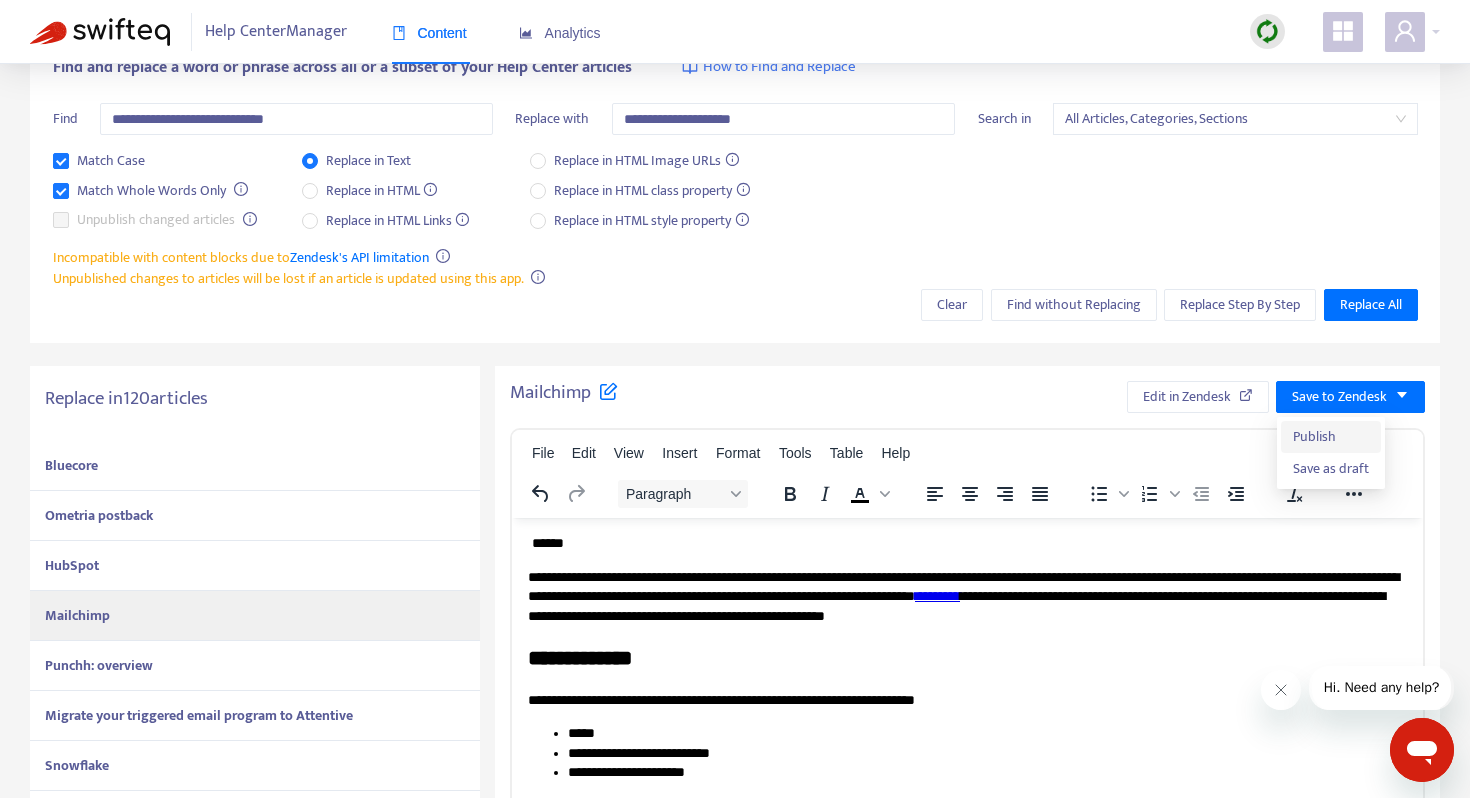 click on "Publish" at bounding box center (1331, 437) 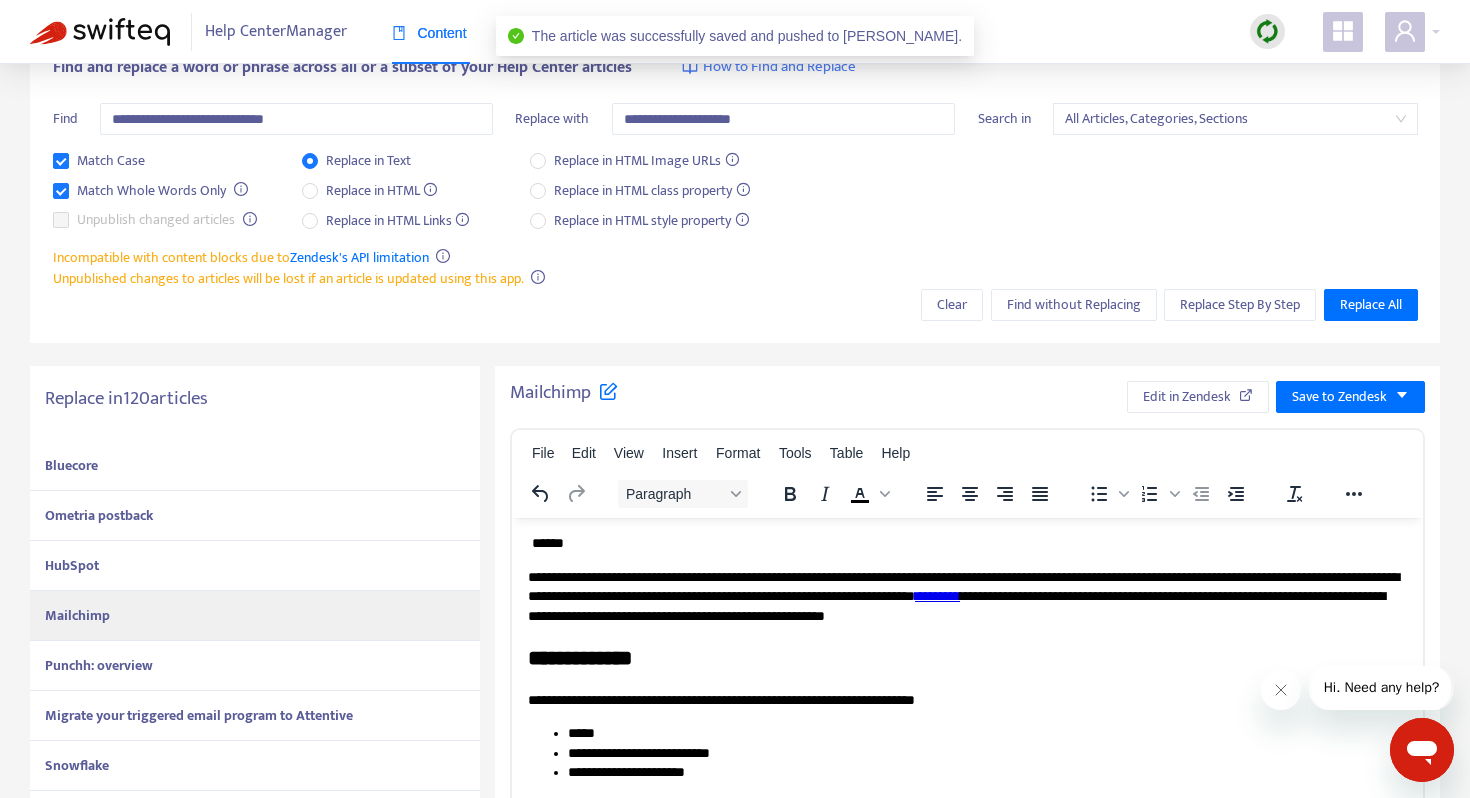 click on "Punchh: overview" at bounding box center [255, 666] 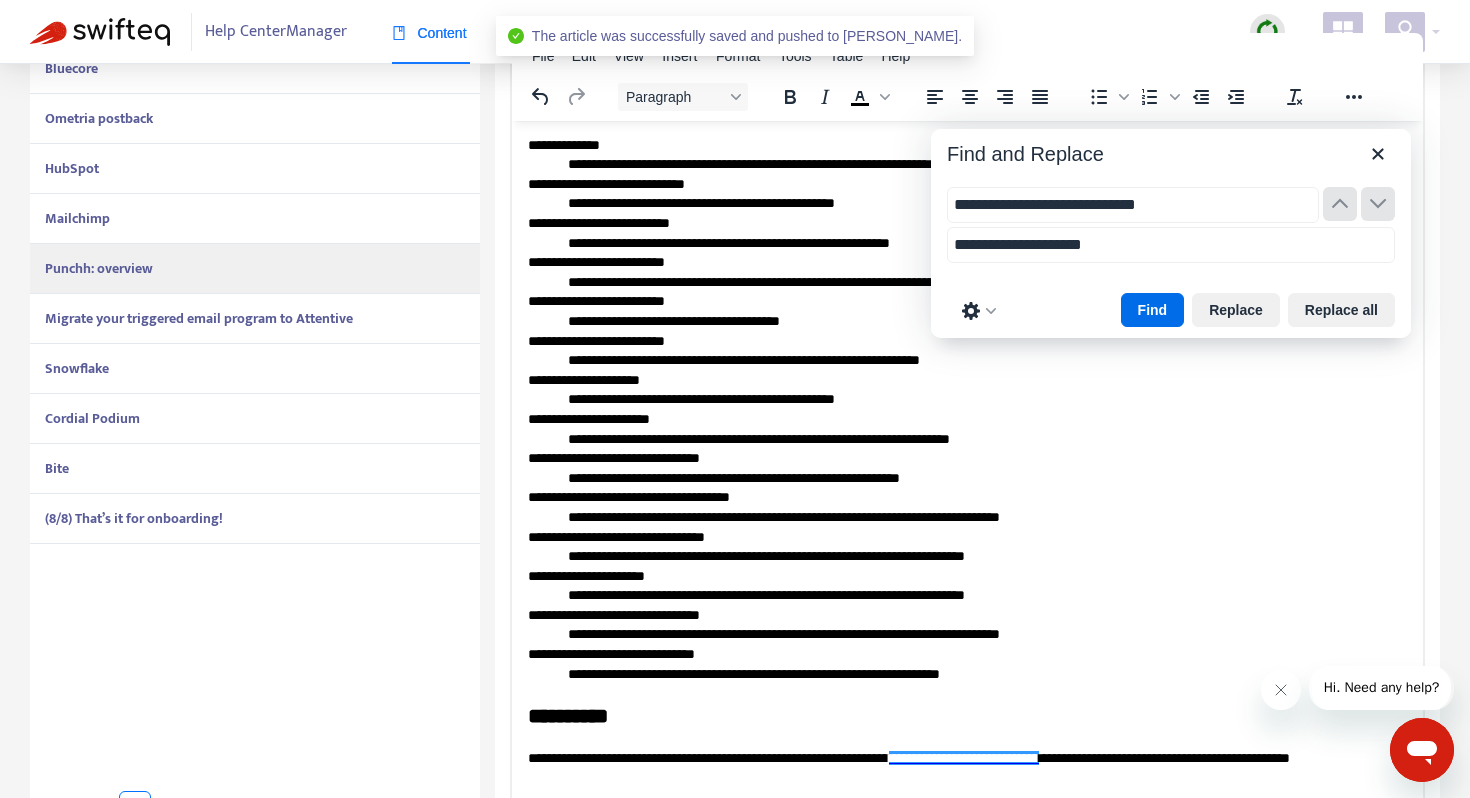 scroll, scrollTop: 509, scrollLeft: 0, axis: vertical 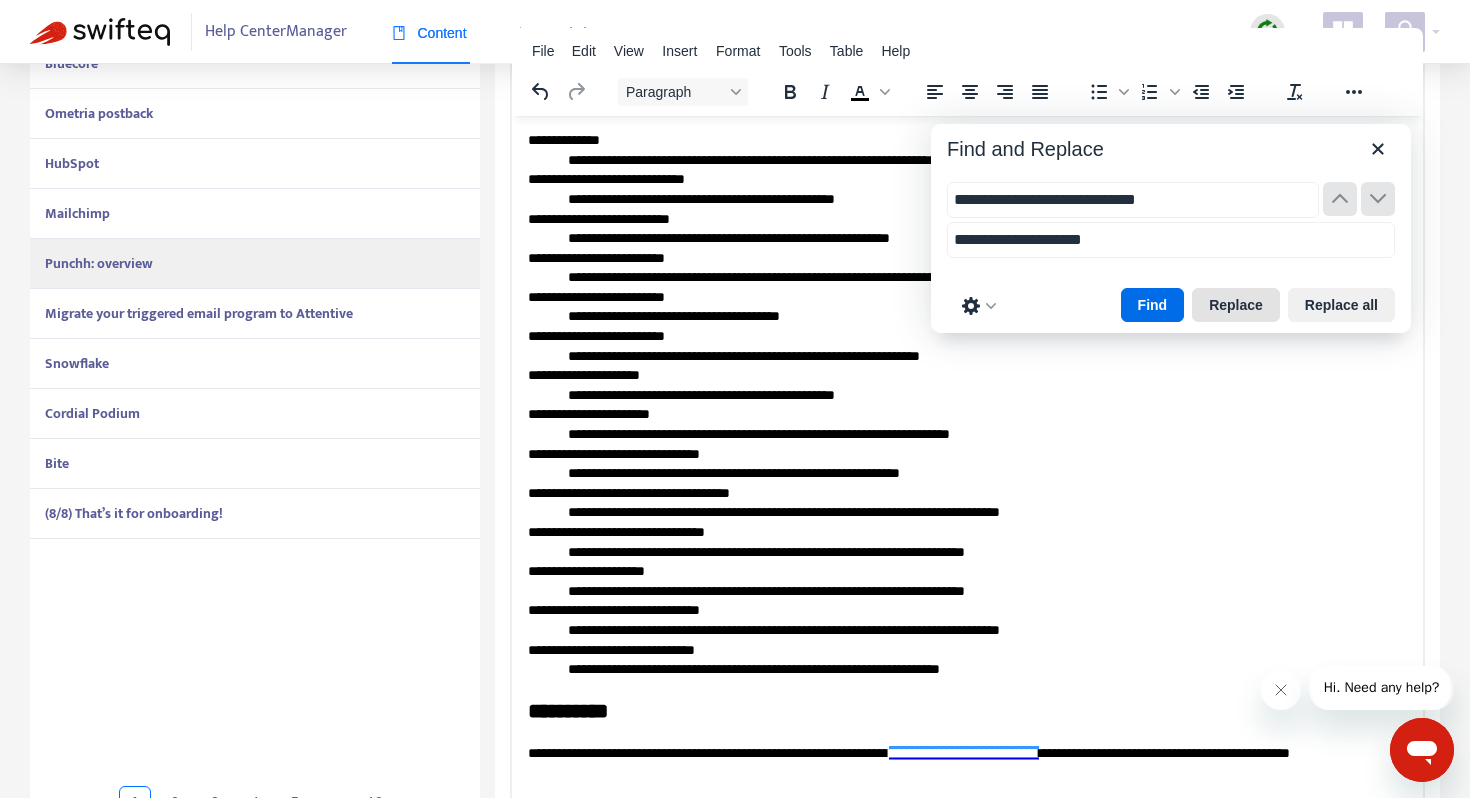 click on "Replace" at bounding box center (1236, 305) 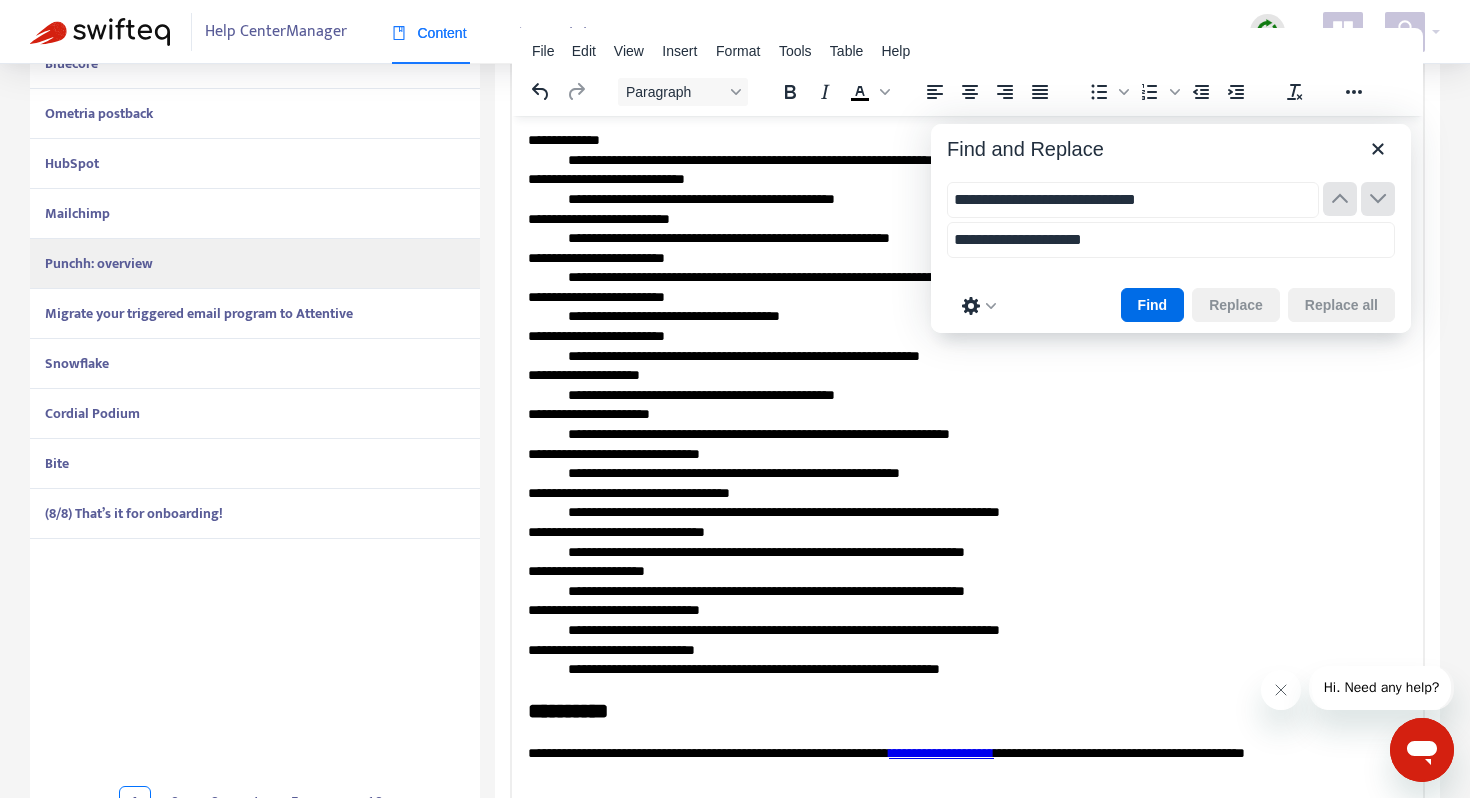 scroll, scrollTop: 19351, scrollLeft: 0, axis: vertical 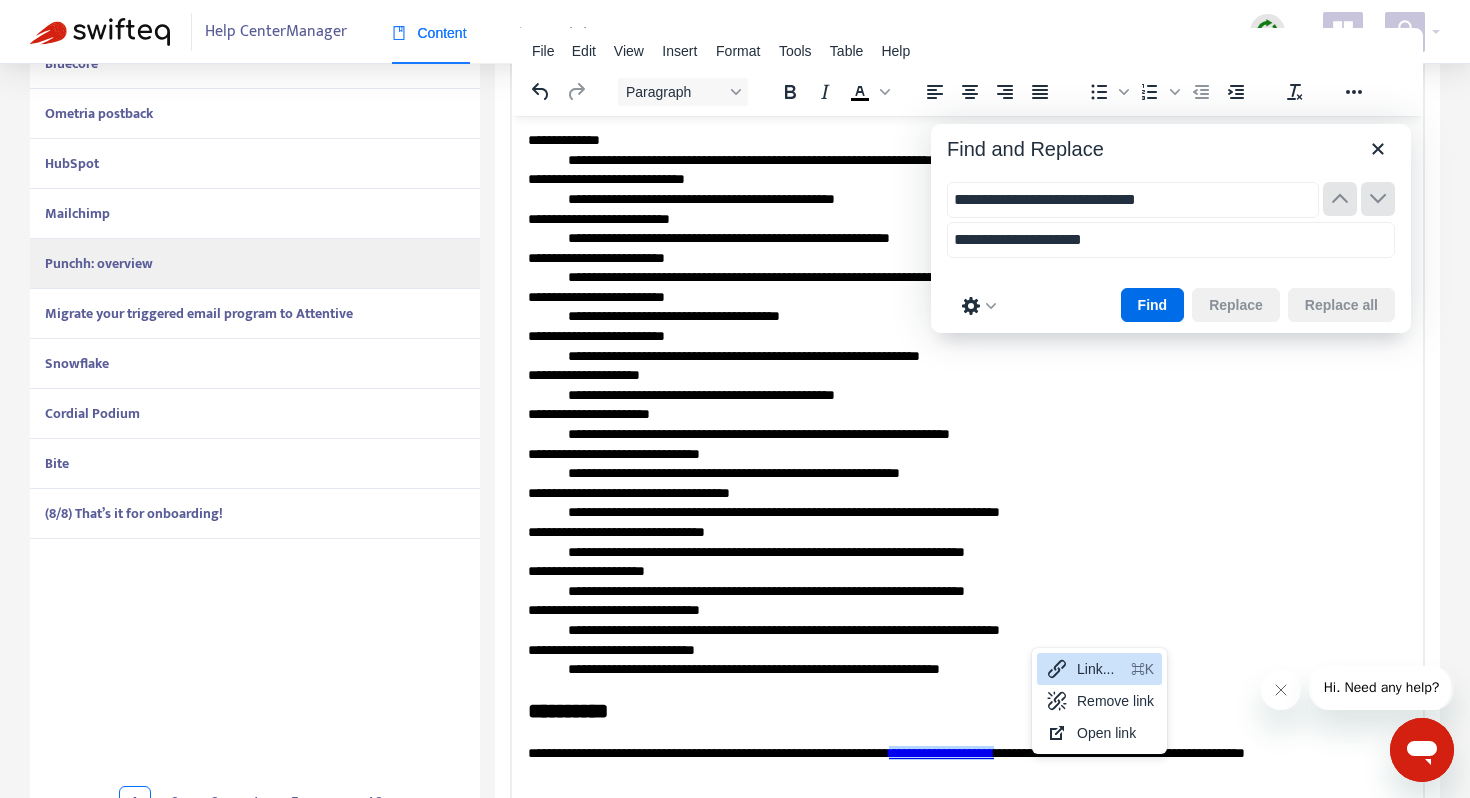 click on "Link... ⌘K" at bounding box center (1099, 669) 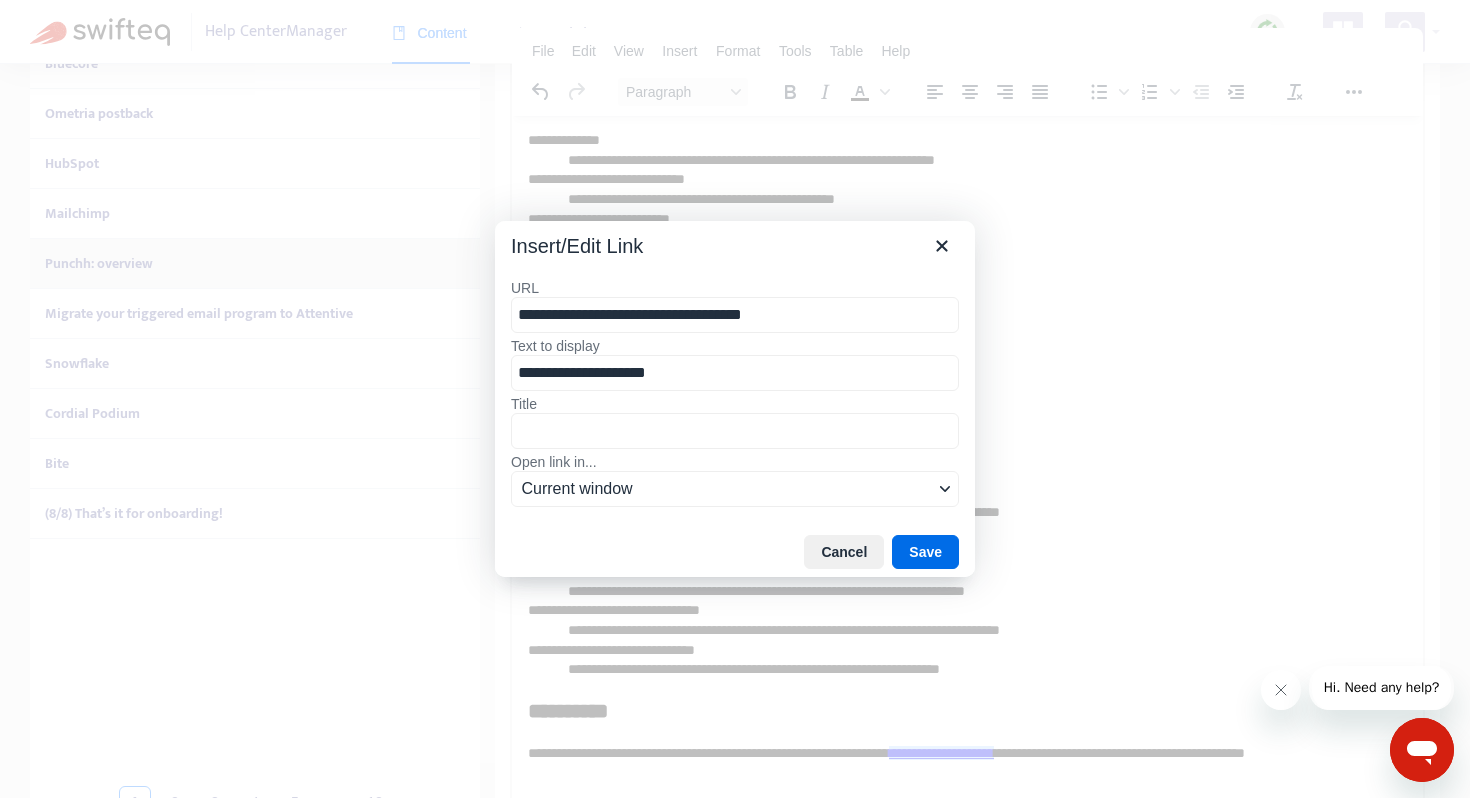 click on "**********" at bounding box center (735, 315) 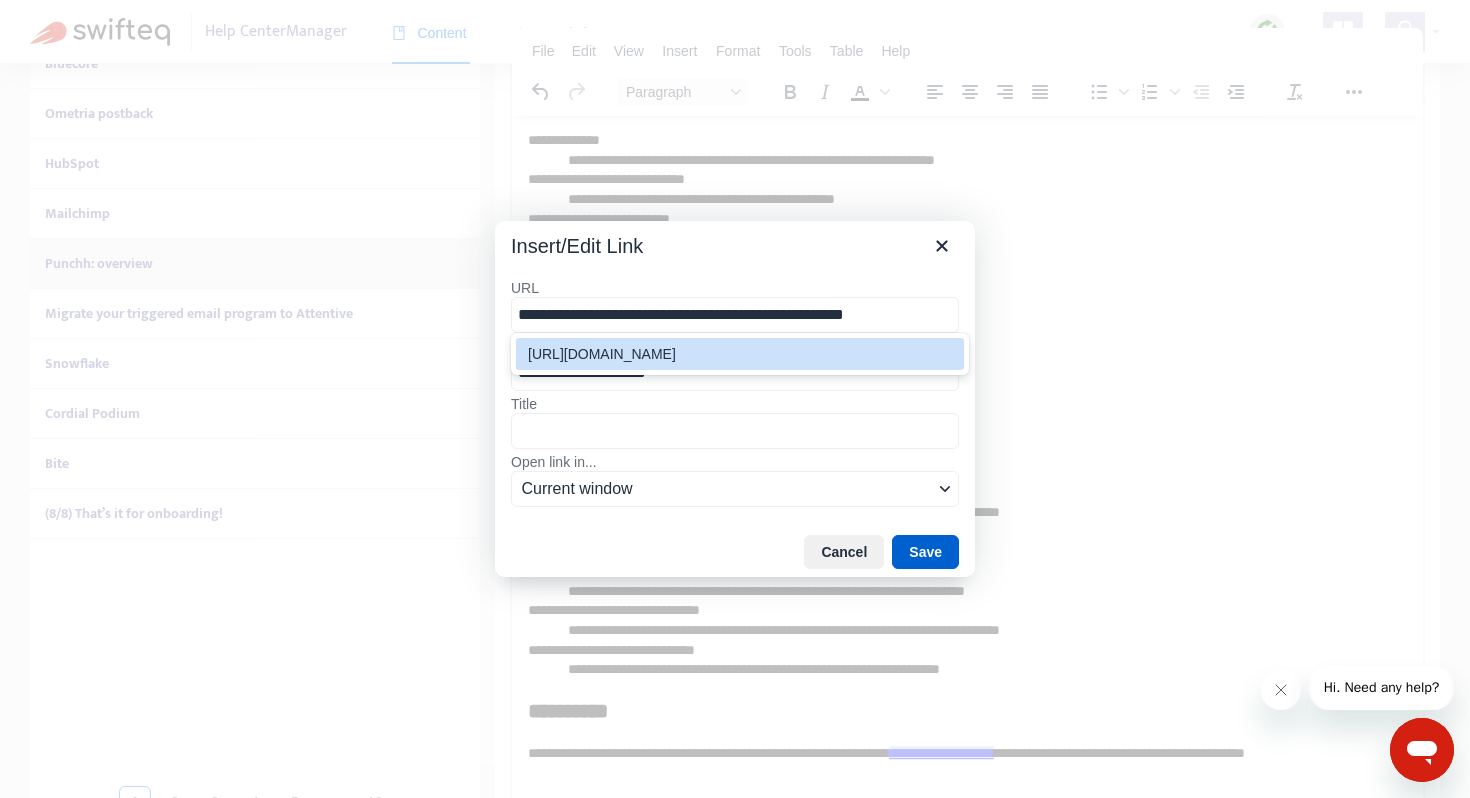 click on "Save" at bounding box center [925, 552] 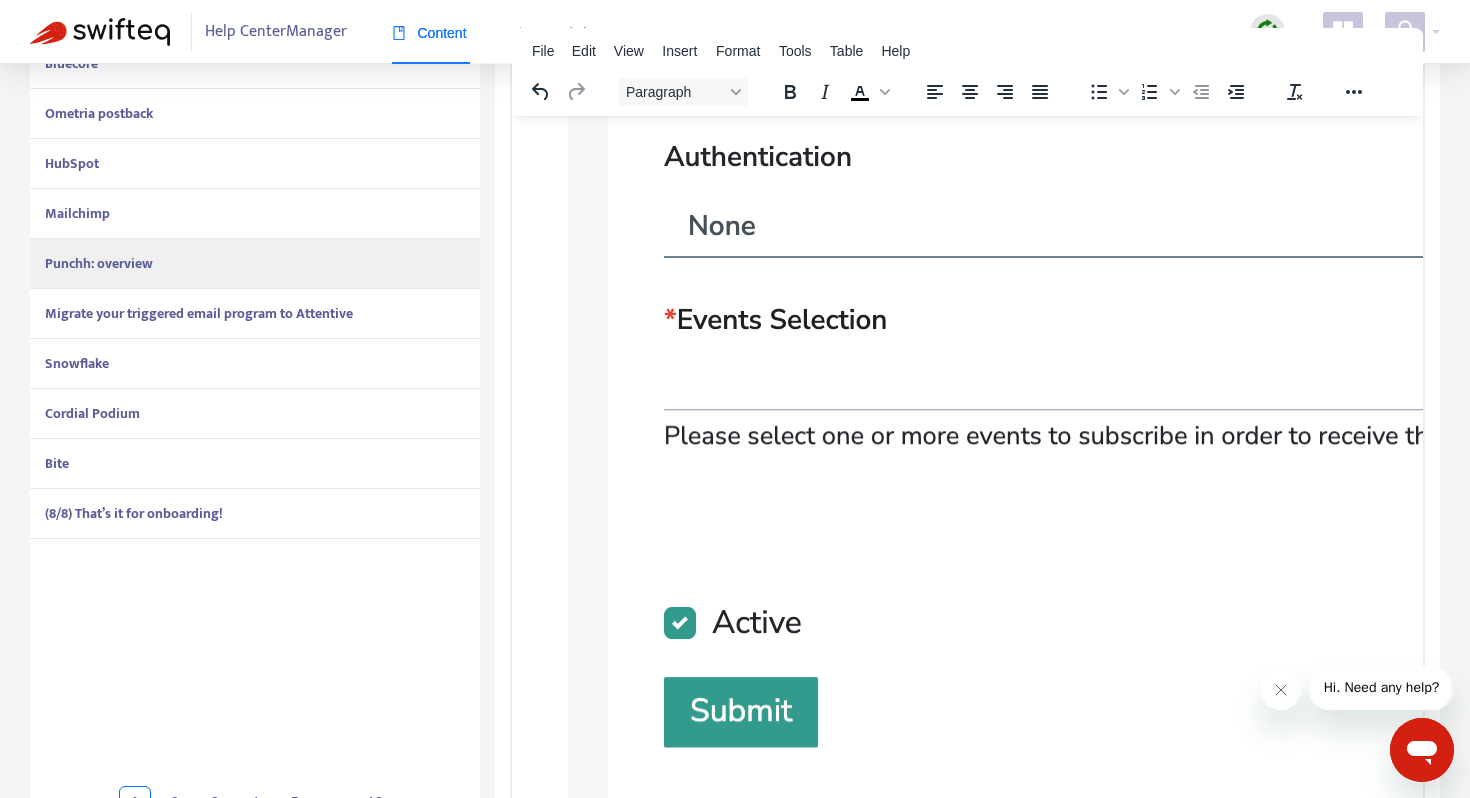 scroll, scrollTop: 0, scrollLeft: 0, axis: both 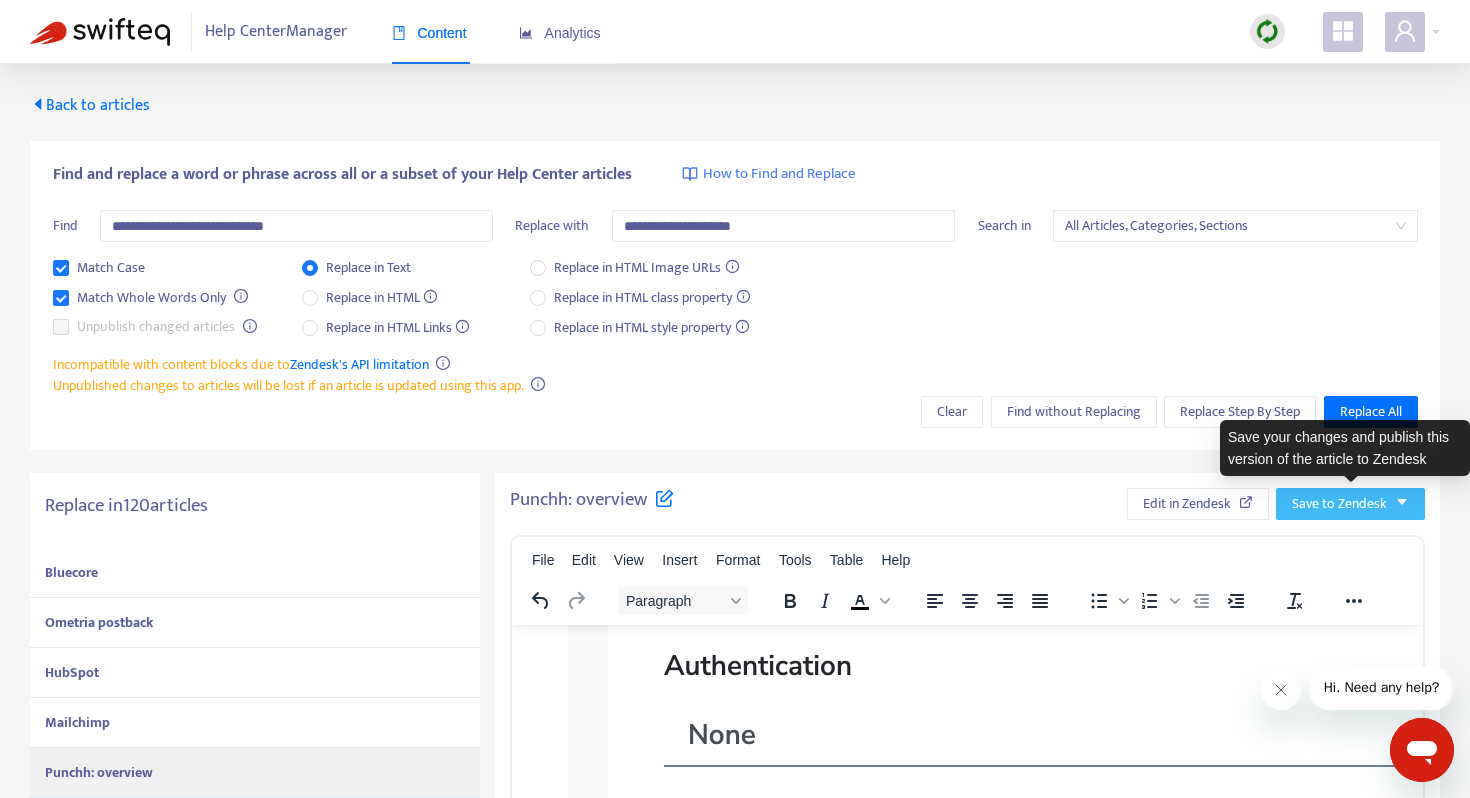 click on "Save to Zendesk" at bounding box center [1339, 504] 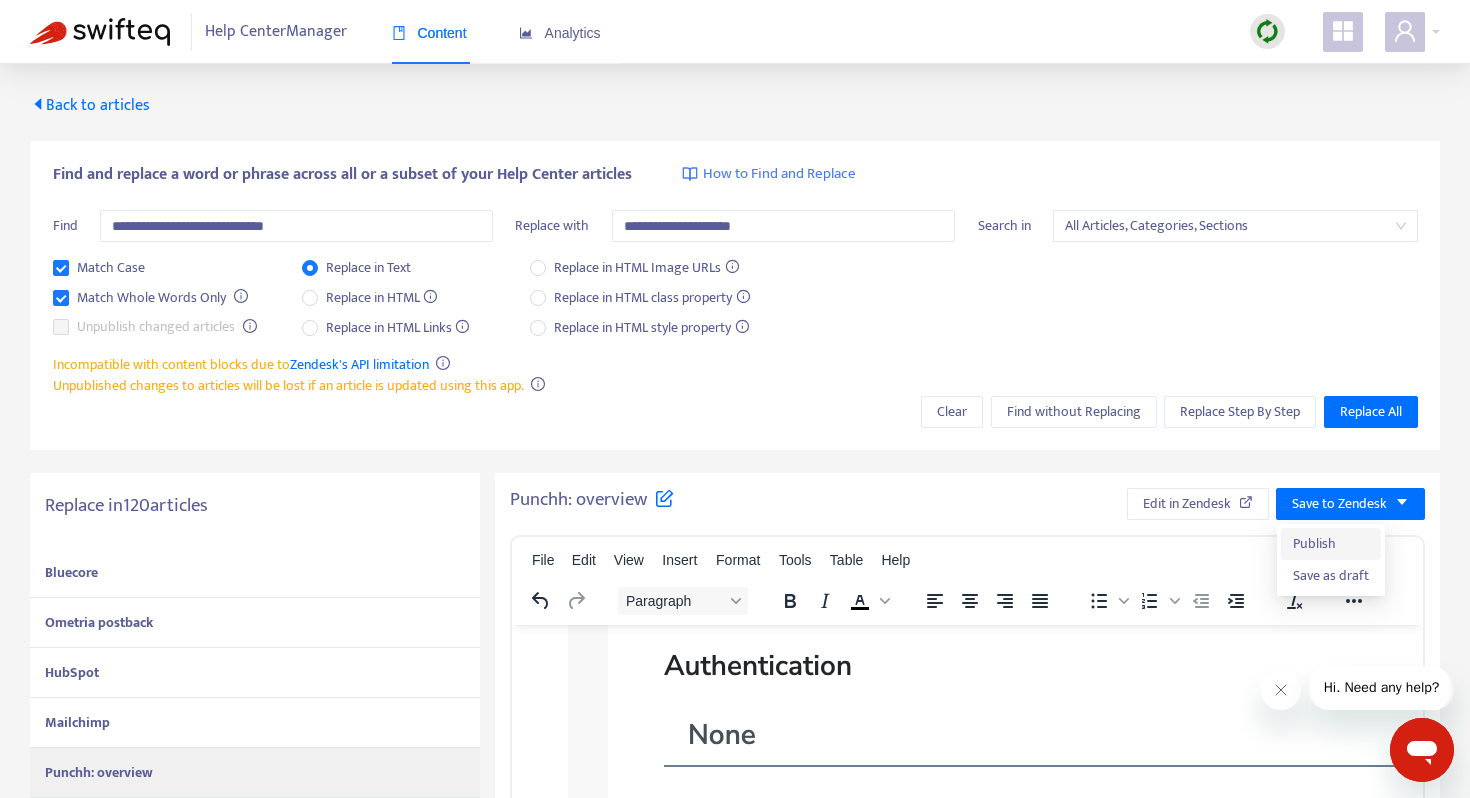 click on "Publish" at bounding box center (1331, 544) 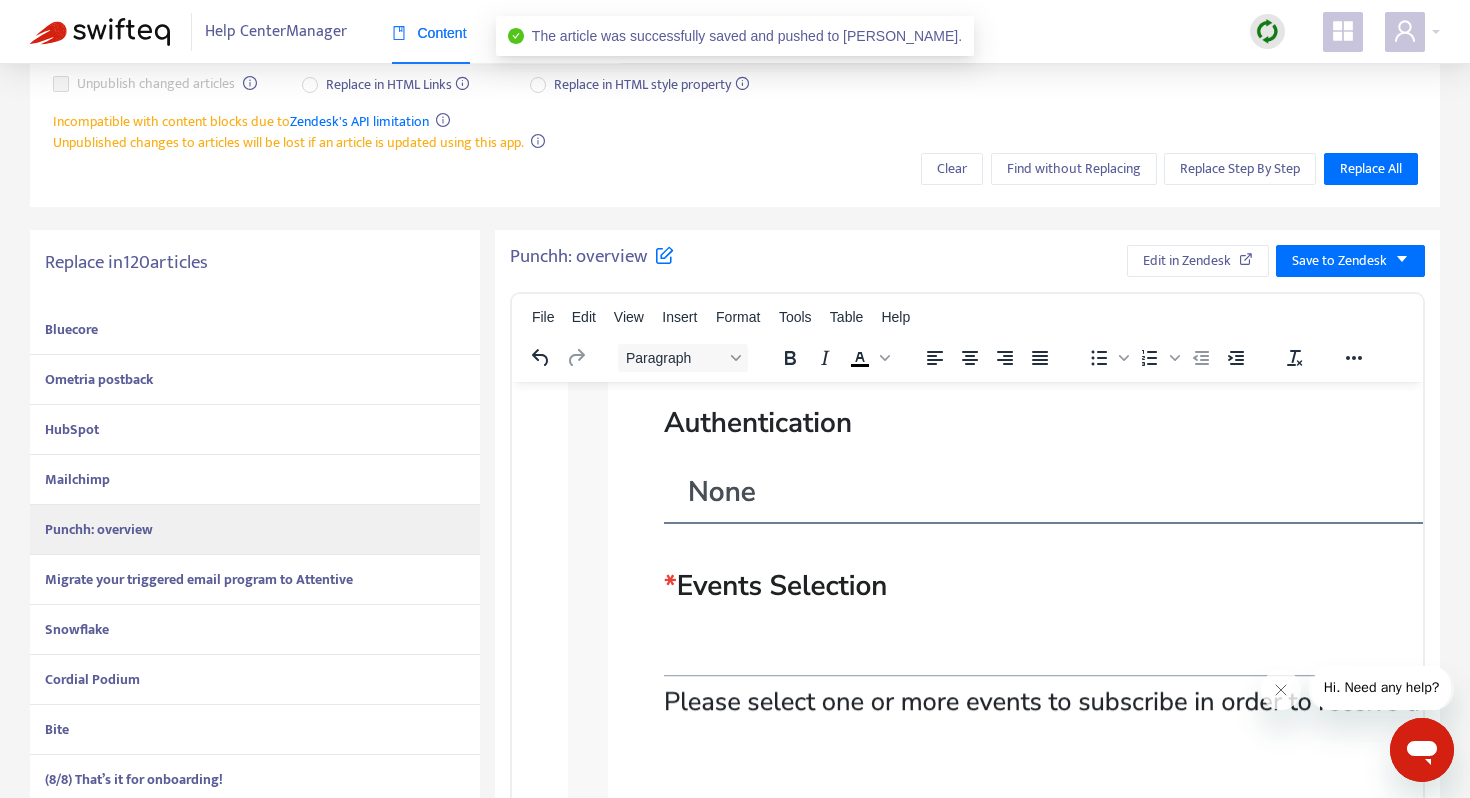 scroll, scrollTop: 281, scrollLeft: 0, axis: vertical 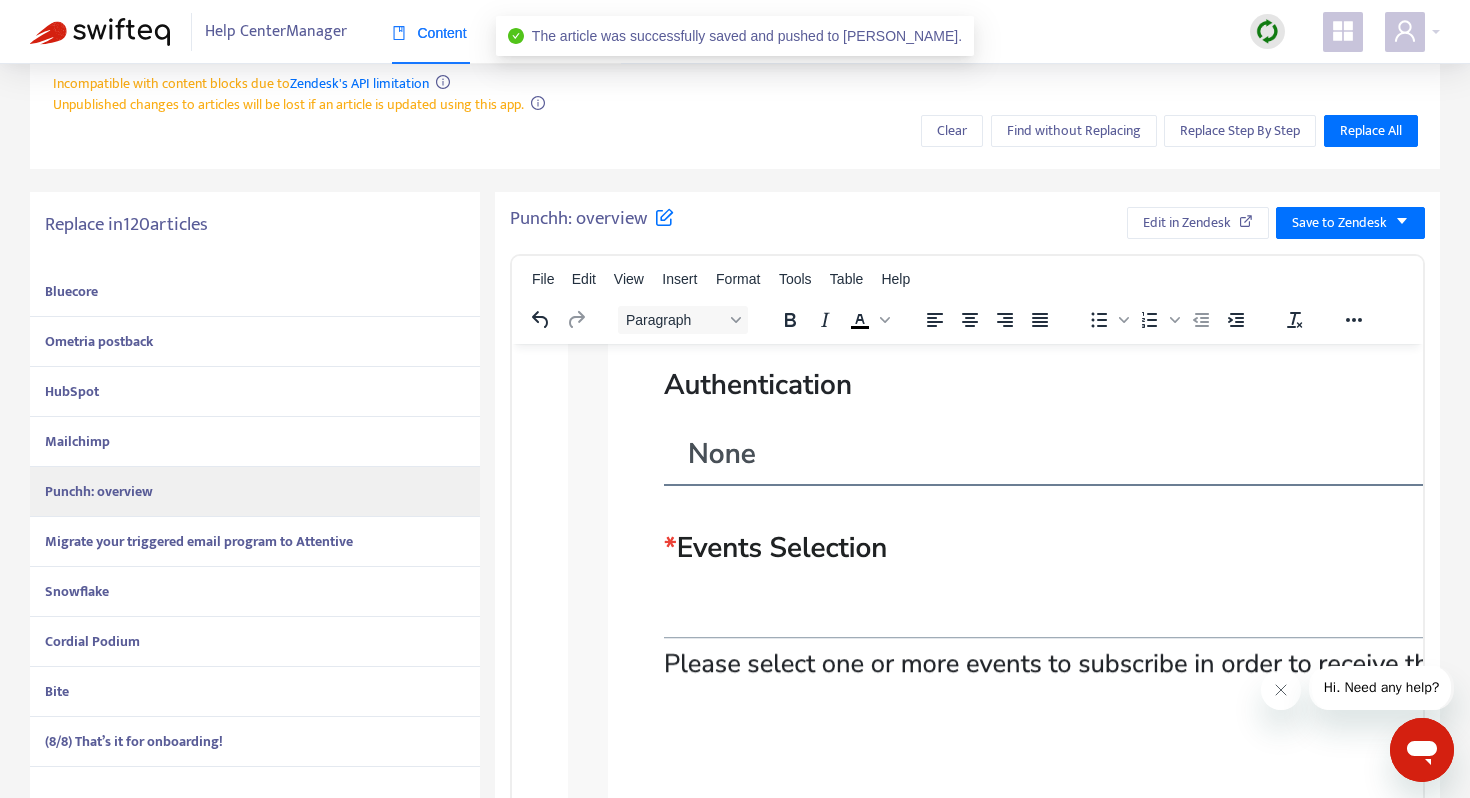 click on "Migrate your triggered email program to Attentive" at bounding box center [199, 541] 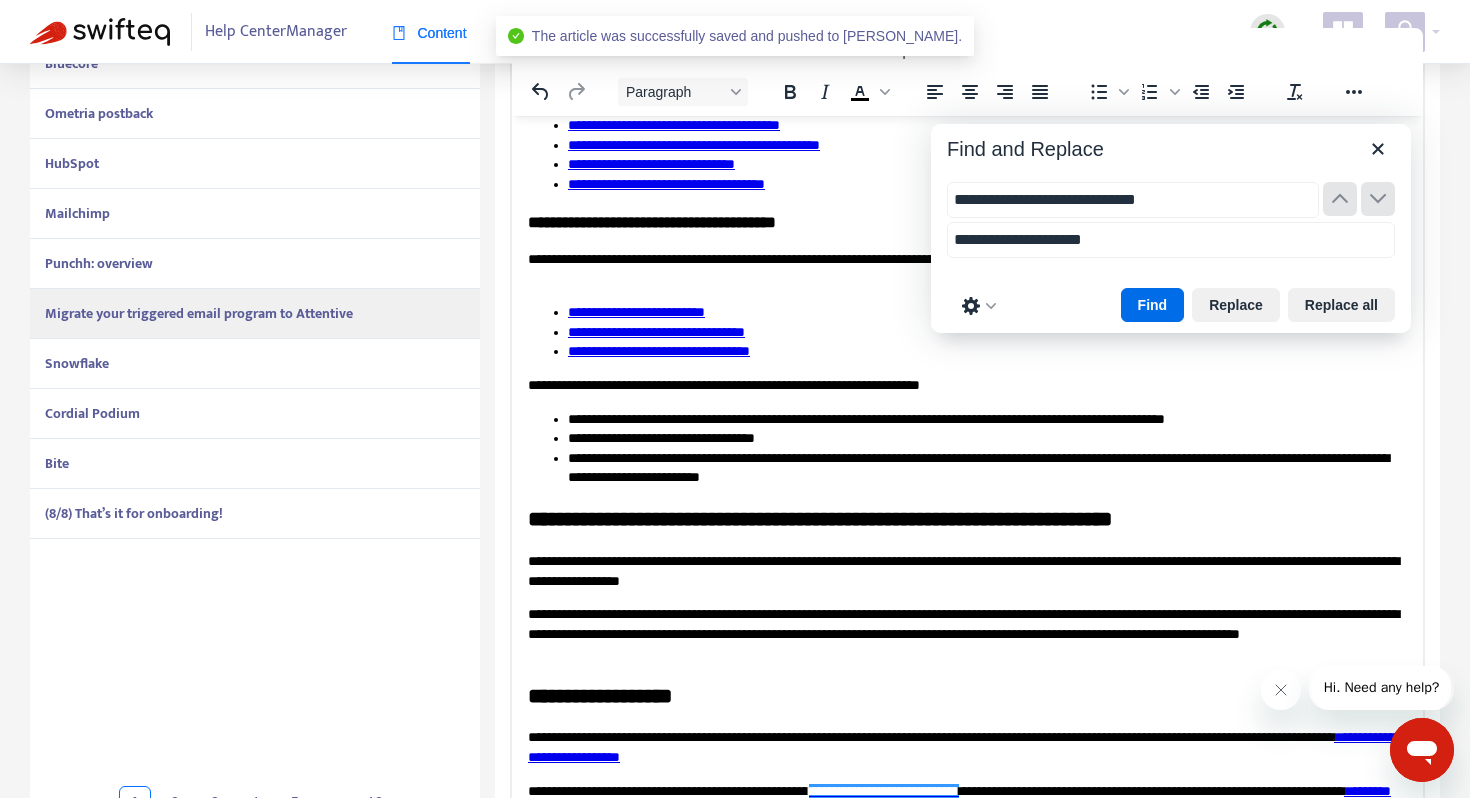 scroll, scrollTop: 509, scrollLeft: 0, axis: vertical 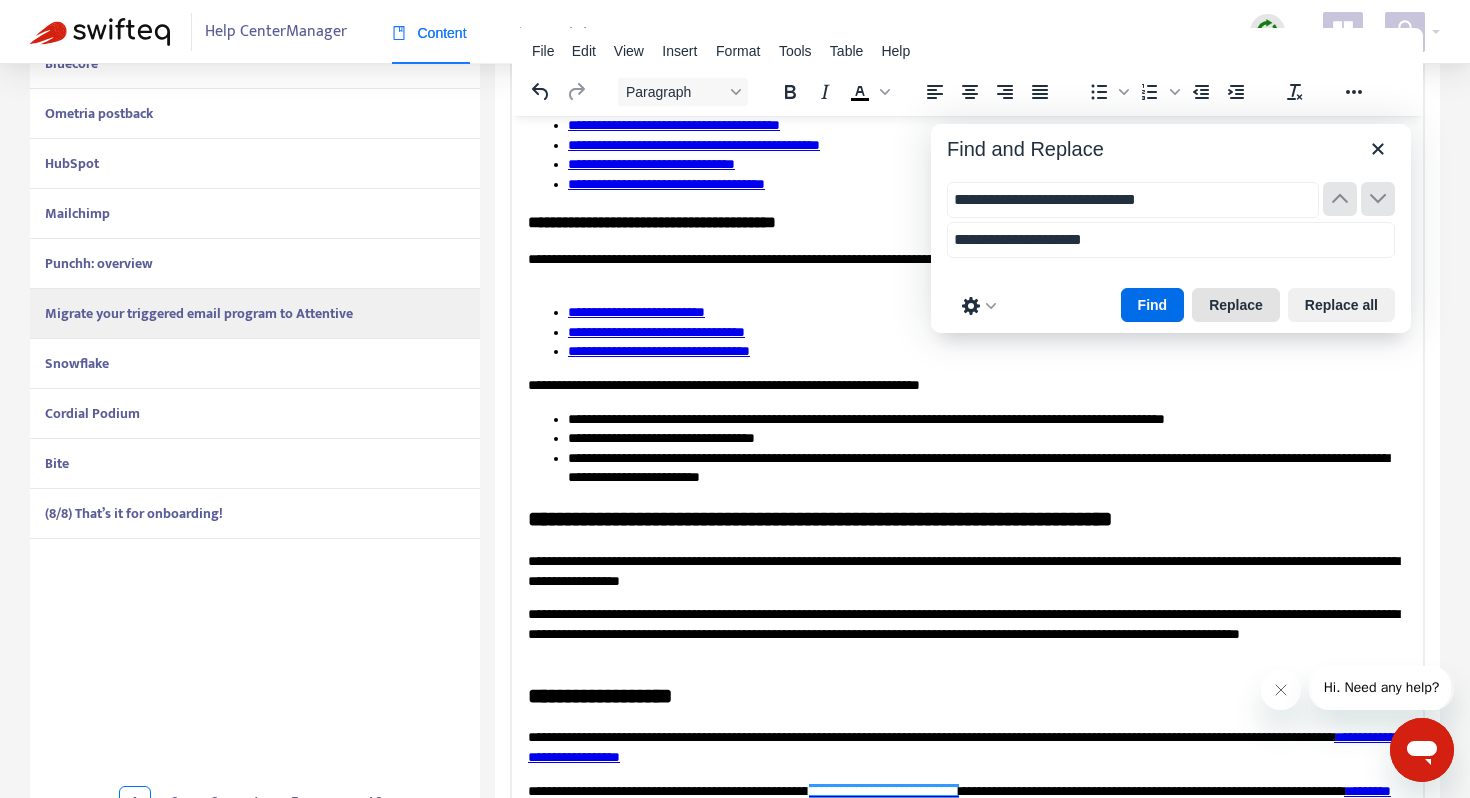 click on "Replace" at bounding box center [1236, 305] 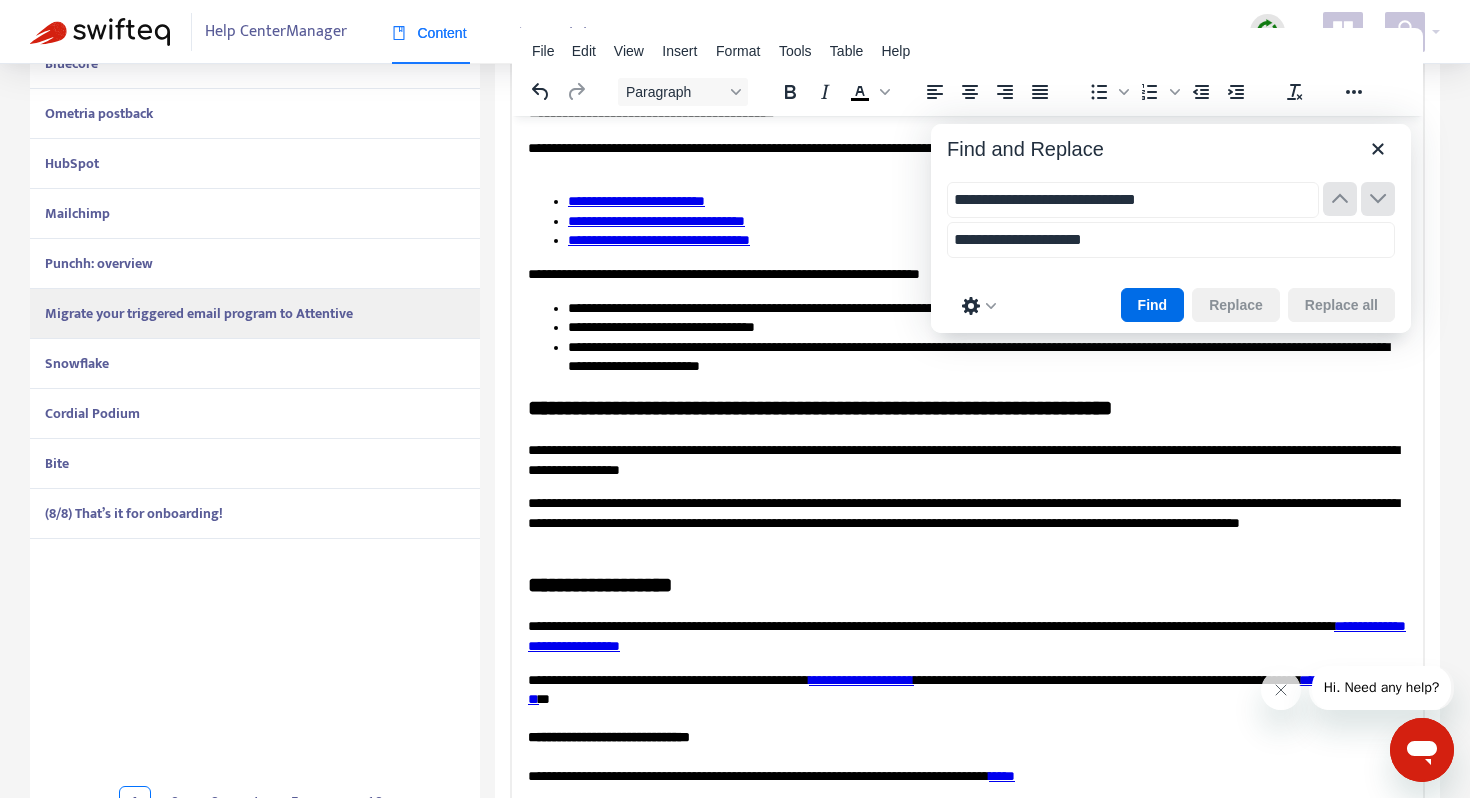 scroll, scrollTop: 3587, scrollLeft: 0, axis: vertical 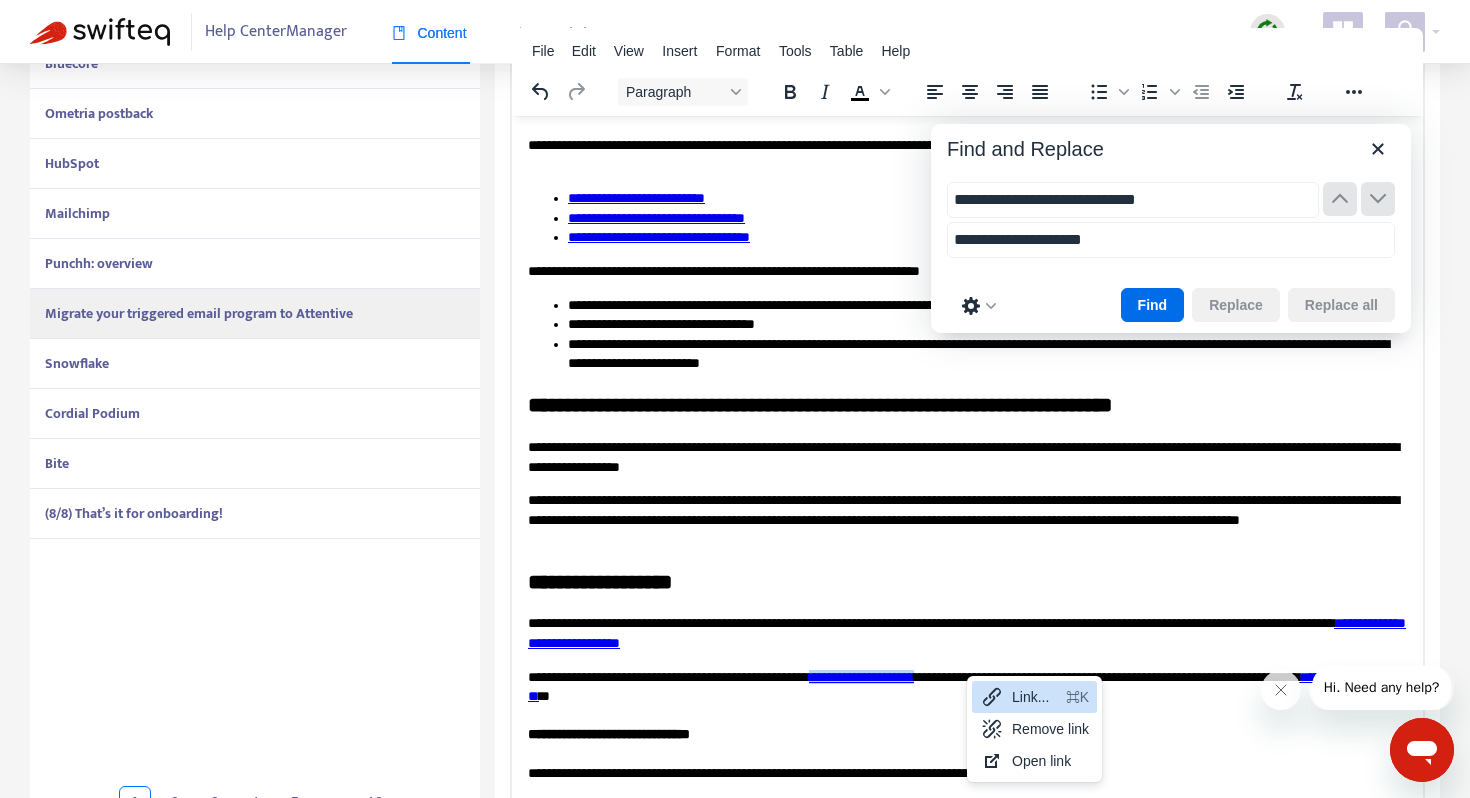 click on "Link... ⌘K" at bounding box center [1034, 697] 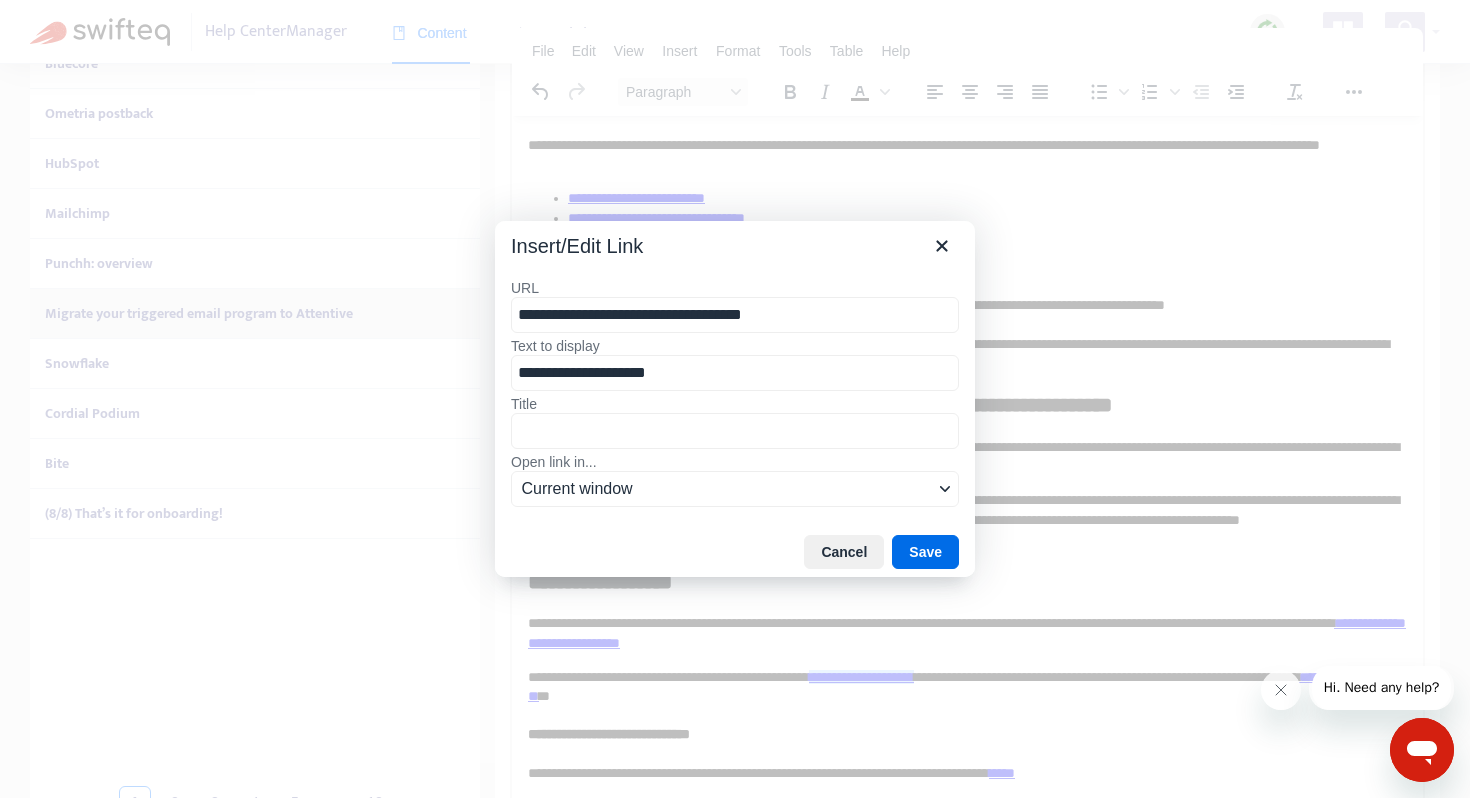 click on "**********" at bounding box center [735, 315] 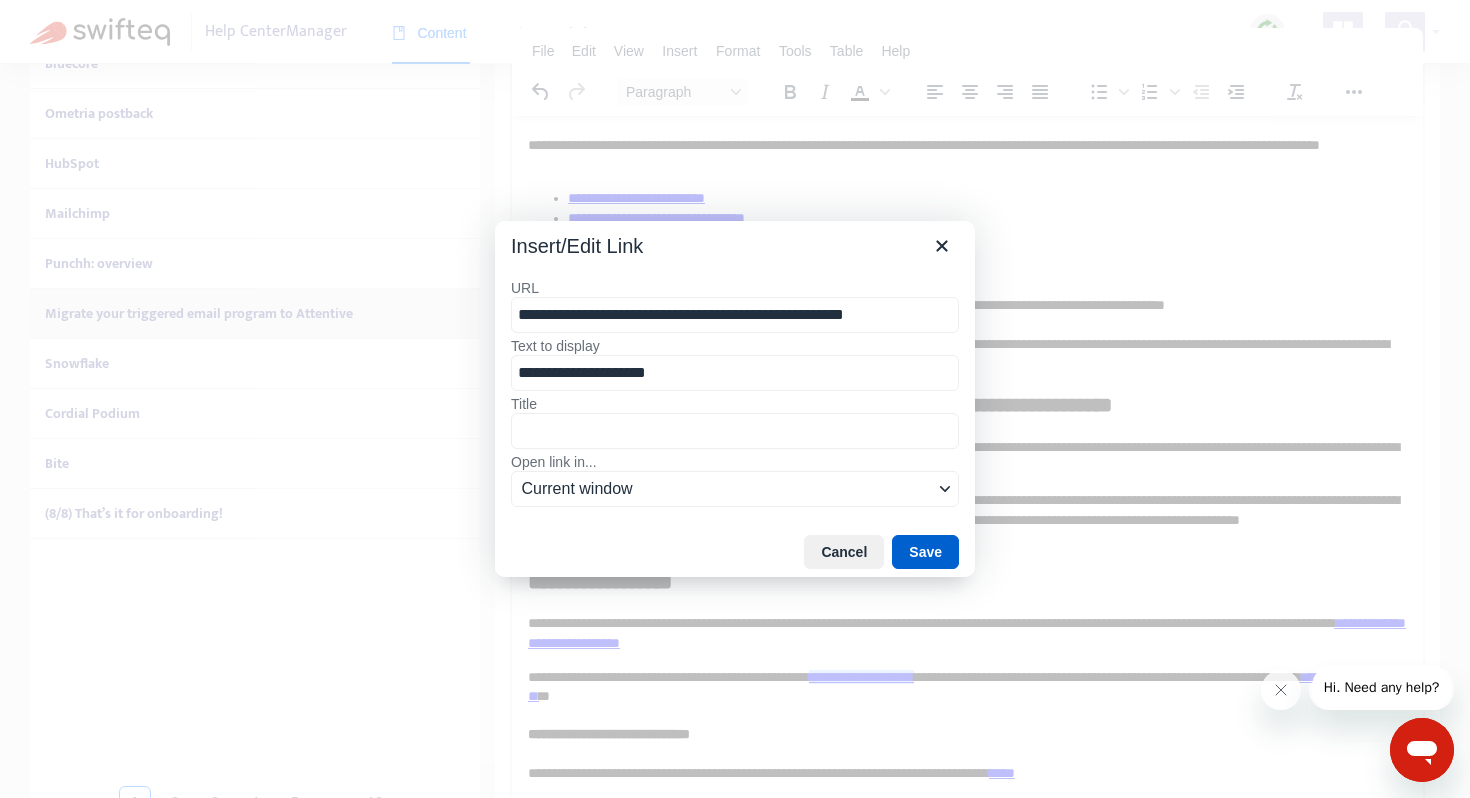click on "Save" at bounding box center (925, 552) 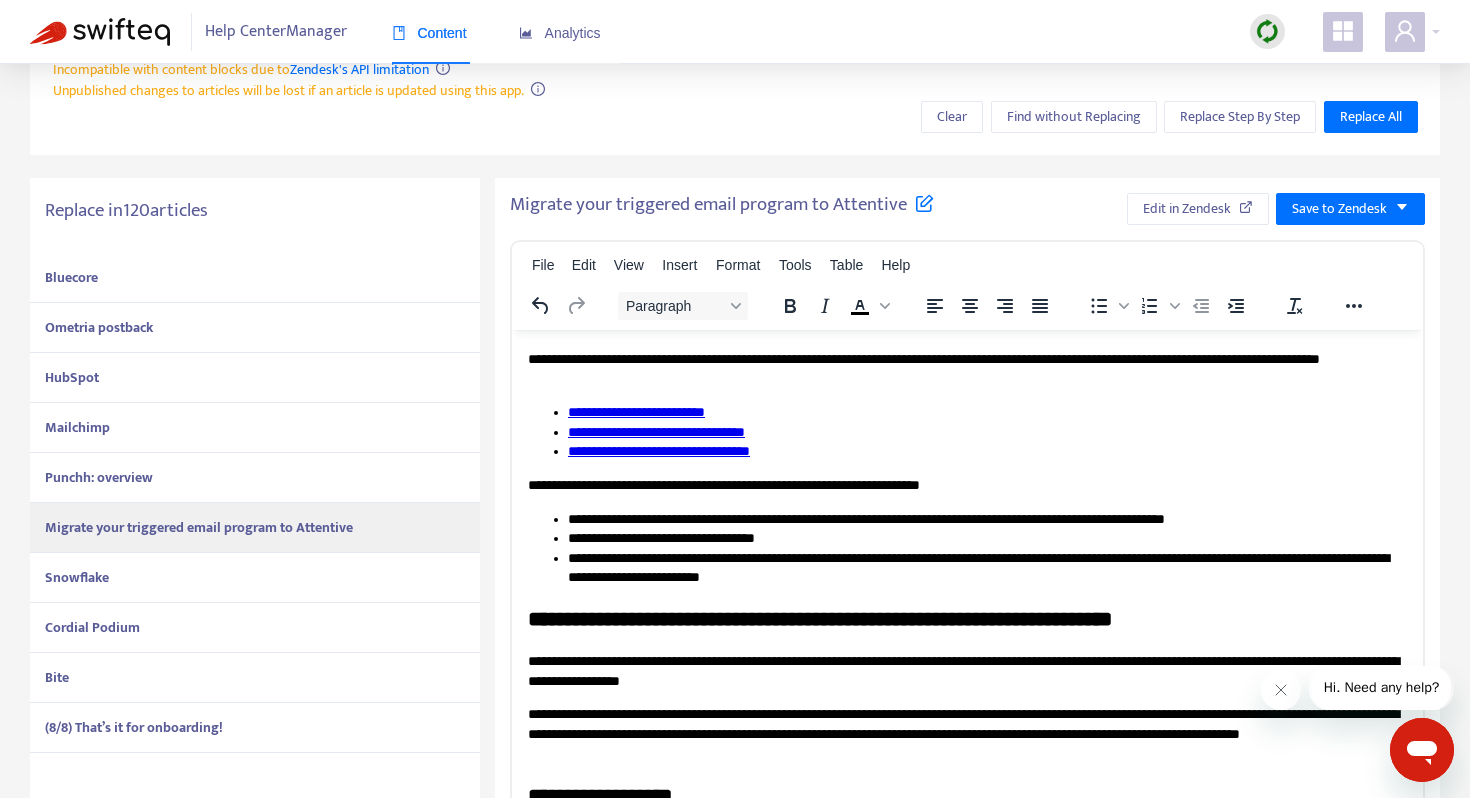 scroll, scrollTop: 0, scrollLeft: 0, axis: both 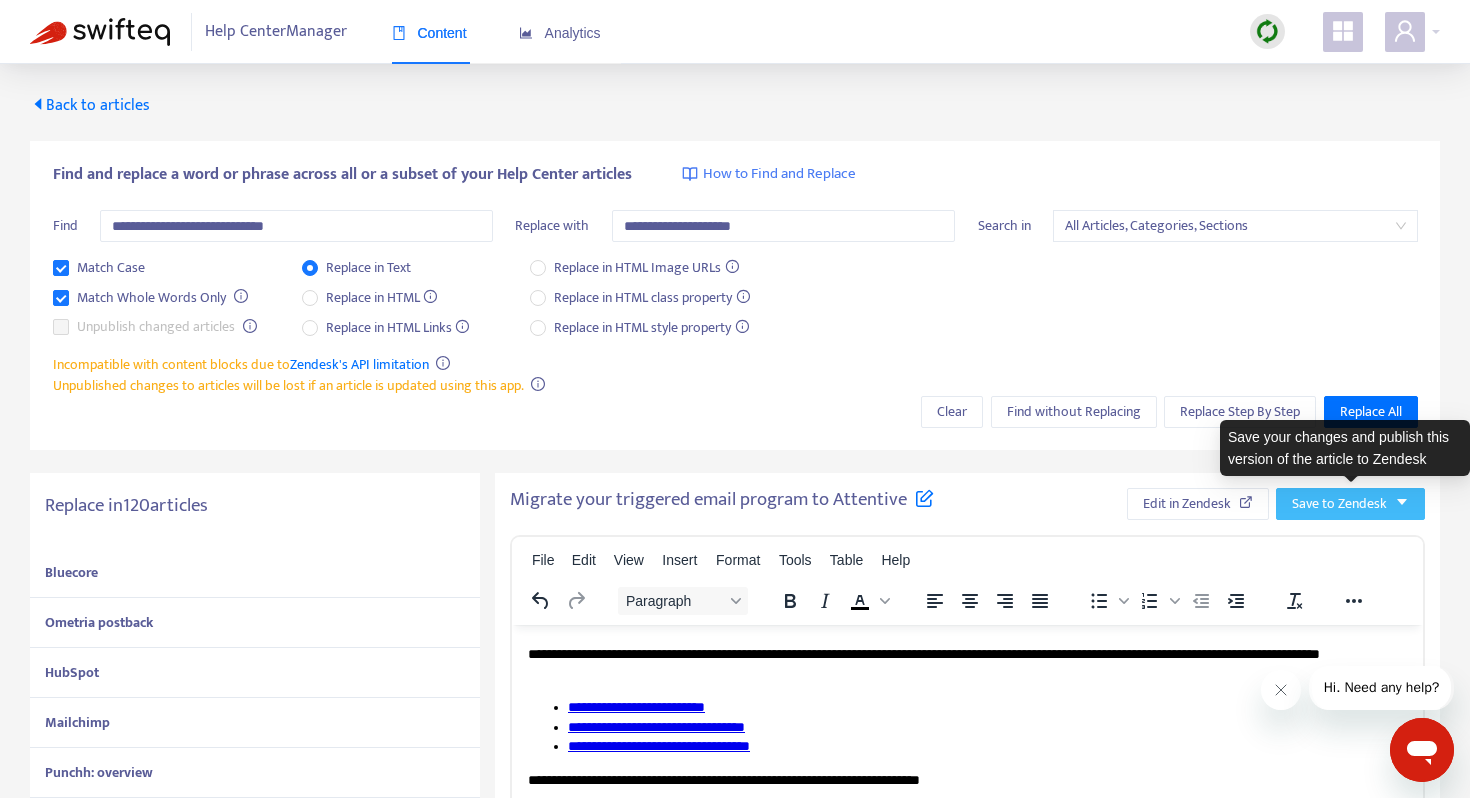 click on "Save to Zendesk" at bounding box center (1339, 504) 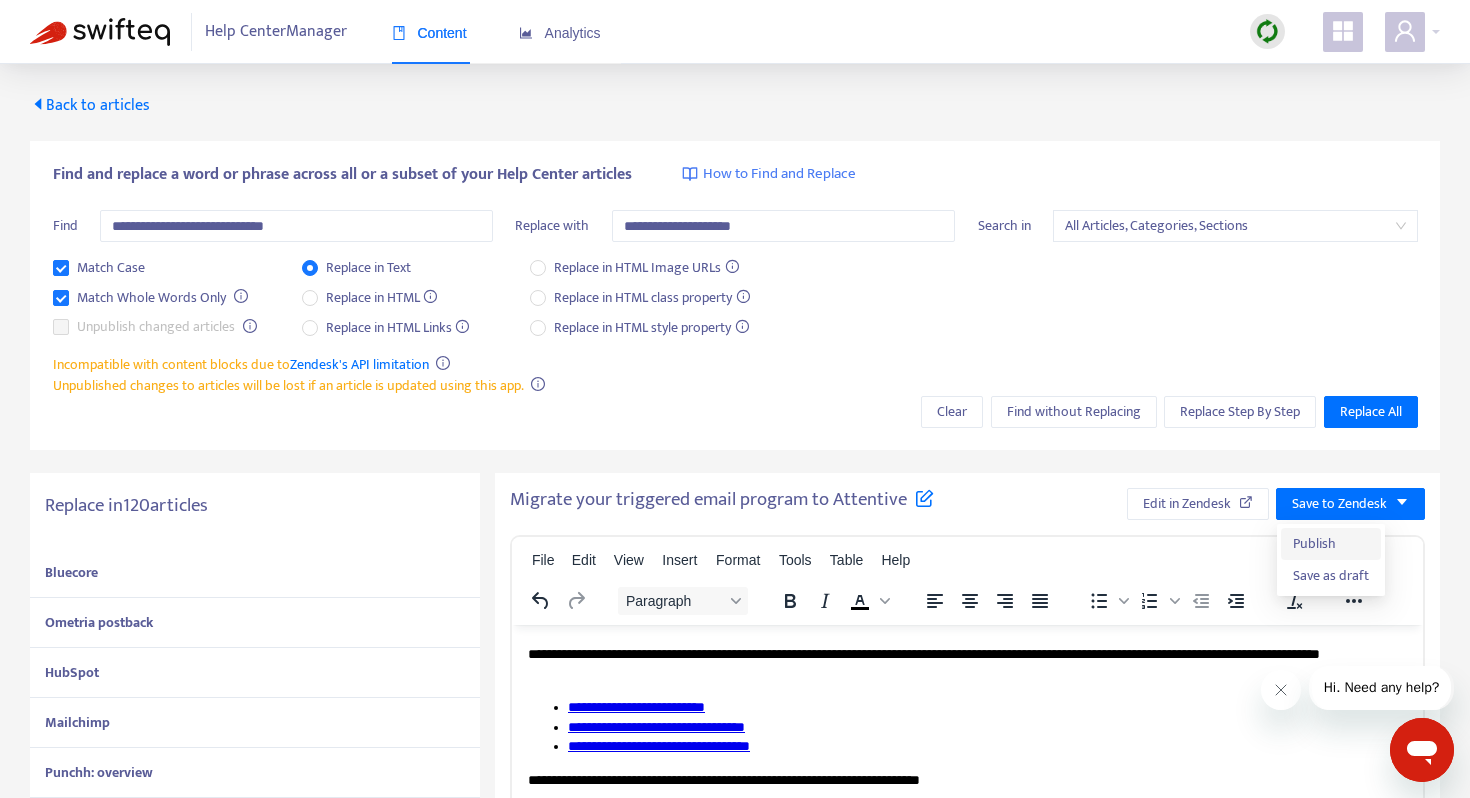 click on "Publish" at bounding box center [1331, 544] 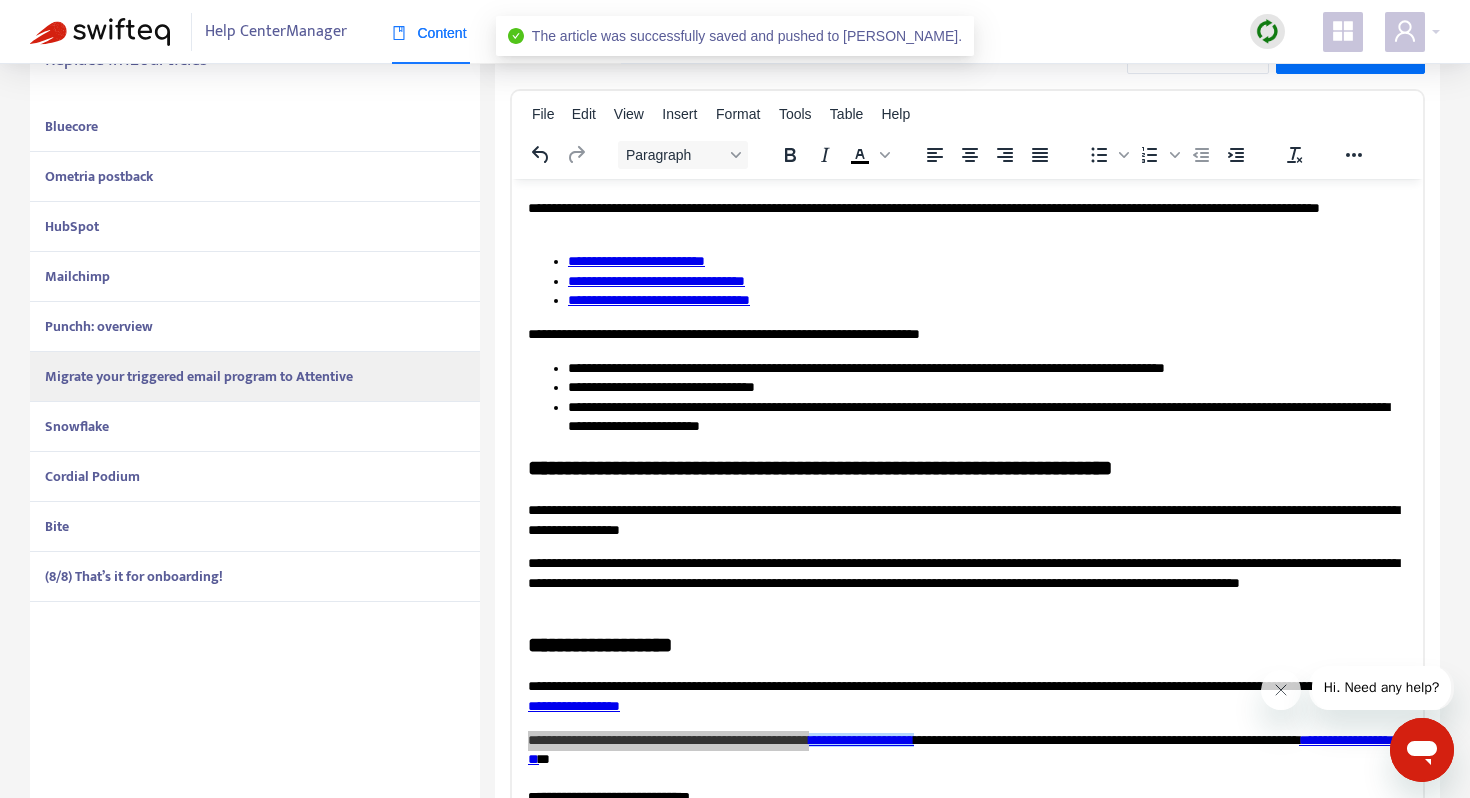 scroll, scrollTop: 452, scrollLeft: 0, axis: vertical 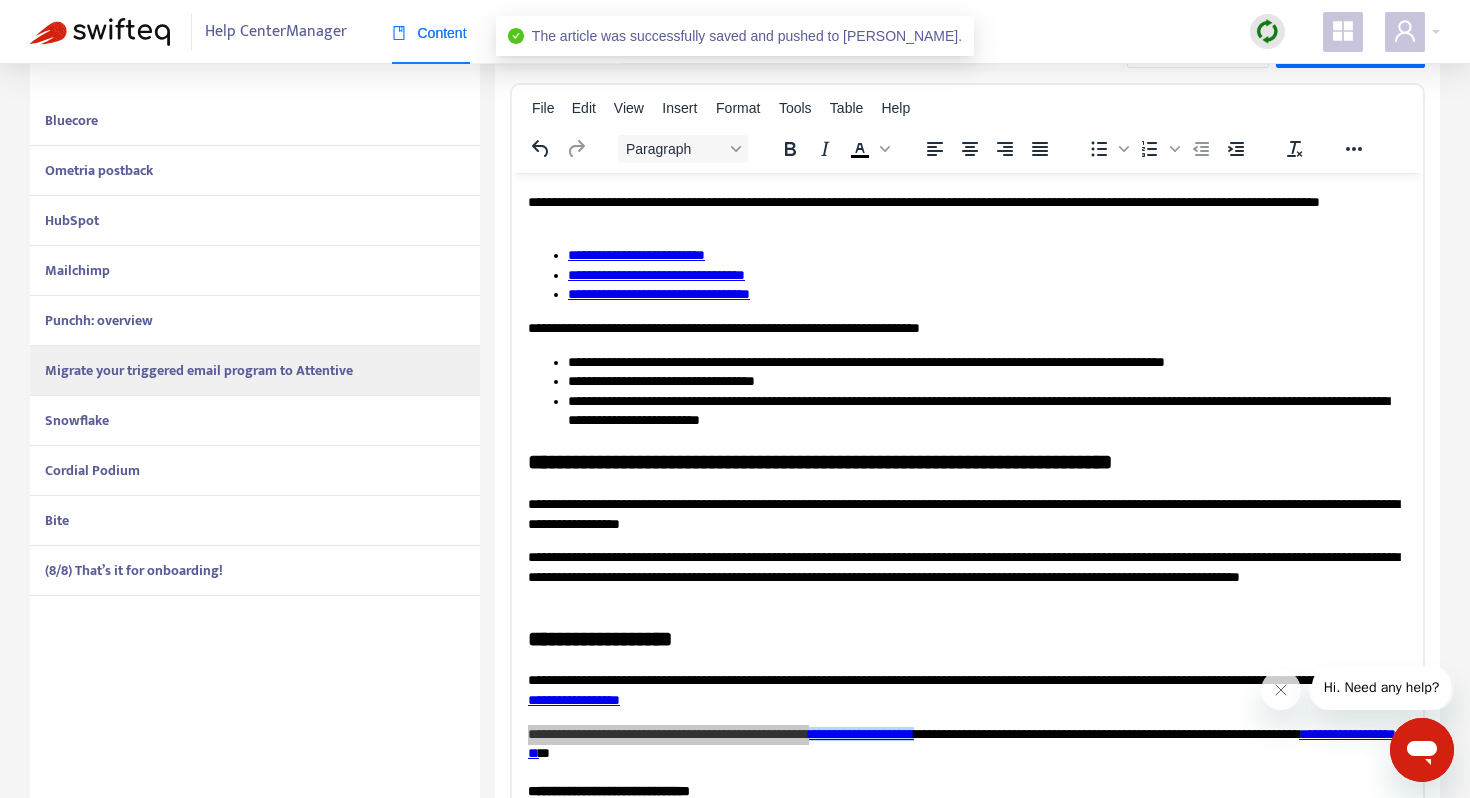 click on "Snowflake" at bounding box center [255, 421] 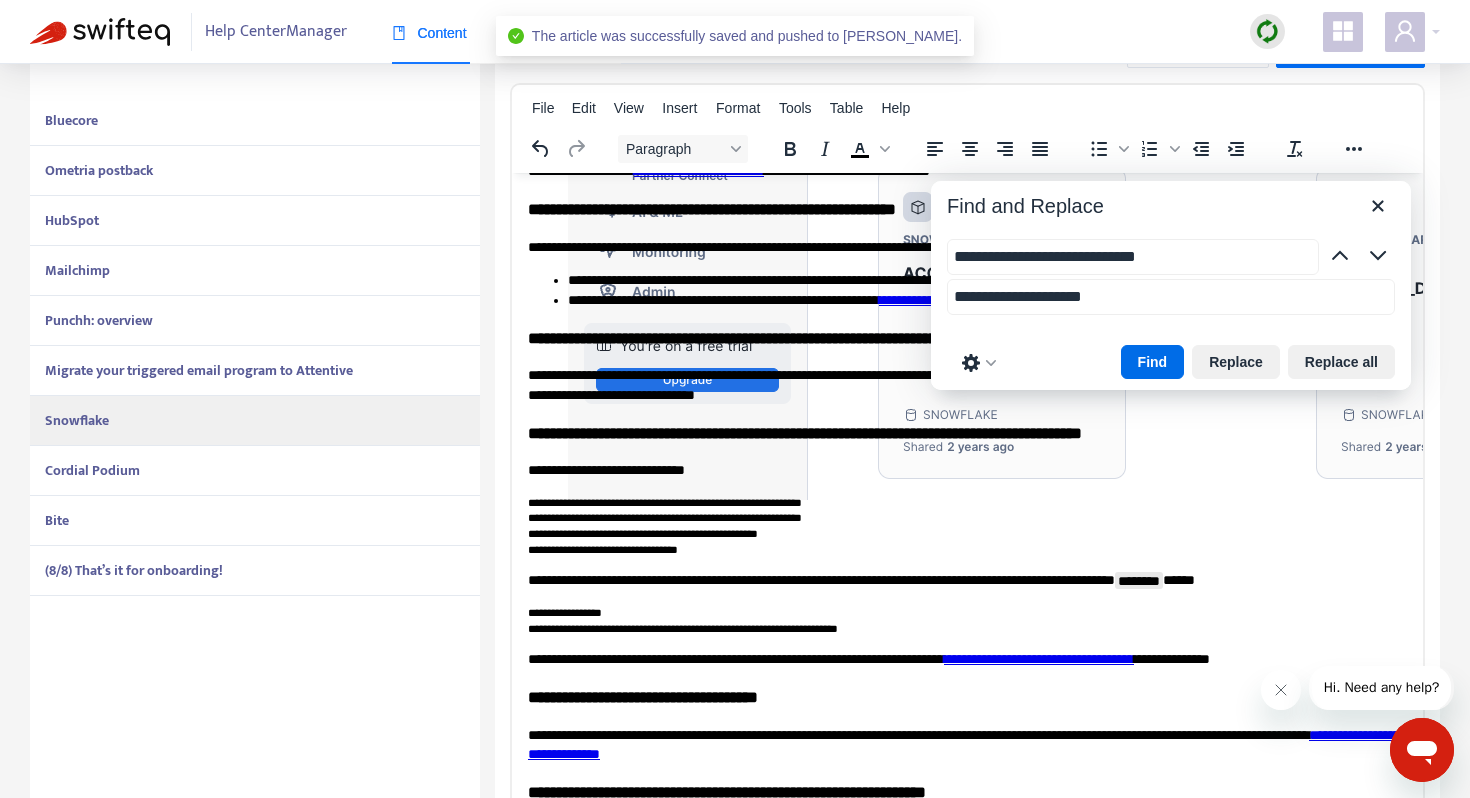 scroll, scrollTop: 426, scrollLeft: 0, axis: vertical 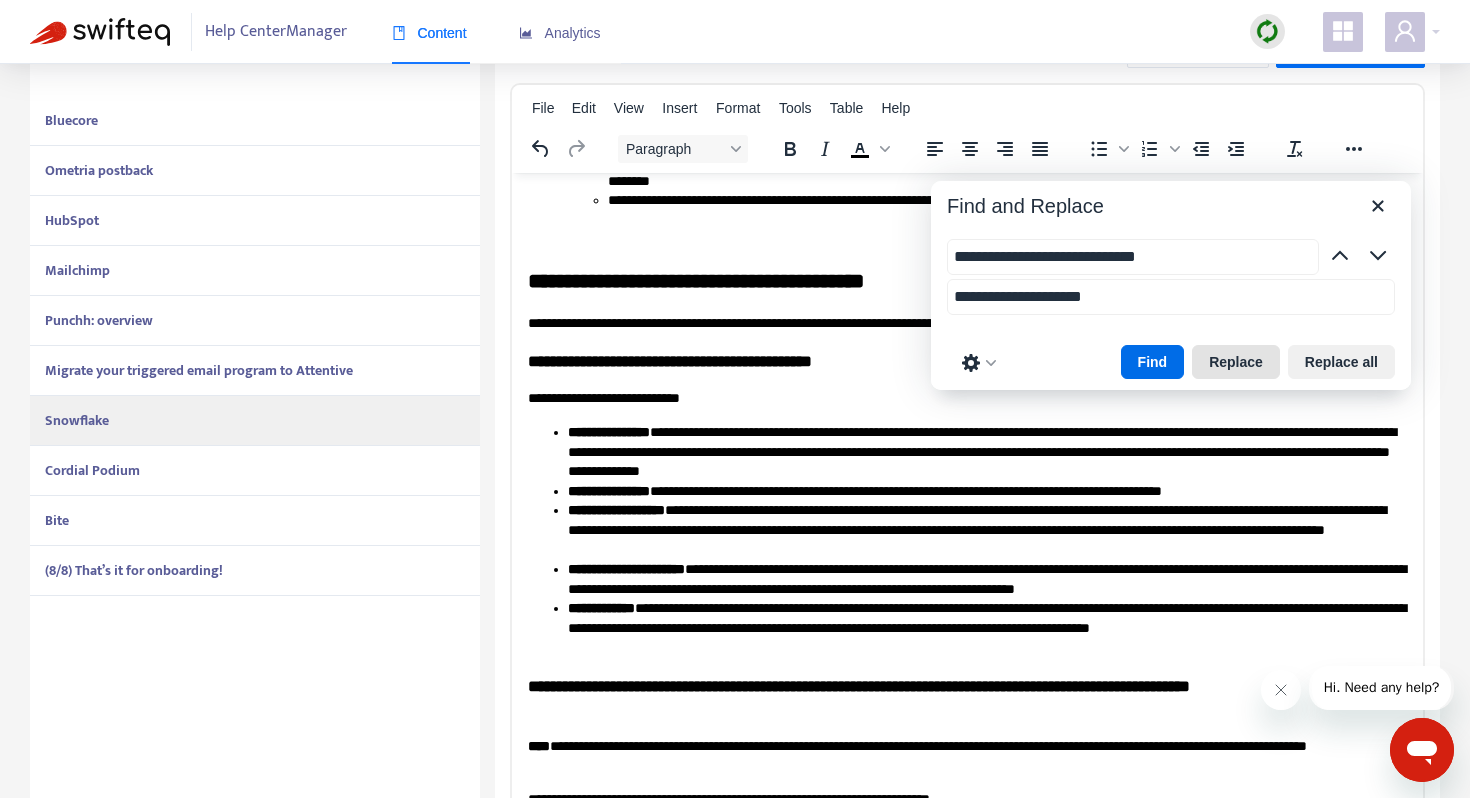 click on "Replace" at bounding box center (1236, 362) 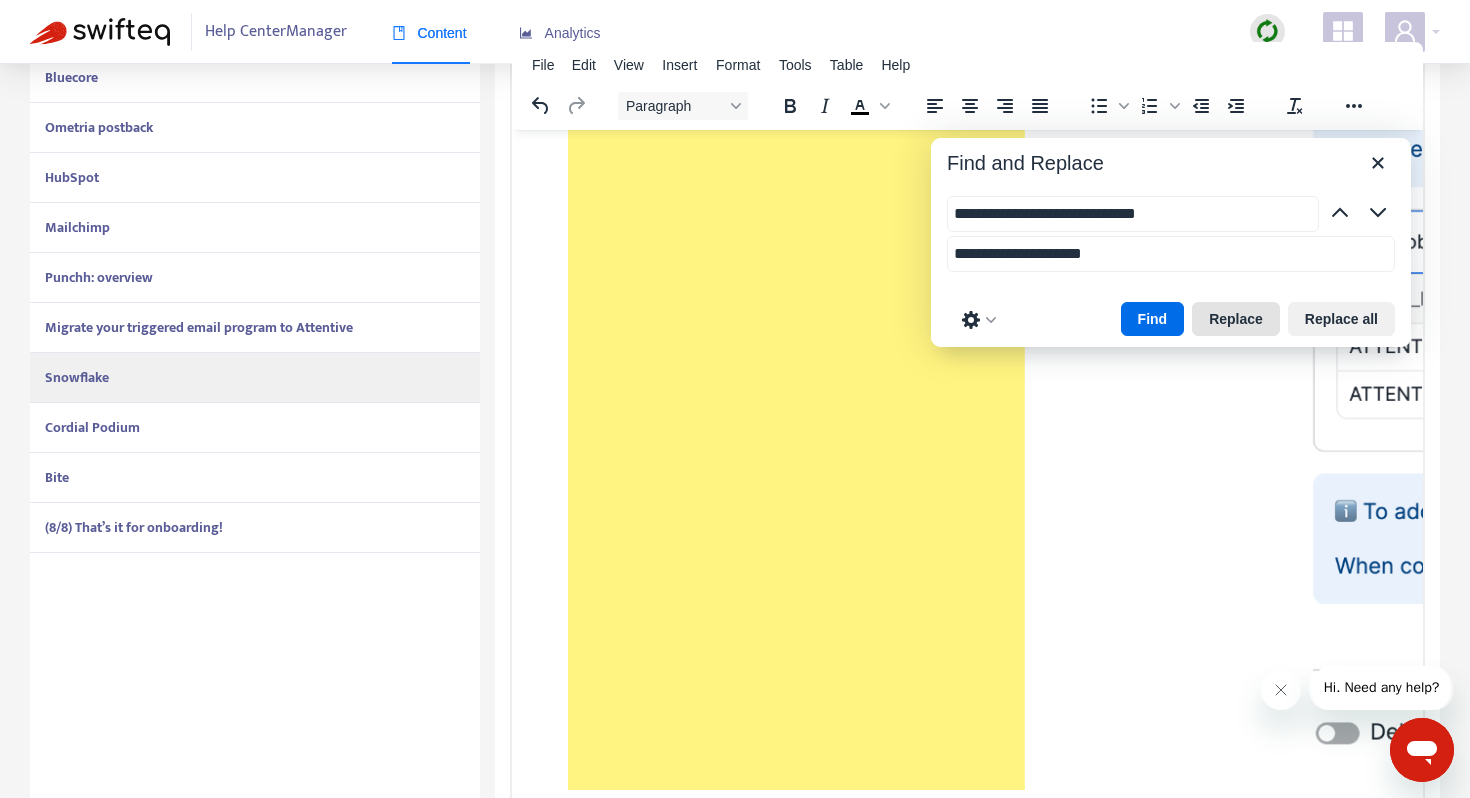 scroll, scrollTop: 509, scrollLeft: 0, axis: vertical 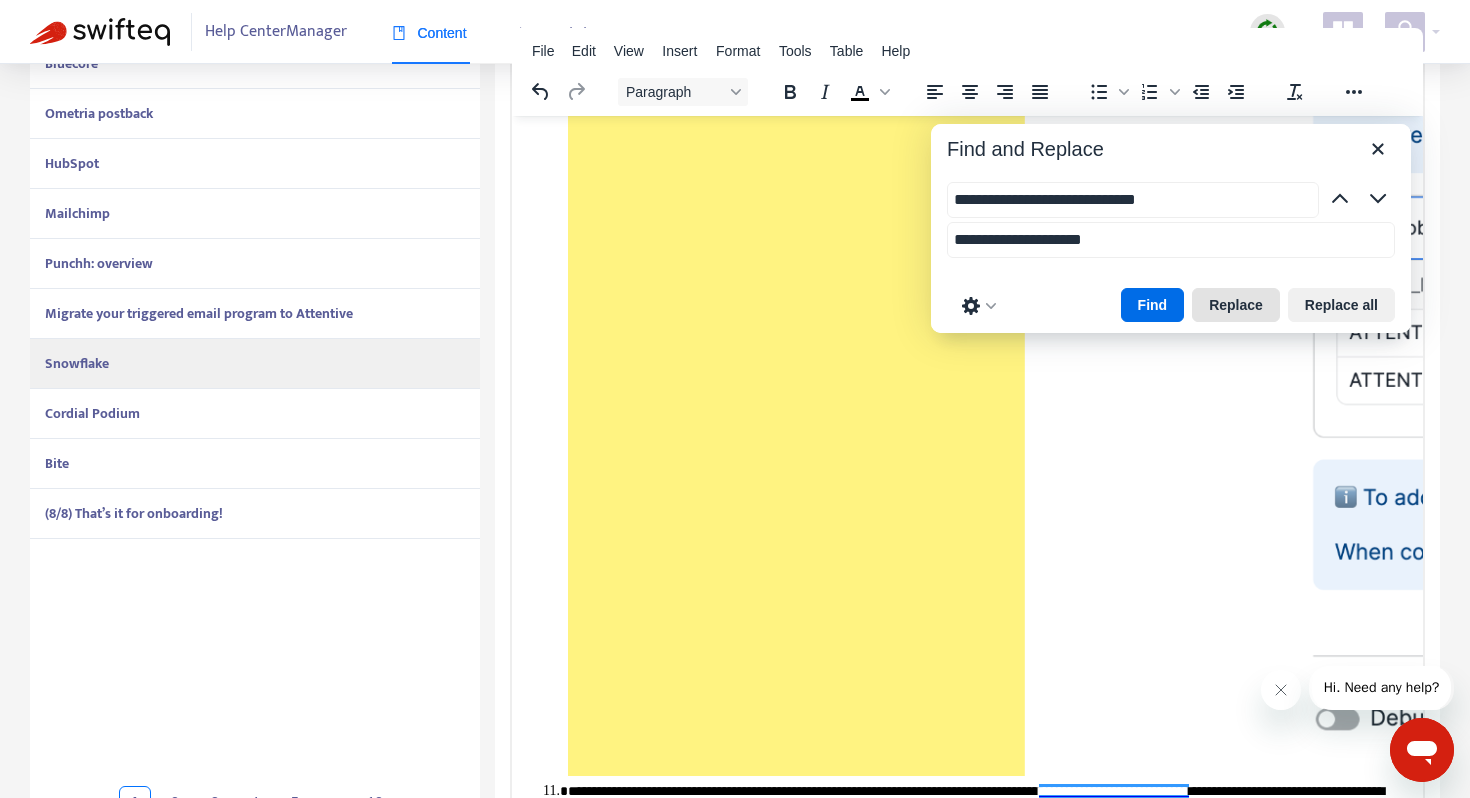 click on "Replace" at bounding box center [1236, 305] 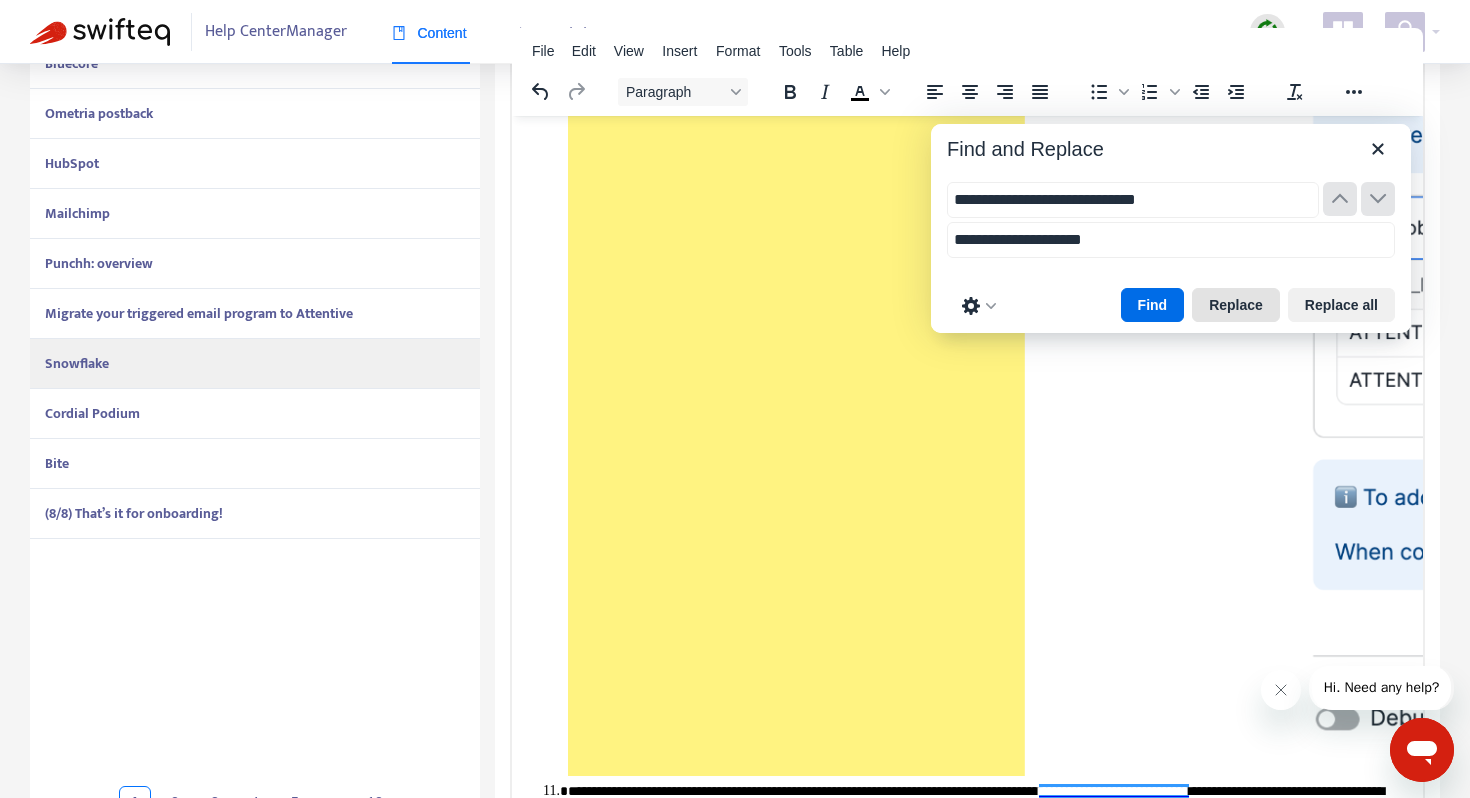 scroll, scrollTop: 12045, scrollLeft: 0, axis: vertical 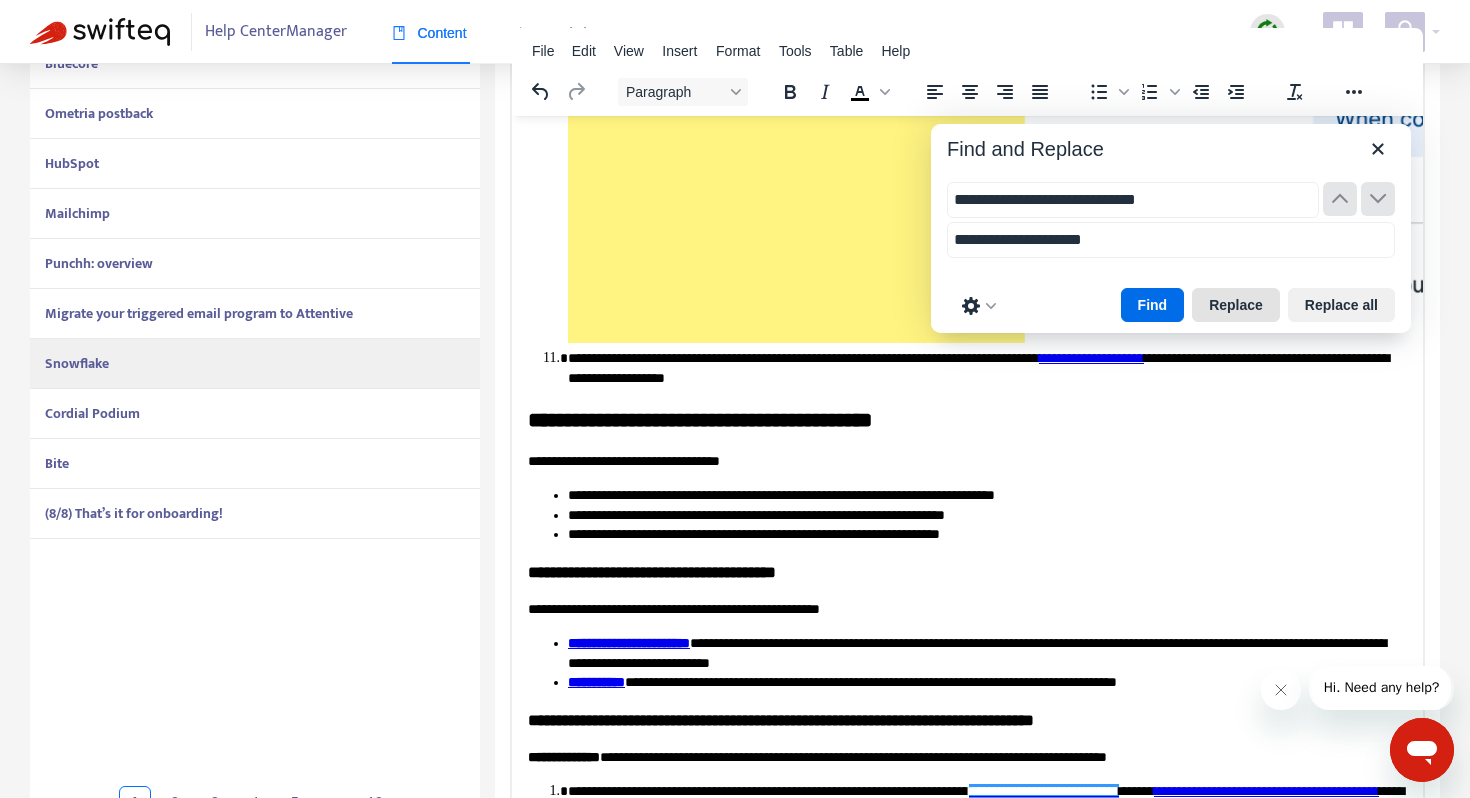 click on "Replace" at bounding box center [1236, 305] 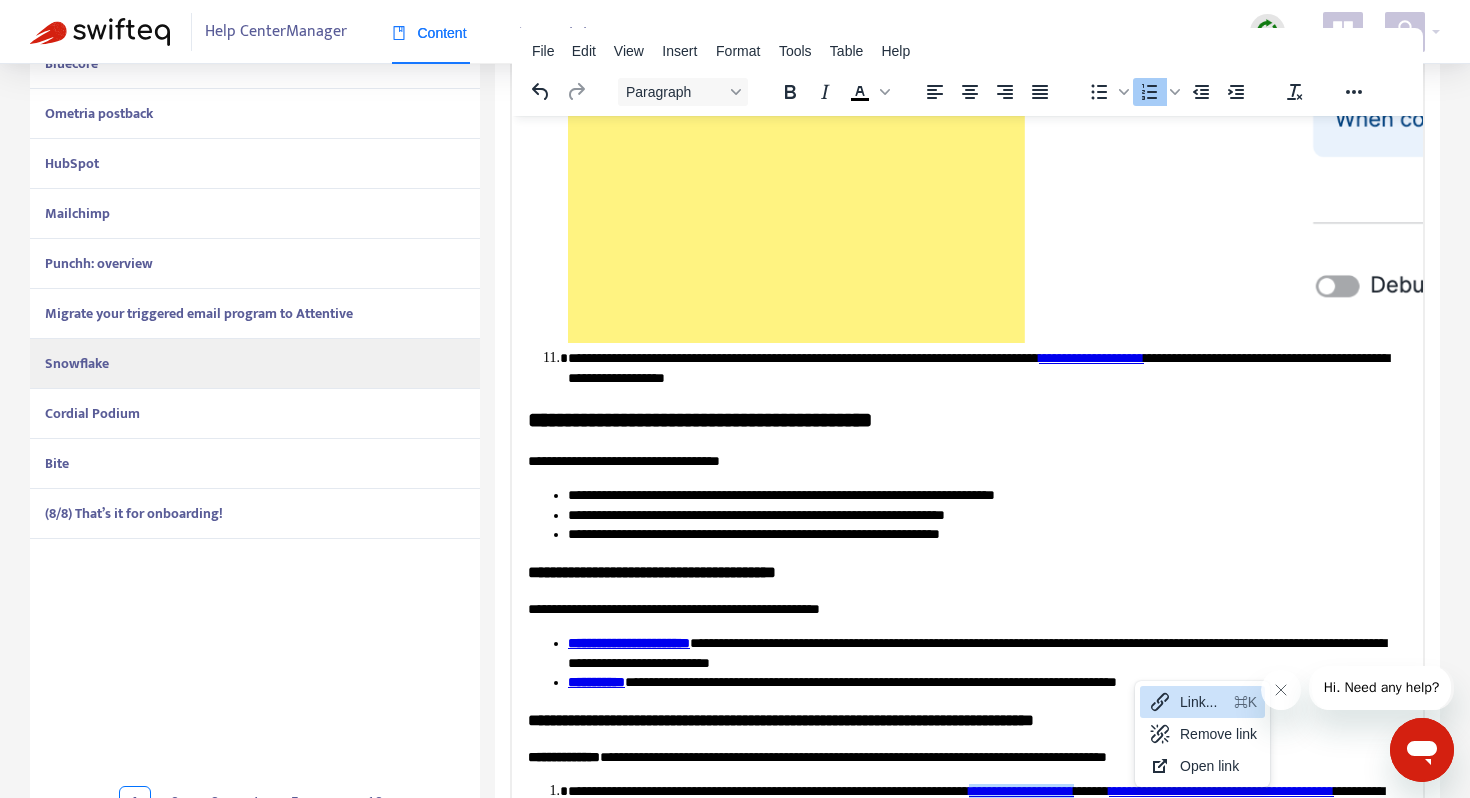 click on "Link... ⌘K" at bounding box center (1202, 702) 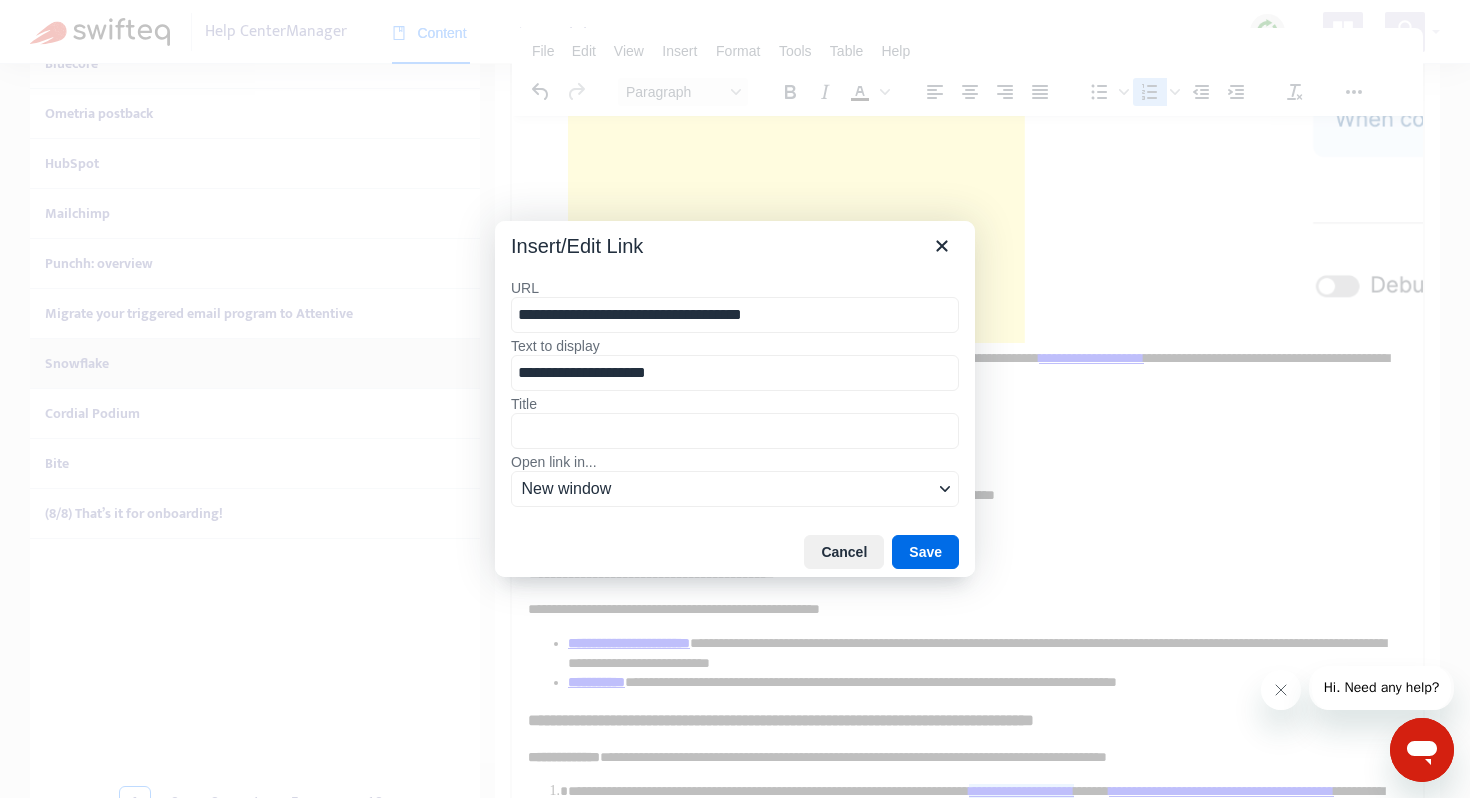 click on "**********" at bounding box center [735, 315] 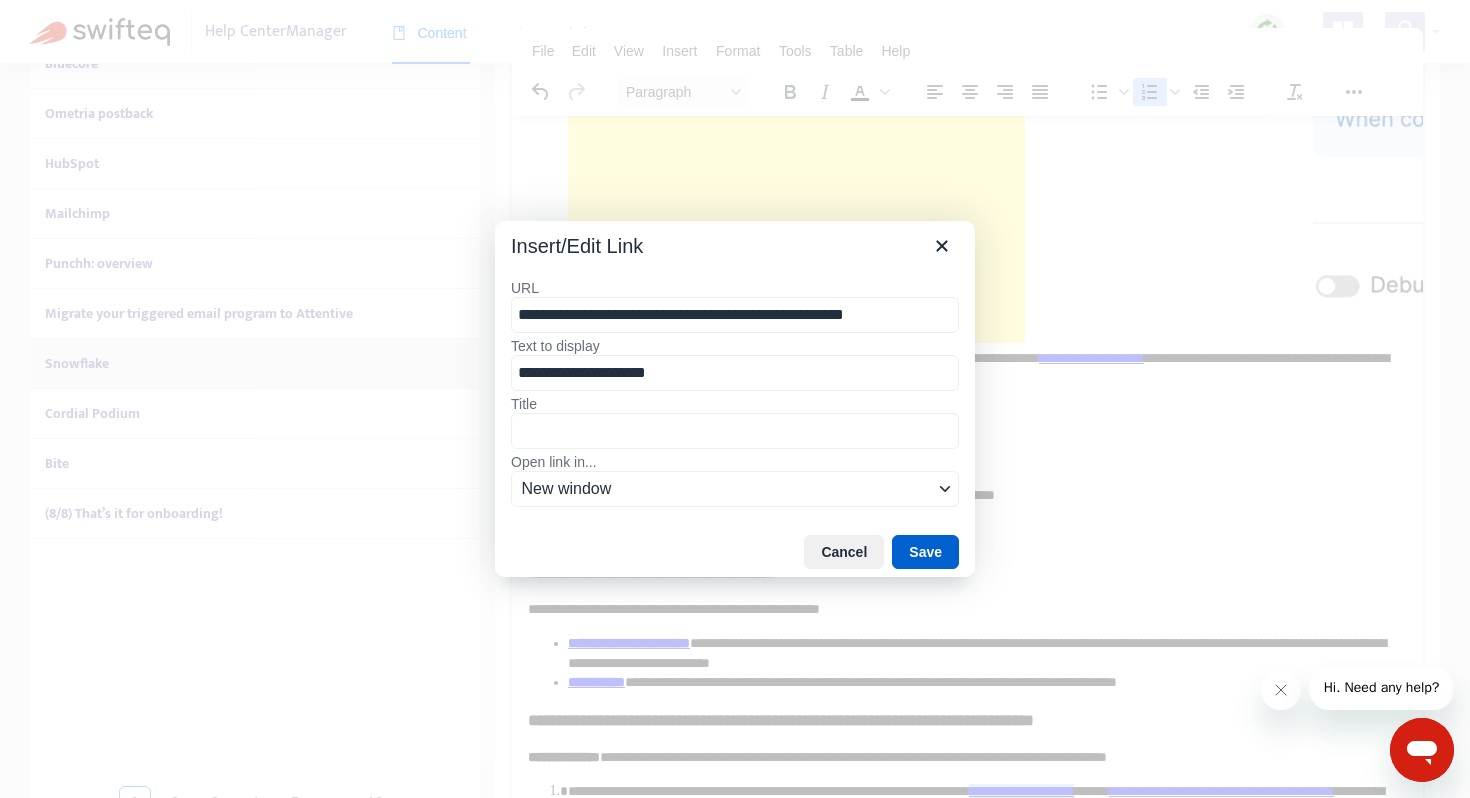 click on "Save" at bounding box center (925, 552) 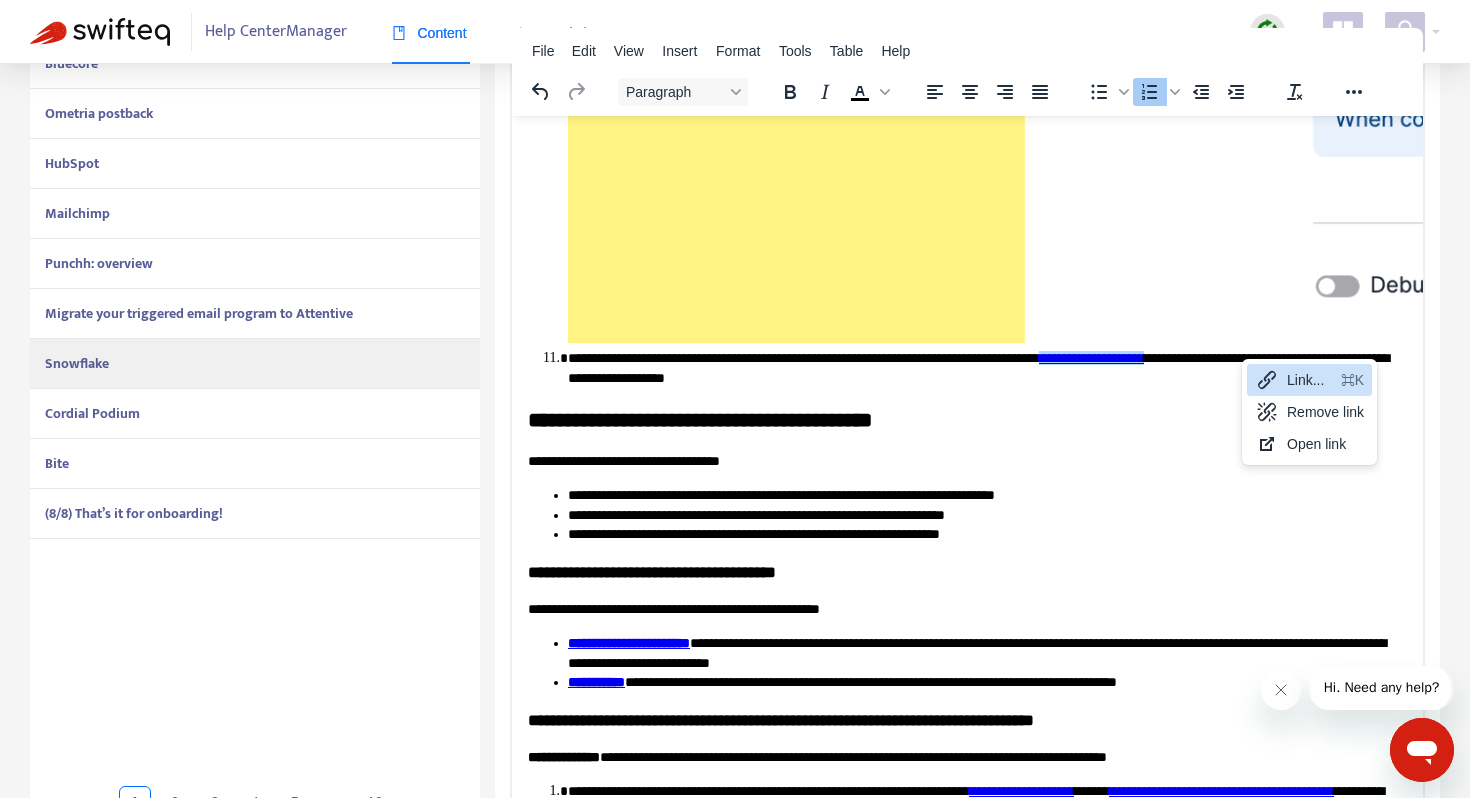 click 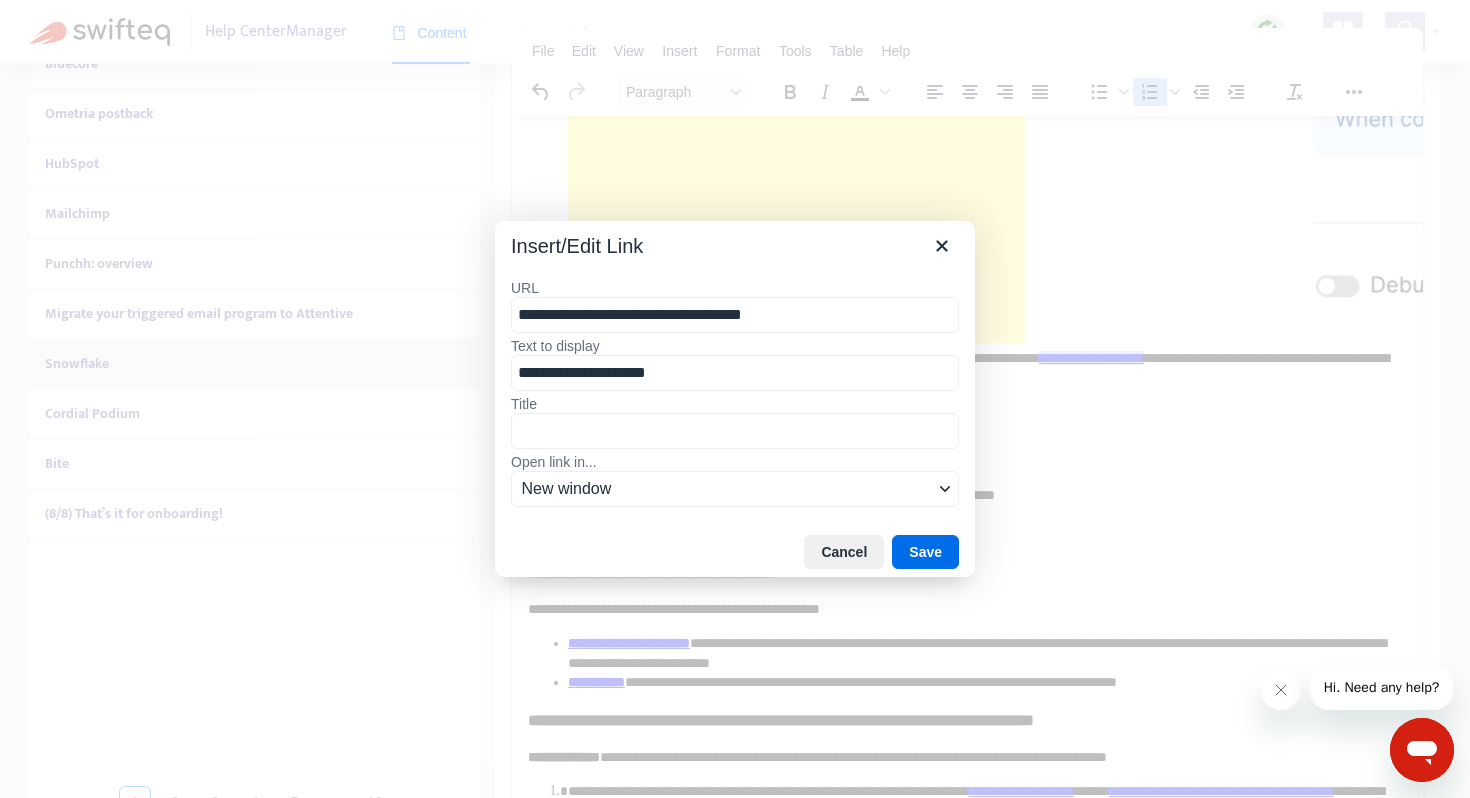 click on "**********" at bounding box center (735, 315) 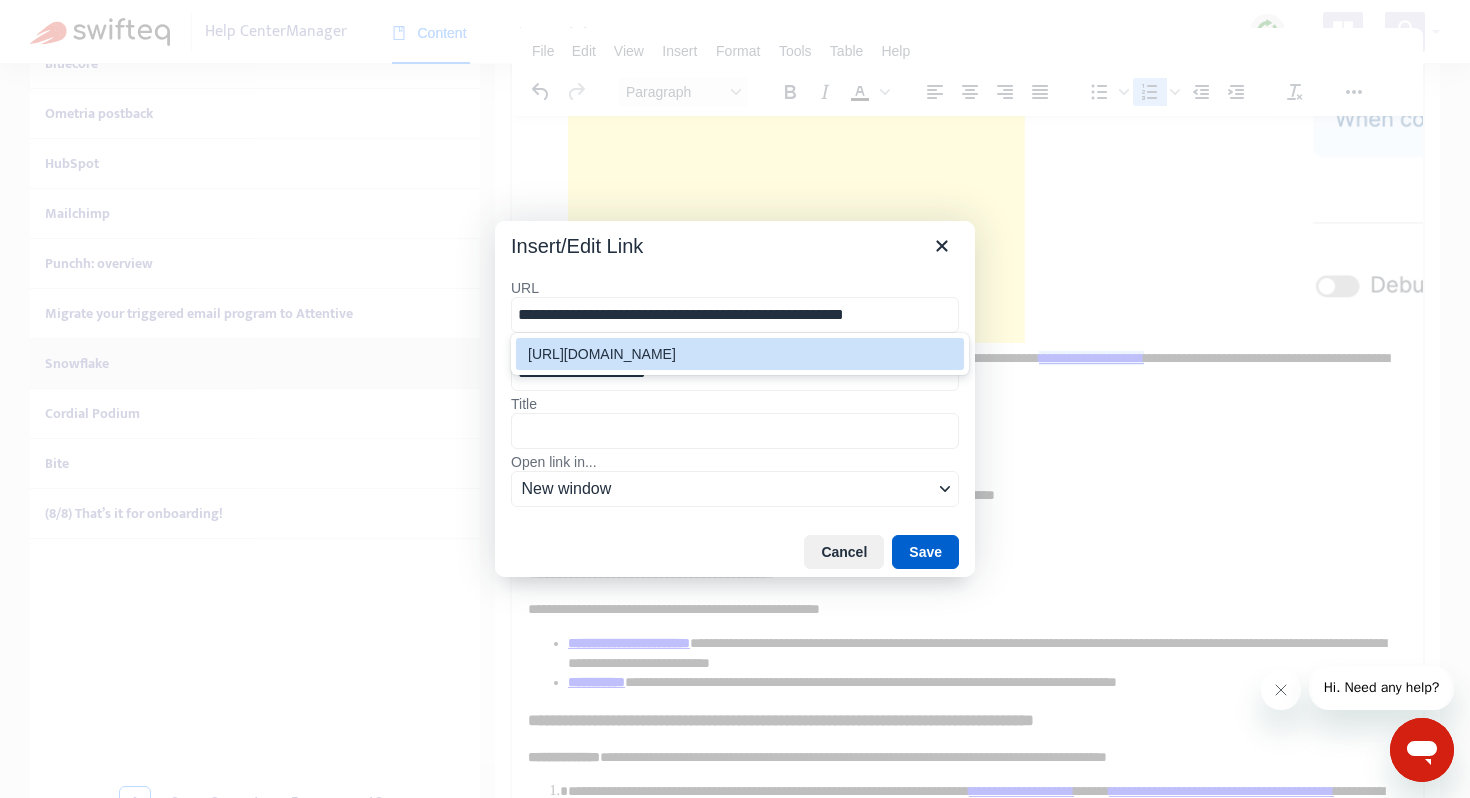 click on "Save" at bounding box center [925, 552] 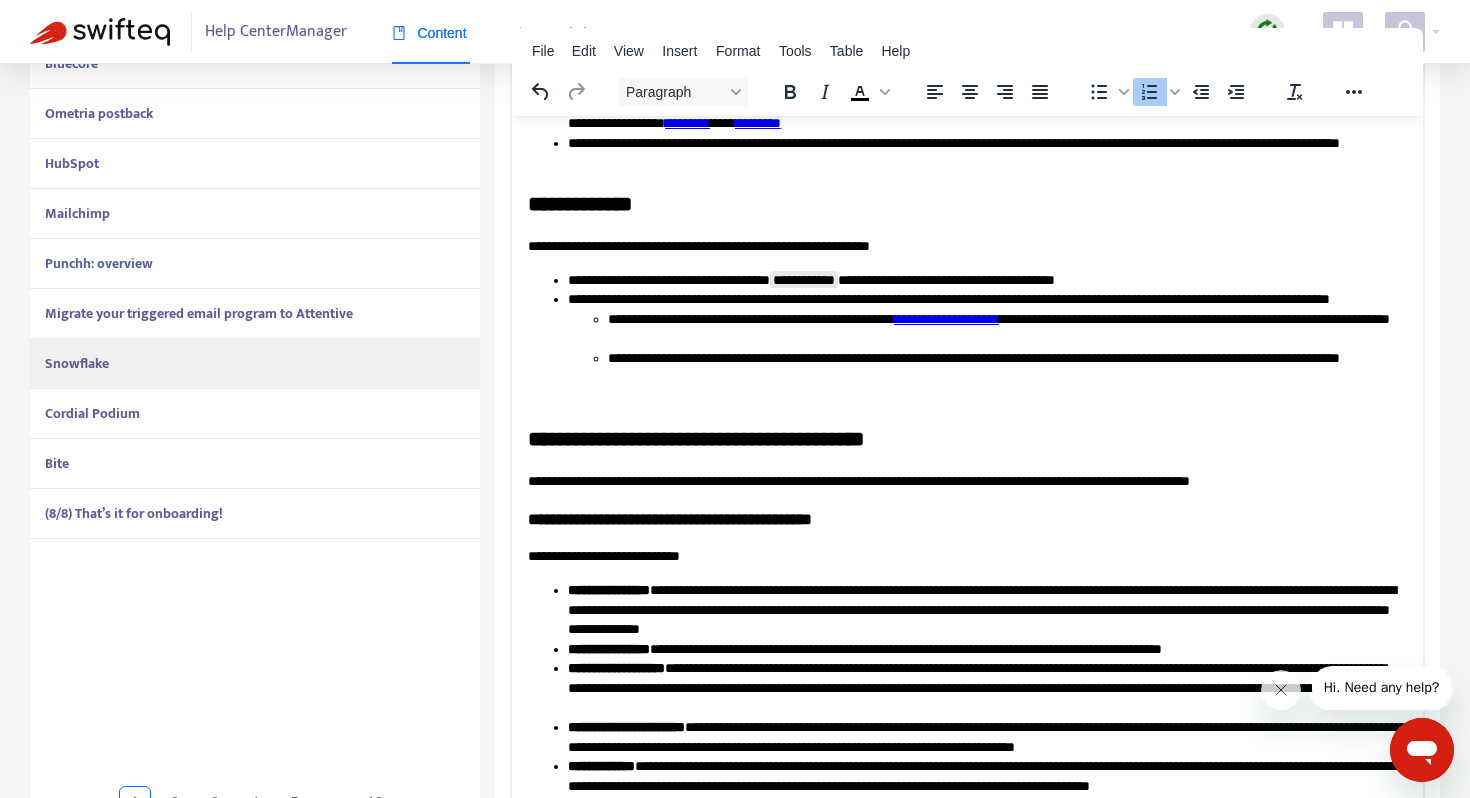 scroll, scrollTop: 205, scrollLeft: 0, axis: vertical 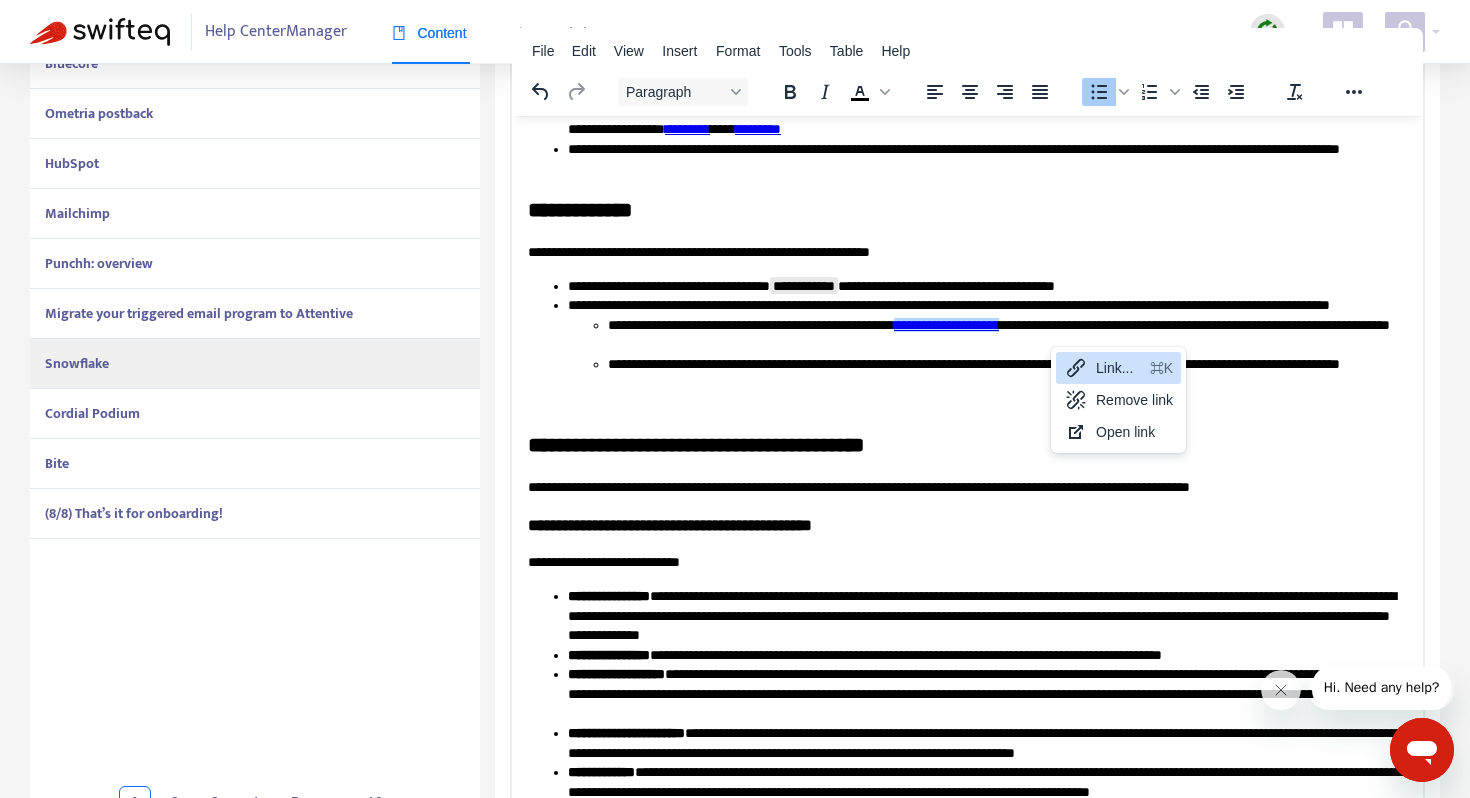click on "Link..." at bounding box center (1119, 368) 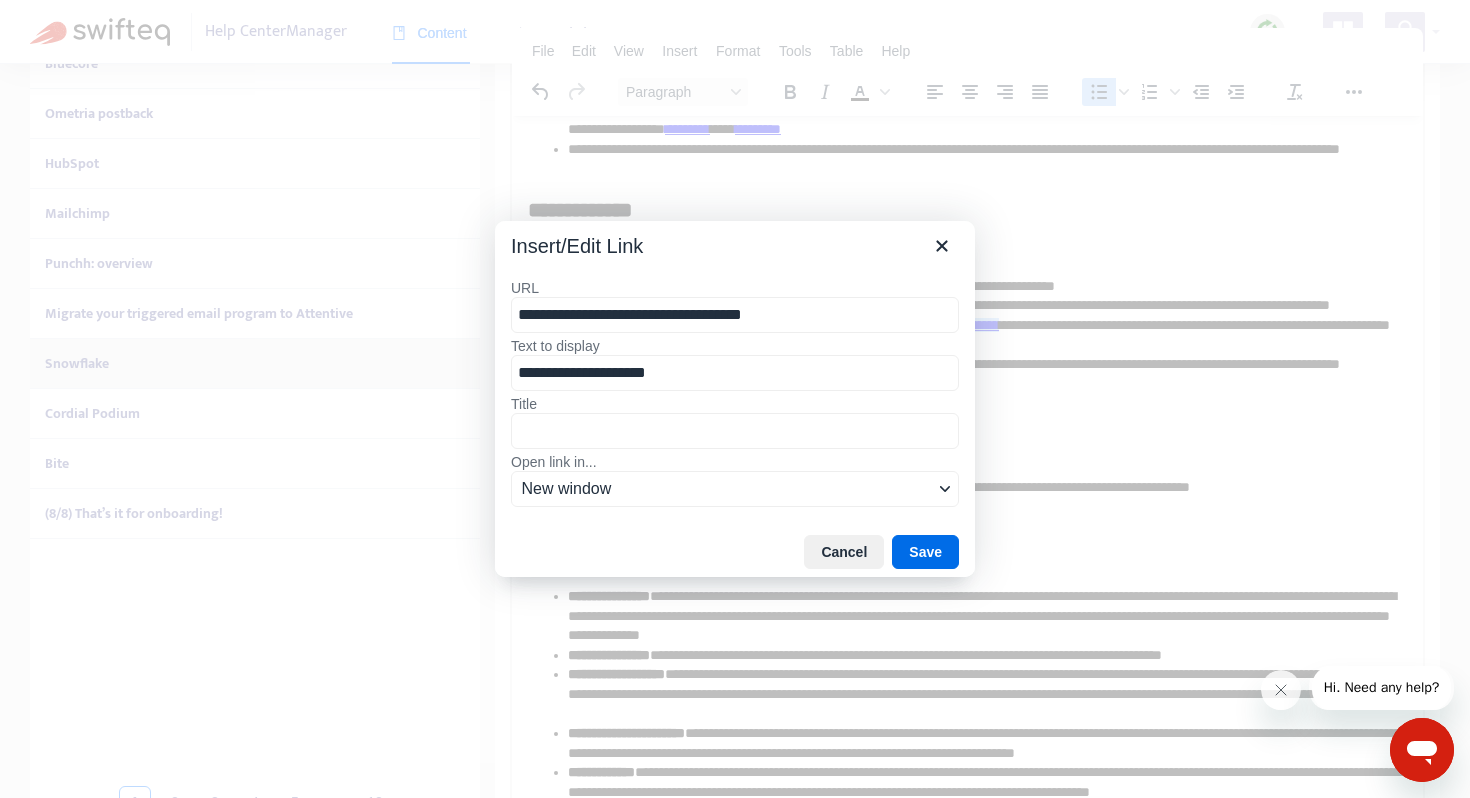 click on "**********" at bounding box center (735, 315) 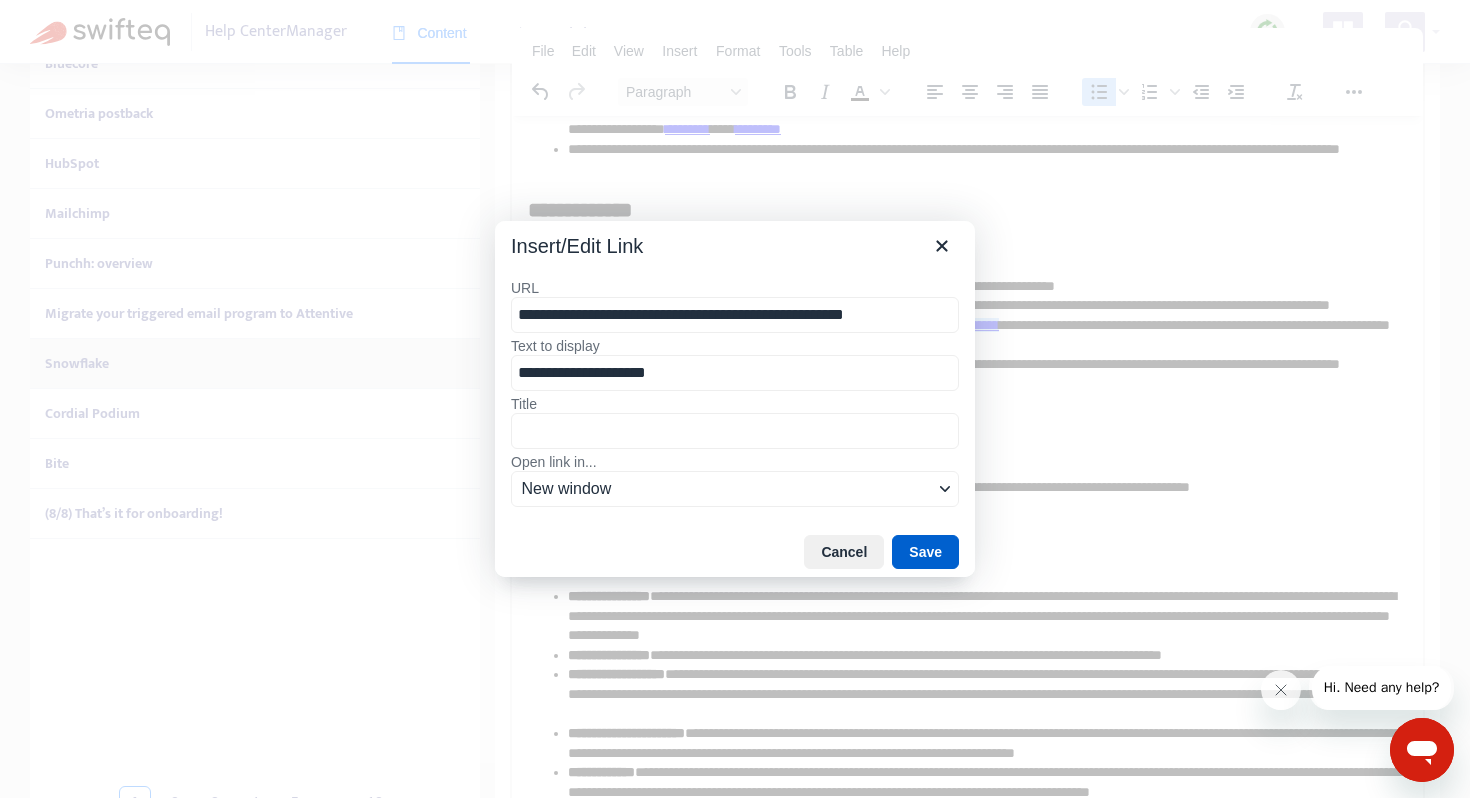 click on "Save" at bounding box center (925, 552) 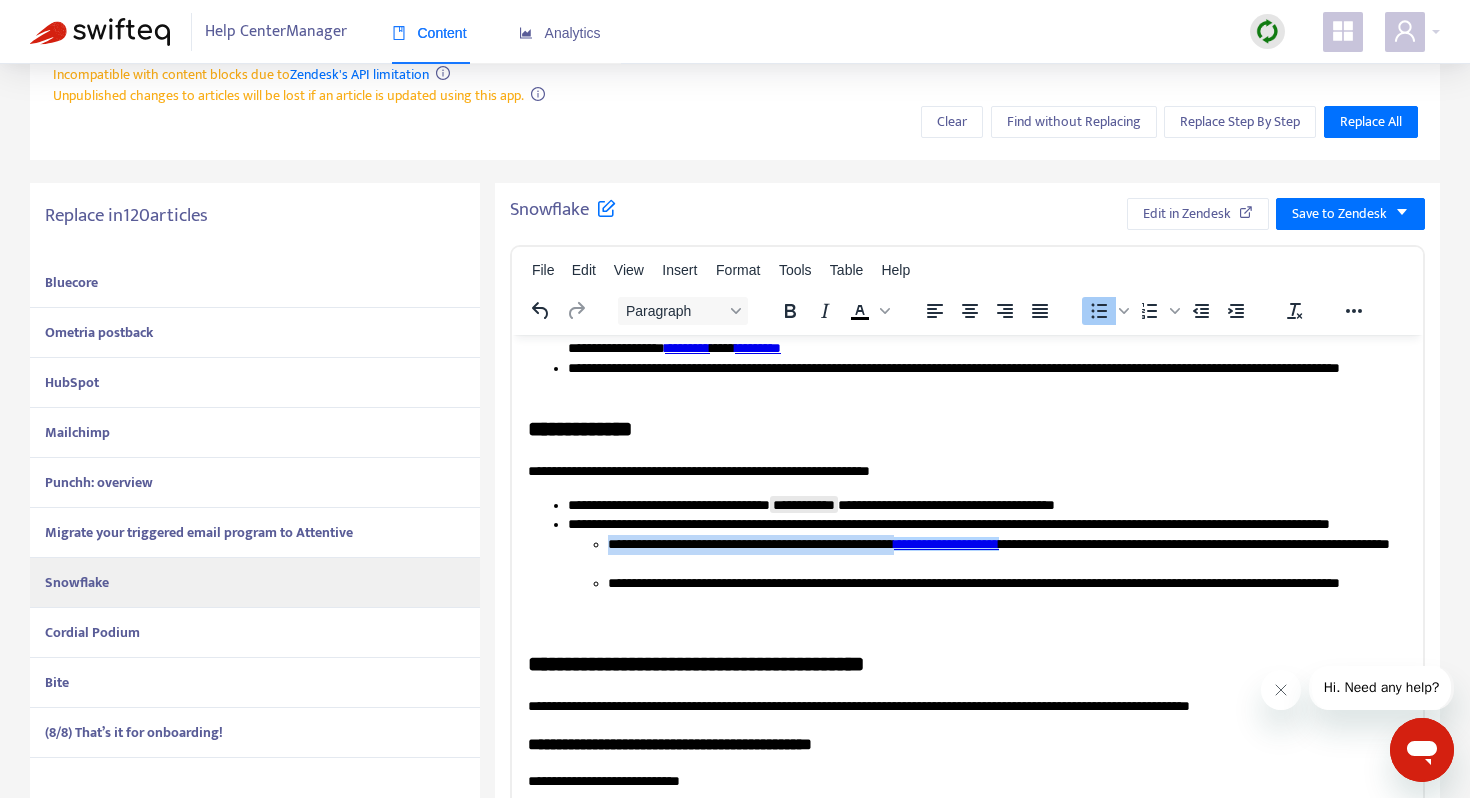 scroll, scrollTop: 0, scrollLeft: 0, axis: both 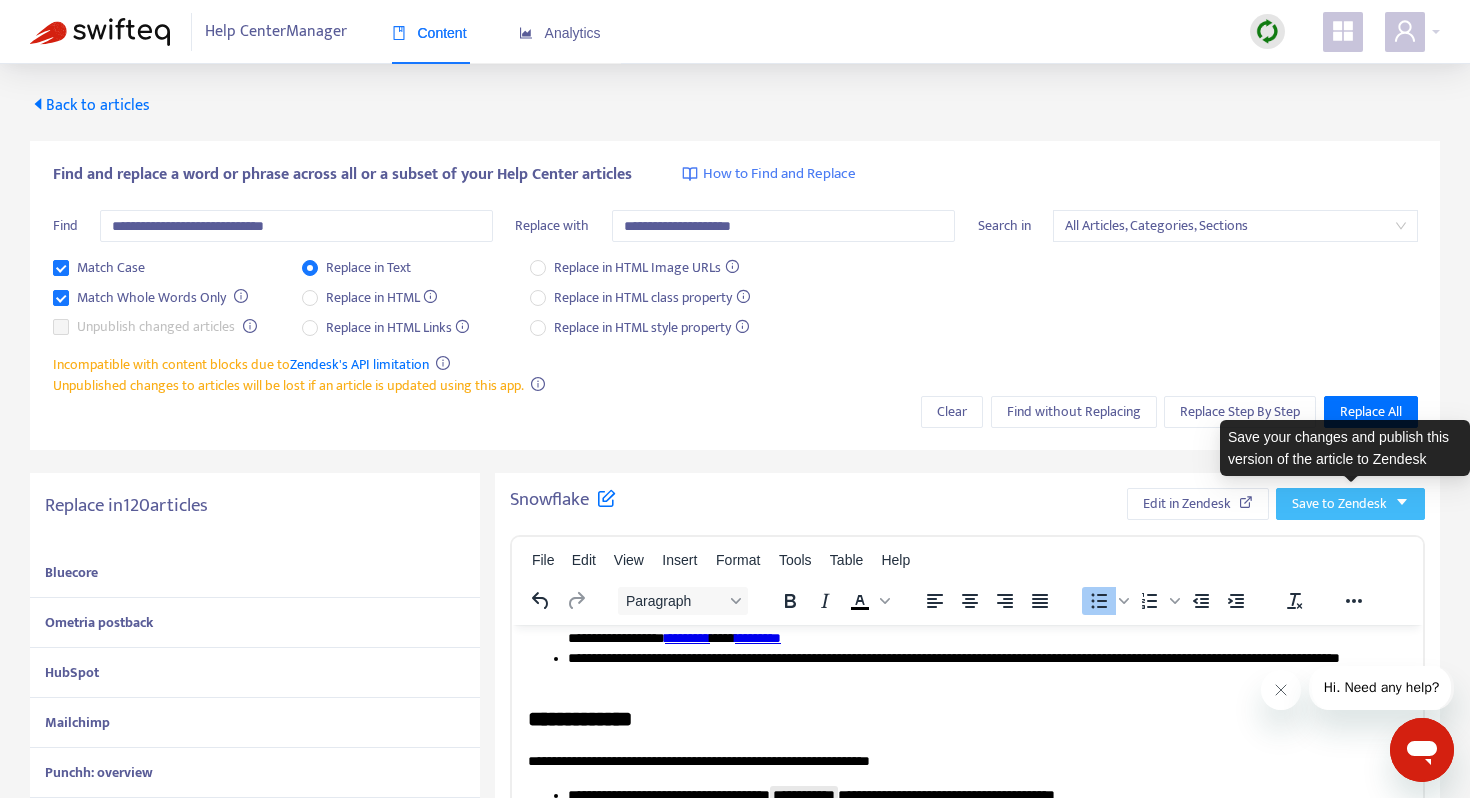 click on "Save to Zendesk" at bounding box center (1339, 504) 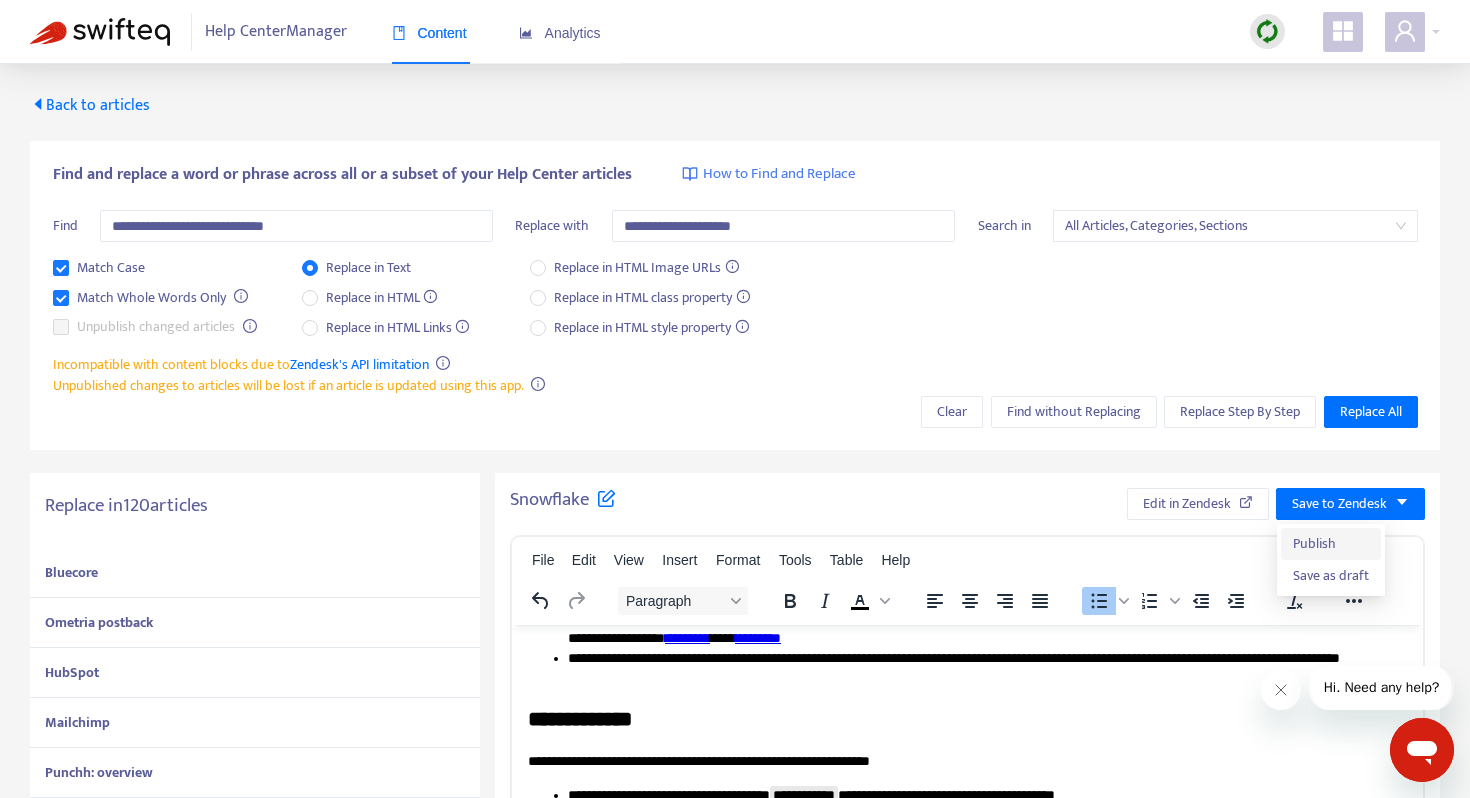 click on "Publish" at bounding box center (1331, 544) 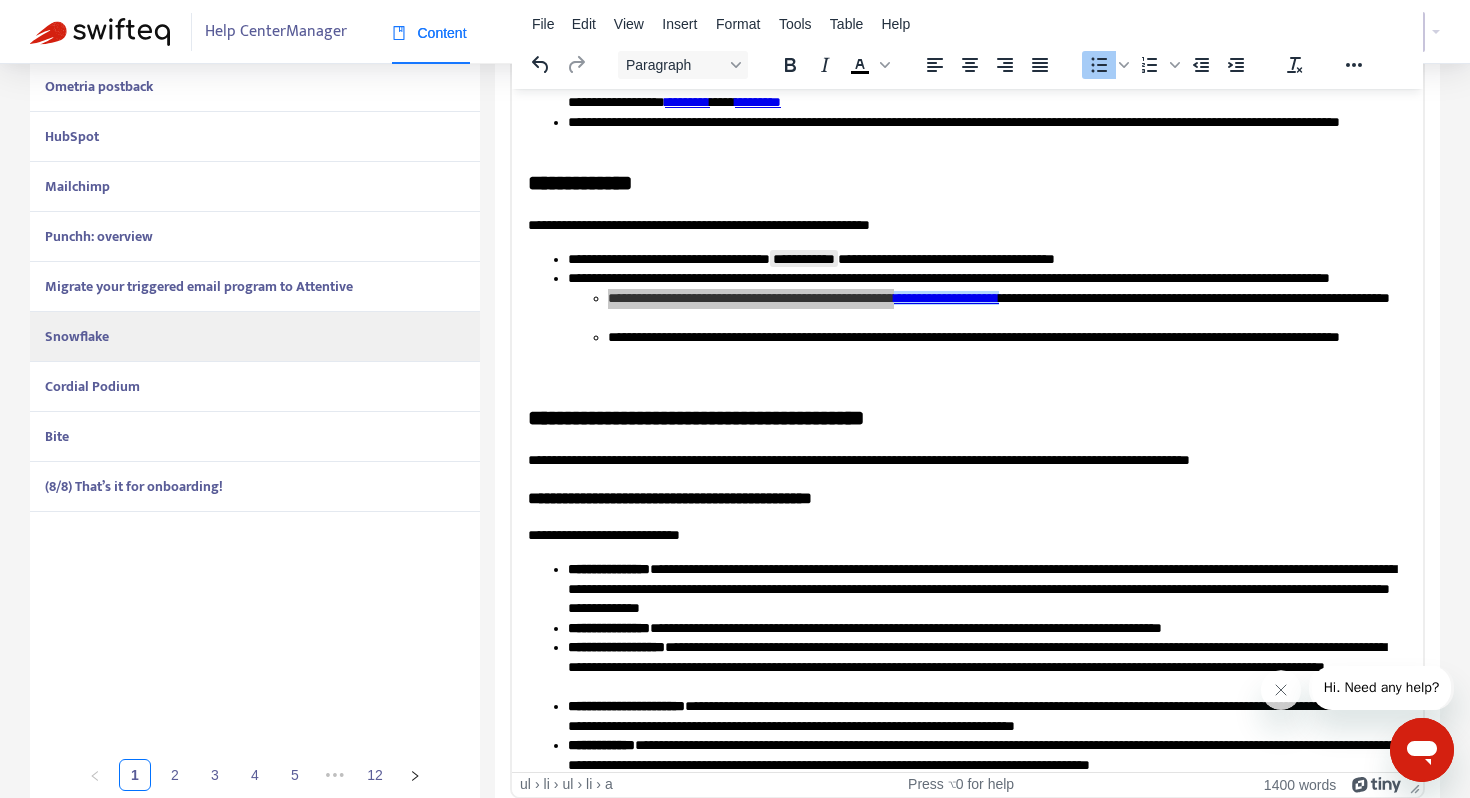scroll, scrollTop: 551, scrollLeft: 0, axis: vertical 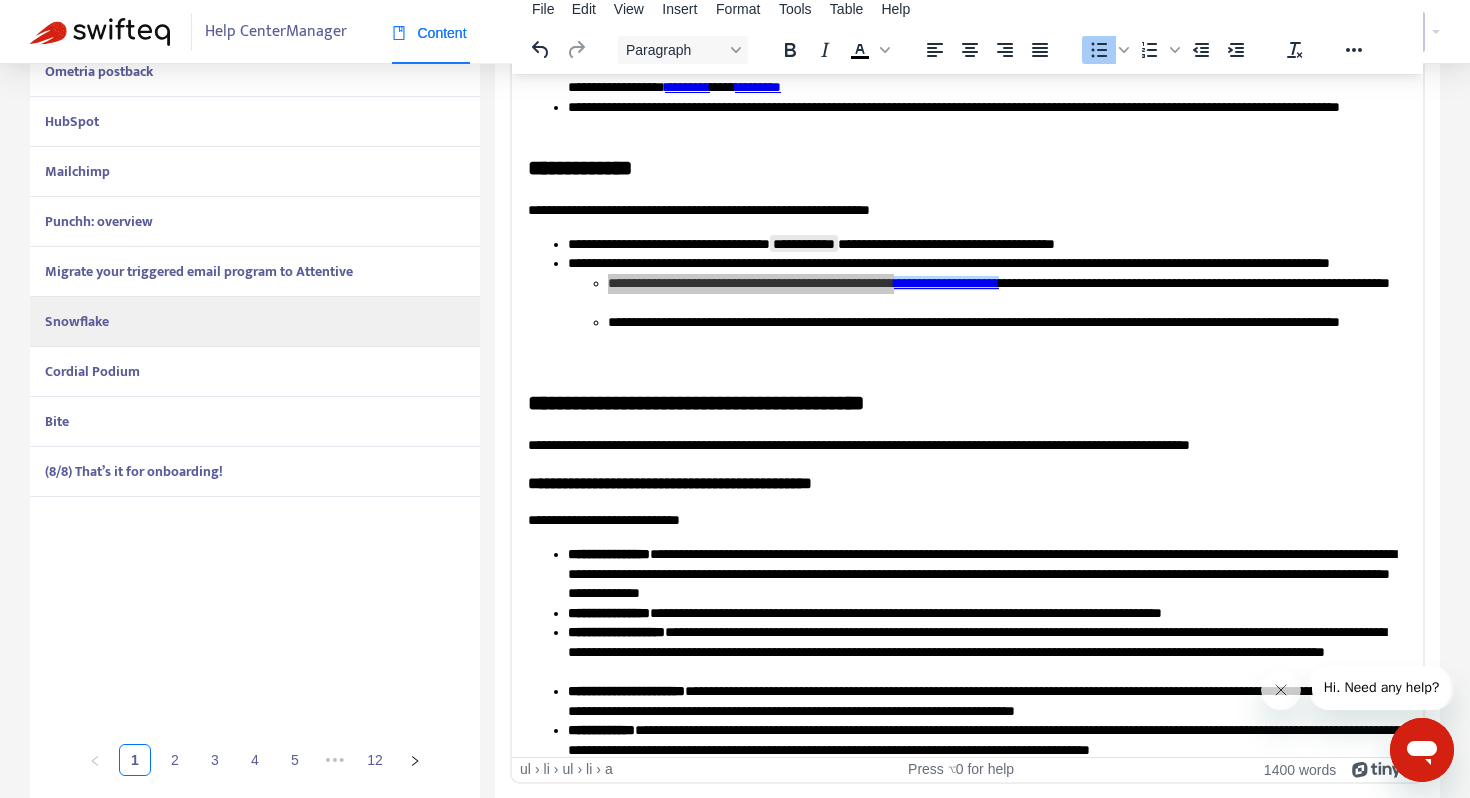 click on "Cordial Podium" at bounding box center [92, 371] 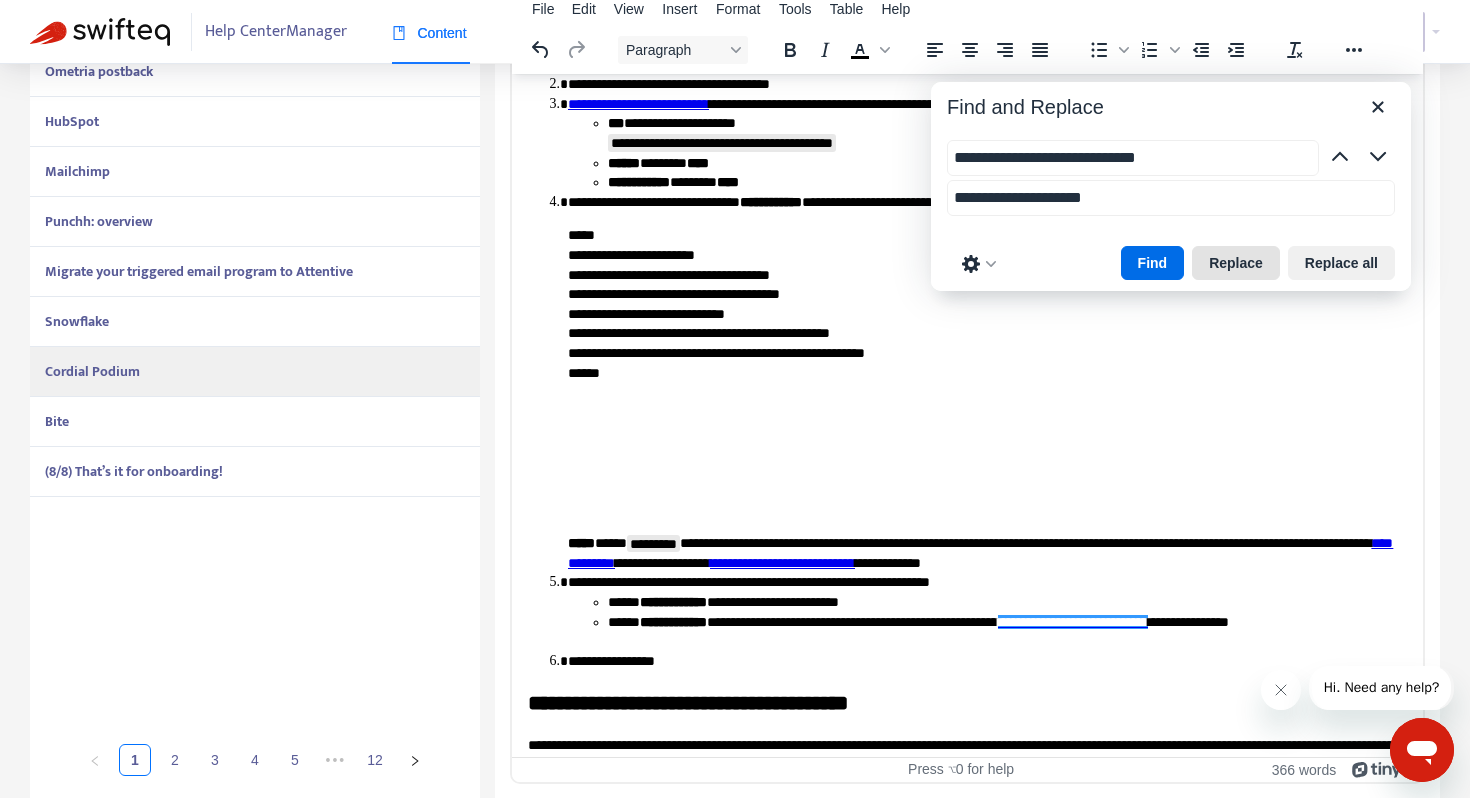 click on "Replace" at bounding box center [1236, 263] 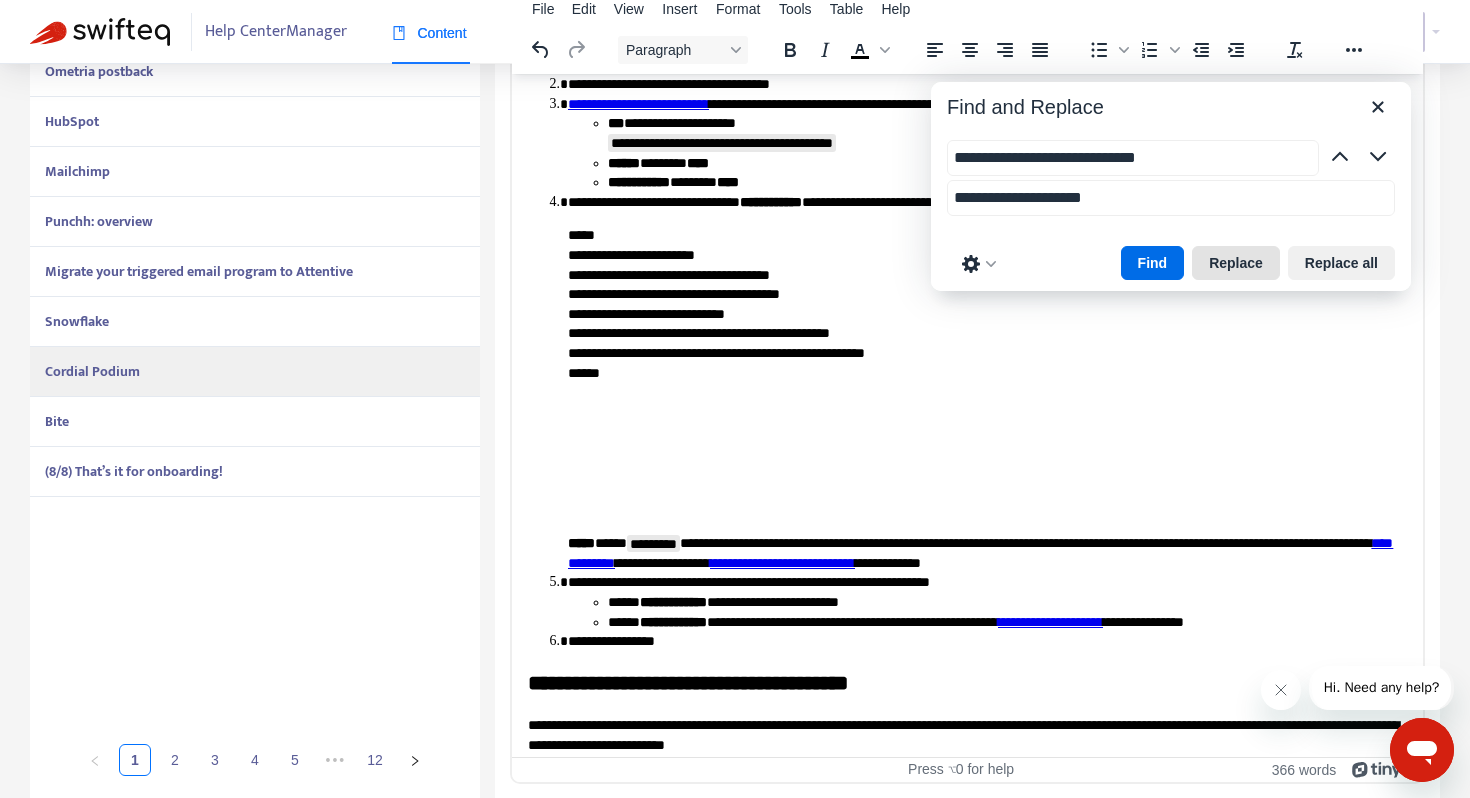 scroll, scrollTop: 411, scrollLeft: 0, axis: vertical 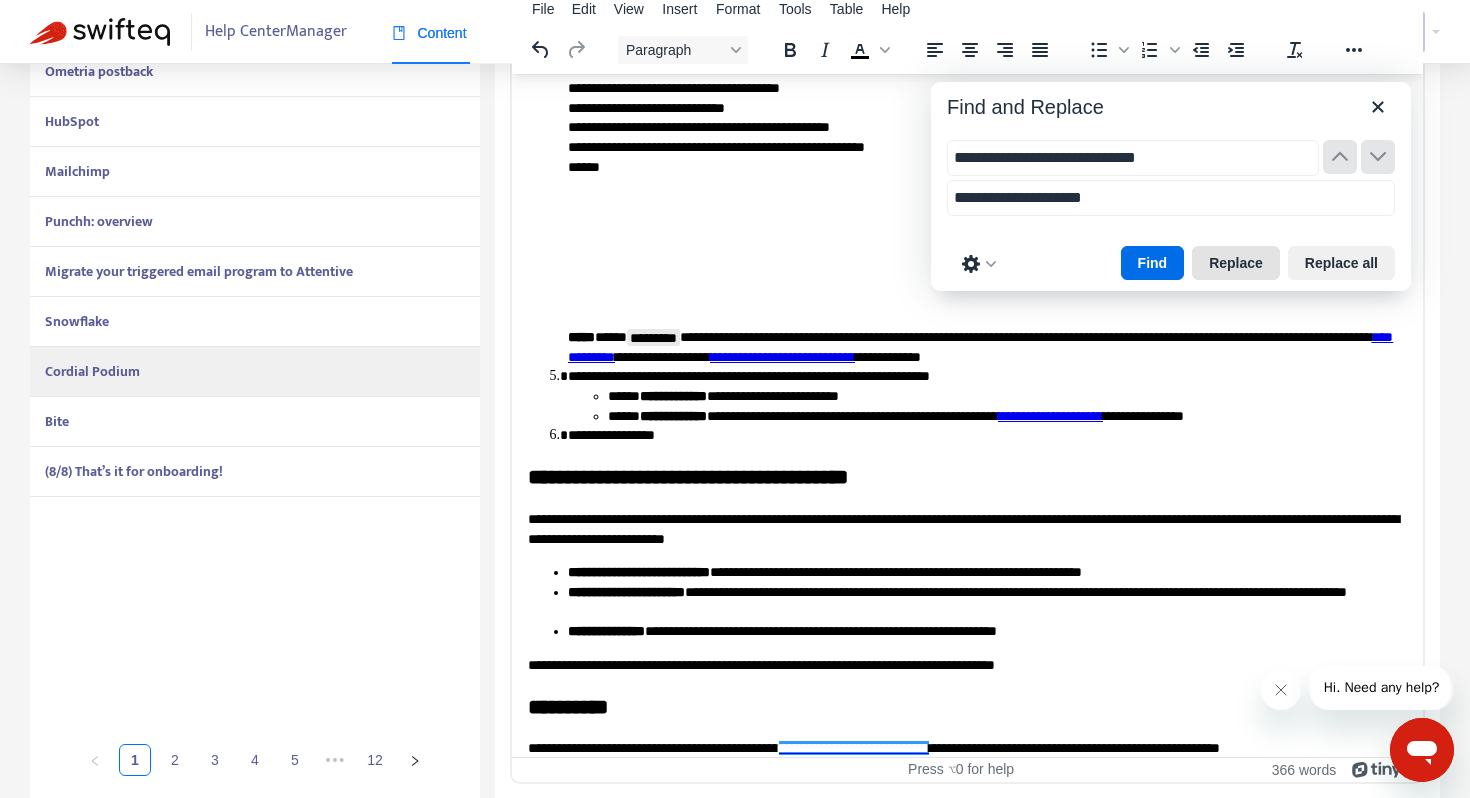 click on "Replace" at bounding box center [1236, 263] 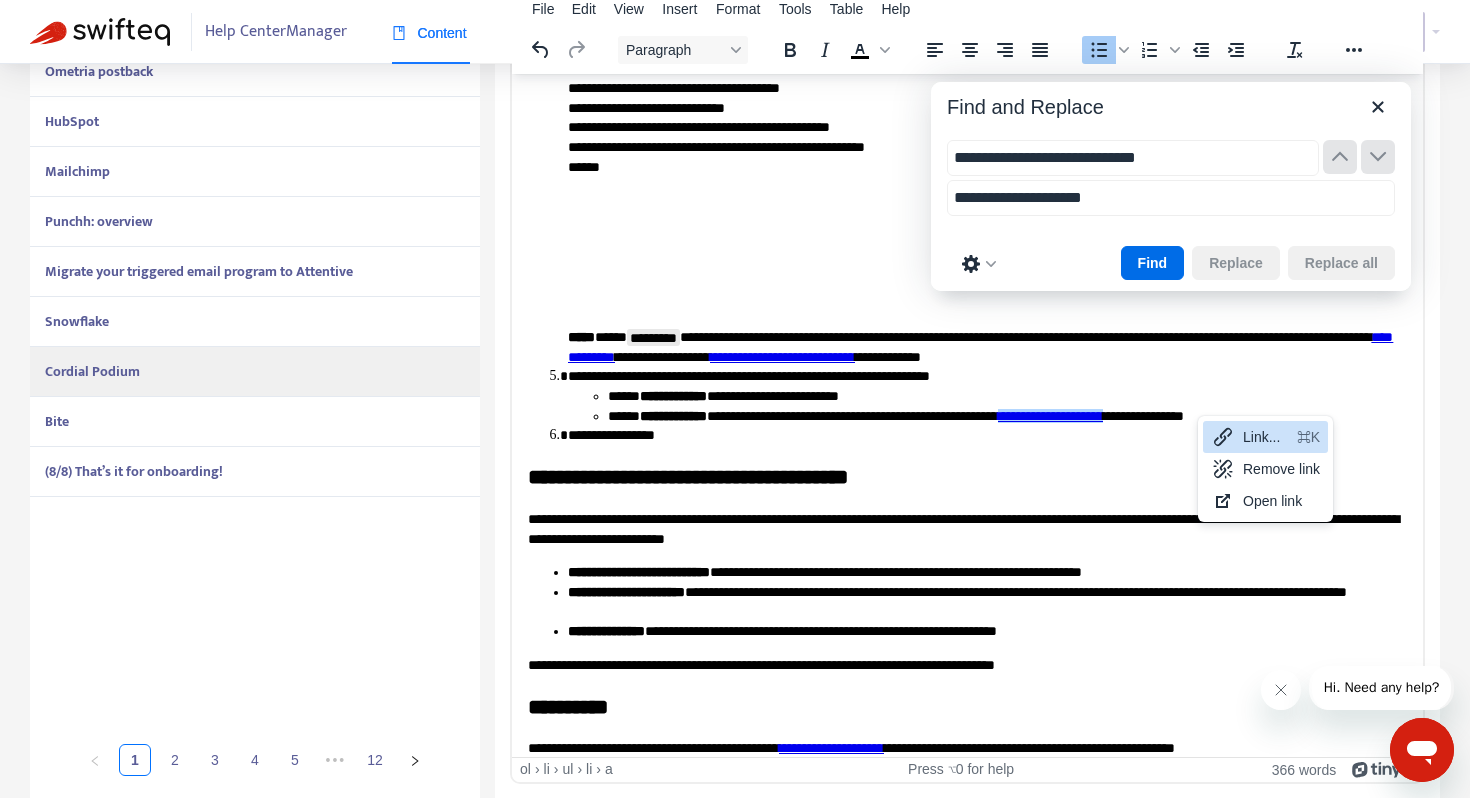 click 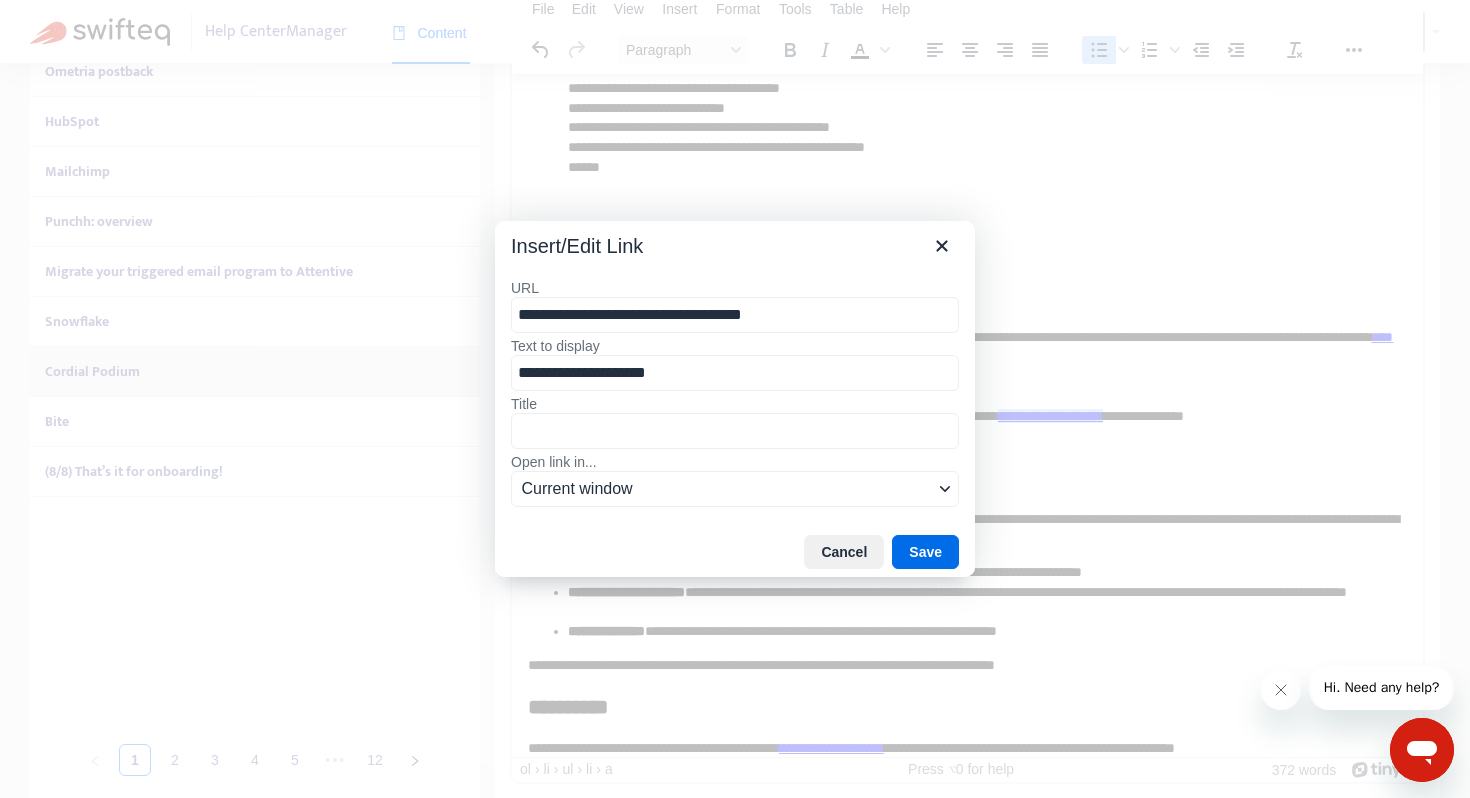 click on "**********" at bounding box center (735, 315) 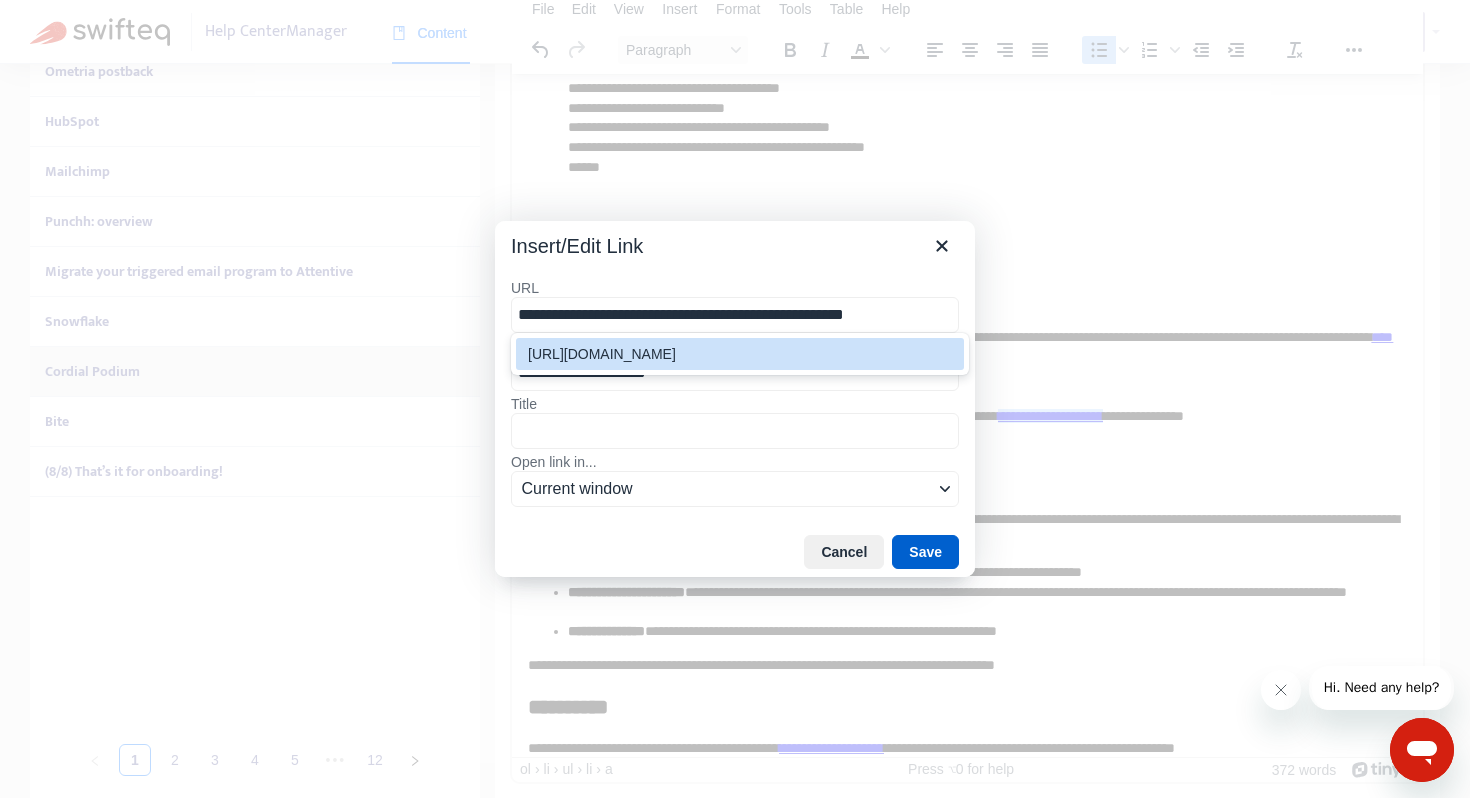 click on "Save" at bounding box center [925, 552] 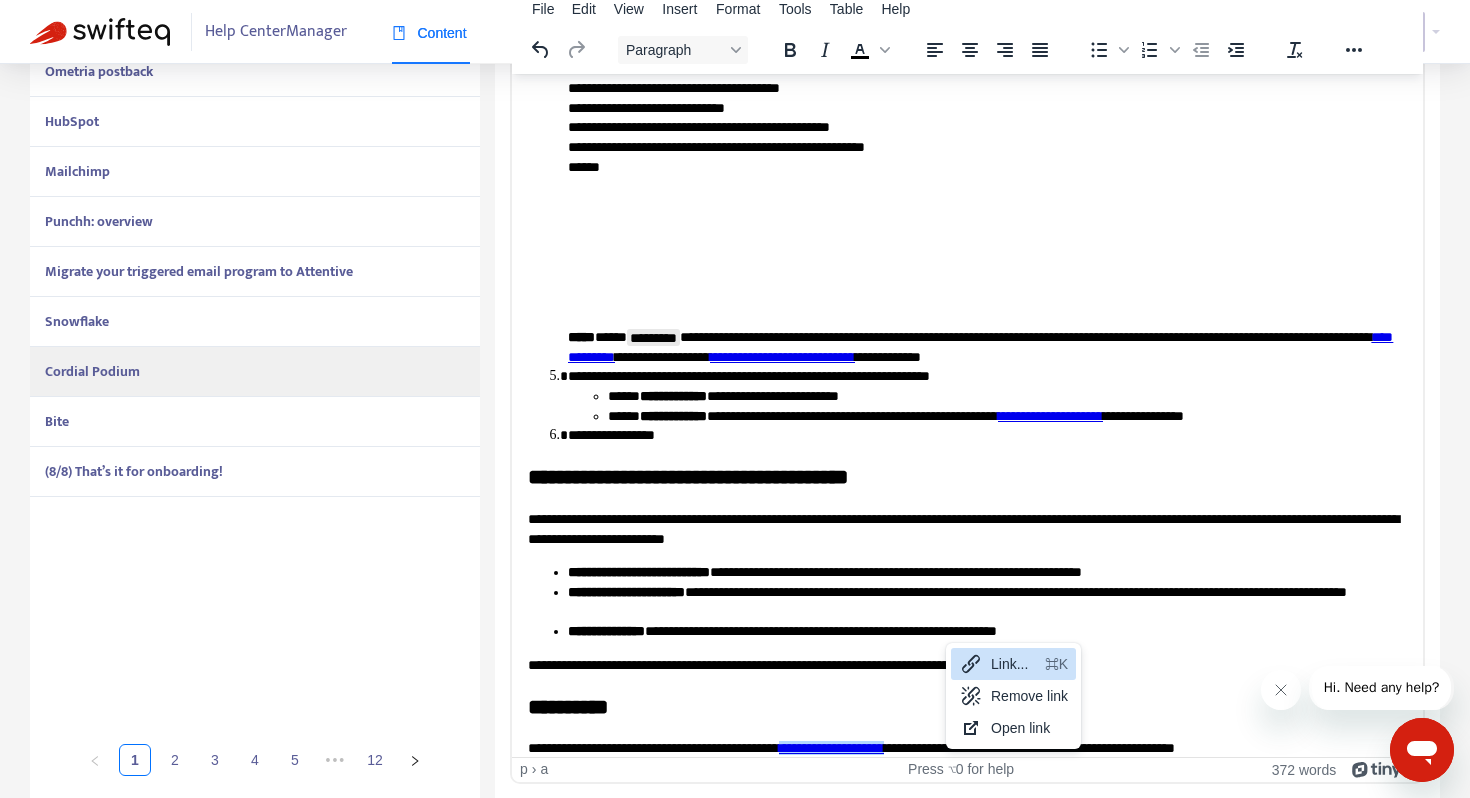 click on "Link..." at bounding box center (1014, 664) 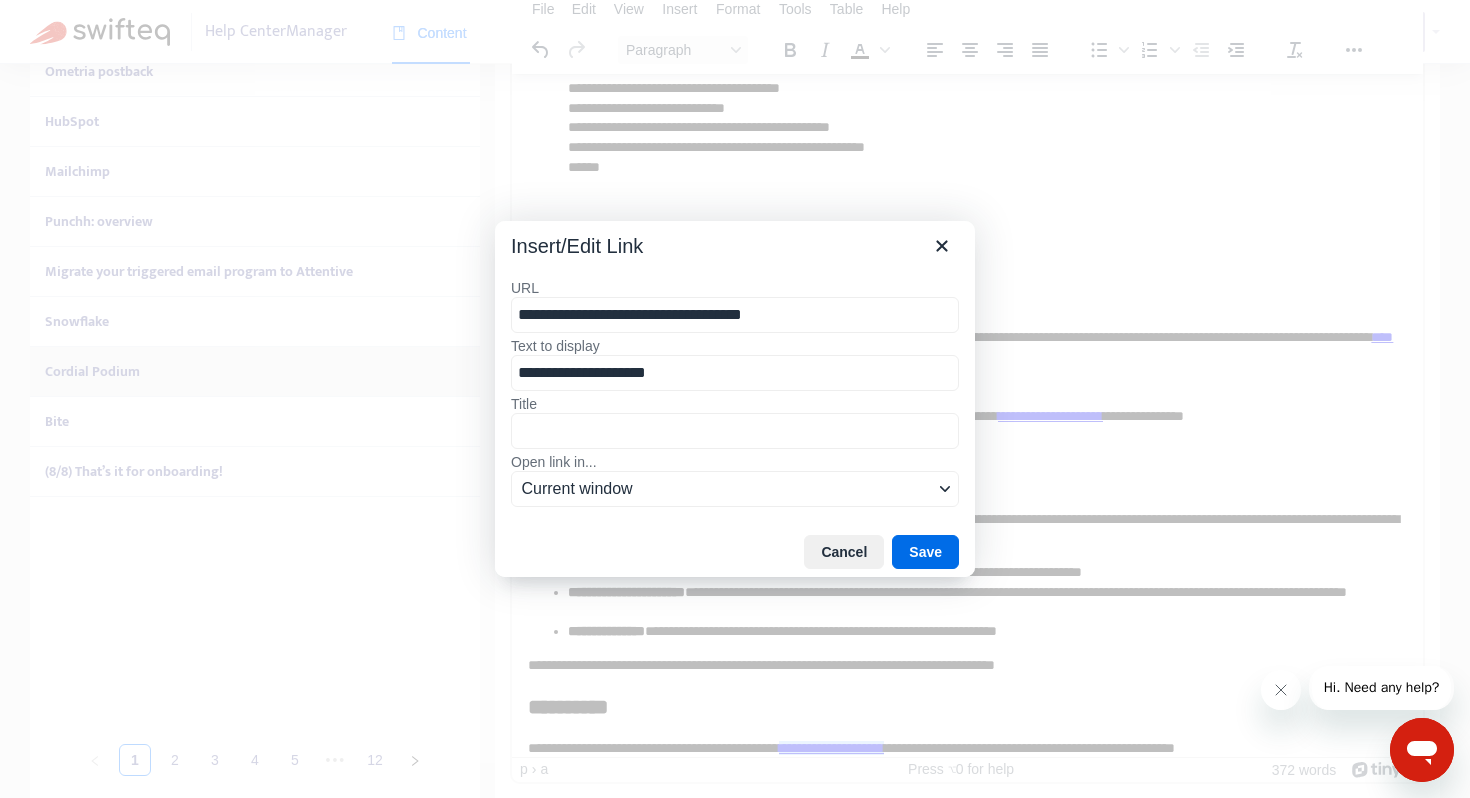 click on "**********" at bounding box center (735, 315) 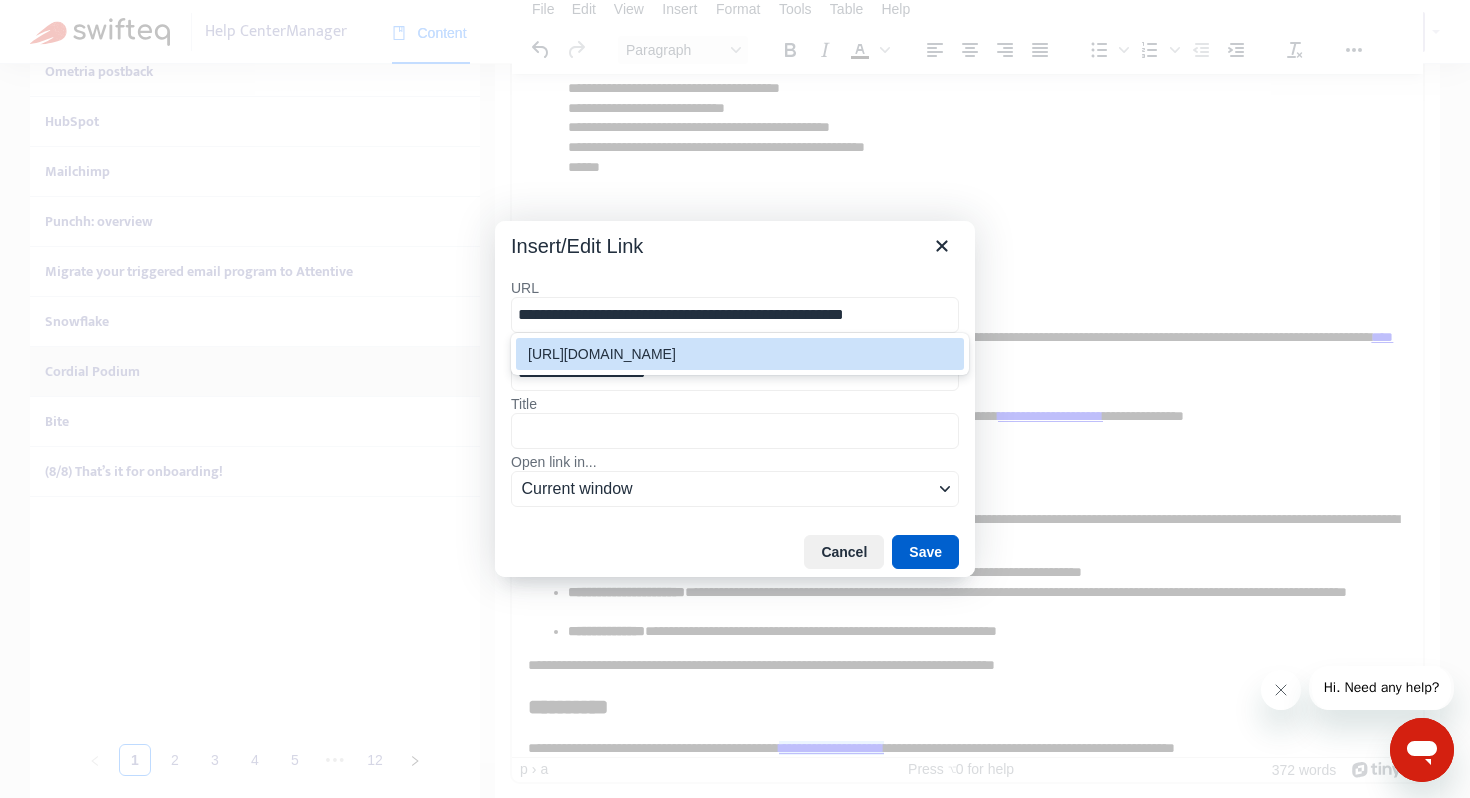 click on "Save" at bounding box center [925, 552] 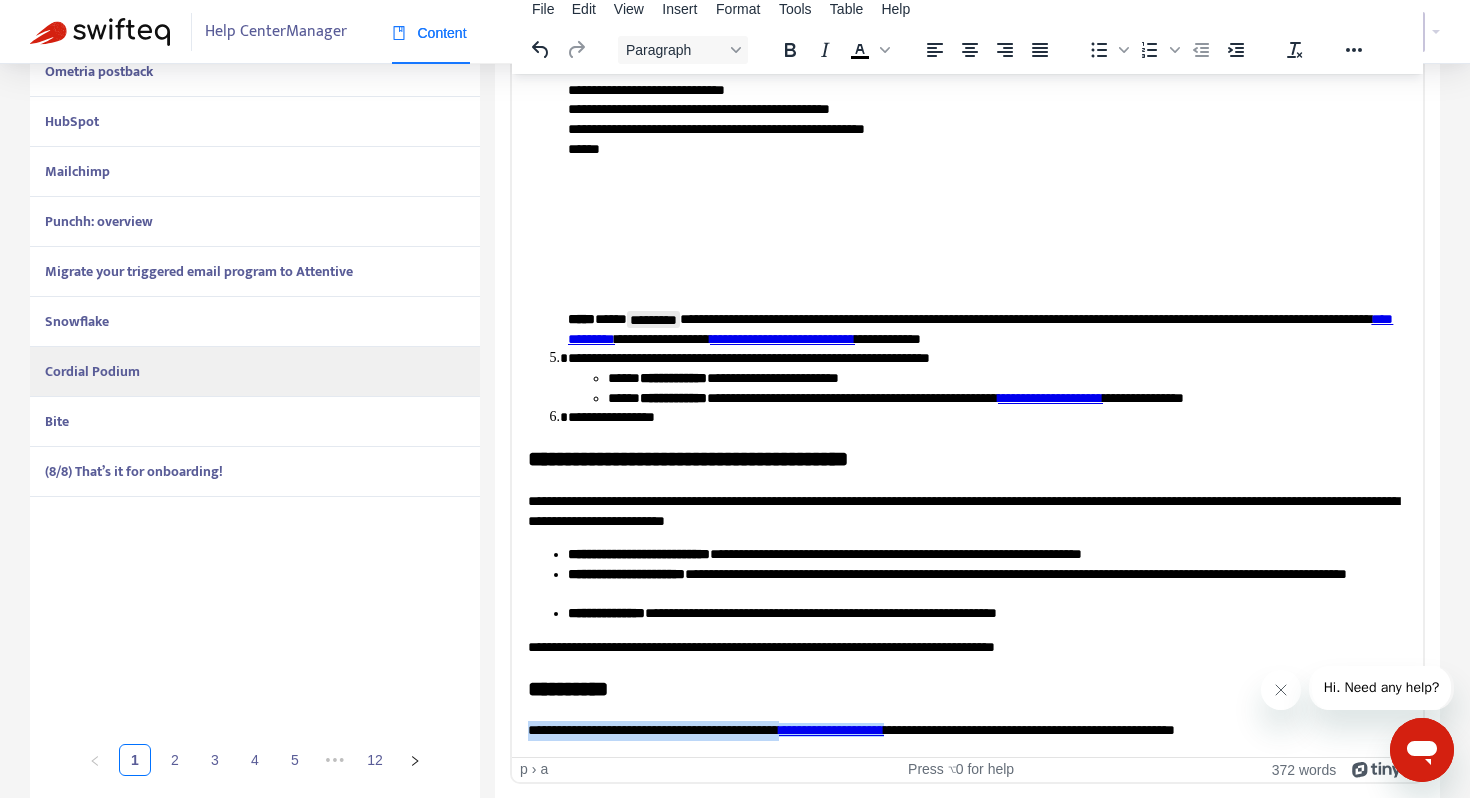 scroll, scrollTop: 0, scrollLeft: 0, axis: both 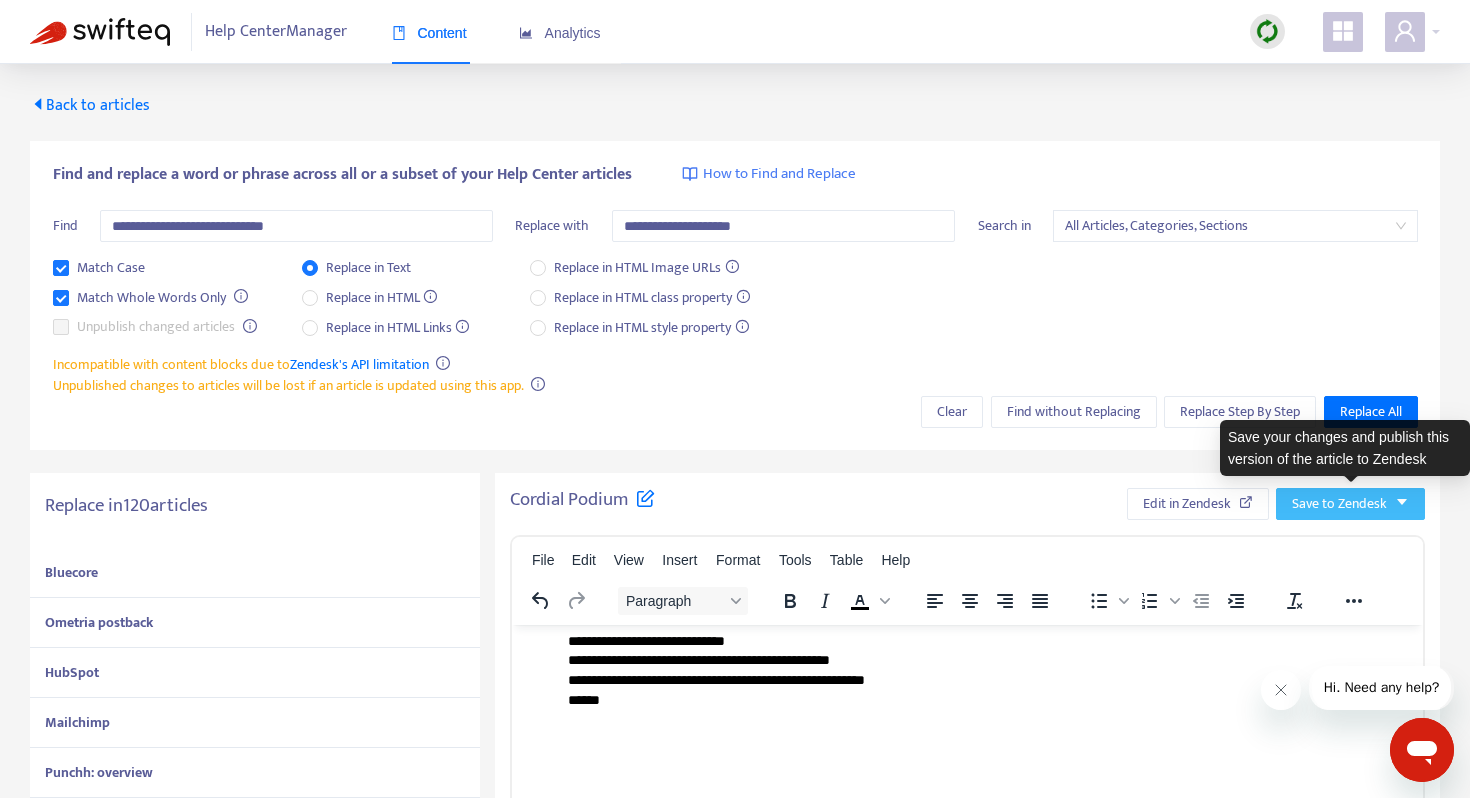 click on "Save to Zendesk" at bounding box center [1339, 504] 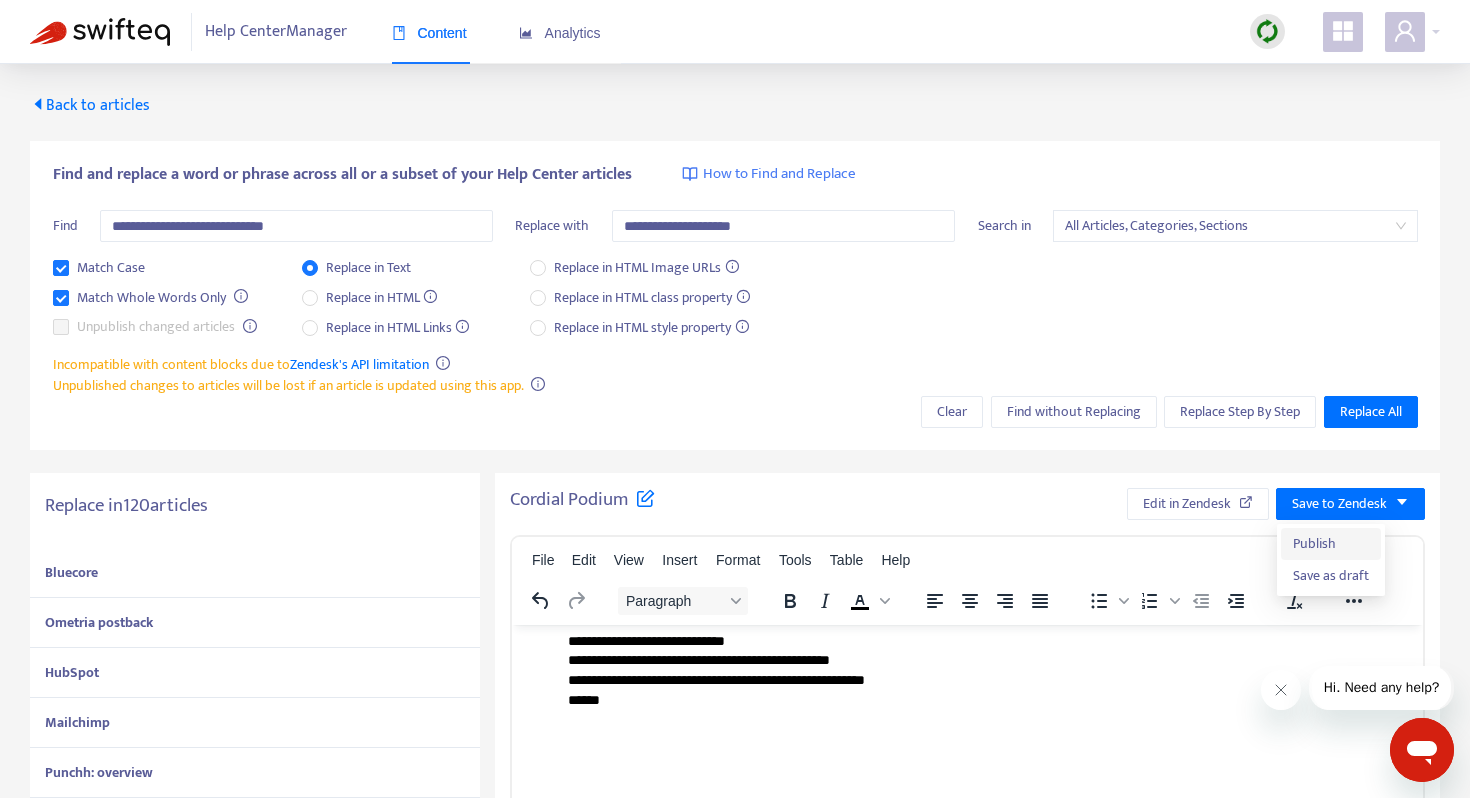 click on "Publish" at bounding box center (1331, 544) 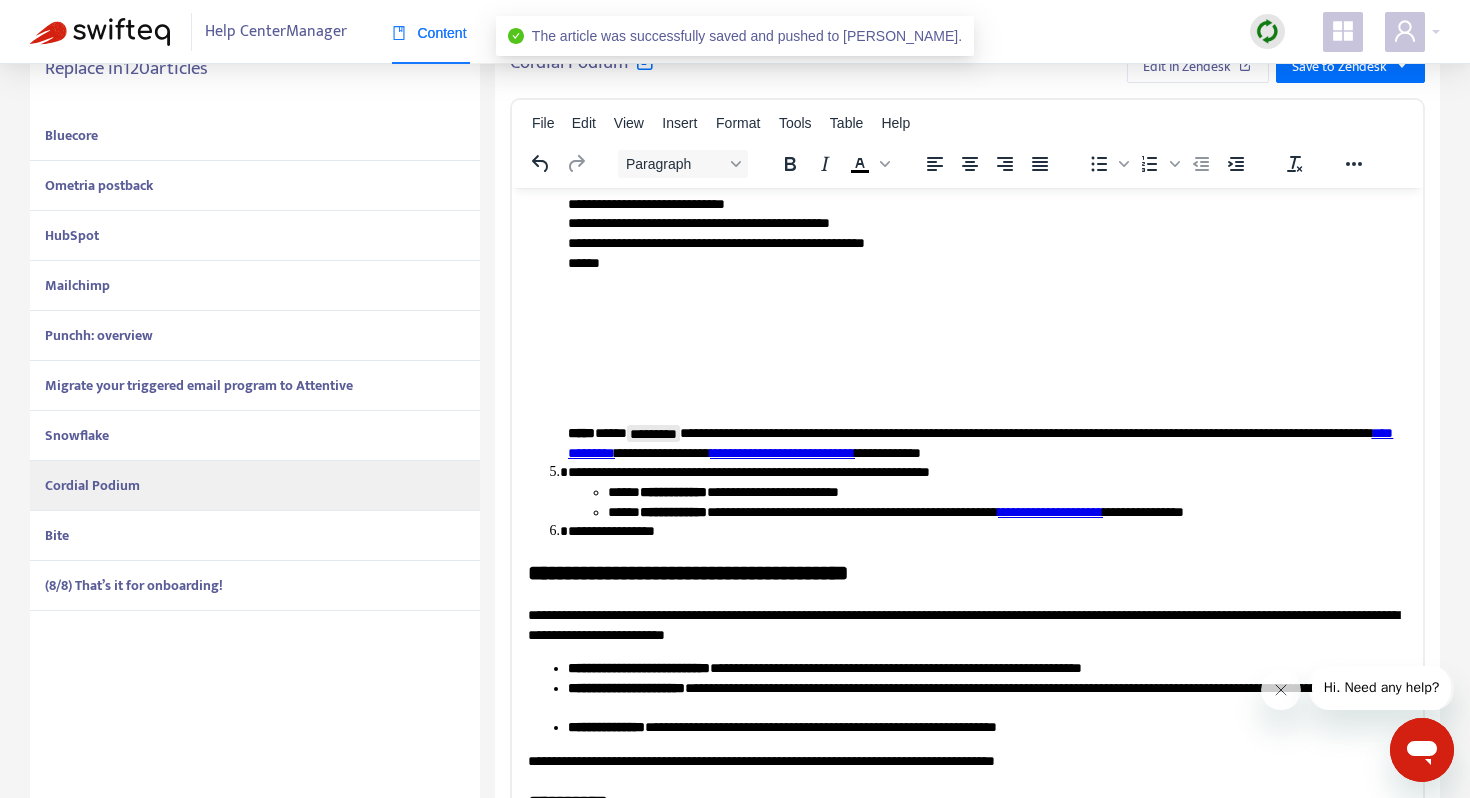 scroll, scrollTop: 551, scrollLeft: 0, axis: vertical 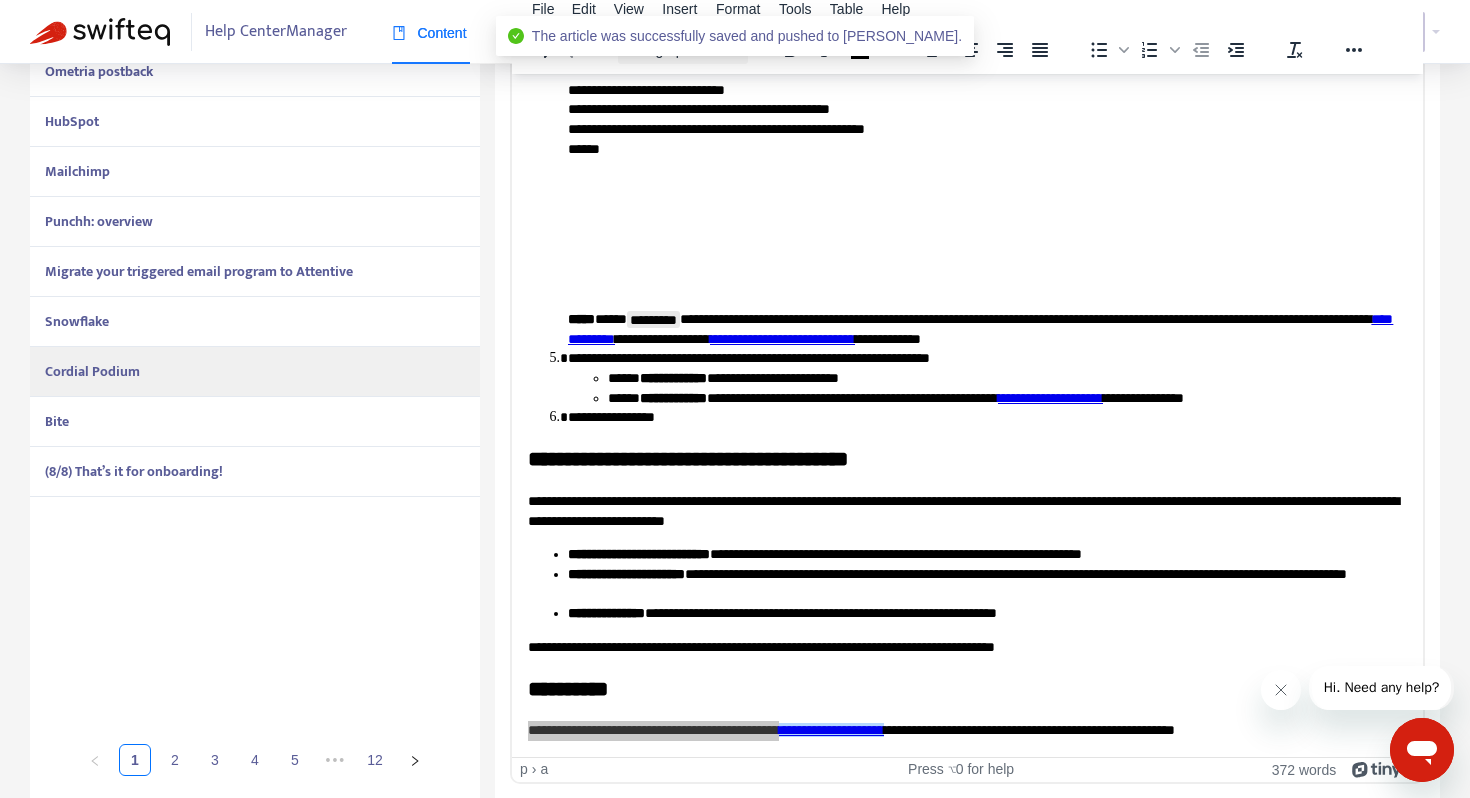 click on "Bite" at bounding box center [255, 422] 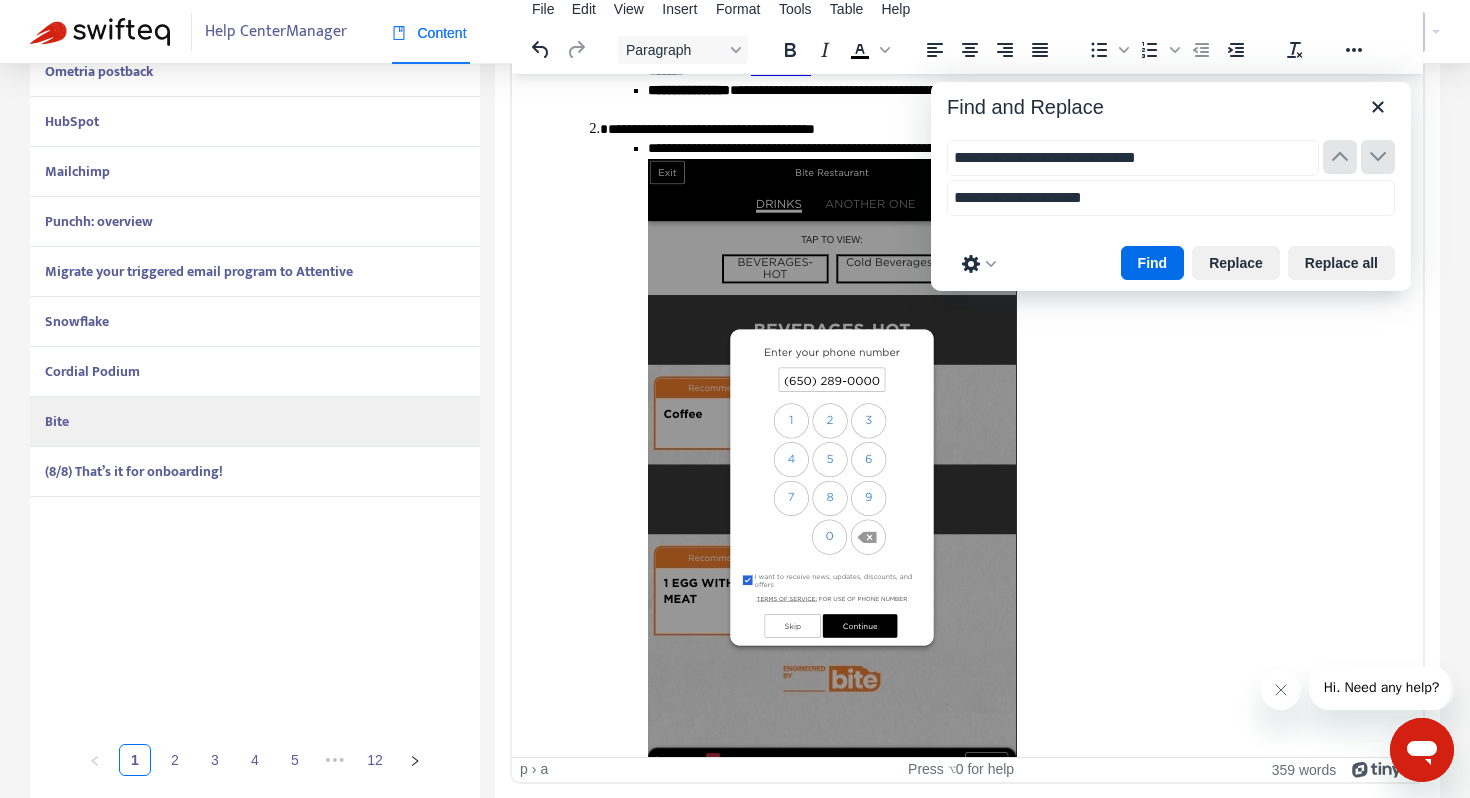 scroll, scrollTop: 893, scrollLeft: 0, axis: vertical 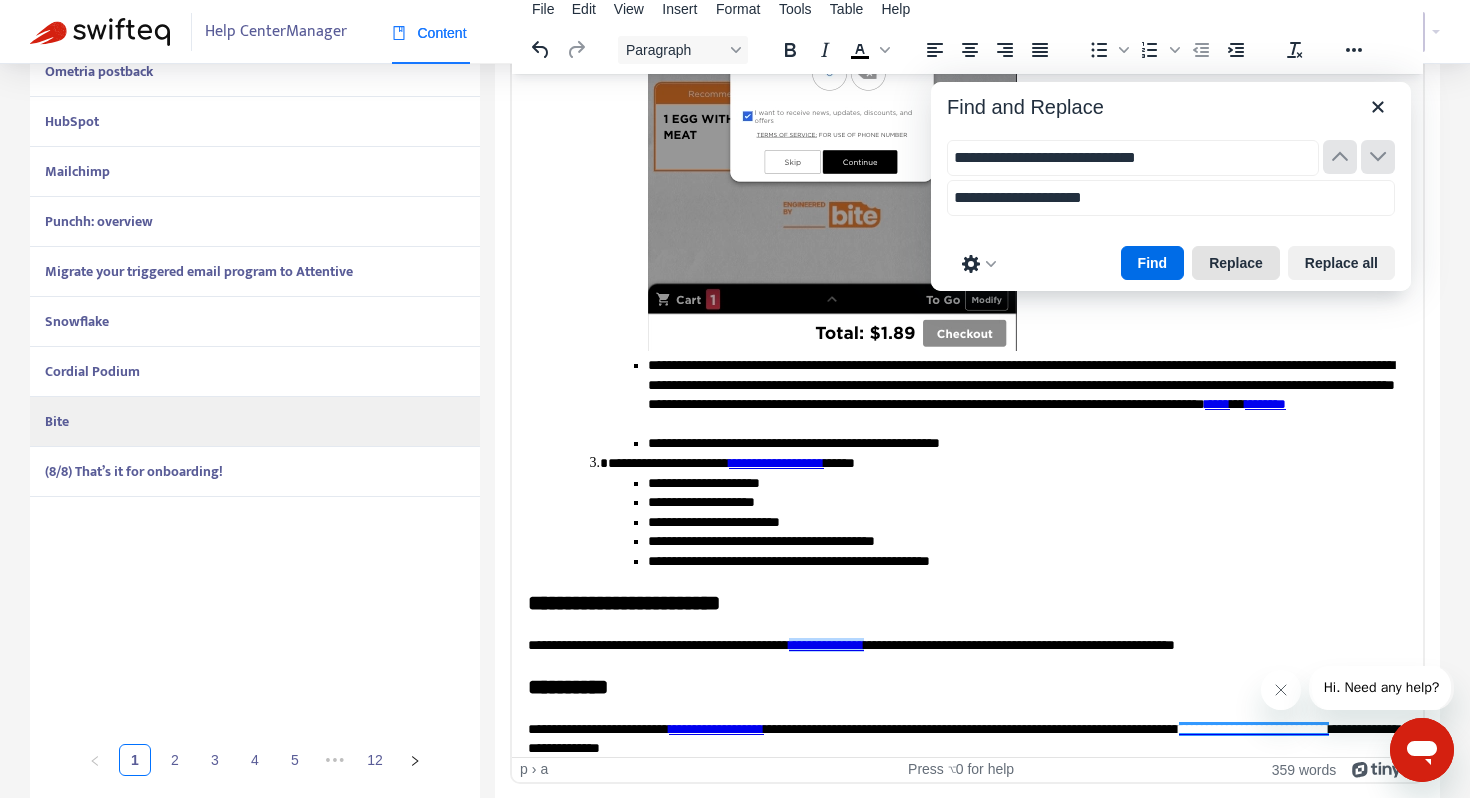click on "Replace" at bounding box center [1236, 263] 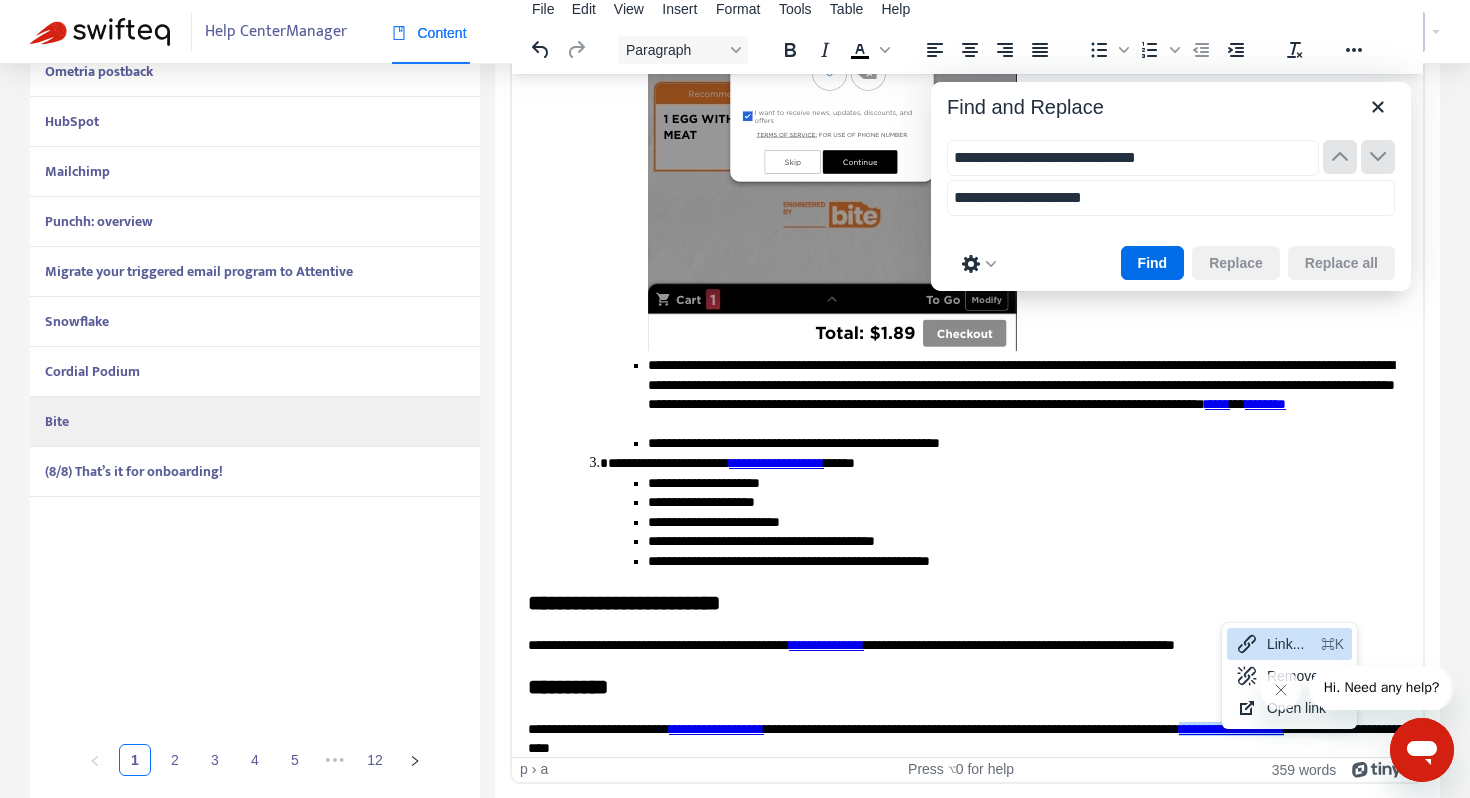 click on "Link..." at bounding box center [1290, 644] 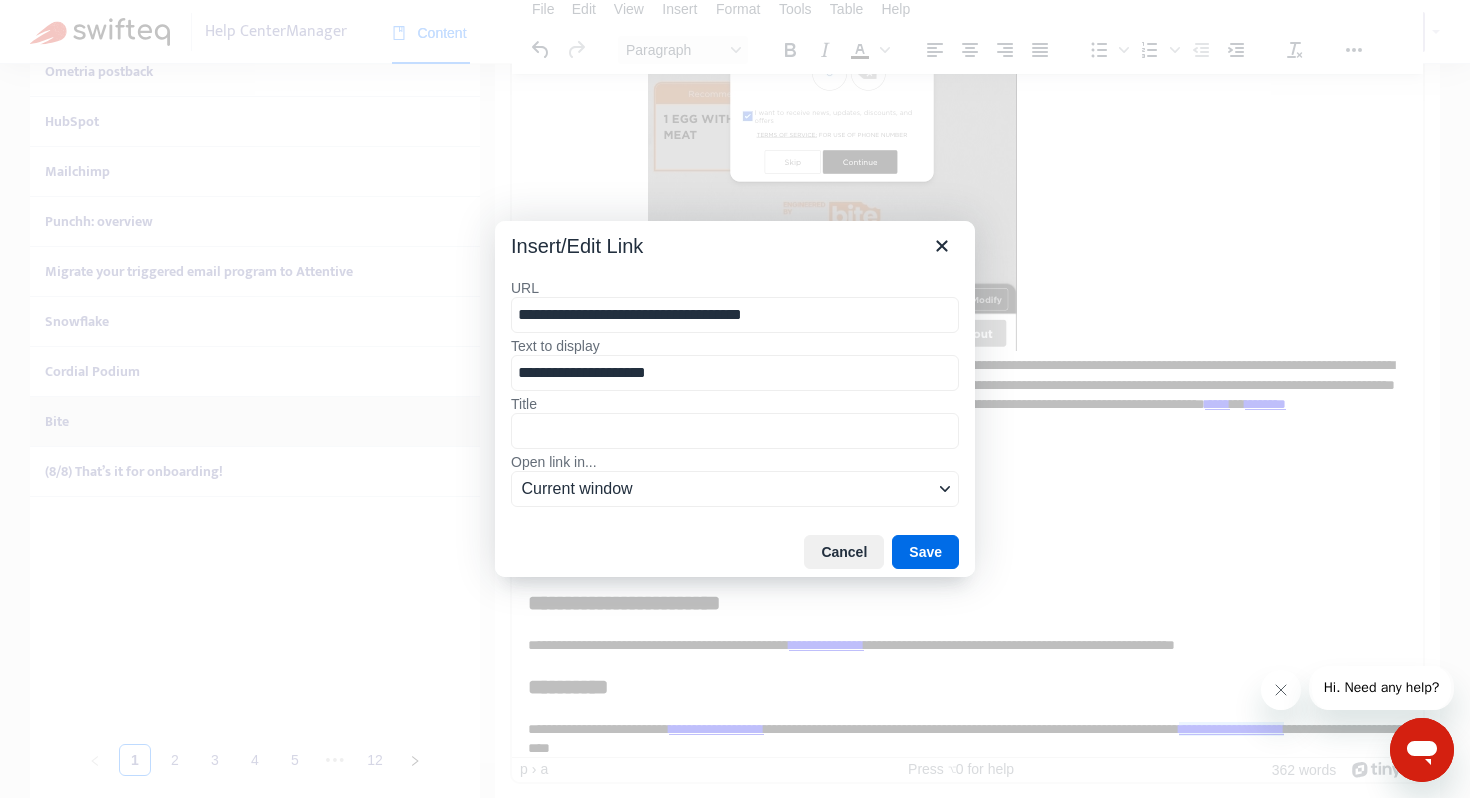 click on "**********" at bounding box center (735, 315) 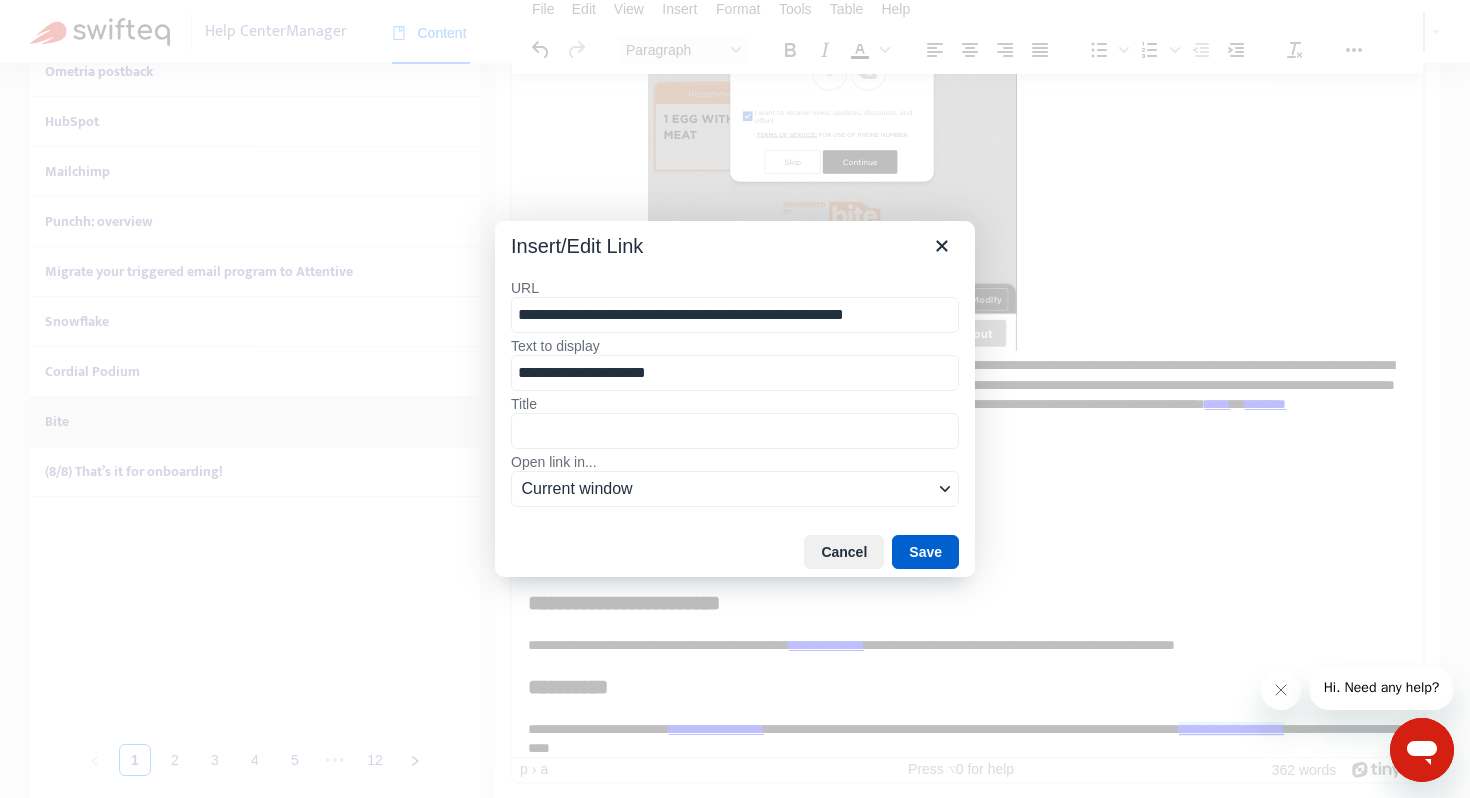 click on "Save" at bounding box center (925, 552) 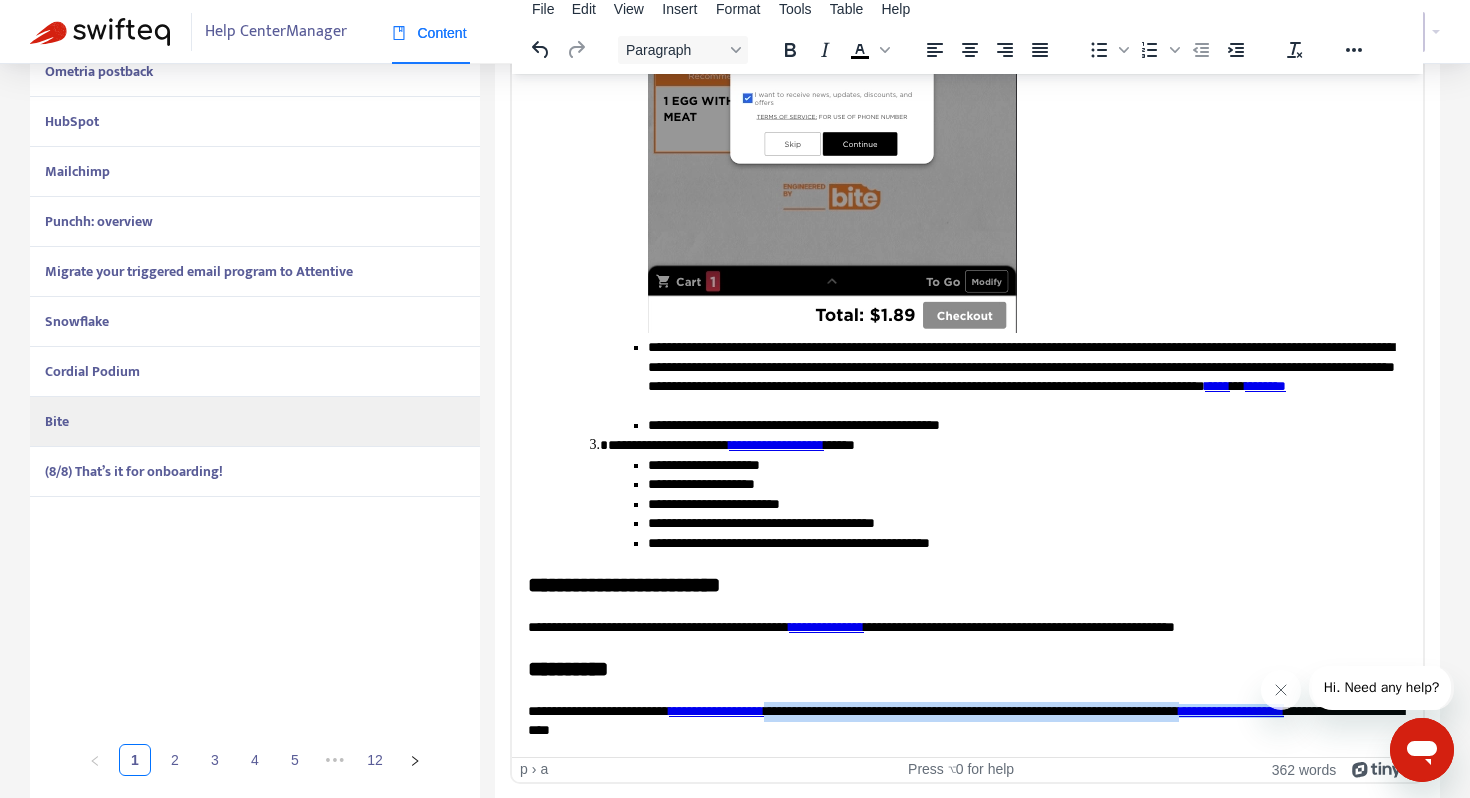 scroll, scrollTop: 0, scrollLeft: 0, axis: both 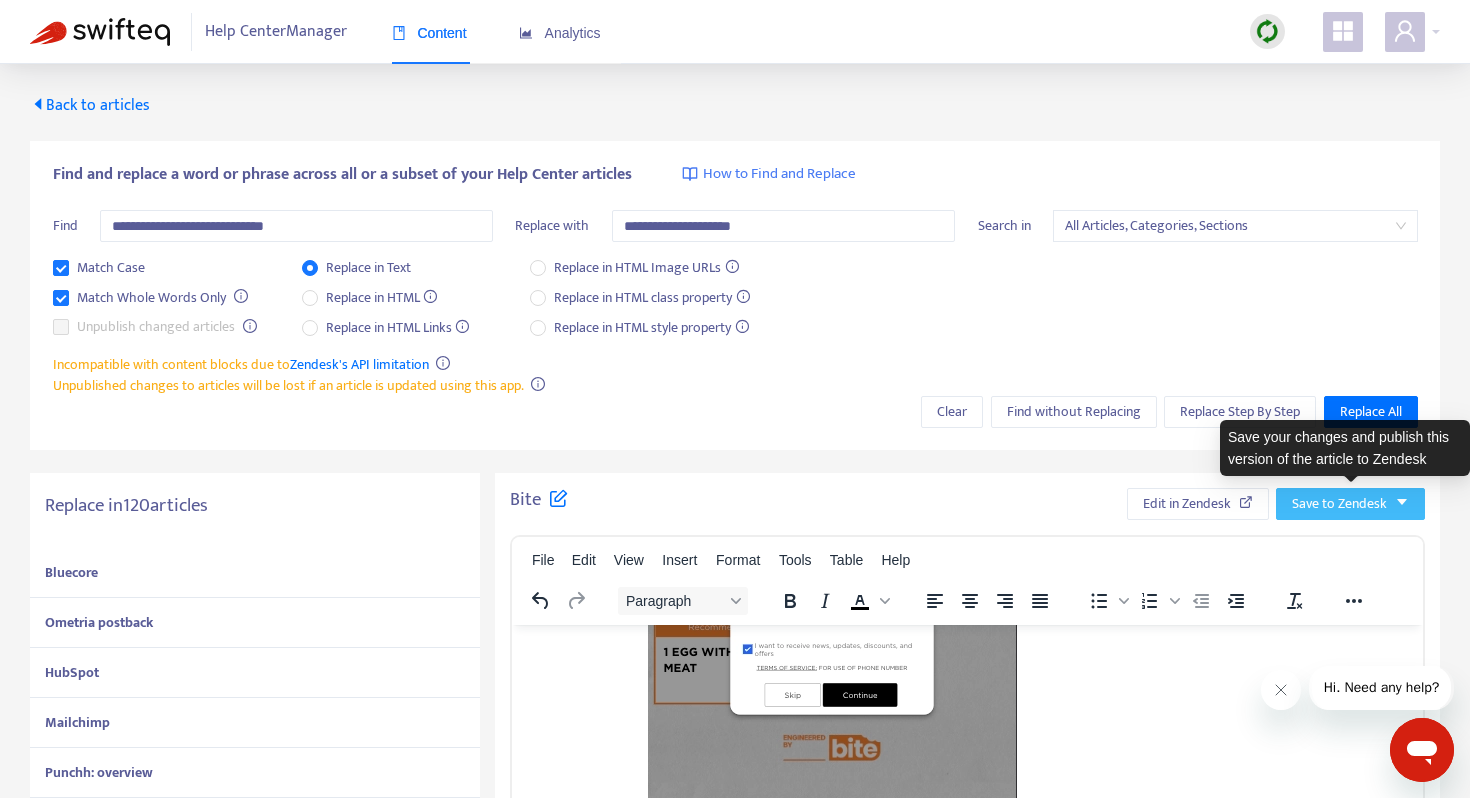 click on "Save to Zendesk" at bounding box center (1339, 504) 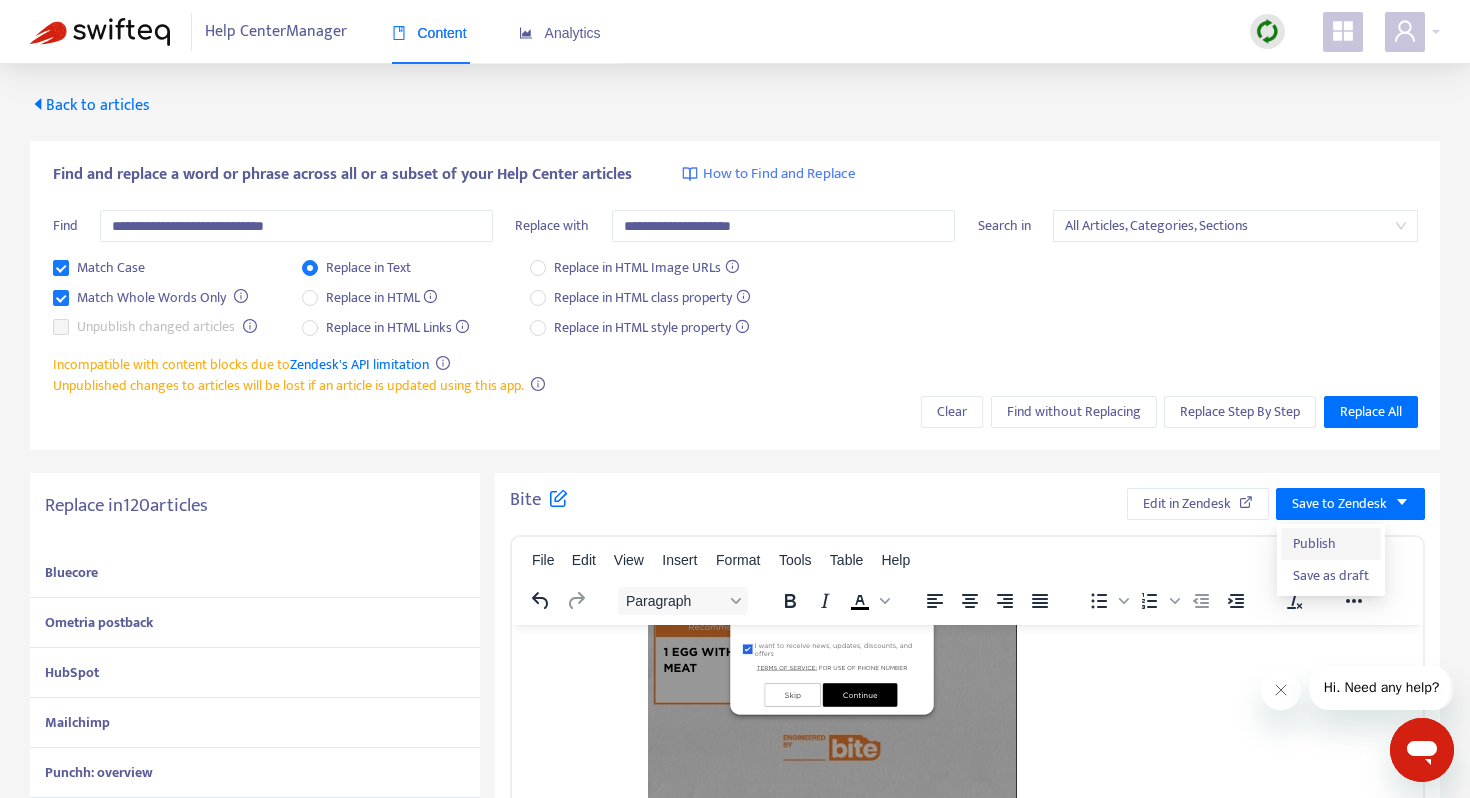 click on "Publish" at bounding box center [1331, 544] 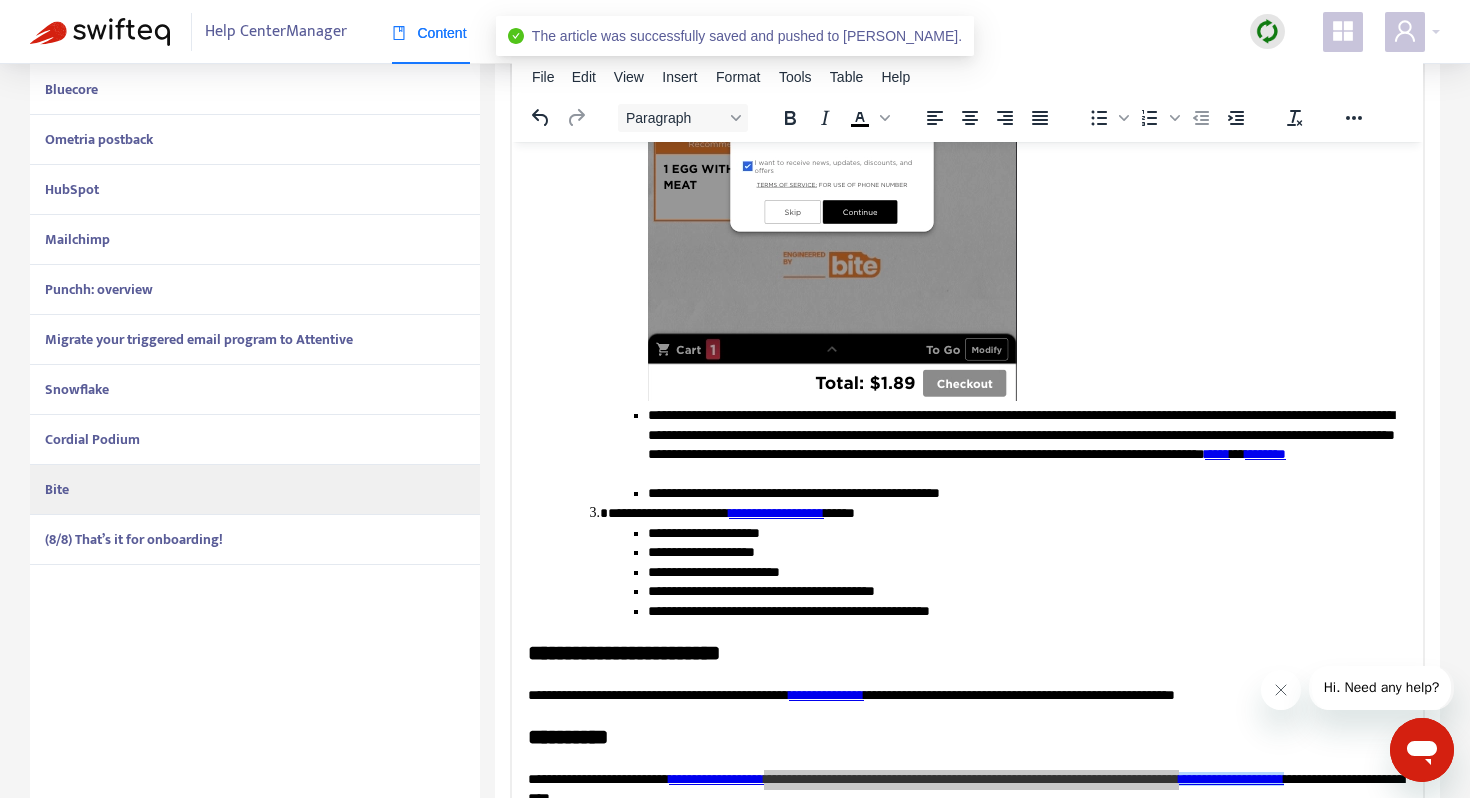 scroll, scrollTop: 485, scrollLeft: 0, axis: vertical 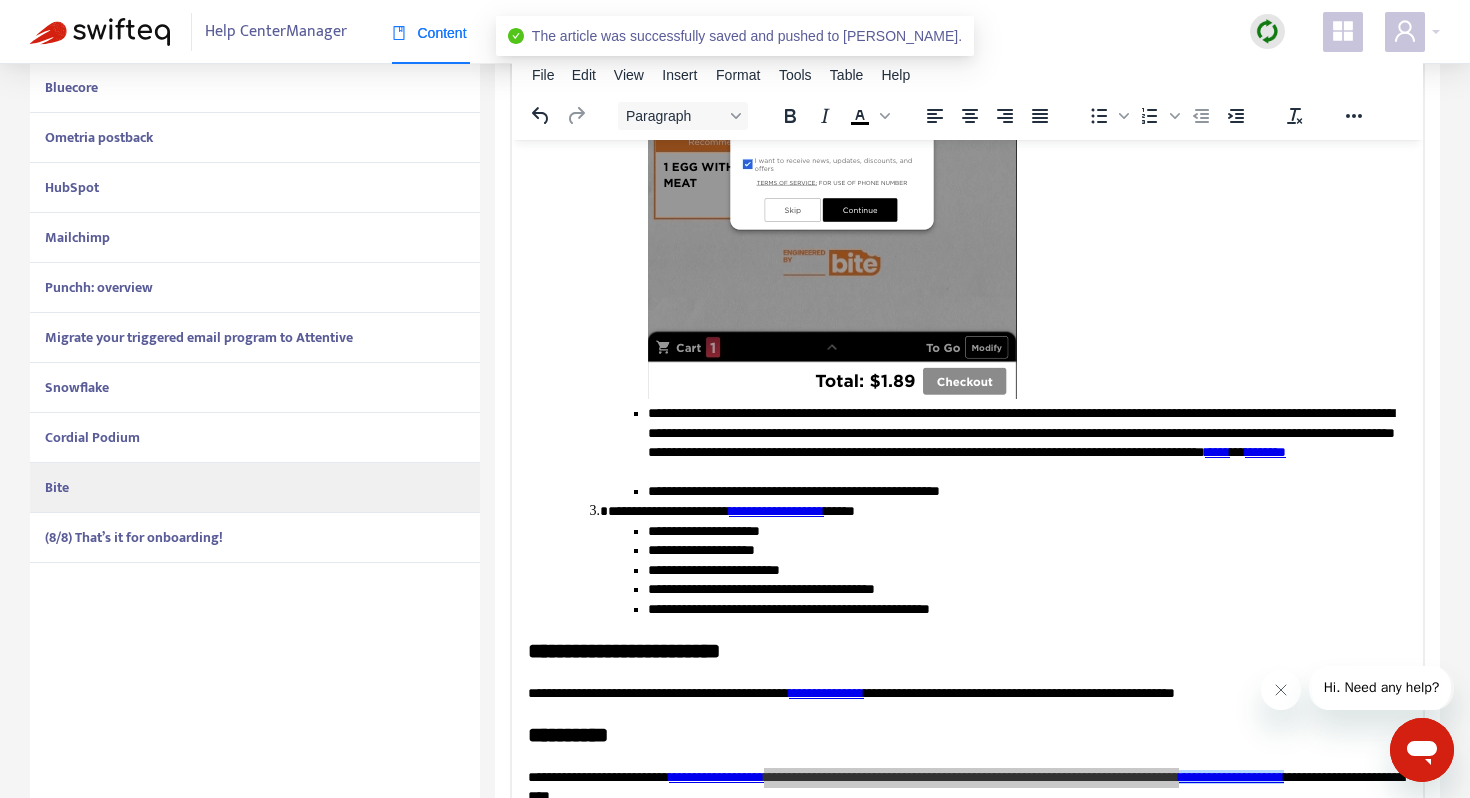 click on "(8/8) That’s it for onboarding!" at bounding box center (134, 537) 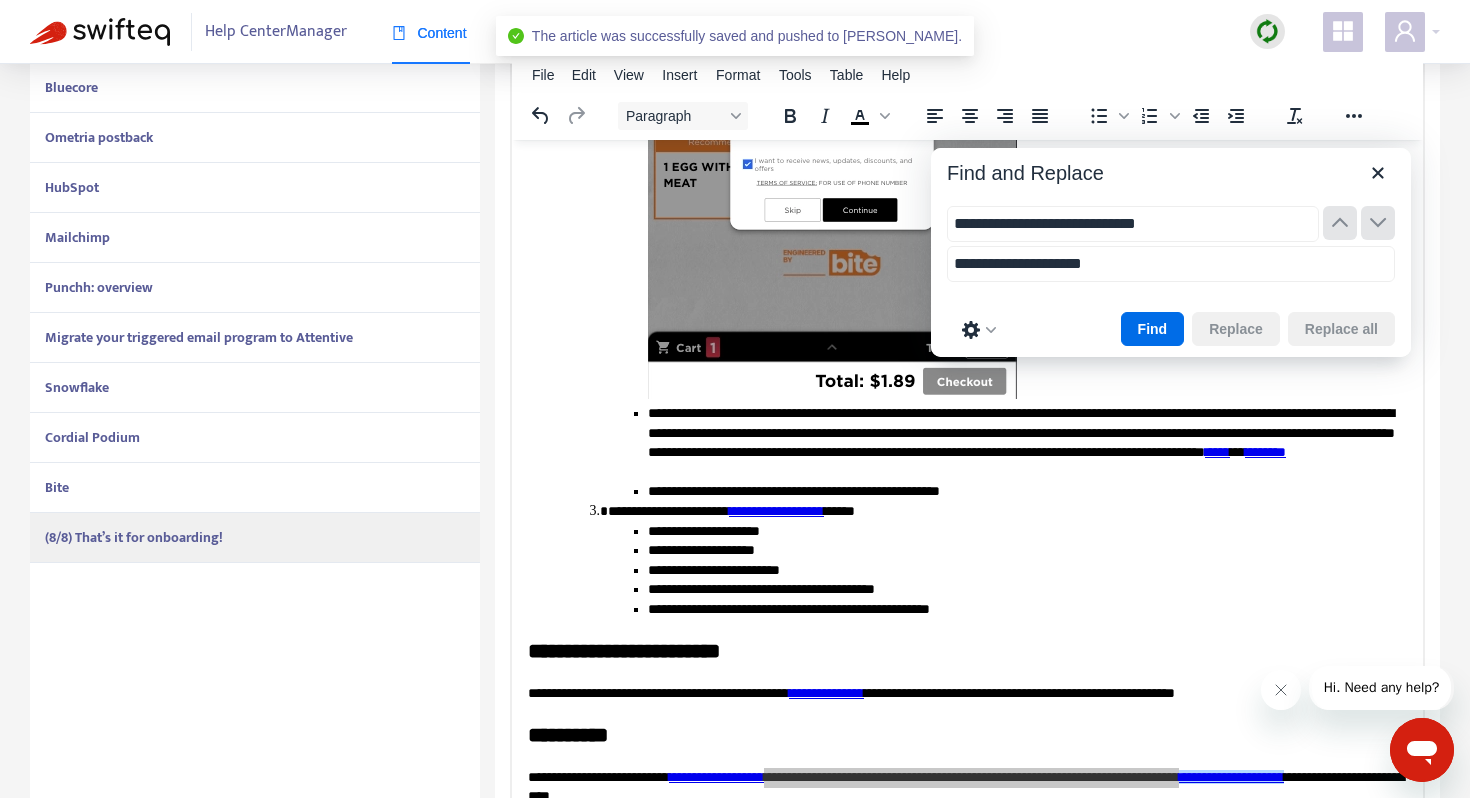 scroll, scrollTop: 0, scrollLeft: 0, axis: both 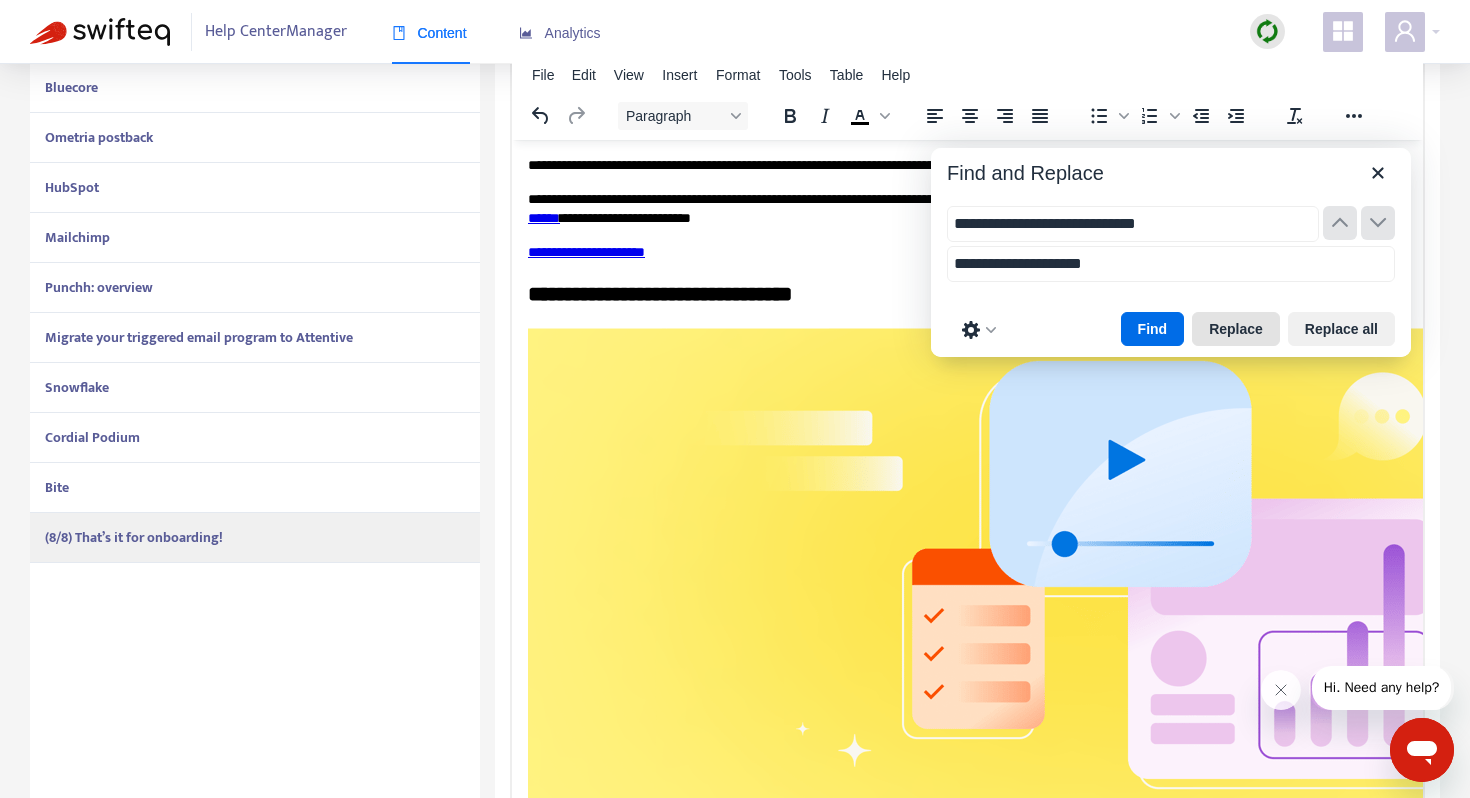 click on "Replace" at bounding box center [1236, 329] 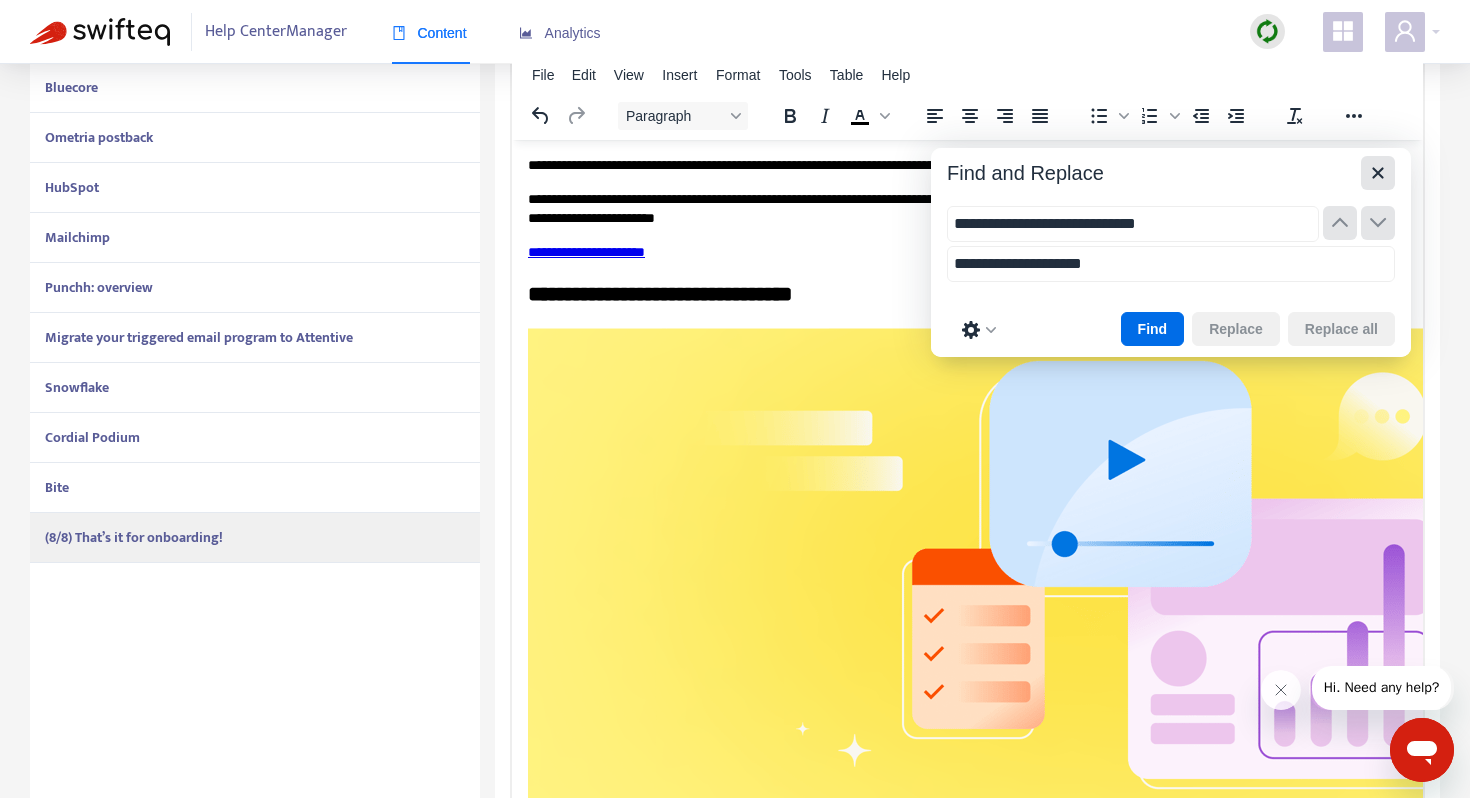 click 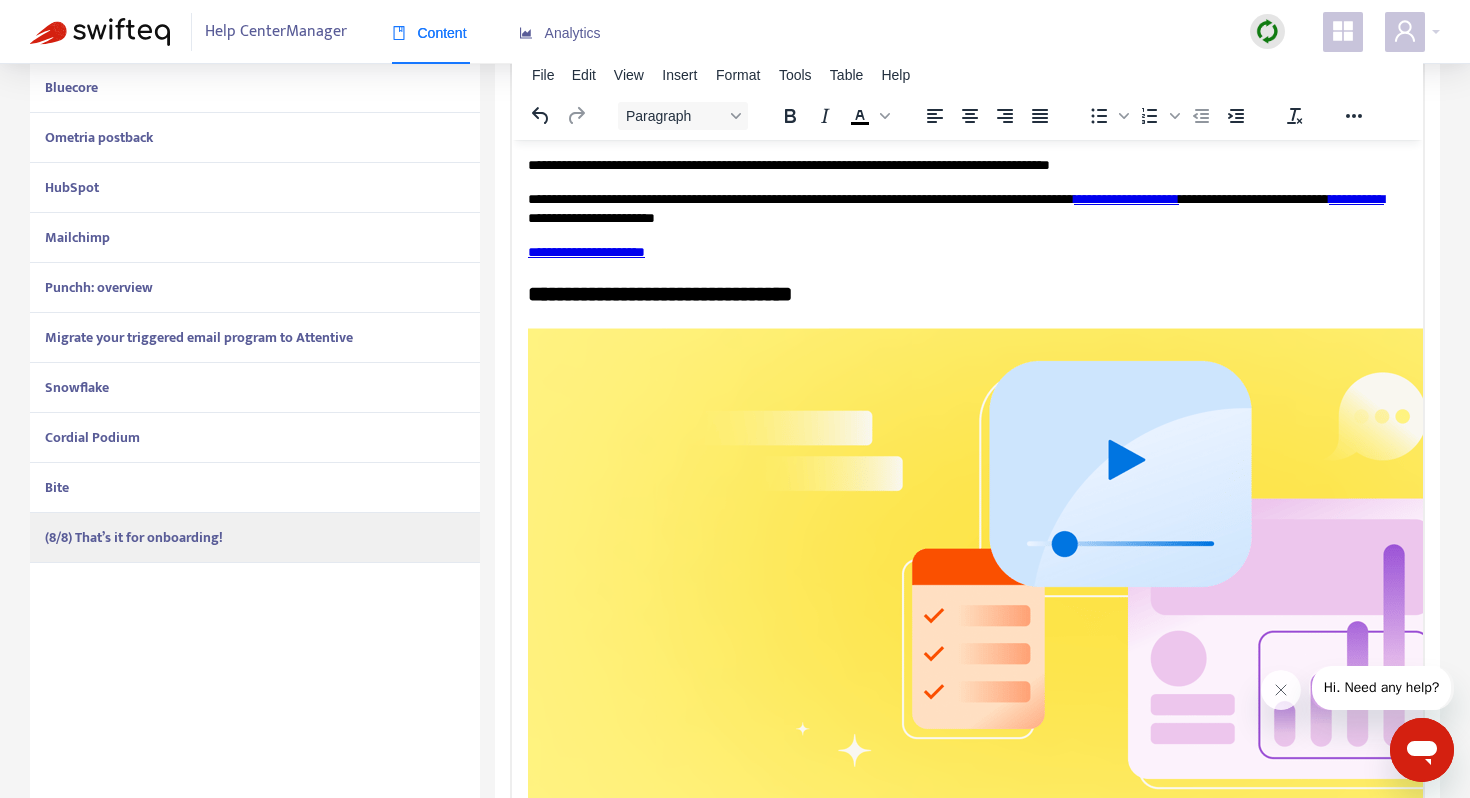 click on "**********" at bounding box center [967, 208] 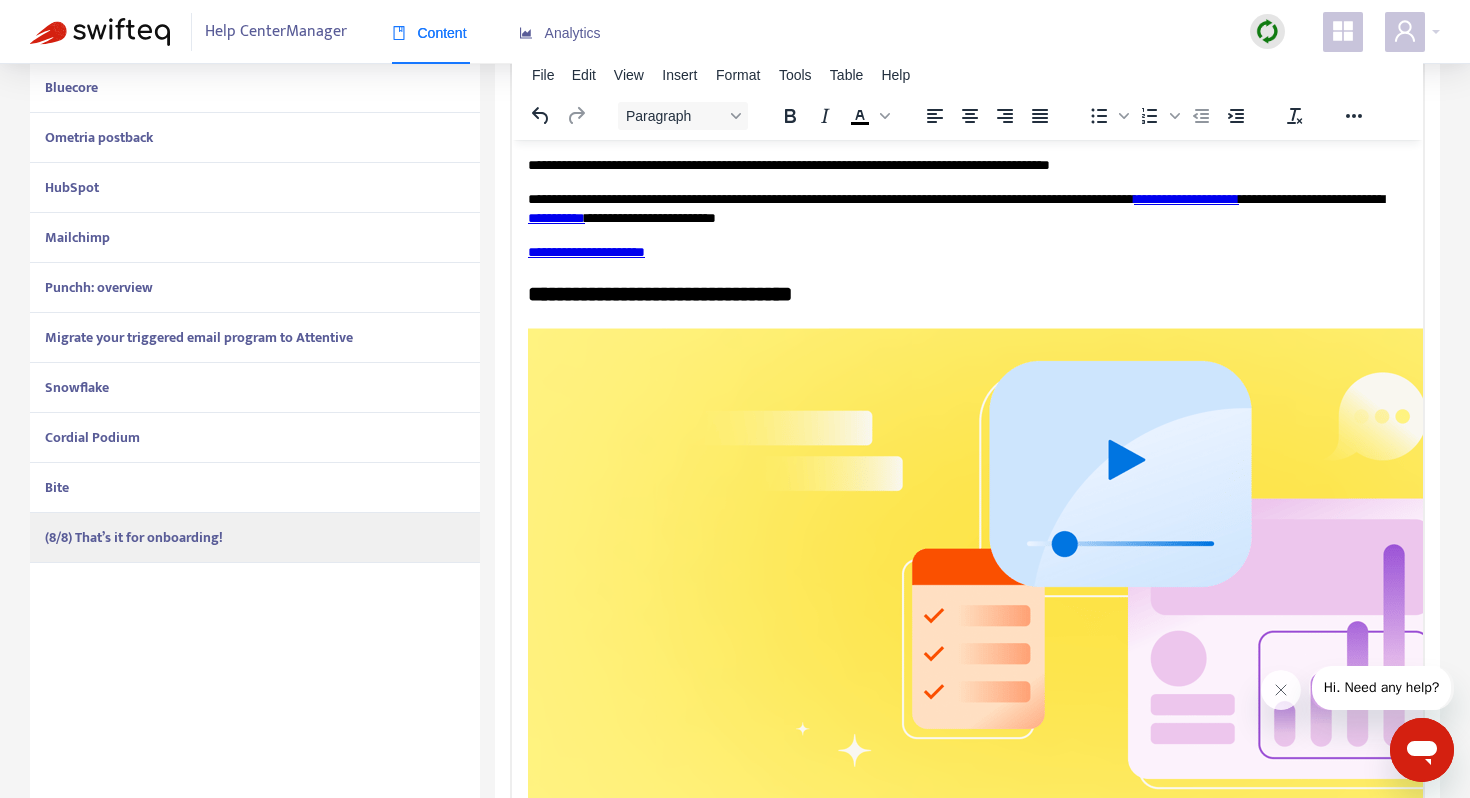 click on "**********" at bounding box center [967, 208] 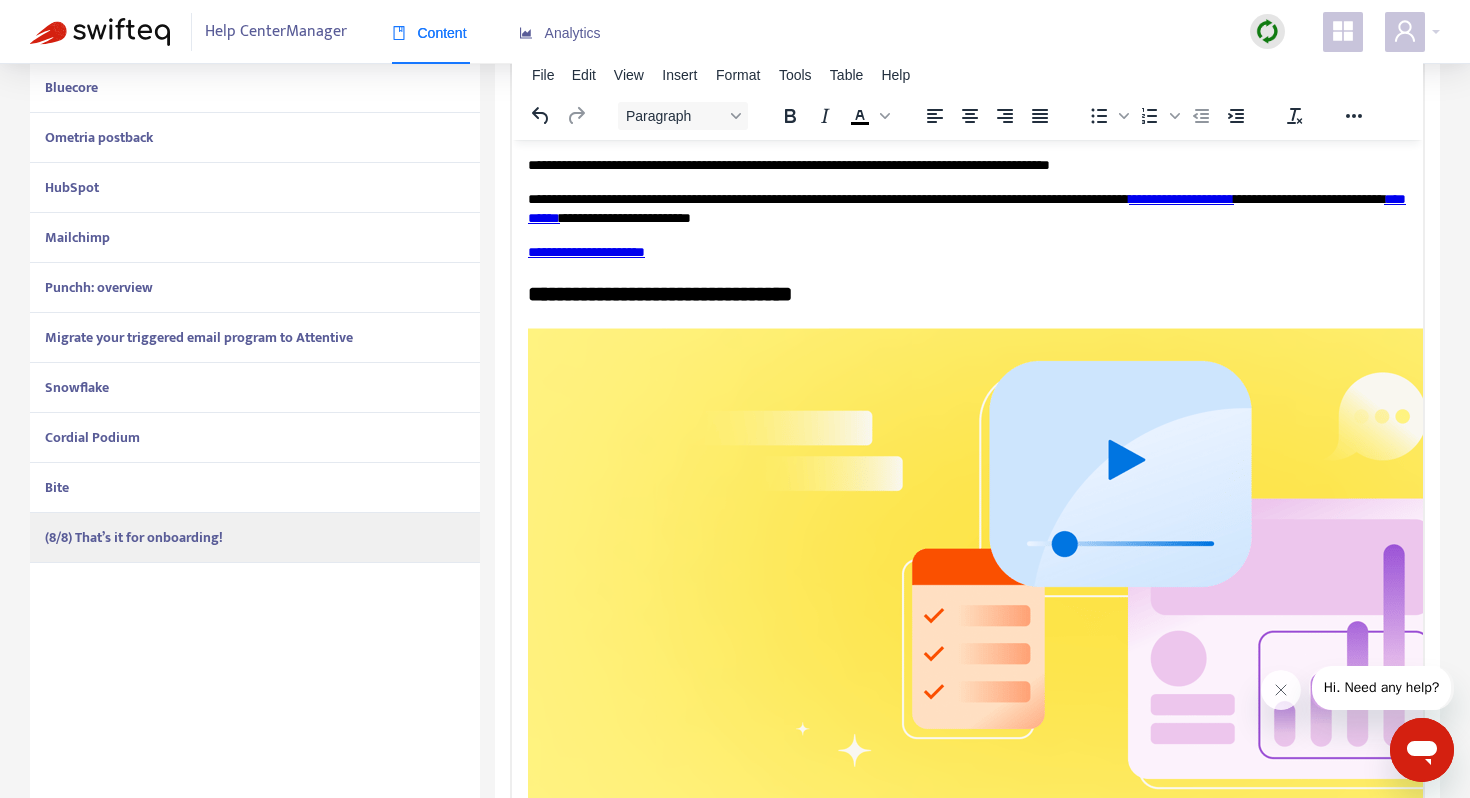 click on "**********" at bounding box center (967, 208) 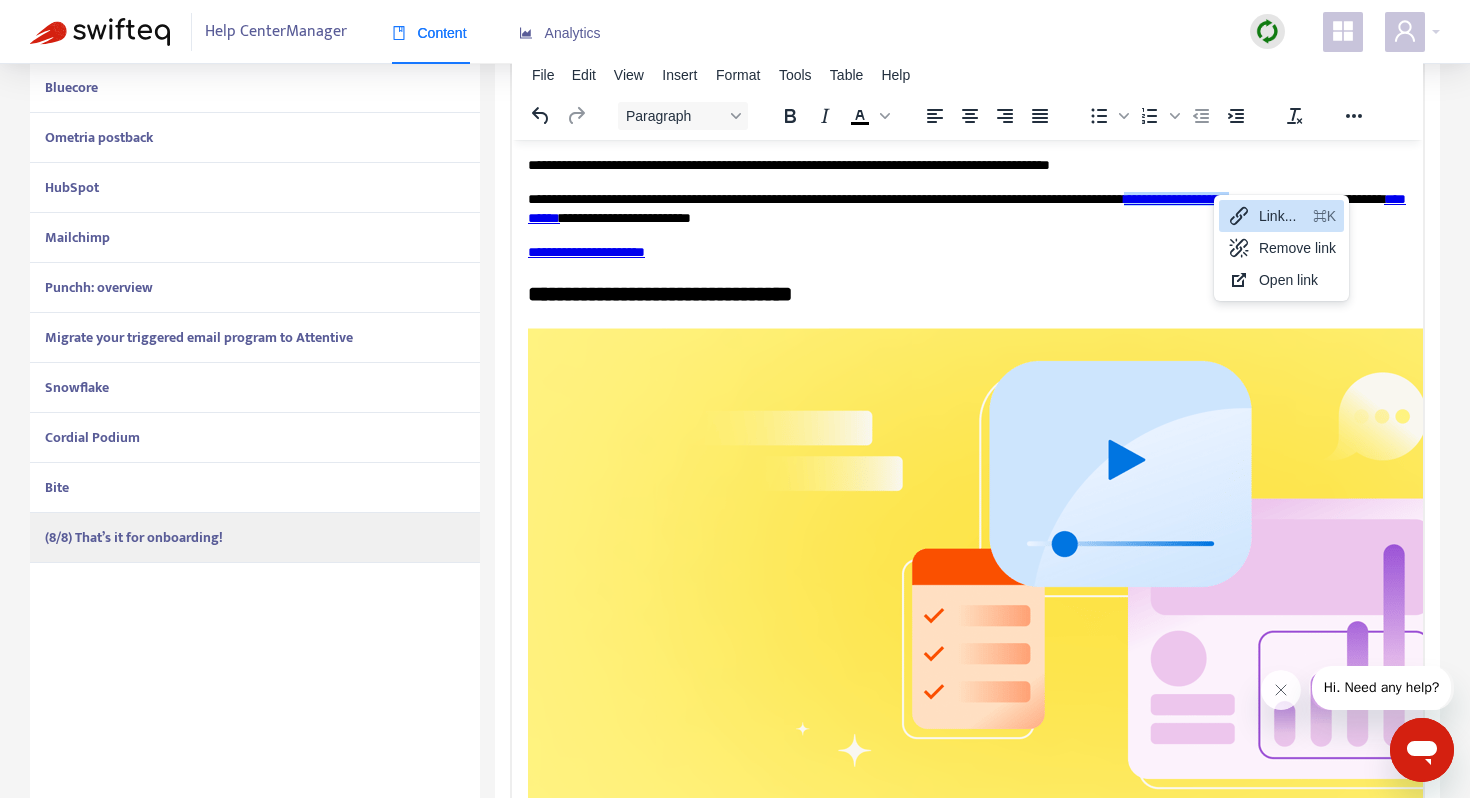 click on "Link... ⌘K" at bounding box center [1281, 216] 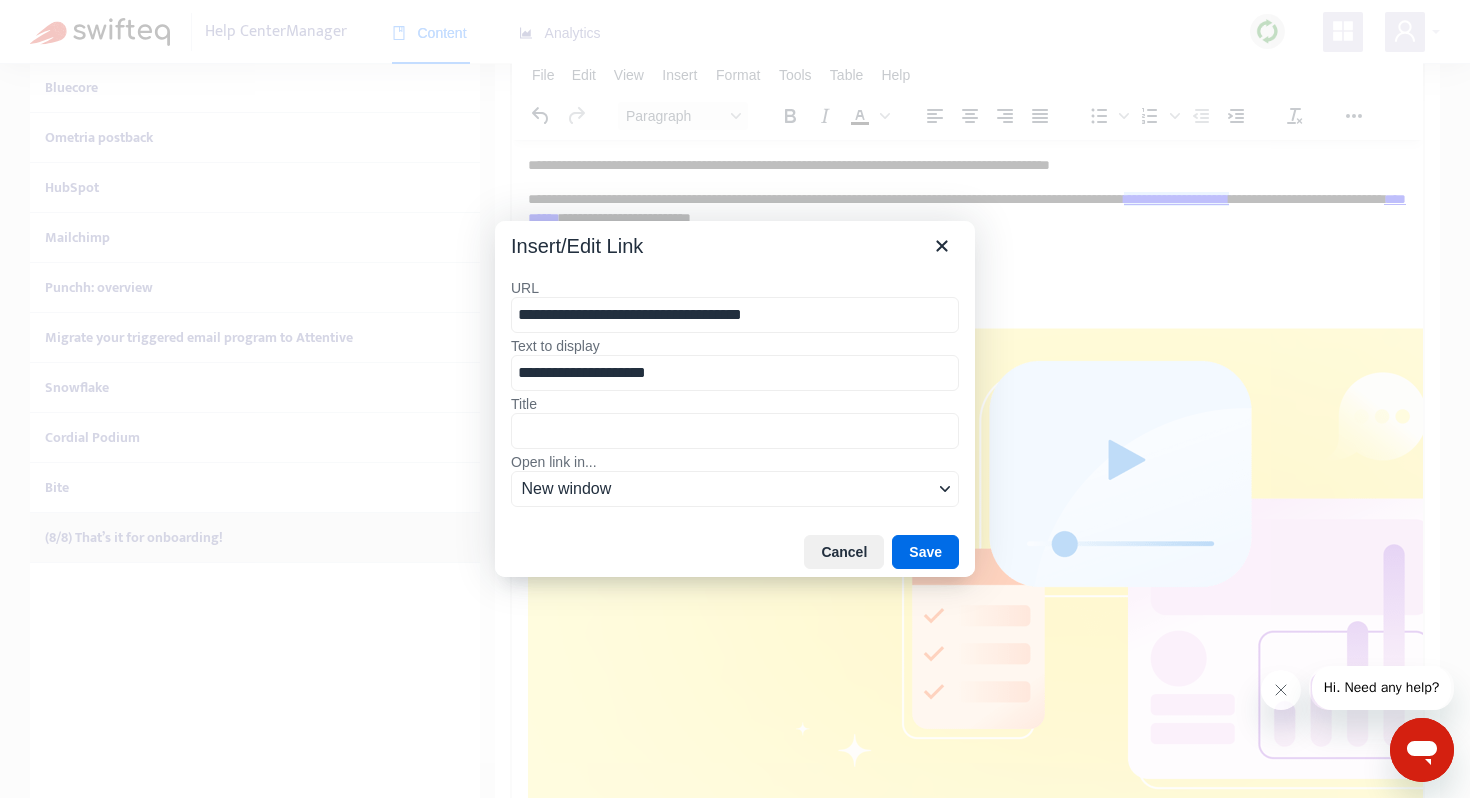 click on "**********" at bounding box center [735, 315] 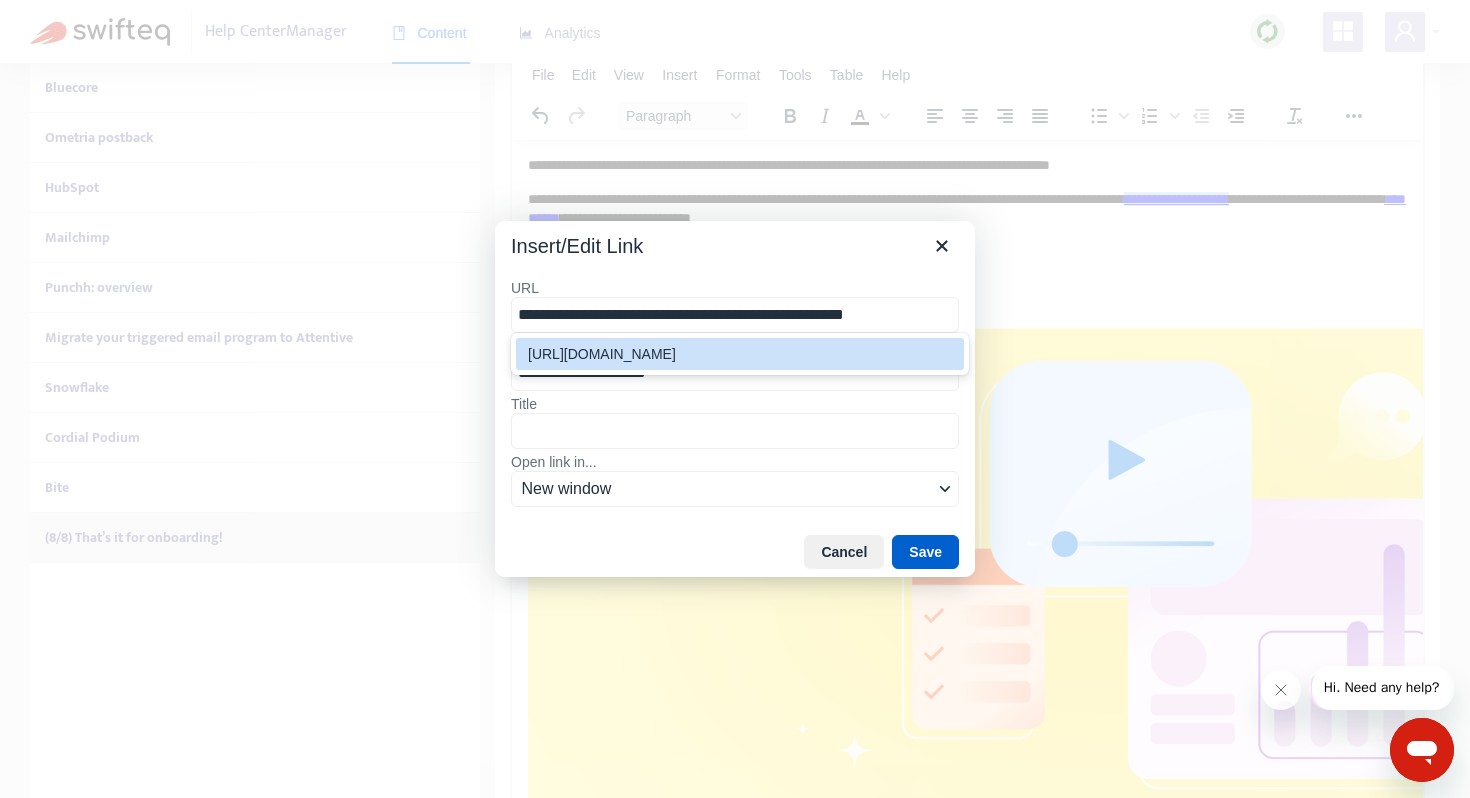 click on "Save" at bounding box center [925, 552] 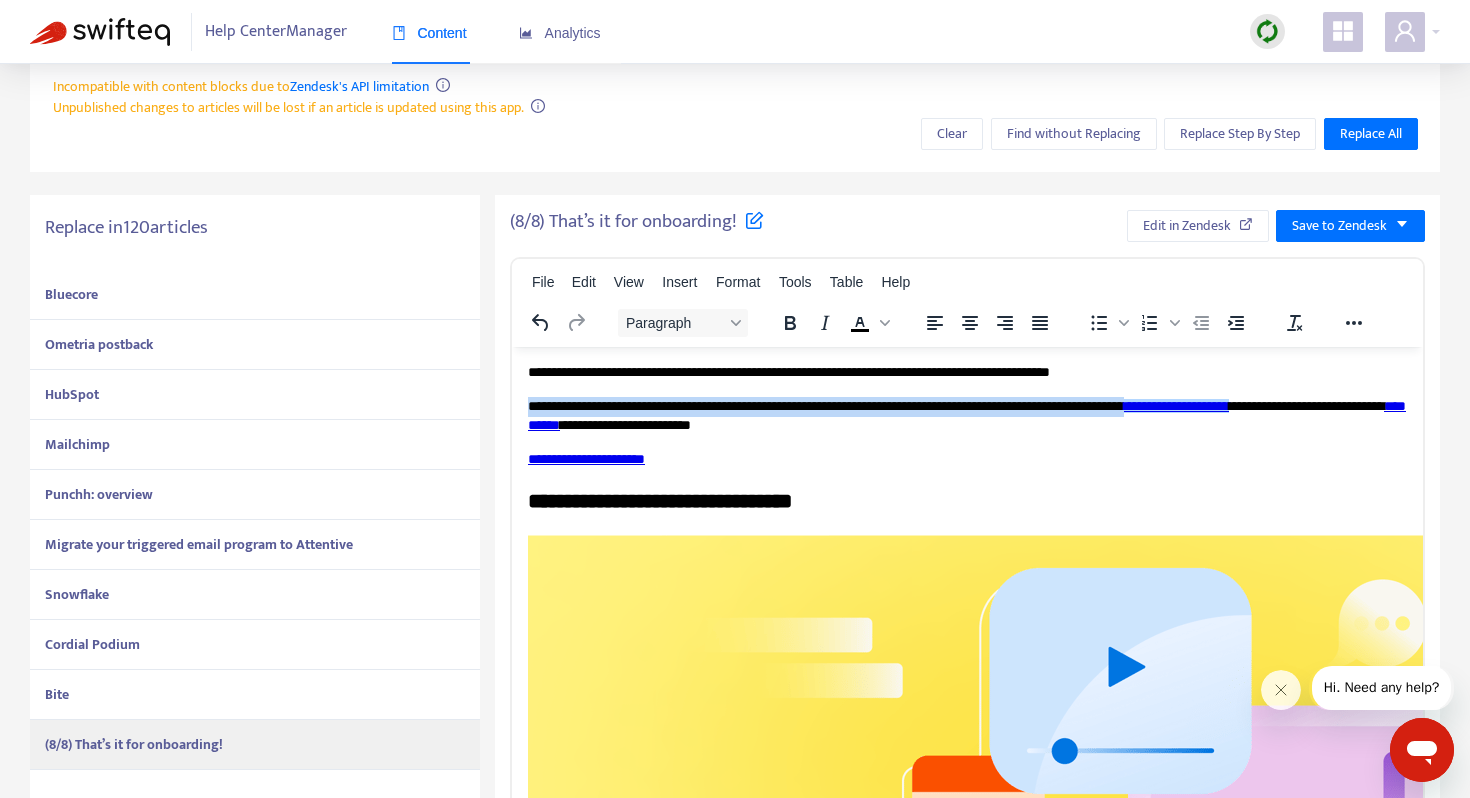 scroll, scrollTop: 184, scrollLeft: 0, axis: vertical 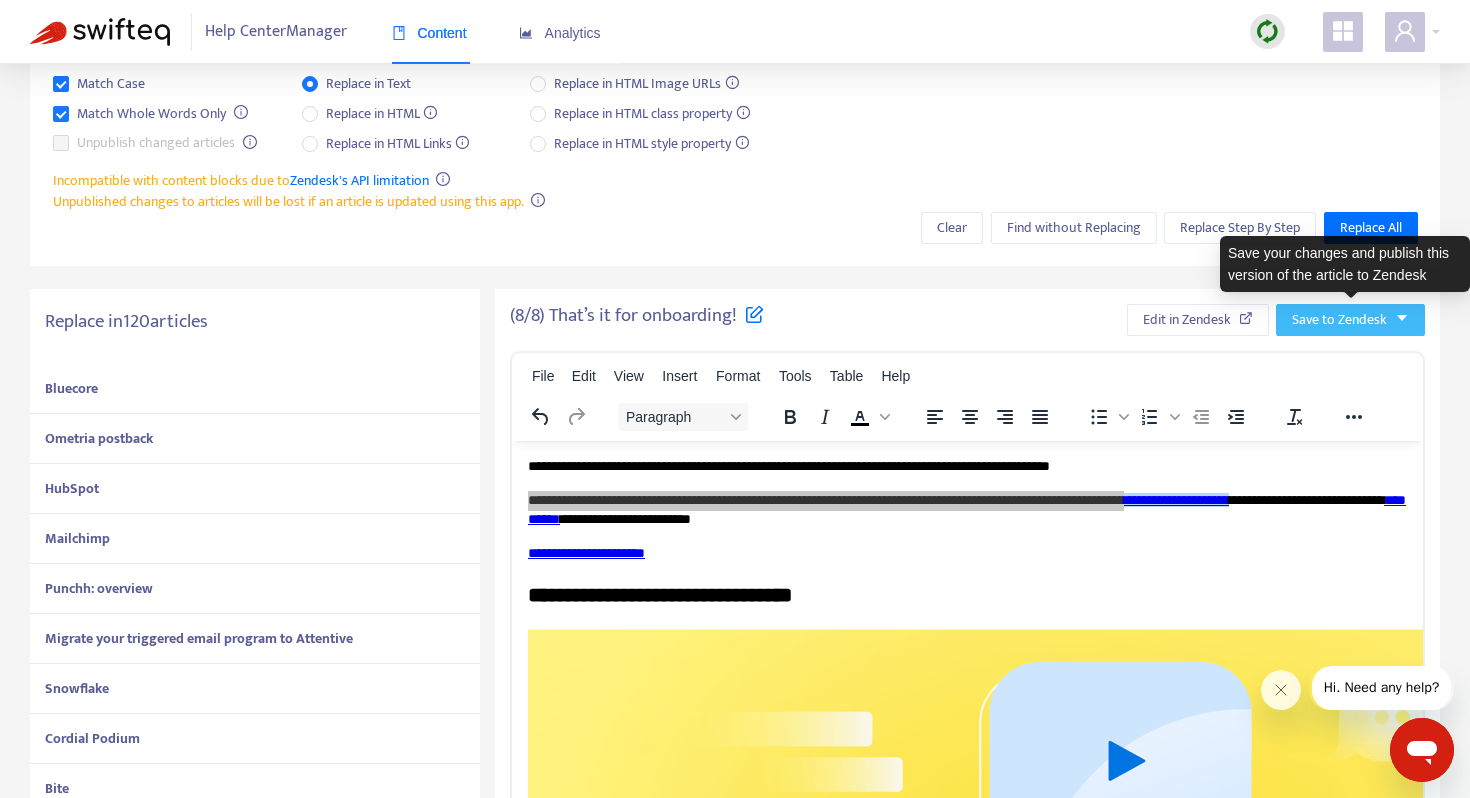 click on "Save to Zendesk" at bounding box center (1339, 320) 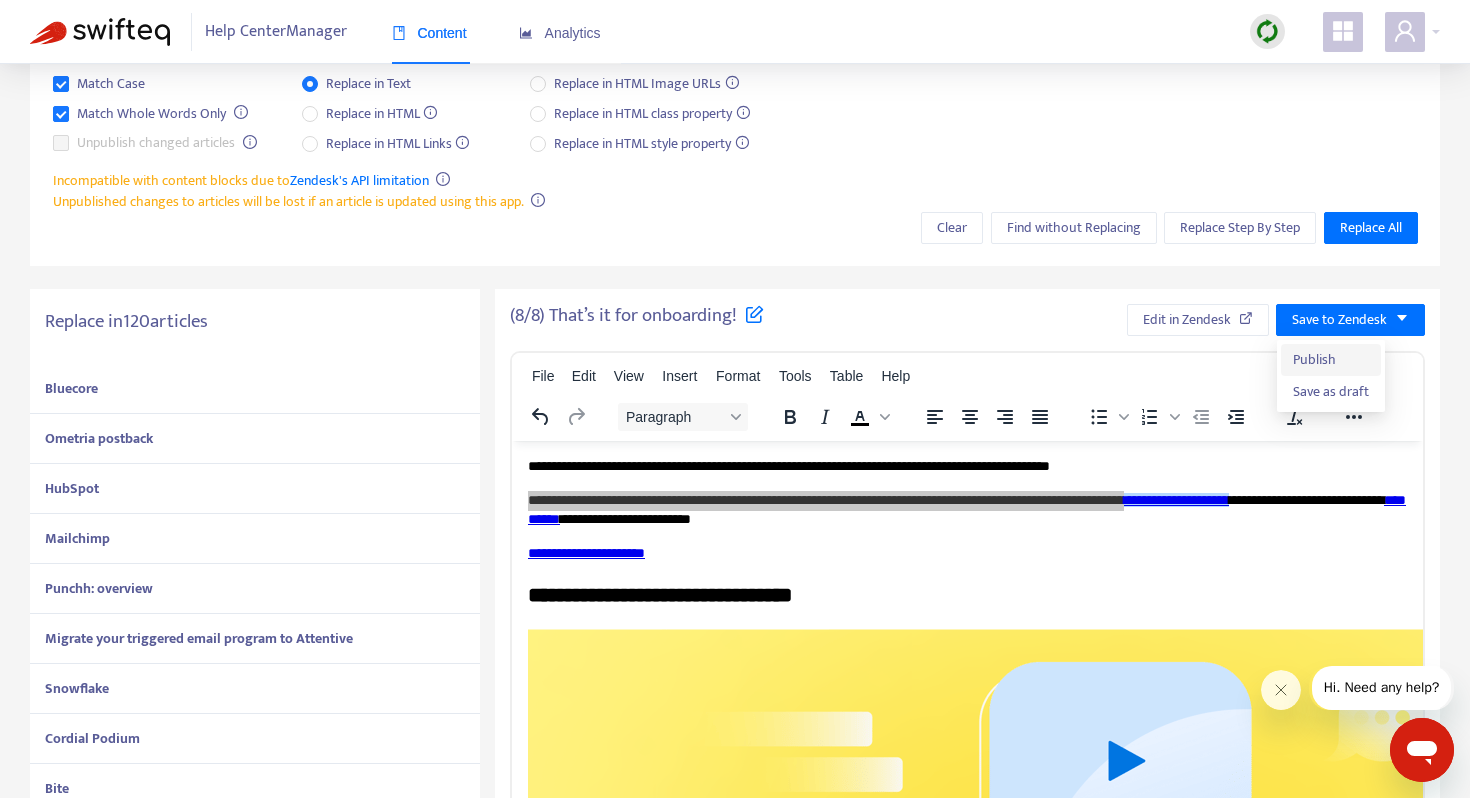 click on "Publish" at bounding box center [1331, 360] 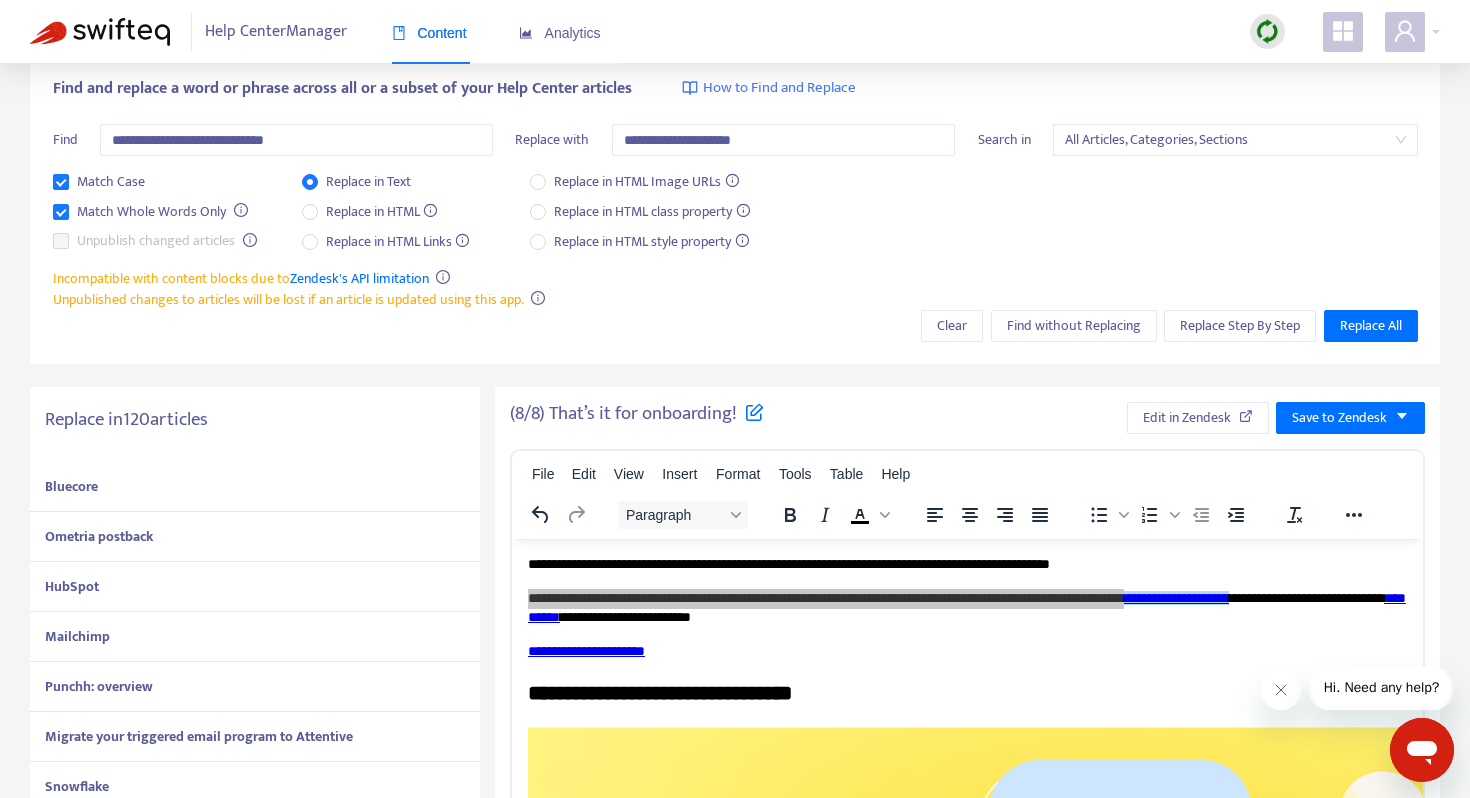 scroll, scrollTop: 0, scrollLeft: 0, axis: both 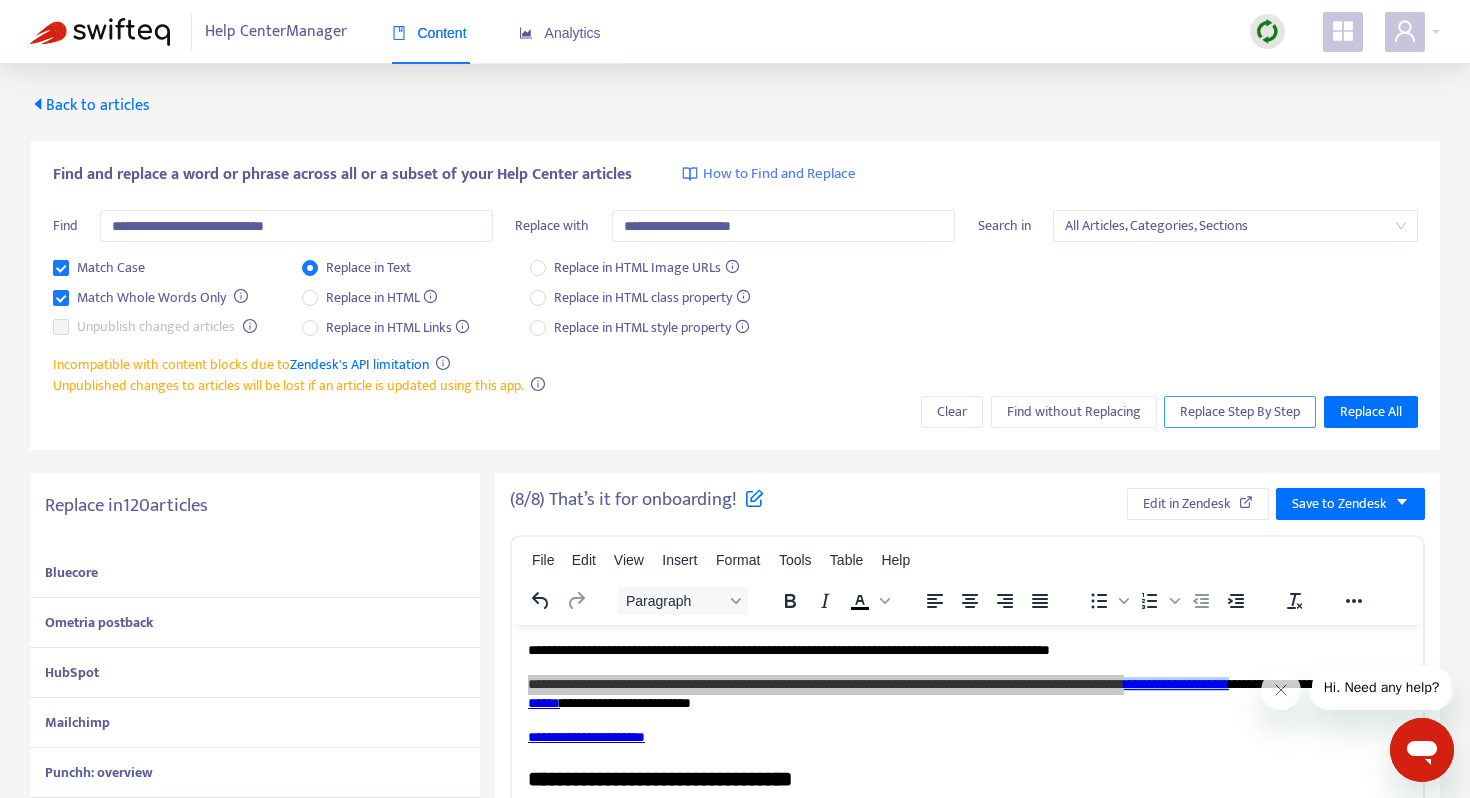 click on "Replace Step By Step" at bounding box center [1240, 412] 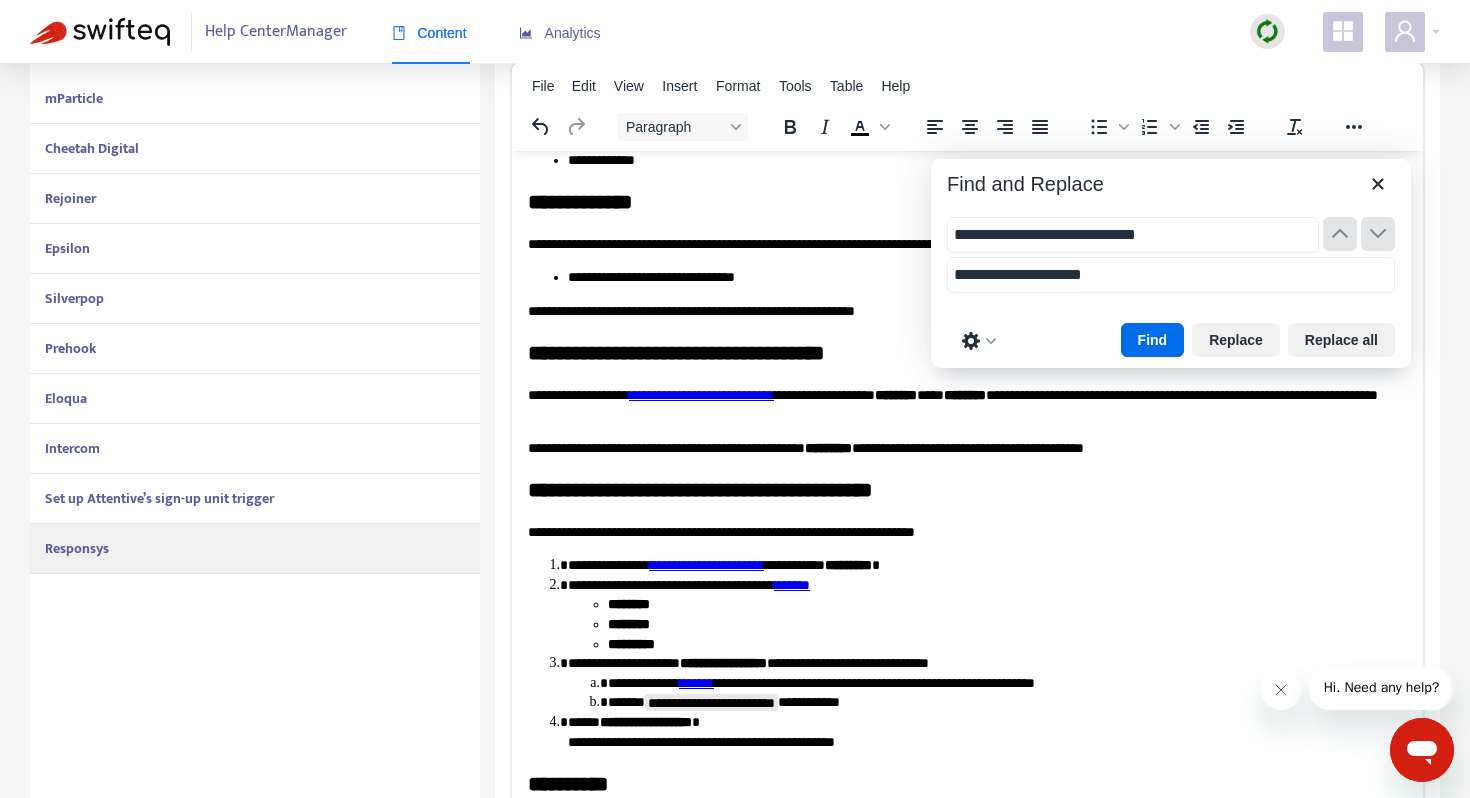 scroll, scrollTop: 509, scrollLeft: 0, axis: vertical 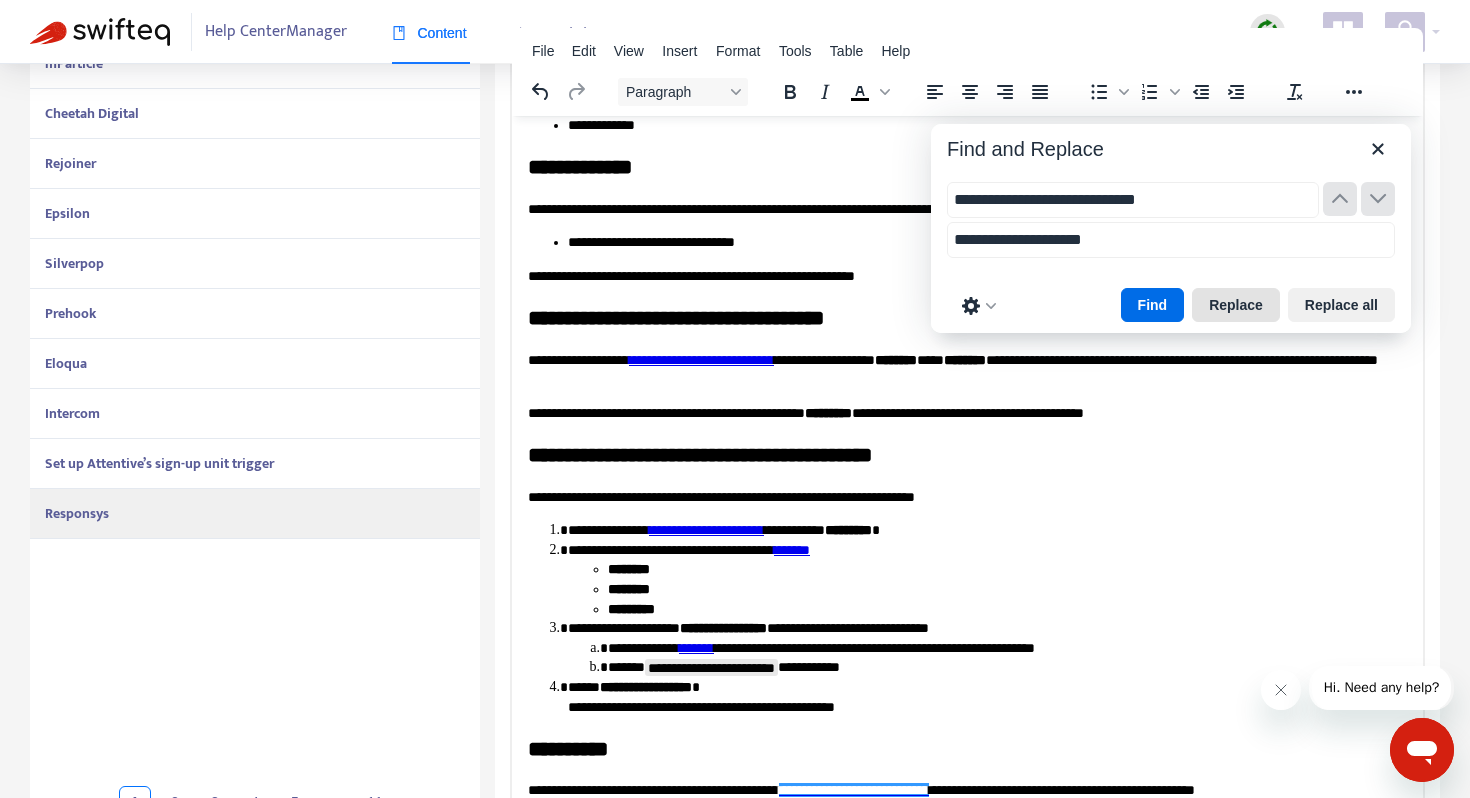 click on "Replace" at bounding box center [1236, 305] 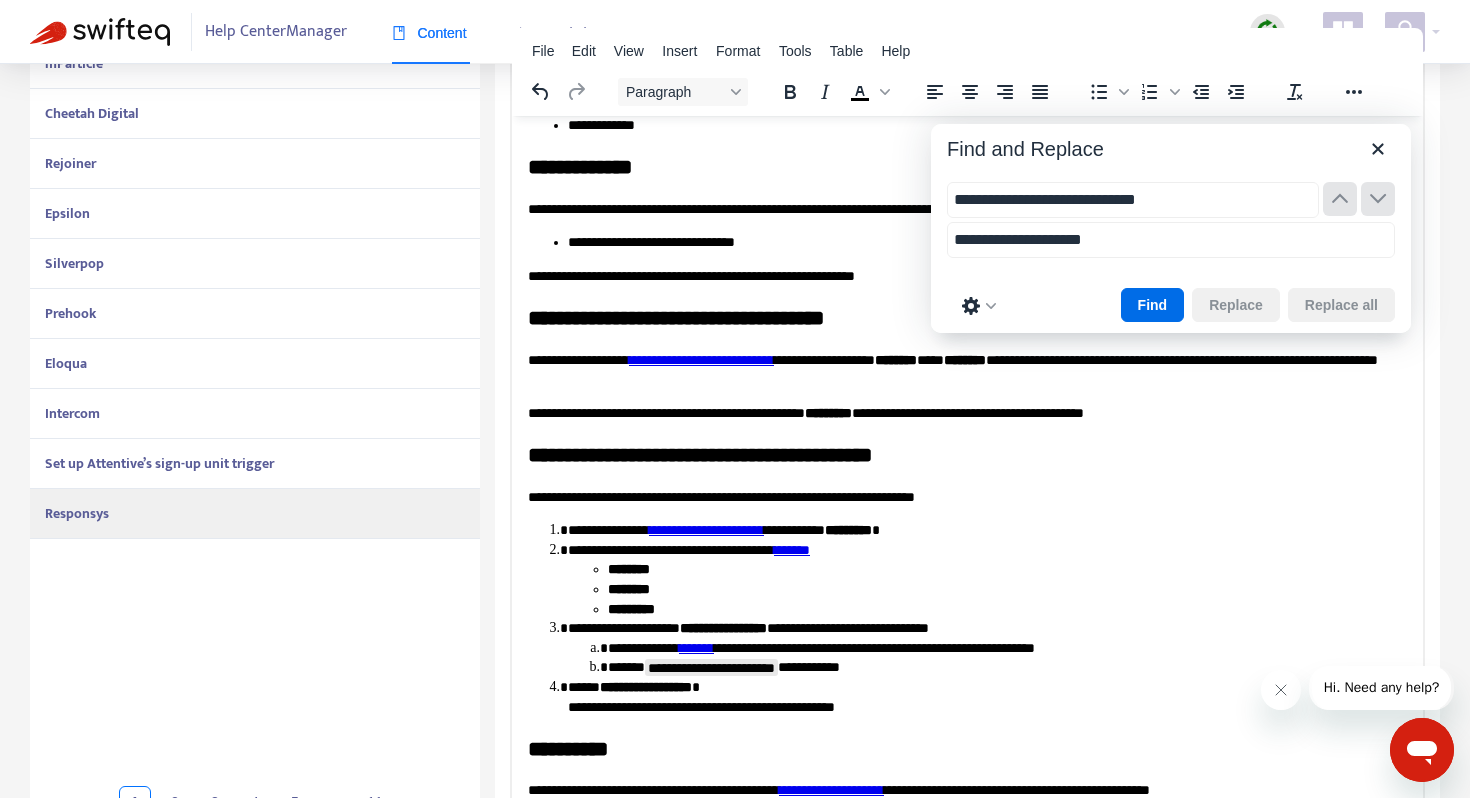 scroll, scrollTop: 230, scrollLeft: 0, axis: vertical 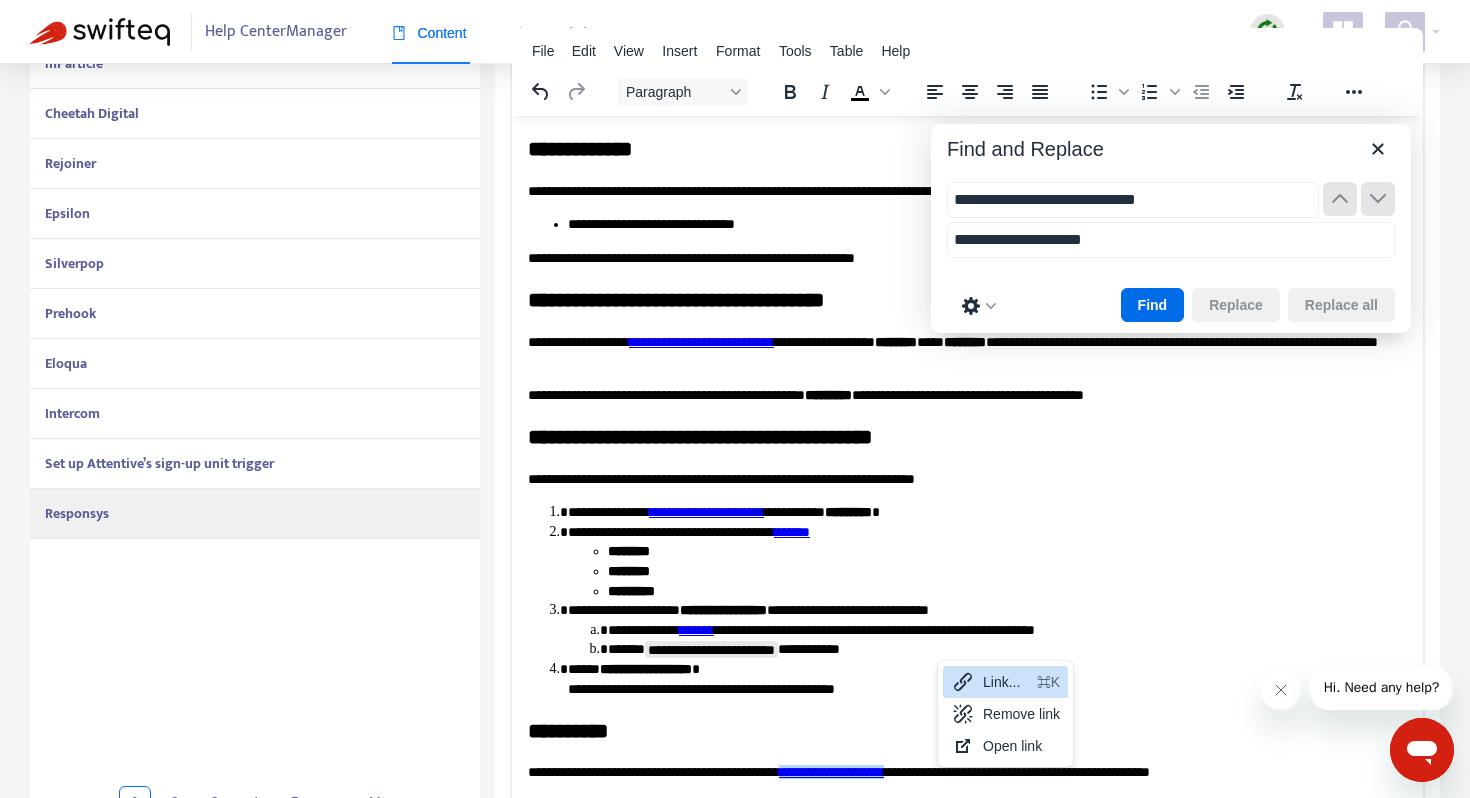 click on "Link... ⌘K" at bounding box center (1005, 682) 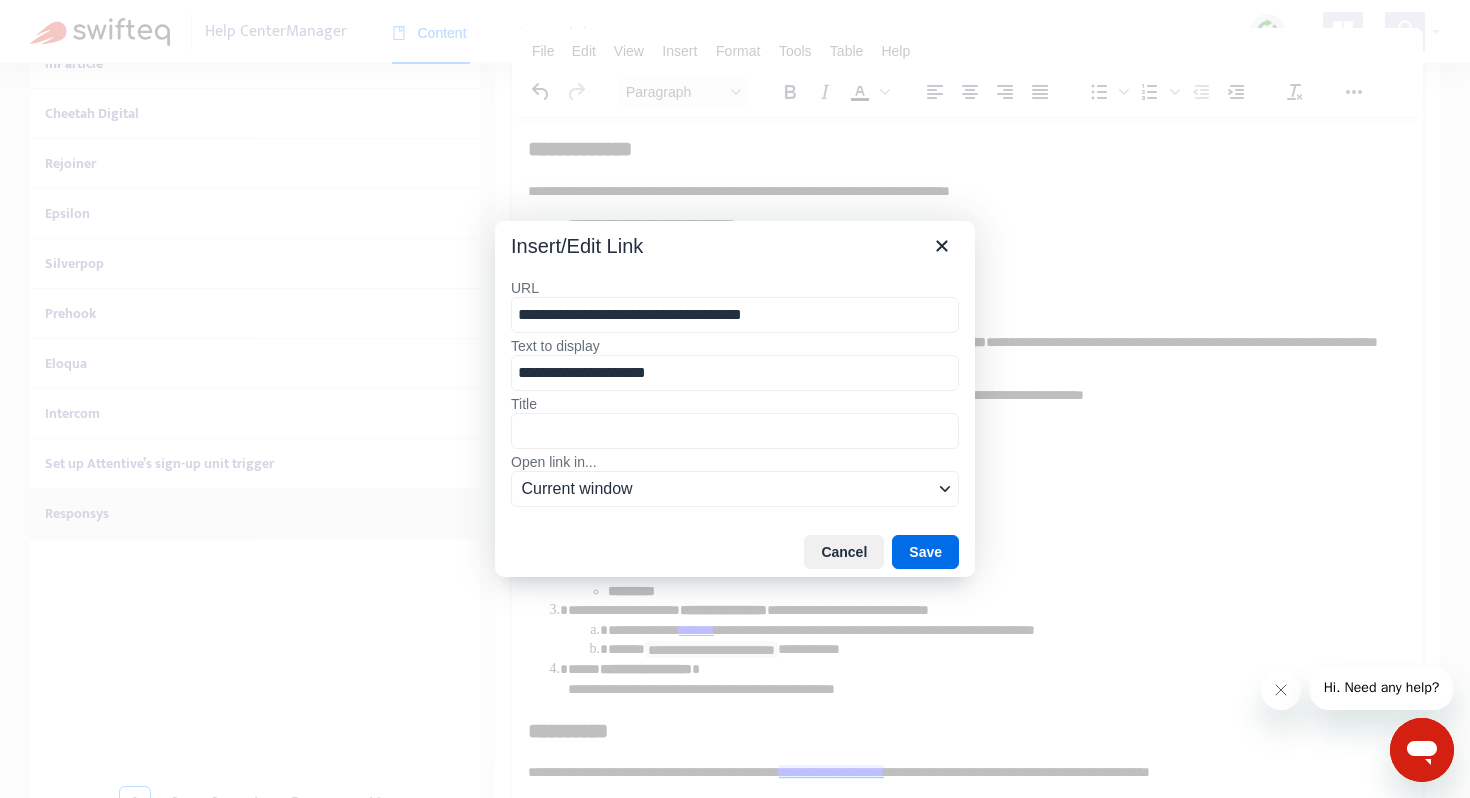 click on "**********" at bounding box center (735, 315) 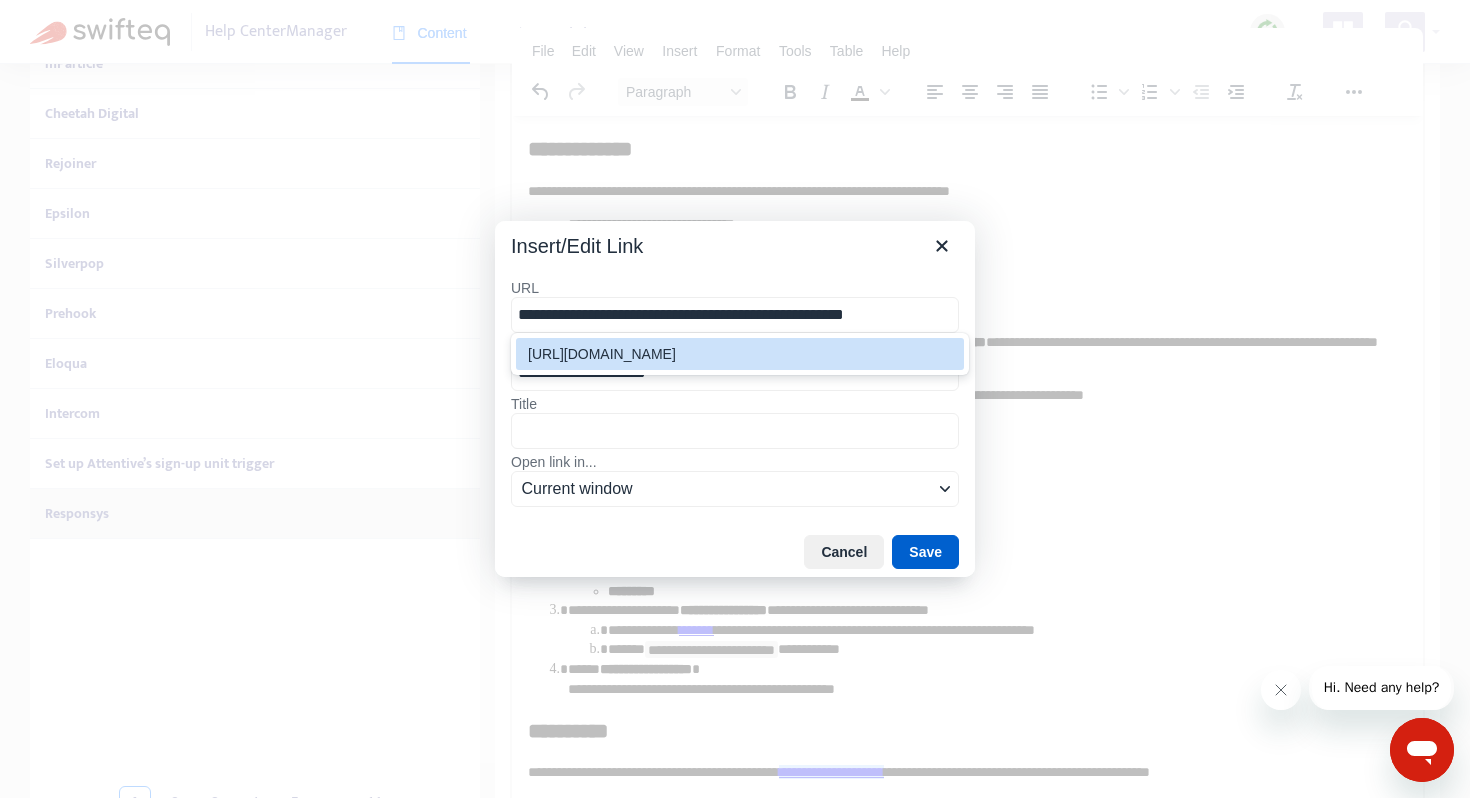 click on "Save" at bounding box center (925, 552) 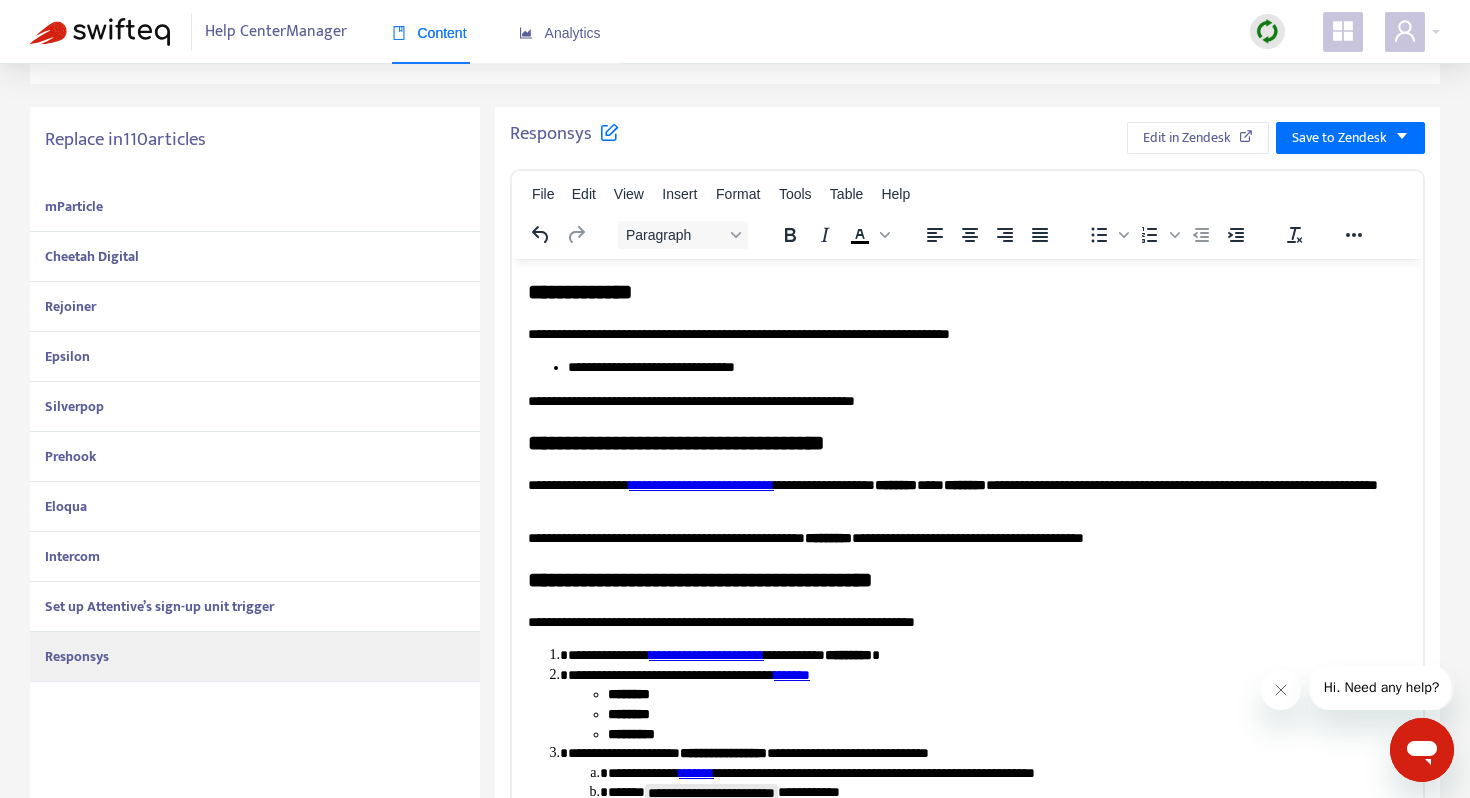 scroll, scrollTop: 0, scrollLeft: 0, axis: both 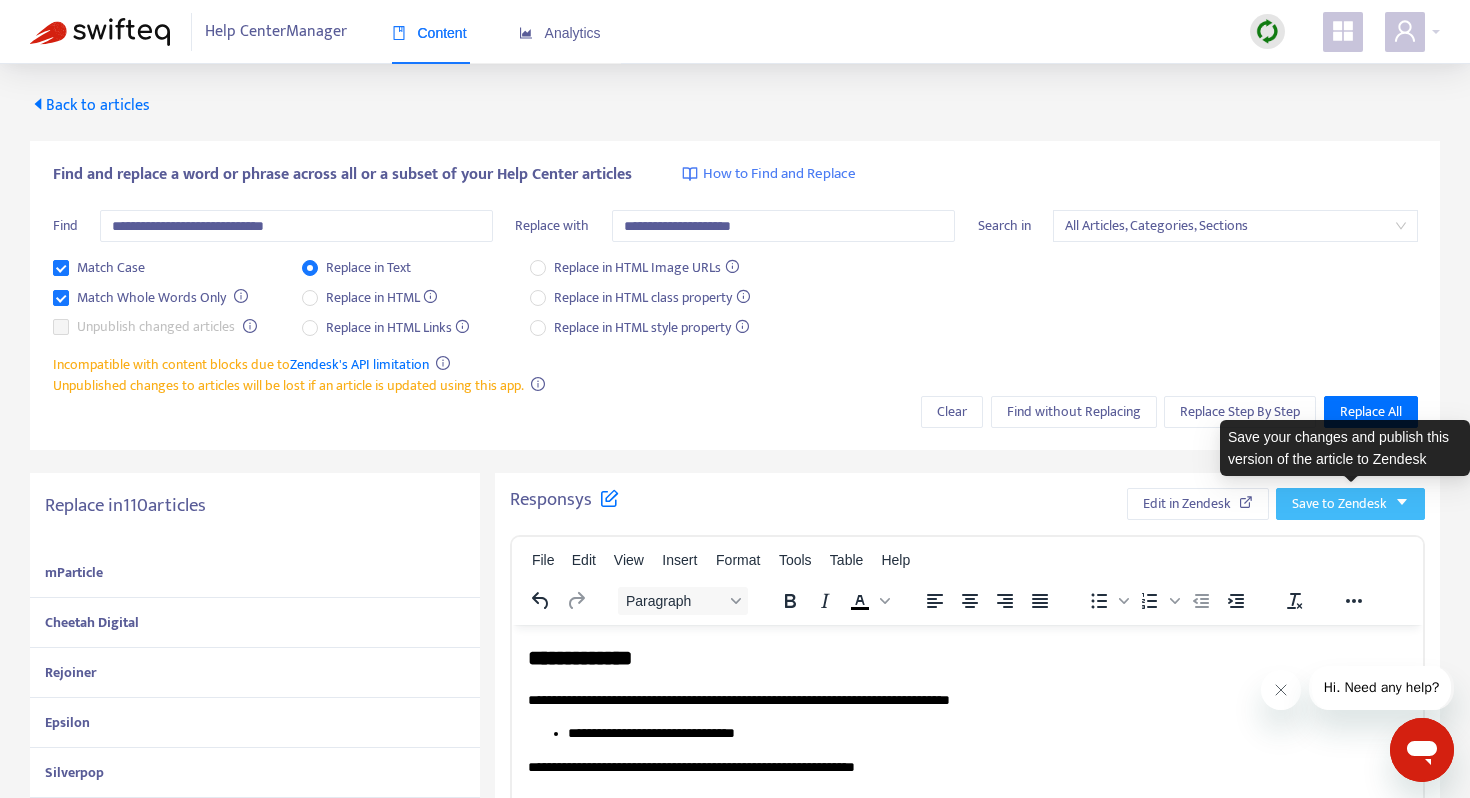 click on "Save to Zendesk" at bounding box center (1339, 504) 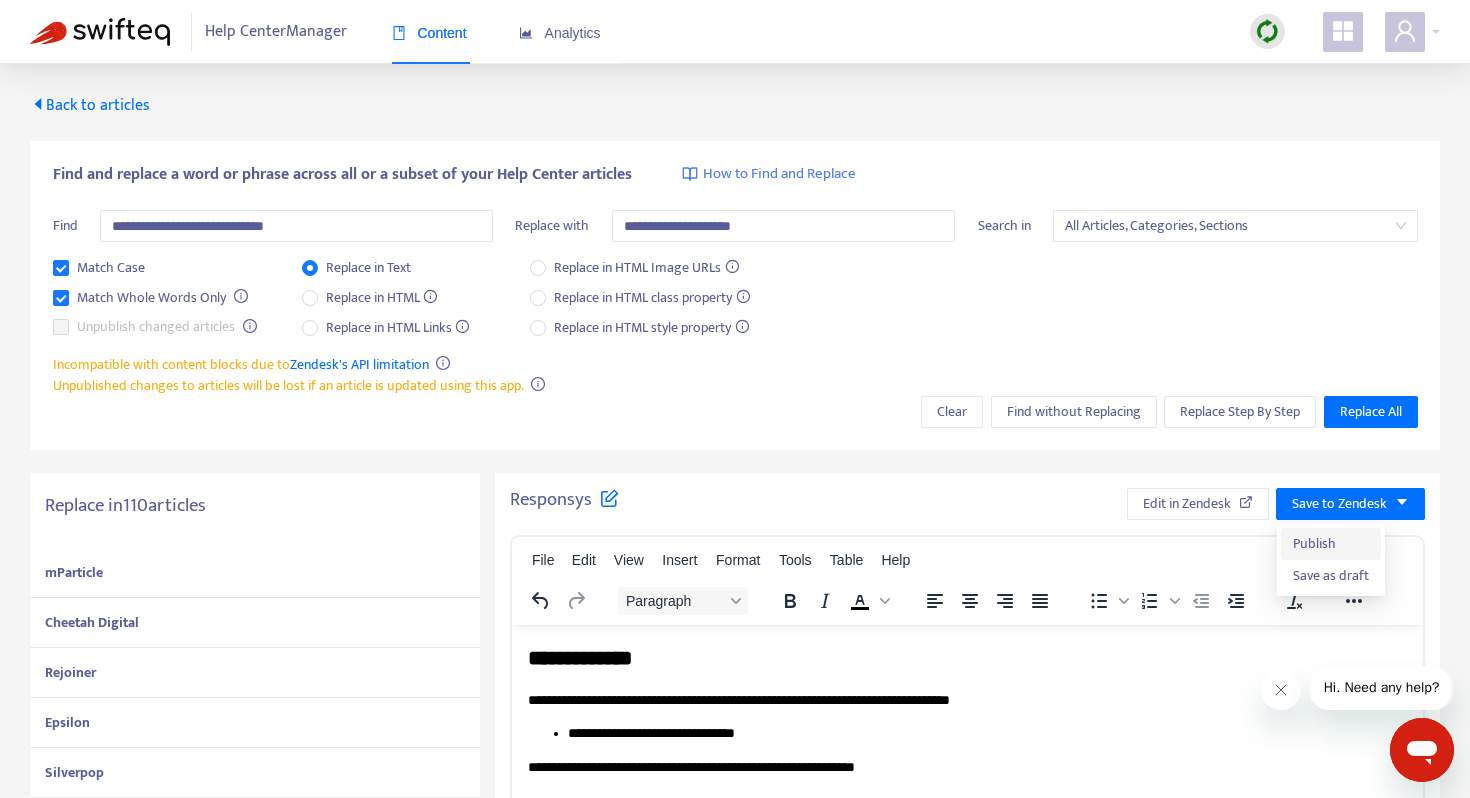 click on "Publish" at bounding box center (1331, 544) 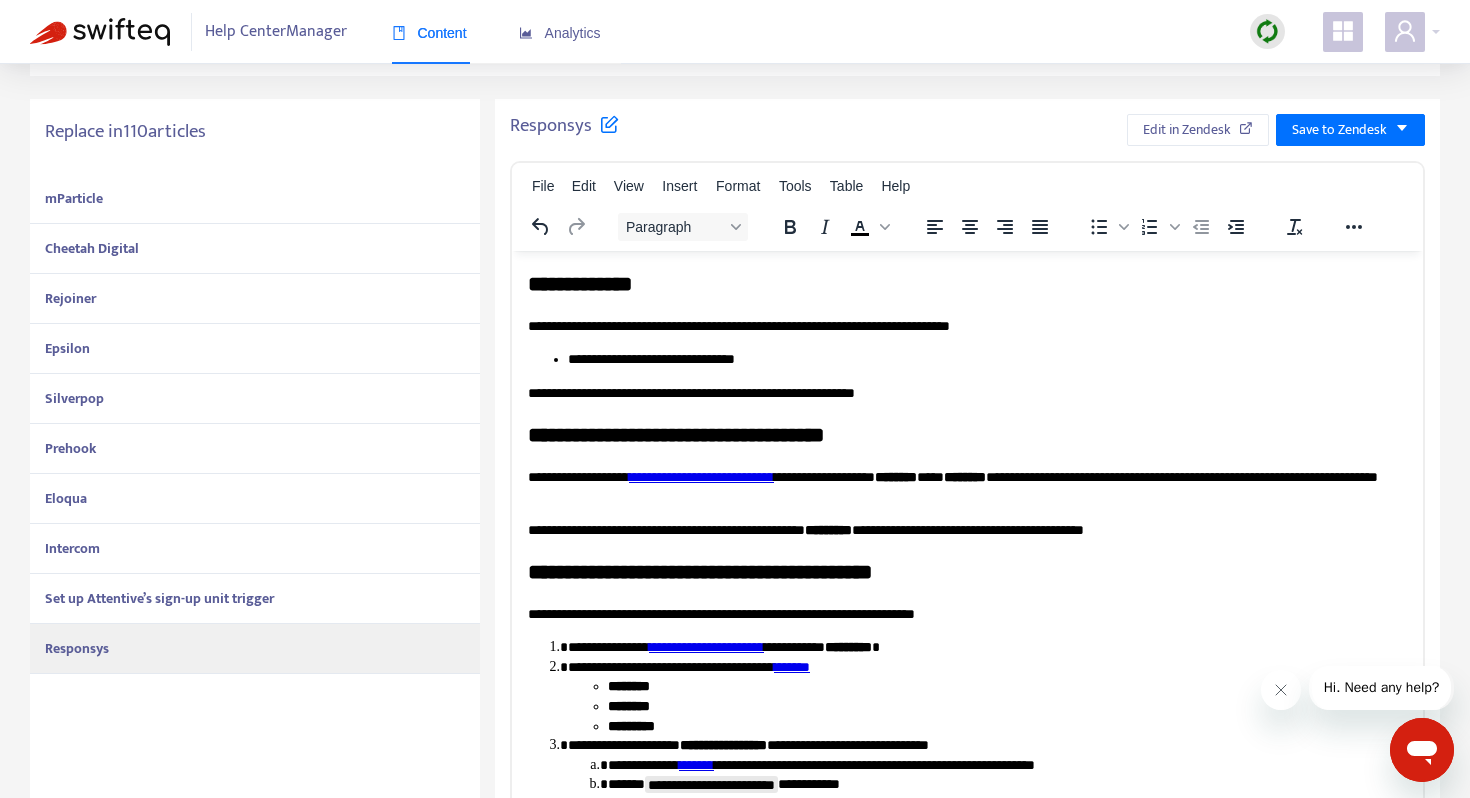 scroll, scrollTop: 386, scrollLeft: 0, axis: vertical 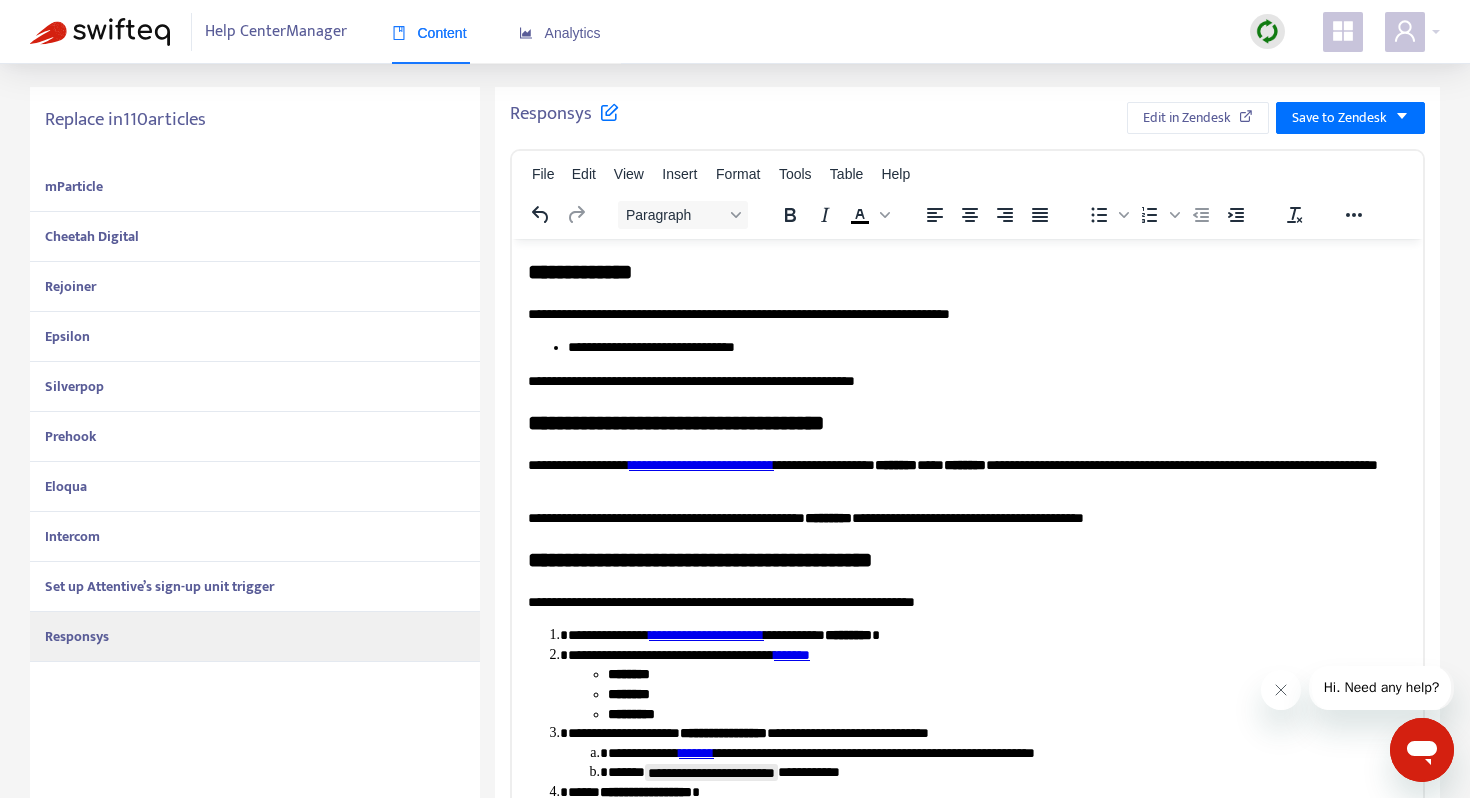 click on "mParticle" at bounding box center (255, 187) 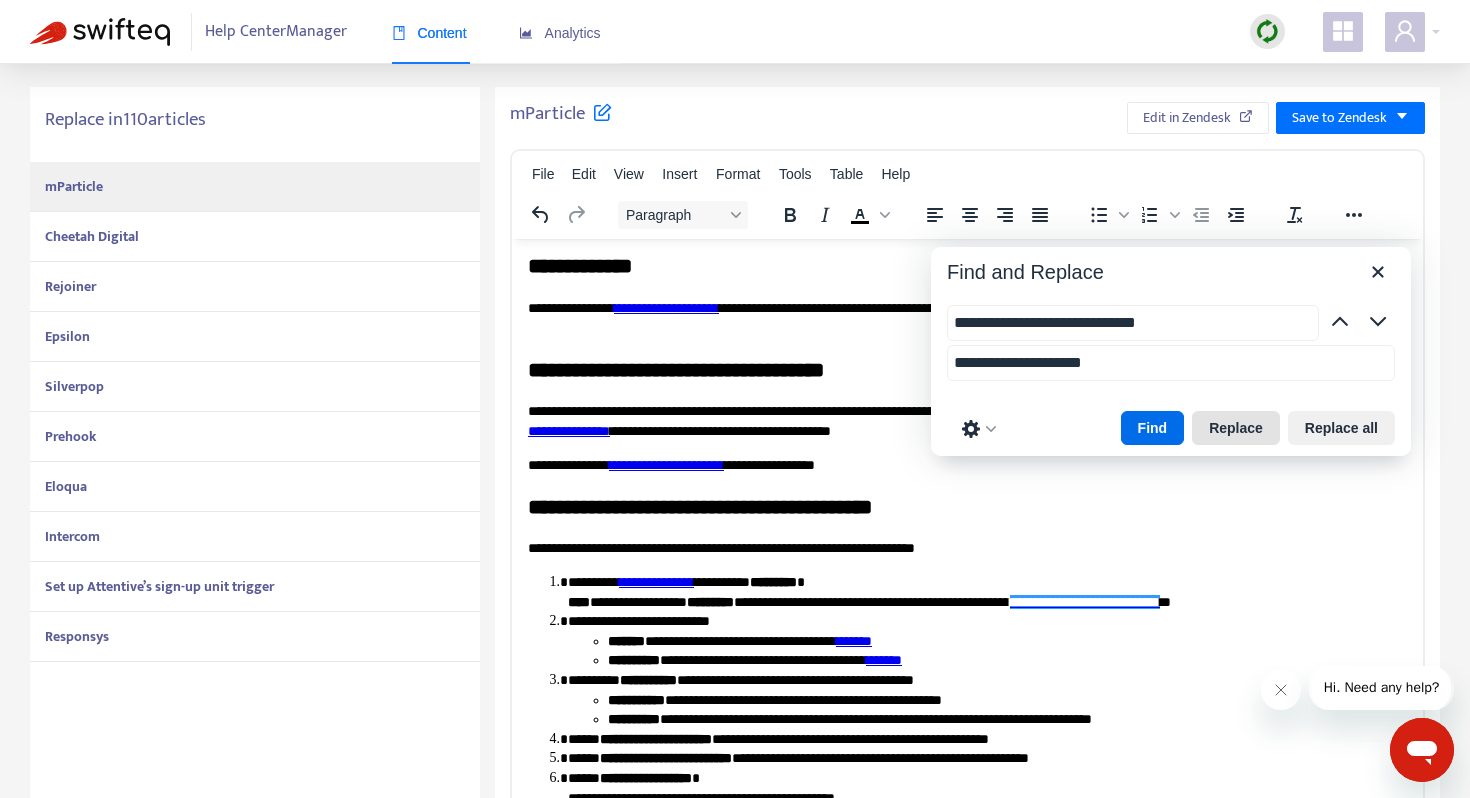 click on "Replace" at bounding box center (1236, 428) 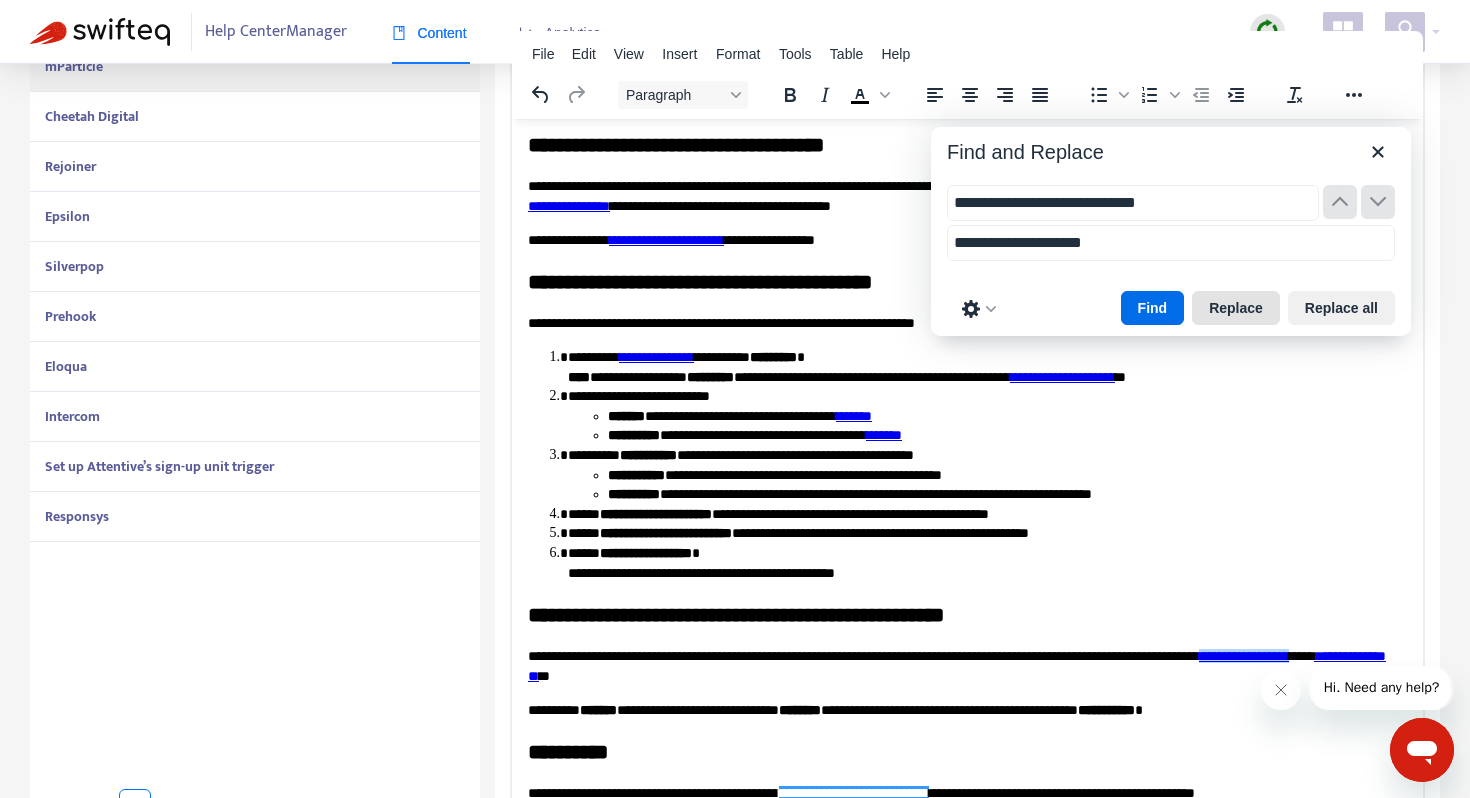 scroll, scrollTop: 509, scrollLeft: 0, axis: vertical 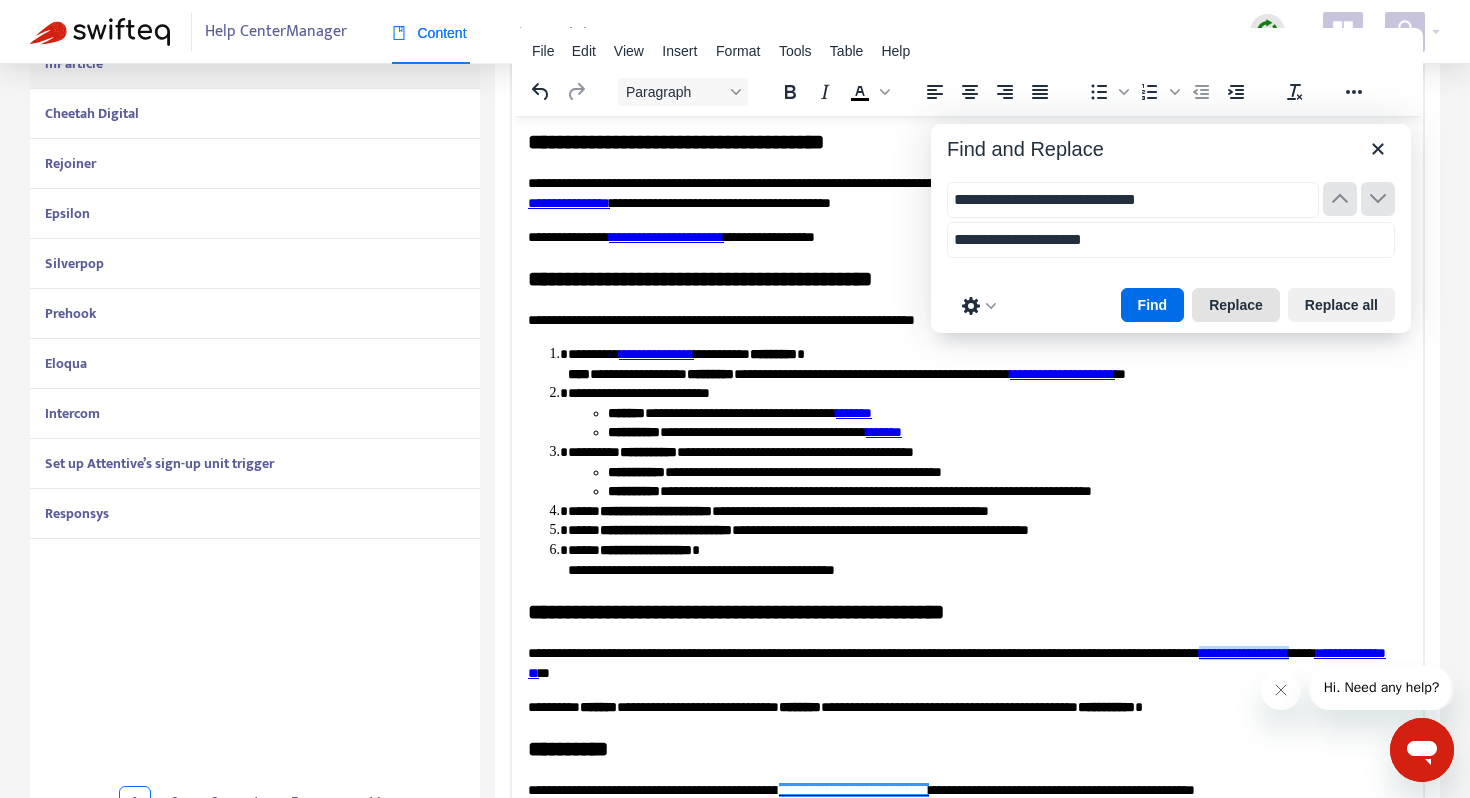 click on "Replace" at bounding box center [1236, 305] 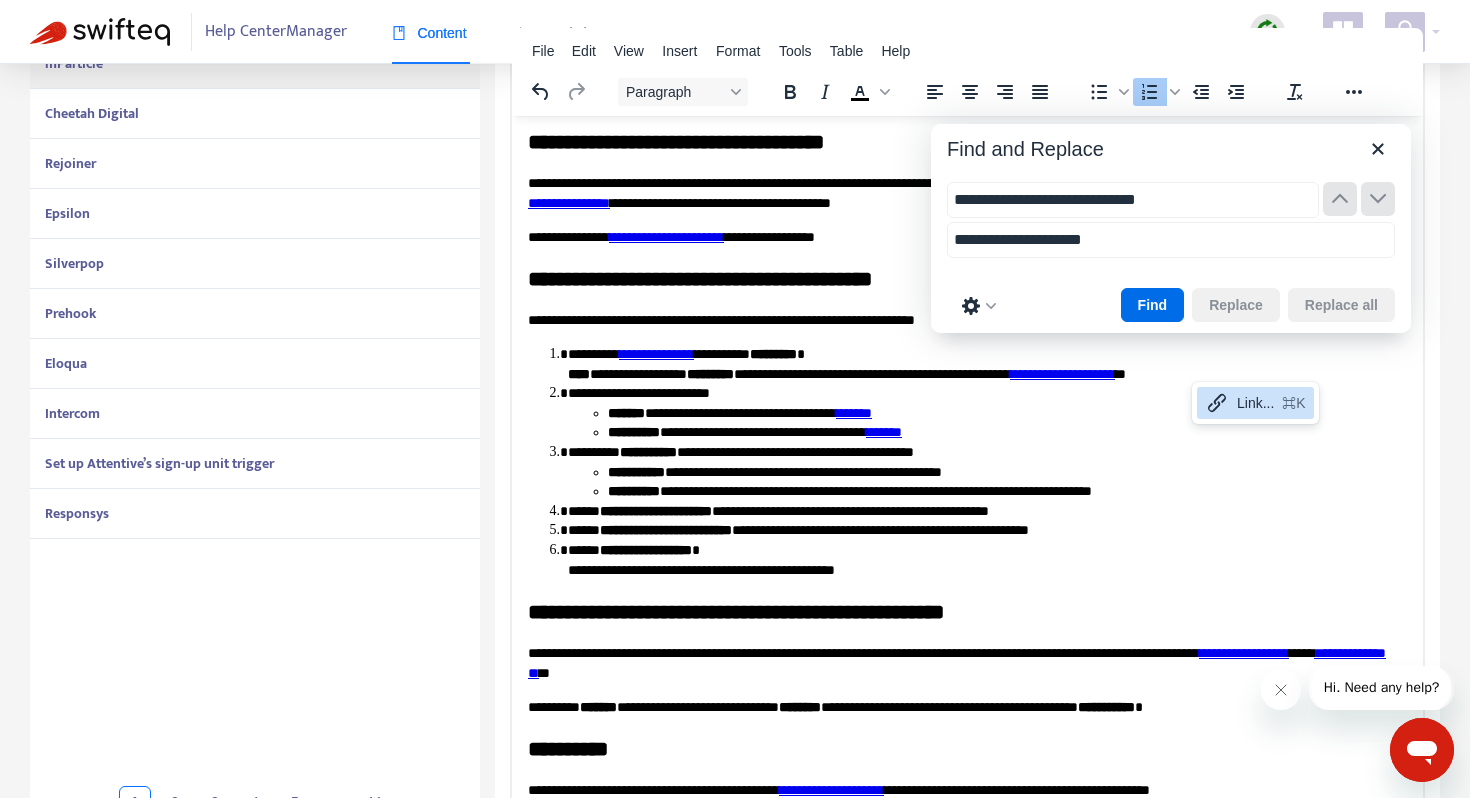 click on "Link... ⌘K" at bounding box center (1255, 403) 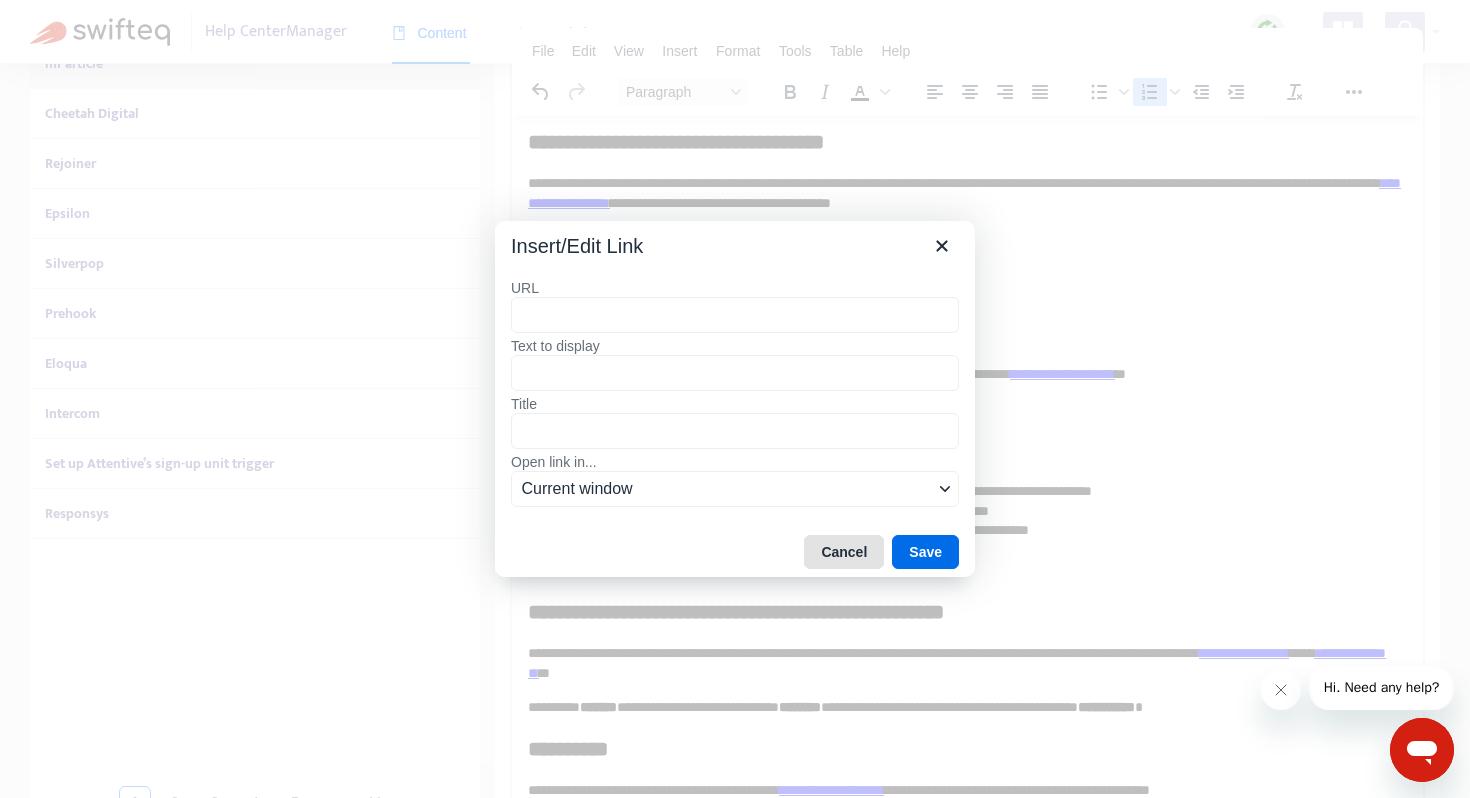 click on "Cancel" at bounding box center [844, 552] 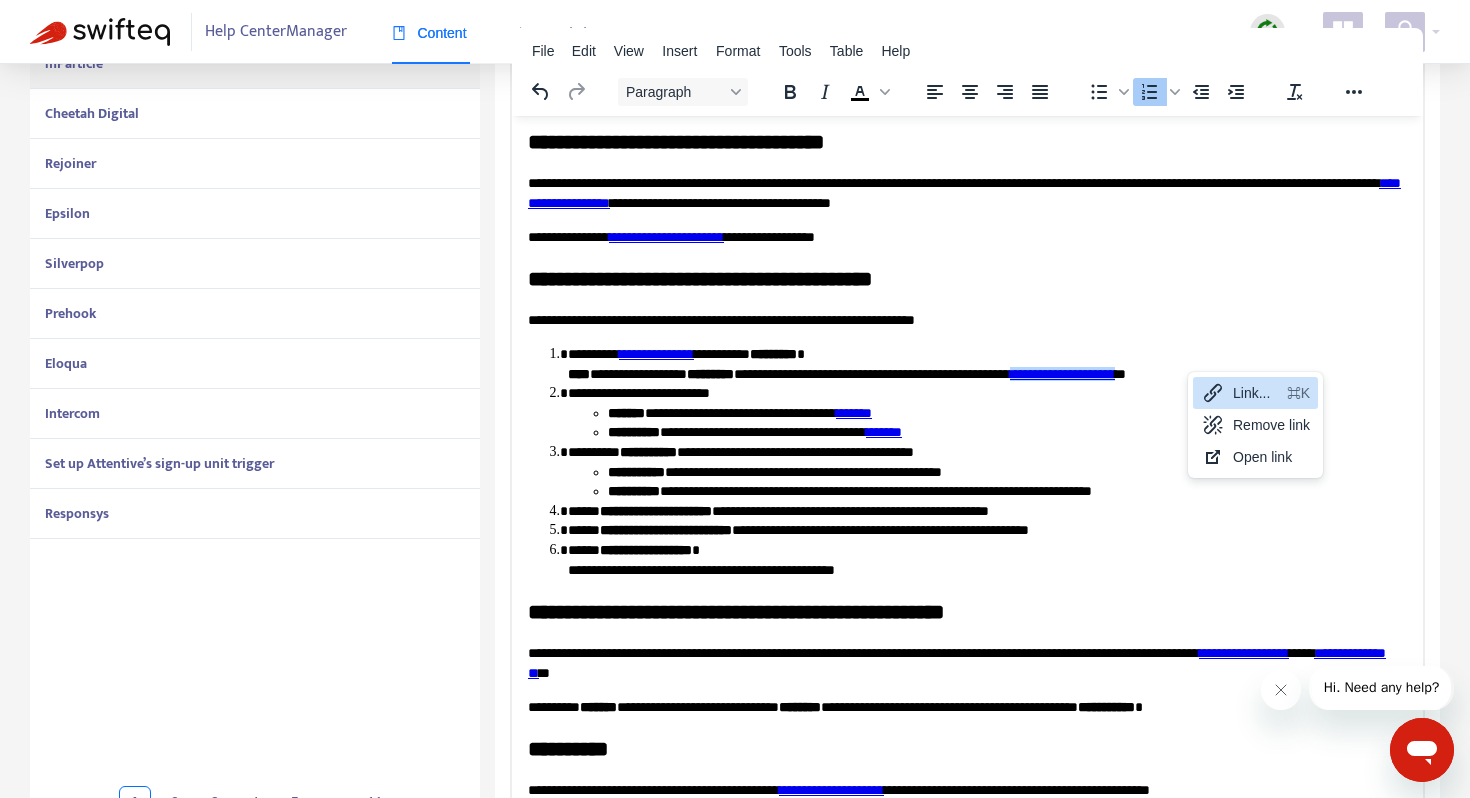 click 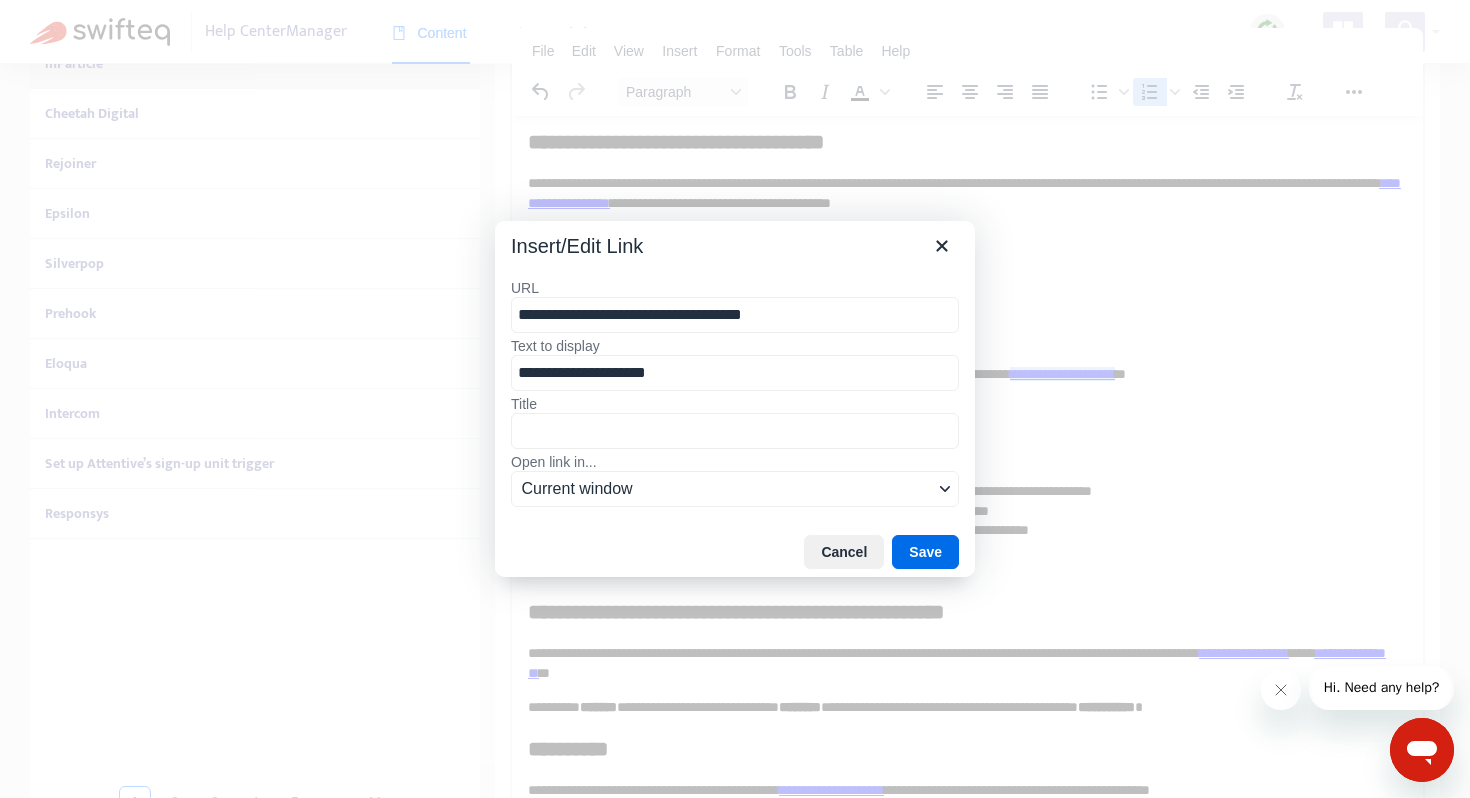 click on "**********" at bounding box center [735, 315] 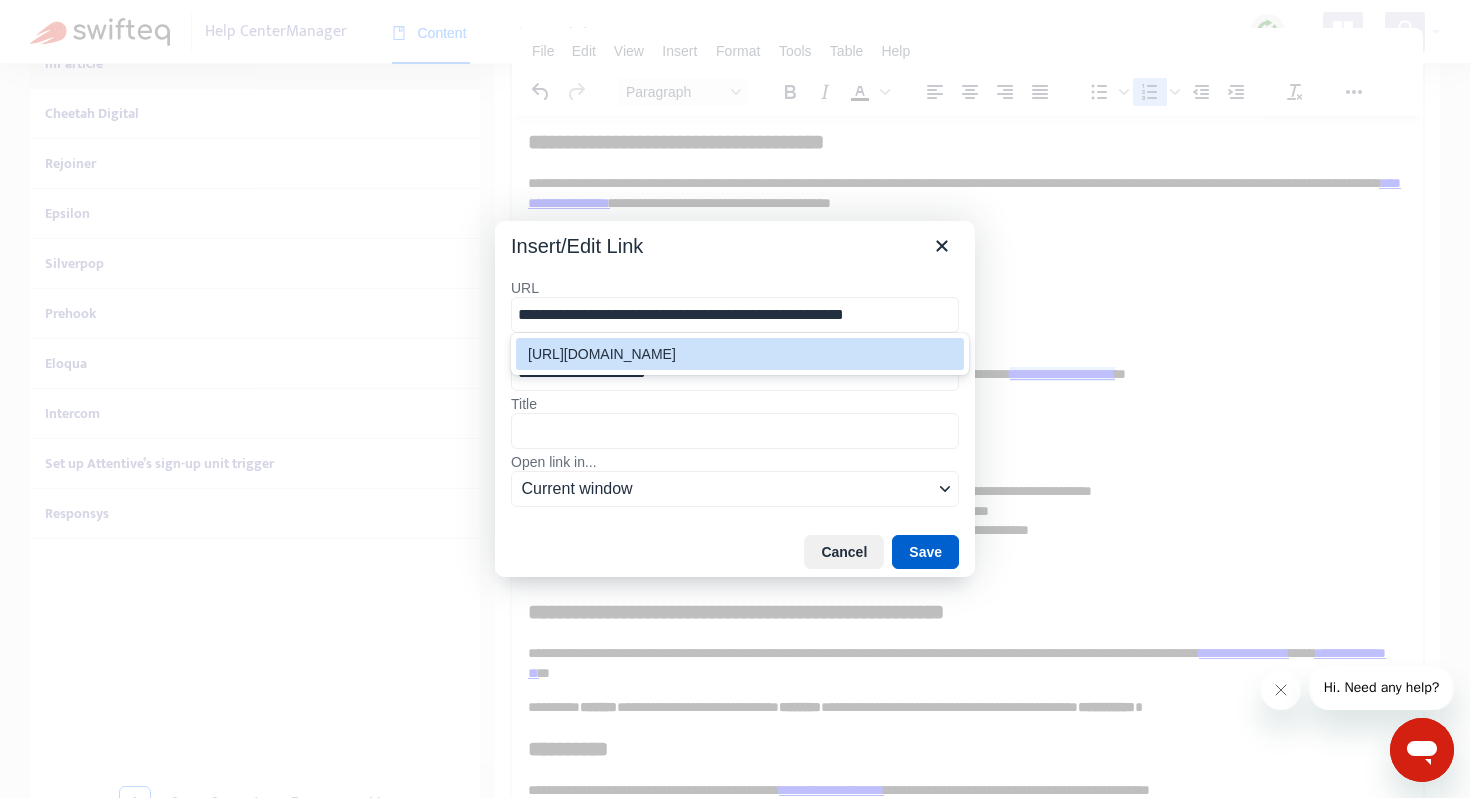 click on "Save" at bounding box center [925, 552] 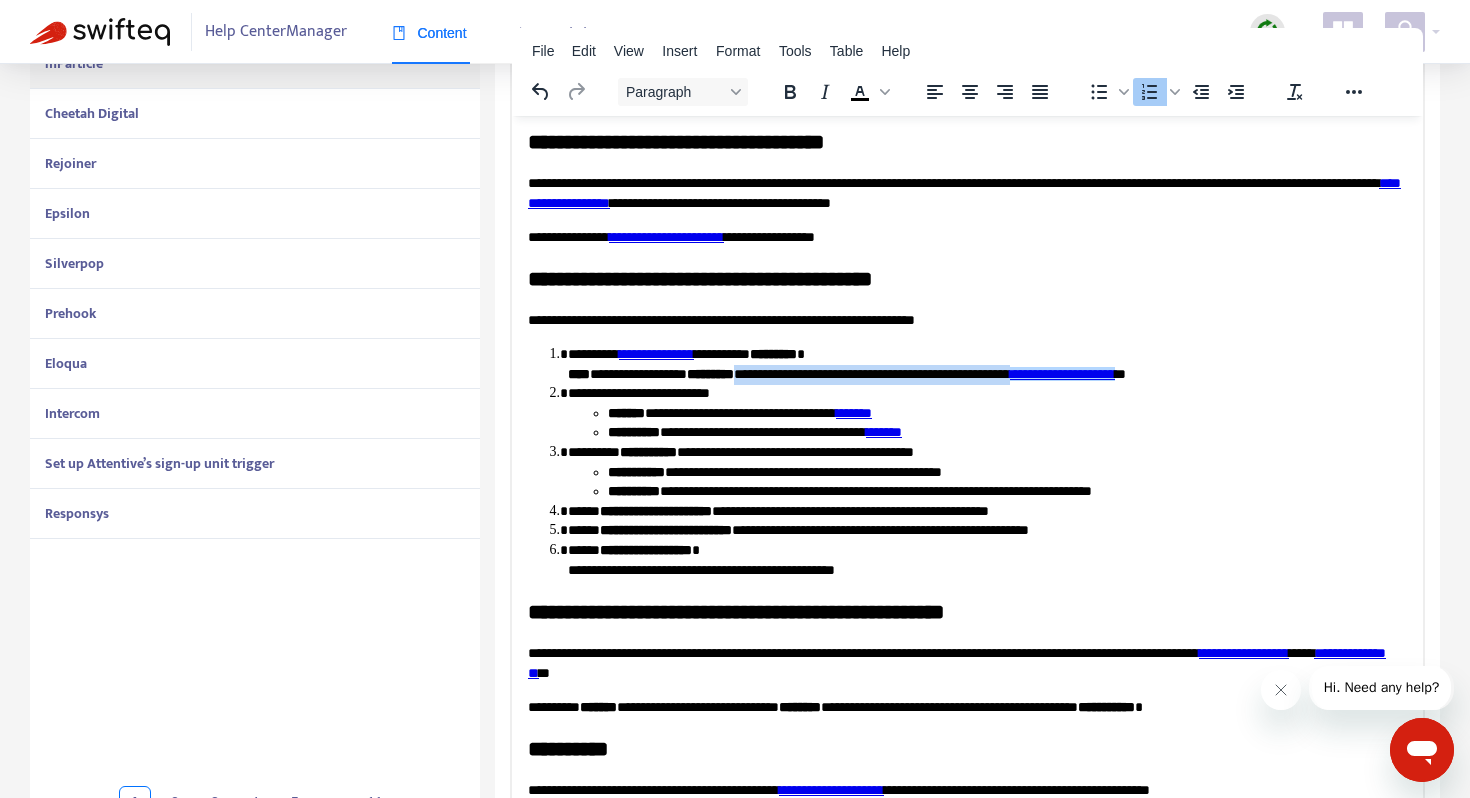 scroll, scrollTop: 353, scrollLeft: 0, axis: vertical 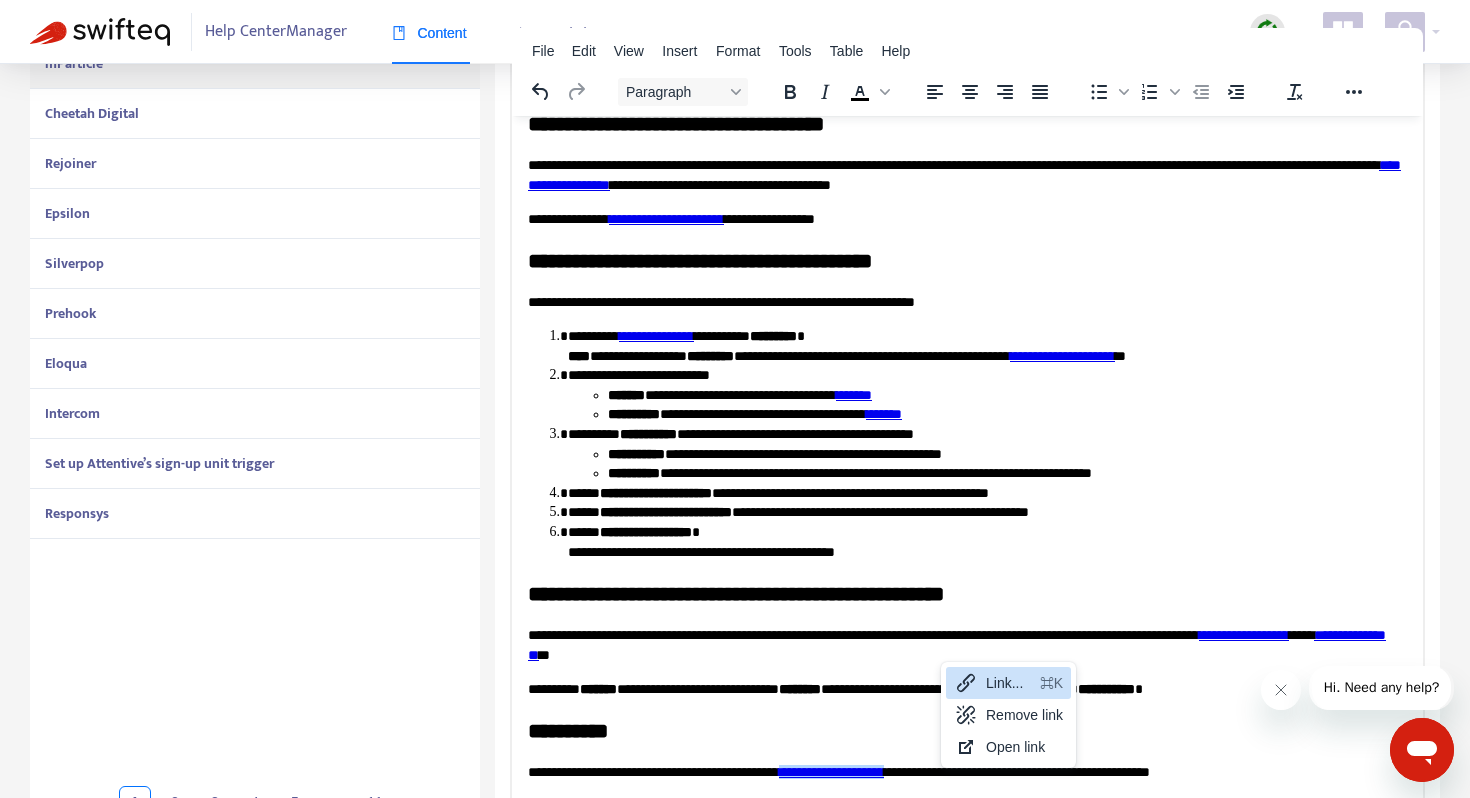click on "Link..." at bounding box center (1009, 683) 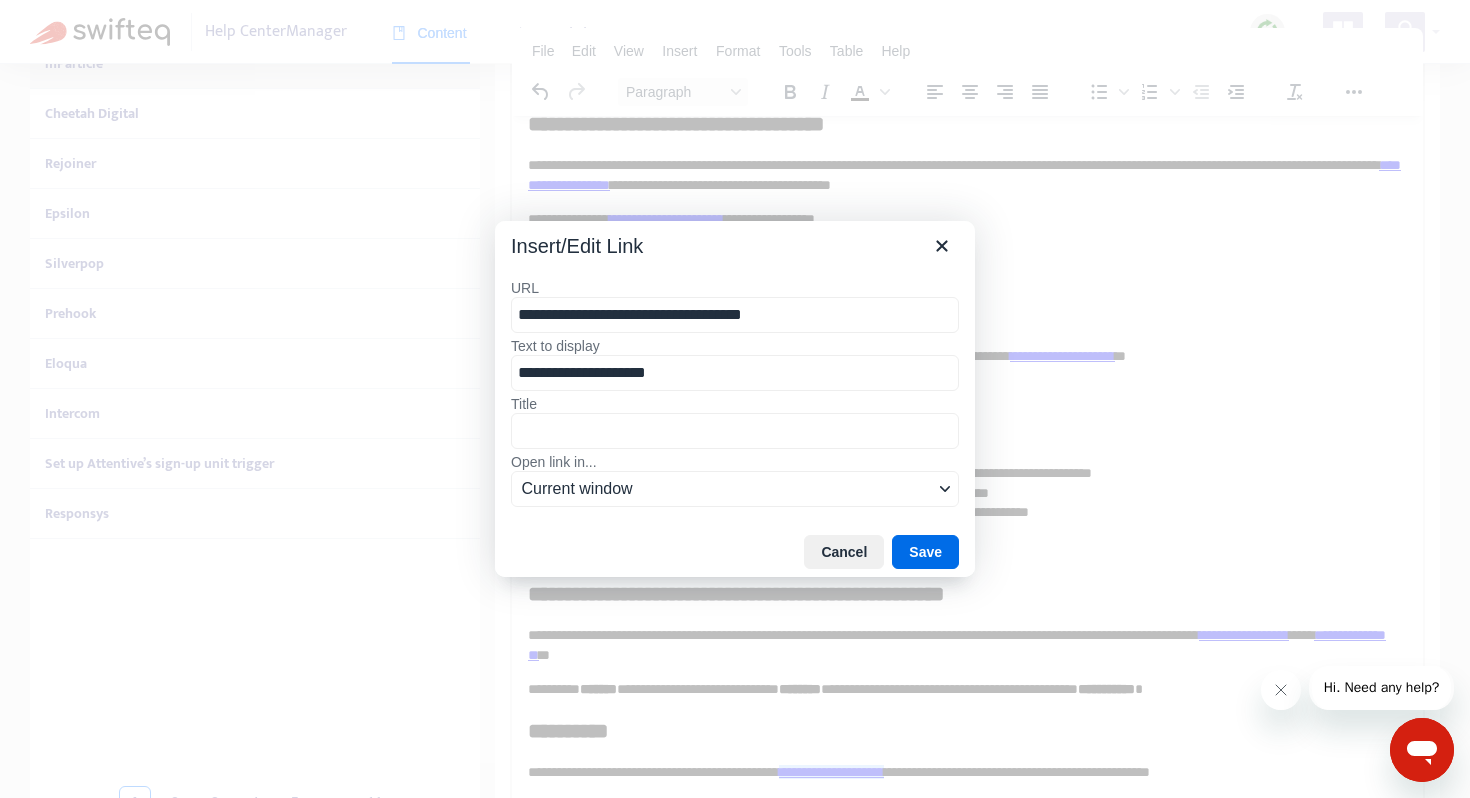 click on "**********" at bounding box center (735, 315) 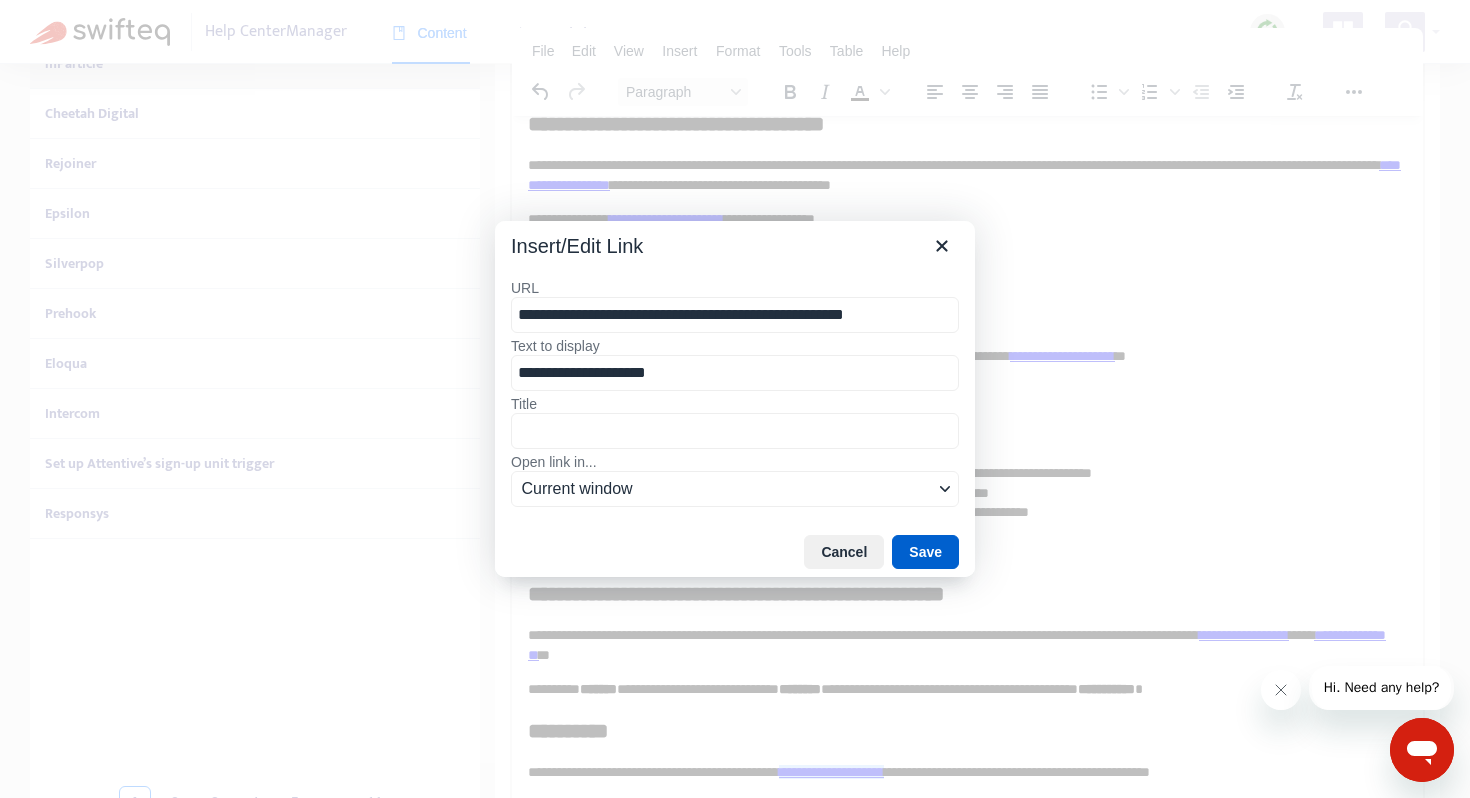 click on "Save" at bounding box center [925, 552] 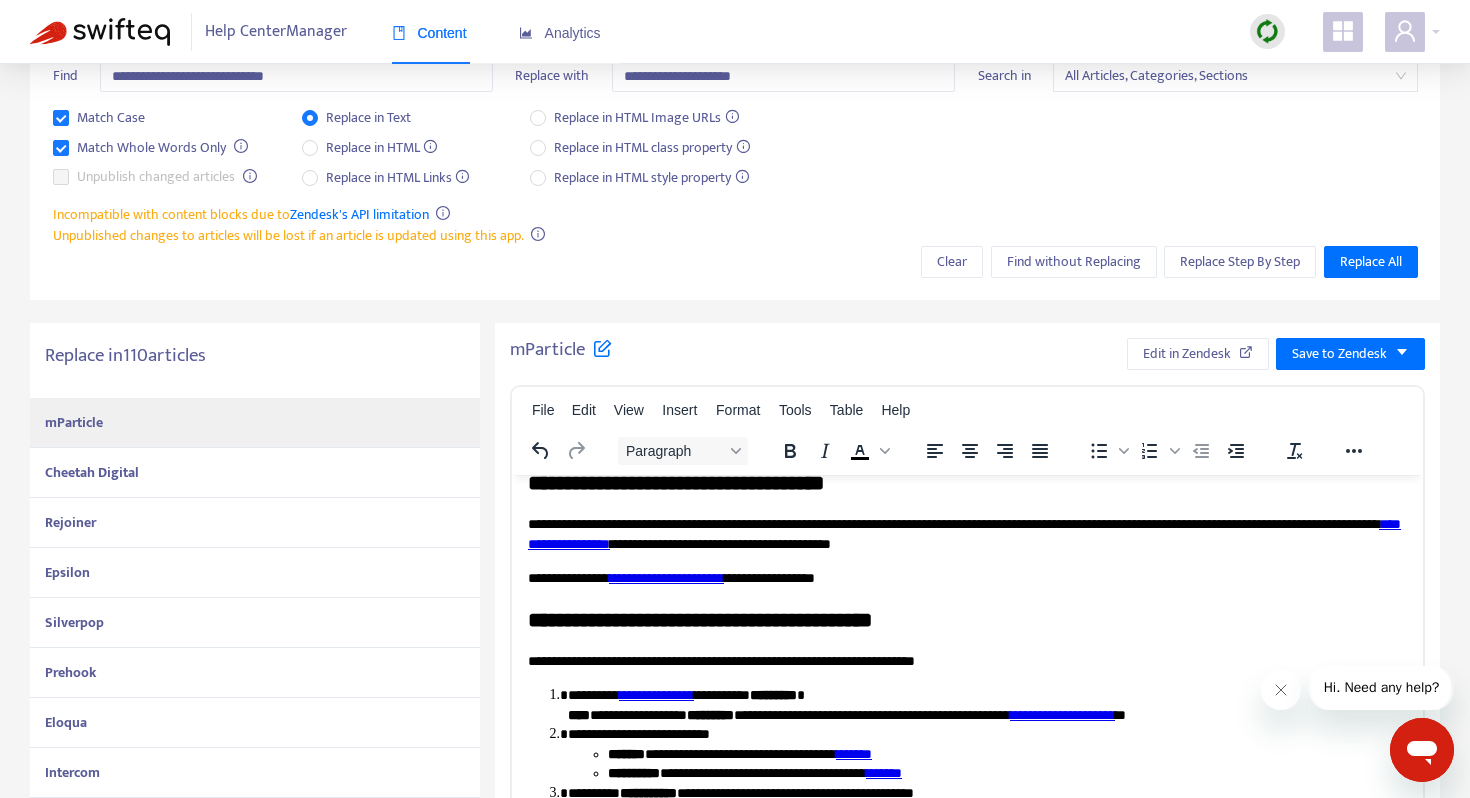 scroll, scrollTop: 0, scrollLeft: 0, axis: both 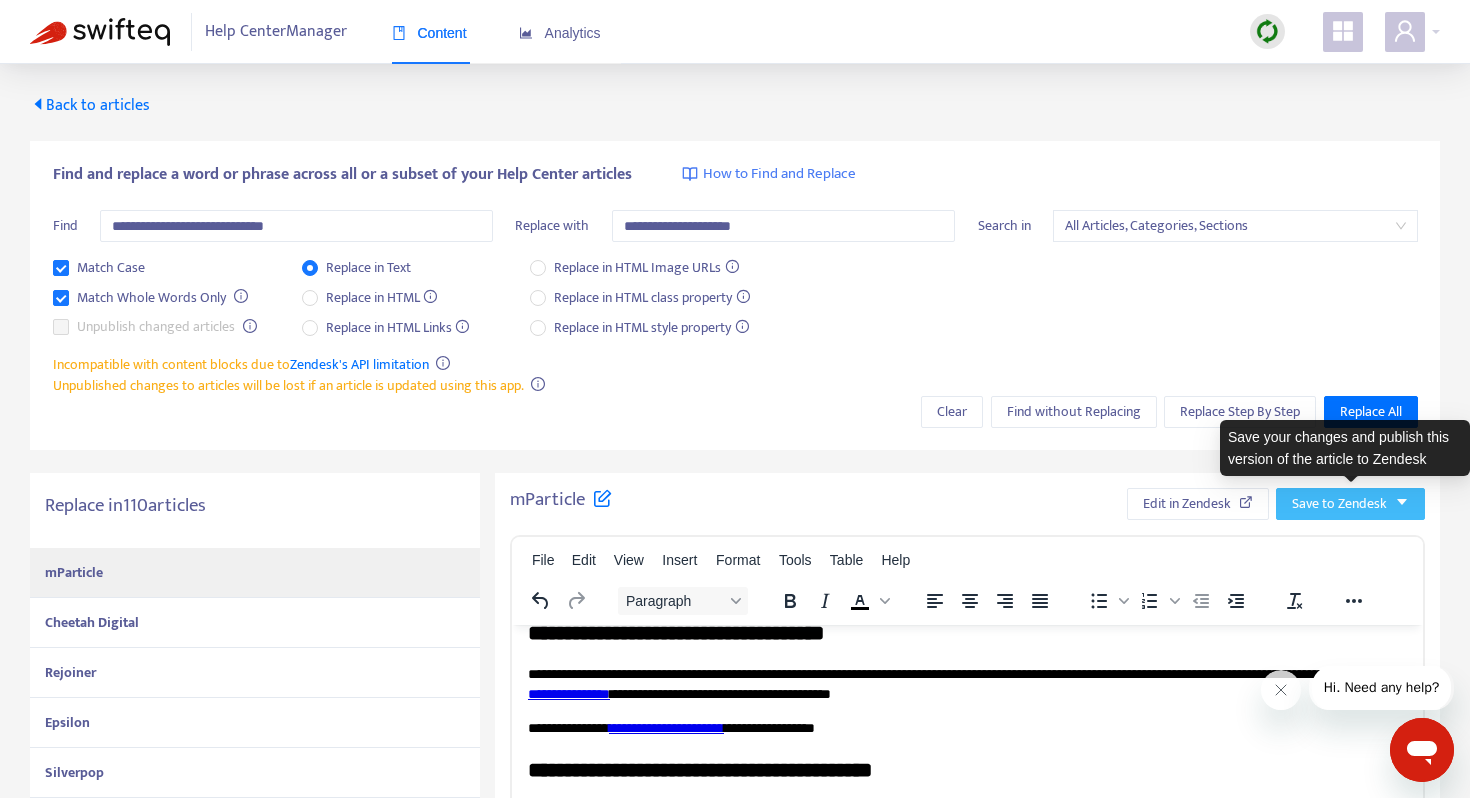 click on "Save to Zendesk" at bounding box center (1339, 504) 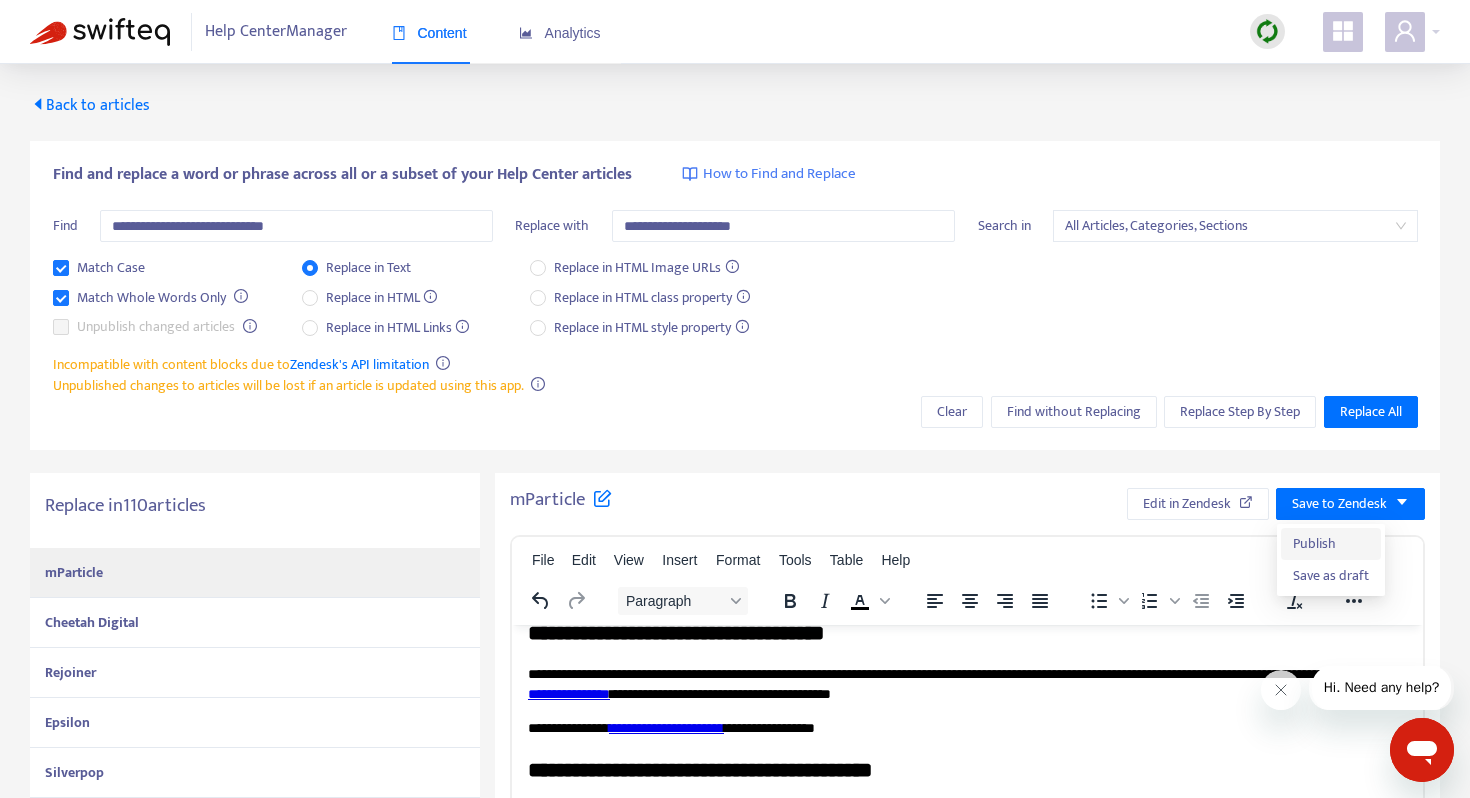 click on "Publish" at bounding box center (1331, 544) 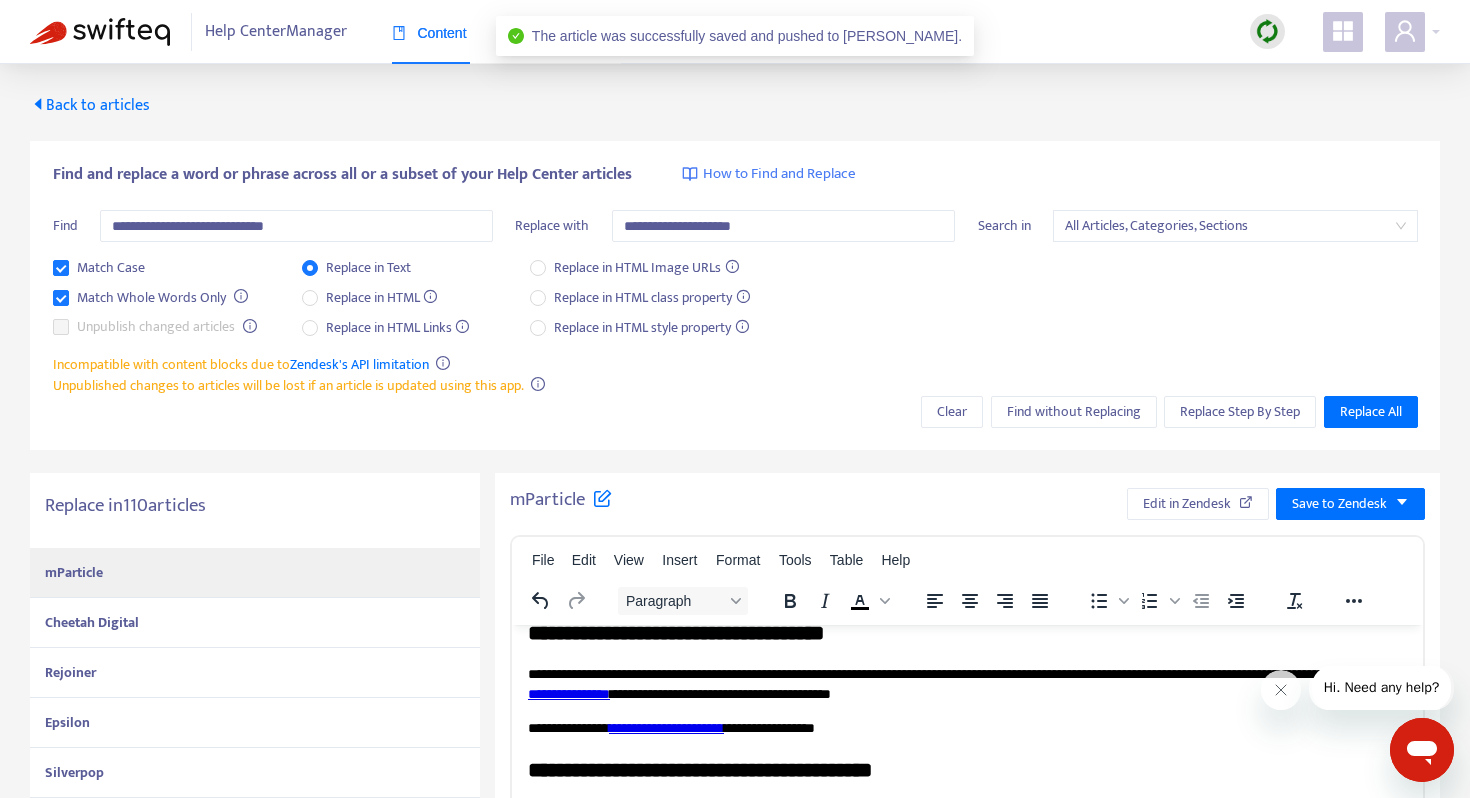 click on "Cheetah Digital" at bounding box center (92, 622) 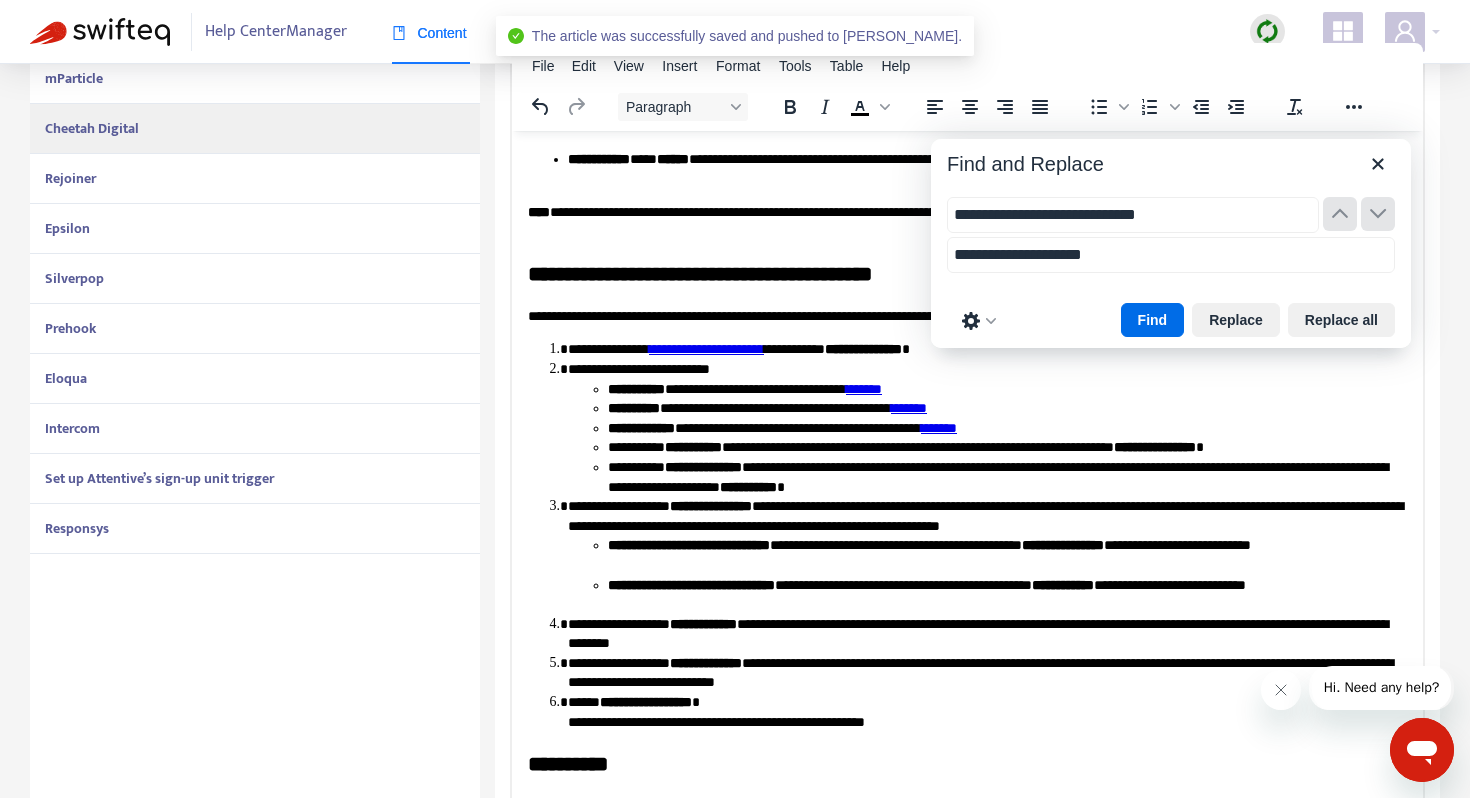 scroll, scrollTop: 509, scrollLeft: 0, axis: vertical 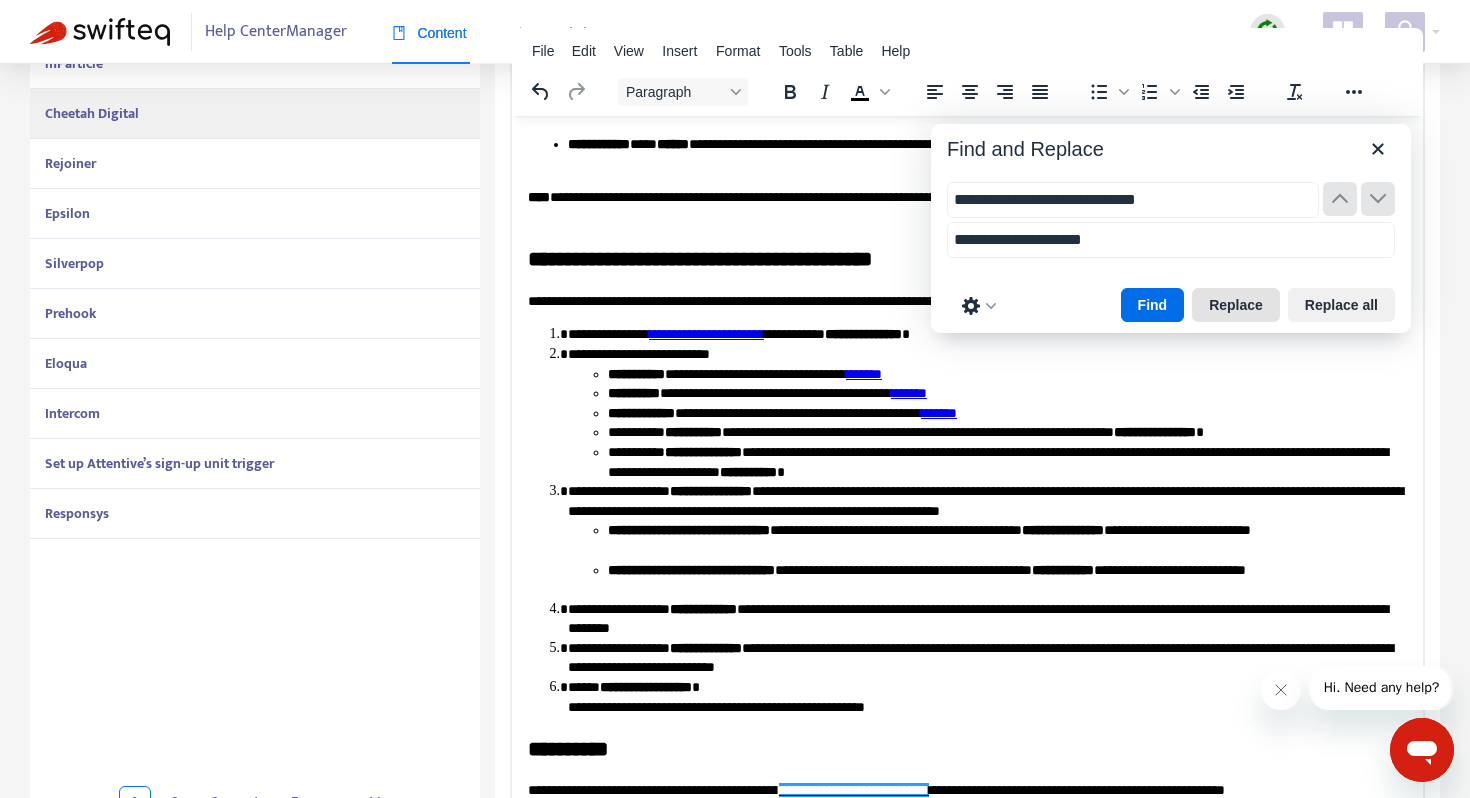 click on "Replace" at bounding box center [1236, 305] 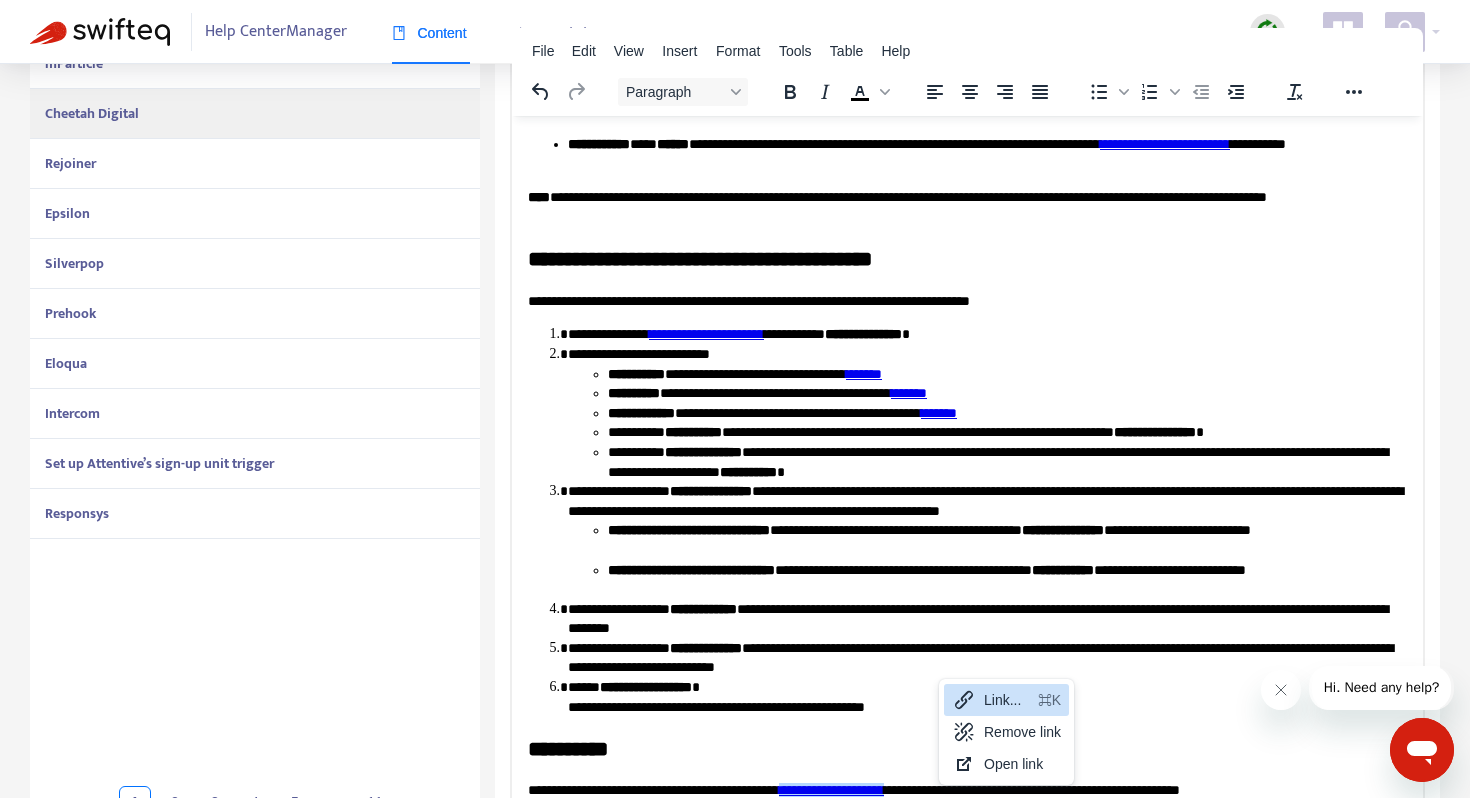 click on "Link..." at bounding box center (1007, 700) 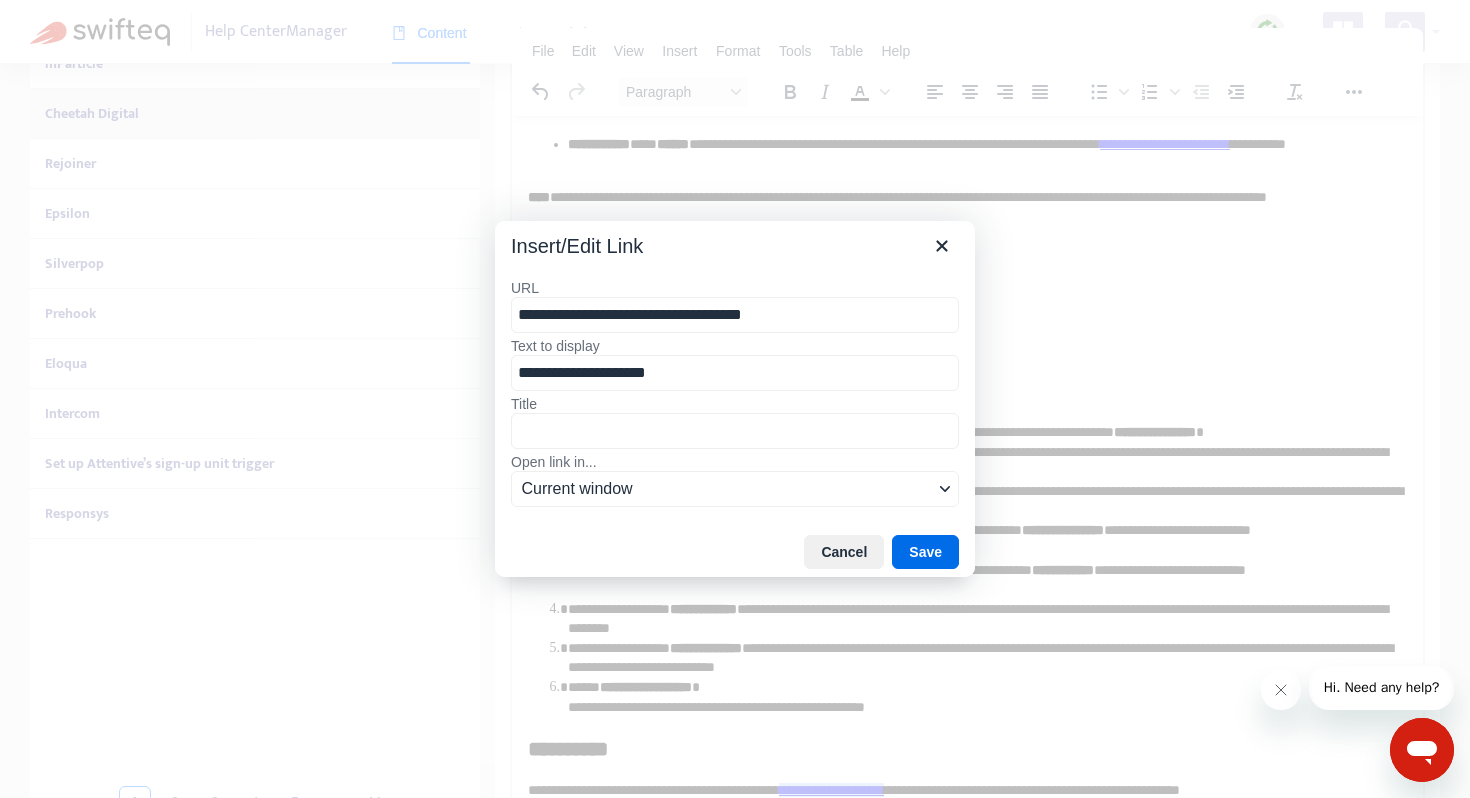 click on "**********" at bounding box center (735, 315) 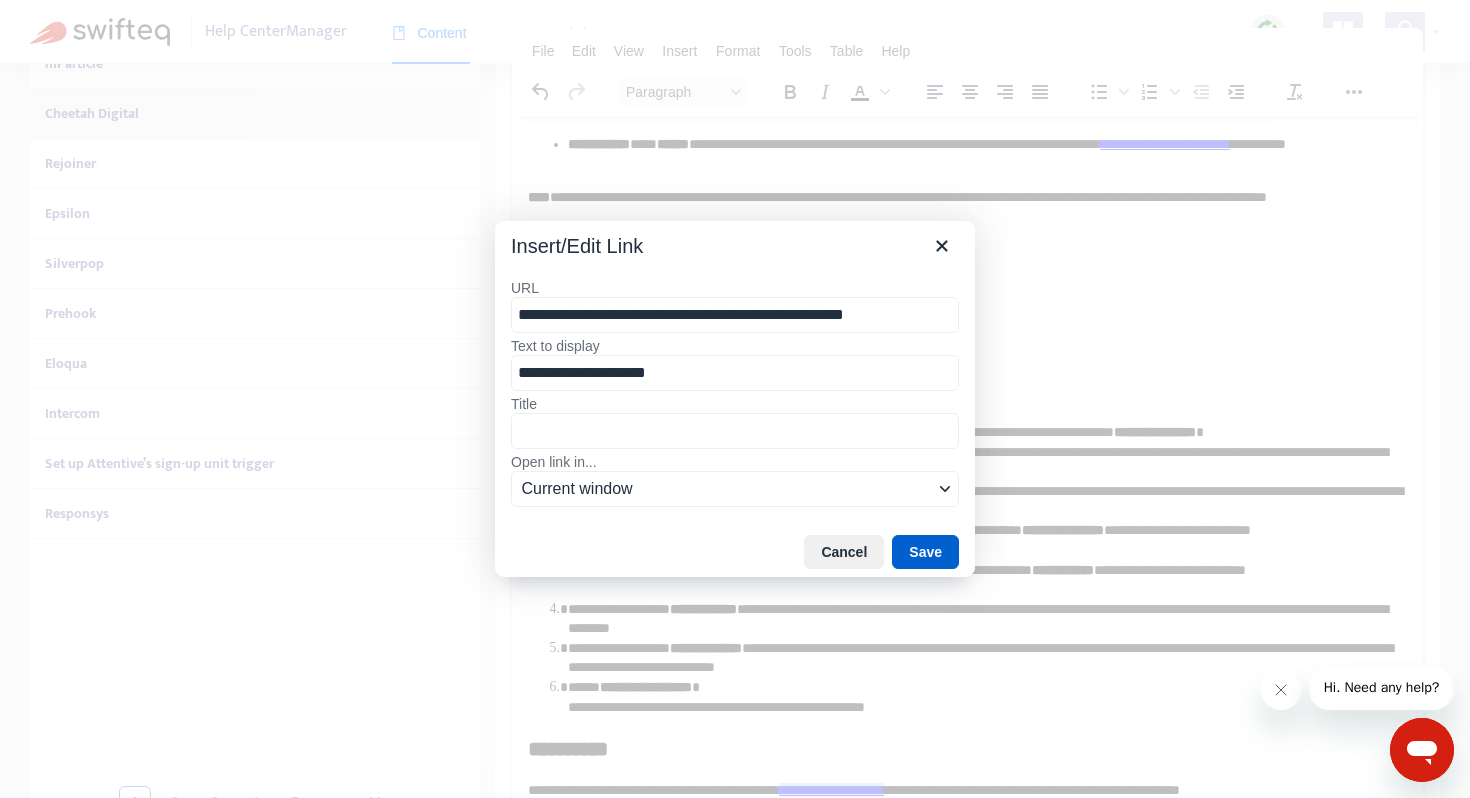 click on "Save" at bounding box center (925, 552) 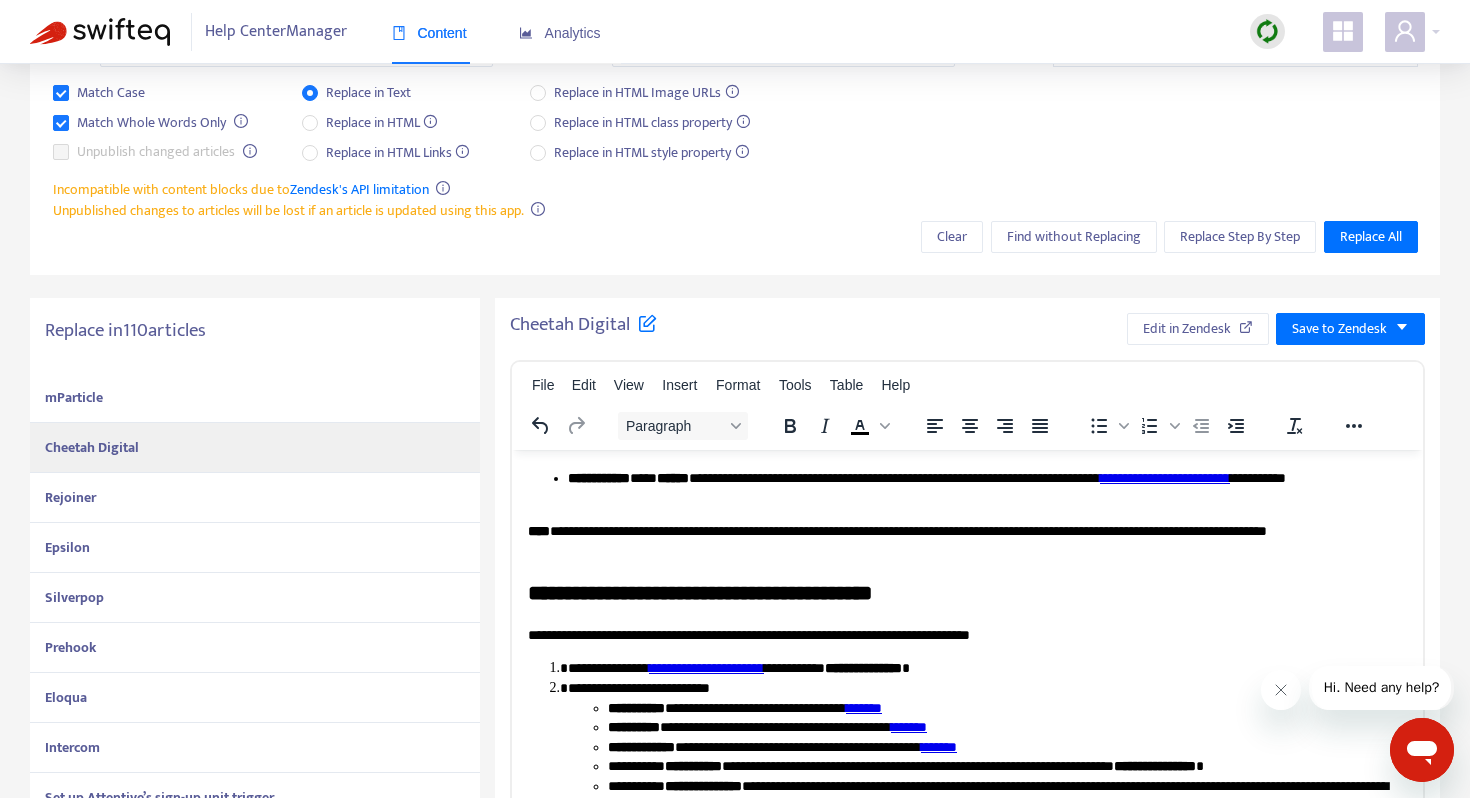 scroll, scrollTop: 0, scrollLeft: 0, axis: both 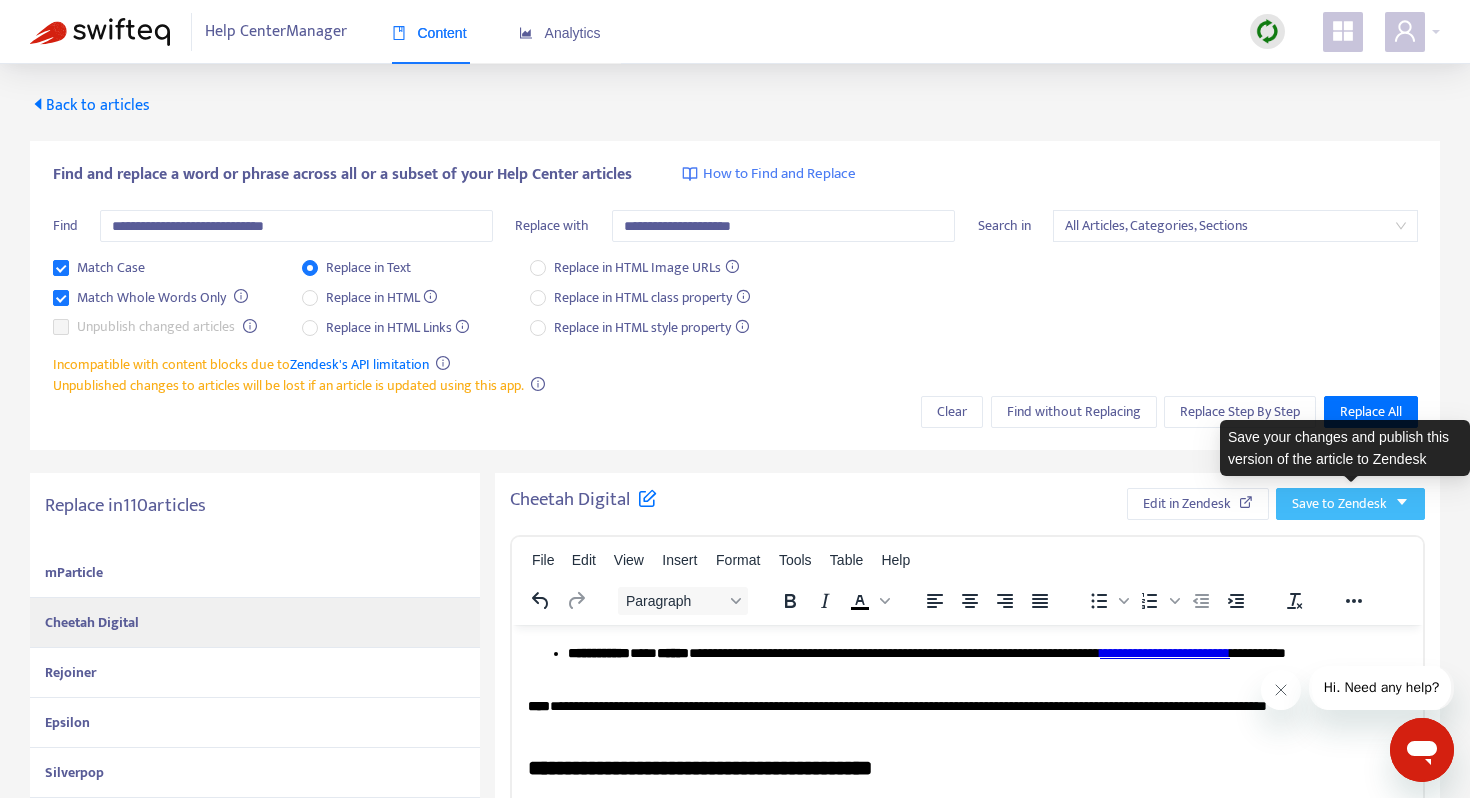 click on "Save to Zendesk" at bounding box center [1339, 504] 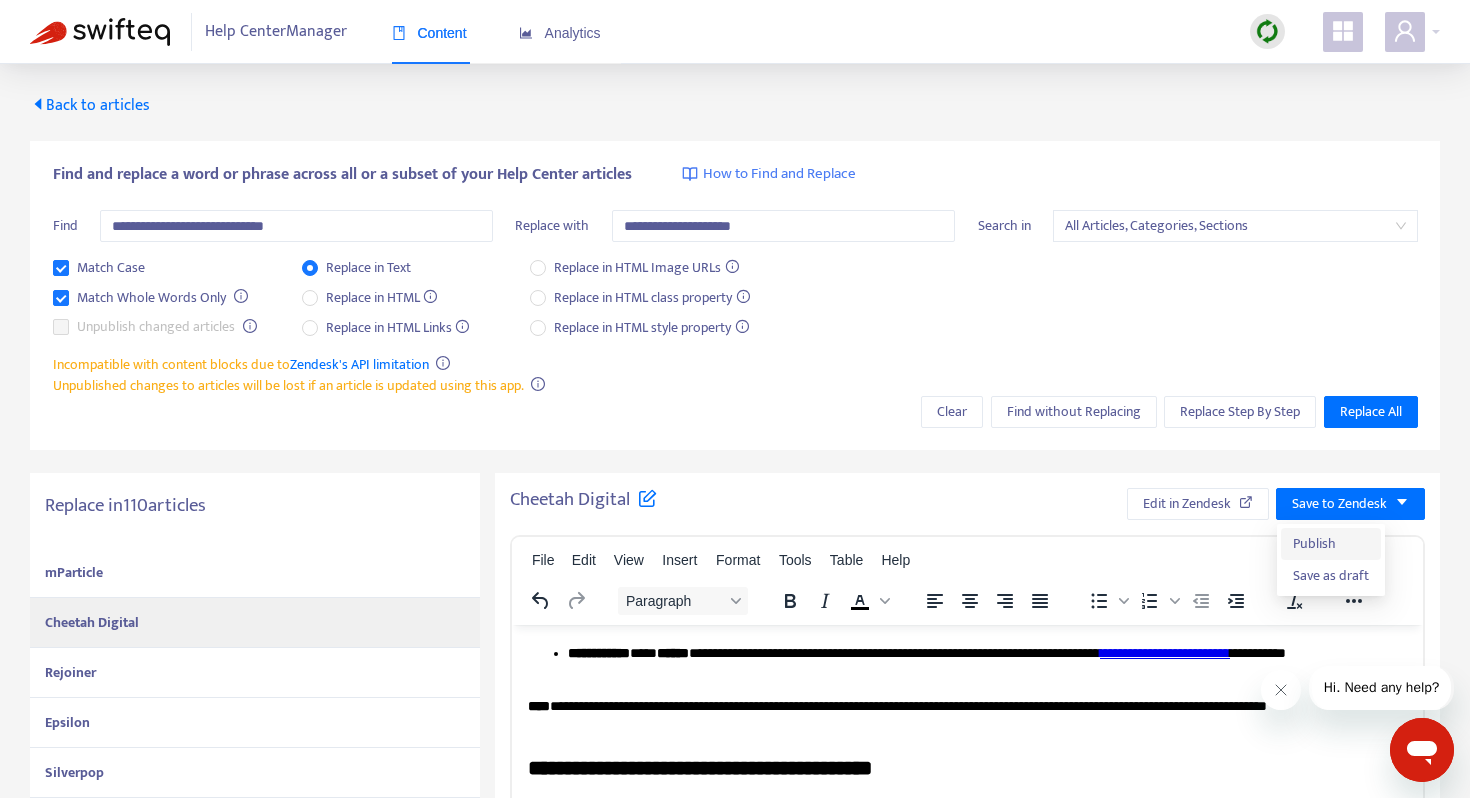 click on "Publish" at bounding box center (1331, 544) 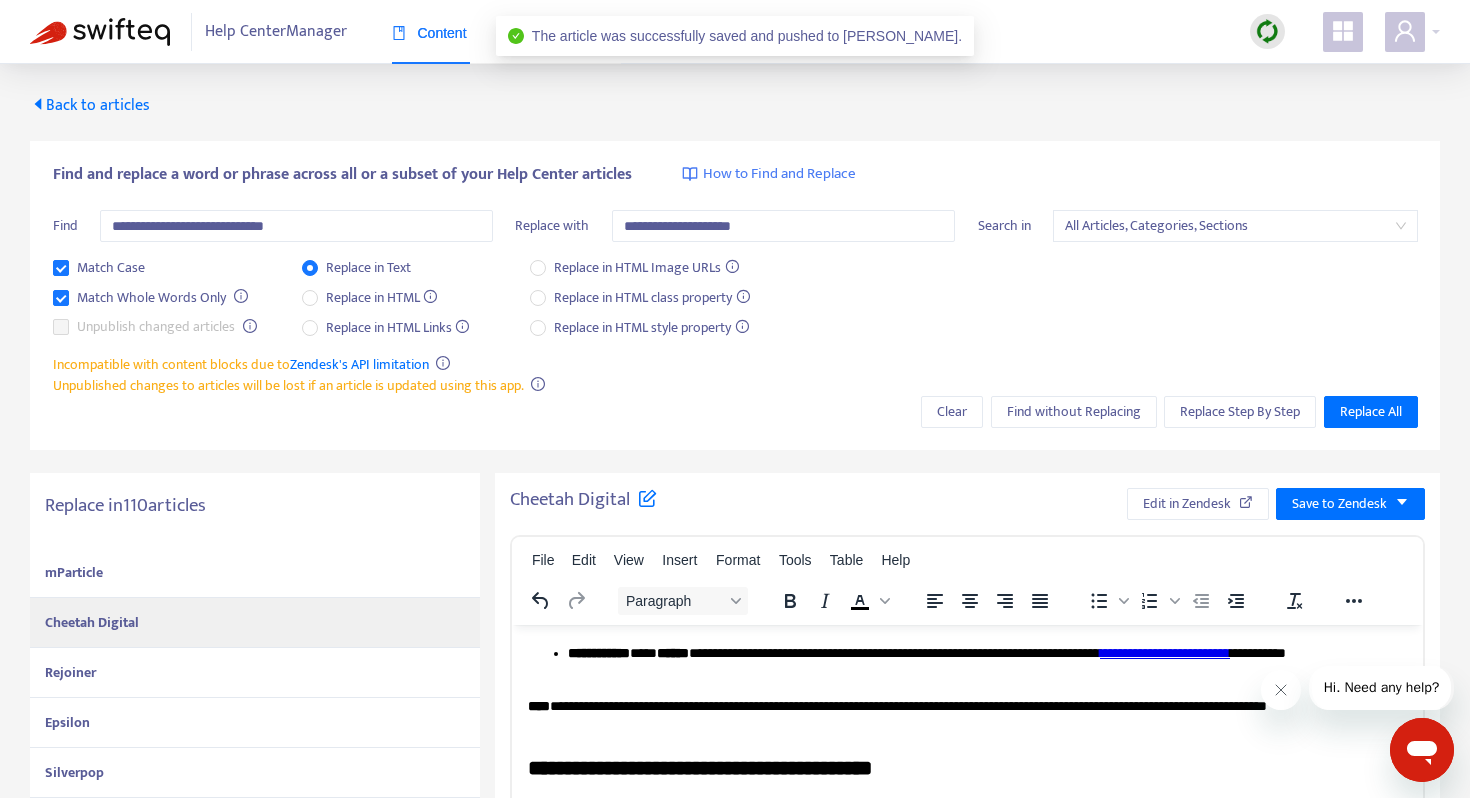 click on "Rejoiner" at bounding box center (255, 673) 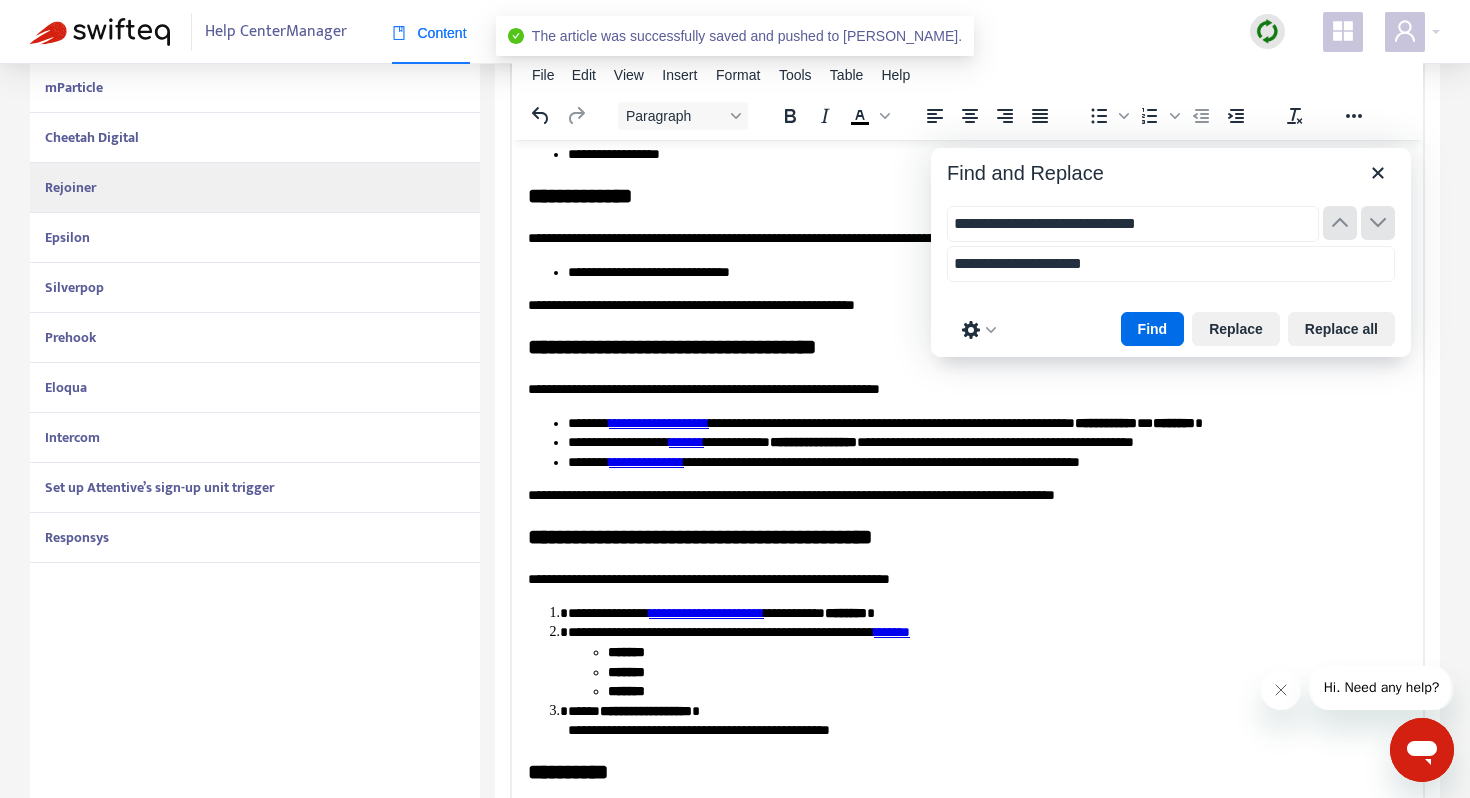 scroll, scrollTop: 509, scrollLeft: 0, axis: vertical 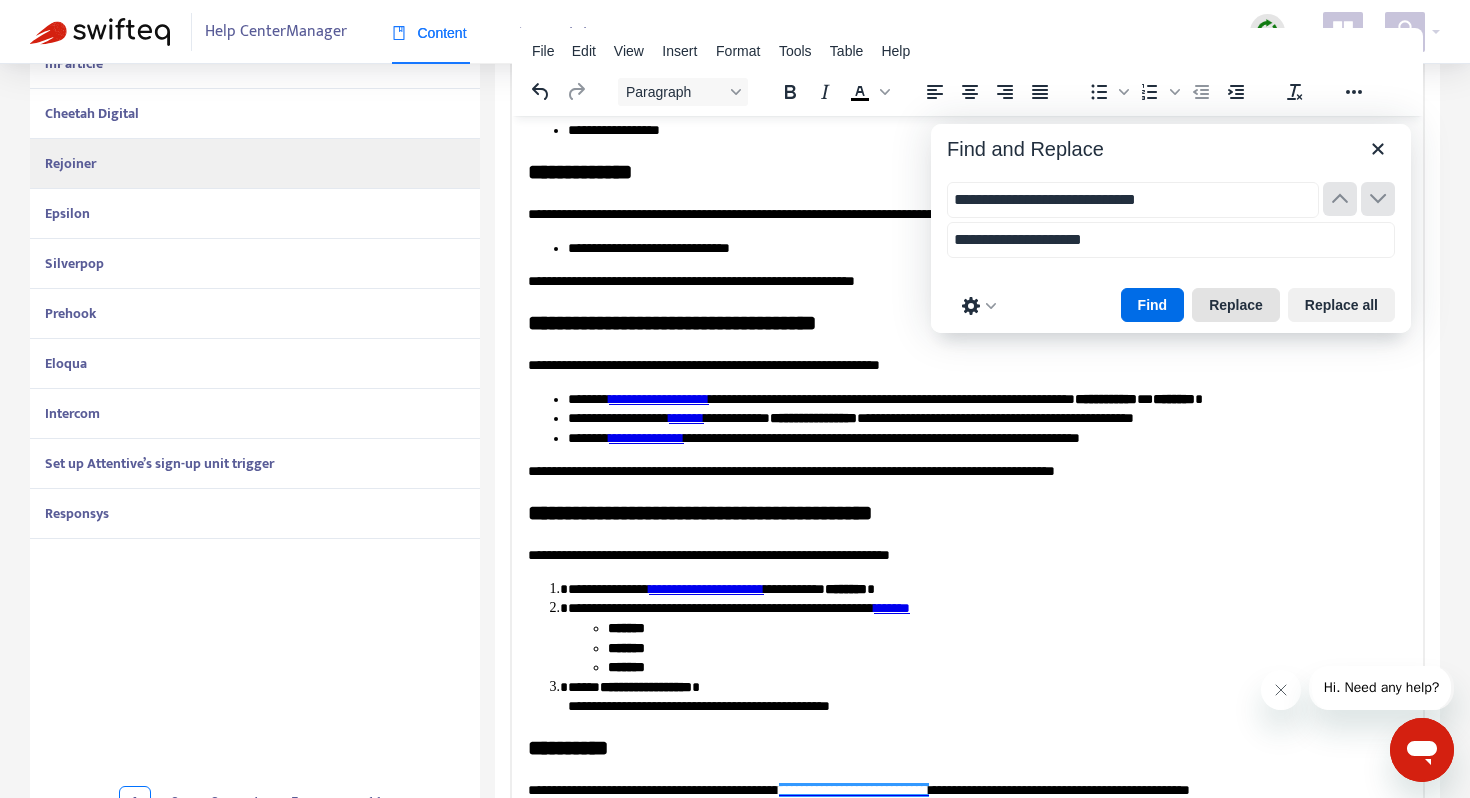 click on "Replace" at bounding box center (1236, 305) 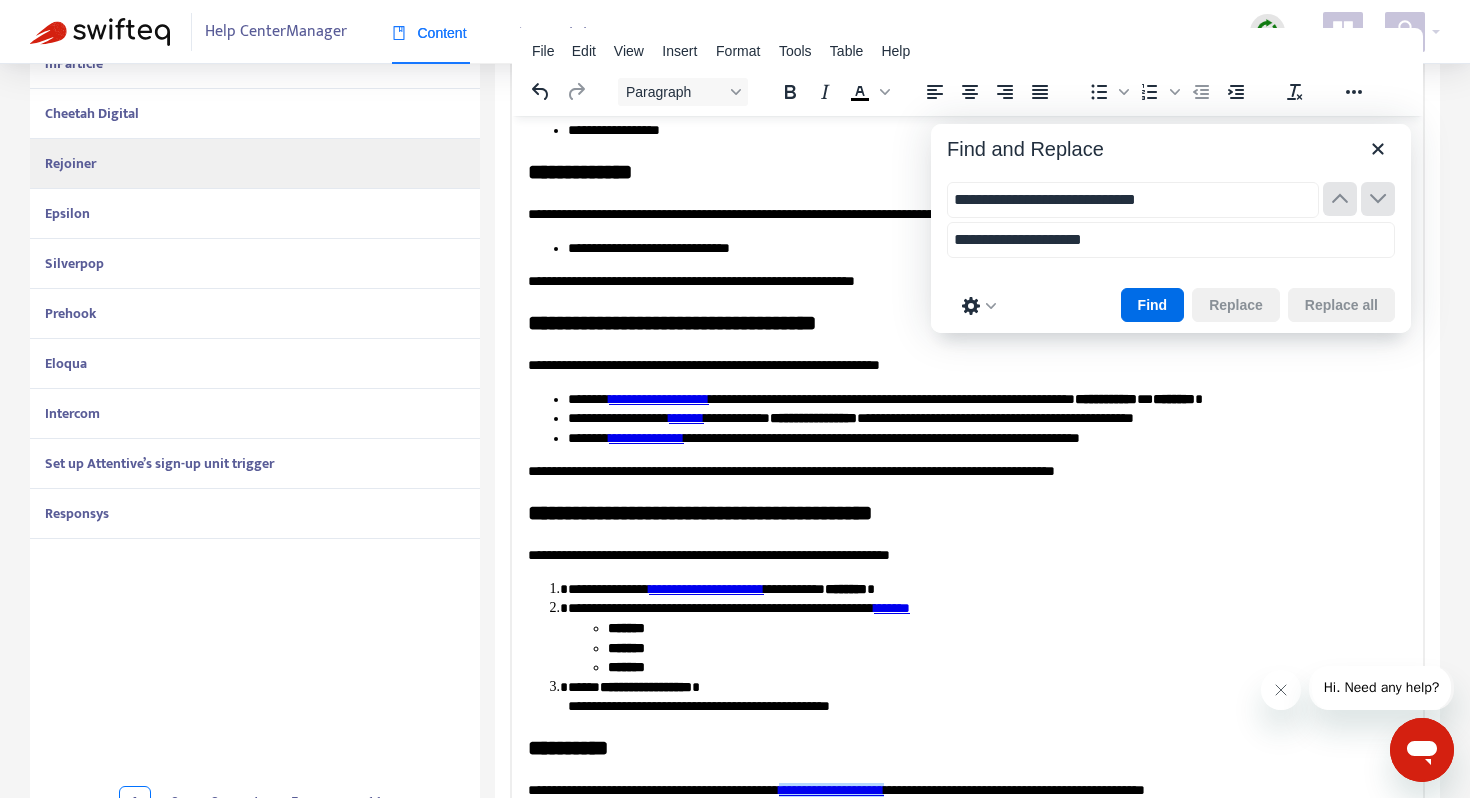 scroll, scrollTop: 205, scrollLeft: 0, axis: vertical 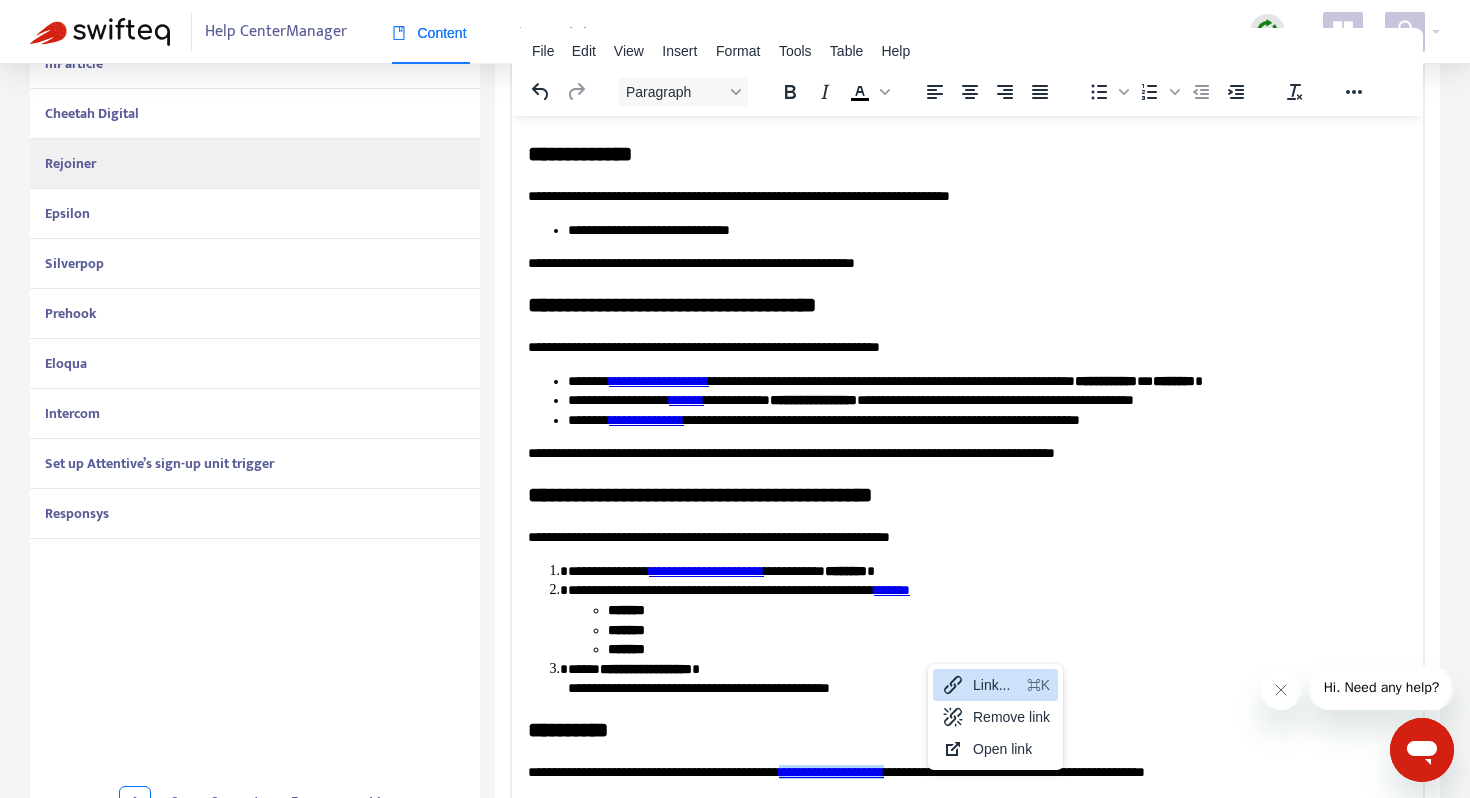 click on "Link..." at bounding box center (996, 685) 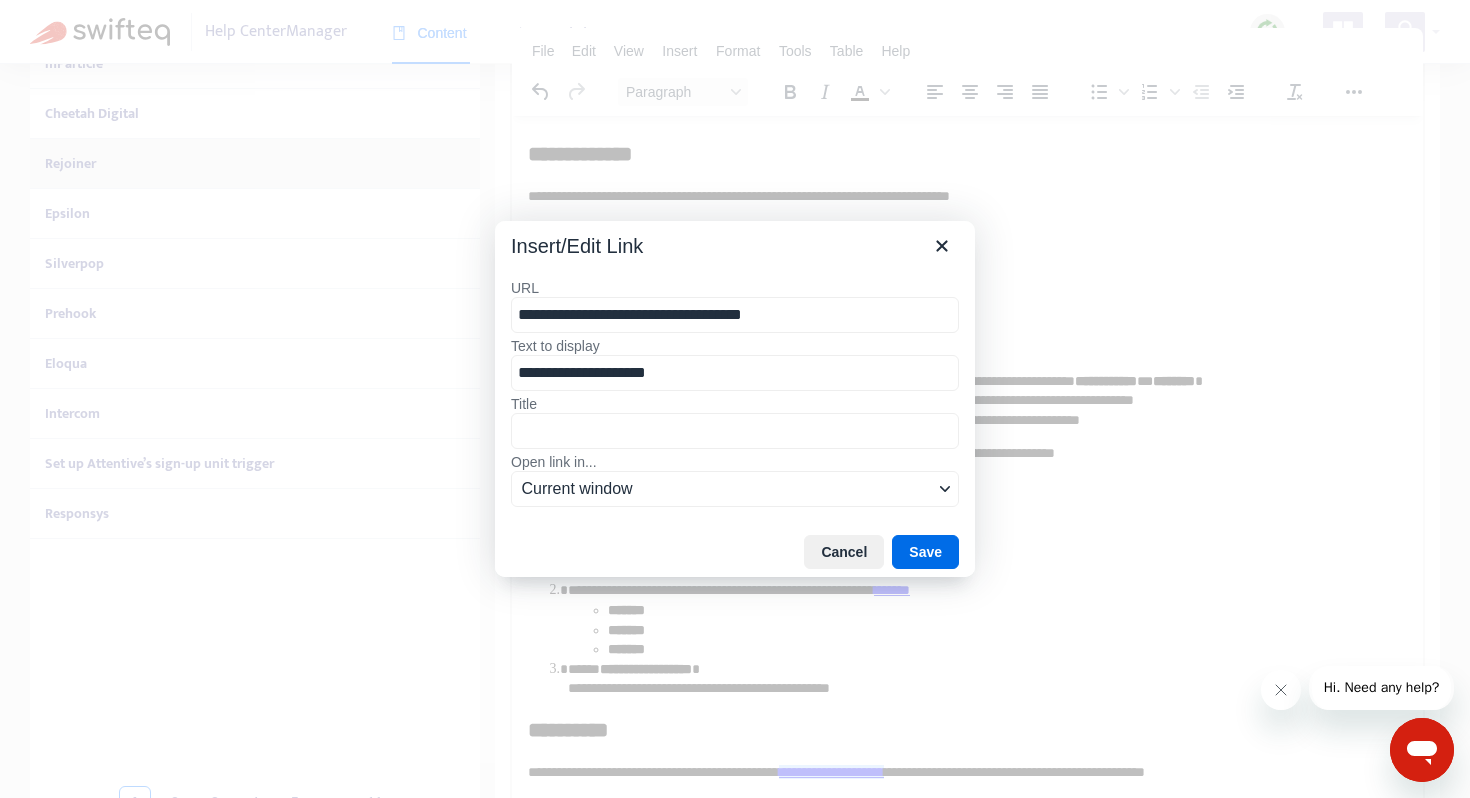 click on "**********" at bounding box center [735, 315] 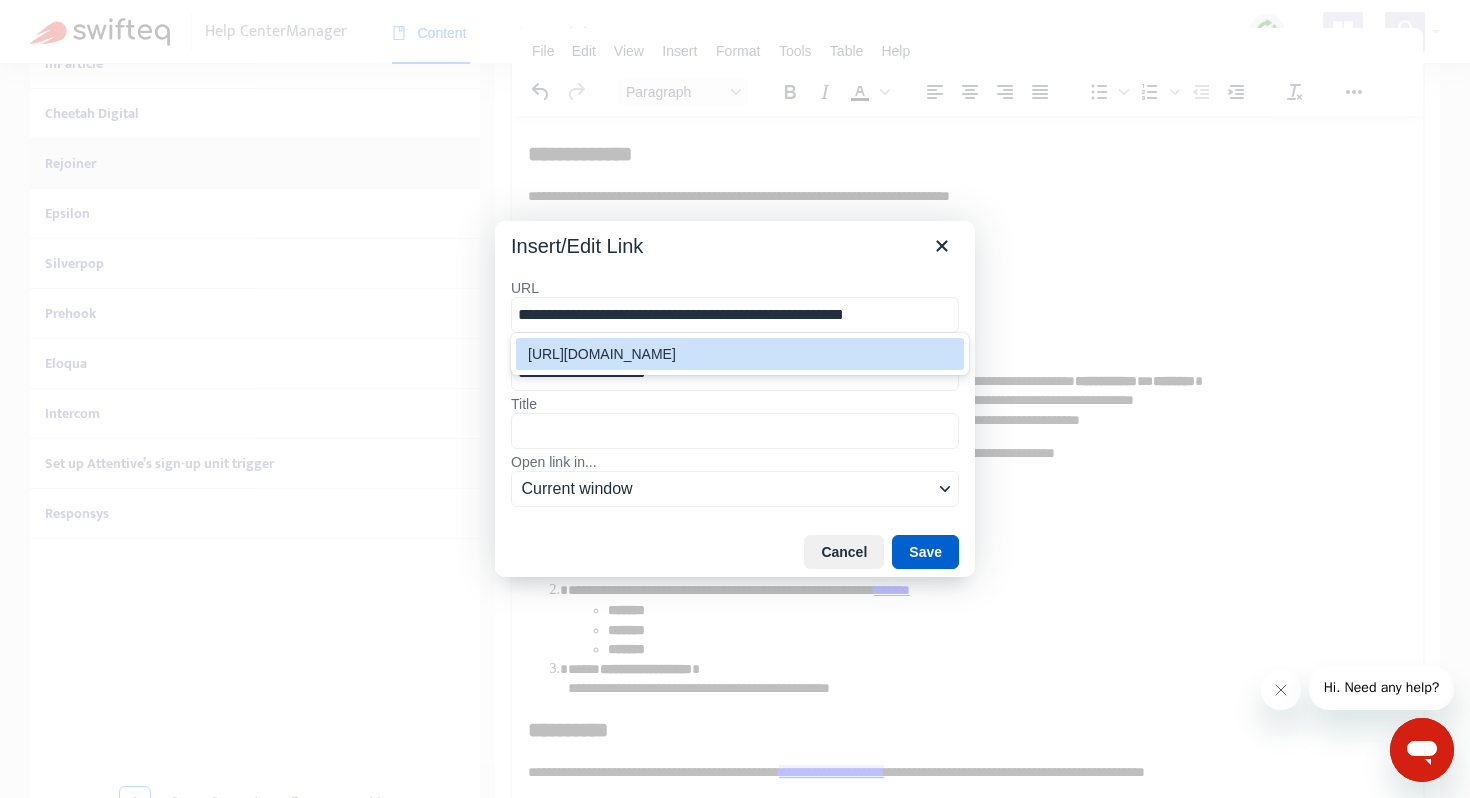click on "Save" at bounding box center [925, 552] 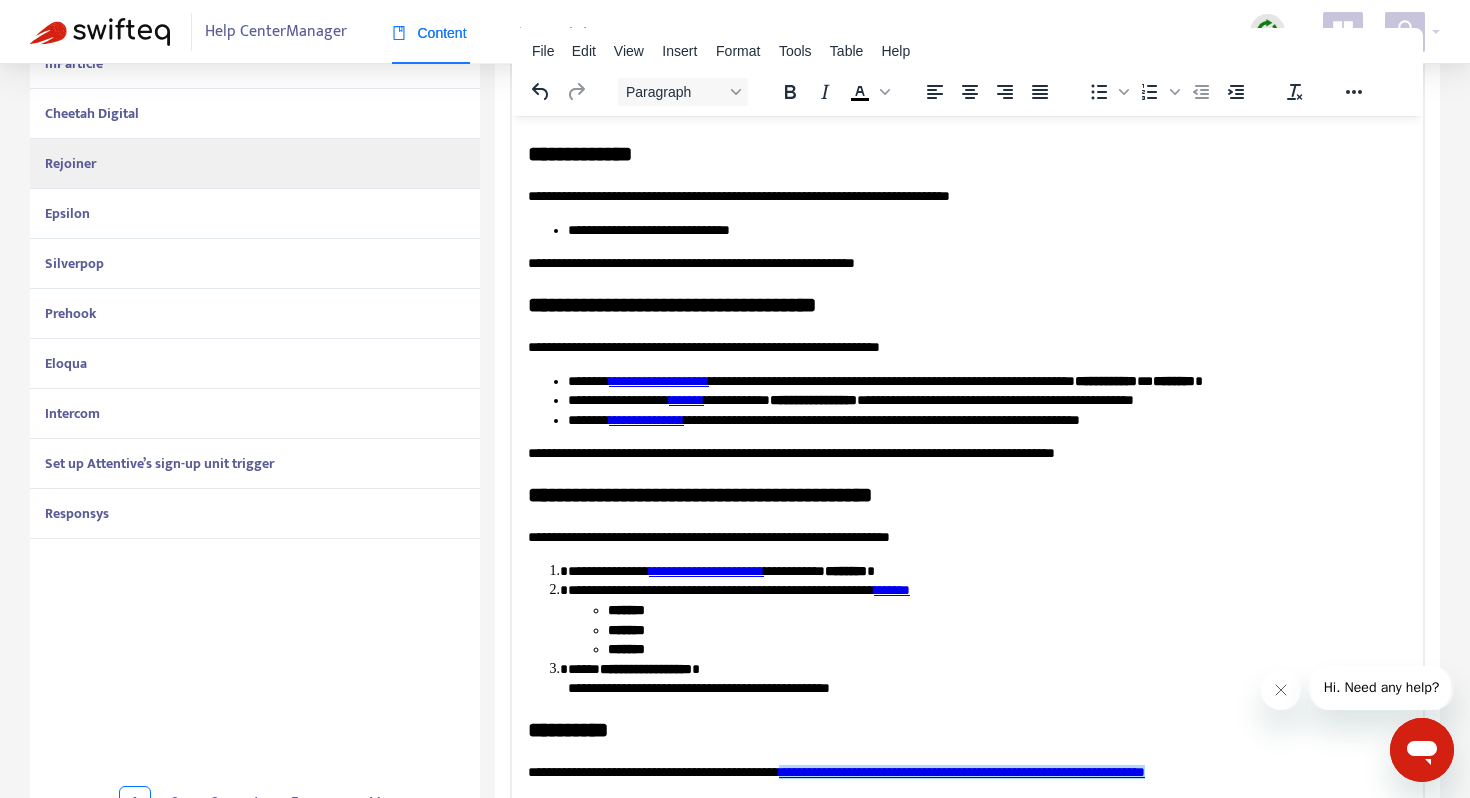 click on "**********" at bounding box center [967, 354] 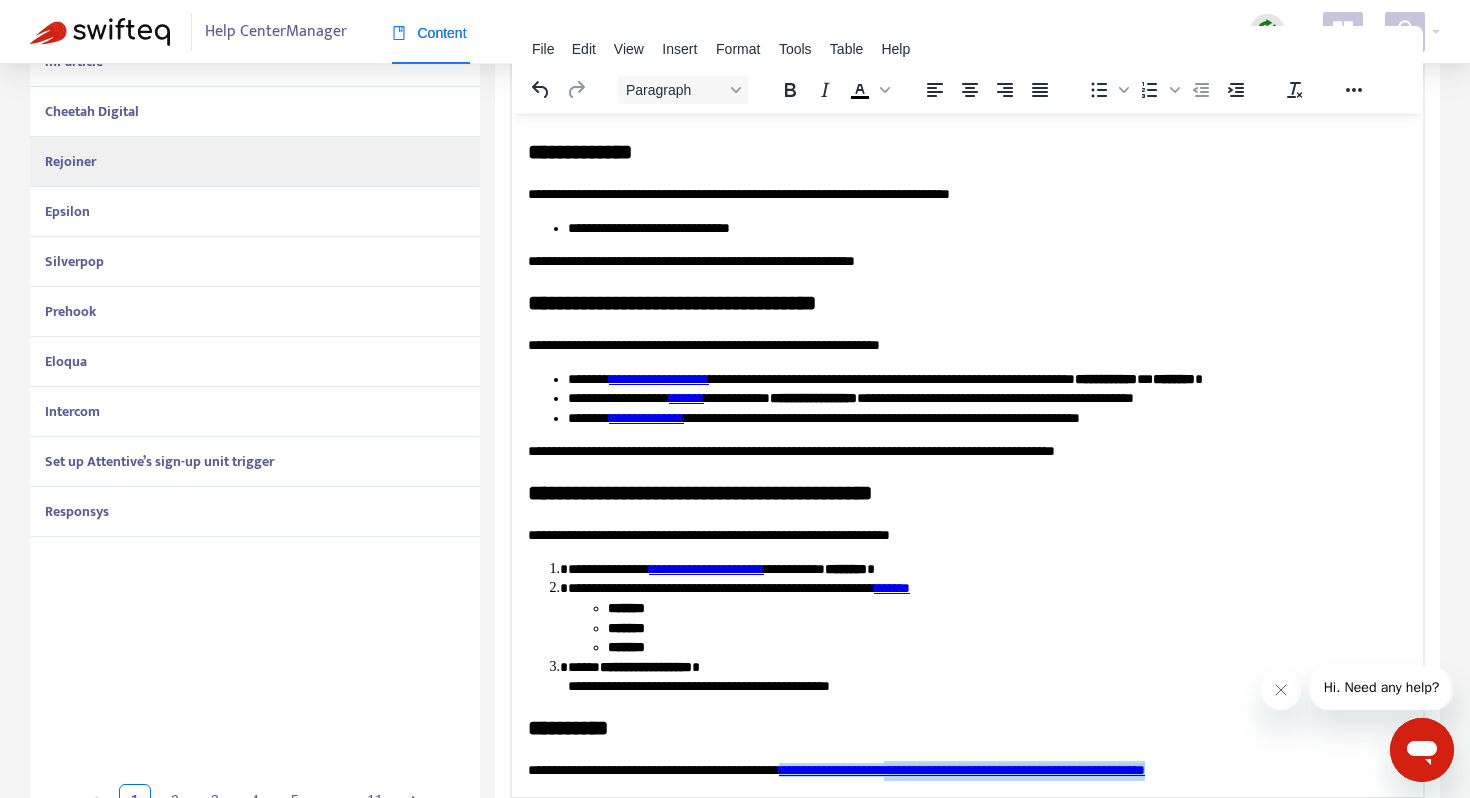 drag, startPoint x: 1306, startPoint y: 771, endPoint x: 981, endPoint y: 769, distance: 325.00616 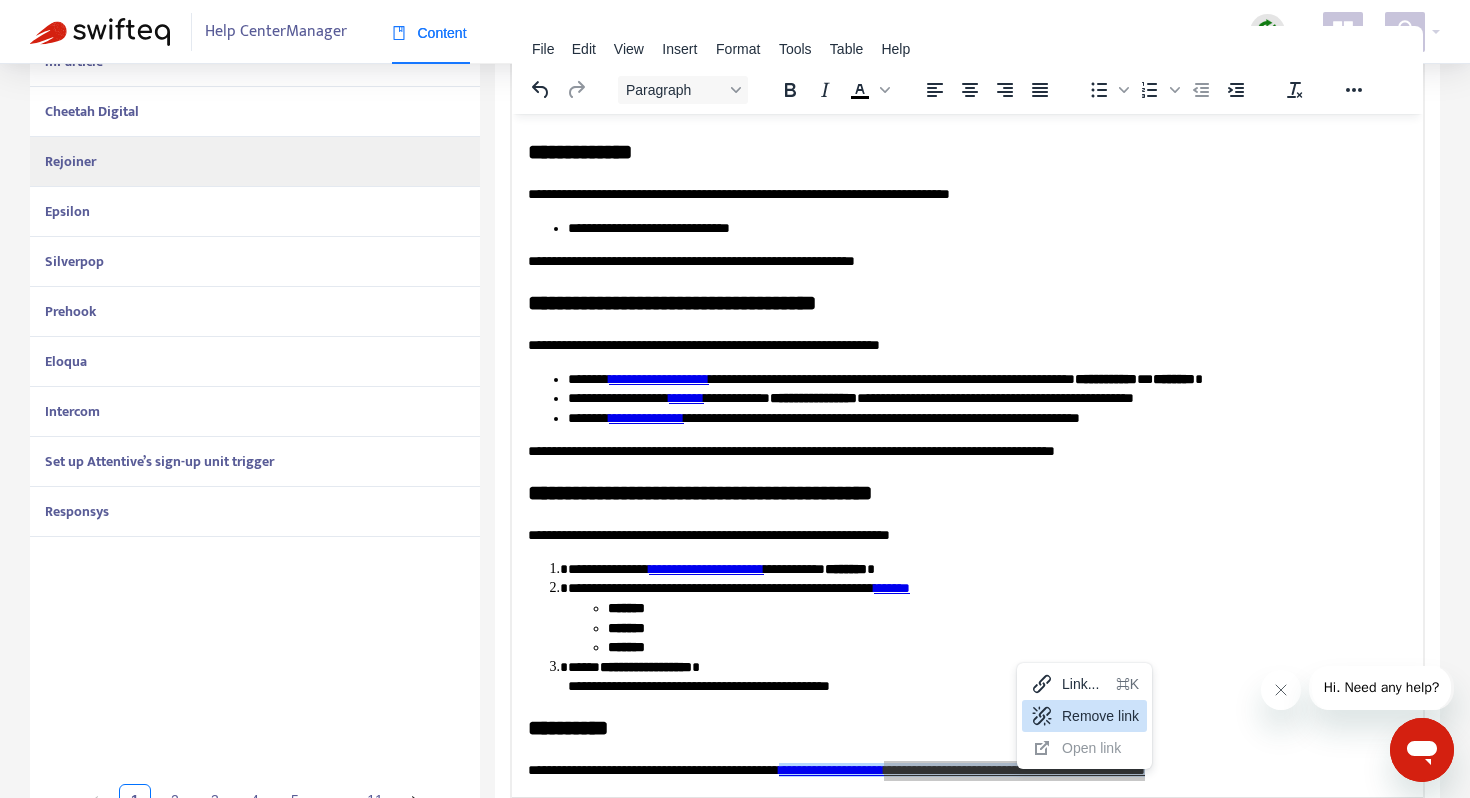 click on "Remove link" at bounding box center (1100, 716) 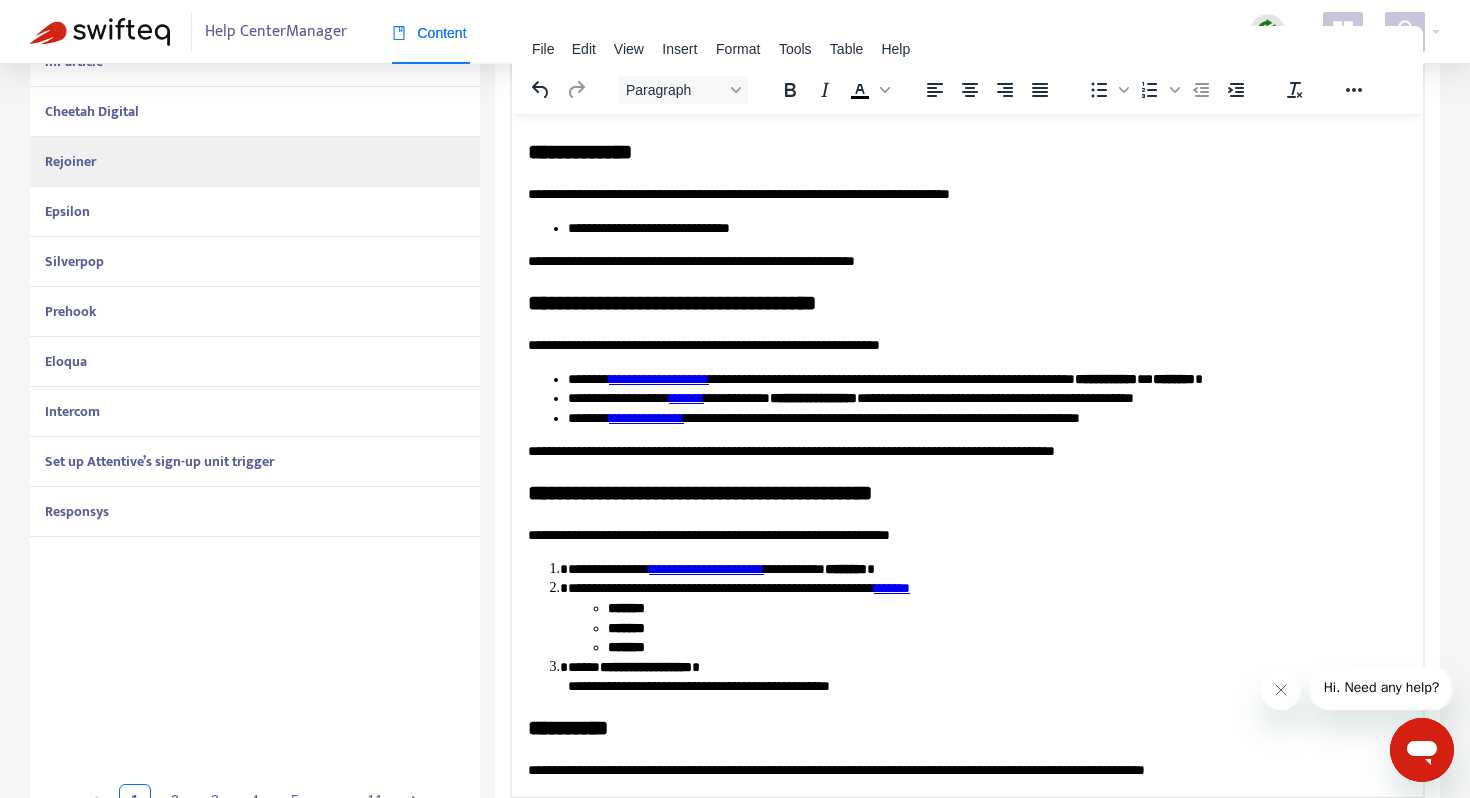 click on "**********" at bounding box center [967, 352] 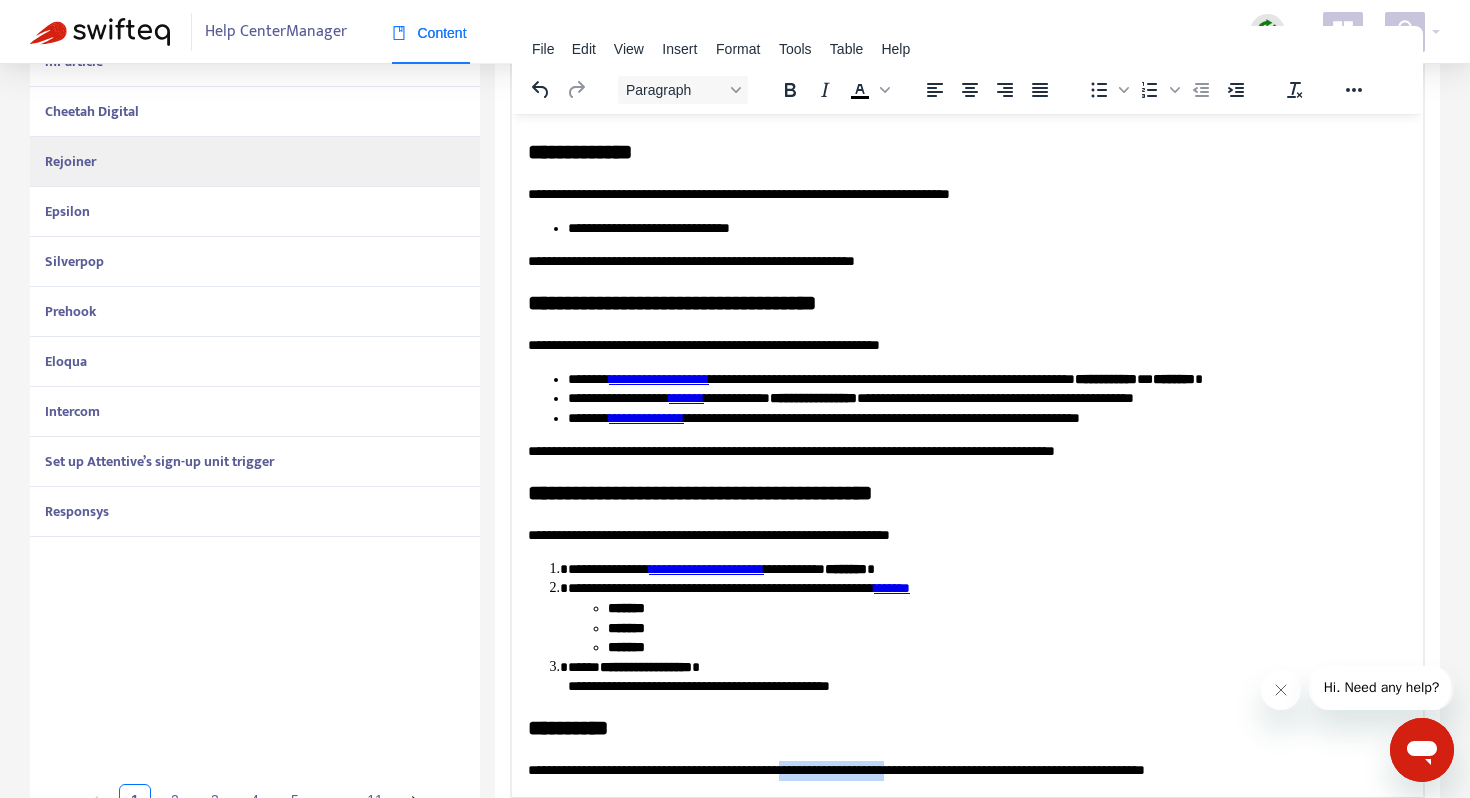 drag, startPoint x: 981, startPoint y: 770, endPoint x: 846, endPoint y: 765, distance: 135.09256 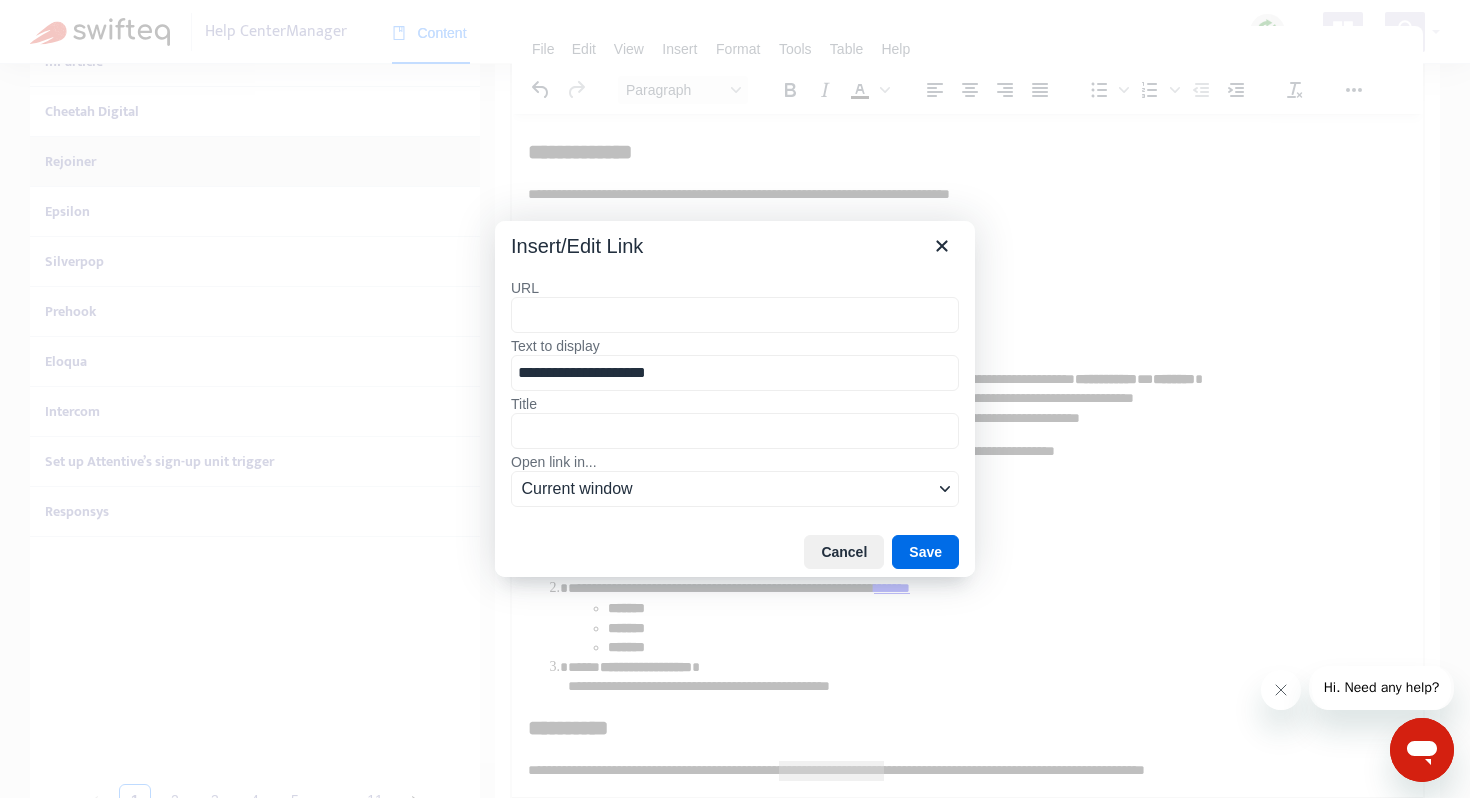 type on "**********" 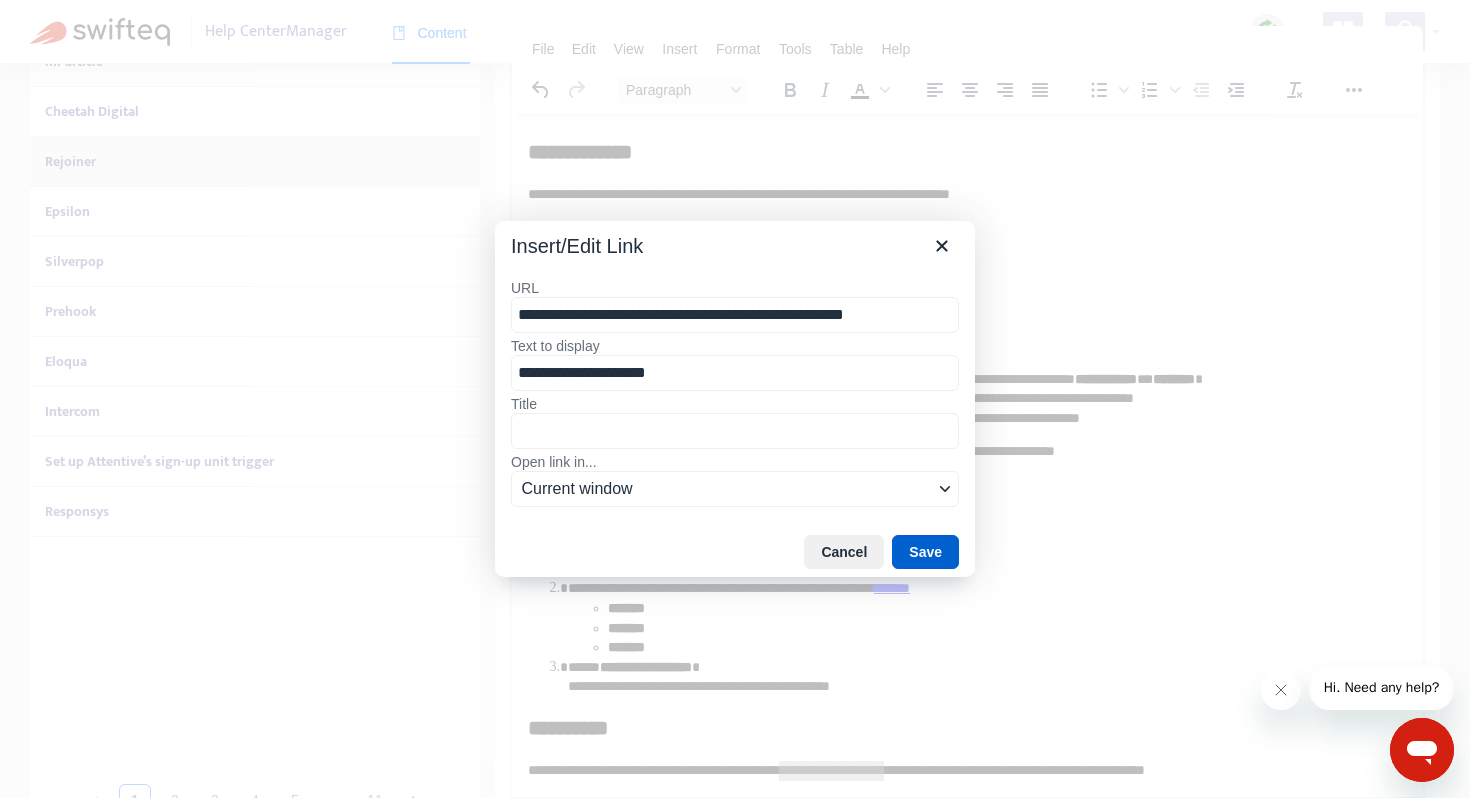 click on "Save" at bounding box center (925, 552) 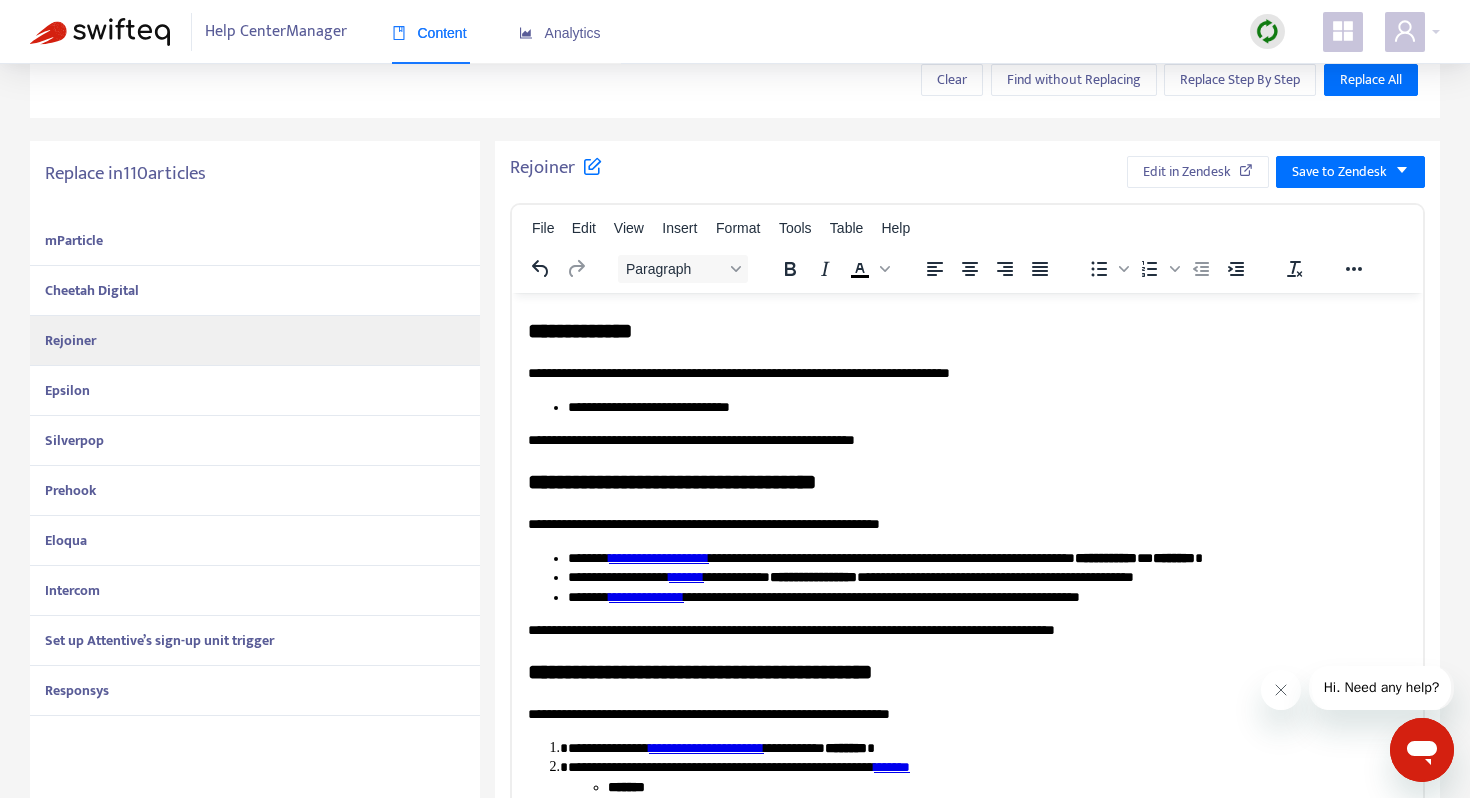 scroll, scrollTop: 0, scrollLeft: 0, axis: both 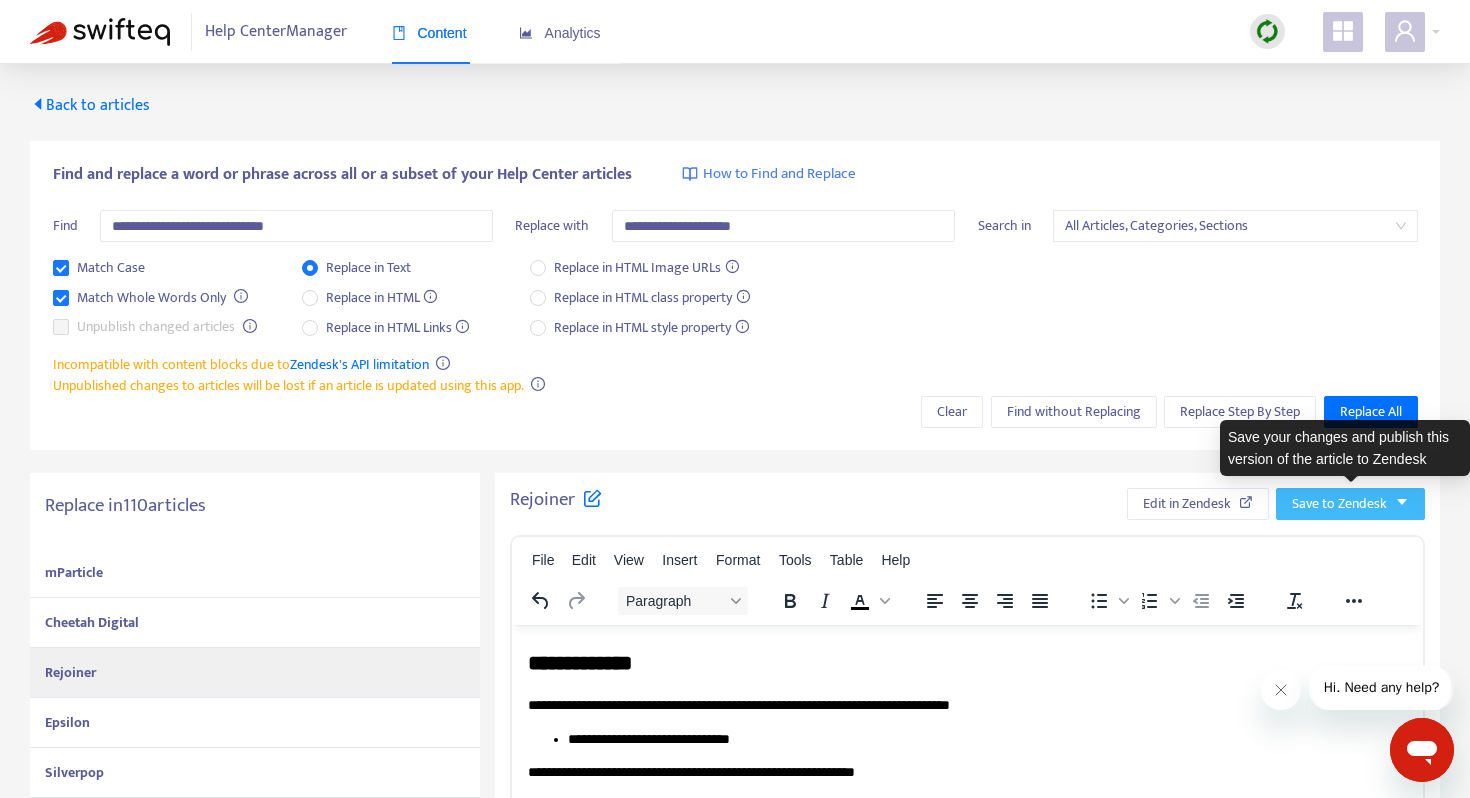 click on "Save to Zendesk" at bounding box center [1339, 504] 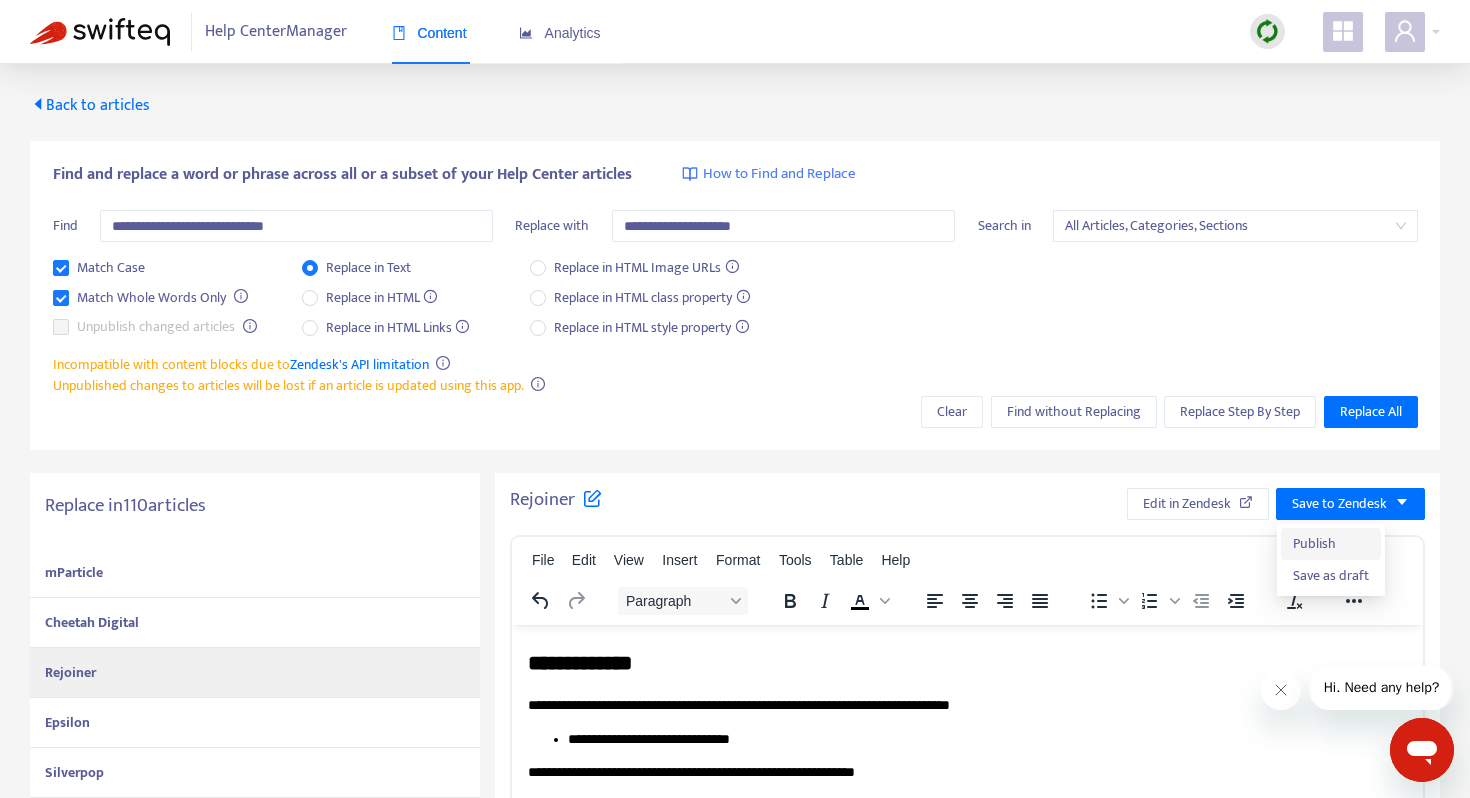 click on "Publish" at bounding box center [1331, 544] 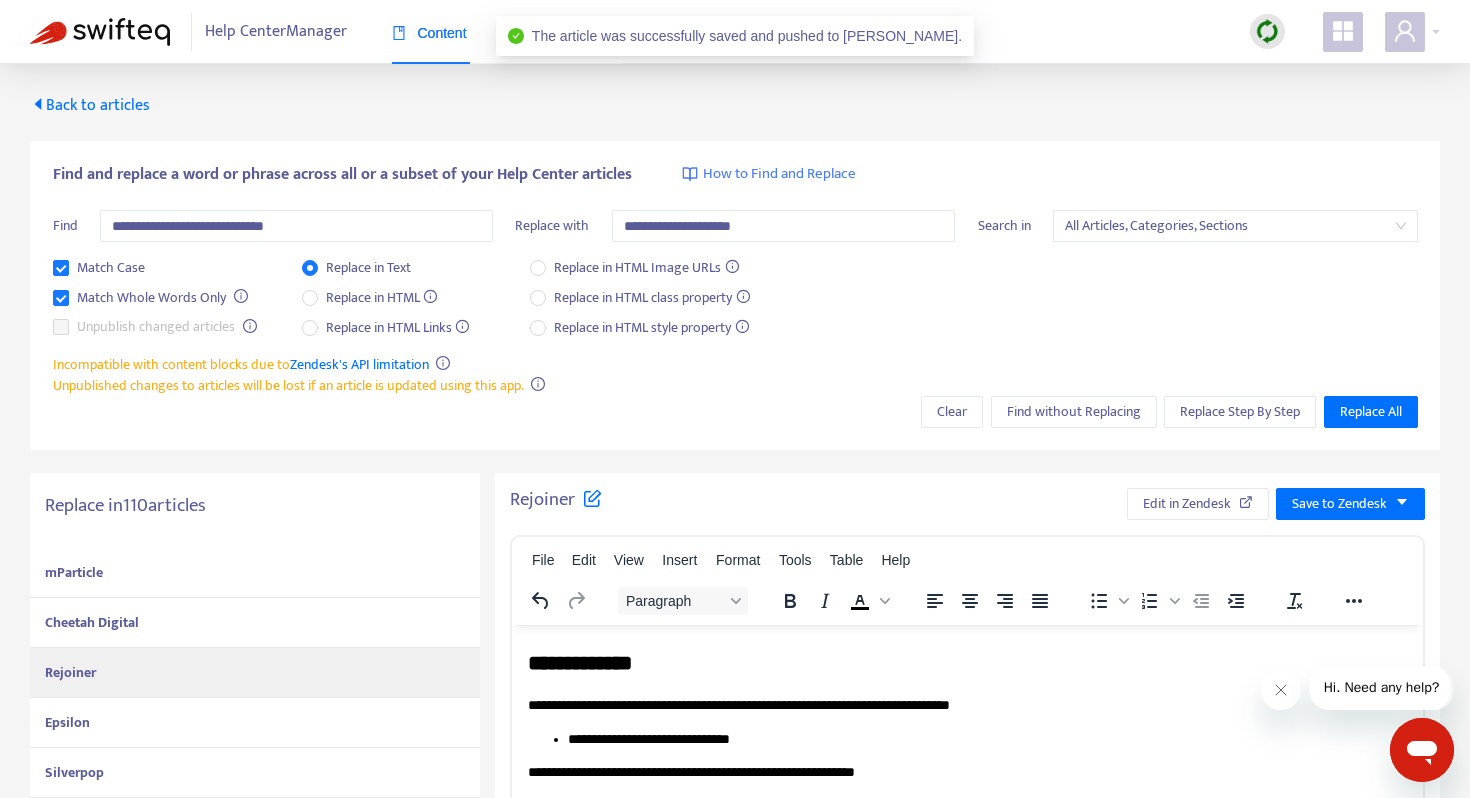 click on "Epsilon" at bounding box center [67, 722] 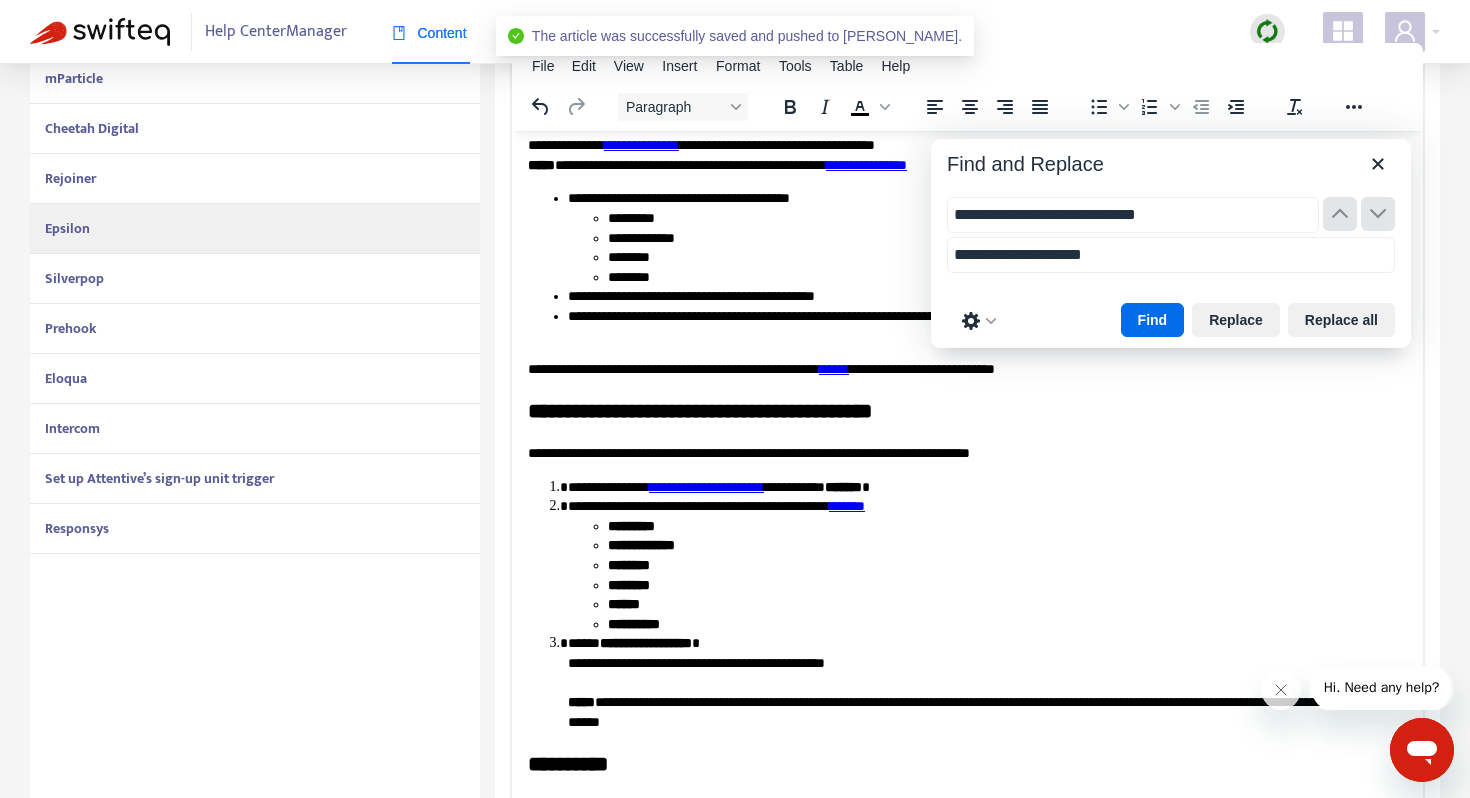 scroll, scrollTop: 509, scrollLeft: 0, axis: vertical 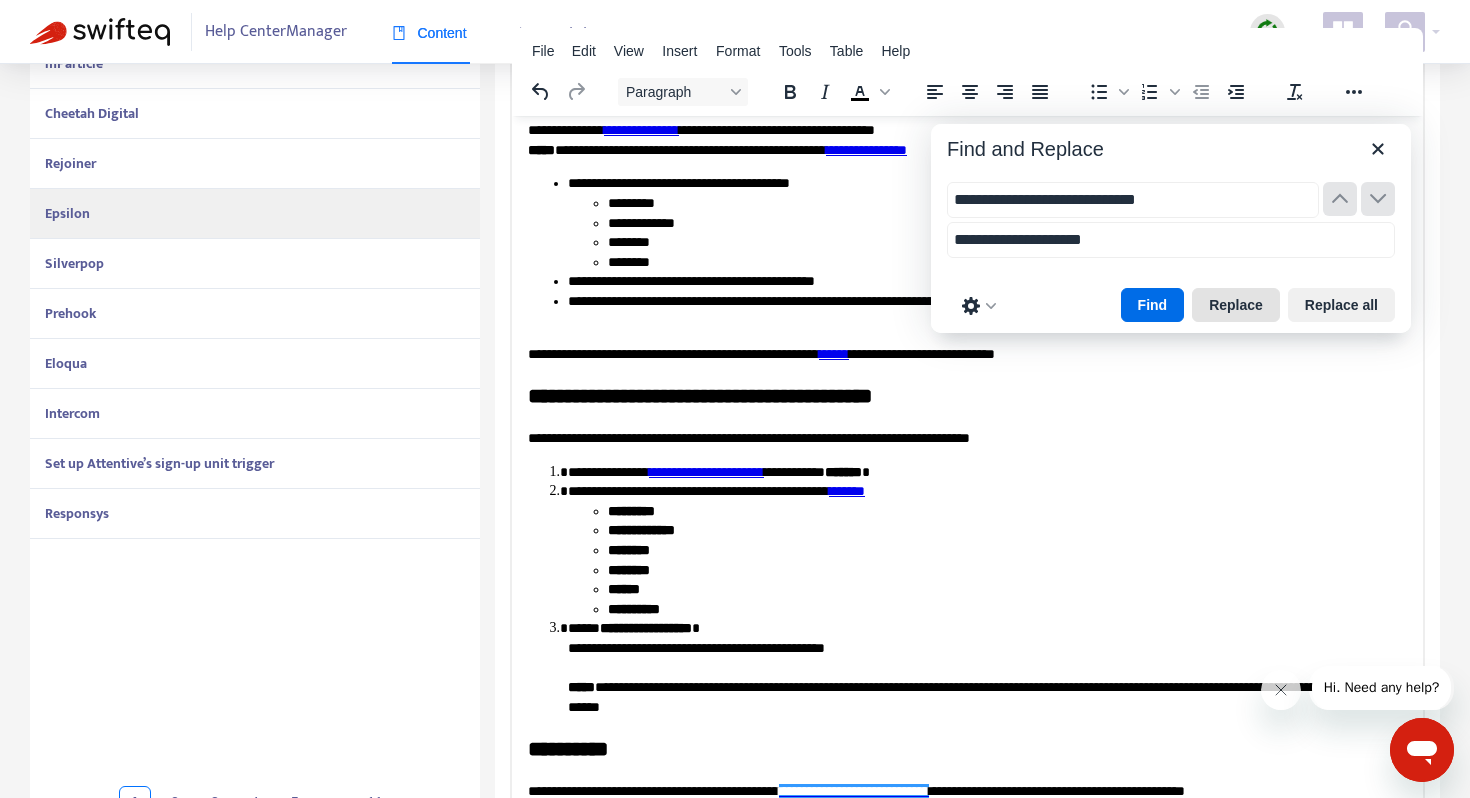 click on "Replace" at bounding box center (1236, 305) 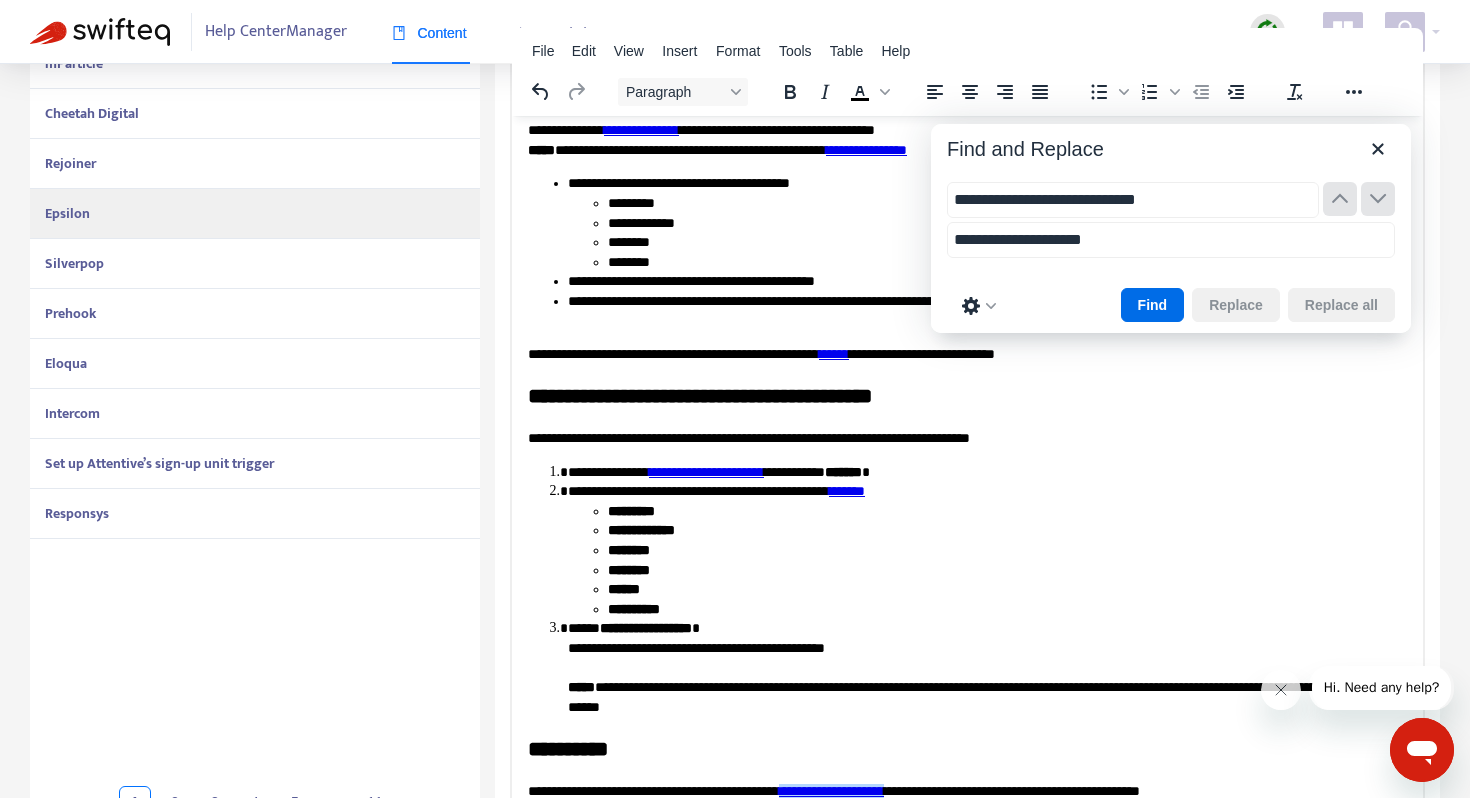scroll, scrollTop: 551, scrollLeft: 0, axis: vertical 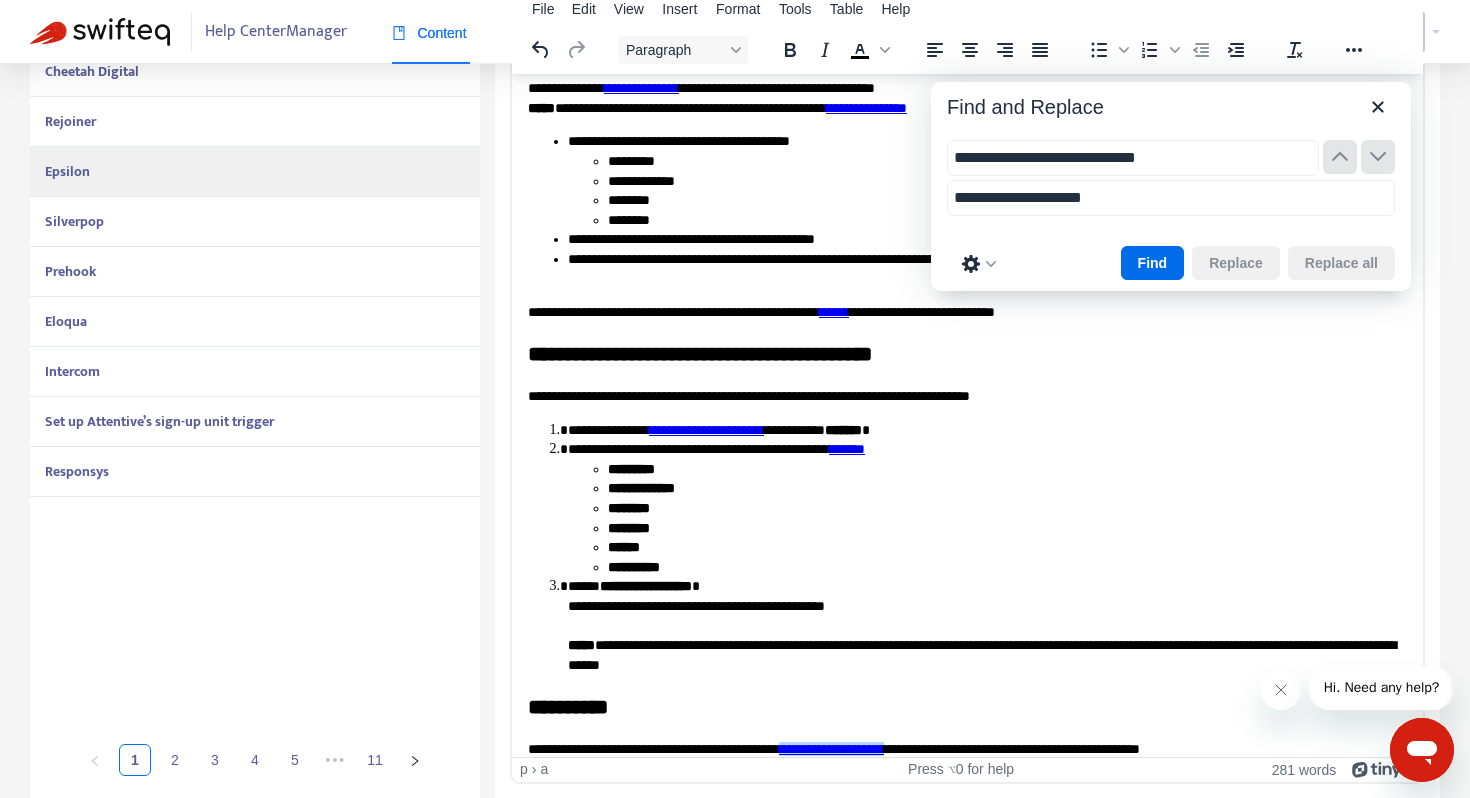 click on "**********" at bounding box center [967, 749] 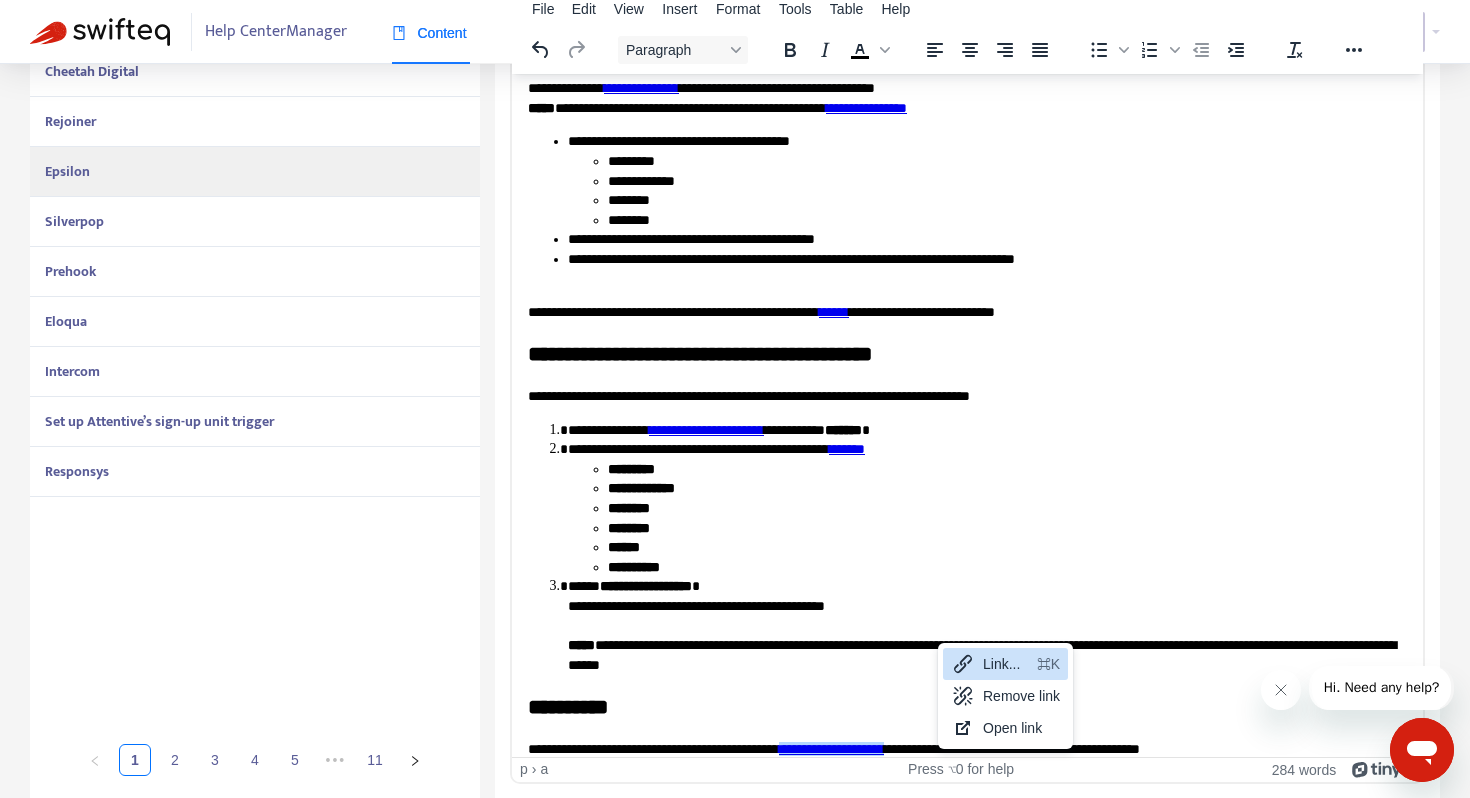 click on "Link..." at bounding box center (1006, 664) 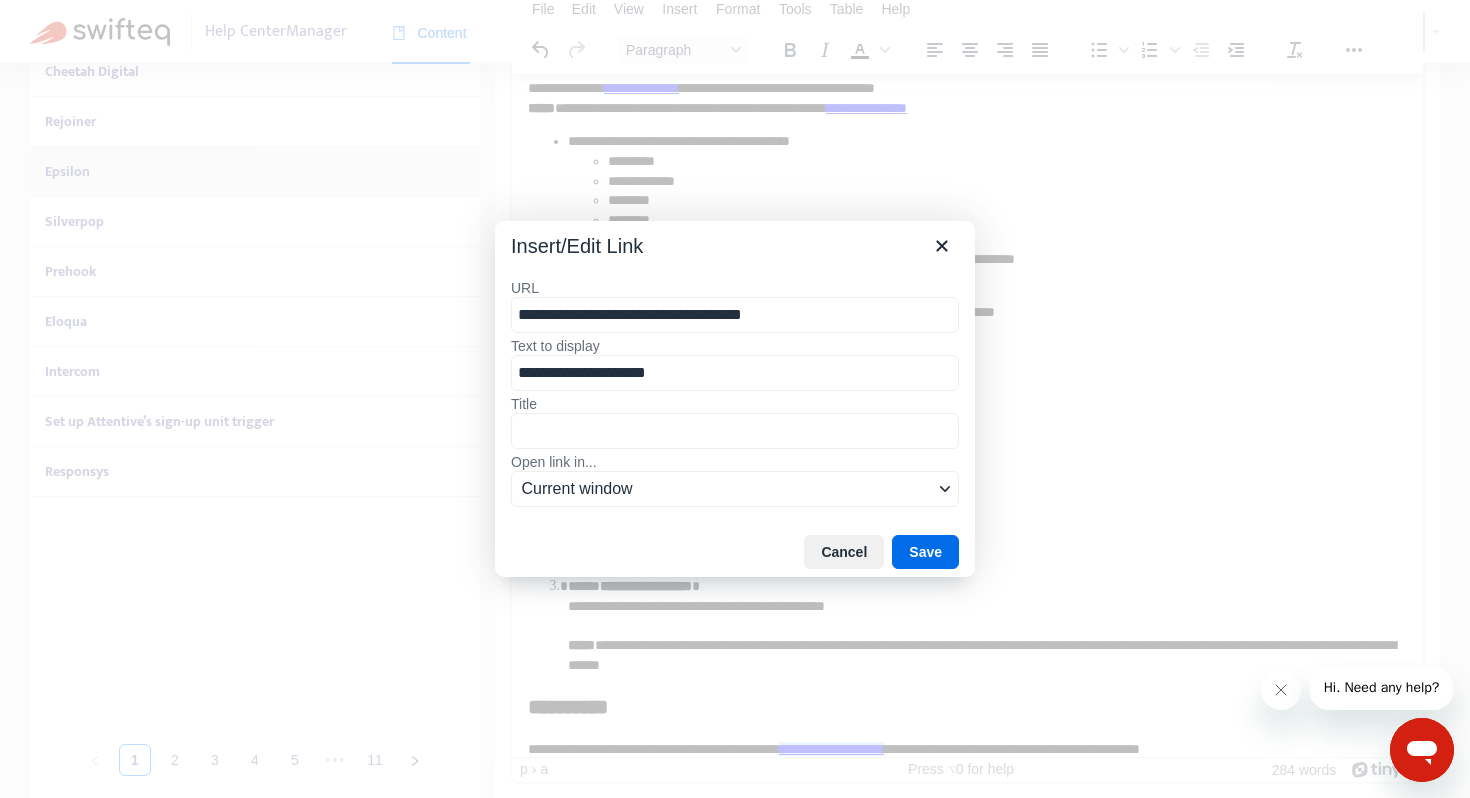 click on "**********" at bounding box center (735, 315) 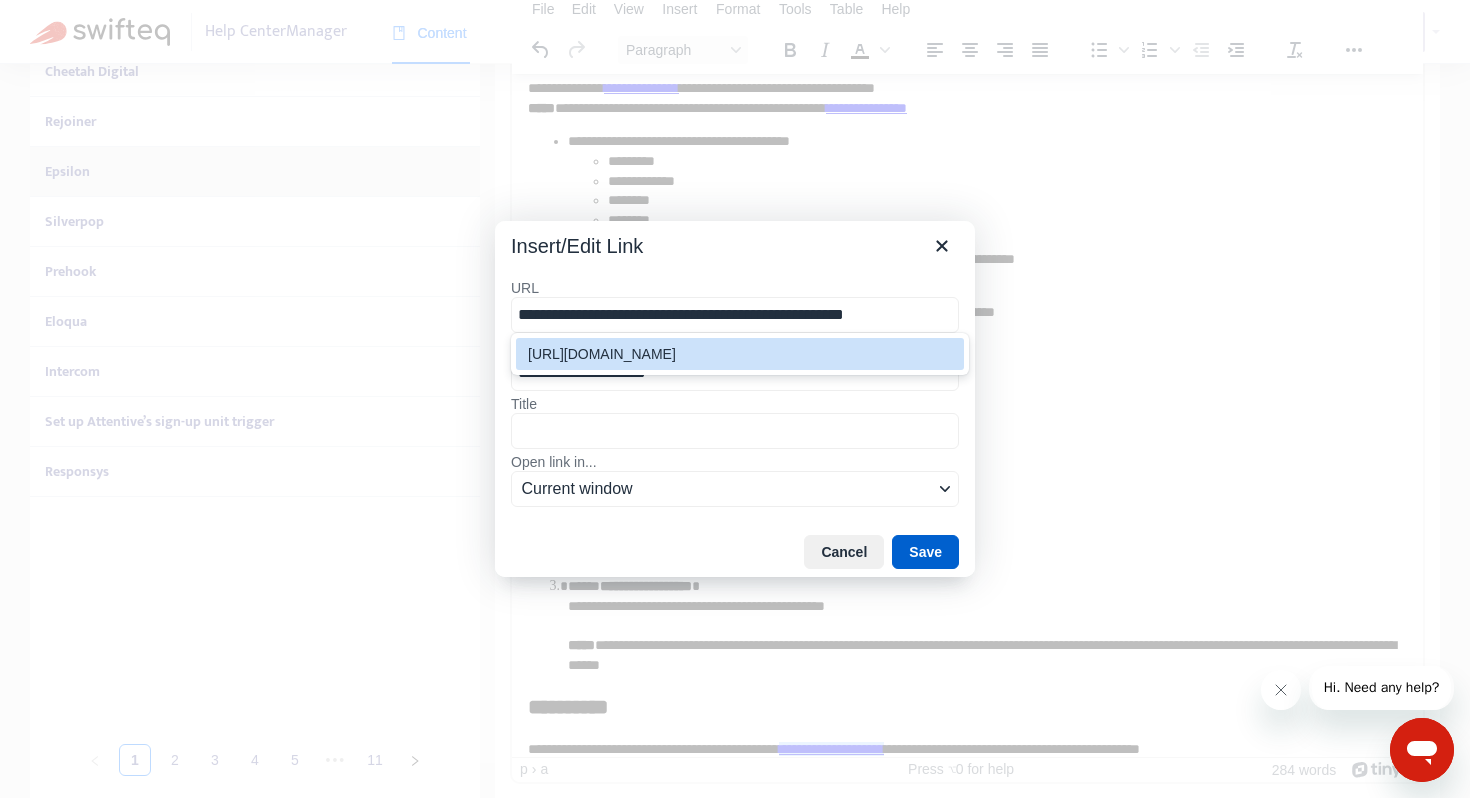 click on "Save" at bounding box center [925, 552] 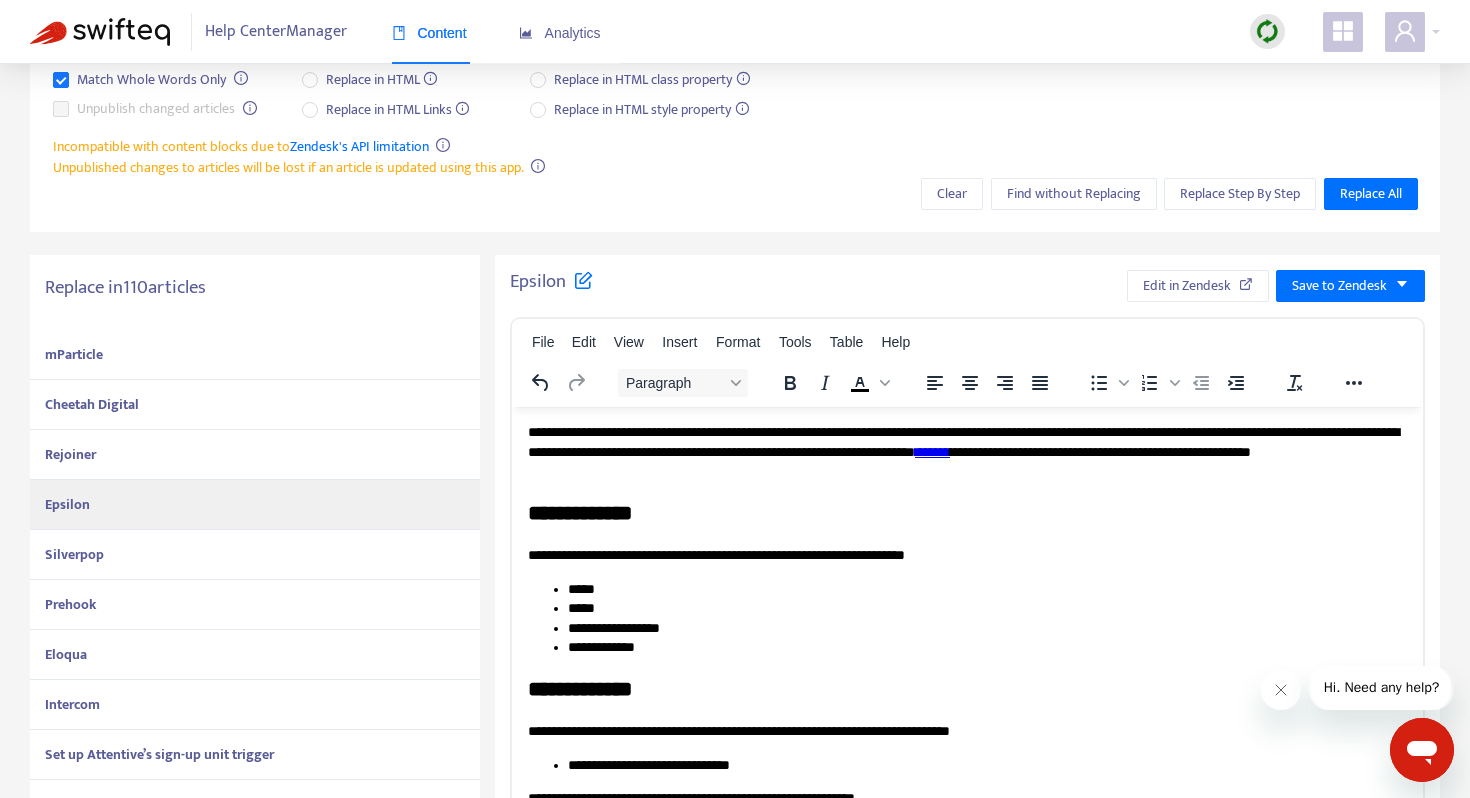 scroll, scrollTop: 76, scrollLeft: 0, axis: vertical 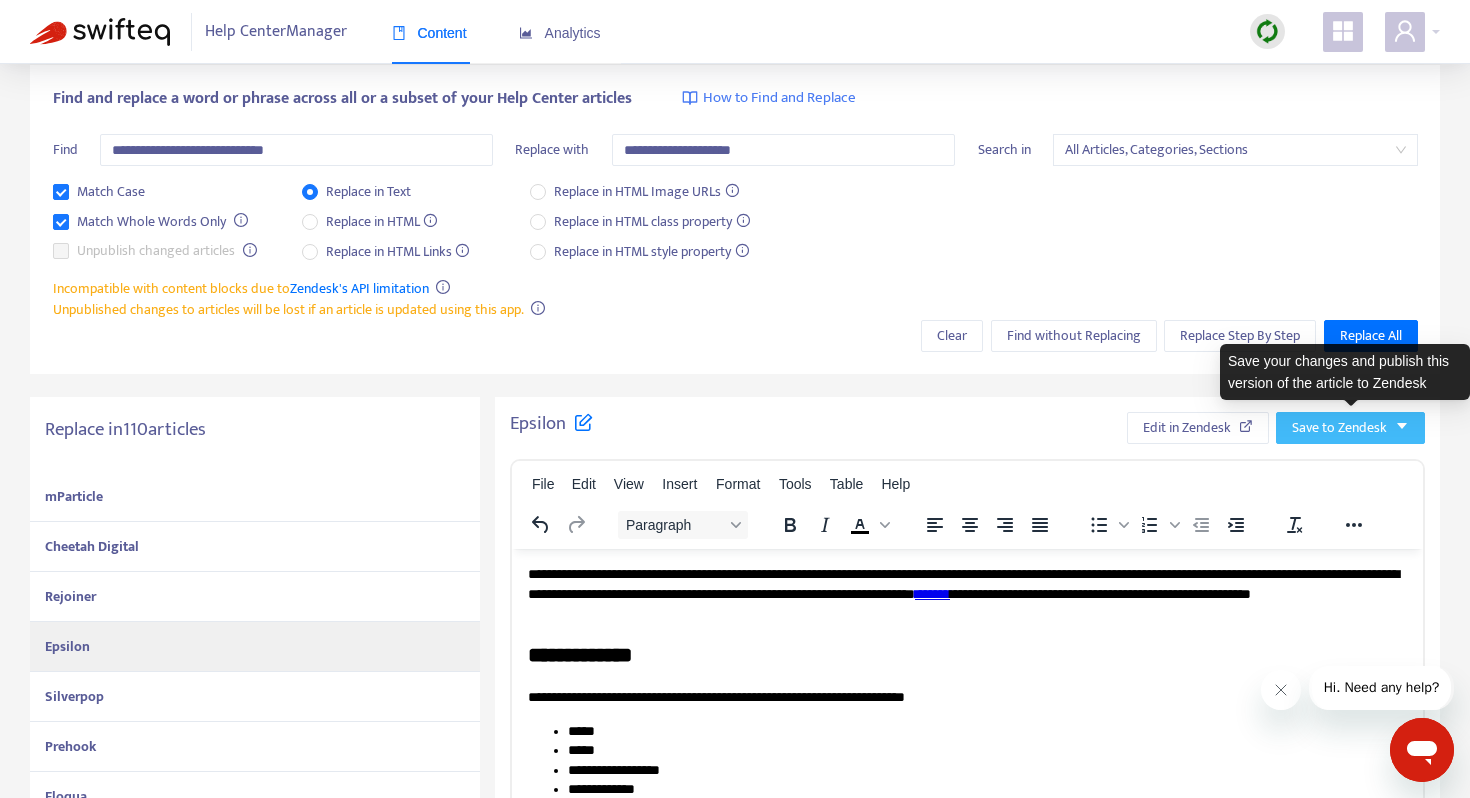 click on "Save to Zendesk" at bounding box center (1339, 428) 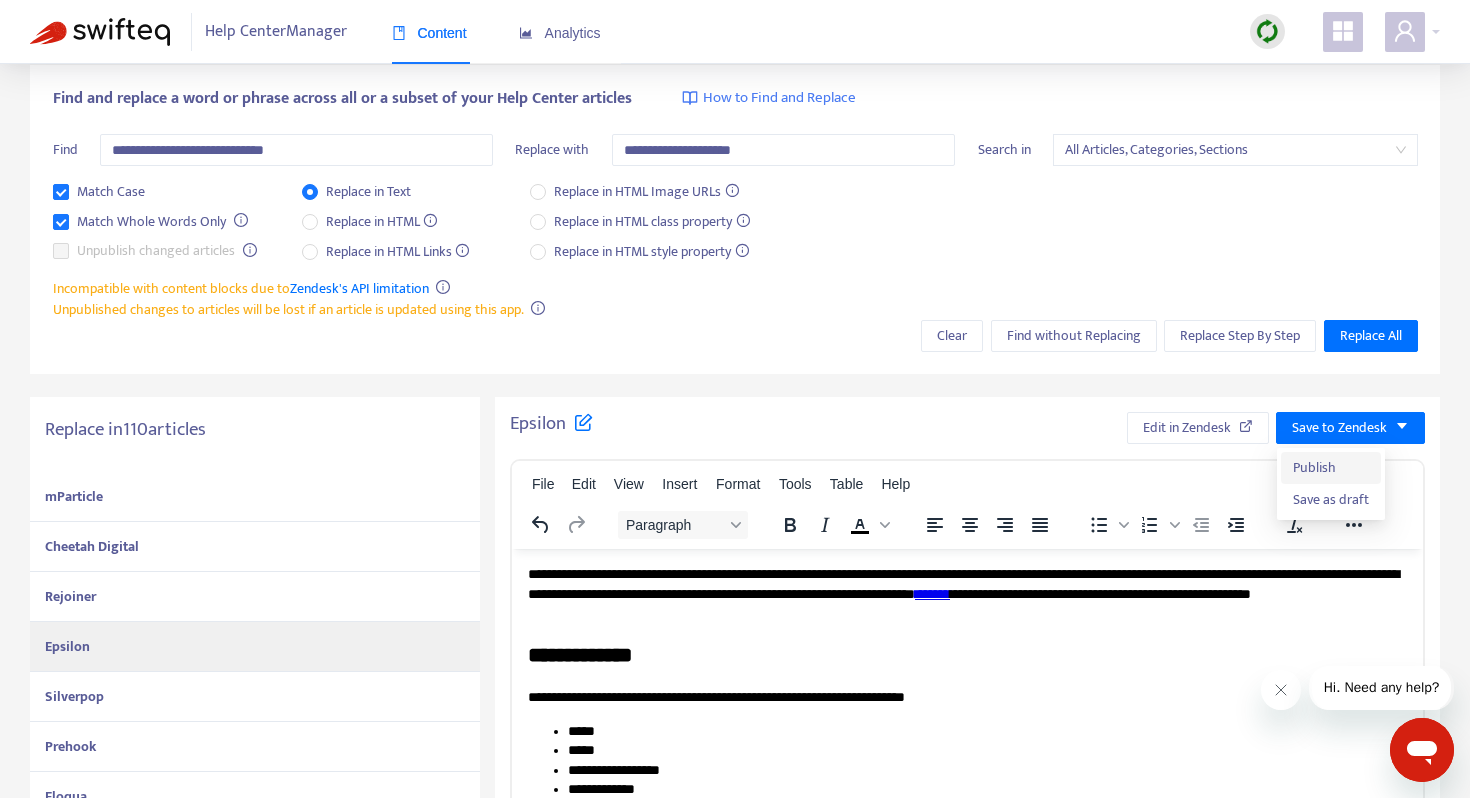 click on "Publish" at bounding box center (1331, 468) 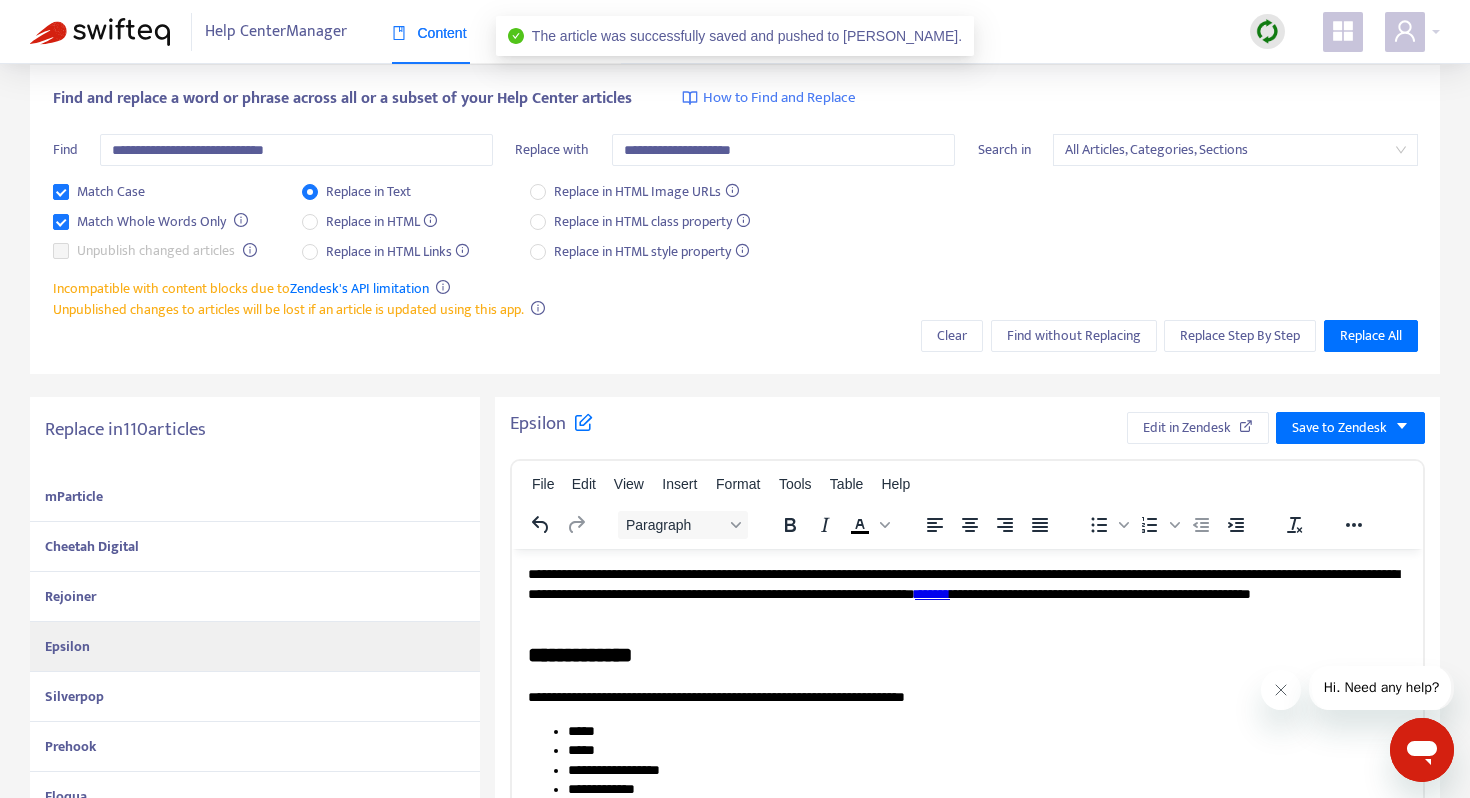 click on "Silverpop" at bounding box center [255, 697] 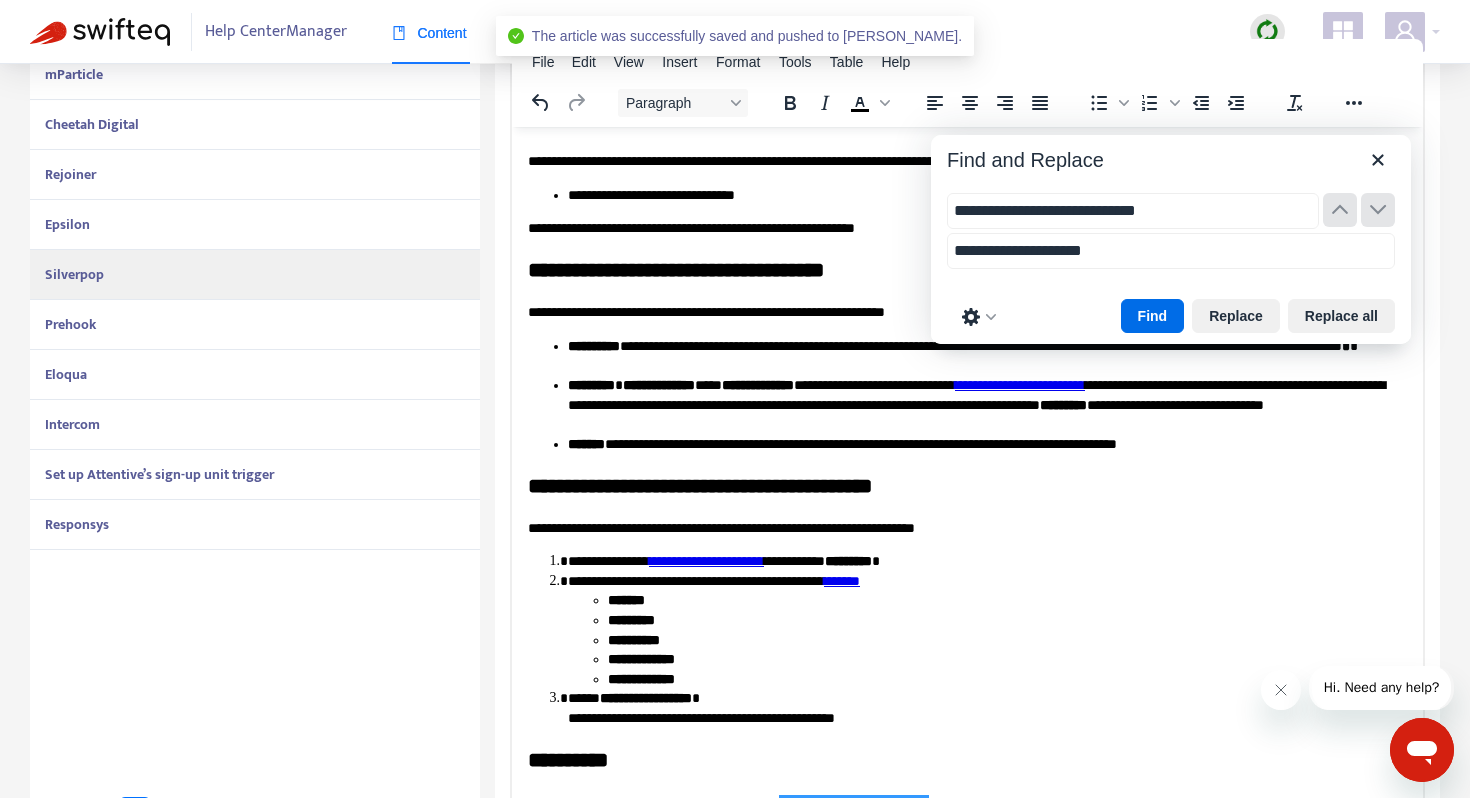 scroll, scrollTop: 509, scrollLeft: 0, axis: vertical 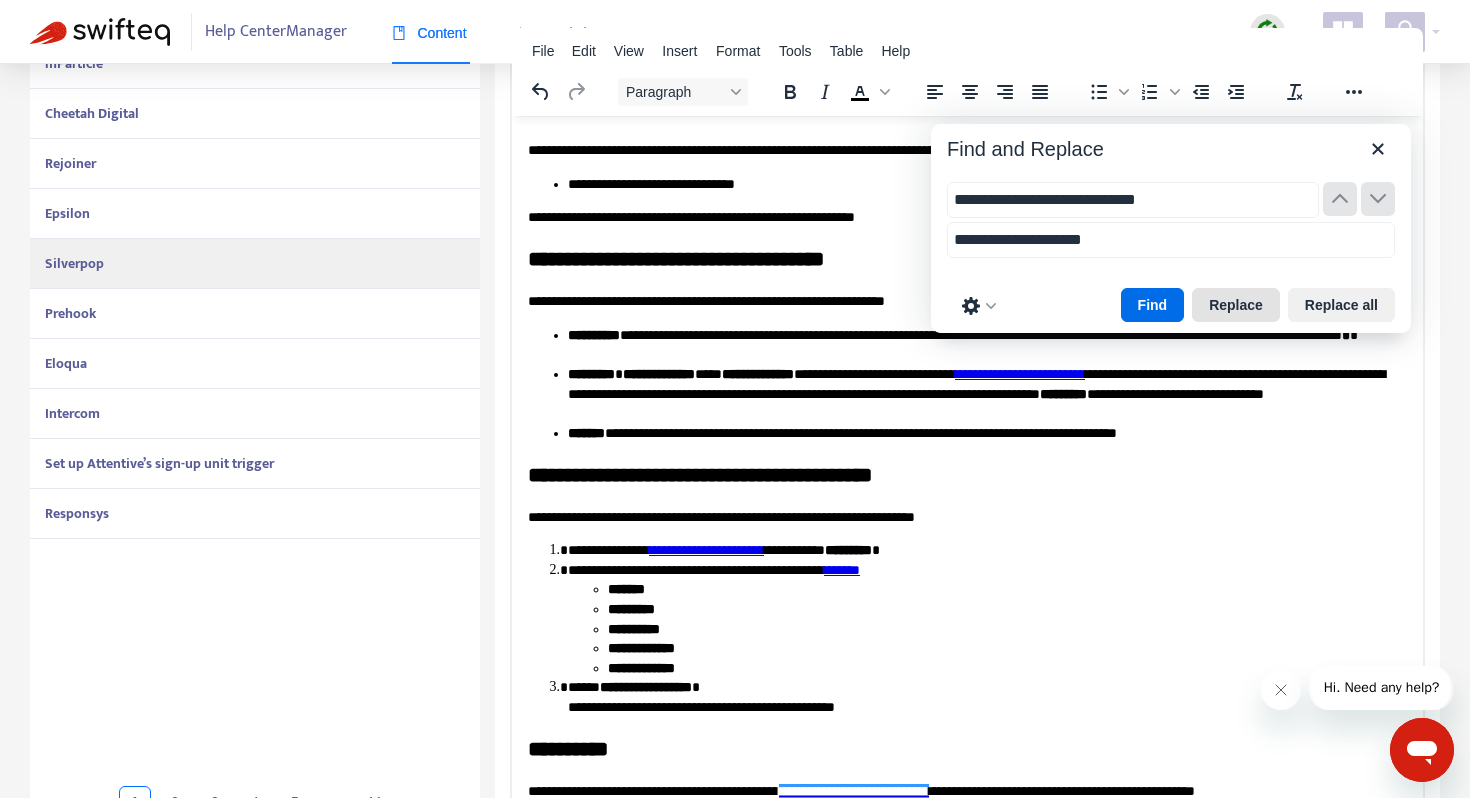 click on "Replace" at bounding box center [1236, 305] 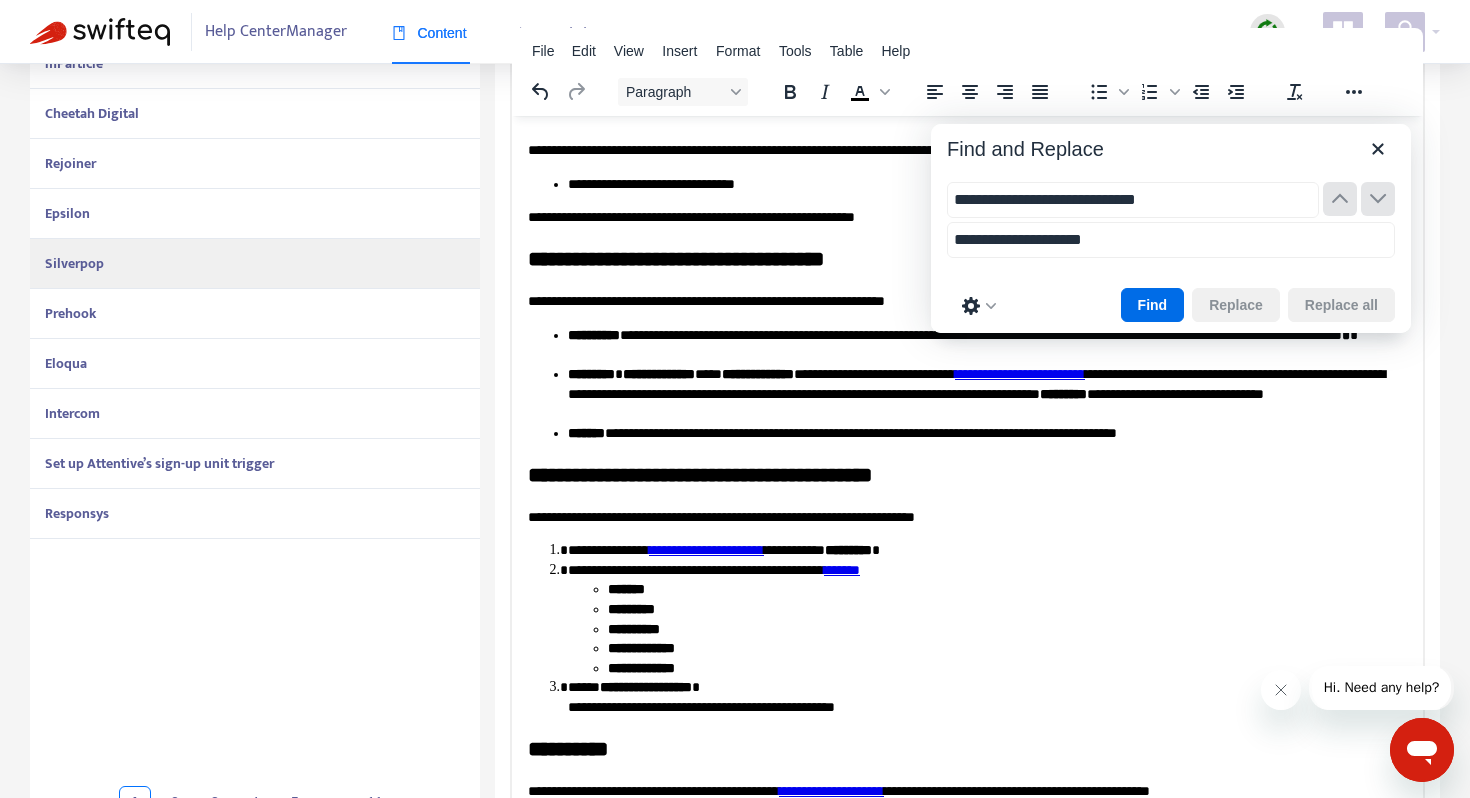 scroll, scrollTop: 308, scrollLeft: 0, axis: vertical 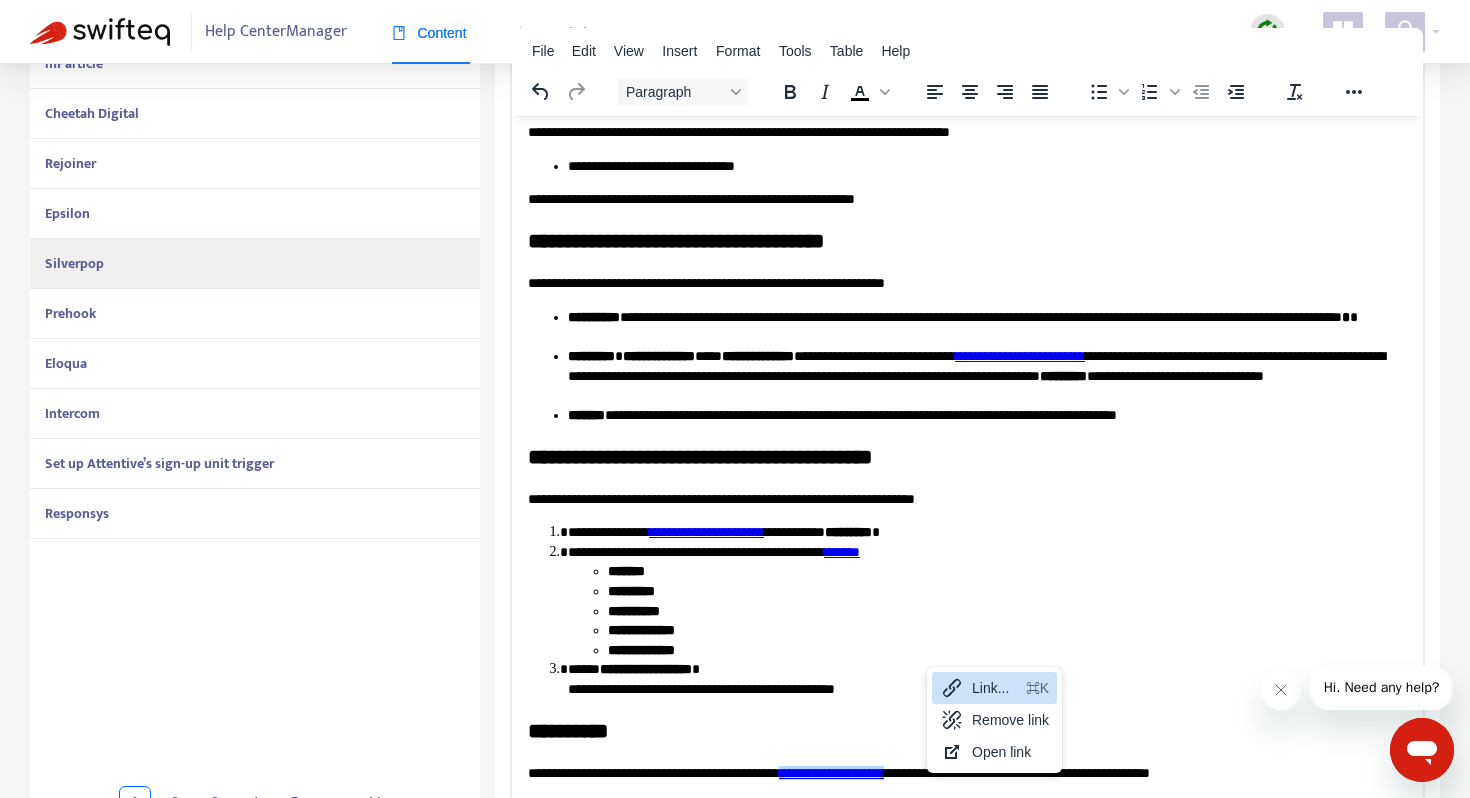 click on "Link..." at bounding box center (995, 688) 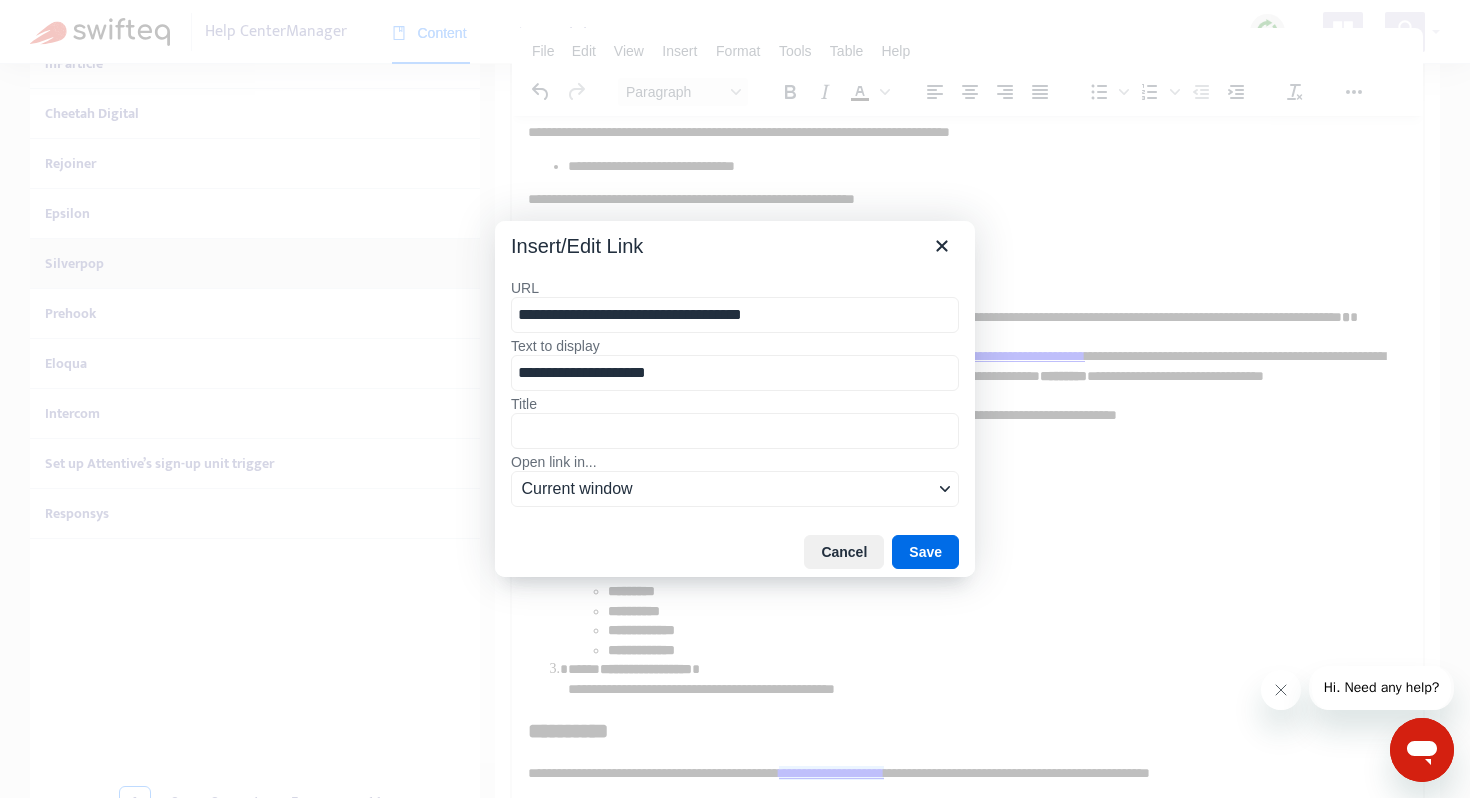 click on "**********" at bounding box center (735, 315) 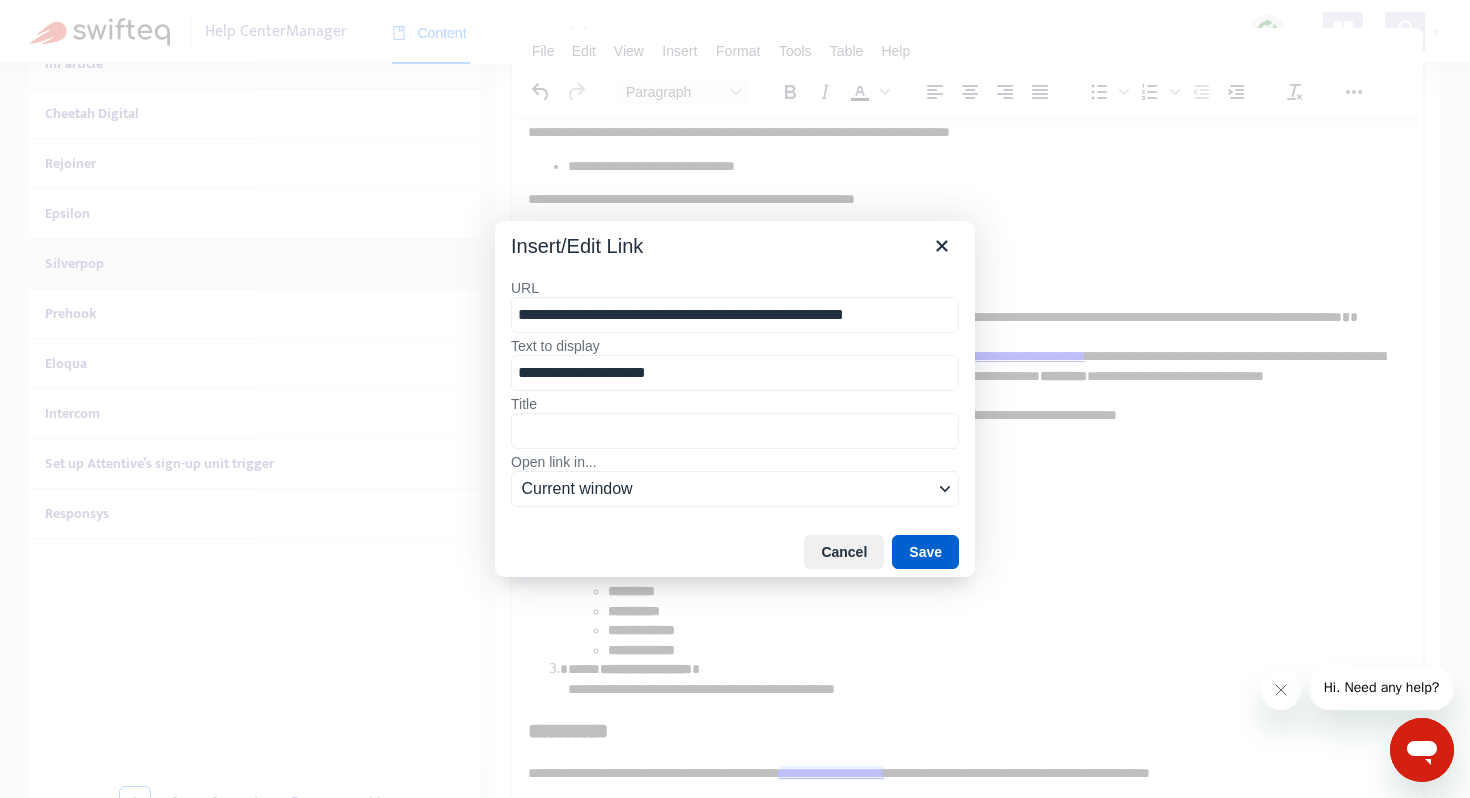 click on "Save" at bounding box center (925, 552) 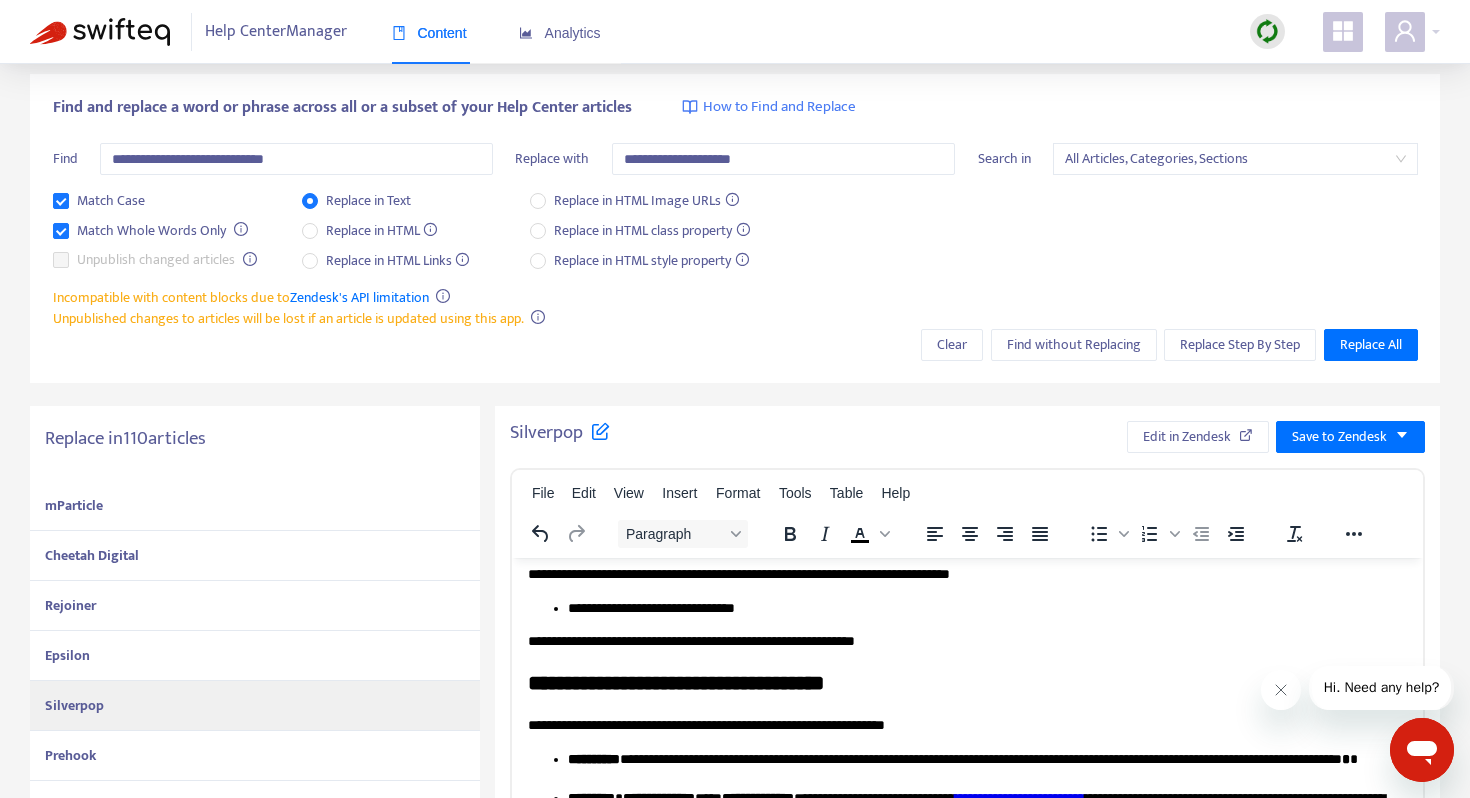 scroll, scrollTop: 12, scrollLeft: 0, axis: vertical 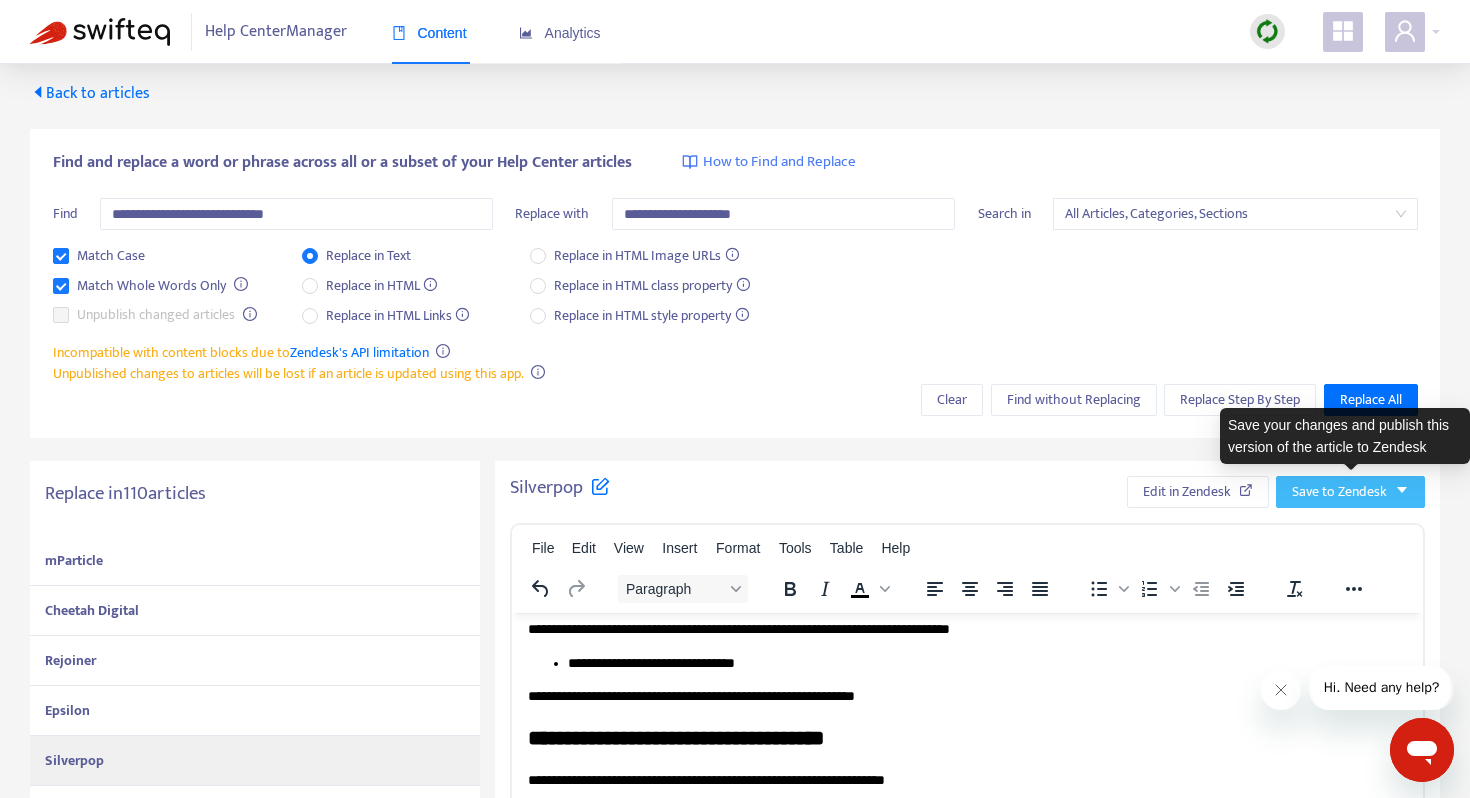 click on "Save to Zendesk" at bounding box center (1339, 492) 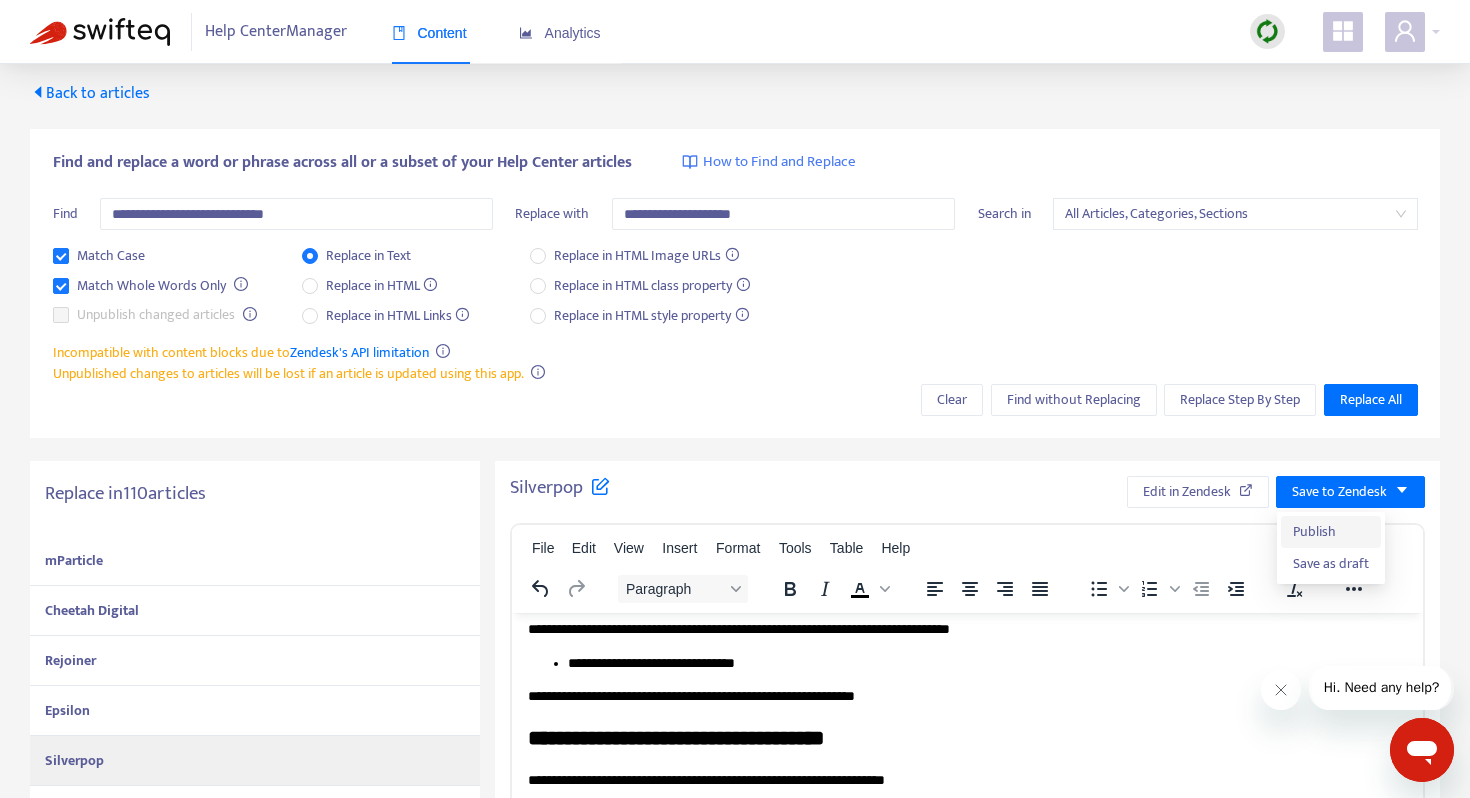 click on "Publish" at bounding box center [1331, 532] 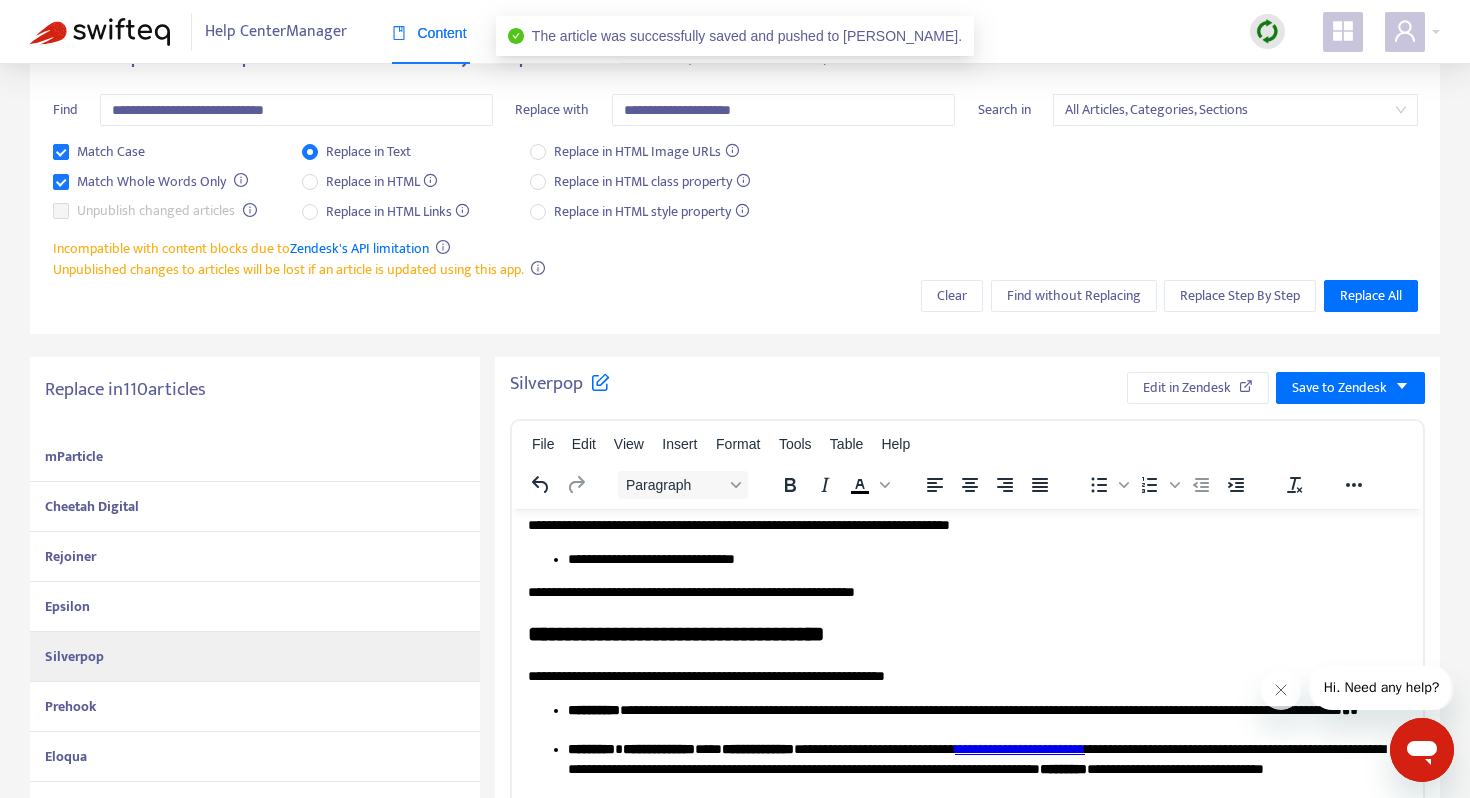 scroll, scrollTop: 199, scrollLeft: 0, axis: vertical 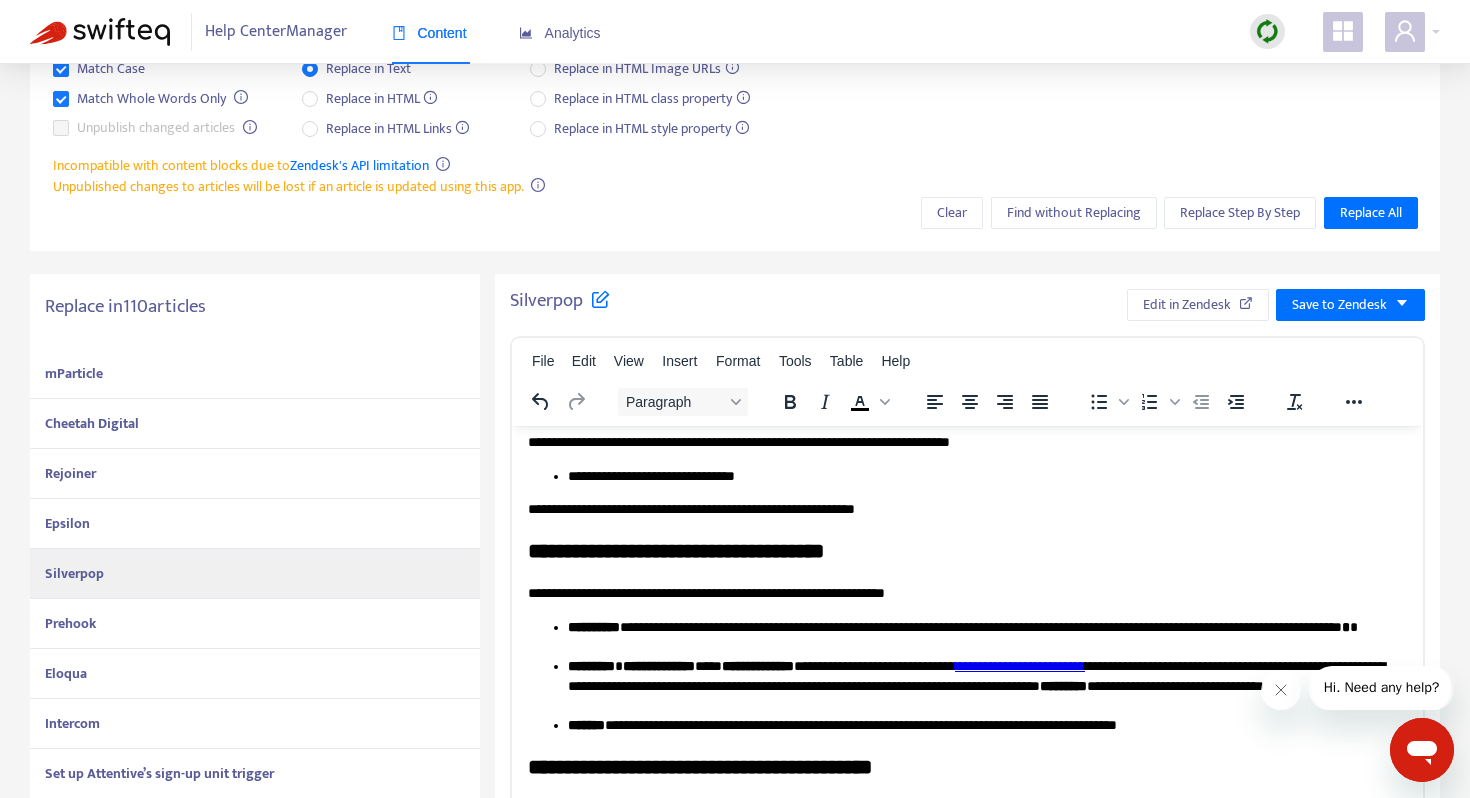 click on "Prehook" at bounding box center (70, 623) 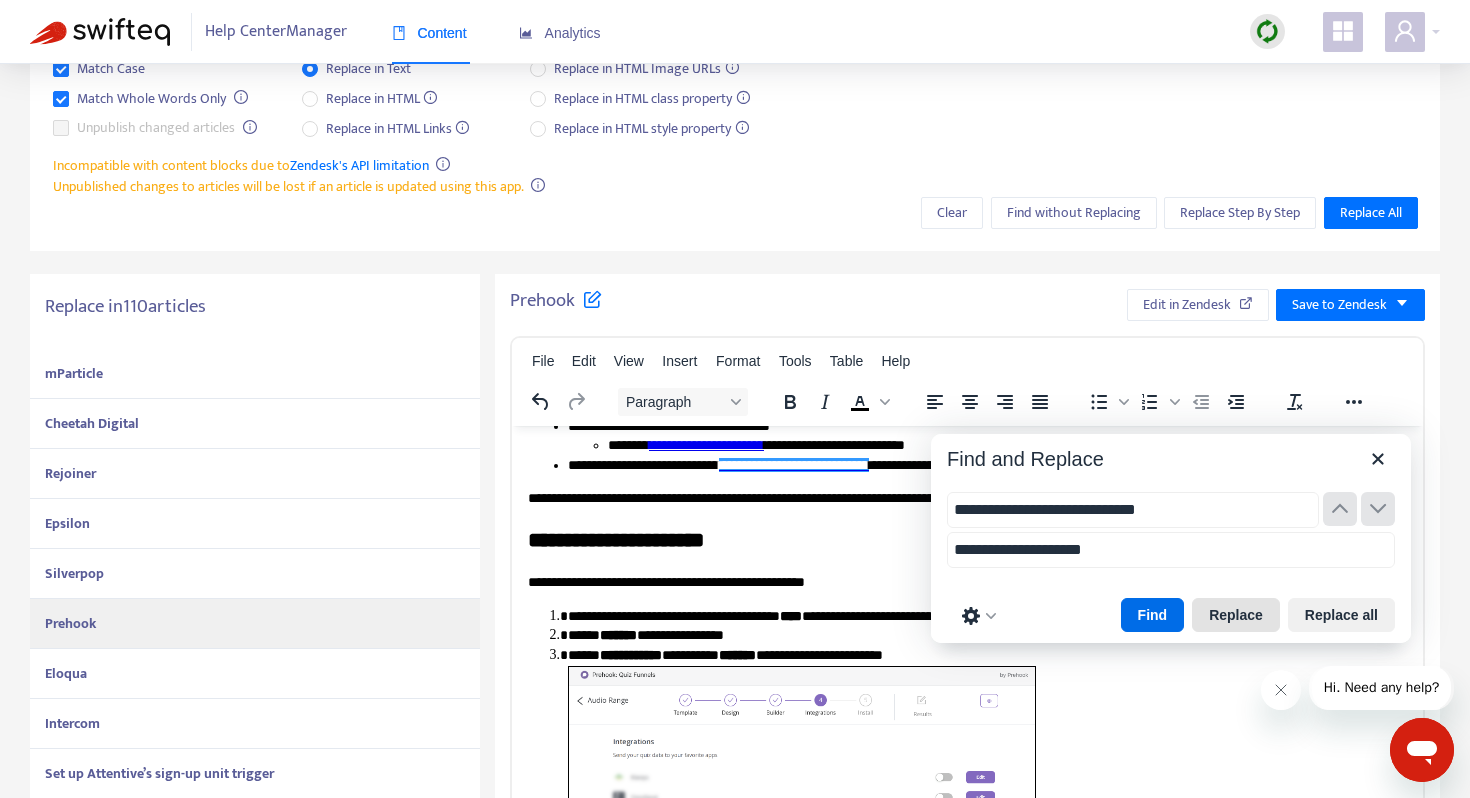 click on "Replace" at bounding box center [1236, 615] 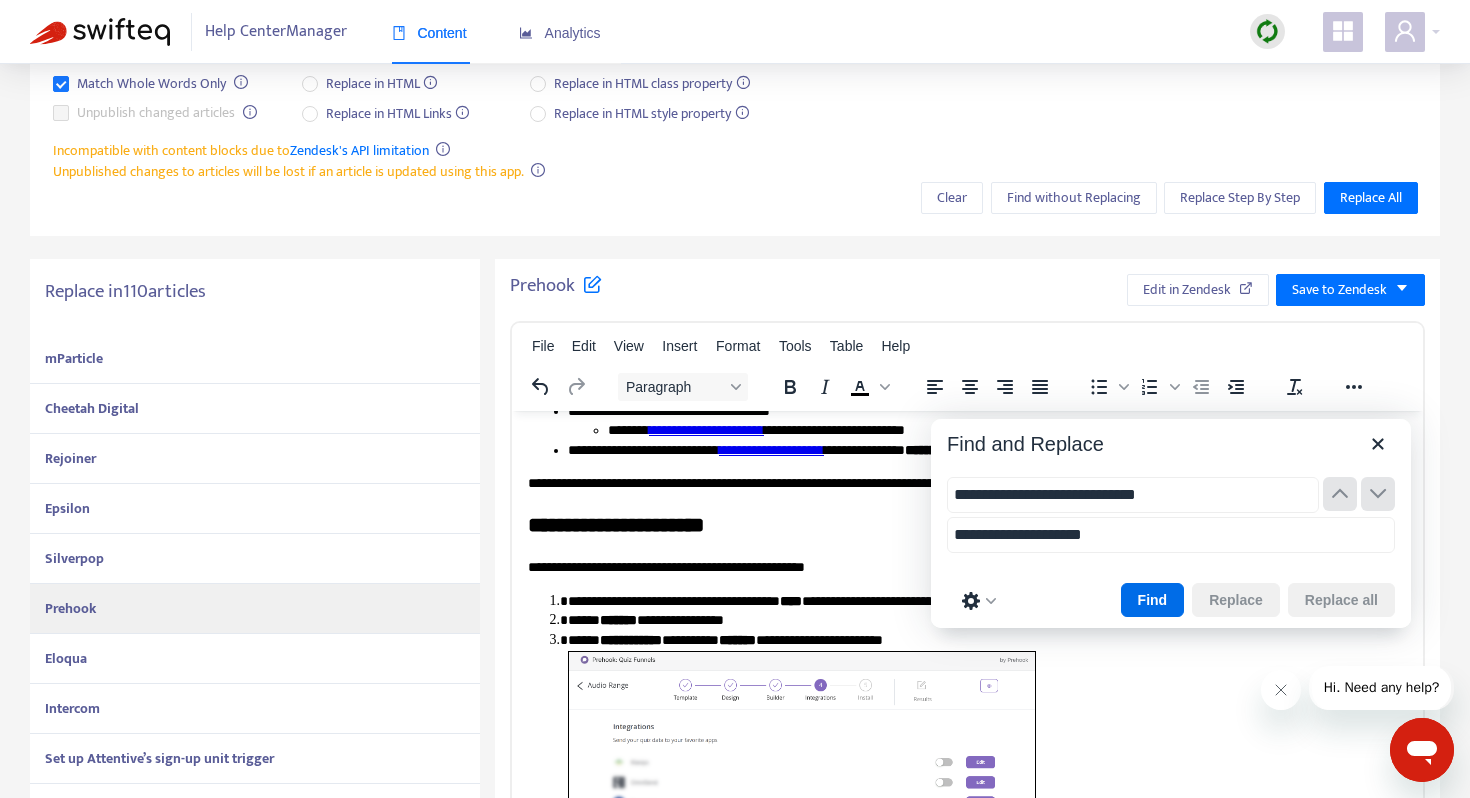 scroll, scrollTop: 172, scrollLeft: 0, axis: vertical 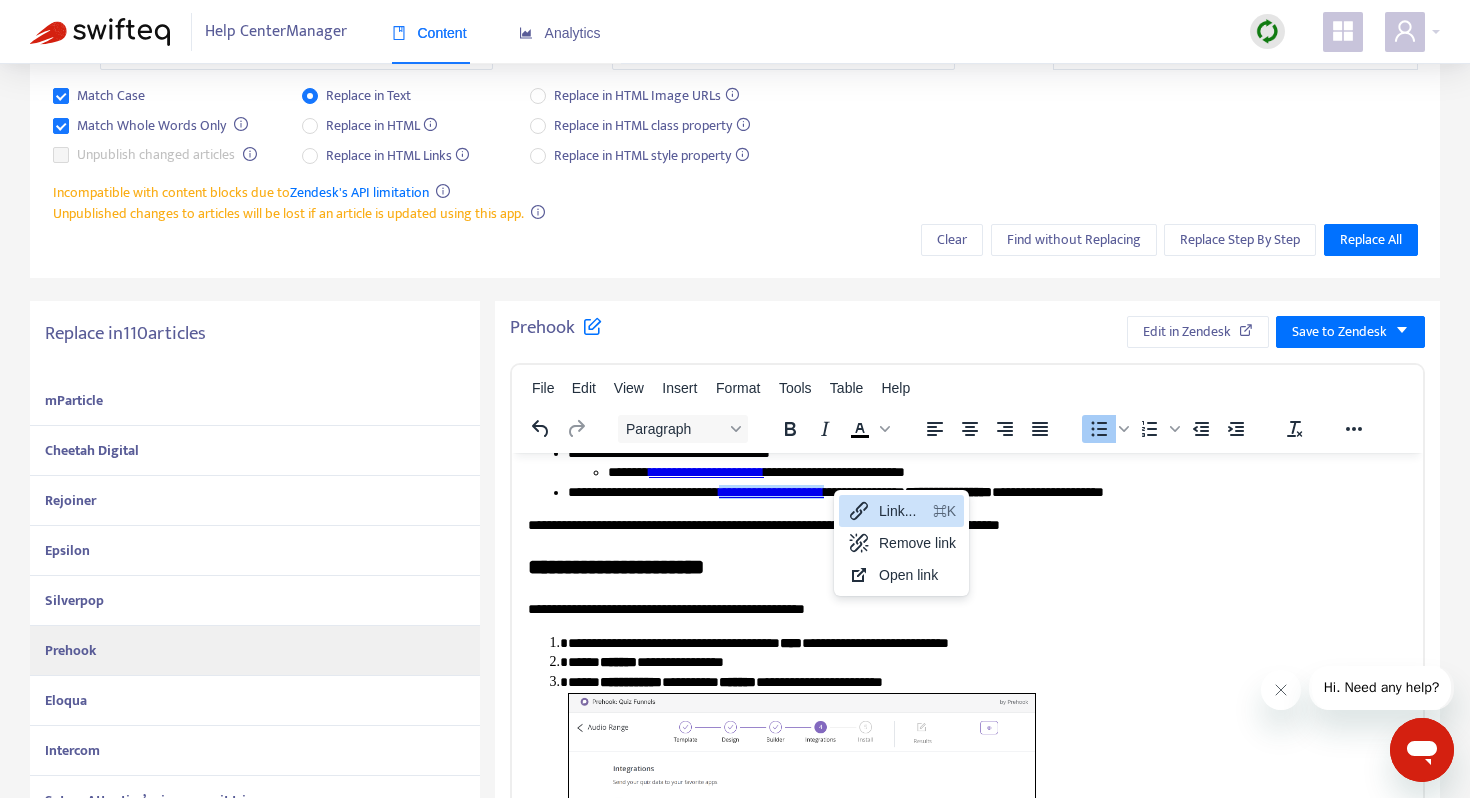 click 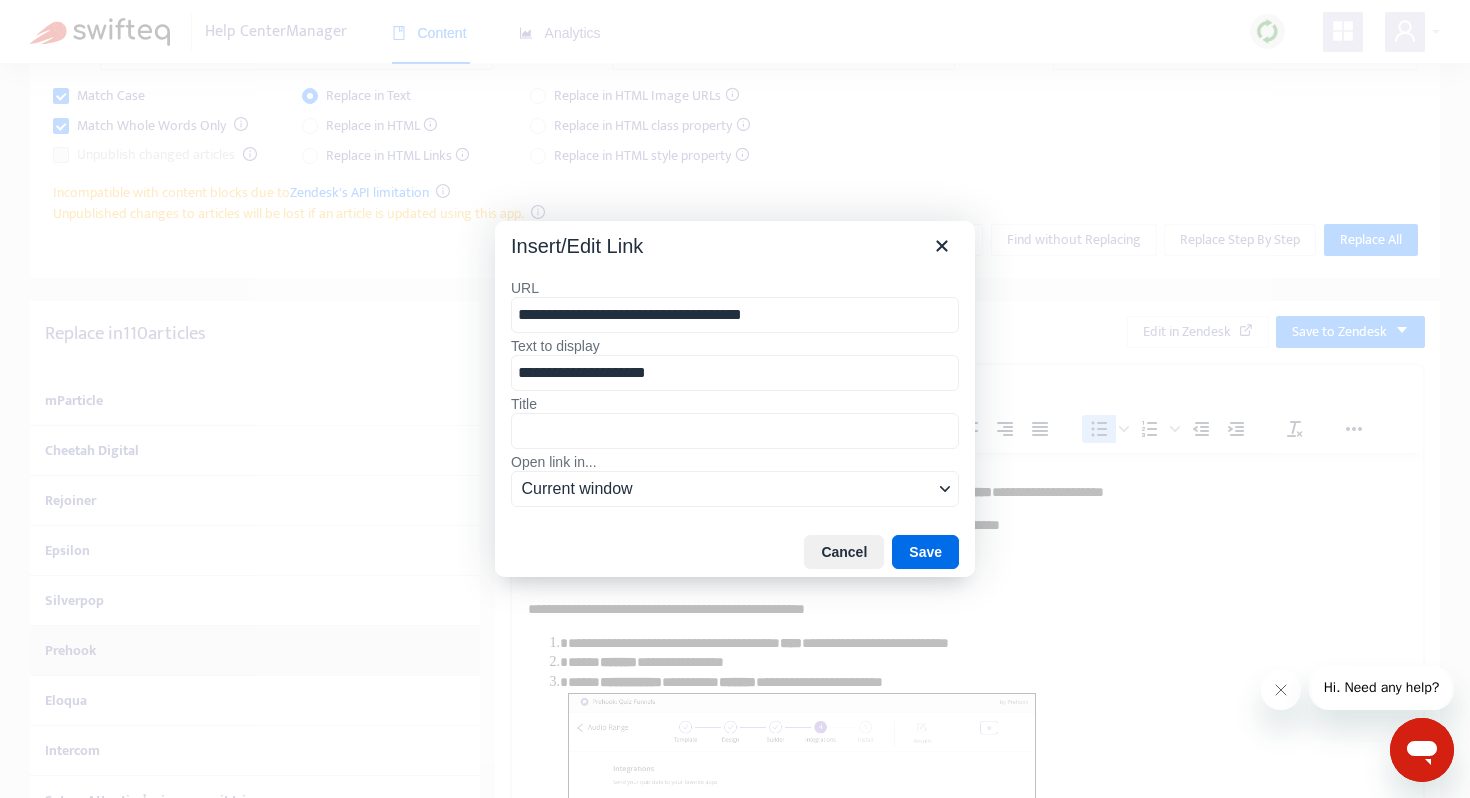 click on "**********" at bounding box center [735, 315] 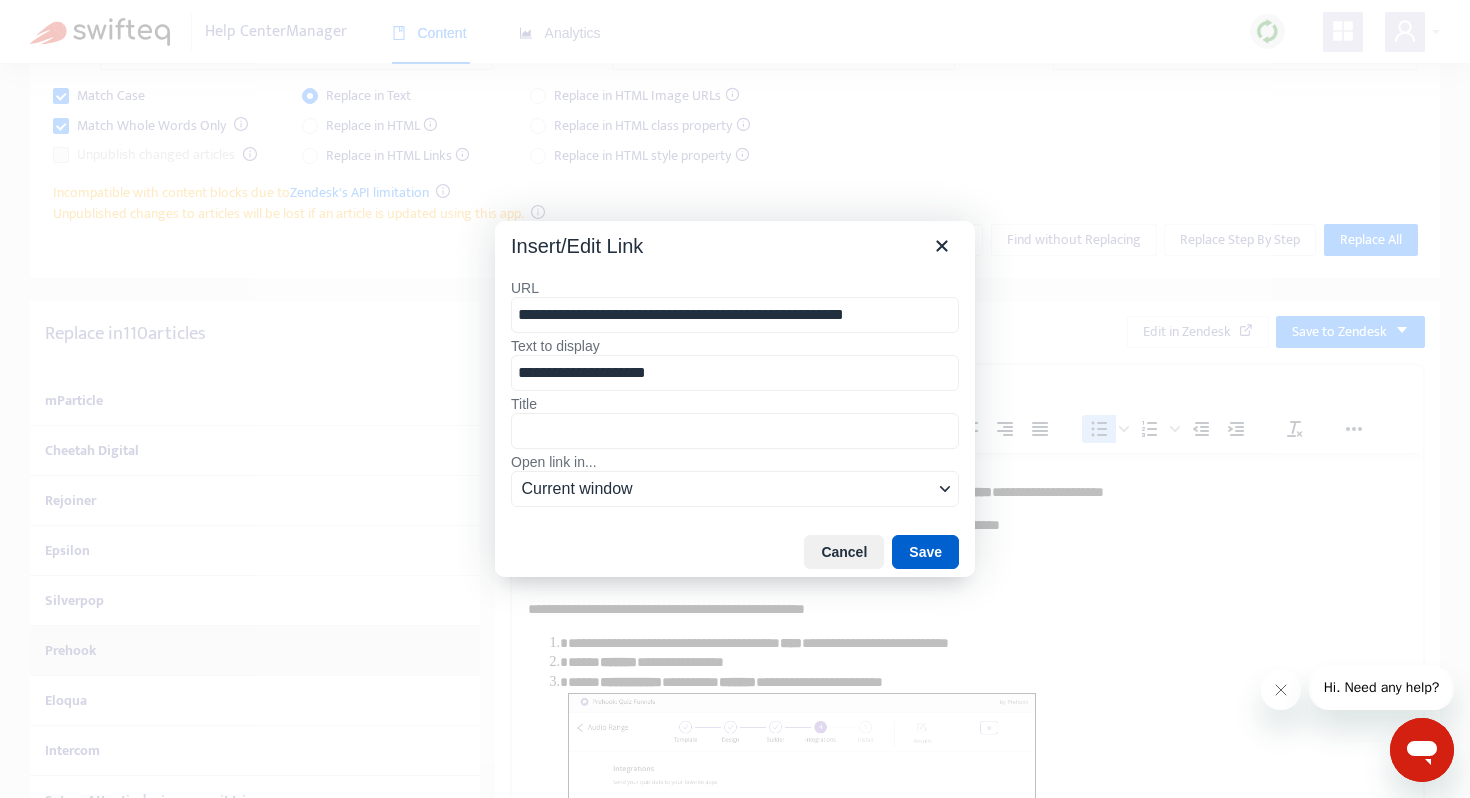 click on "Save" at bounding box center [925, 552] 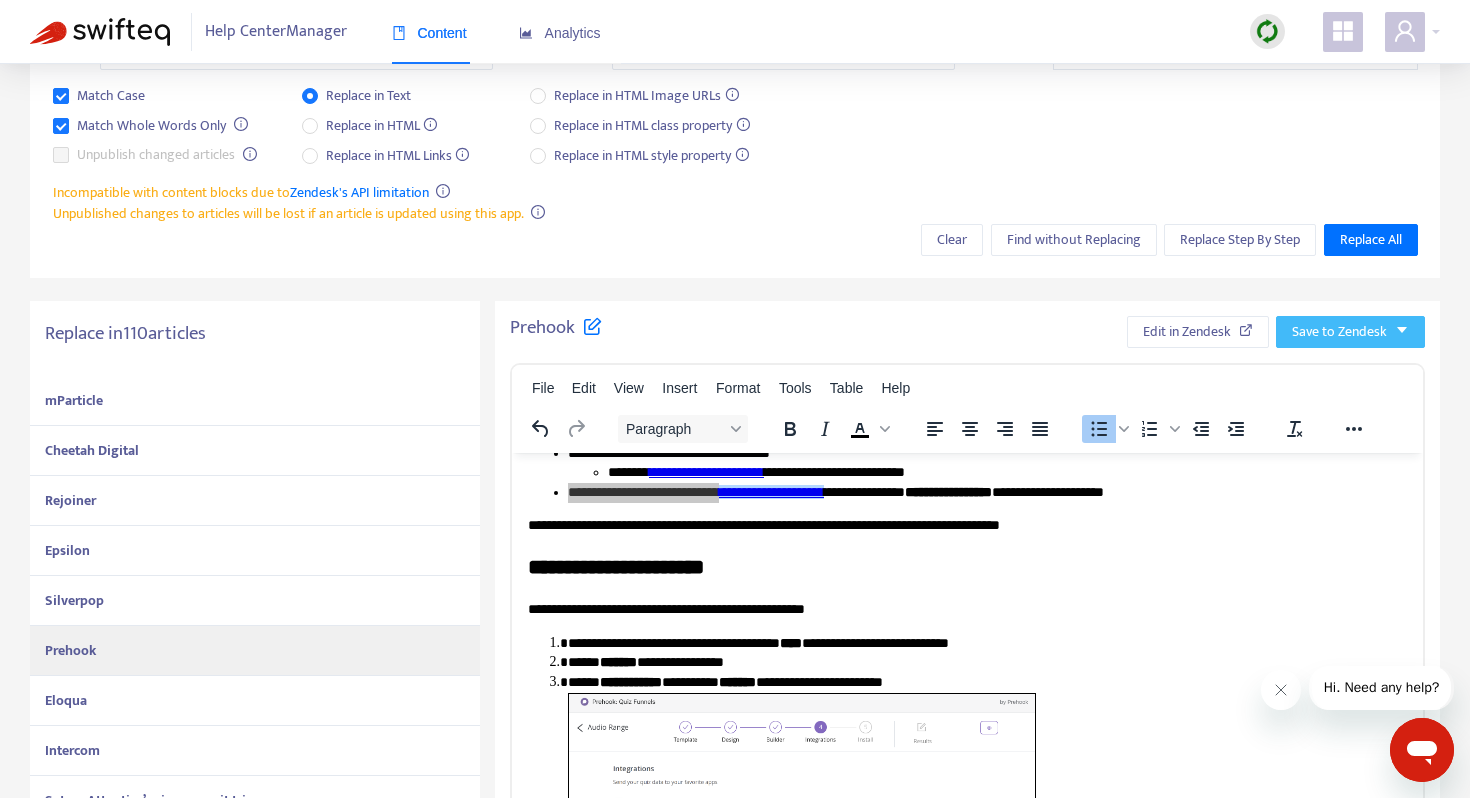 click on "Save to Zendesk" at bounding box center (1339, 332) 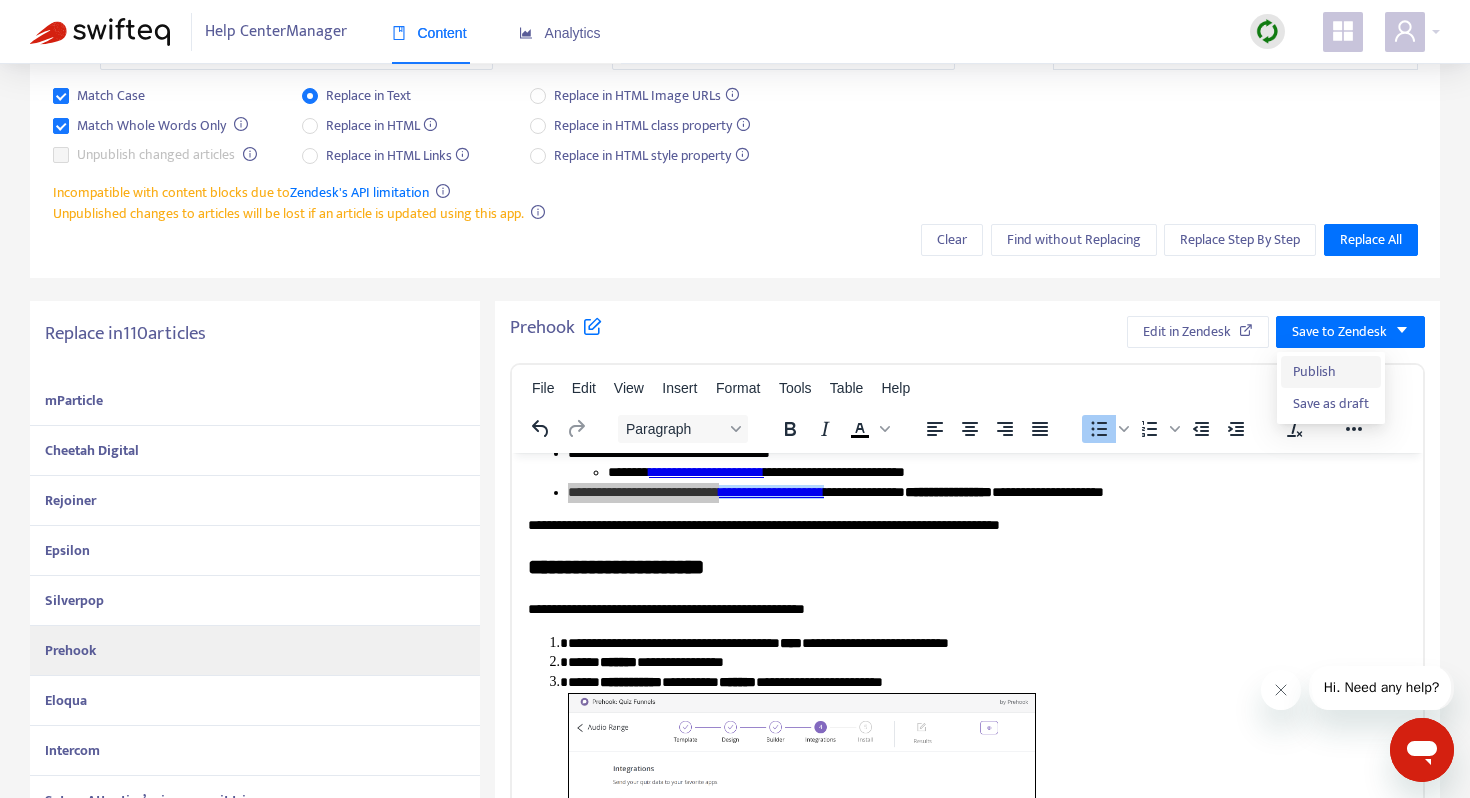 click on "Publish" at bounding box center (1331, 372) 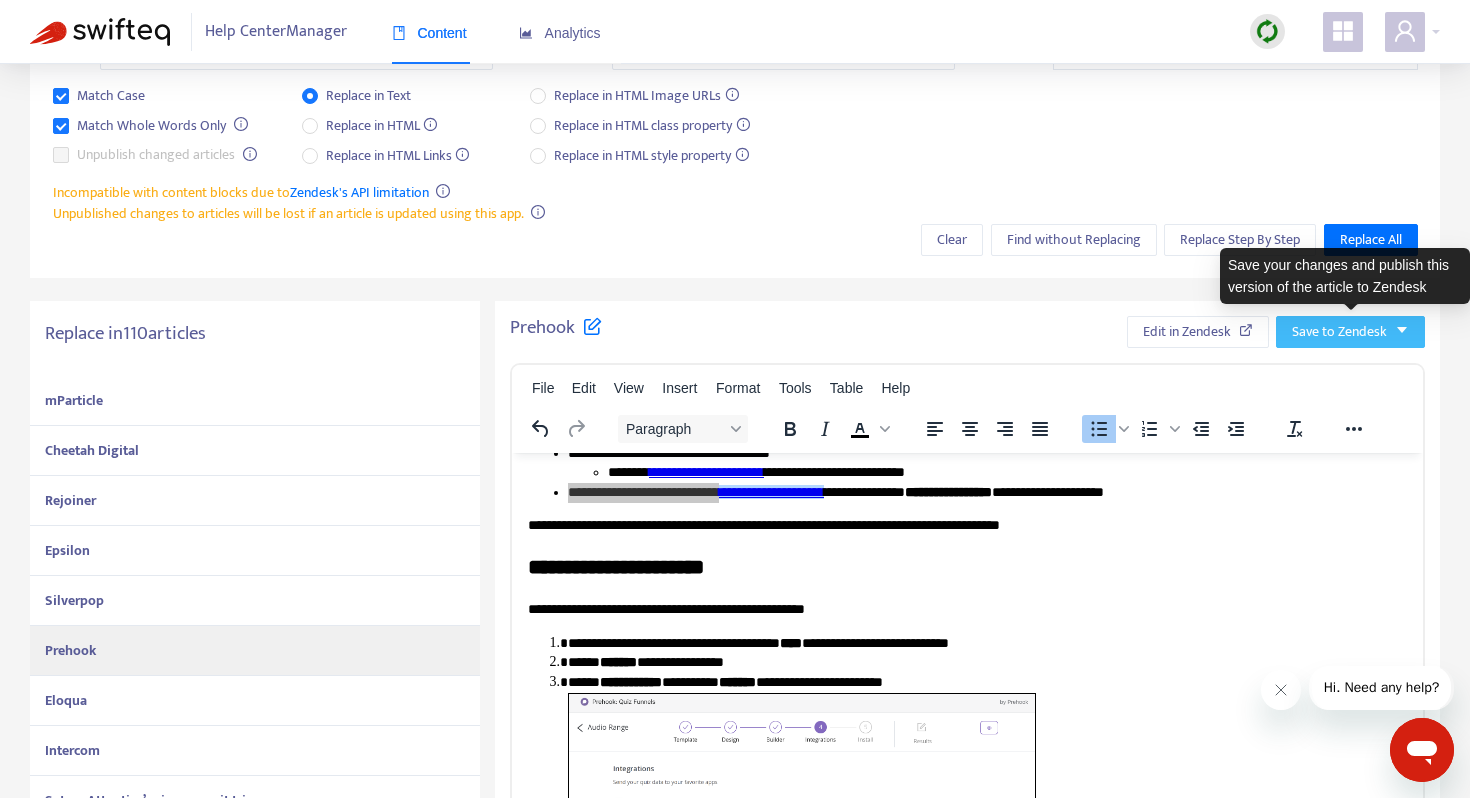 click on "Save to Zendesk" at bounding box center (1339, 332) 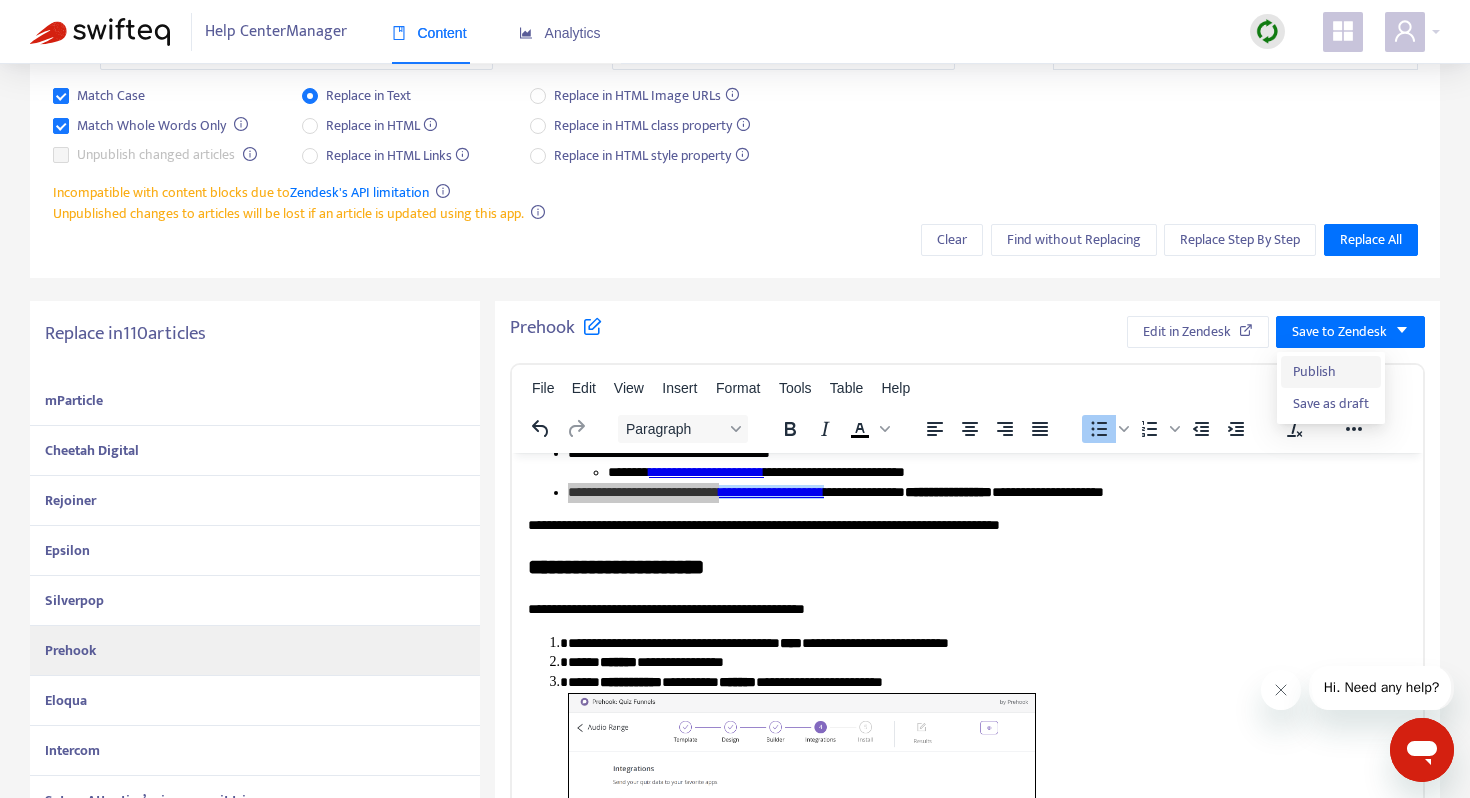 click on "Publish" at bounding box center (1331, 372) 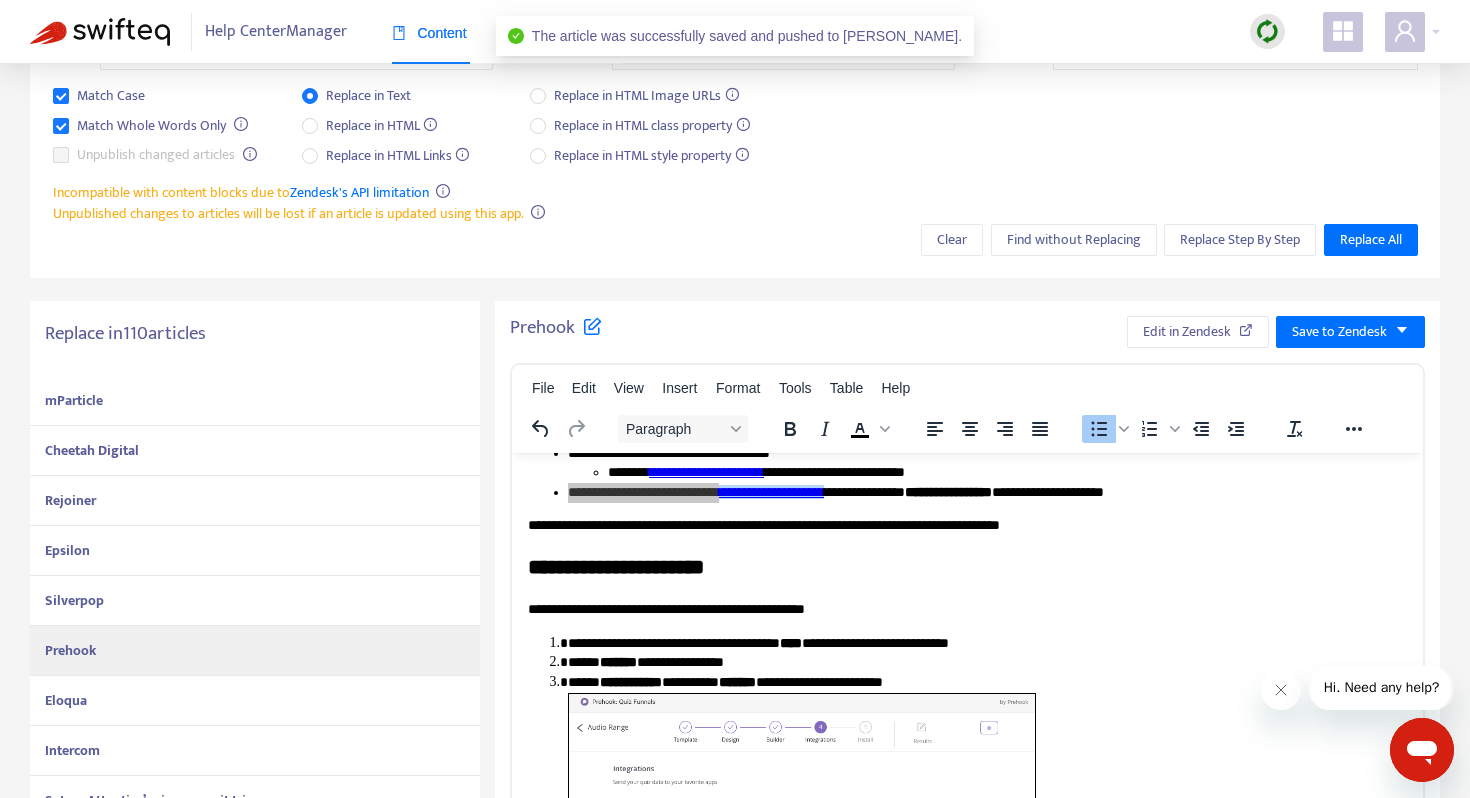 click on "Eloqua" at bounding box center (66, 700) 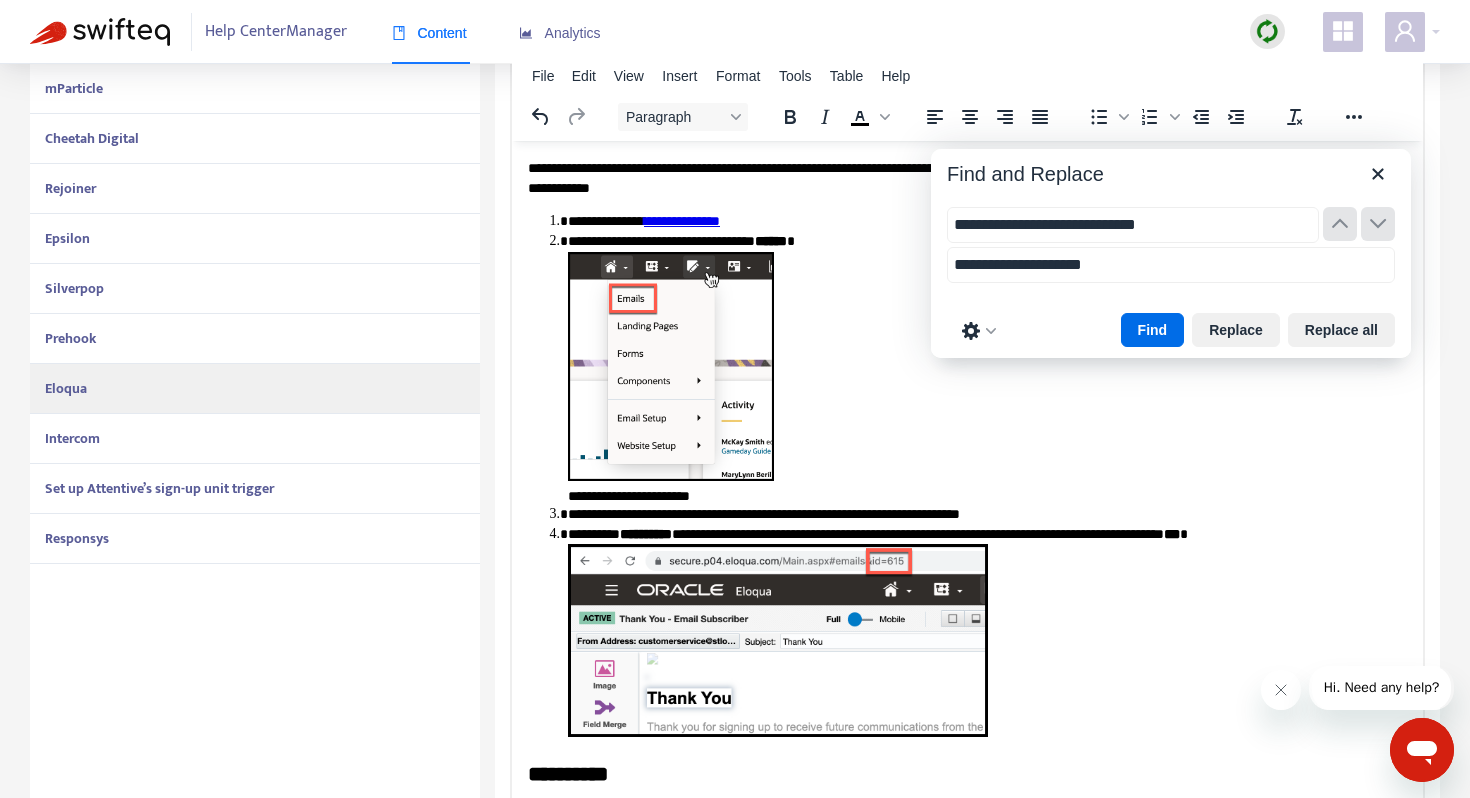 scroll, scrollTop: 509, scrollLeft: 0, axis: vertical 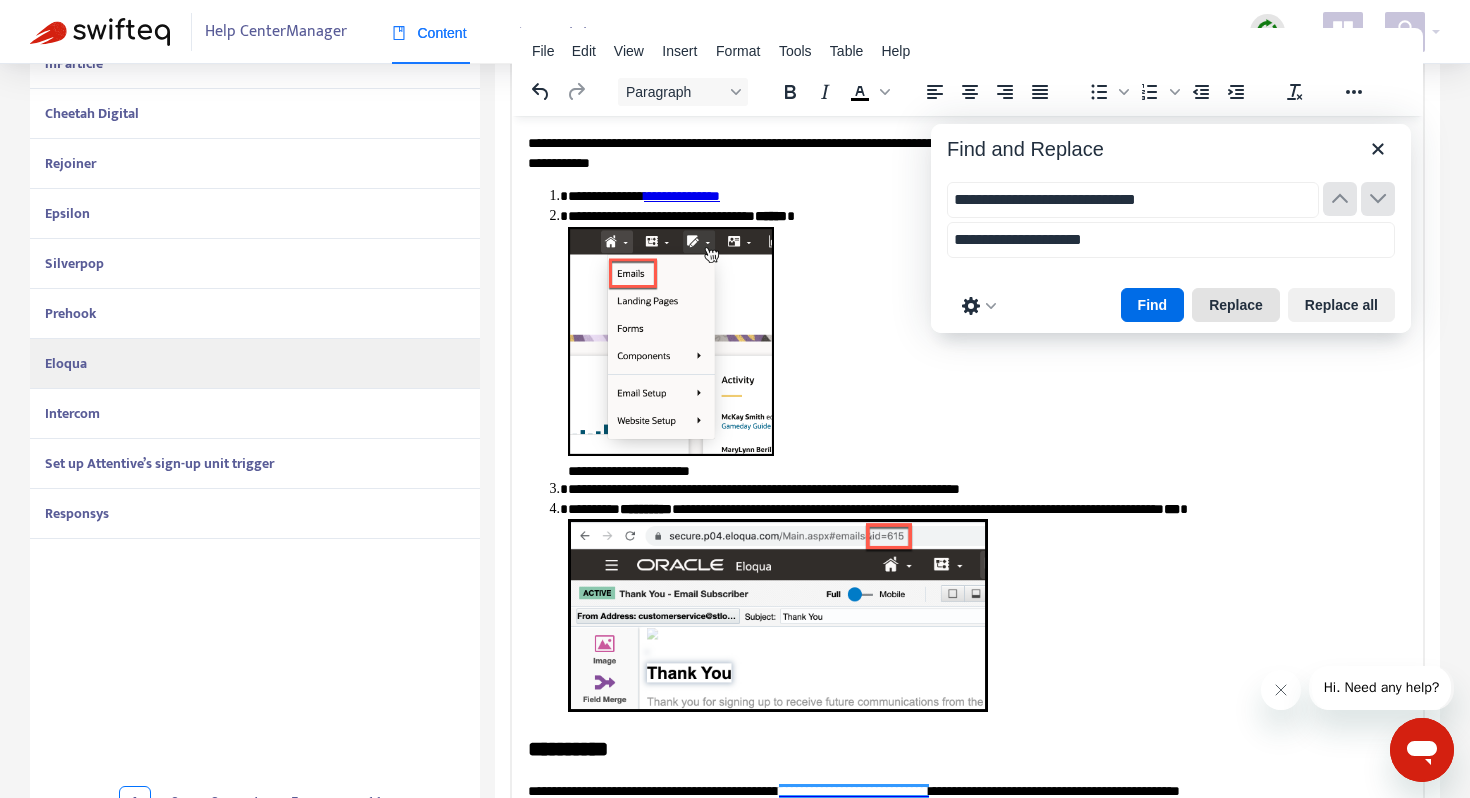 click on "Replace" at bounding box center [1236, 305] 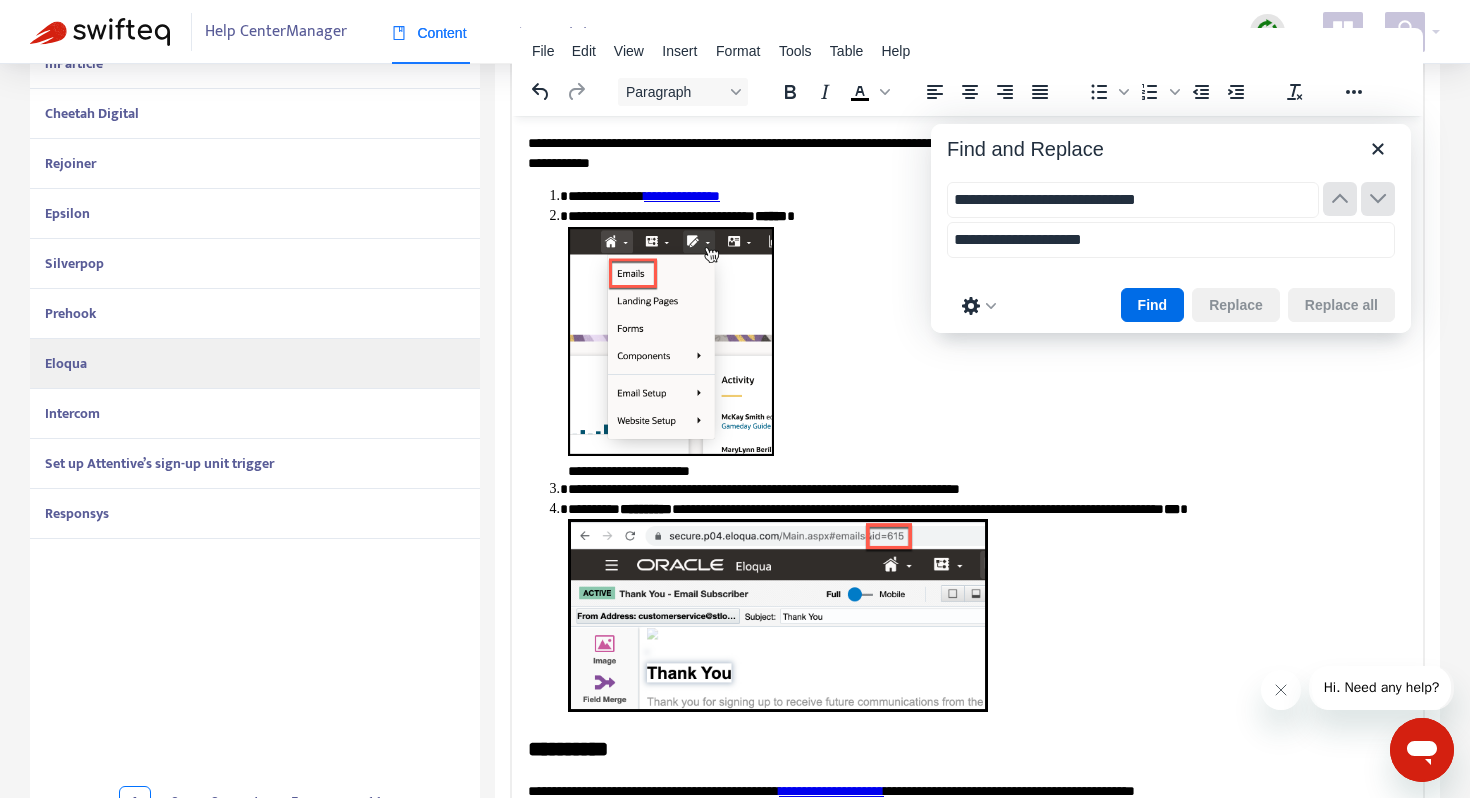 scroll, scrollTop: 1009, scrollLeft: 0, axis: vertical 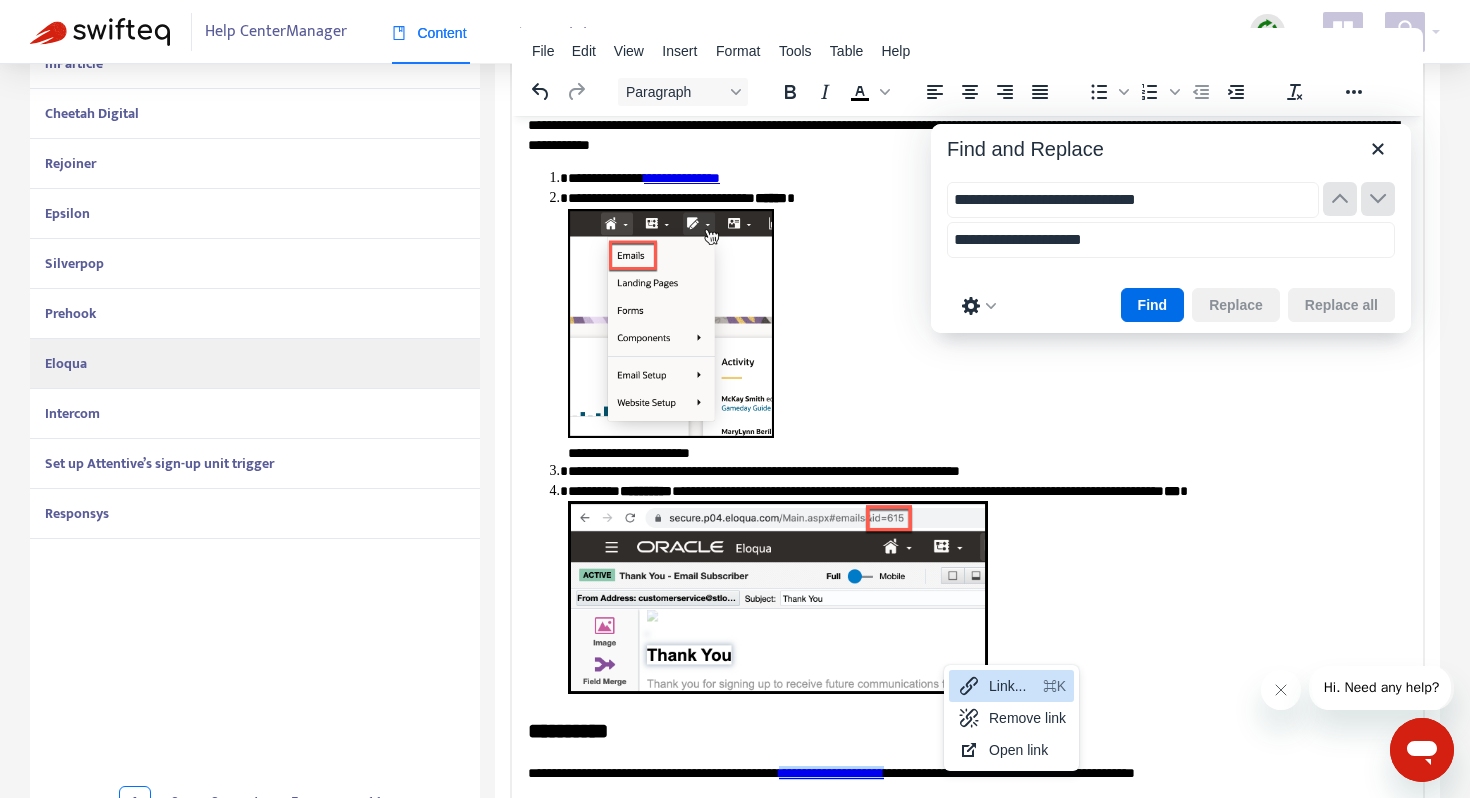 click on "Link..." at bounding box center (1012, 686) 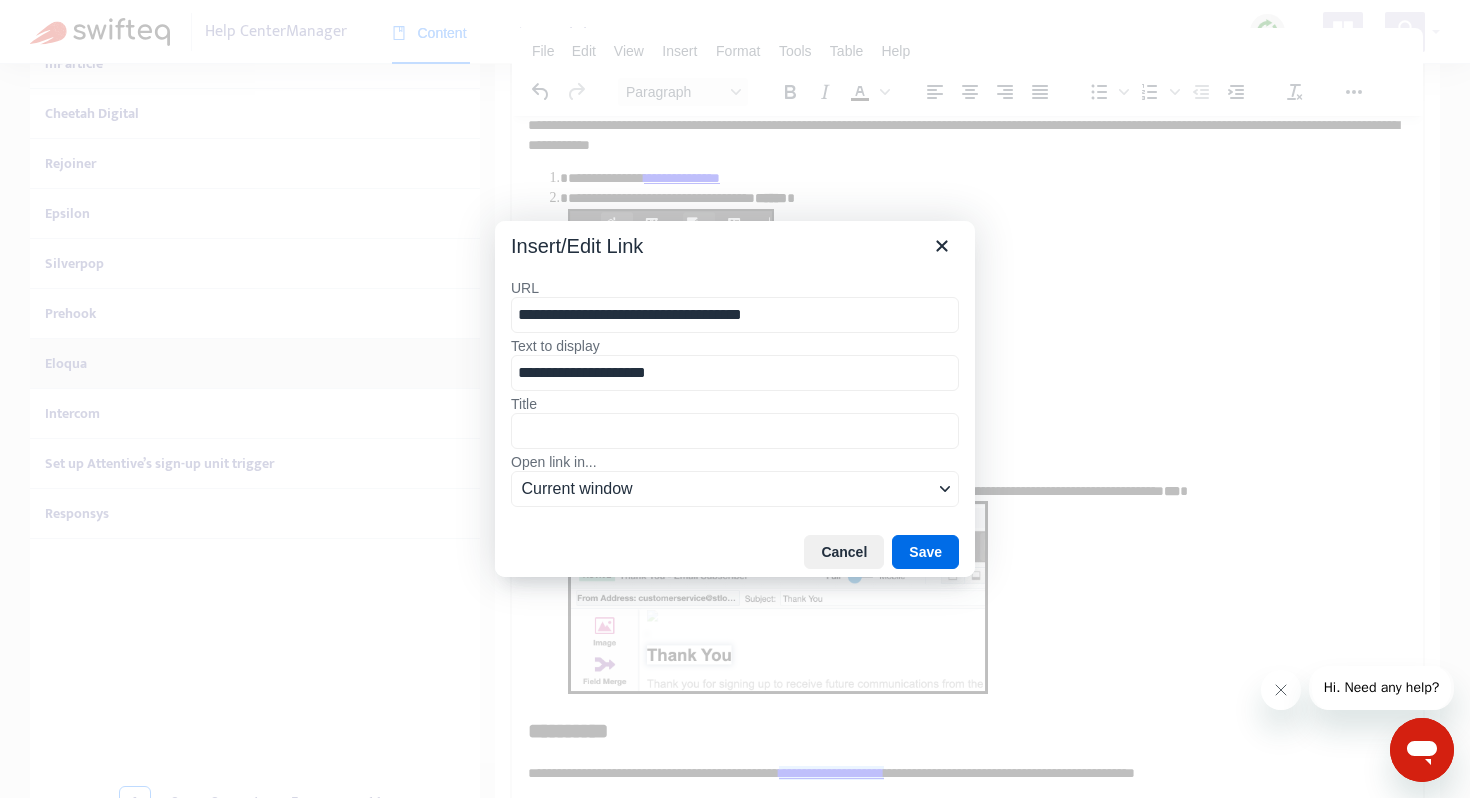 click on "**********" at bounding box center (735, 315) 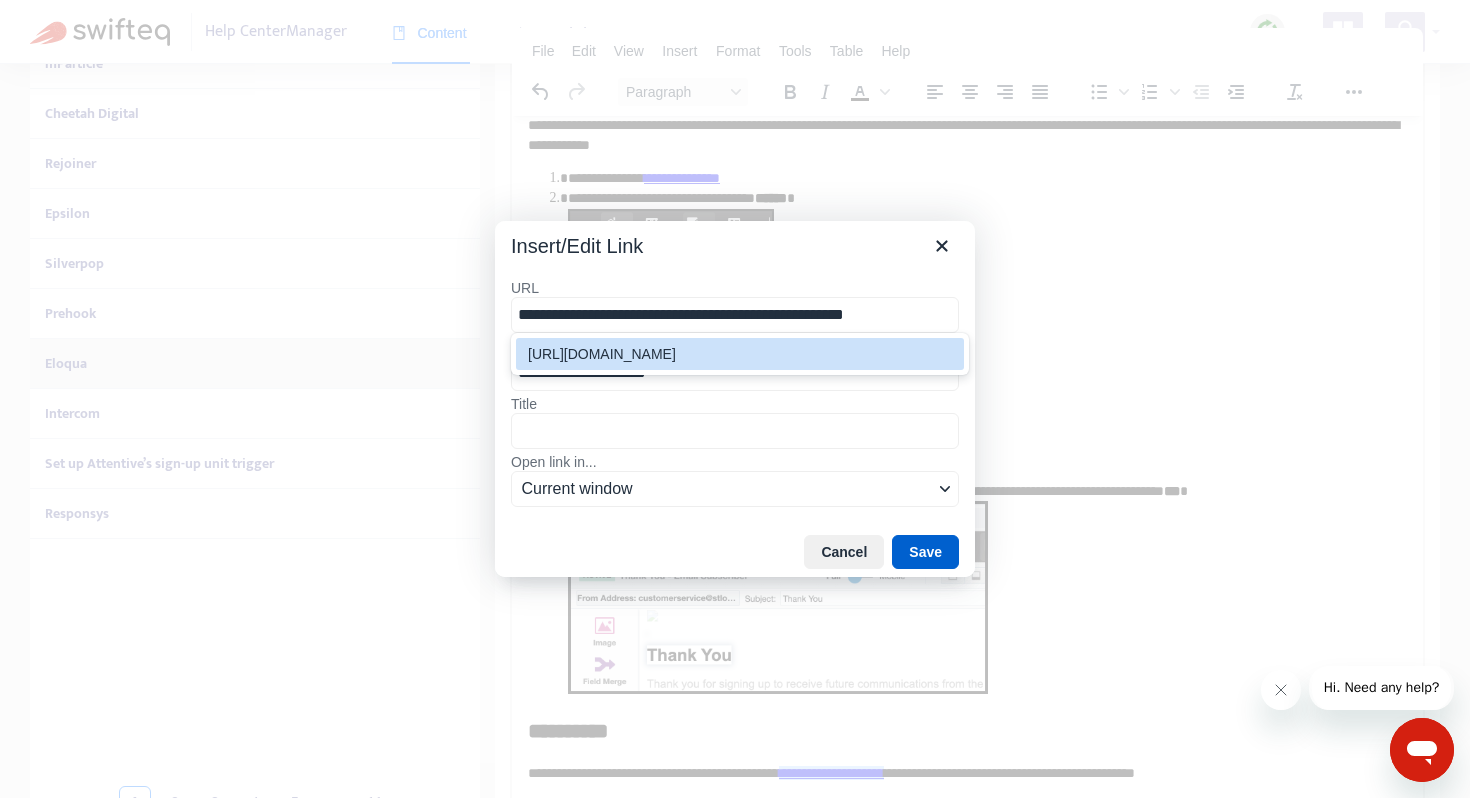 click on "Save" at bounding box center [925, 552] 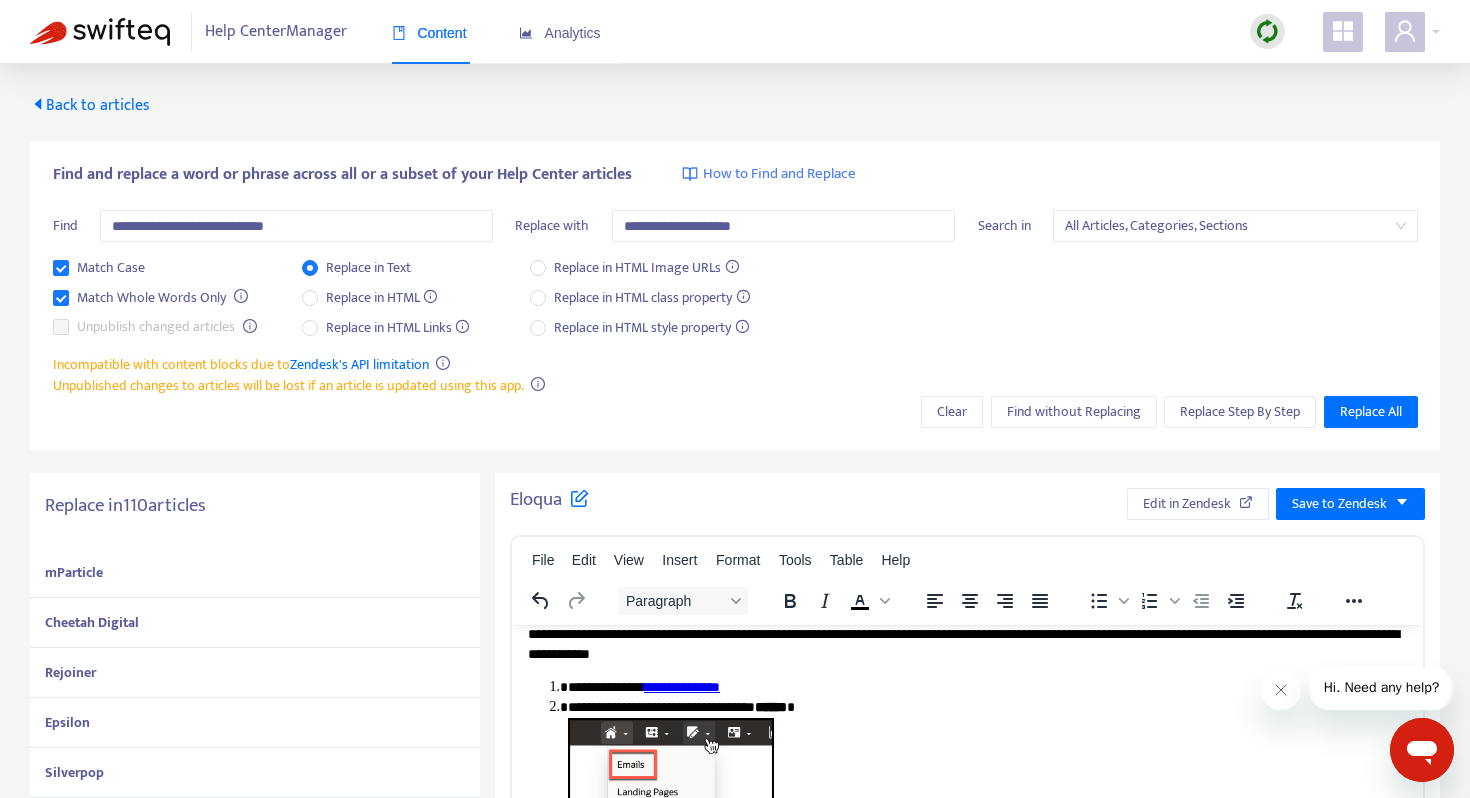 scroll, scrollTop: 0, scrollLeft: 0, axis: both 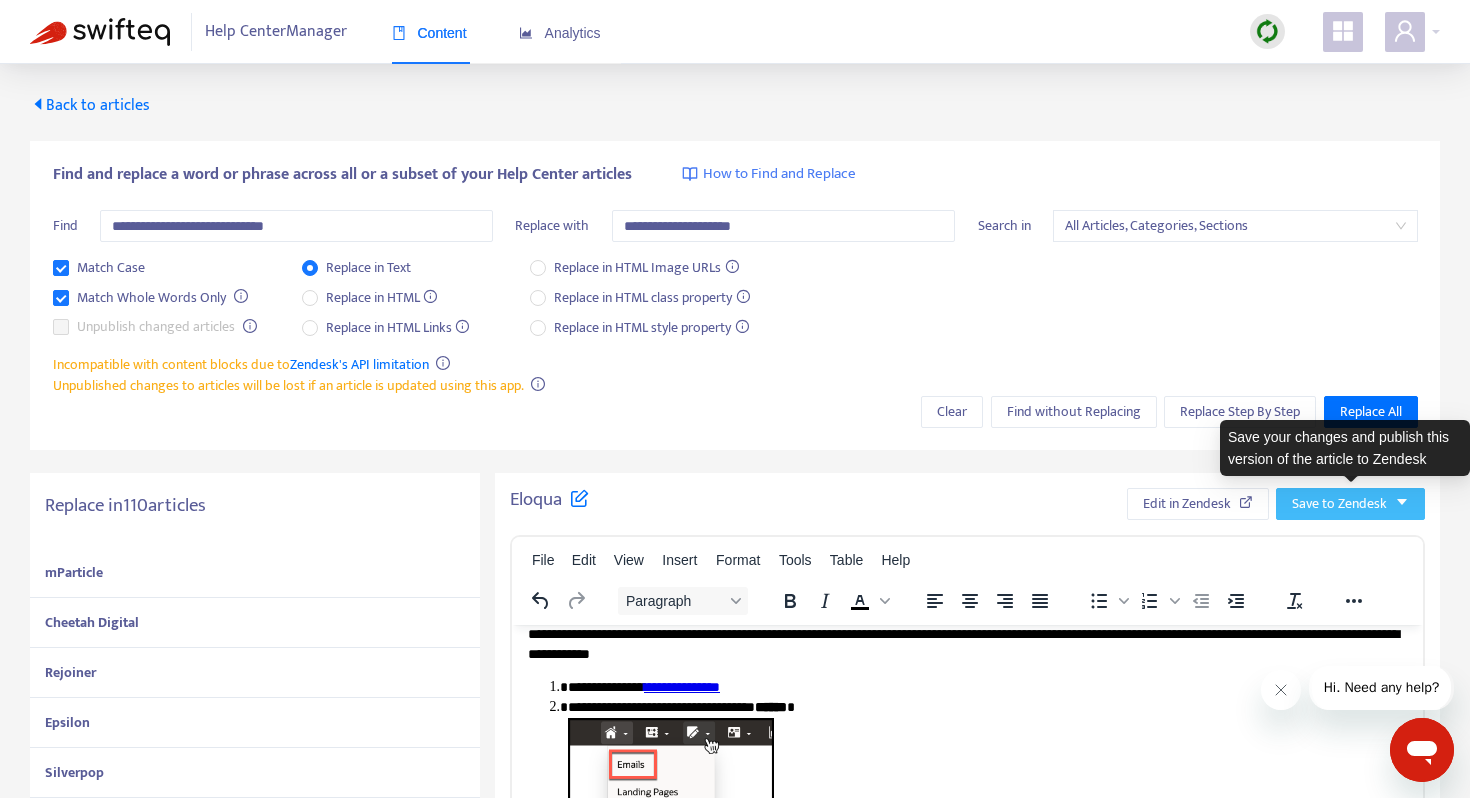 click on "Save to Zendesk" at bounding box center (1339, 504) 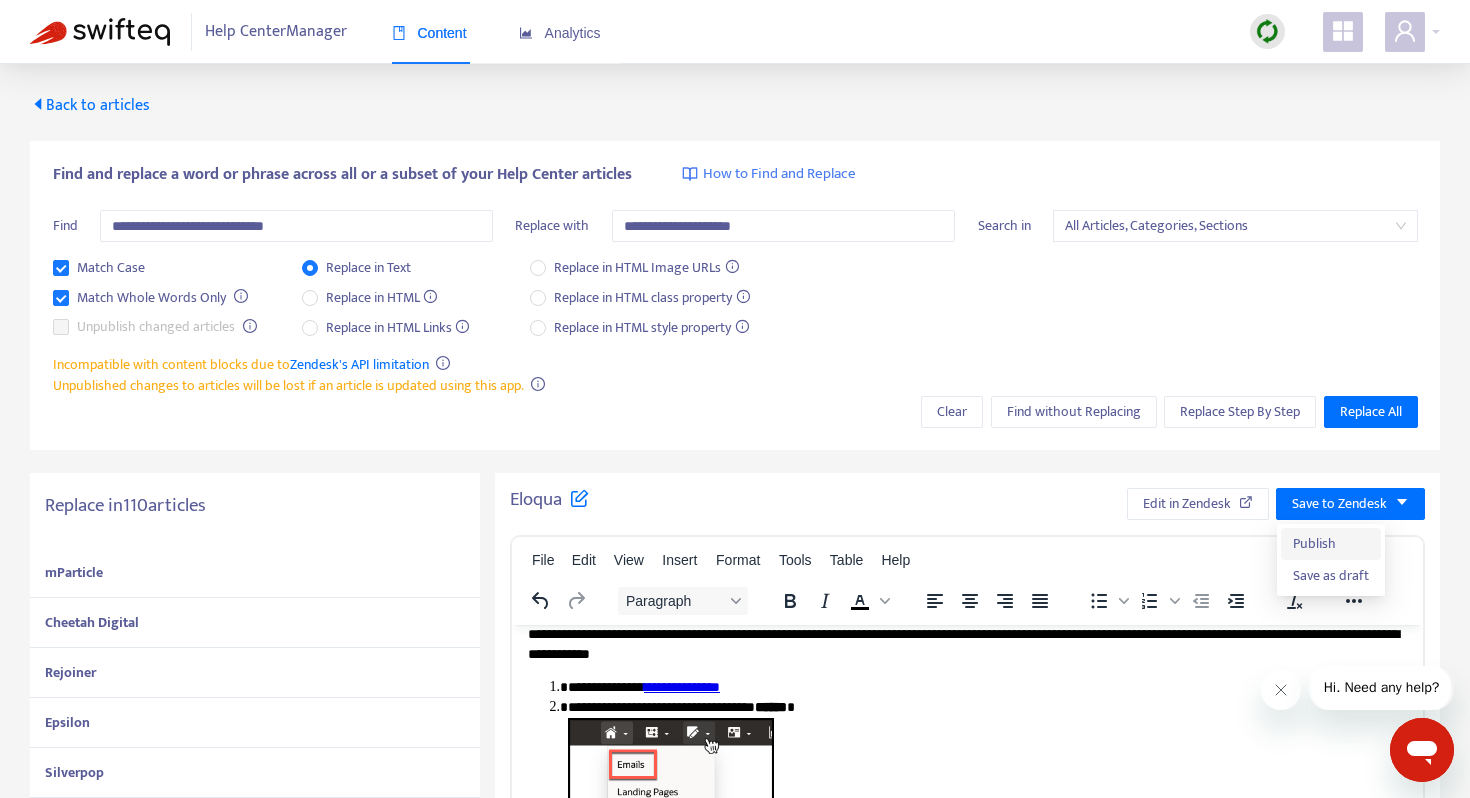 click on "Publish" at bounding box center [1331, 544] 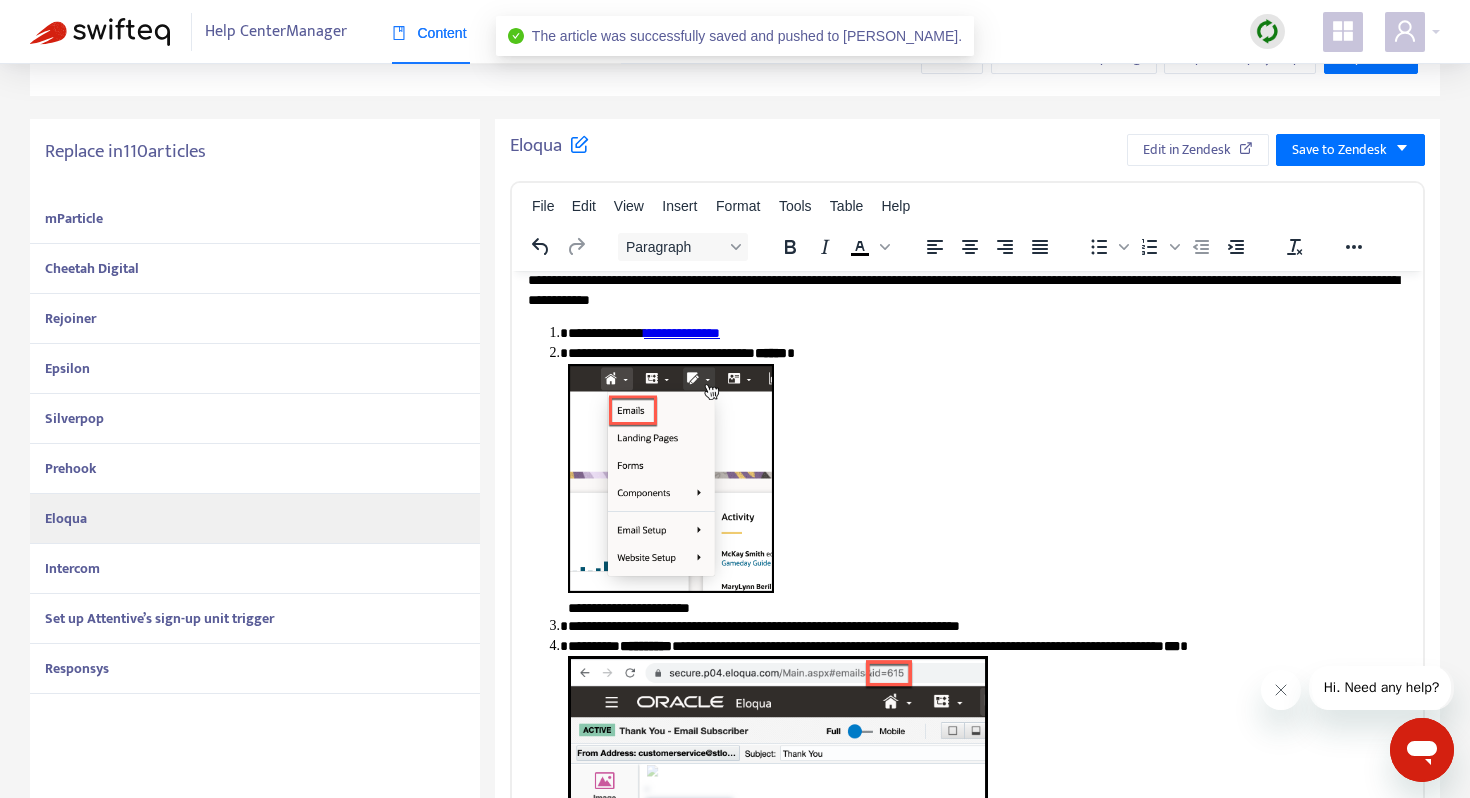 scroll, scrollTop: 368, scrollLeft: 0, axis: vertical 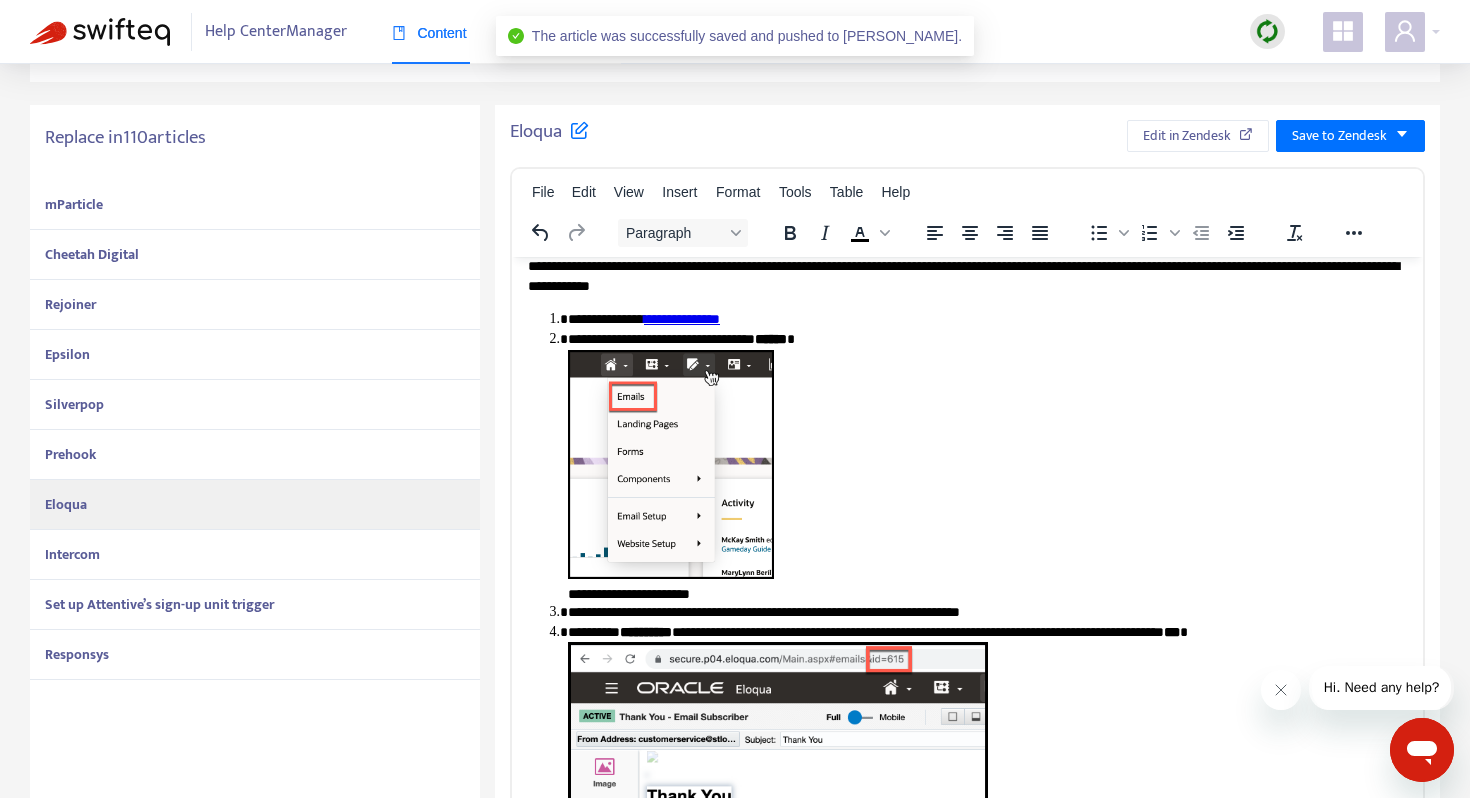 click on "Intercom" at bounding box center (255, 555) 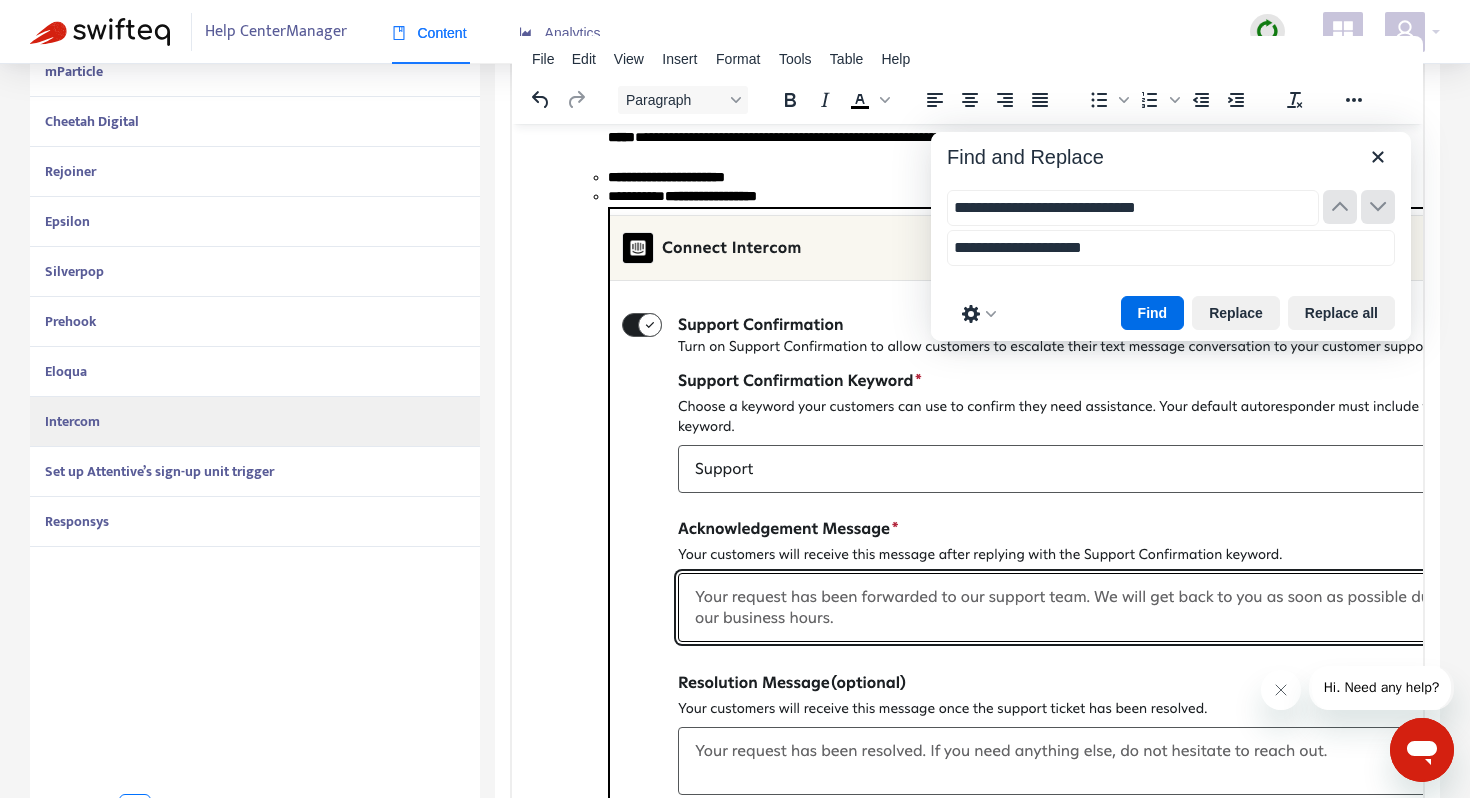 scroll, scrollTop: 509, scrollLeft: 0, axis: vertical 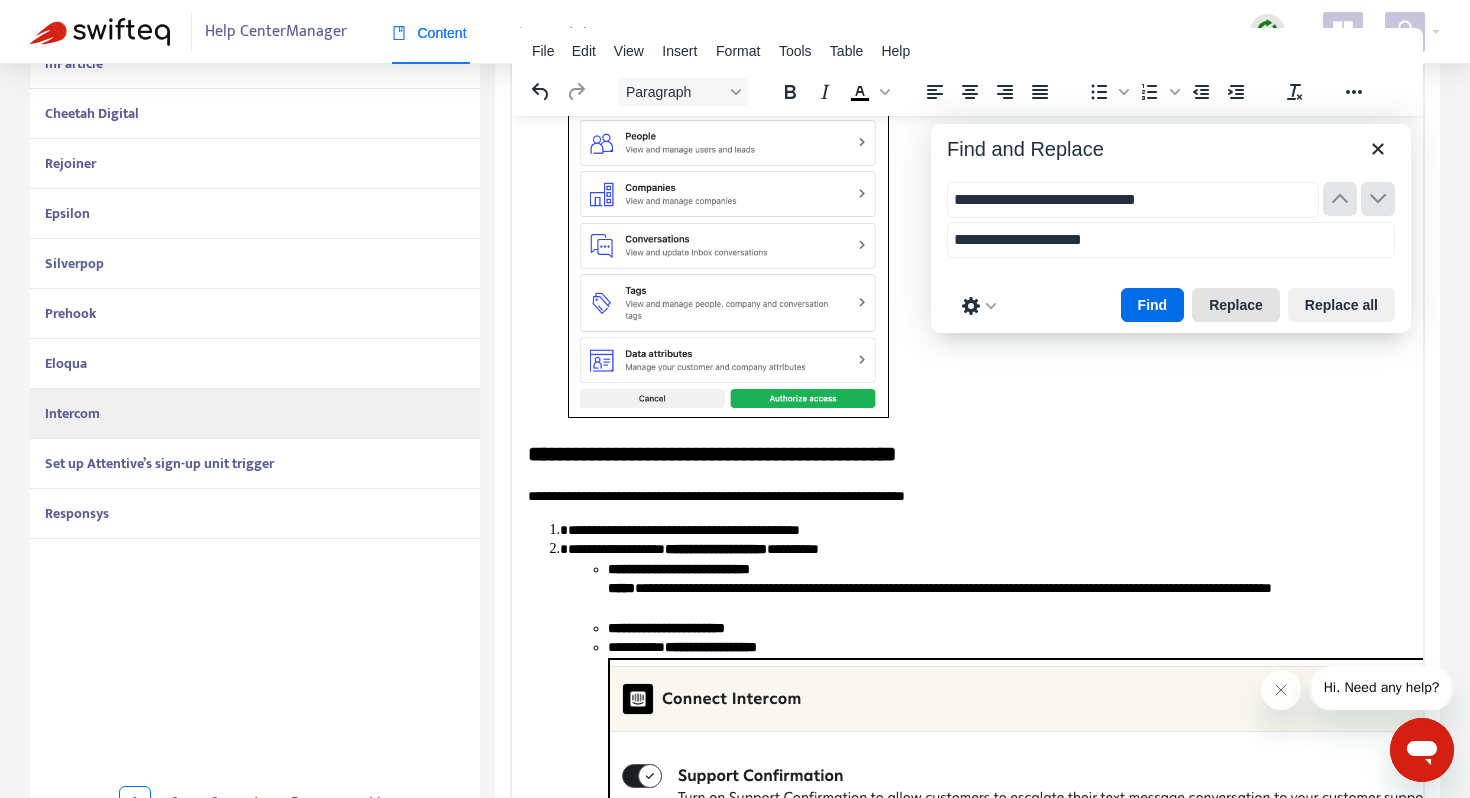 click on "Replace" at bounding box center (1236, 305) 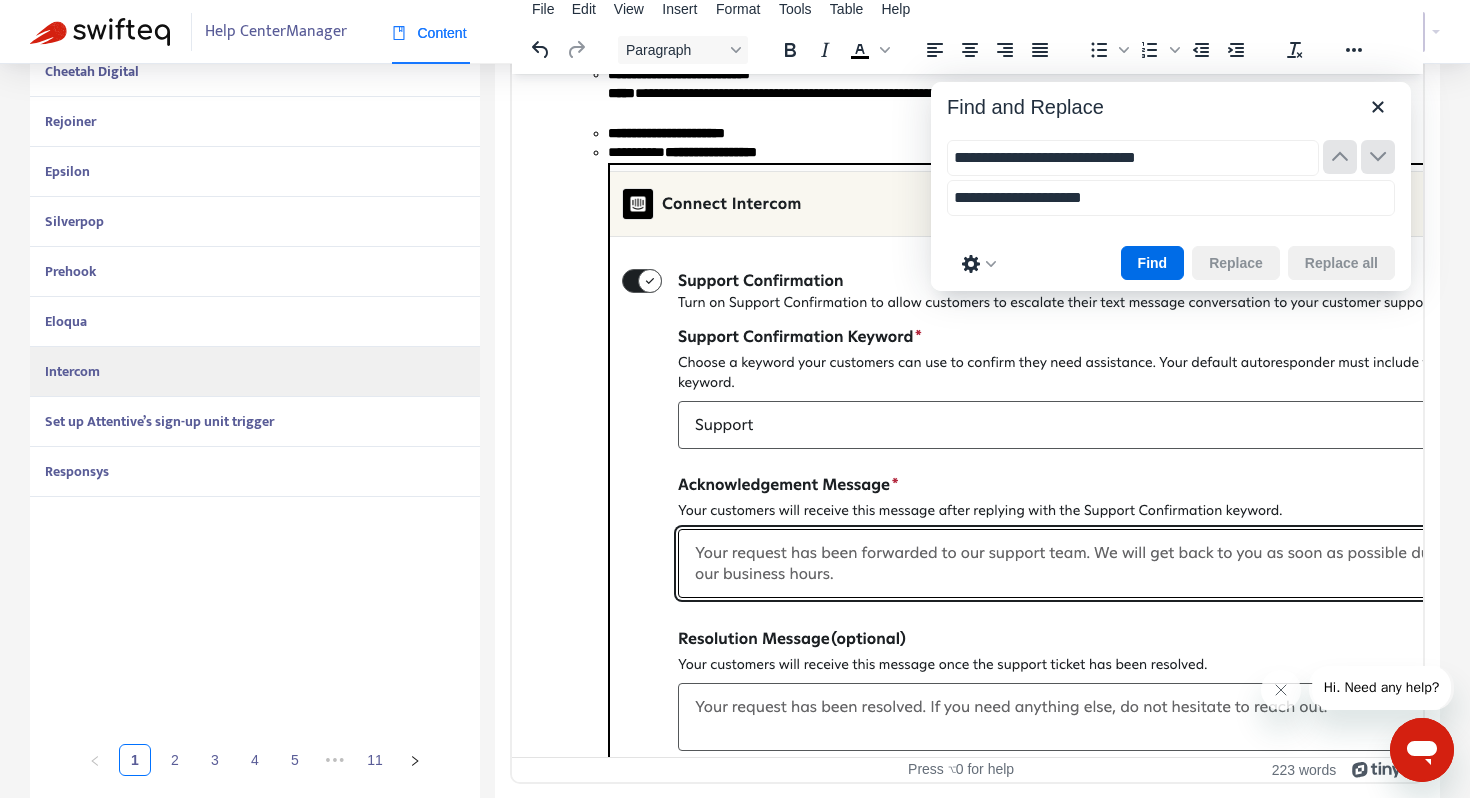 scroll, scrollTop: 1871, scrollLeft: 0, axis: vertical 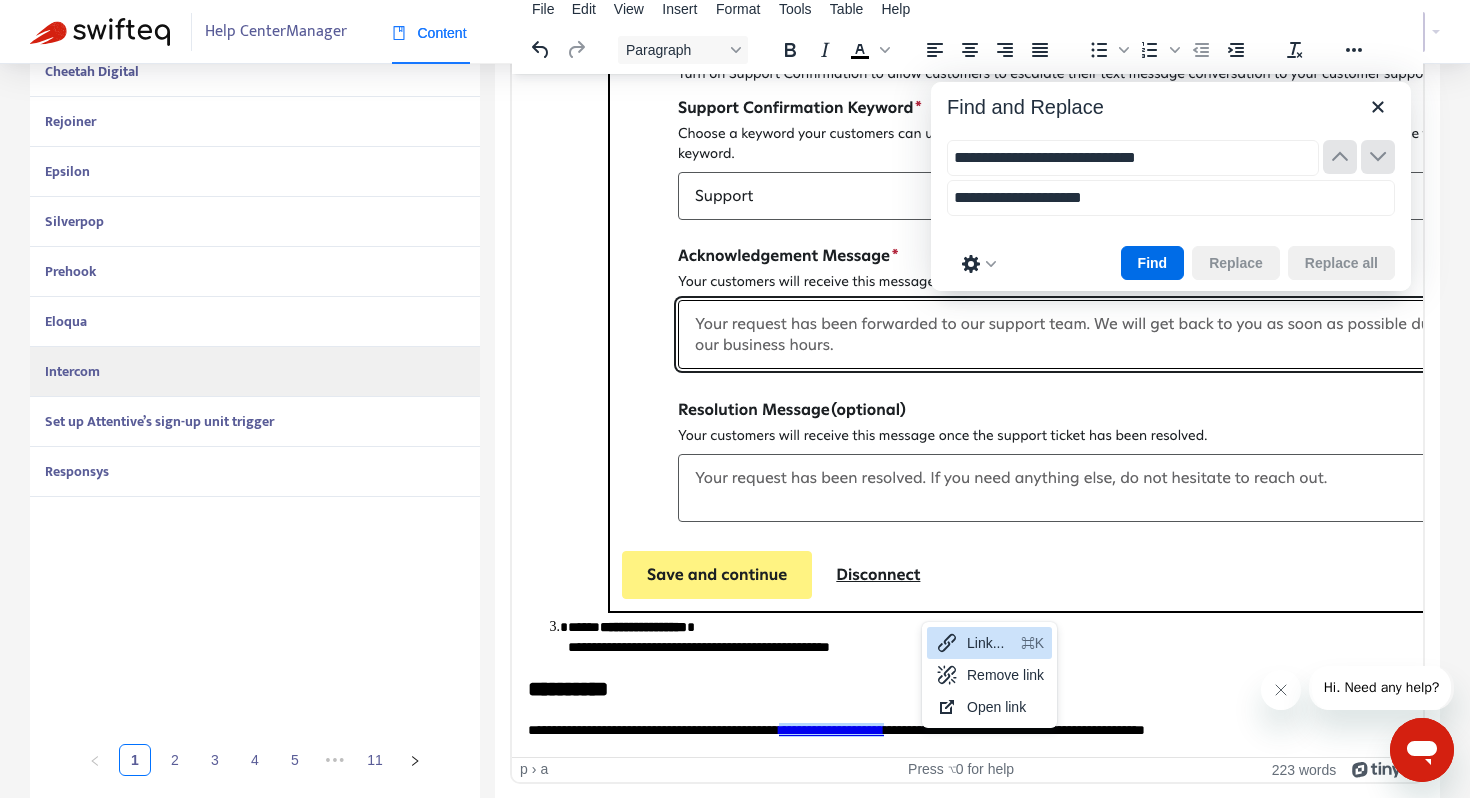 click on "Link..." at bounding box center [990, 643] 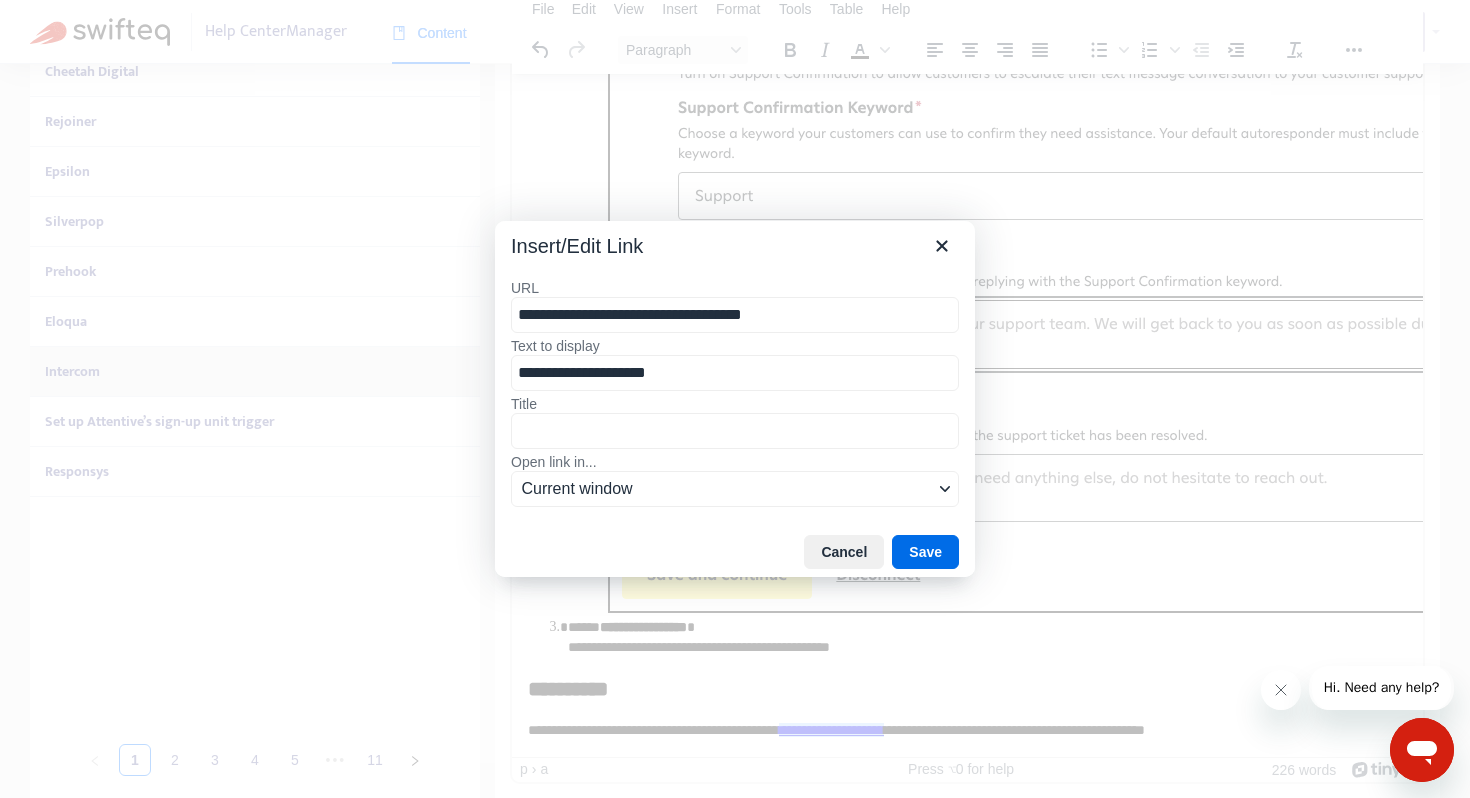 click on "**********" at bounding box center [735, 315] 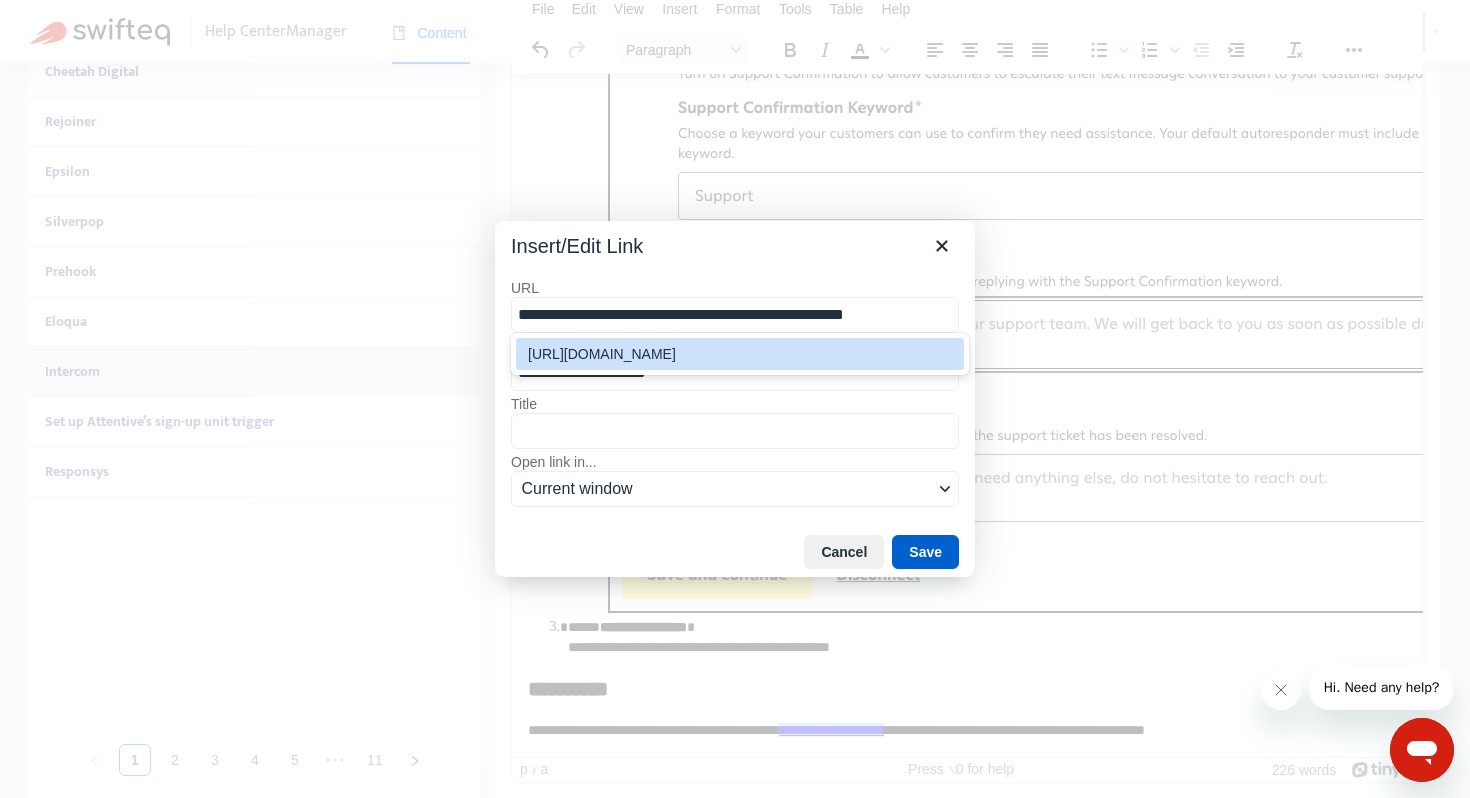 click on "Save" at bounding box center (925, 552) 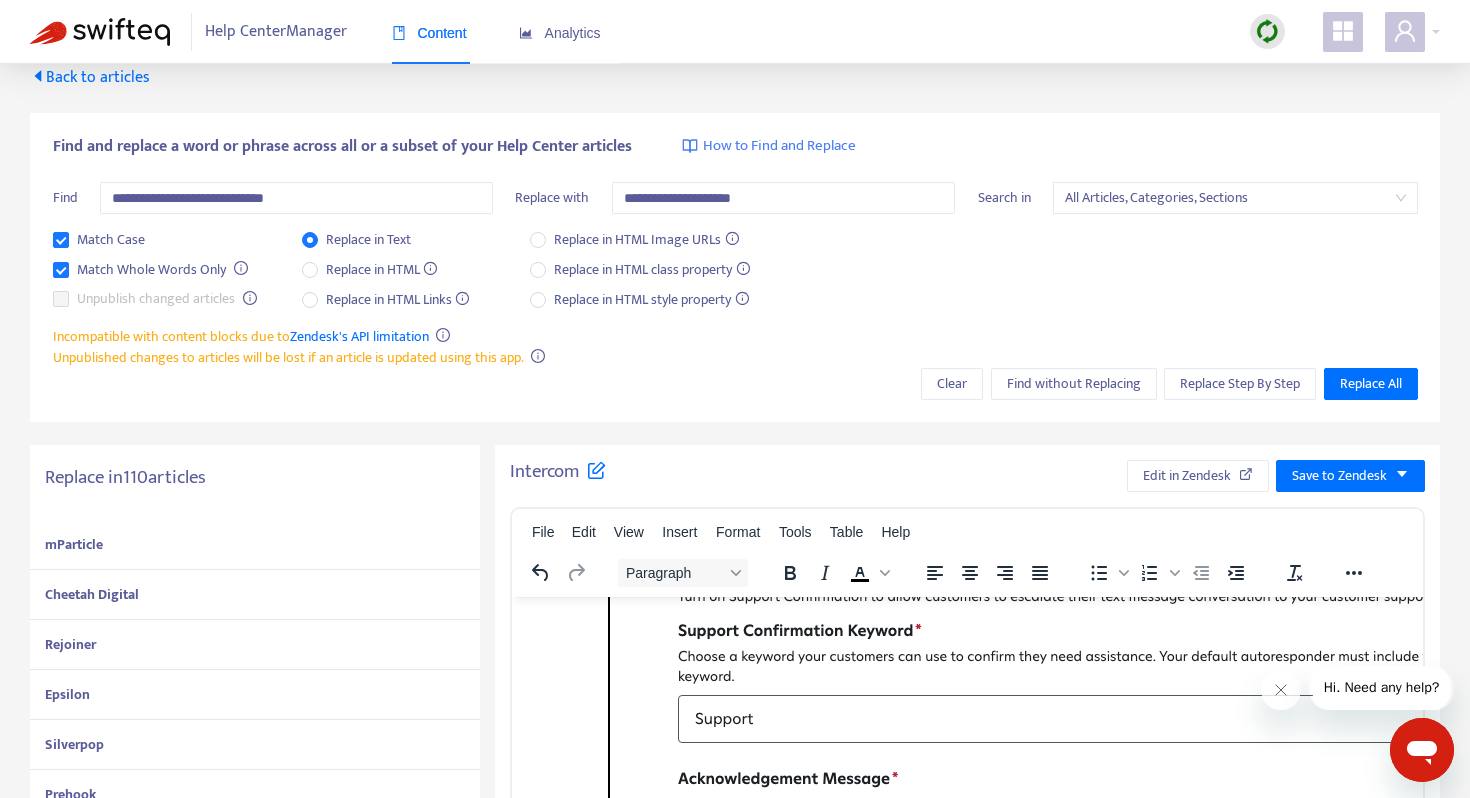scroll, scrollTop: 0, scrollLeft: 0, axis: both 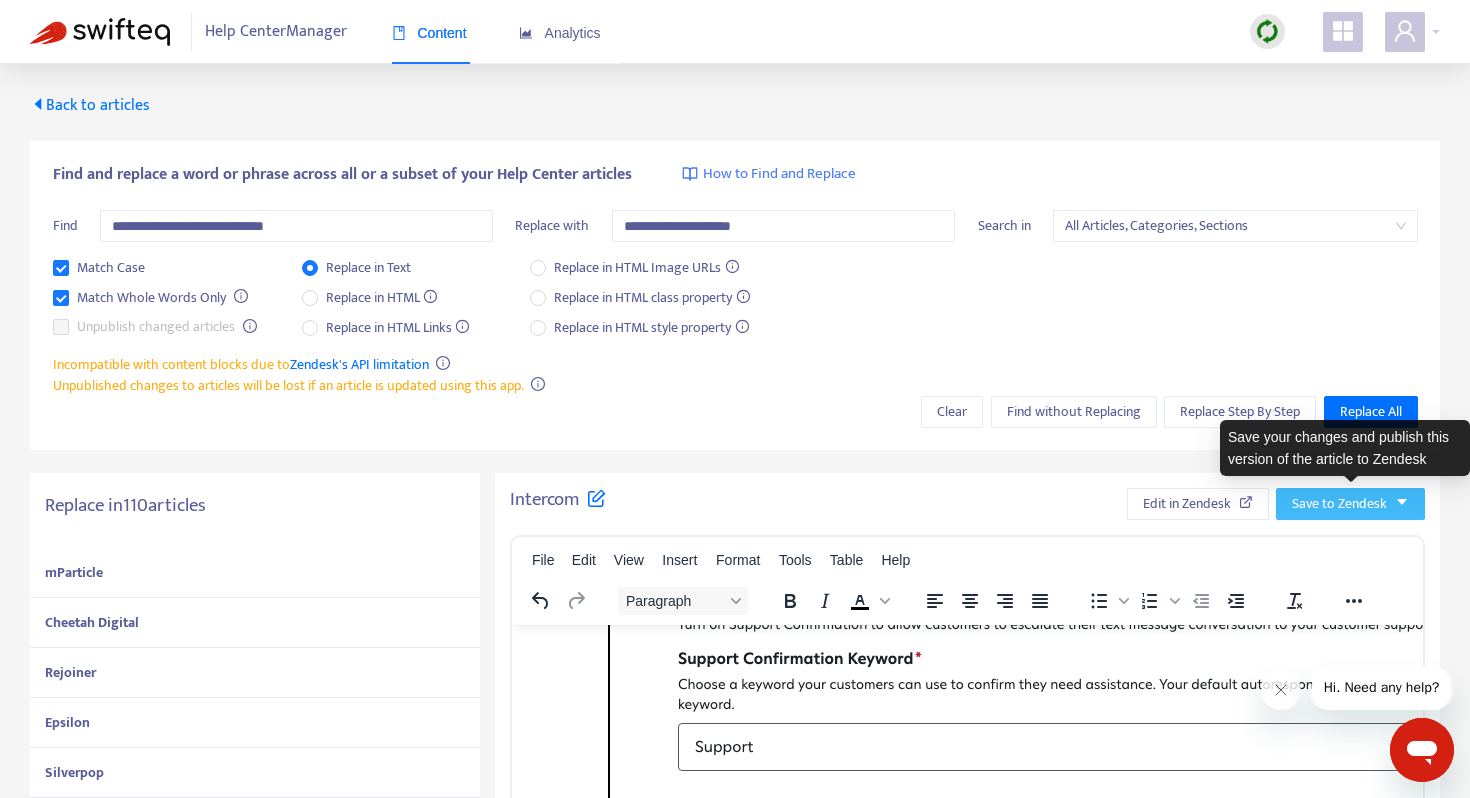 click on "Save to Zendesk" at bounding box center [1339, 504] 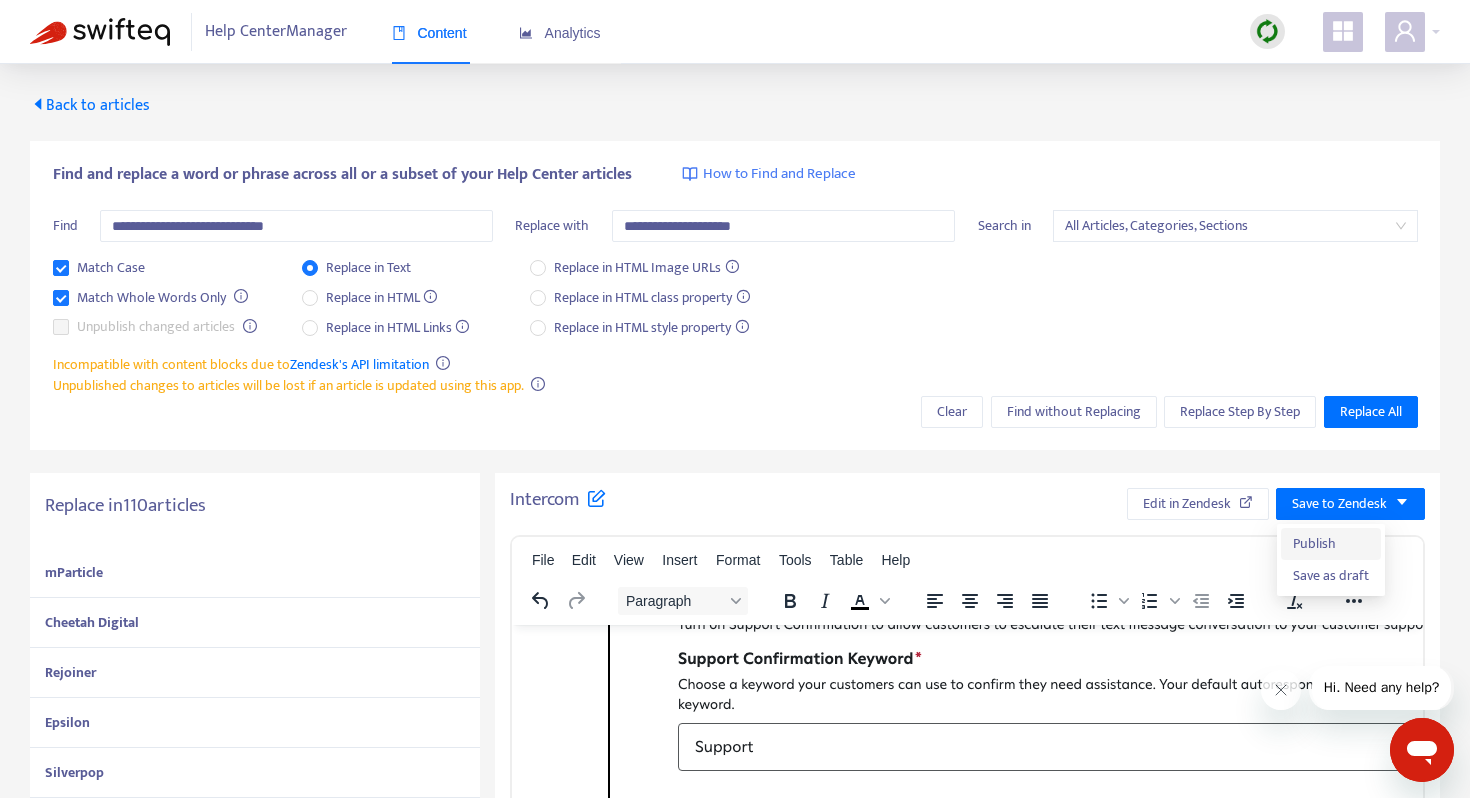 click on "Publish" at bounding box center [1331, 544] 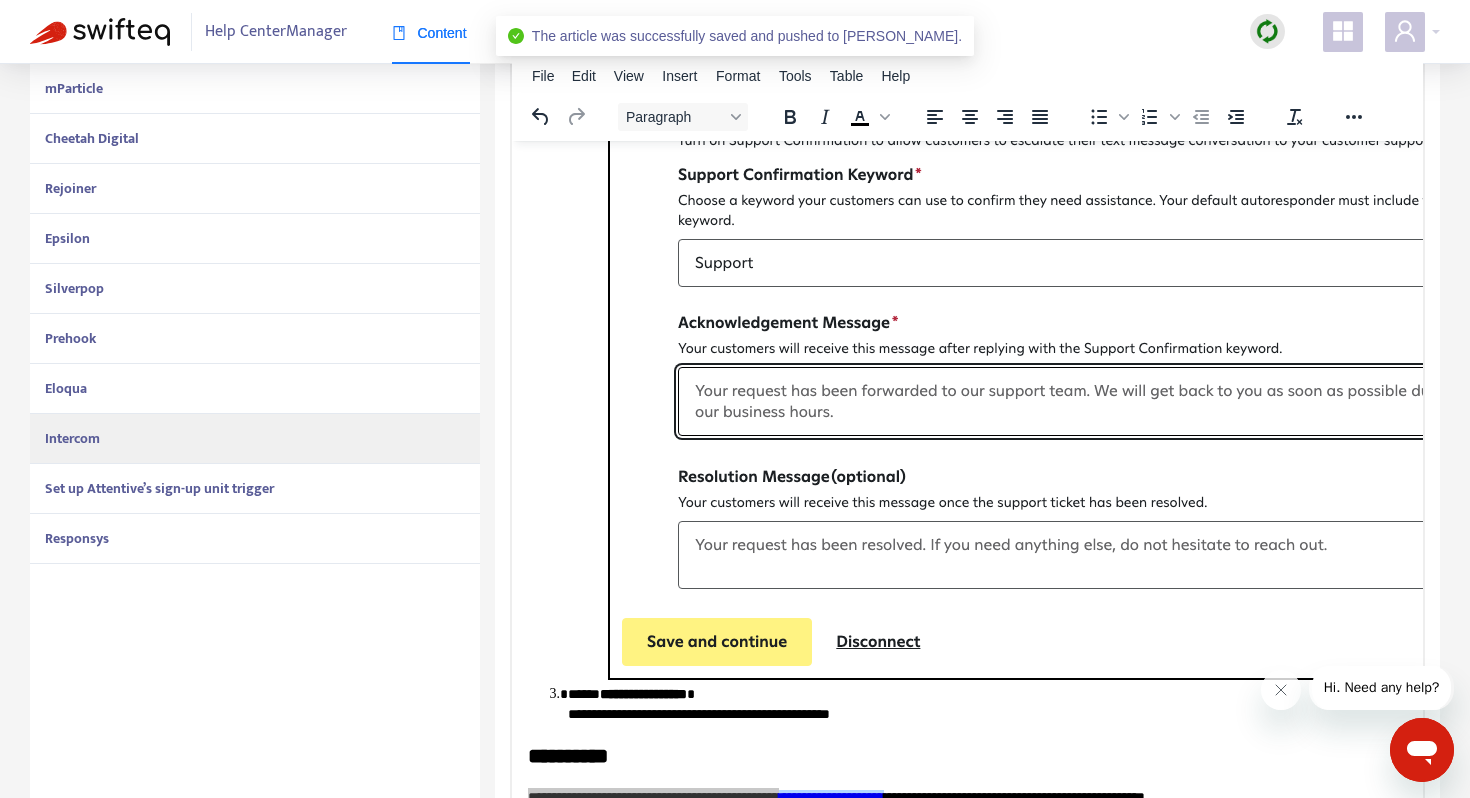 scroll, scrollTop: 551, scrollLeft: 0, axis: vertical 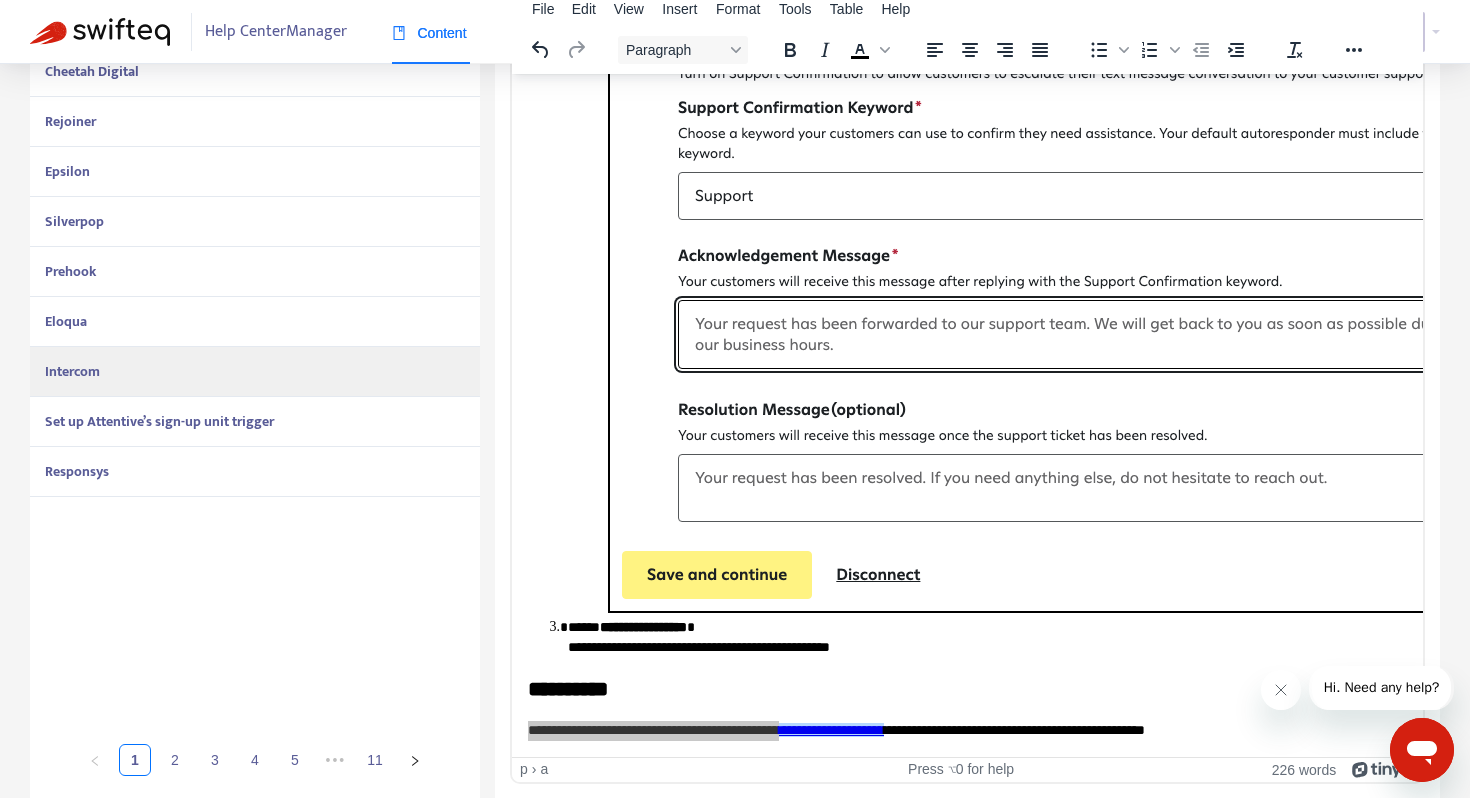click on "Set up Attentive’s sign-up unit trigger" at bounding box center [159, 421] 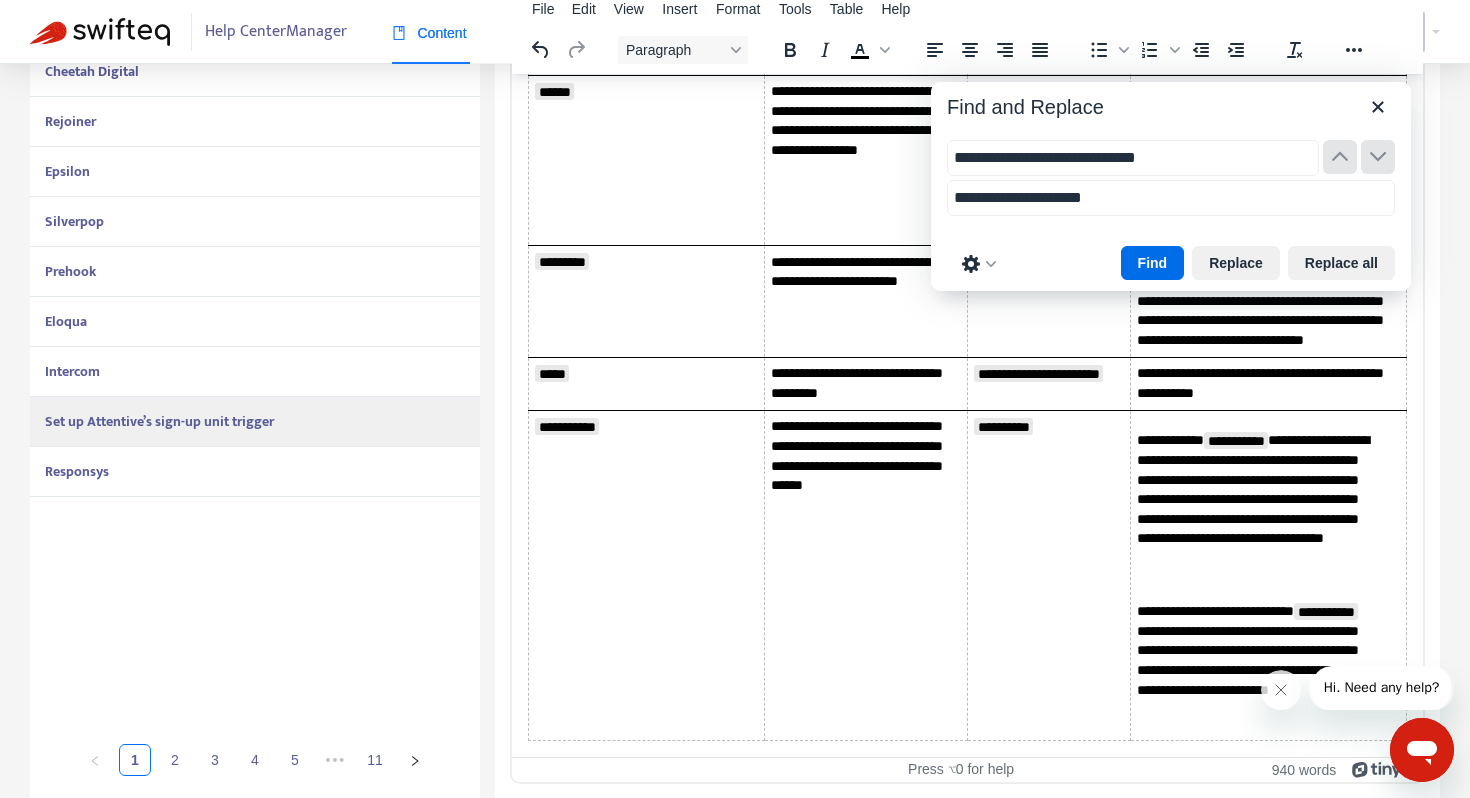 scroll, scrollTop: 174, scrollLeft: 0, axis: vertical 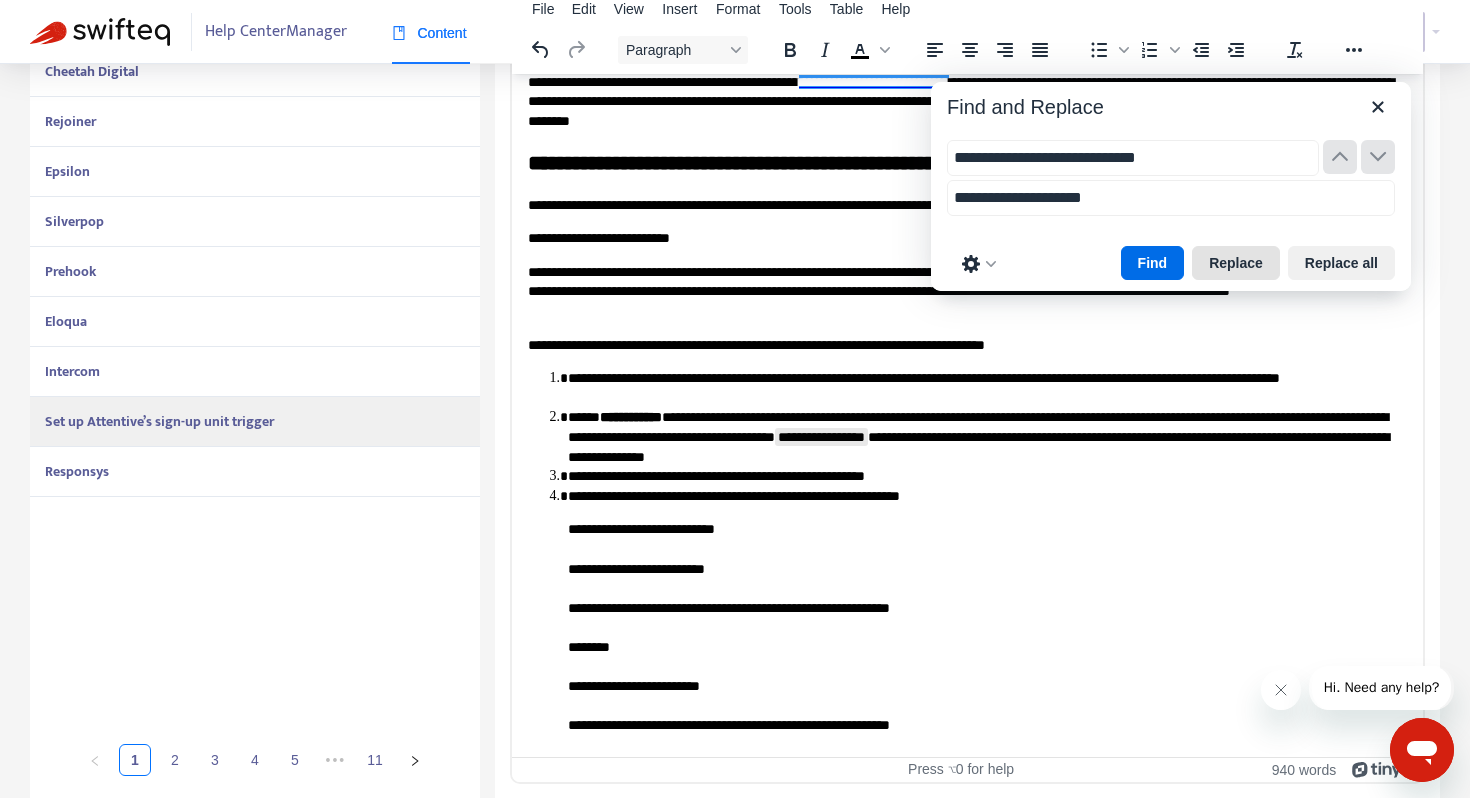 click on "Replace" at bounding box center [1236, 263] 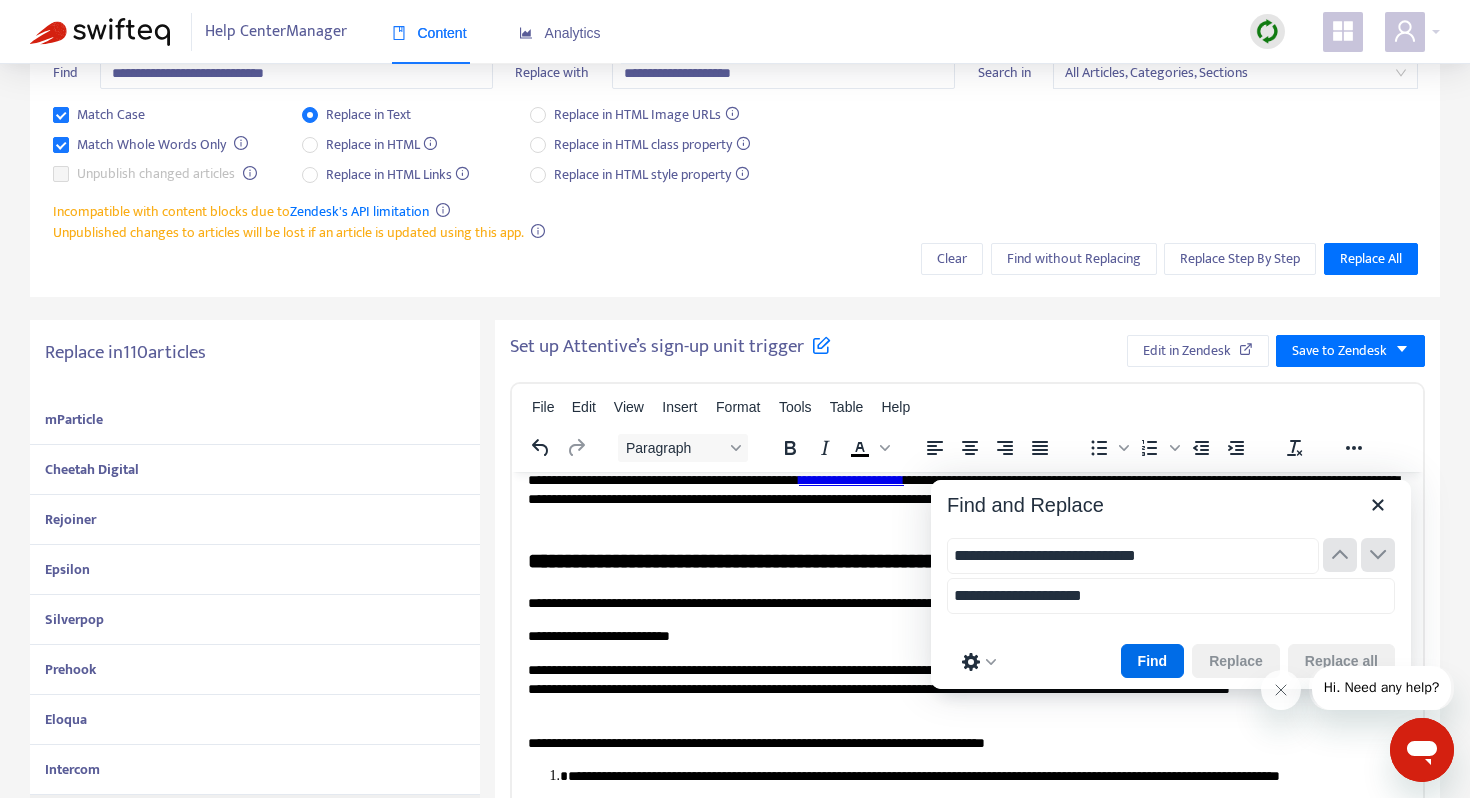 scroll, scrollTop: 119, scrollLeft: 0, axis: vertical 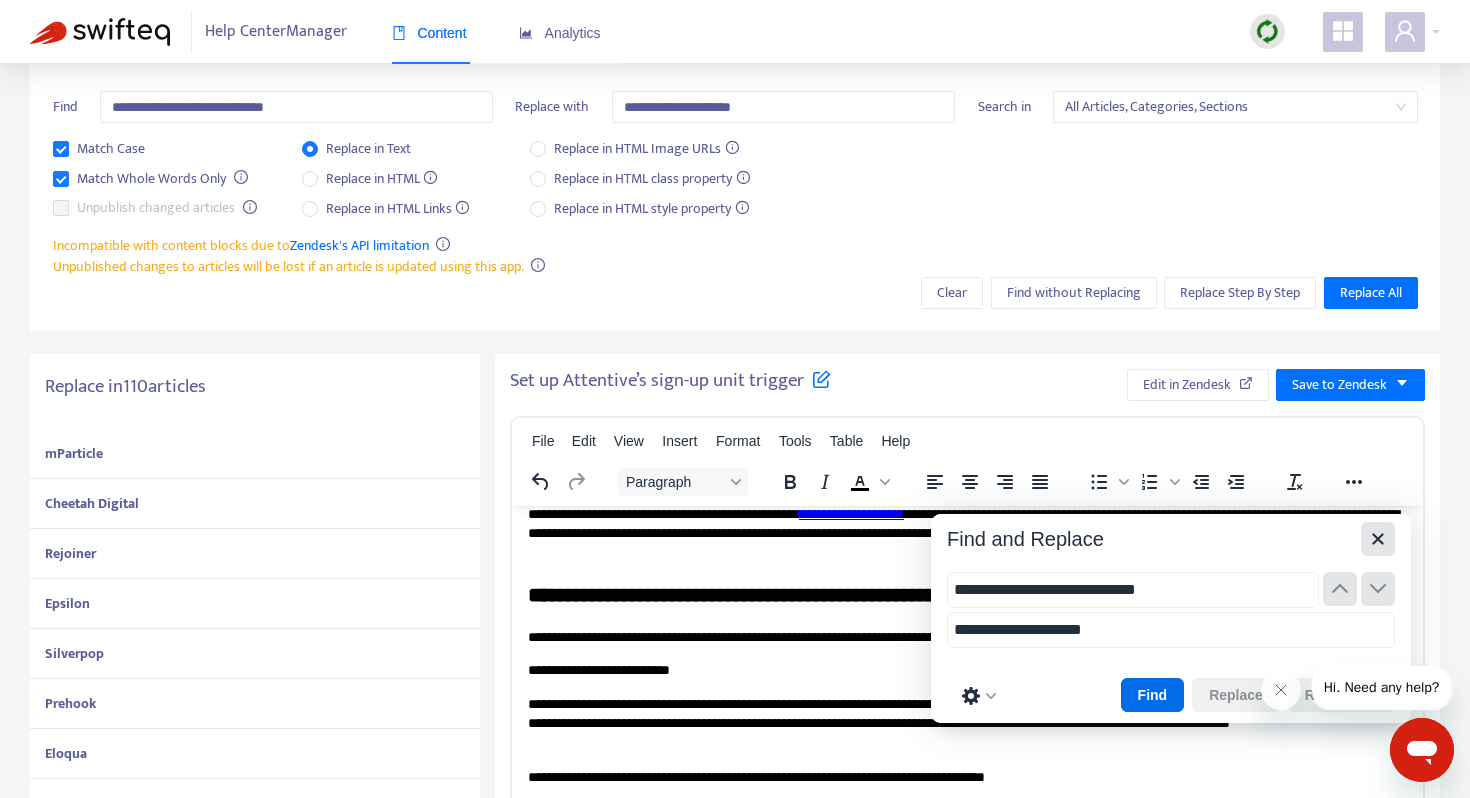 click 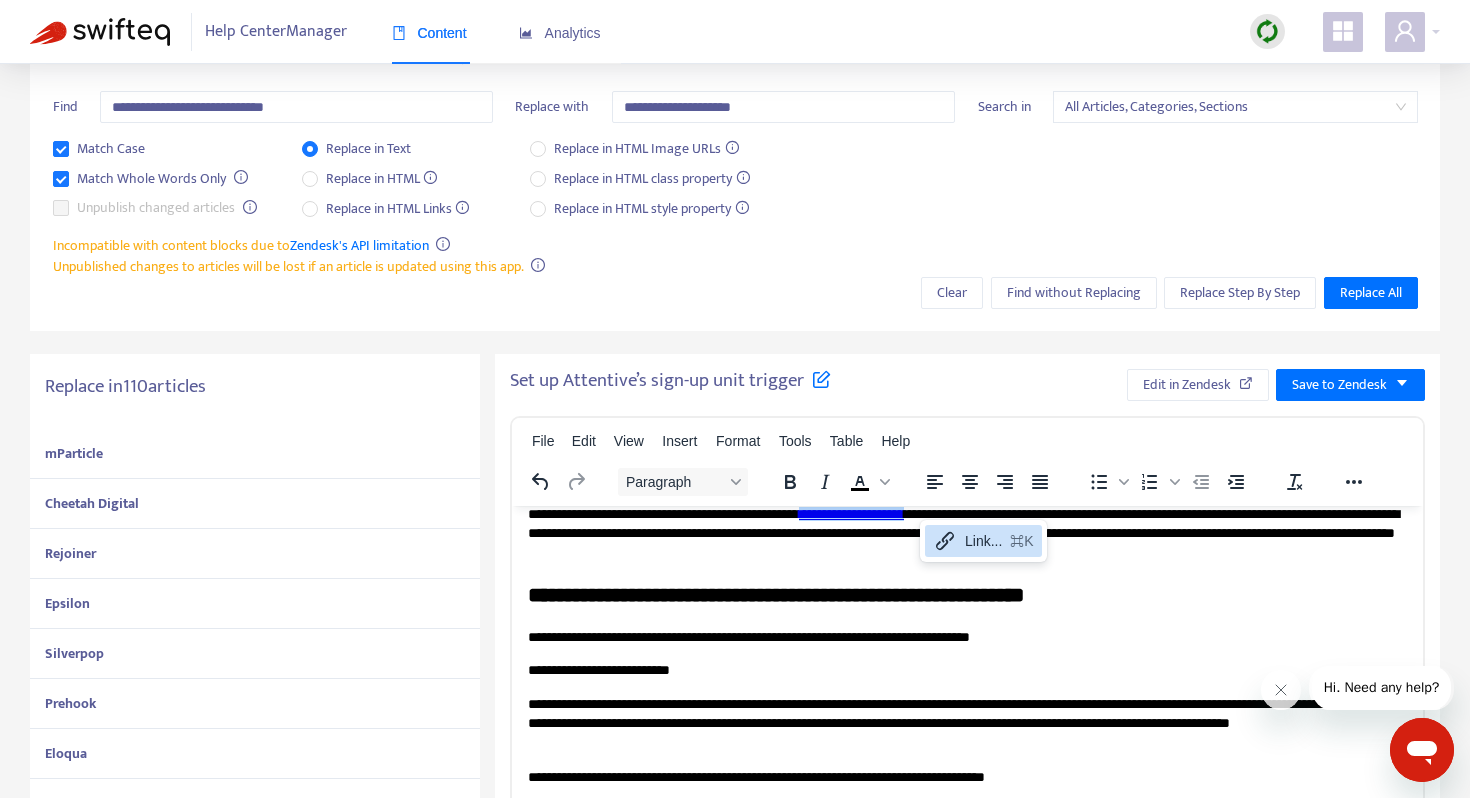 click on "**********" at bounding box center (967, 533) 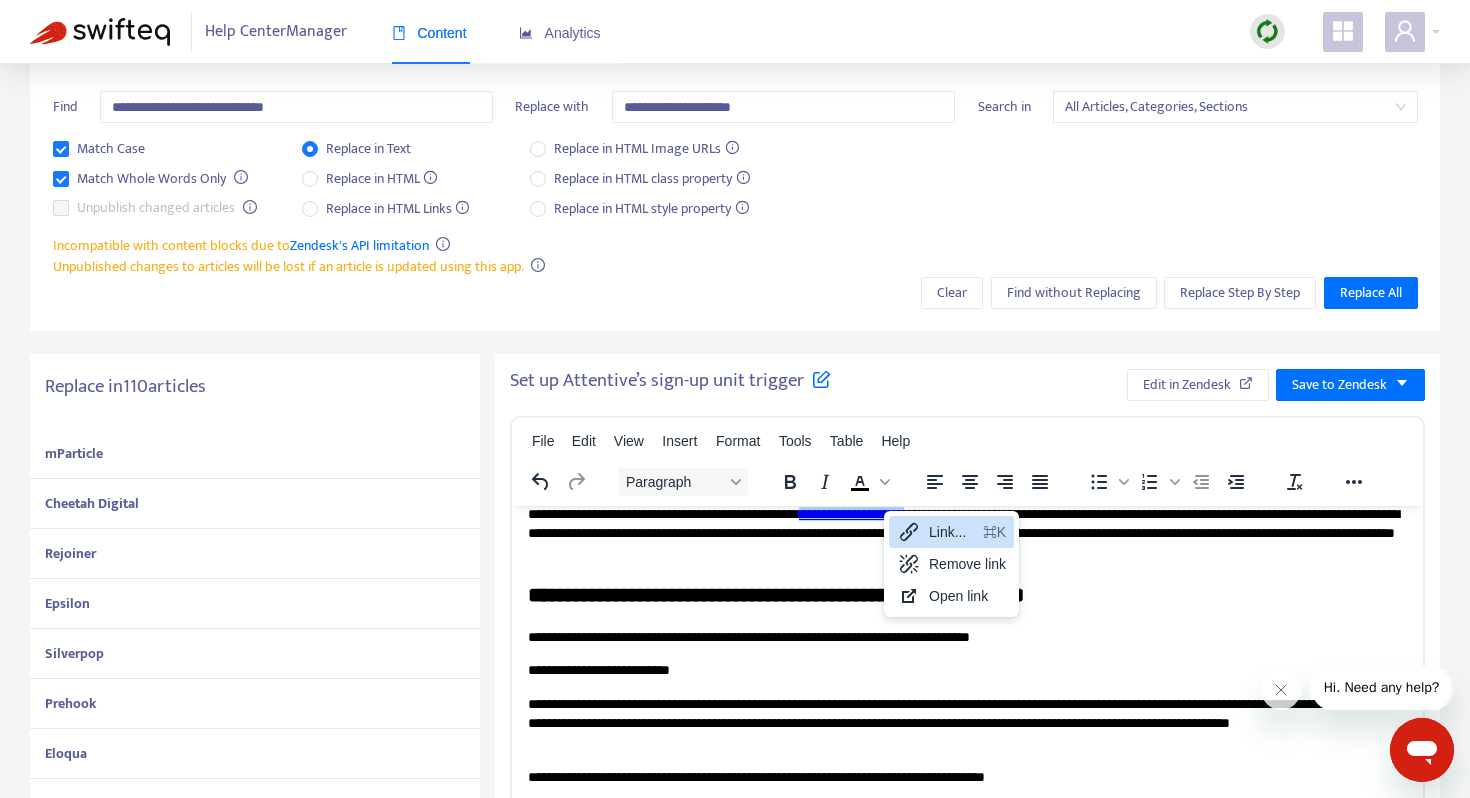 click 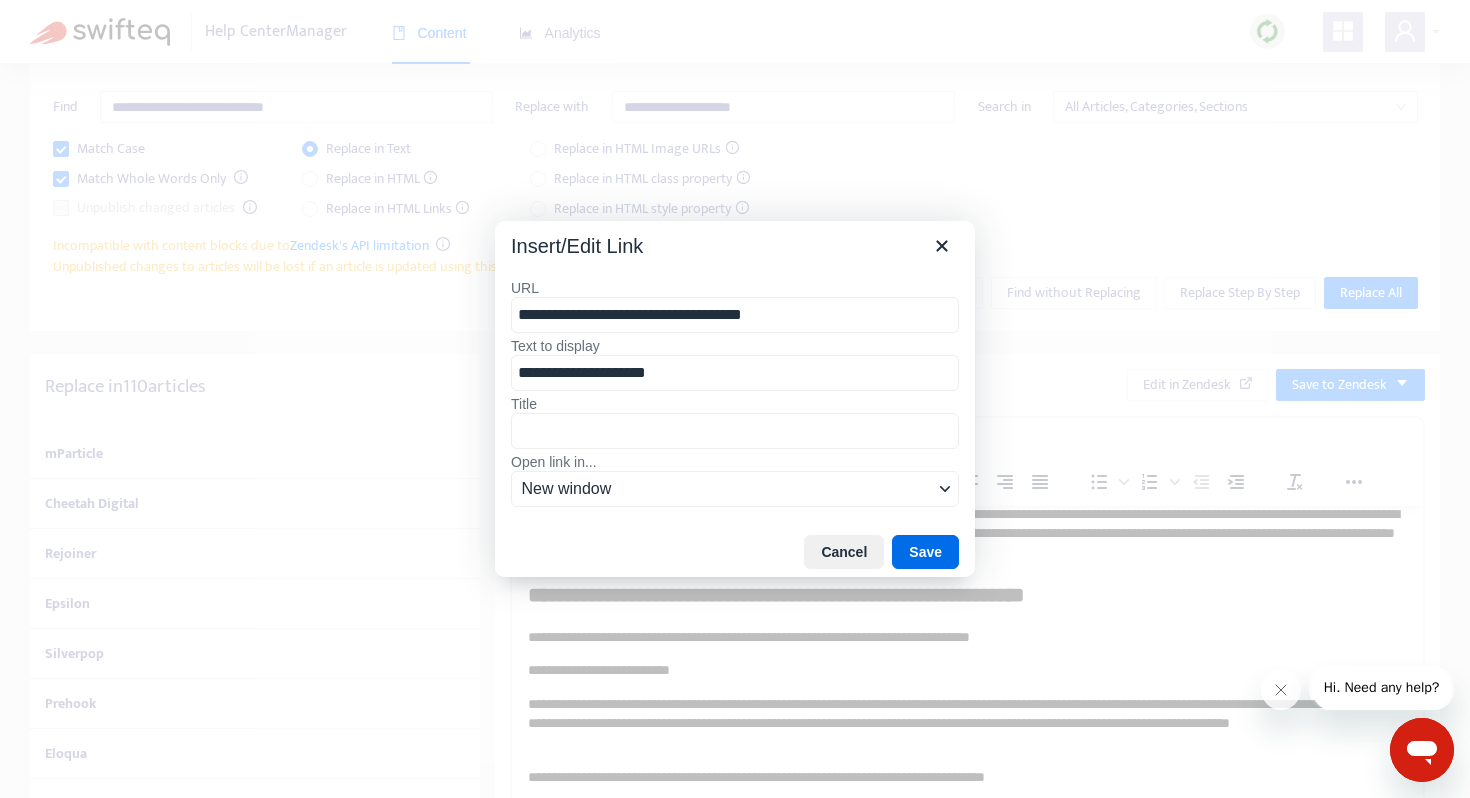 click on "**********" at bounding box center (735, 315) 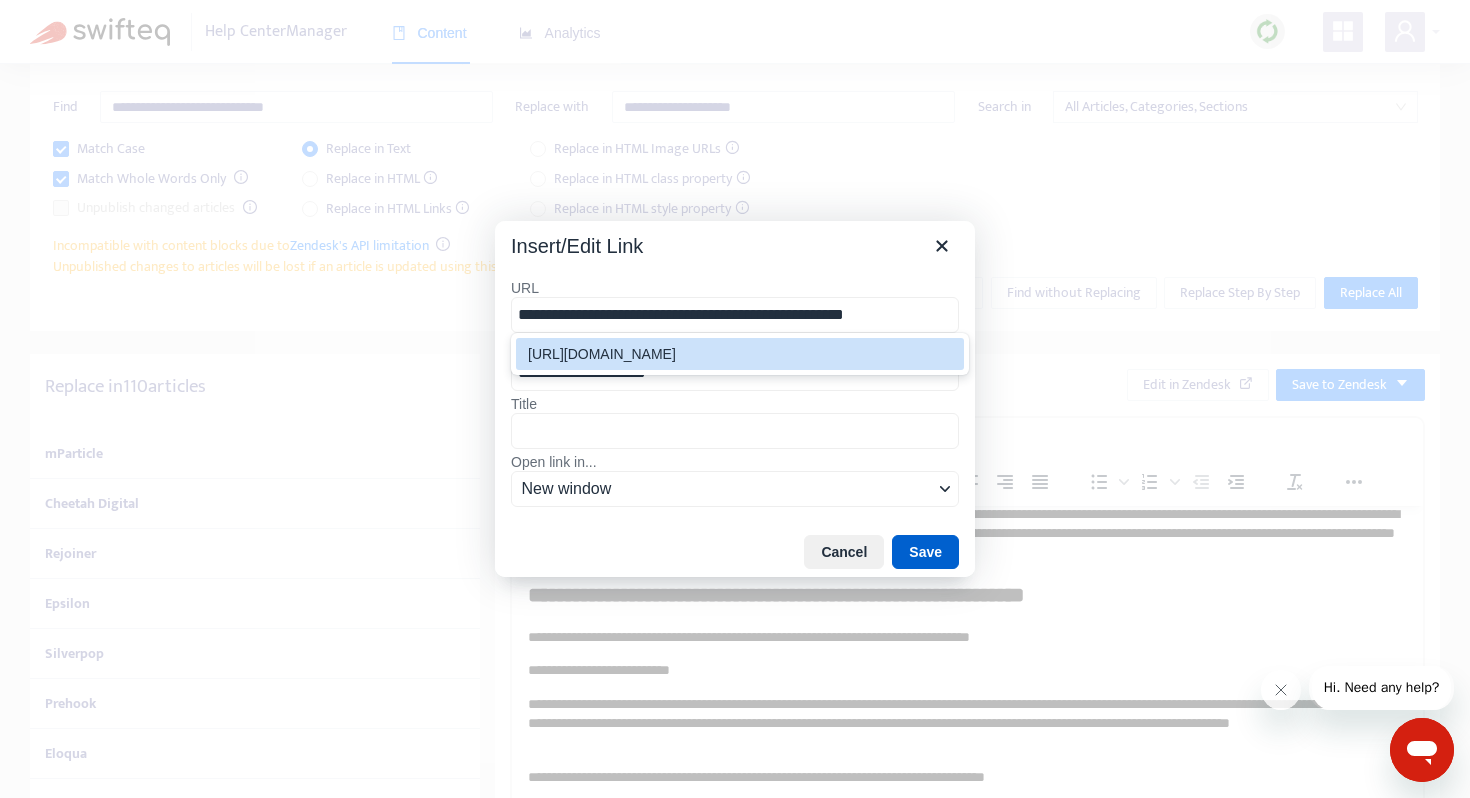 click on "Save" at bounding box center [925, 552] 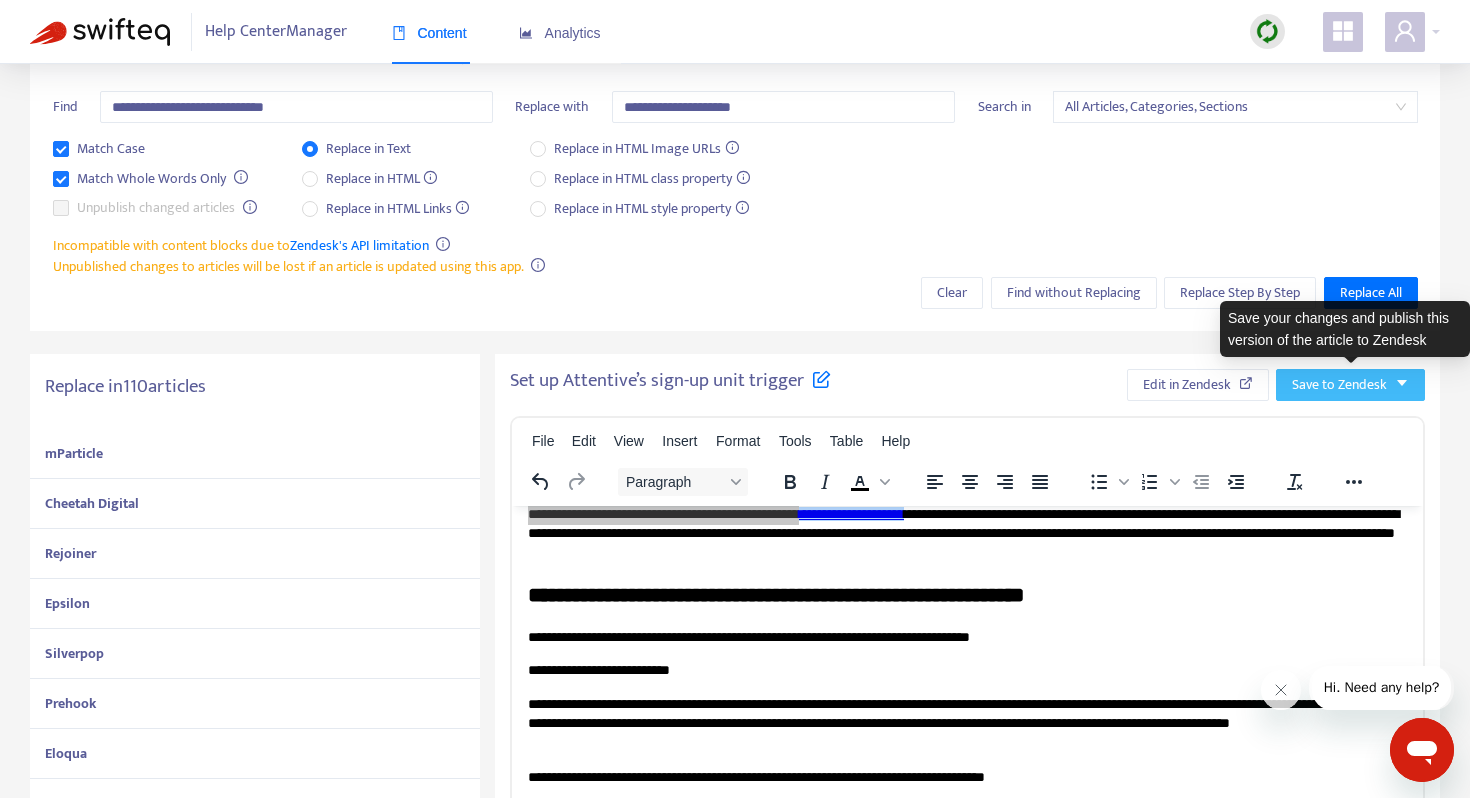 click on "Save to Zendesk" at bounding box center [1339, 385] 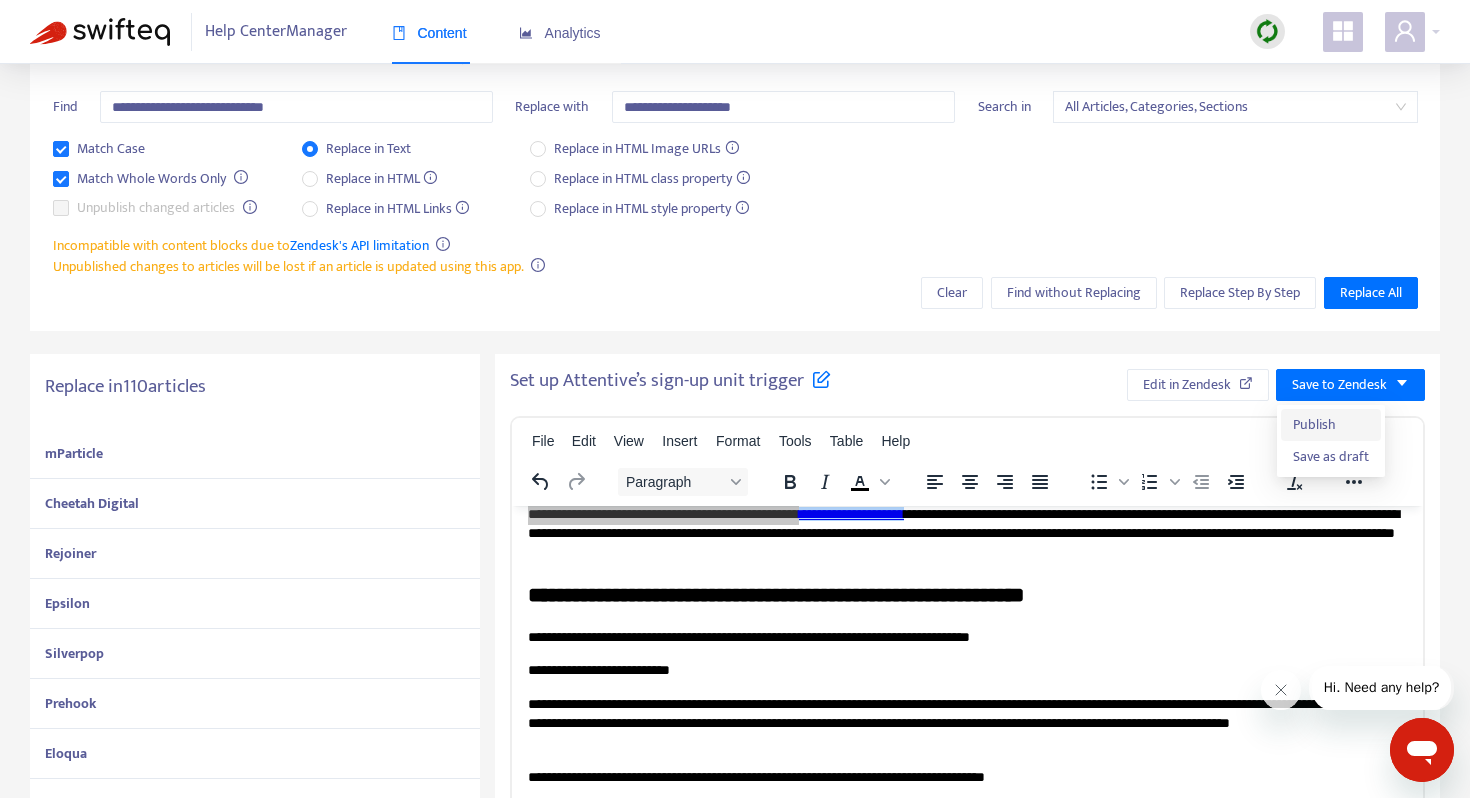 click on "Publish" at bounding box center (1331, 425) 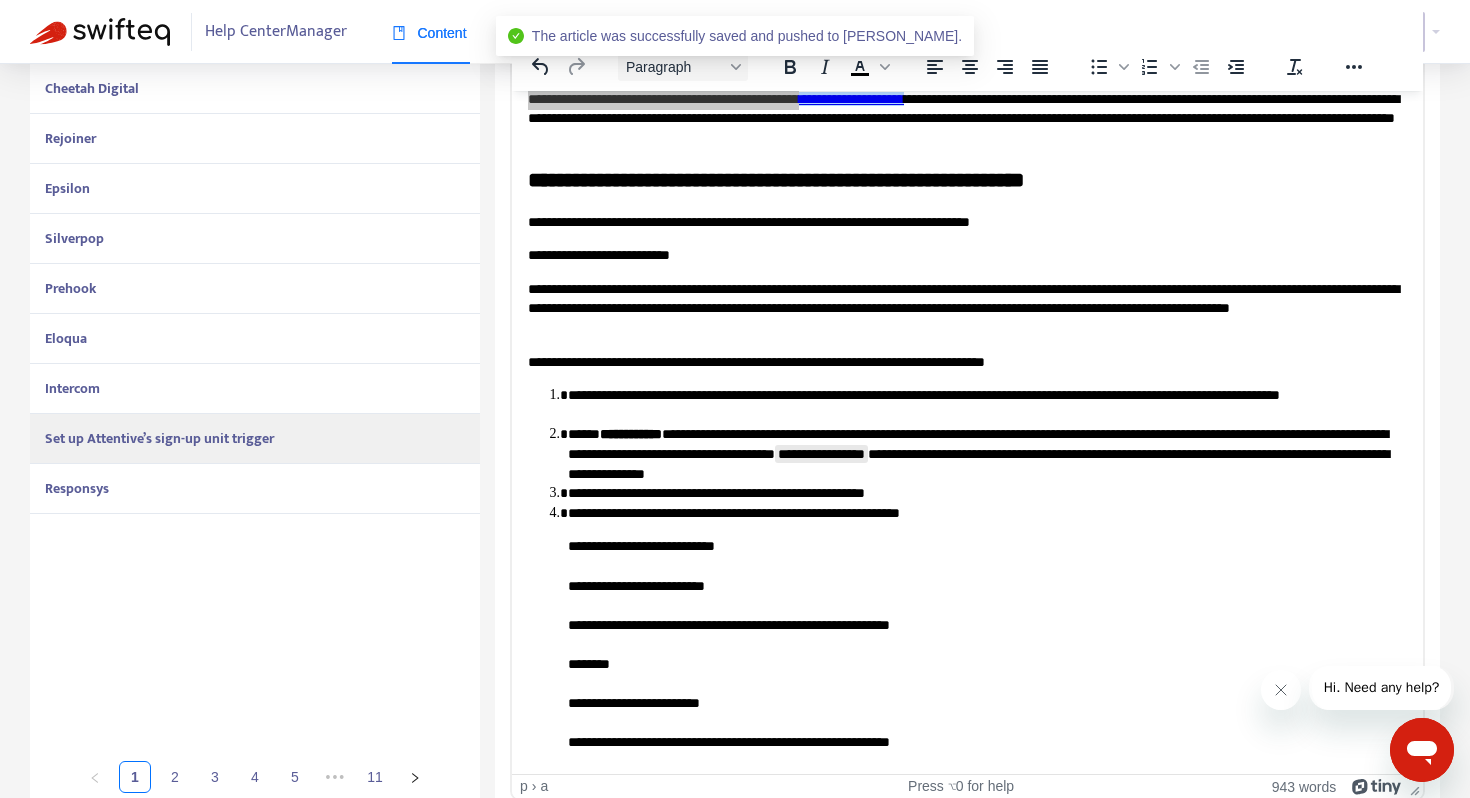 scroll, scrollTop: 551, scrollLeft: 0, axis: vertical 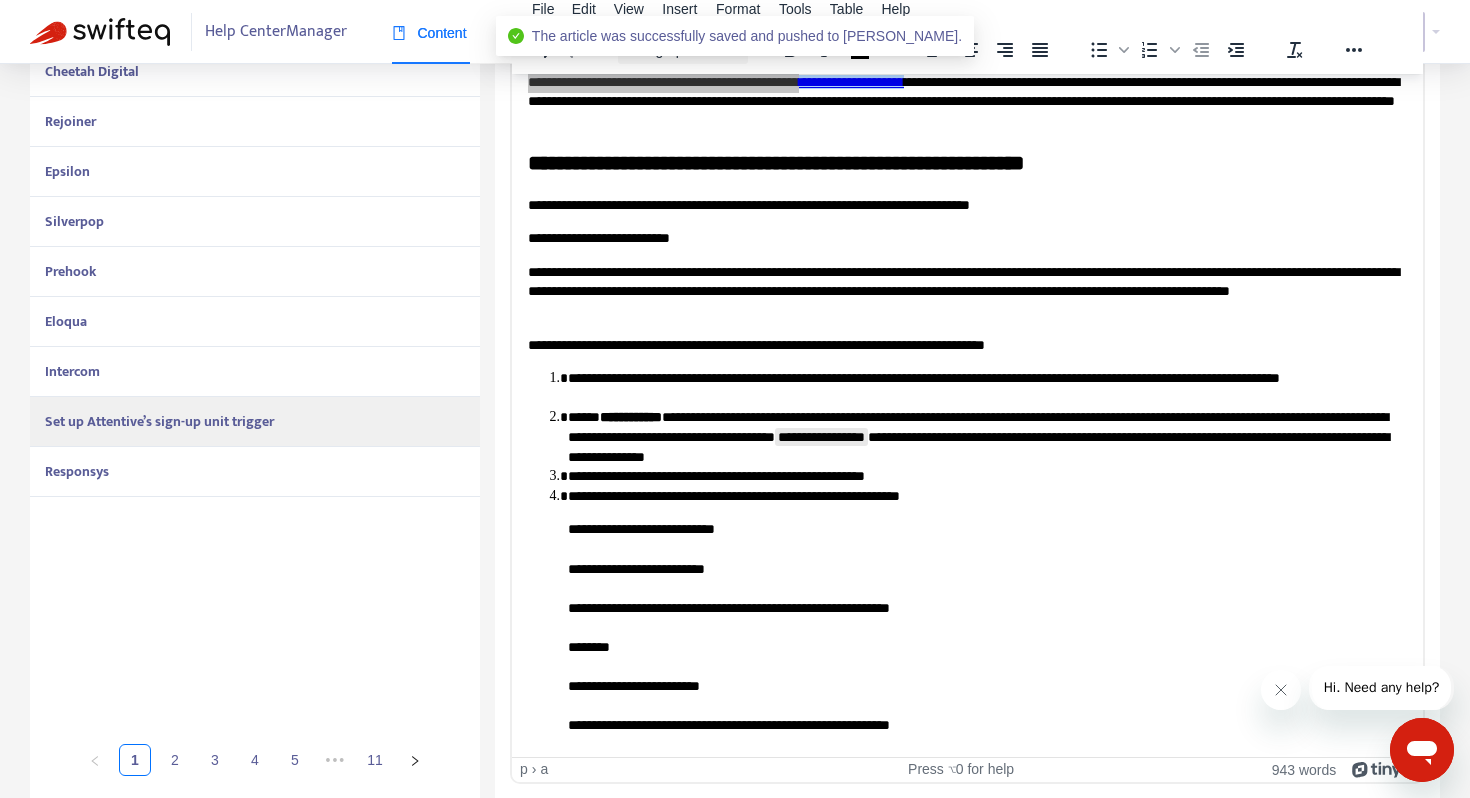 click on "Responsys" at bounding box center (255, 472) 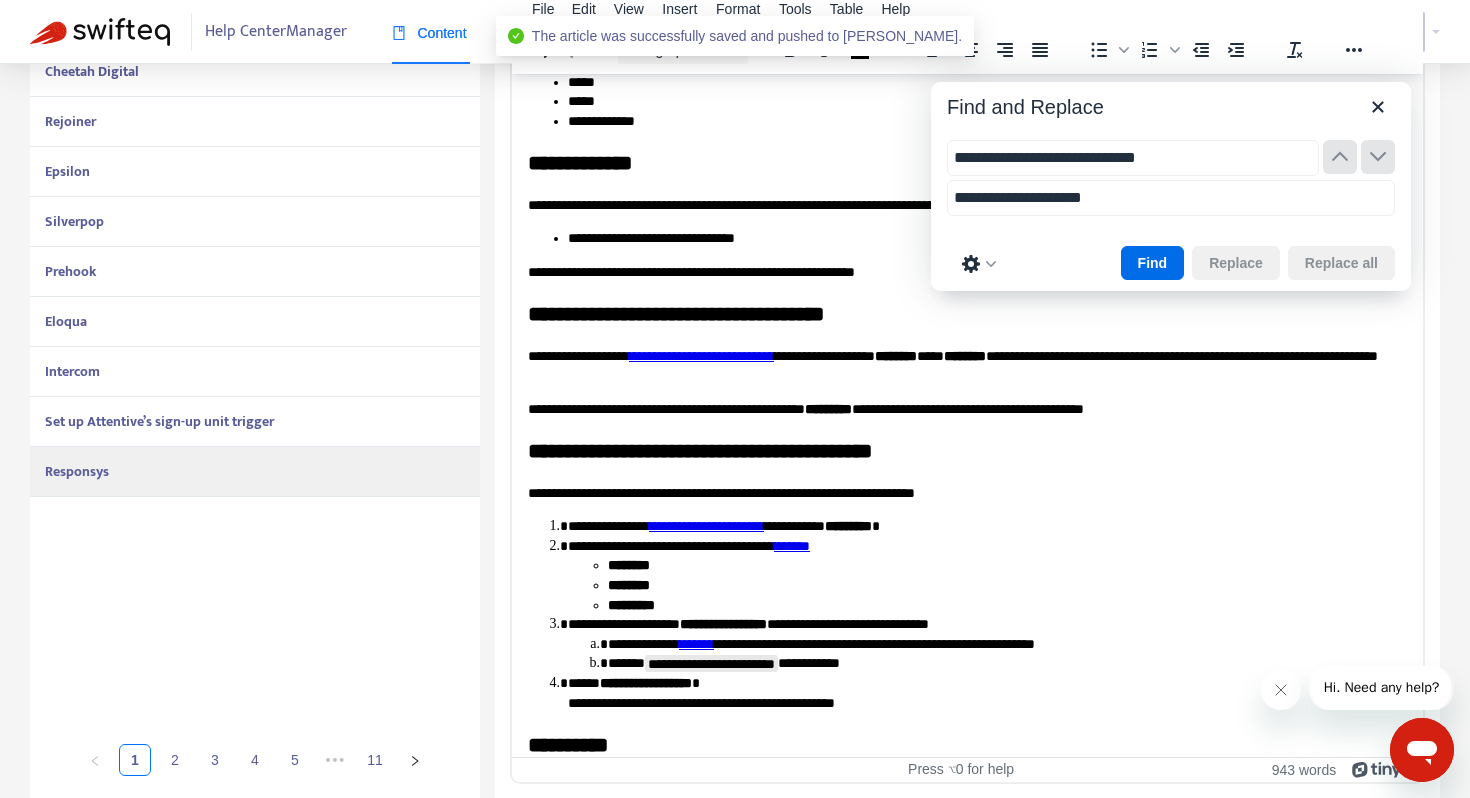 type on "**********" 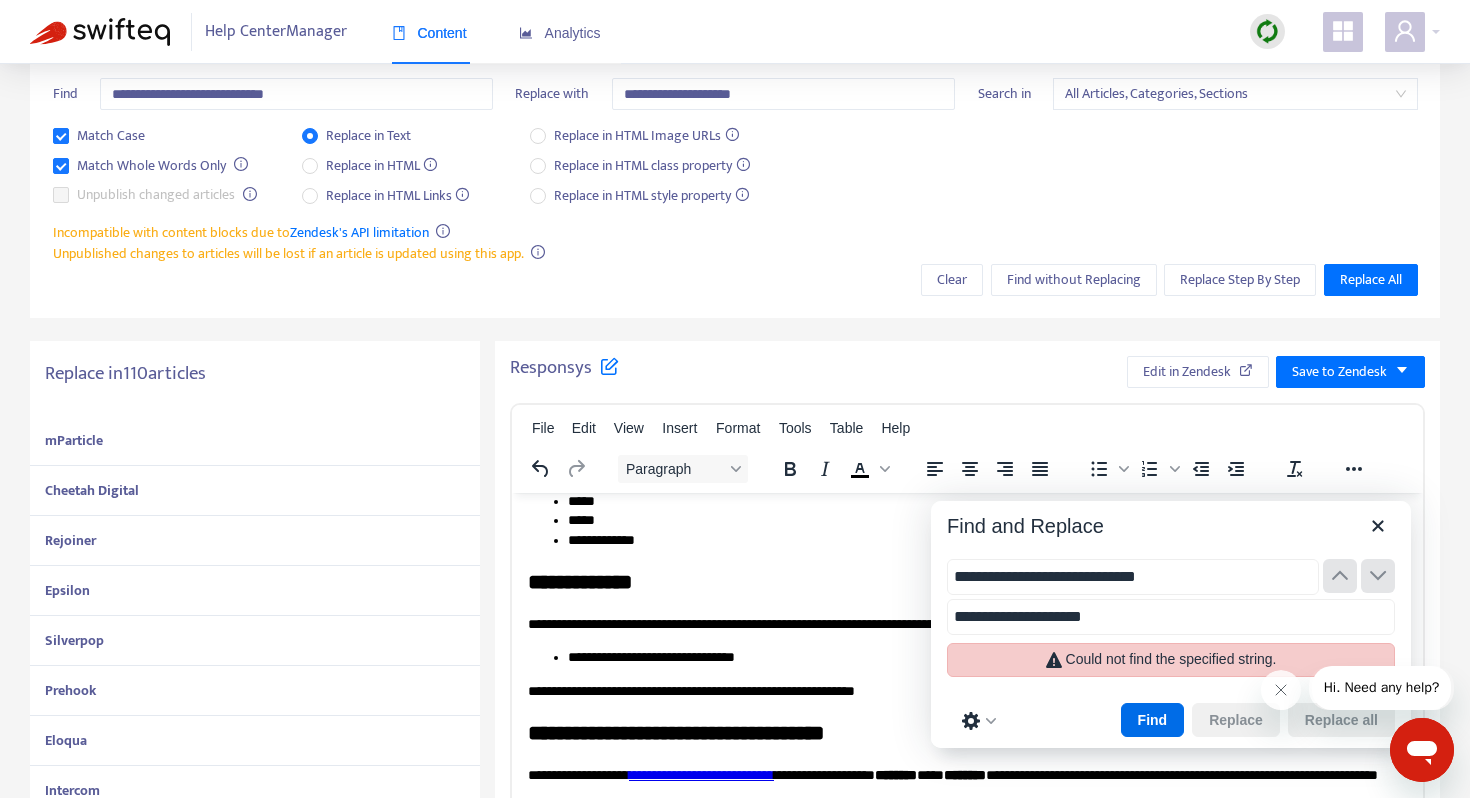 scroll, scrollTop: 66, scrollLeft: 0, axis: vertical 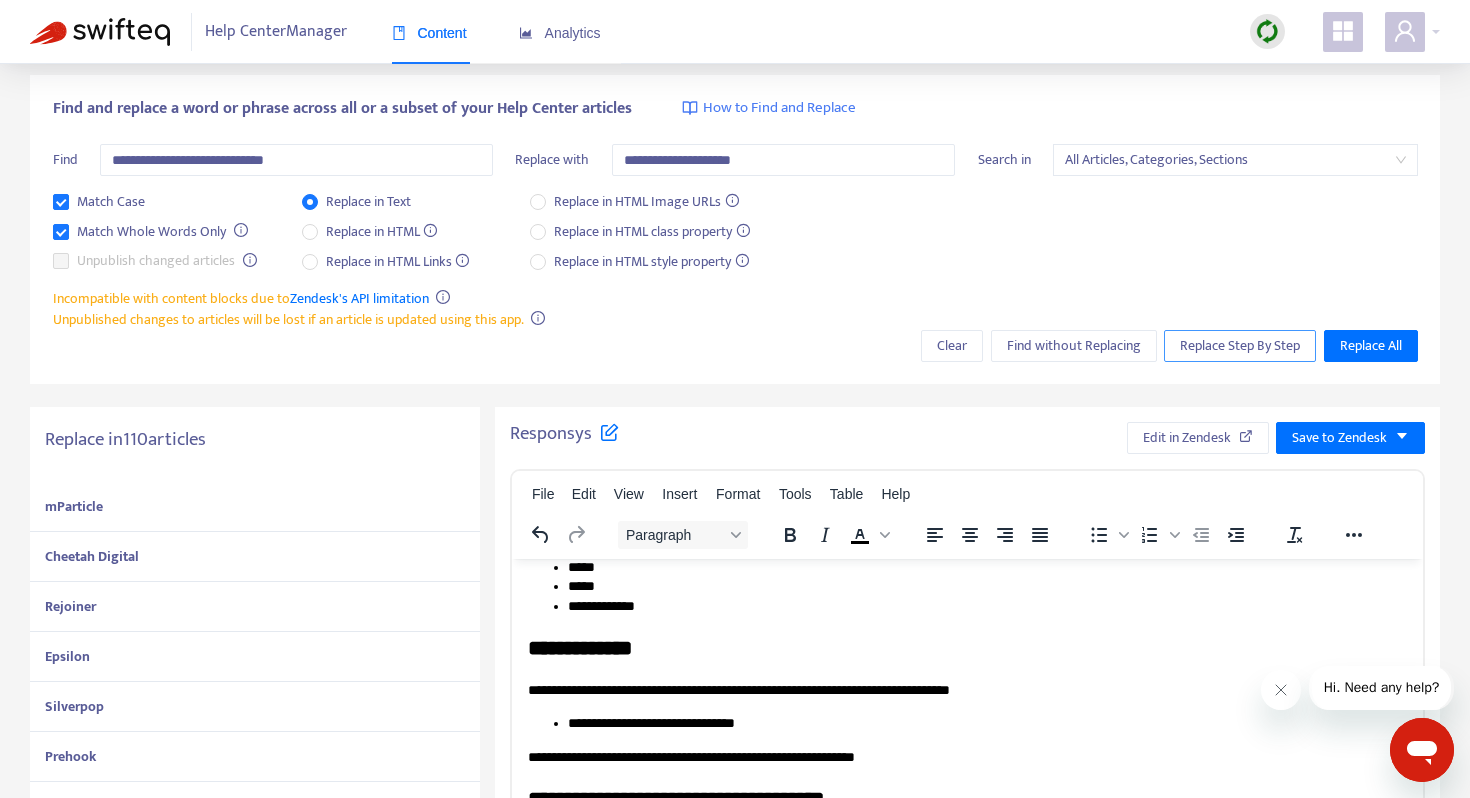 click on "Replace Step By Step" at bounding box center (1240, 346) 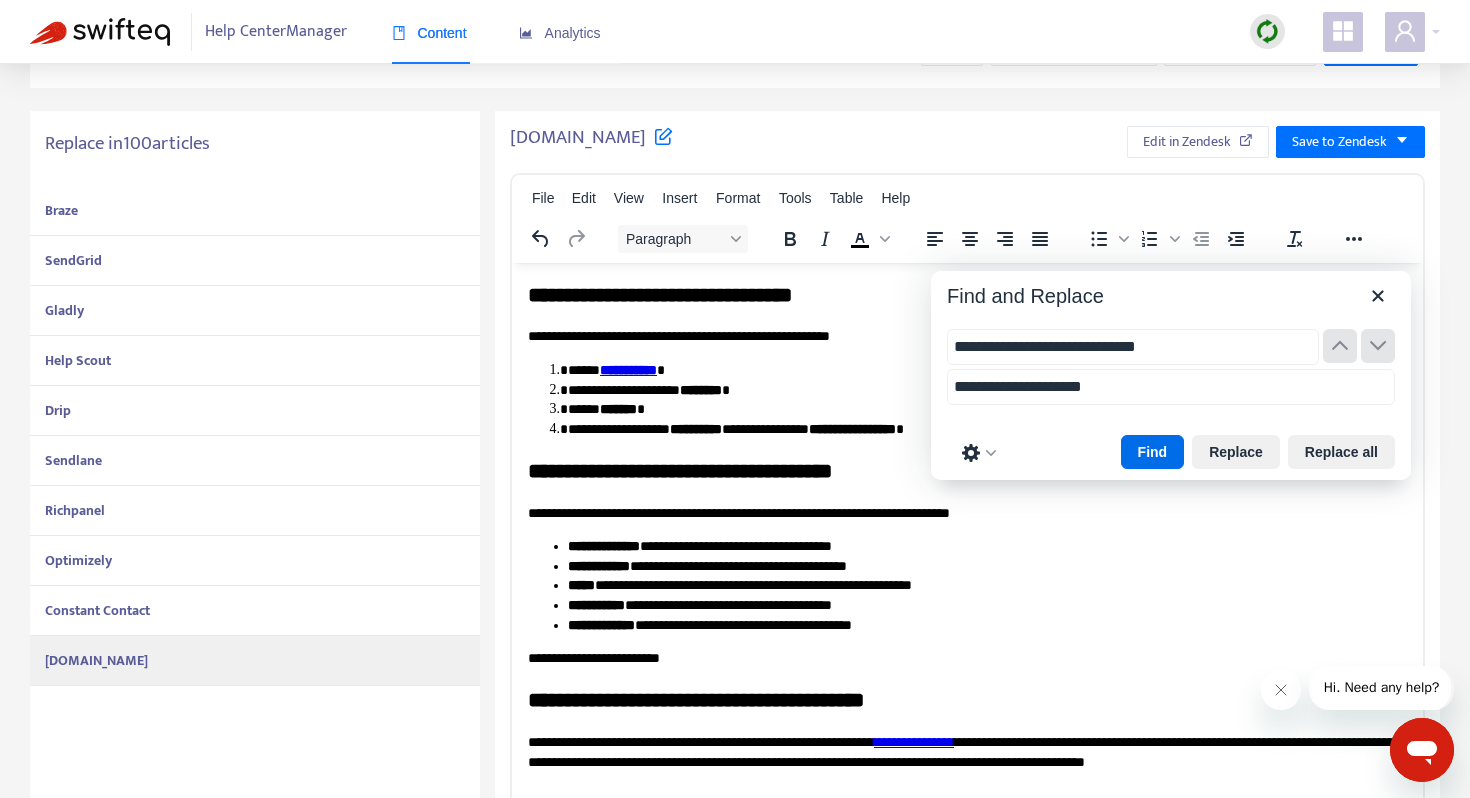 scroll, scrollTop: 336, scrollLeft: 0, axis: vertical 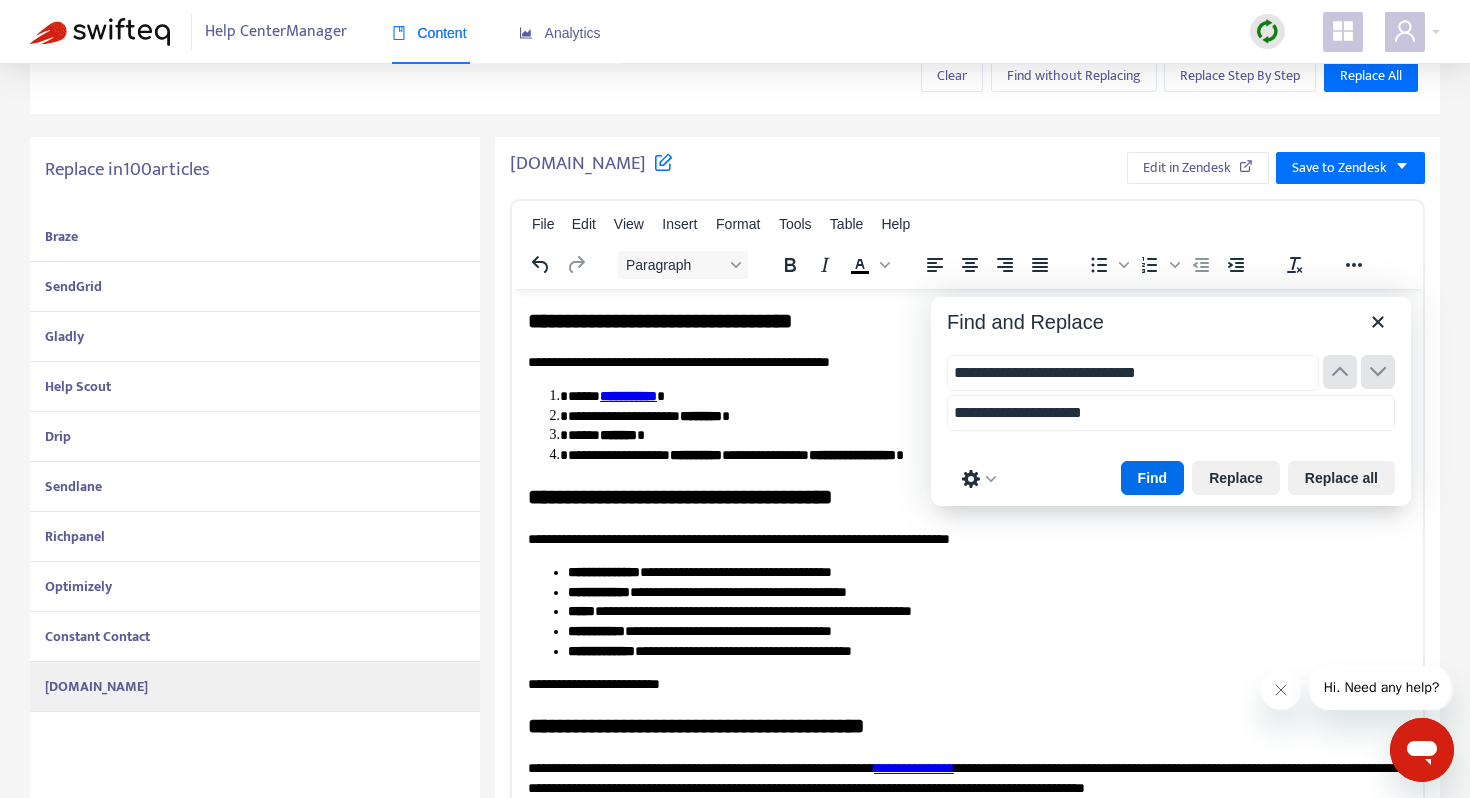 click on "Braze" at bounding box center [255, 237] 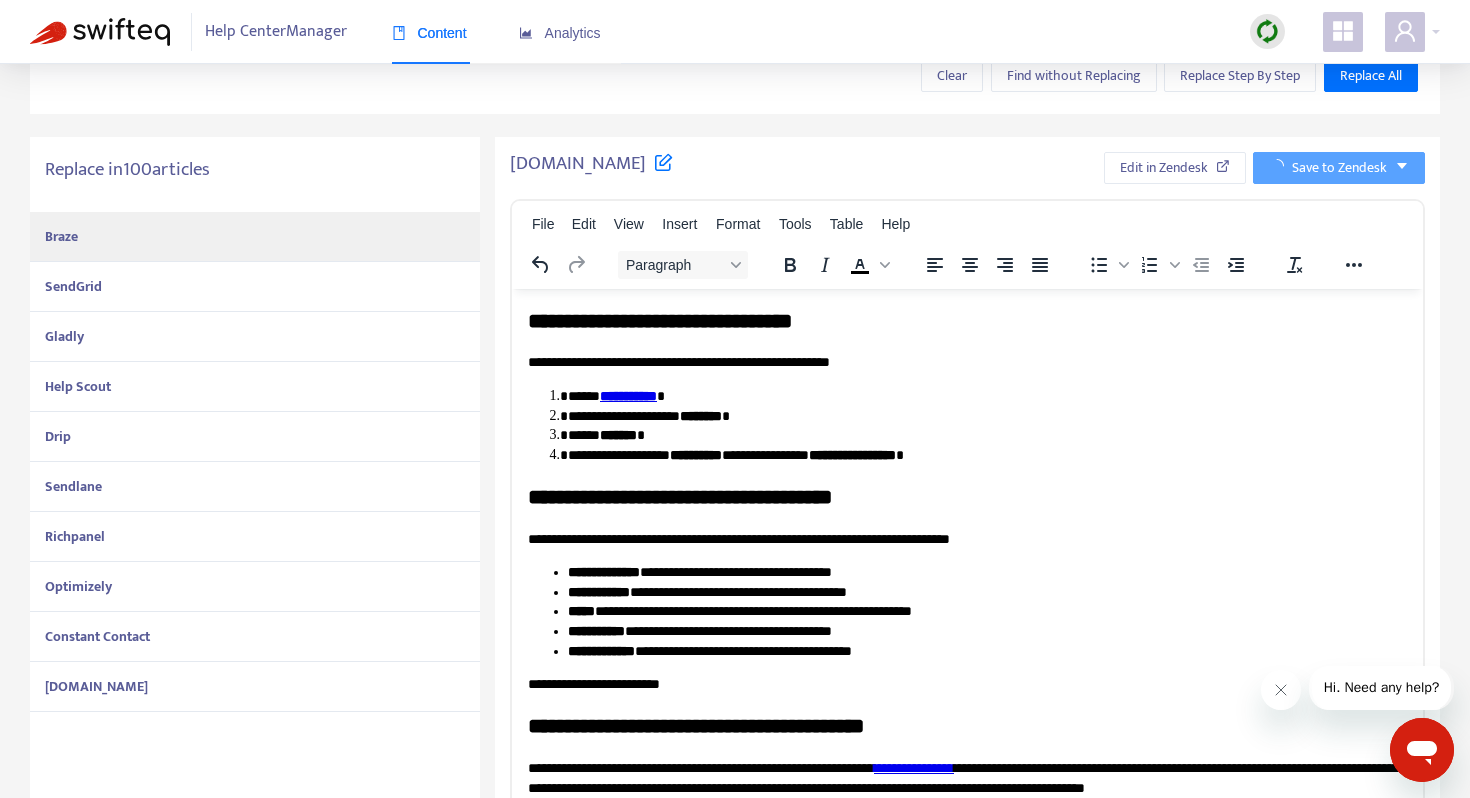 scroll, scrollTop: 0, scrollLeft: 0, axis: both 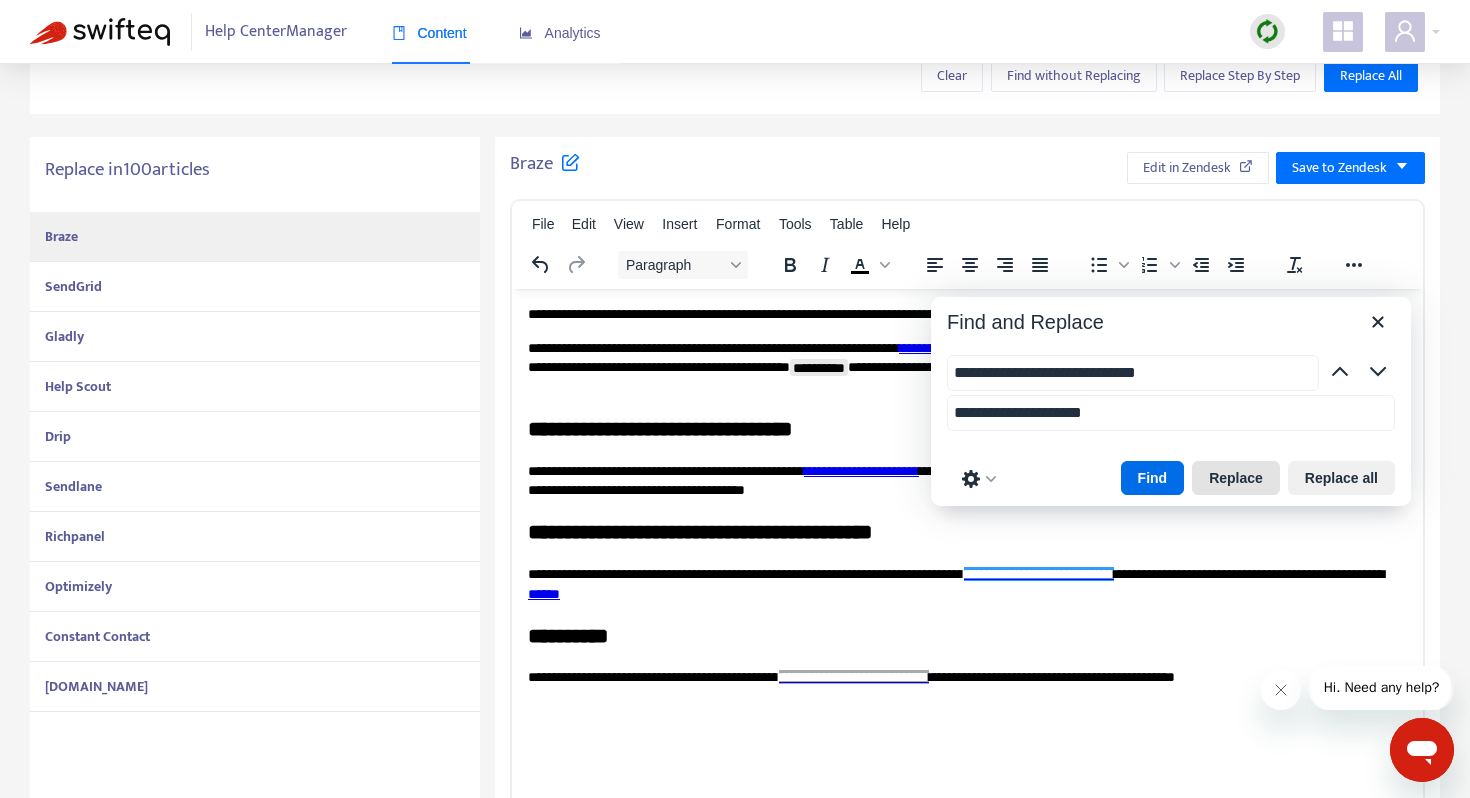 click on "Replace" at bounding box center [1236, 478] 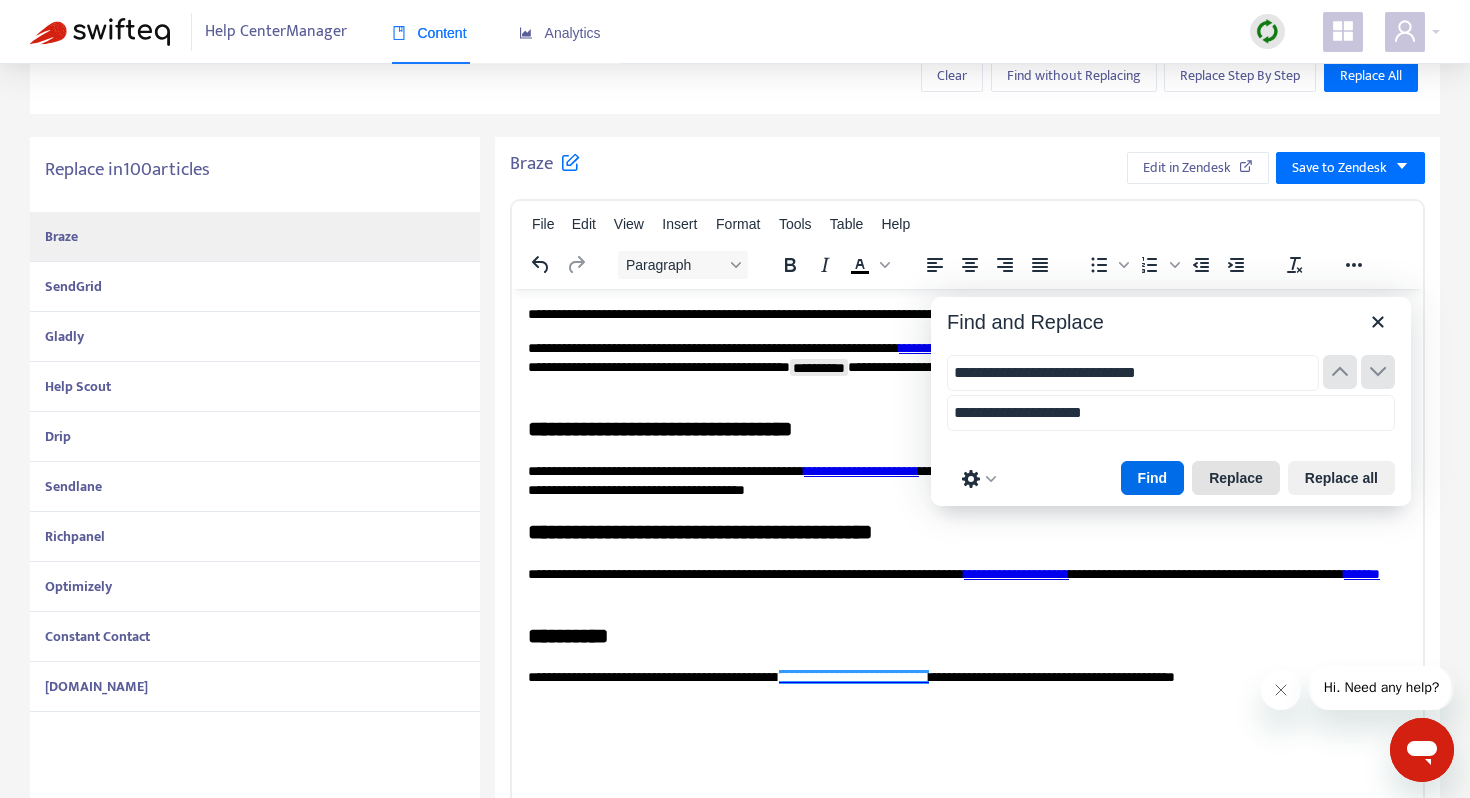 click on "Replace" at bounding box center (1236, 478) 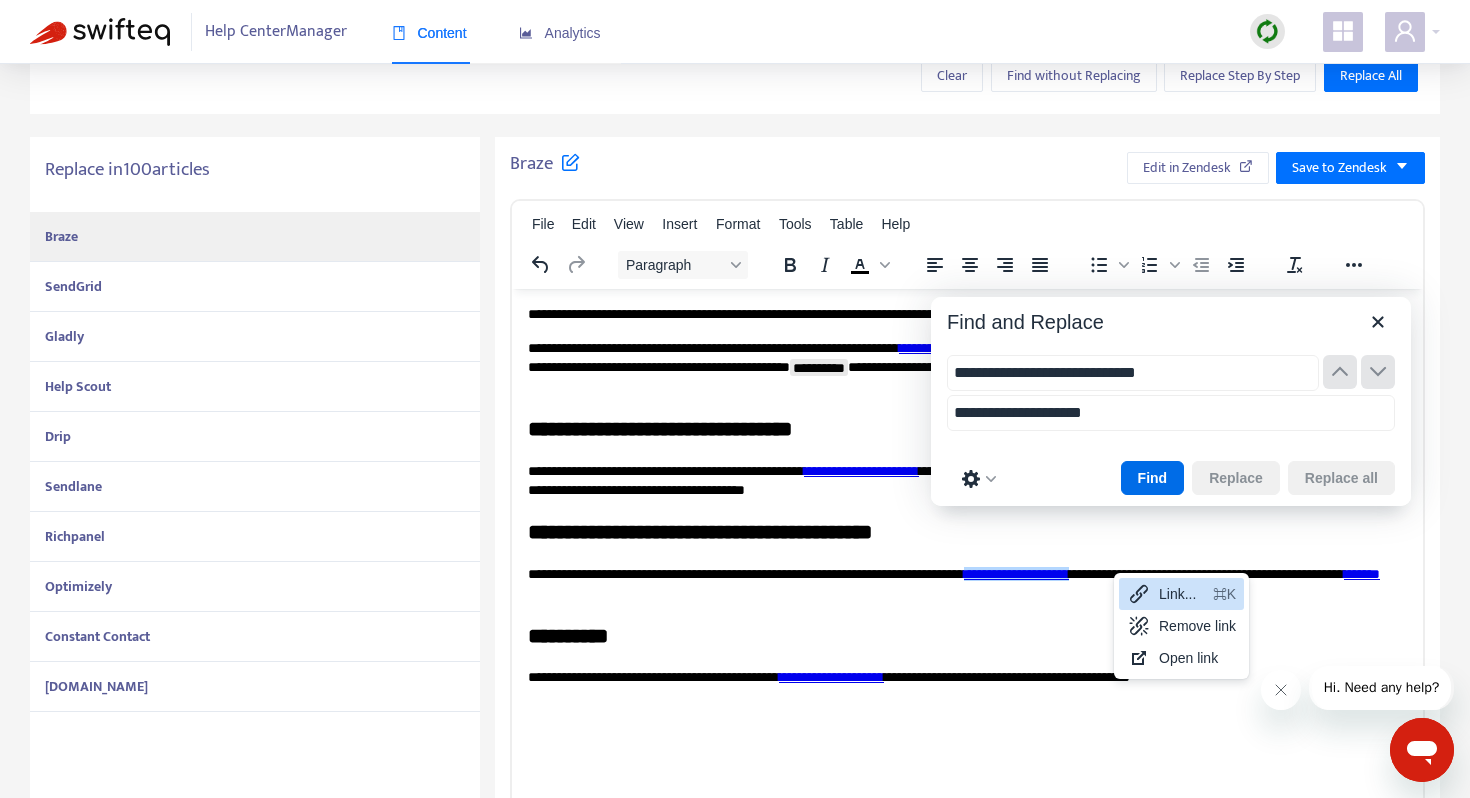 click on "Link..." at bounding box center (1182, 594) 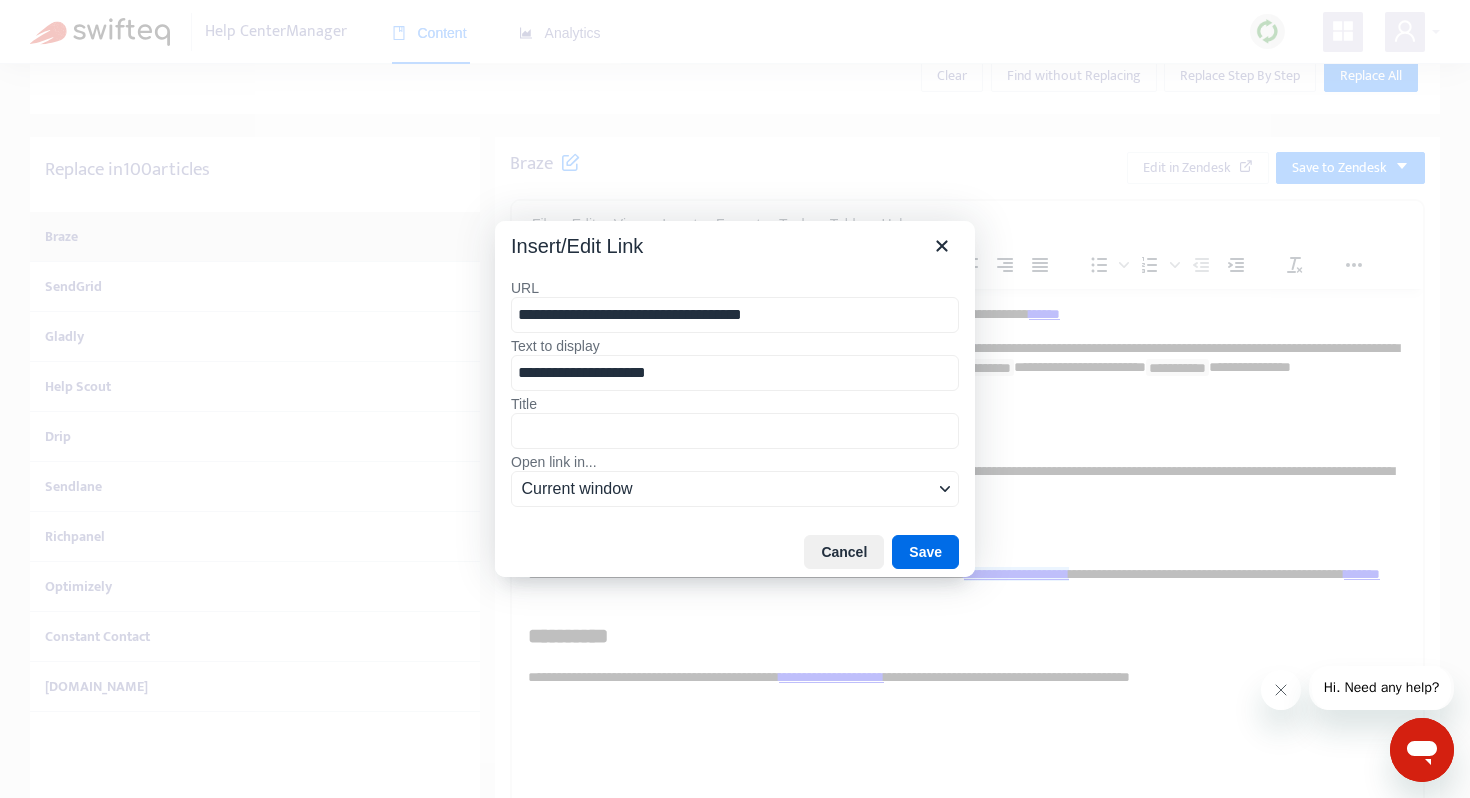 click on "**********" at bounding box center (735, 315) 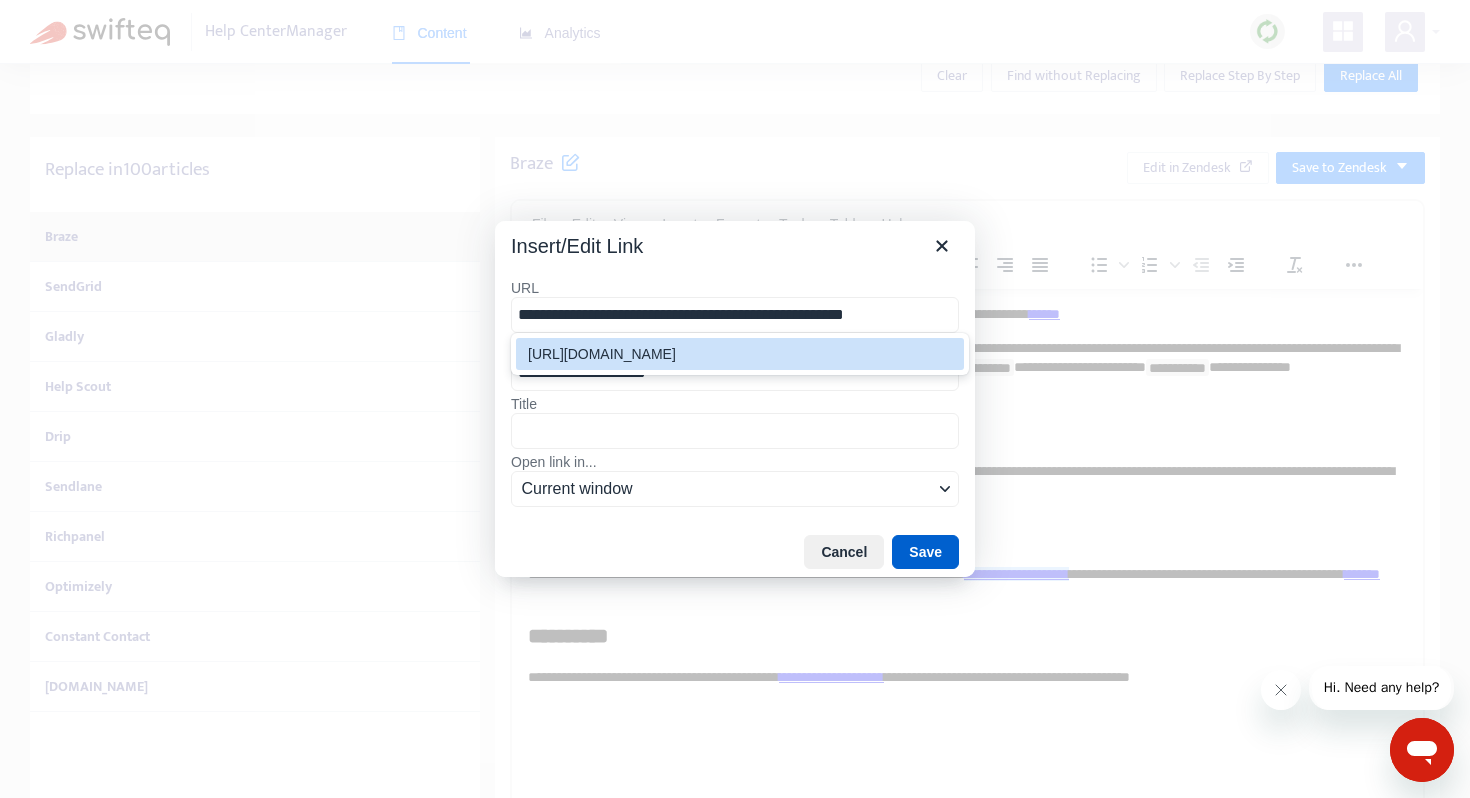 click on "Save" at bounding box center [925, 552] 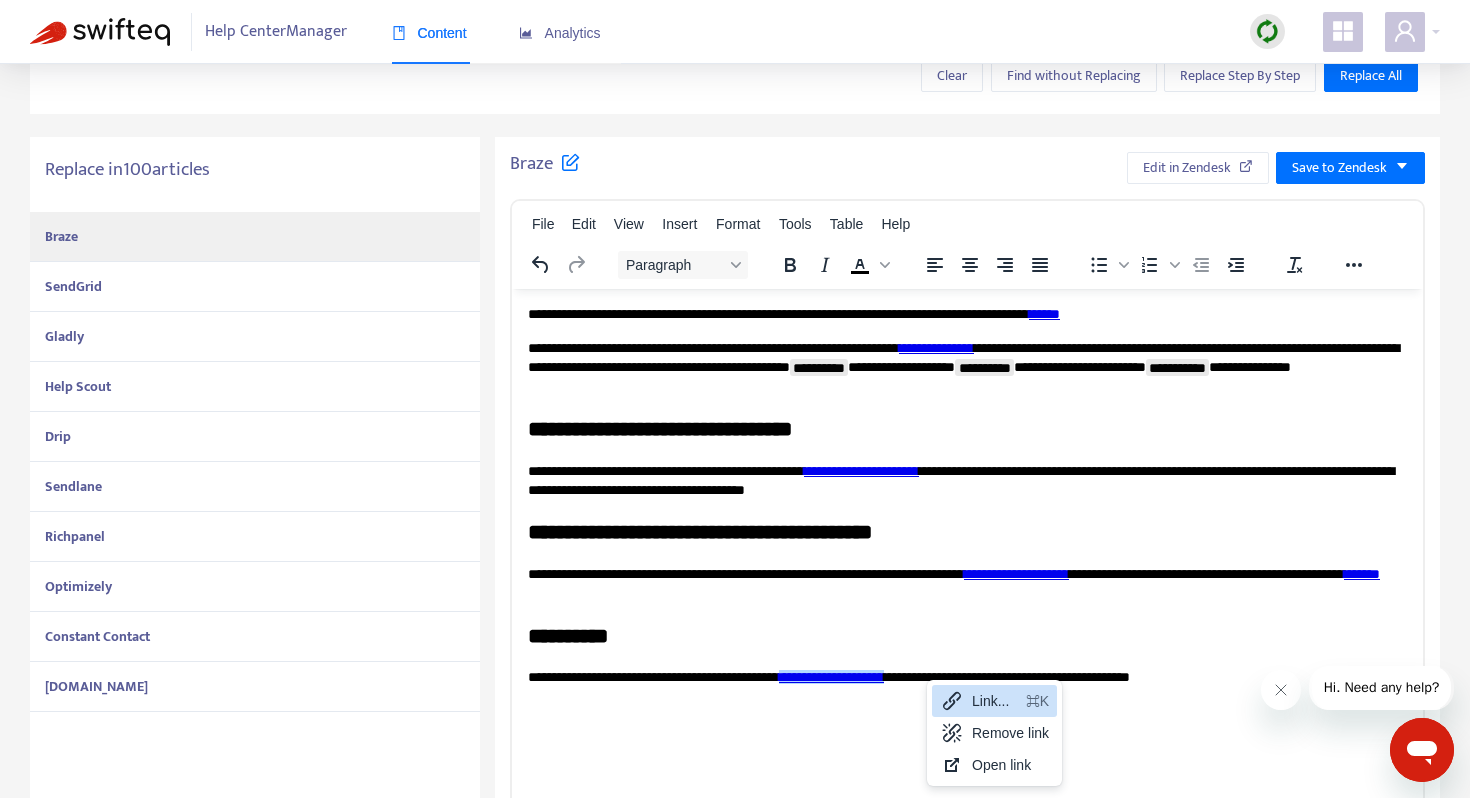 click on "Link..." at bounding box center [995, 701] 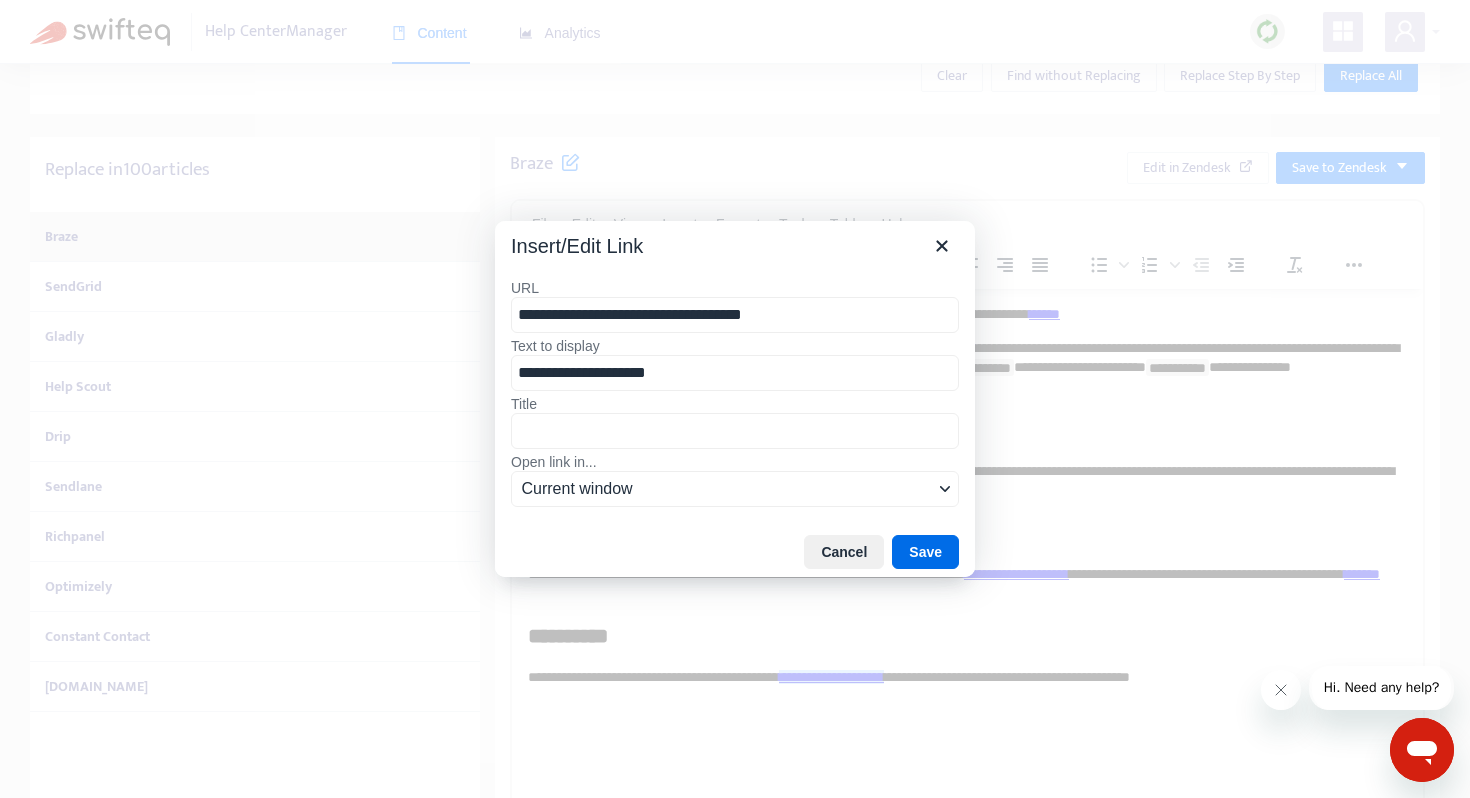 click on "**********" at bounding box center [735, 315] 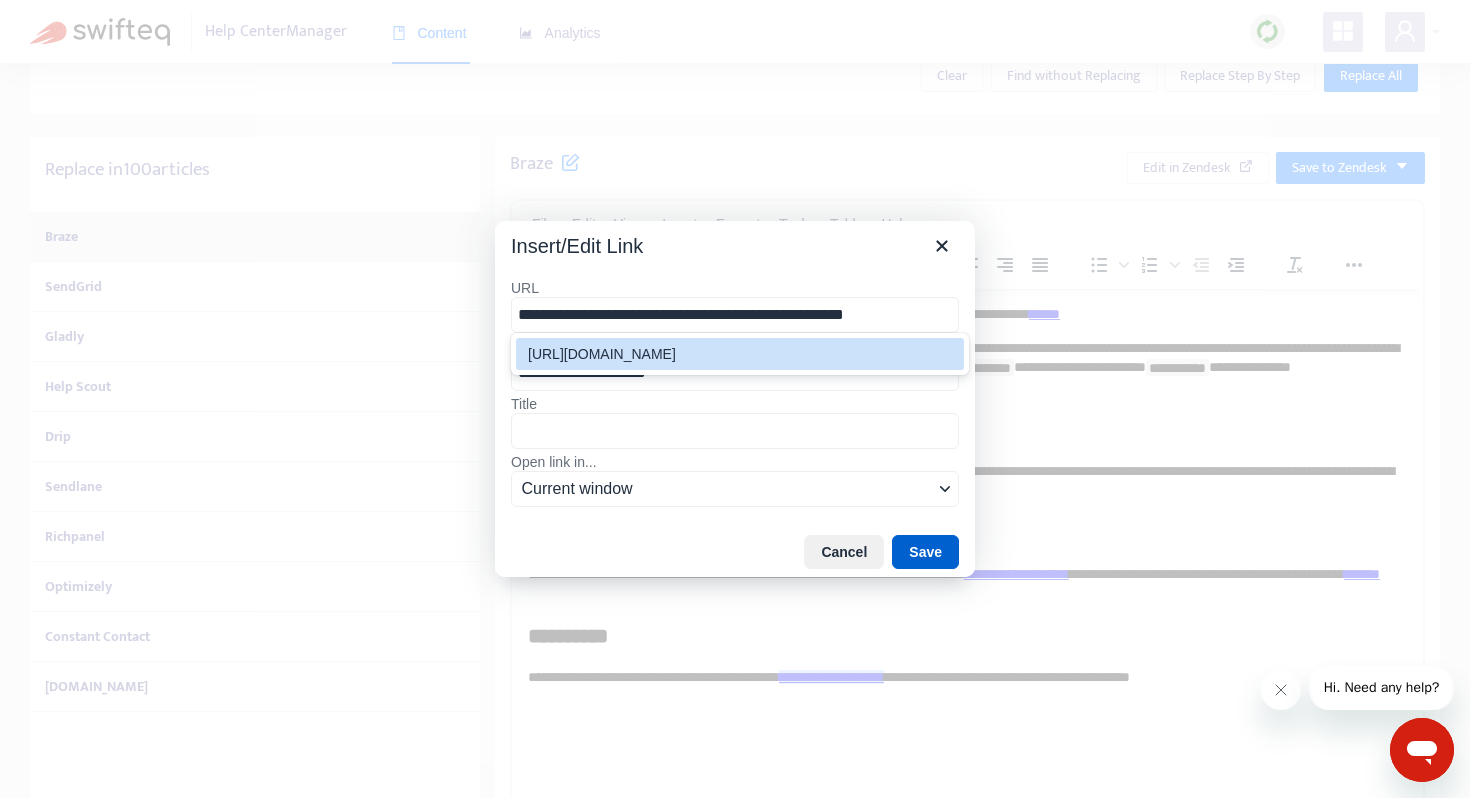 click on "Save" at bounding box center [925, 552] 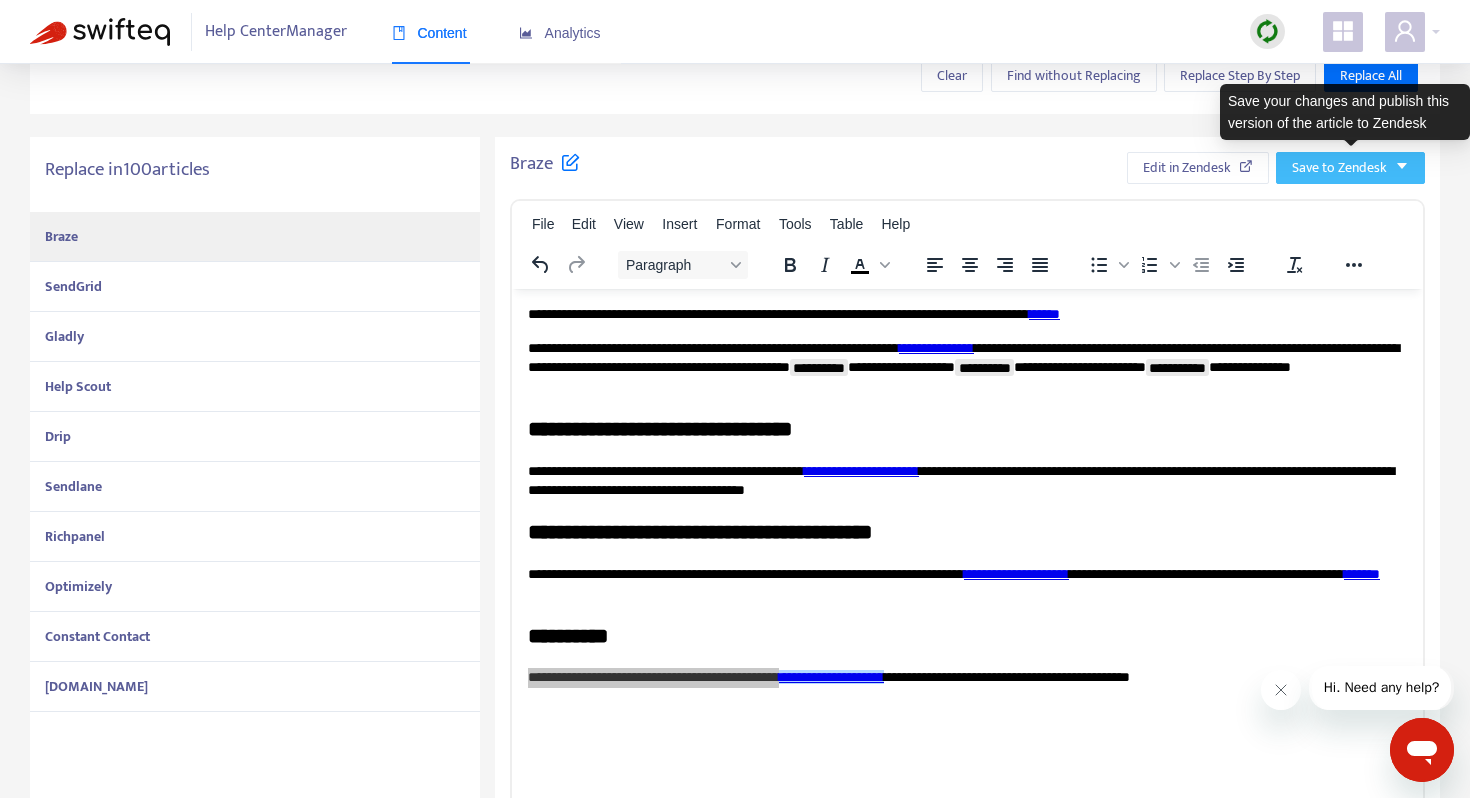 click on "Save to Zendesk" at bounding box center [1339, 168] 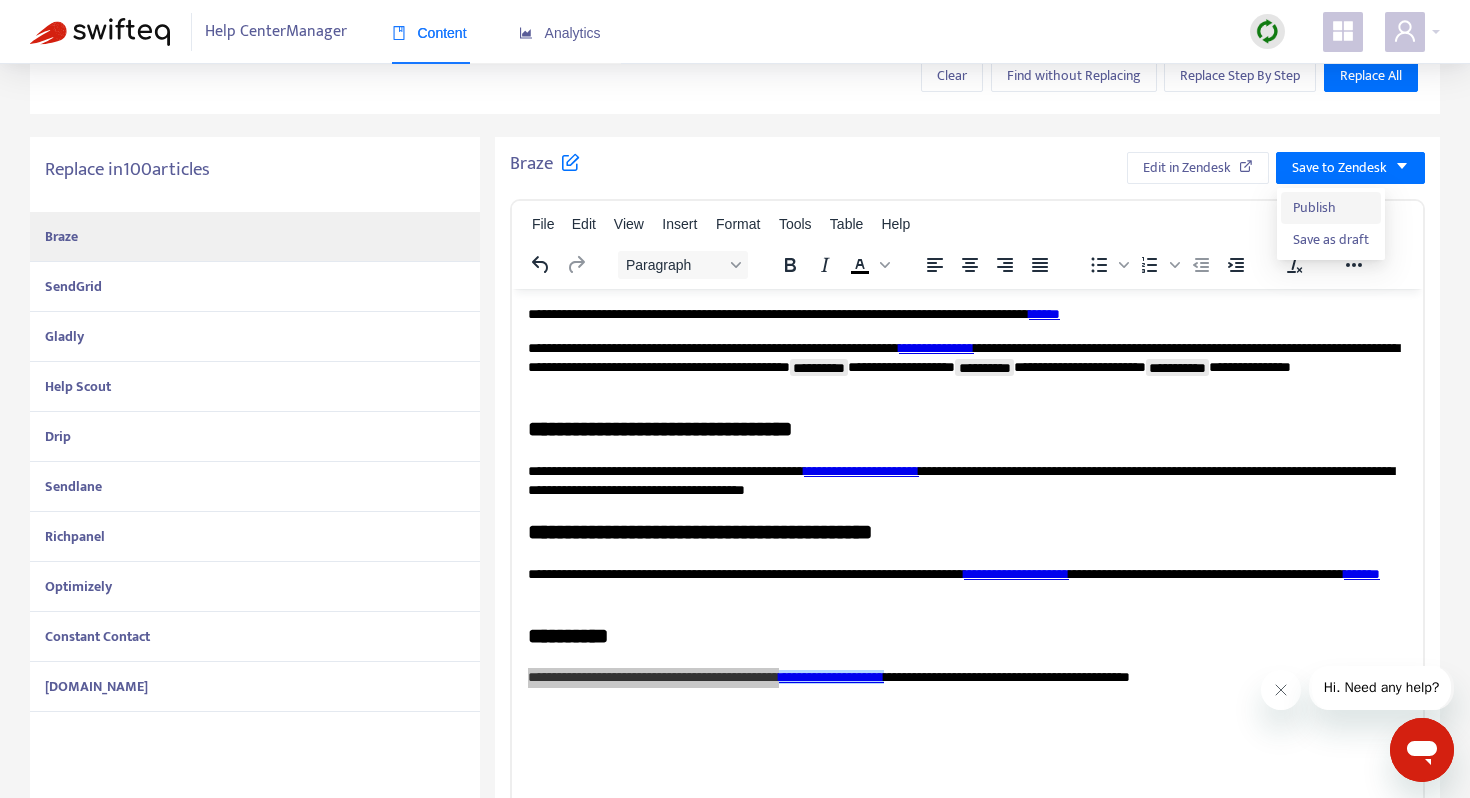 click on "Publish" at bounding box center [1331, 208] 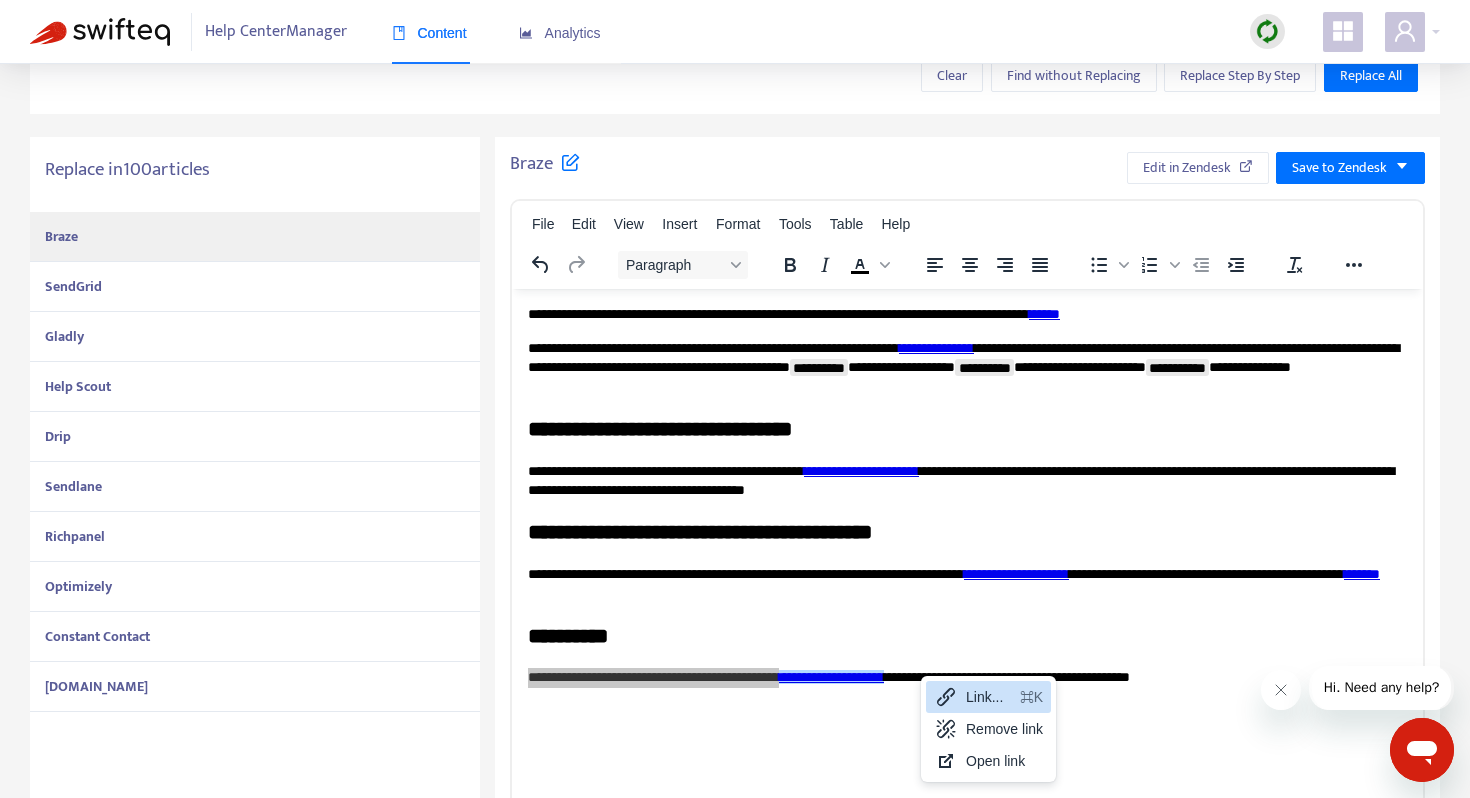 click on "Link... ⌘K" at bounding box center [988, 697] 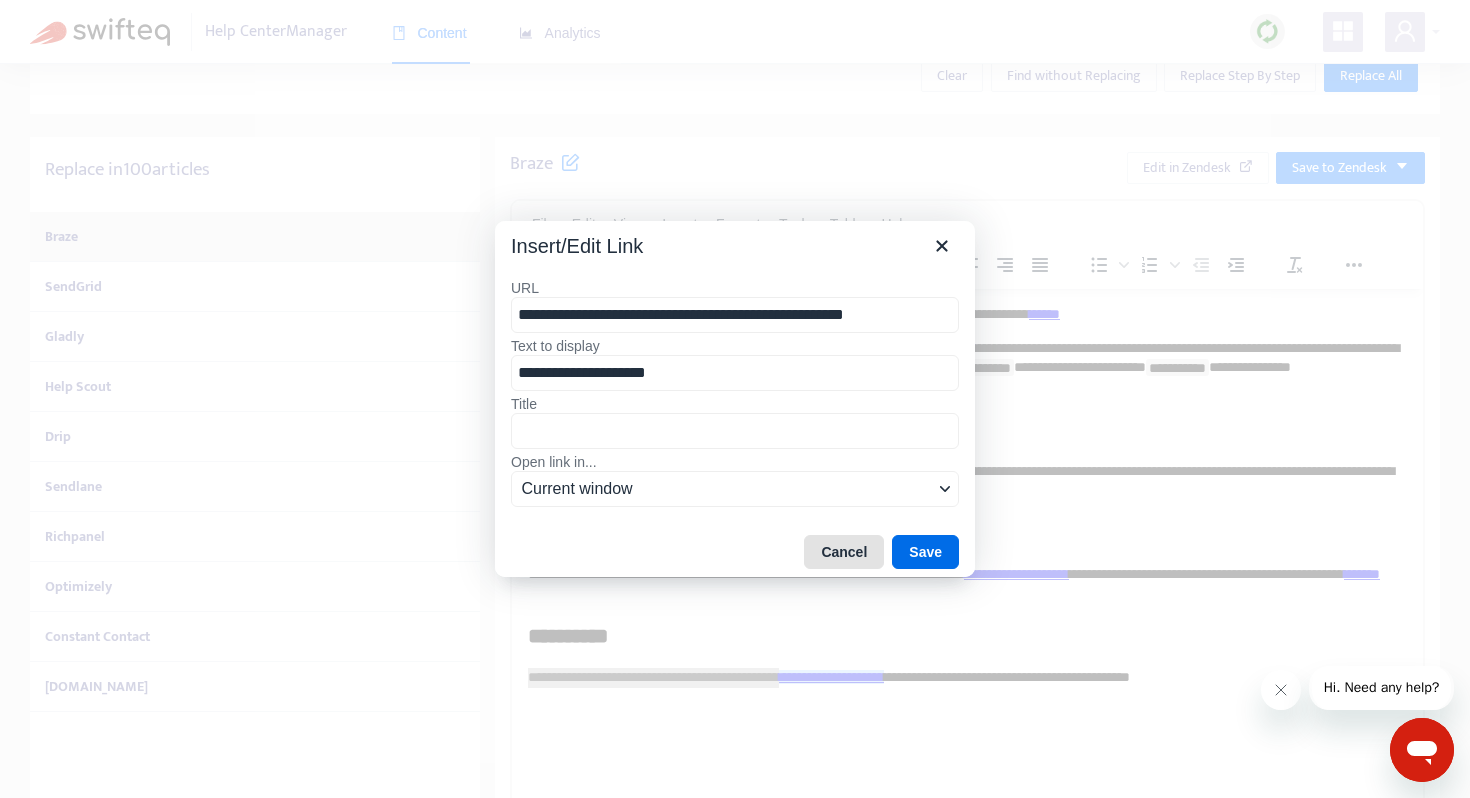 click on "Cancel" at bounding box center [844, 552] 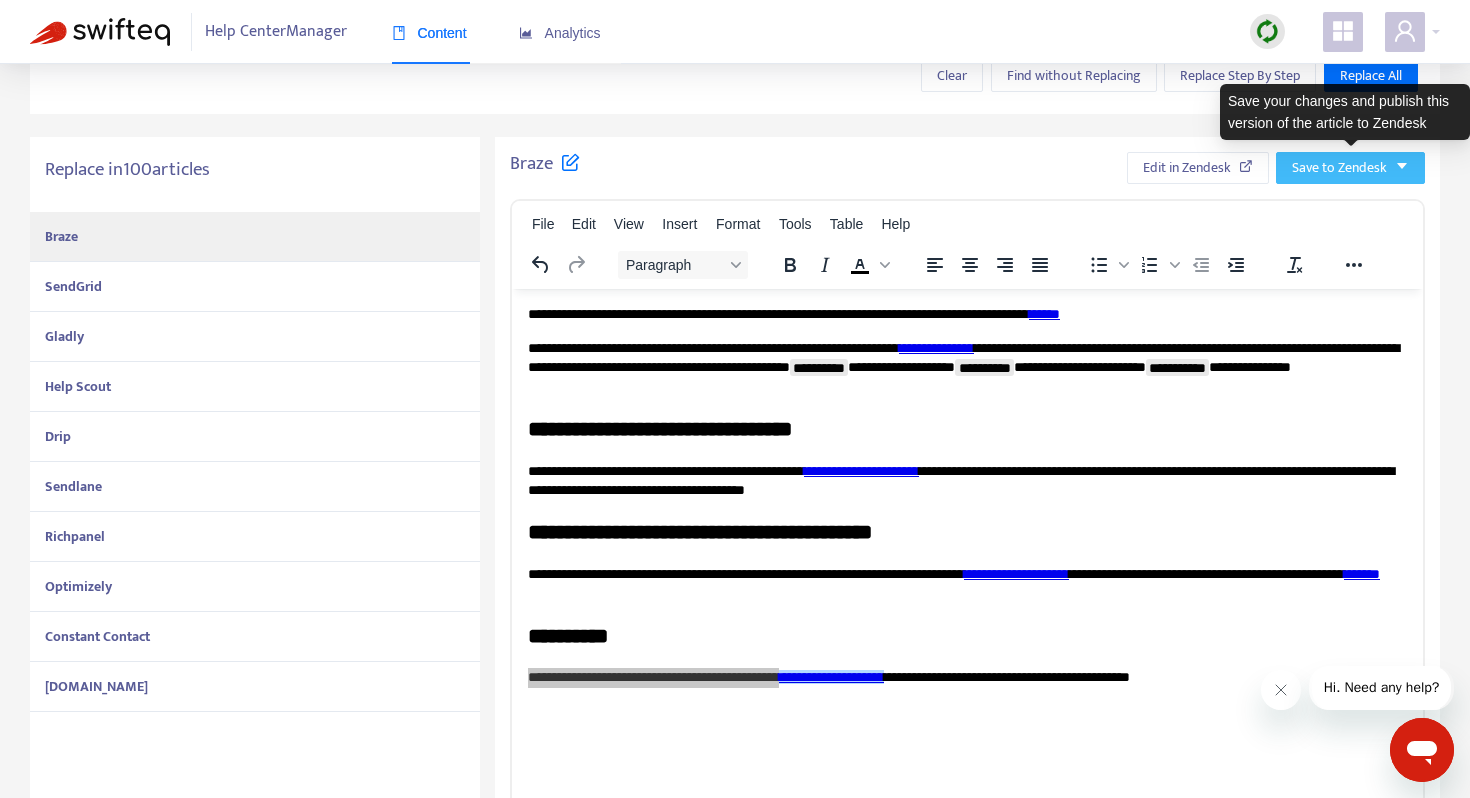 click on "Save to Zendesk" at bounding box center [1339, 168] 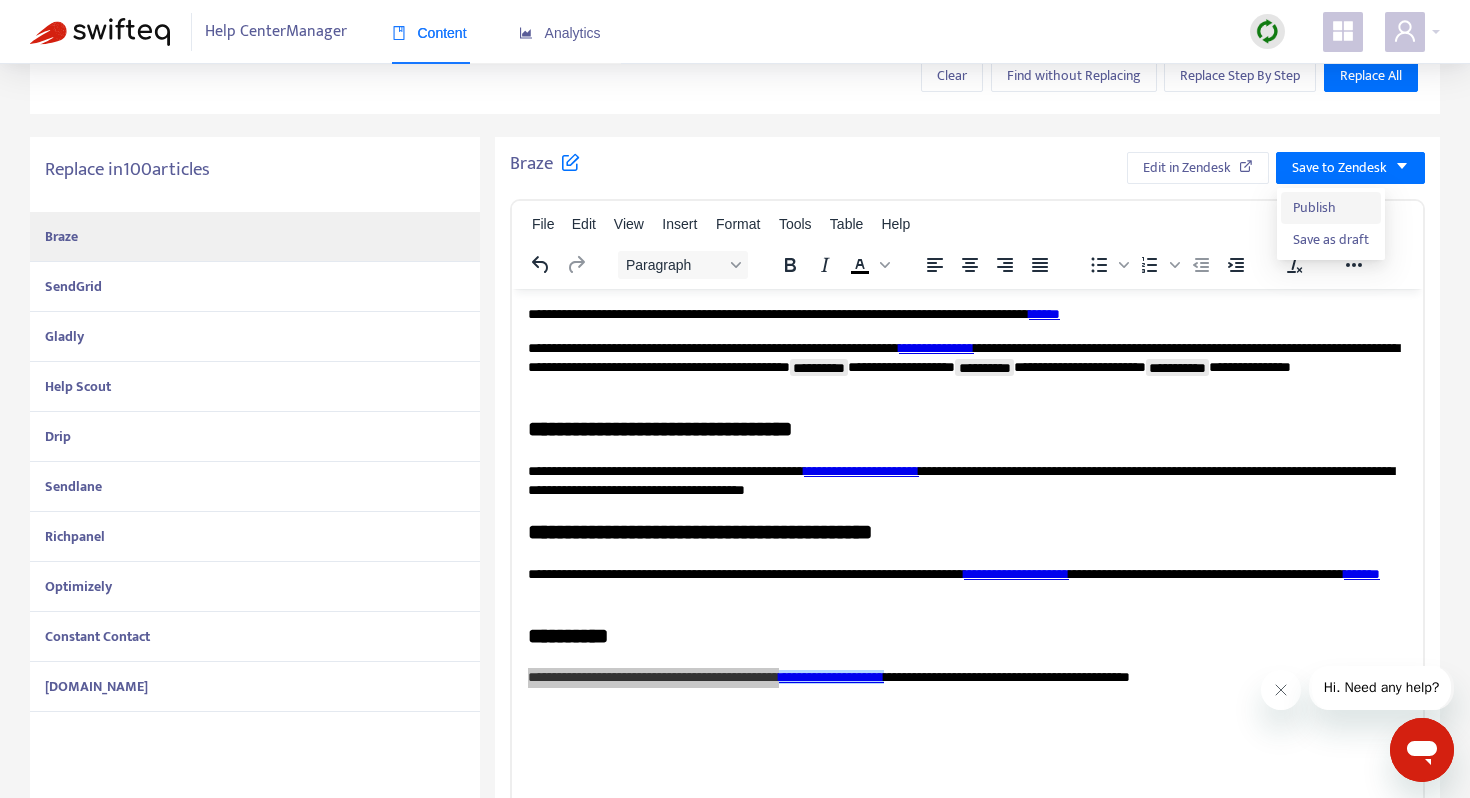 click on "Publish" at bounding box center (1331, 208) 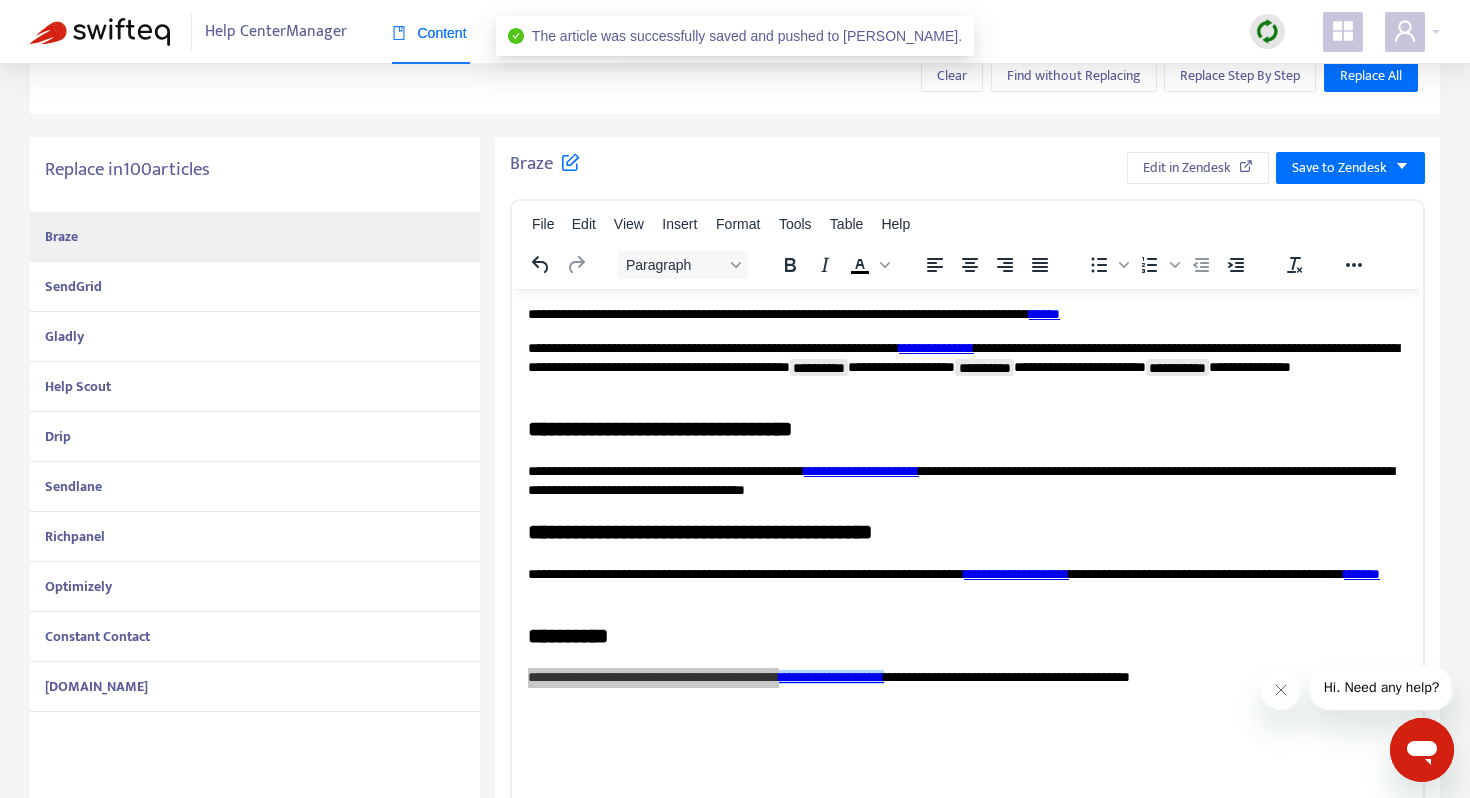 click on "SendGrid" at bounding box center [255, 287] 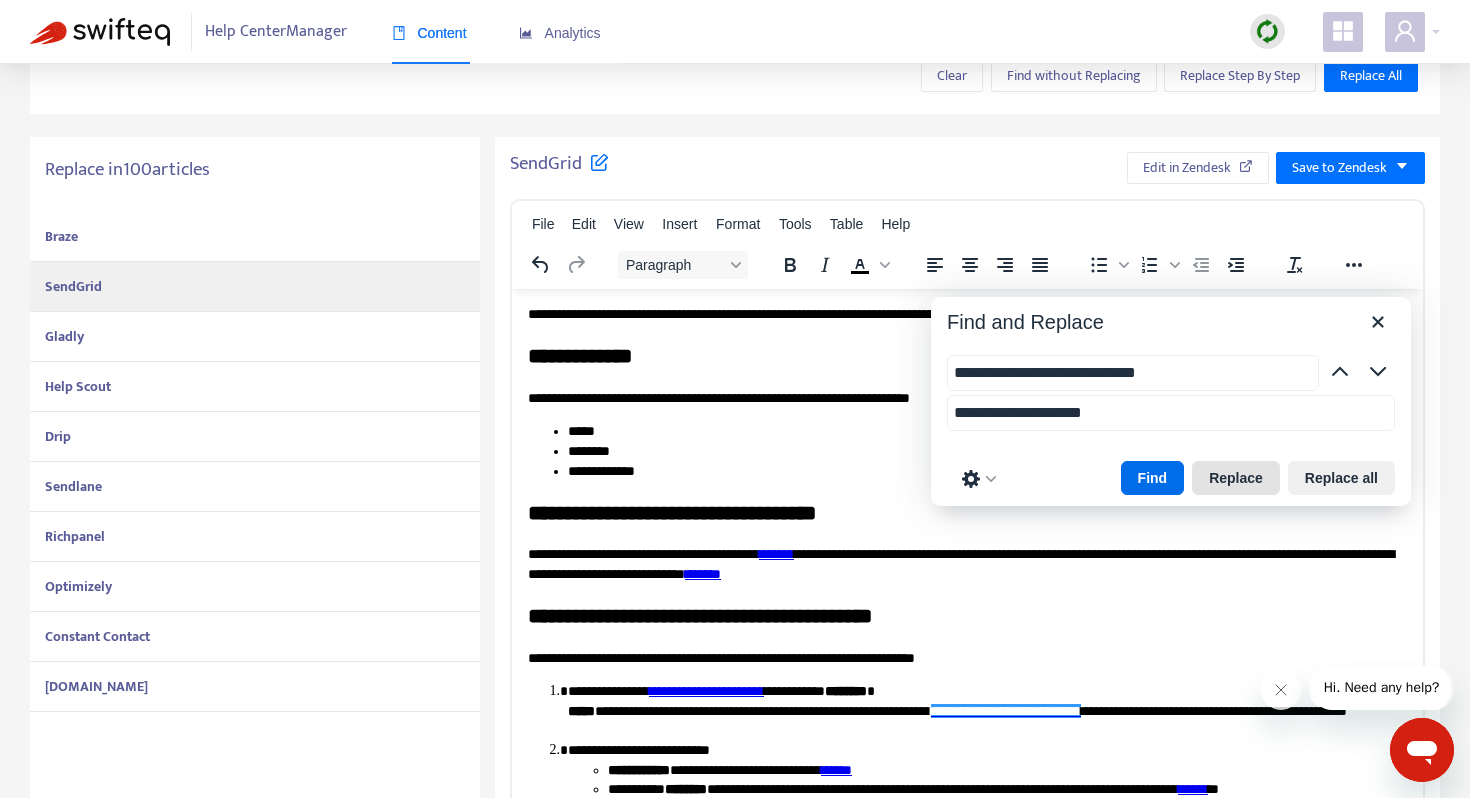 click on "Replace" at bounding box center [1236, 478] 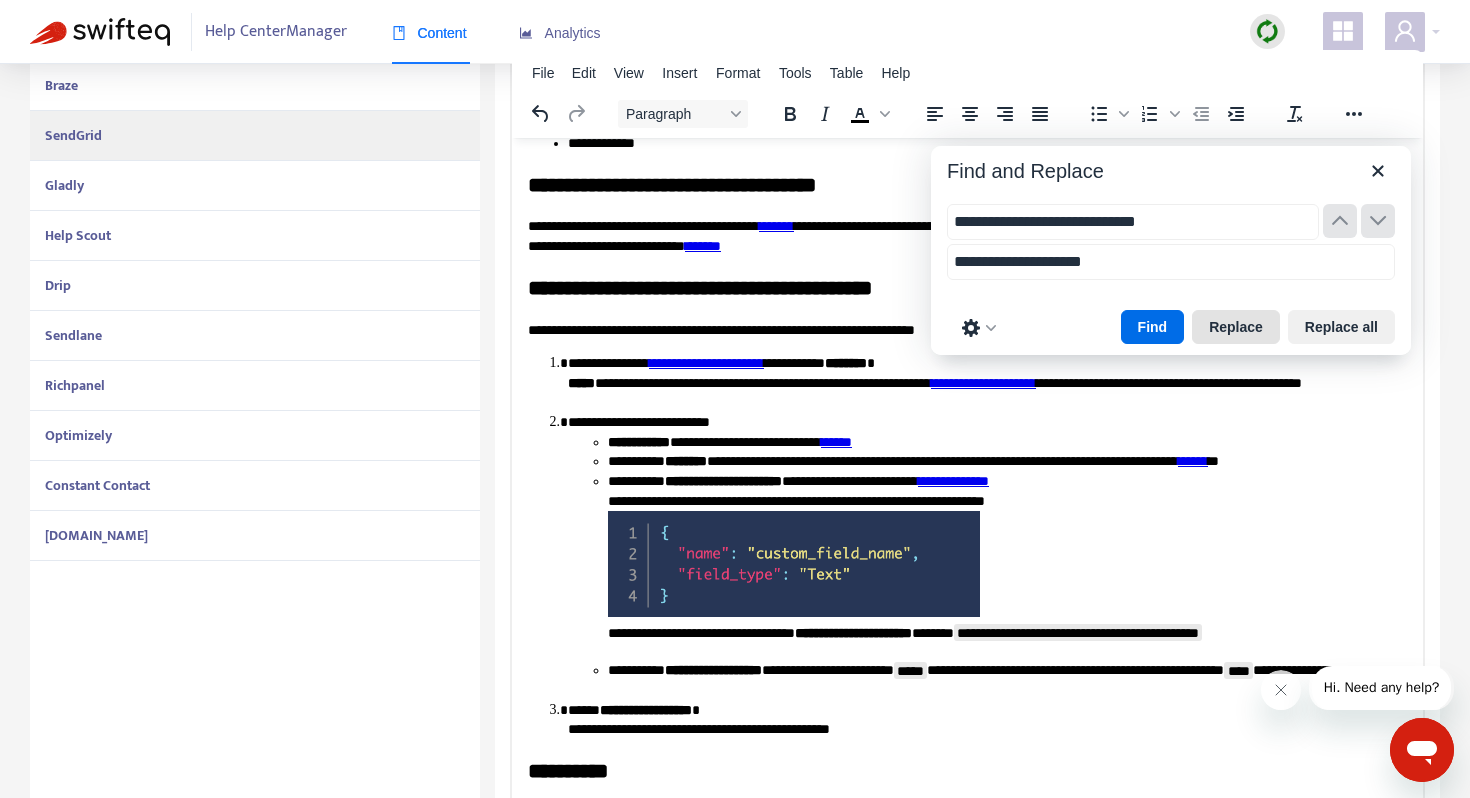 scroll, scrollTop: 509, scrollLeft: 0, axis: vertical 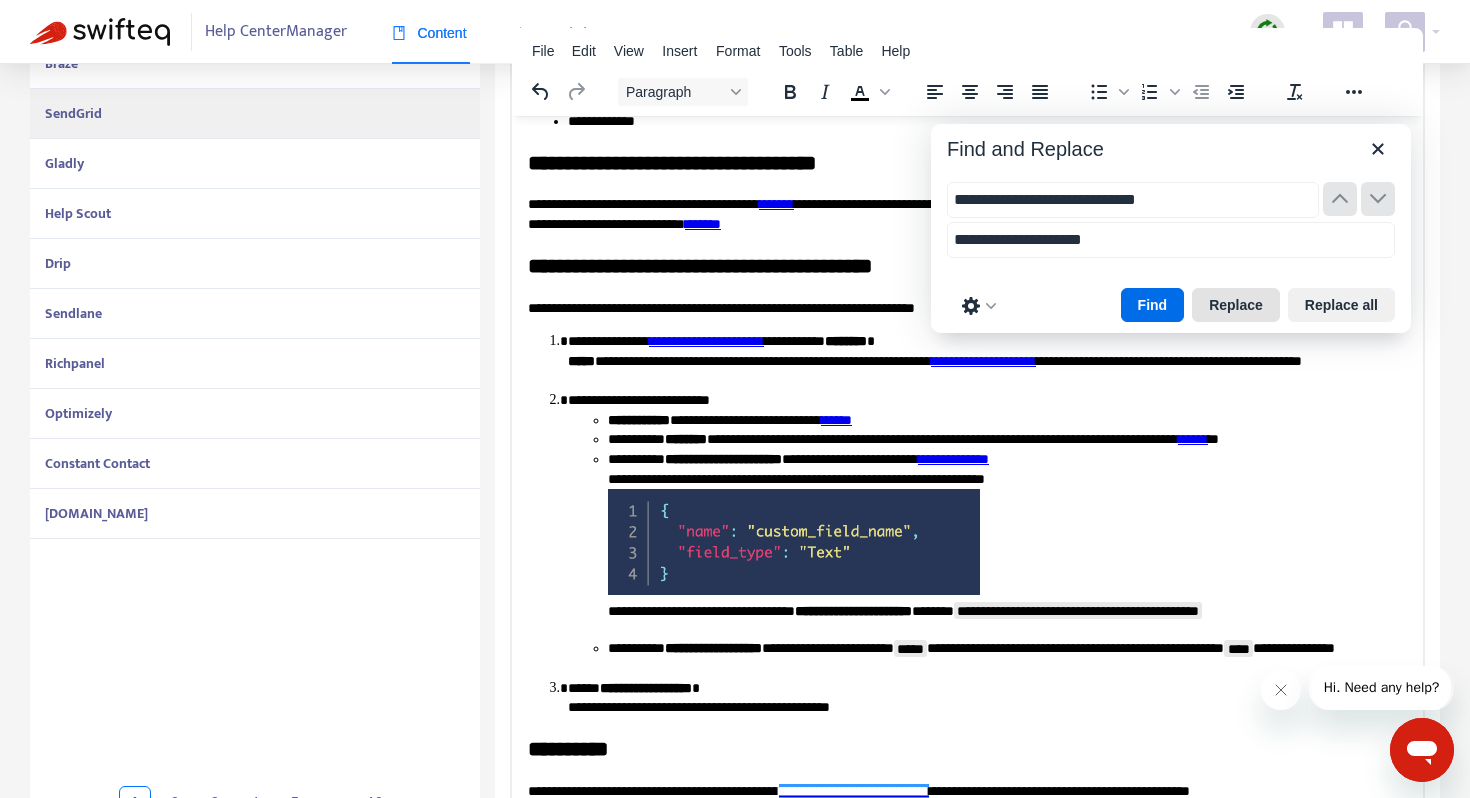 click on "Replace" at bounding box center (1236, 305) 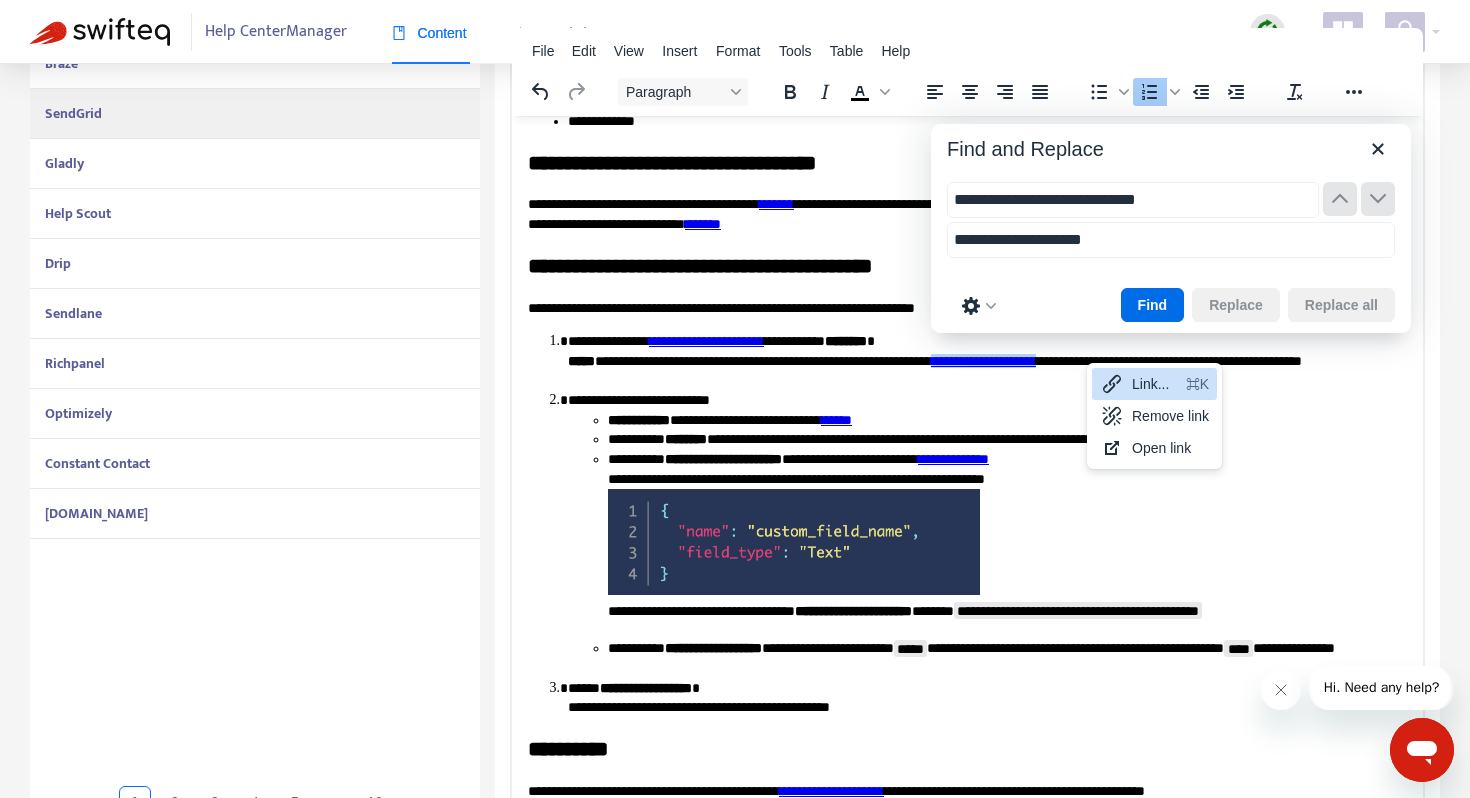 click 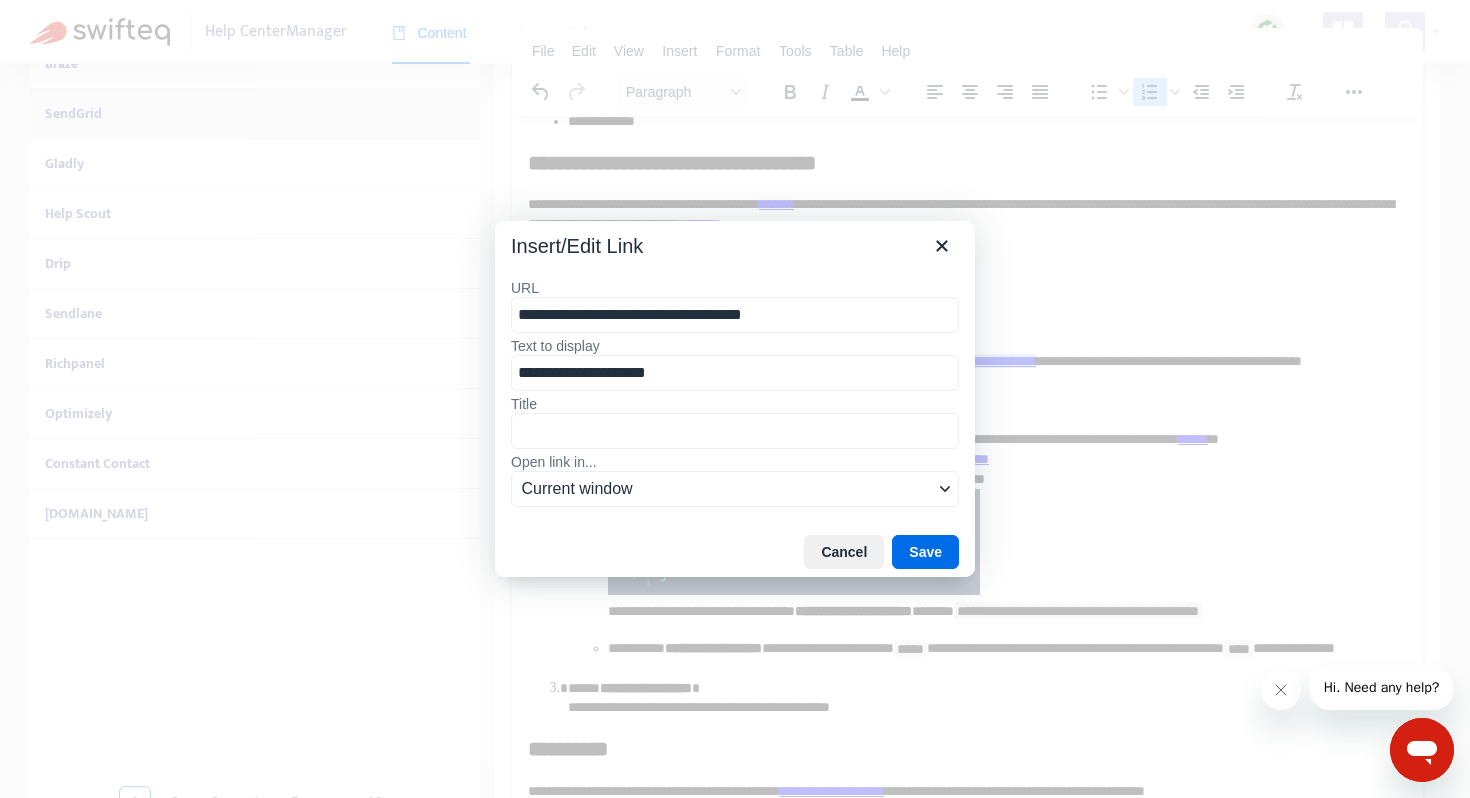 click on "**********" at bounding box center [735, 315] 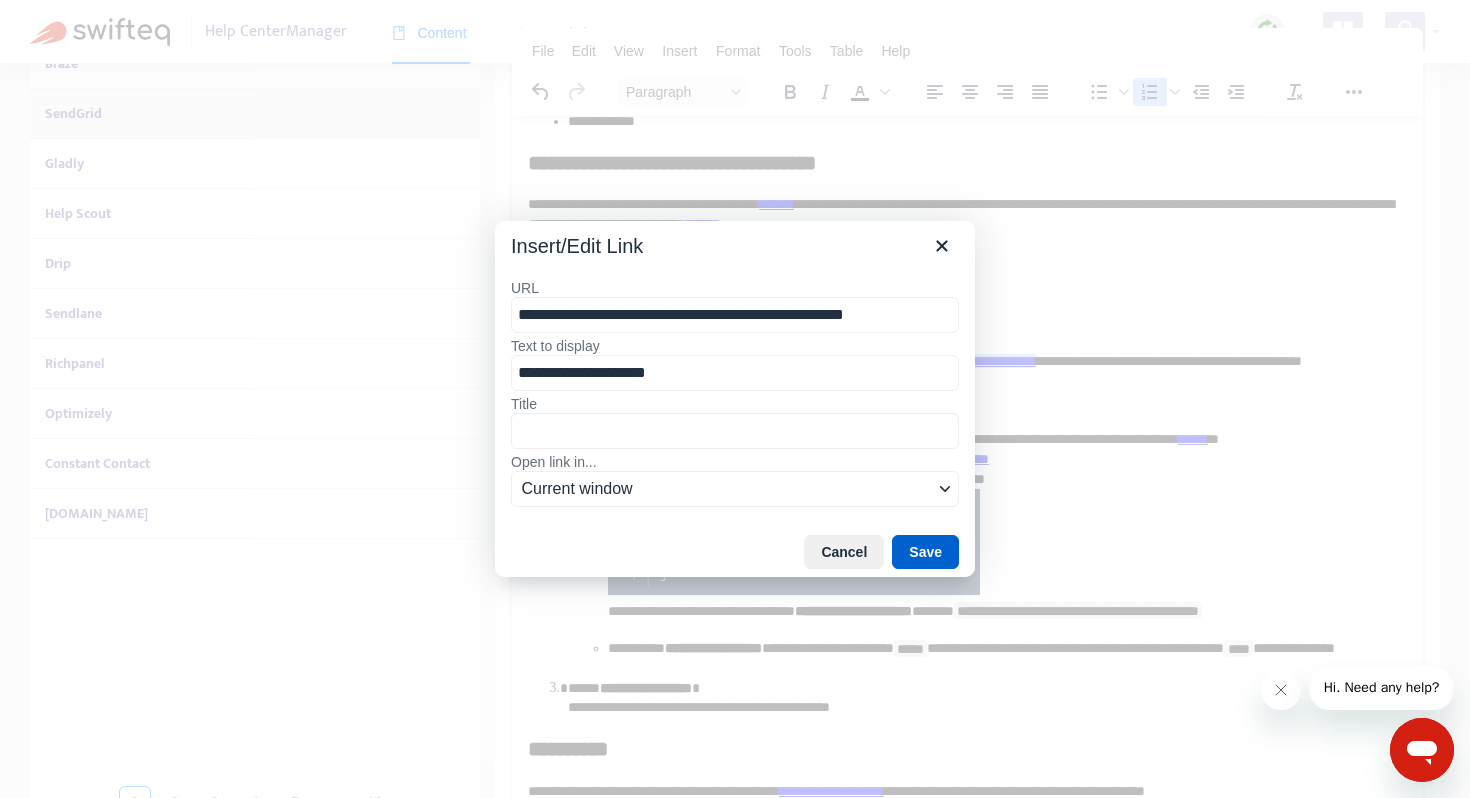 click on "Save" at bounding box center [925, 552] 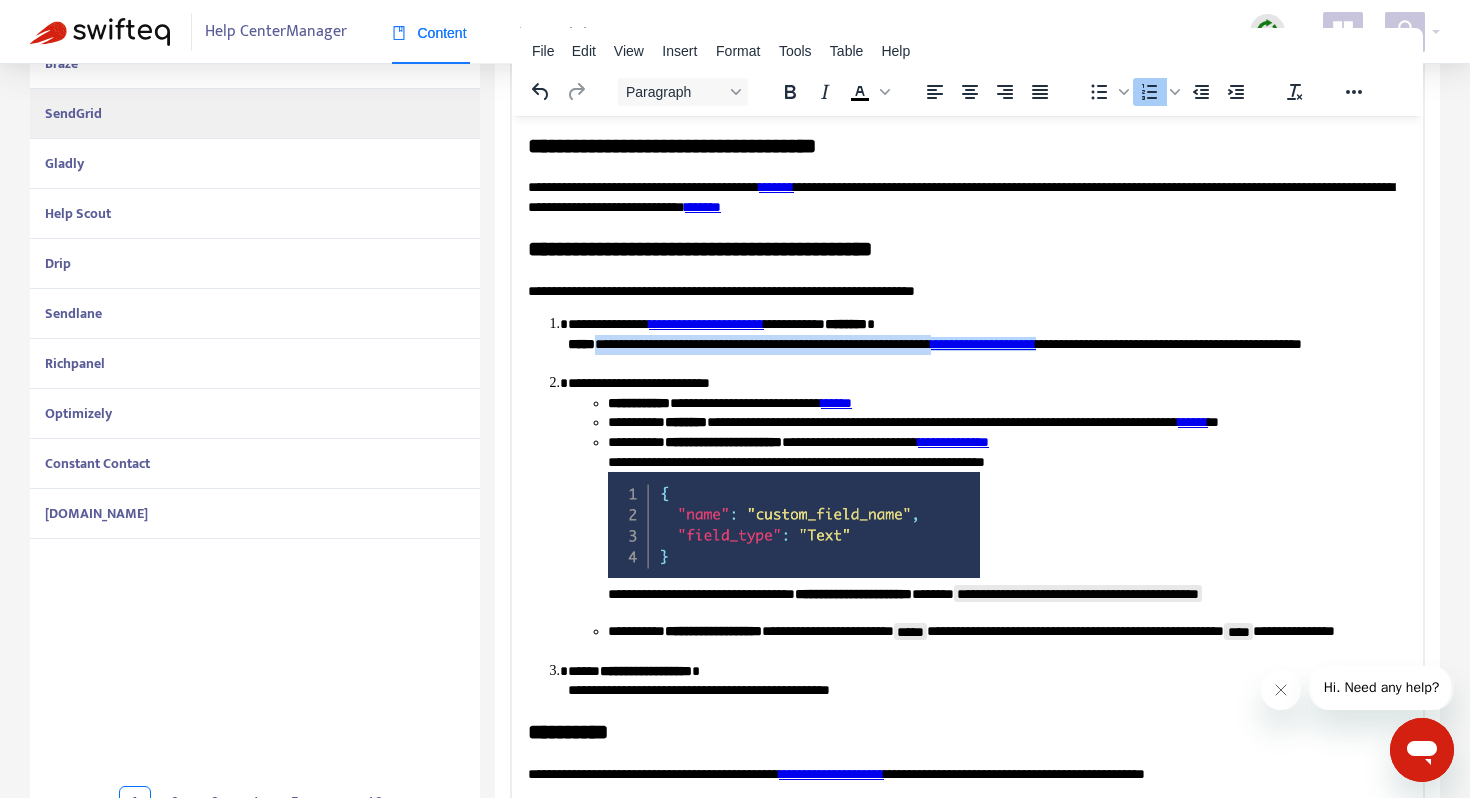 scroll, scrollTop: 196, scrollLeft: 0, axis: vertical 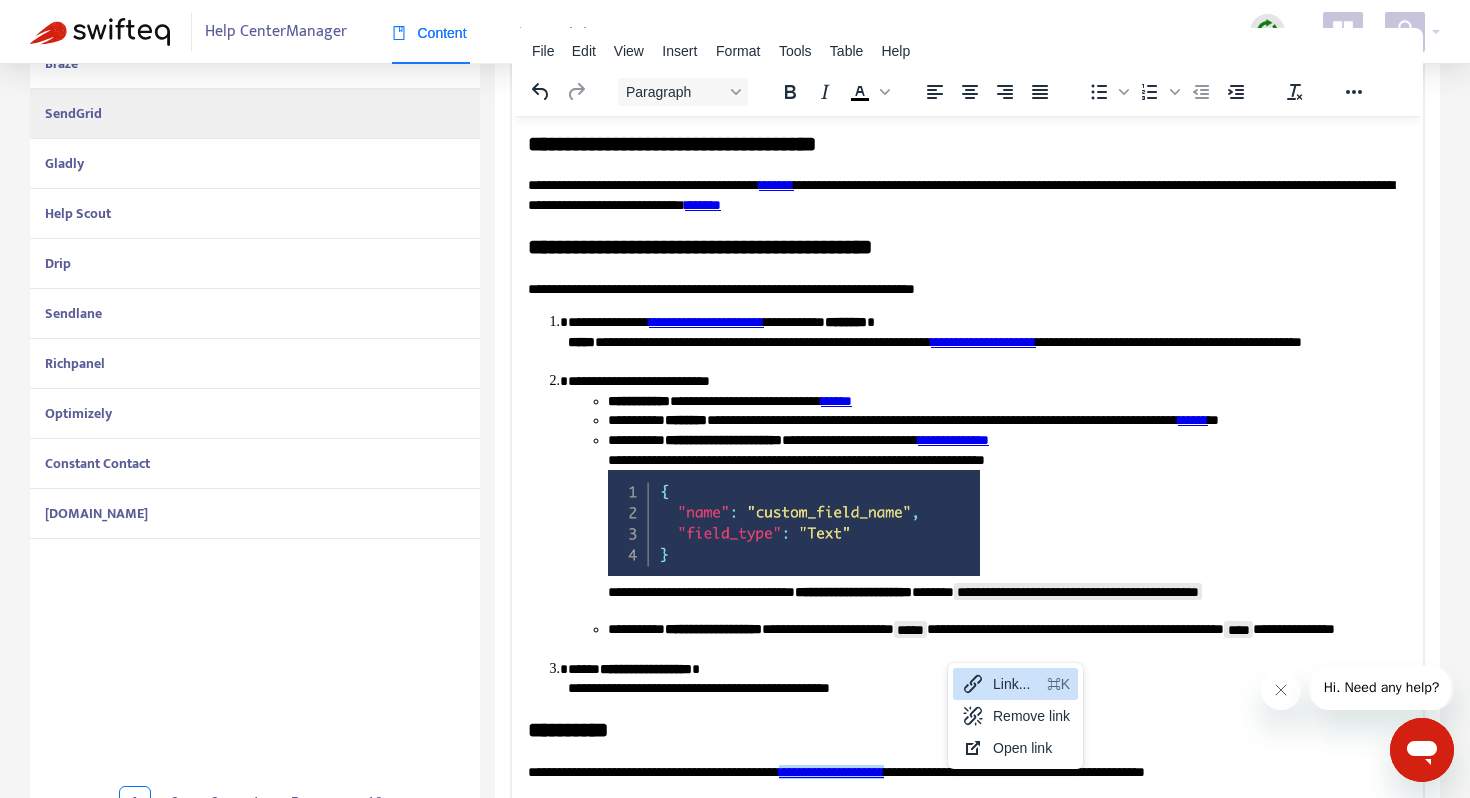 click on "Link... ⌘K" at bounding box center (1015, 684) 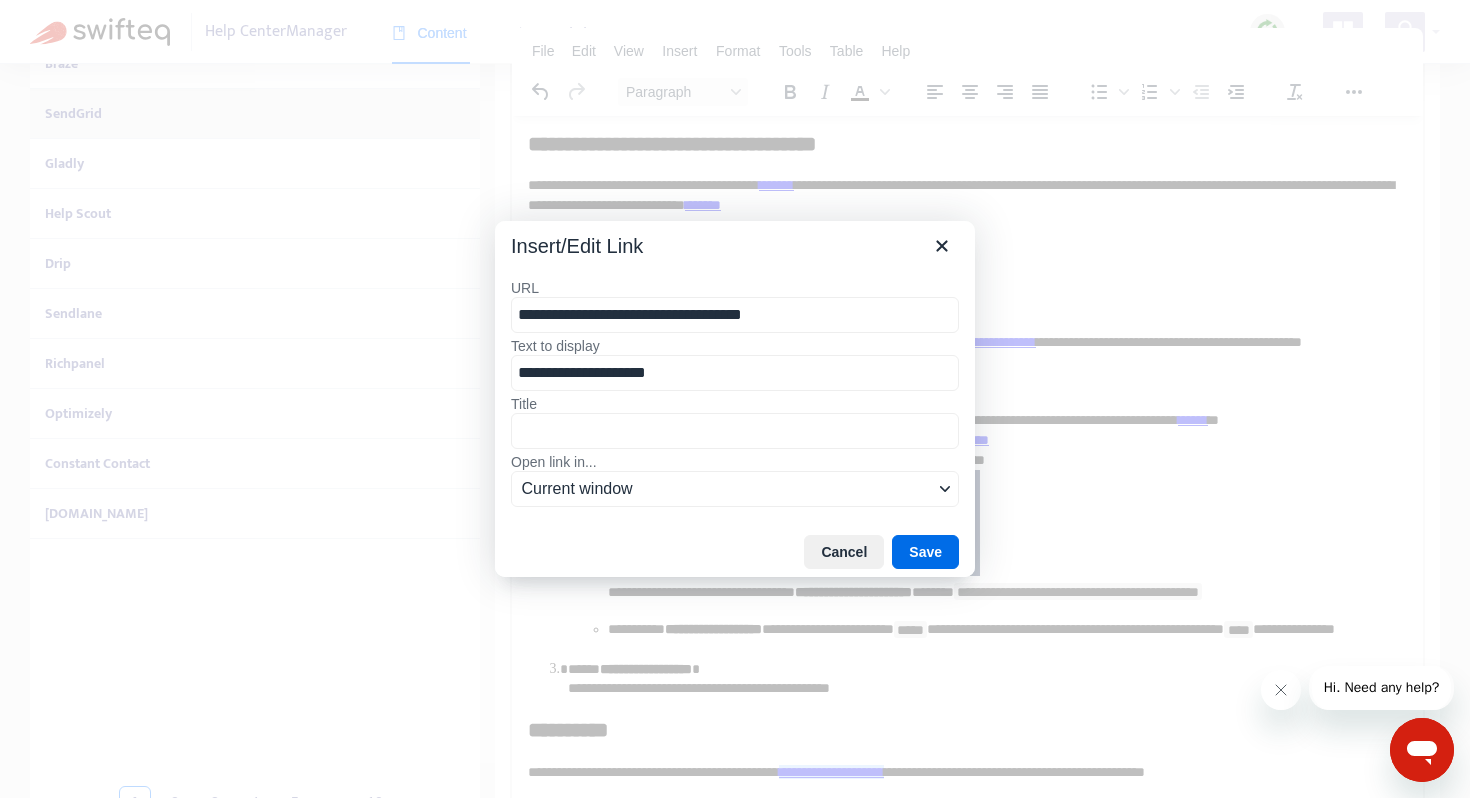 click on "**********" at bounding box center [735, 315] 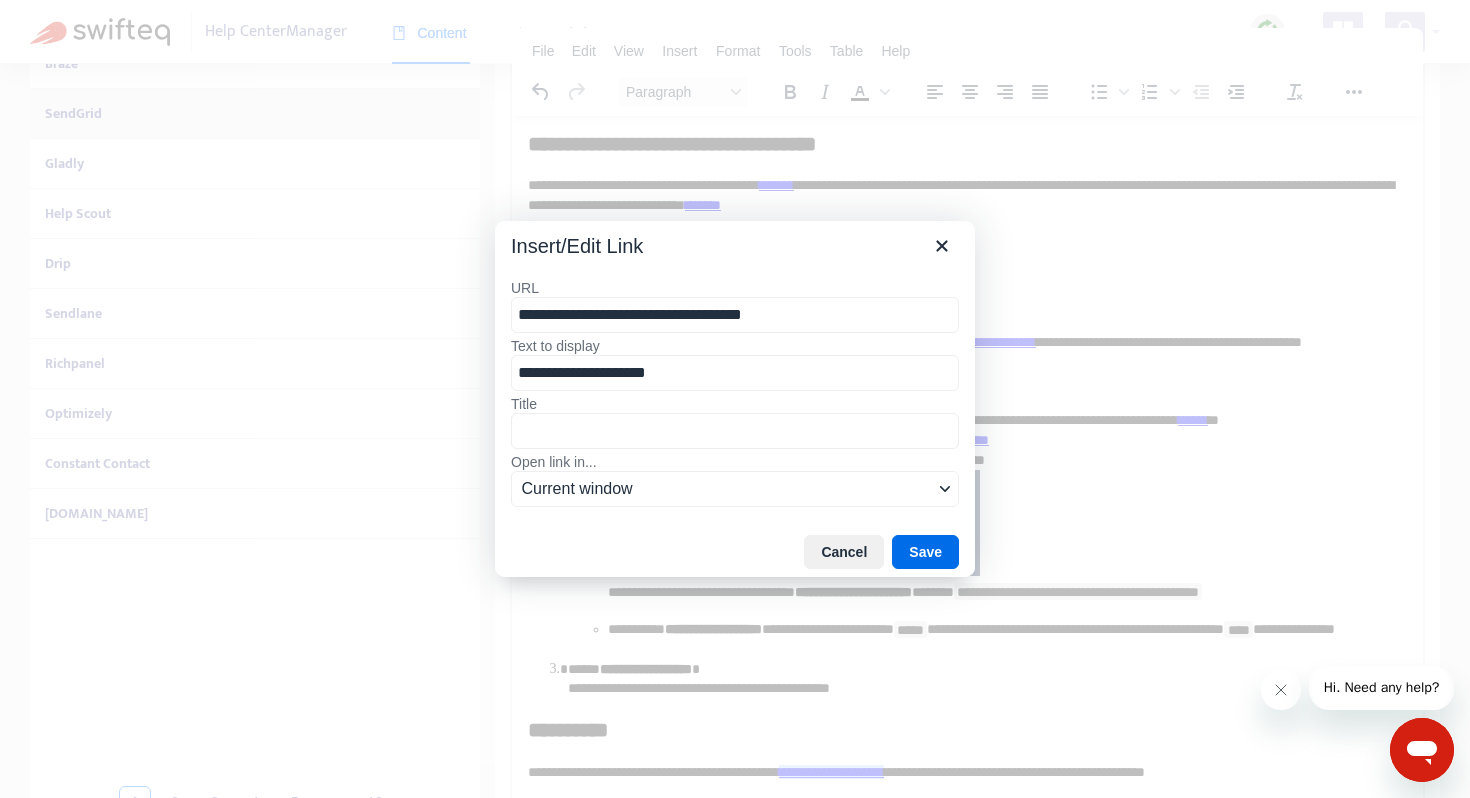 click on "**********" at bounding box center (735, 315) 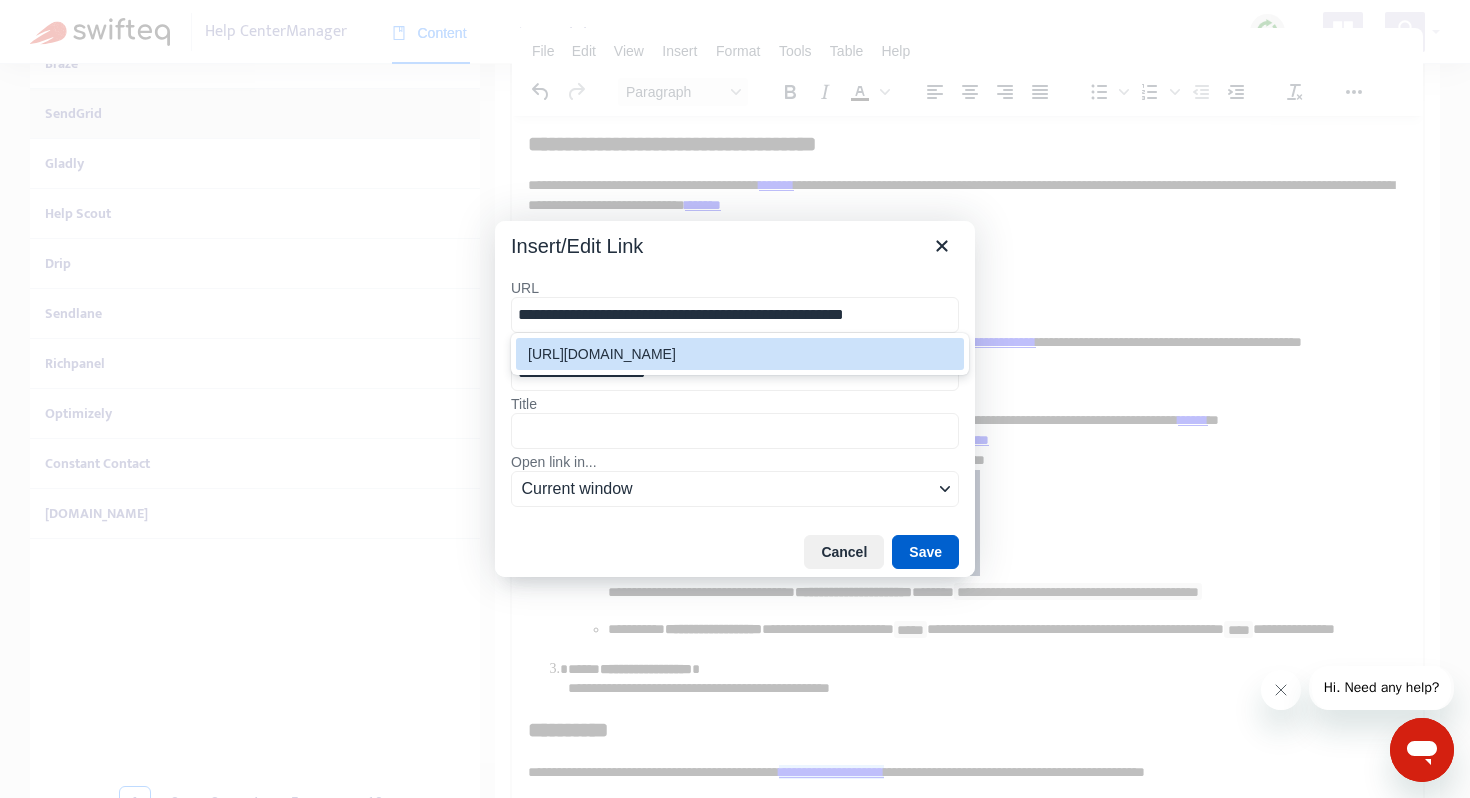 click on "Save" at bounding box center [925, 552] 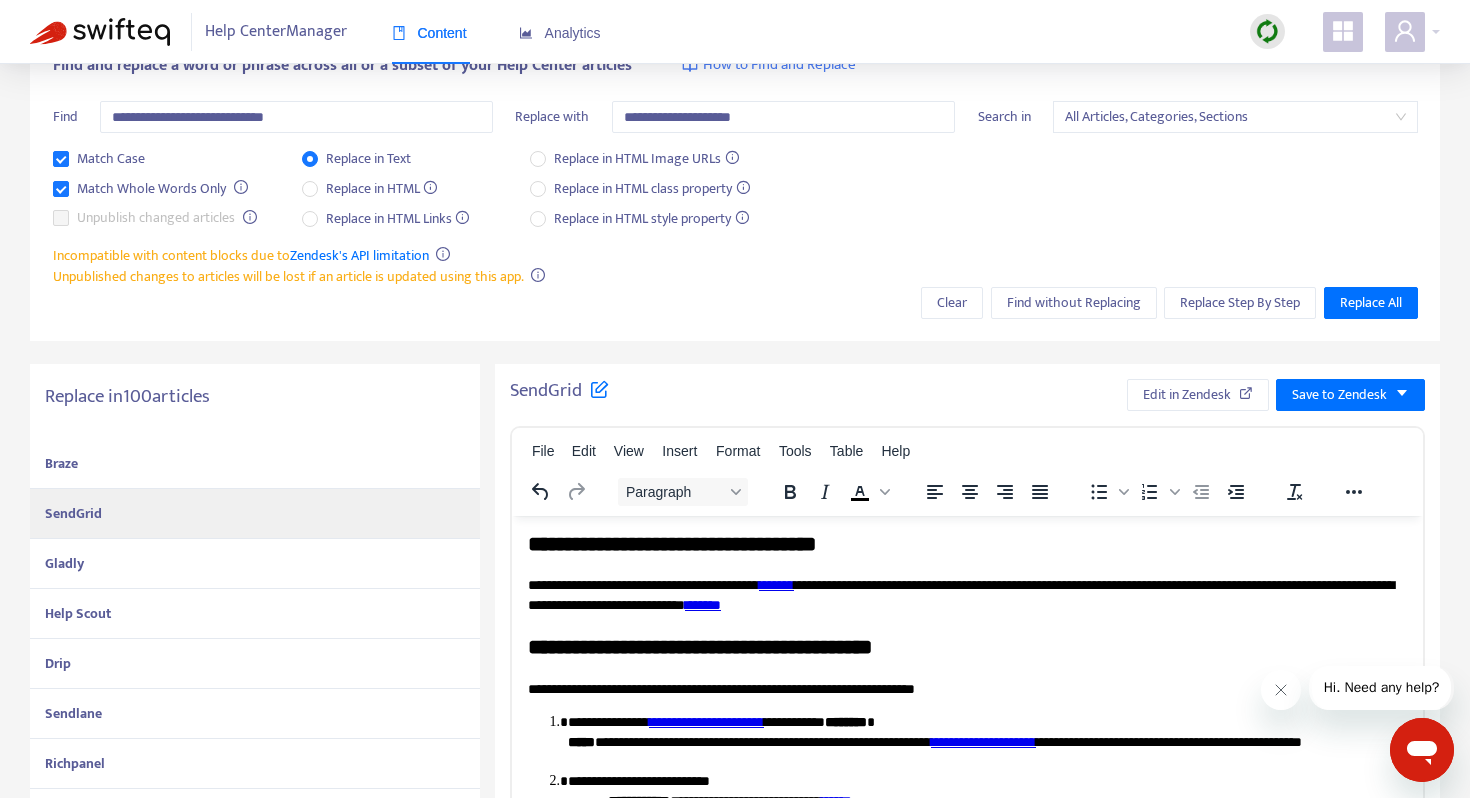 scroll, scrollTop: 0, scrollLeft: 0, axis: both 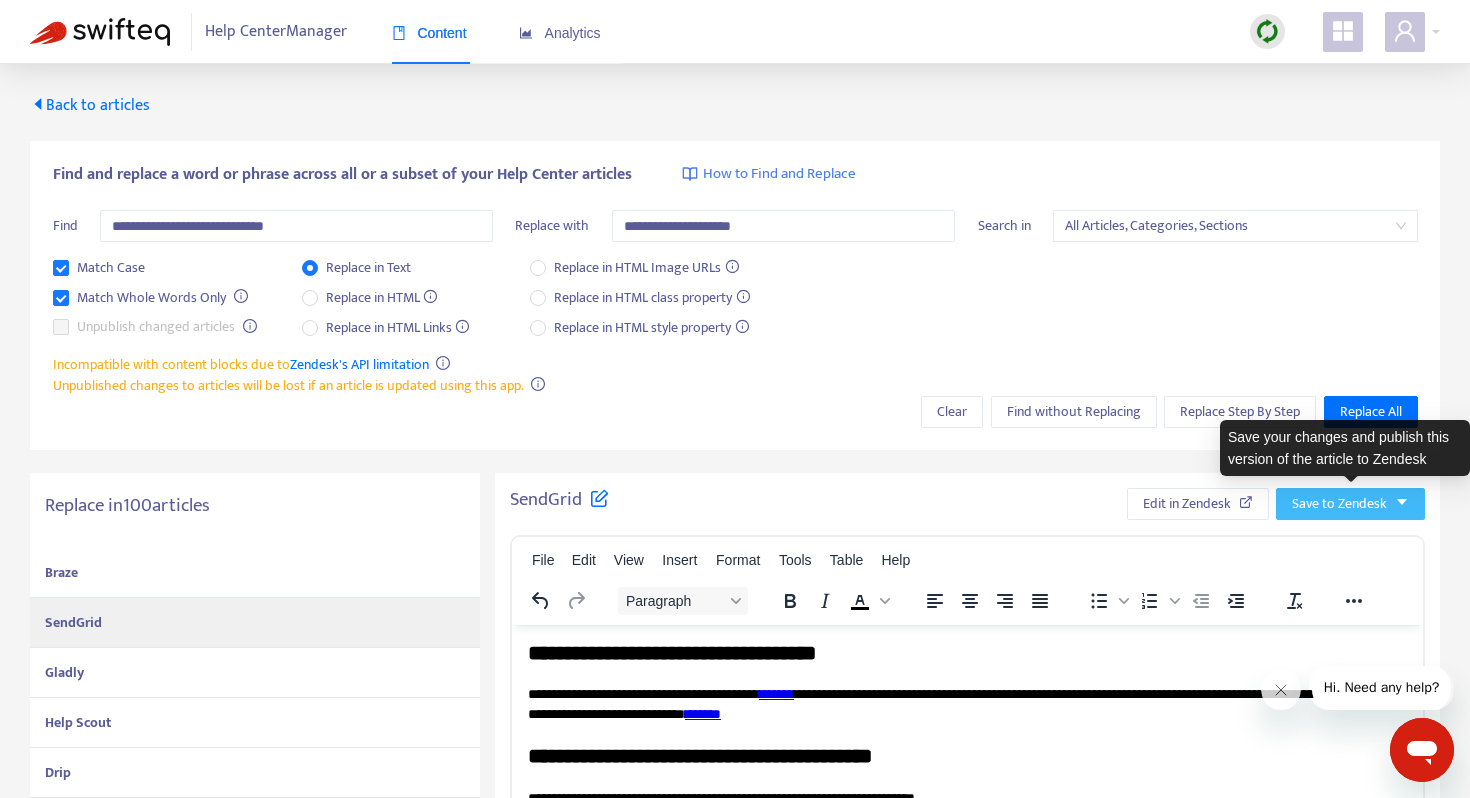 click on "Save to Zendesk" at bounding box center [1339, 504] 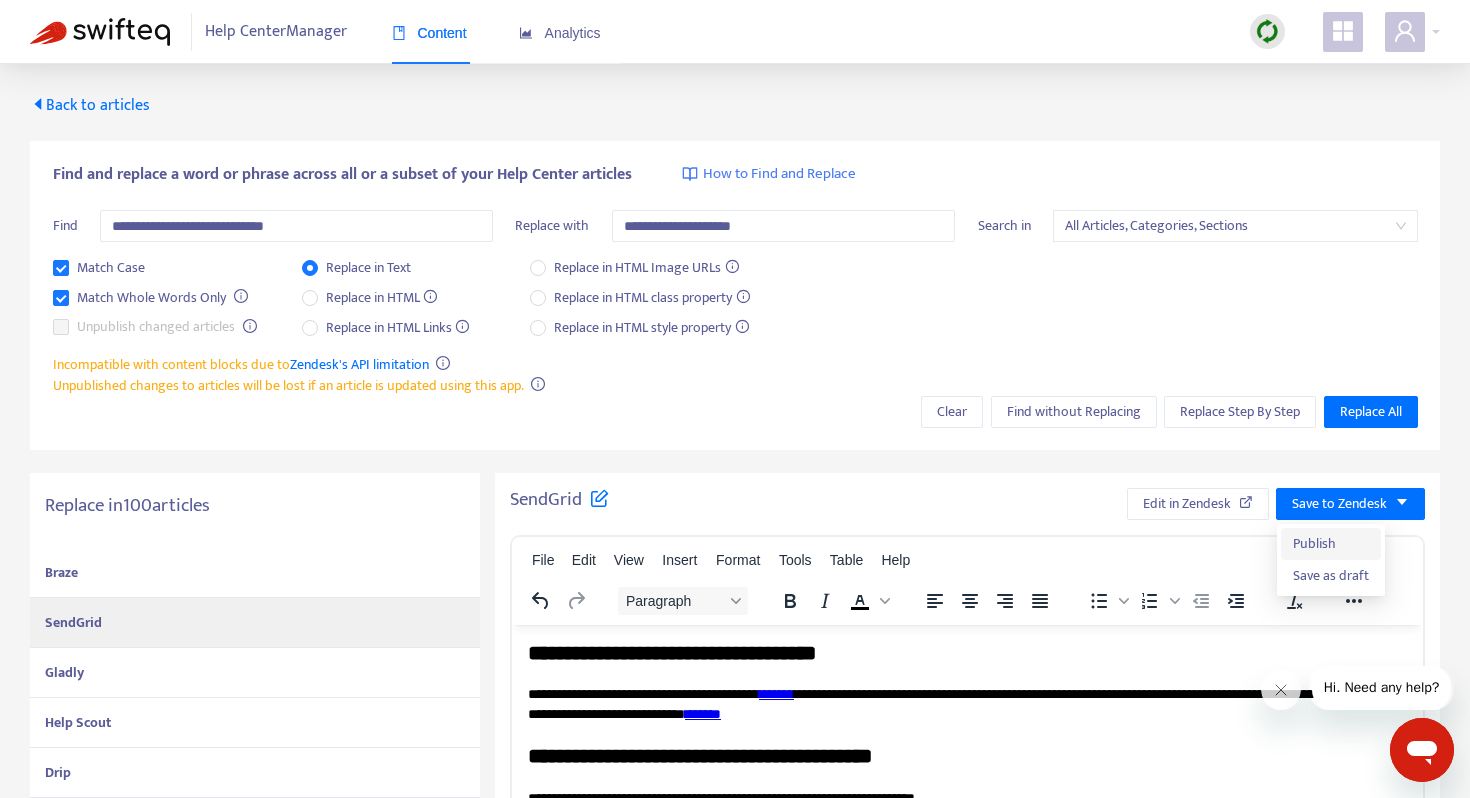click on "Publish" at bounding box center (1331, 544) 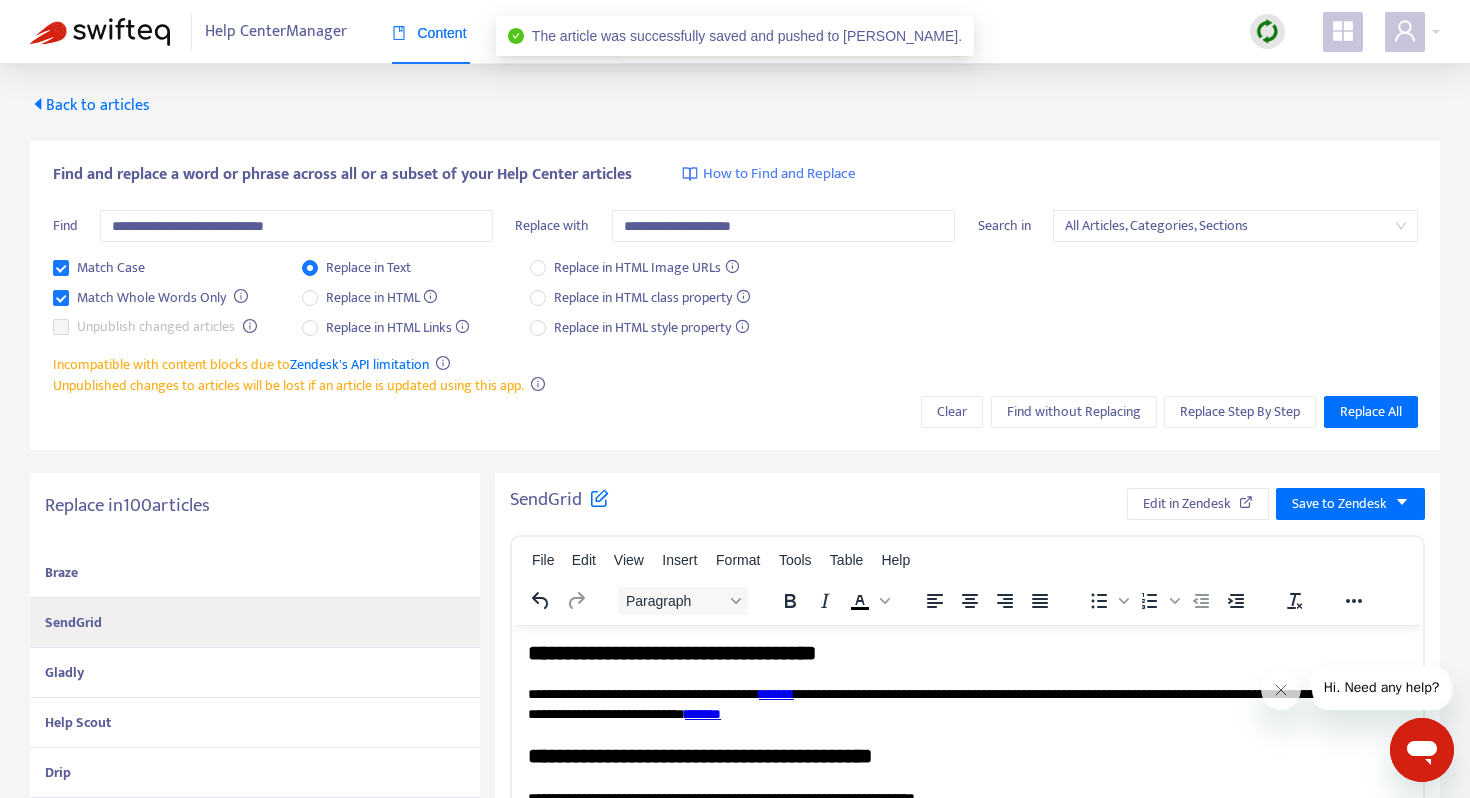 click on "Gladly" at bounding box center [255, 673] 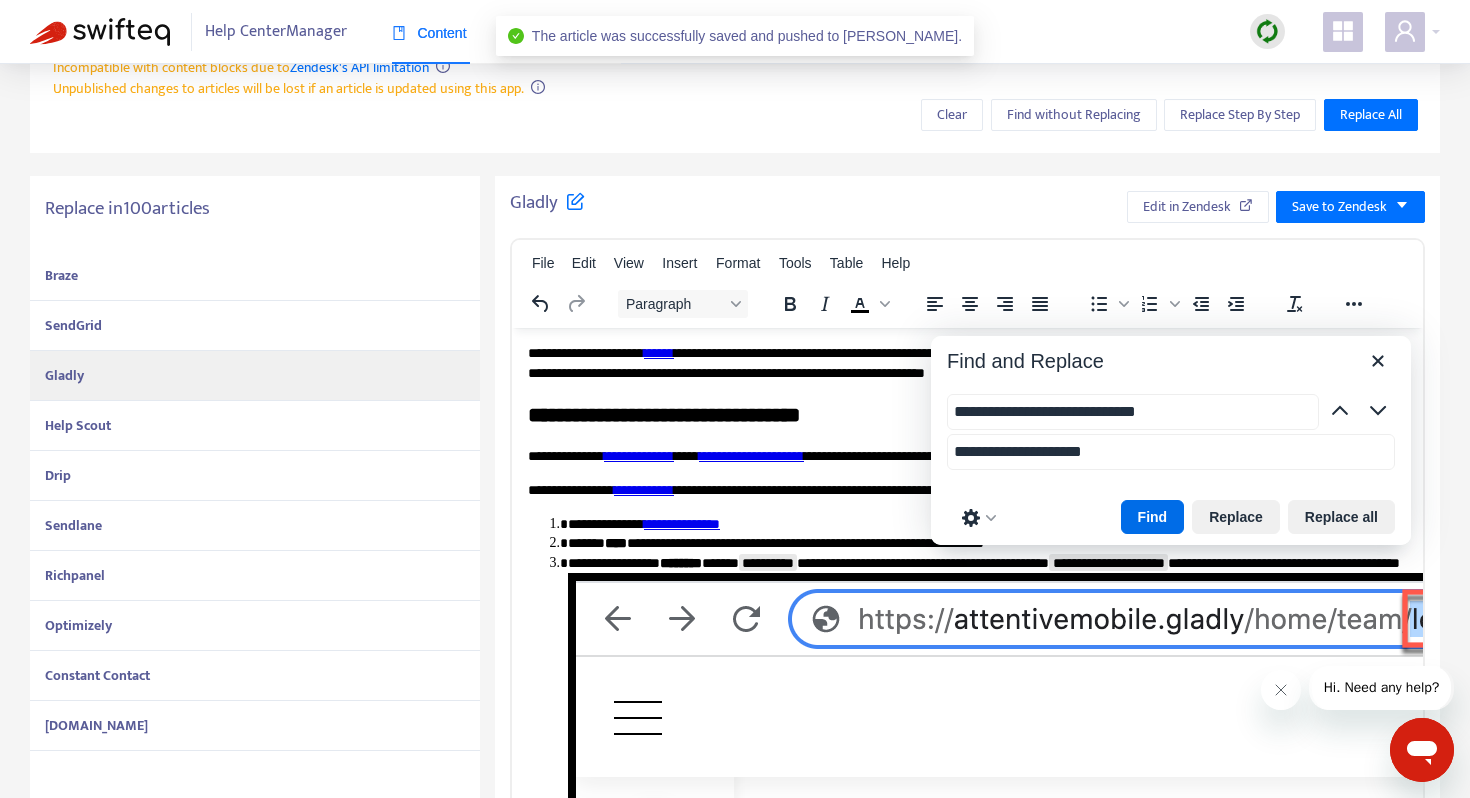 scroll, scrollTop: 313, scrollLeft: 0, axis: vertical 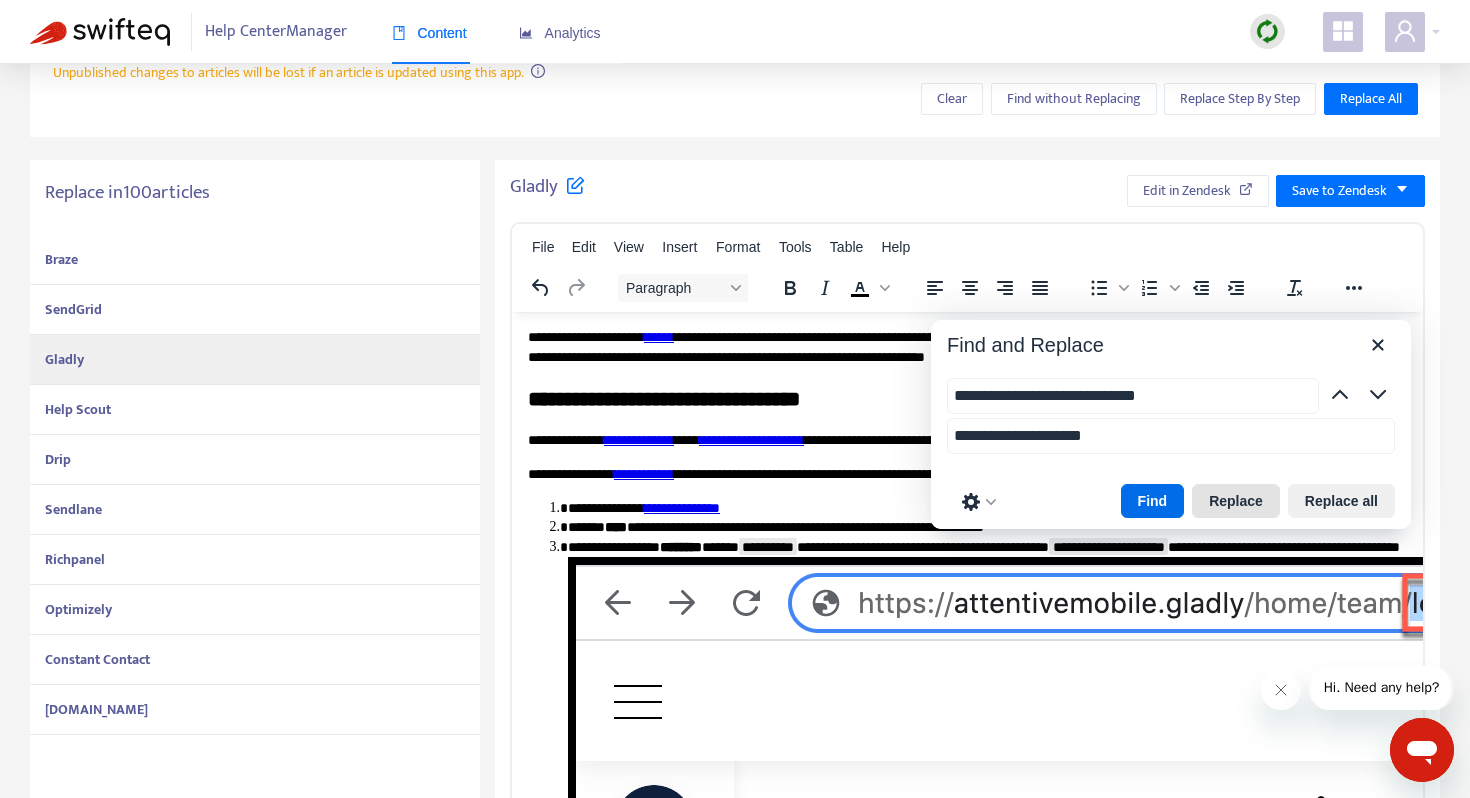 click on "Replace" at bounding box center (1236, 501) 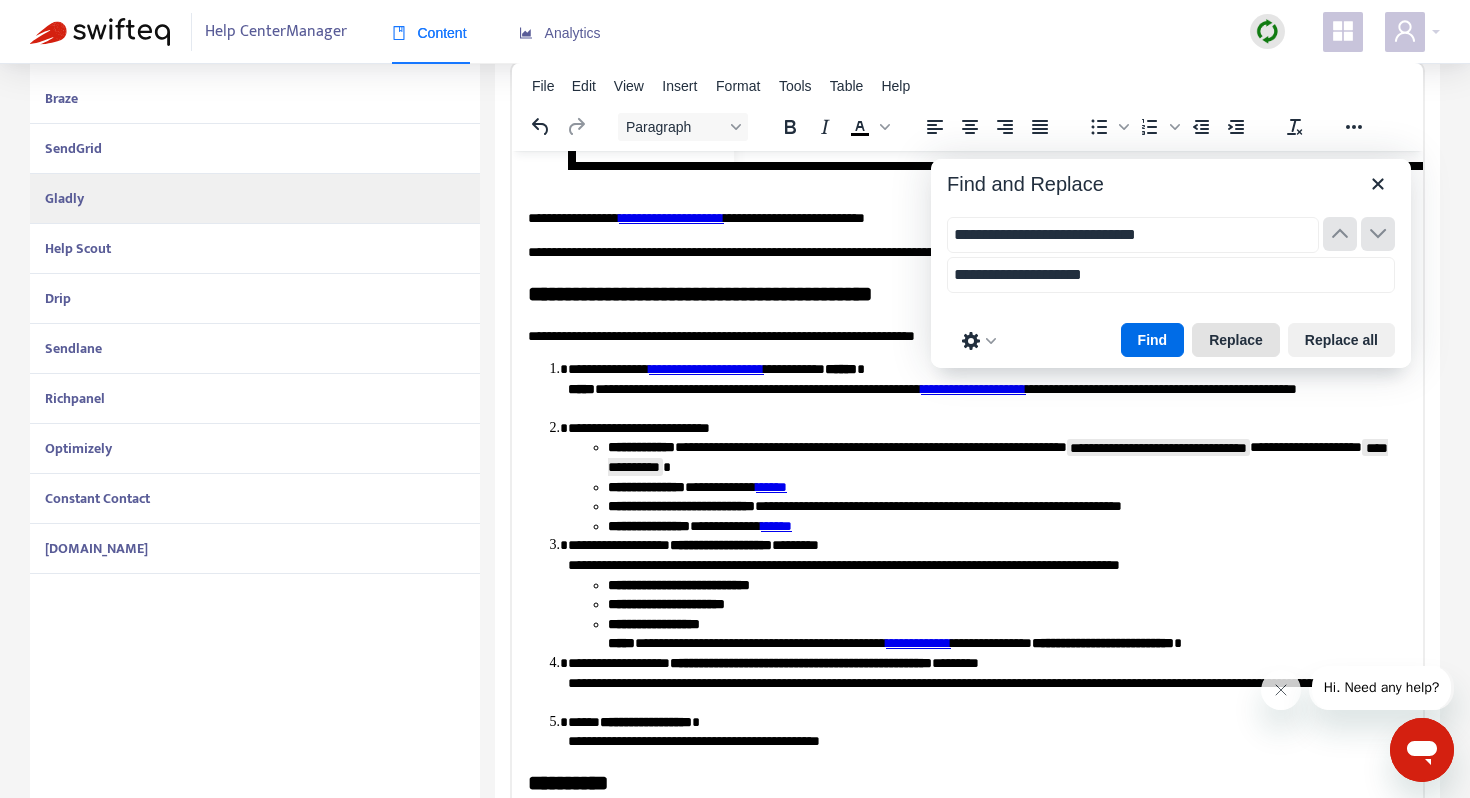 scroll, scrollTop: 509, scrollLeft: 0, axis: vertical 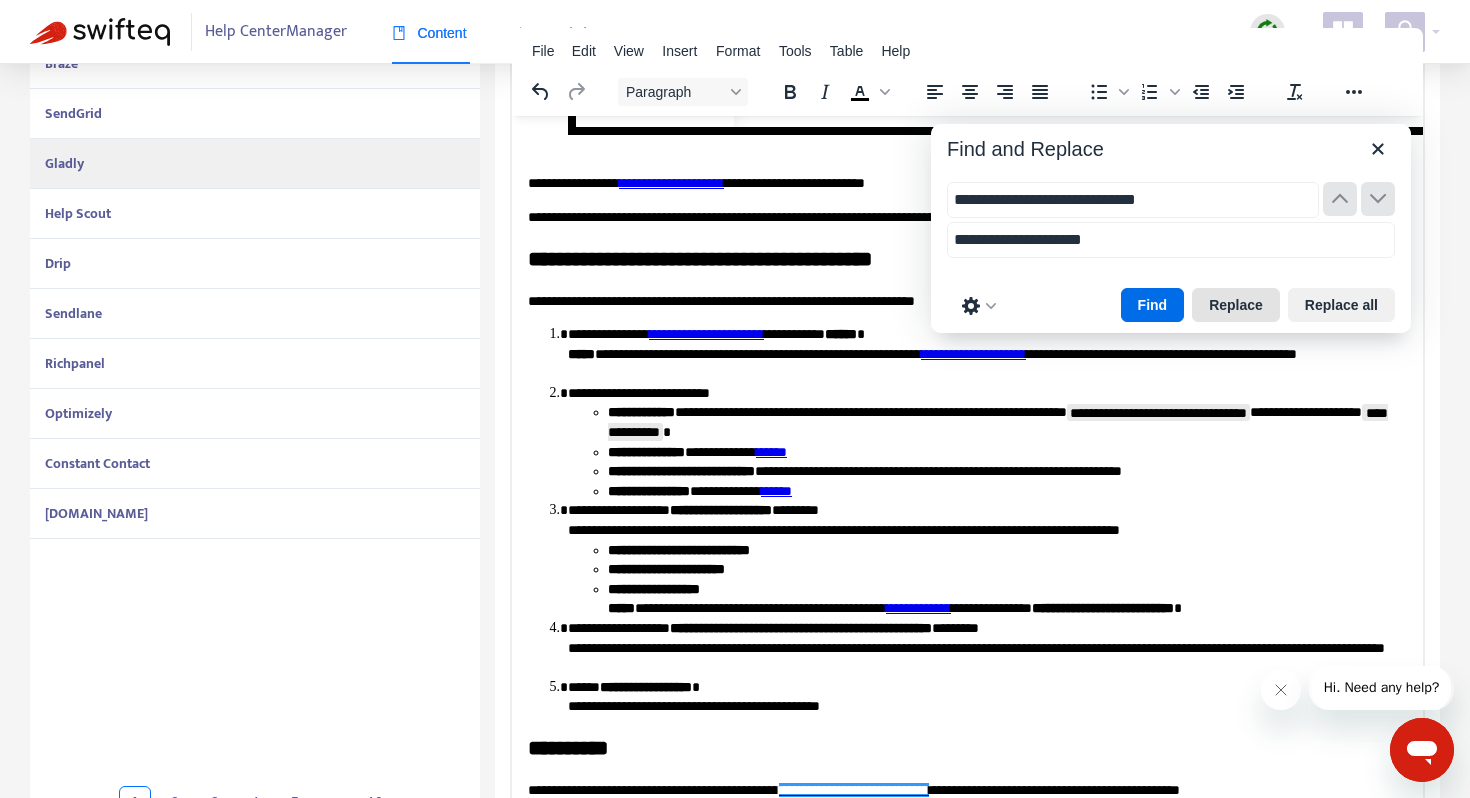 click on "Replace" at bounding box center (1236, 305) 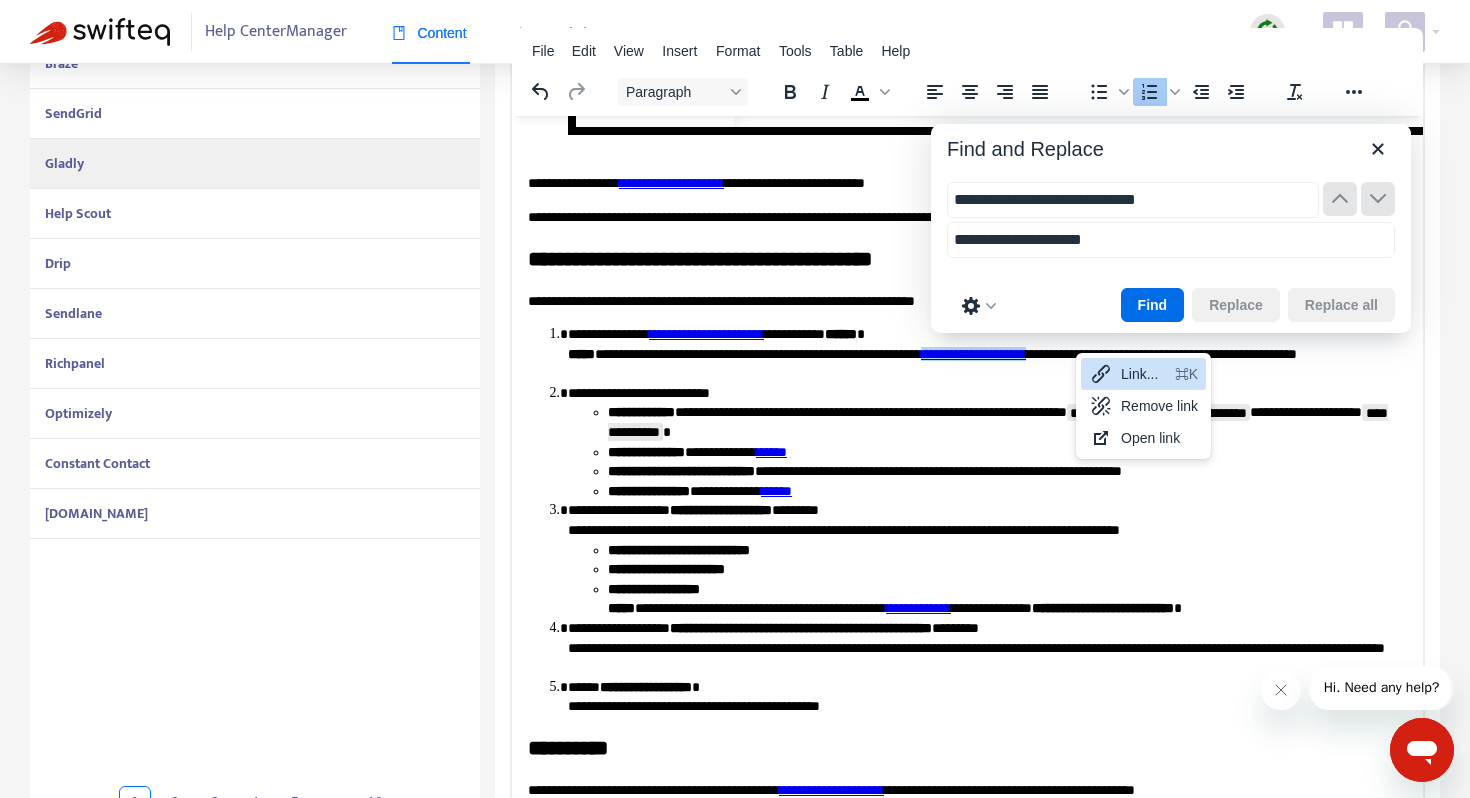 click 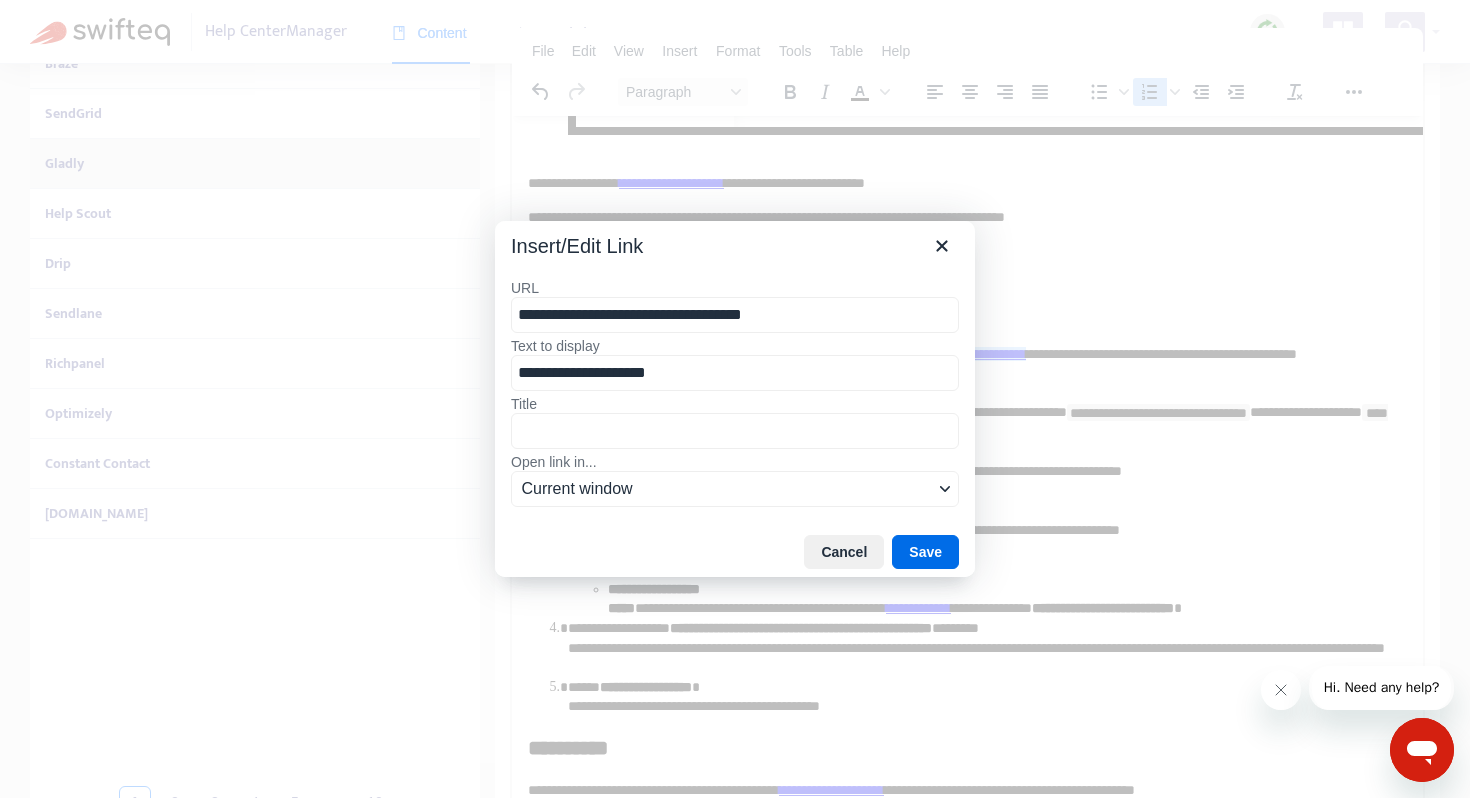 click on "**********" at bounding box center (735, 315) 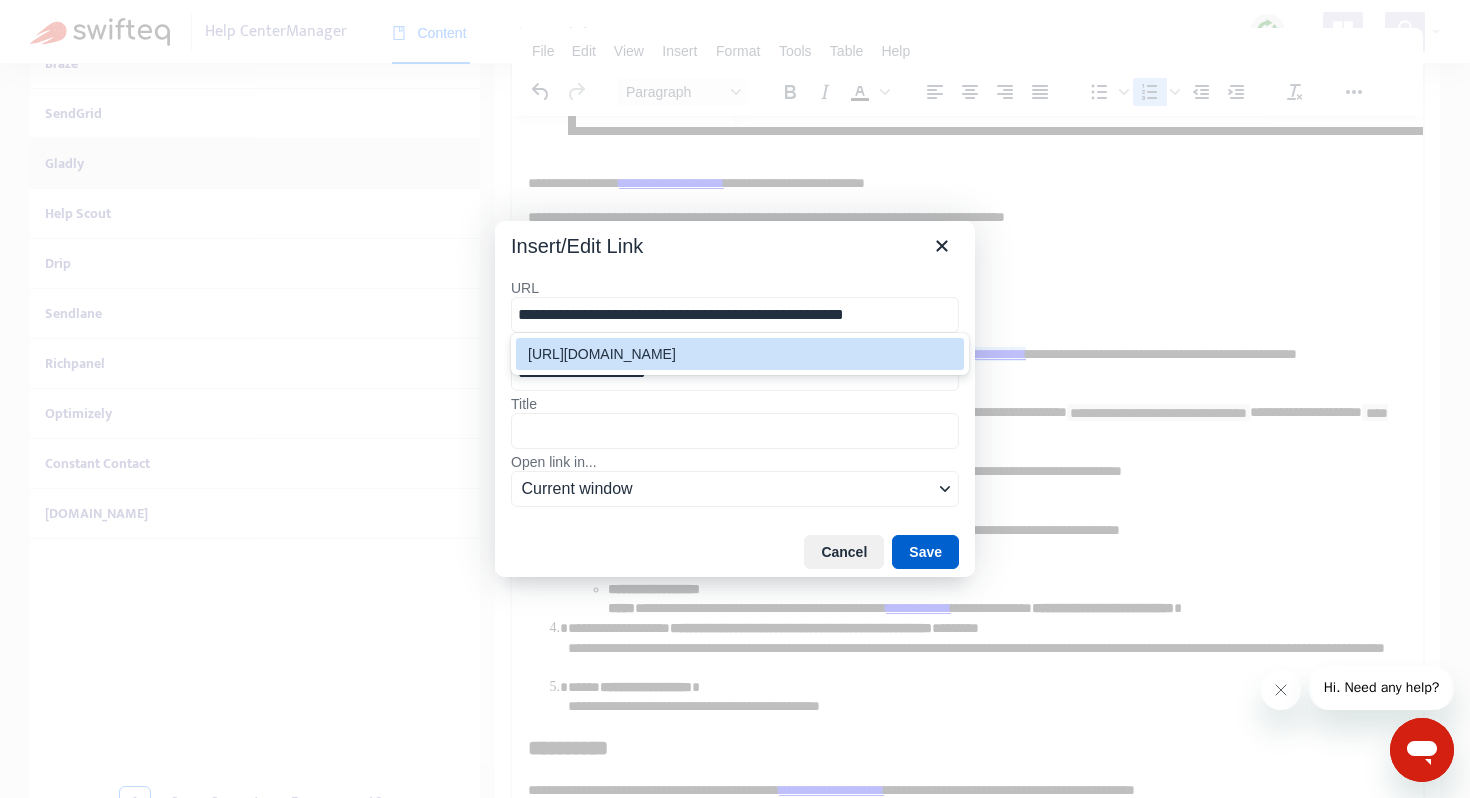 click on "Save" at bounding box center [925, 552] 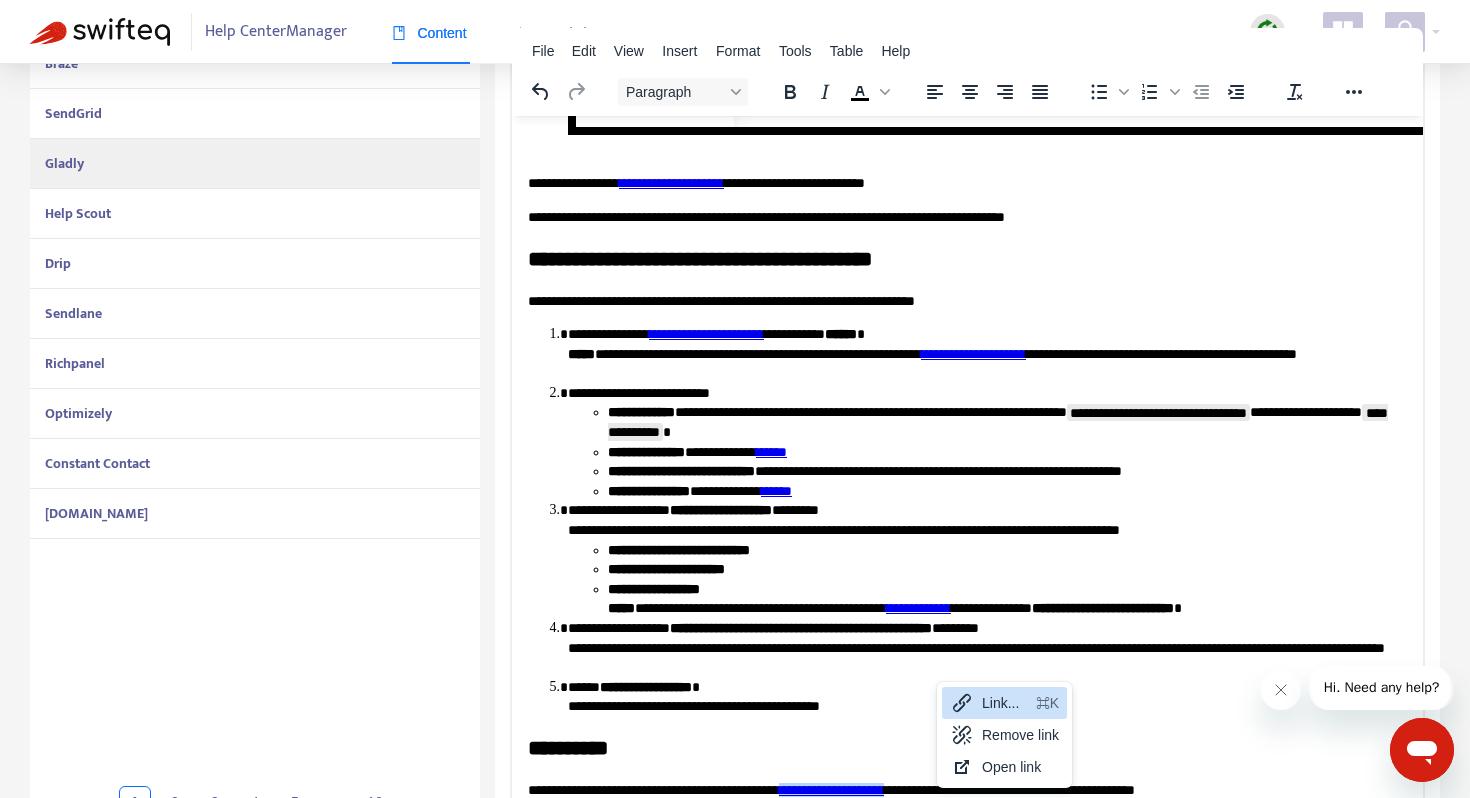 click on "Link..." at bounding box center (1005, 703) 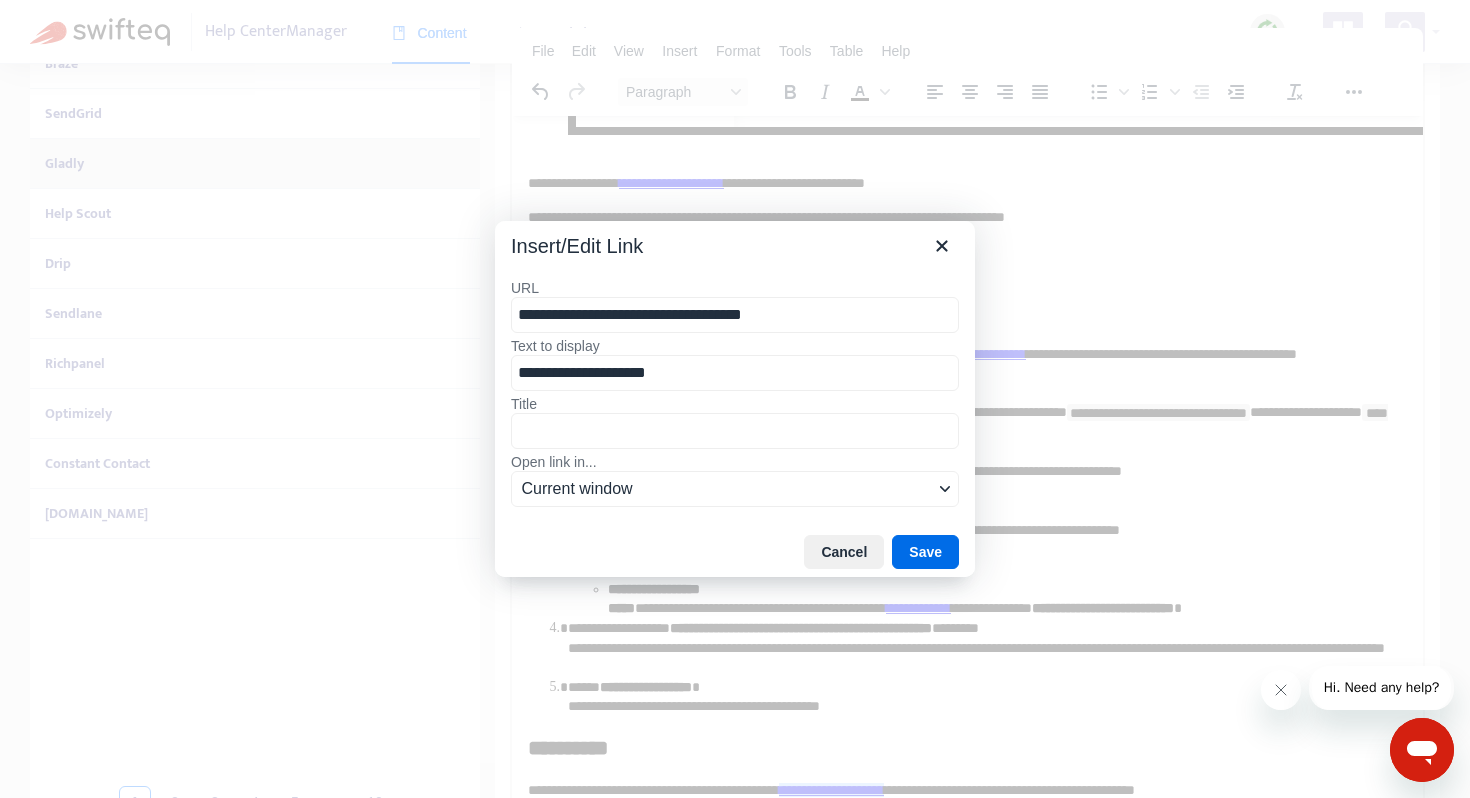 click on "**********" at bounding box center (735, 315) 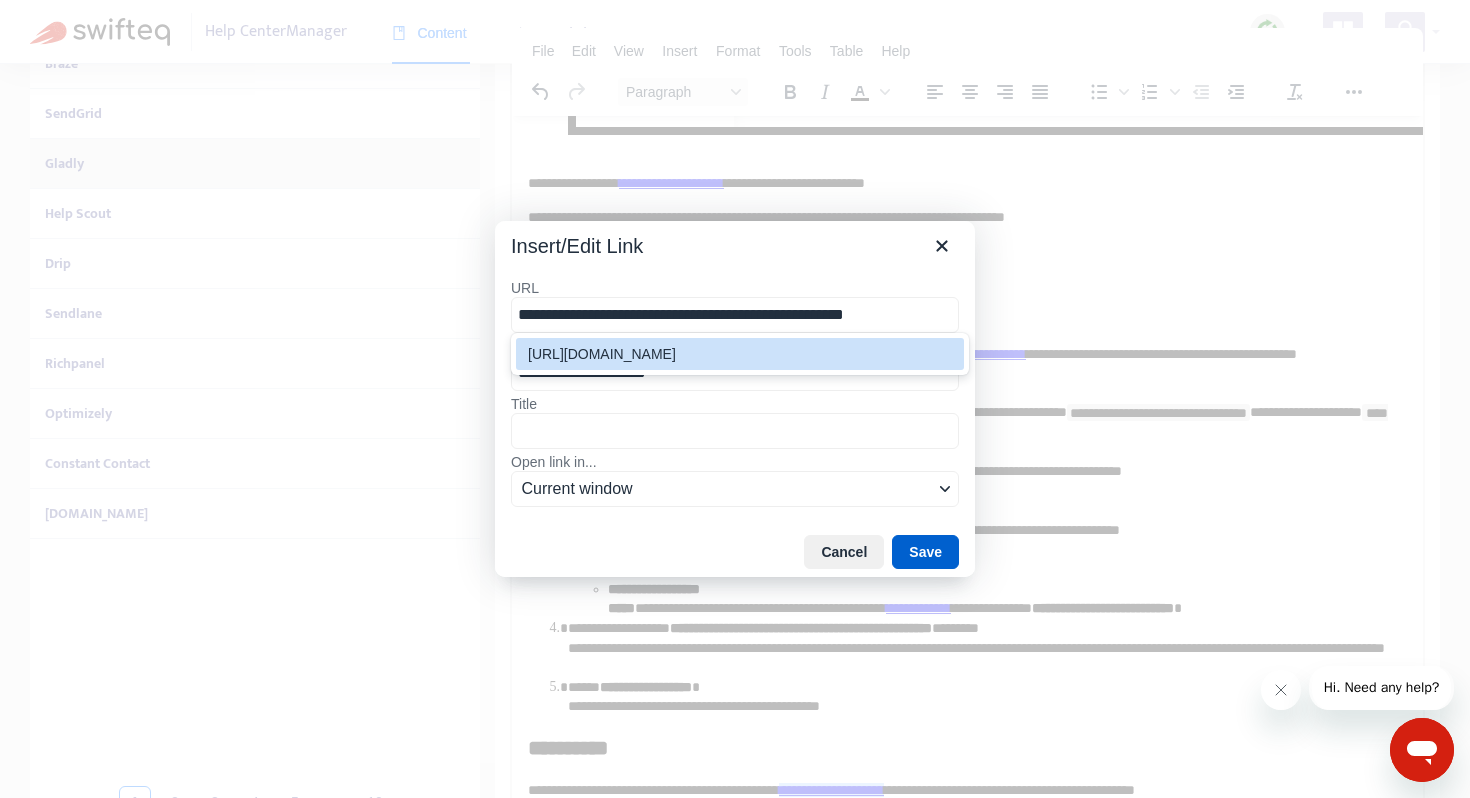 click on "Save" at bounding box center [925, 552] 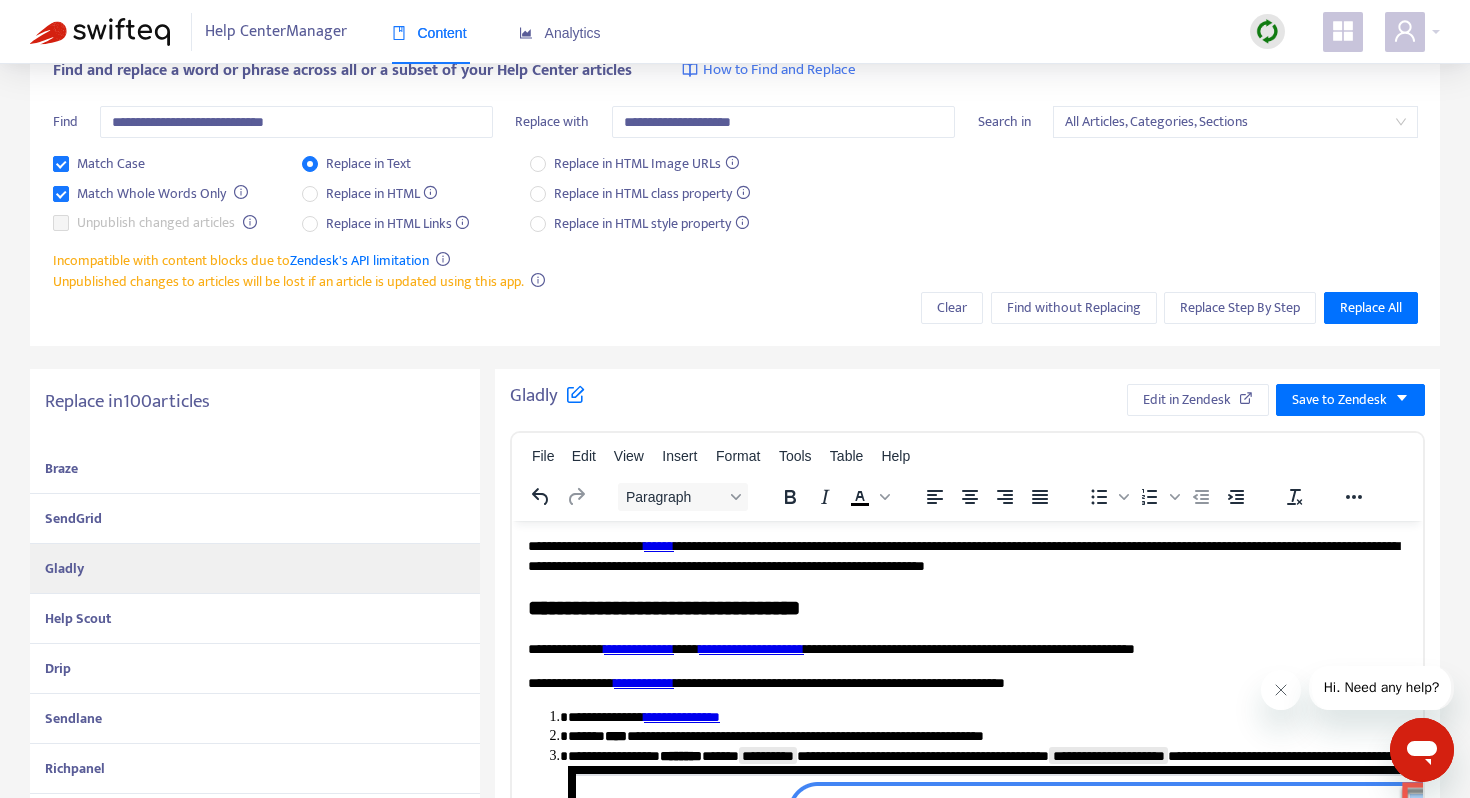 scroll, scrollTop: 0, scrollLeft: 0, axis: both 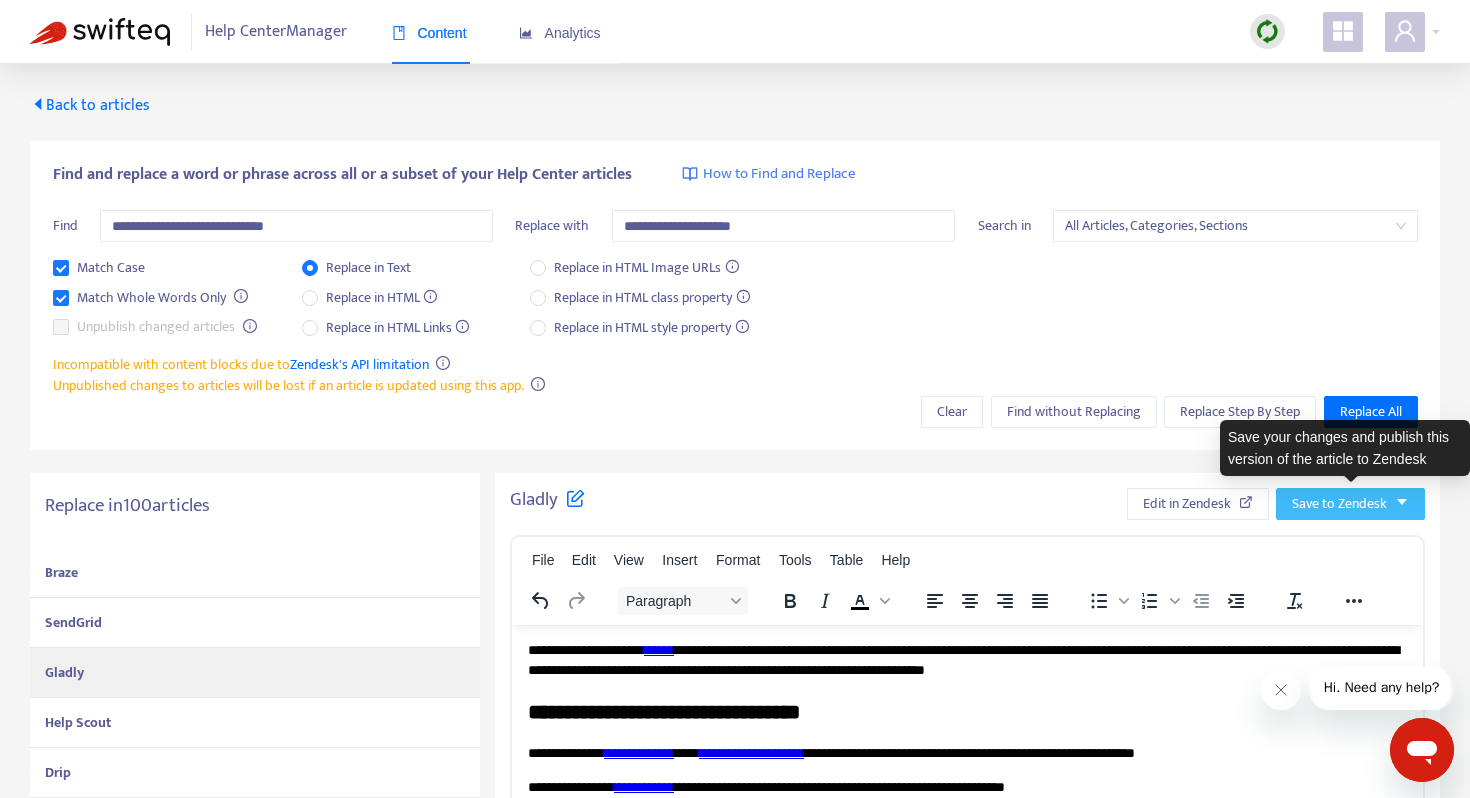 click on "Save to Zendesk" at bounding box center [1339, 504] 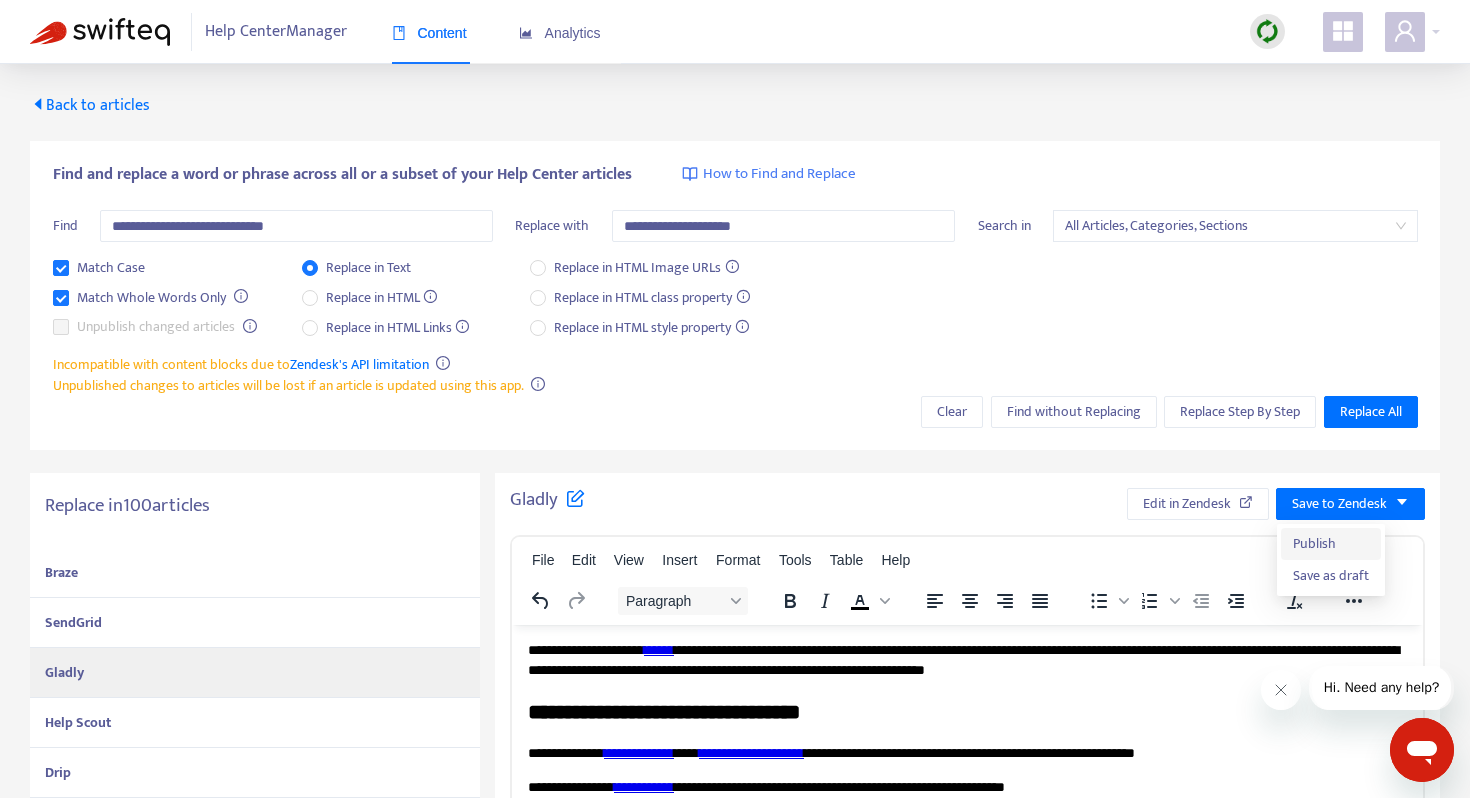 click on "Publish" at bounding box center (1331, 544) 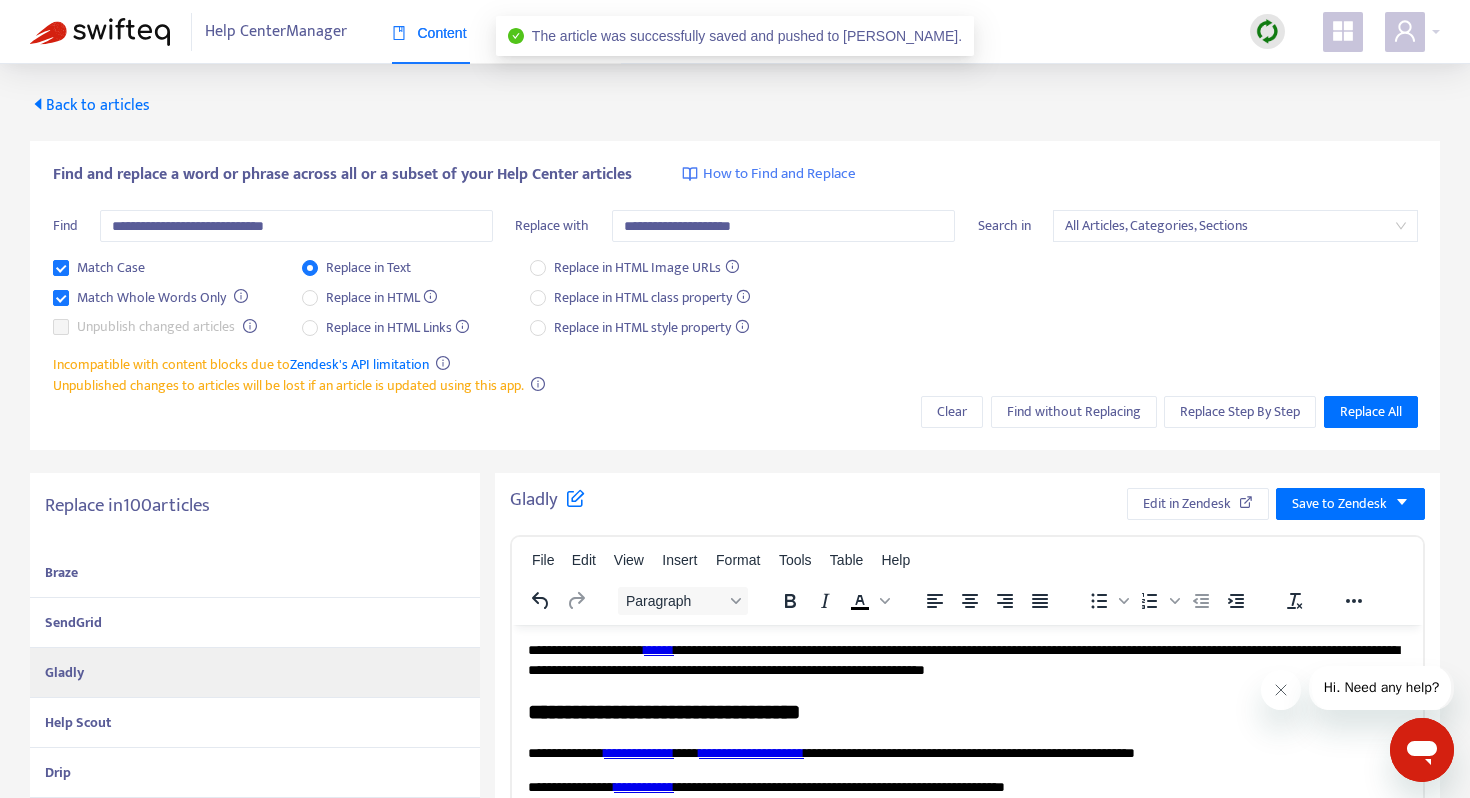 click on "Help Scout" at bounding box center (255, 723) 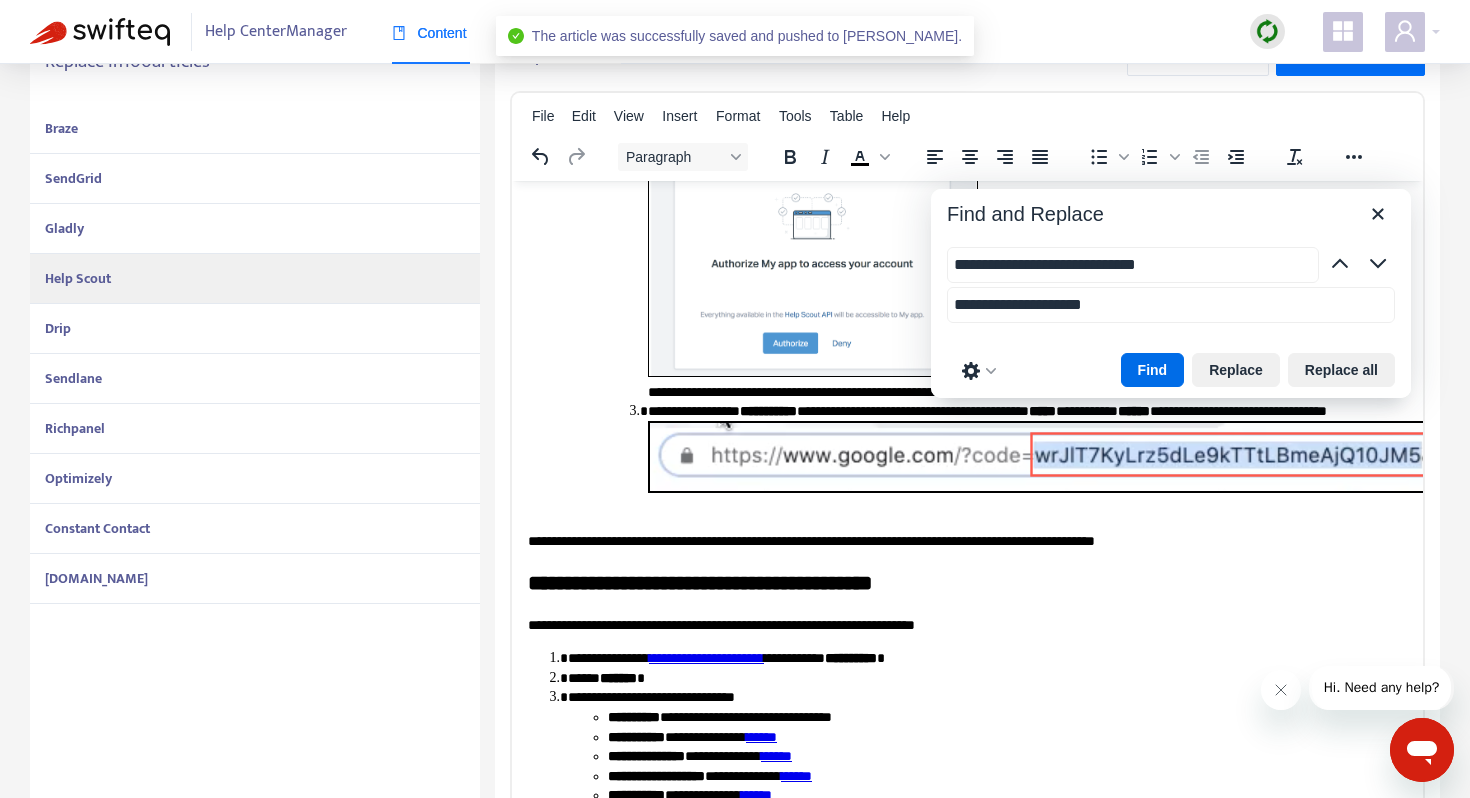 scroll, scrollTop: 509, scrollLeft: 0, axis: vertical 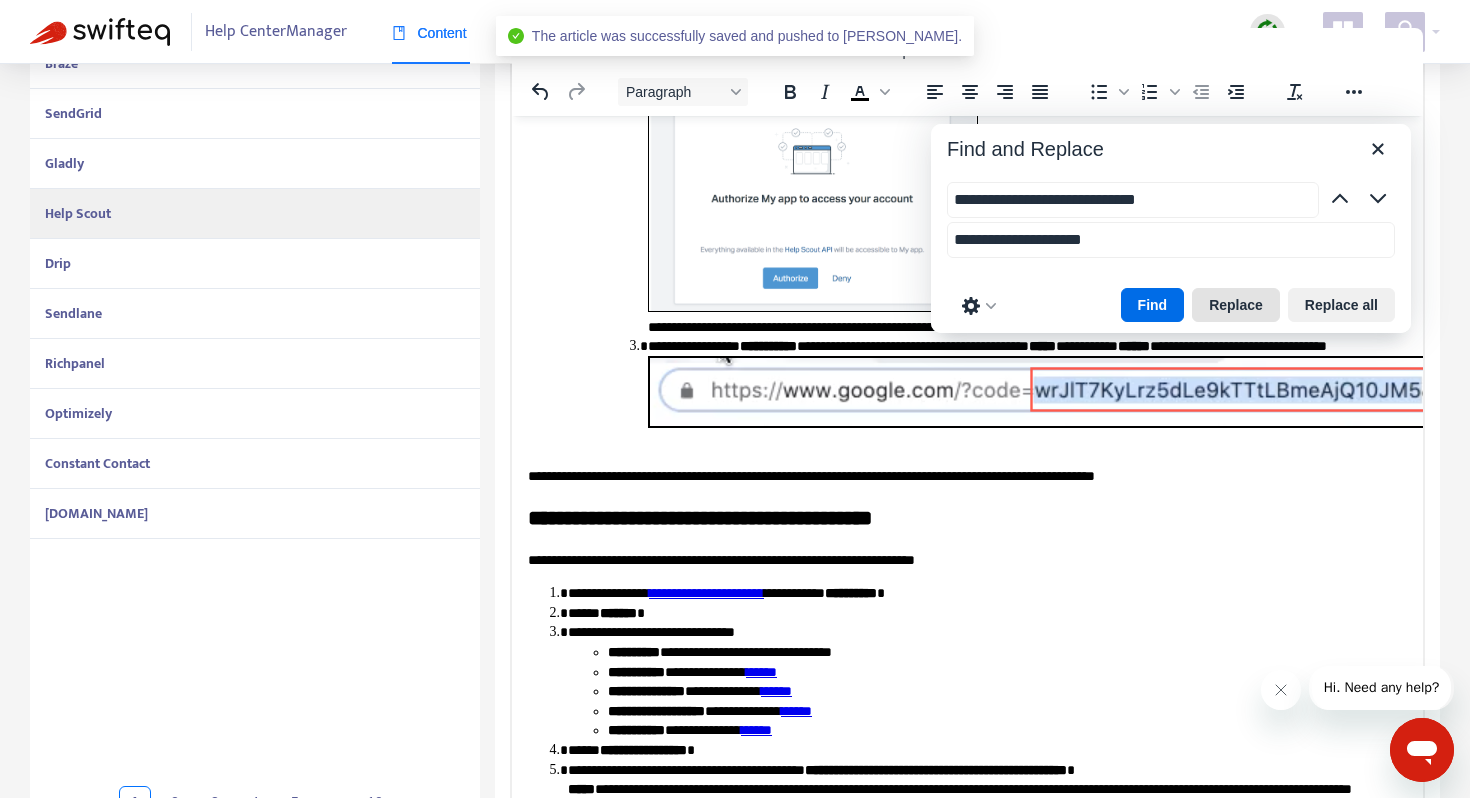 click on "Replace" at bounding box center [1236, 305] 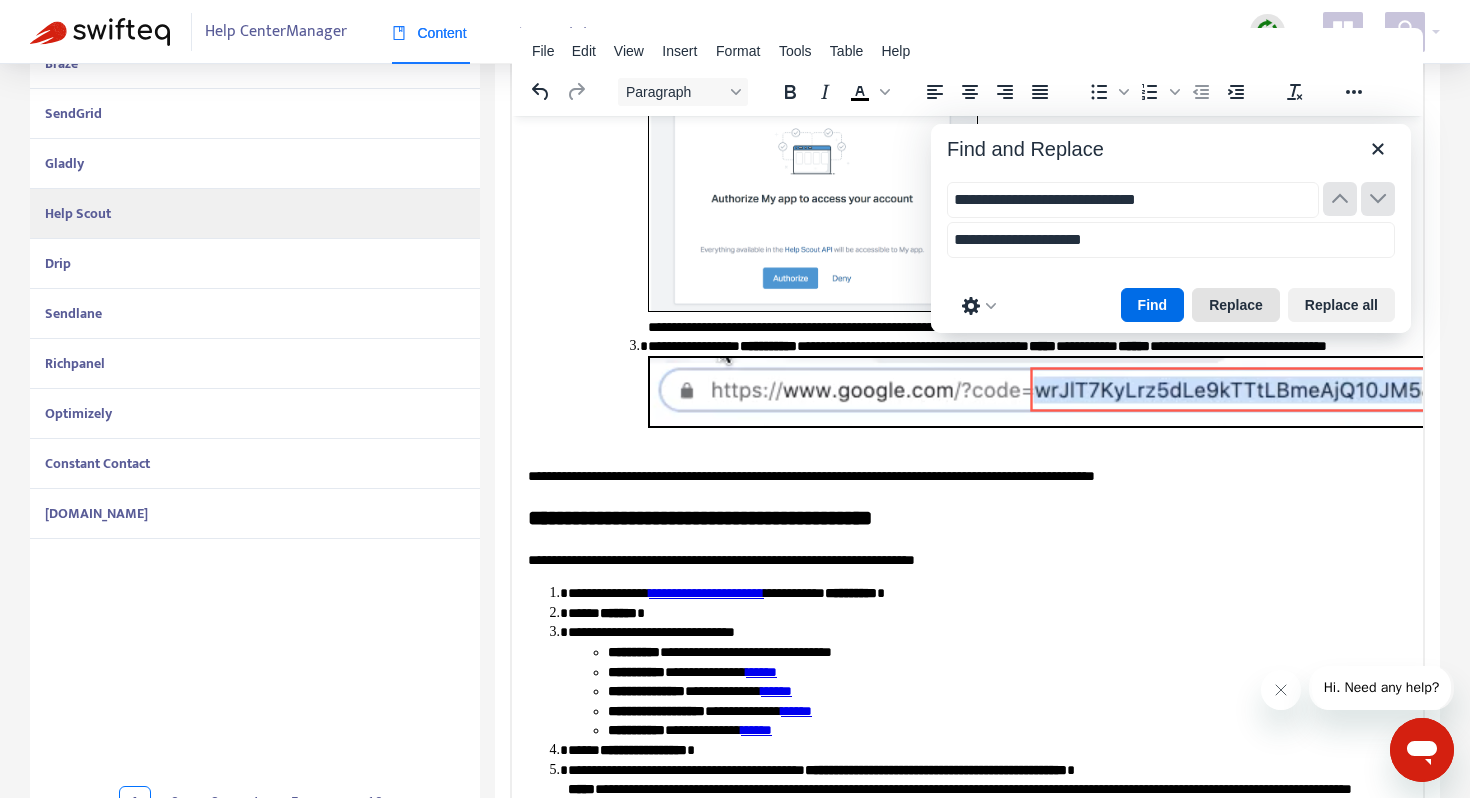 scroll, scrollTop: 1399, scrollLeft: 0, axis: vertical 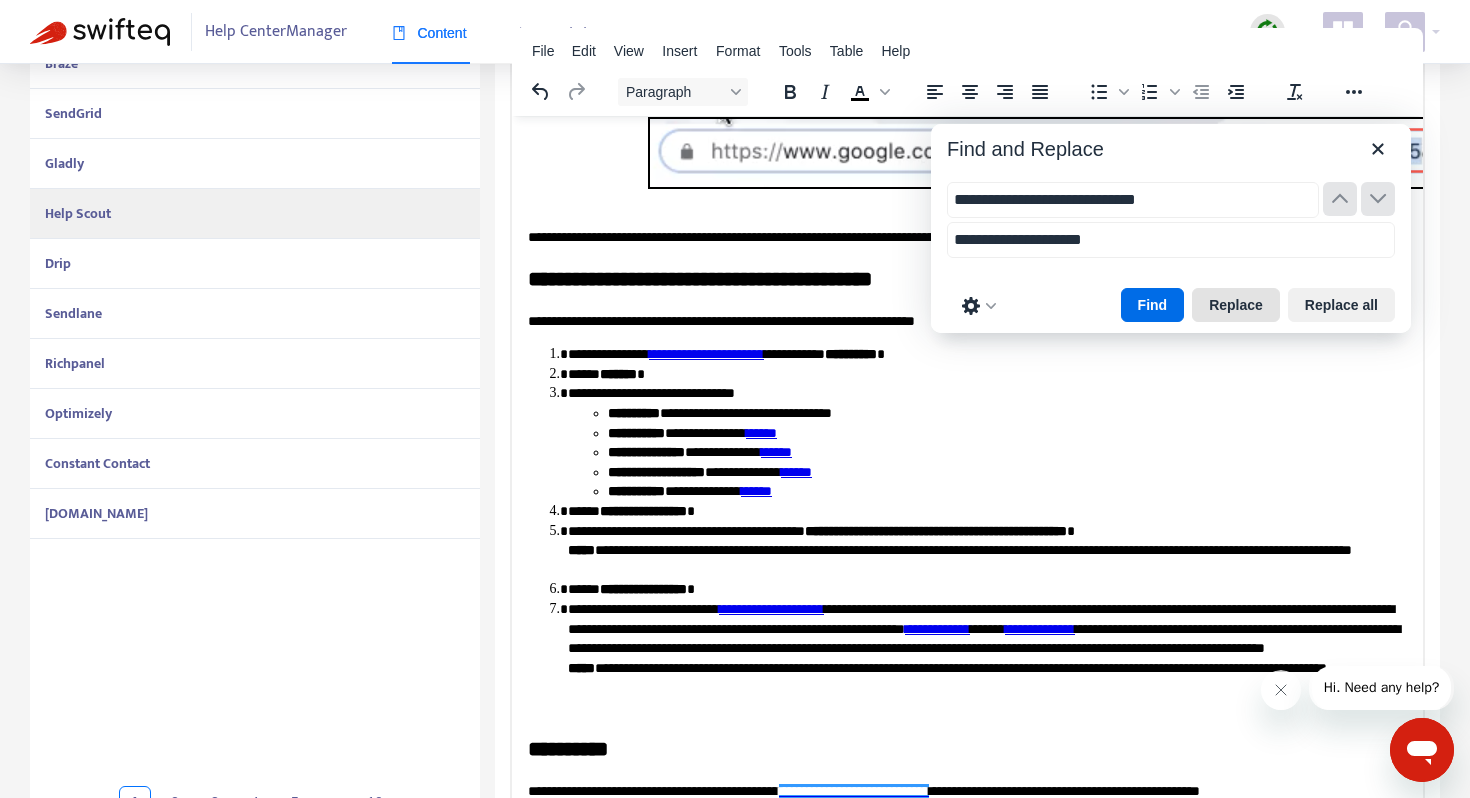click on "Replace" at bounding box center (1236, 305) 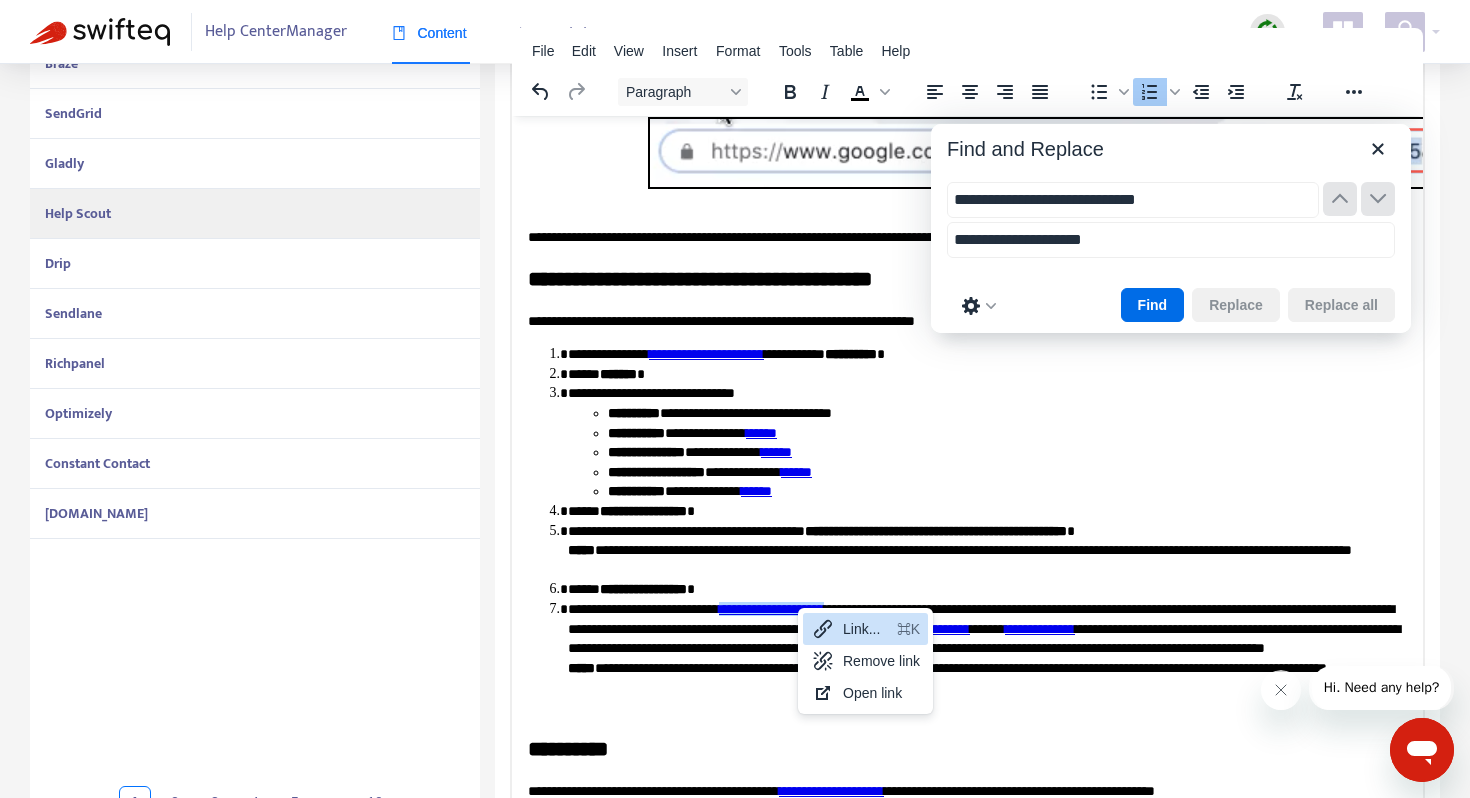 click on "Link..." at bounding box center [866, 629] 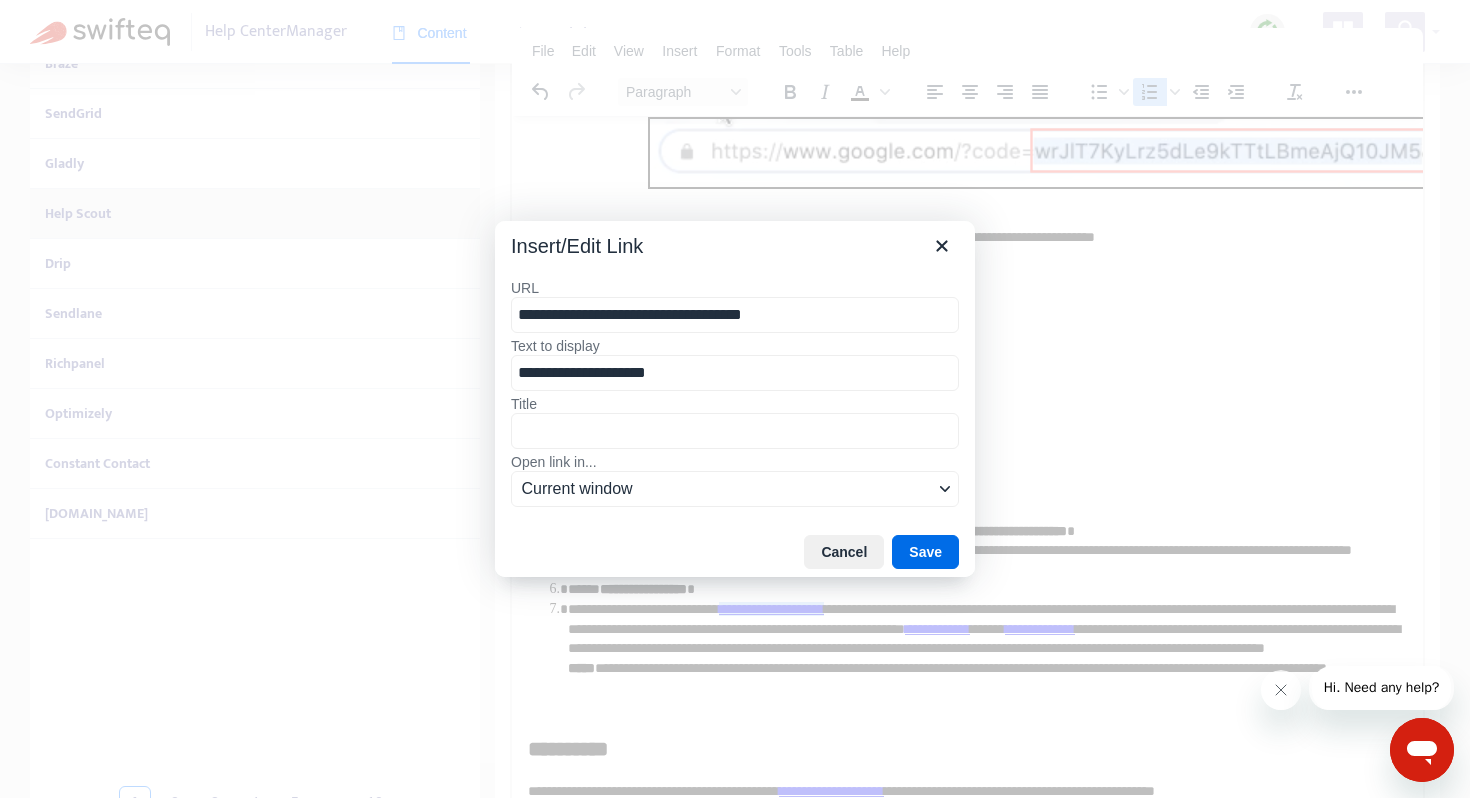 click on "**********" at bounding box center (735, 315) 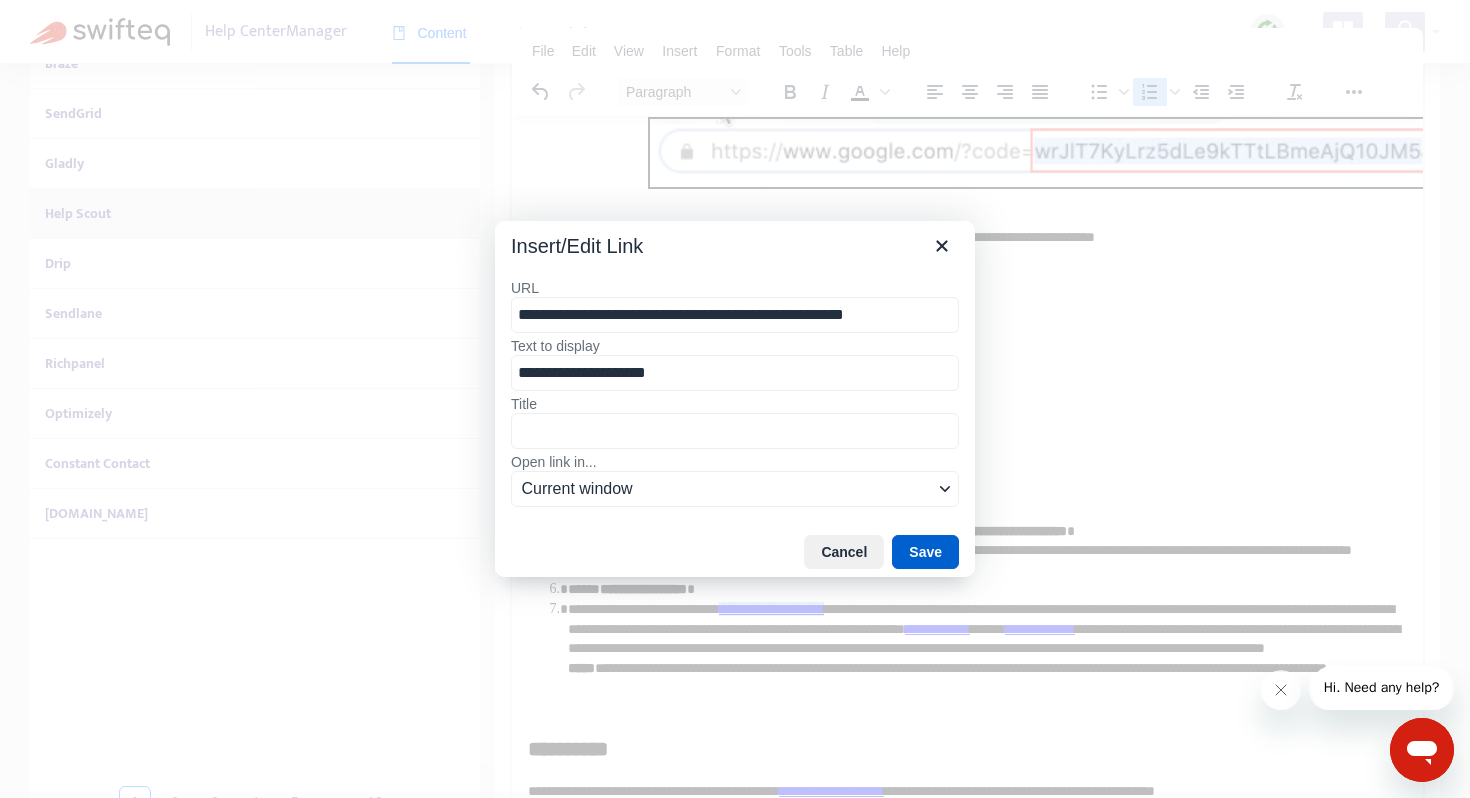 click on "Save" at bounding box center (925, 552) 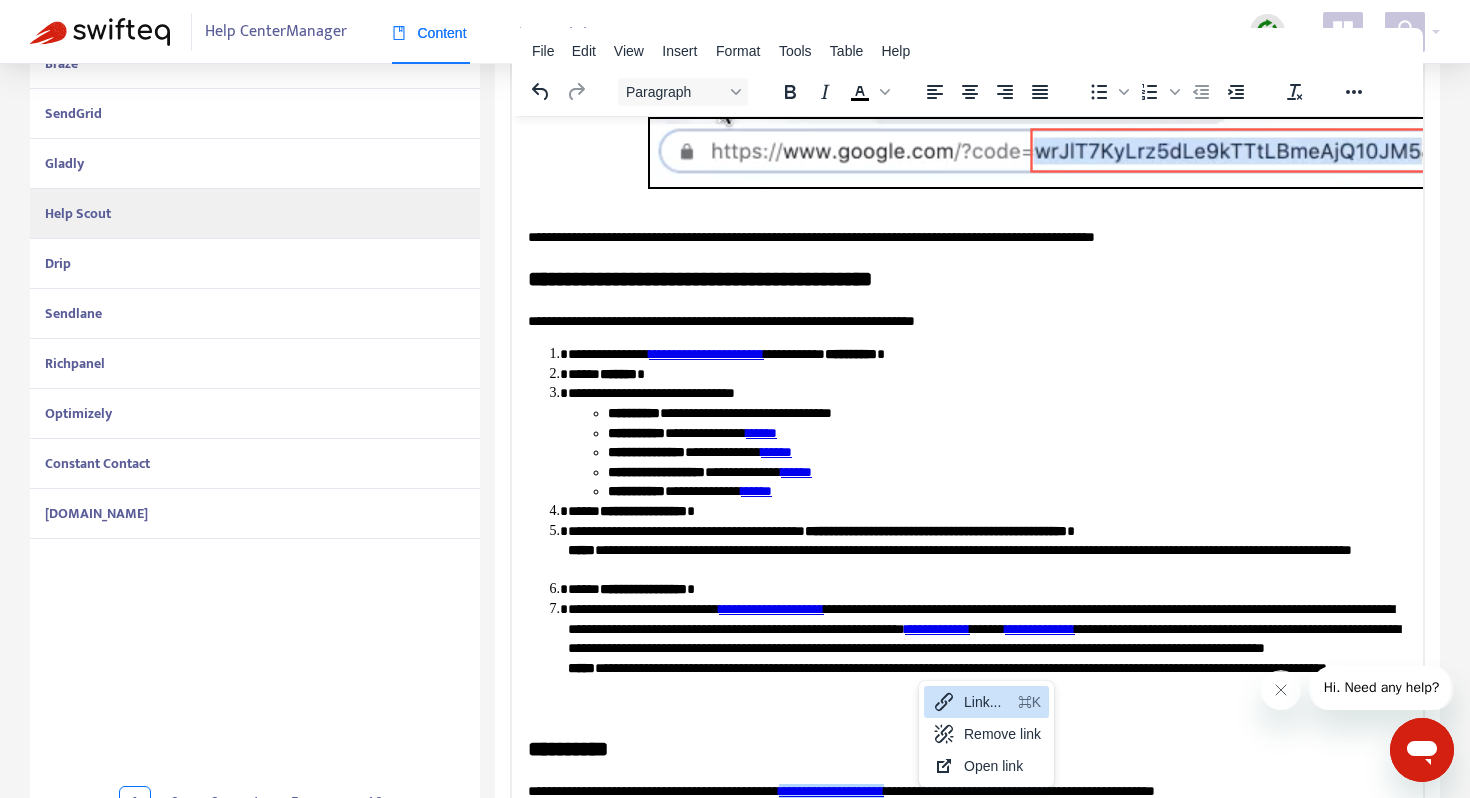 click on "Link... ⌘K" at bounding box center (986, 702) 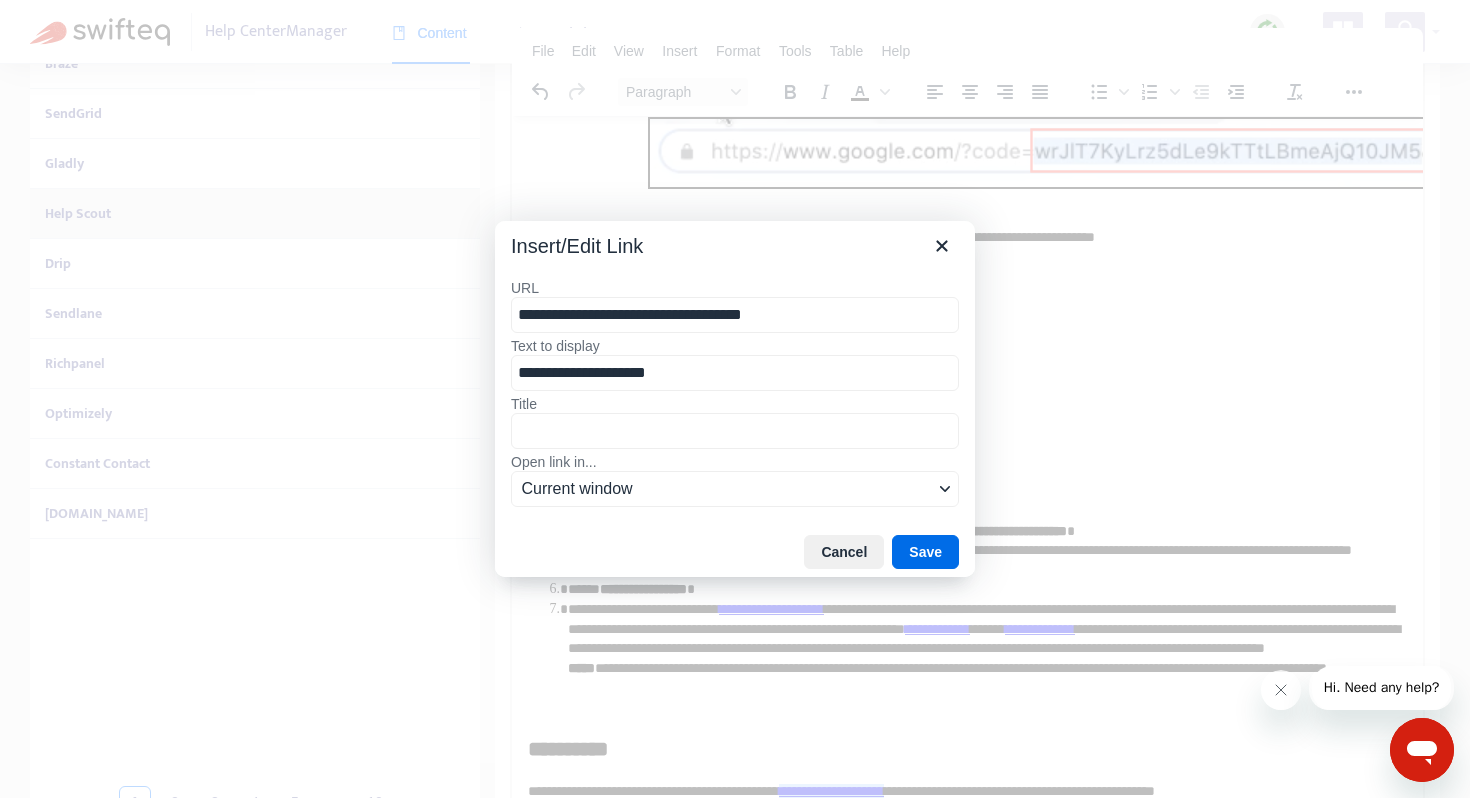 click on "**********" at bounding box center [735, 315] 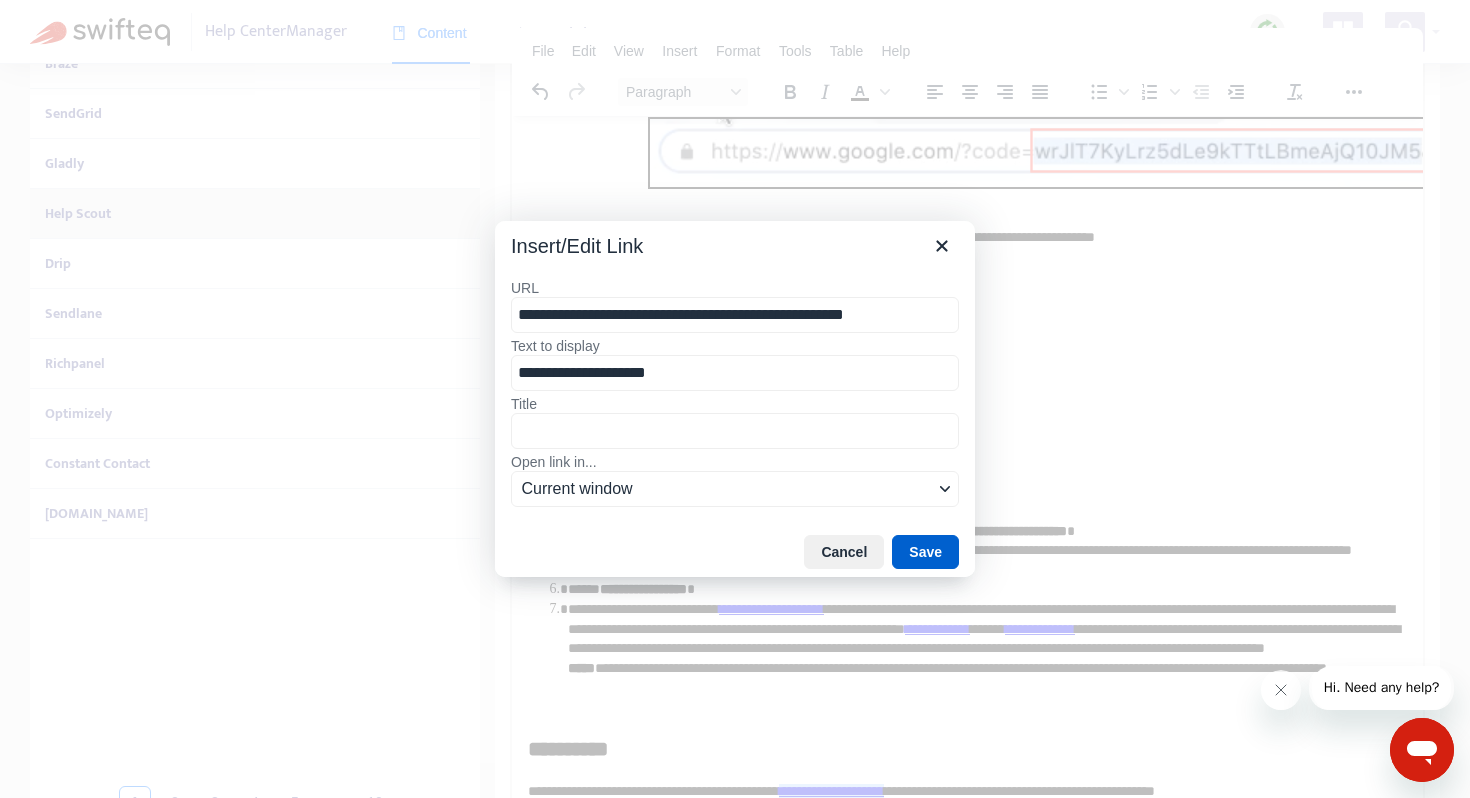 click on "Save" at bounding box center (925, 552) 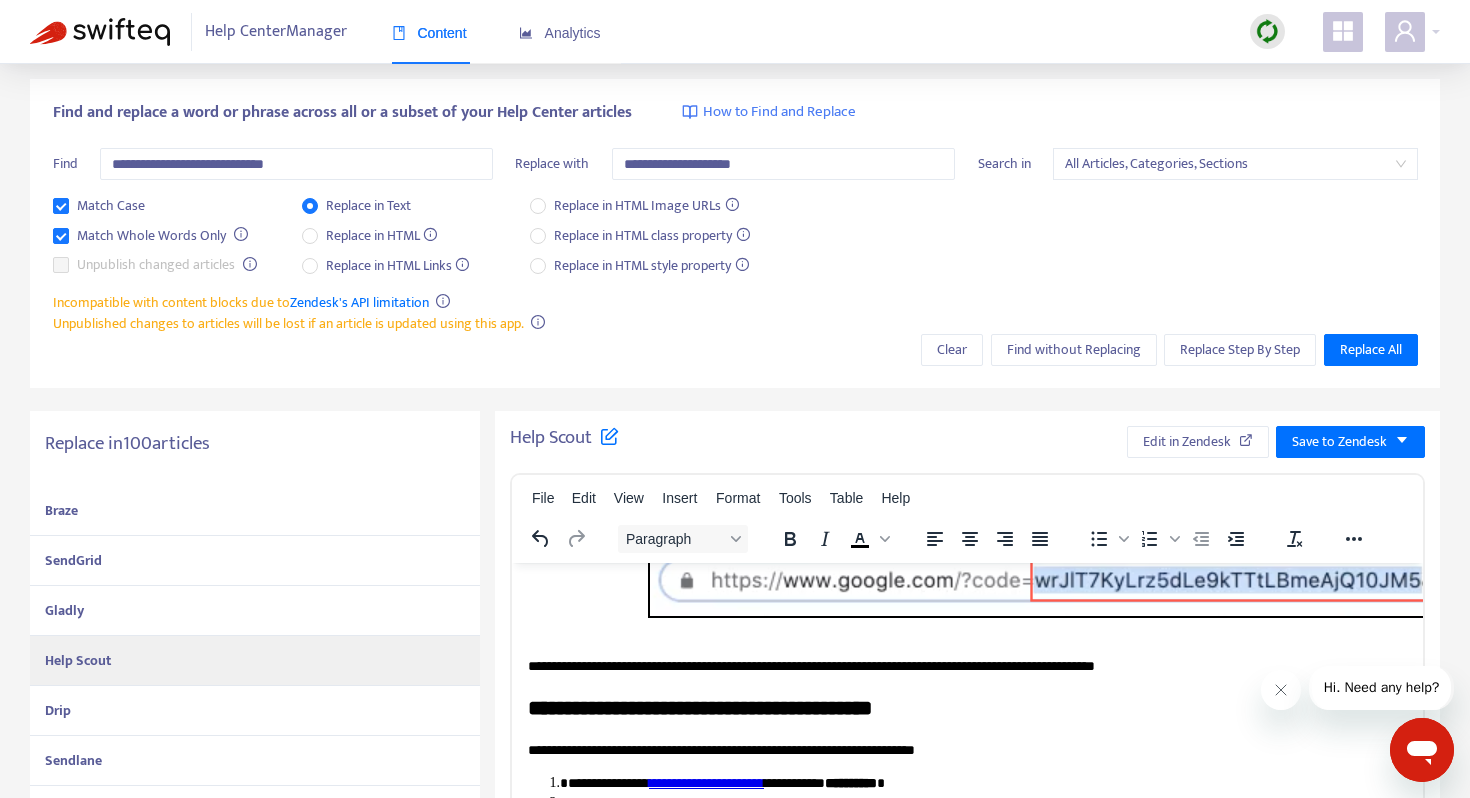 scroll, scrollTop: 0, scrollLeft: 0, axis: both 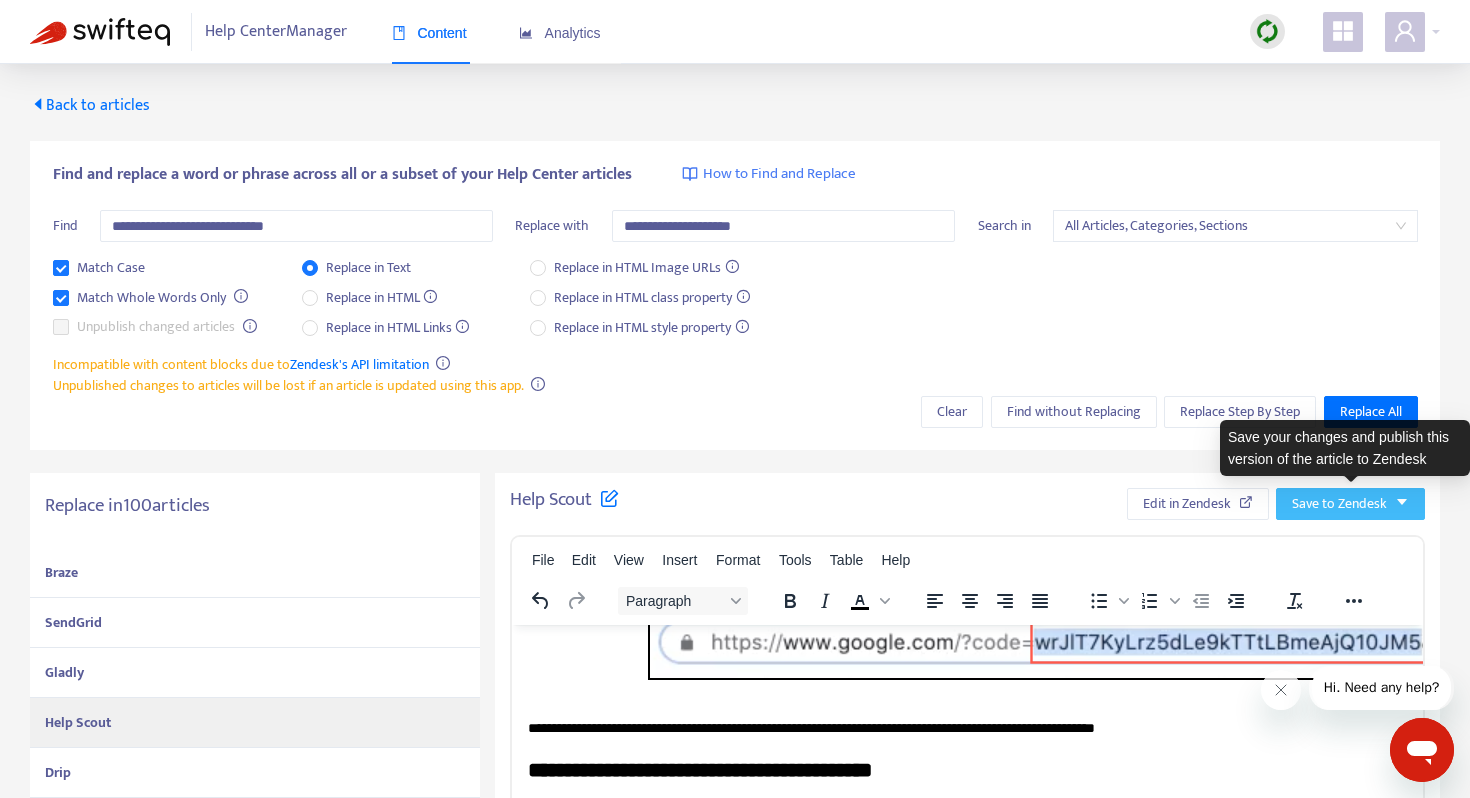 click on "Save to Zendesk" at bounding box center (1339, 504) 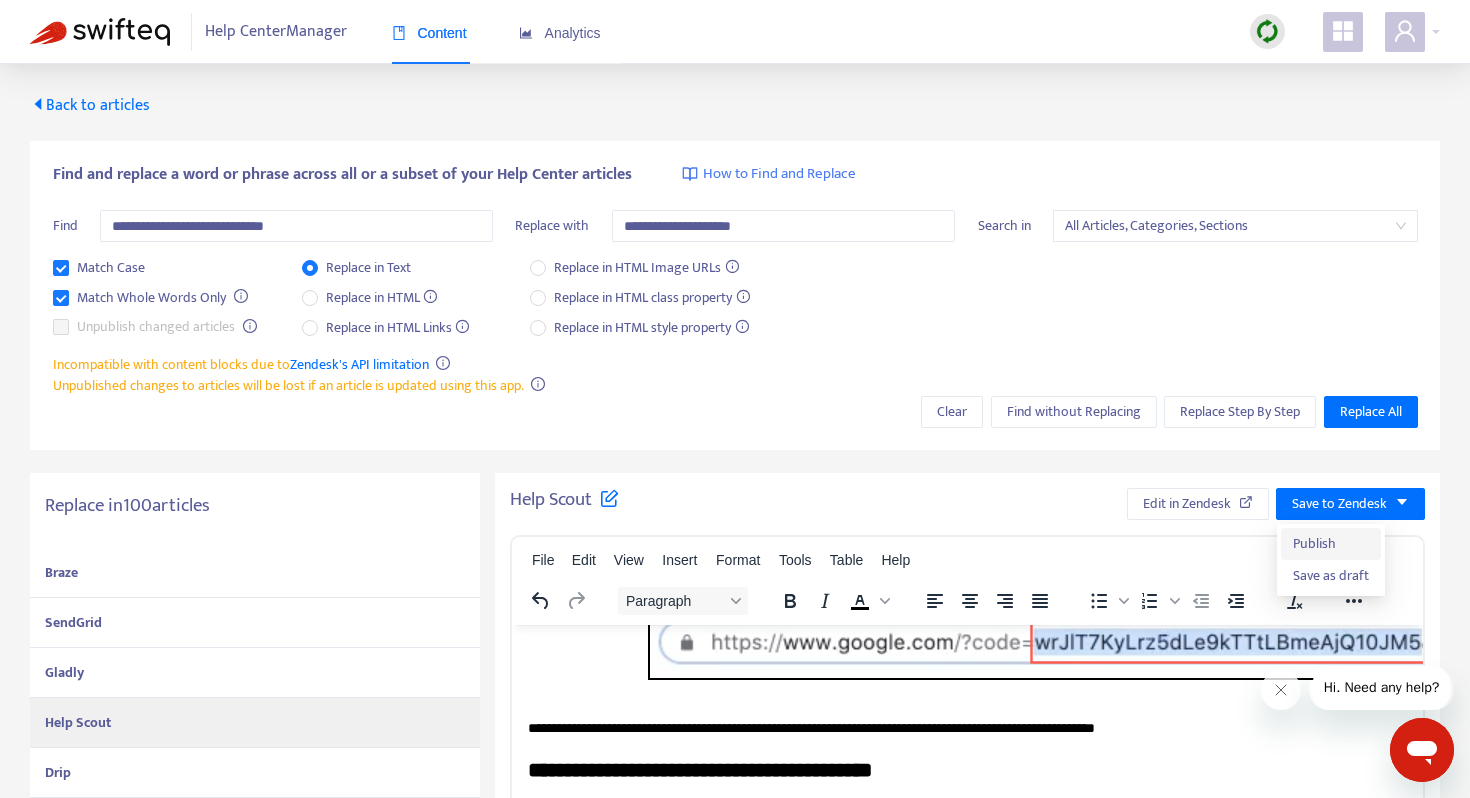 click on "Publish" at bounding box center (1331, 544) 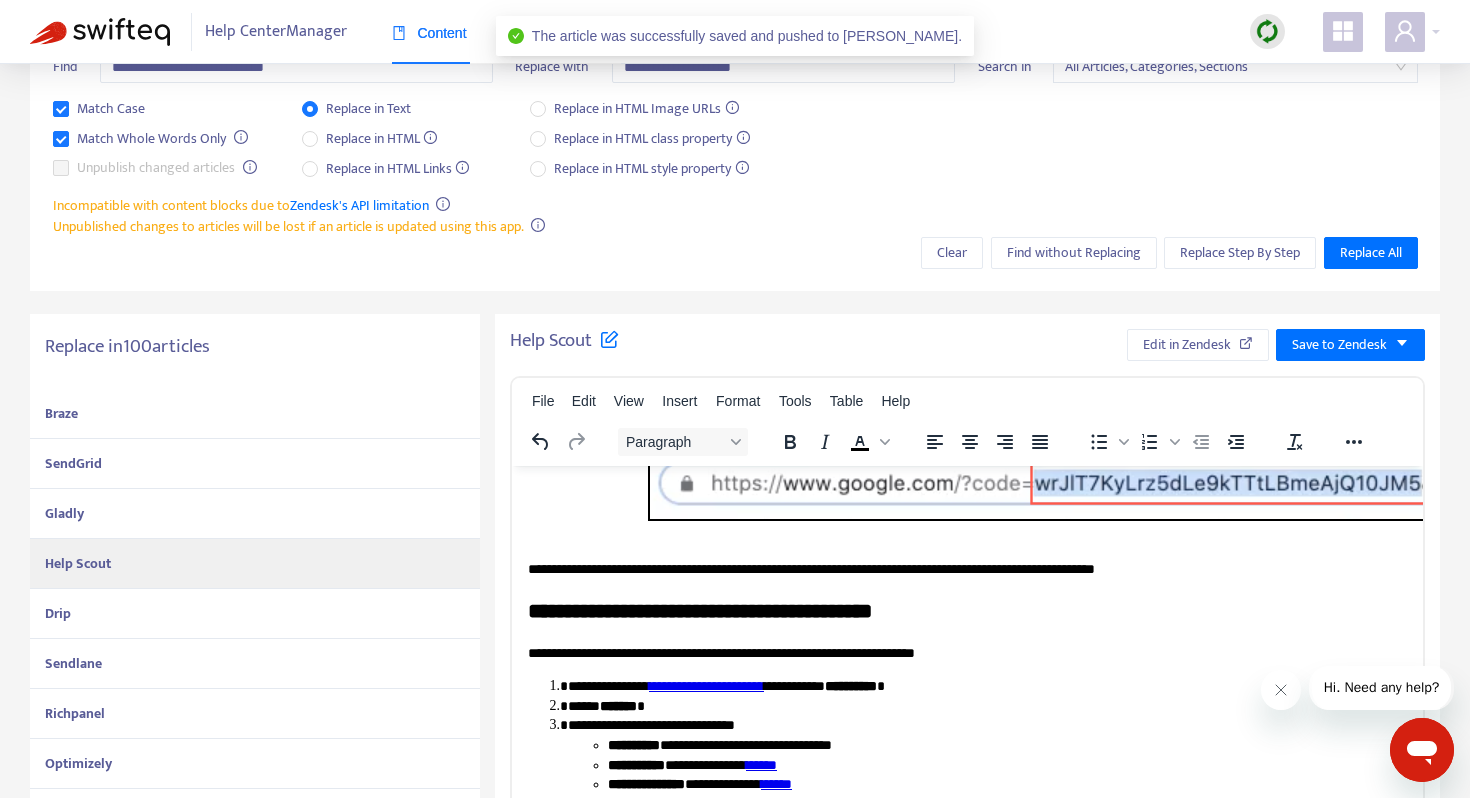 scroll, scrollTop: 205, scrollLeft: 0, axis: vertical 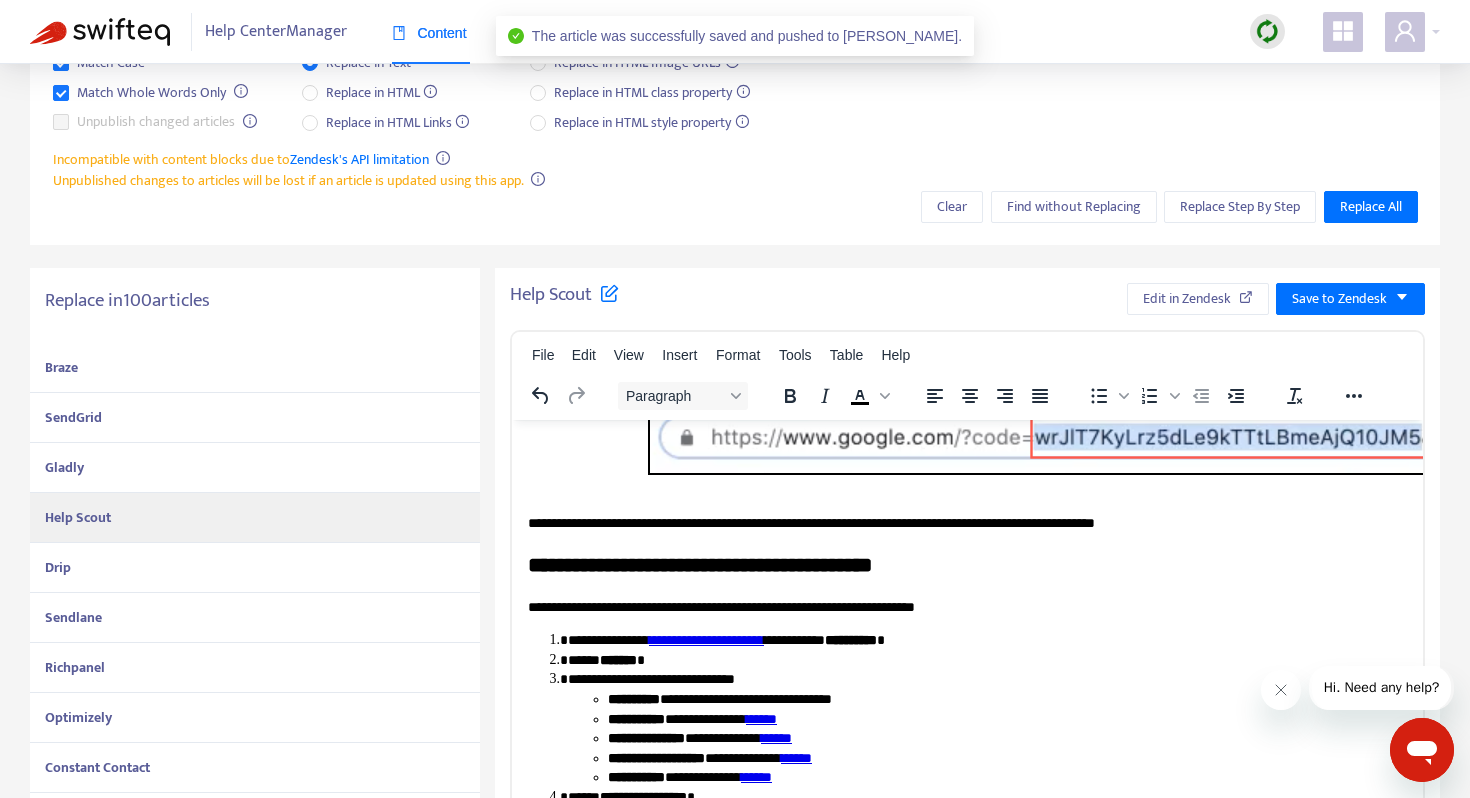 click on "Drip" at bounding box center (255, 568) 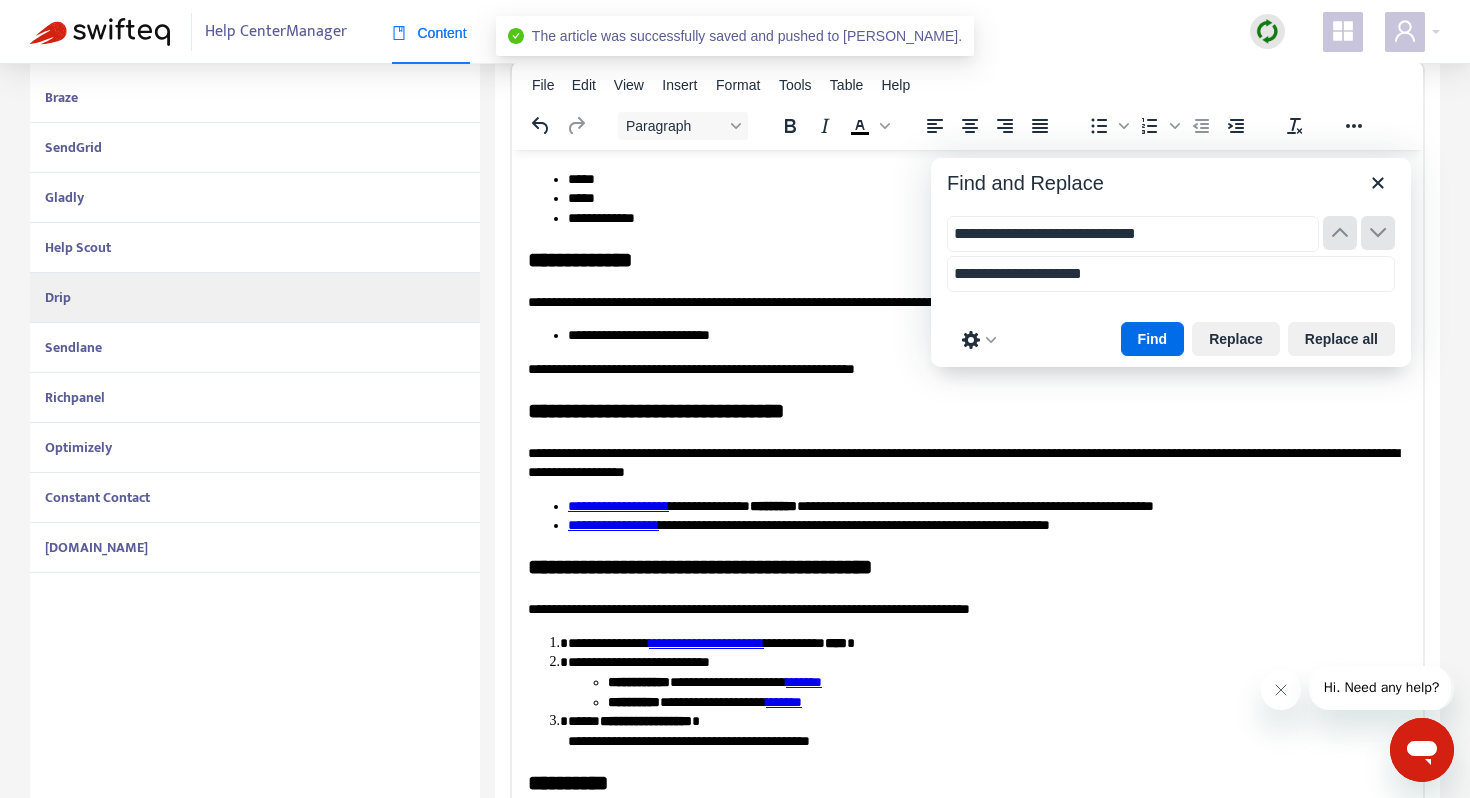 scroll, scrollTop: 509, scrollLeft: 0, axis: vertical 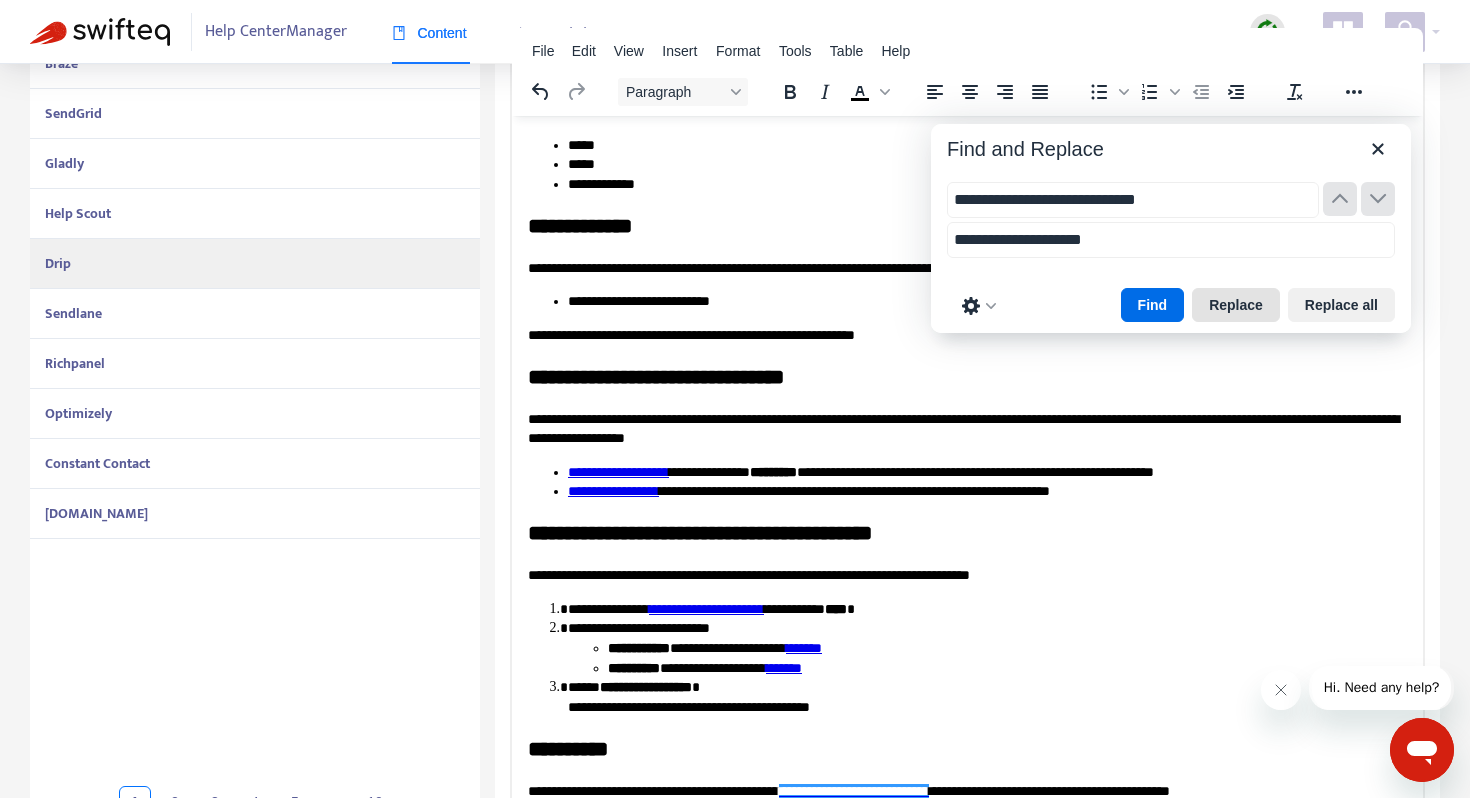 click on "Replace" at bounding box center (1236, 305) 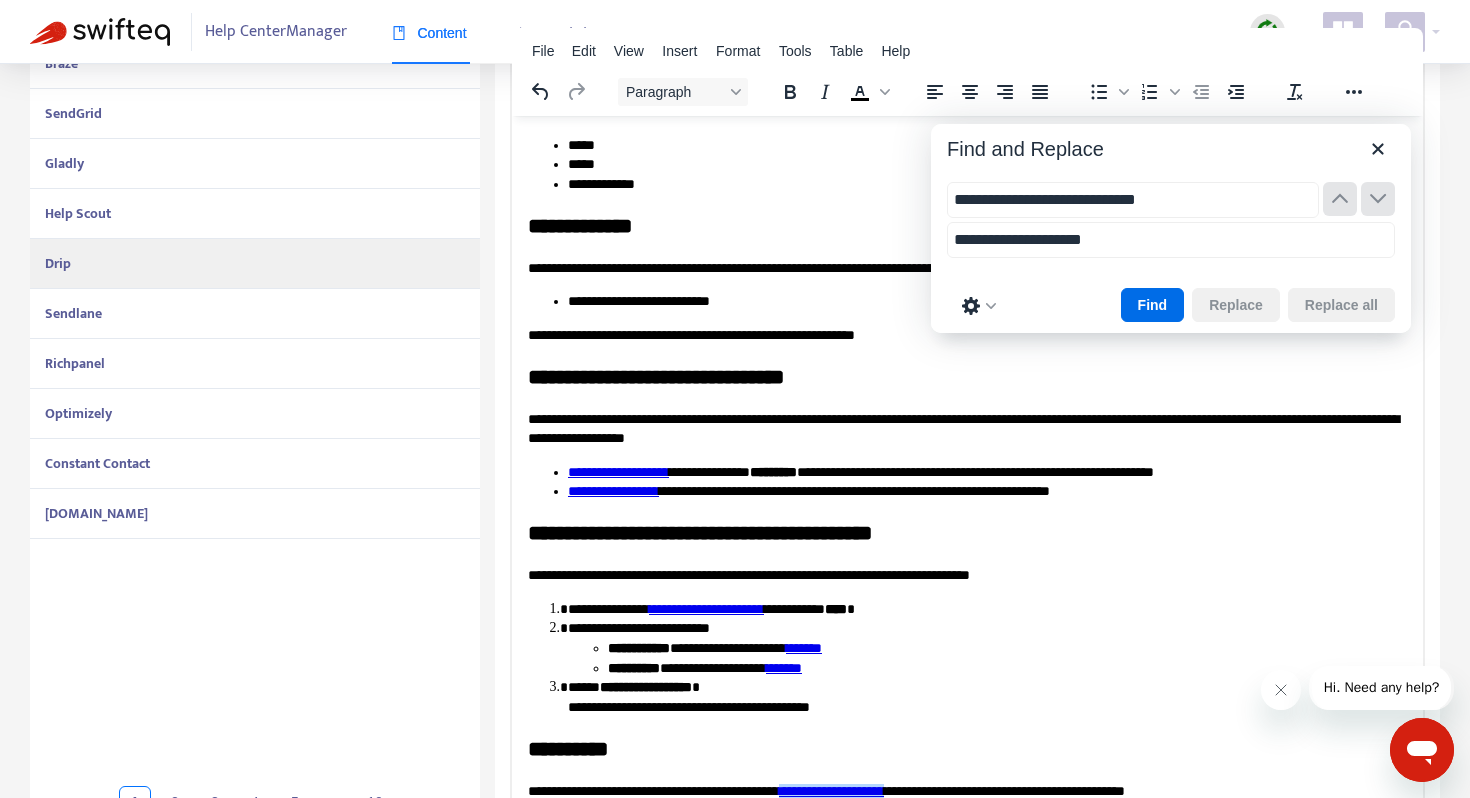 click on "**********" at bounding box center (967, 791) 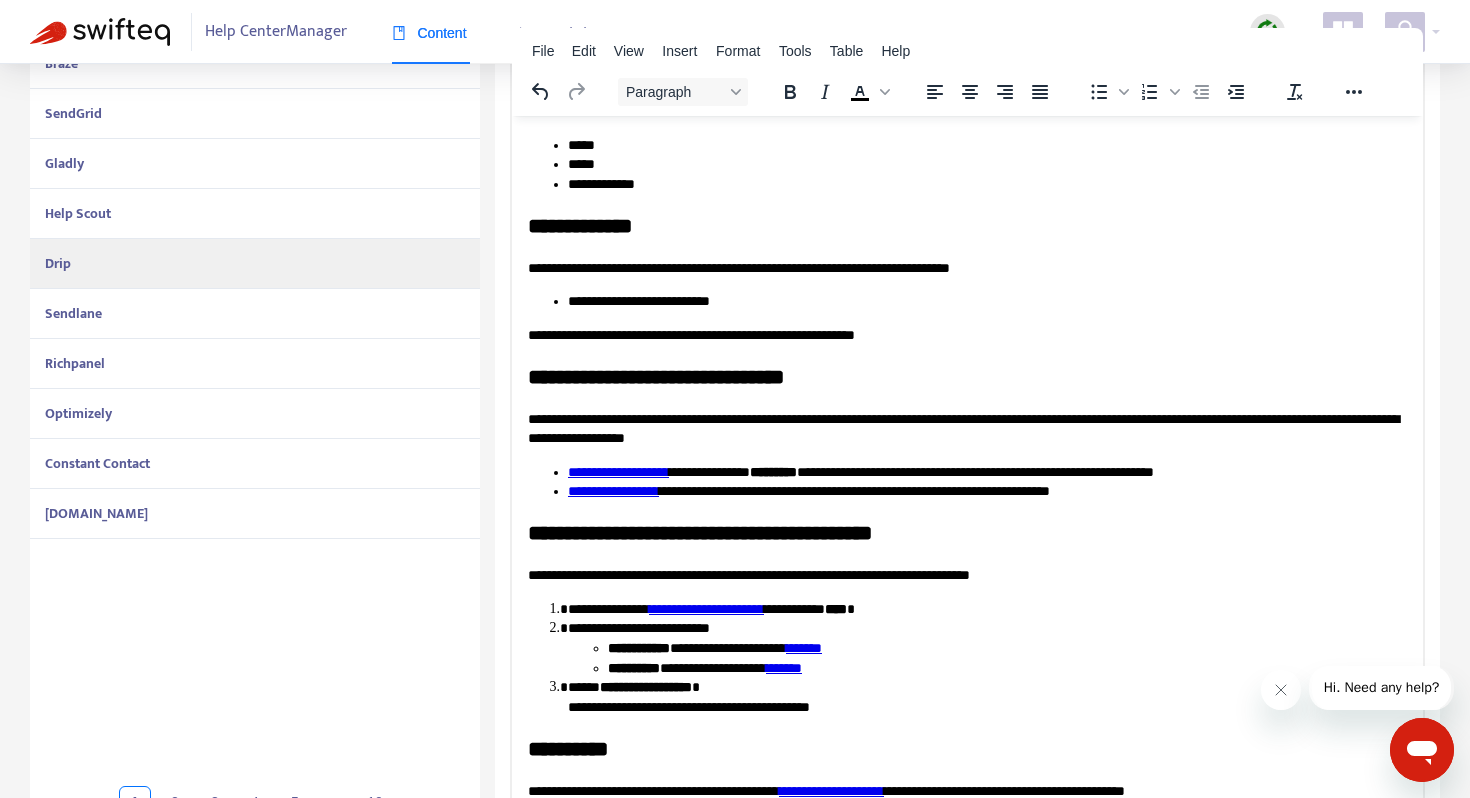 click on "**********" at bounding box center [987, 609] 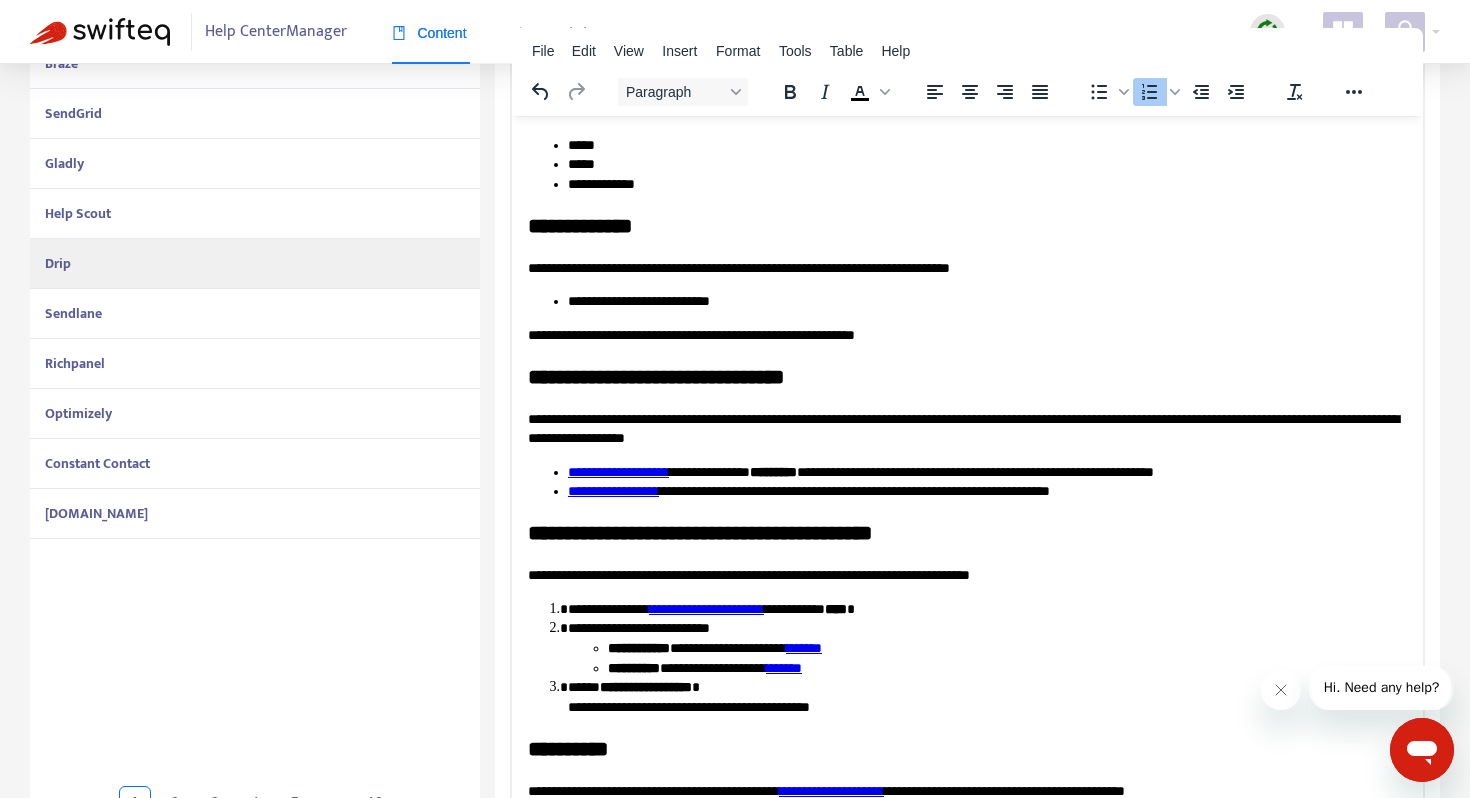 scroll, scrollTop: 171, scrollLeft: 0, axis: vertical 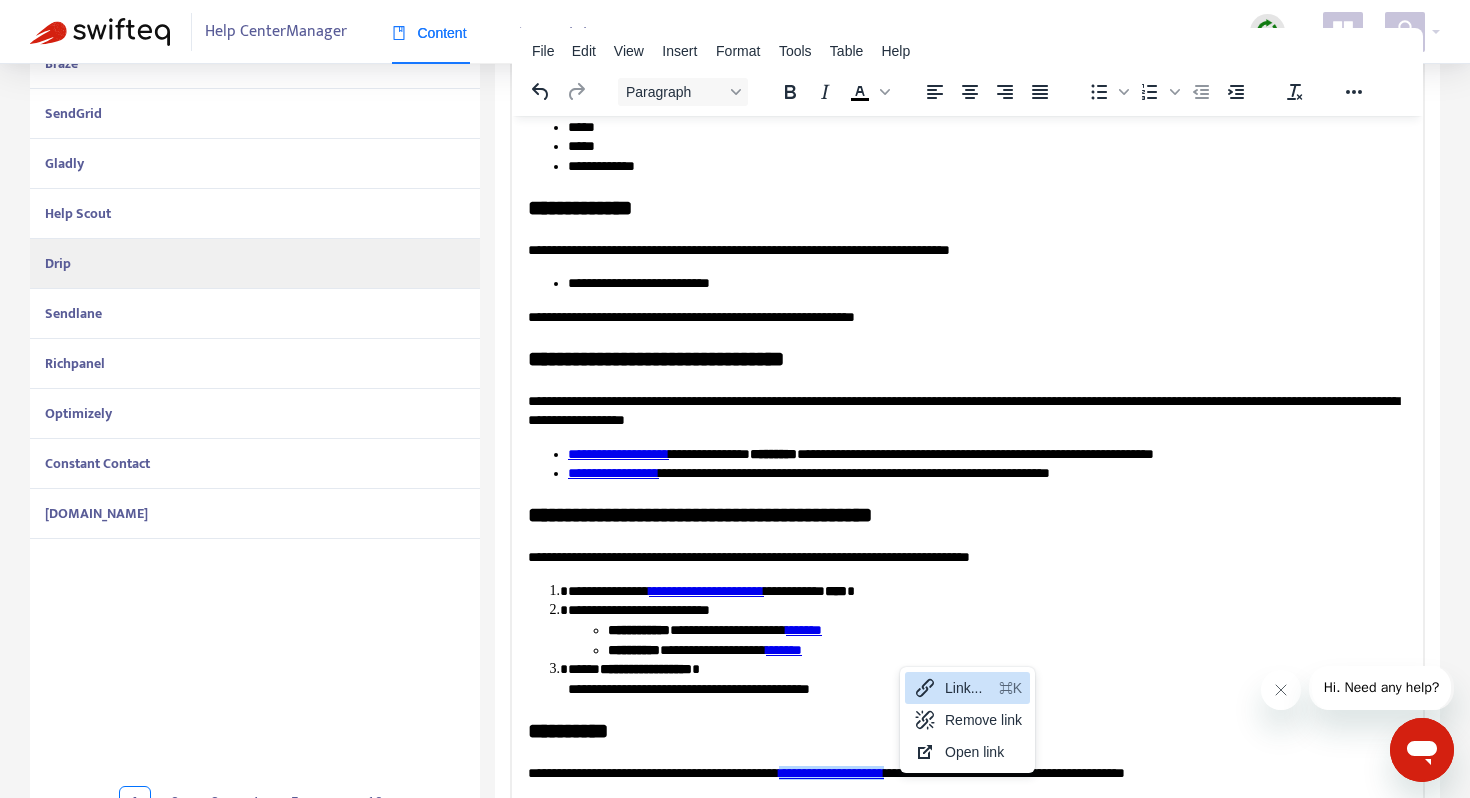 click on "Link..." at bounding box center [968, 688] 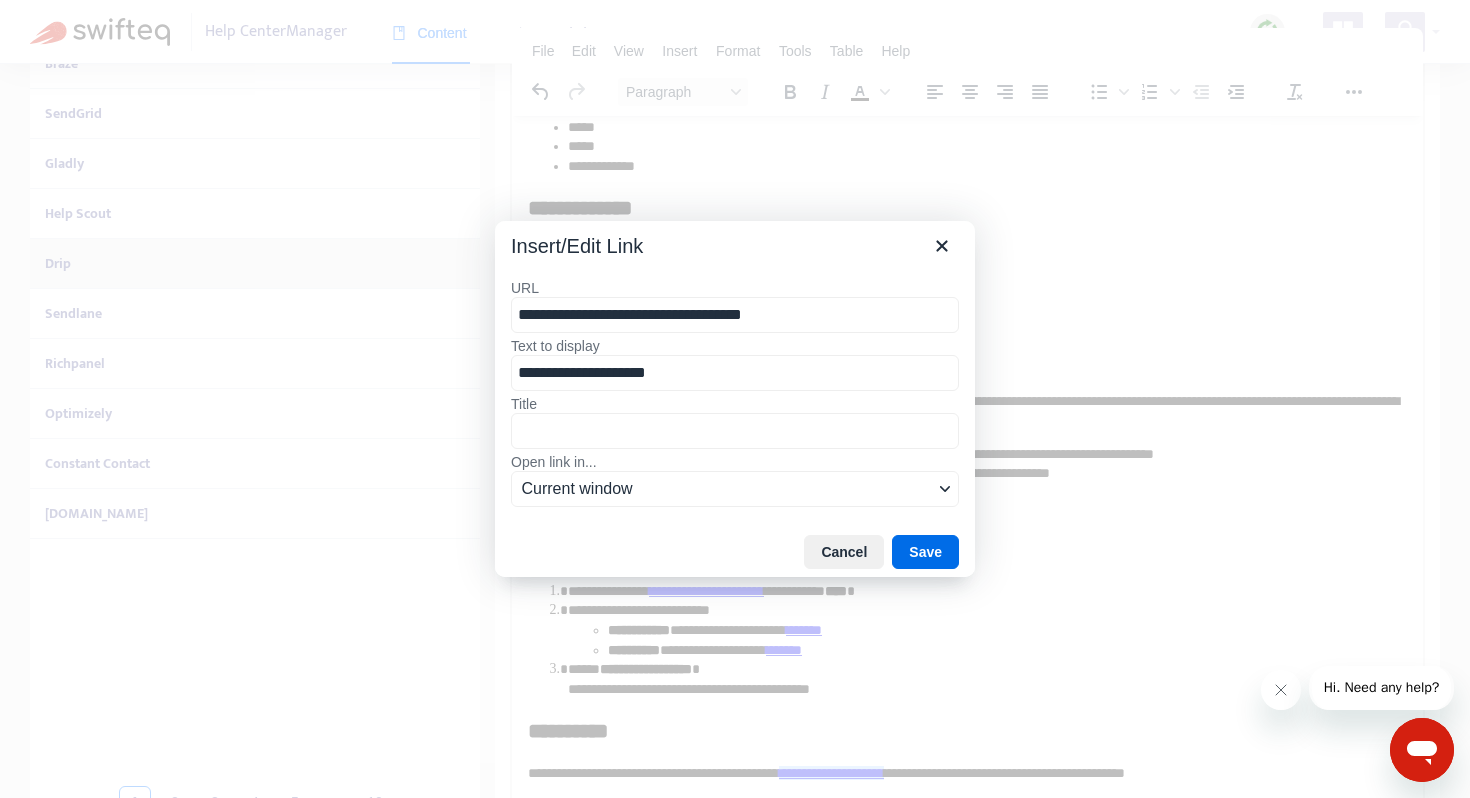 click on "**********" at bounding box center (735, 315) 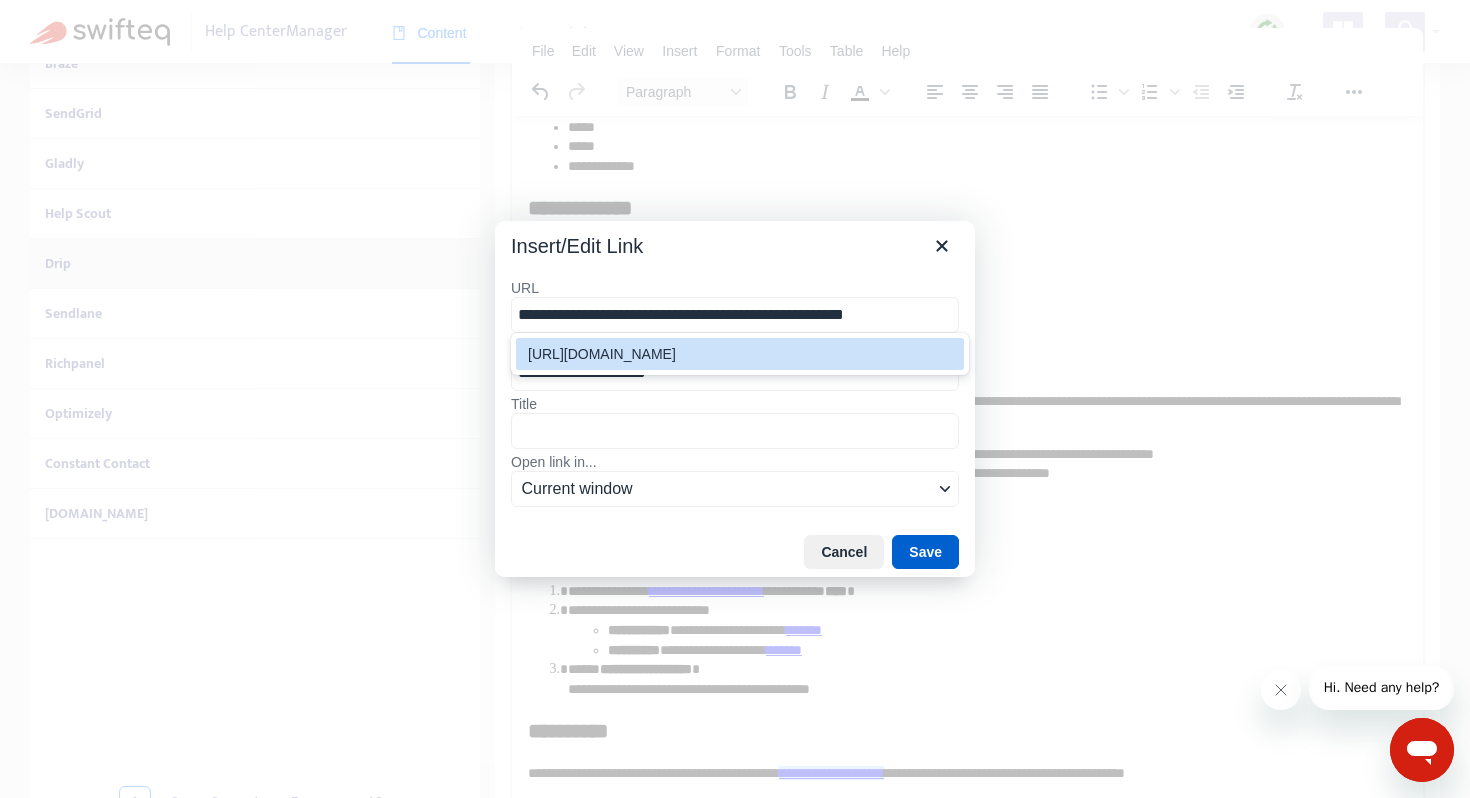 click on "Save" at bounding box center (925, 552) 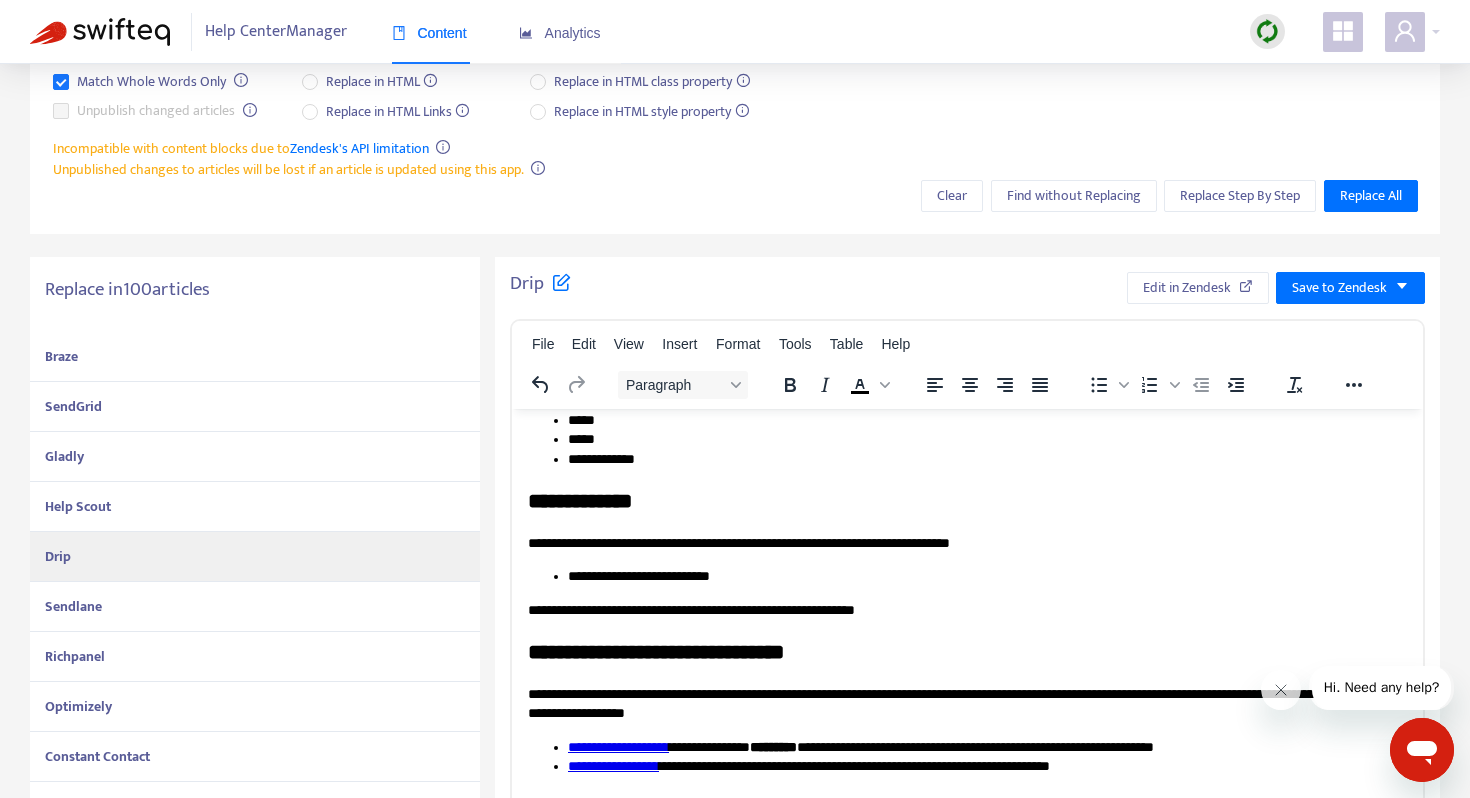 scroll, scrollTop: 0, scrollLeft: 0, axis: both 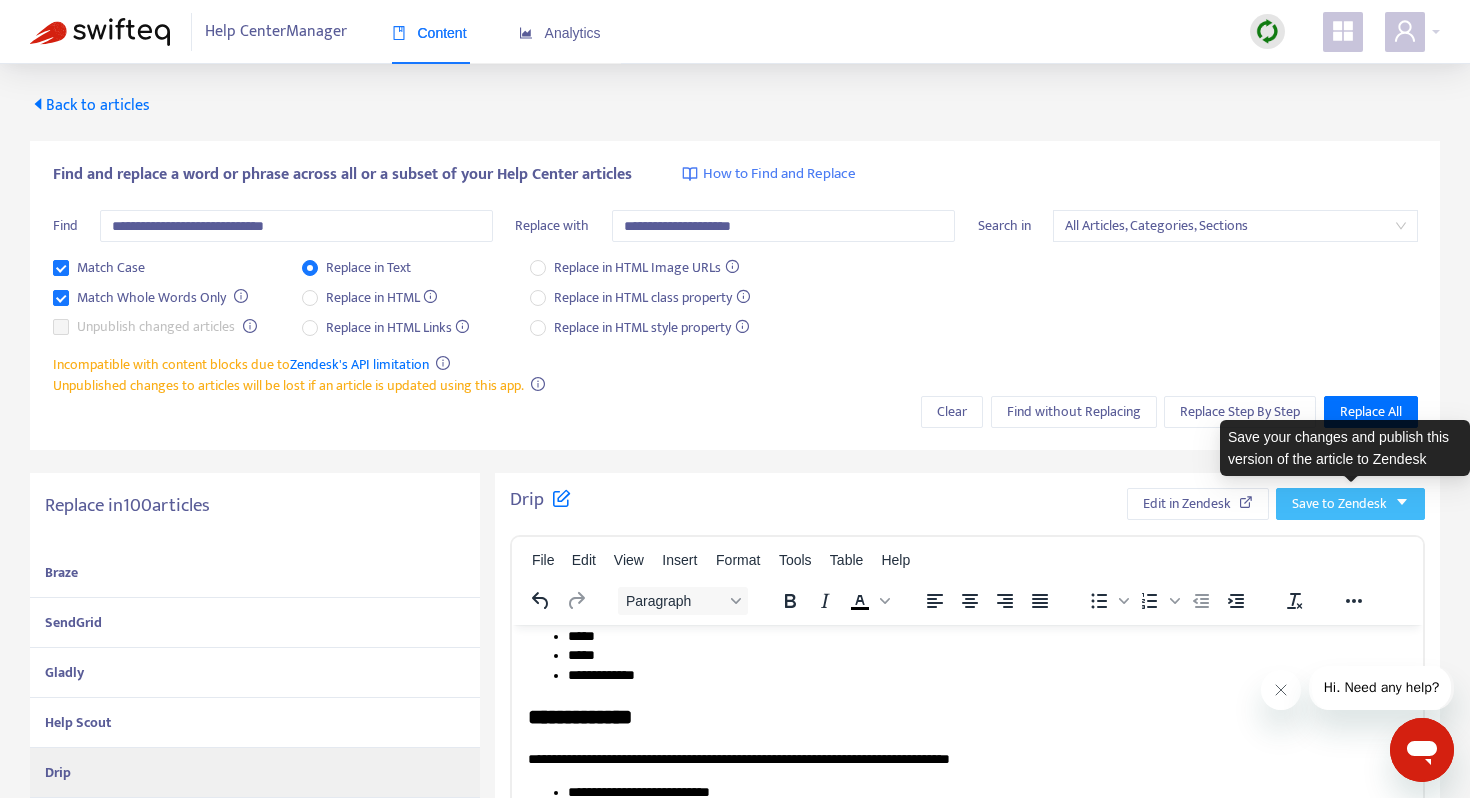 click on "Save to Zendesk" at bounding box center [1339, 504] 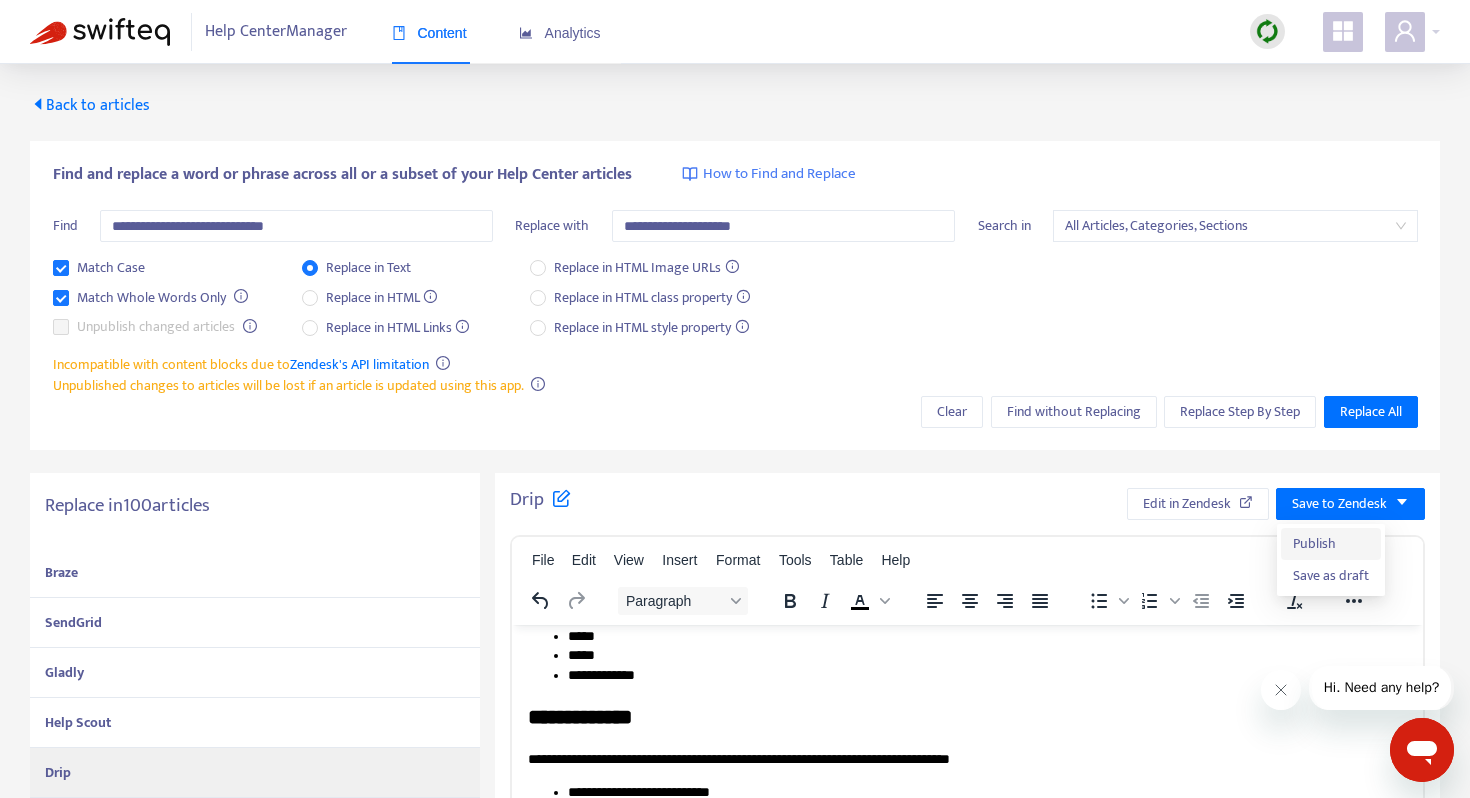 click on "Publish" at bounding box center [1331, 544] 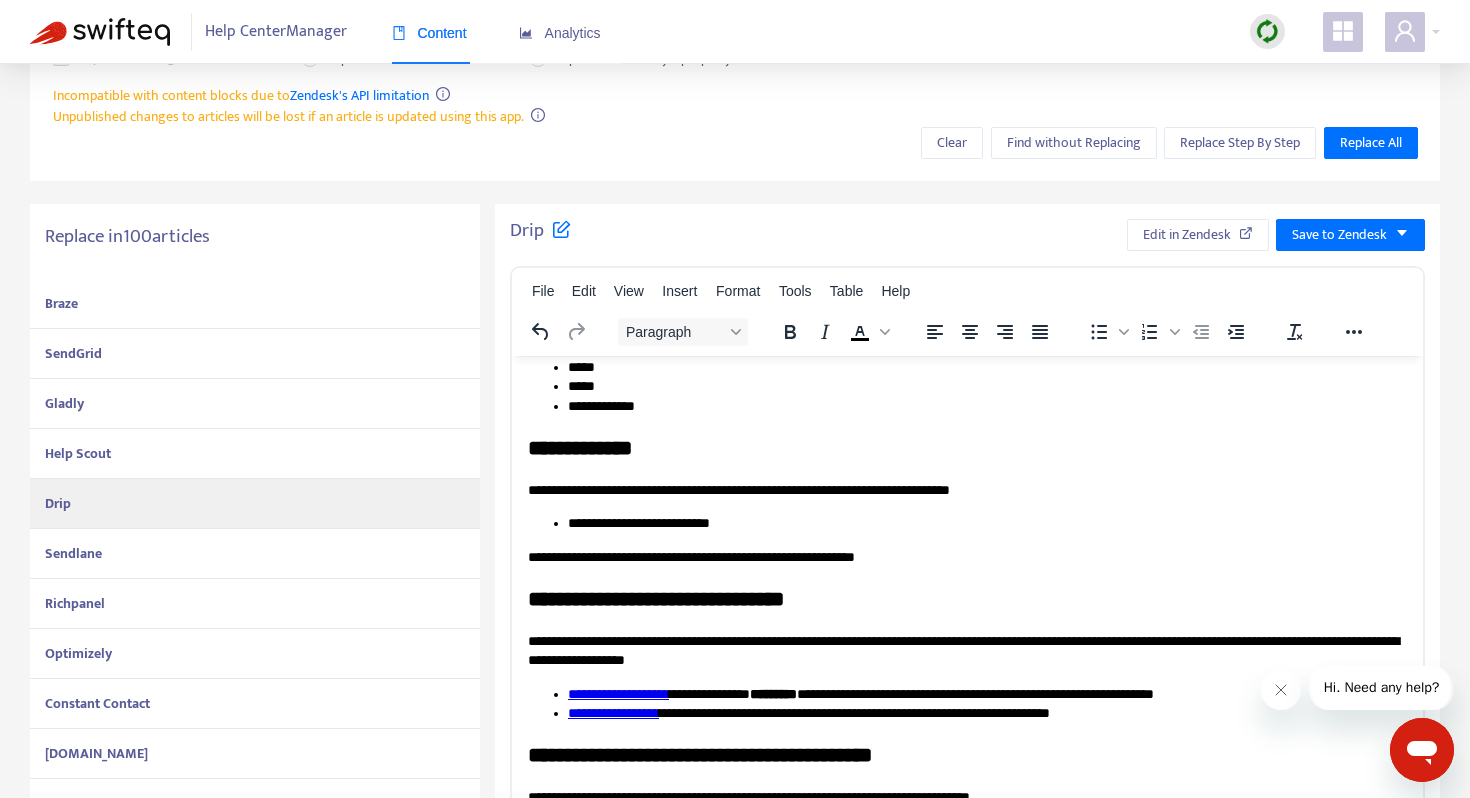scroll, scrollTop: 289, scrollLeft: 0, axis: vertical 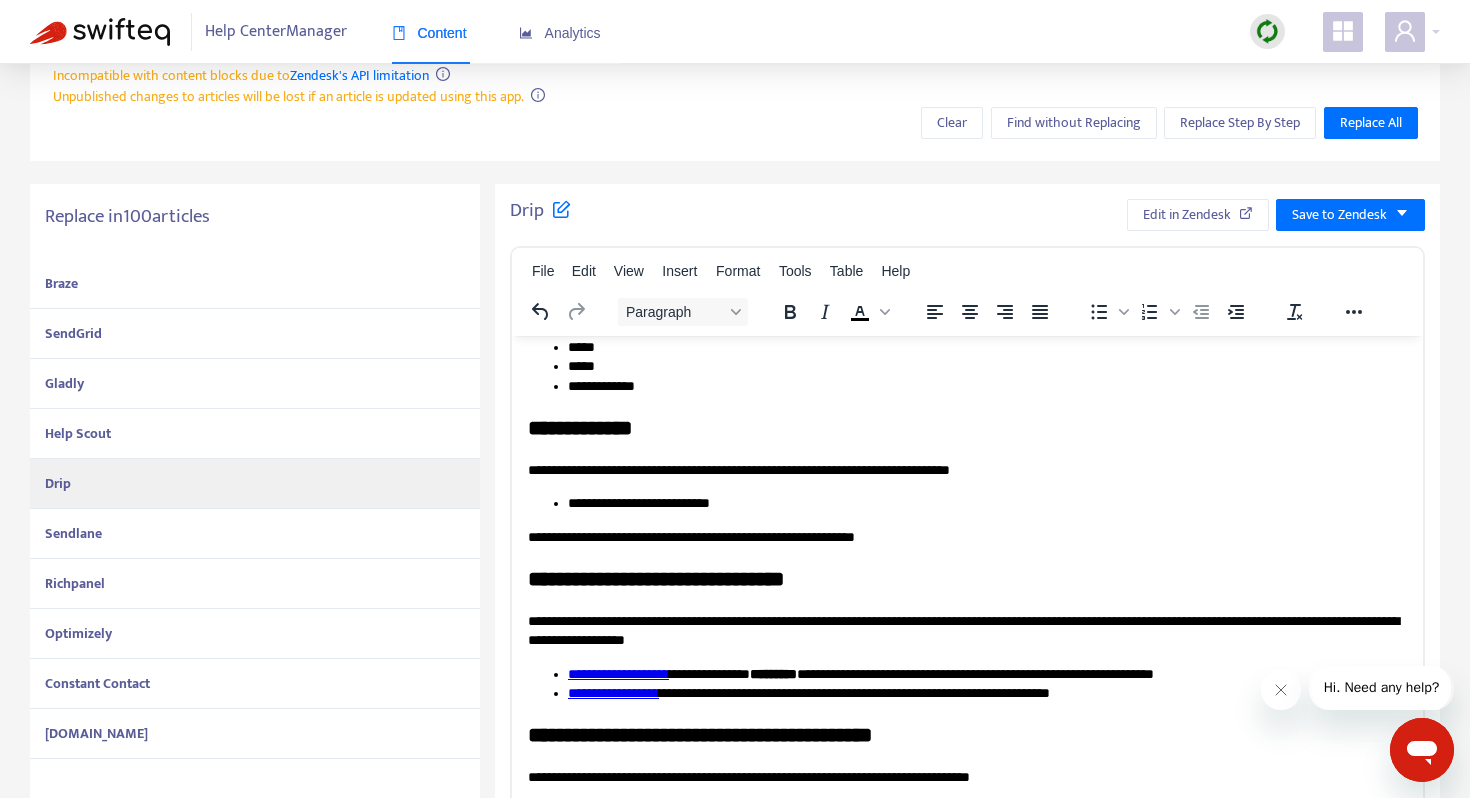 click on "Sendlane" at bounding box center (255, 534) 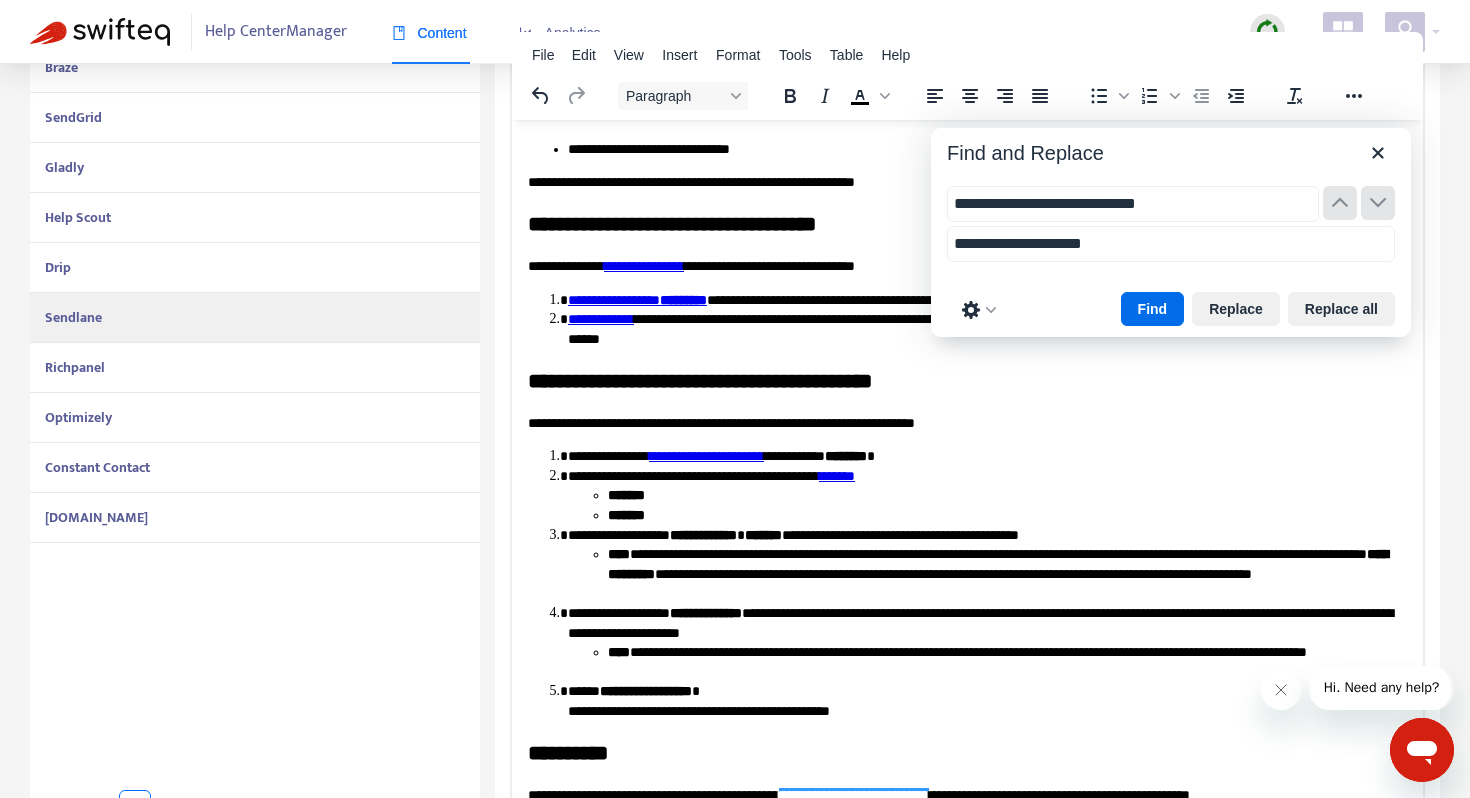 scroll, scrollTop: 509, scrollLeft: 0, axis: vertical 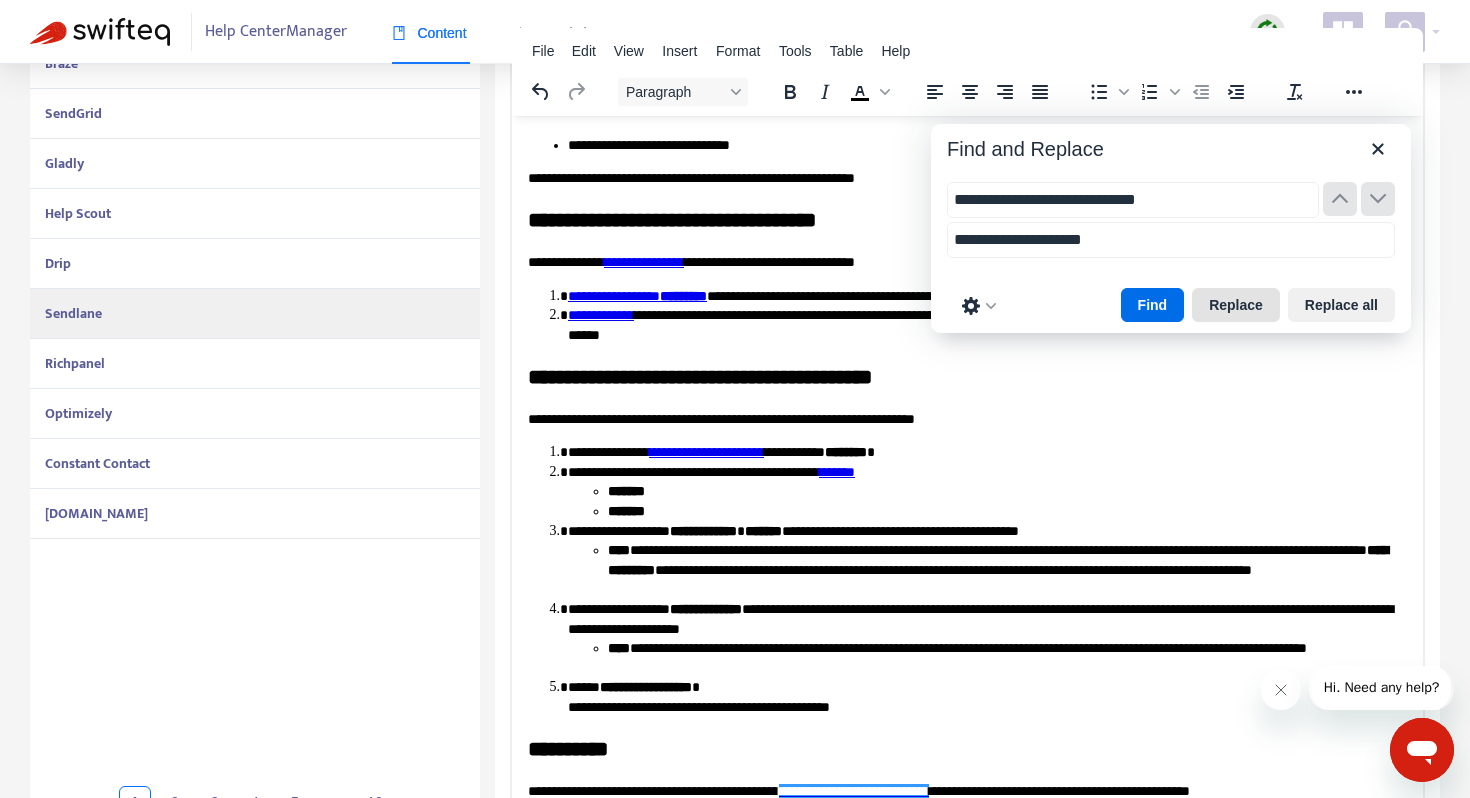 click on "Replace" at bounding box center [1236, 305] 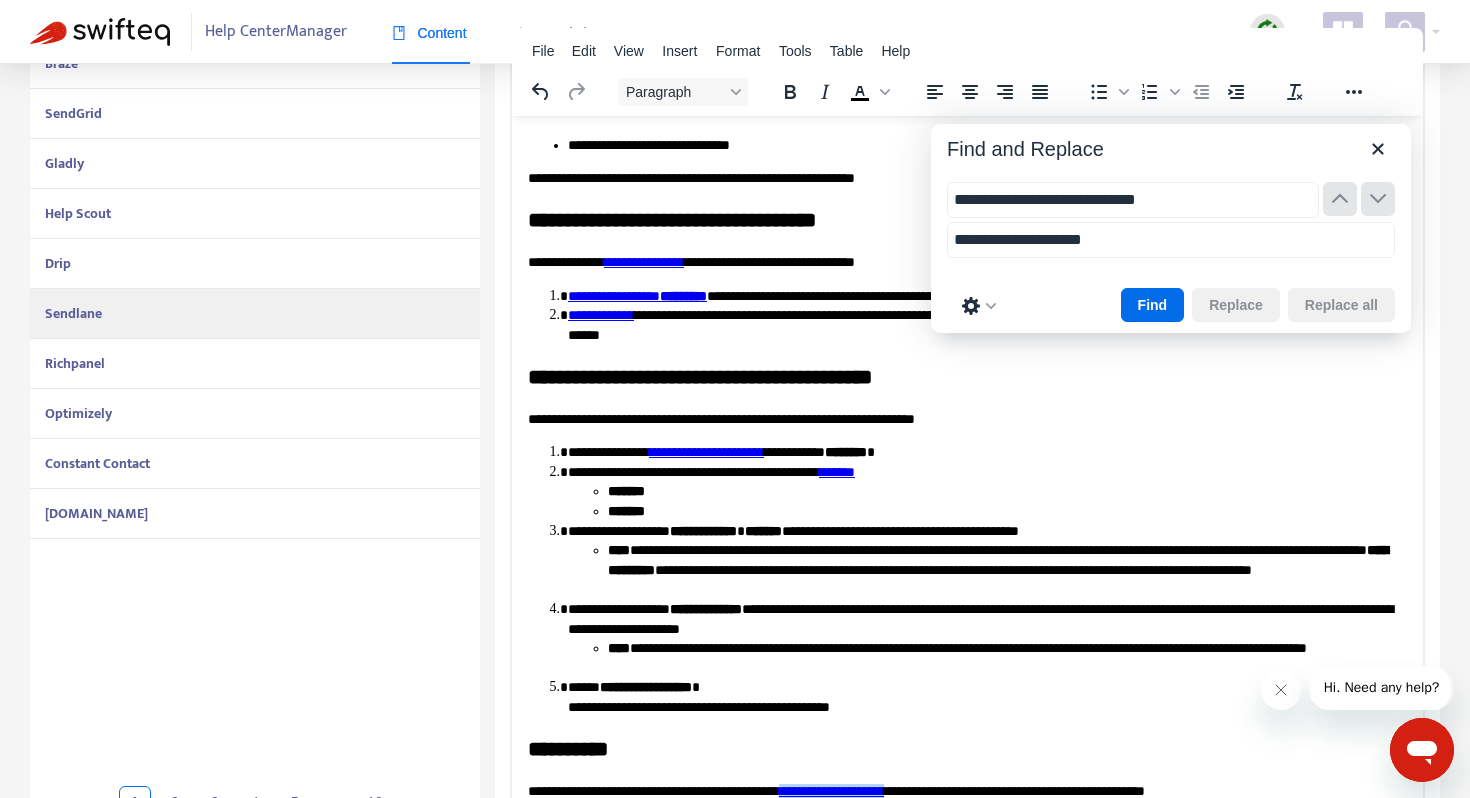 scroll, scrollTop: 308, scrollLeft: 0, axis: vertical 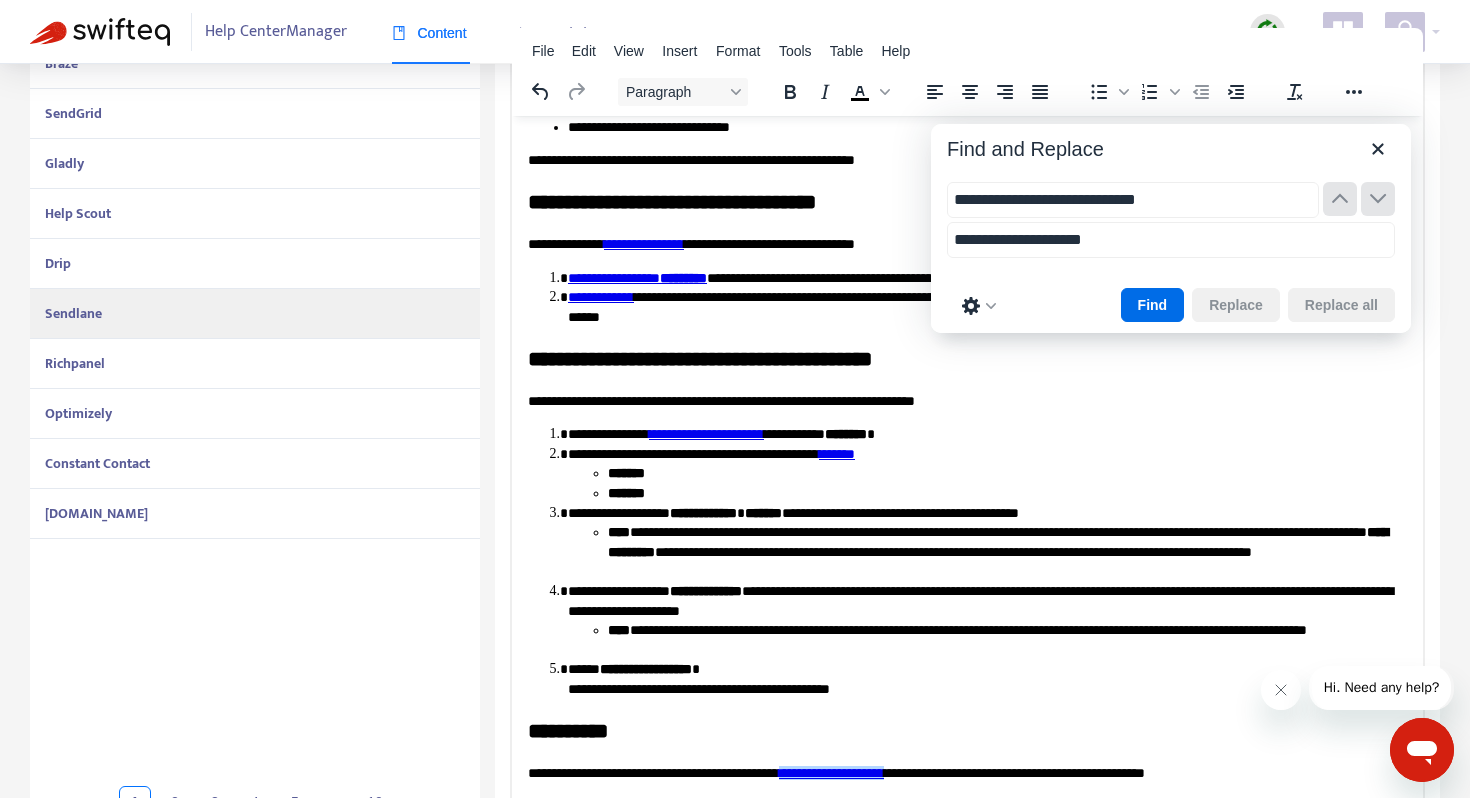 click on "**********" at bounding box center [967, 302] 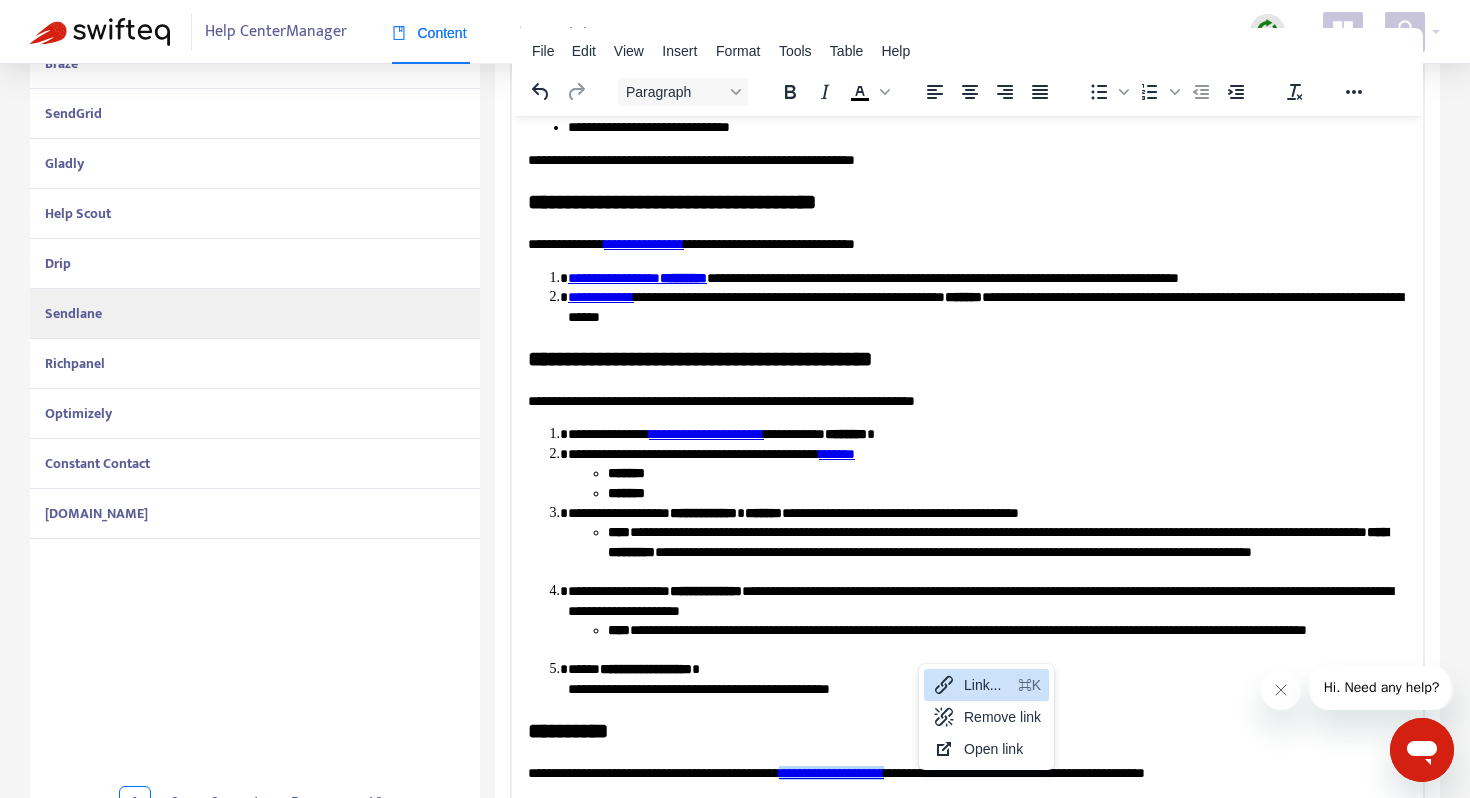 click on "Link..." at bounding box center (987, 685) 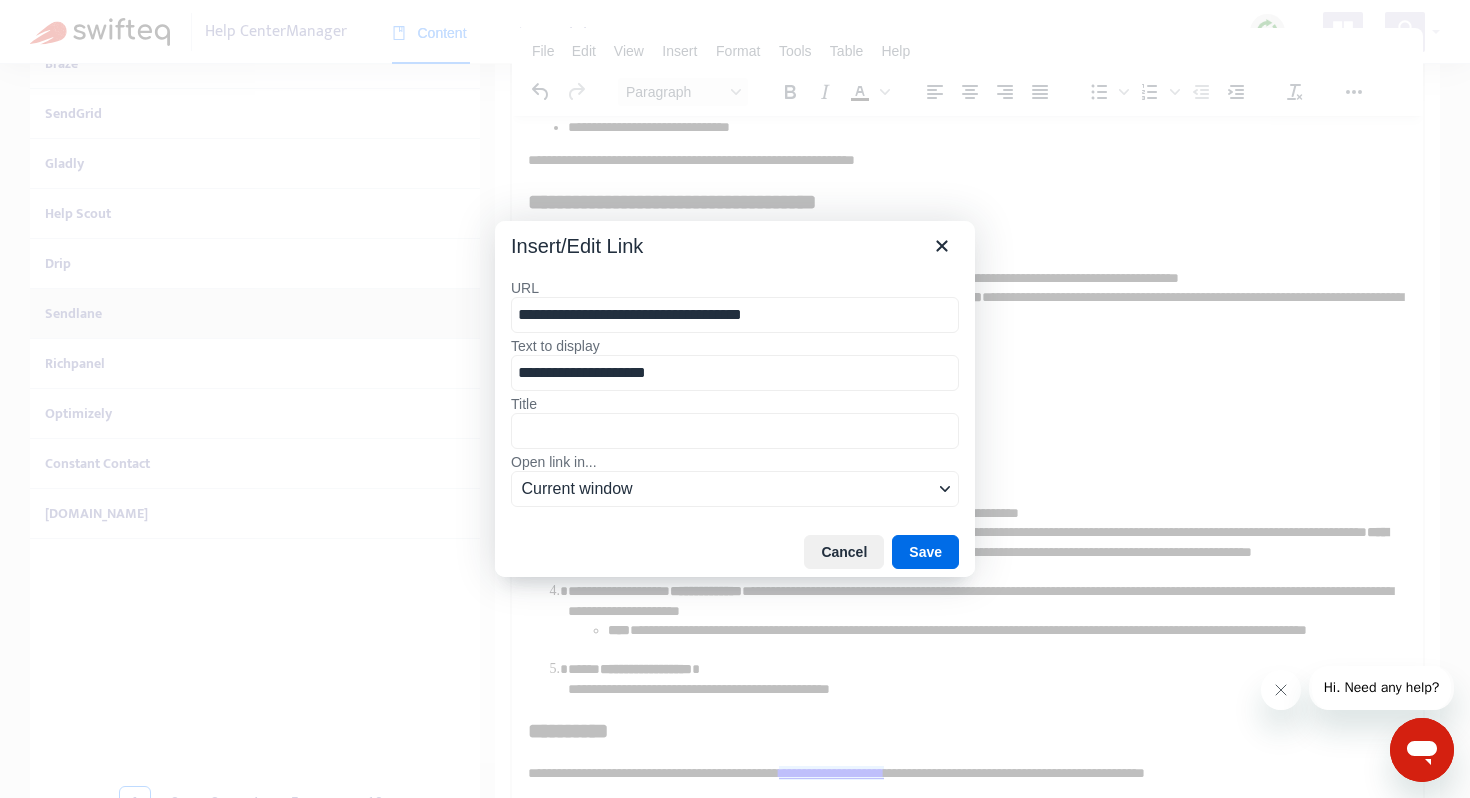click on "**********" at bounding box center (735, 315) 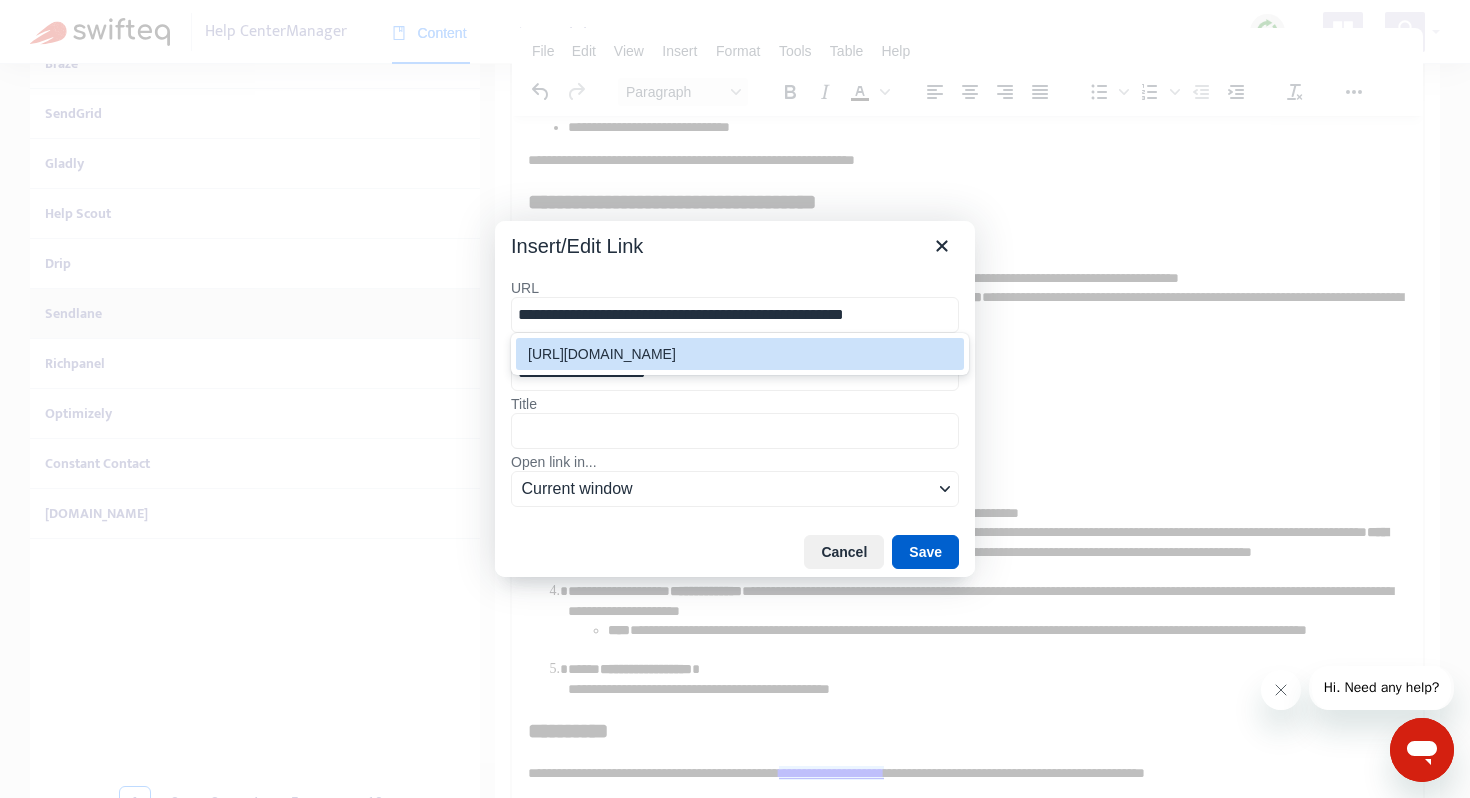 click on "Save" at bounding box center [925, 552] 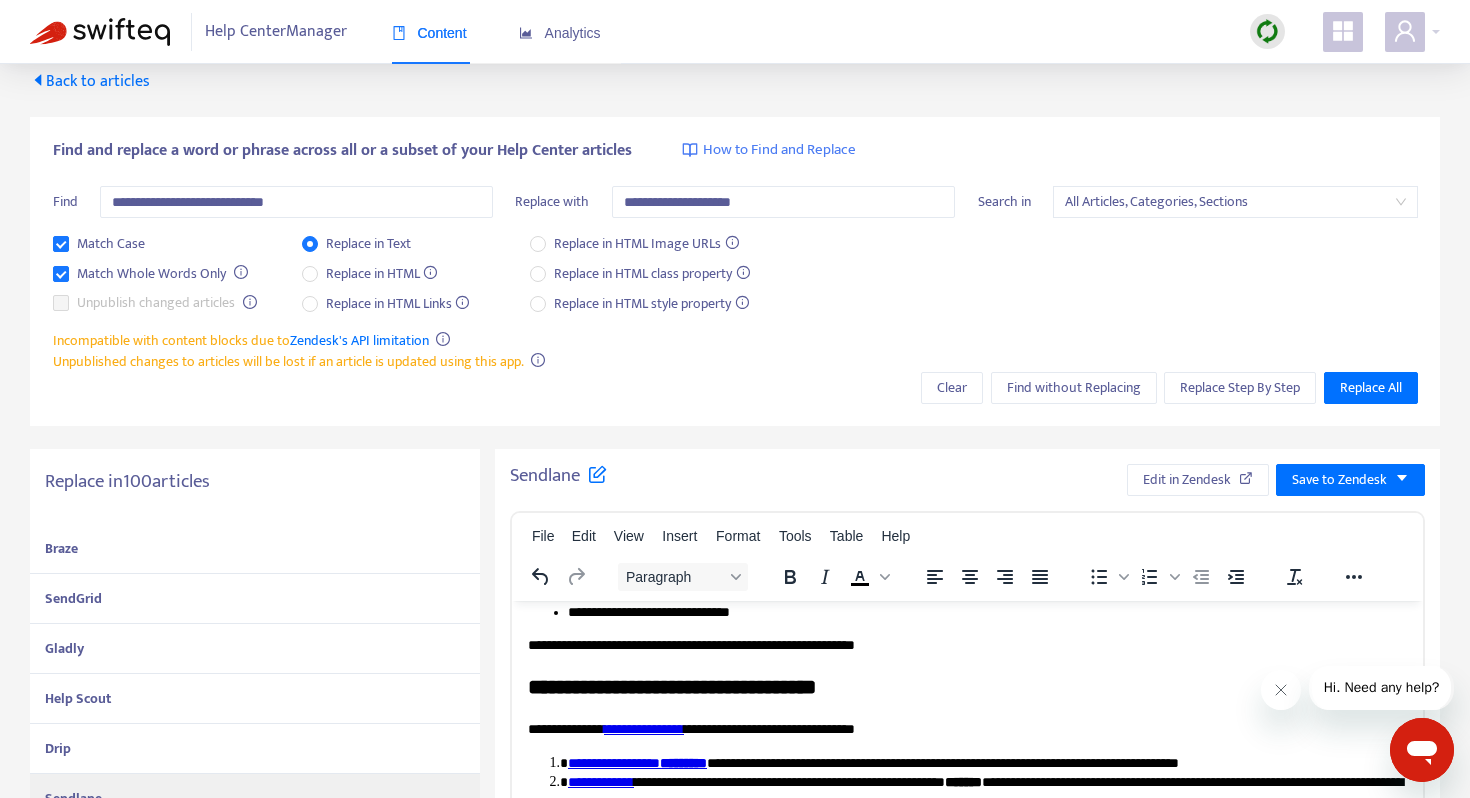 scroll, scrollTop: 0, scrollLeft: 0, axis: both 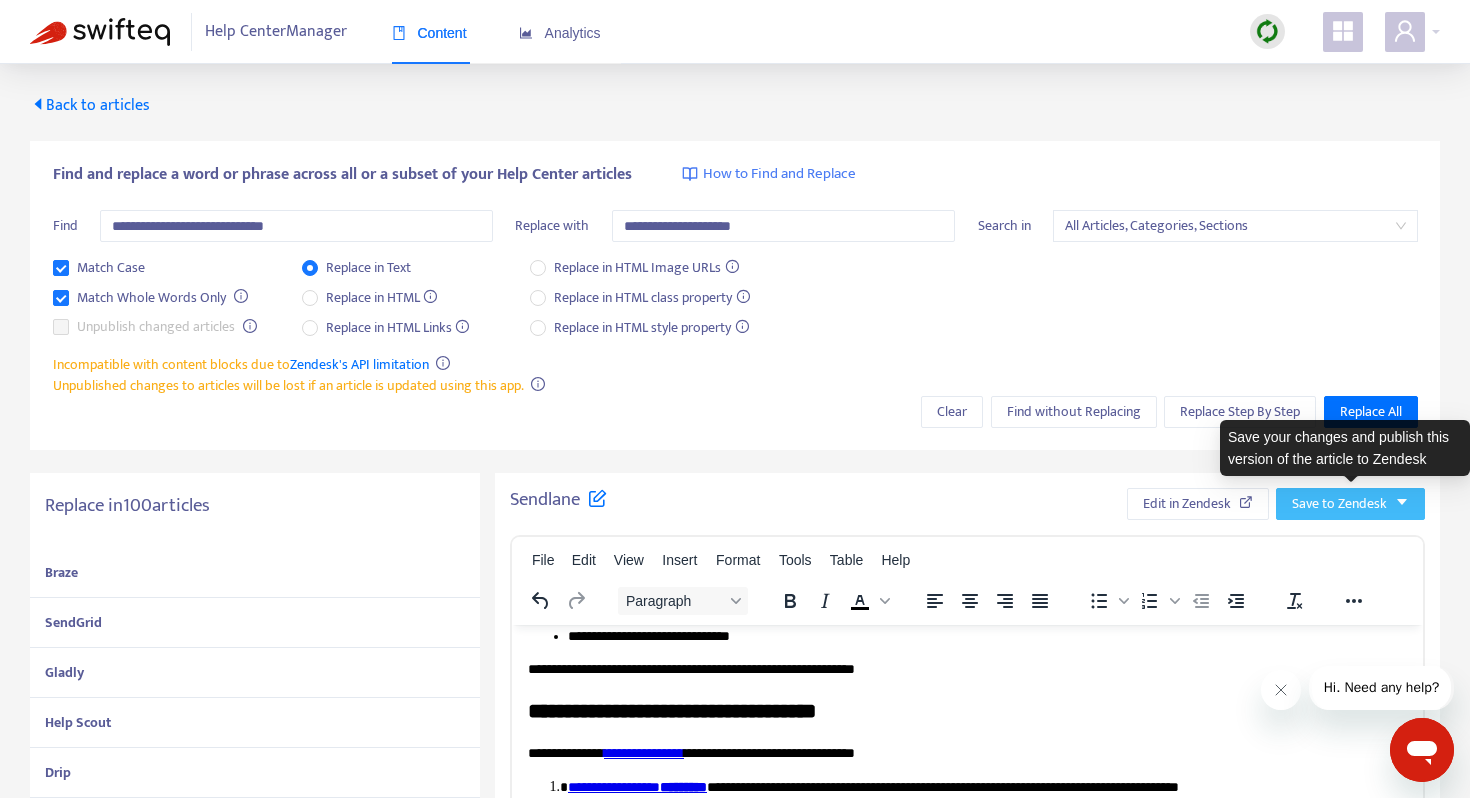 click on "Save to Zendesk" at bounding box center (1339, 504) 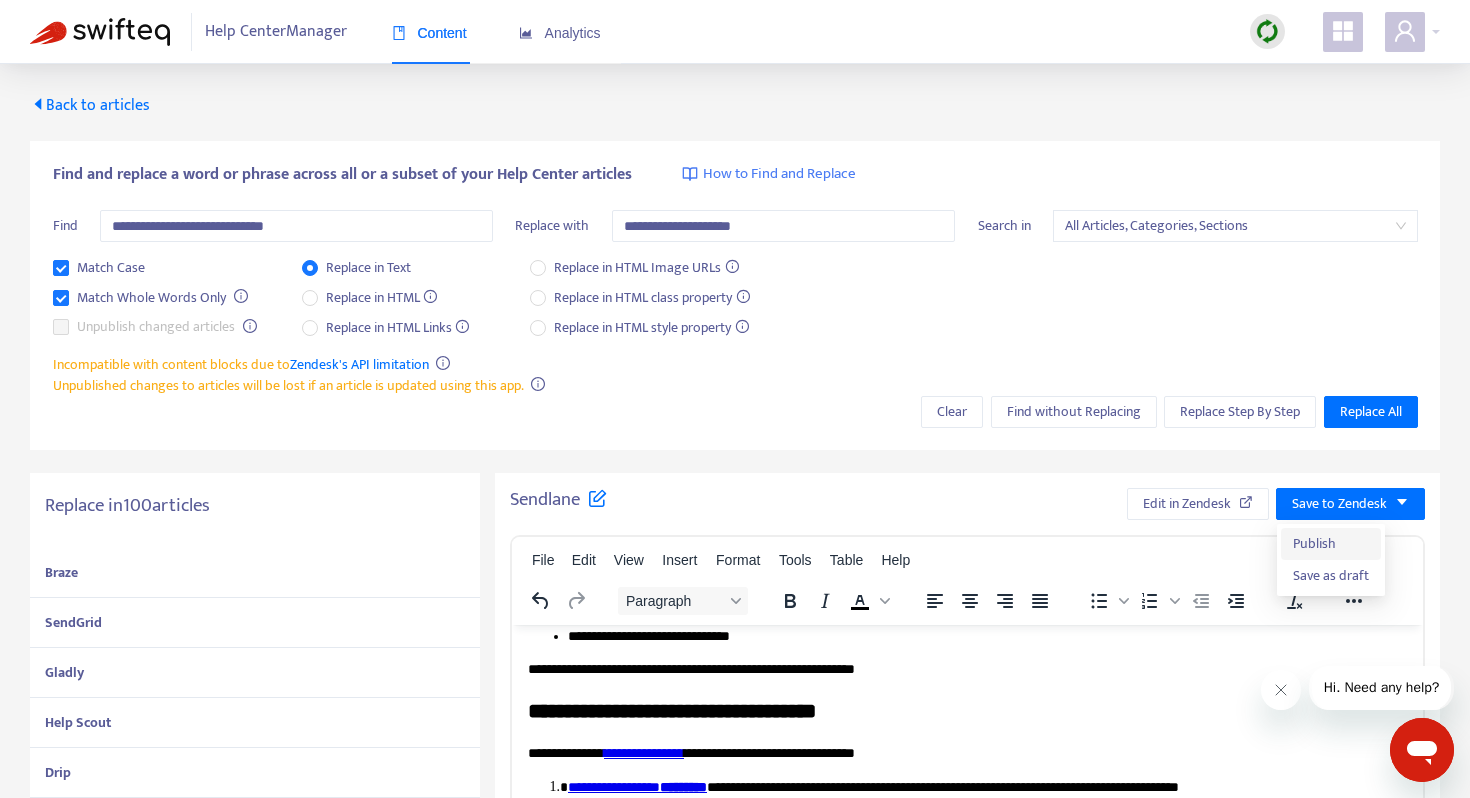 click on "Publish" at bounding box center (1331, 544) 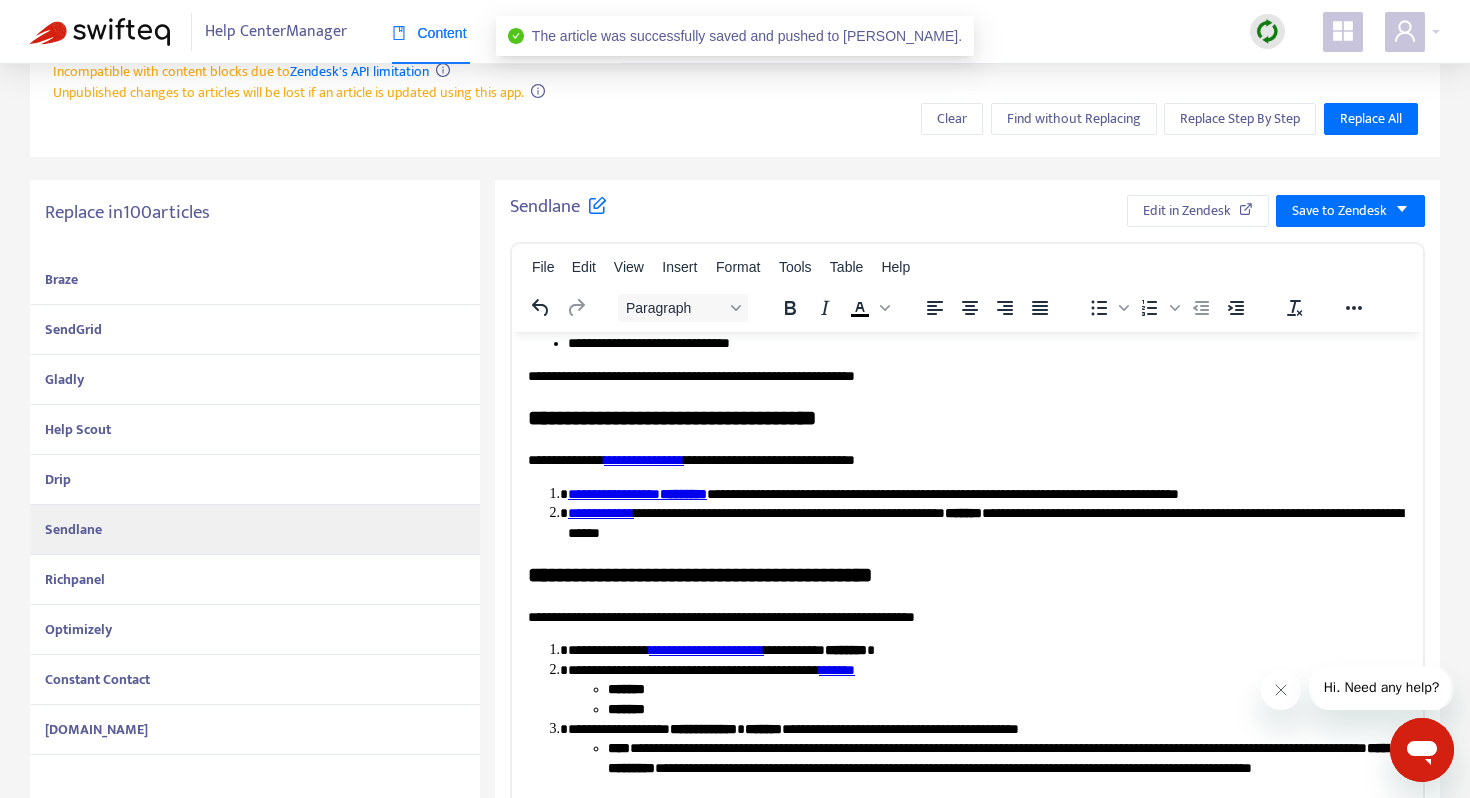 scroll, scrollTop: 306, scrollLeft: 0, axis: vertical 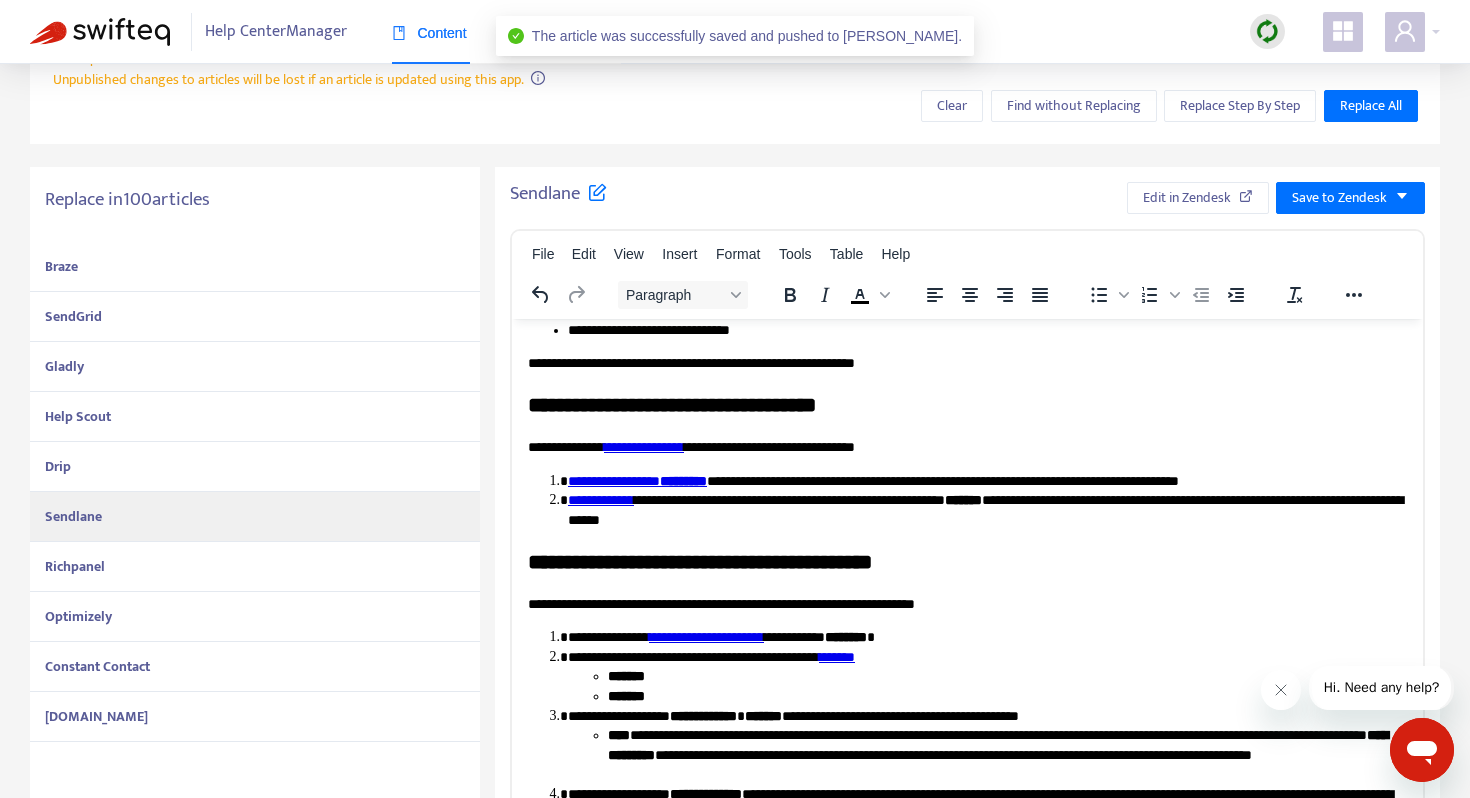 click on "Richpanel" at bounding box center (255, 567) 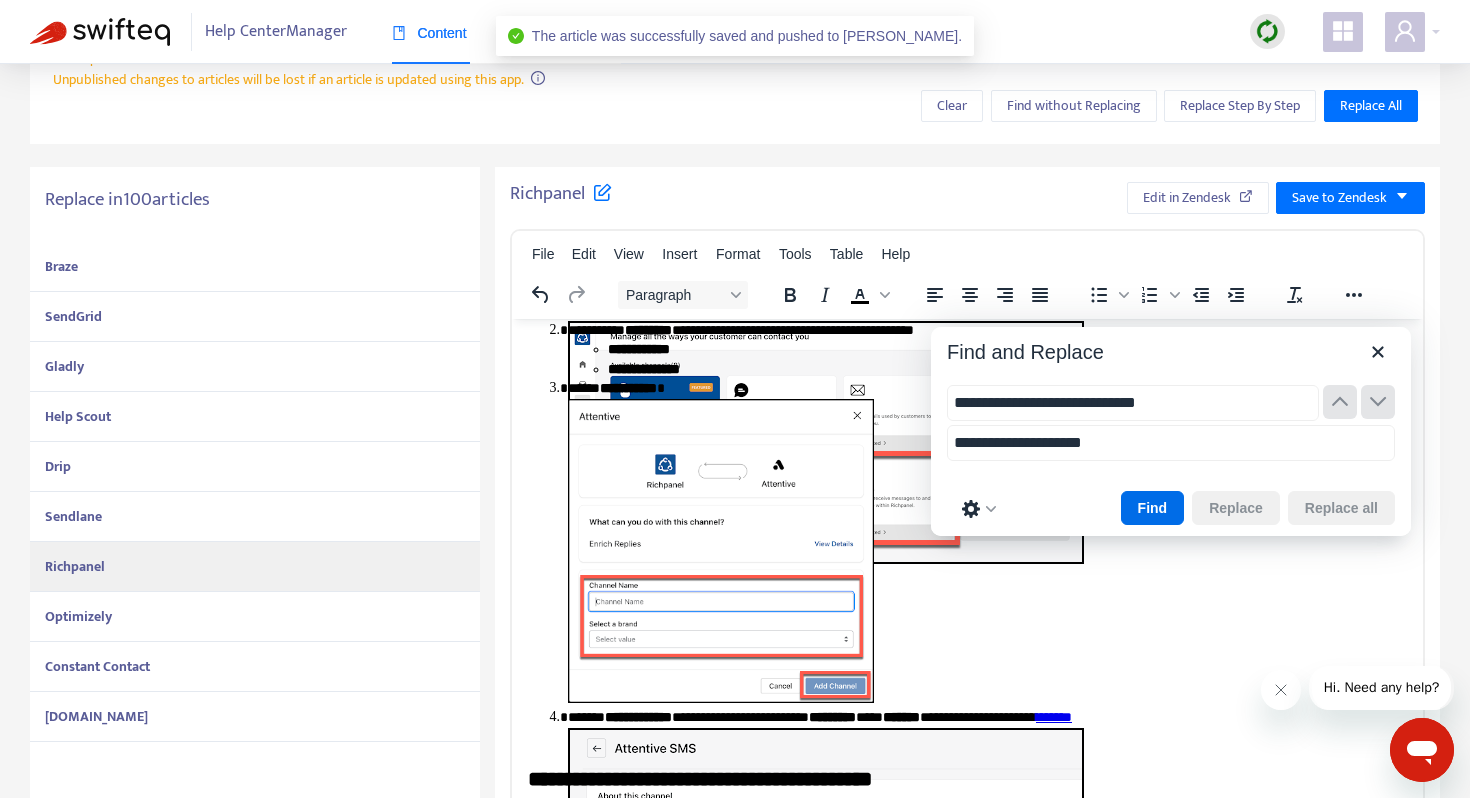 scroll, scrollTop: 174, scrollLeft: 0, axis: vertical 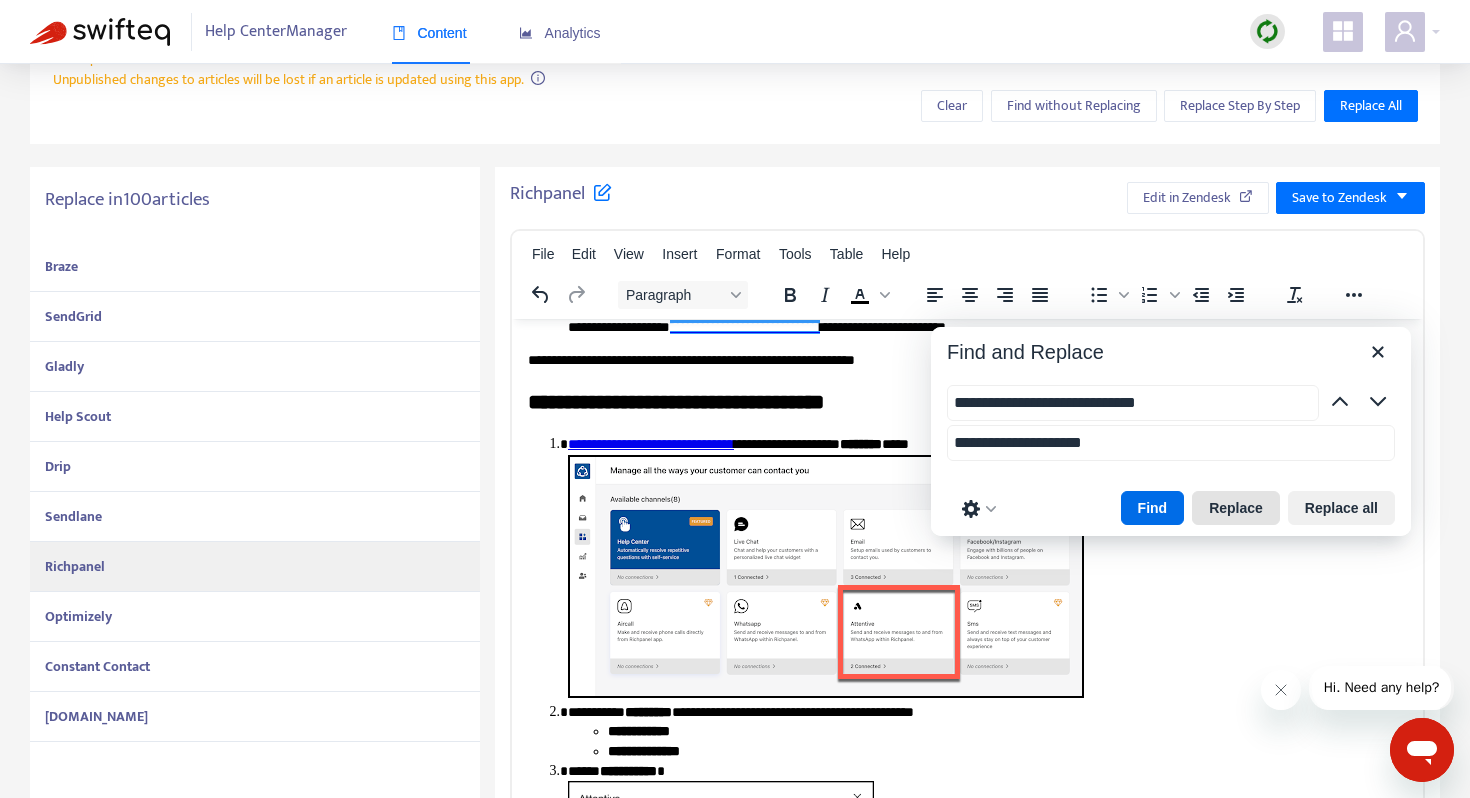 click on "Replace" at bounding box center (1236, 508) 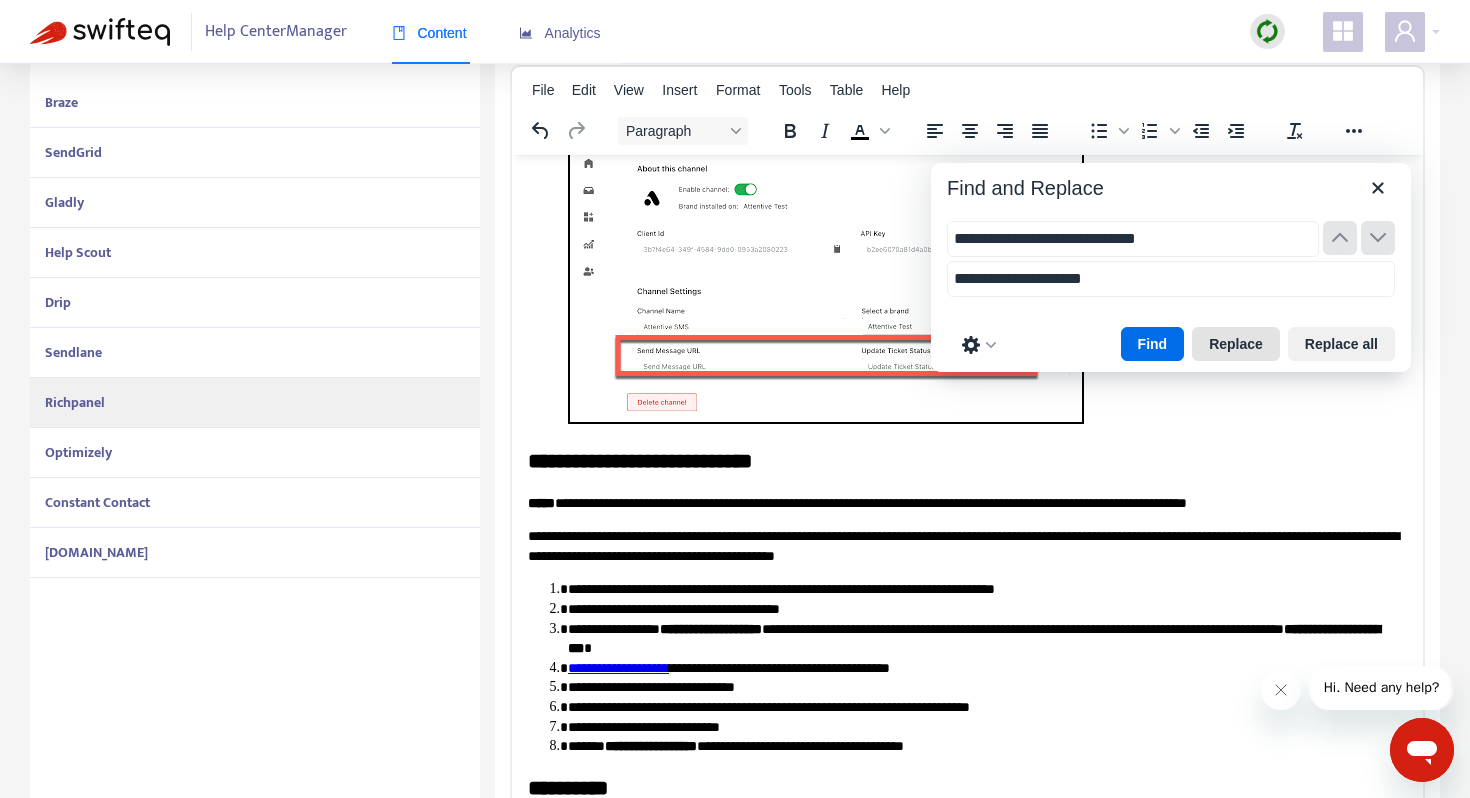 scroll, scrollTop: 509, scrollLeft: 0, axis: vertical 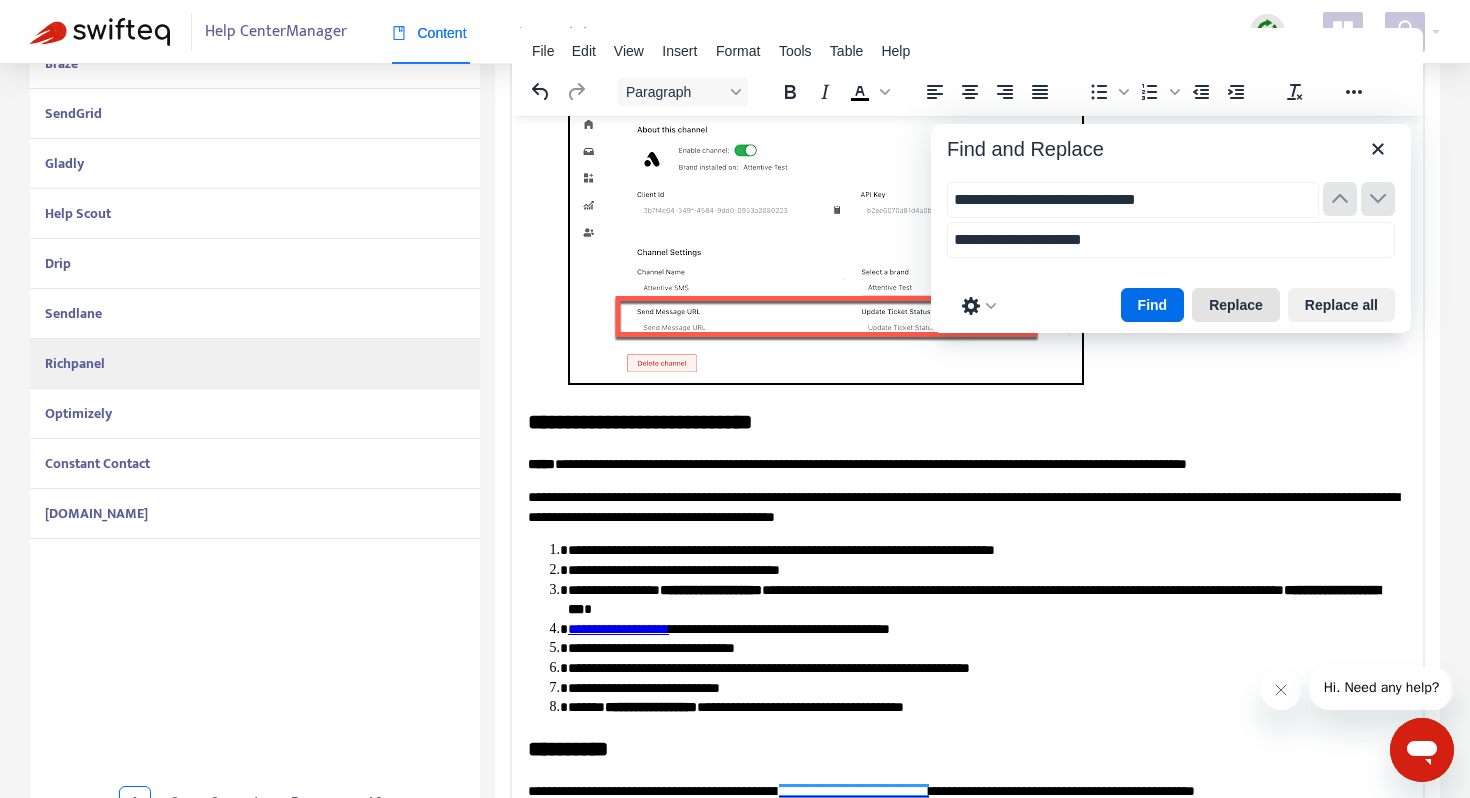 click on "Replace" at bounding box center [1236, 305] 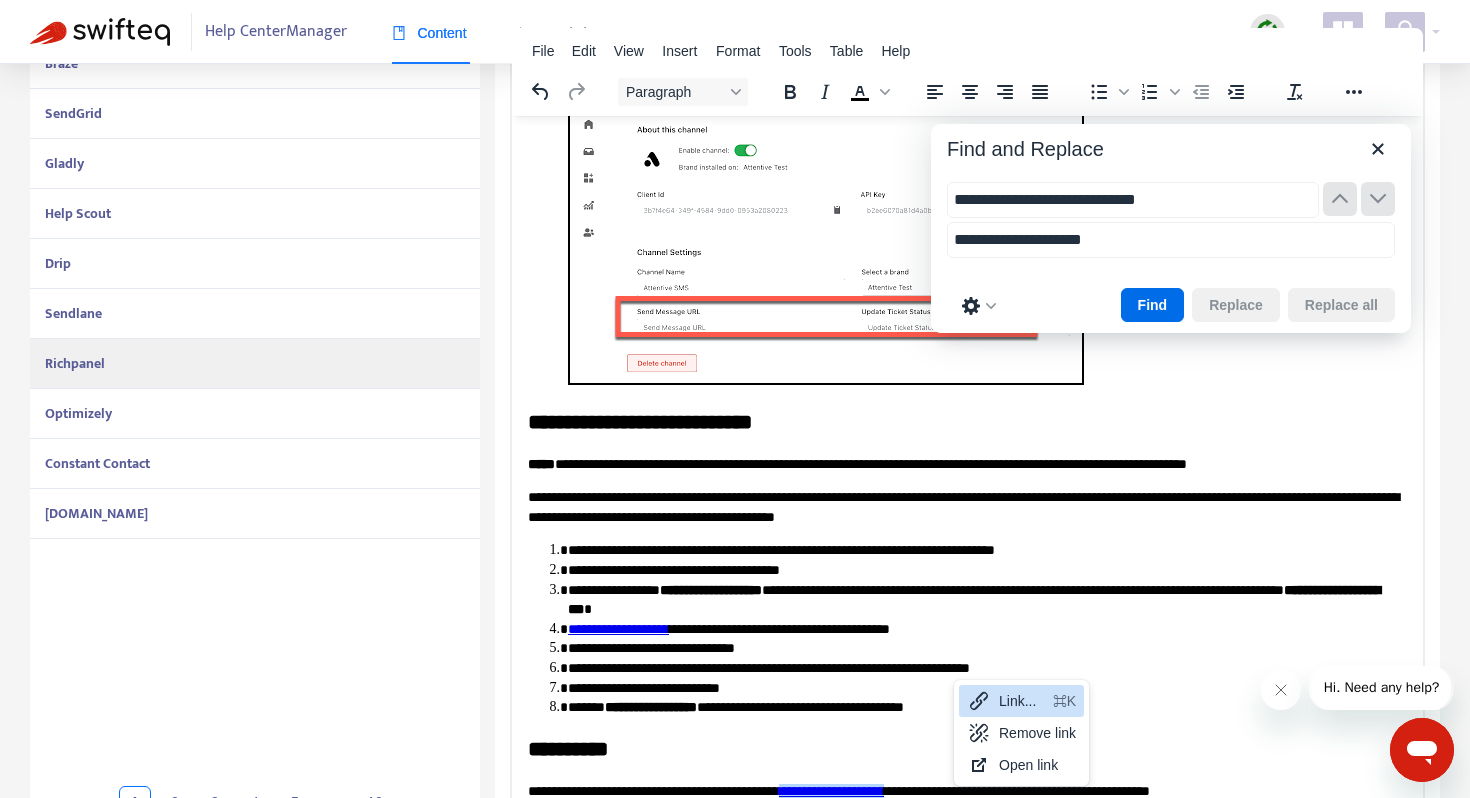click 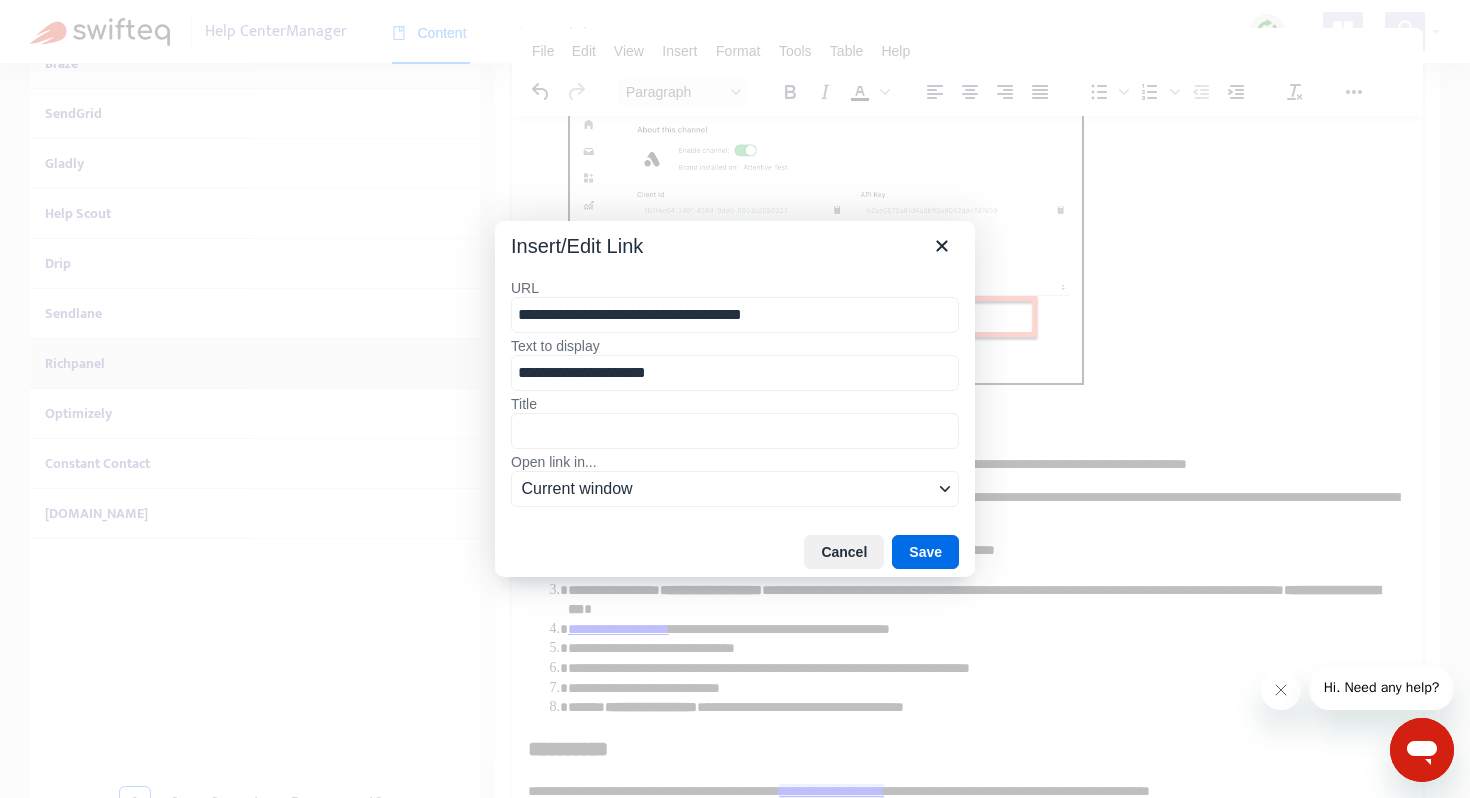 click on "**********" at bounding box center [735, 315] 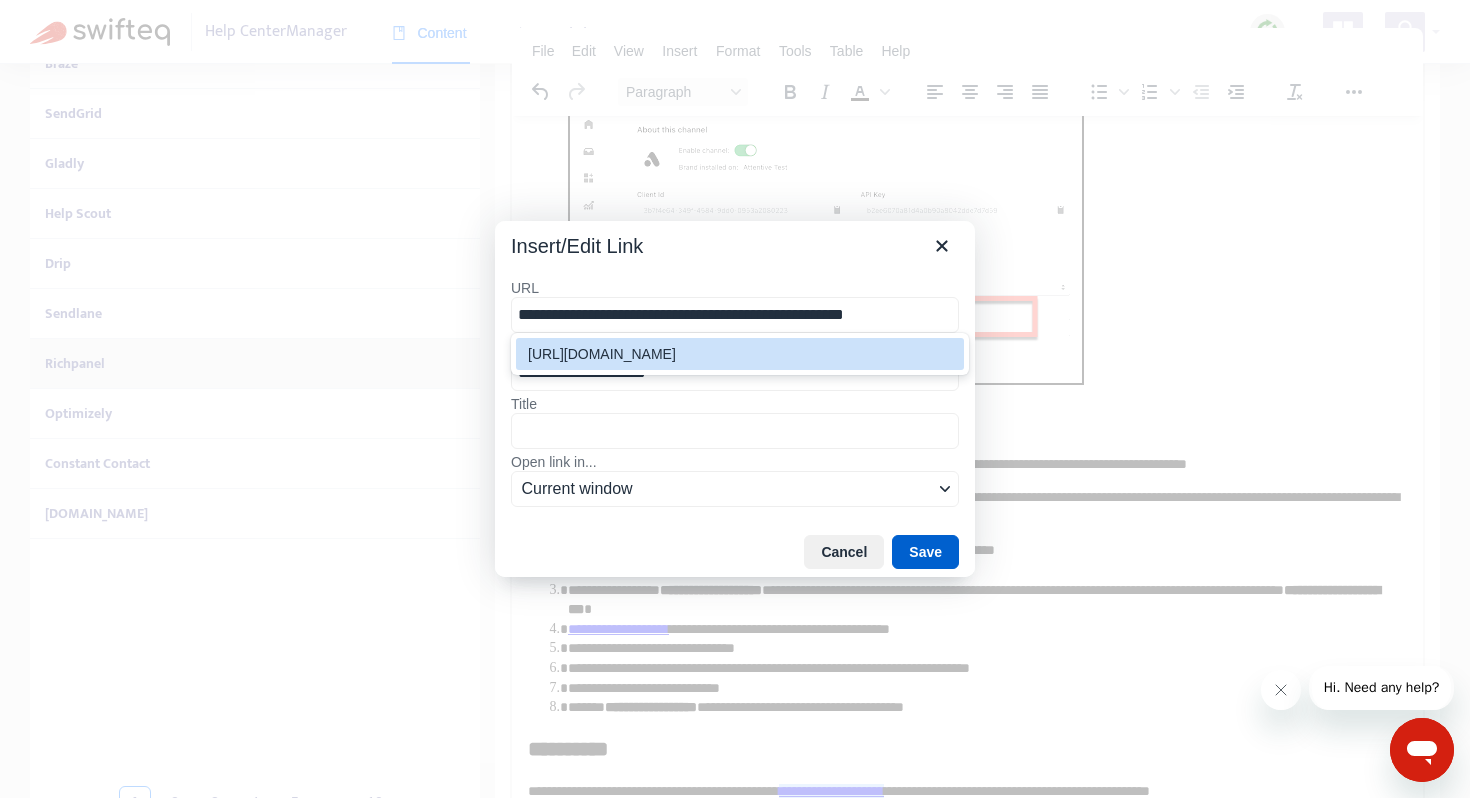 click on "Save" at bounding box center (925, 552) 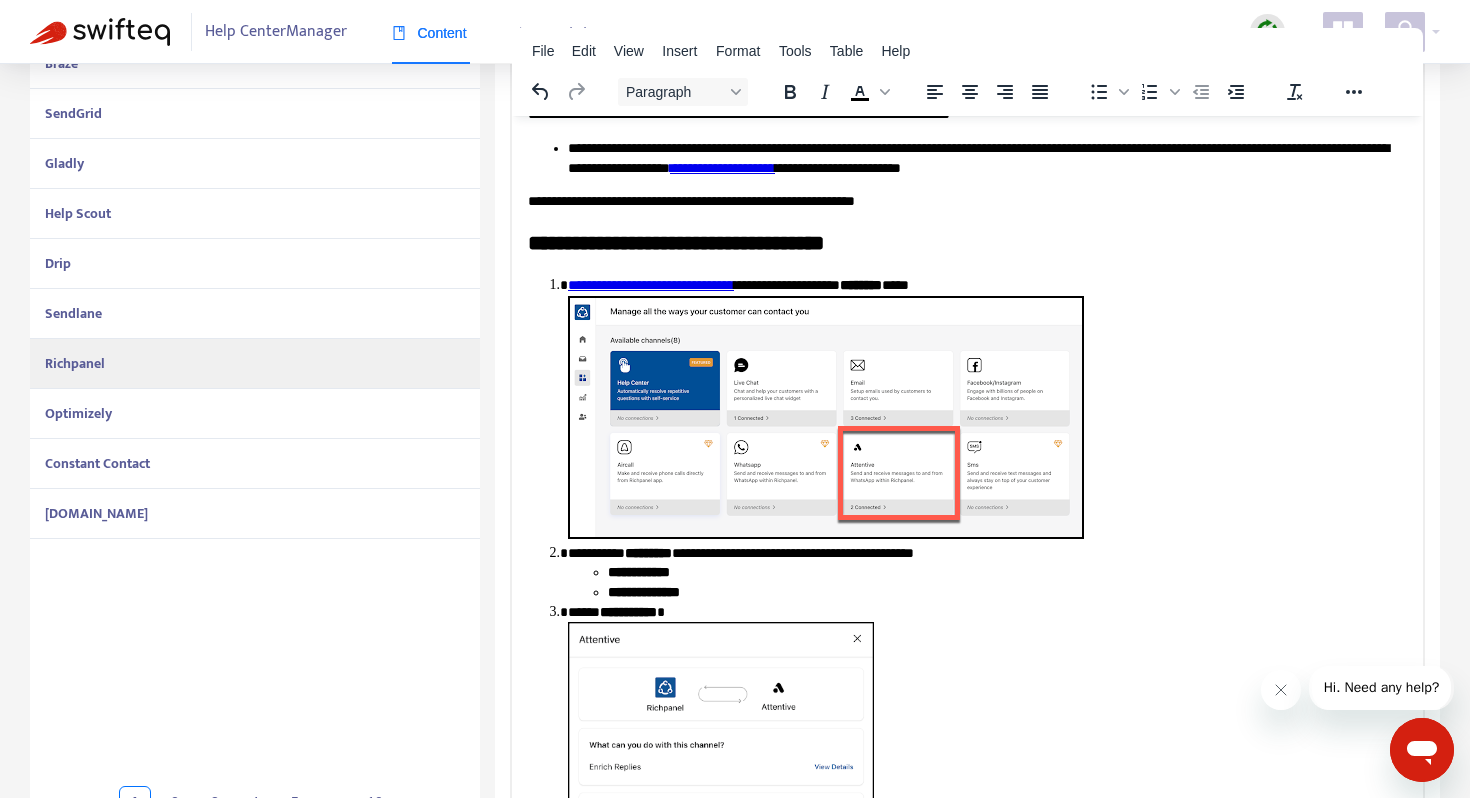 scroll, scrollTop: 0, scrollLeft: 0, axis: both 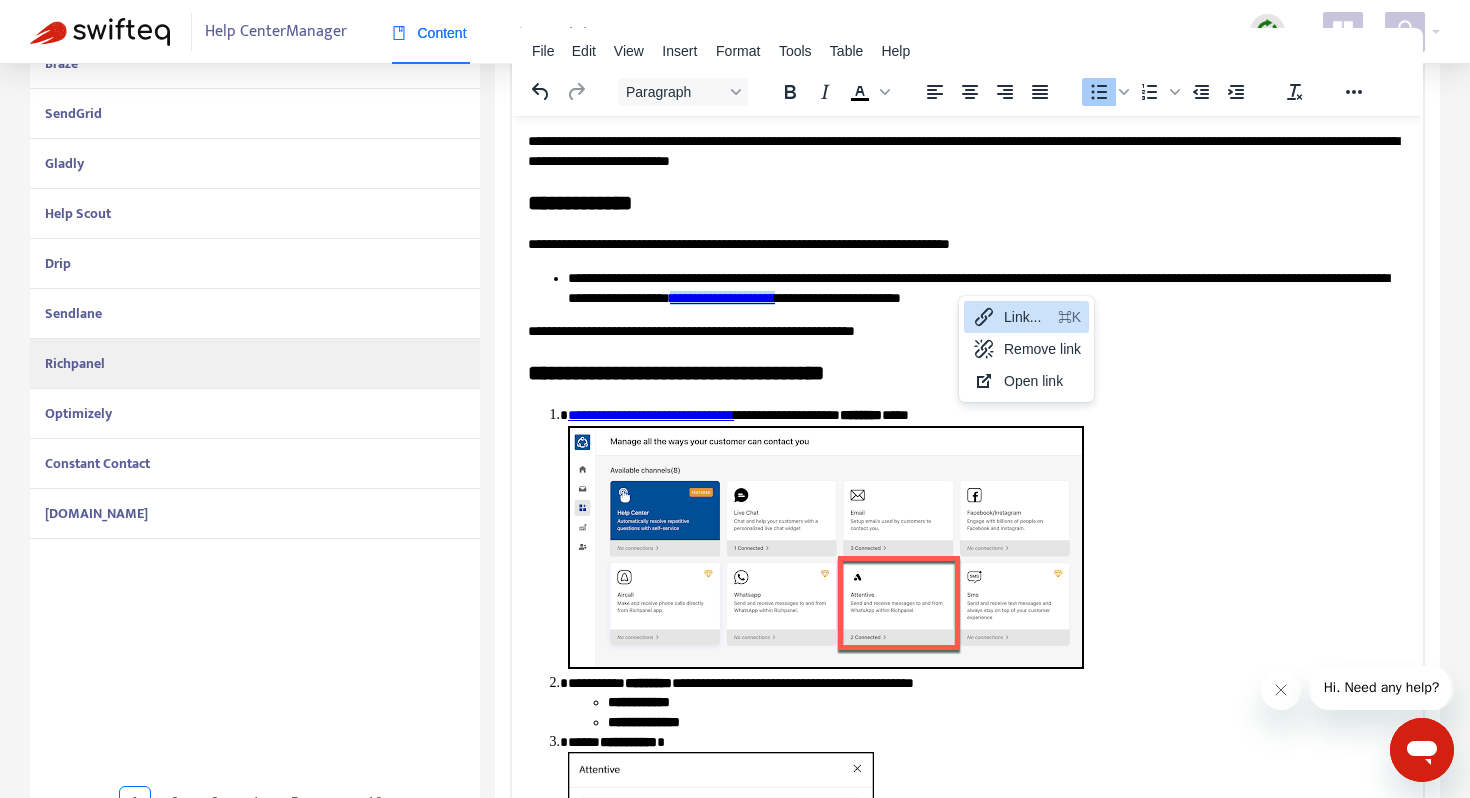 click on "Link... ⌘K" at bounding box center [1026, 317] 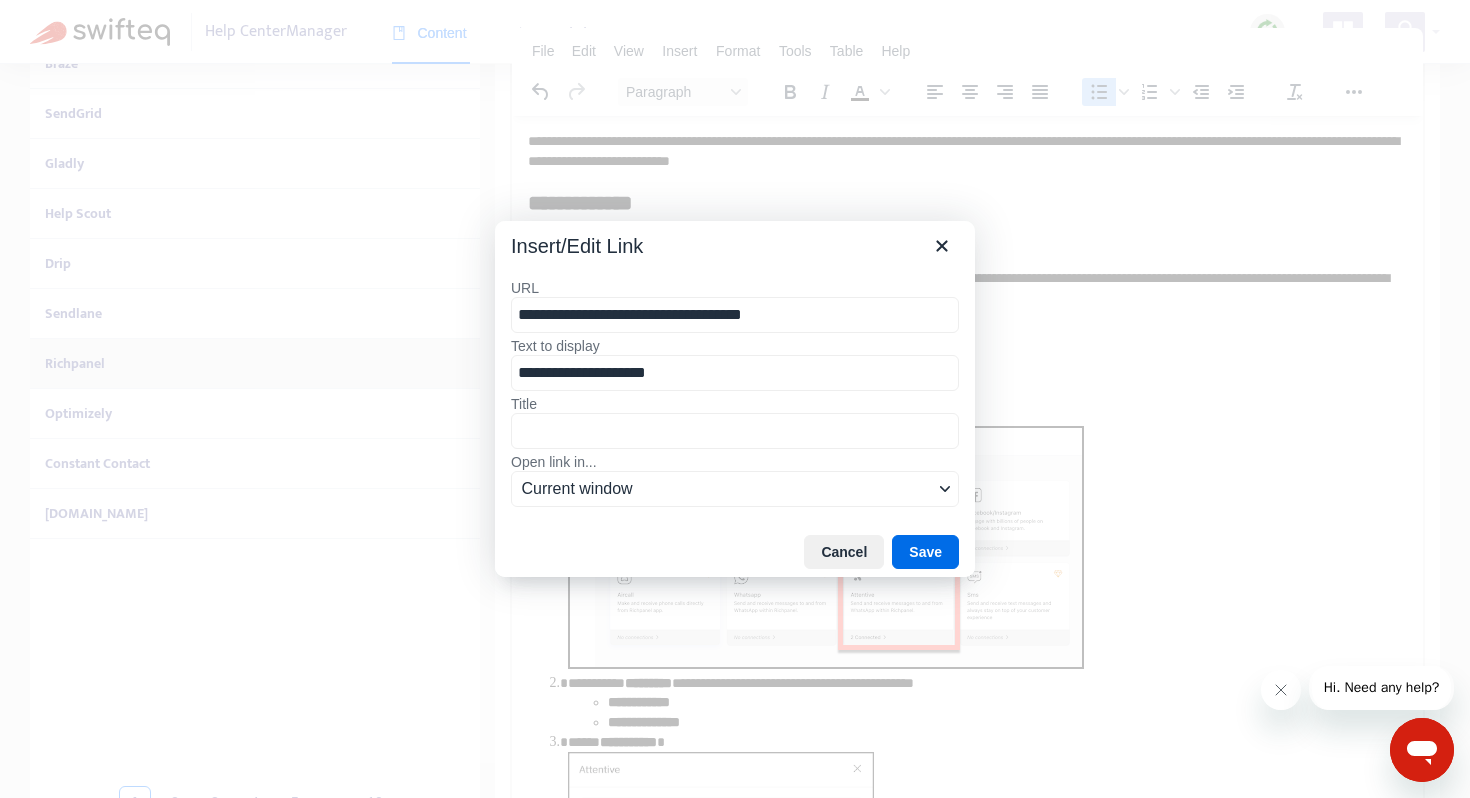 click on "**********" at bounding box center [735, 315] 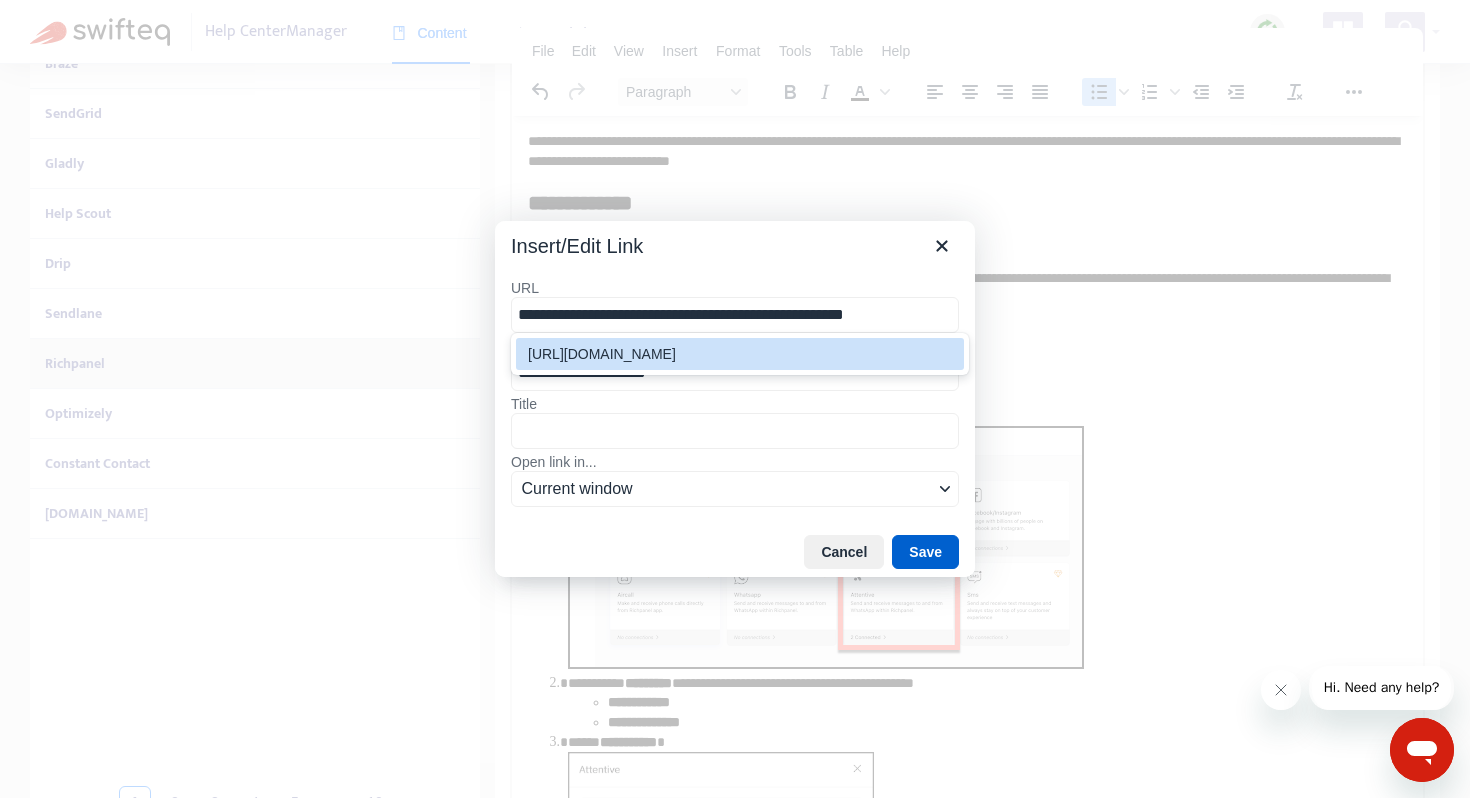 click on "Save" at bounding box center (925, 552) 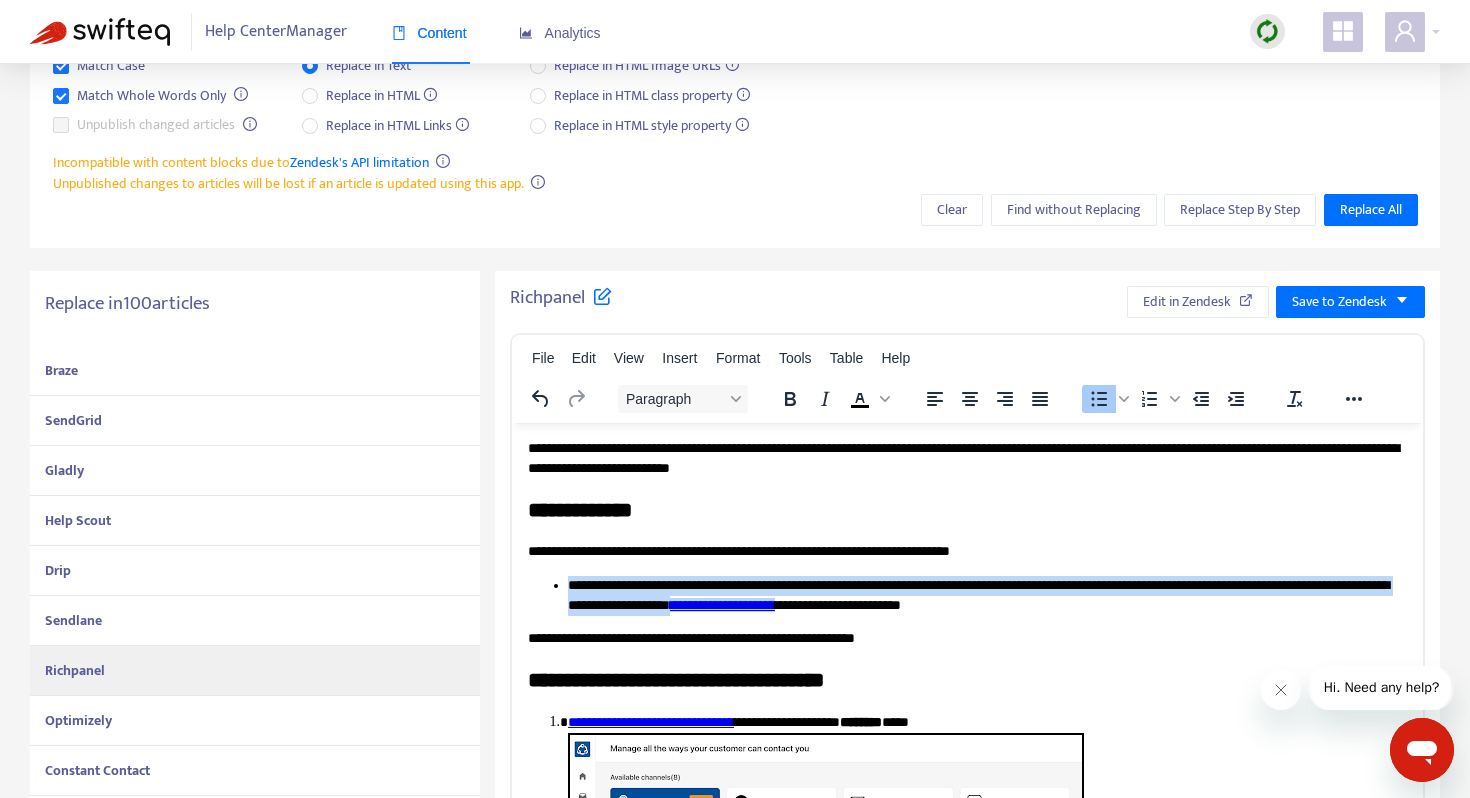 scroll, scrollTop: 192, scrollLeft: 0, axis: vertical 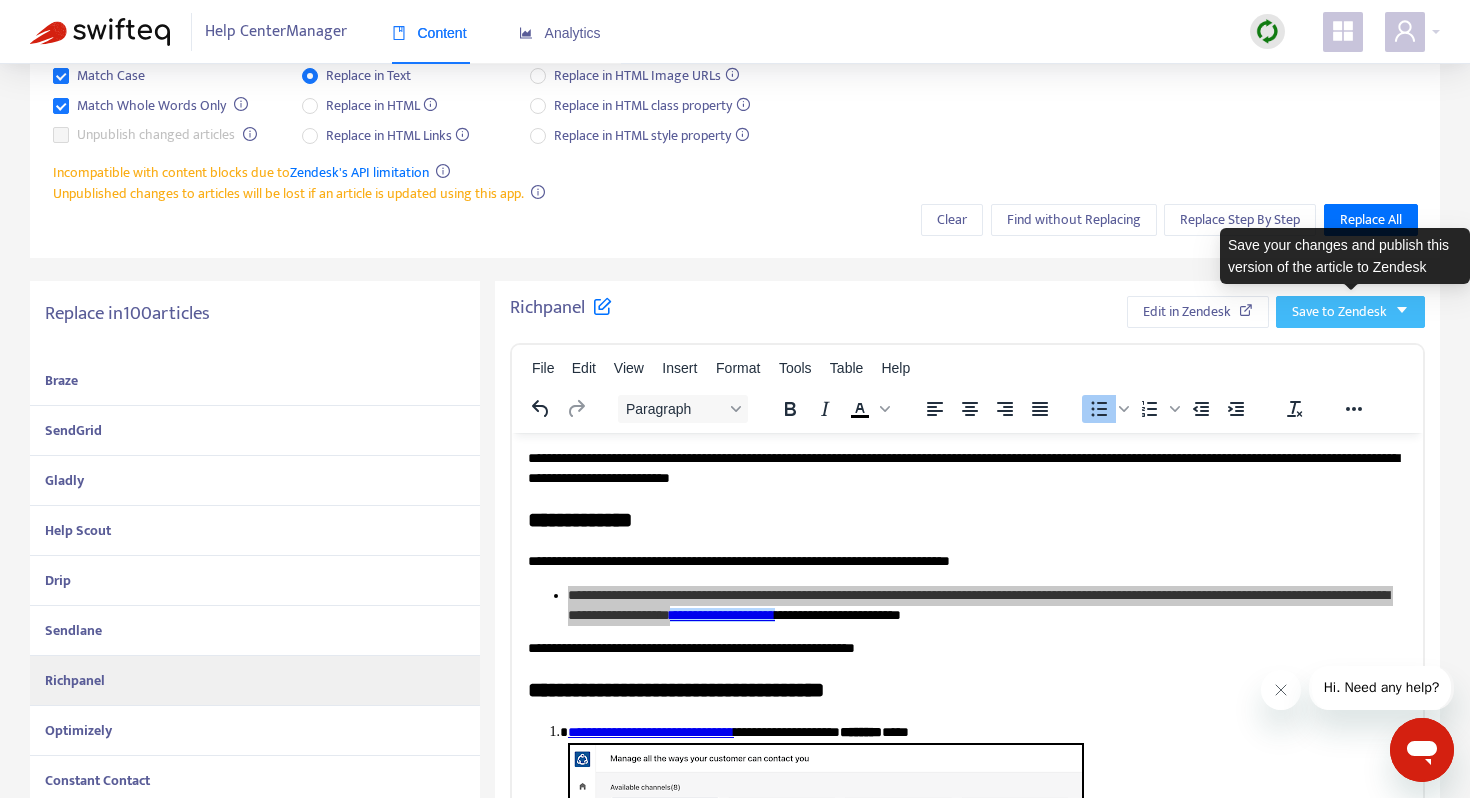 click on "Save to Zendesk" at bounding box center [1350, 312] 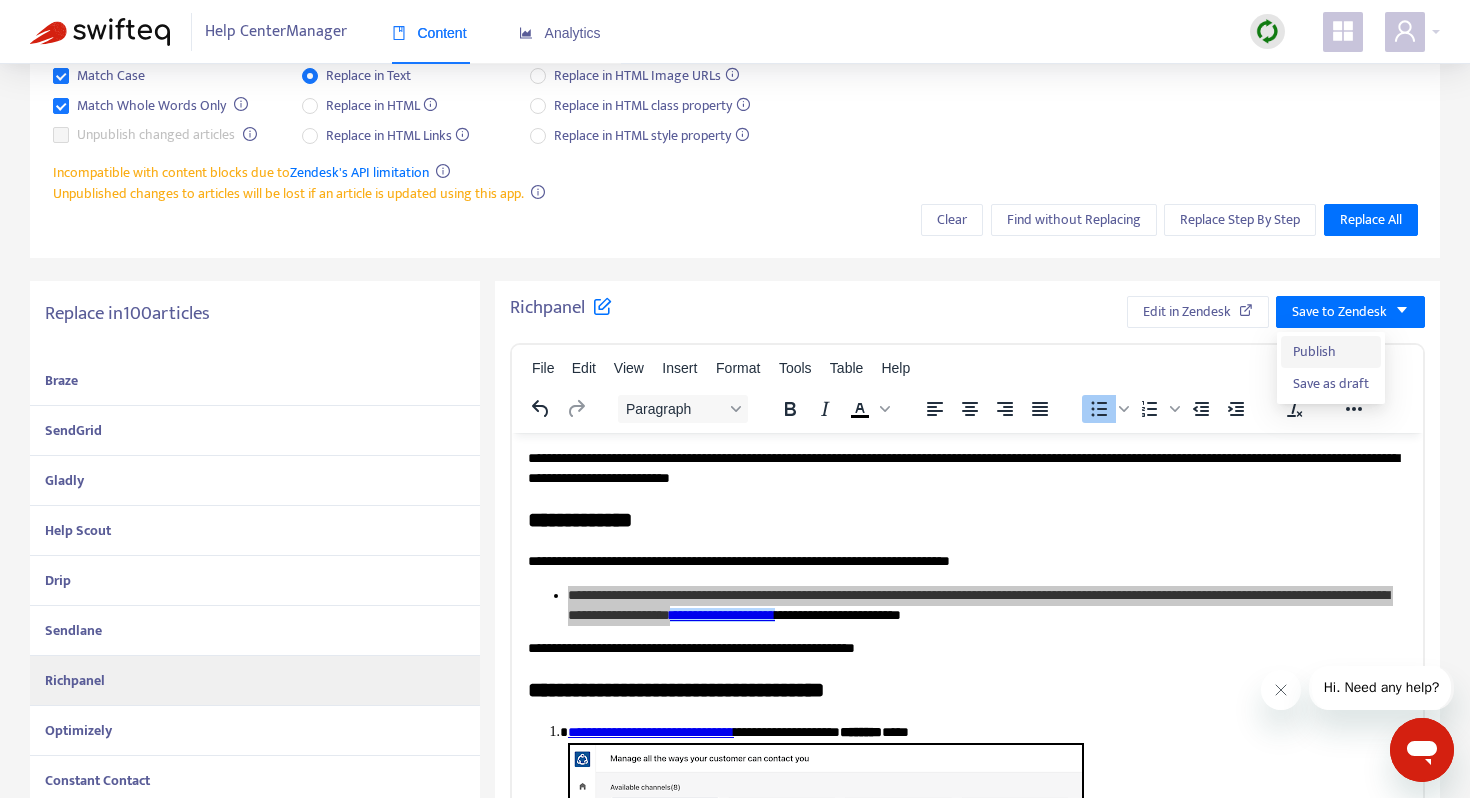 click on "Publish" at bounding box center [1331, 352] 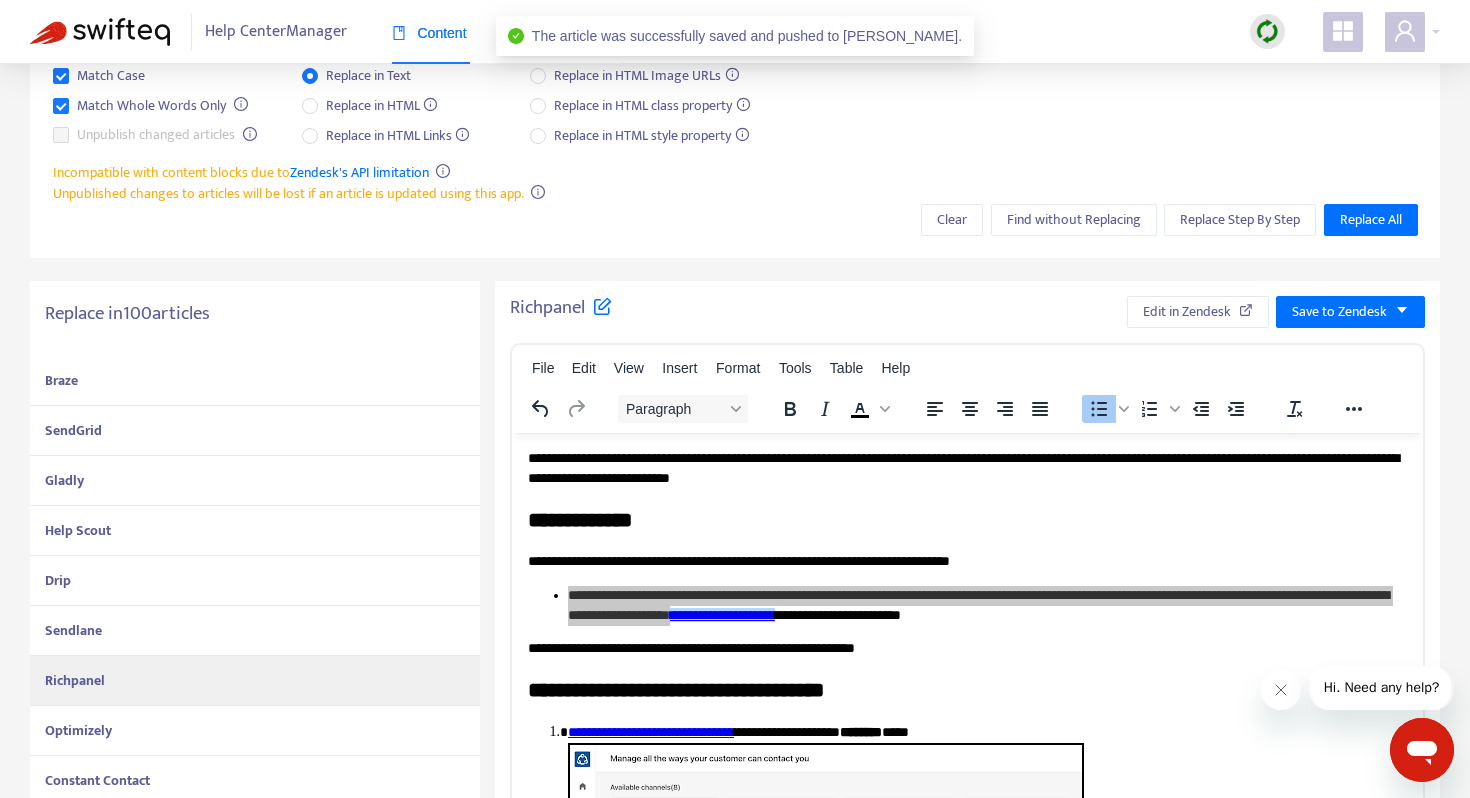 click on "Optimizely" at bounding box center [255, 731] 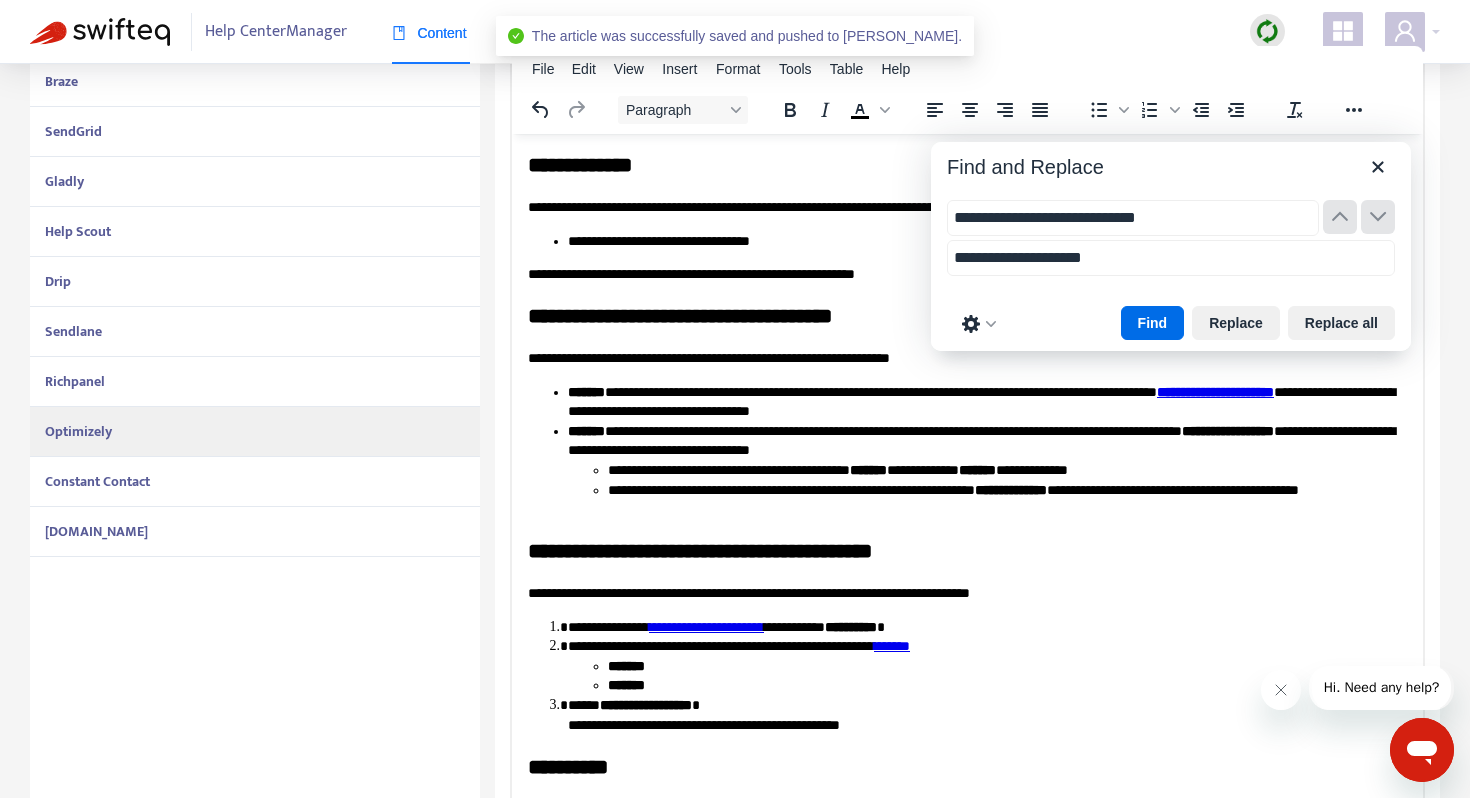 scroll, scrollTop: 509, scrollLeft: 0, axis: vertical 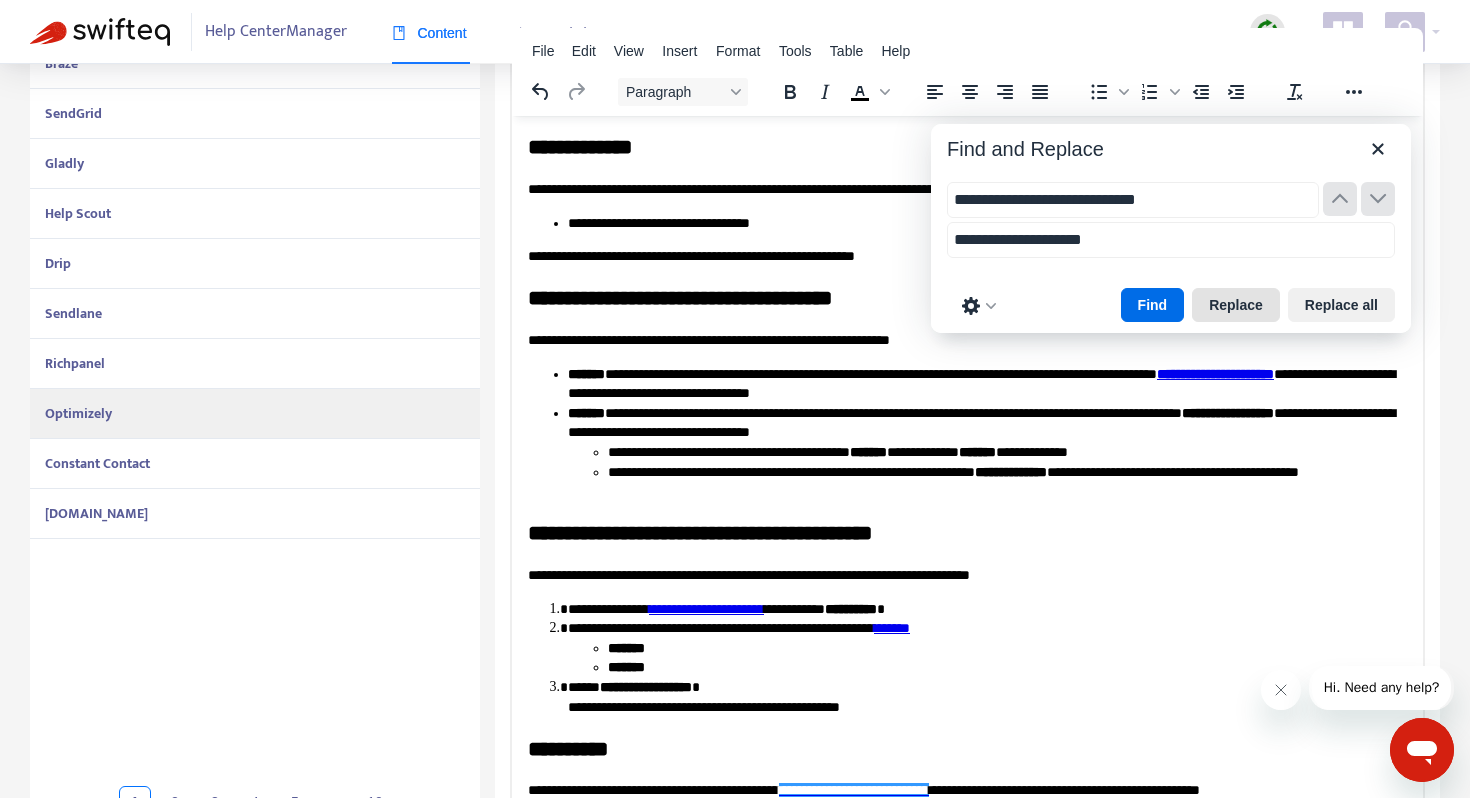 click on "Replace" at bounding box center [1236, 305] 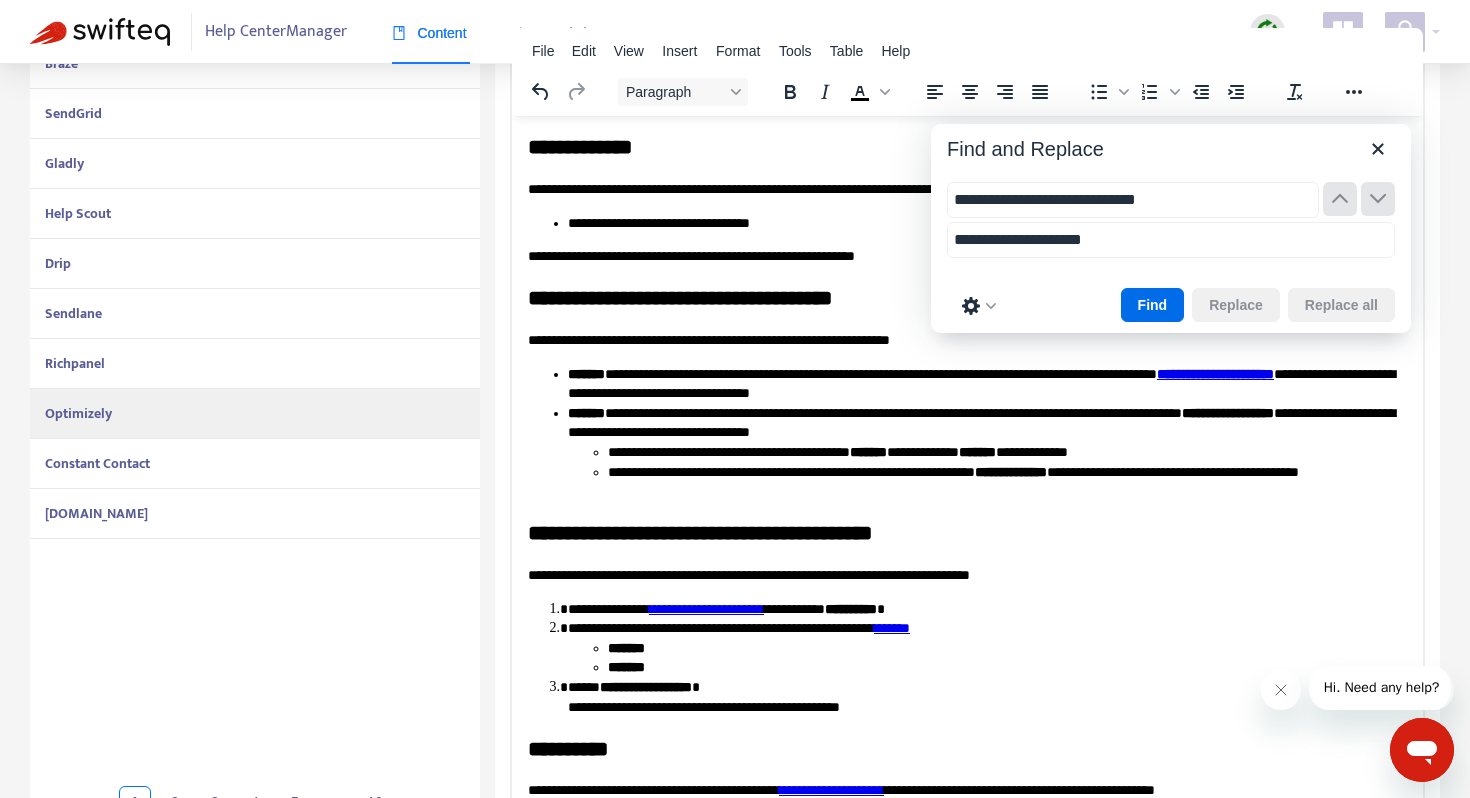scroll, scrollTop: 93, scrollLeft: 0, axis: vertical 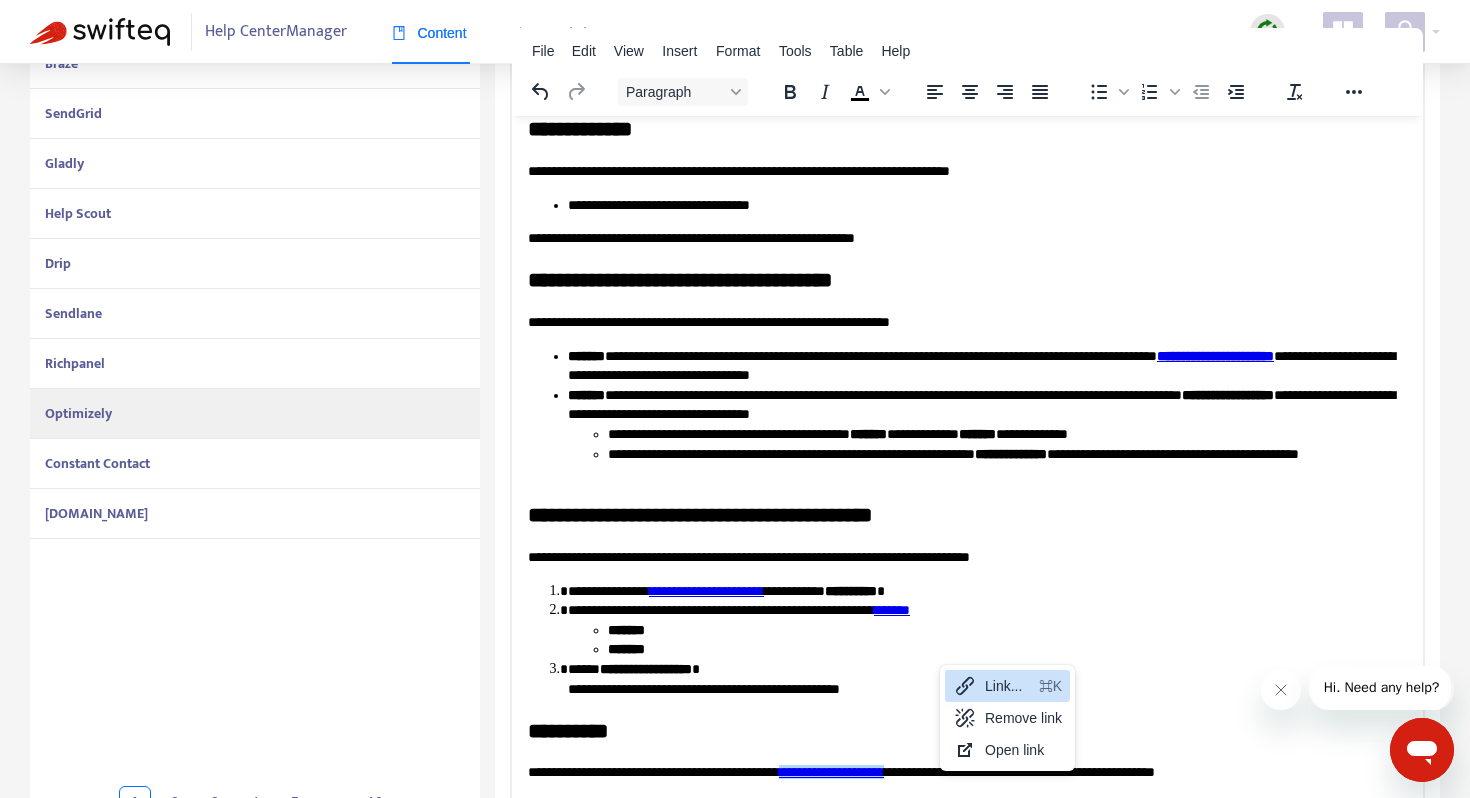 click on "Link..." at bounding box center (1008, 686) 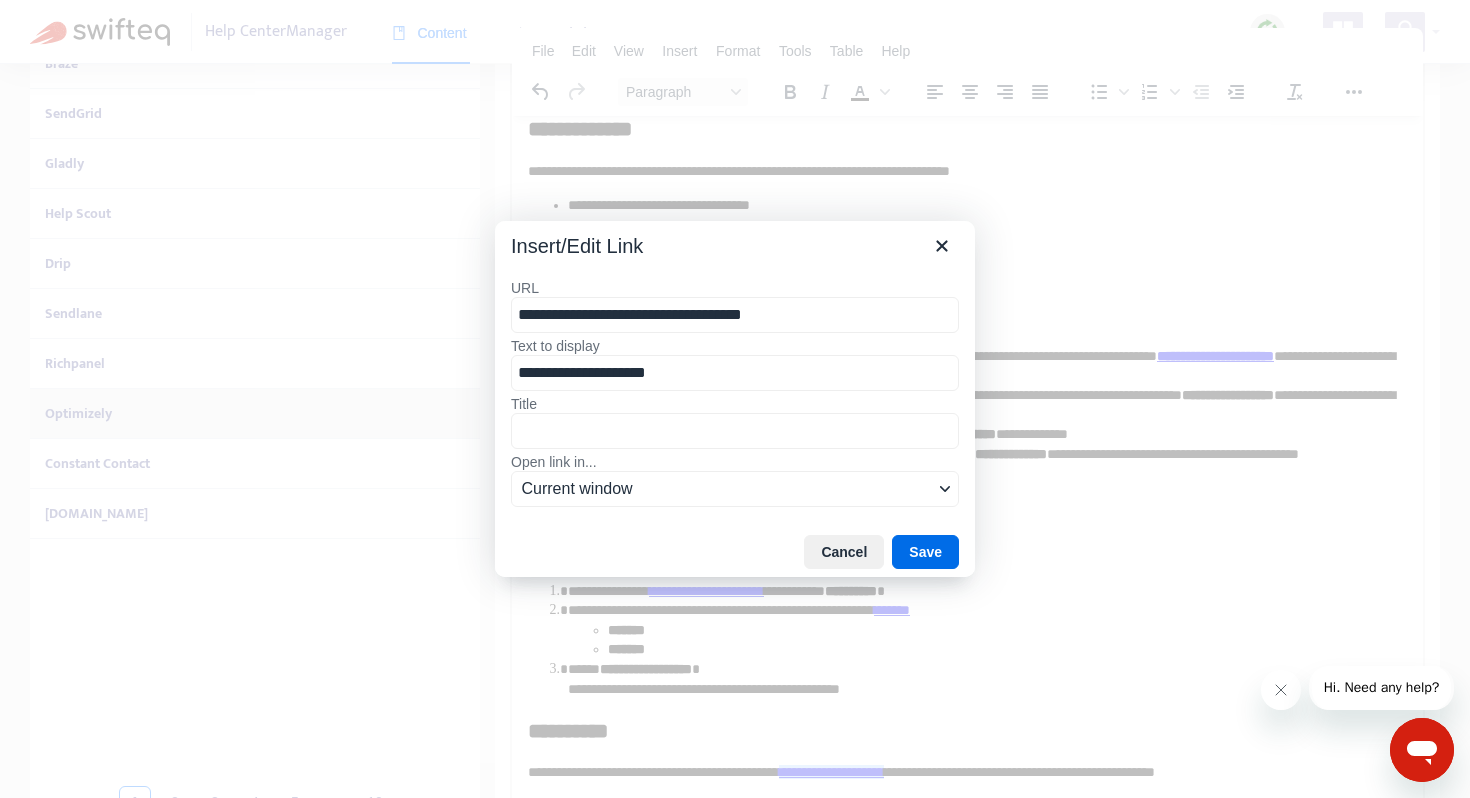click on "**********" at bounding box center (735, 315) 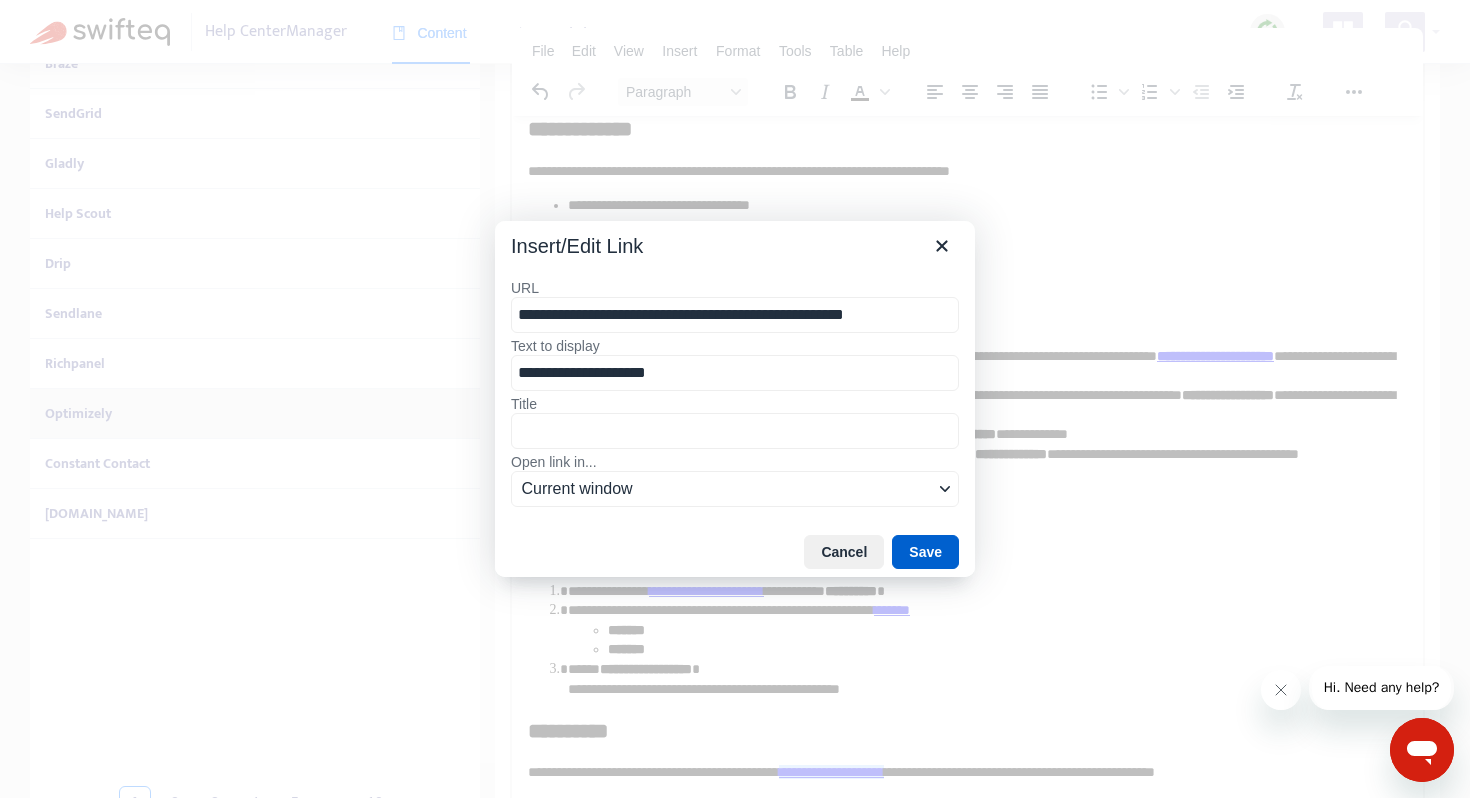 click on "Save" at bounding box center (925, 552) 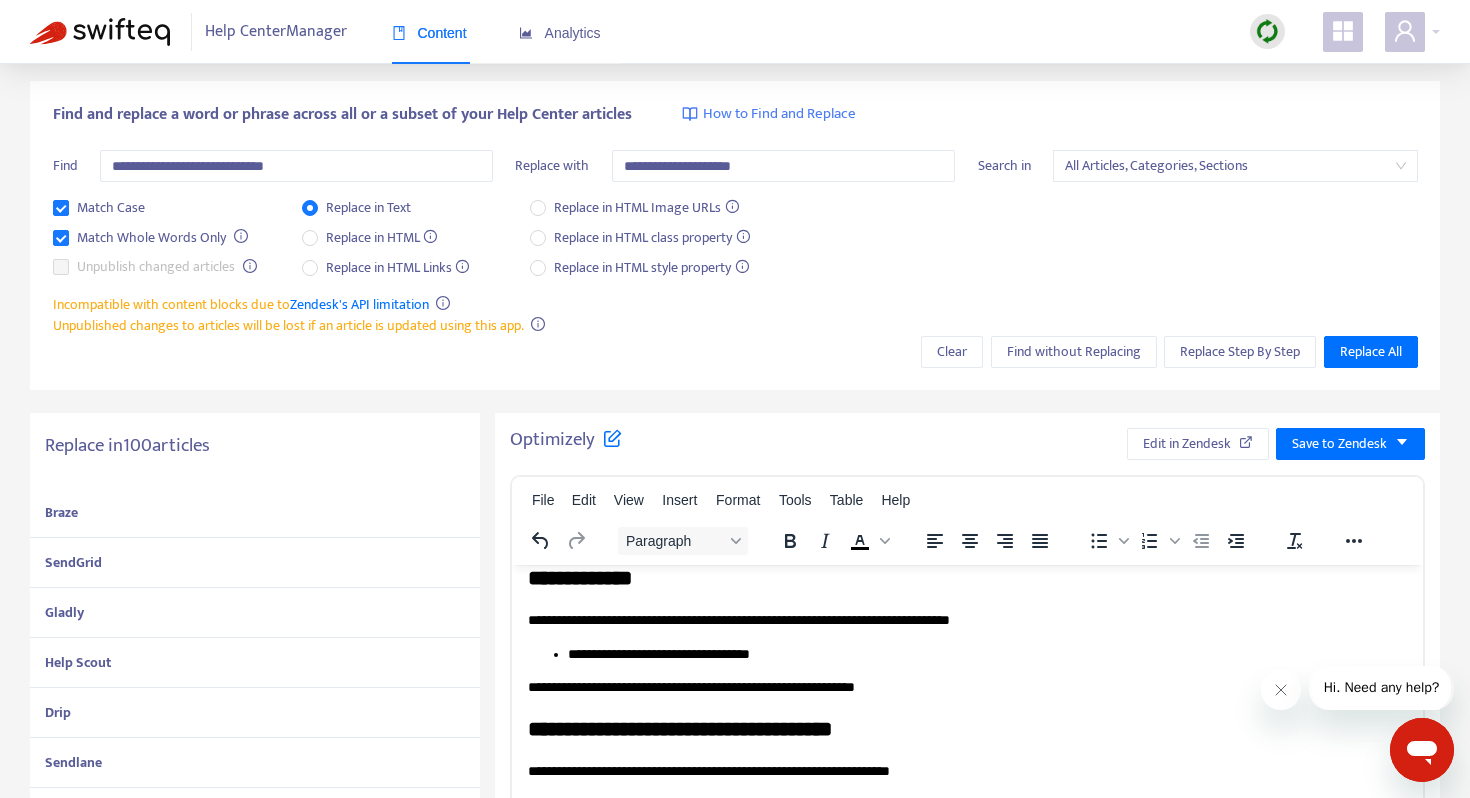 scroll, scrollTop: 0, scrollLeft: 0, axis: both 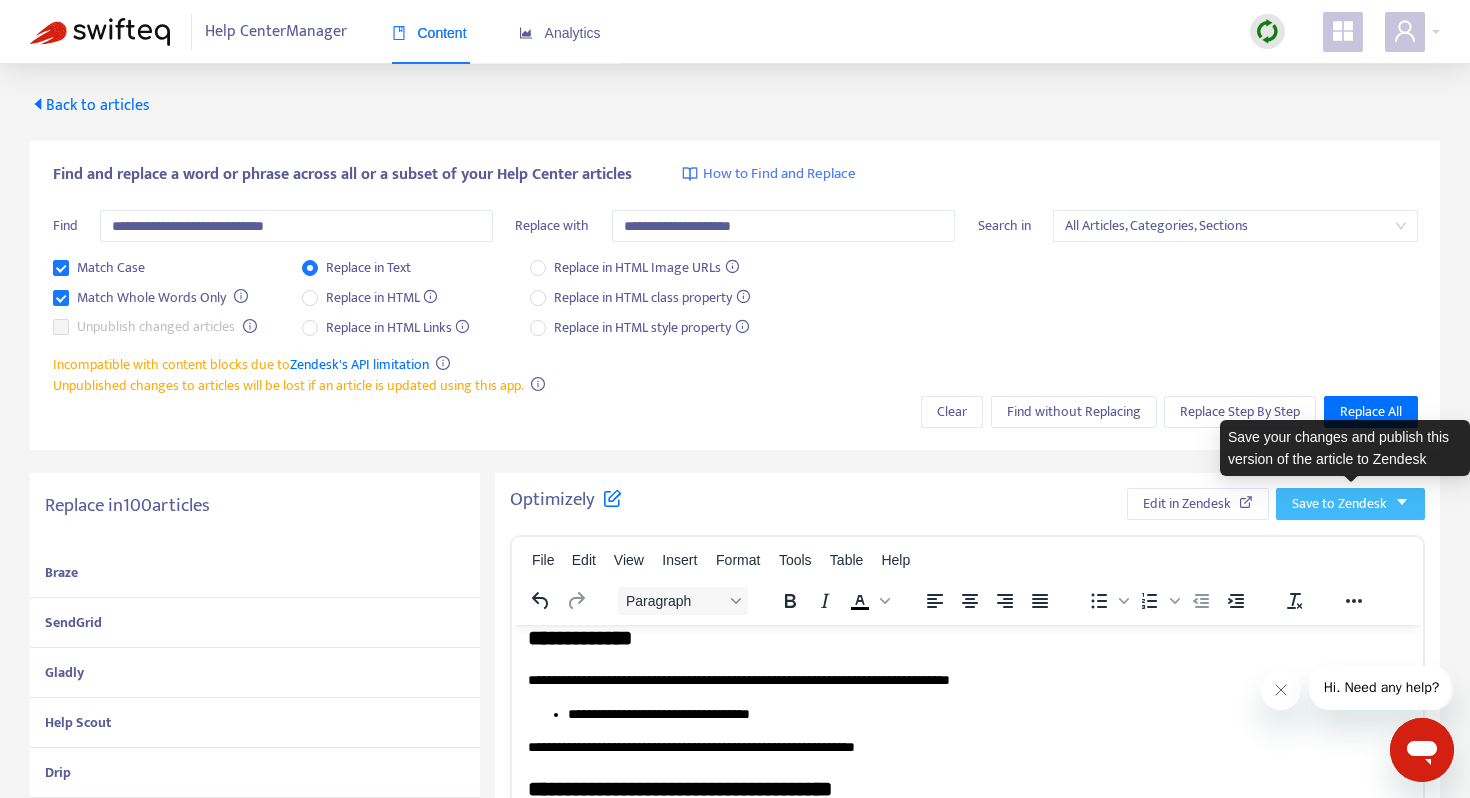 click on "Save to Zendesk" at bounding box center (1339, 504) 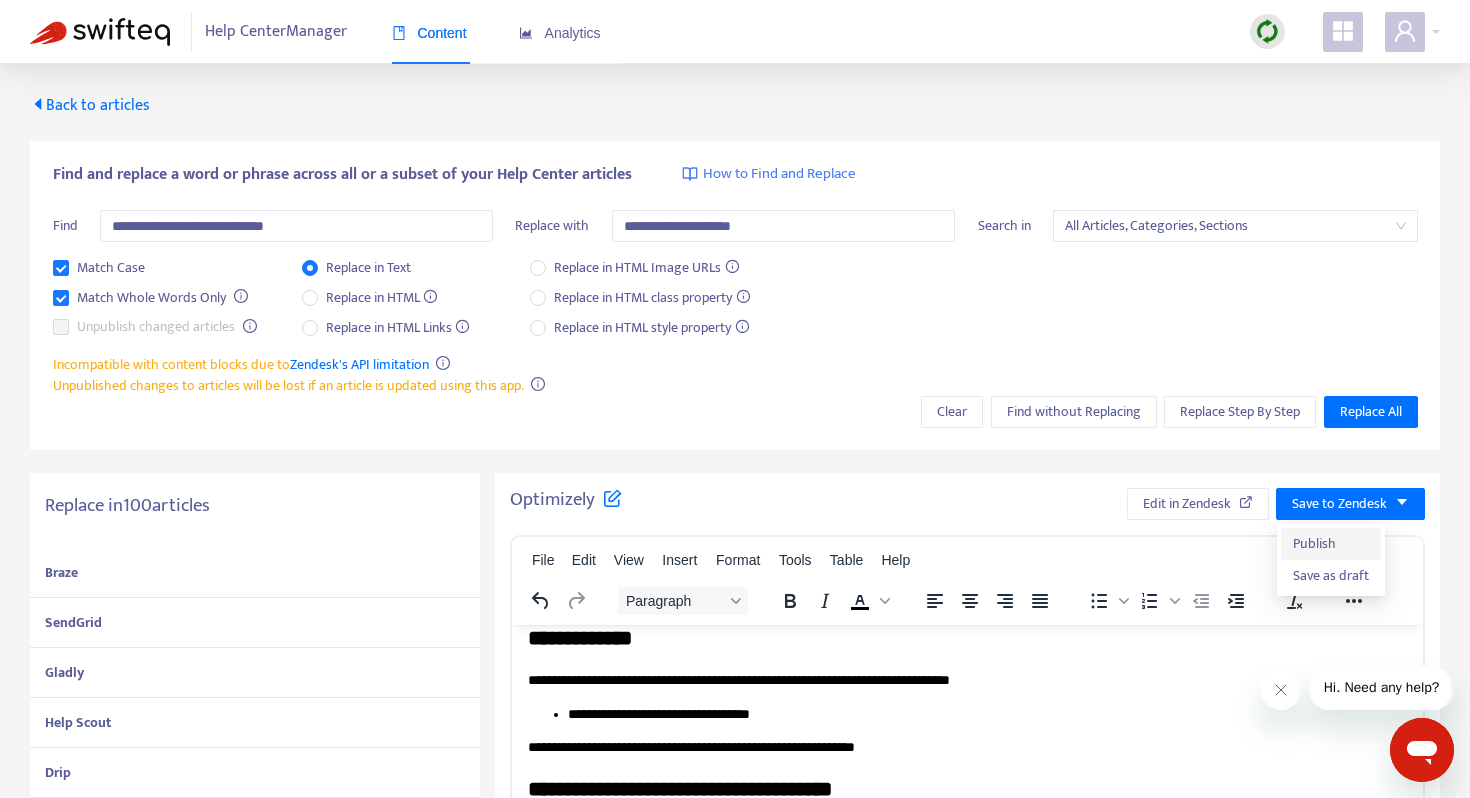 click on "Publish" at bounding box center (1331, 544) 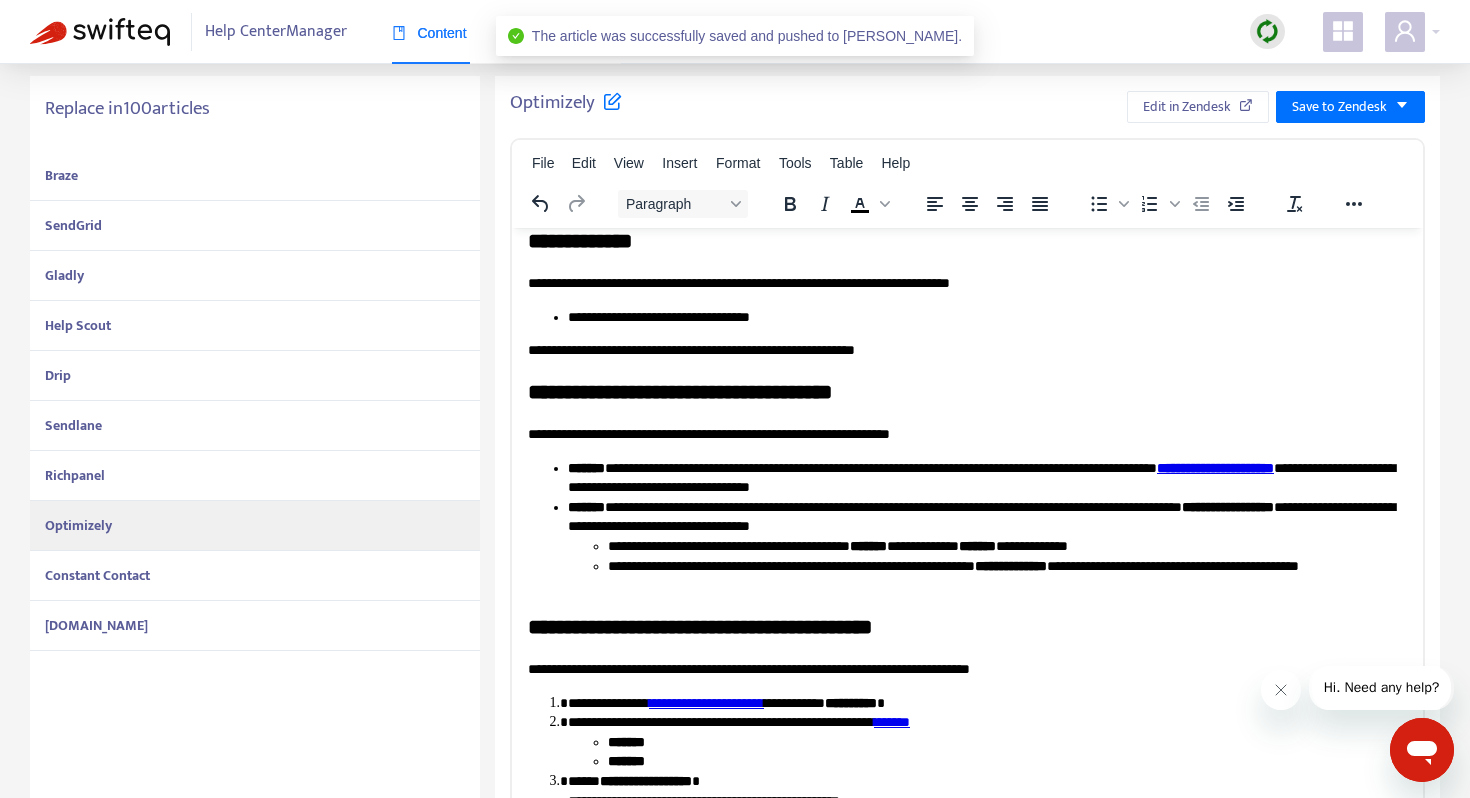 scroll, scrollTop: 451, scrollLeft: 0, axis: vertical 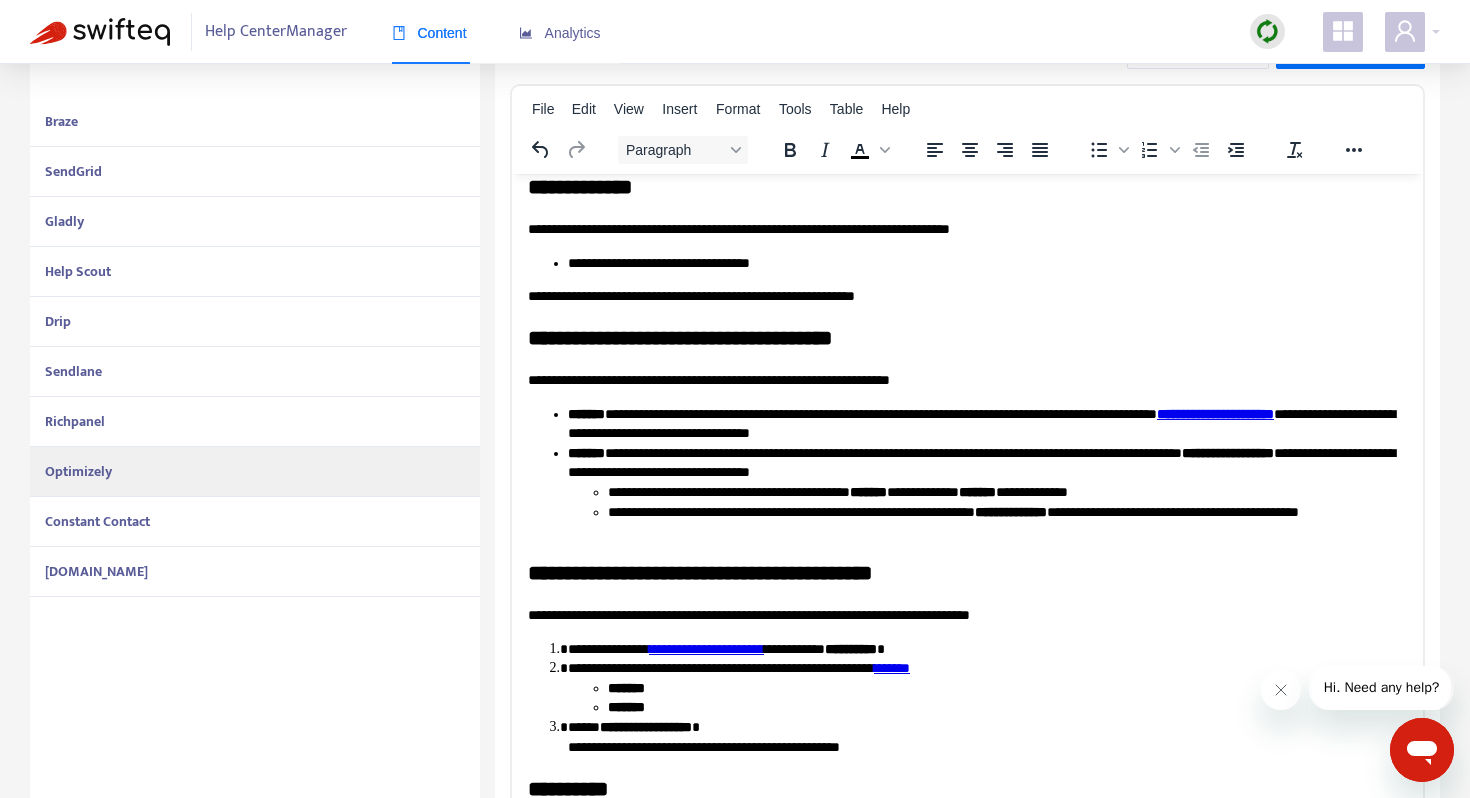 click on "Constant Contact" at bounding box center [255, 522] 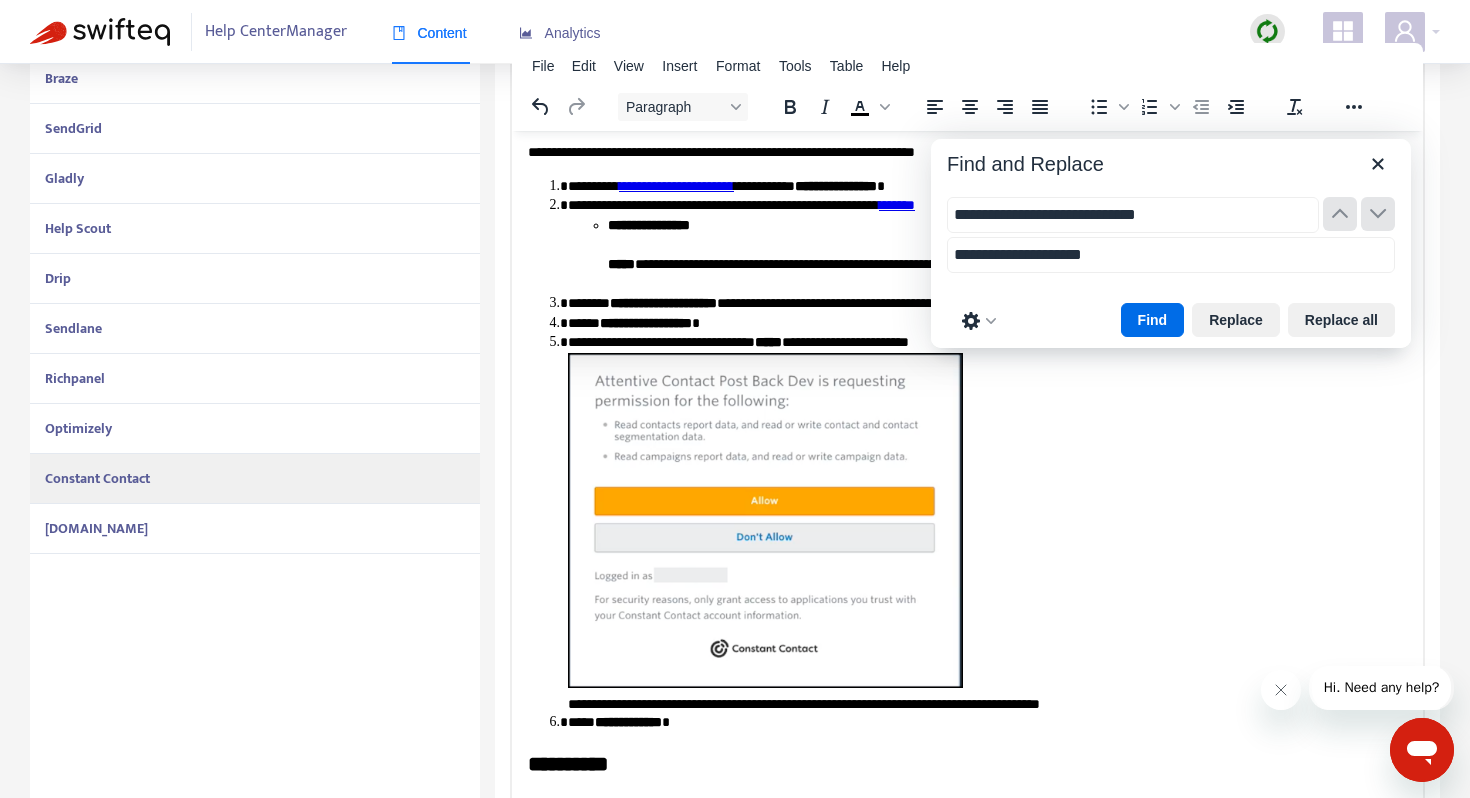 scroll, scrollTop: 509, scrollLeft: 0, axis: vertical 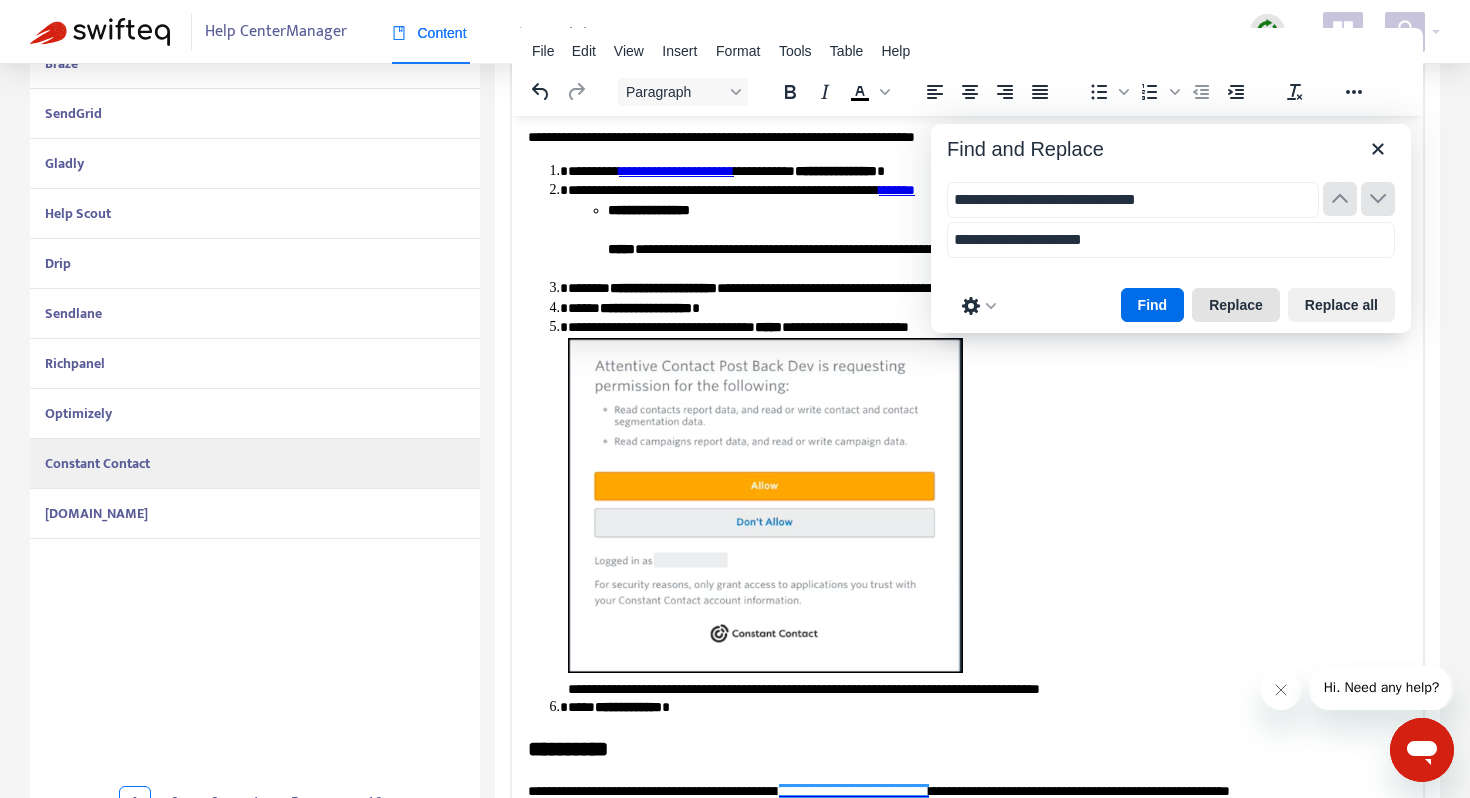 click on "Replace" at bounding box center [1236, 305] 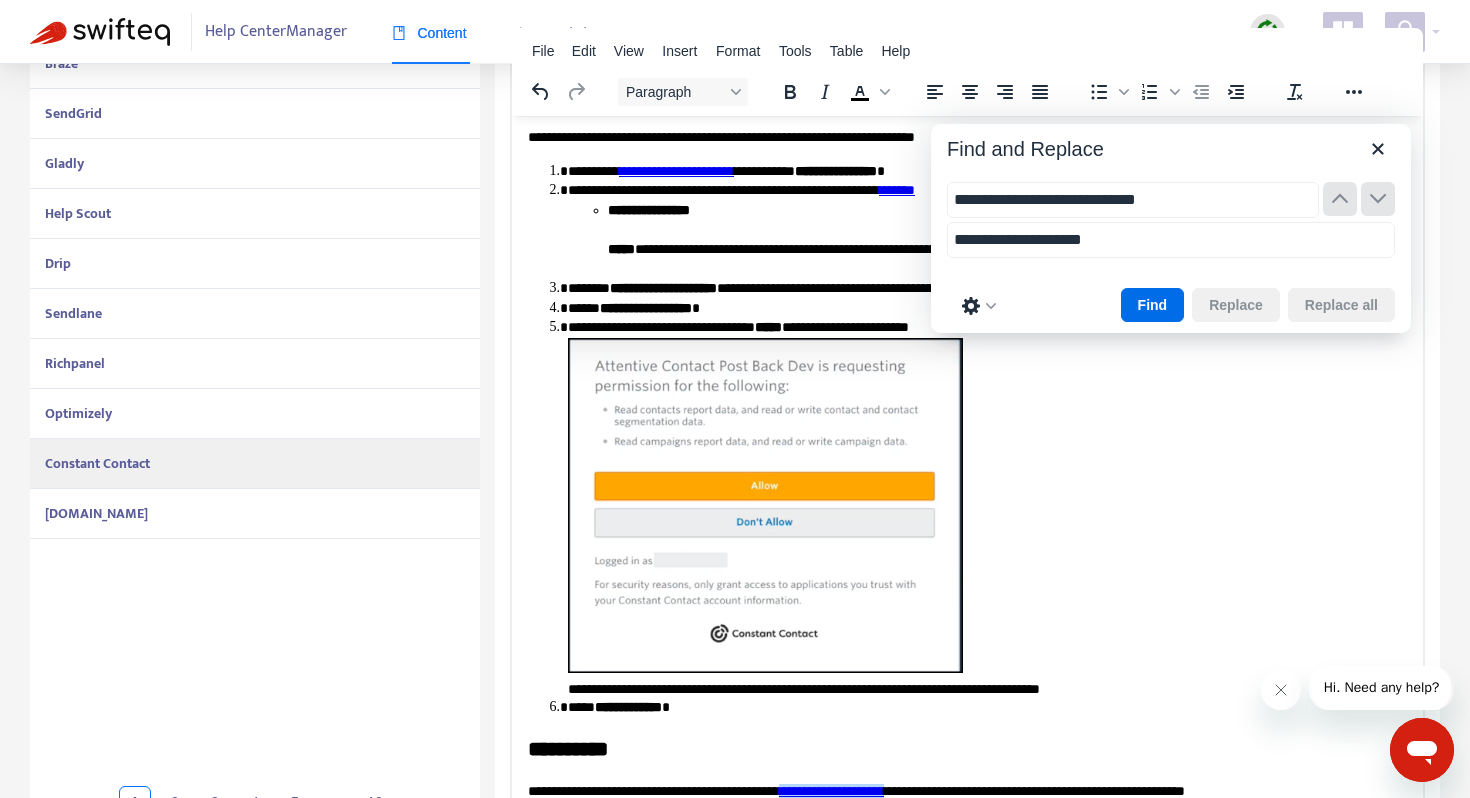 scroll, scrollTop: 551, scrollLeft: 0, axis: vertical 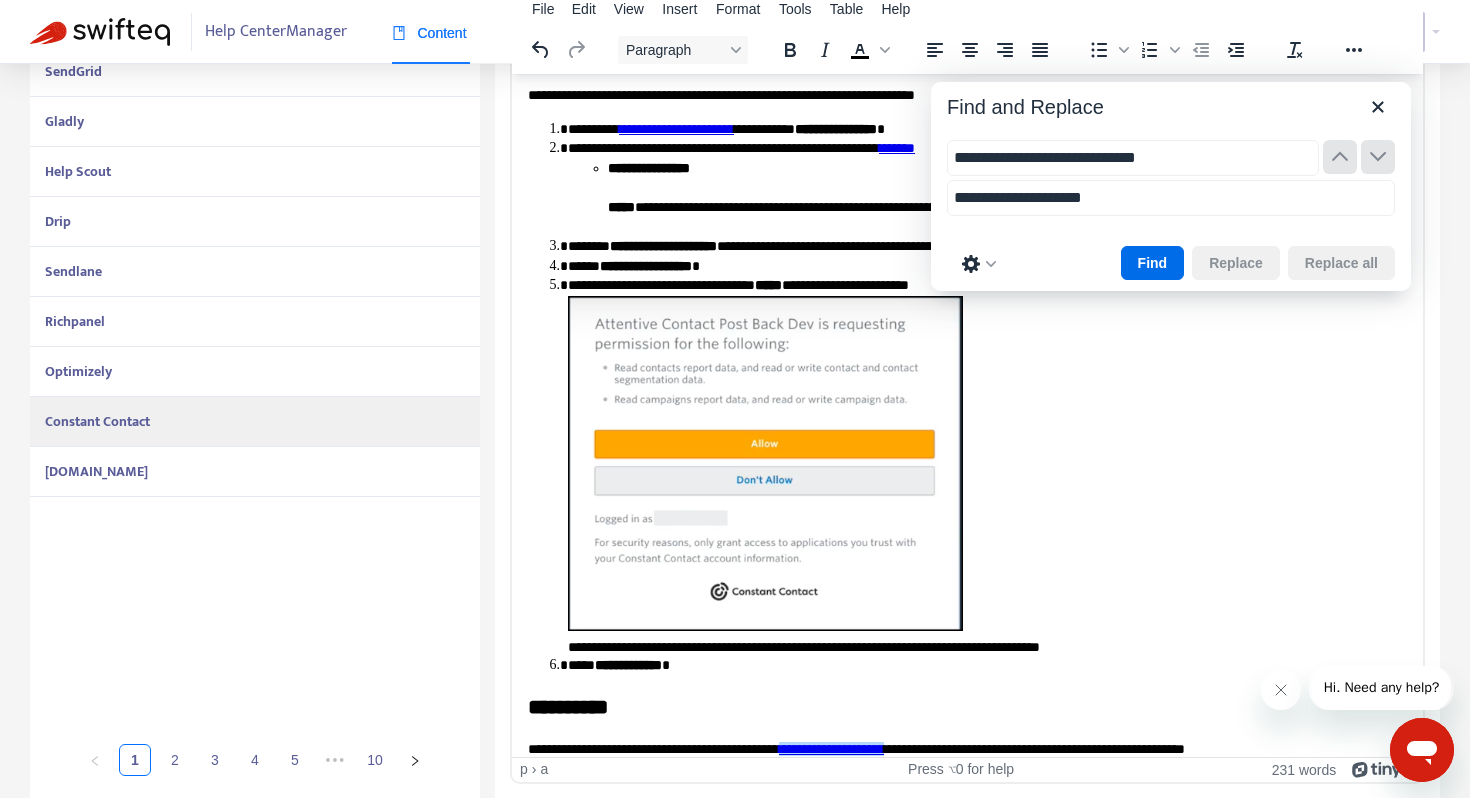 click on "**********" at bounding box center [967, 749] 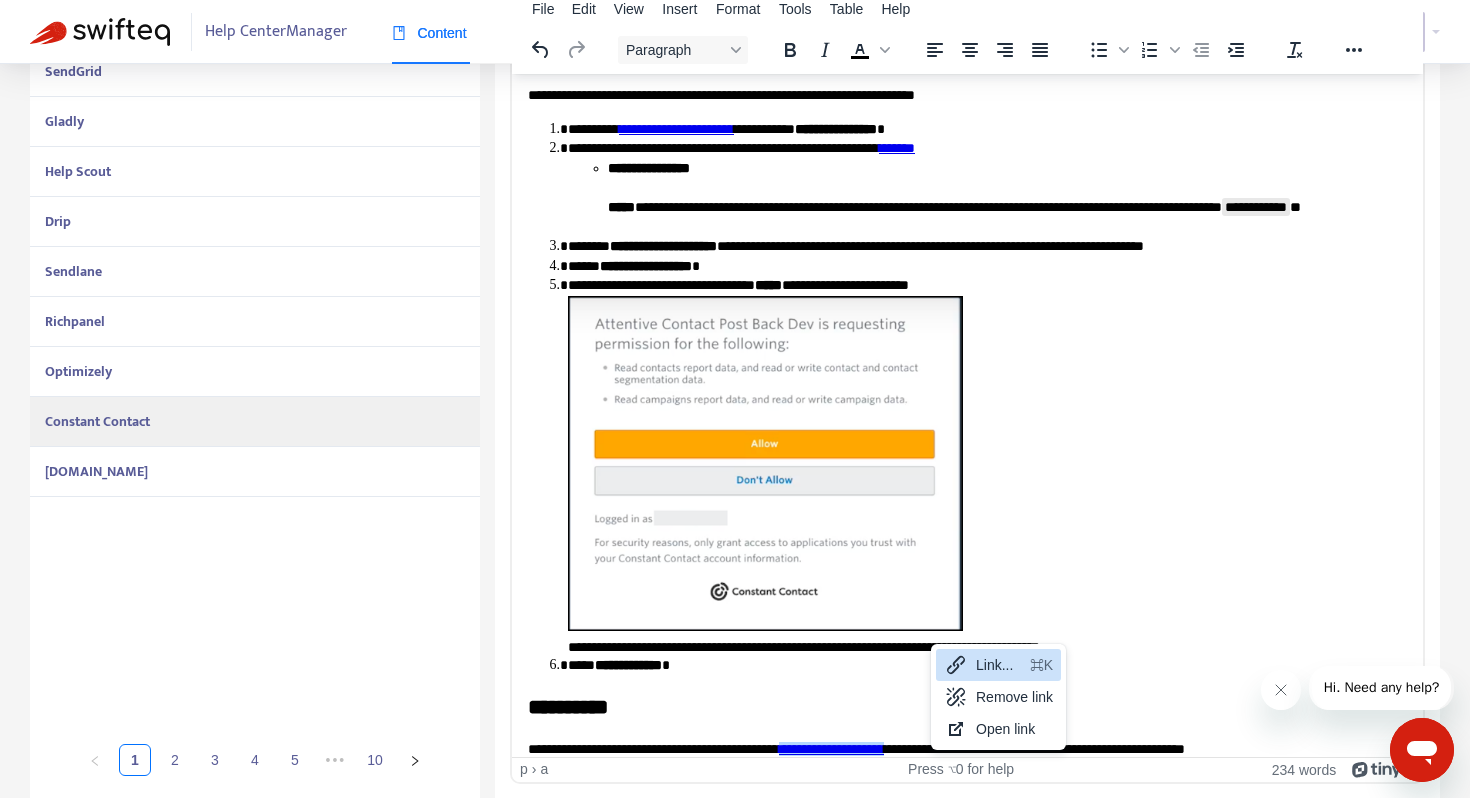 click on "Link..." at bounding box center (999, 665) 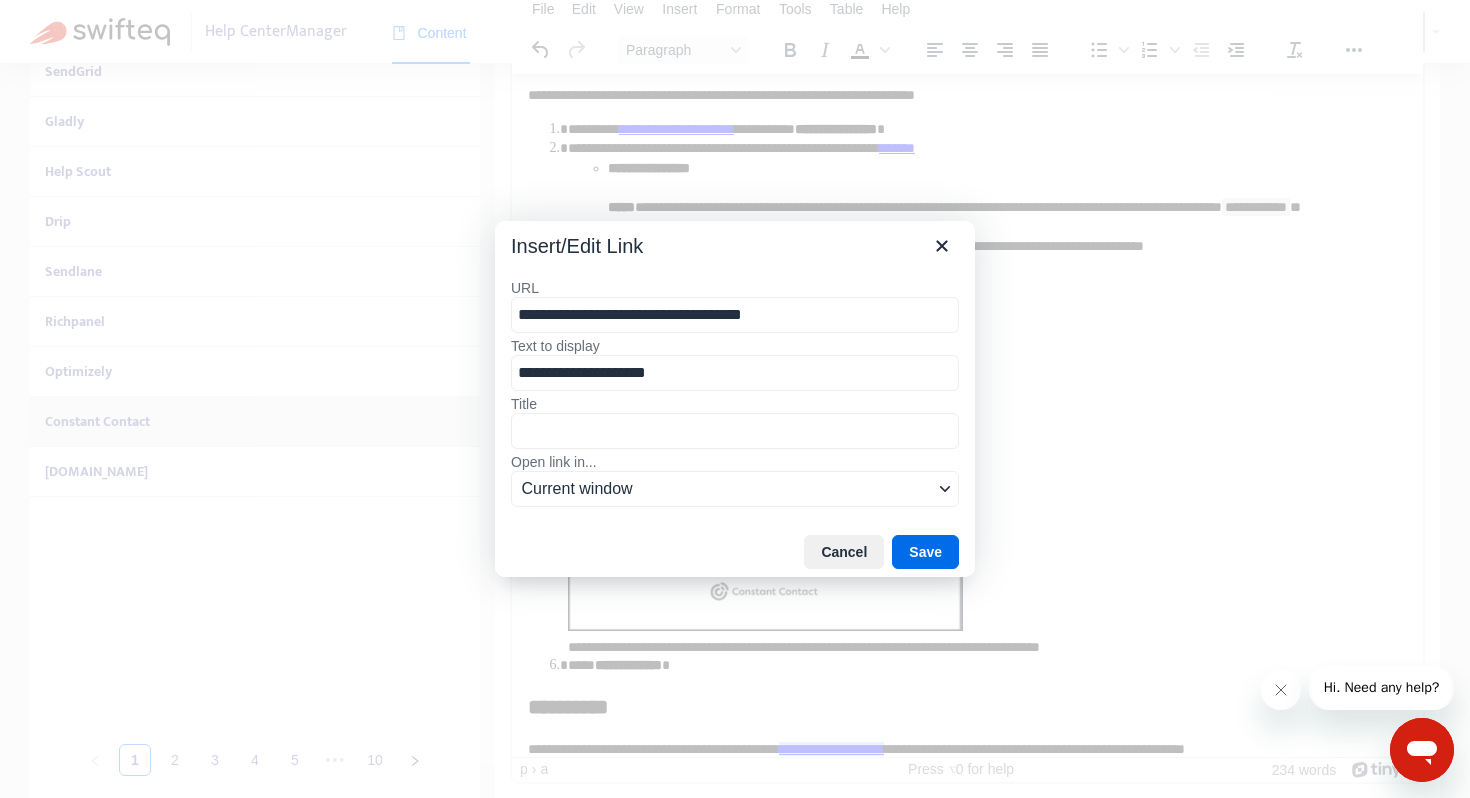 click on "**********" at bounding box center [735, 315] 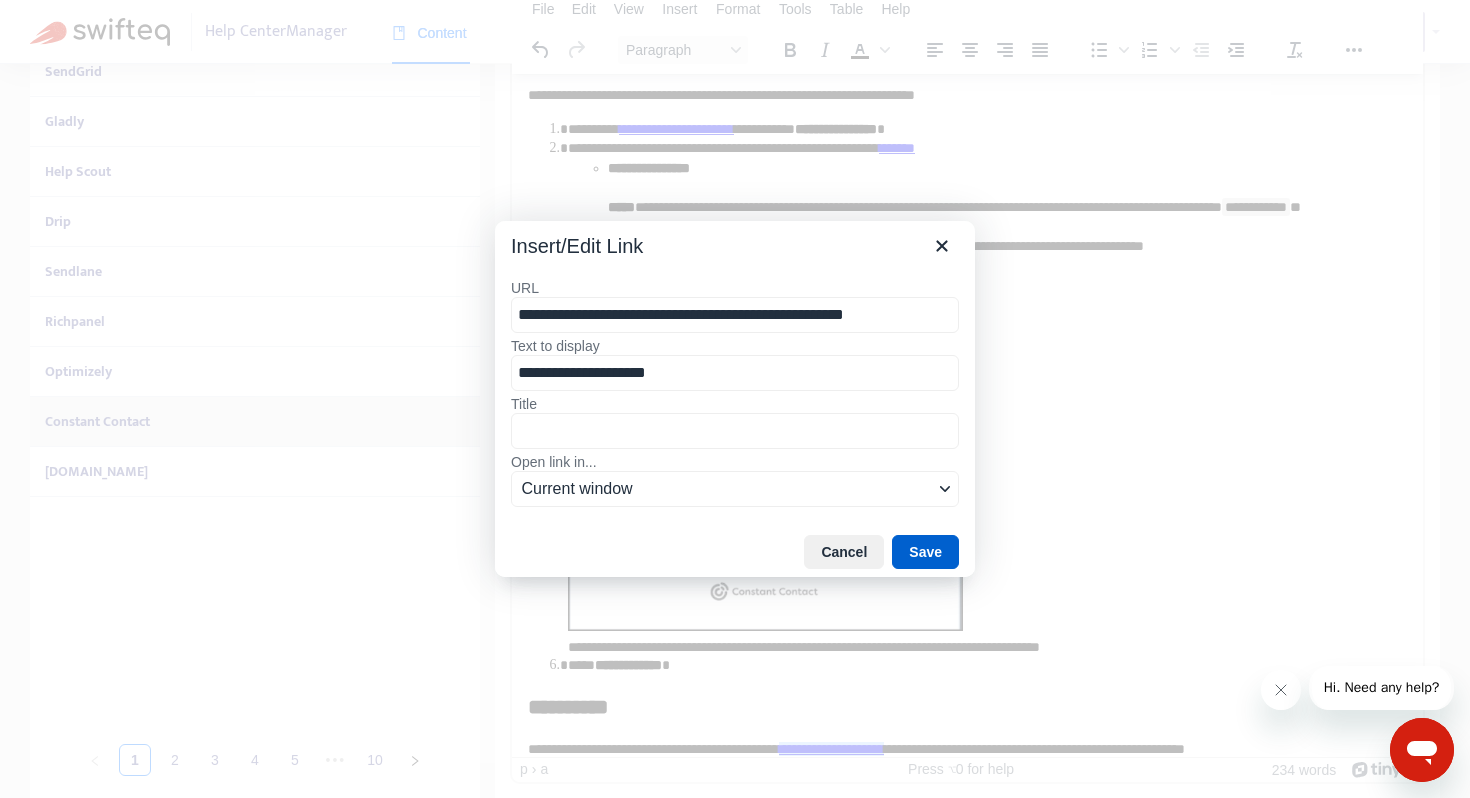 click on "Save" at bounding box center (925, 552) 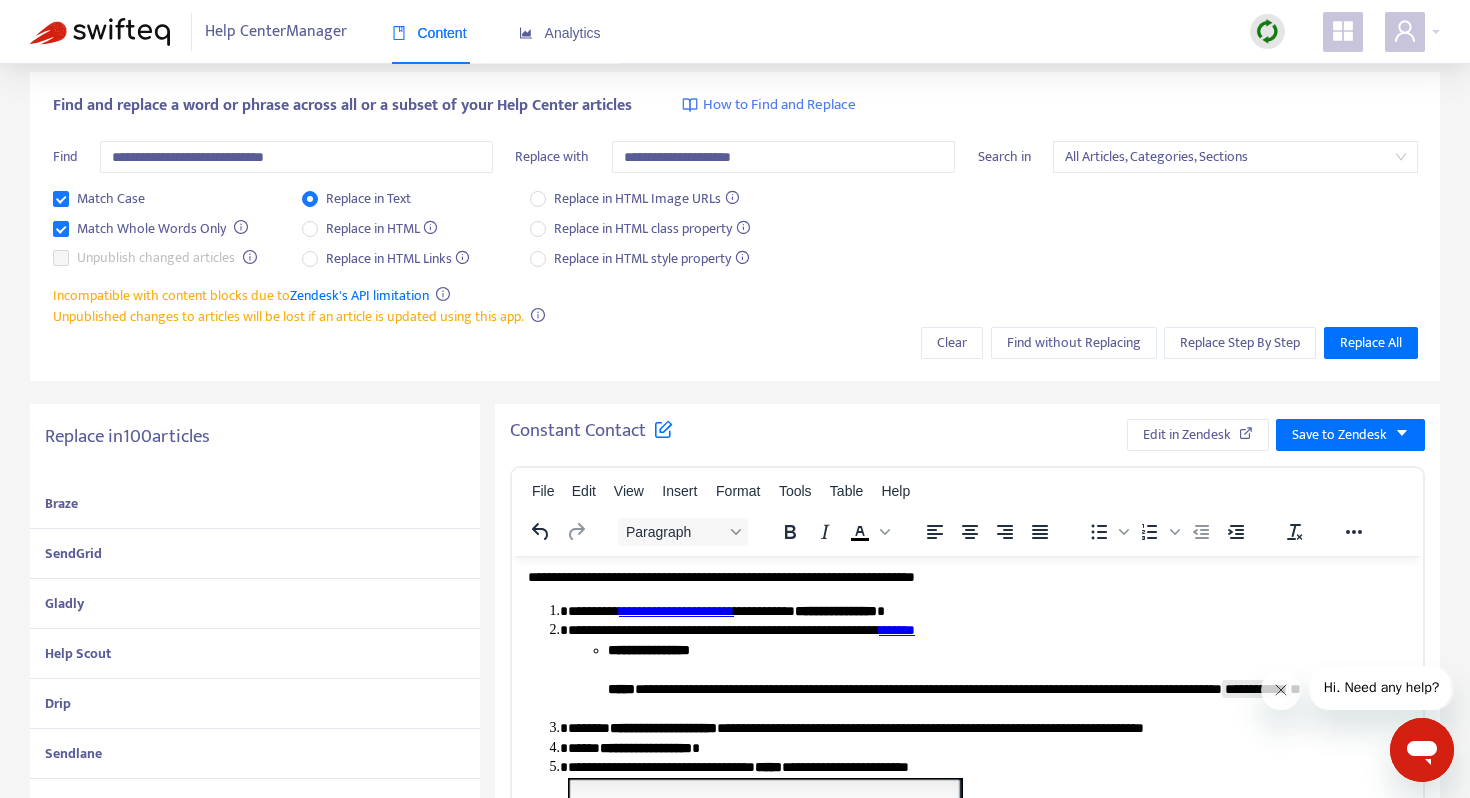 scroll, scrollTop: 0, scrollLeft: 0, axis: both 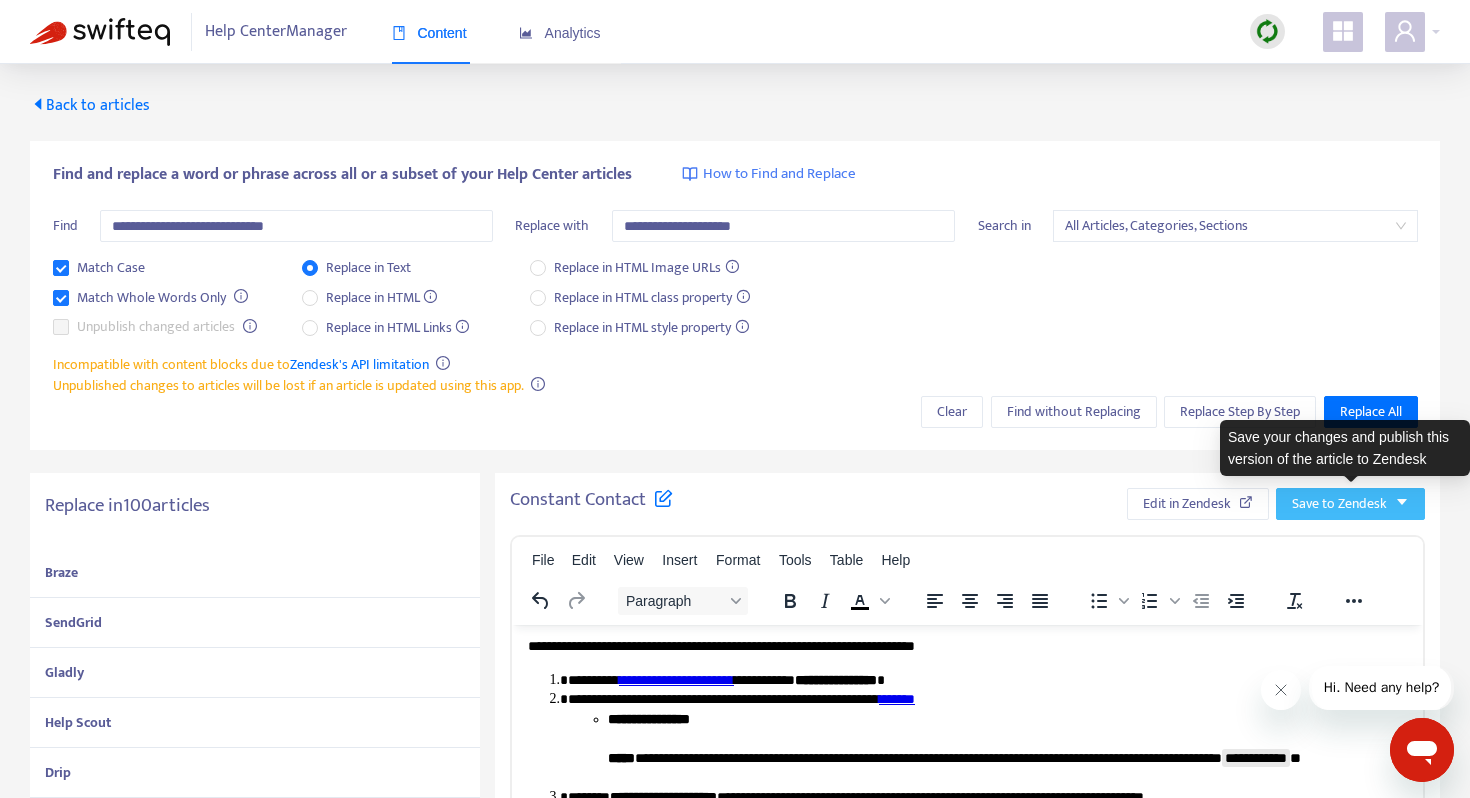click on "Save to Zendesk" at bounding box center [1339, 504] 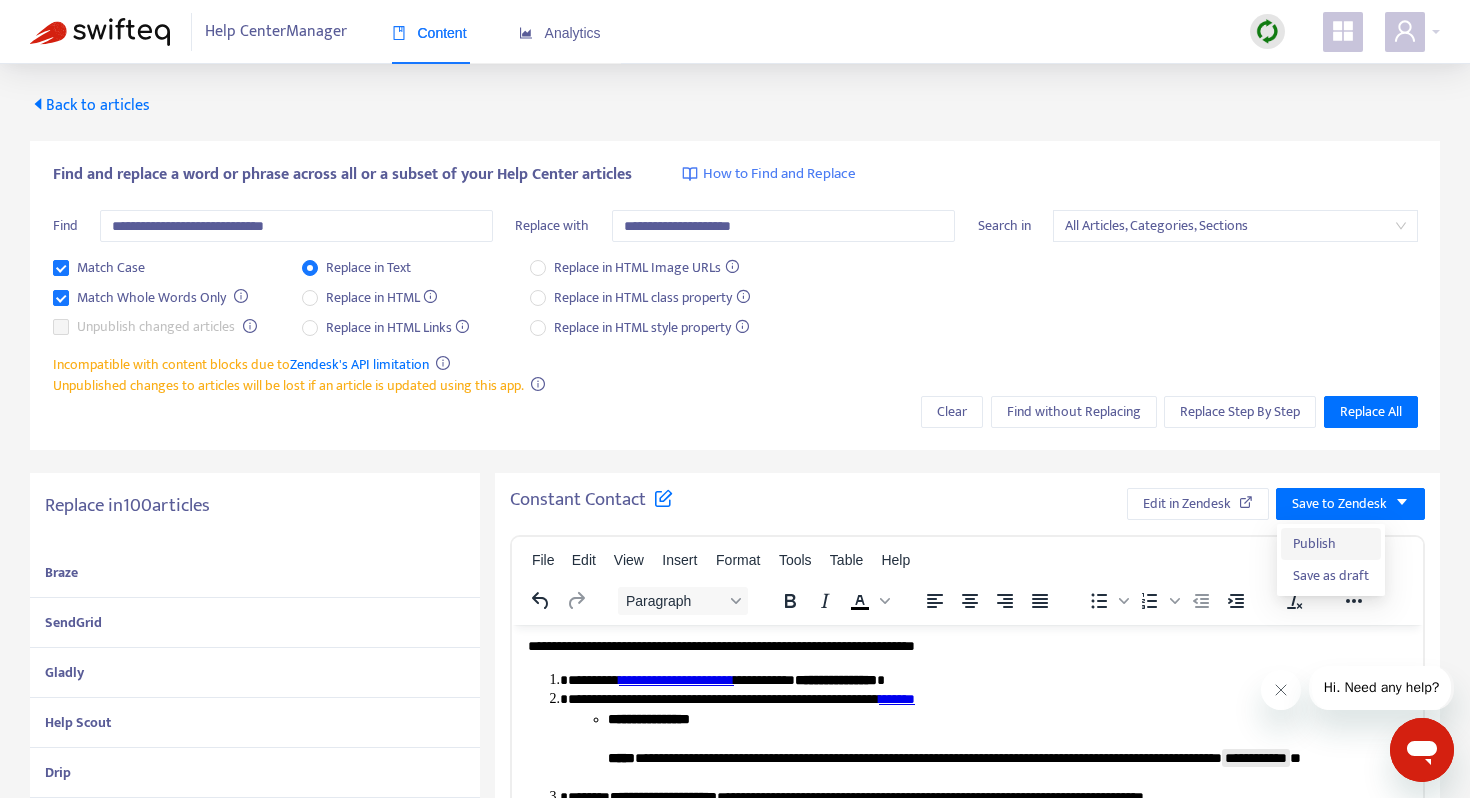 click on "Publish" at bounding box center (1331, 544) 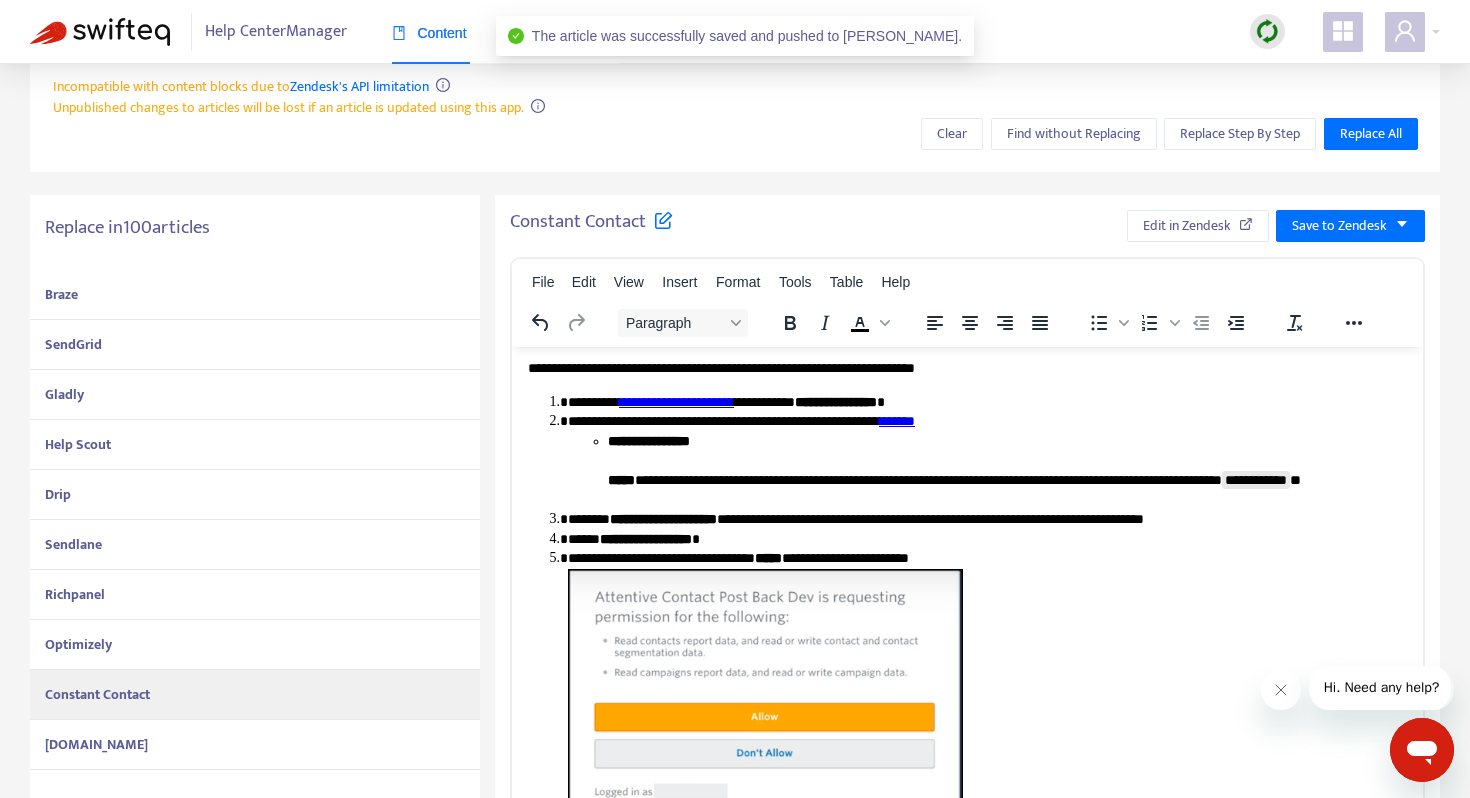 scroll, scrollTop: 551, scrollLeft: 0, axis: vertical 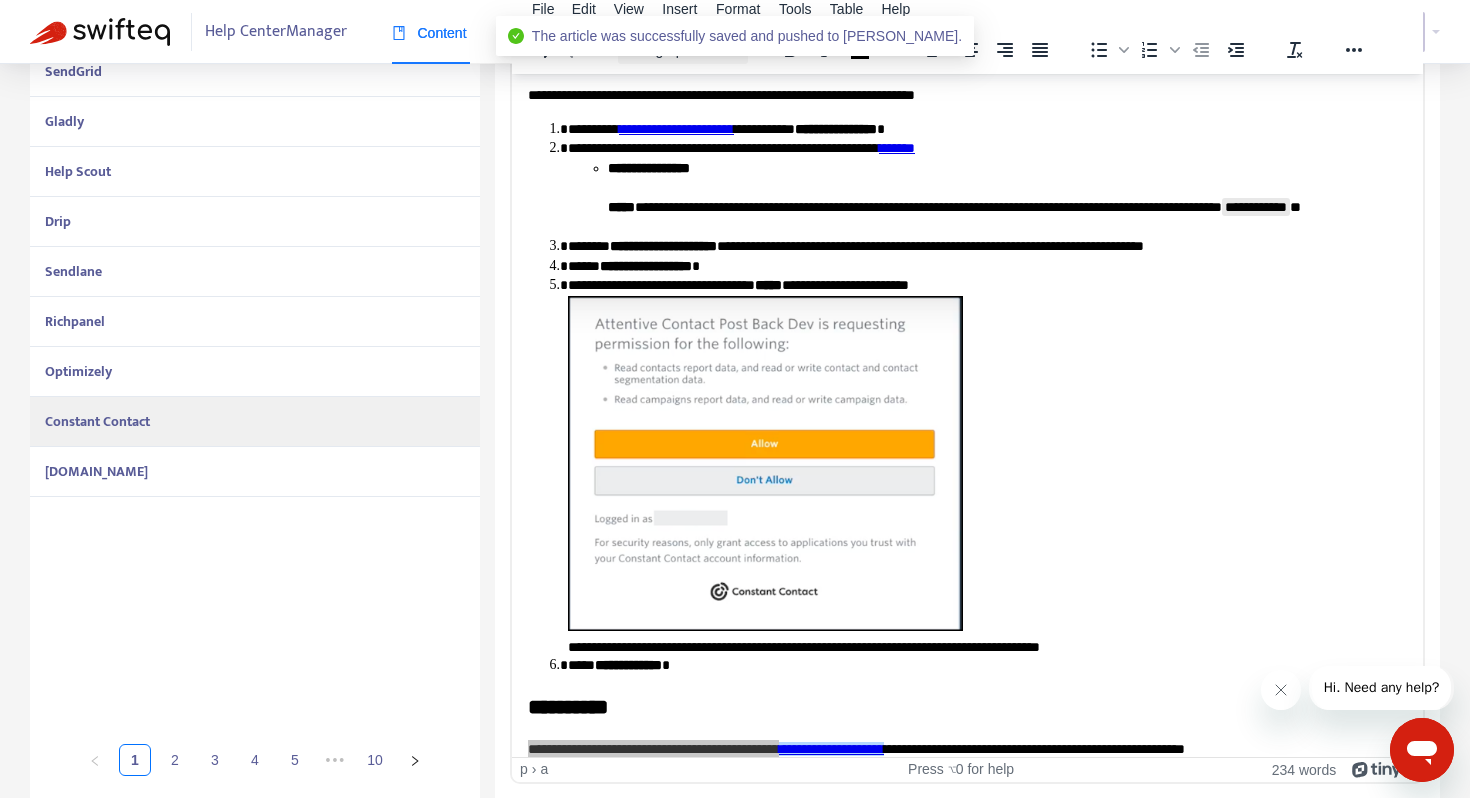 click on "[DOMAIN_NAME]" at bounding box center [255, 472] 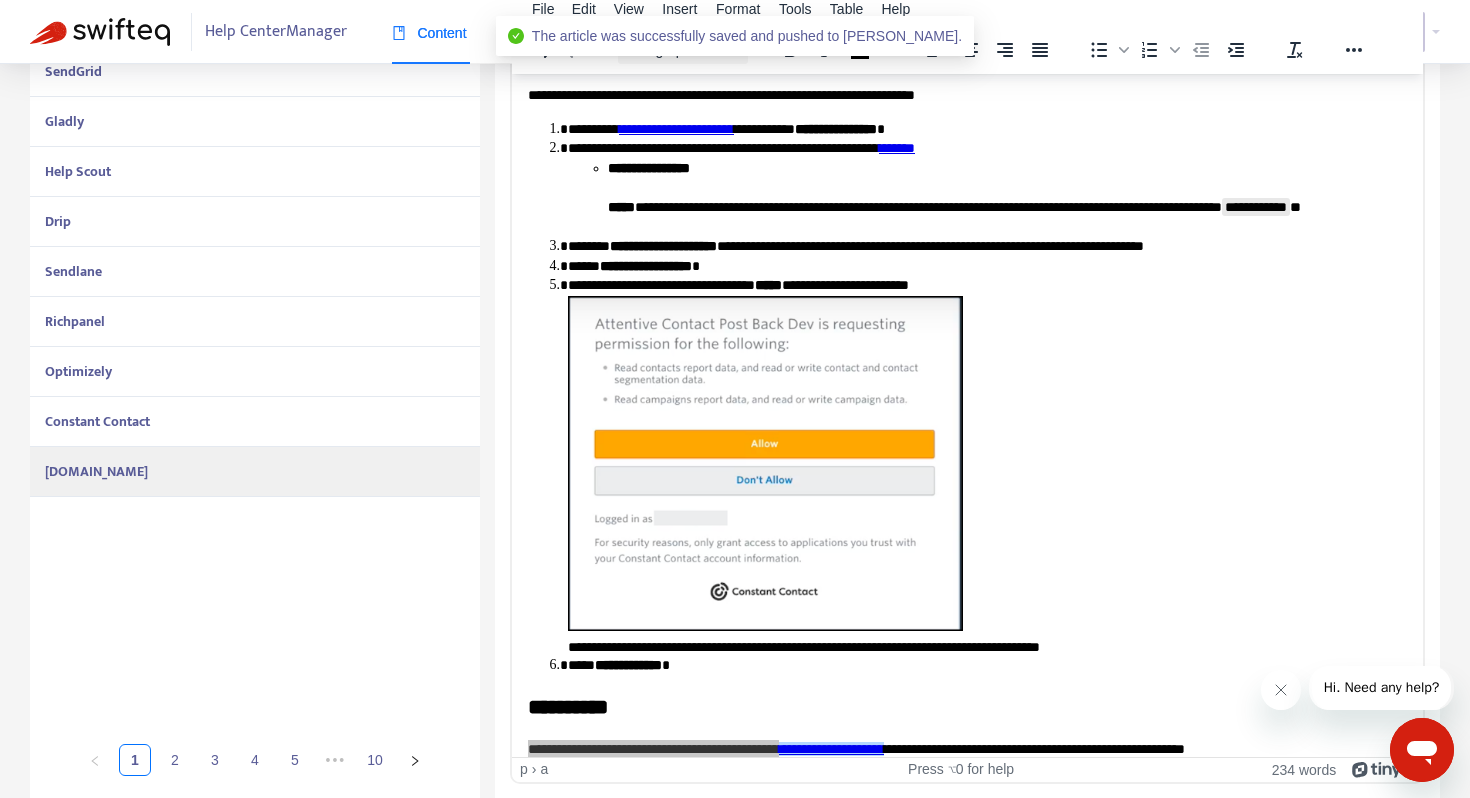 scroll, scrollTop: 210, scrollLeft: 0, axis: vertical 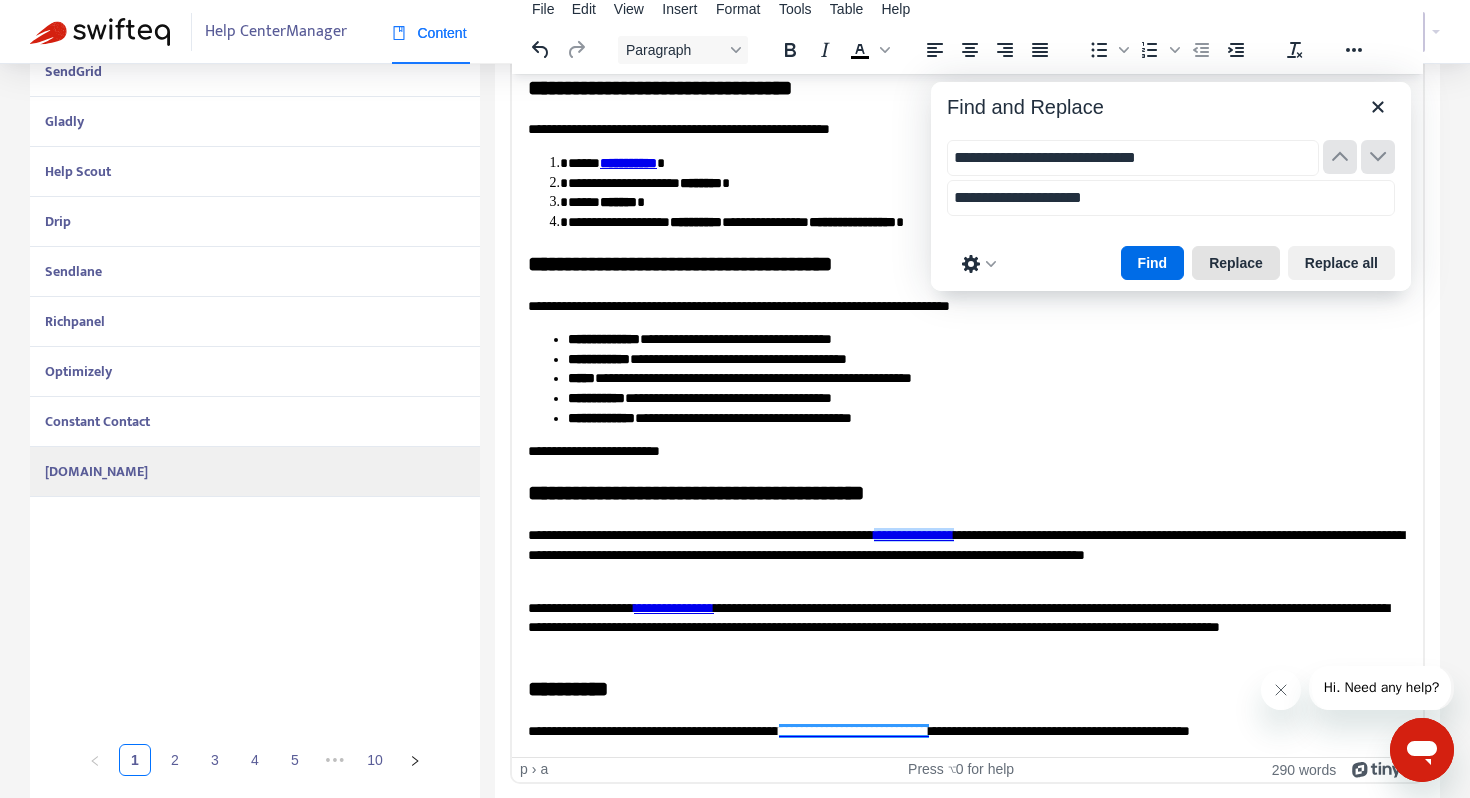 click on "Replace" at bounding box center (1236, 263) 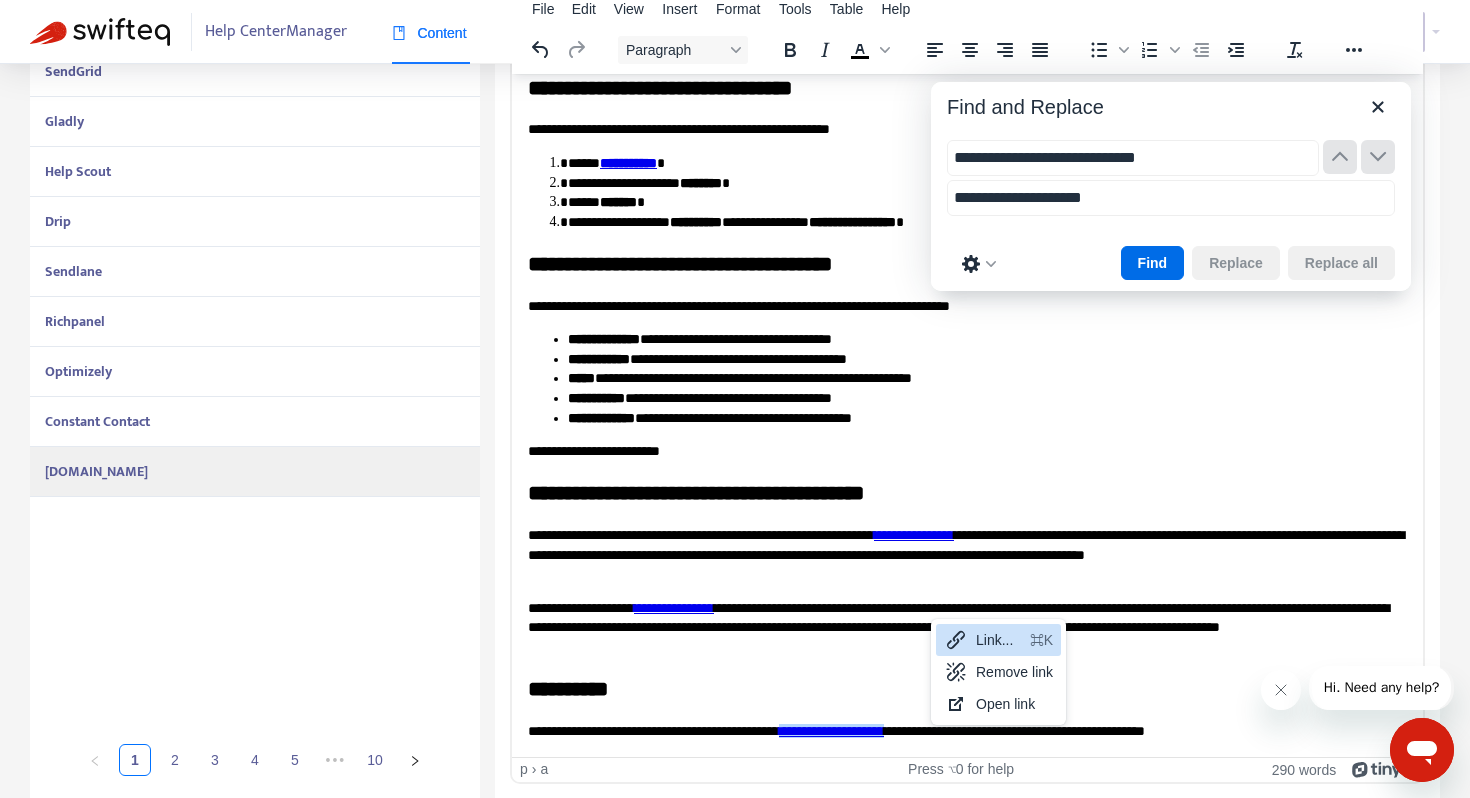 click on "Link..." at bounding box center [999, 640] 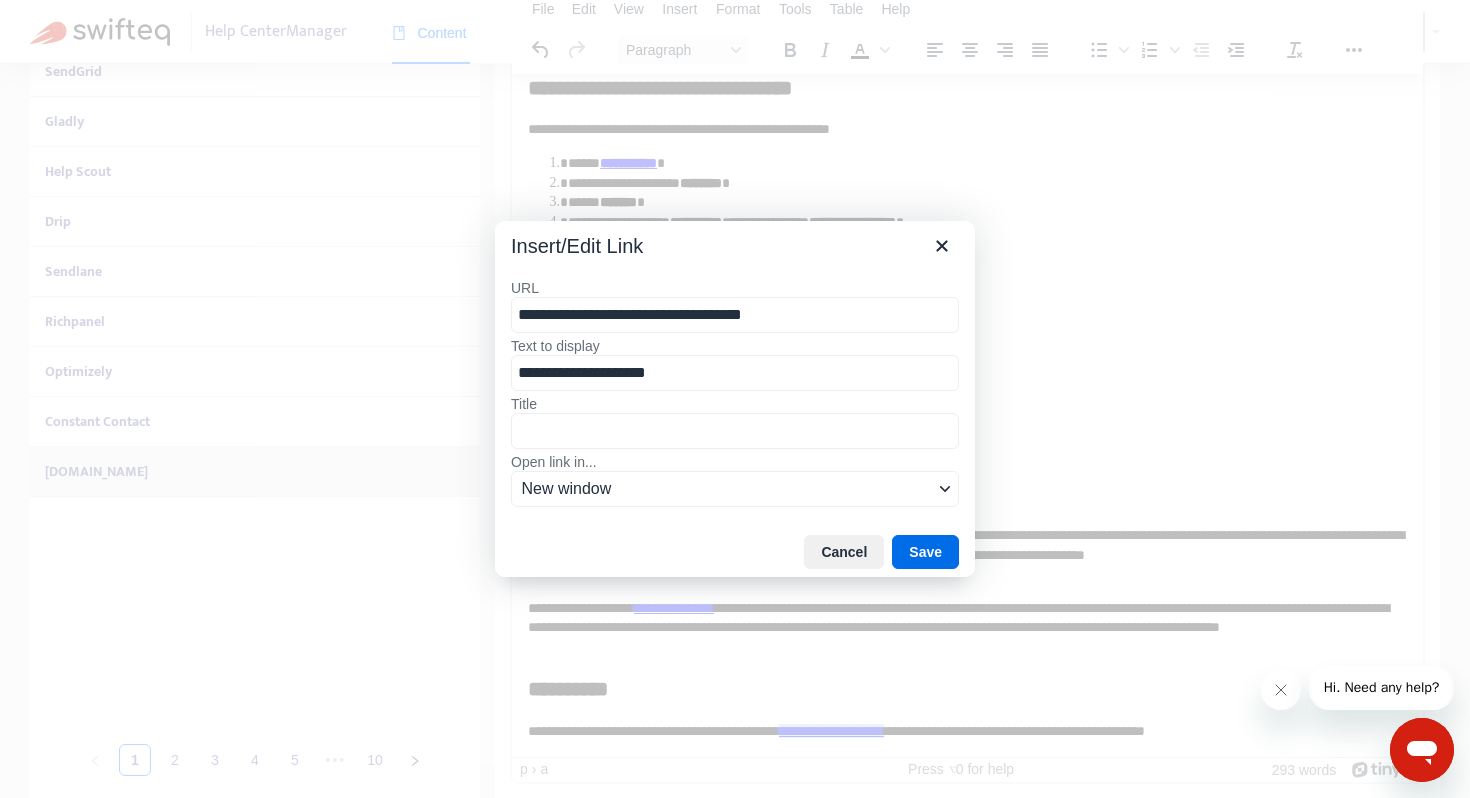 click on "**********" at bounding box center (735, 315) 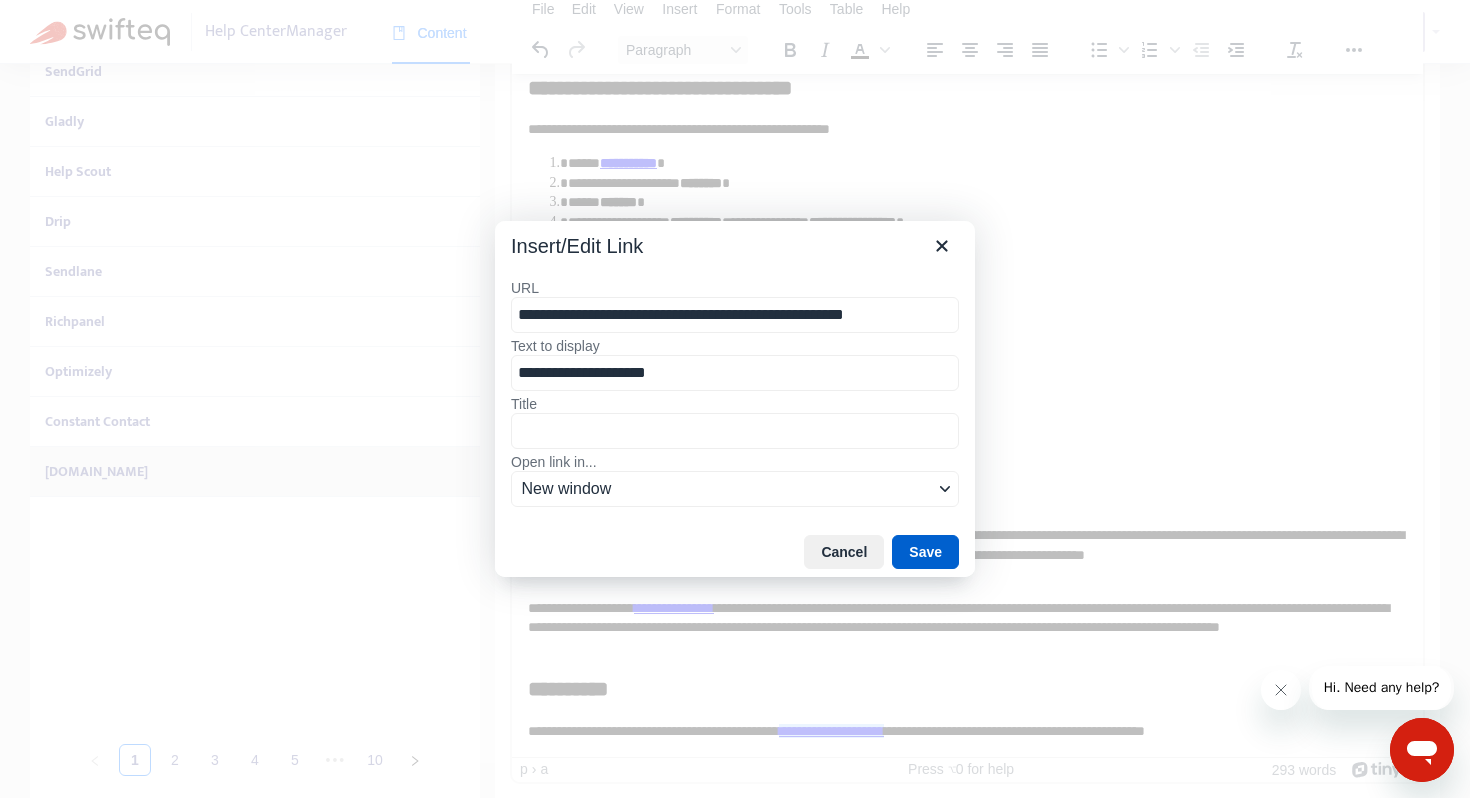 click on "Save" at bounding box center [925, 552] 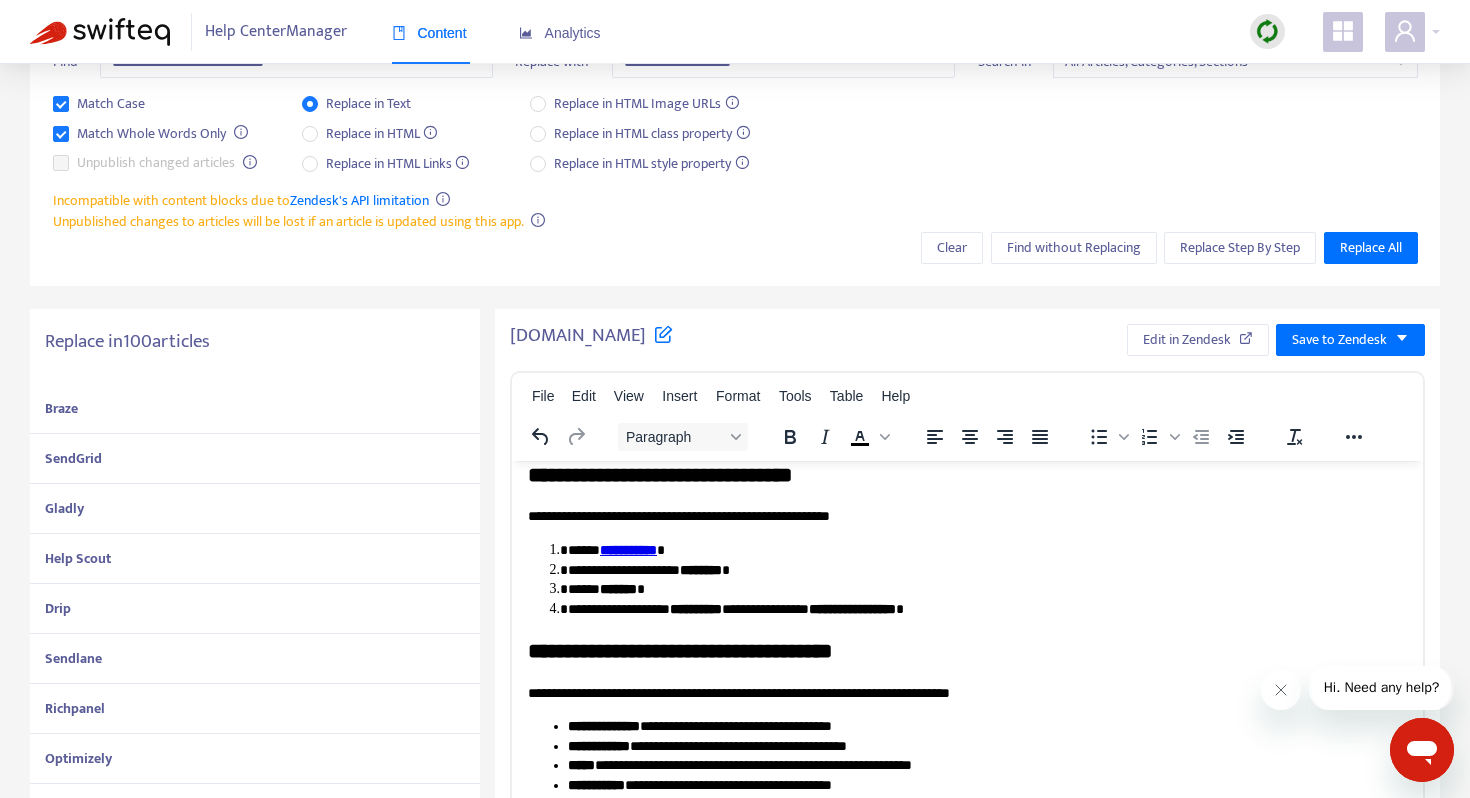 scroll, scrollTop: 0, scrollLeft: 0, axis: both 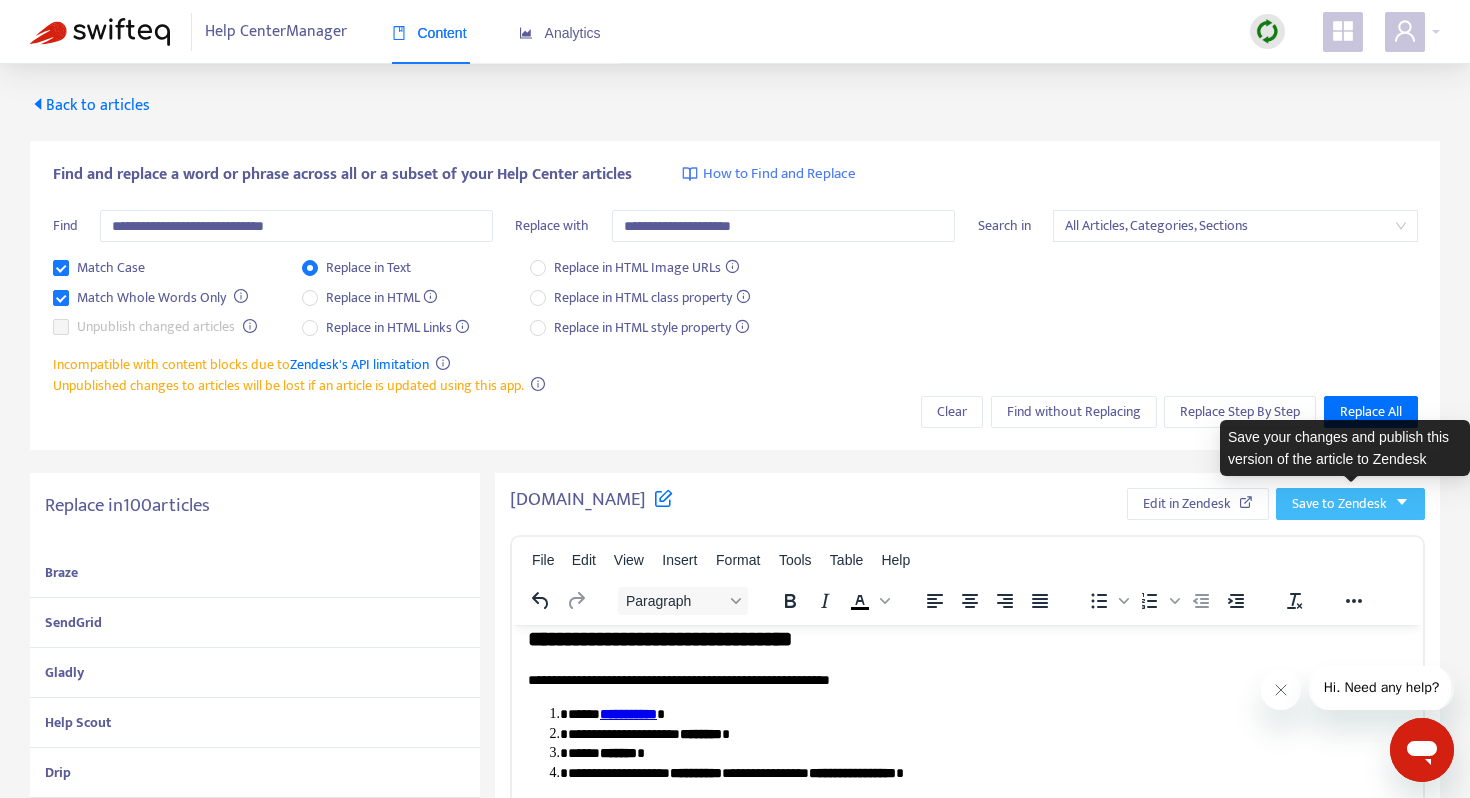 click on "Save to Zendesk" at bounding box center [1339, 504] 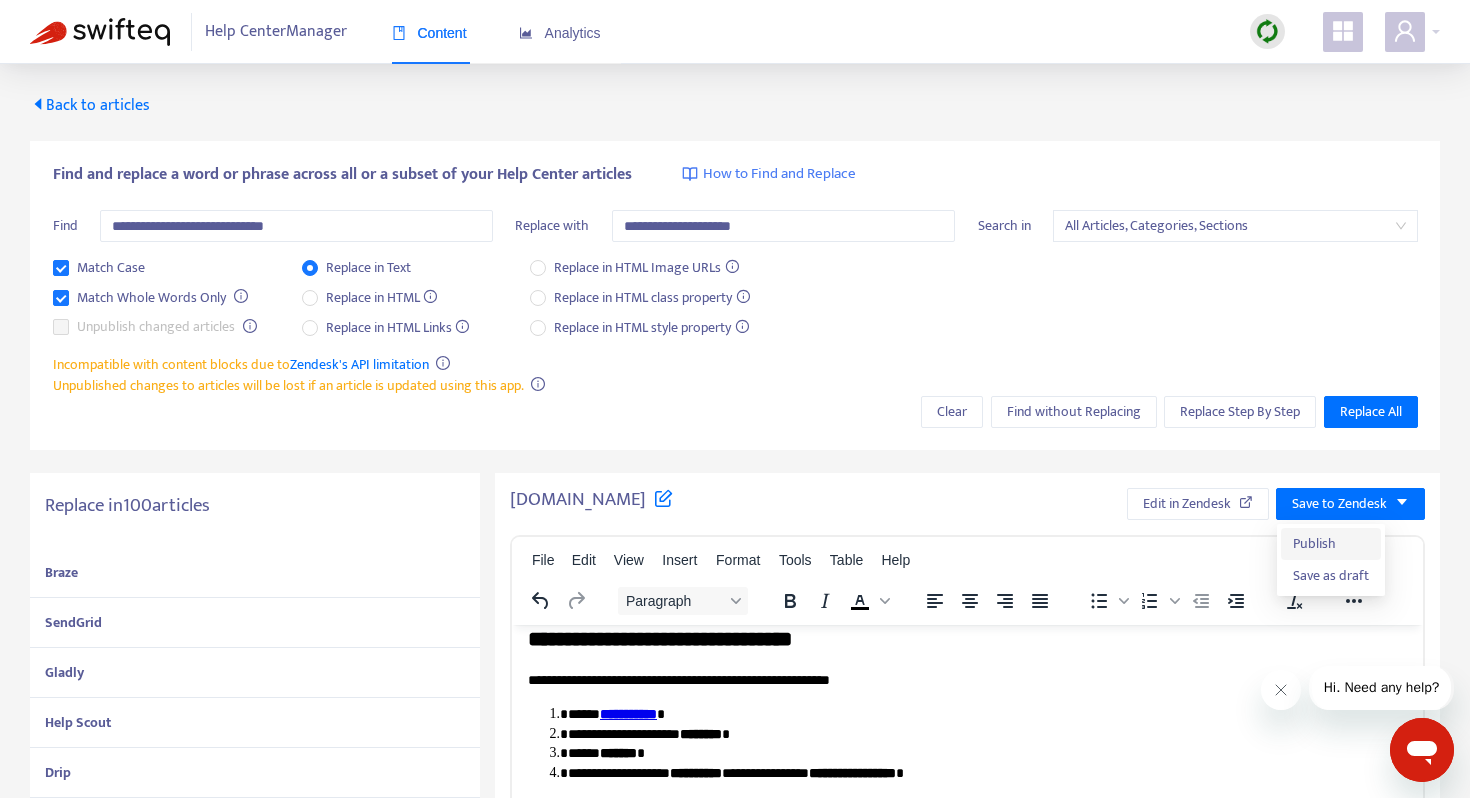 click on "Publish" at bounding box center (1331, 544) 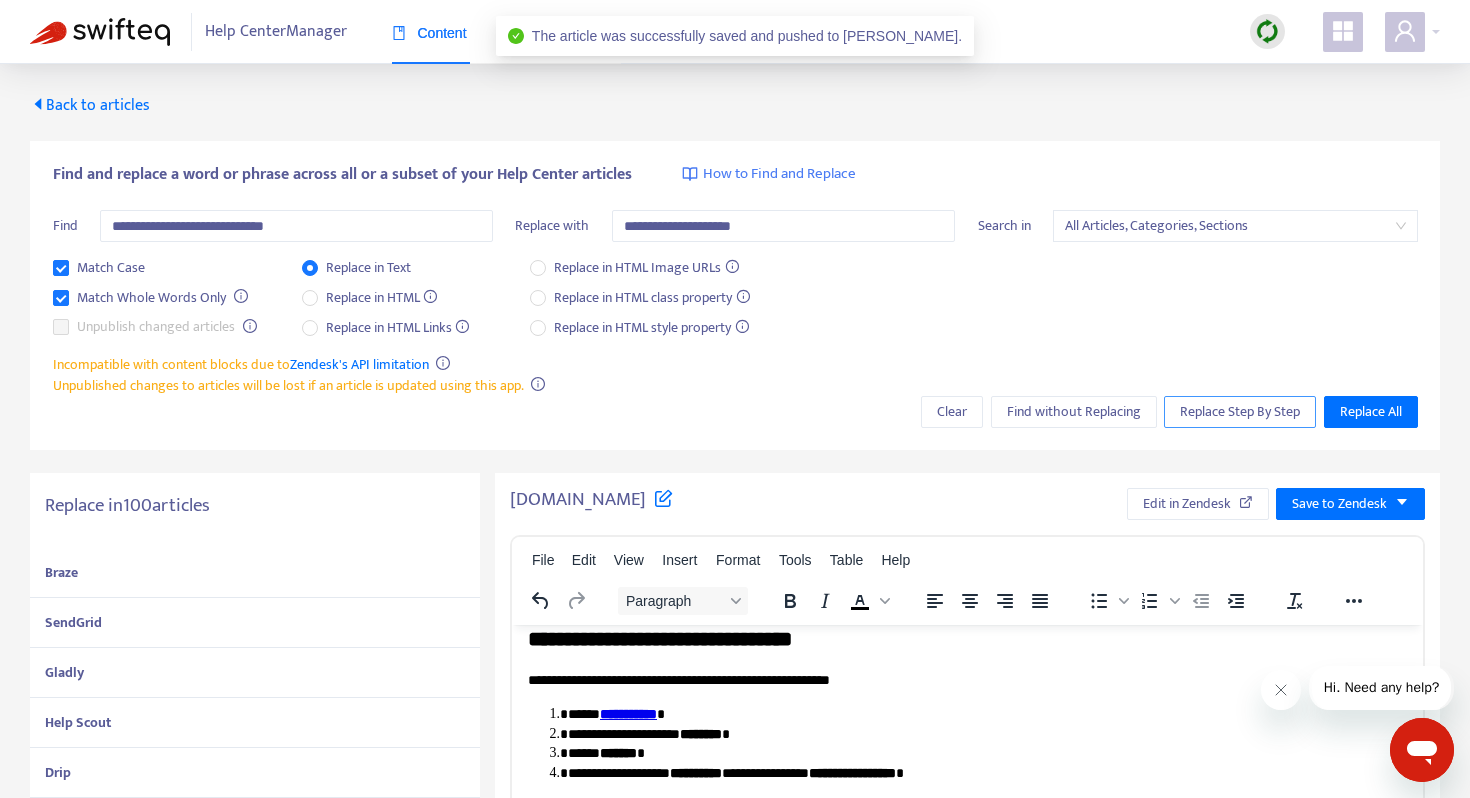 click on "Replace Step By Step" at bounding box center [1240, 412] 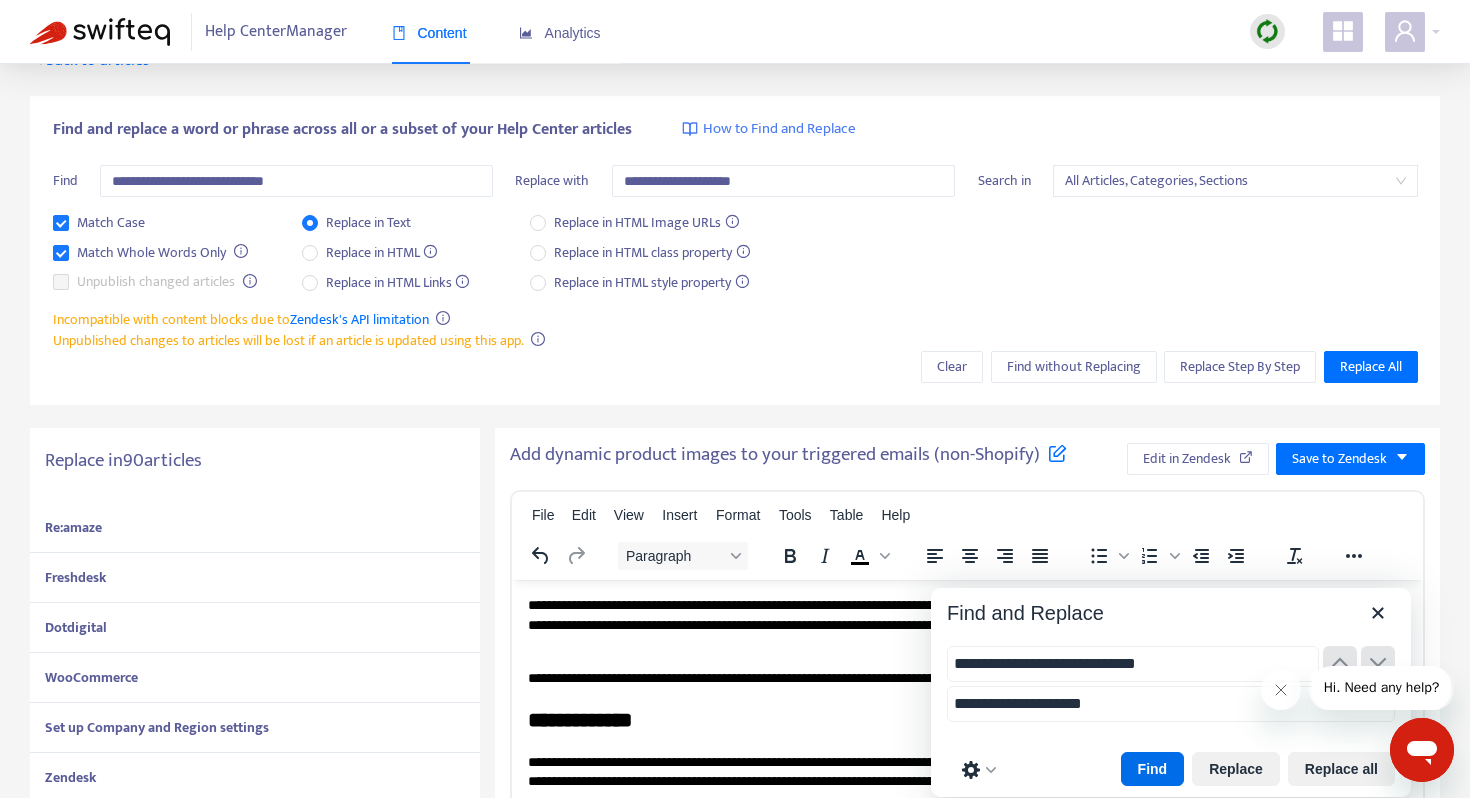 scroll, scrollTop: 70, scrollLeft: 0, axis: vertical 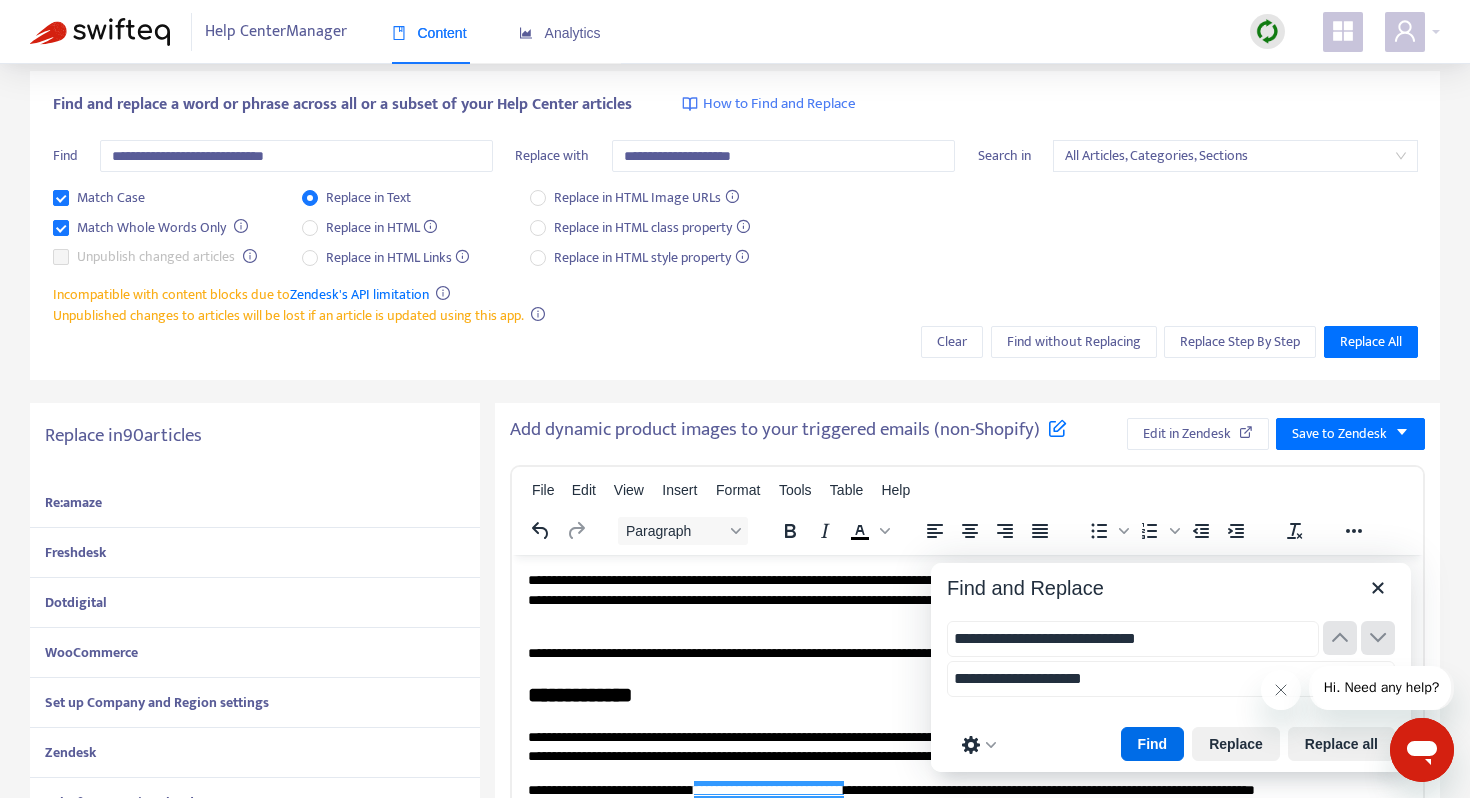 click on "Re:amaze" at bounding box center [255, 503] 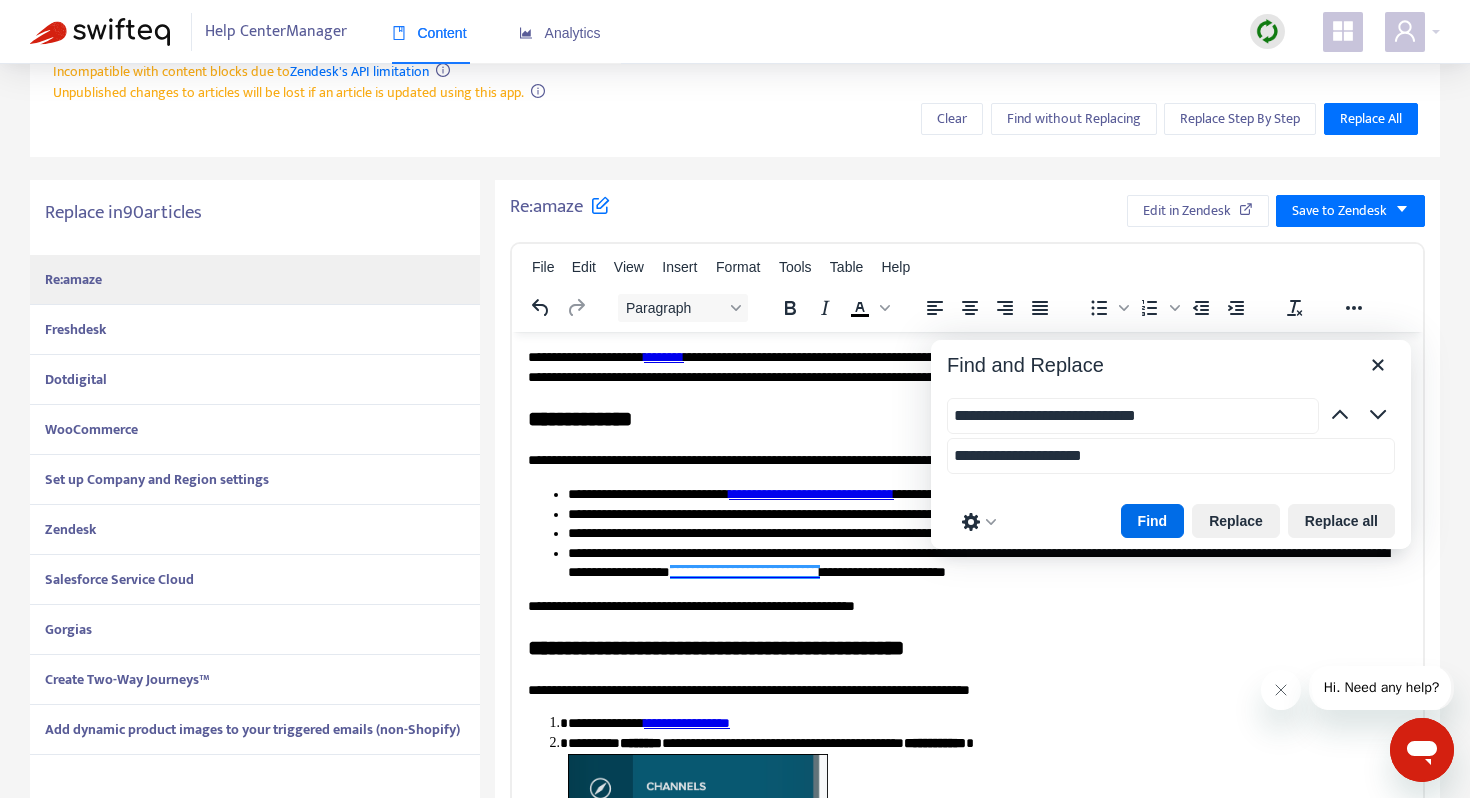 scroll, scrollTop: 490, scrollLeft: 0, axis: vertical 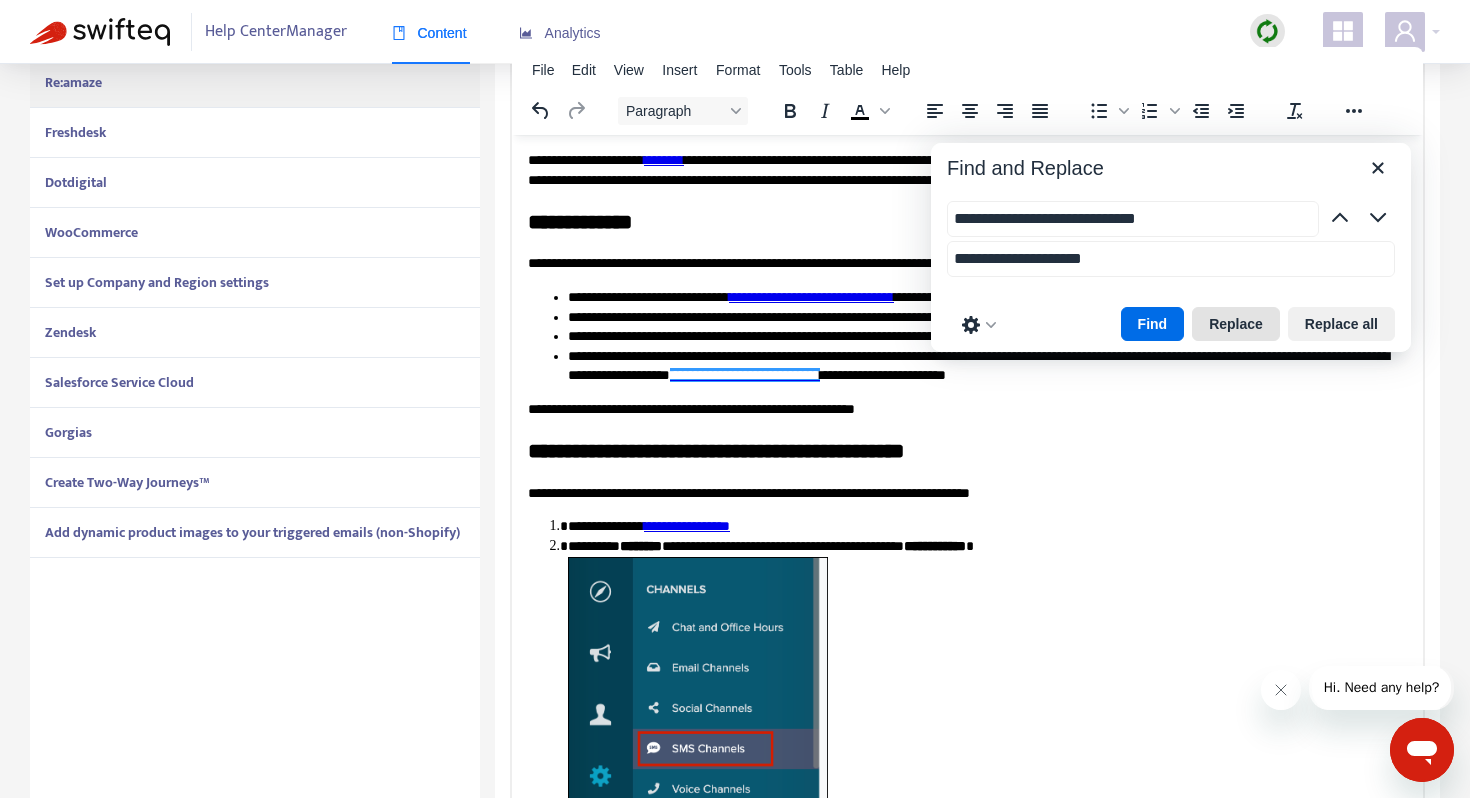 click on "Replace" at bounding box center (1236, 324) 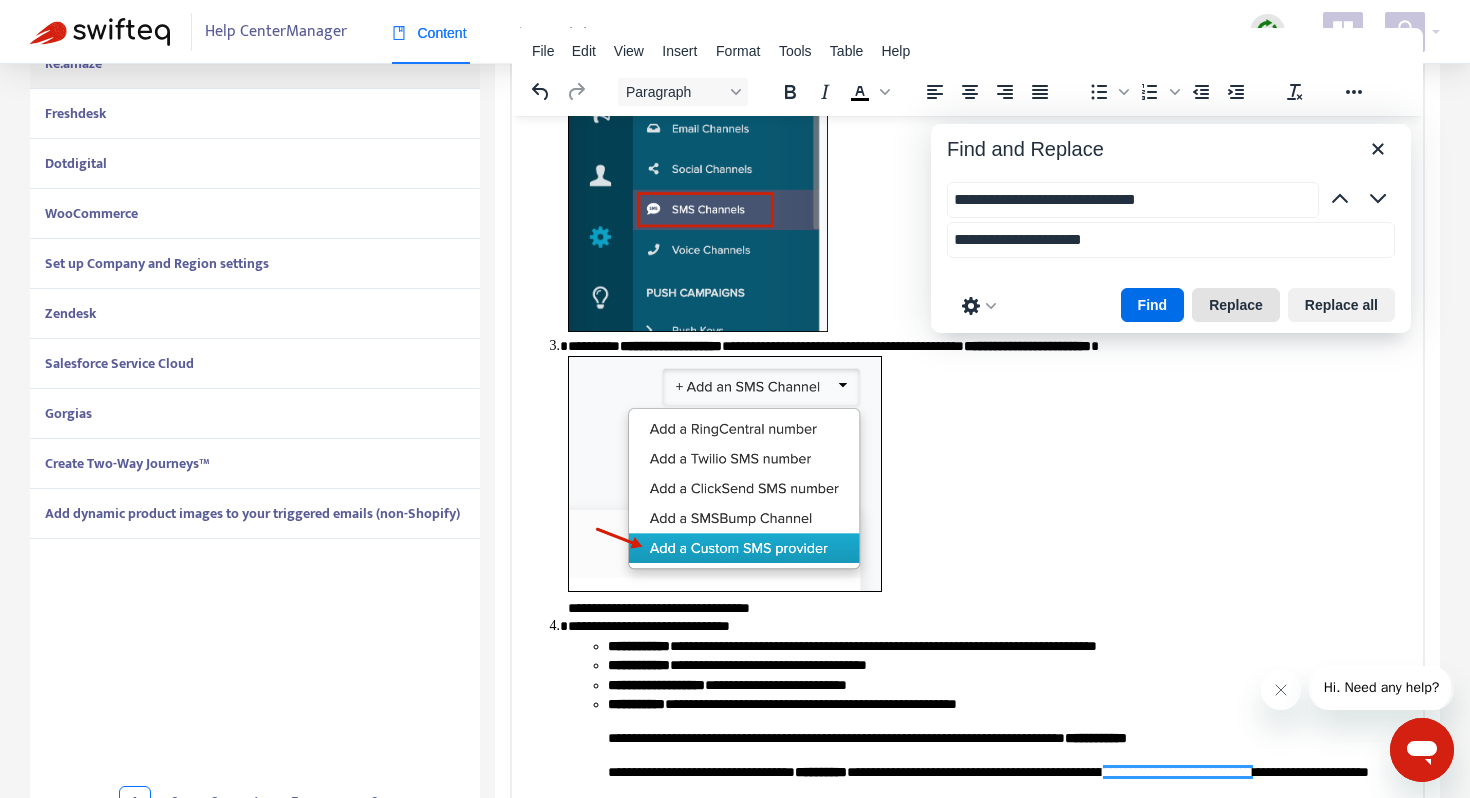 click on "Replace" at bounding box center [1236, 305] 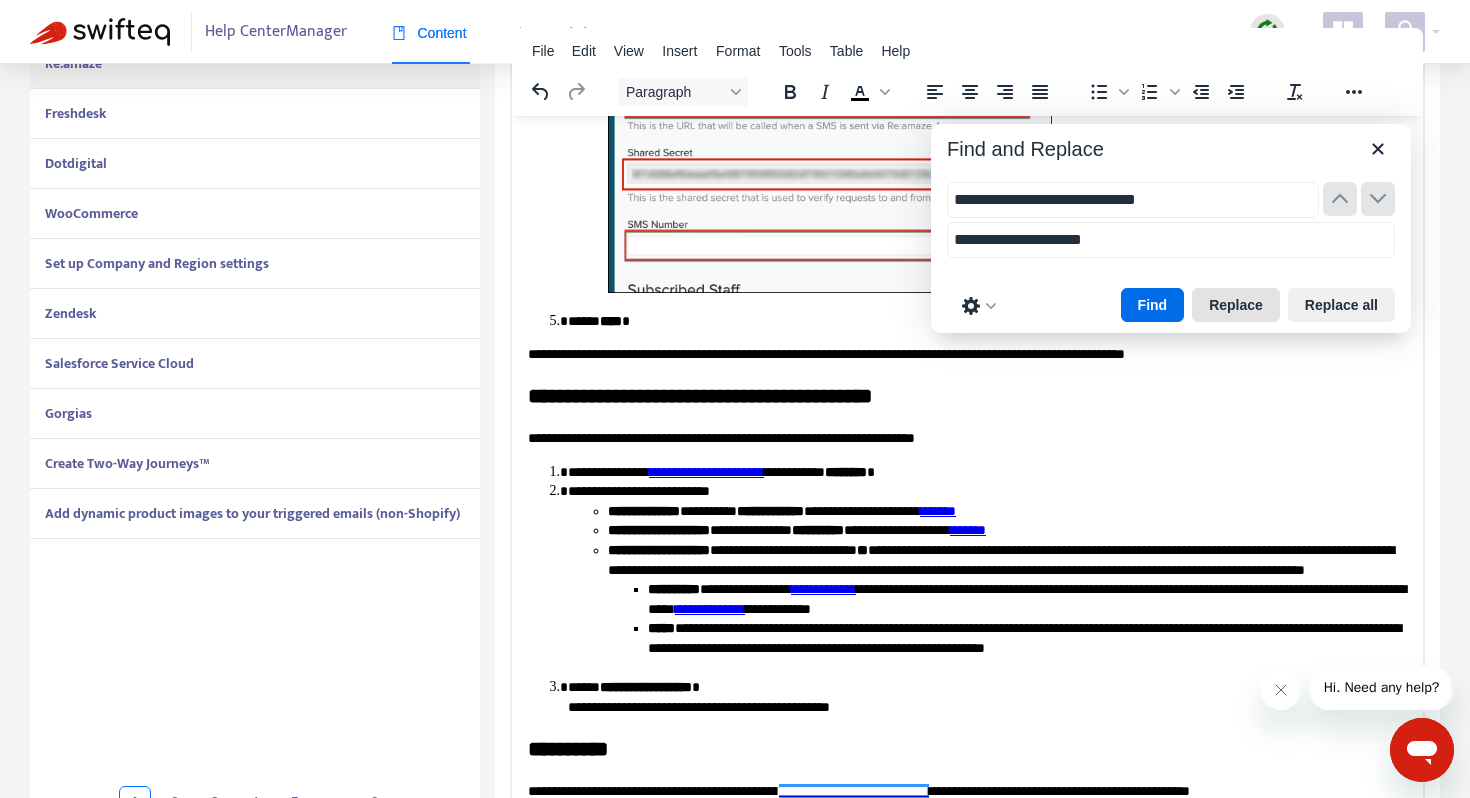 click on "Replace" at bounding box center (1236, 305) 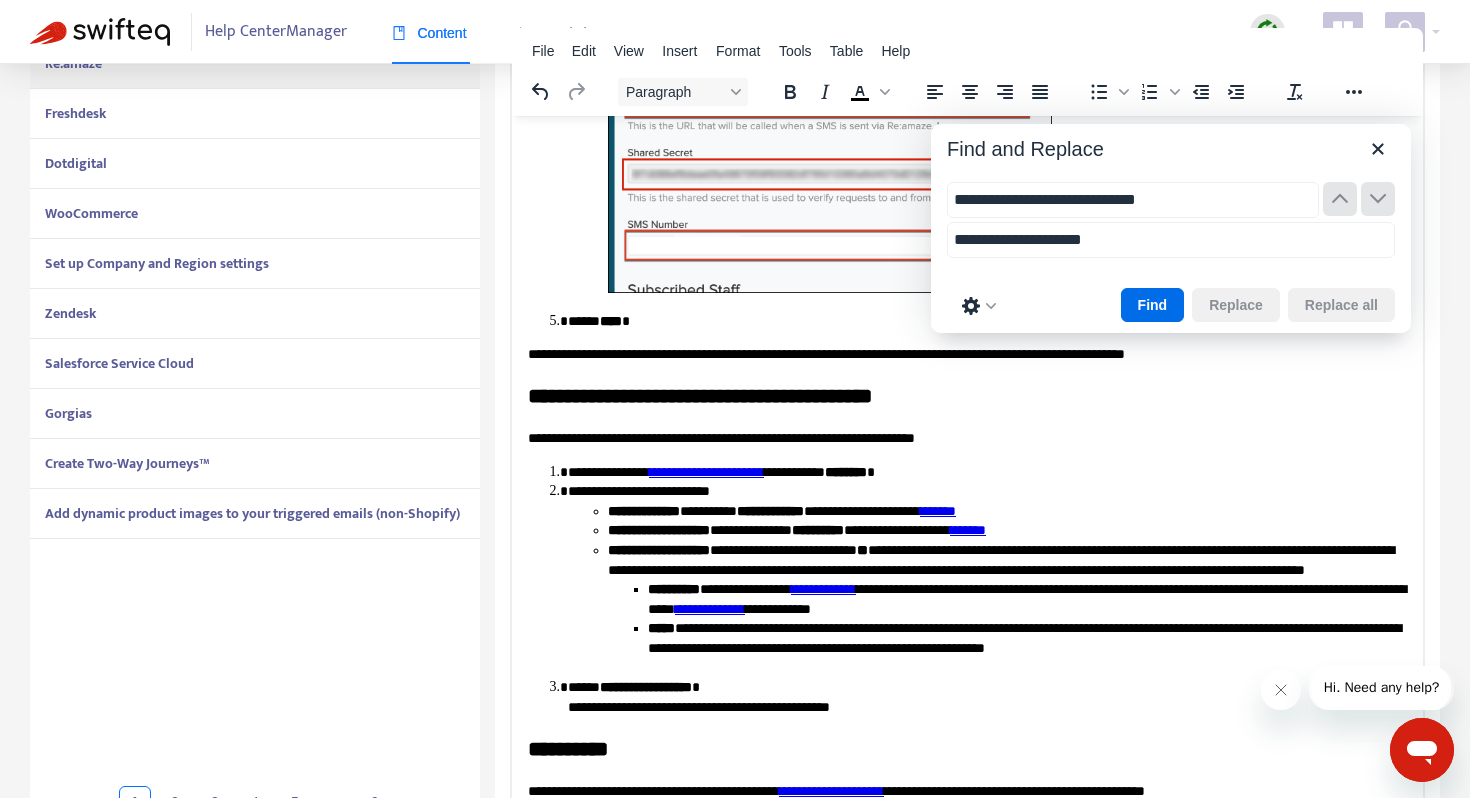 scroll, scrollTop: 1553, scrollLeft: 0, axis: vertical 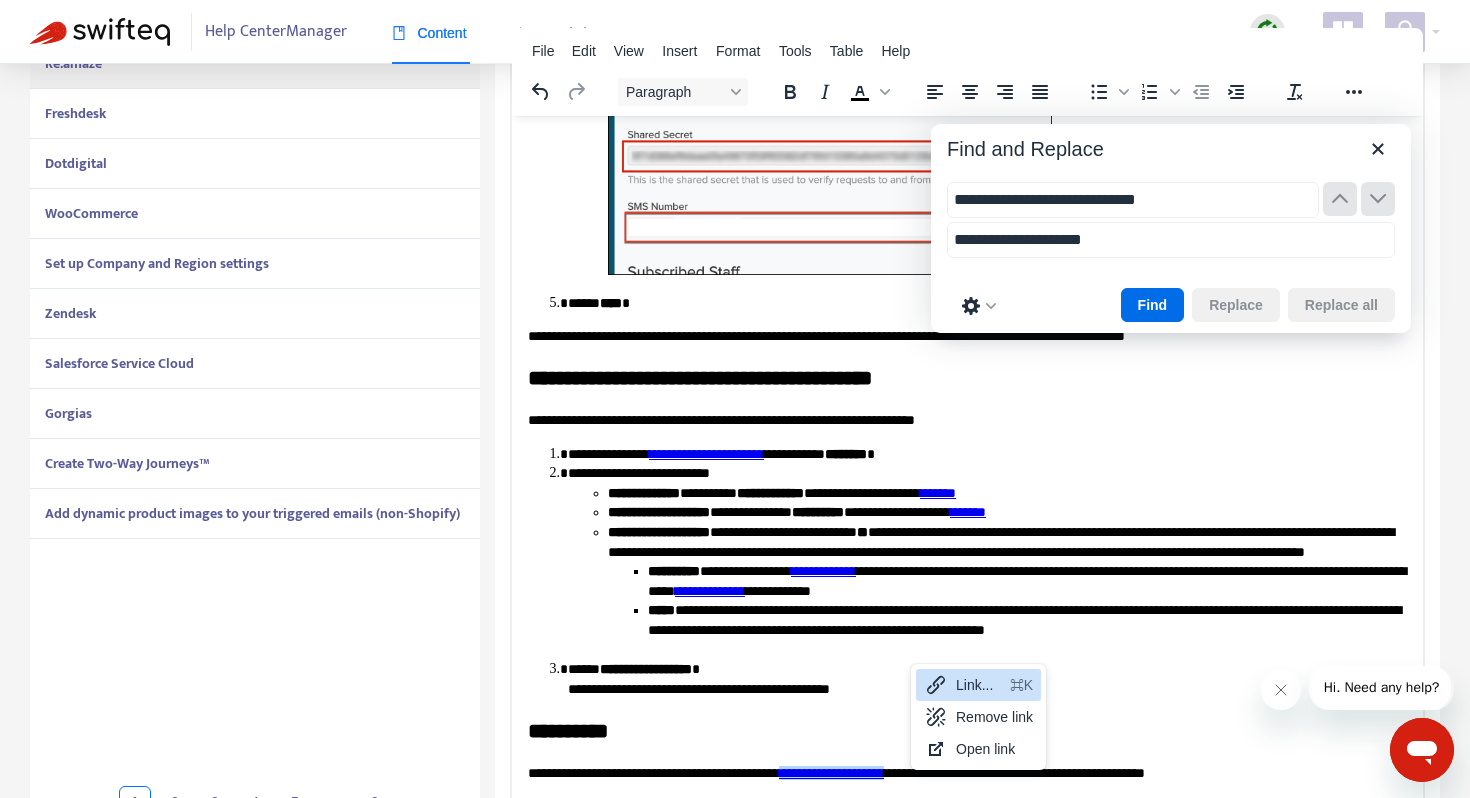 click on "Link..." at bounding box center [979, 685] 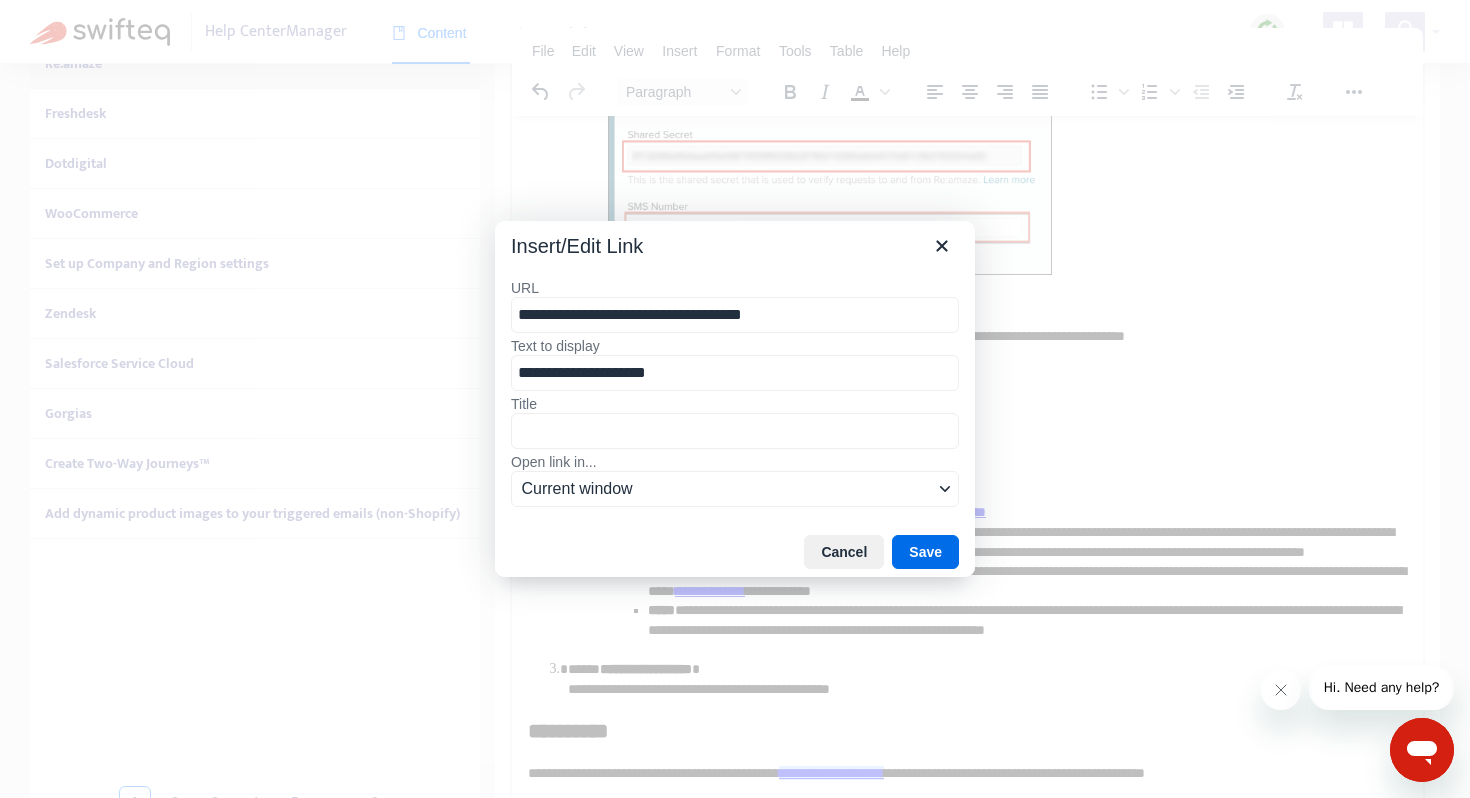 click on "**********" at bounding box center (735, 315) 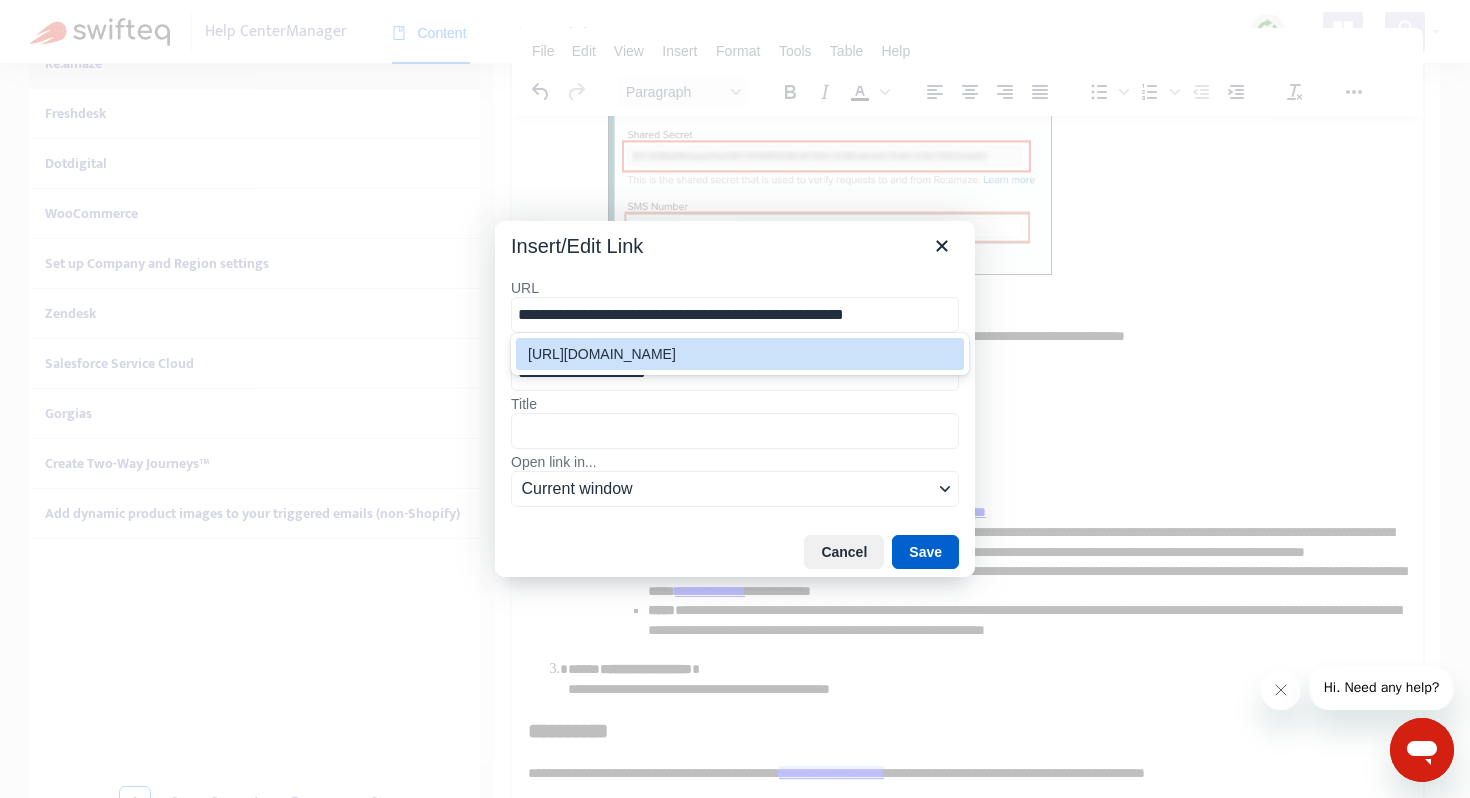 click on "Save" at bounding box center [925, 552] 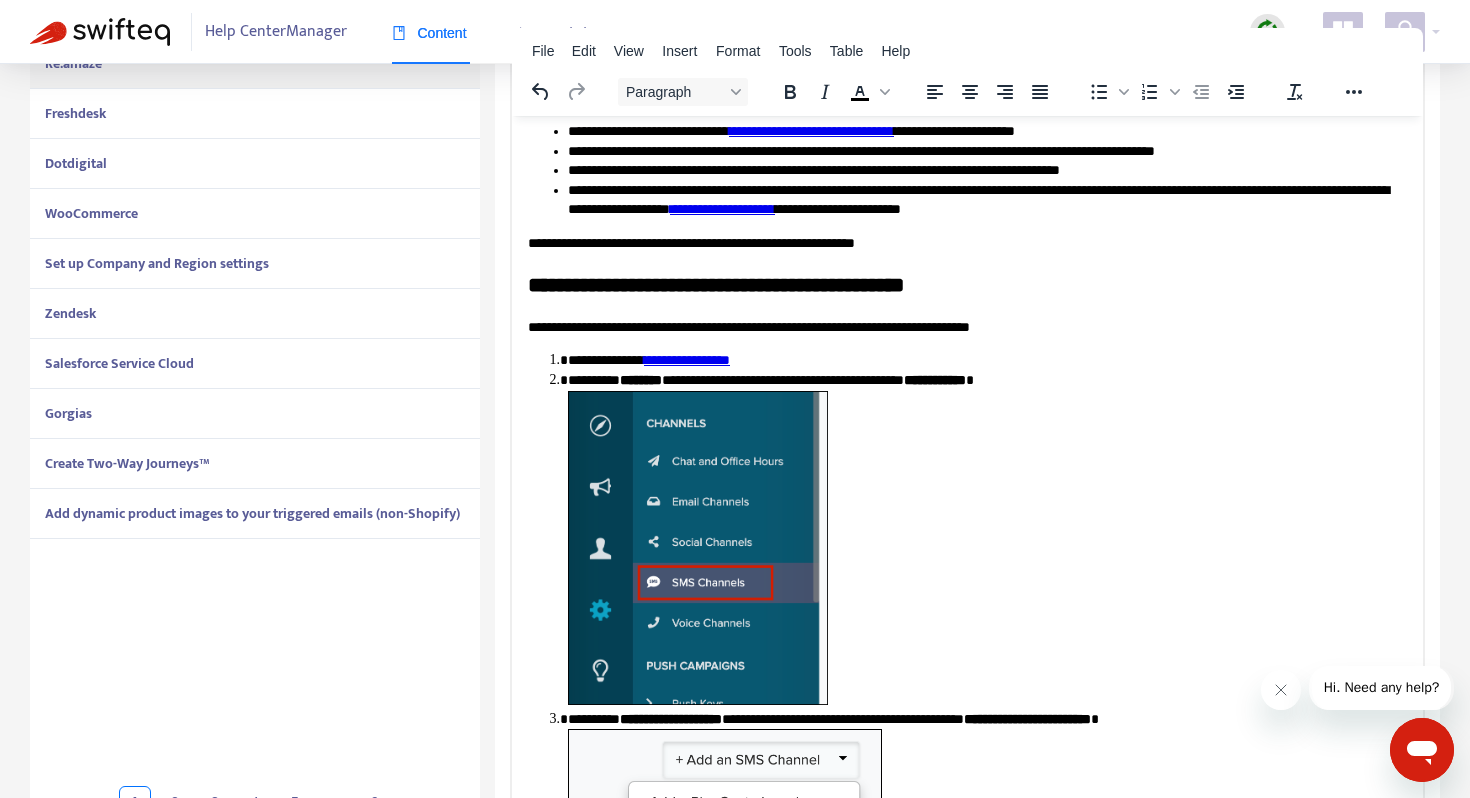 scroll, scrollTop: 0, scrollLeft: 0, axis: both 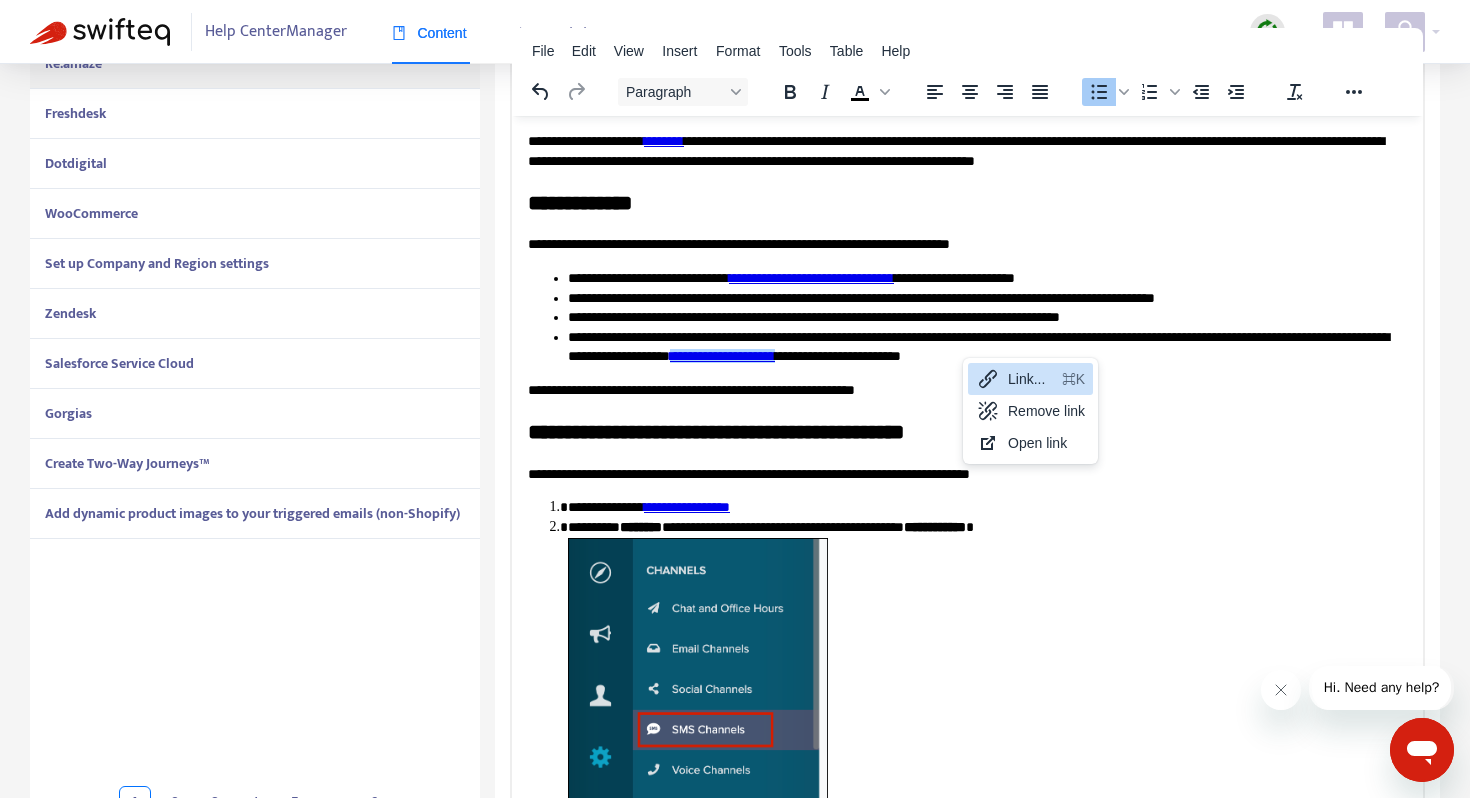 click on "Link... ⌘K" at bounding box center (1030, 379) 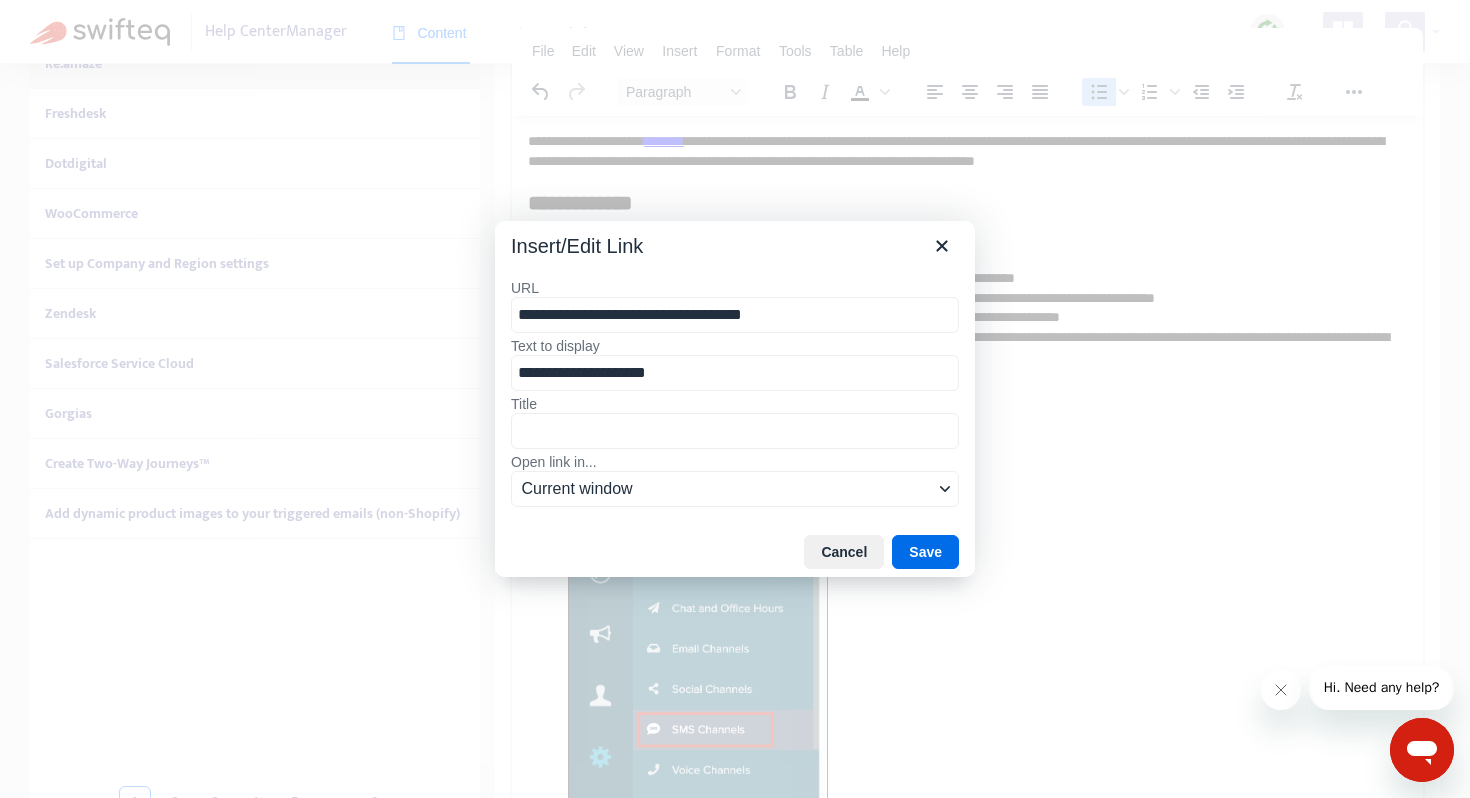 click on "**********" at bounding box center (735, 315) 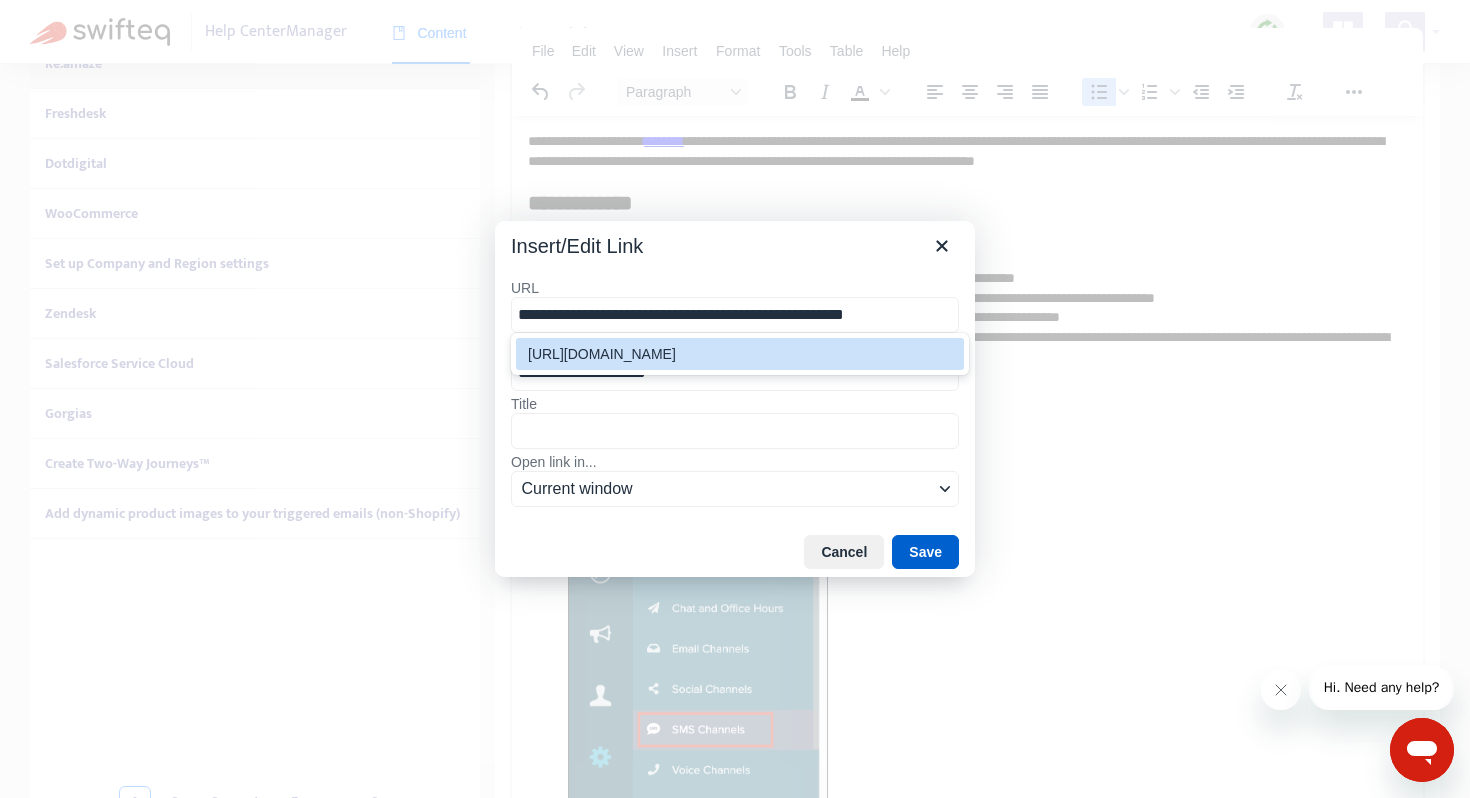 click on "Save" at bounding box center [925, 552] 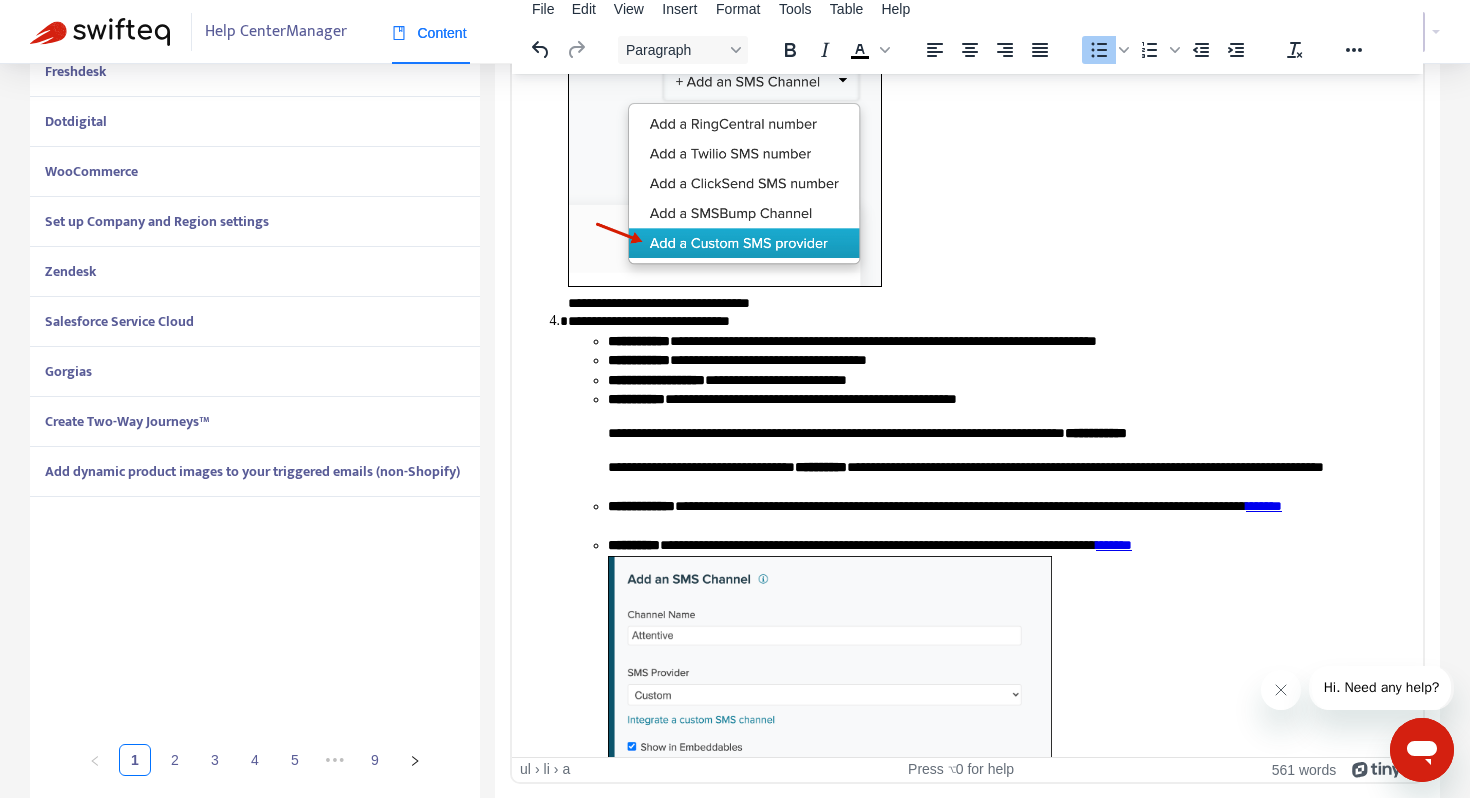 scroll, scrollTop: 789, scrollLeft: 0, axis: vertical 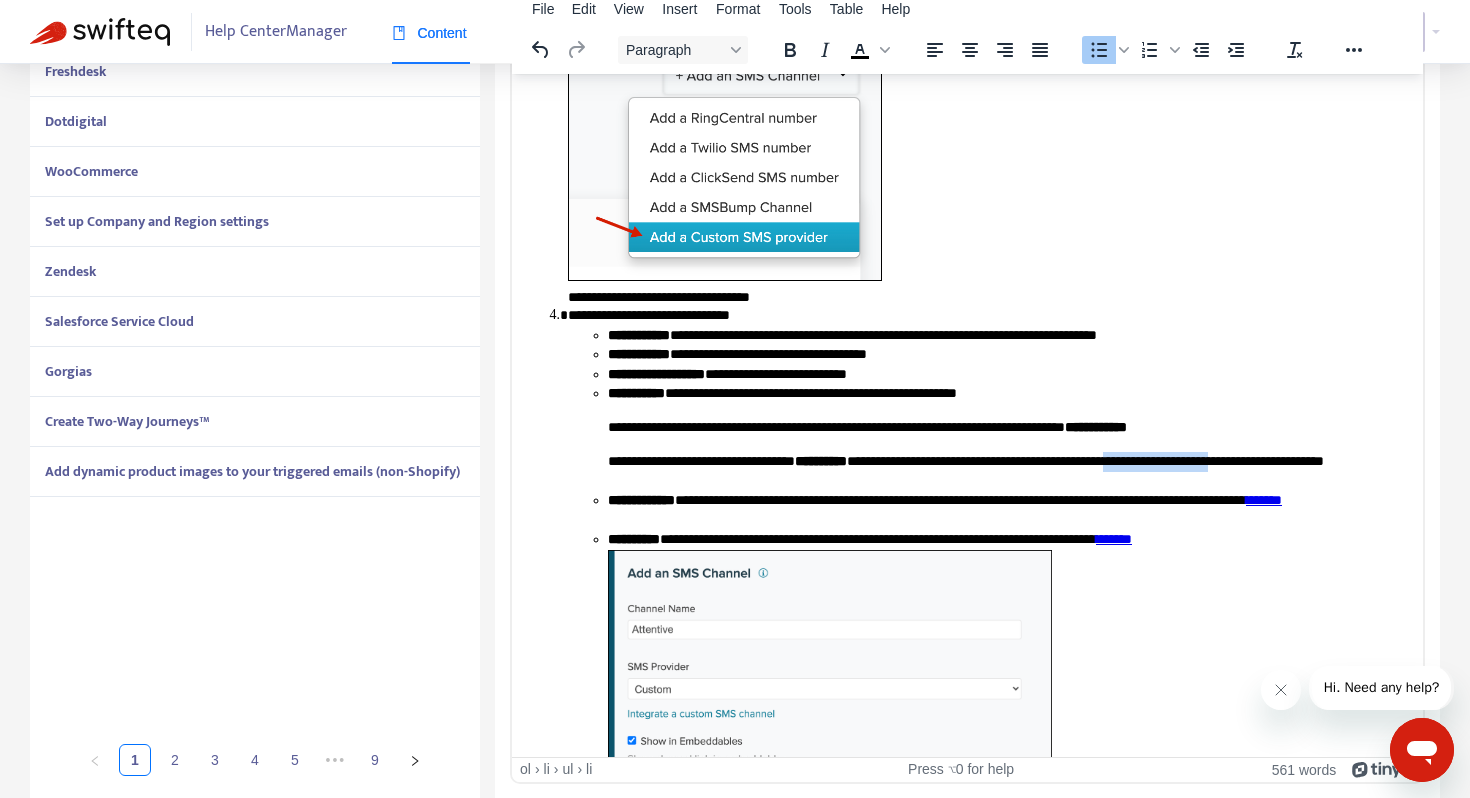 drag, startPoint x: 1245, startPoint y: 462, endPoint x: 1378, endPoint y: 453, distance: 133.30417 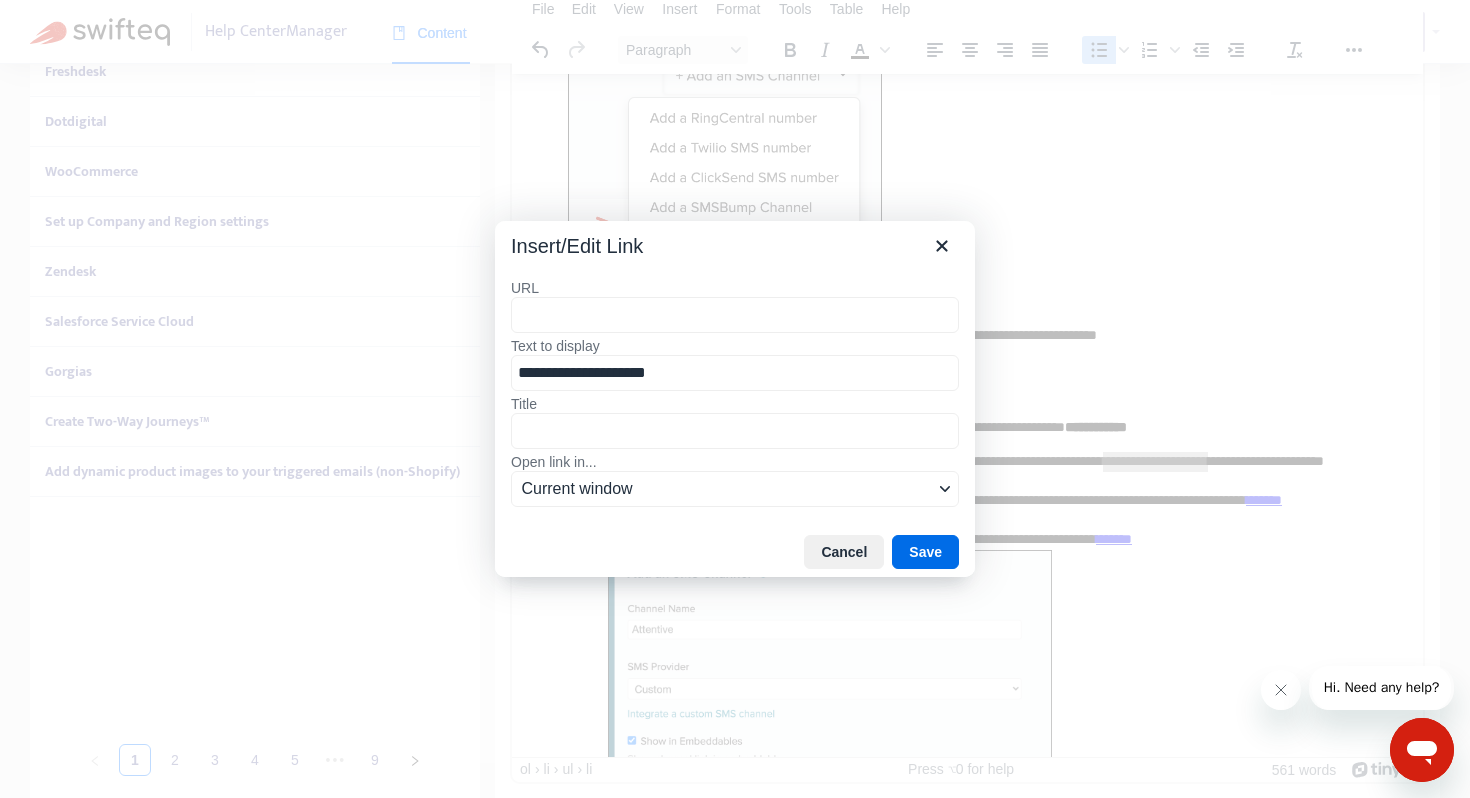 type on "**********" 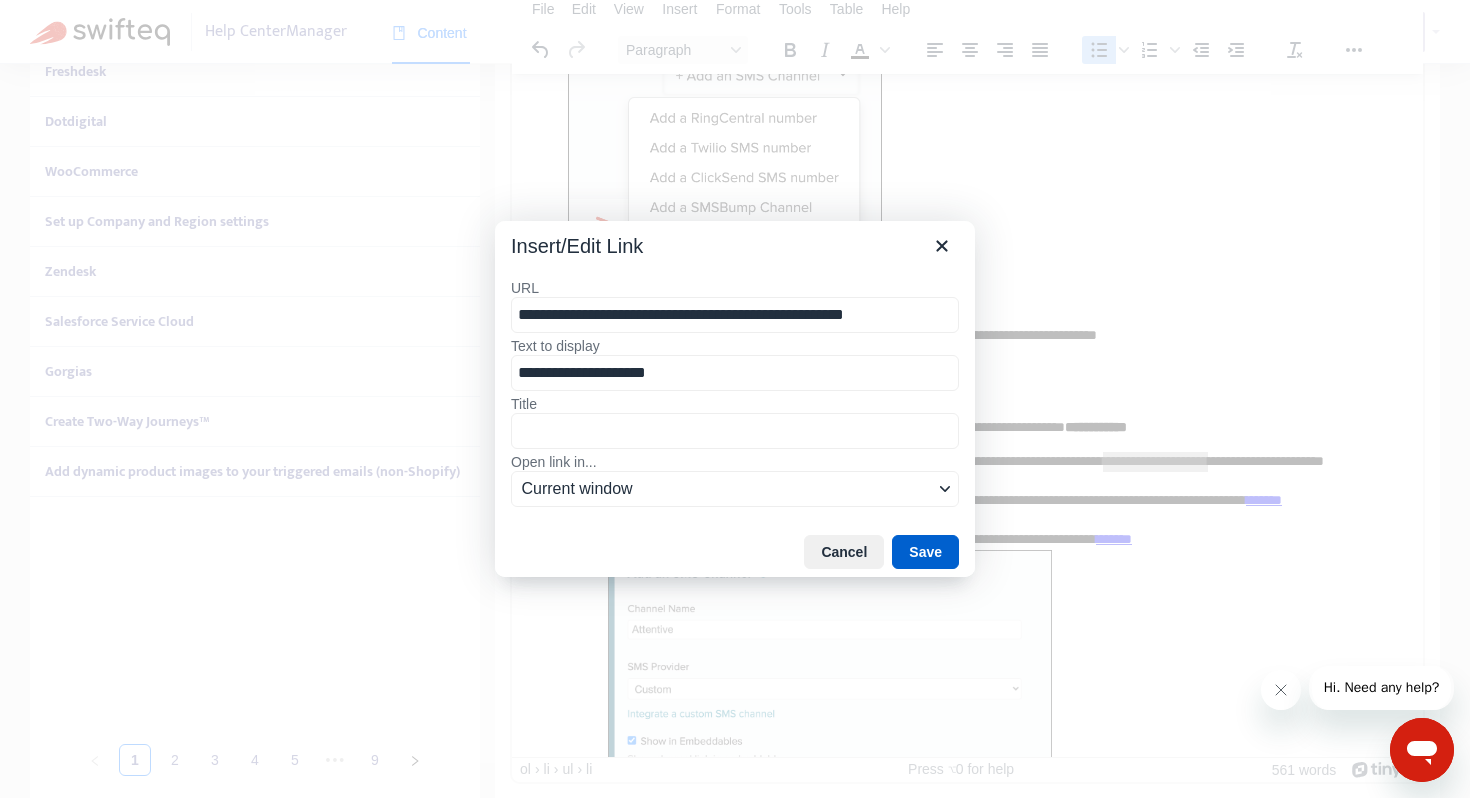 click on "Save" at bounding box center [925, 552] 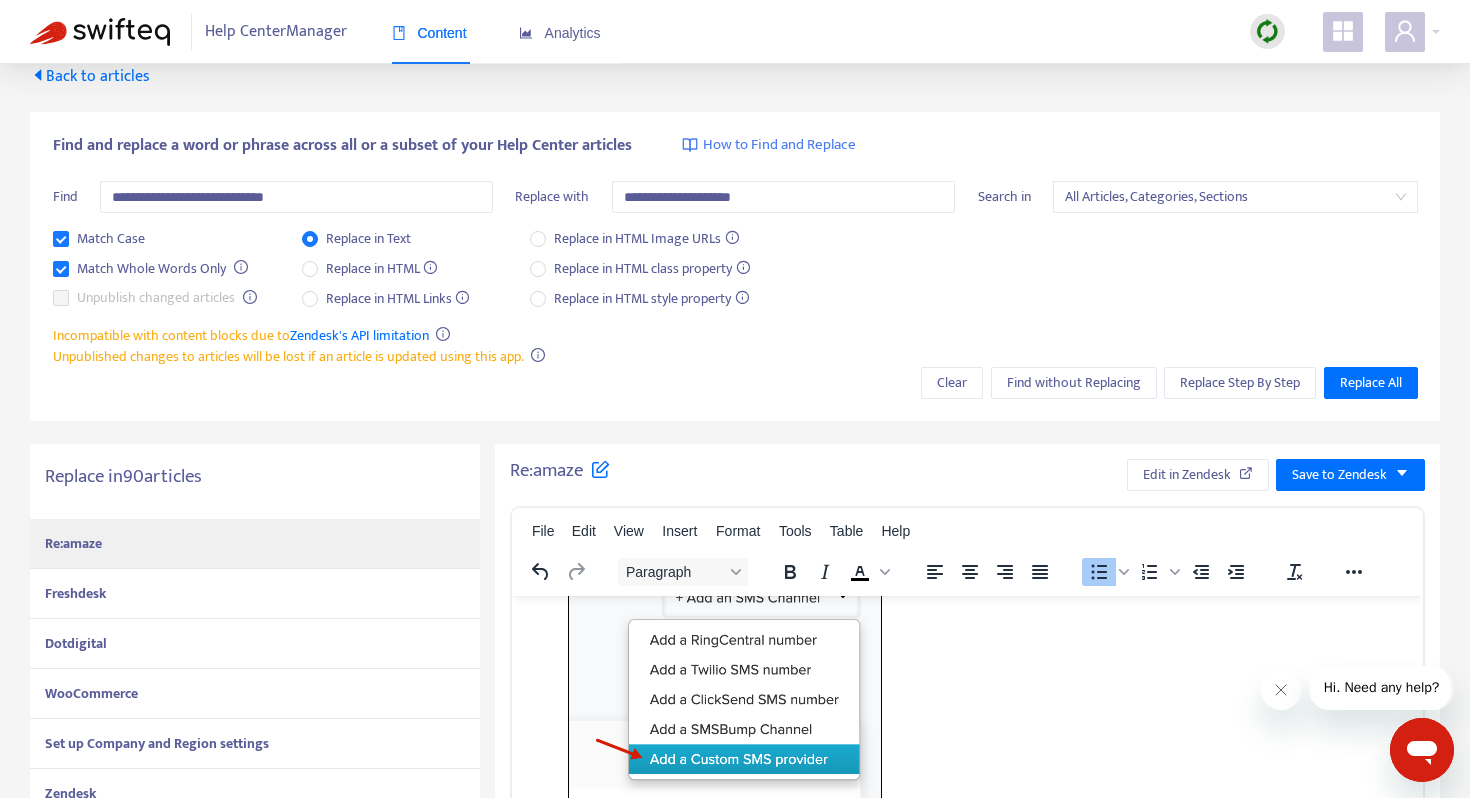 scroll, scrollTop: 0, scrollLeft: 0, axis: both 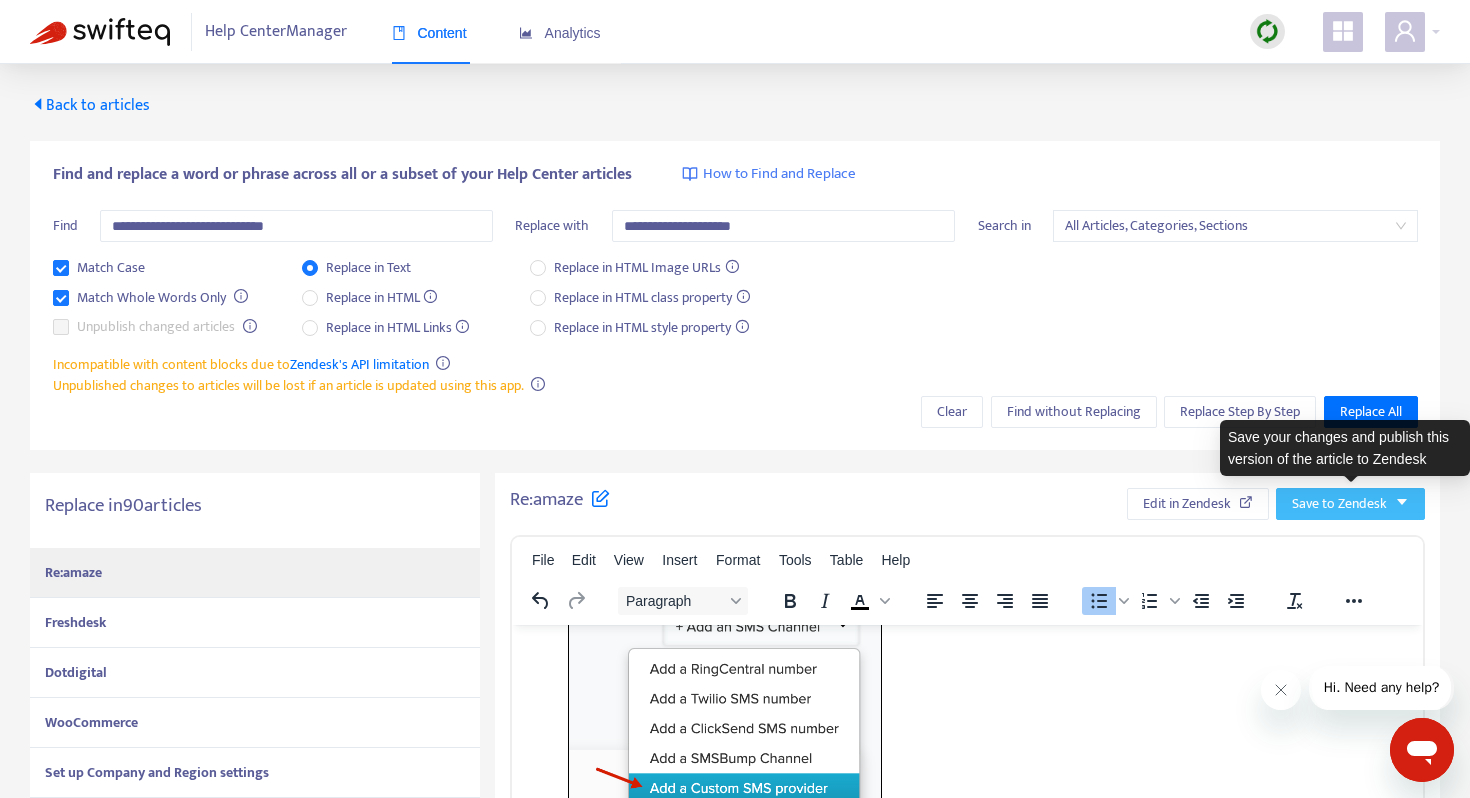 click on "Save to Zendesk" at bounding box center [1339, 504] 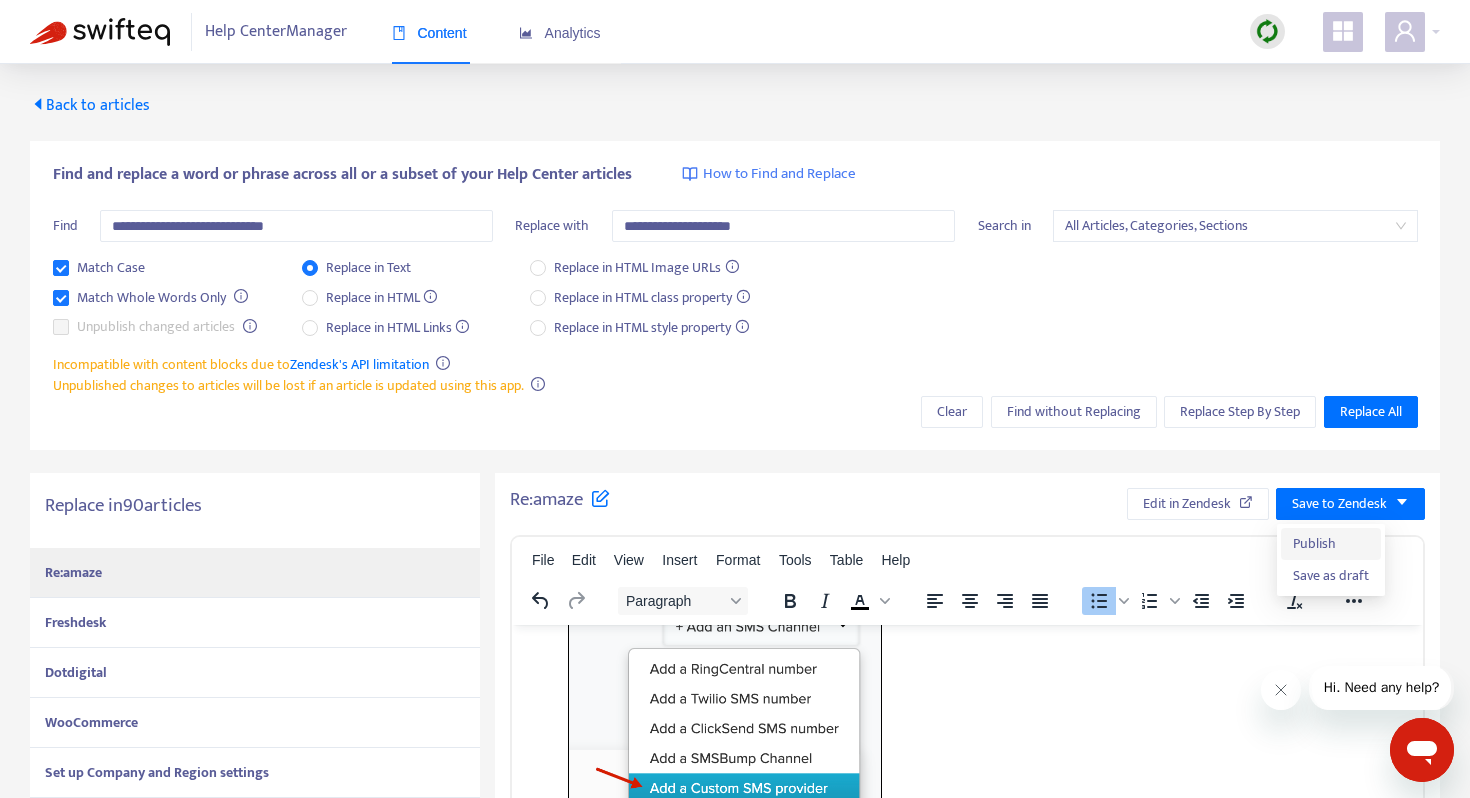 click on "Publish" at bounding box center (1331, 544) 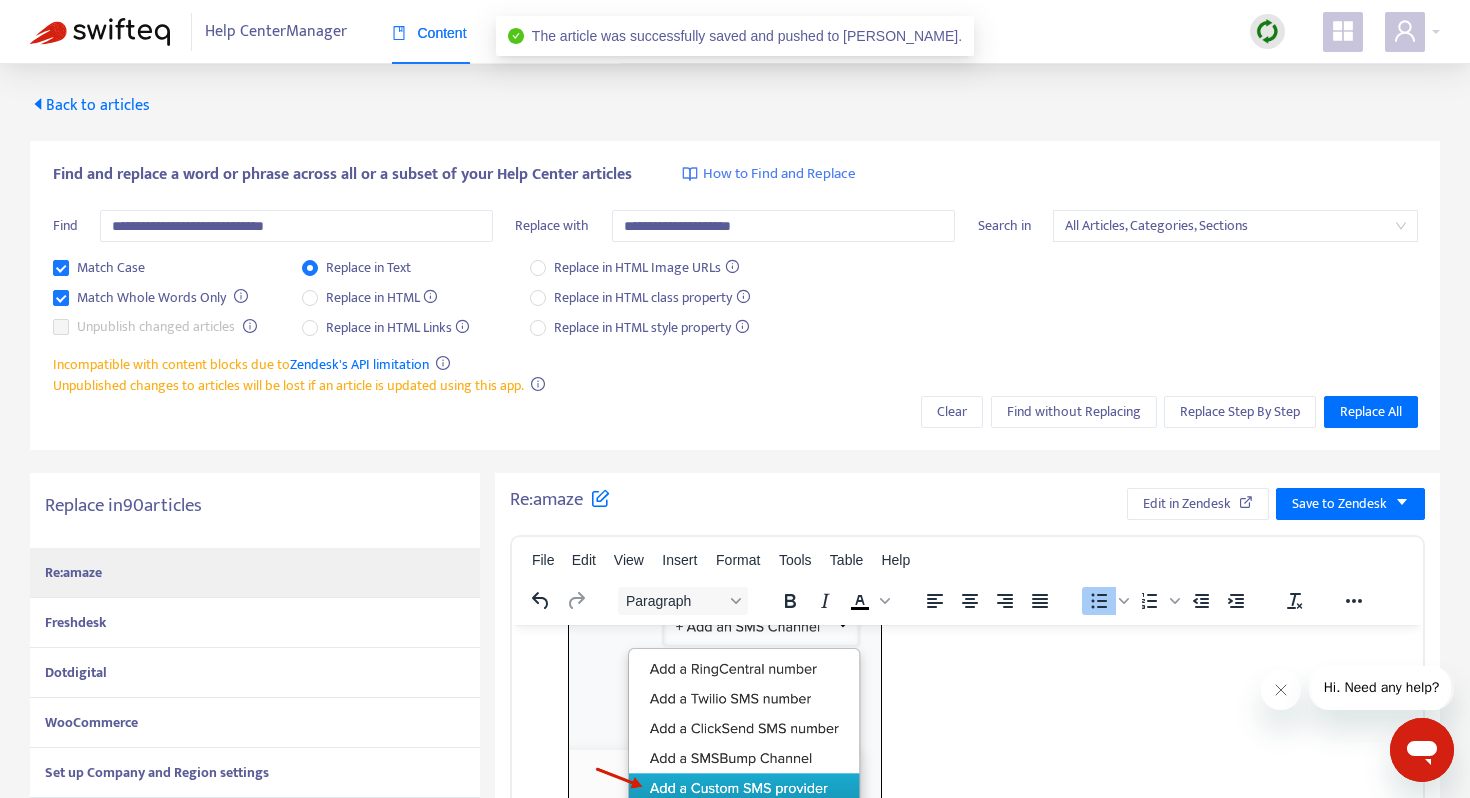 click on "Freshdesk" at bounding box center [255, 623] 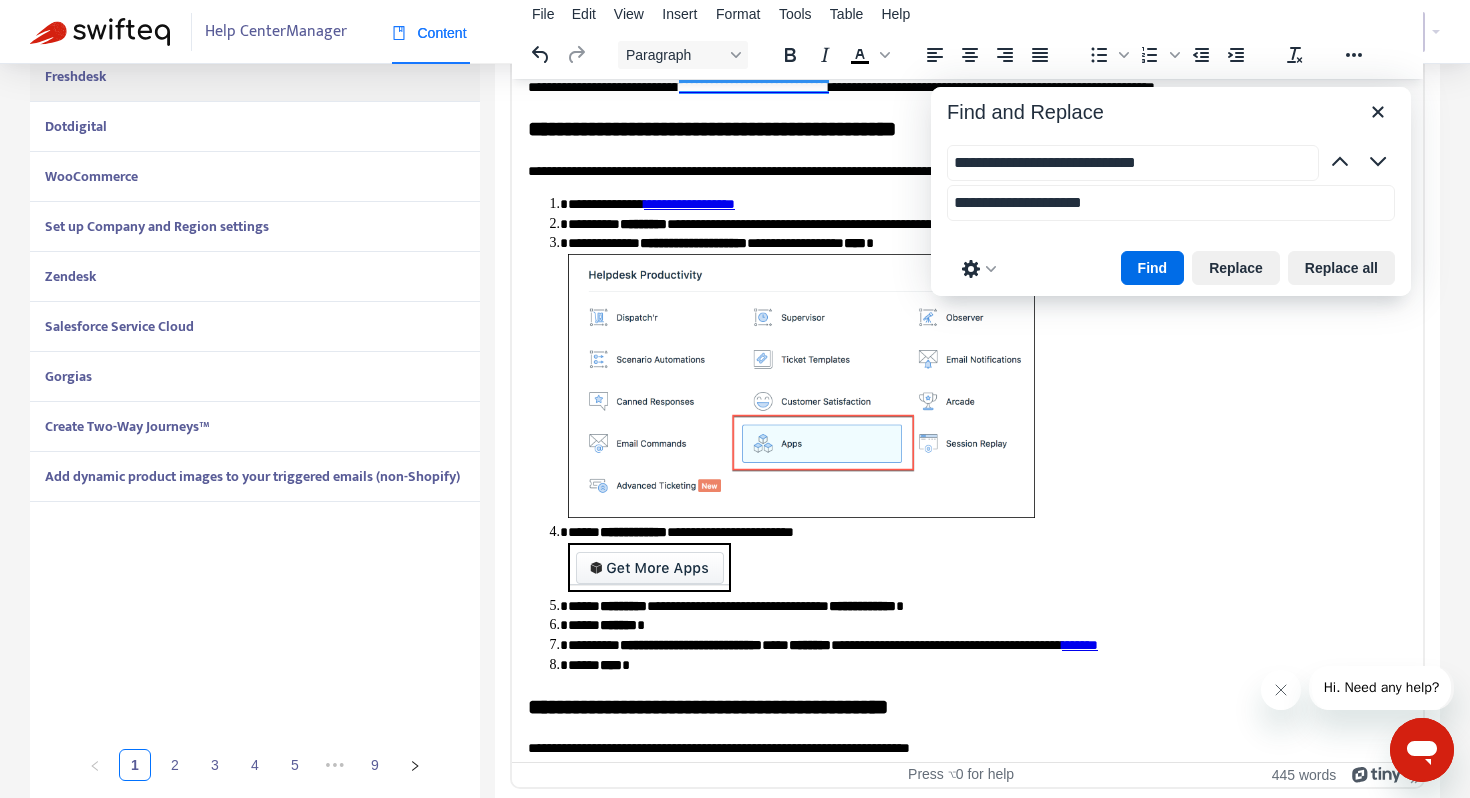 scroll, scrollTop: 551, scrollLeft: 0, axis: vertical 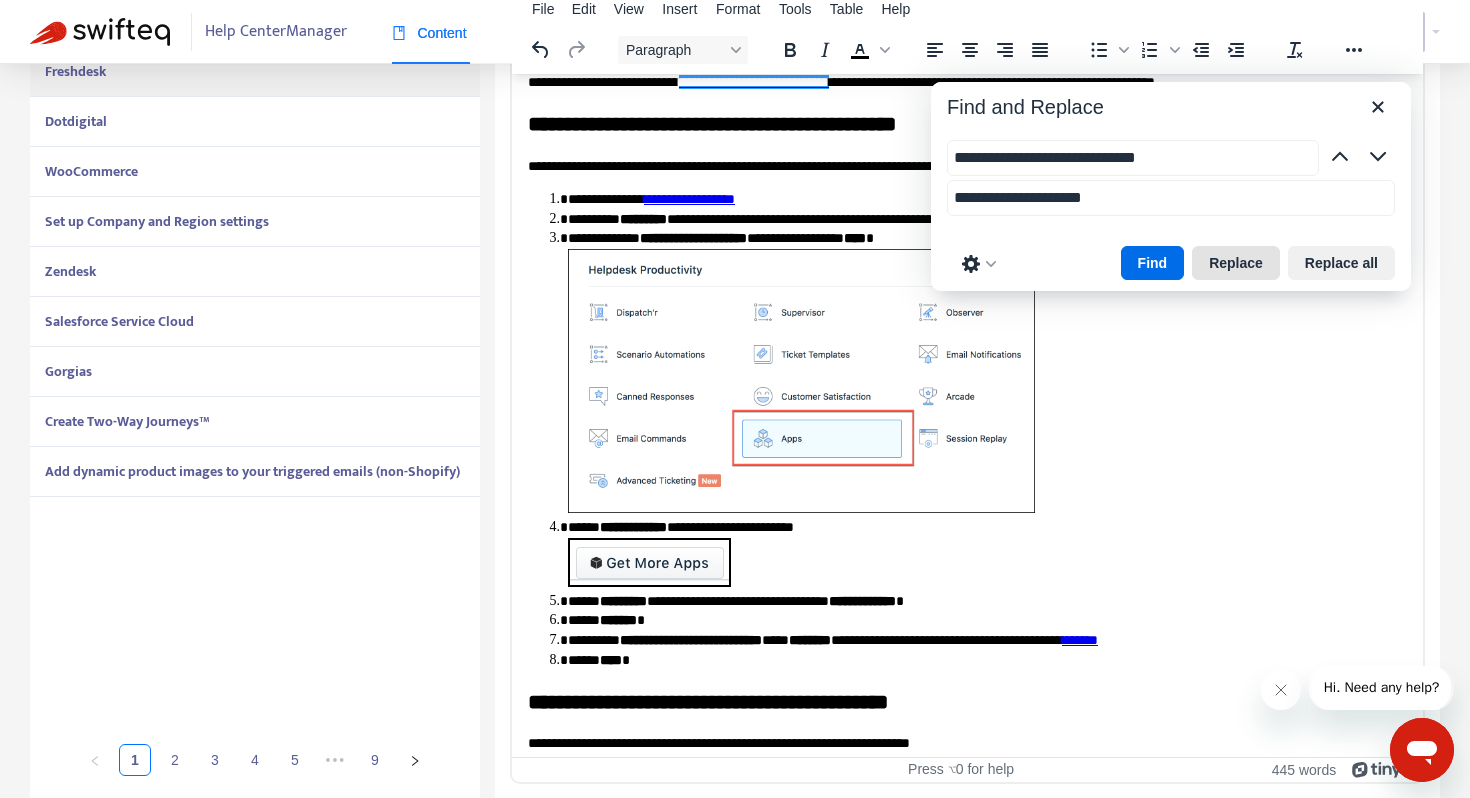 click on "Replace" at bounding box center [1236, 263] 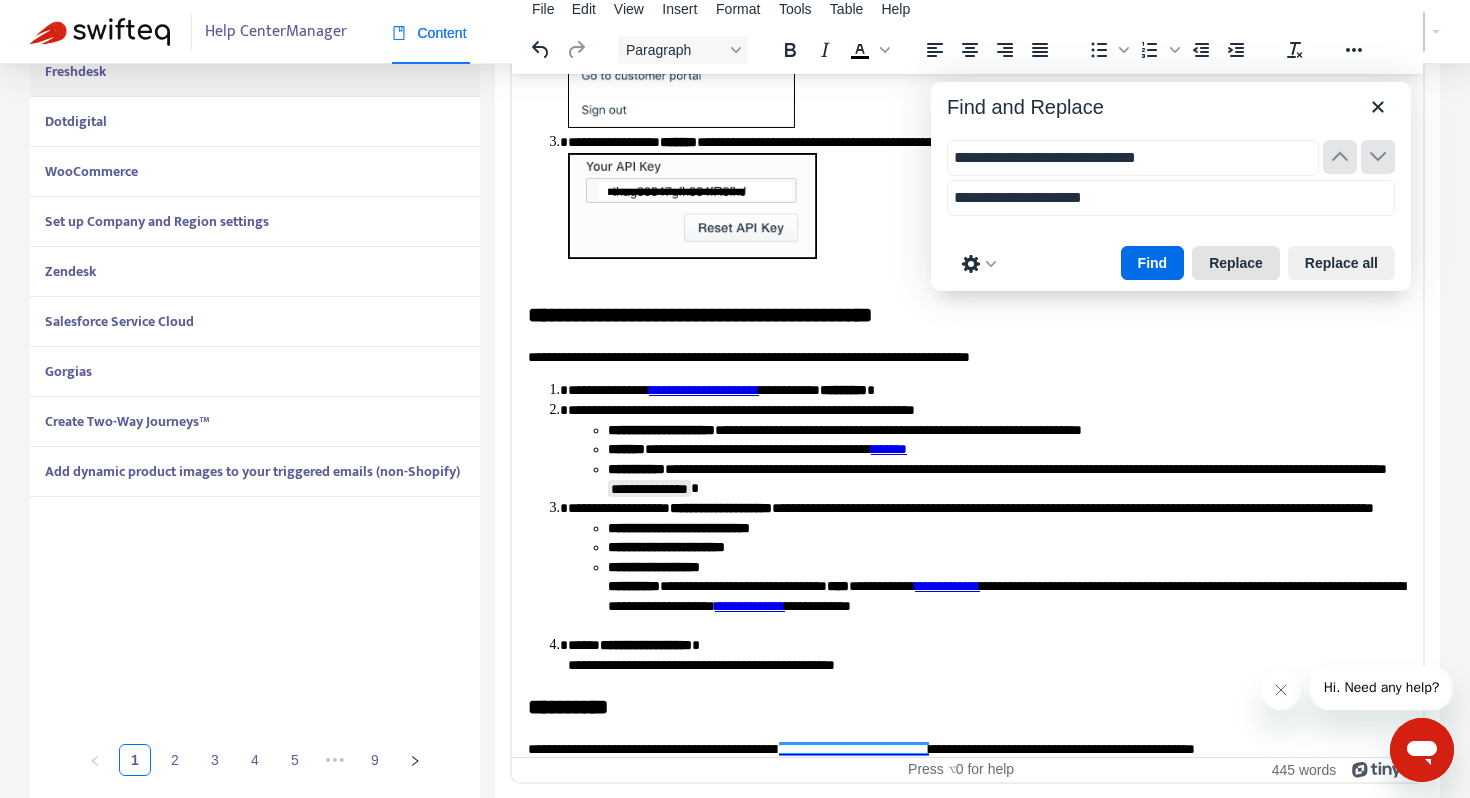 click on "Replace" at bounding box center (1236, 263) 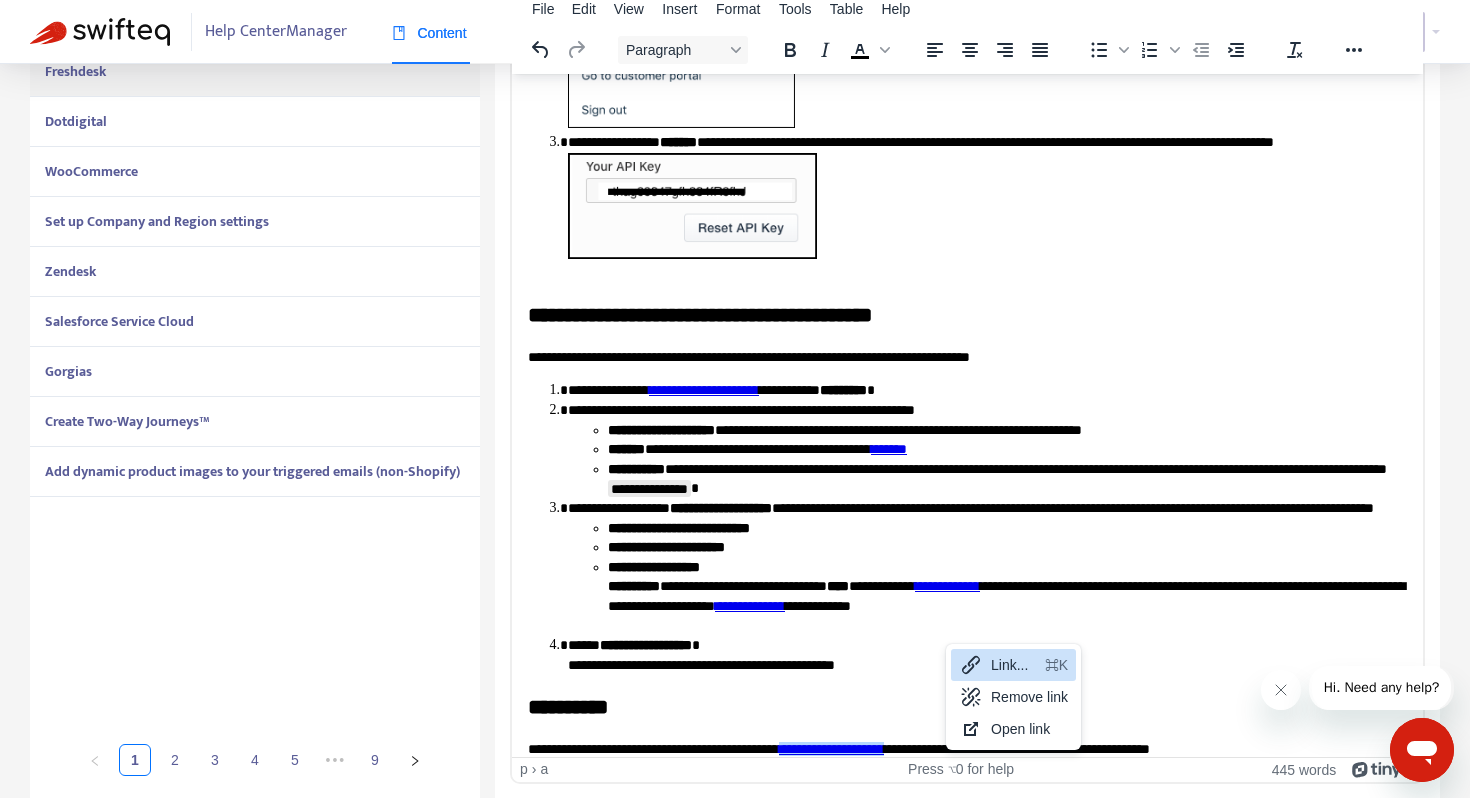 click on "Link..." at bounding box center [1014, 665] 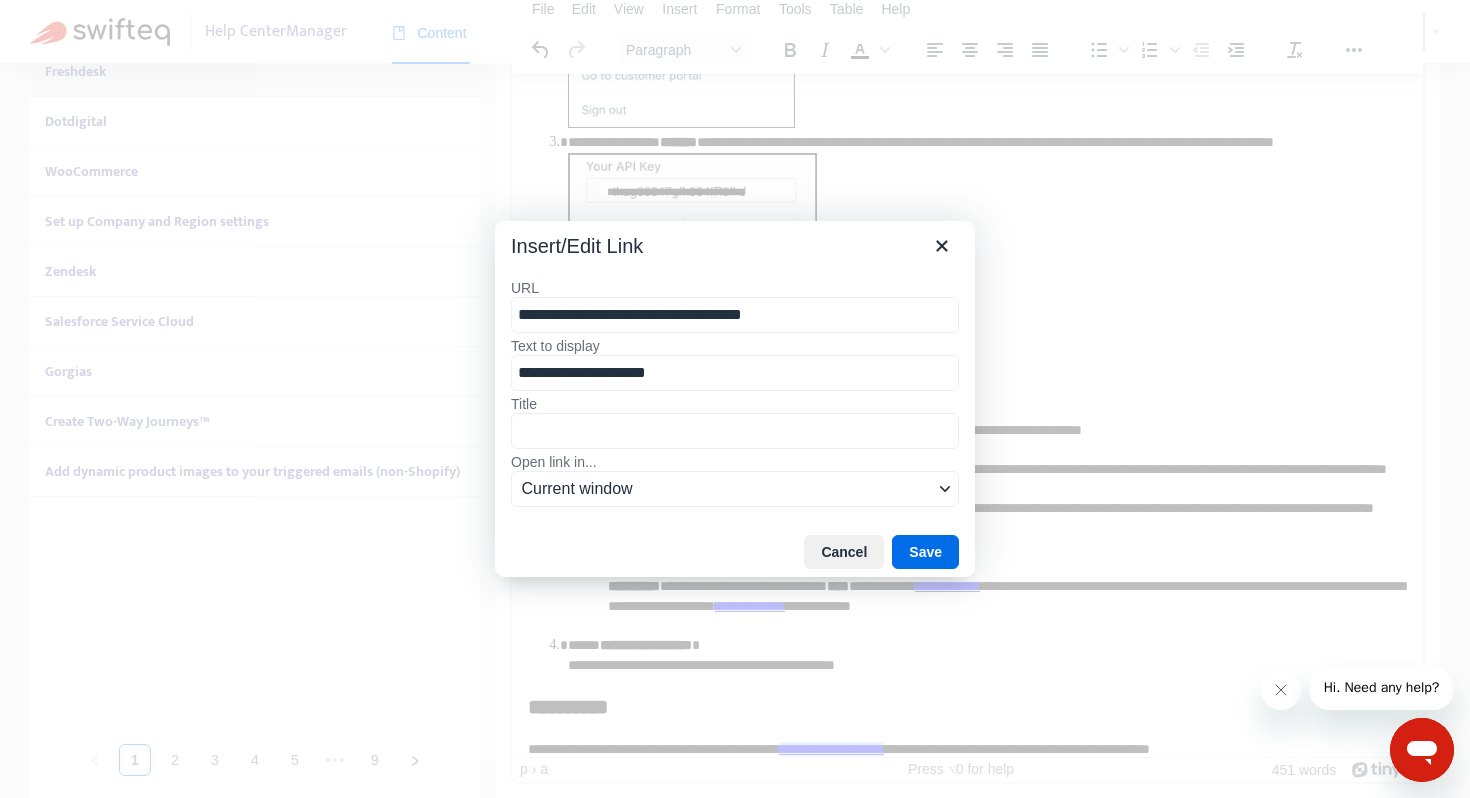 click on "**********" at bounding box center [735, 315] 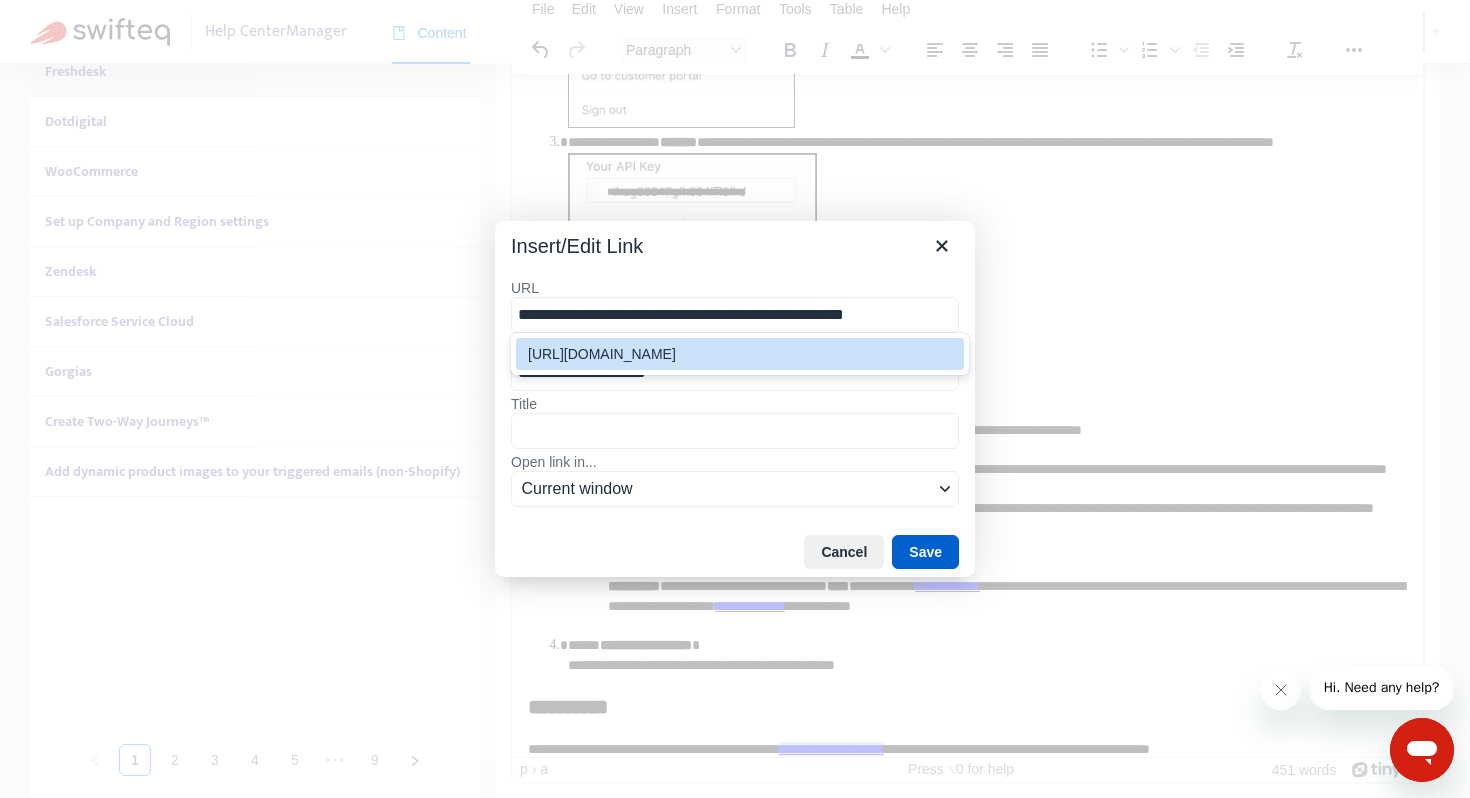 click on "Save" at bounding box center (925, 552) 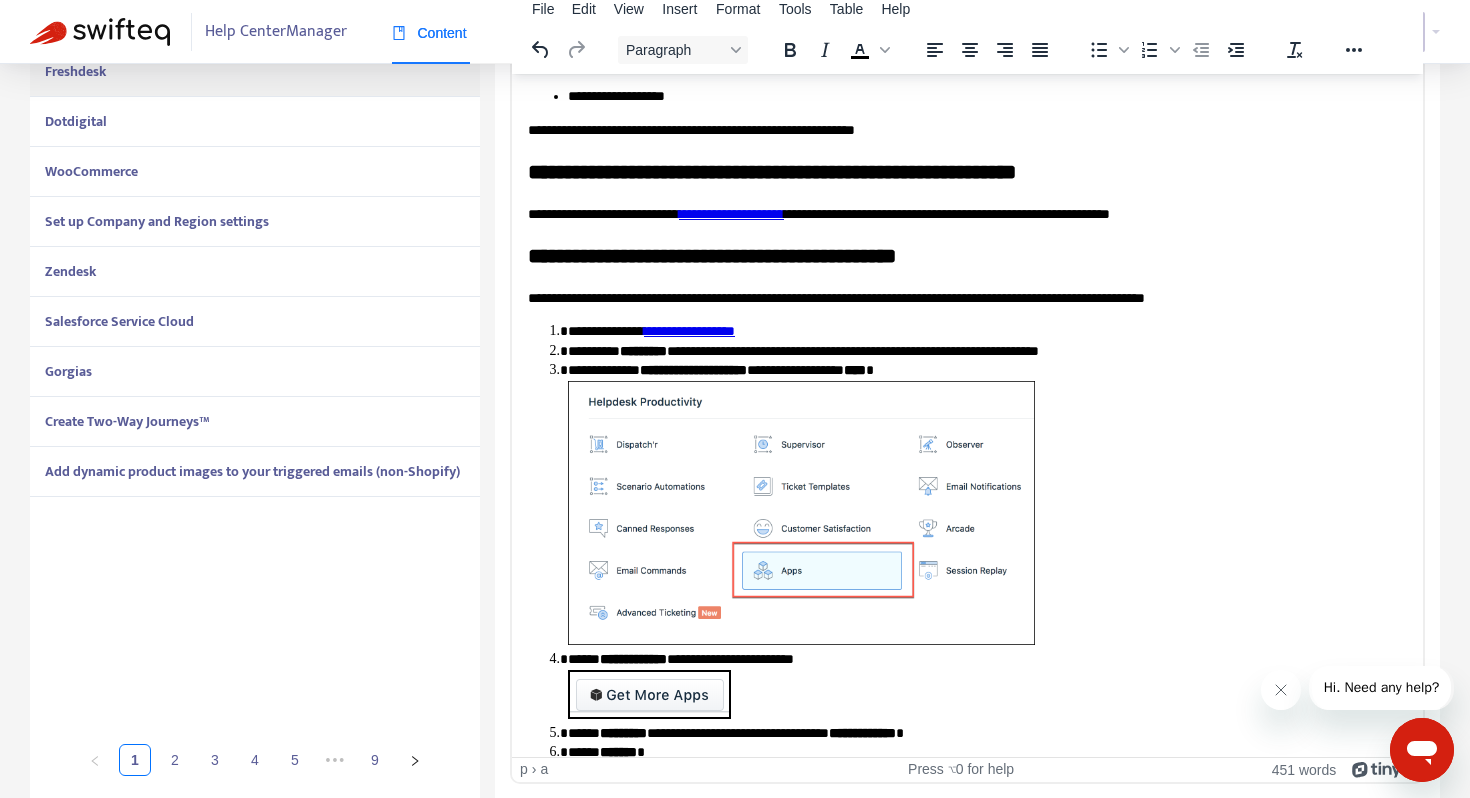 scroll, scrollTop: 240, scrollLeft: 0, axis: vertical 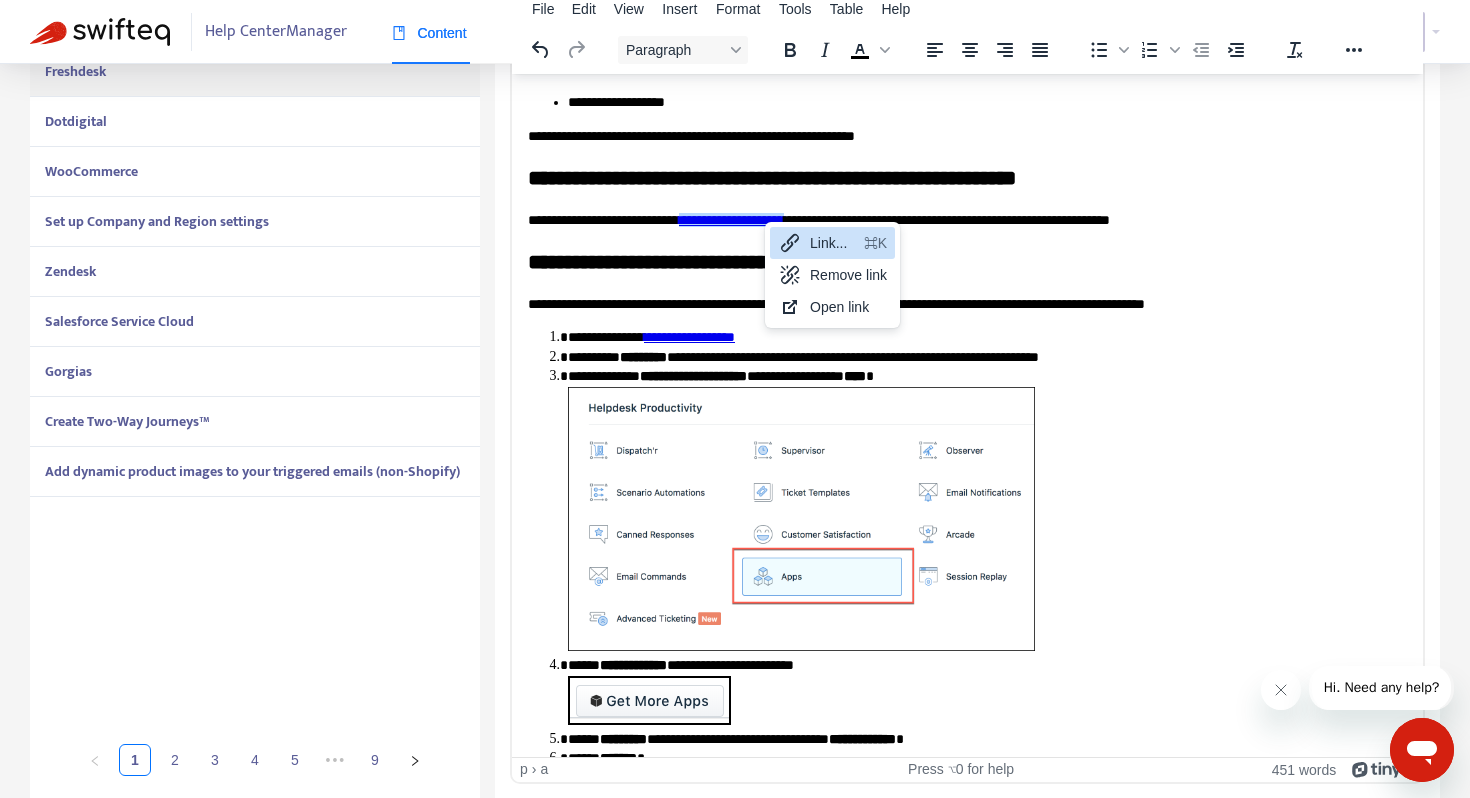 click on "Link... ⌘K" at bounding box center [832, 243] 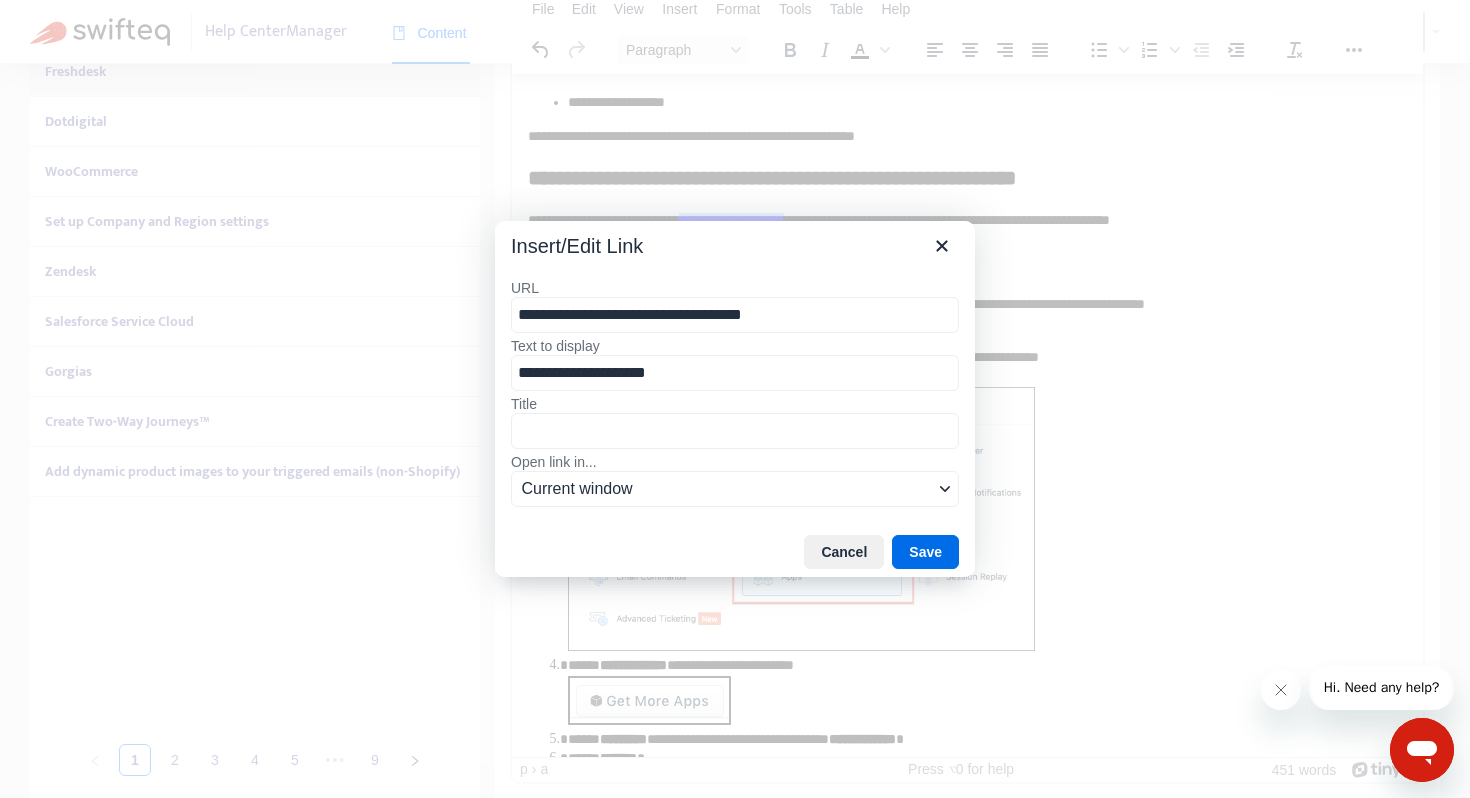 click on "**********" at bounding box center (735, 315) 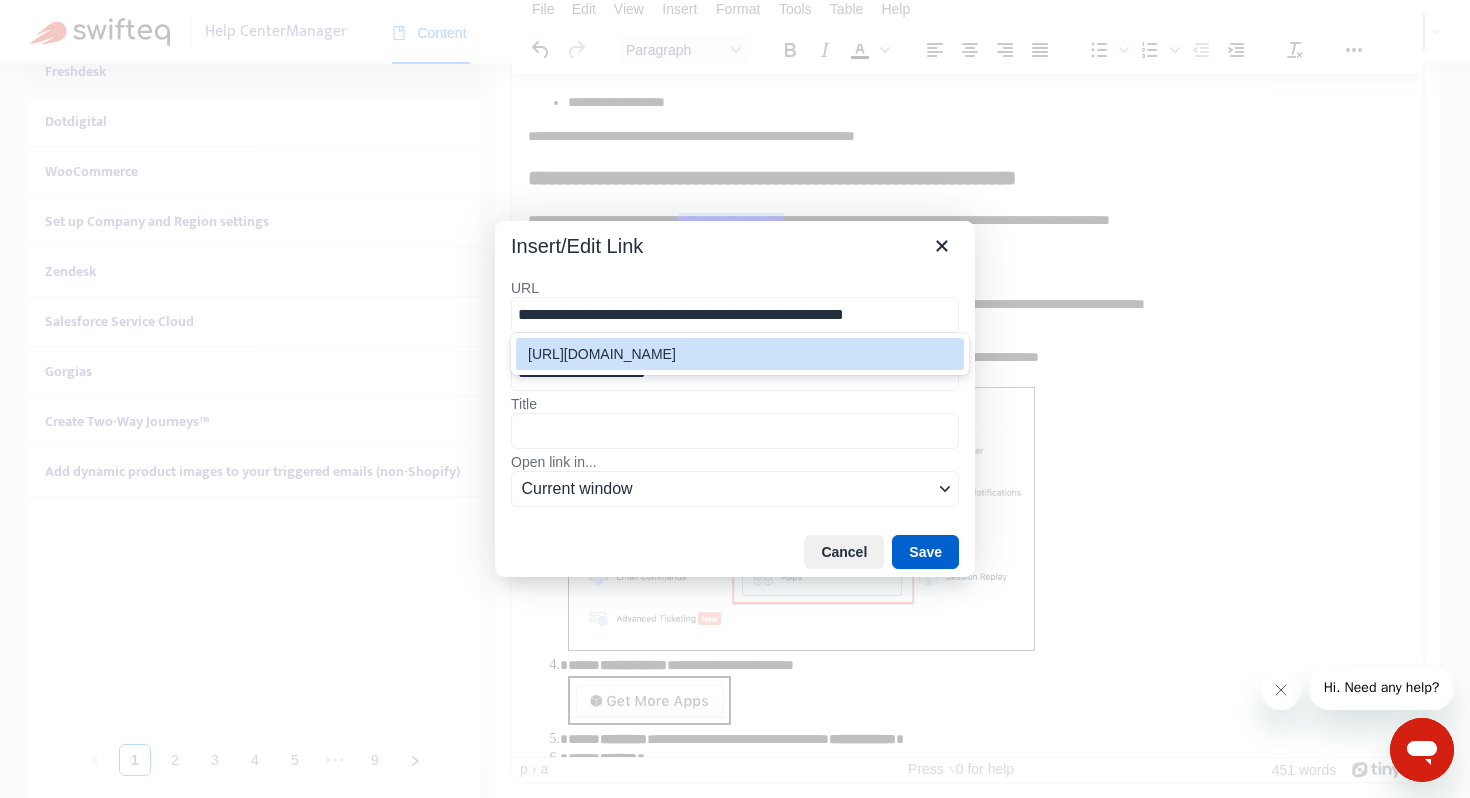 click on "Save" at bounding box center [925, 552] 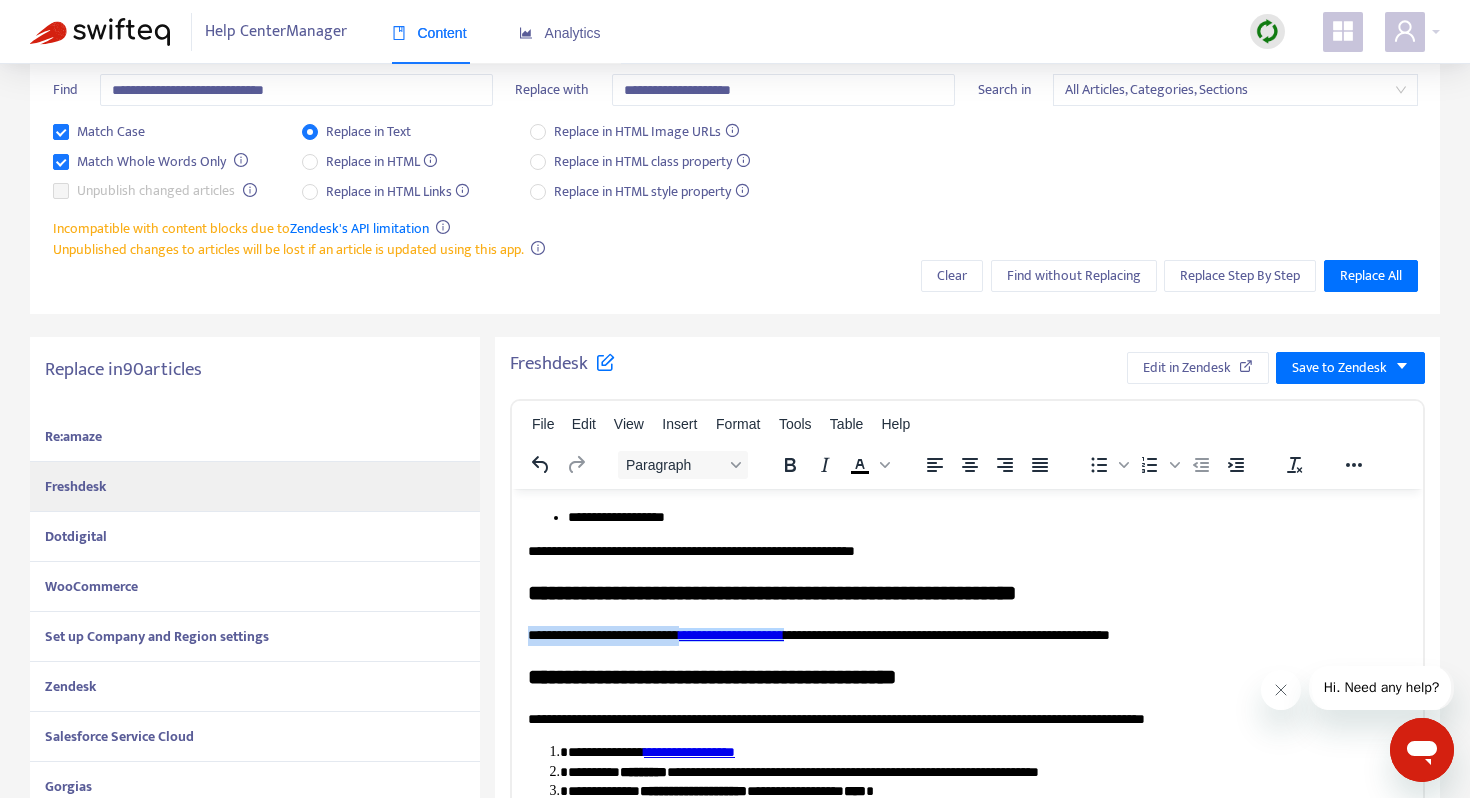 scroll, scrollTop: 0, scrollLeft: 0, axis: both 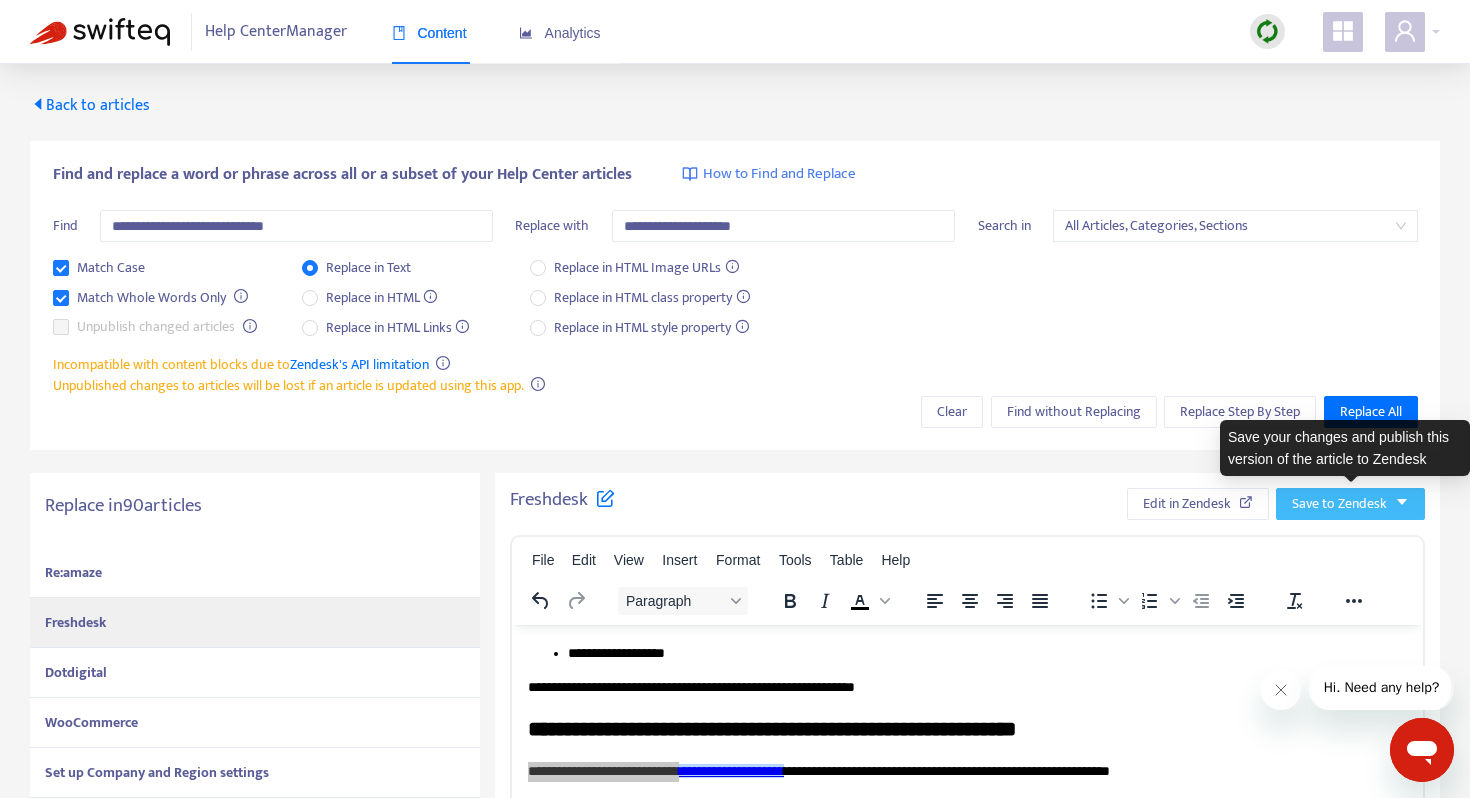 click on "Save to Zendesk" at bounding box center (1339, 504) 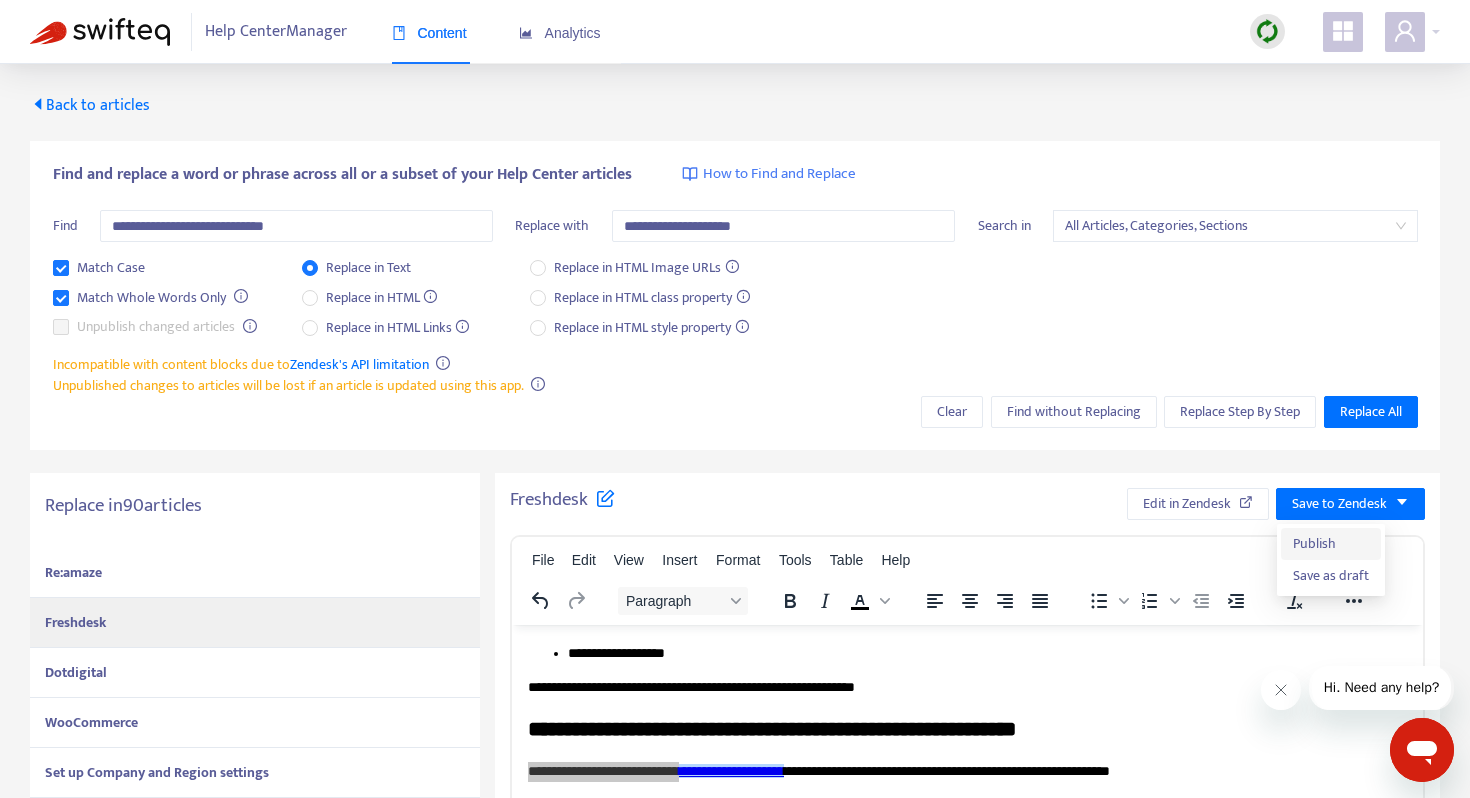 click on "Publish" at bounding box center [1331, 544] 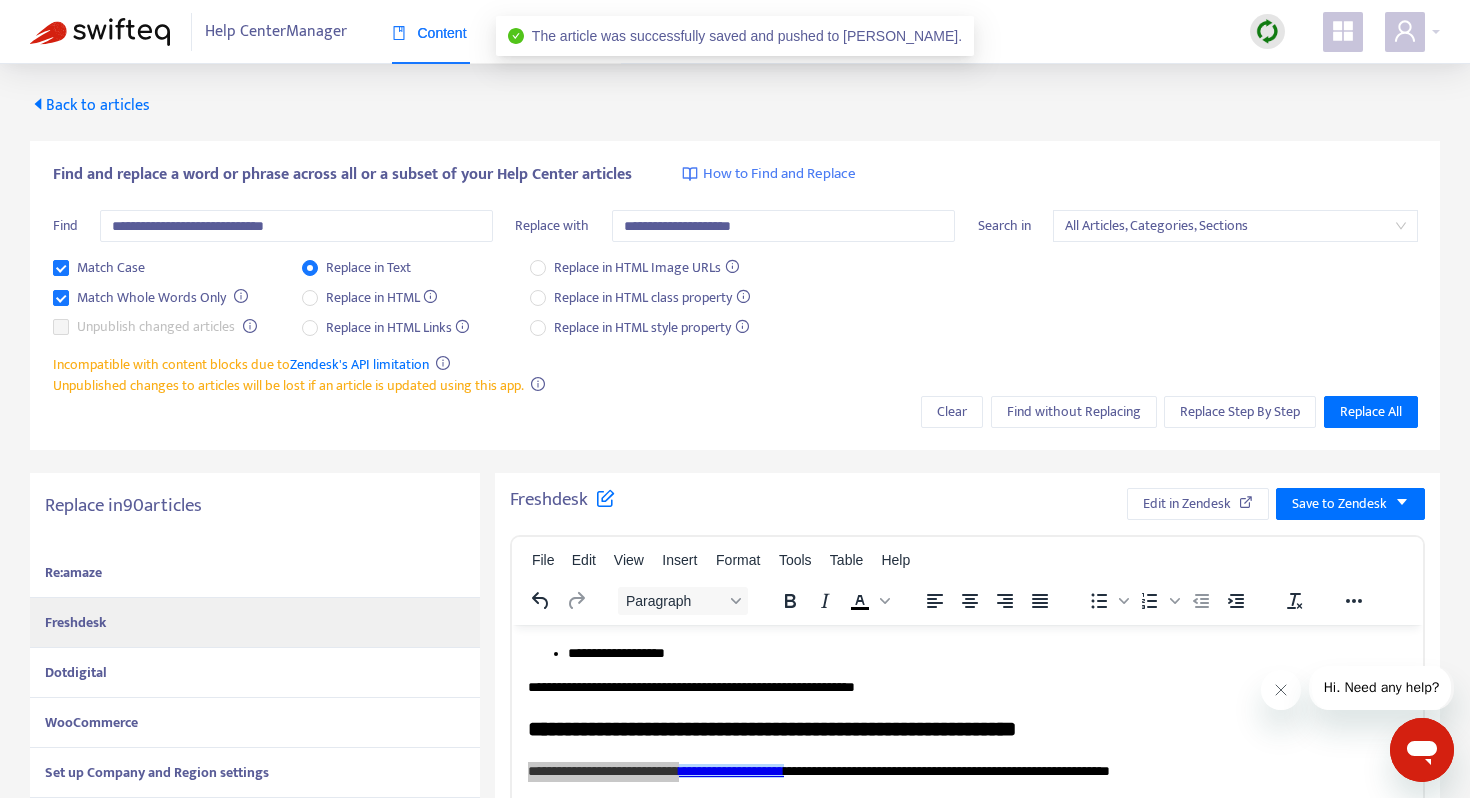 click on "Dotdigital" at bounding box center (255, 673) 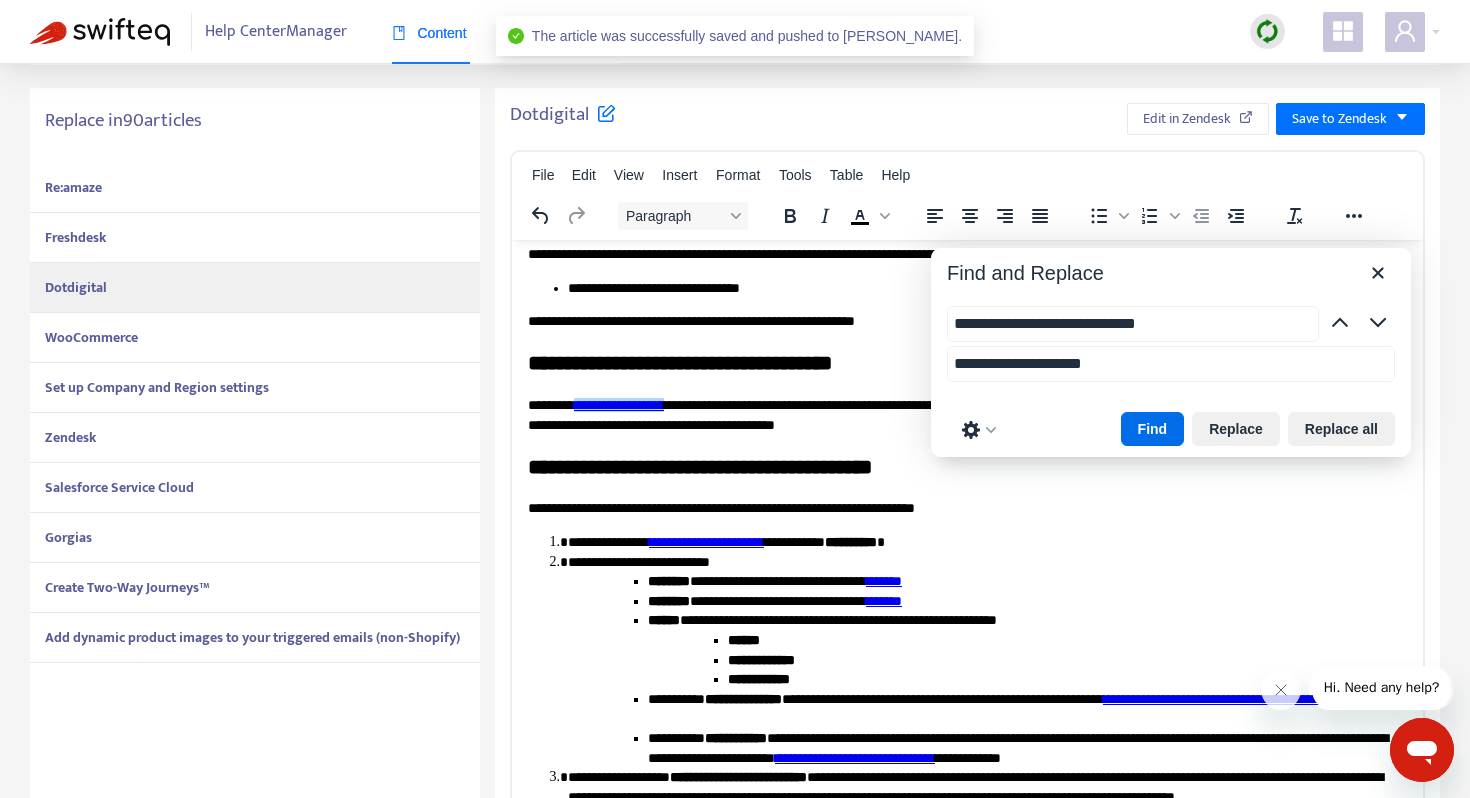 scroll, scrollTop: 509, scrollLeft: 0, axis: vertical 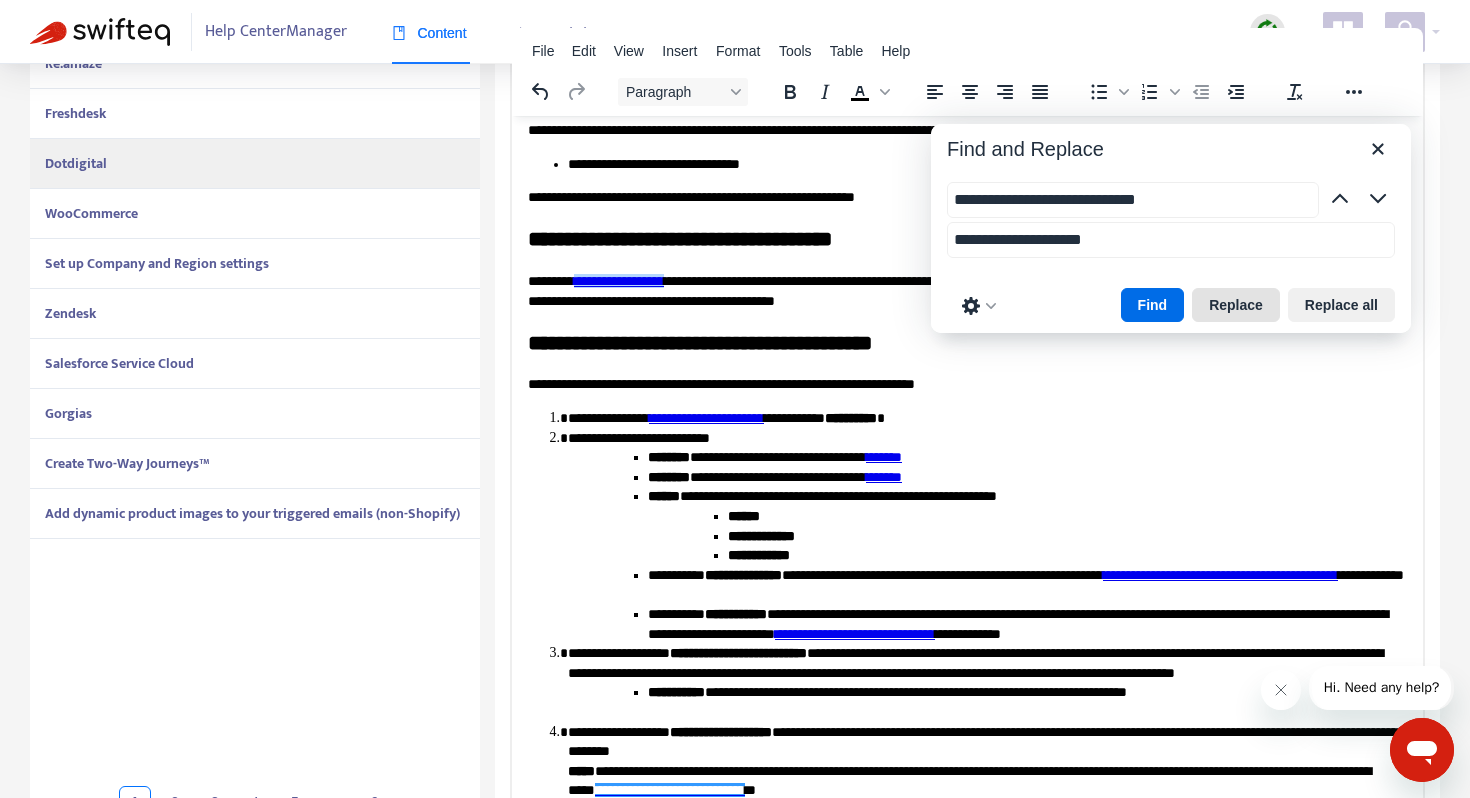 click on "Replace" at bounding box center [1236, 305] 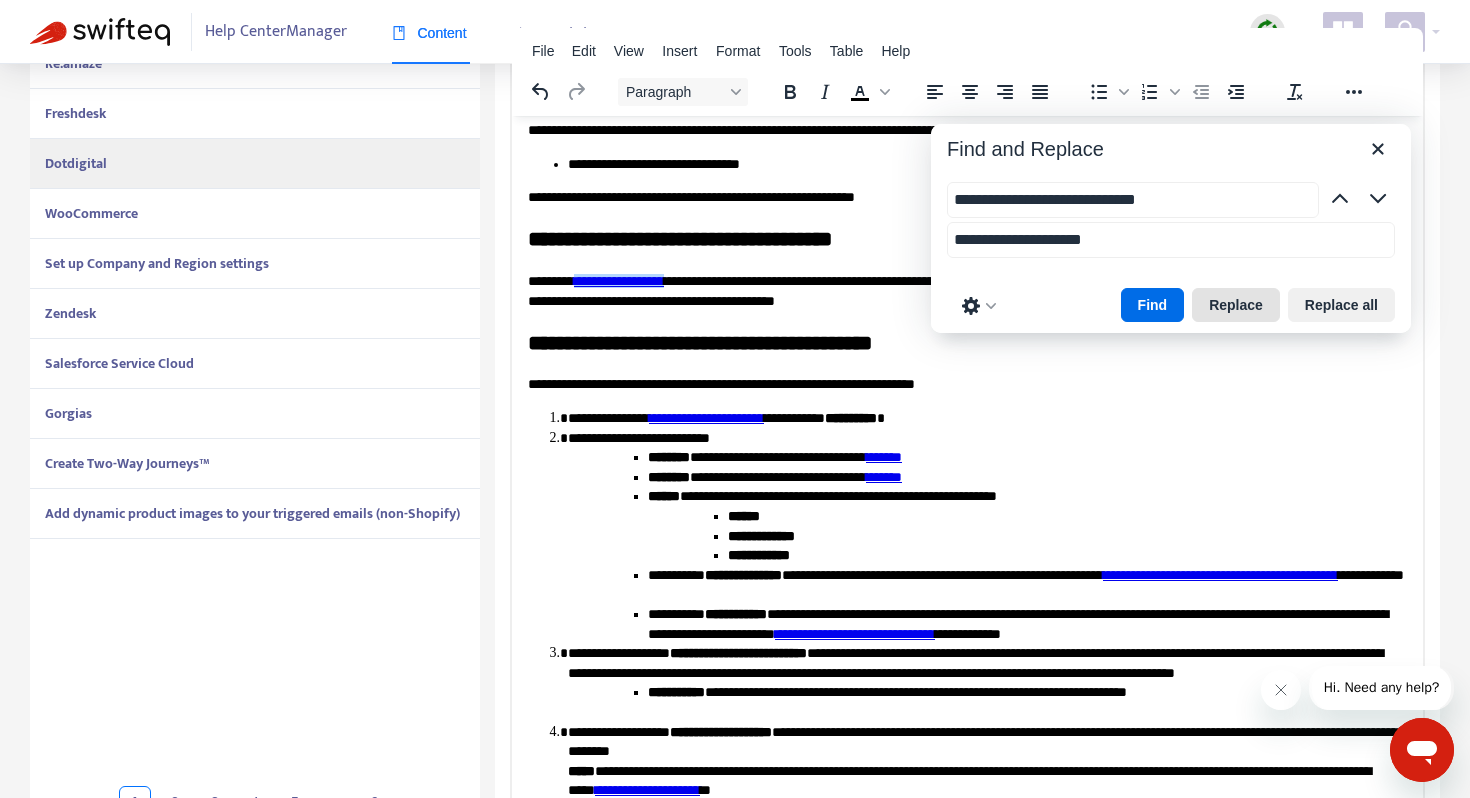 scroll, scrollTop: 1471, scrollLeft: 0, axis: vertical 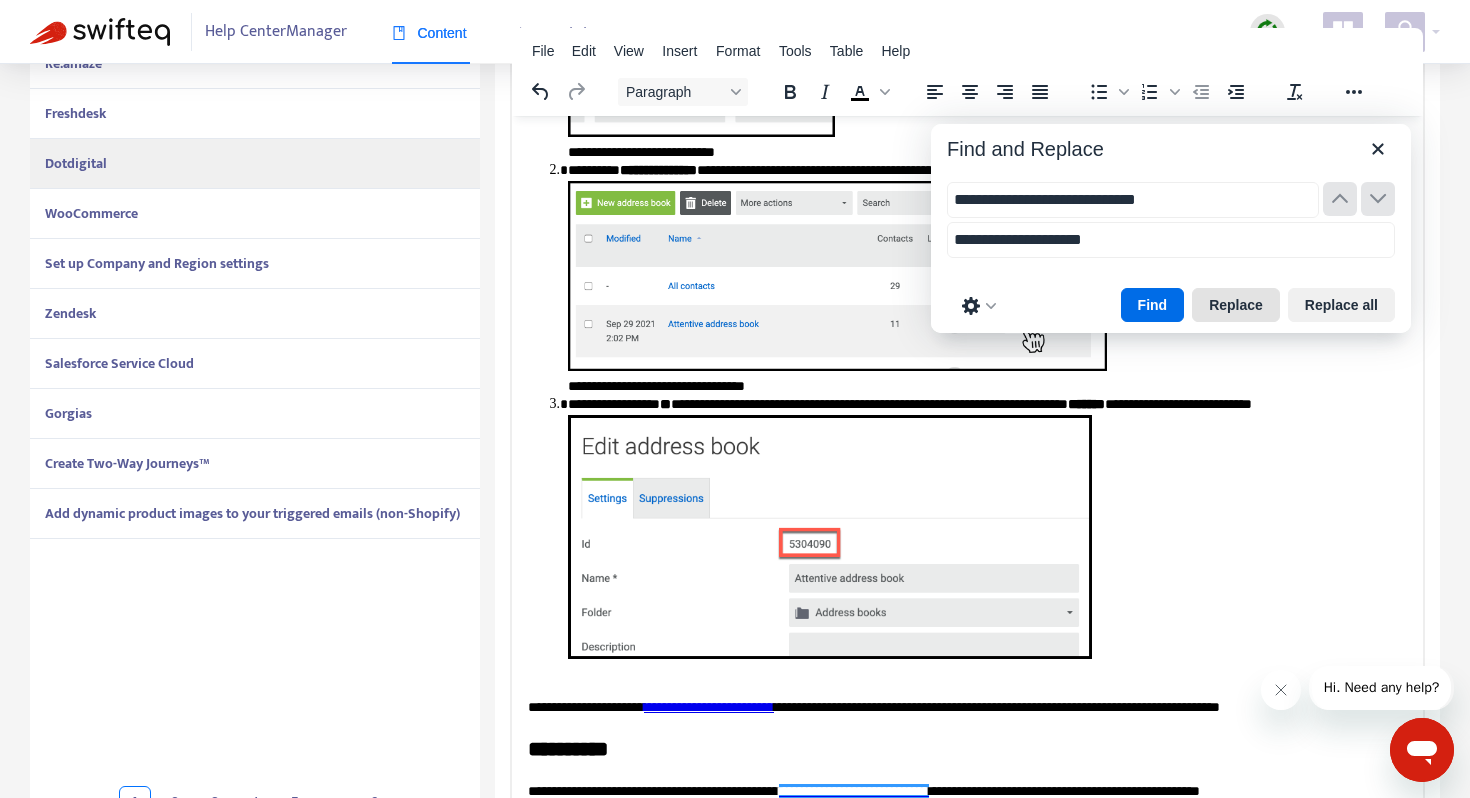 click on "Replace" at bounding box center [1236, 305] 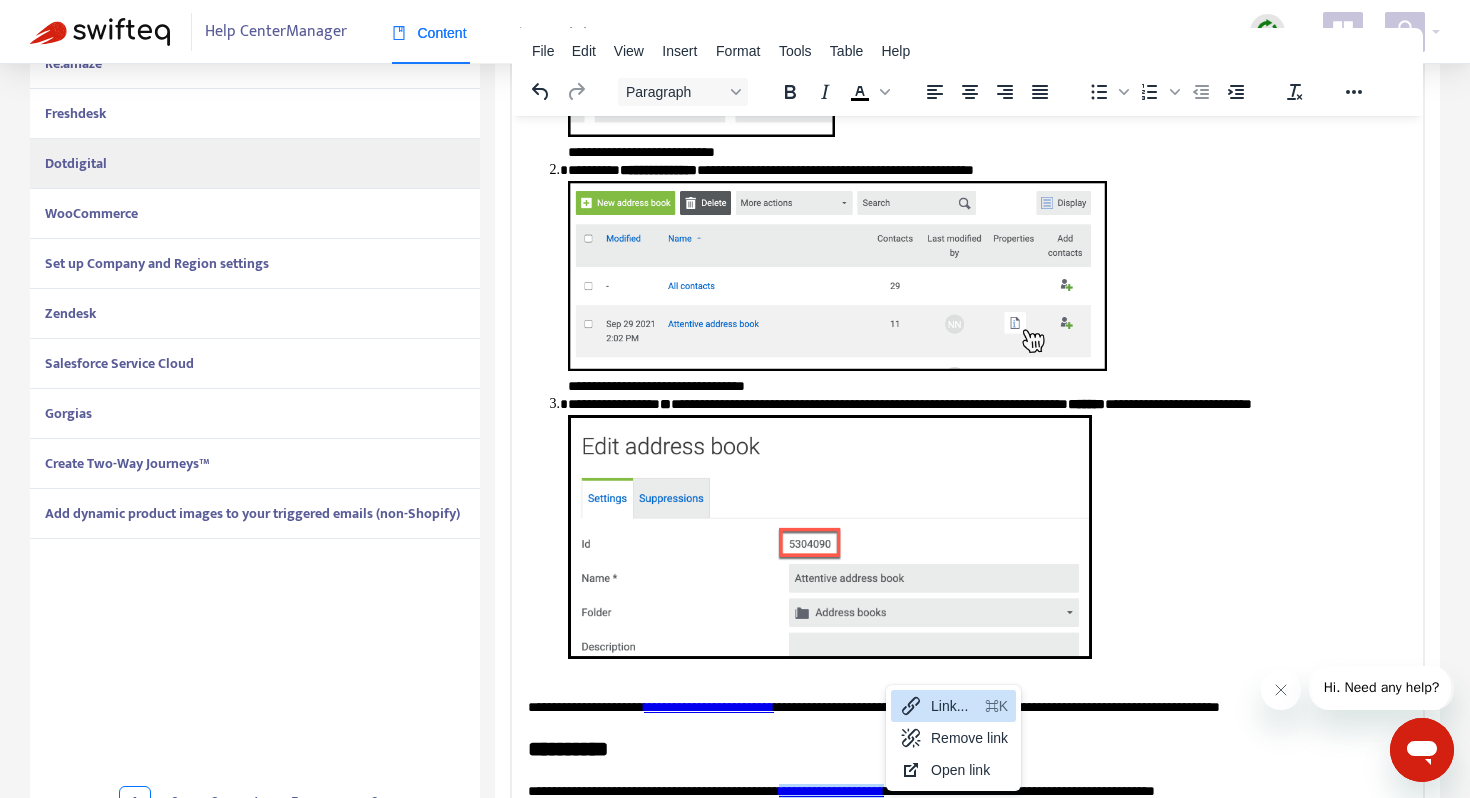 click on "Link..." at bounding box center [954, 706] 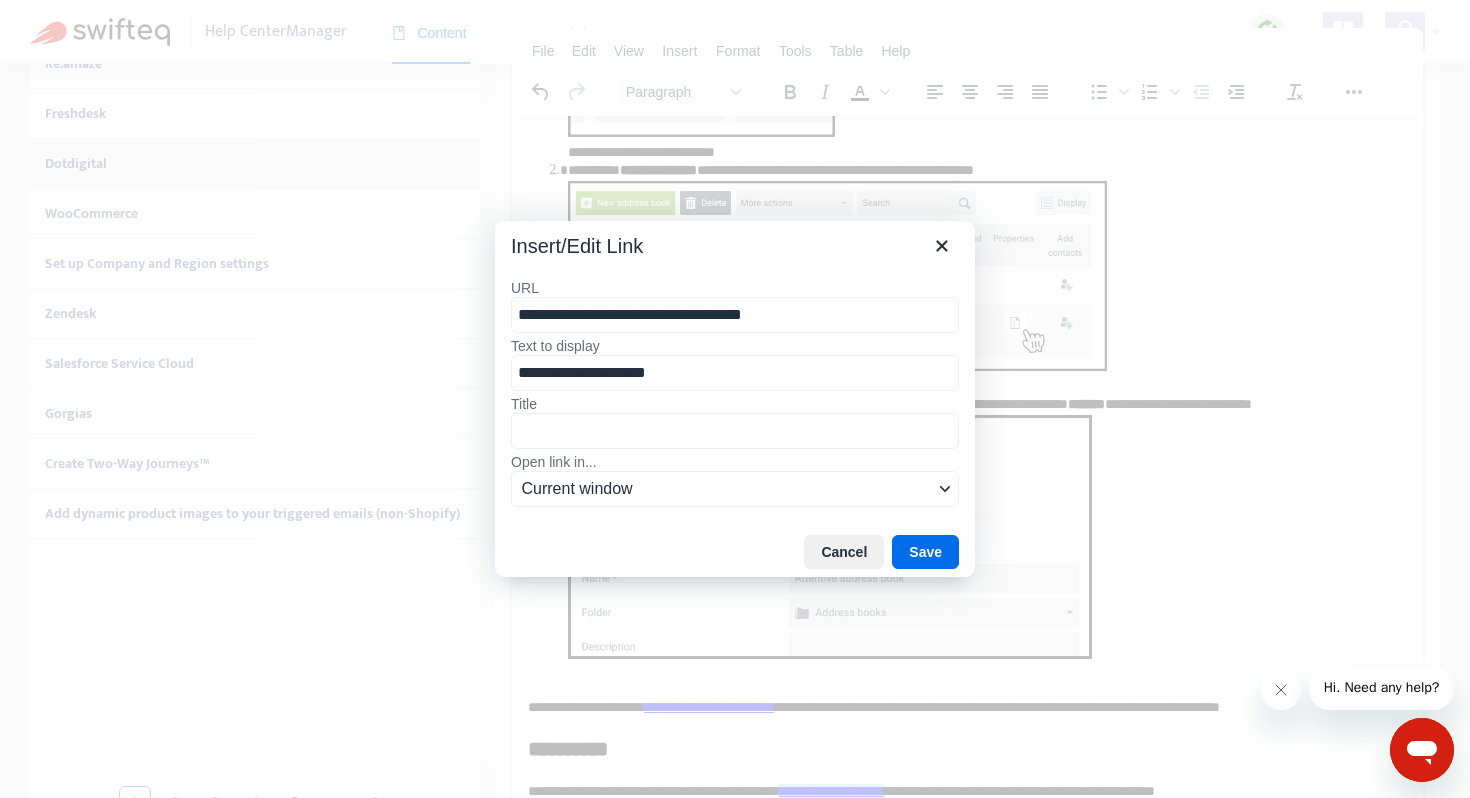 click on "**********" at bounding box center [735, 315] 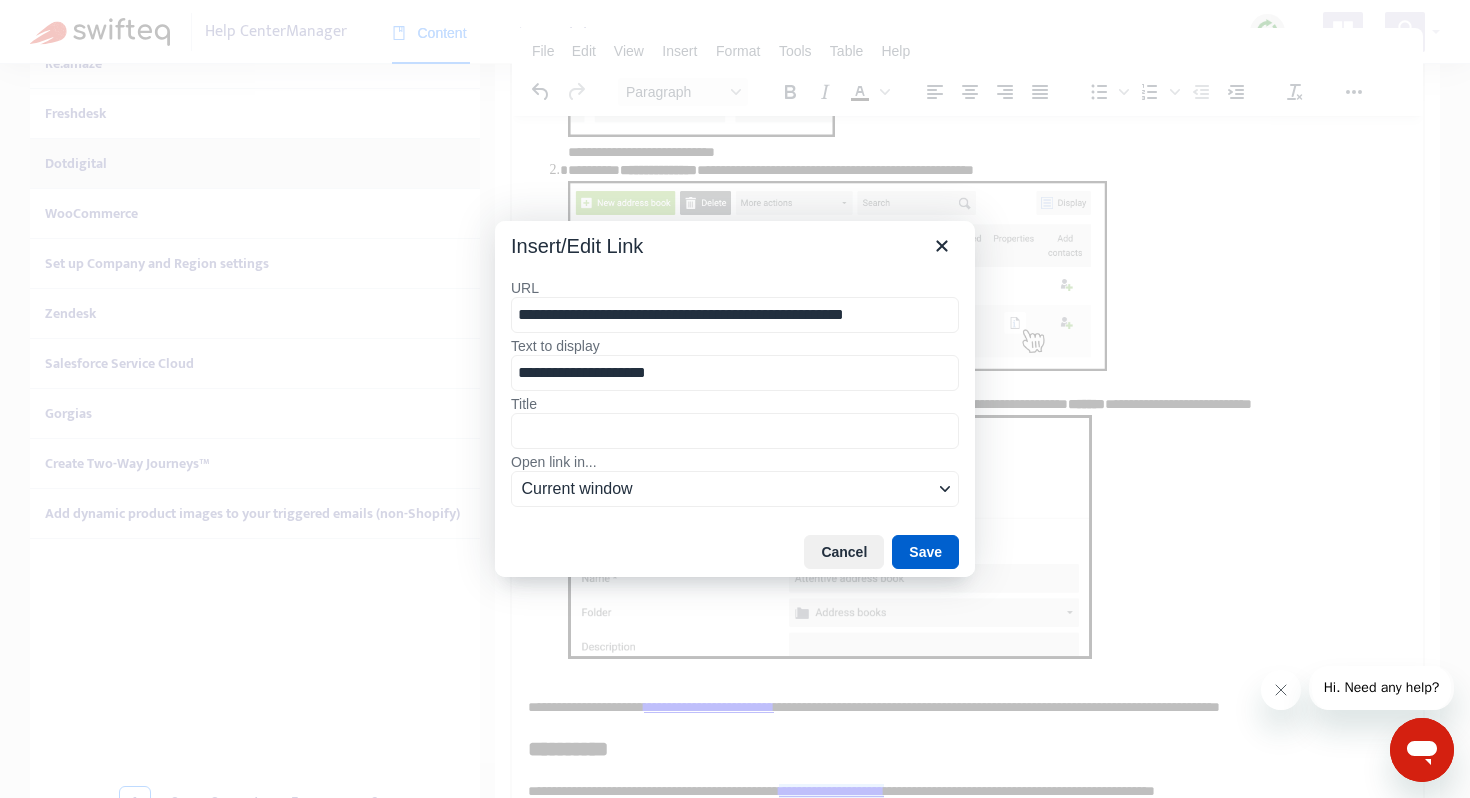 click on "Save" at bounding box center [925, 552] 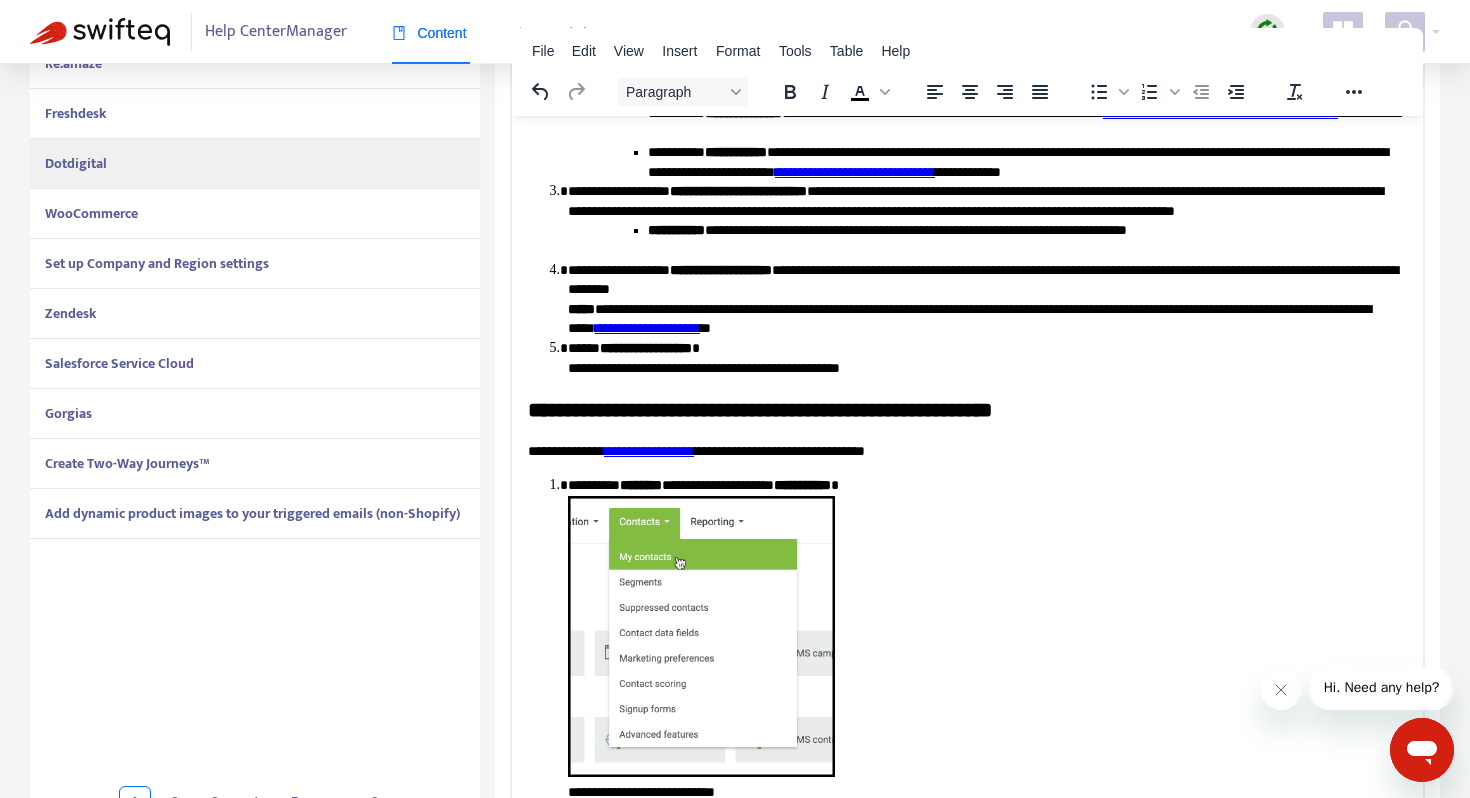 scroll, scrollTop: 827, scrollLeft: 0, axis: vertical 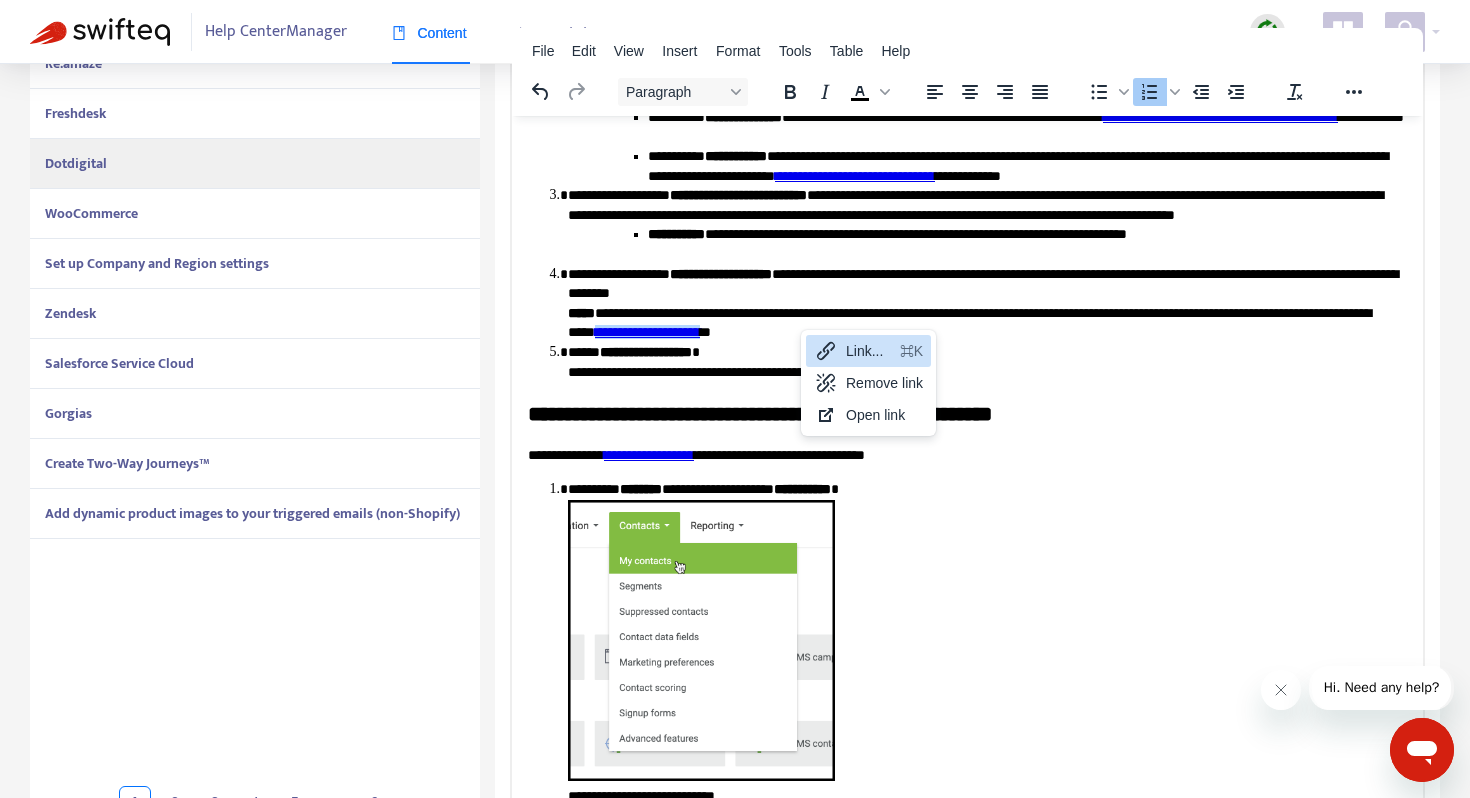 click on "Link..." at bounding box center [869, 351] 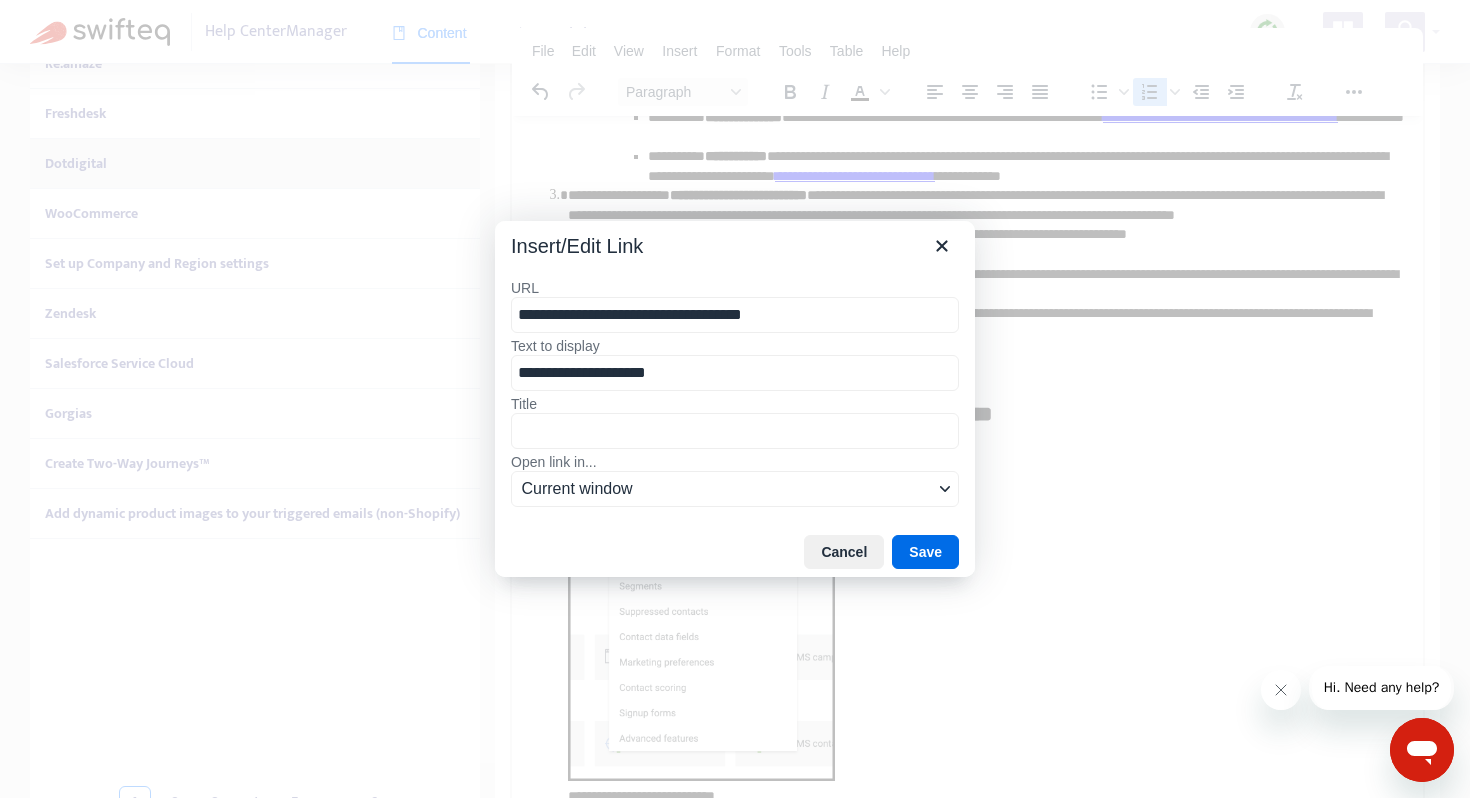 click on "**********" at bounding box center (735, 315) 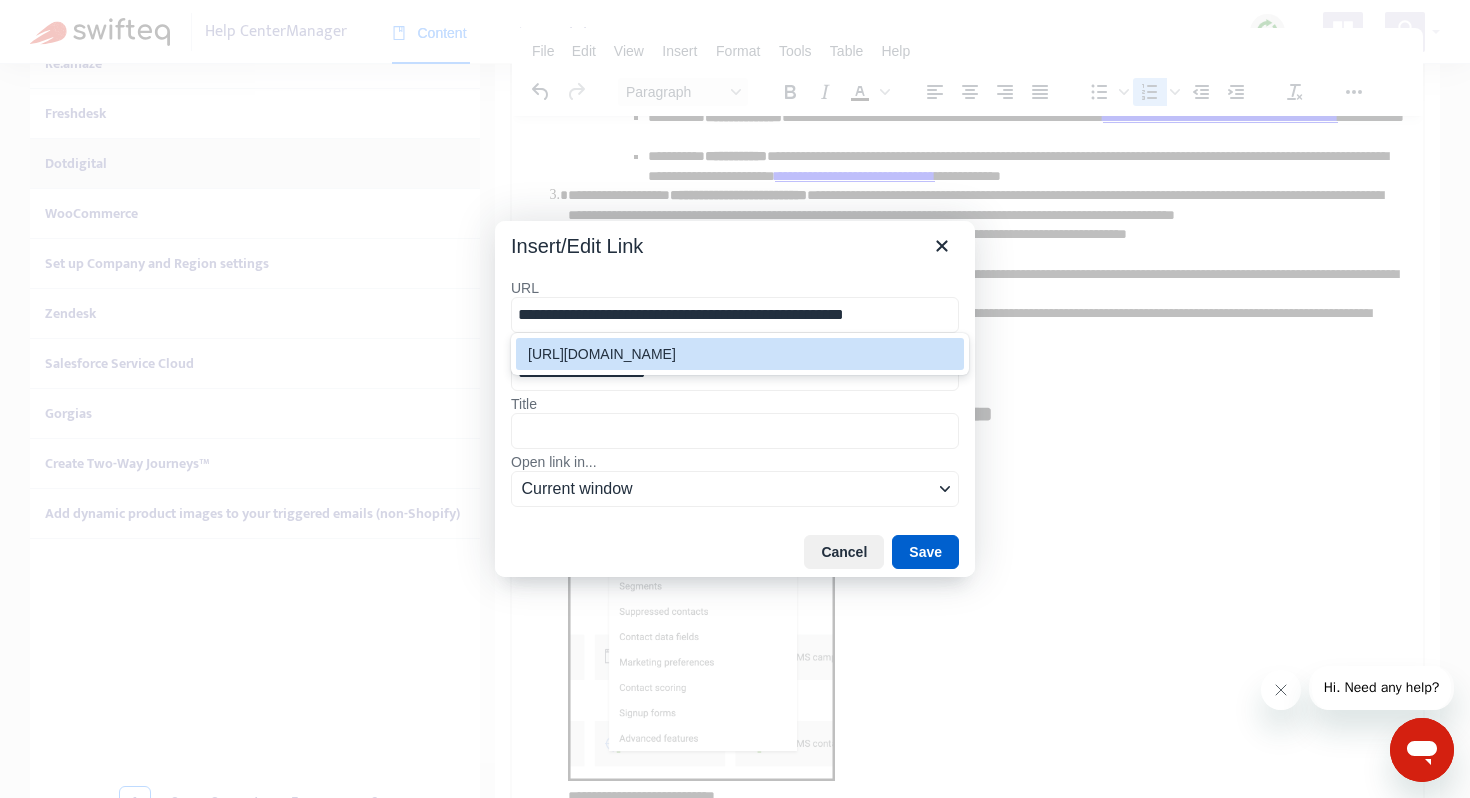 click on "Save" at bounding box center [925, 552] 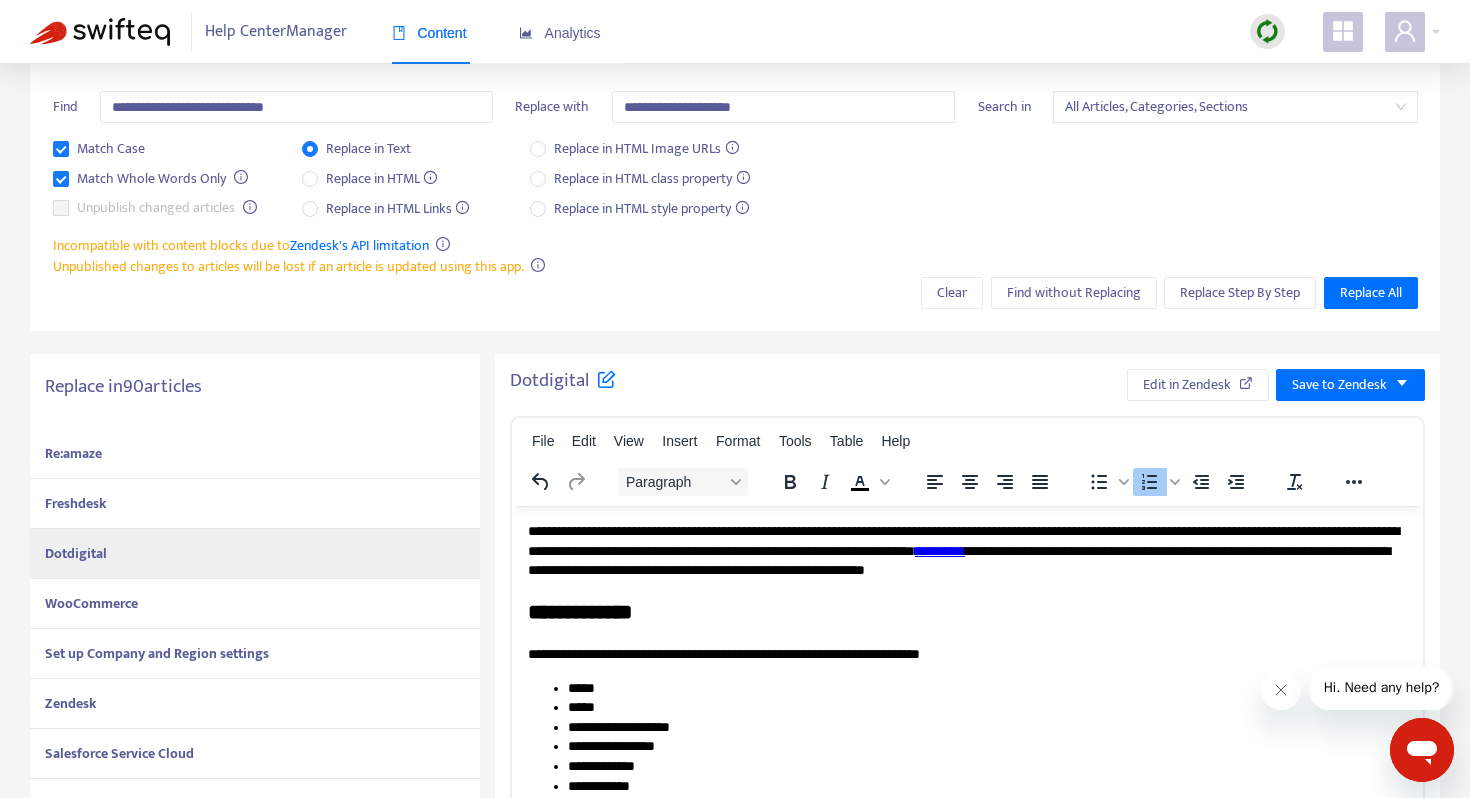 scroll, scrollTop: 33, scrollLeft: 0, axis: vertical 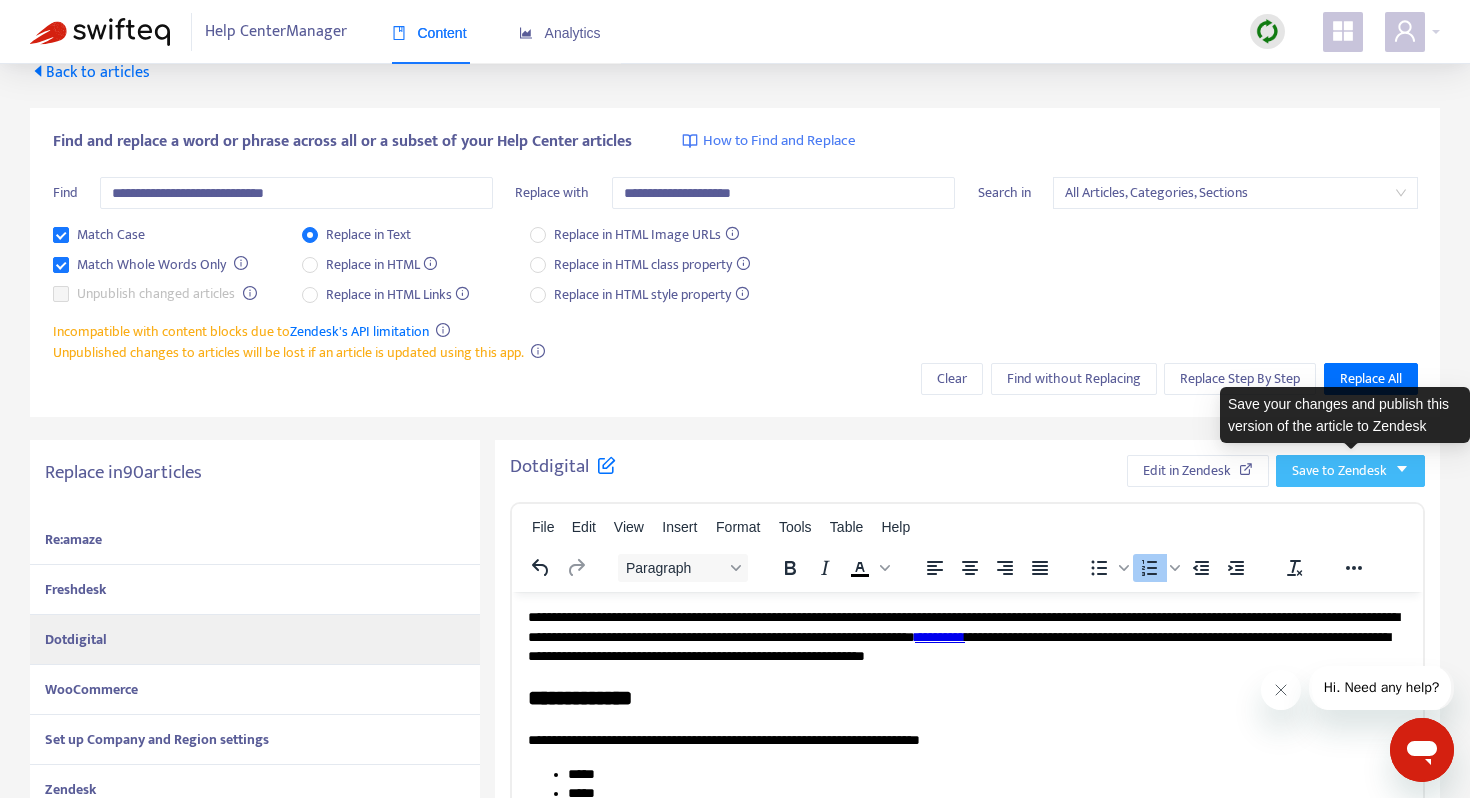 click on "Save to Zendesk" at bounding box center [1339, 471] 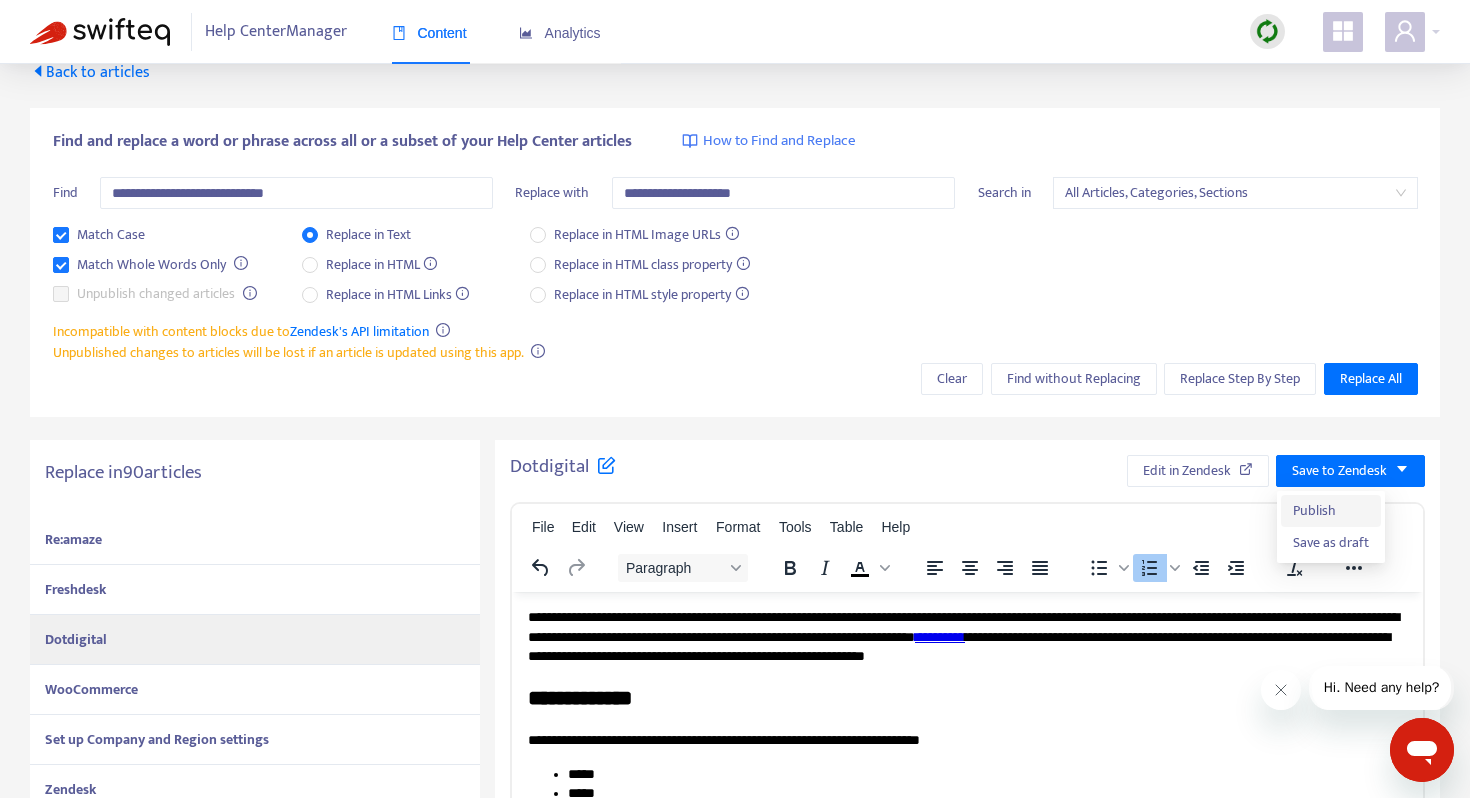 click on "Publish" at bounding box center [1331, 511] 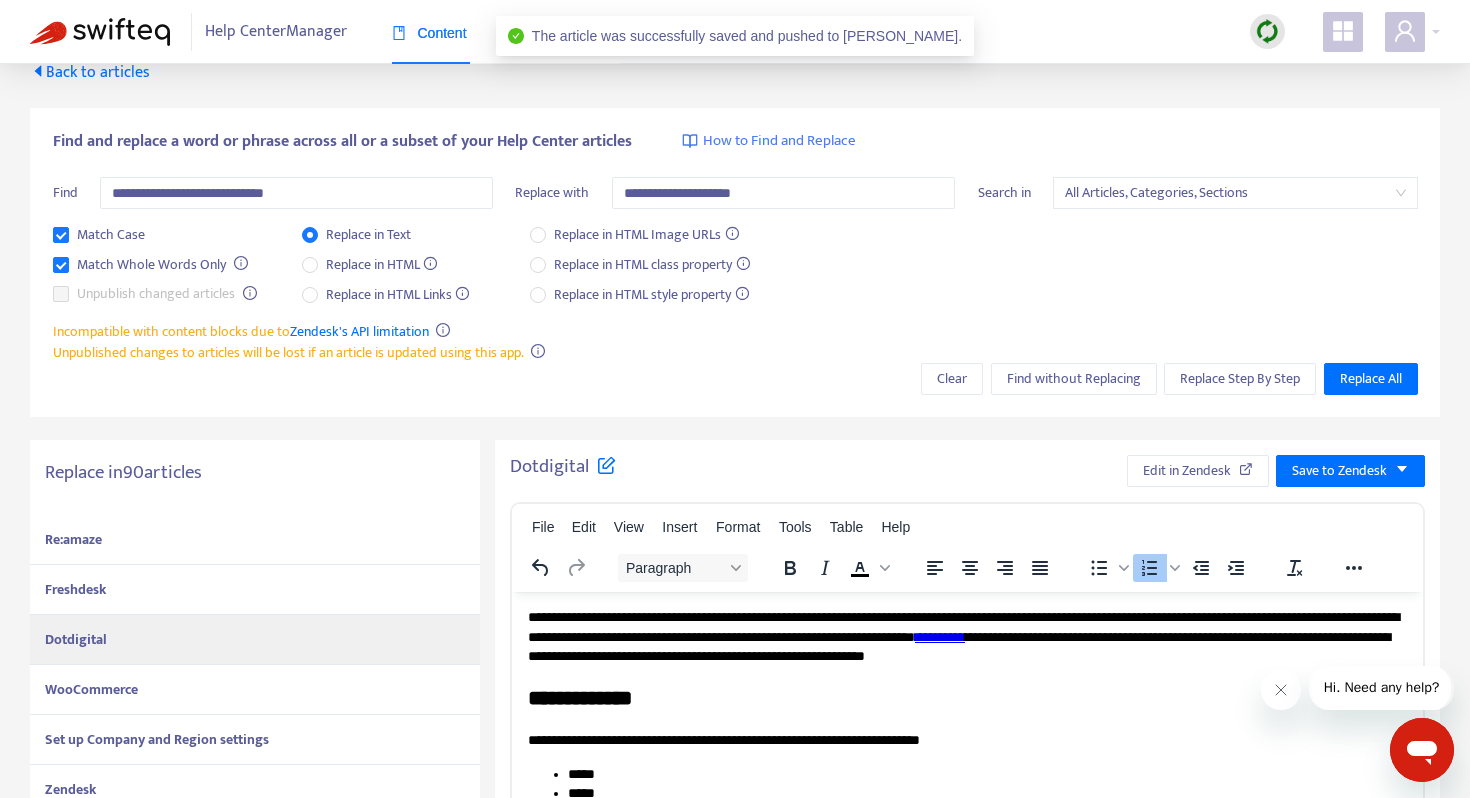 click on "WooCommerce" at bounding box center [255, 690] 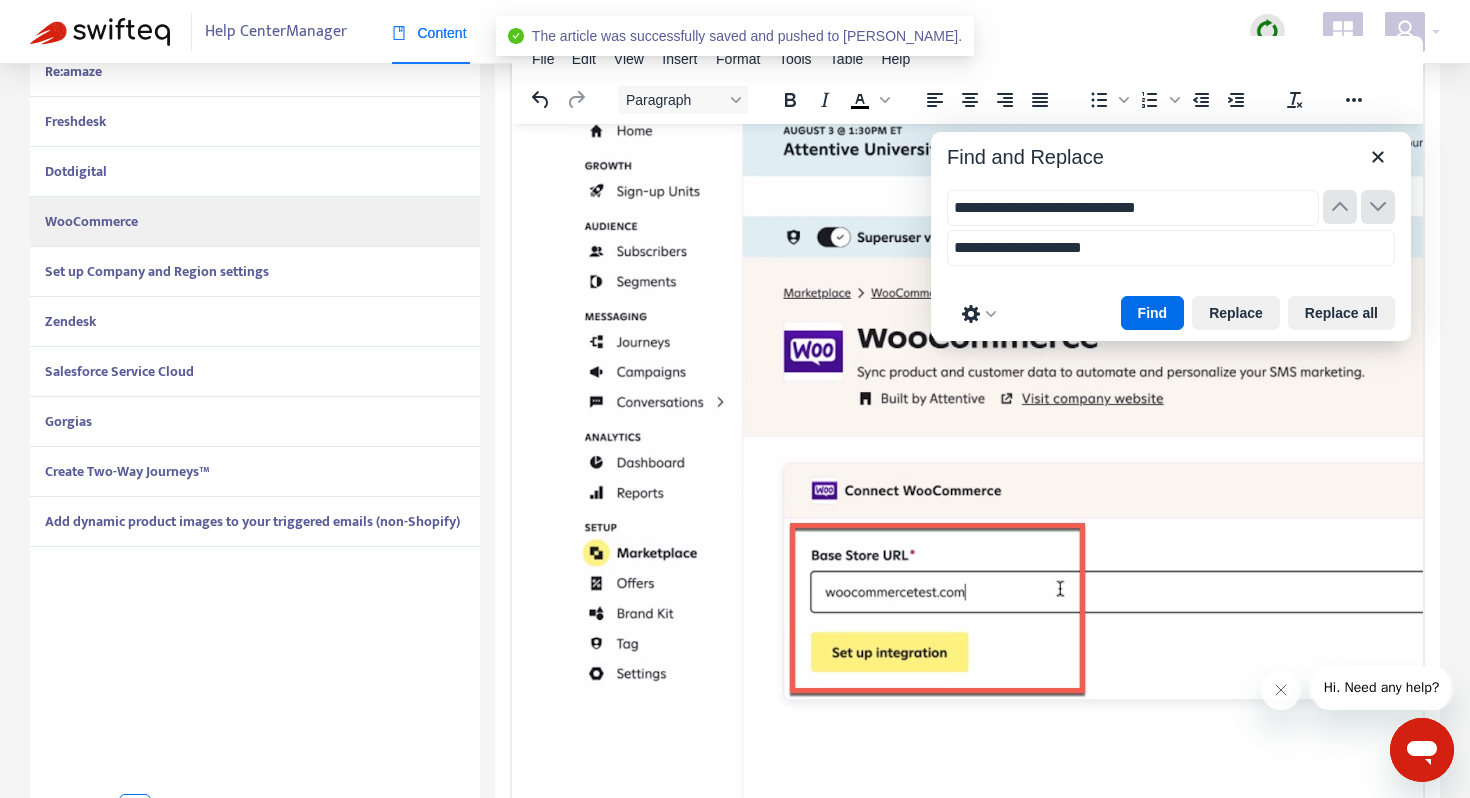 scroll, scrollTop: 509, scrollLeft: 0, axis: vertical 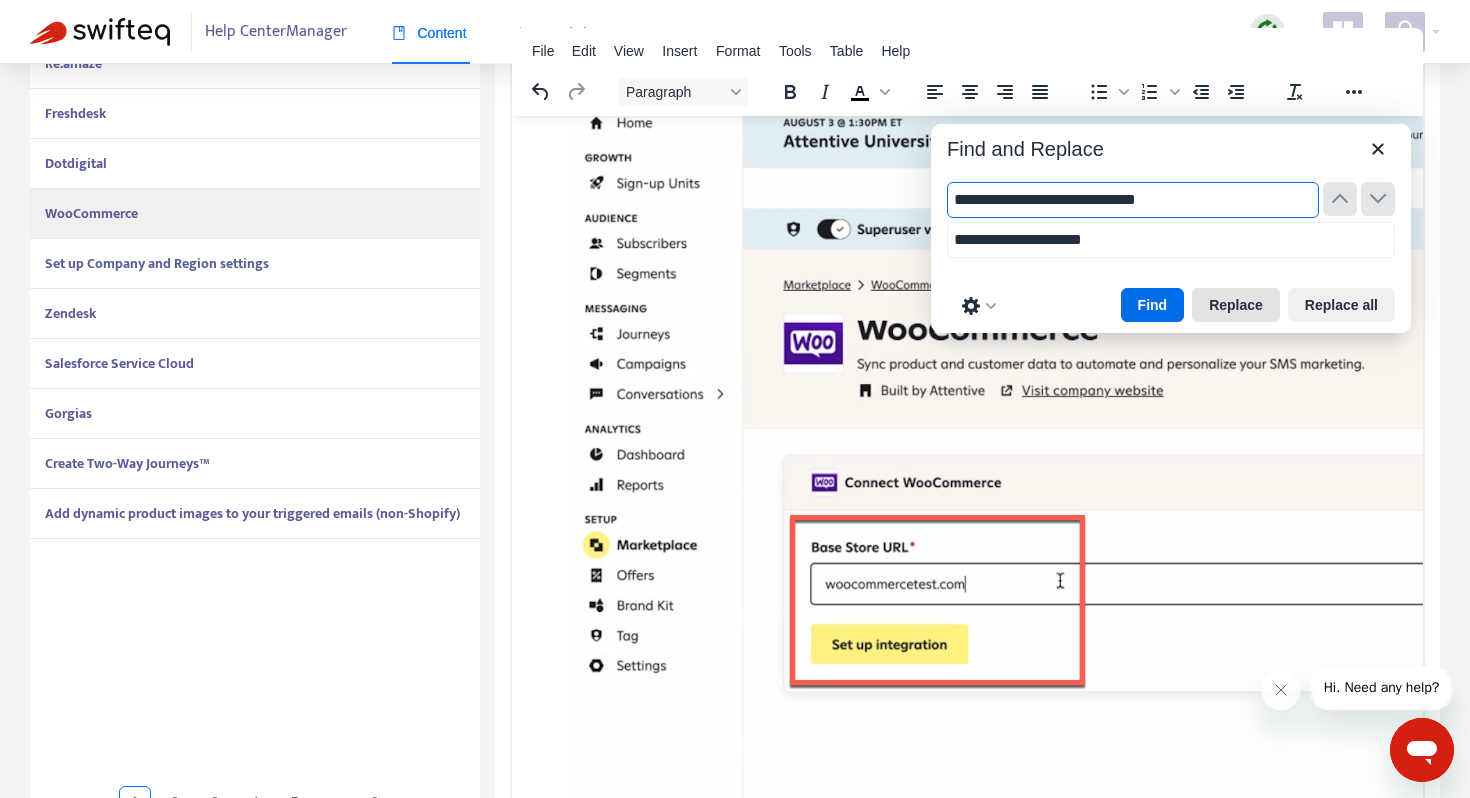 click on "Replace" at bounding box center (1236, 305) 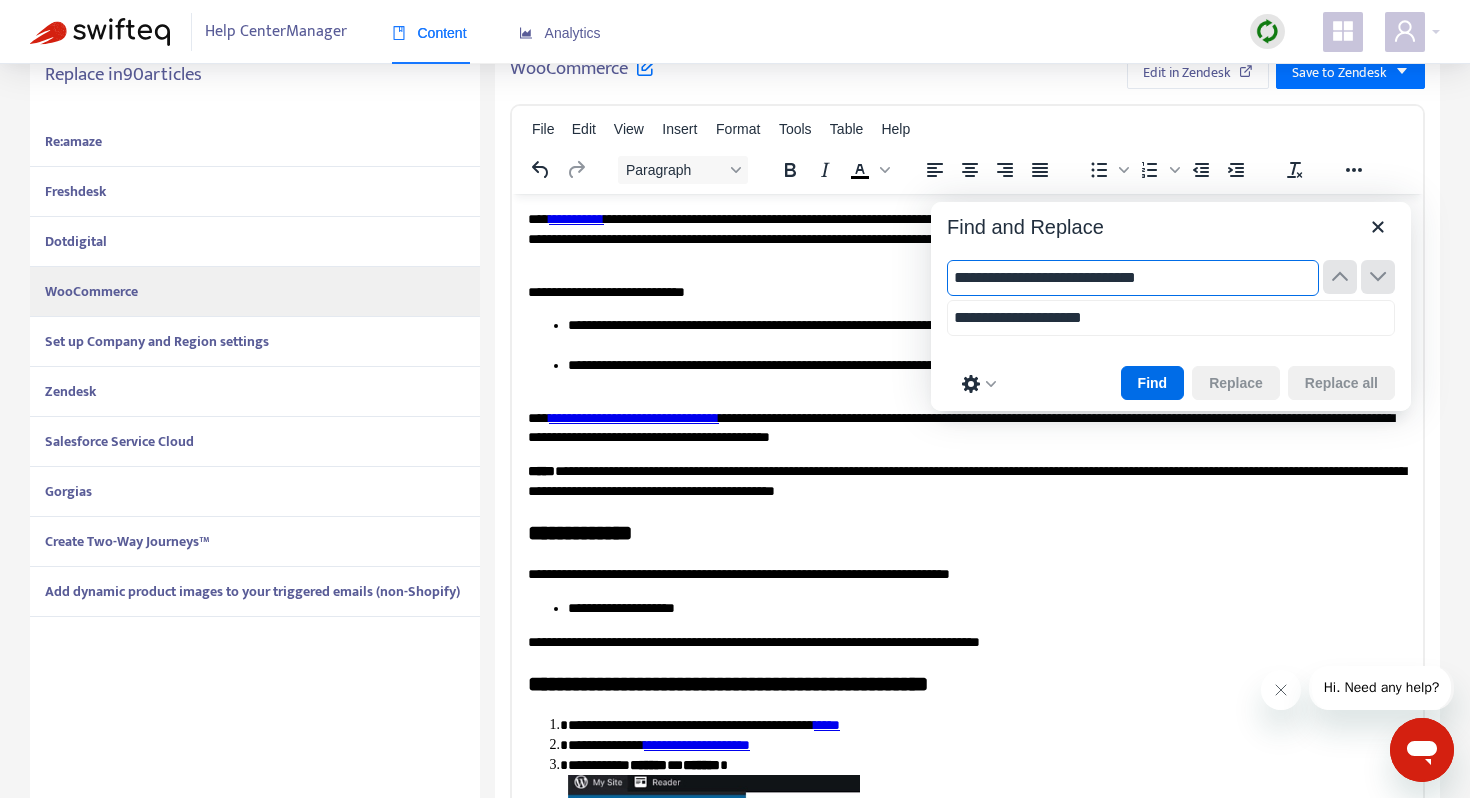 scroll, scrollTop: 429, scrollLeft: 0, axis: vertical 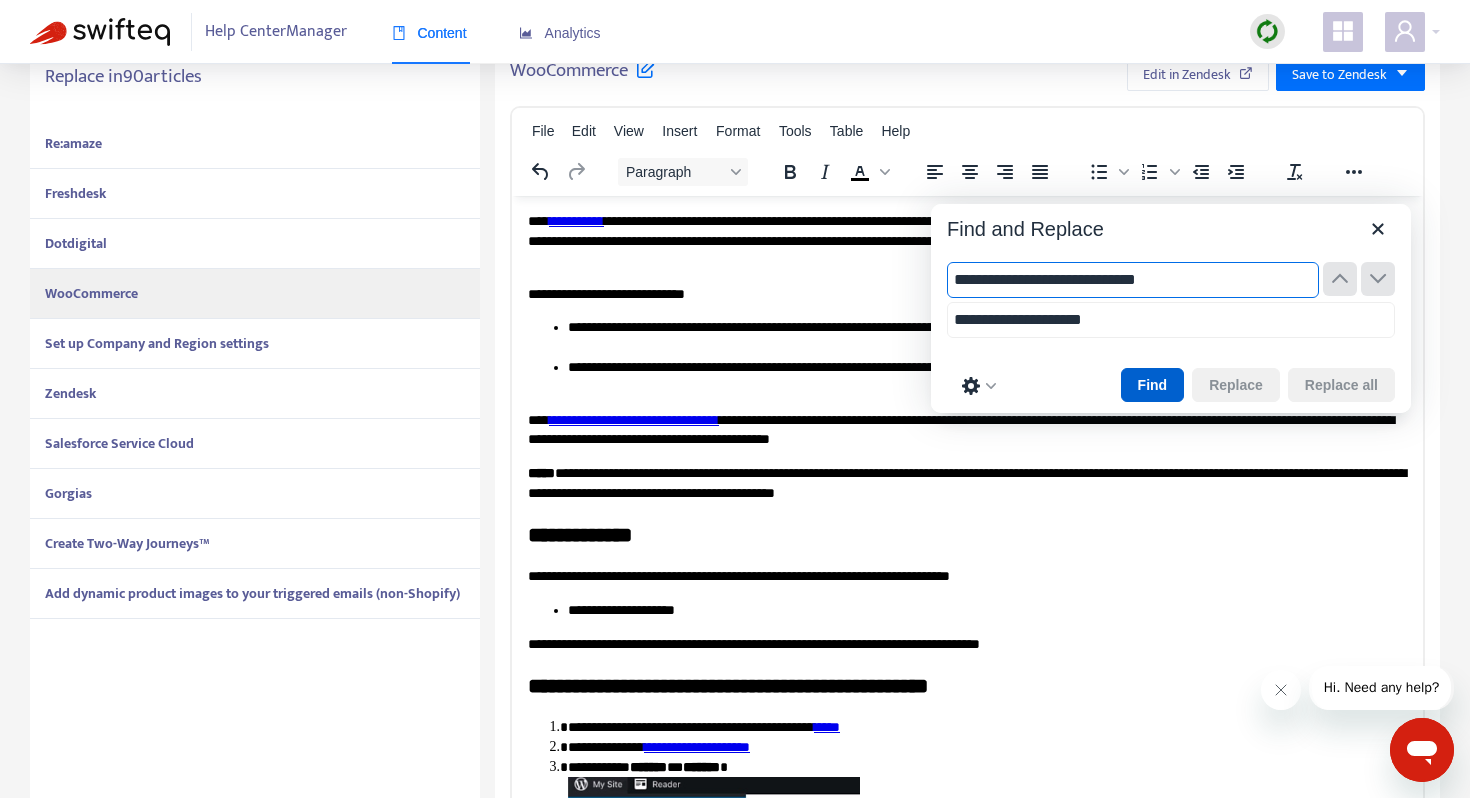 click on "Find" at bounding box center (1153, 385) 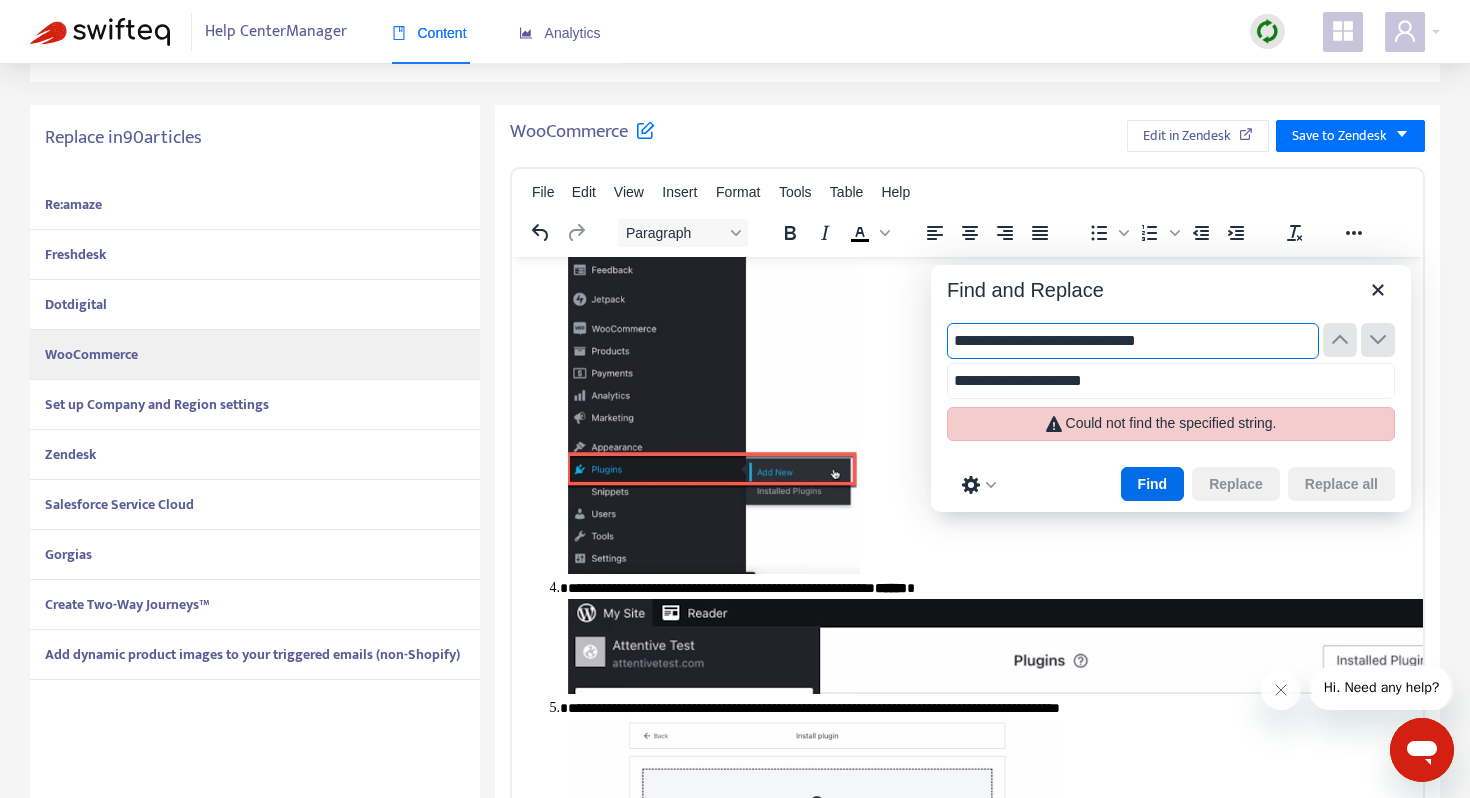 scroll, scrollTop: 827, scrollLeft: 0, axis: vertical 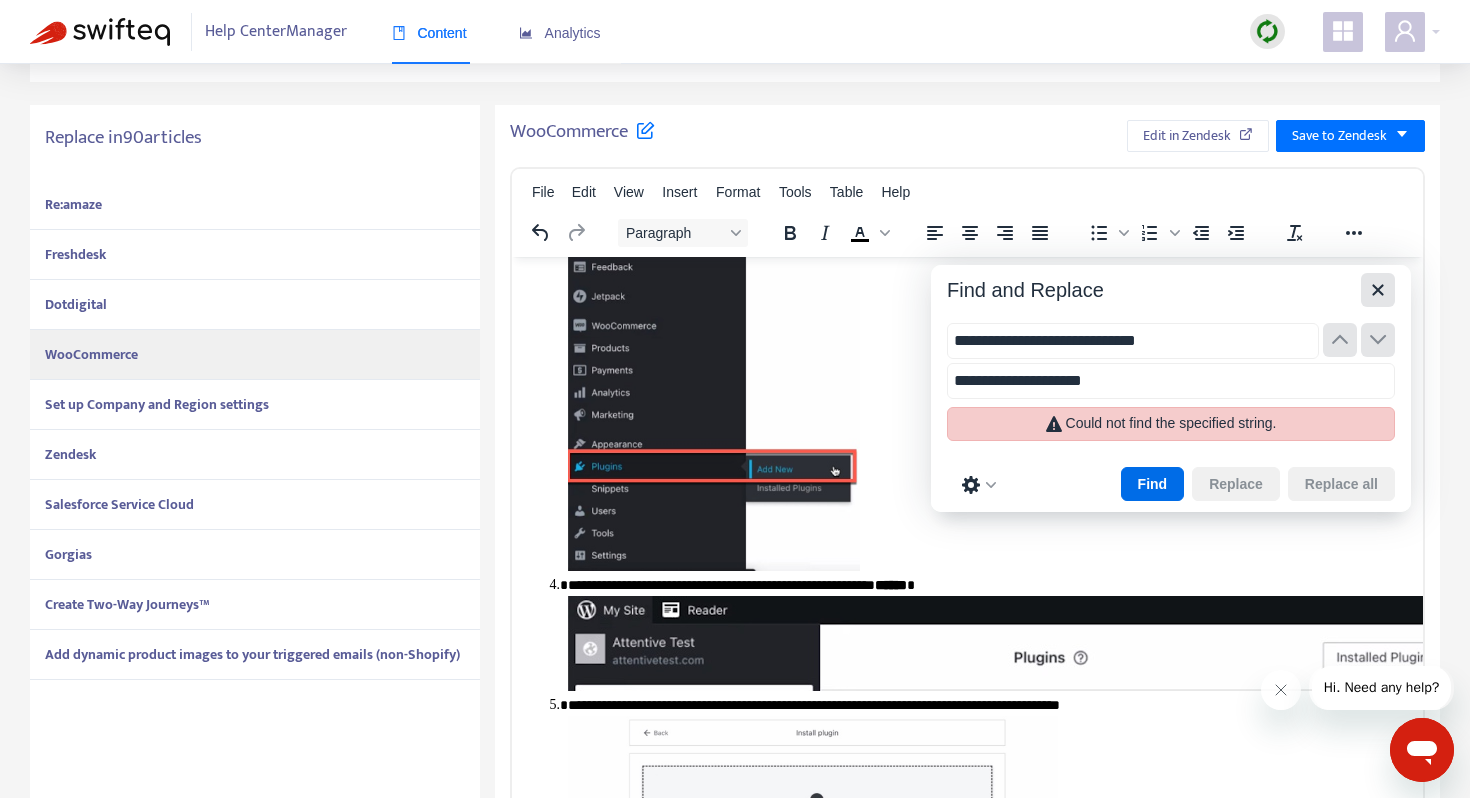 click 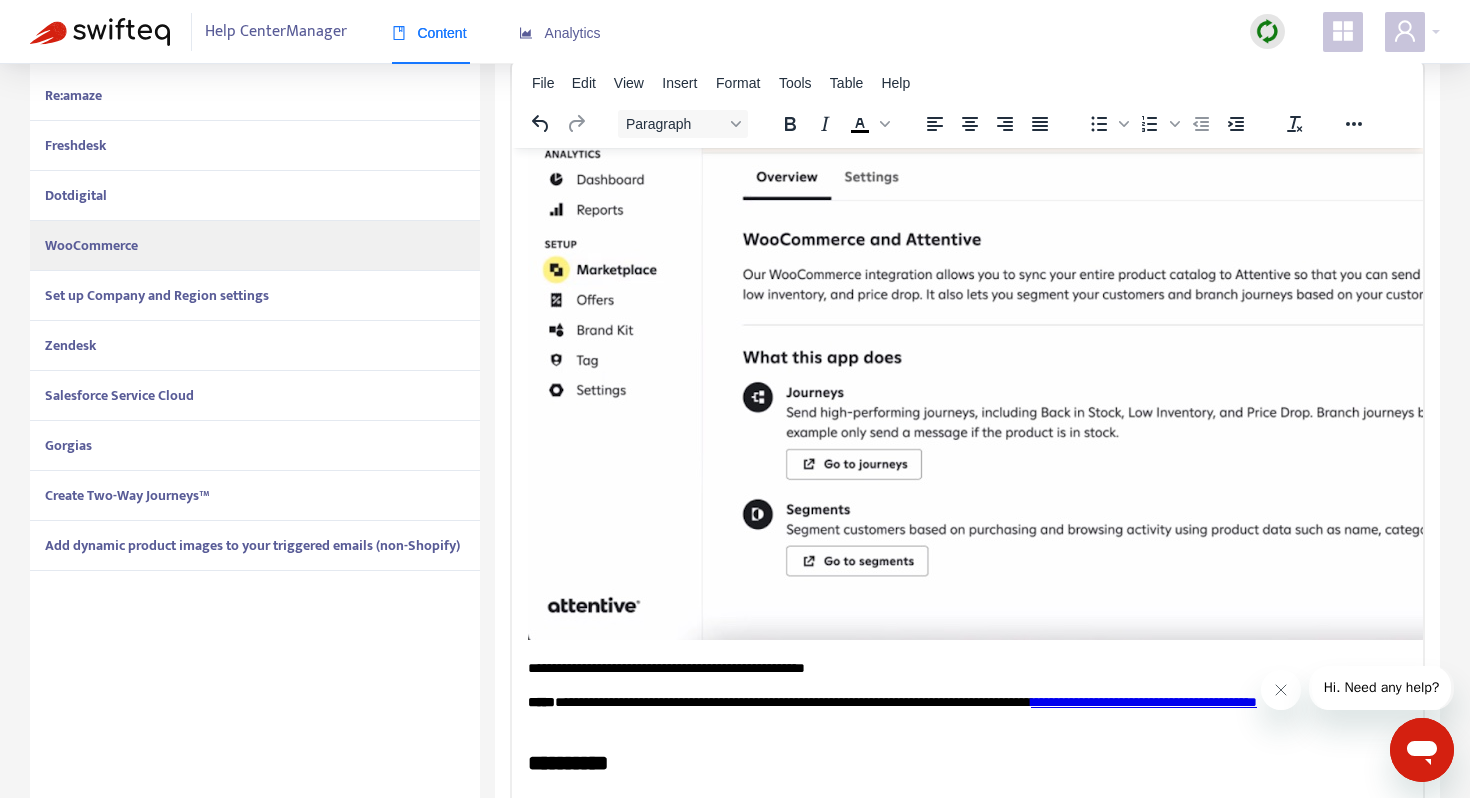 scroll, scrollTop: 551, scrollLeft: 0, axis: vertical 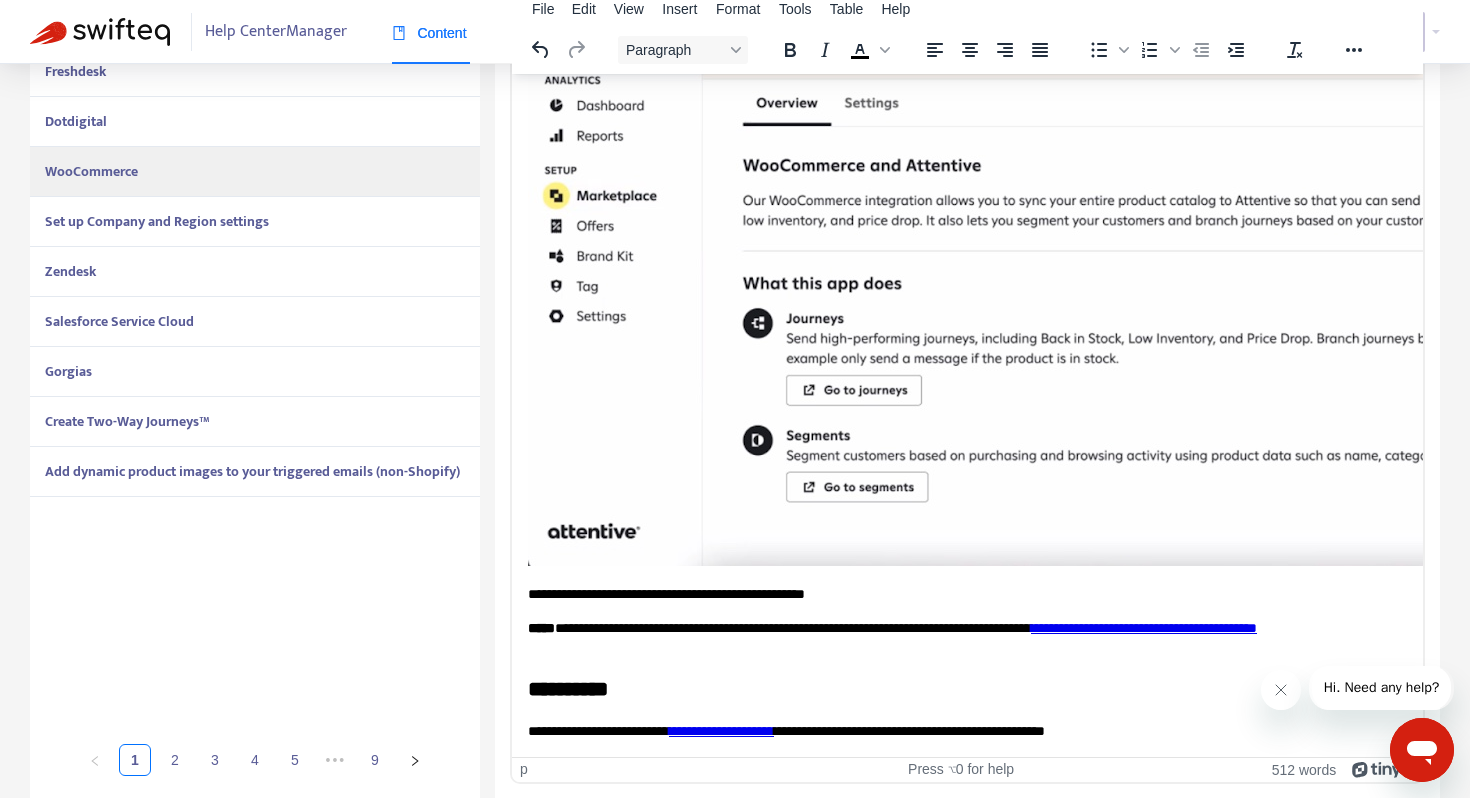 click on "**********" at bounding box center [967, 731] 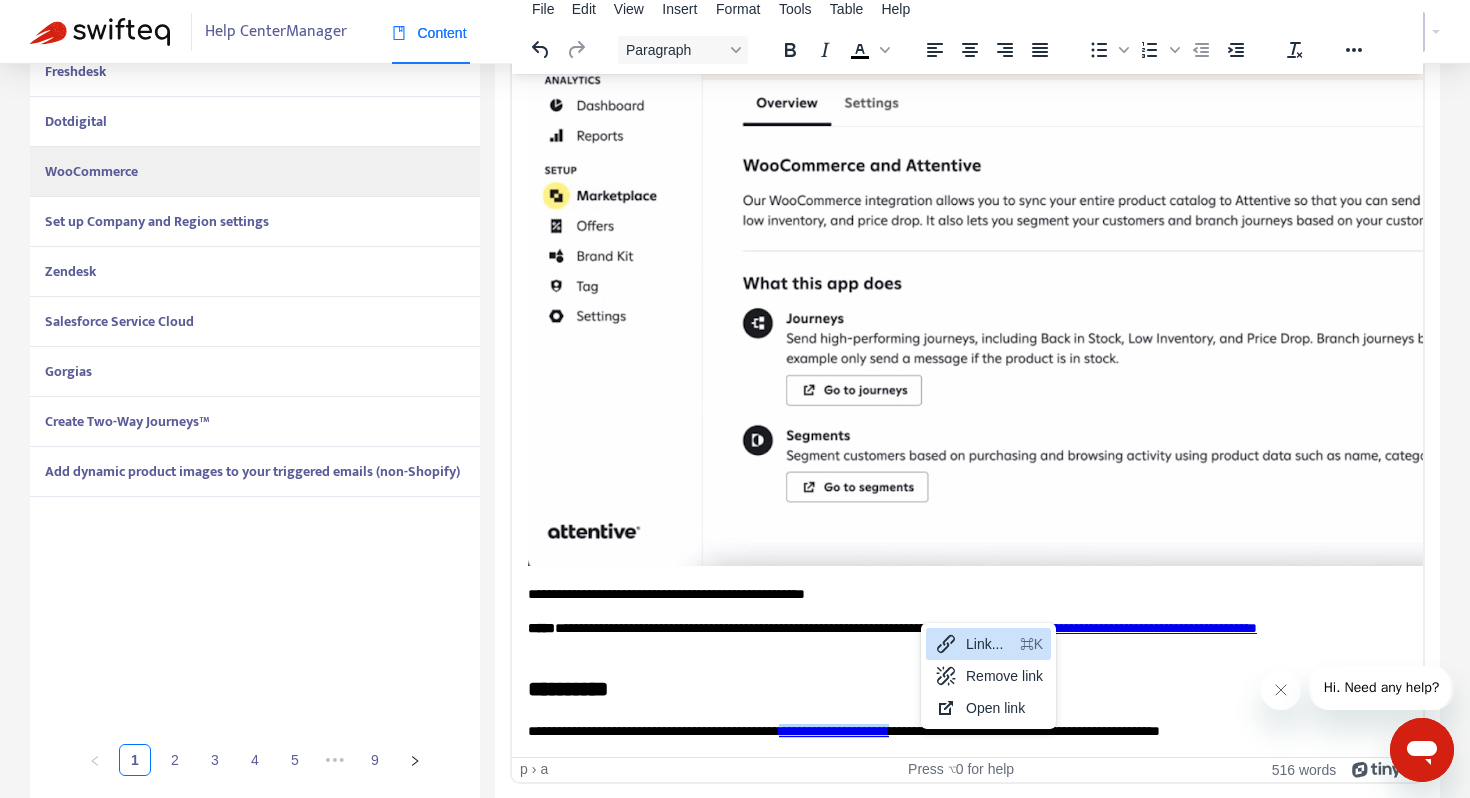 click on "Link..." at bounding box center [989, 644] 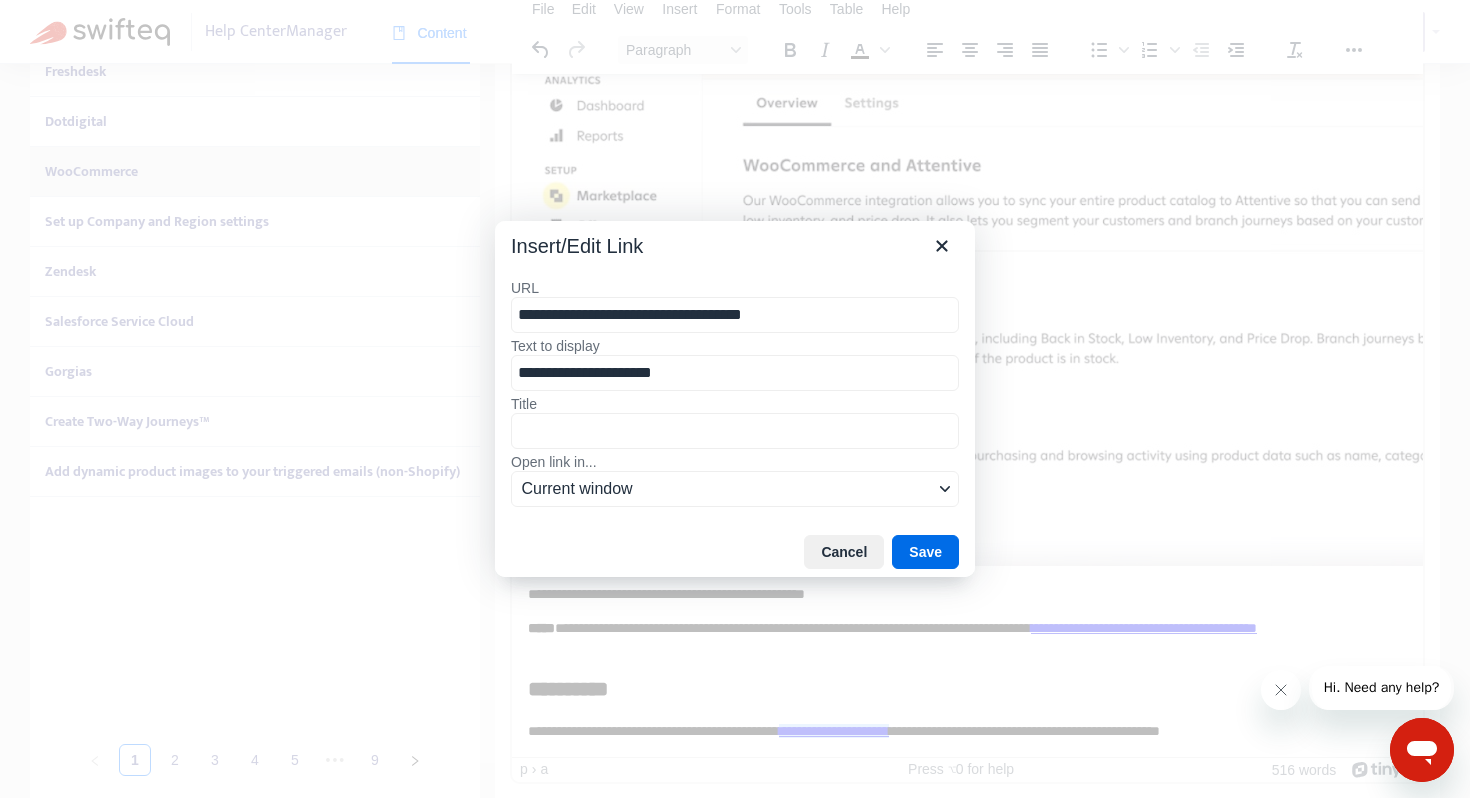 click on "**********" at bounding box center [735, 315] 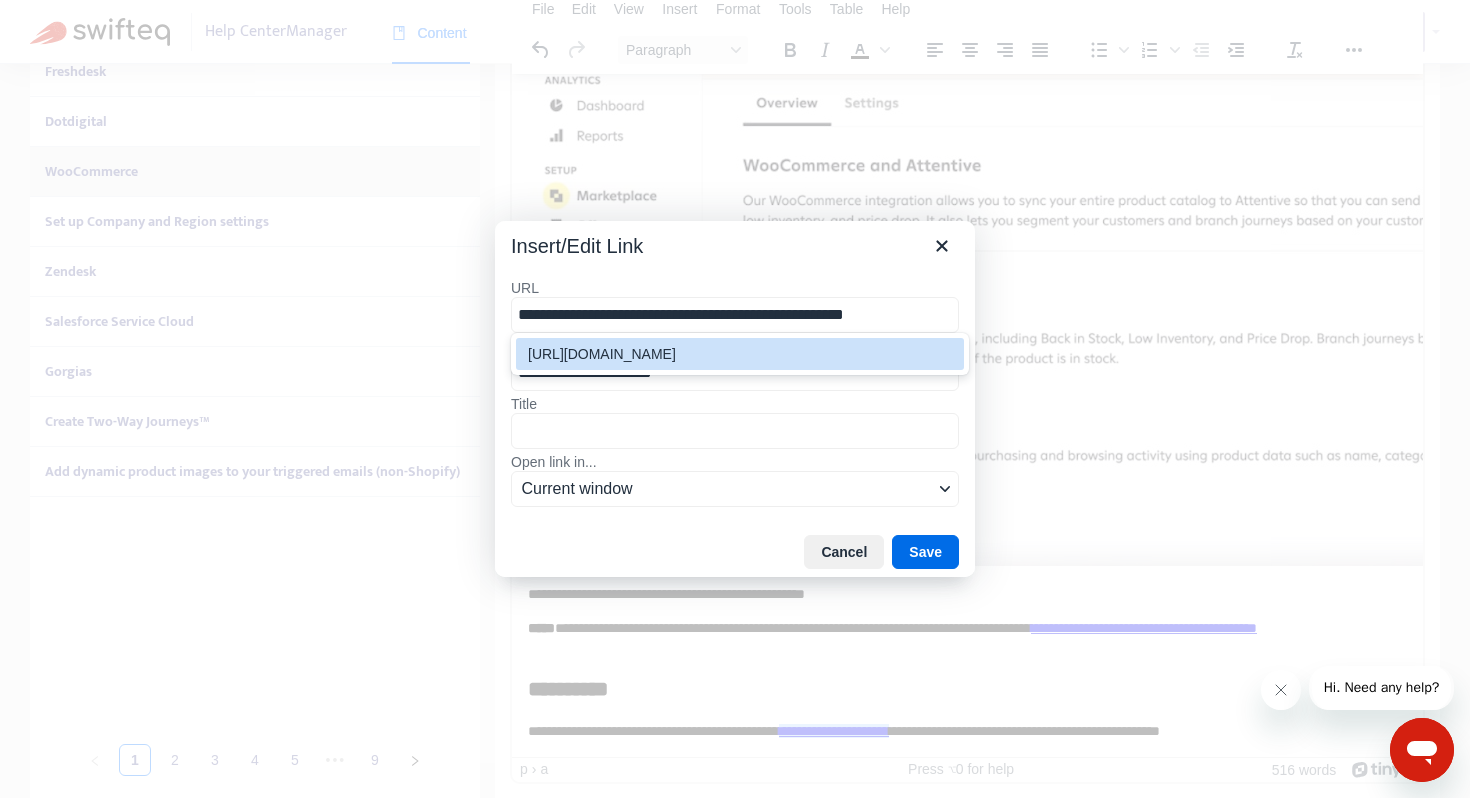 type on "**********" 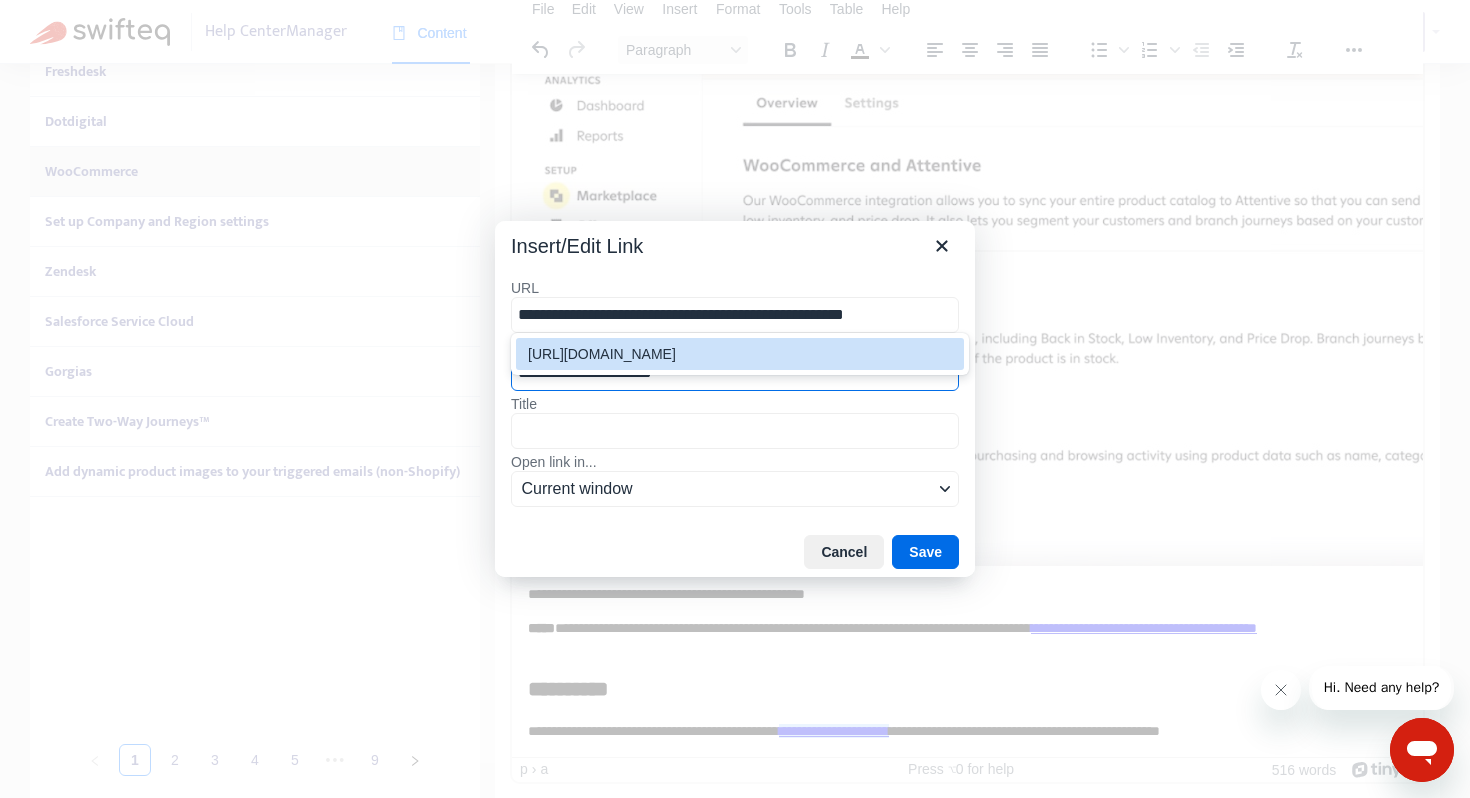 click on "**********" at bounding box center (735, 373) 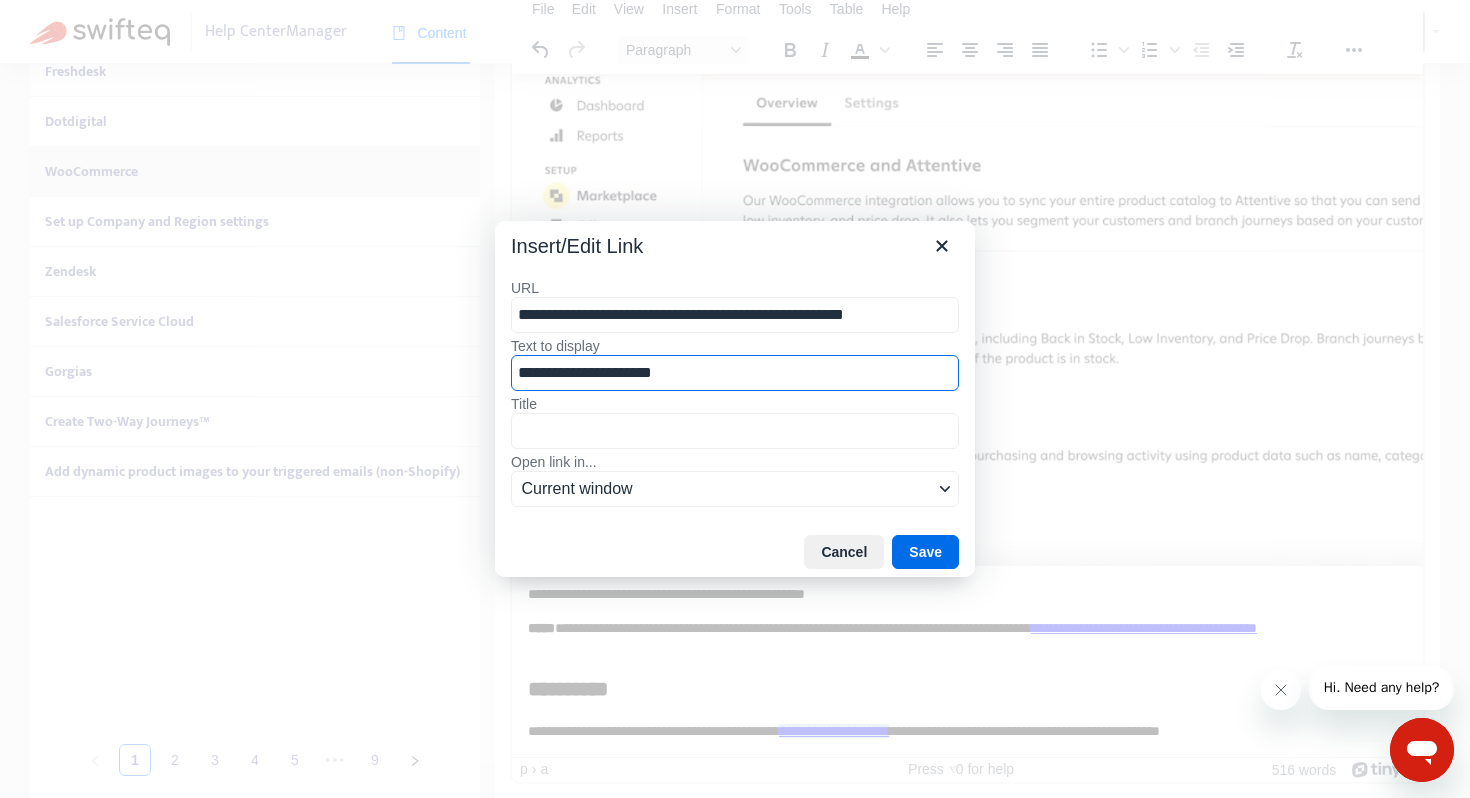 type on "**********" 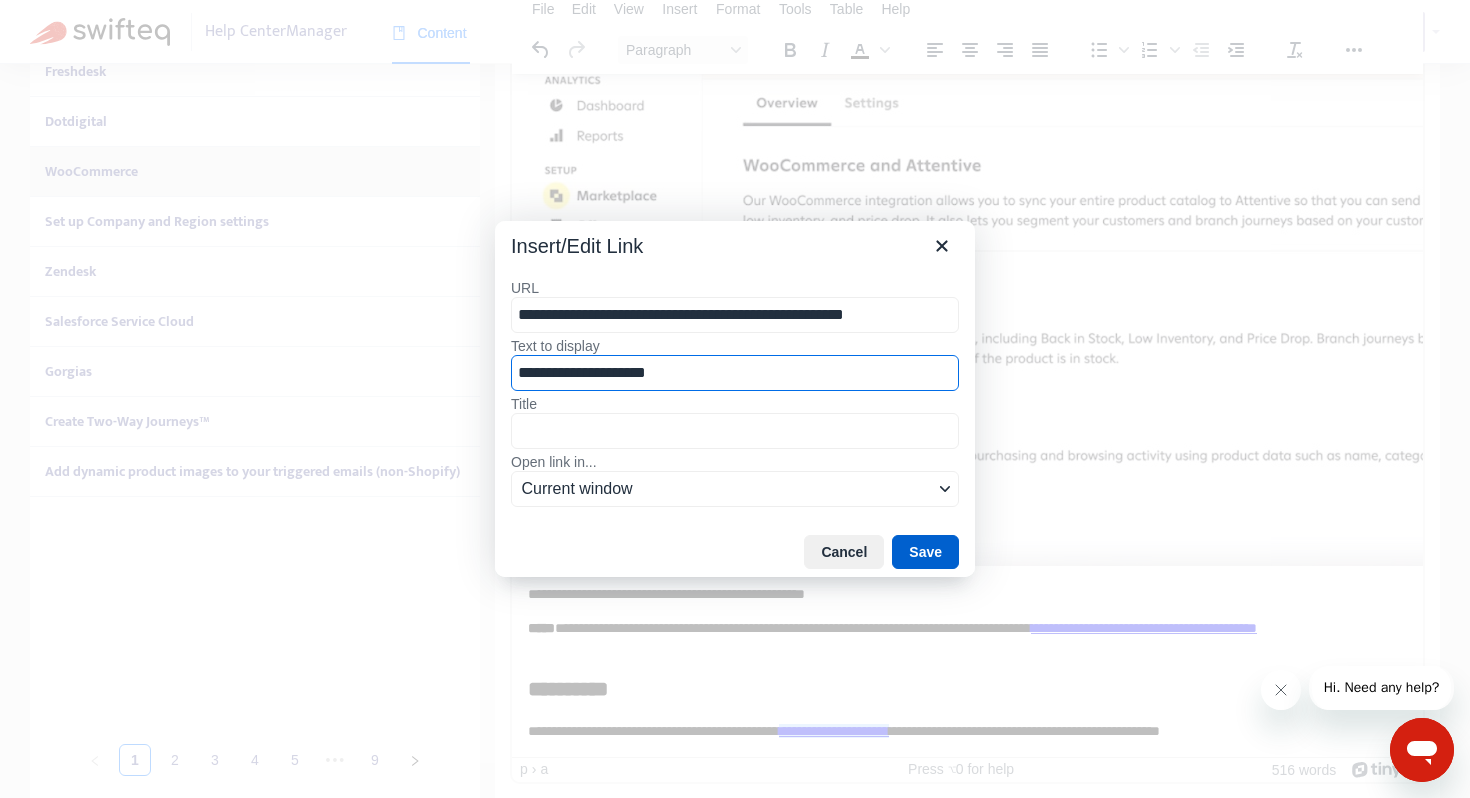 click on "Save" at bounding box center (925, 552) 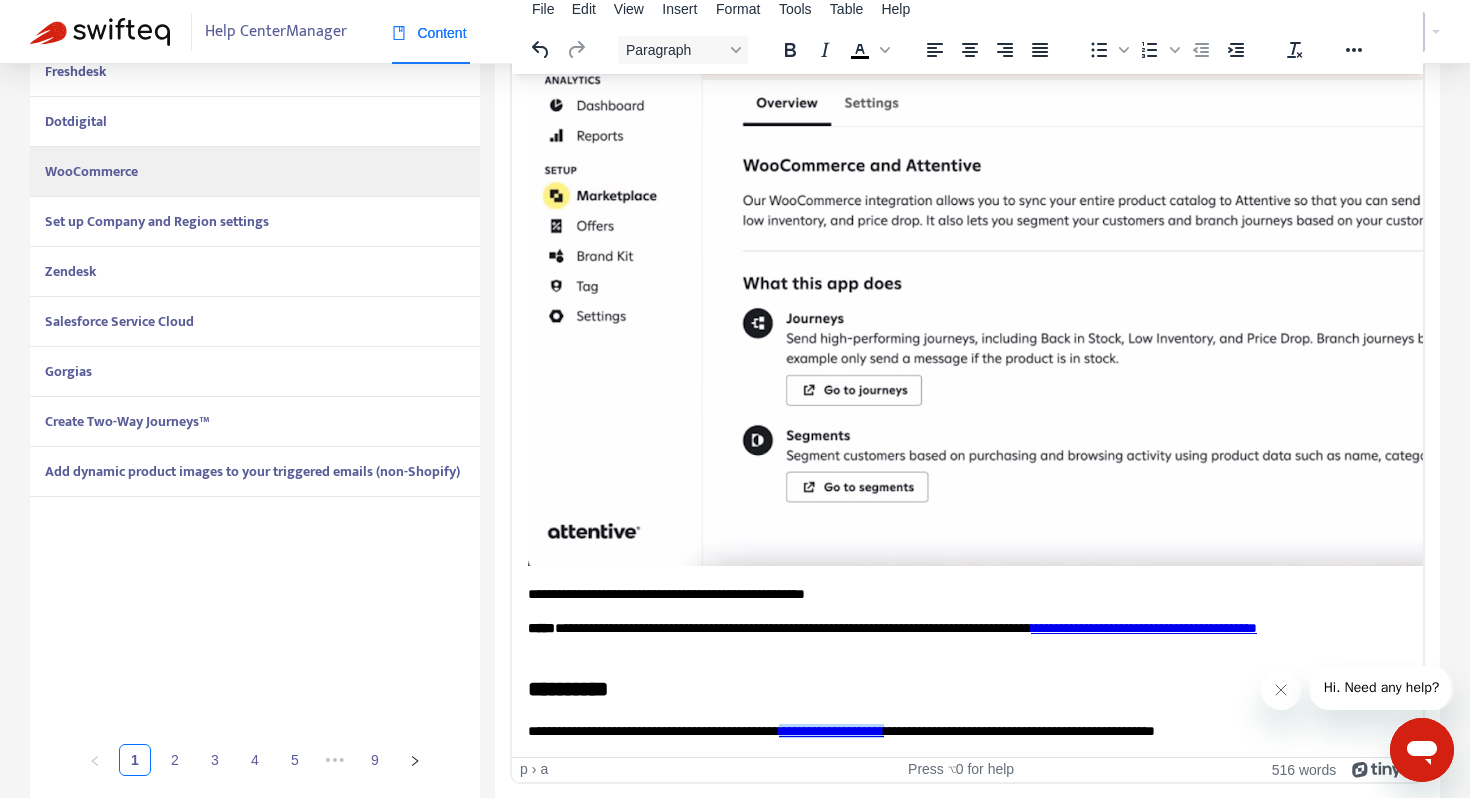 drag, startPoint x: 982, startPoint y: 733, endPoint x: 1494, endPoint y: 845, distance: 524.1069 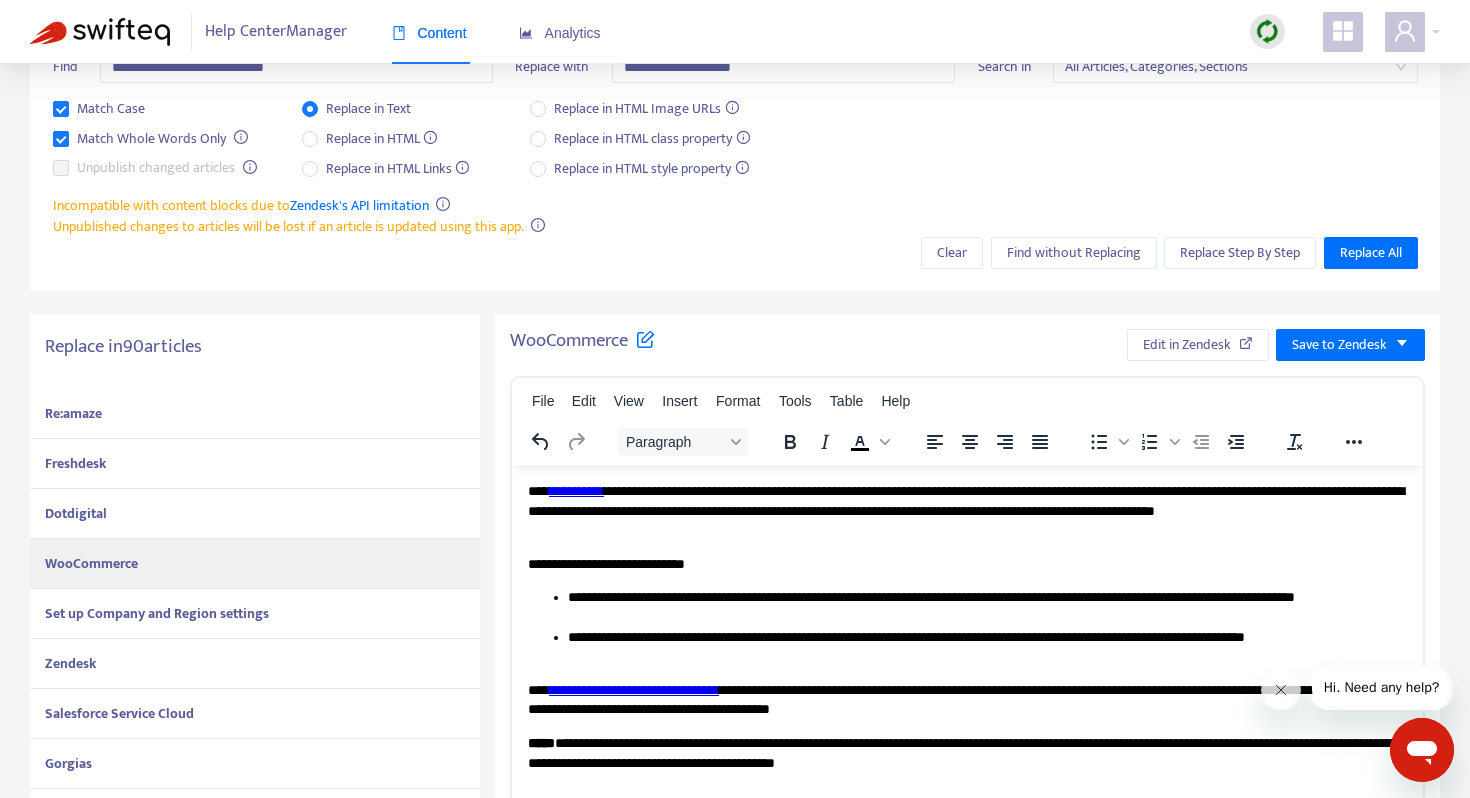 scroll, scrollTop: 0, scrollLeft: 0, axis: both 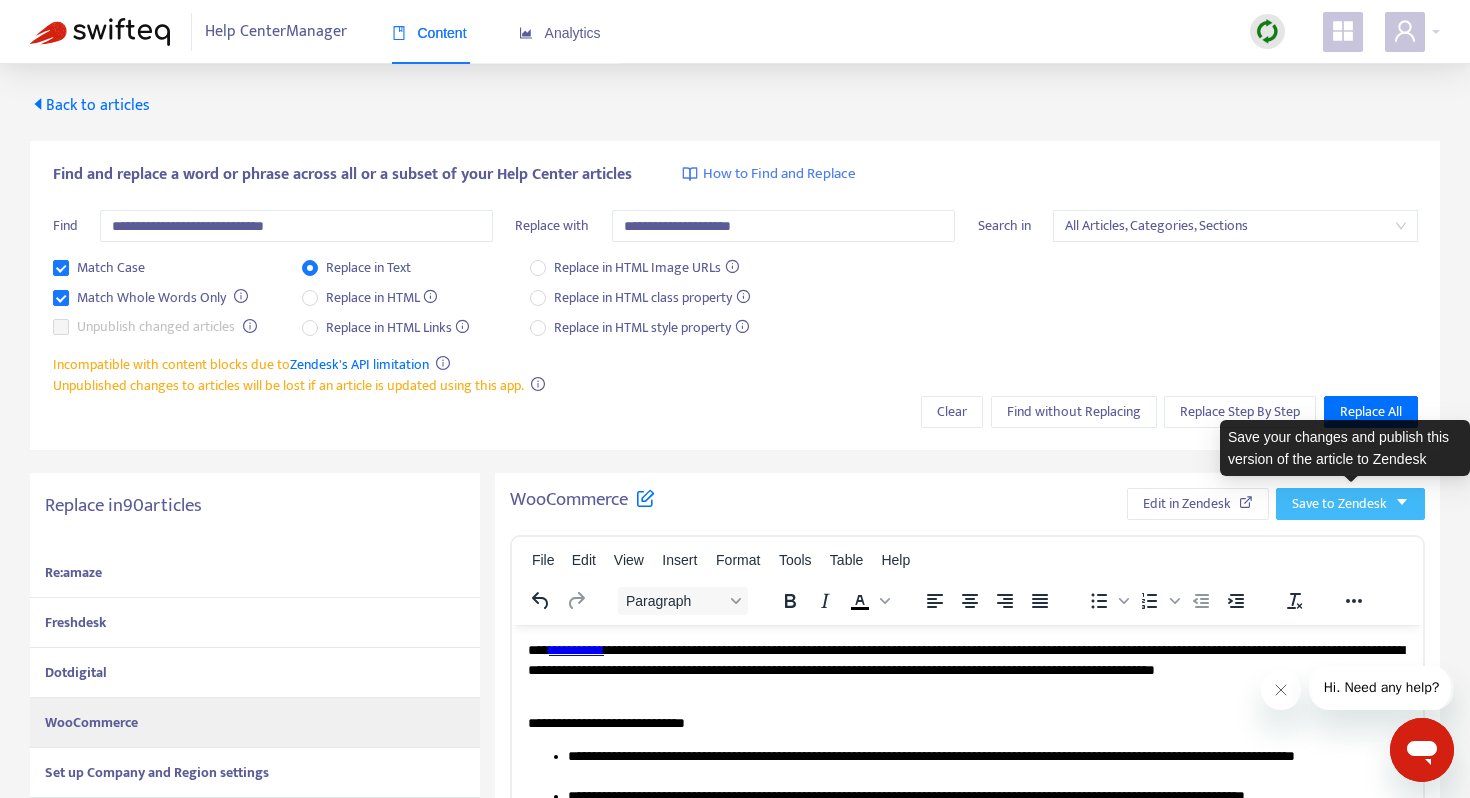 click on "Save to Zendesk" at bounding box center (1339, 504) 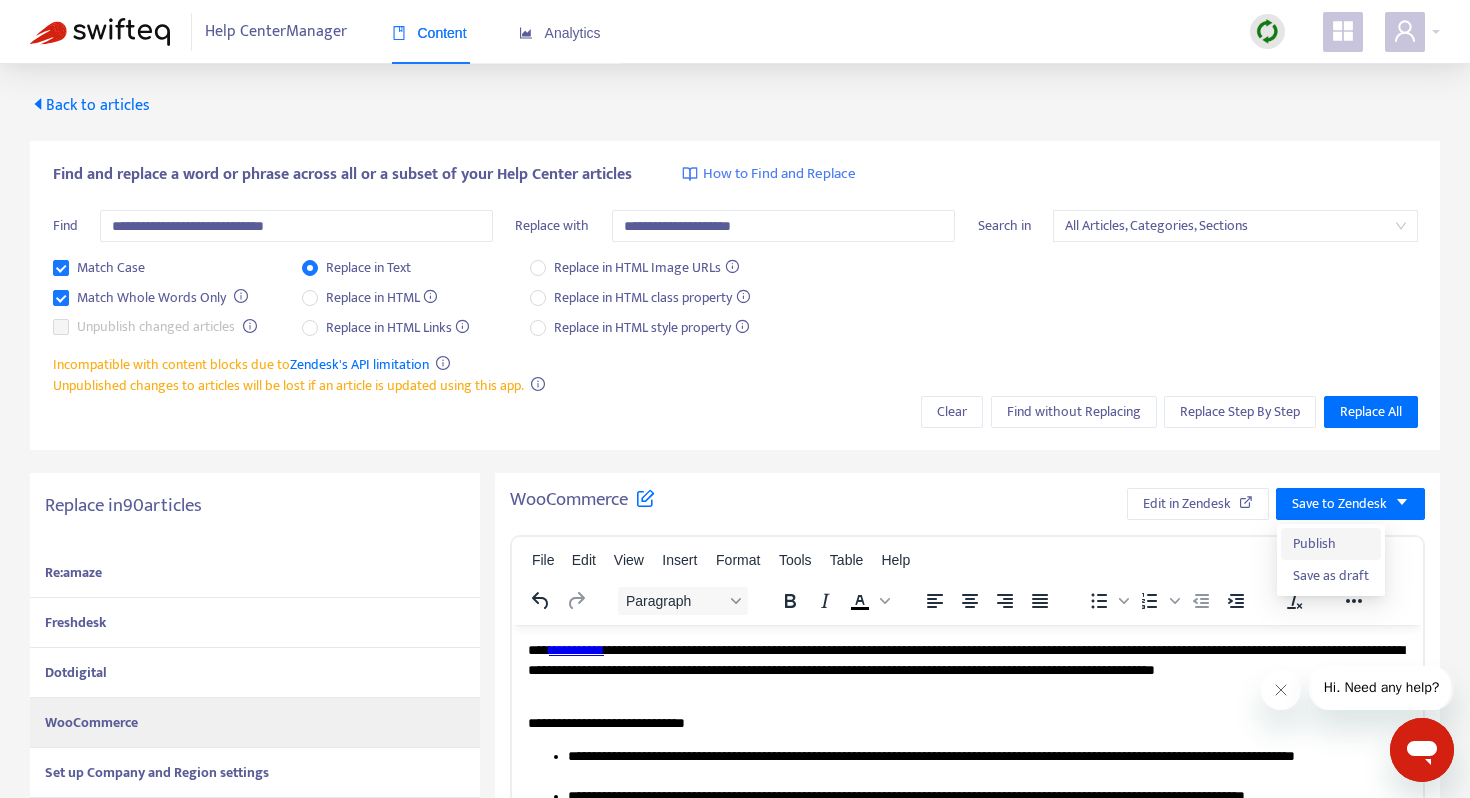 click on "Publish" at bounding box center (1331, 544) 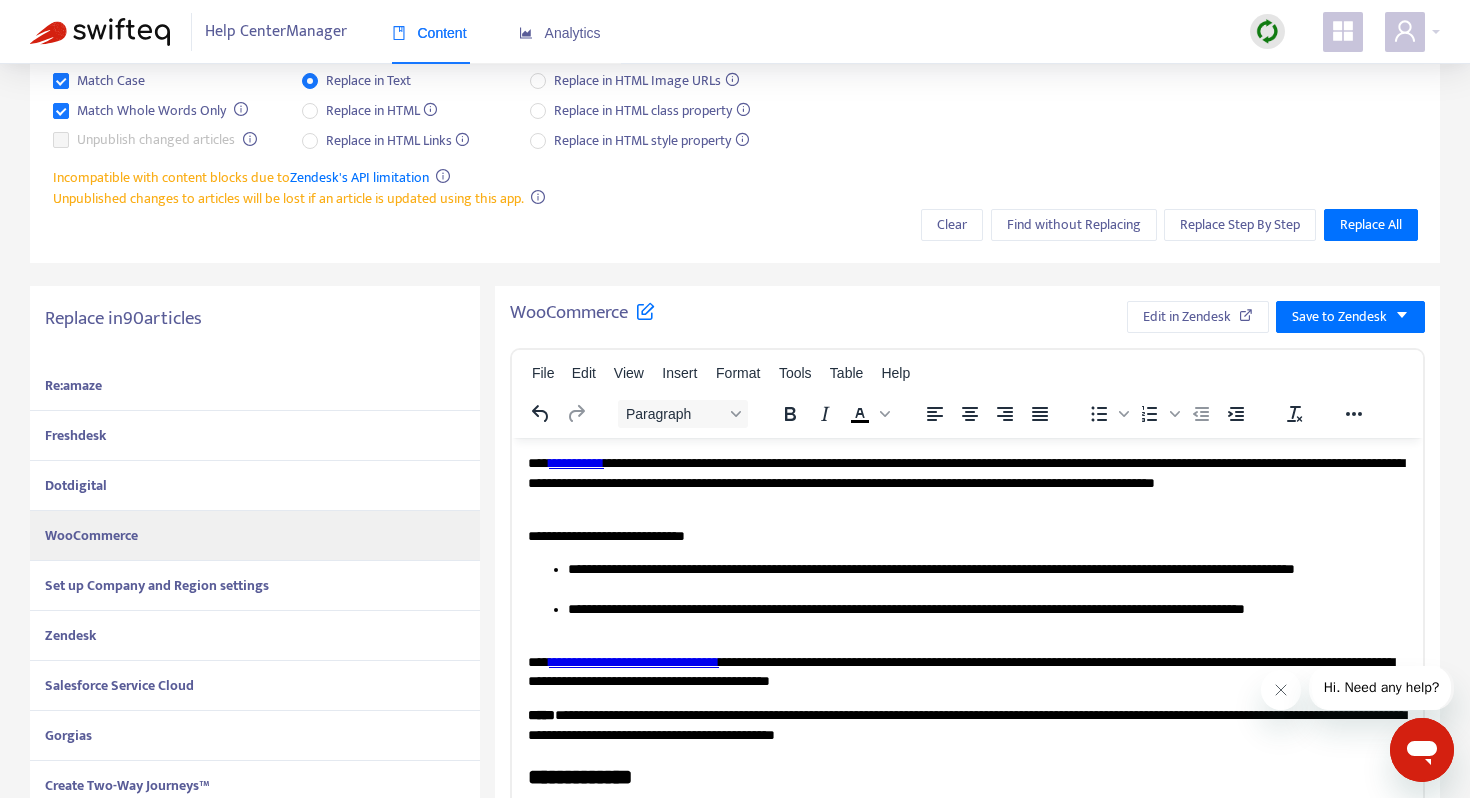 scroll, scrollTop: 252, scrollLeft: 0, axis: vertical 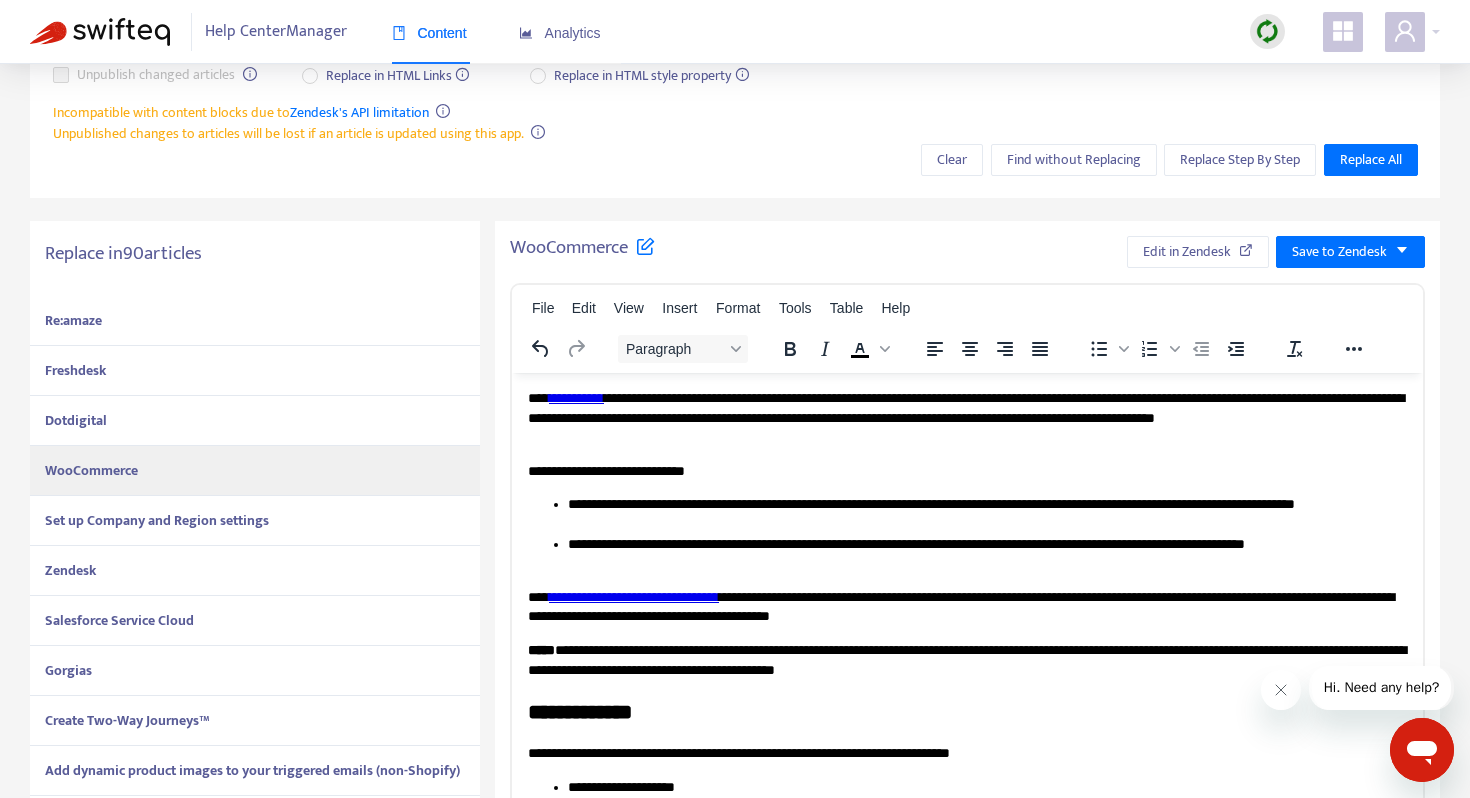 click on "Set up Company and Region settings" at bounding box center (157, 520) 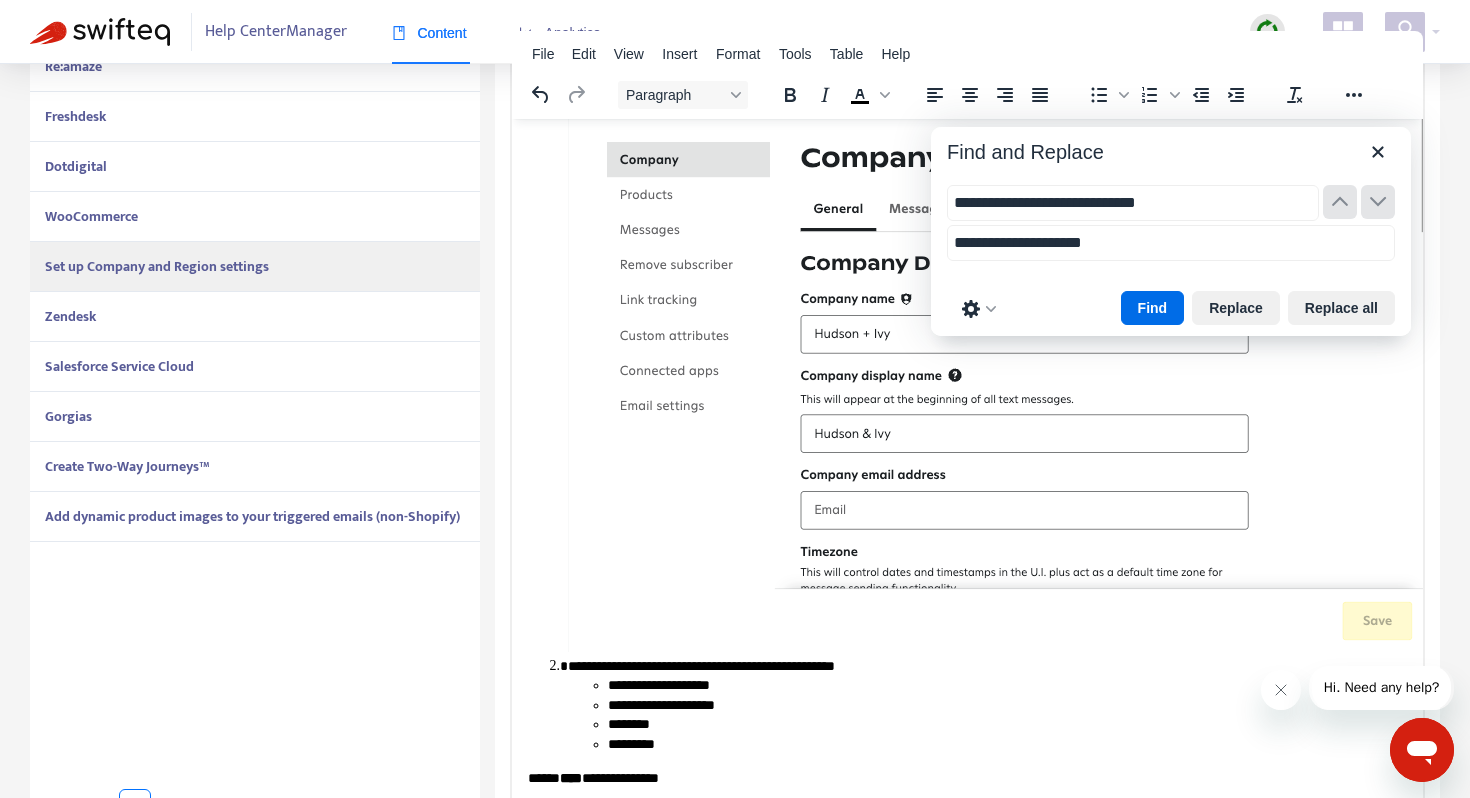 scroll, scrollTop: 509, scrollLeft: 0, axis: vertical 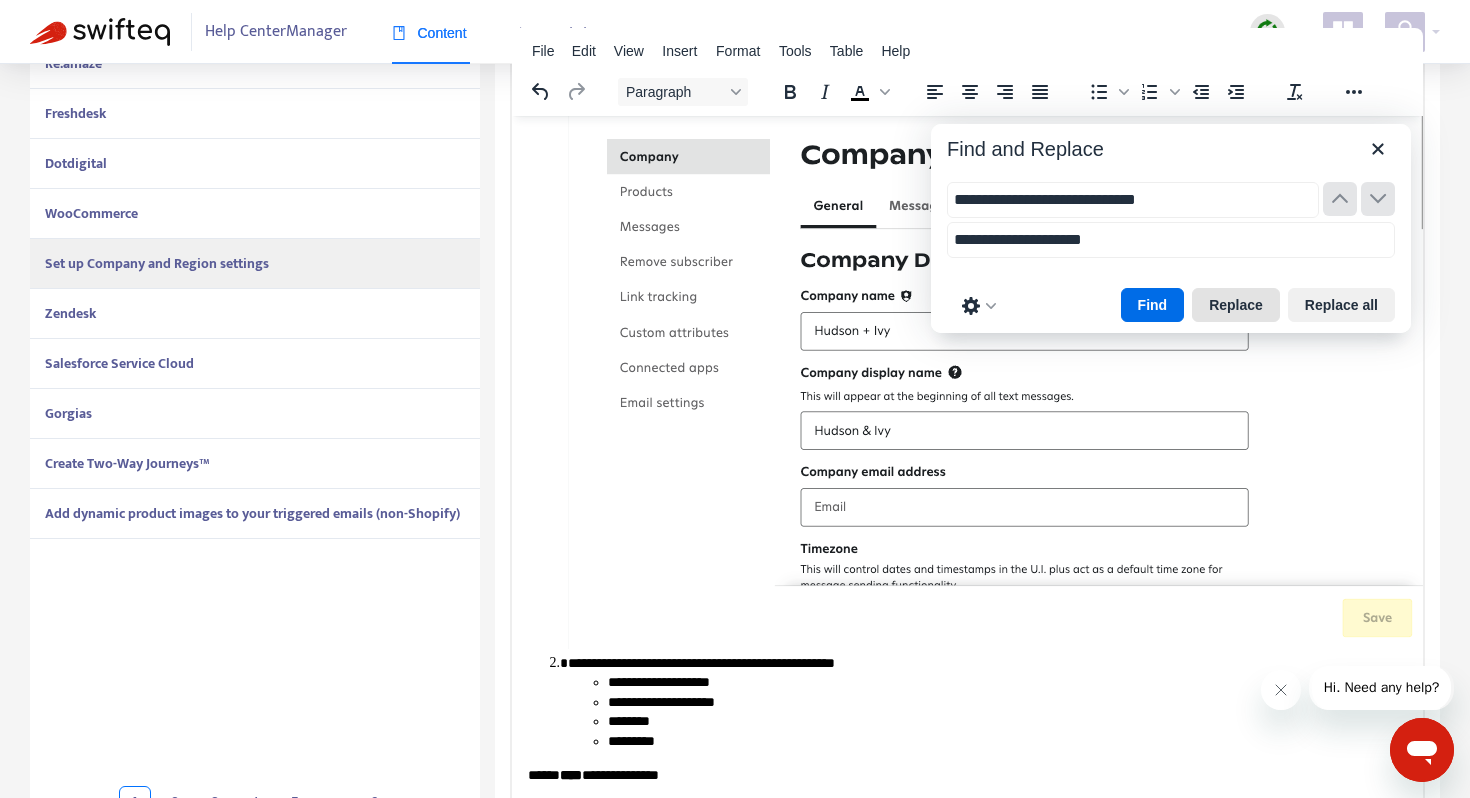 click on "Replace" at bounding box center (1236, 305) 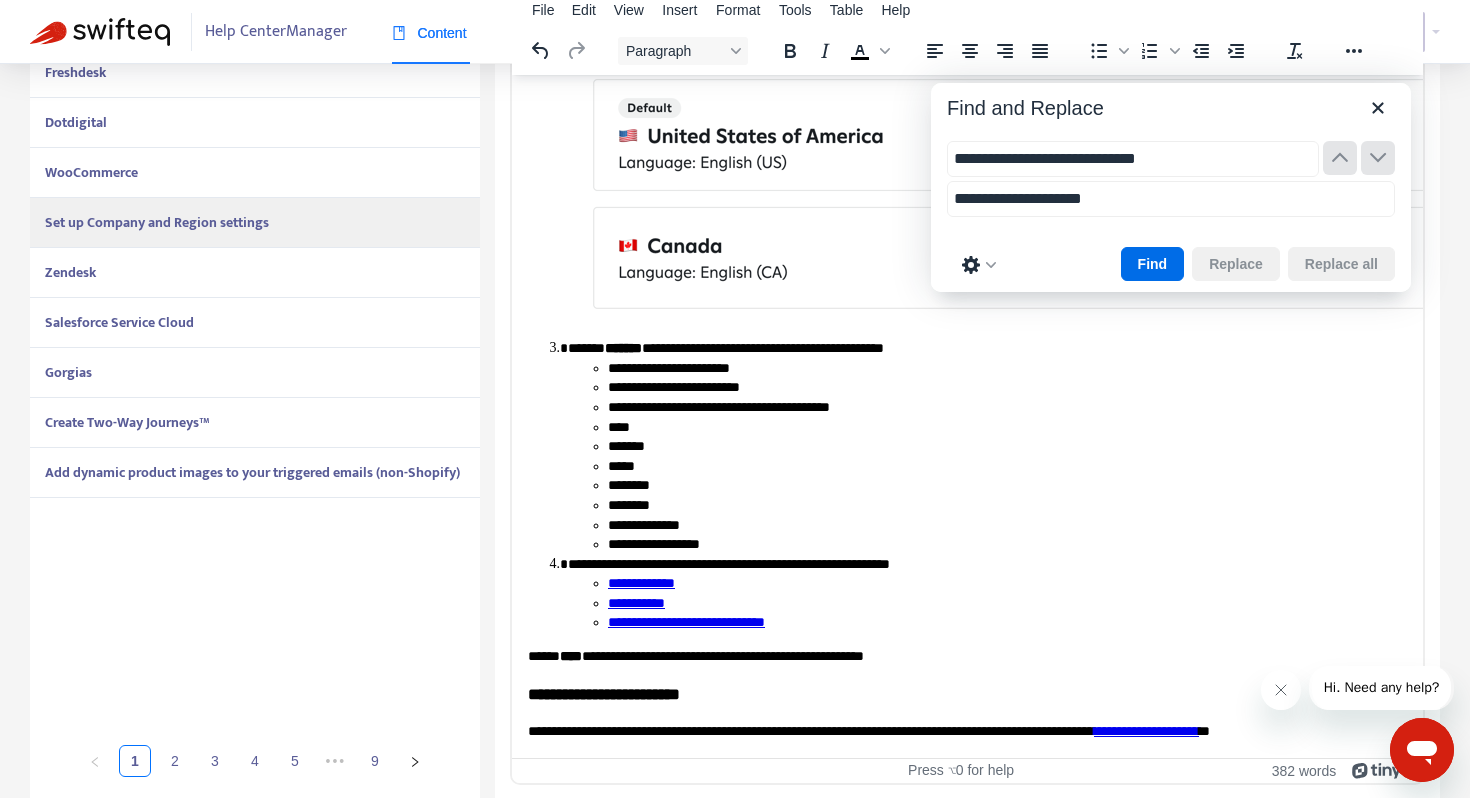 scroll, scrollTop: 551, scrollLeft: 0, axis: vertical 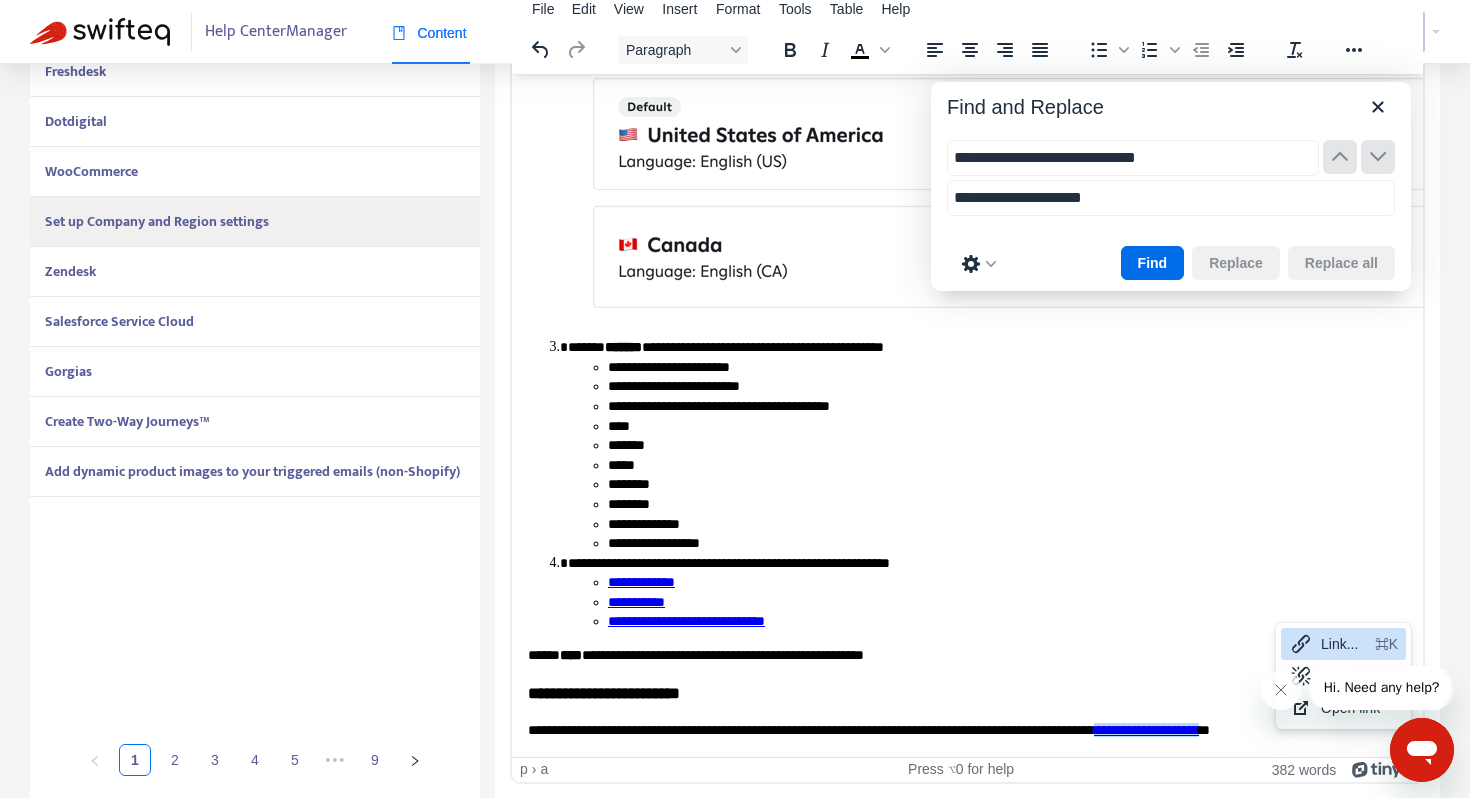 click on "Link..." at bounding box center (1344, 644) 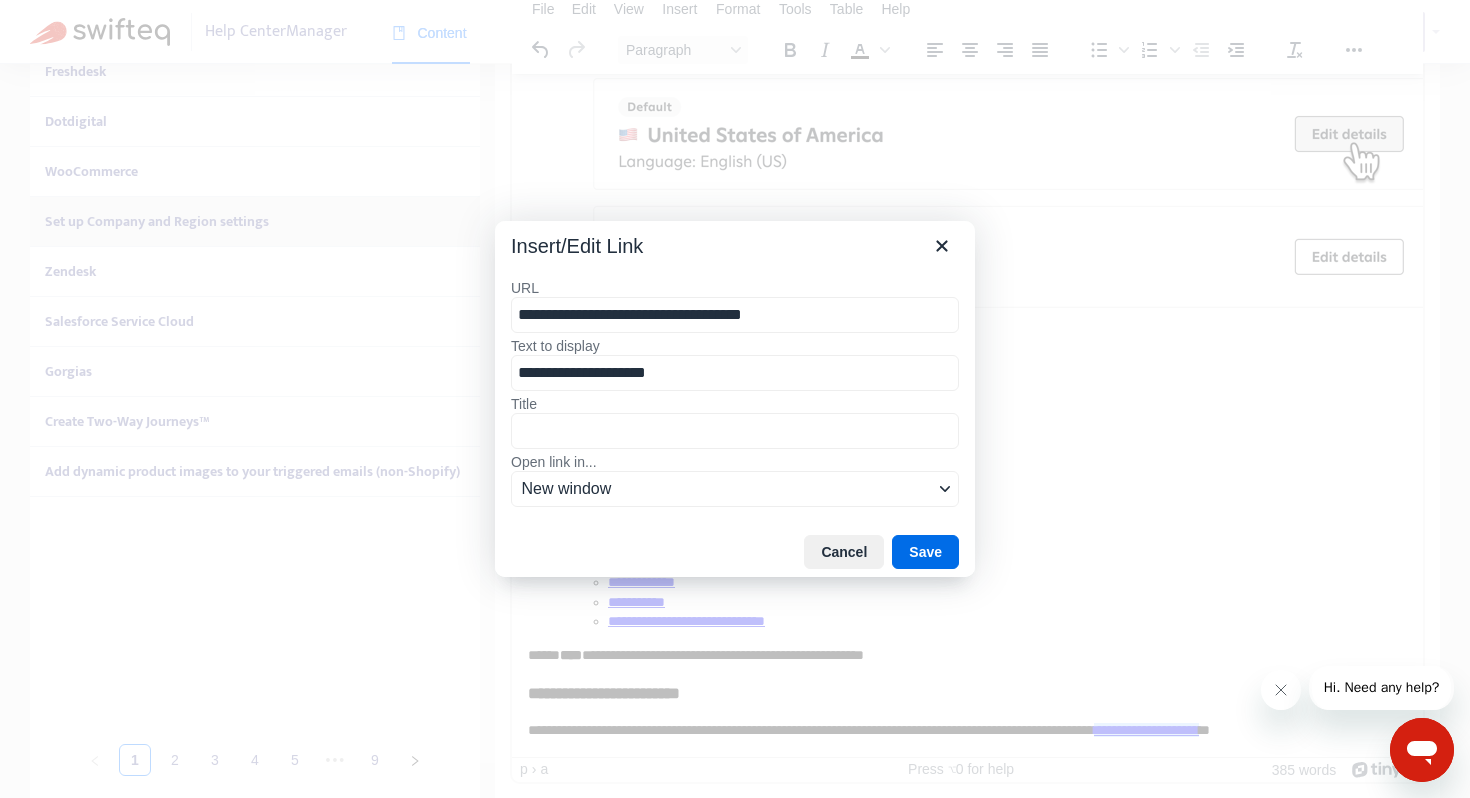 click on "**********" at bounding box center (735, 315) 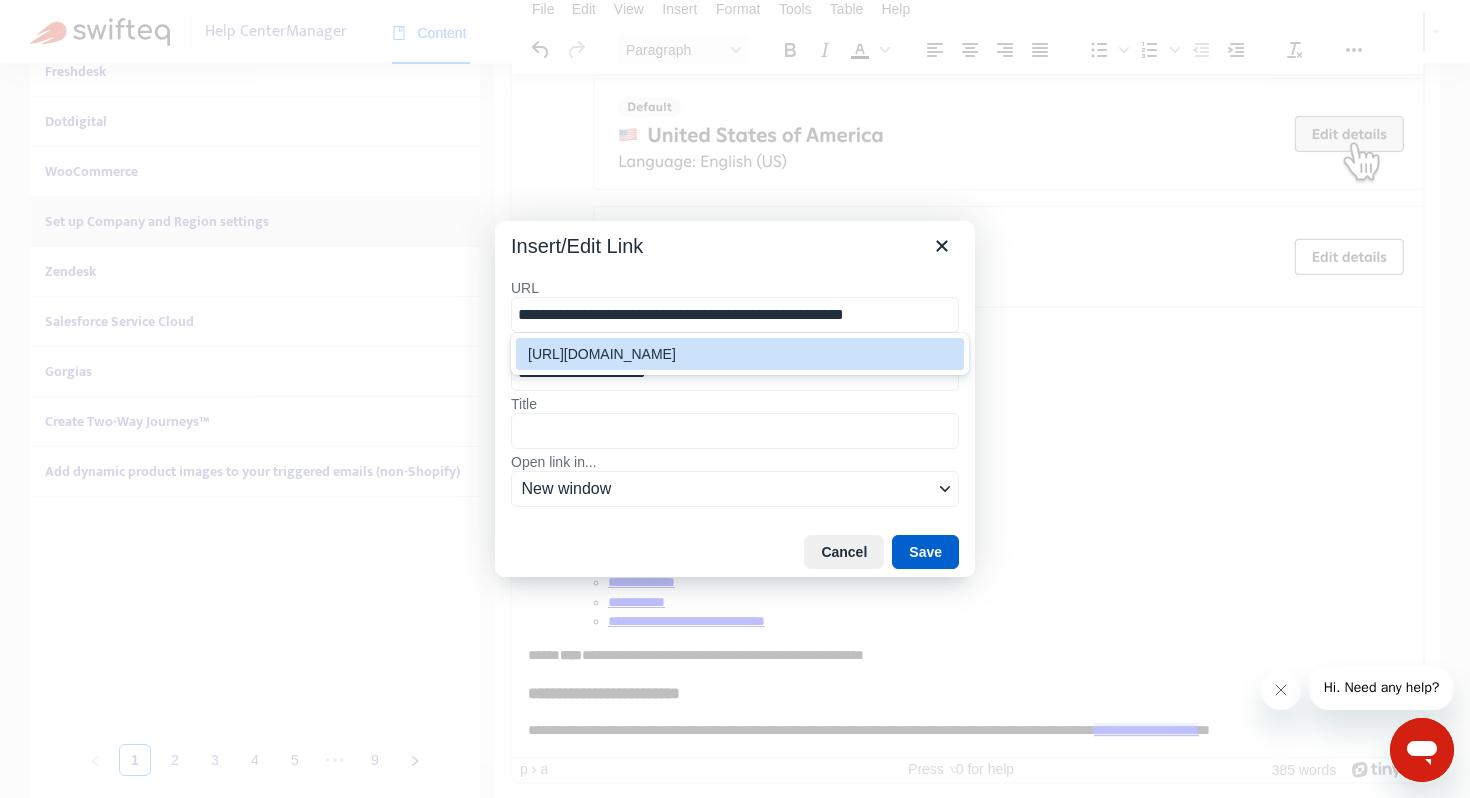 click on "Save" at bounding box center [925, 552] 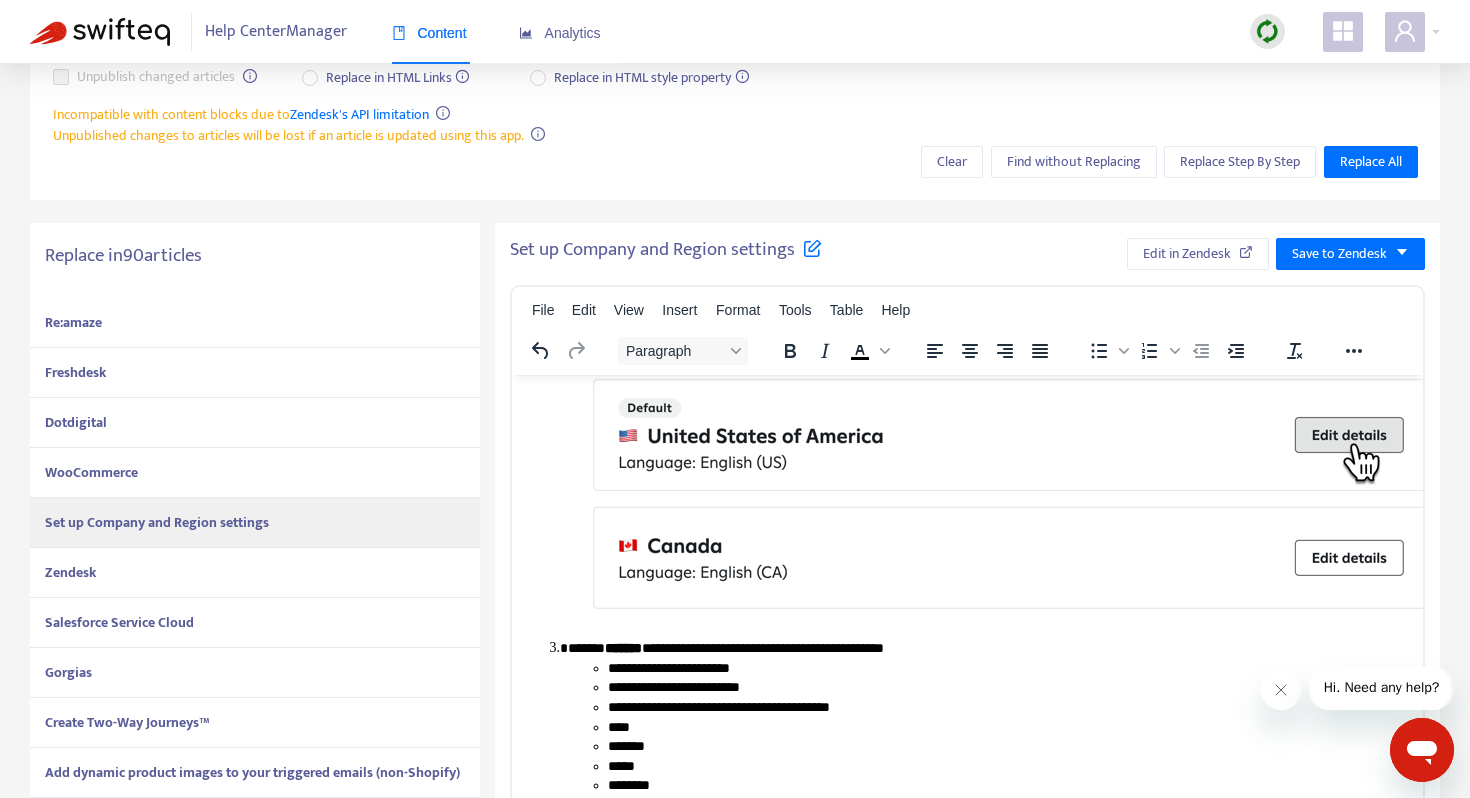 scroll, scrollTop: 0, scrollLeft: 0, axis: both 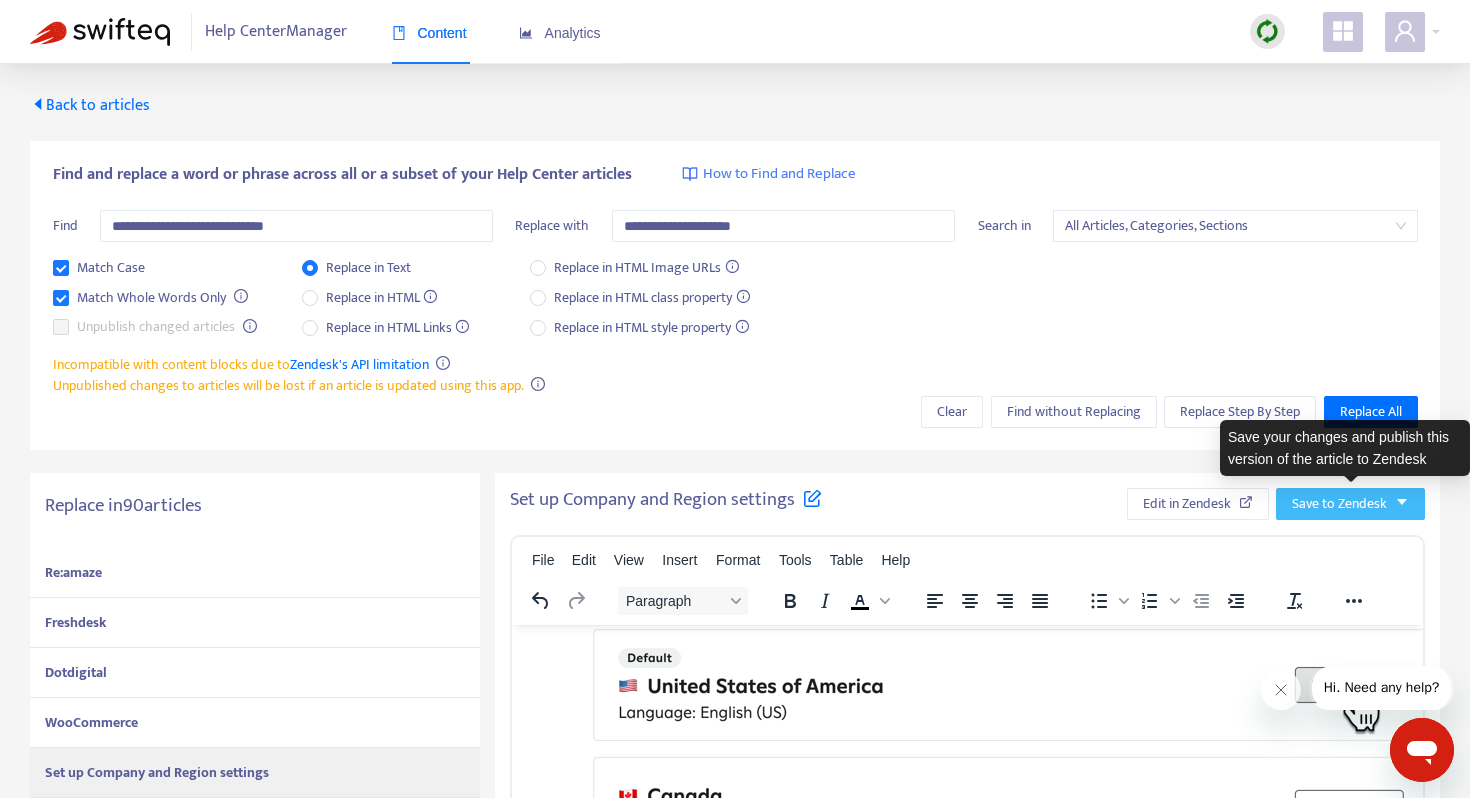 click on "Save to Zendesk" at bounding box center (1339, 504) 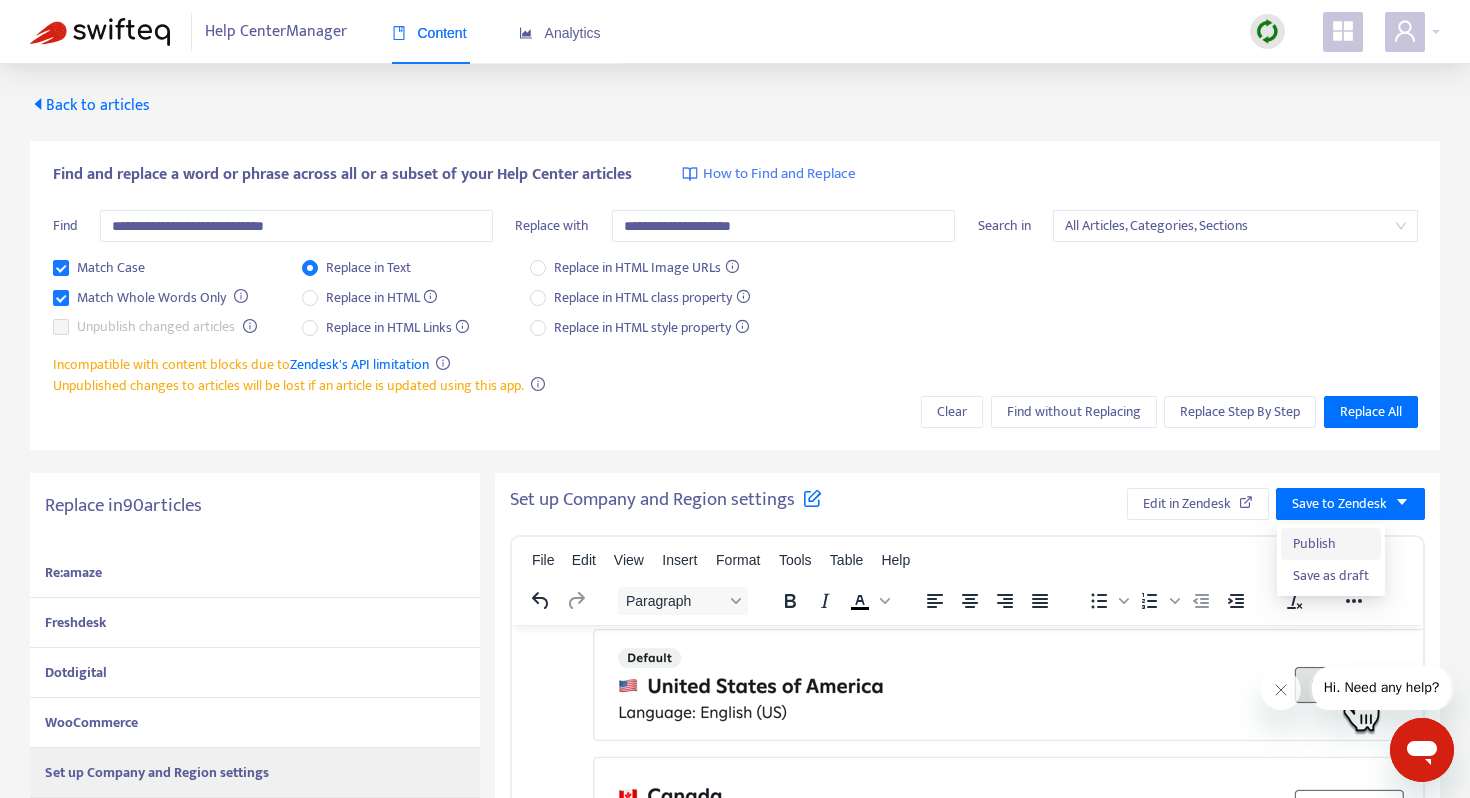 click on "Publish" at bounding box center (1331, 544) 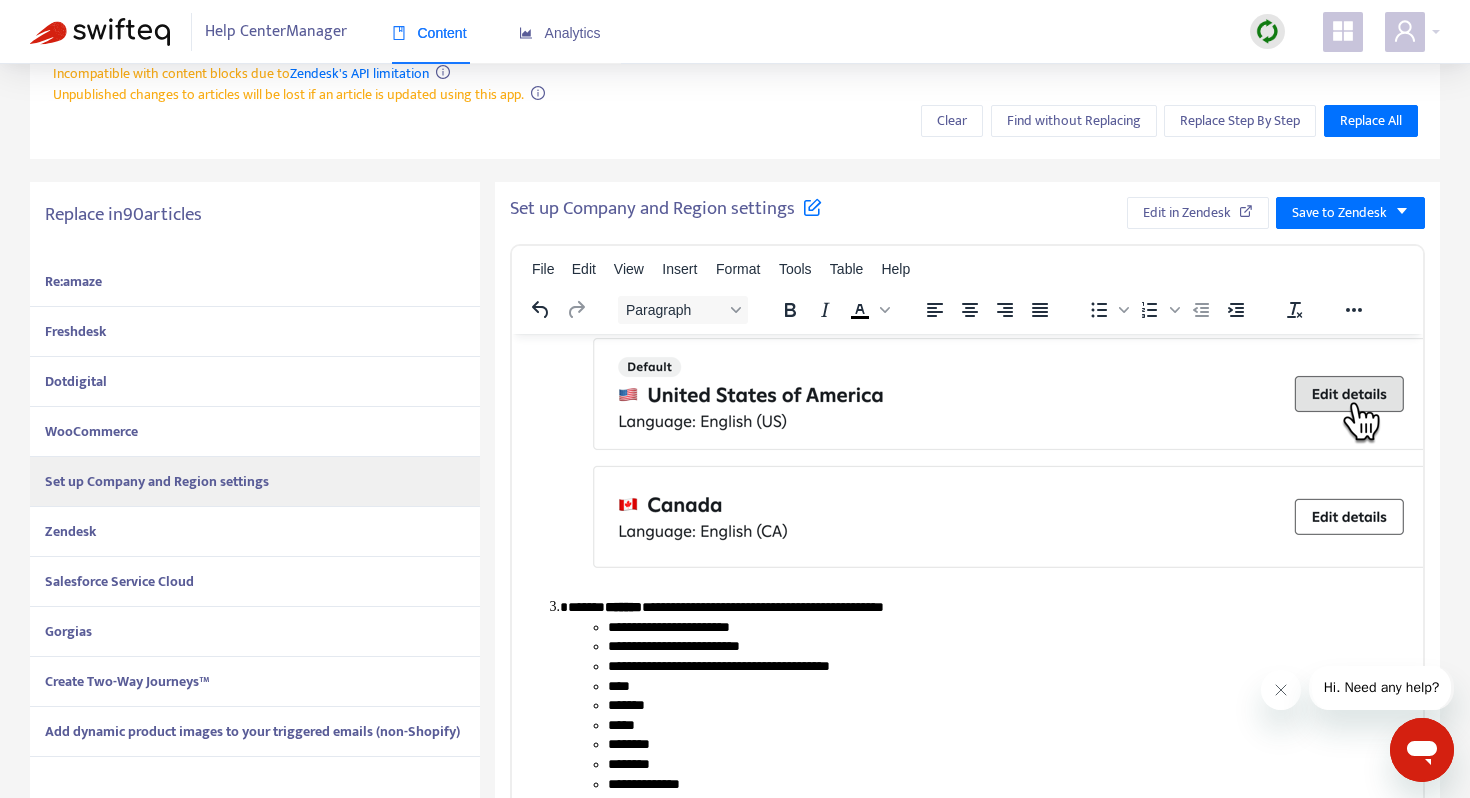 scroll, scrollTop: 322, scrollLeft: 0, axis: vertical 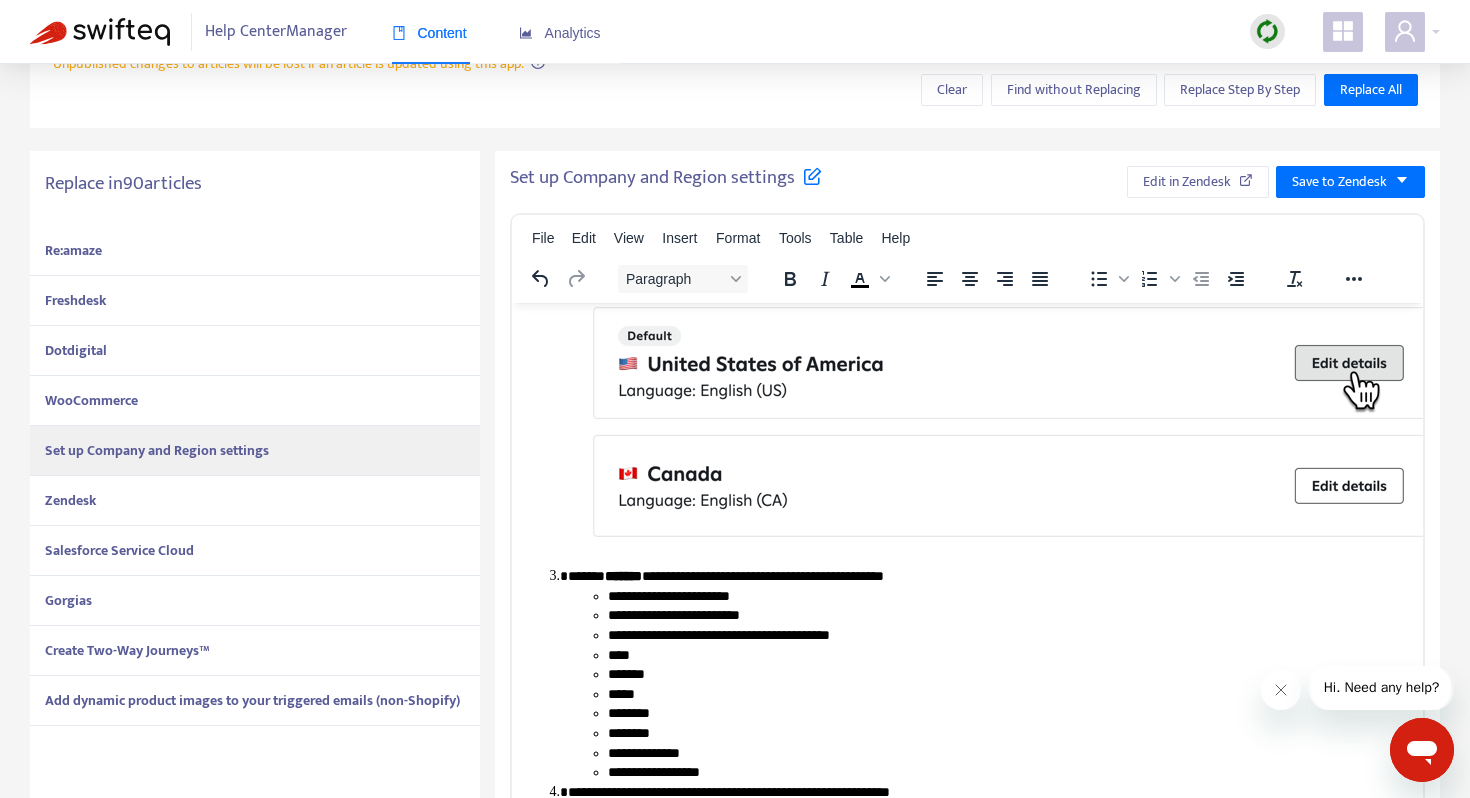 click on "Zendesk" at bounding box center (255, 501) 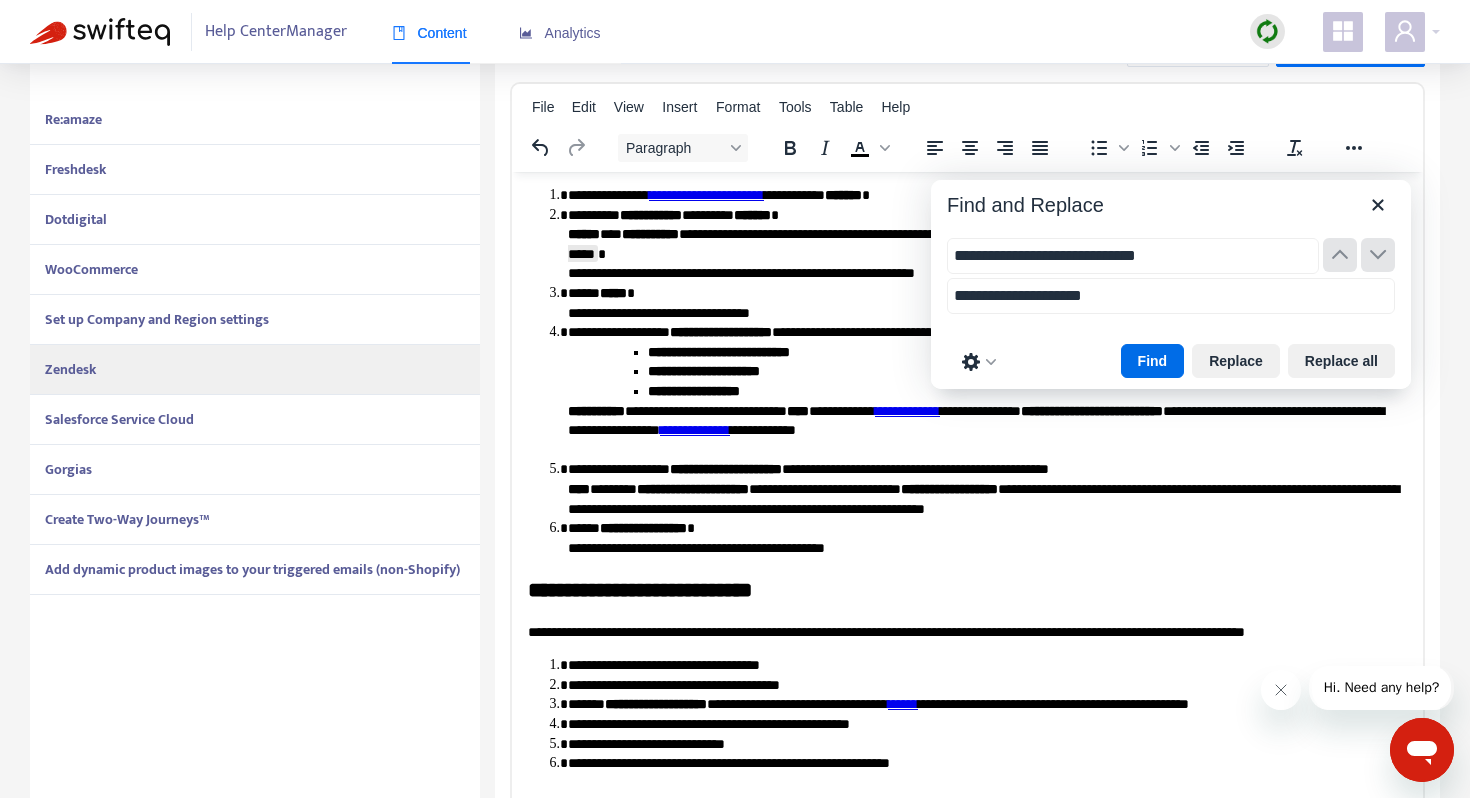 scroll, scrollTop: 509, scrollLeft: 0, axis: vertical 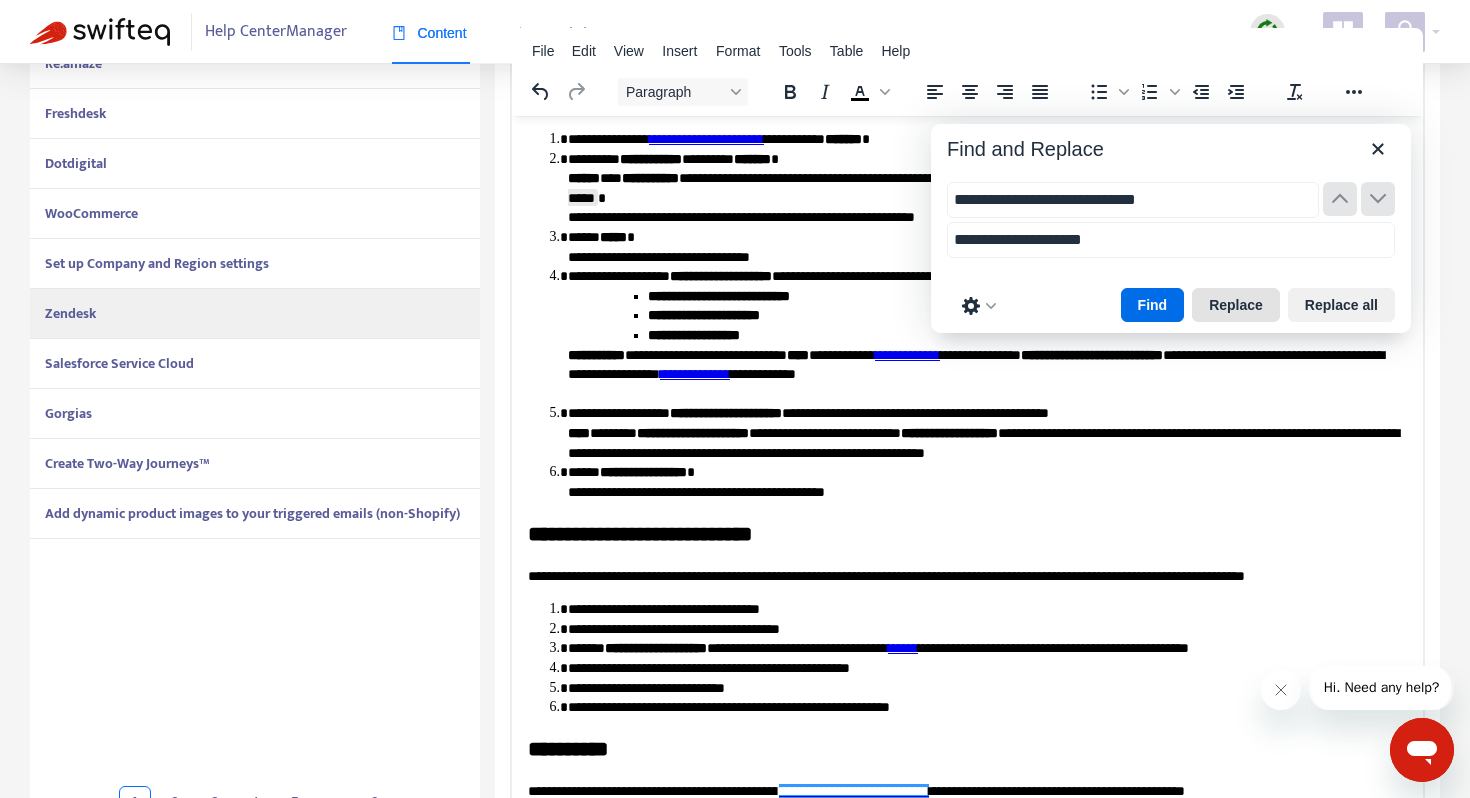 click on "Replace" at bounding box center [1236, 305] 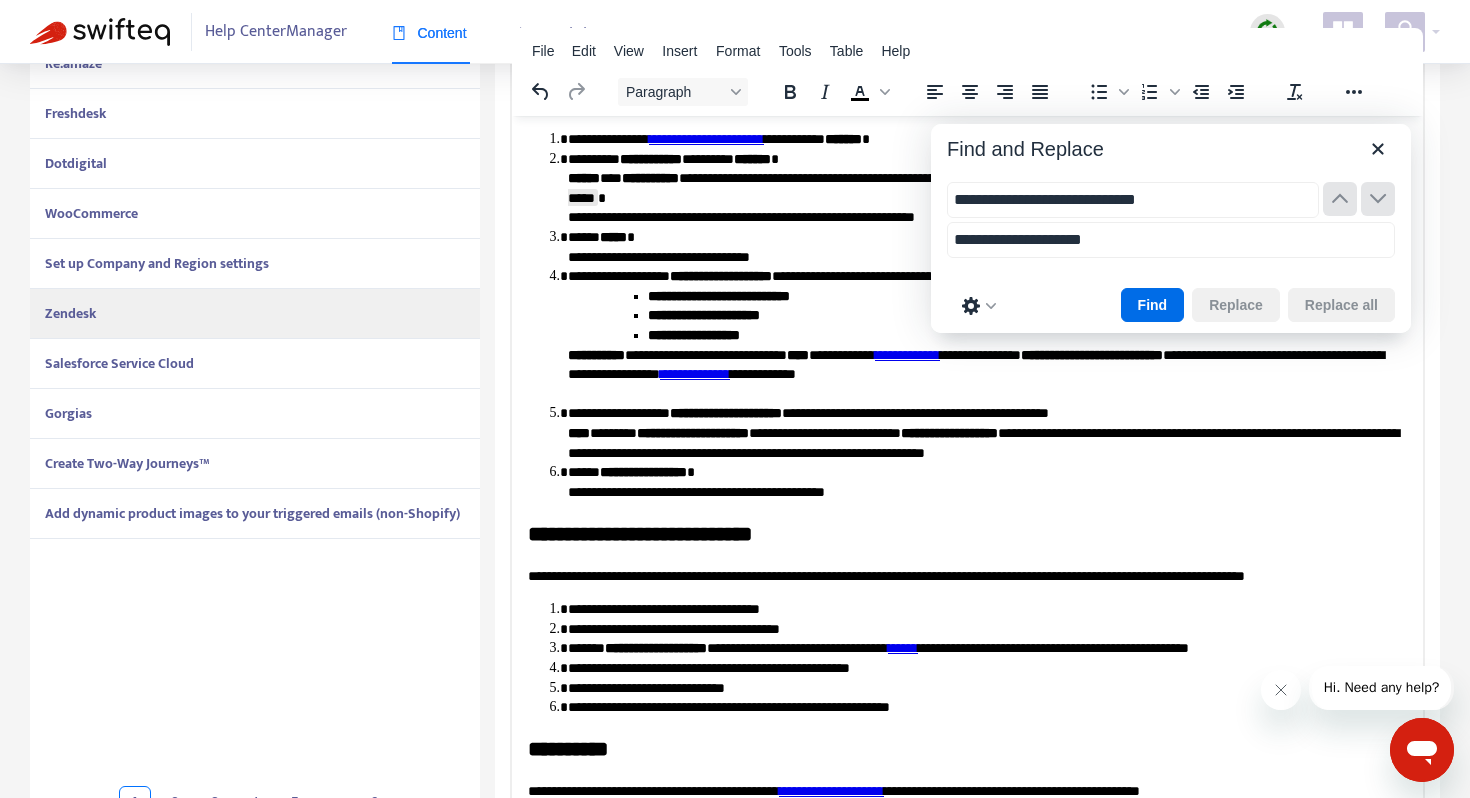 scroll, scrollTop: 571, scrollLeft: 0, axis: vertical 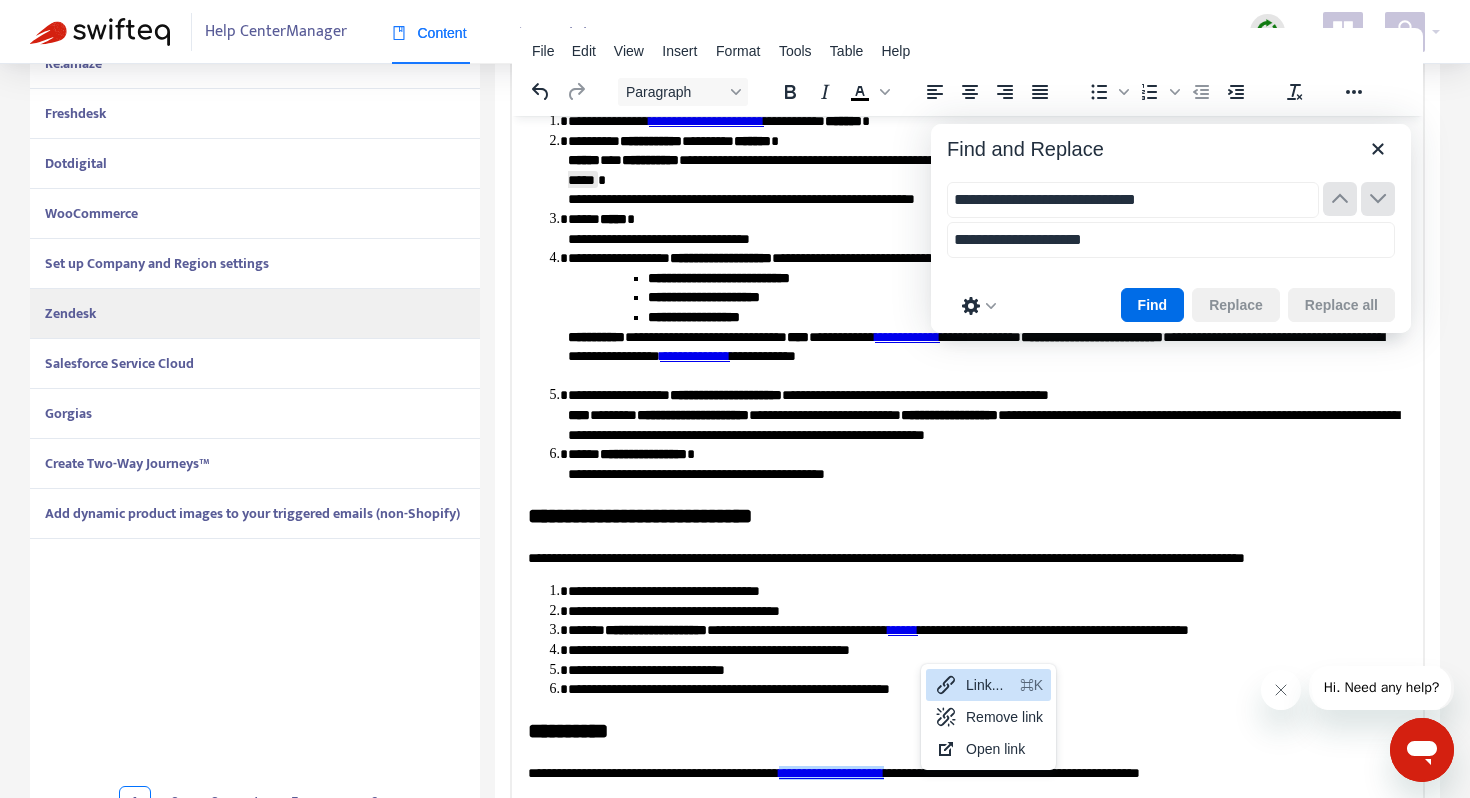 click on "Link... ⌘K" at bounding box center (988, 685) 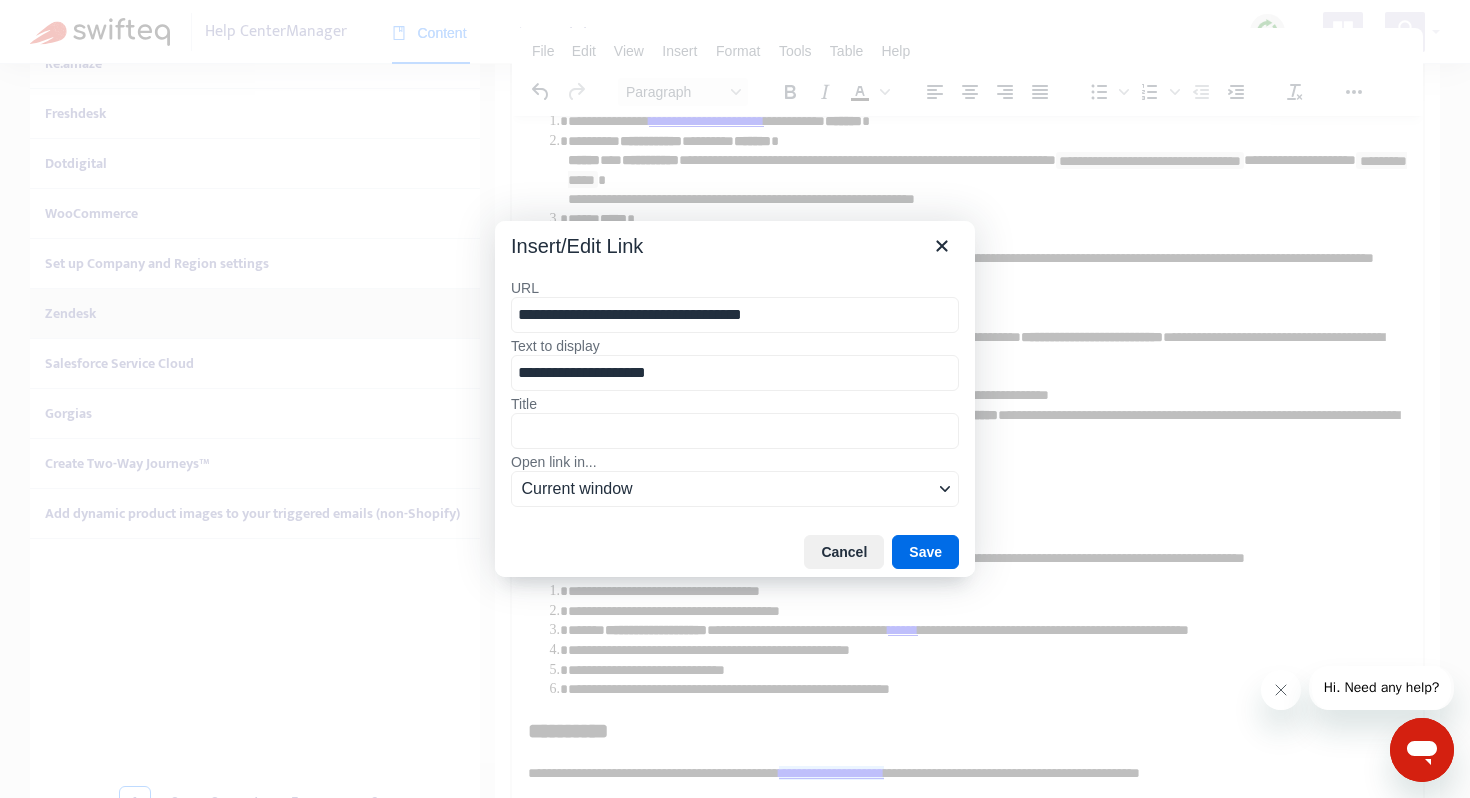 click on "**********" at bounding box center (735, 315) 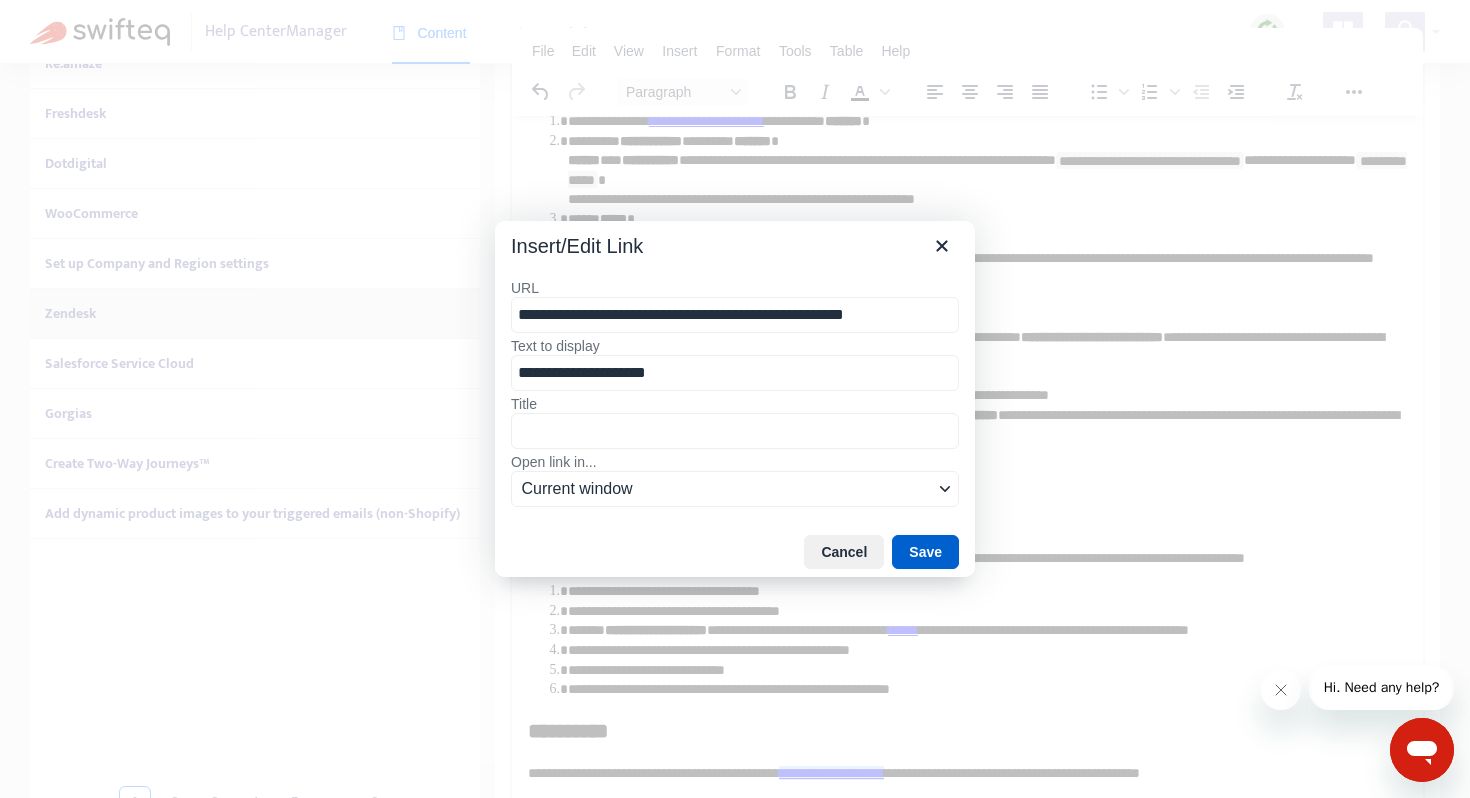 click on "Save" at bounding box center (925, 552) 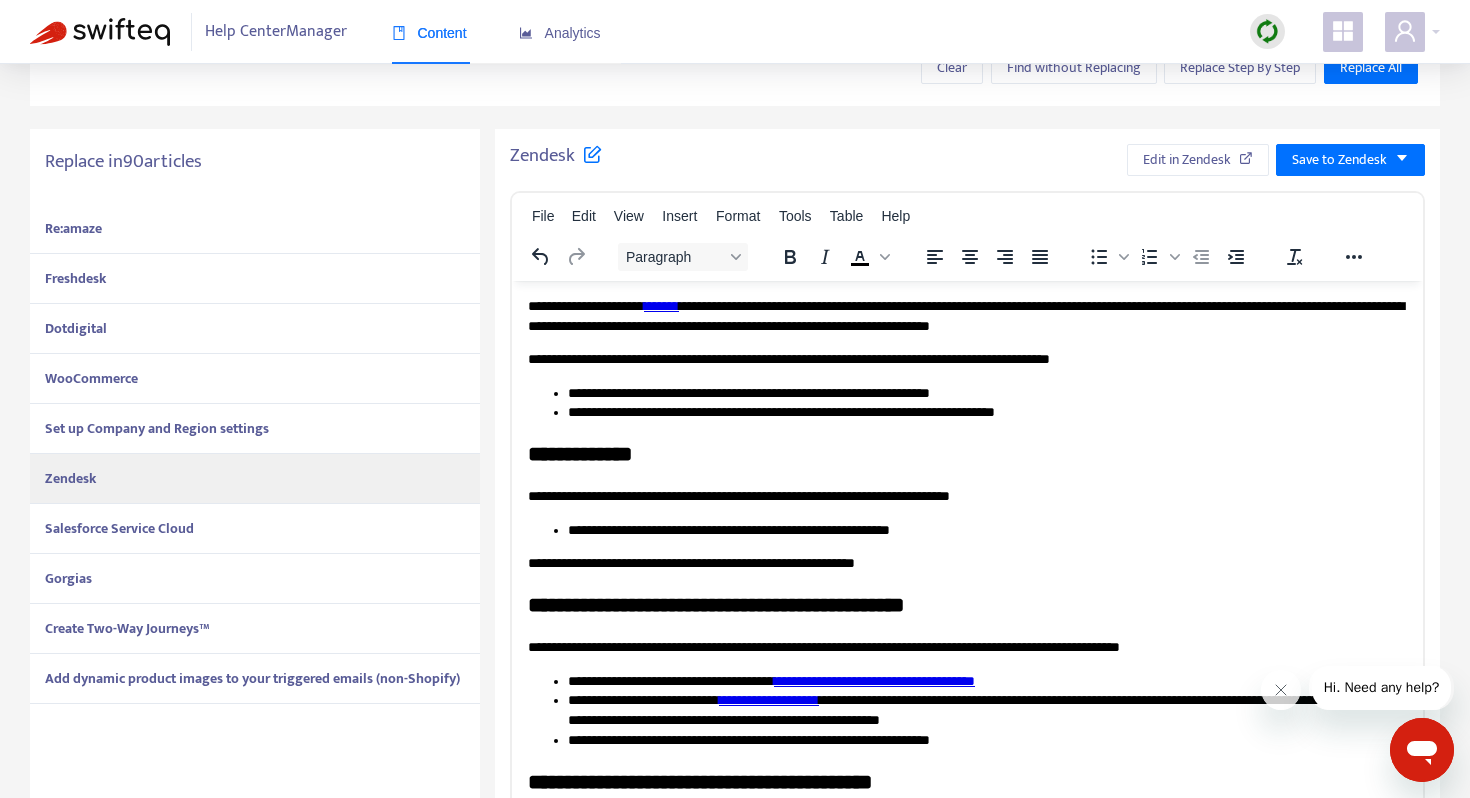 scroll, scrollTop: 218, scrollLeft: 0, axis: vertical 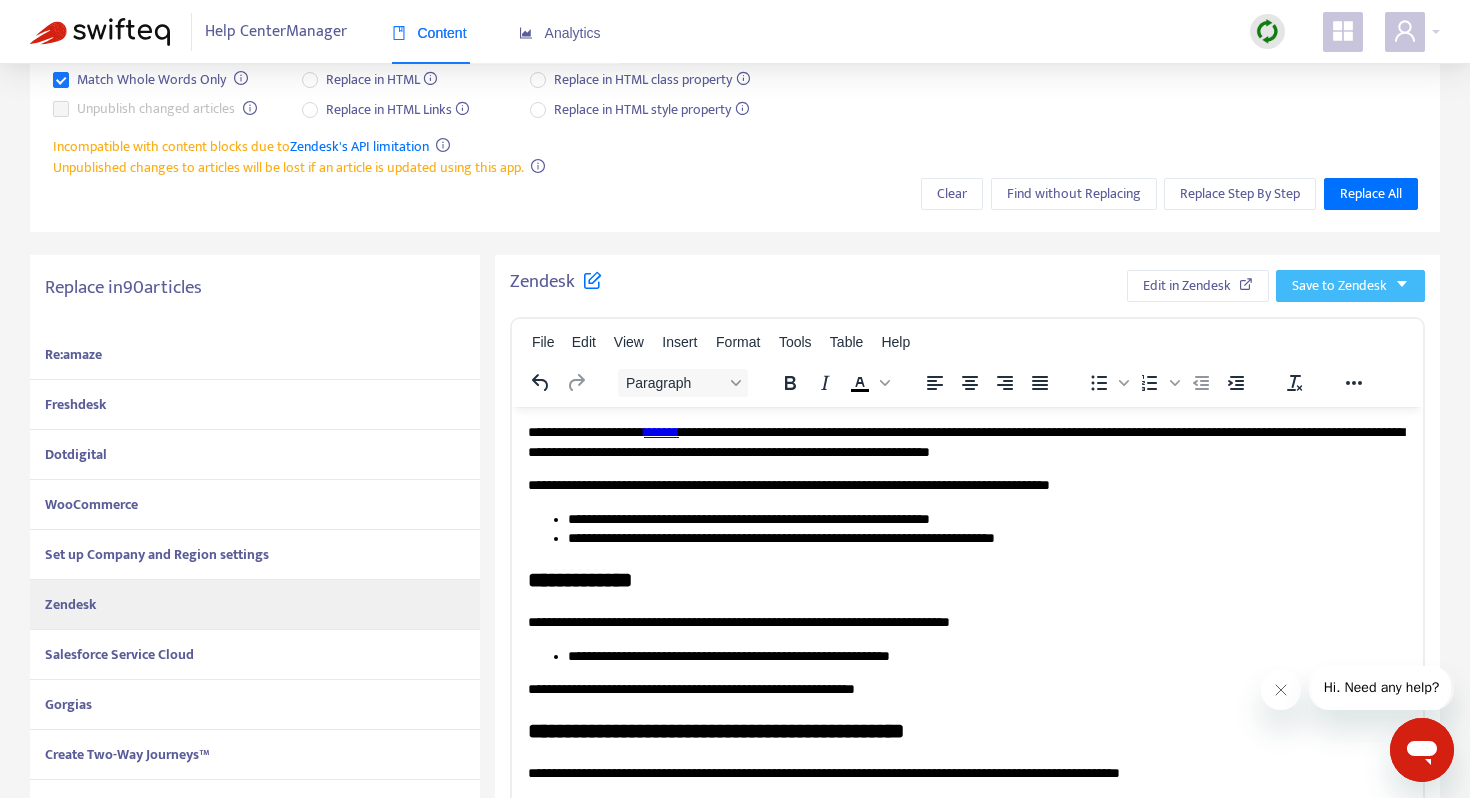 click on "Save to Zendesk" at bounding box center (1339, 286) 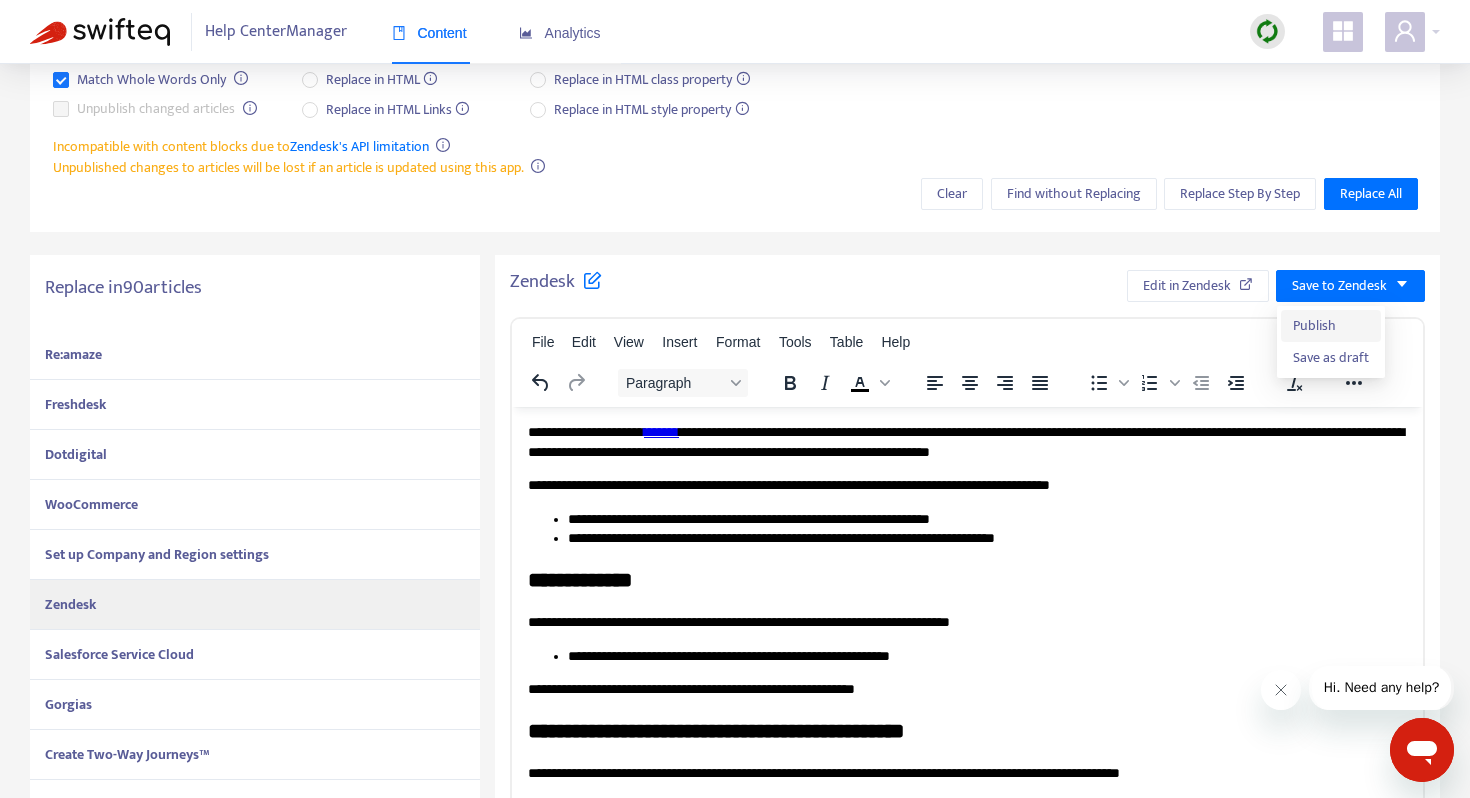 click on "Publish" at bounding box center [1331, 326] 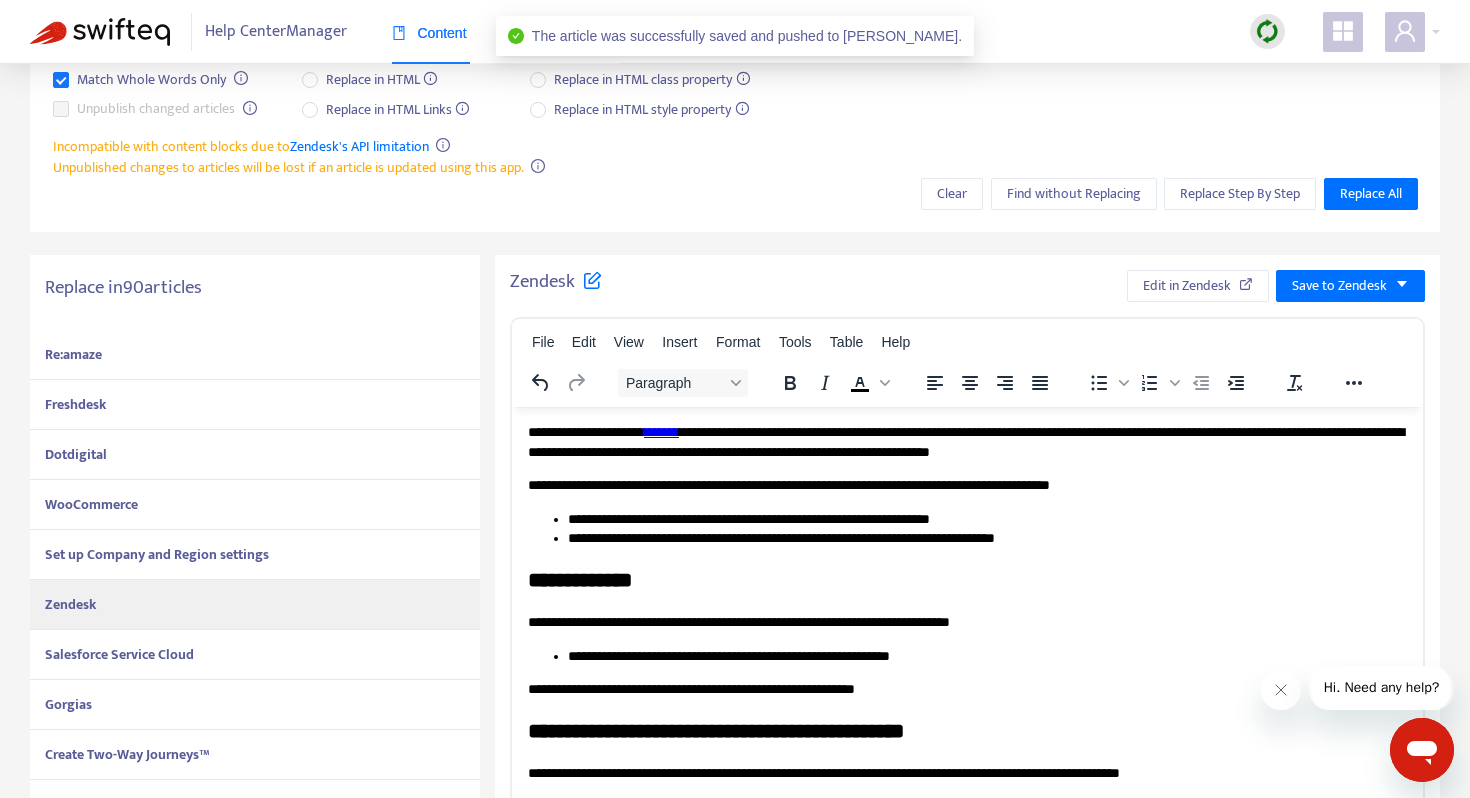 click on "Salesforce Service Cloud" at bounding box center [119, 654] 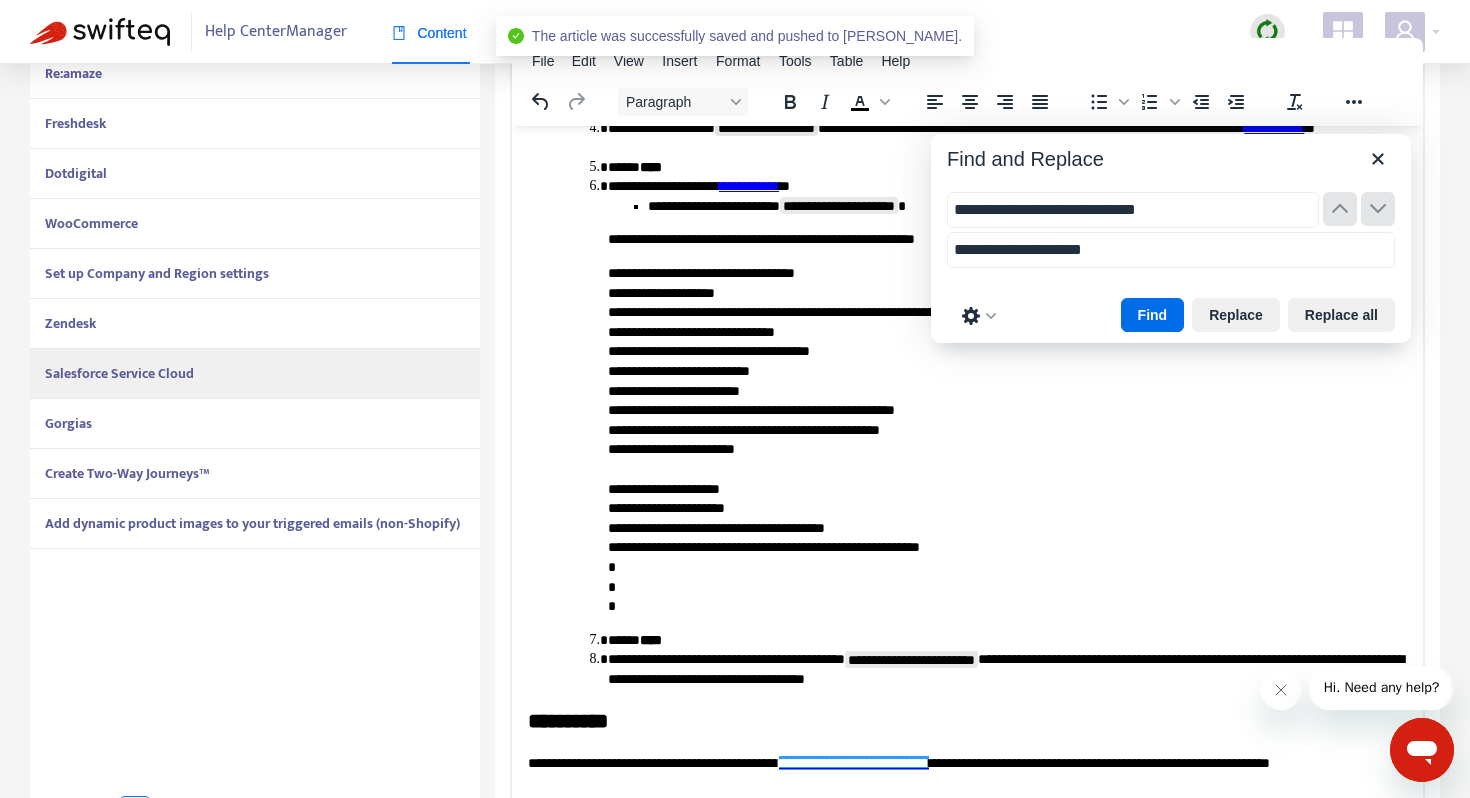 scroll, scrollTop: 509, scrollLeft: 0, axis: vertical 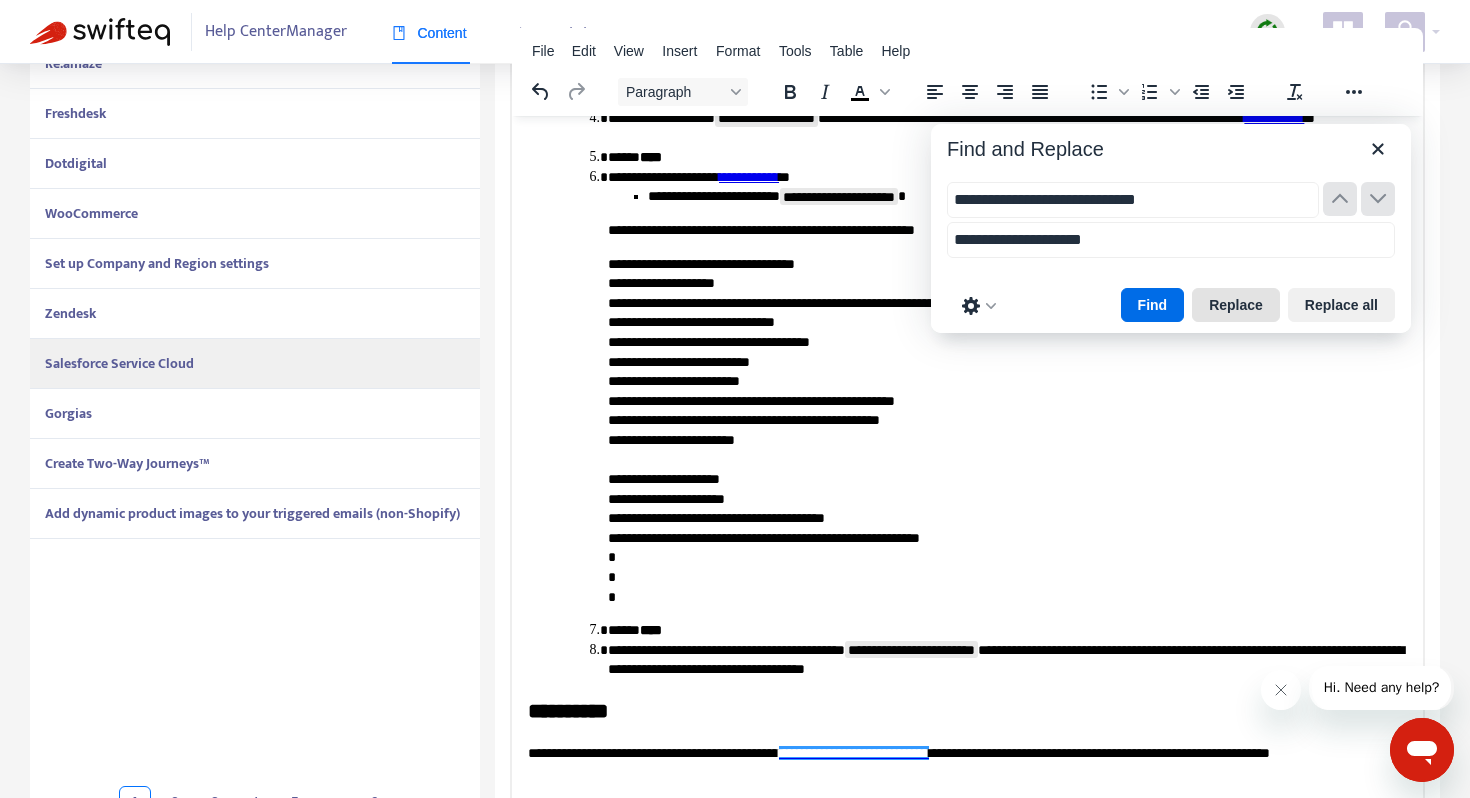 click on "Replace" at bounding box center (1236, 305) 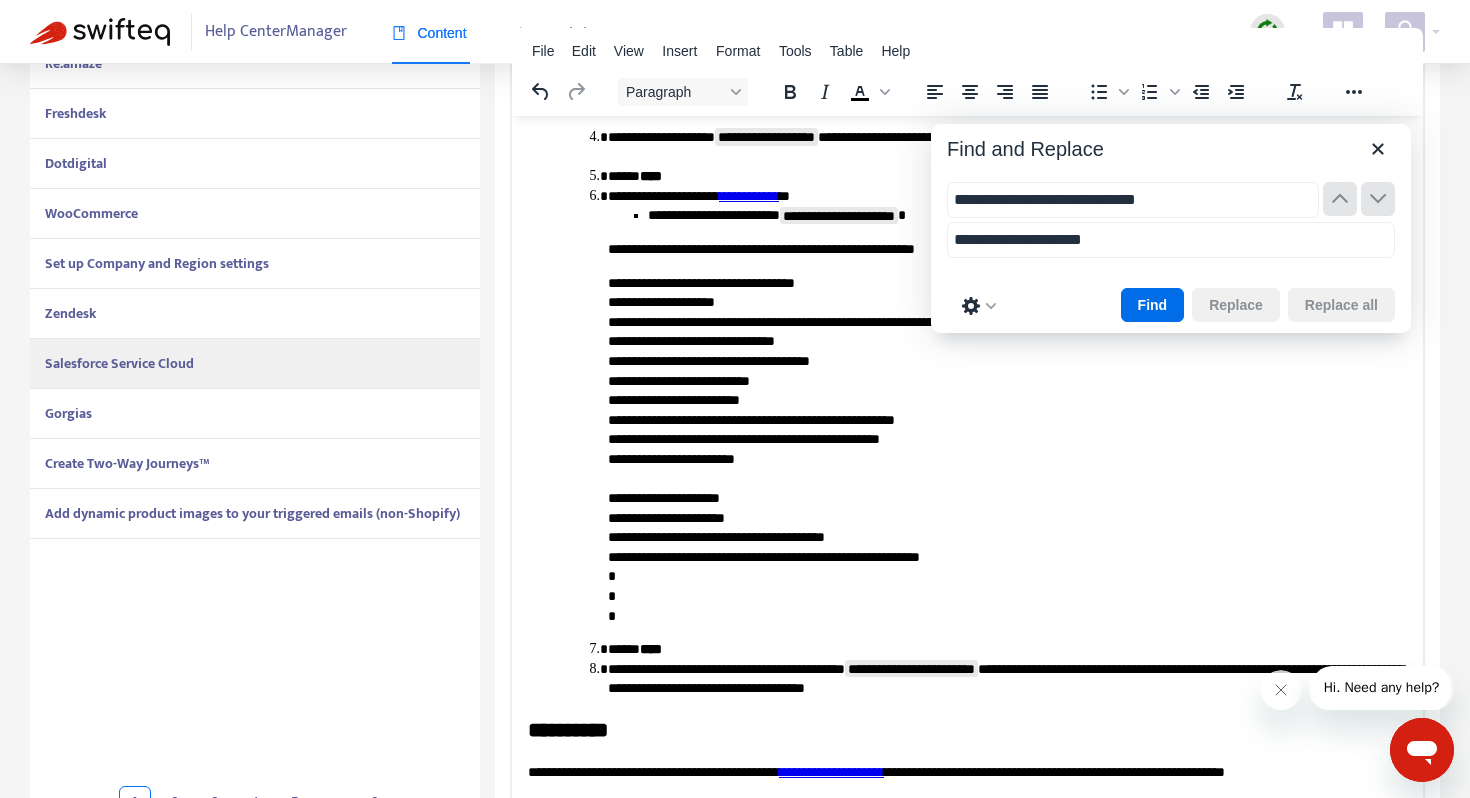 scroll, scrollTop: 7305, scrollLeft: 0, axis: vertical 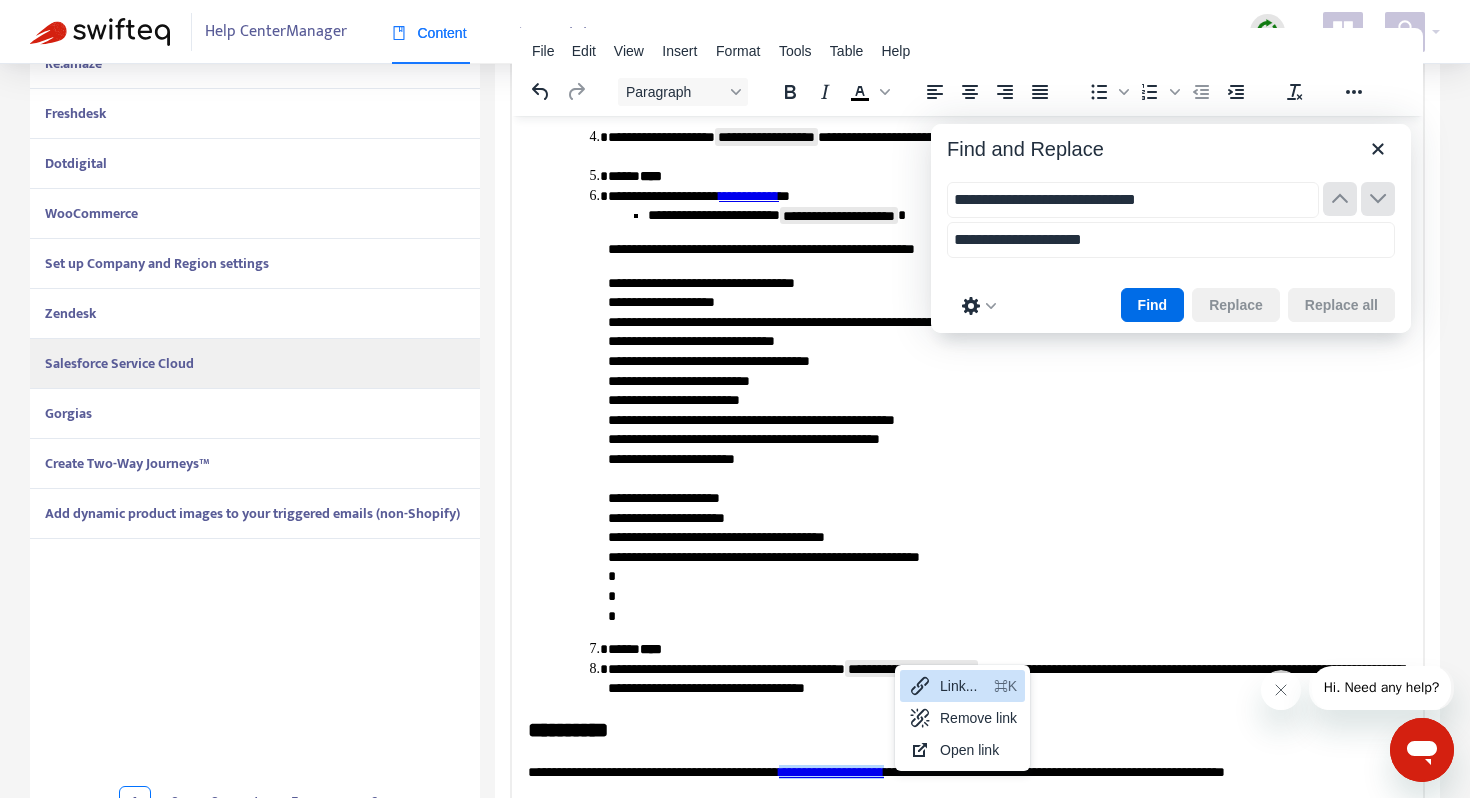 click on "Link..." at bounding box center (963, 686) 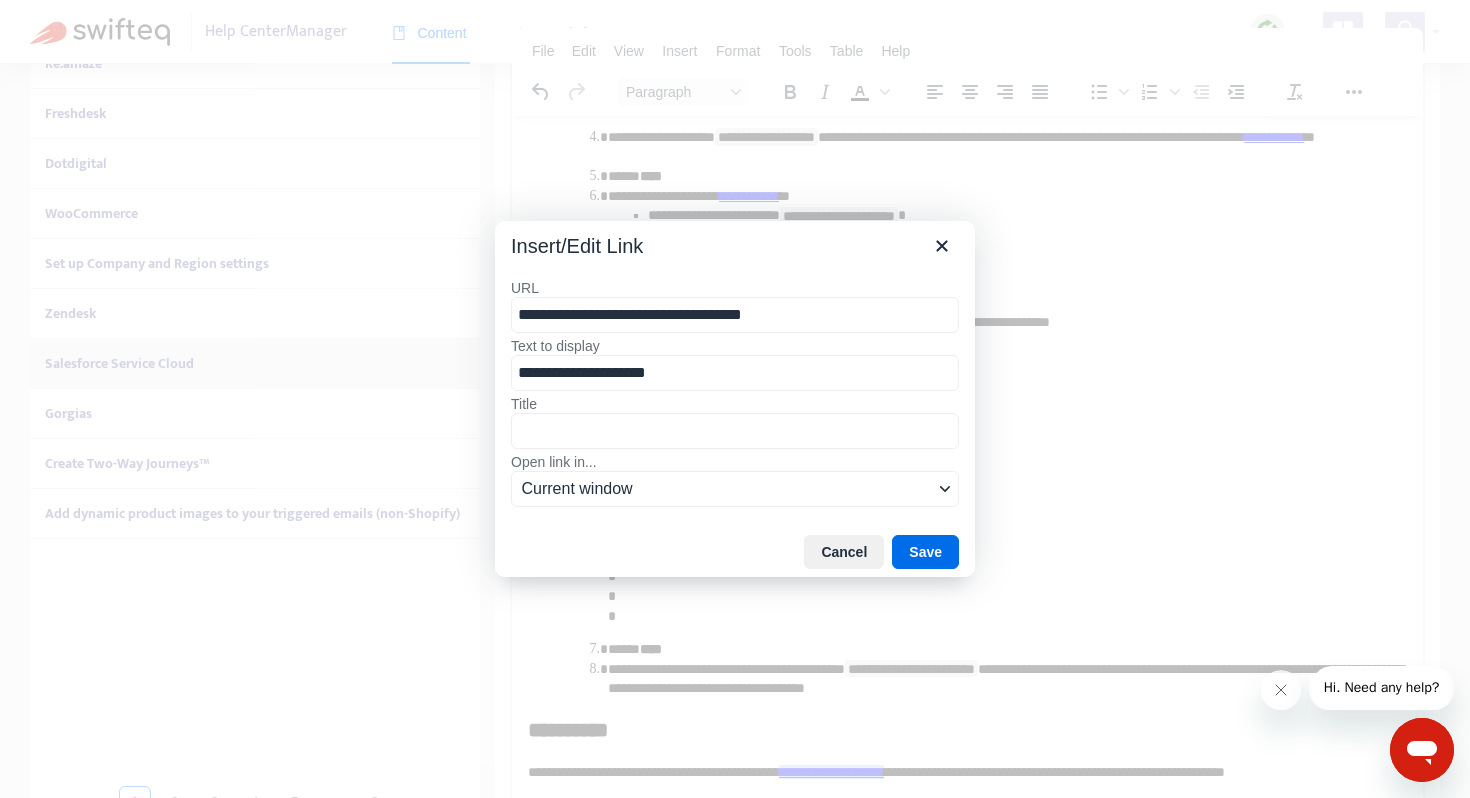 click on "**********" at bounding box center (735, 315) 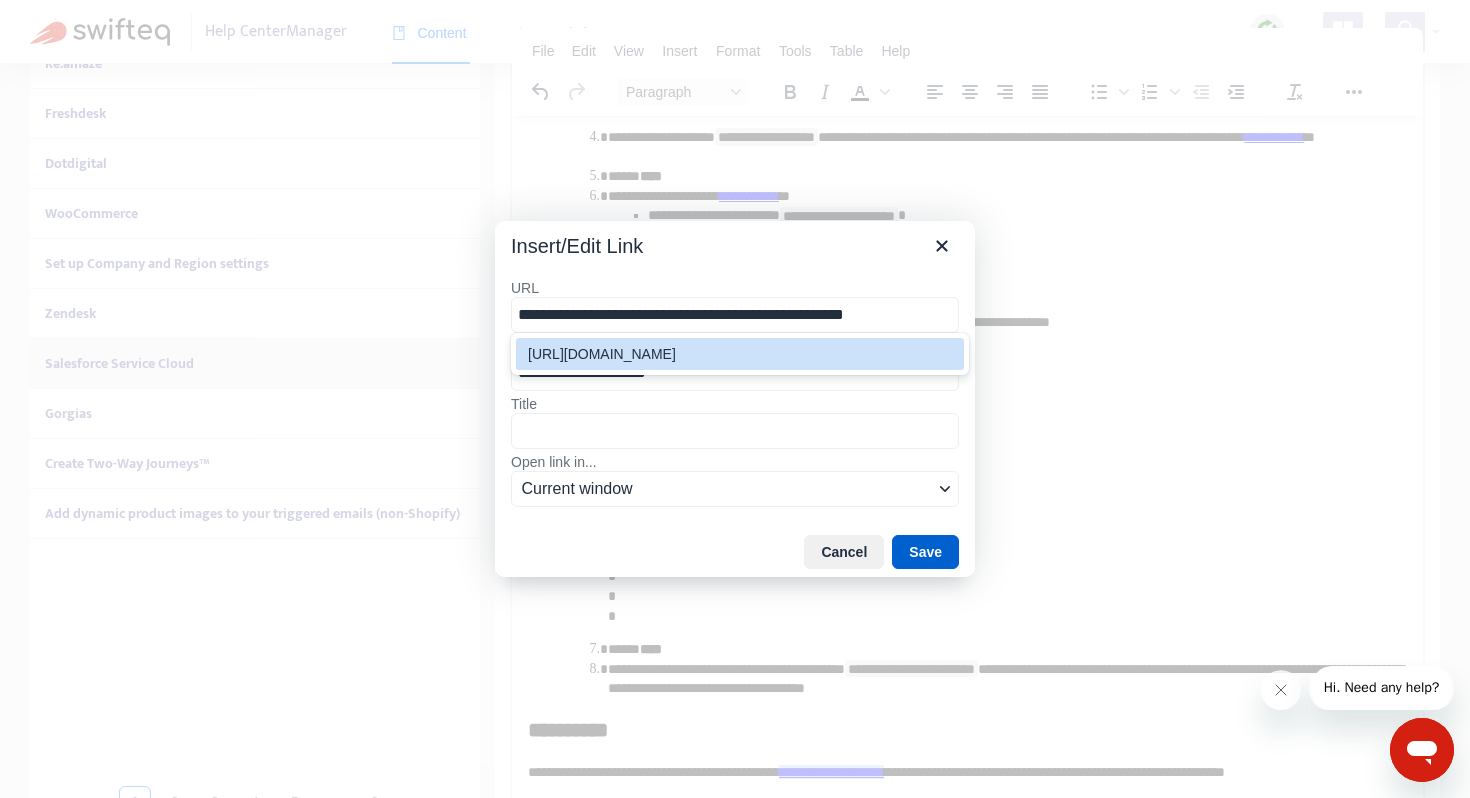 click on "Save" at bounding box center (925, 552) 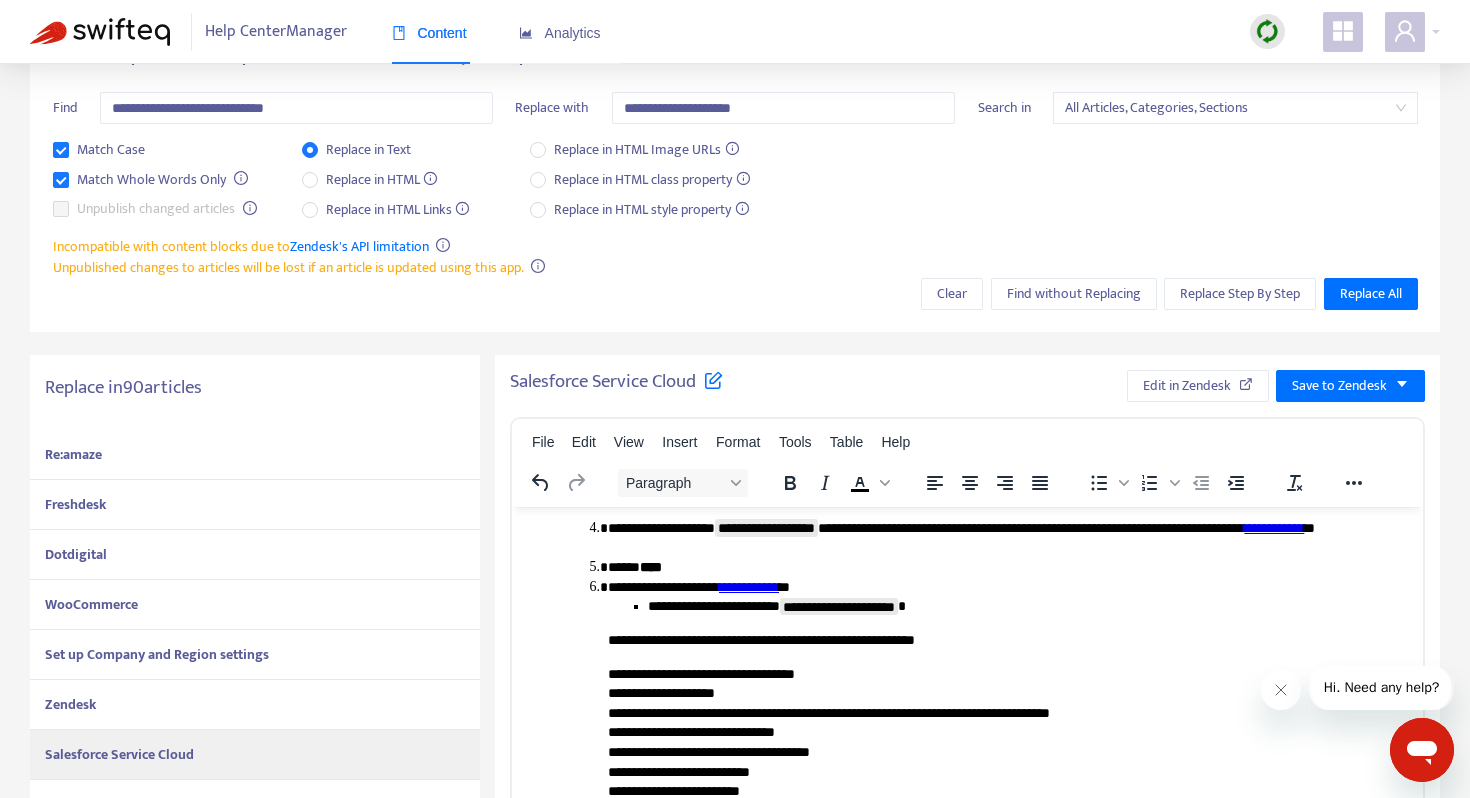 scroll, scrollTop: 0, scrollLeft: 0, axis: both 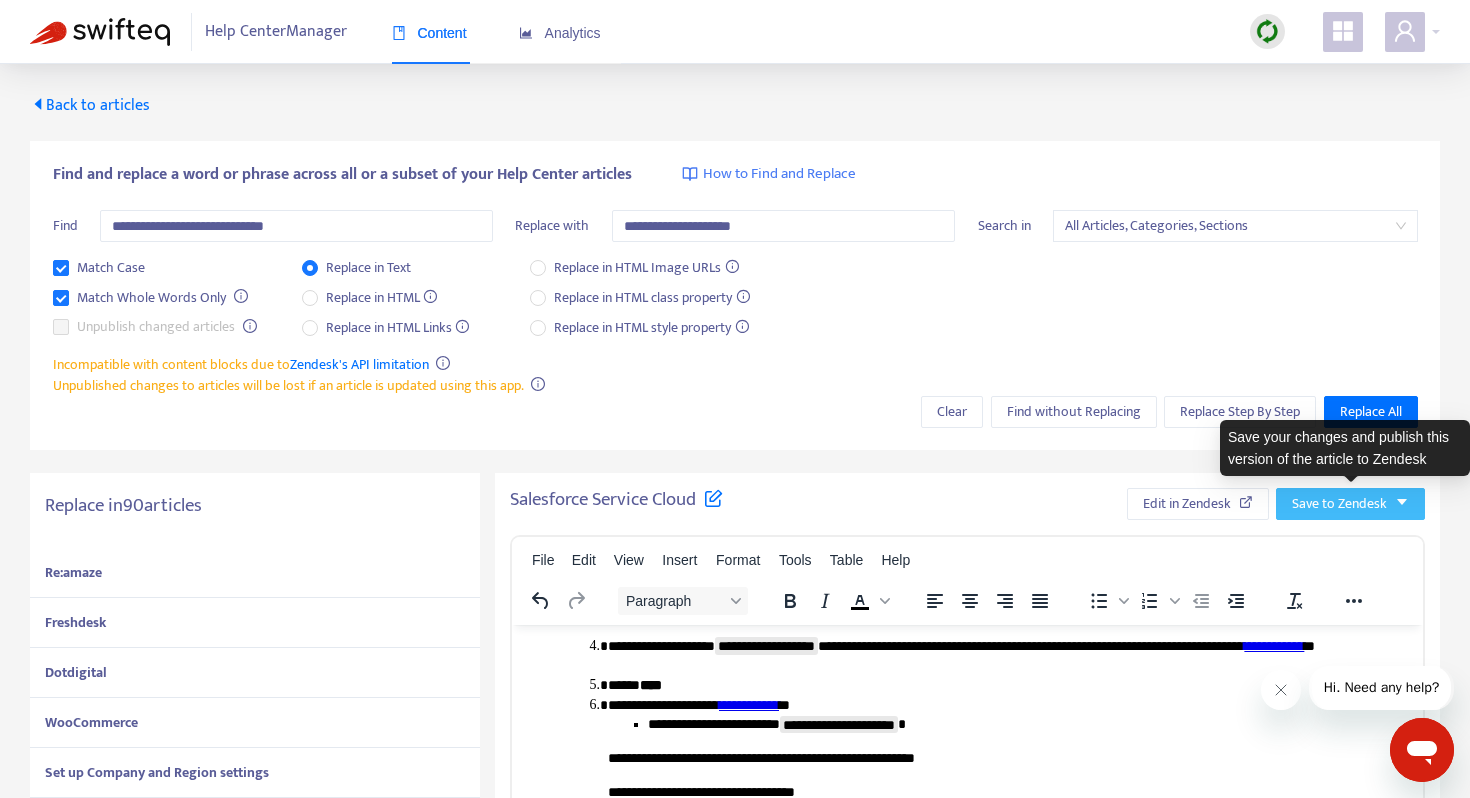 click on "Save to Zendesk" at bounding box center (1350, 504) 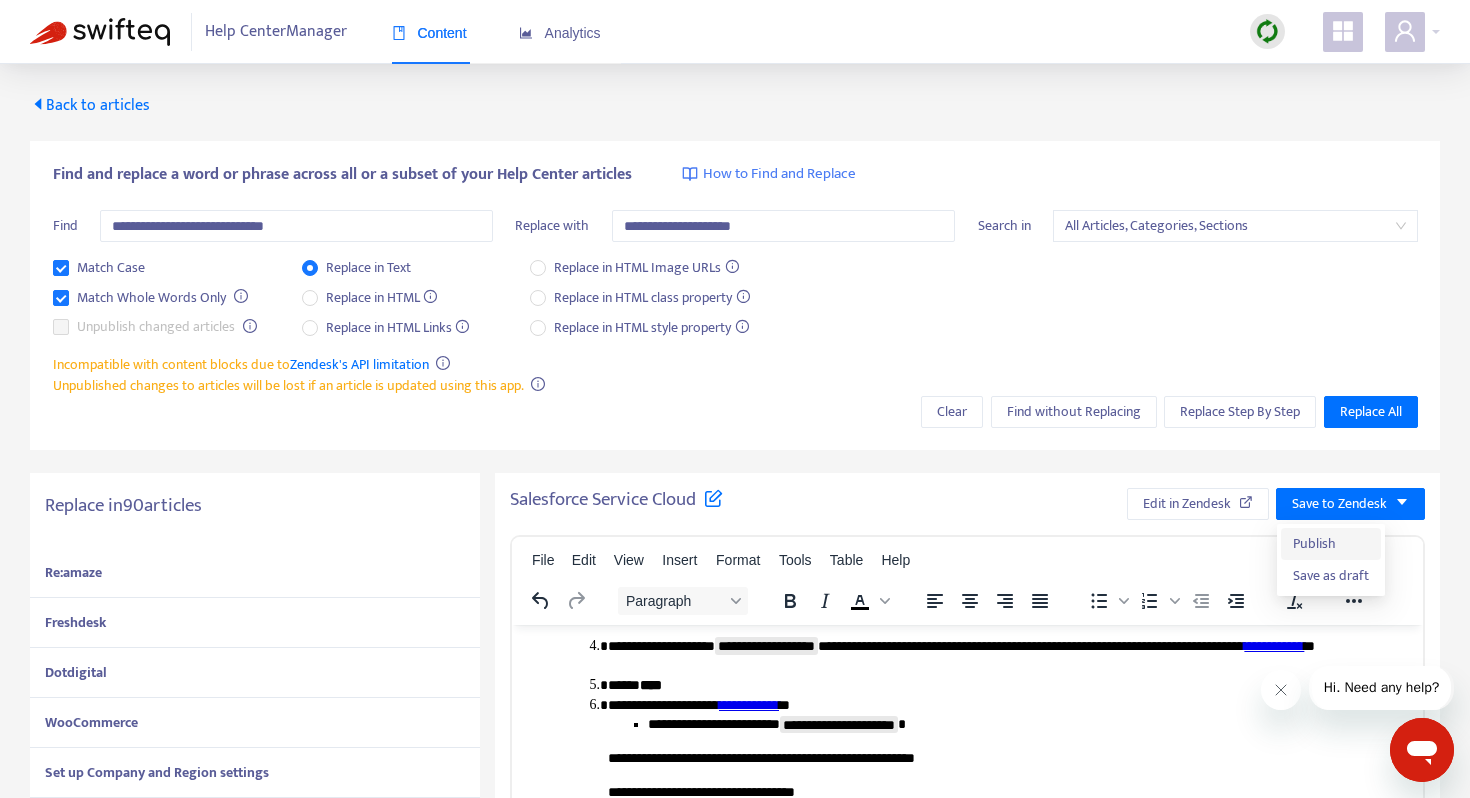 click on "Publish" at bounding box center [1331, 544] 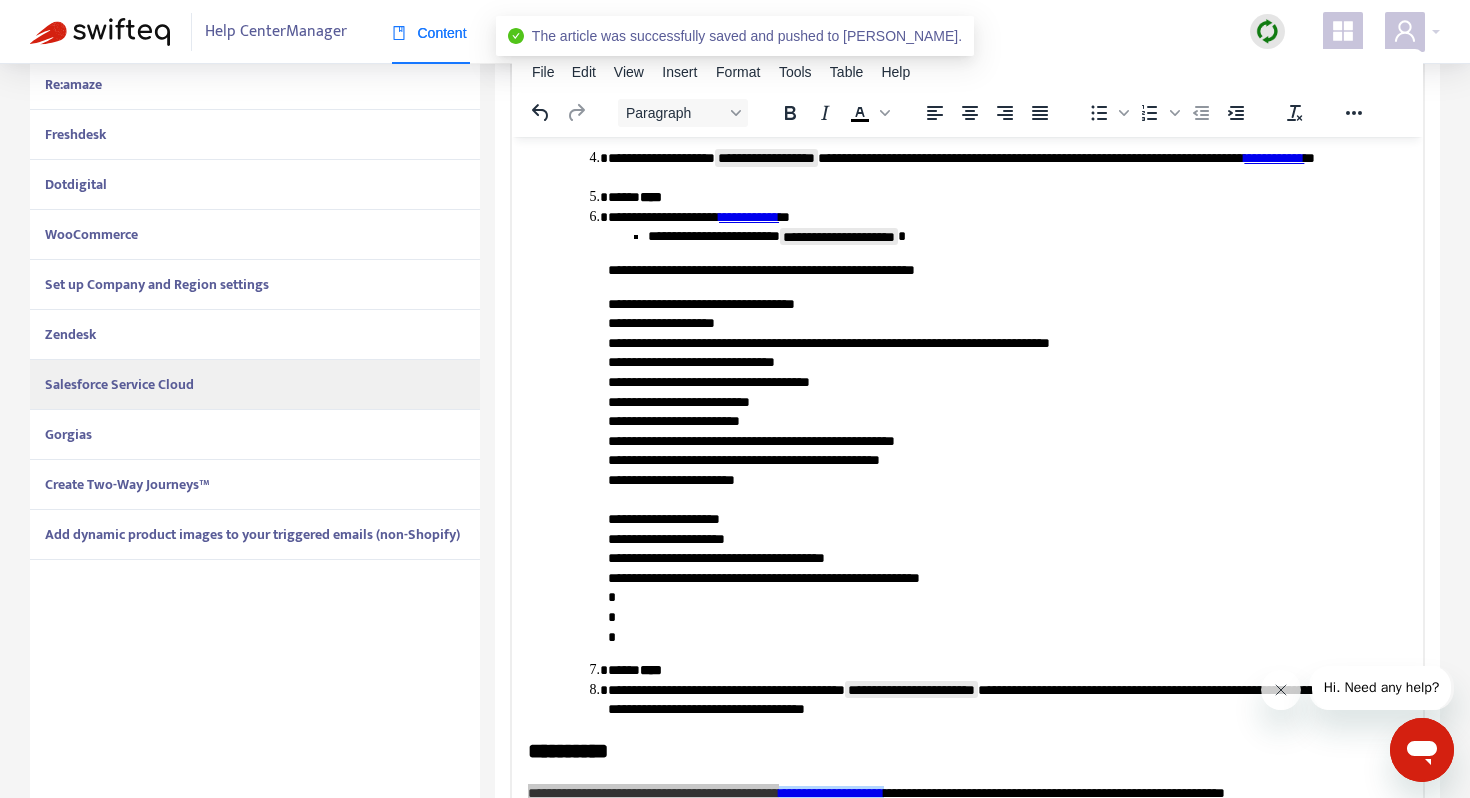 scroll, scrollTop: 505, scrollLeft: 0, axis: vertical 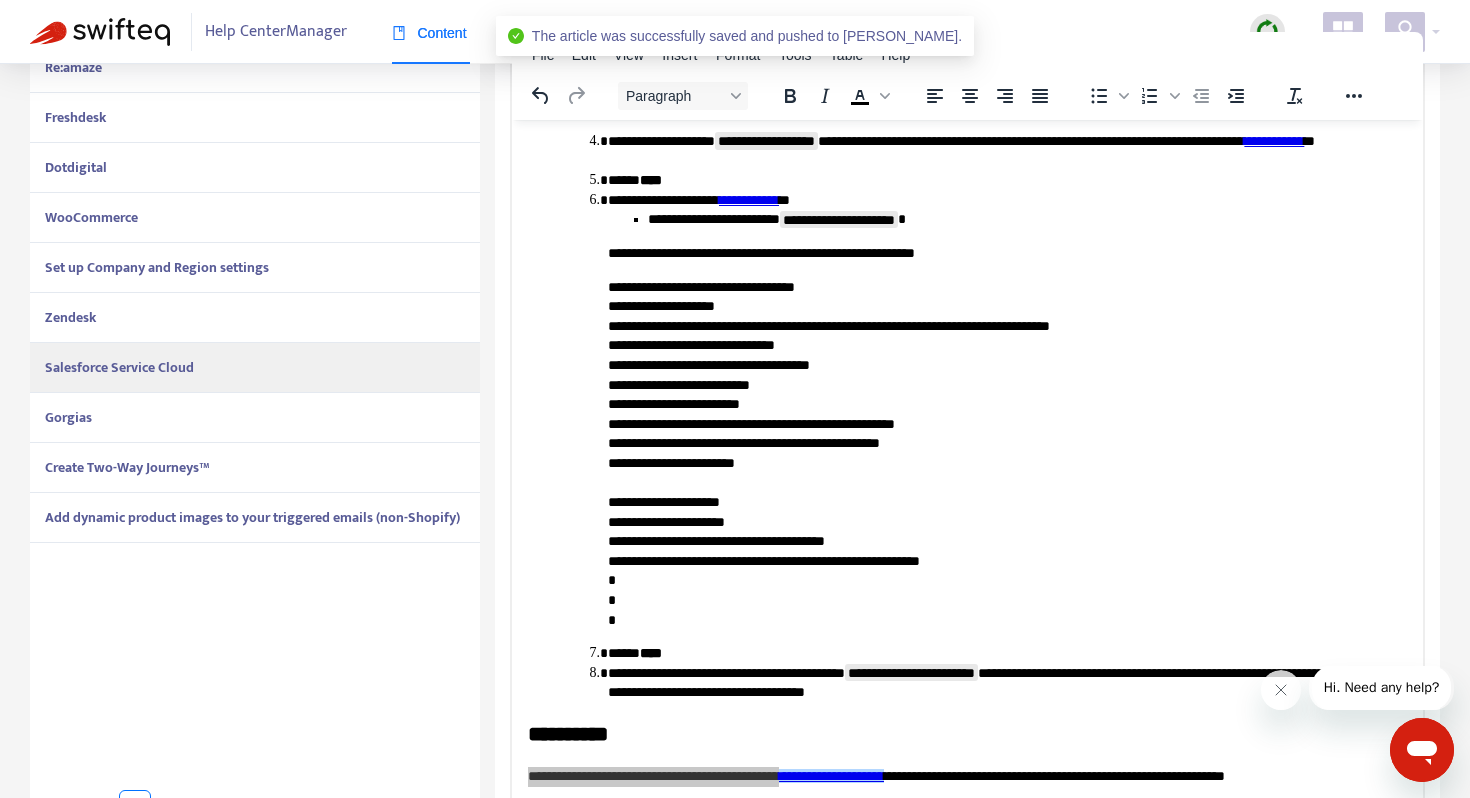 click on "Gorgias" at bounding box center [255, 418] 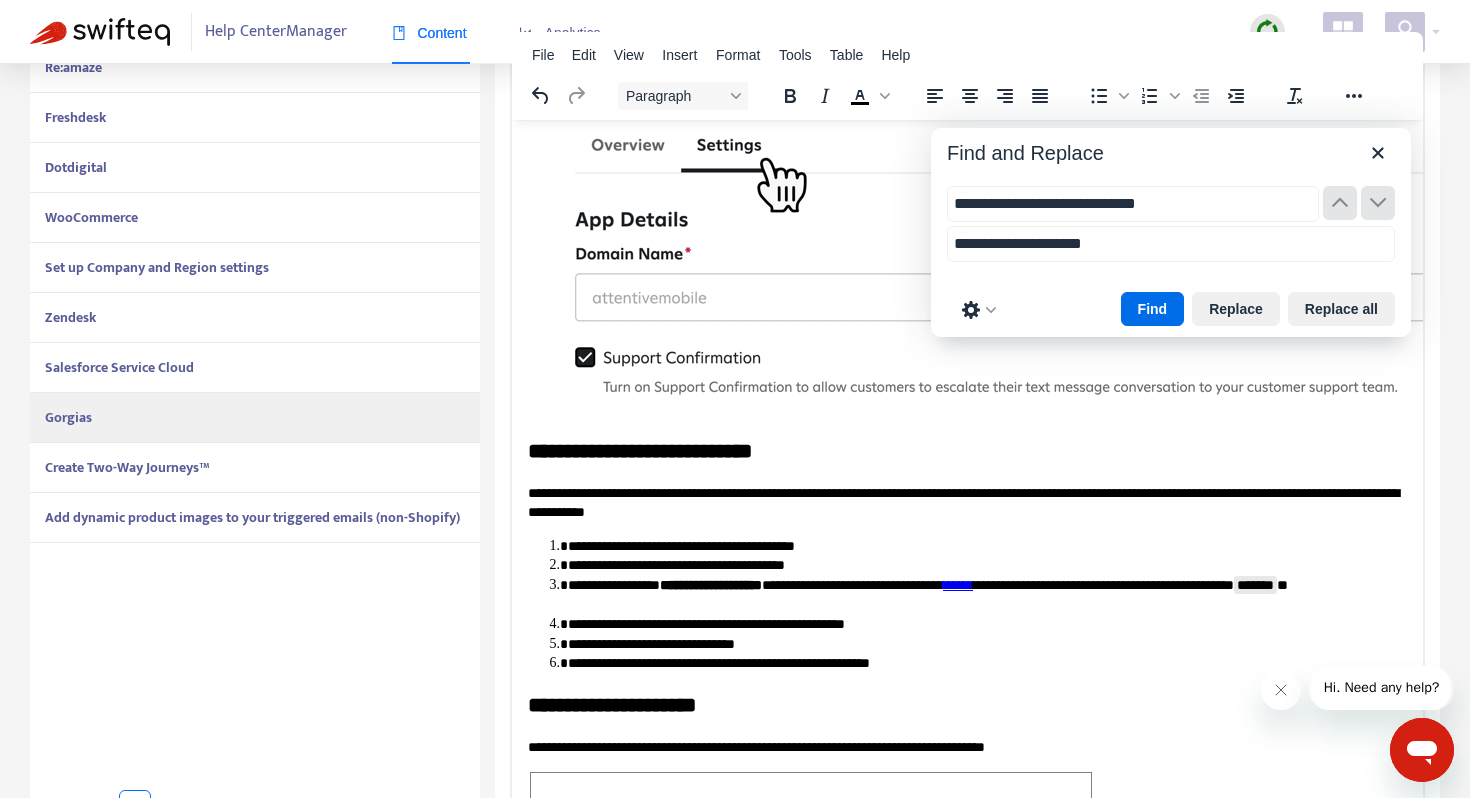 scroll, scrollTop: 4762, scrollLeft: 0, axis: vertical 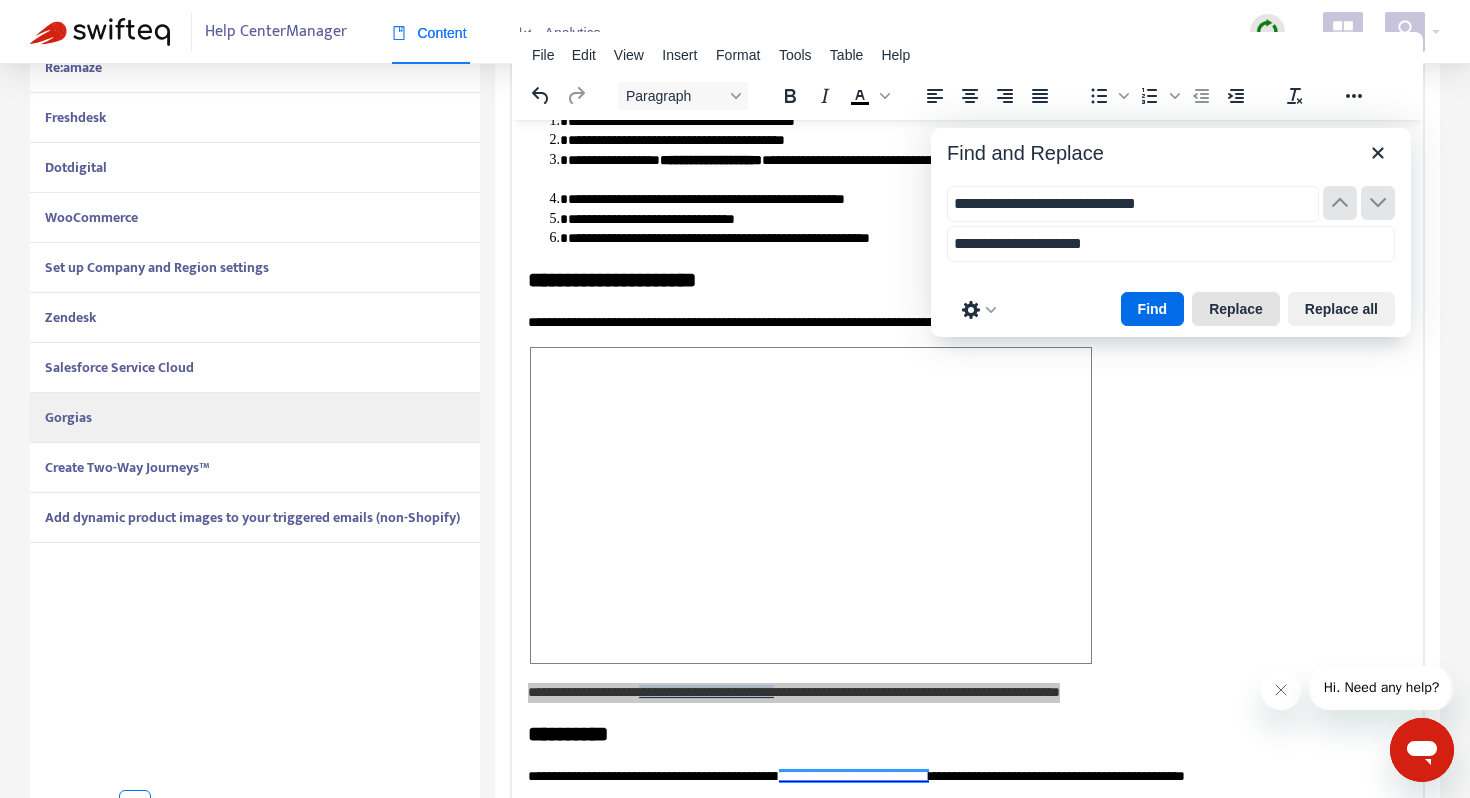 click on "Replace" at bounding box center (1236, 309) 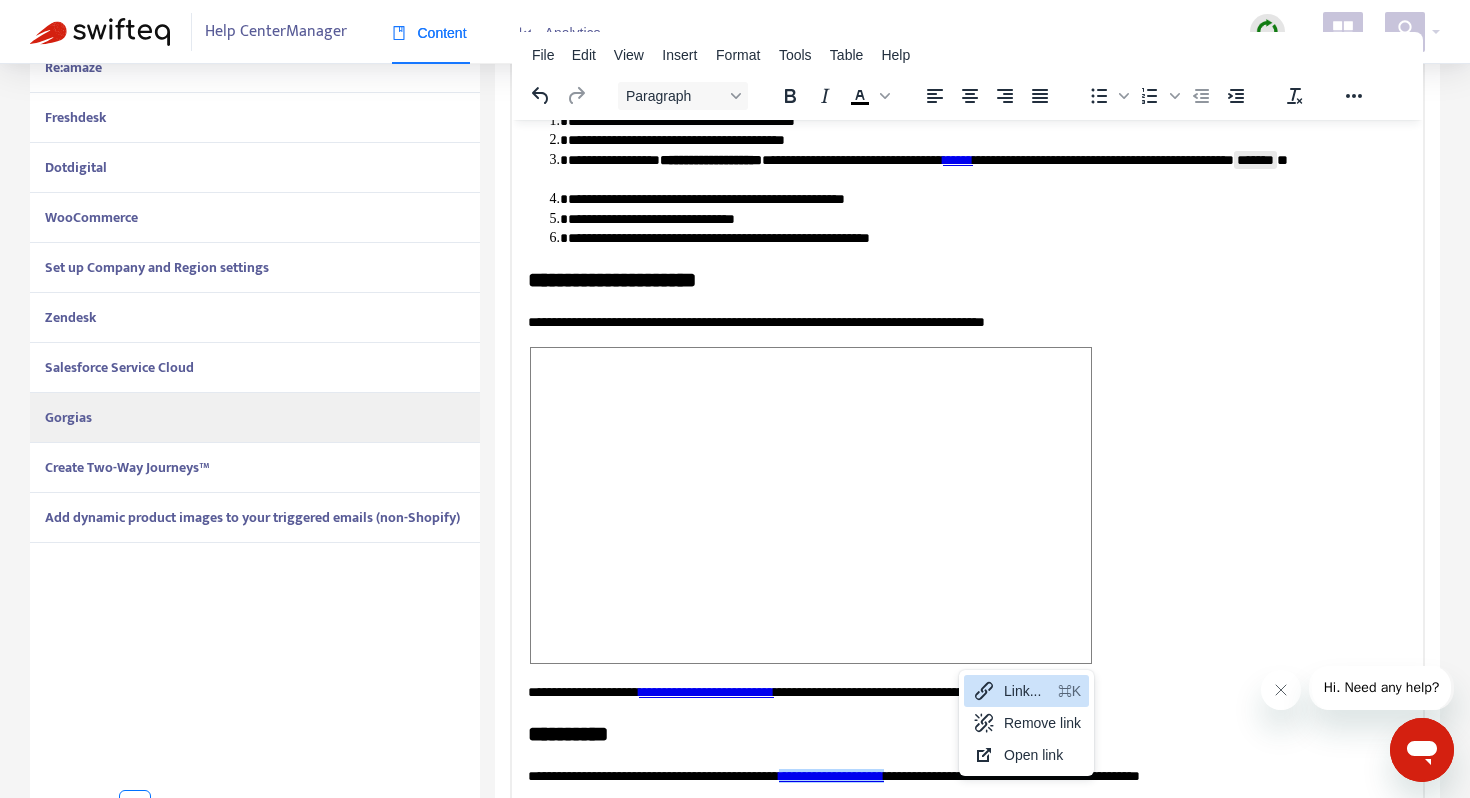 click on "Link... ⌘K" at bounding box center [1026, 691] 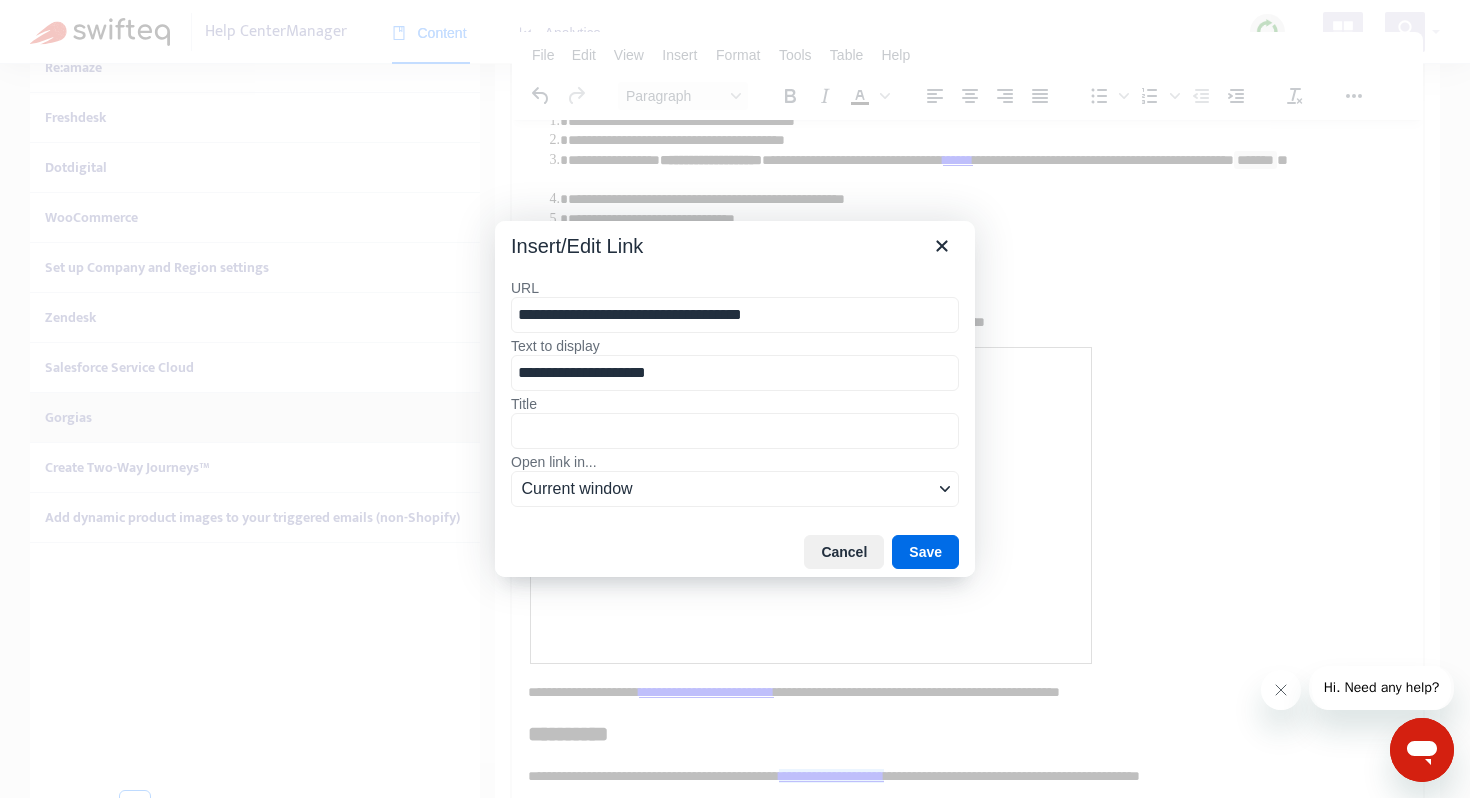 click on "**********" at bounding box center (735, 315) 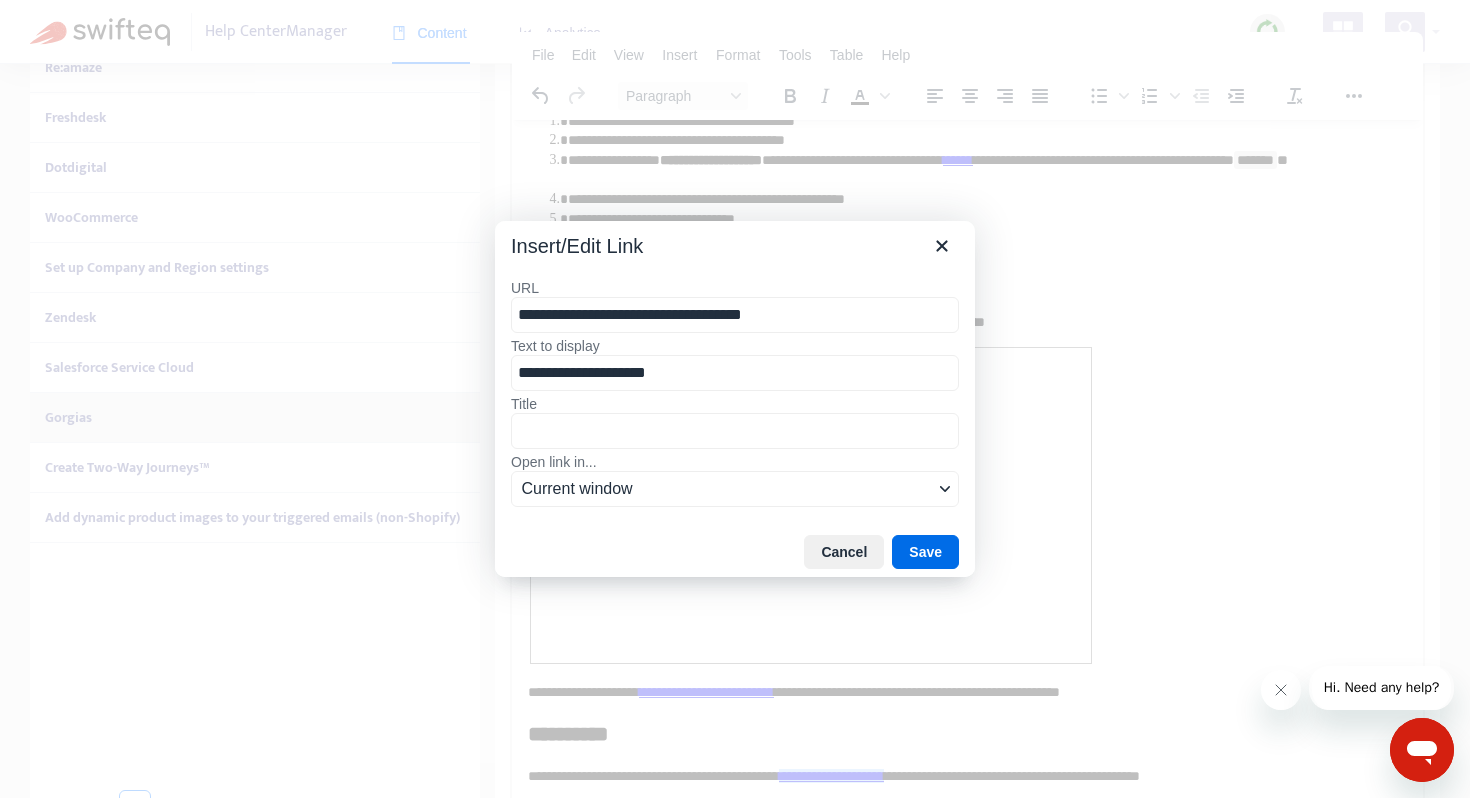 click on "**********" at bounding box center (735, 315) 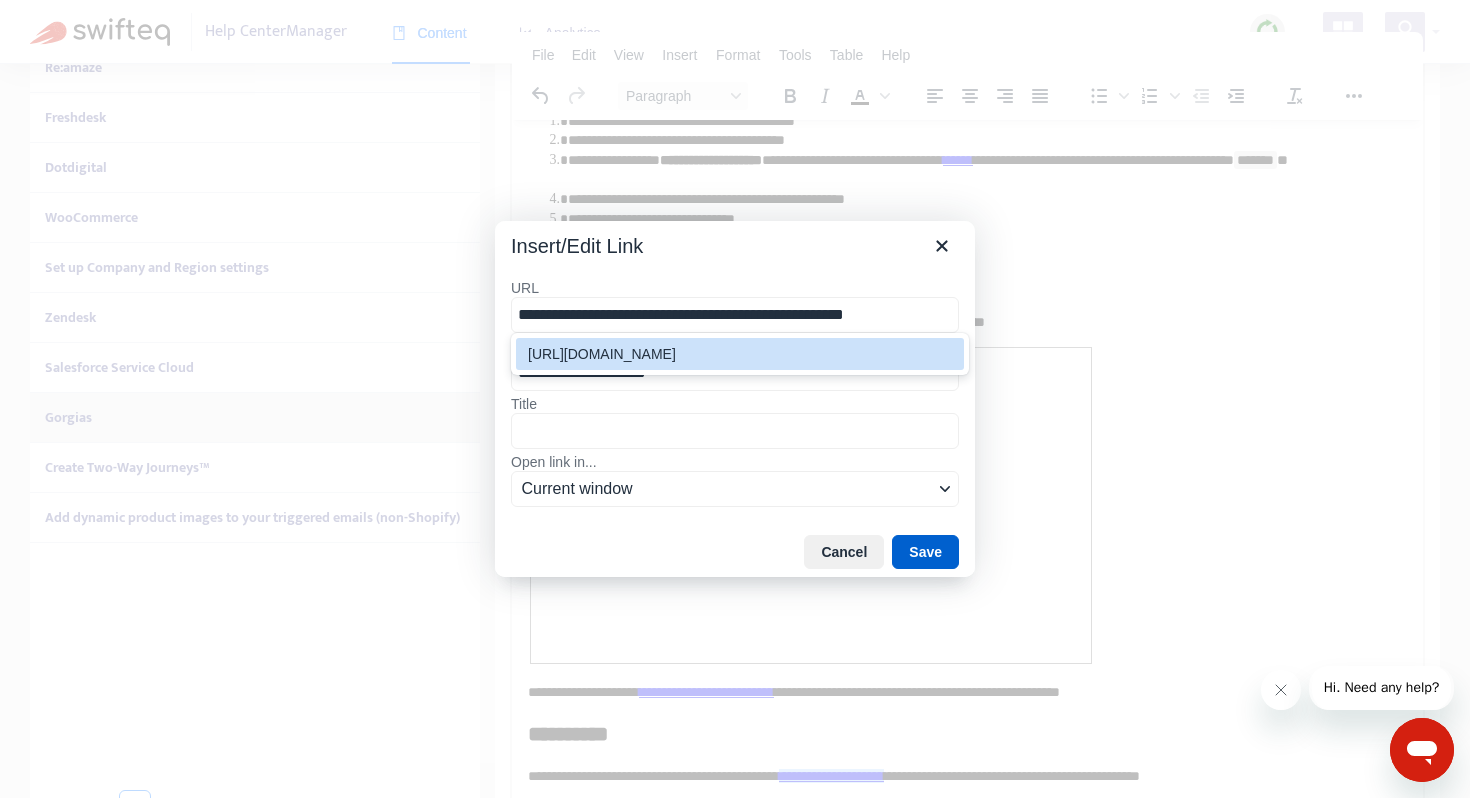 click on "Save" at bounding box center [925, 552] 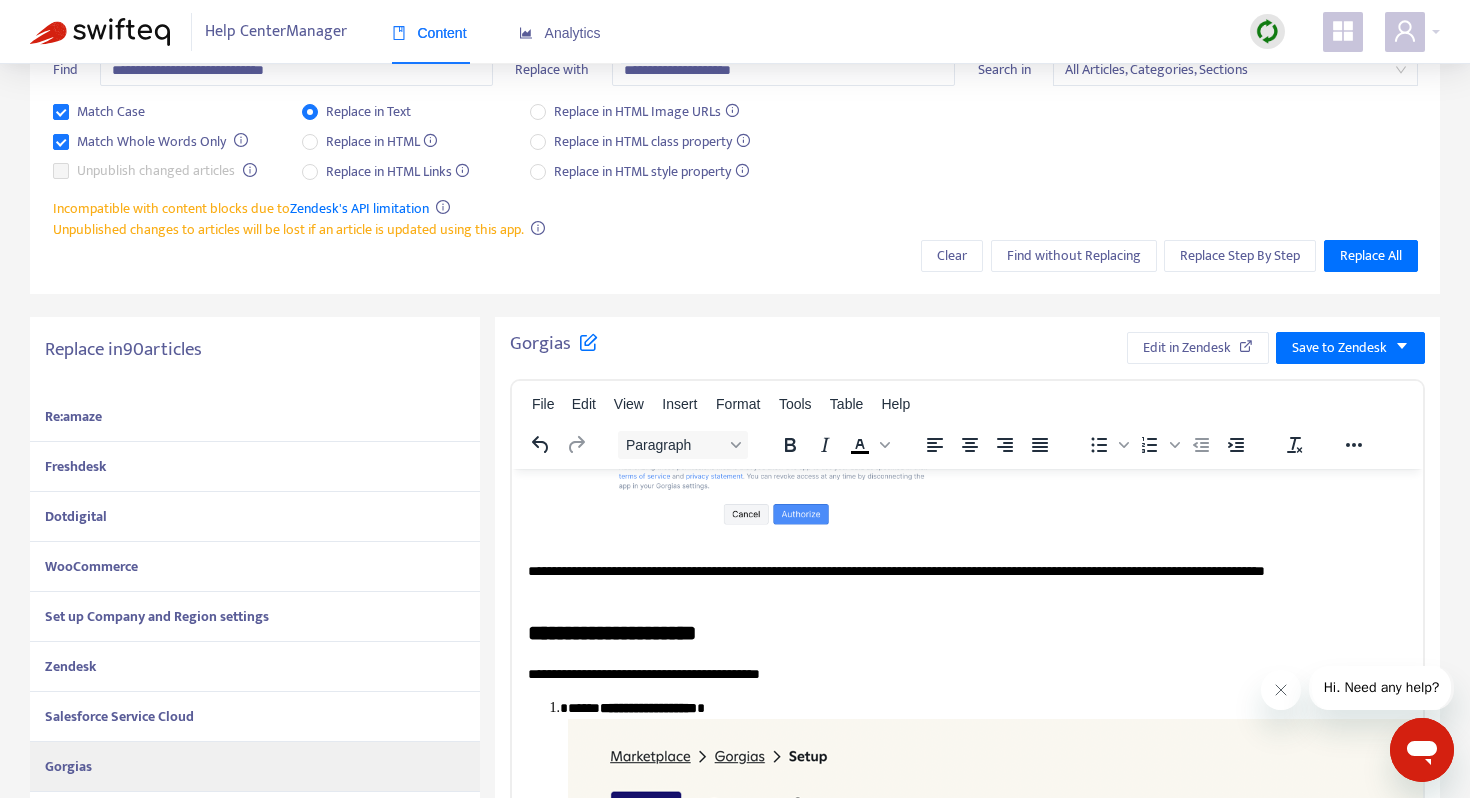 scroll, scrollTop: 90, scrollLeft: 0, axis: vertical 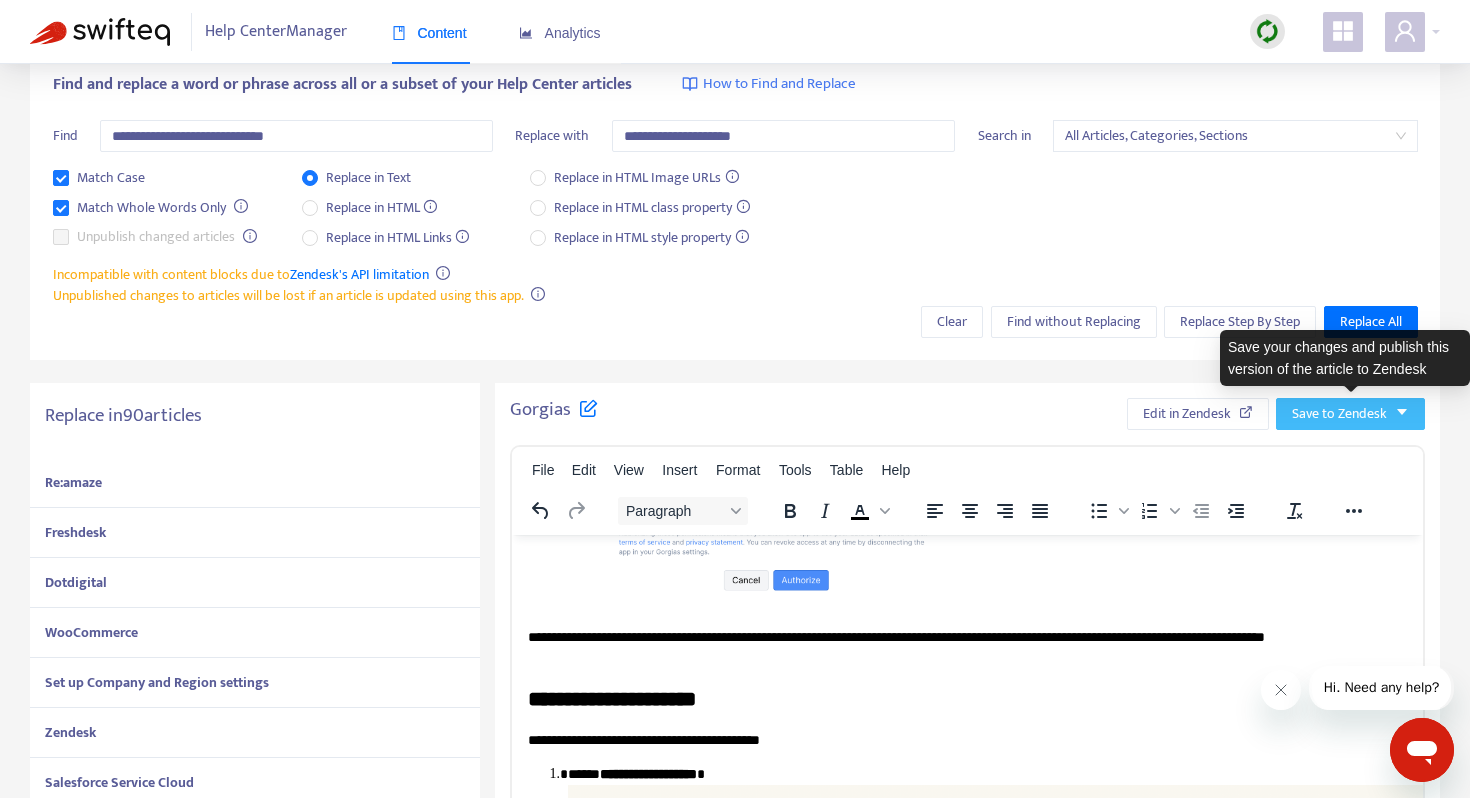 click on "Save to Zendesk" at bounding box center (1350, 414) 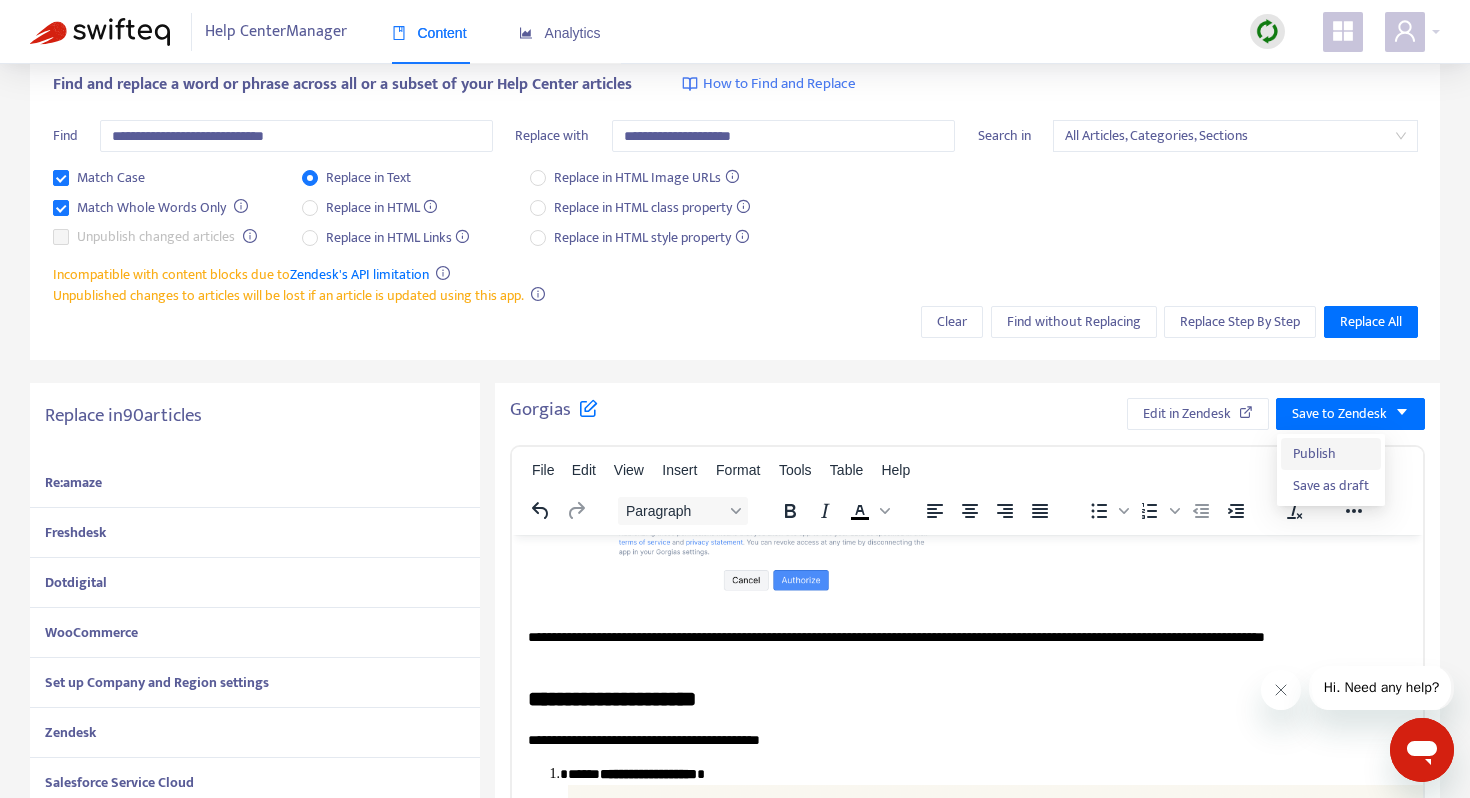 click on "Publish" at bounding box center [1331, 454] 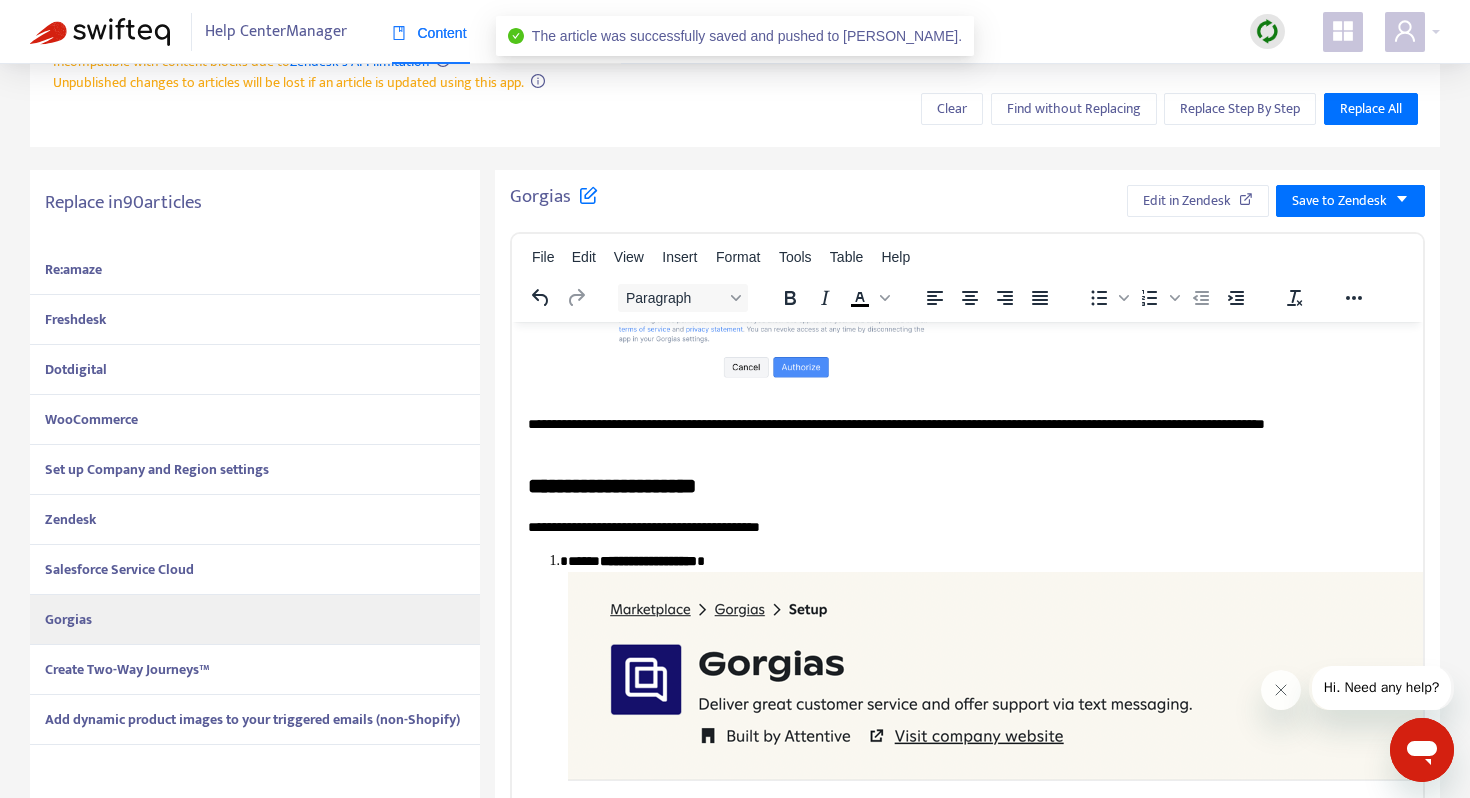scroll, scrollTop: 394, scrollLeft: 0, axis: vertical 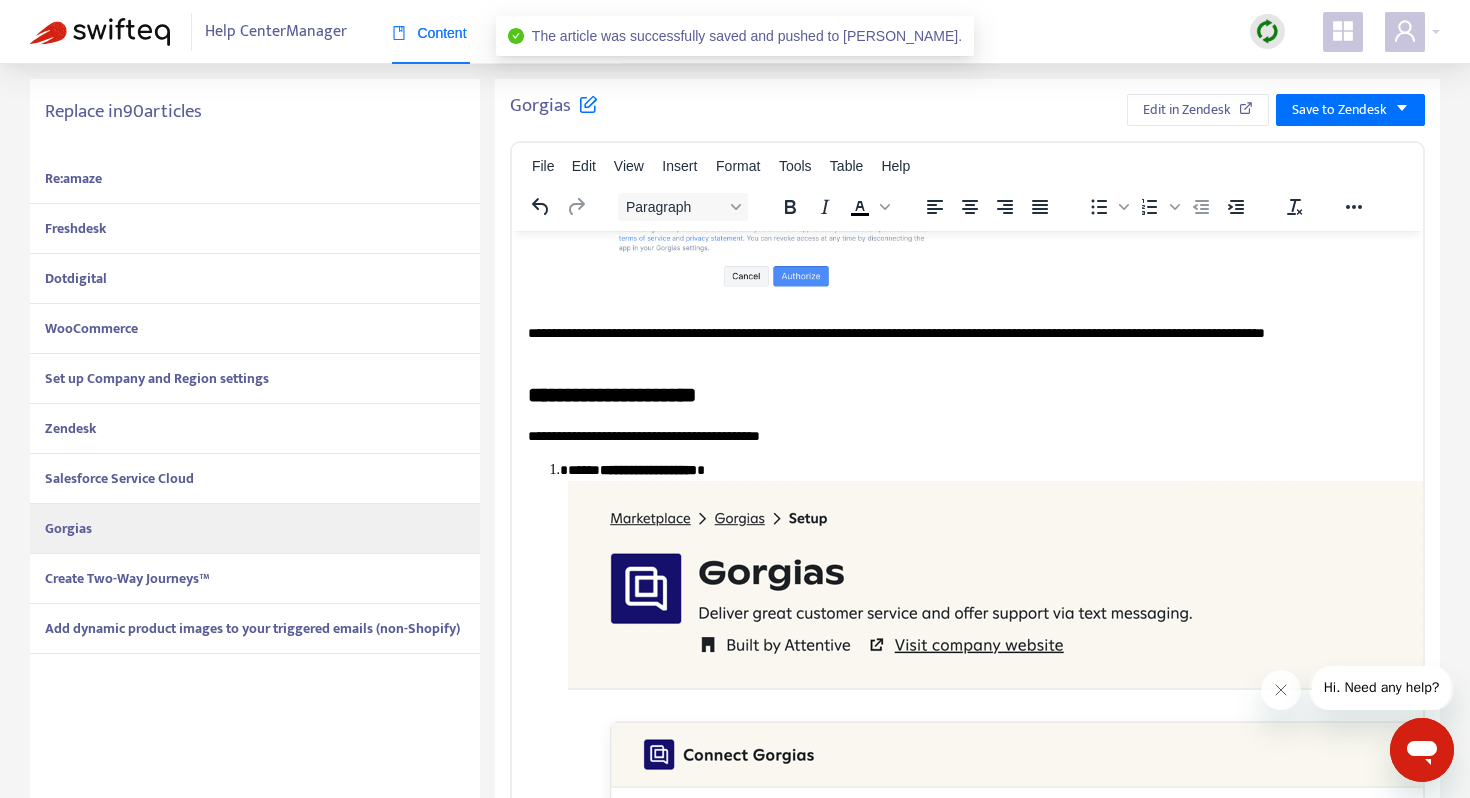 click on "Create Two-Way Journeys™" at bounding box center [255, 579] 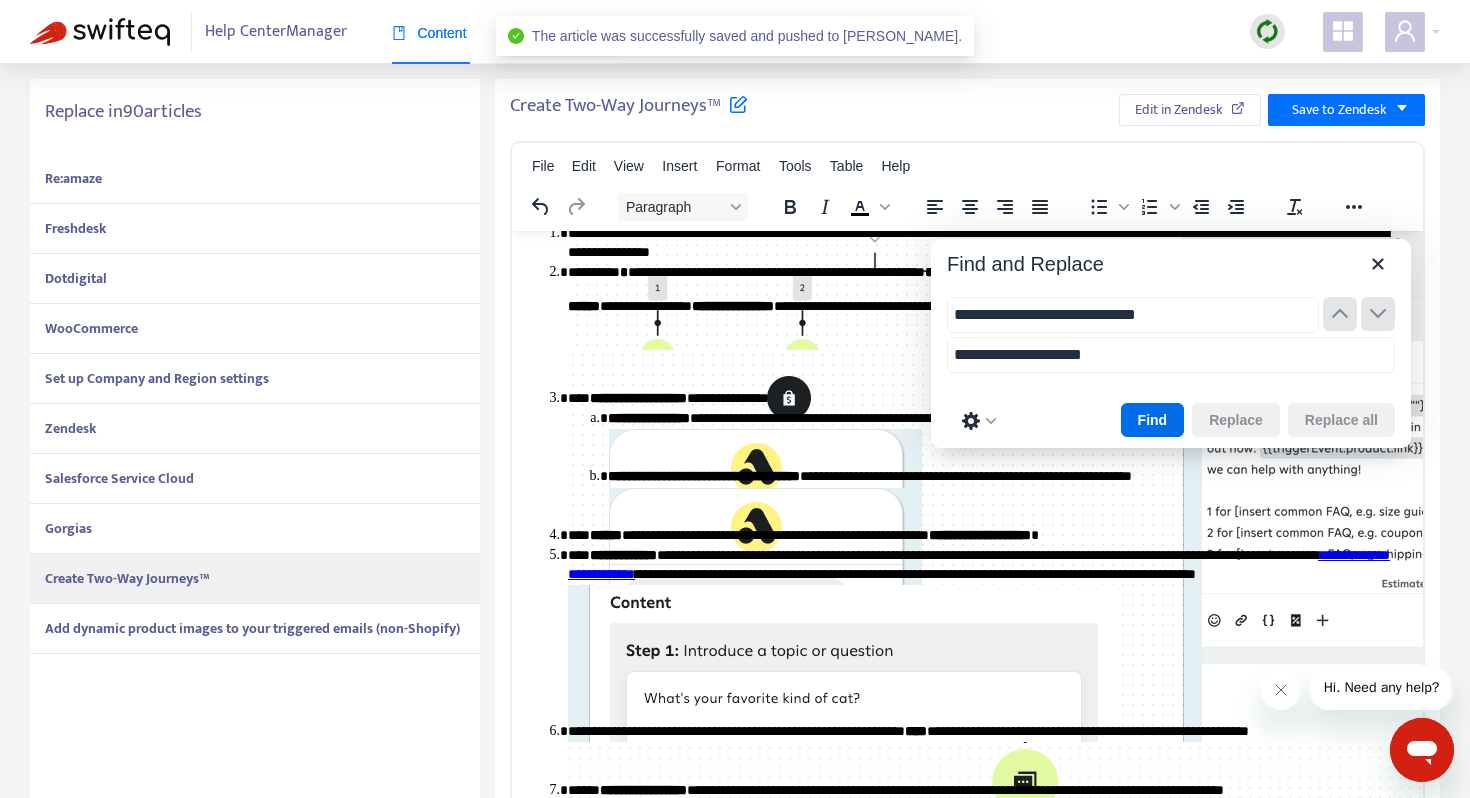 scroll, scrollTop: 692, scrollLeft: 0, axis: vertical 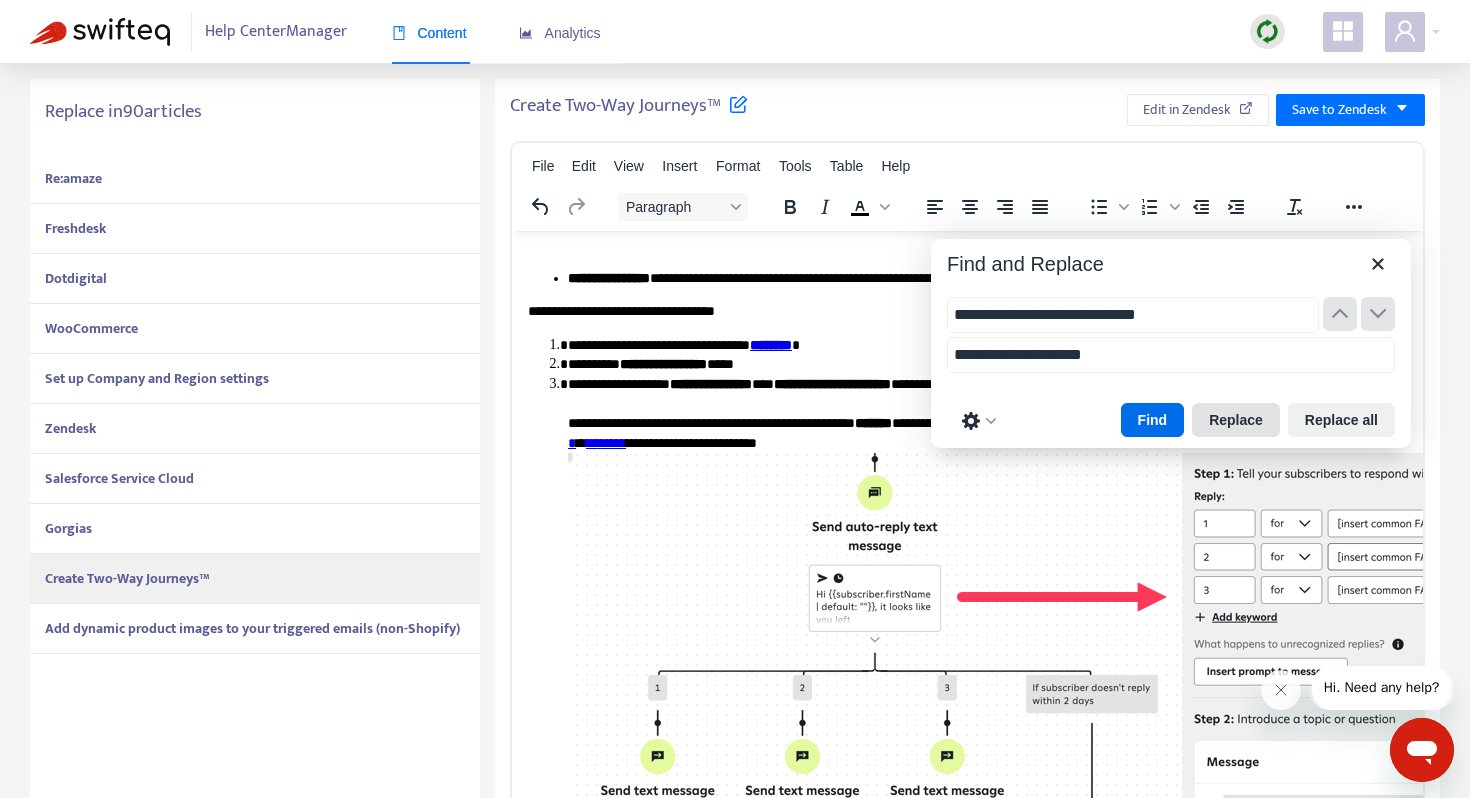 click on "Replace" at bounding box center (1236, 420) 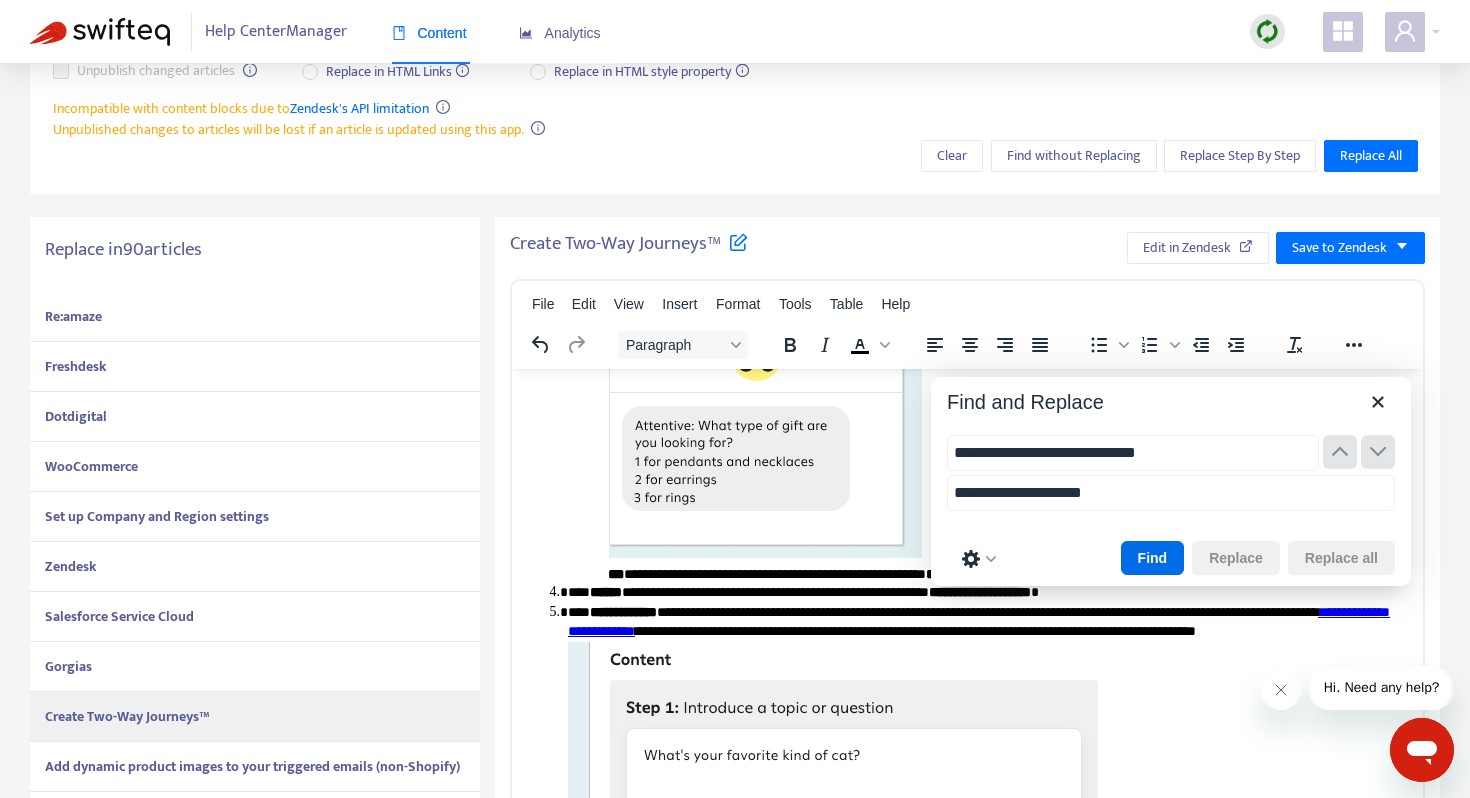 scroll, scrollTop: 3105, scrollLeft: 0, axis: vertical 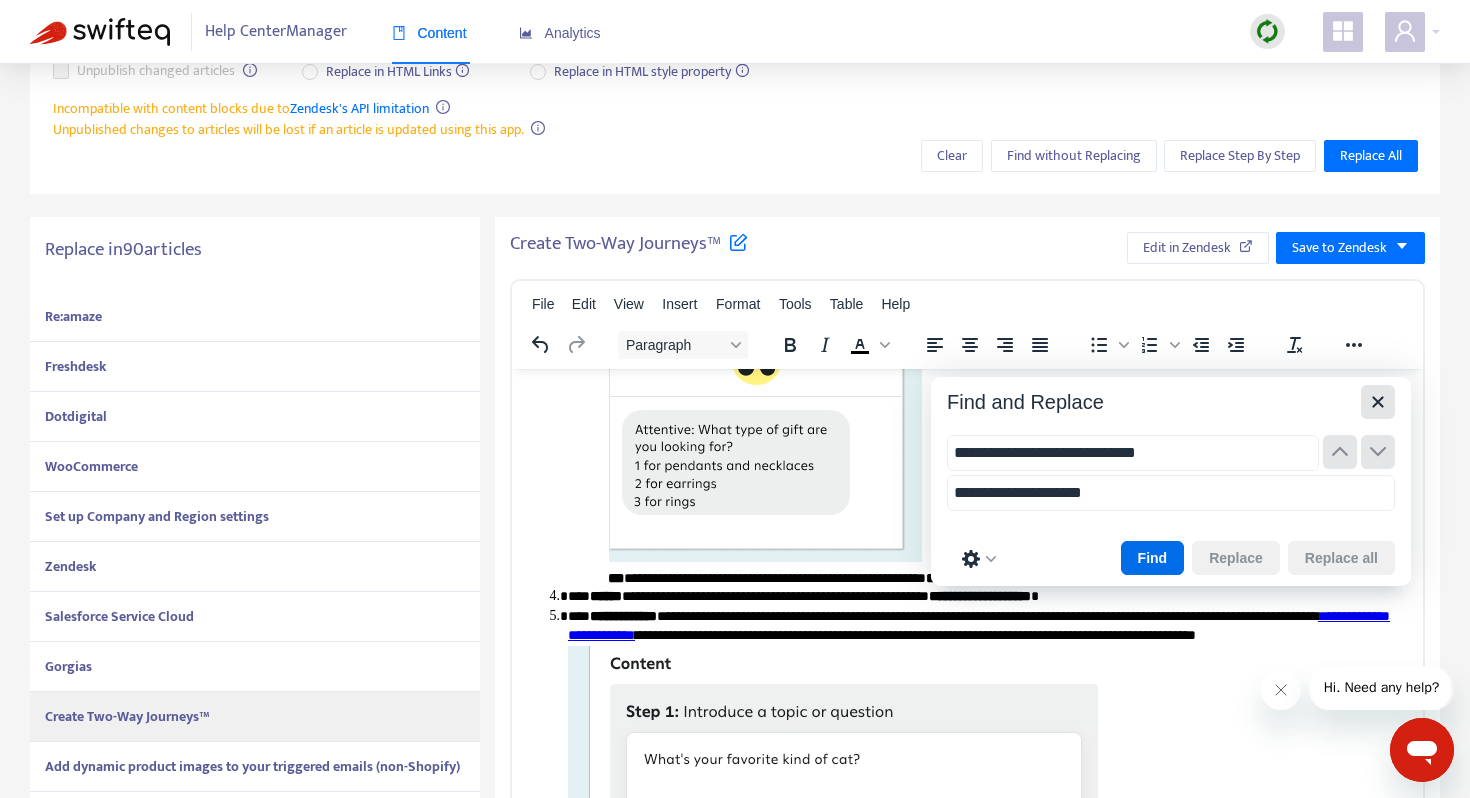 click 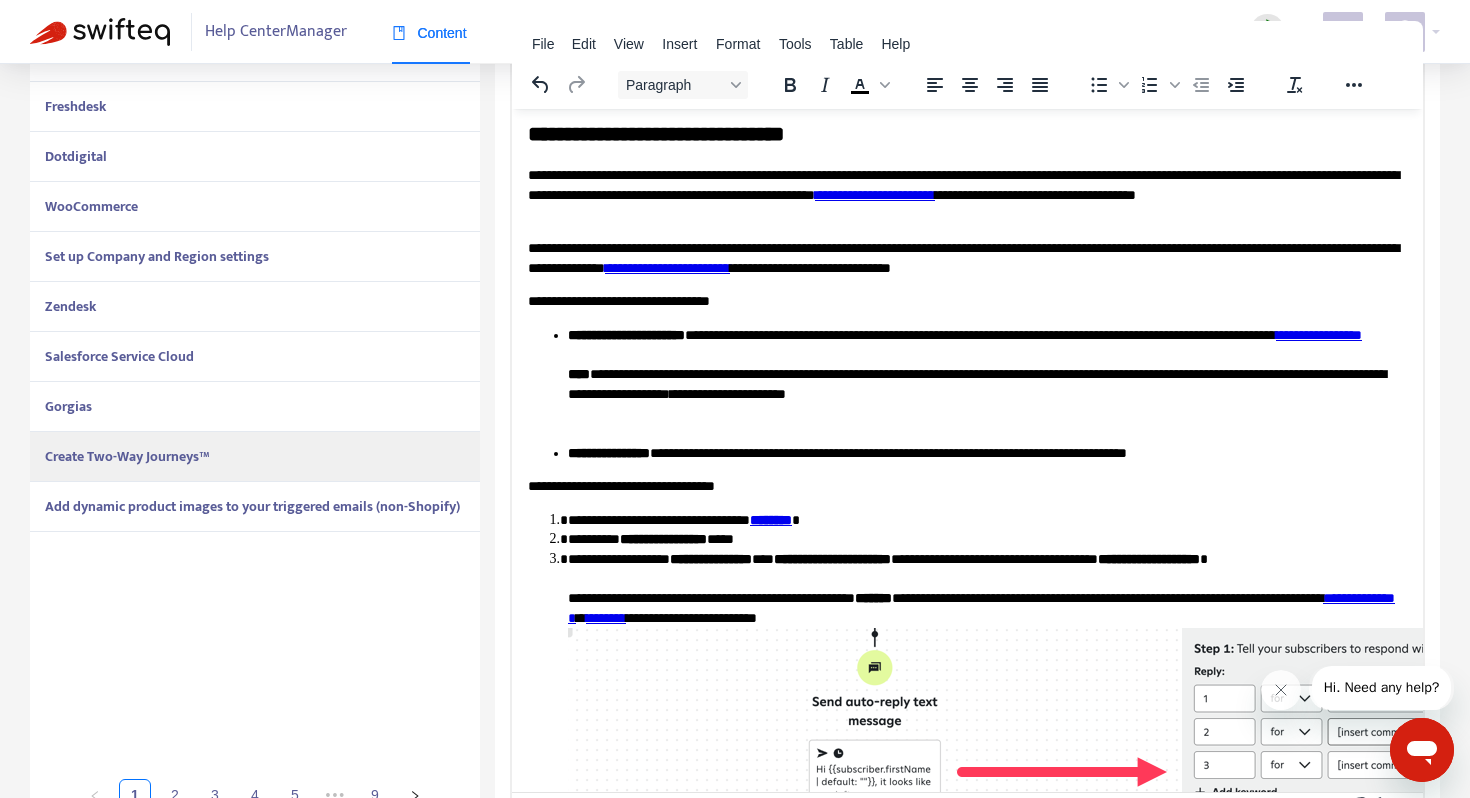 scroll, scrollTop: 397, scrollLeft: 0, axis: vertical 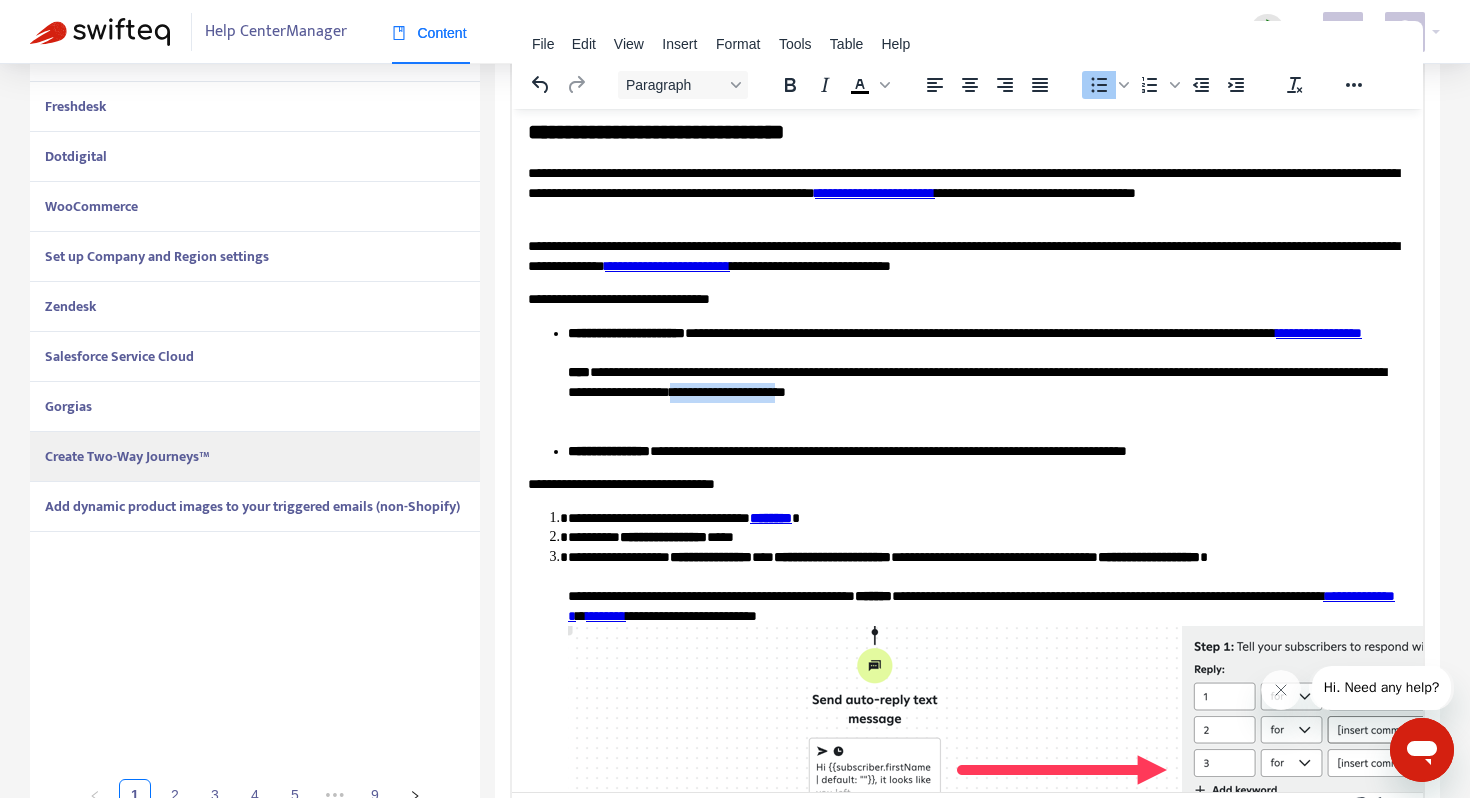 drag, startPoint x: 1095, startPoint y: 413, endPoint x: 960, endPoint y: 409, distance: 135.05925 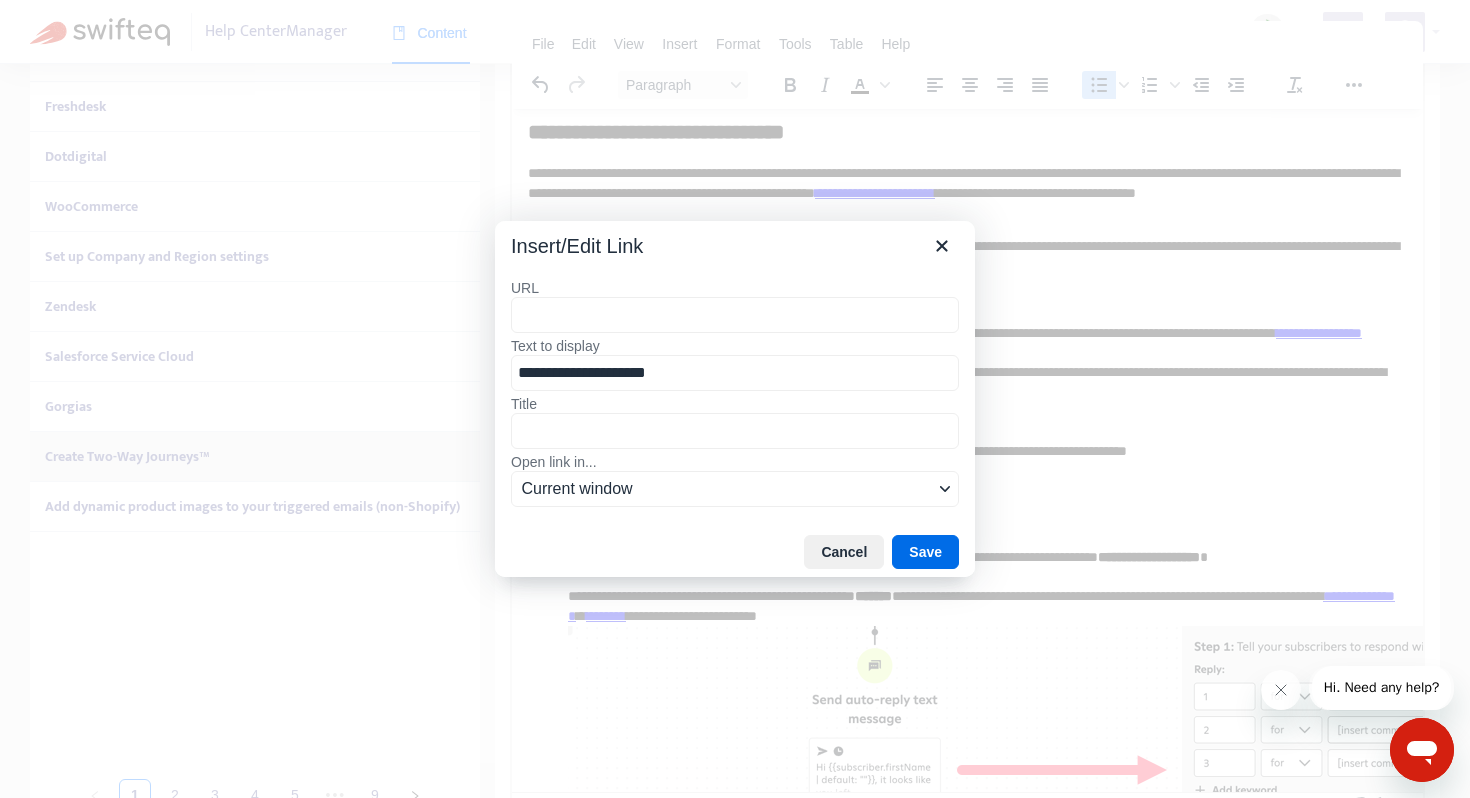 type on "**********" 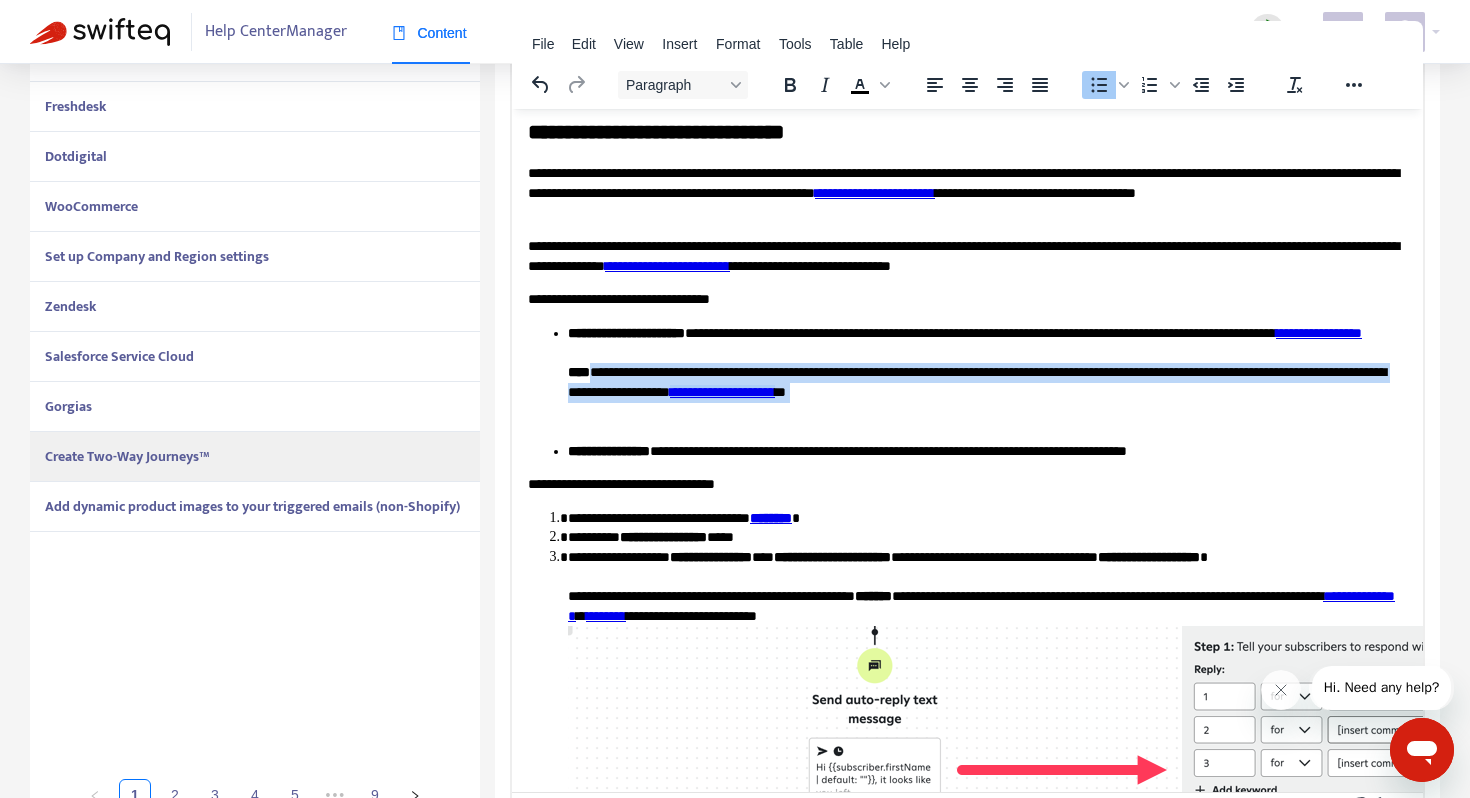 scroll, scrollTop: 0, scrollLeft: 0, axis: both 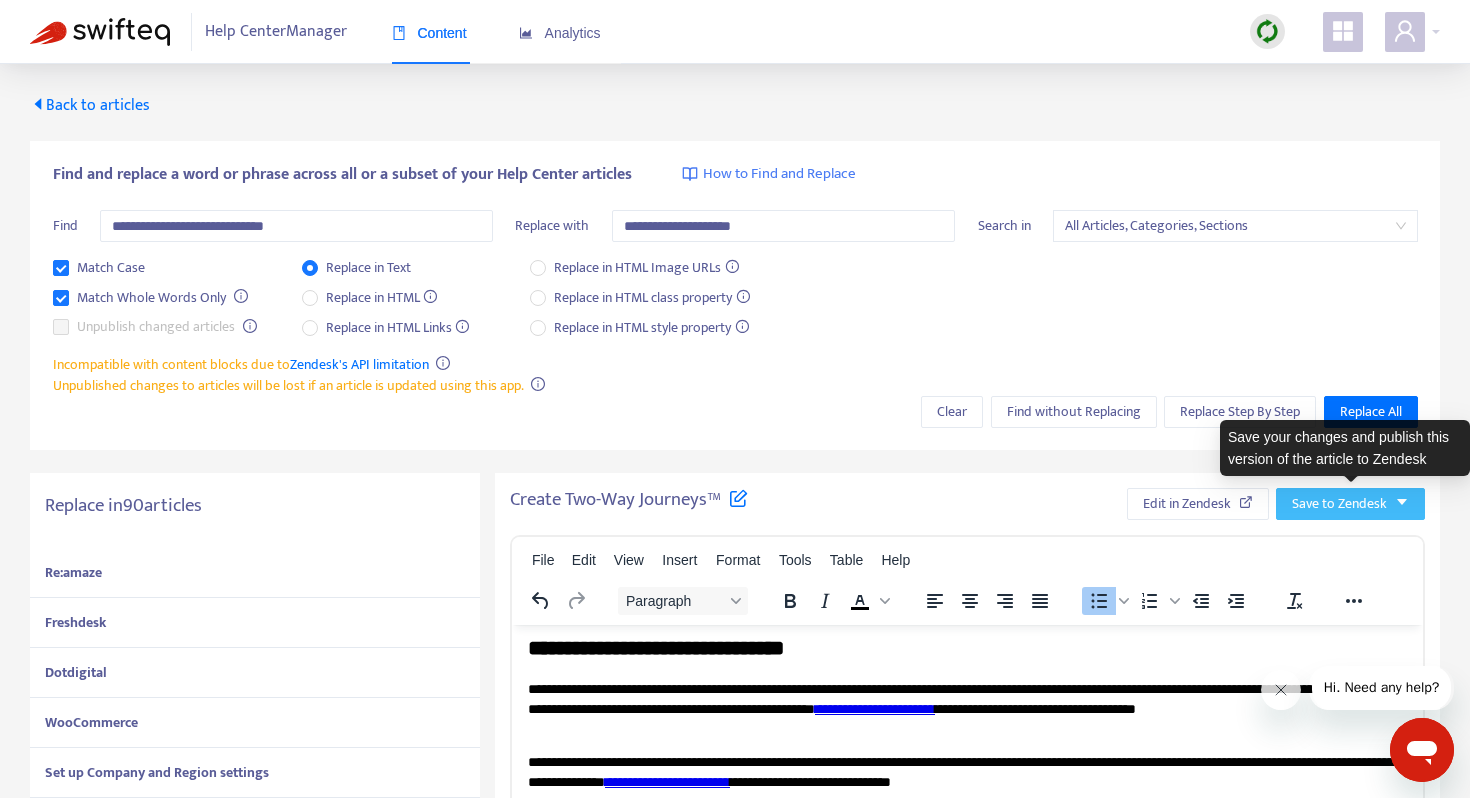 click on "Save to Zendesk" at bounding box center (1339, 504) 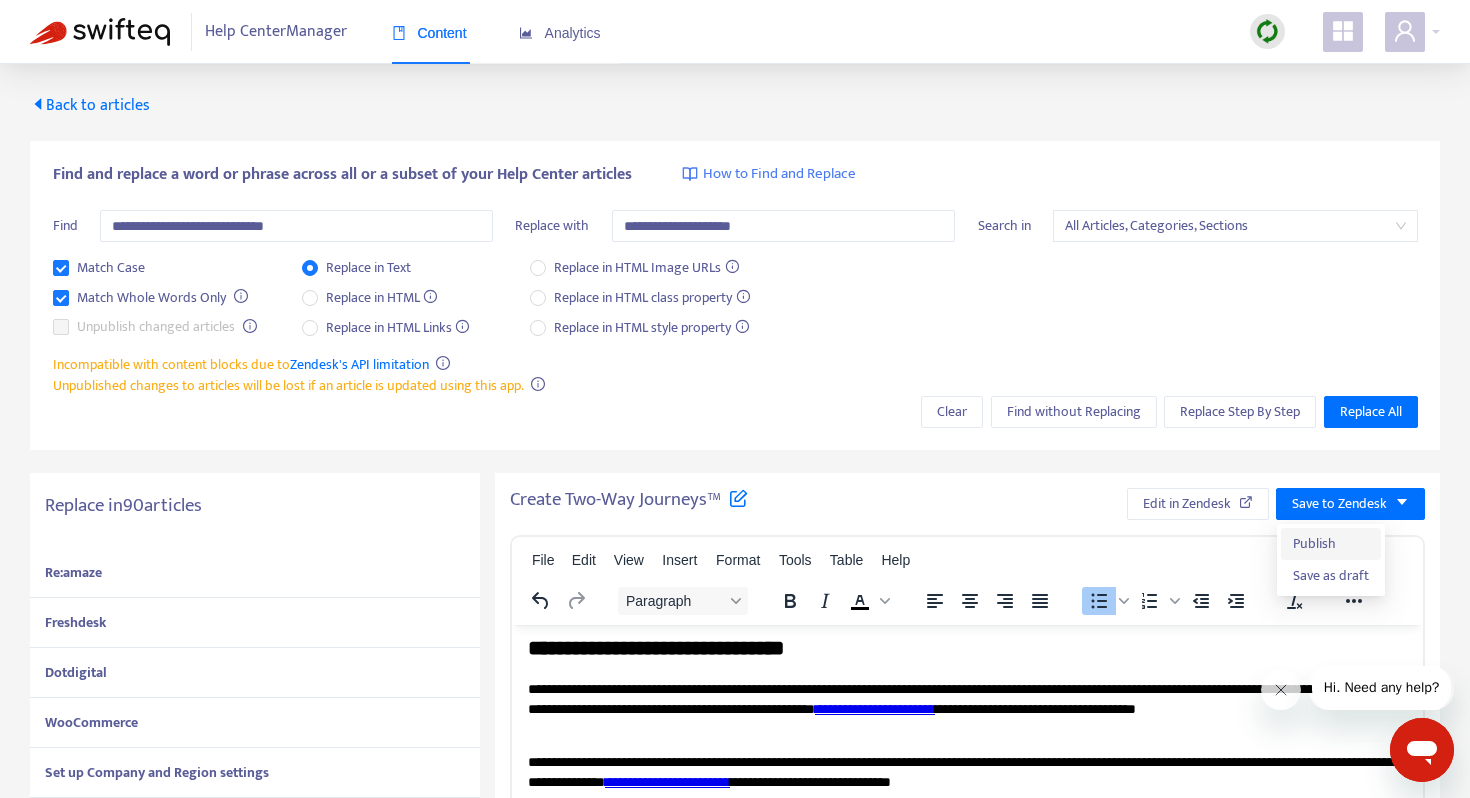 click on "Publish" at bounding box center (1331, 544) 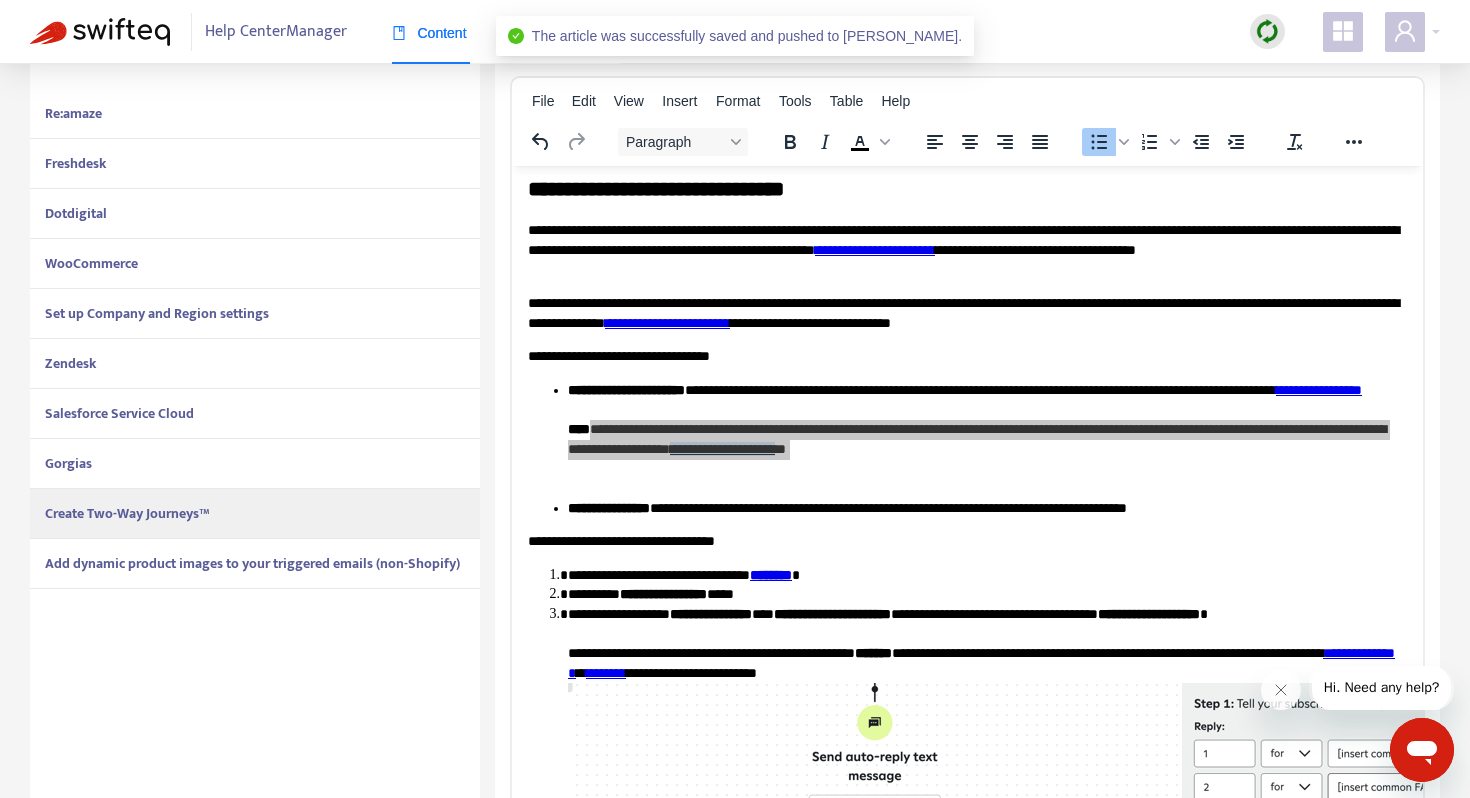 scroll, scrollTop: 505, scrollLeft: 0, axis: vertical 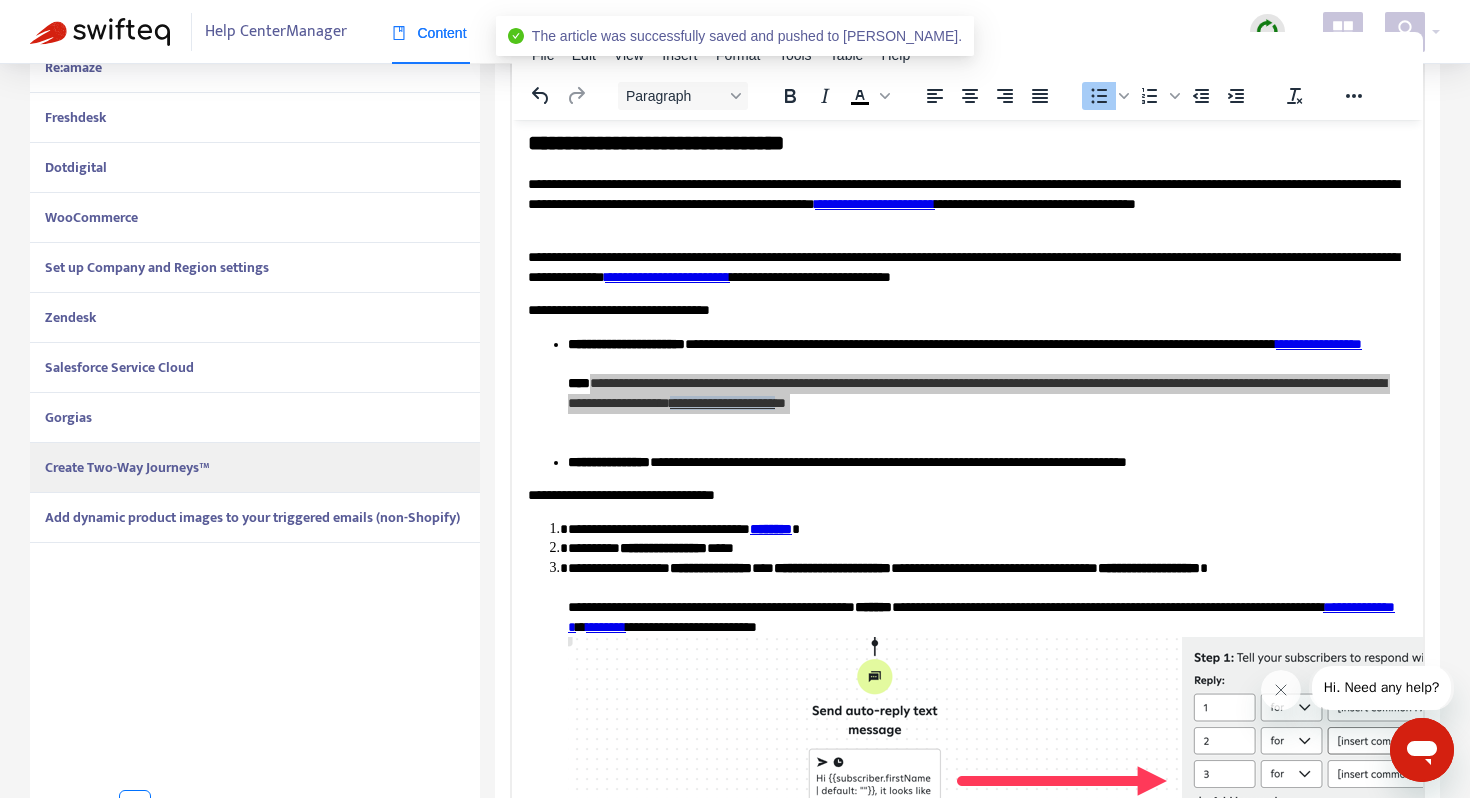 click on "Add dynamic product images to your triggered emails (non-Shopify)" at bounding box center [252, 517] 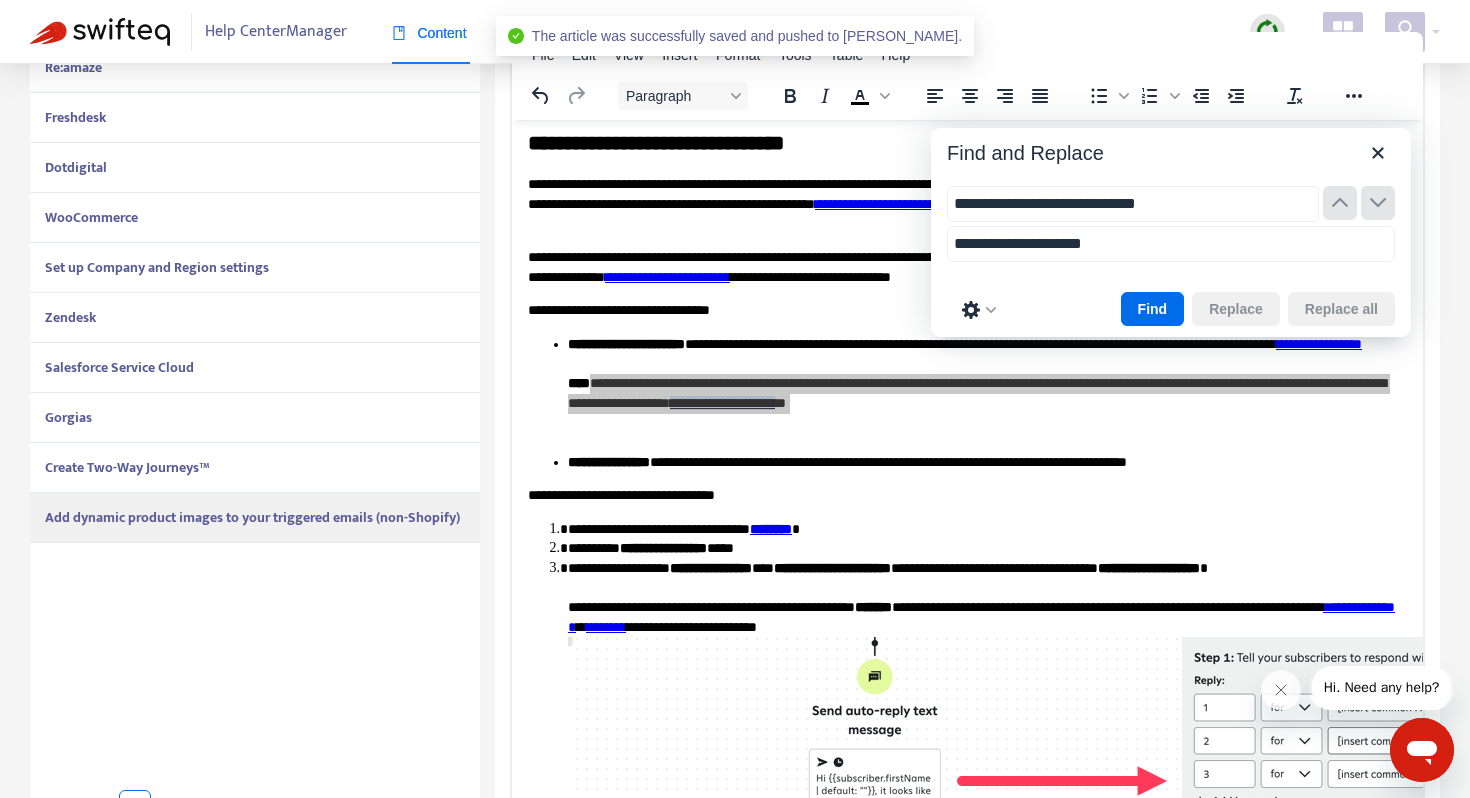 scroll, scrollTop: 0, scrollLeft: 0, axis: both 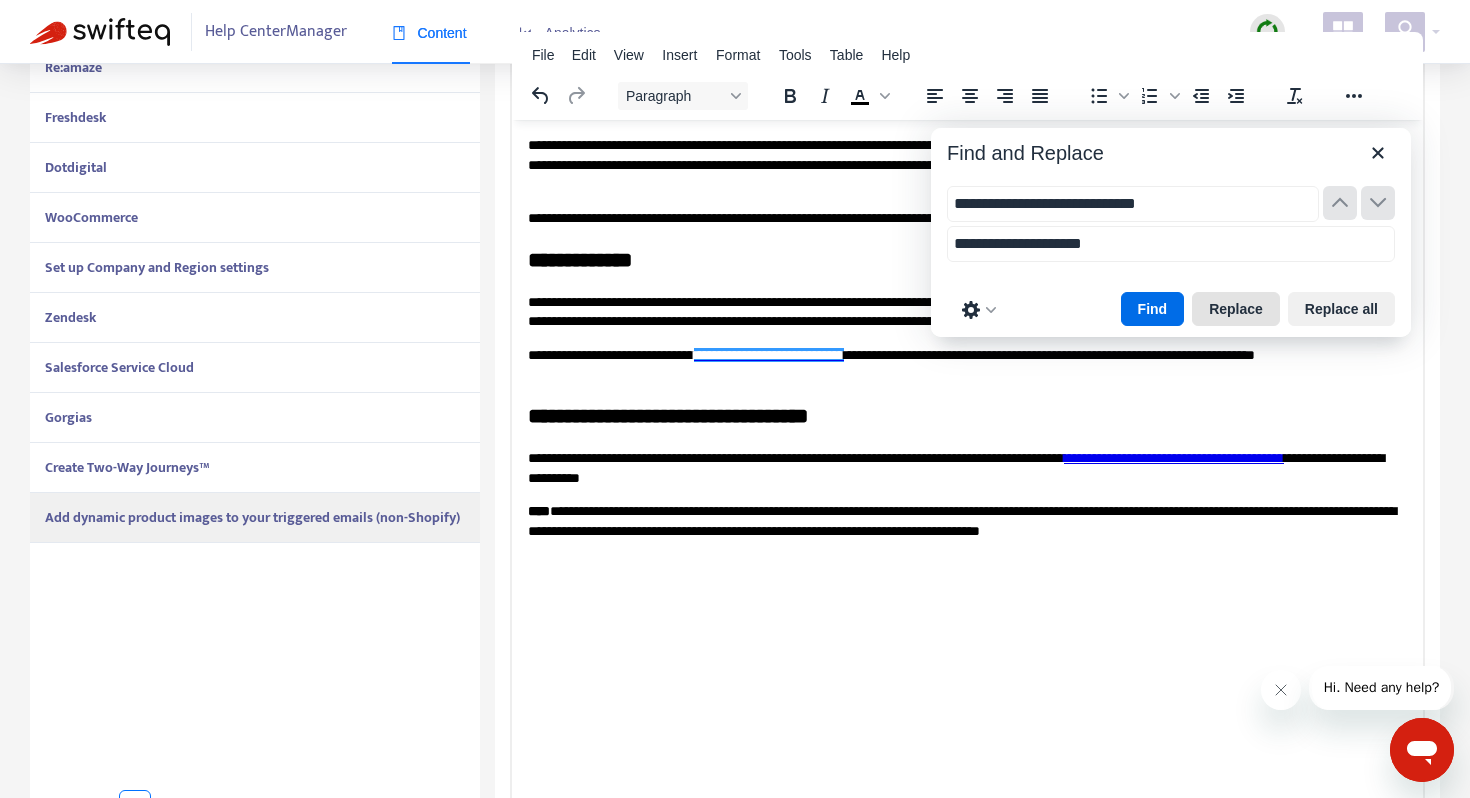 click on "Replace" at bounding box center (1236, 309) 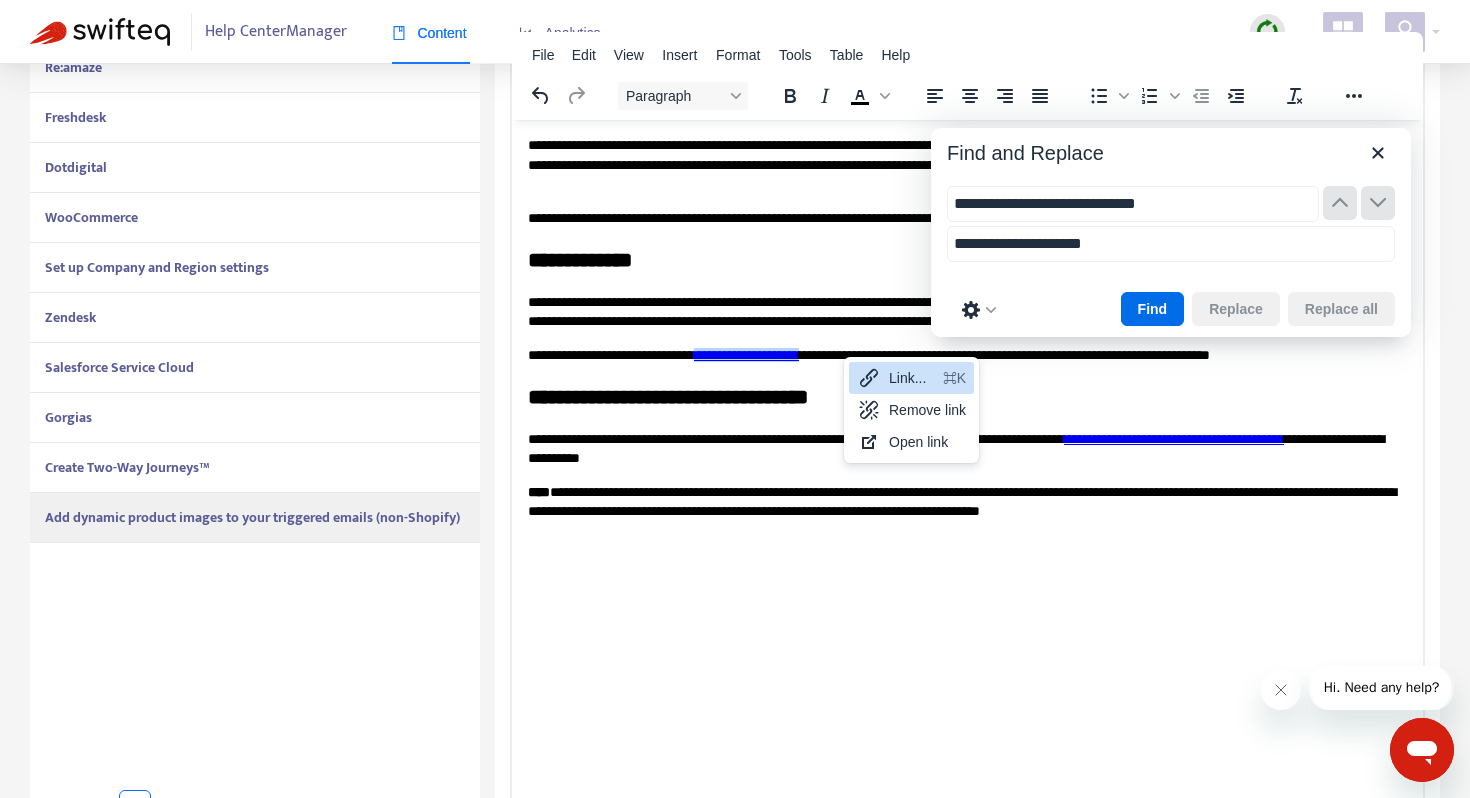 click on "Link..." at bounding box center [912, 378] 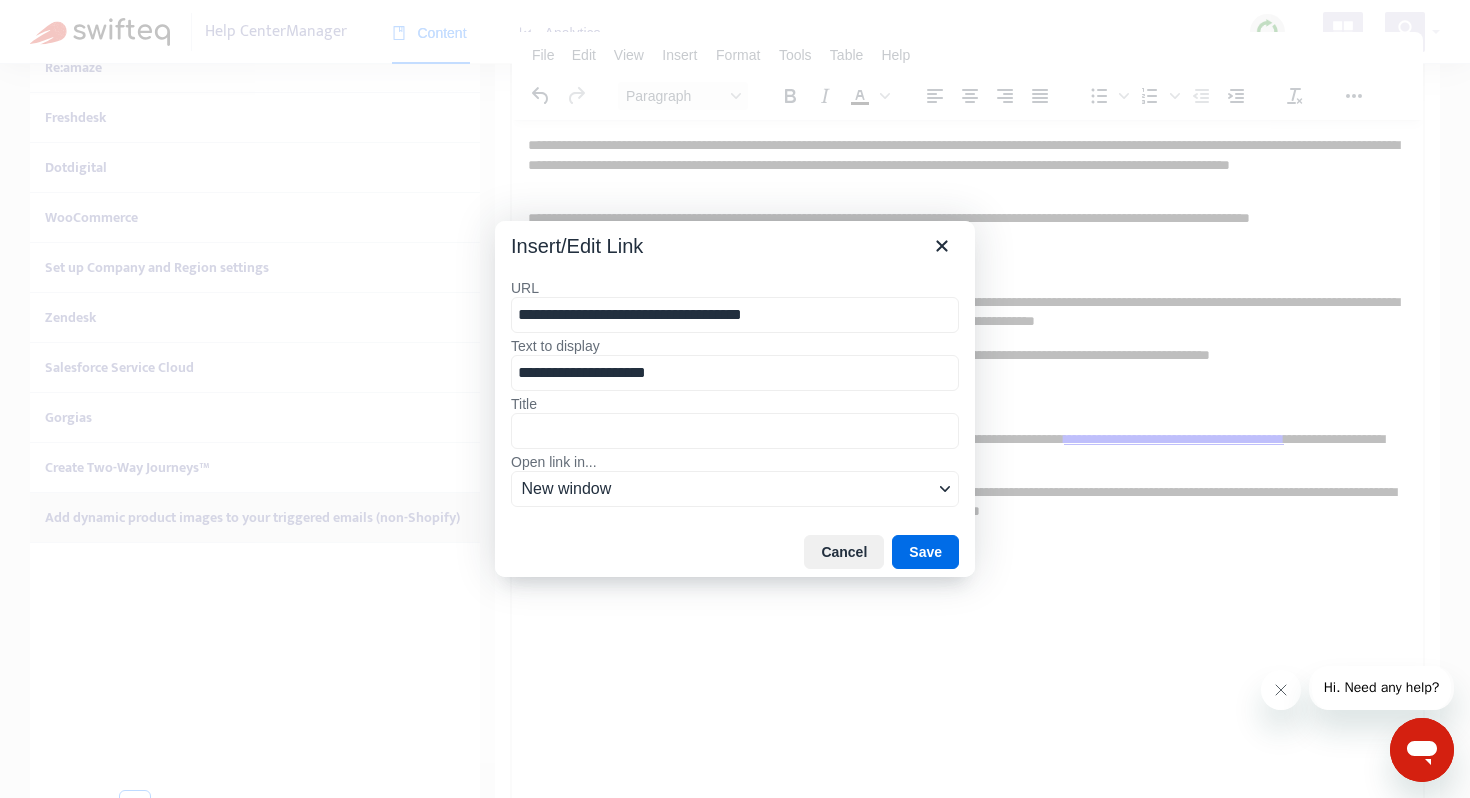 click on "**********" at bounding box center (735, 315) 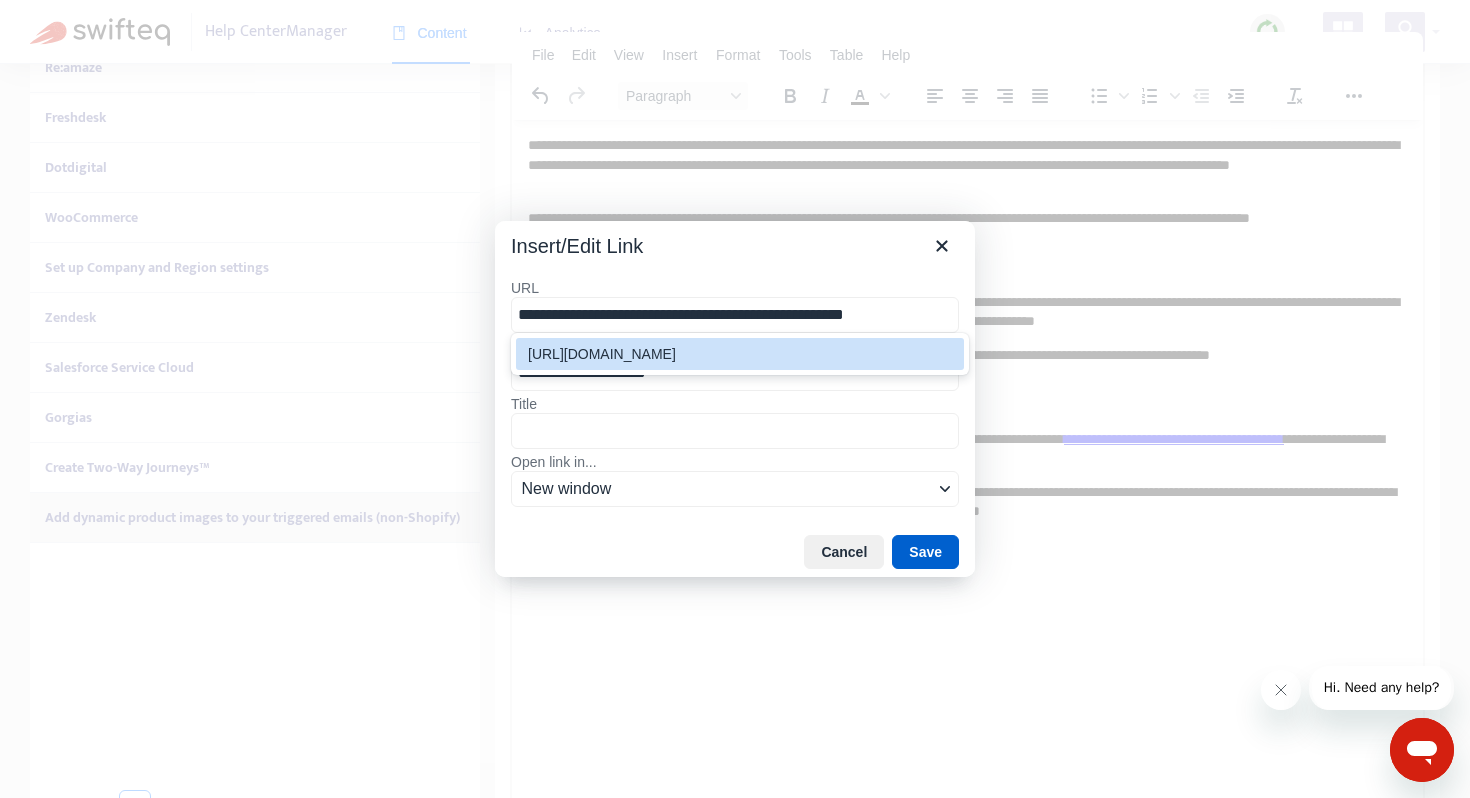 click on "Save" at bounding box center (925, 552) 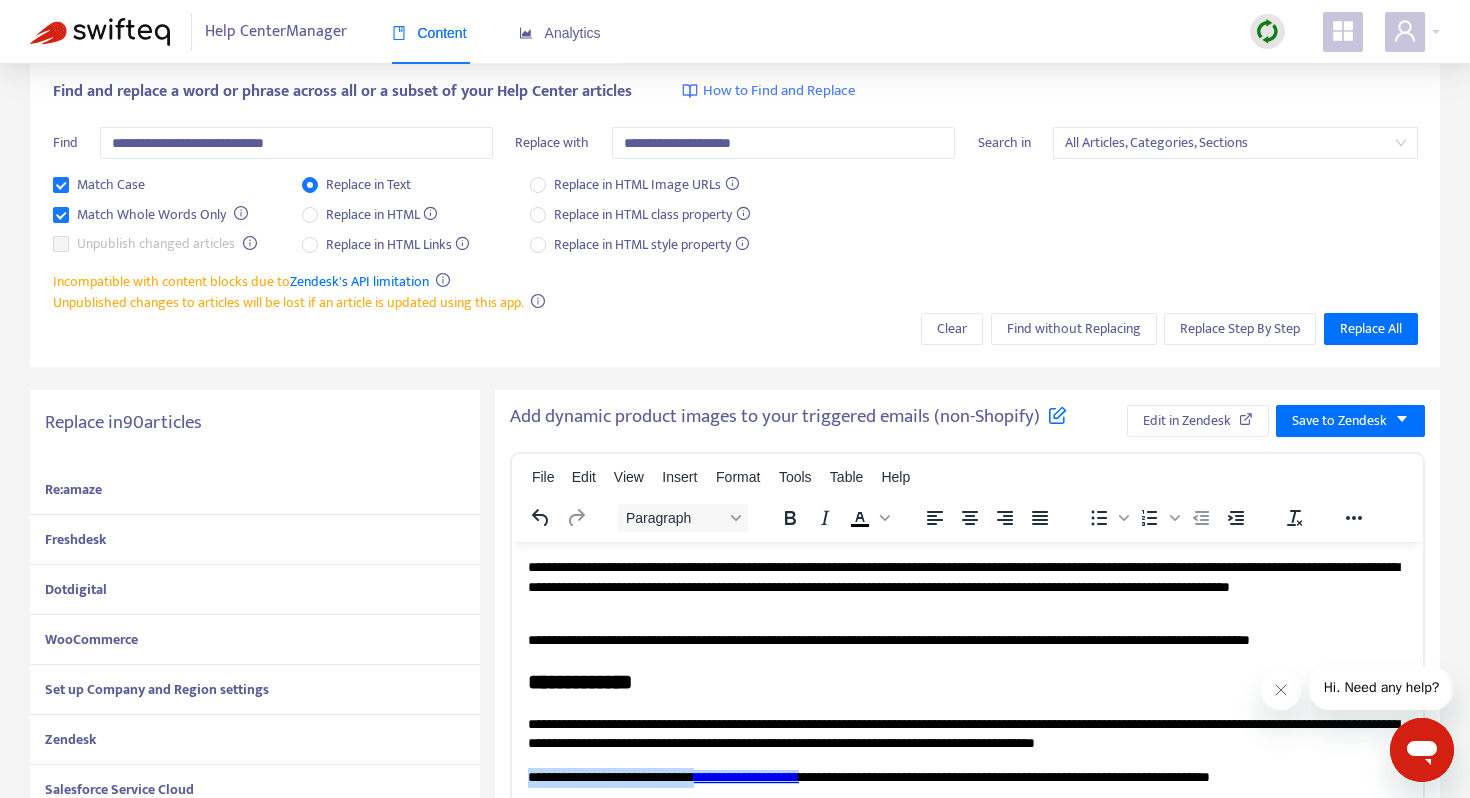 scroll, scrollTop: 0, scrollLeft: 0, axis: both 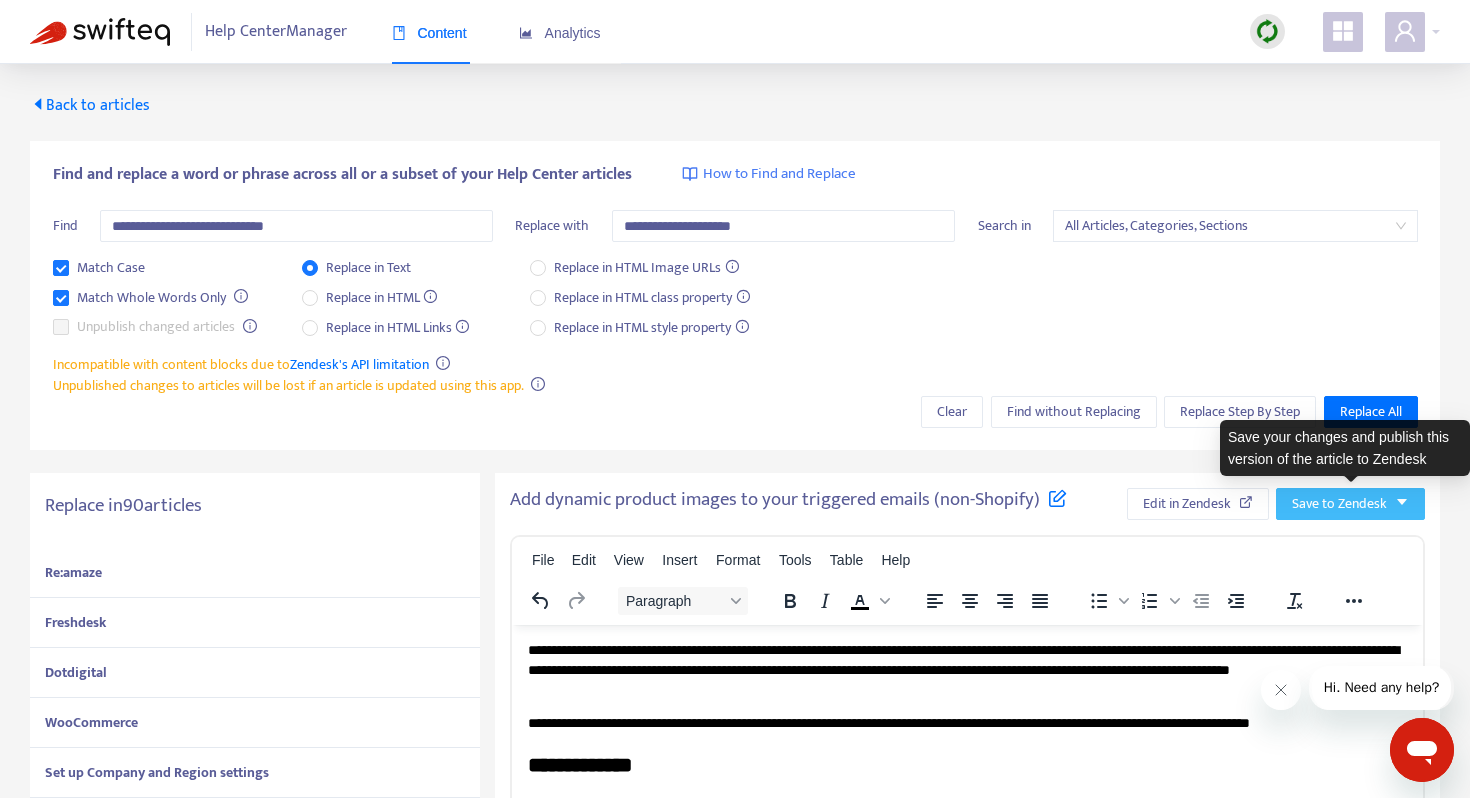 click on "Save to Zendesk" at bounding box center [1339, 504] 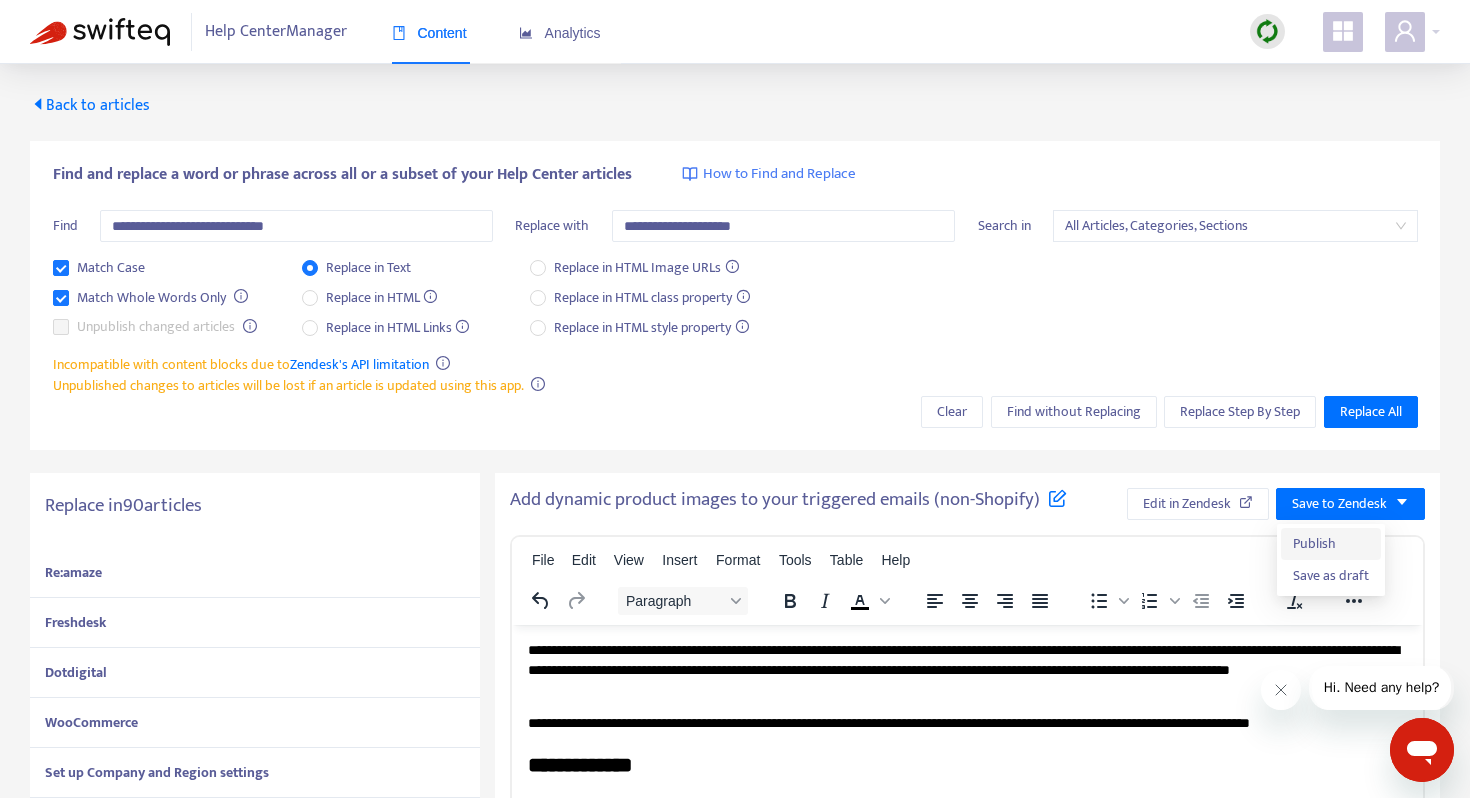 click on "Publish" at bounding box center [1331, 544] 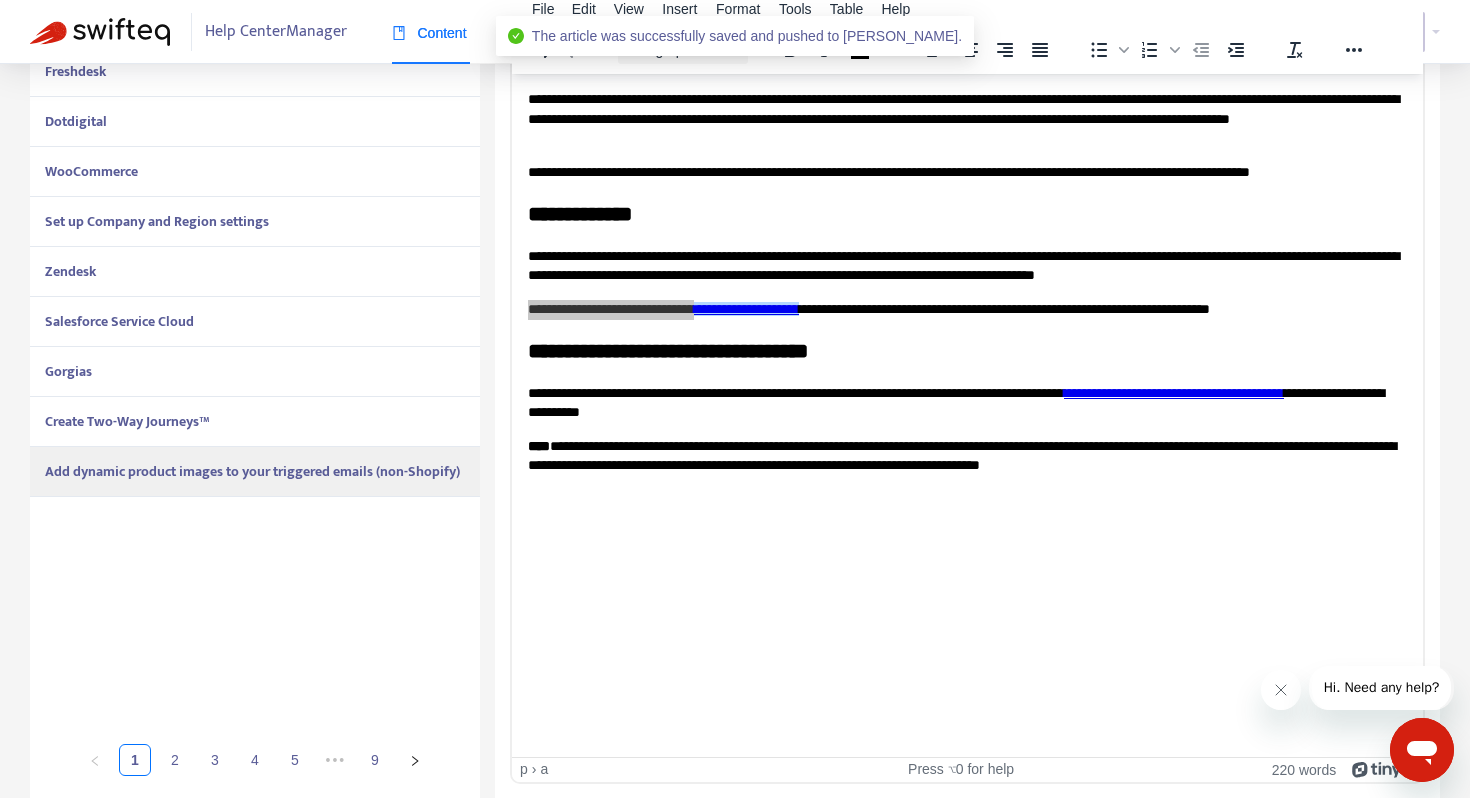scroll, scrollTop: 0, scrollLeft: 0, axis: both 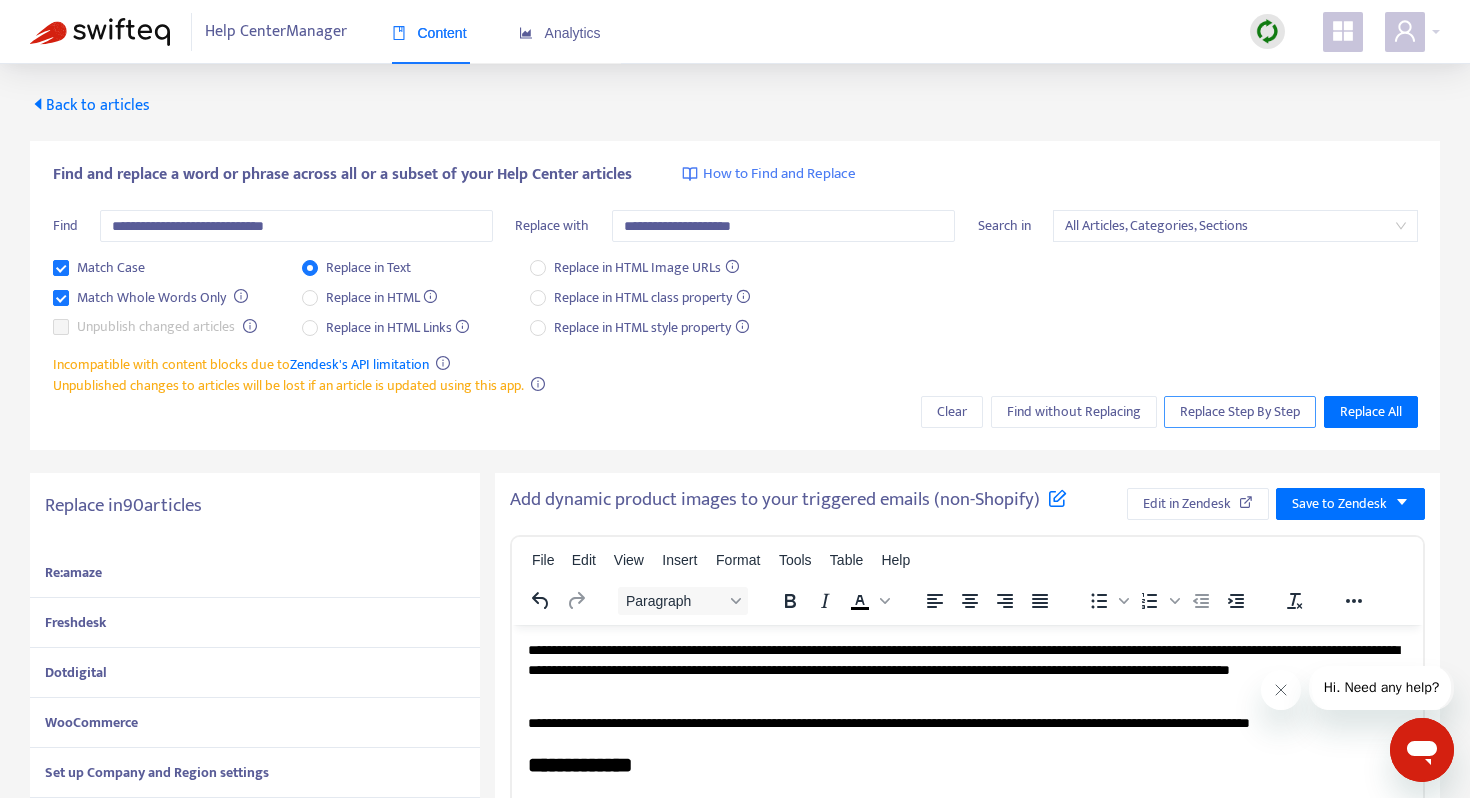 click on "Replace Step By Step" at bounding box center [1240, 412] 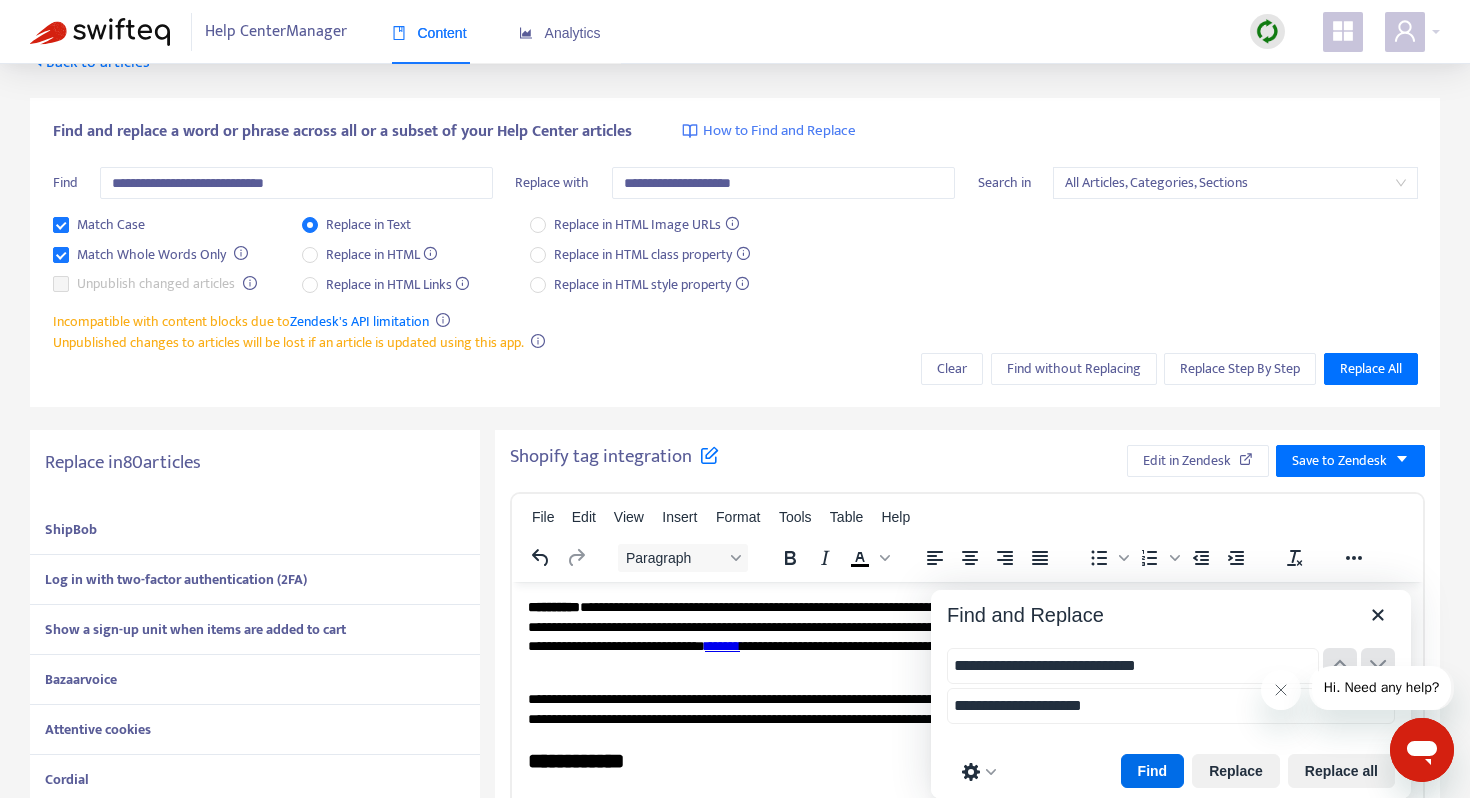 scroll, scrollTop: 56, scrollLeft: 0, axis: vertical 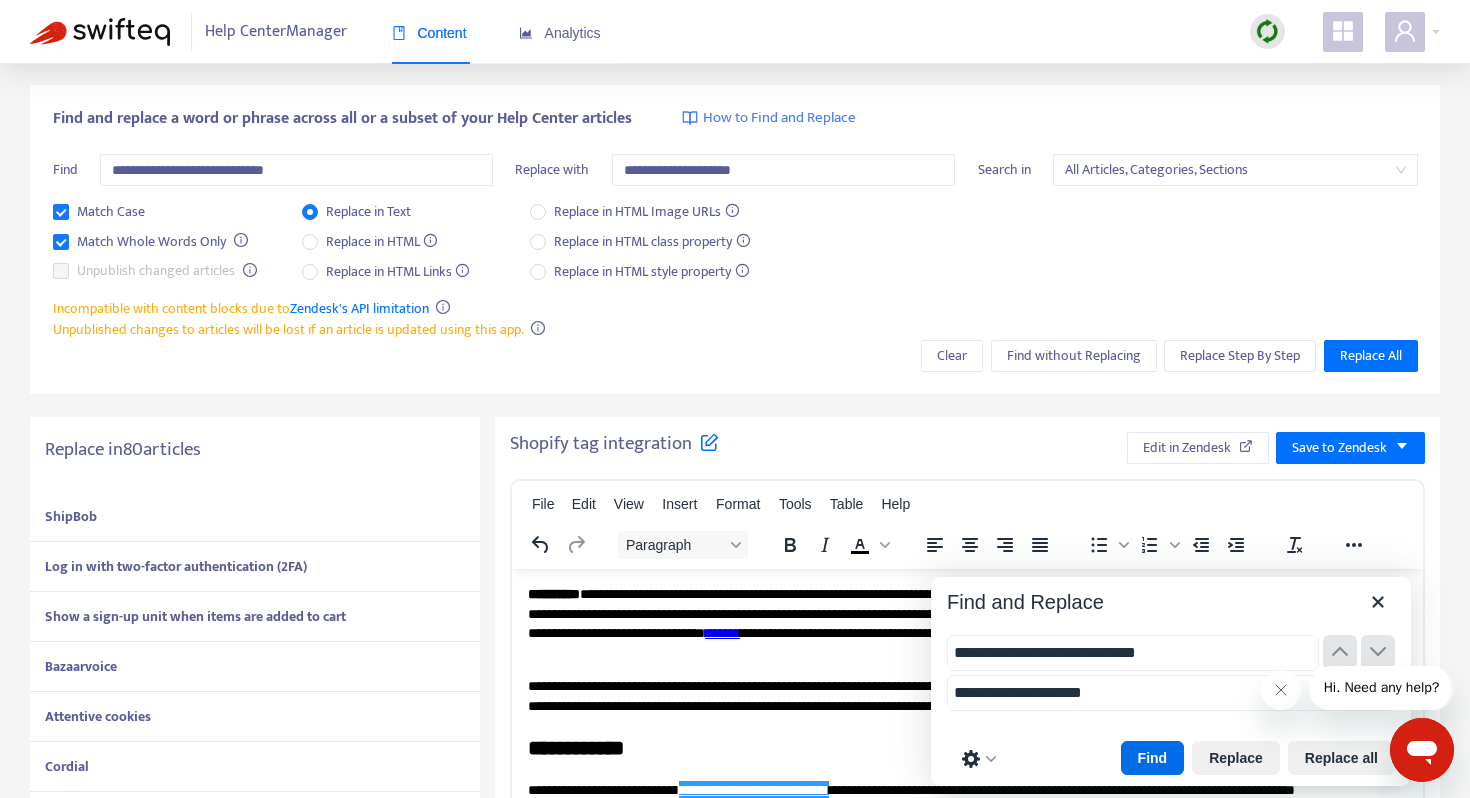 click on "ShipBob" at bounding box center (255, 517) 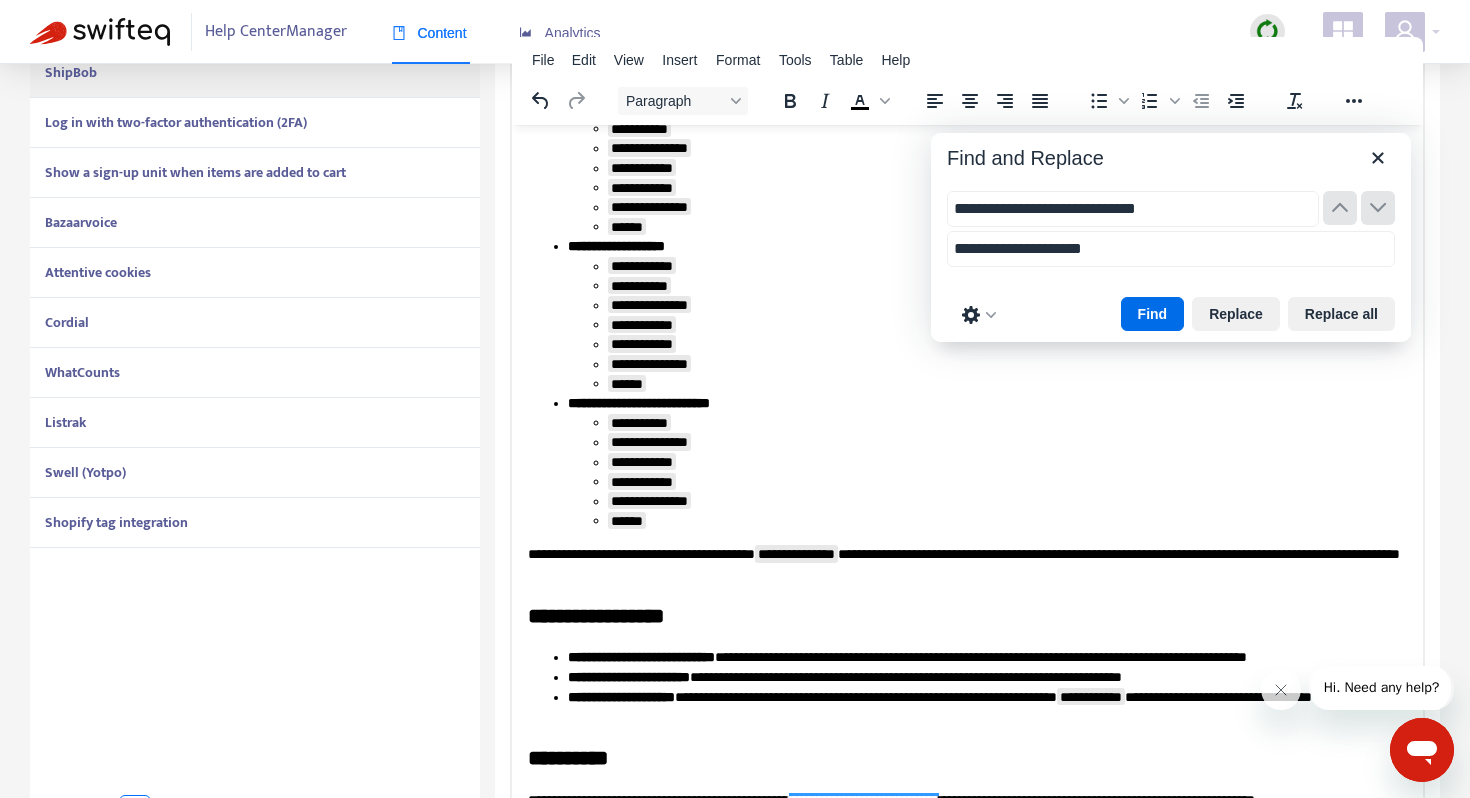 scroll, scrollTop: 509, scrollLeft: 0, axis: vertical 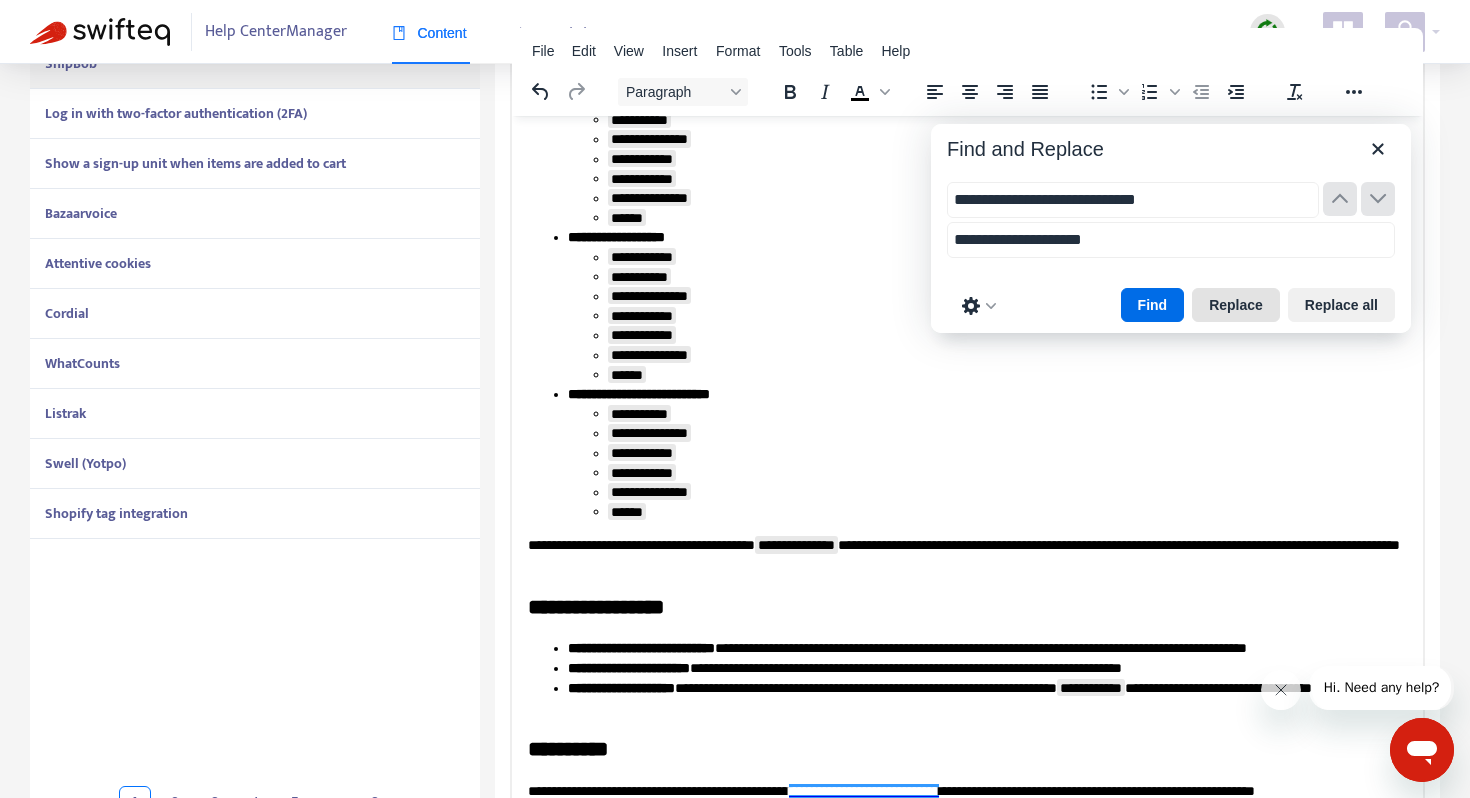 click on "Replace" at bounding box center [1236, 305] 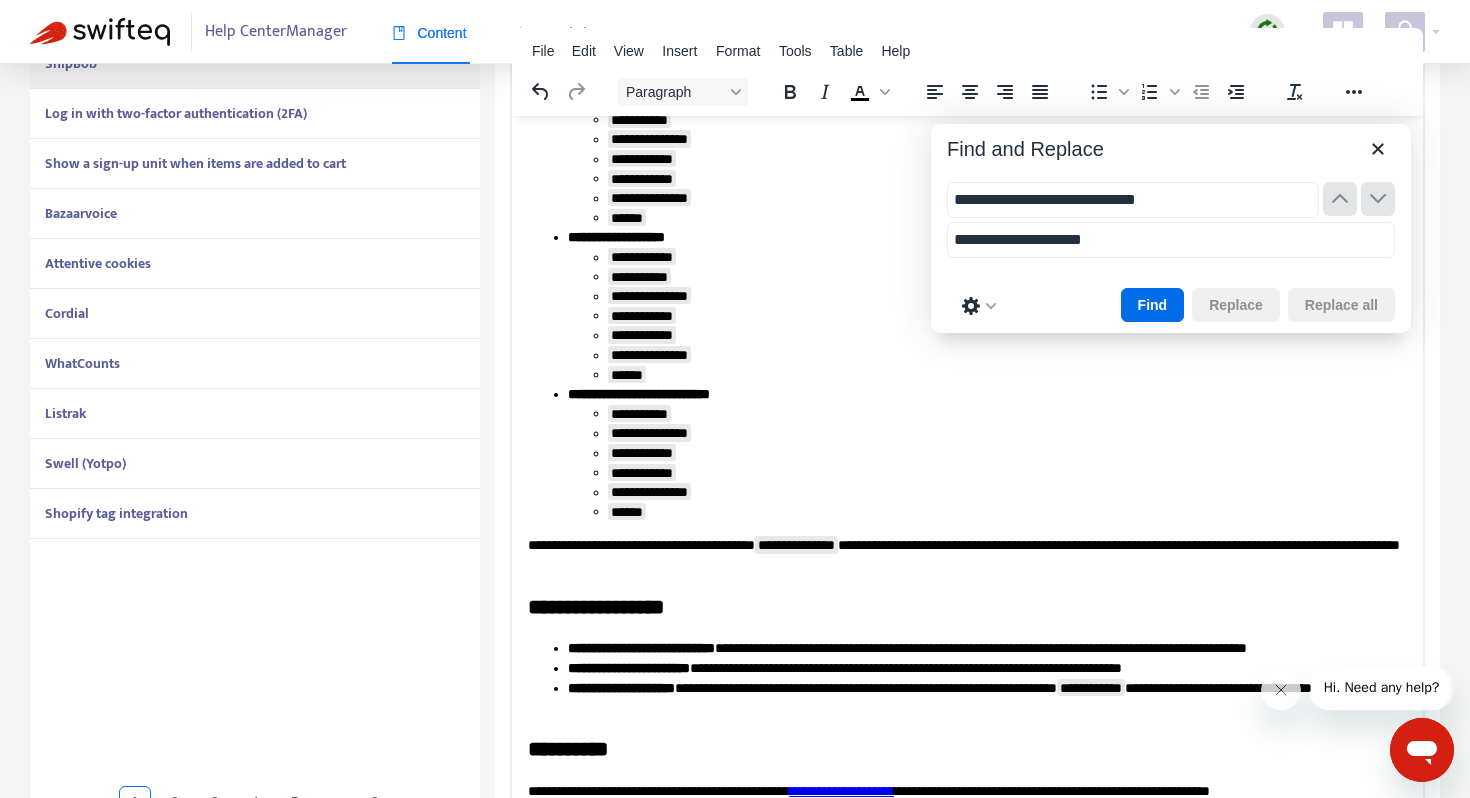 scroll, scrollTop: 834, scrollLeft: 0, axis: vertical 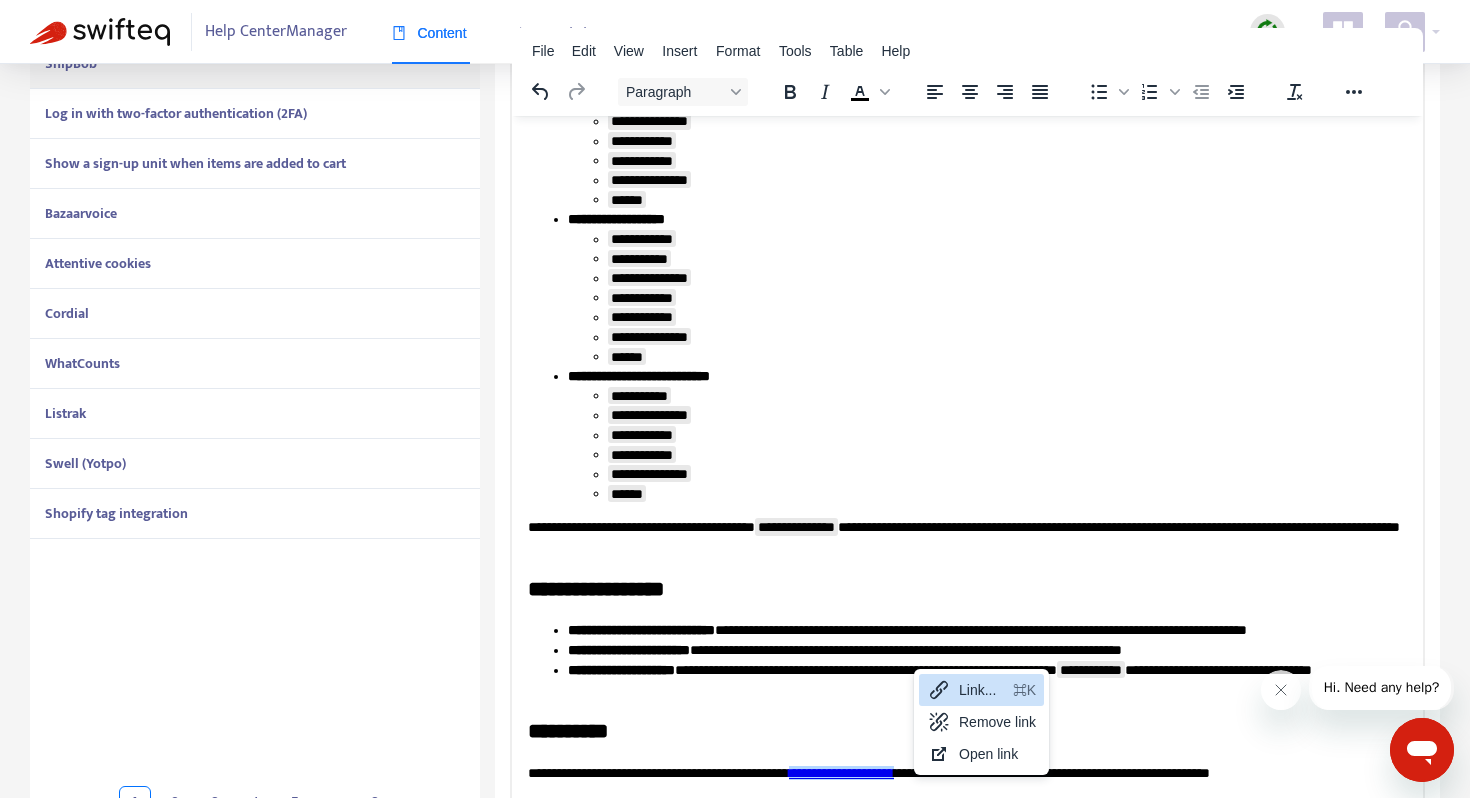 click on "Link... ⌘K" at bounding box center [981, 690] 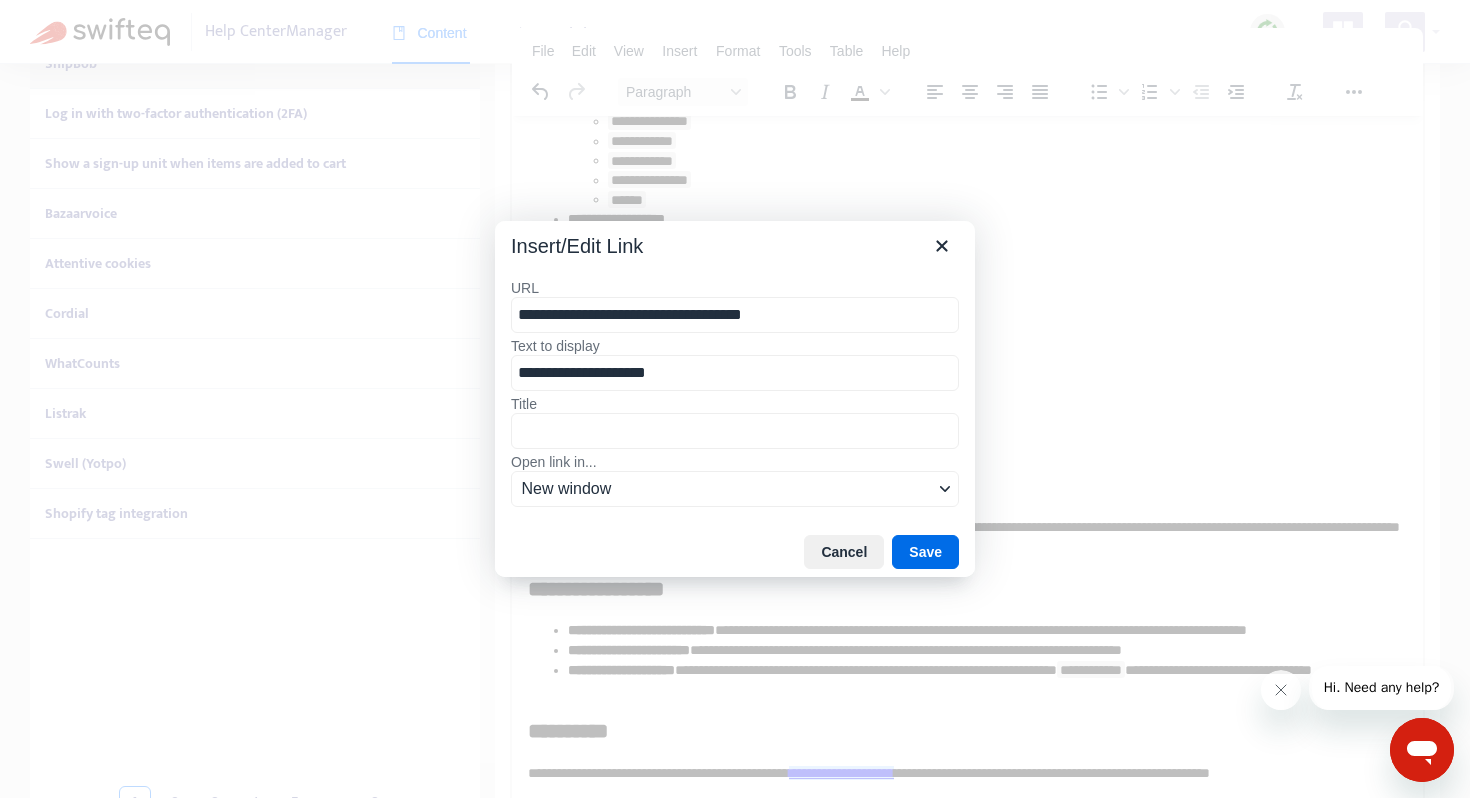 click on "**********" at bounding box center (735, 315) 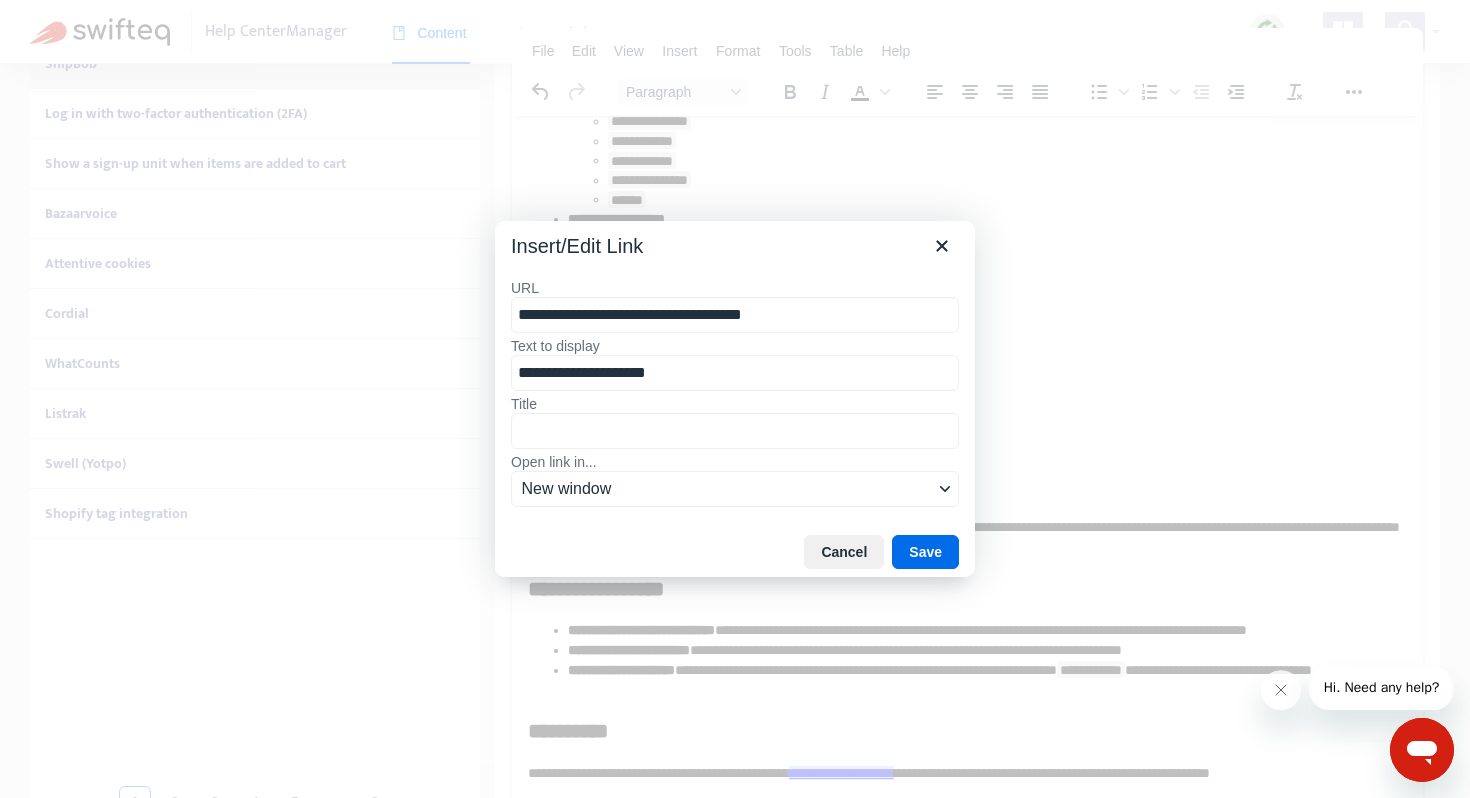 click on "**********" at bounding box center [735, 315] 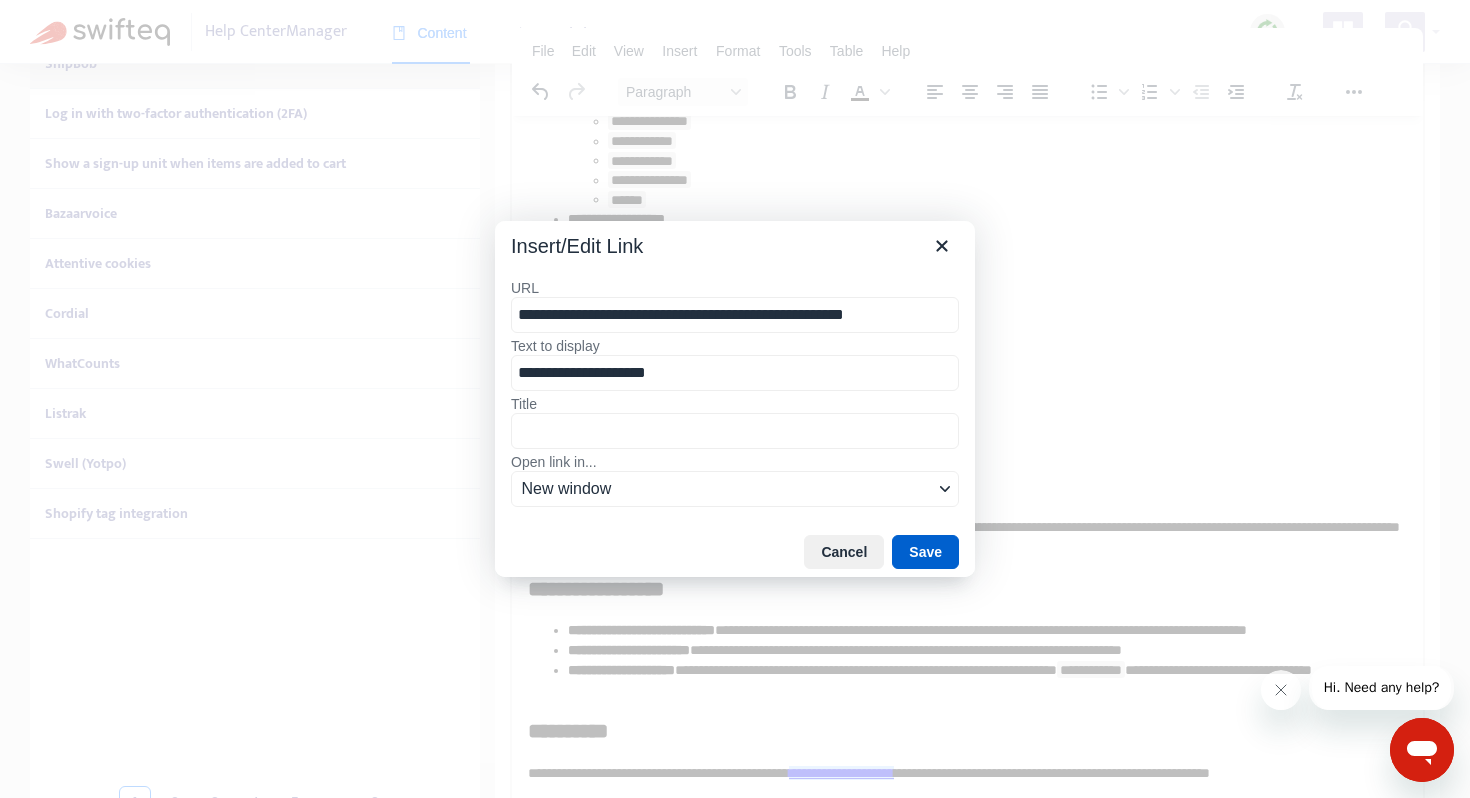 click on "Save" at bounding box center [925, 552] 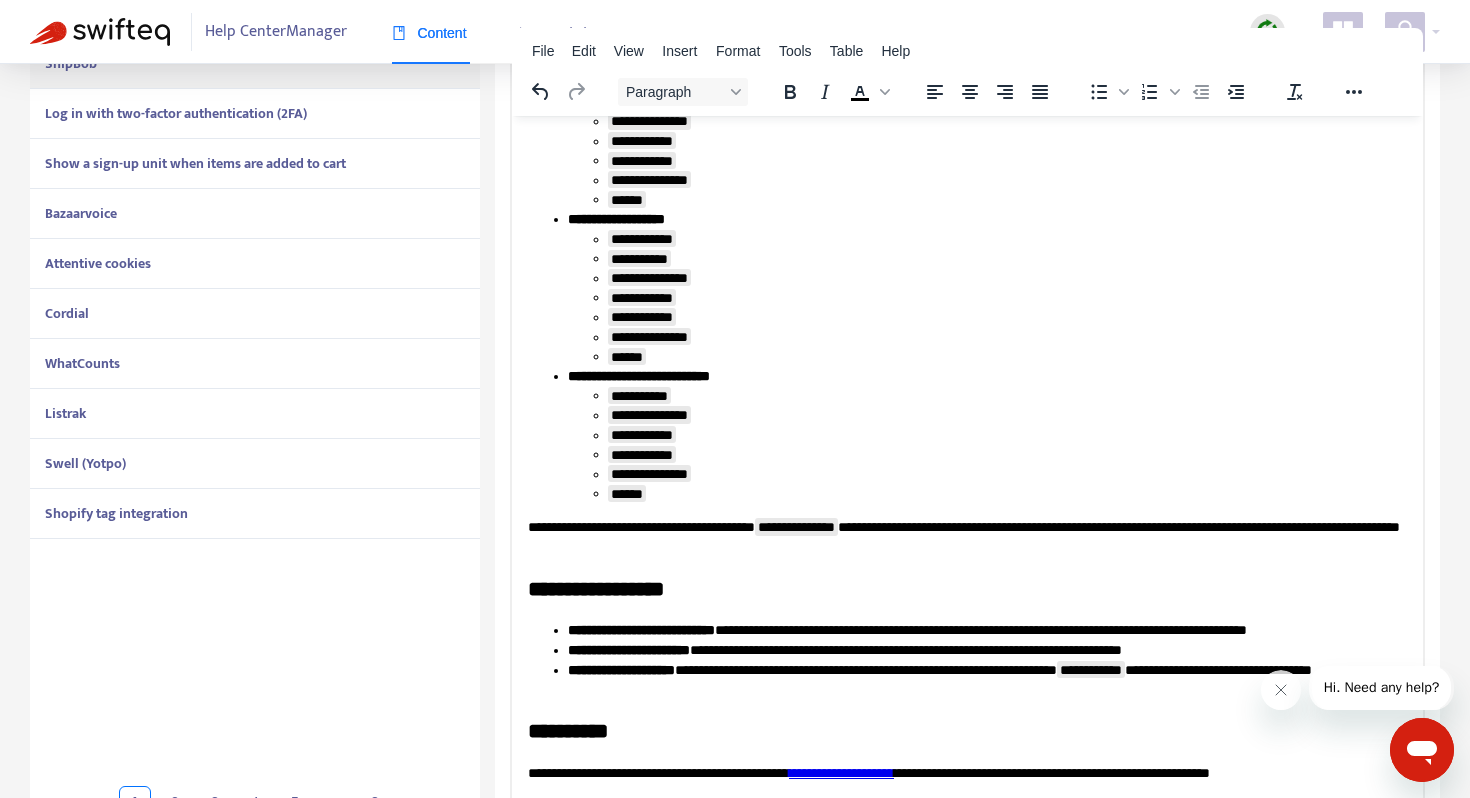 click on "**********" at bounding box center [967, 773] 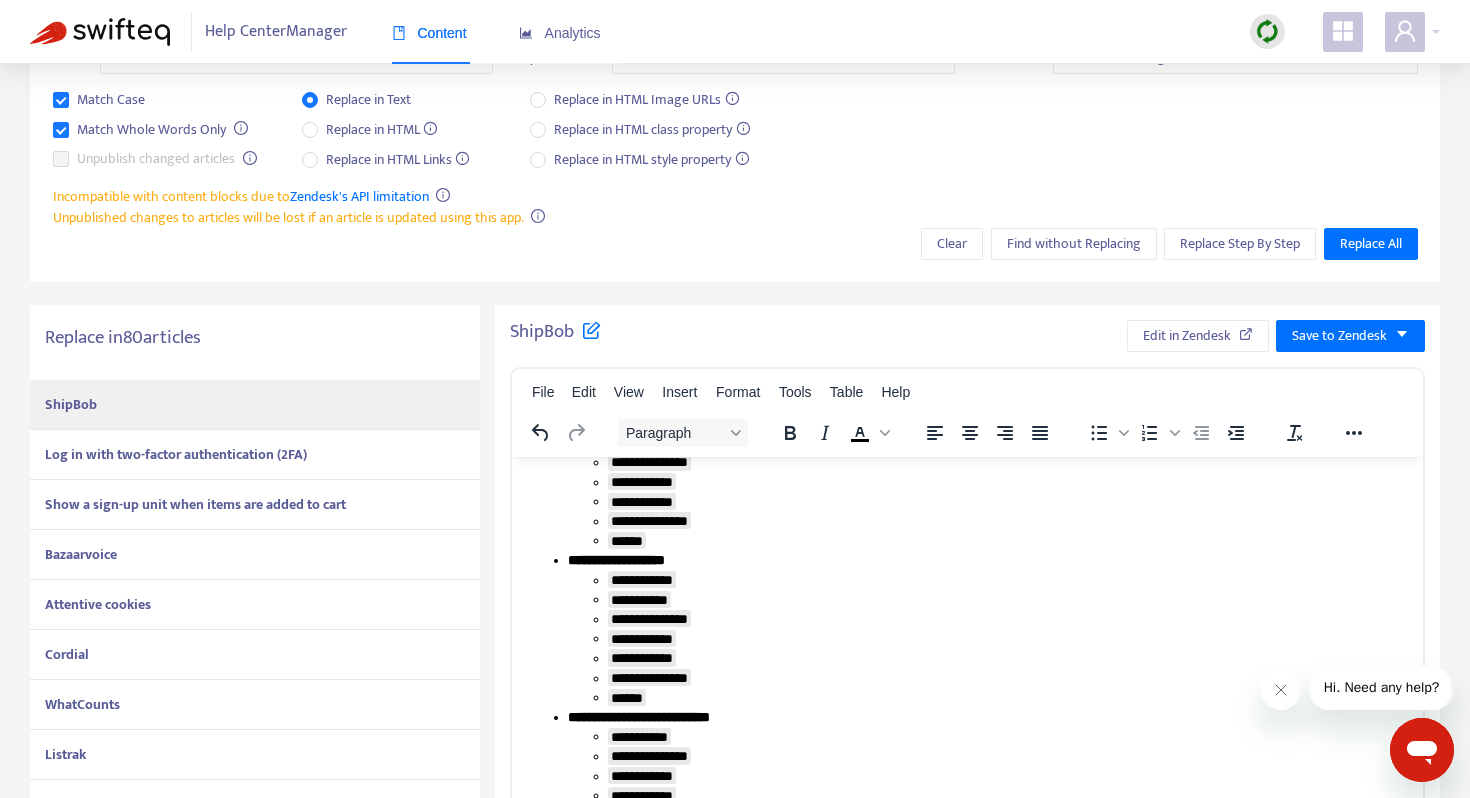 scroll, scrollTop: 0, scrollLeft: 0, axis: both 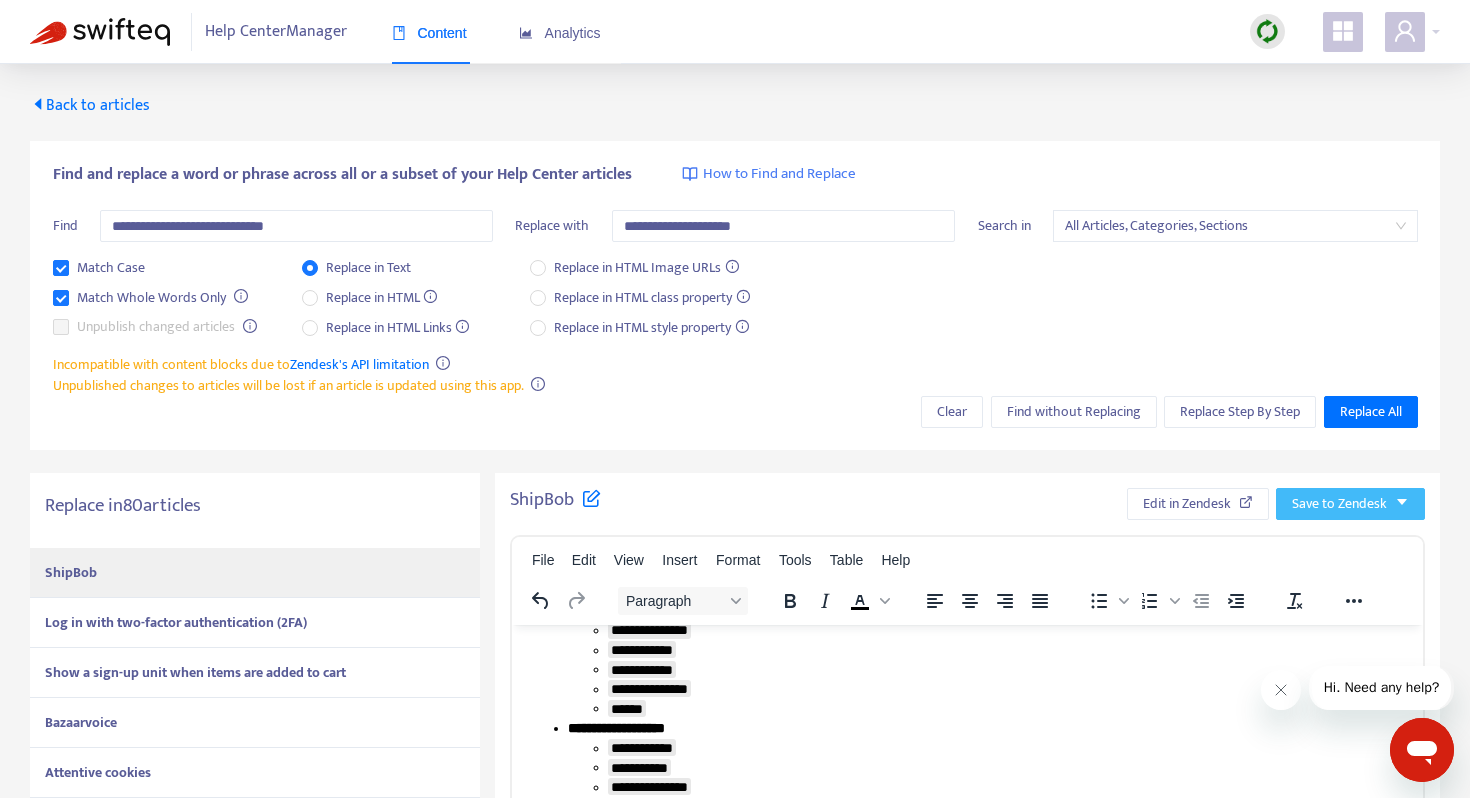 click on "Save to Zendesk" at bounding box center (1339, 504) 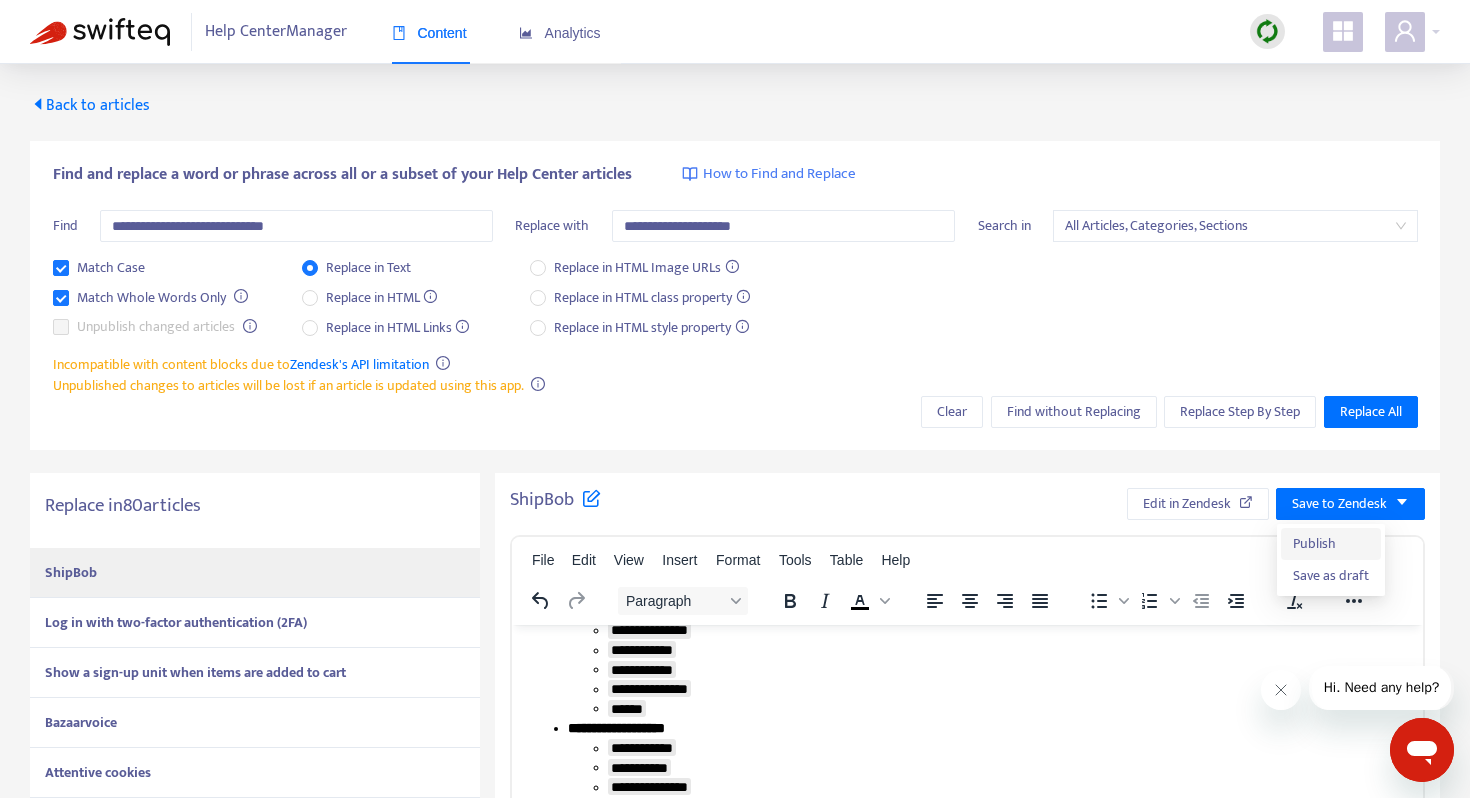 click on "Publish" at bounding box center (1331, 544) 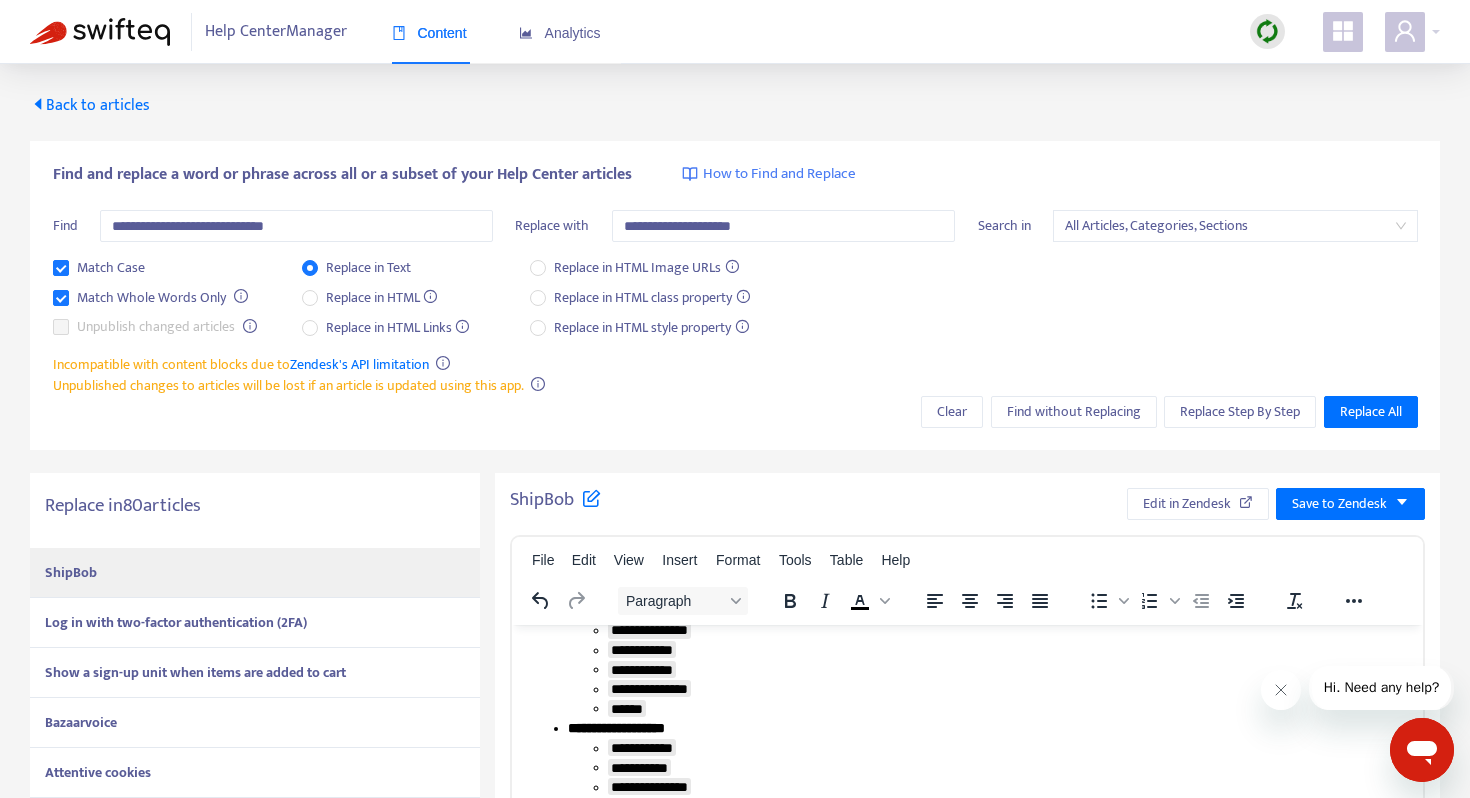 click on "Log in with two-factor authentication (2FA)" at bounding box center [176, 622] 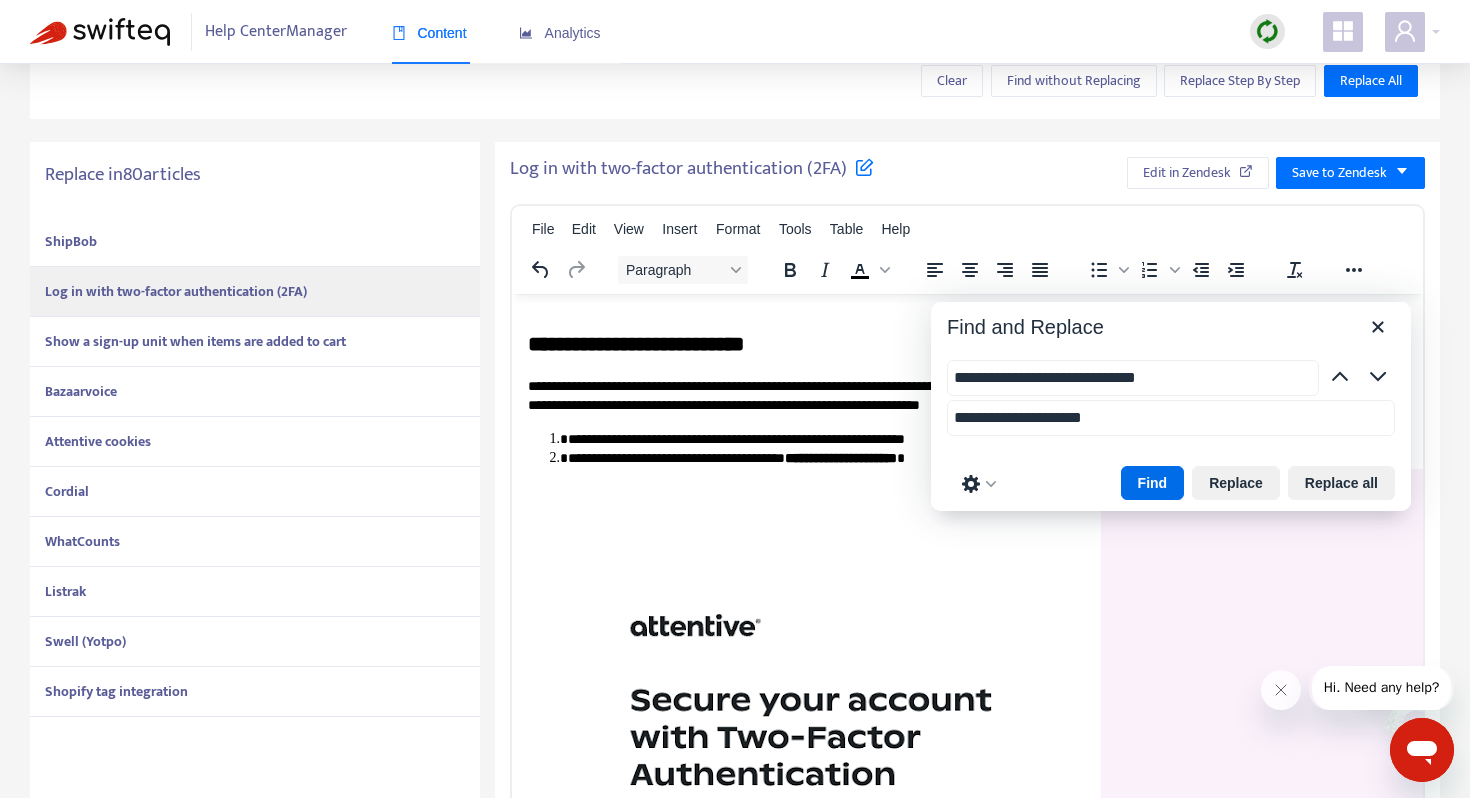 scroll, scrollTop: 335, scrollLeft: 0, axis: vertical 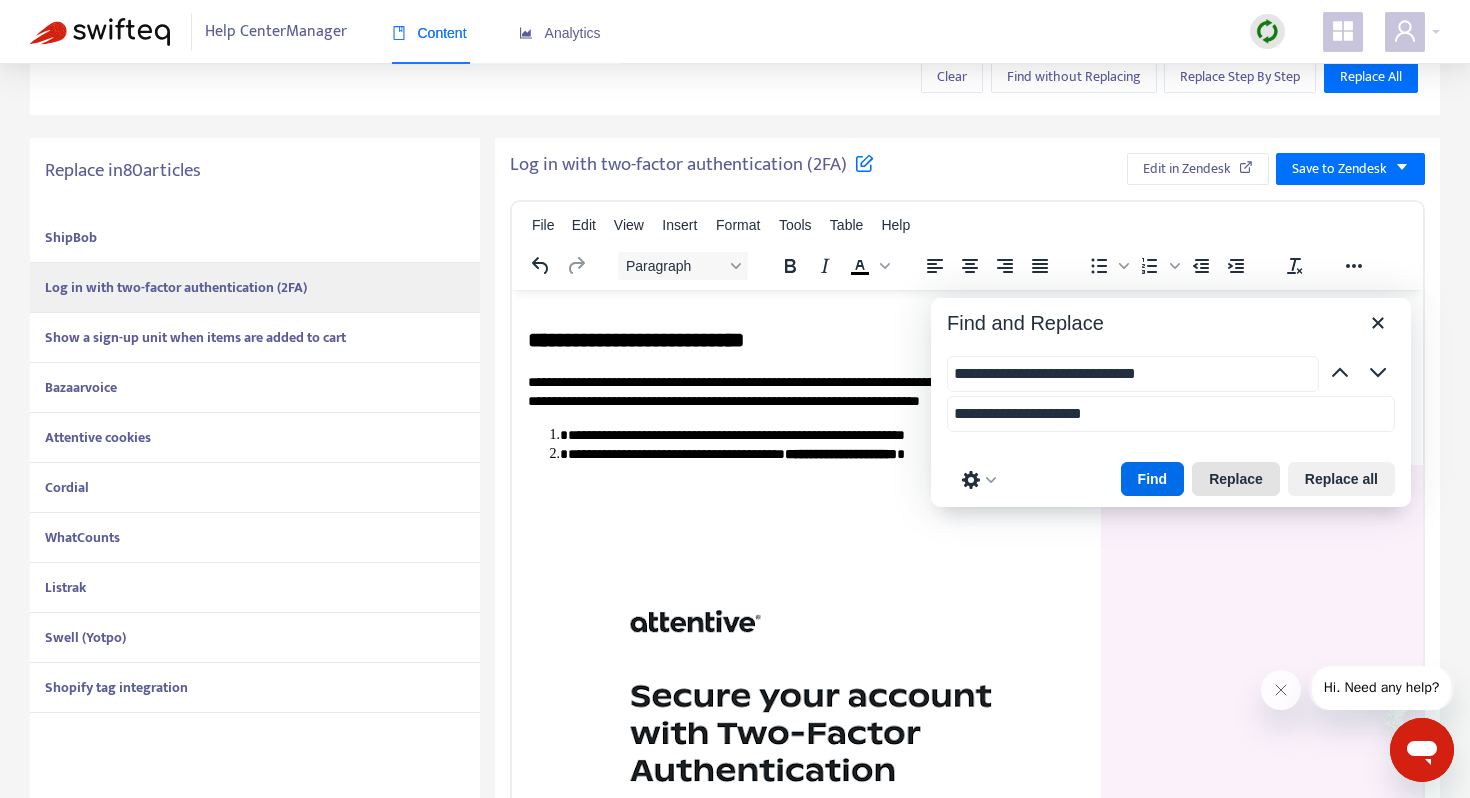 click on "Replace" at bounding box center [1236, 479] 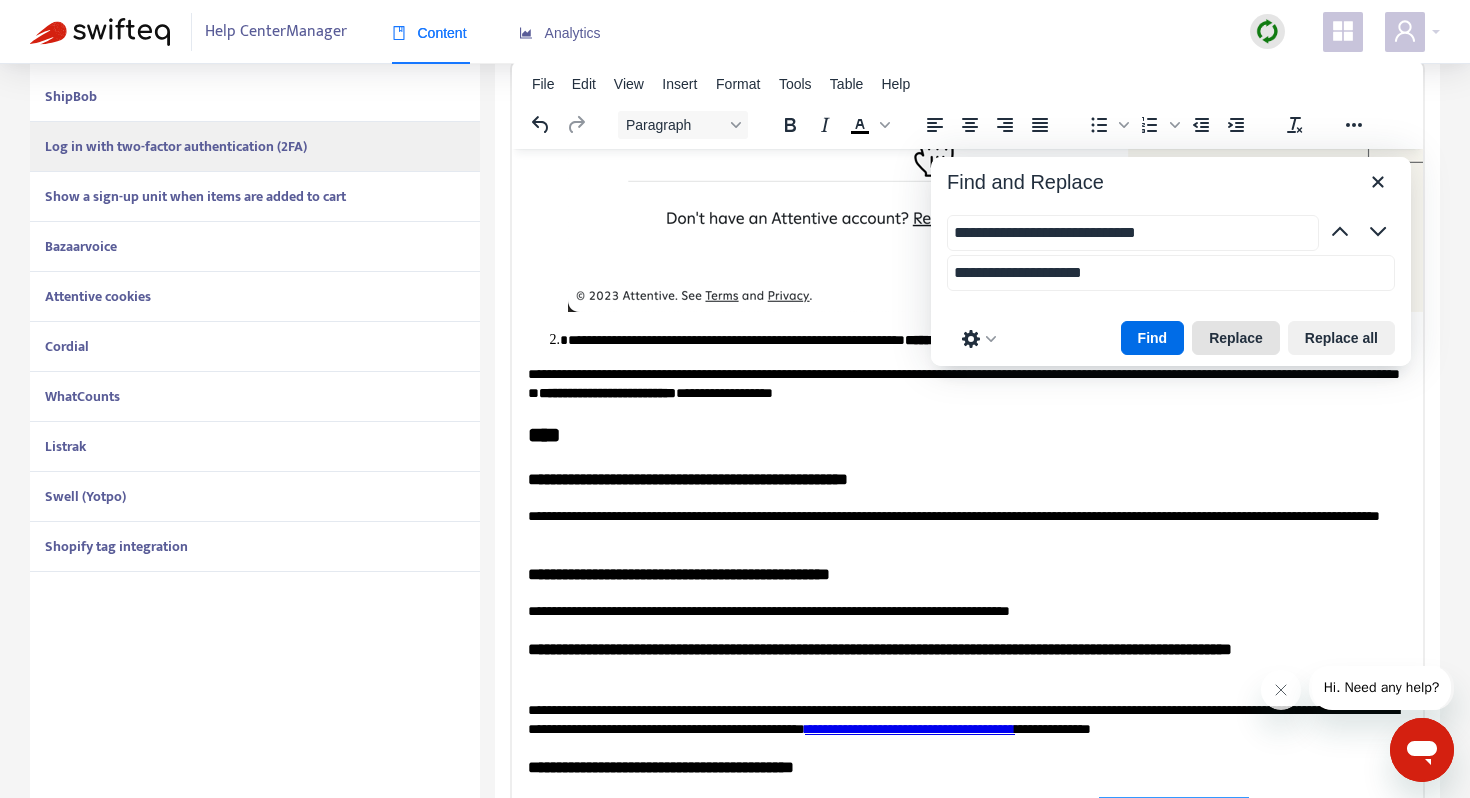 scroll, scrollTop: 509, scrollLeft: 0, axis: vertical 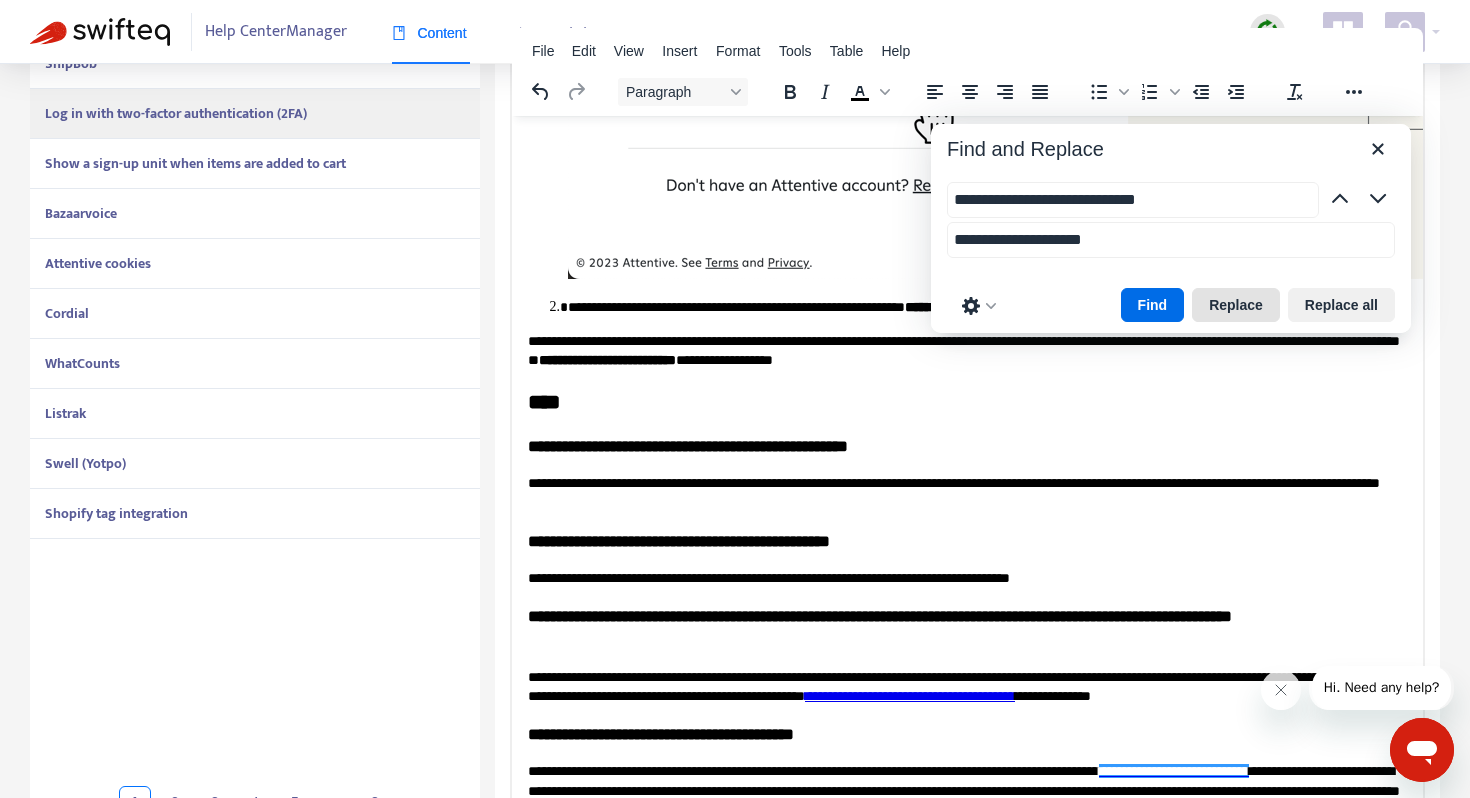 click on "Replace" at bounding box center (1236, 305) 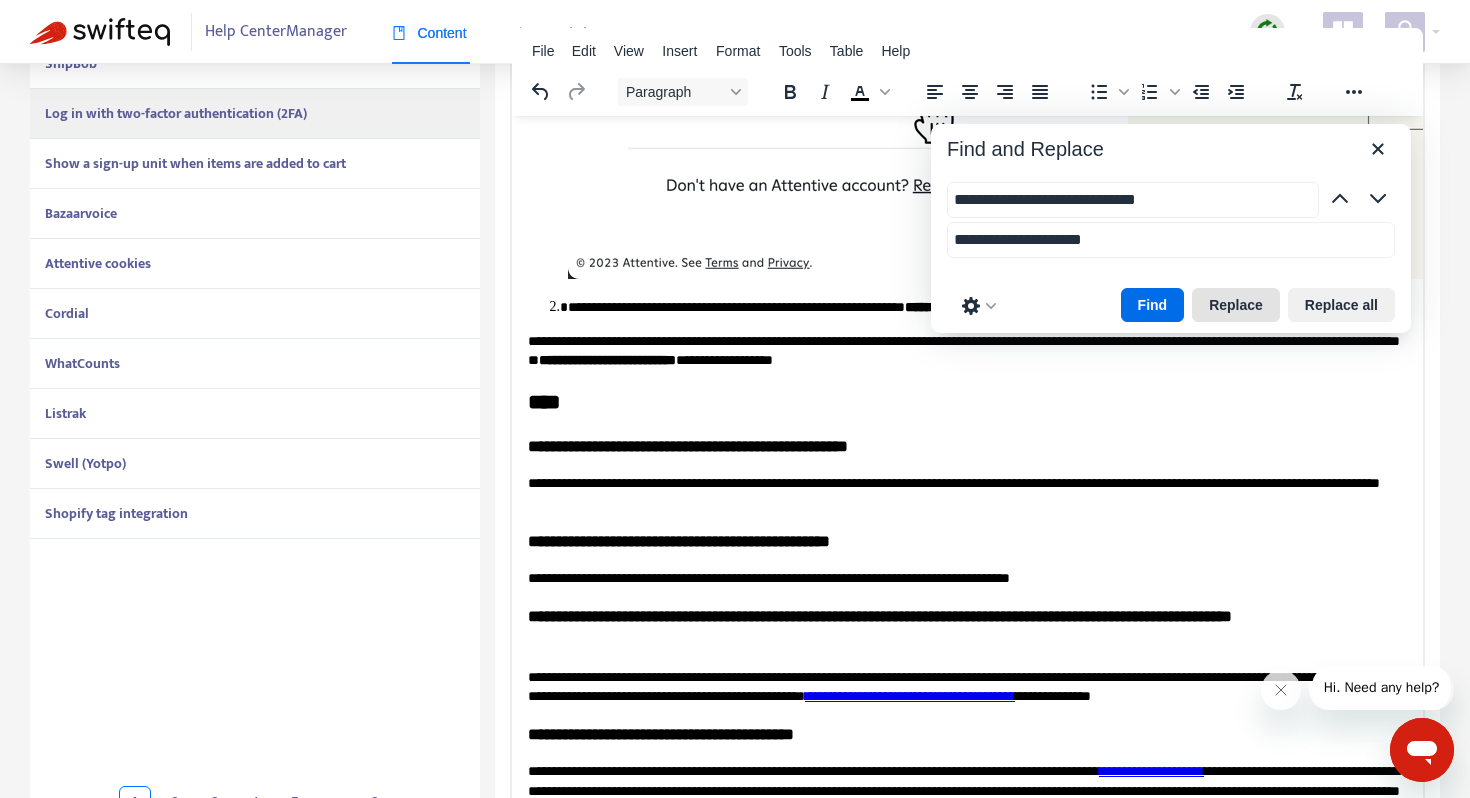 scroll, scrollTop: 3728, scrollLeft: 0, axis: vertical 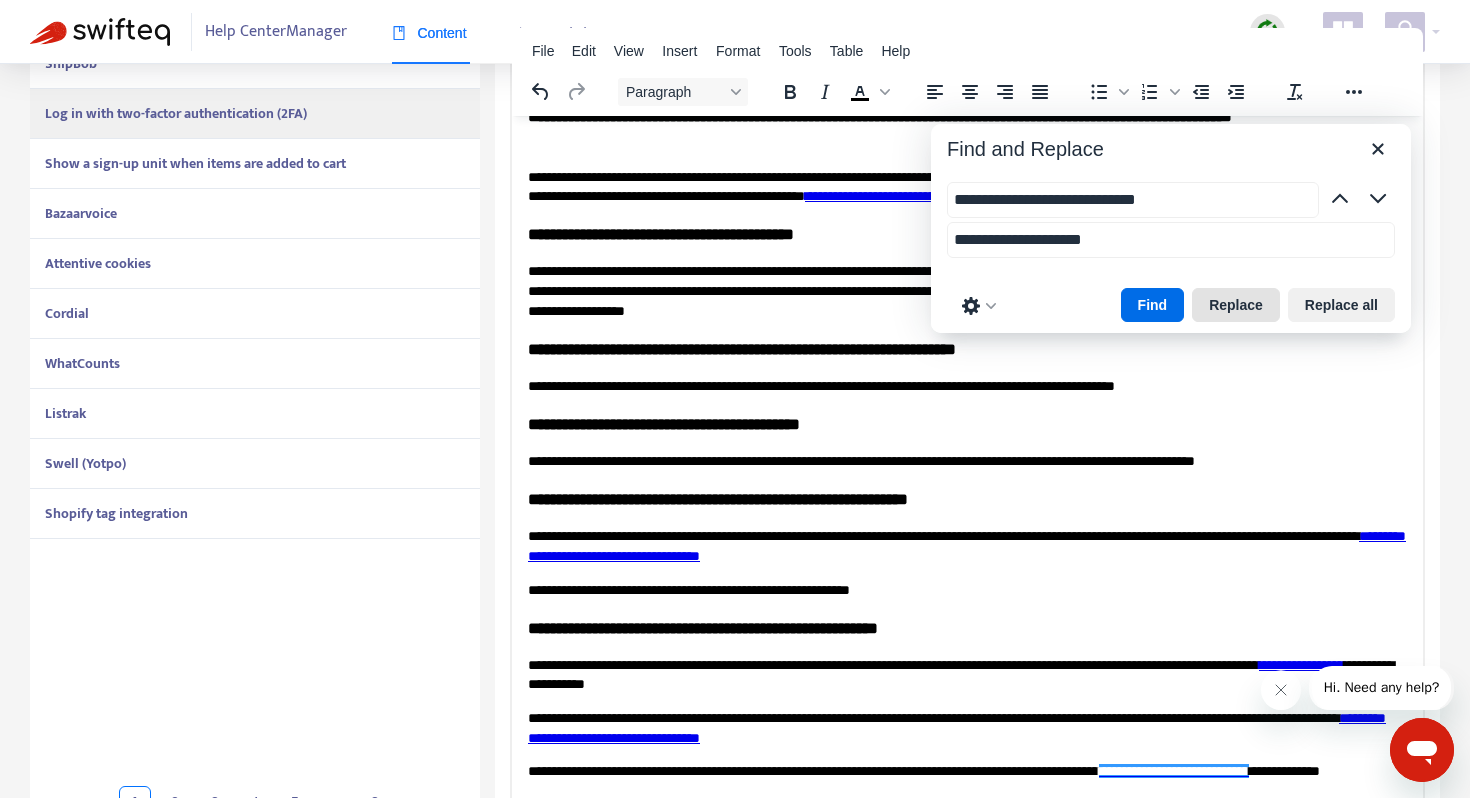 click on "Replace" at bounding box center (1236, 305) 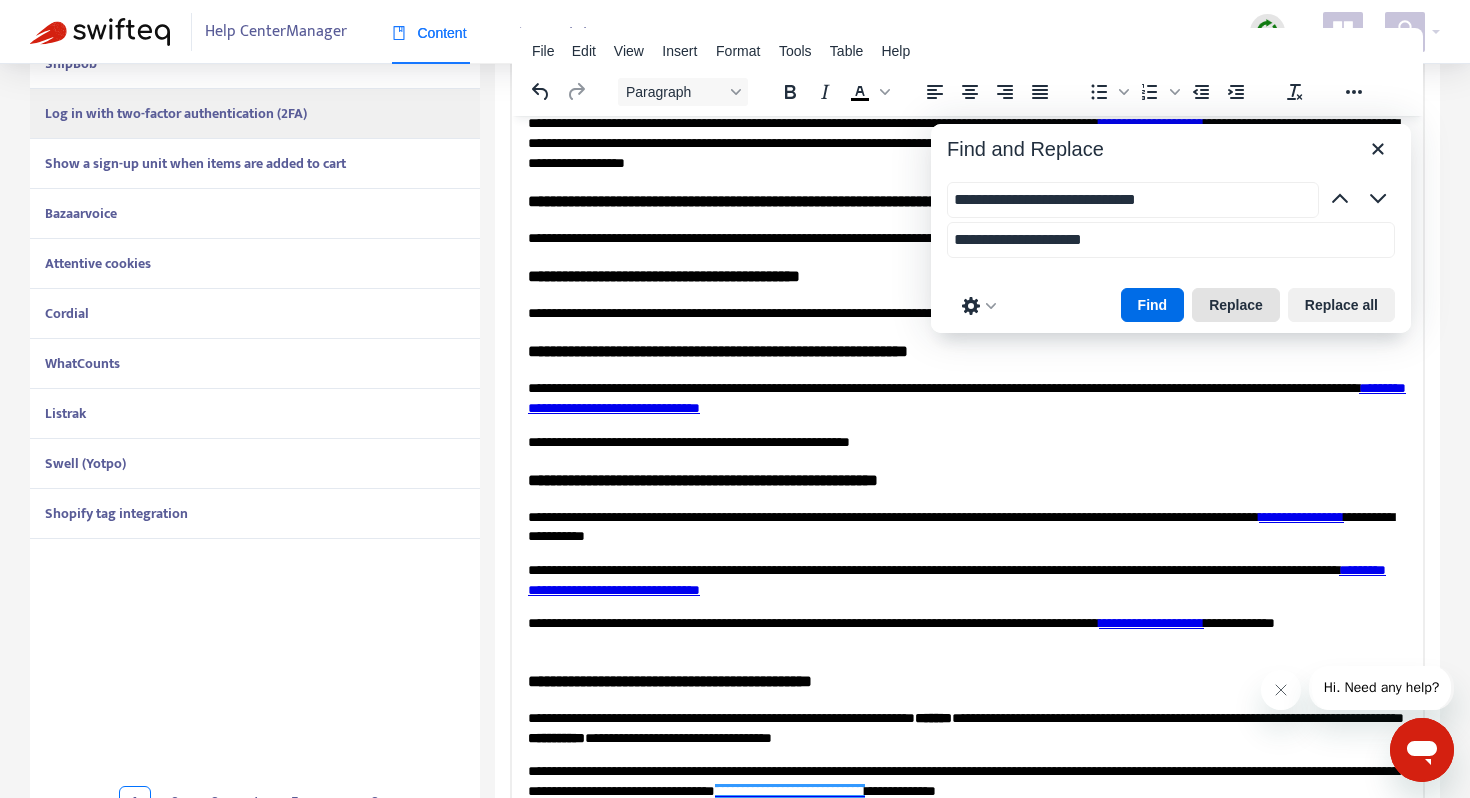 click on "Replace" at bounding box center [1236, 305] 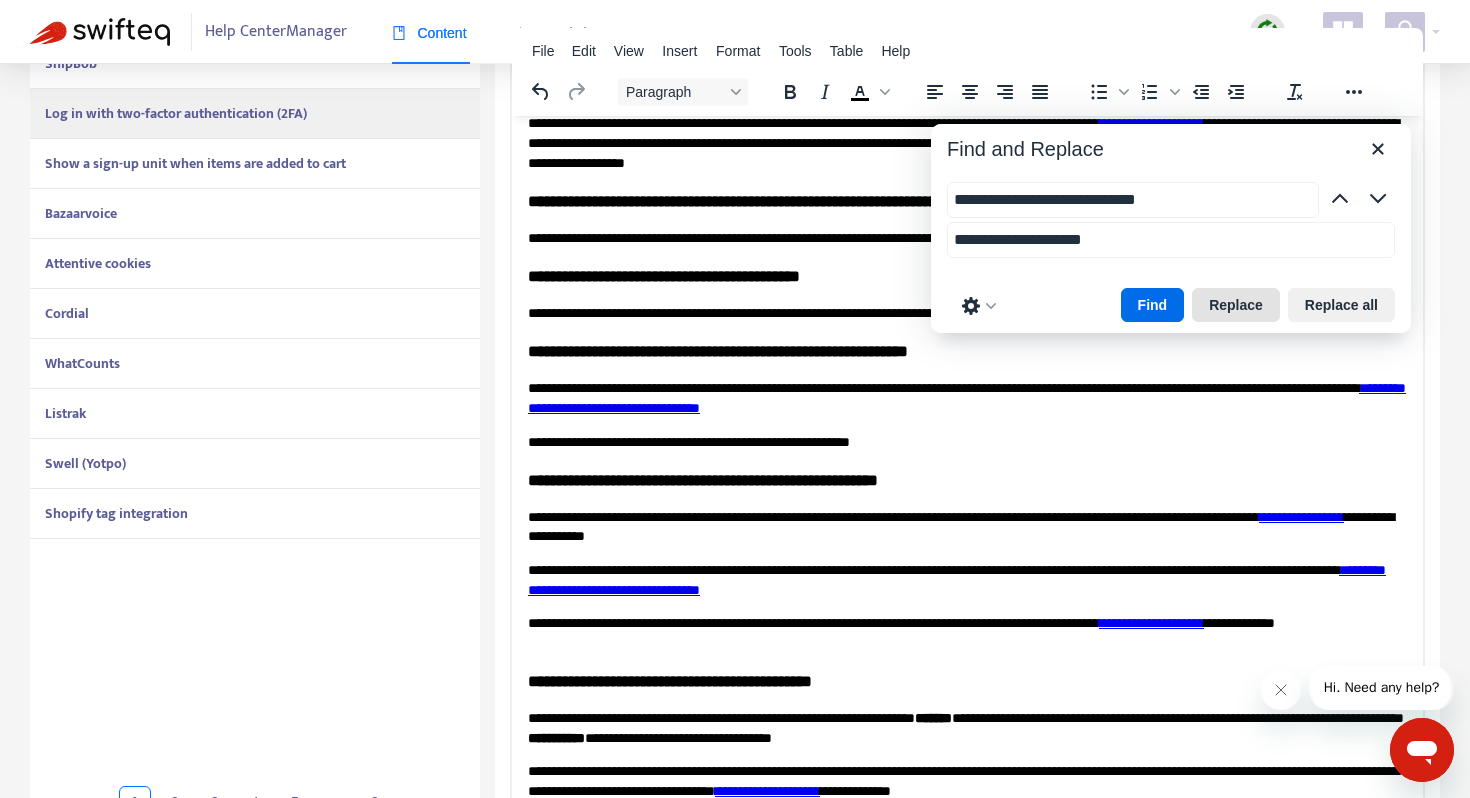 scroll, scrollTop: 4024, scrollLeft: 0, axis: vertical 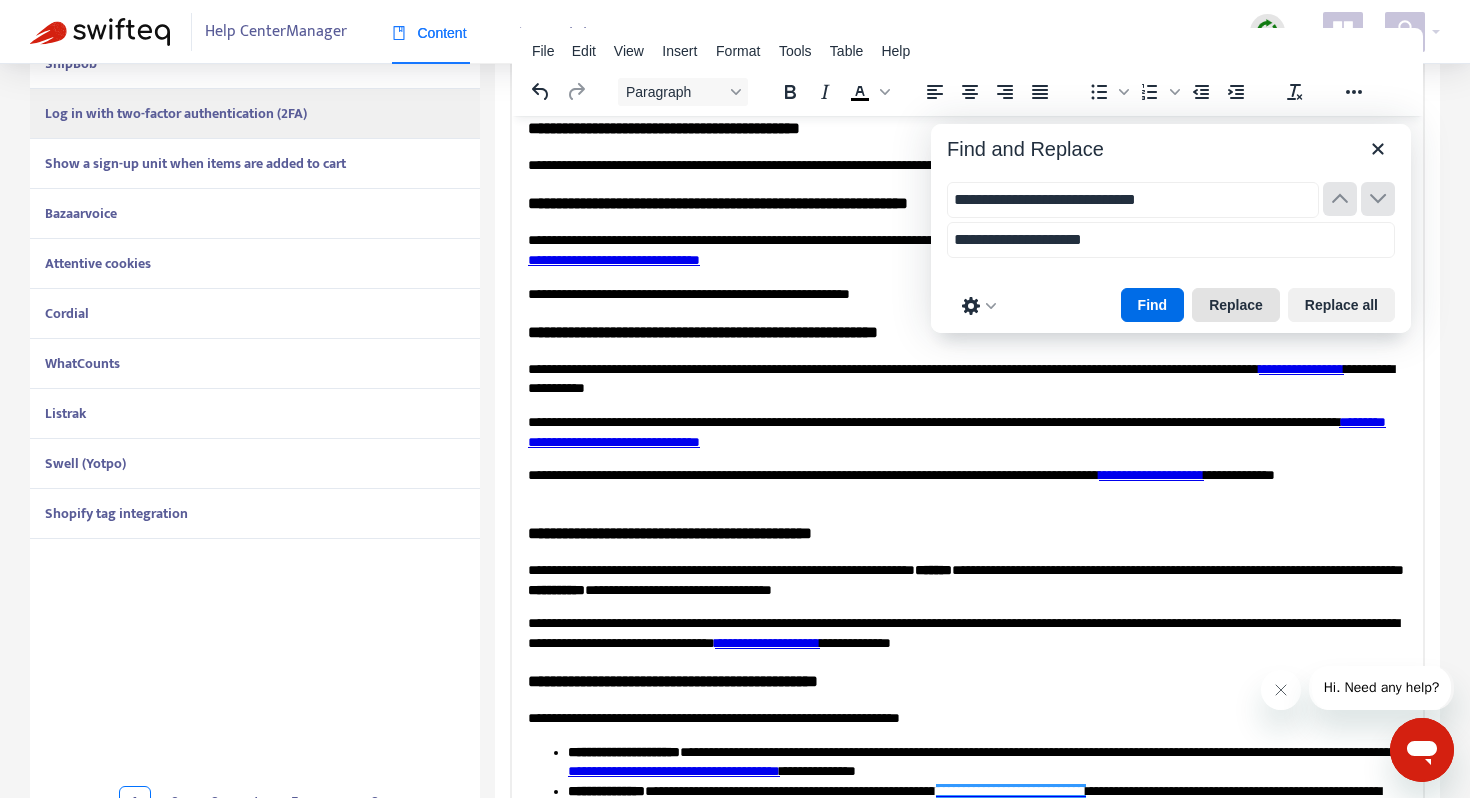 click on "Replace" at bounding box center (1236, 305) 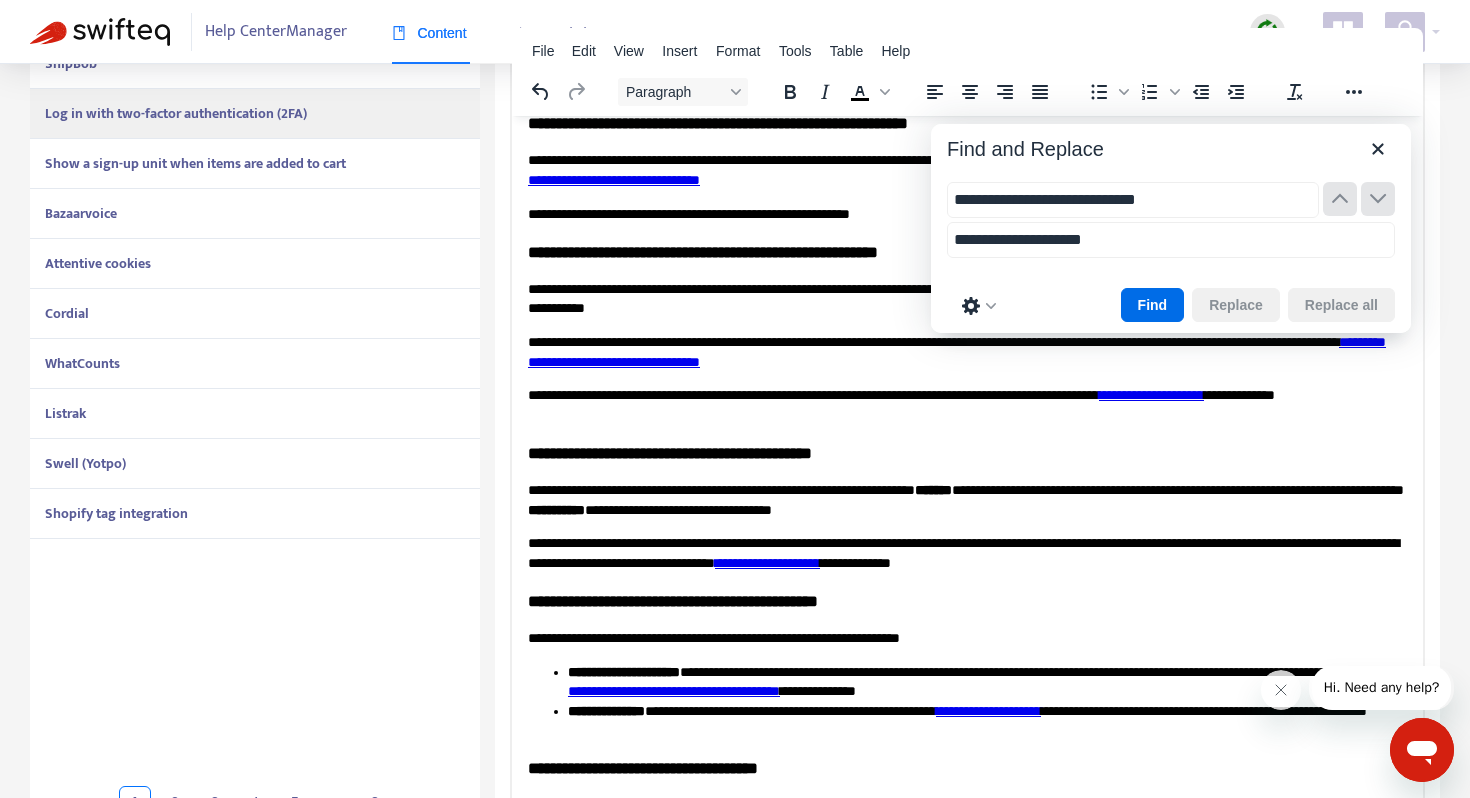 scroll, scrollTop: 4171, scrollLeft: 0, axis: vertical 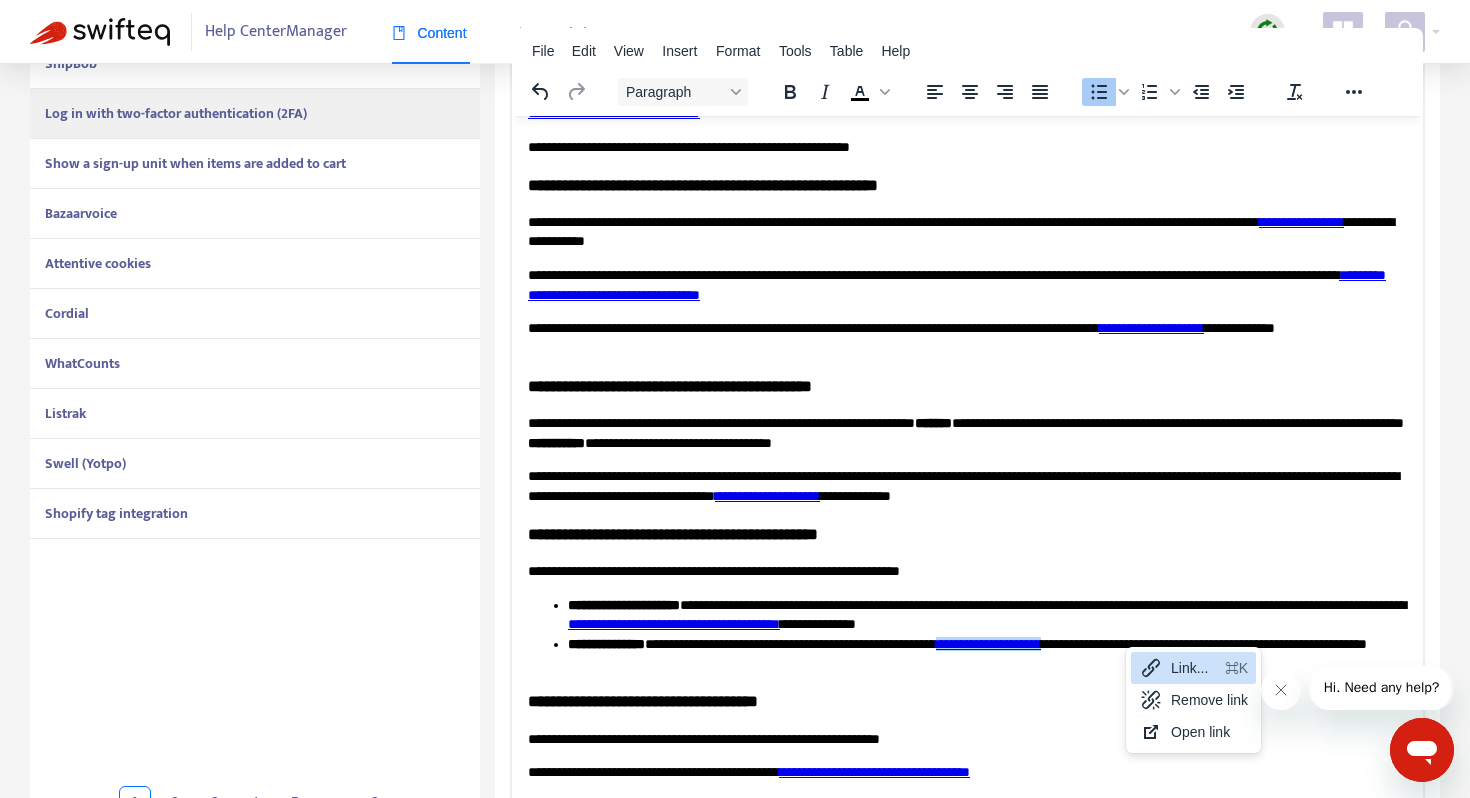 click on "Link..." at bounding box center [1194, 668] 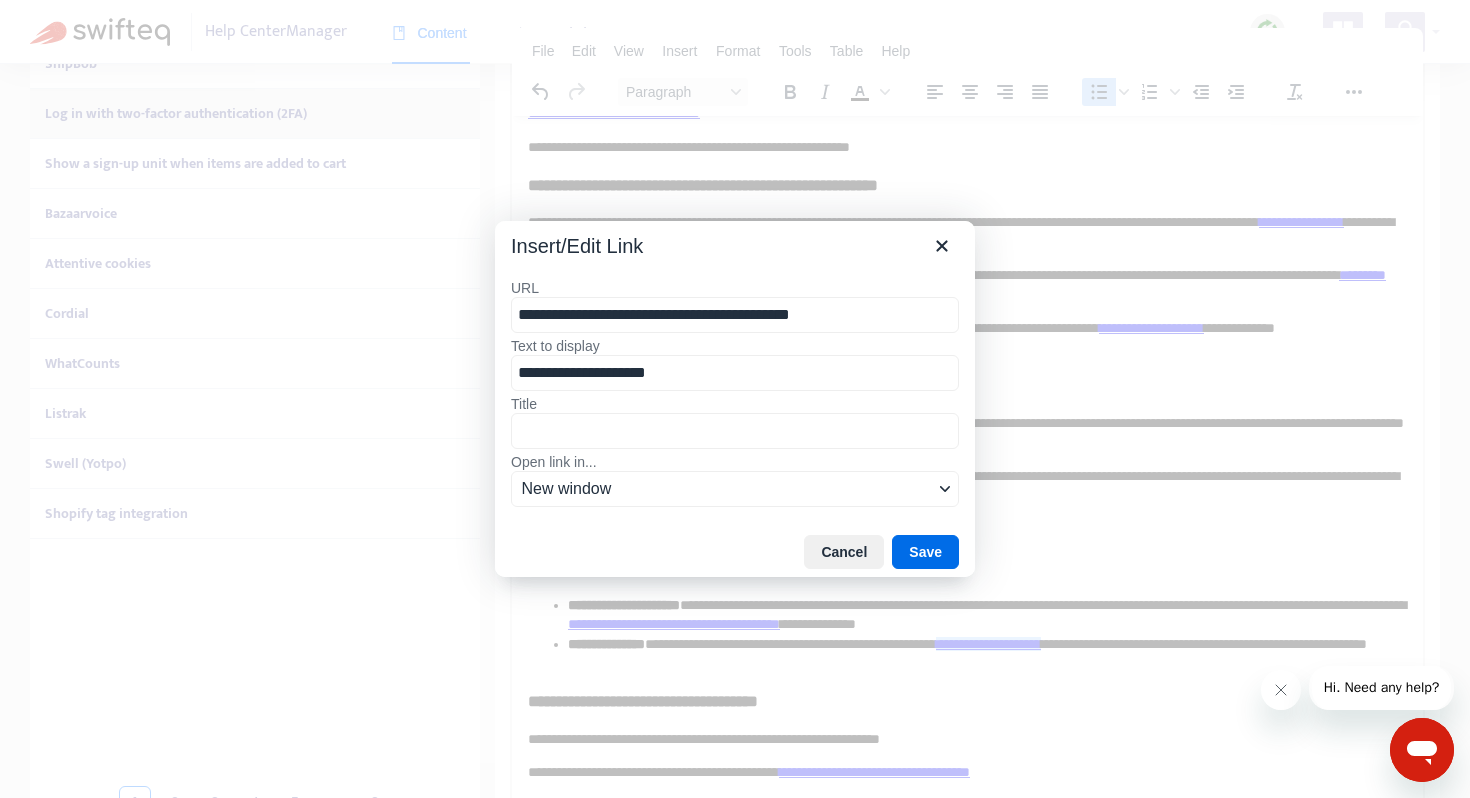 click on "**********" at bounding box center [735, 315] 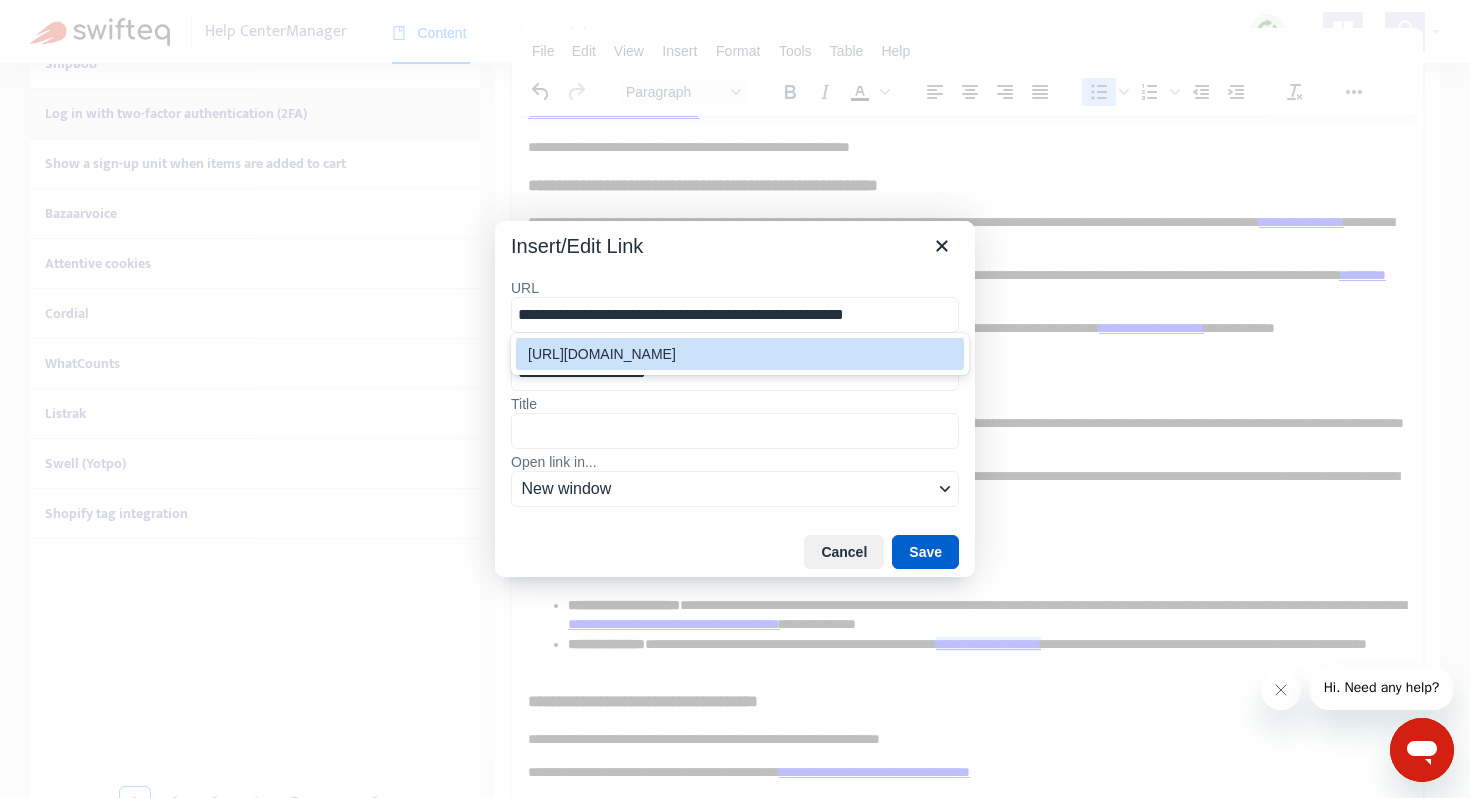 click on "Save" at bounding box center [925, 552] 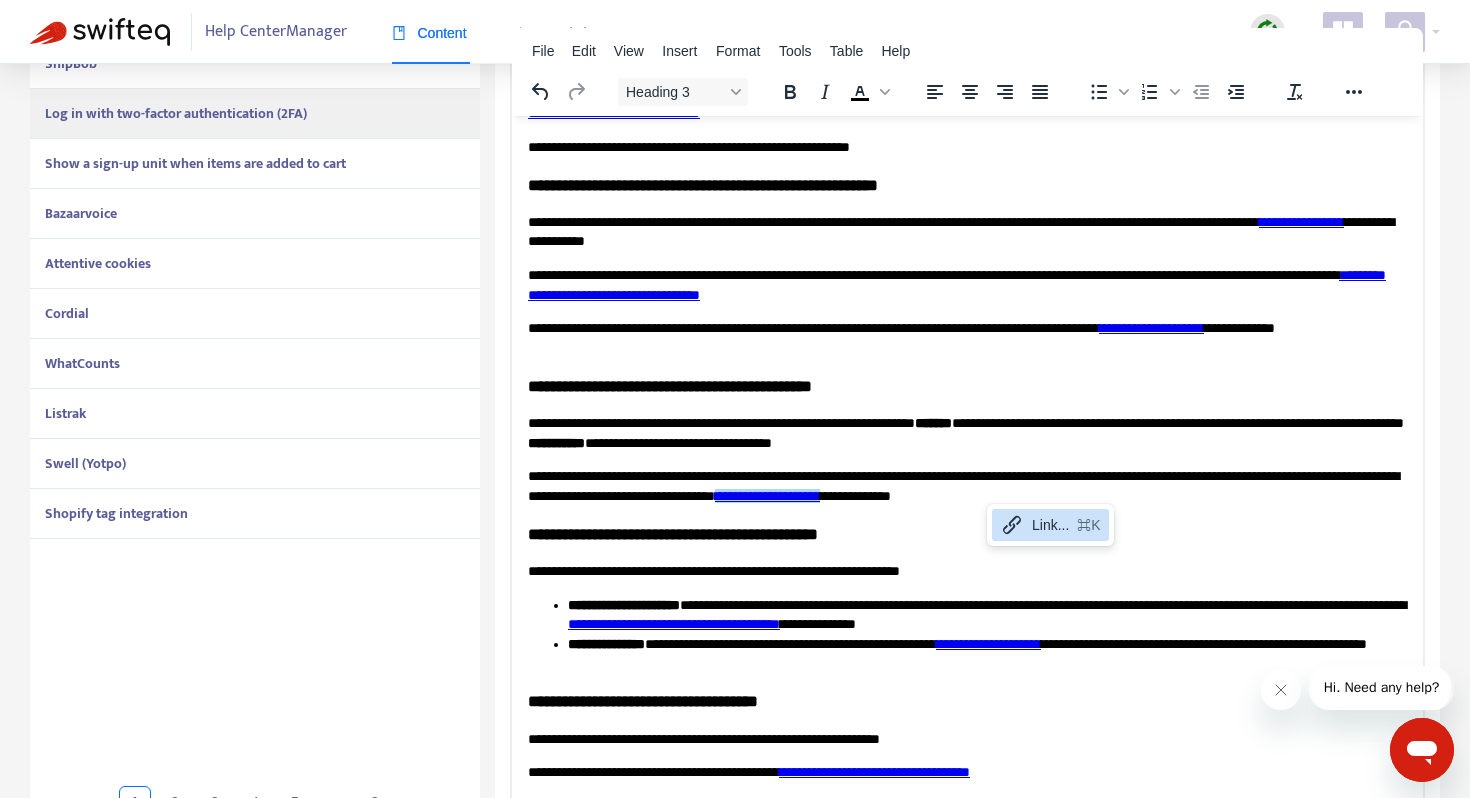 click on "**********" at bounding box center (967, 533) 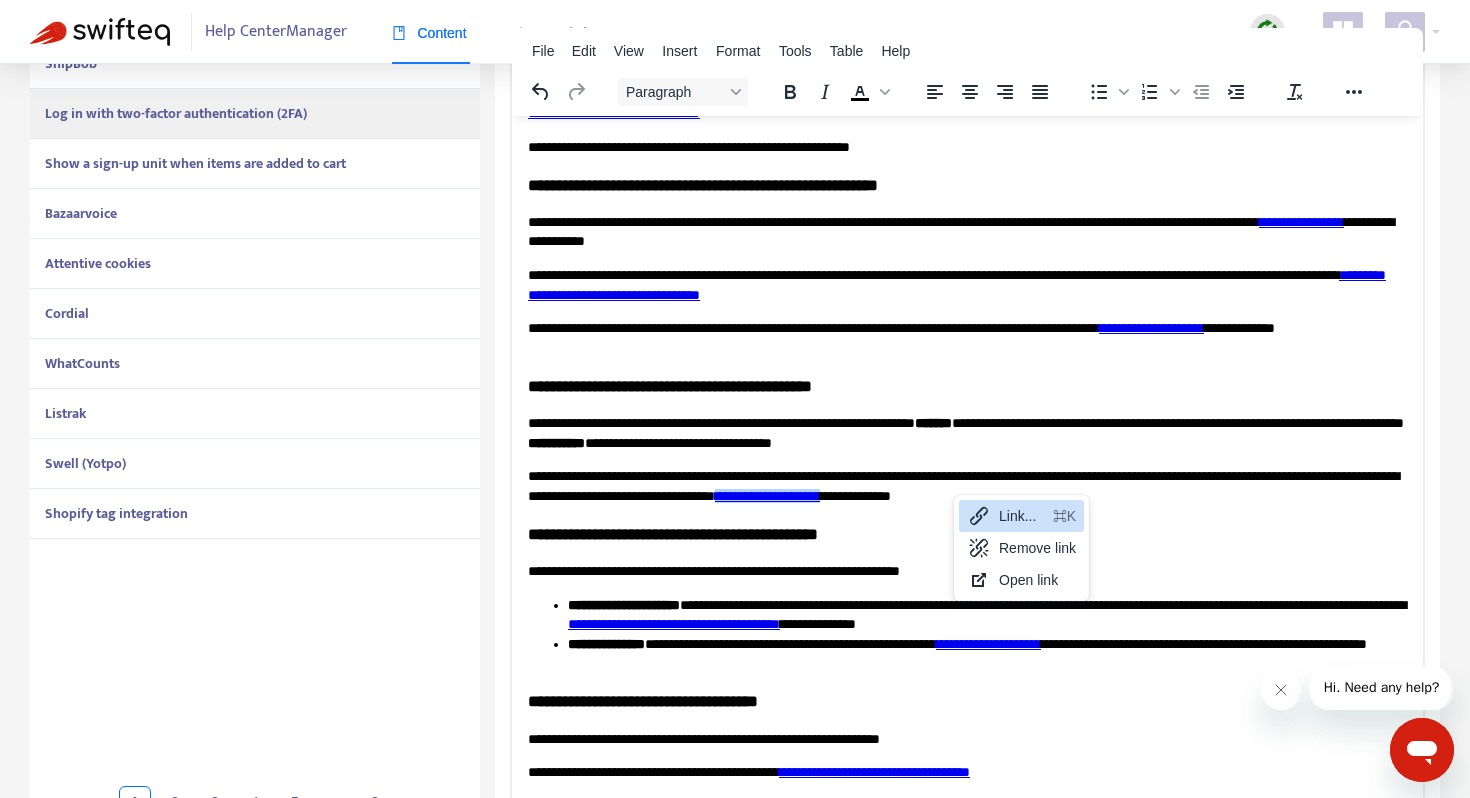 click on "Link... ⌘K" at bounding box center [1021, 516] 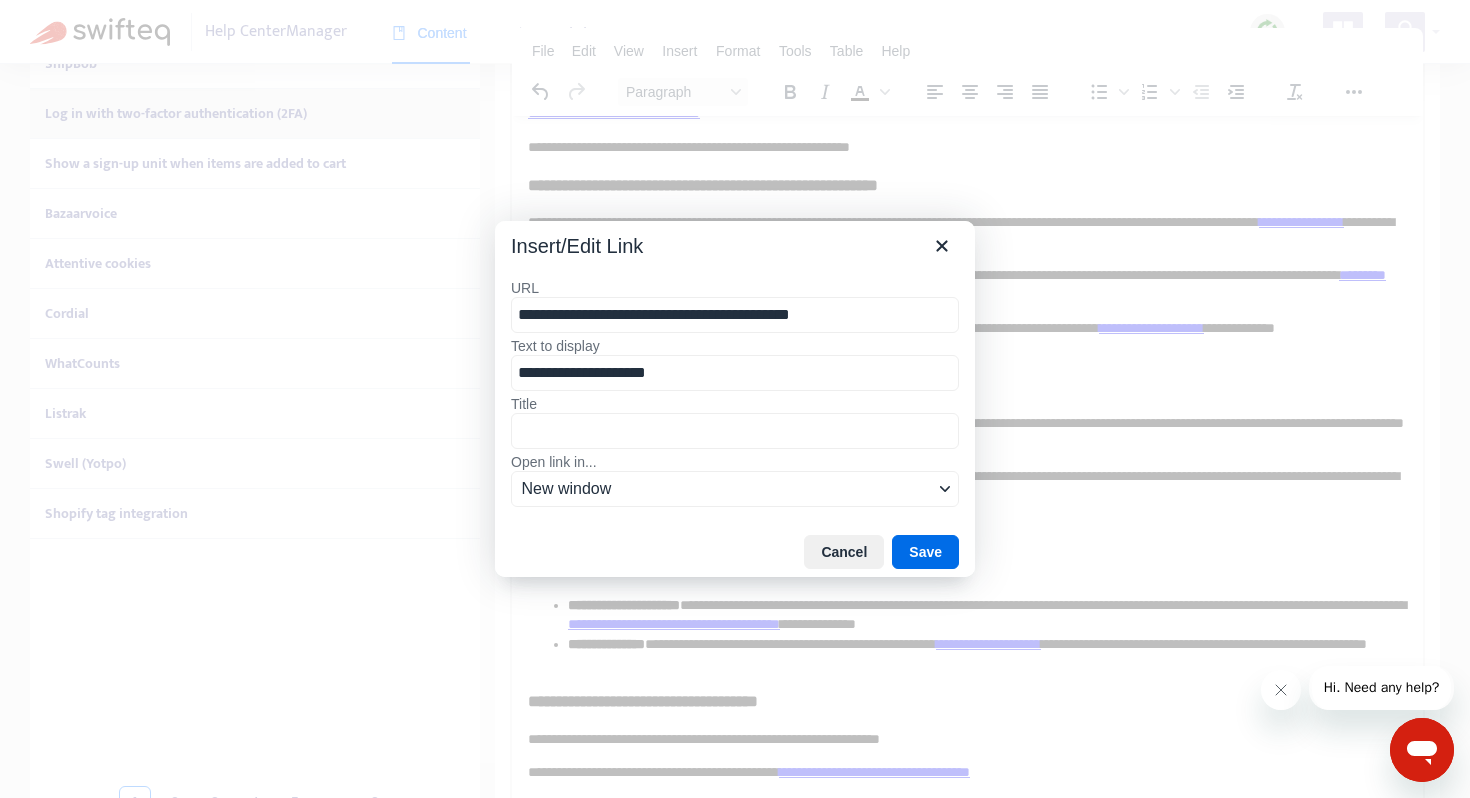 click on "**********" at bounding box center (735, 315) 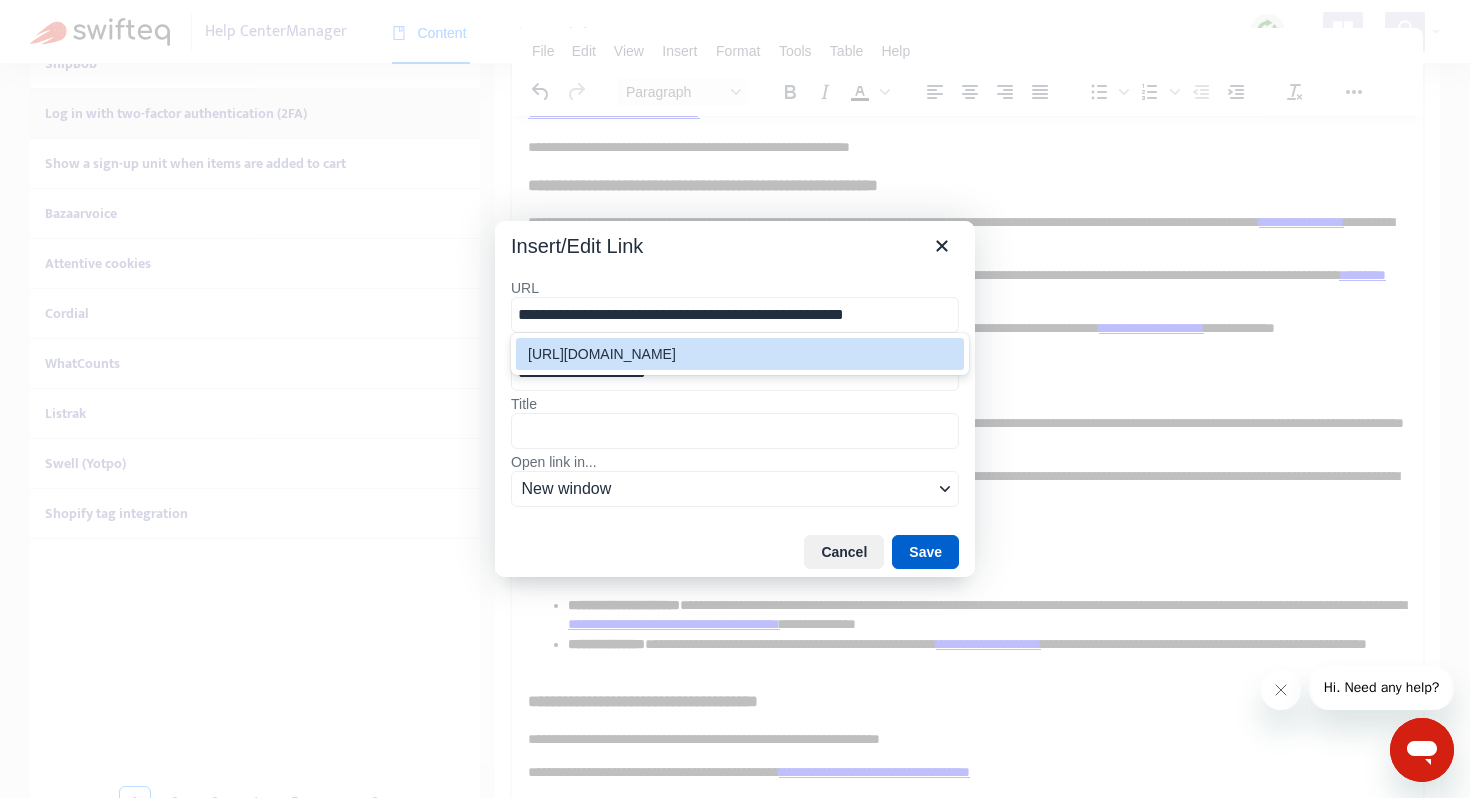 click on "Save" at bounding box center (925, 552) 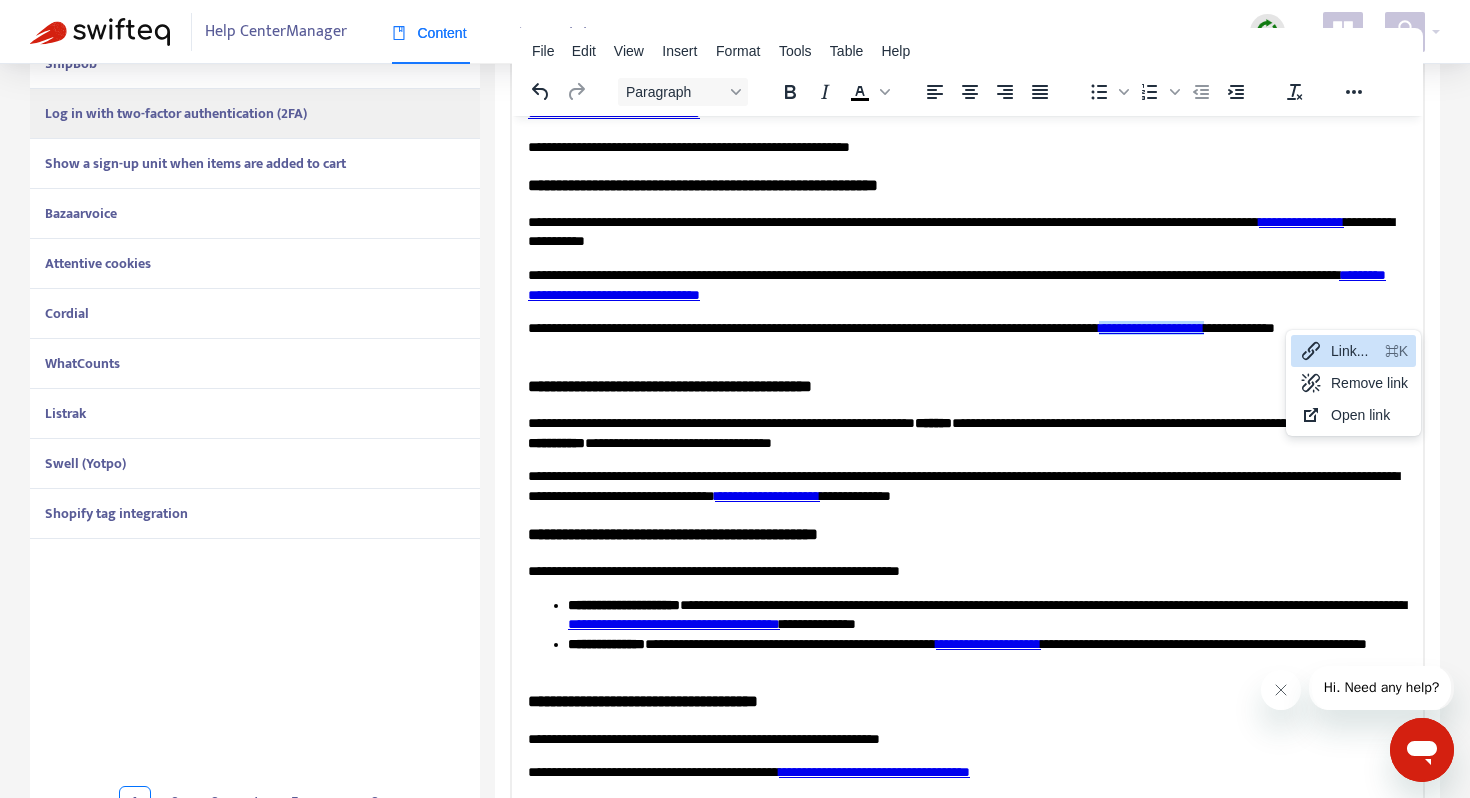 click 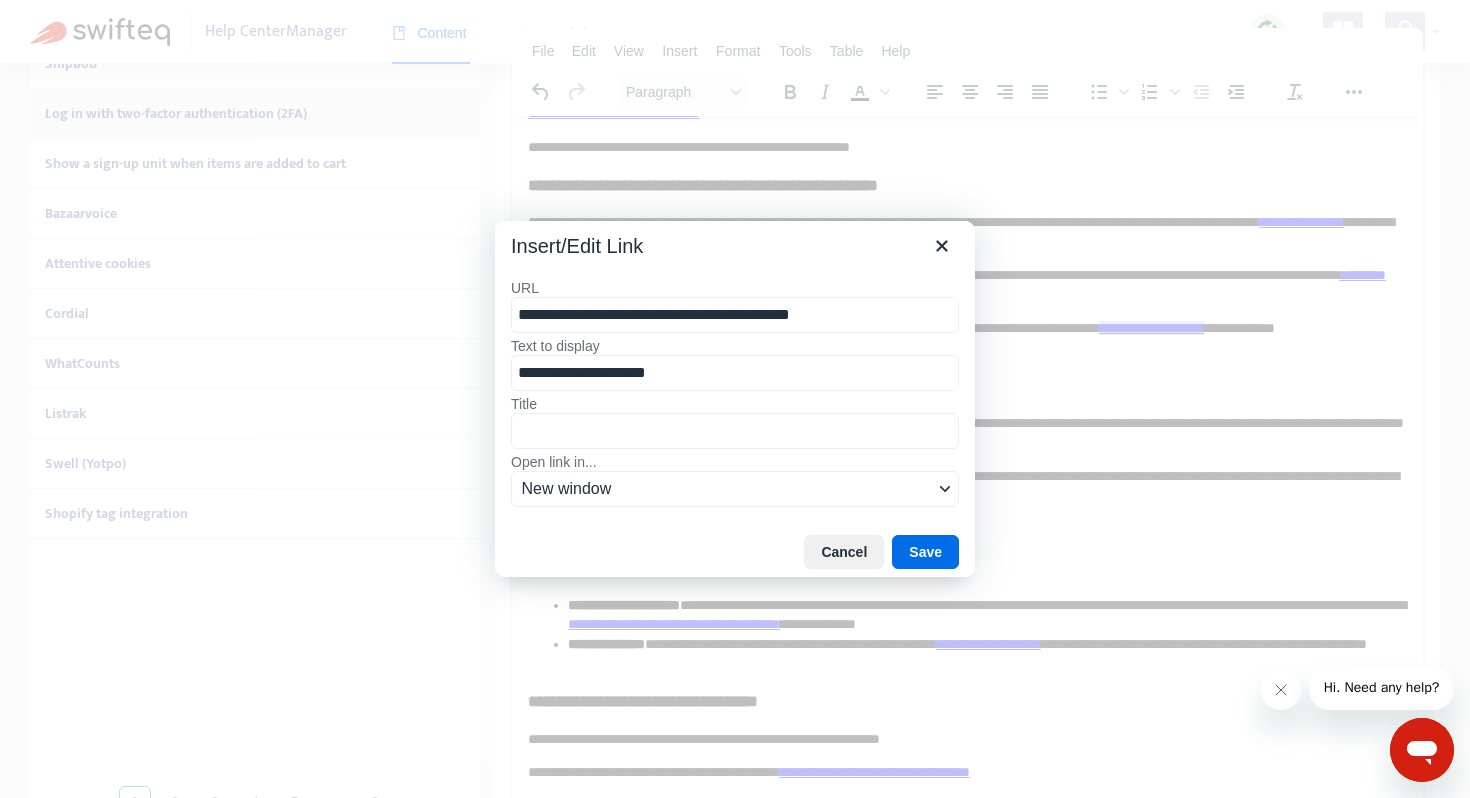 click on "**********" at bounding box center (735, 315) 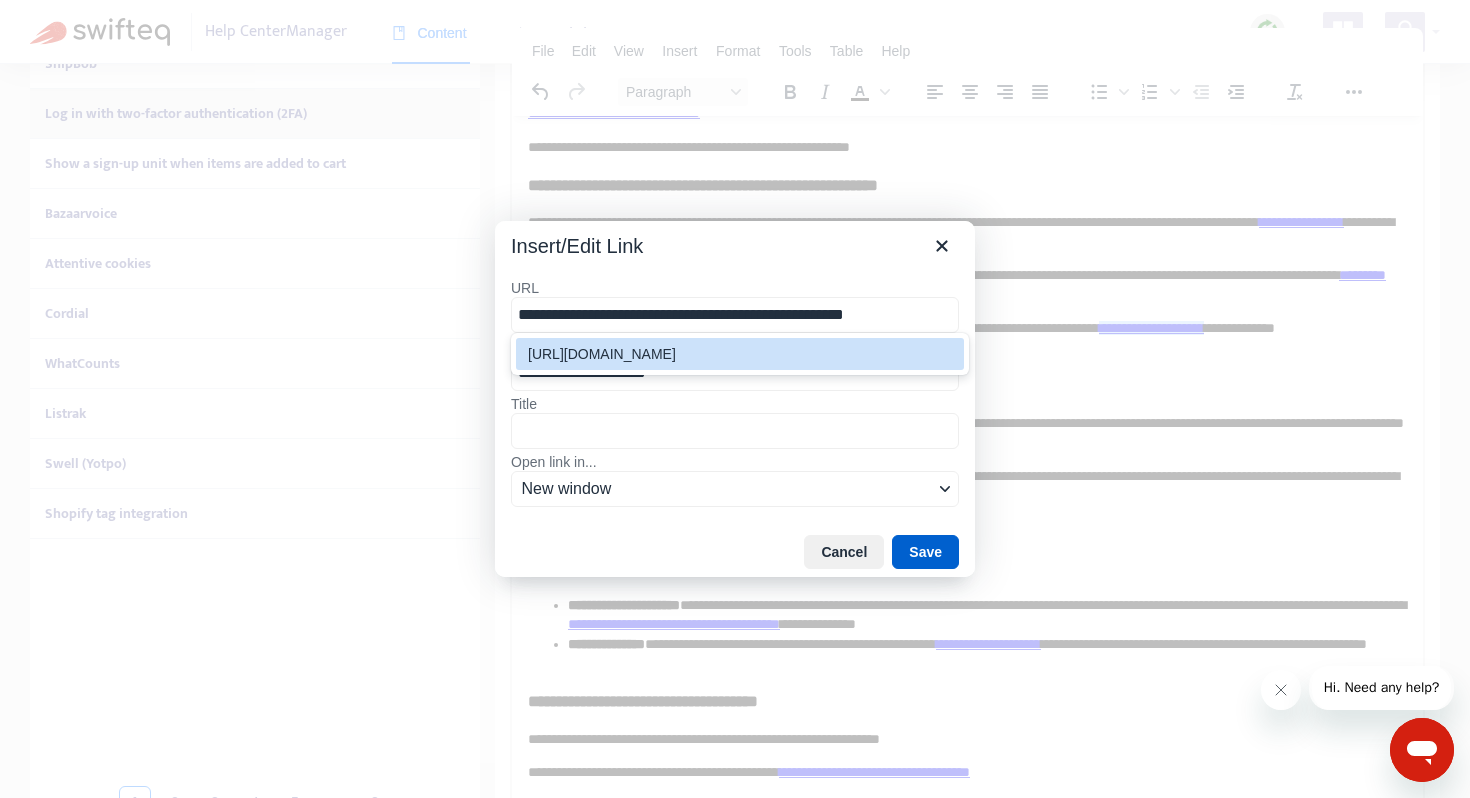click on "Save" at bounding box center (925, 552) 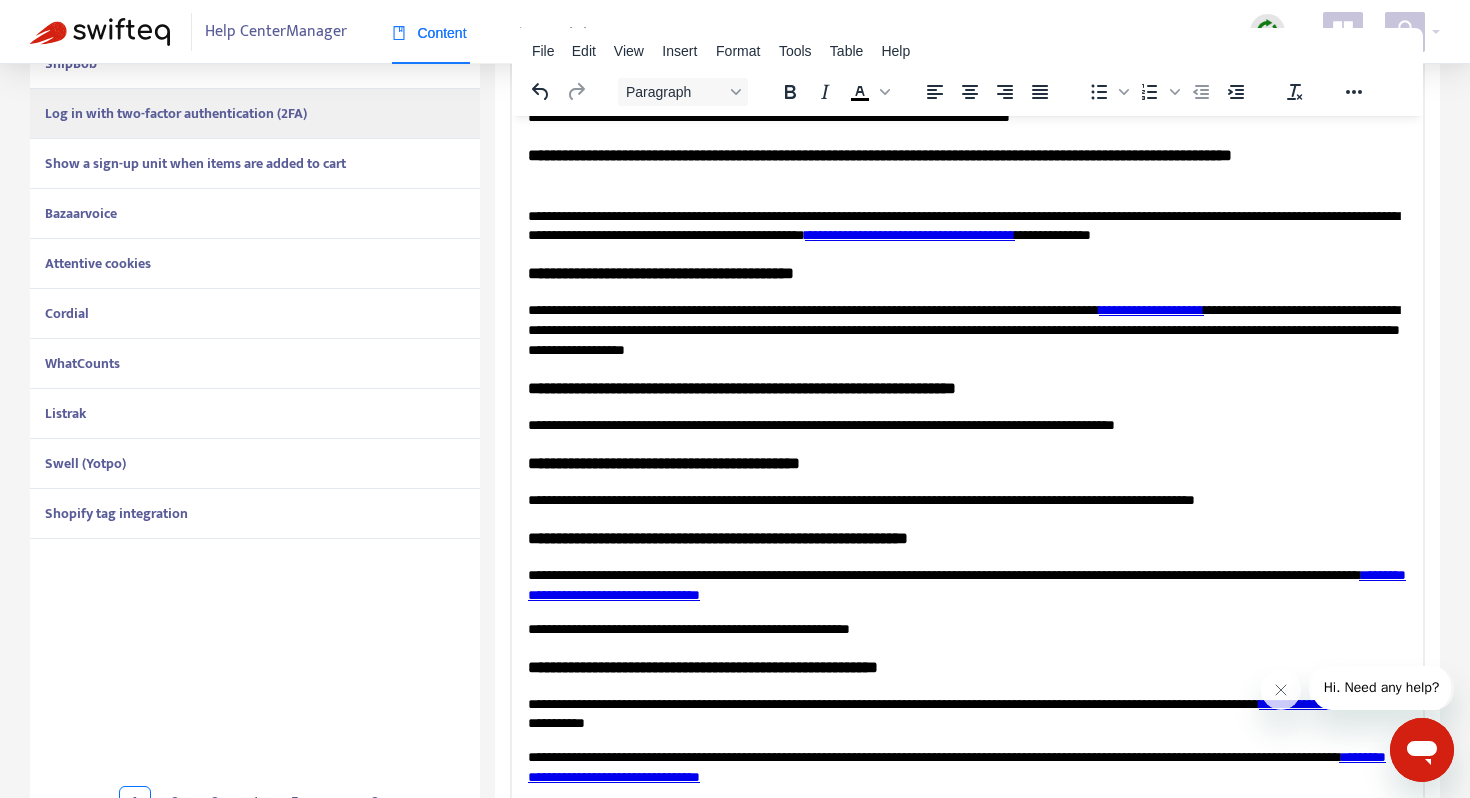 scroll, scrollTop: 3684, scrollLeft: 0, axis: vertical 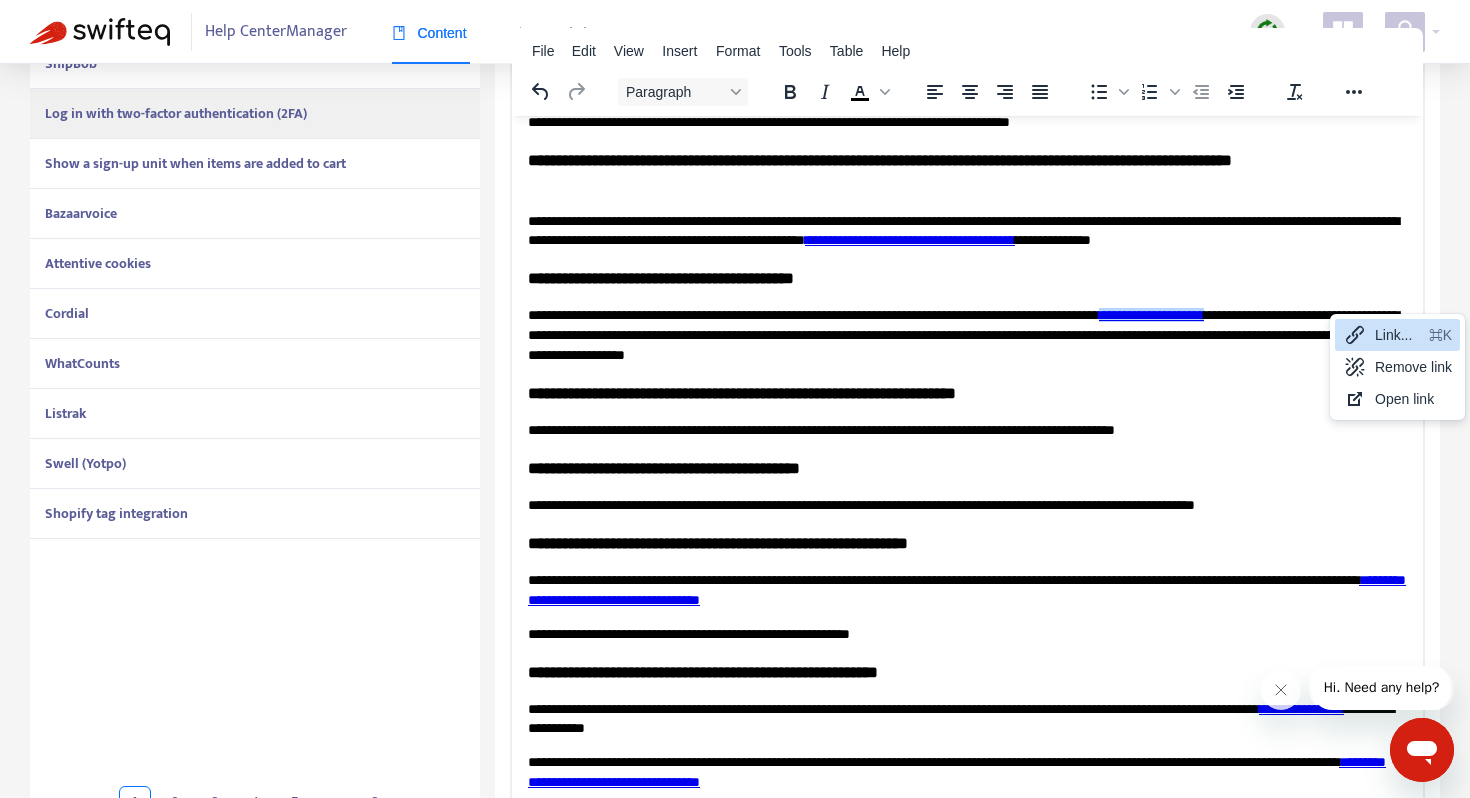 click on "Link... ⌘K" at bounding box center [1397, 335] 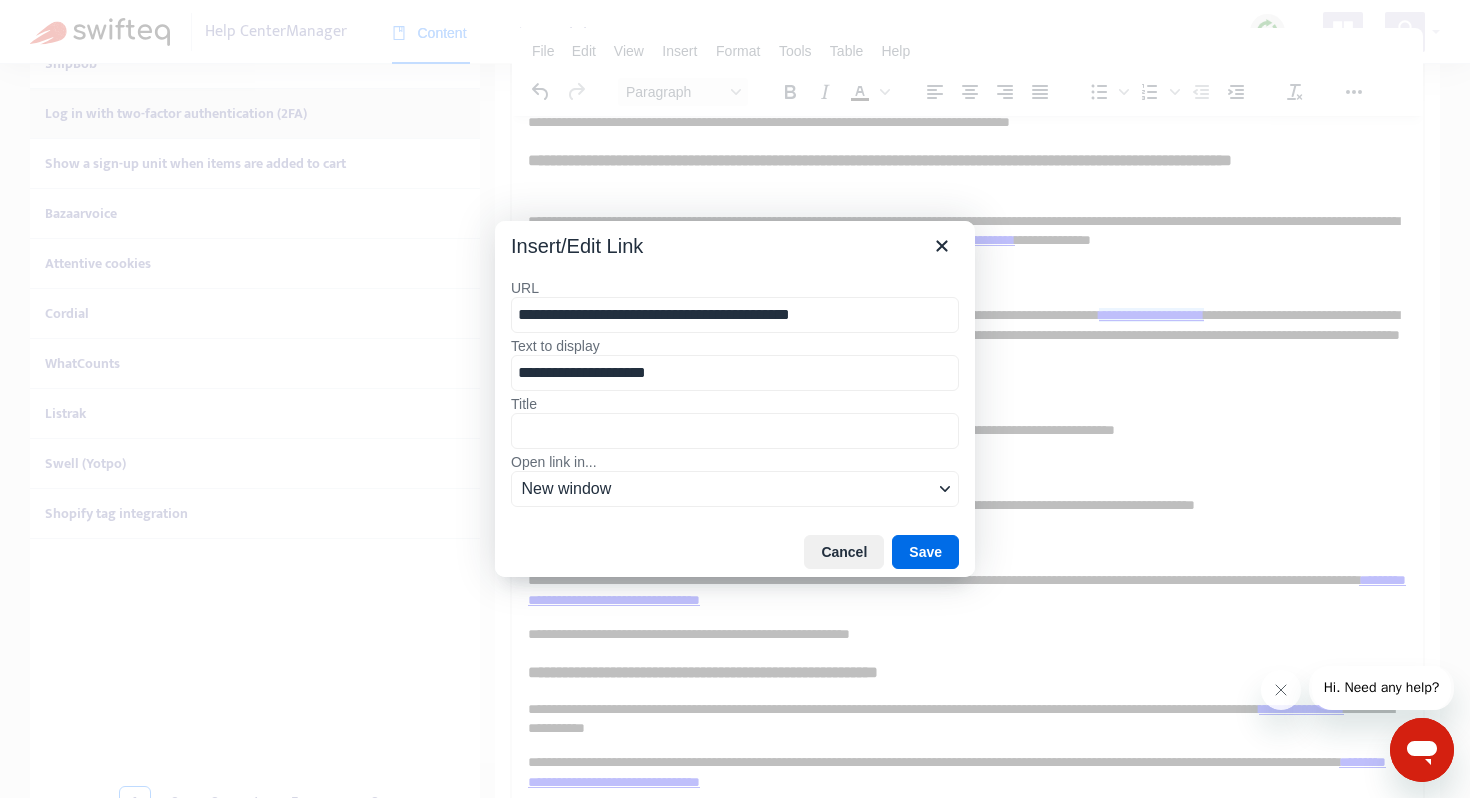 click on "**********" at bounding box center (735, 315) 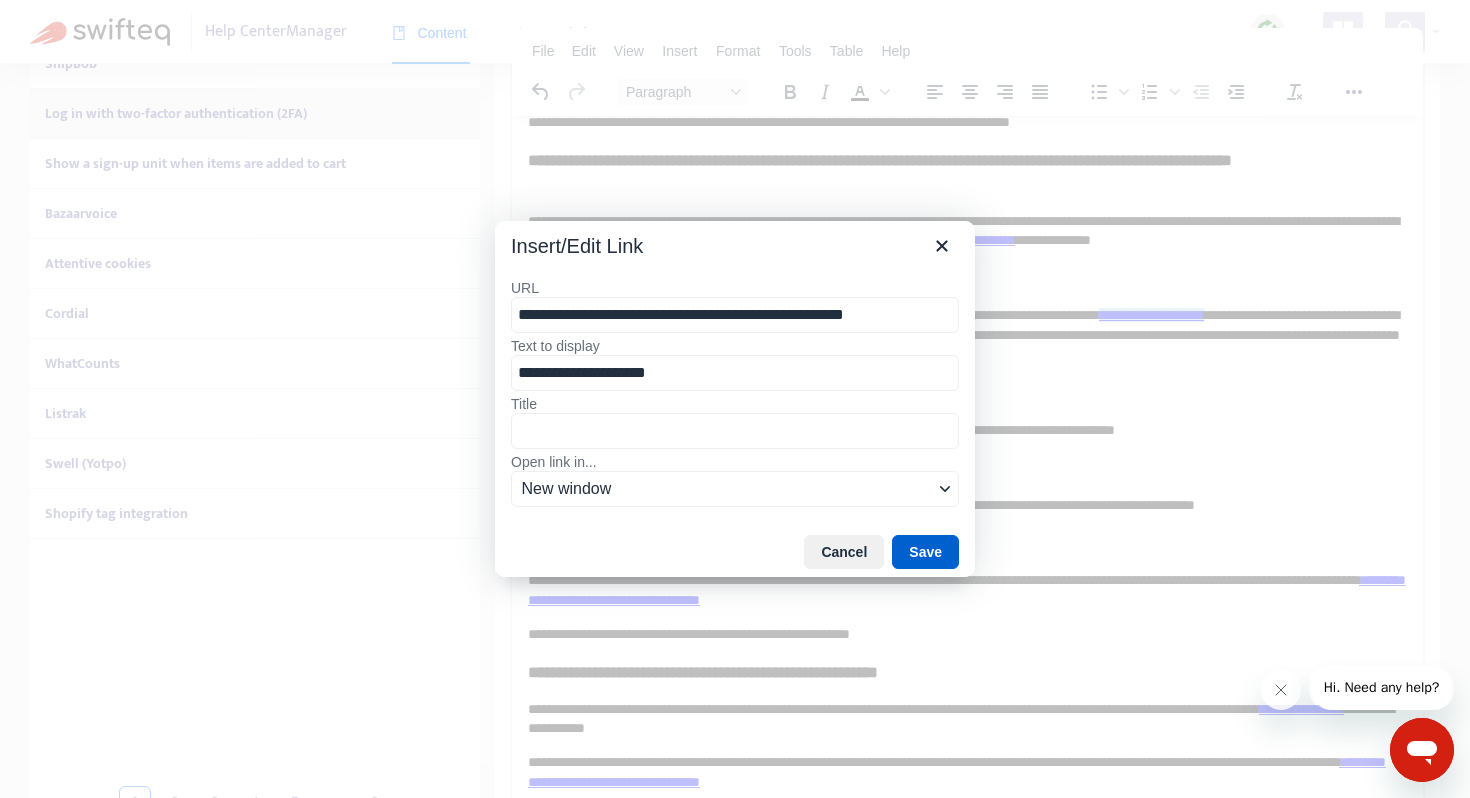click on "Save" at bounding box center (925, 552) 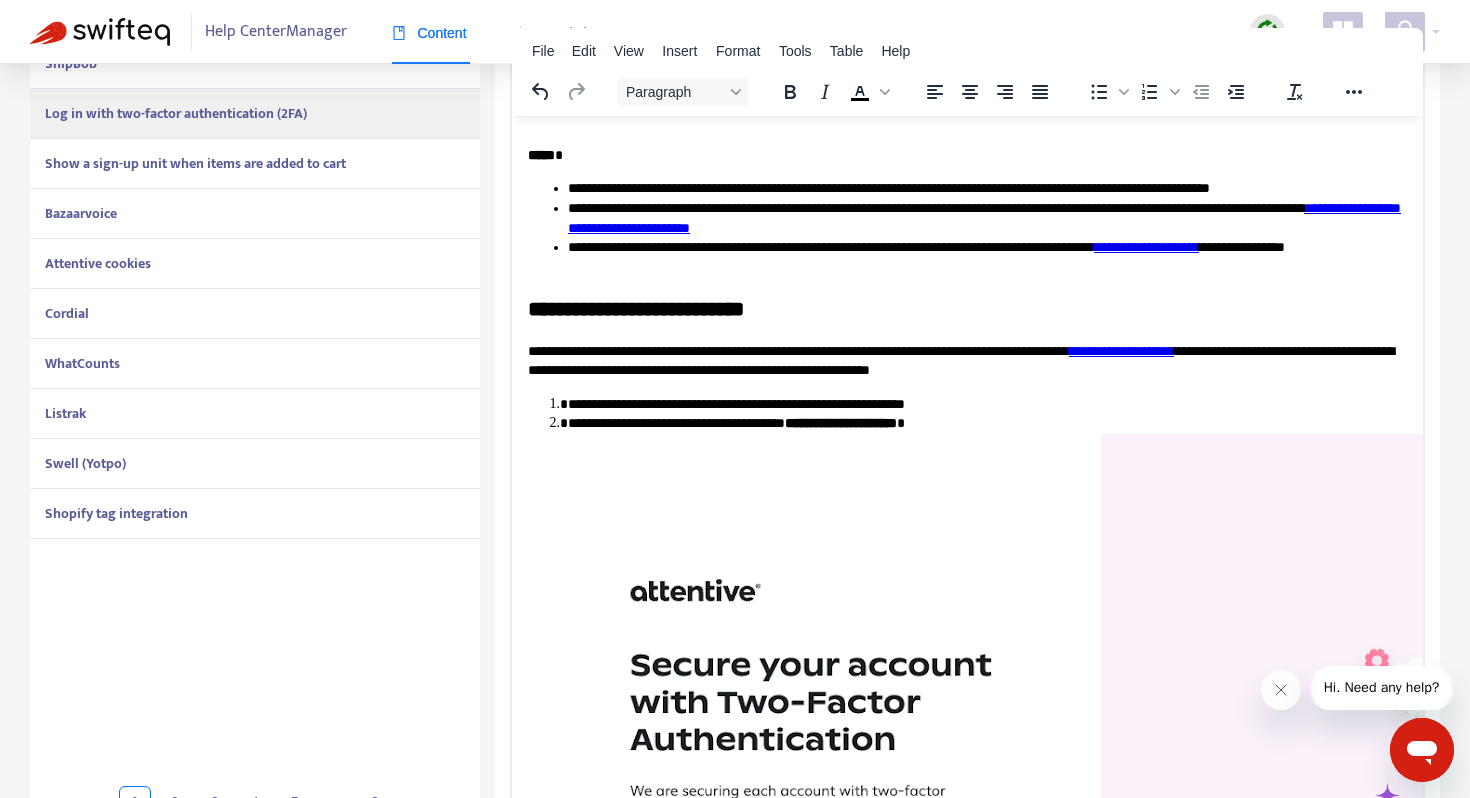 scroll, scrollTop: 0, scrollLeft: 0, axis: both 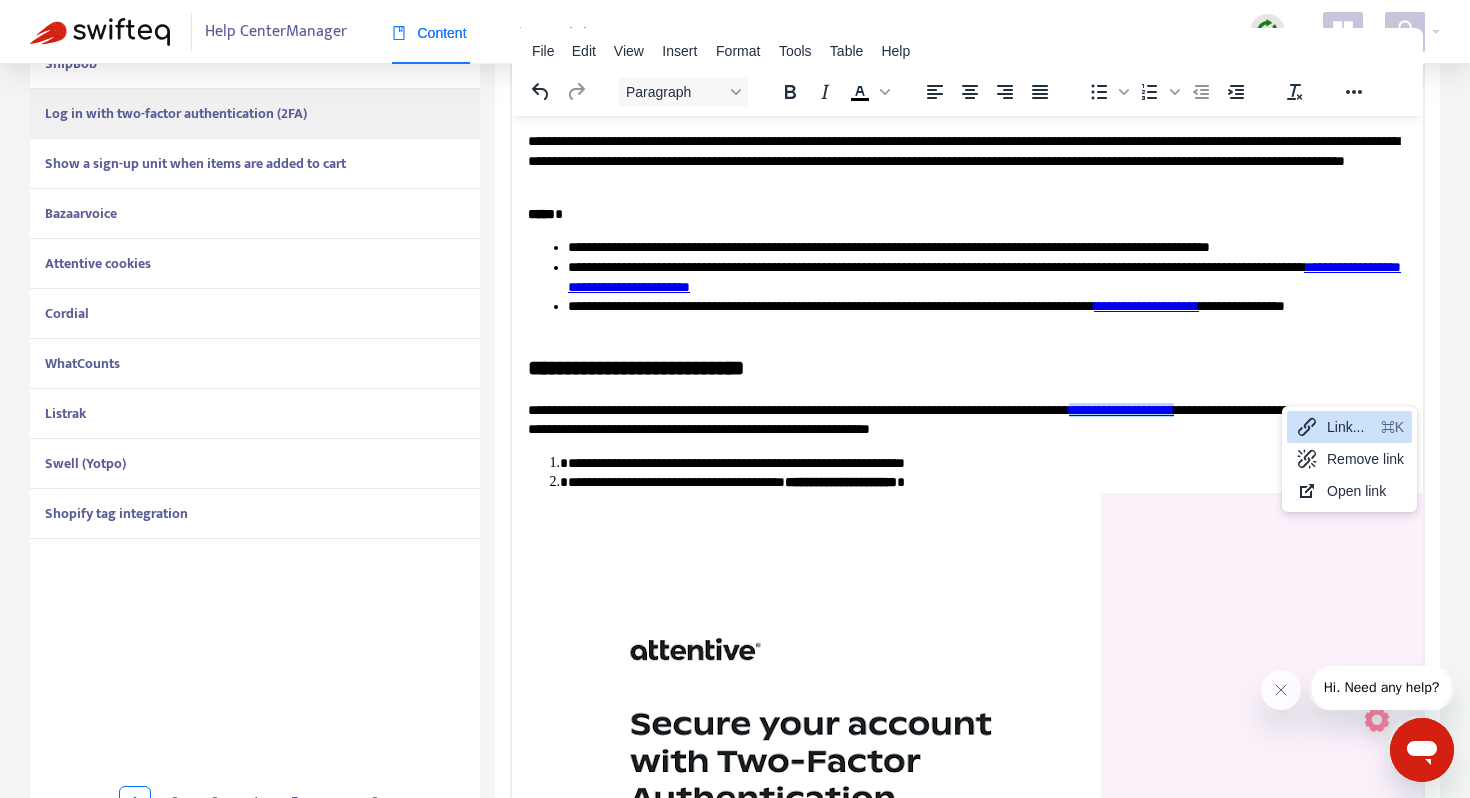 click on "Link... ⌘K" at bounding box center [1349, 427] 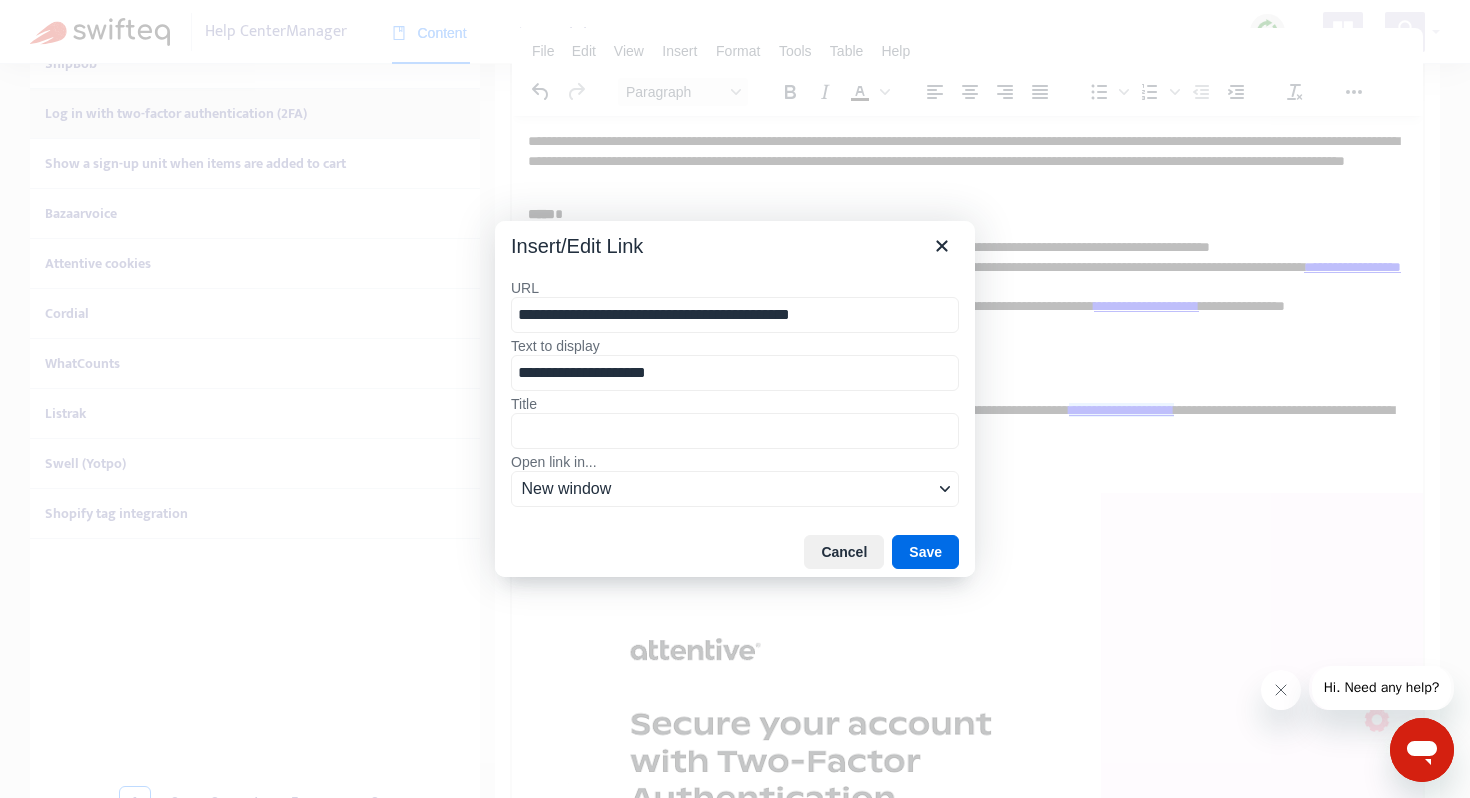 click on "**********" at bounding box center [735, 315] 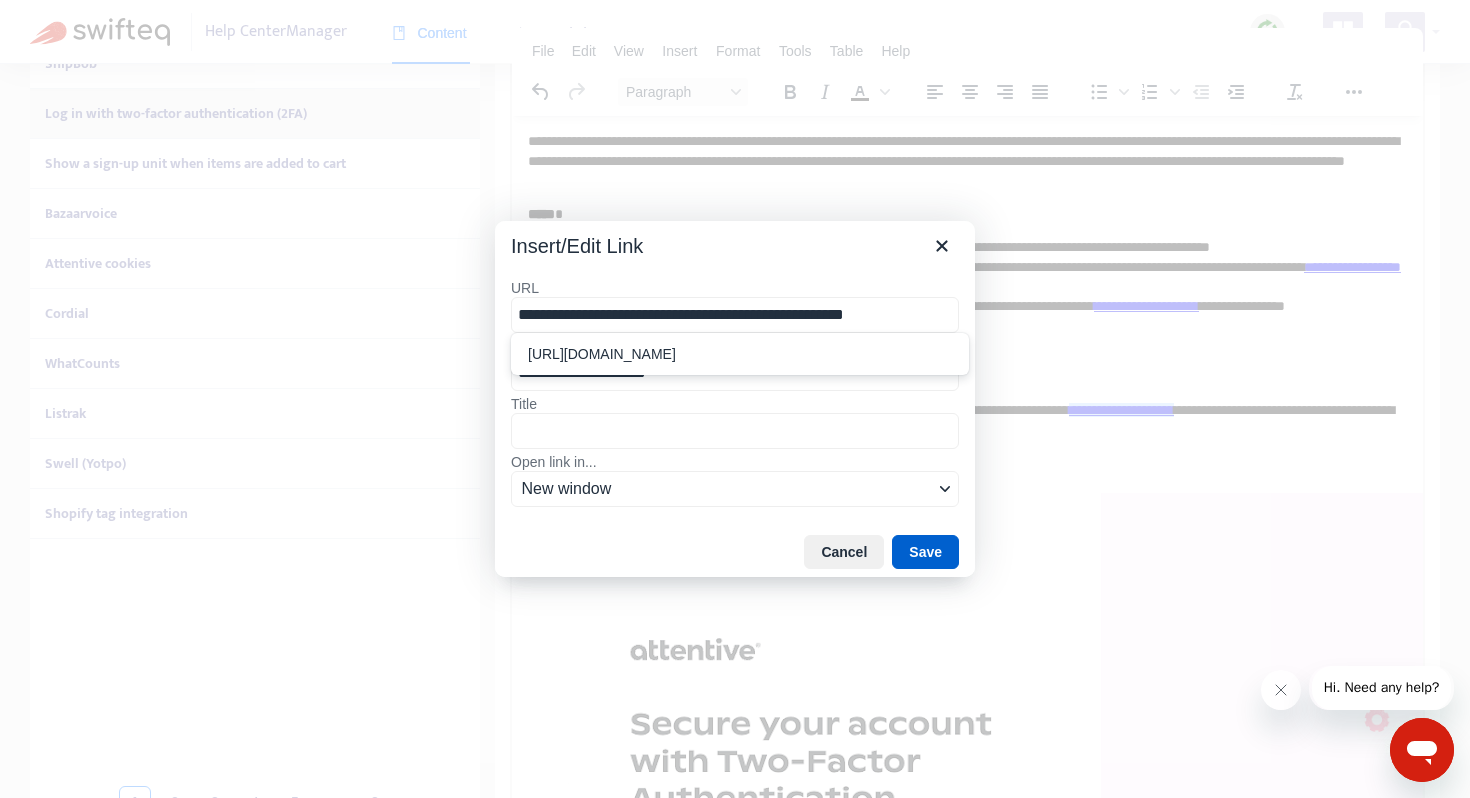 click on "Save" at bounding box center [925, 552] 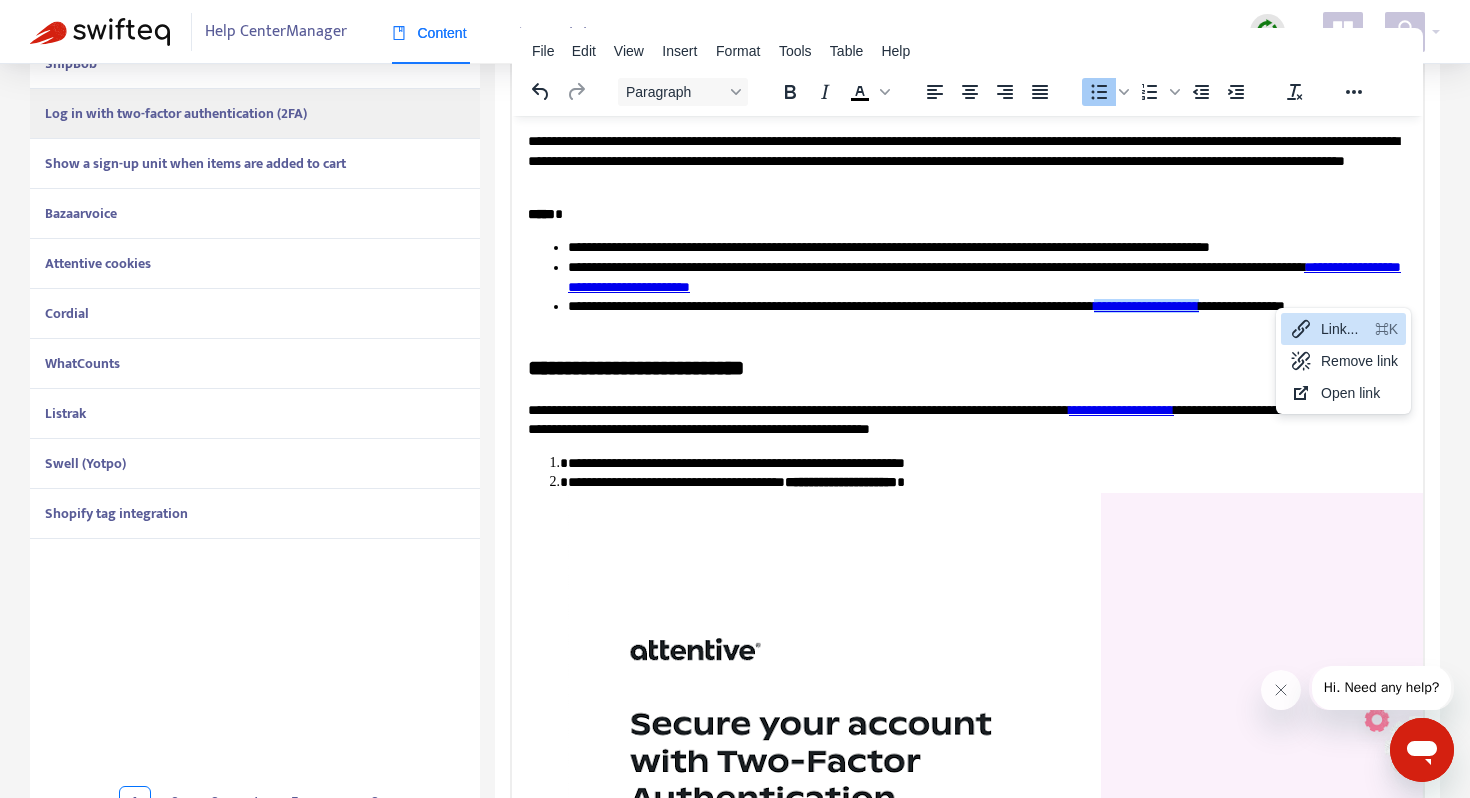 click 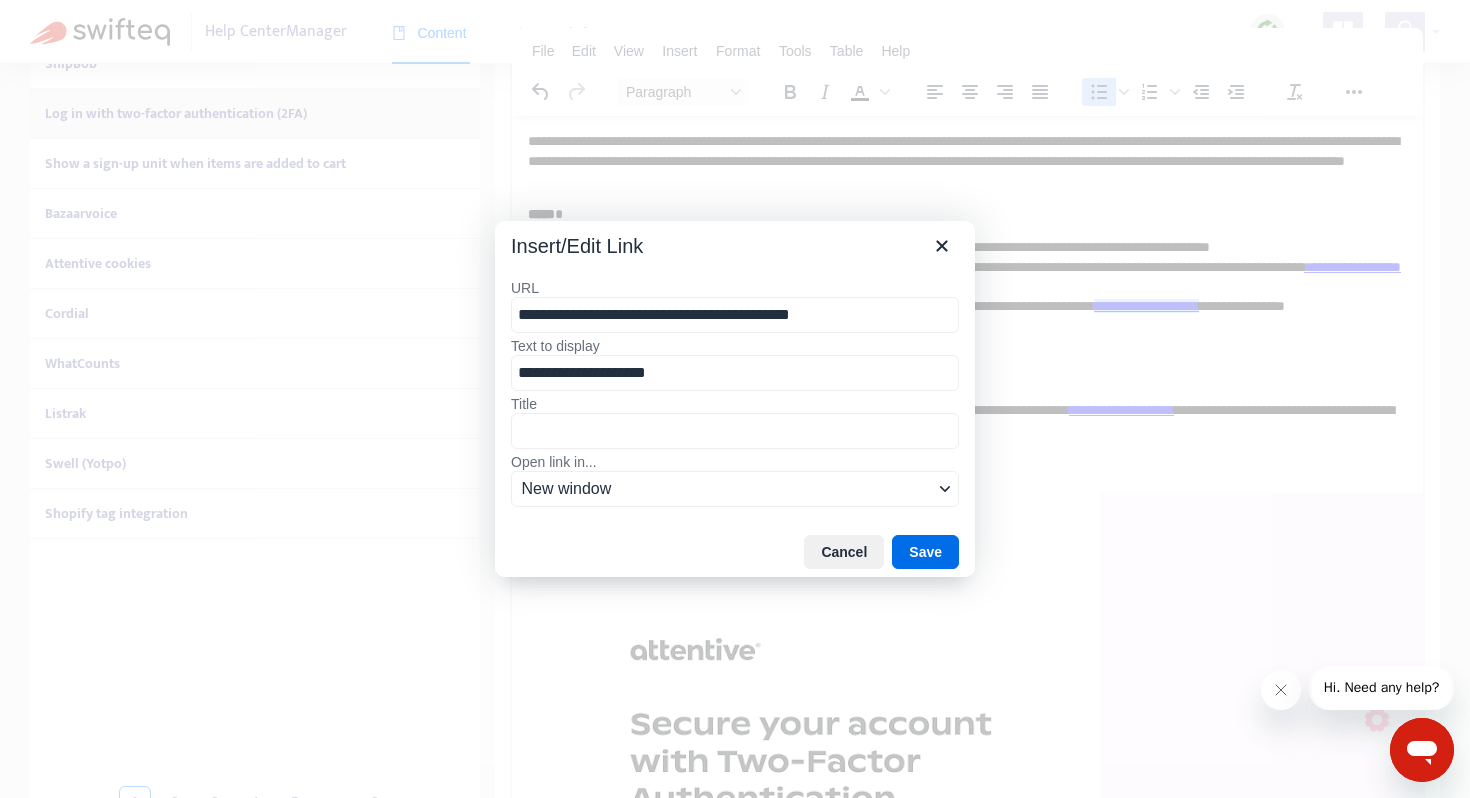 click on "**********" at bounding box center (735, 315) 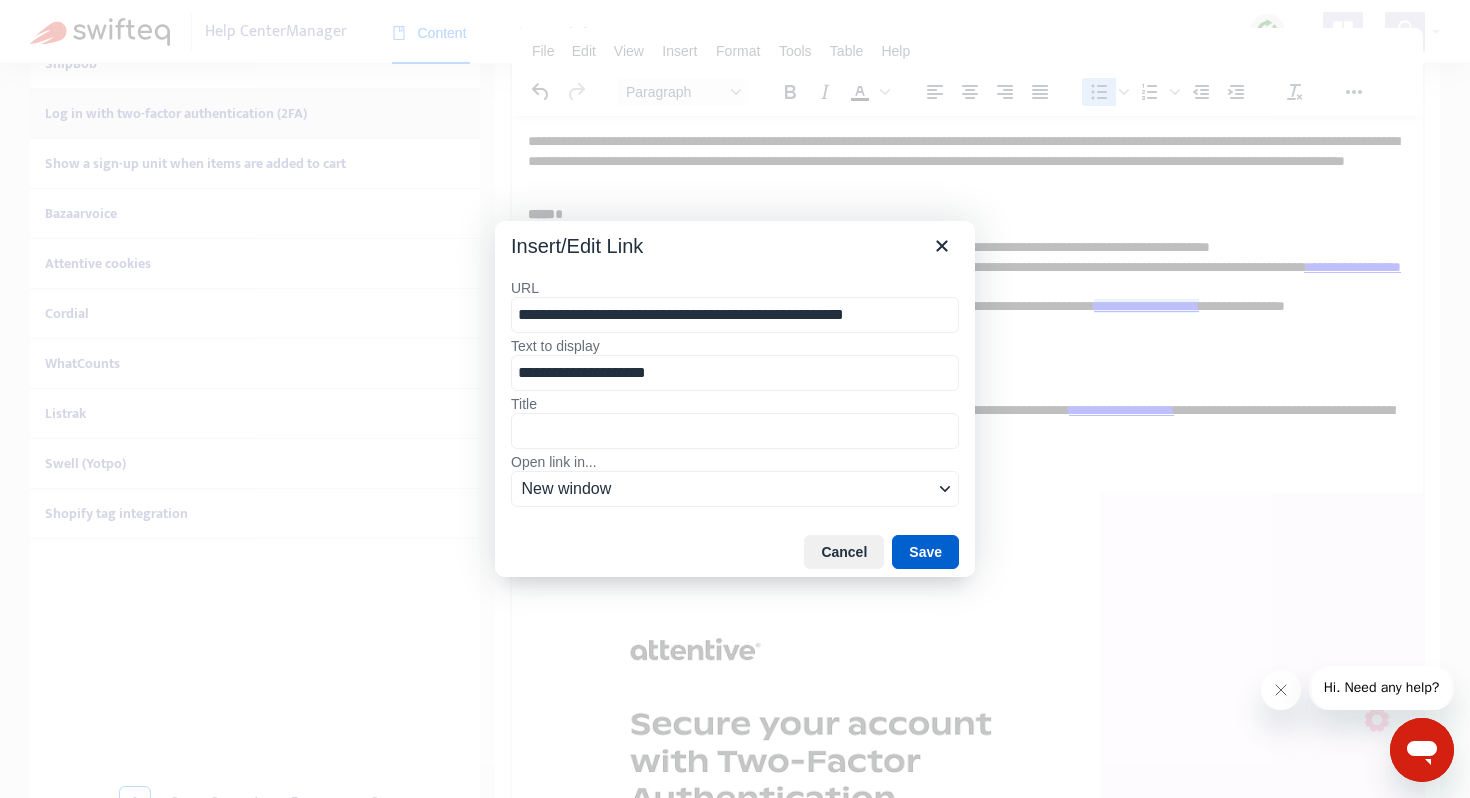 click on "Save" at bounding box center (925, 552) 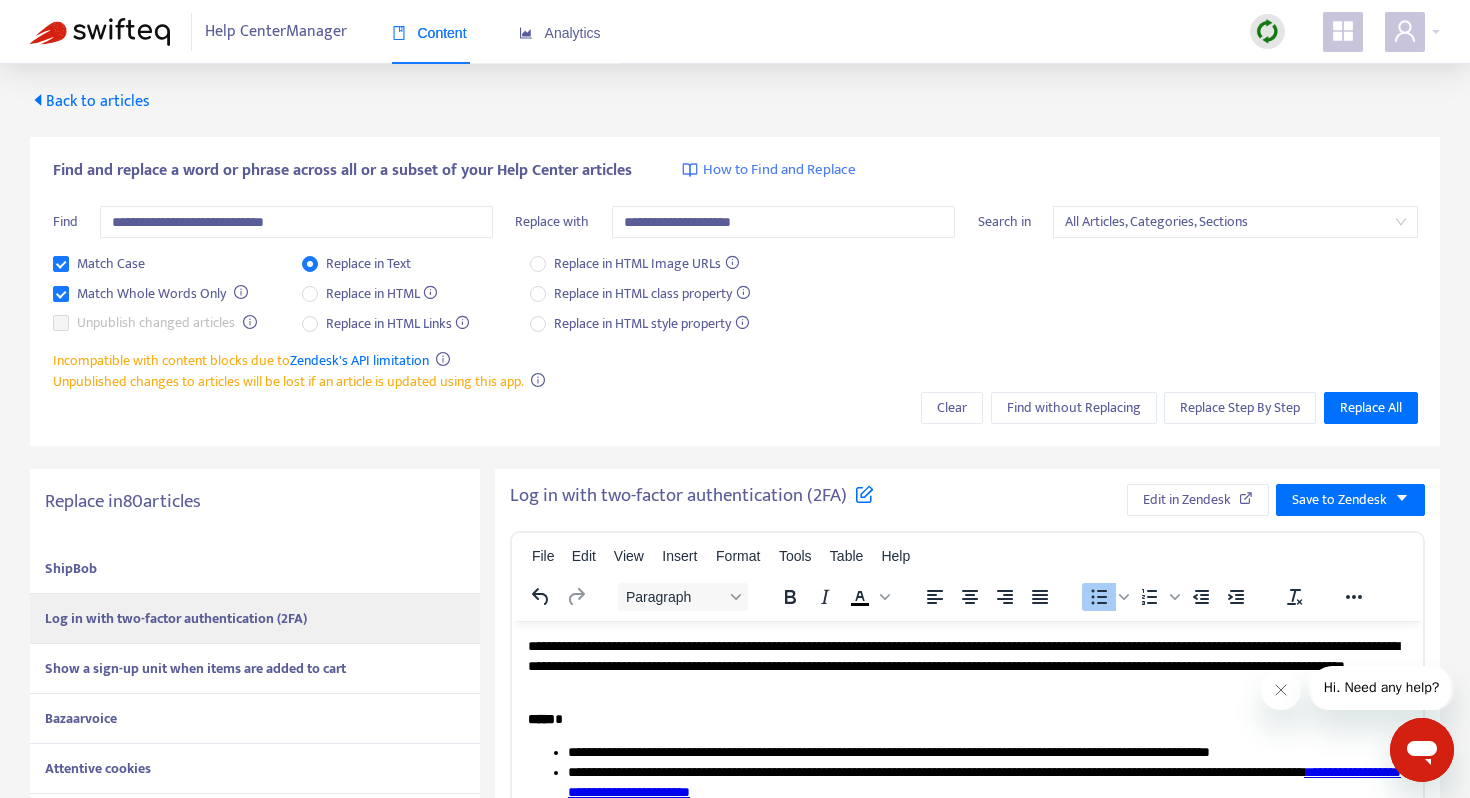 scroll, scrollTop: 0, scrollLeft: 0, axis: both 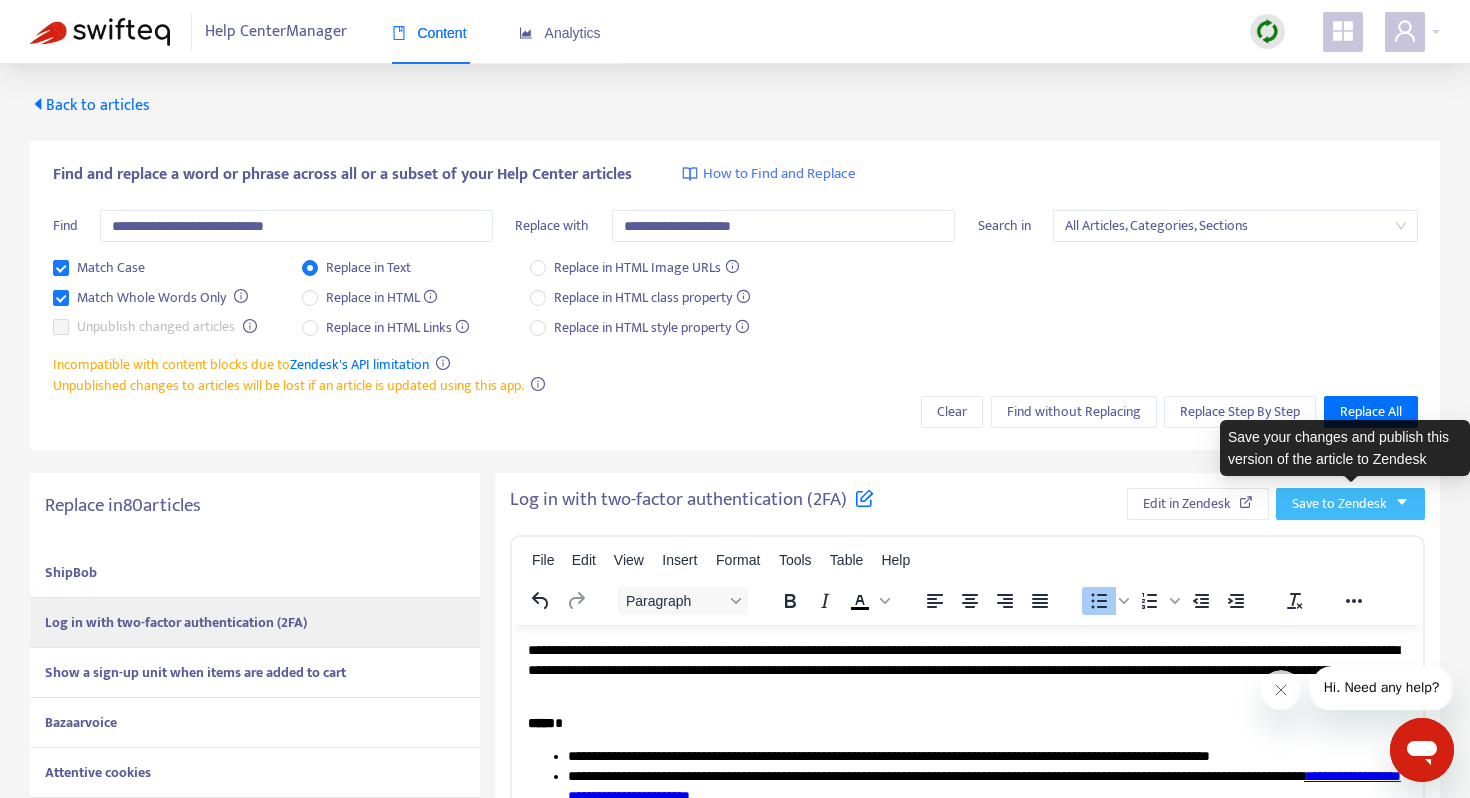 click on "Save to Zendesk" at bounding box center [1339, 504] 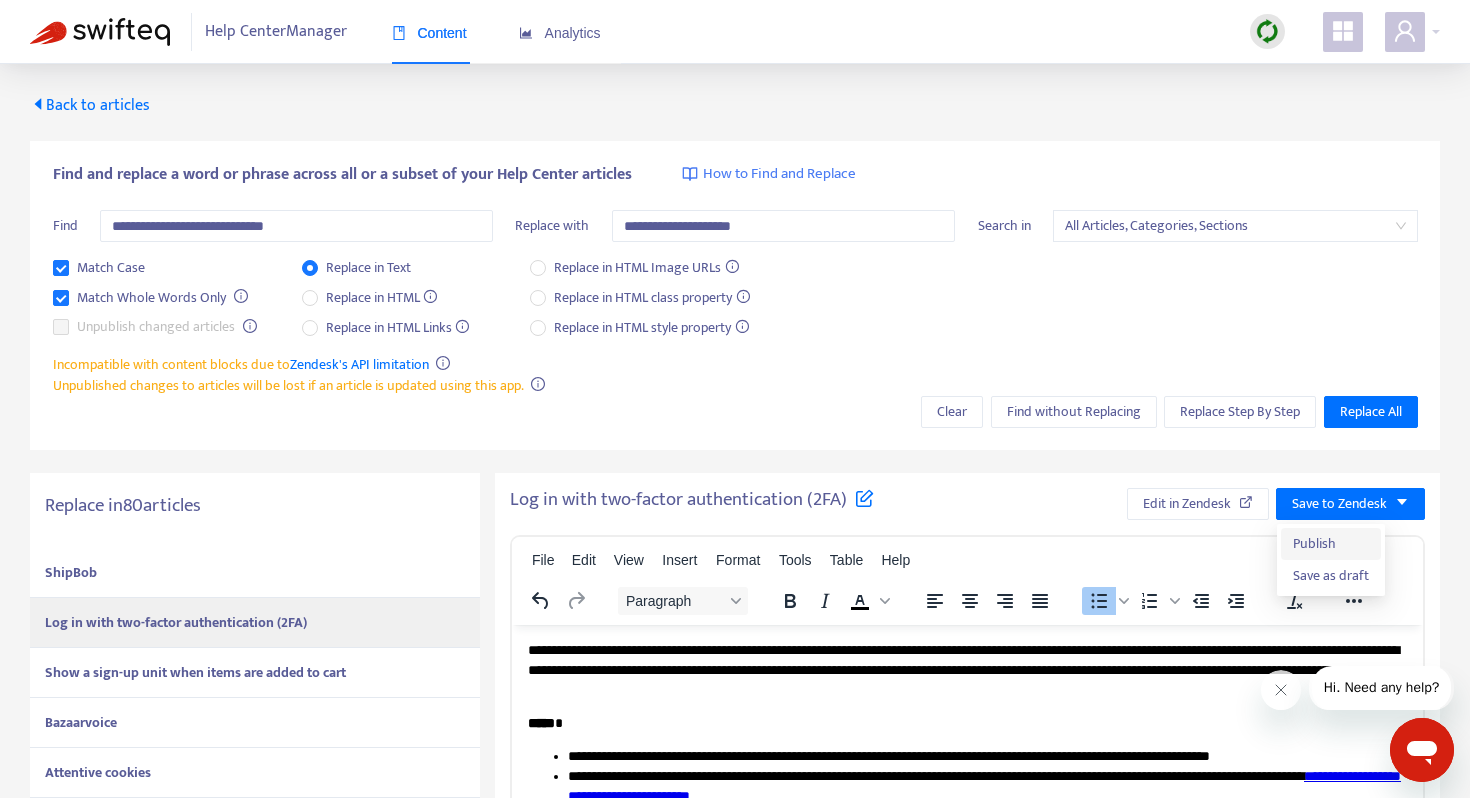 click on "Publish" at bounding box center [1331, 544] 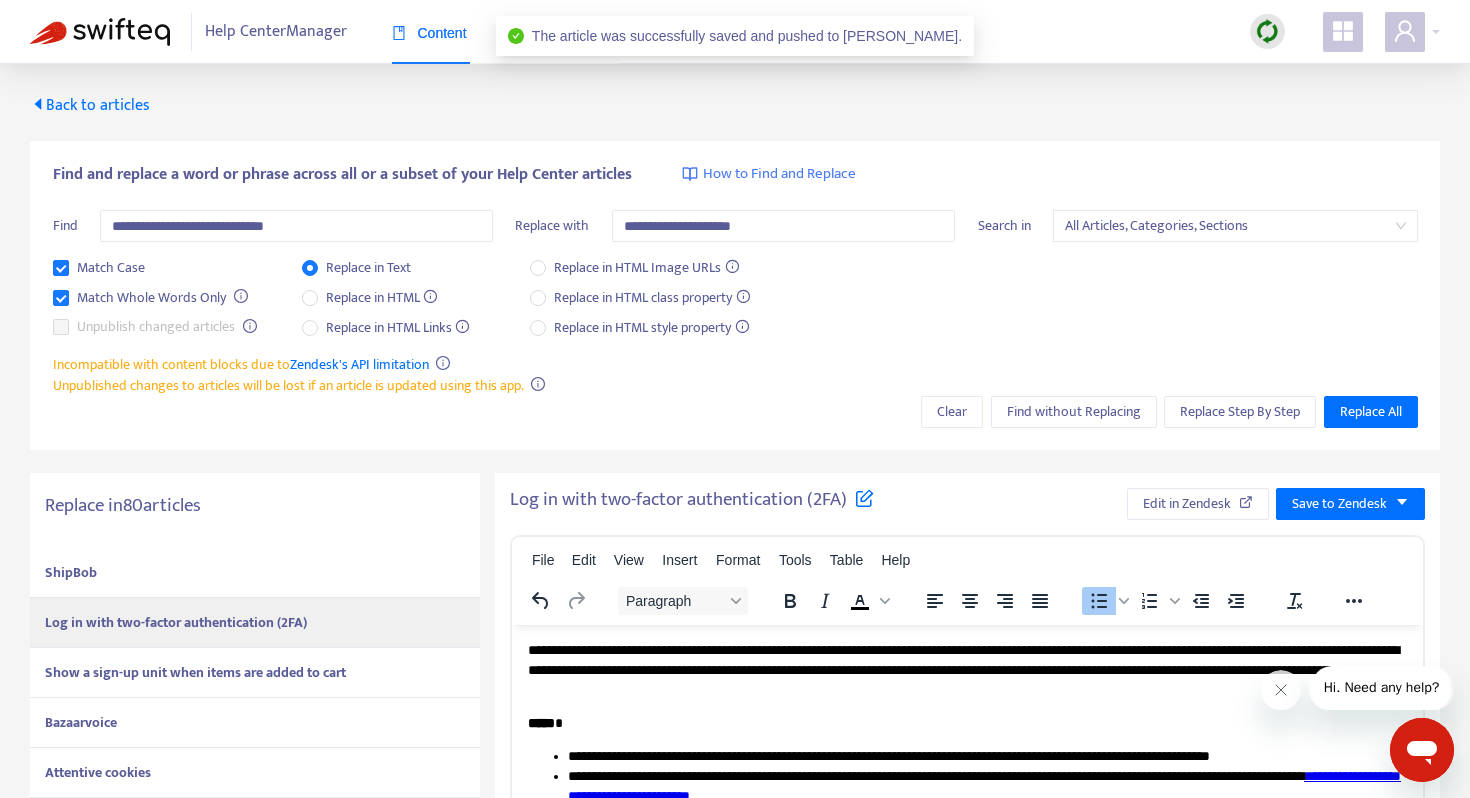 click on "Show a sign-up unit when items are added to cart" at bounding box center (195, 672) 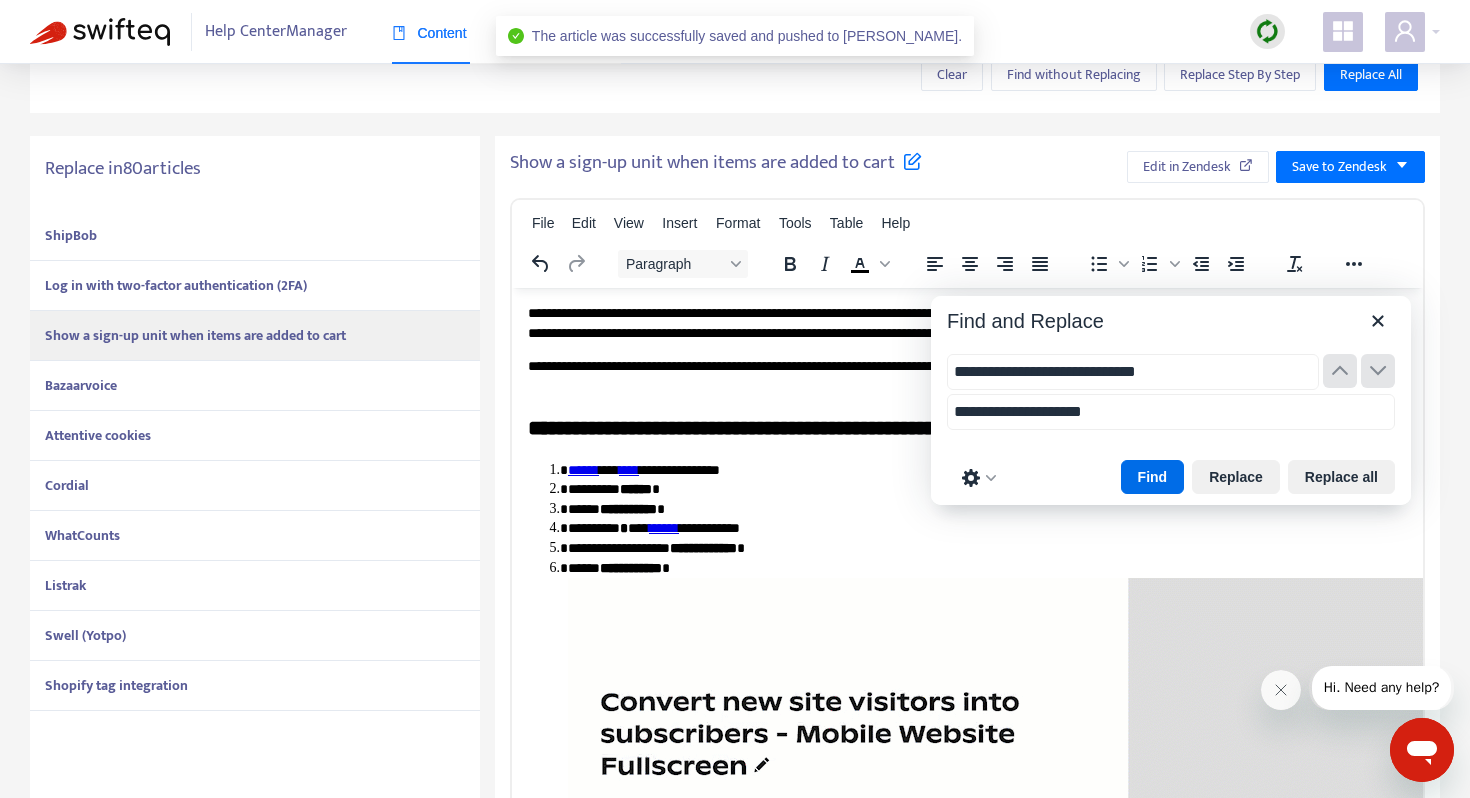 scroll, scrollTop: 338, scrollLeft: 0, axis: vertical 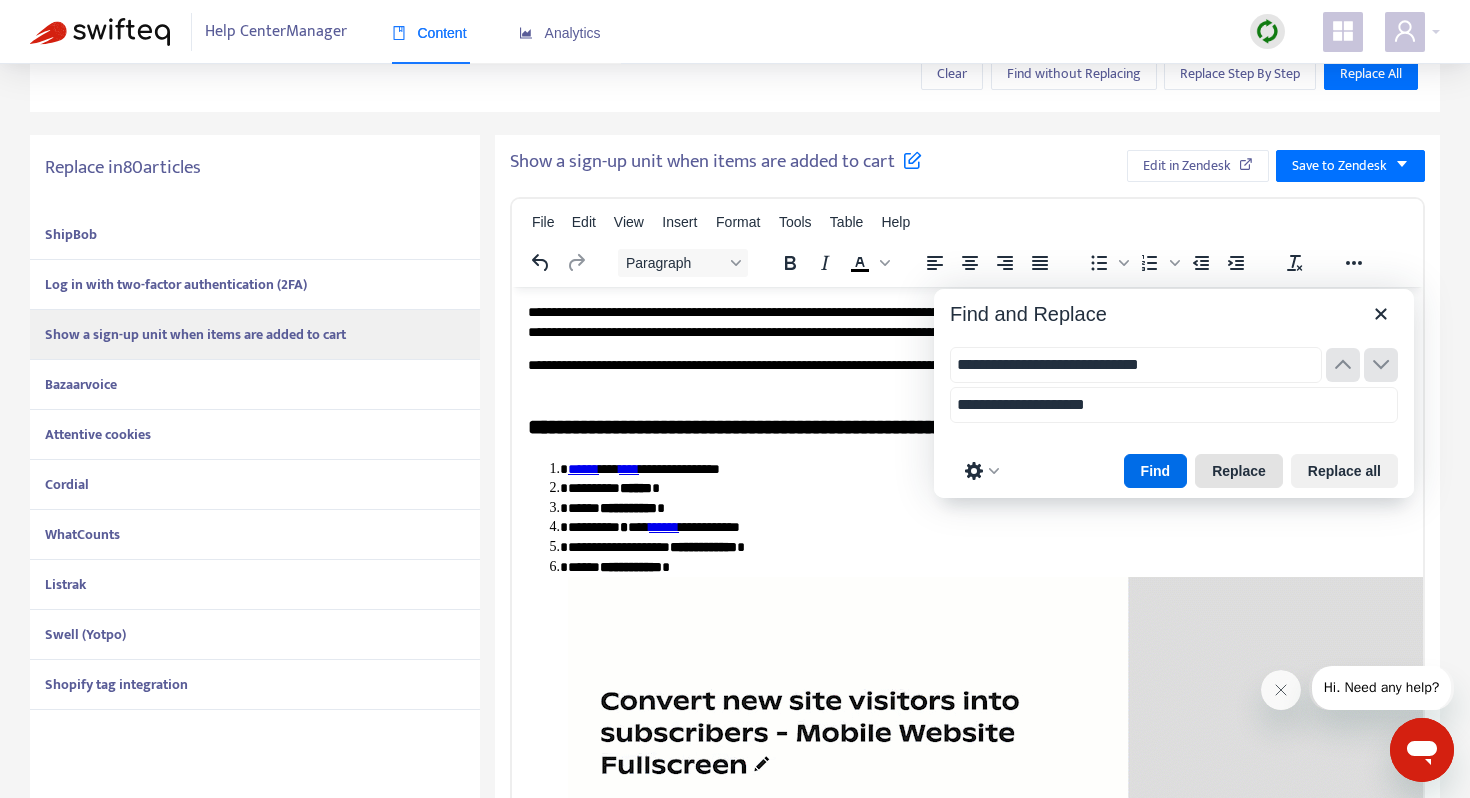 click on "Replace" at bounding box center (1239, 471) 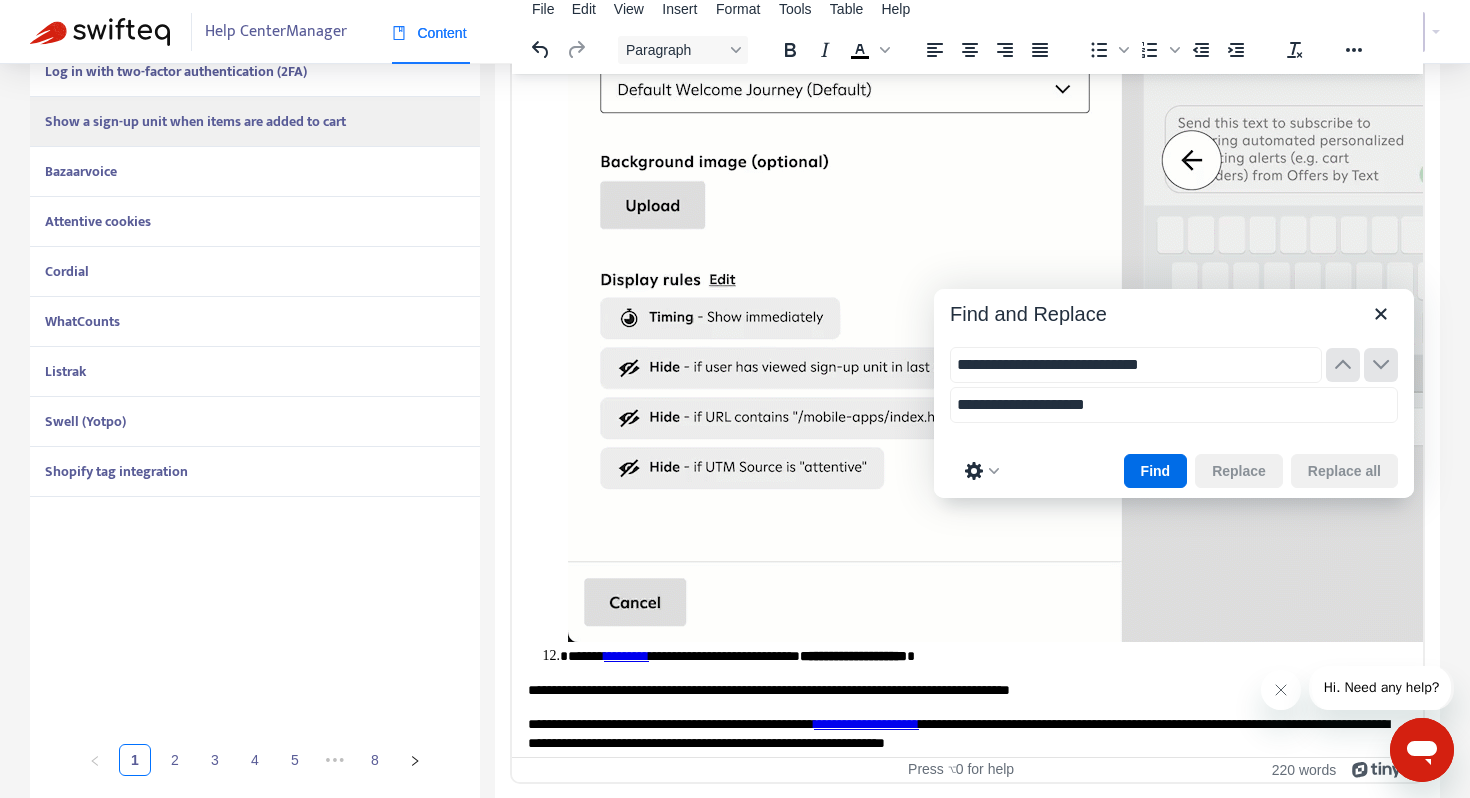 scroll, scrollTop: 1767, scrollLeft: 0, axis: vertical 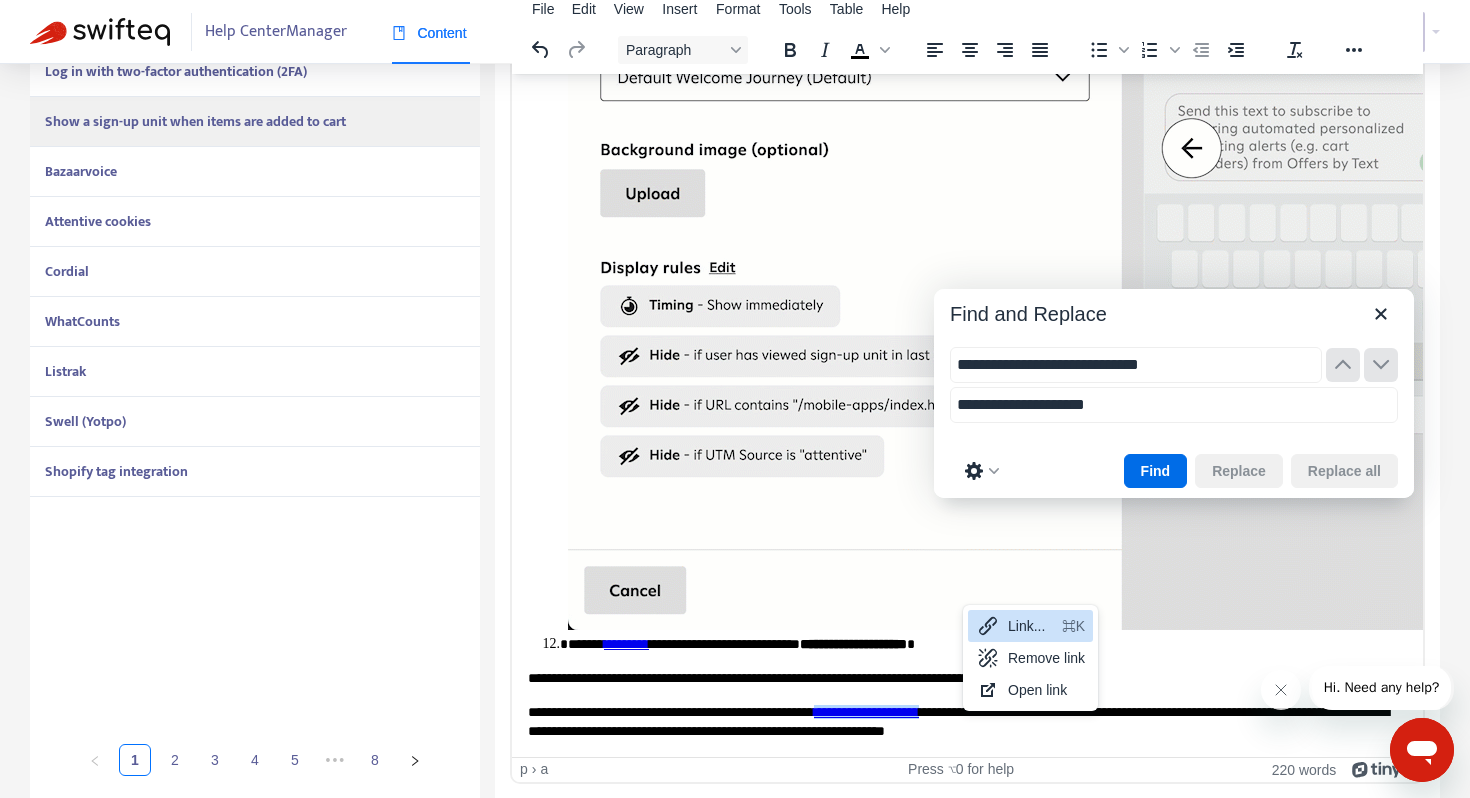 click on "Link..." at bounding box center [1031, 626] 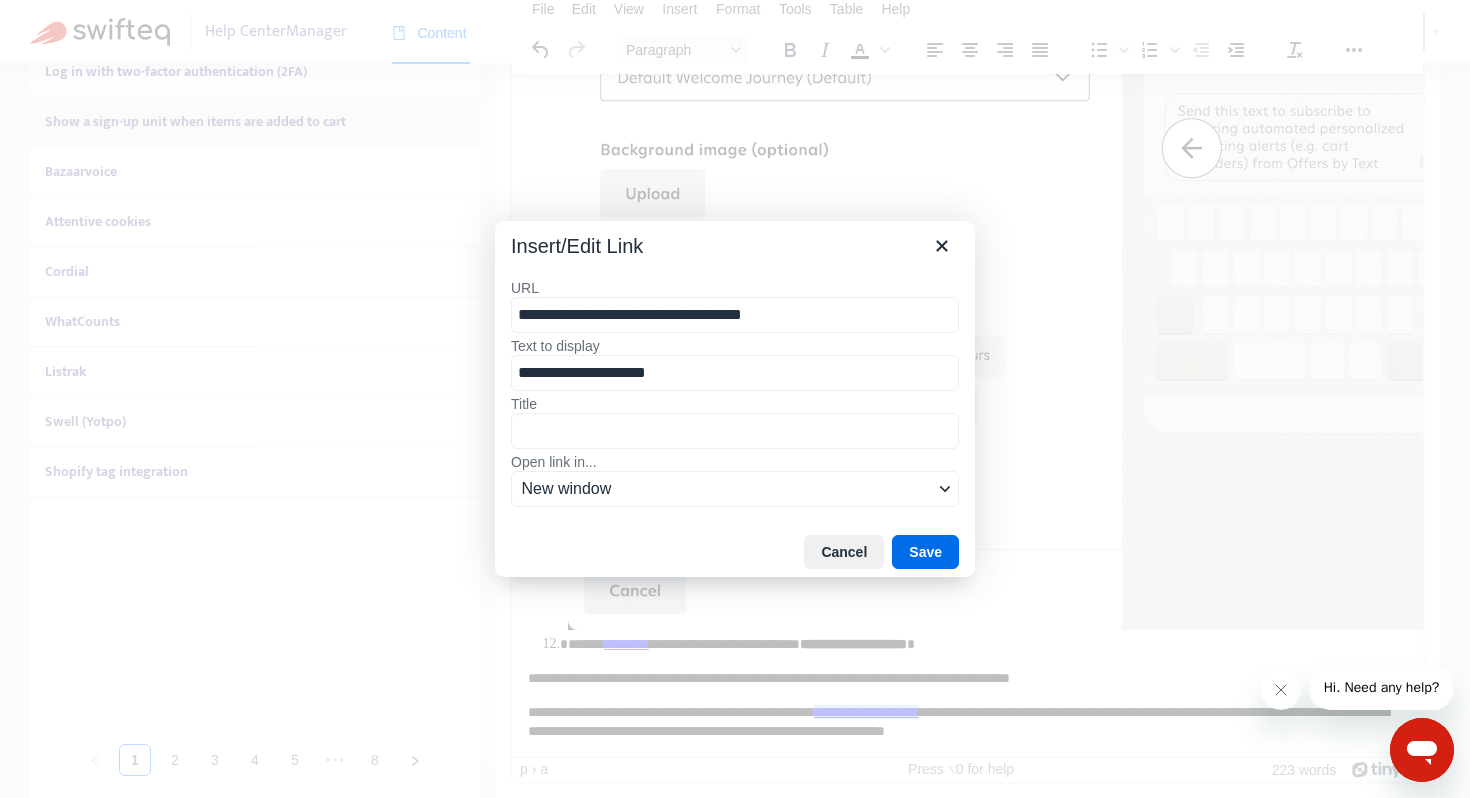click on "**********" at bounding box center [735, 315] 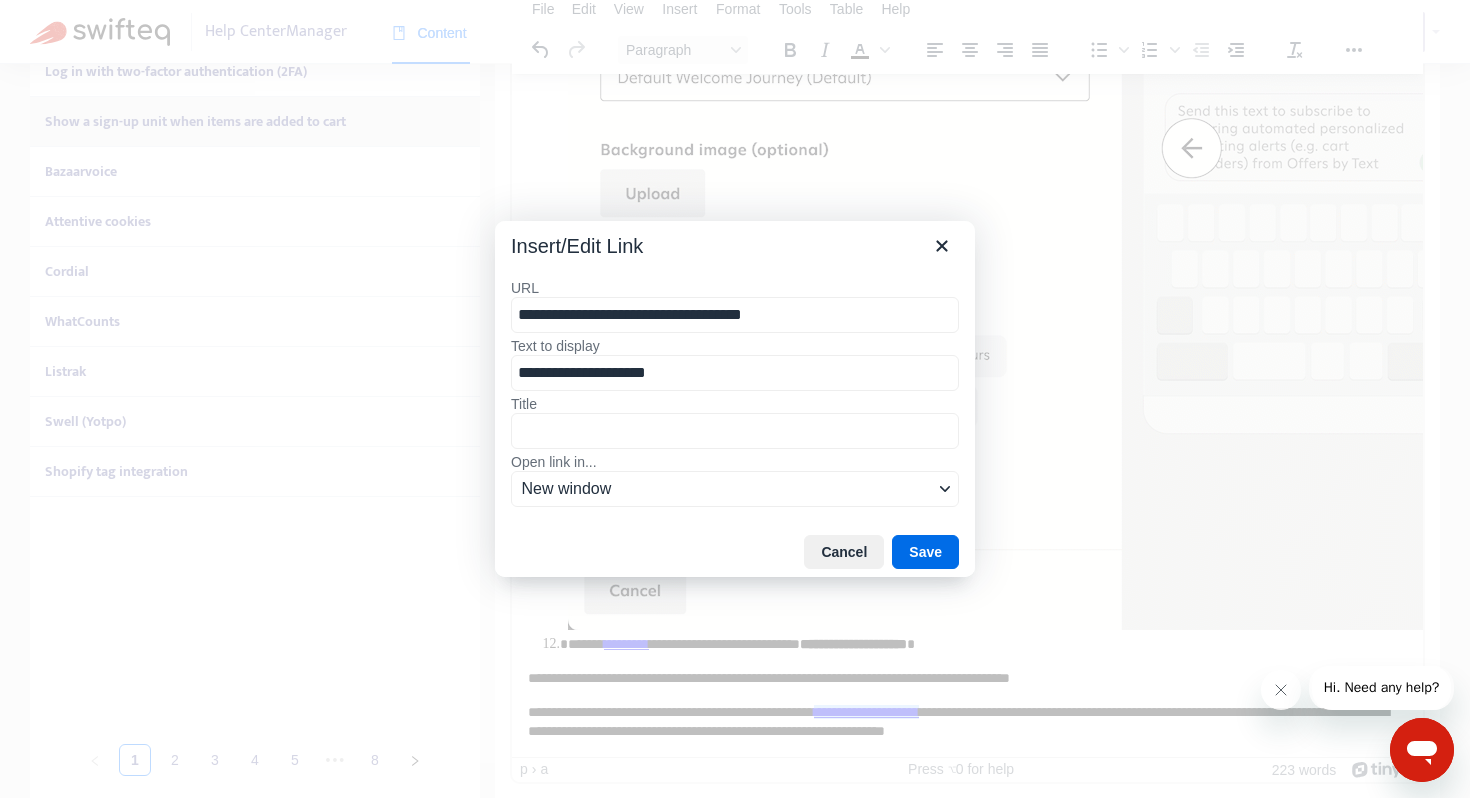 click on "**********" at bounding box center (735, 315) 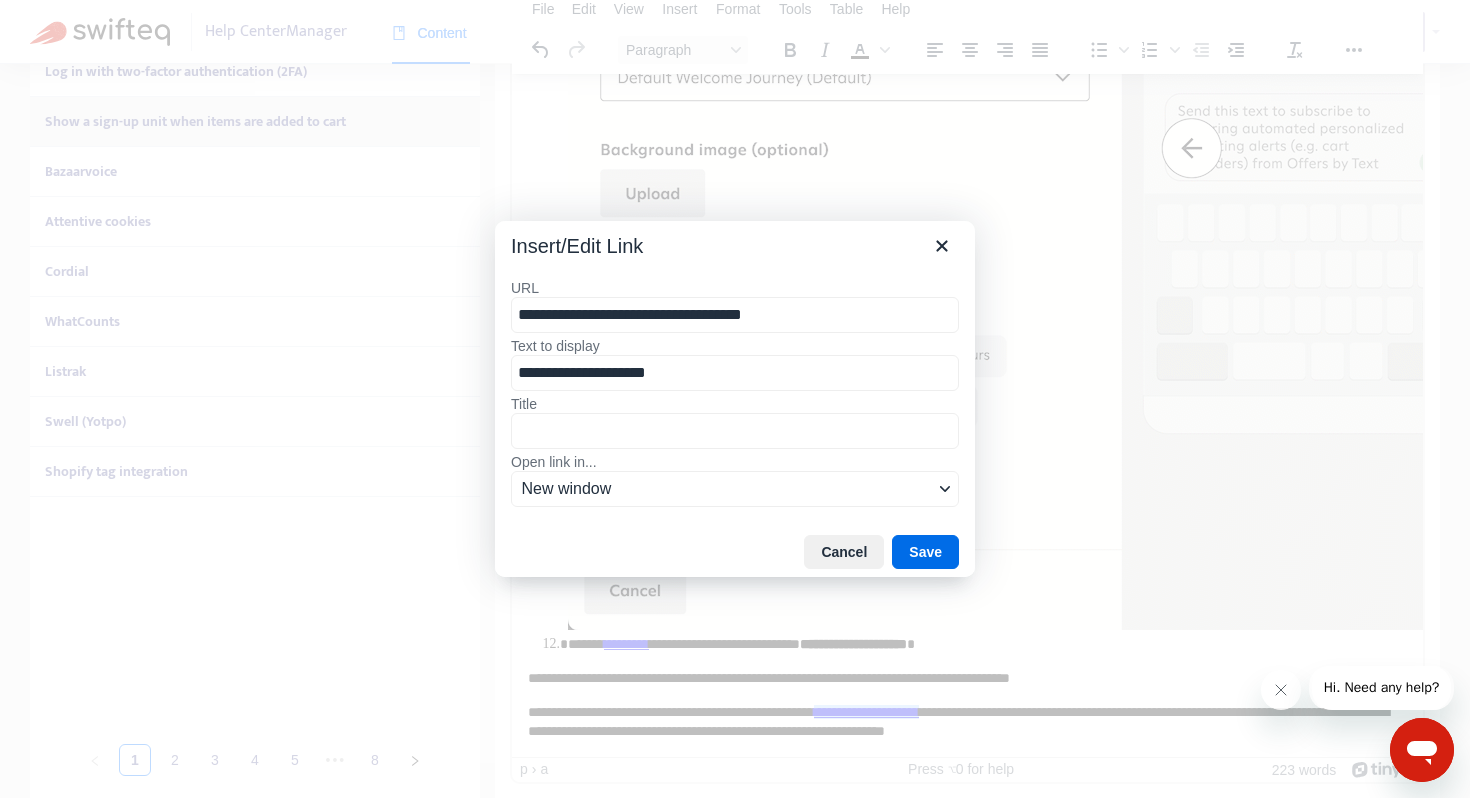 click on "**********" at bounding box center [735, 315] 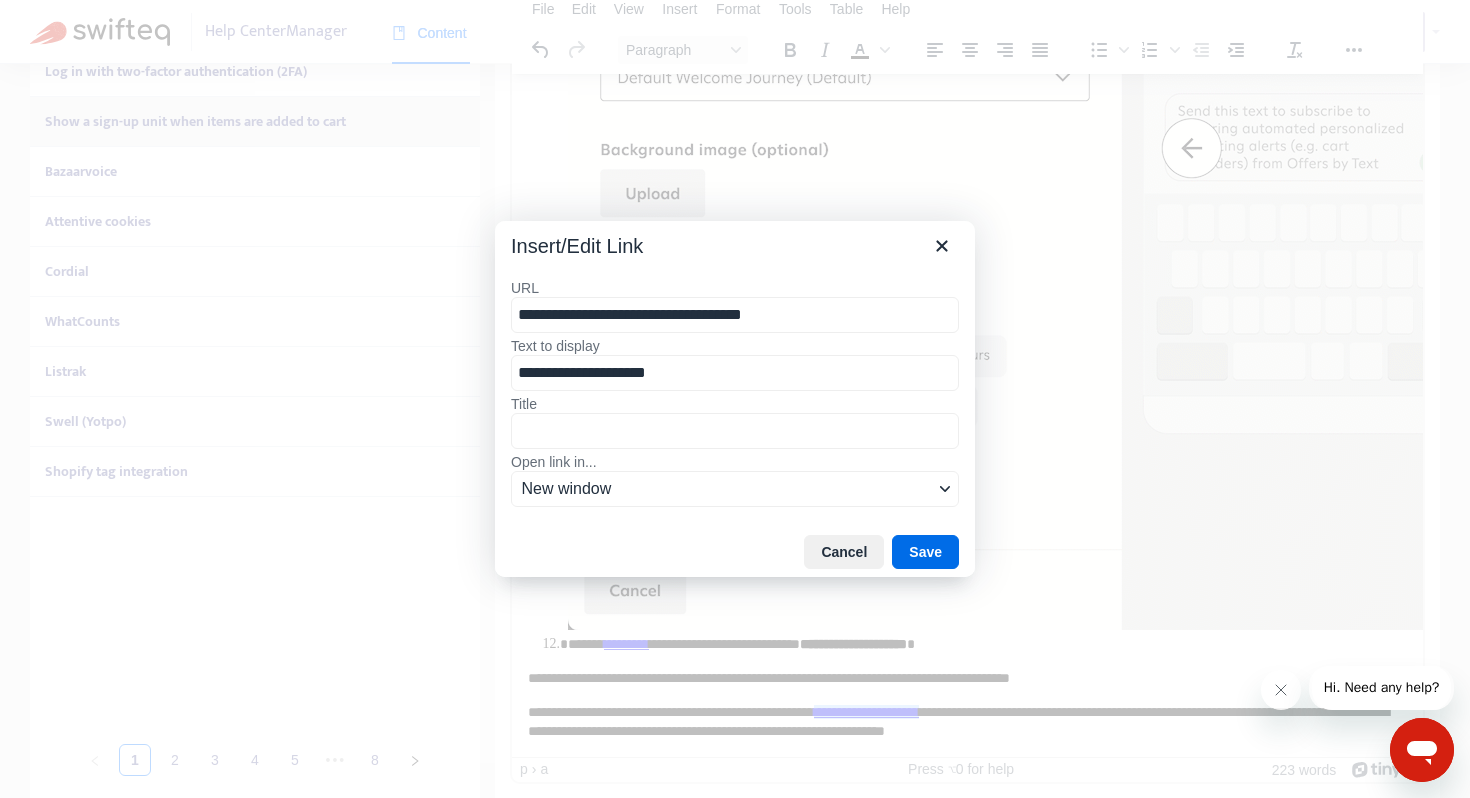 type on "**********" 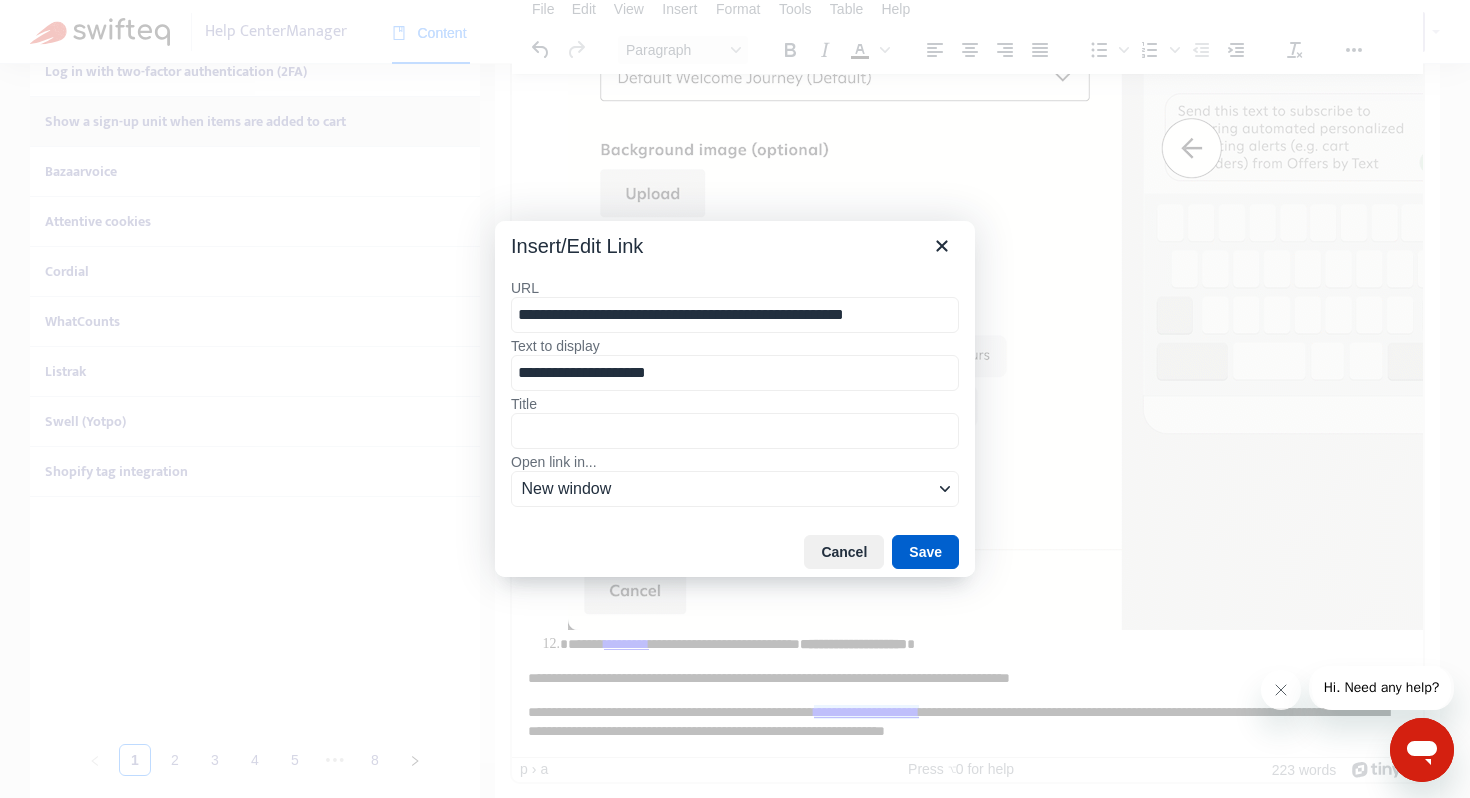 click on "Save" at bounding box center (925, 552) 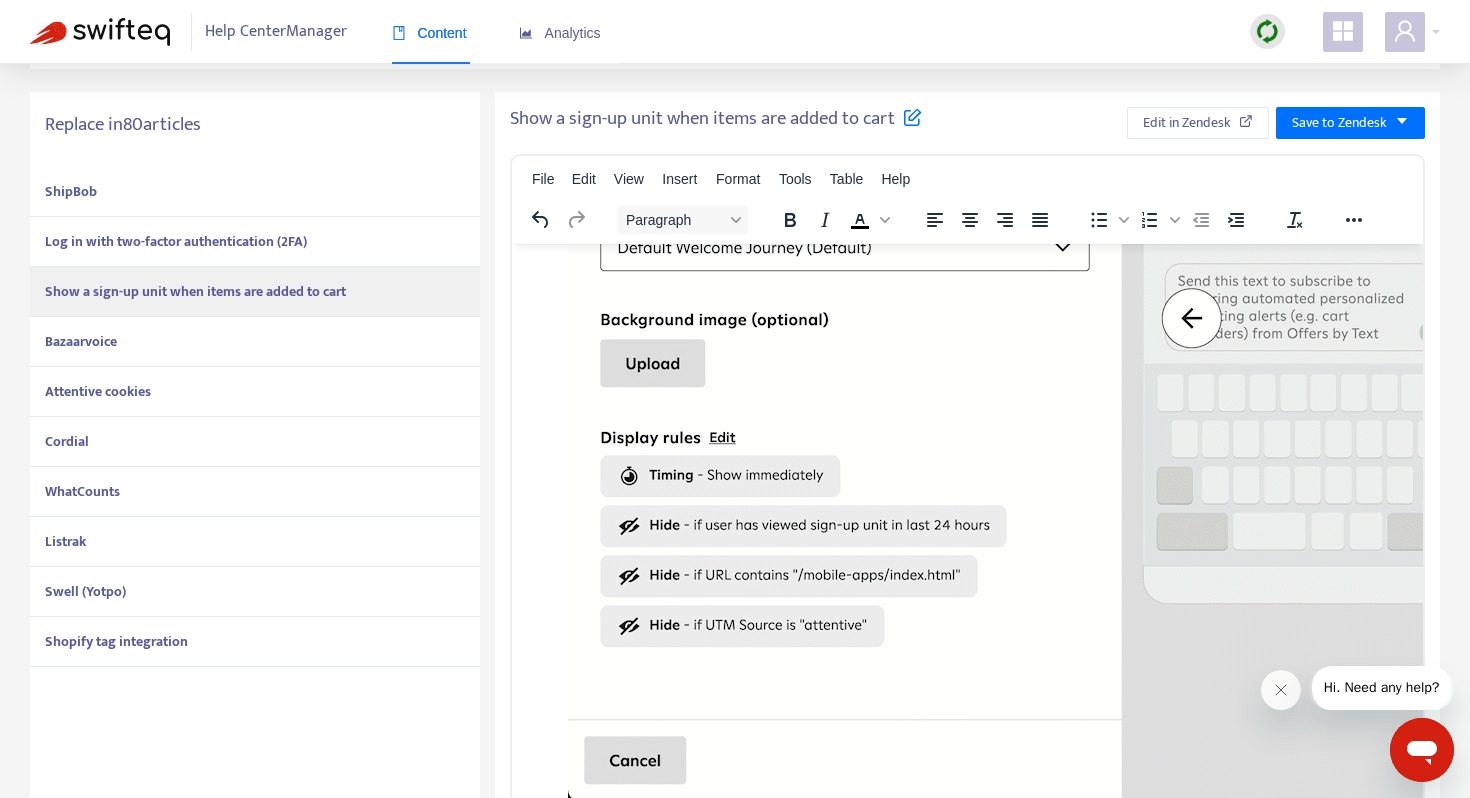 scroll, scrollTop: 0, scrollLeft: 0, axis: both 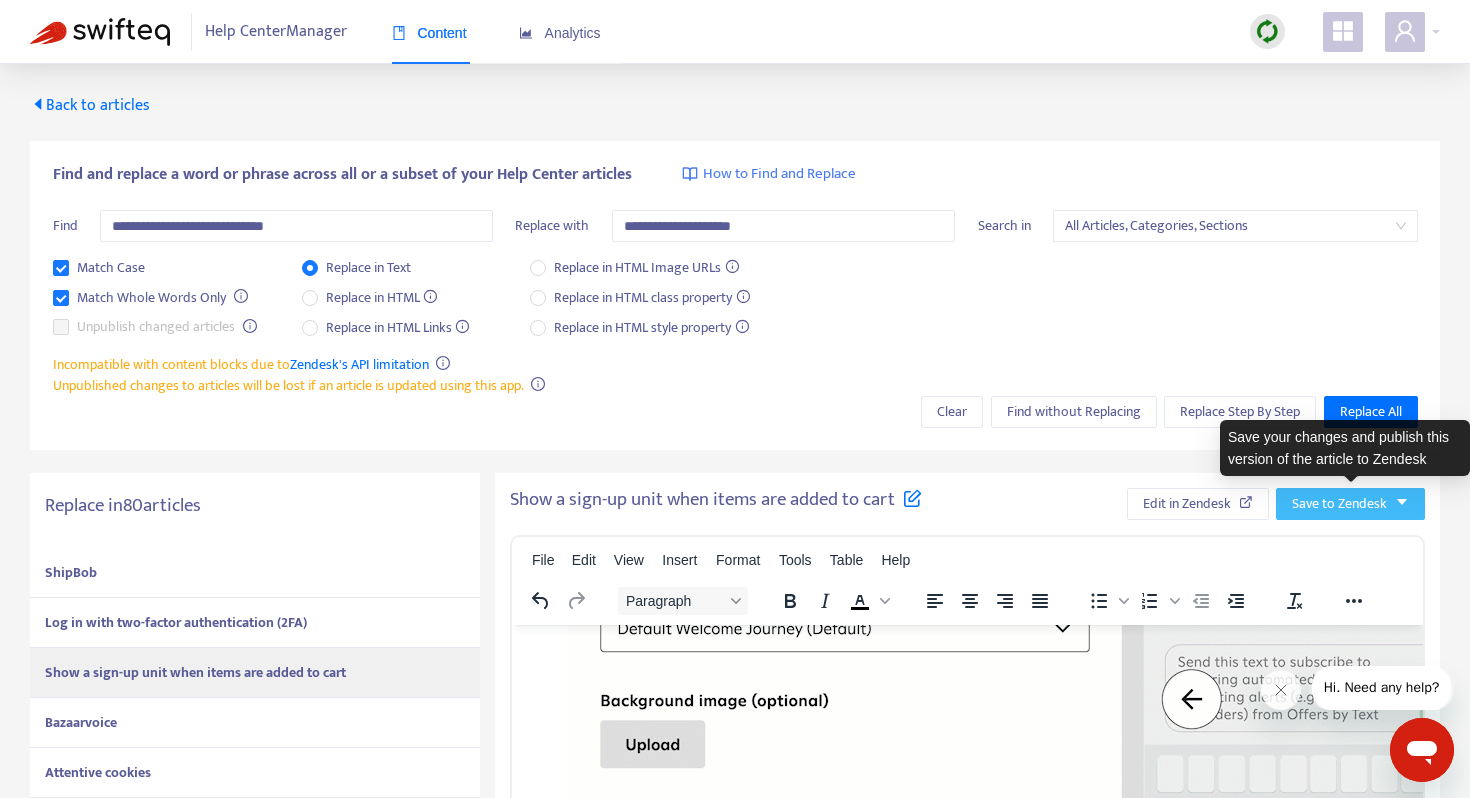 click on "Save to Zendesk" at bounding box center [1339, 504] 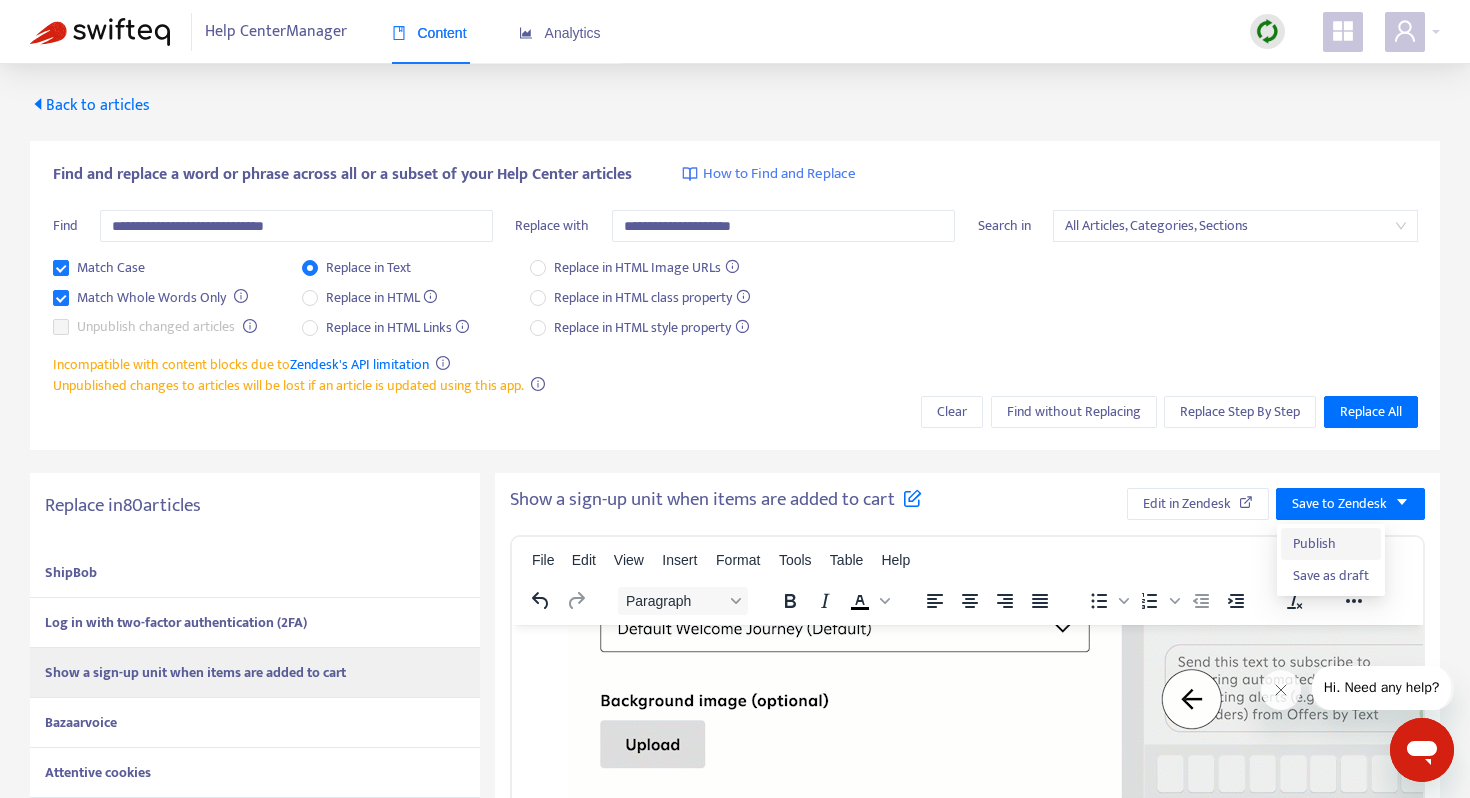 click on "Publish" at bounding box center (1331, 544) 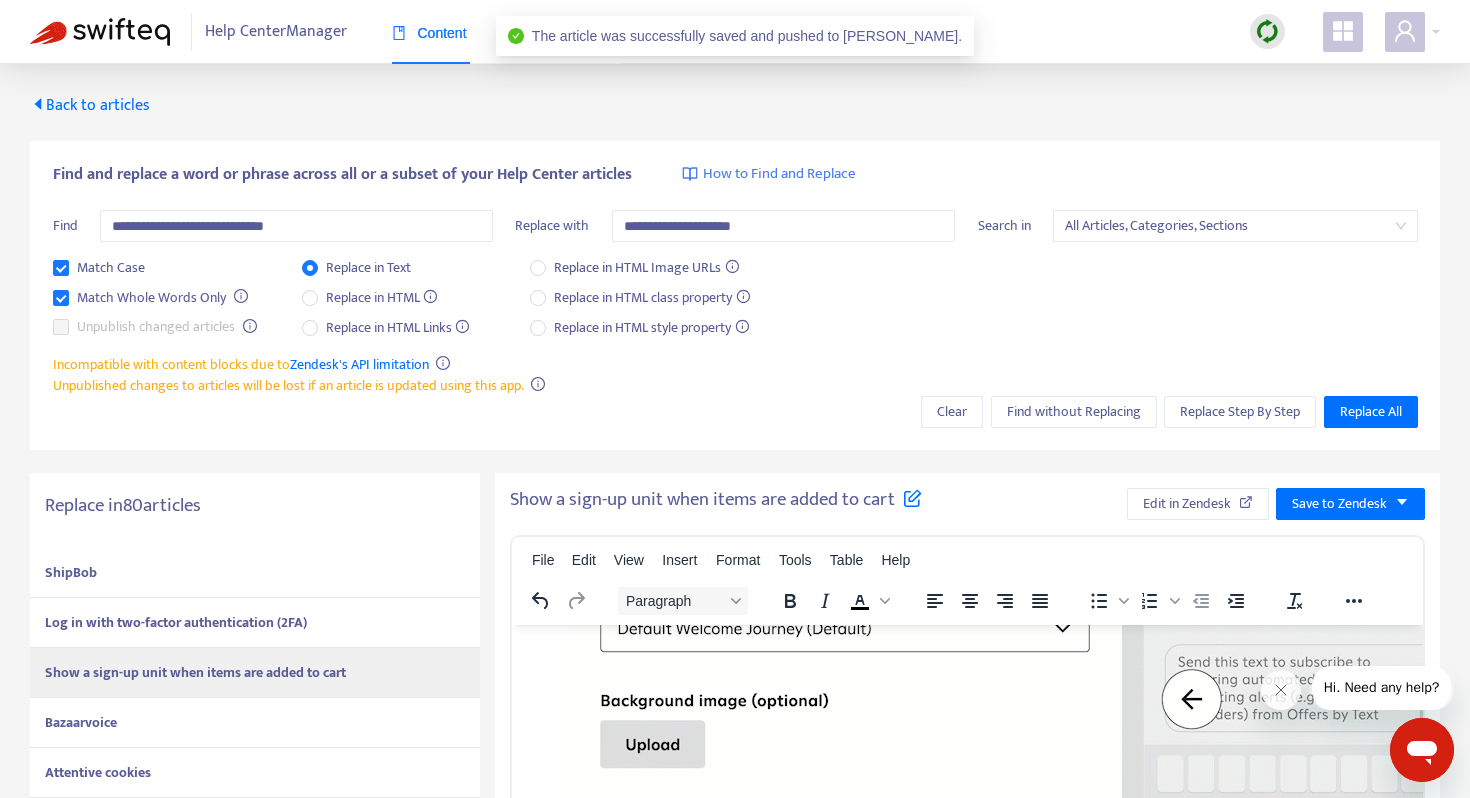 click on "Bazaarvoice" at bounding box center (255, 723) 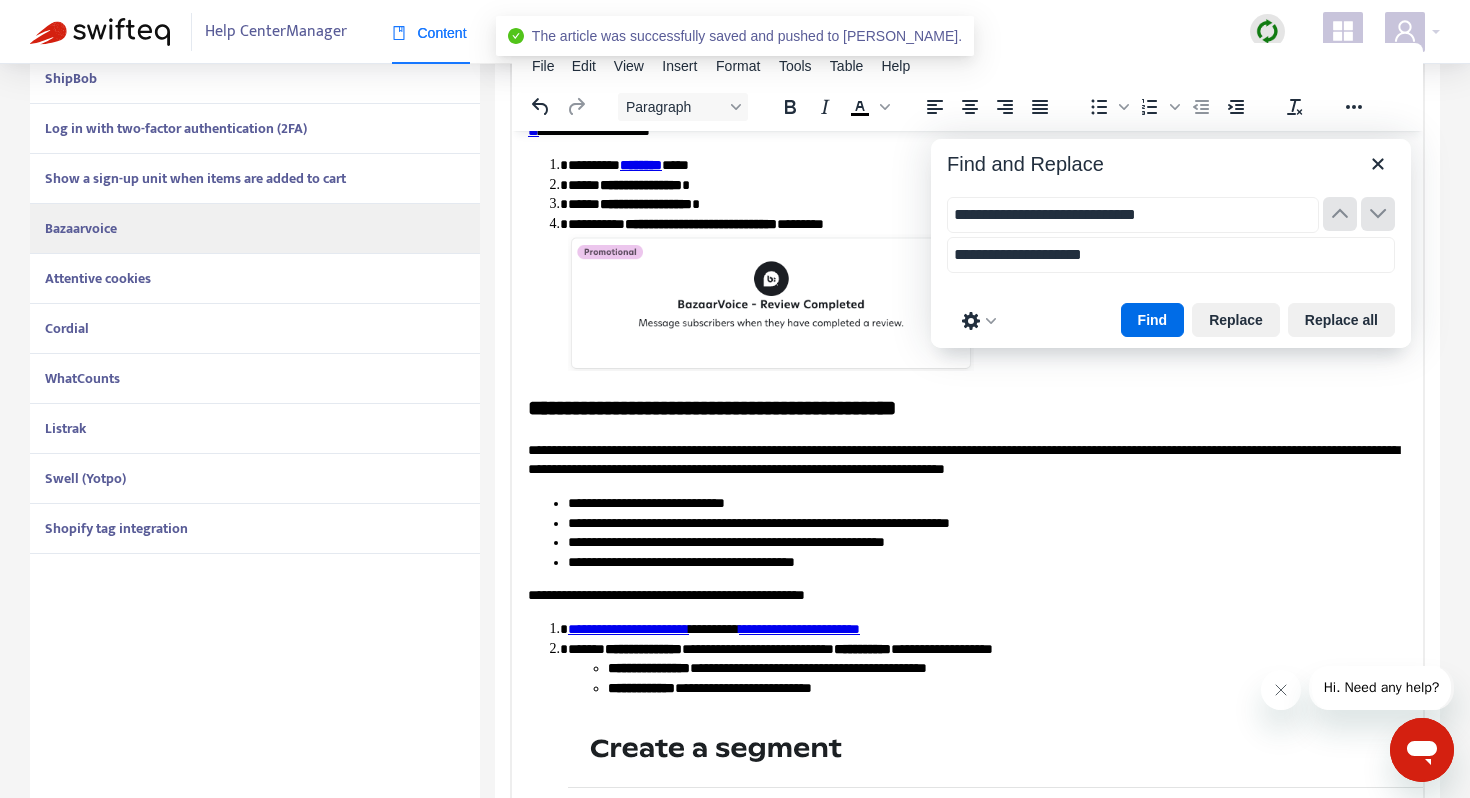 scroll, scrollTop: 509, scrollLeft: 0, axis: vertical 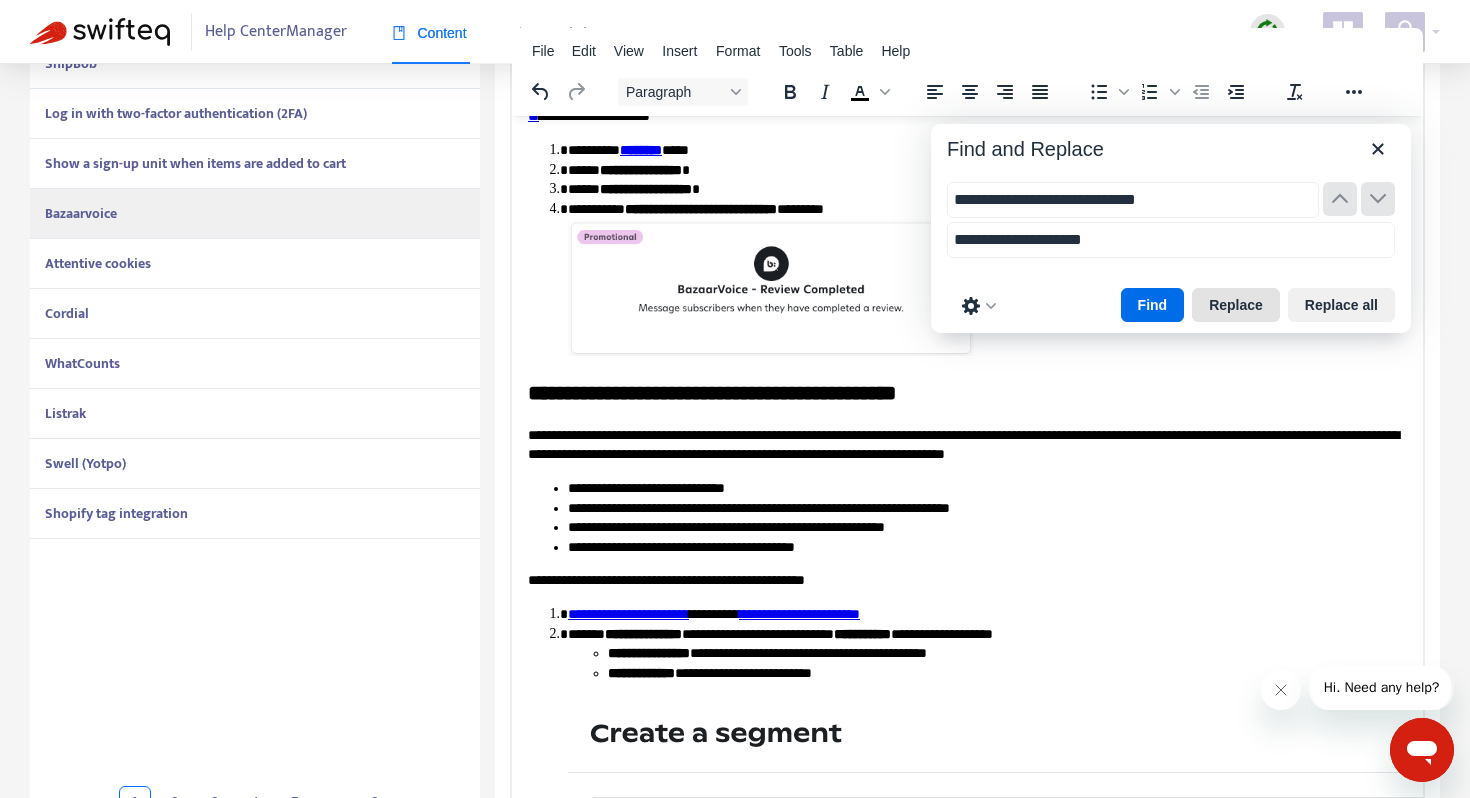 click on "Replace" at bounding box center (1236, 305) 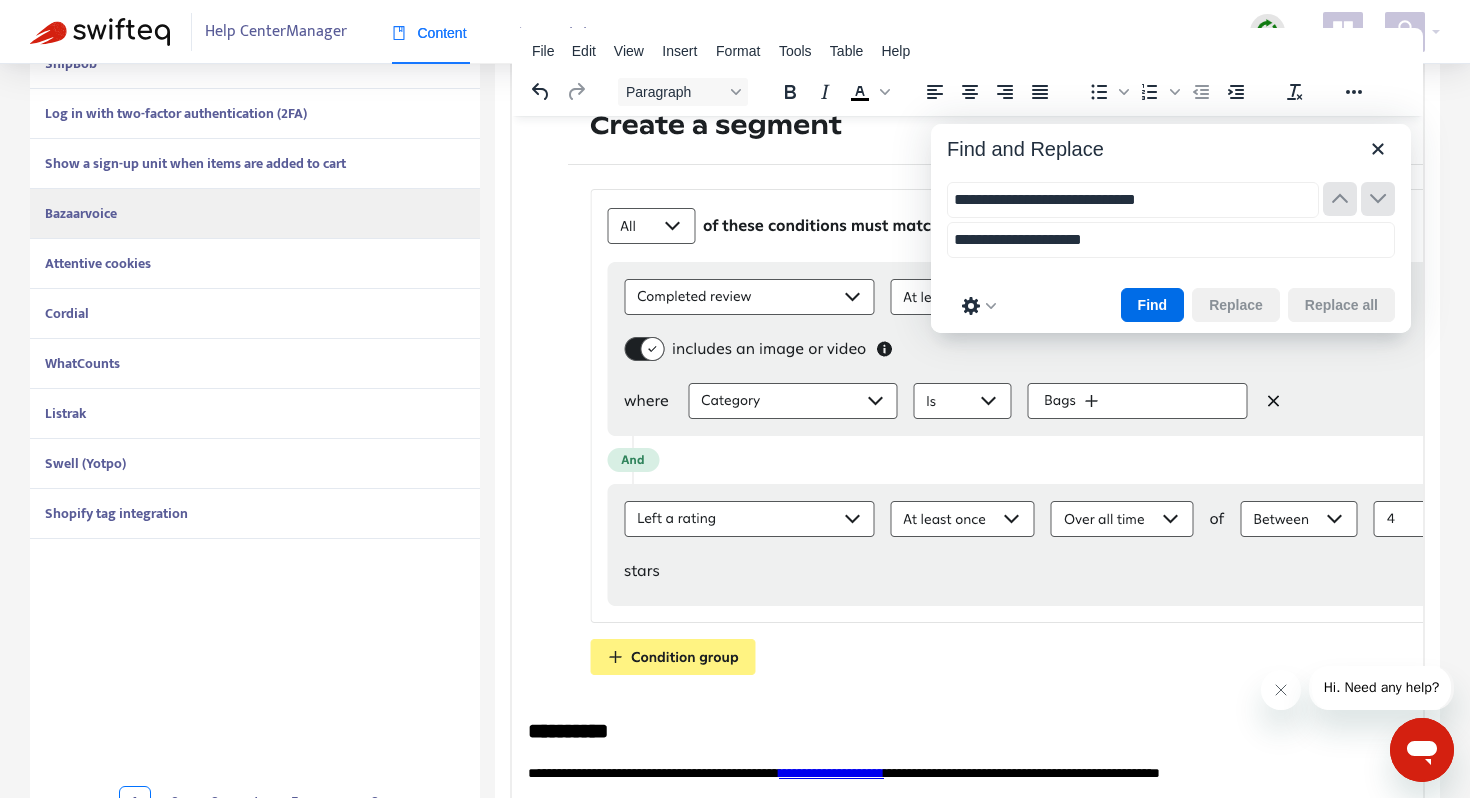 scroll, scrollTop: 551, scrollLeft: 0, axis: vertical 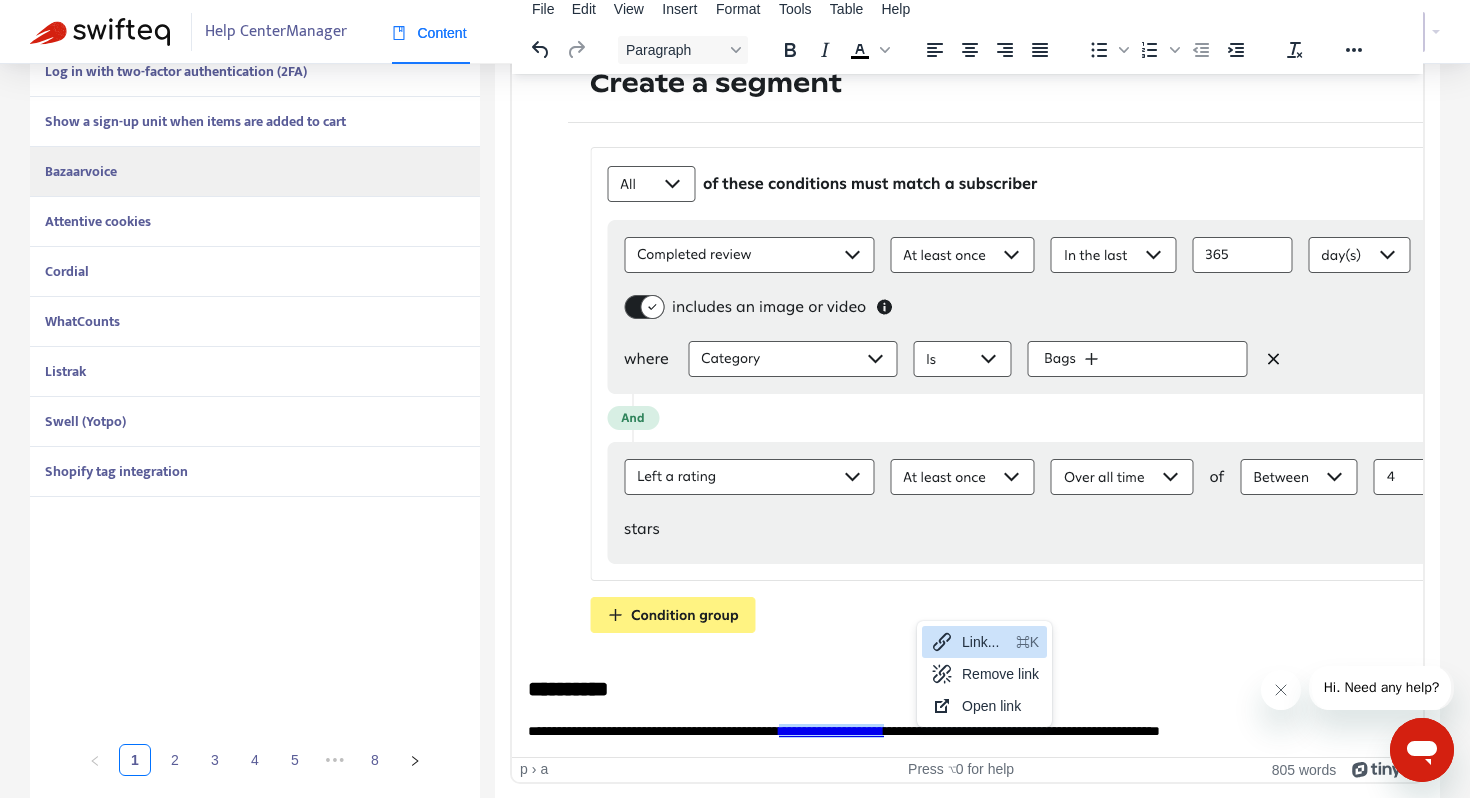 click on "Link..." at bounding box center [985, 642] 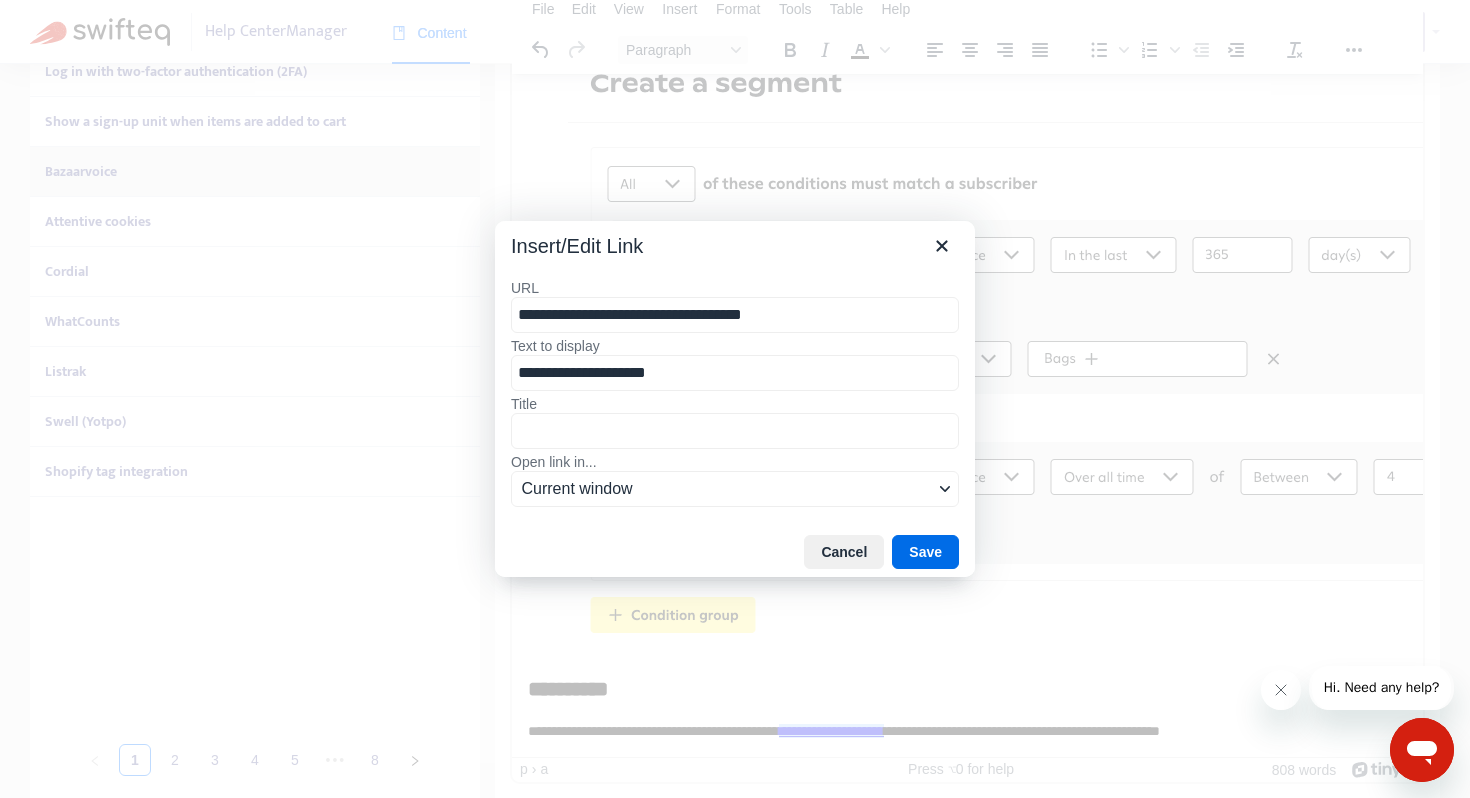 click on "**********" at bounding box center (735, 315) 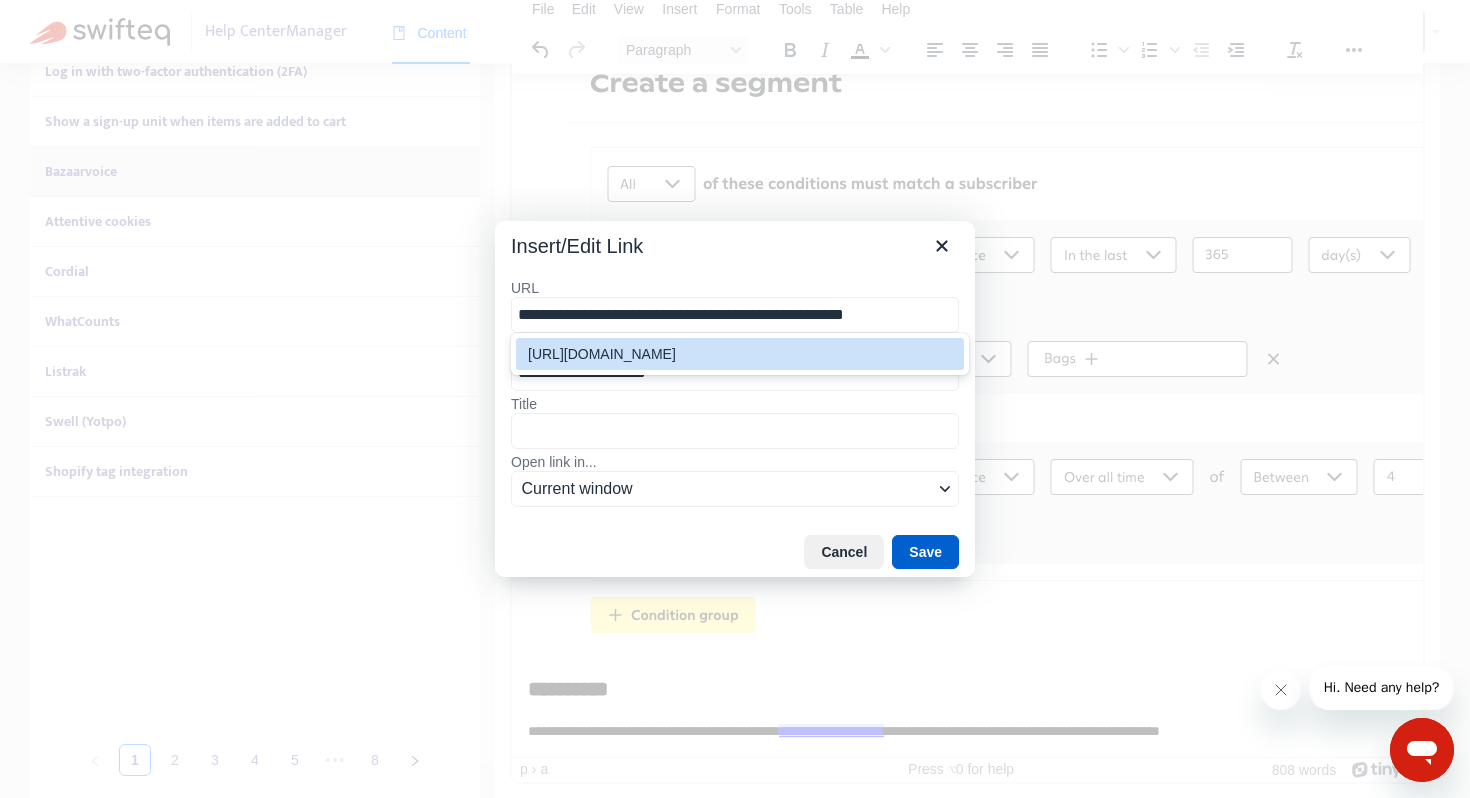click on "Save" at bounding box center (925, 552) 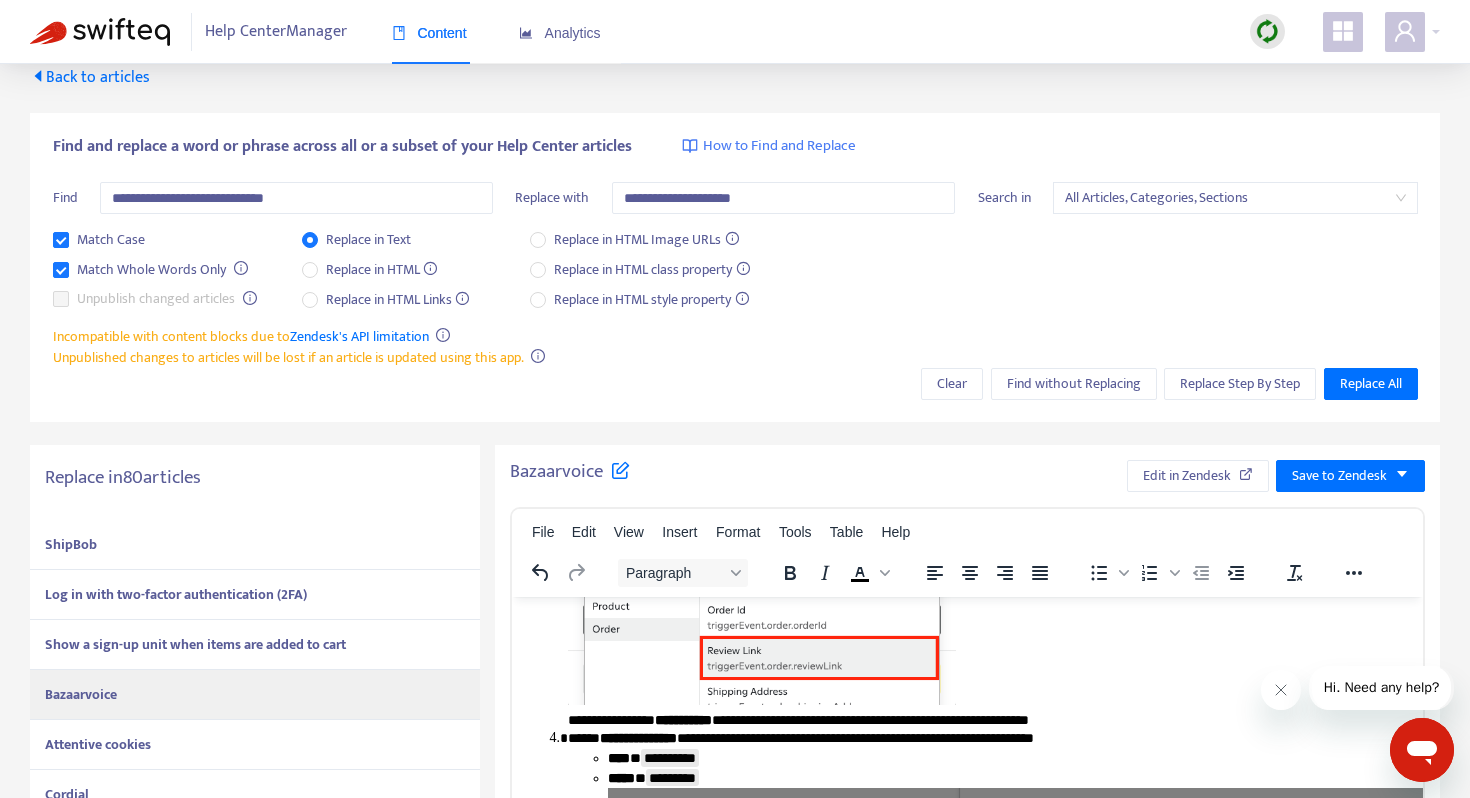 scroll, scrollTop: 0, scrollLeft: 0, axis: both 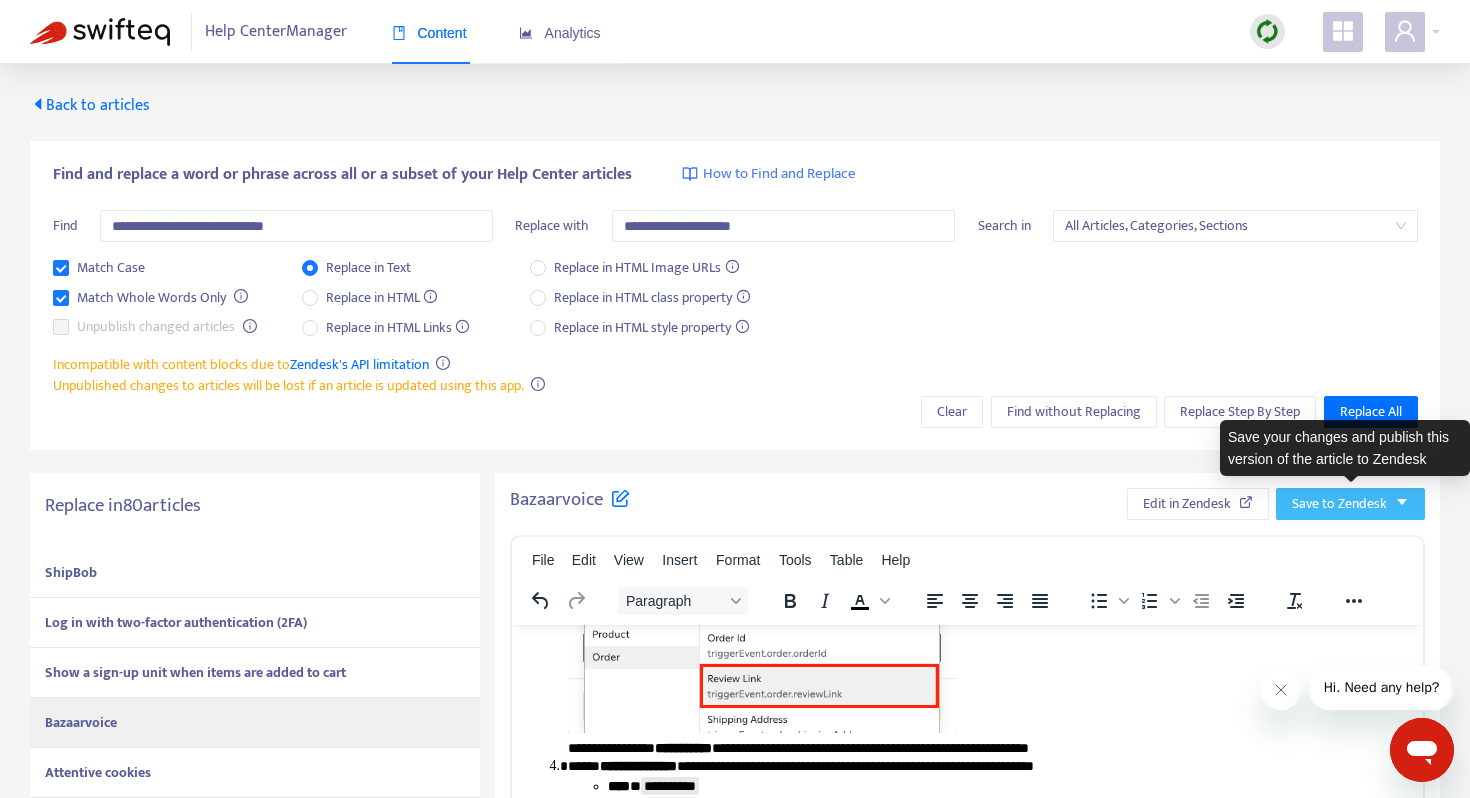 click on "Save to Zendesk" at bounding box center [1339, 504] 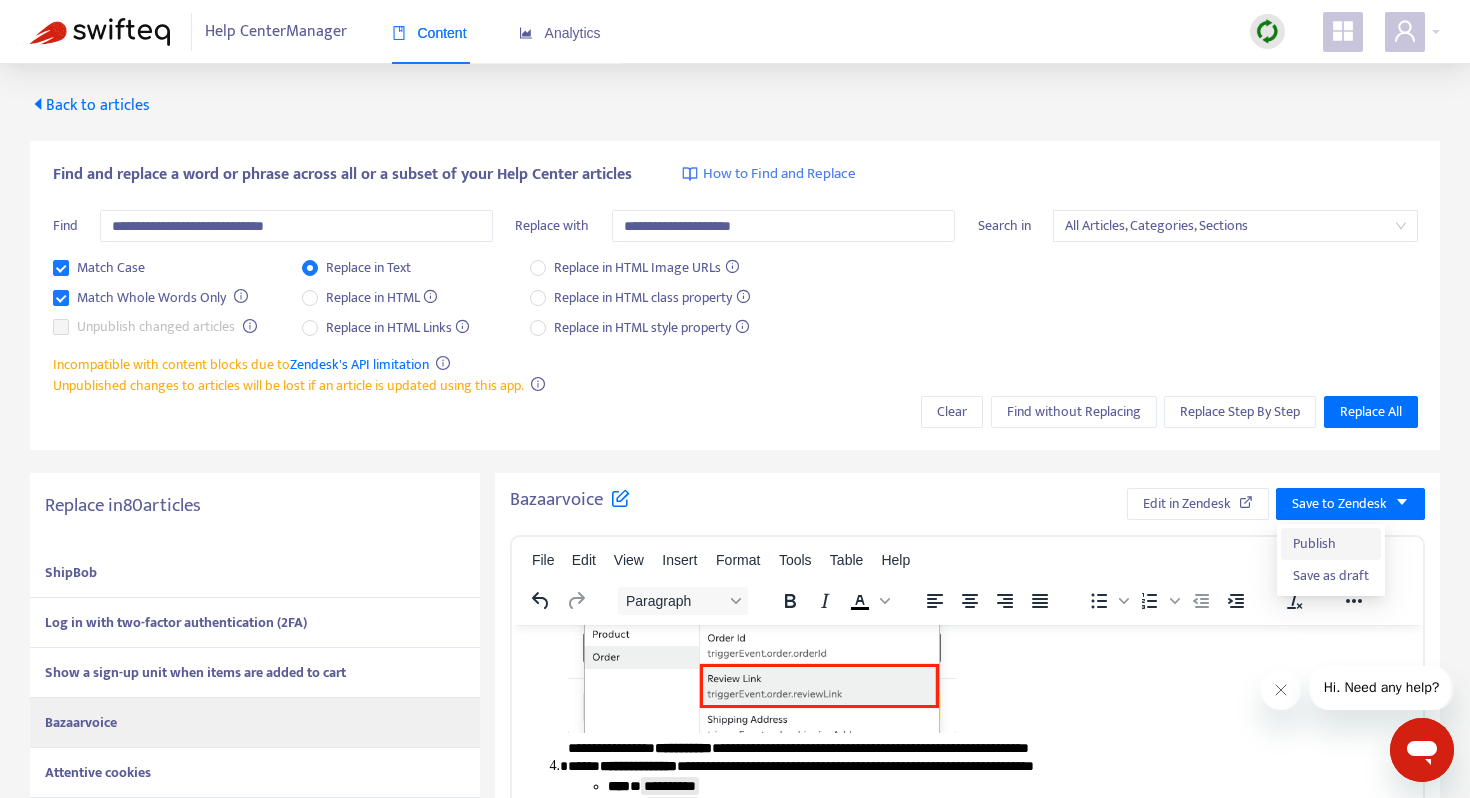 click on "Publish" at bounding box center (1331, 544) 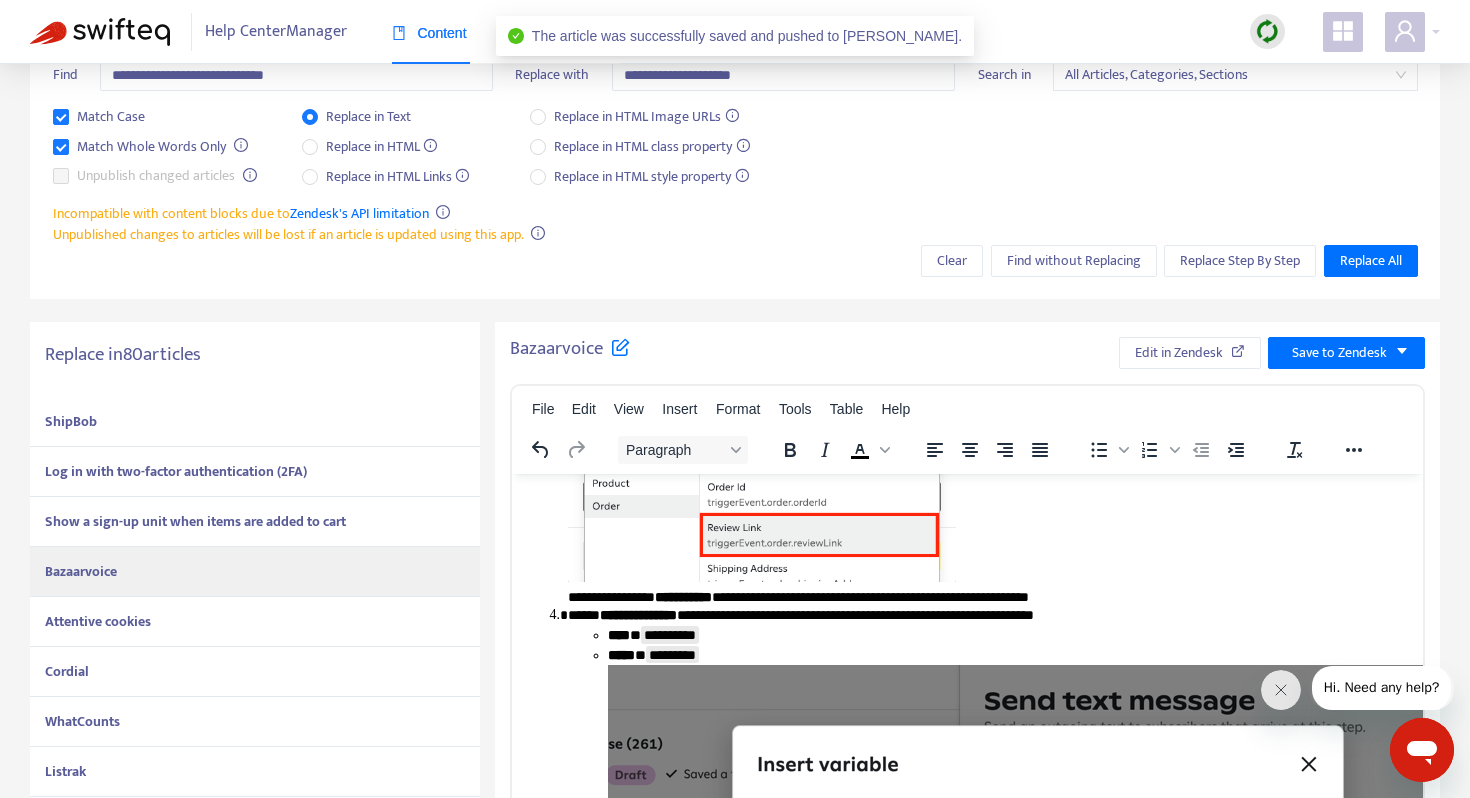 scroll, scrollTop: 168, scrollLeft: 0, axis: vertical 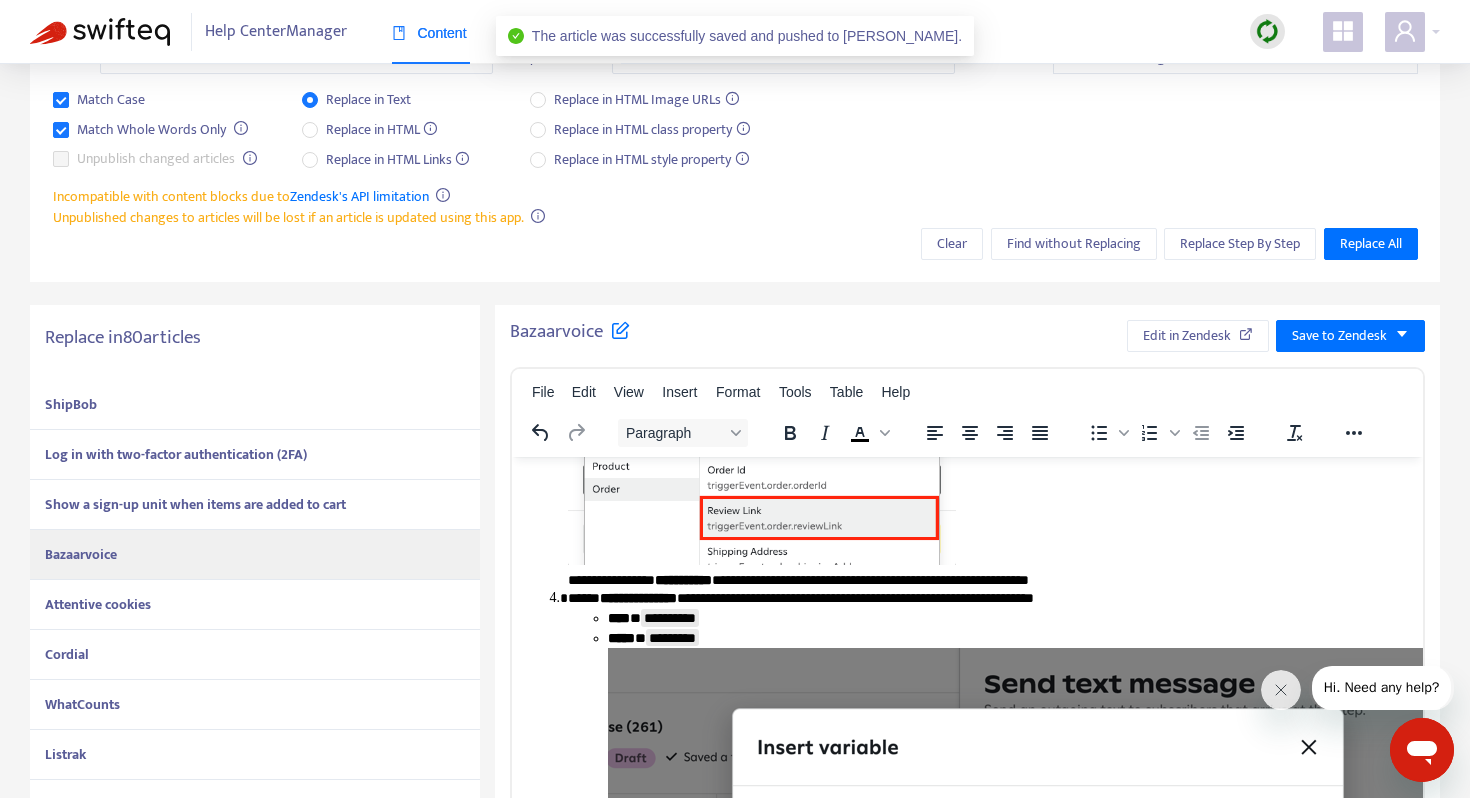click on "Attentive cookies" at bounding box center [255, 605] 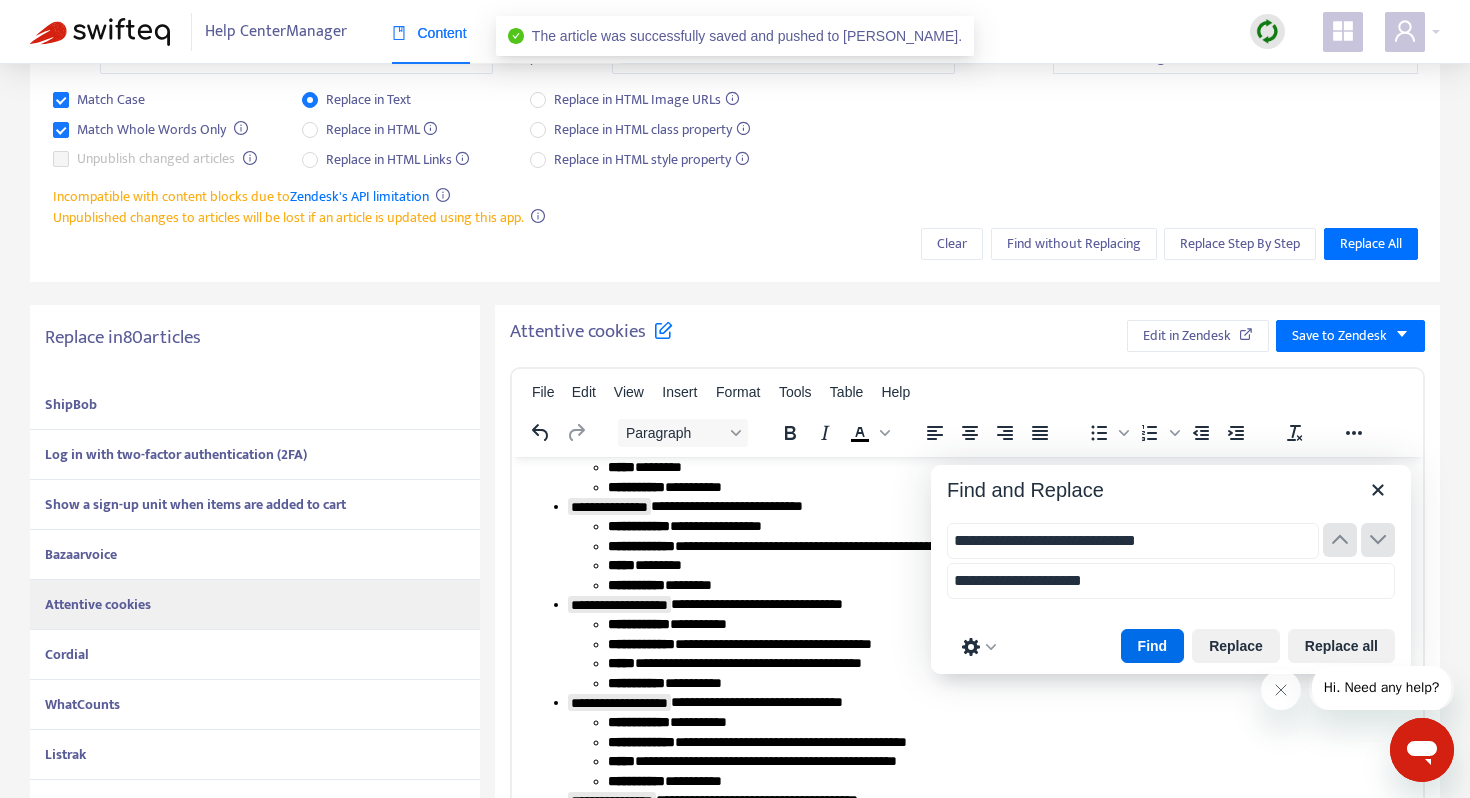 scroll, scrollTop: 90, scrollLeft: 0, axis: vertical 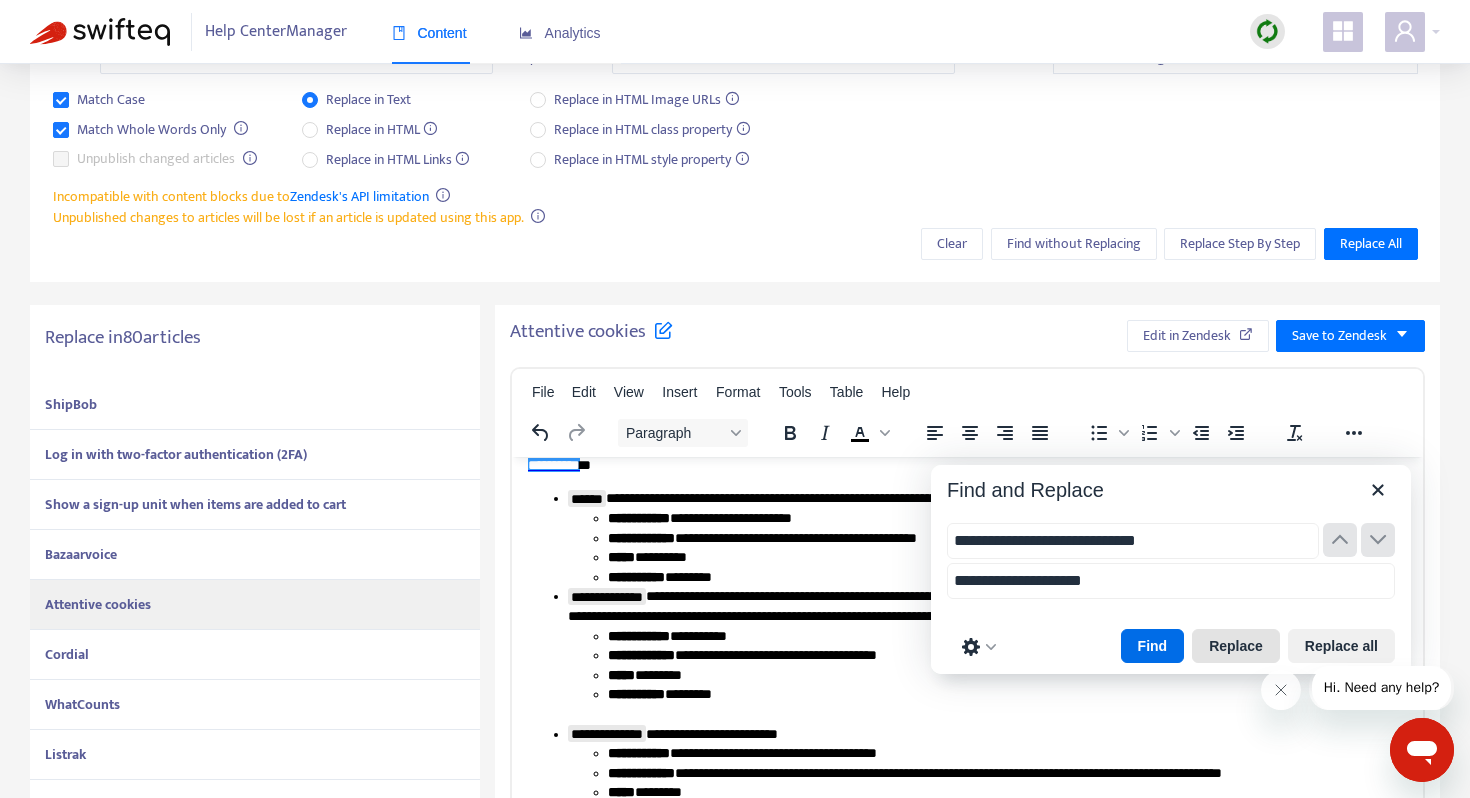 click on "Replace" at bounding box center [1236, 646] 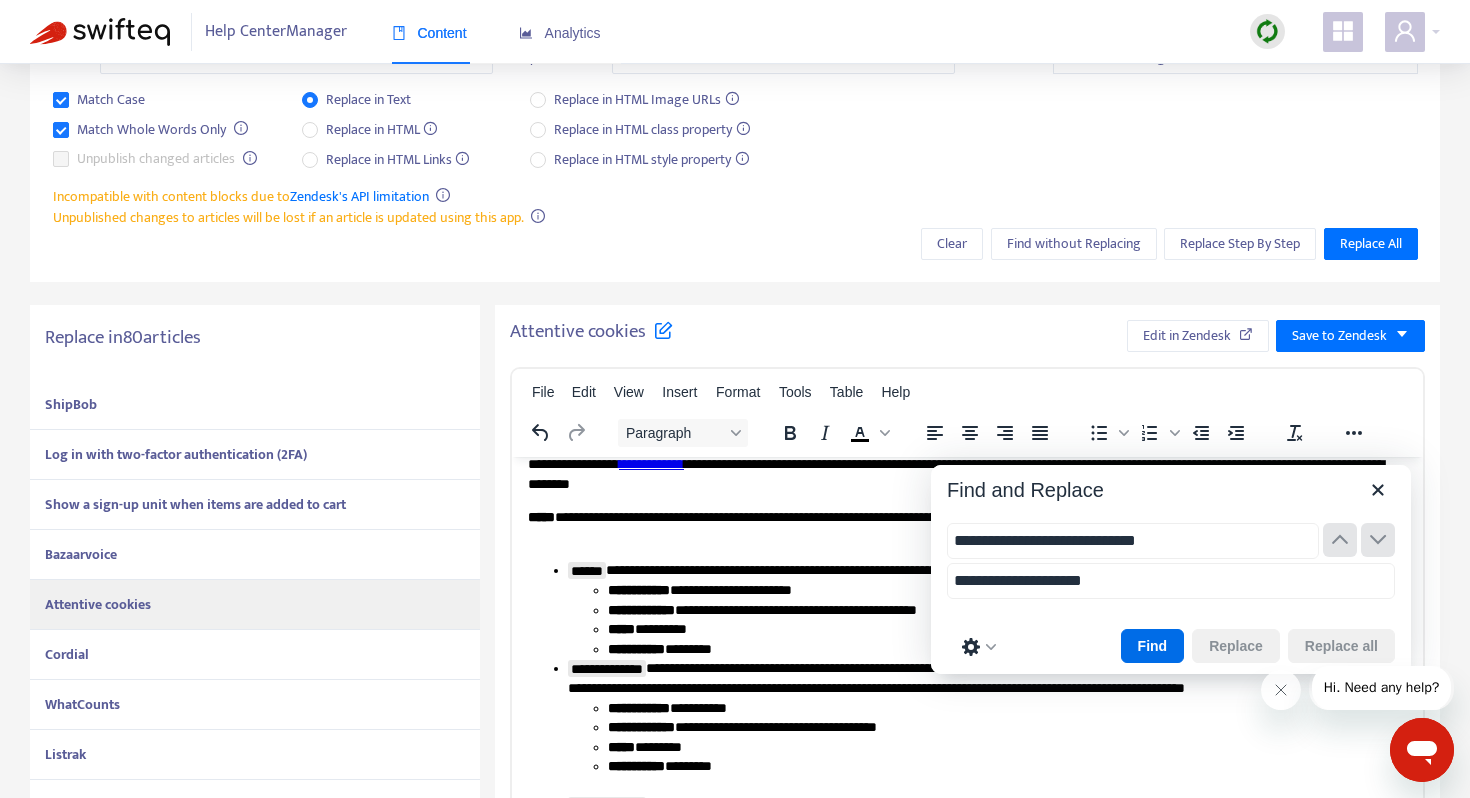 scroll, scrollTop: 0, scrollLeft: 0, axis: both 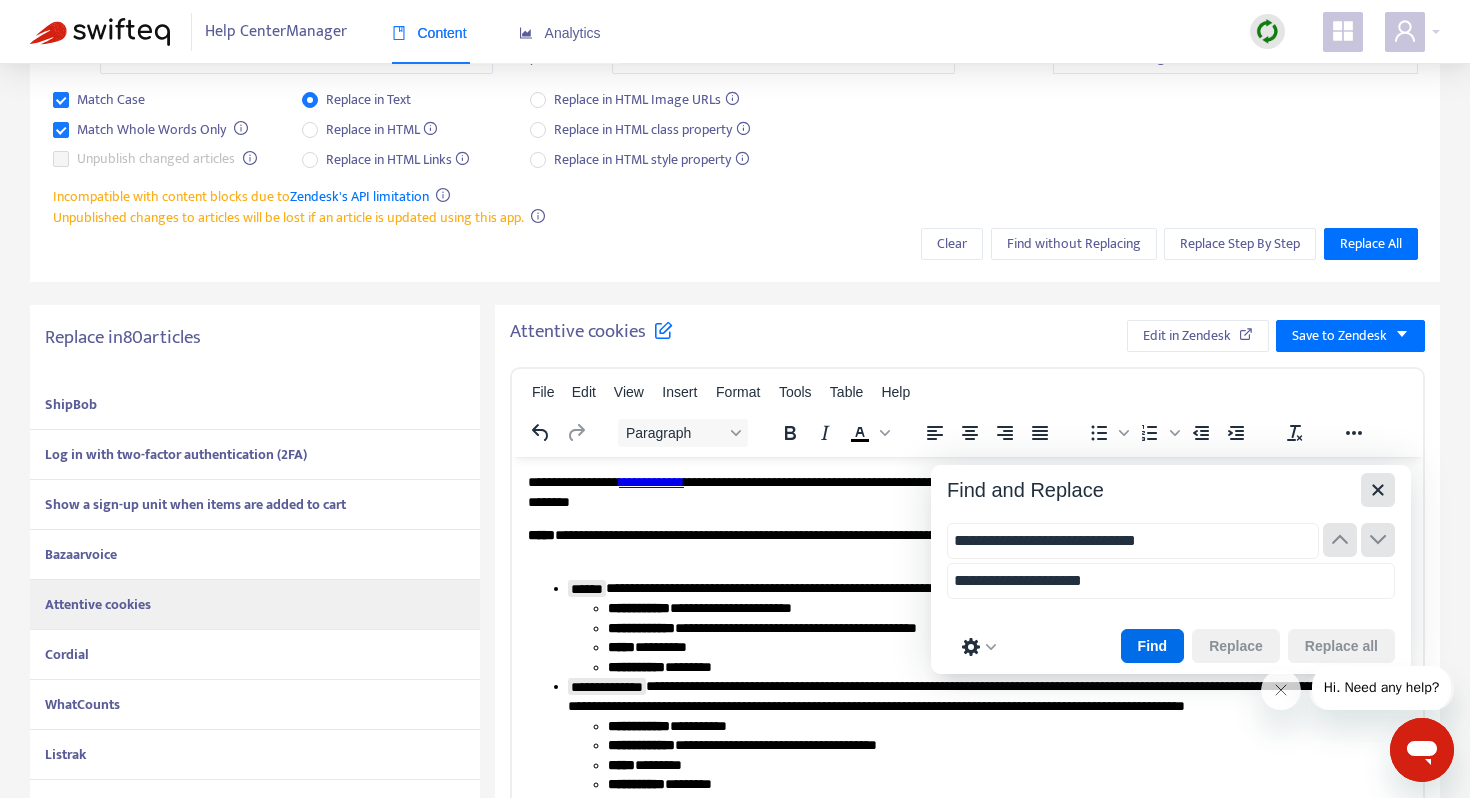 click 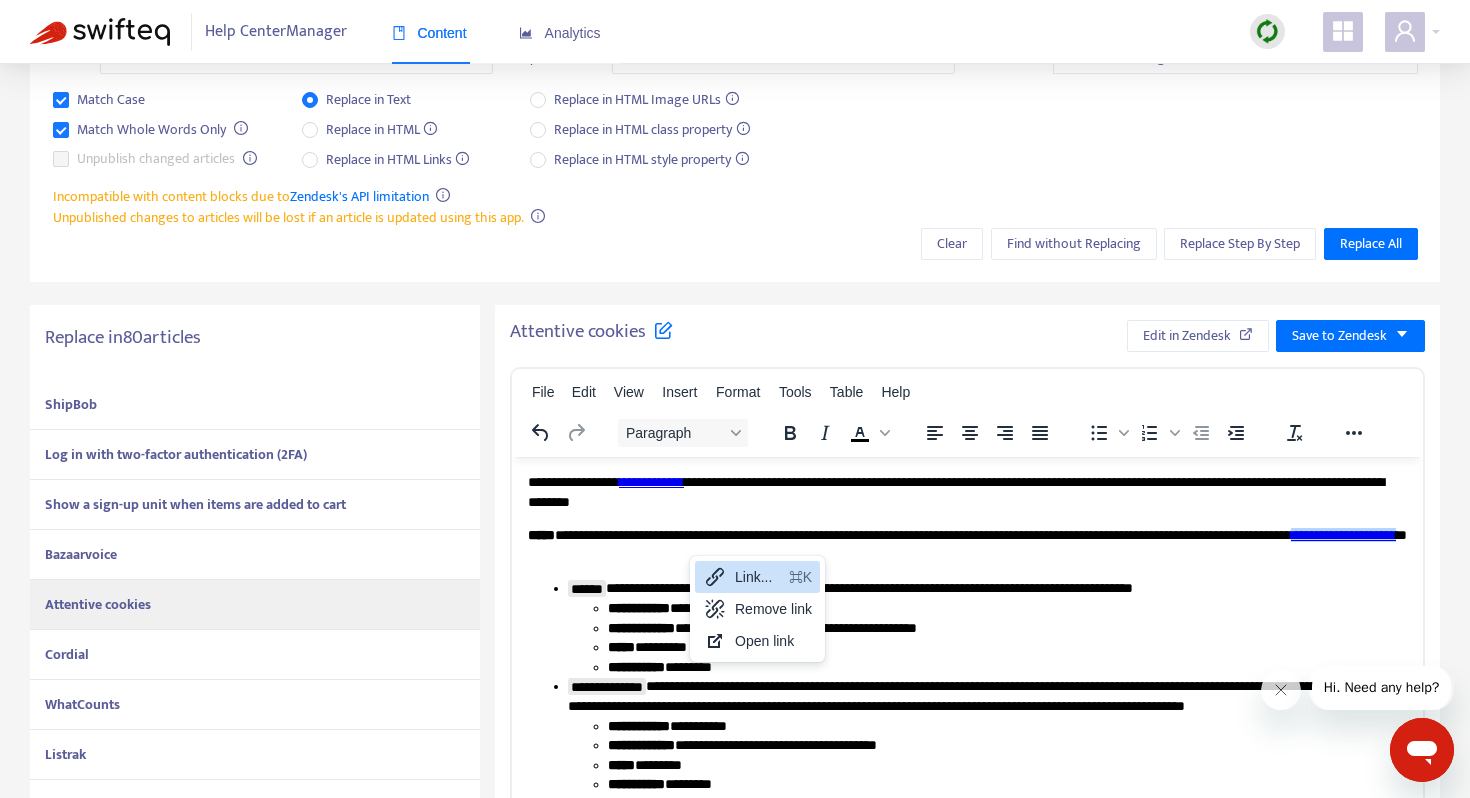 click on "Link..." at bounding box center (758, 577) 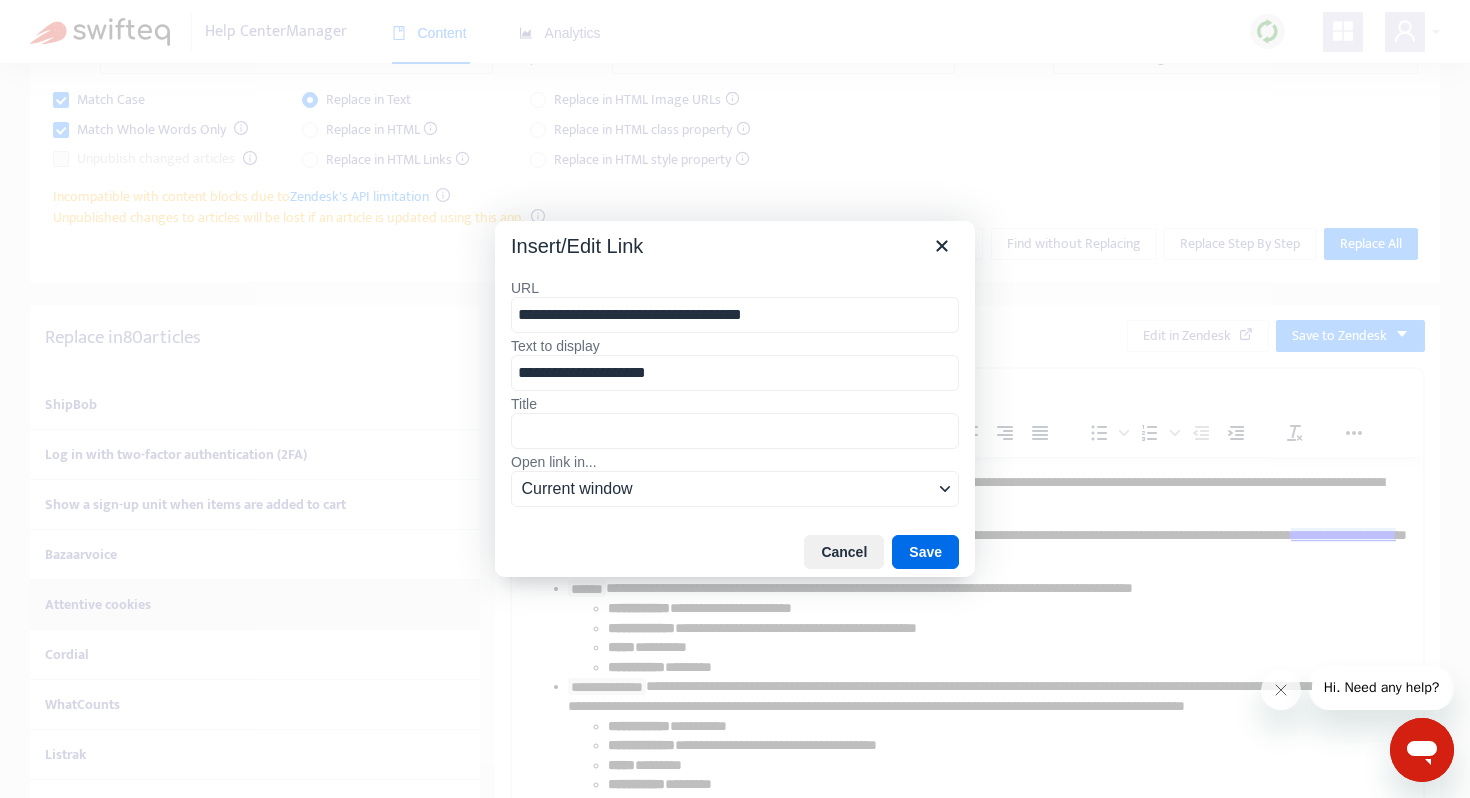 click on "**********" at bounding box center [735, 315] 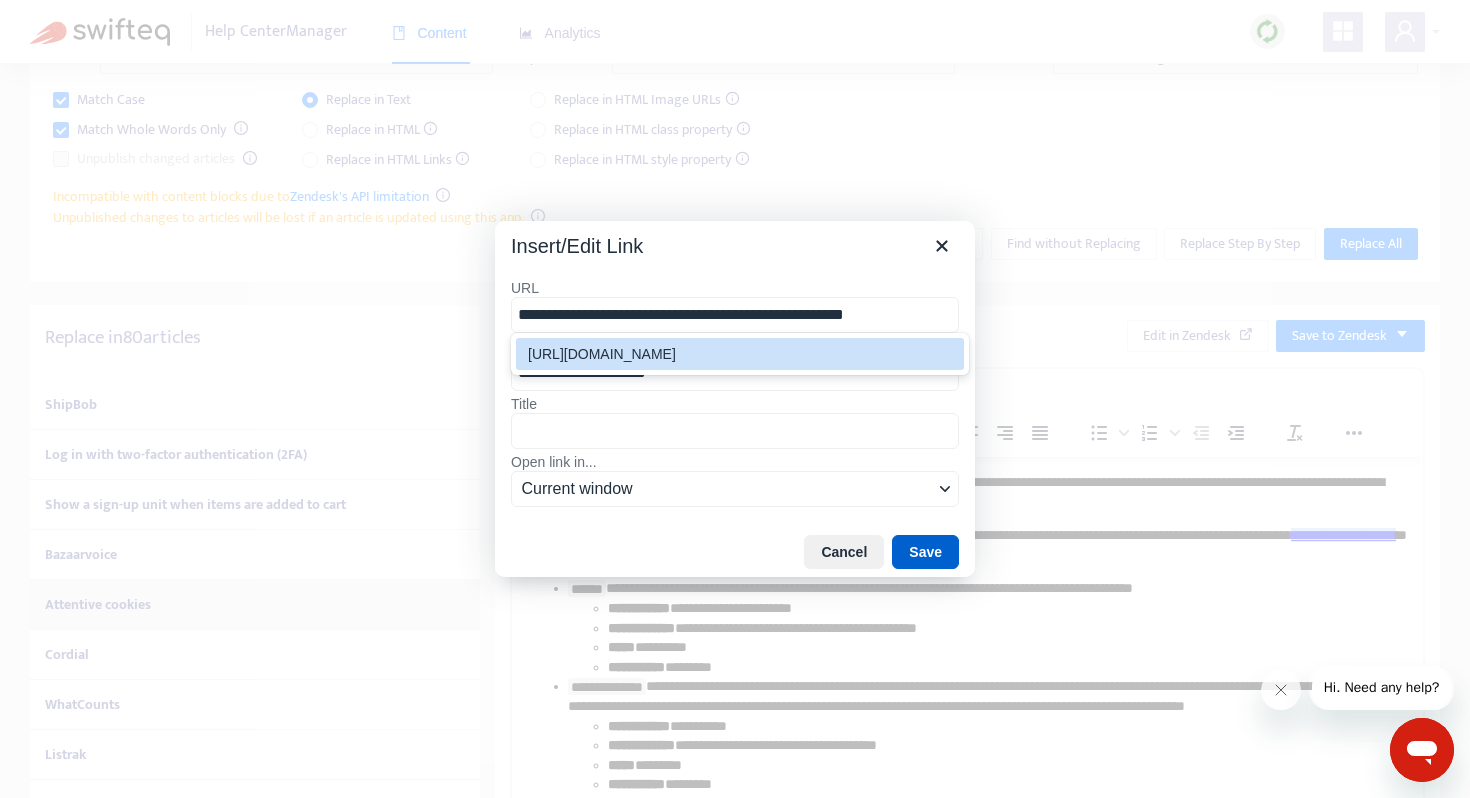 click on "Save" at bounding box center [925, 552] 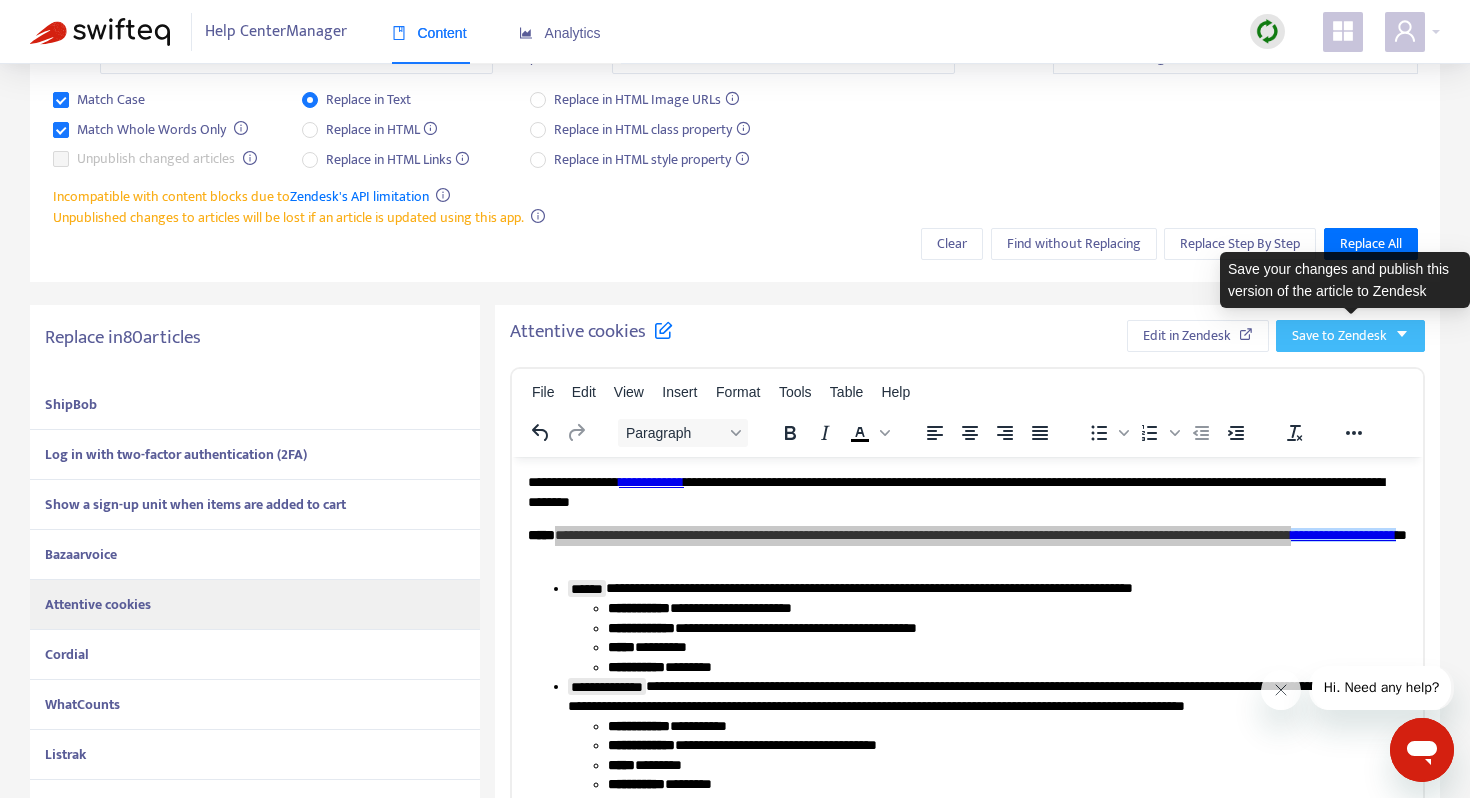click on "Save to Zendesk" at bounding box center (1339, 336) 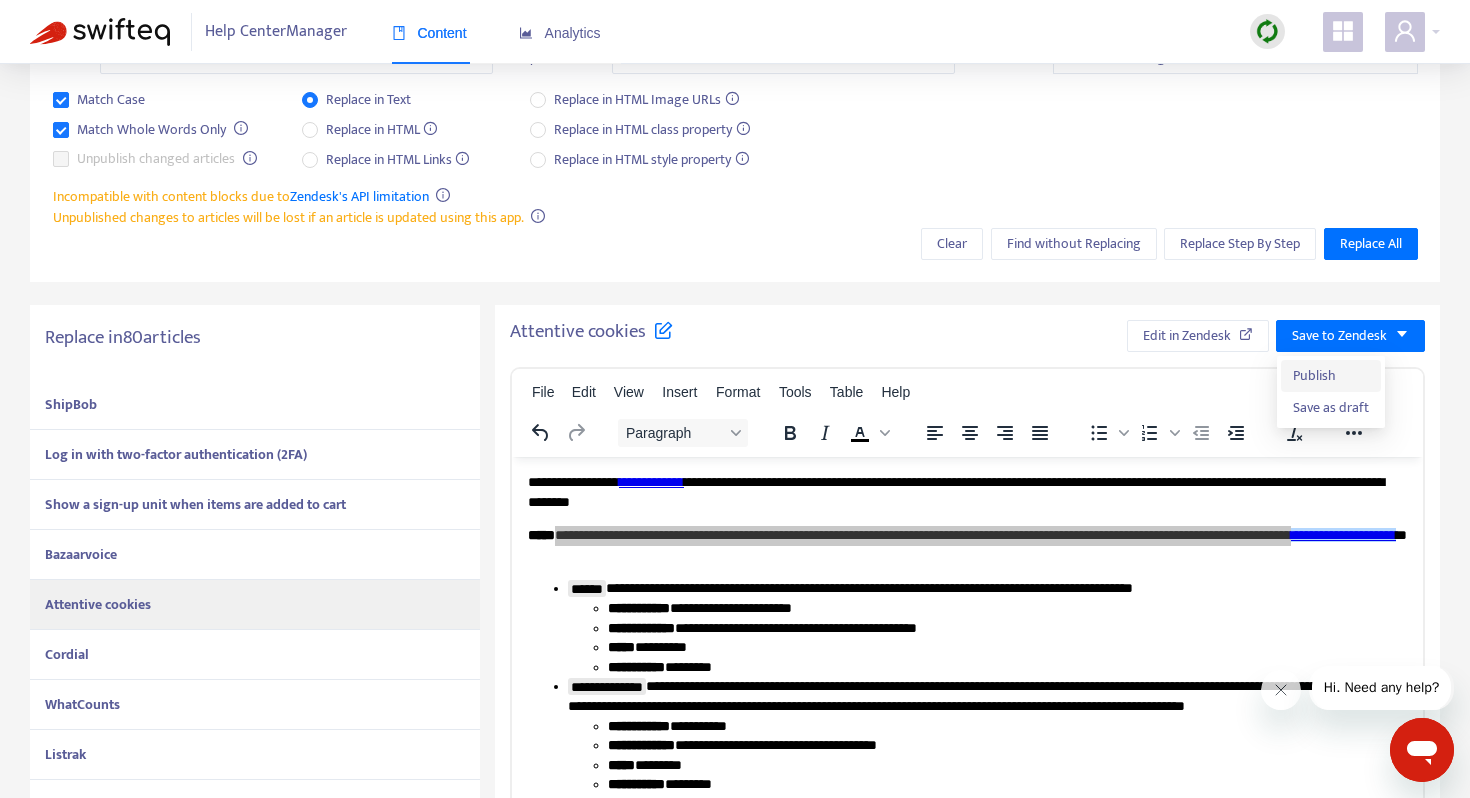 click on "Publish" at bounding box center (1331, 376) 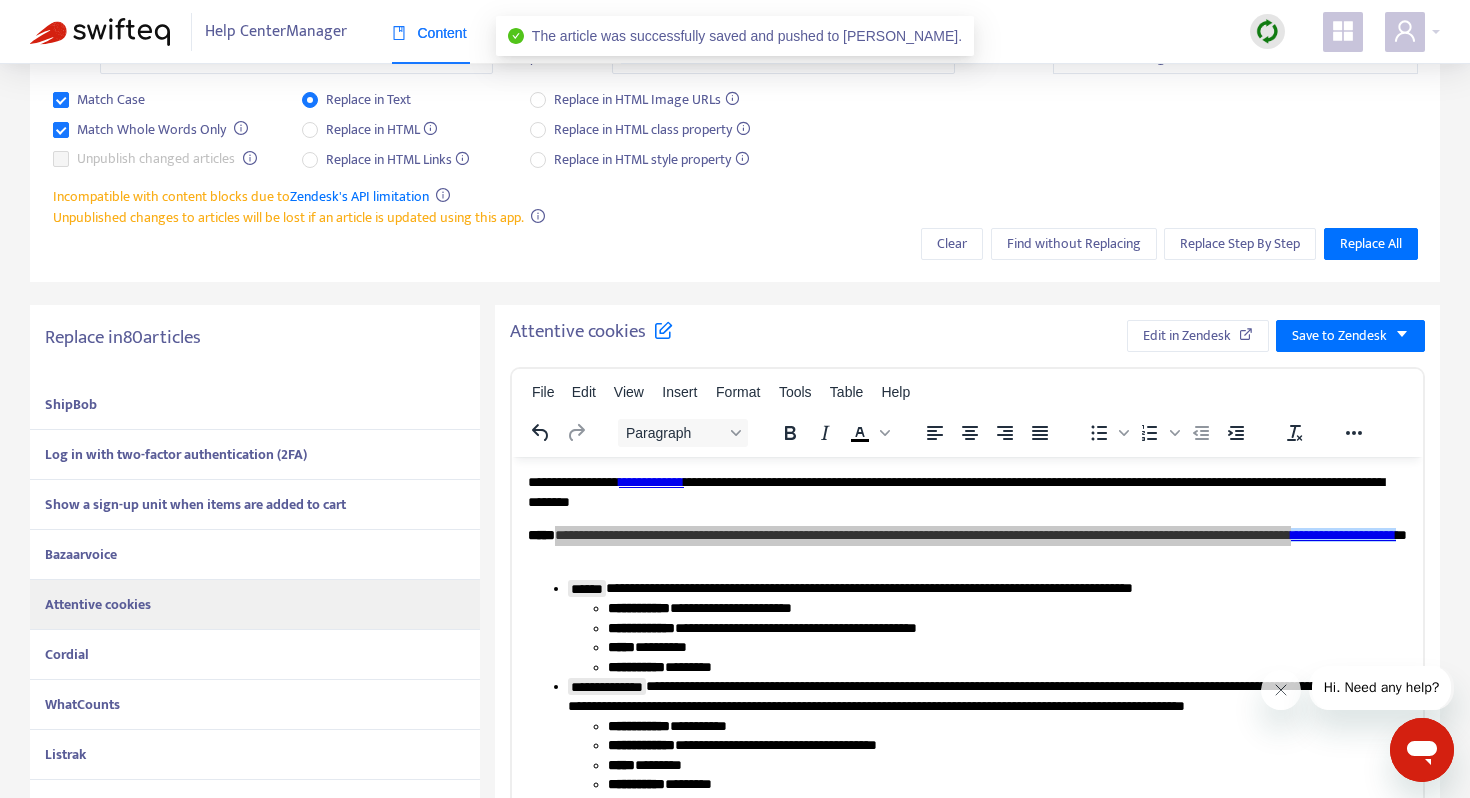 click on "Cordial" at bounding box center [255, 655] 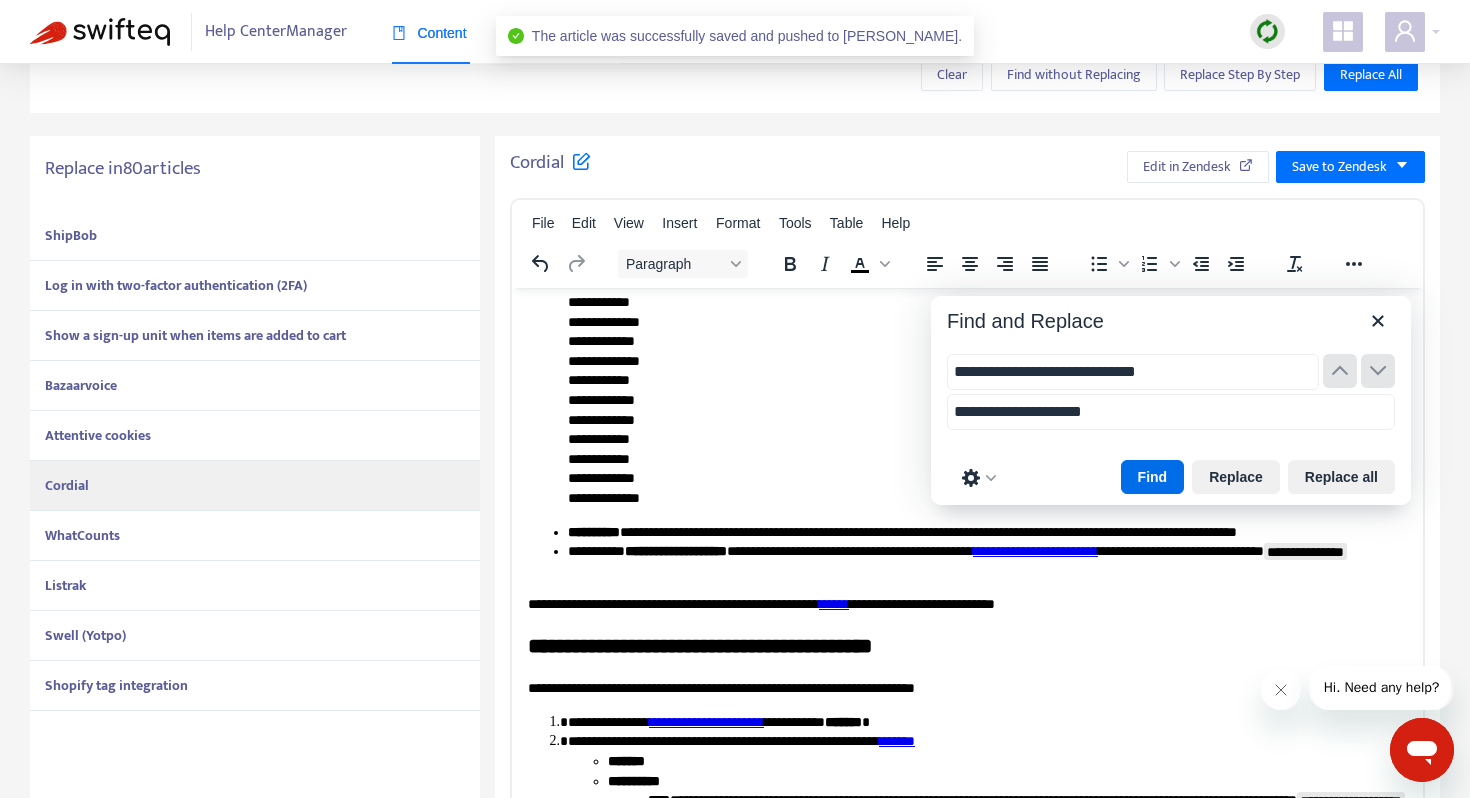 scroll, scrollTop: 509, scrollLeft: 0, axis: vertical 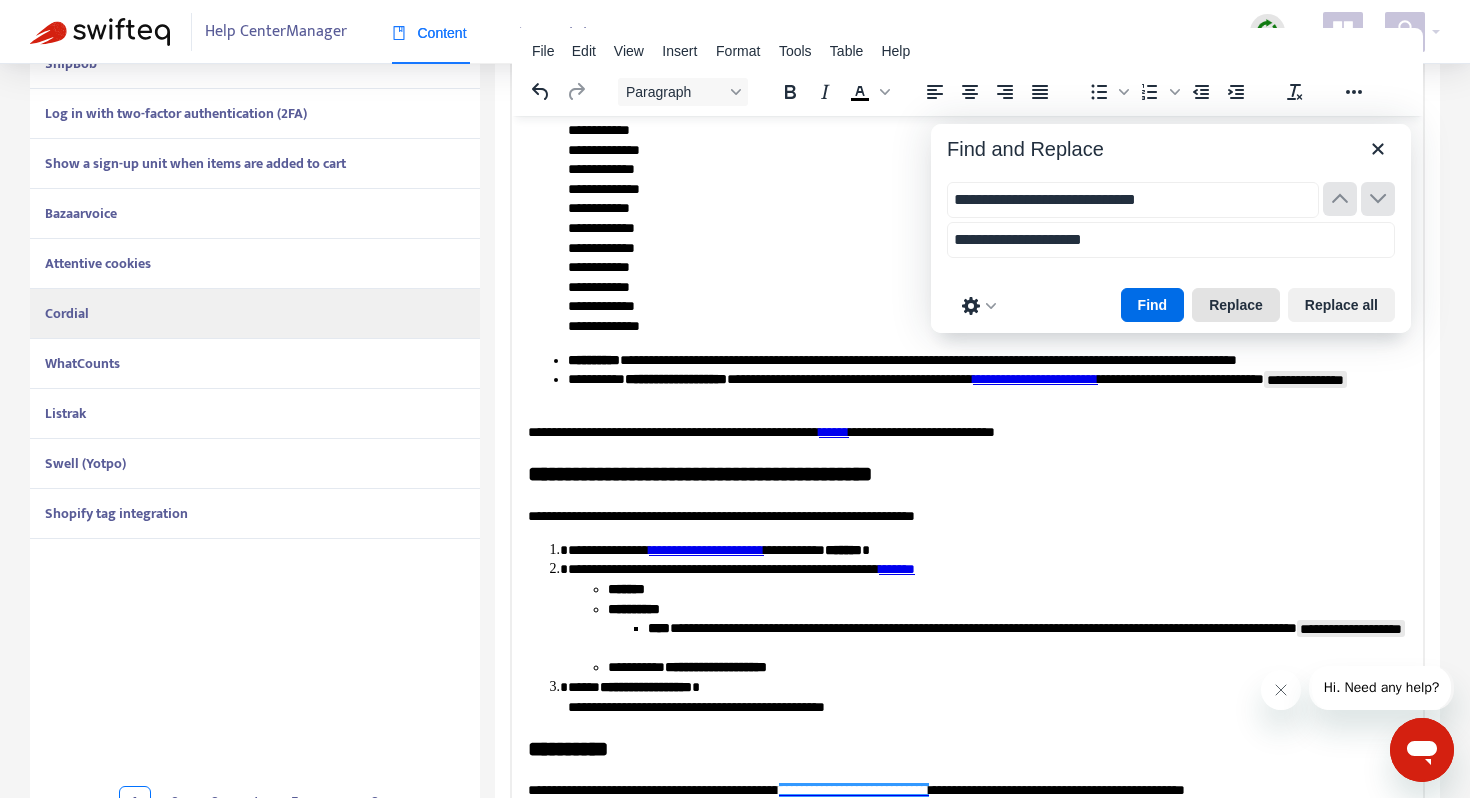 click on "Replace" at bounding box center (1236, 305) 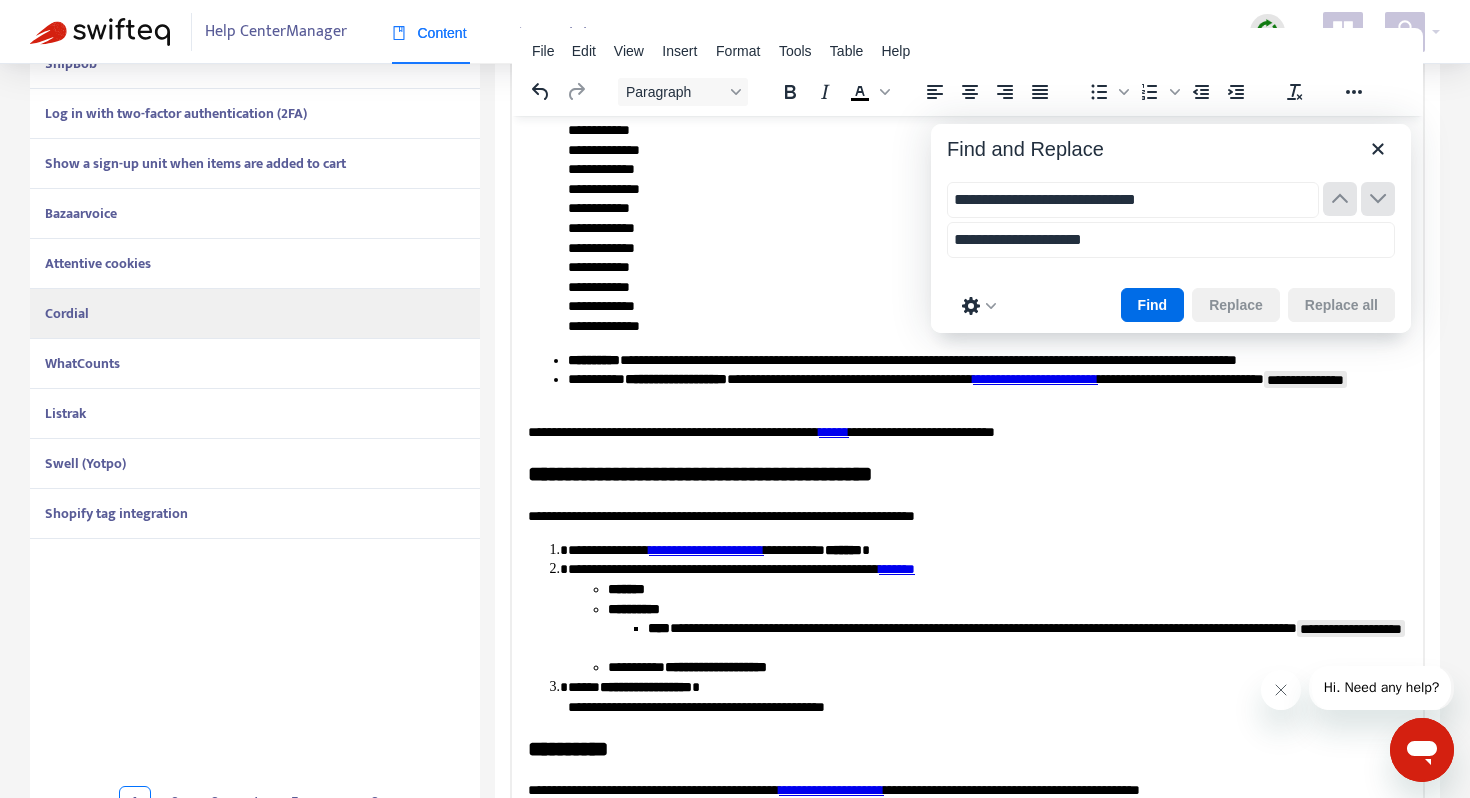 scroll, scrollTop: 958, scrollLeft: 0, axis: vertical 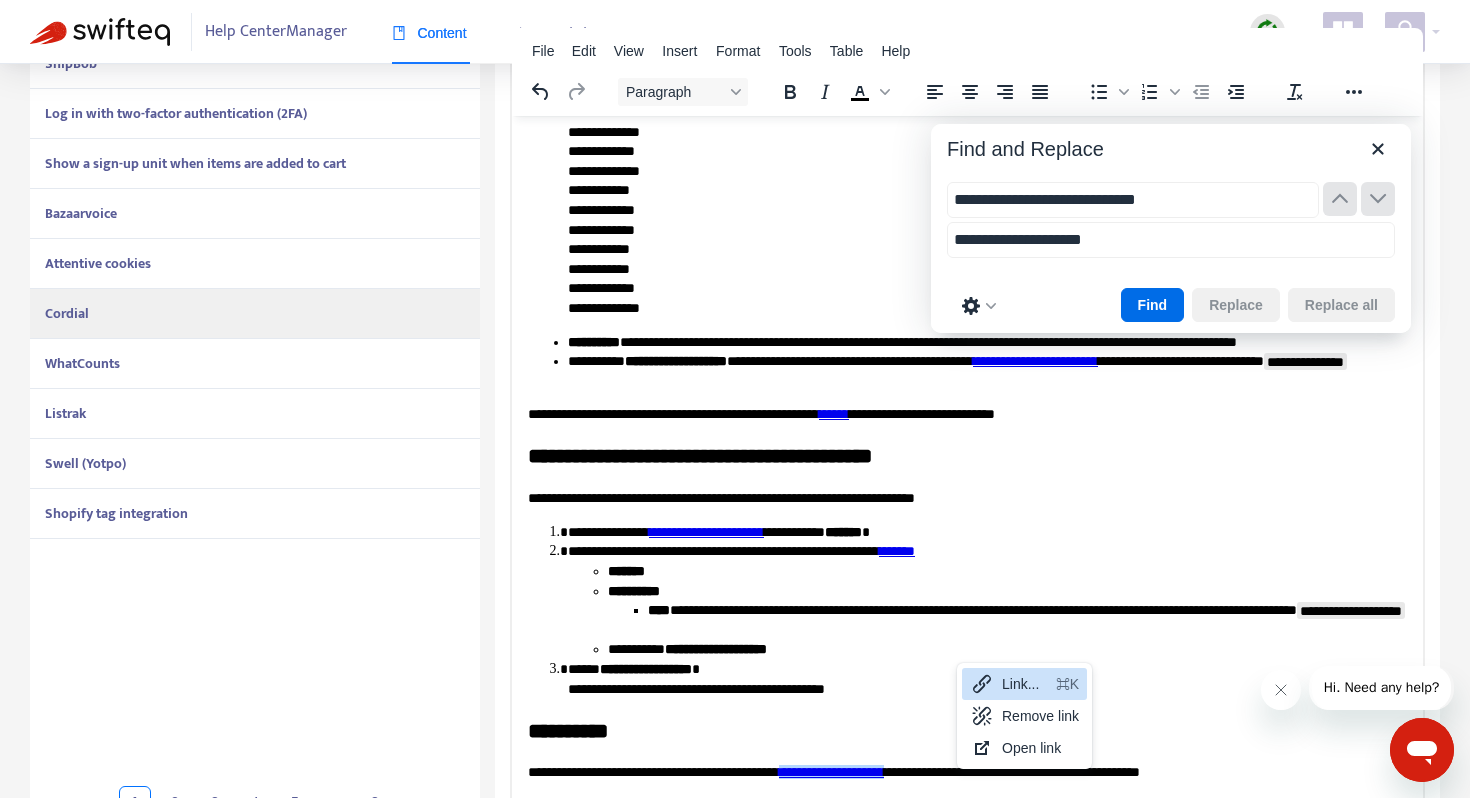 click on "Link... ⌘K" at bounding box center (1024, 684) 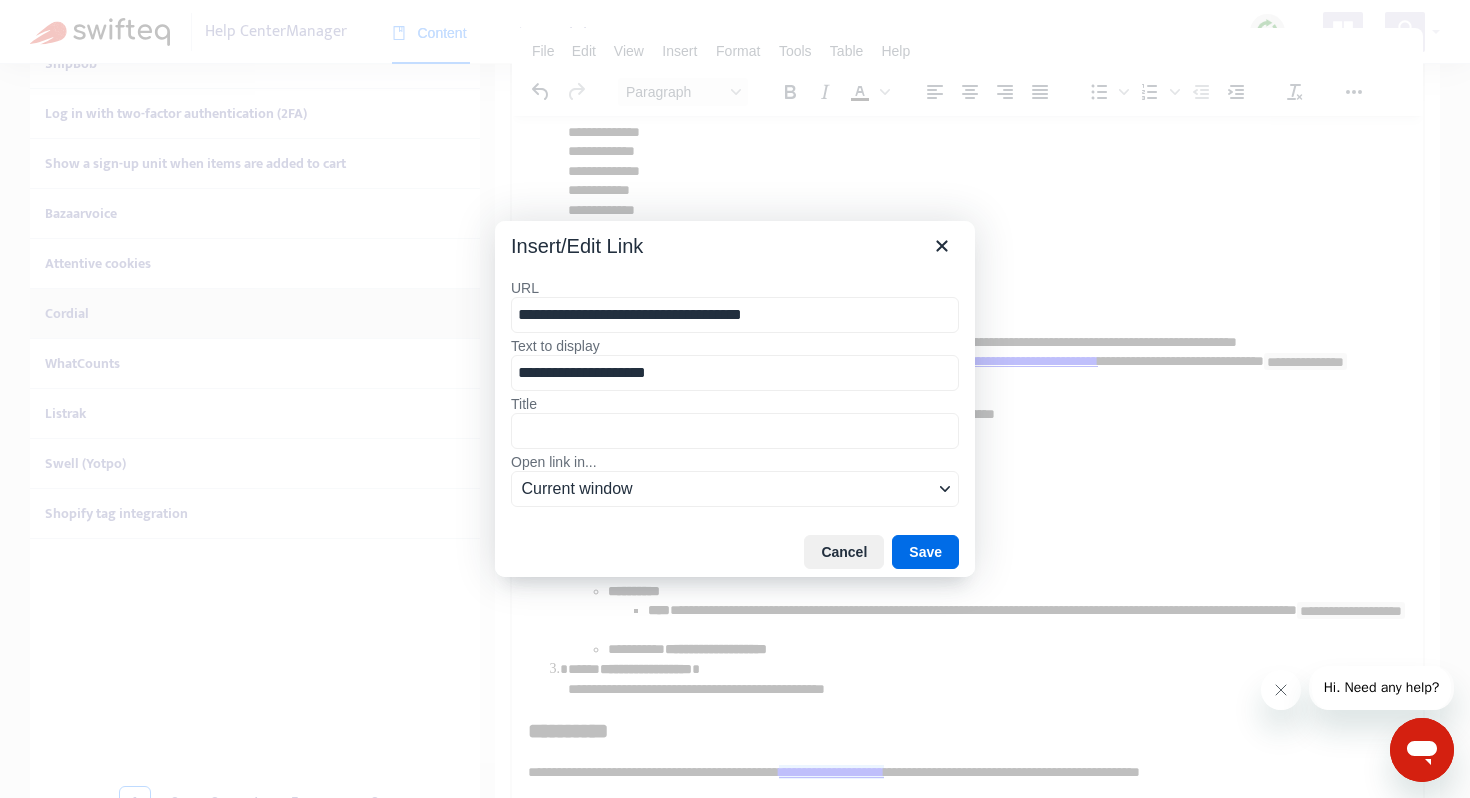 click on "**********" at bounding box center (735, 315) 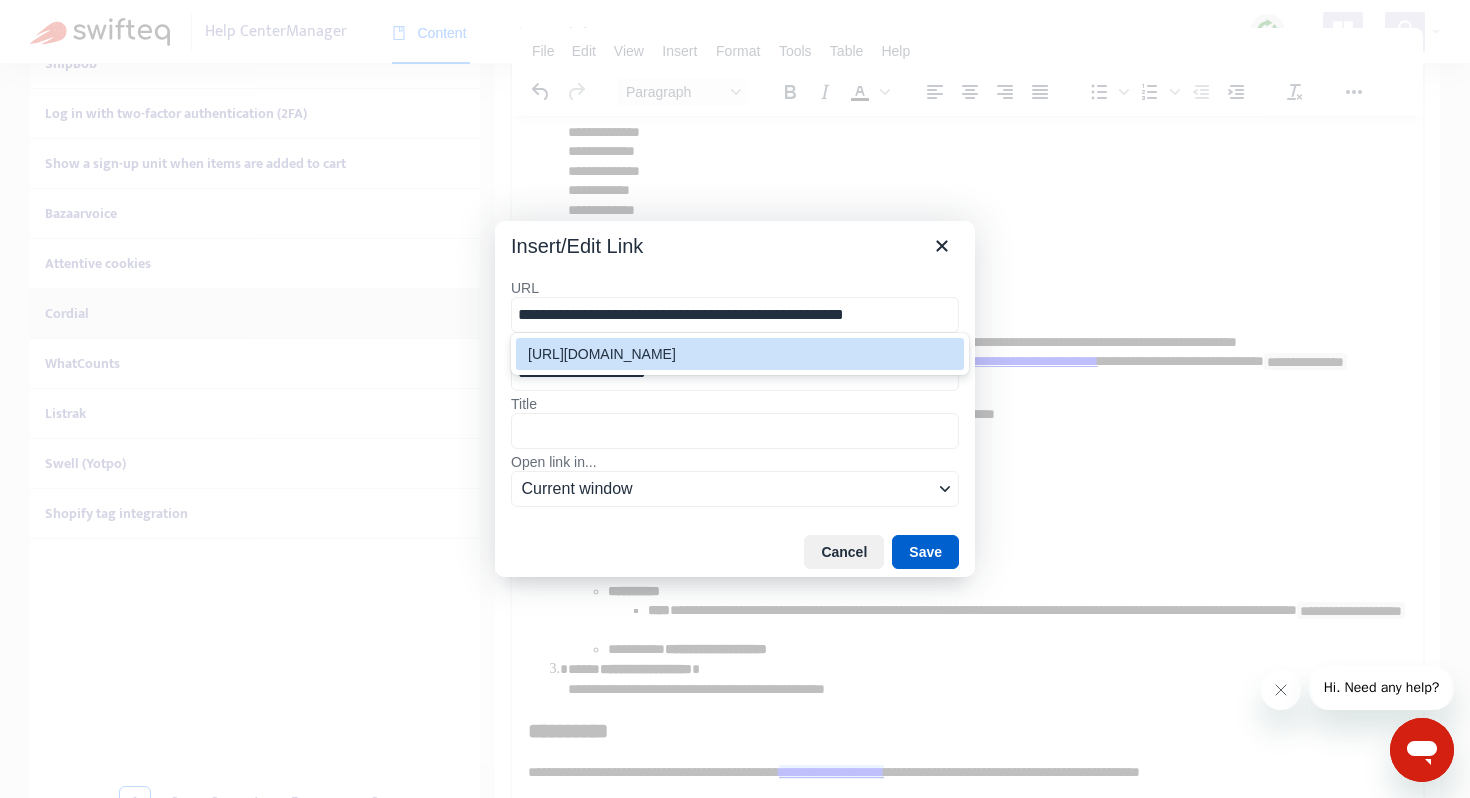 click on "Save" at bounding box center (925, 552) 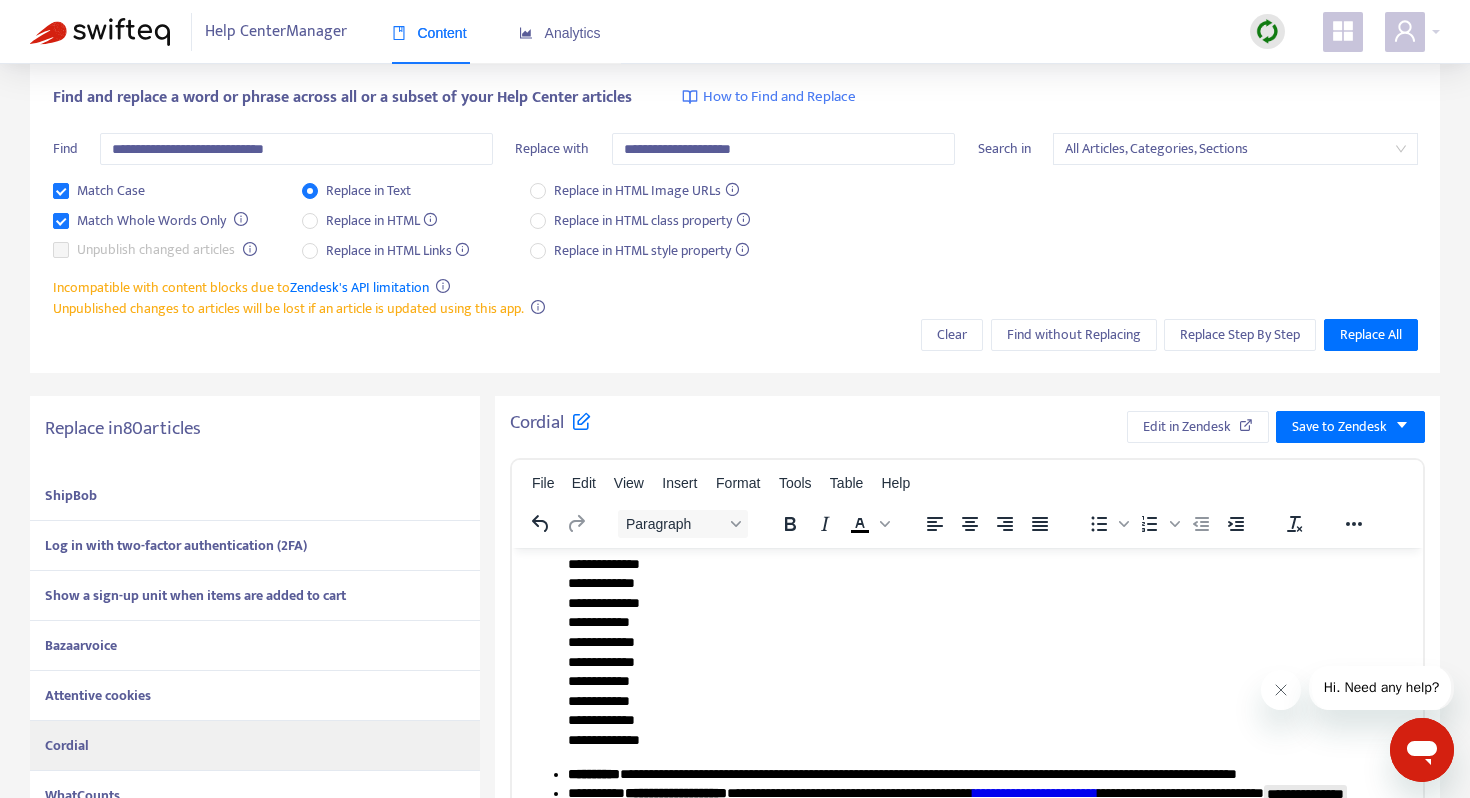 scroll, scrollTop: 0, scrollLeft: 0, axis: both 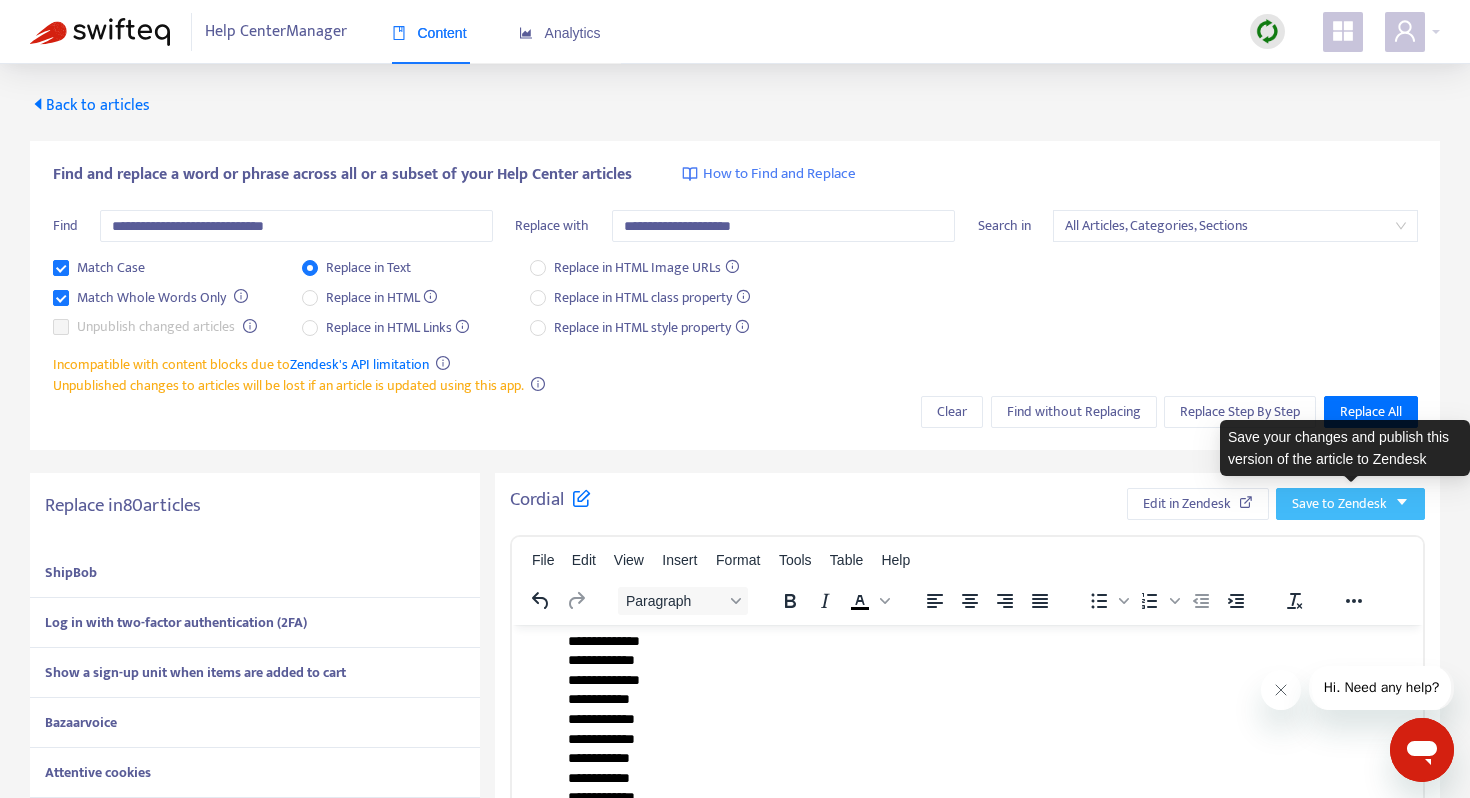 click on "Save to Zendesk" at bounding box center [1339, 504] 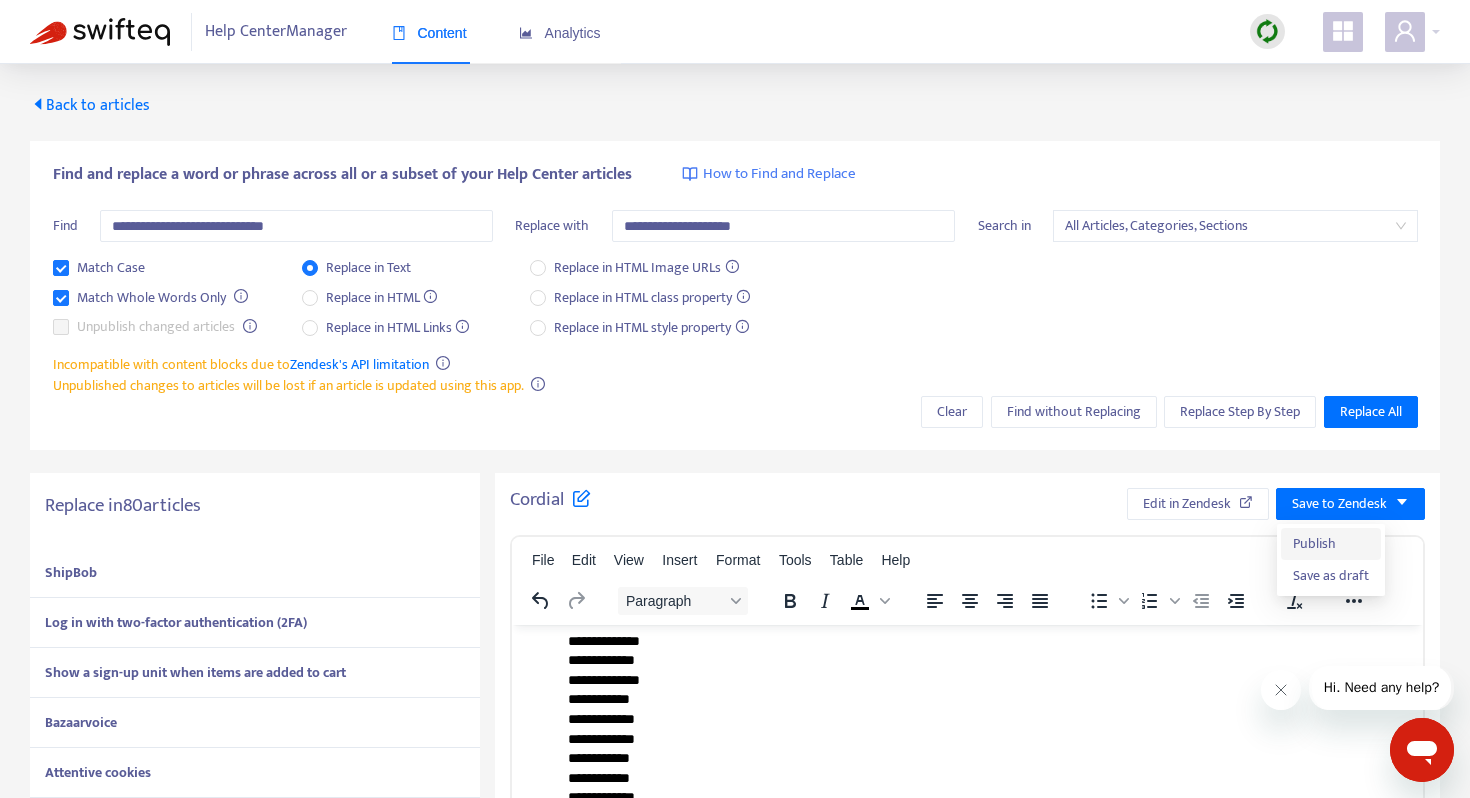 click on "Publish" at bounding box center [1331, 544] 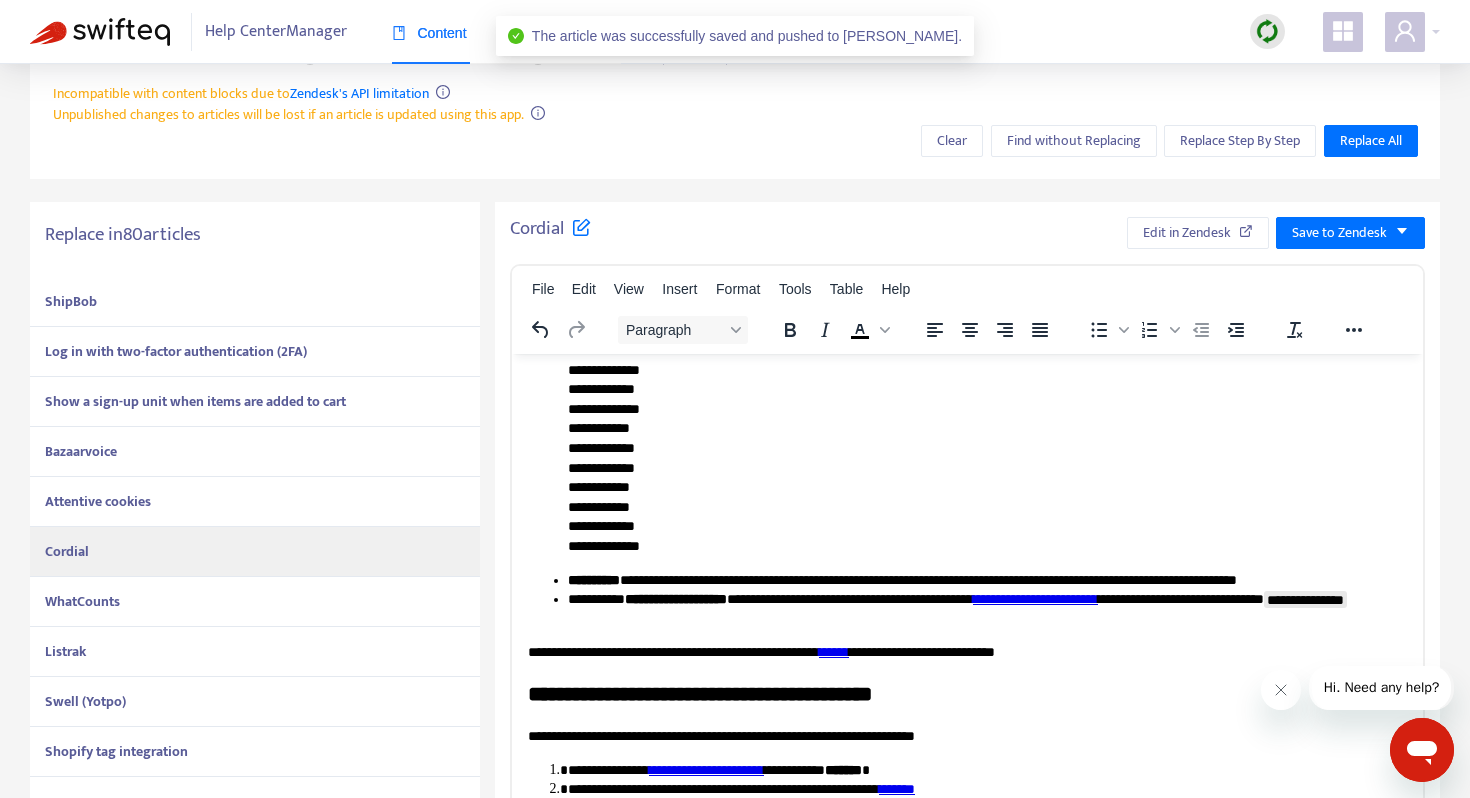 scroll, scrollTop: 278, scrollLeft: 0, axis: vertical 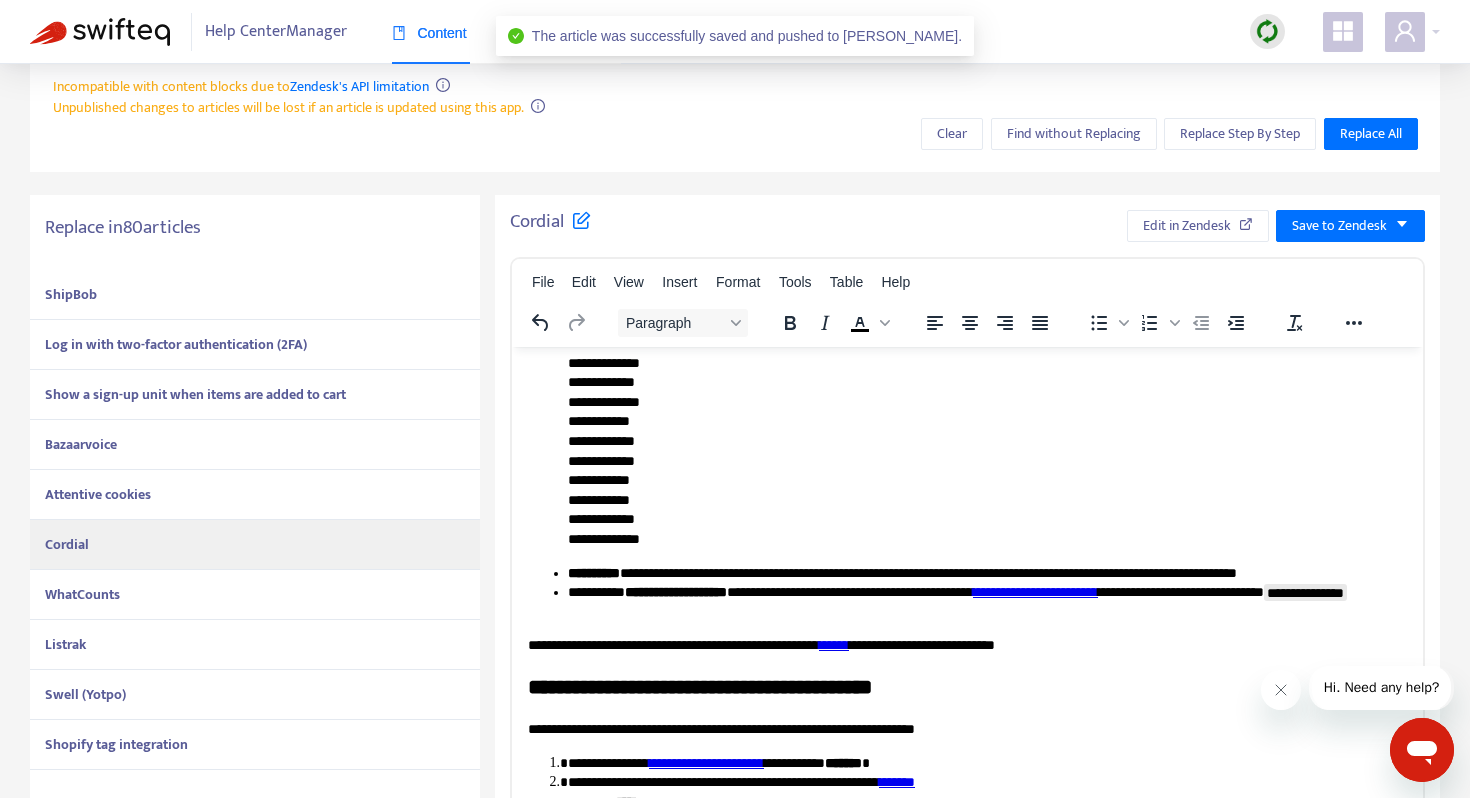 click on "WhatCounts" at bounding box center (255, 595) 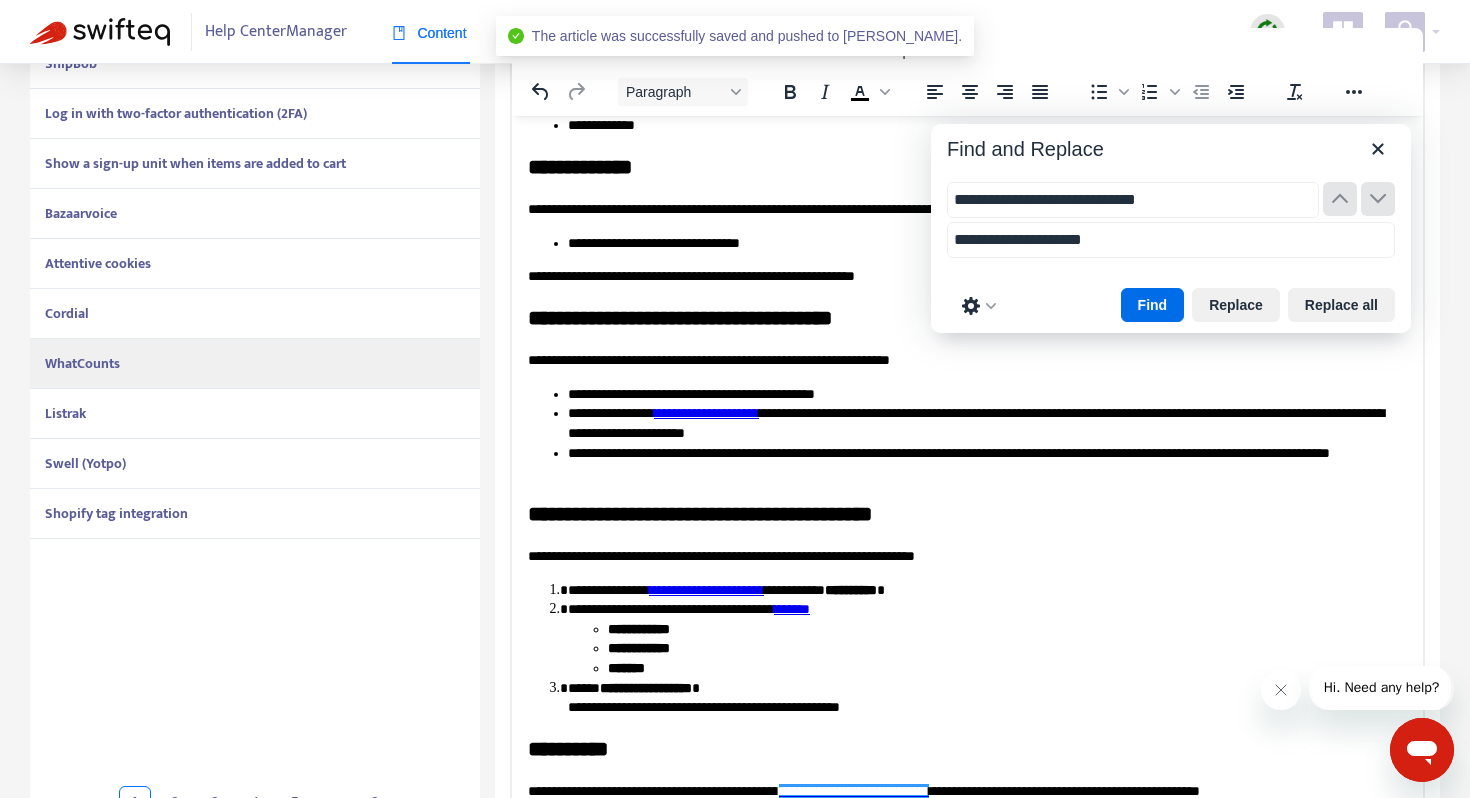 scroll, scrollTop: 509, scrollLeft: 0, axis: vertical 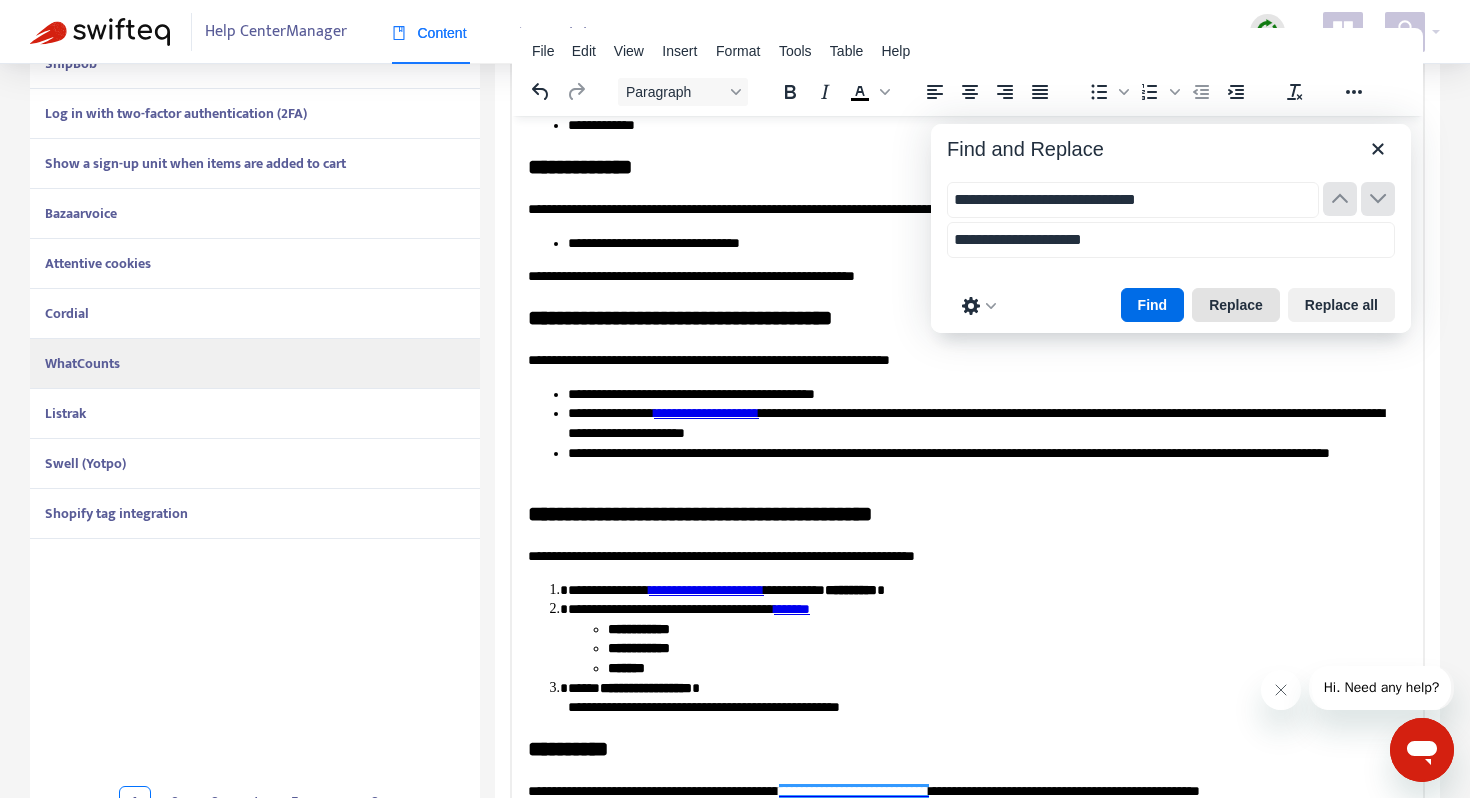 click on "Replace" at bounding box center (1236, 305) 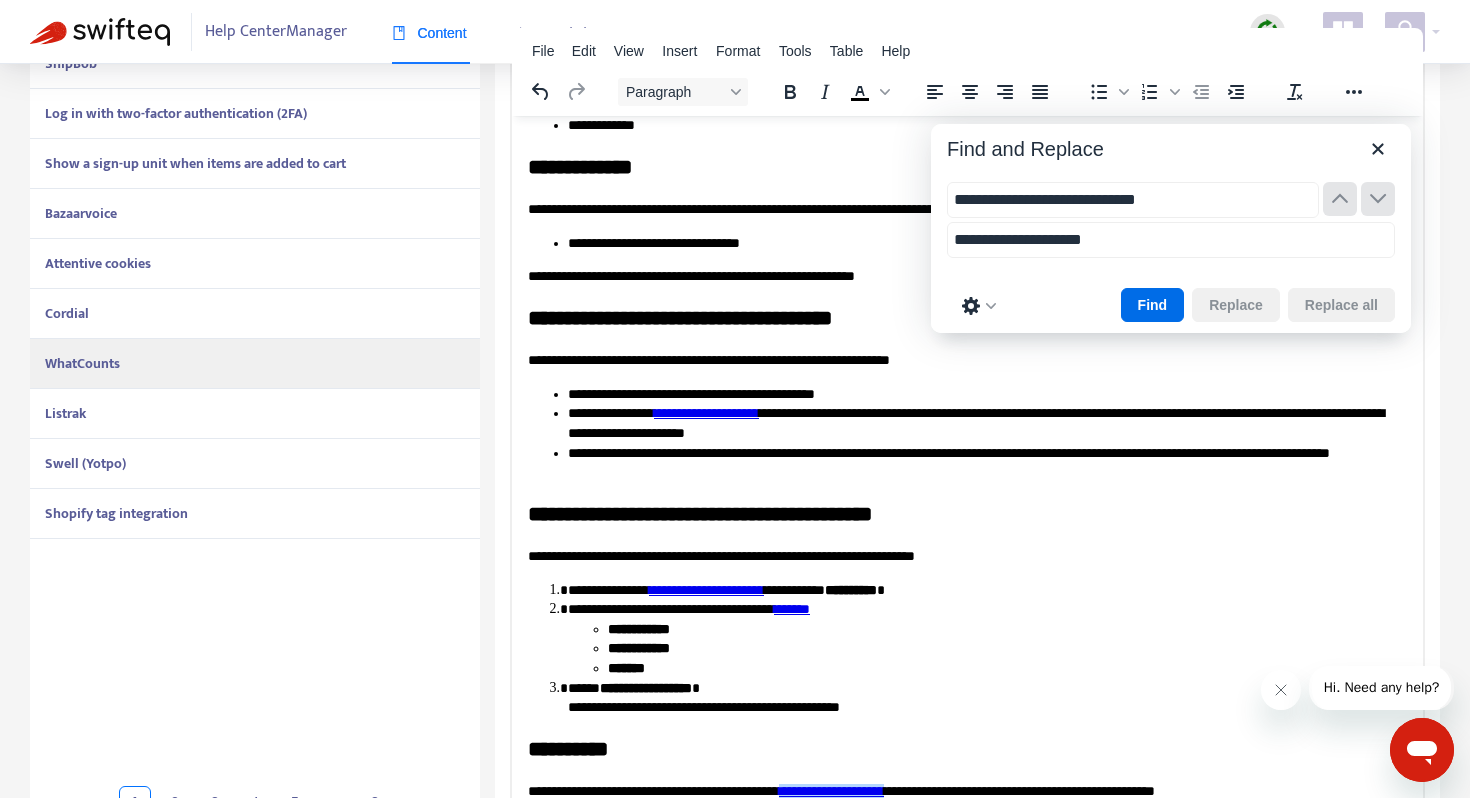 scroll, scrollTop: 249, scrollLeft: 0, axis: vertical 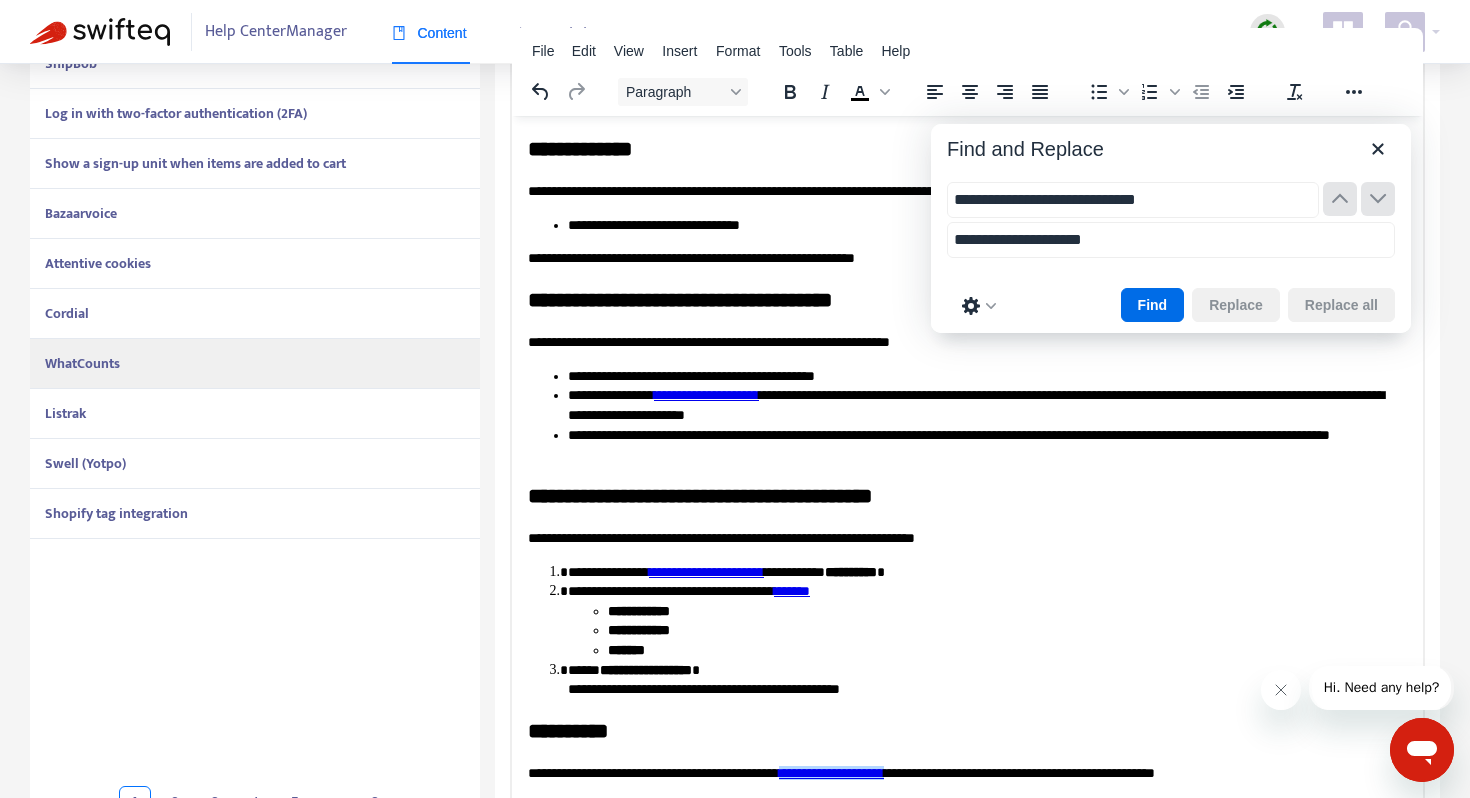 click on "**********" at bounding box center (967, 773) 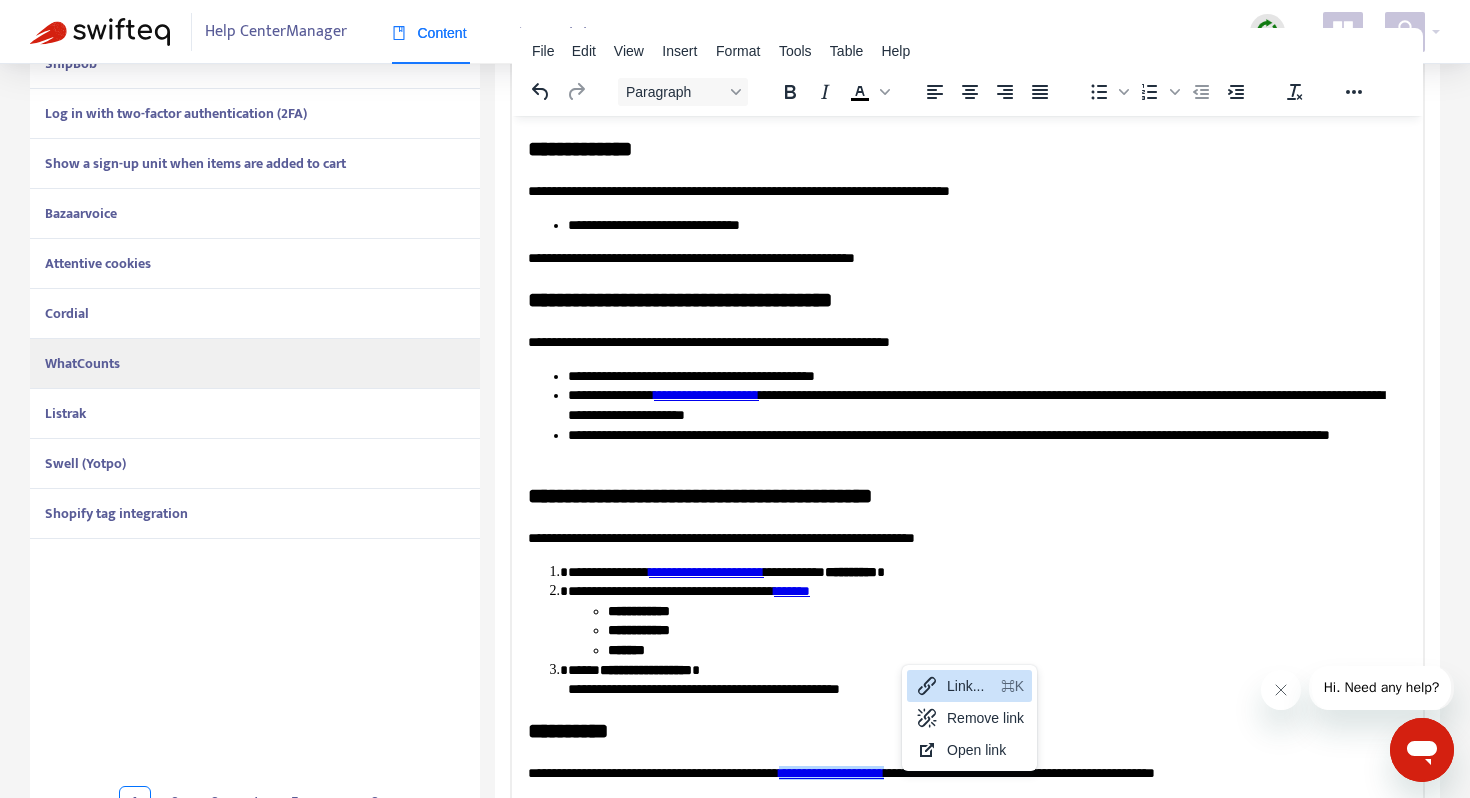 click on "Link..." at bounding box center (970, 686) 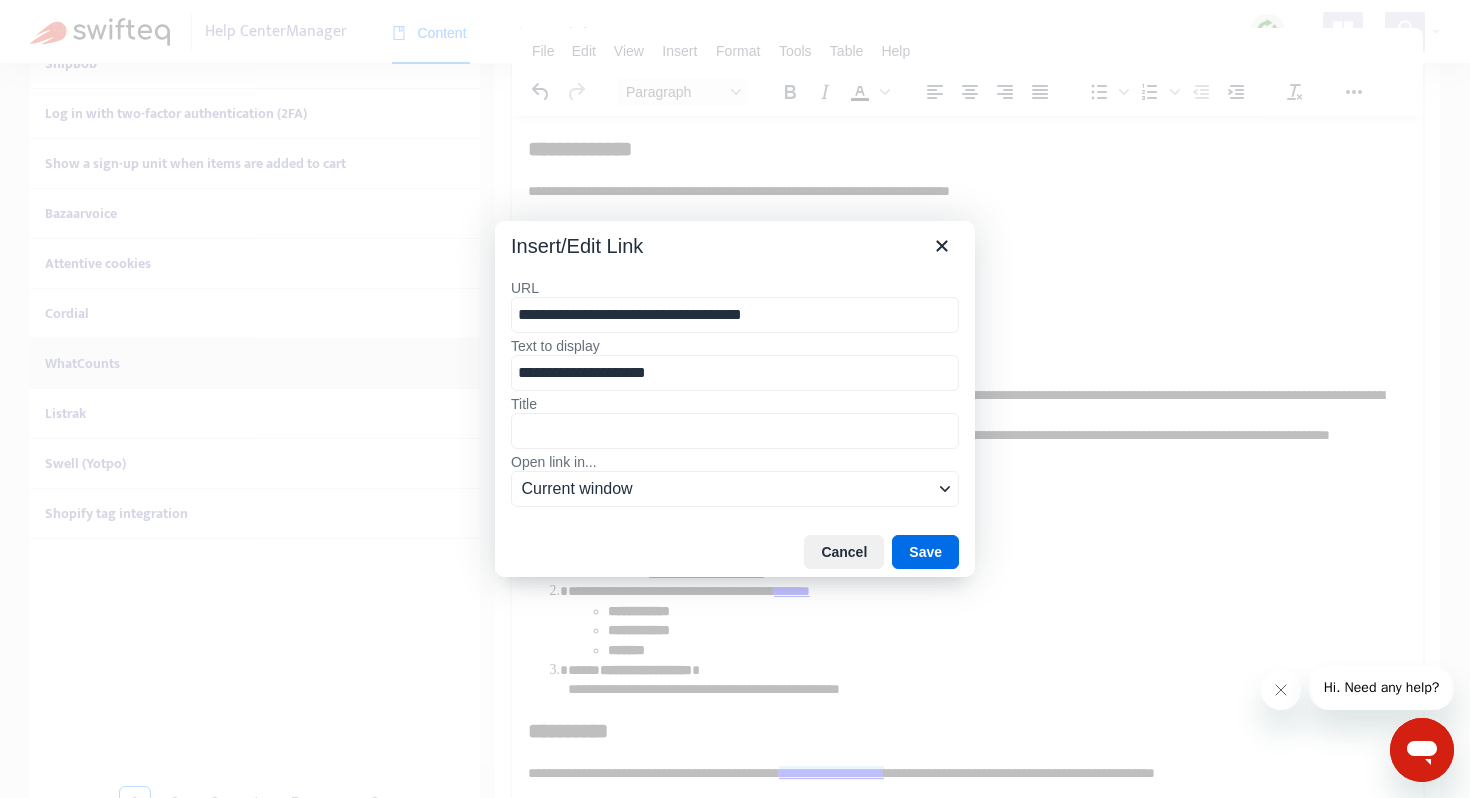 click on "**********" at bounding box center [735, 315] 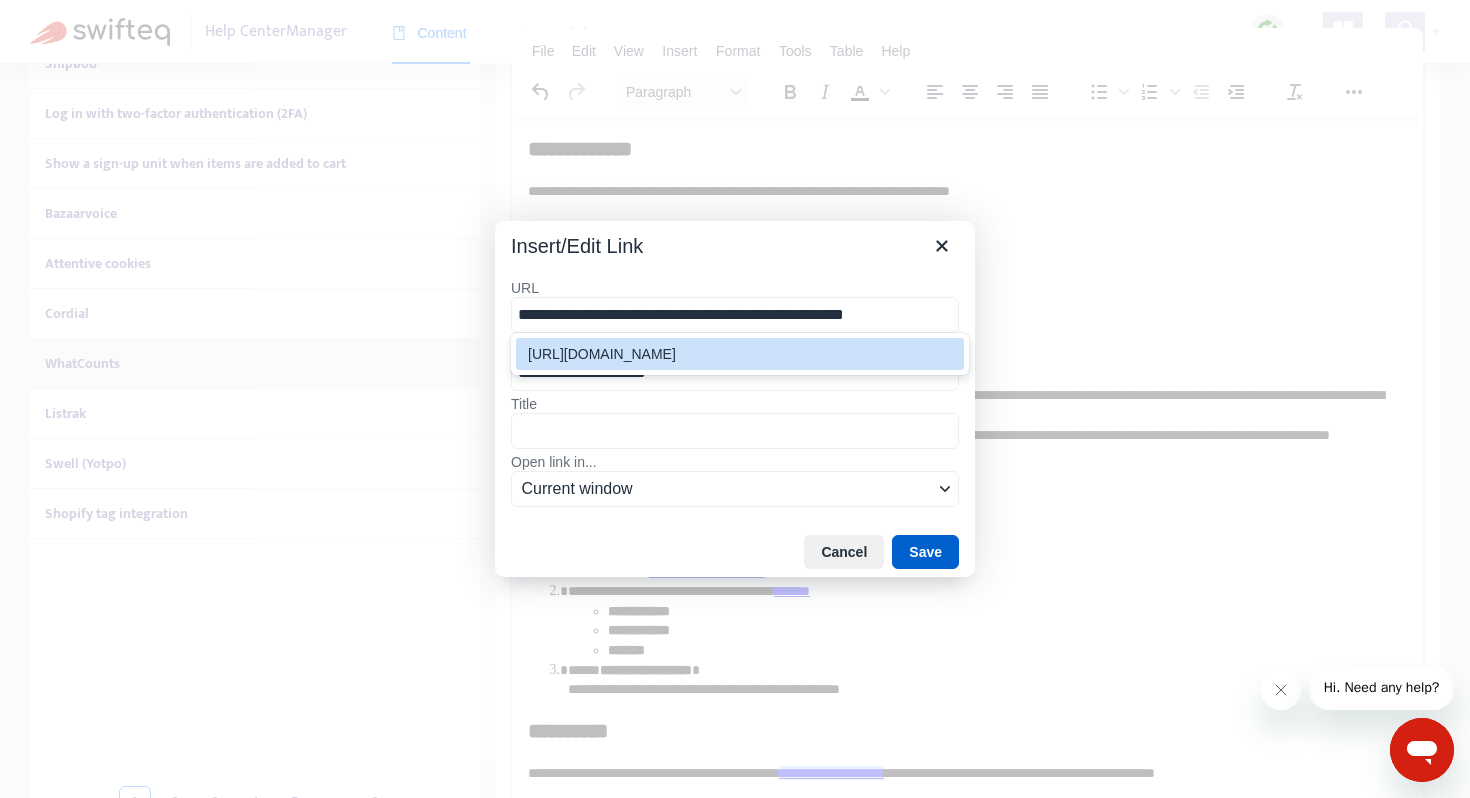 click on "Save" at bounding box center [925, 552] 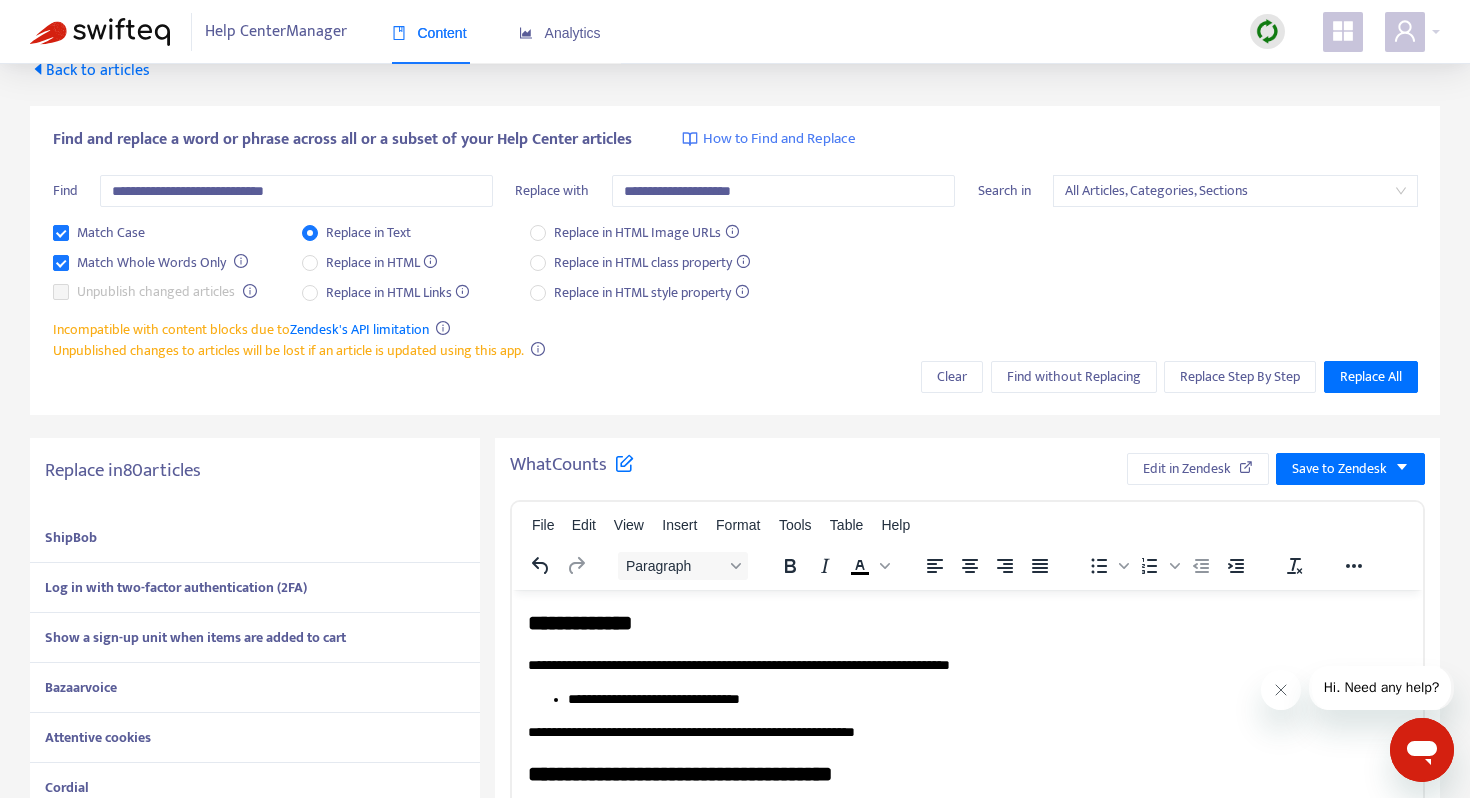 scroll, scrollTop: 0, scrollLeft: 0, axis: both 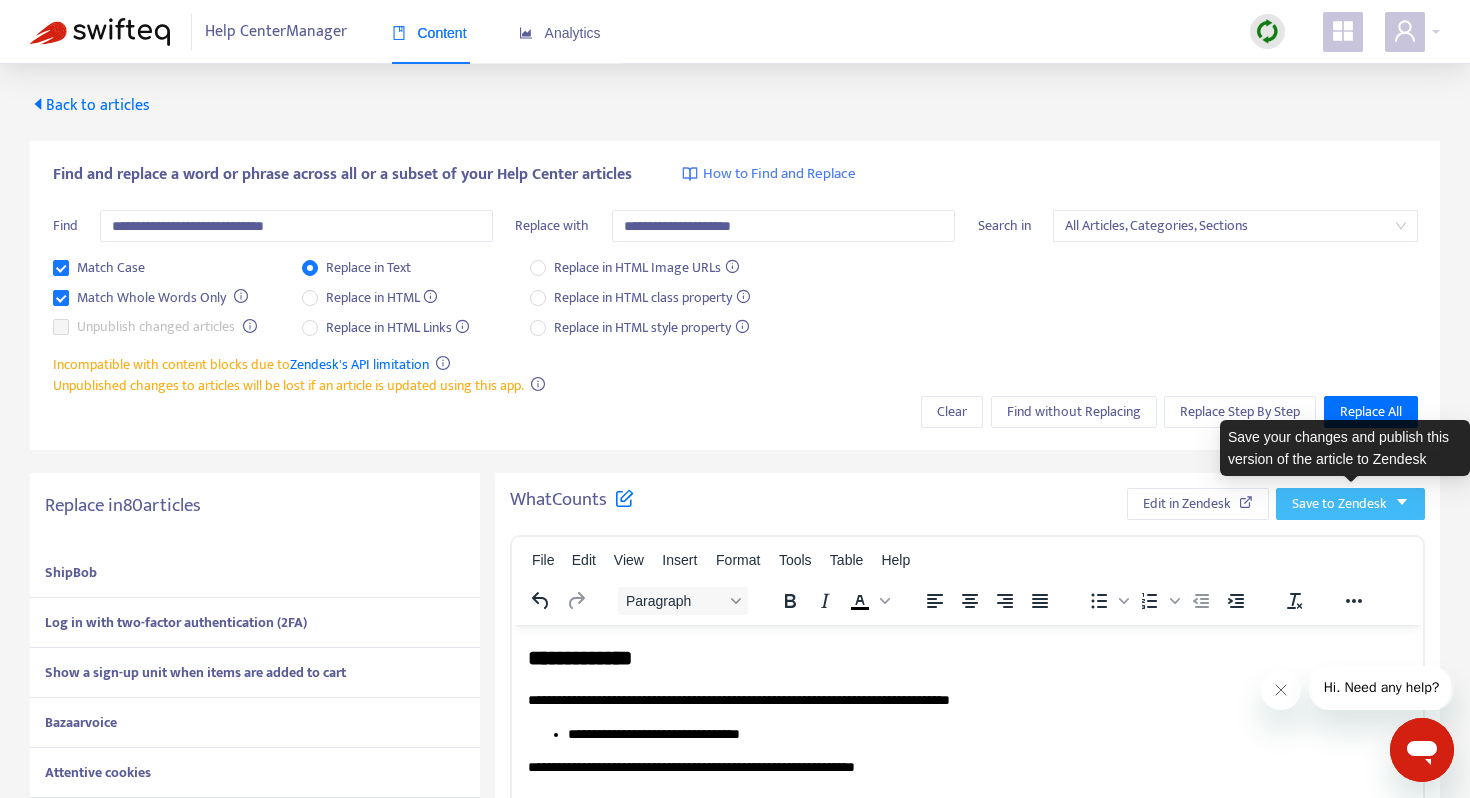 click on "Save to Zendesk" at bounding box center [1339, 504] 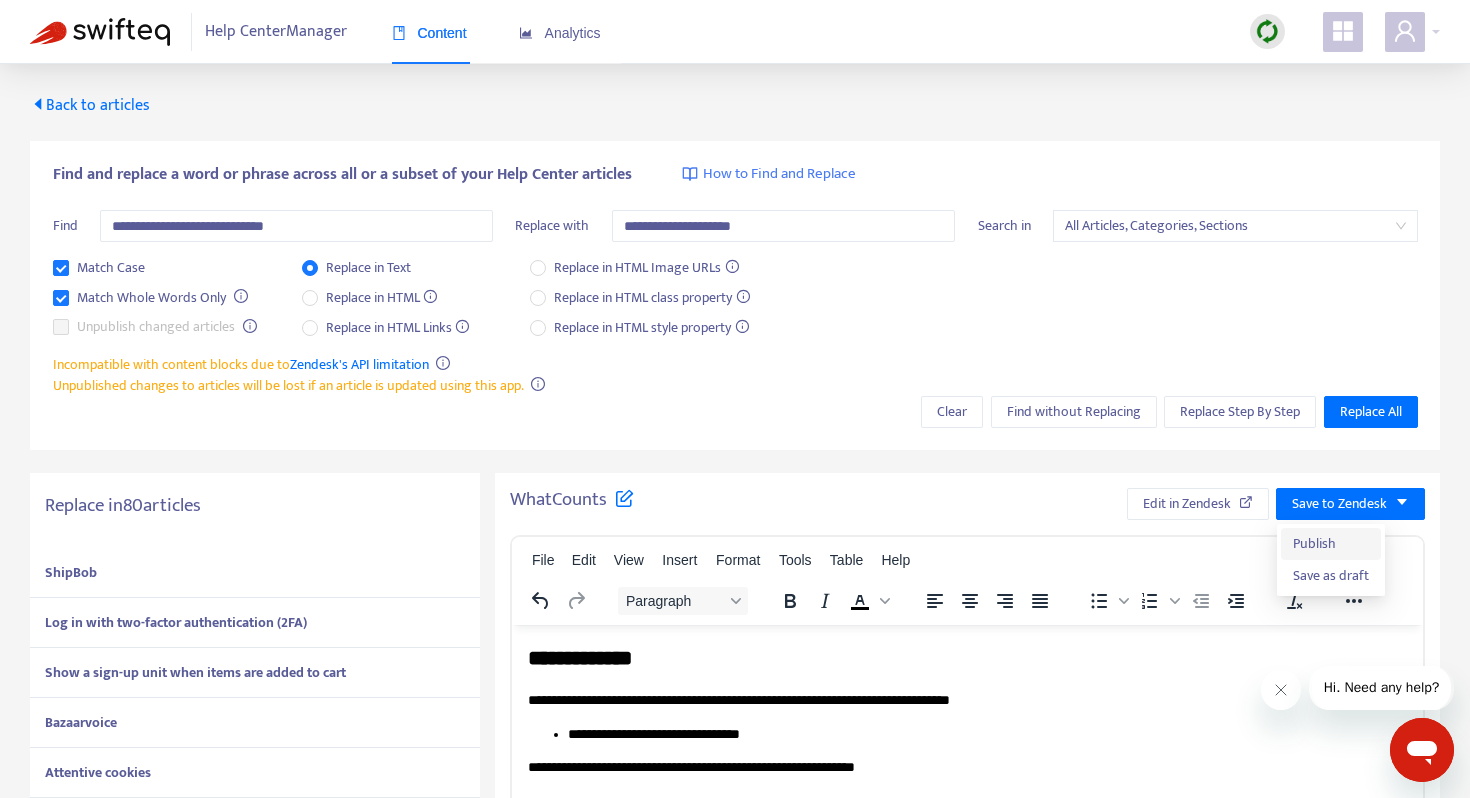 click on "Publish" at bounding box center [1331, 544] 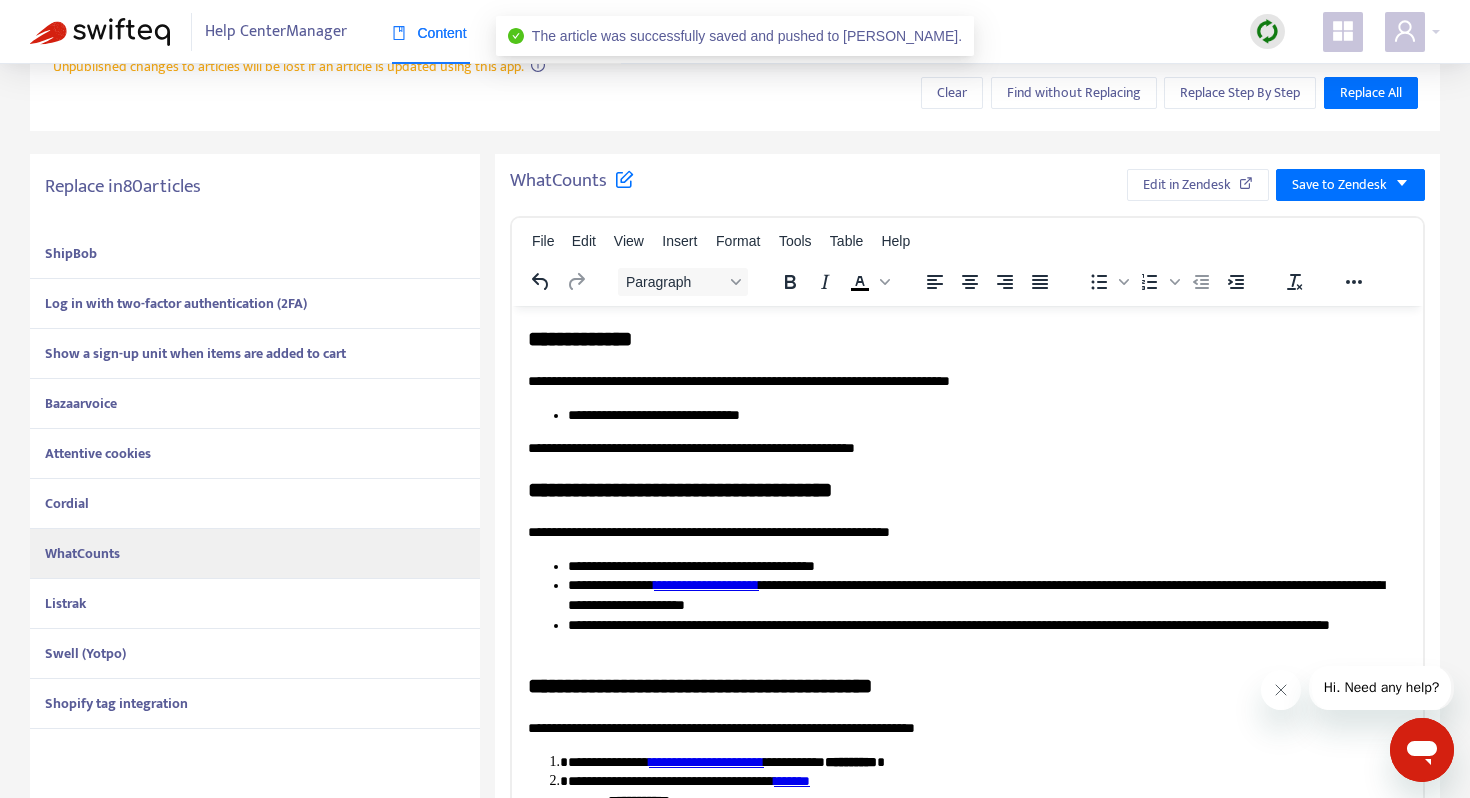 scroll, scrollTop: 322, scrollLeft: 0, axis: vertical 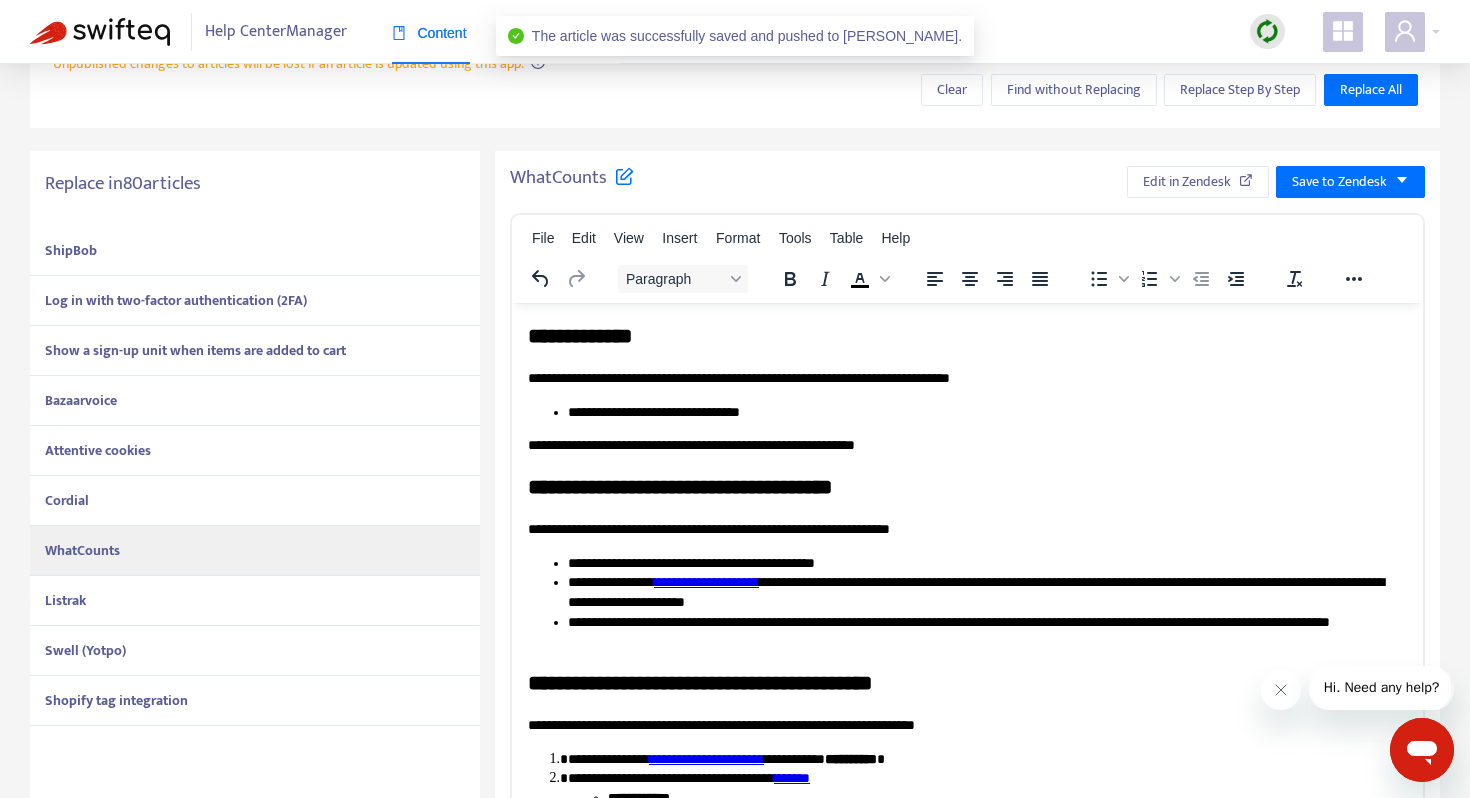 click on "Listrak" at bounding box center [255, 601] 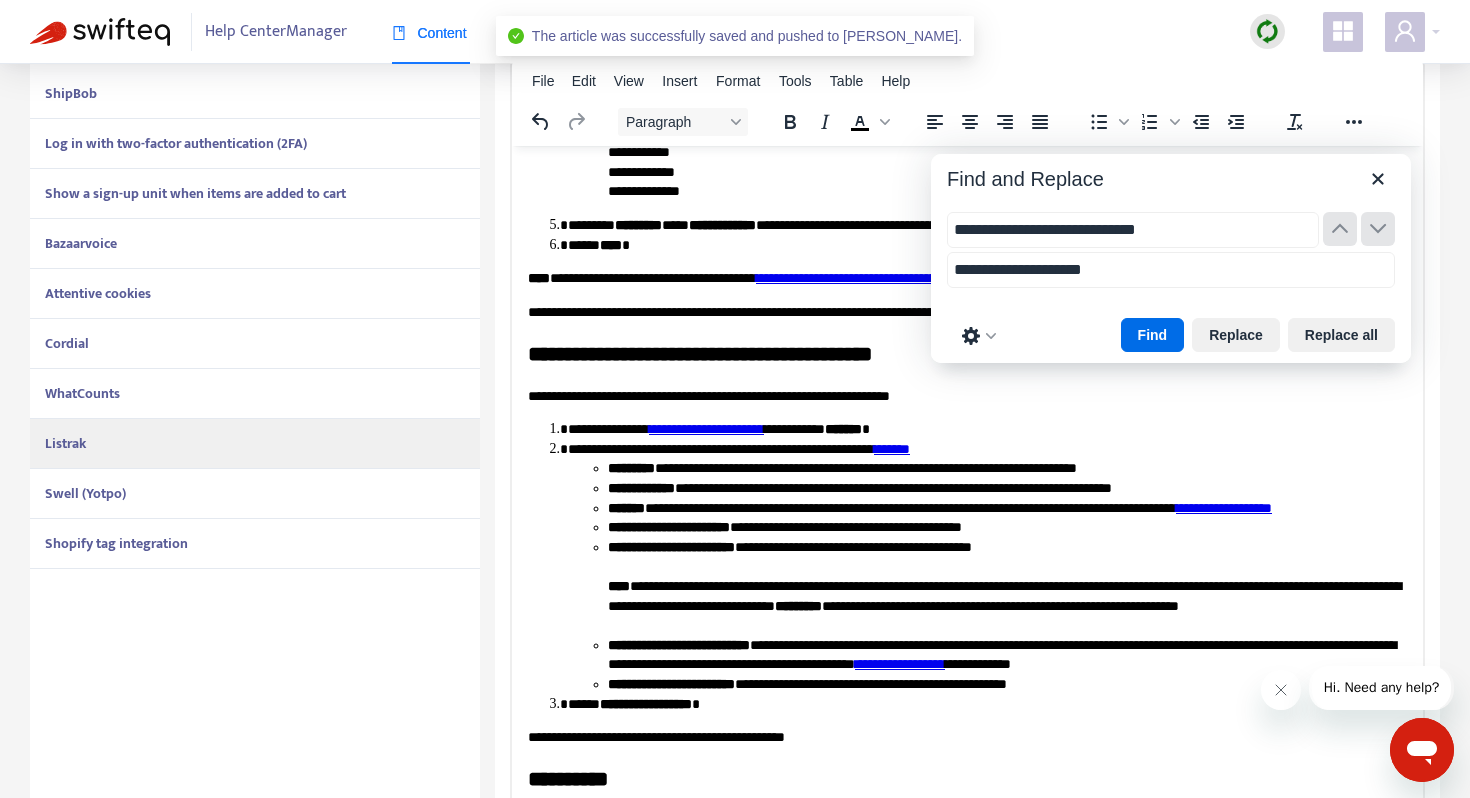 scroll, scrollTop: 509, scrollLeft: 0, axis: vertical 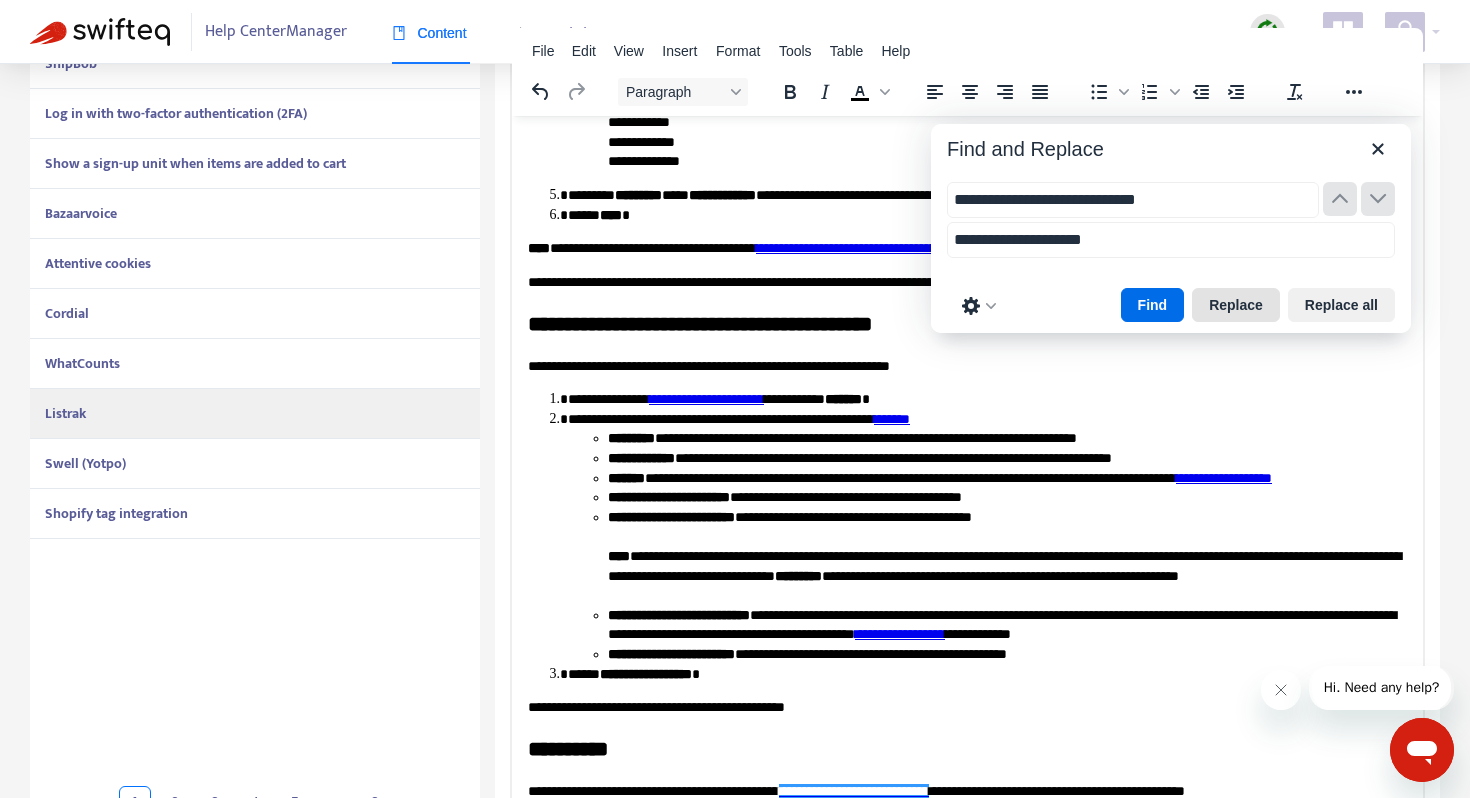 click on "Replace" at bounding box center [1236, 305] 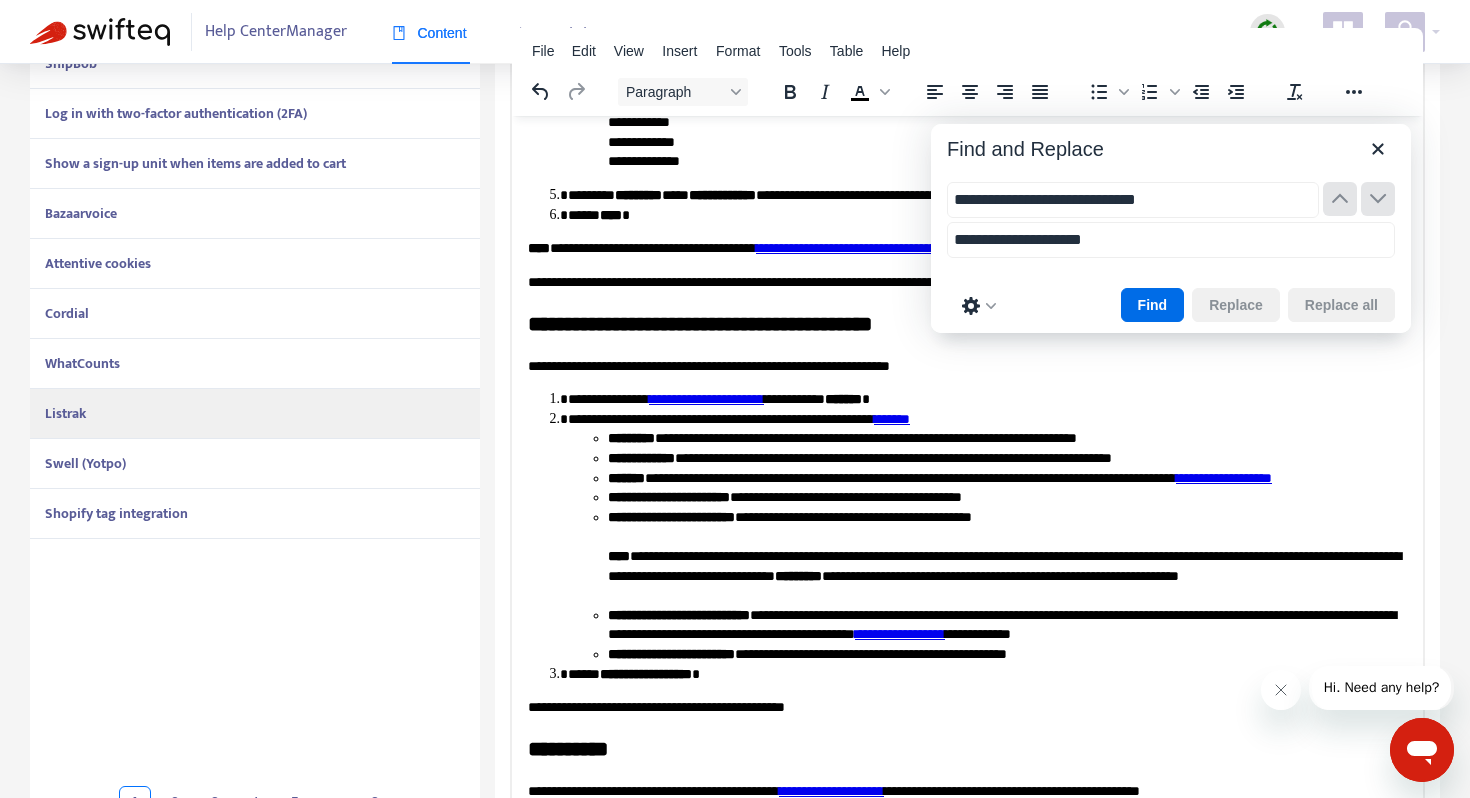 scroll, scrollTop: 1268, scrollLeft: 0, axis: vertical 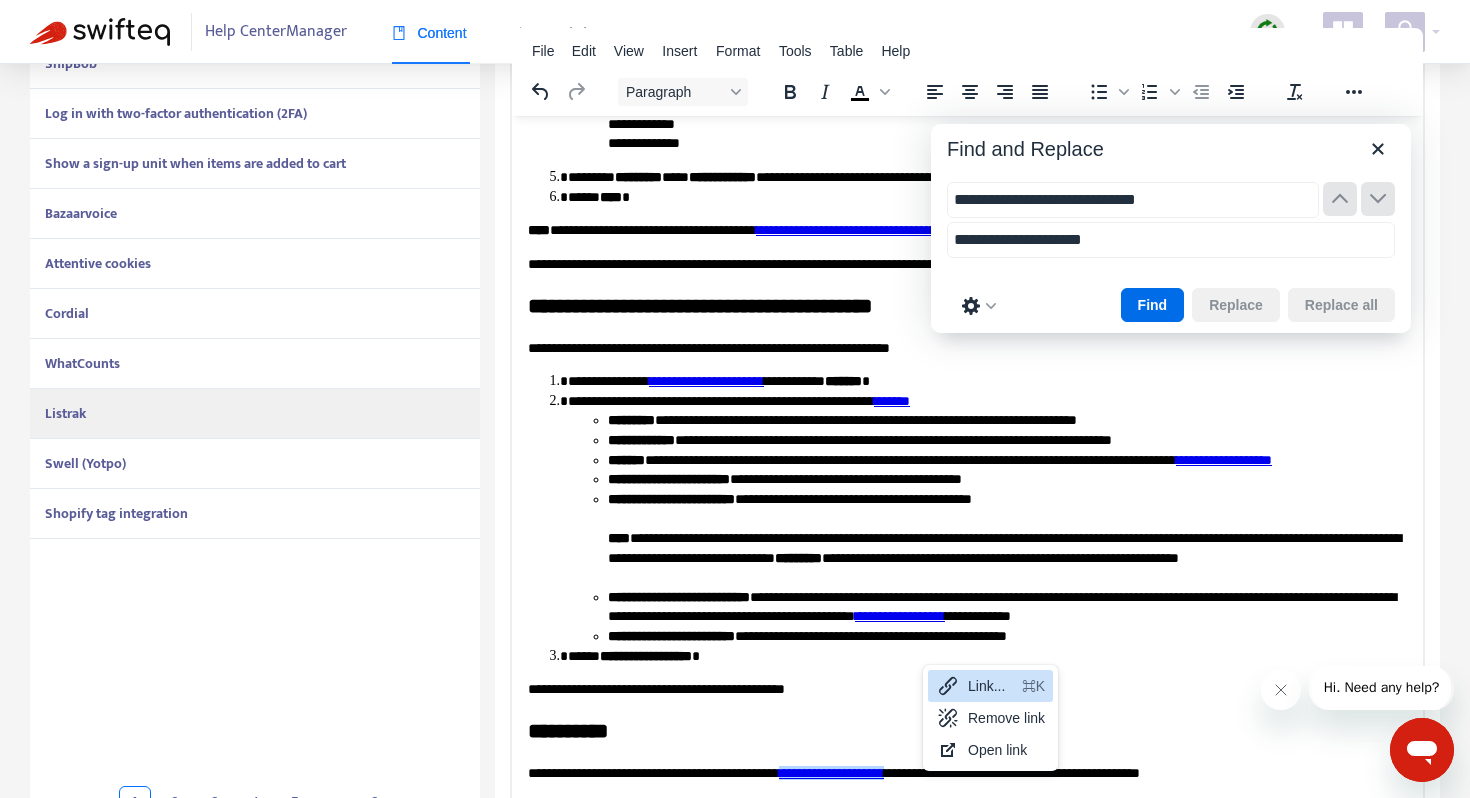 click on "Link..." at bounding box center [991, 686] 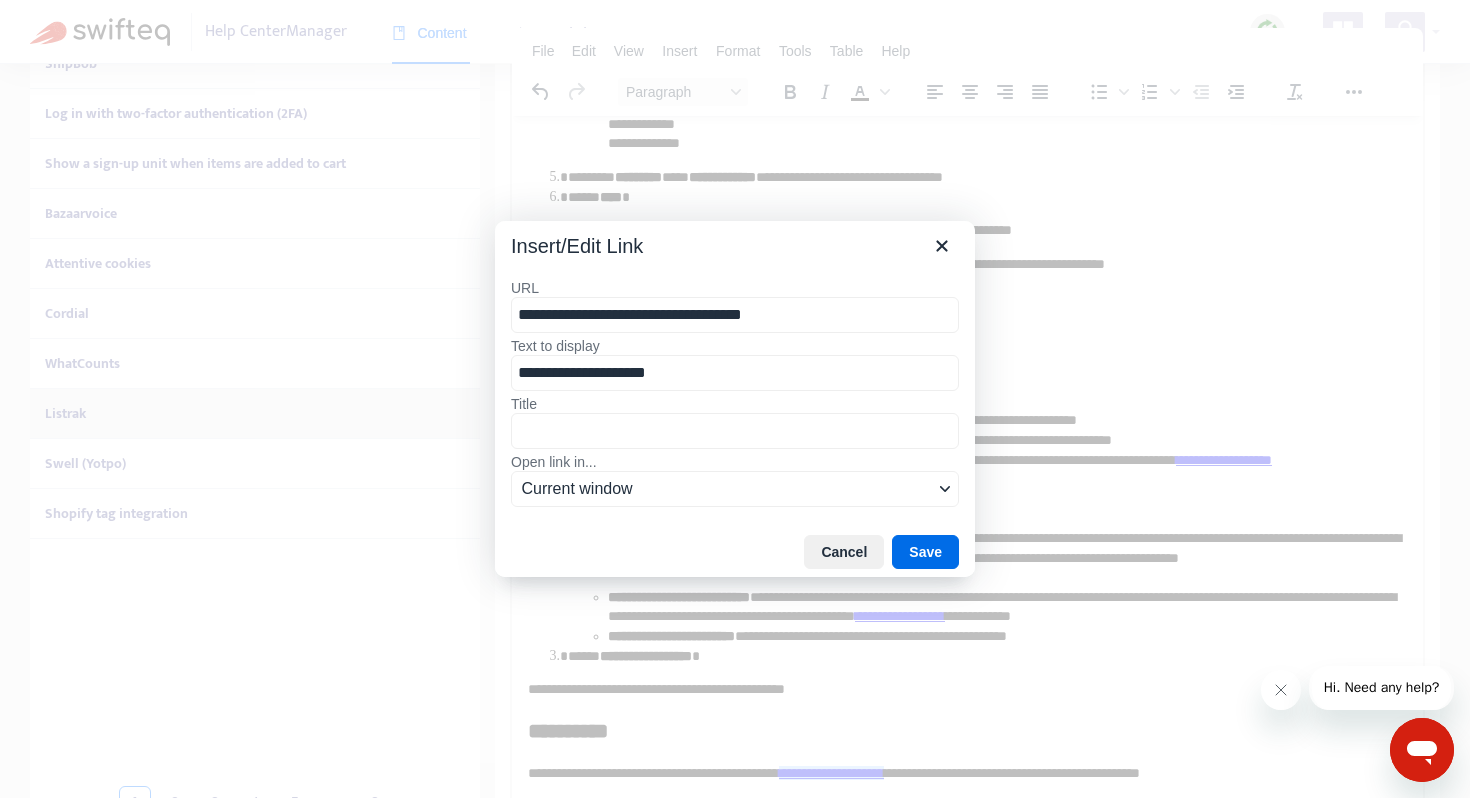 click on "**********" at bounding box center (735, 315) 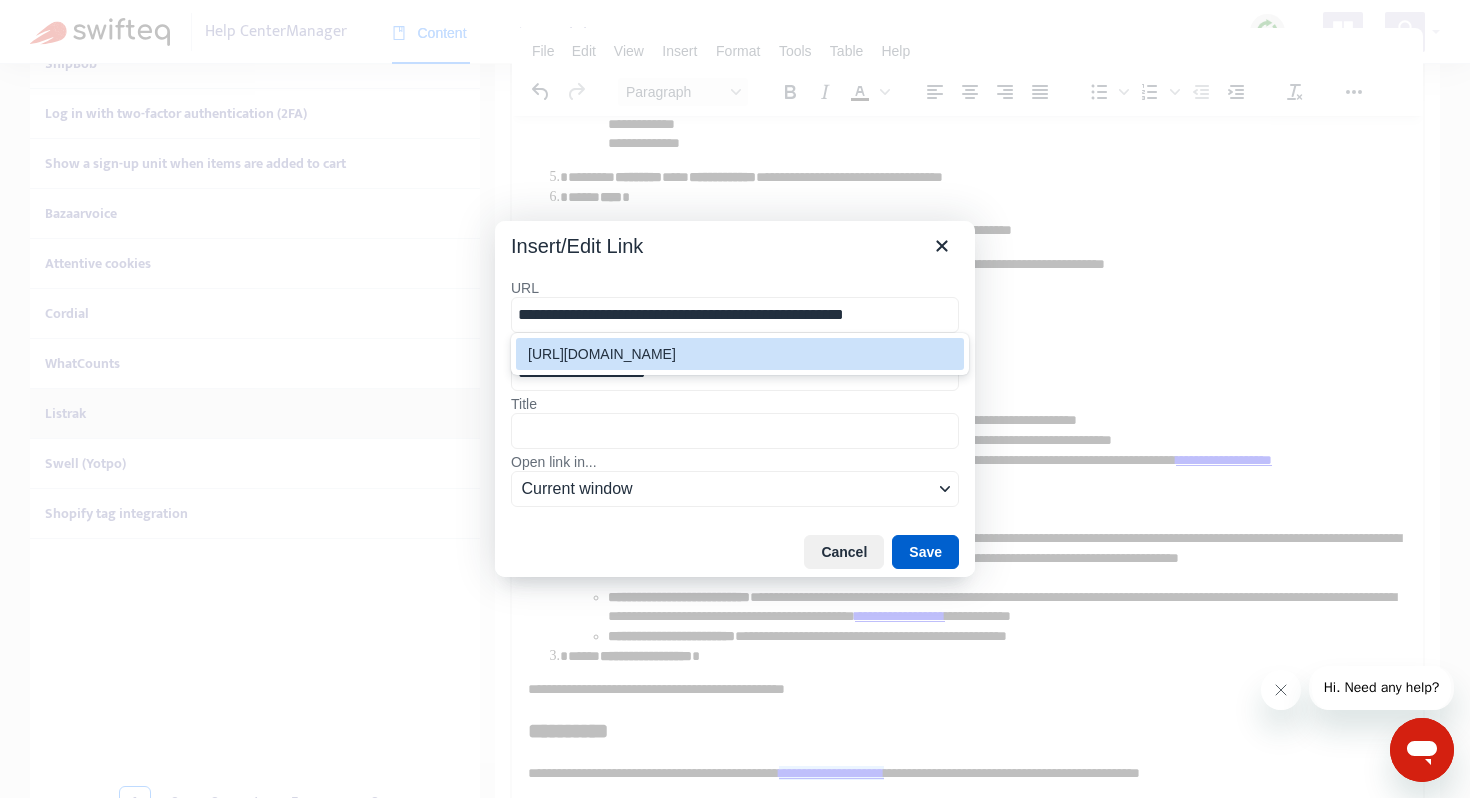 click on "Save" at bounding box center [925, 552] 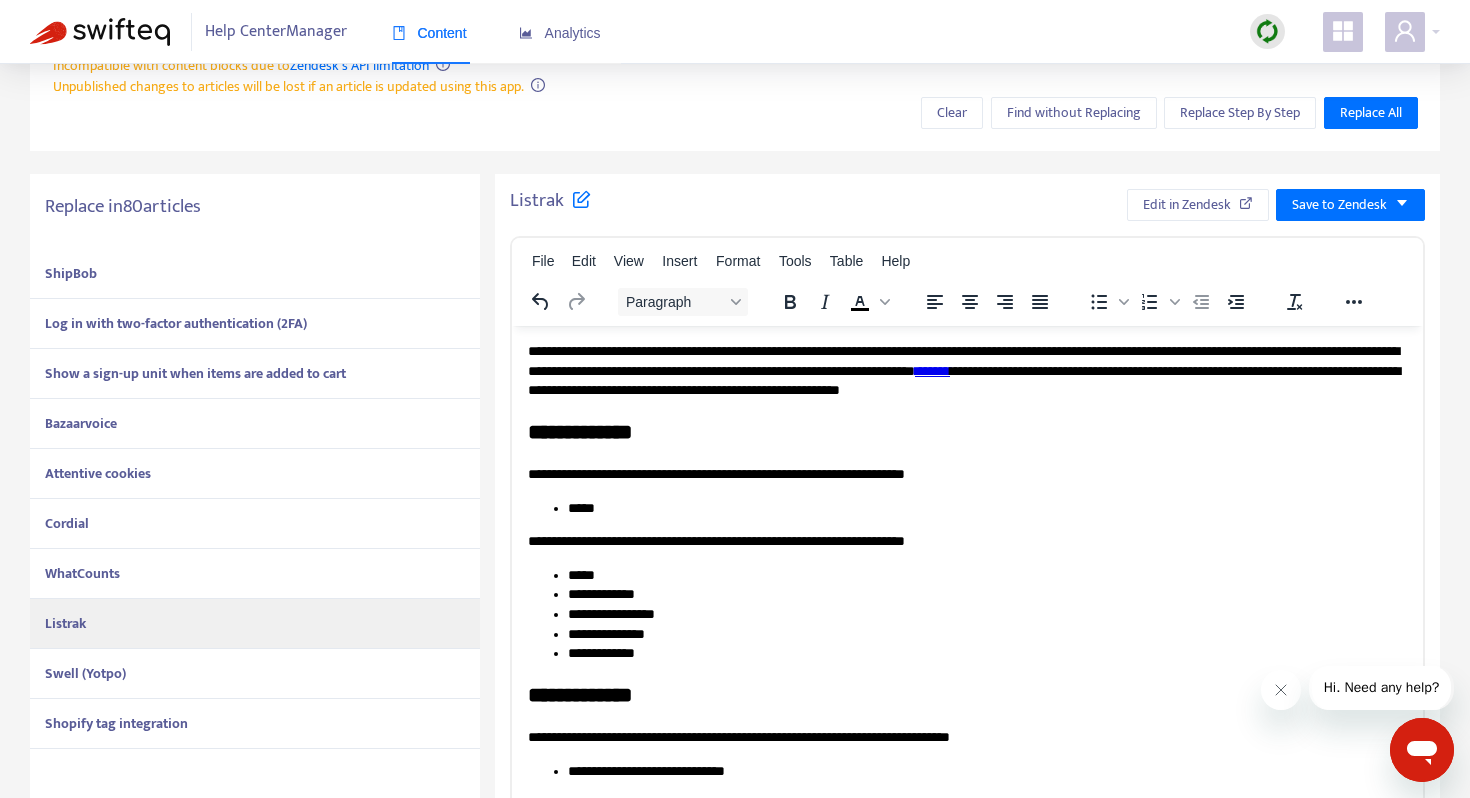 scroll, scrollTop: 291, scrollLeft: 0, axis: vertical 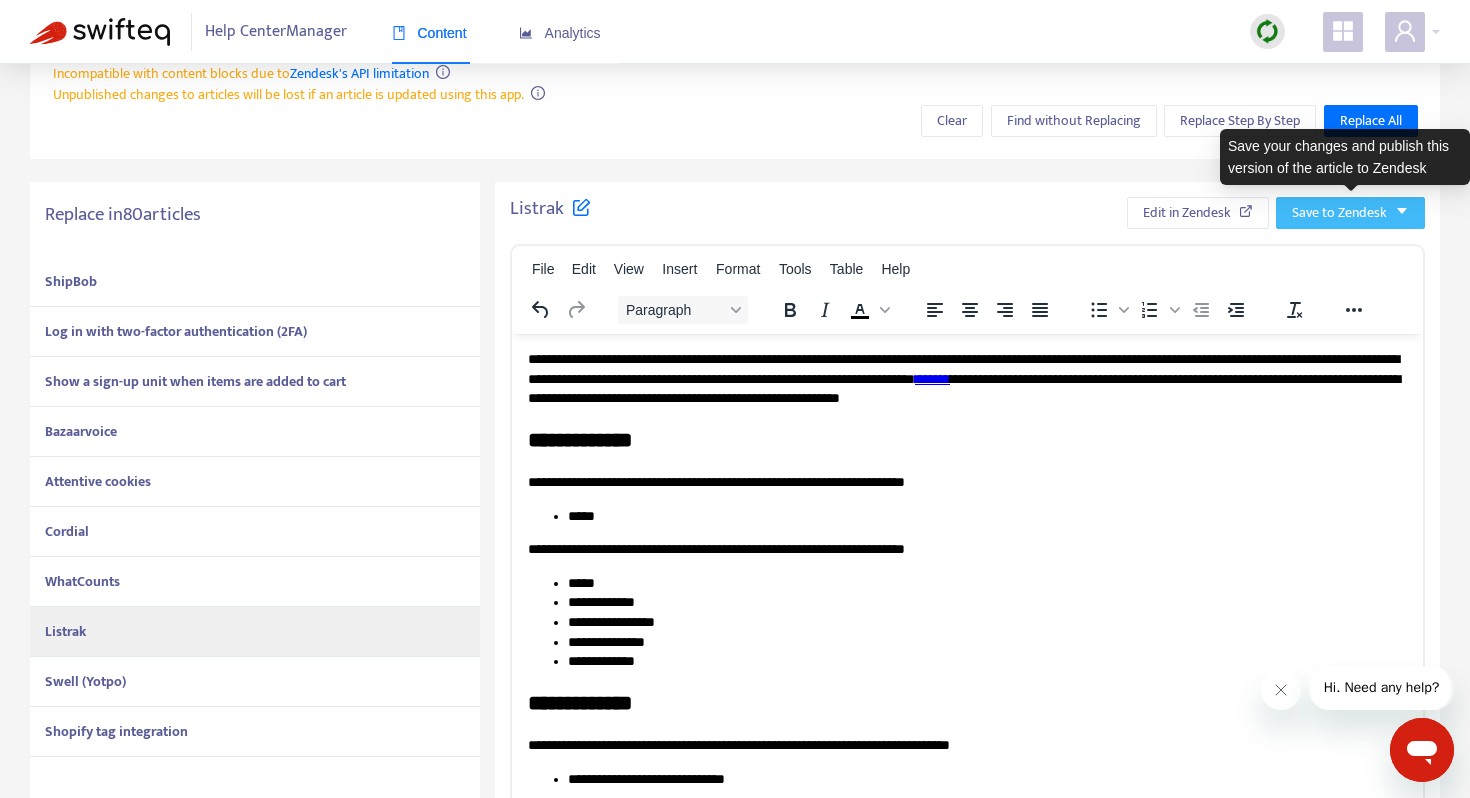 click on "Save to Zendesk" at bounding box center (1339, 213) 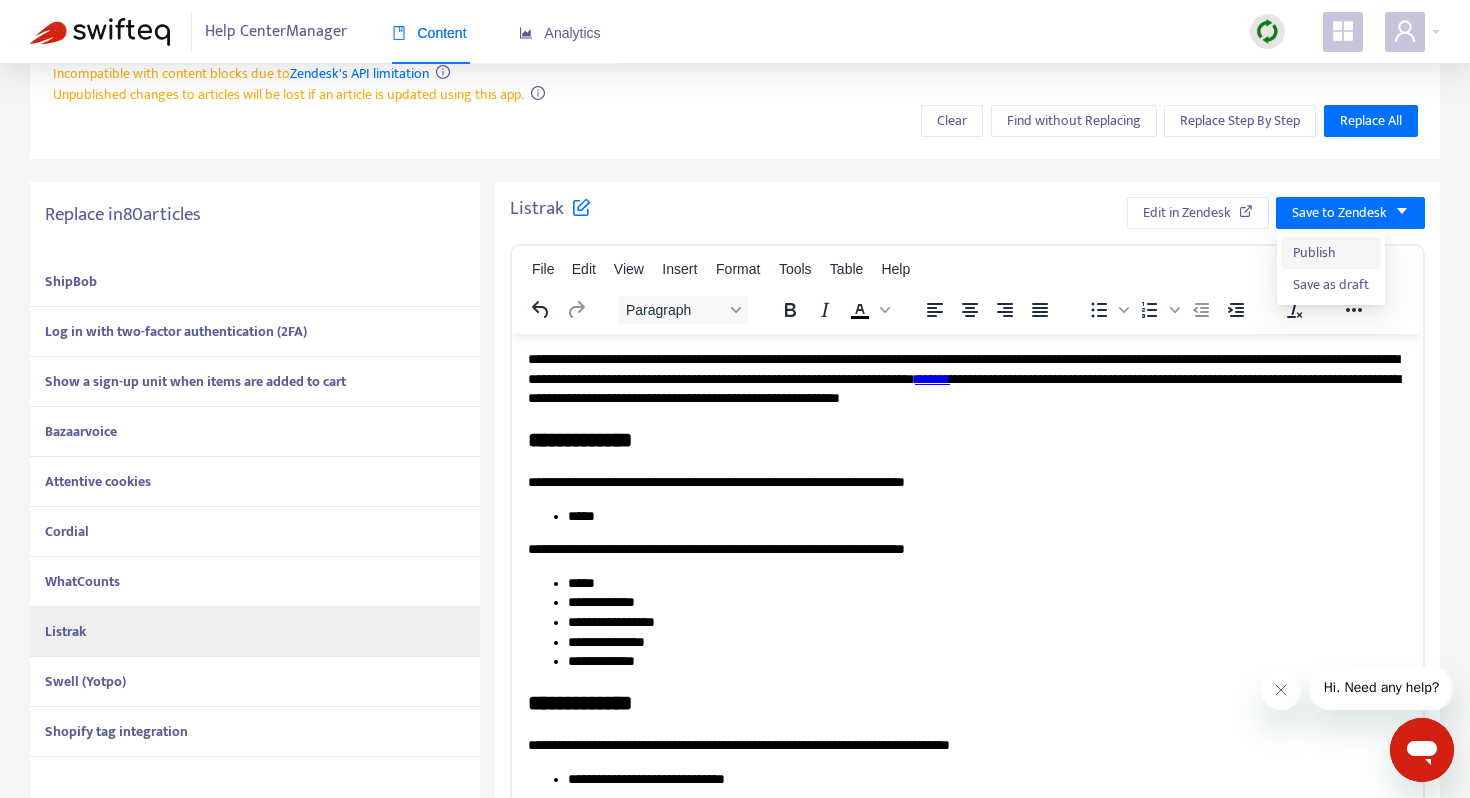 click on "Publish" at bounding box center (1331, 253) 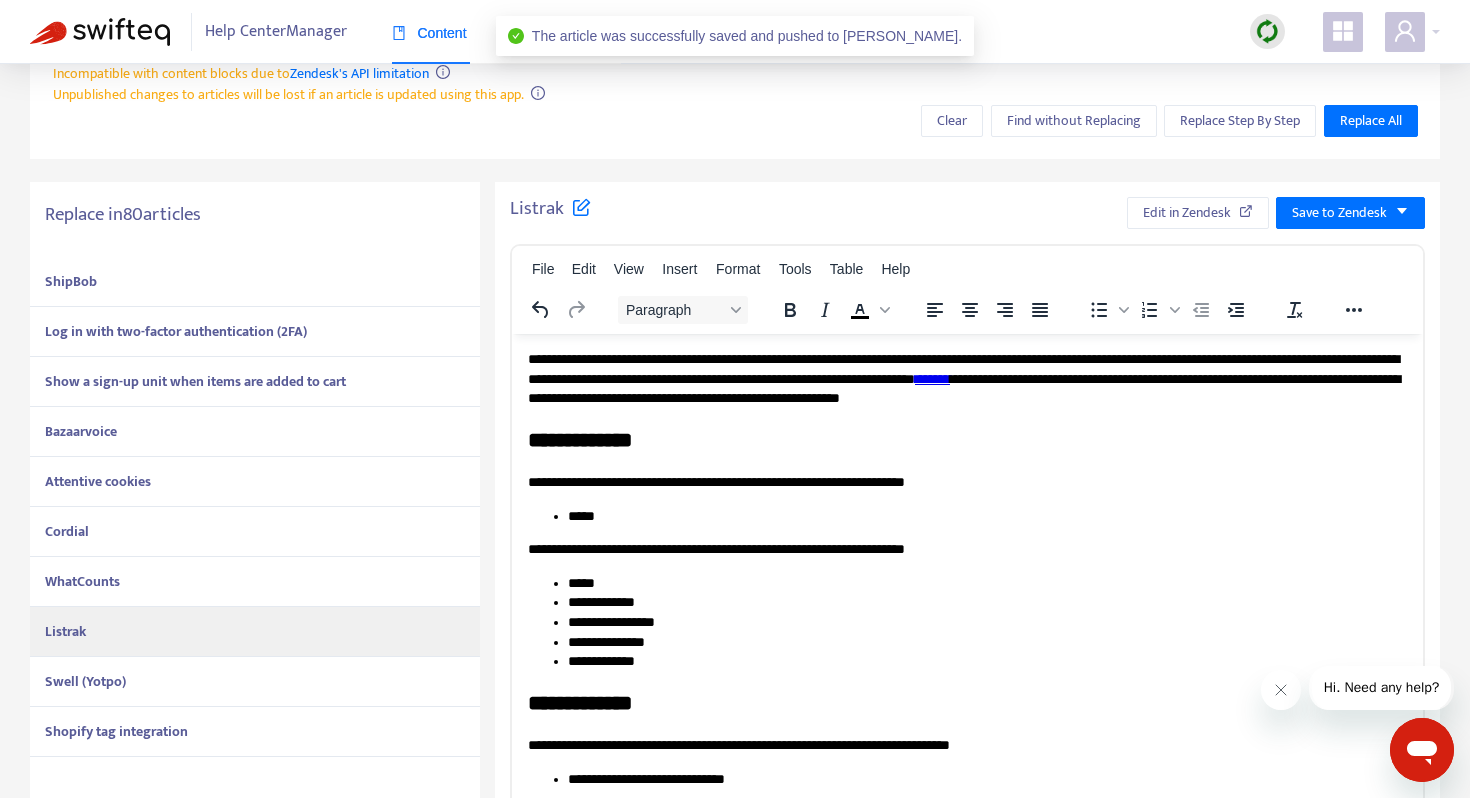 click on "Swell (Yotpo)" at bounding box center [85, 681] 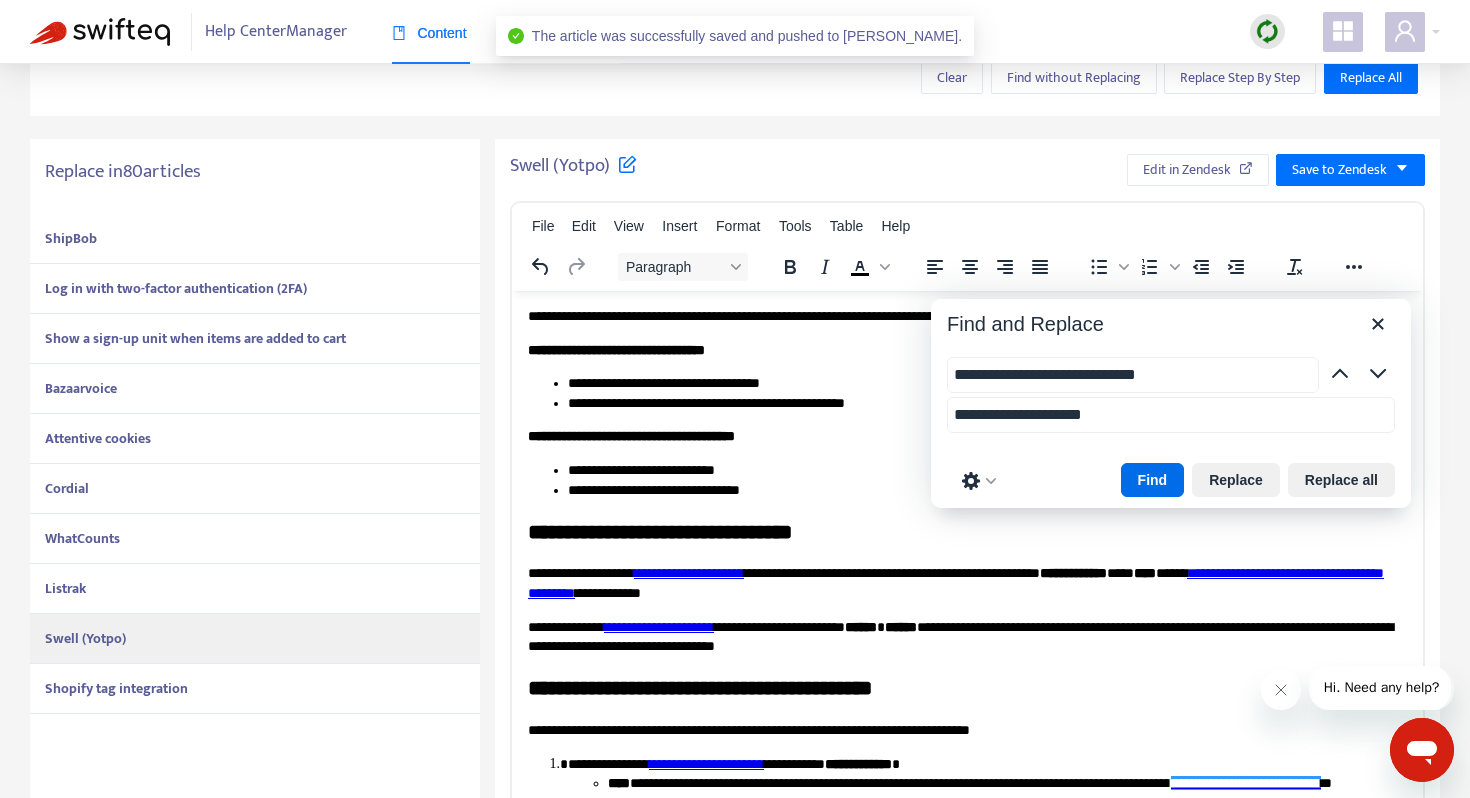 scroll, scrollTop: 347, scrollLeft: 0, axis: vertical 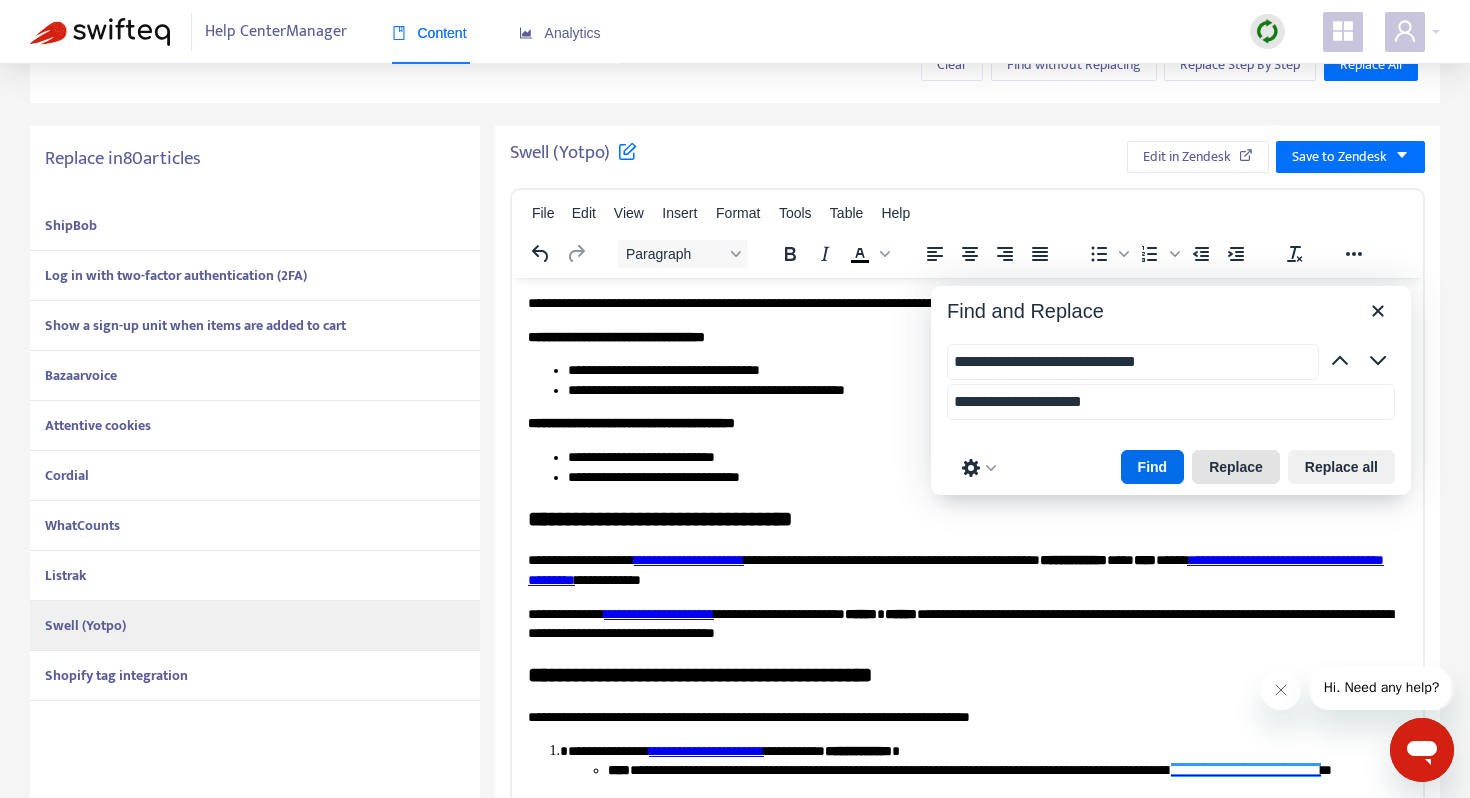 click on "Replace" at bounding box center [1236, 467] 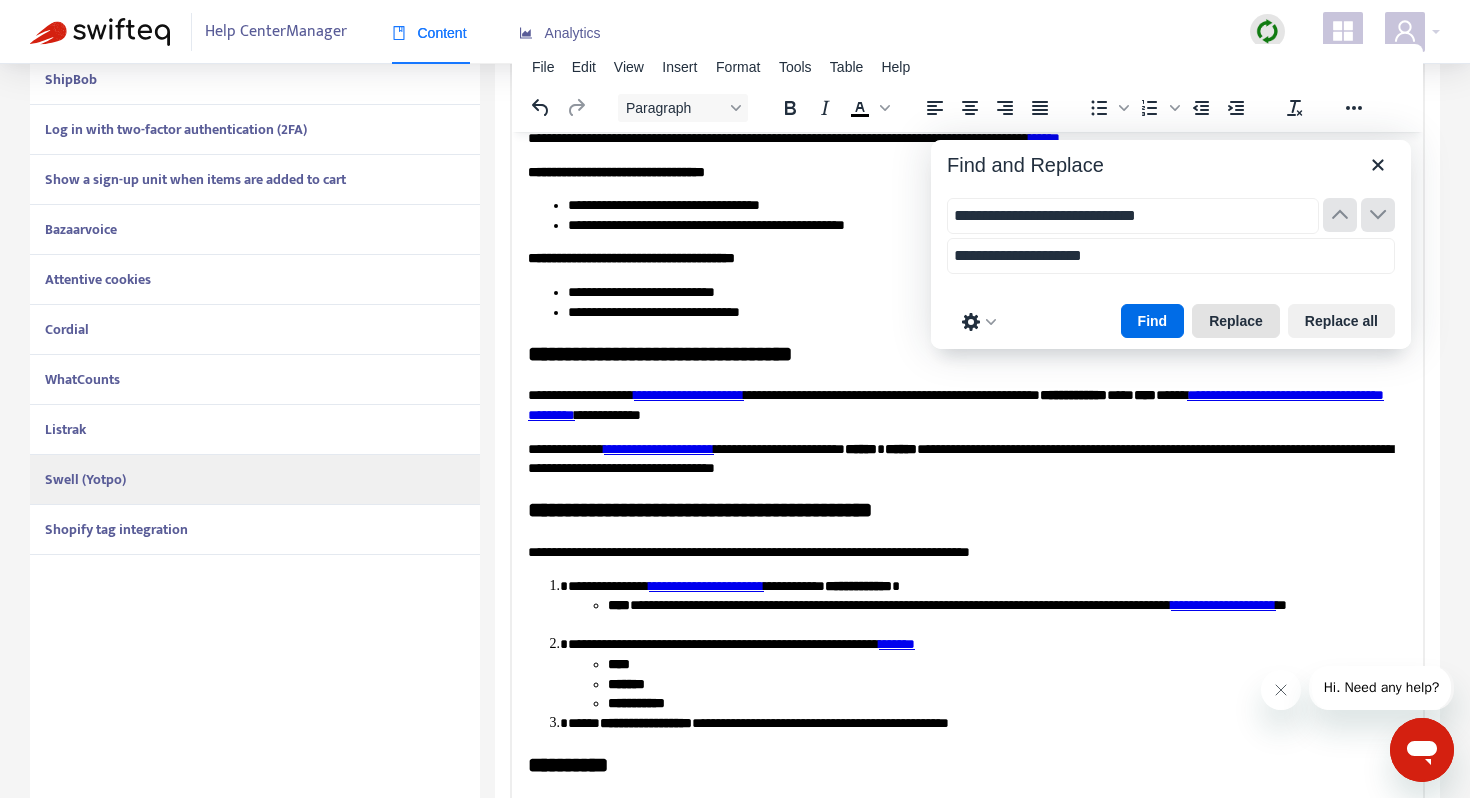 scroll, scrollTop: 509, scrollLeft: 0, axis: vertical 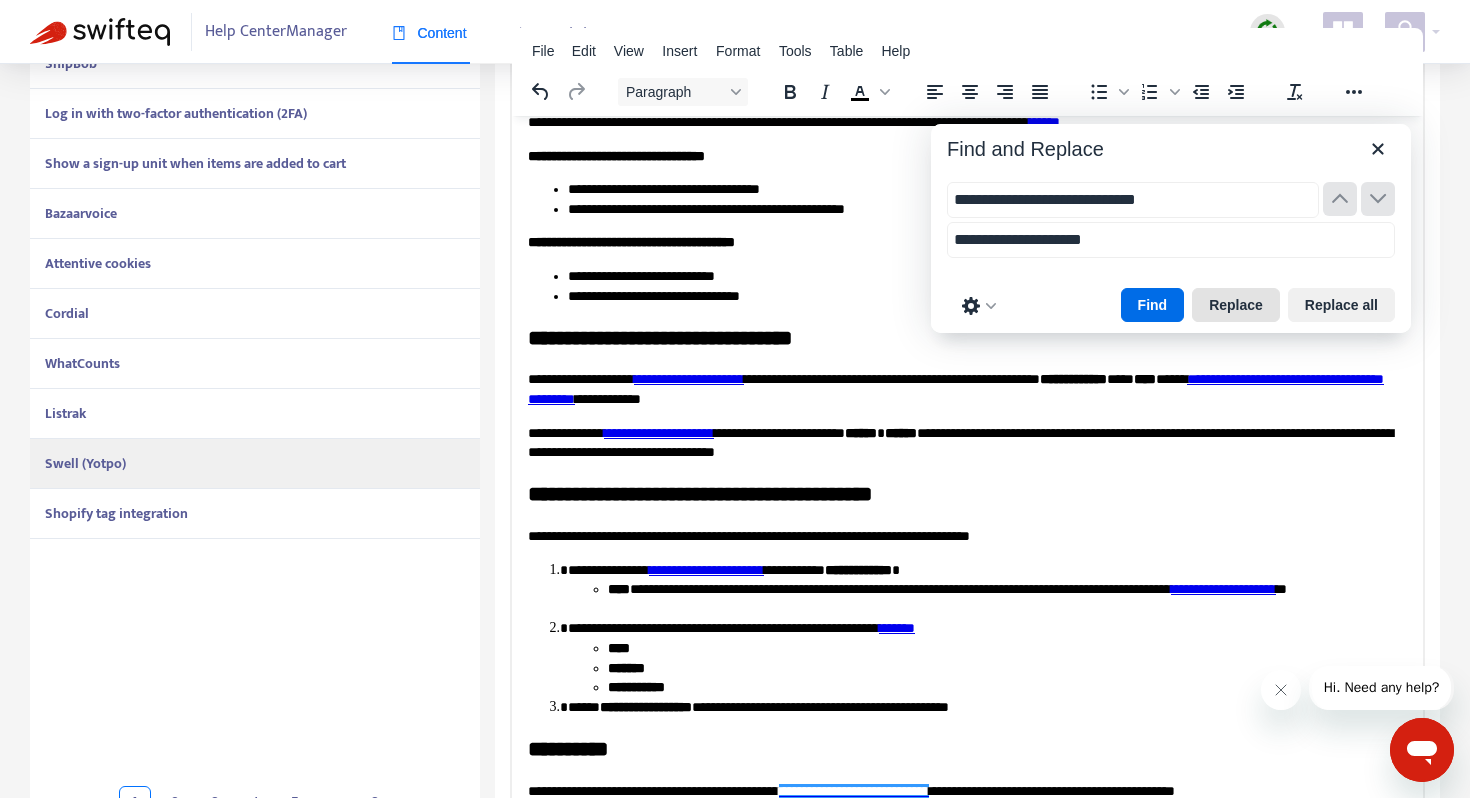 click on "Replace" at bounding box center [1236, 305] 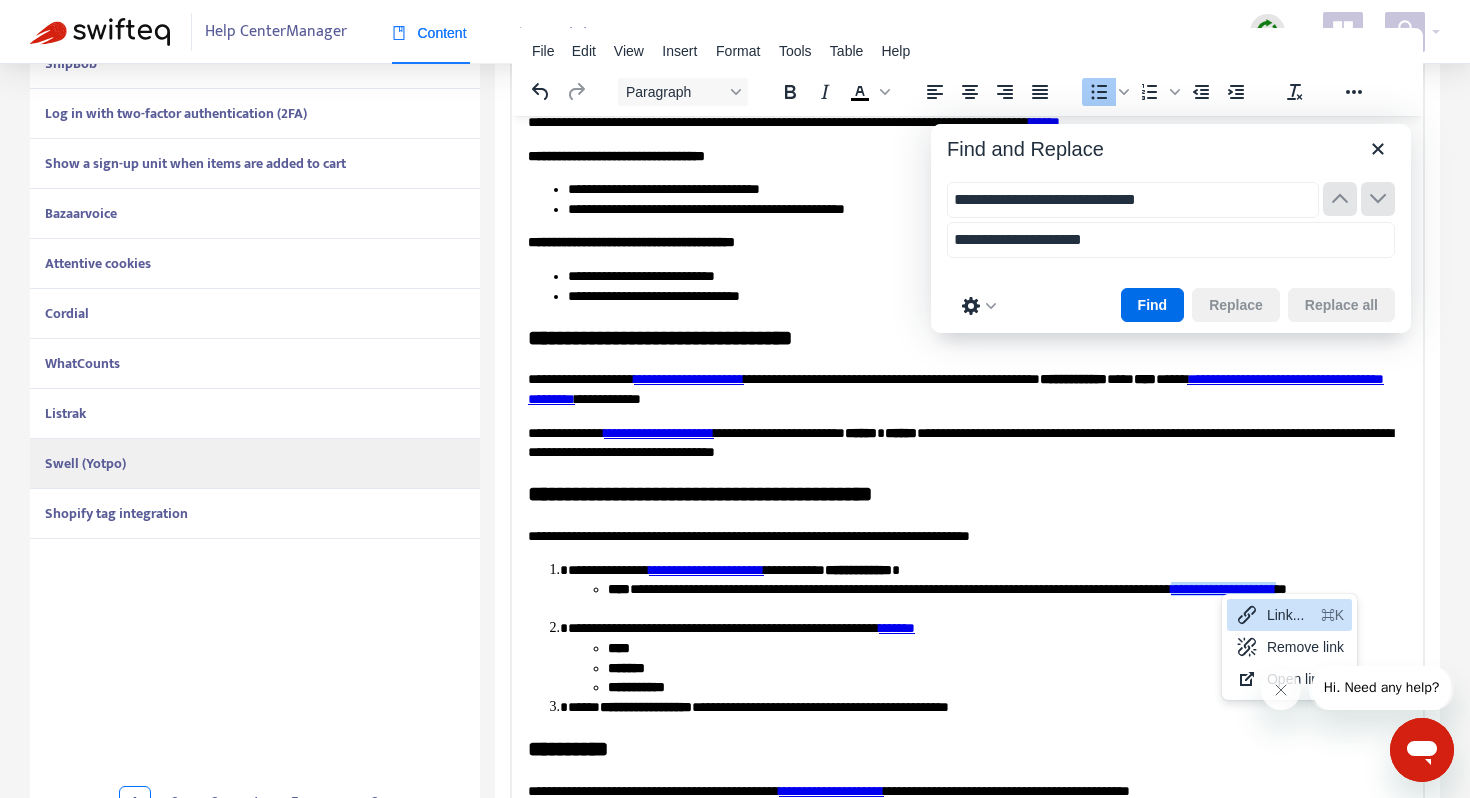 click on "Link..." at bounding box center [1290, 615] 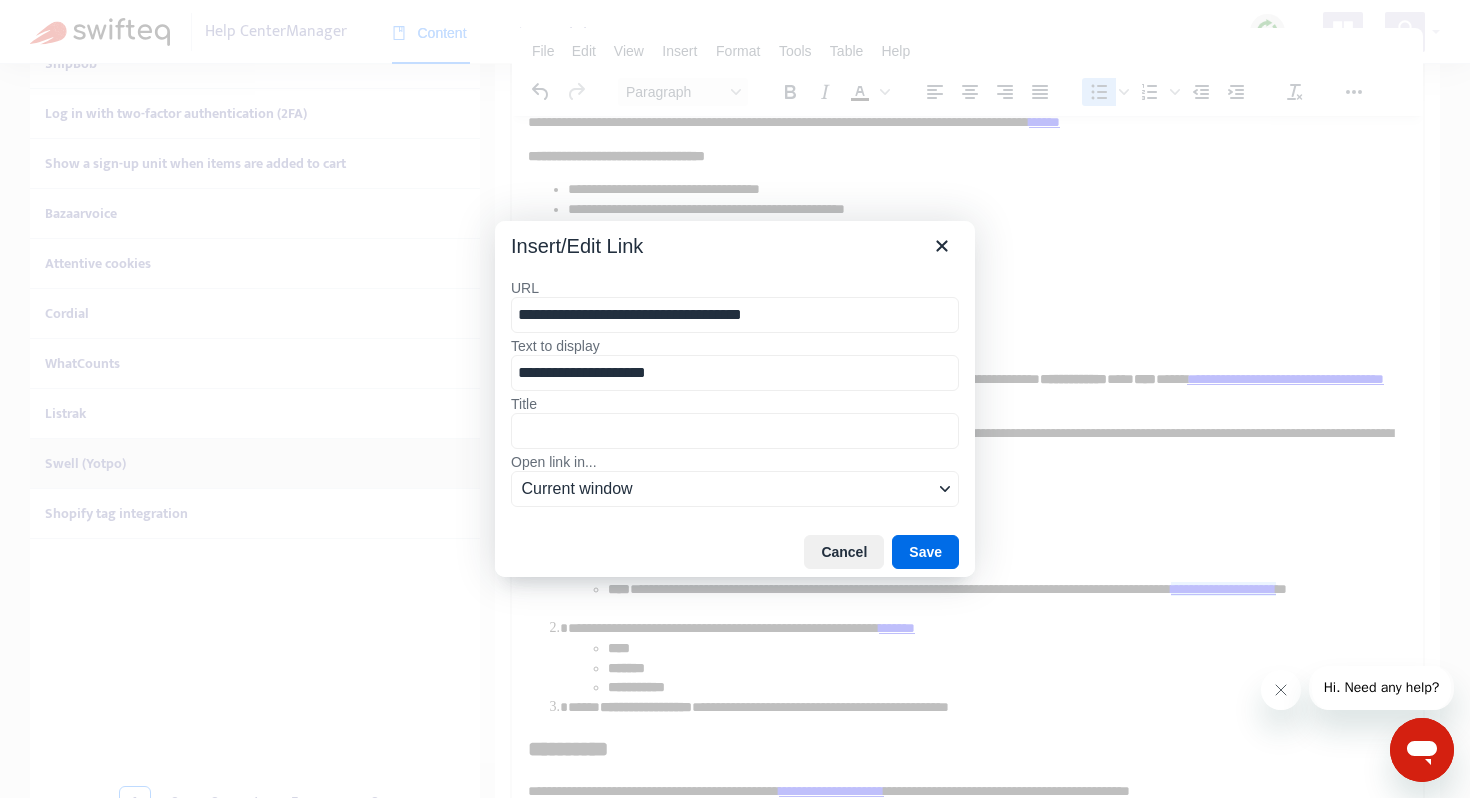 click on "**********" at bounding box center [735, 315] 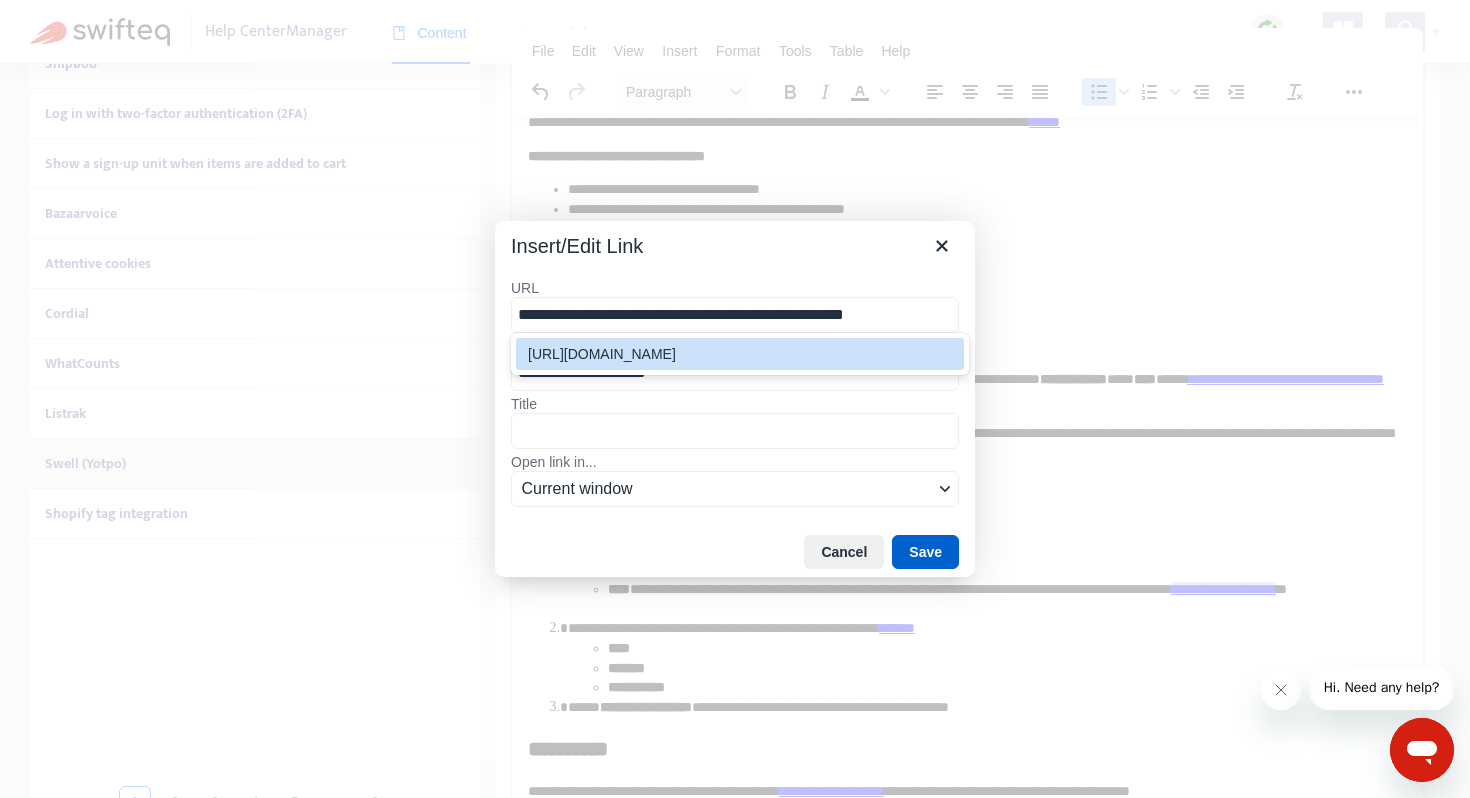 click on "Save" at bounding box center [925, 552] 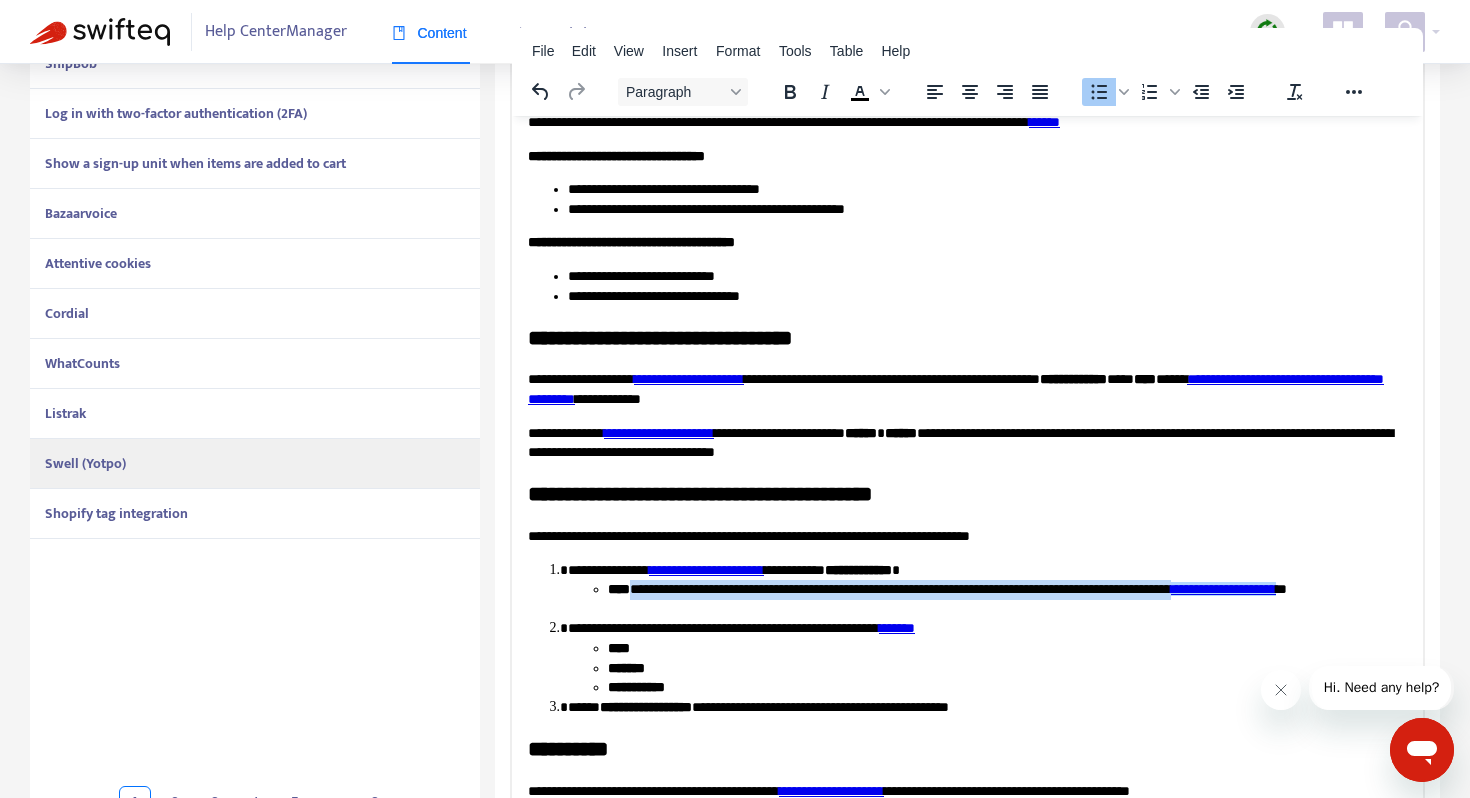 scroll, scrollTop: 37, scrollLeft: 0, axis: vertical 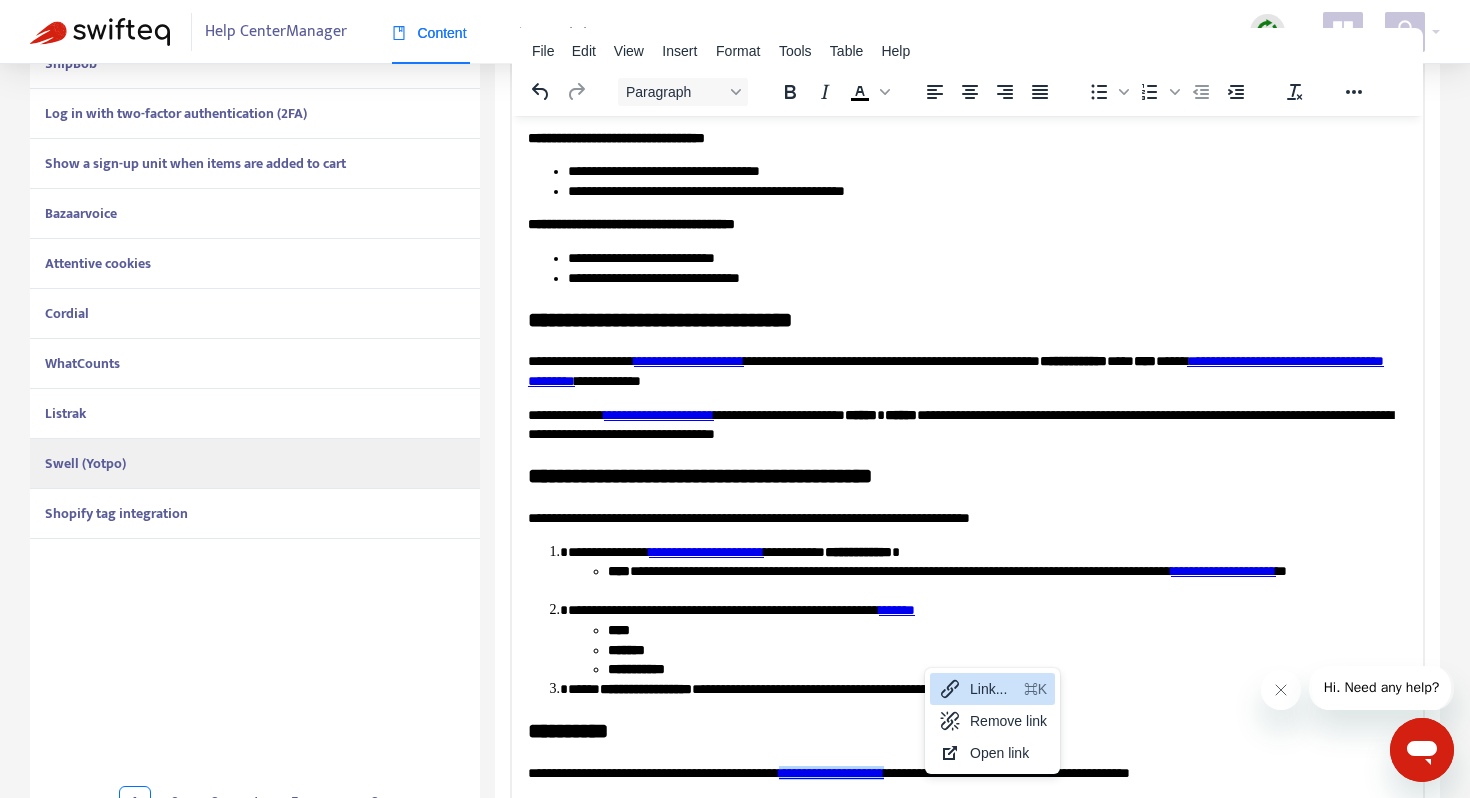 click on "Link..." at bounding box center (993, 689) 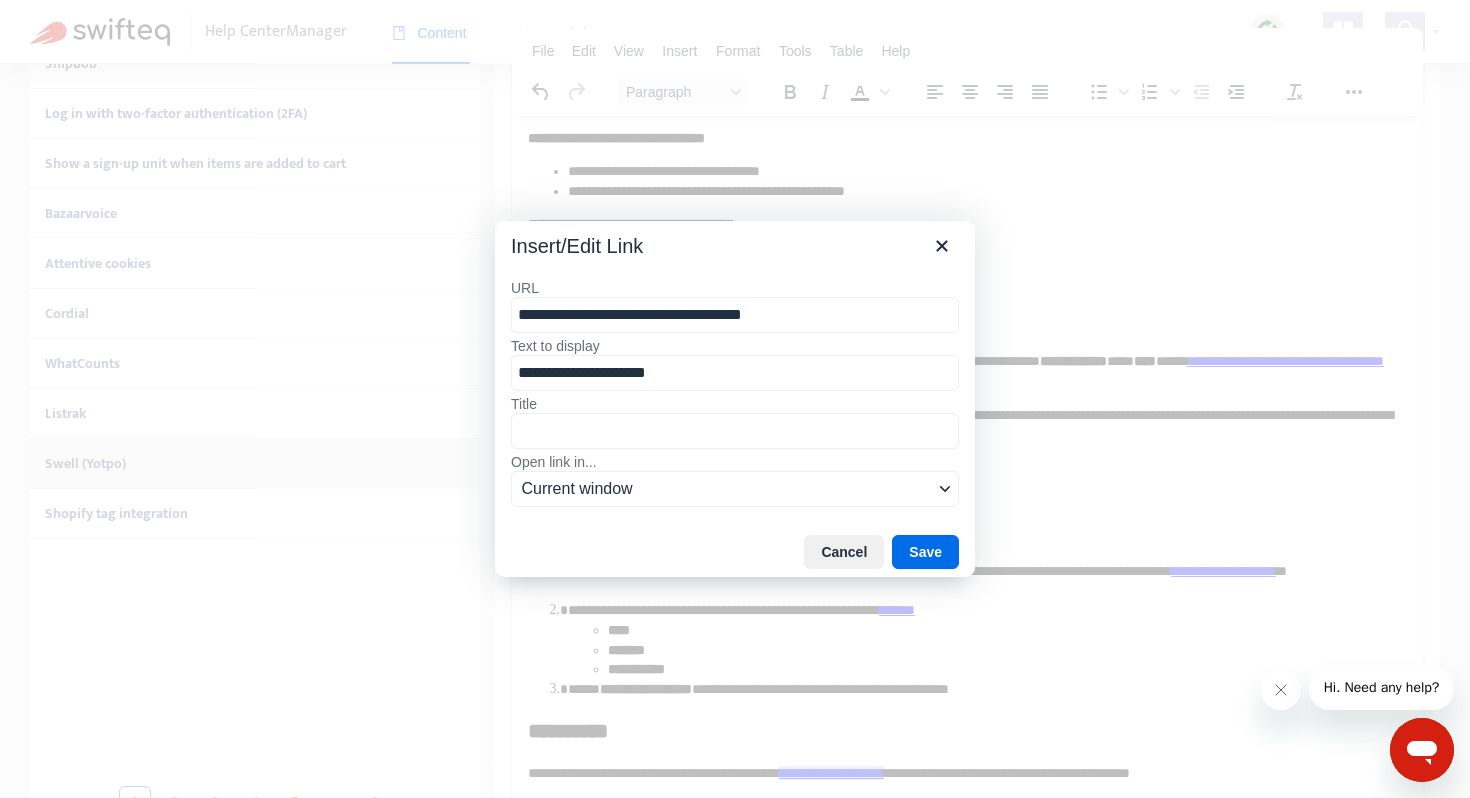 click on "**********" at bounding box center (735, 315) 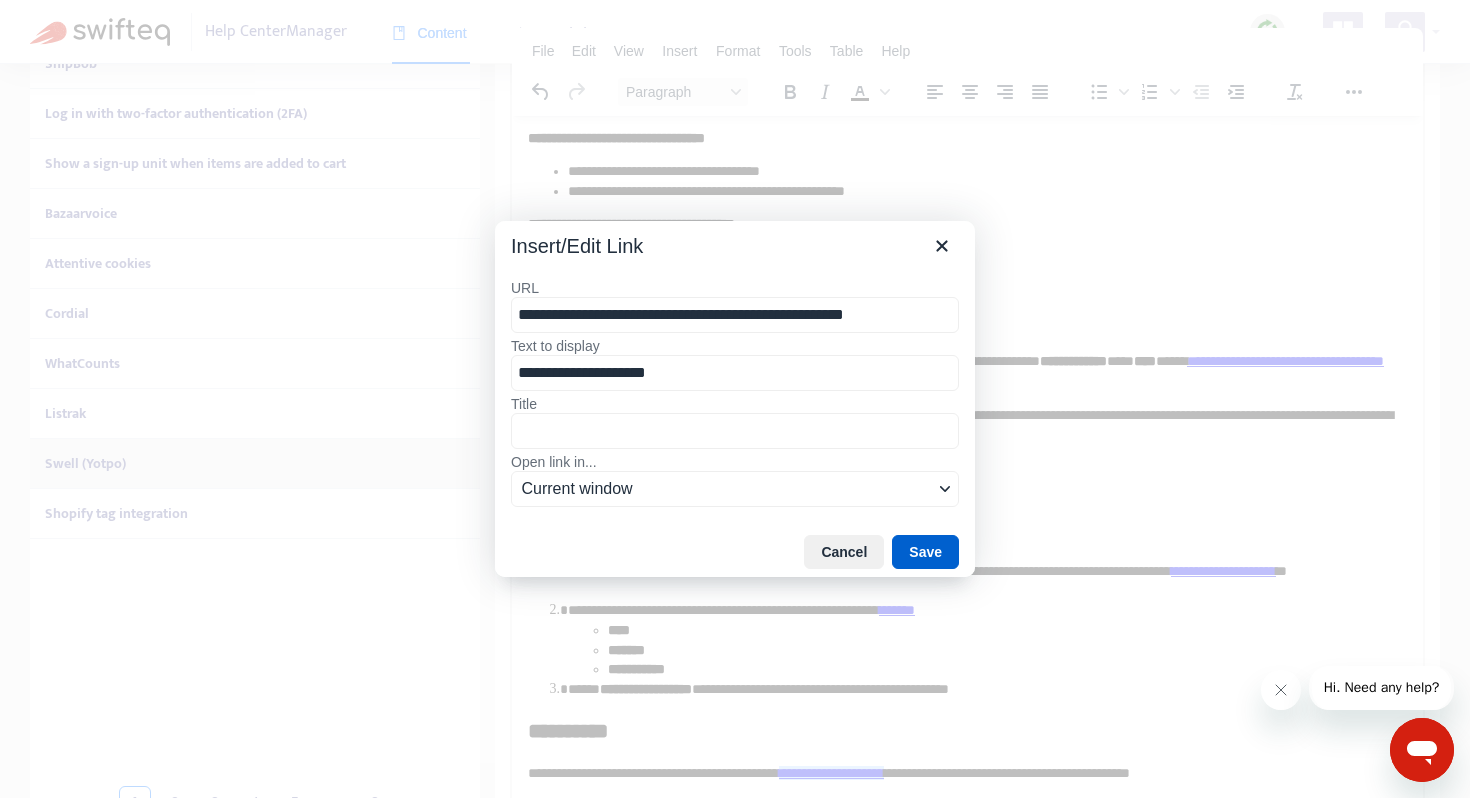 click on "Save" at bounding box center (925, 552) 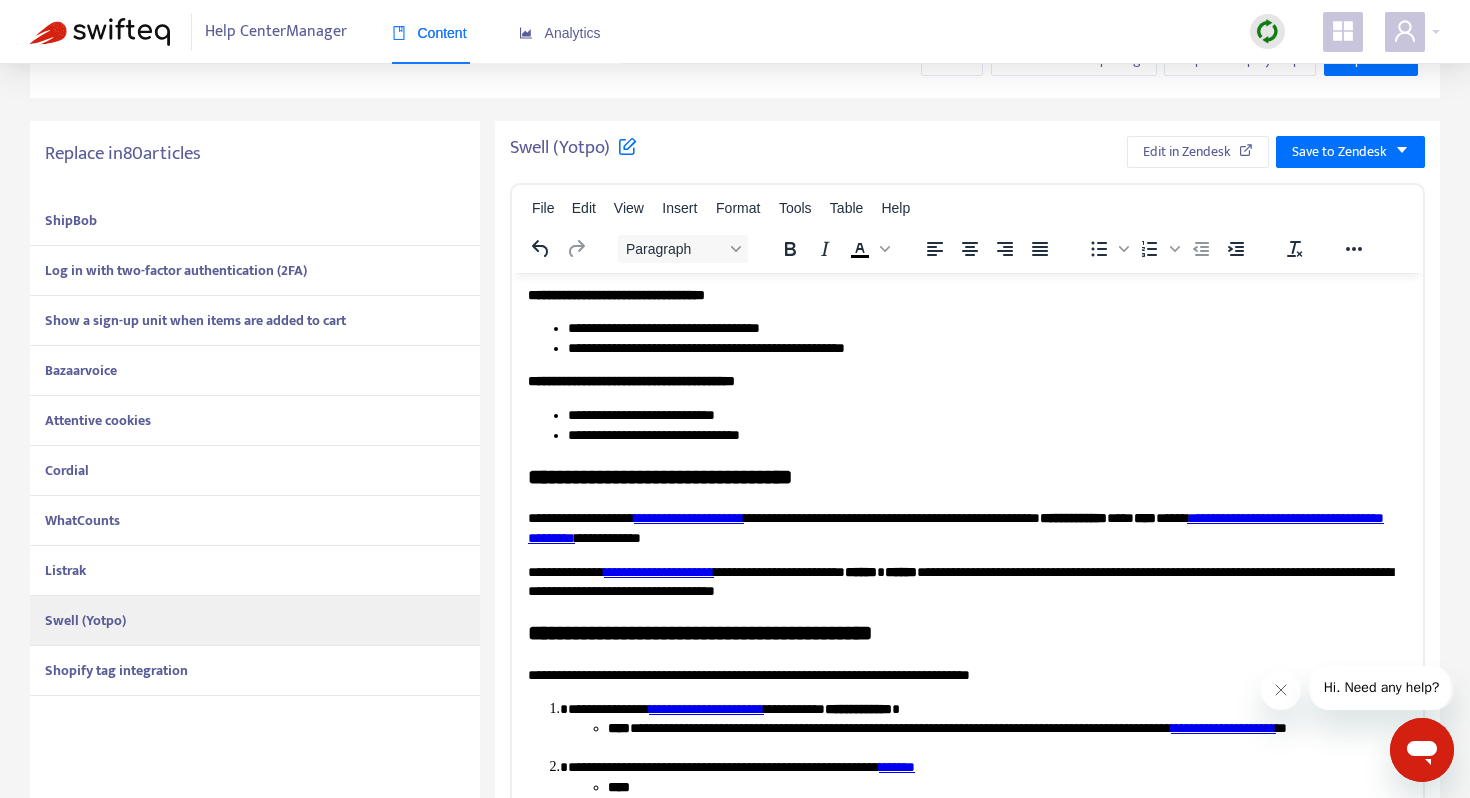 scroll, scrollTop: 0, scrollLeft: 0, axis: both 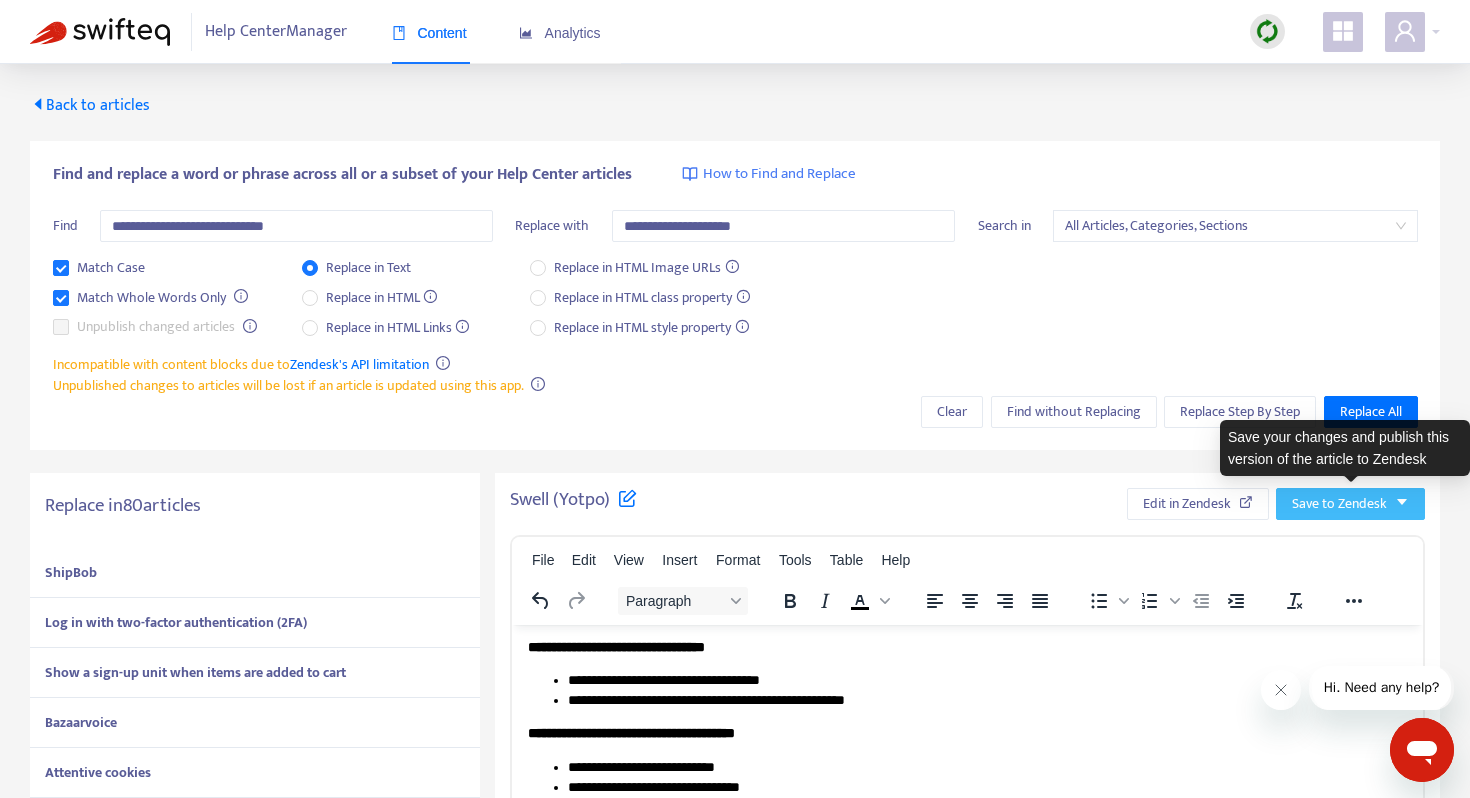 click on "Save to Zendesk" at bounding box center [1339, 504] 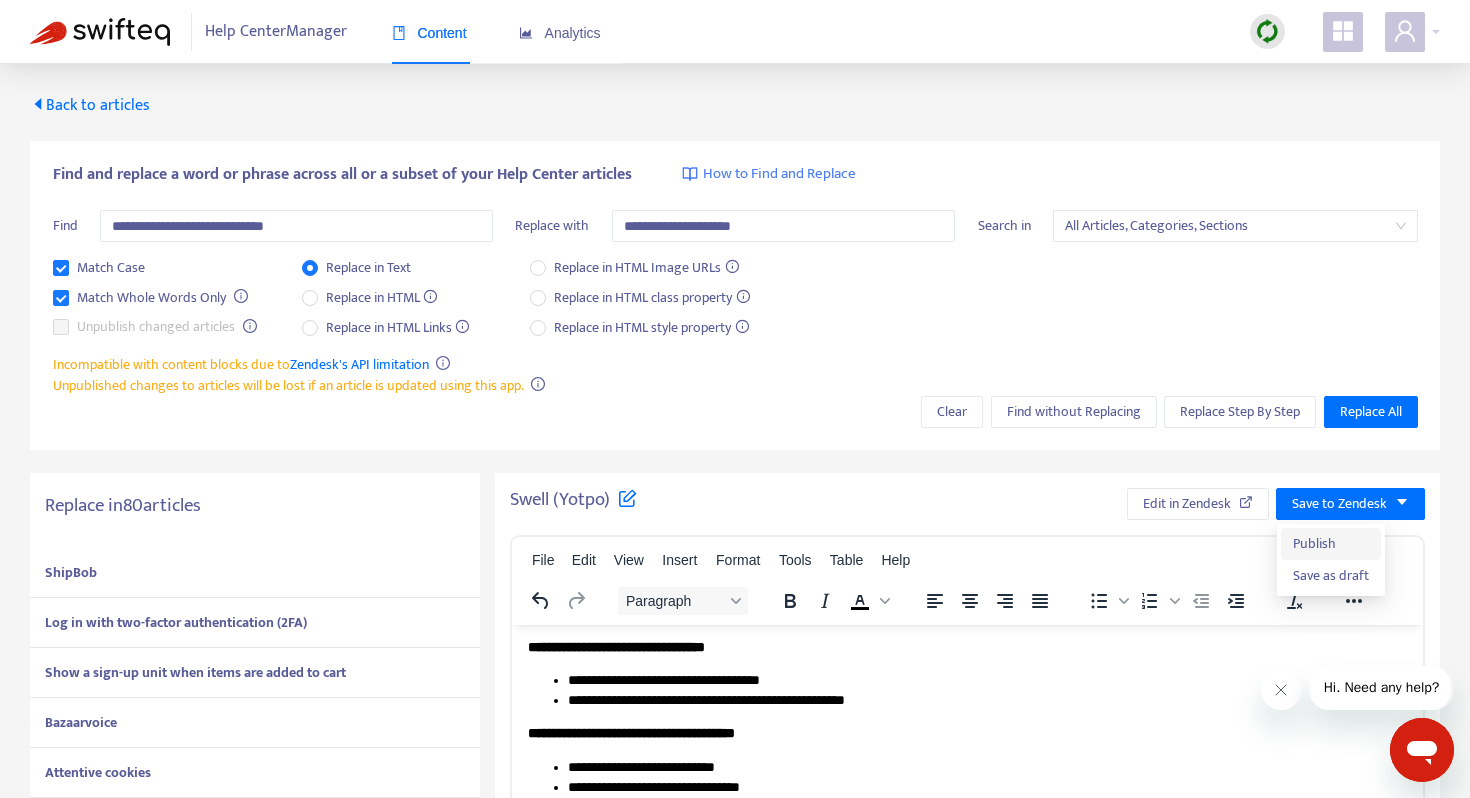 click on "Publish" at bounding box center (1331, 544) 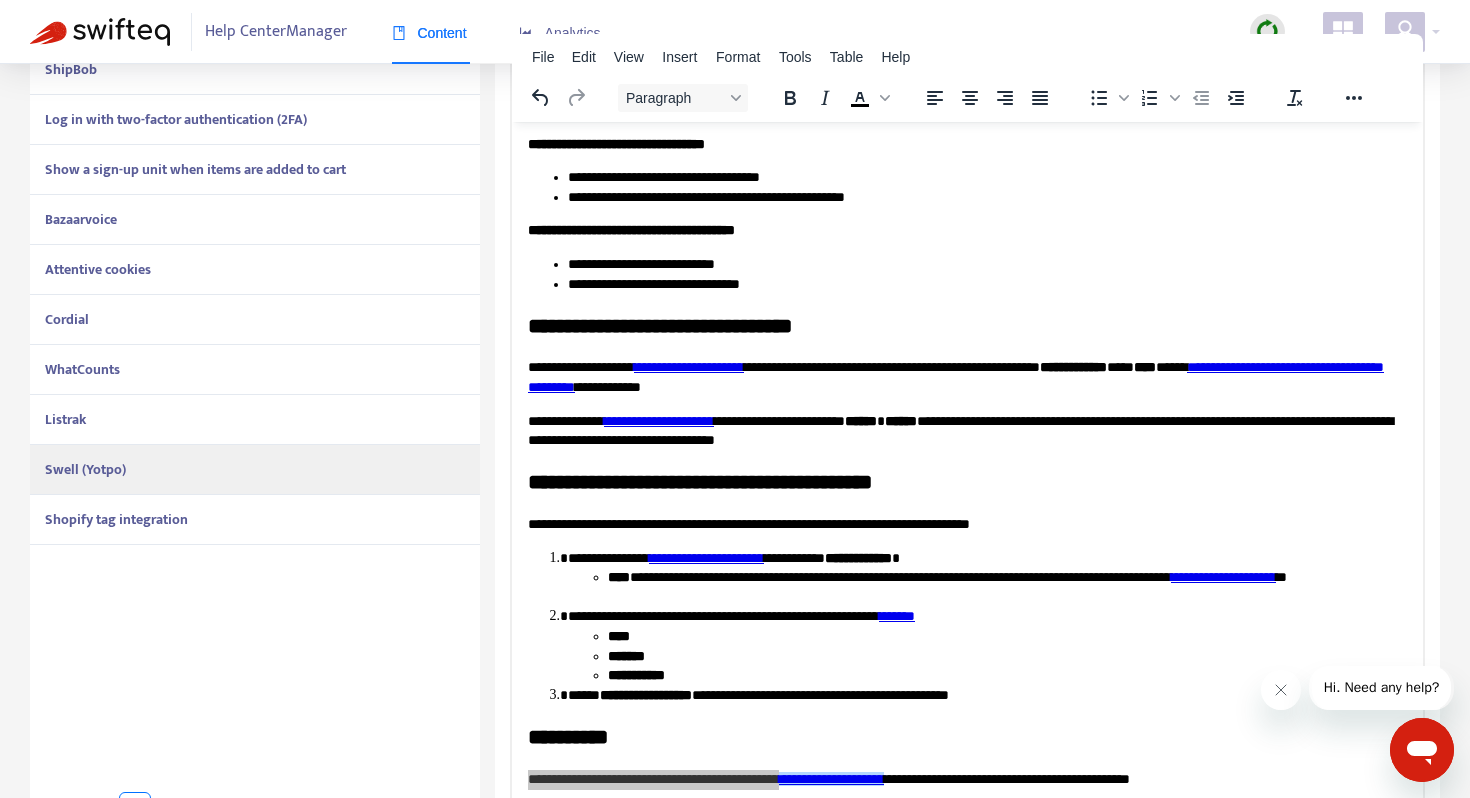 scroll, scrollTop: 551, scrollLeft: 0, axis: vertical 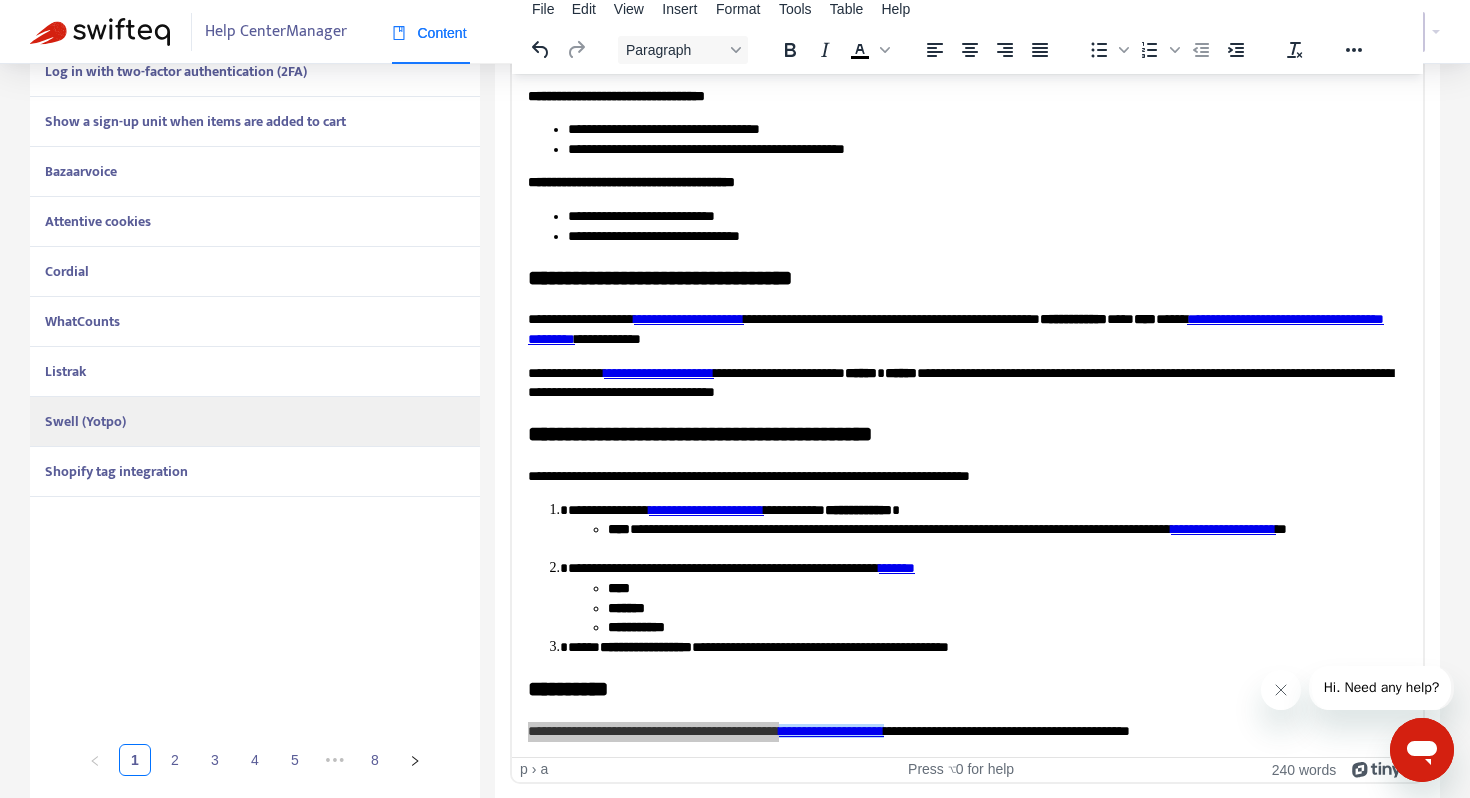 click on "Shopify tag integration" at bounding box center (255, 472) 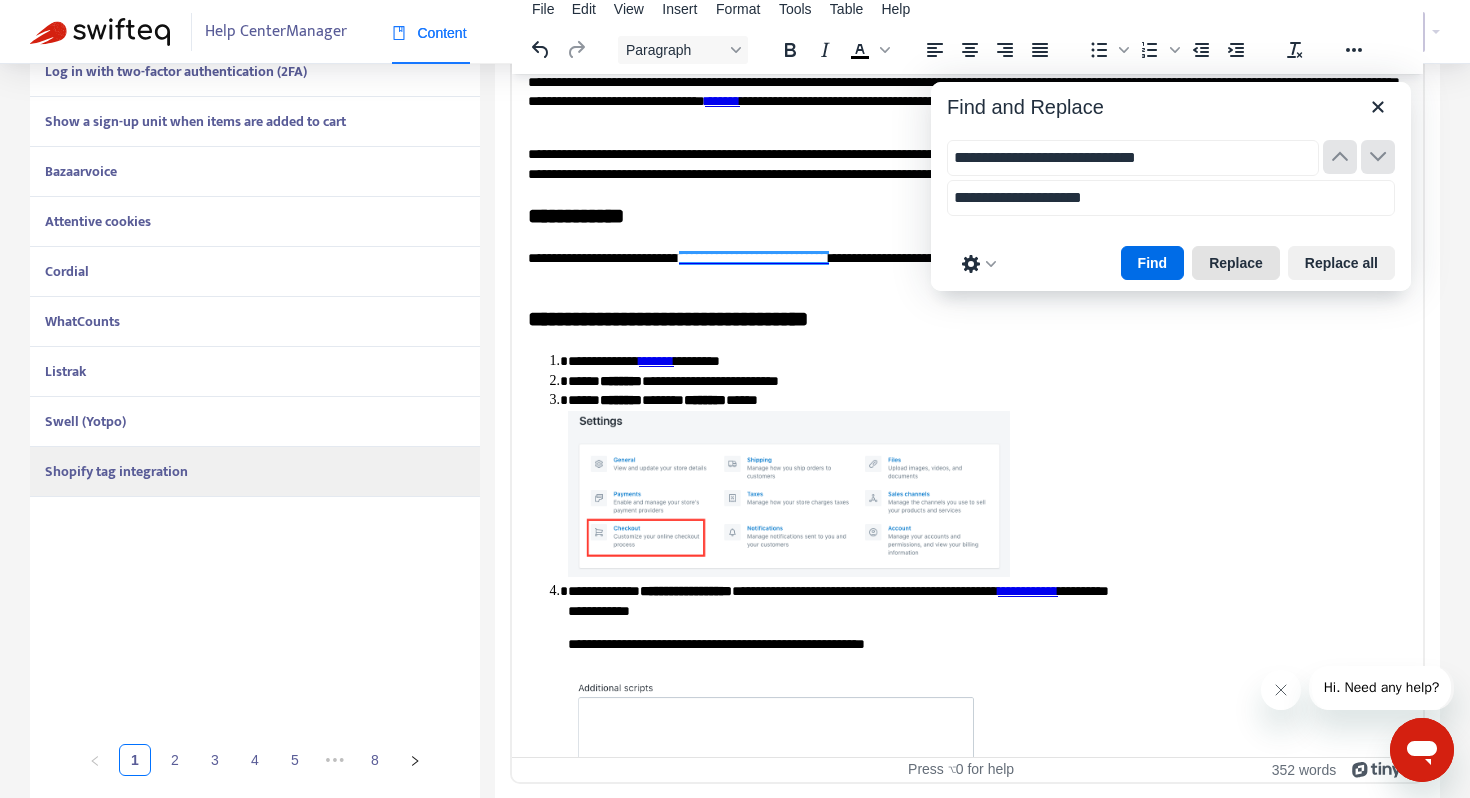 click on "Replace" at bounding box center (1236, 263) 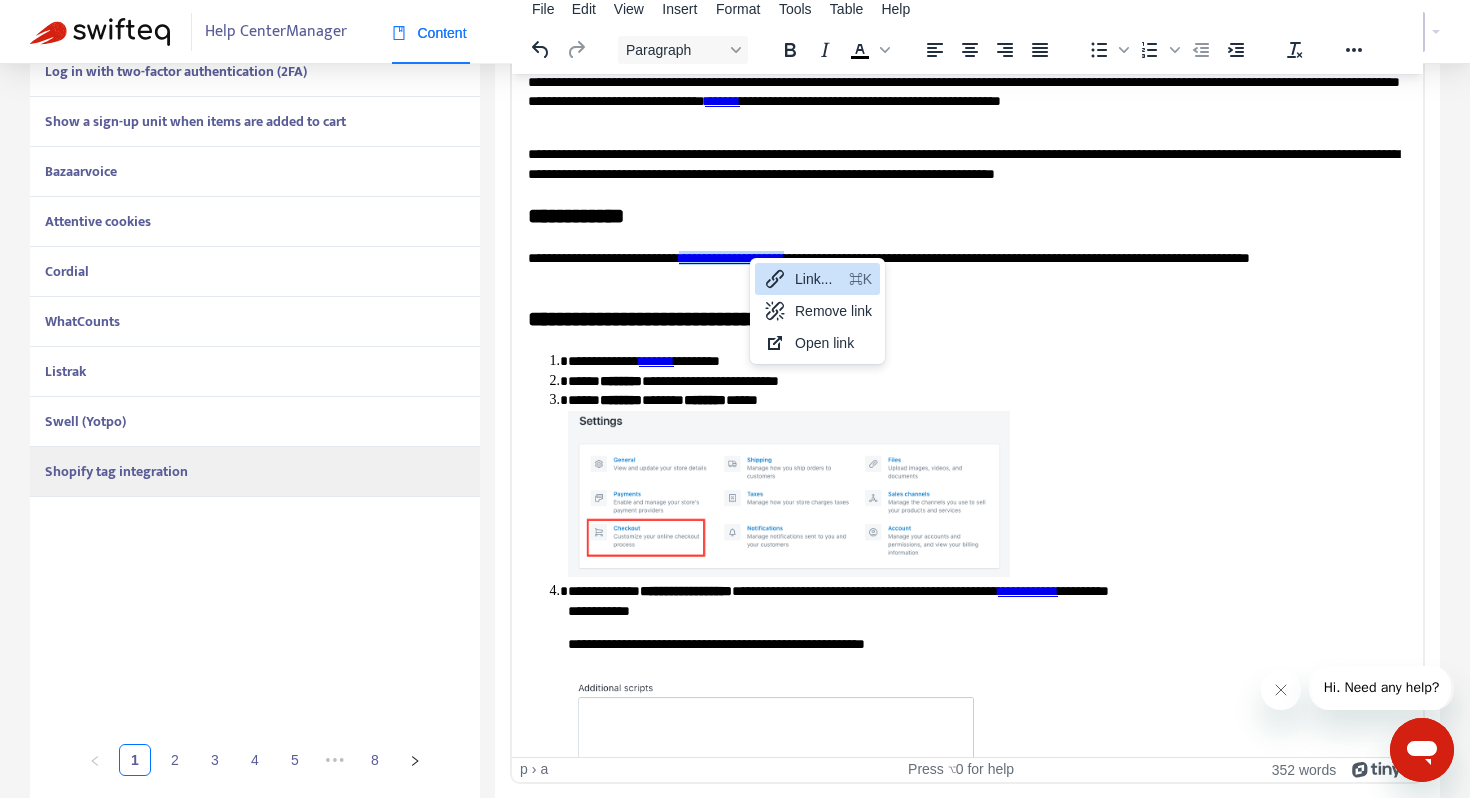 click on "Link..." at bounding box center (818, 279) 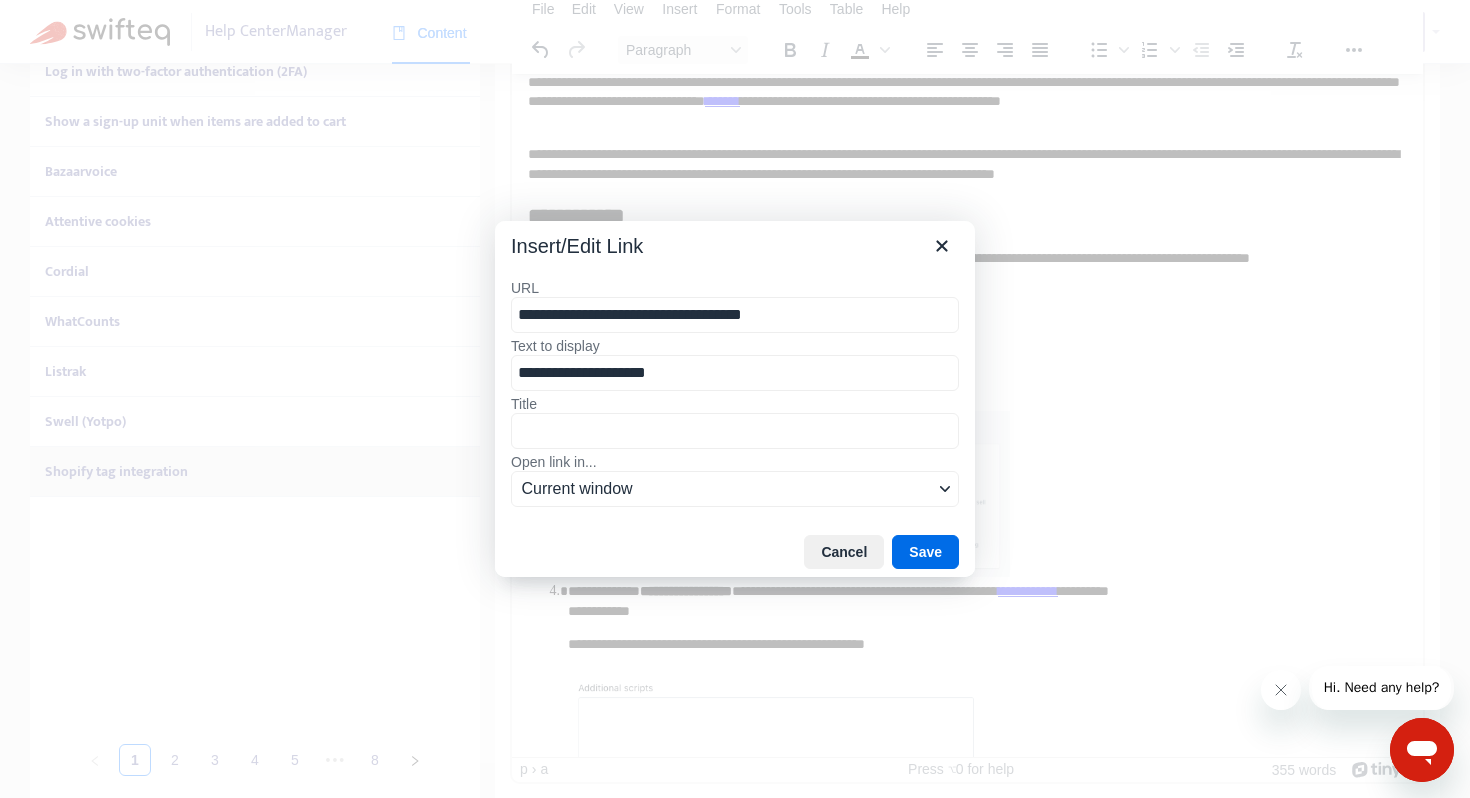 click on "**********" at bounding box center (735, 315) 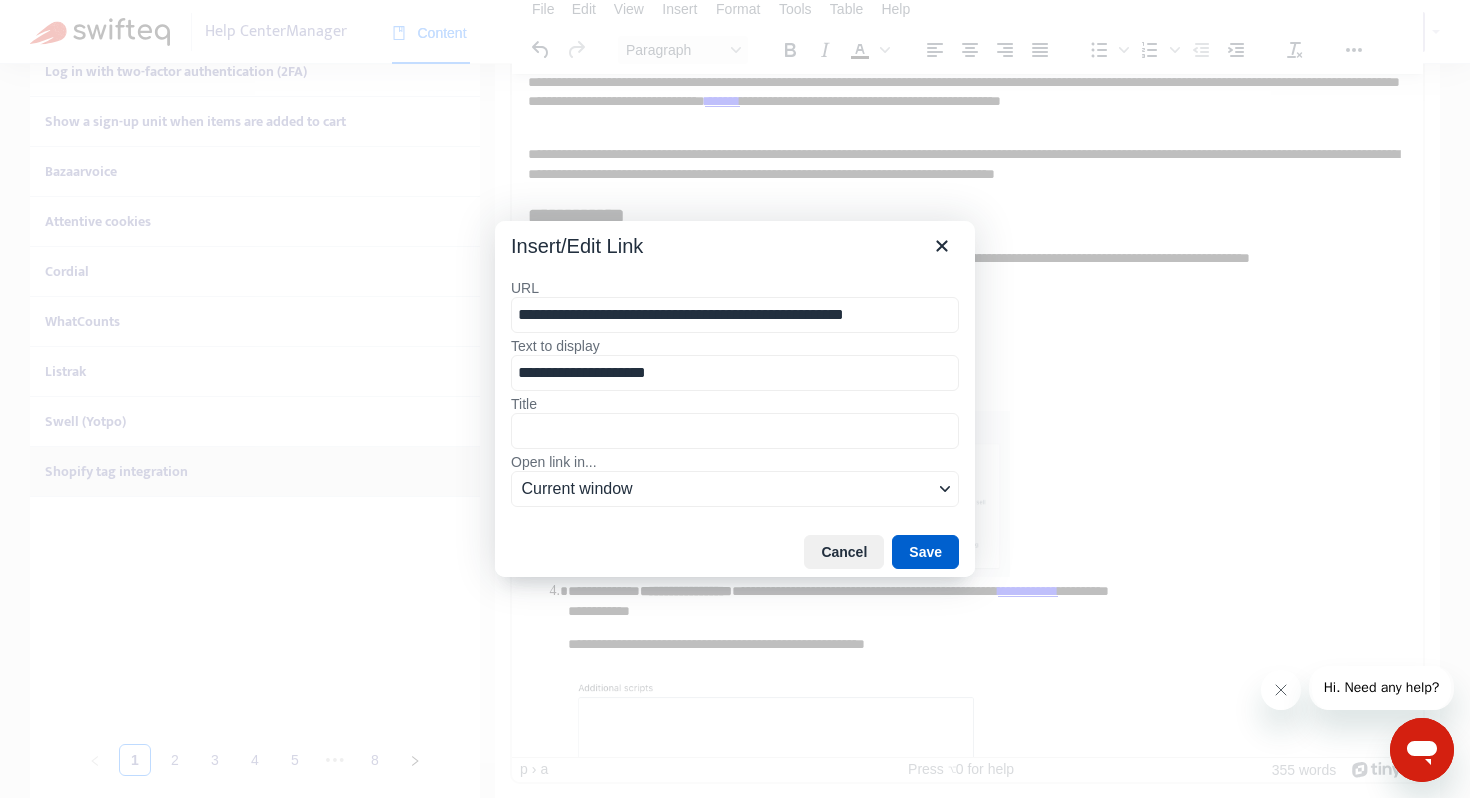 click on "Save" at bounding box center (925, 552) 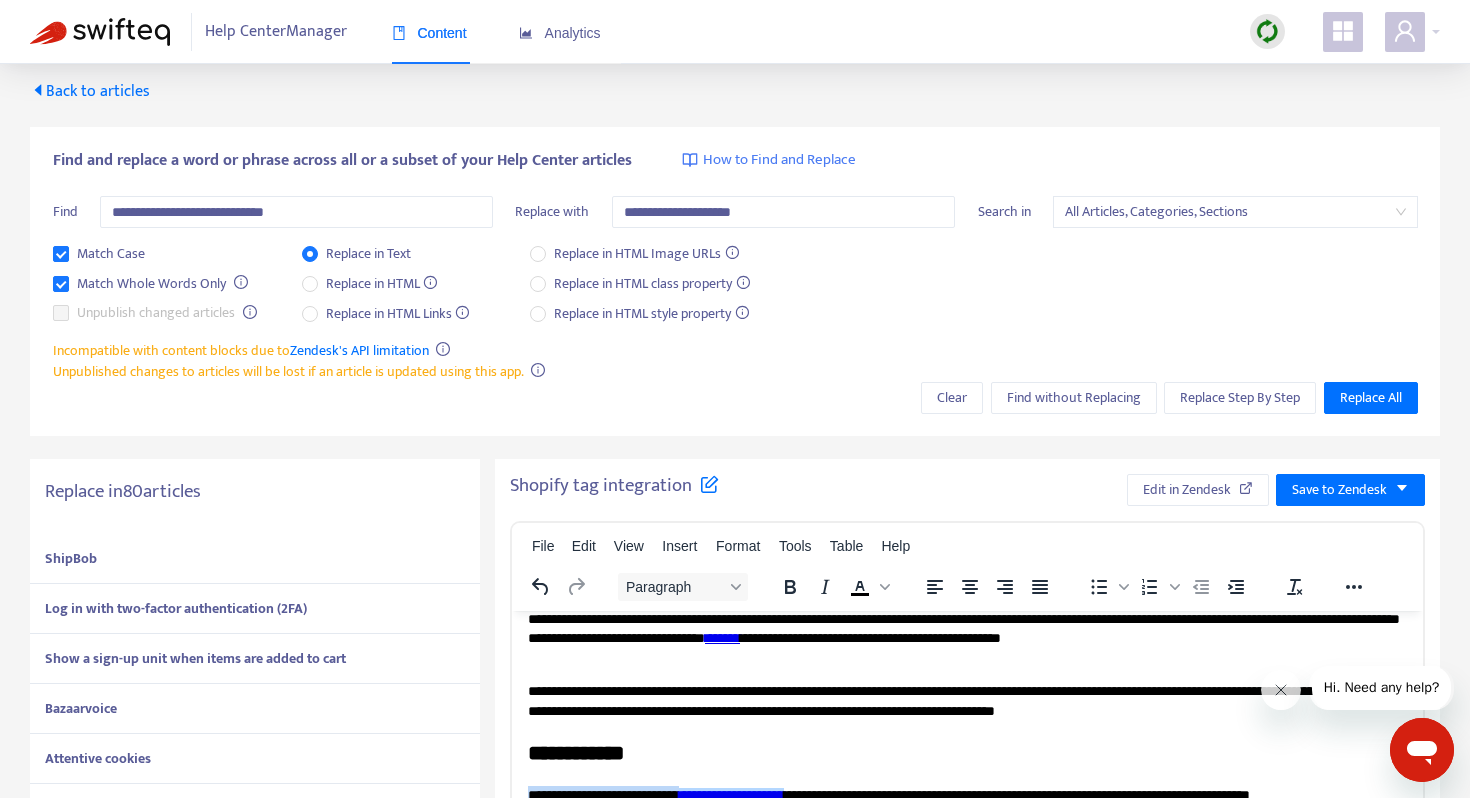 scroll, scrollTop: 0, scrollLeft: 0, axis: both 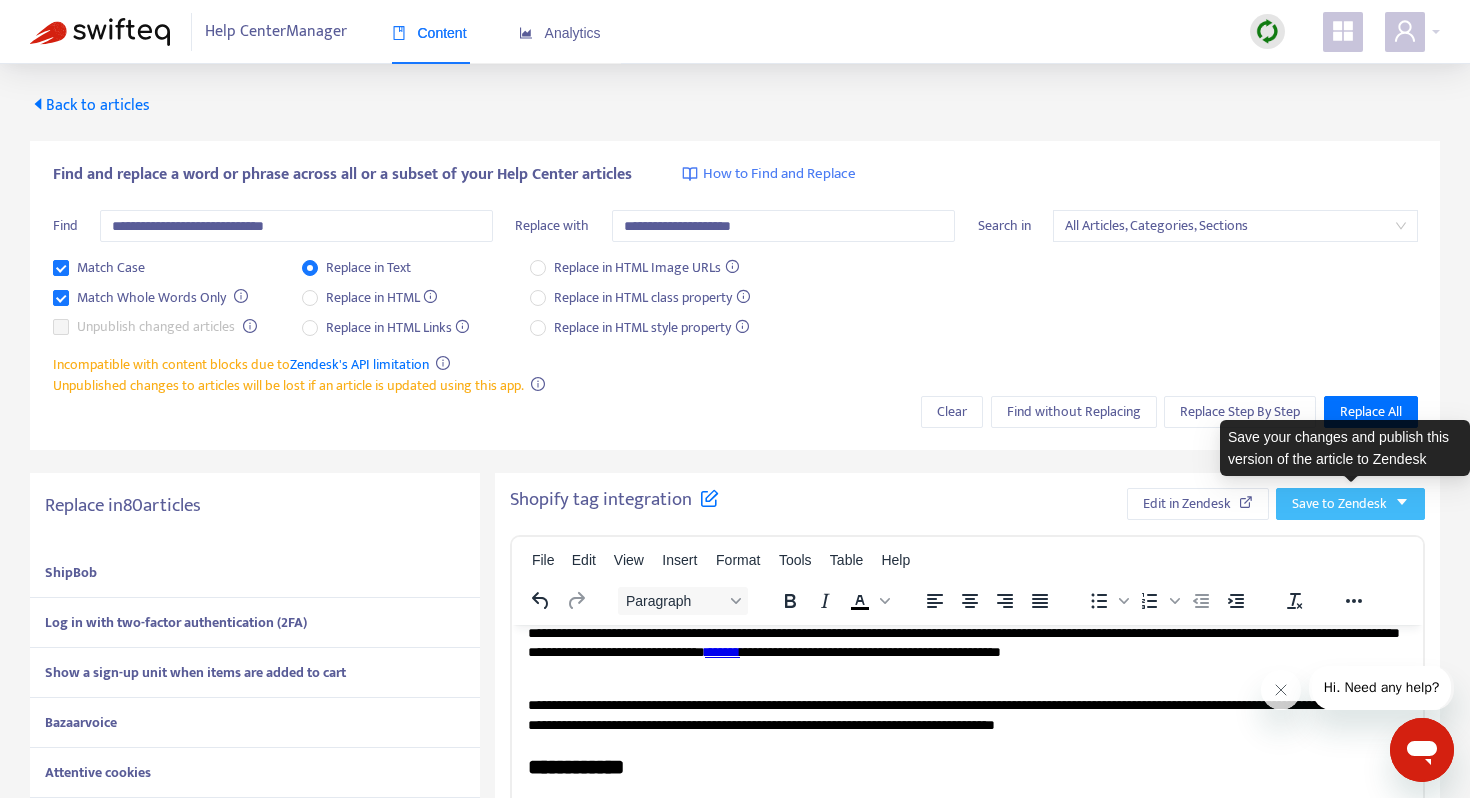 click on "Save to Zendesk" at bounding box center [1339, 504] 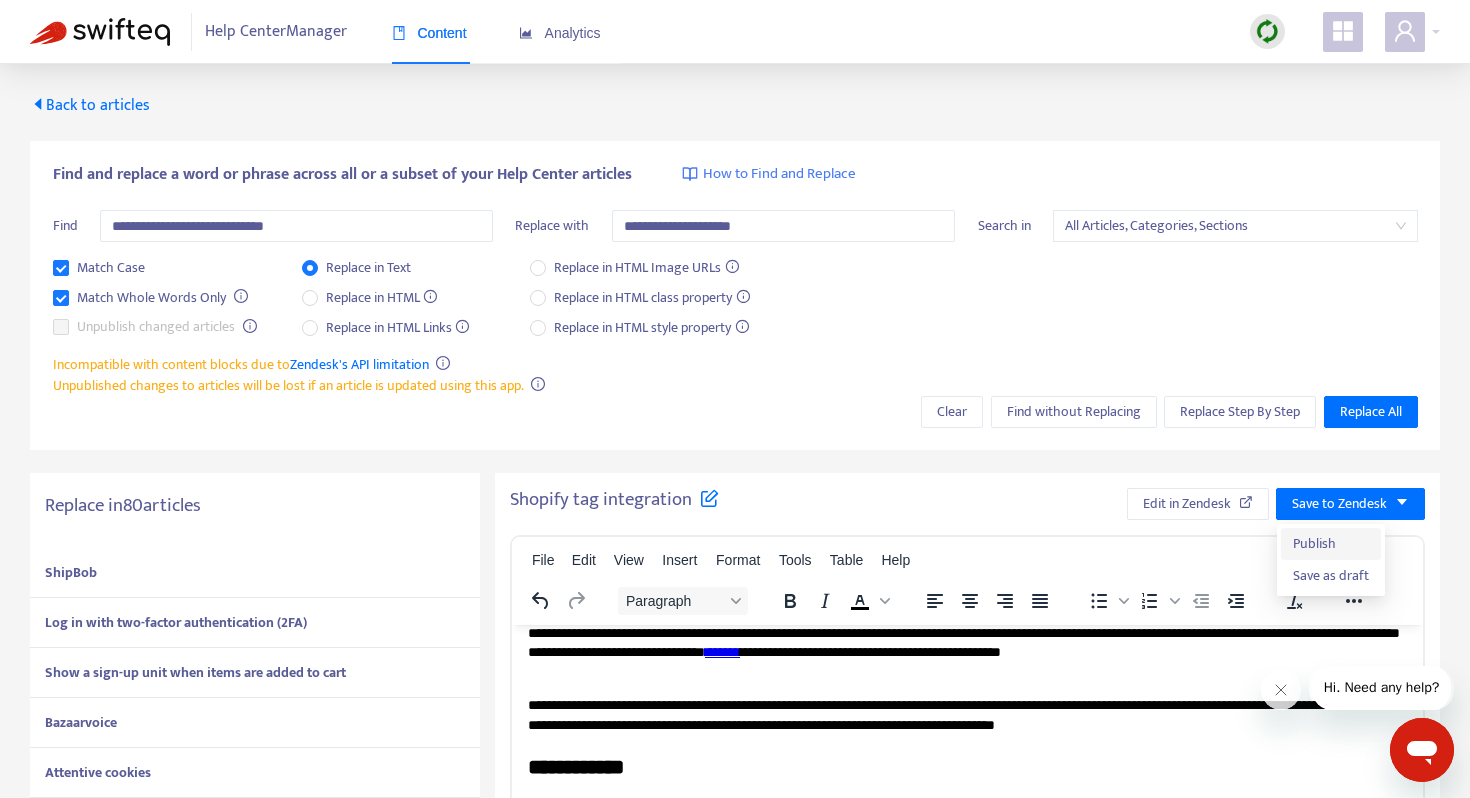 click on "Publish" at bounding box center (1331, 544) 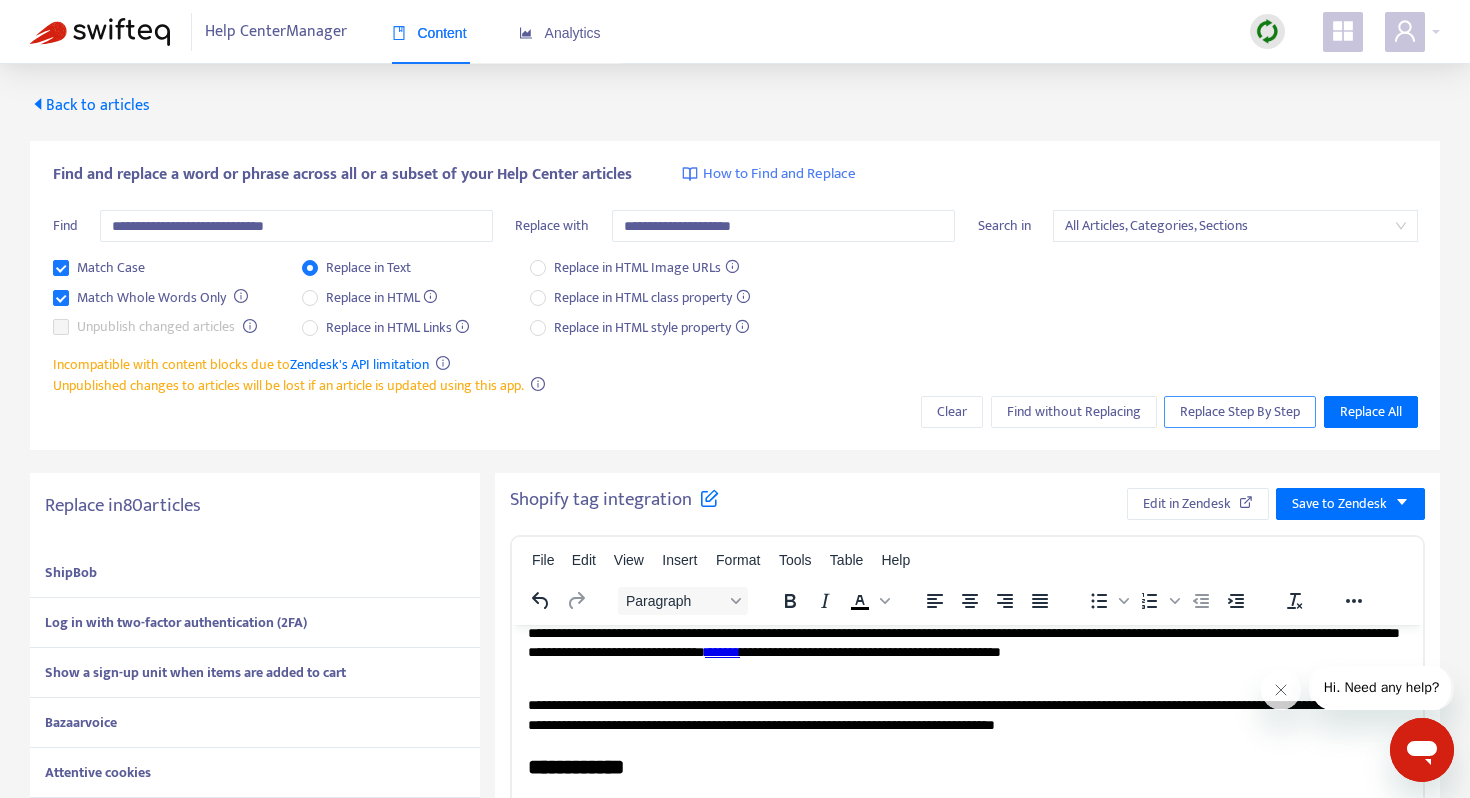 click on "Replace Step By Step" at bounding box center (1240, 412) 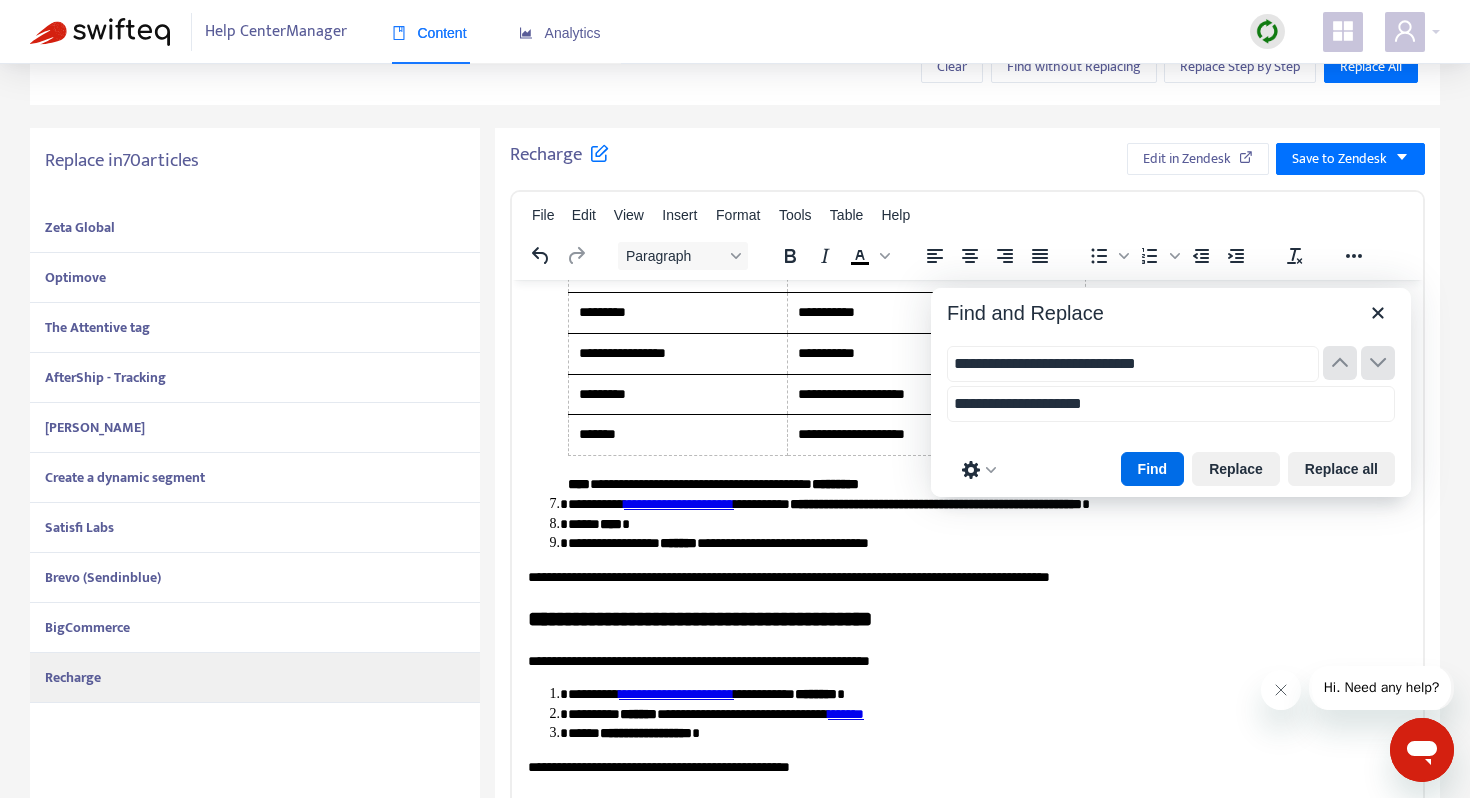 scroll, scrollTop: 295, scrollLeft: 0, axis: vertical 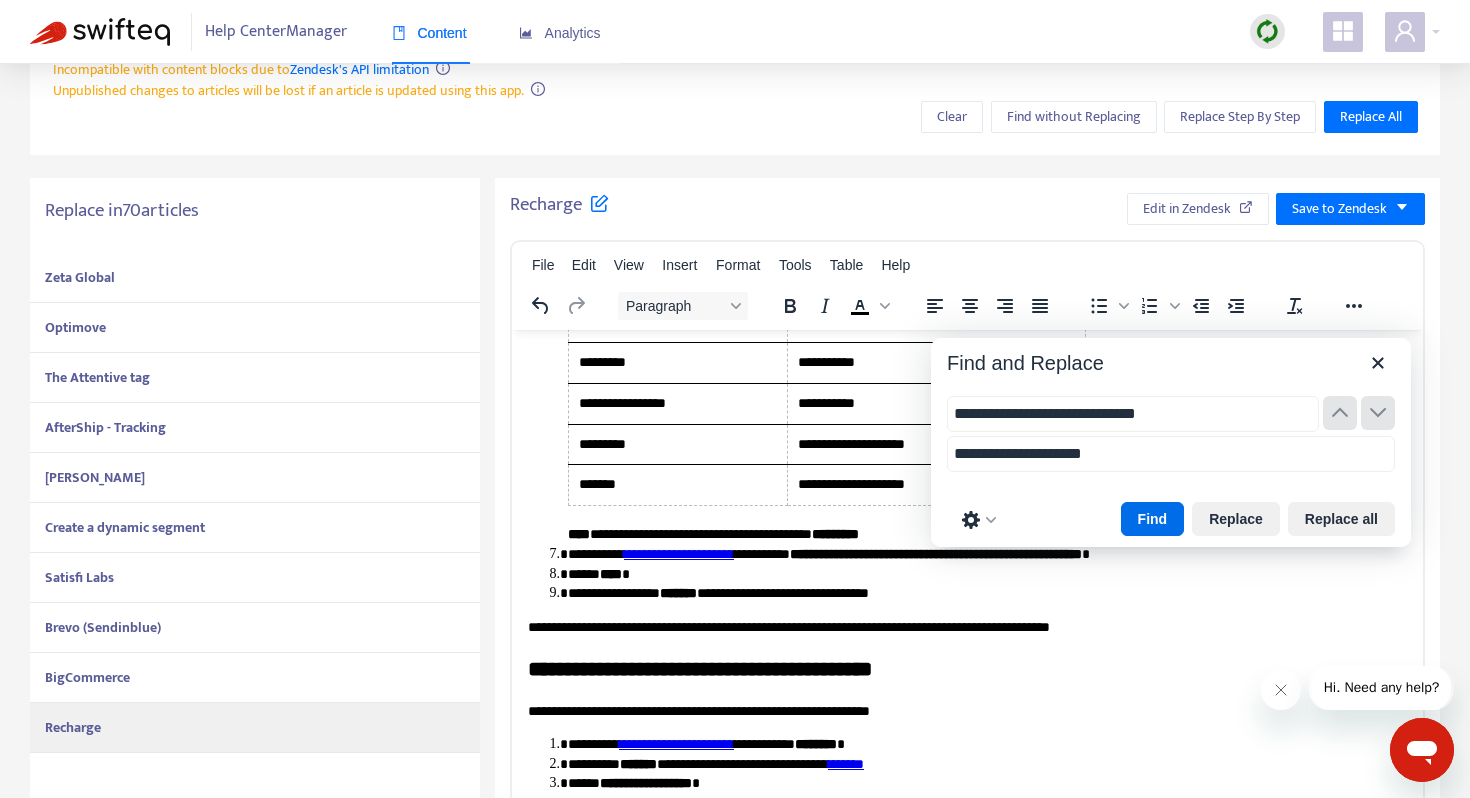 click on "Zeta Global" at bounding box center (255, 278) 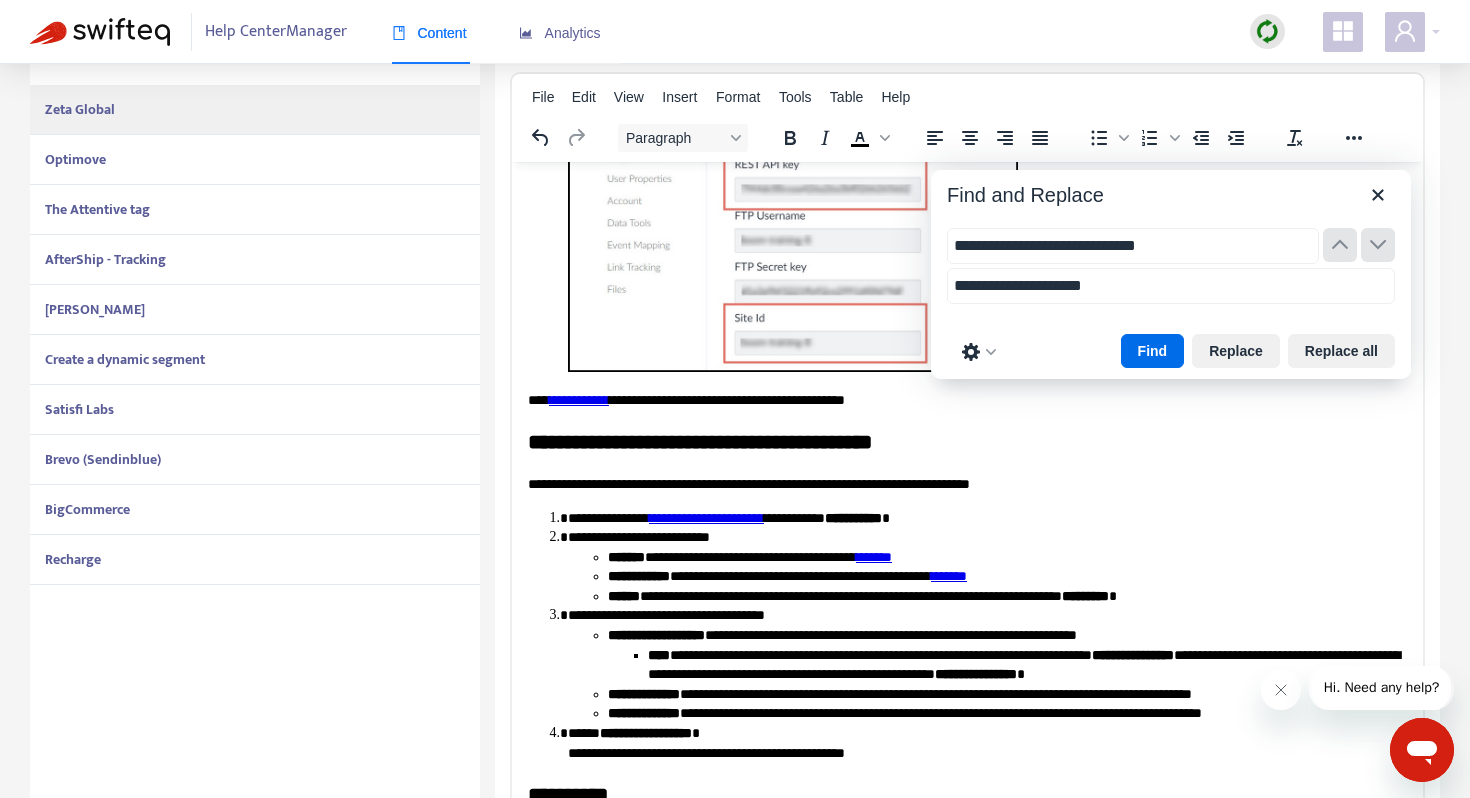 scroll, scrollTop: 509, scrollLeft: 0, axis: vertical 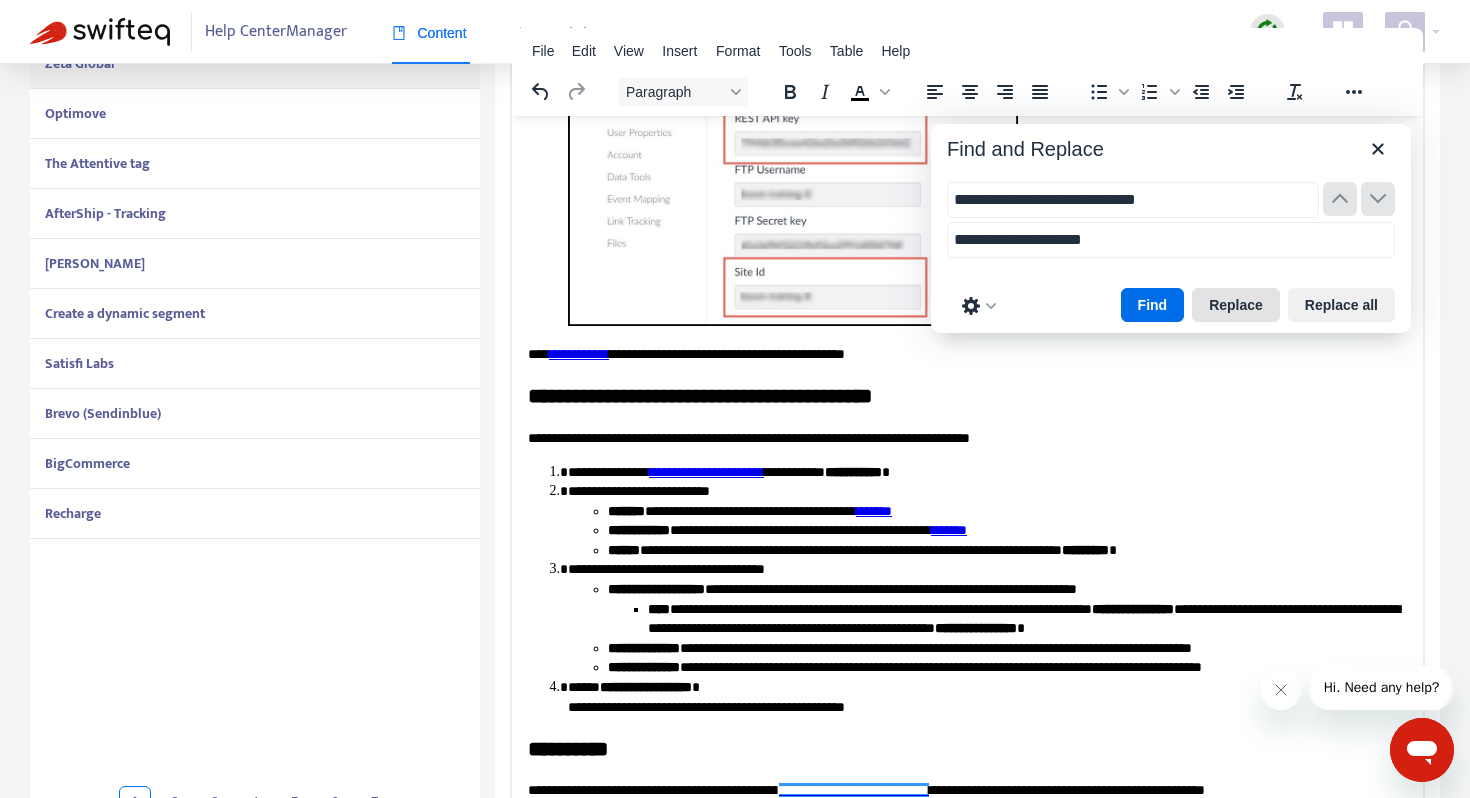 click on "Replace" at bounding box center (1236, 305) 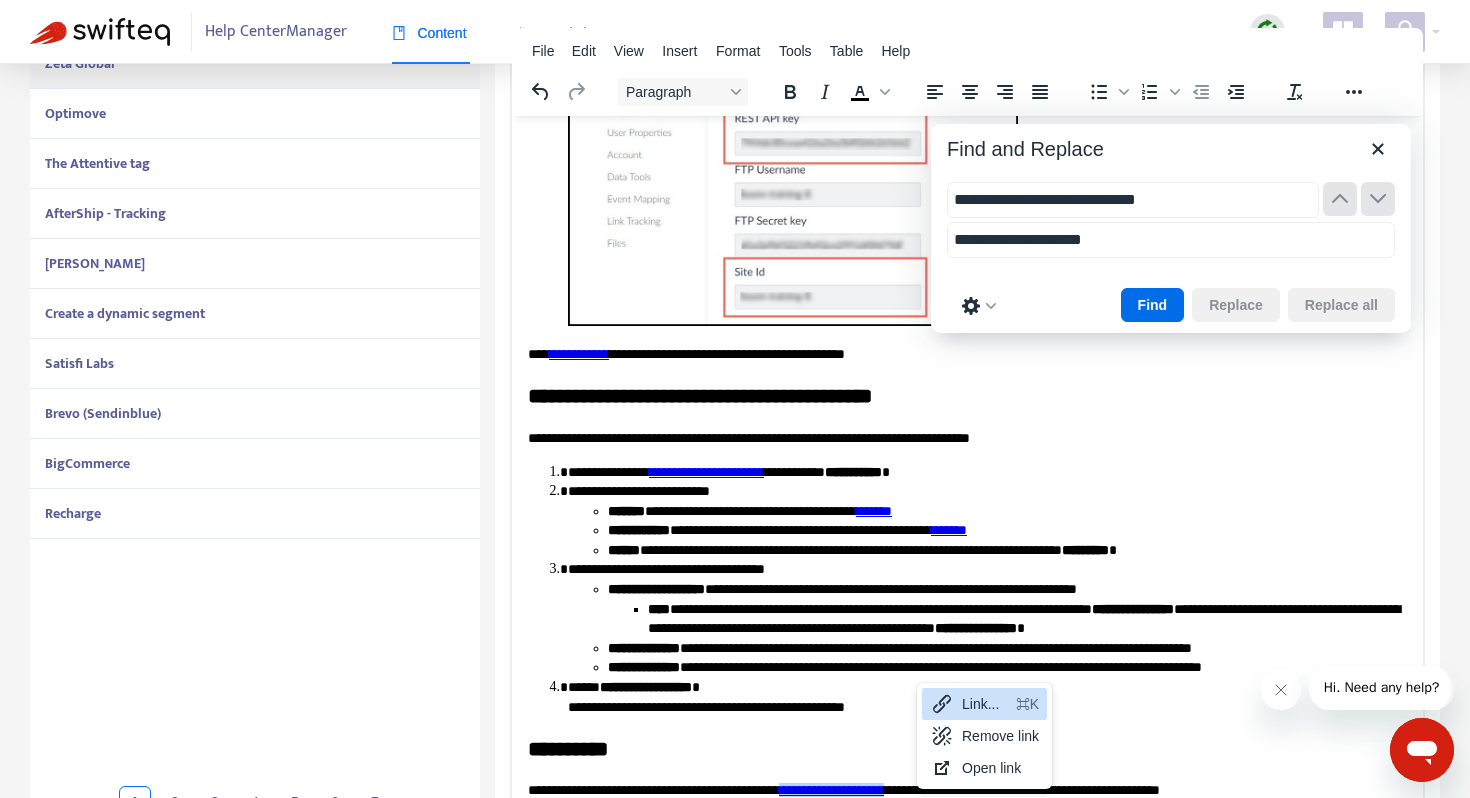 click on "Link..." at bounding box center (985, 704) 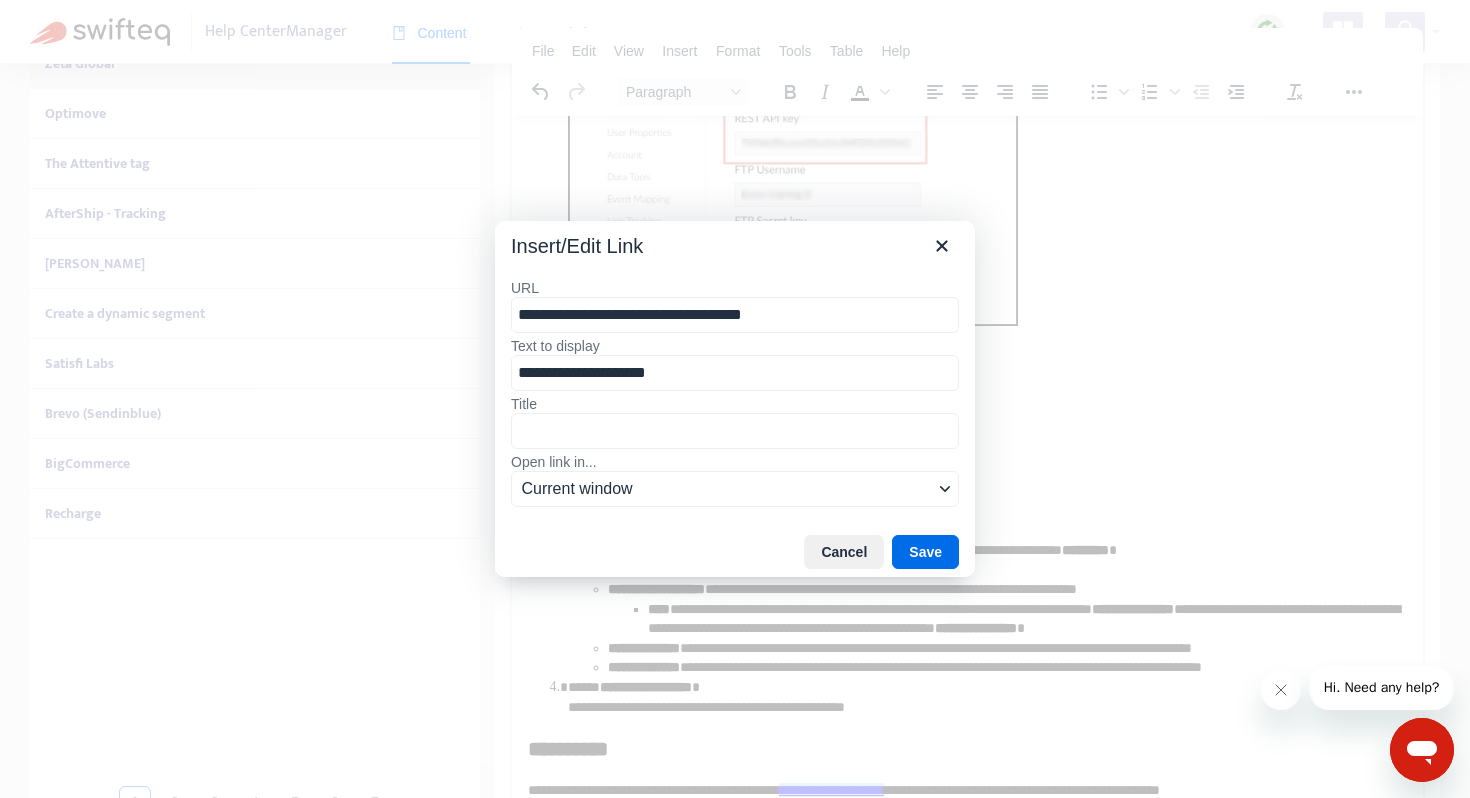 click on "**********" at bounding box center (735, 315) 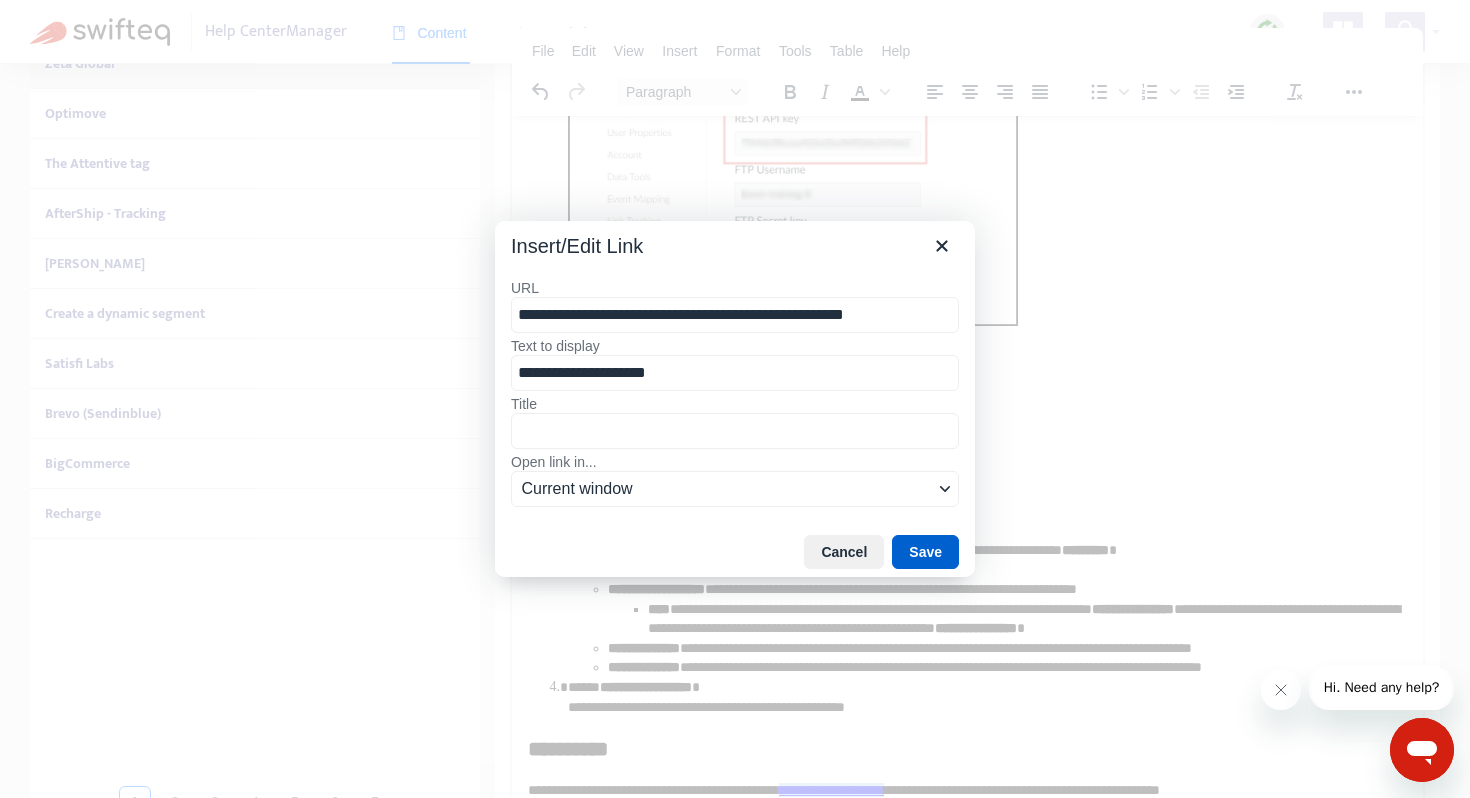 click on "Save" at bounding box center [925, 552] 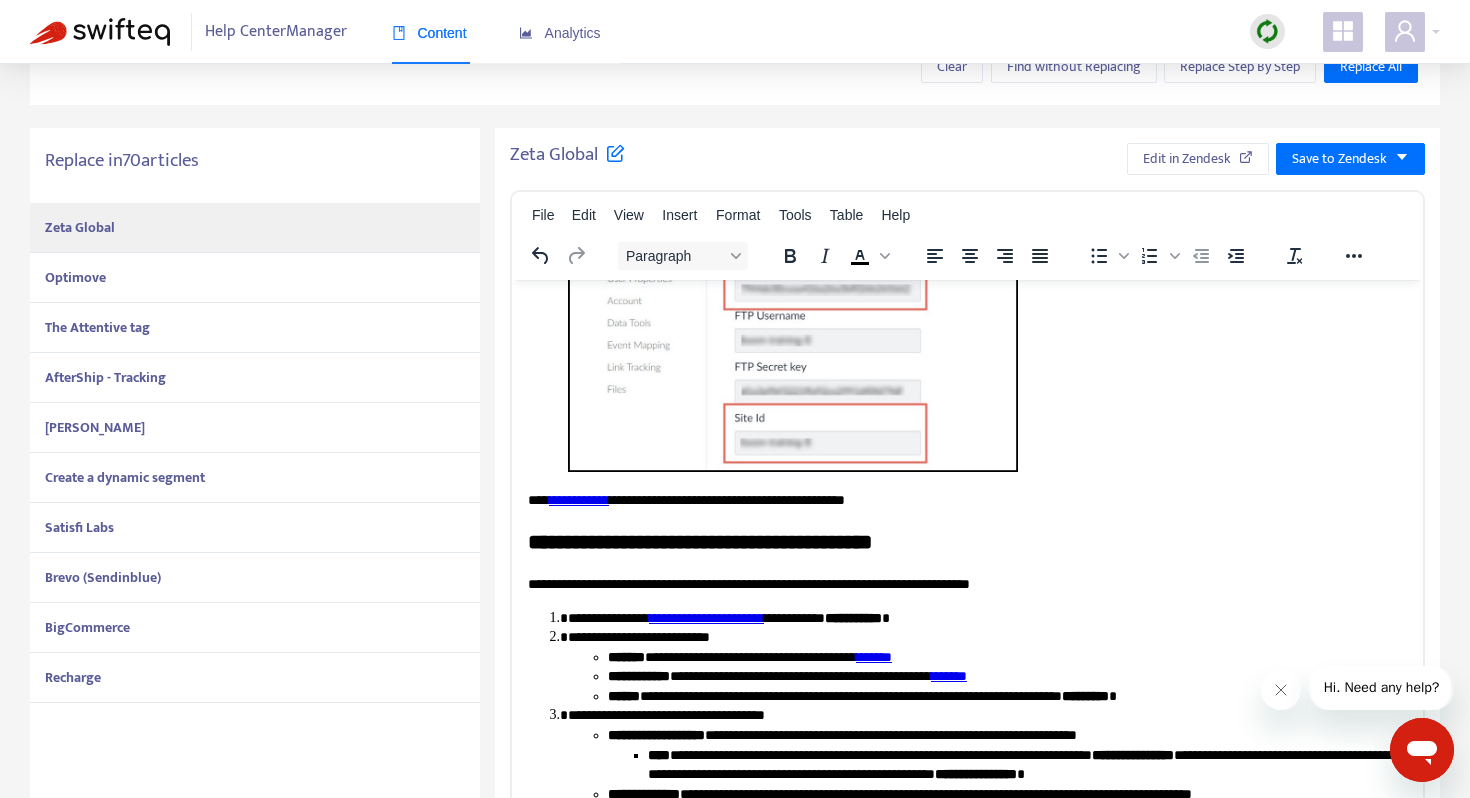 scroll, scrollTop: 0, scrollLeft: 0, axis: both 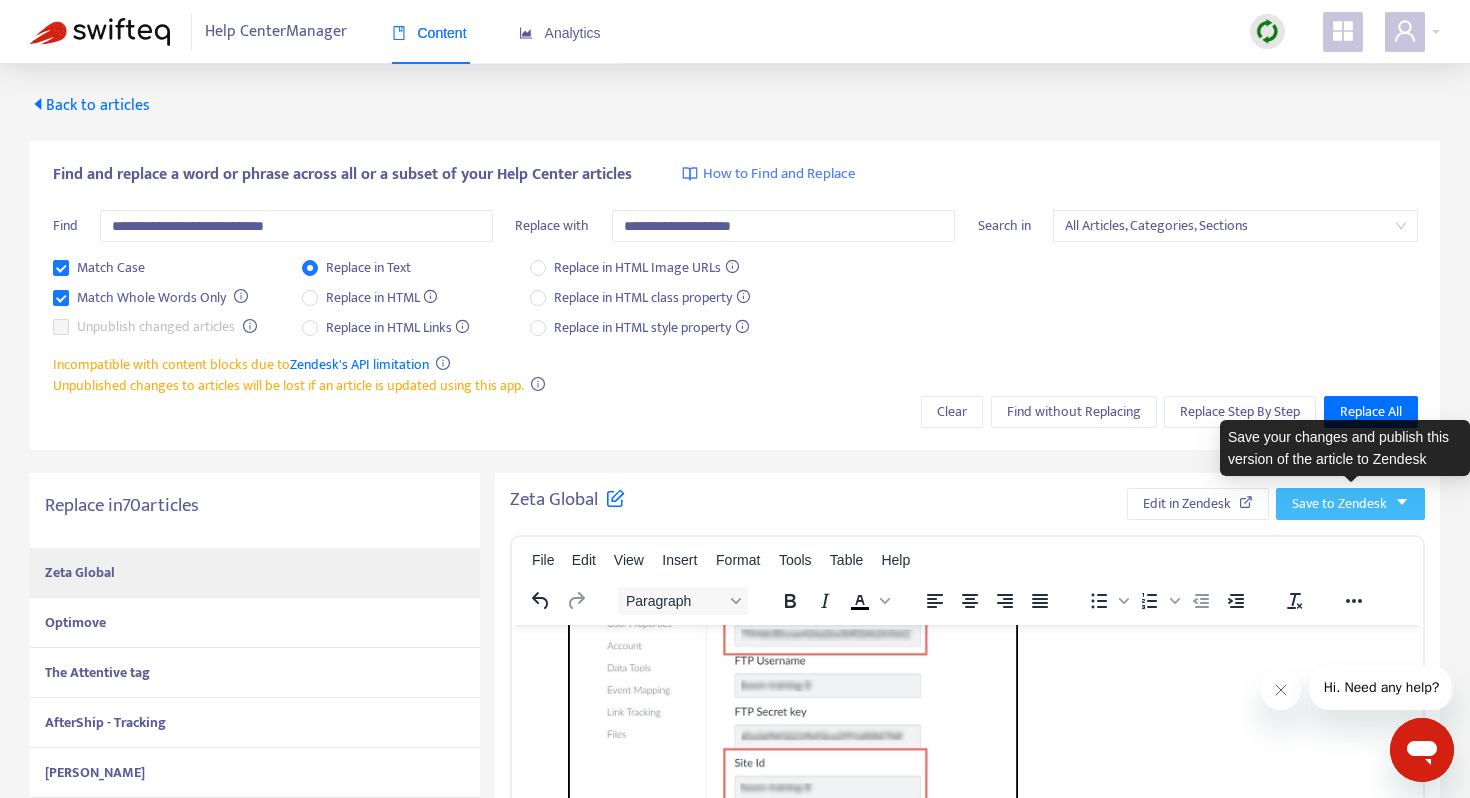 click on "Save to Zendesk" at bounding box center [1339, 504] 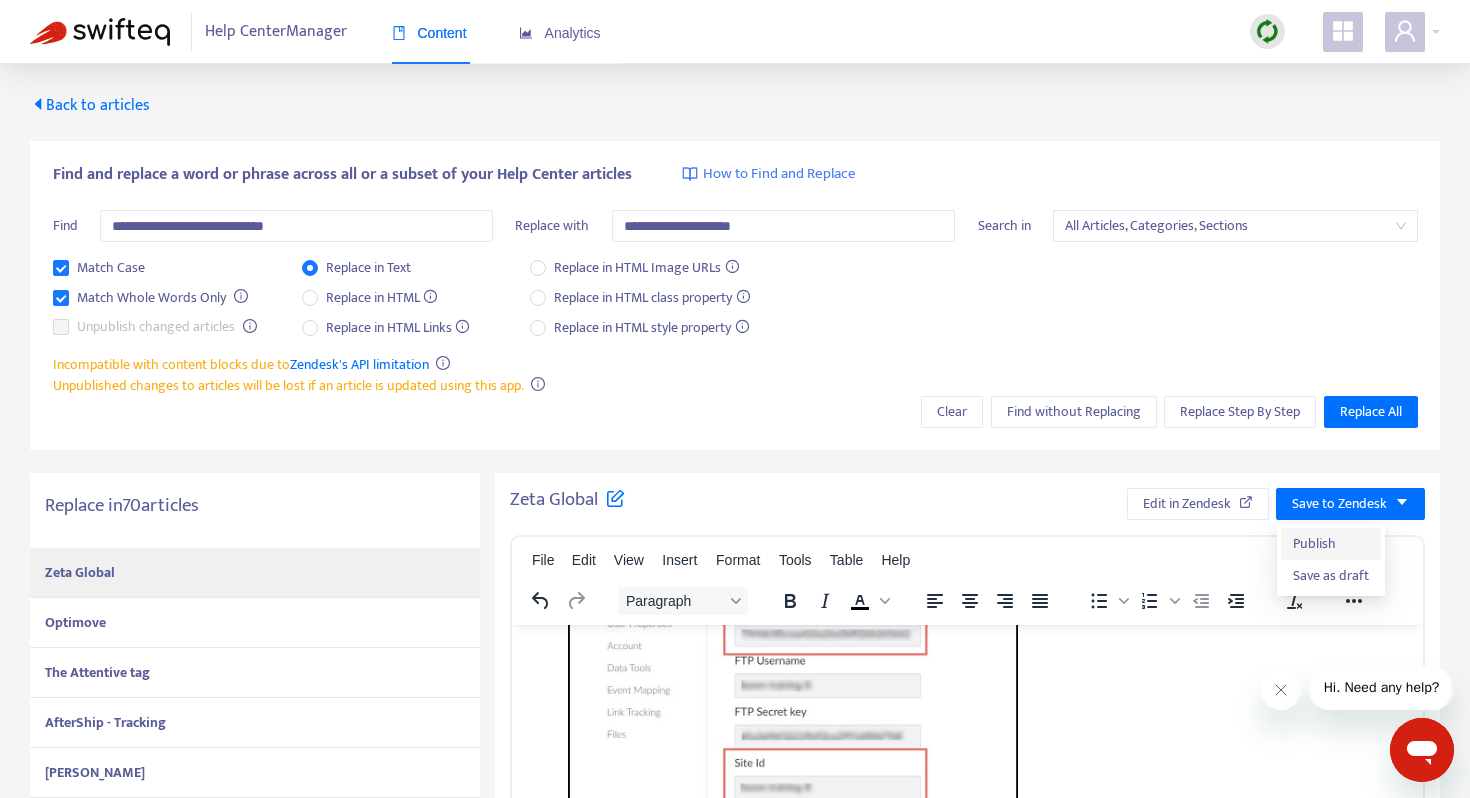 click on "Publish" at bounding box center (1331, 544) 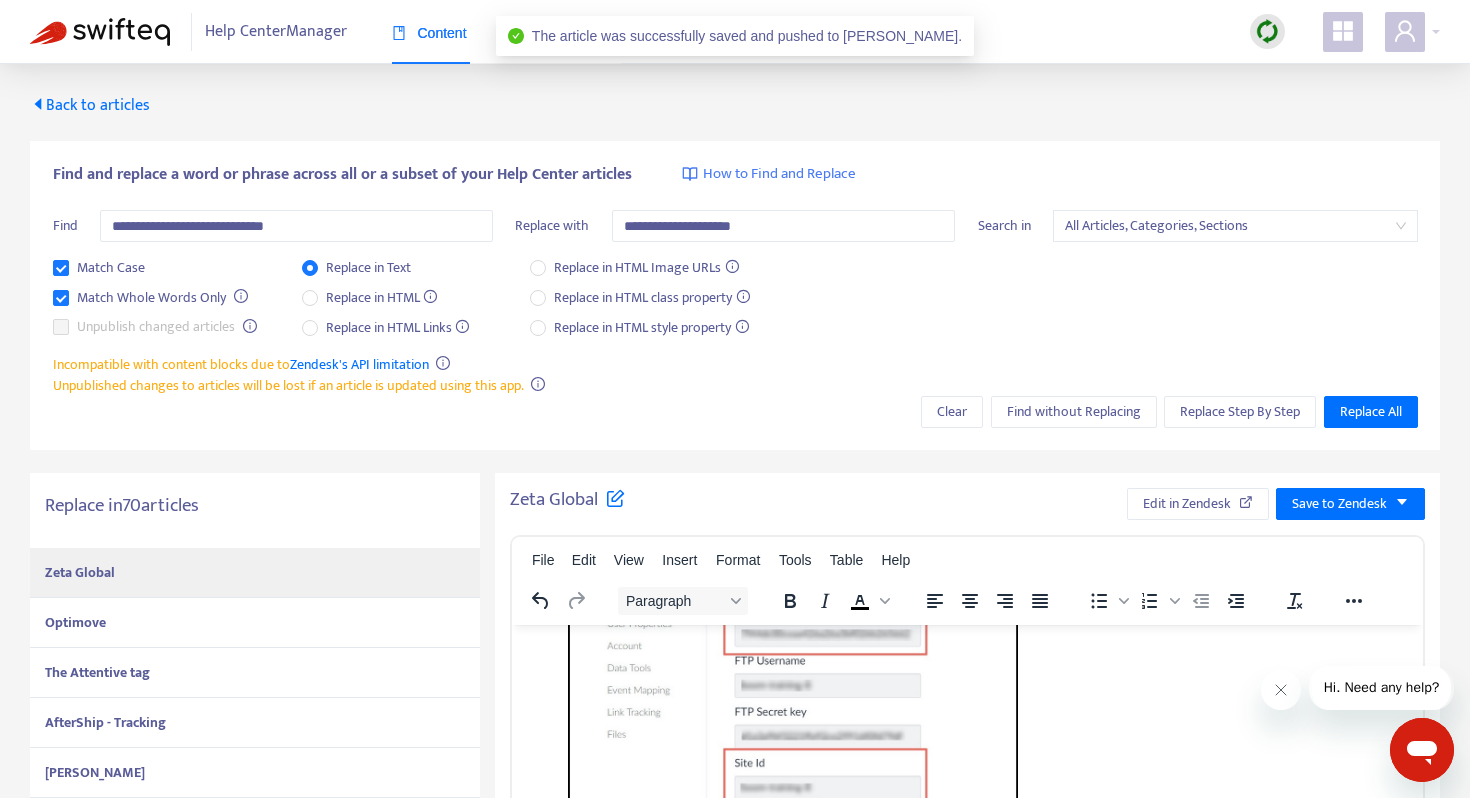 click on "Optimove" at bounding box center [255, 623] 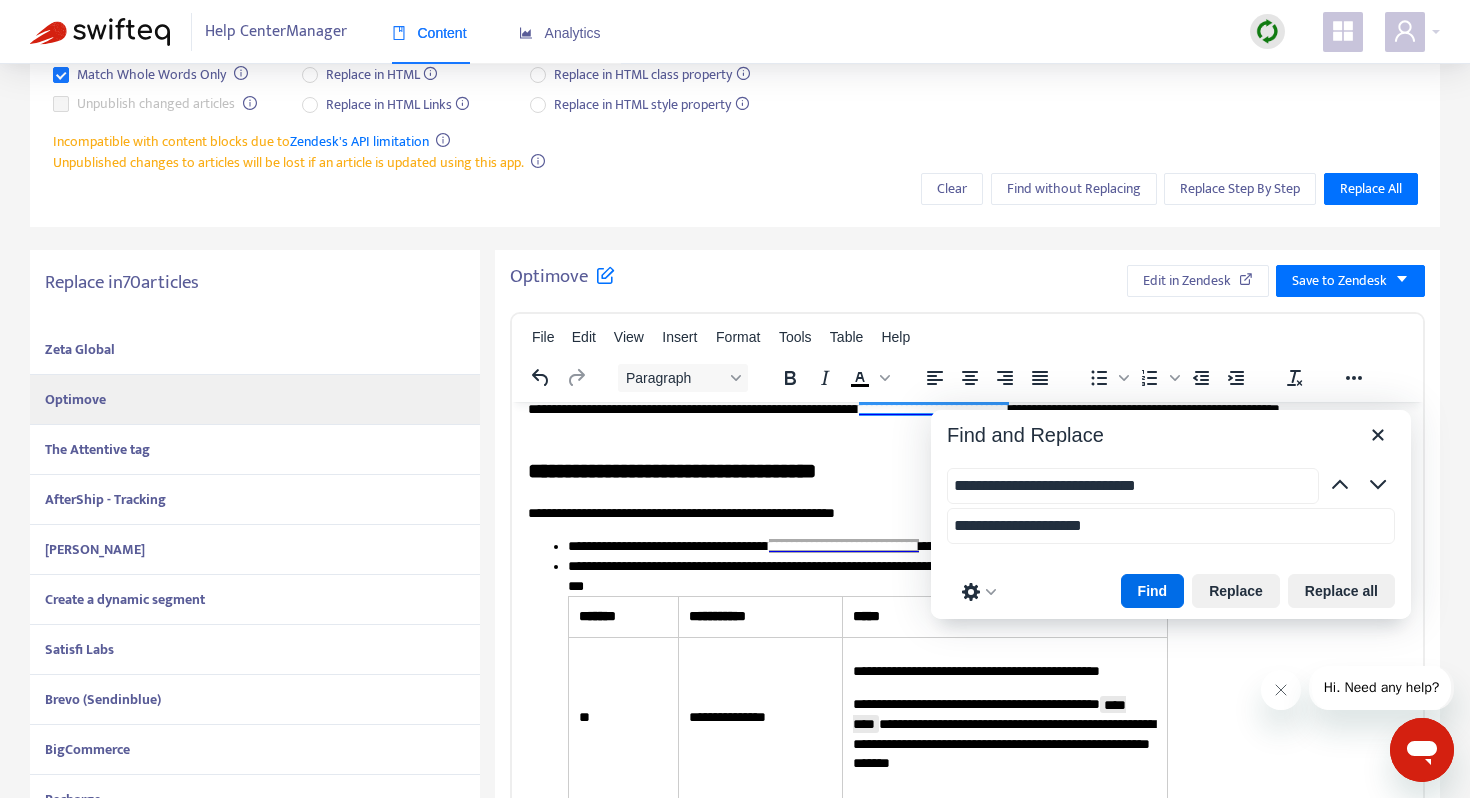 scroll, scrollTop: 282, scrollLeft: 0, axis: vertical 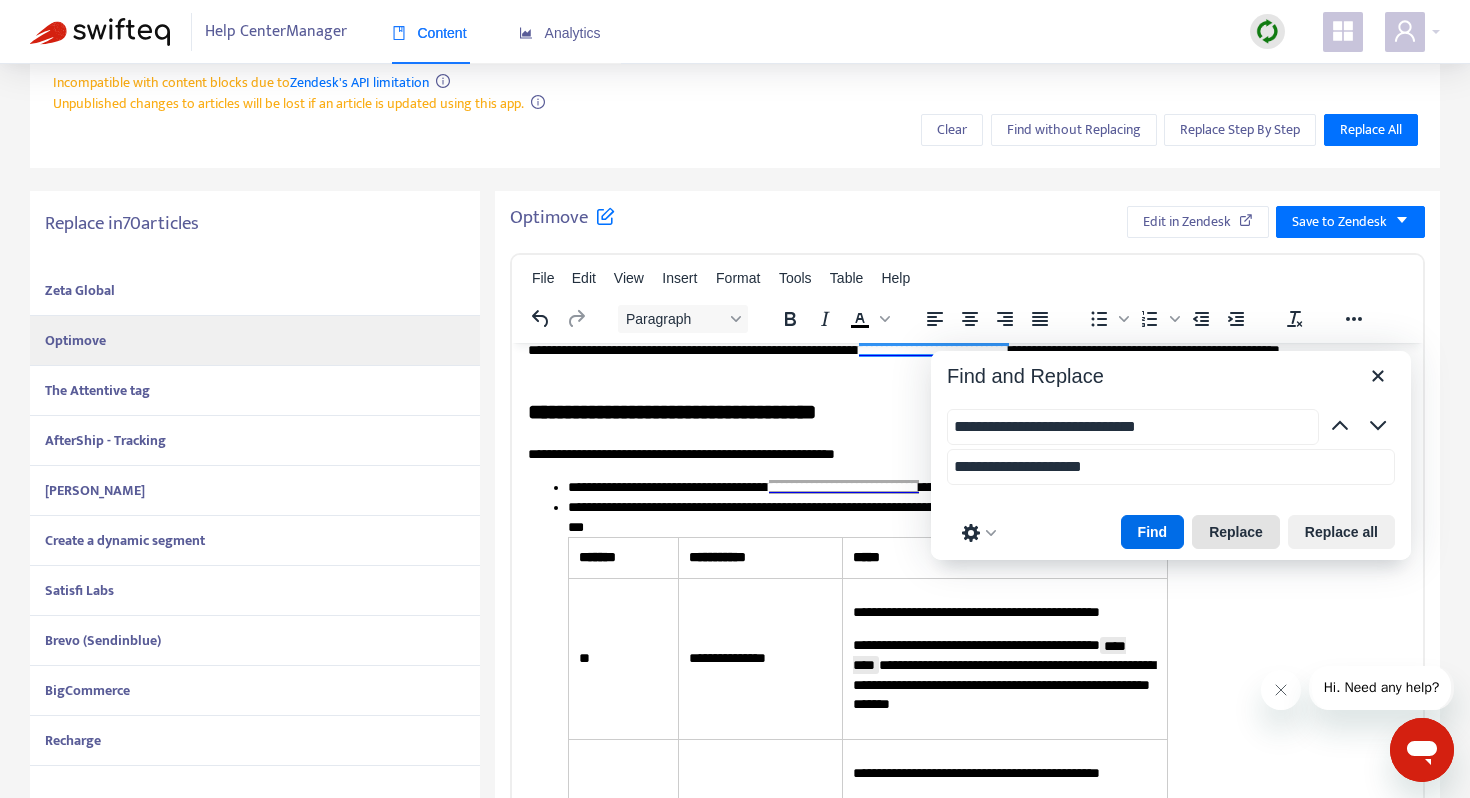 click on "Replace" at bounding box center [1236, 532] 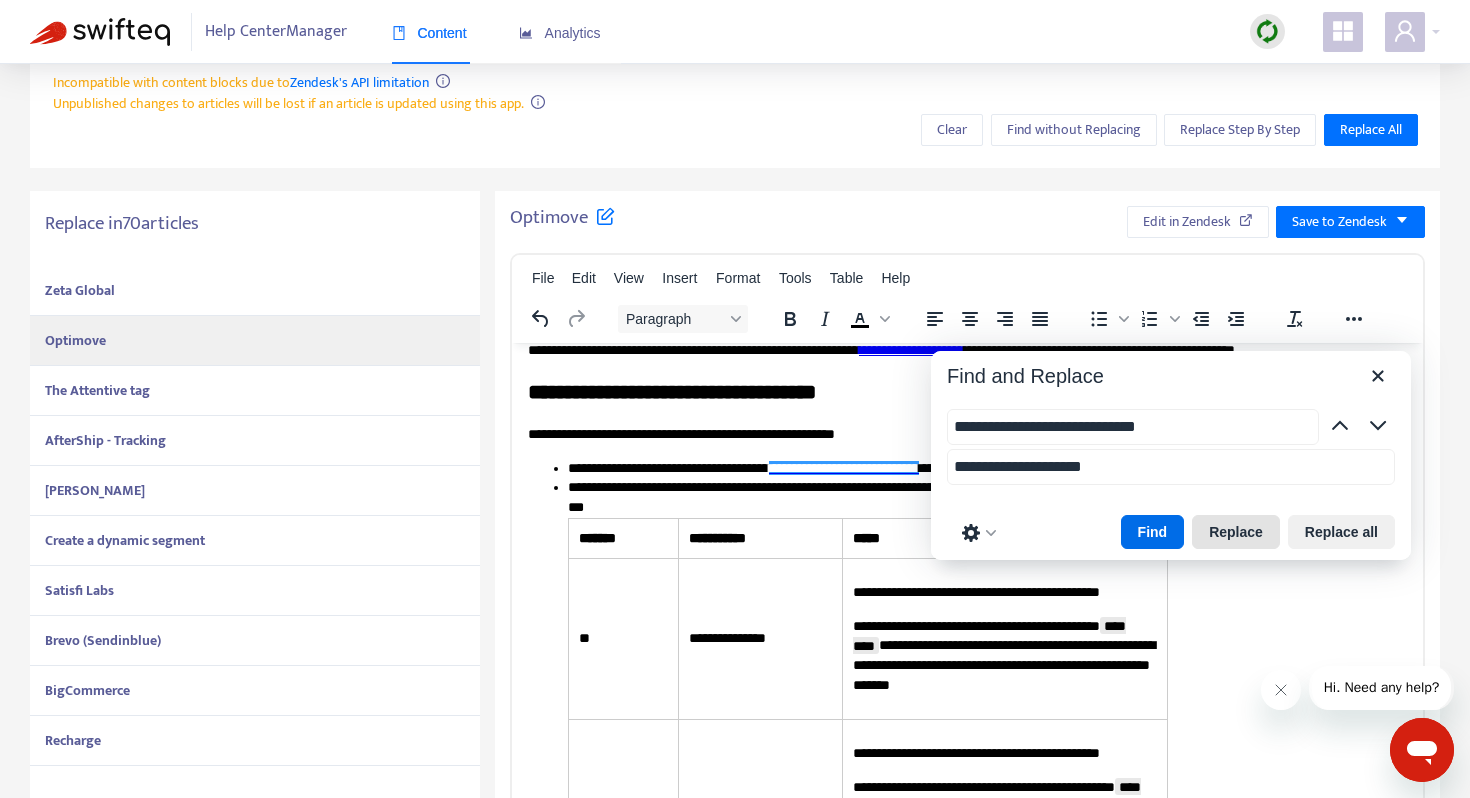 click on "Replace" at bounding box center (1236, 532) 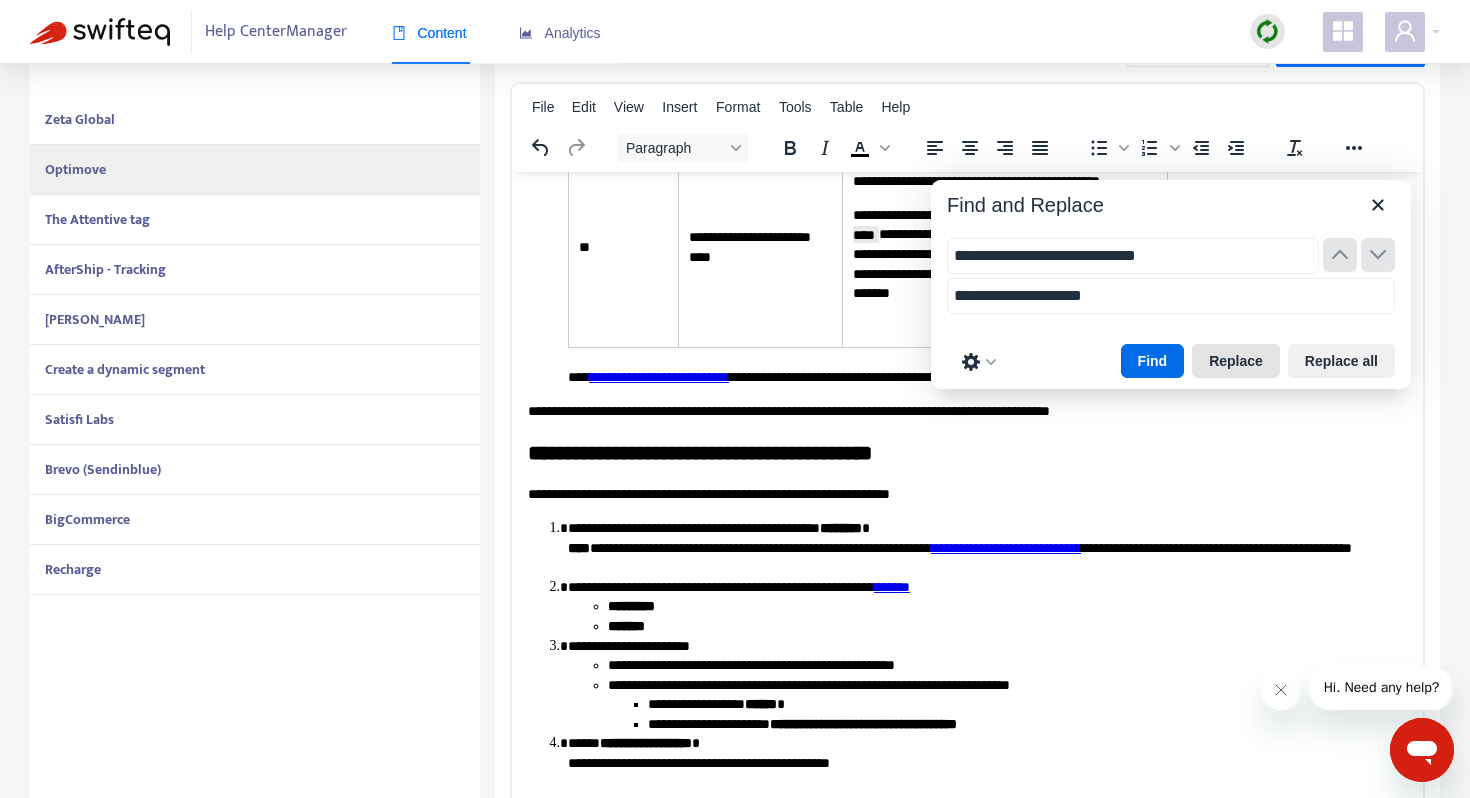scroll, scrollTop: 509, scrollLeft: 0, axis: vertical 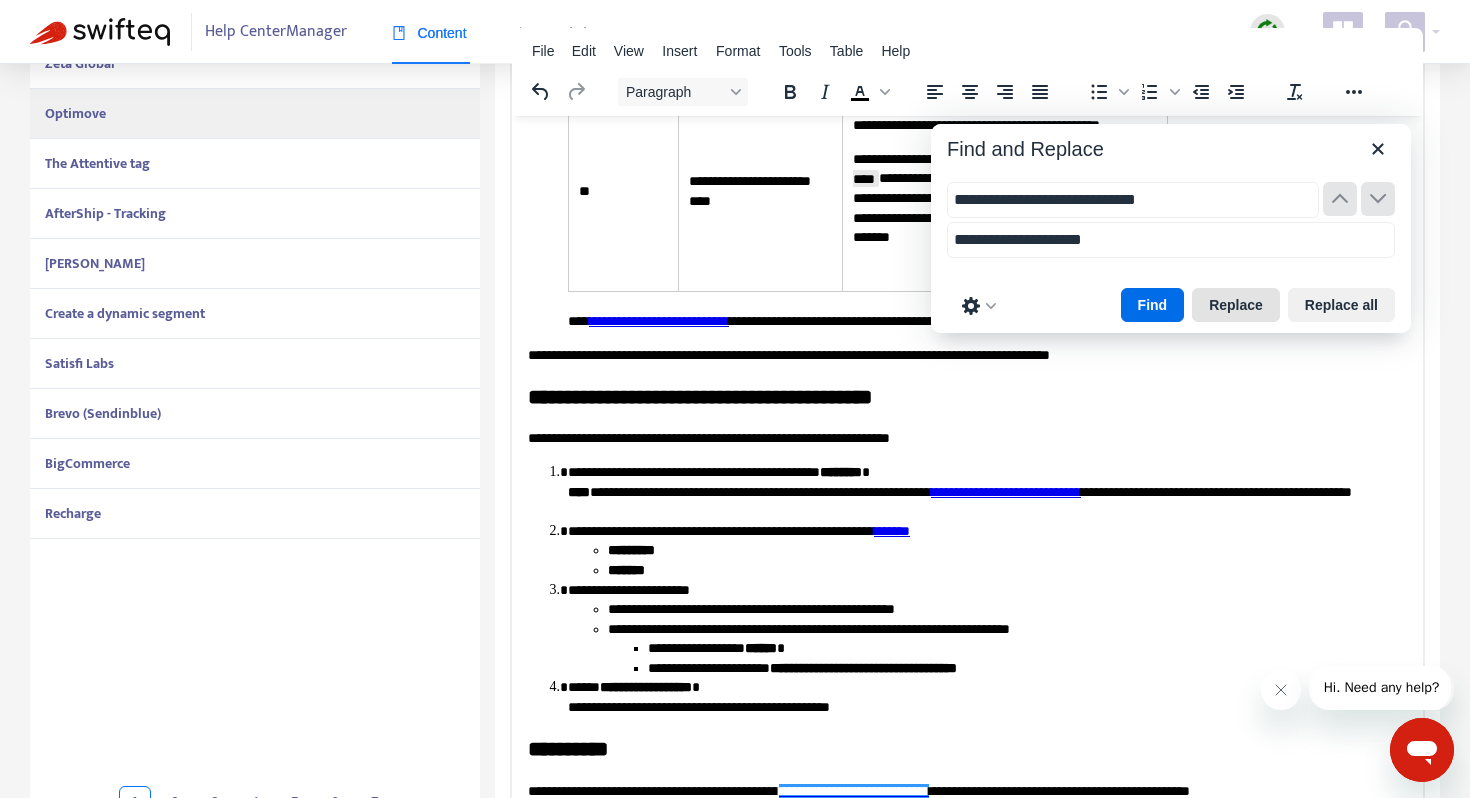click on "Replace" at bounding box center [1236, 305] 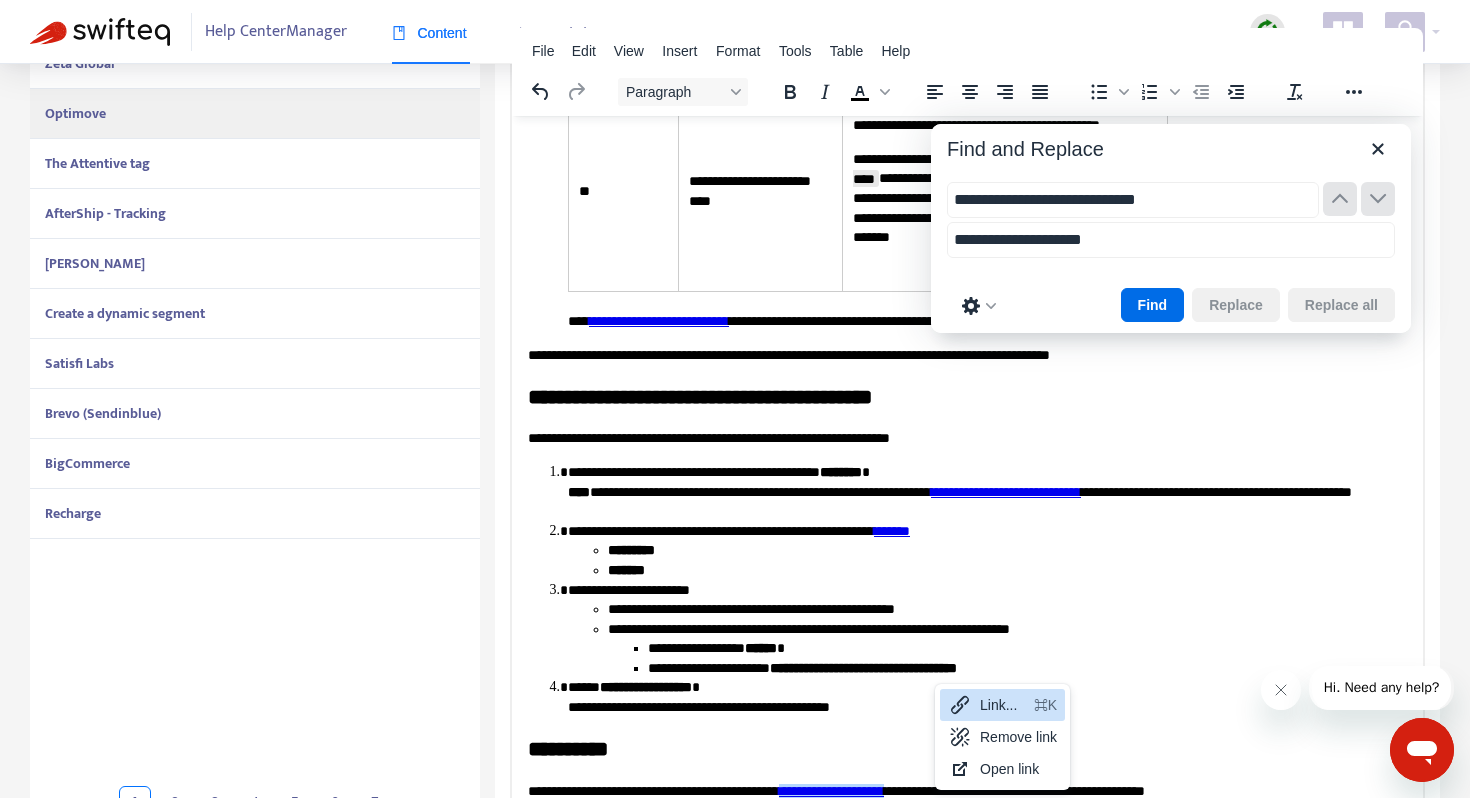 click on "Link..." at bounding box center (1003, 705) 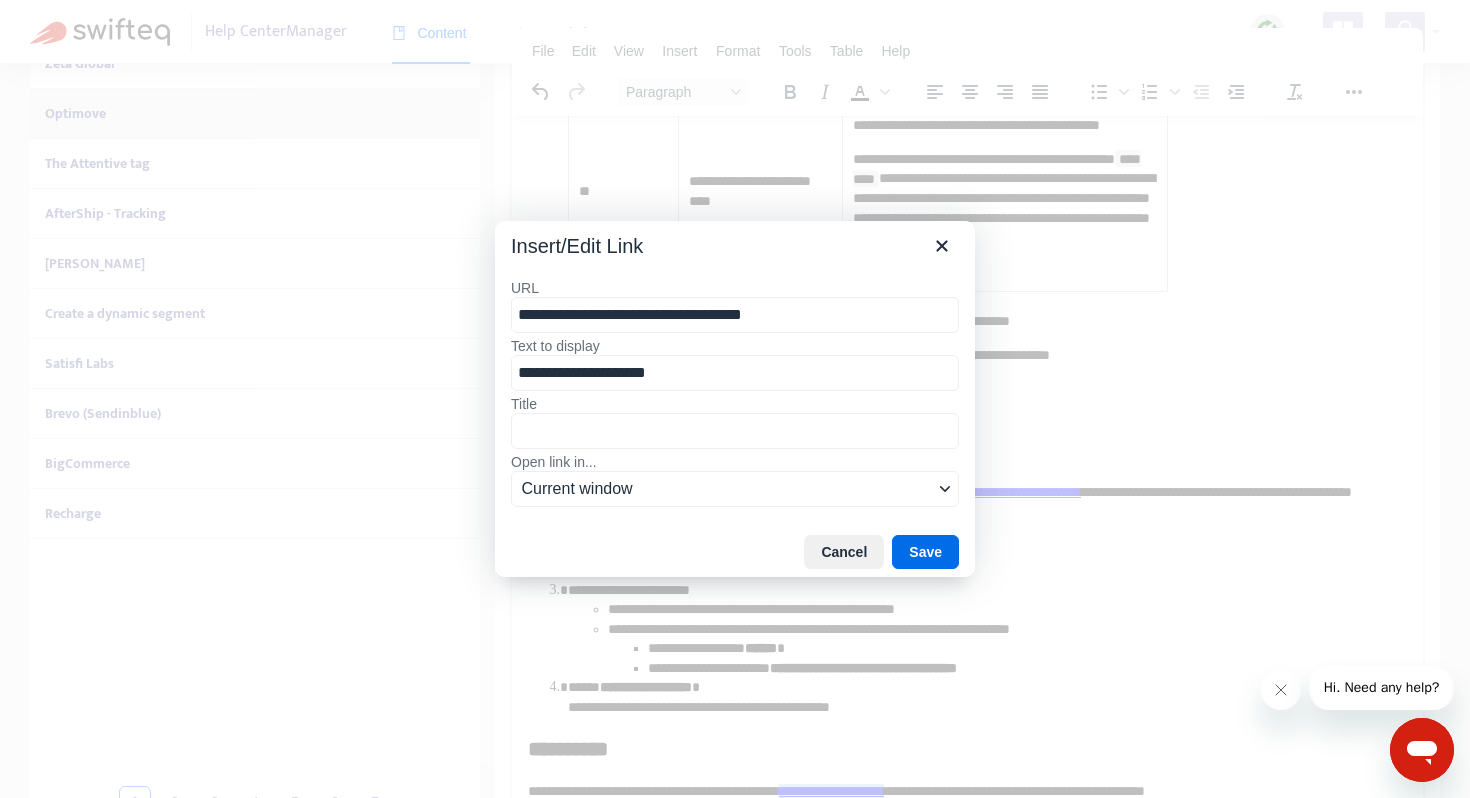 click on "**********" at bounding box center (735, 315) 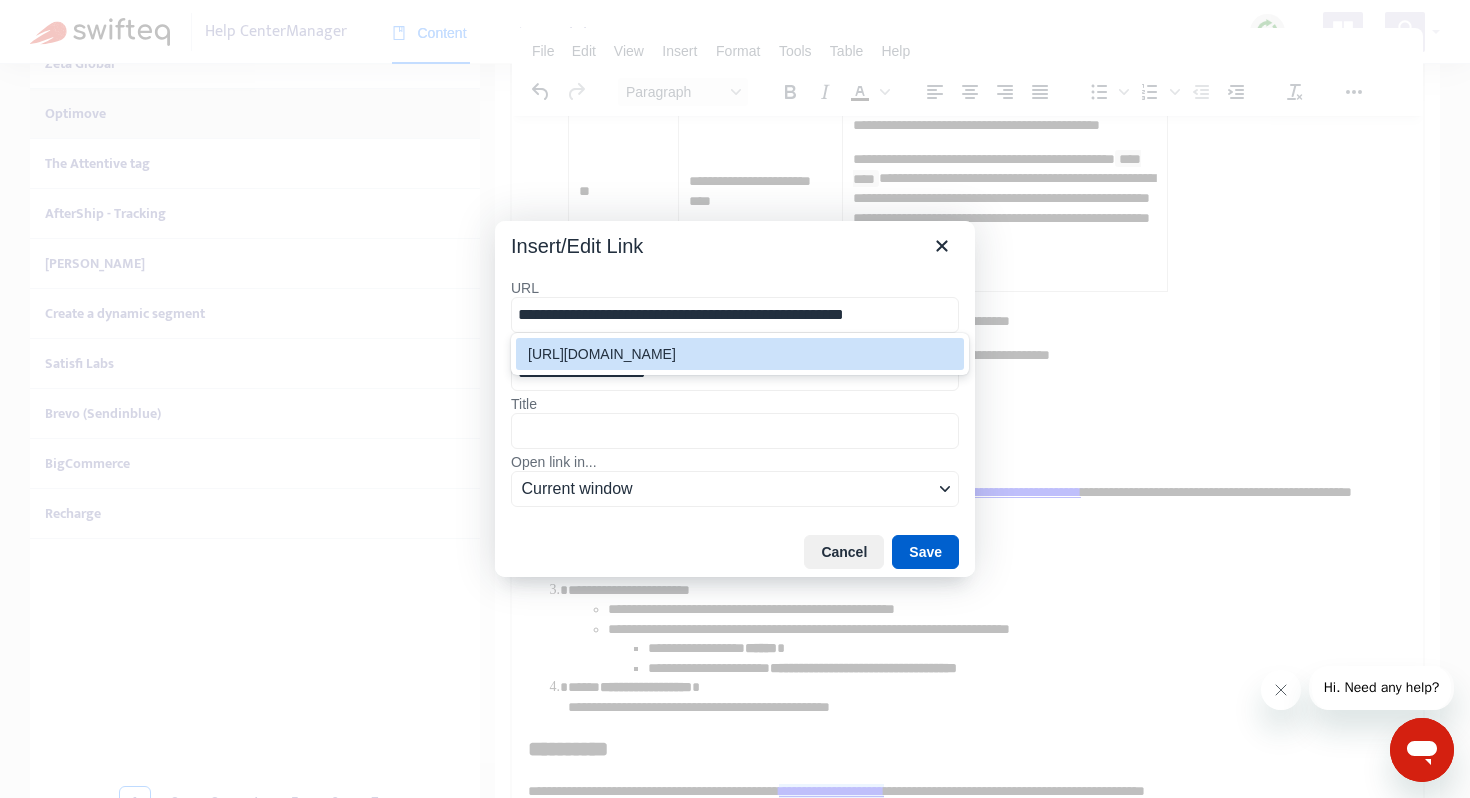 click on "Save" at bounding box center (925, 552) 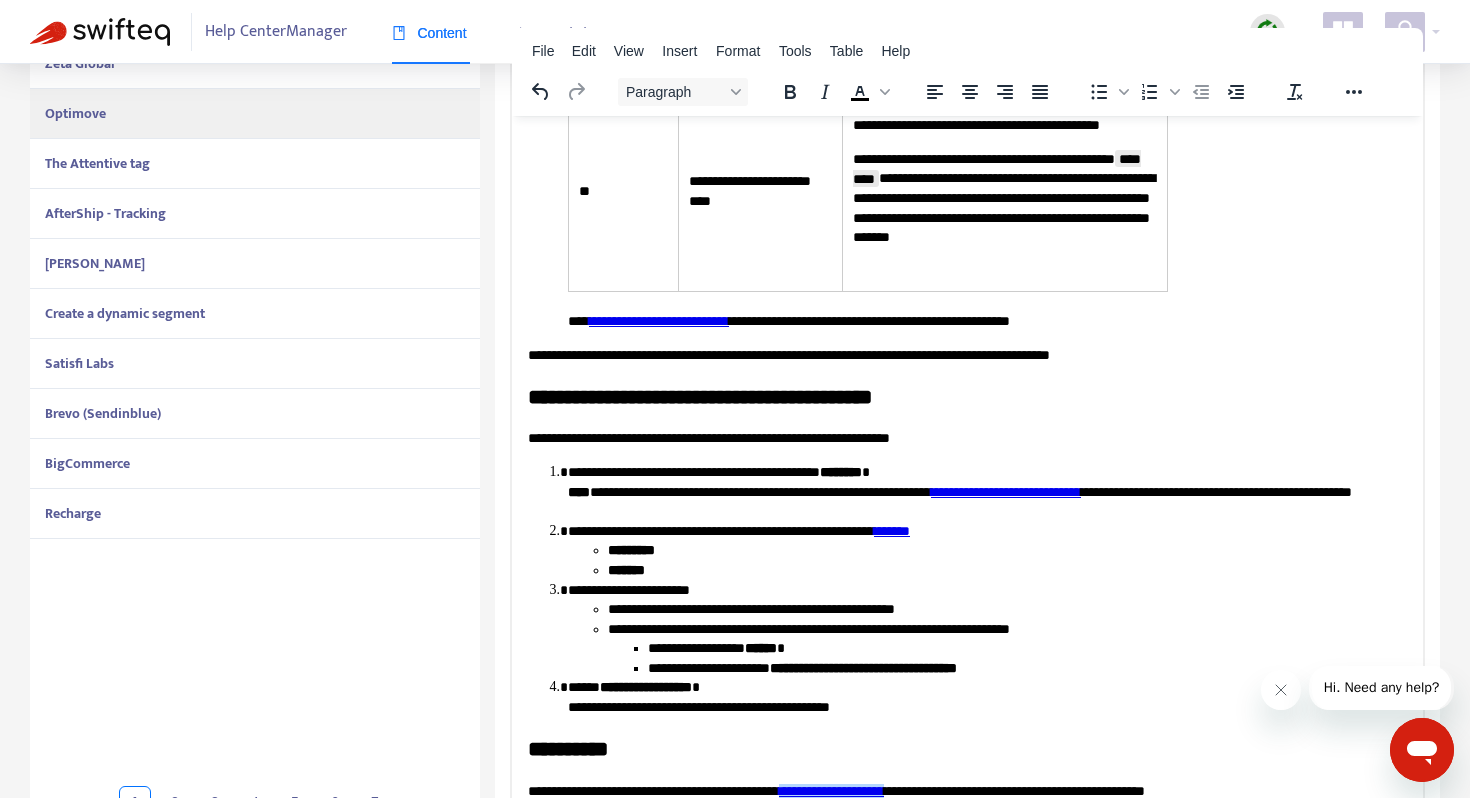 click on "**********" at bounding box center (1006, 491) 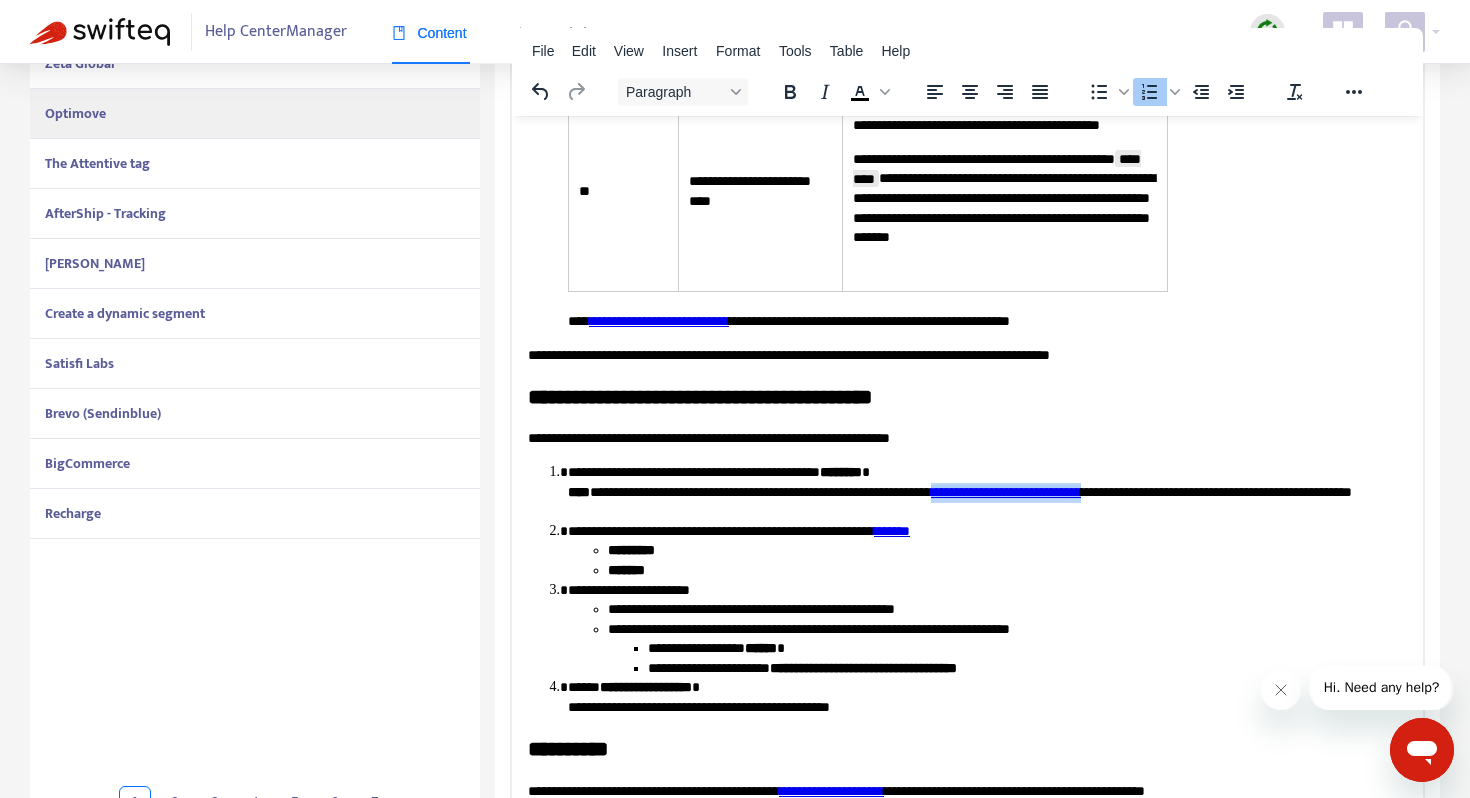 drag, startPoint x: 1201, startPoint y: 493, endPoint x: 992, endPoint y: 479, distance: 209.46837 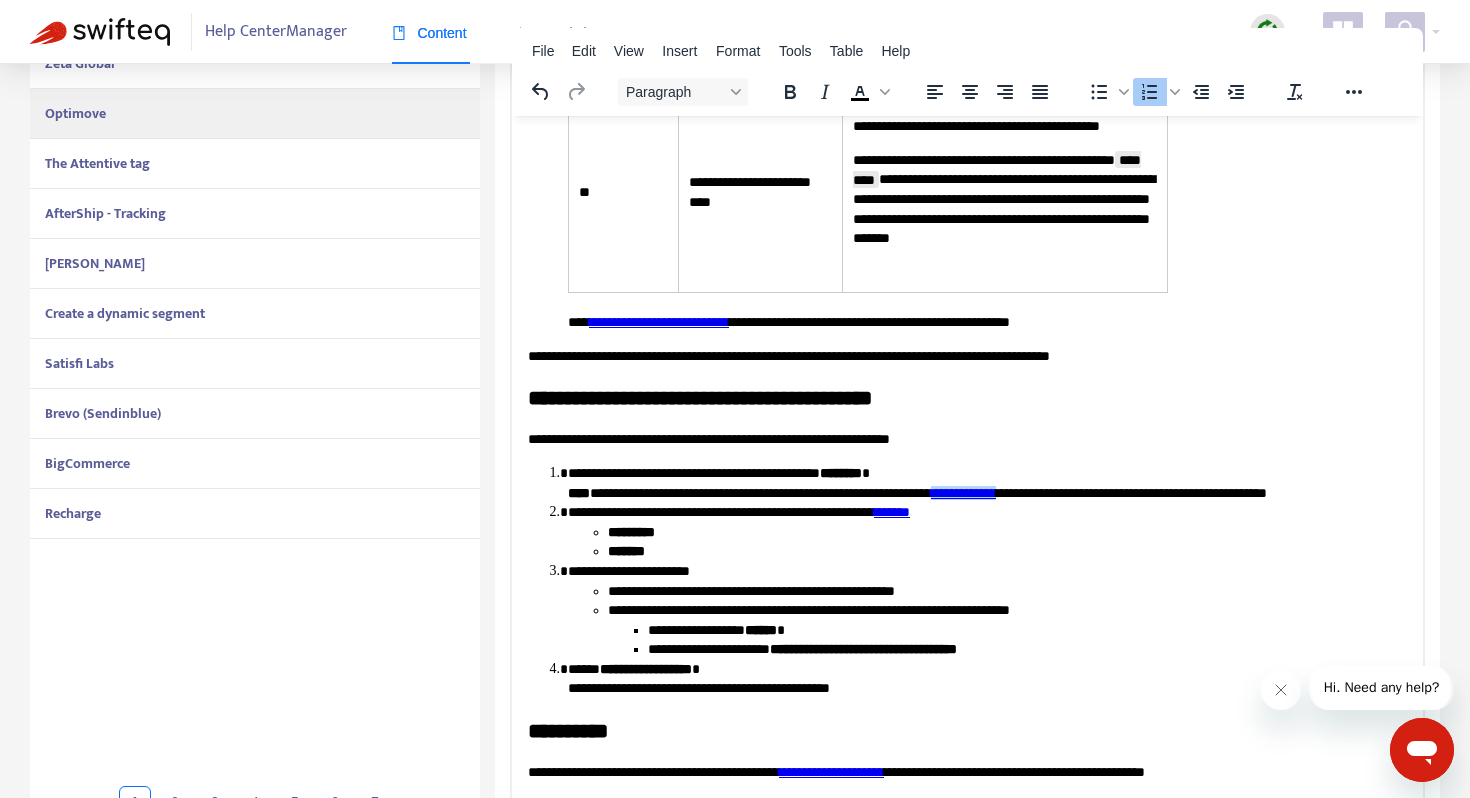 scroll, scrollTop: 522, scrollLeft: 0, axis: vertical 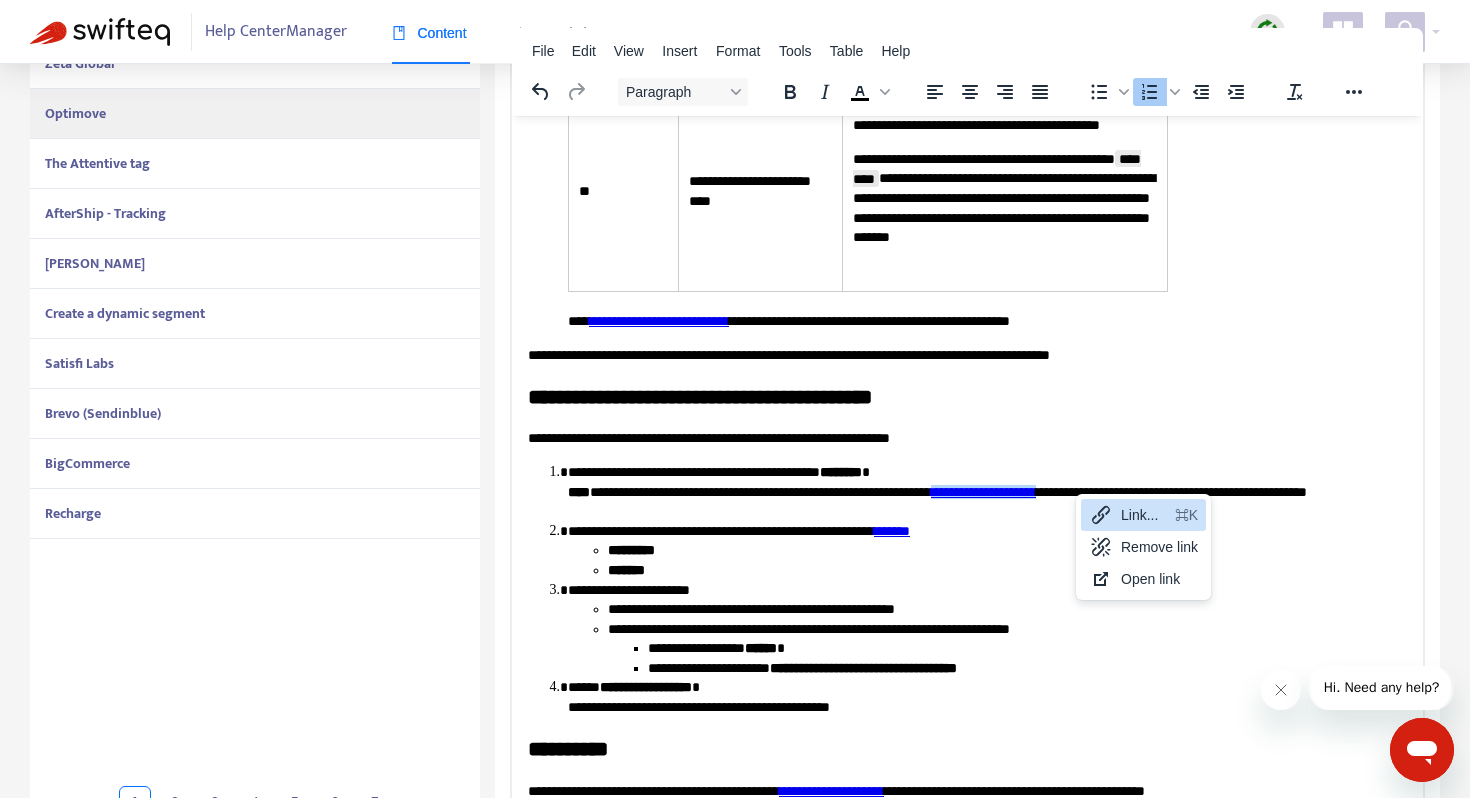 click on "Link... ⌘K" at bounding box center (1143, 515) 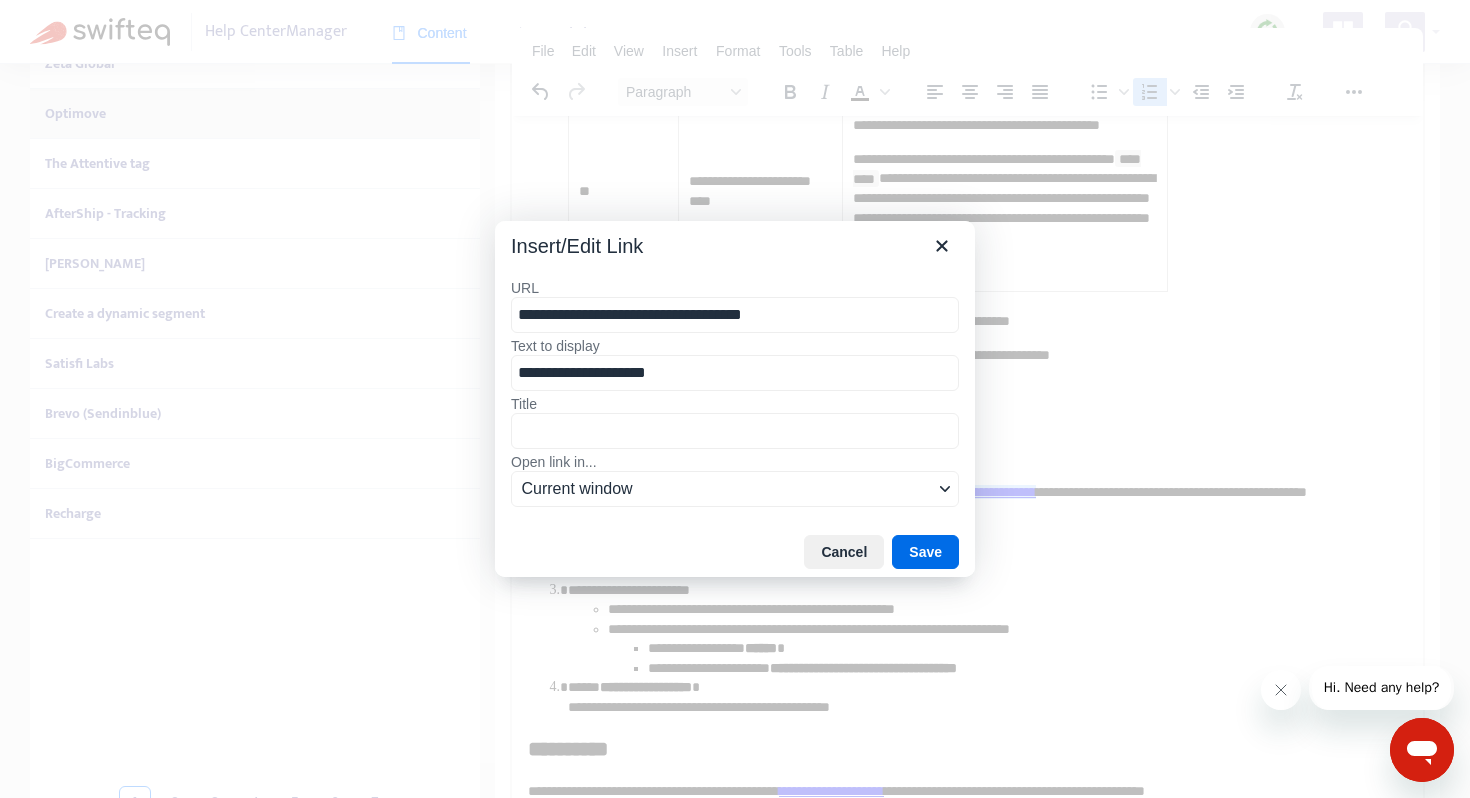 click on "**********" at bounding box center [735, 315] 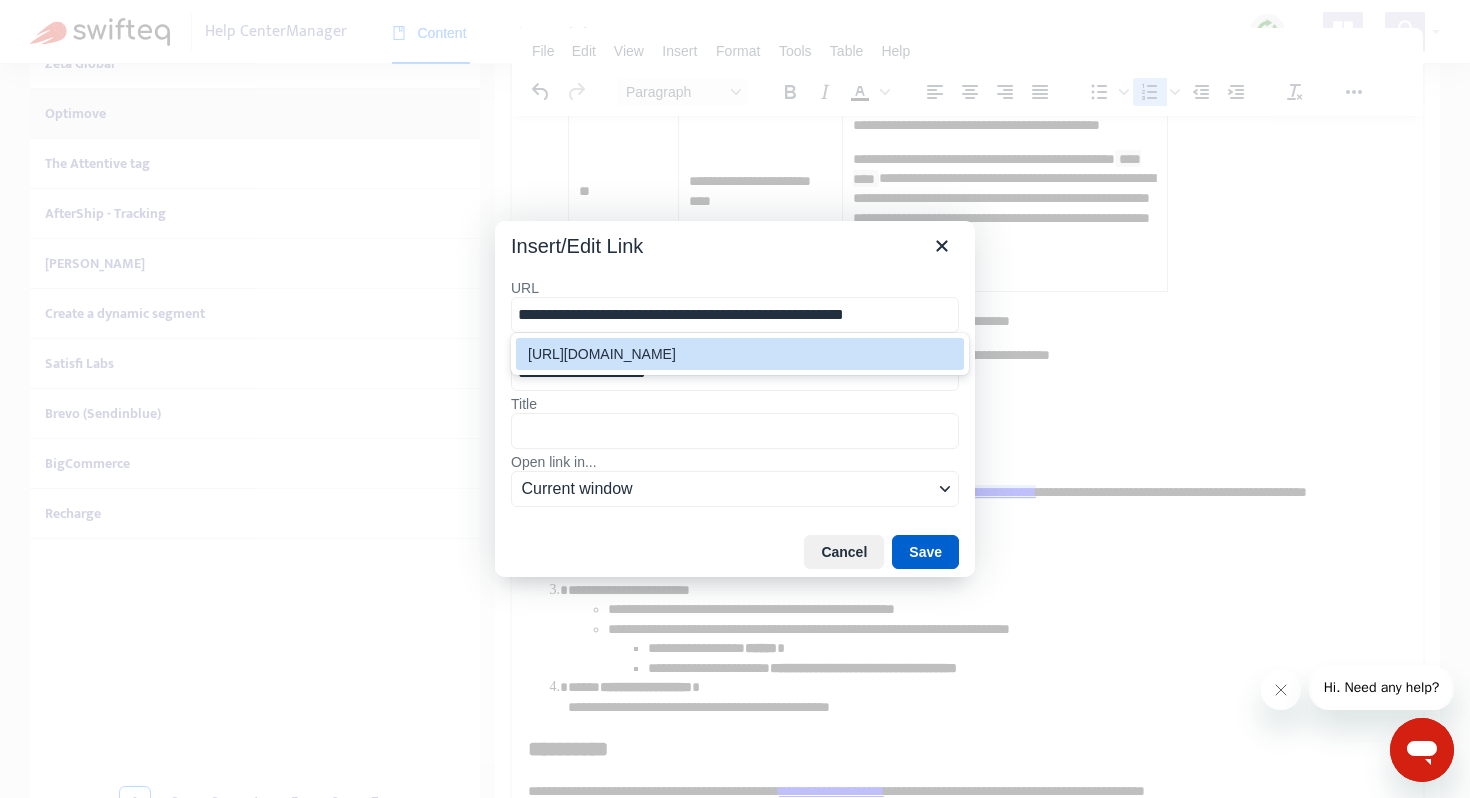 click on "Save" at bounding box center [925, 552] 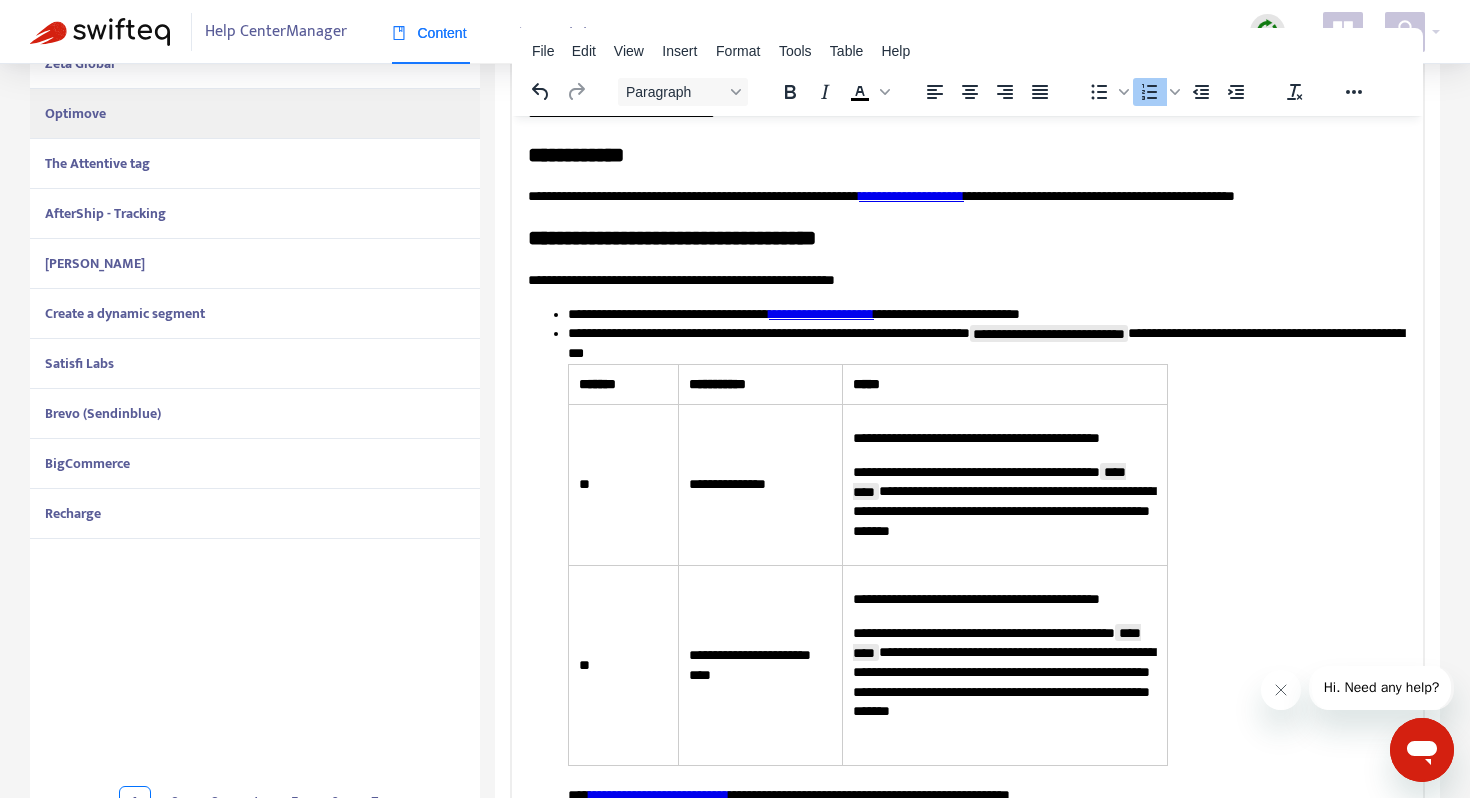 scroll, scrollTop: 0, scrollLeft: 0, axis: both 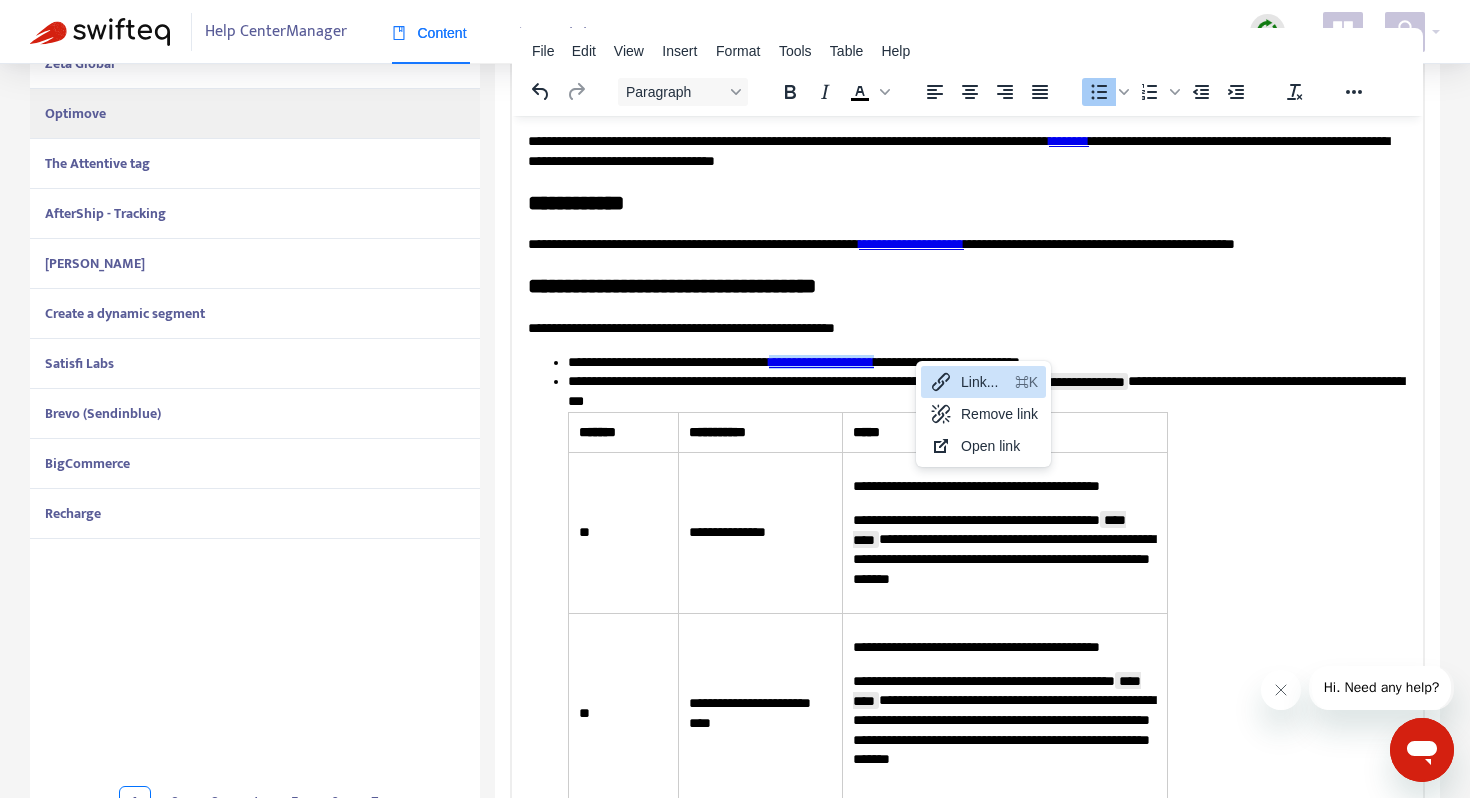 click on "Link... ⌘K" at bounding box center [983, 382] 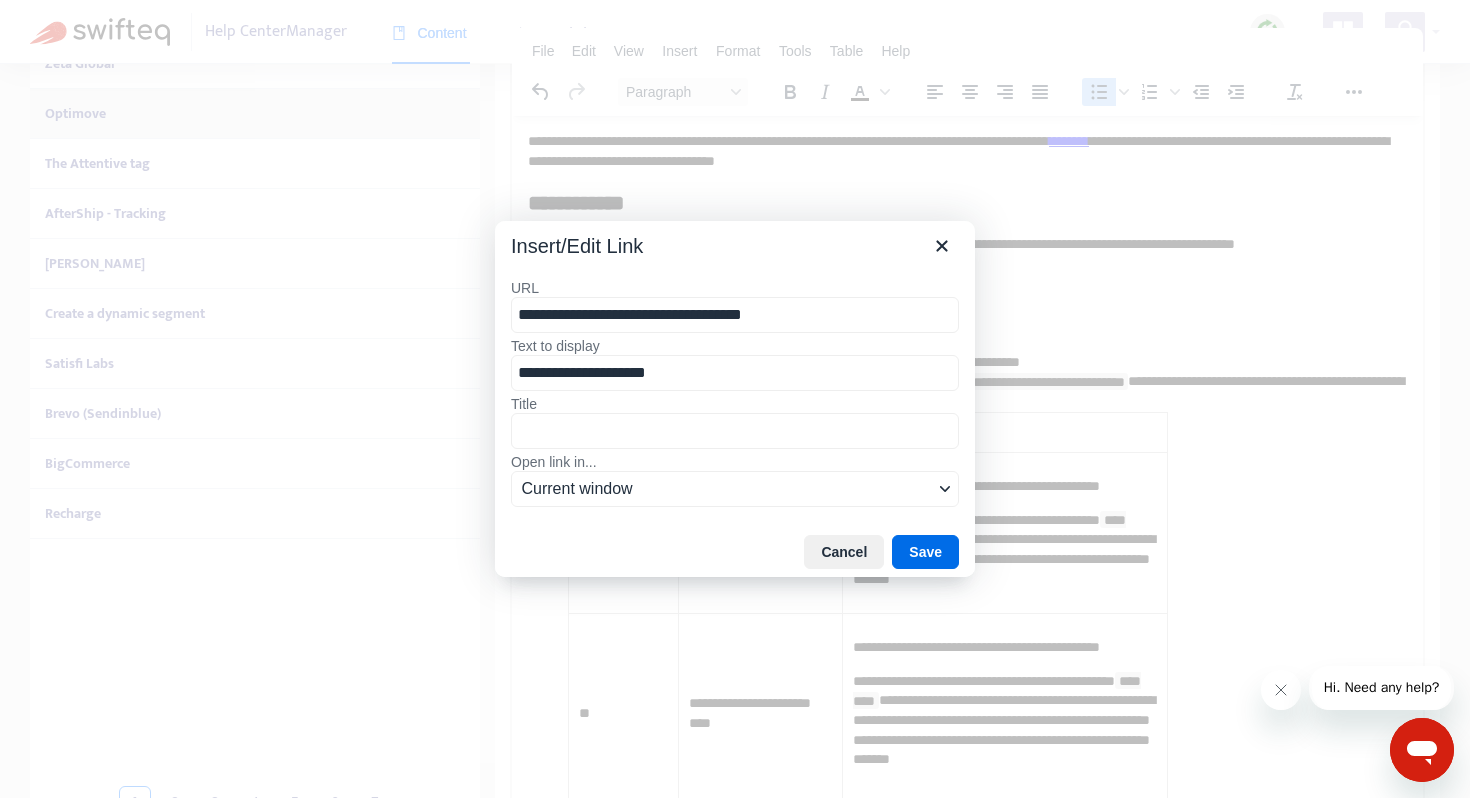 click on "**********" at bounding box center (735, 315) 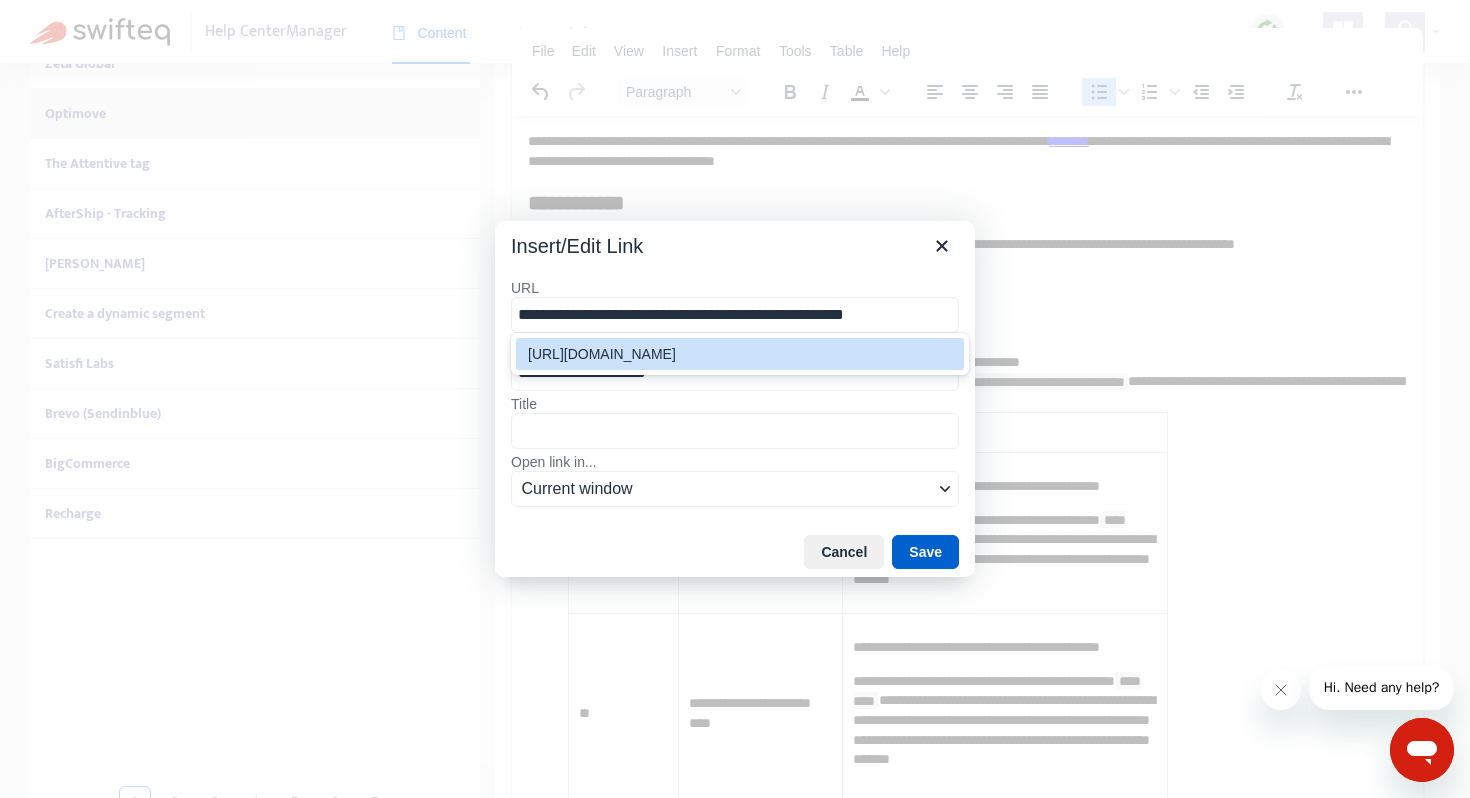 click on "Save" at bounding box center [925, 552] 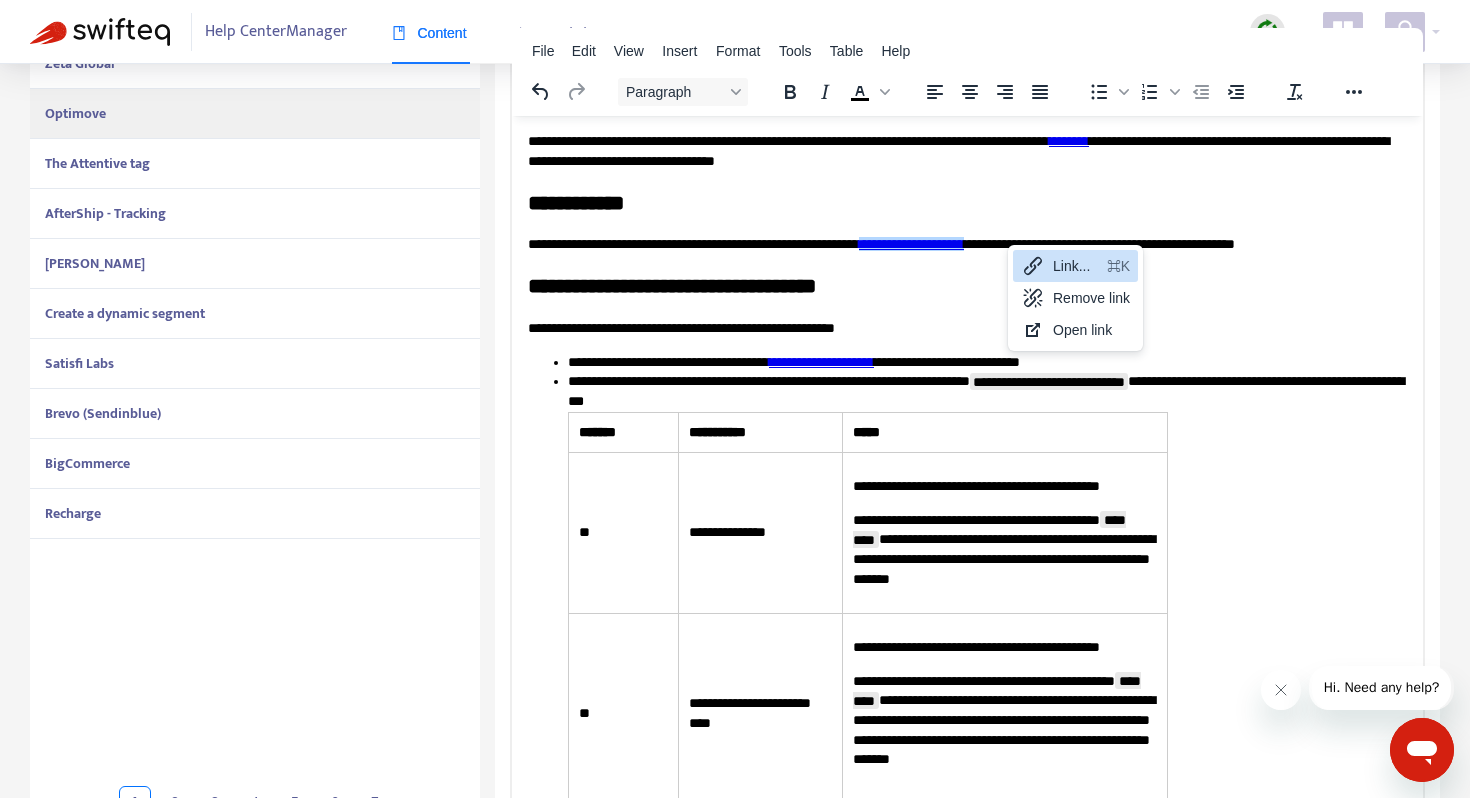 click 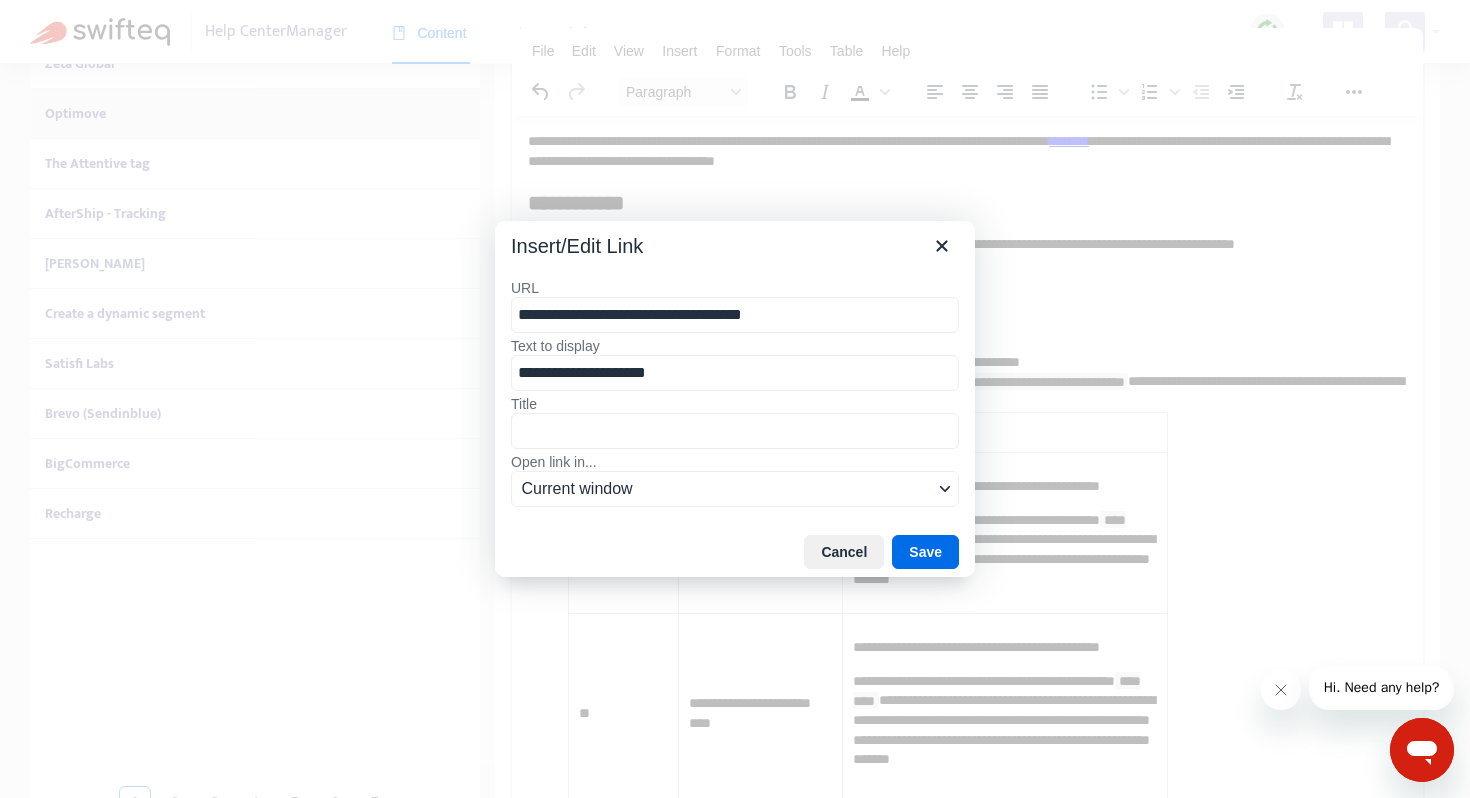 click on "**********" at bounding box center (735, 315) 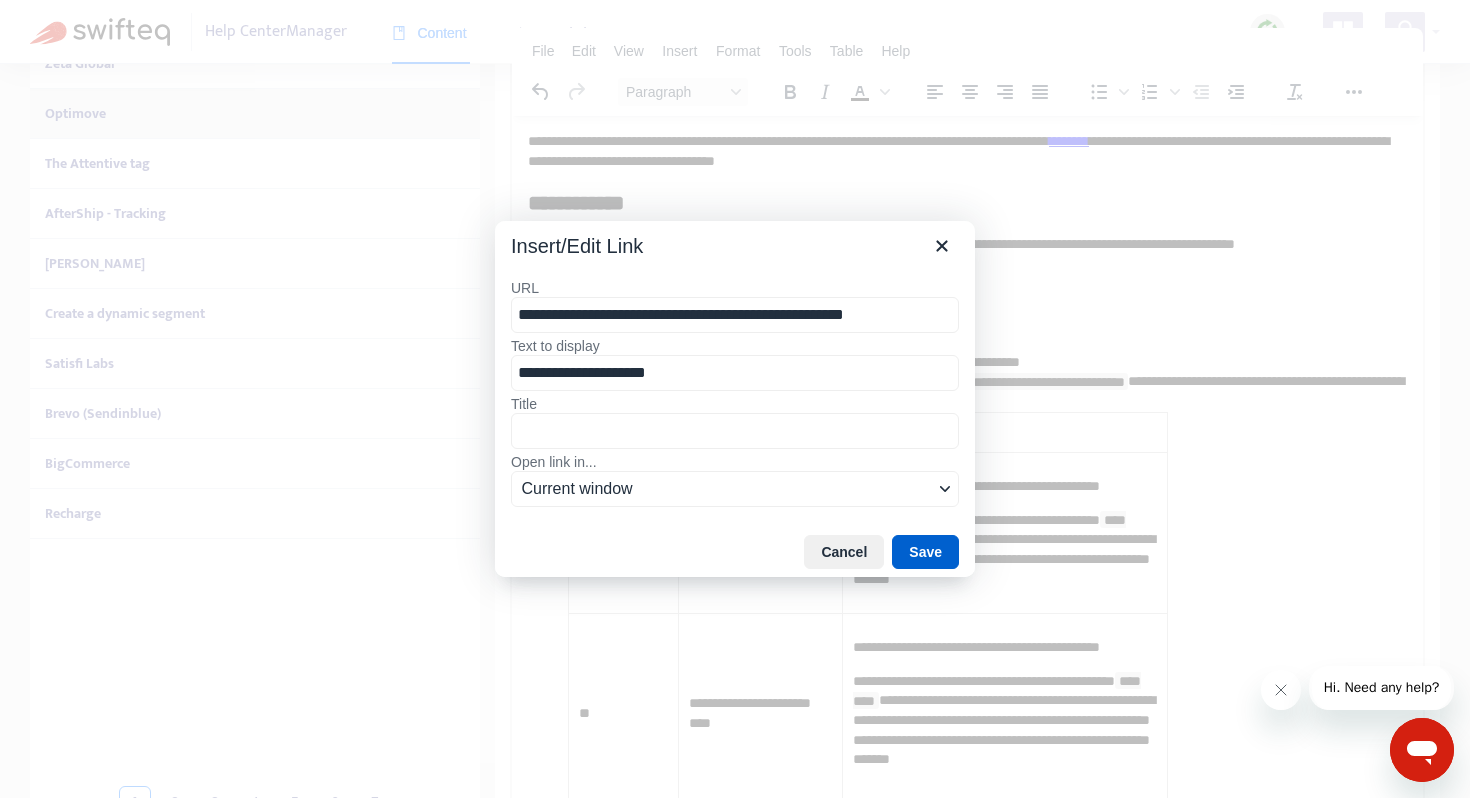 click on "Save" at bounding box center [925, 552] 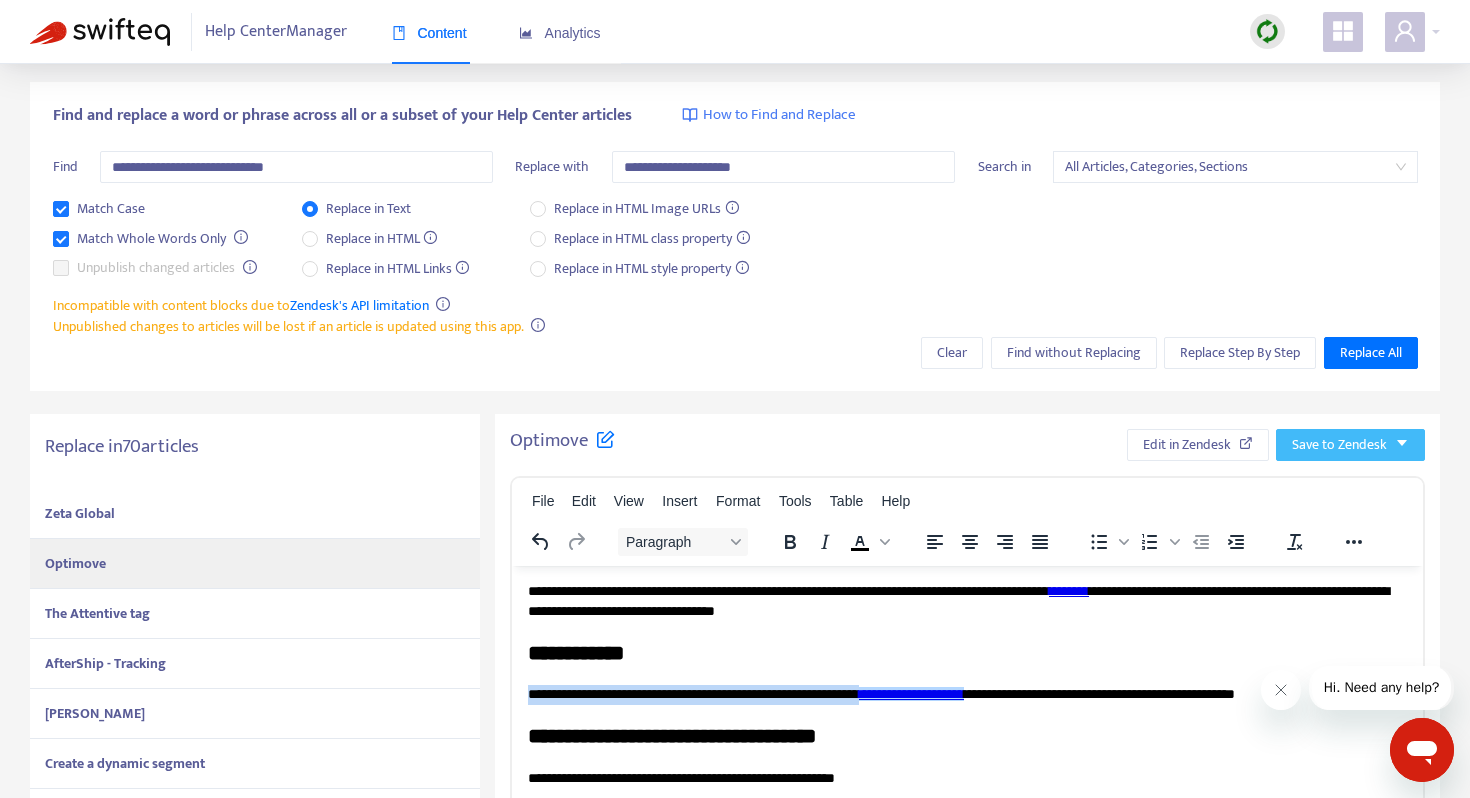 scroll, scrollTop: 49, scrollLeft: 0, axis: vertical 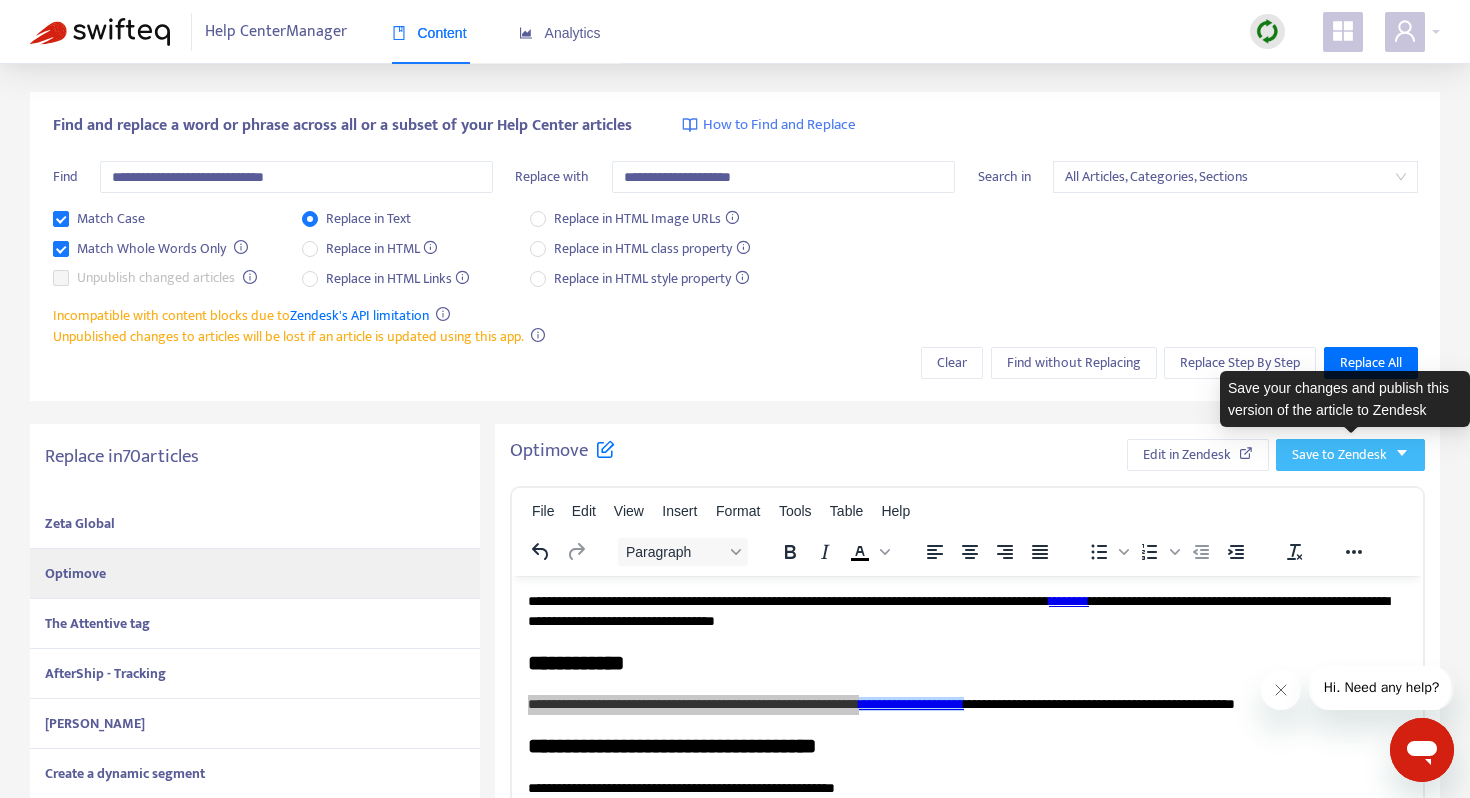 click on "Save to Zendesk" at bounding box center (1339, 455) 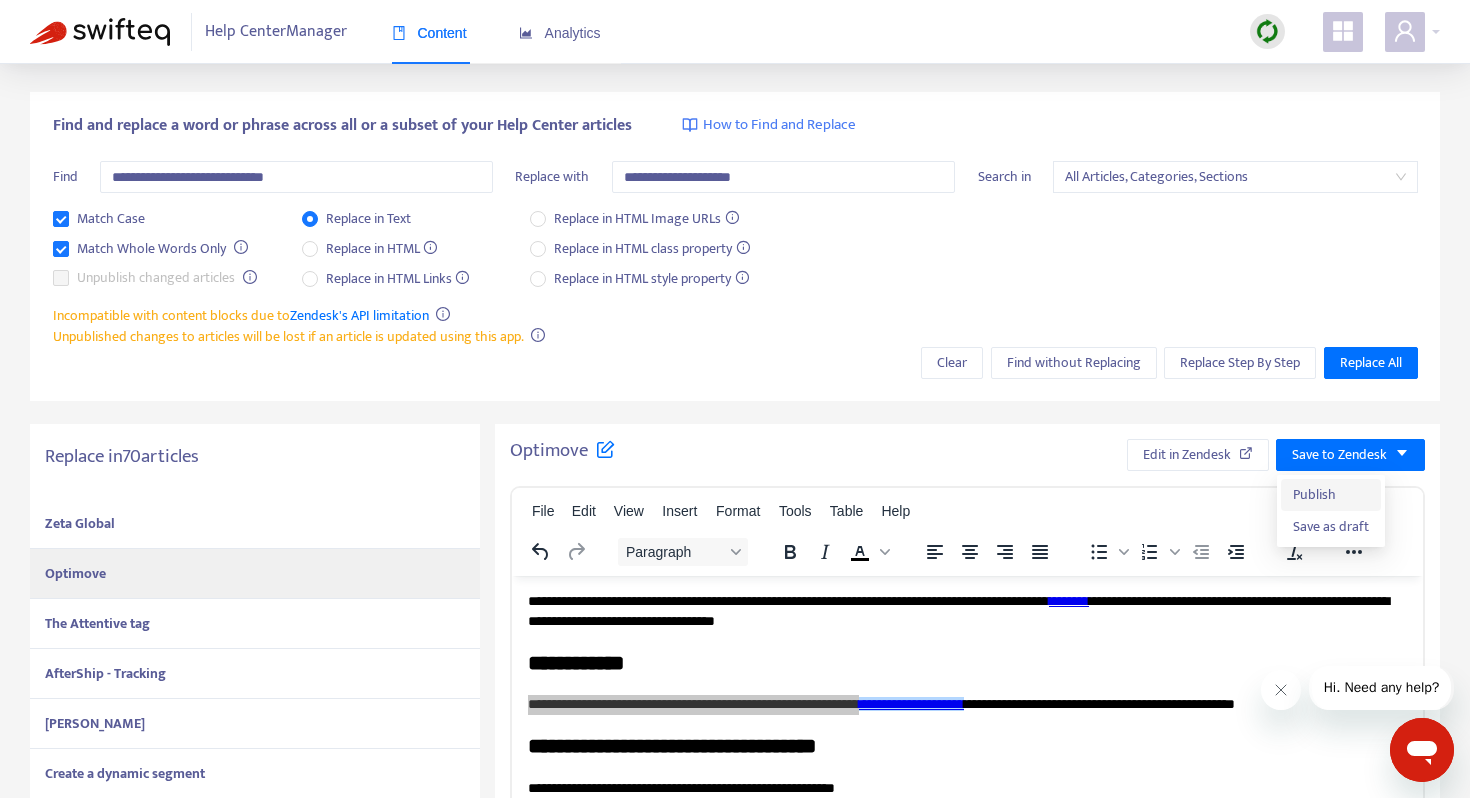 click on "Publish" at bounding box center (1331, 495) 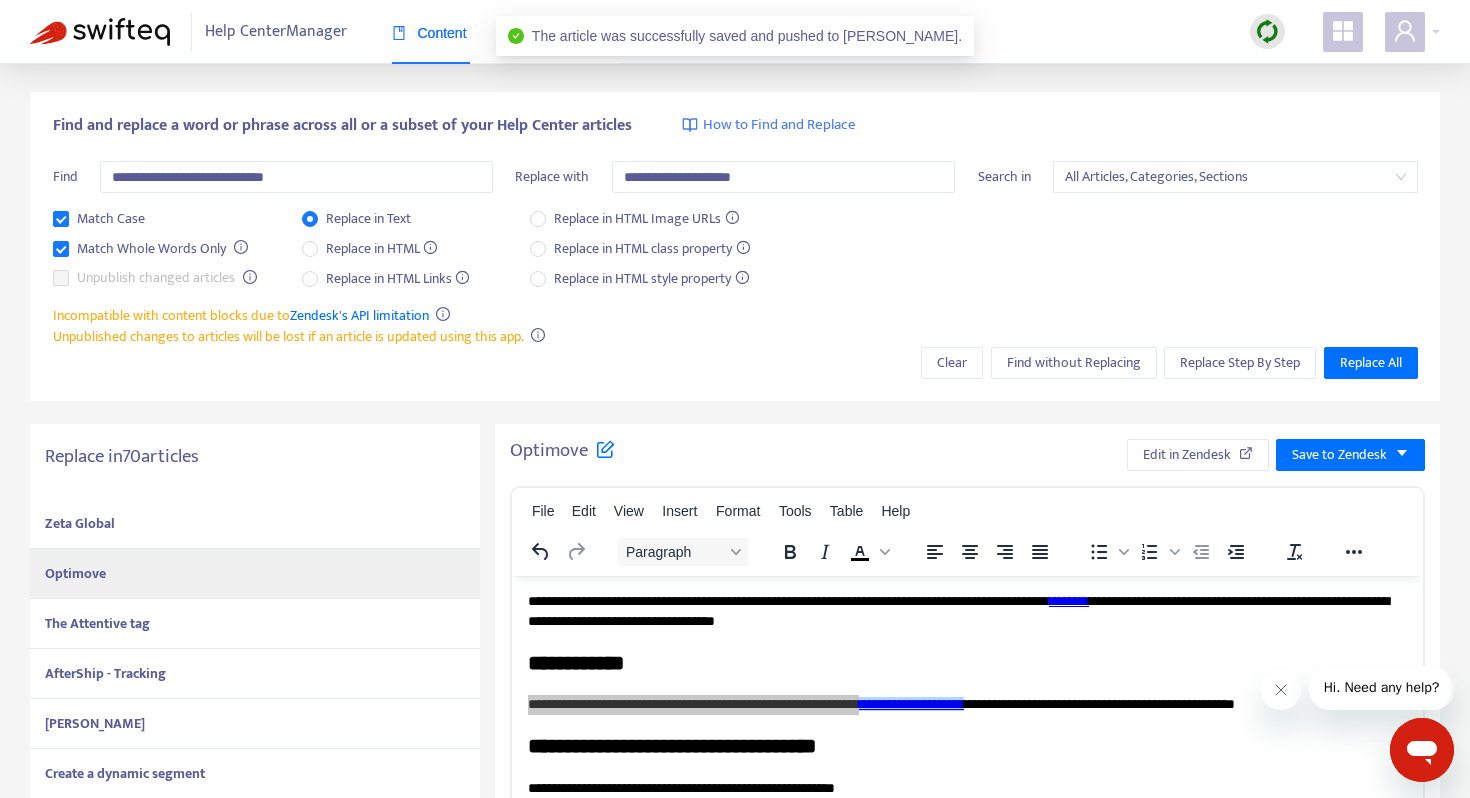 click on "The Attentive tag" at bounding box center [255, 624] 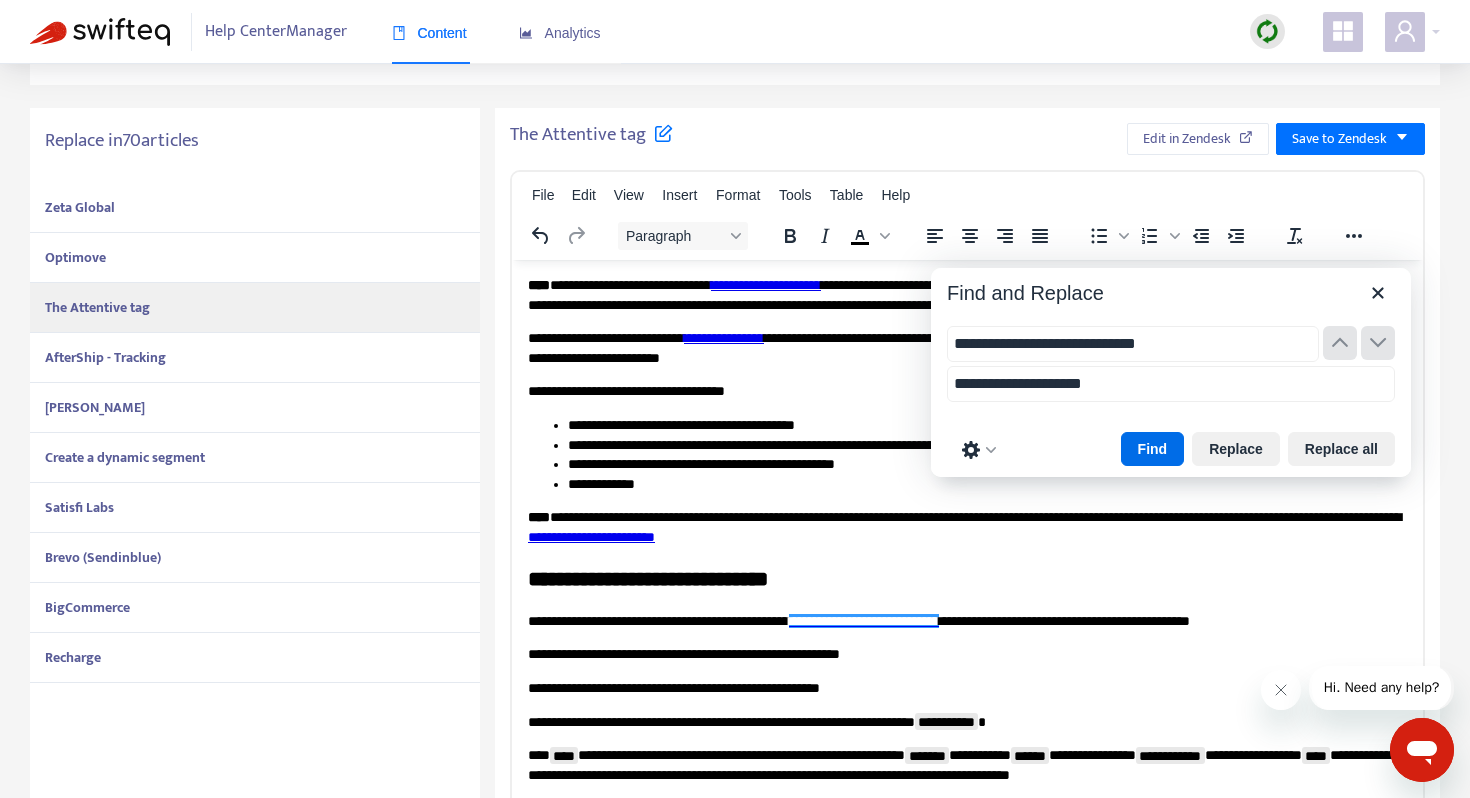 scroll, scrollTop: 368, scrollLeft: 0, axis: vertical 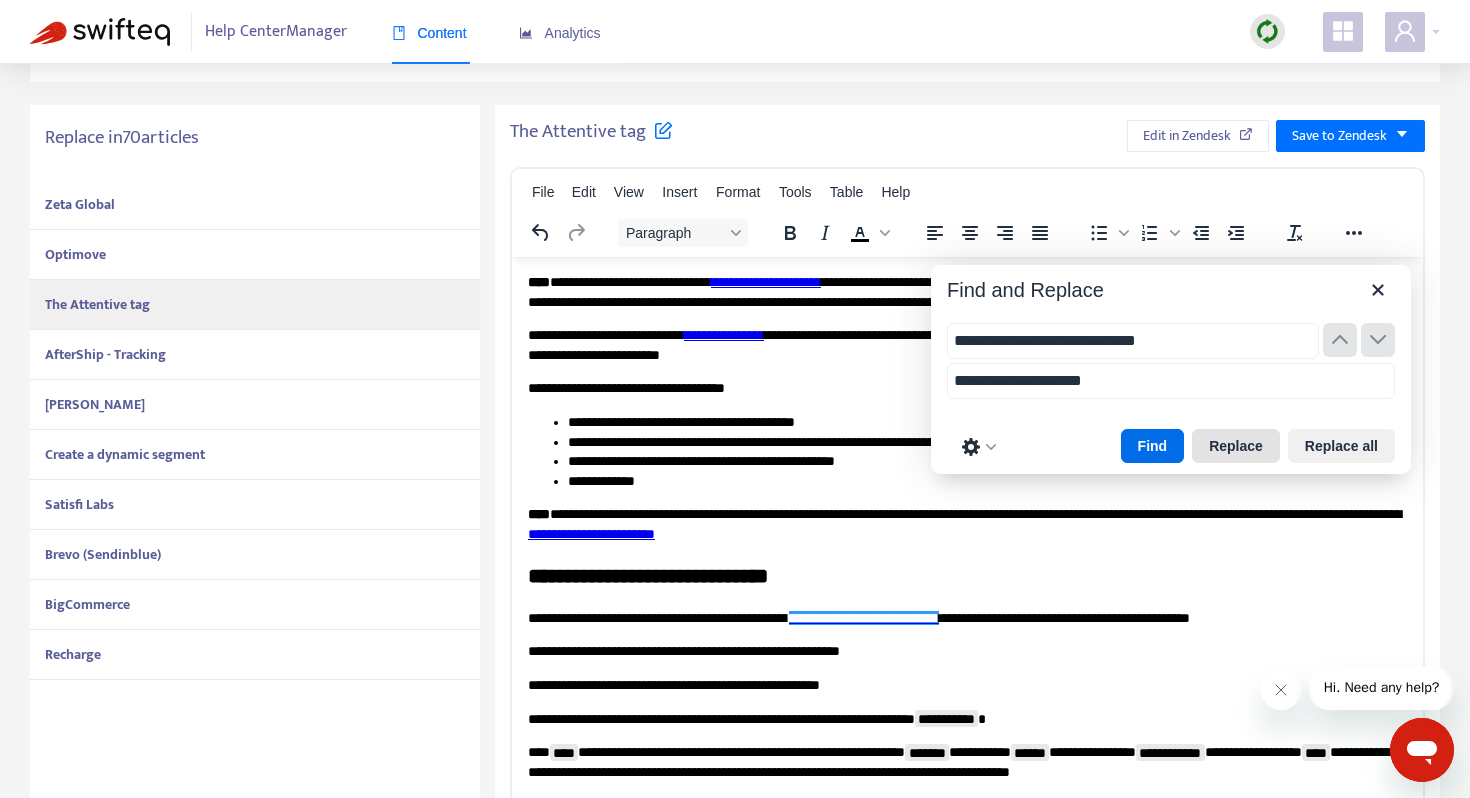 click on "Replace" at bounding box center [1236, 446] 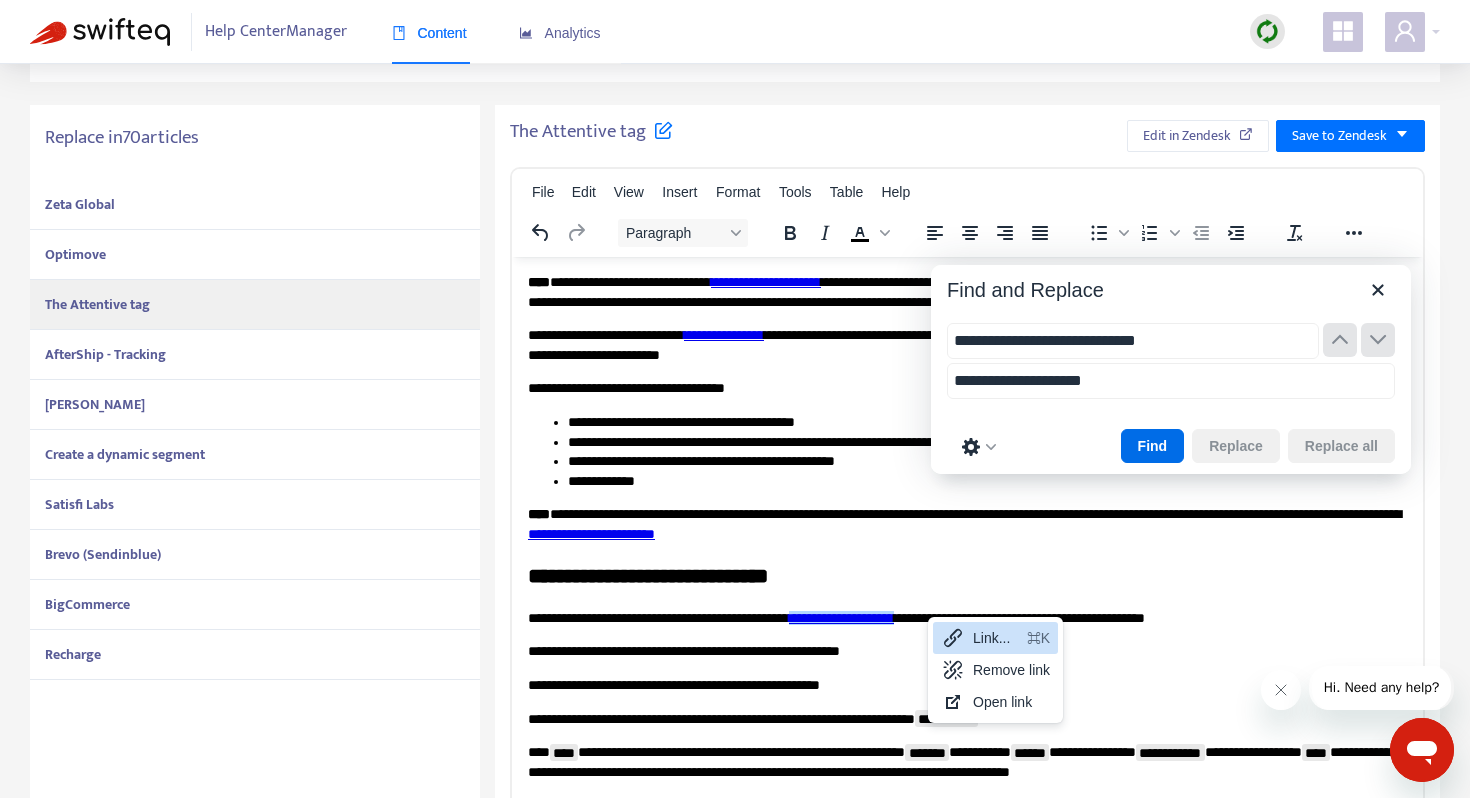 click on "Link..." at bounding box center [996, 638] 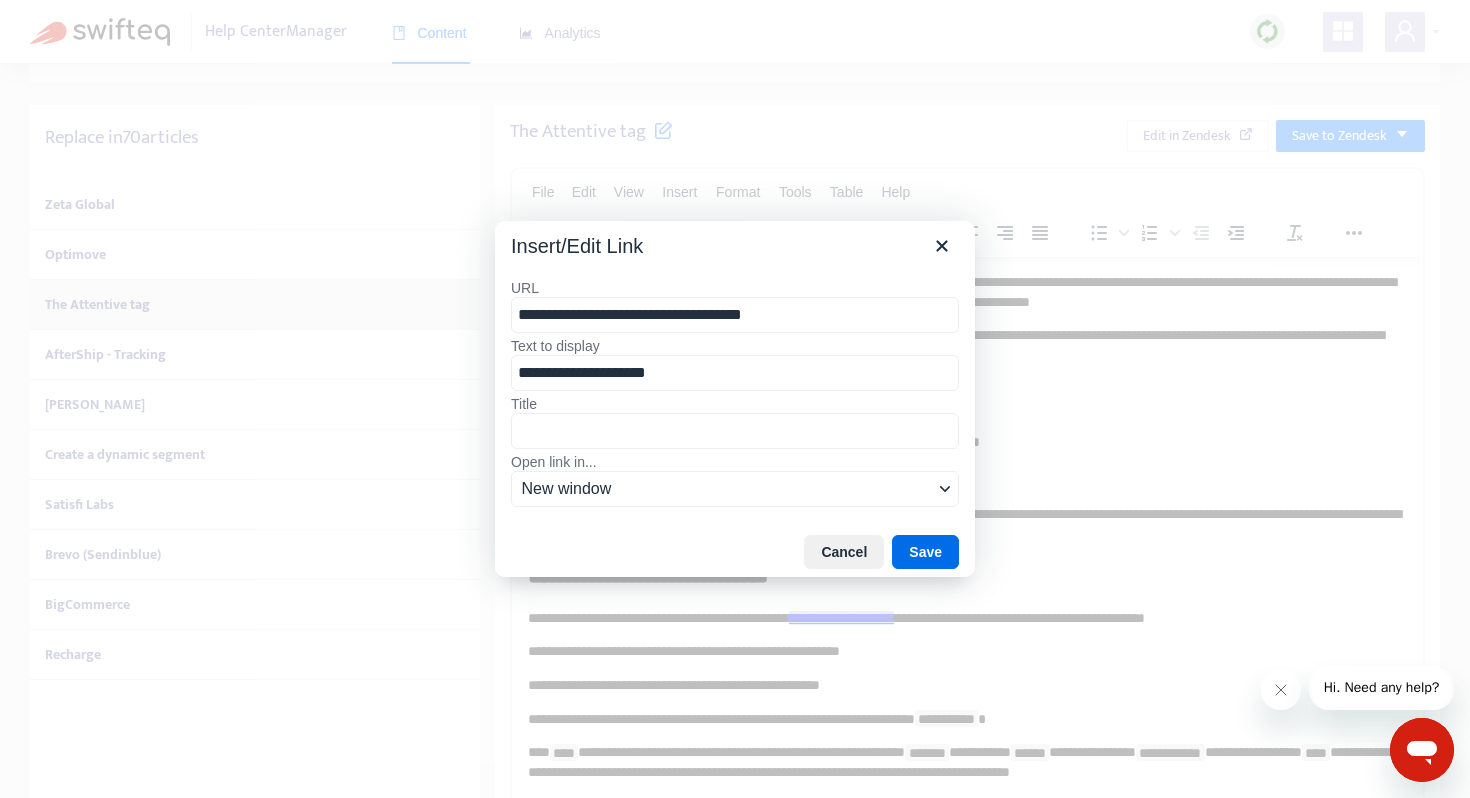 click on "**********" at bounding box center [735, 315] 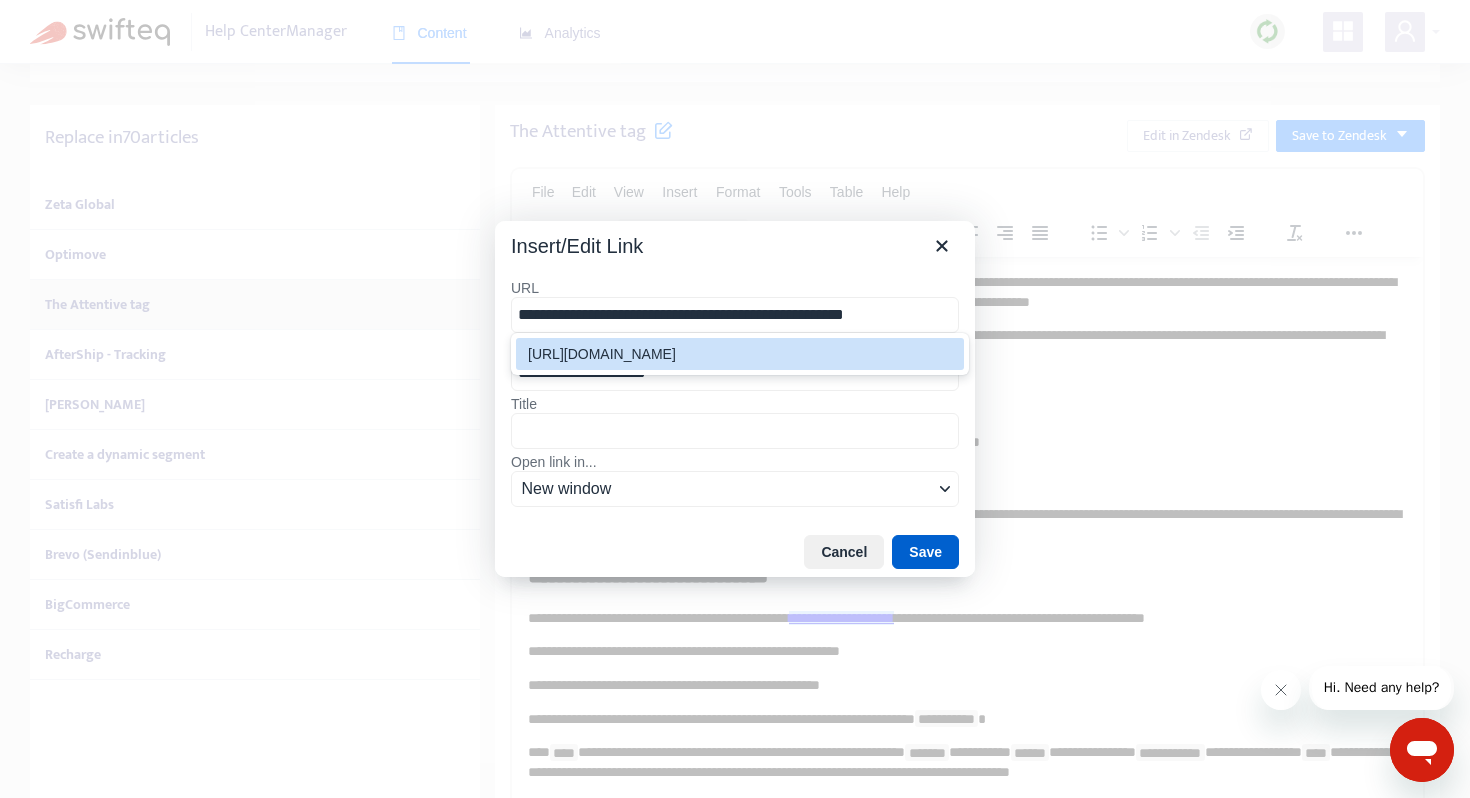 click on "Save" at bounding box center (925, 552) 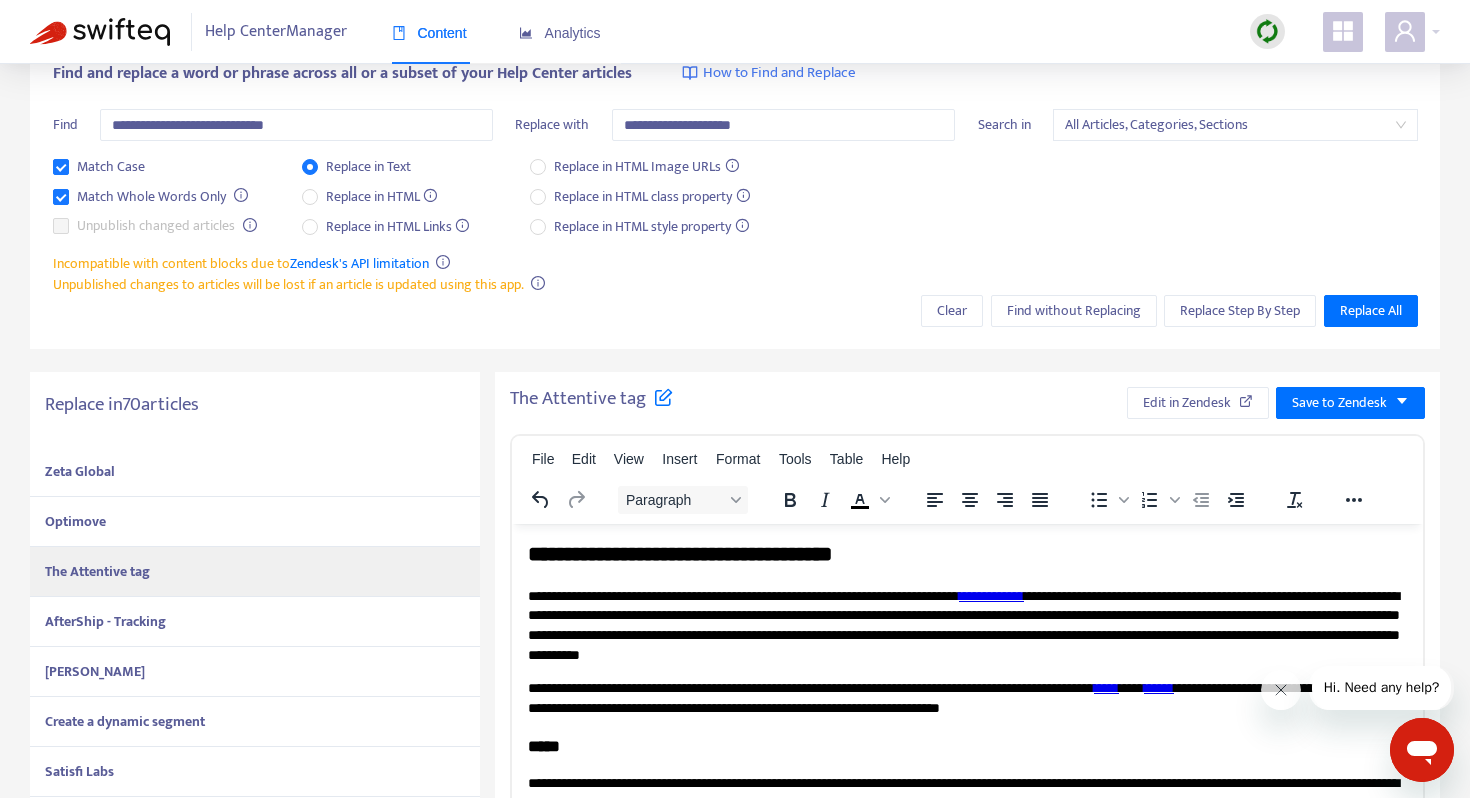 scroll, scrollTop: 0, scrollLeft: 0, axis: both 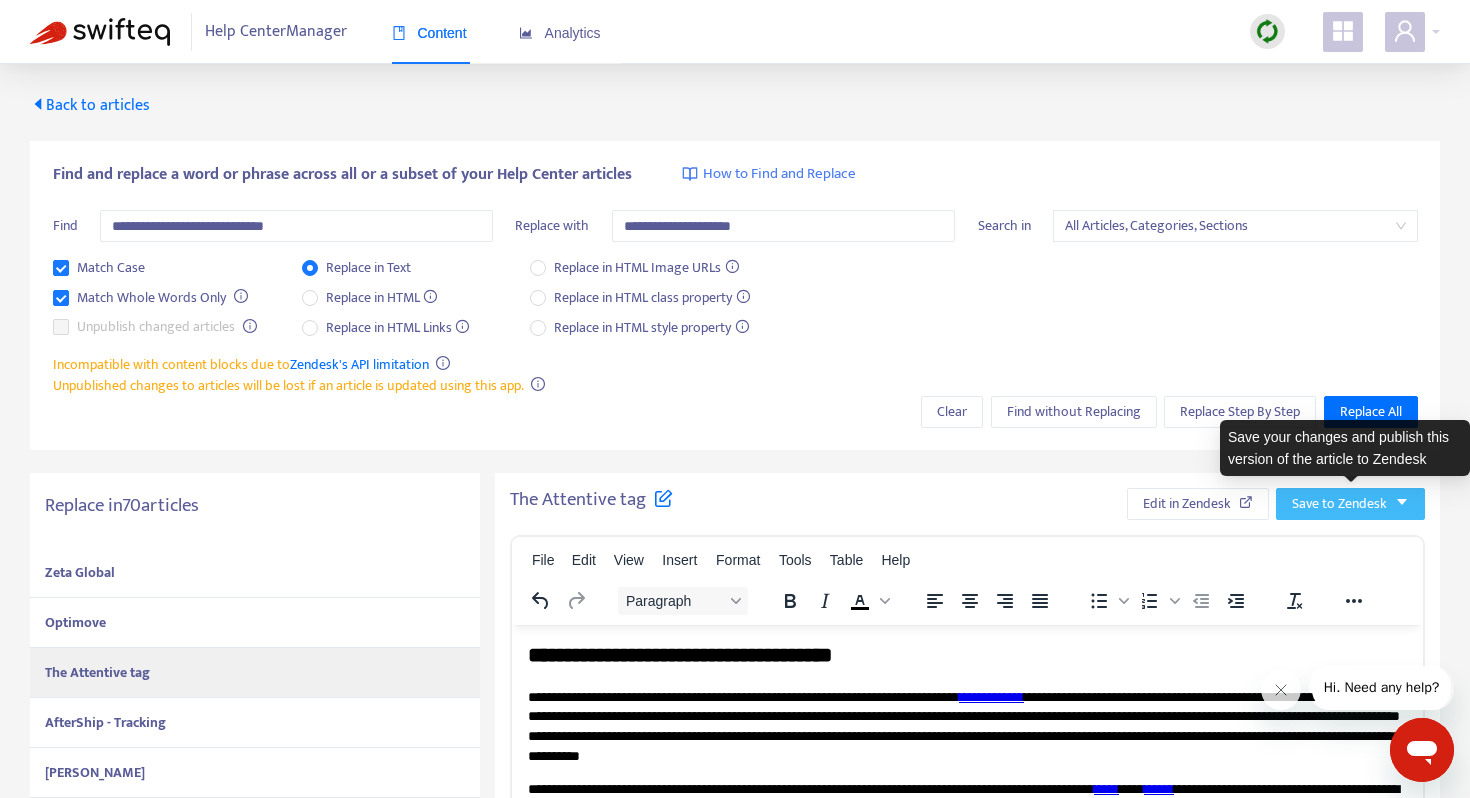 click on "Save to Zendesk" at bounding box center (1339, 504) 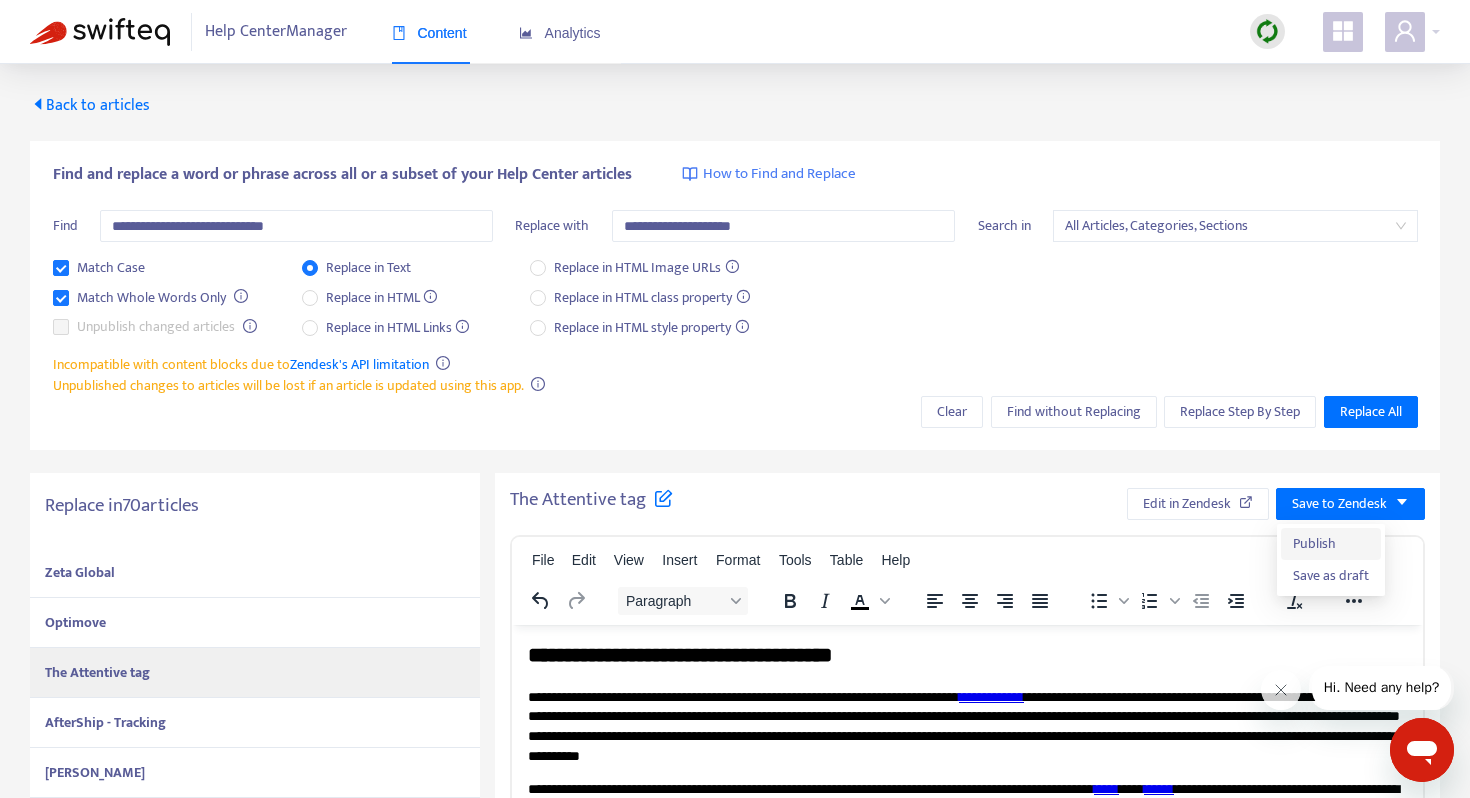 click on "Publish" at bounding box center [1331, 544] 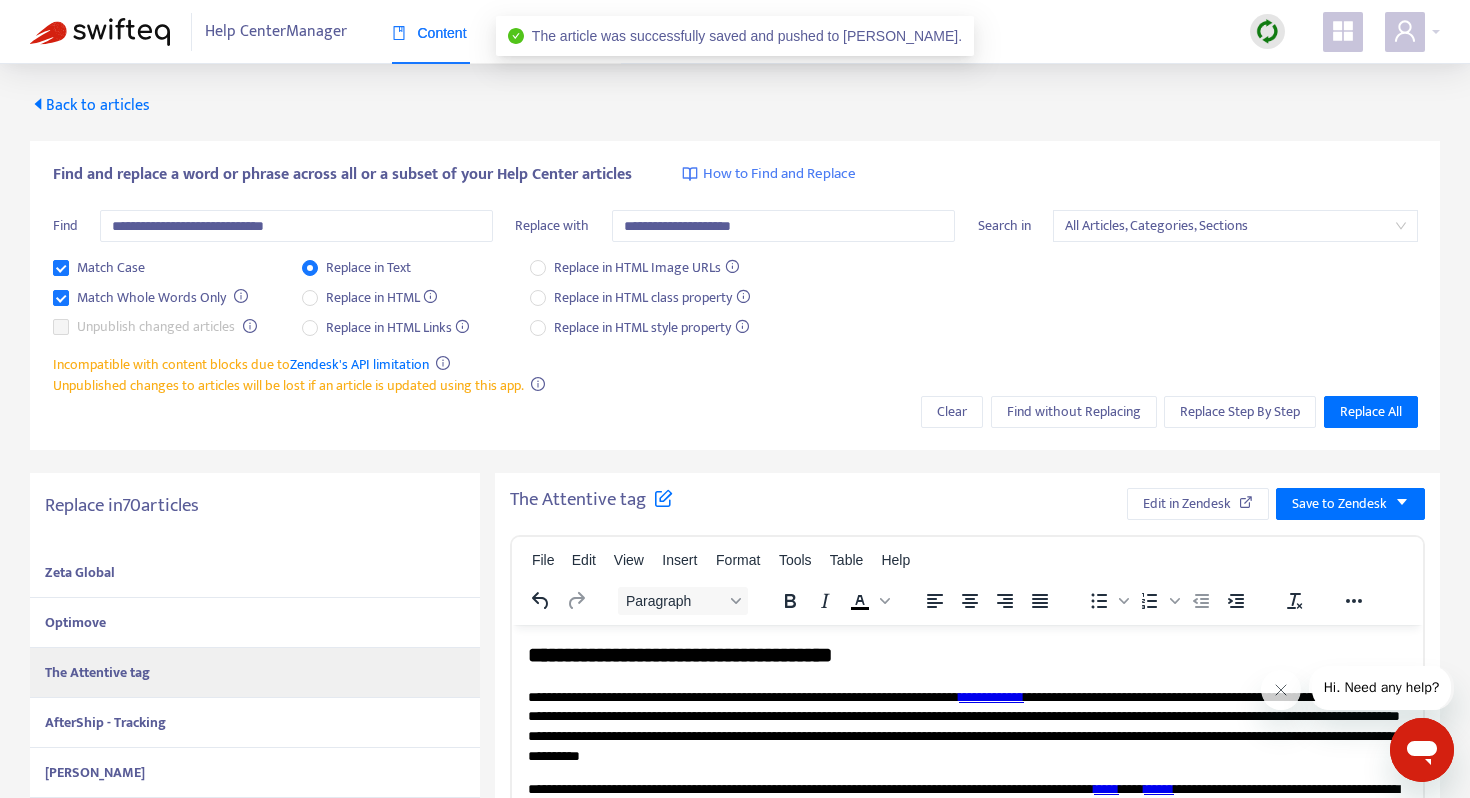 click on "AfterShip - Tracking" at bounding box center [255, 723] 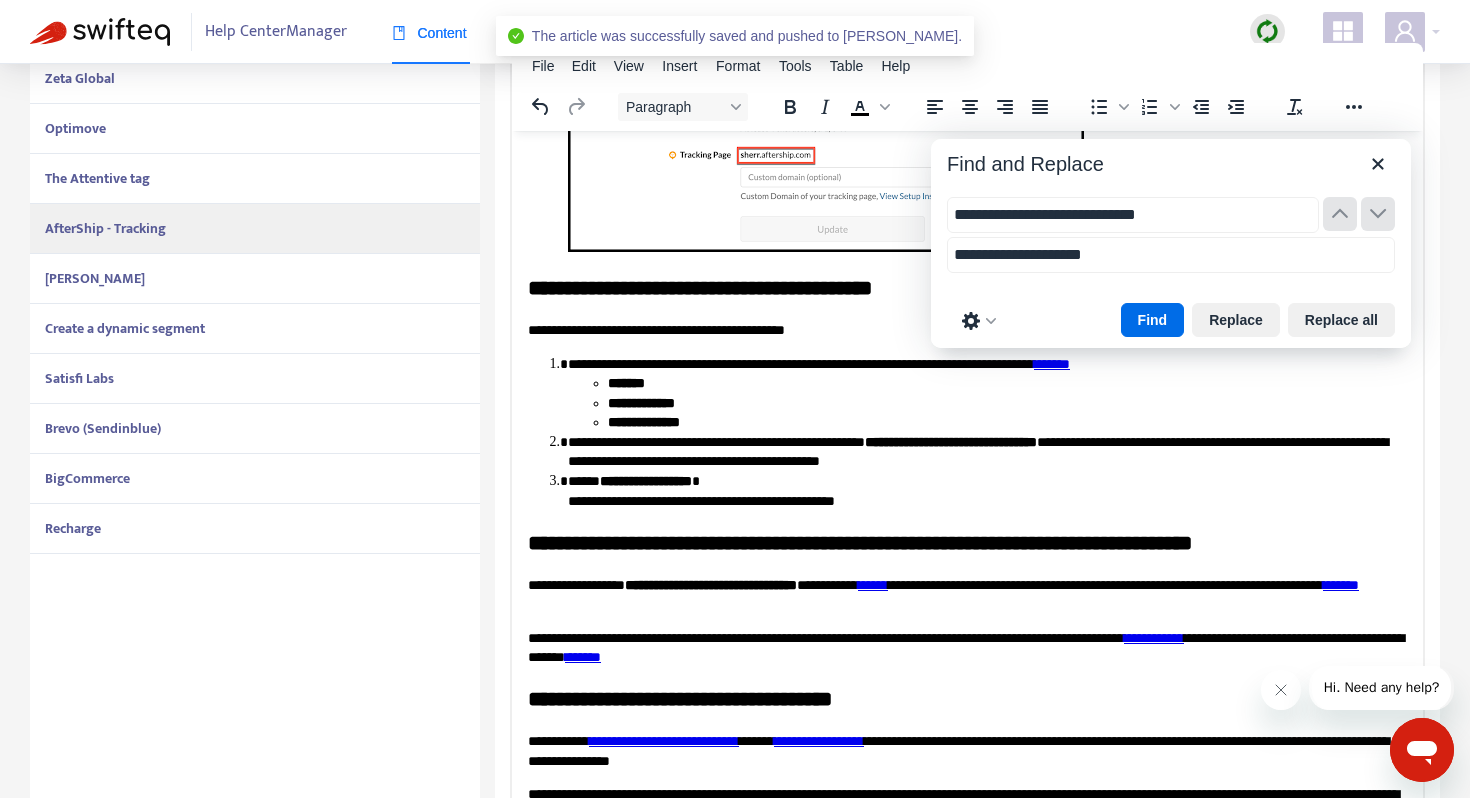 scroll, scrollTop: 509, scrollLeft: 0, axis: vertical 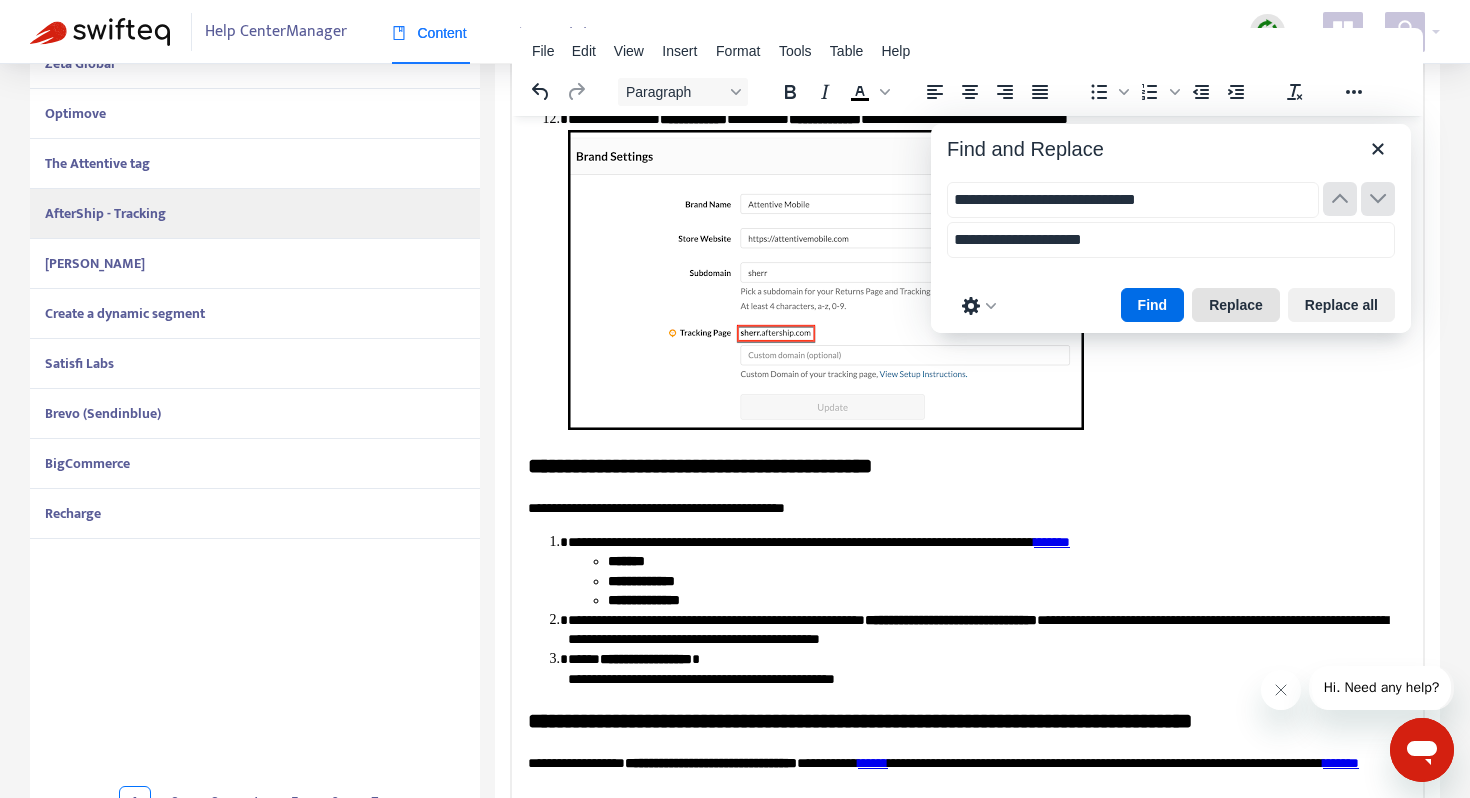 click on "Replace" at bounding box center (1236, 305) 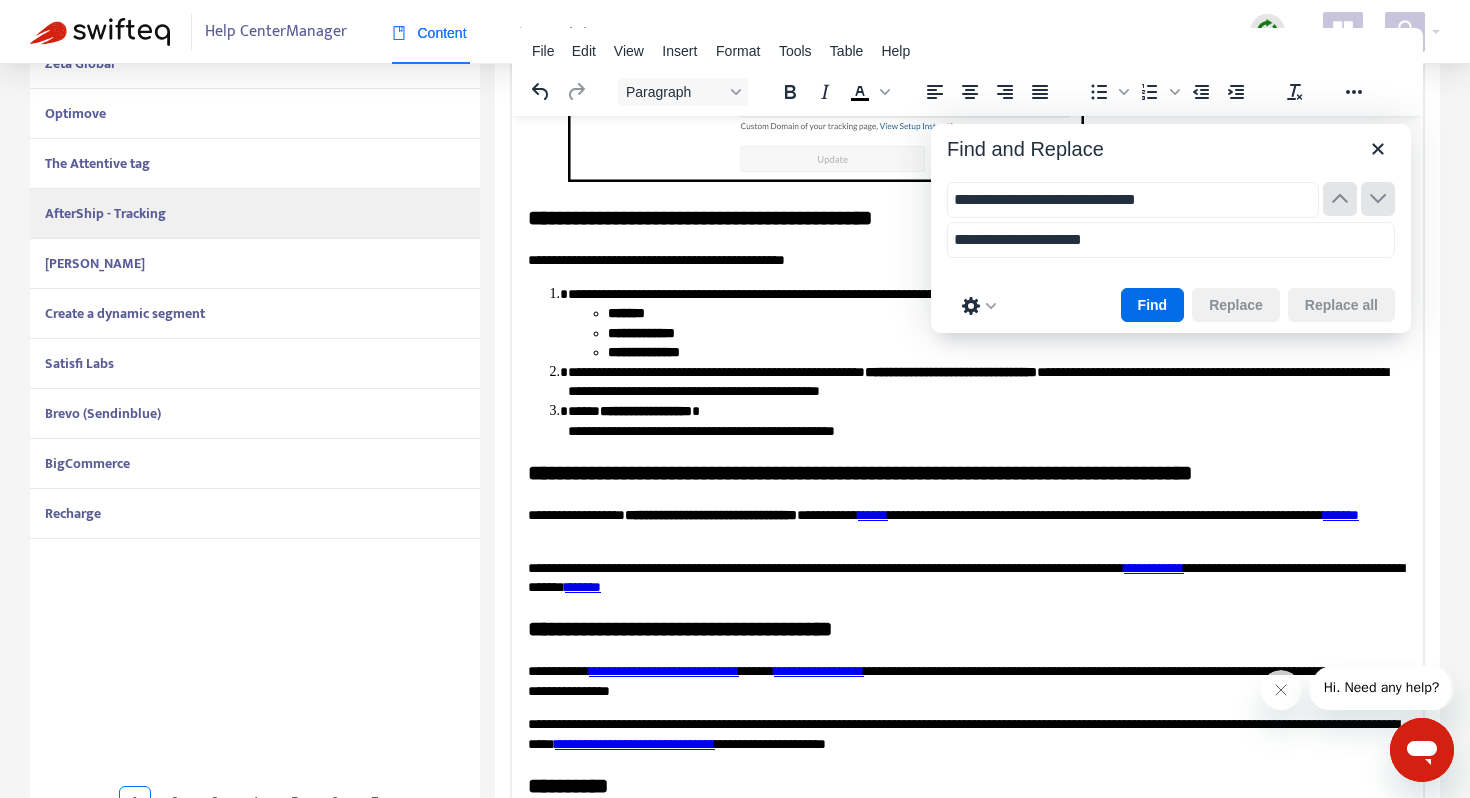 scroll, scrollTop: 2782, scrollLeft: 0, axis: vertical 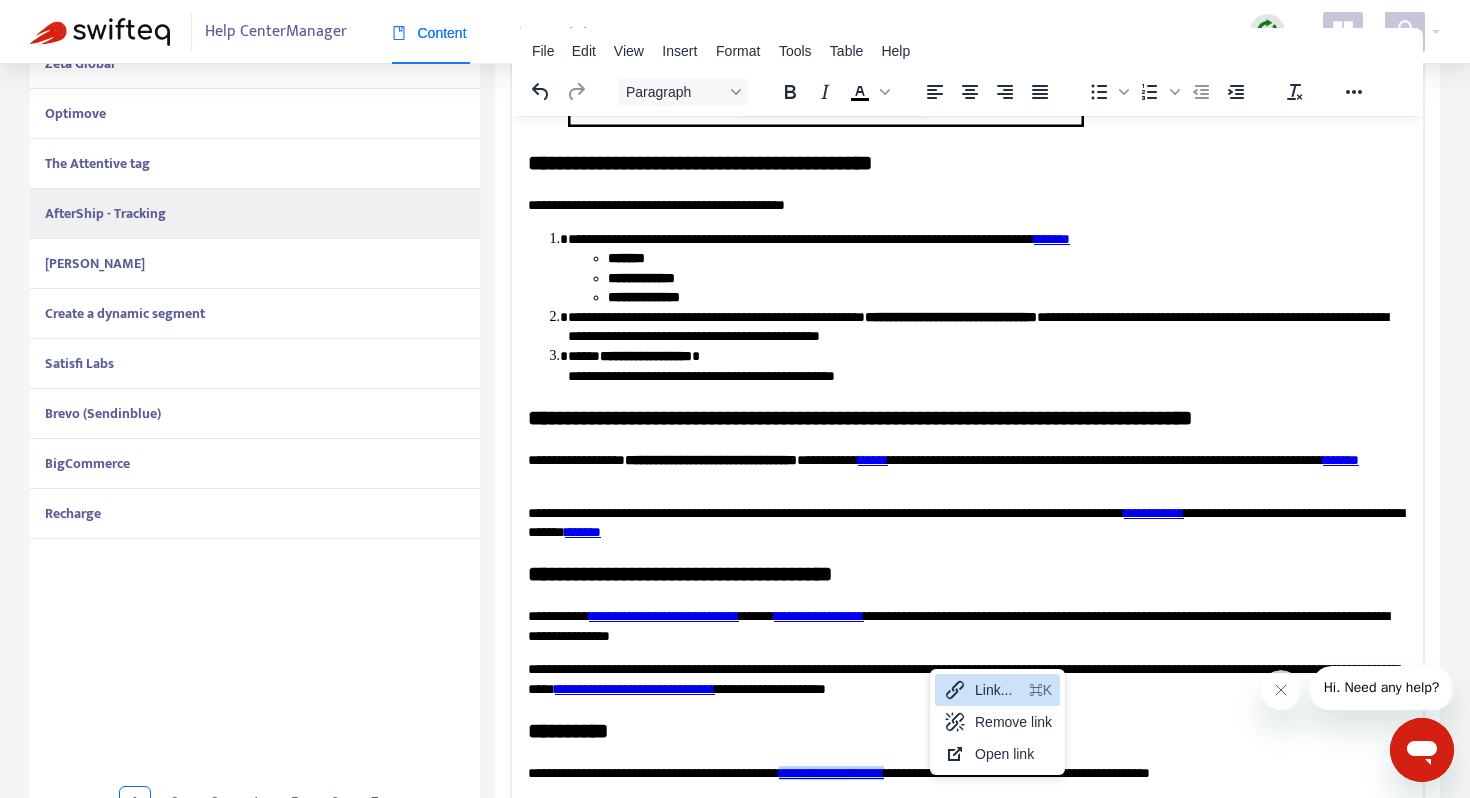 click on "Link..." at bounding box center [998, 690] 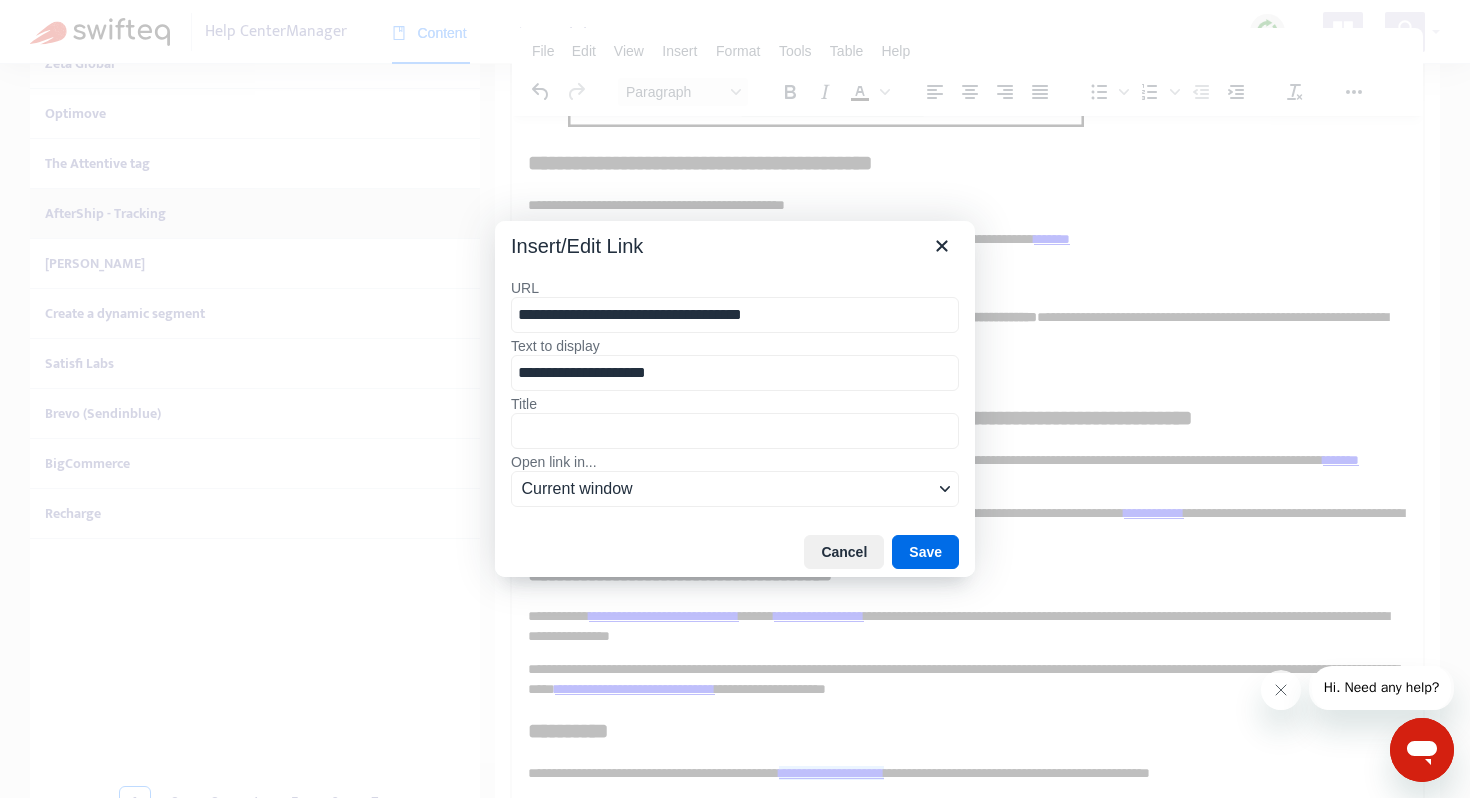 click on "**********" at bounding box center [735, 315] 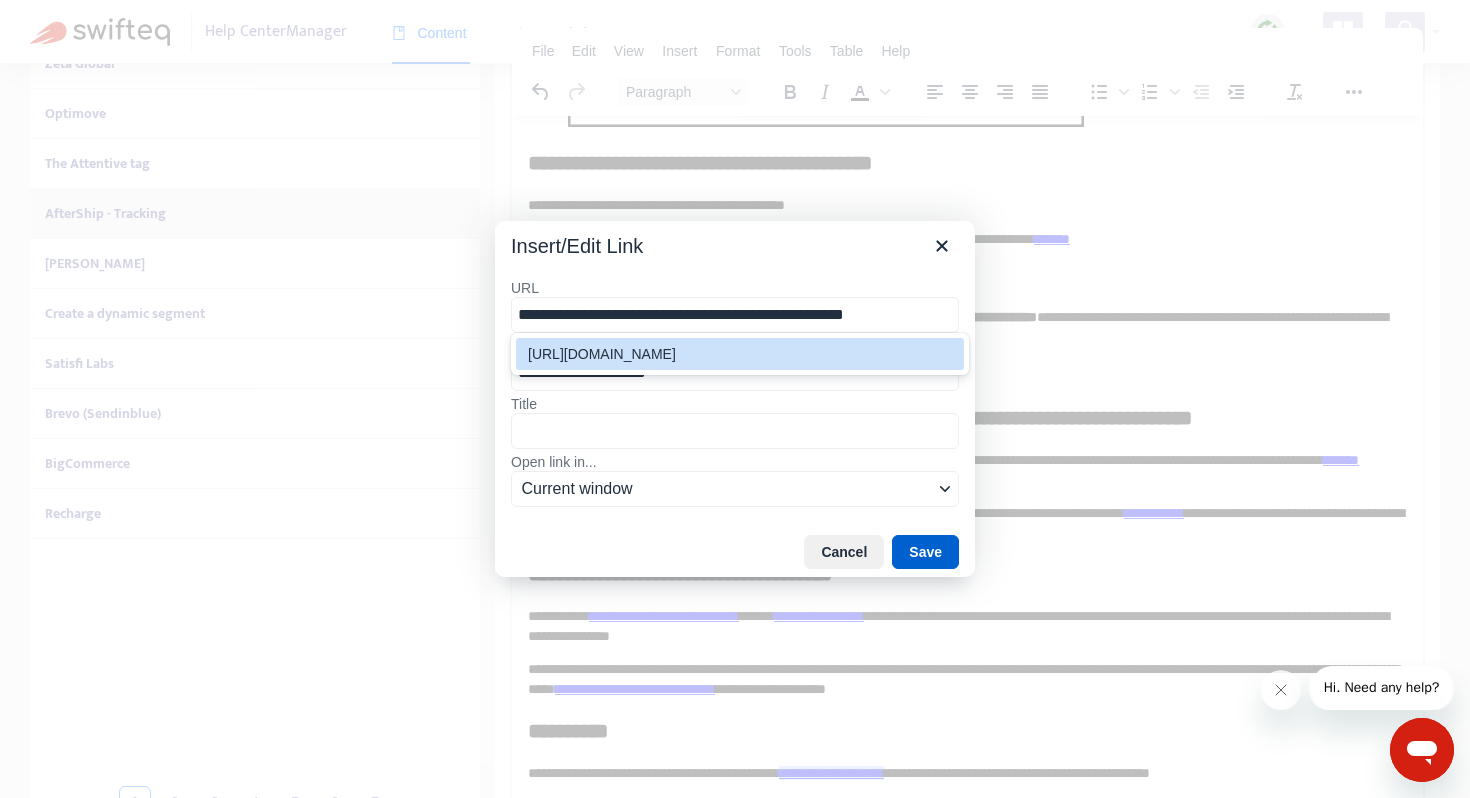 click on "Save" at bounding box center [925, 552] 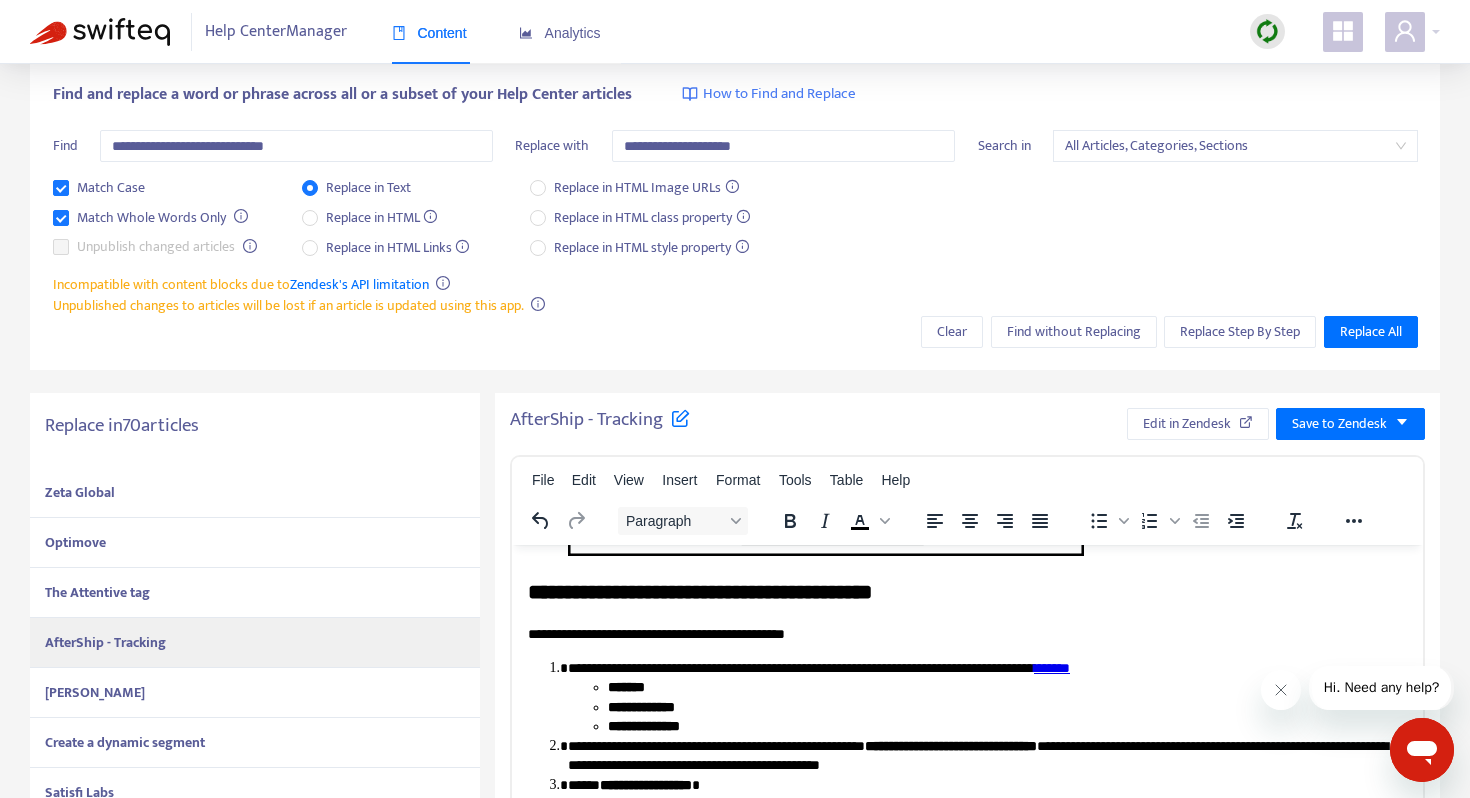 scroll, scrollTop: 0, scrollLeft: 0, axis: both 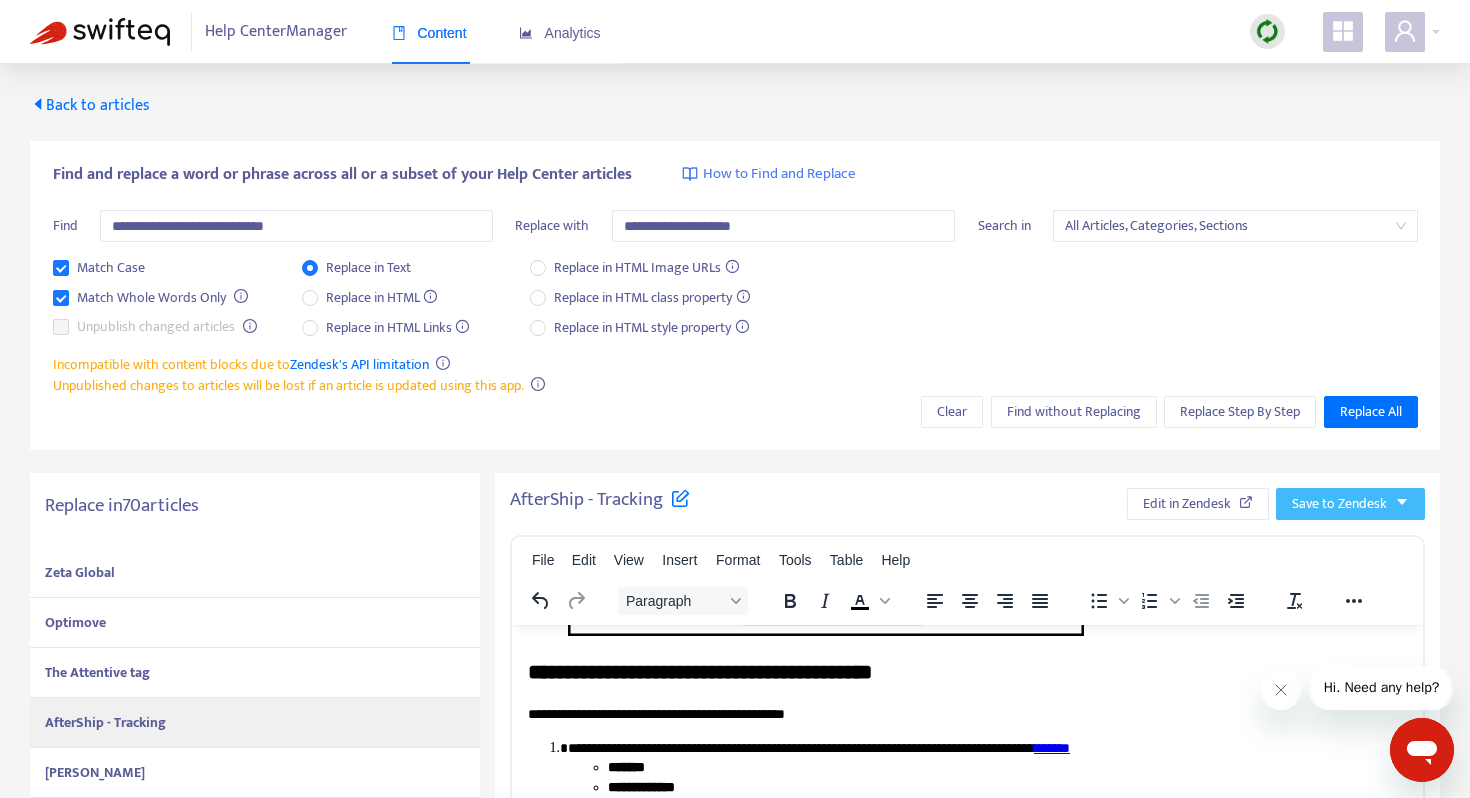 click on "Save to Zendesk" at bounding box center (1339, 504) 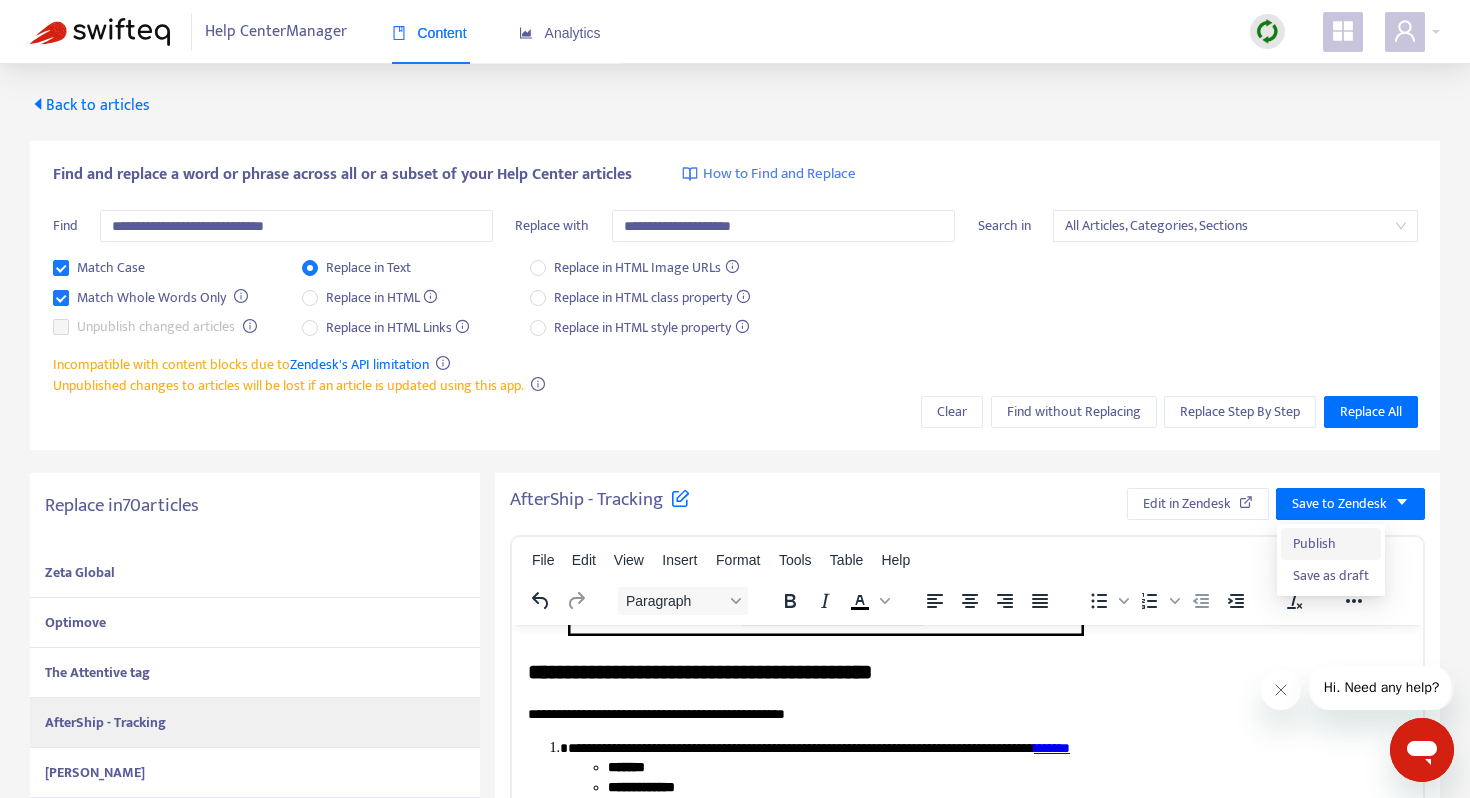 click on "Publish" at bounding box center [1331, 544] 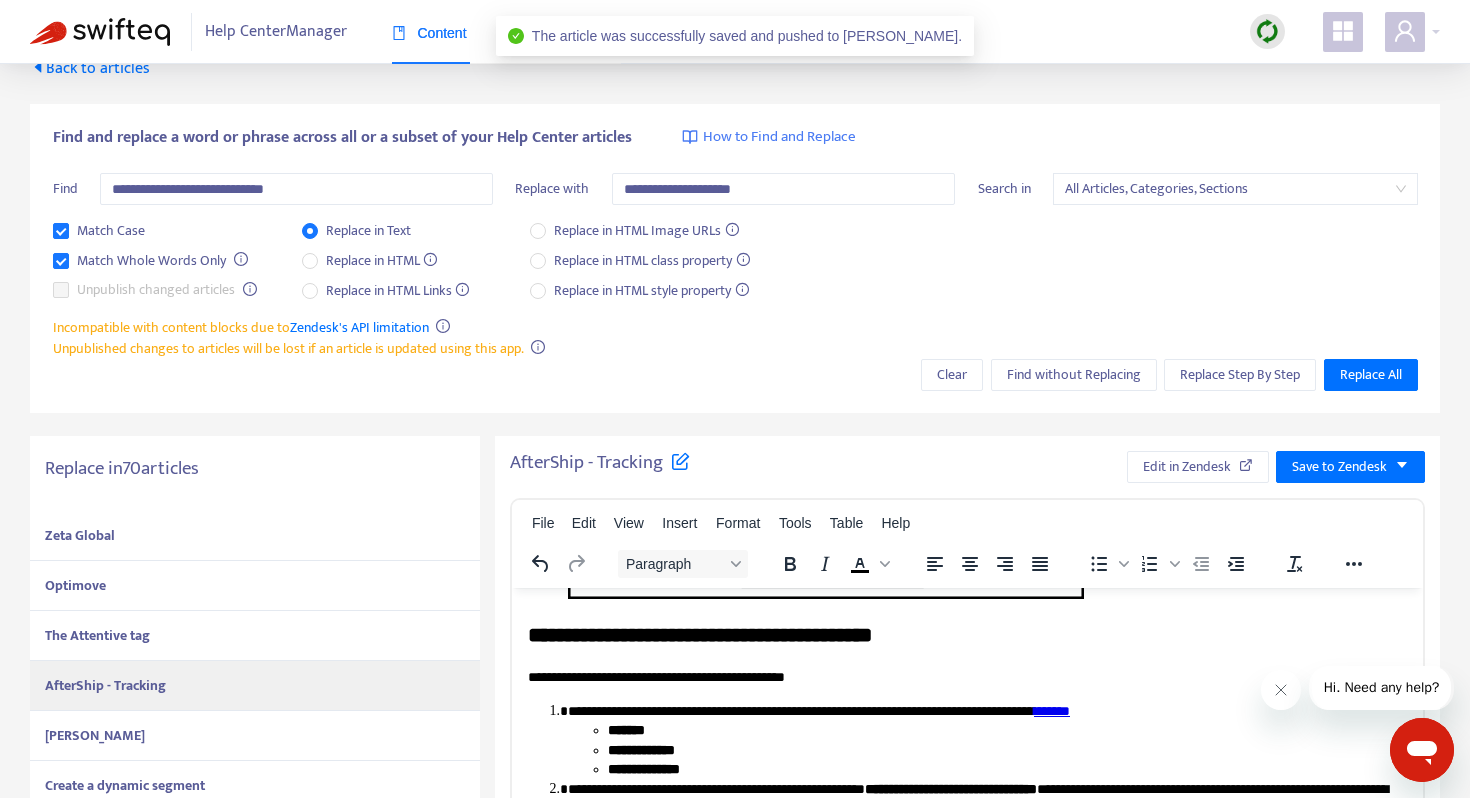 scroll, scrollTop: 81, scrollLeft: 0, axis: vertical 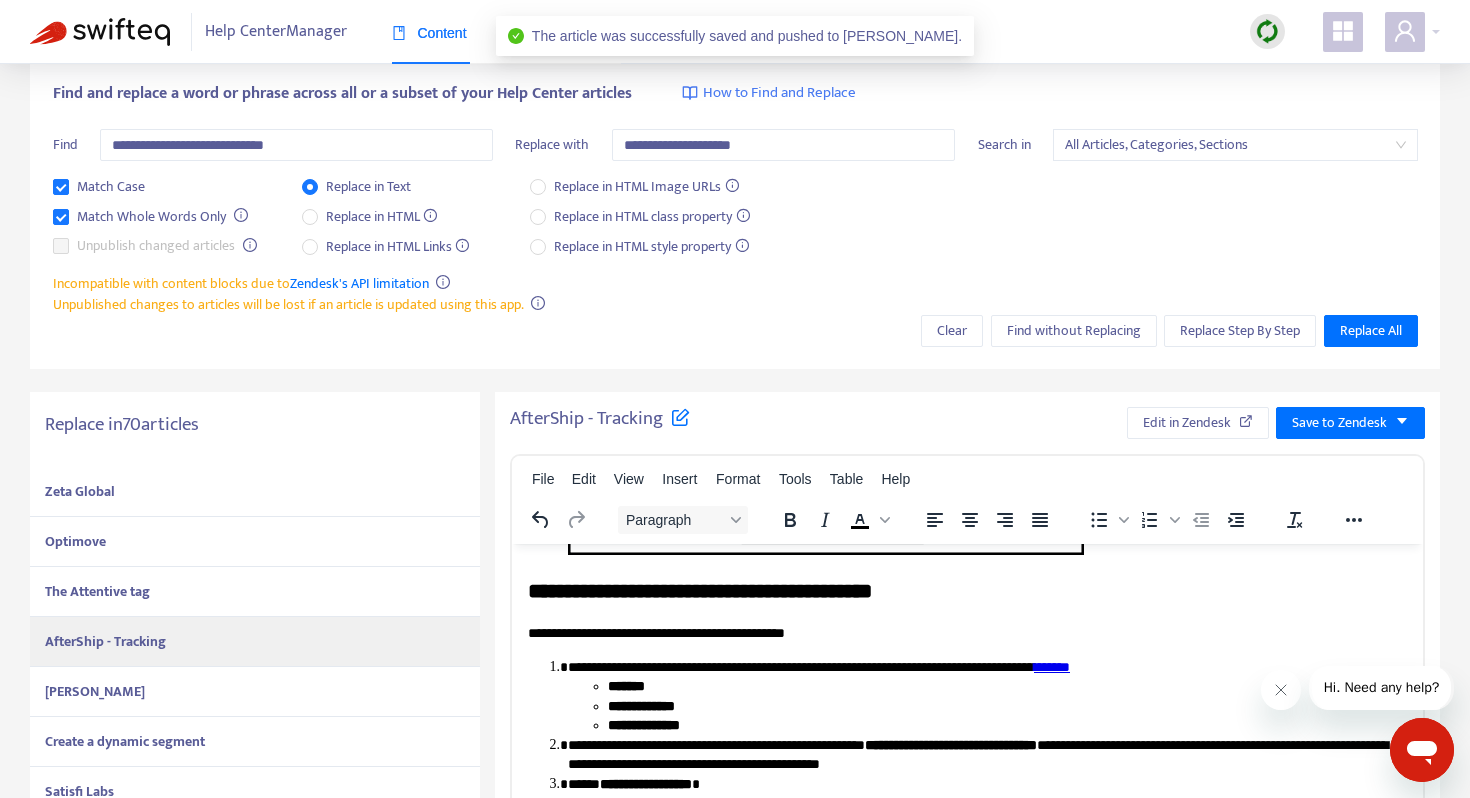 click on "[PERSON_NAME]" at bounding box center (255, 692) 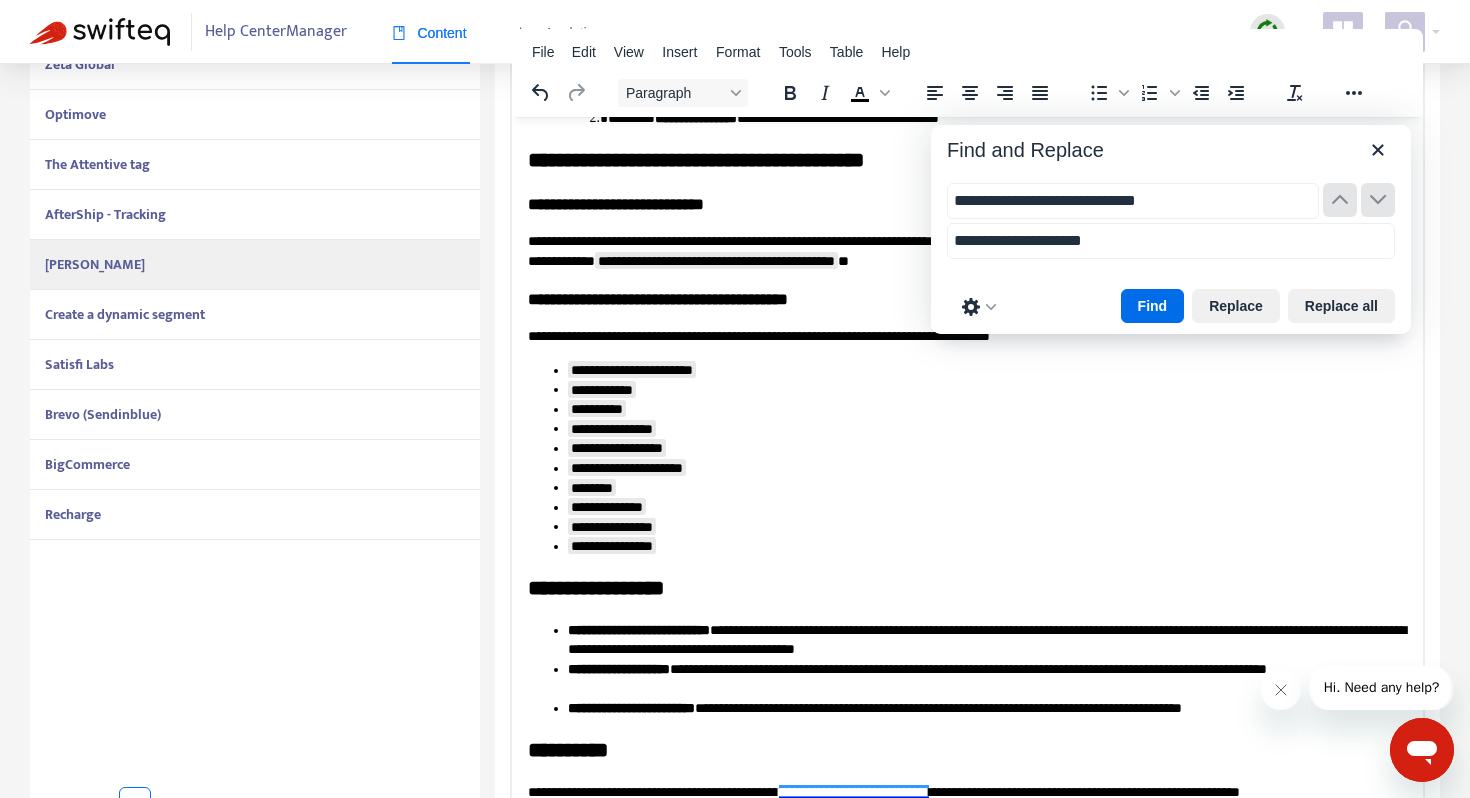 scroll, scrollTop: 509, scrollLeft: 0, axis: vertical 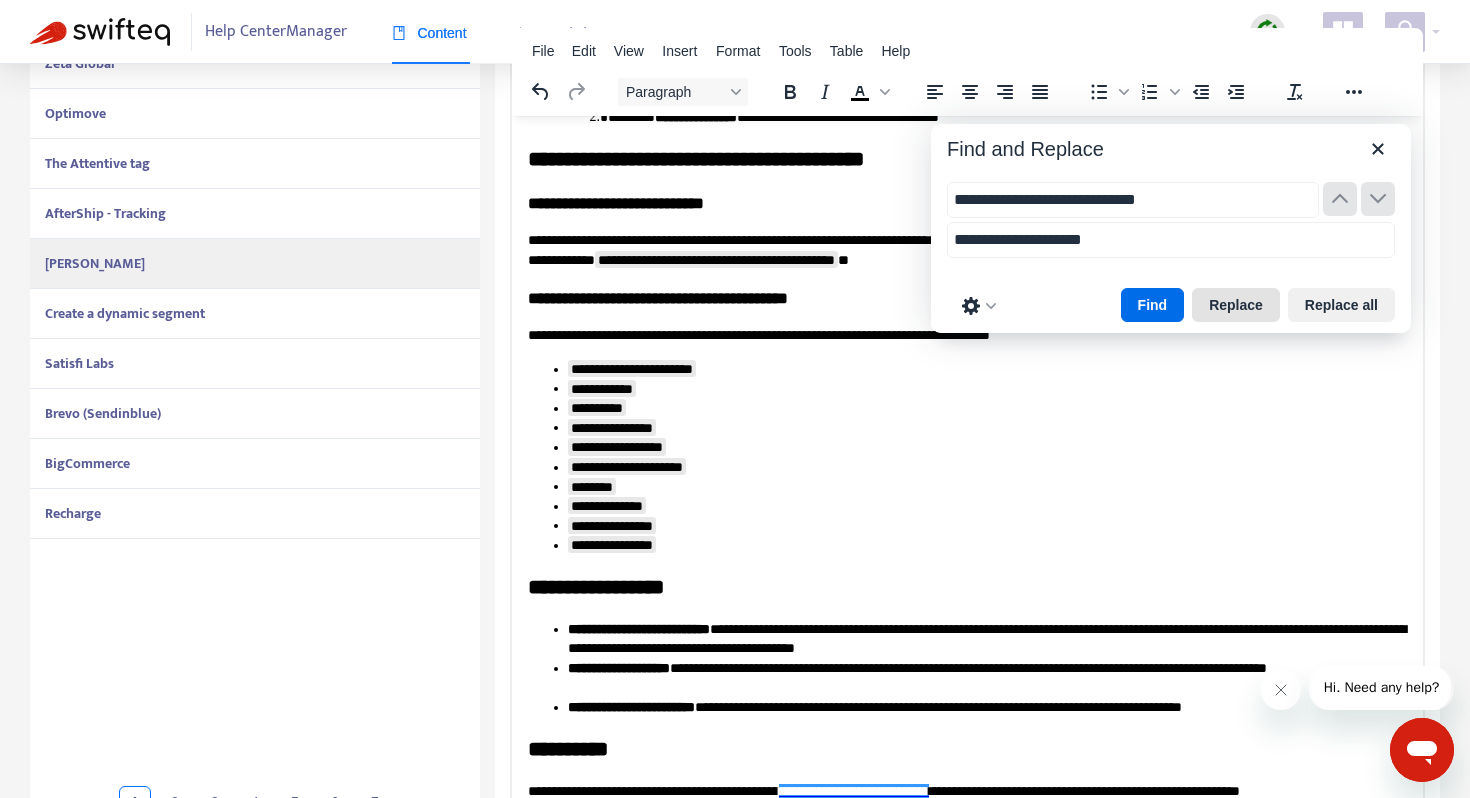 click on "Replace" at bounding box center (1236, 305) 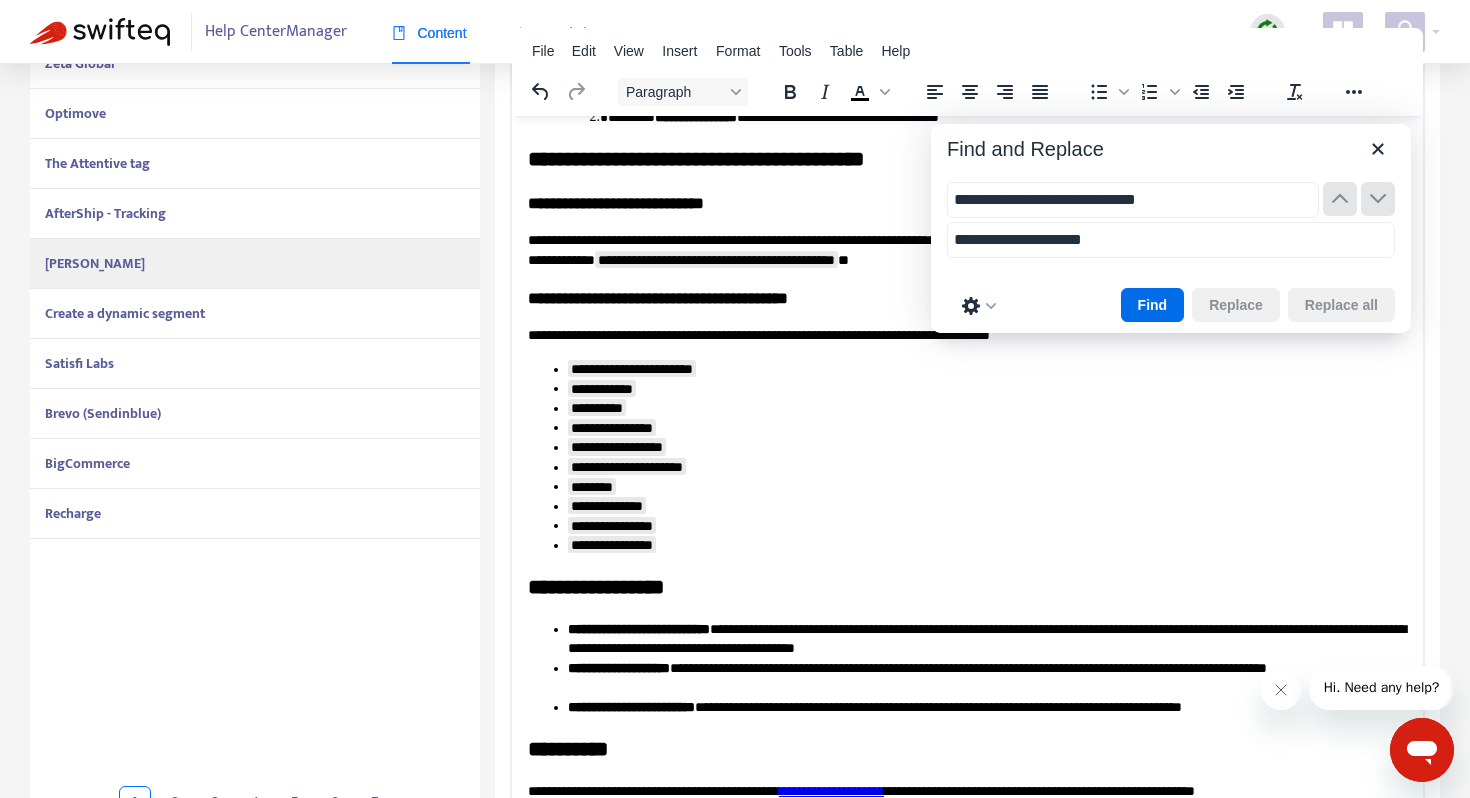 scroll, scrollTop: 498, scrollLeft: 0, axis: vertical 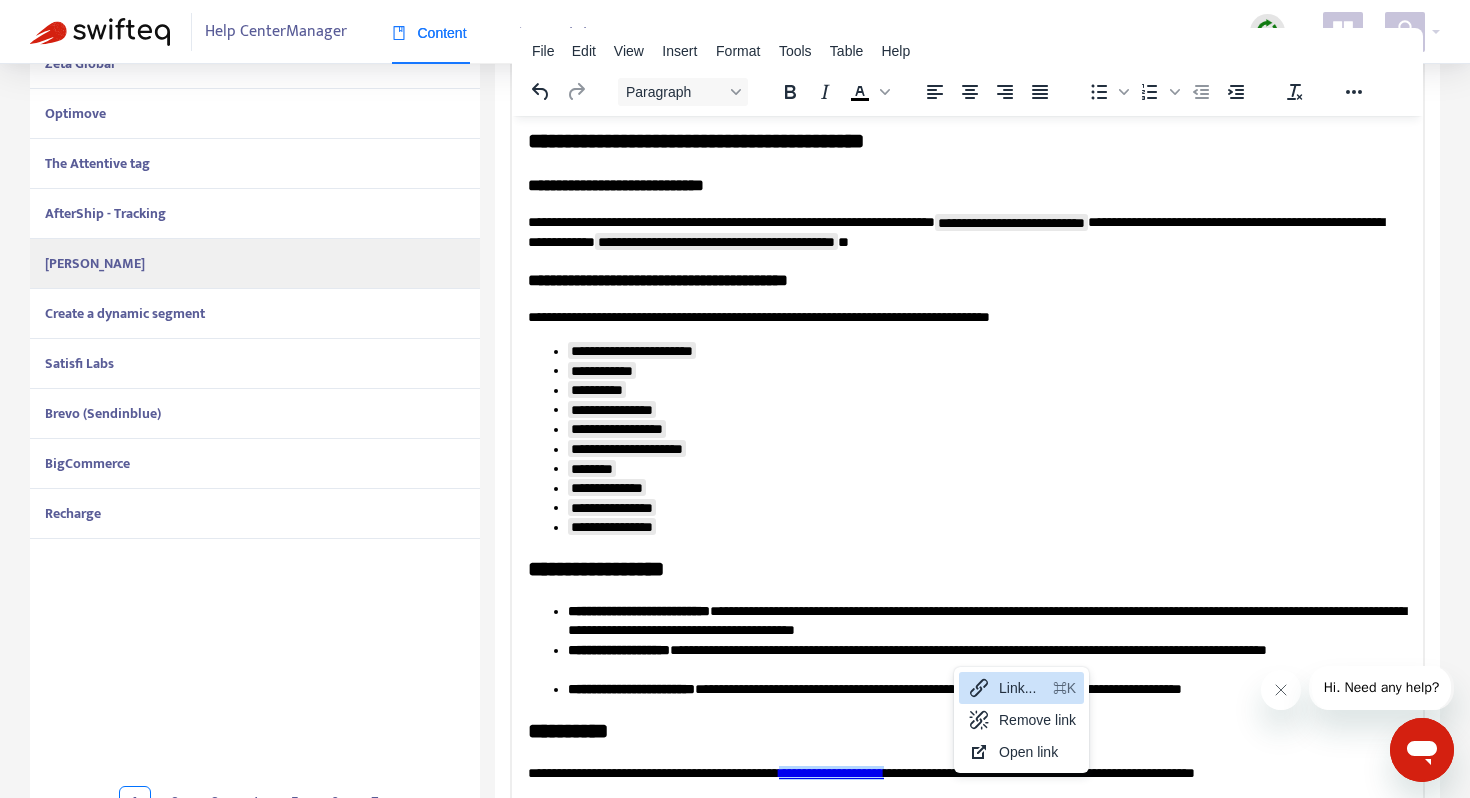 click on "Link..." at bounding box center [1022, 688] 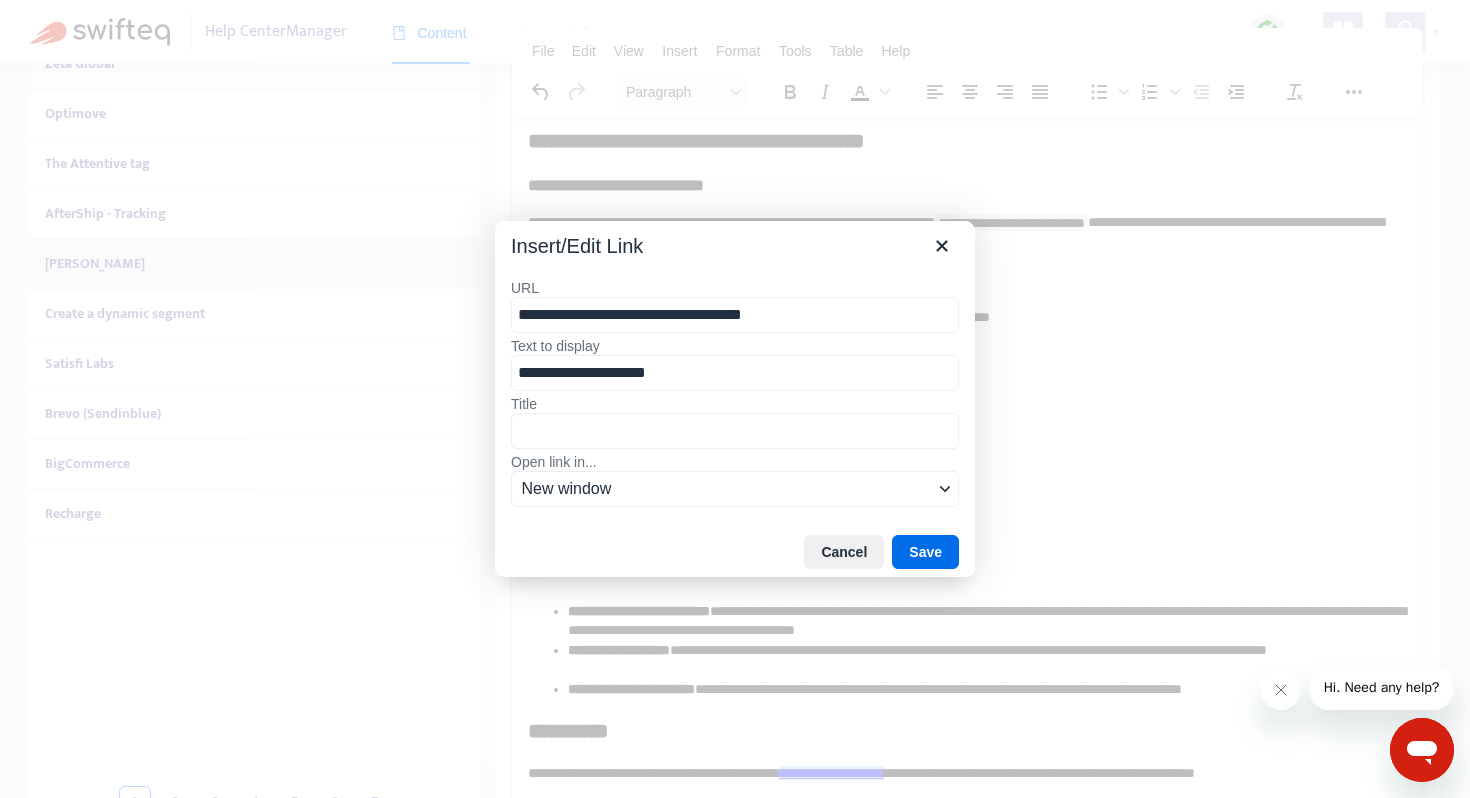 click on "**********" at bounding box center [735, 315] 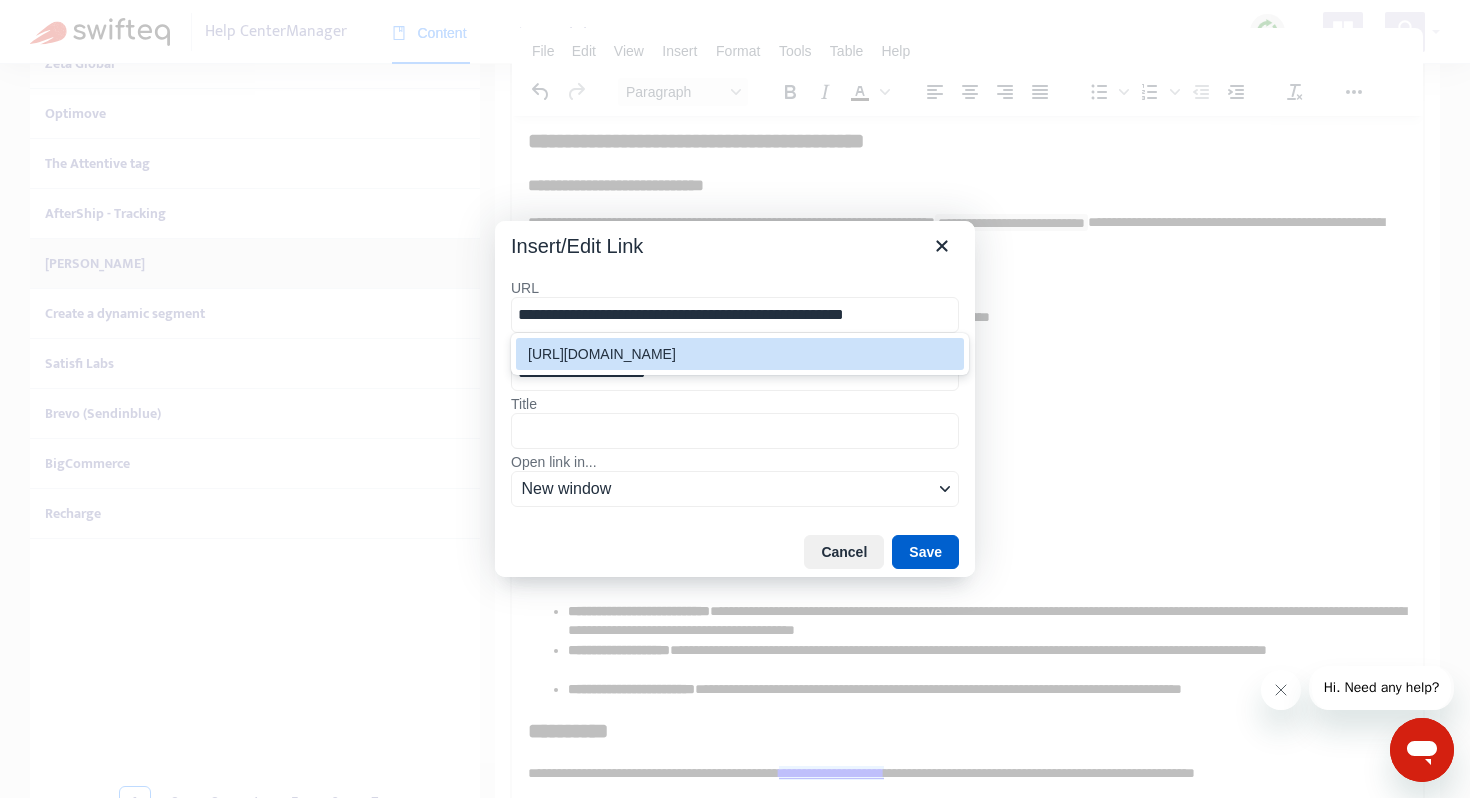 click on "Save" at bounding box center [925, 552] 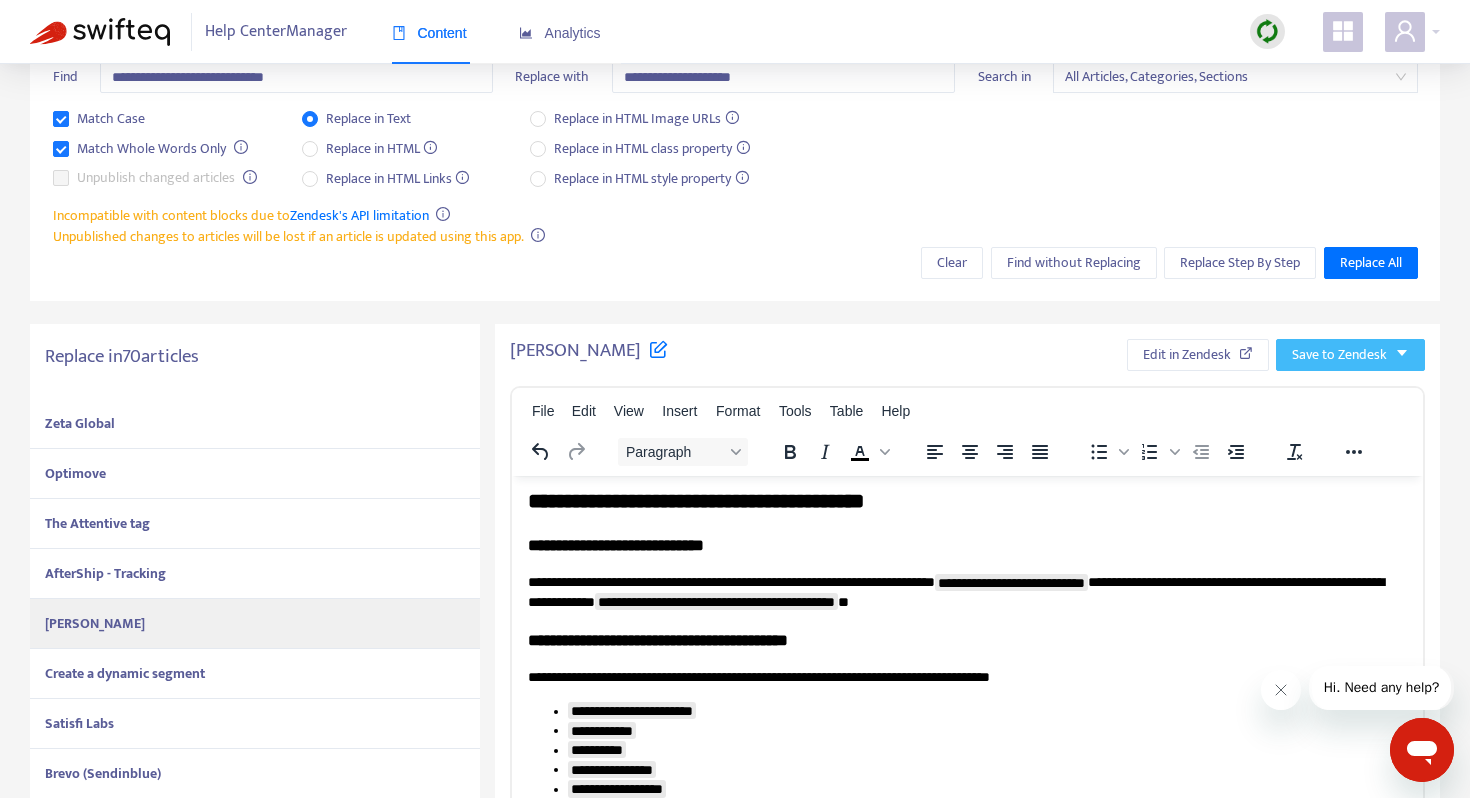 scroll, scrollTop: 137, scrollLeft: 0, axis: vertical 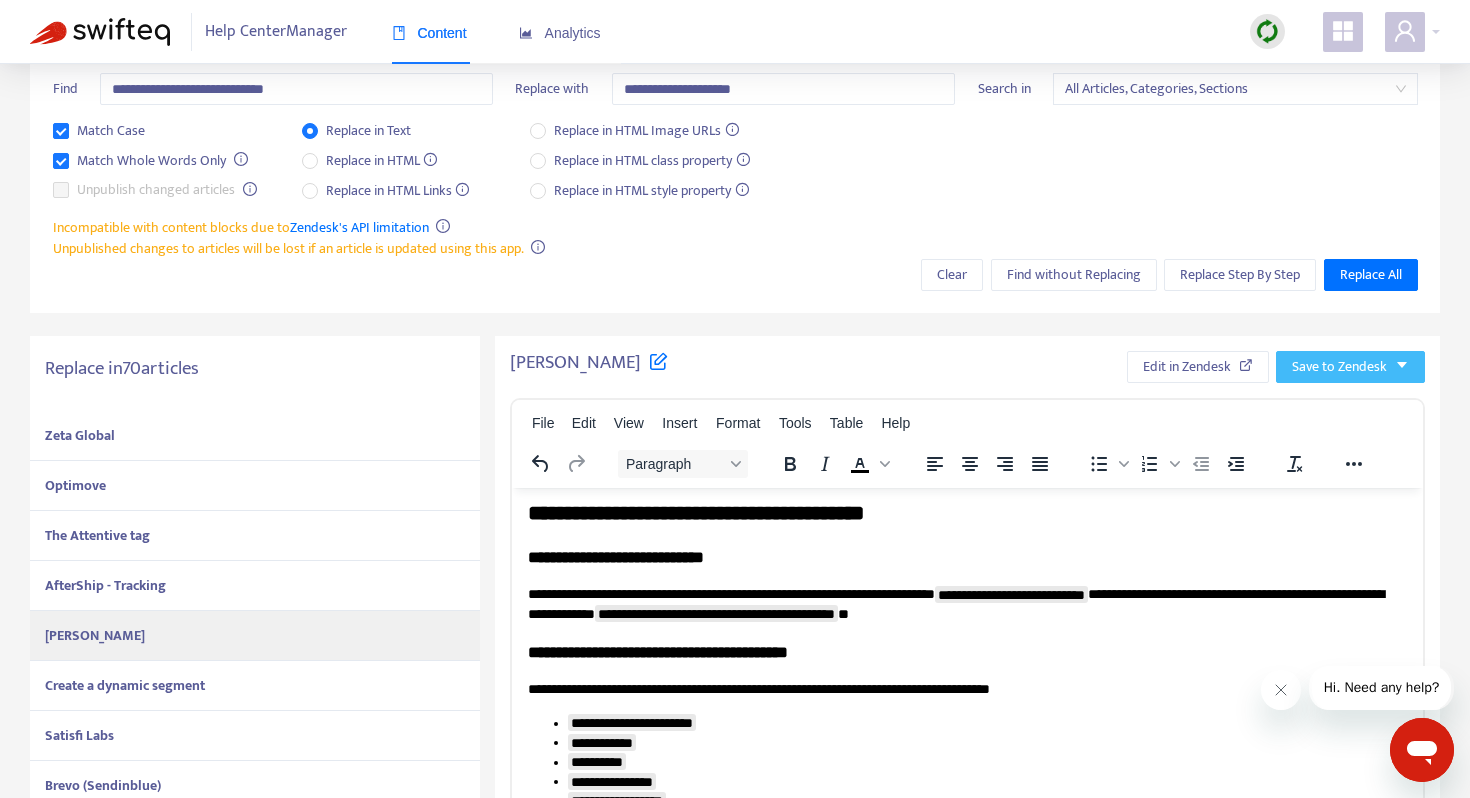 click on "Save to Zendesk" at bounding box center (1339, 367) 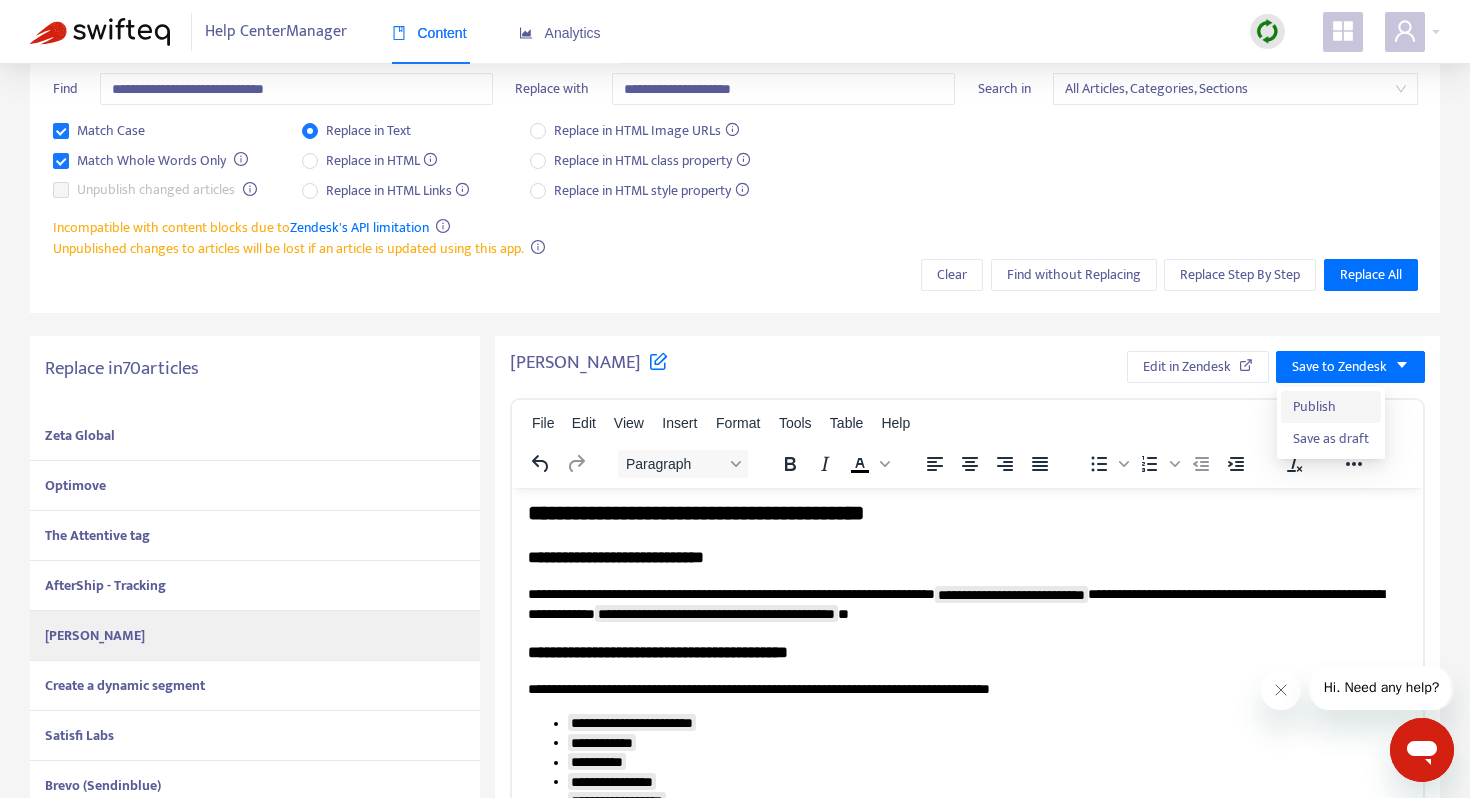 click on "Publish" at bounding box center (1331, 407) 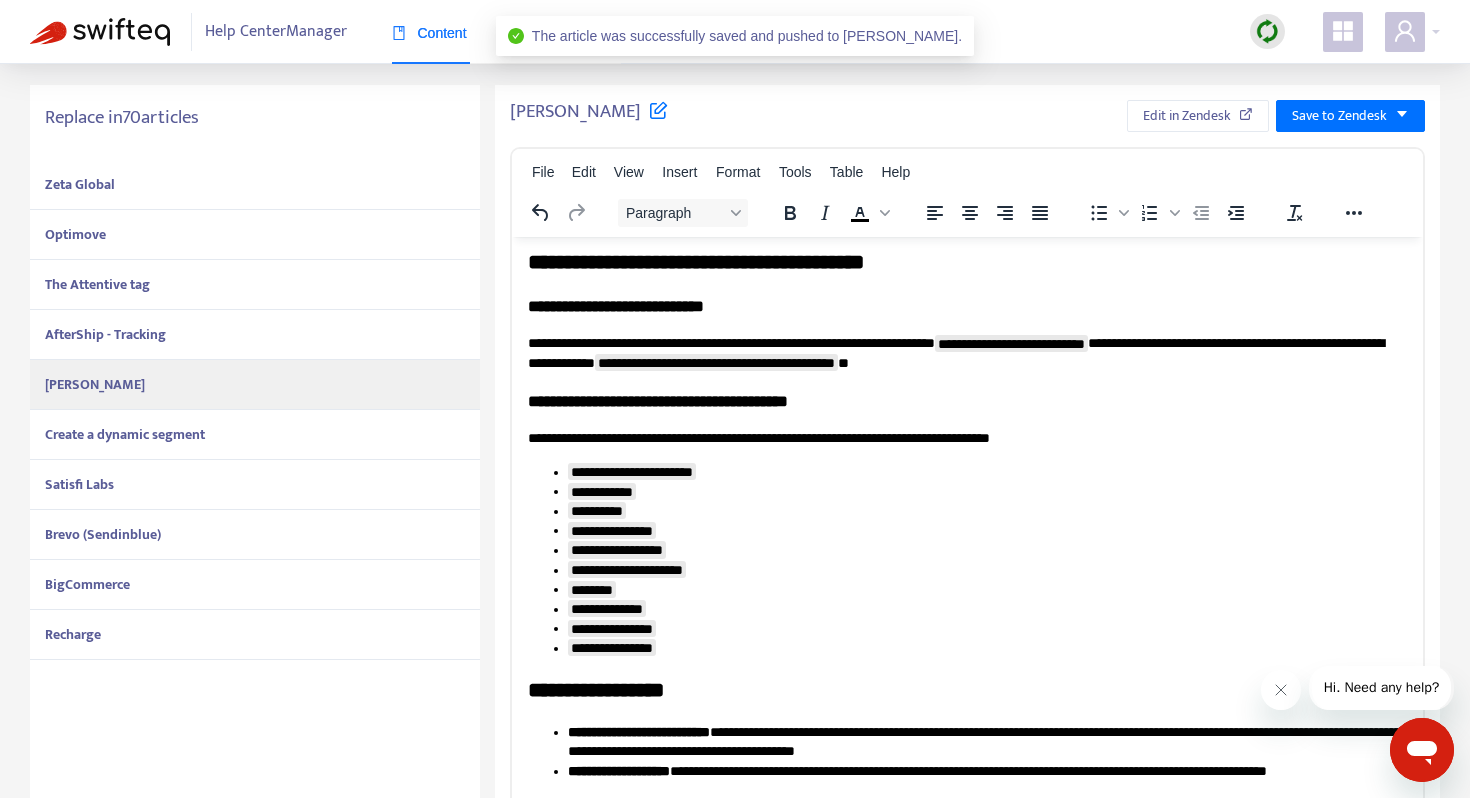 scroll, scrollTop: 426, scrollLeft: 0, axis: vertical 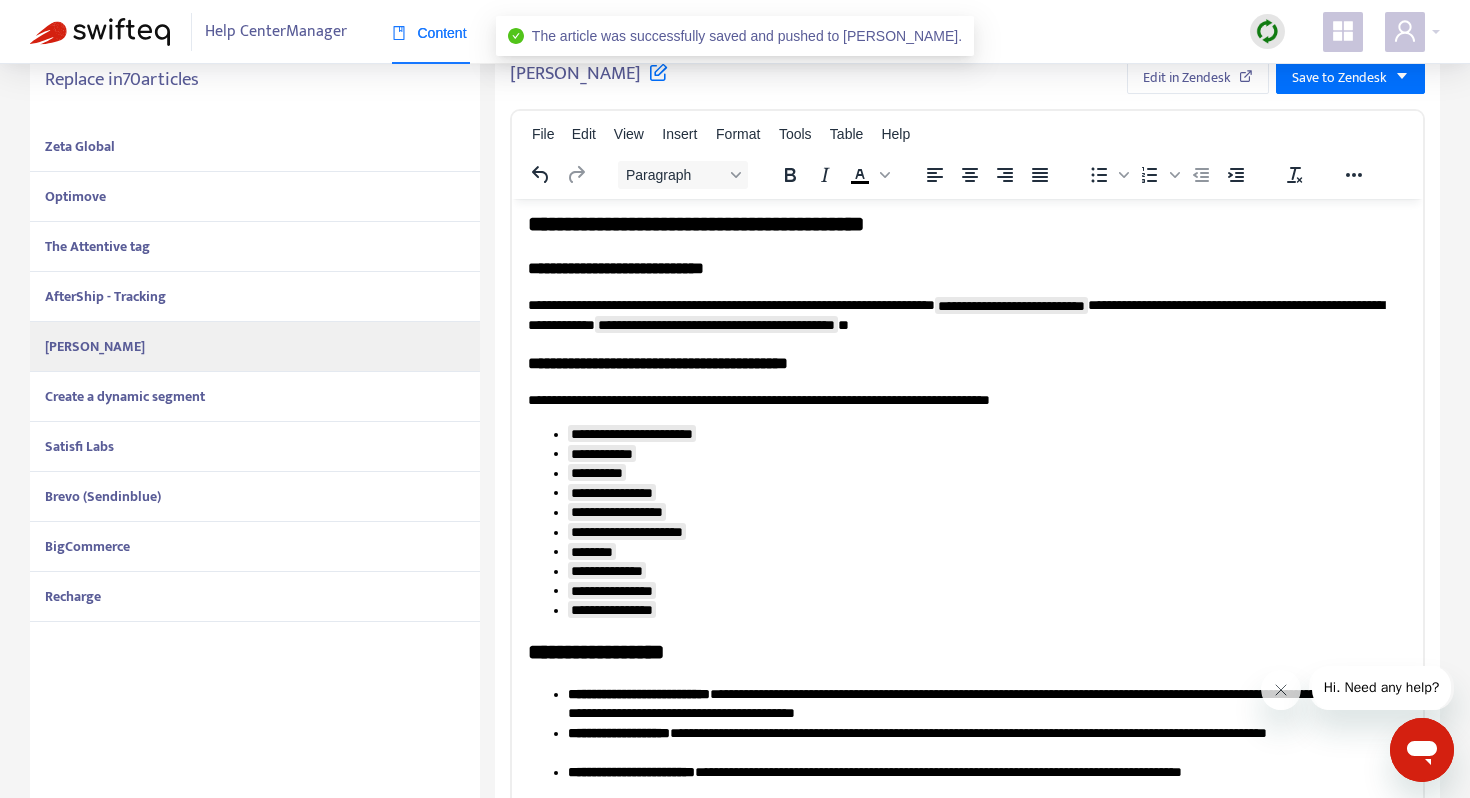 click on "Create a dynamic segment" at bounding box center [255, 397] 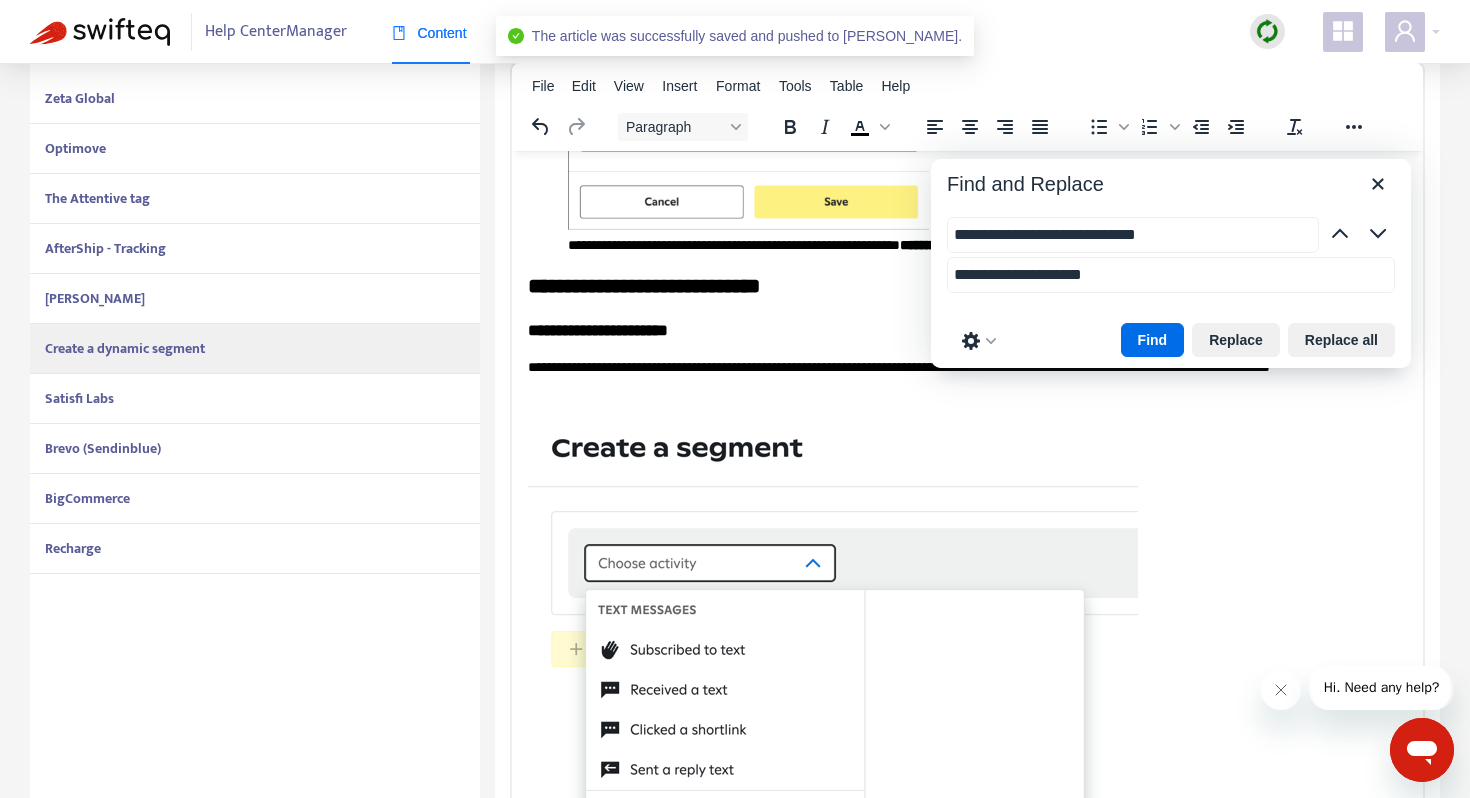 scroll, scrollTop: 509, scrollLeft: 0, axis: vertical 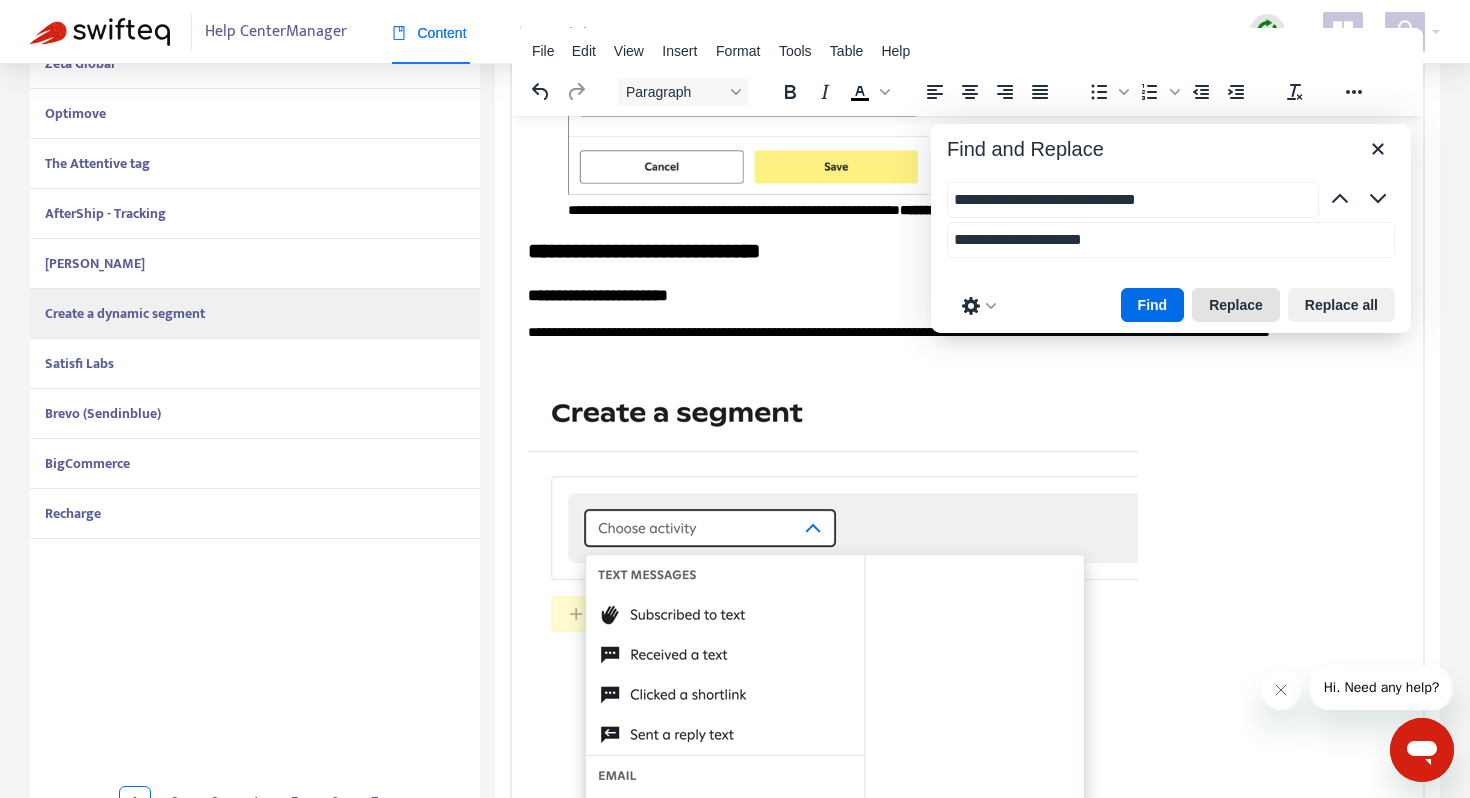 click on "Replace" at bounding box center [1236, 305] 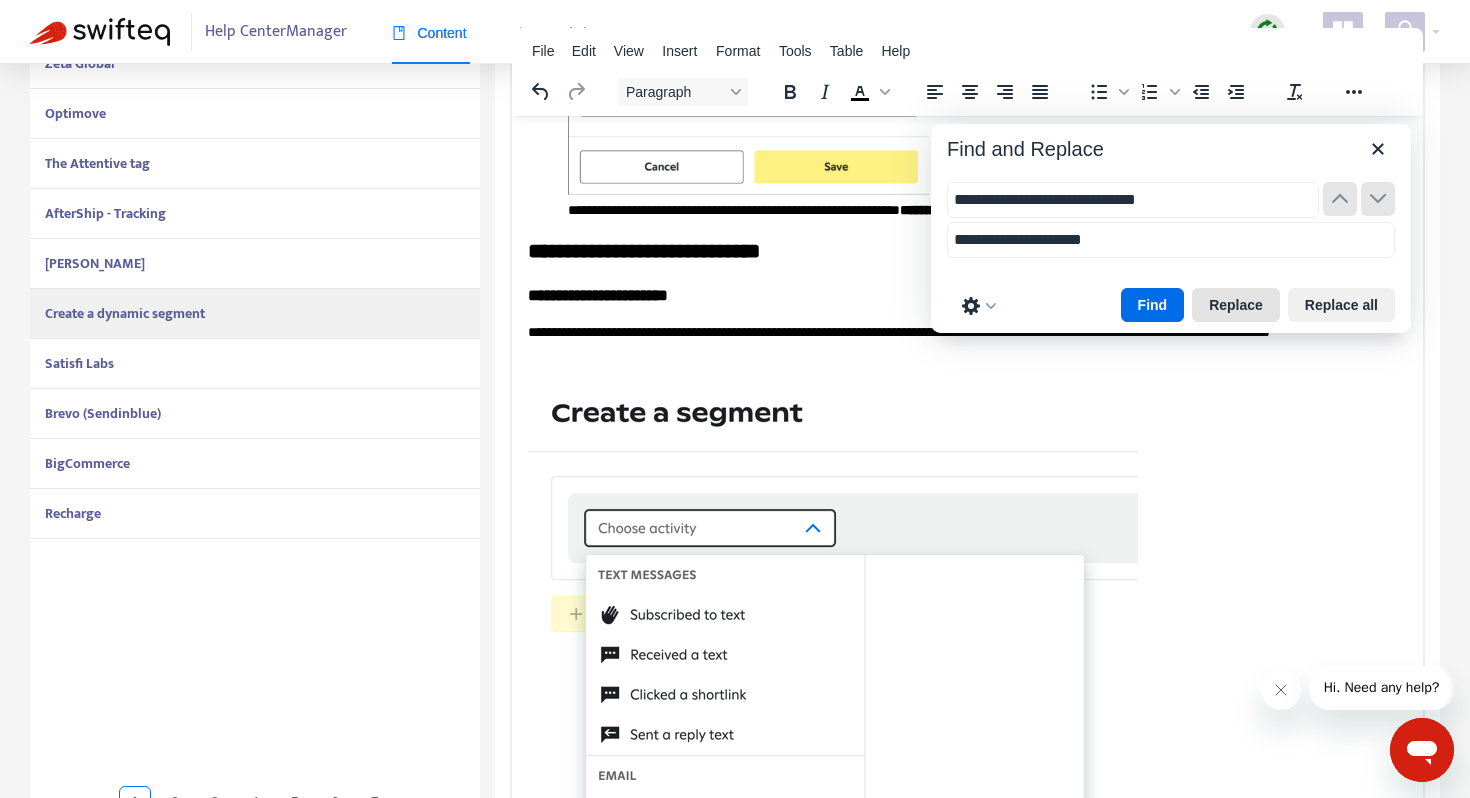 scroll, scrollTop: 6498, scrollLeft: 0, axis: vertical 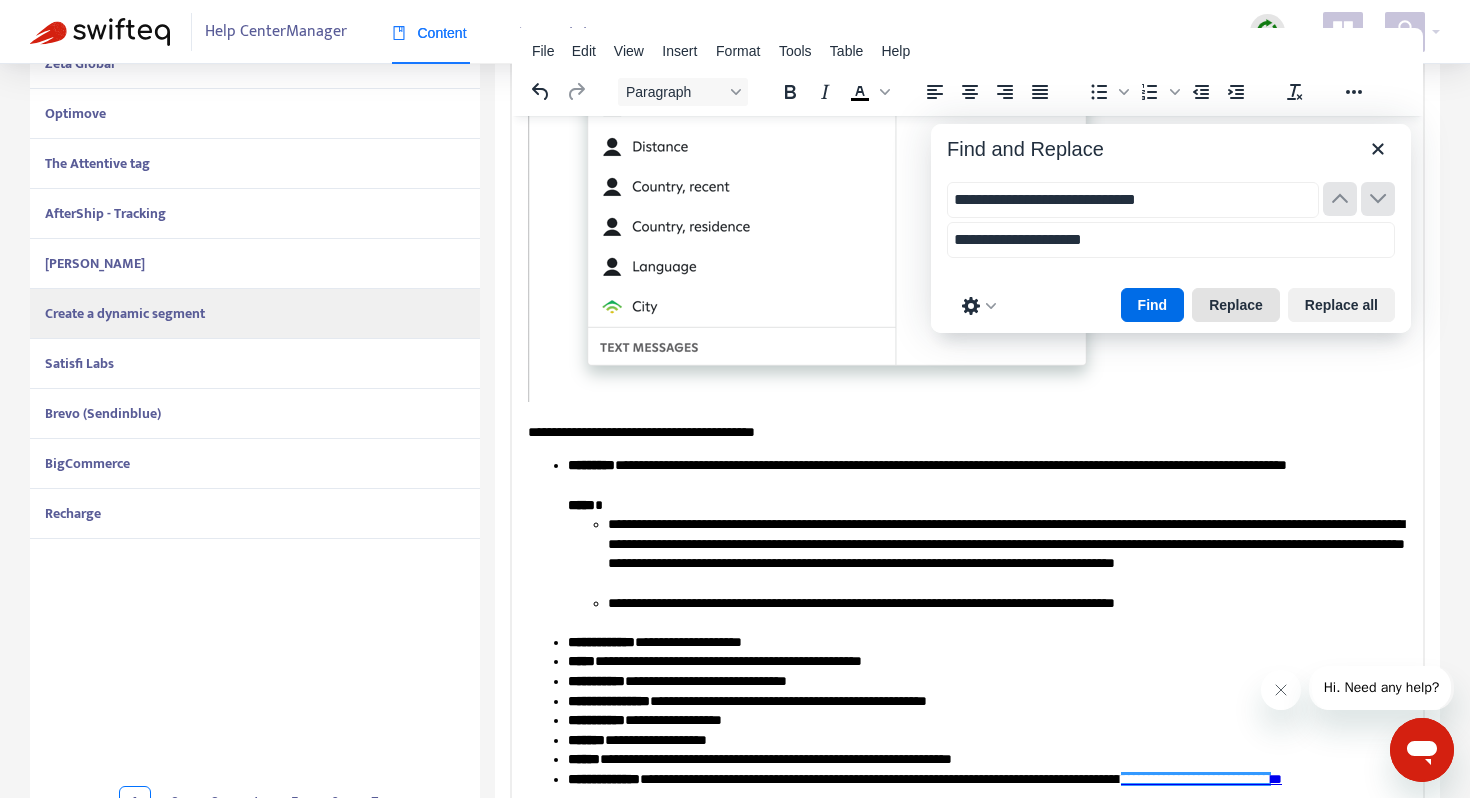click on "Replace" at bounding box center (1236, 305) 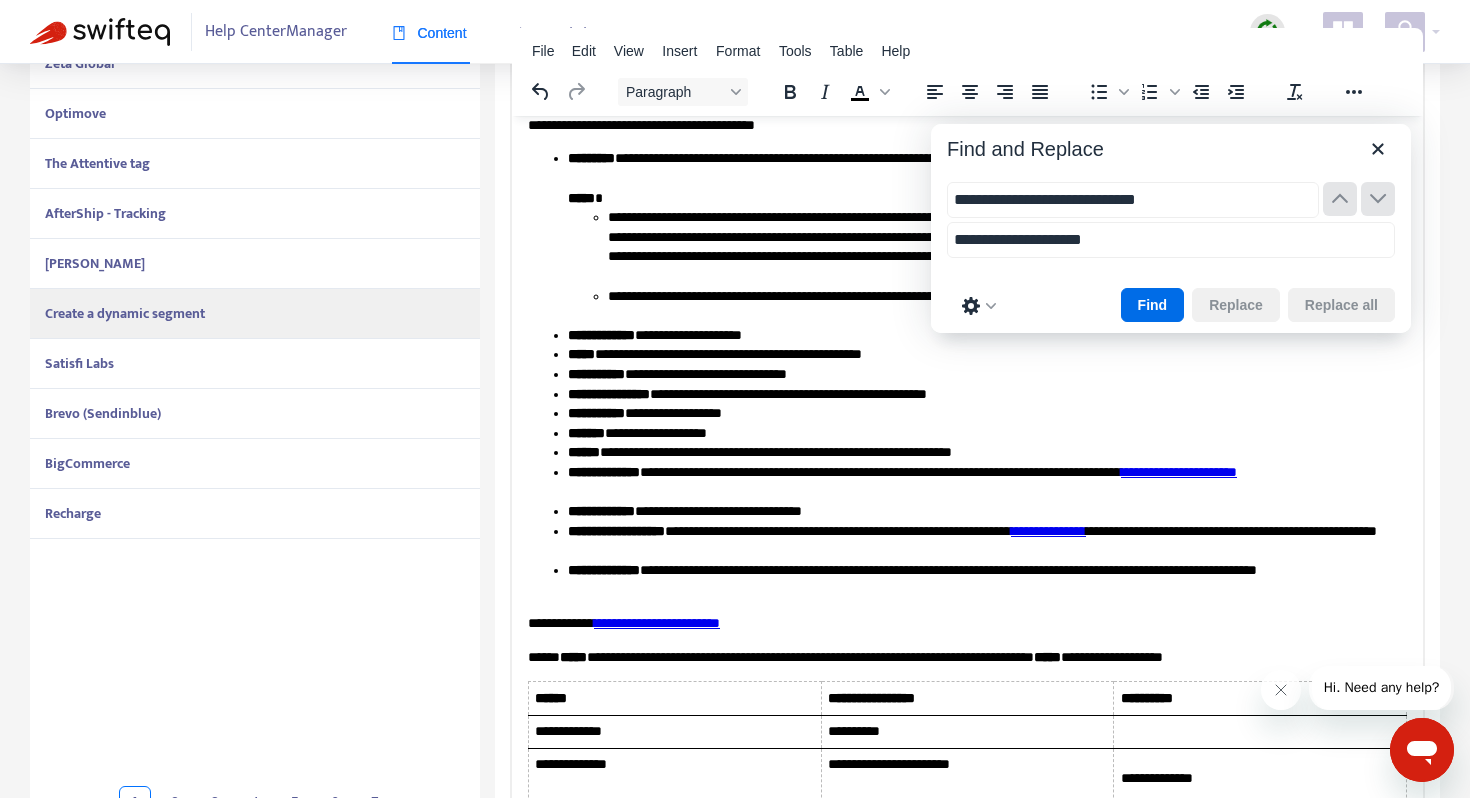 scroll, scrollTop: 6817, scrollLeft: 0, axis: vertical 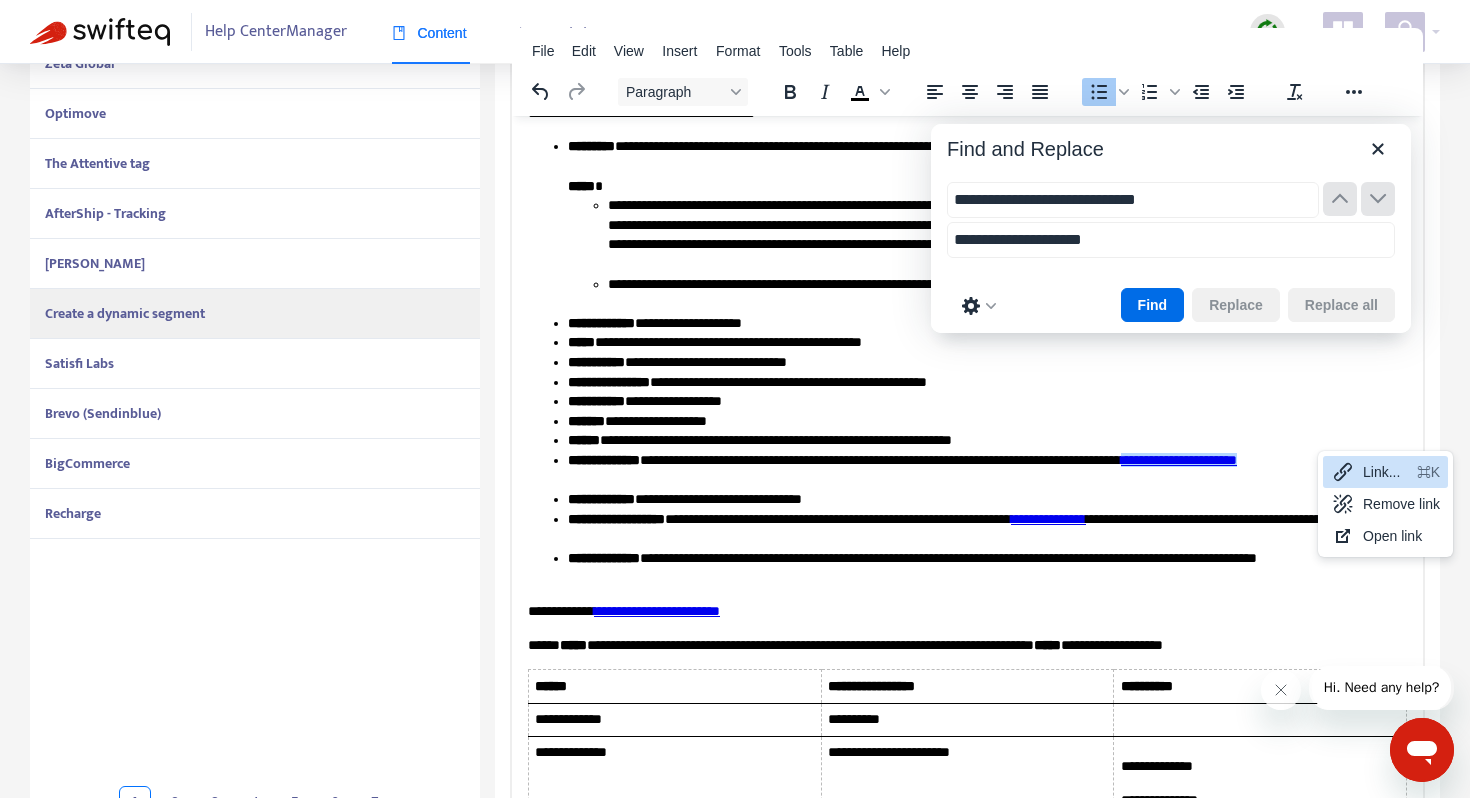 click 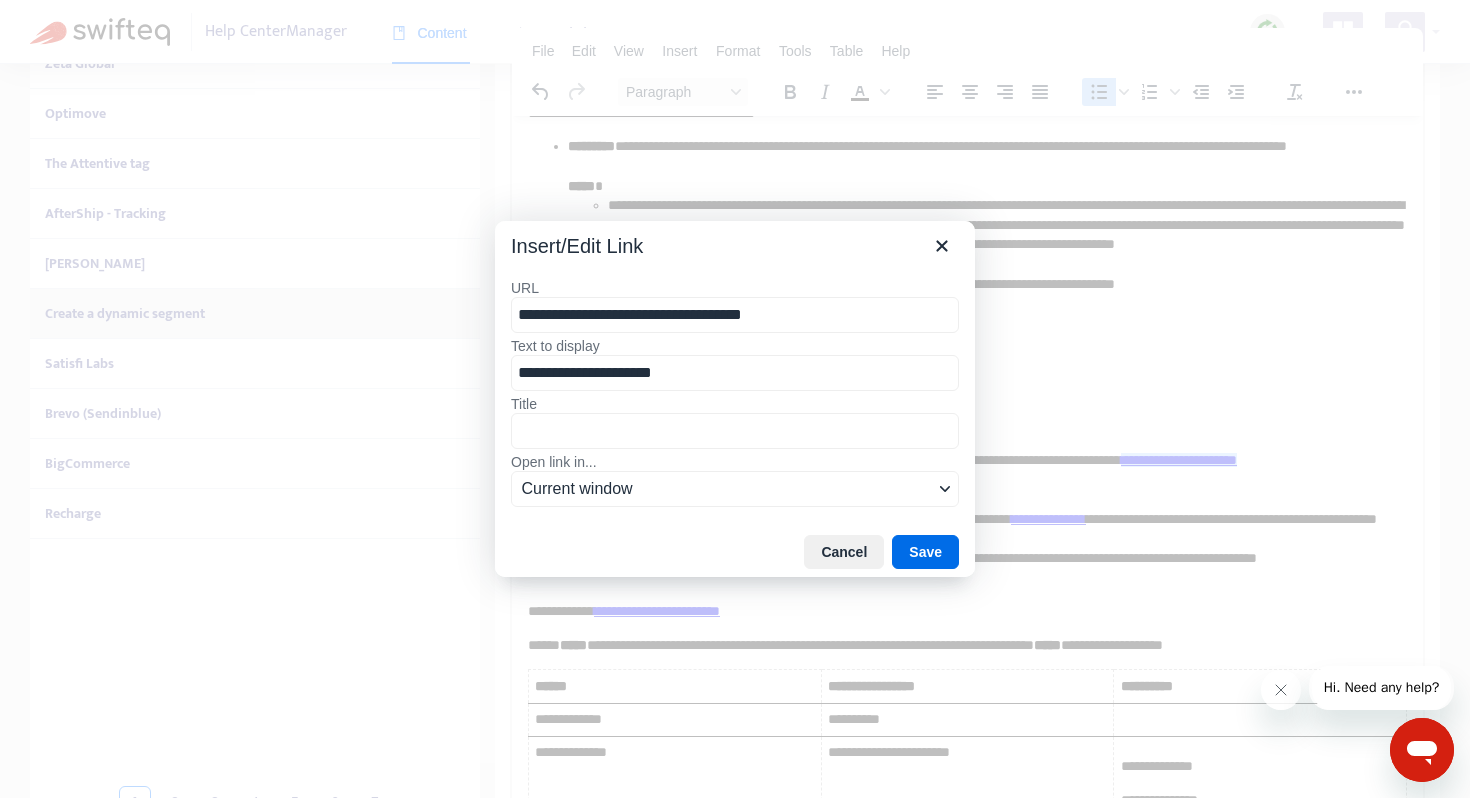 click on "**********" at bounding box center (735, 315) 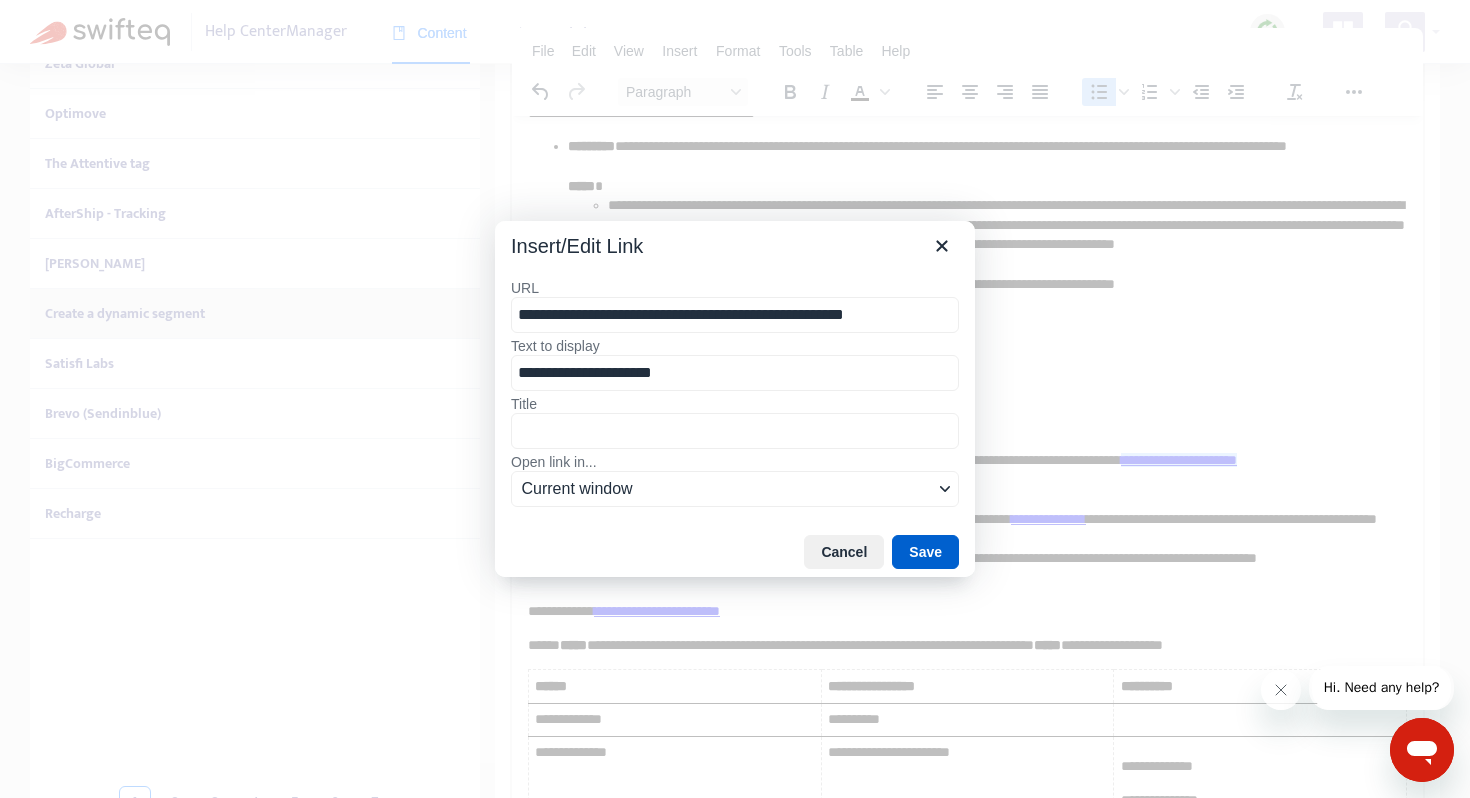 click on "Save" at bounding box center [925, 552] 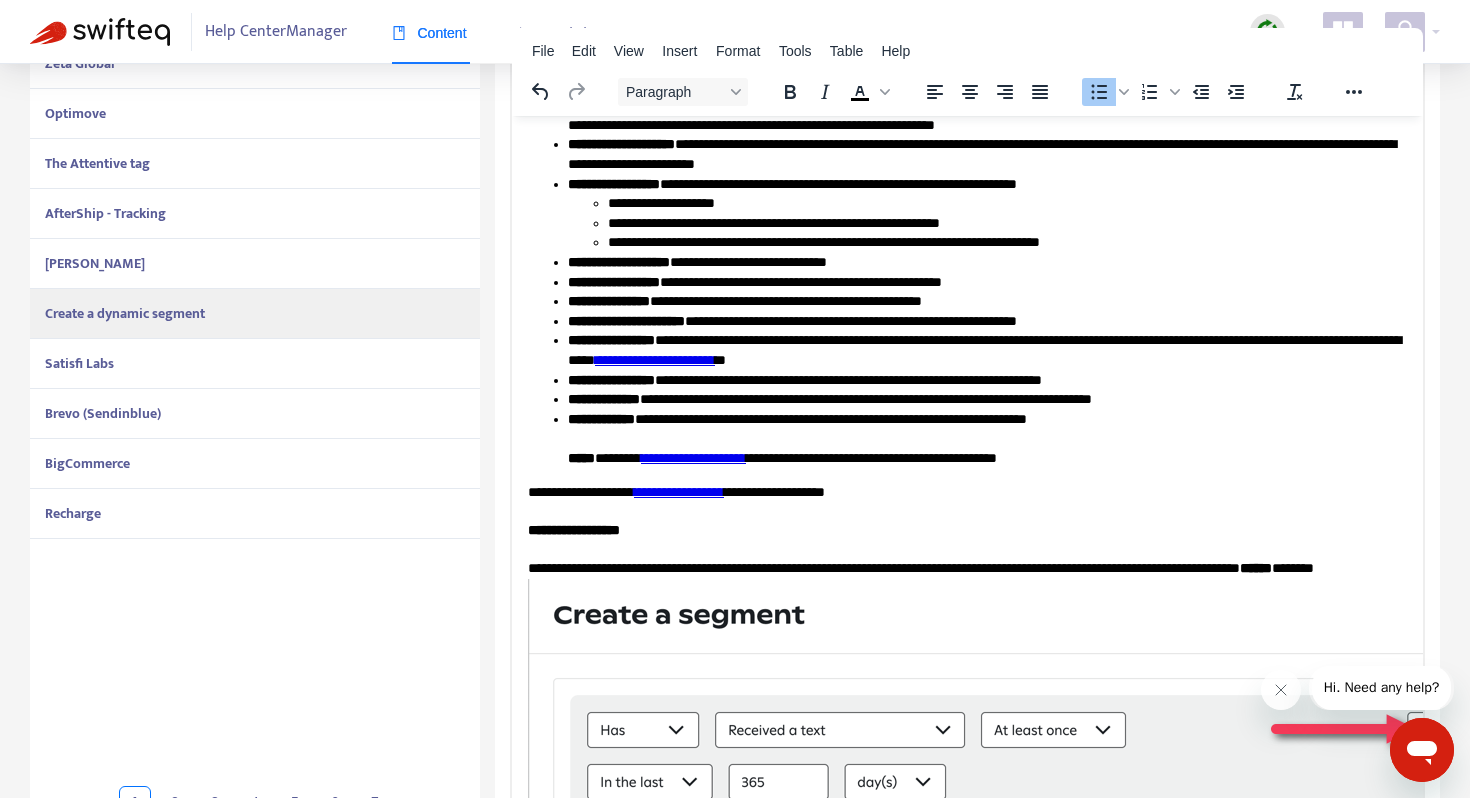 scroll, scrollTop: 3130, scrollLeft: 0, axis: vertical 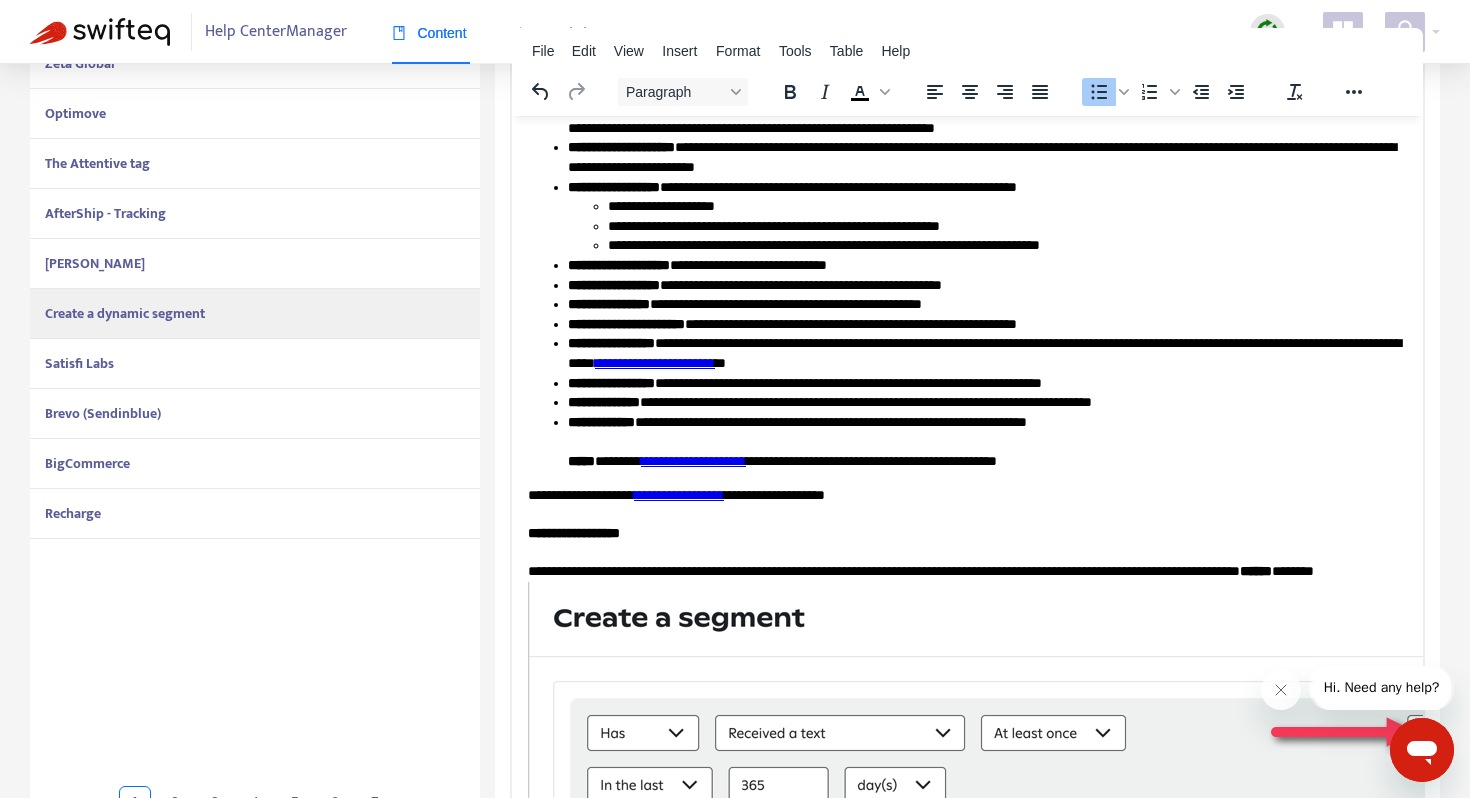 click on "**********" at bounding box center (987, 461) 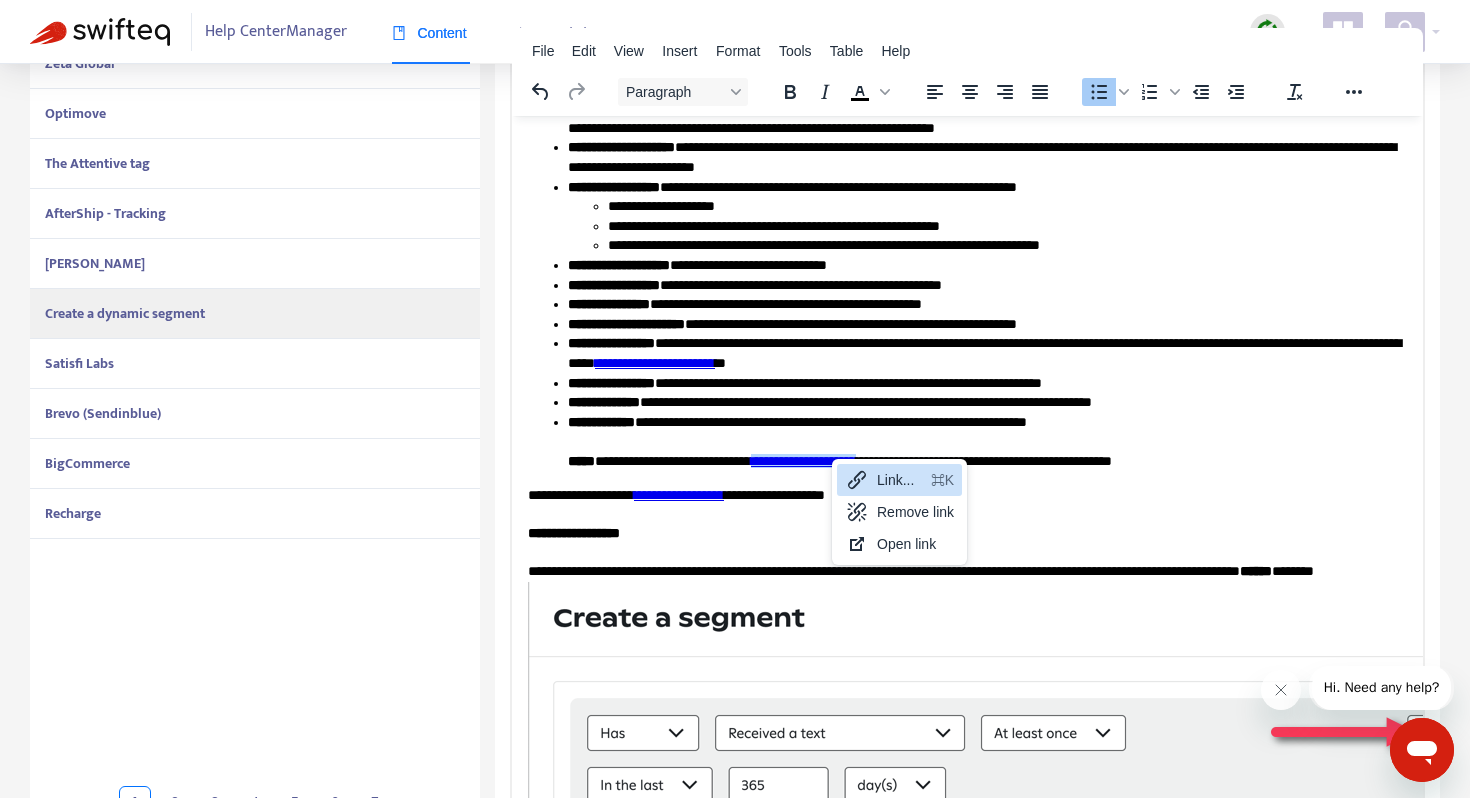 click on "Link... ⌘K" at bounding box center (899, 480) 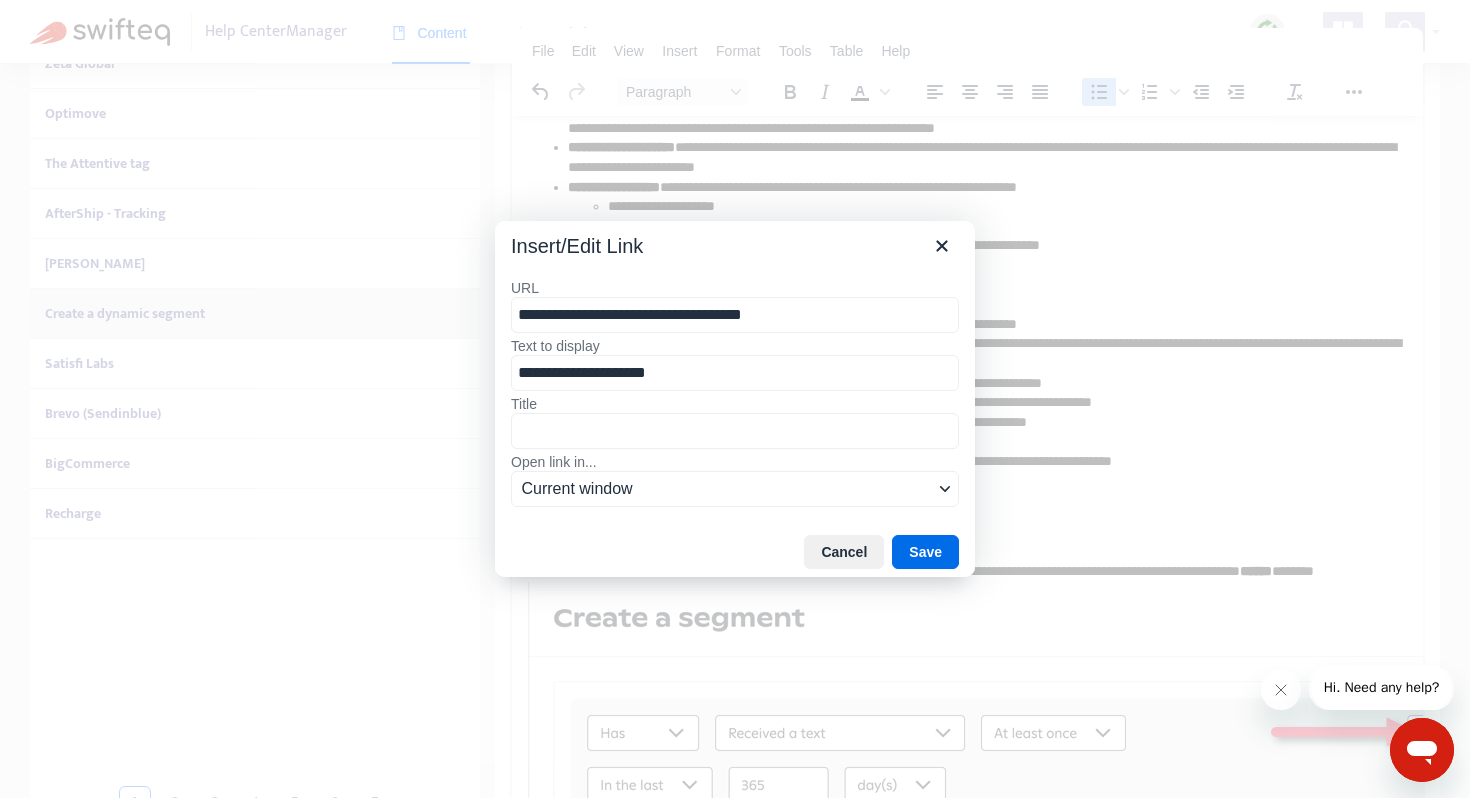 click on "**********" at bounding box center [735, 315] 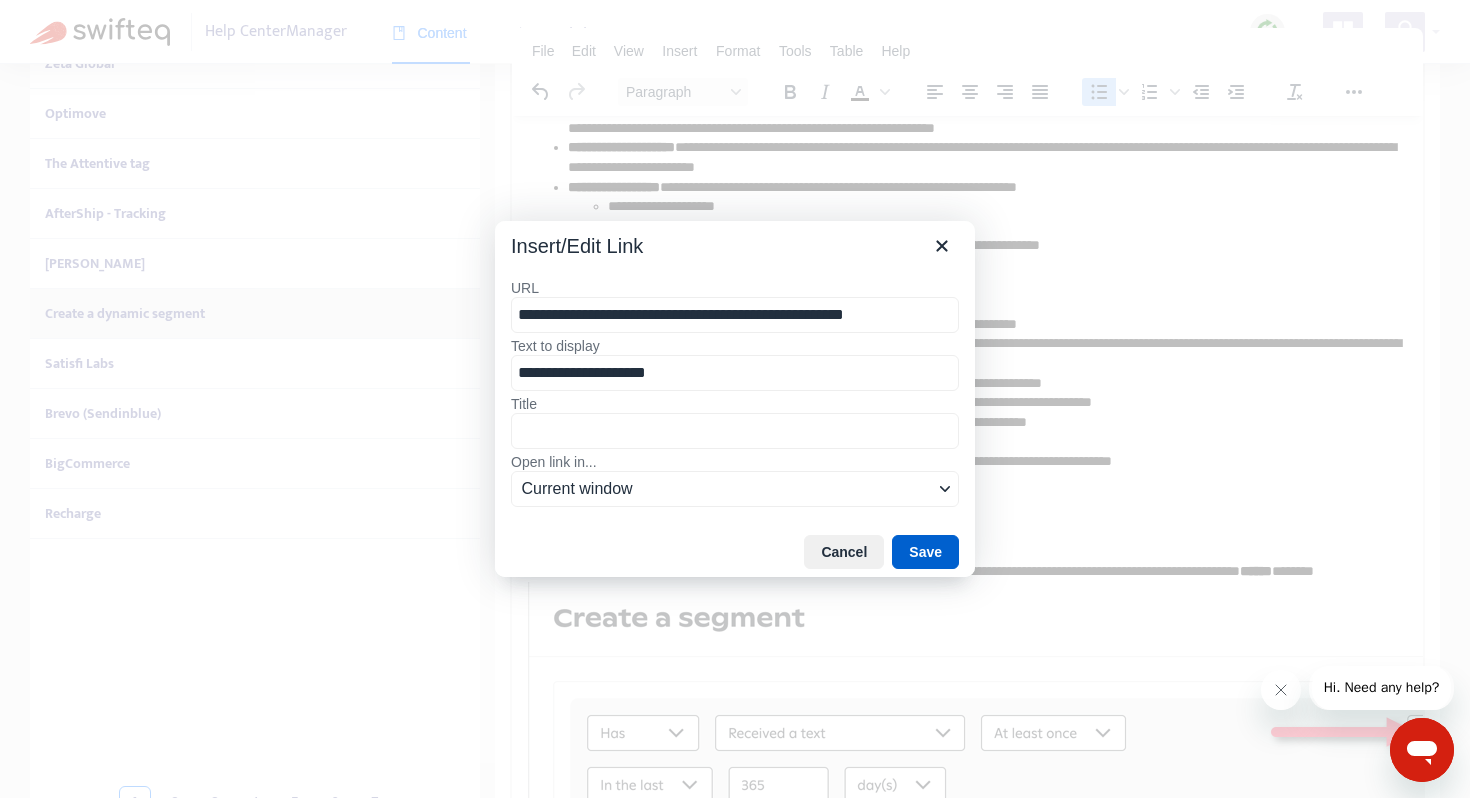 click on "Save" at bounding box center (925, 552) 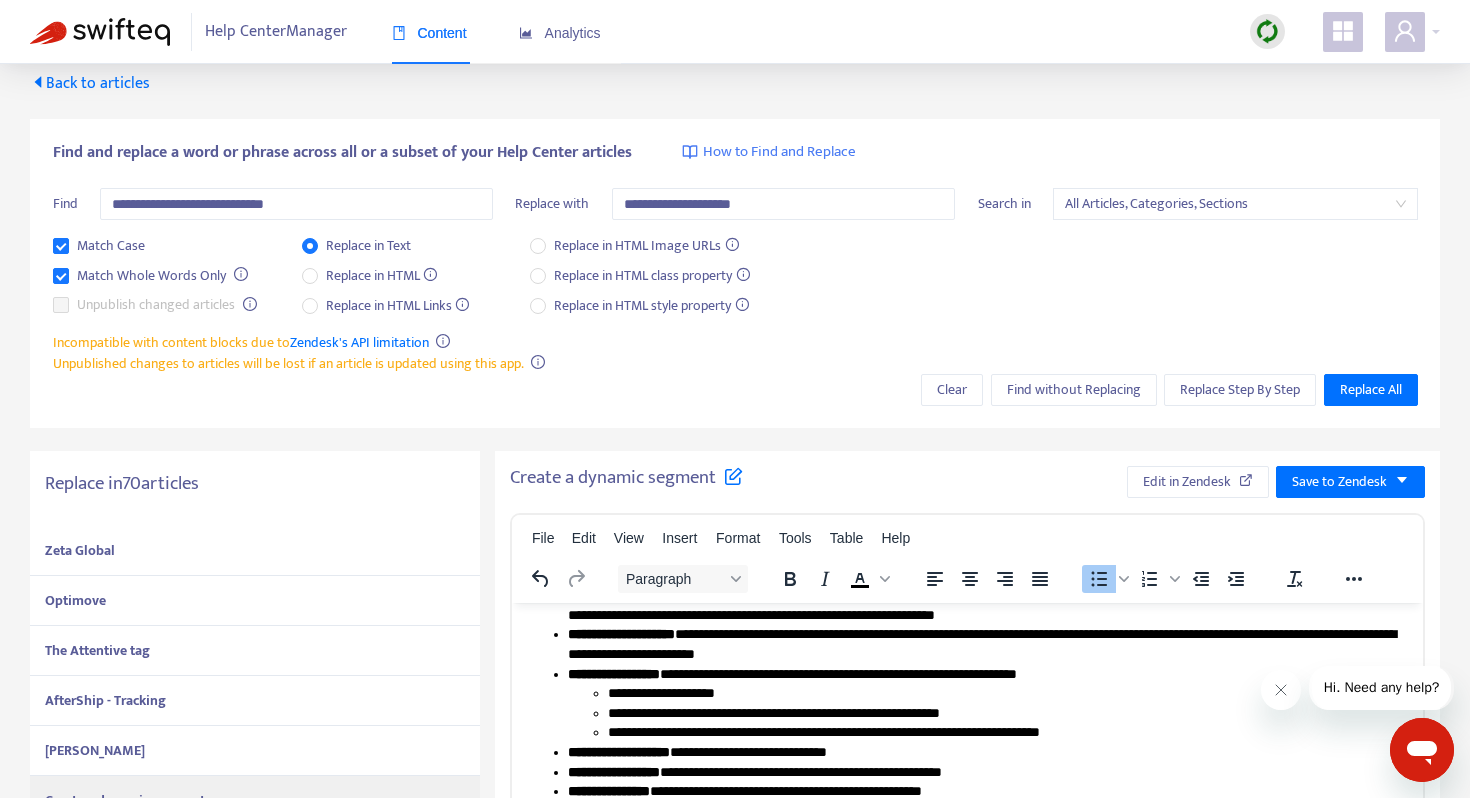 scroll, scrollTop: 0, scrollLeft: 0, axis: both 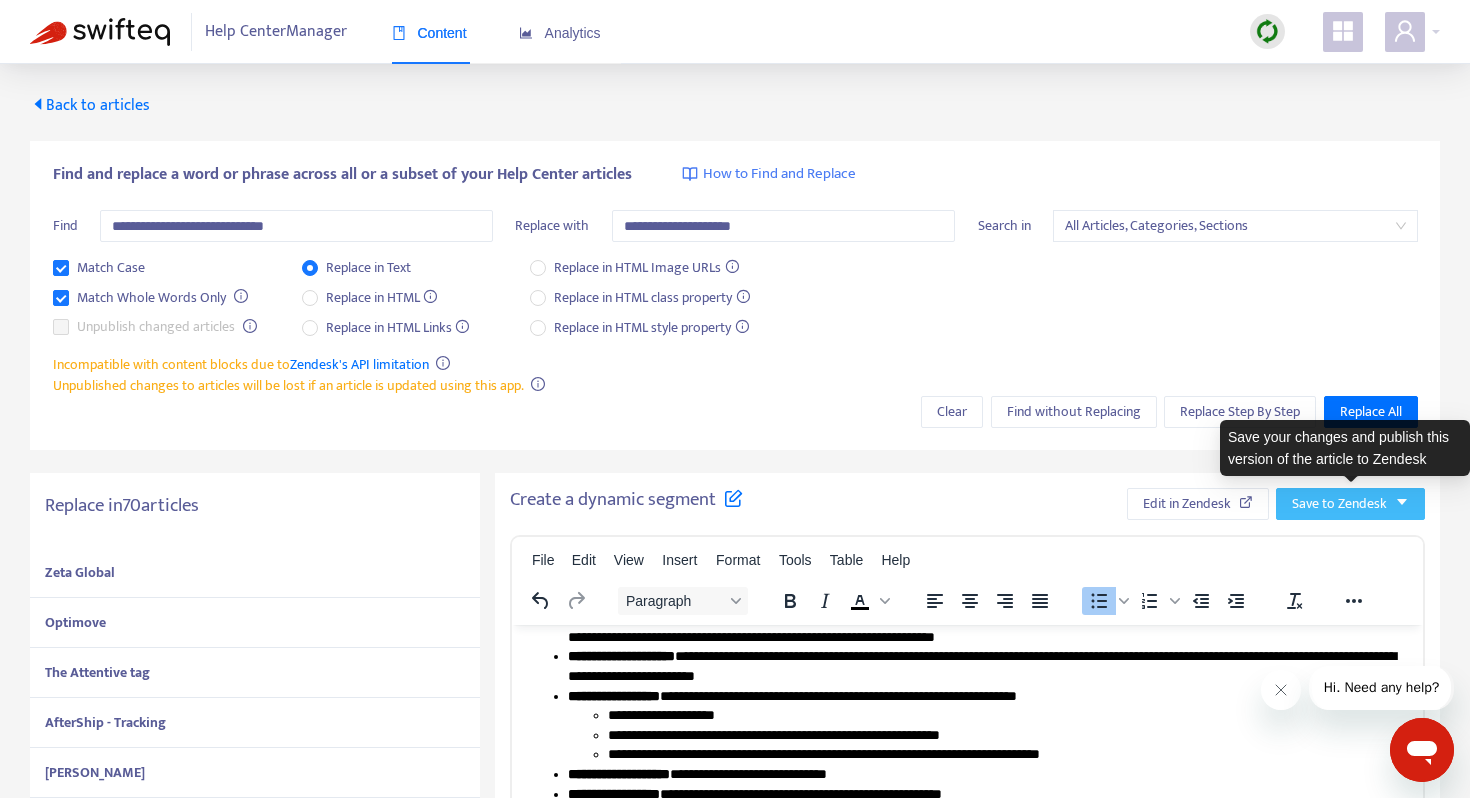 click on "Save to Zendesk" at bounding box center (1339, 504) 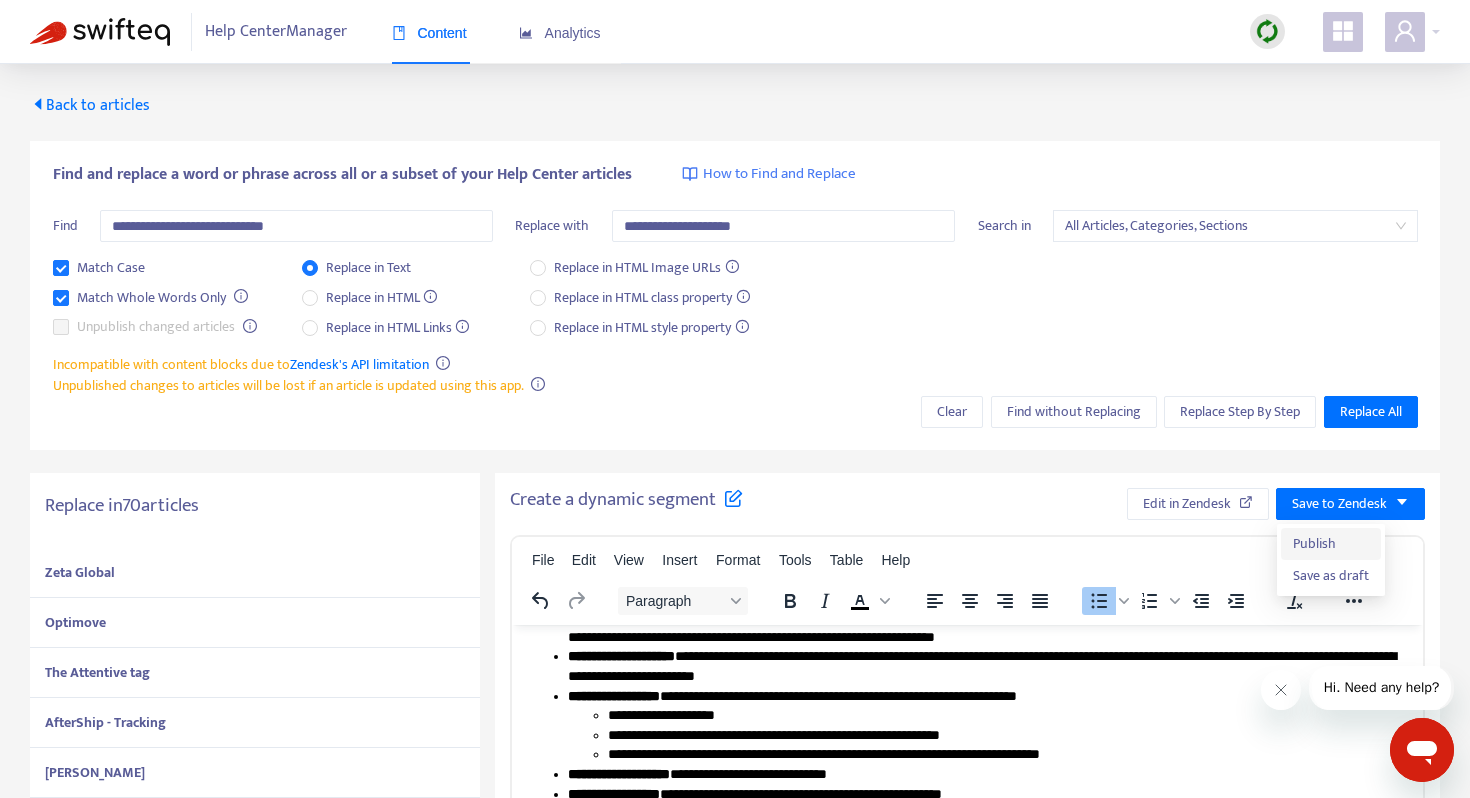 click on "Publish" at bounding box center (1331, 544) 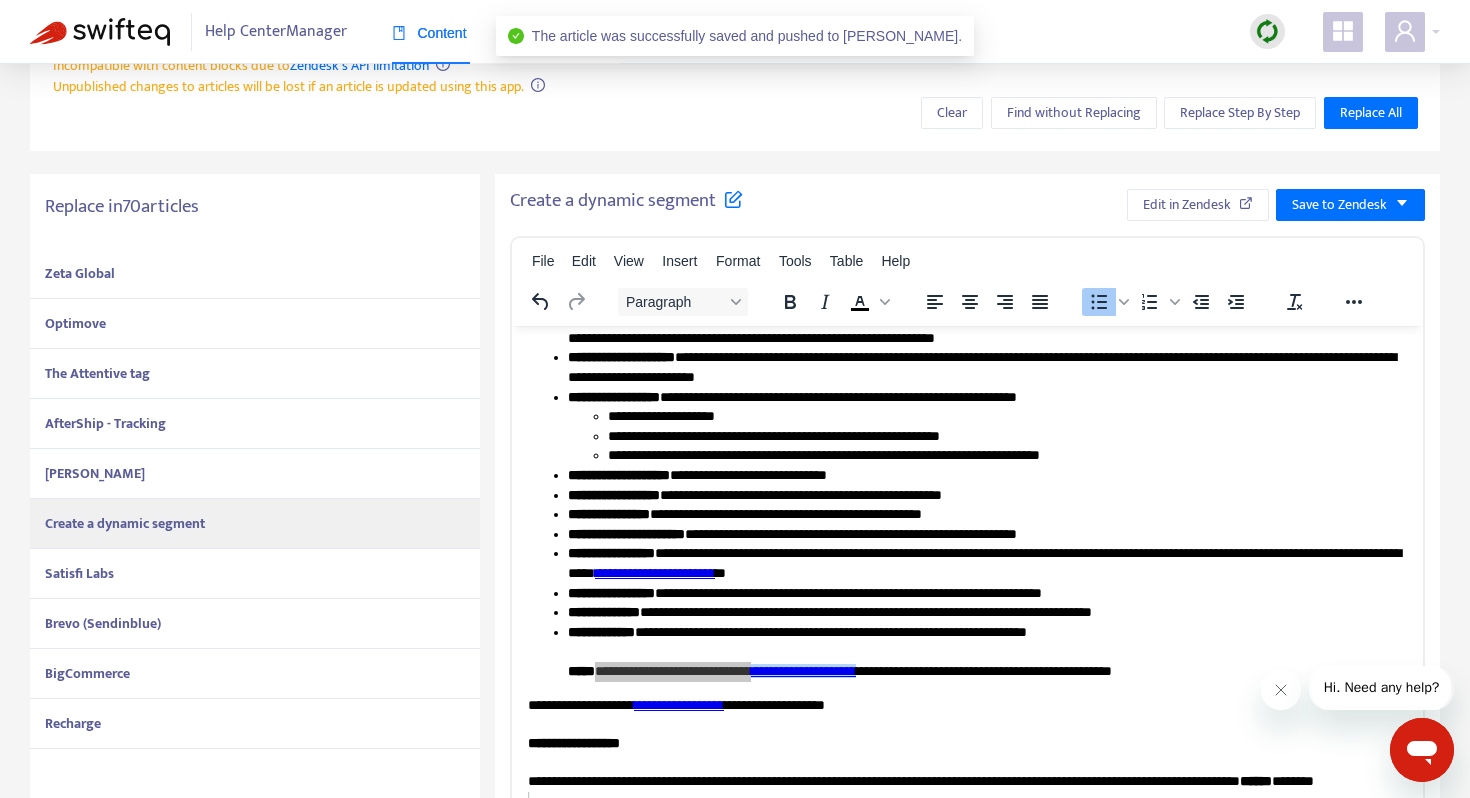 scroll, scrollTop: 311, scrollLeft: 0, axis: vertical 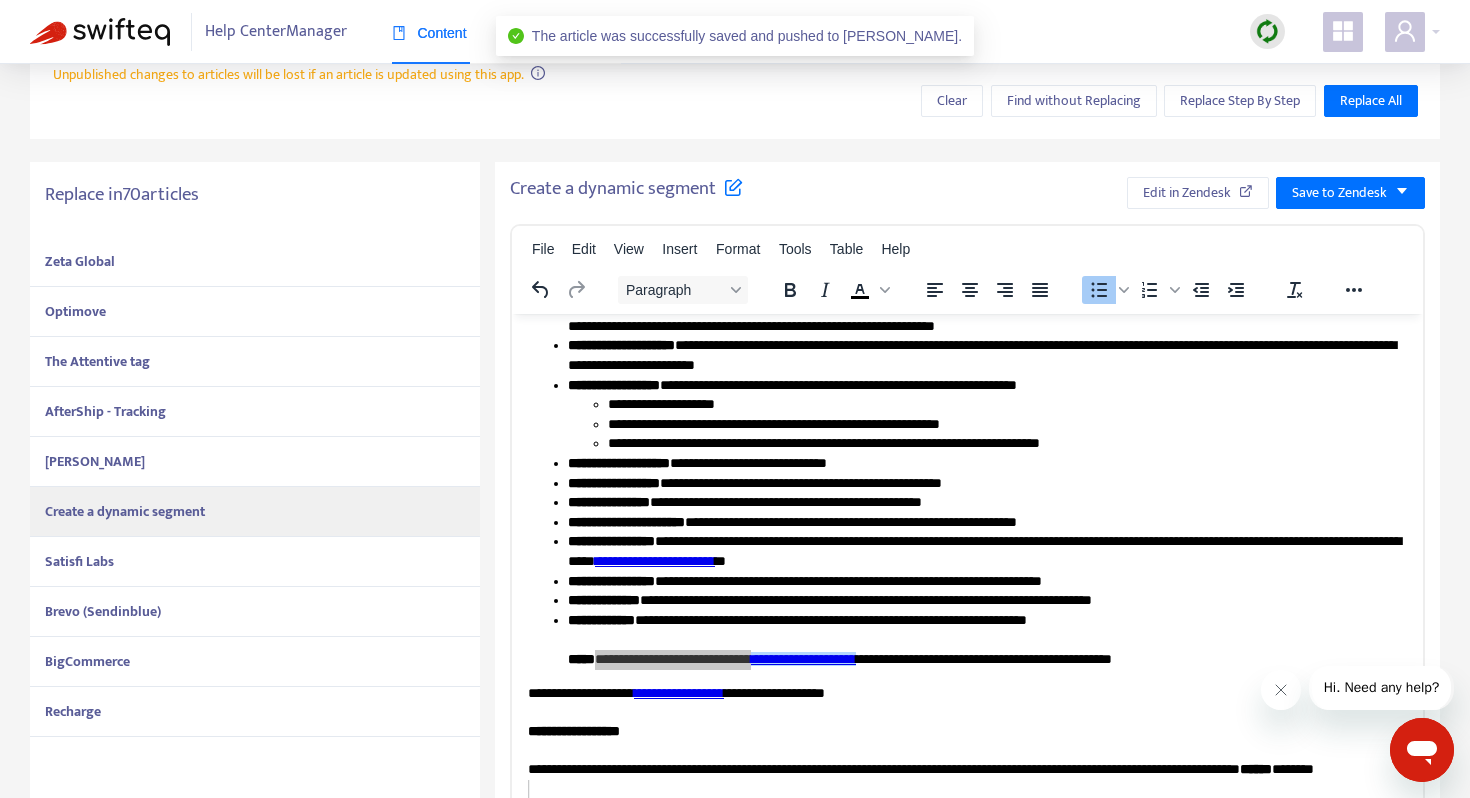 click on "Satisfi Labs" at bounding box center (255, 562) 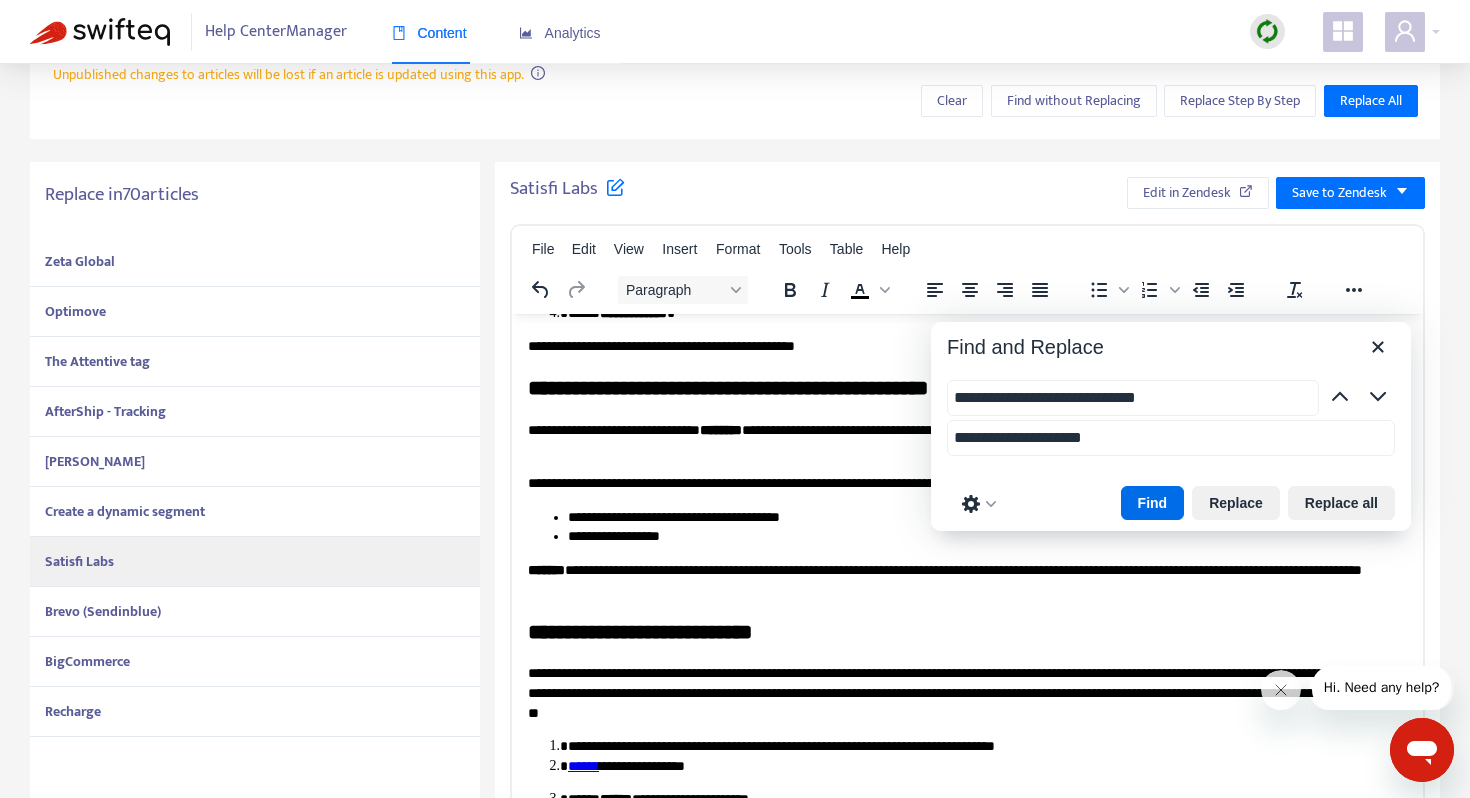 scroll, scrollTop: 193, scrollLeft: 0, axis: vertical 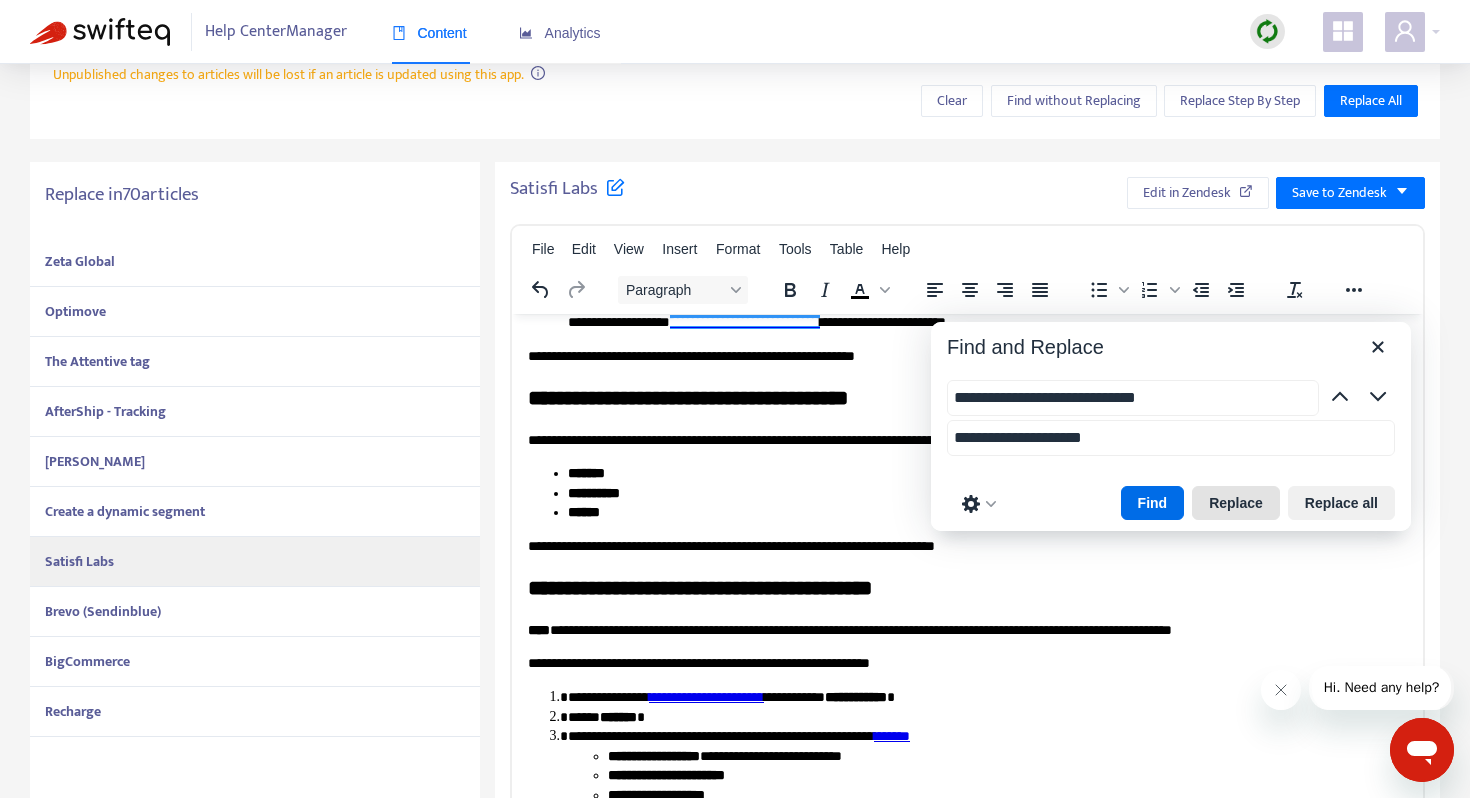click on "Replace" at bounding box center [1236, 503] 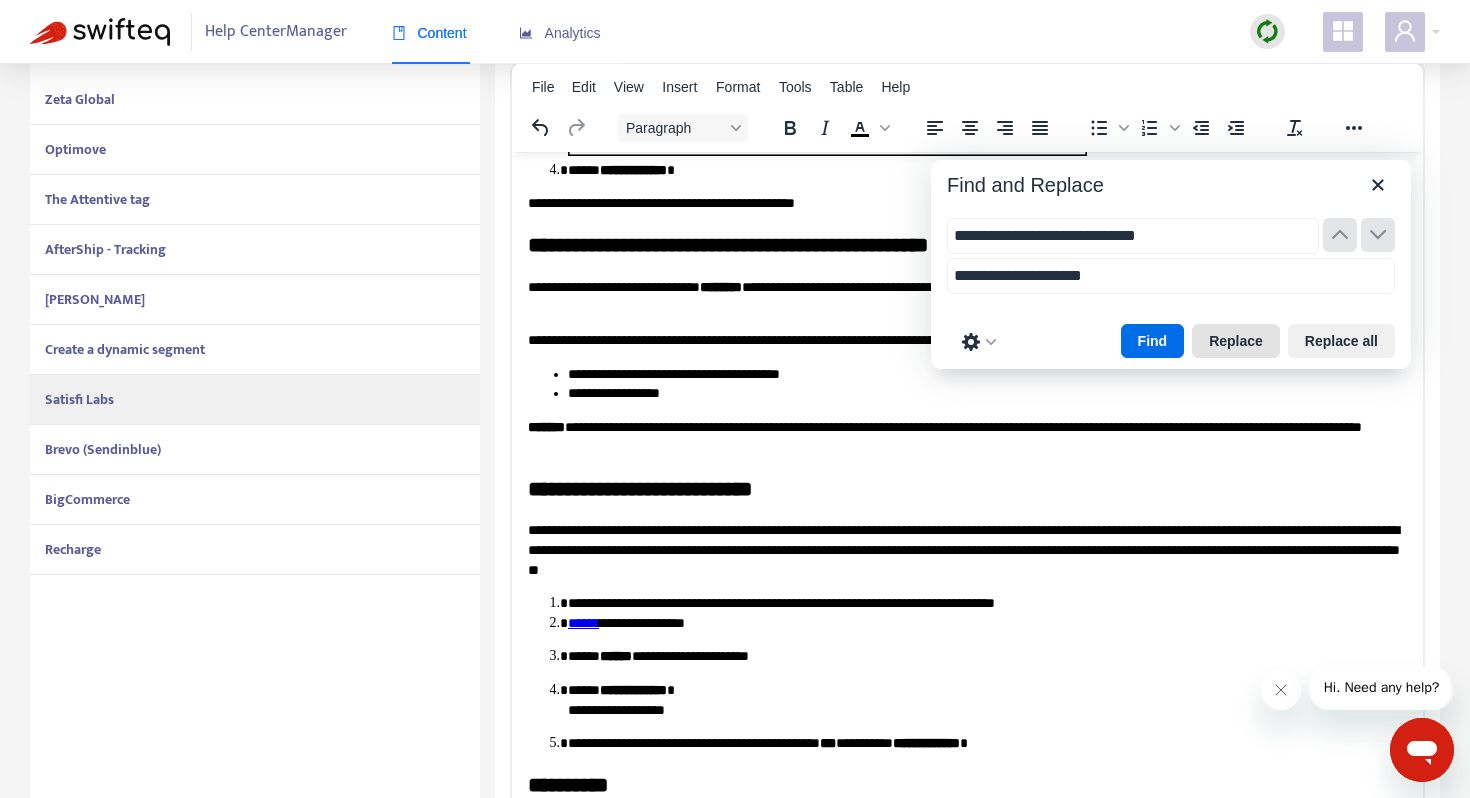 scroll, scrollTop: 509, scrollLeft: 0, axis: vertical 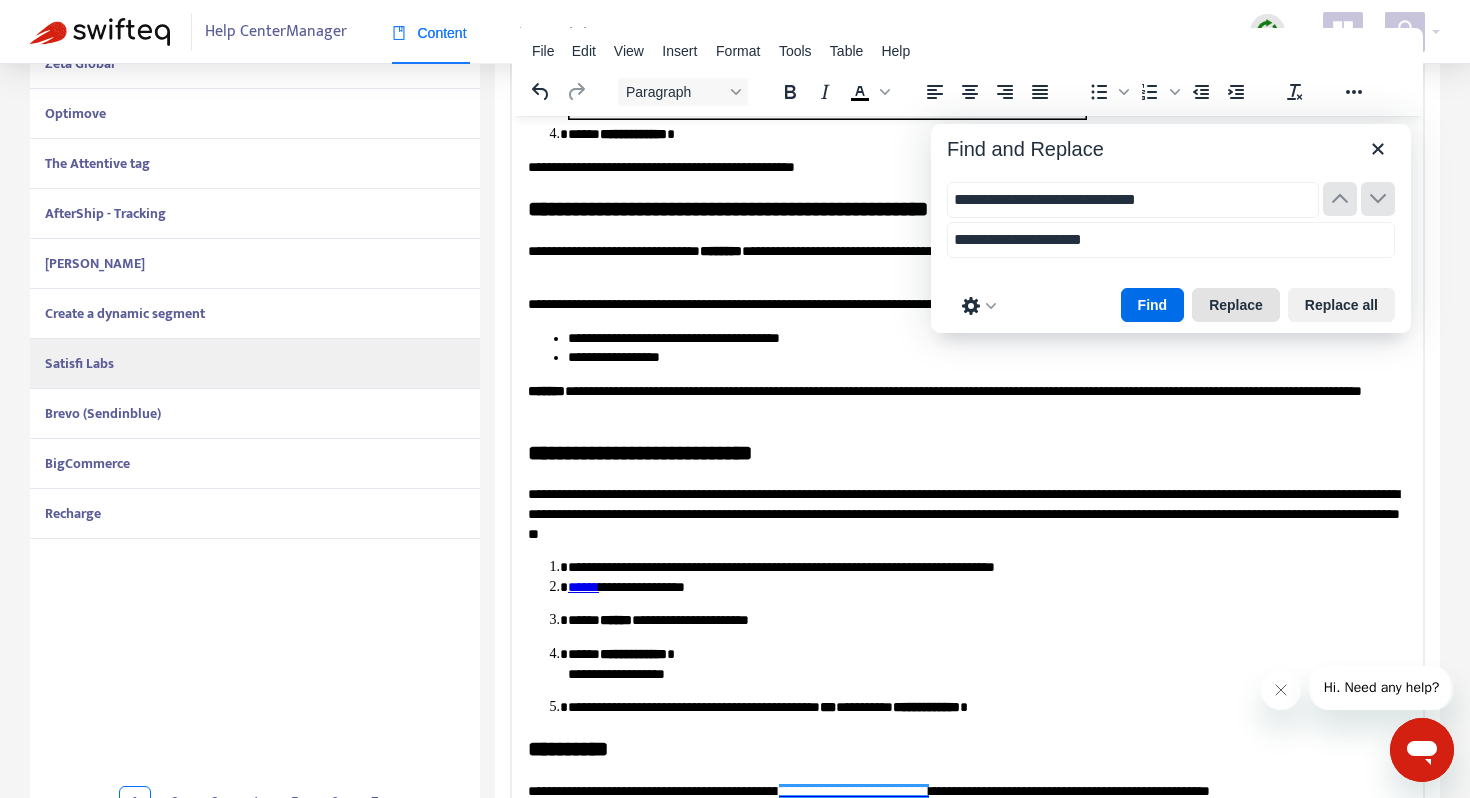 click on "Replace" at bounding box center (1236, 305) 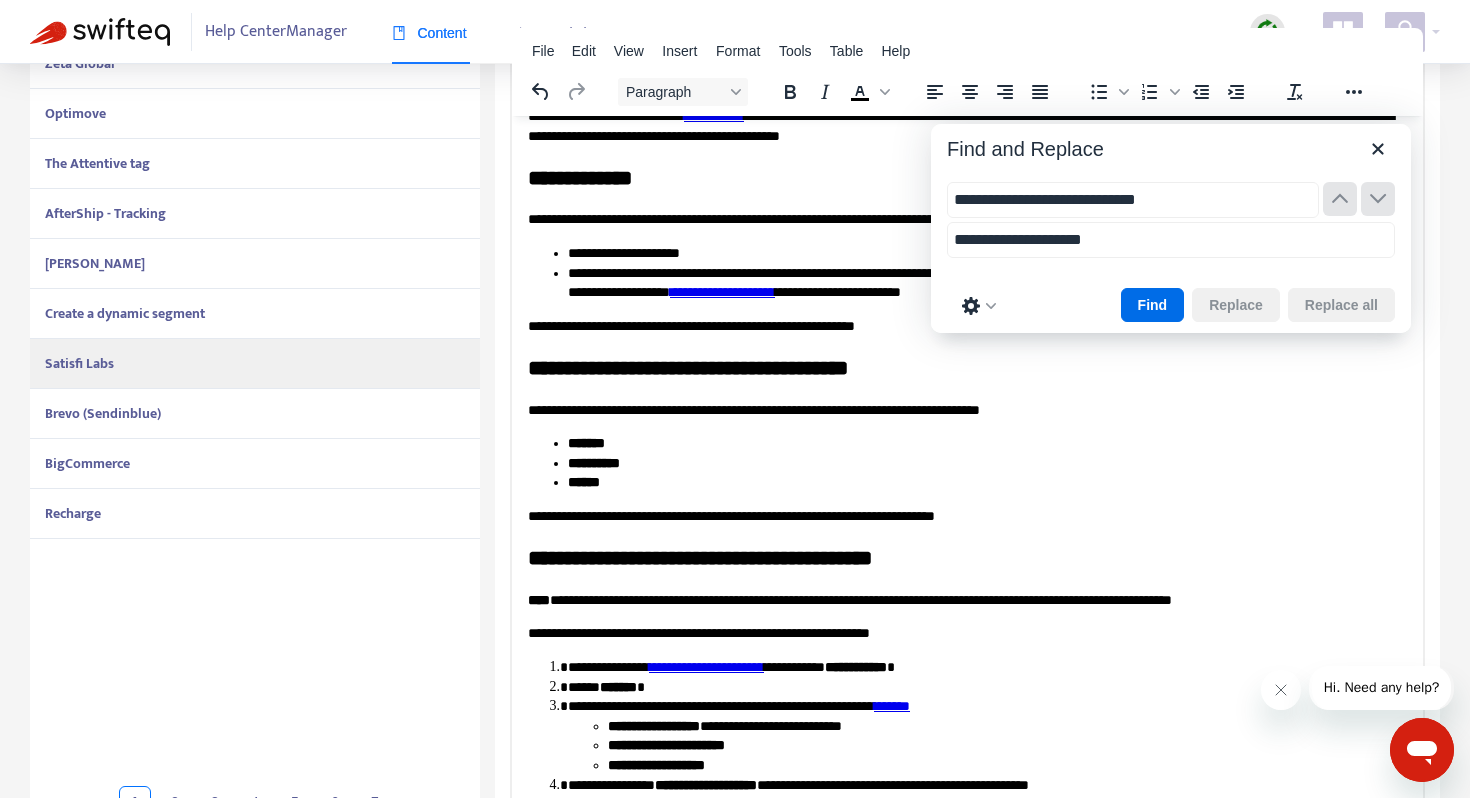 scroll, scrollTop: 0, scrollLeft: 0, axis: both 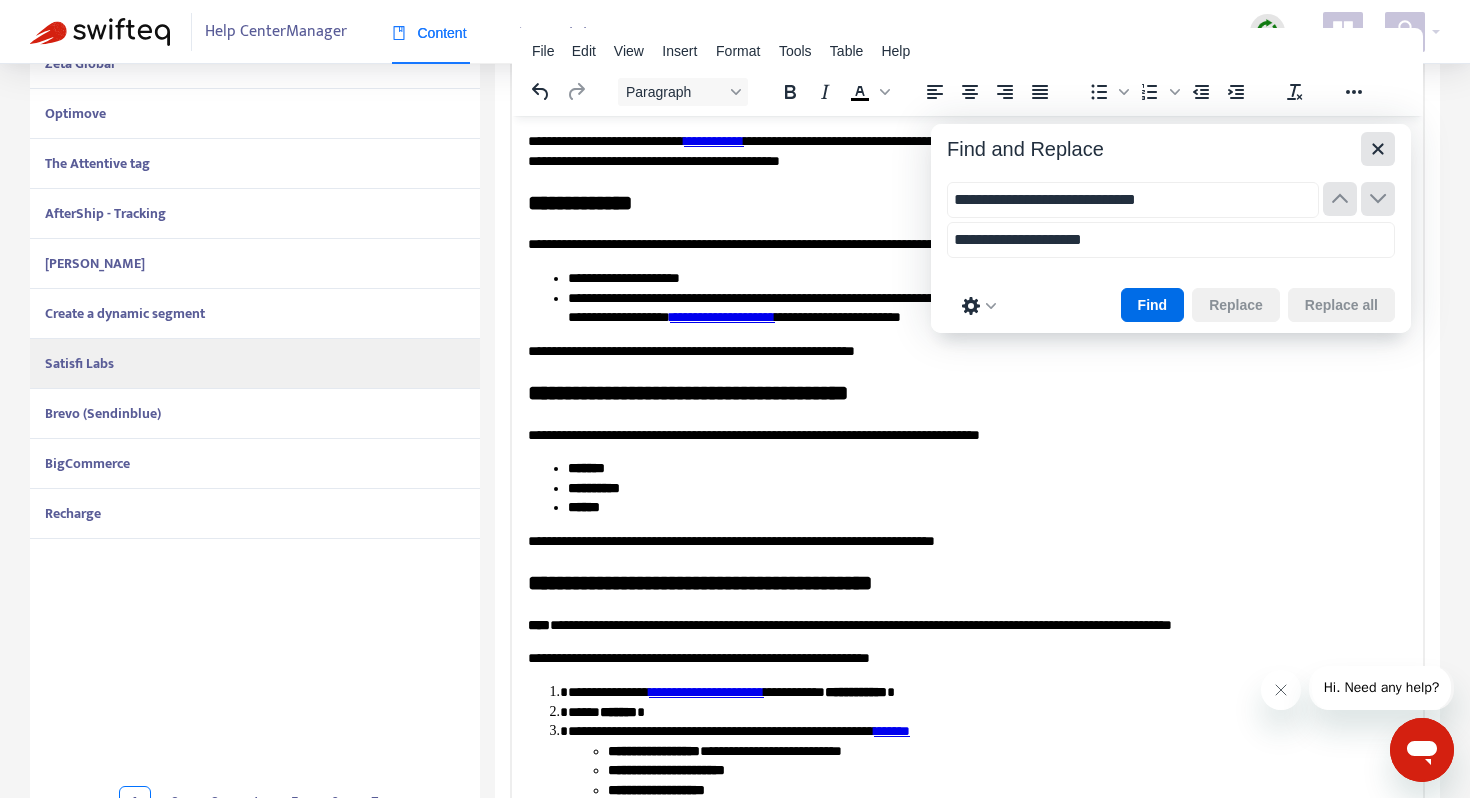 click 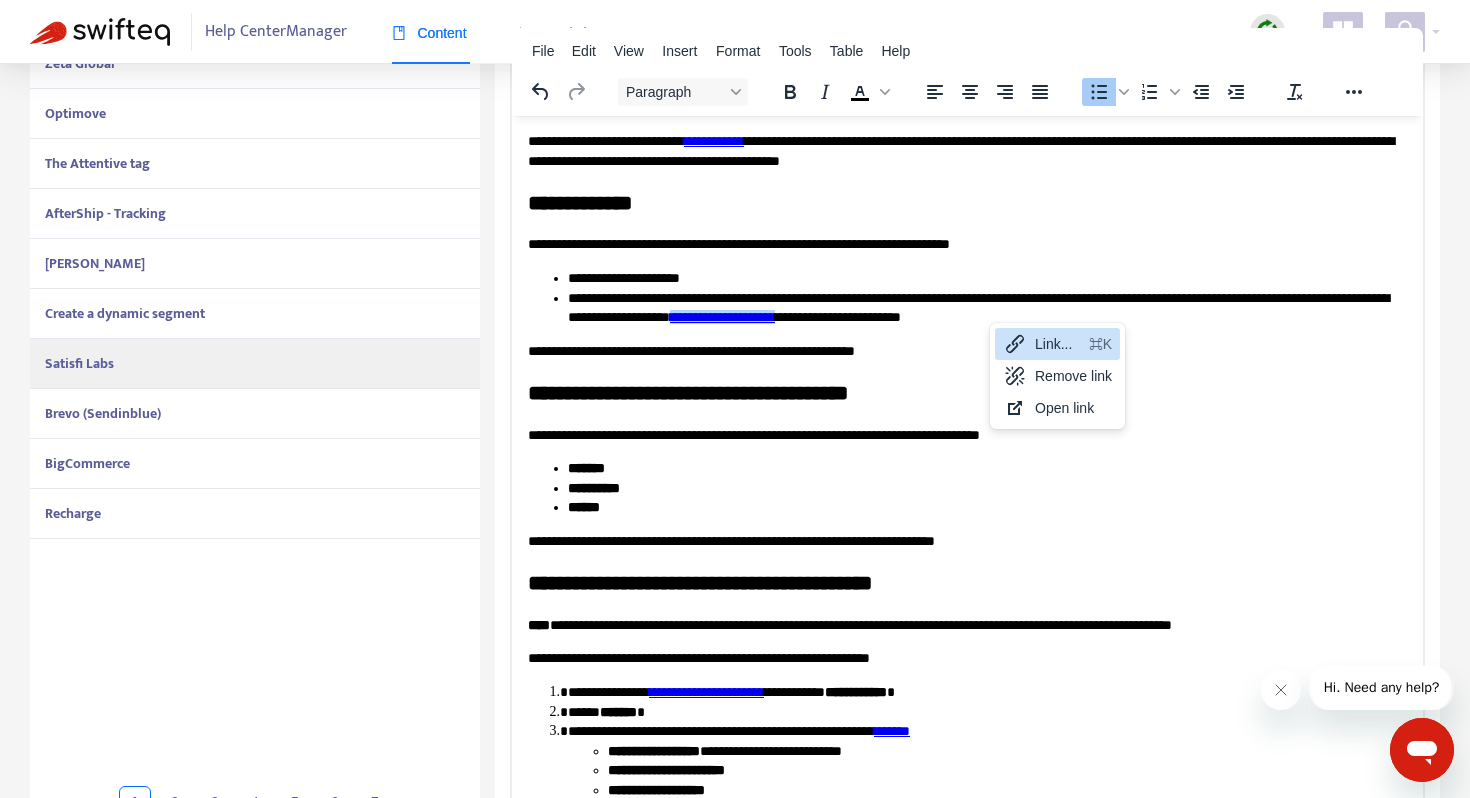 click on "Link..." at bounding box center (1058, 344) 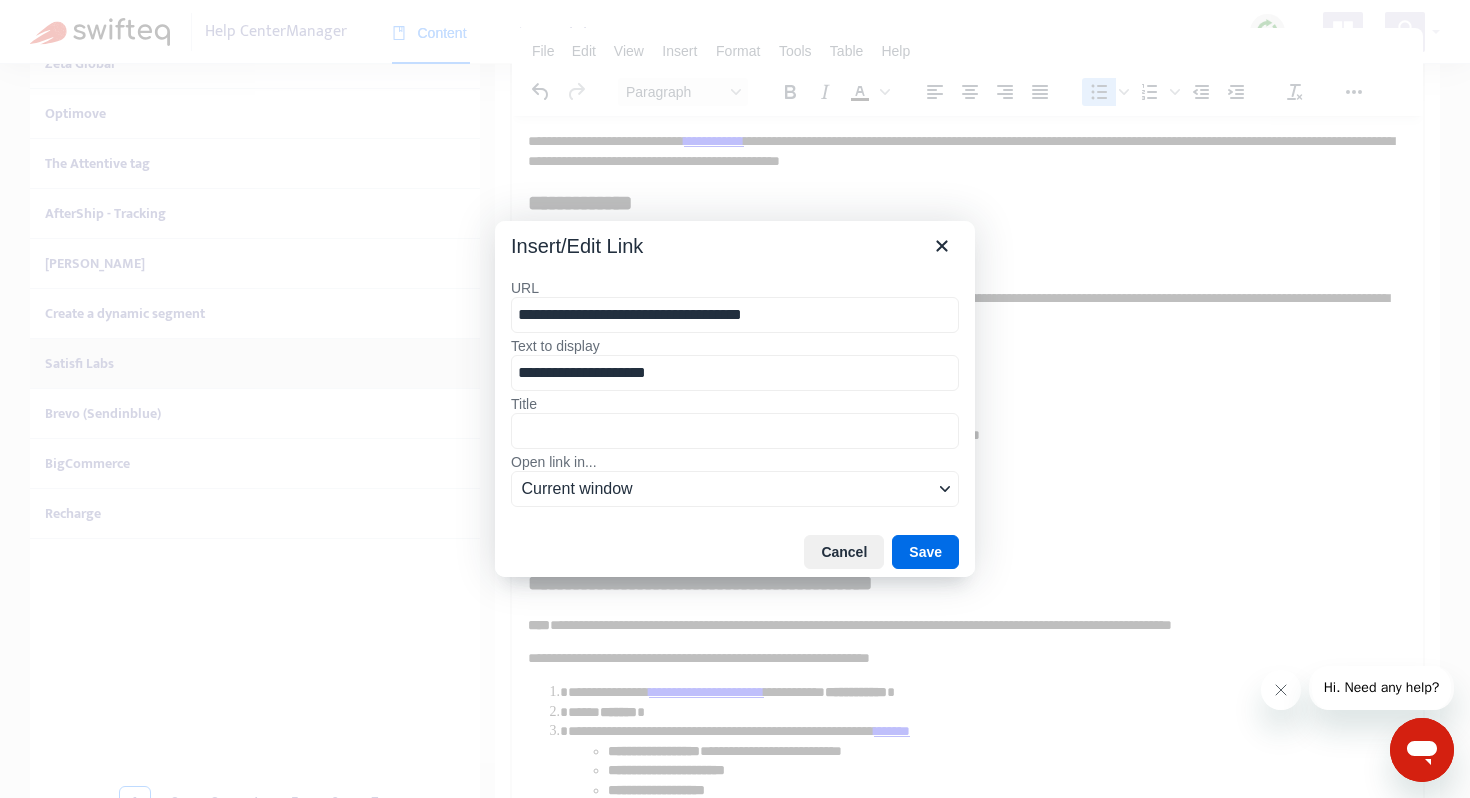 click on "**********" at bounding box center (735, 315) 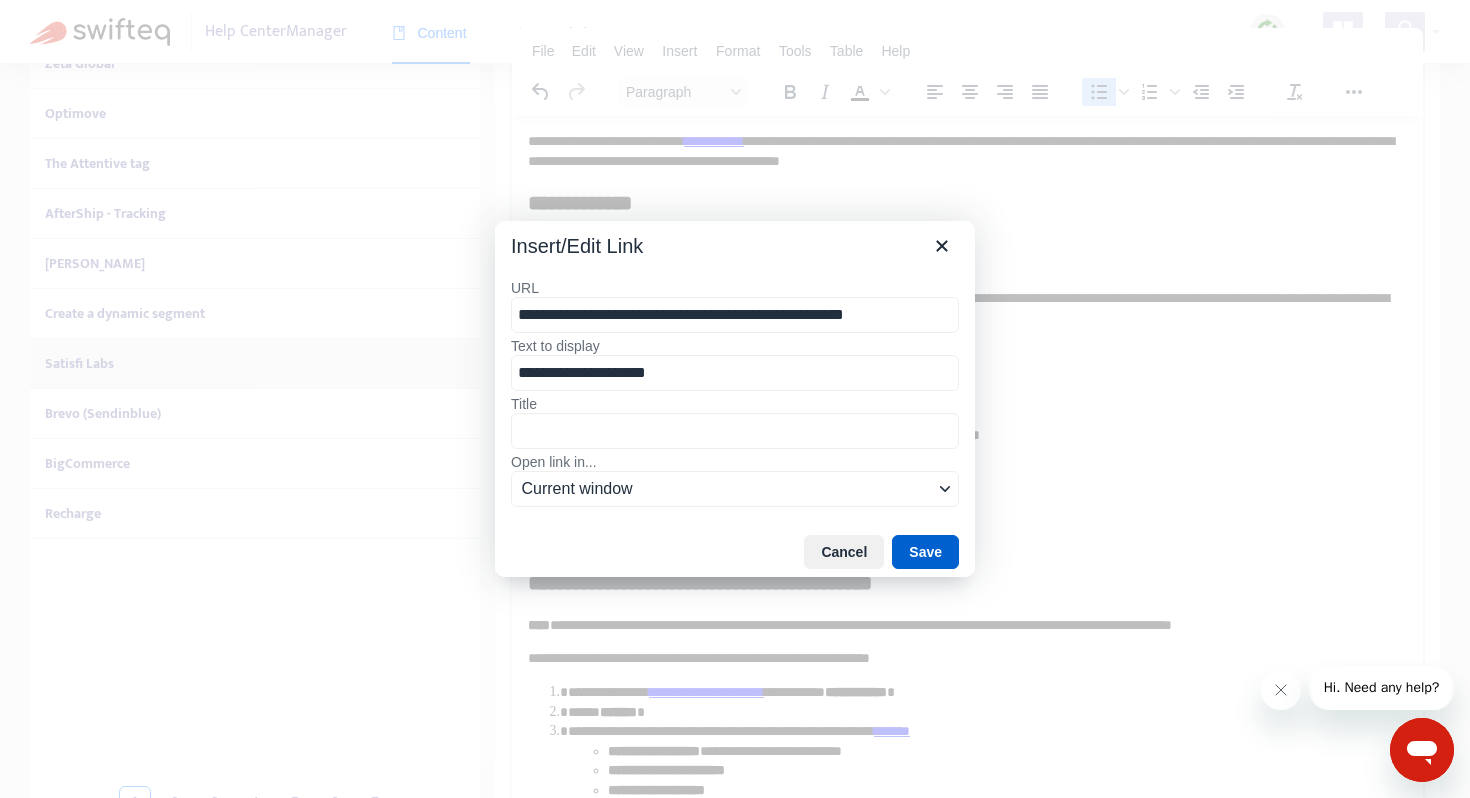 click on "Save" at bounding box center [925, 552] 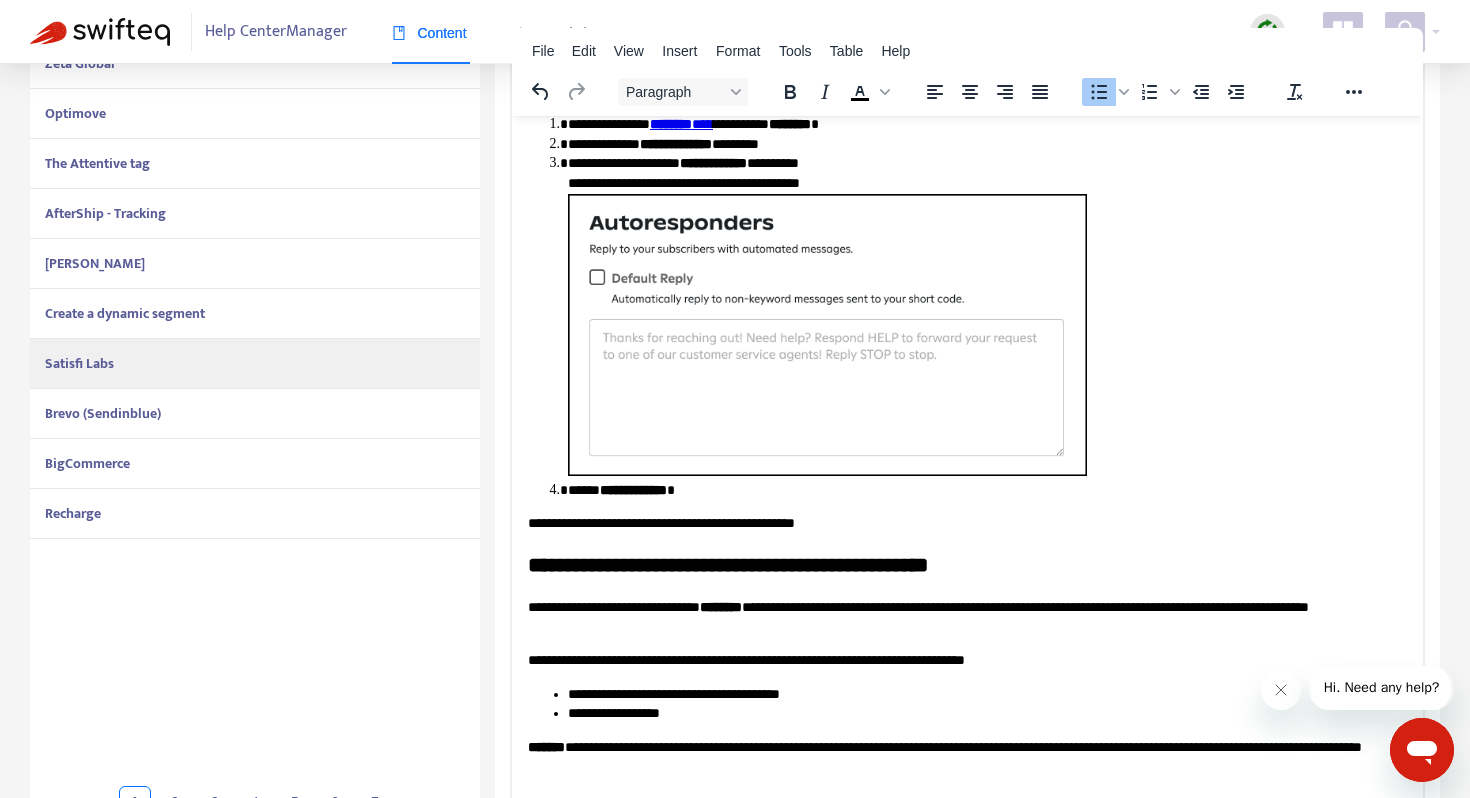 scroll, scrollTop: 1839, scrollLeft: 0, axis: vertical 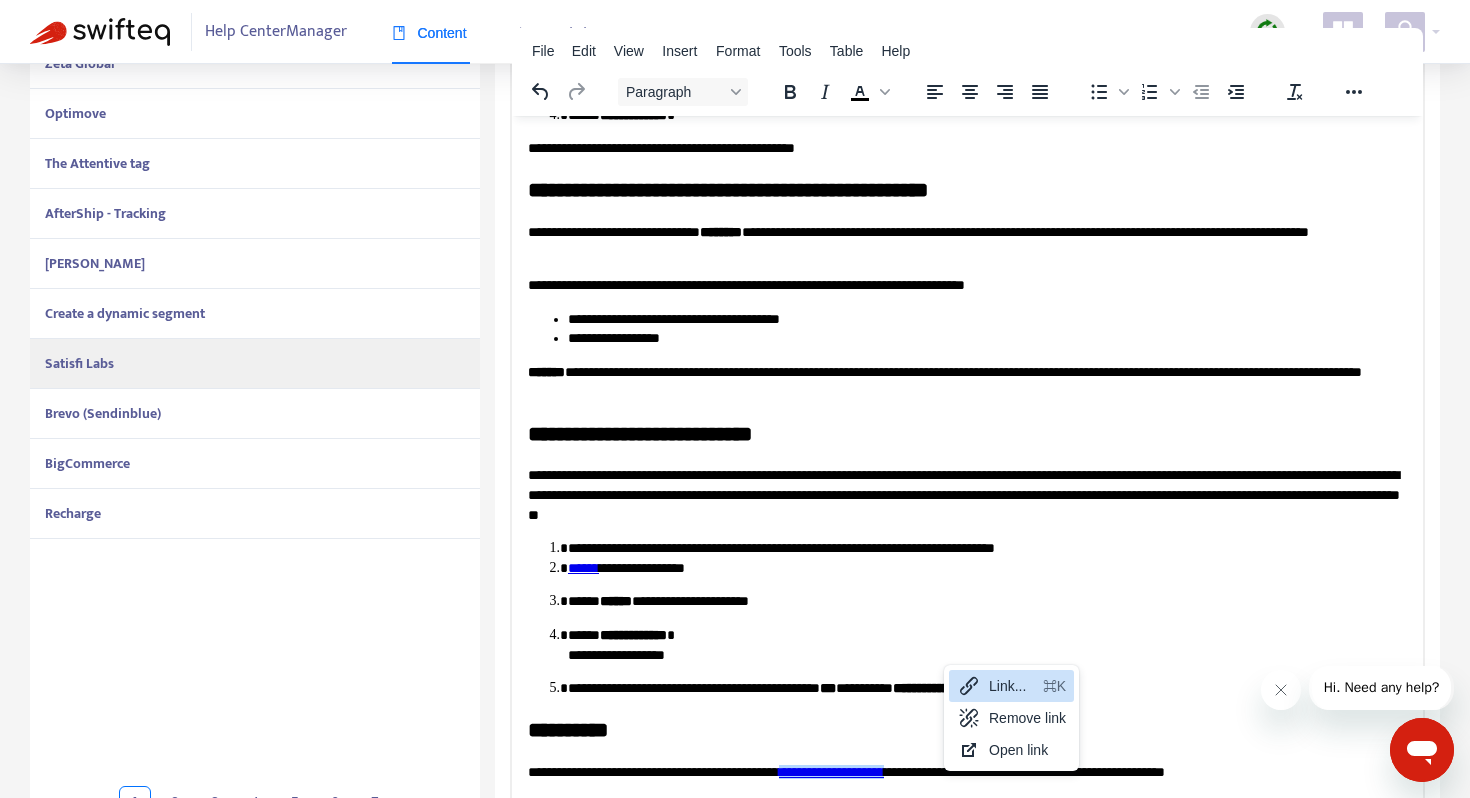 click on "Link..." at bounding box center (1012, 686) 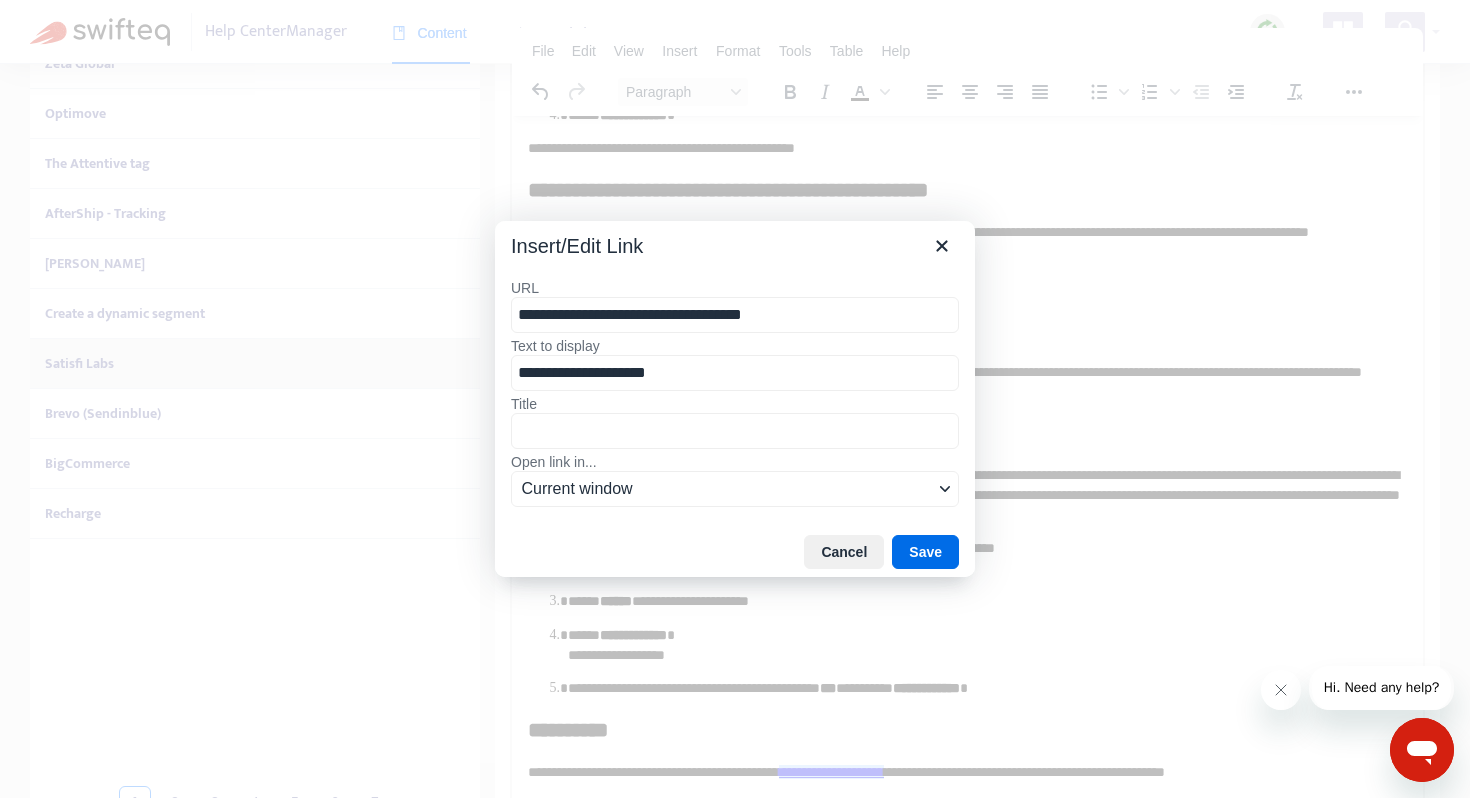 click on "**********" at bounding box center [735, 315] 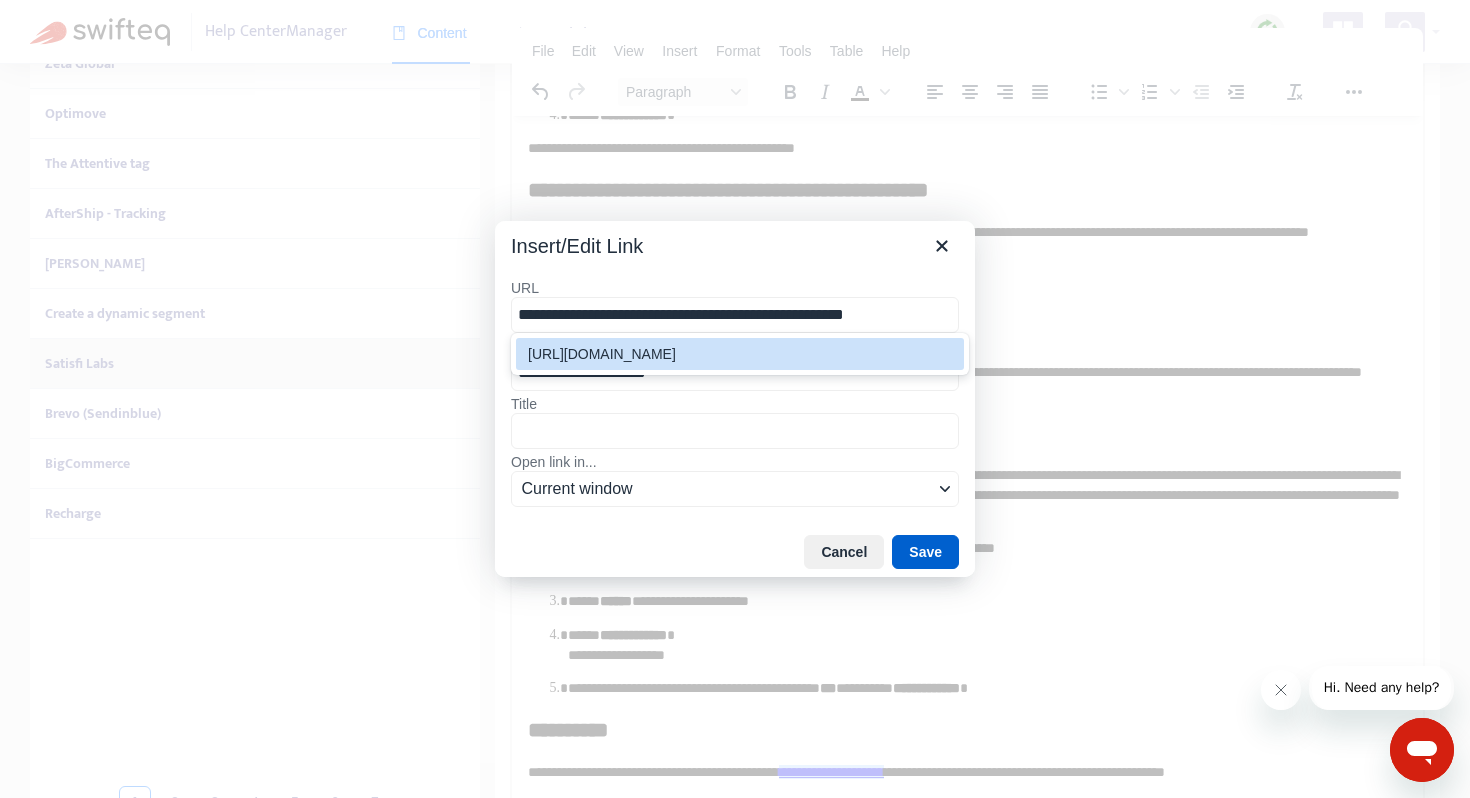 click on "Save" at bounding box center [925, 552] 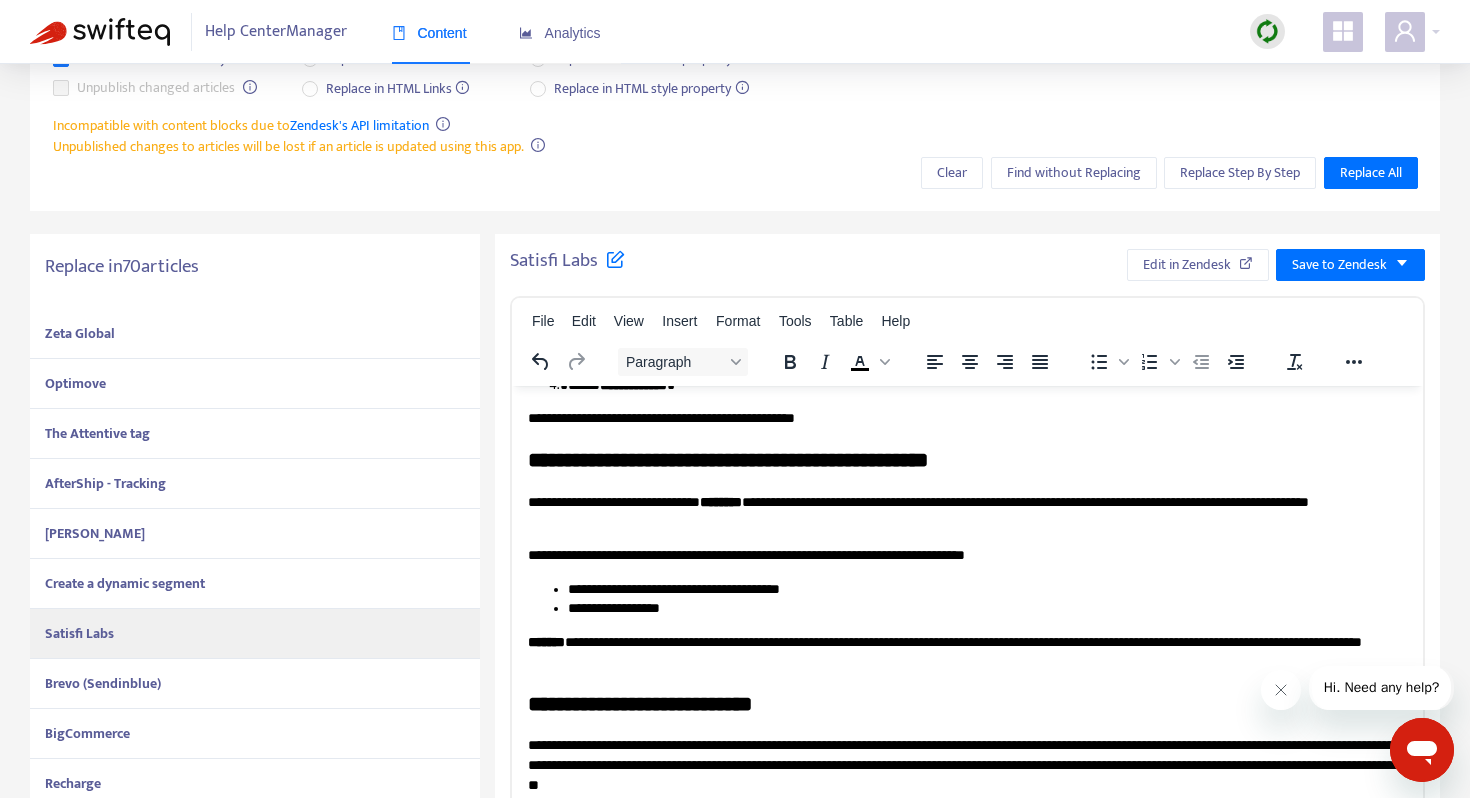 scroll, scrollTop: 0, scrollLeft: 0, axis: both 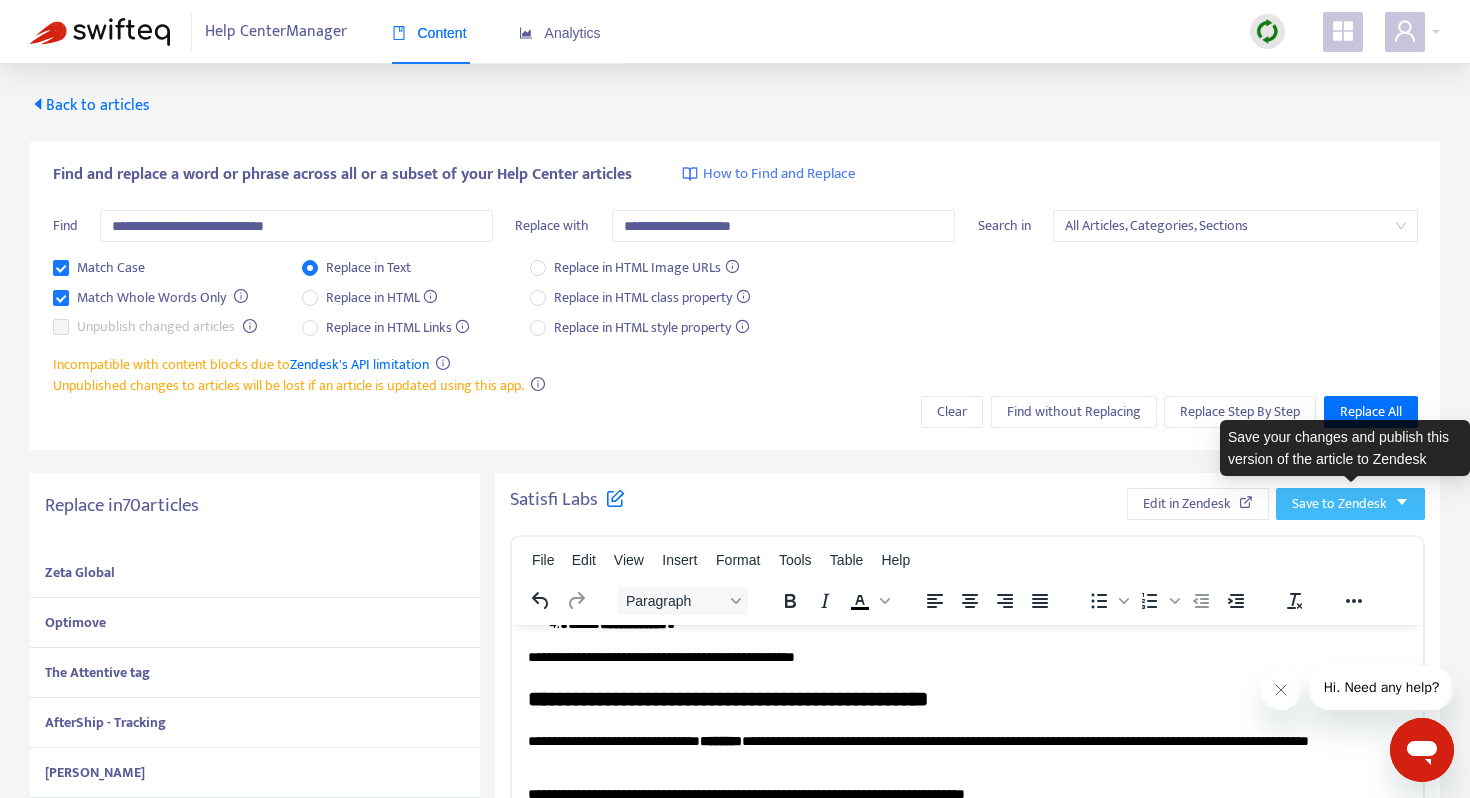 click on "Save to Zendesk" at bounding box center (1339, 504) 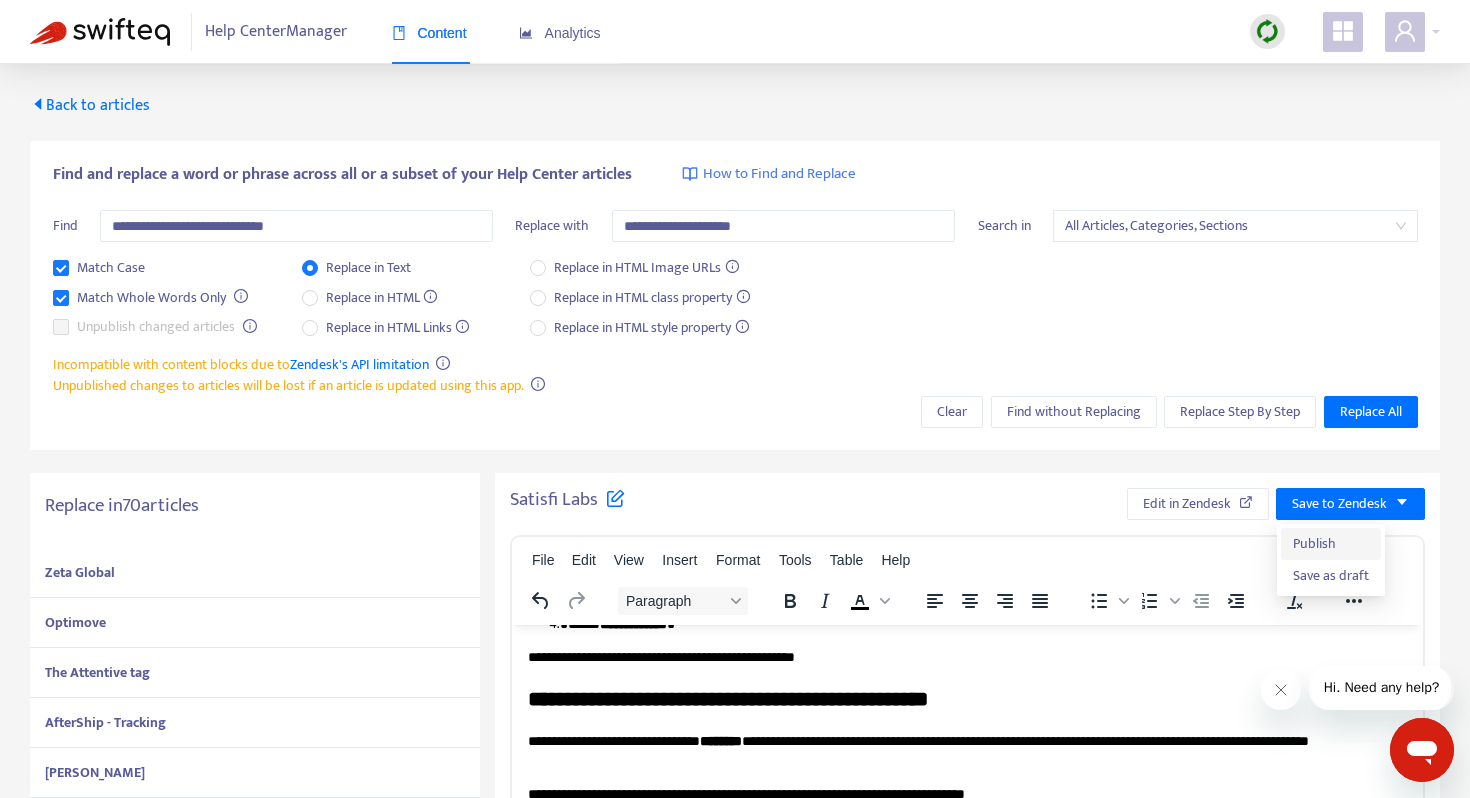 click on "Publish" at bounding box center [1331, 544] 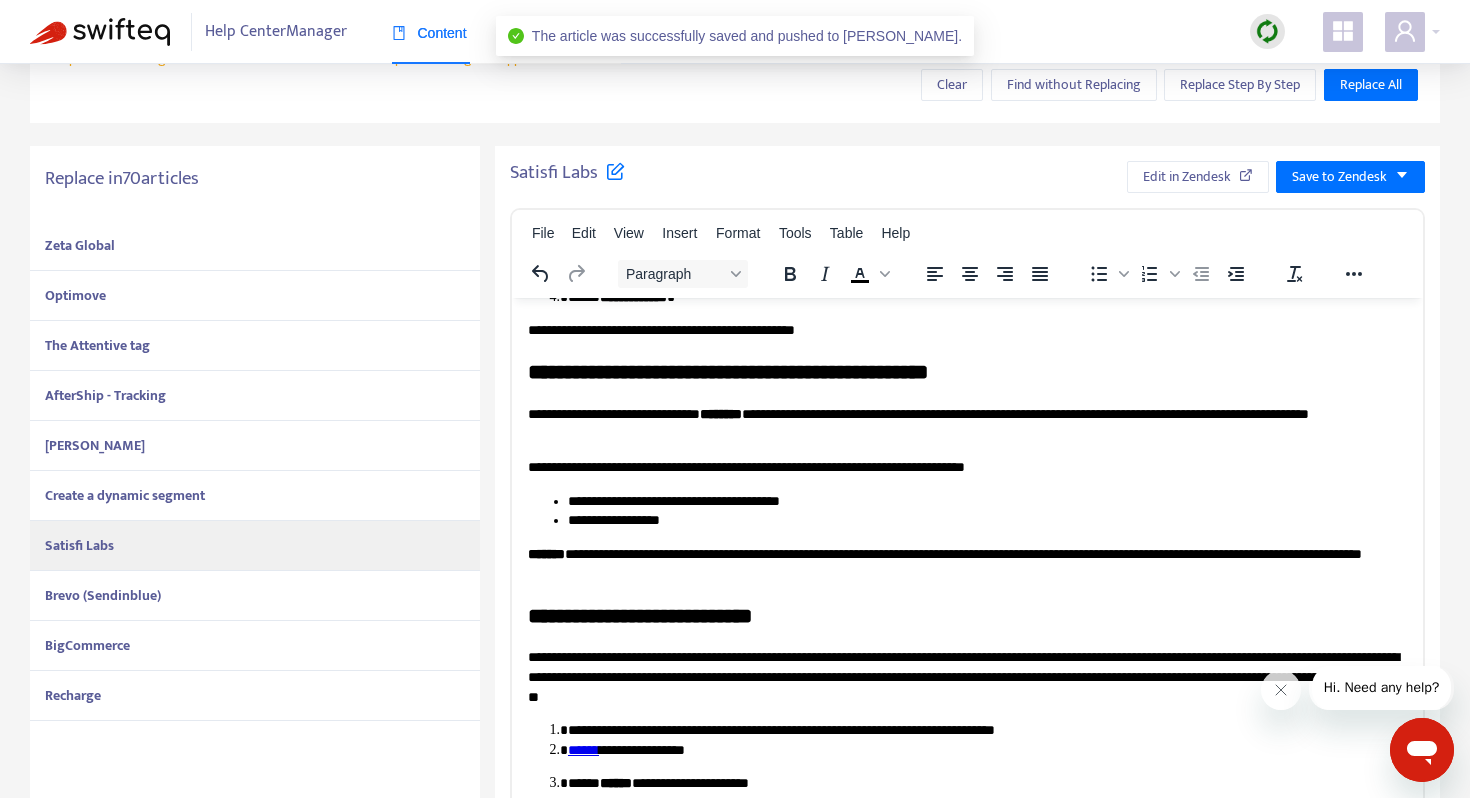 scroll, scrollTop: 358, scrollLeft: 0, axis: vertical 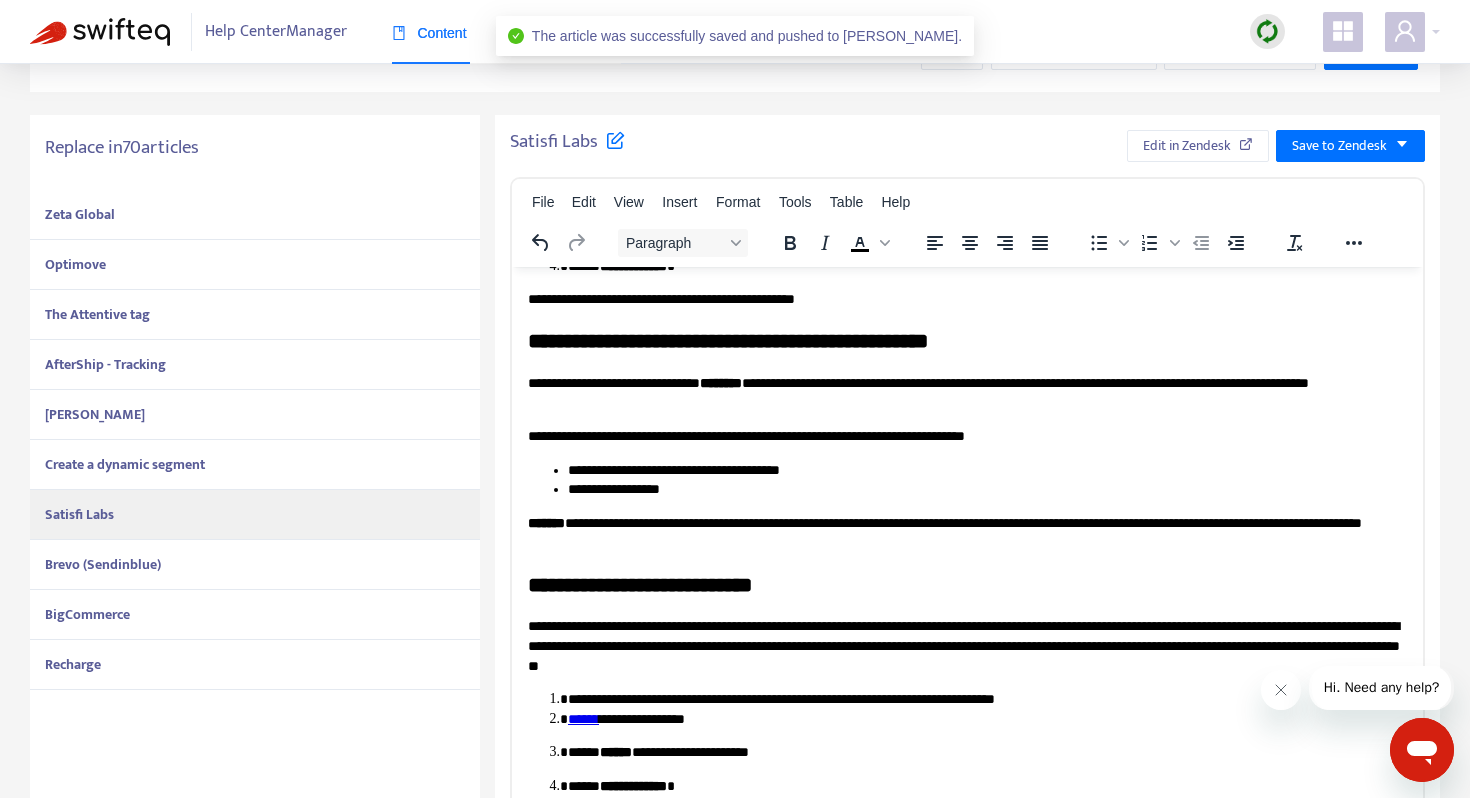 click on "Brevo (Sendinblue)" at bounding box center [103, 564] 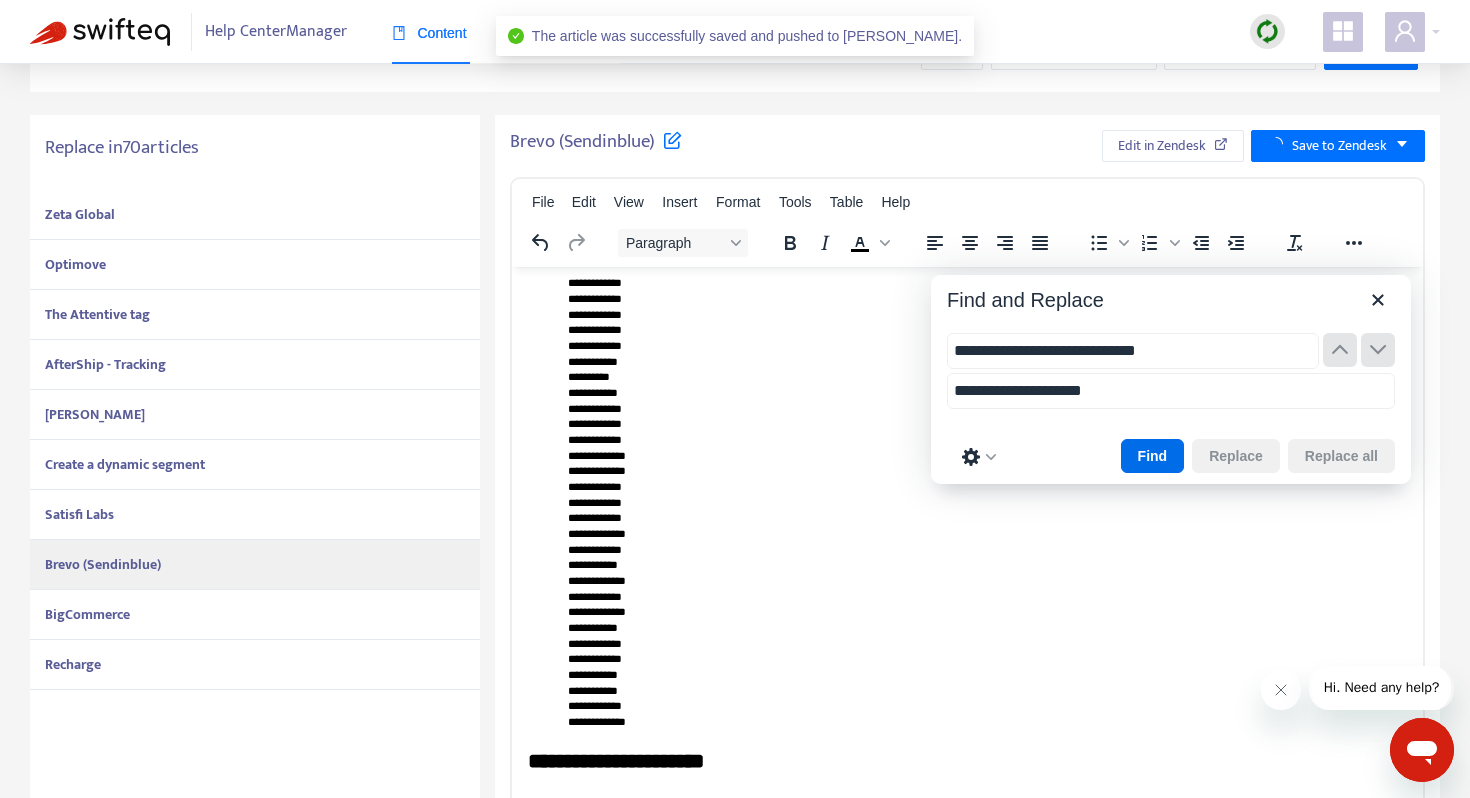 scroll, scrollTop: 268, scrollLeft: 0, axis: vertical 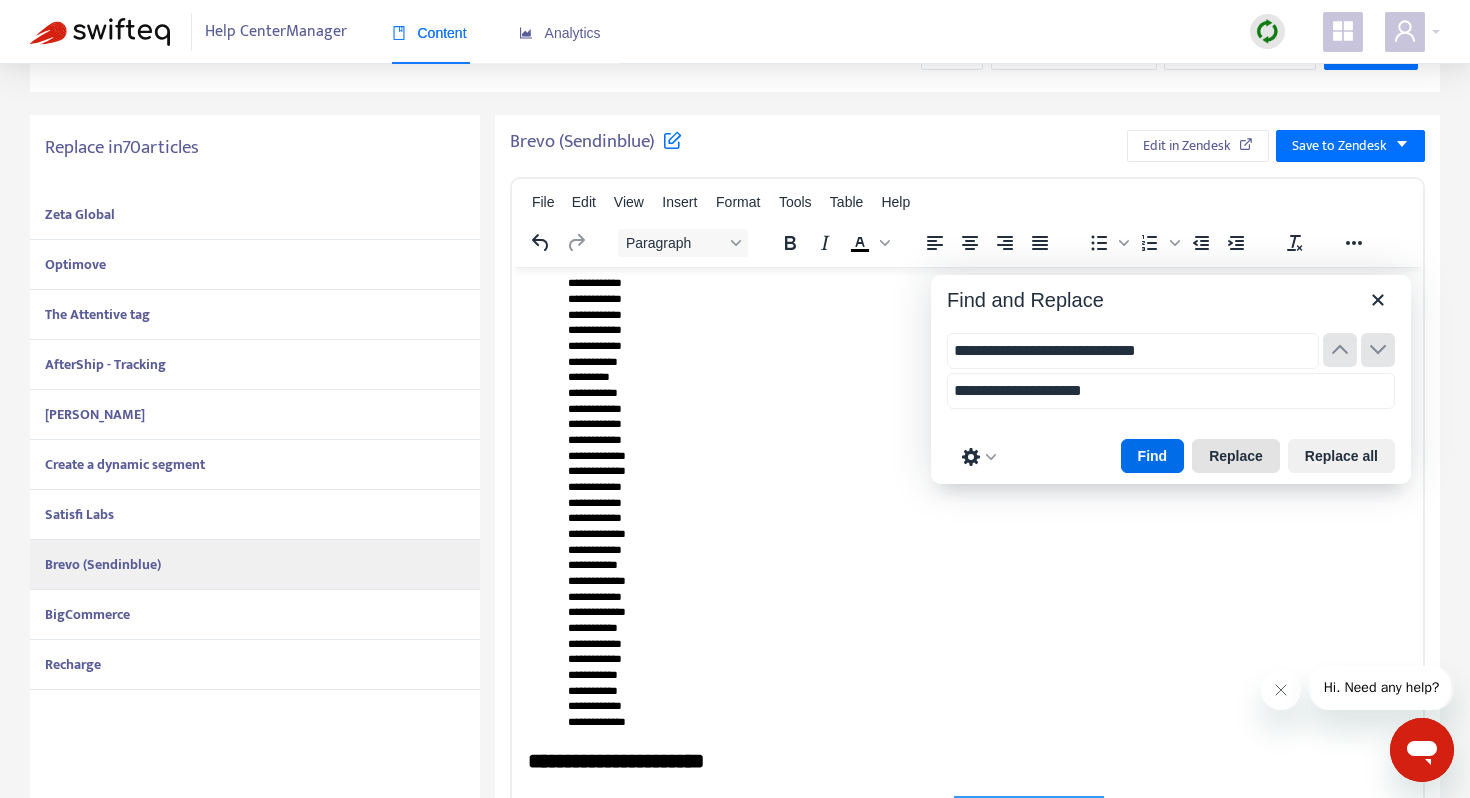 click on "Replace" at bounding box center [1236, 456] 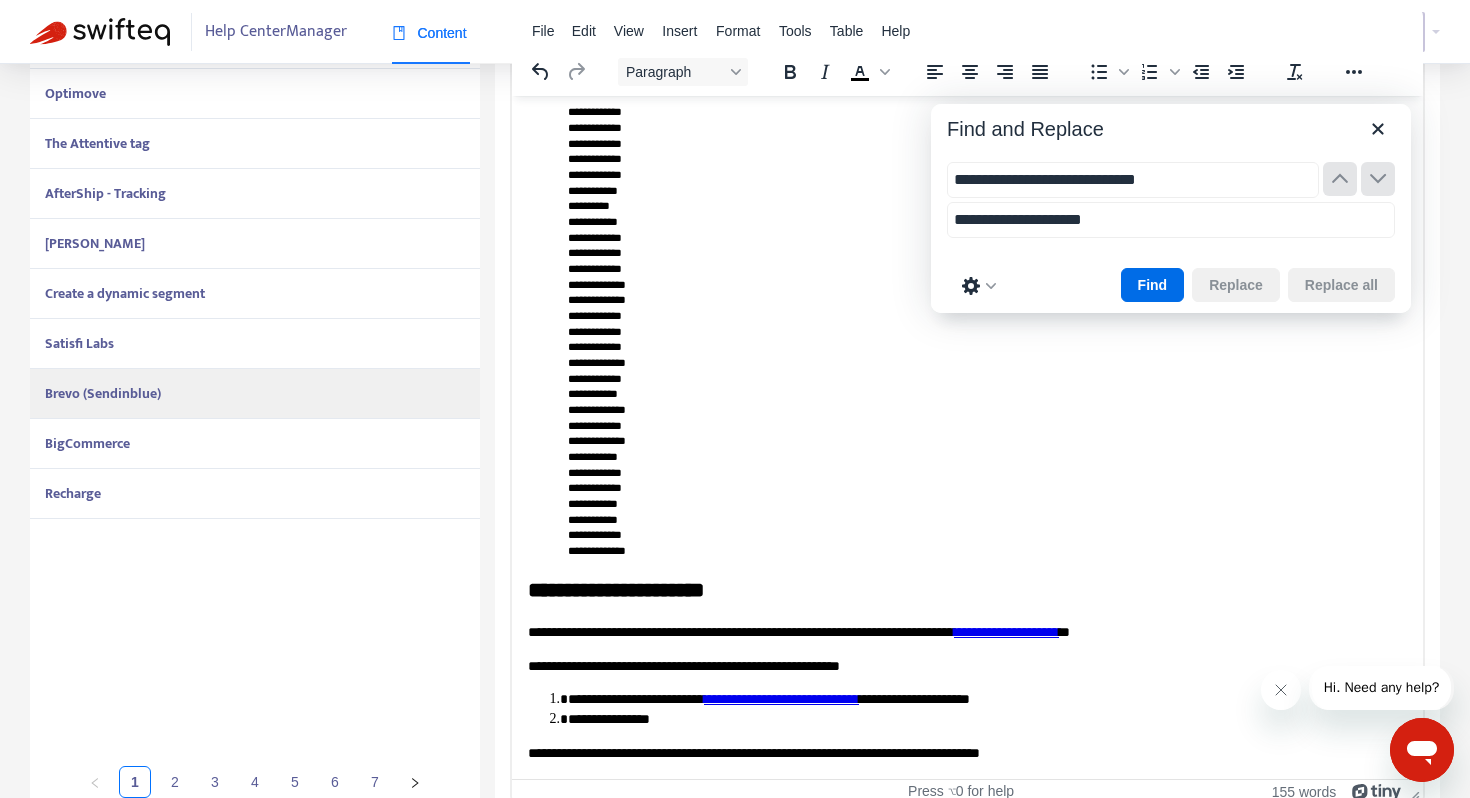 scroll, scrollTop: 551, scrollLeft: 0, axis: vertical 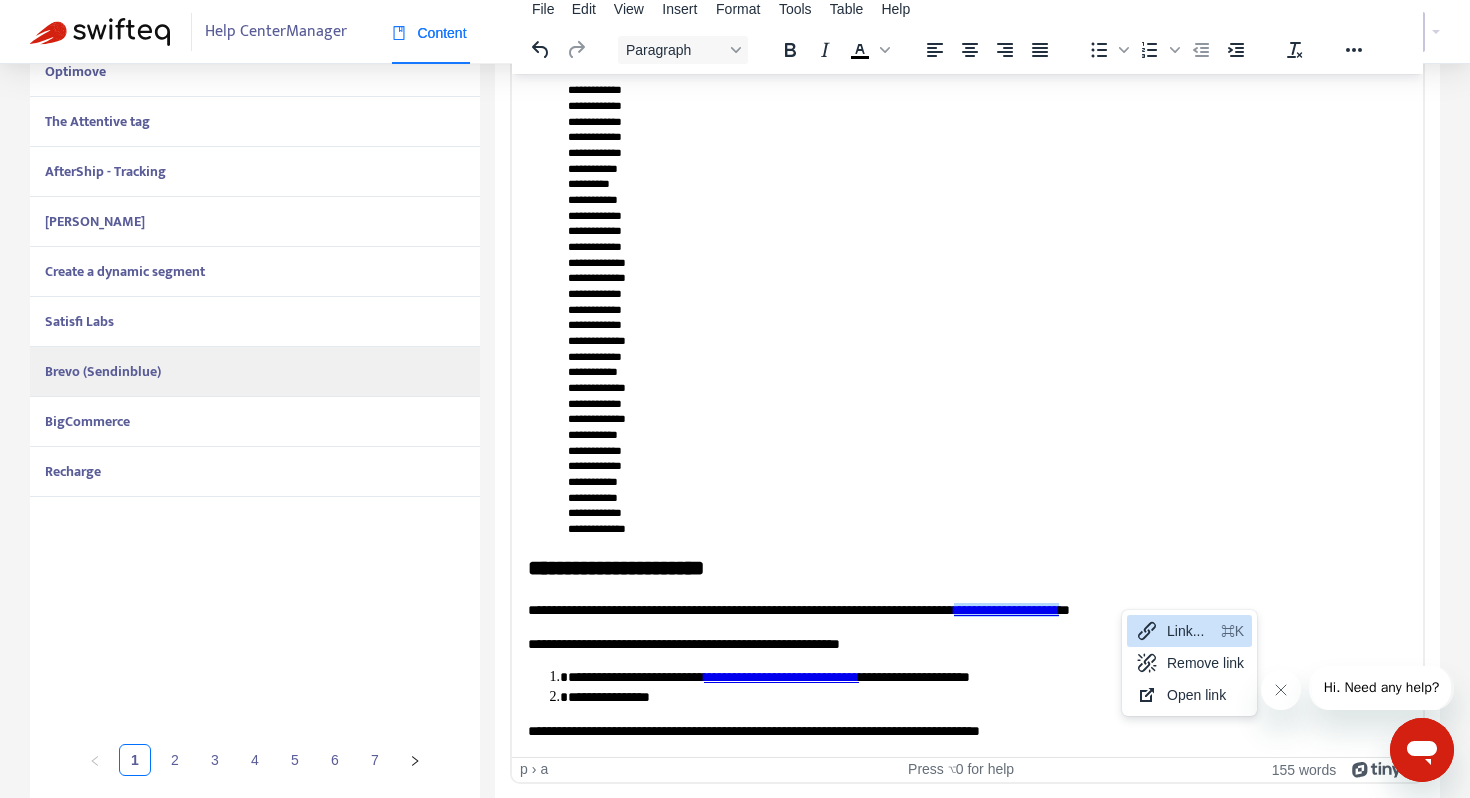 click on "Link..." at bounding box center (1190, 631) 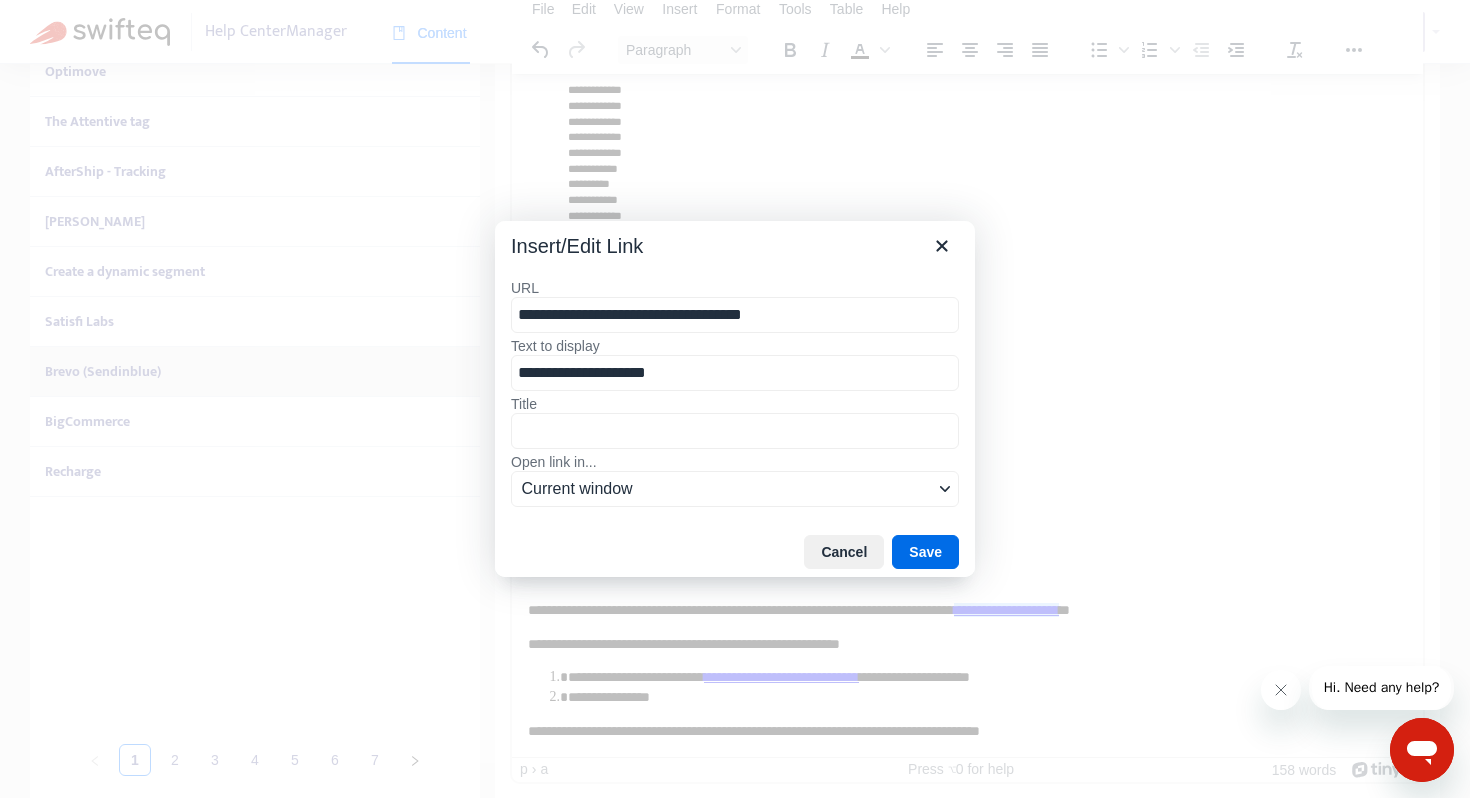 click on "**********" at bounding box center [735, 315] 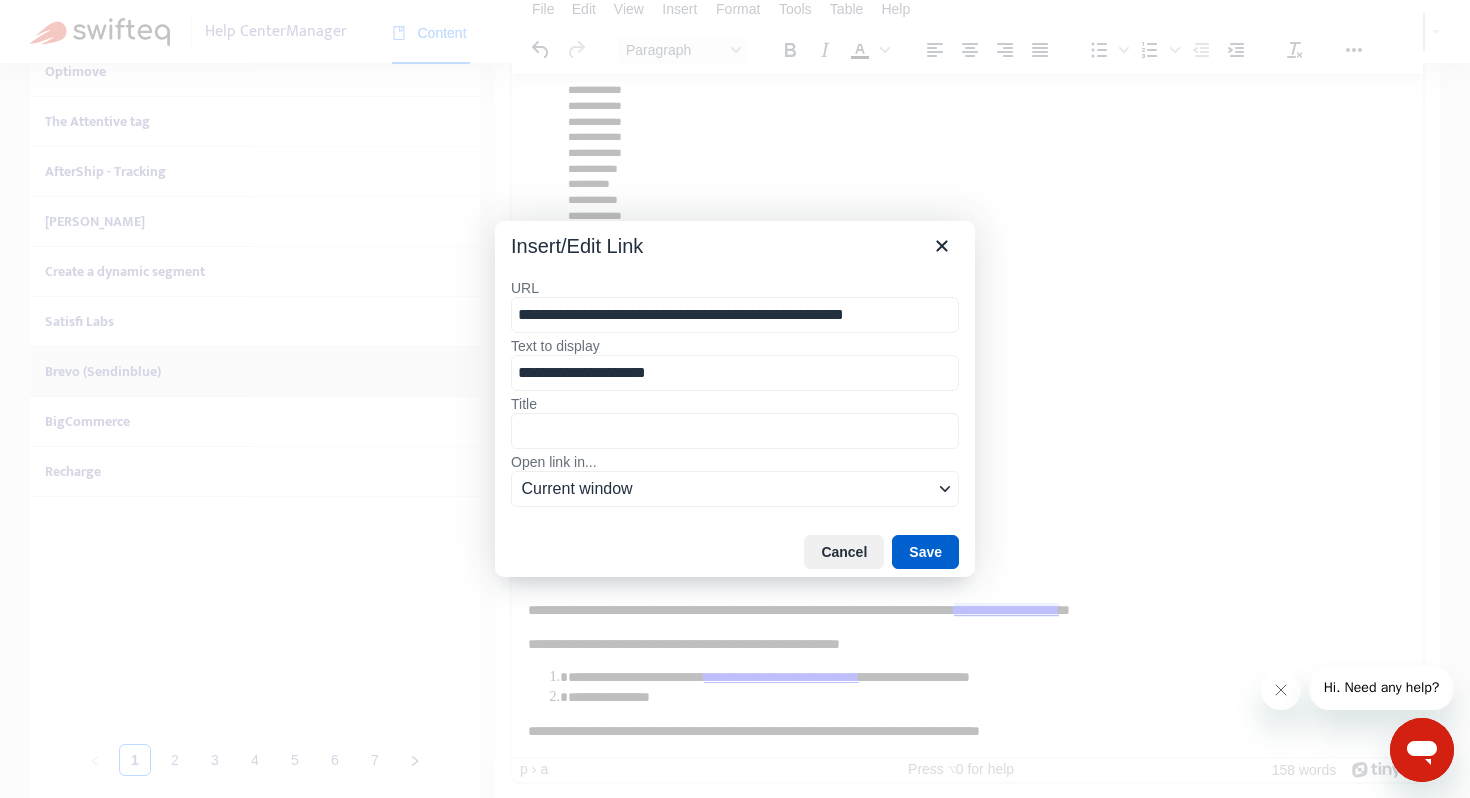 click on "Save" at bounding box center (925, 552) 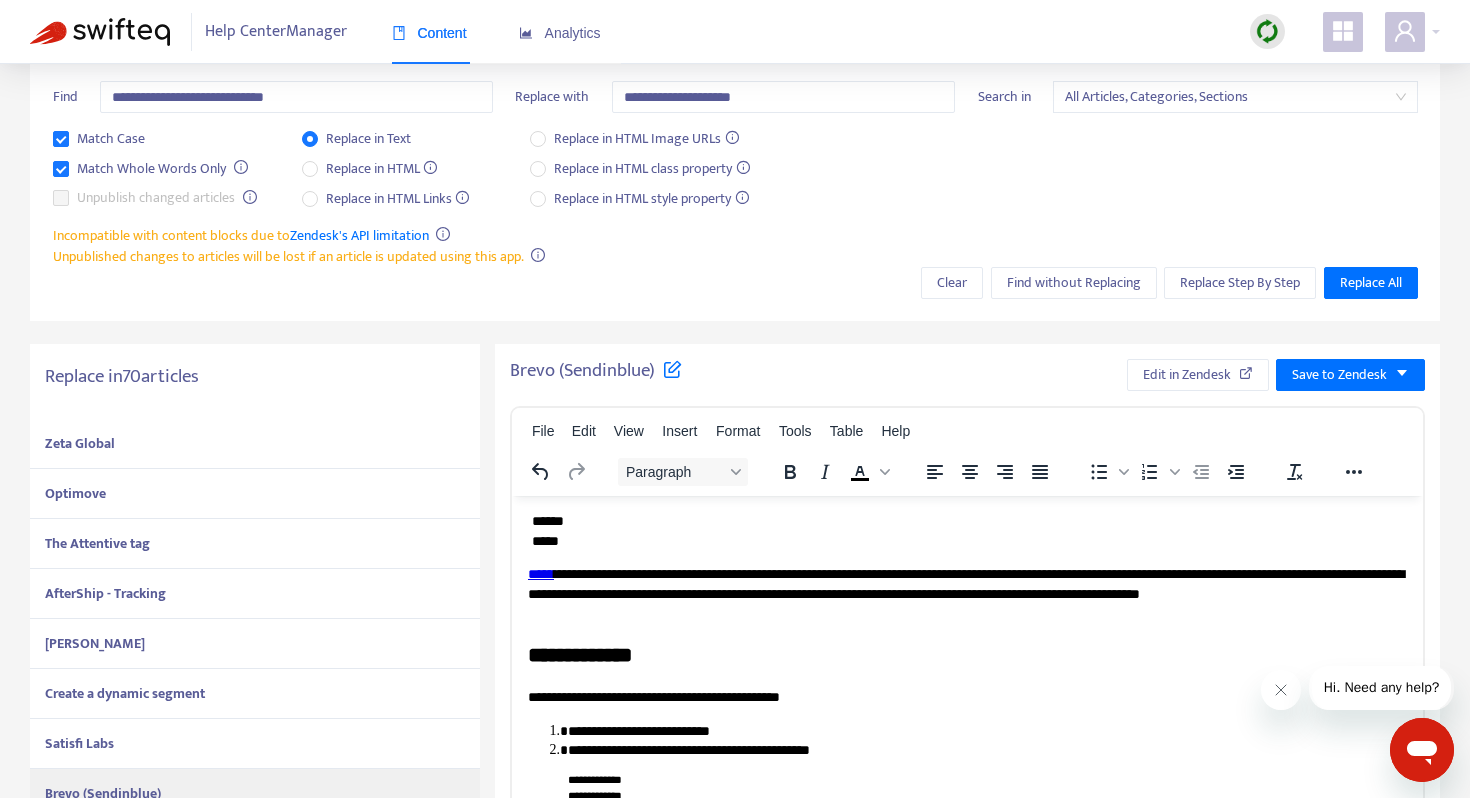 scroll, scrollTop: 69, scrollLeft: 0, axis: vertical 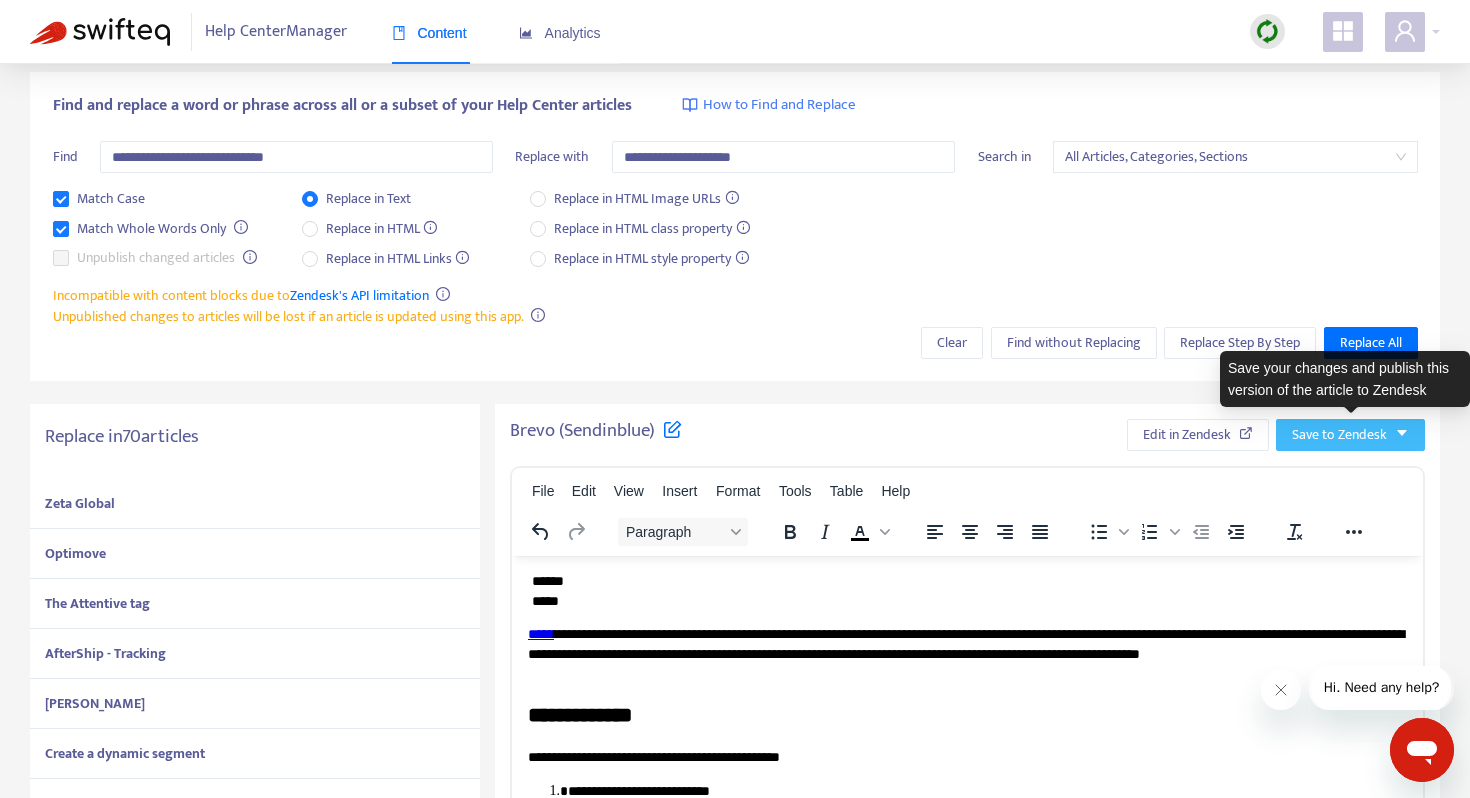 click on "Save to Zendesk" at bounding box center (1339, 435) 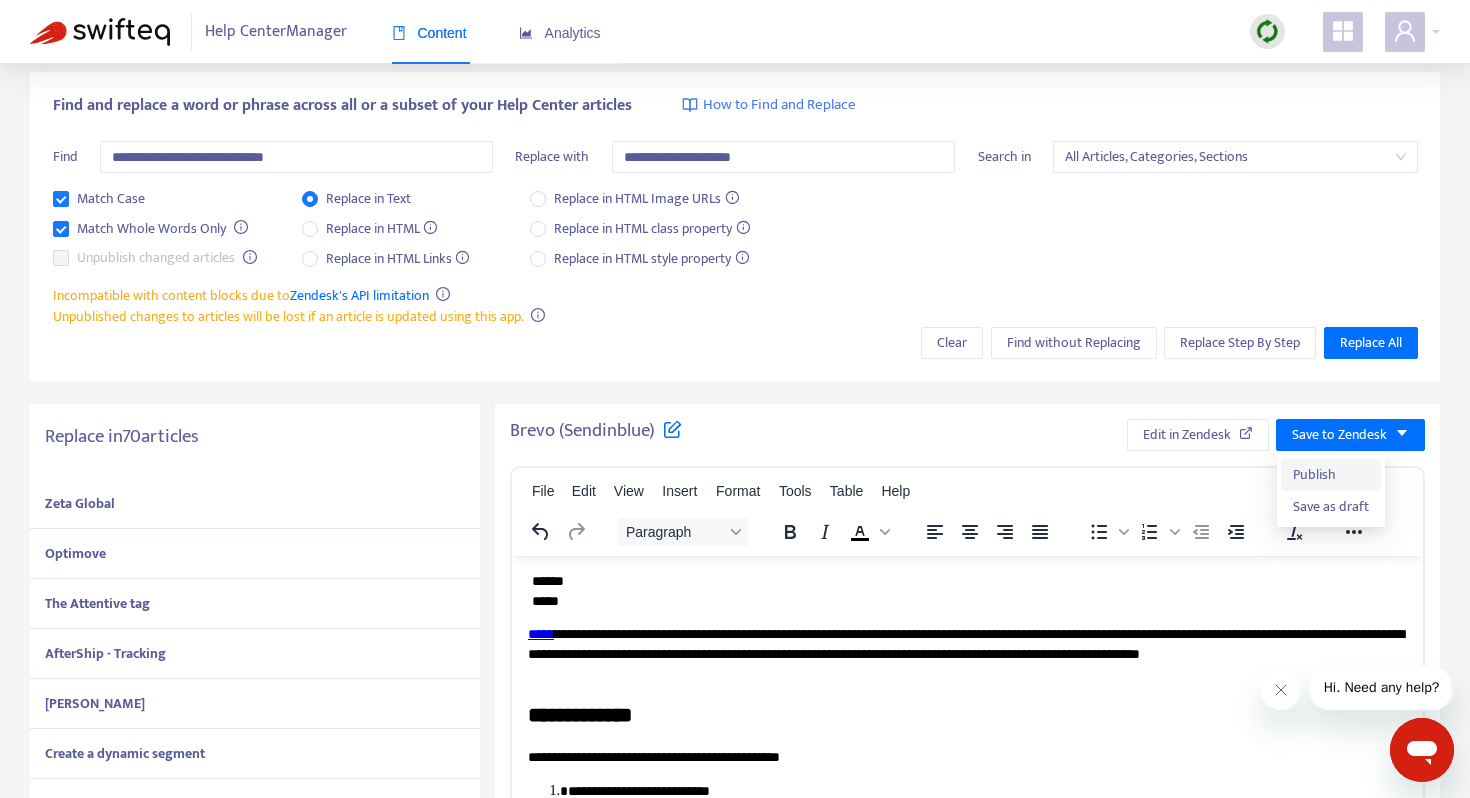 click on "Publish" at bounding box center [1331, 475] 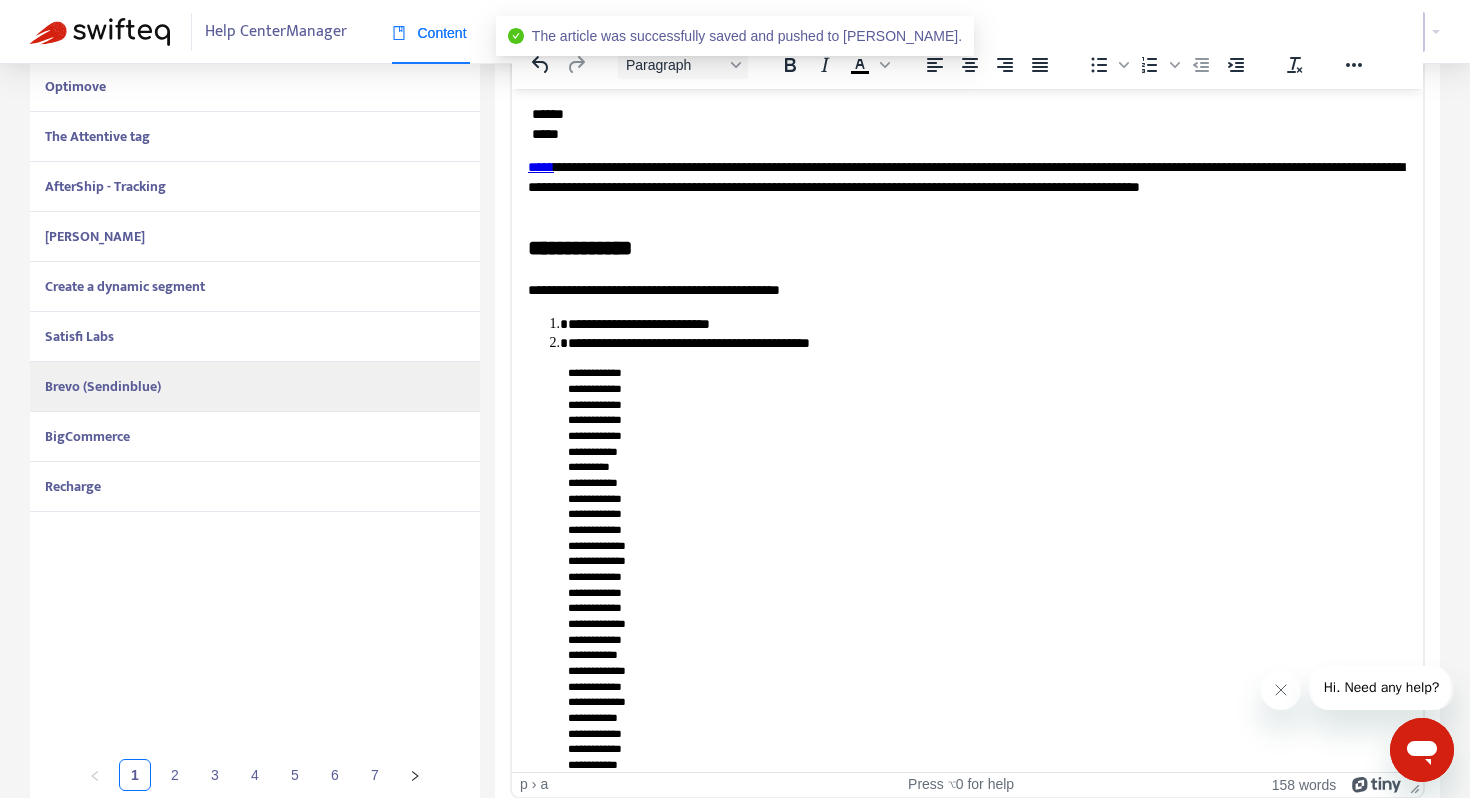 scroll, scrollTop: 551, scrollLeft: 0, axis: vertical 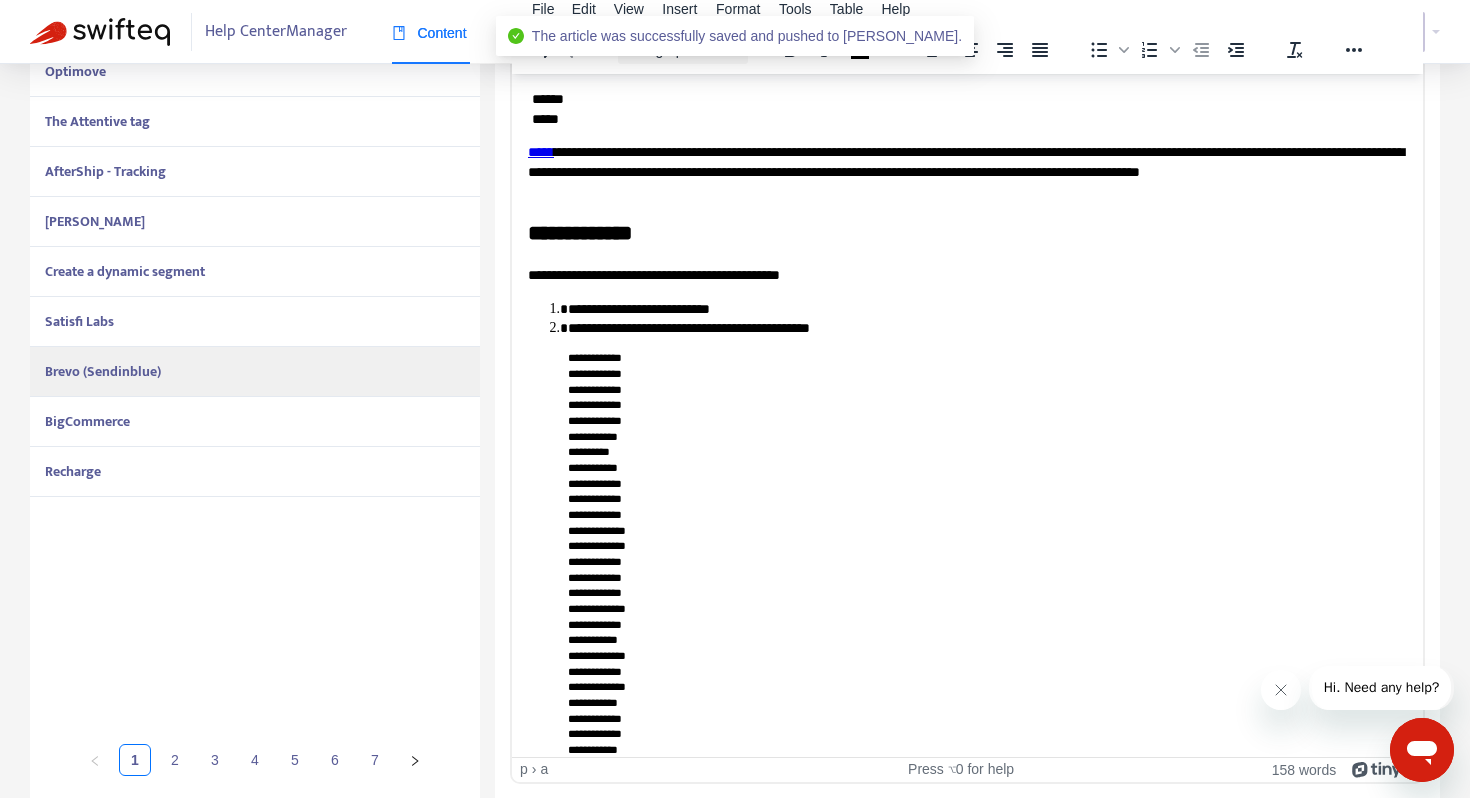 click on "BigCommerce" at bounding box center [255, 422] 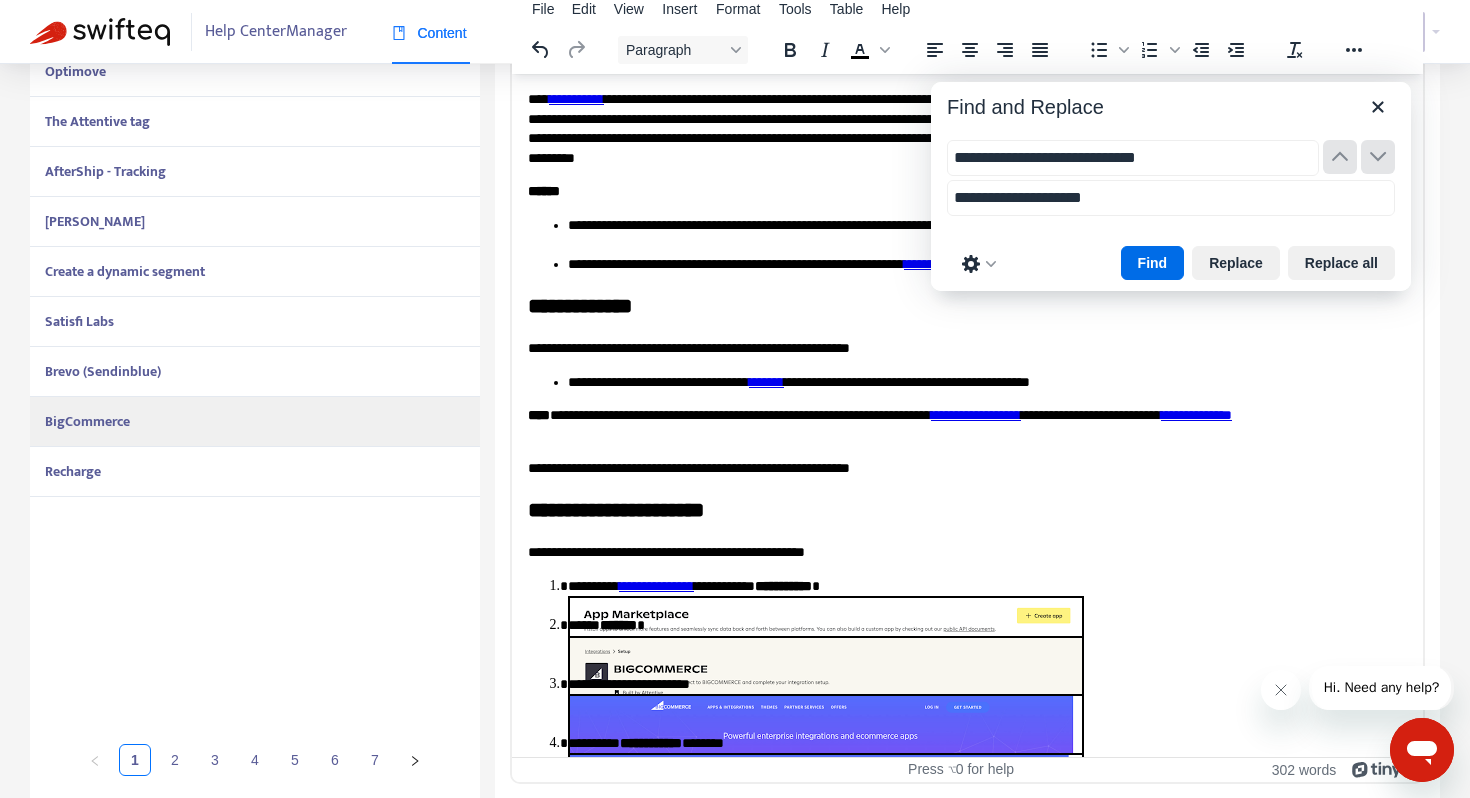 scroll, scrollTop: 293, scrollLeft: 0, axis: vertical 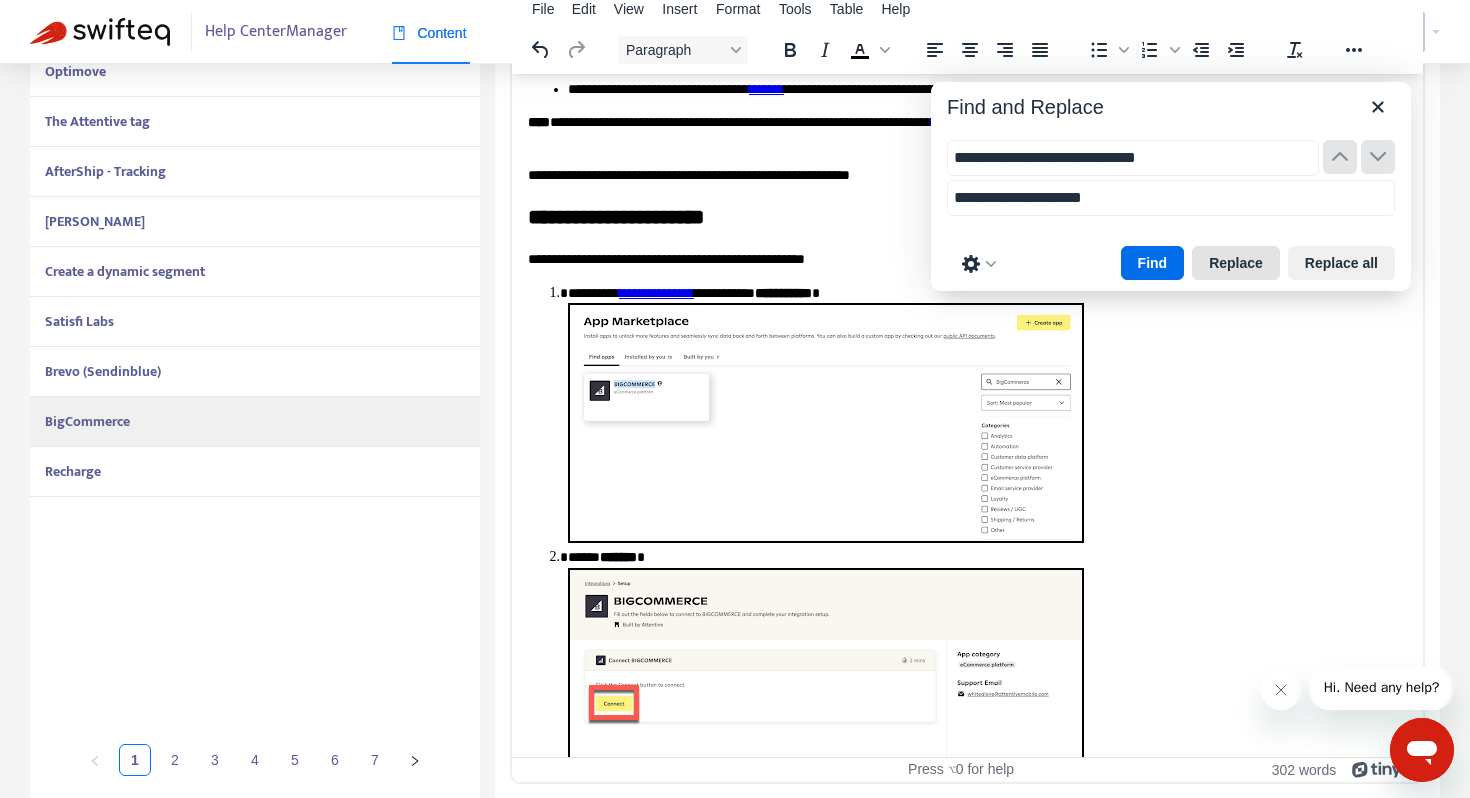 click on "Replace" at bounding box center (1236, 263) 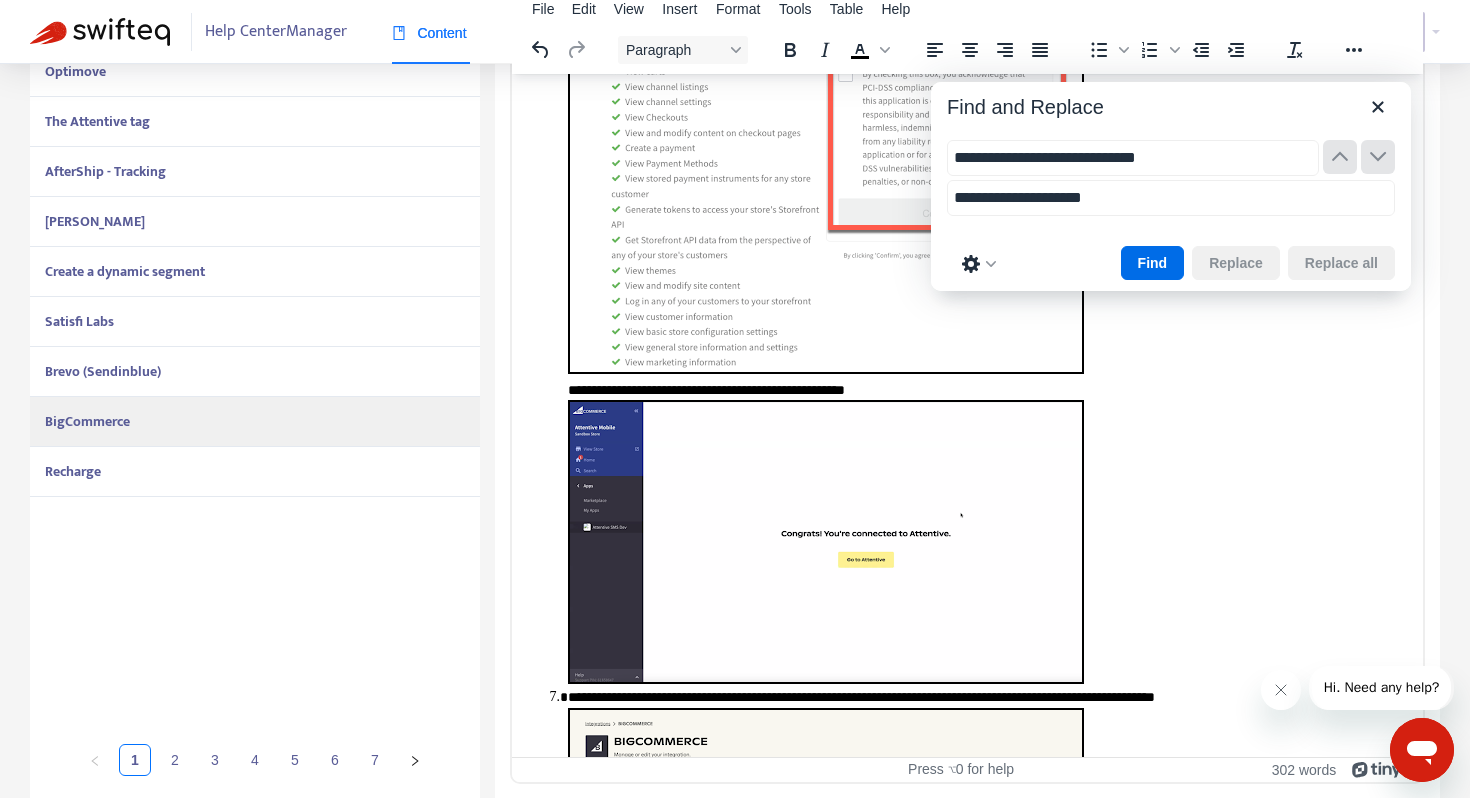 scroll, scrollTop: 2513, scrollLeft: 0, axis: vertical 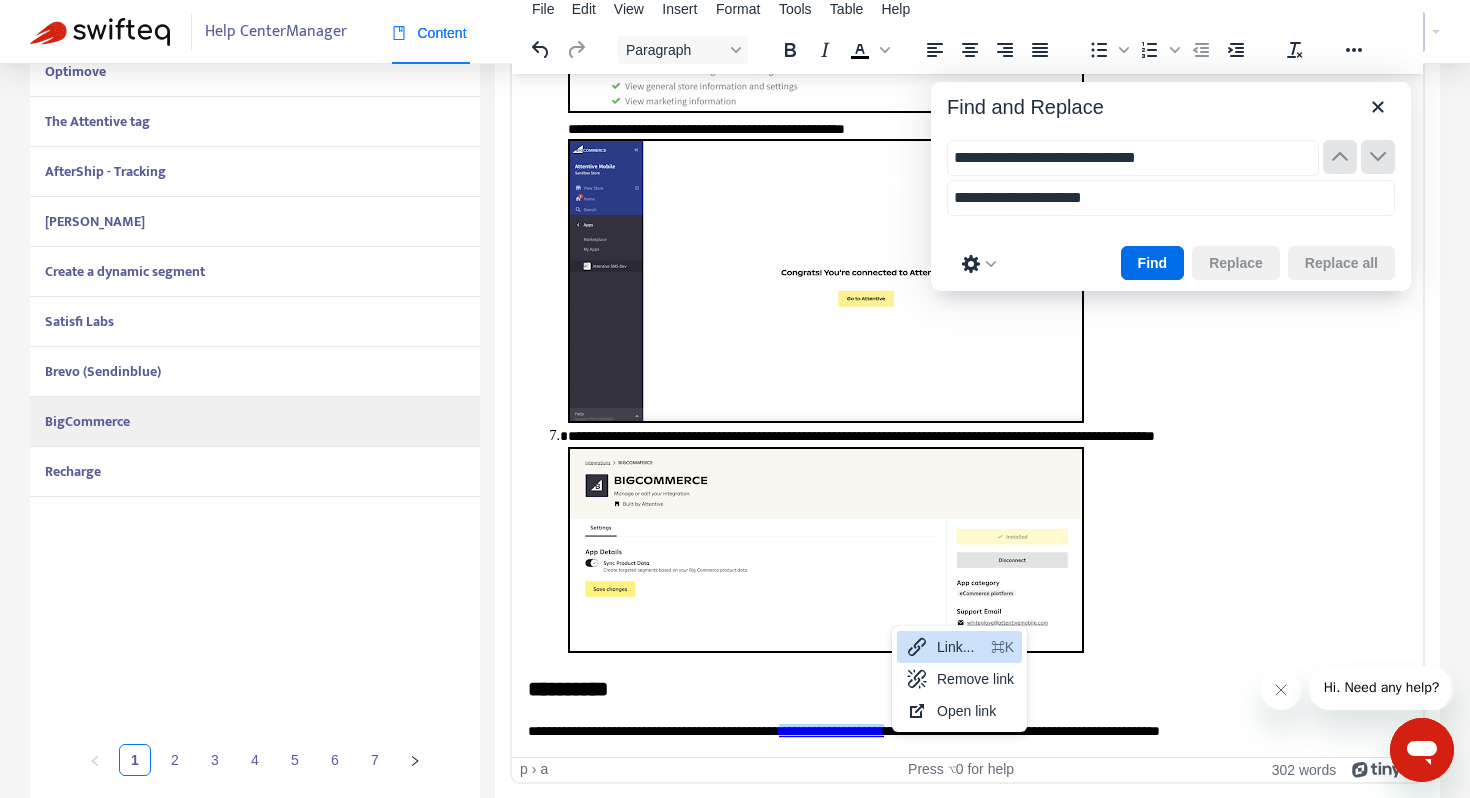 click on "Link..." at bounding box center [960, 647] 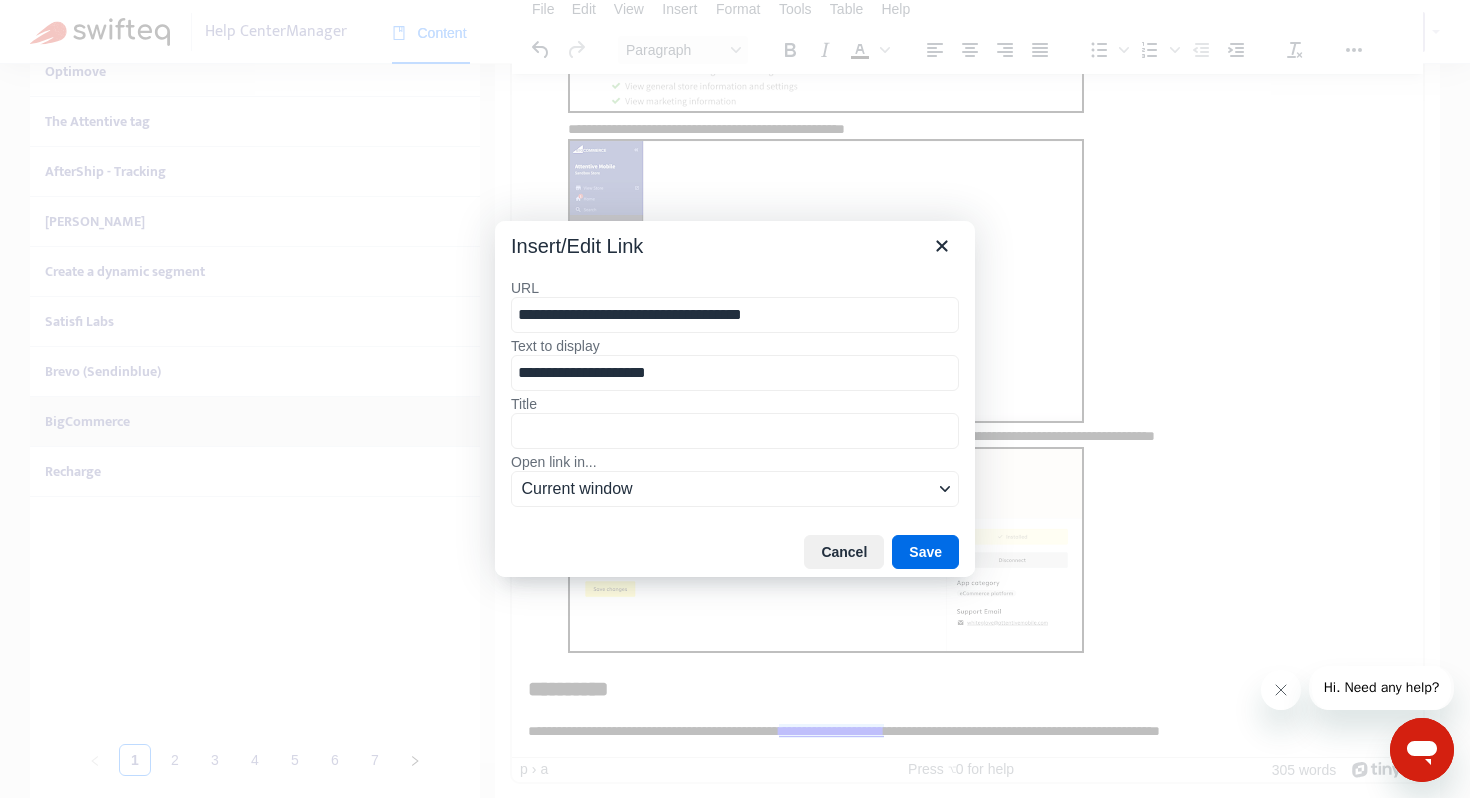 click on "**********" at bounding box center [735, 315] 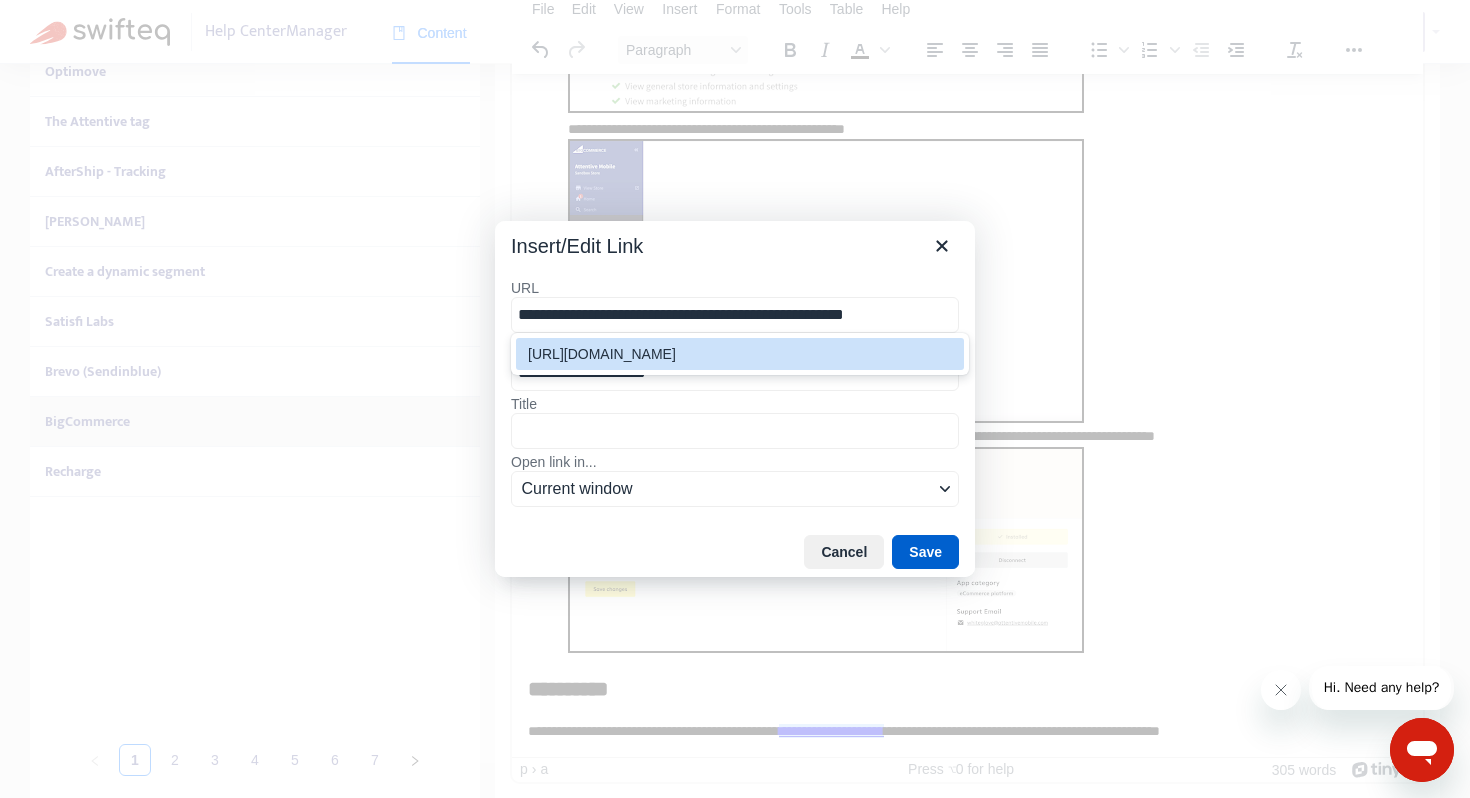 click on "Save" at bounding box center [925, 552] 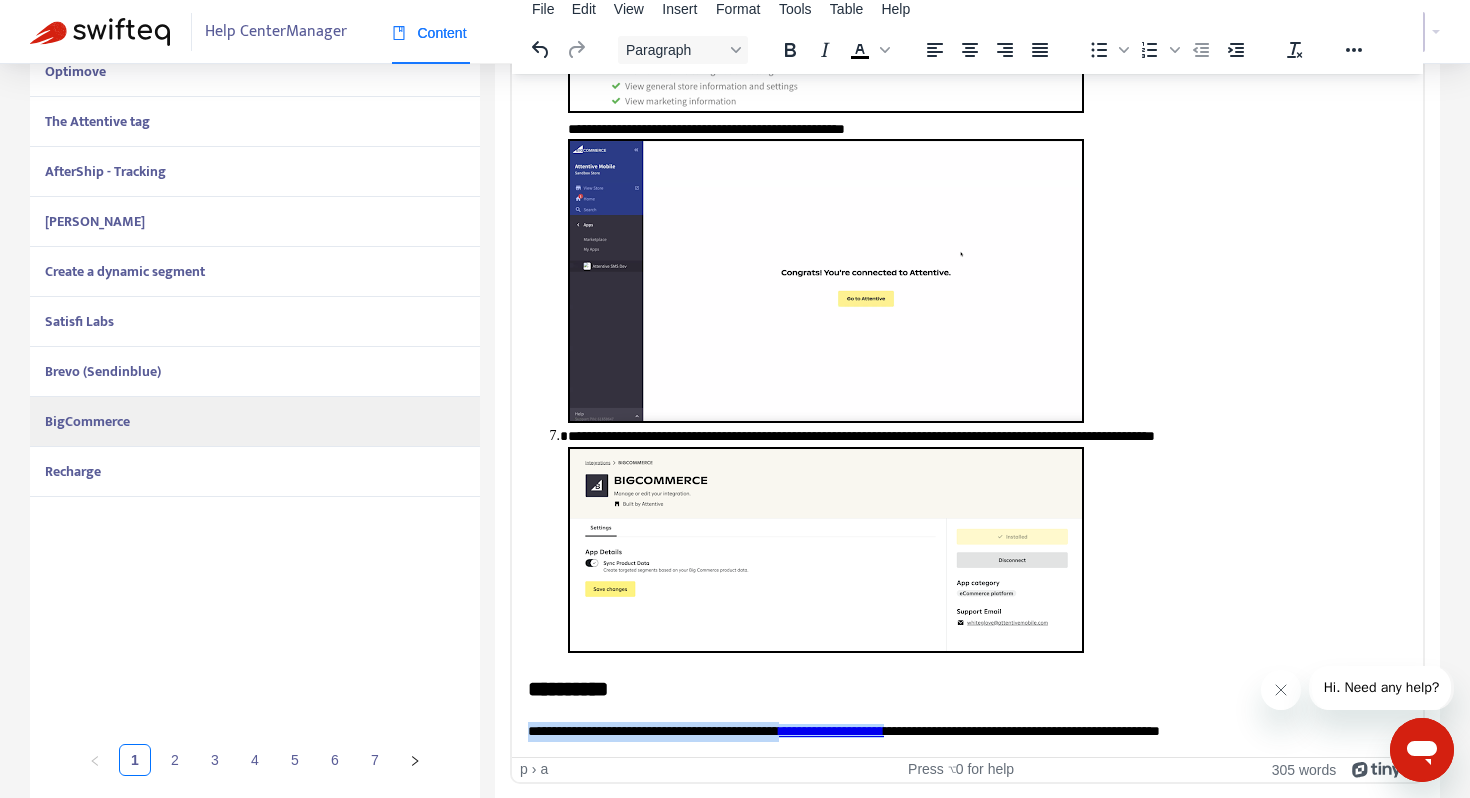 scroll, scrollTop: 0, scrollLeft: 0, axis: both 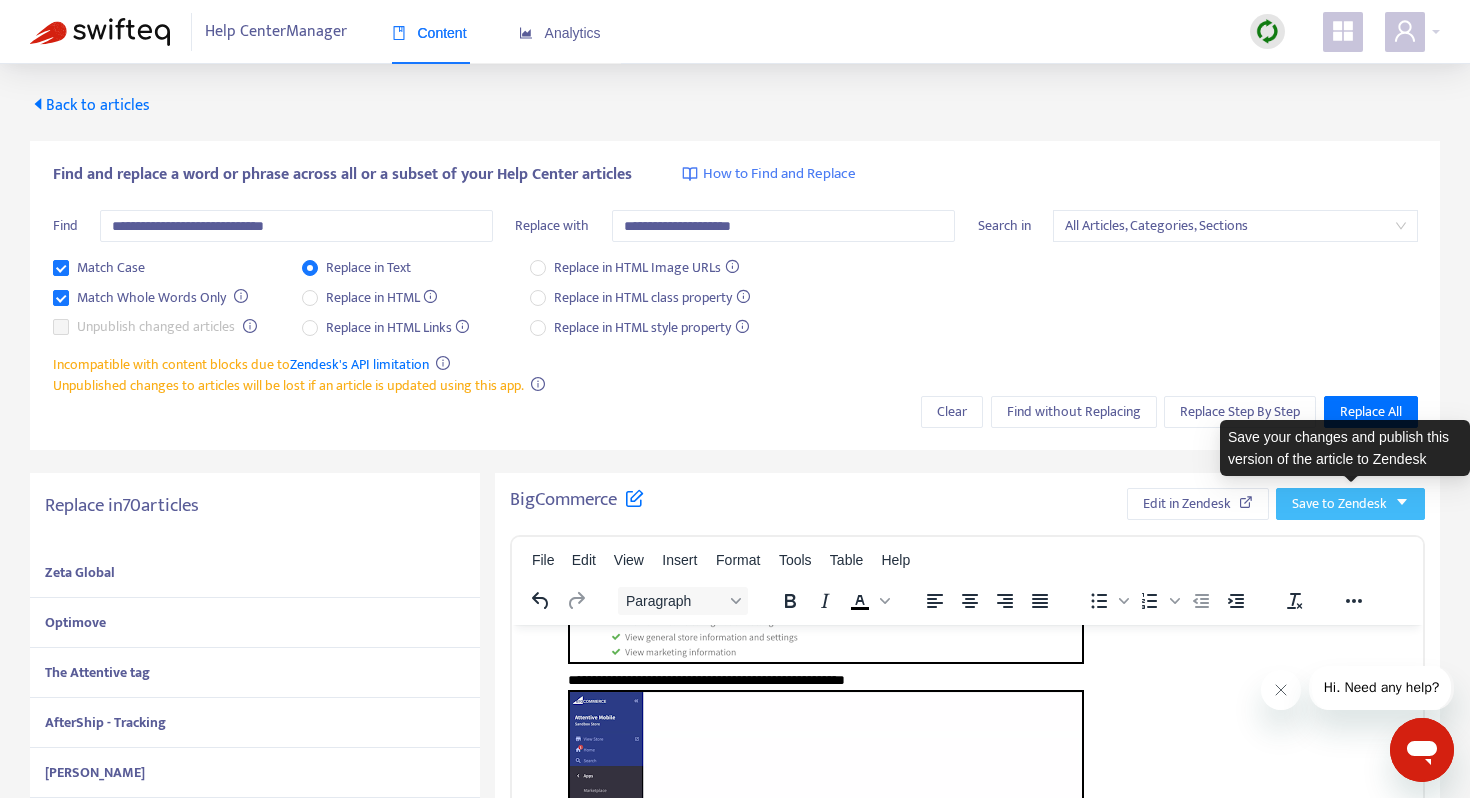 click on "Save to Zendesk" at bounding box center [1339, 504] 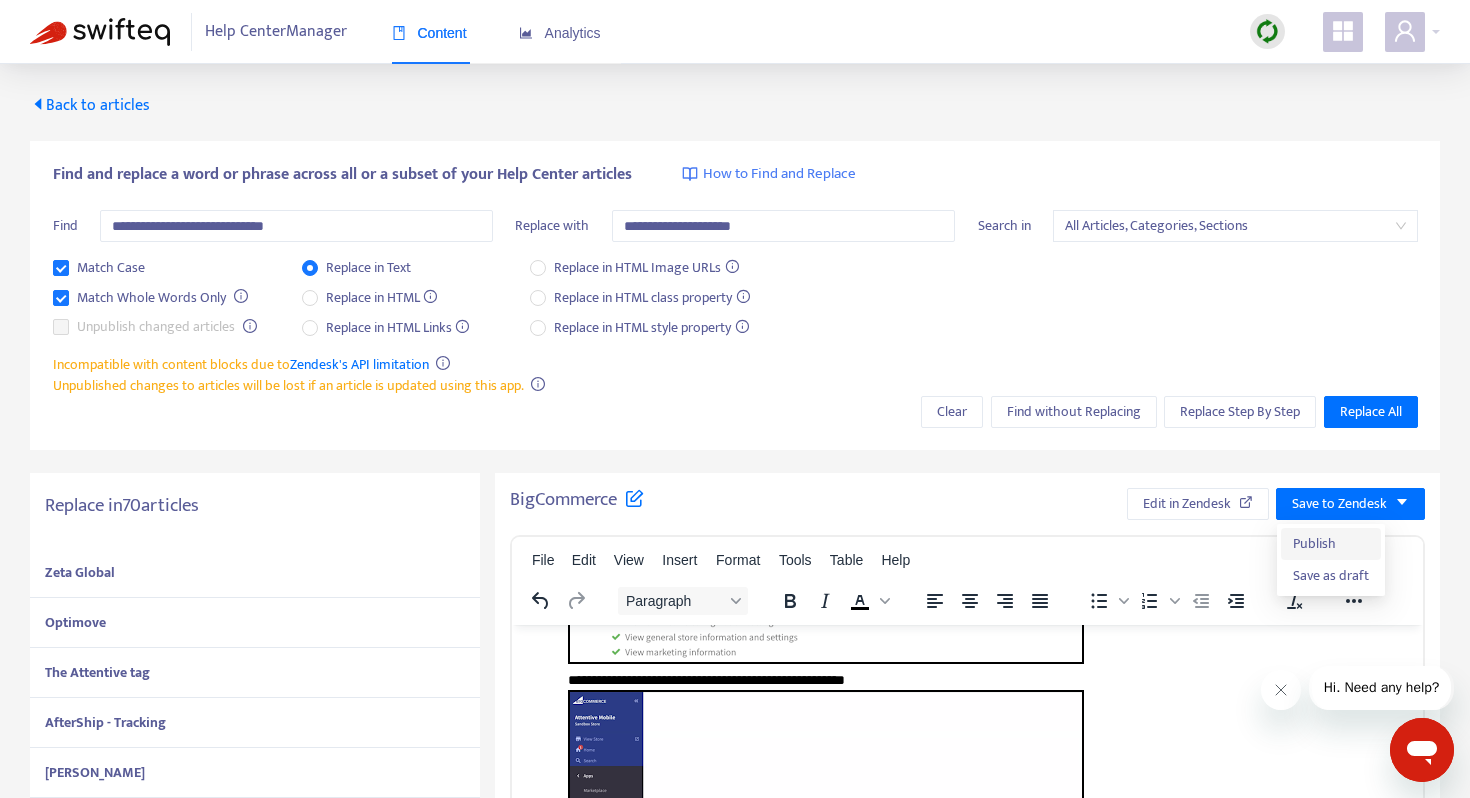 click on "Publish" at bounding box center [1331, 544] 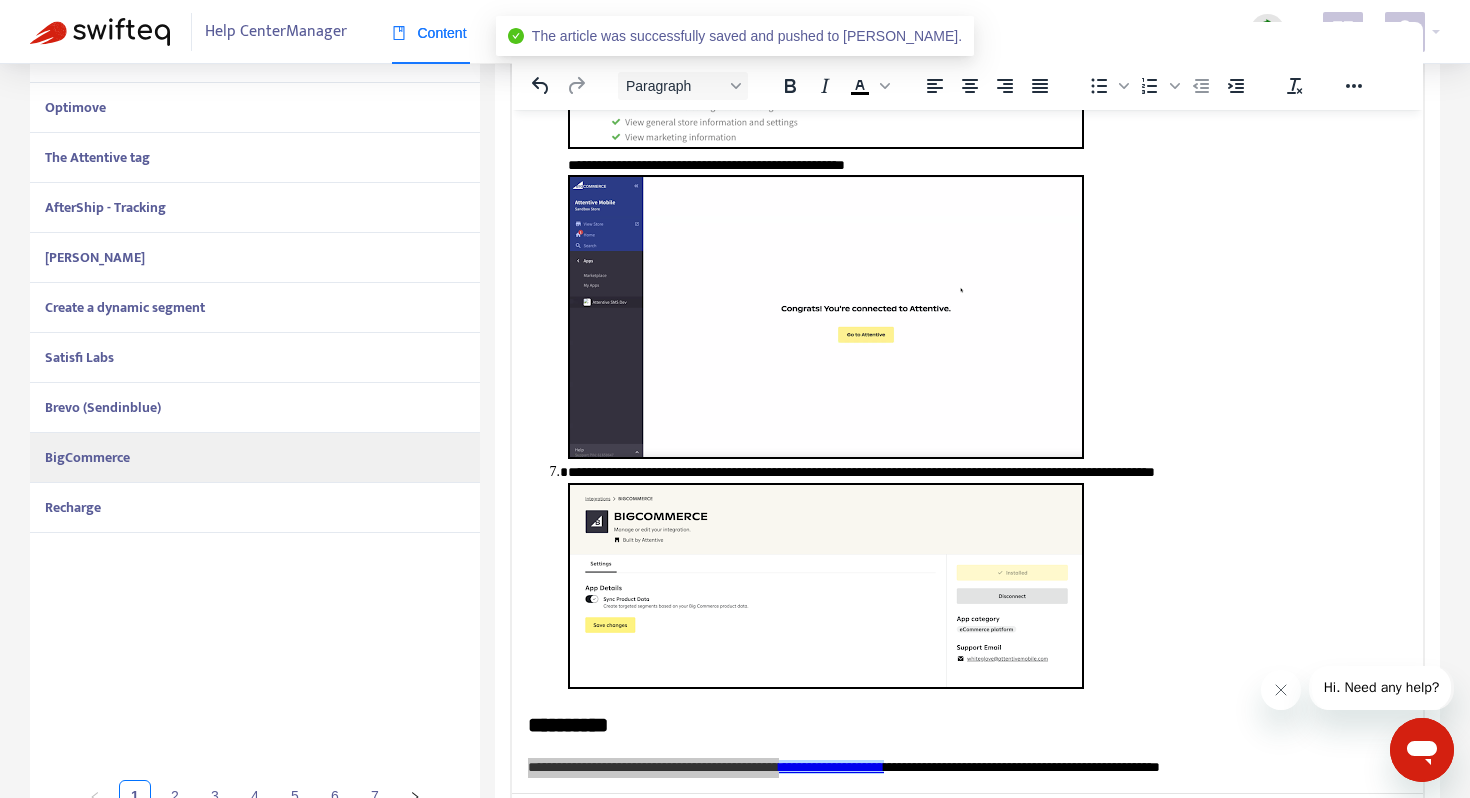 scroll, scrollTop: 518, scrollLeft: 0, axis: vertical 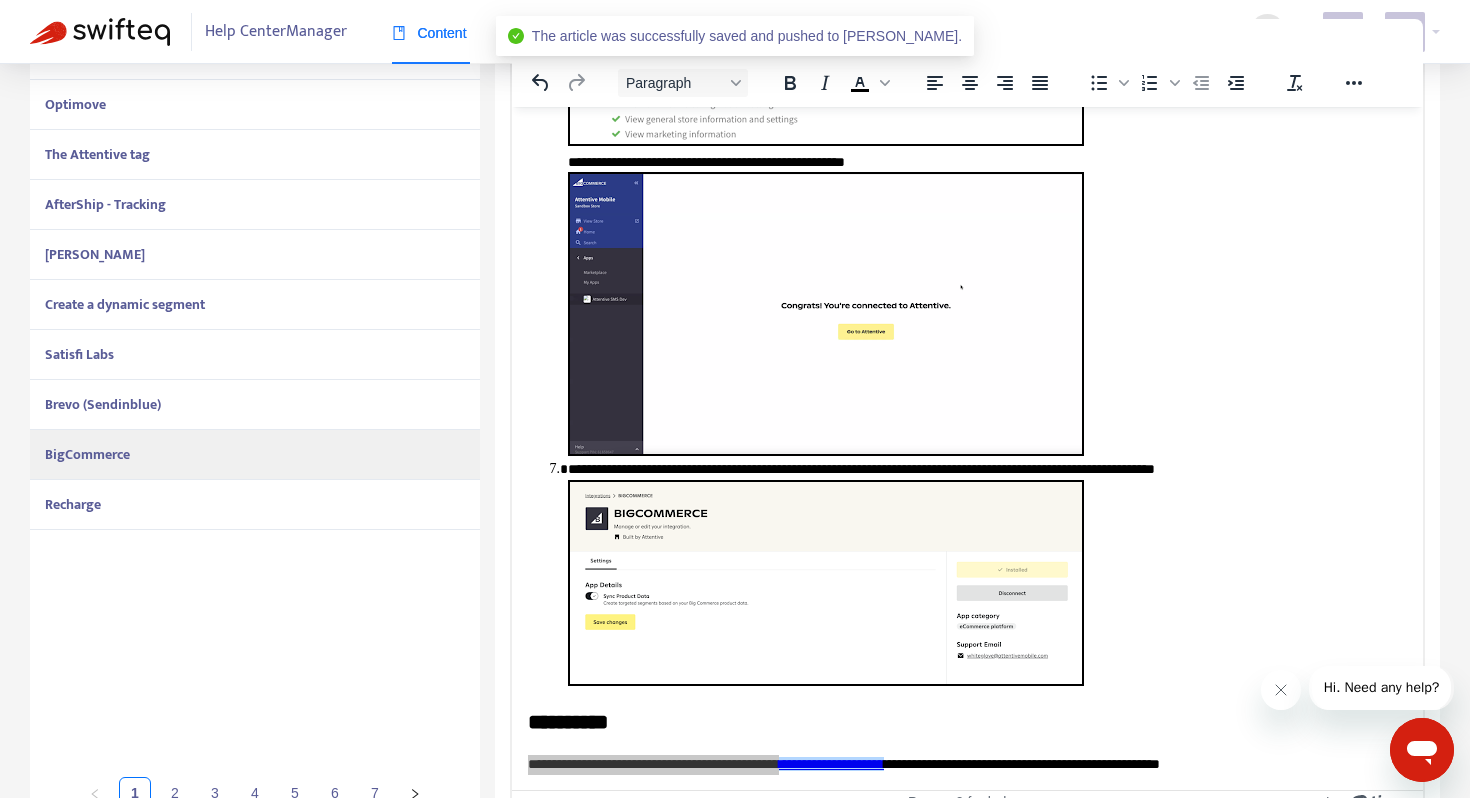 click on "Recharge" at bounding box center [255, 505] 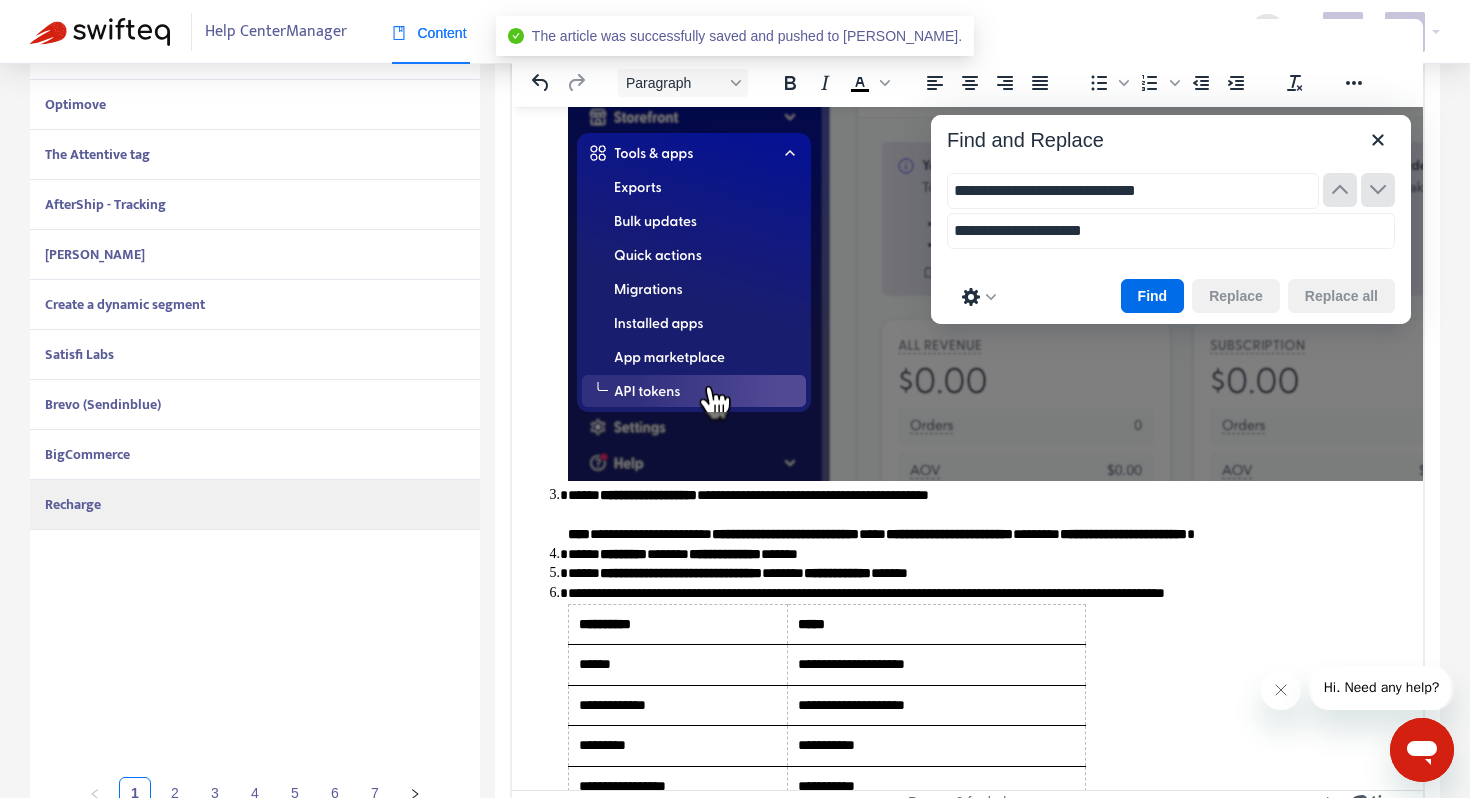 scroll, scrollTop: 1276, scrollLeft: 0, axis: vertical 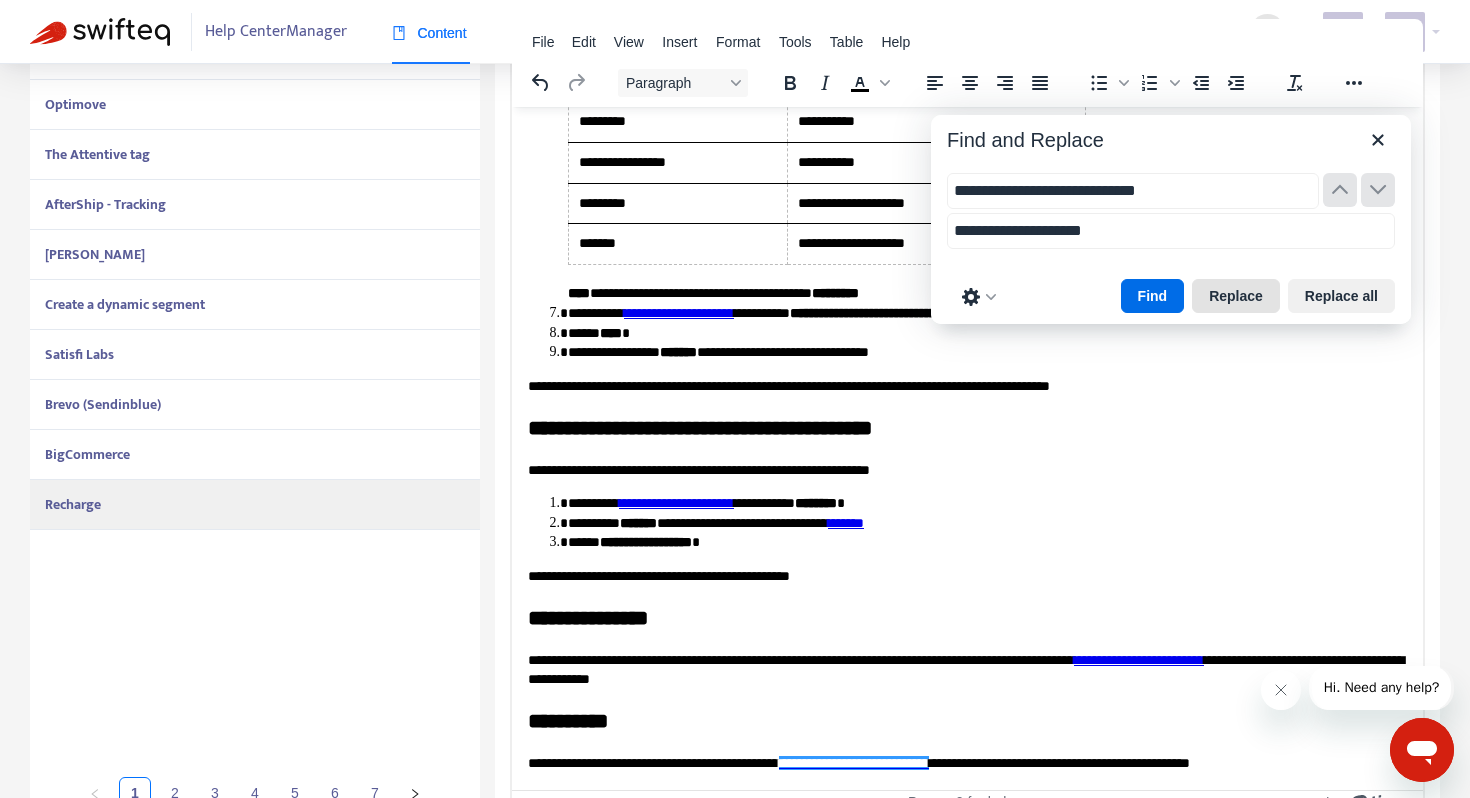 click on "Replace" at bounding box center [1236, 296] 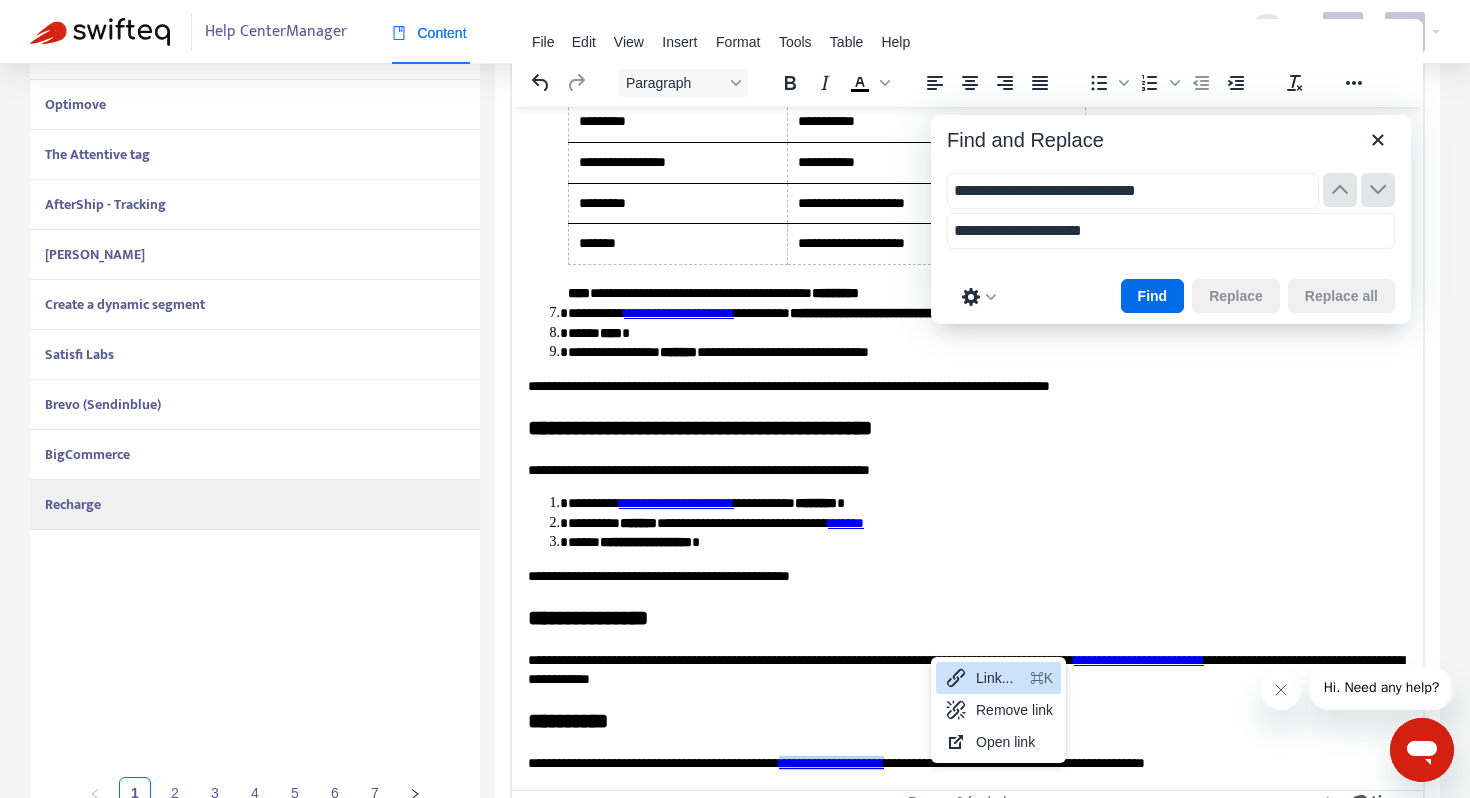 click on "Link..." at bounding box center [999, 678] 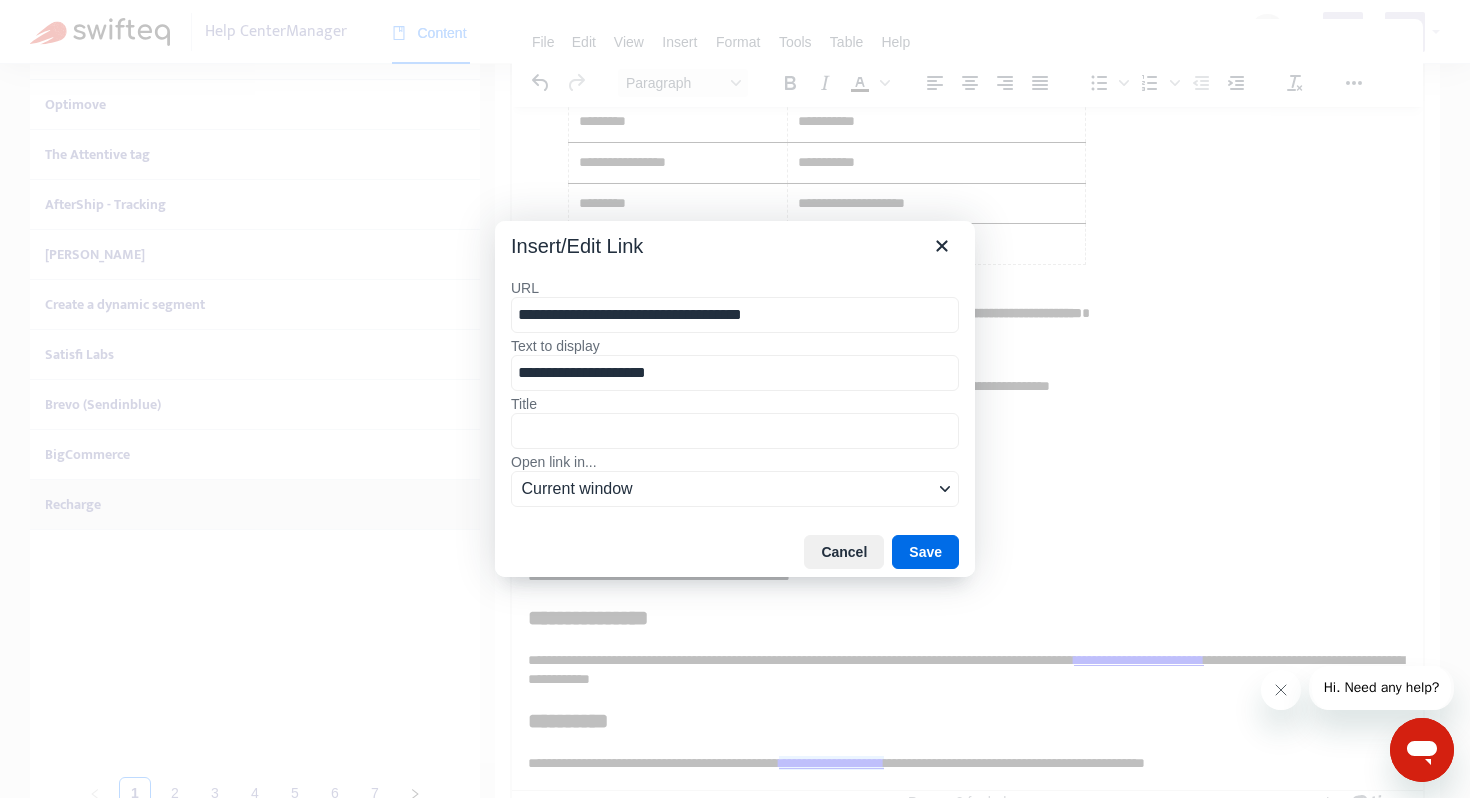 click on "**********" at bounding box center (735, 315) 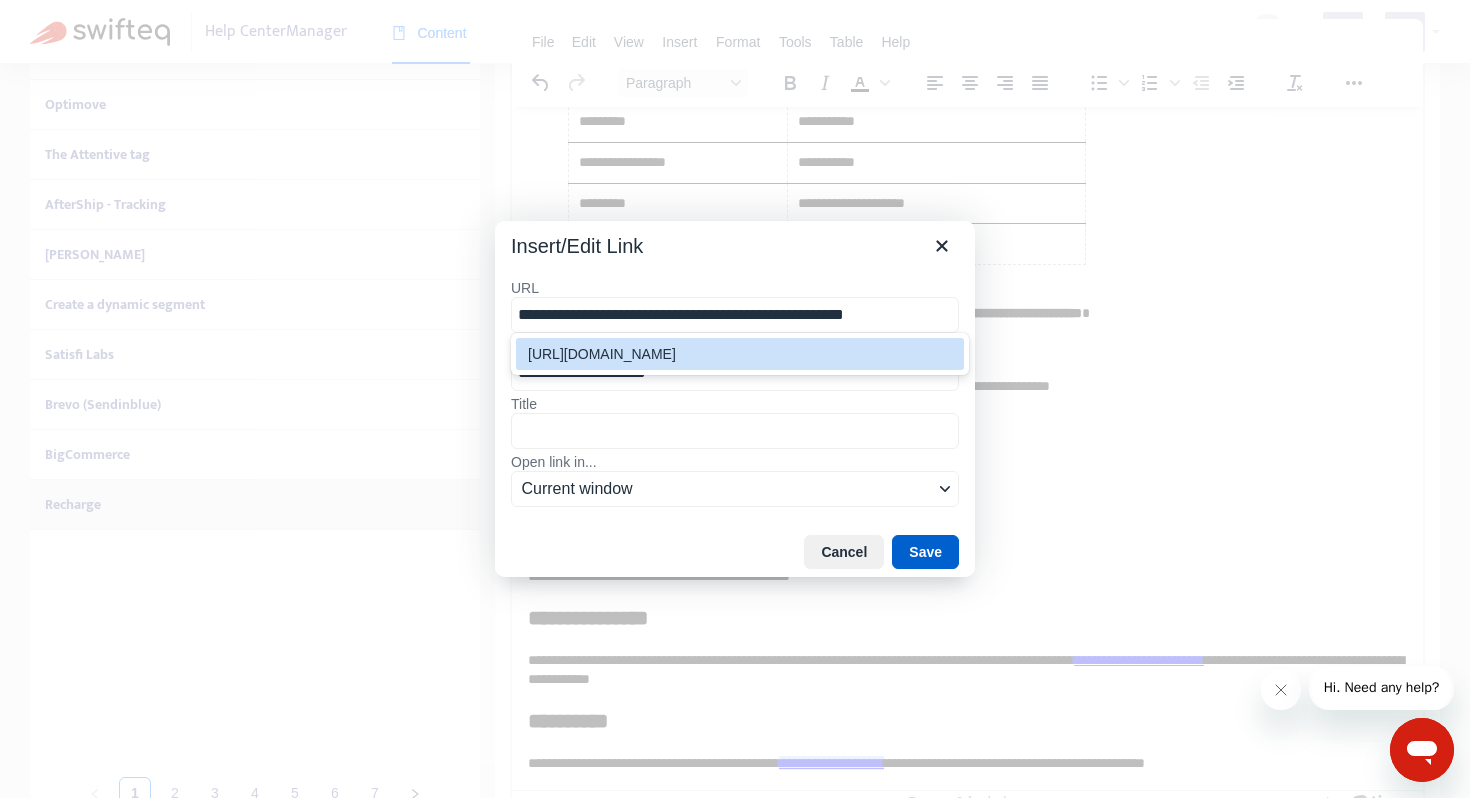 click on "Save" at bounding box center [925, 552] 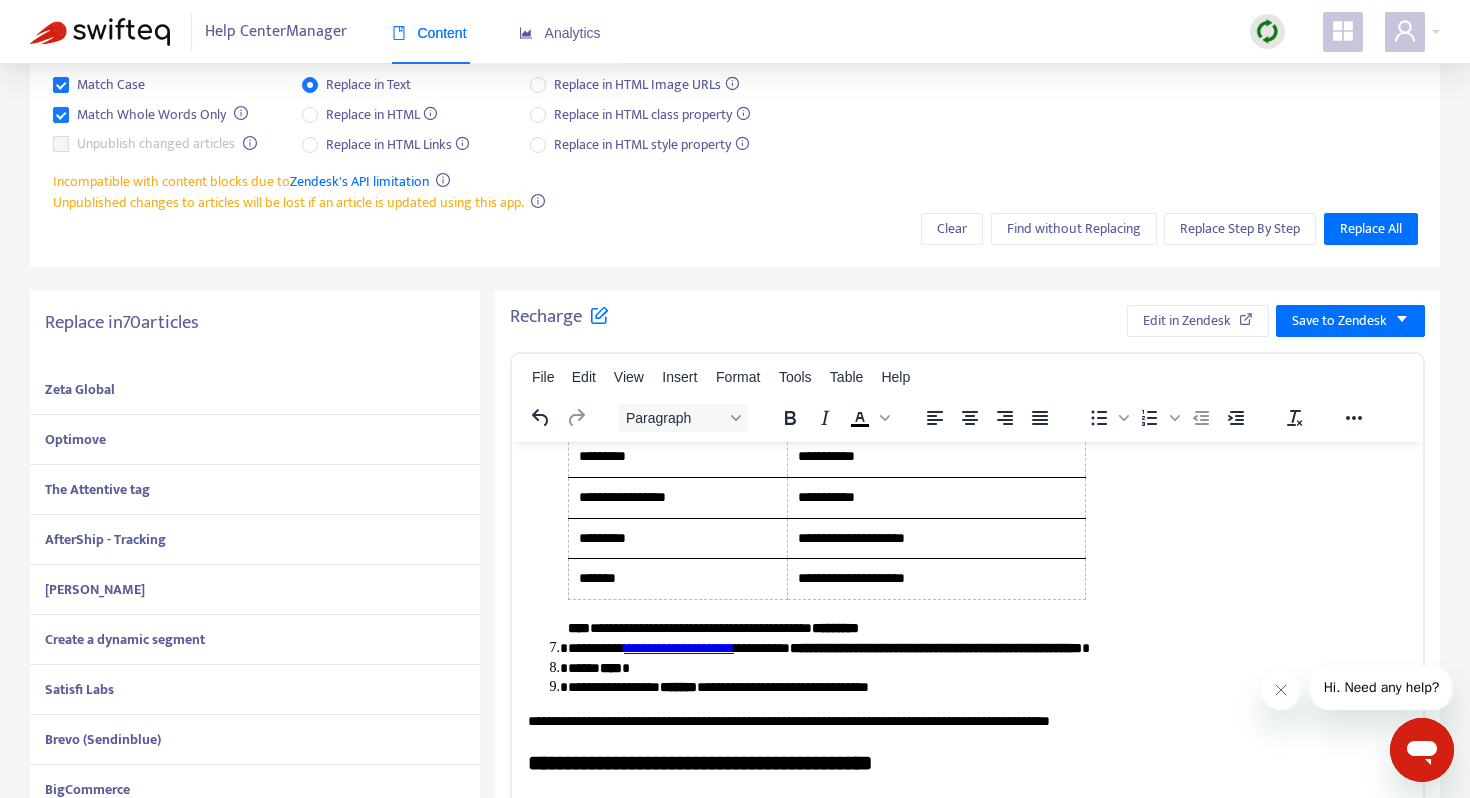 scroll, scrollTop: 0, scrollLeft: 0, axis: both 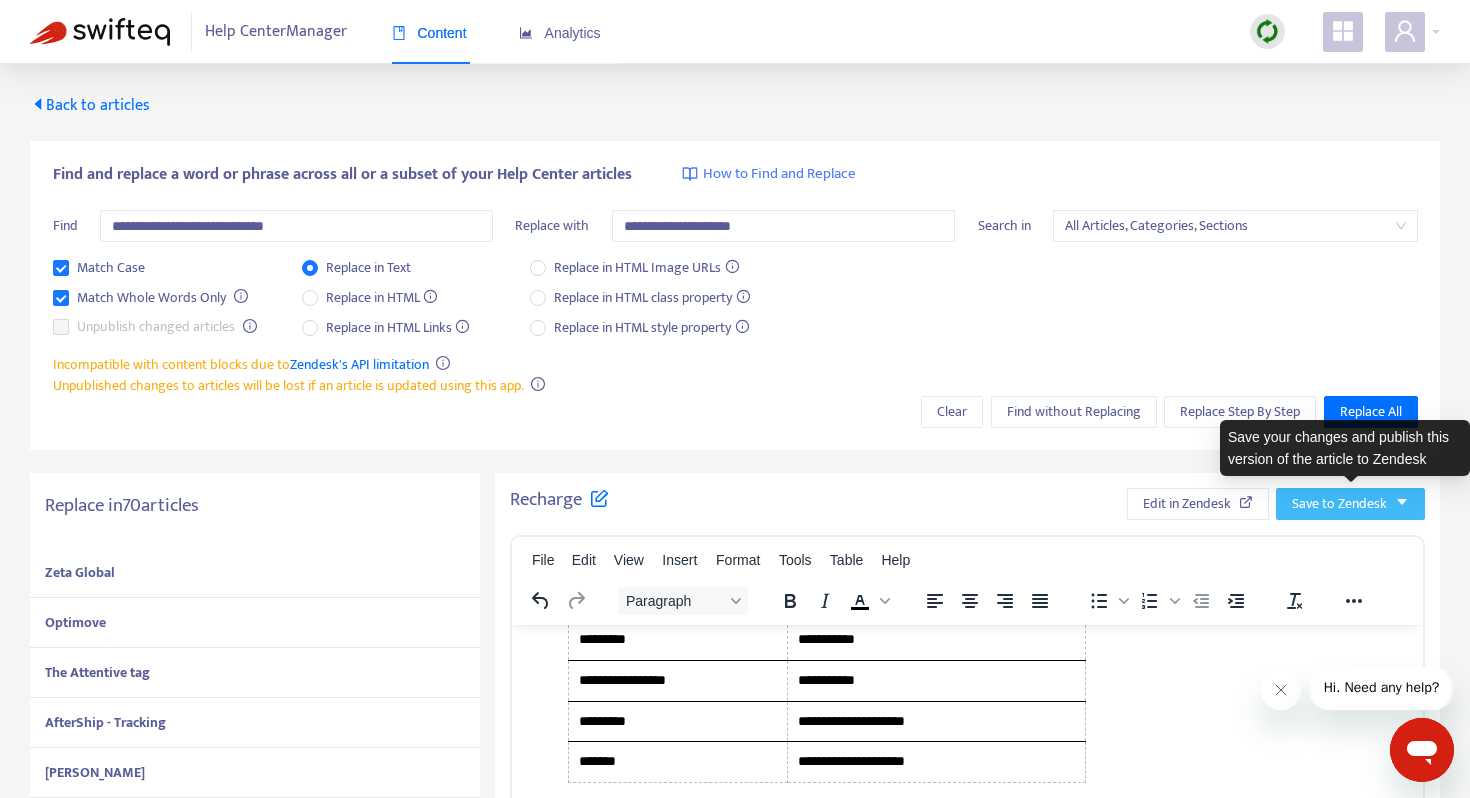 click on "Save to Zendesk" at bounding box center (1339, 504) 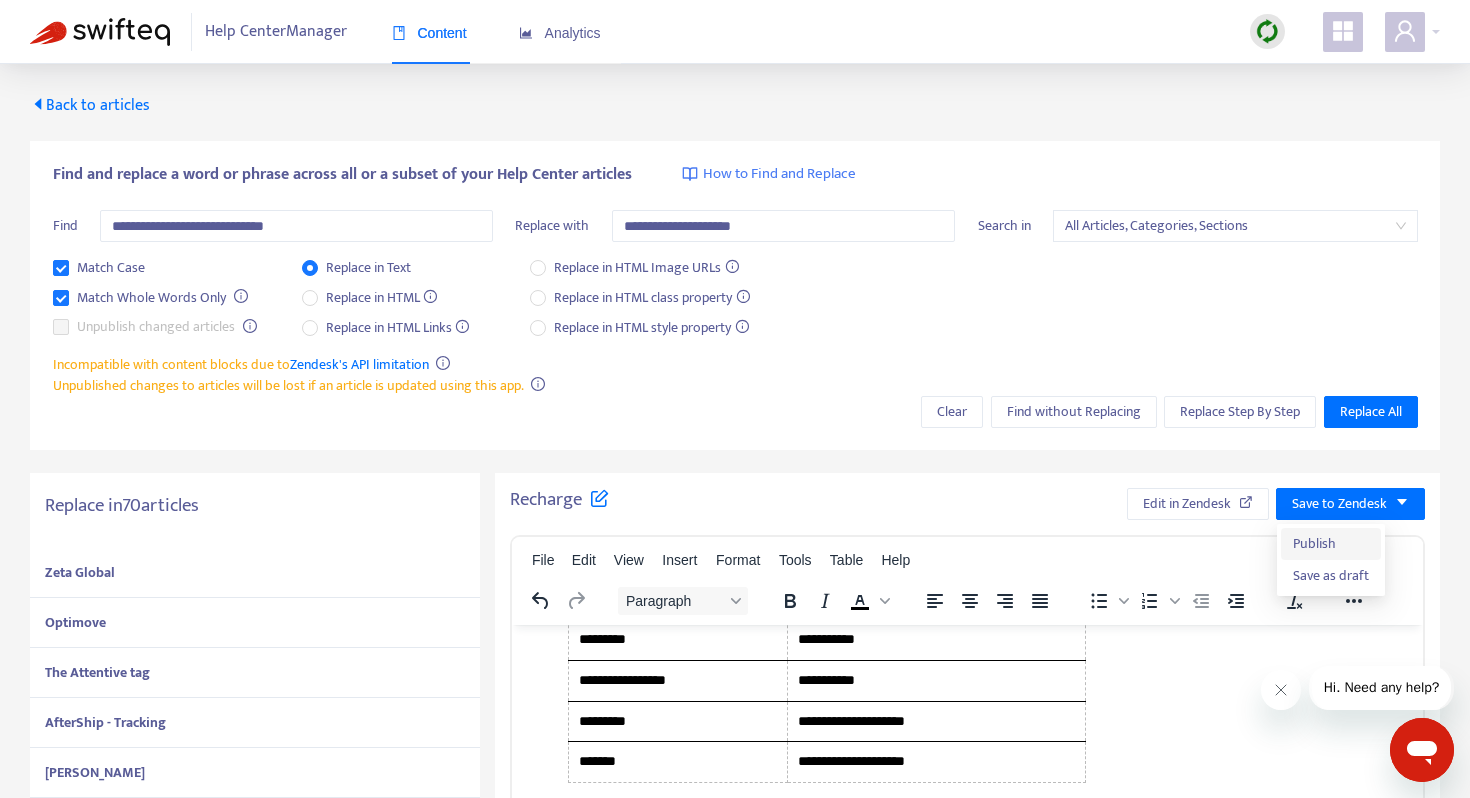 click on "Publish" at bounding box center (1331, 544) 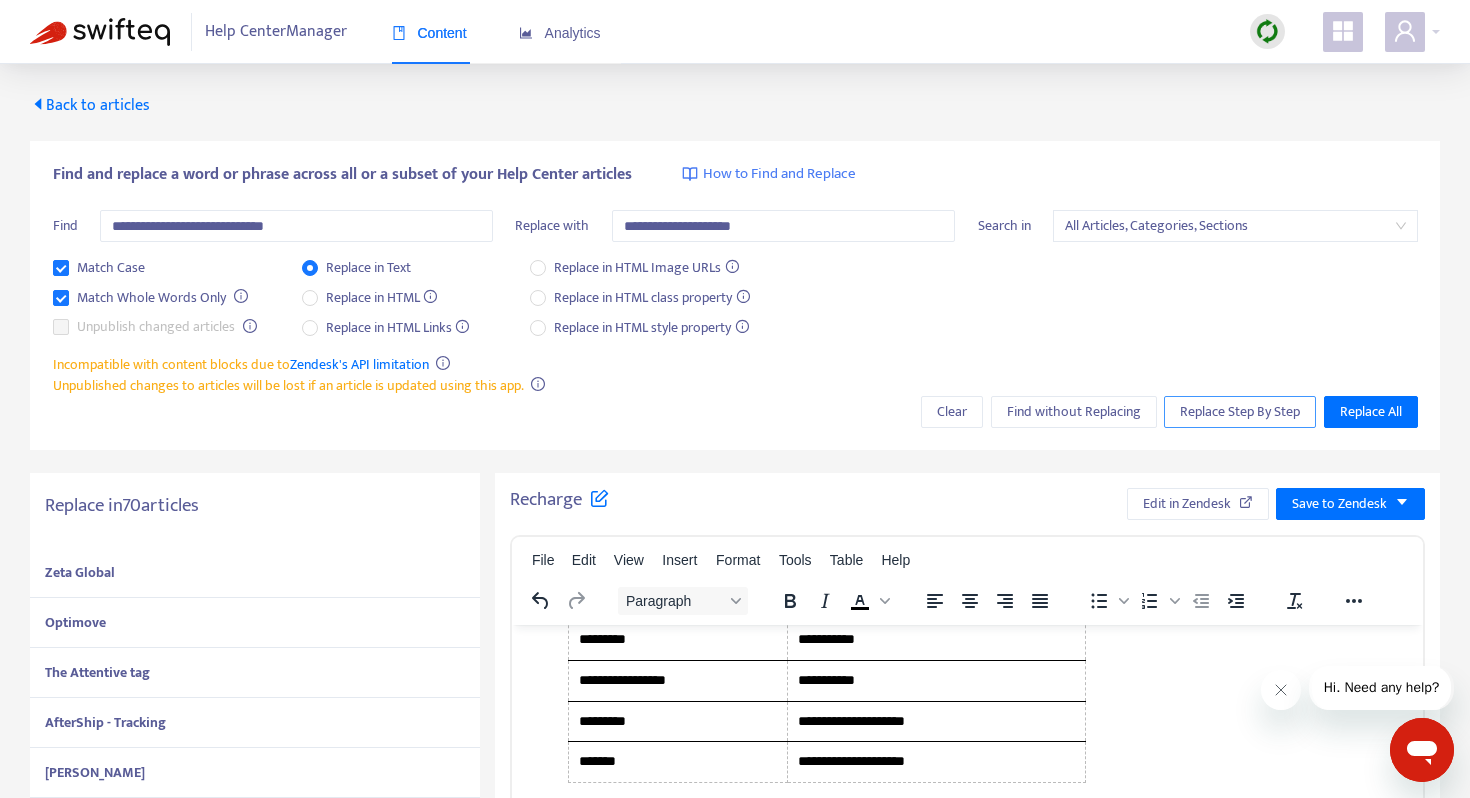 click on "Replace Step By Step" at bounding box center (1240, 412) 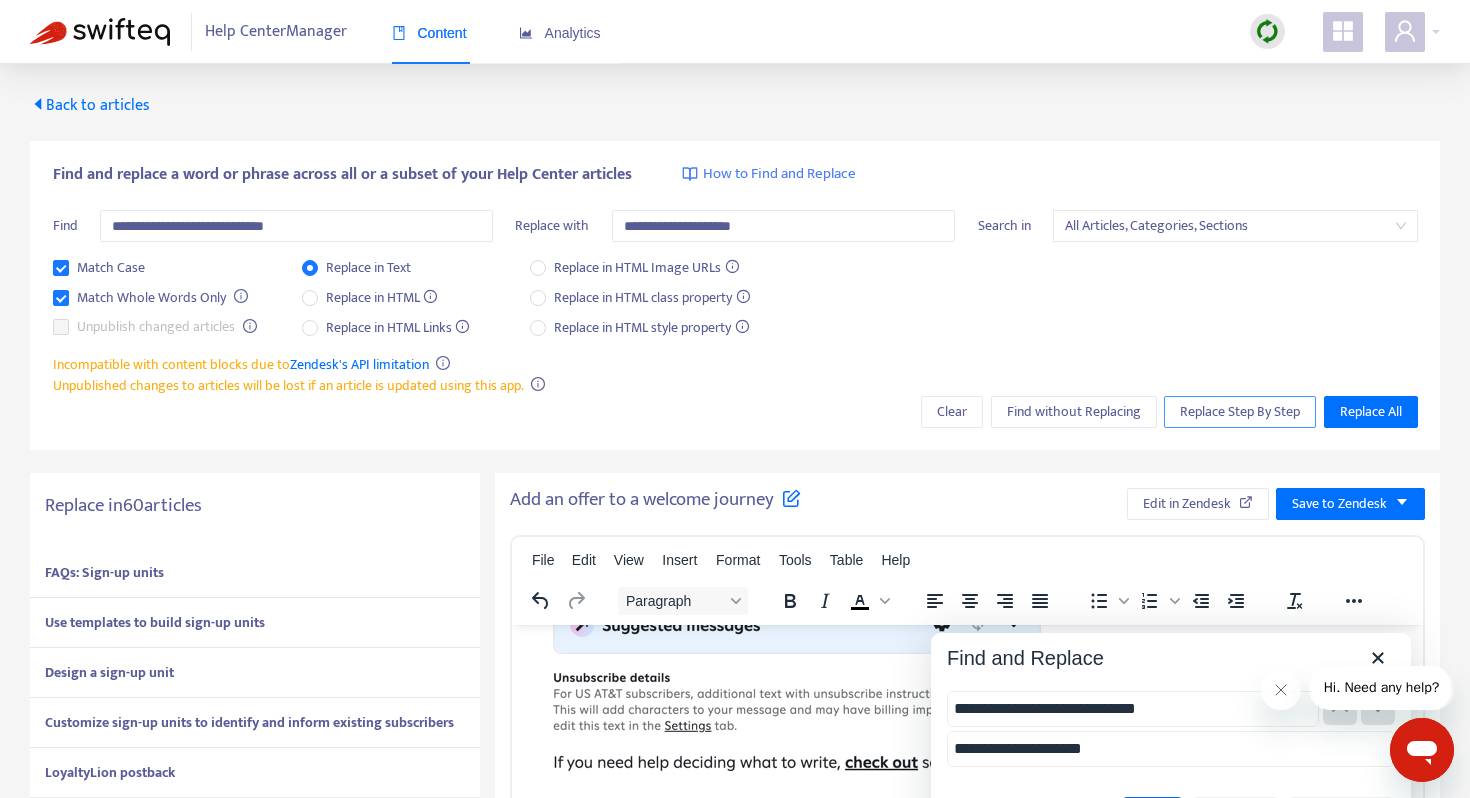 scroll, scrollTop: 903, scrollLeft: 0, axis: vertical 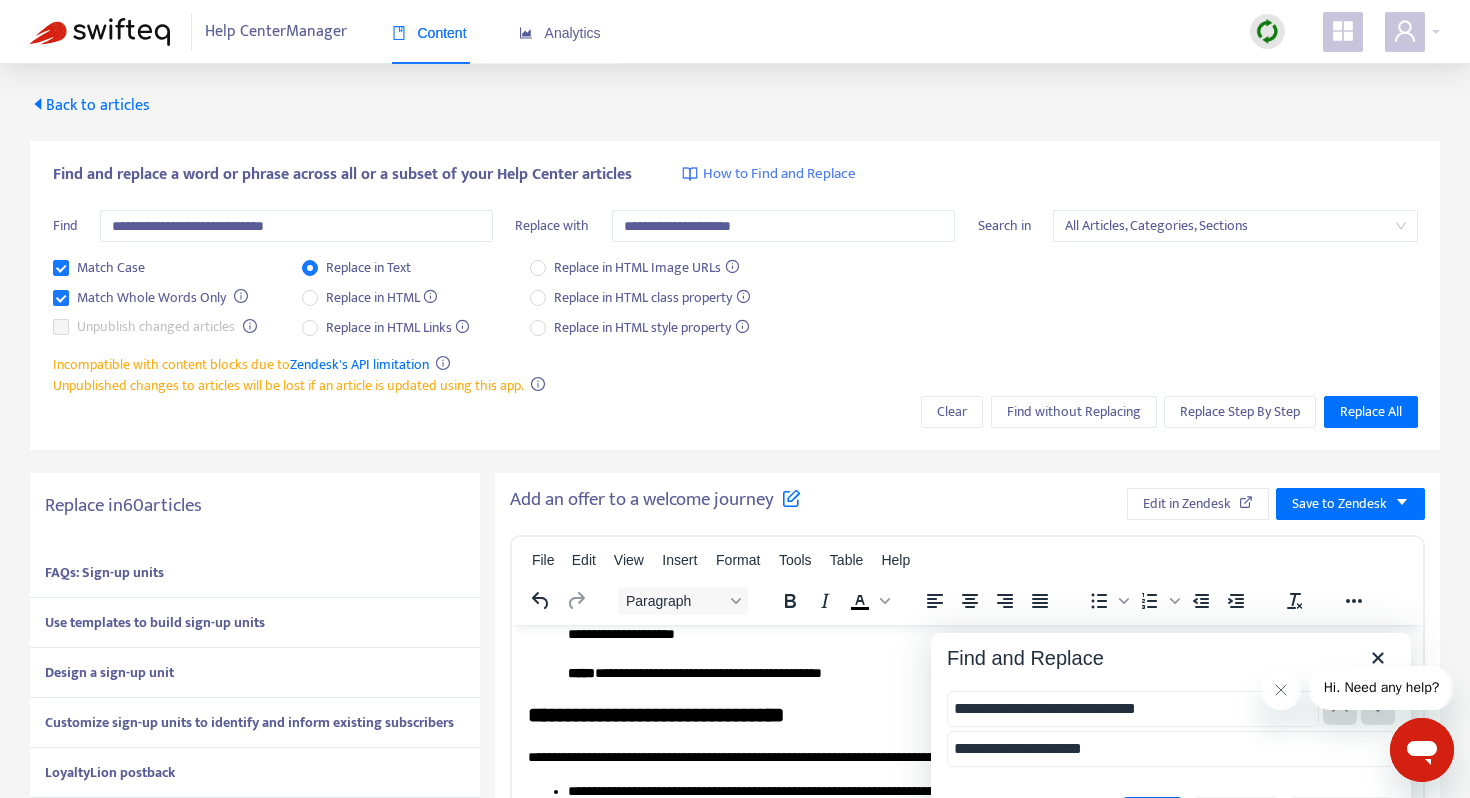 click on "FAQs: Sign-up units" at bounding box center (104, 572) 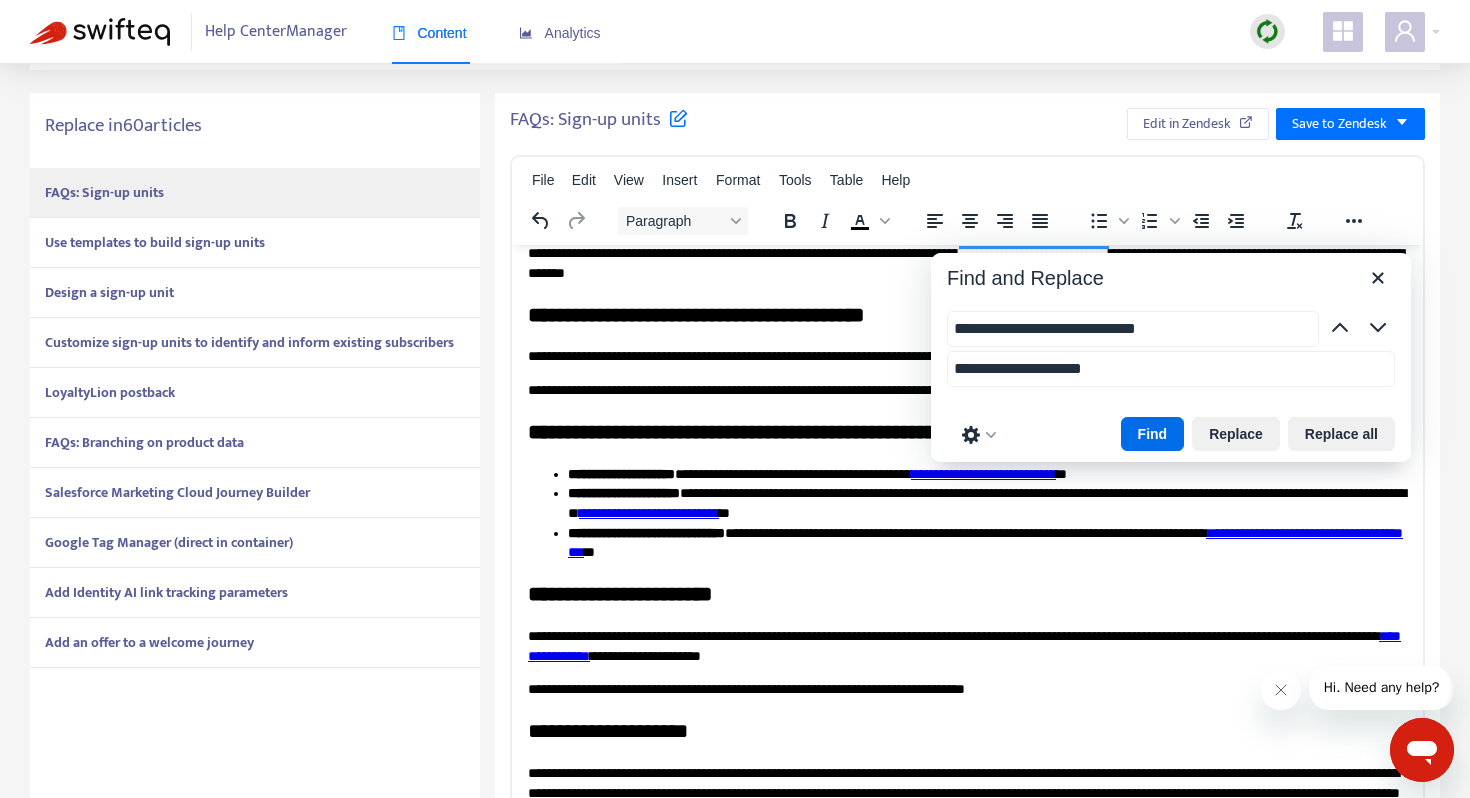 scroll, scrollTop: 403, scrollLeft: 0, axis: vertical 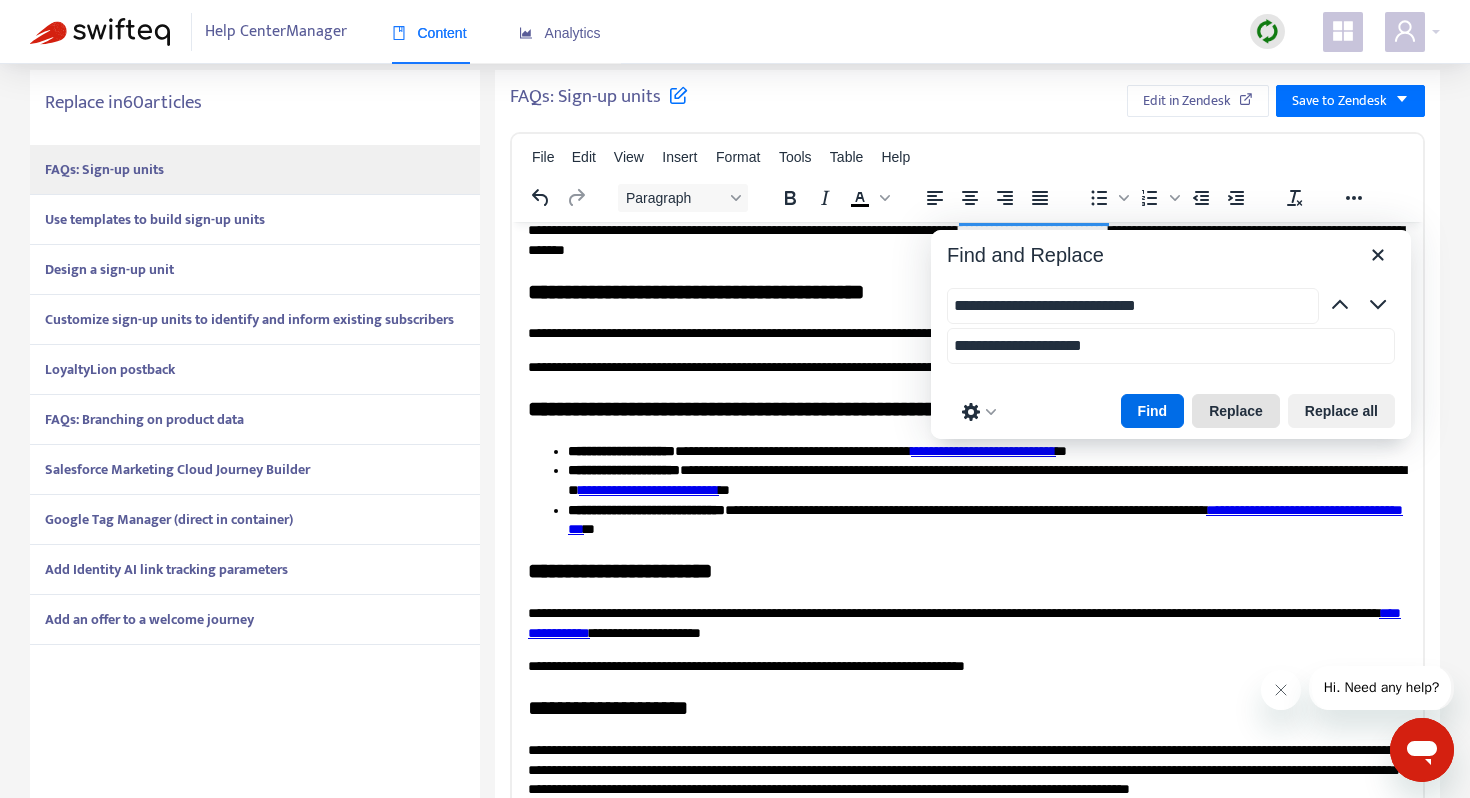 click on "Replace" at bounding box center (1236, 411) 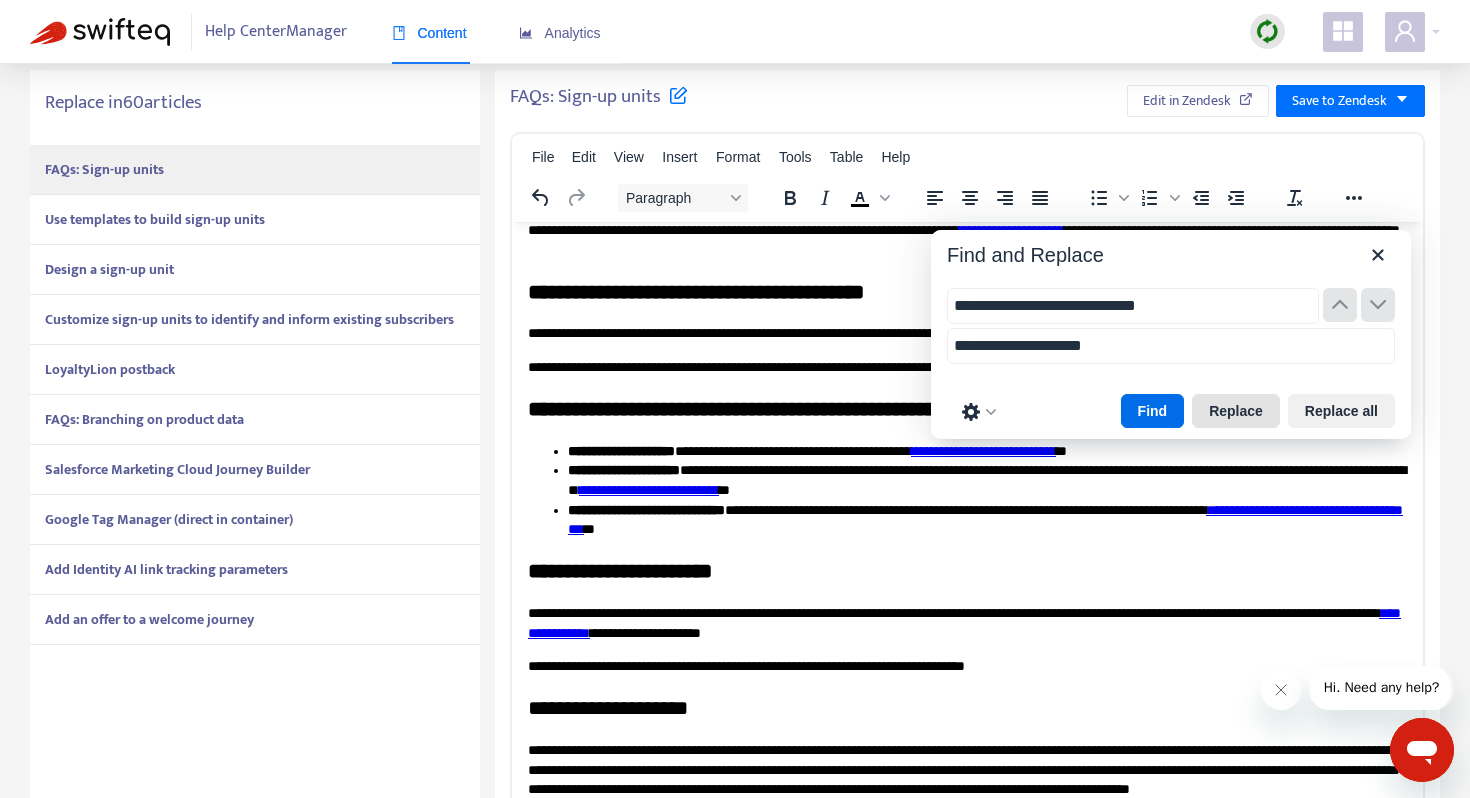 click on "Replace" at bounding box center [1236, 411] 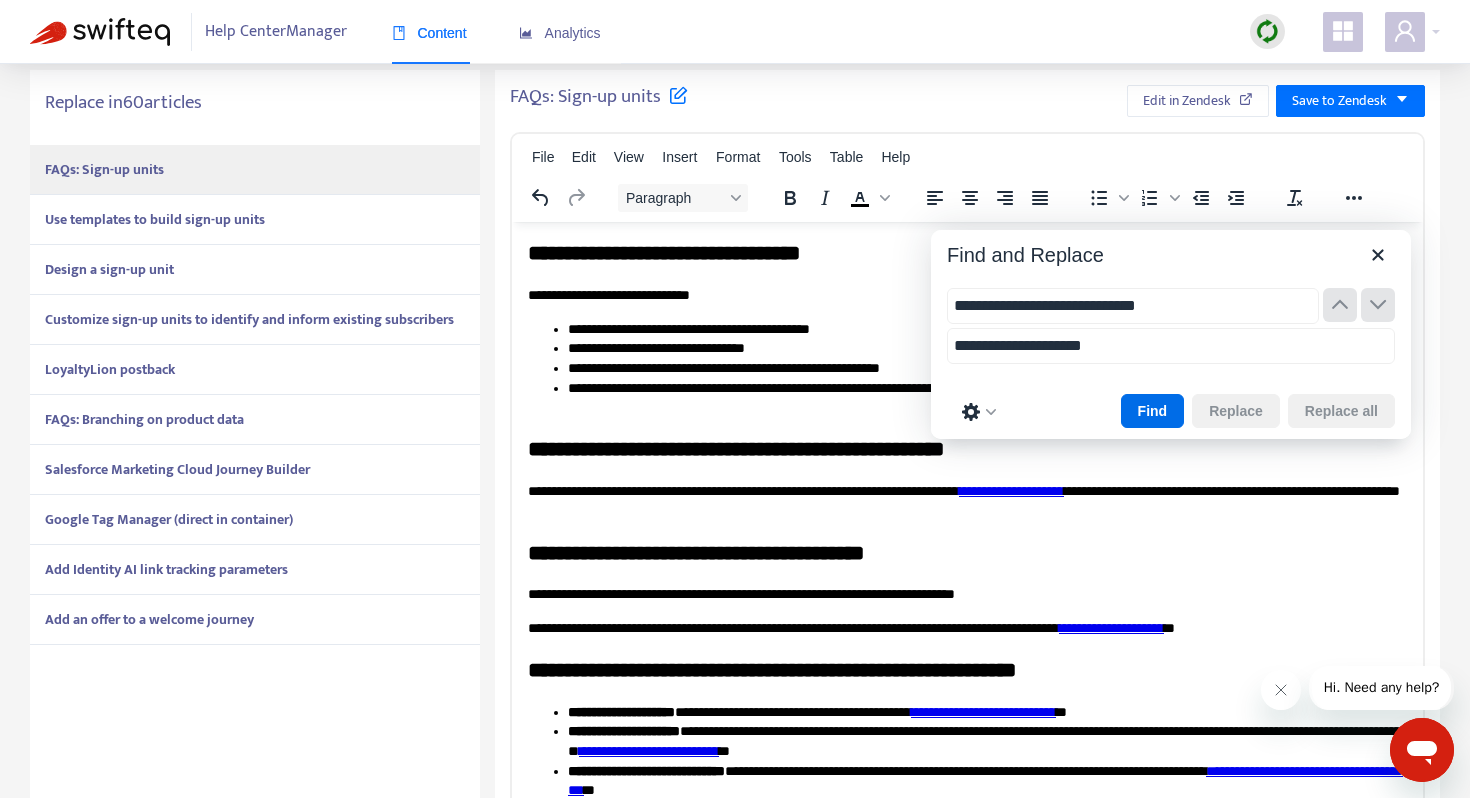scroll, scrollTop: 6, scrollLeft: 0, axis: vertical 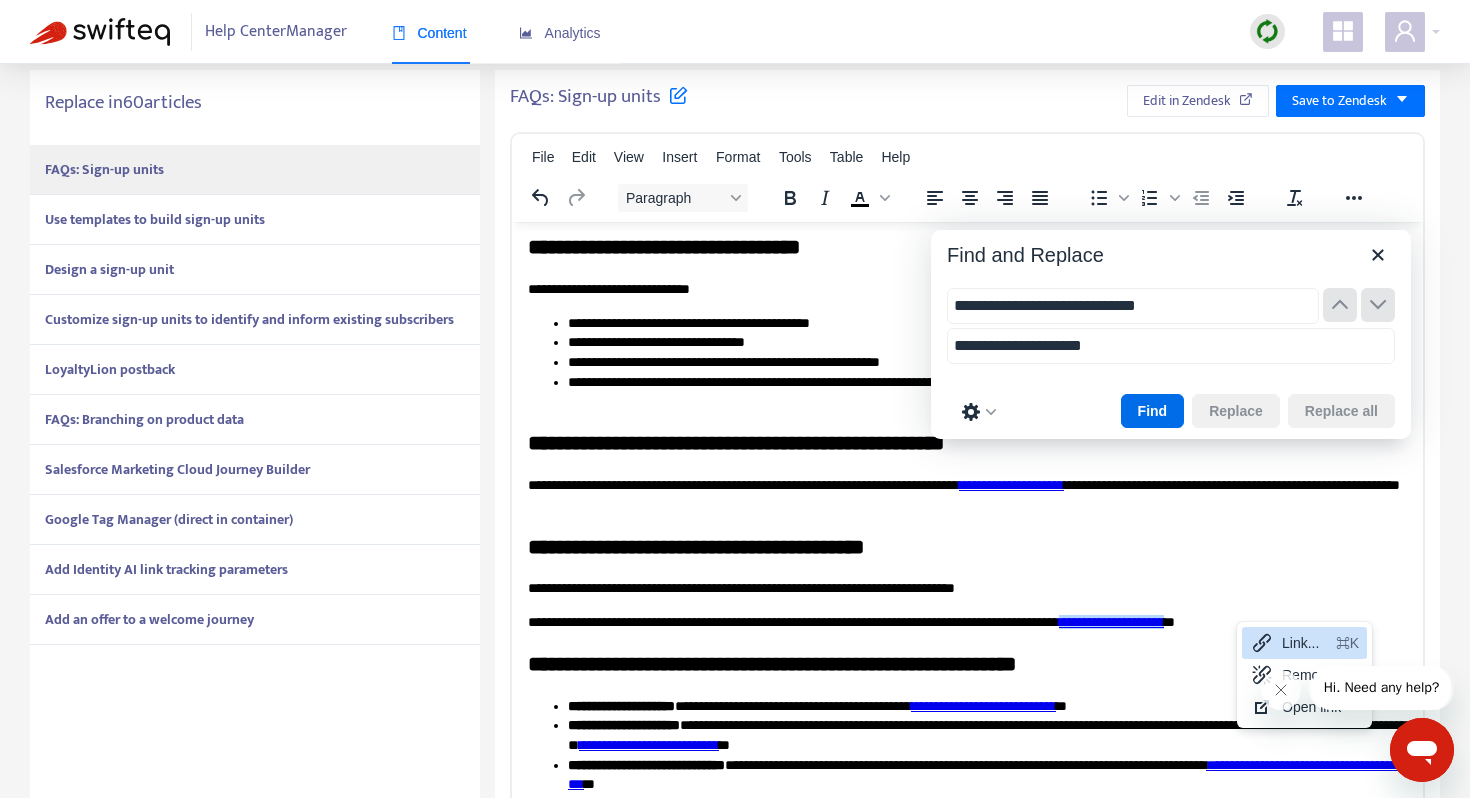 click 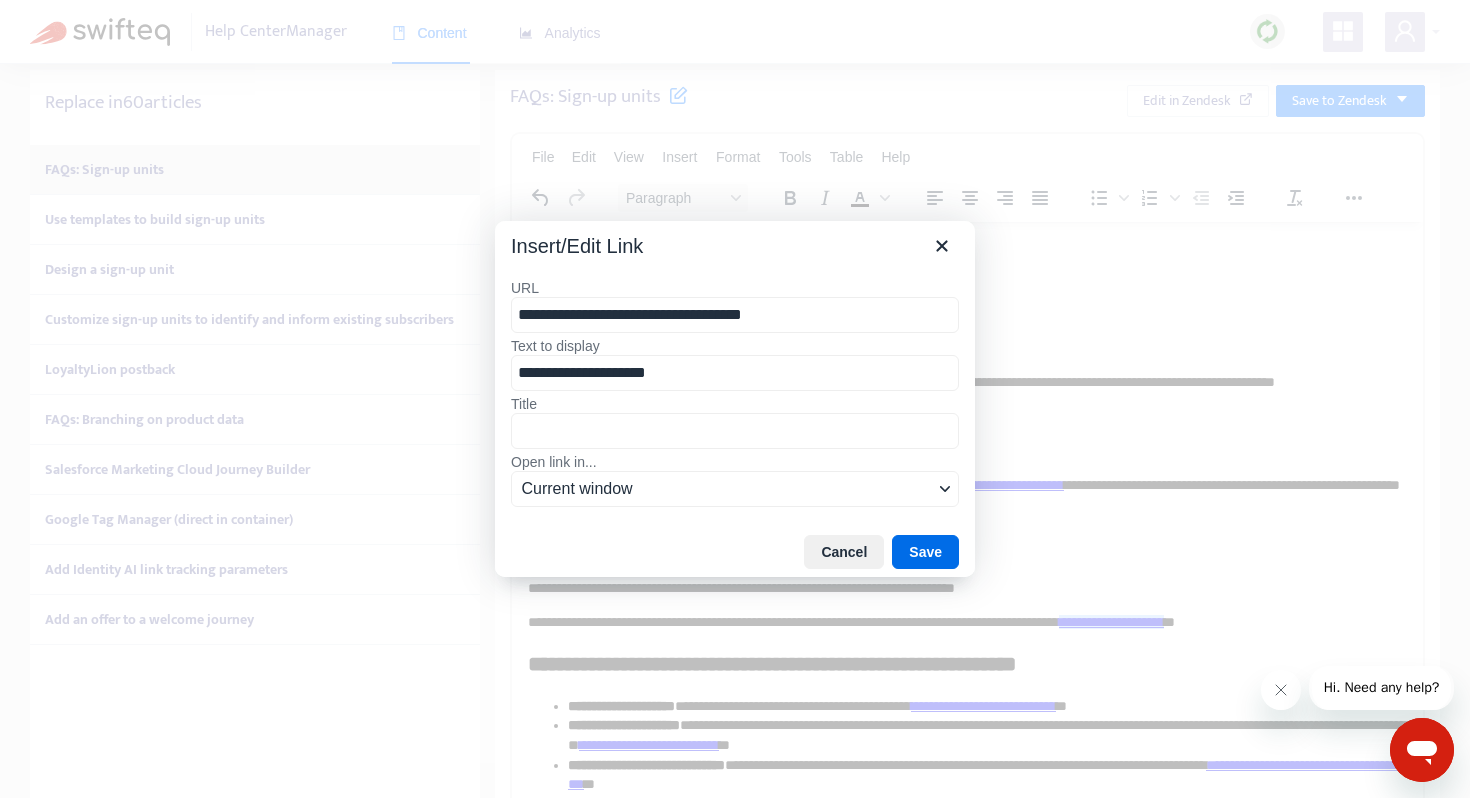 click on "**********" at bounding box center (735, 315) 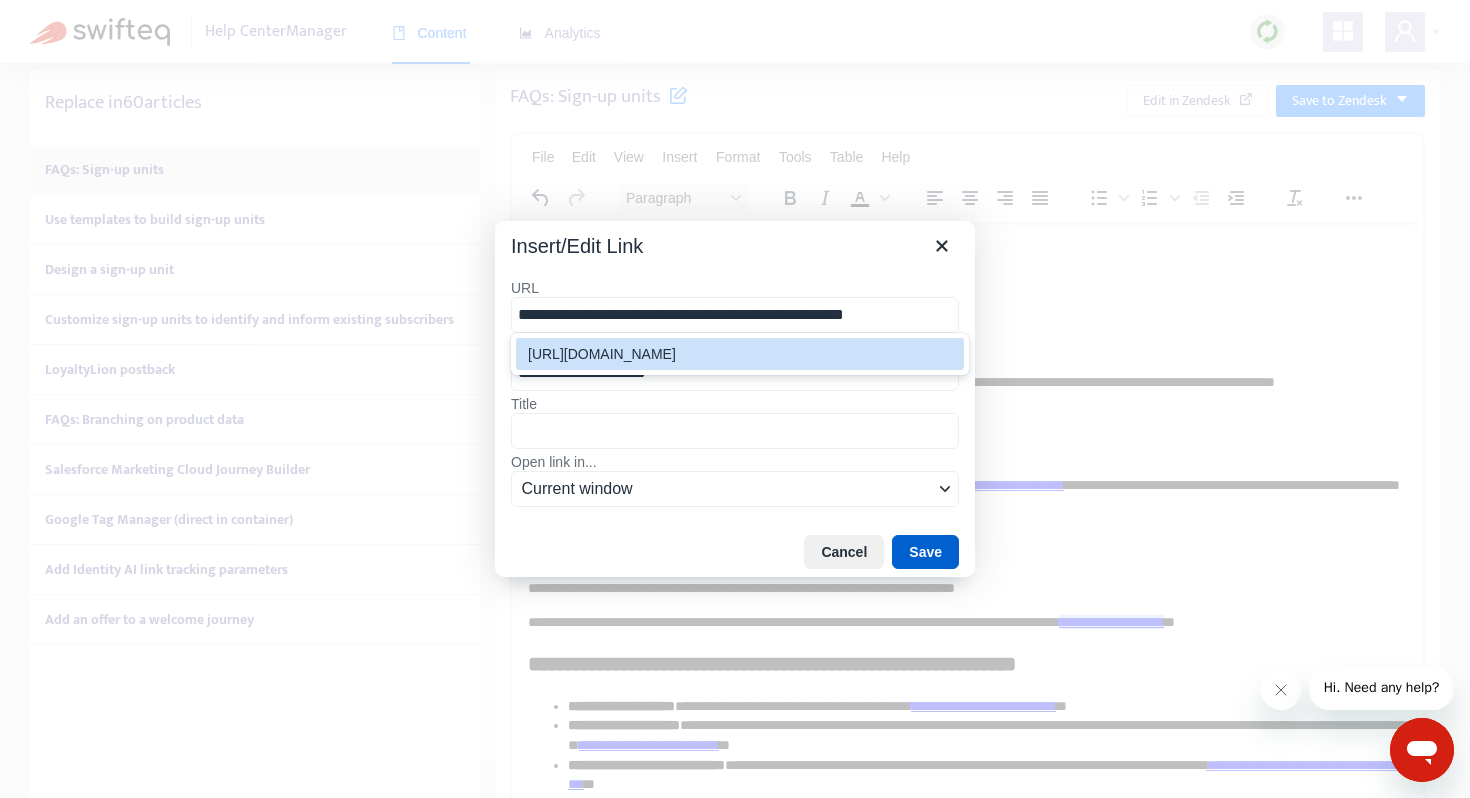 click on "Save" at bounding box center (925, 552) 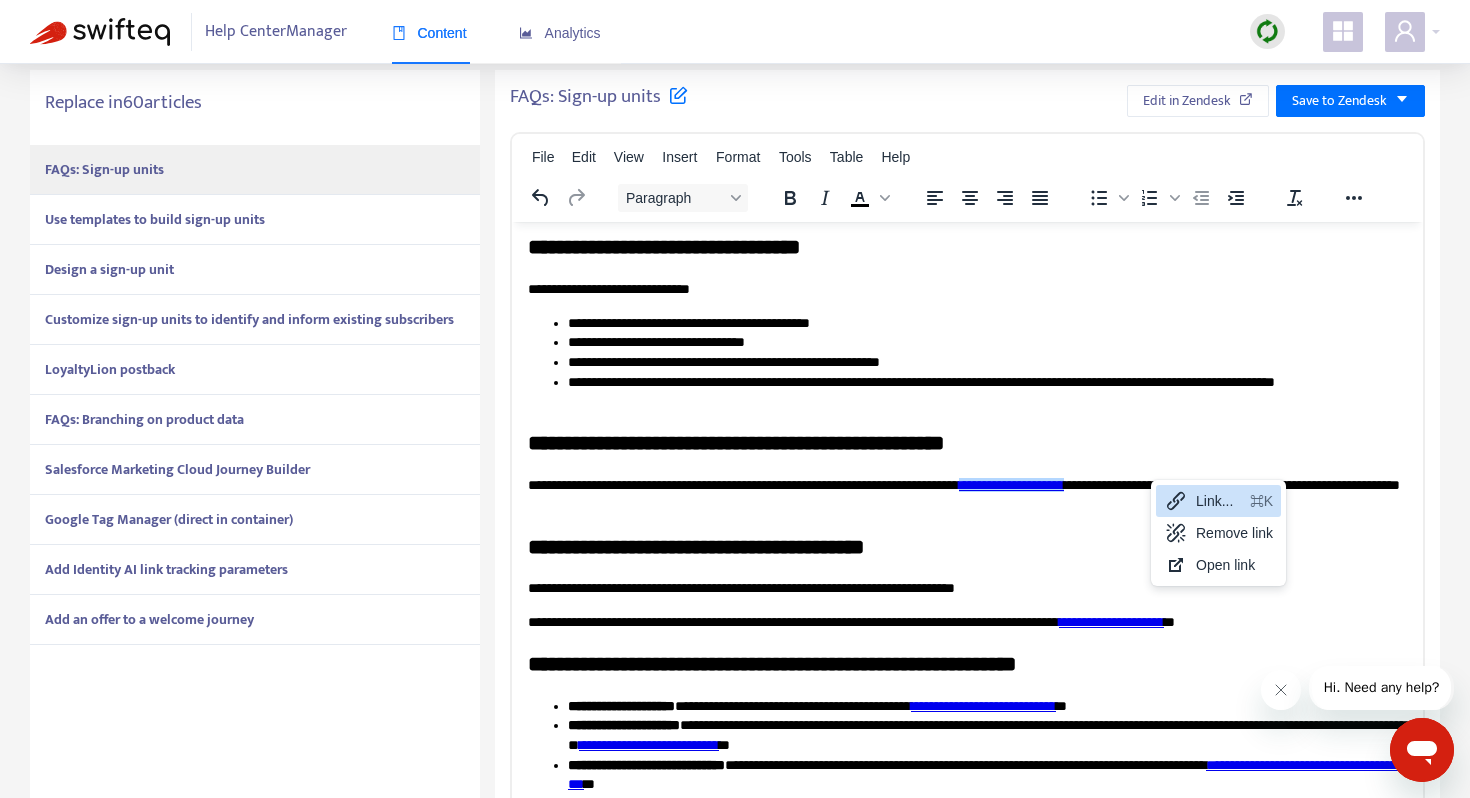 click on "Link... ⌘K" at bounding box center (1218, 501) 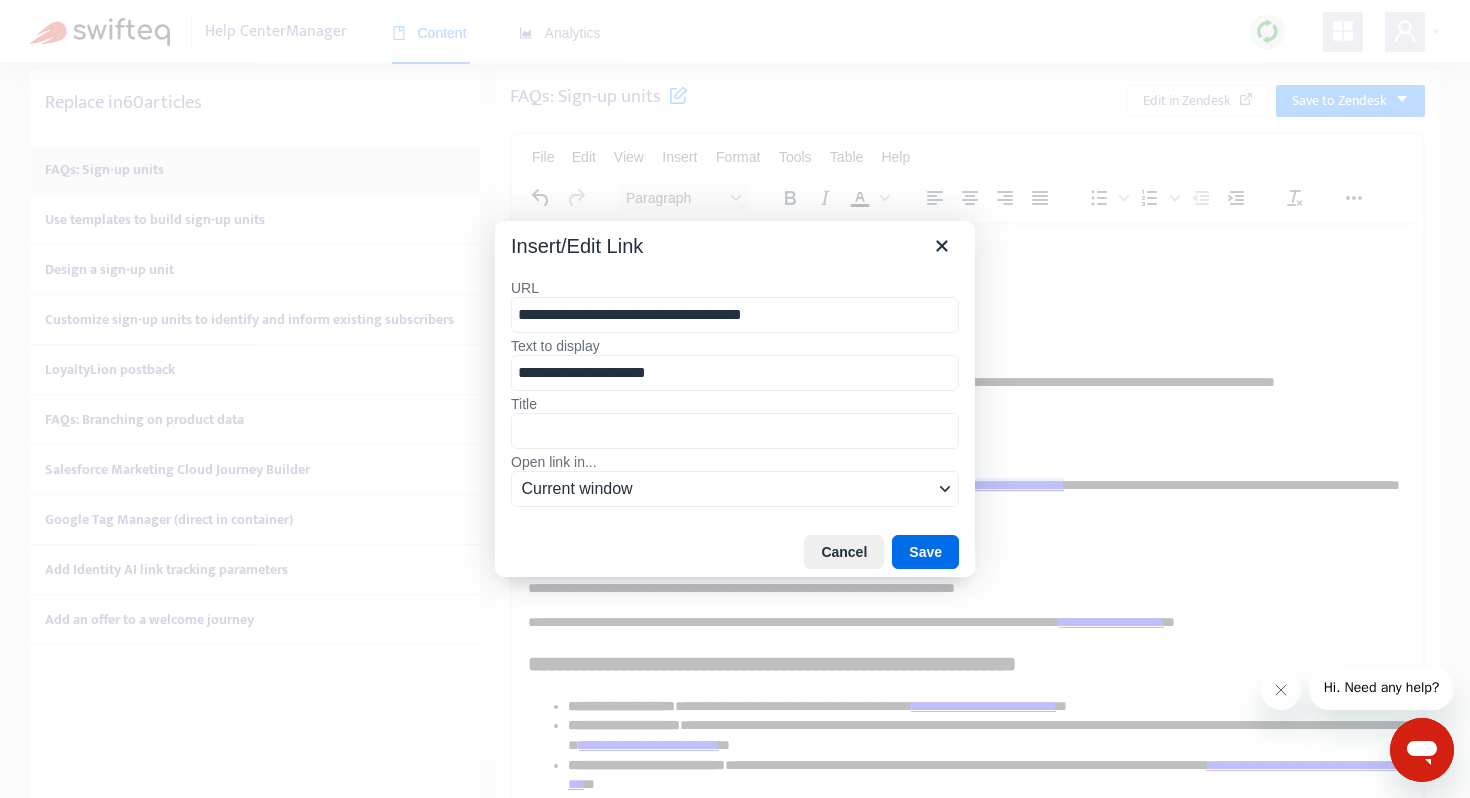 click on "**********" at bounding box center [735, 315] 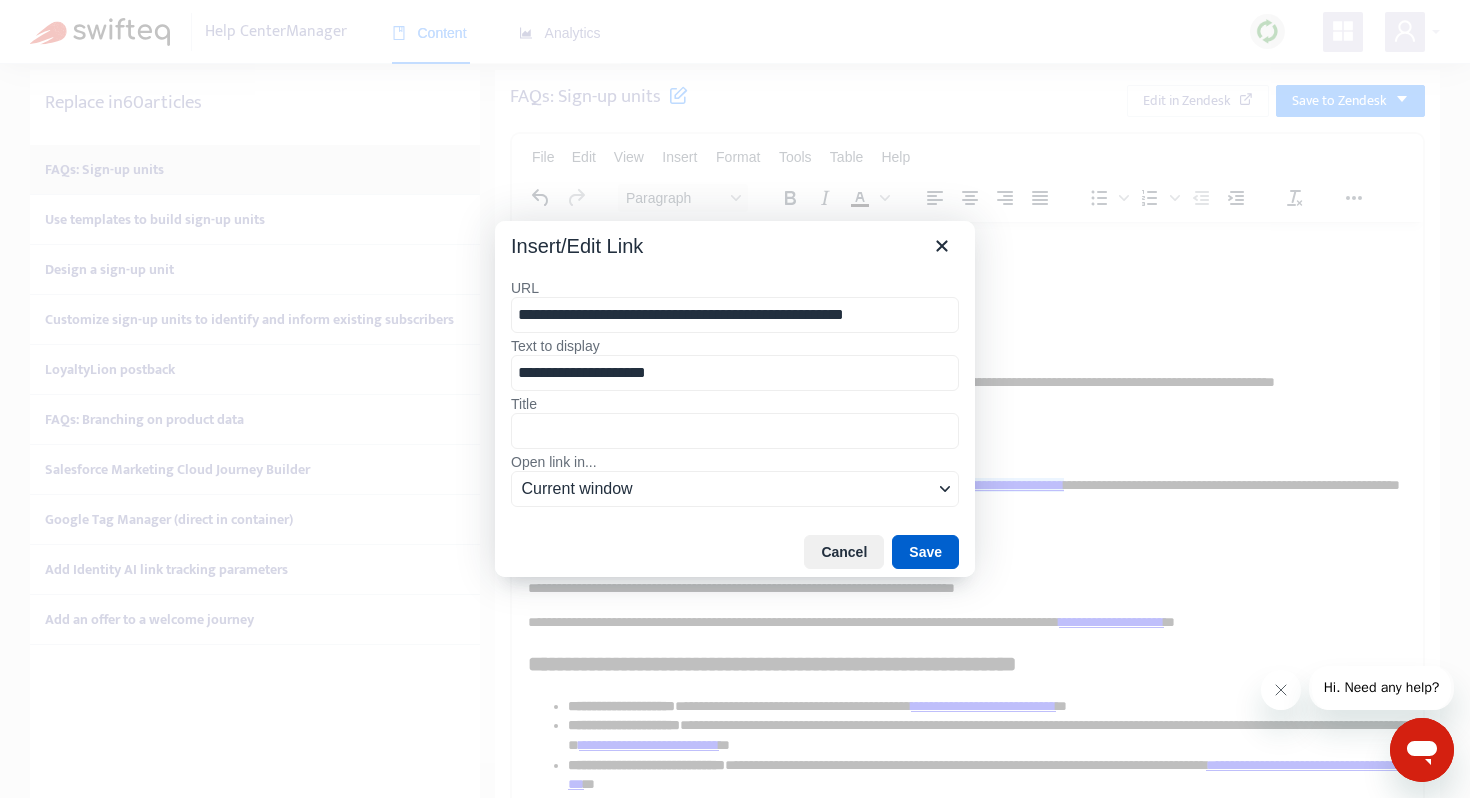 click on "Save" at bounding box center (925, 552) 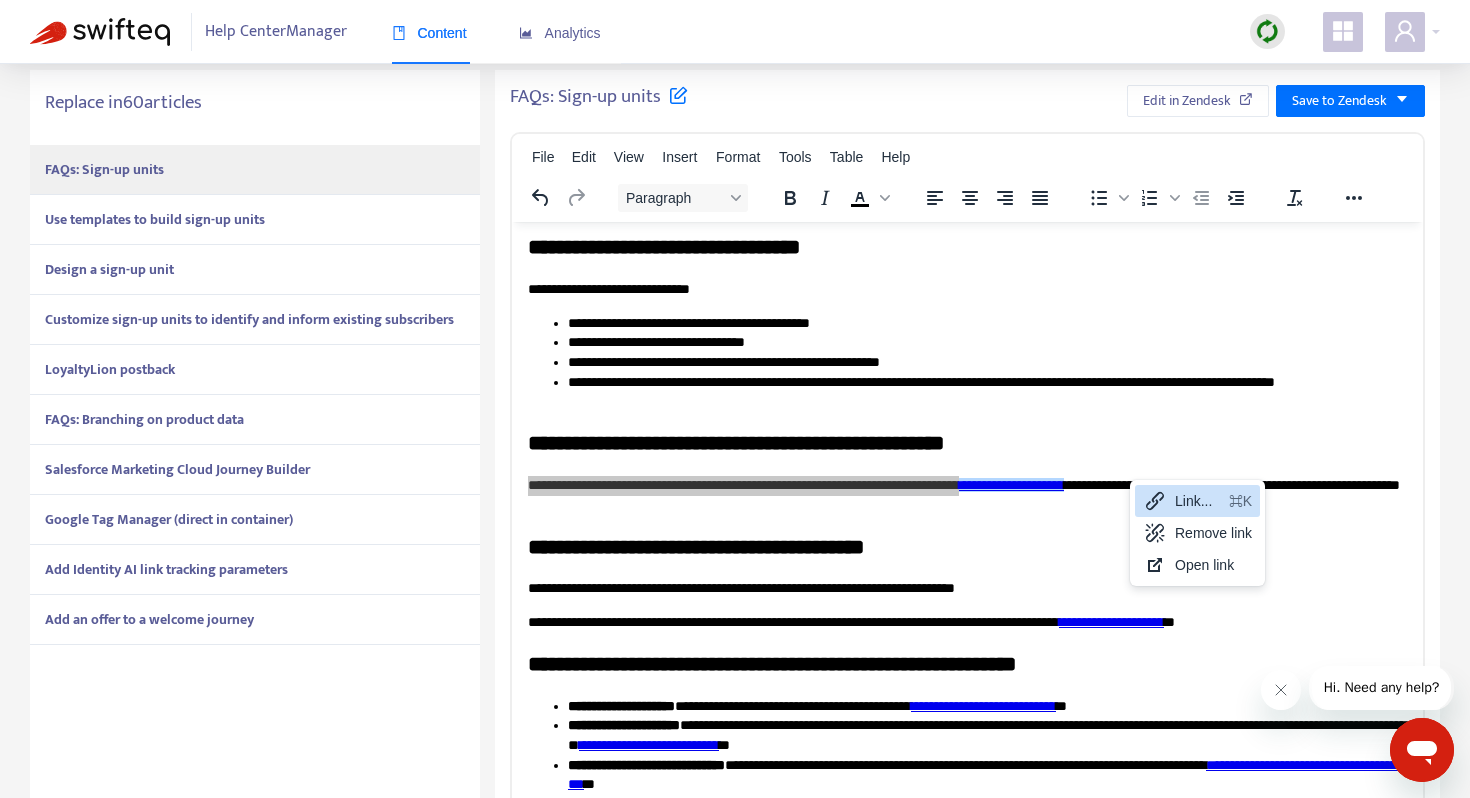 click 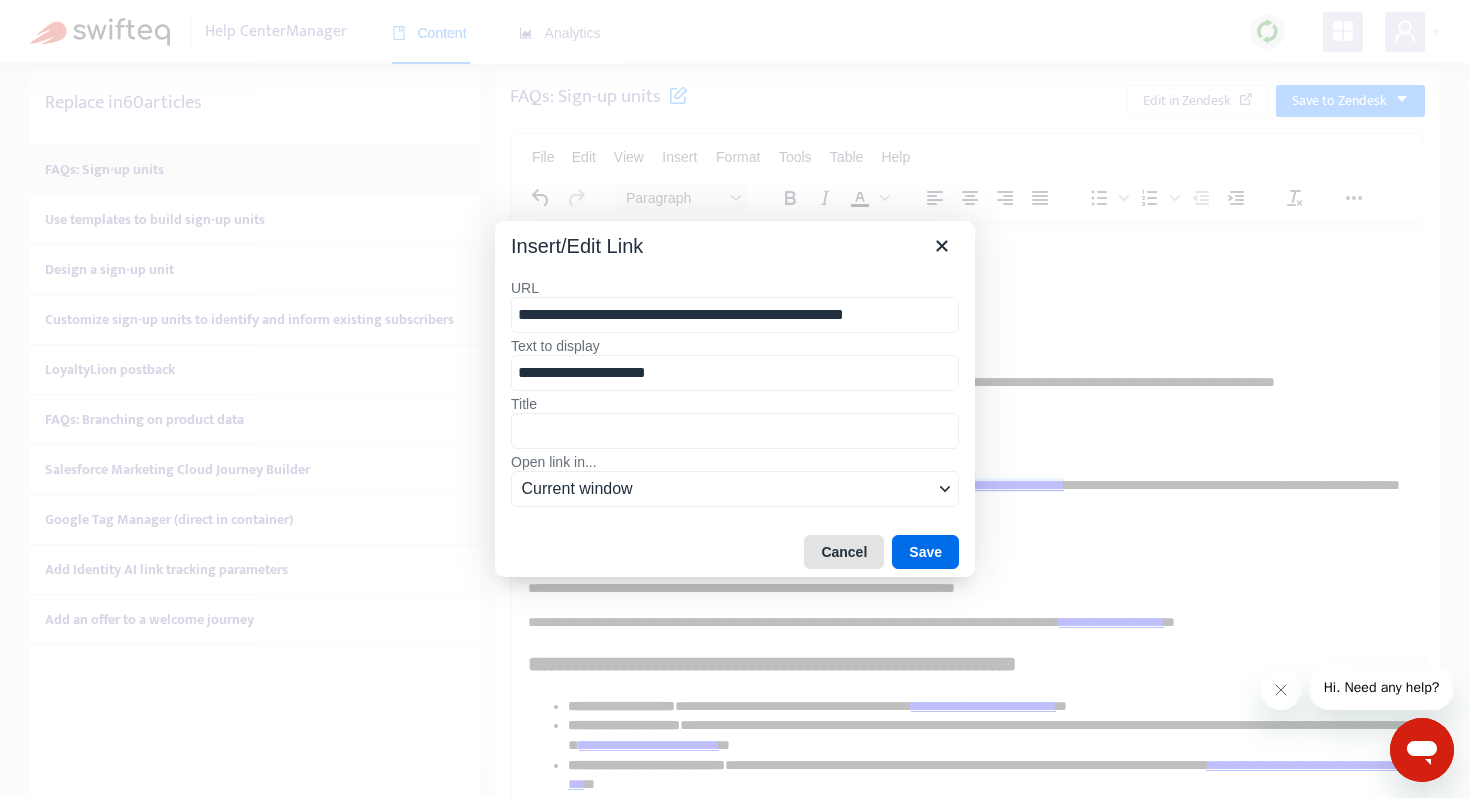 click on "Cancel" at bounding box center [844, 552] 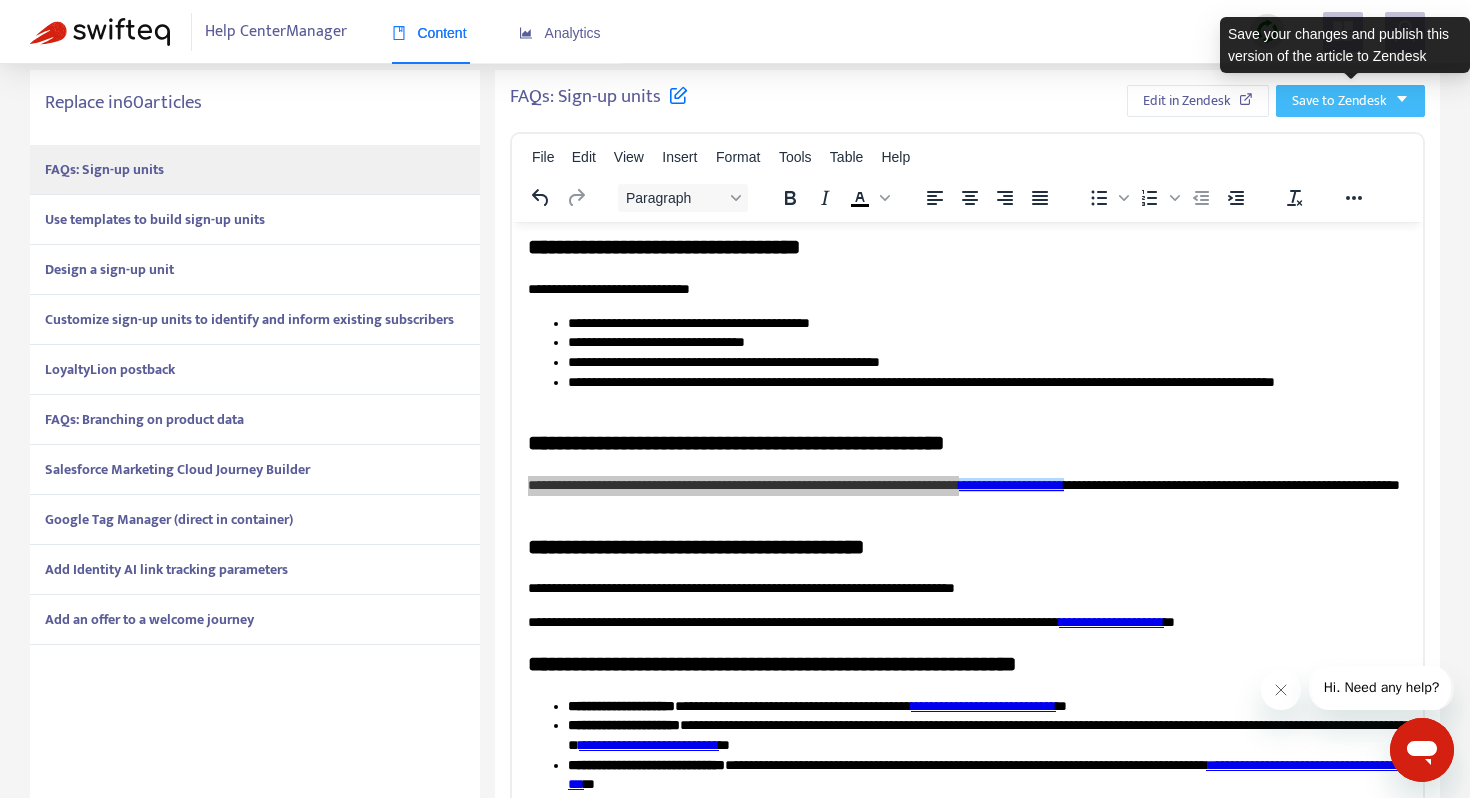click on "Save to Zendesk" at bounding box center (1339, 101) 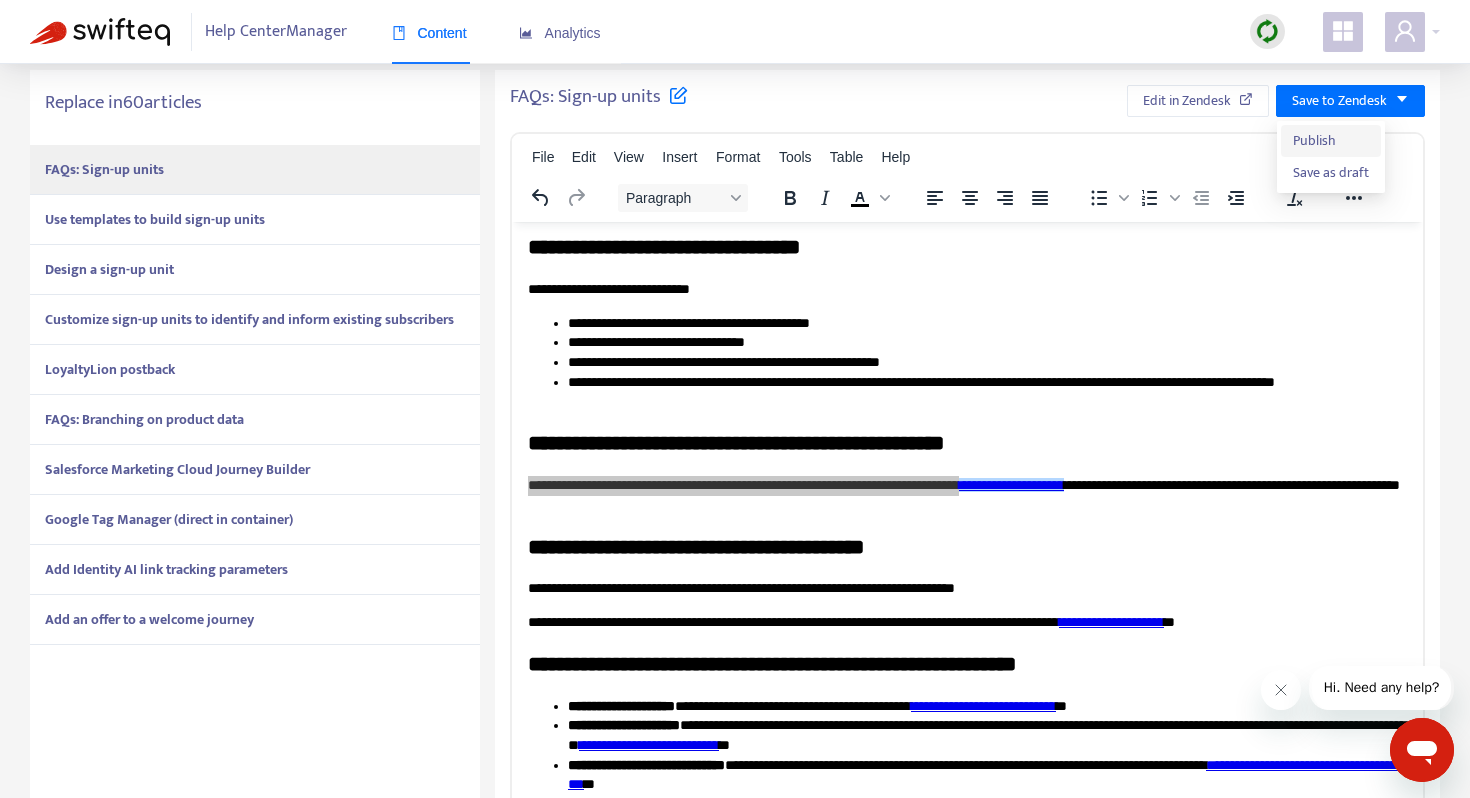 click on "Publish" at bounding box center (1331, 141) 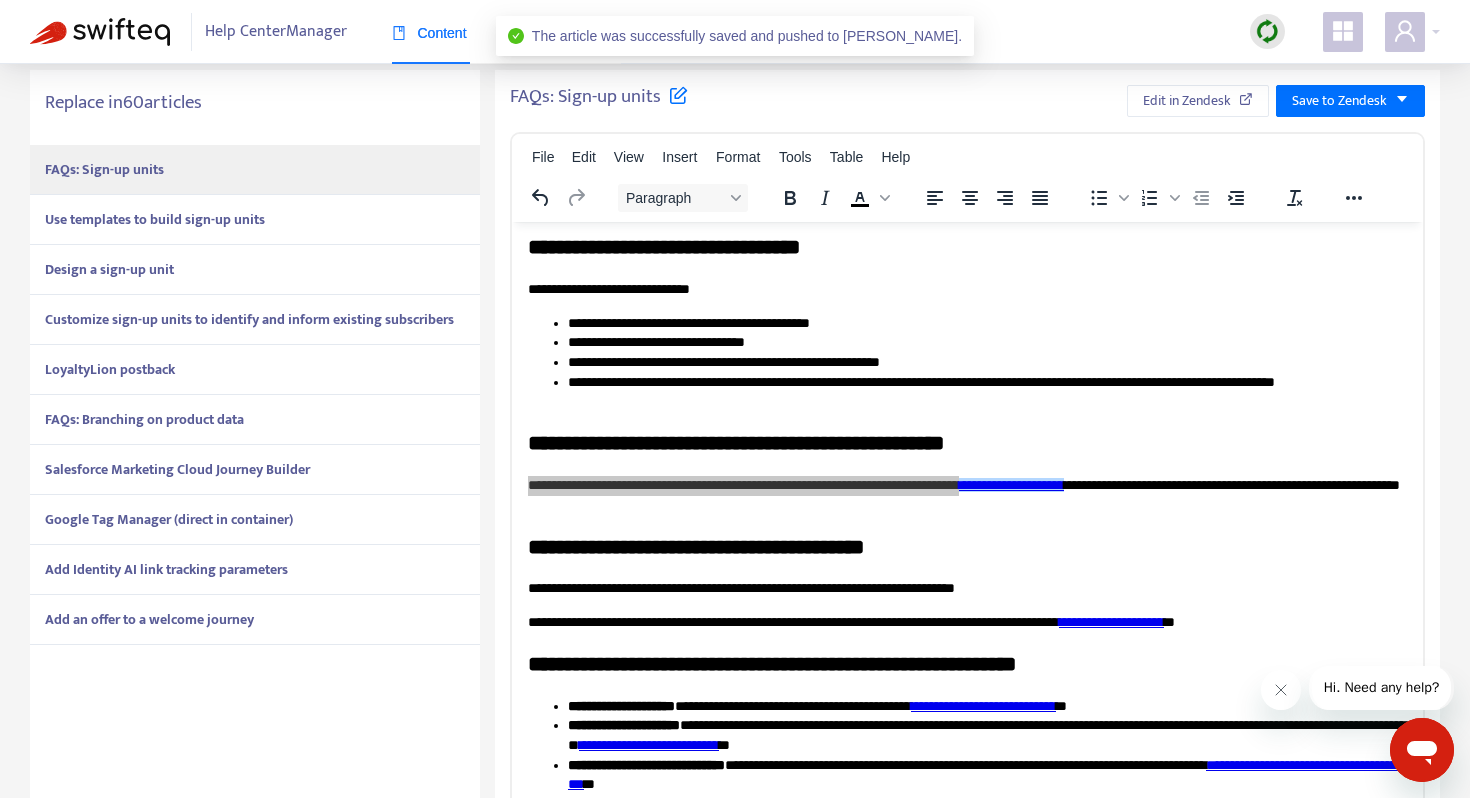 click on "Use templates to build sign-up units" at bounding box center (155, 219) 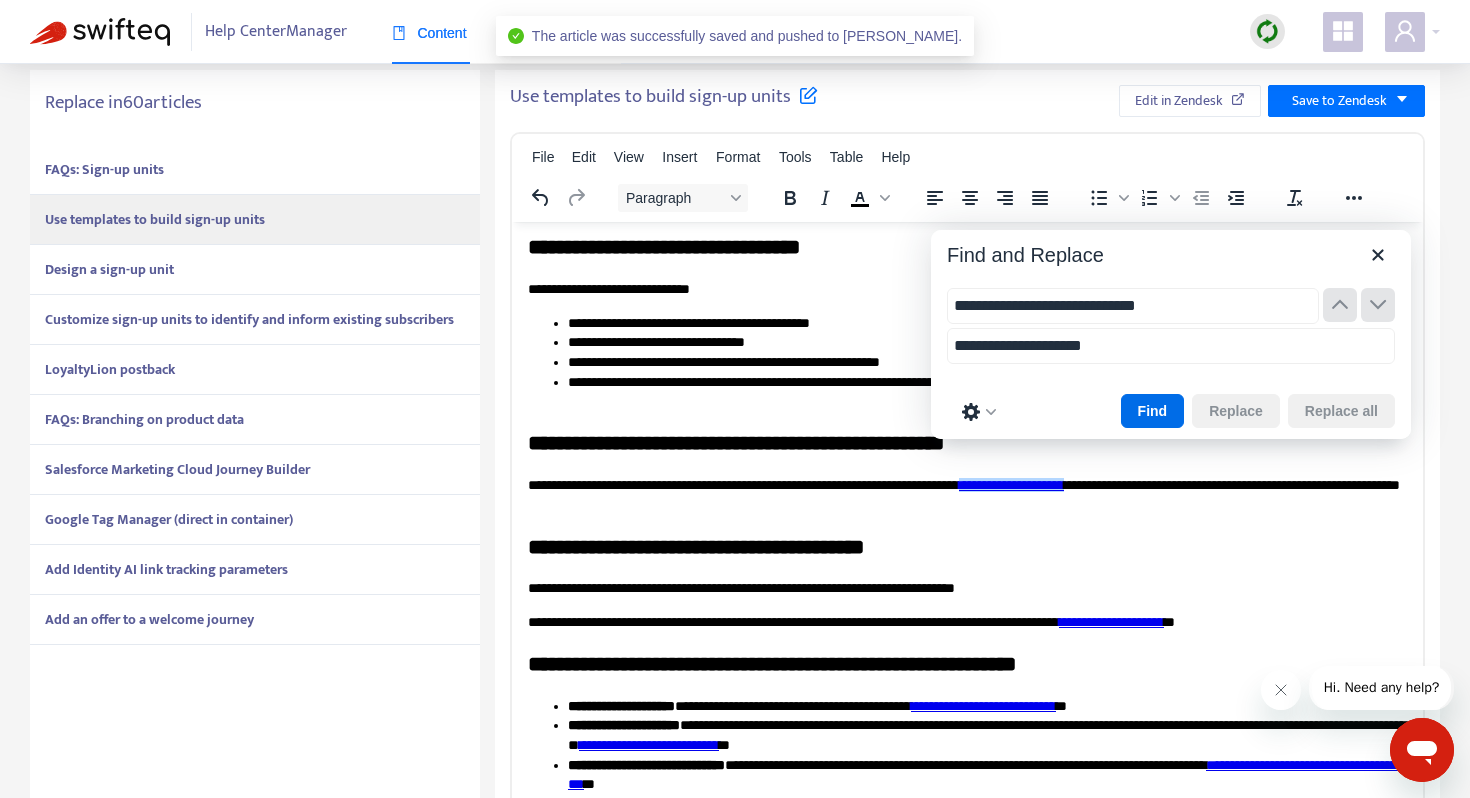 scroll, scrollTop: 4, scrollLeft: 0, axis: vertical 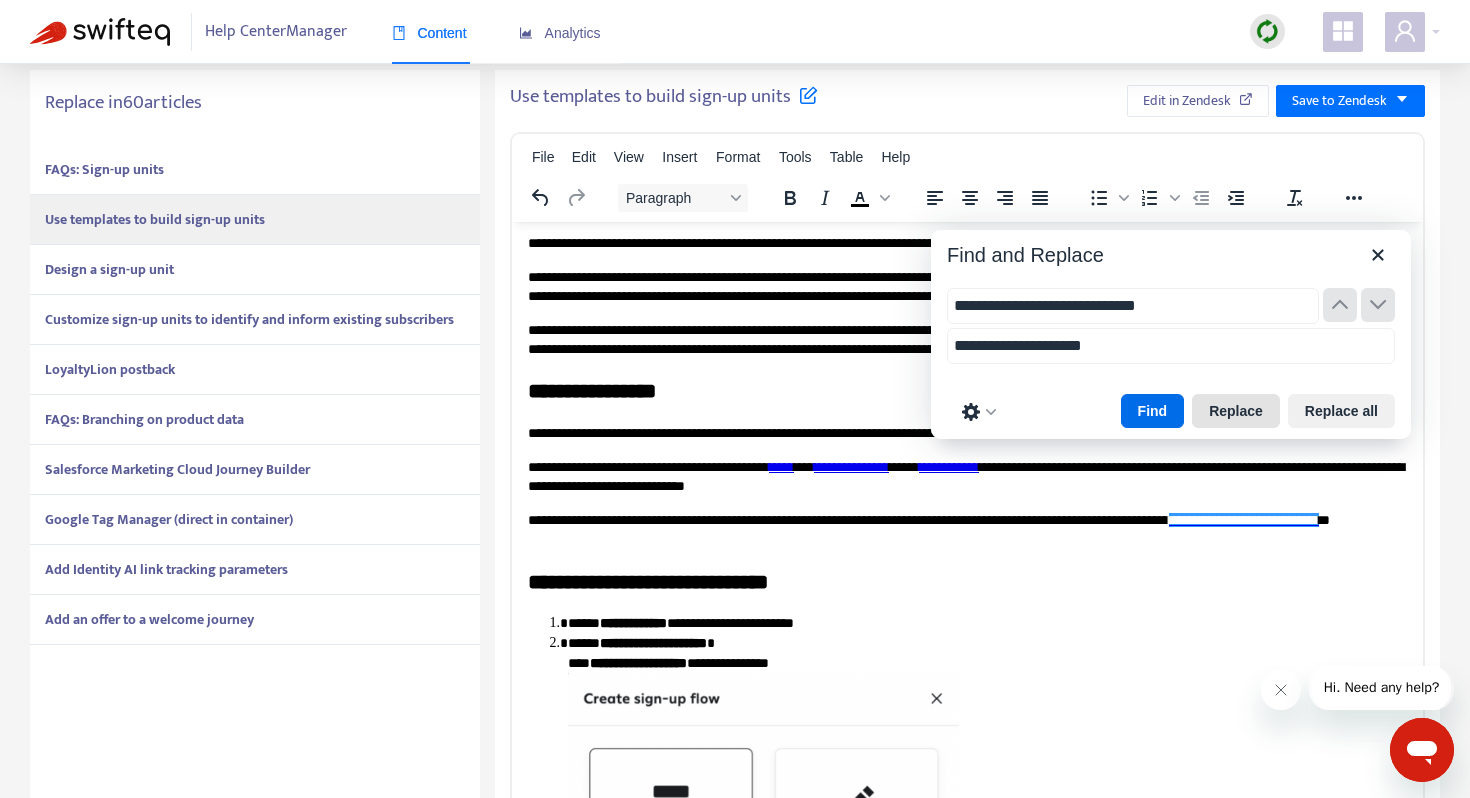 click on "Replace" at bounding box center [1236, 411] 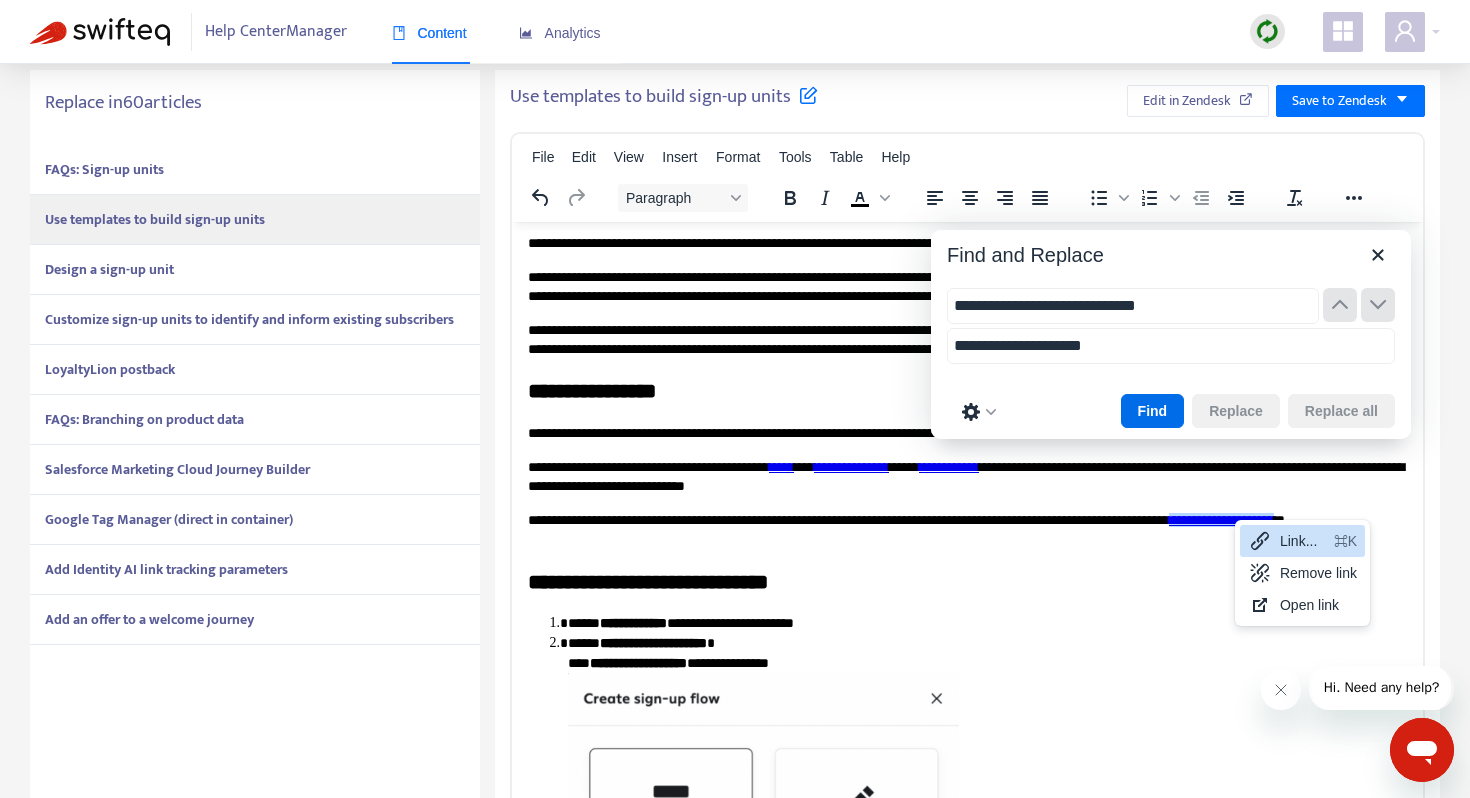 click on "Link... ⌘K" at bounding box center [1302, 541] 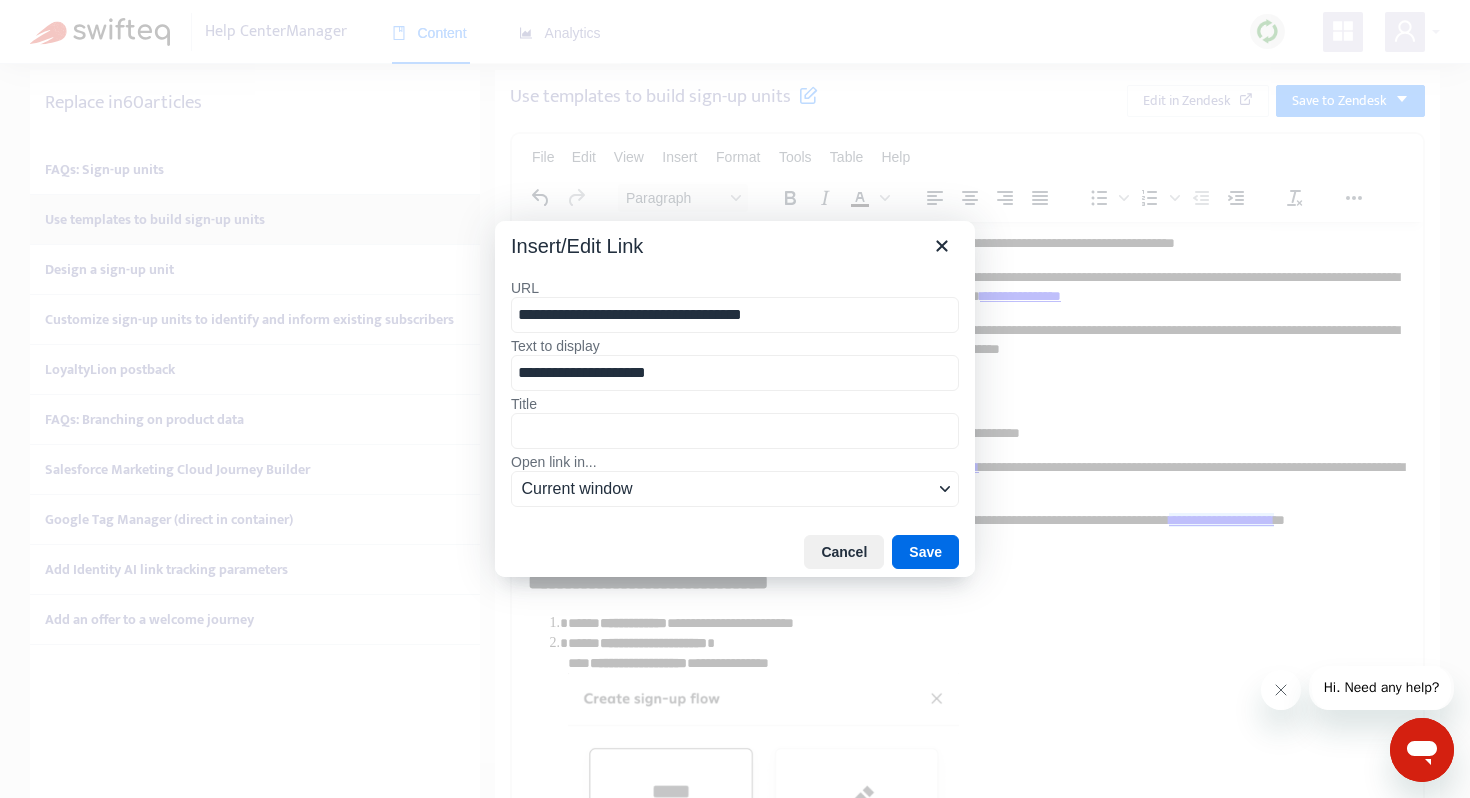 click on "**********" at bounding box center [735, 315] 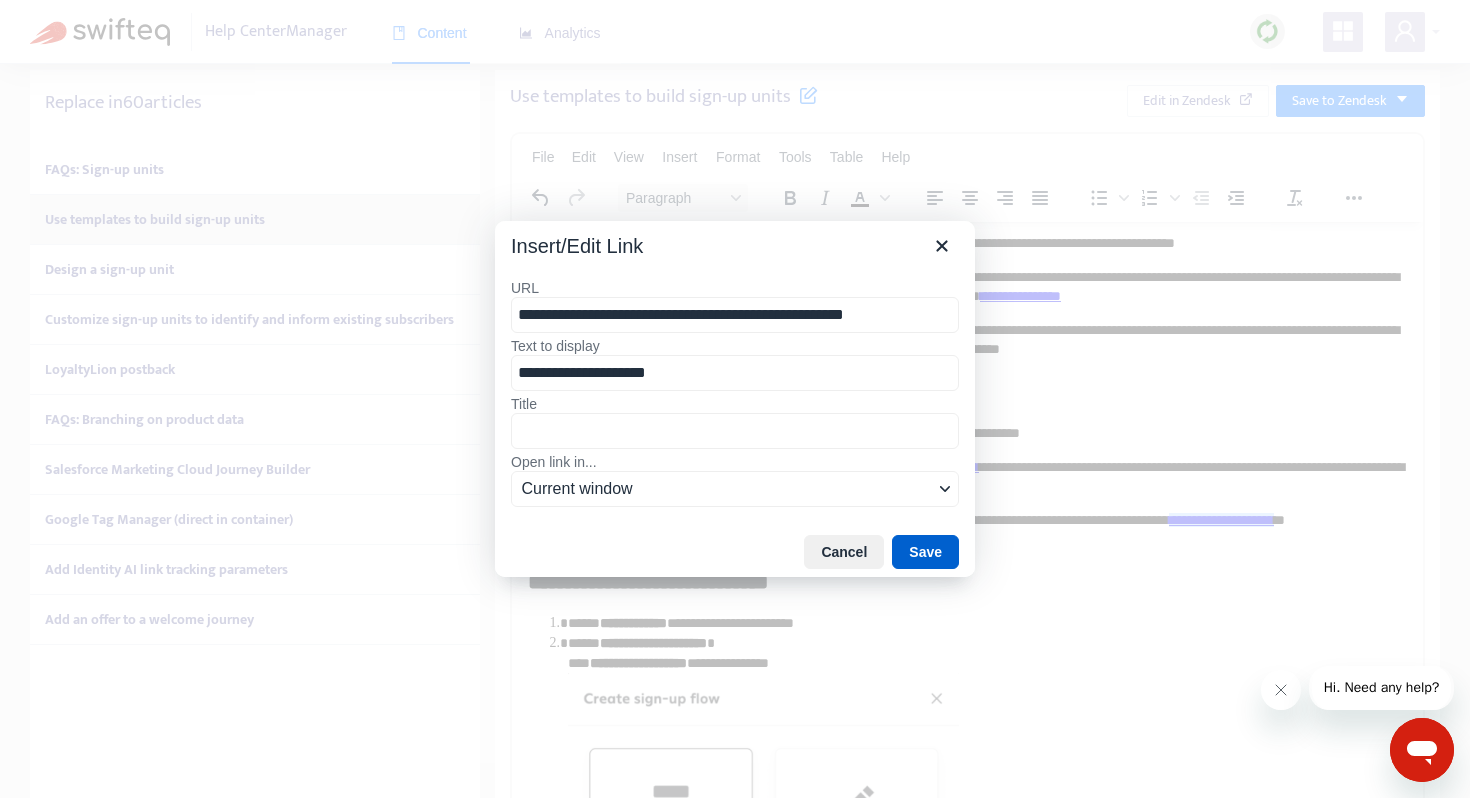 click on "Save" at bounding box center (925, 552) 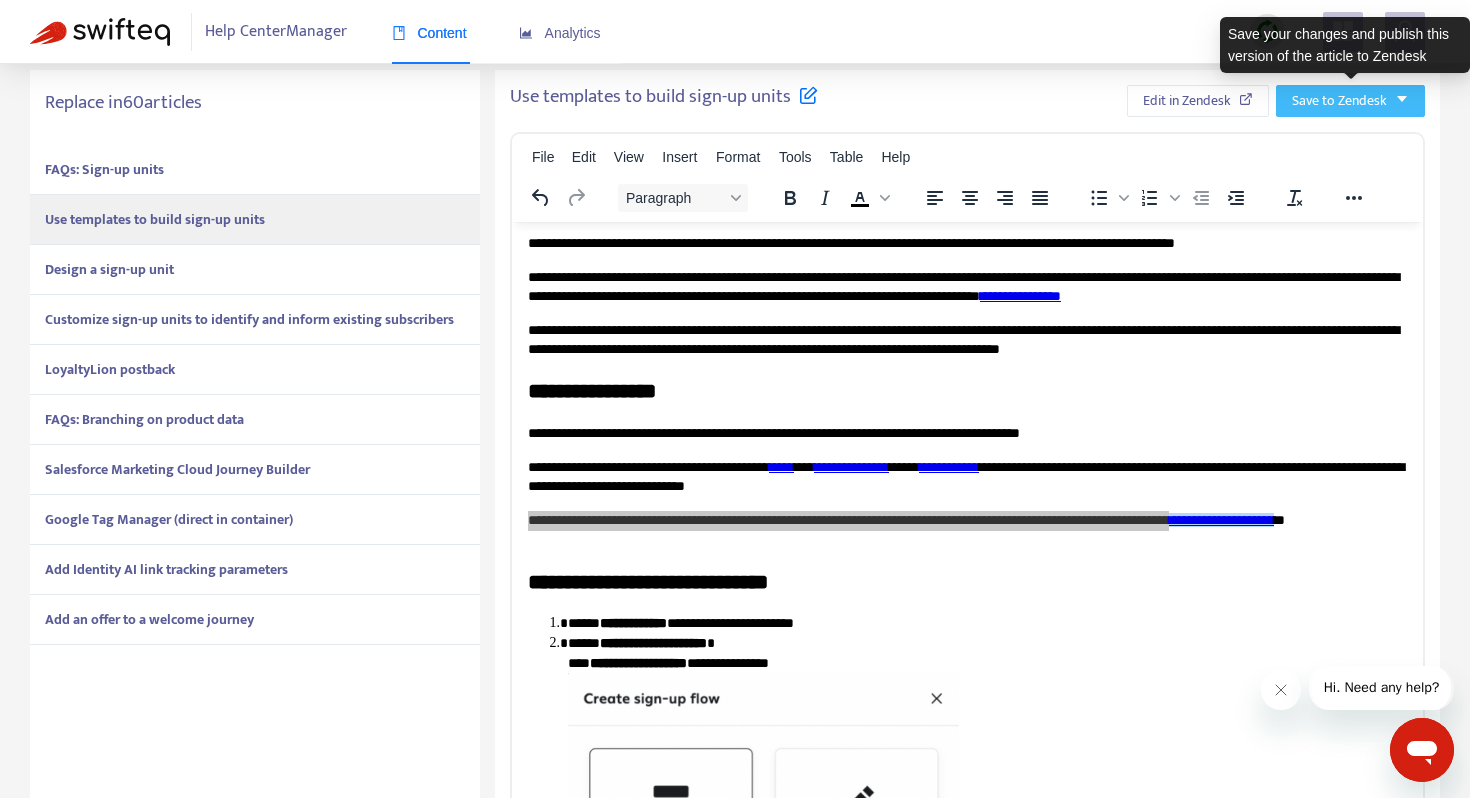 click on "Save to Zendesk" at bounding box center [1339, 101] 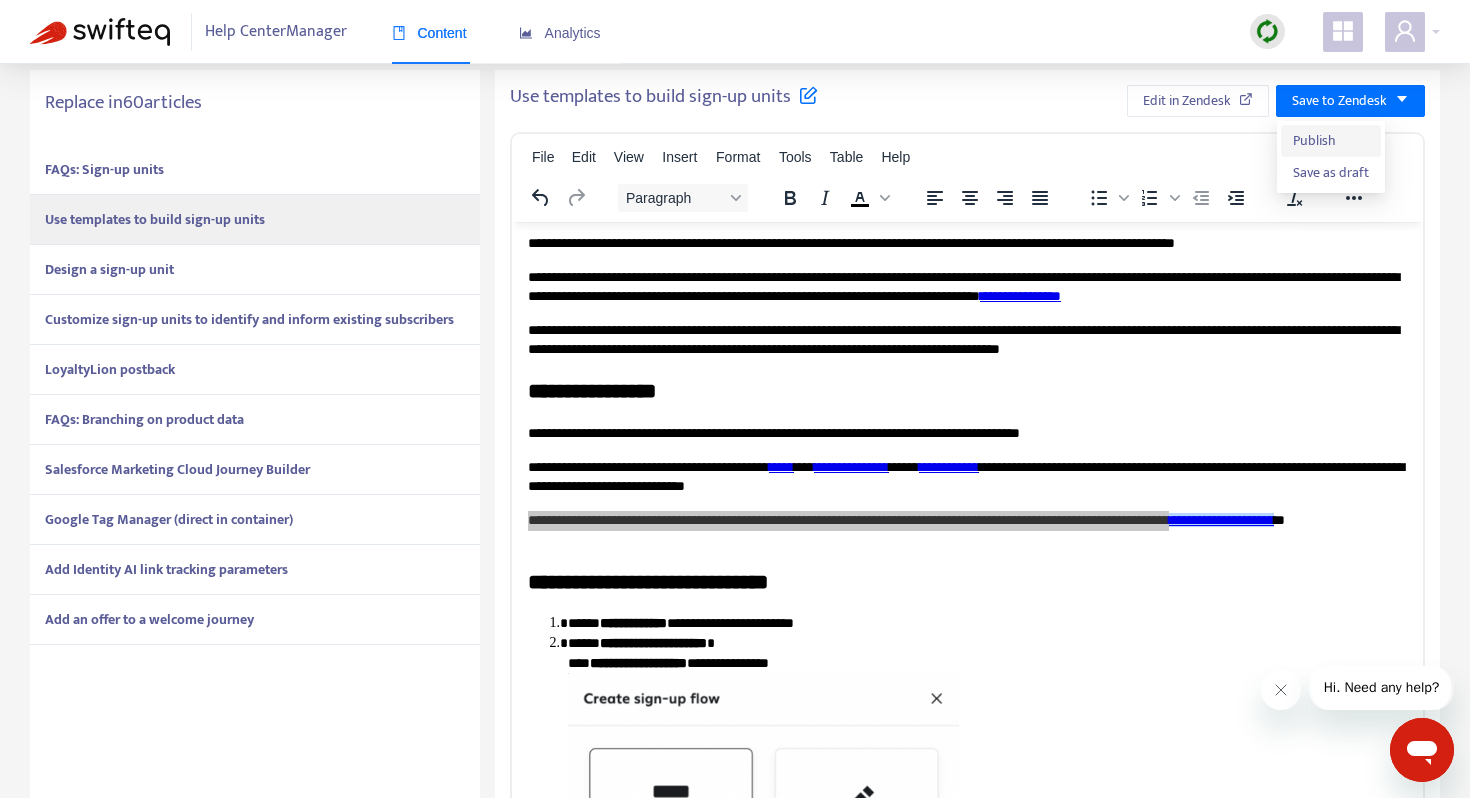 click on "Publish" at bounding box center [1331, 141] 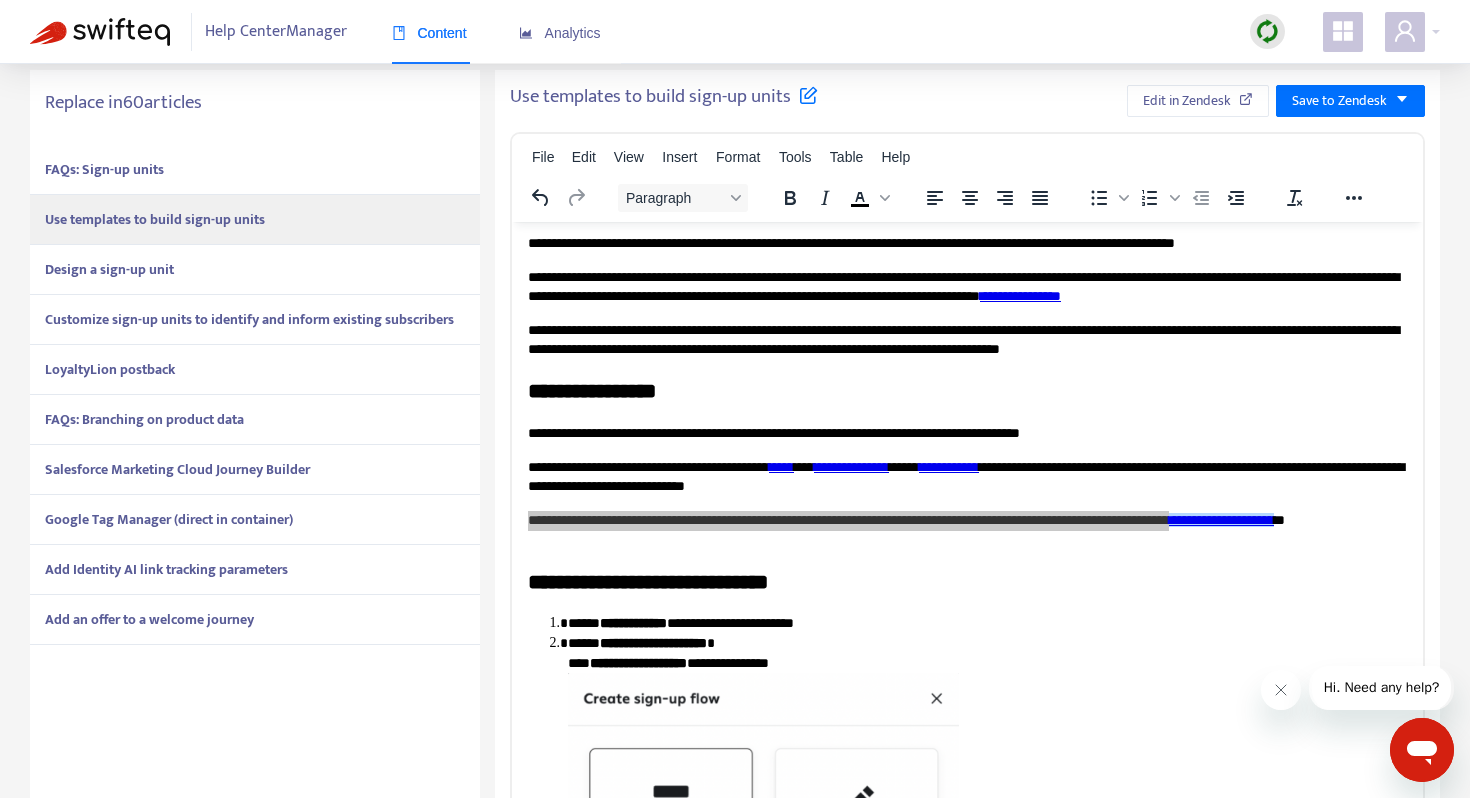 click on "Design a sign-up unit" at bounding box center (109, 269) 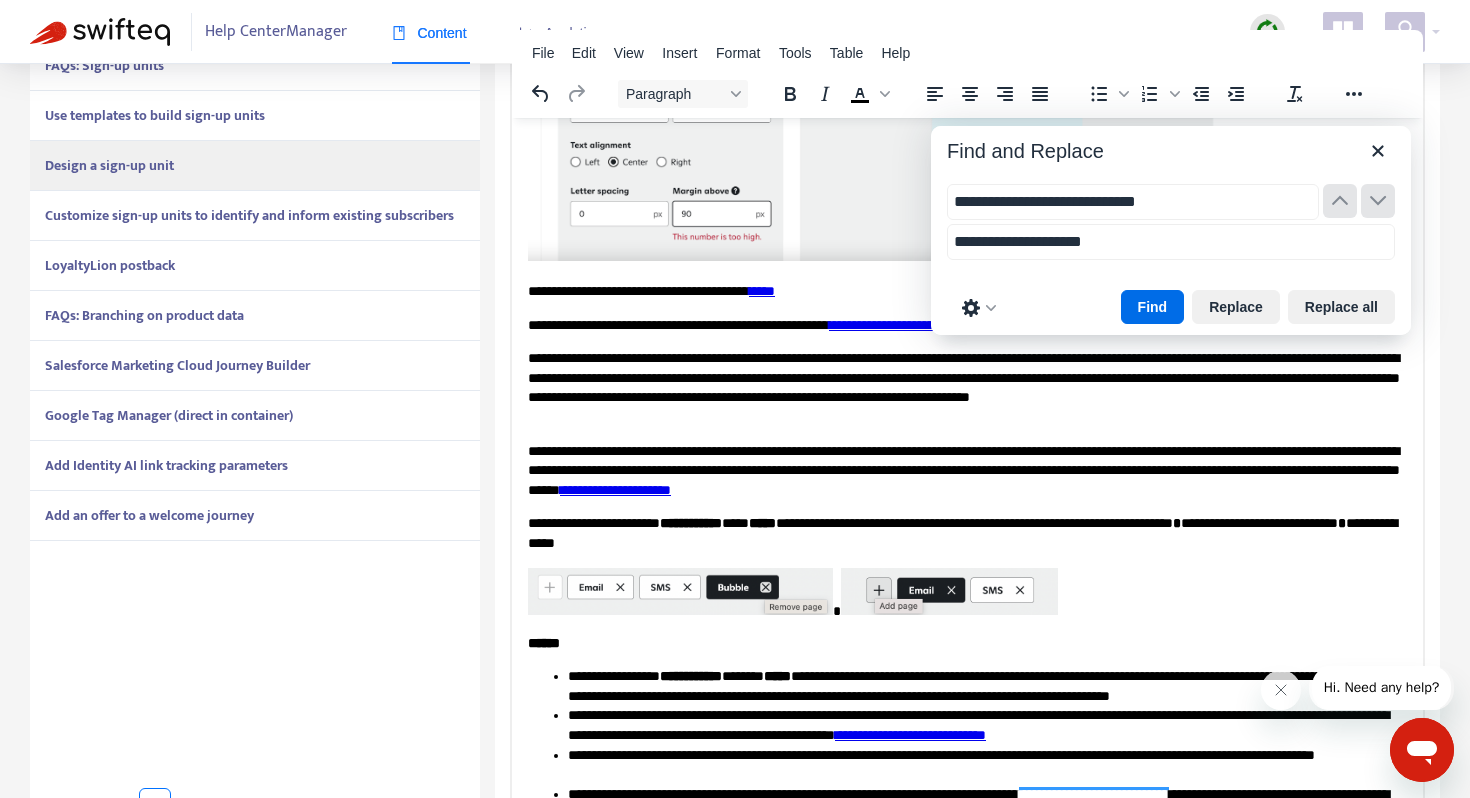 scroll, scrollTop: 509, scrollLeft: 0, axis: vertical 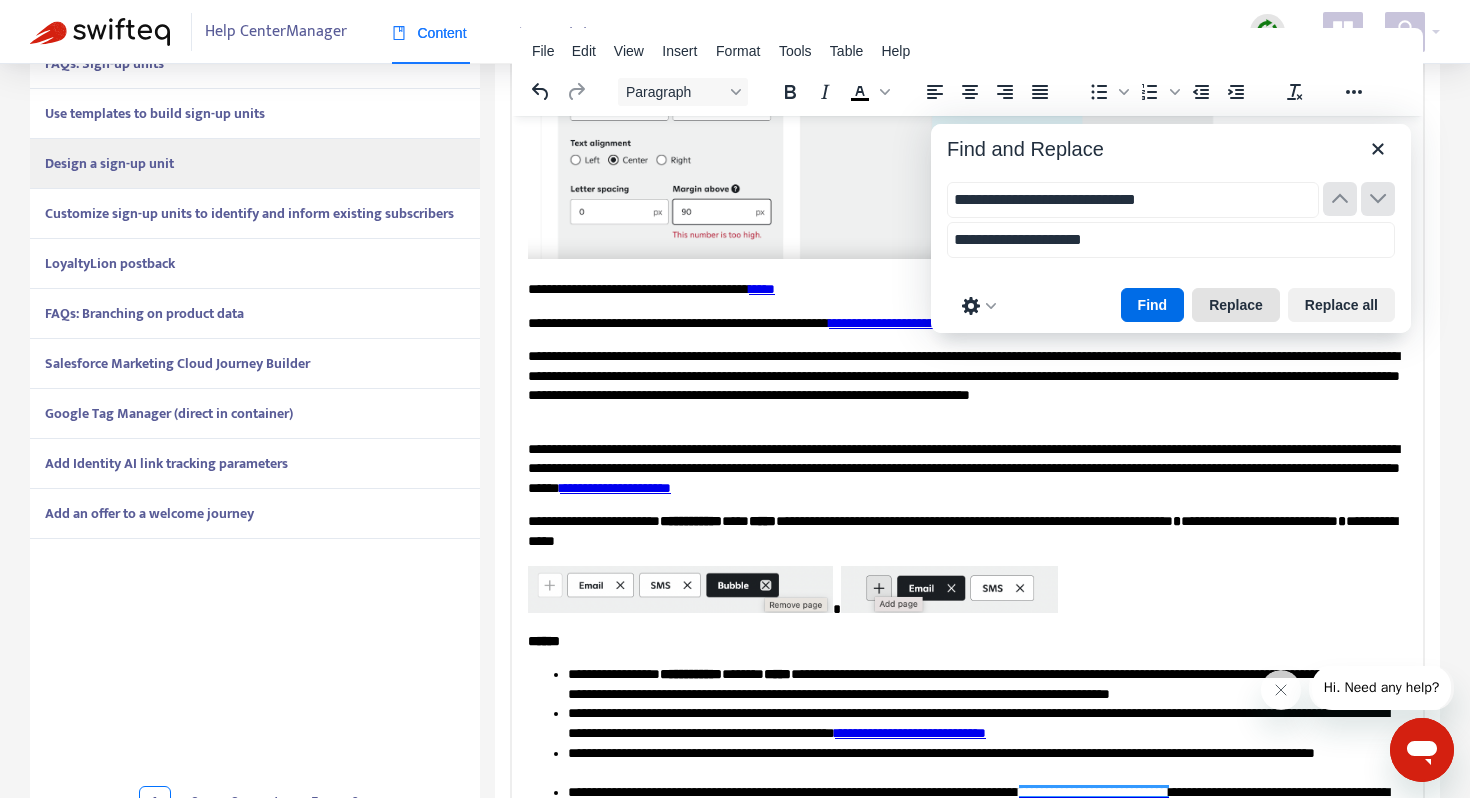 click on "Replace" at bounding box center [1236, 305] 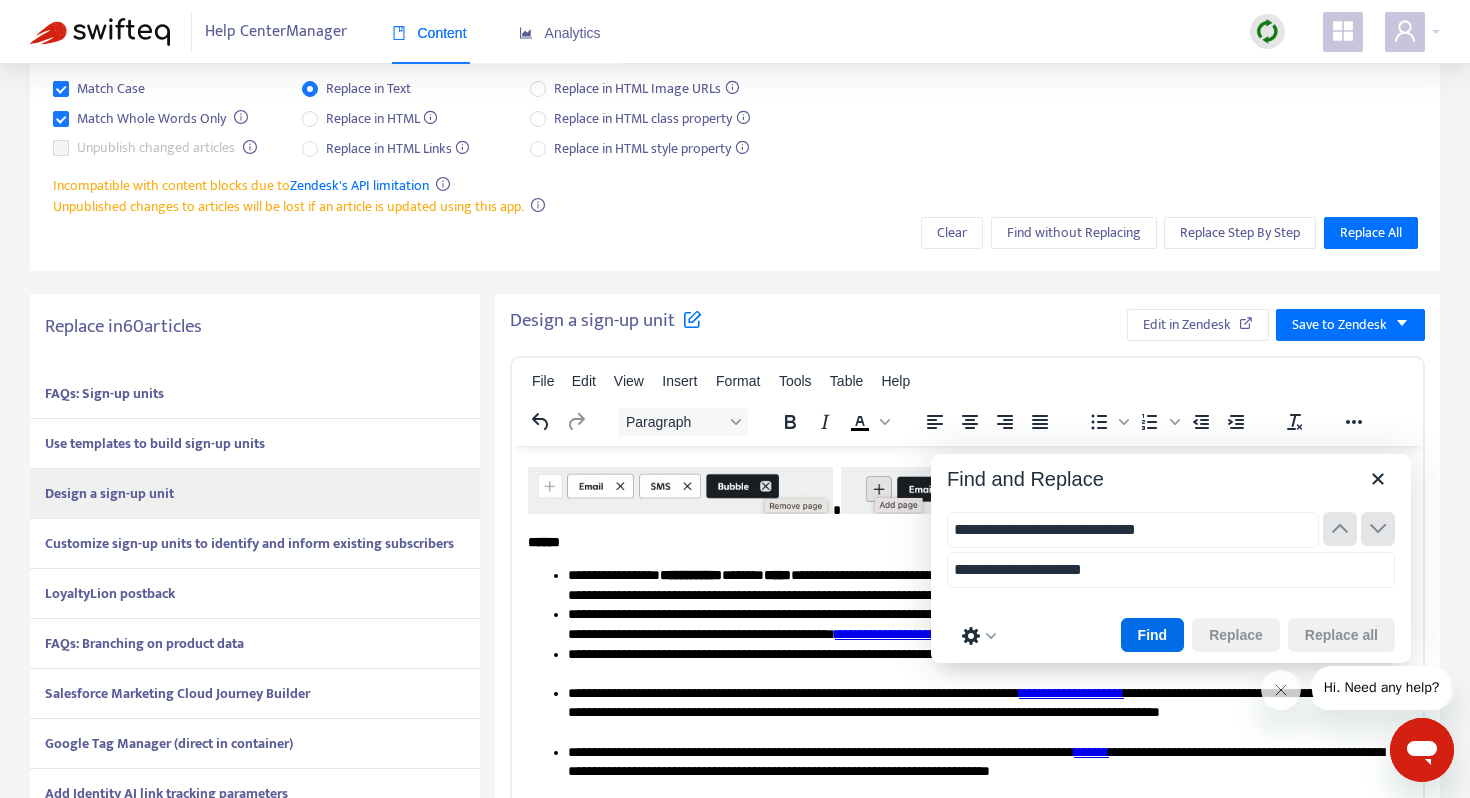 scroll, scrollTop: 767, scrollLeft: 0, axis: vertical 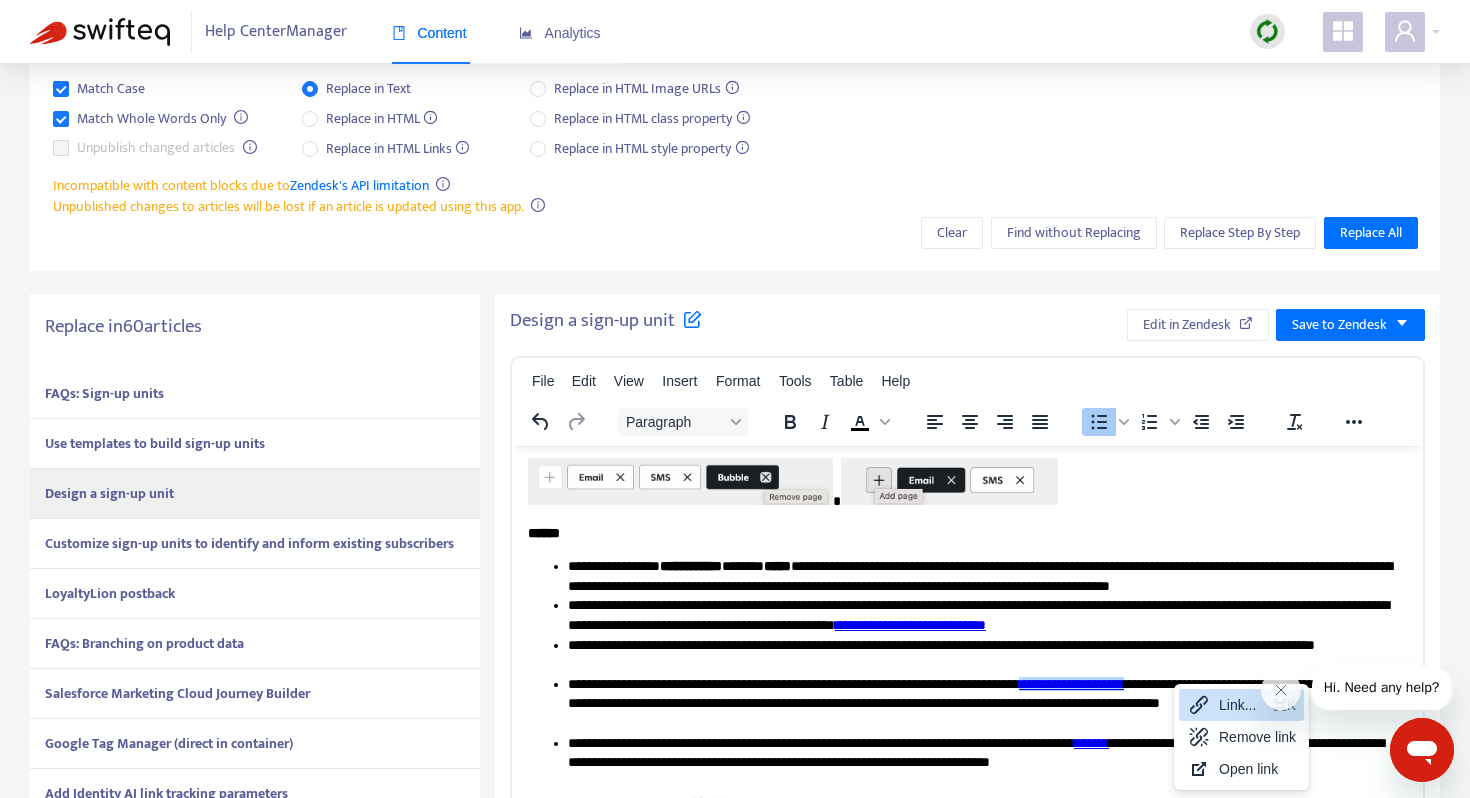 click 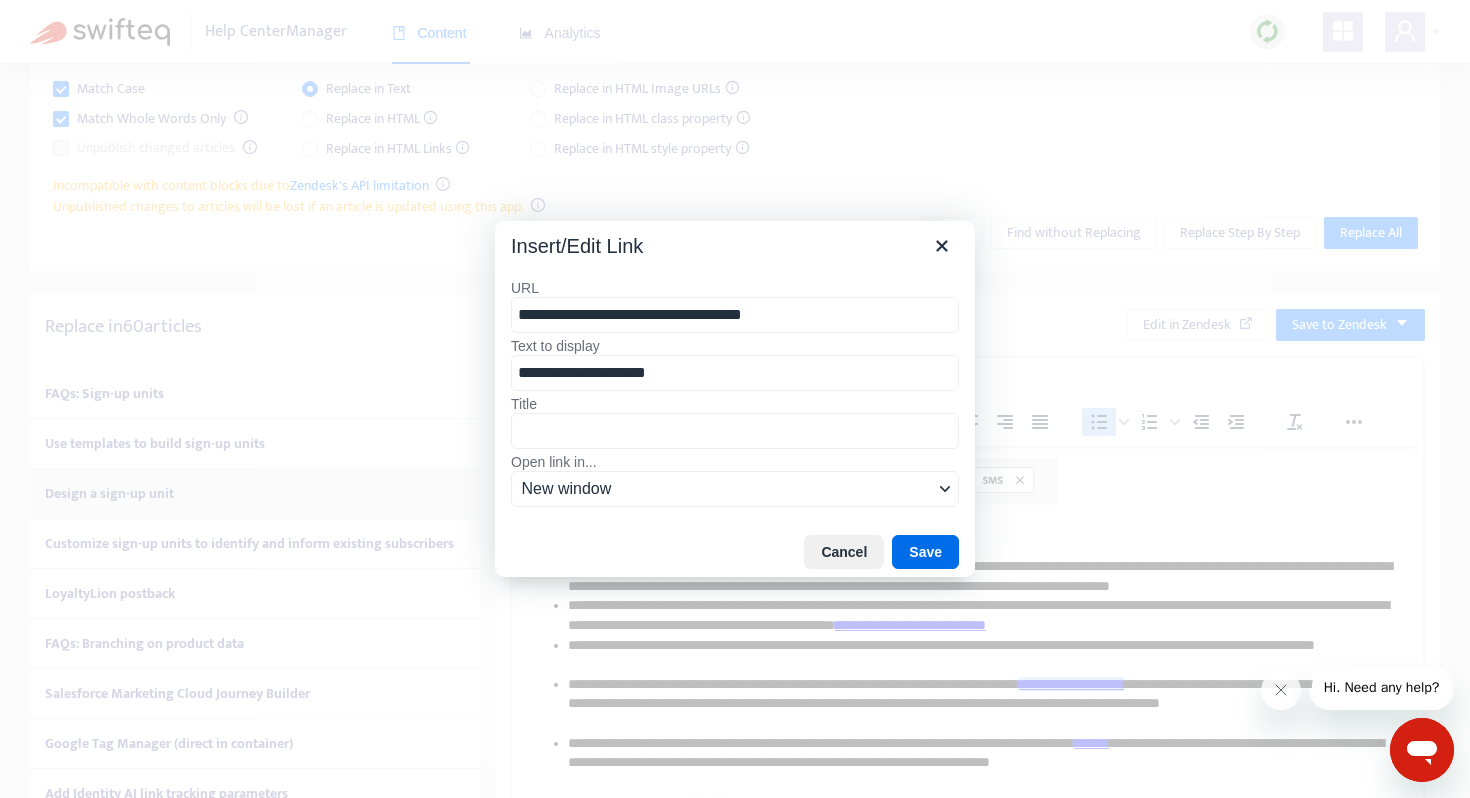 click on "**********" at bounding box center (735, 315) 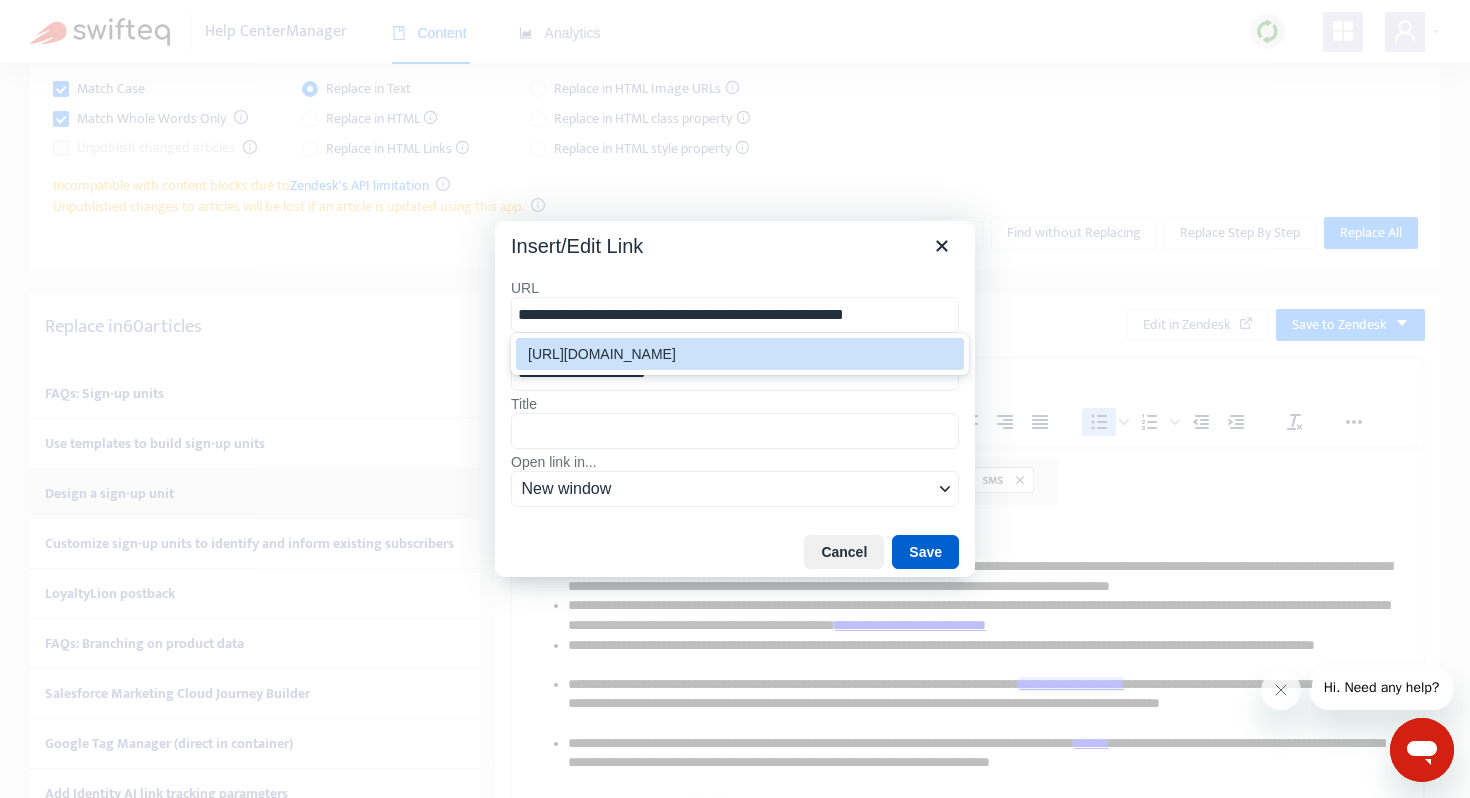 click on "Save" at bounding box center [925, 552] 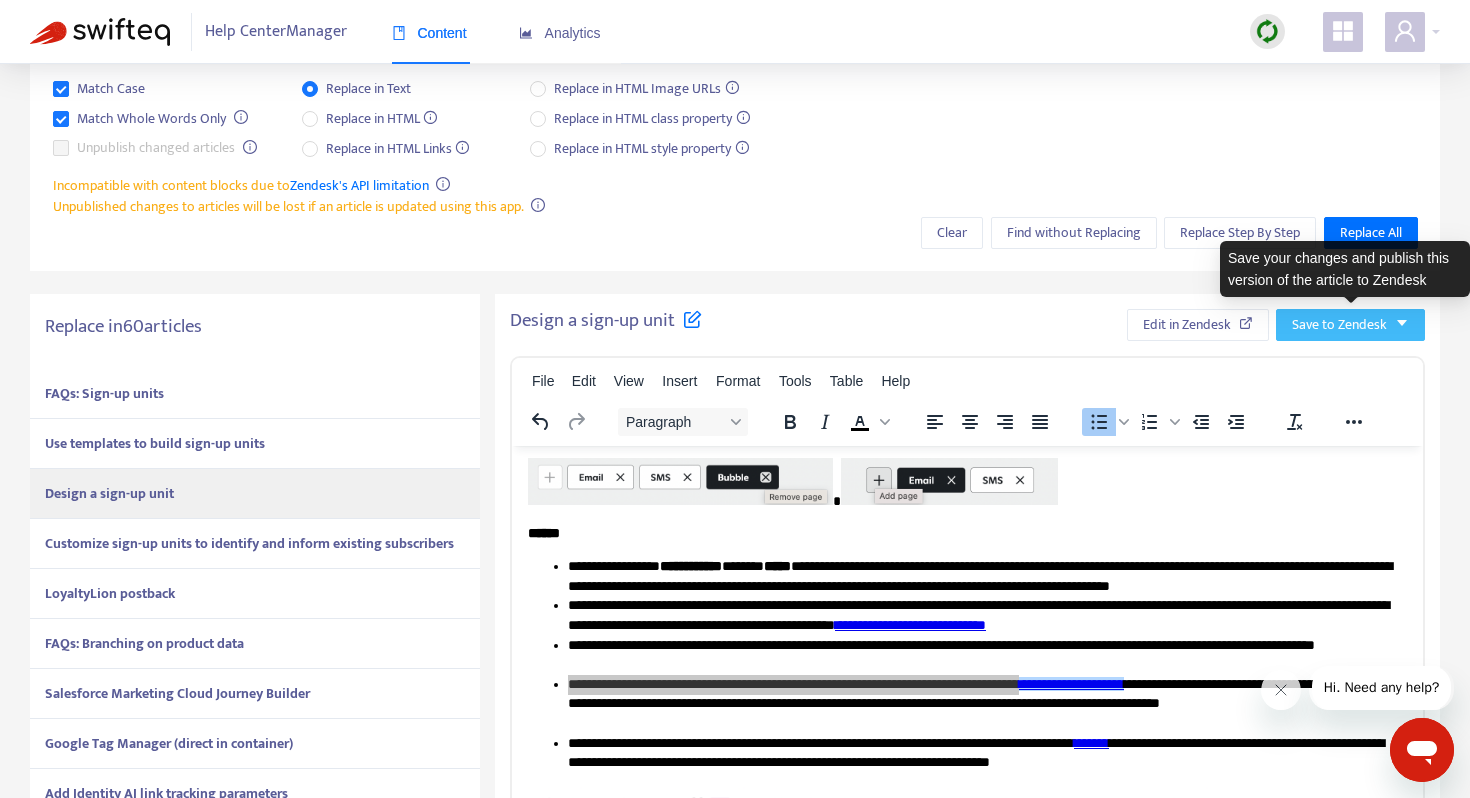 click on "Save to Zendesk" at bounding box center [1339, 325] 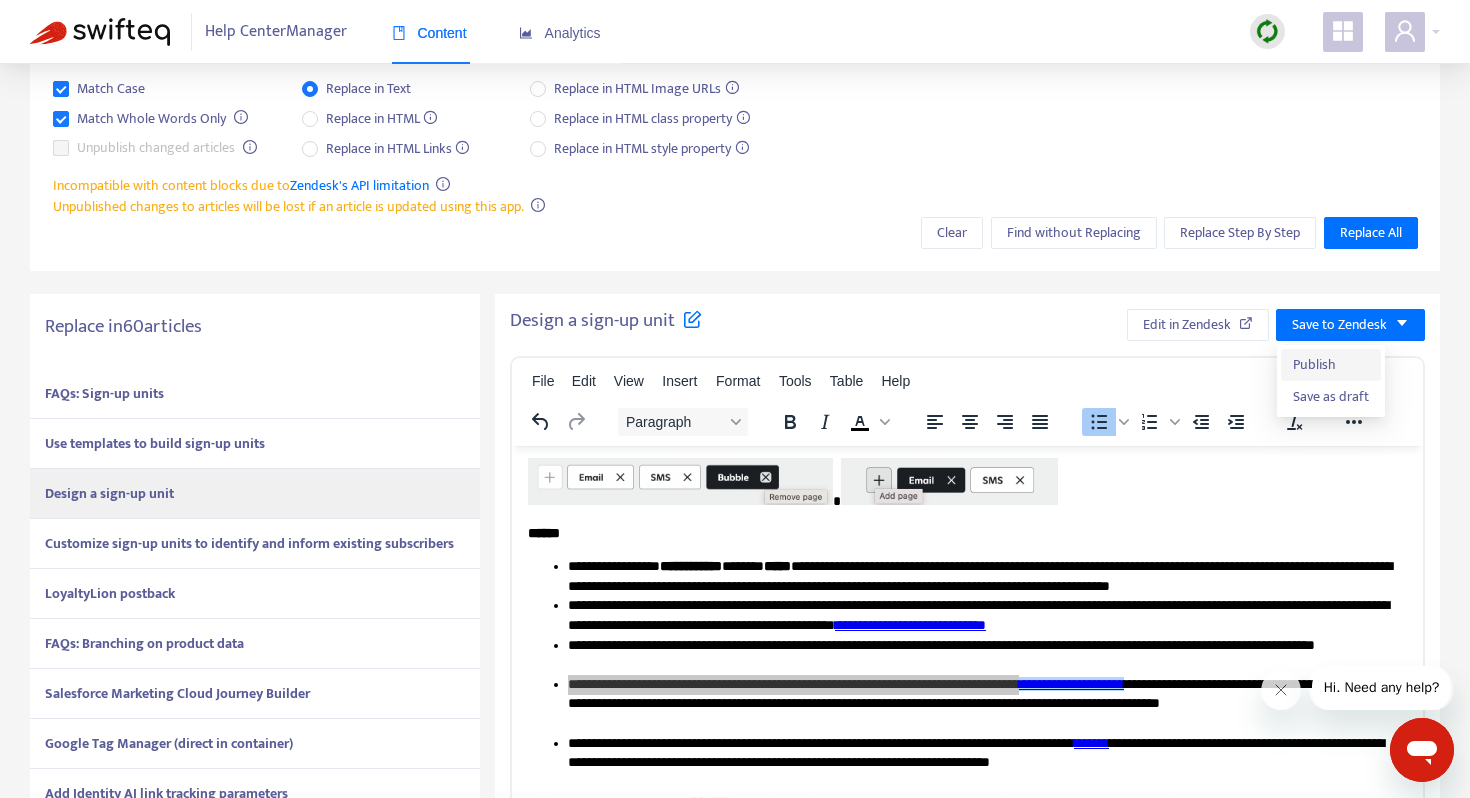 click on "Publish" at bounding box center (1331, 365) 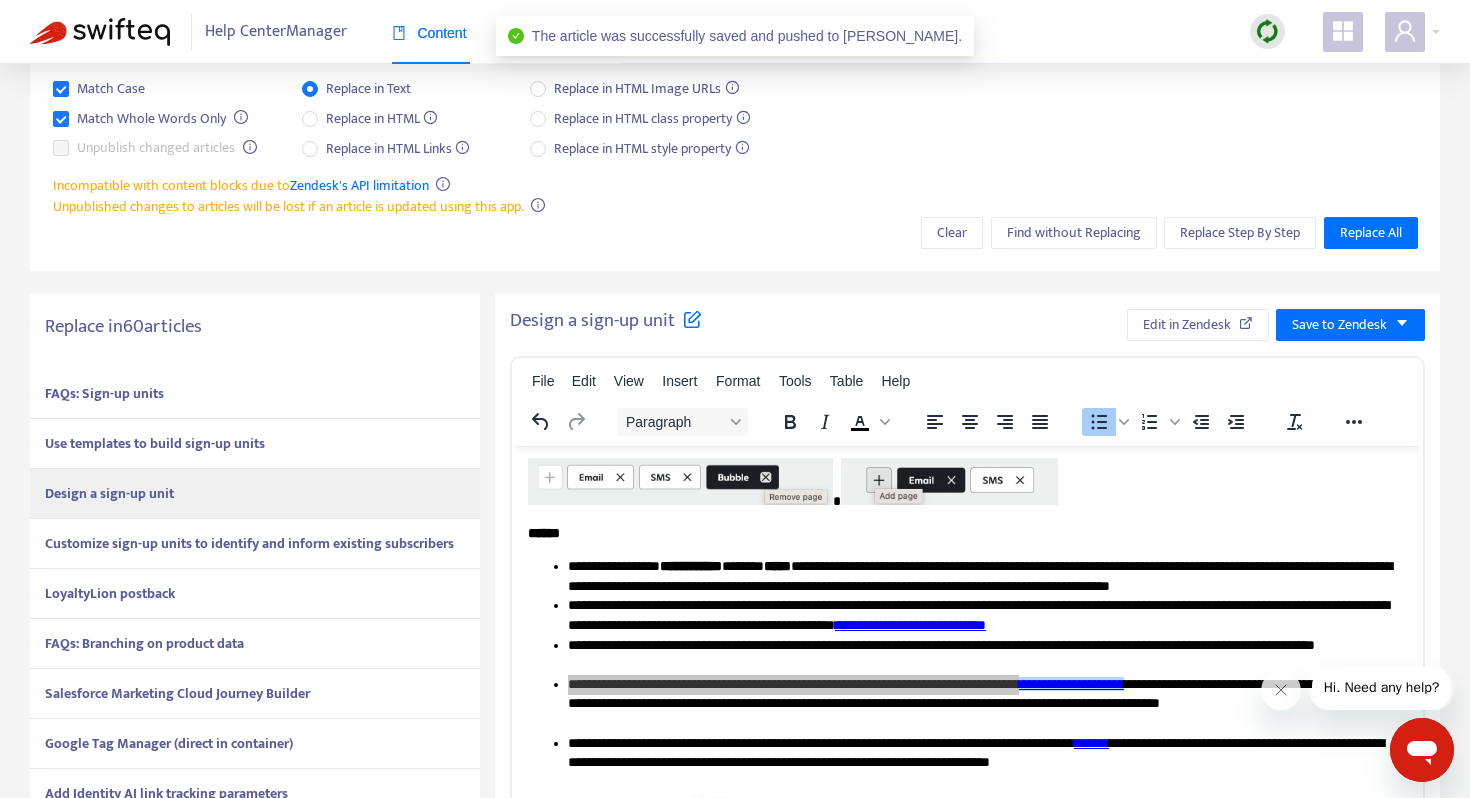 click on "Customize sign-up units to identify and inform existing subscribers" at bounding box center [249, 543] 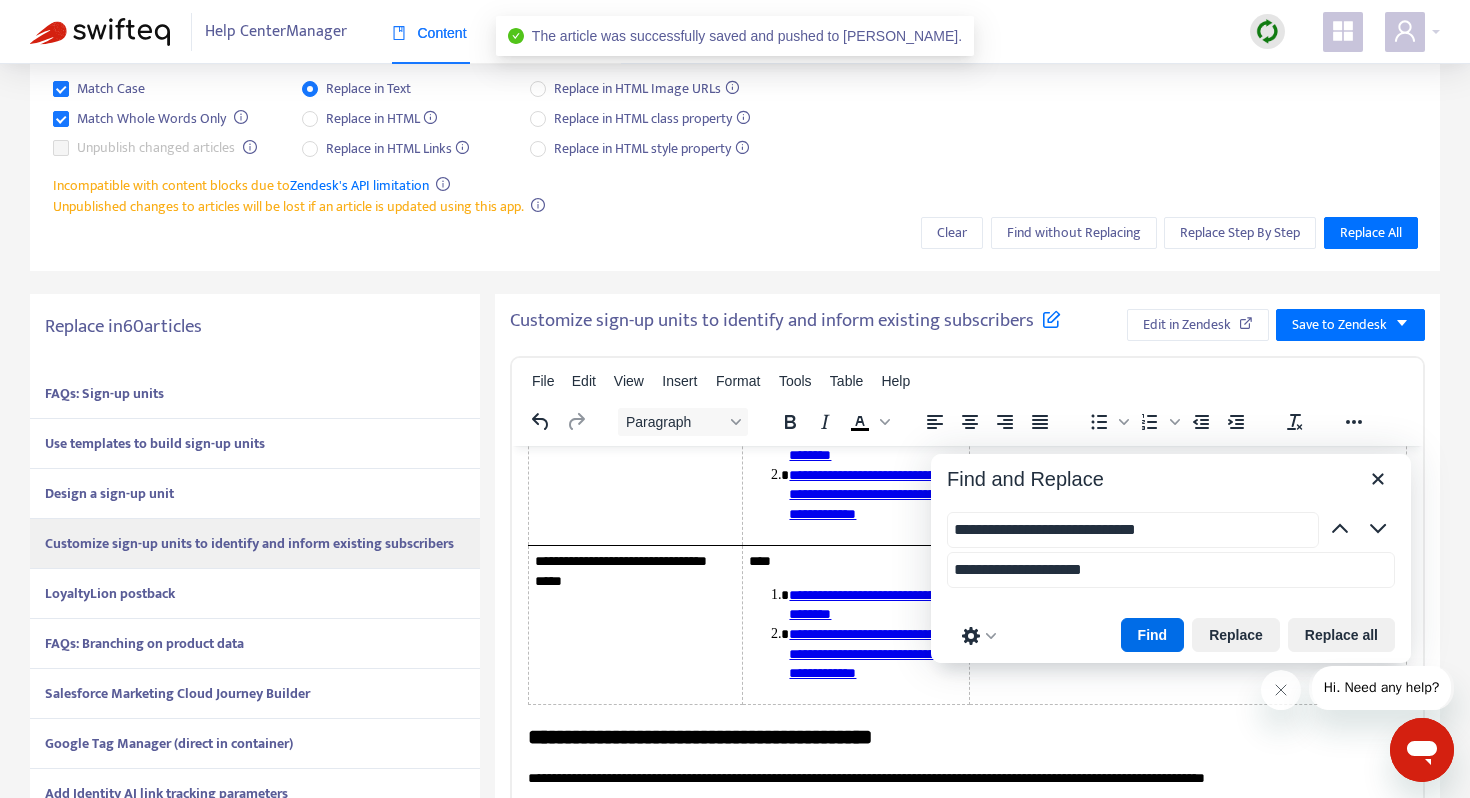 scroll, scrollTop: 701, scrollLeft: 0, axis: vertical 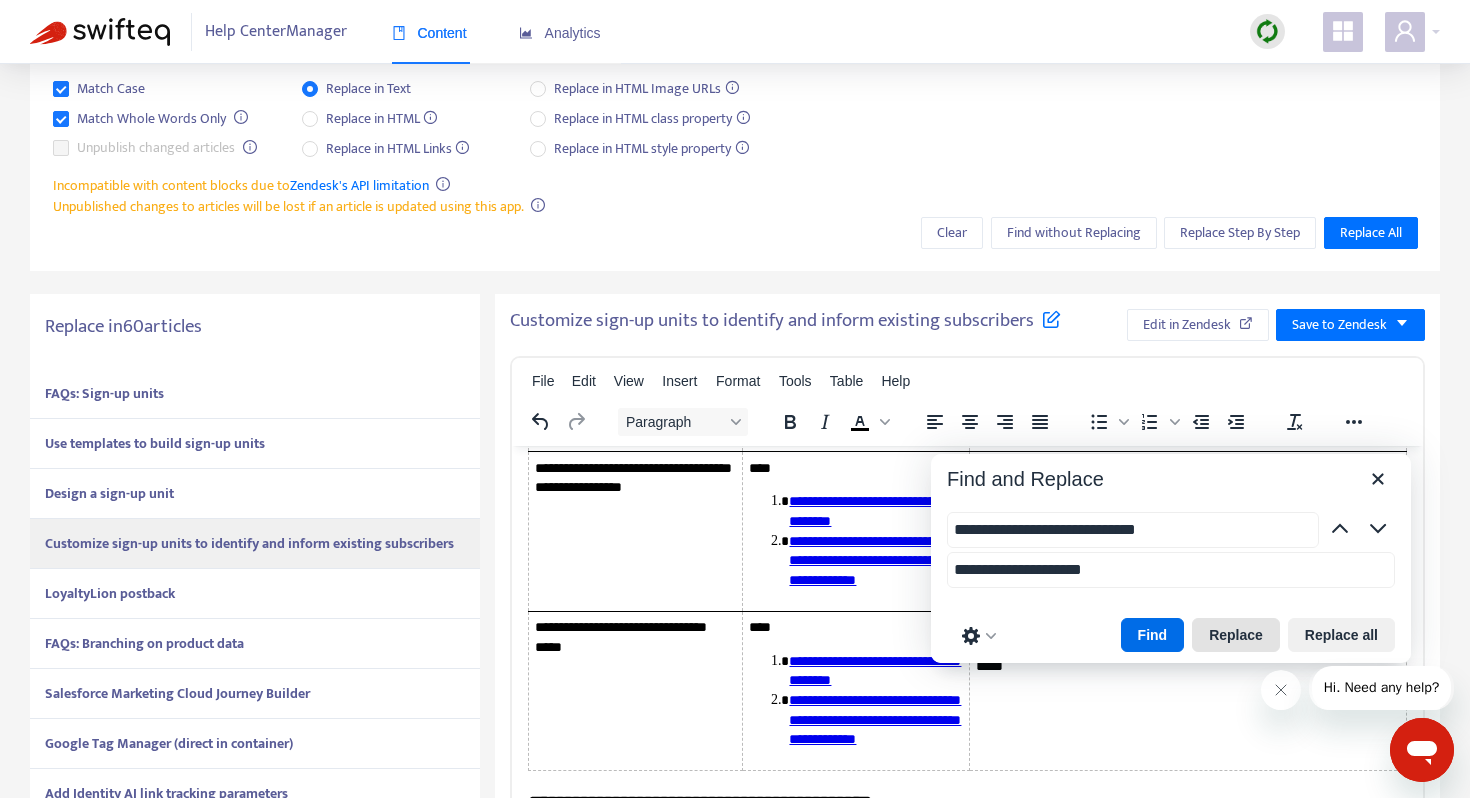 click on "Replace" at bounding box center [1236, 635] 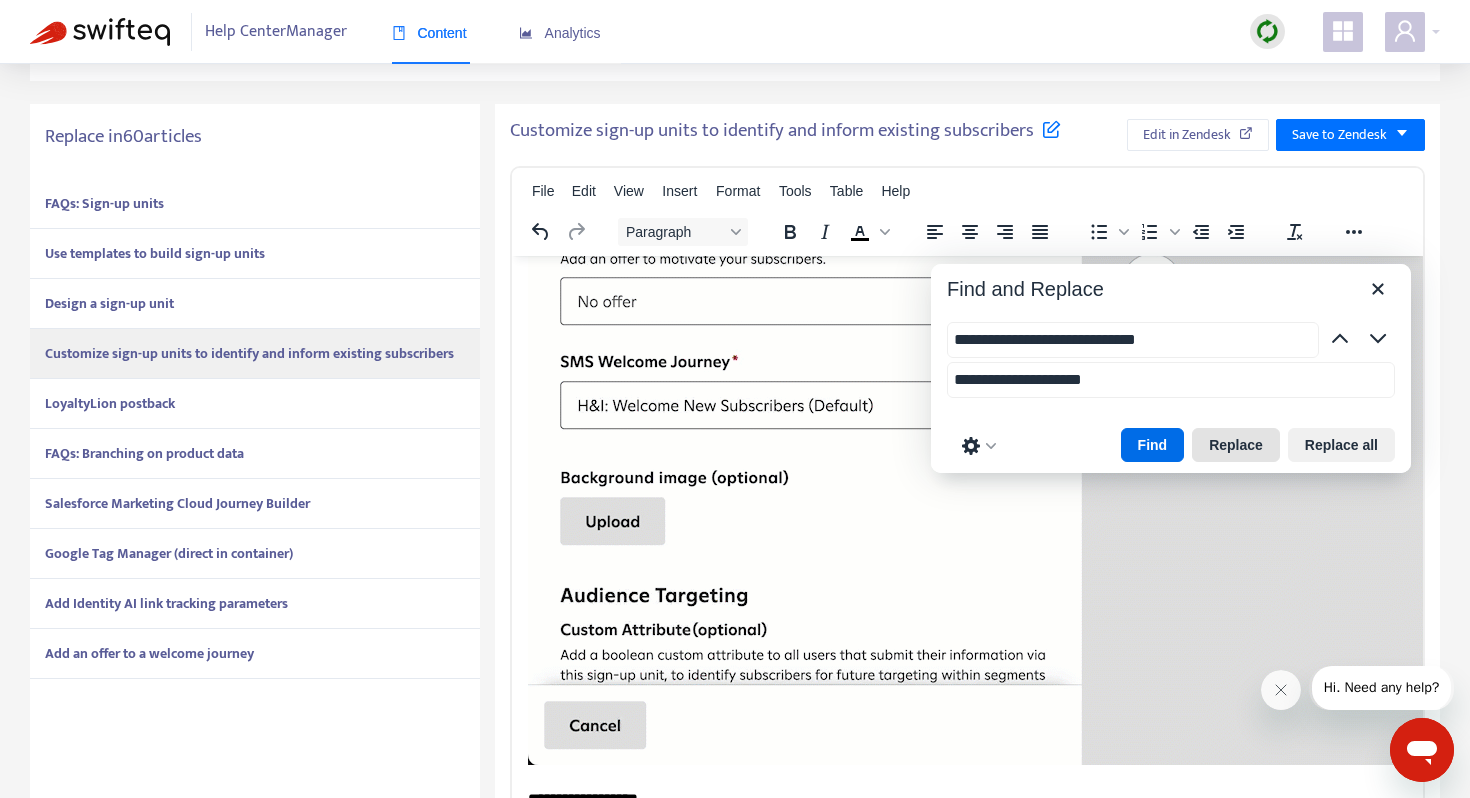 scroll, scrollTop: 509, scrollLeft: 0, axis: vertical 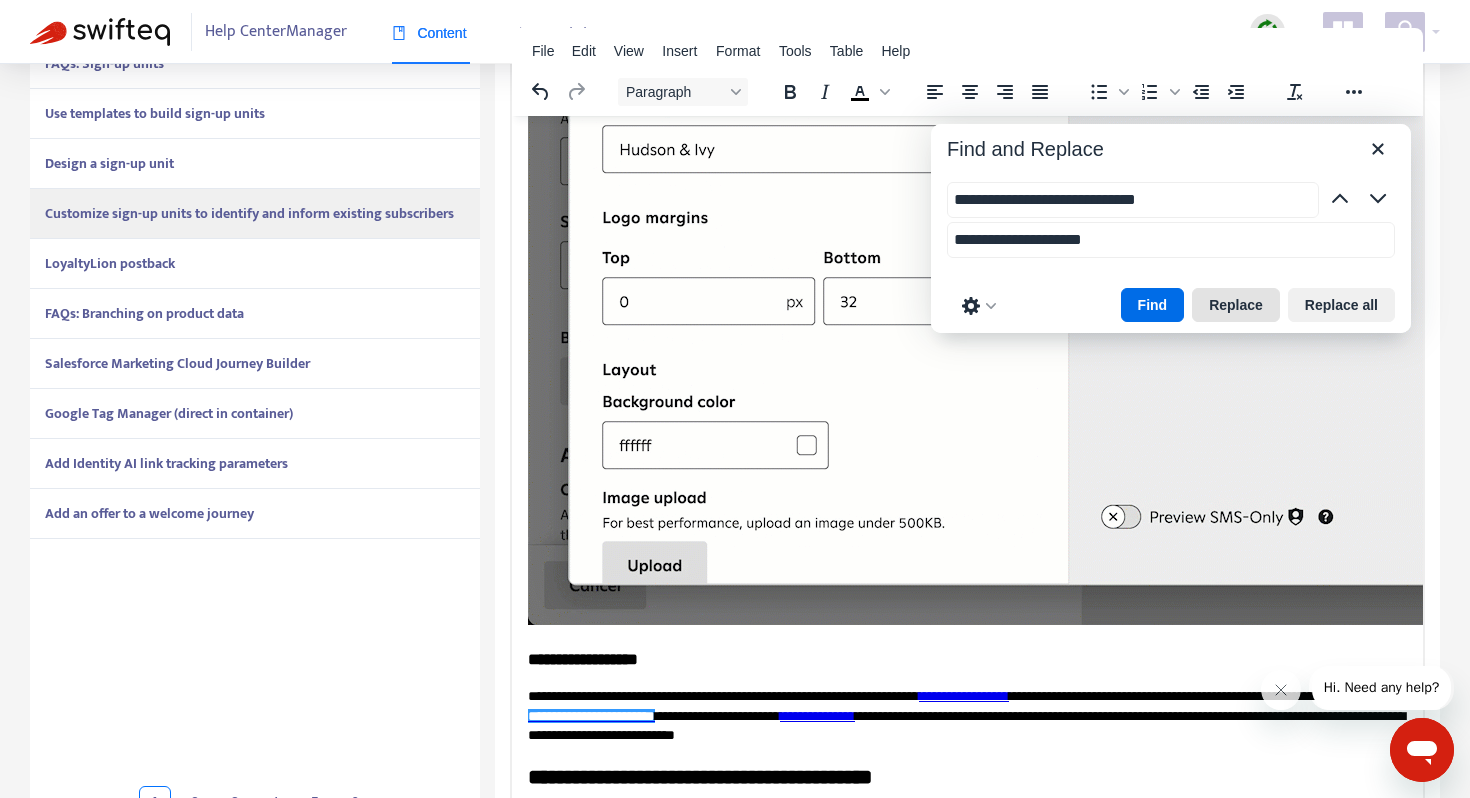 click on "Replace" at bounding box center [1236, 305] 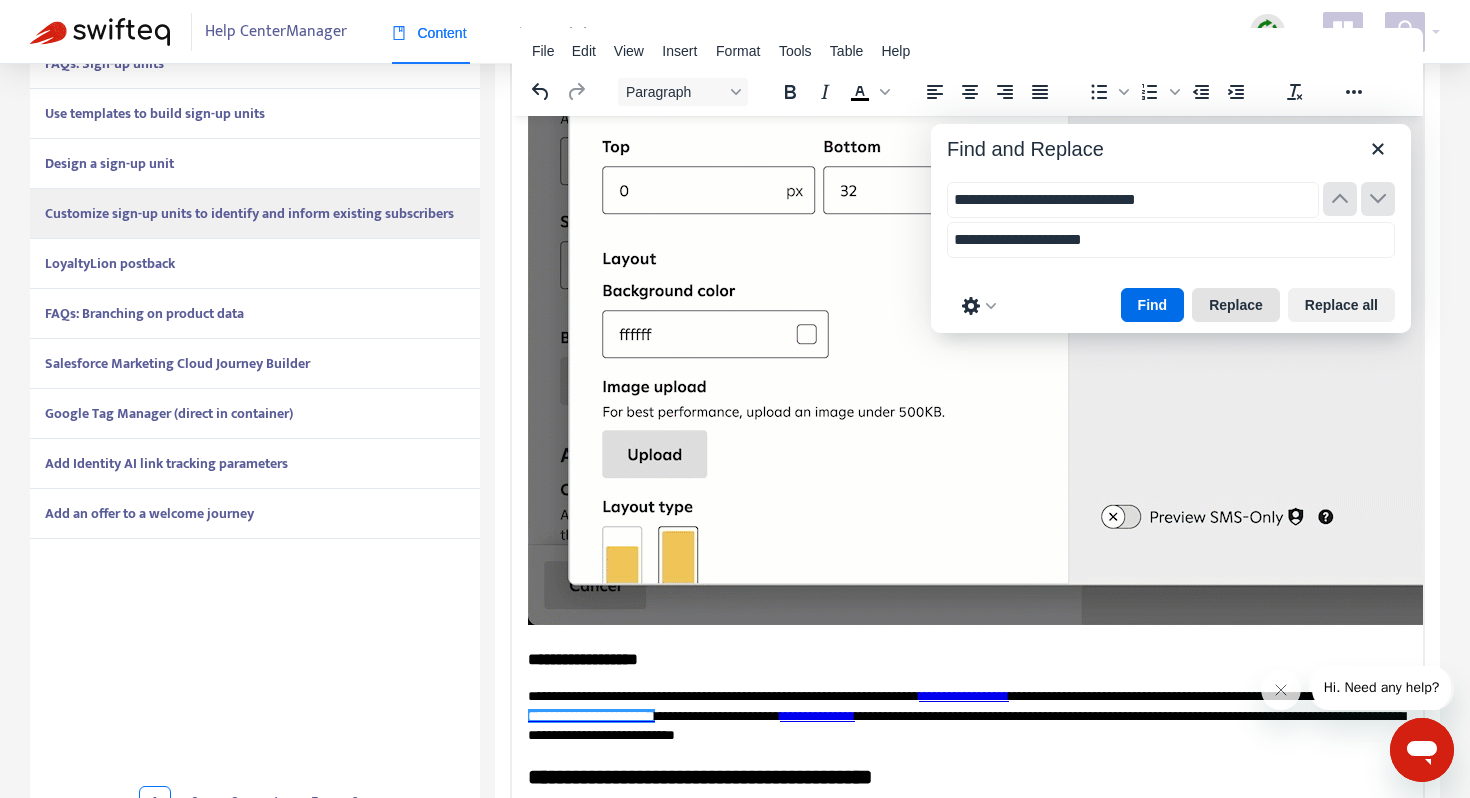 scroll, scrollTop: 5523, scrollLeft: 0, axis: vertical 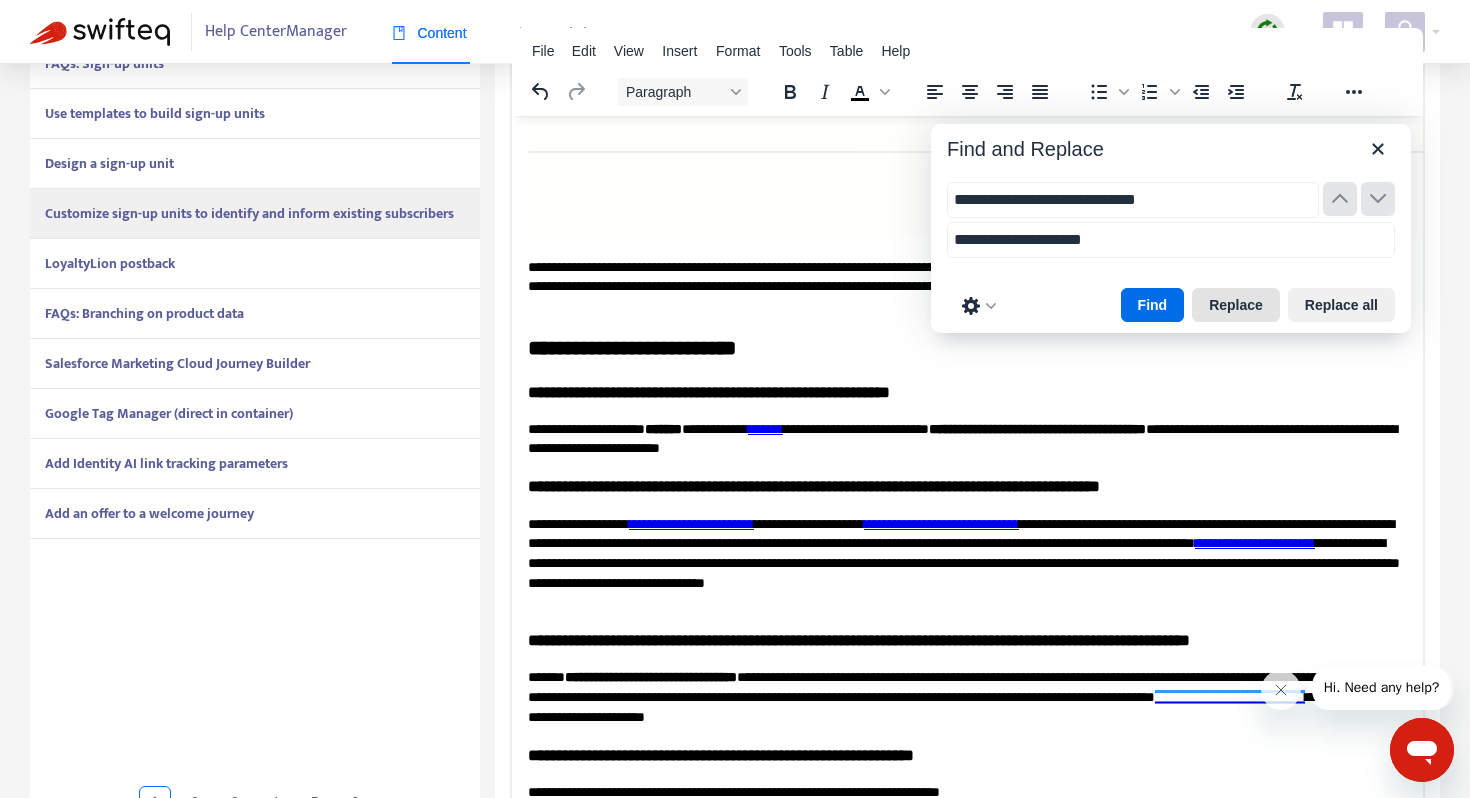 click on "Replace" at bounding box center [1236, 305] 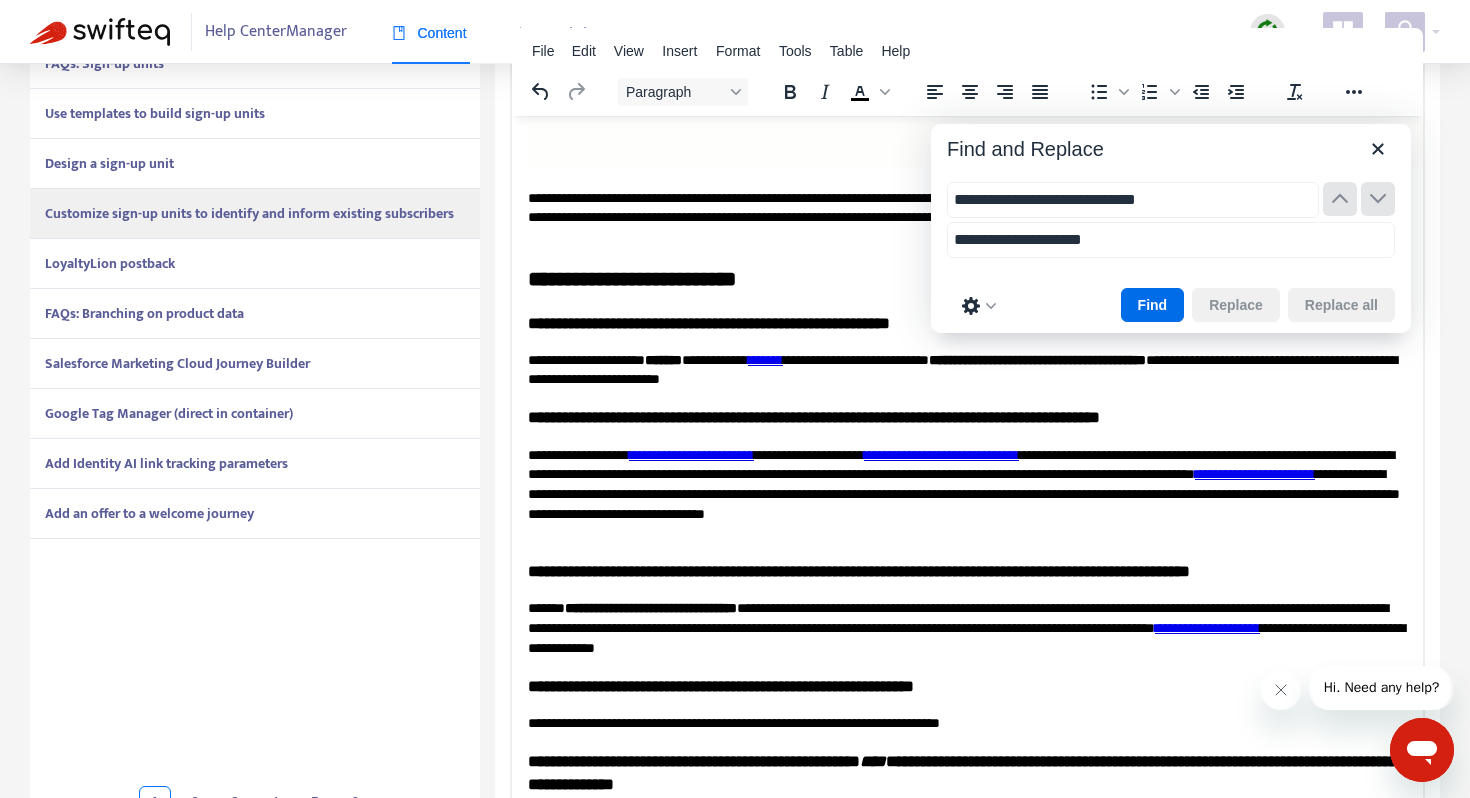 scroll, scrollTop: 5614, scrollLeft: 0, axis: vertical 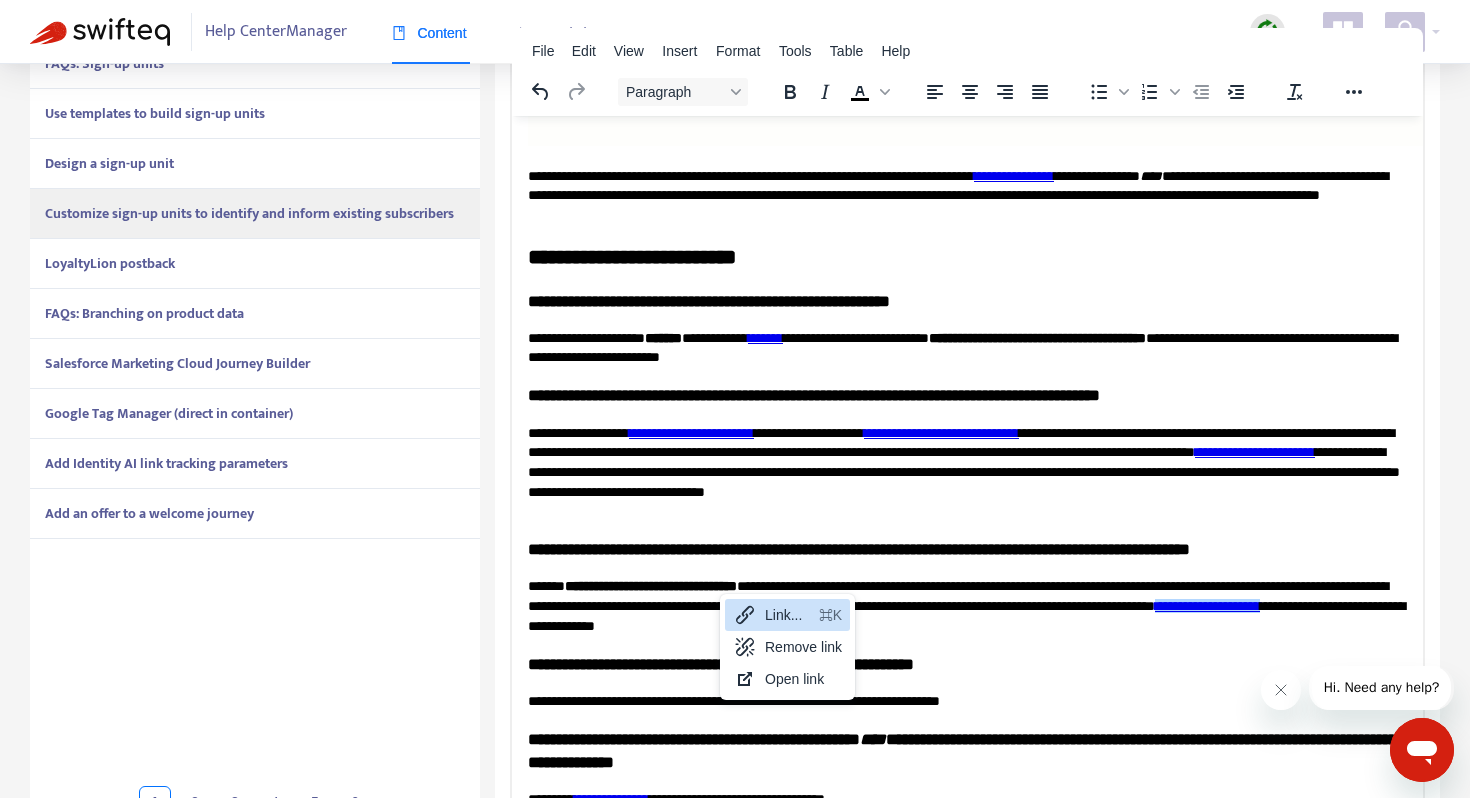 click on "Link..." at bounding box center [788, 615] 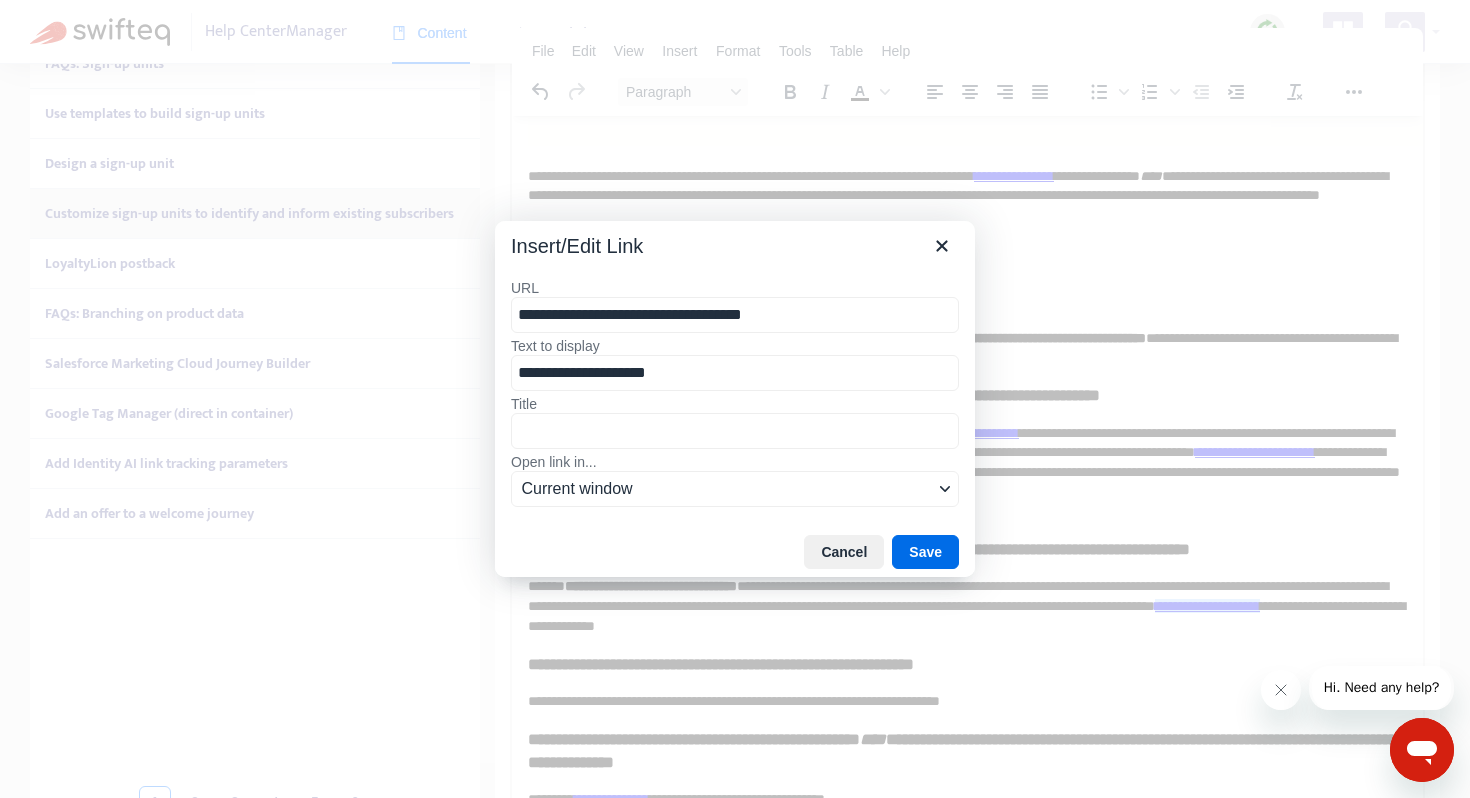 click on "**********" at bounding box center [735, 315] 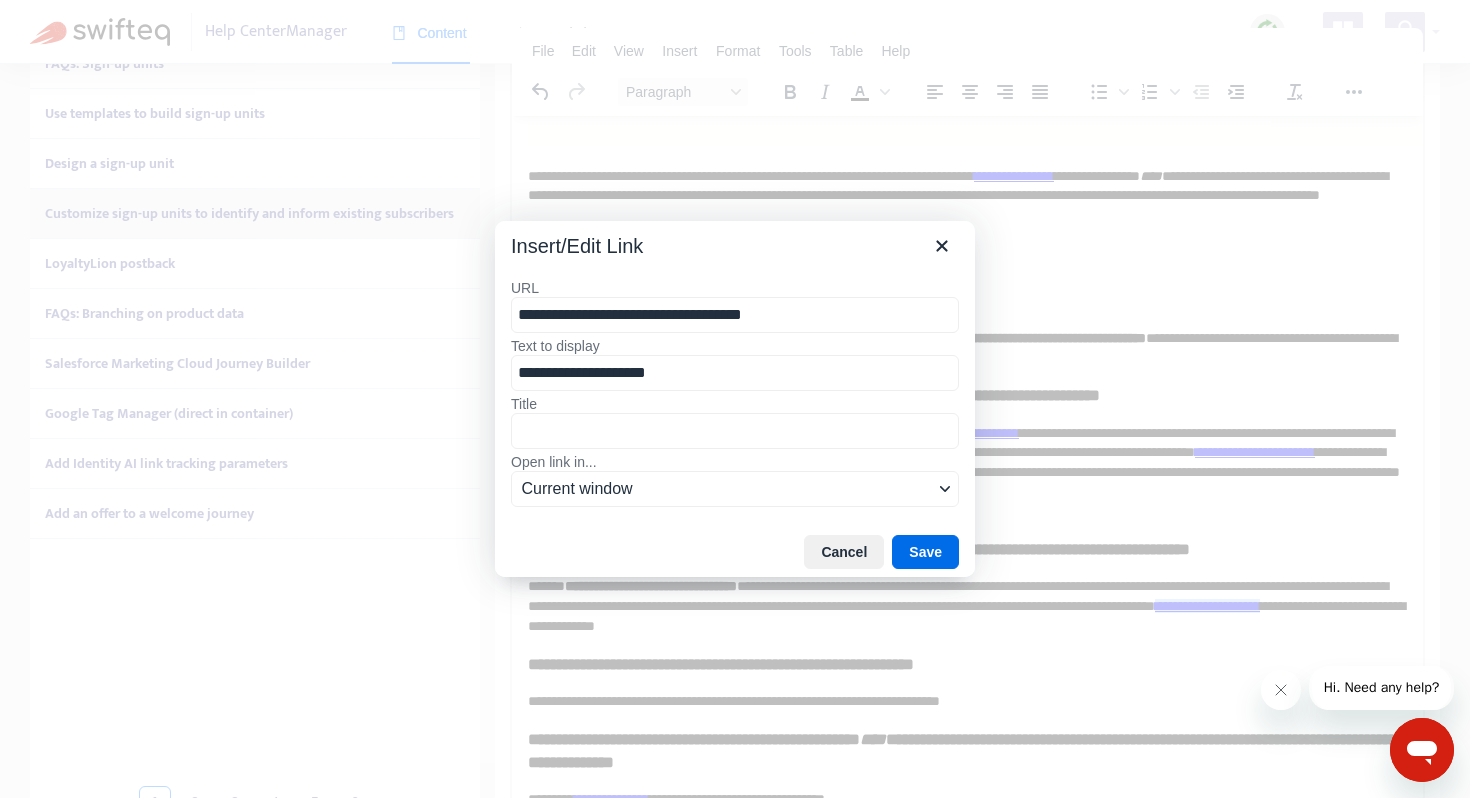 type on "**********" 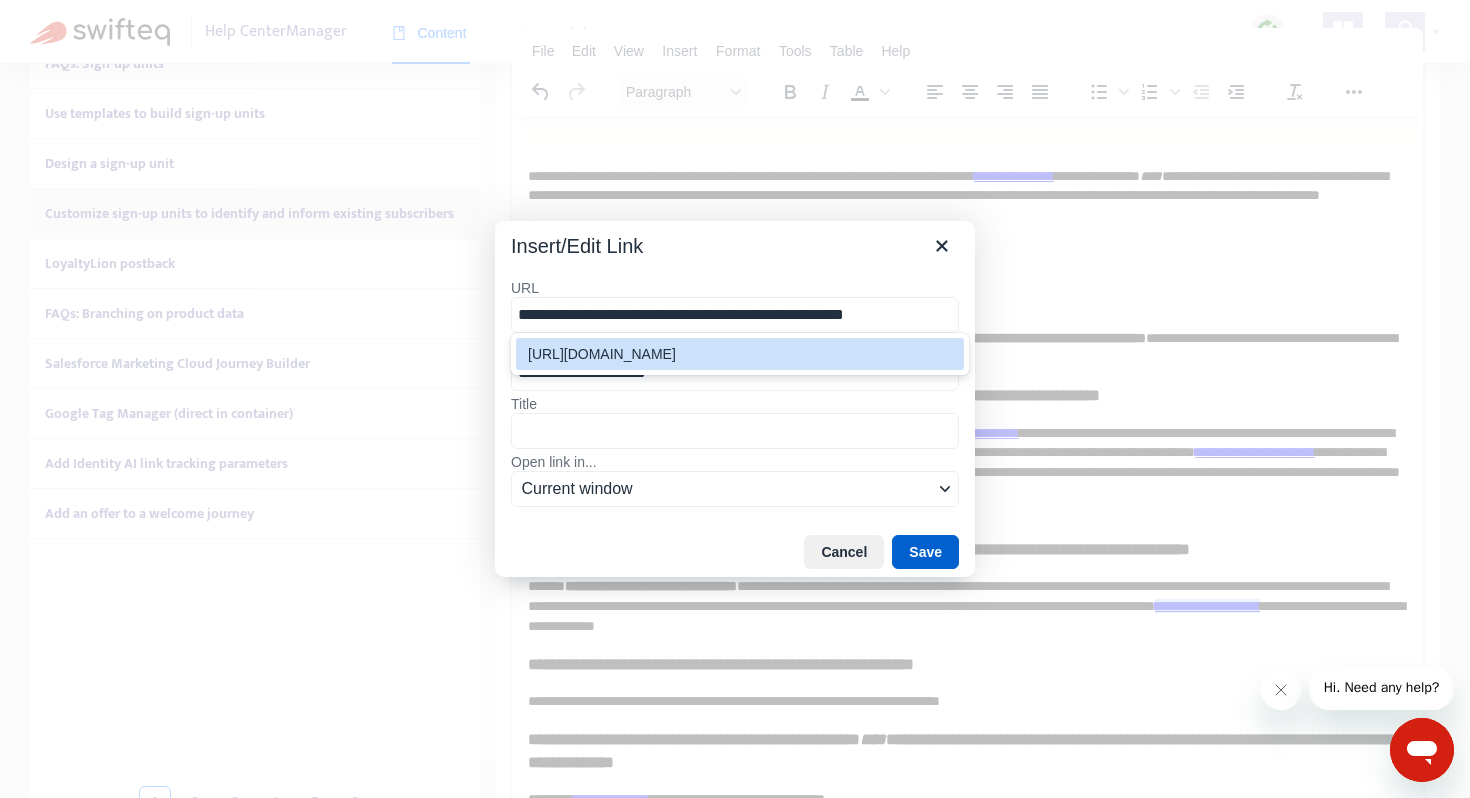 click on "Save" at bounding box center [925, 552] 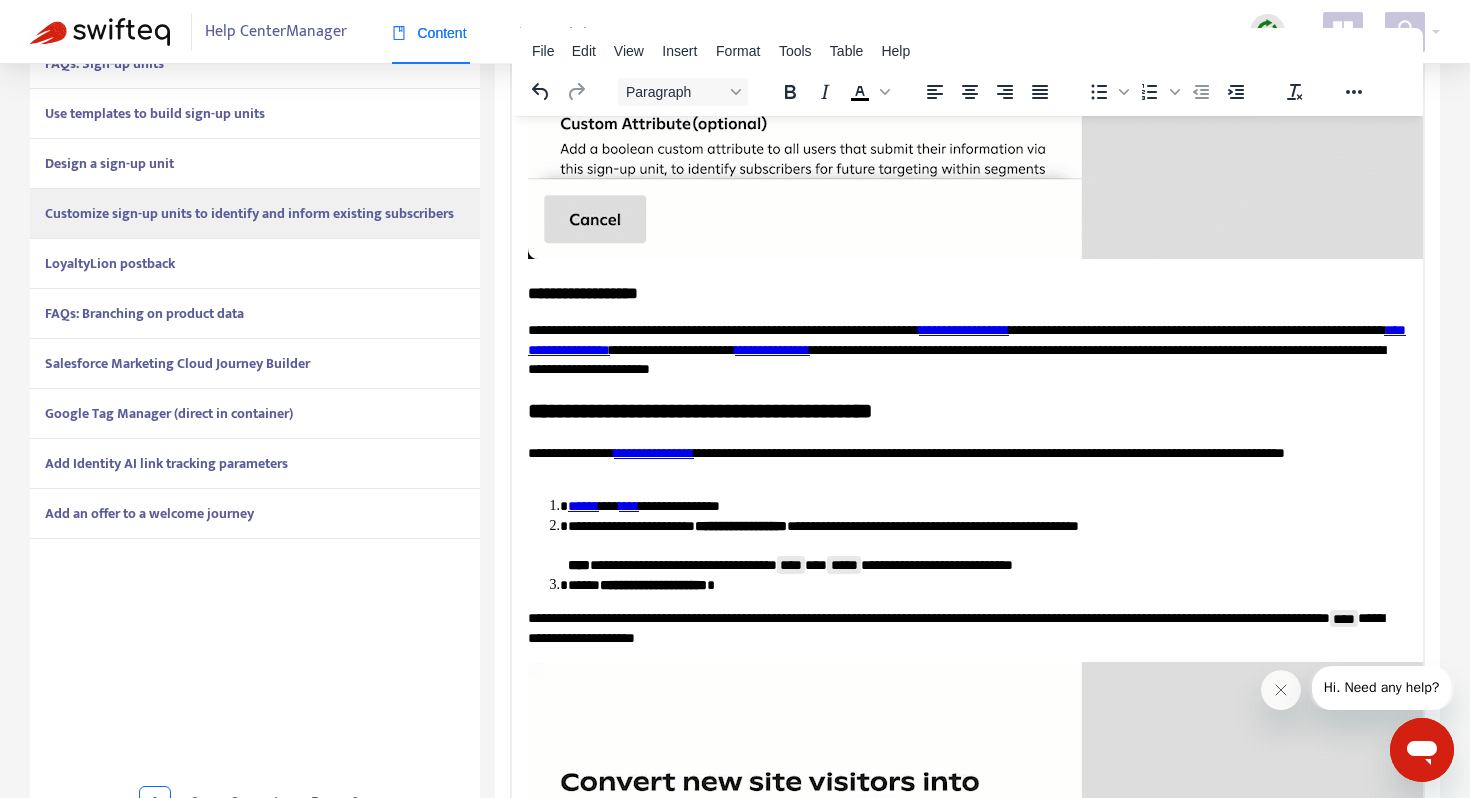scroll, scrollTop: 3192, scrollLeft: 0, axis: vertical 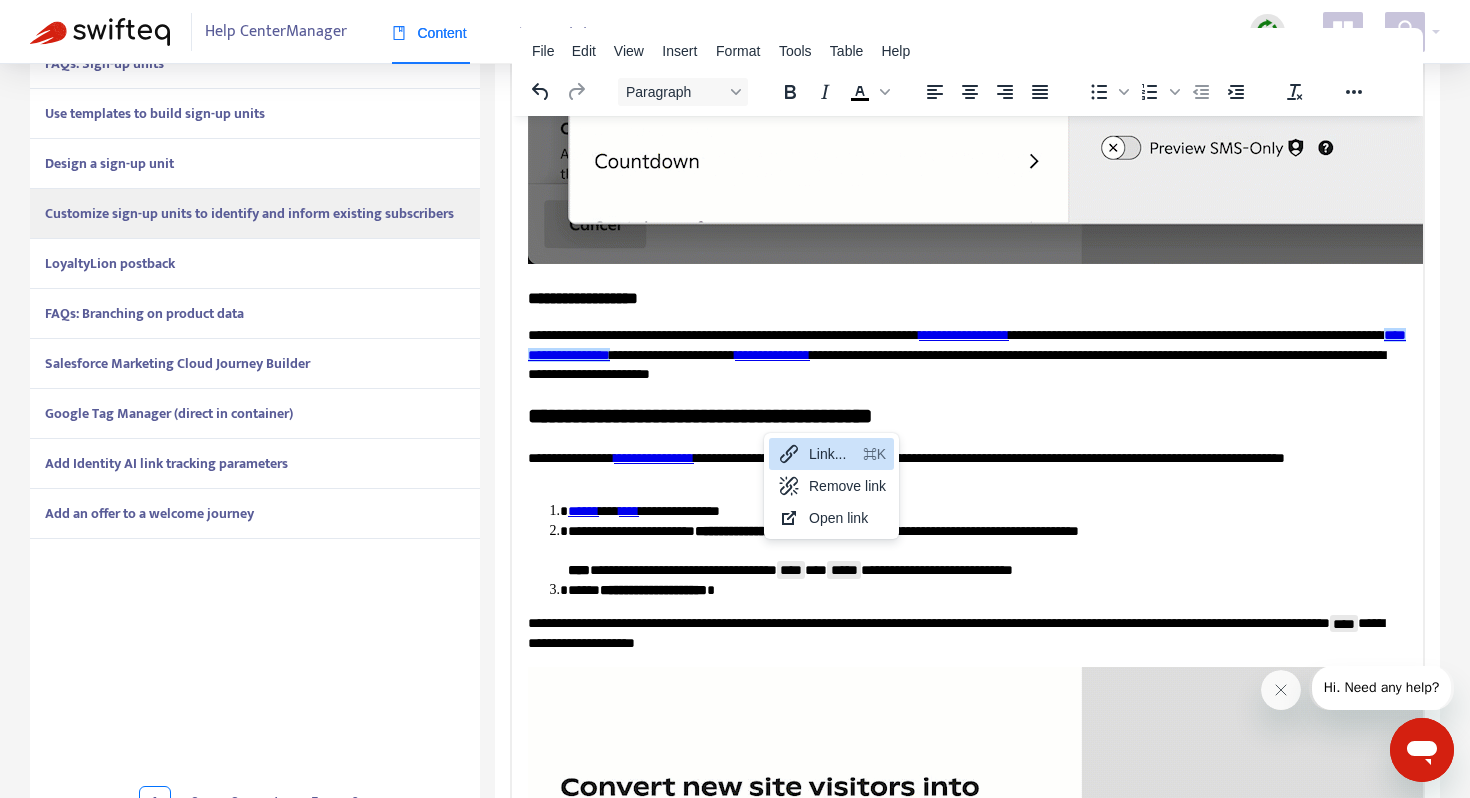 click on "Link..." at bounding box center [832, 454] 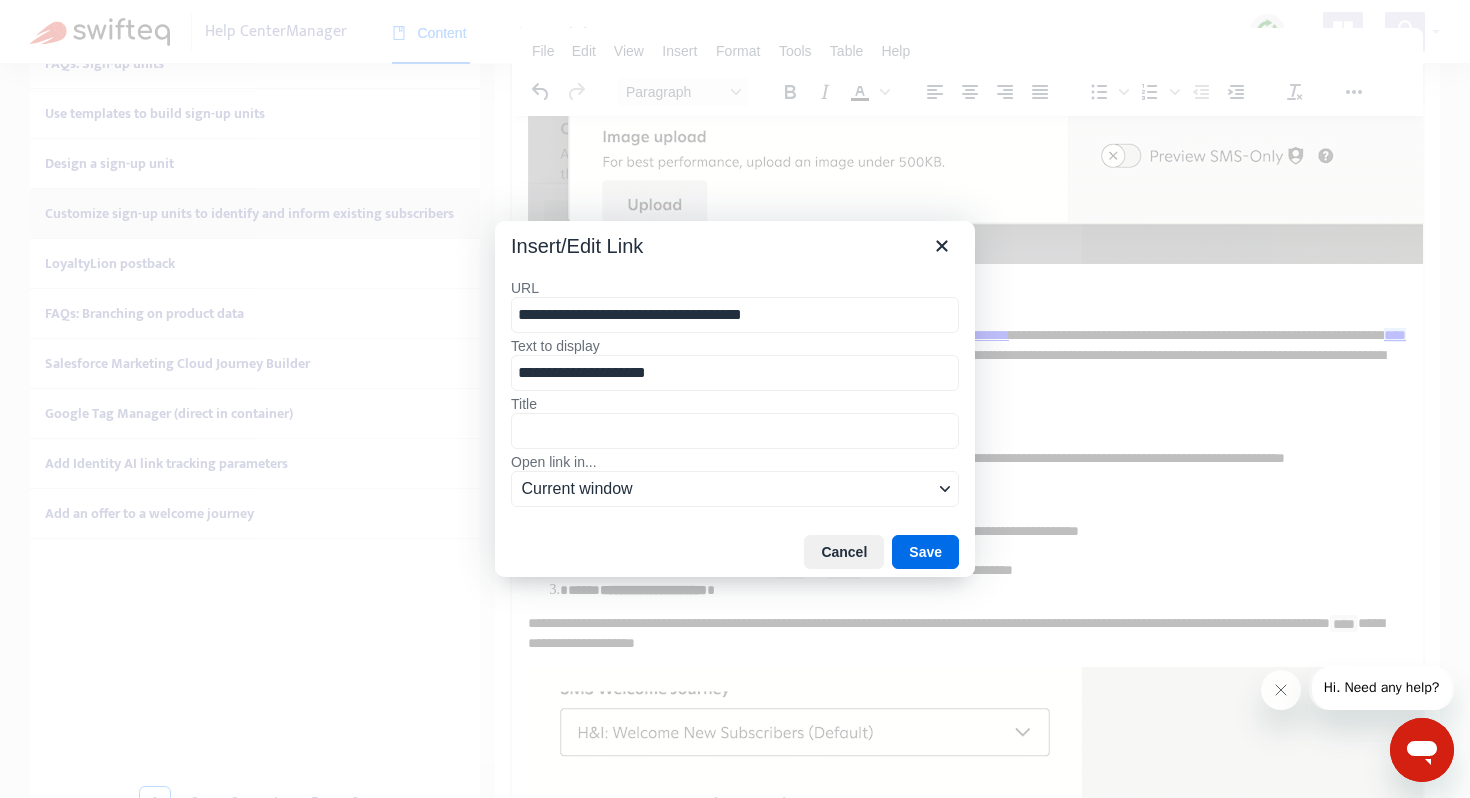 click on "**********" at bounding box center (735, 315) 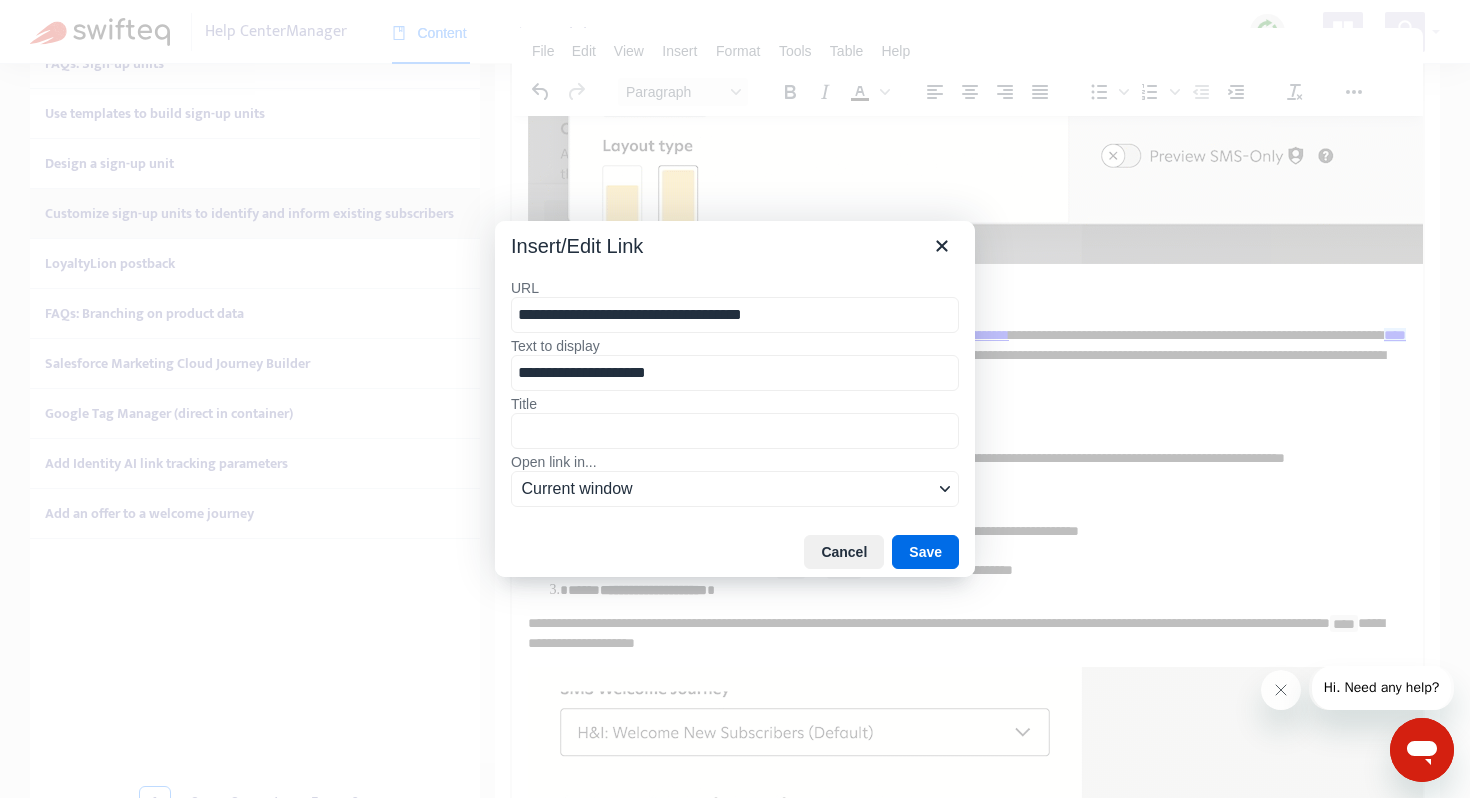 click on "**********" at bounding box center [735, 315] 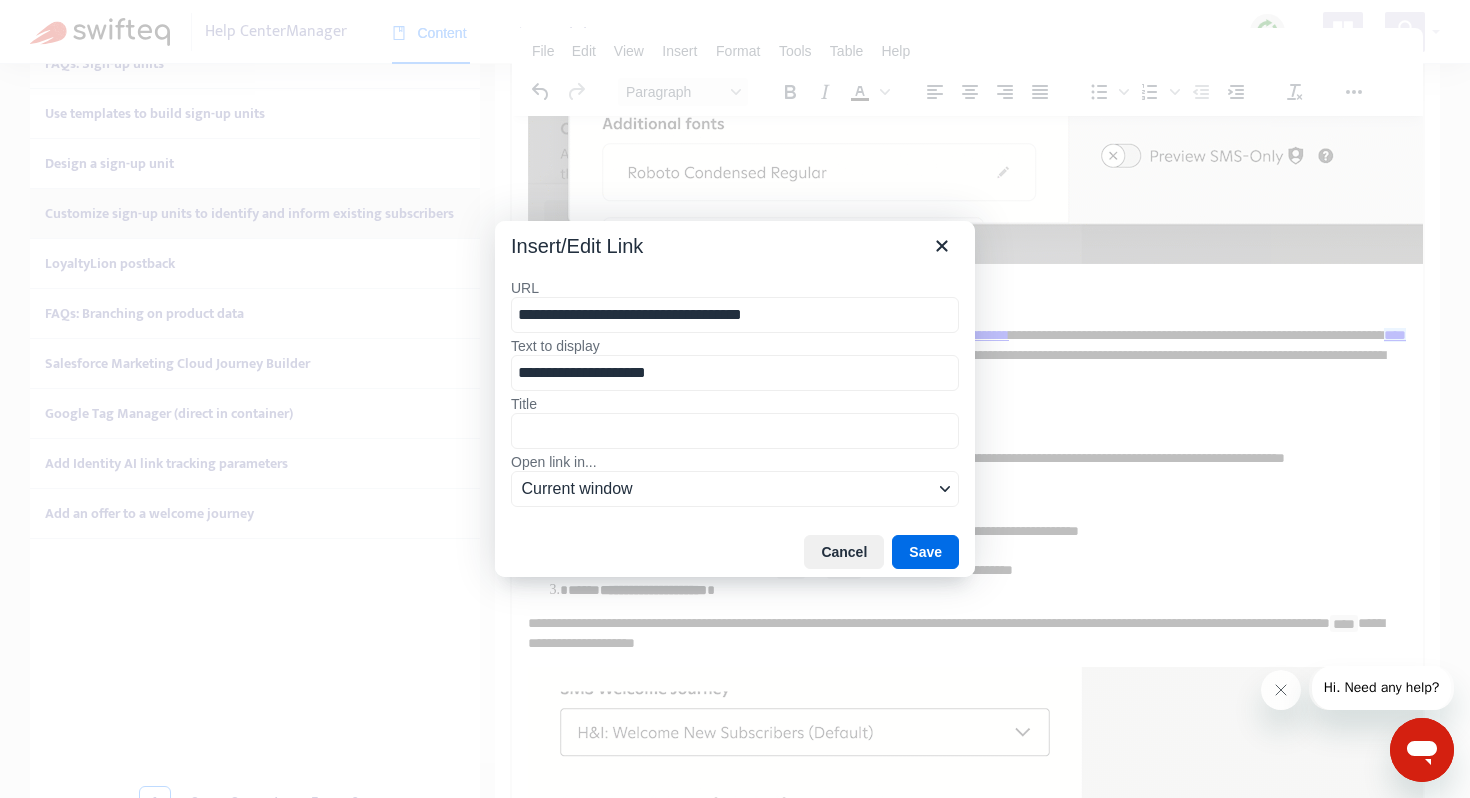 click on "**********" at bounding box center (735, 315) 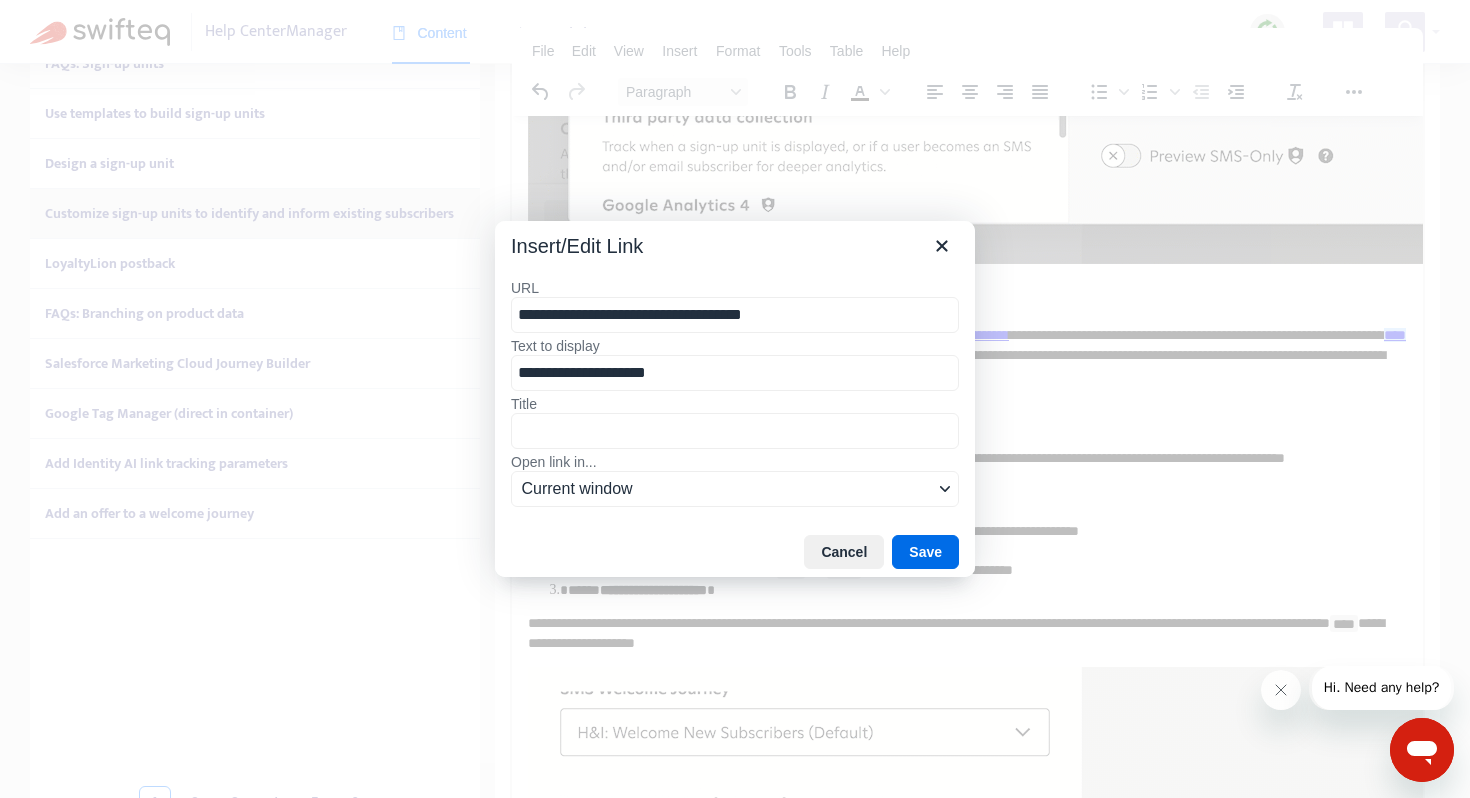 type on "**********" 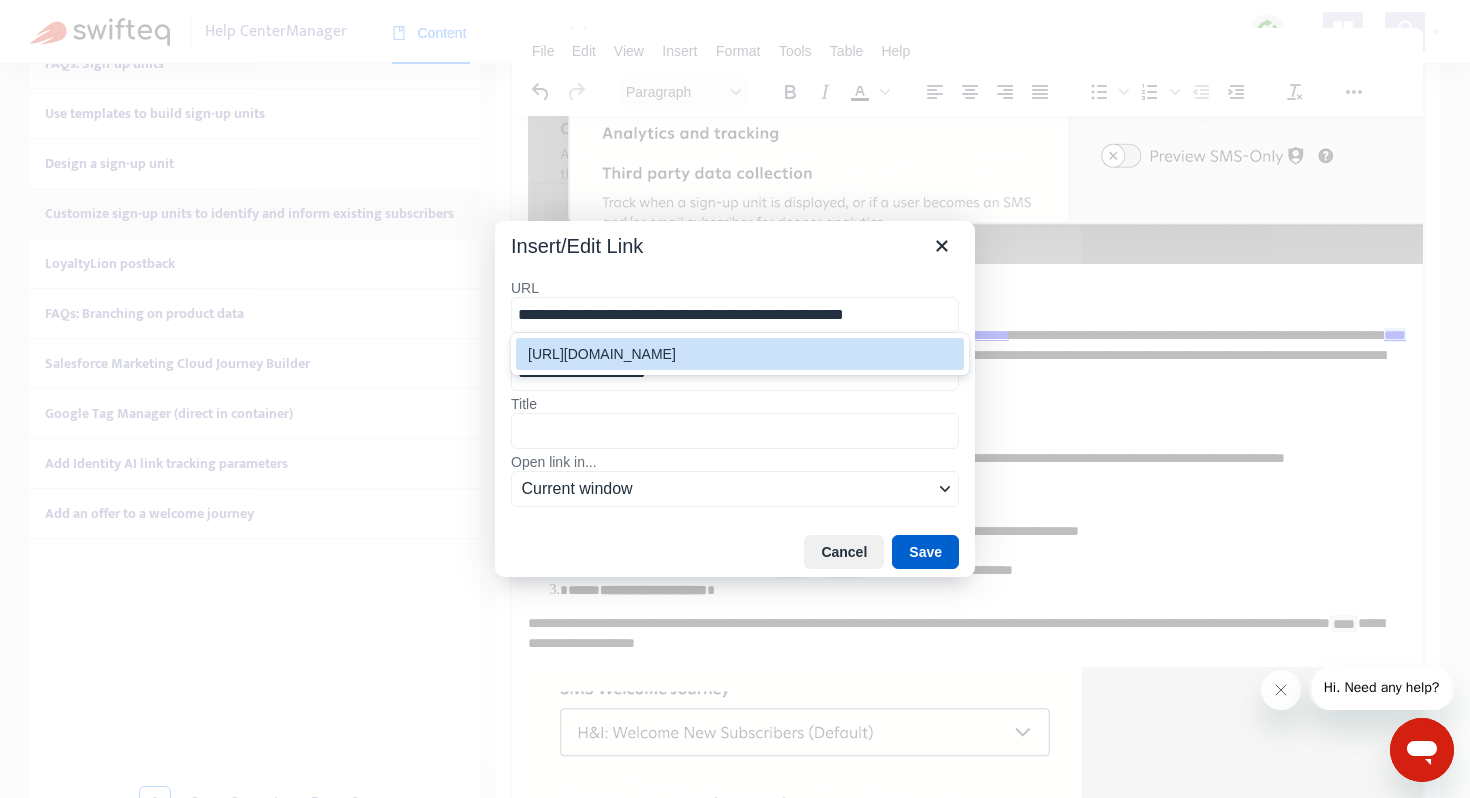 click on "Save" at bounding box center (925, 552) 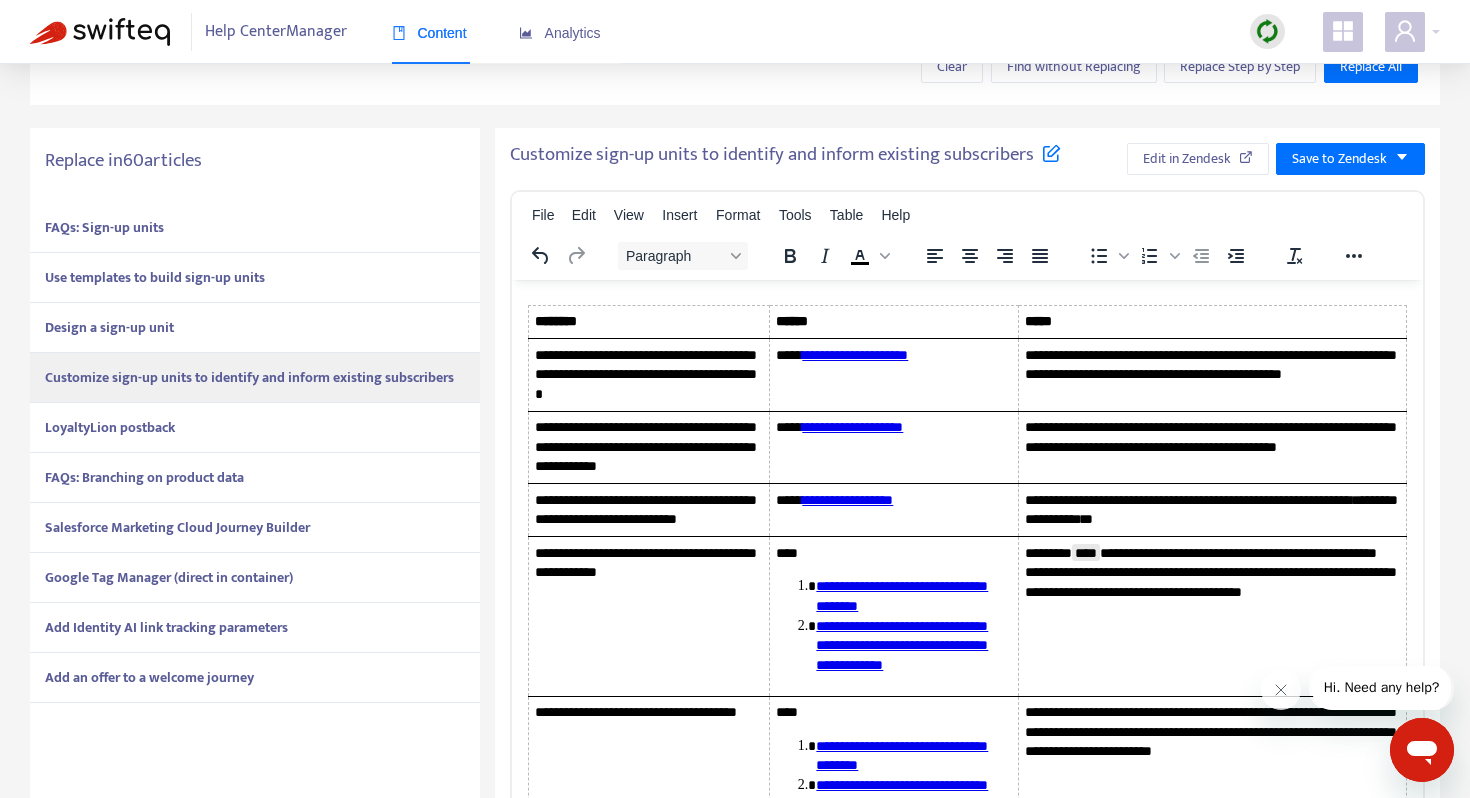 scroll, scrollTop: 454, scrollLeft: 0, axis: vertical 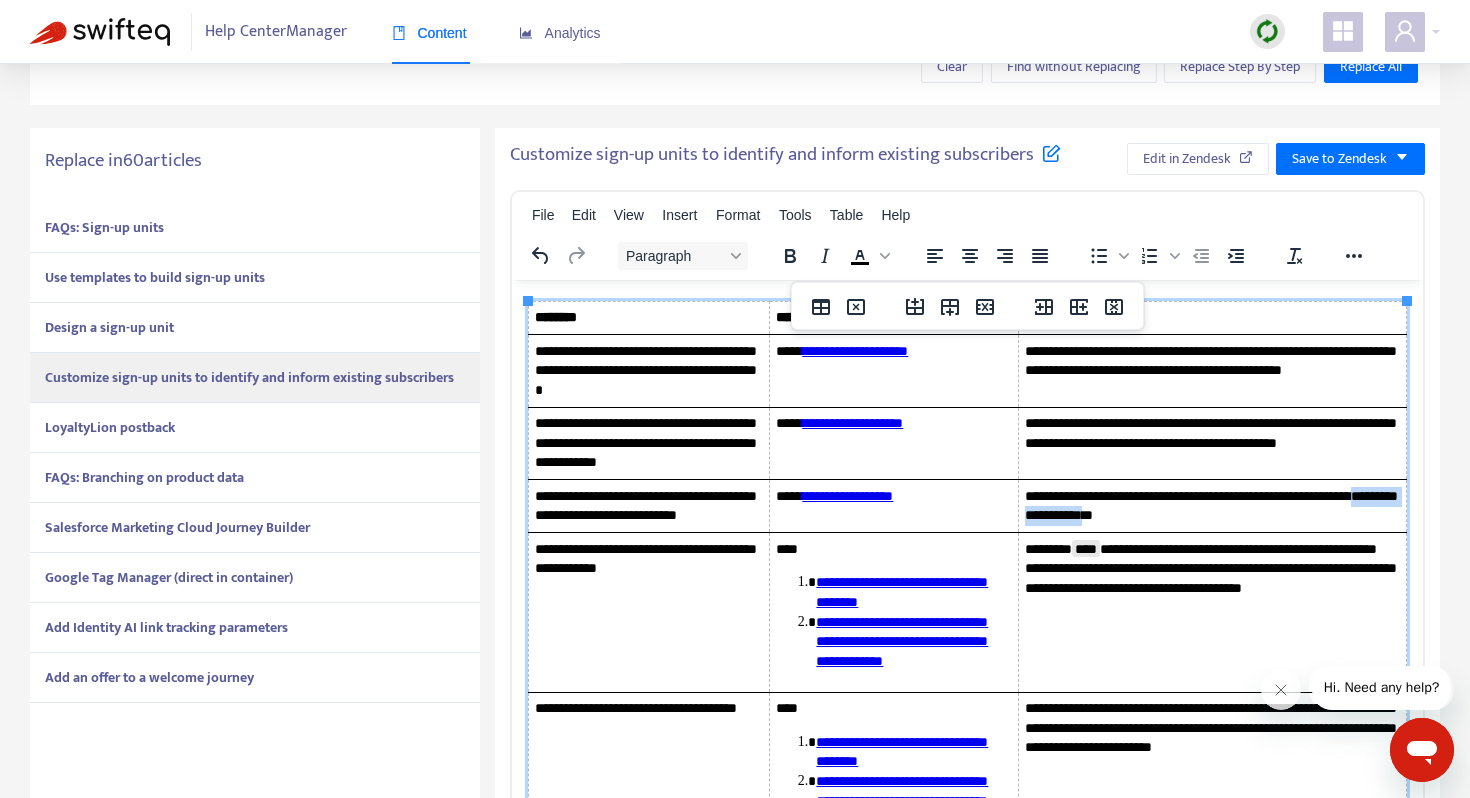 drag, startPoint x: 1199, startPoint y: 535, endPoint x: 1066, endPoint y: 534, distance: 133.00375 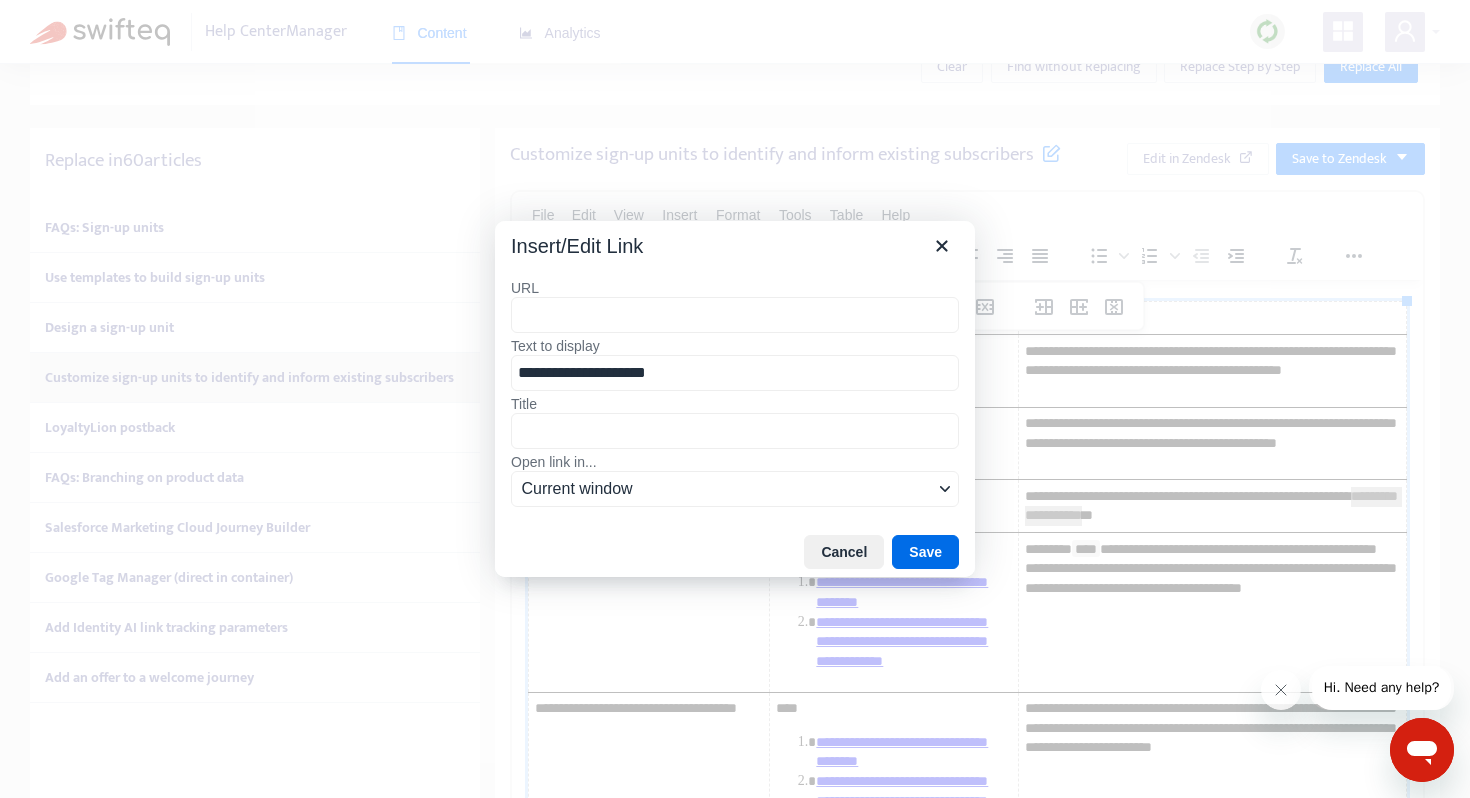 type on "**********" 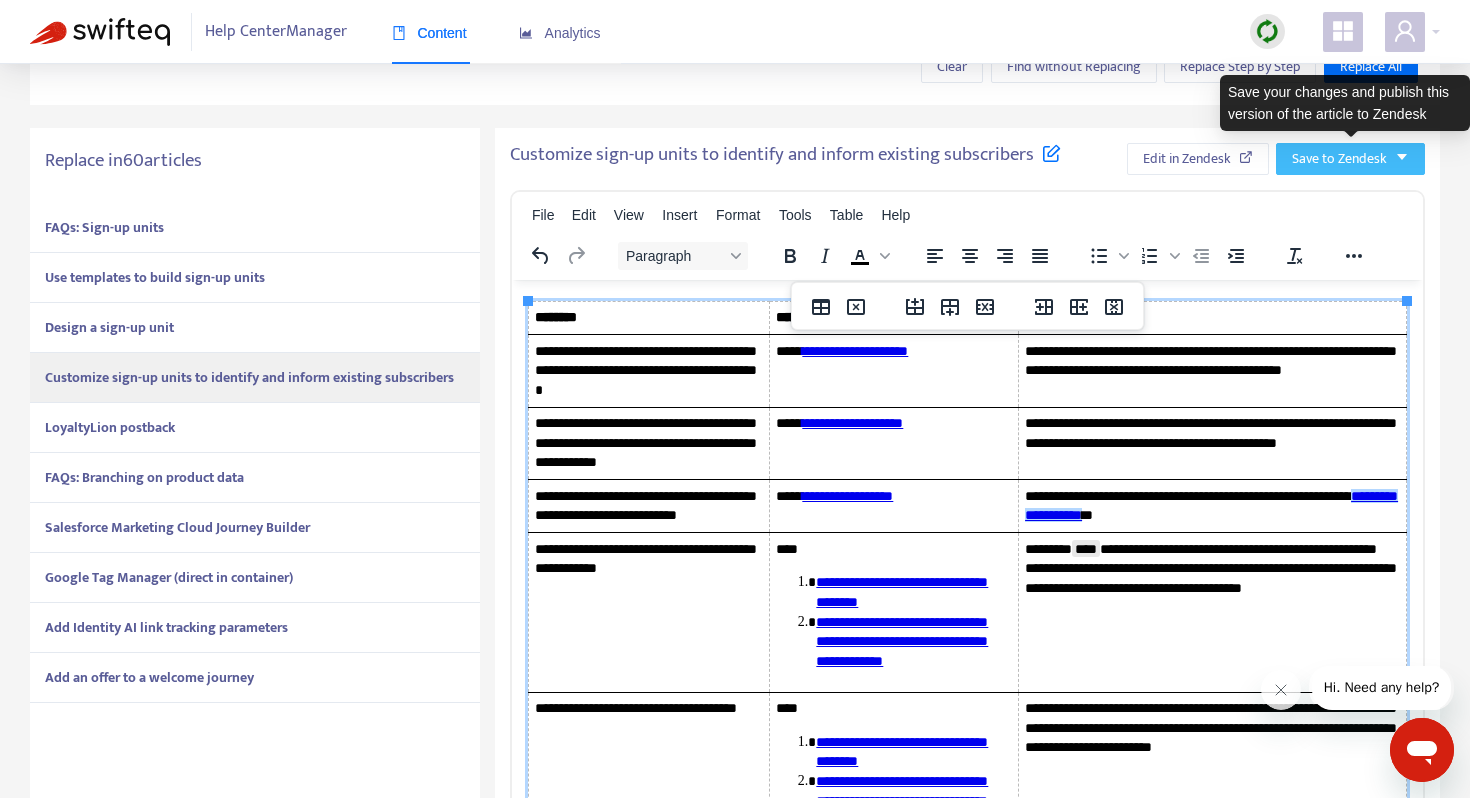 click on "Save to Zendesk" at bounding box center [1339, 159] 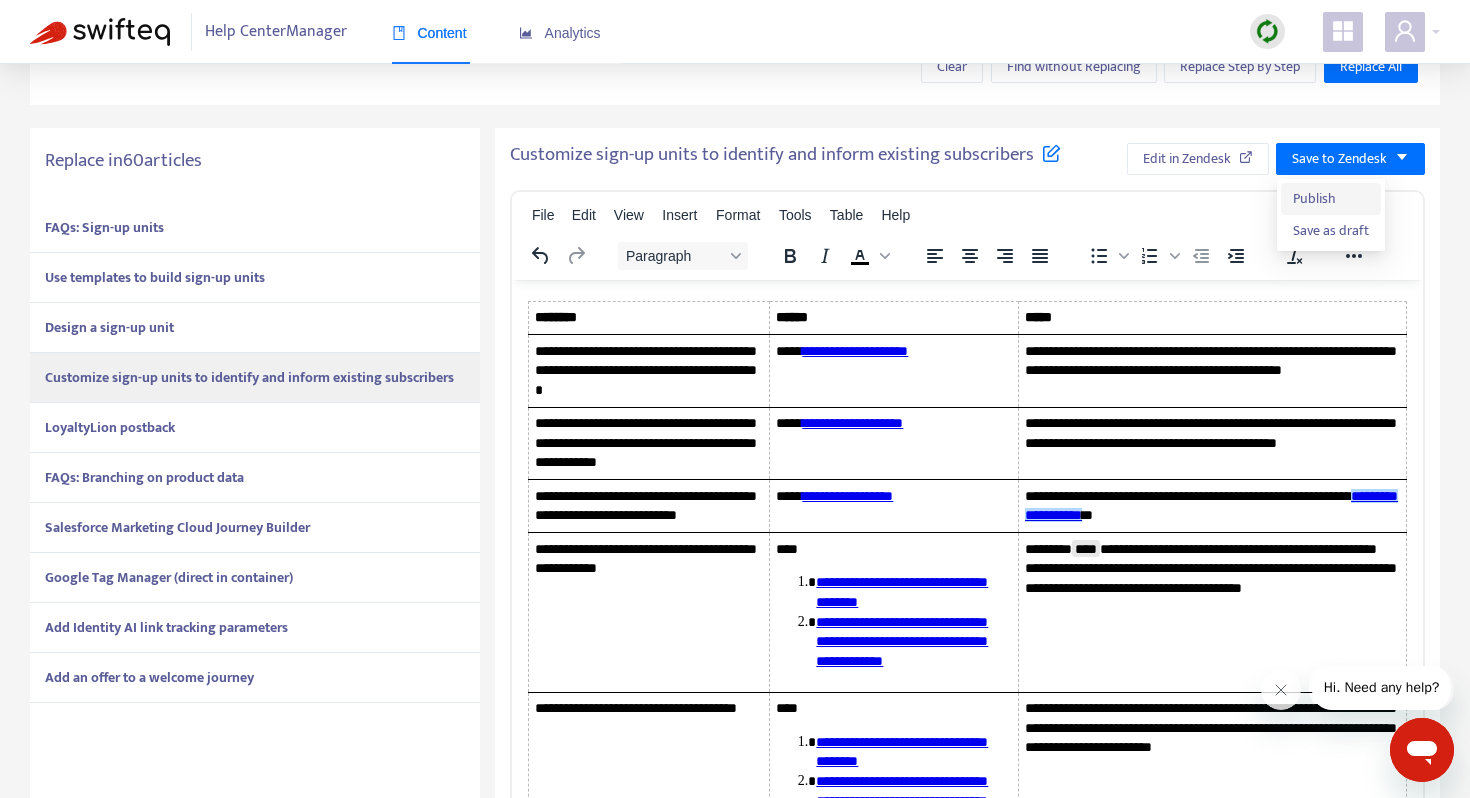 click on "Publish" at bounding box center [1331, 199] 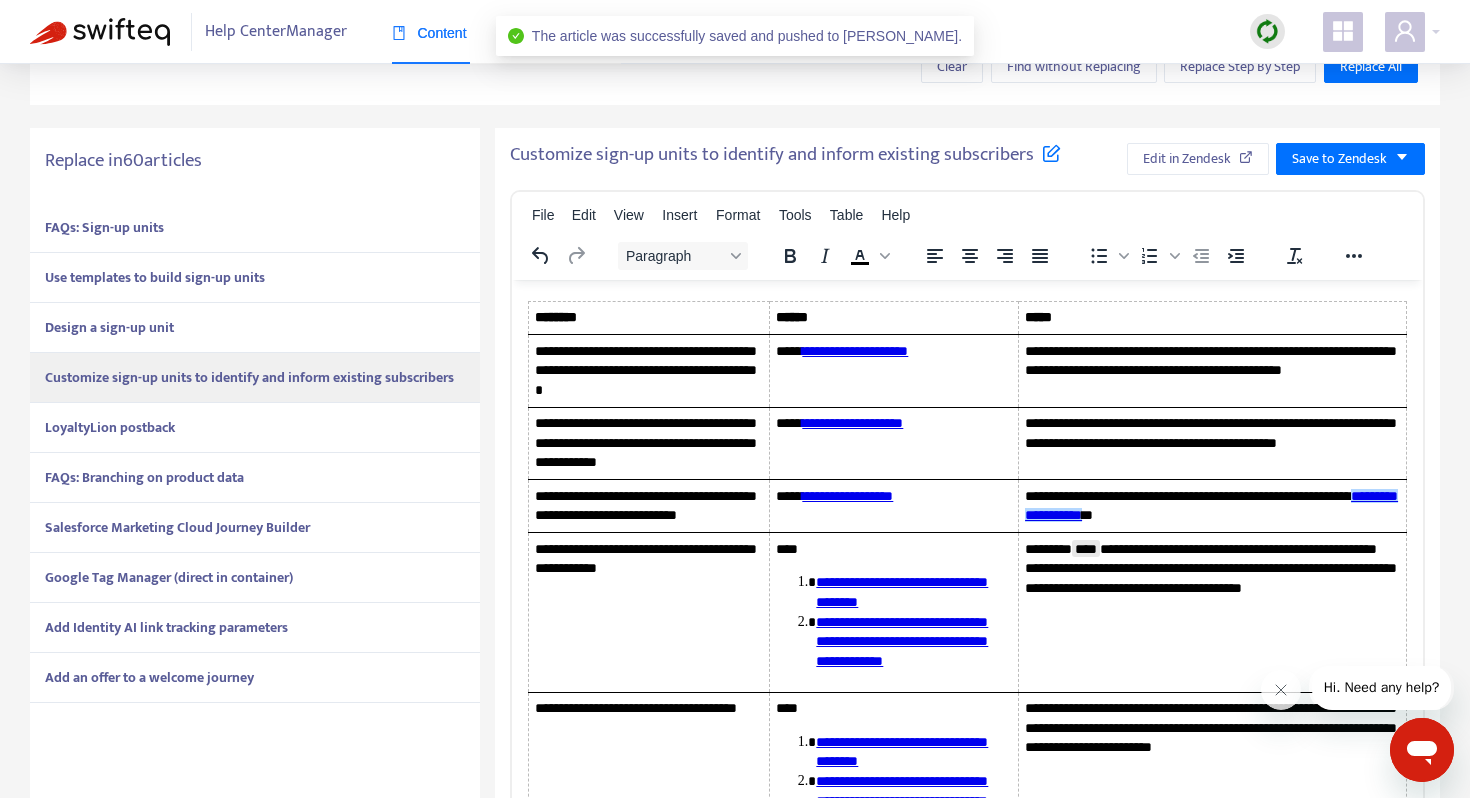 click on "LoyaltyLion postback" at bounding box center [110, 427] 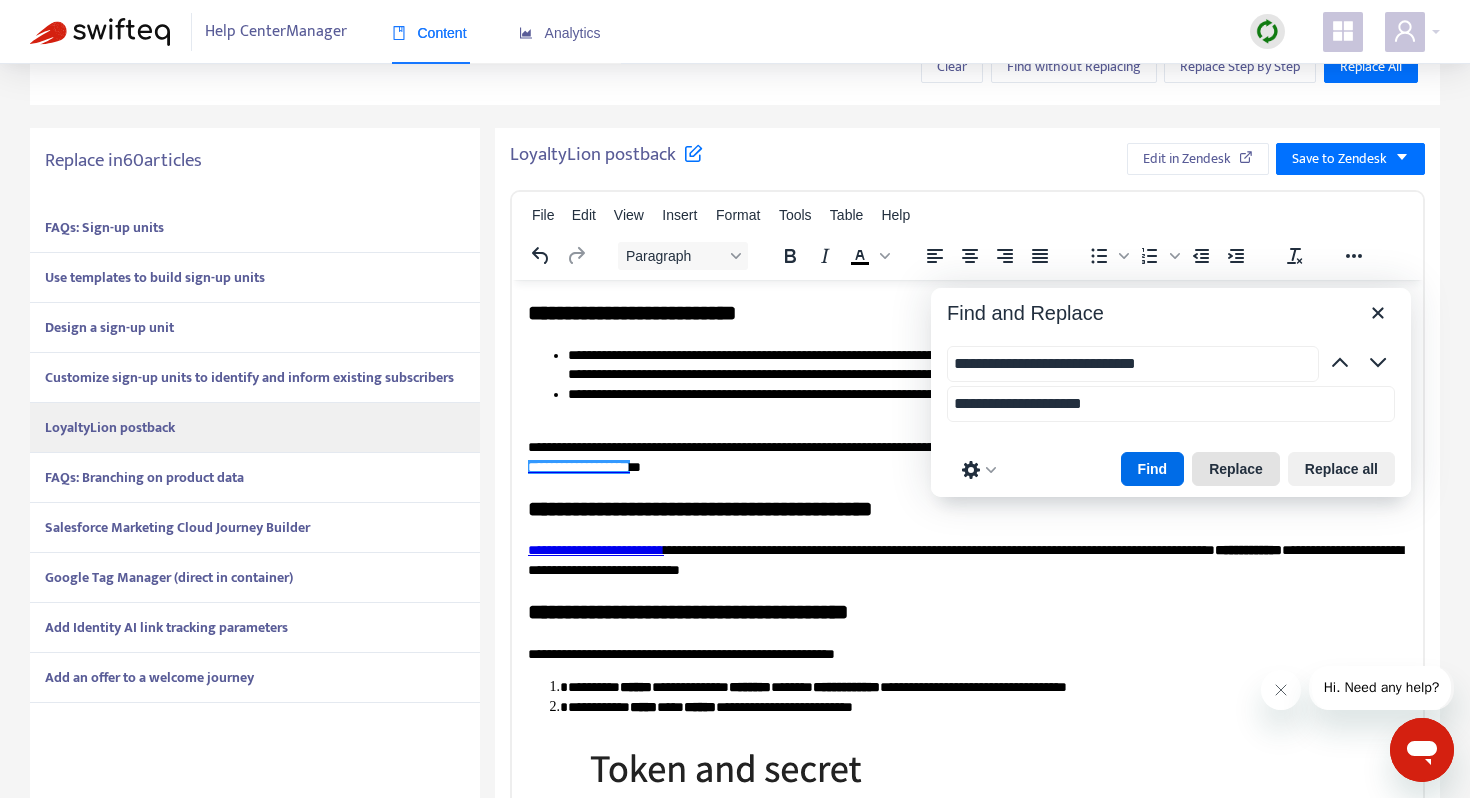 click on "Replace" at bounding box center [1236, 469] 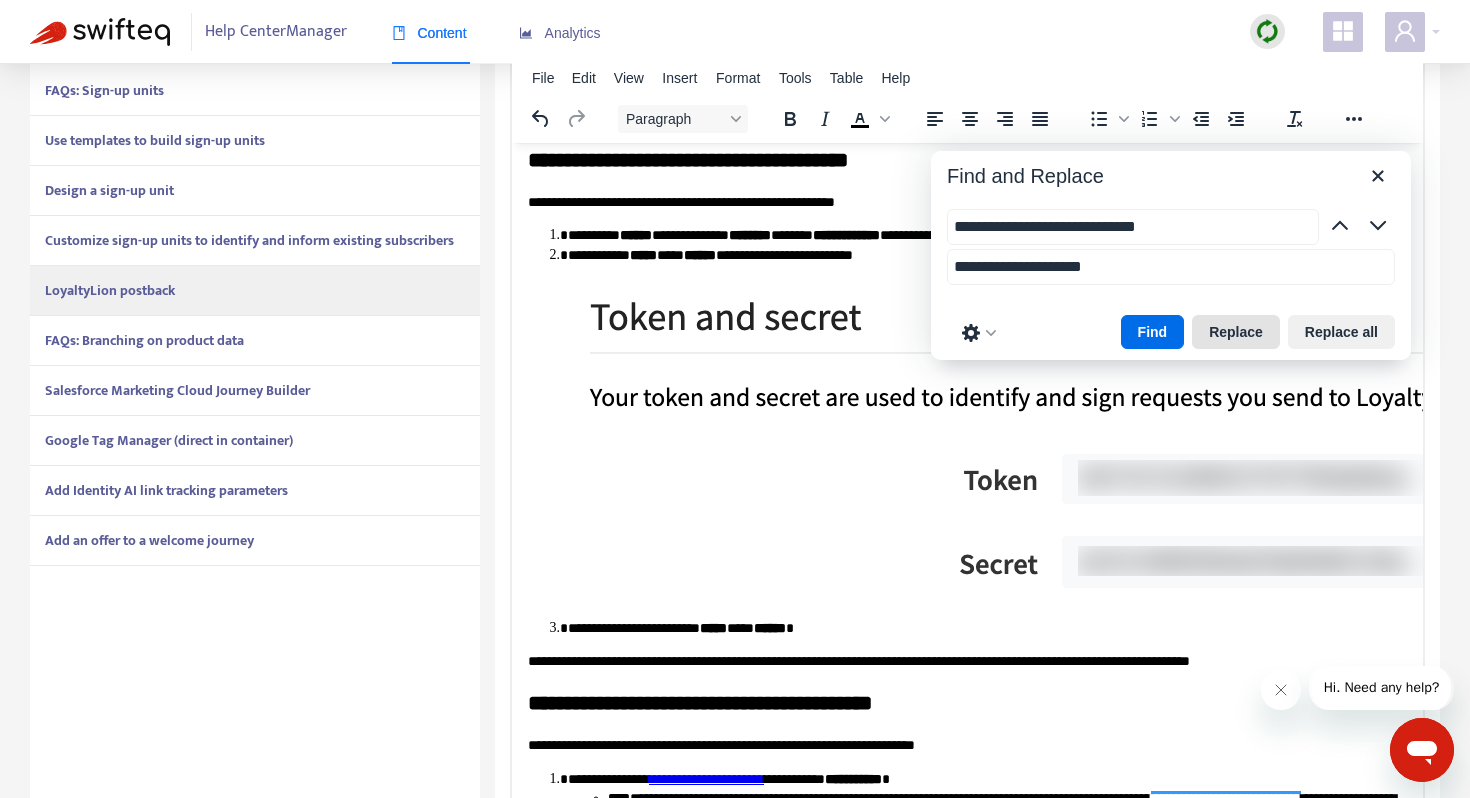 scroll, scrollTop: 509, scrollLeft: 0, axis: vertical 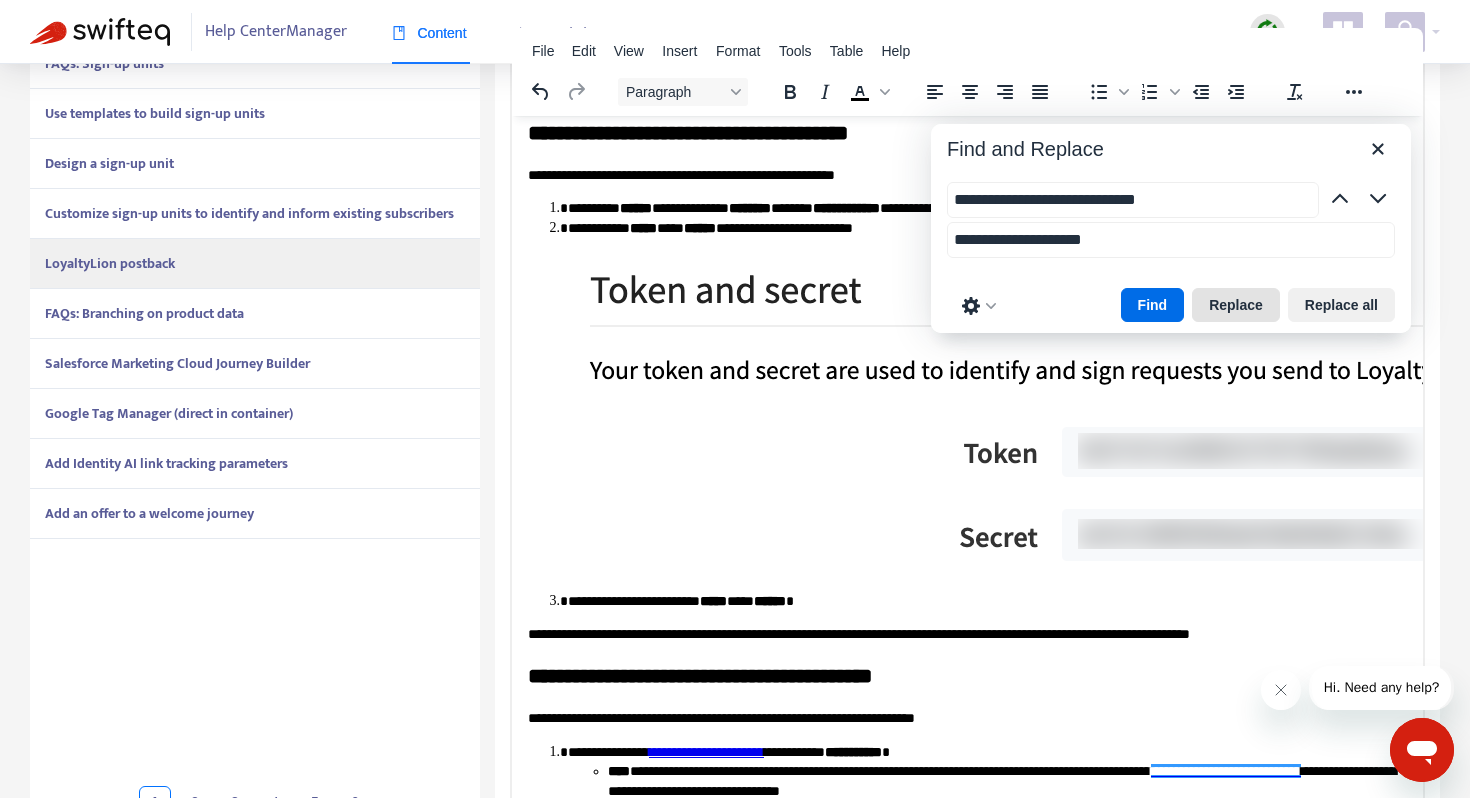 click on "Replace" at bounding box center (1236, 305) 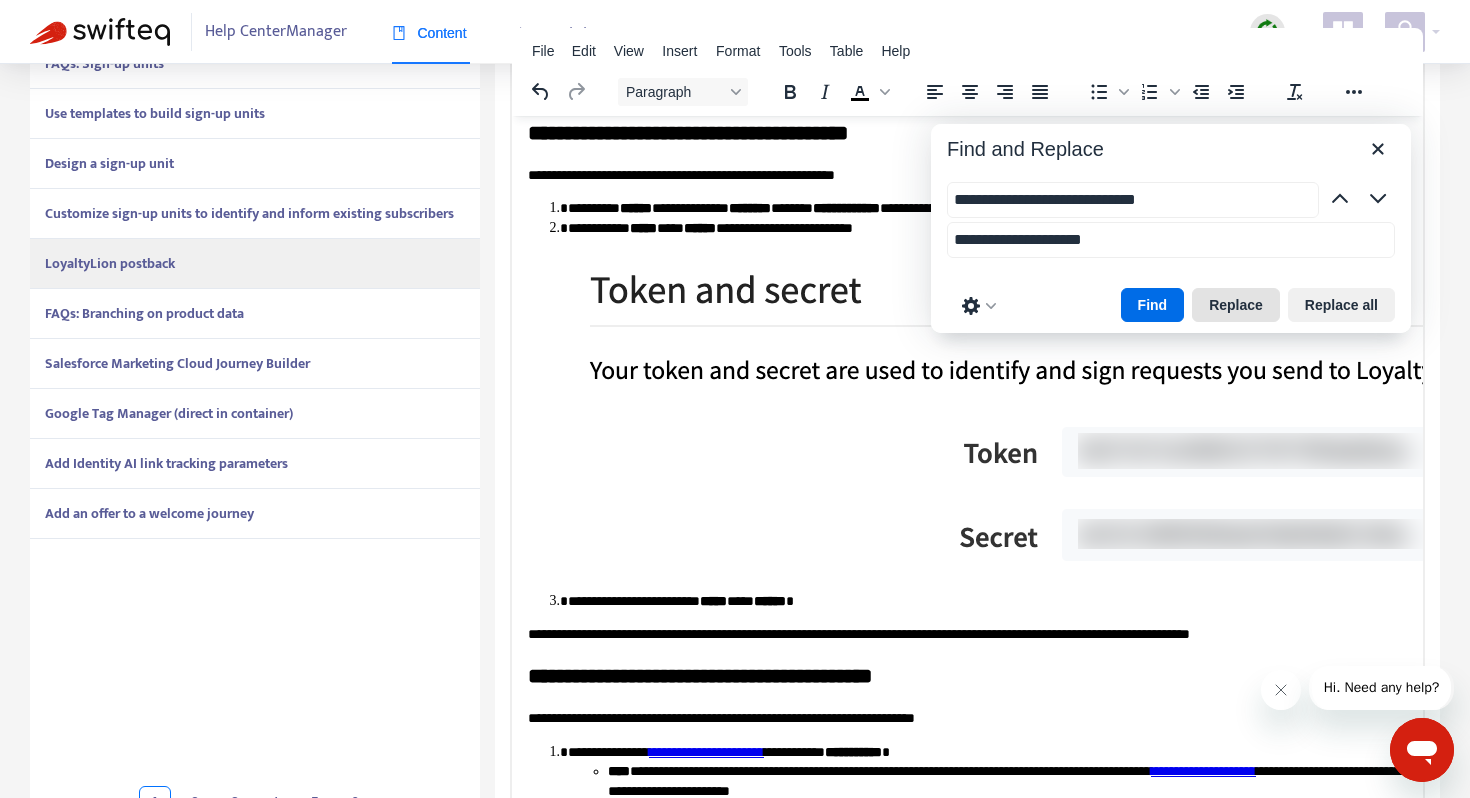 scroll, scrollTop: 971, scrollLeft: 0, axis: vertical 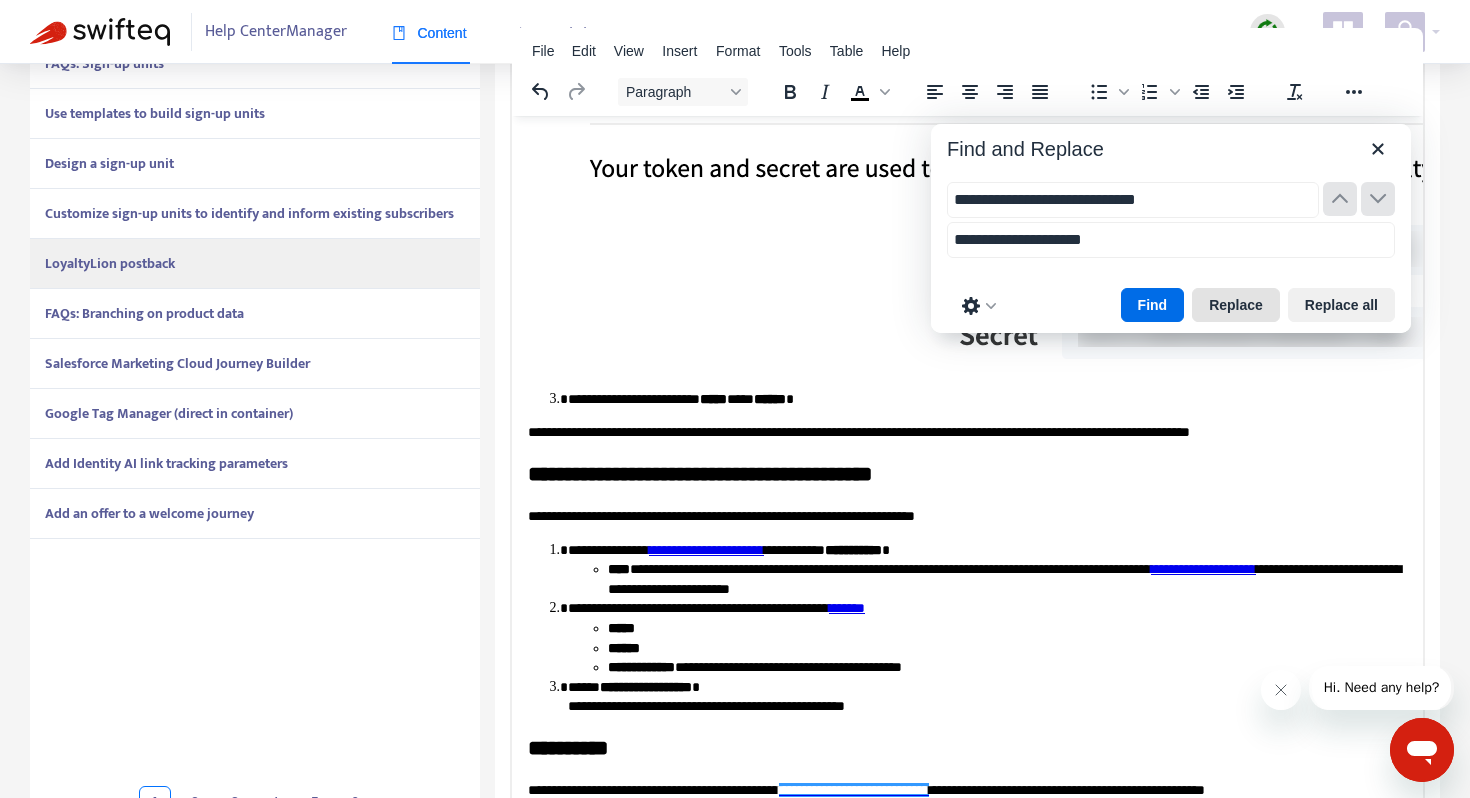 click on "Replace" at bounding box center (1236, 305) 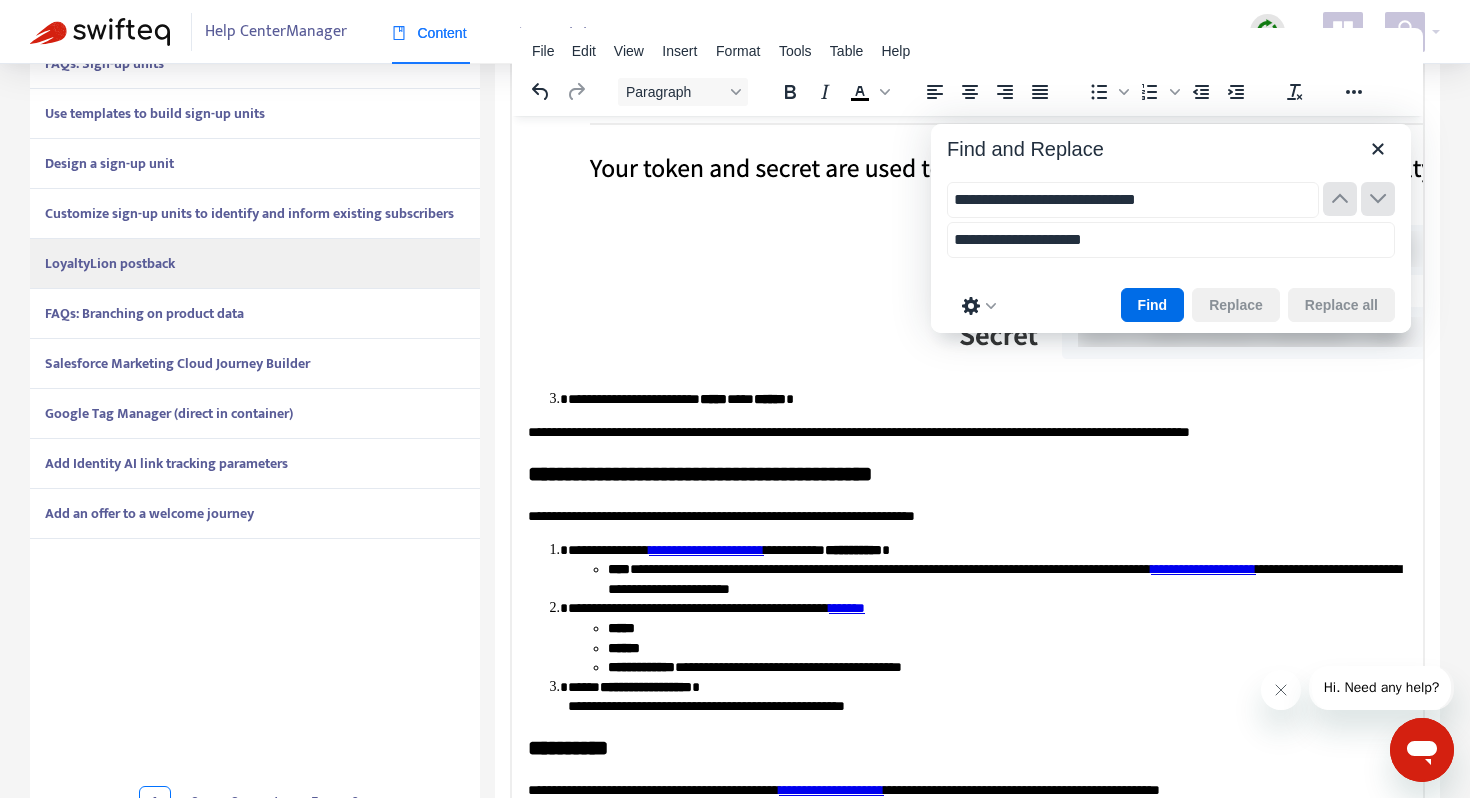 scroll, scrollTop: 989, scrollLeft: 0, axis: vertical 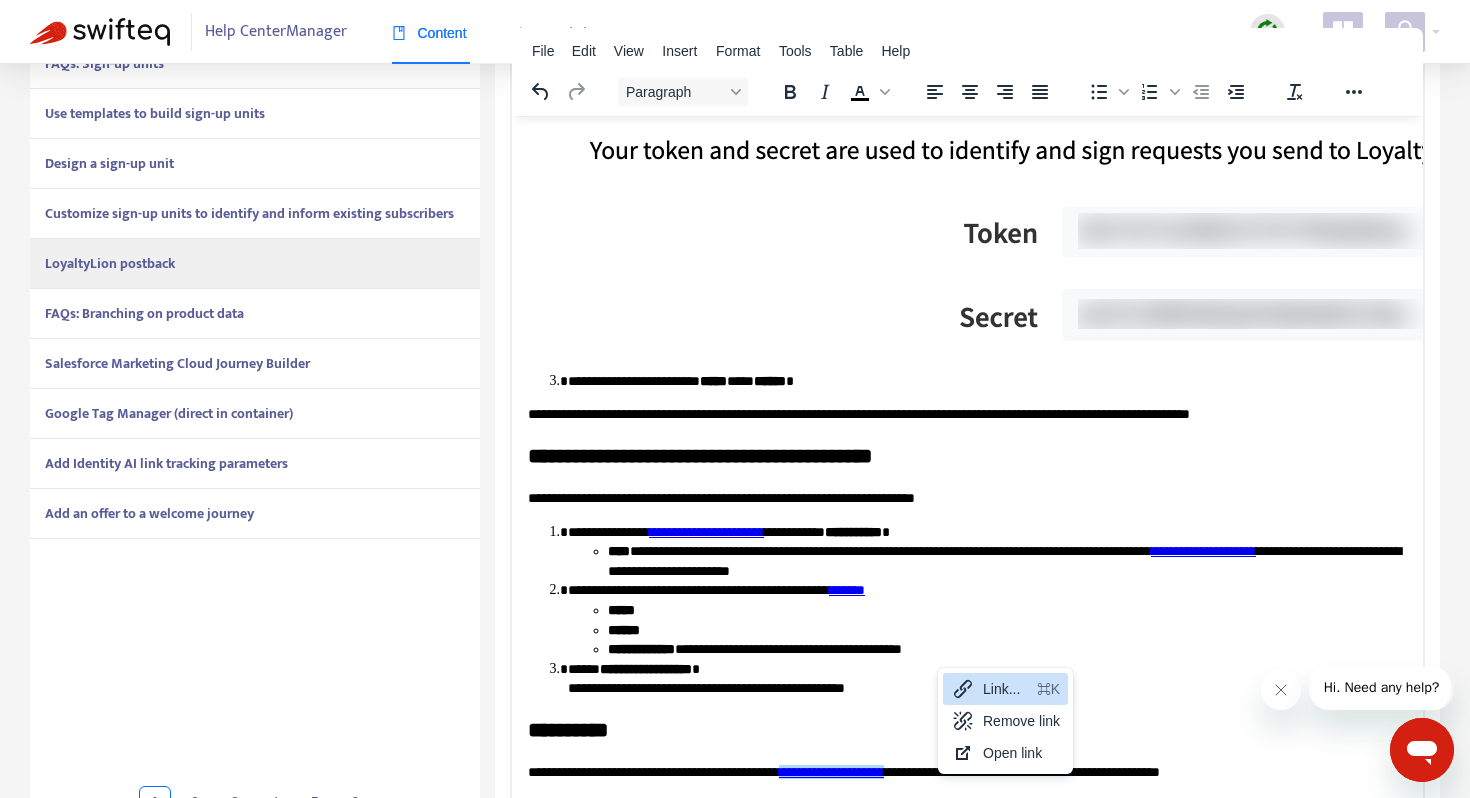 click on "Link..." at bounding box center [1006, 689] 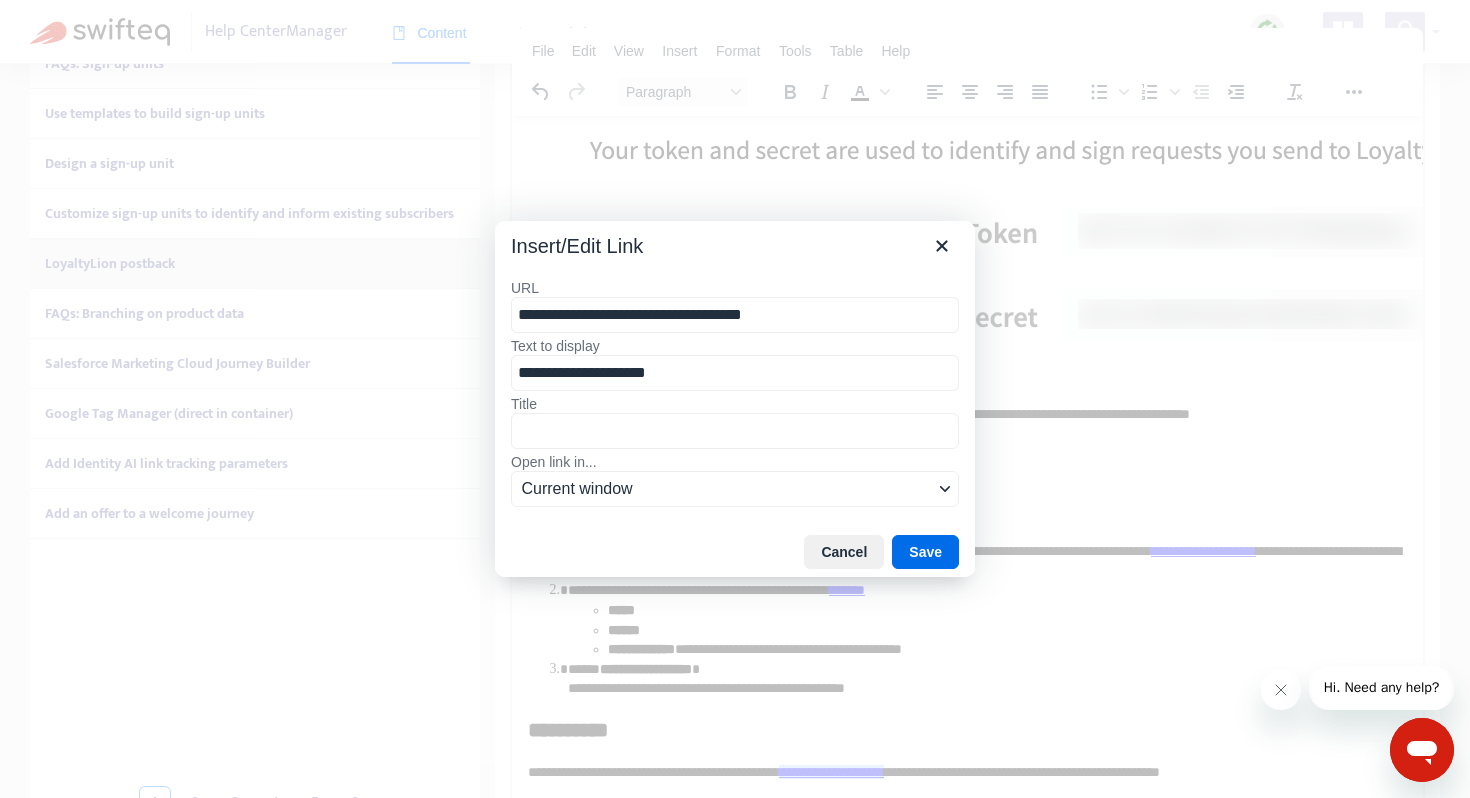 click on "**********" at bounding box center (735, 315) 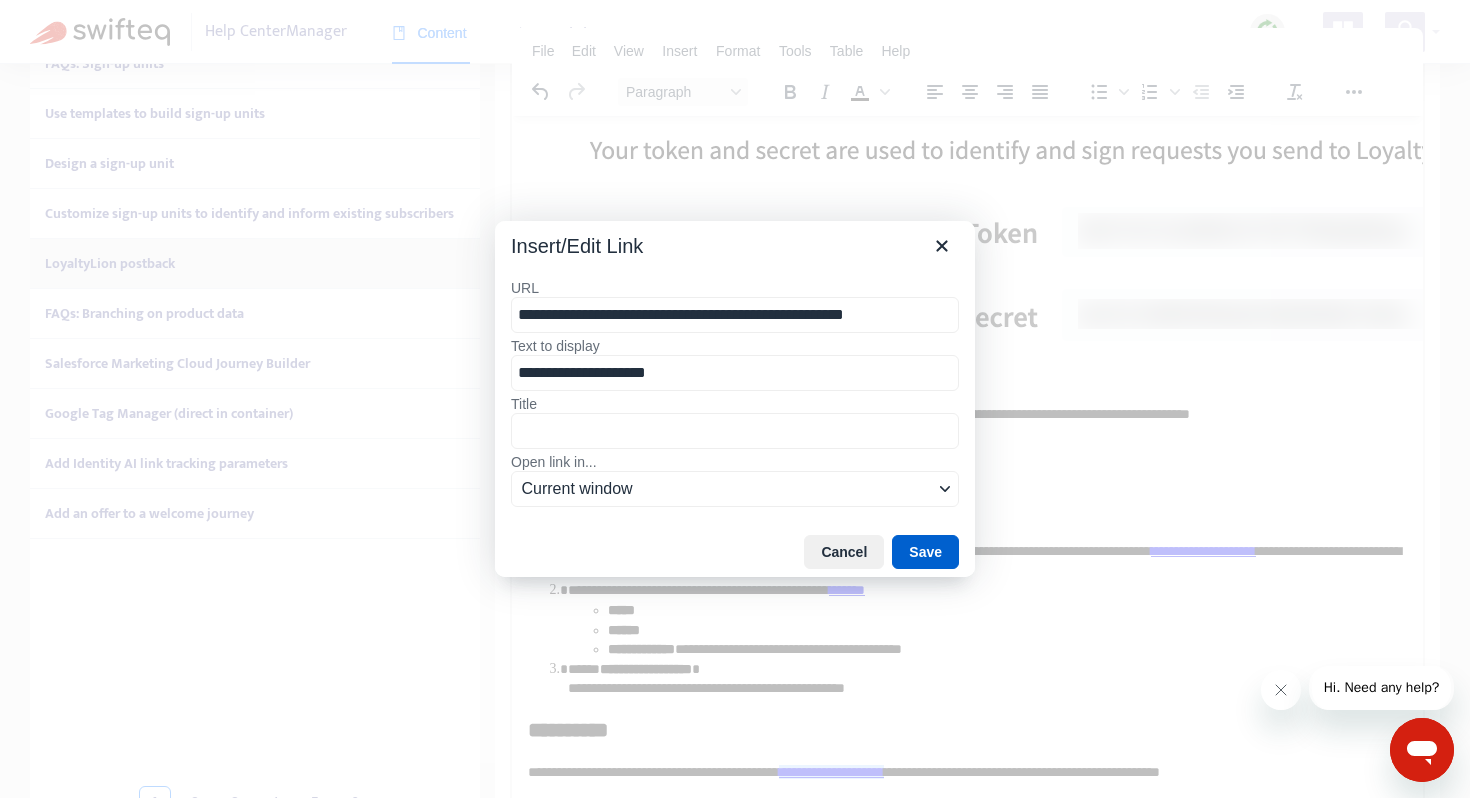 click on "Save" at bounding box center [925, 552] 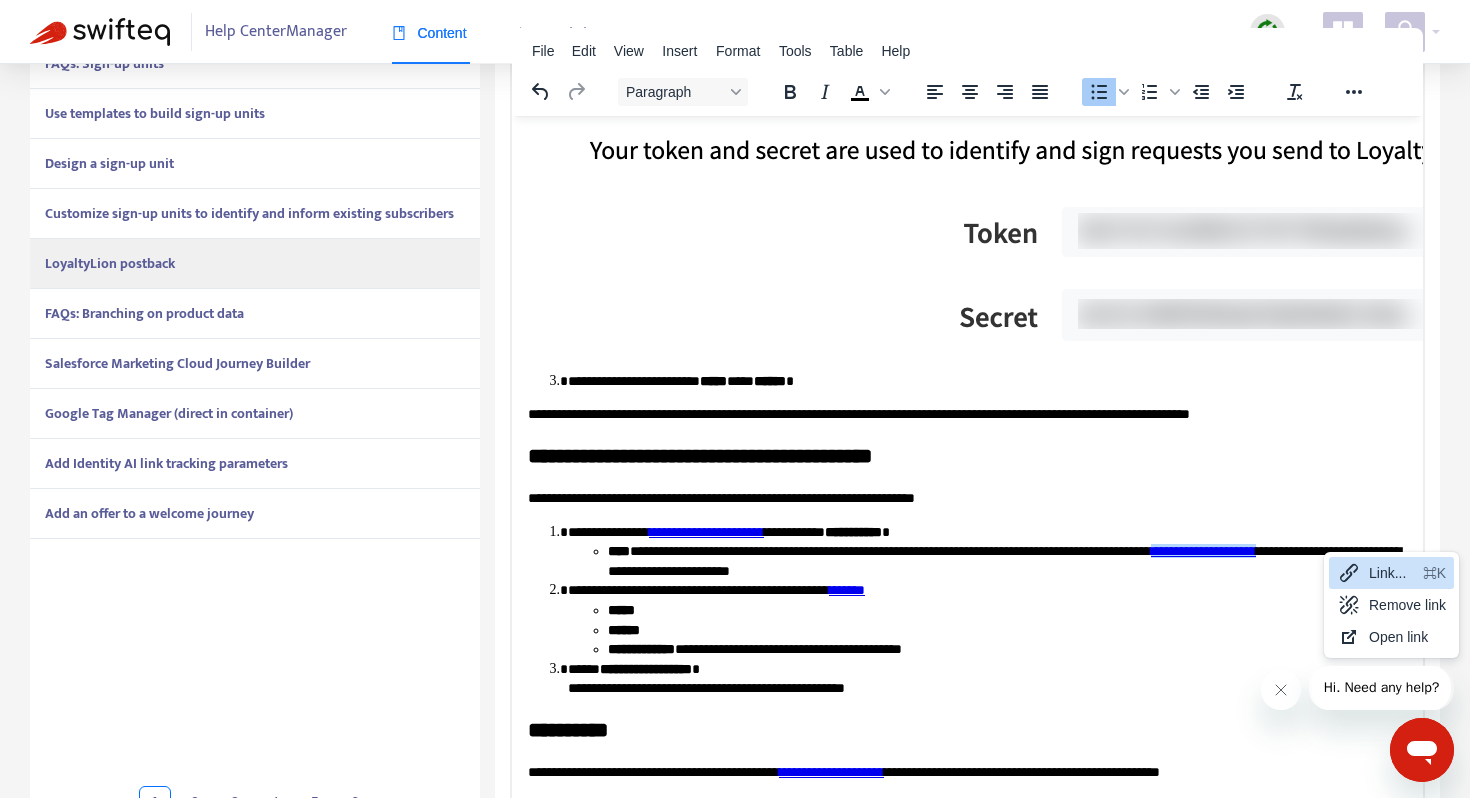 click 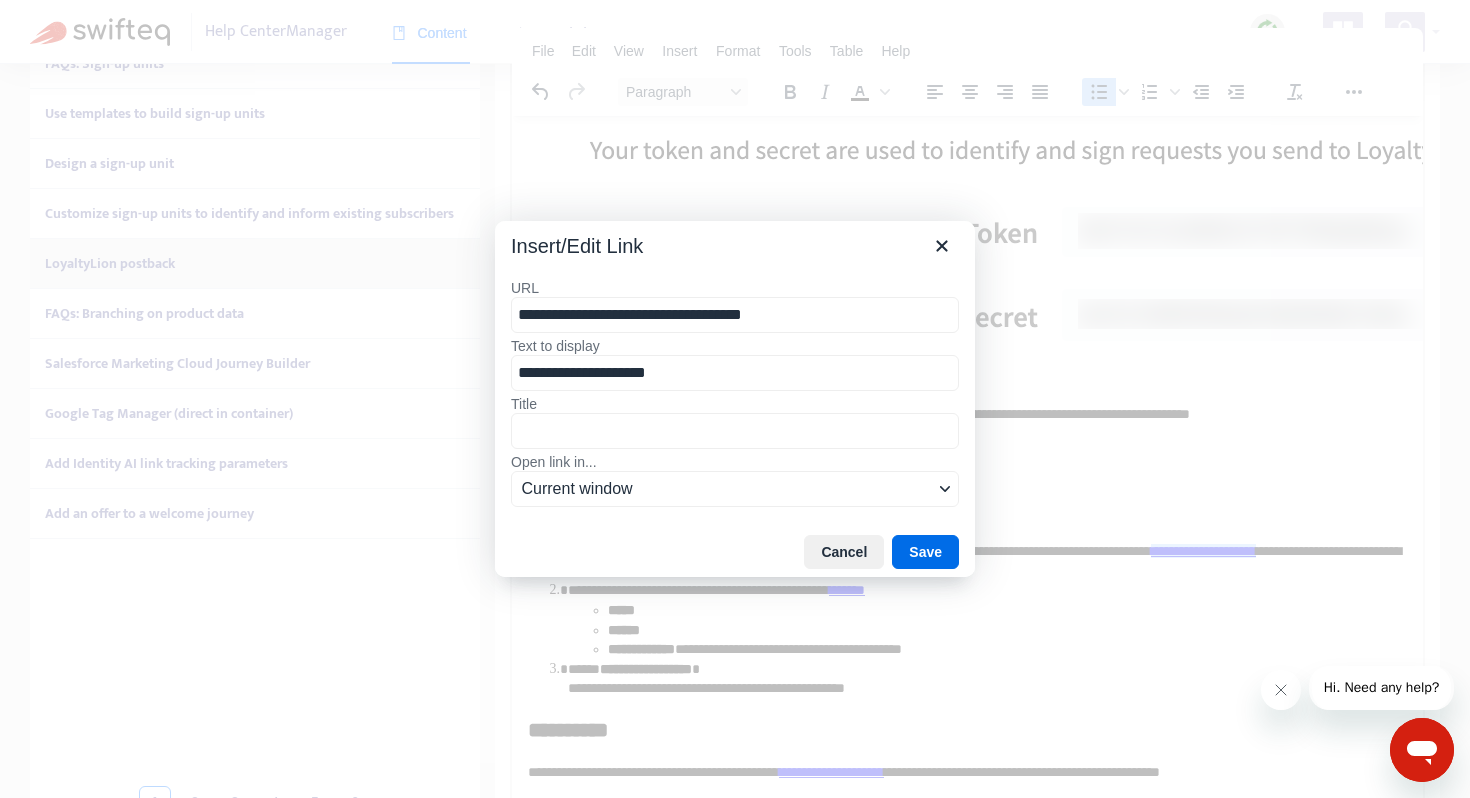 click on "**********" at bounding box center [735, 315] 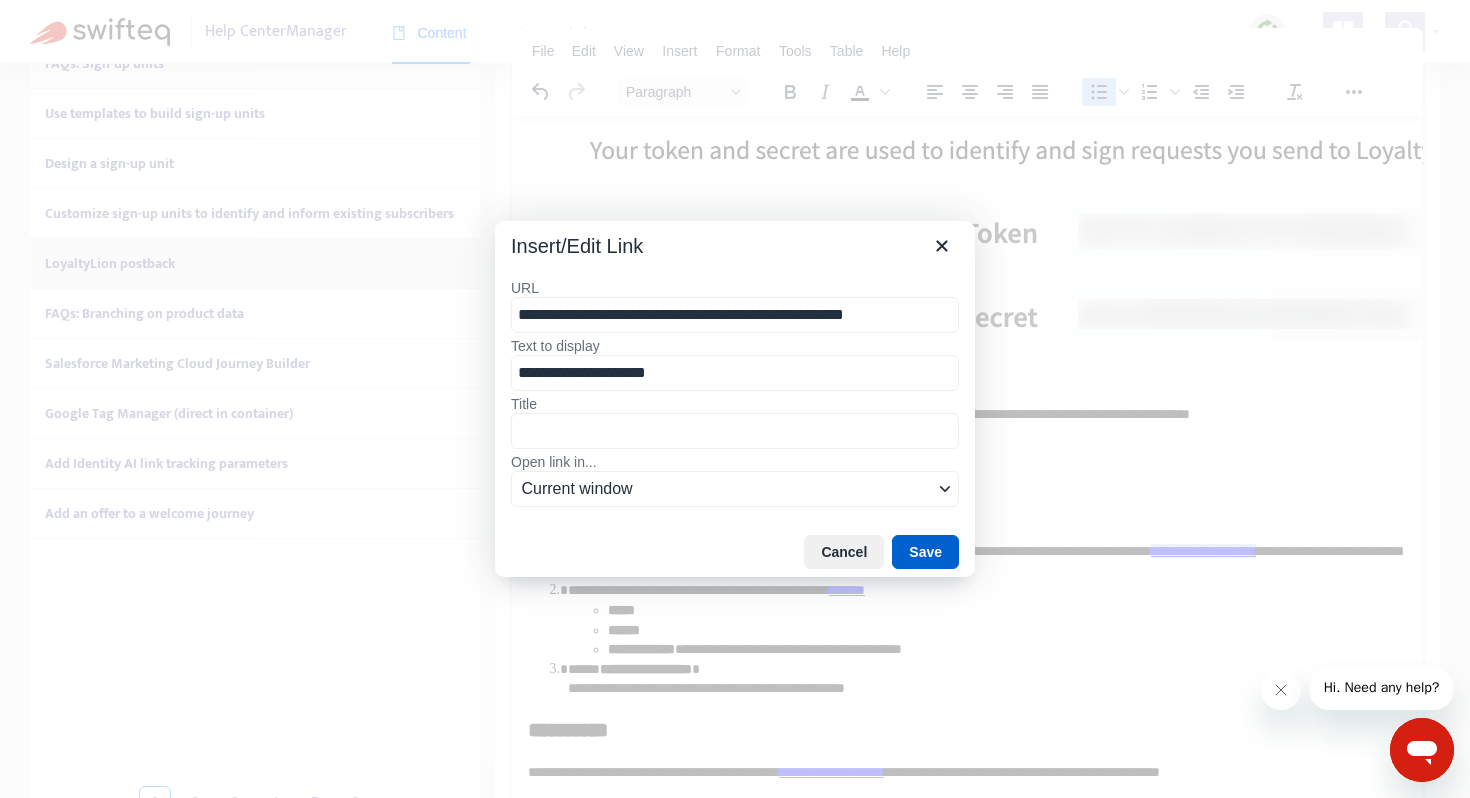 click on "Save" at bounding box center [925, 552] 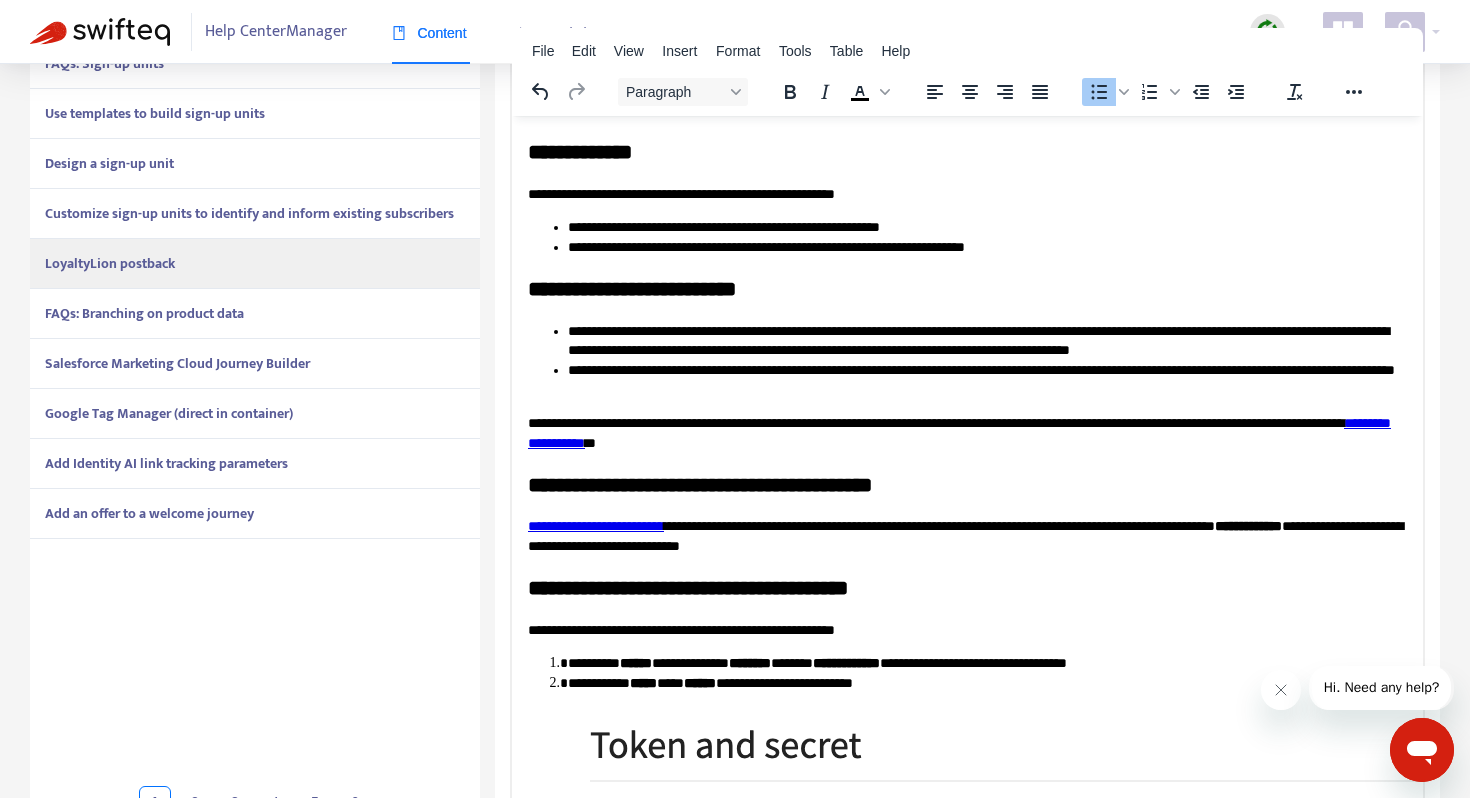 scroll, scrollTop: 292, scrollLeft: 0, axis: vertical 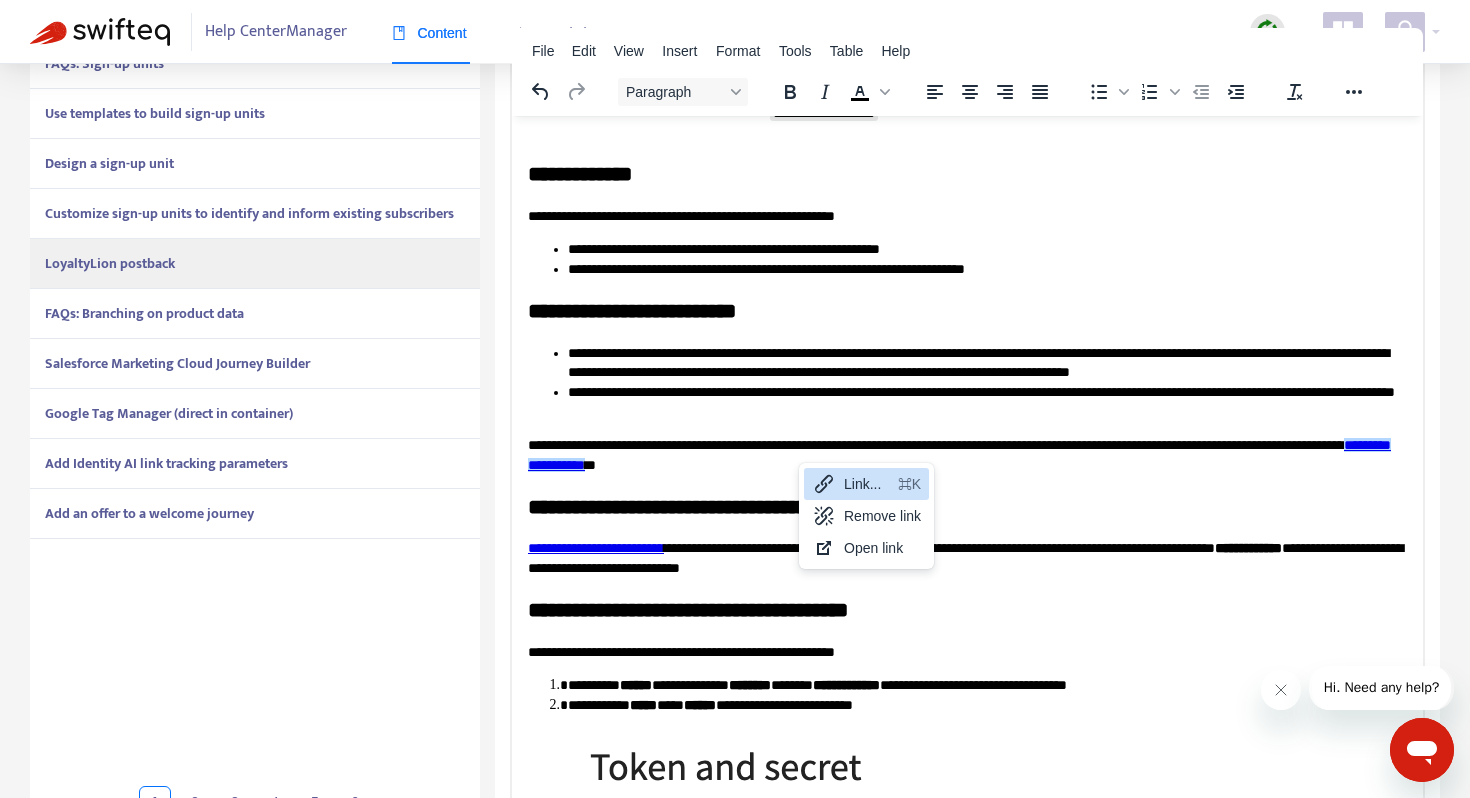 click on "Link..." at bounding box center (867, 484) 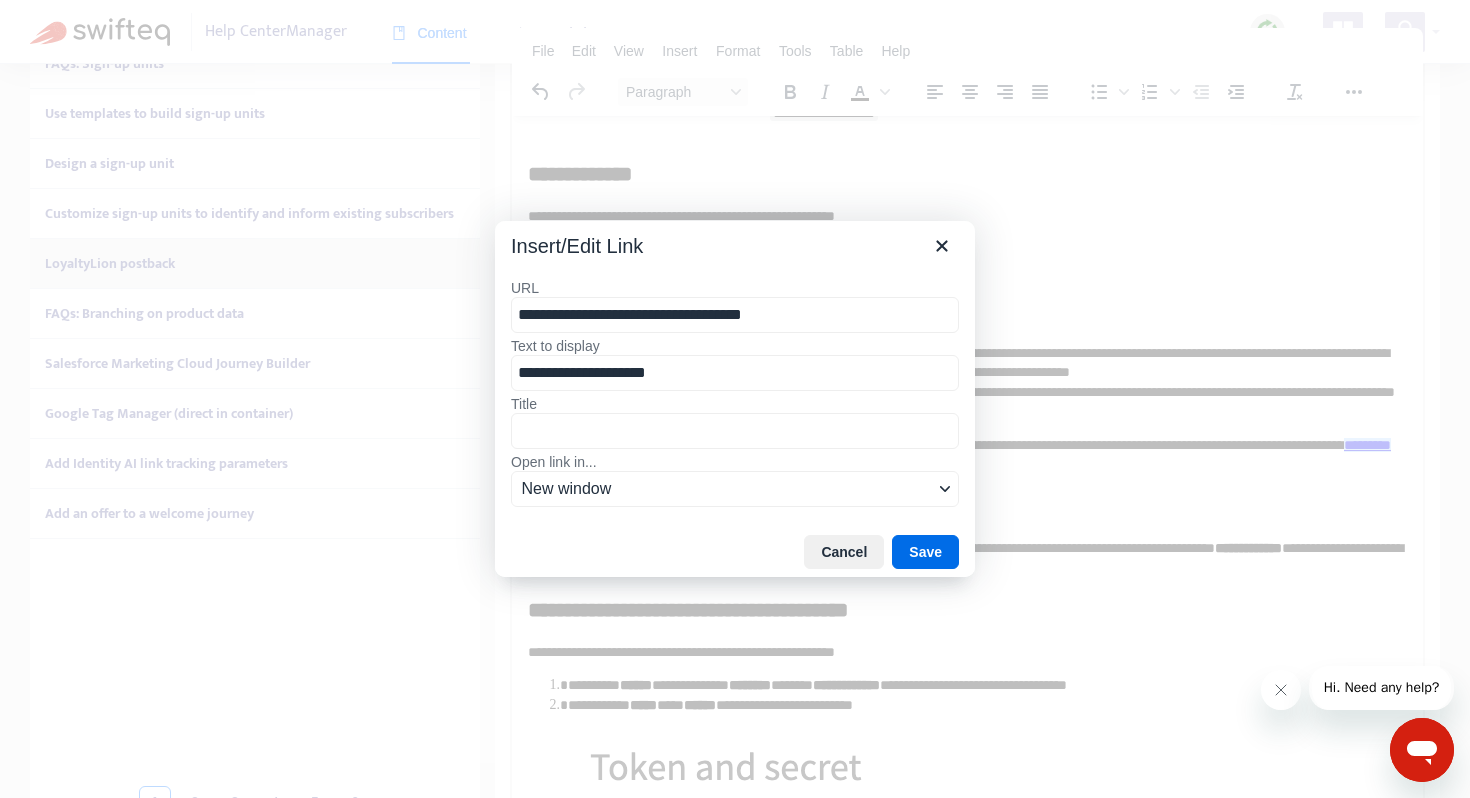 click on "**********" at bounding box center [735, 315] 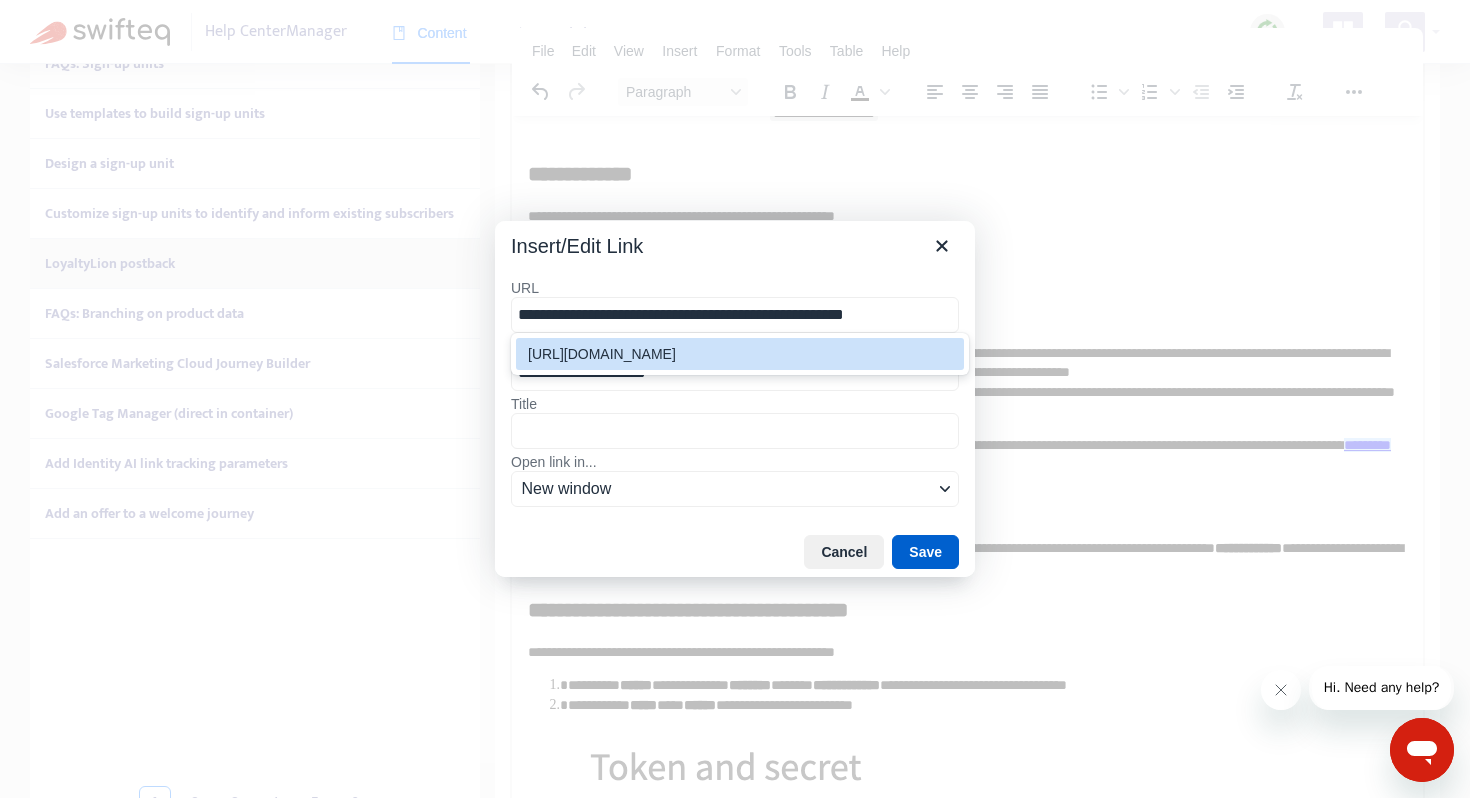 click on "Save" at bounding box center (925, 552) 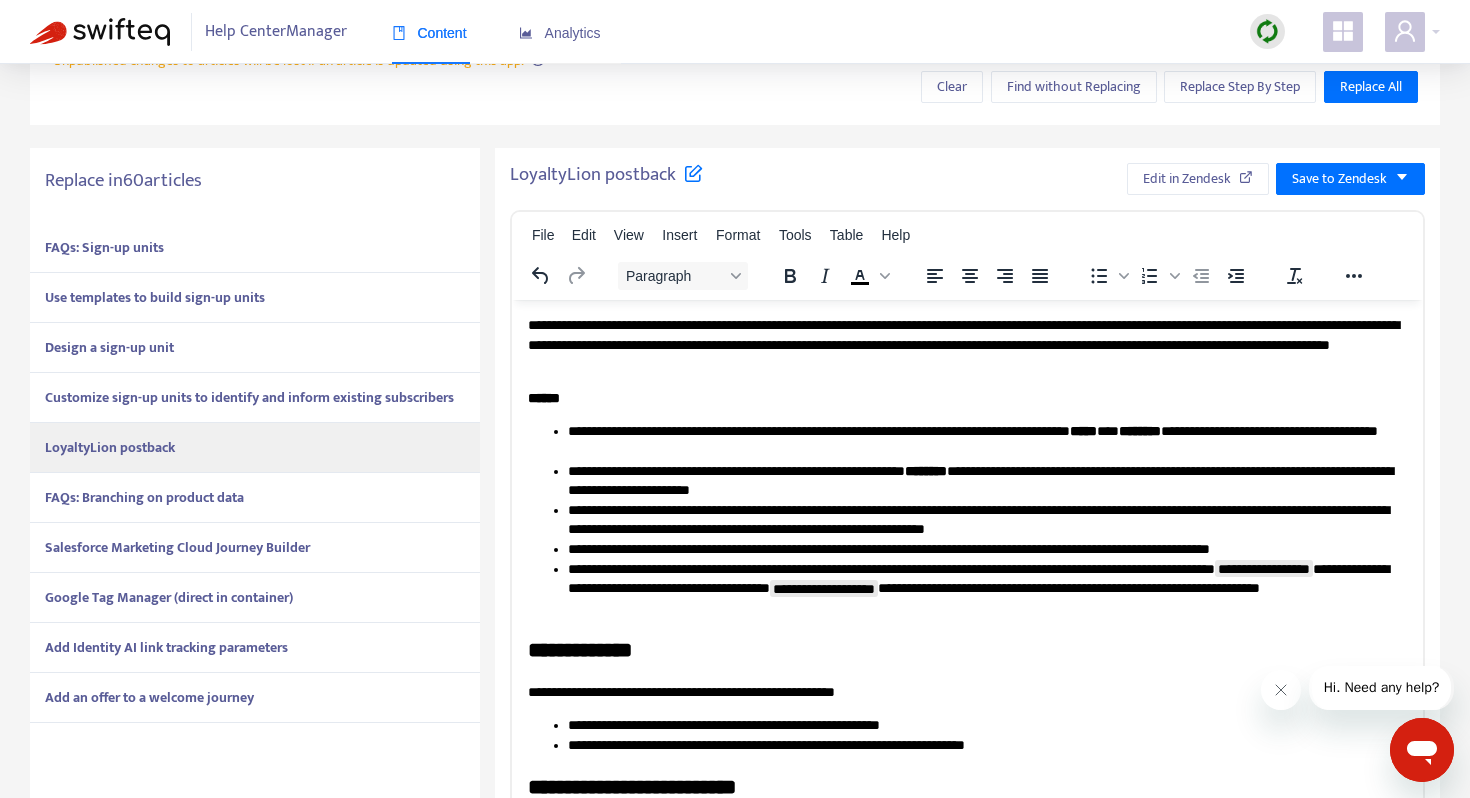 scroll, scrollTop: 109, scrollLeft: 0, axis: vertical 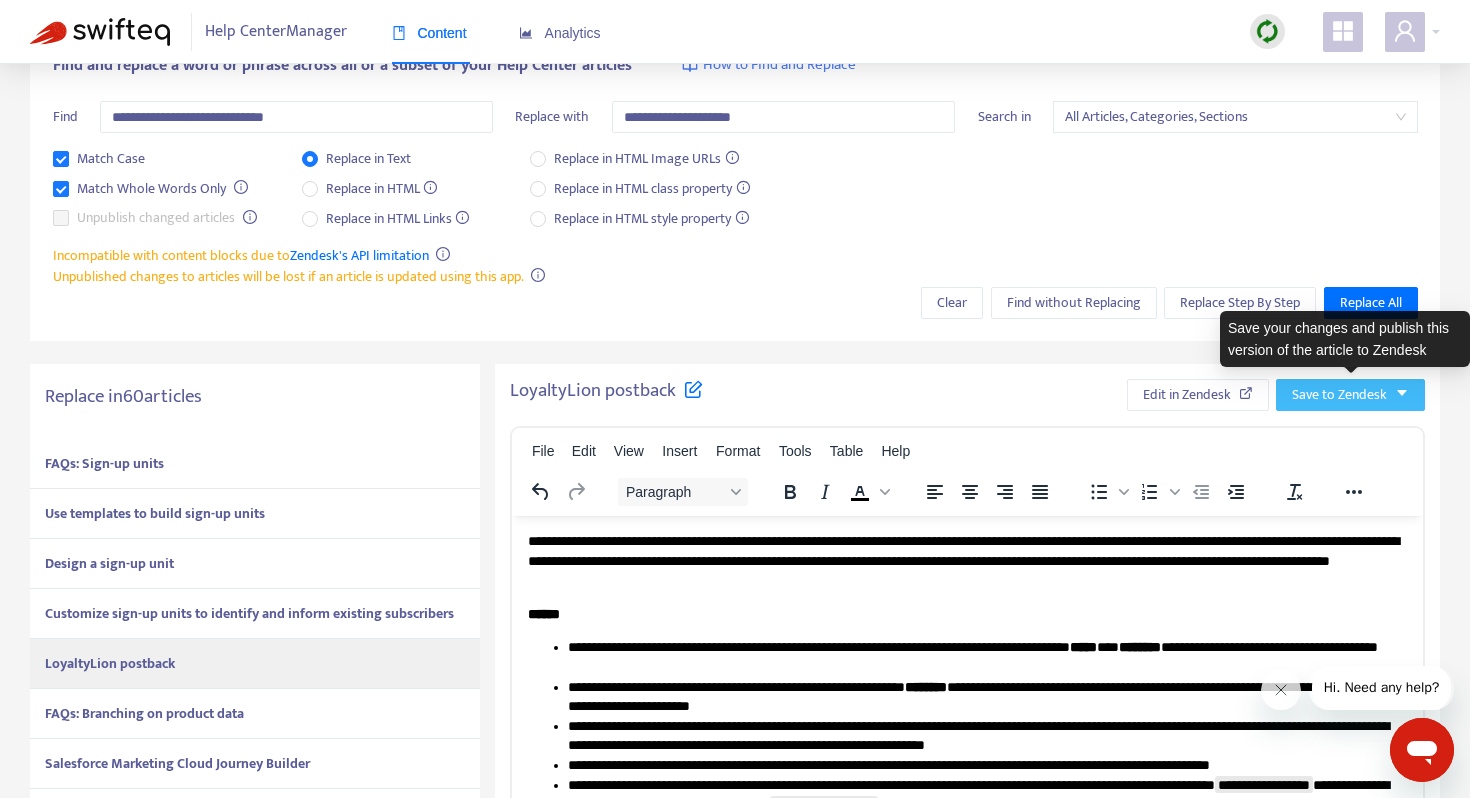 click on "Save to Zendesk" at bounding box center (1339, 395) 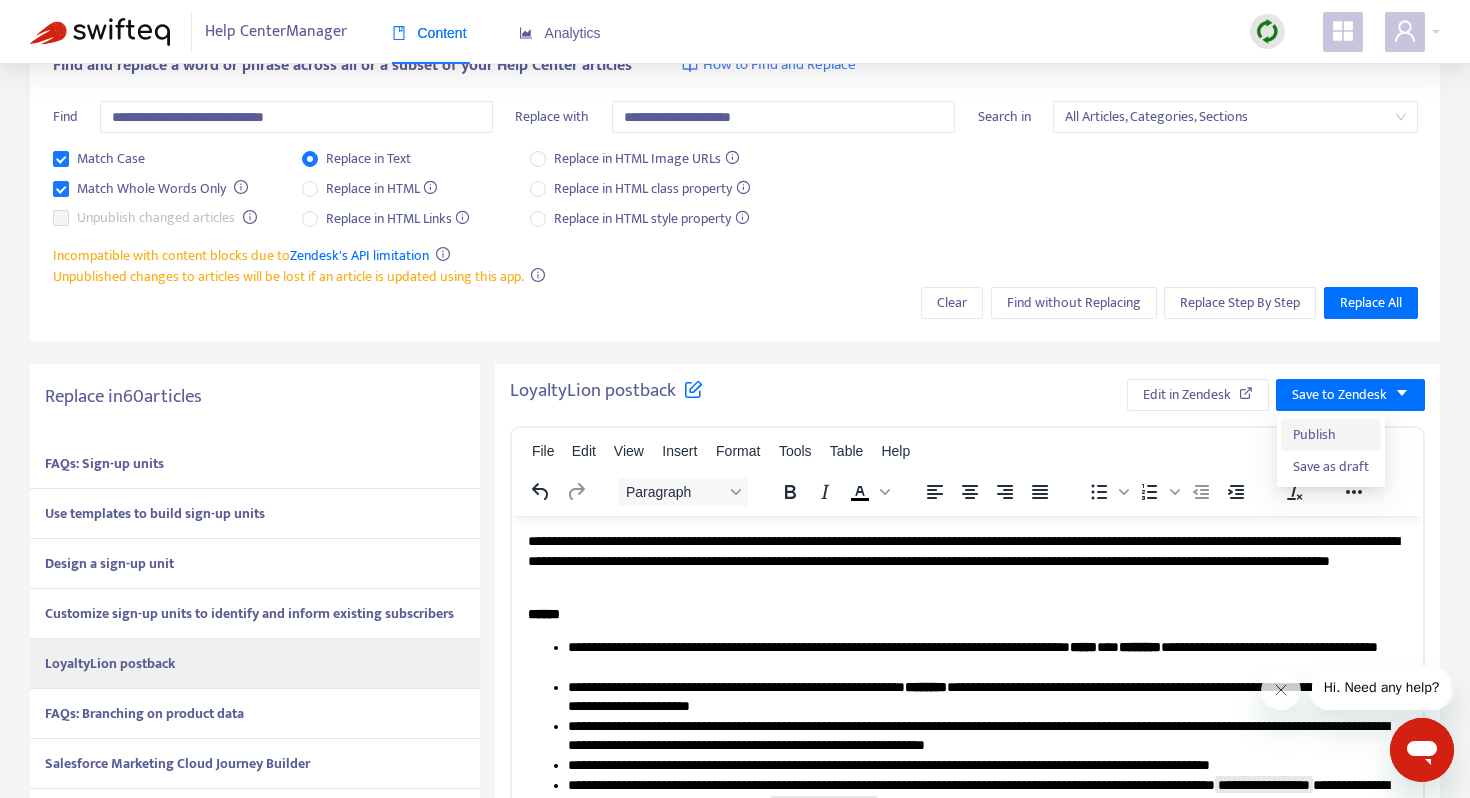 click on "Publish" at bounding box center (1331, 435) 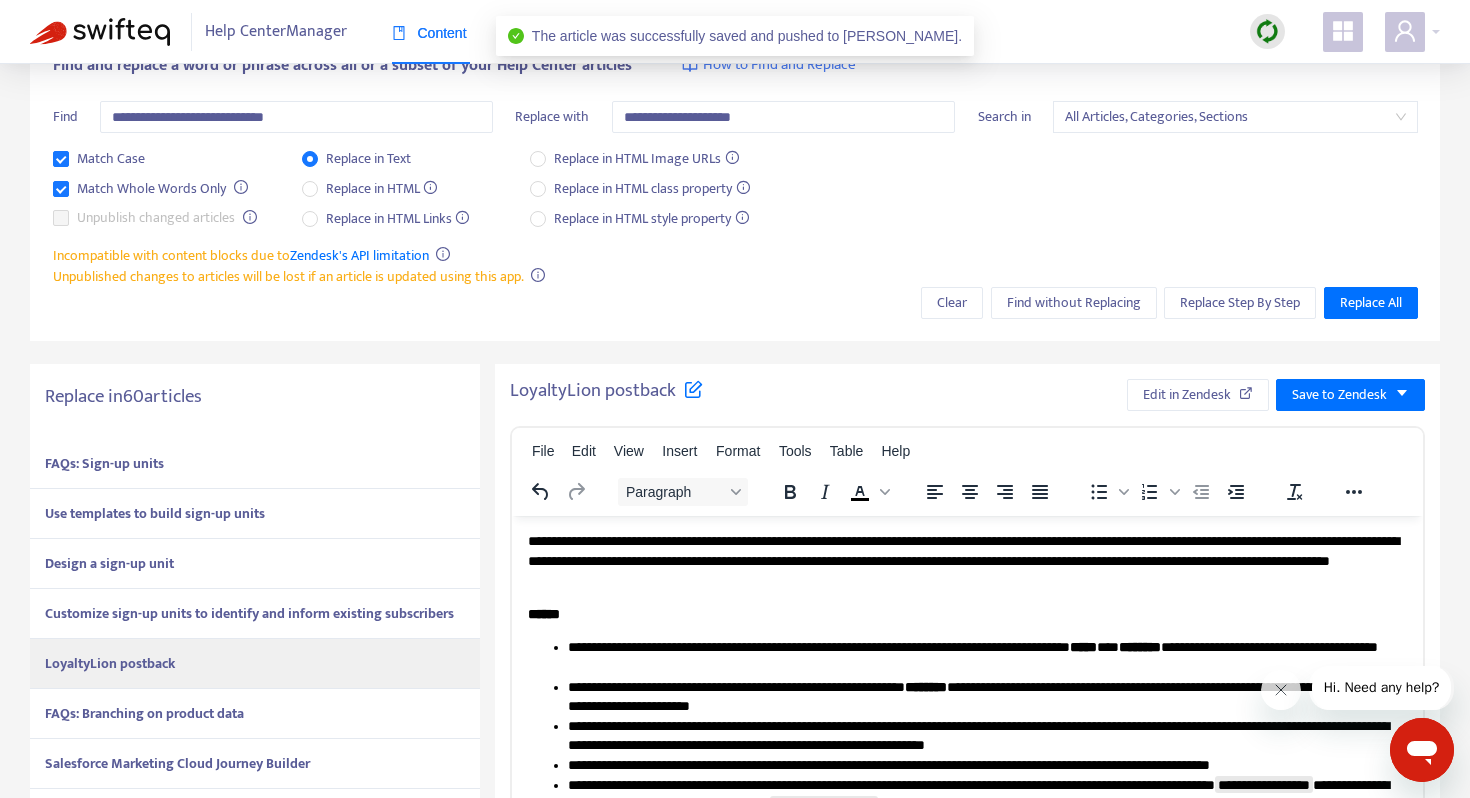 click on "FAQs: Branching on product data" at bounding box center [255, 714] 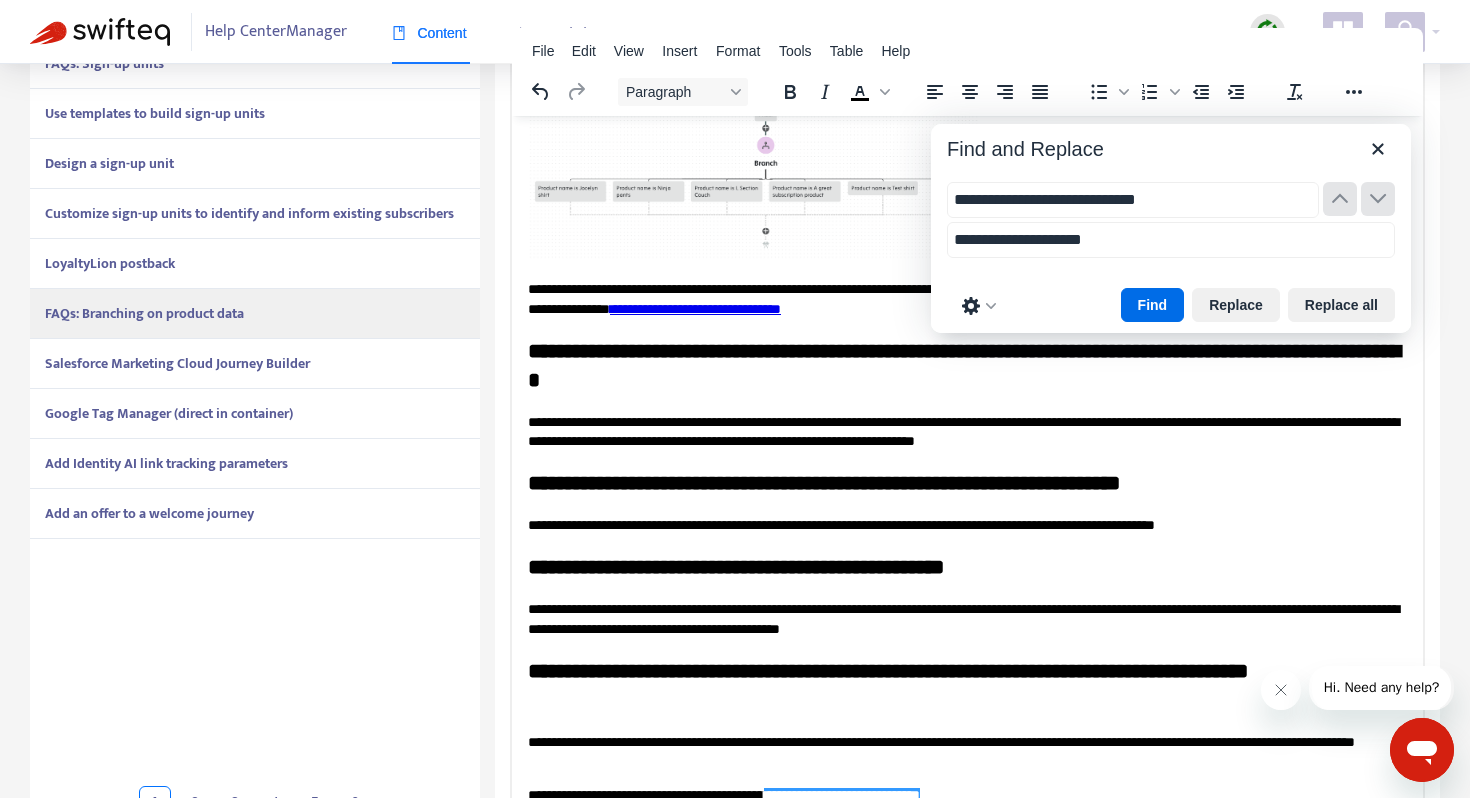 scroll, scrollTop: 509, scrollLeft: 0, axis: vertical 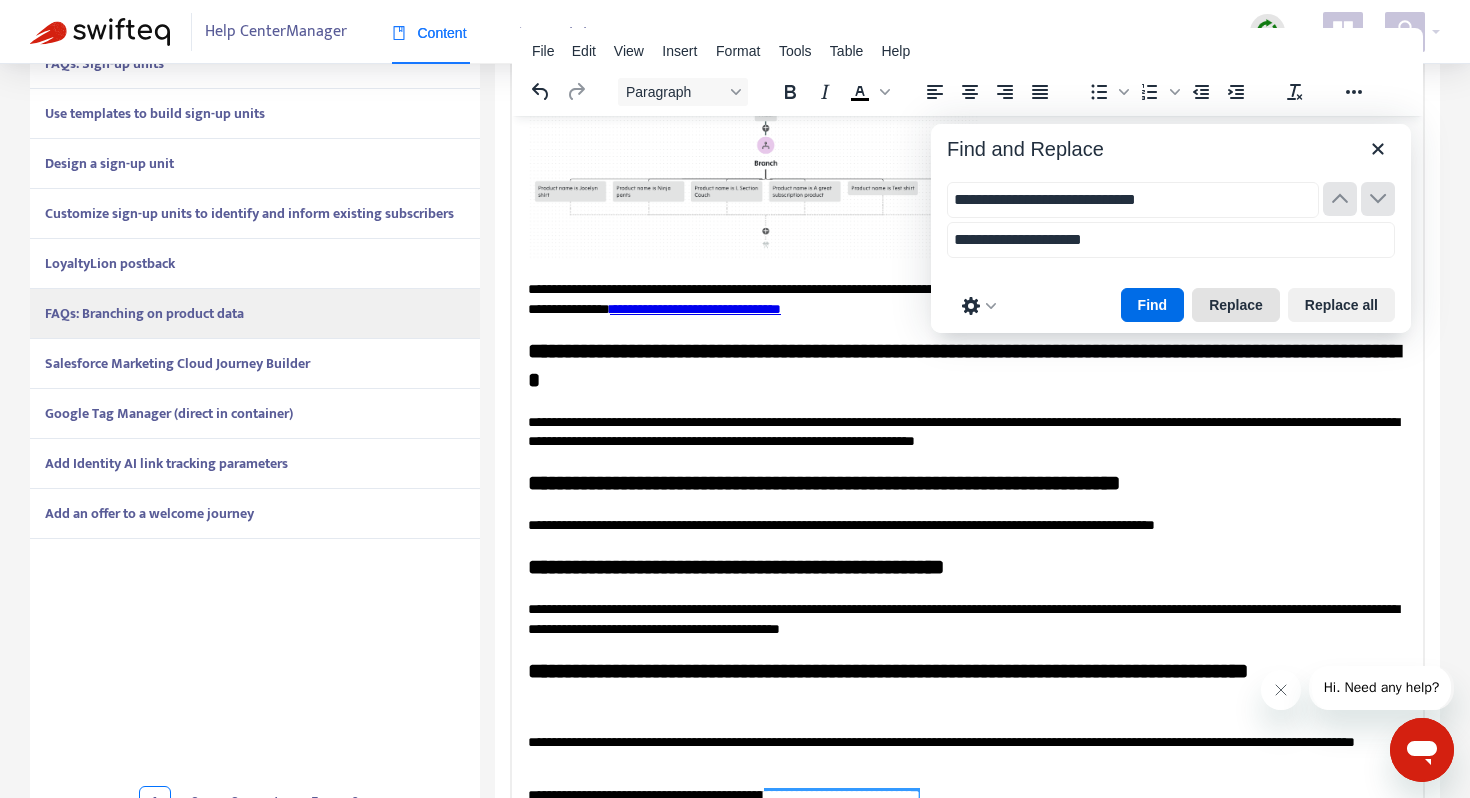 click on "Replace" at bounding box center [1236, 305] 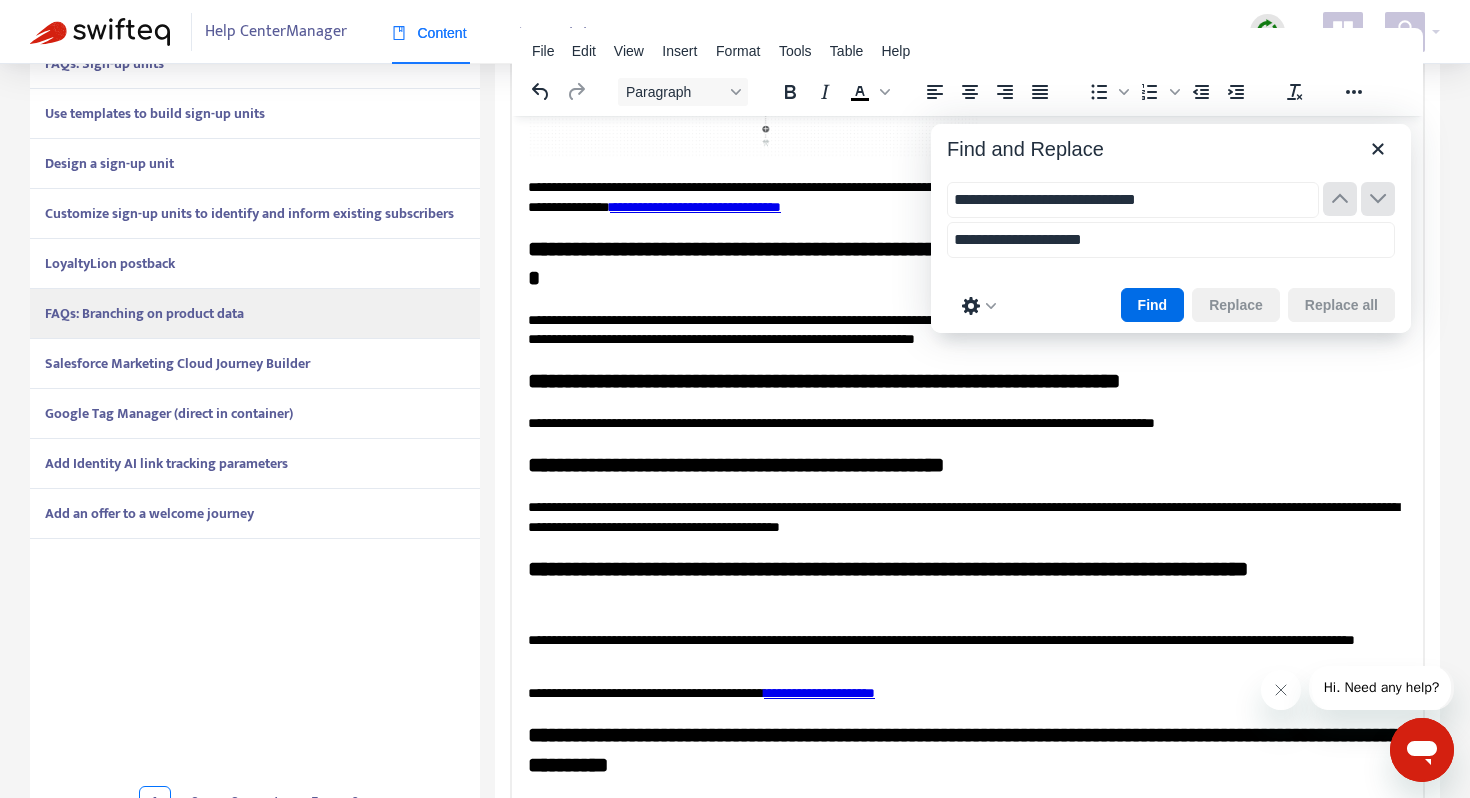 scroll, scrollTop: 2152, scrollLeft: 0, axis: vertical 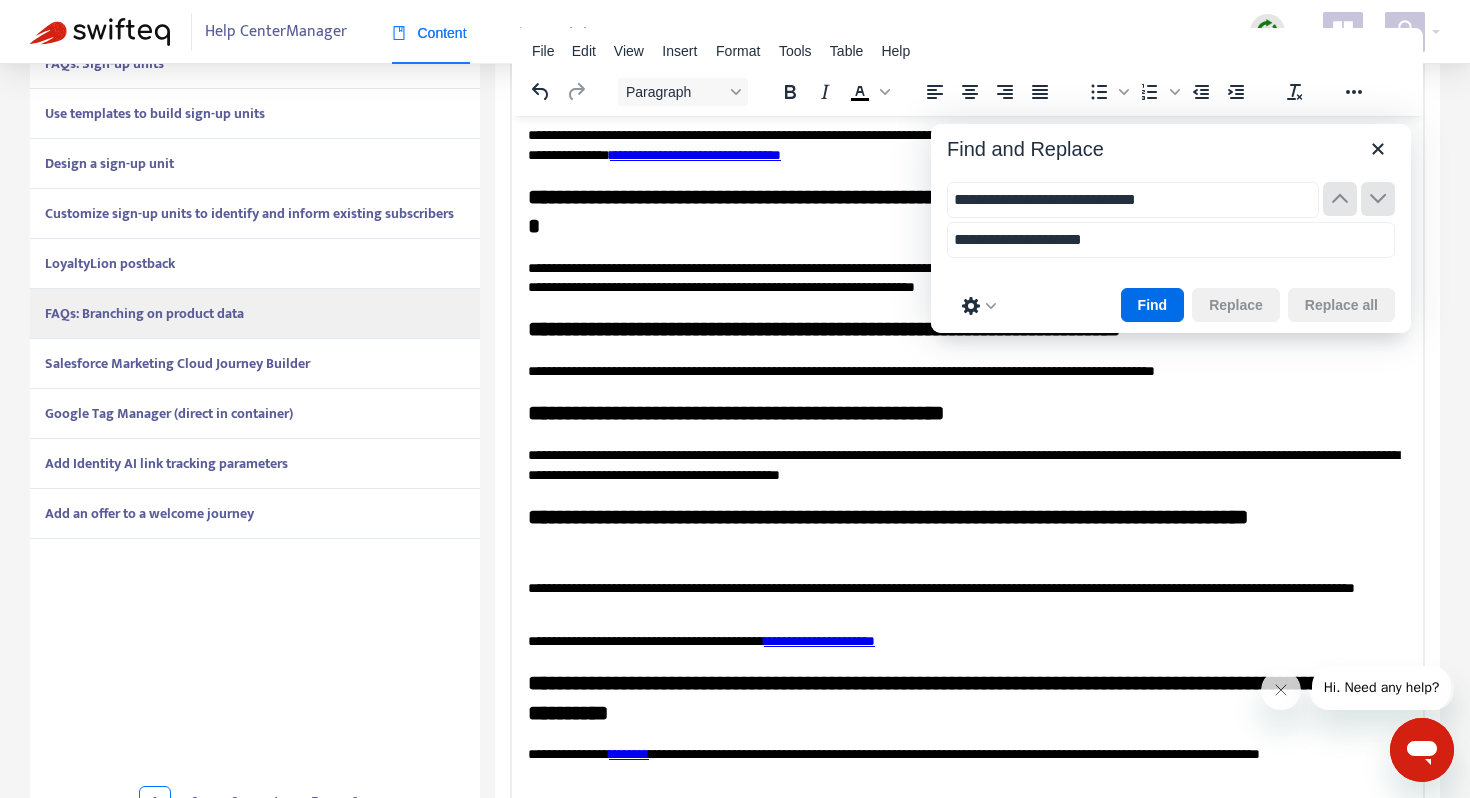 click on "**********" at bounding box center (967, 641) 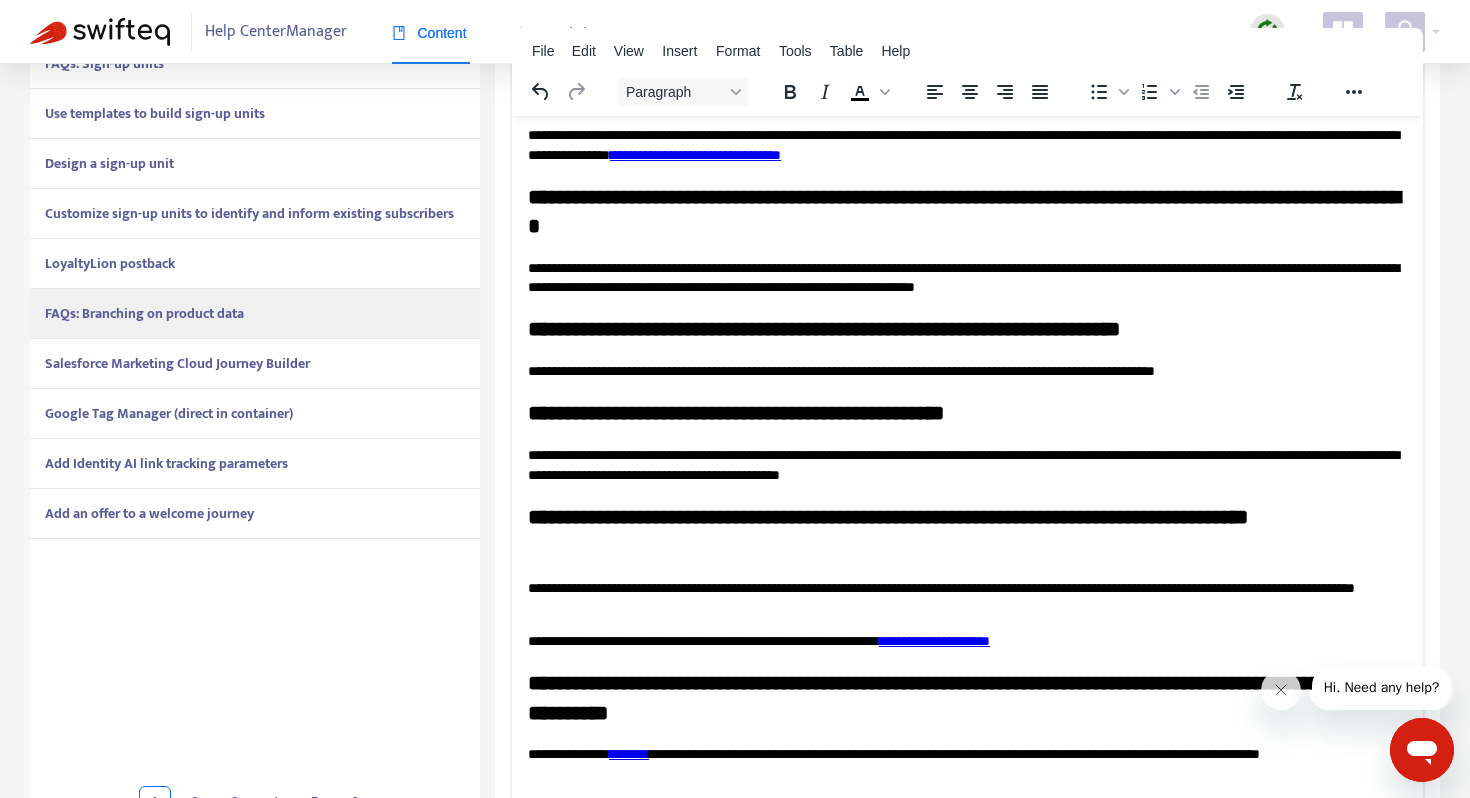 click on "**********" at bounding box center (967, 641) 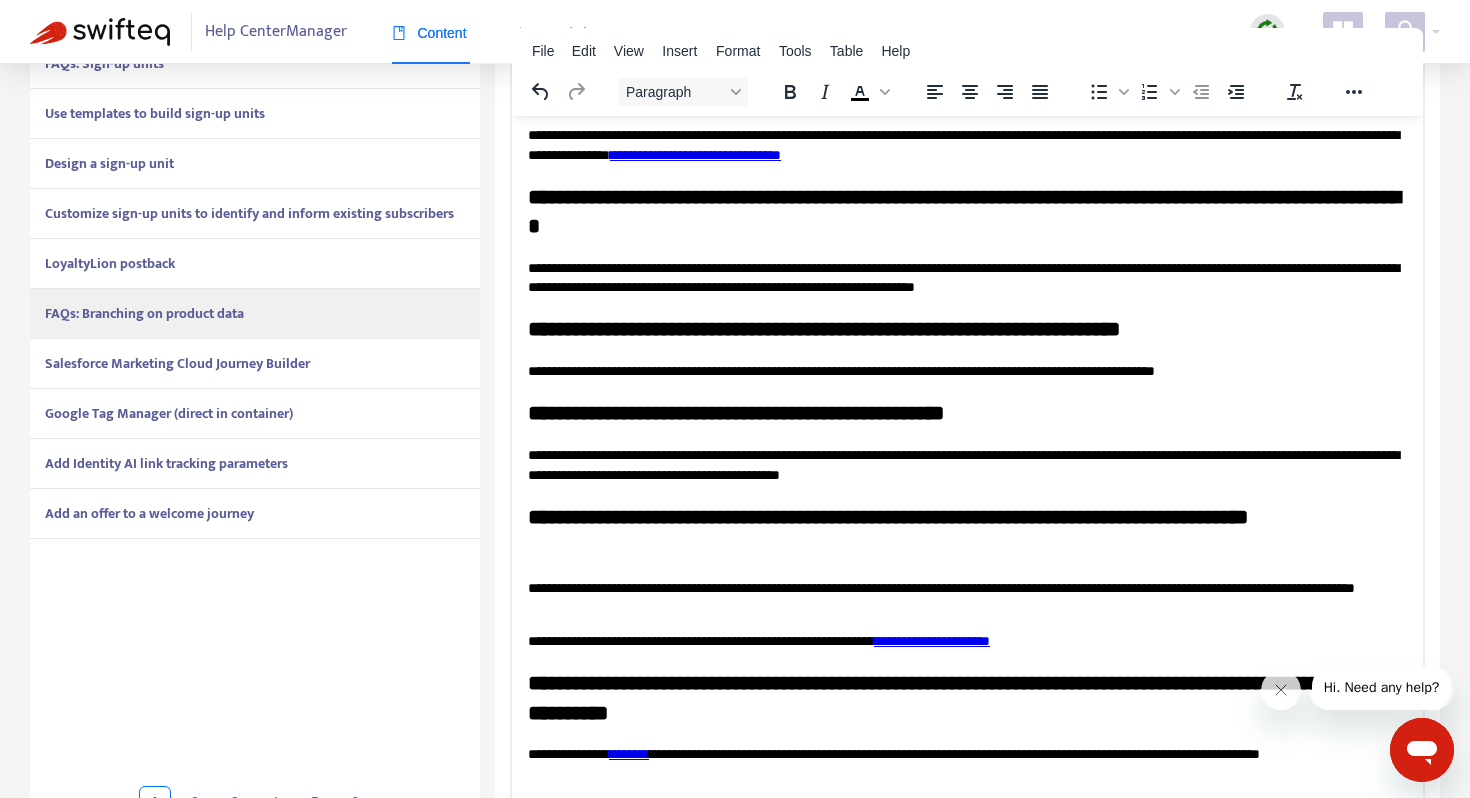 click on "**********" at bounding box center (932, 640) 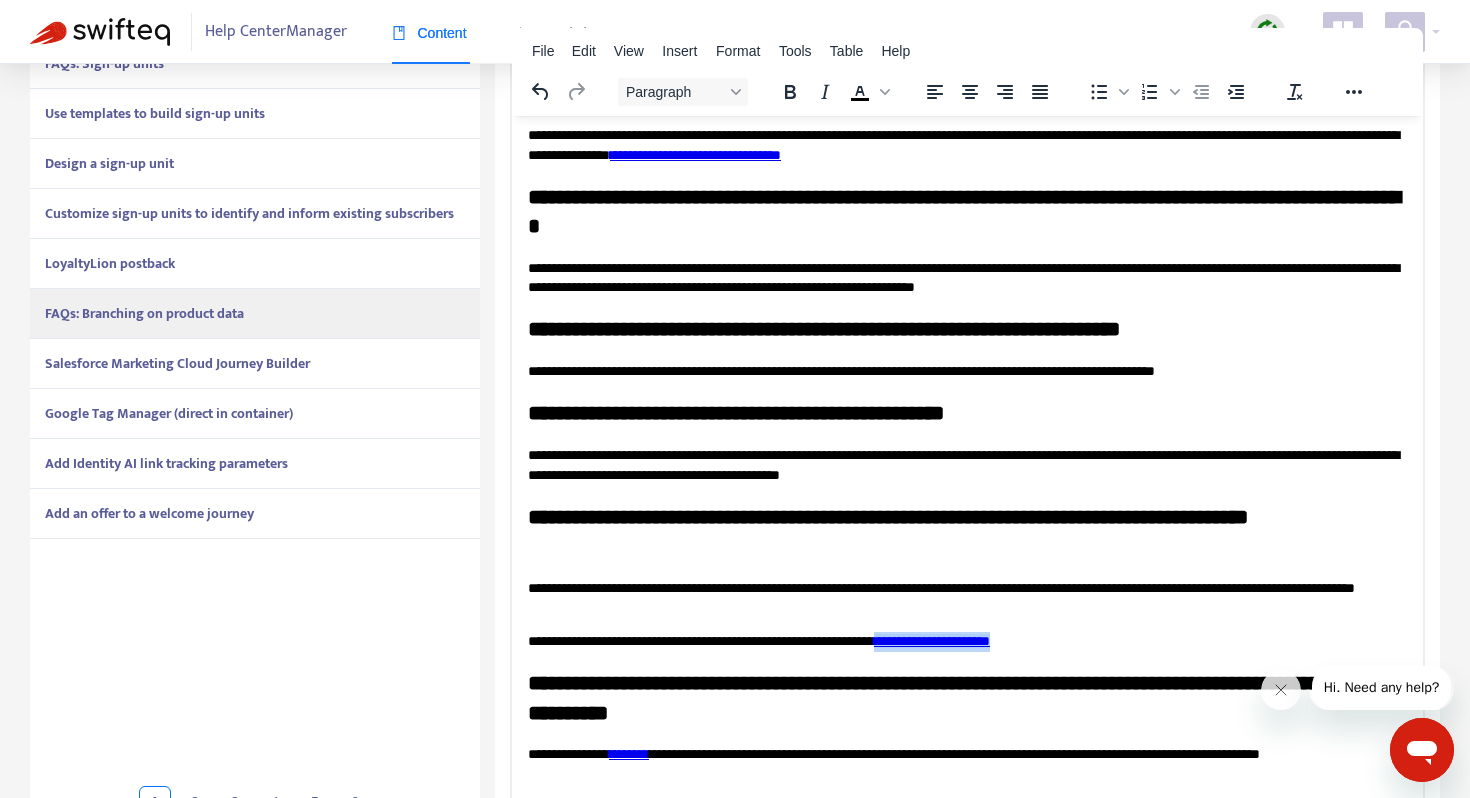drag, startPoint x: 963, startPoint y: 638, endPoint x: 1108, endPoint y: 635, distance: 145.03104 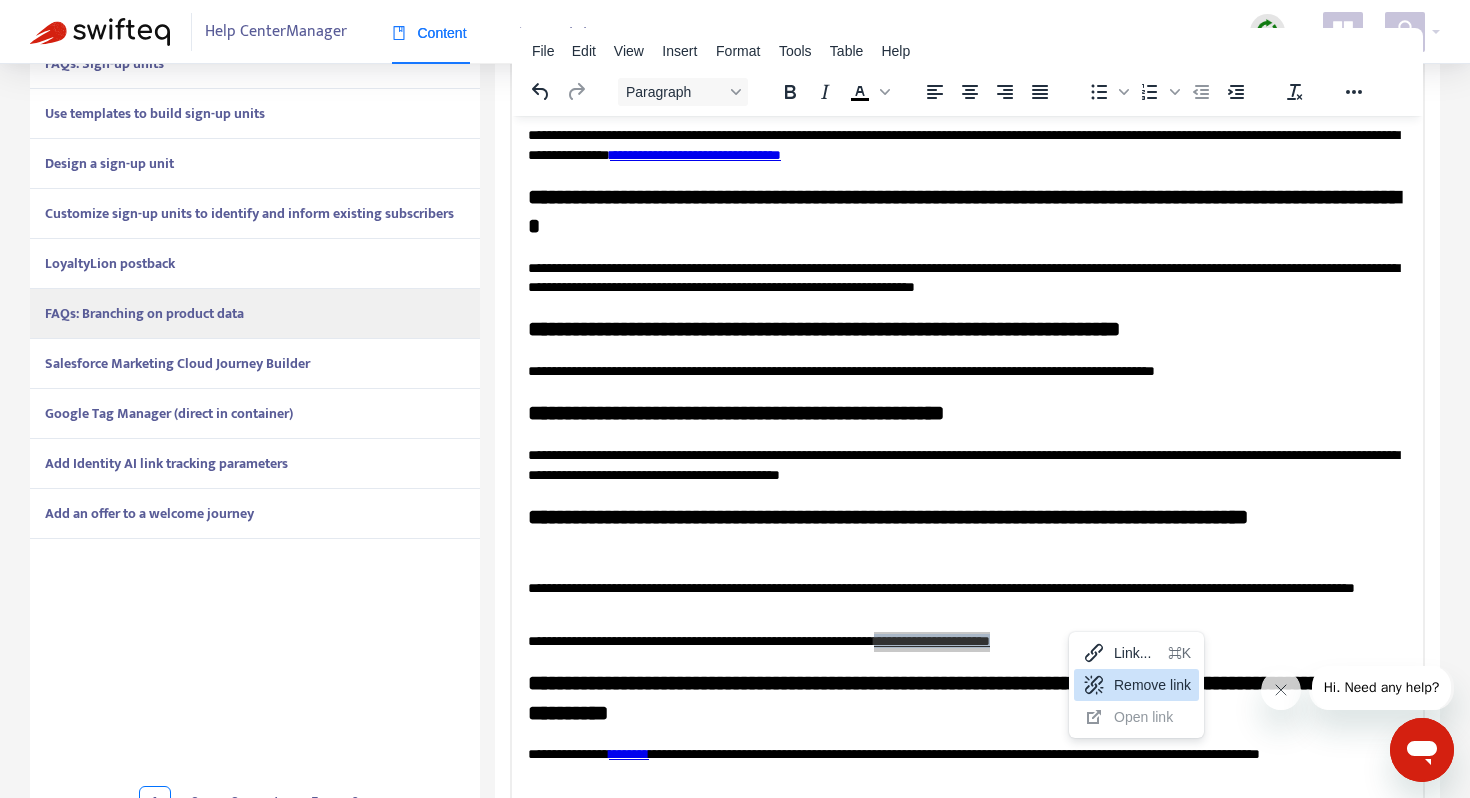 click on "Remove link" at bounding box center (1152, 685) 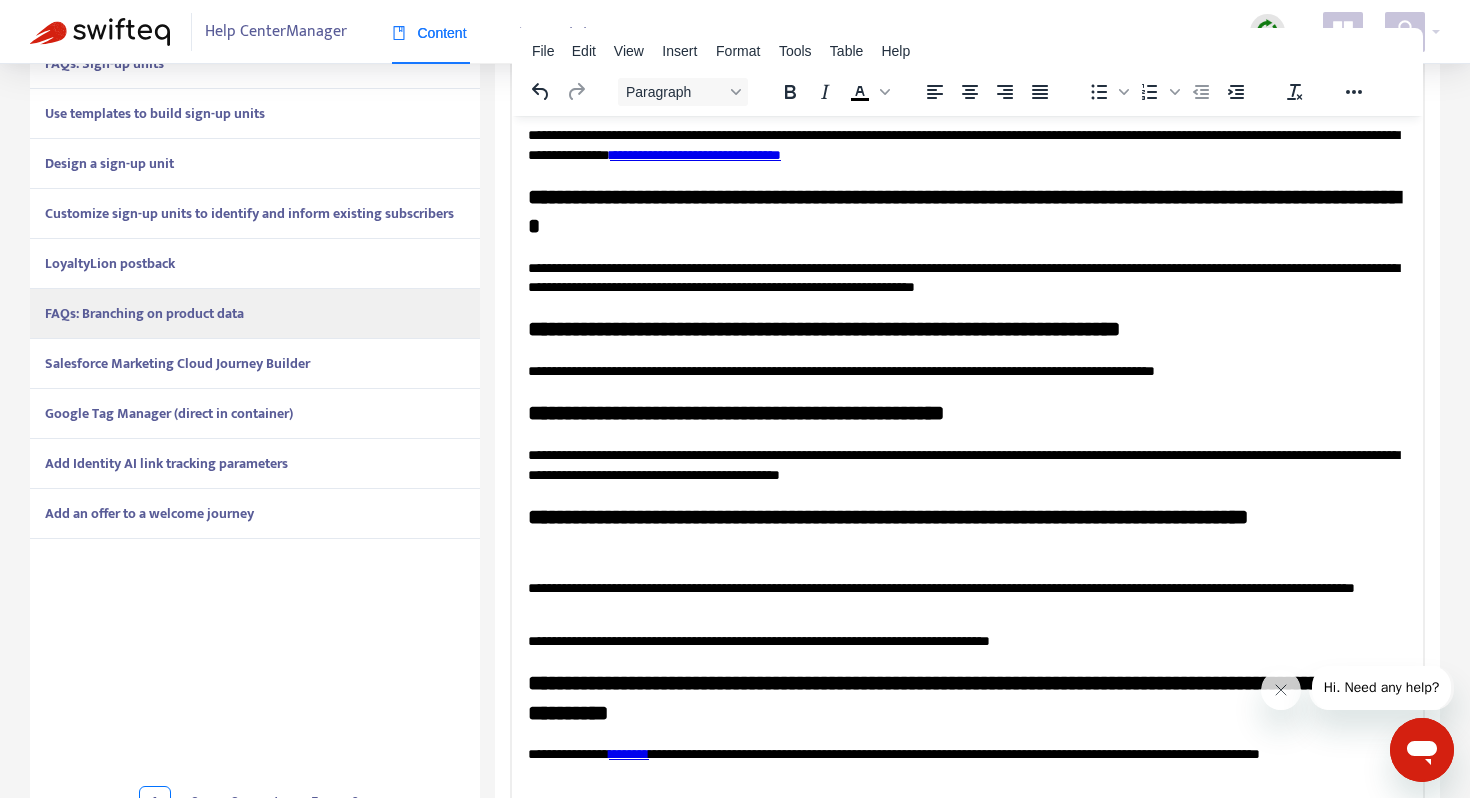 click on "**********" at bounding box center [967, 641] 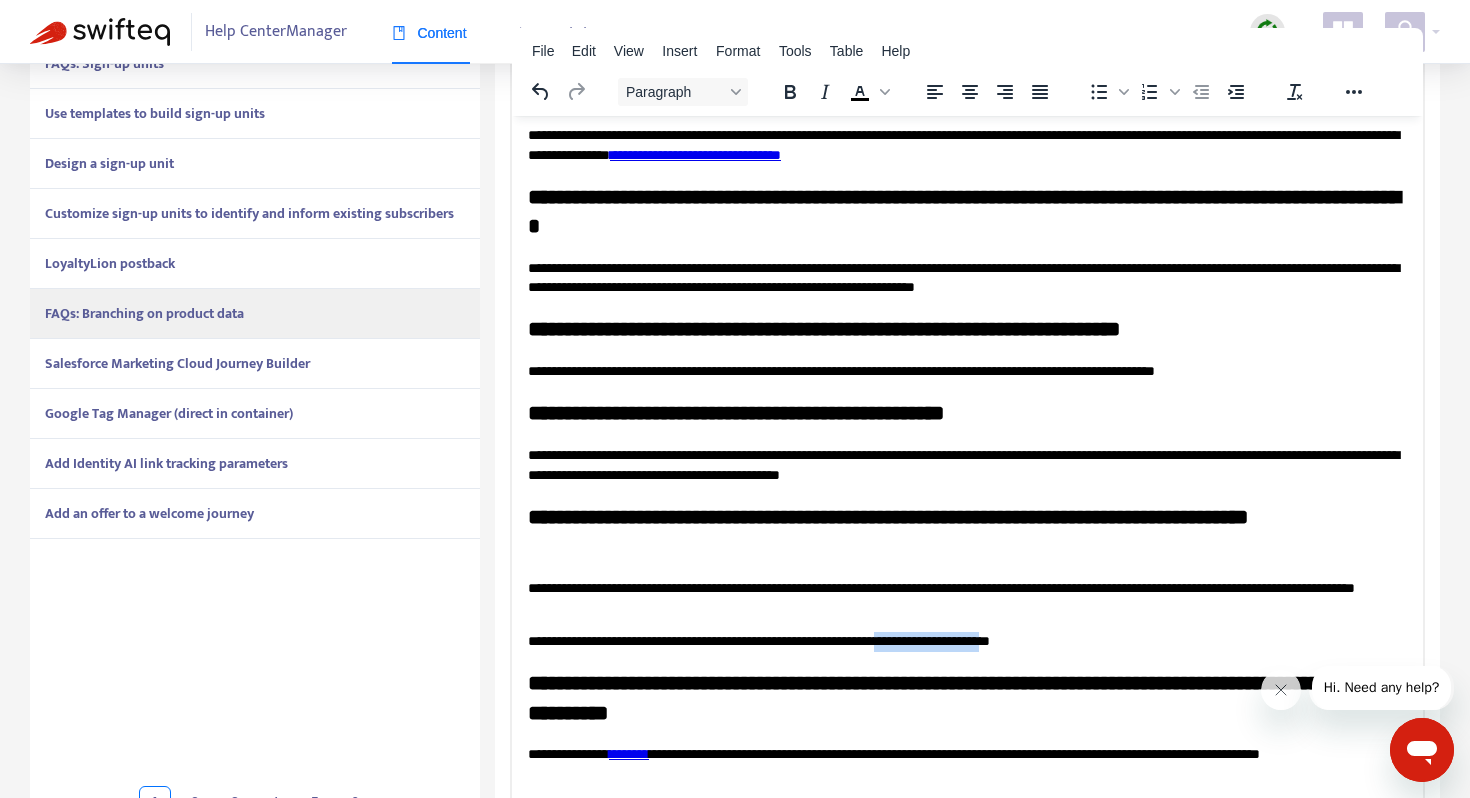 drag, startPoint x: 1097, startPoint y: 634, endPoint x: 965, endPoint y: 630, distance: 132.0606 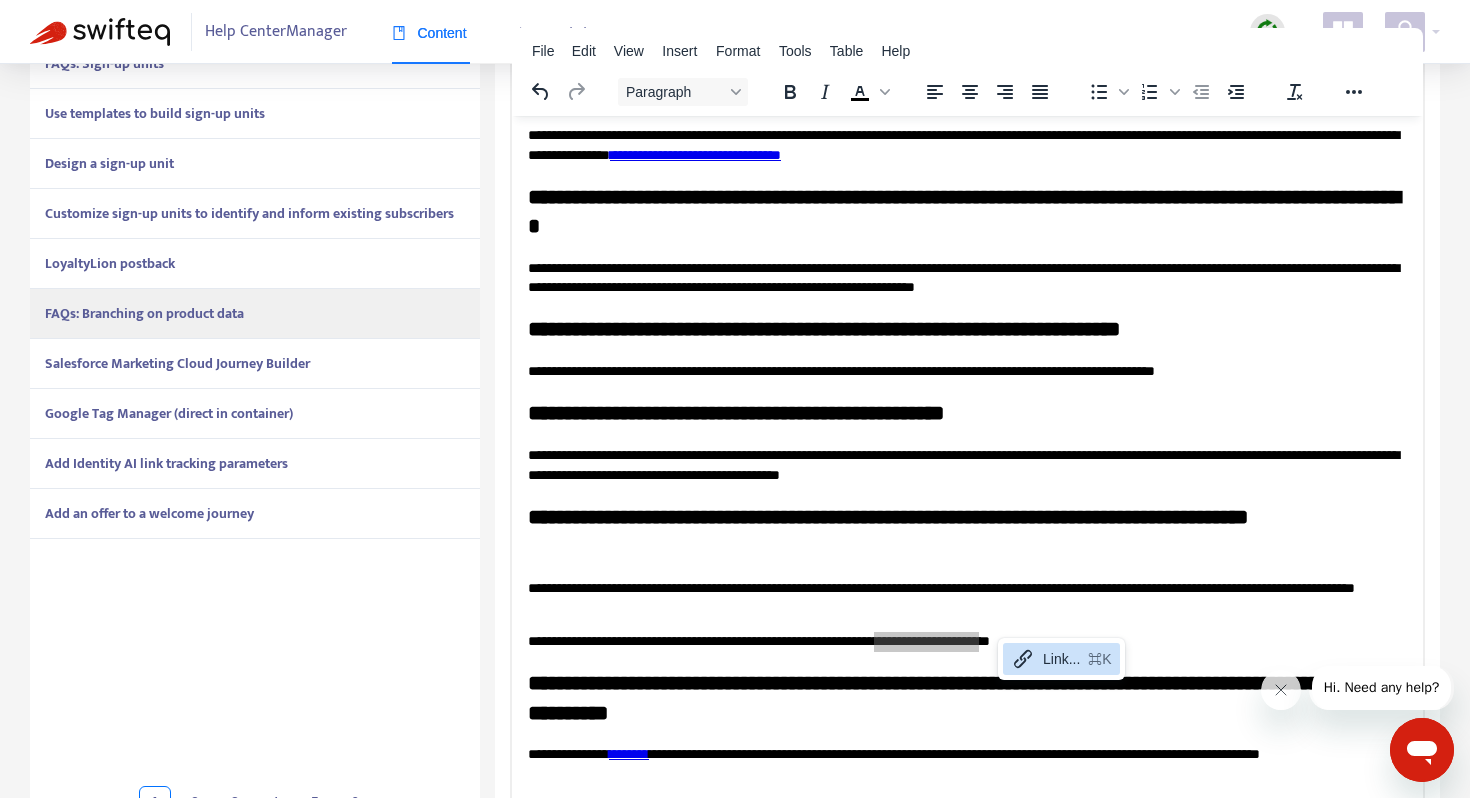 click on "Link..." at bounding box center (1061, 659) 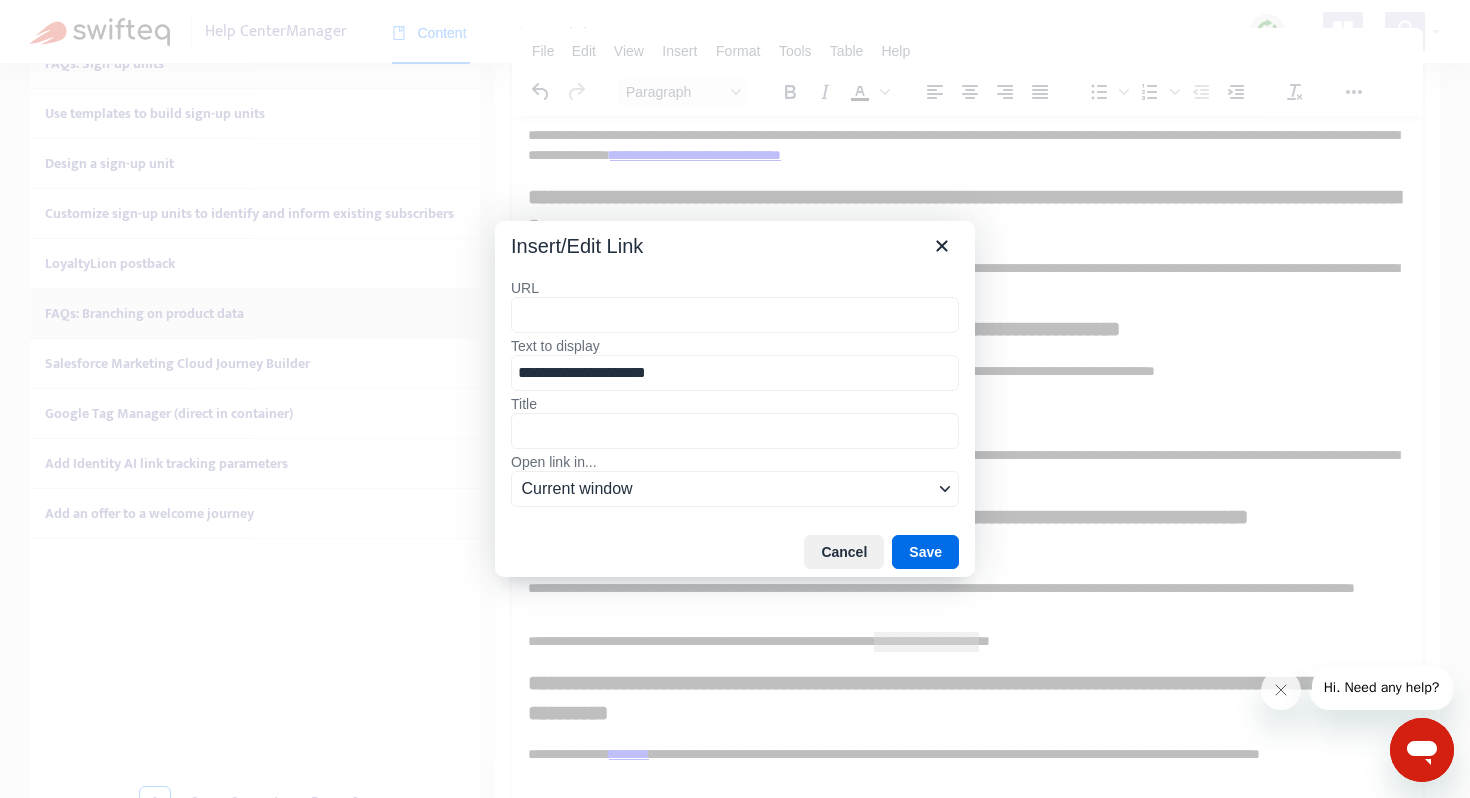 click on "URL" at bounding box center [735, 315] 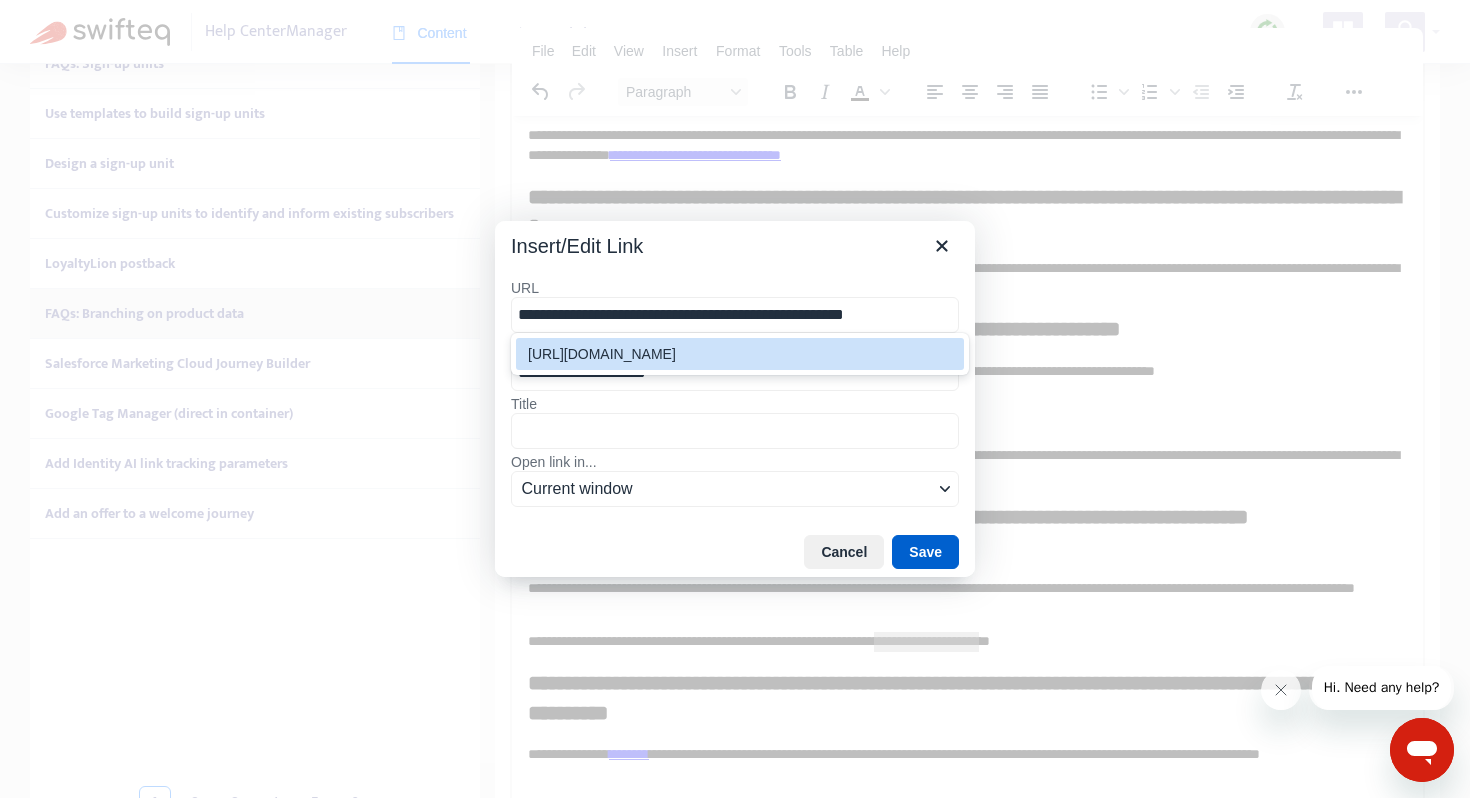 click on "Save" at bounding box center (925, 552) 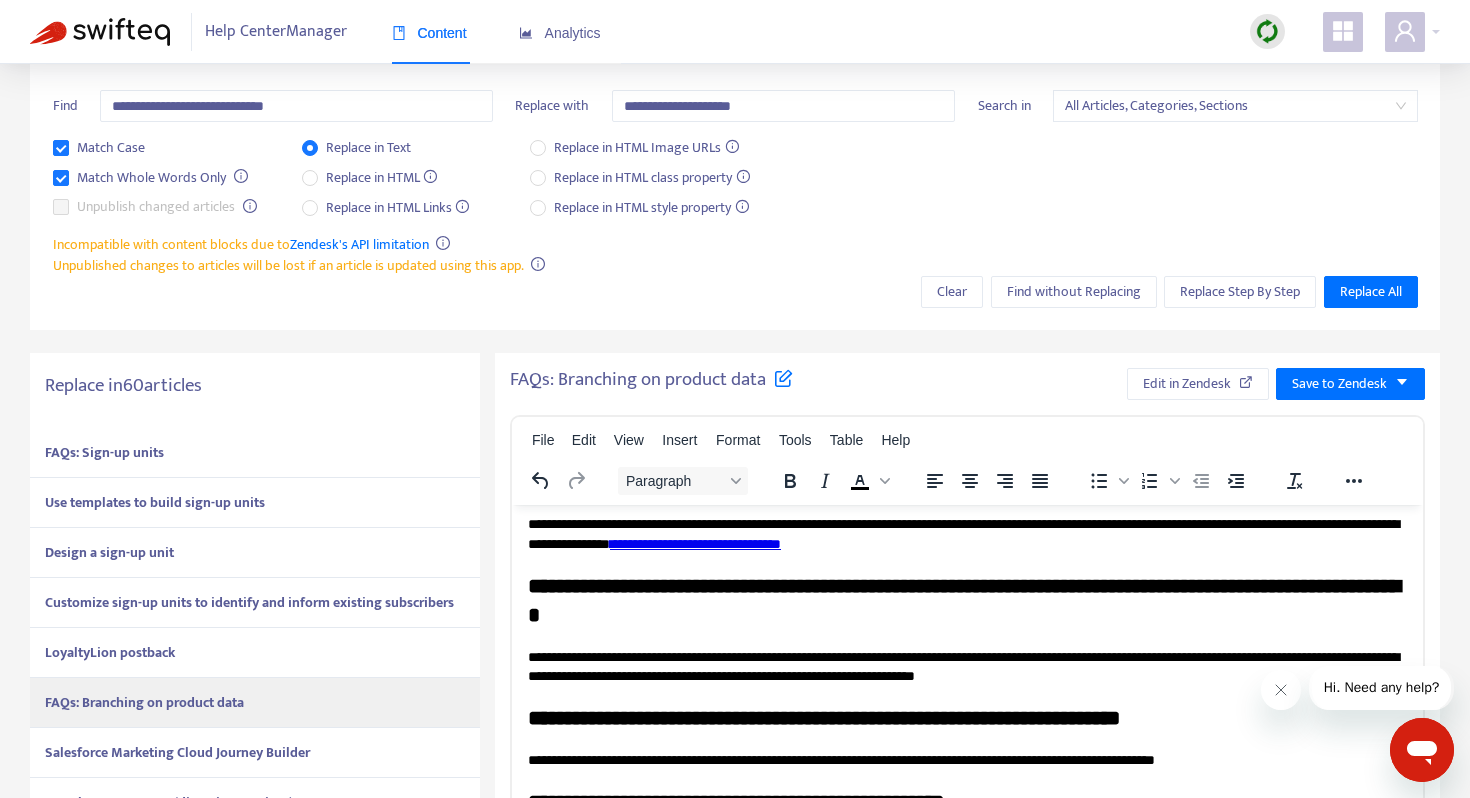 scroll, scrollTop: 0, scrollLeft: 0, axis: both 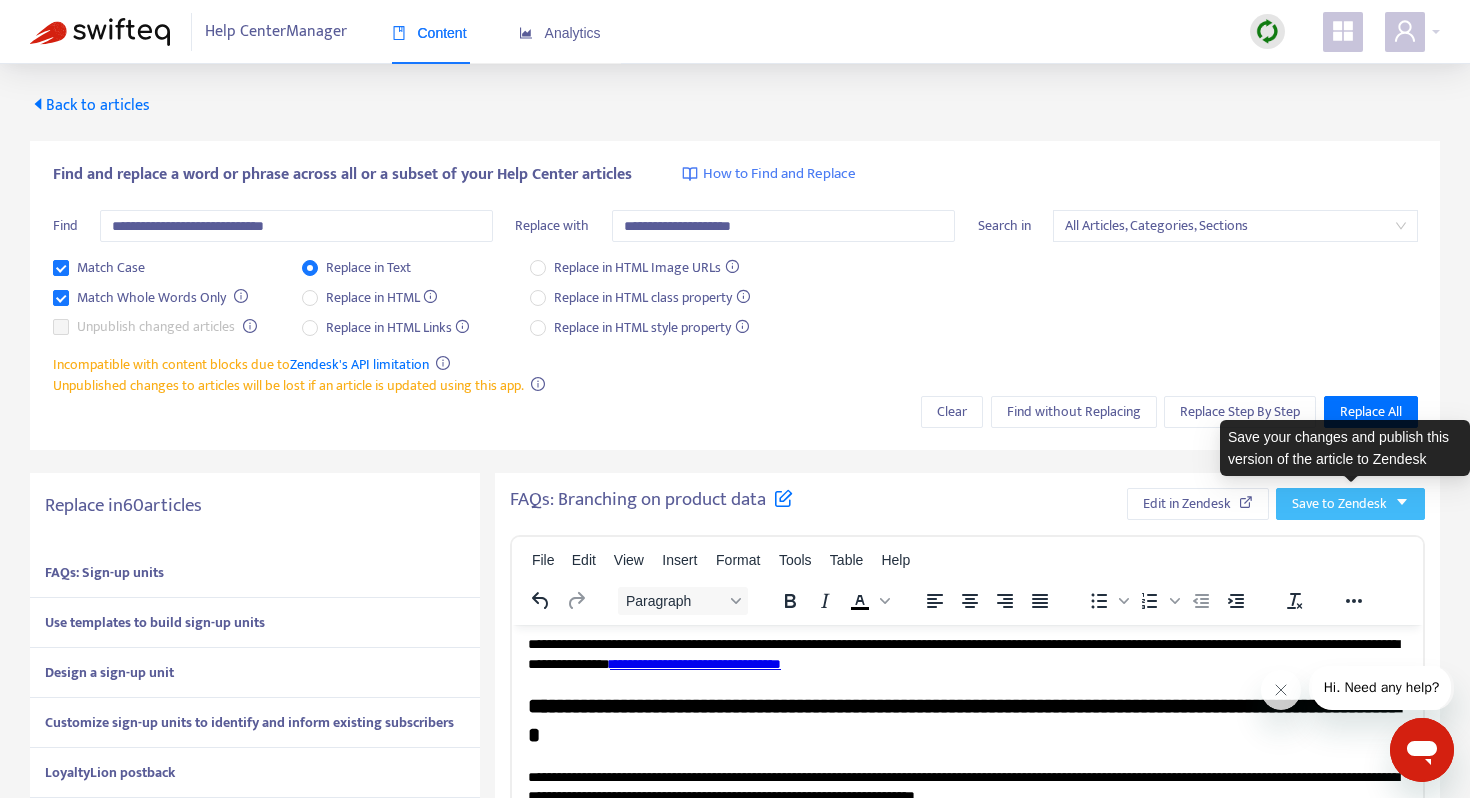 click on "Save to Zendesk" at bounding box center (1339, 504) 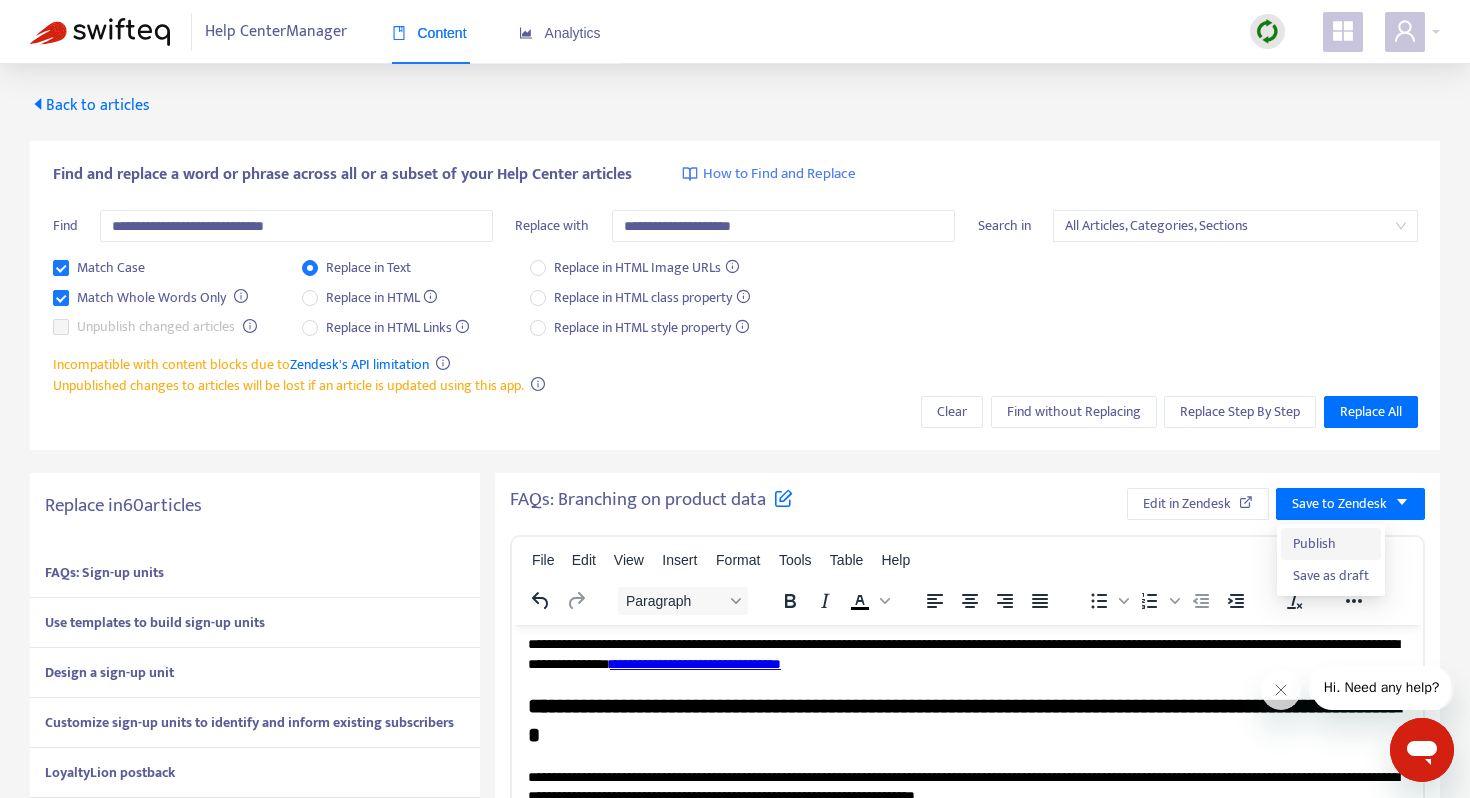 click on "Publish" at bounding box center (1331, 544) 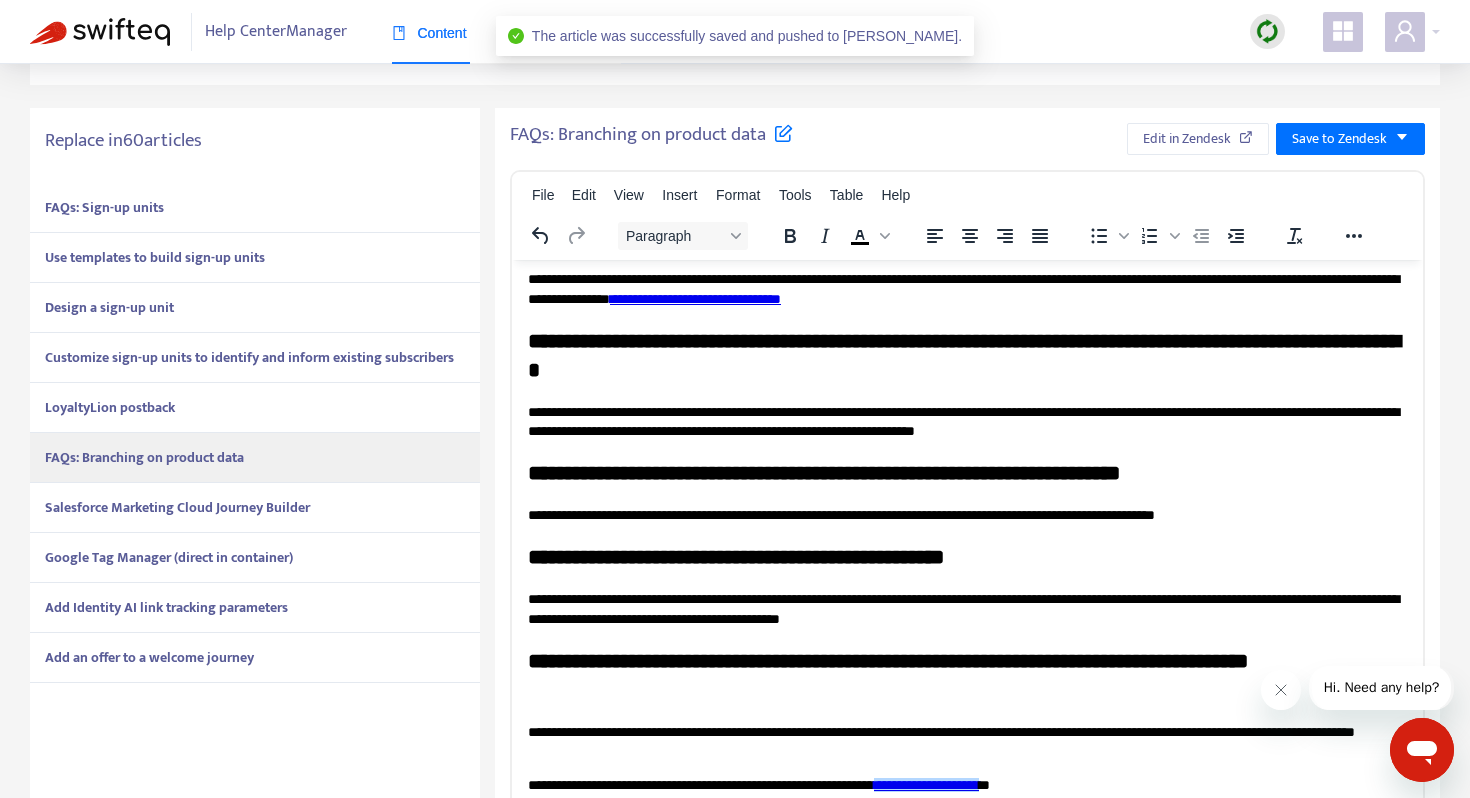 scroll, scrollTop: 389, scrollLeft: 0, axis: vertical 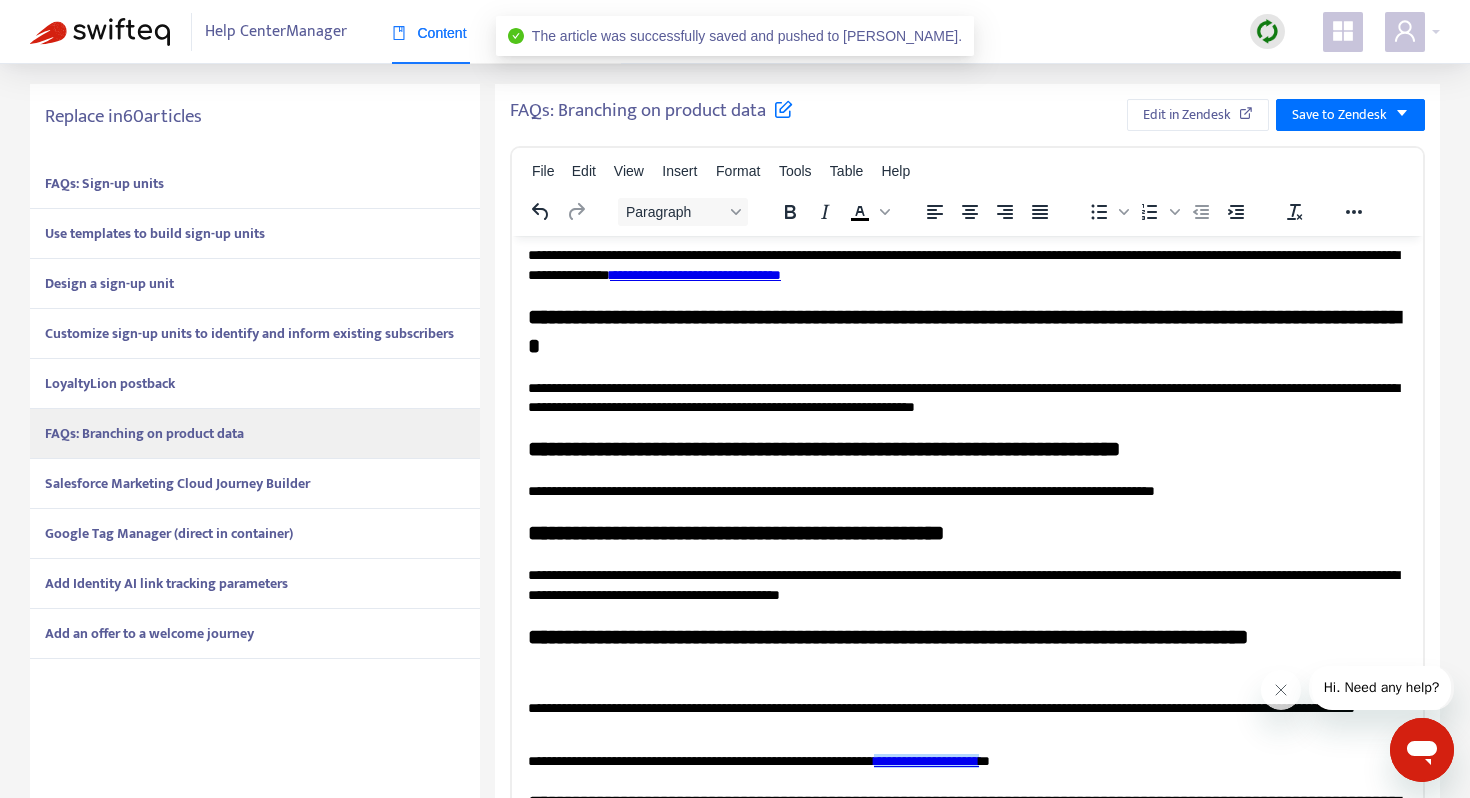 click on "Salesforce Marketing Cloud Journey Builder" at bounding box center (177, 483) 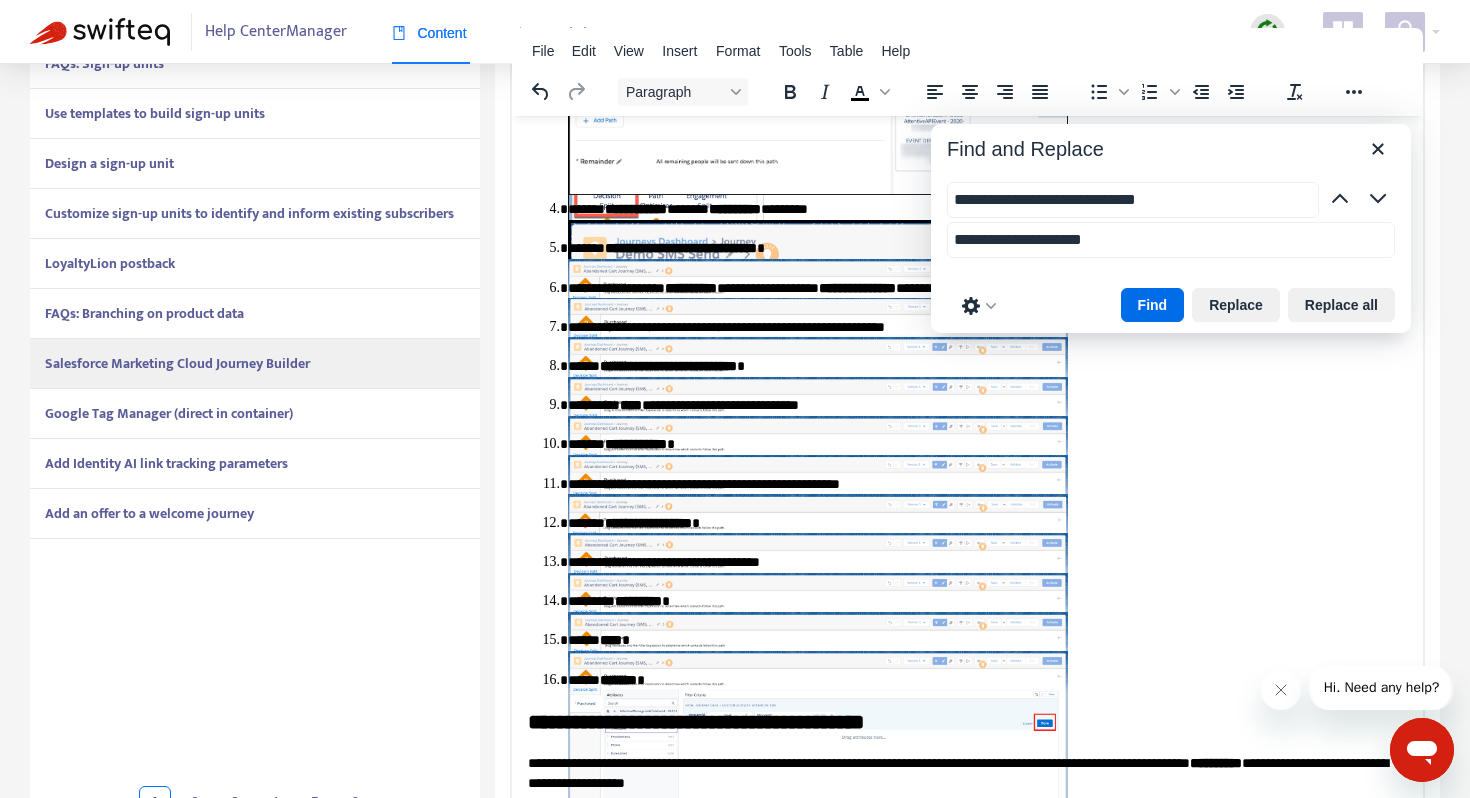 scroll, scrollTop: 8076, scrollLeft: 0, axis: vertical 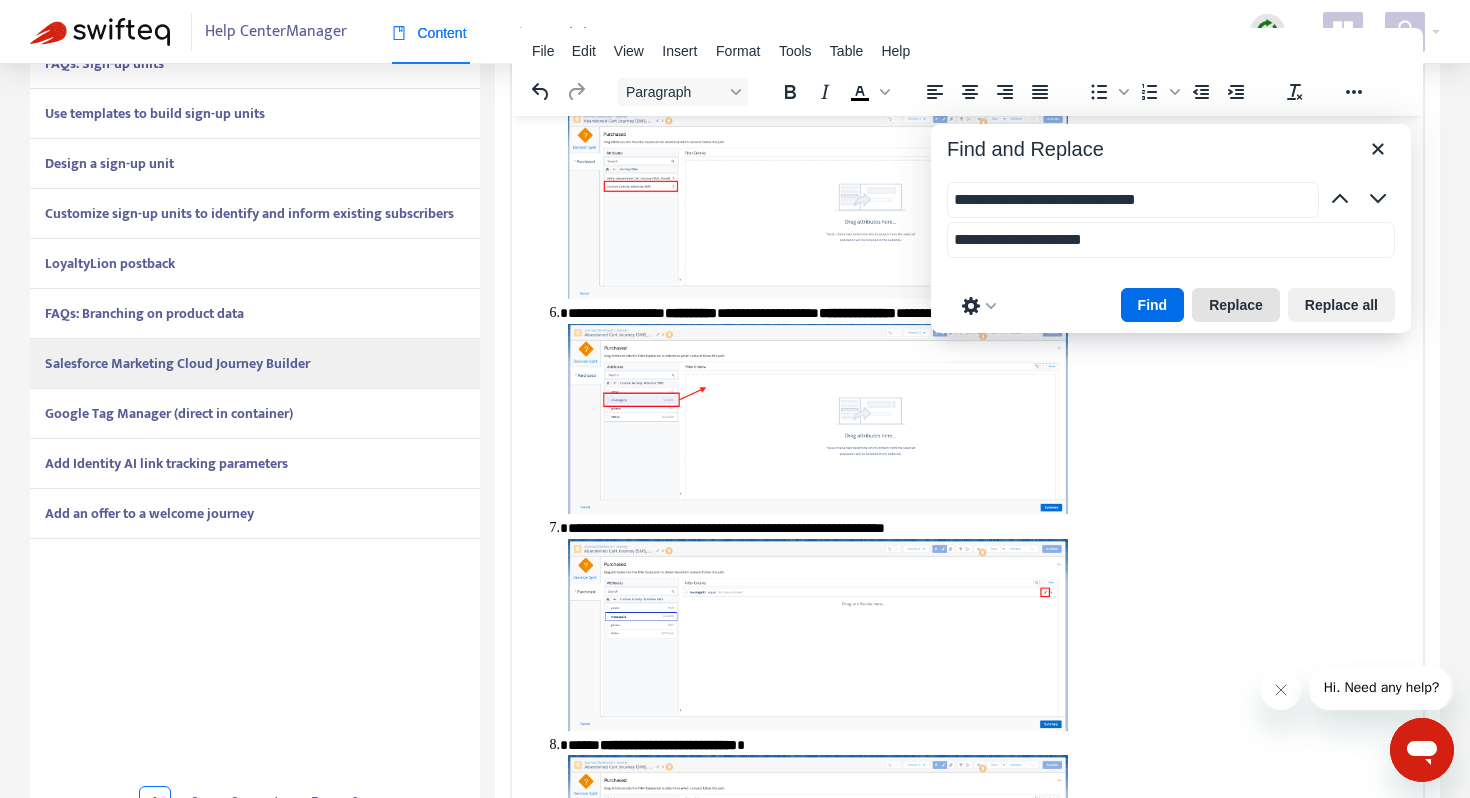 click on "Replace" at bounding box center [1236, 305] 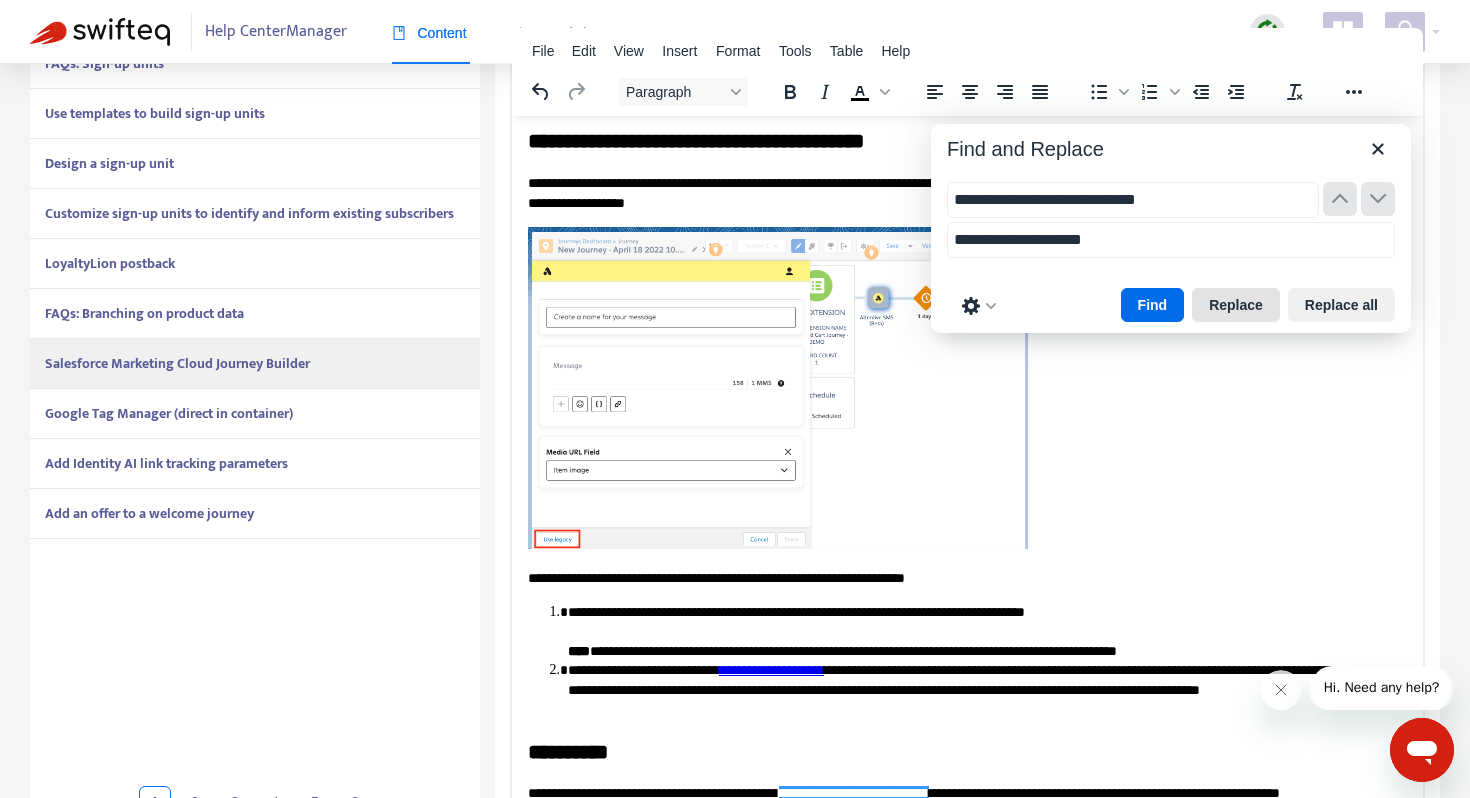 click on "Replace" at bounding box center (1236, 305) 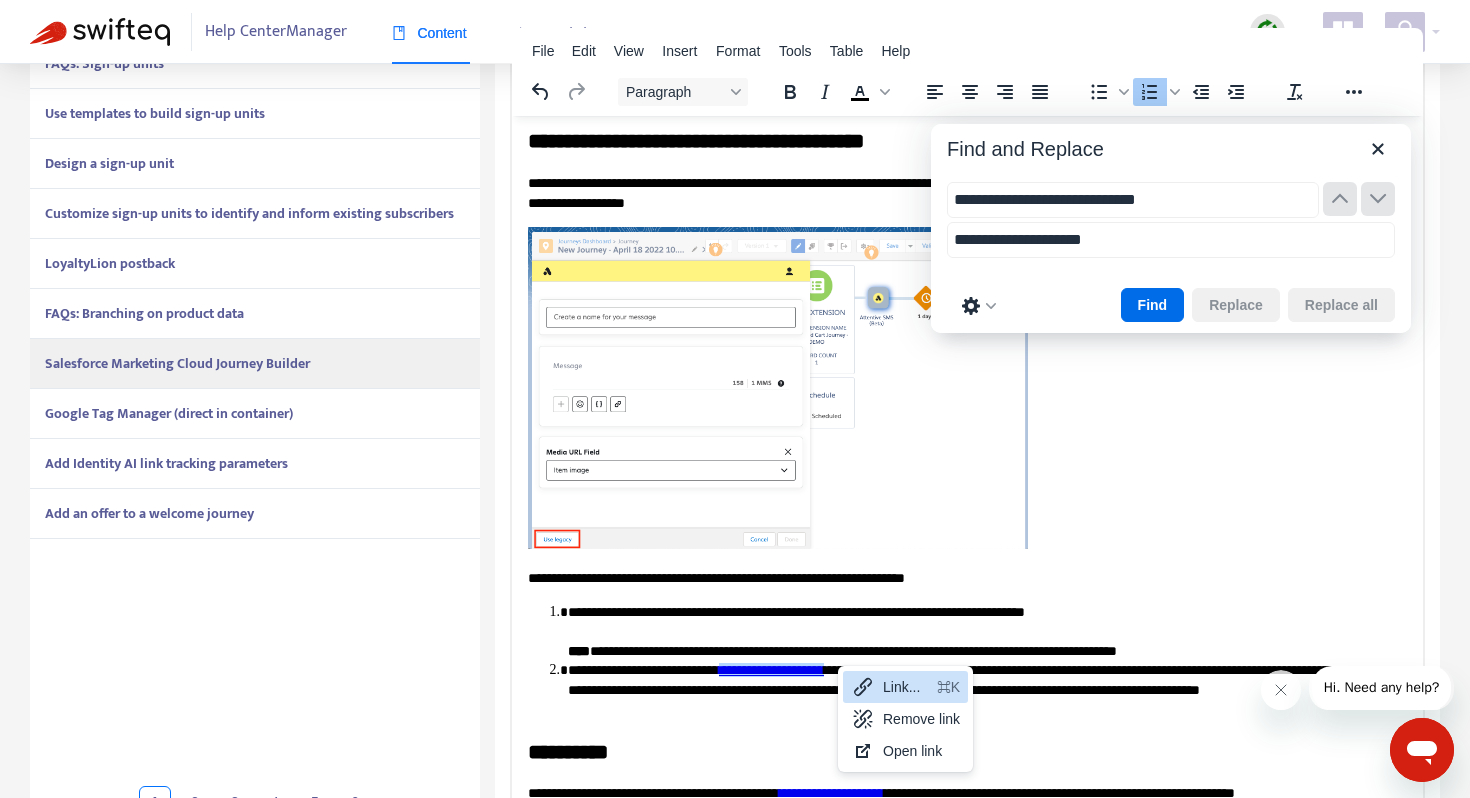 click on "Link..." at bounding box center [906, 687] 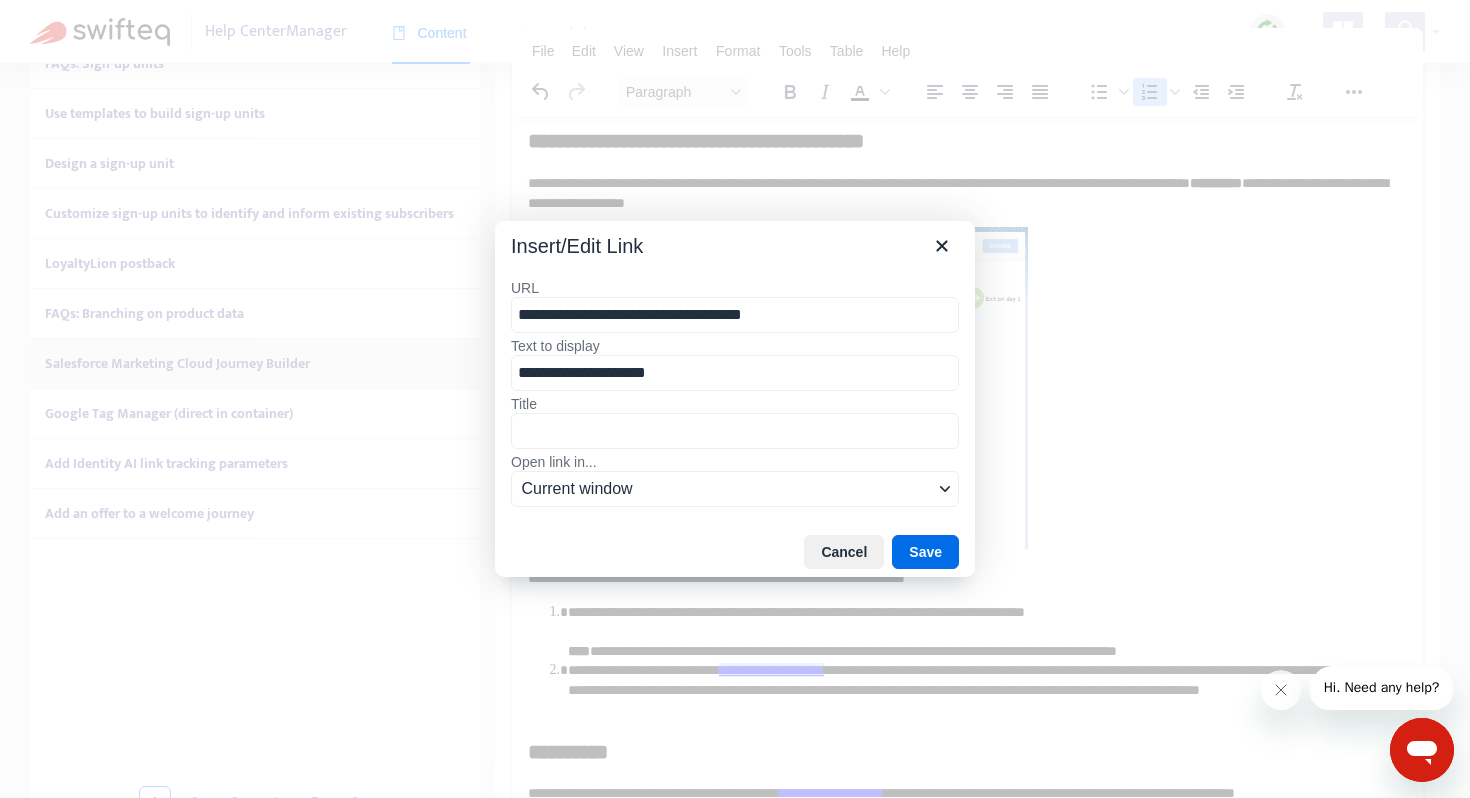 click on "**********" at bounding box center (735, 315) 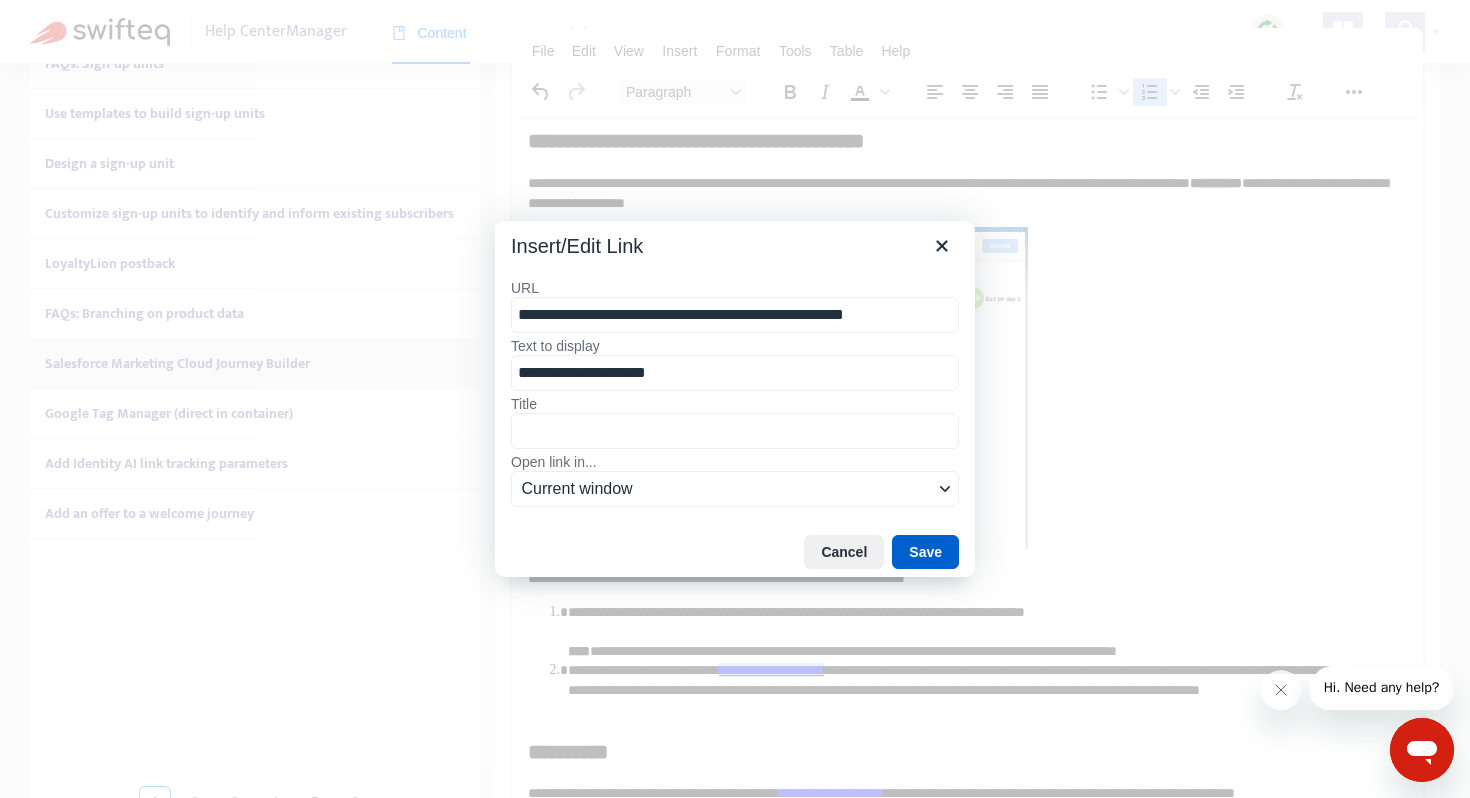 click on "Save" at bounding box center (925, 552) 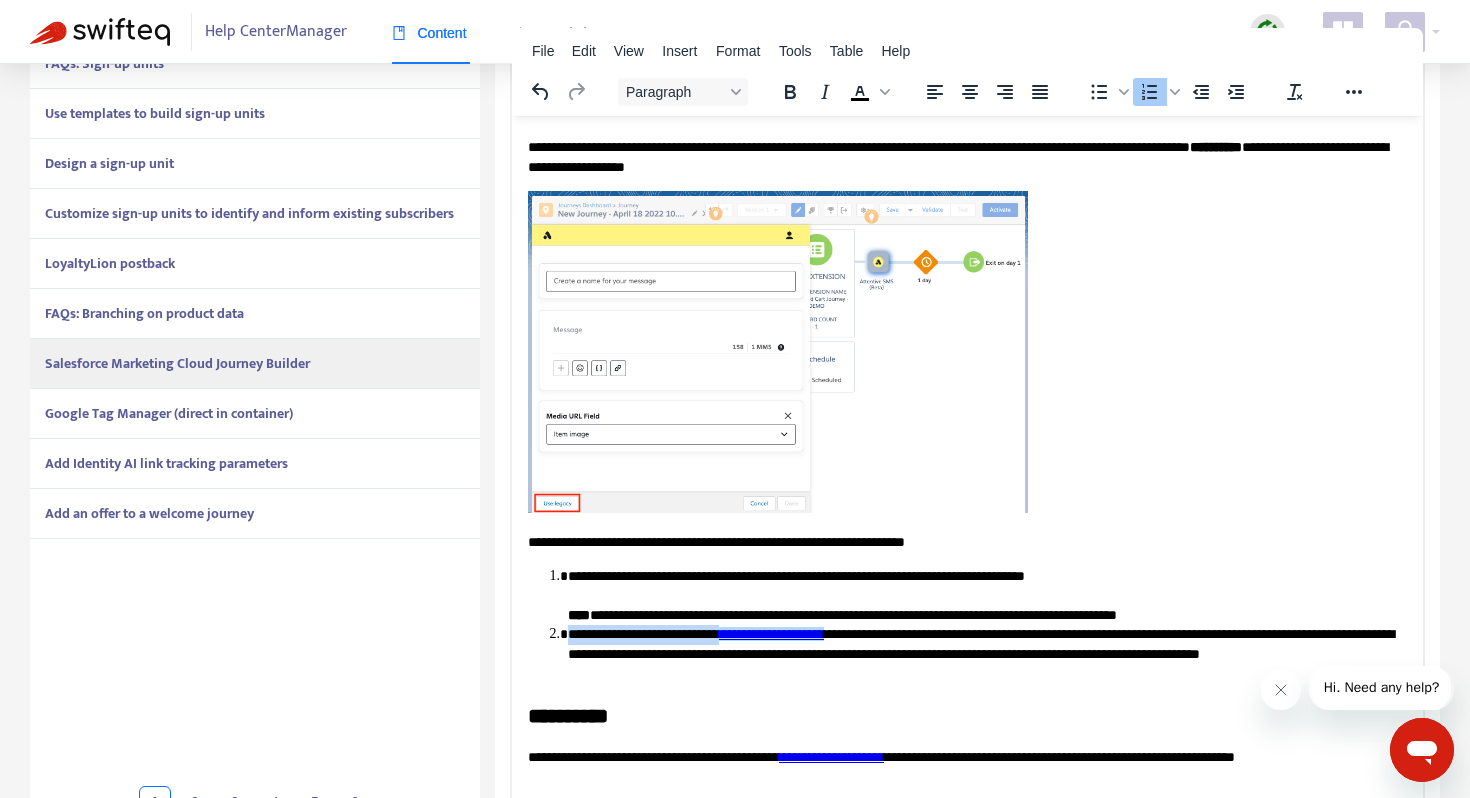 scroll, scrollTop: 10481, scrollLeft: 0, axis: vertical 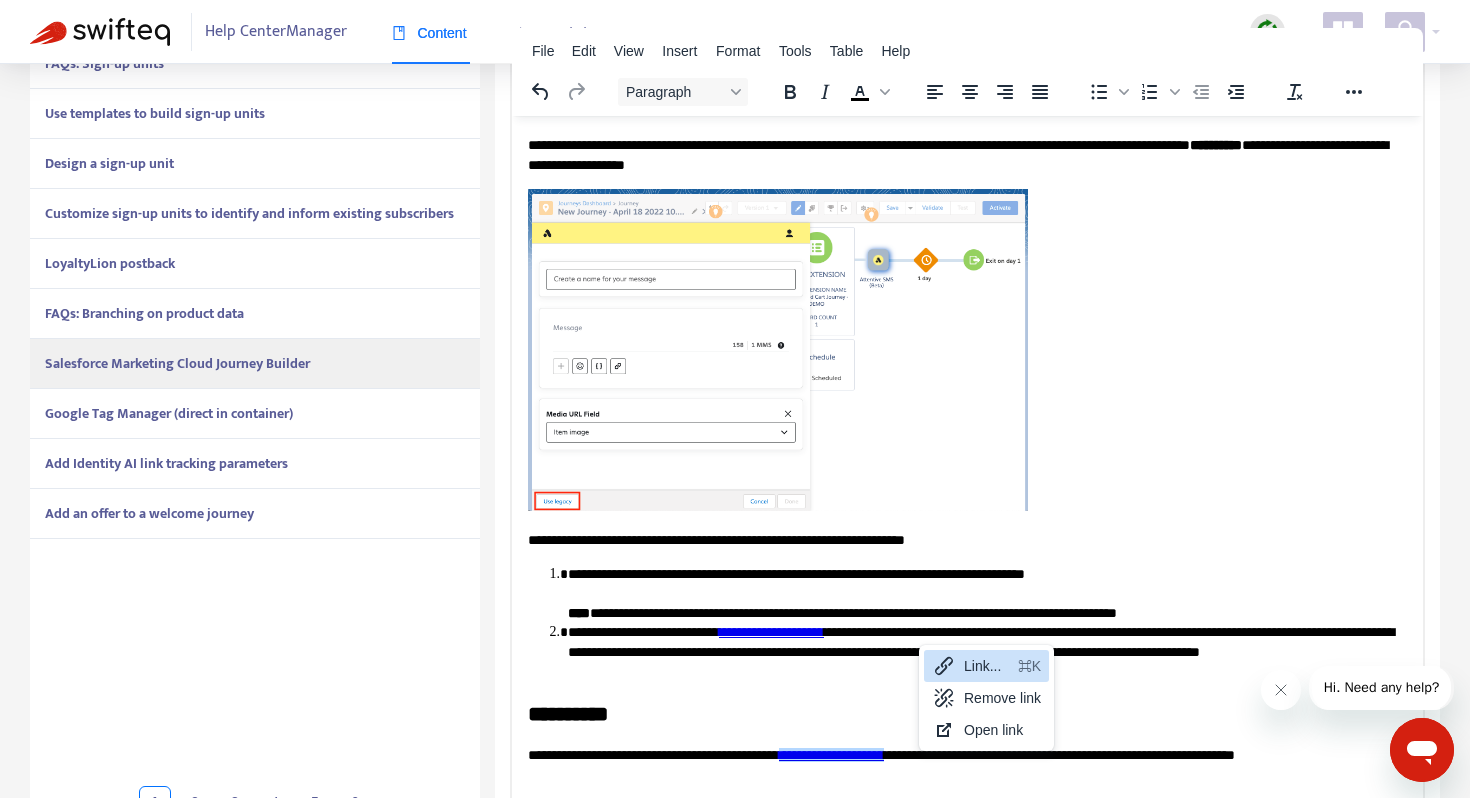 click on "Link..." at bounding box center [987, 666] 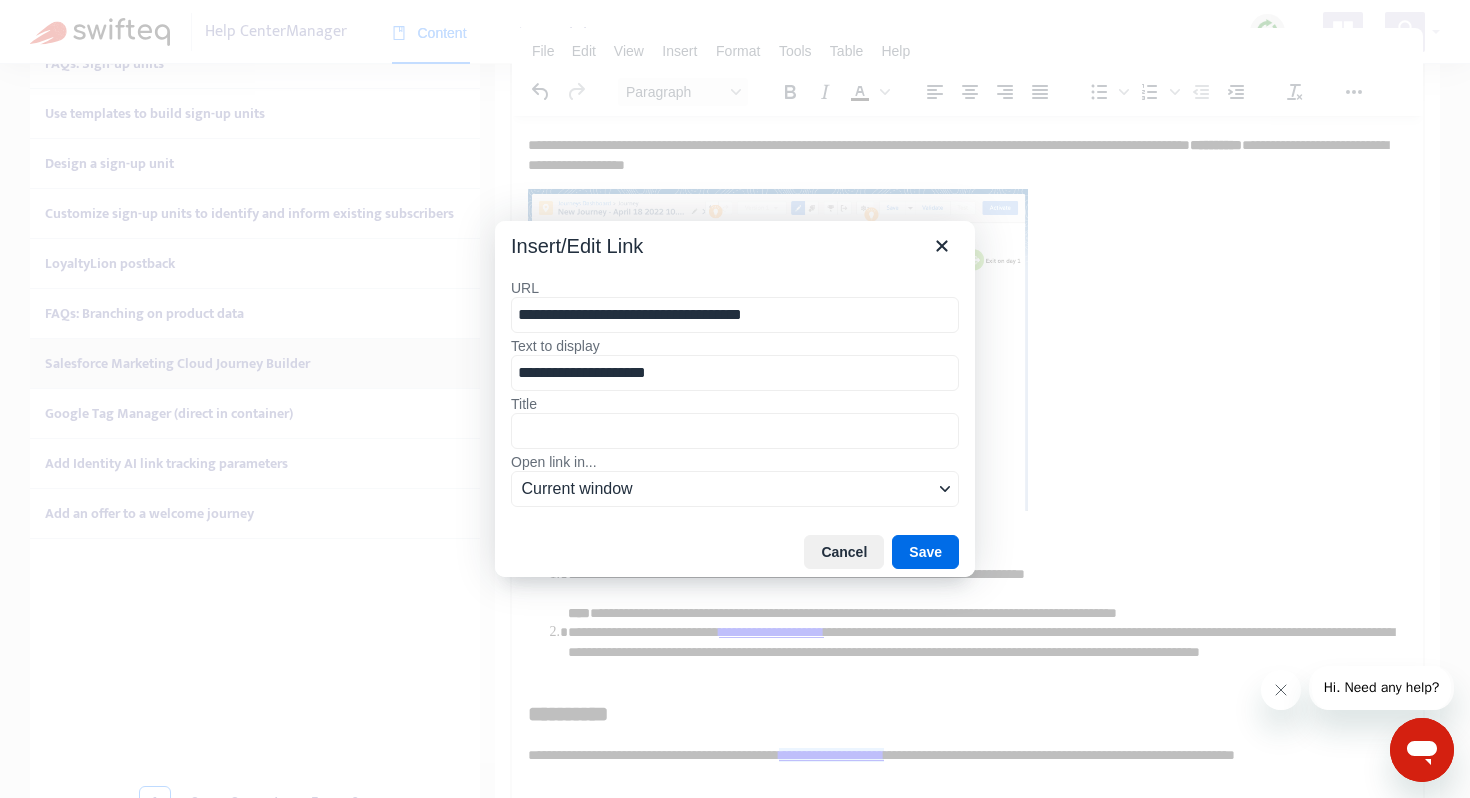 click on "**********" at bounding box center (735, 315) 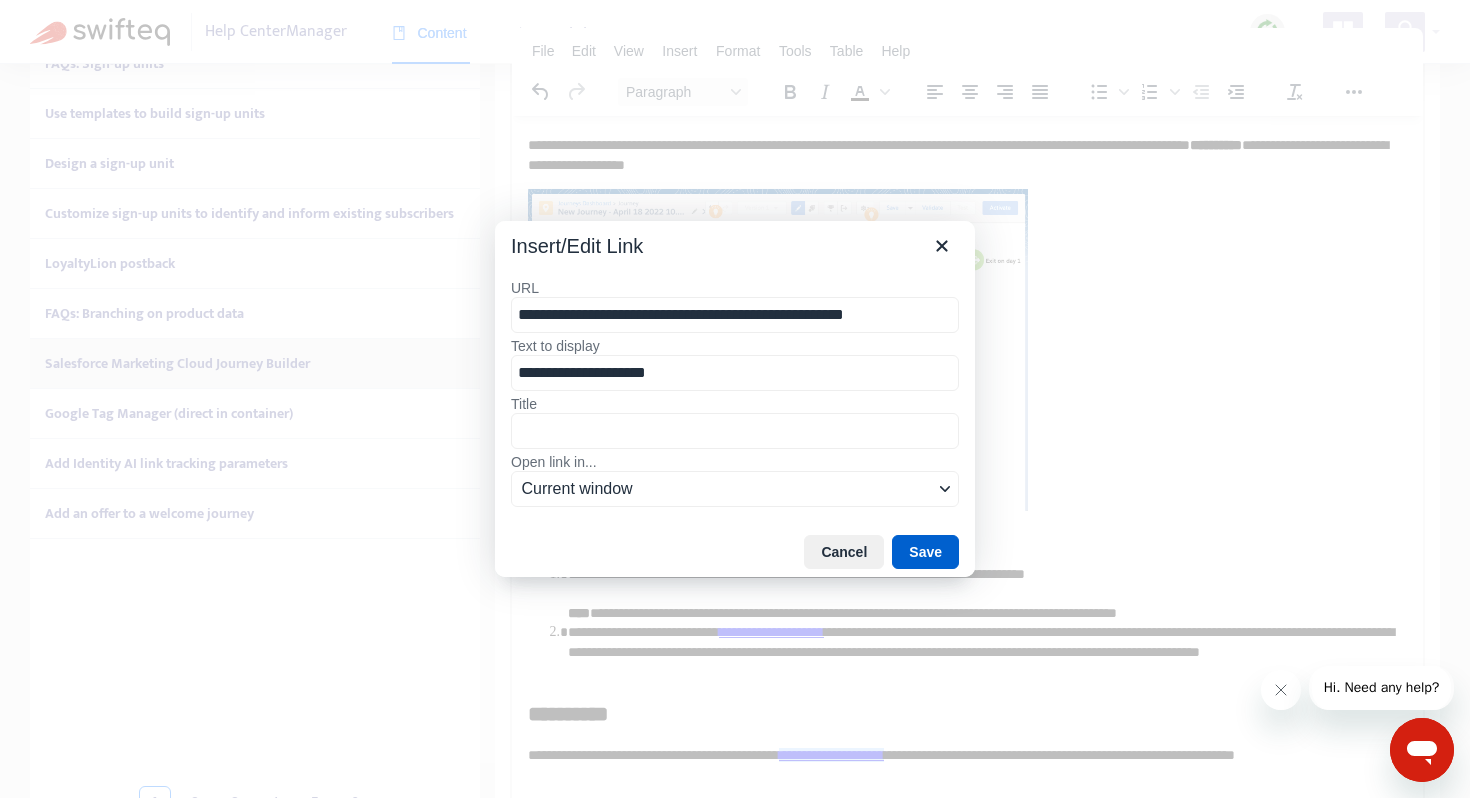 click on "Save" at bounding box center (925, 552) 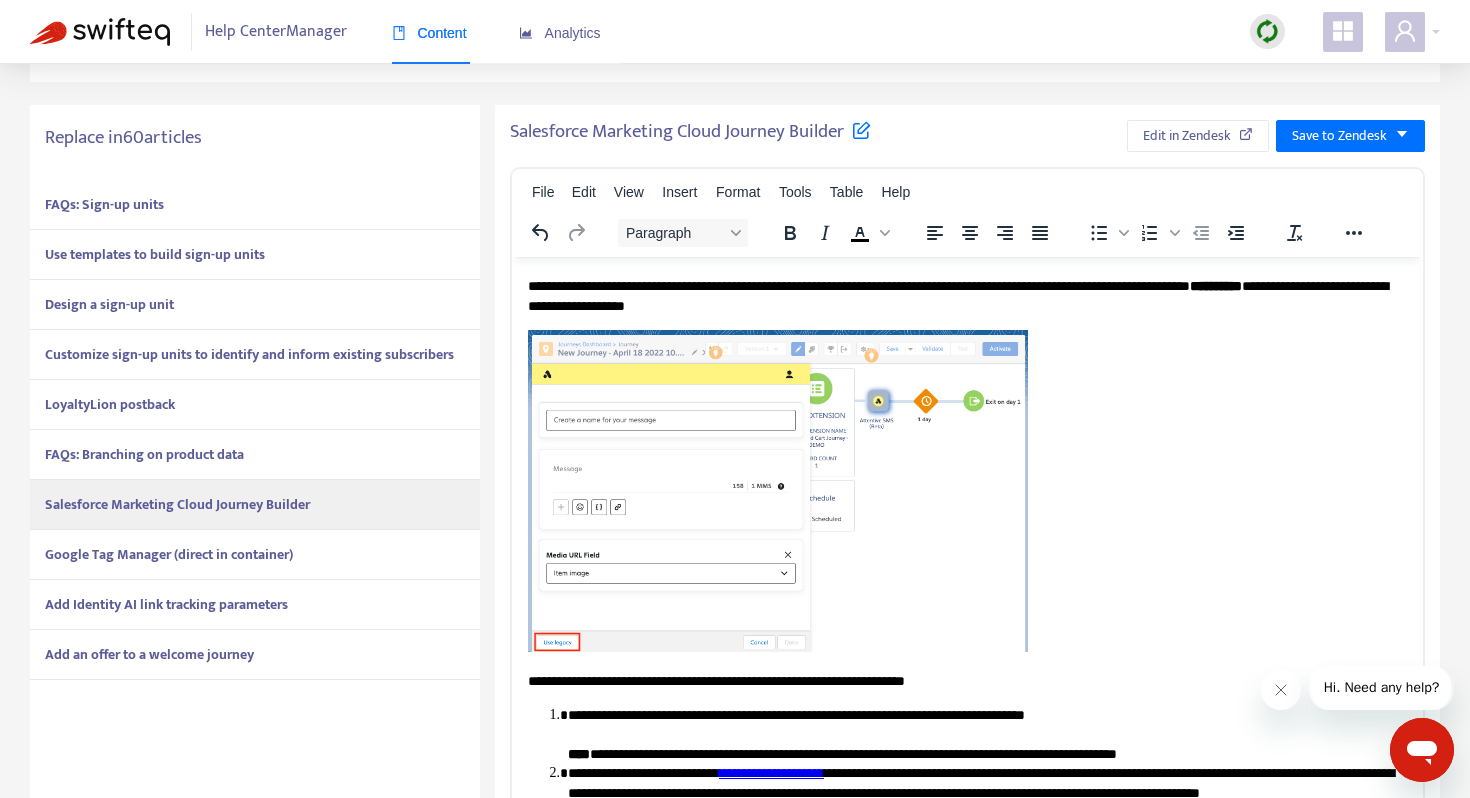 scroll, scrollTop: 0, scrollLeft: 0, axis: both 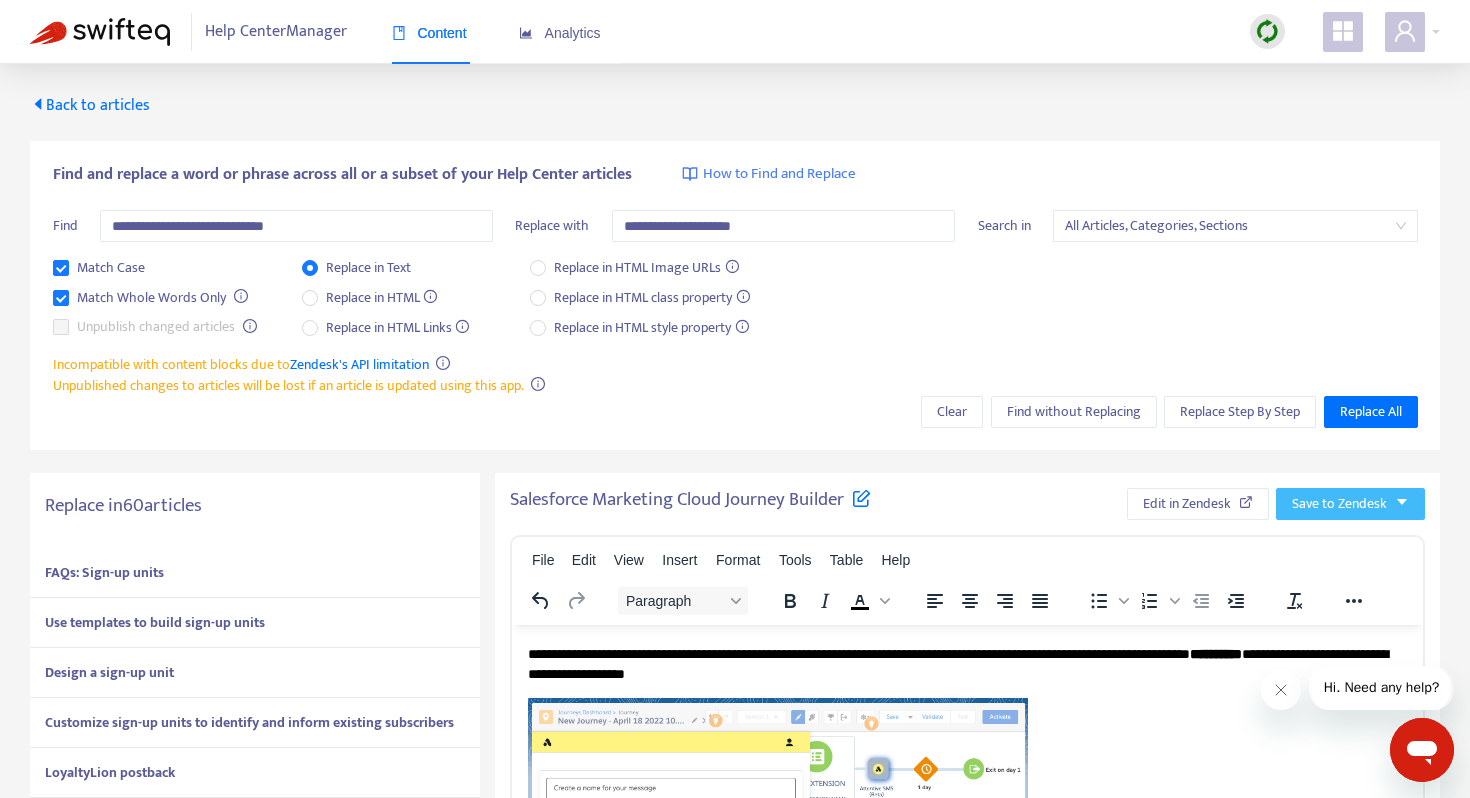 click on "Save to Zendesk" at bounding box center (1339, 504) 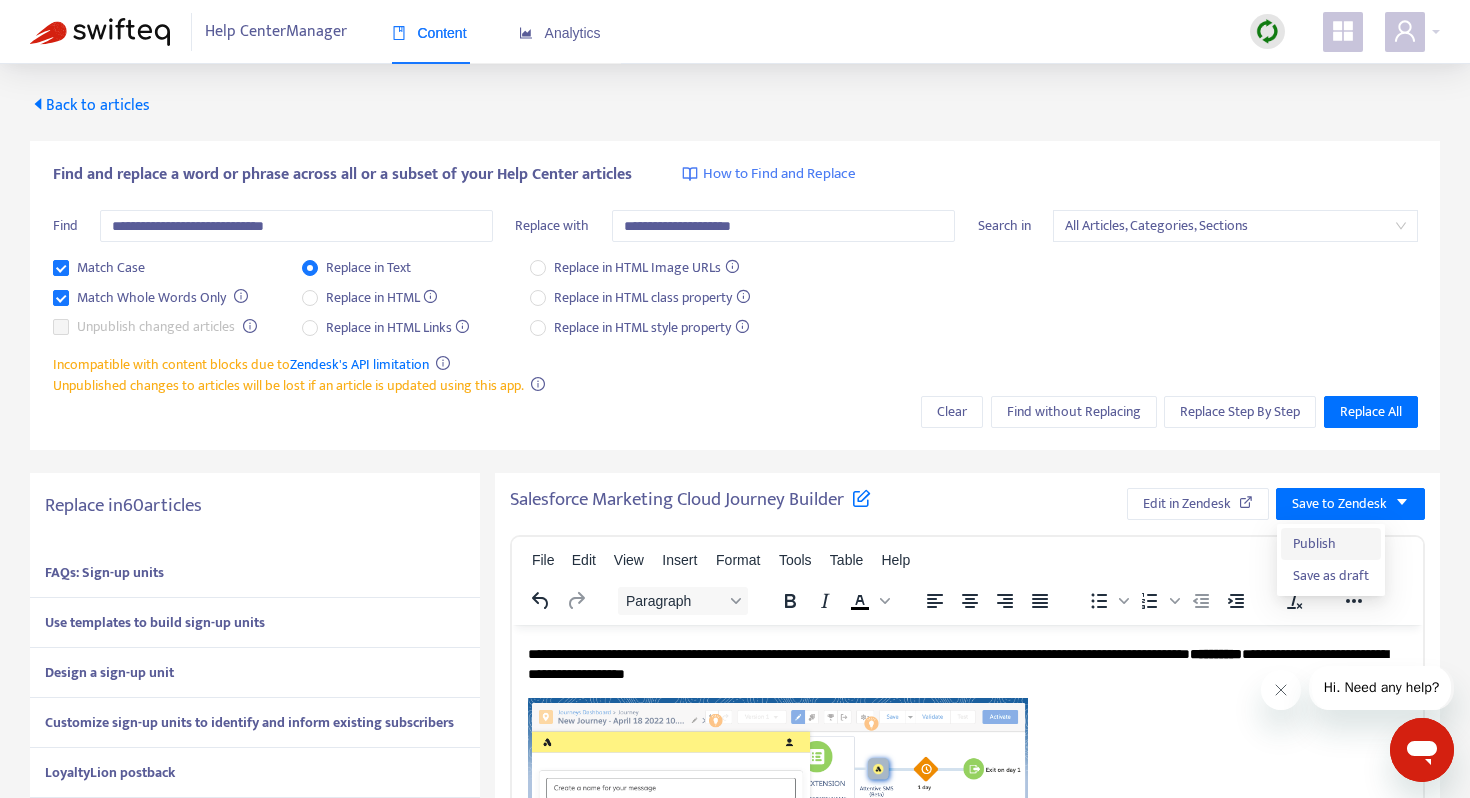 click on "Publish" at bounding box center (1331, 544) 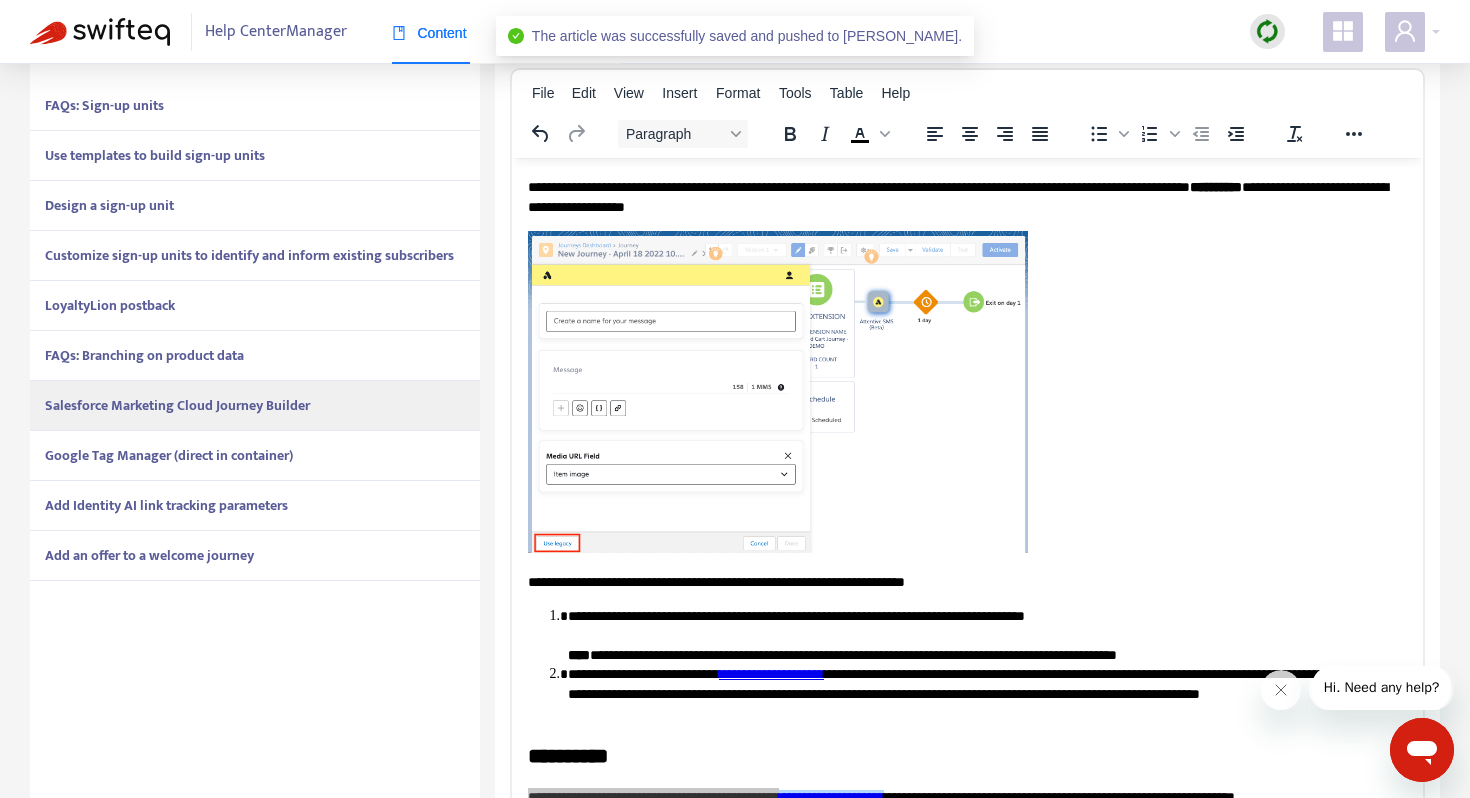 scroll, scrollTop: 468, scrollLeft: 0, axis: vertical 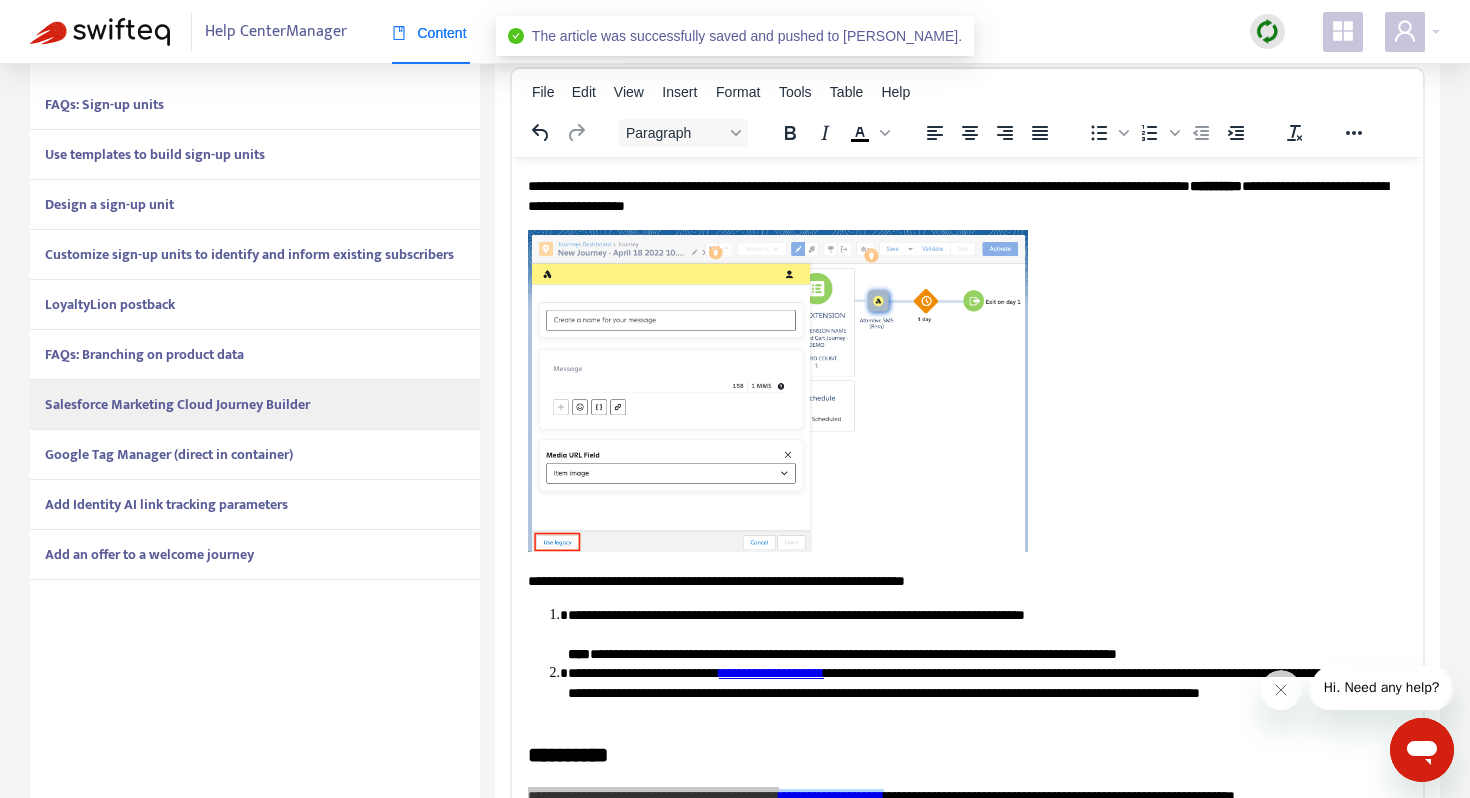 click on "Google Tag Manager (direct in container)" at bounding box center (169, 454) 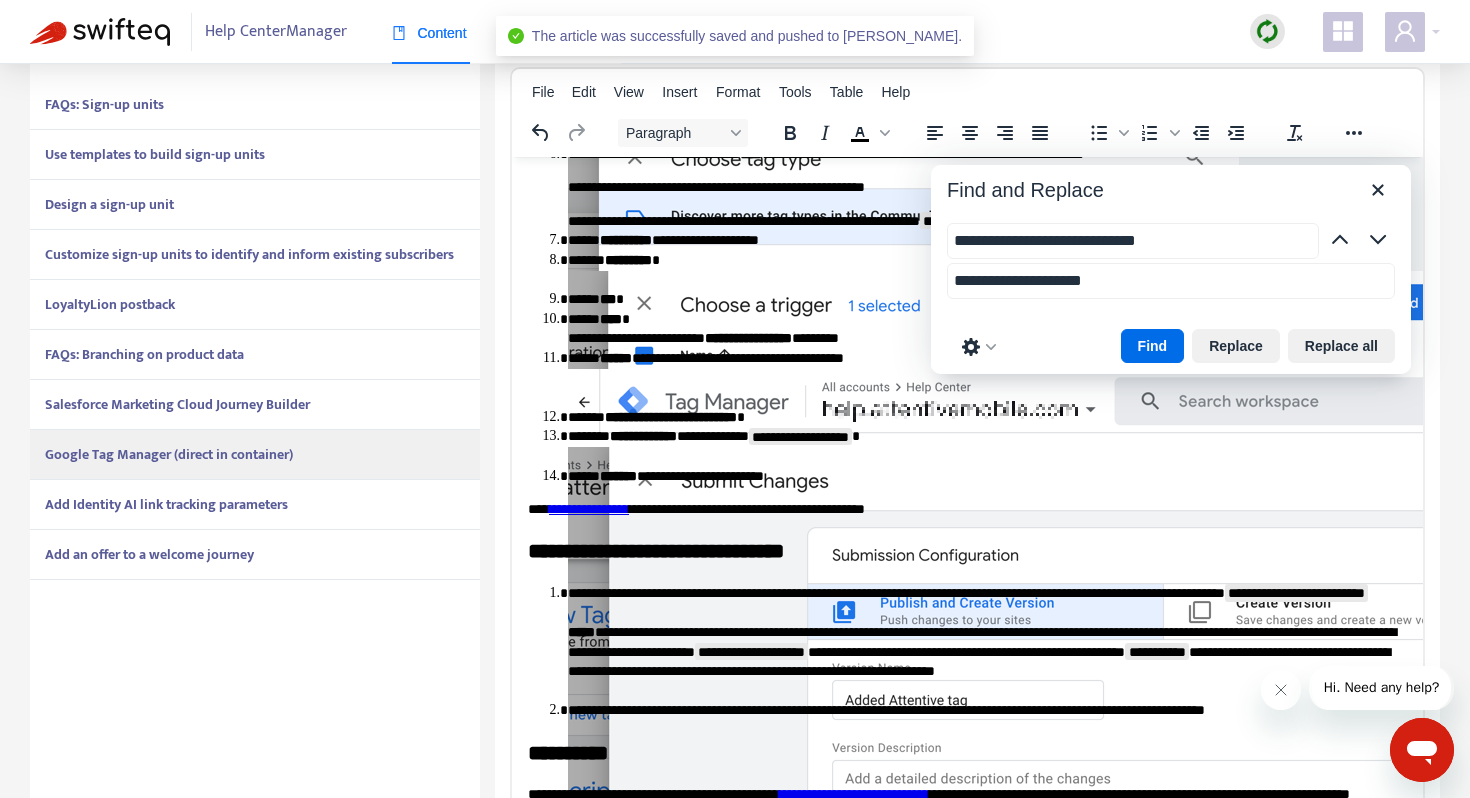 scroll, scrollTop: 121, scrollLeft: 0, axis: vertical 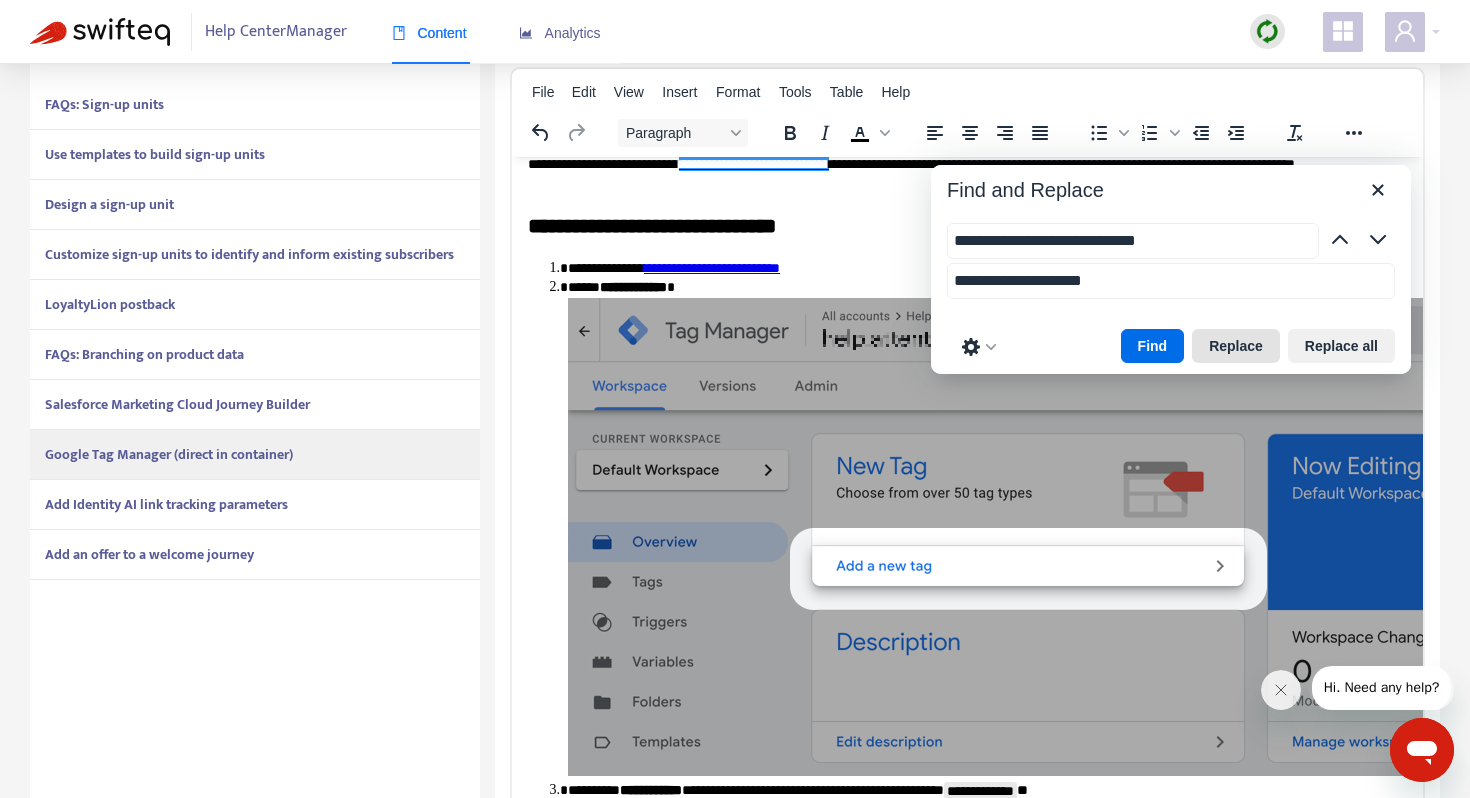 click on "Replace" at bounding box center [1236, 346] 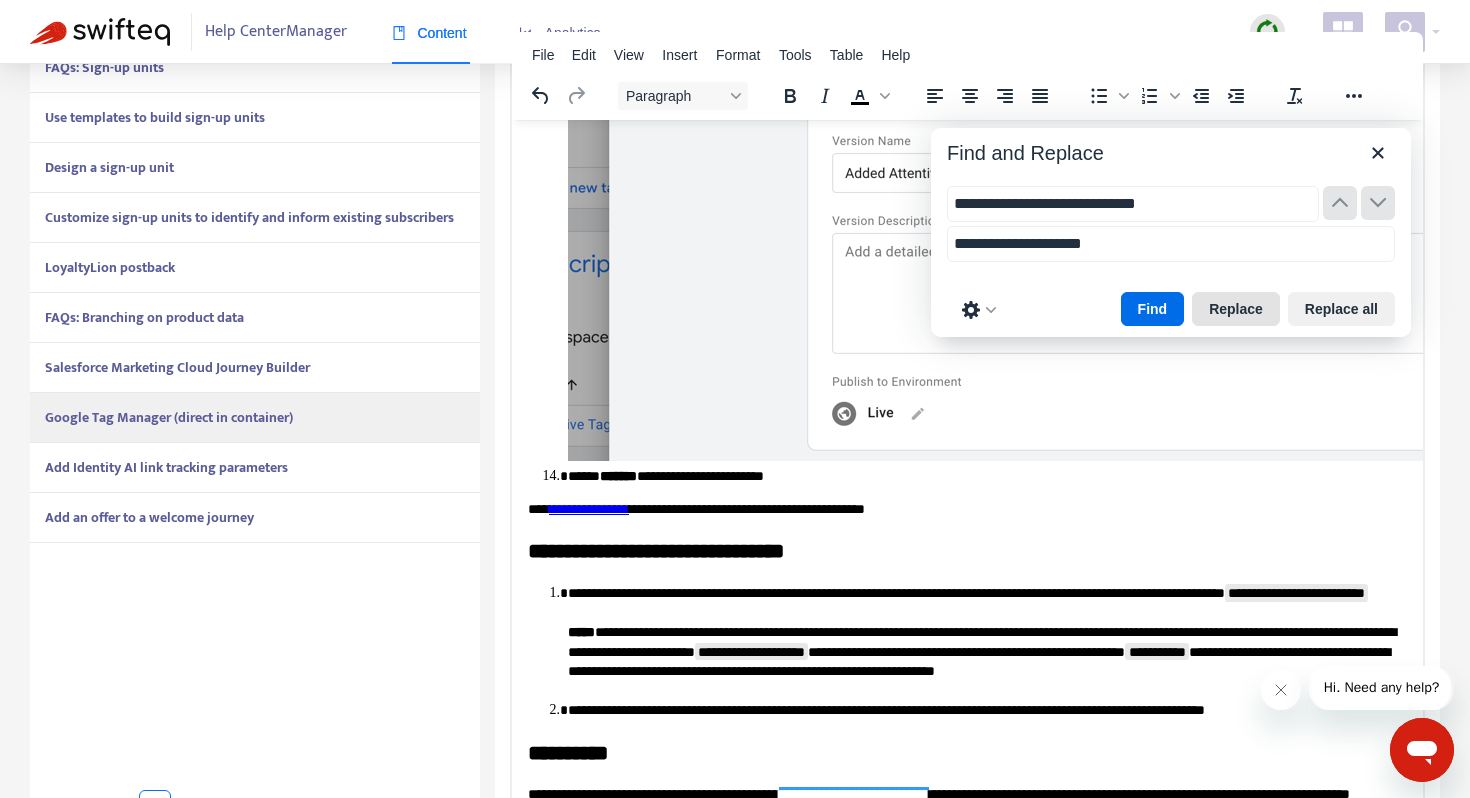 scroll, scrollTop: 509, scrollLeft: 0, axis: vertical 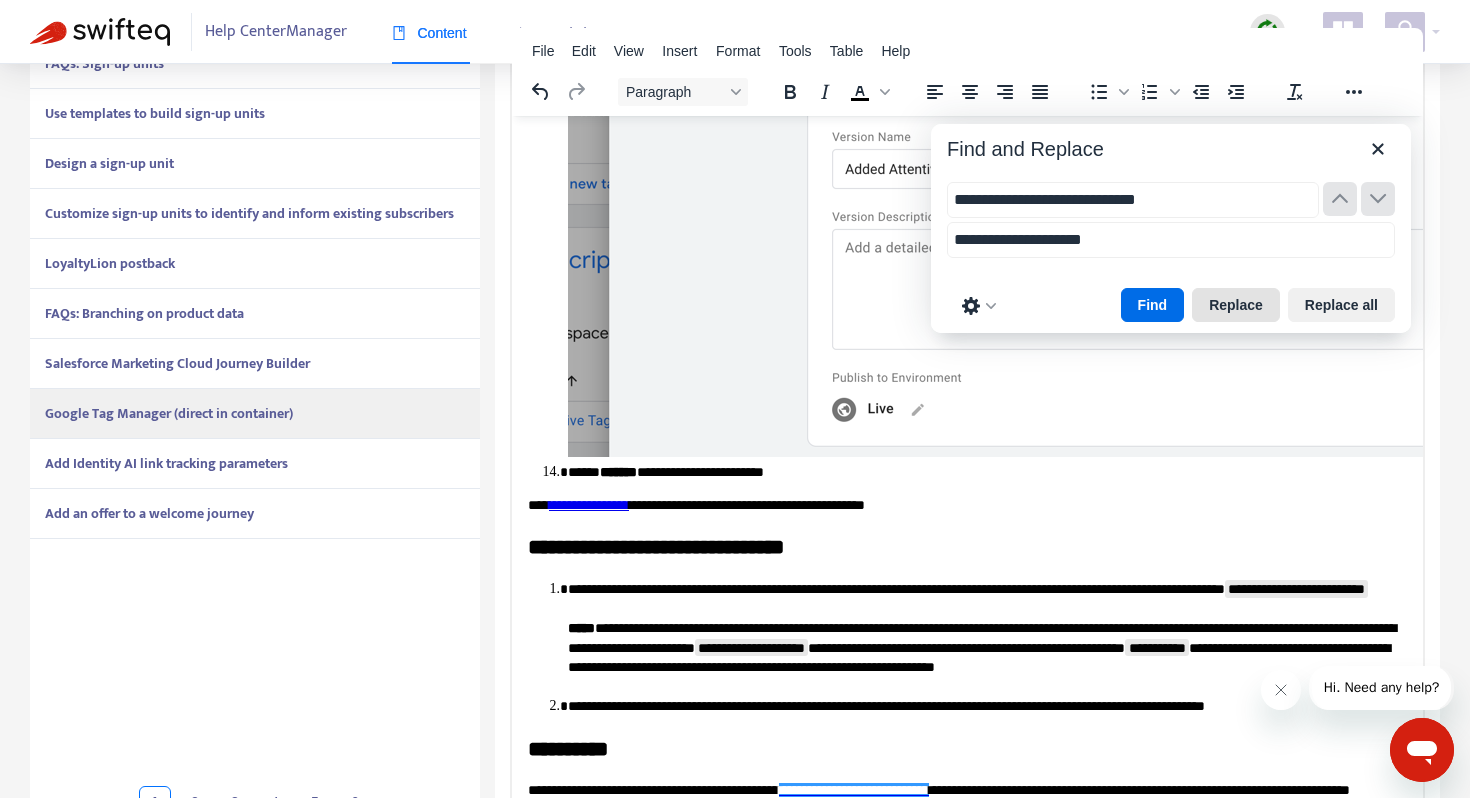 click on "Replace" at bounding box center [1236, 305] 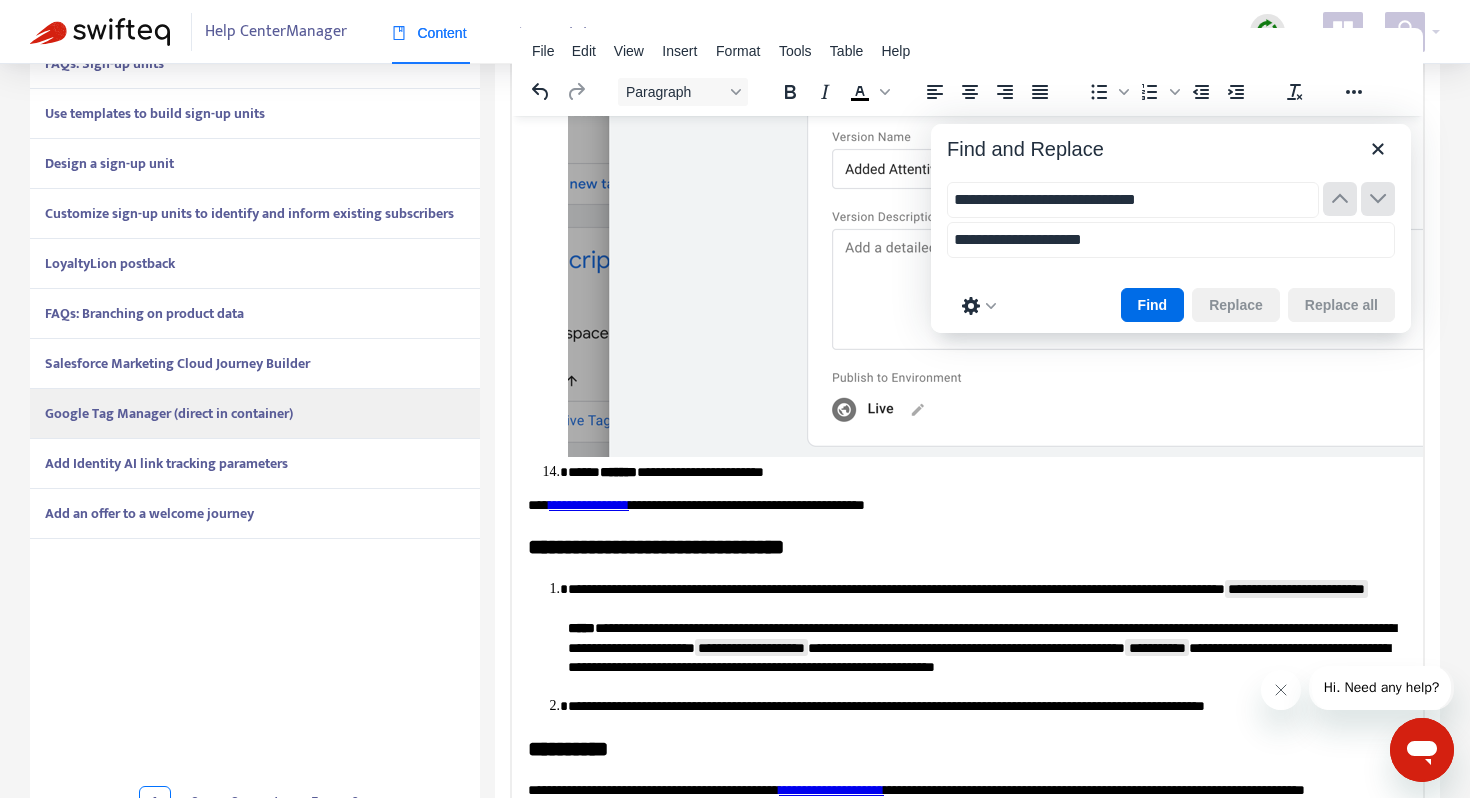 scroll, scrollTop: 3673, scrollLeft: 0, axis: vertical 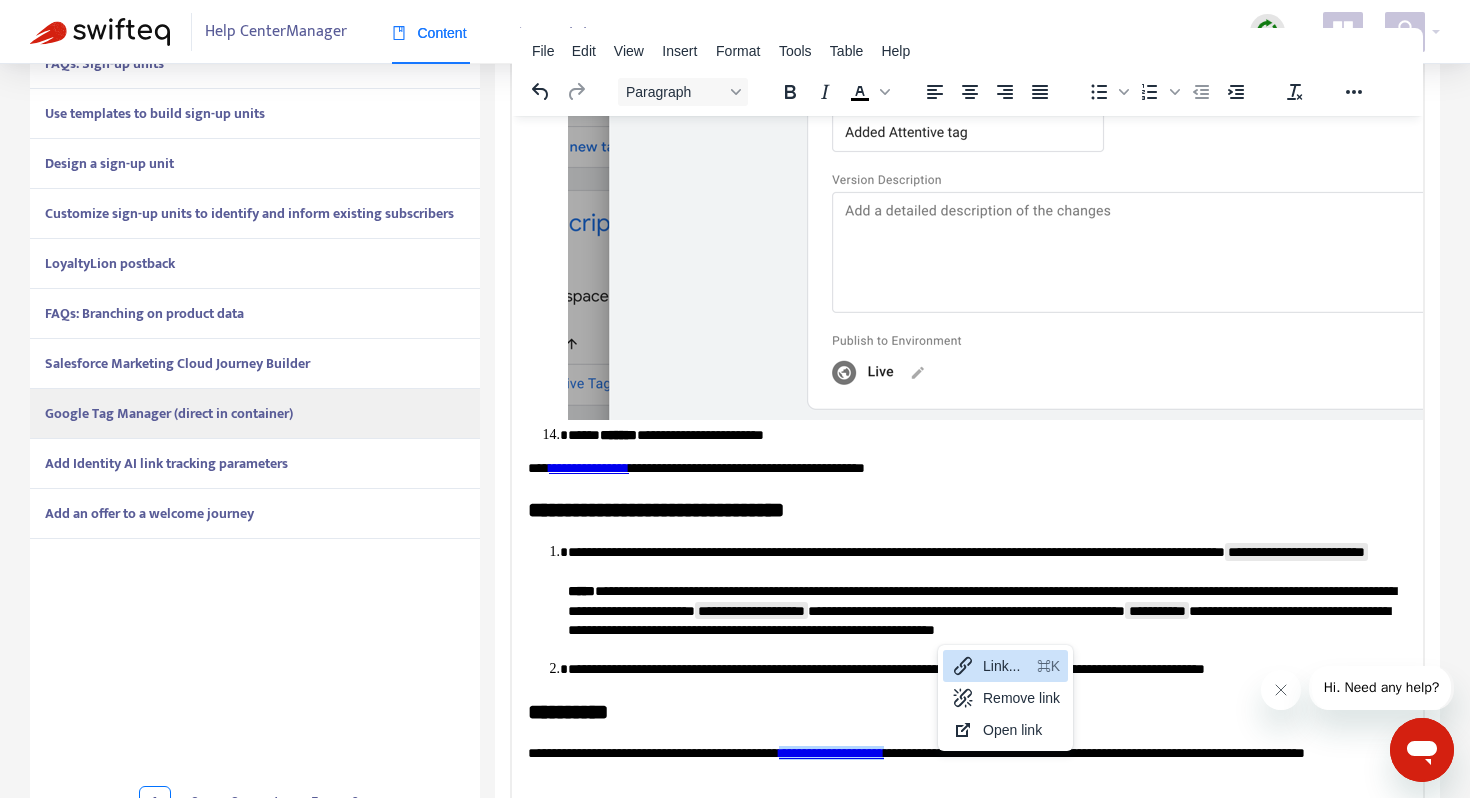 click on "Link..." at bounding box center [1006, 666] 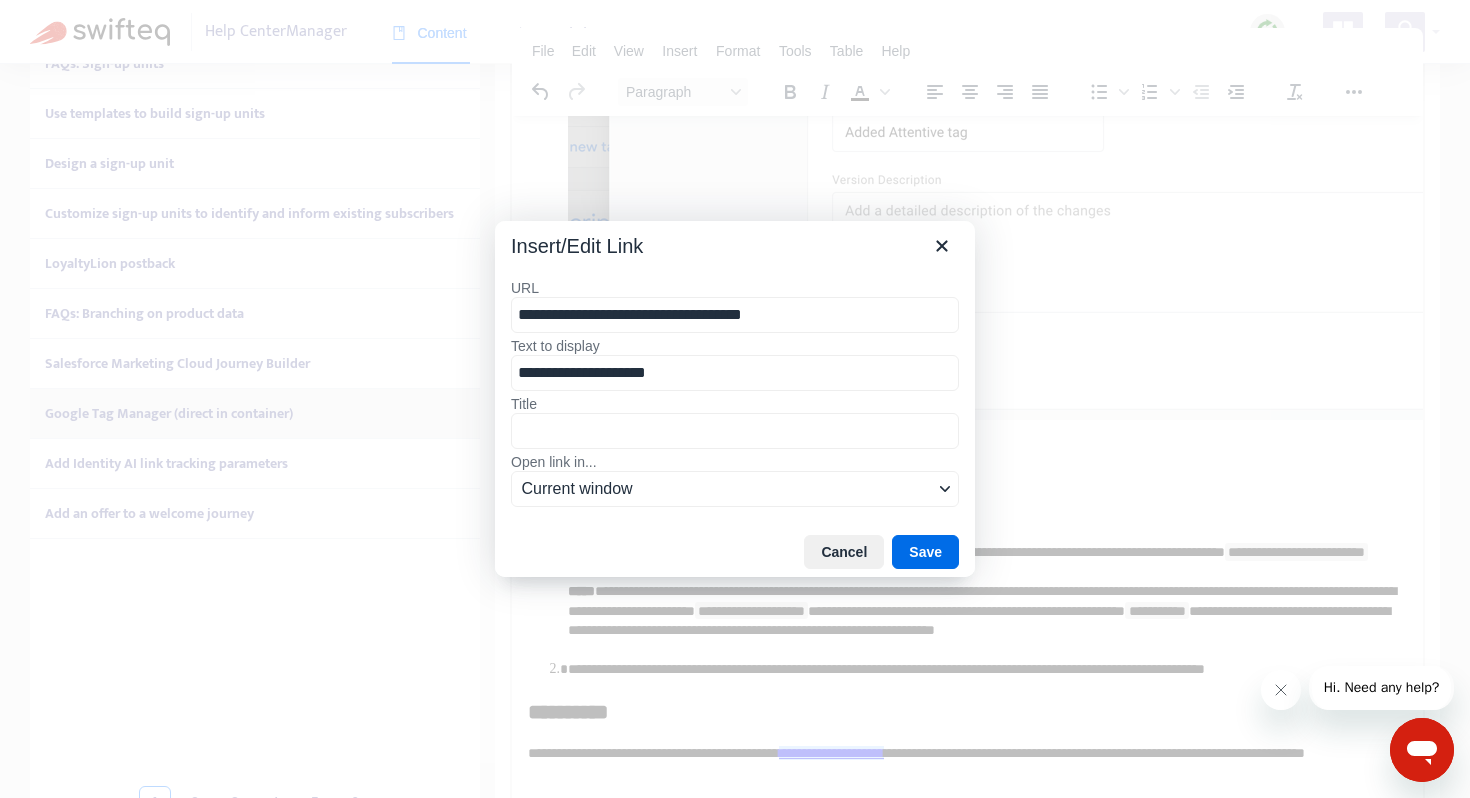 click on "**********" at bounding box center (735, 315) 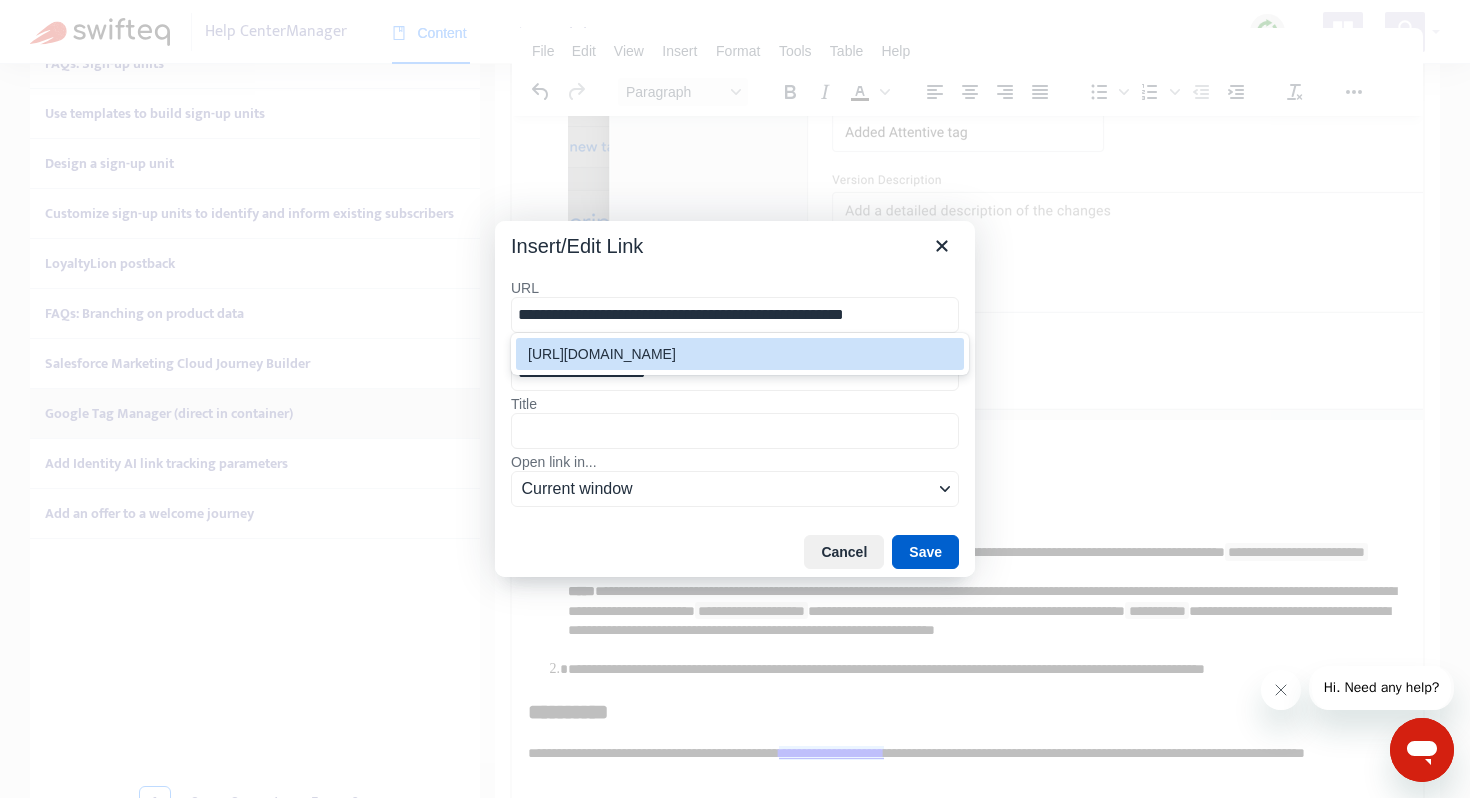 click on "Save" at bounding box center [925, 552] 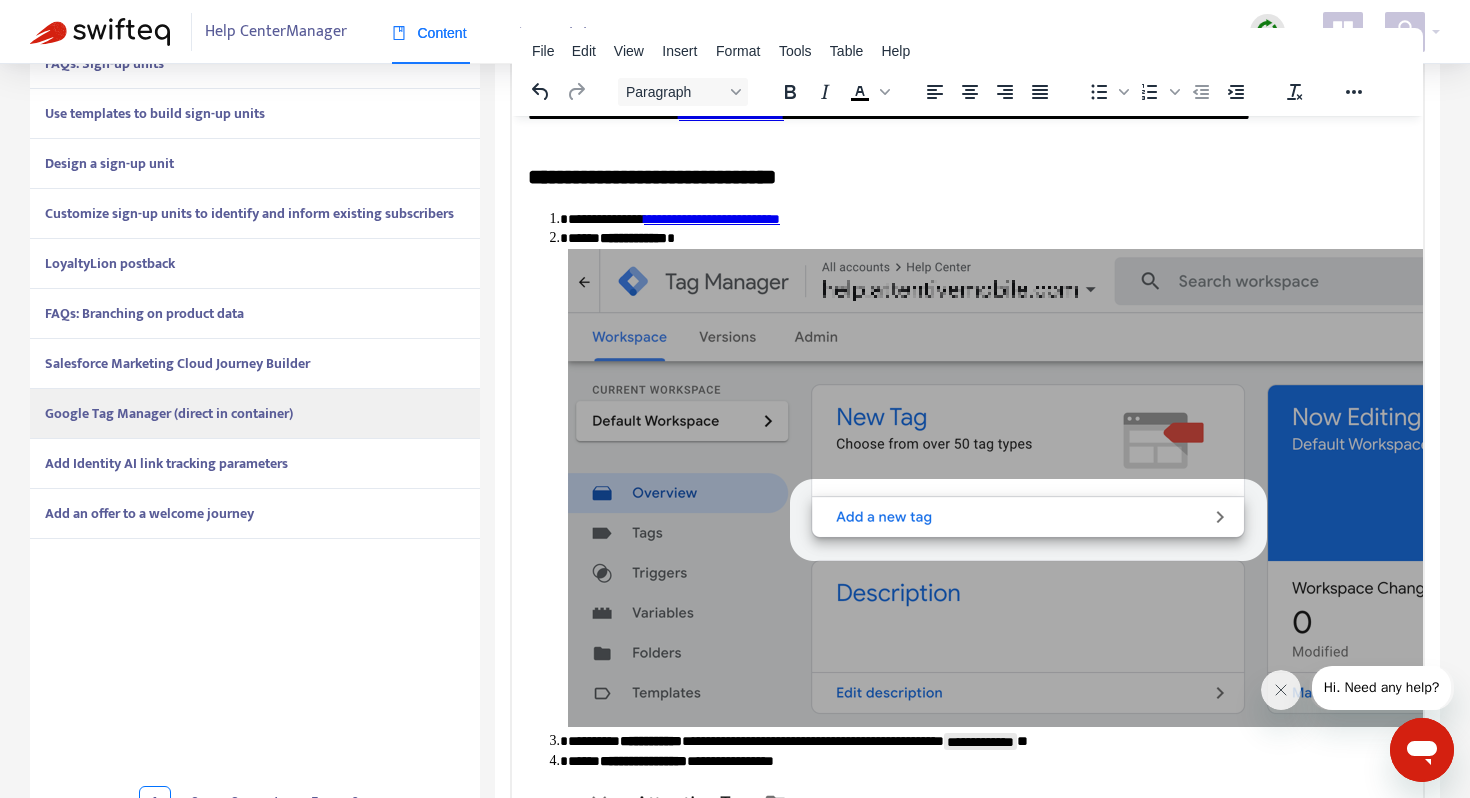 scroll, scrollTop: 0, scrollLeft: 0, axis: both 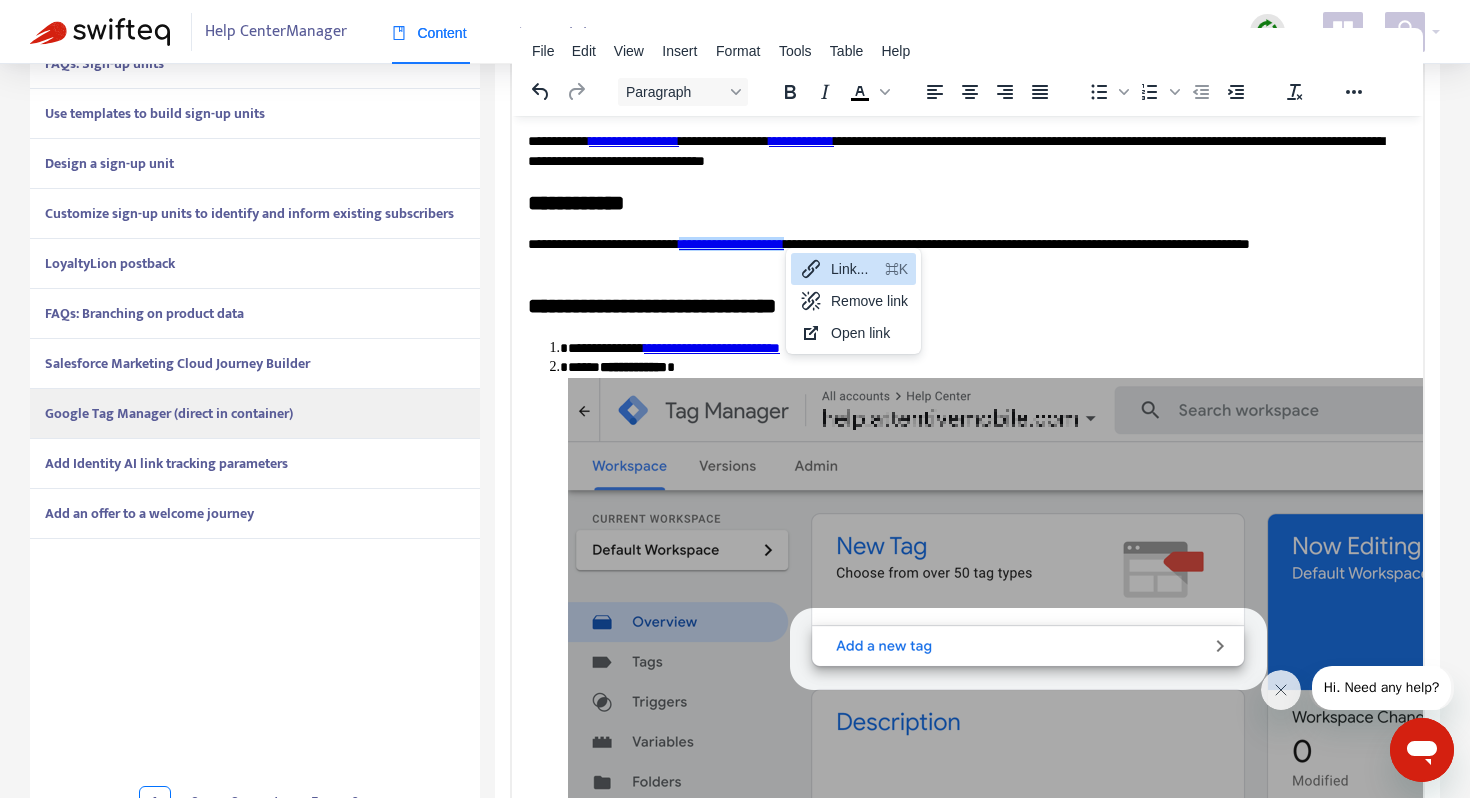 click on "Link..." at bounding box center [854, 269] 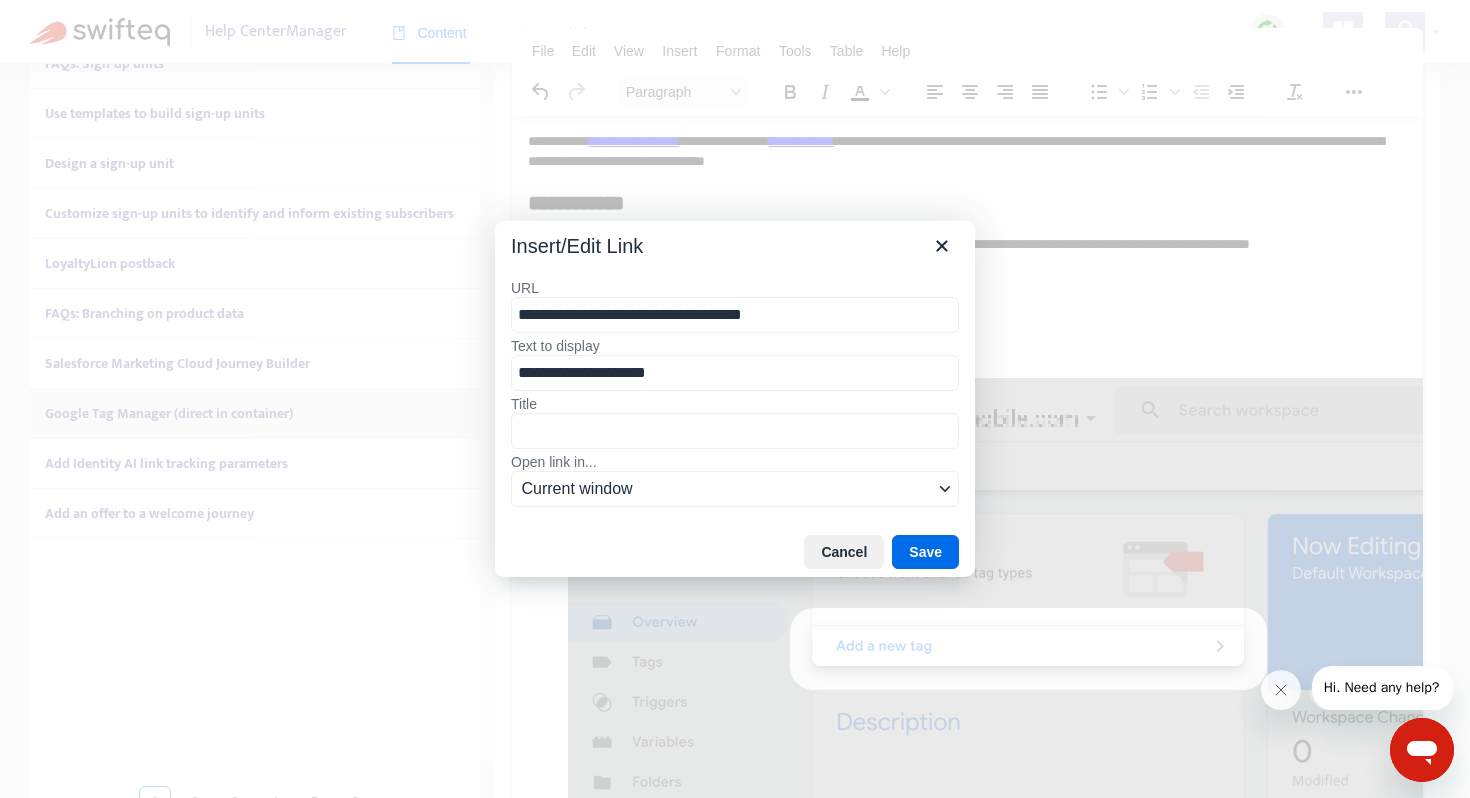 click on "**********" at bounding box center (735, 315) 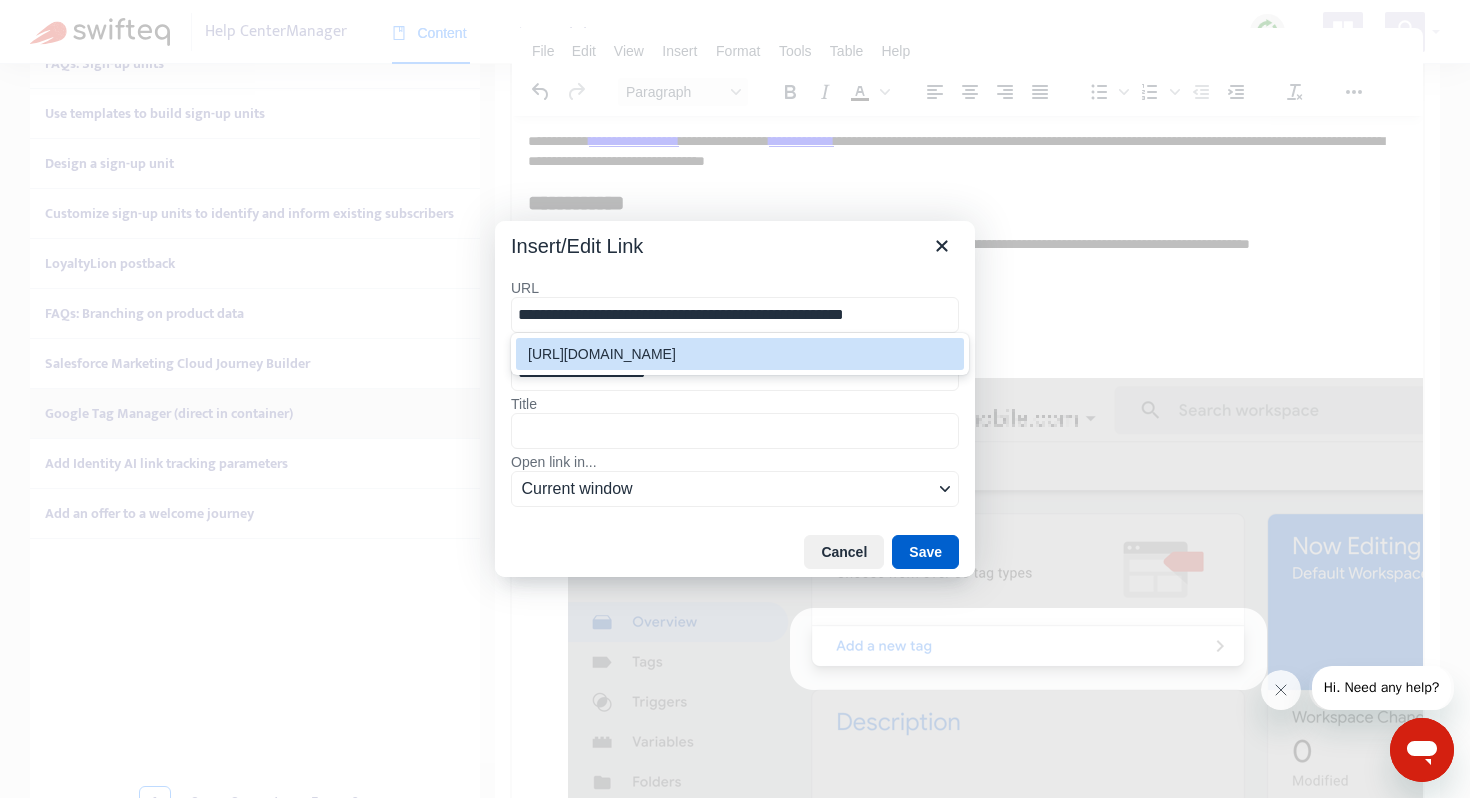 click on "Save" at bounding box center (925, 552) 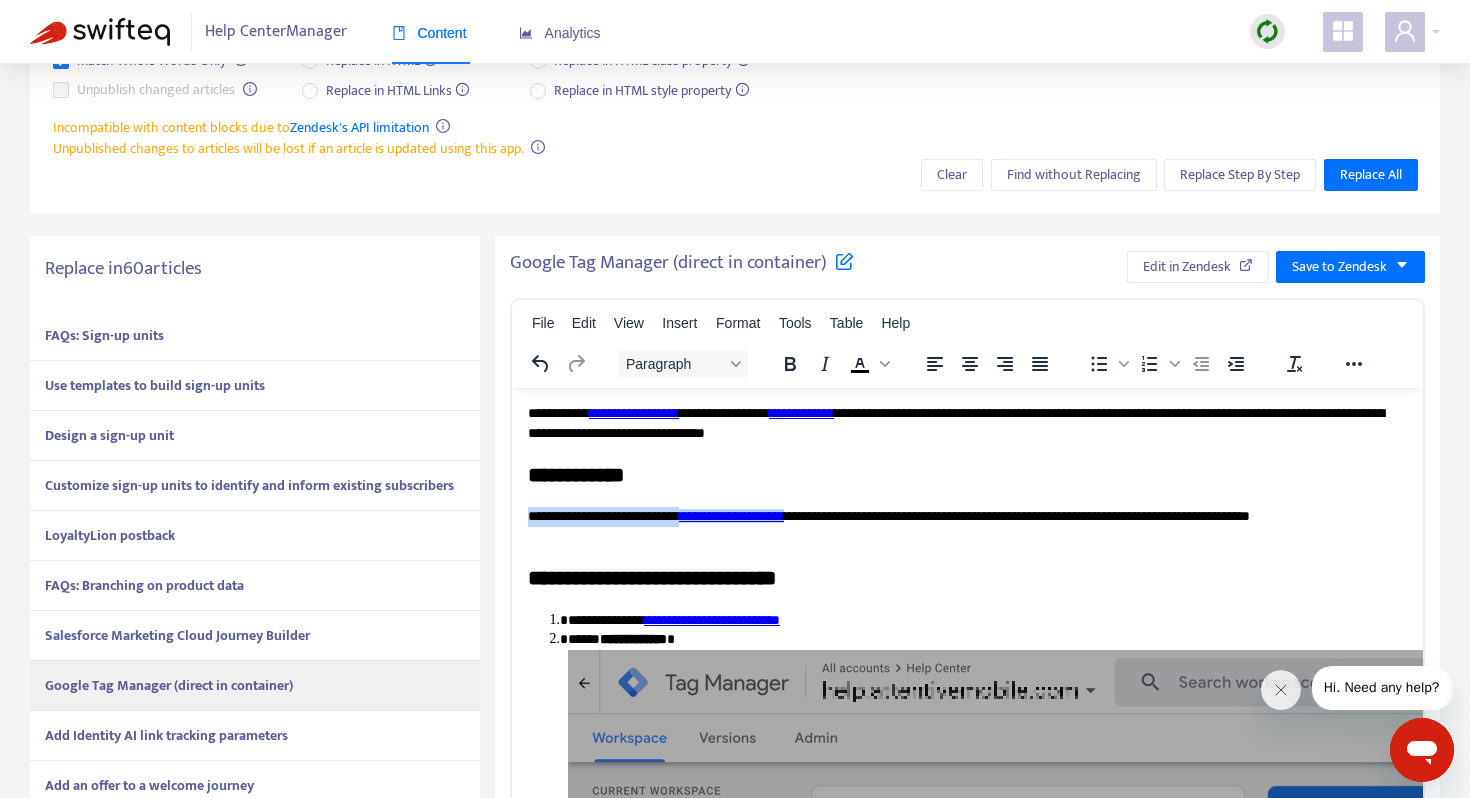 scroll, scrollTop: 179, scrollLeft: 0, axis: vertical 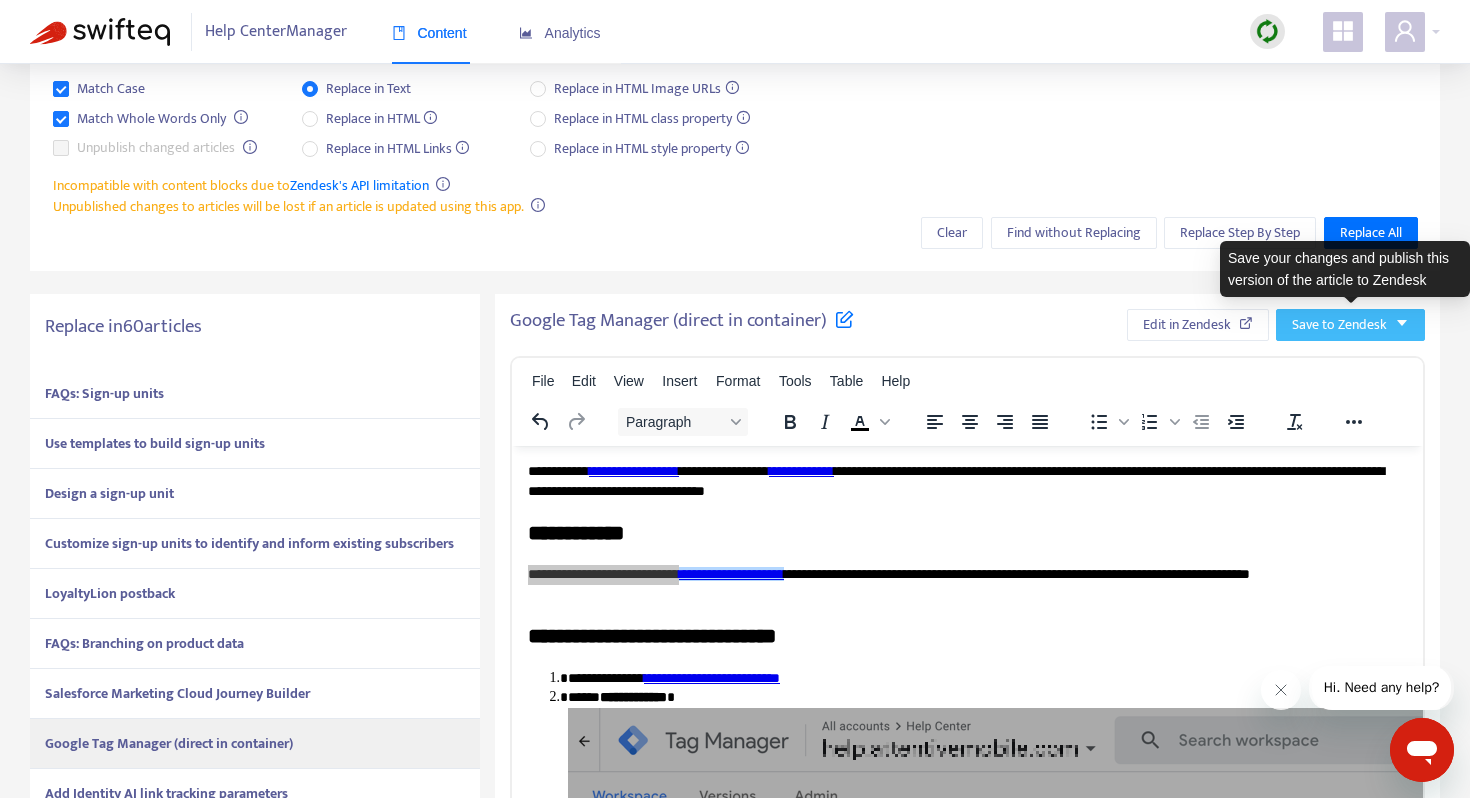 click on "Save to Zendesk" at bounding box center (1339, 325) 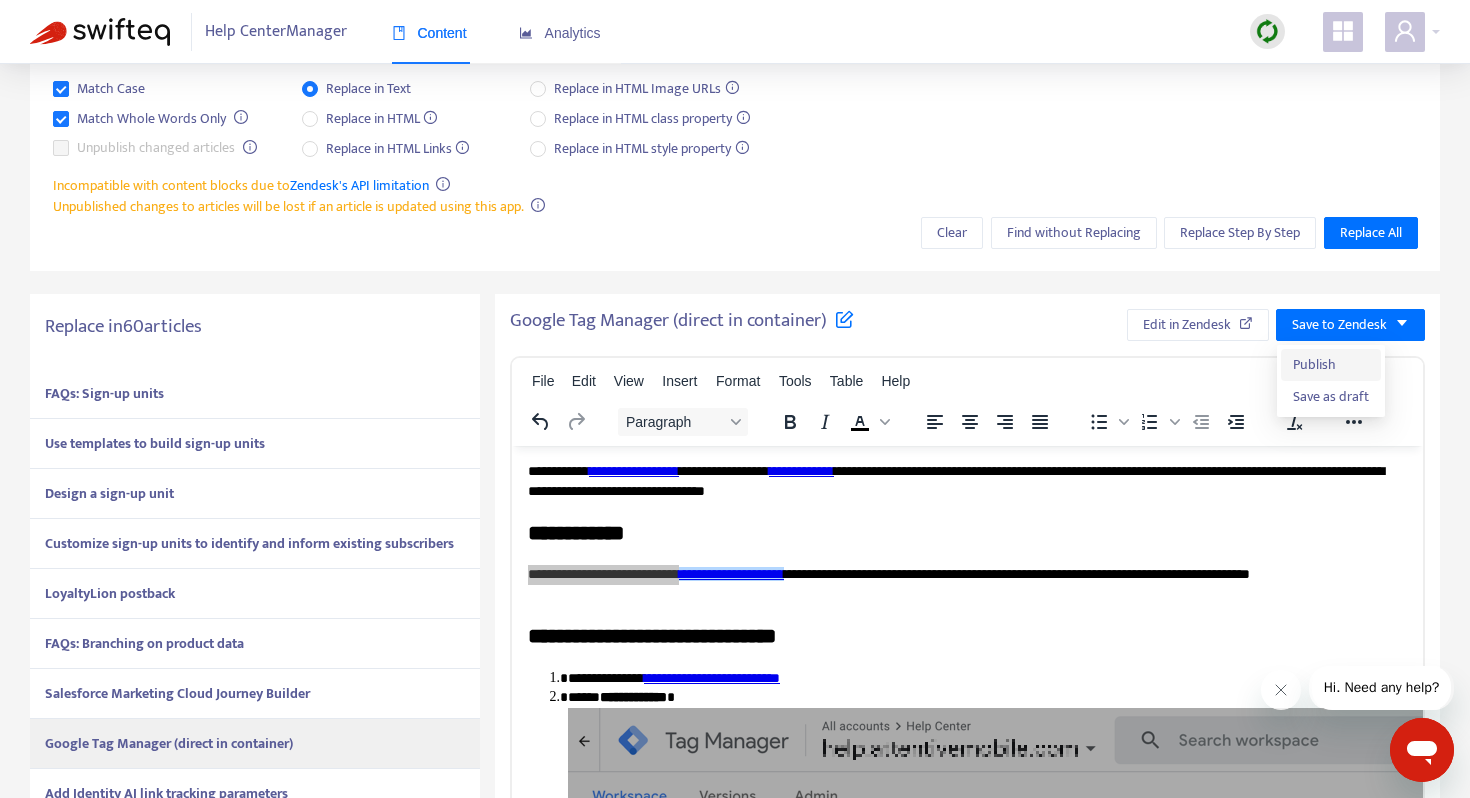 click on "Publish" at bounding box center (1331, 365) 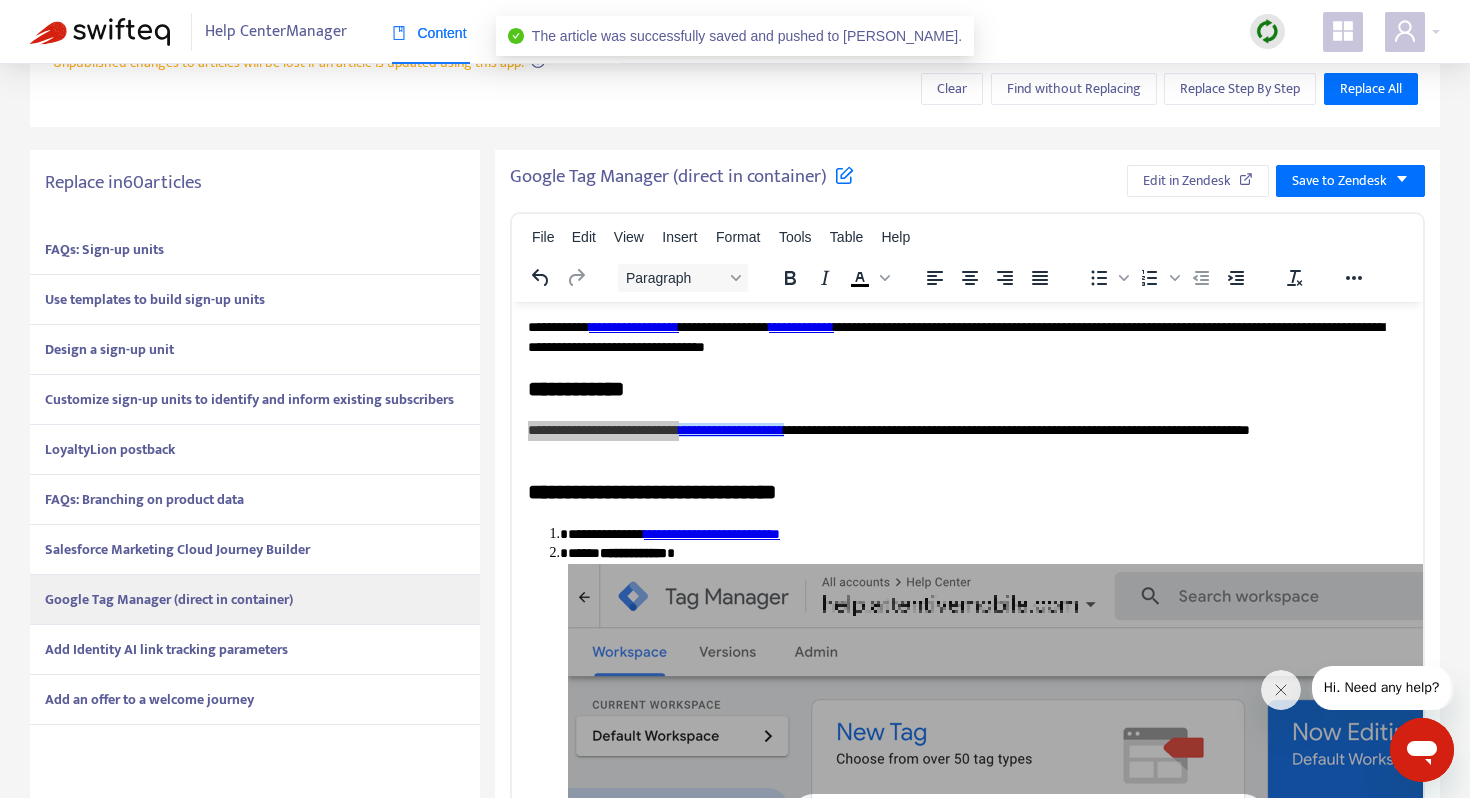 scroll, scrollTop: 417, scrollLeft: 0, axis: vertical 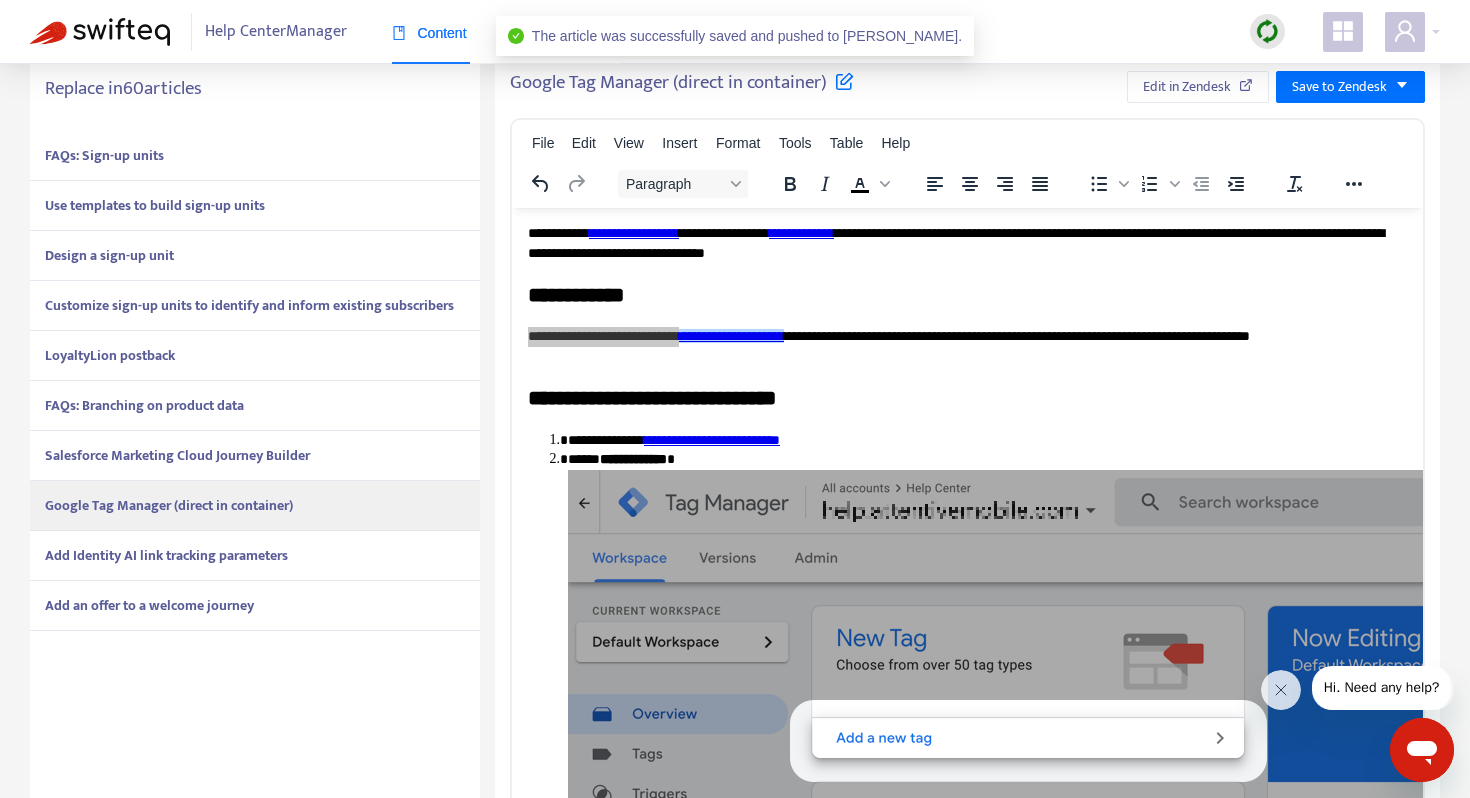 click on "Add Identity AI link tracking parameters" at bounding box center (166, 555) 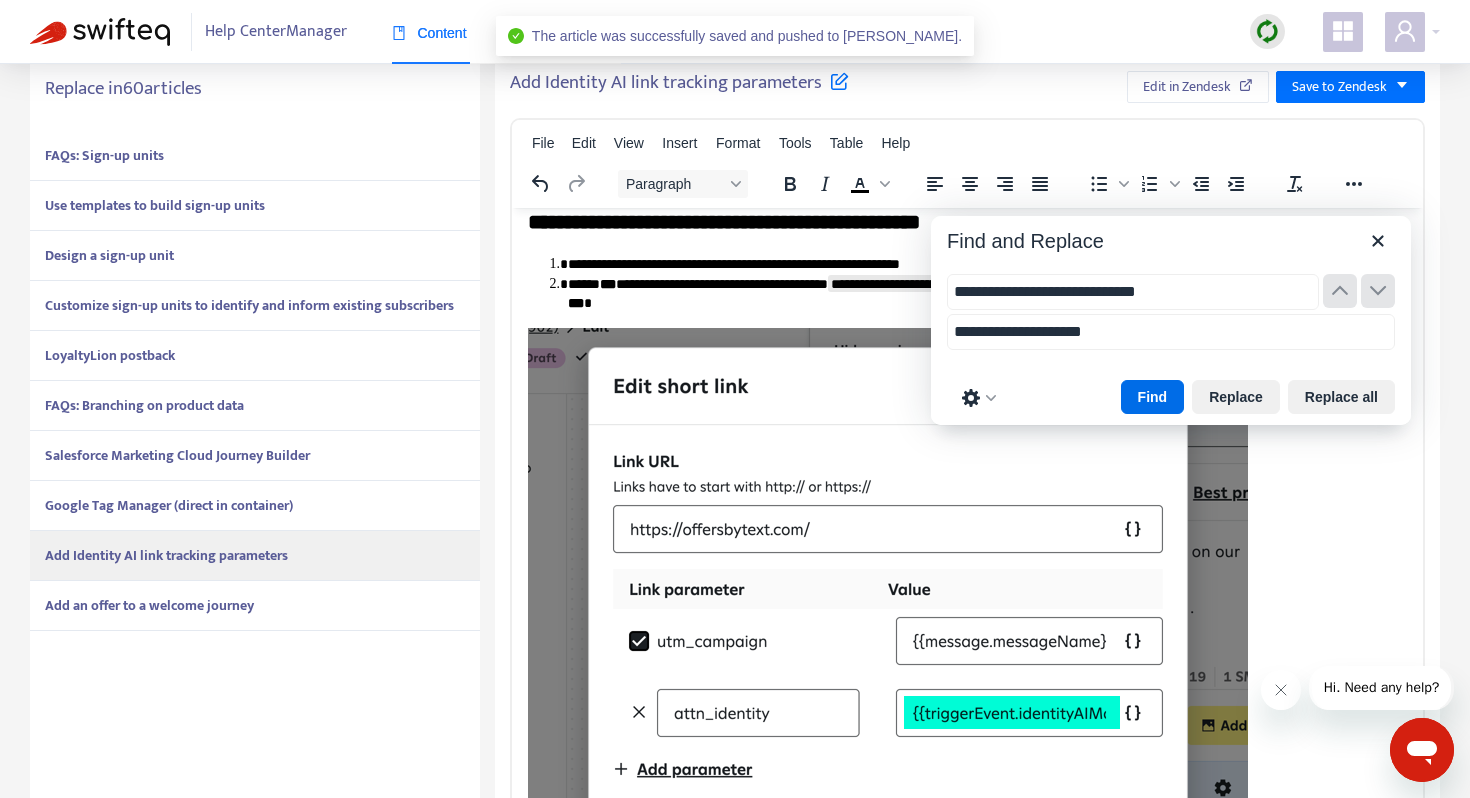 scroll, scrollTop: 509, scrollLeft: 0, axis: vertical 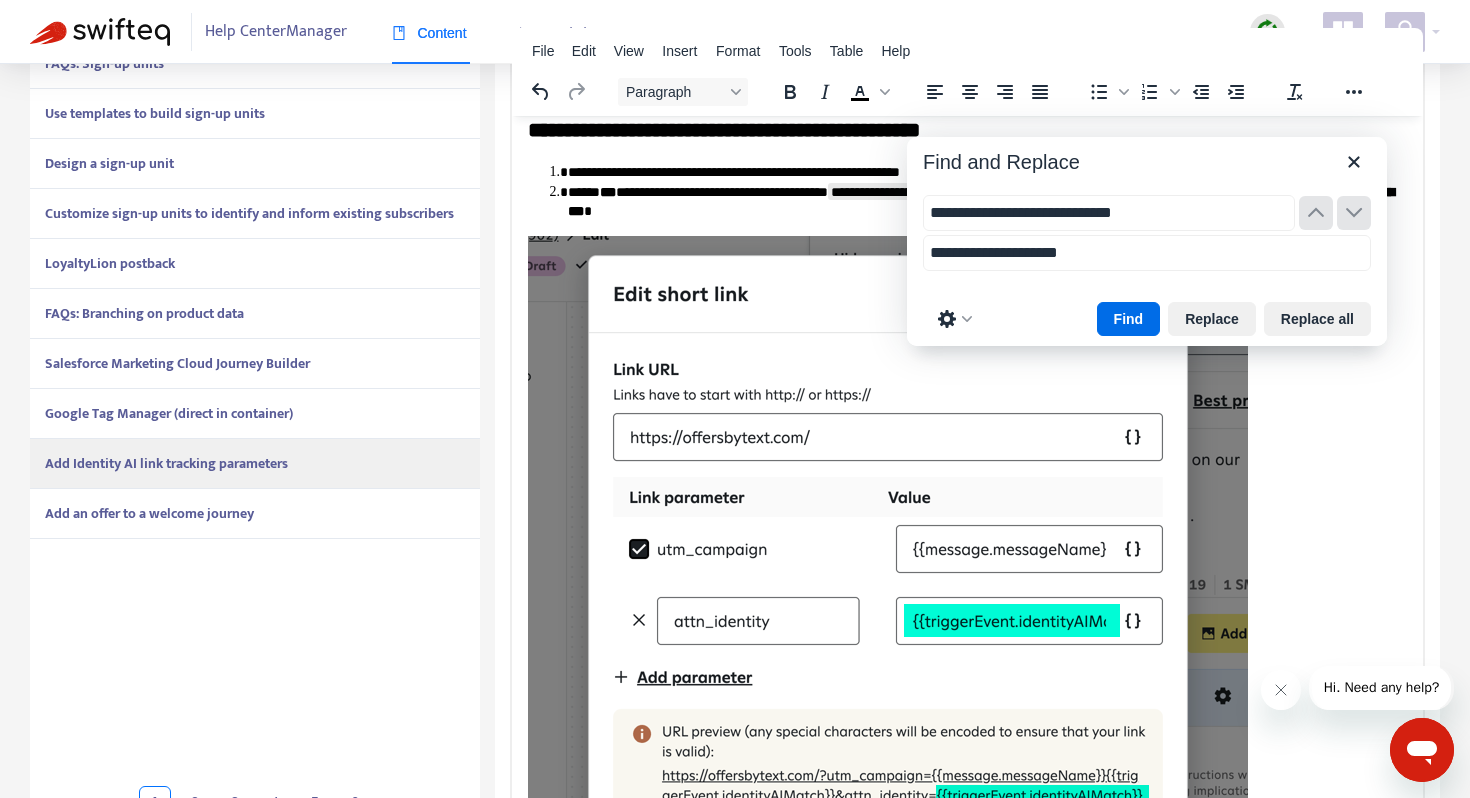 drag, startPoint x: 1227, startPoint y: 142, endPoint x: 1203, endPoint y: 157, distance: 28.301943 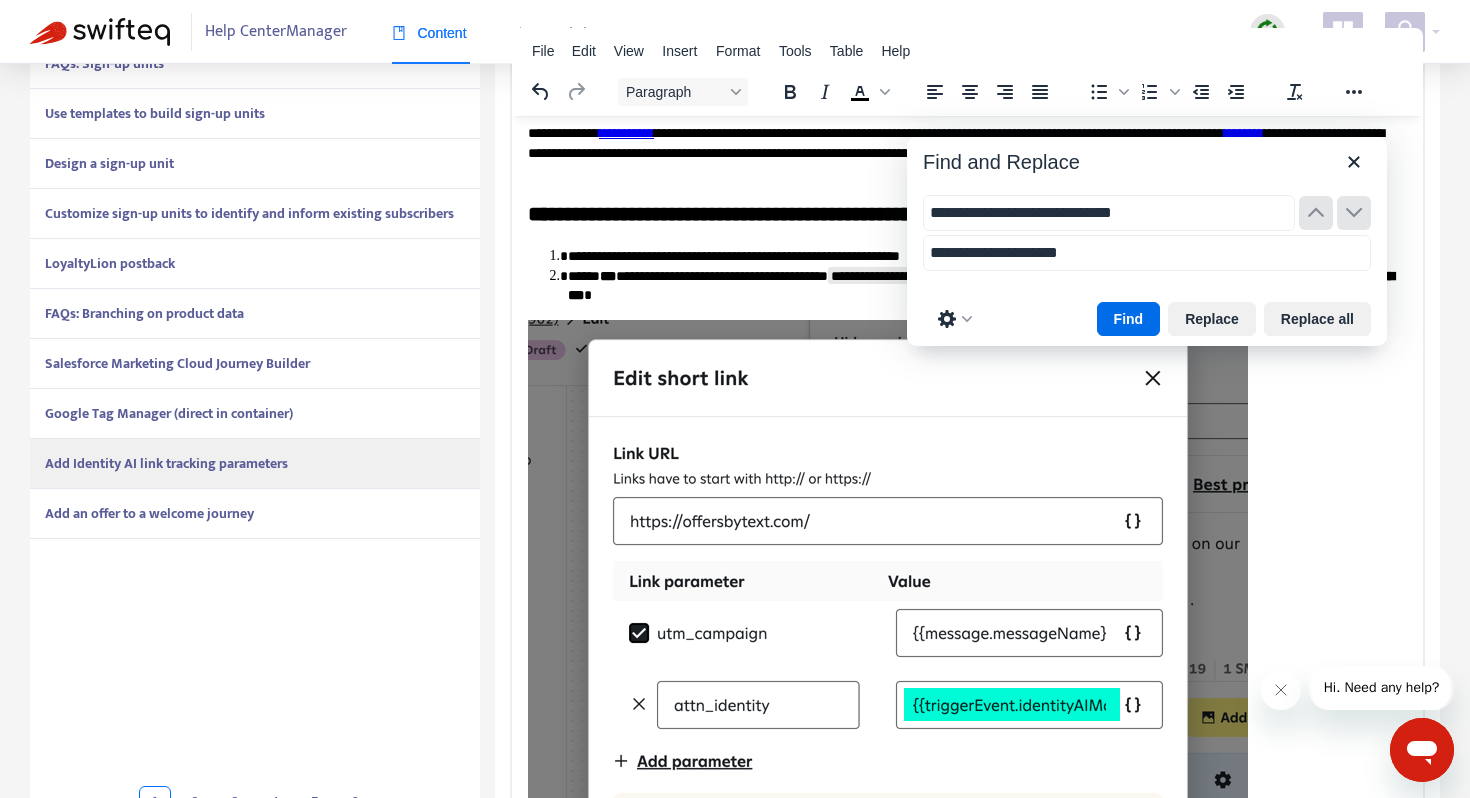 scroll, scrollTop: 0, scrollLeft: 0, axis: both 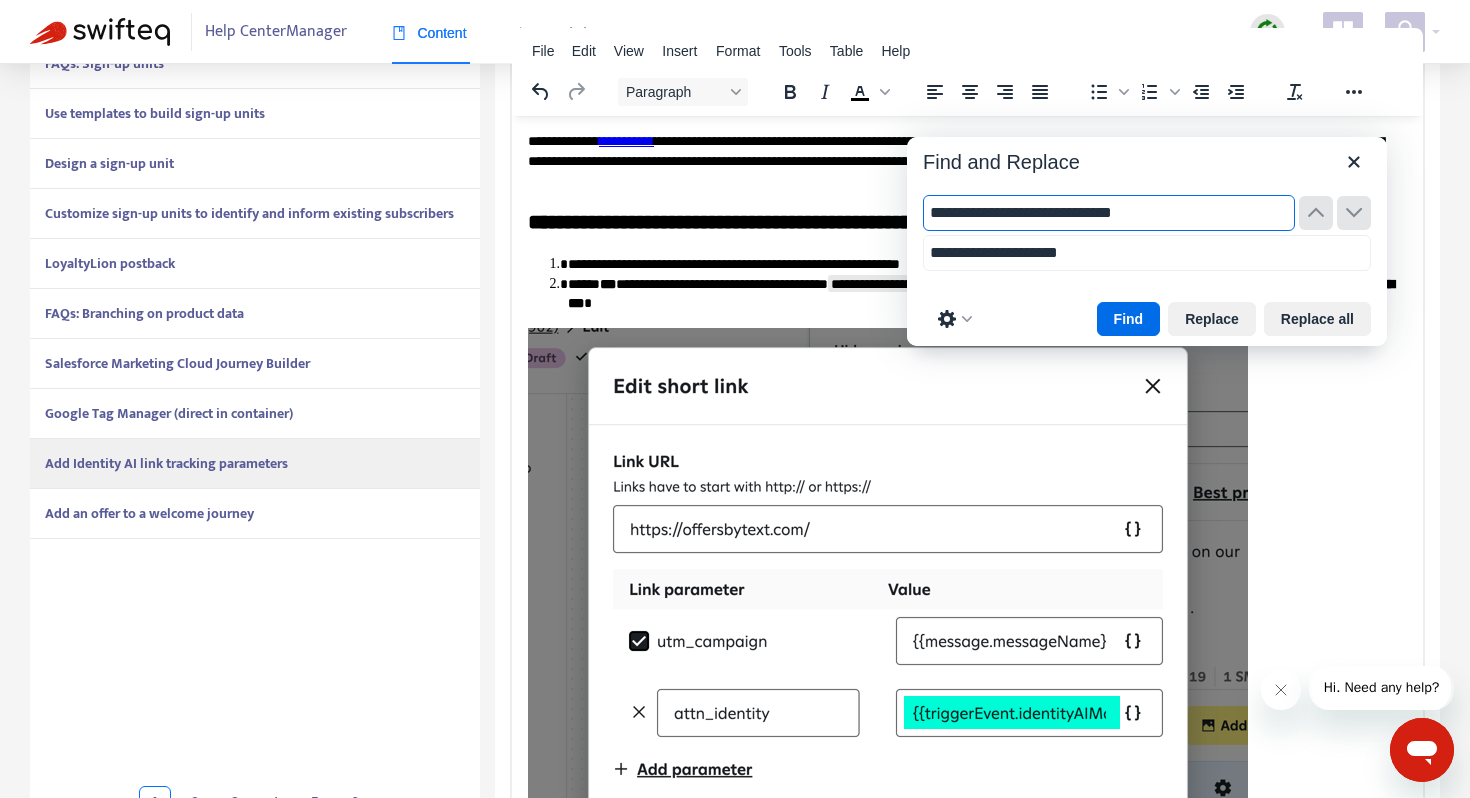 drag, startPoint x: 1161, startPoint y: 181, endPoint x: 1158, endPoint y: 155, distance: 26.172504 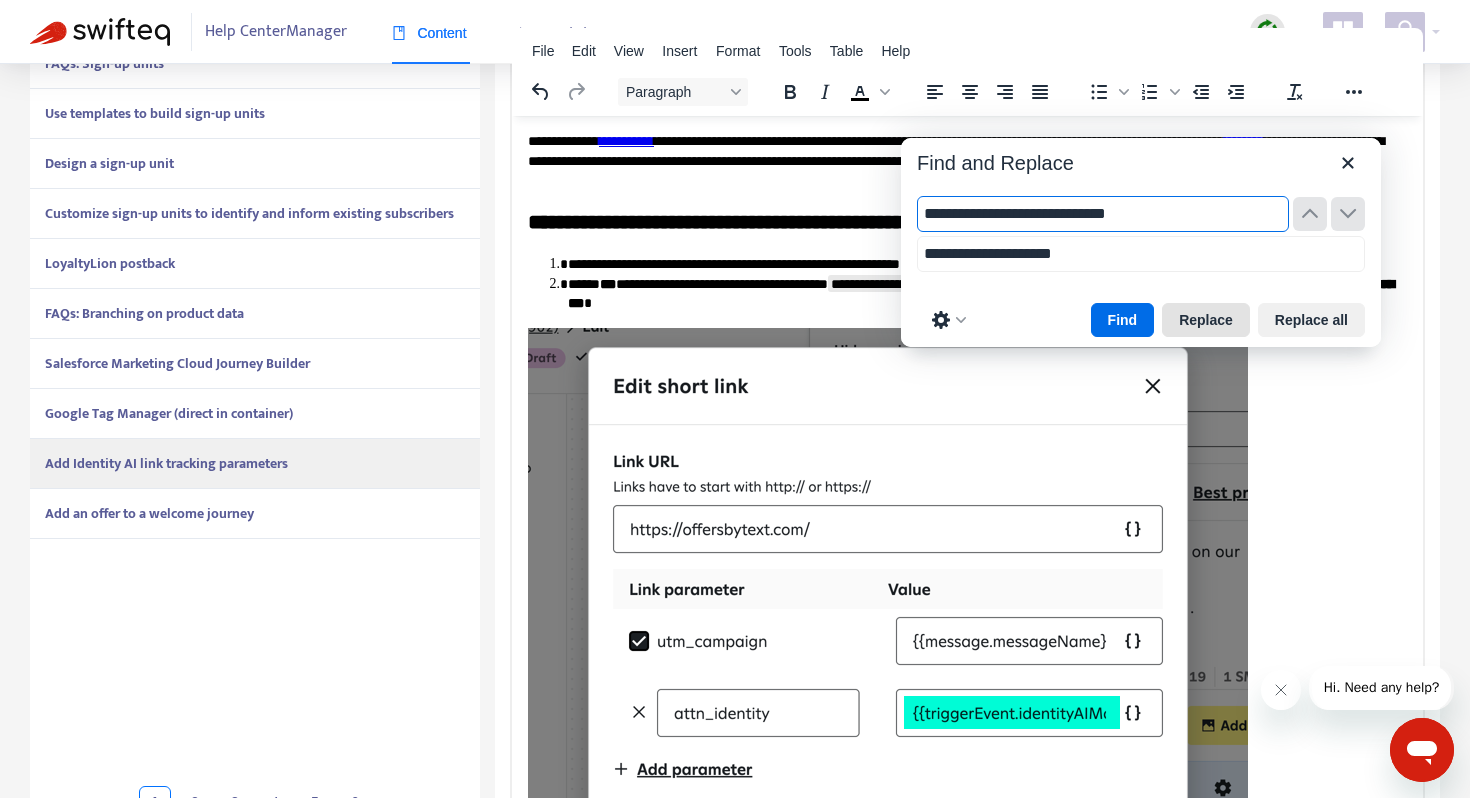 click on "Replace" at bounding box center [1206, 320] 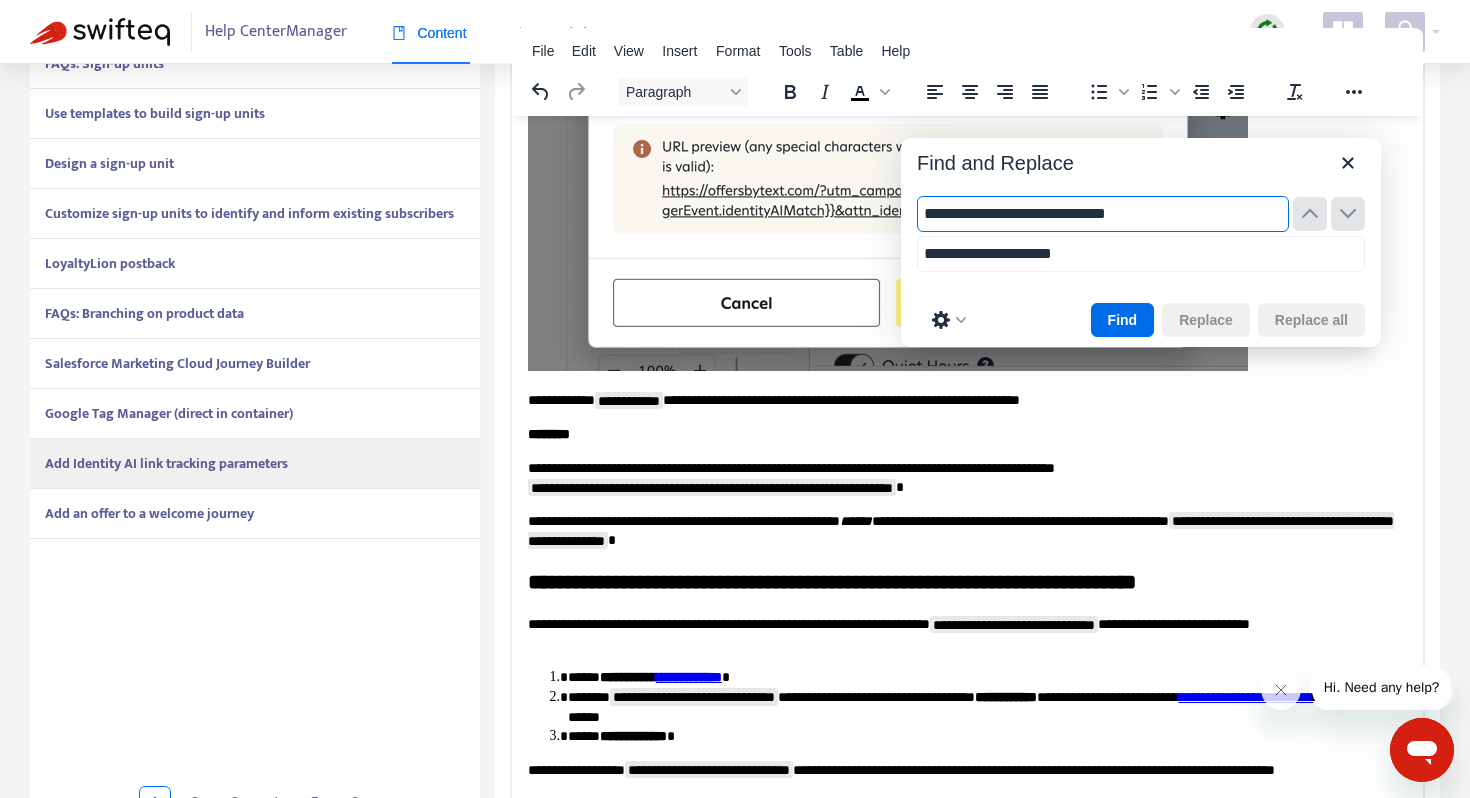 scroll, scrollTop: 815, scrollLeft: 0, axis: vertical 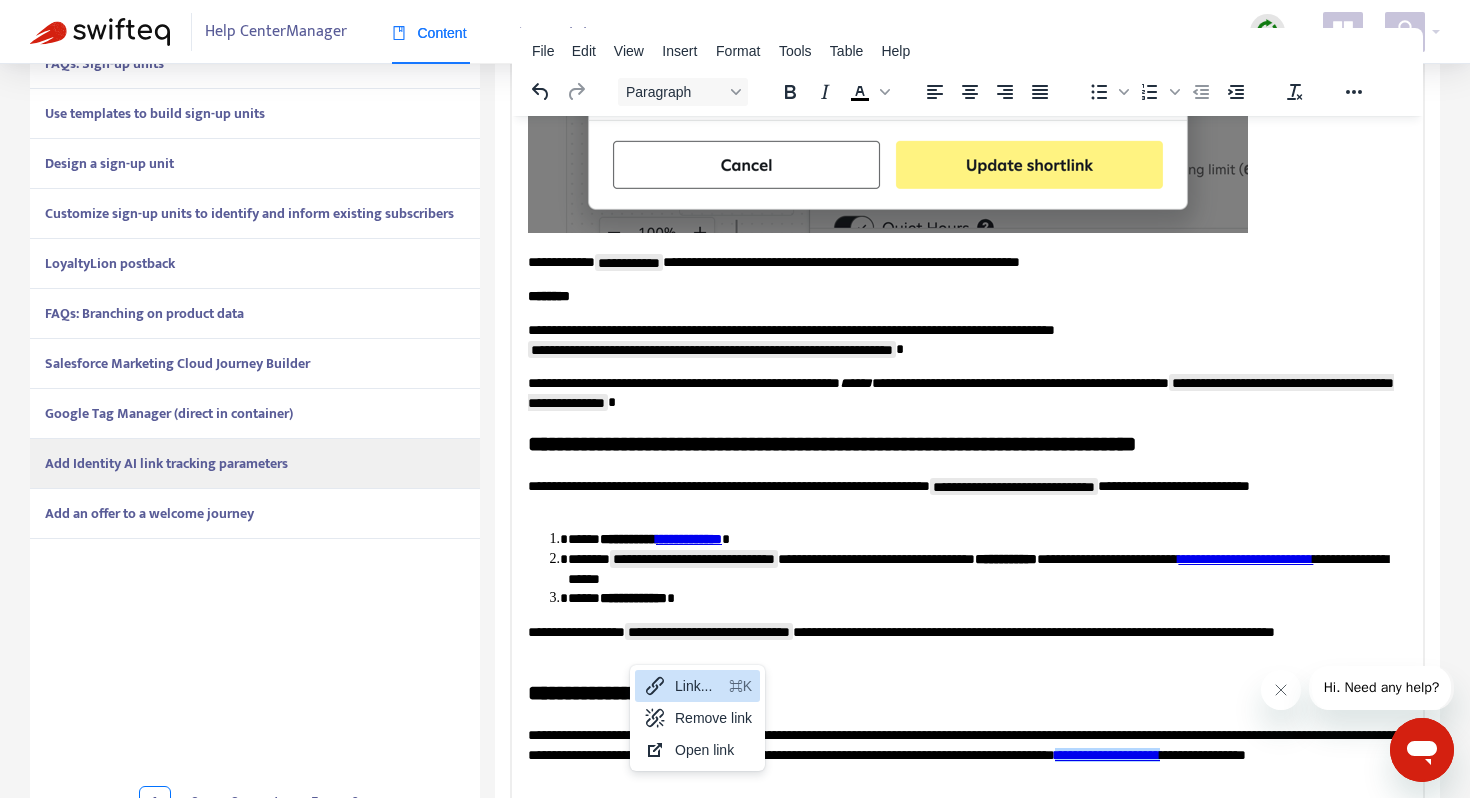 click on "Link..." at bounding box center [698, 686] 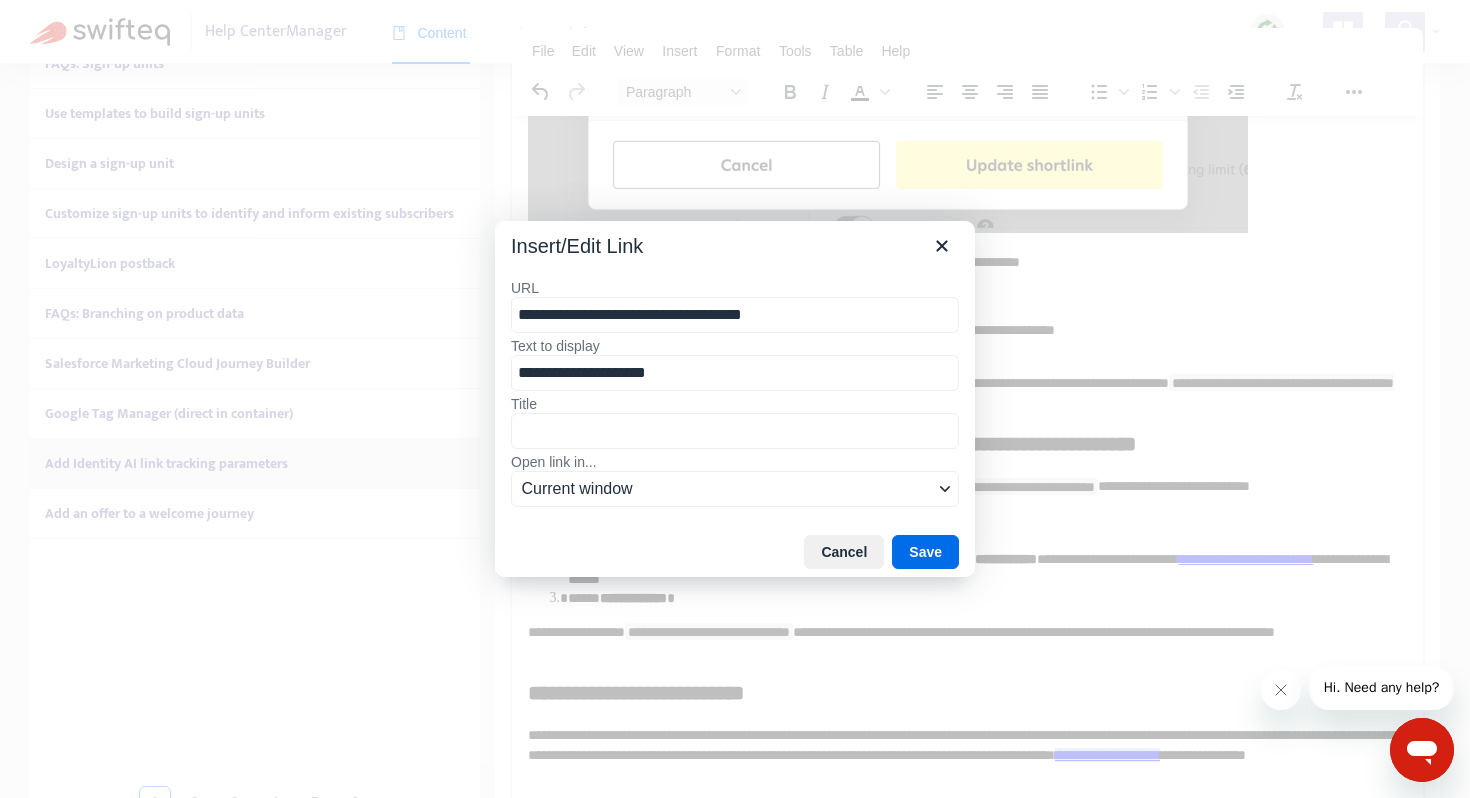 click on "**********" at bounding box center [735, 315] 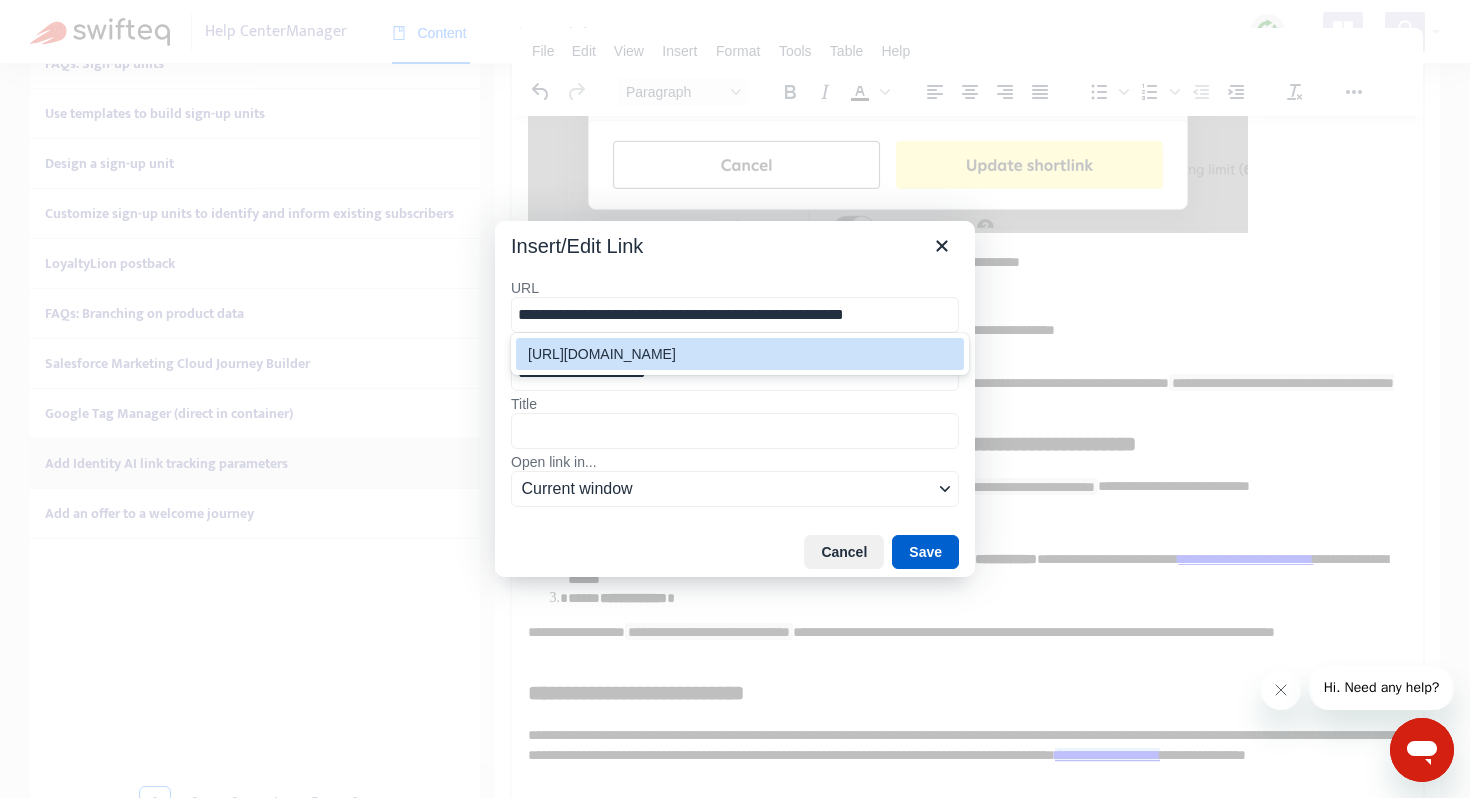 click on "Save" at bounding box center (925, 552) 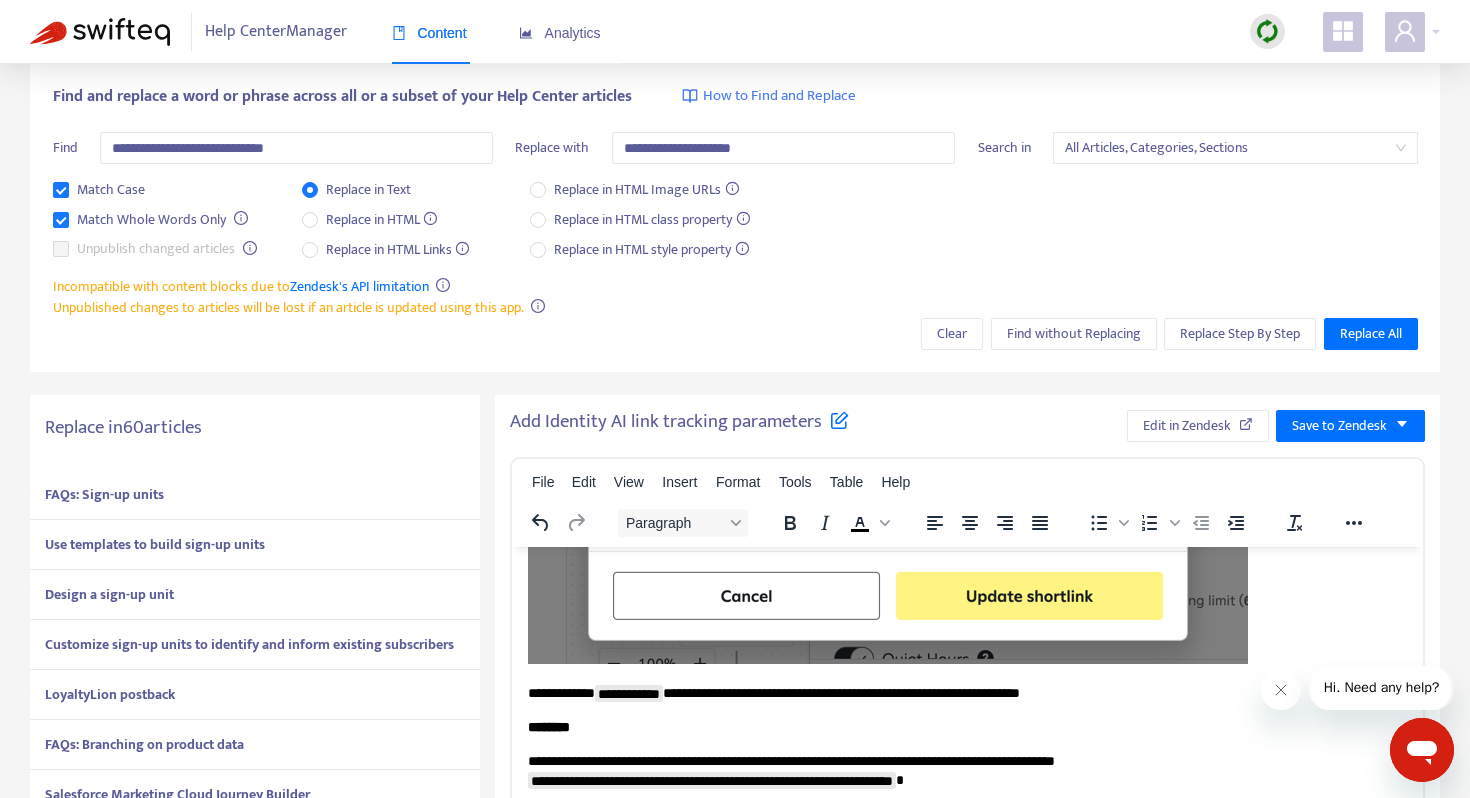 scroll, scrollTop: 0, scrollLeft: 0, axis: both 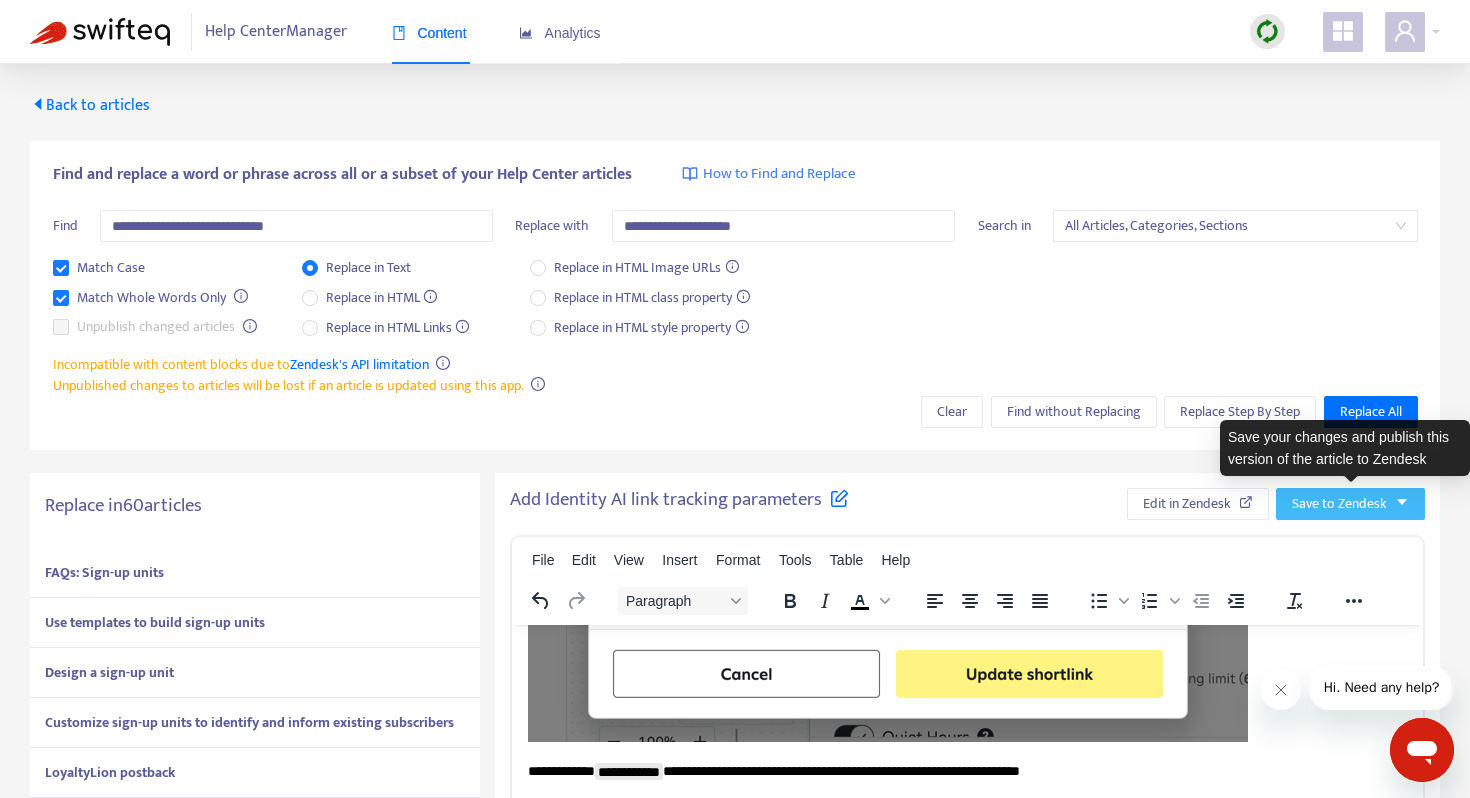 click on "Save to Zendesk" at bounding box center (1339, 504) 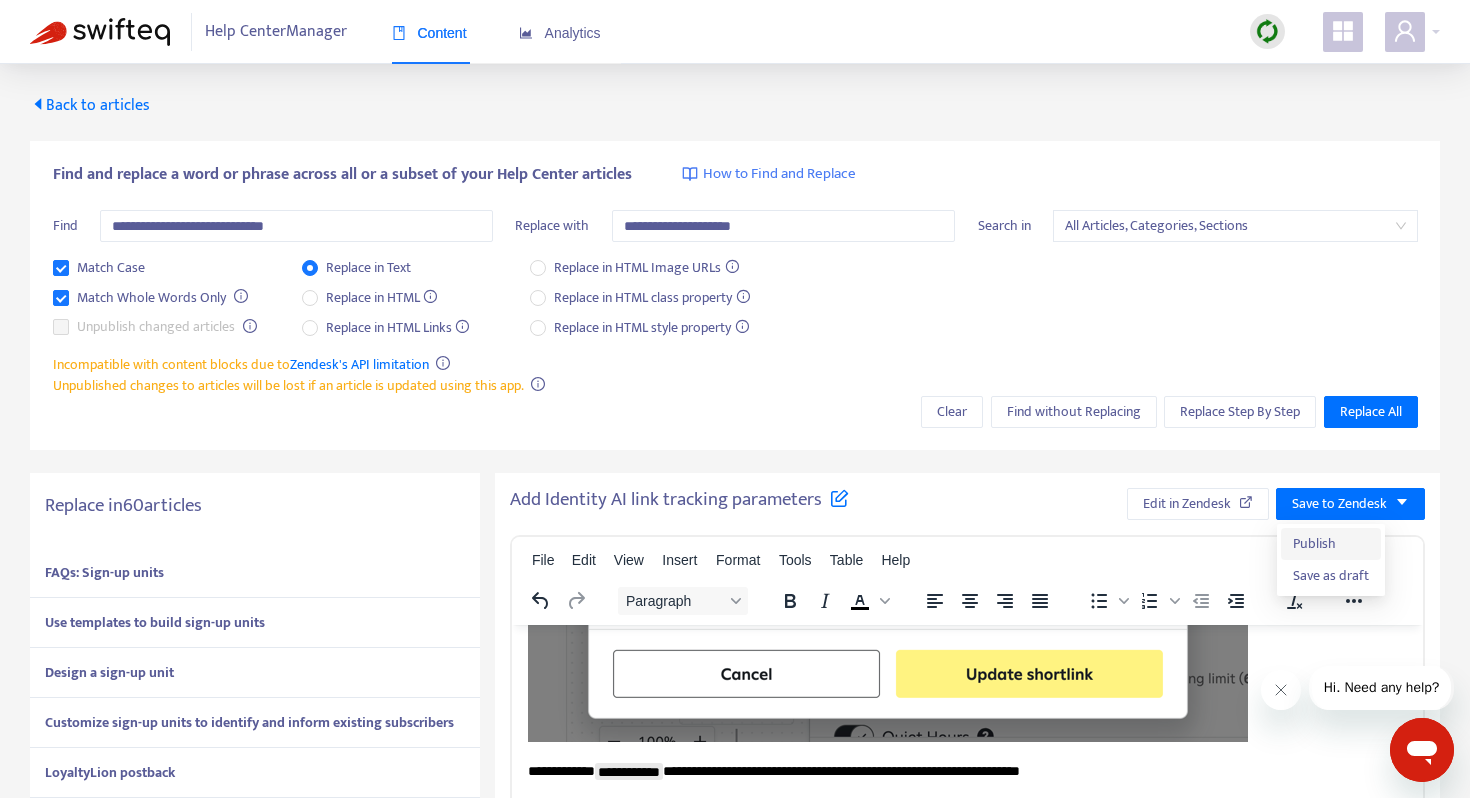 click on "Publish" at bounding box center [1331, 544] 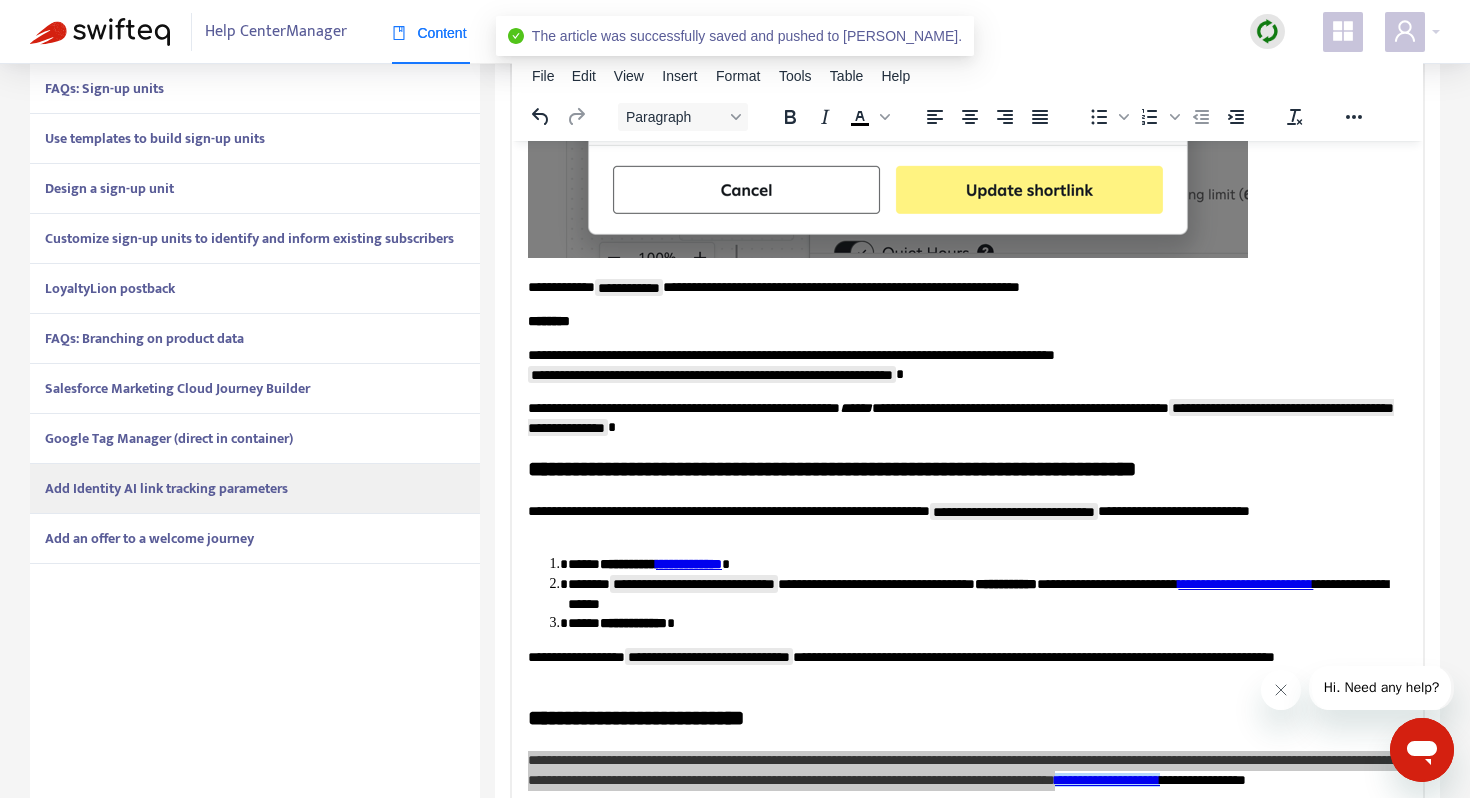 scroll, scrollTop: 491, scrollLeft: 0, axis: vertical 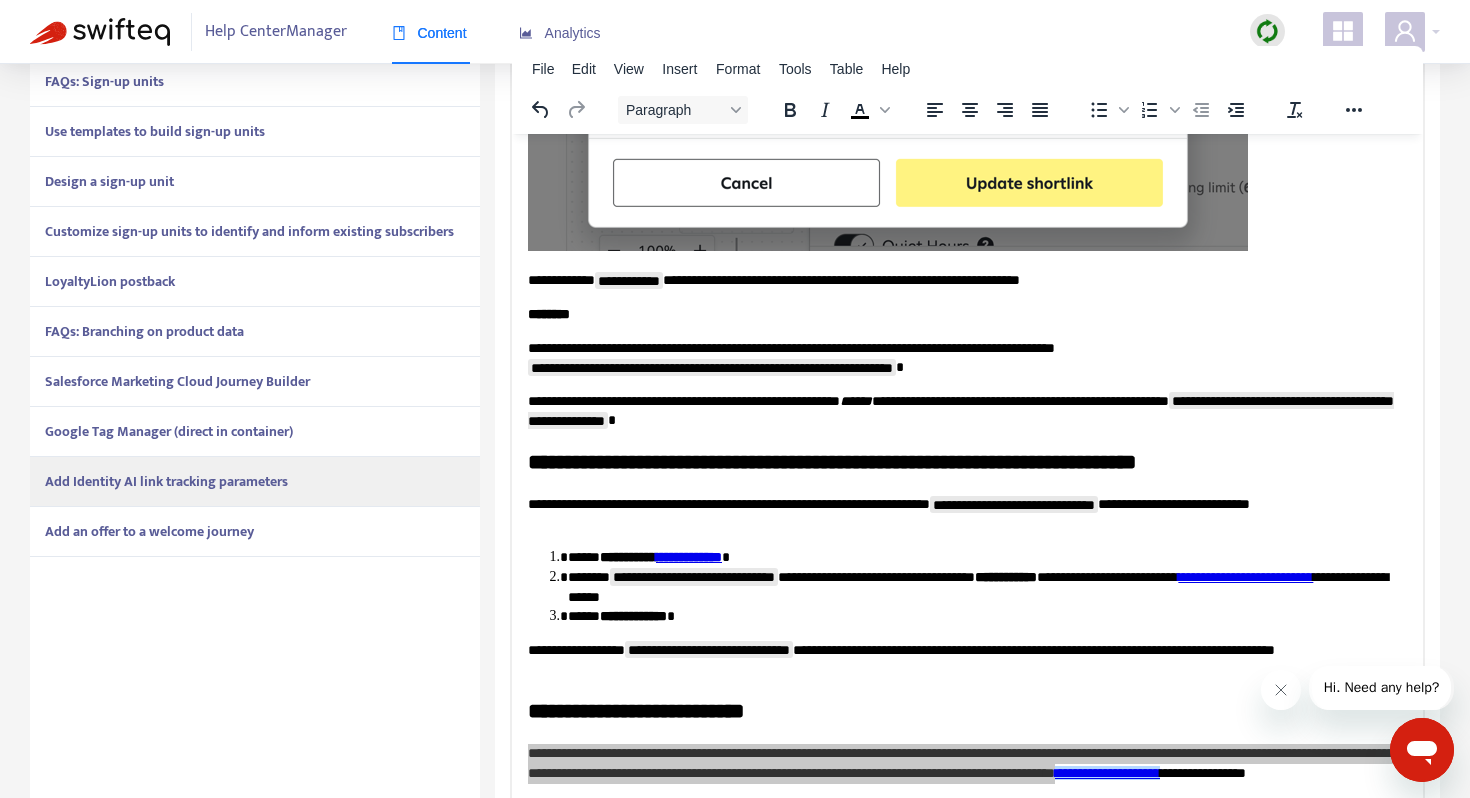 click on "Add an offer to a welcome journey" at bounding box center (149, 531) 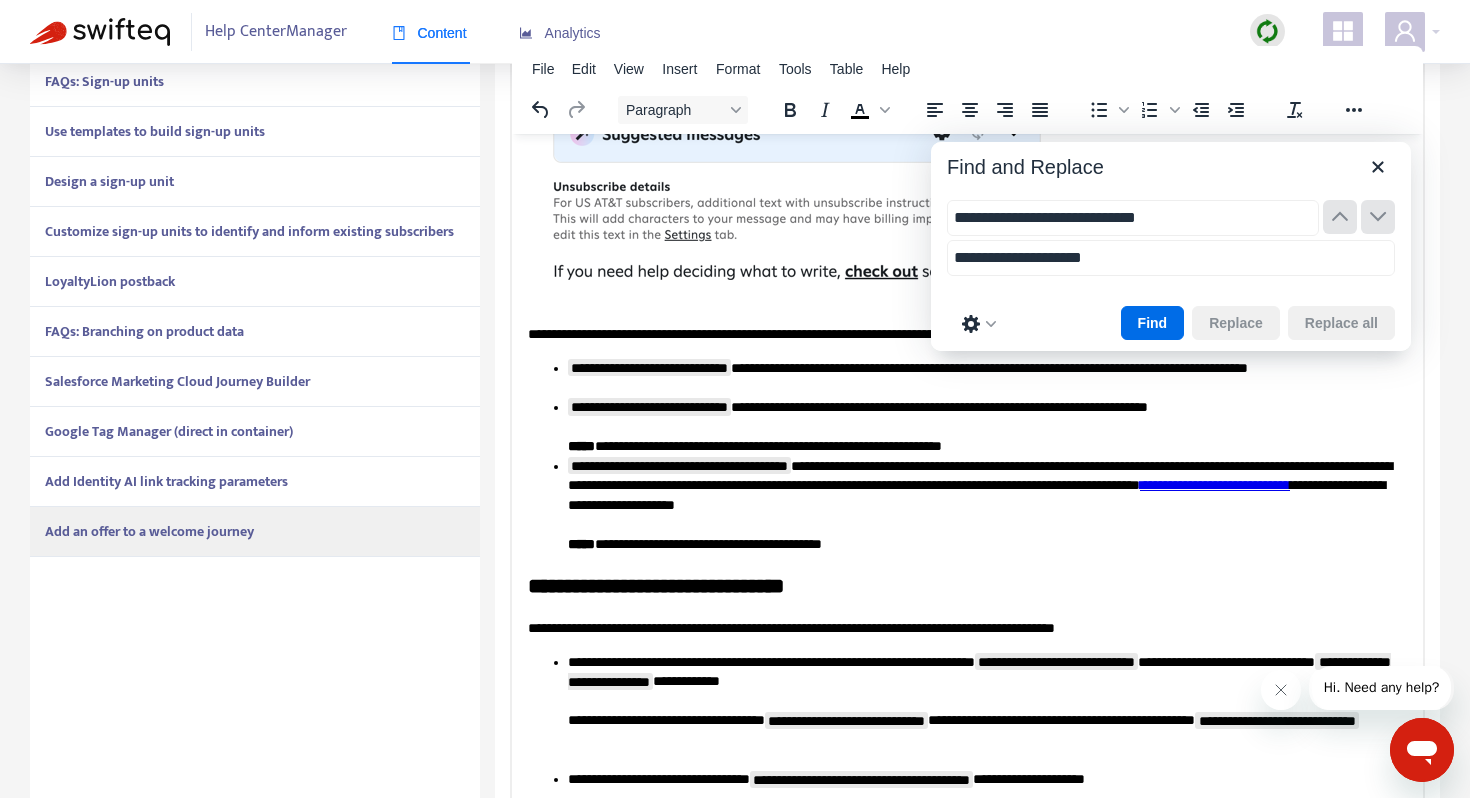 scroll, scrollTop: 815, scrollLeft: 0, axis: vertical 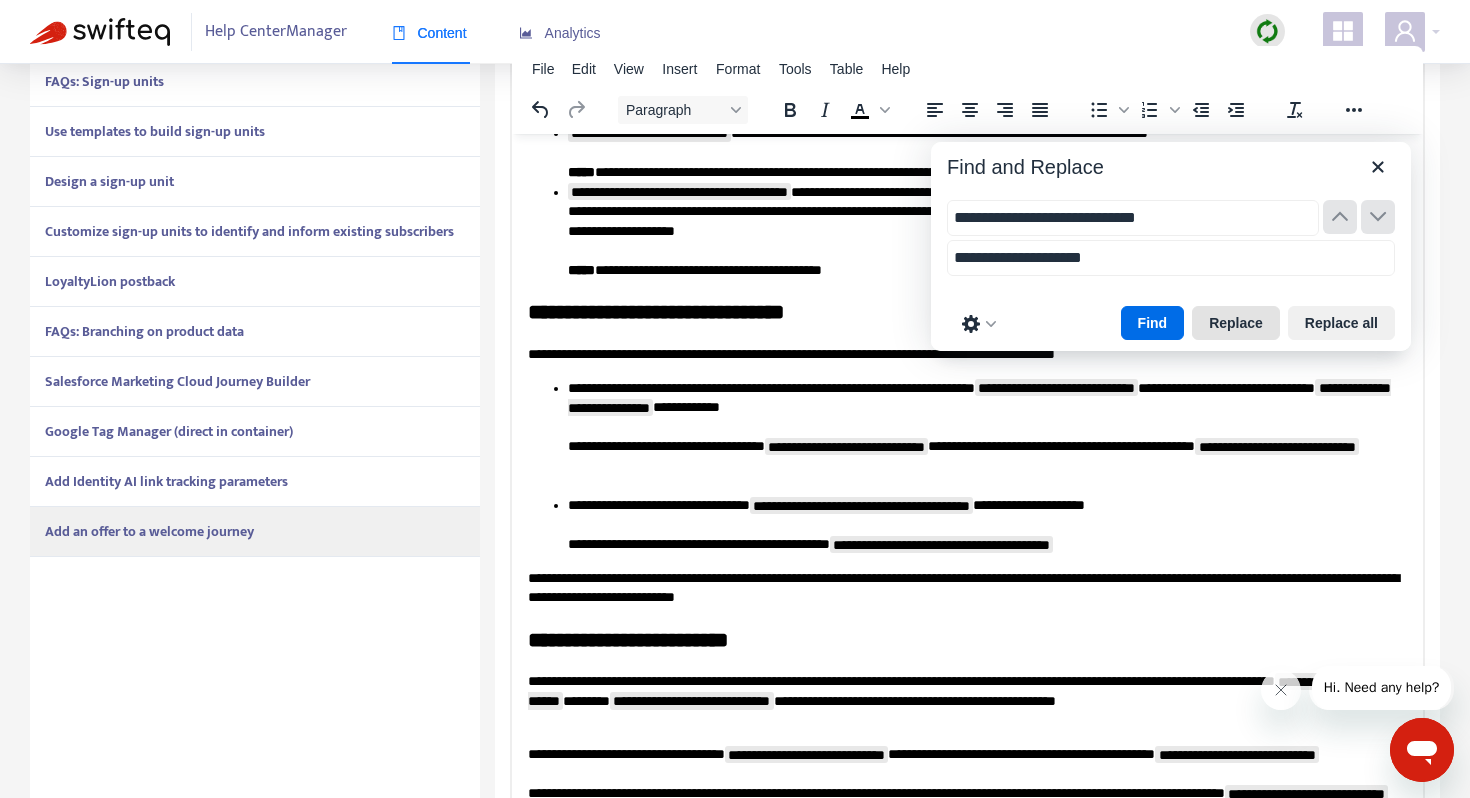click on "Replace" at bounding box center (1236, 323) 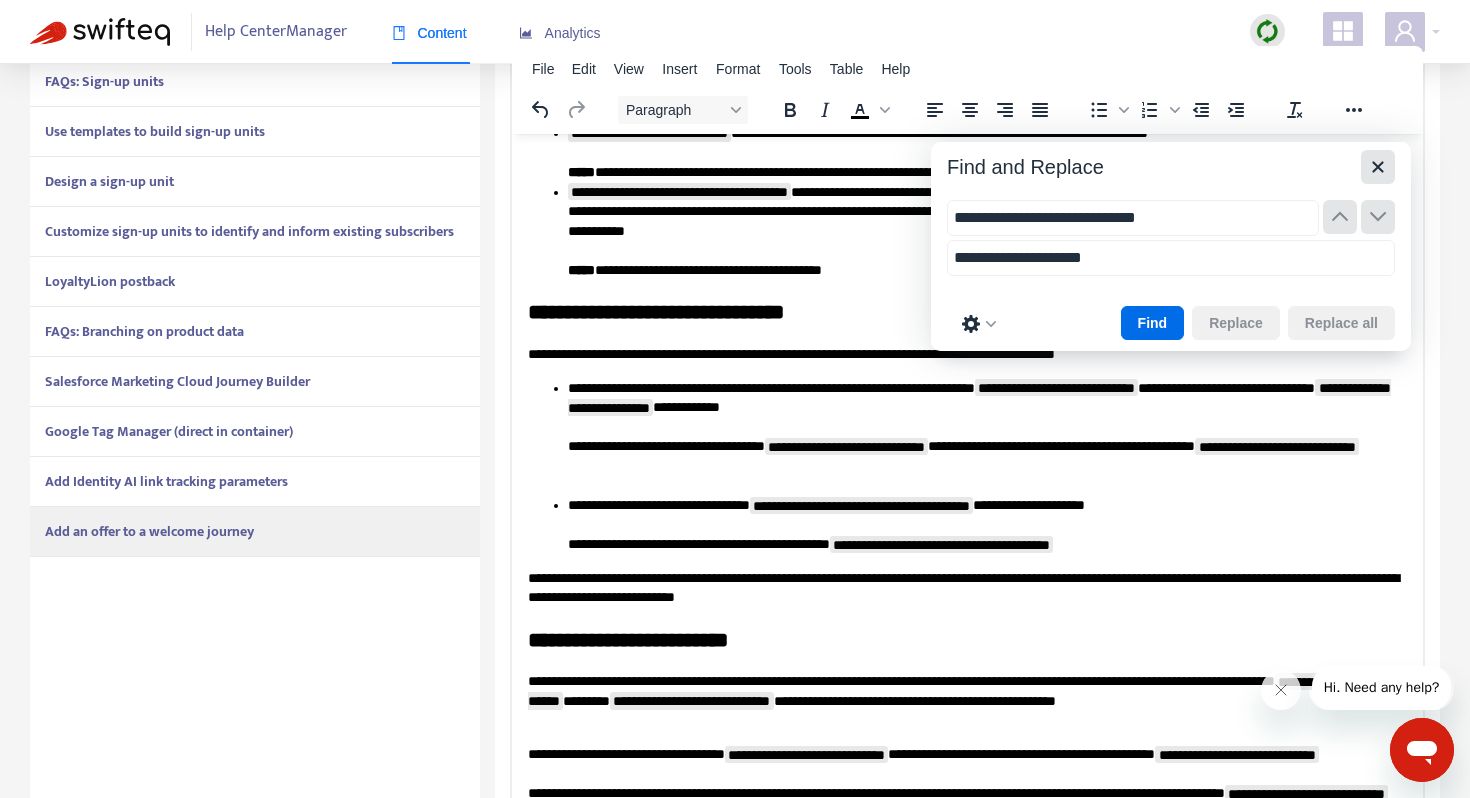 click 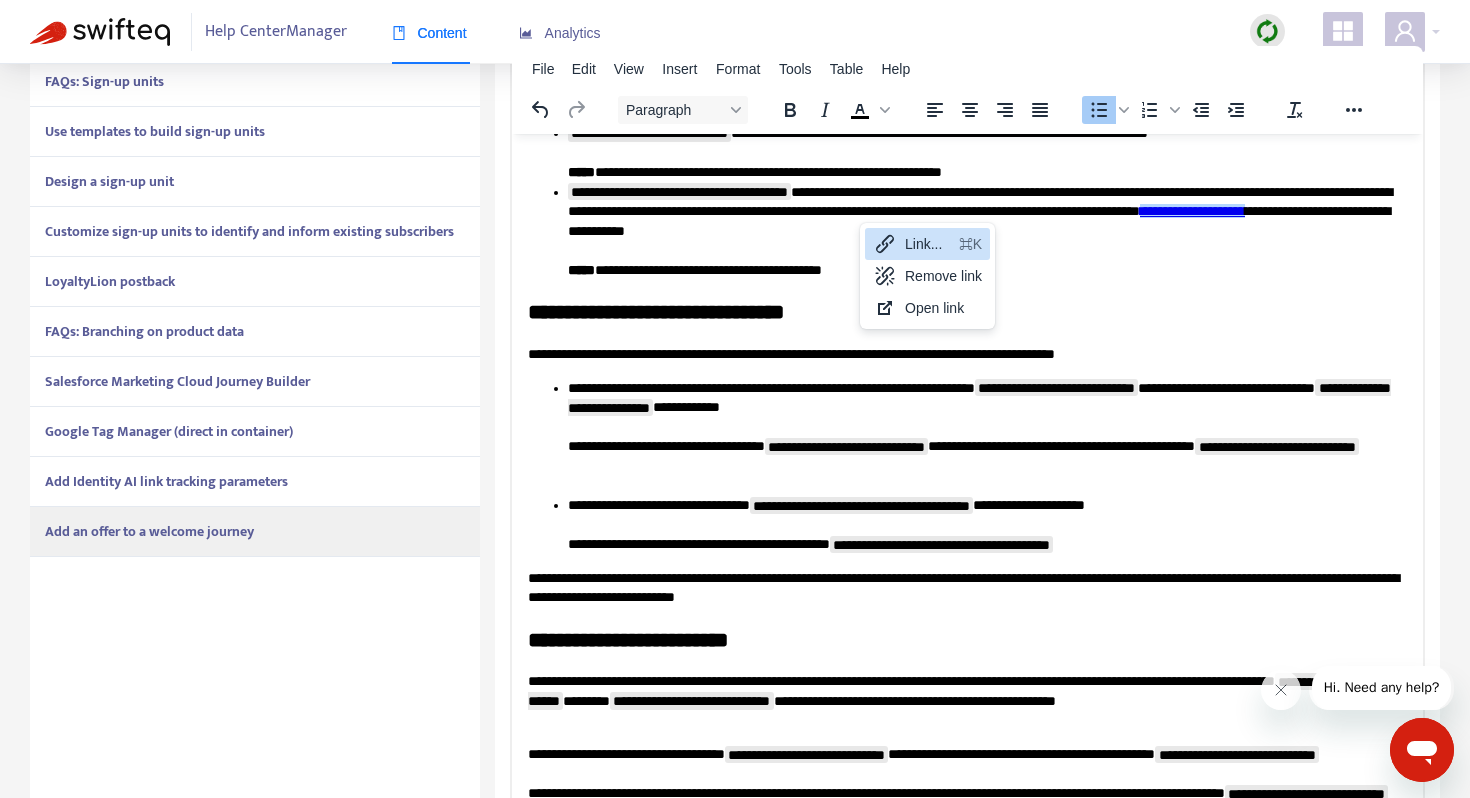 click 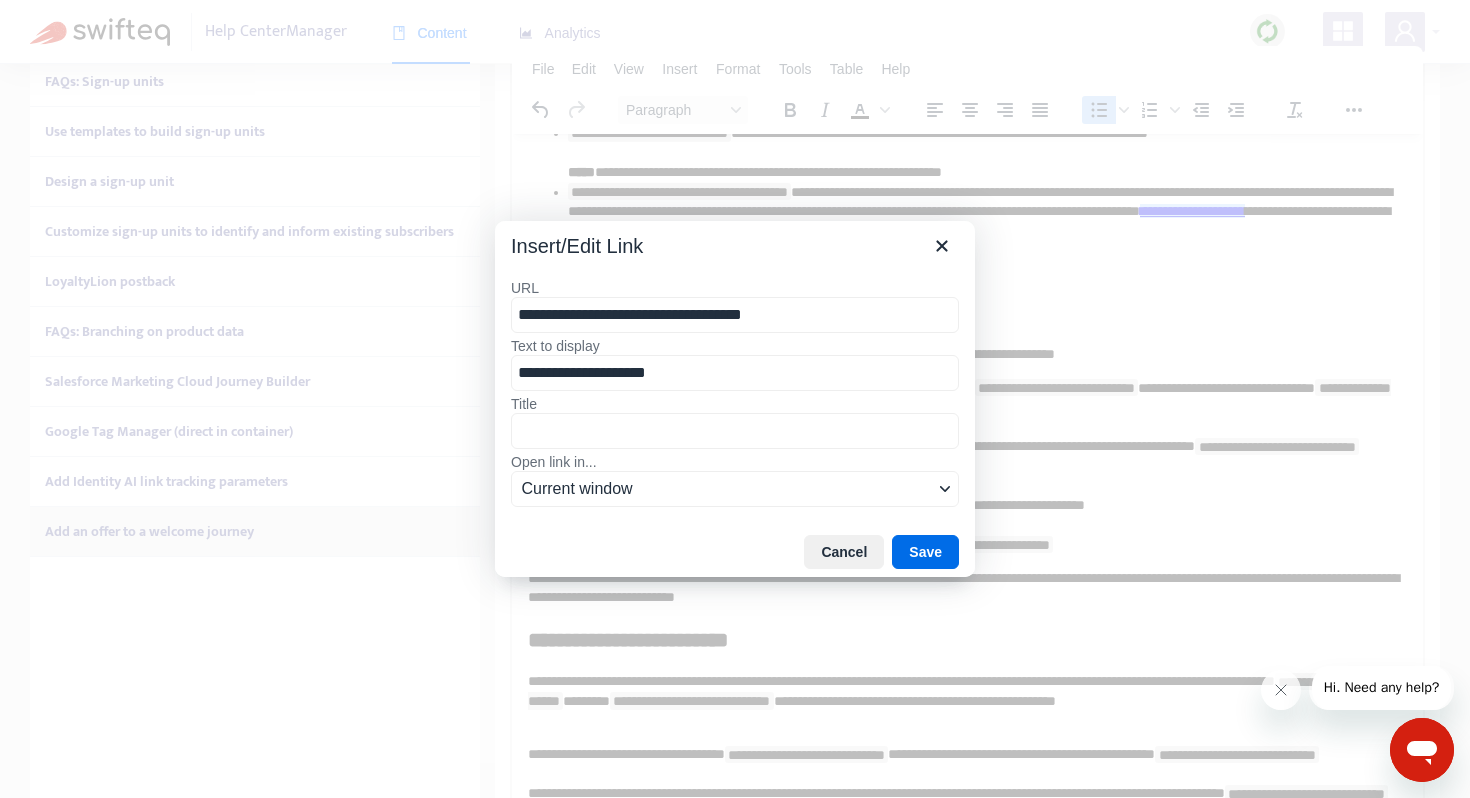 click on "**********" at bounding box center [735, 315] 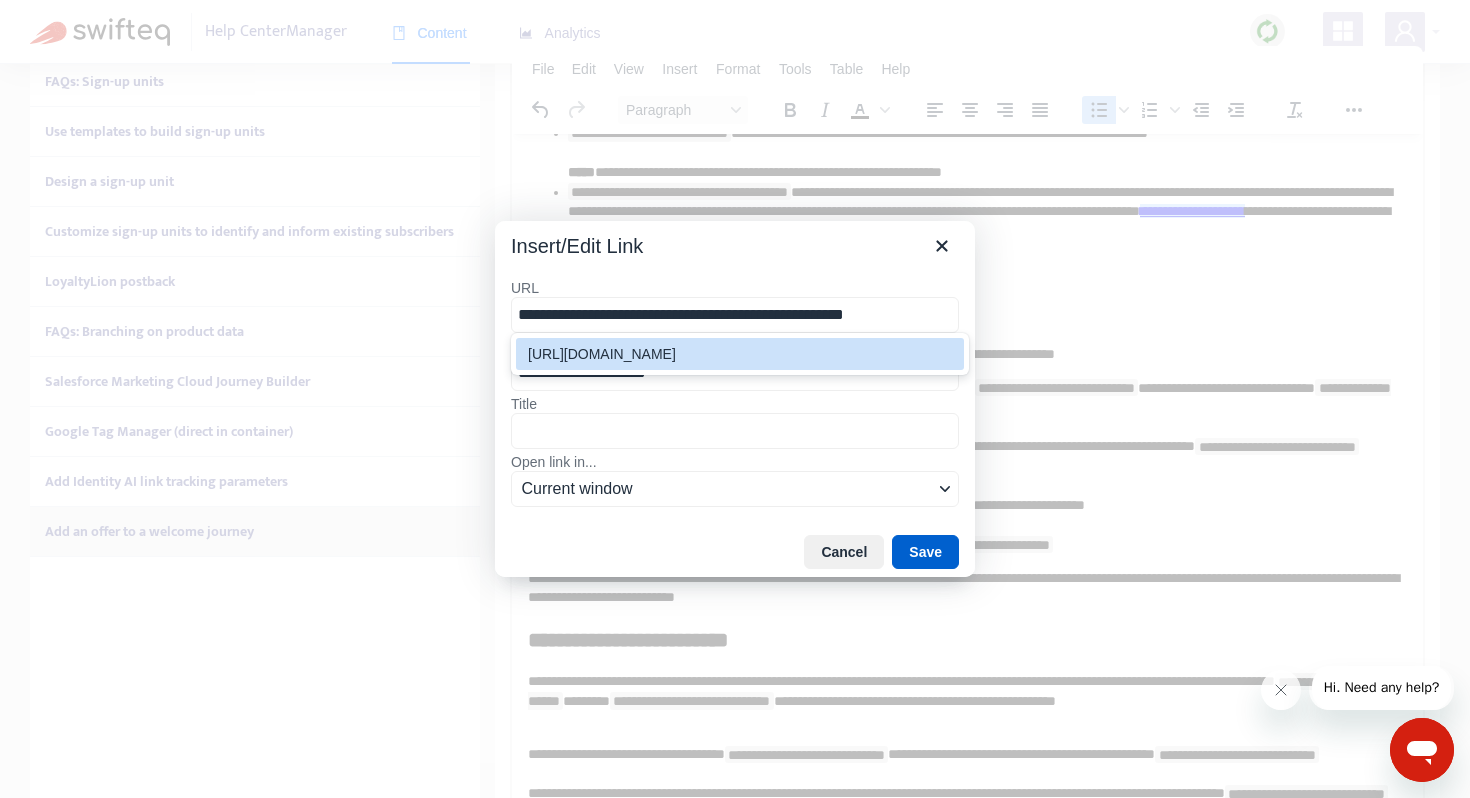 click on "Save" at bounding box center [925, 552] 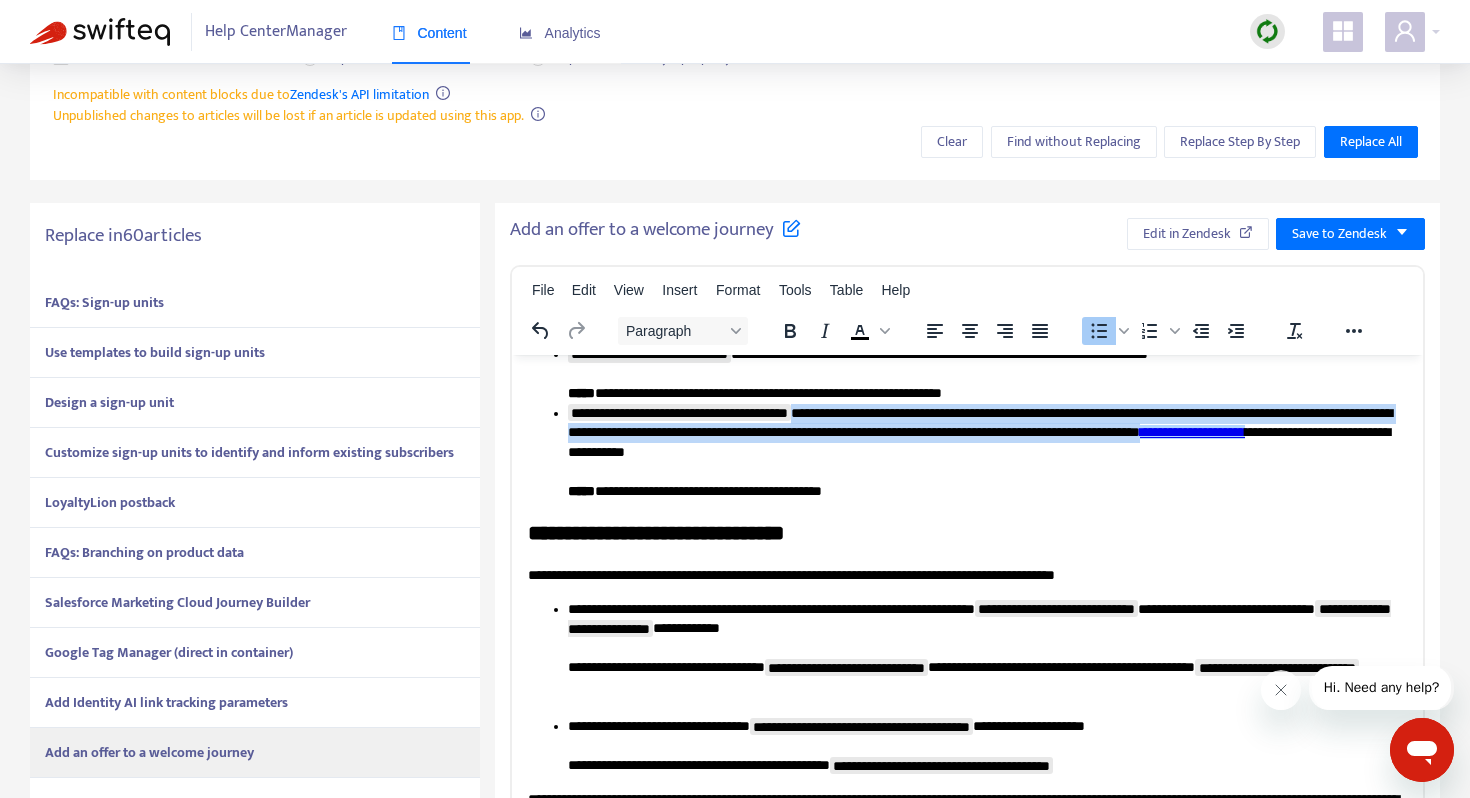 scroll, scrollTop: 149, scrollLeft: 0, axis: vertical 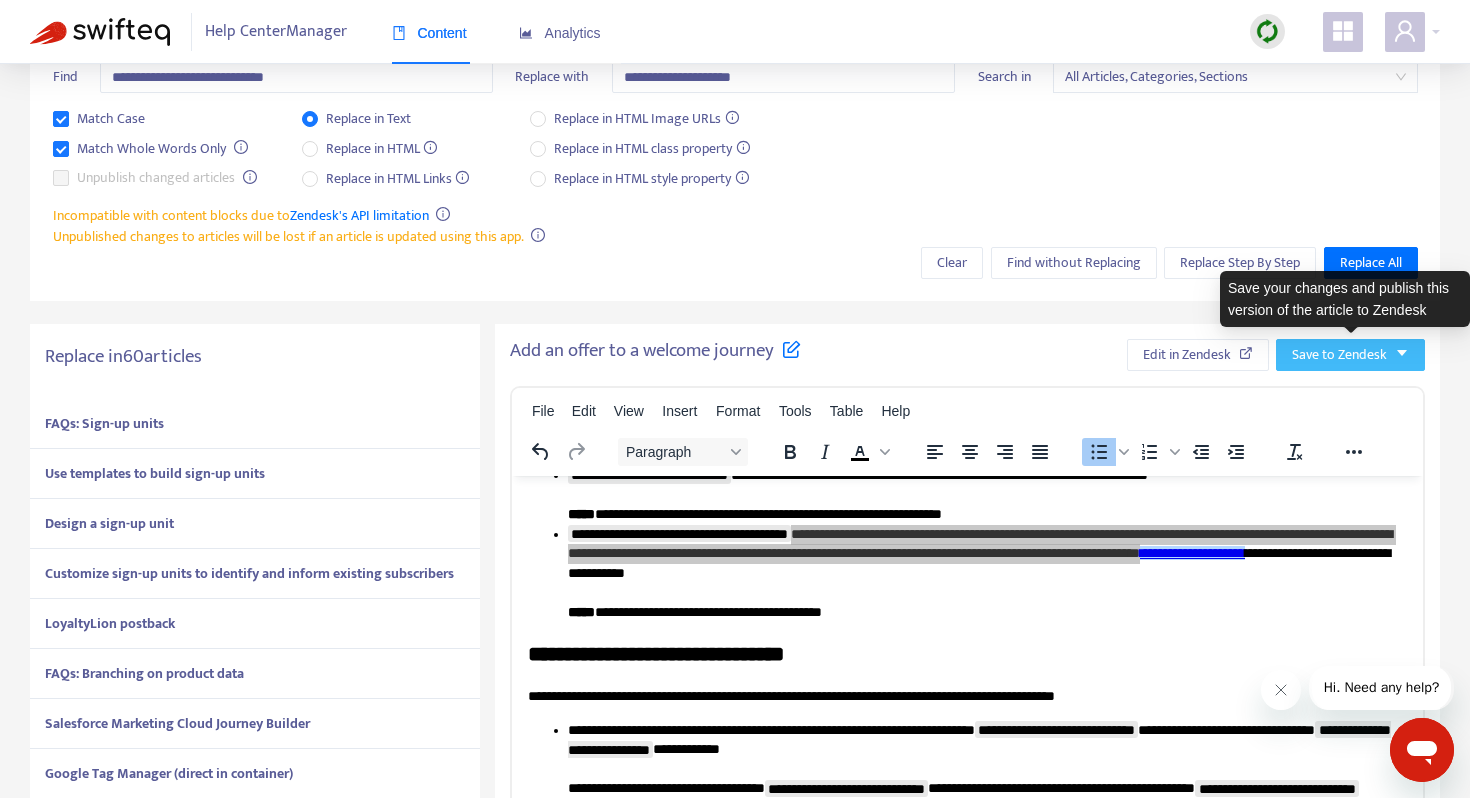 click on "Save to Zendesk" at bounding box center (1339, 355) 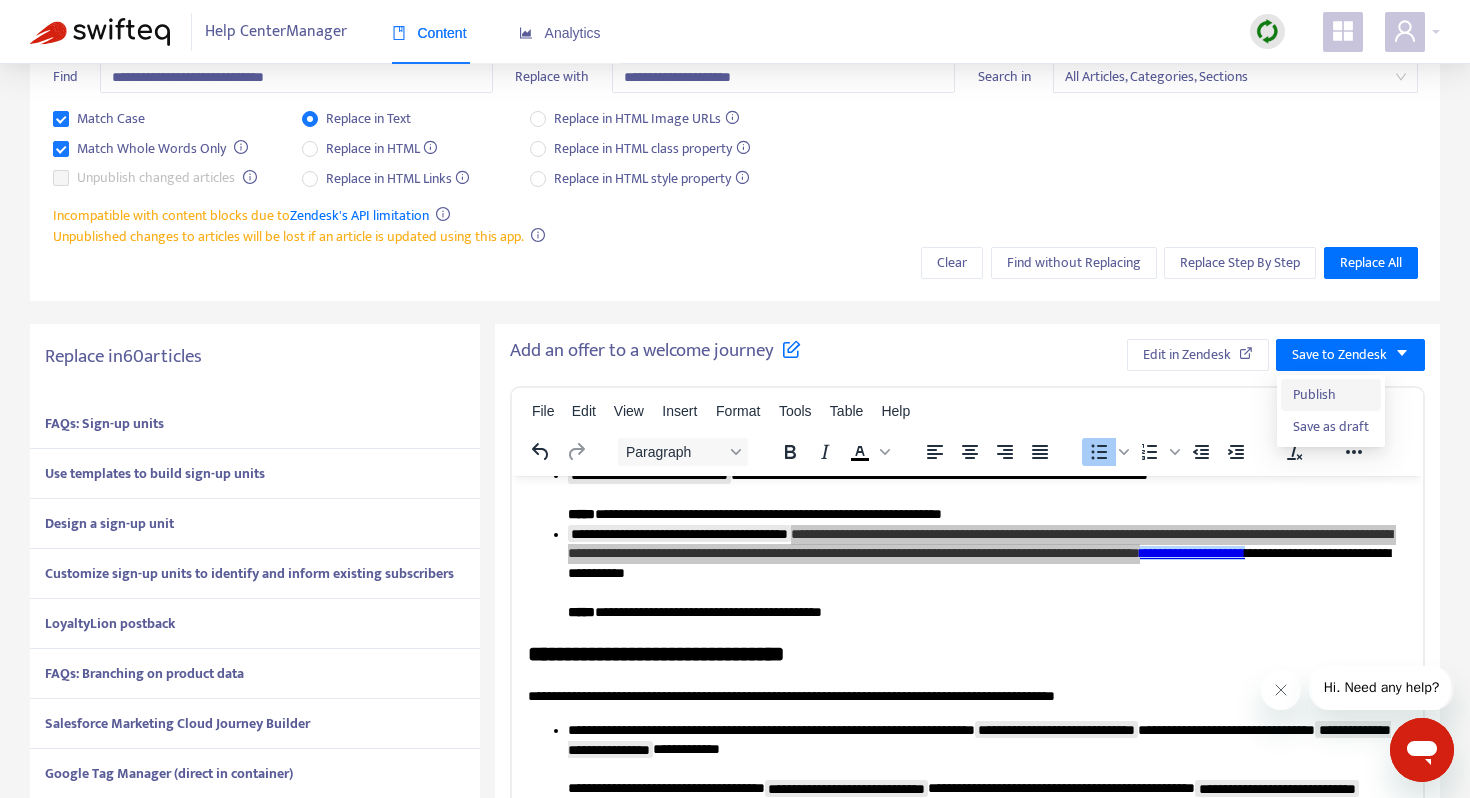click on "Publish" at bounding box center [1331, 395] 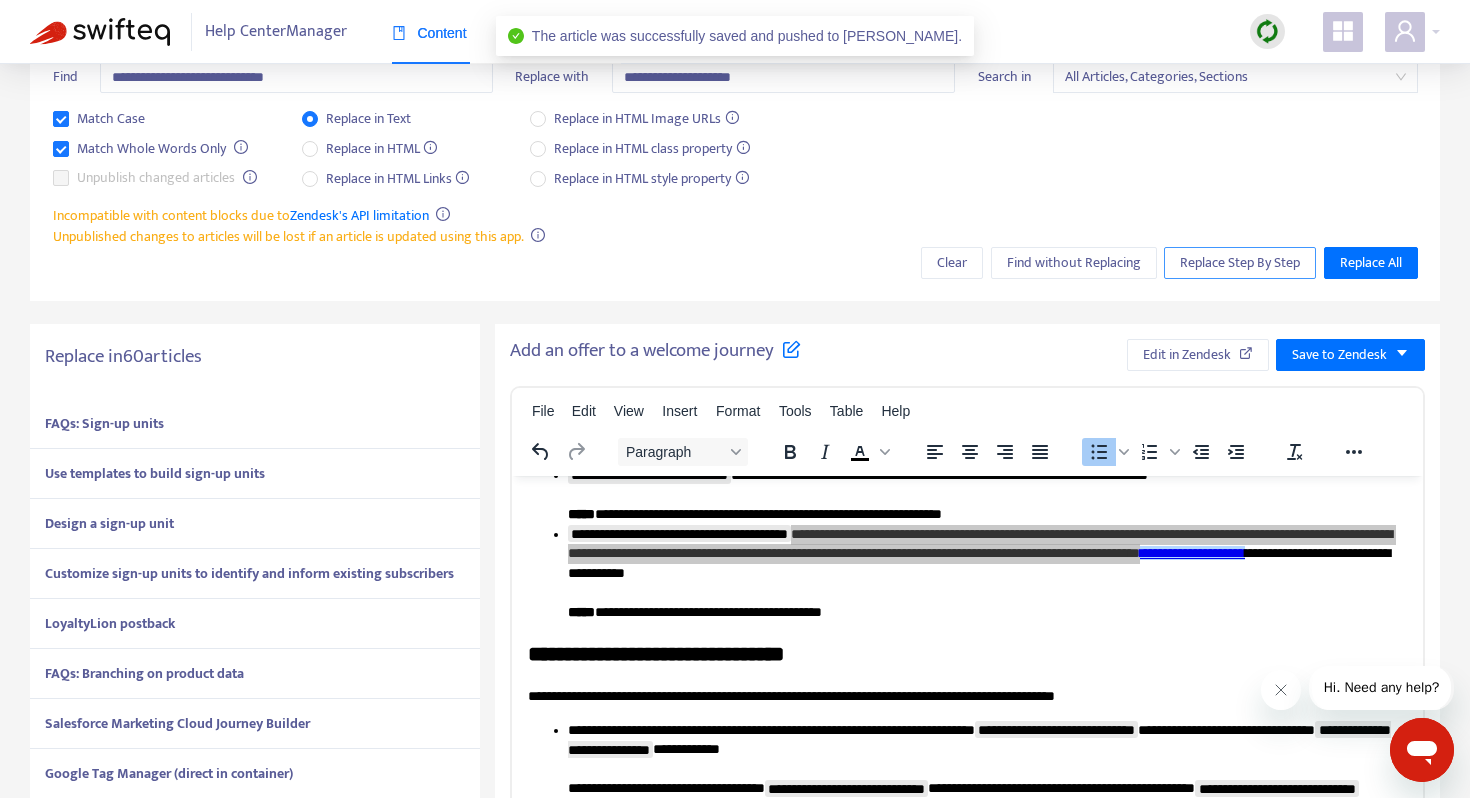click on "Replace Step By Step" at bounding box center [1240, 263] 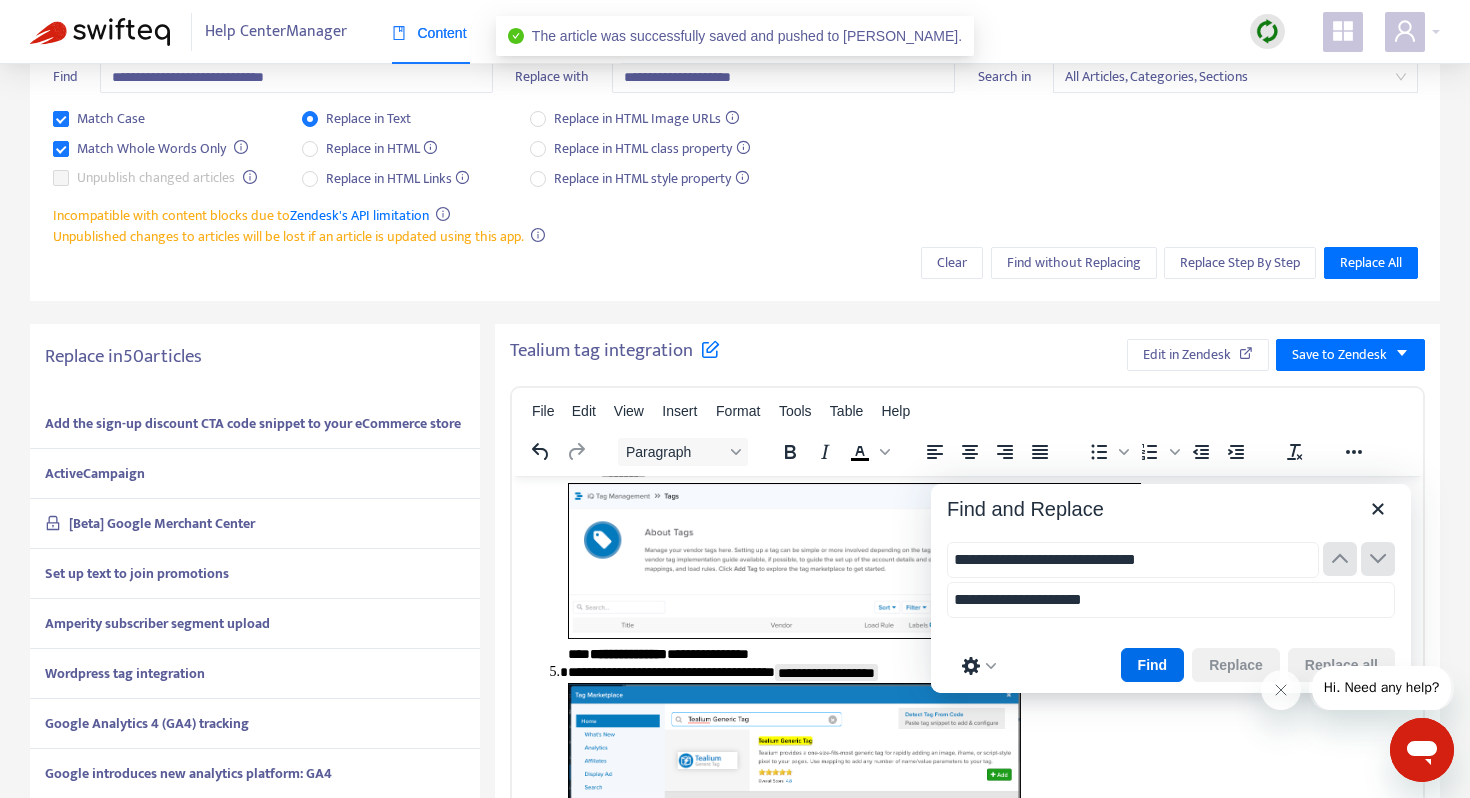 scroll, scrollTop: 121, scrollLeft: 0, axis: vertical 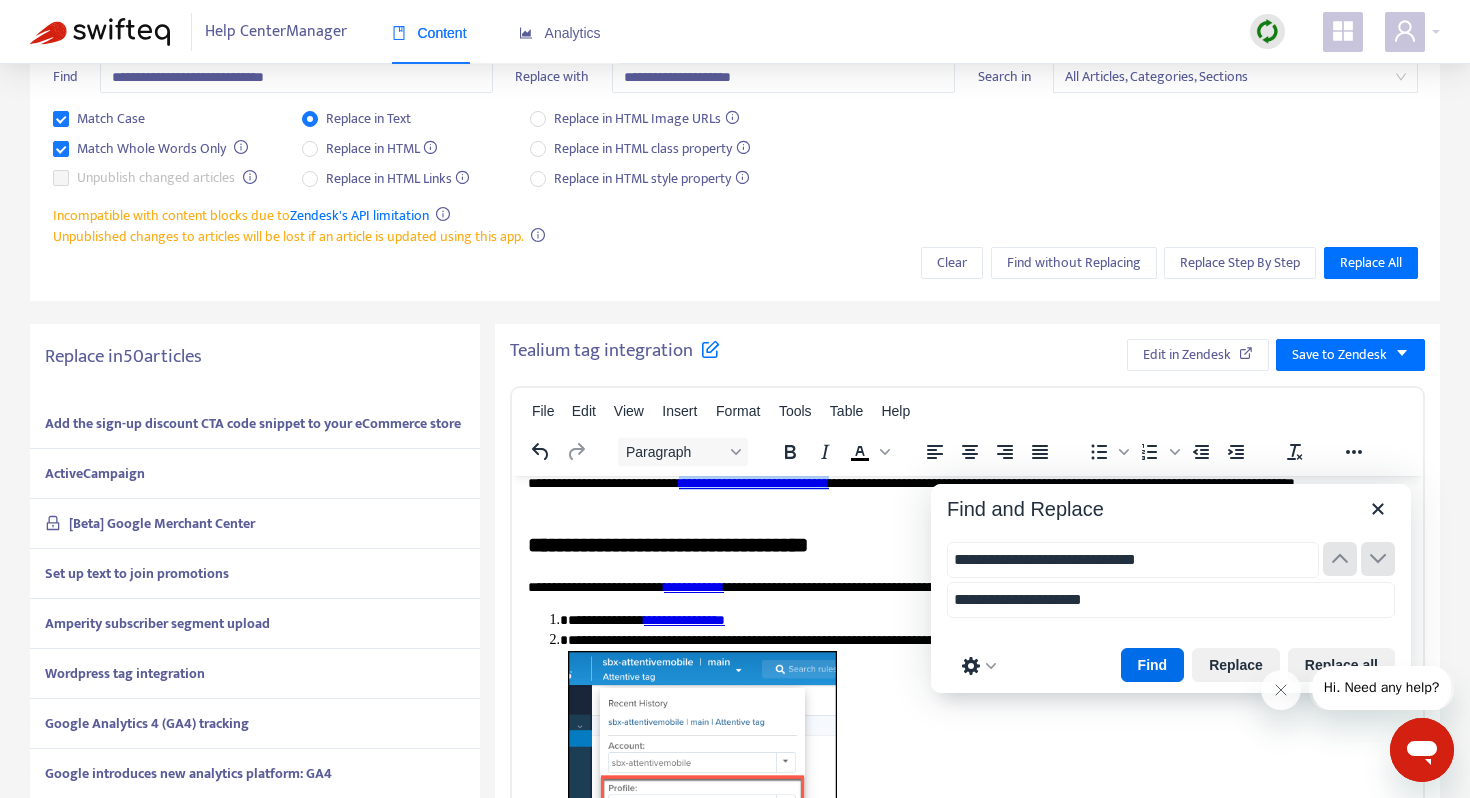 click on "Add the sign-up discount CTA code snippet to your eCommerce store" at bounding box center (253, 423) 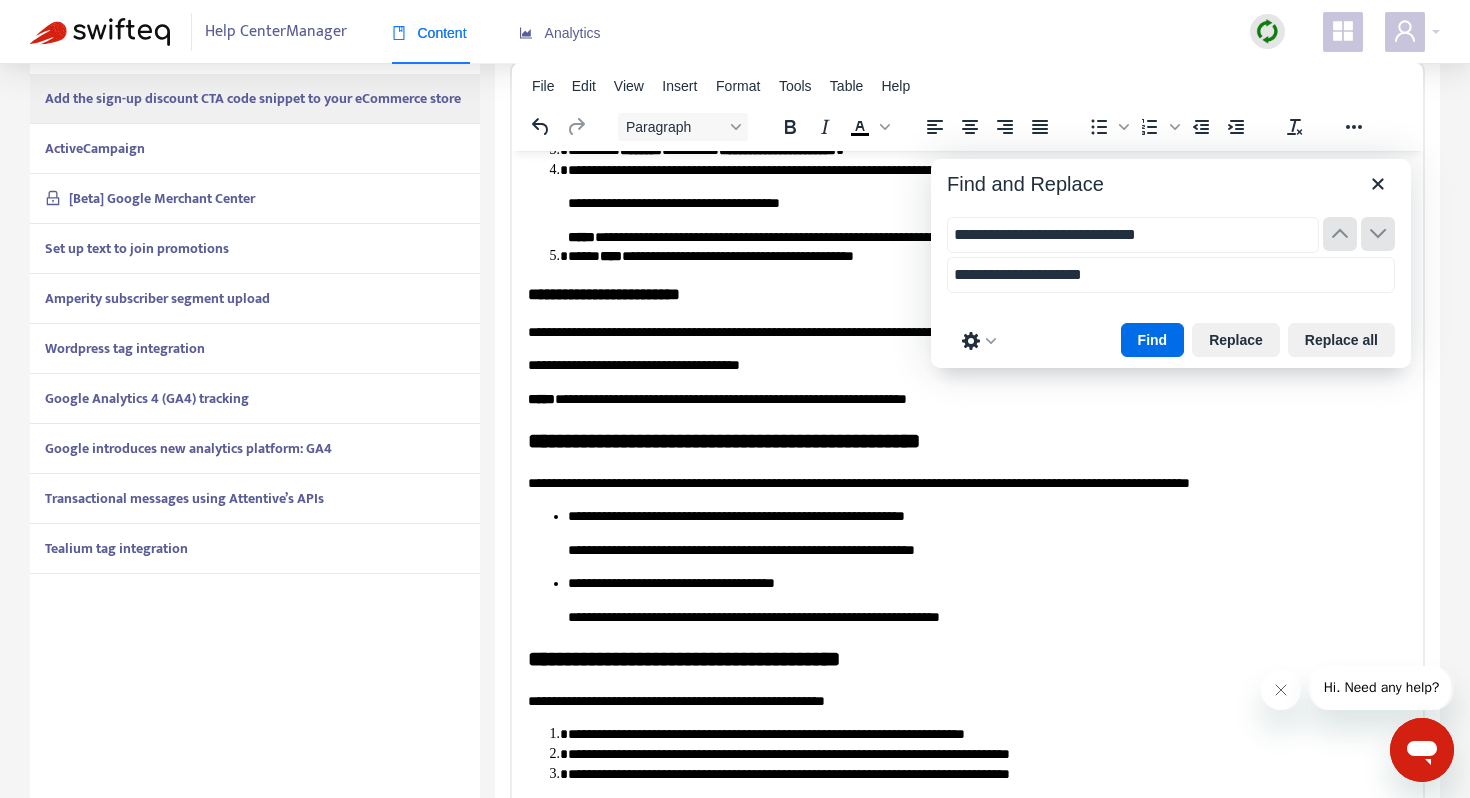 scroll, scrollTop: 509, scrollLeft: 0, axis: vertical 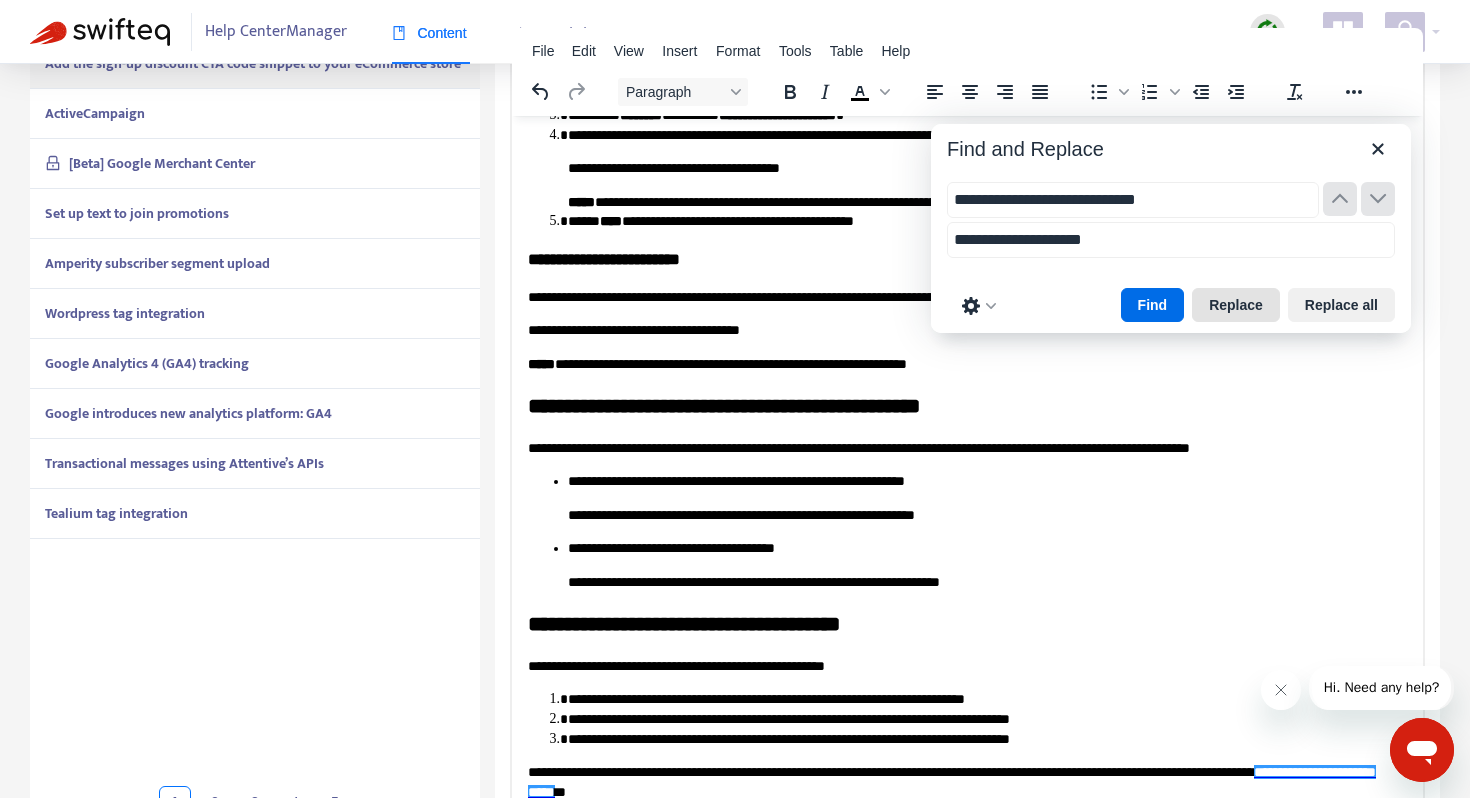 click on "Replace" at bounding box center (1236, 305) 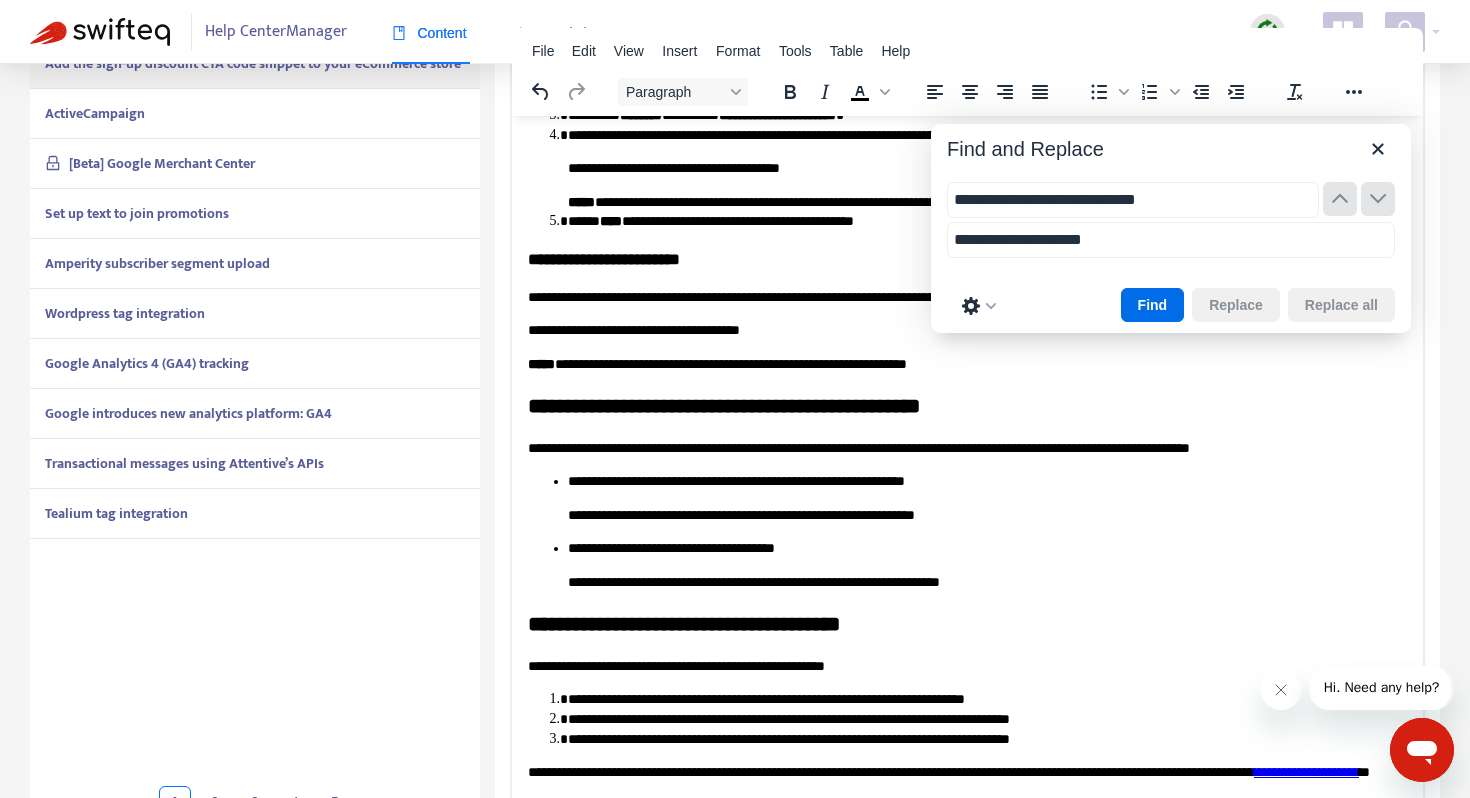 scroll, scrollTop: 1423, scrollLeft: 0, axis: vertical 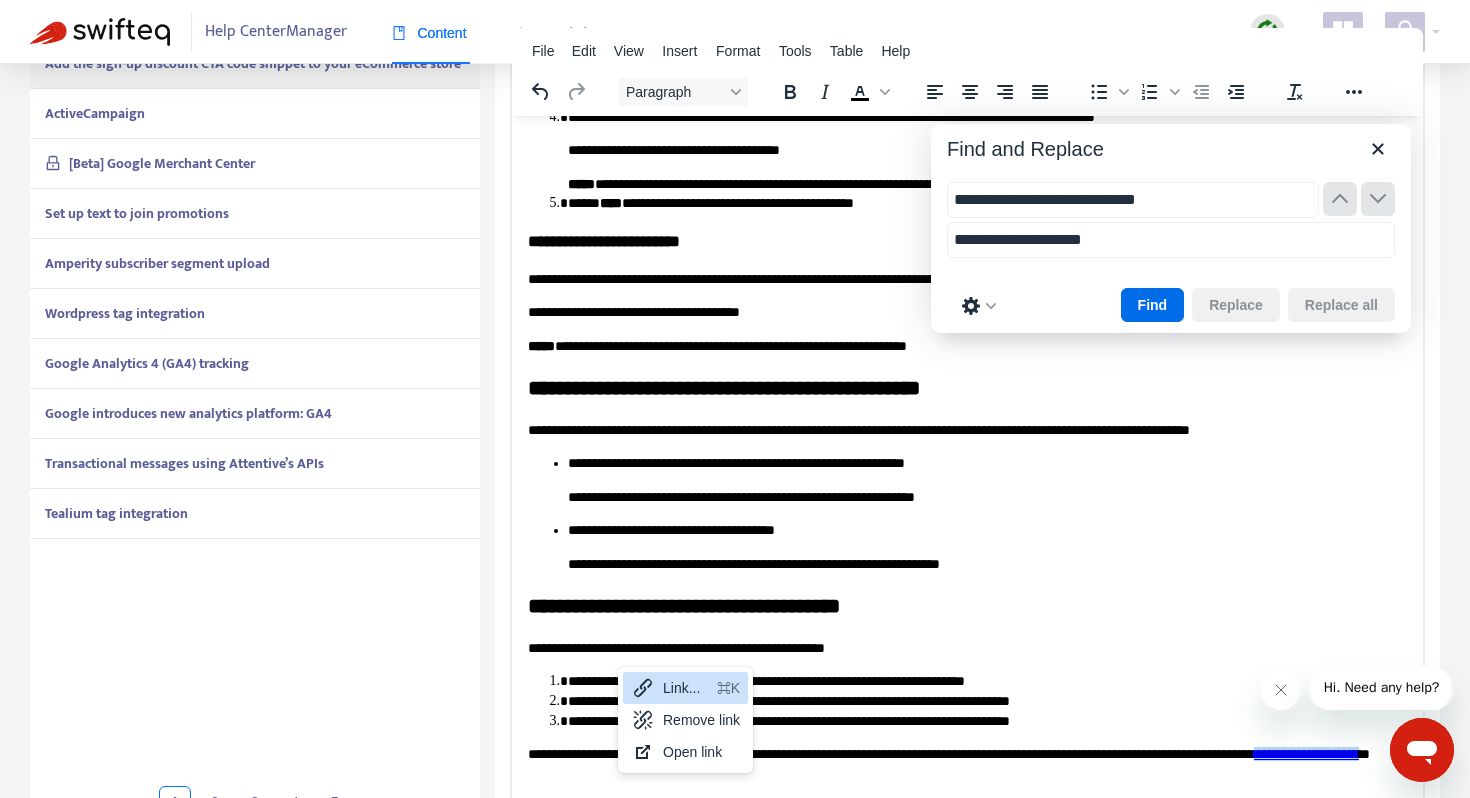 click on "Link..." at bounding box center (686, 688) 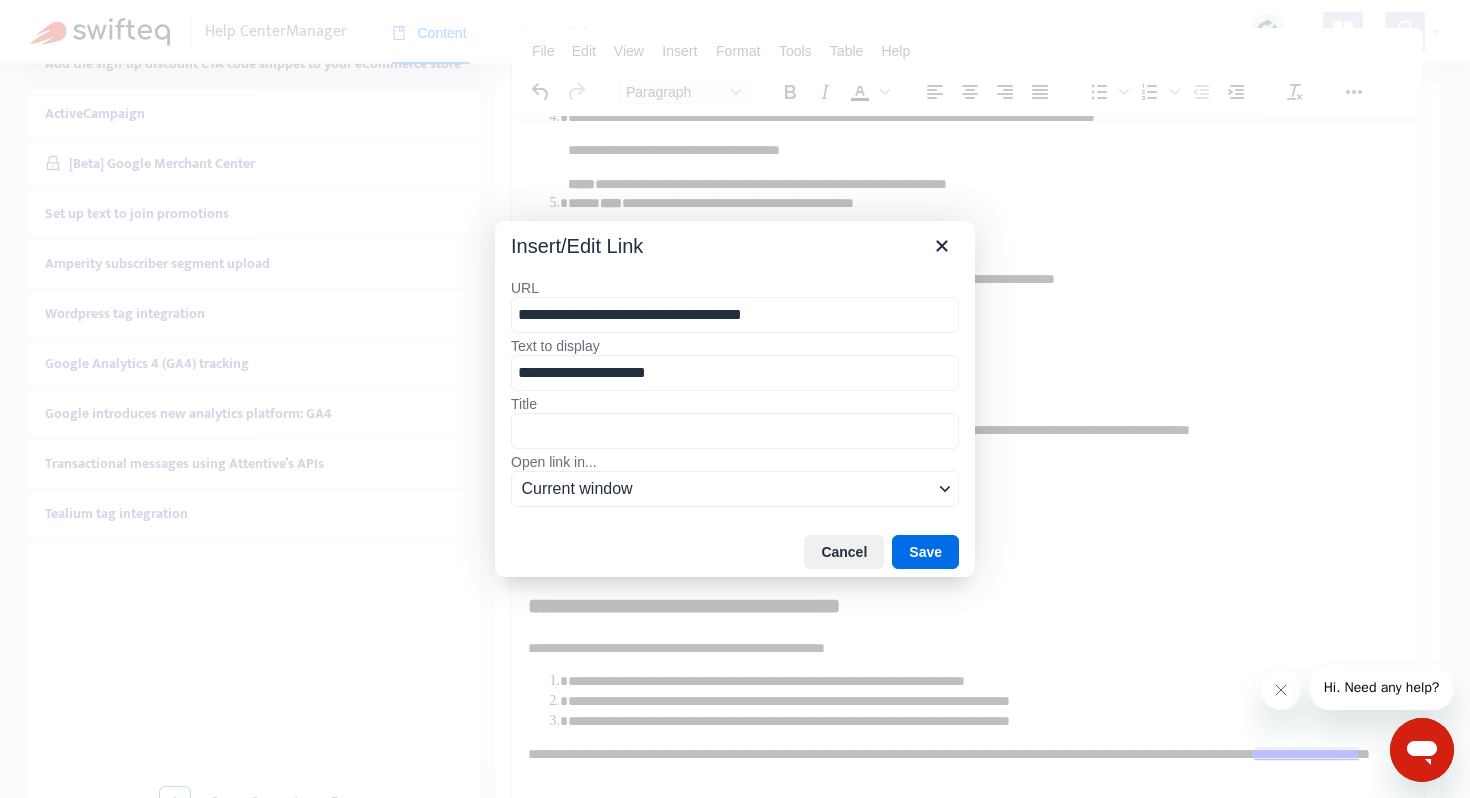 click on "**********" at bounding box center (735, 315) 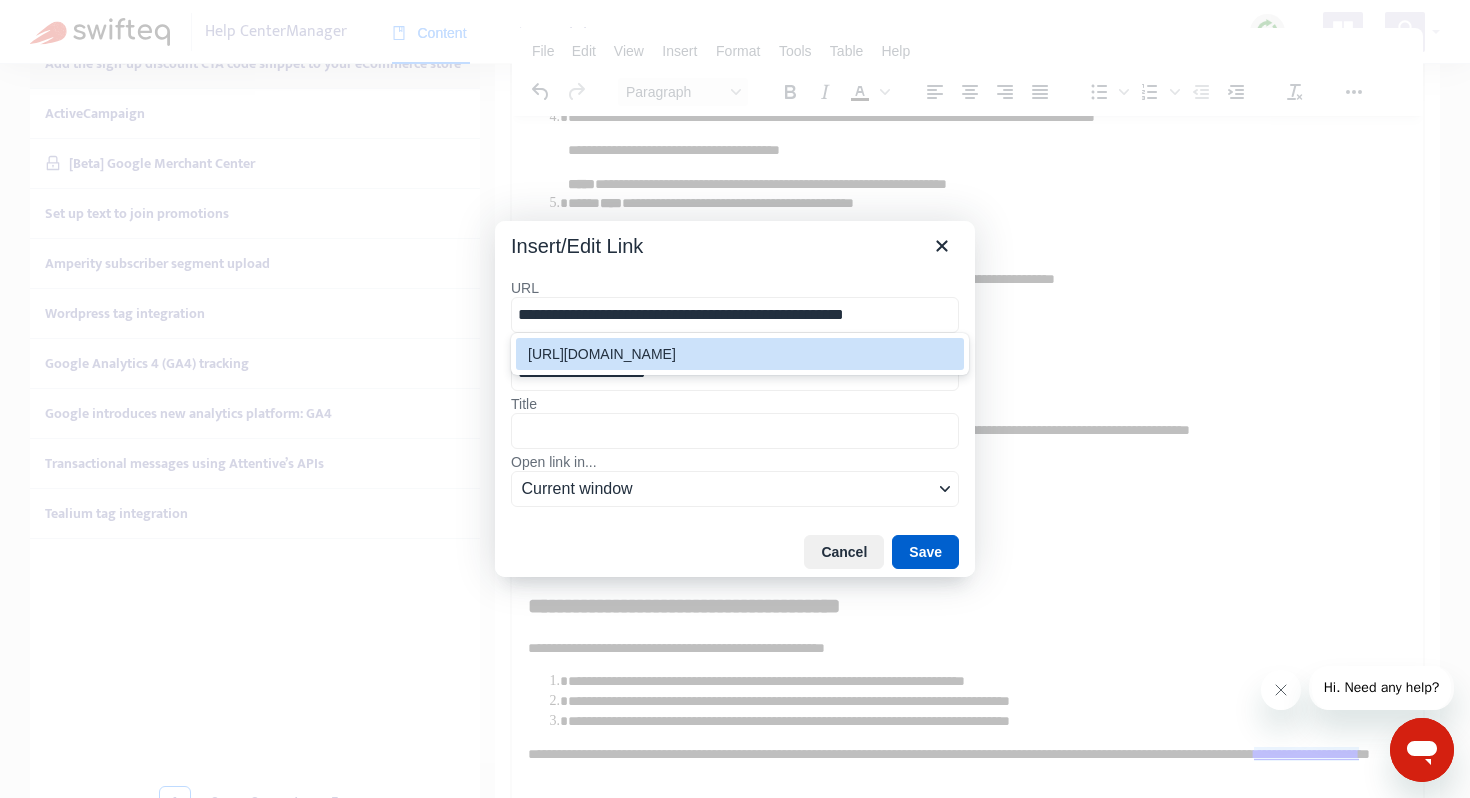 click on "Save" at bounding box center (925, 552) 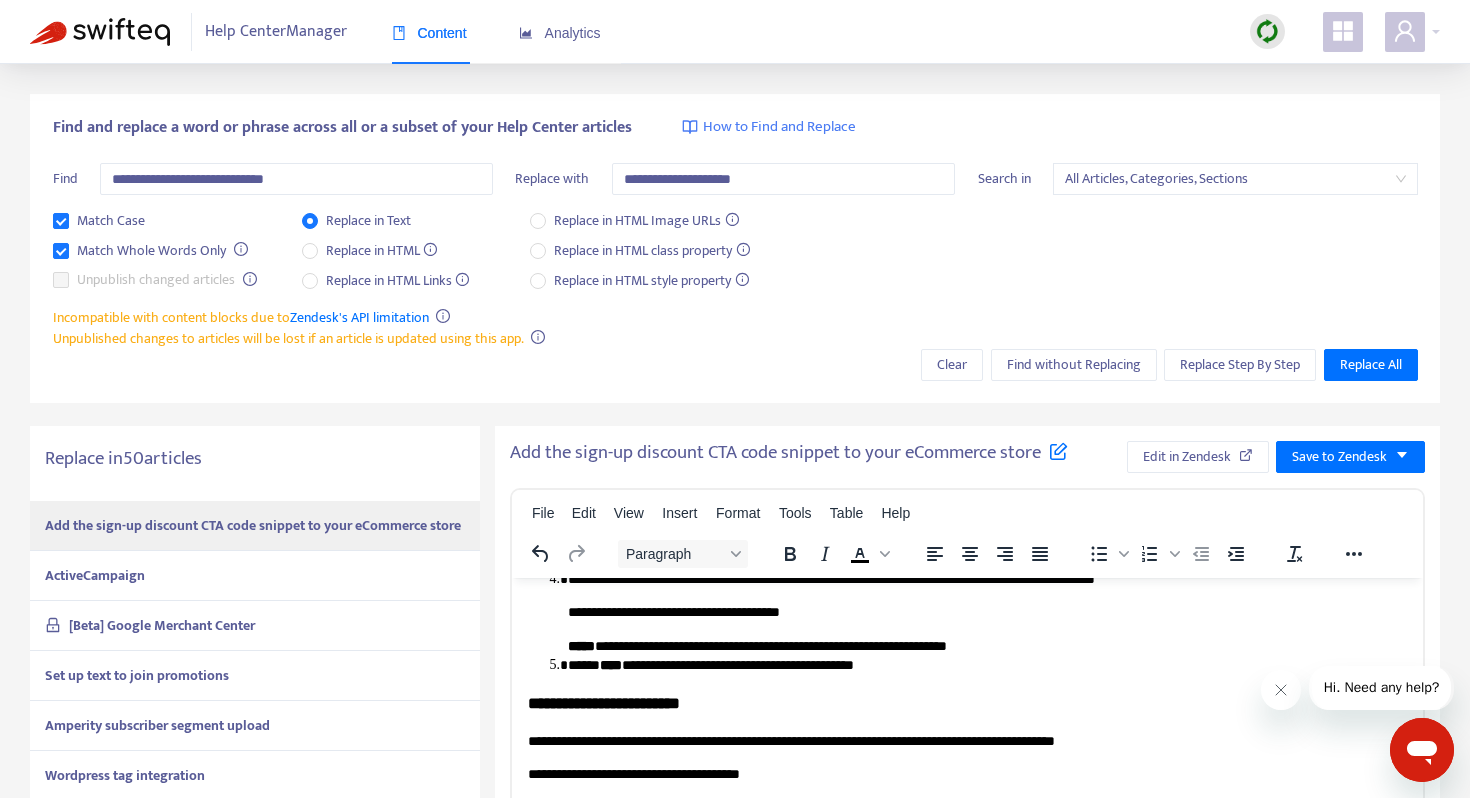 scroll, scrollTop: 24, scrollLeft: 0, axis: vertical 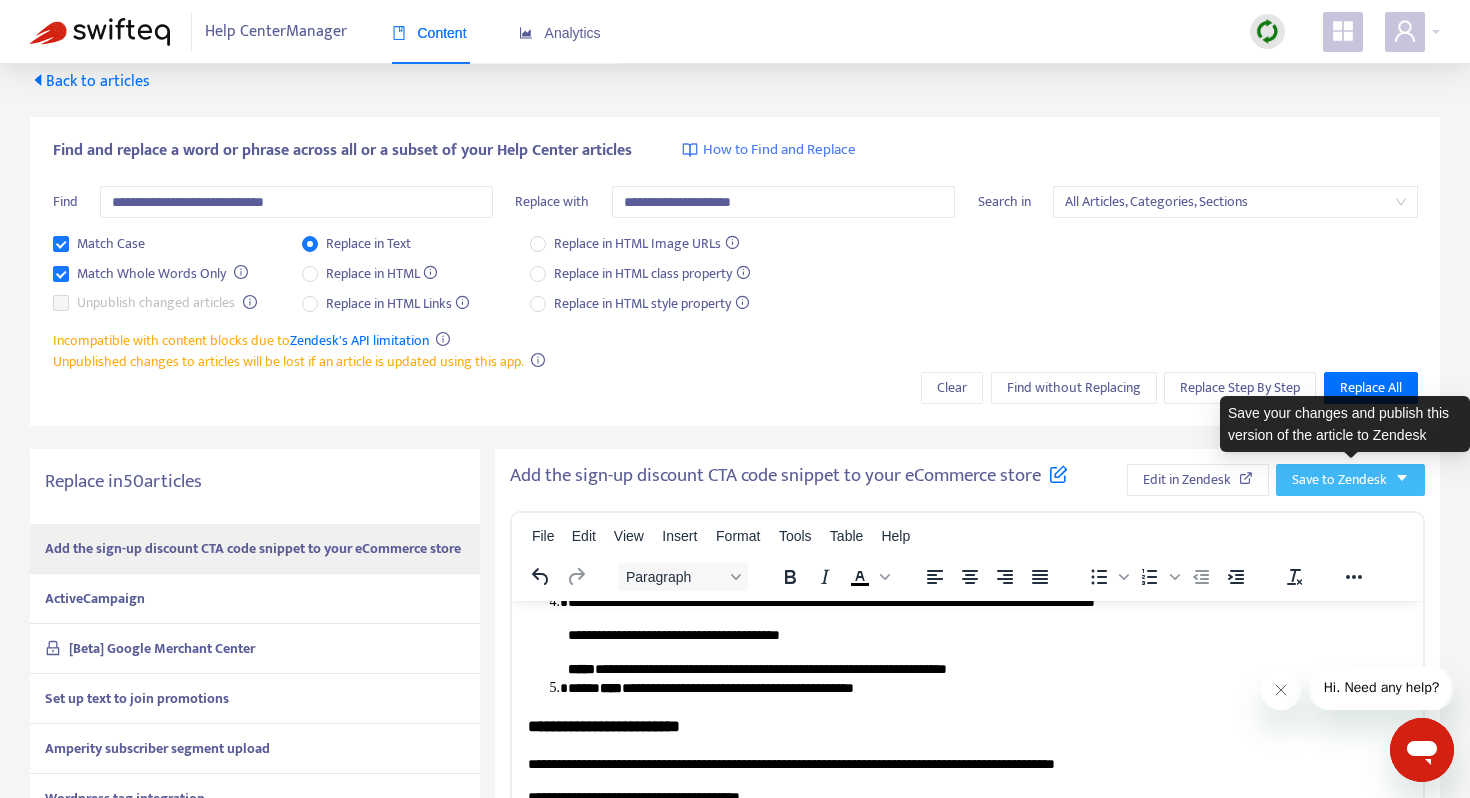 click on "Save to Zendesk" at bounding box center [1339, 480] 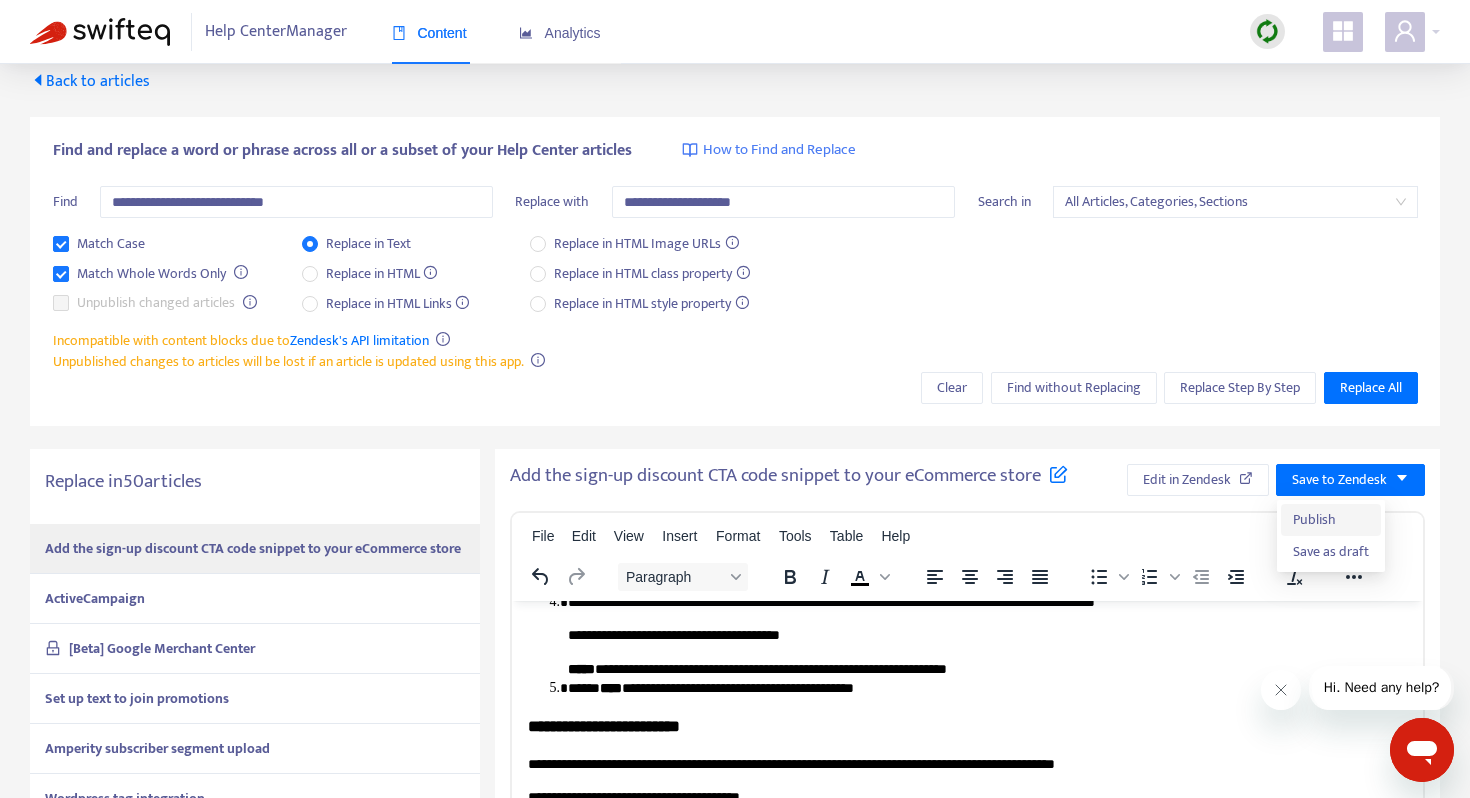click on "Publish" at bounding box center (1331, 520) 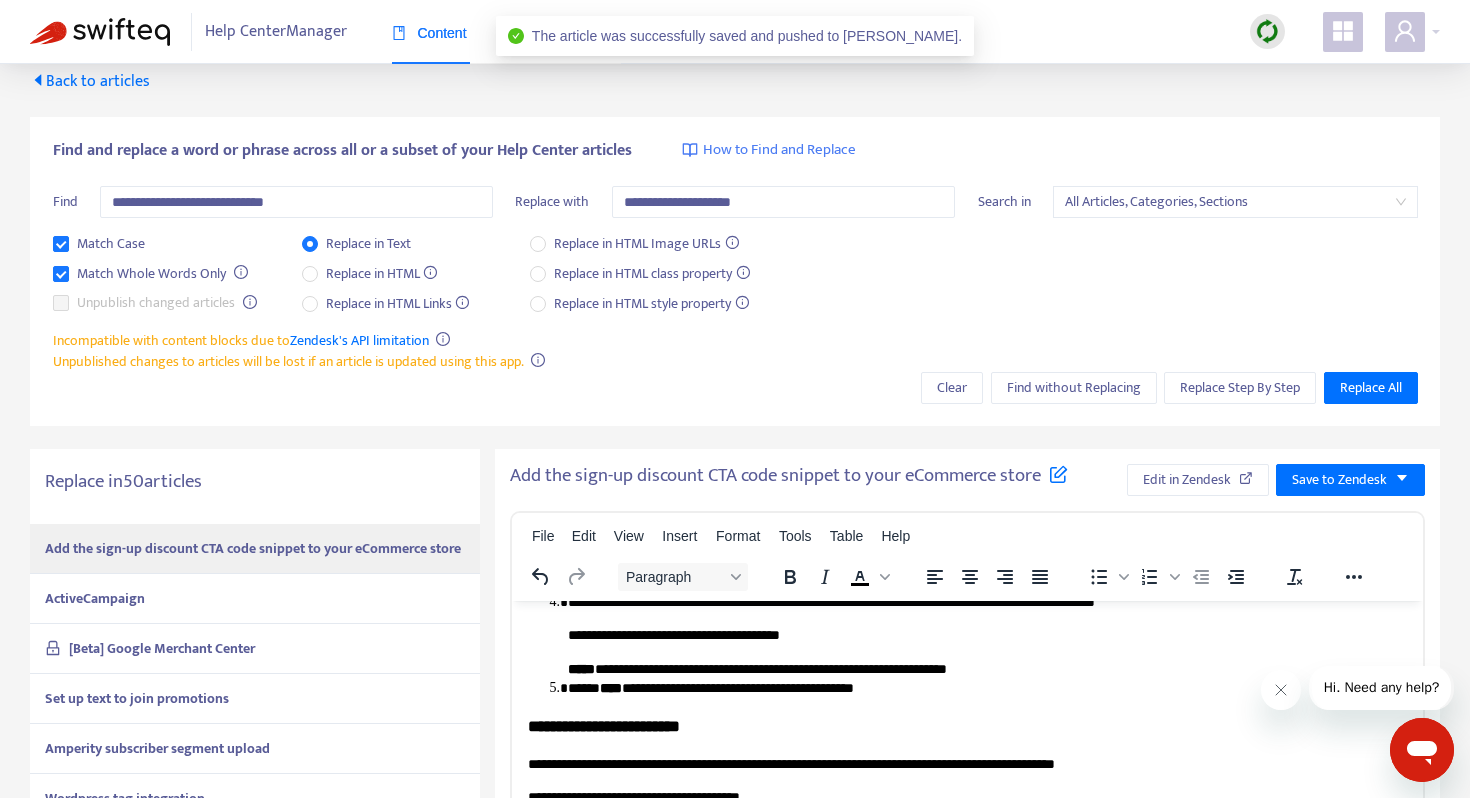 click on "ActiveCampaign" at bounding box center [255, 599] 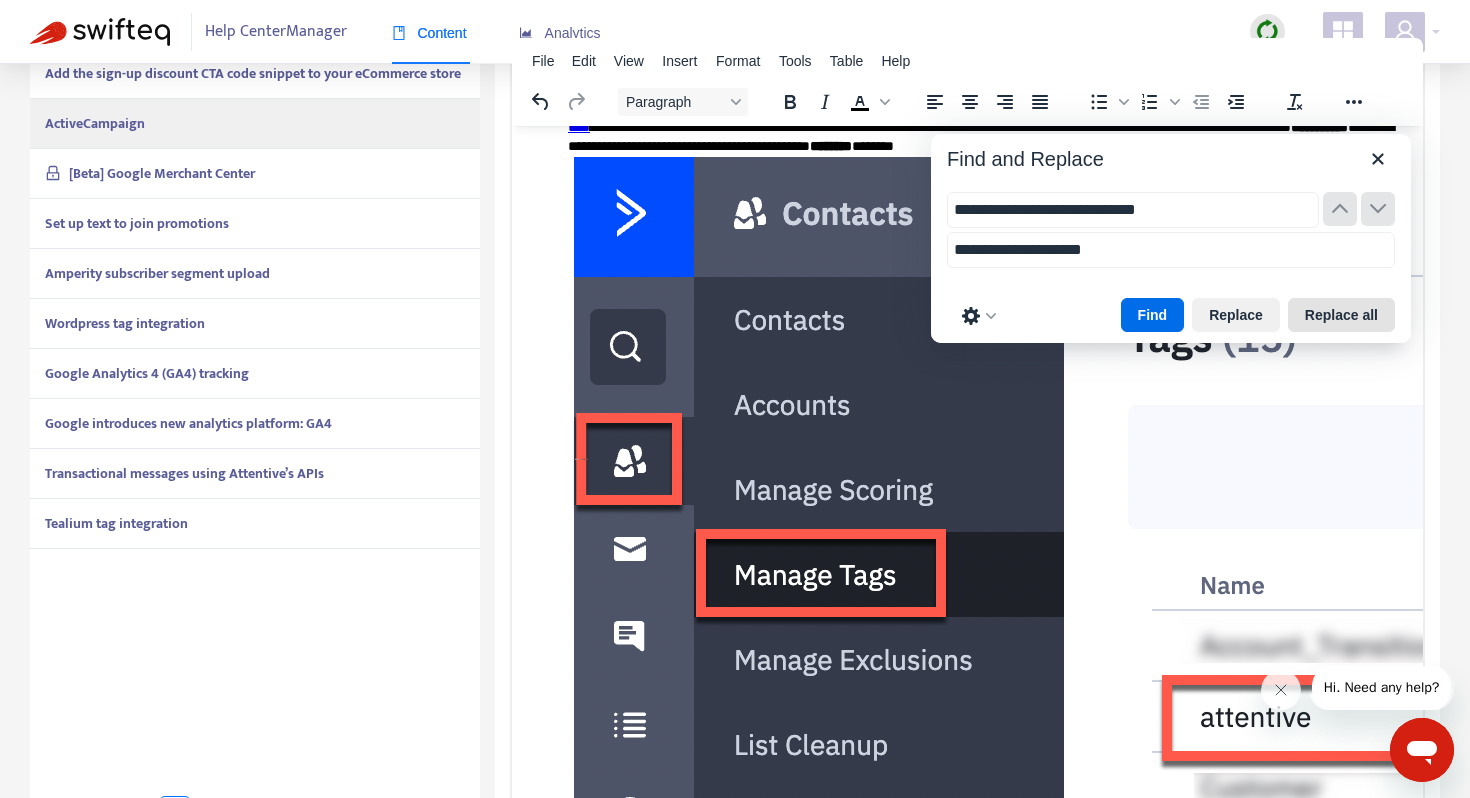scroll, scrollTop: 509, scrollLeft: 0, axis: vertical 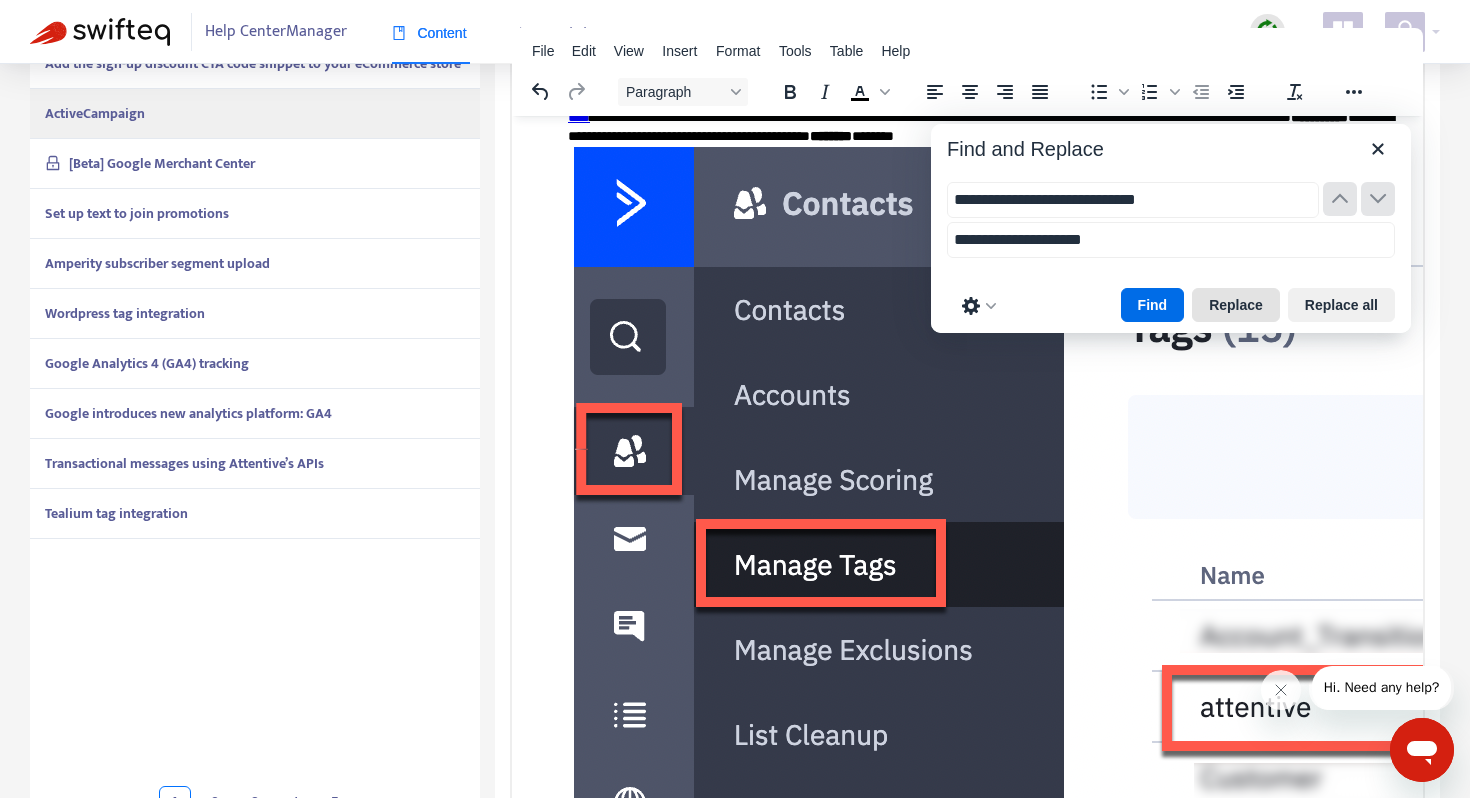 click on "Replace" at bounding box center [1236, 305] 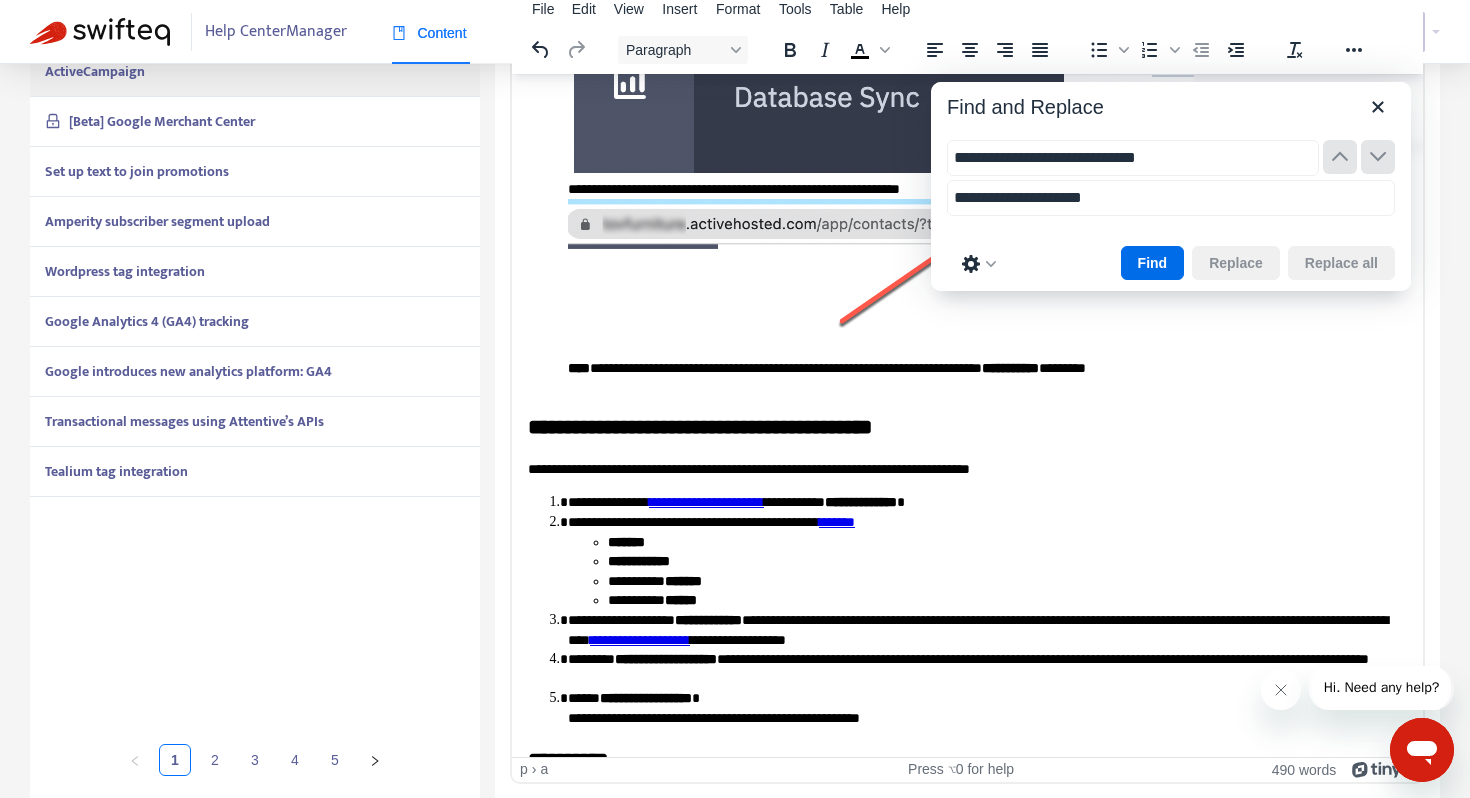 scroll, scrollTop: 1642, scrollLeft: 0, axis: vertical 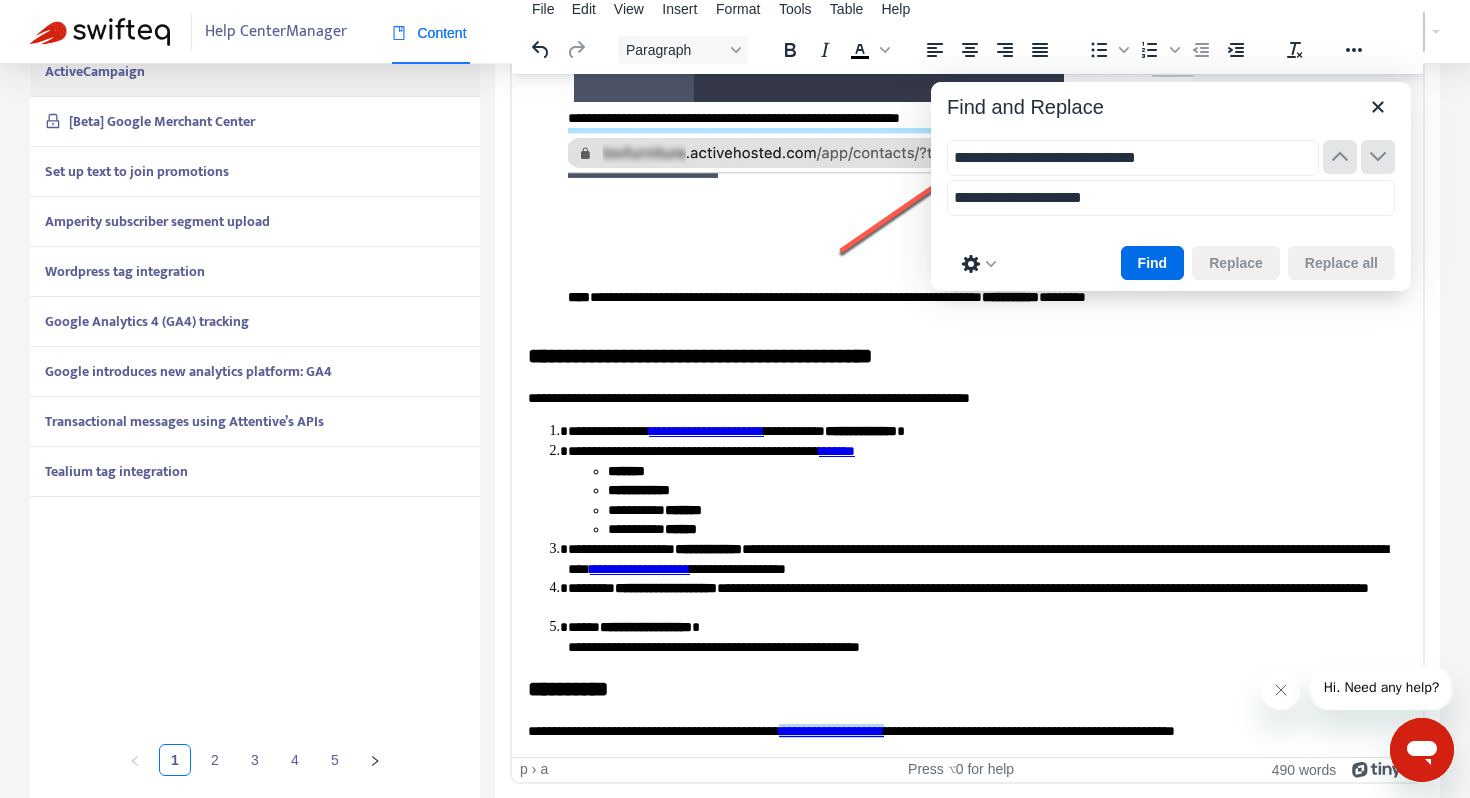 click on "**********" at bounding box center [967, 688] 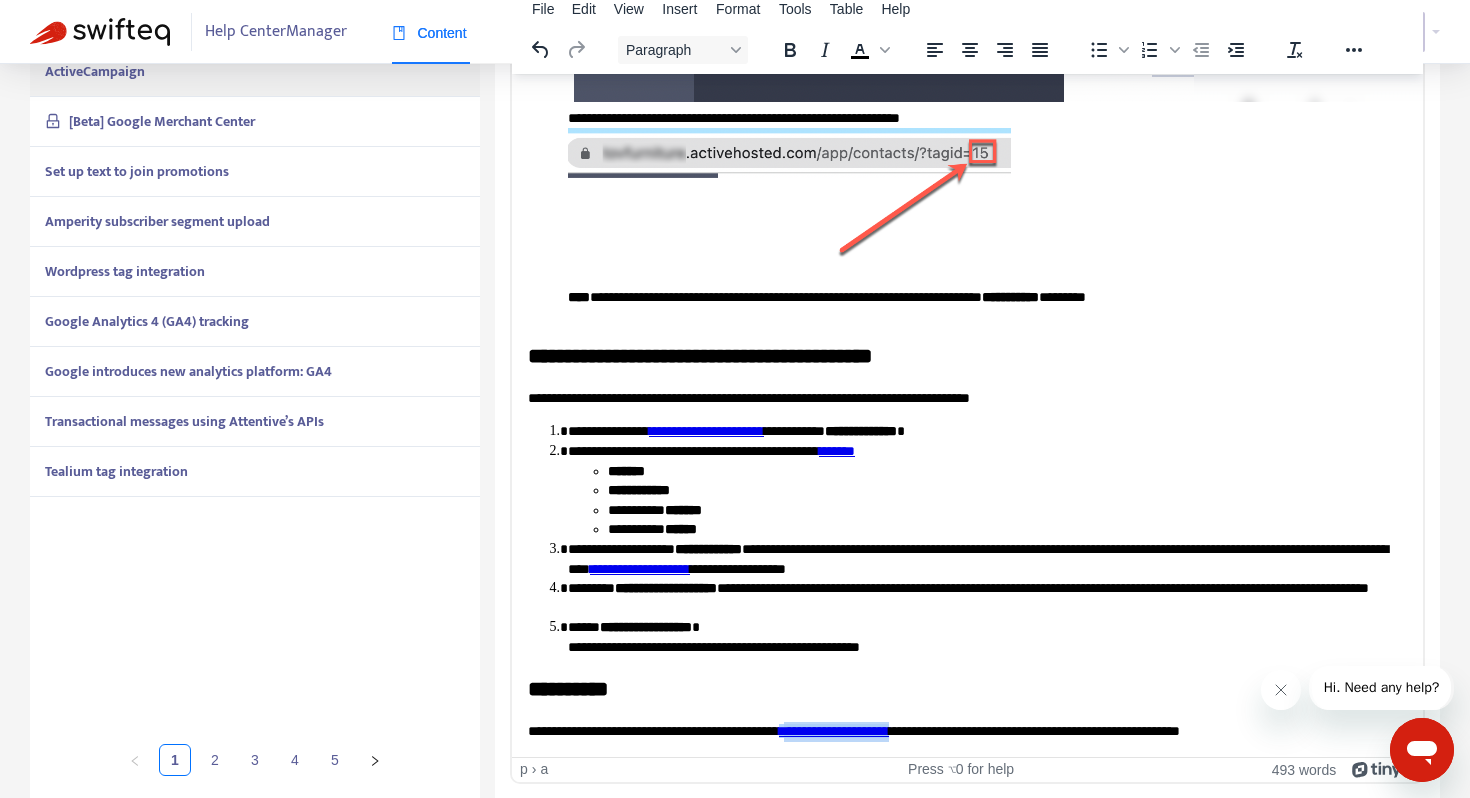 drag, startPoint x: 981, startPoint y: 729, endPoint x: 853, endPoint y: 731, distance: 128.01562 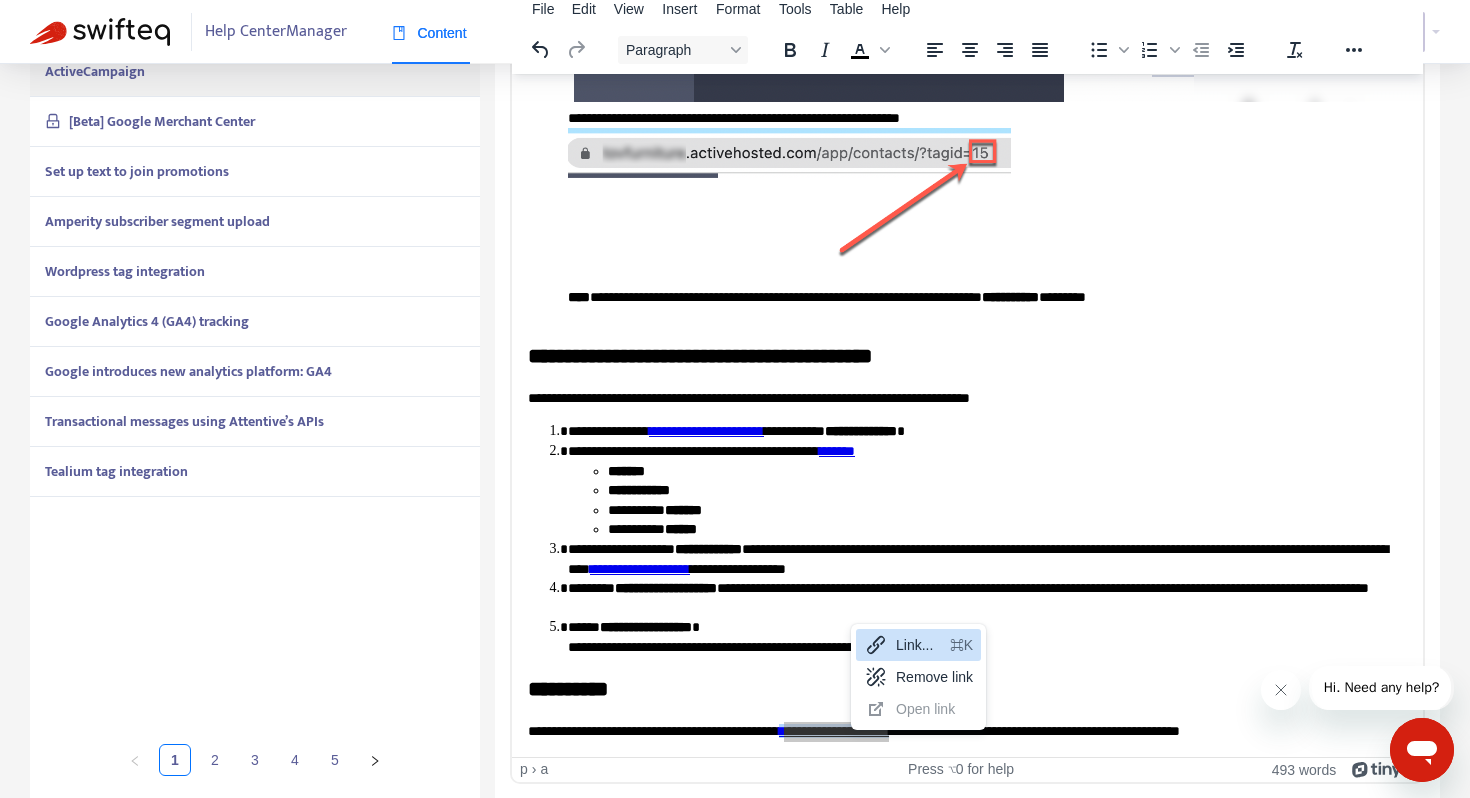 click on "Link..." at bounding box center (919, 645) 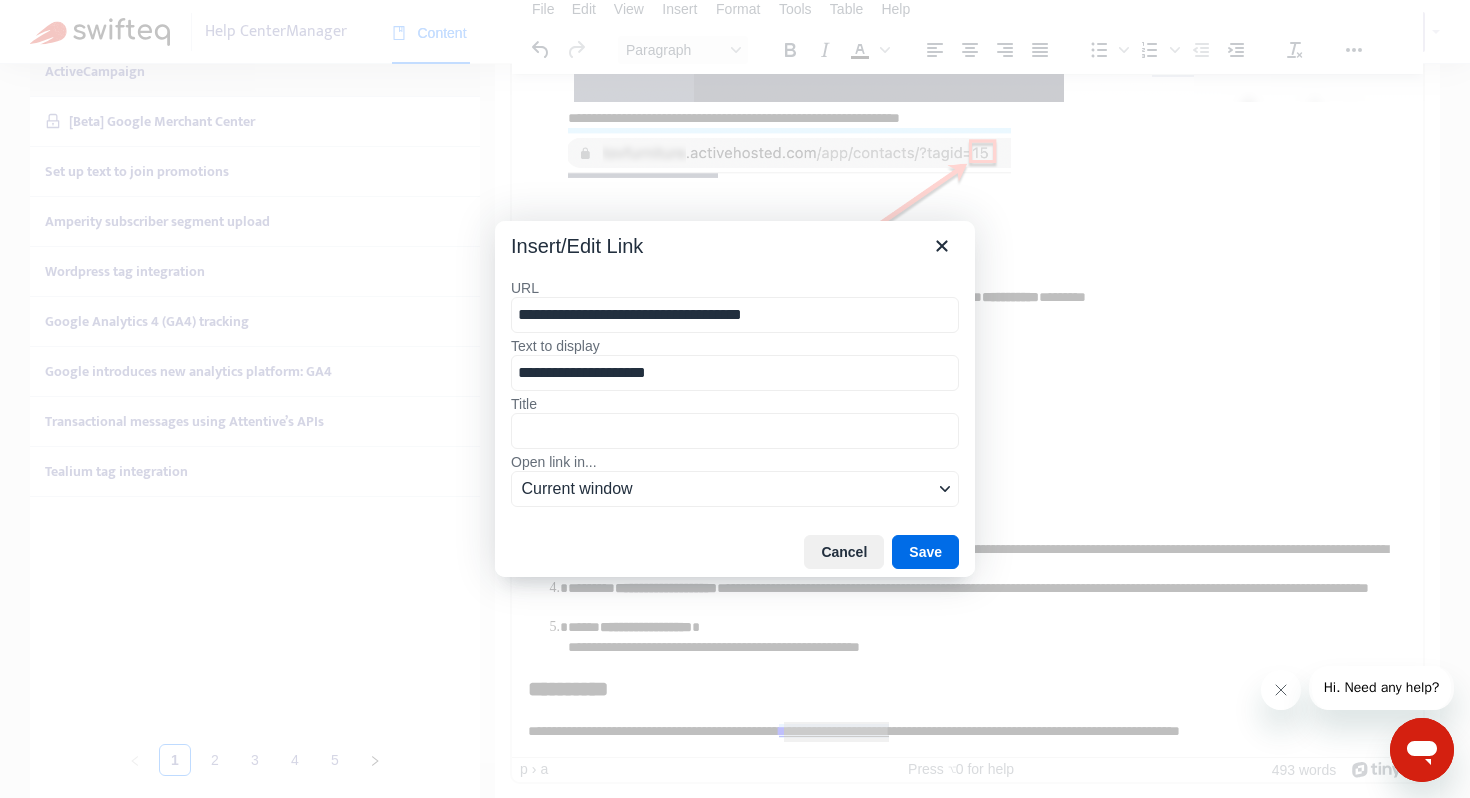 click on "**********" at bounding box center [735, 315] 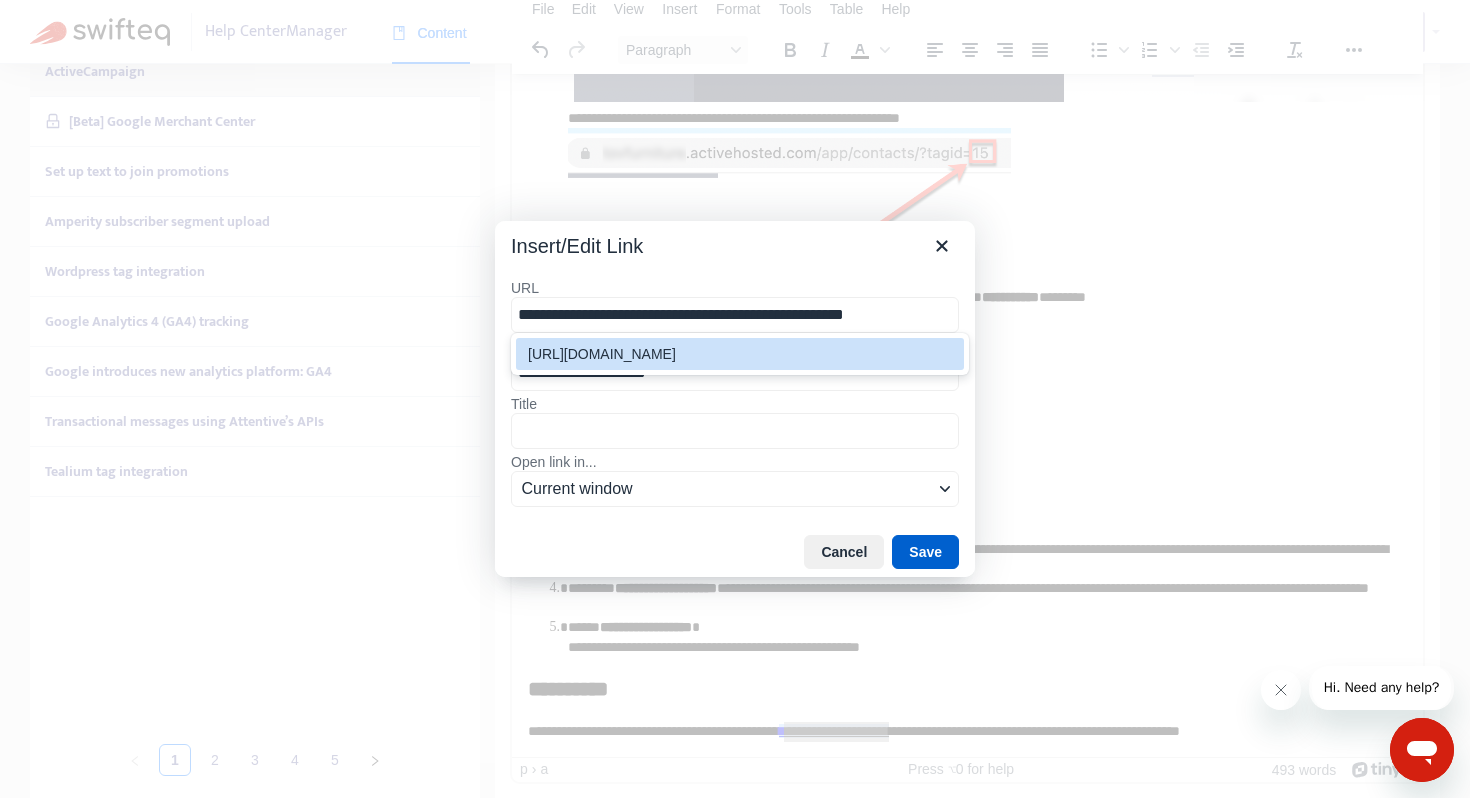 click on "Save" at bounding box center [925, 552] 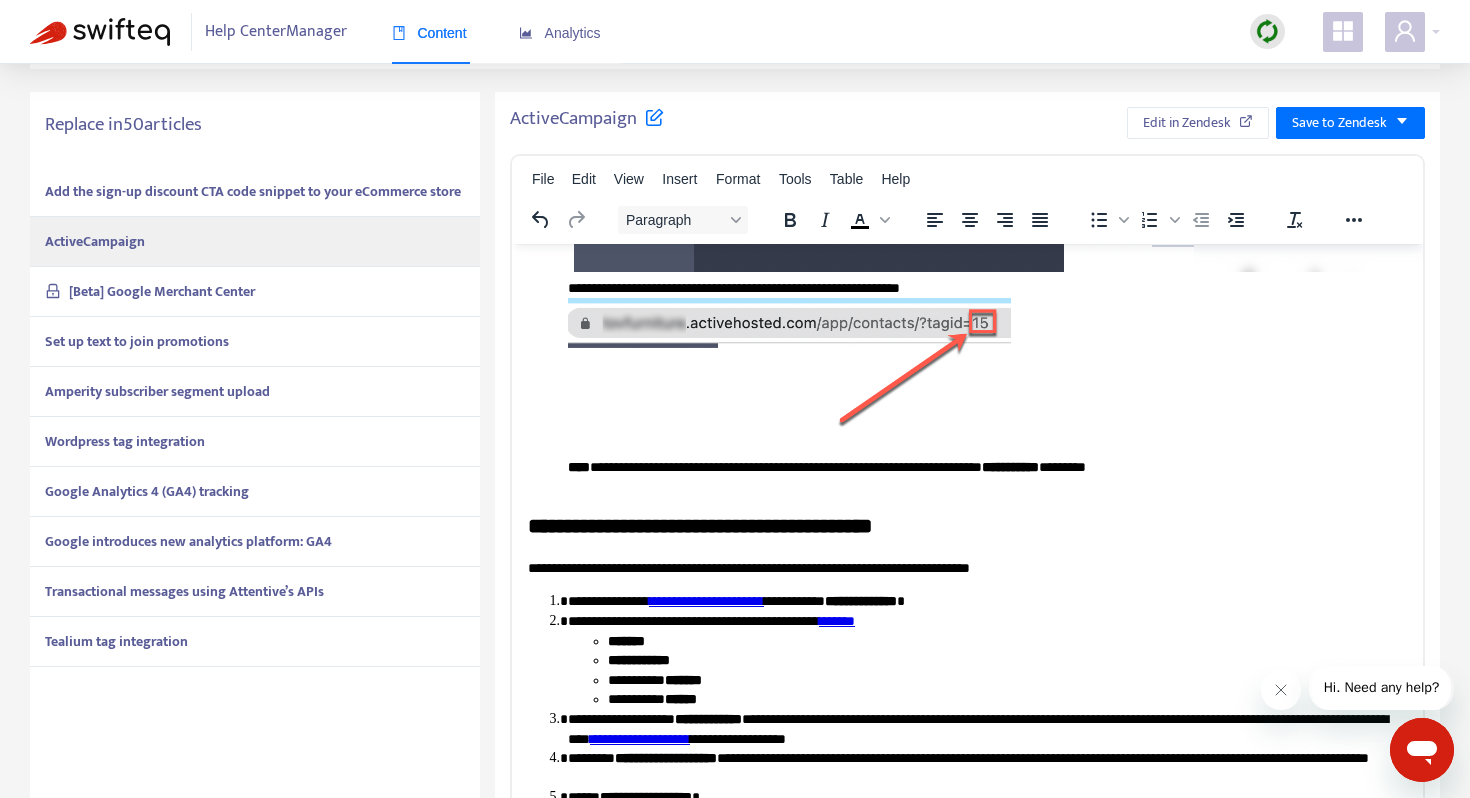 scroll, scrollTop: 0, scrollLeft: 0, axis: both 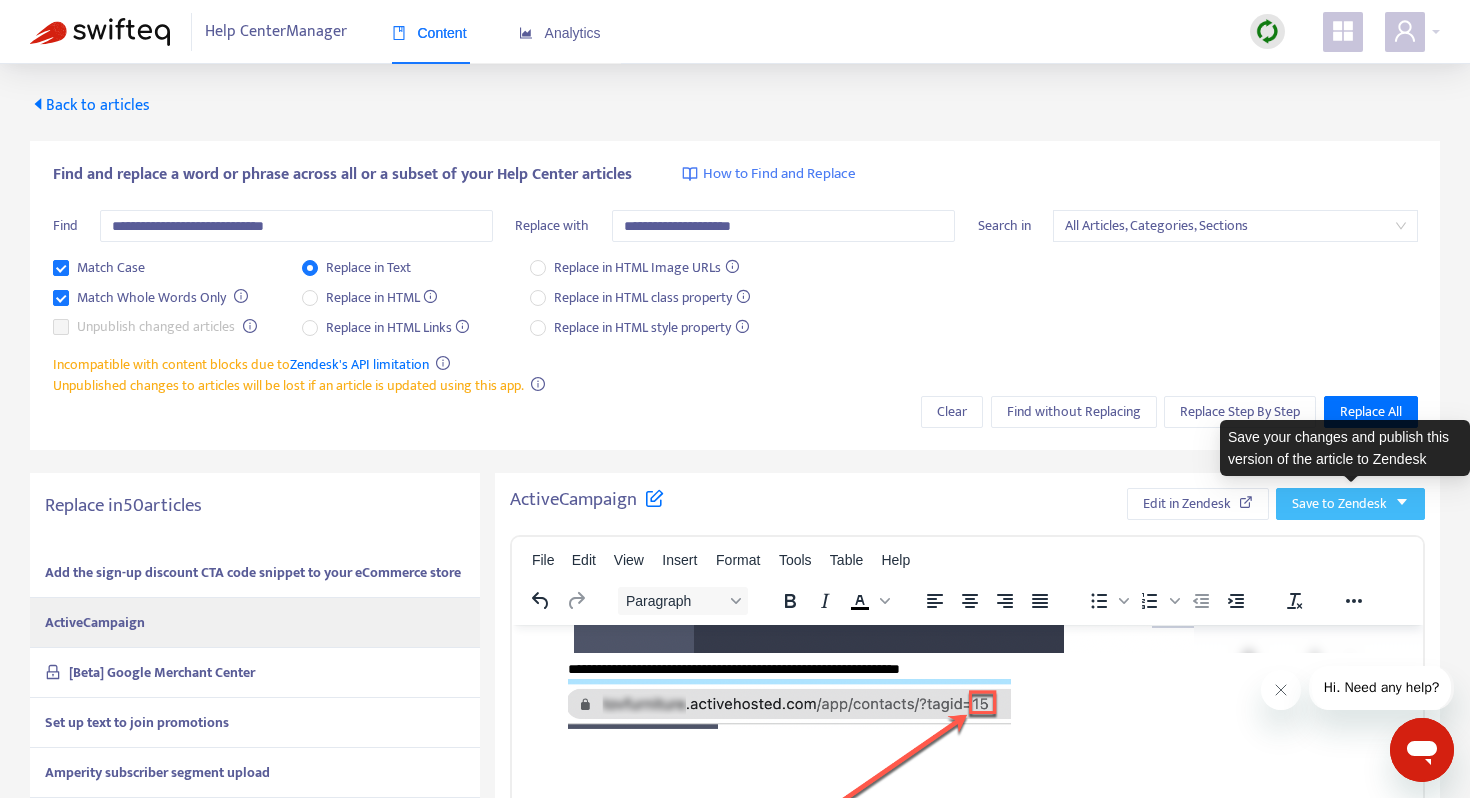 click on "Save to Zendesk" at bounding box center [1339, 504] 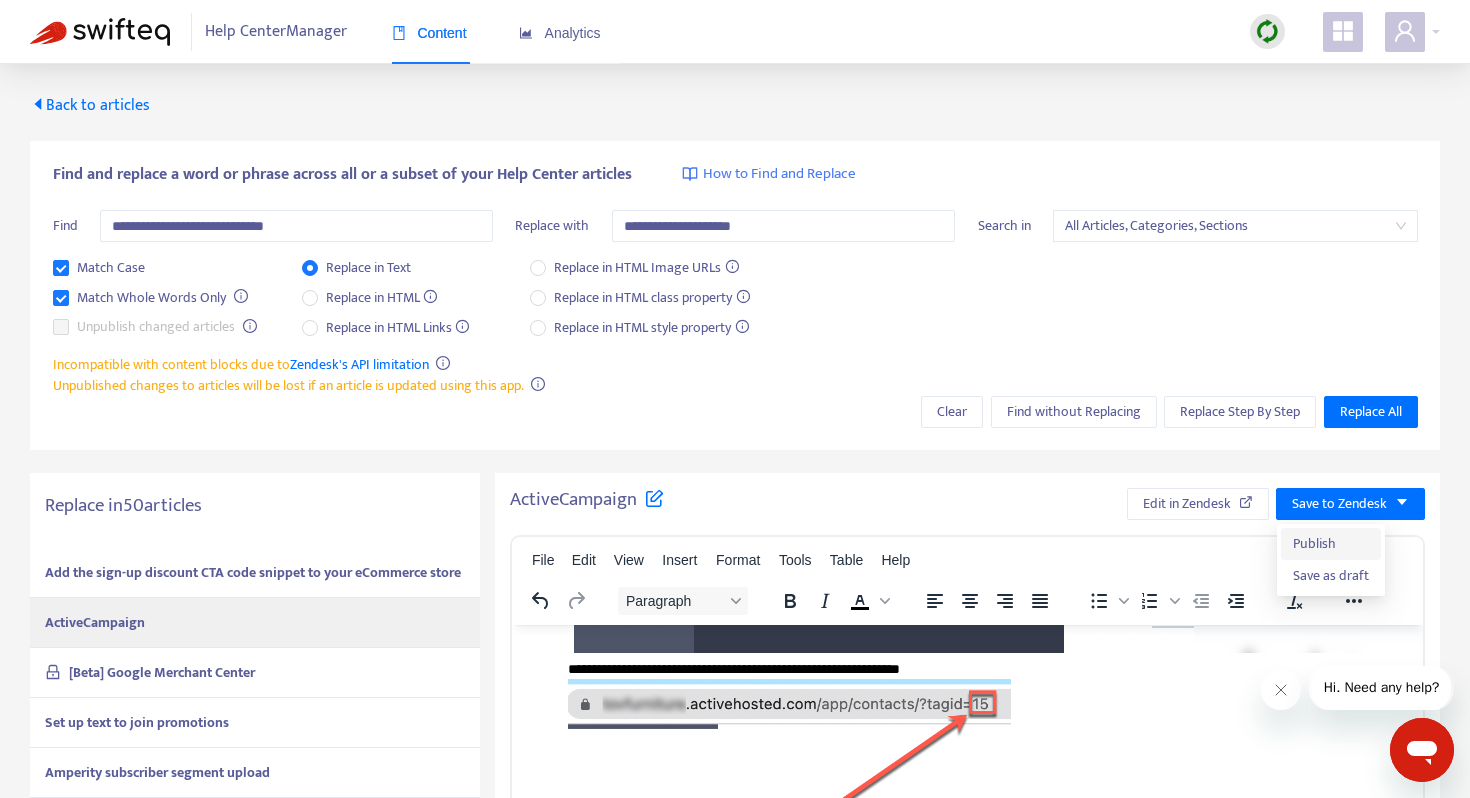 click on "Publish" at bounding box center (1331, 544) 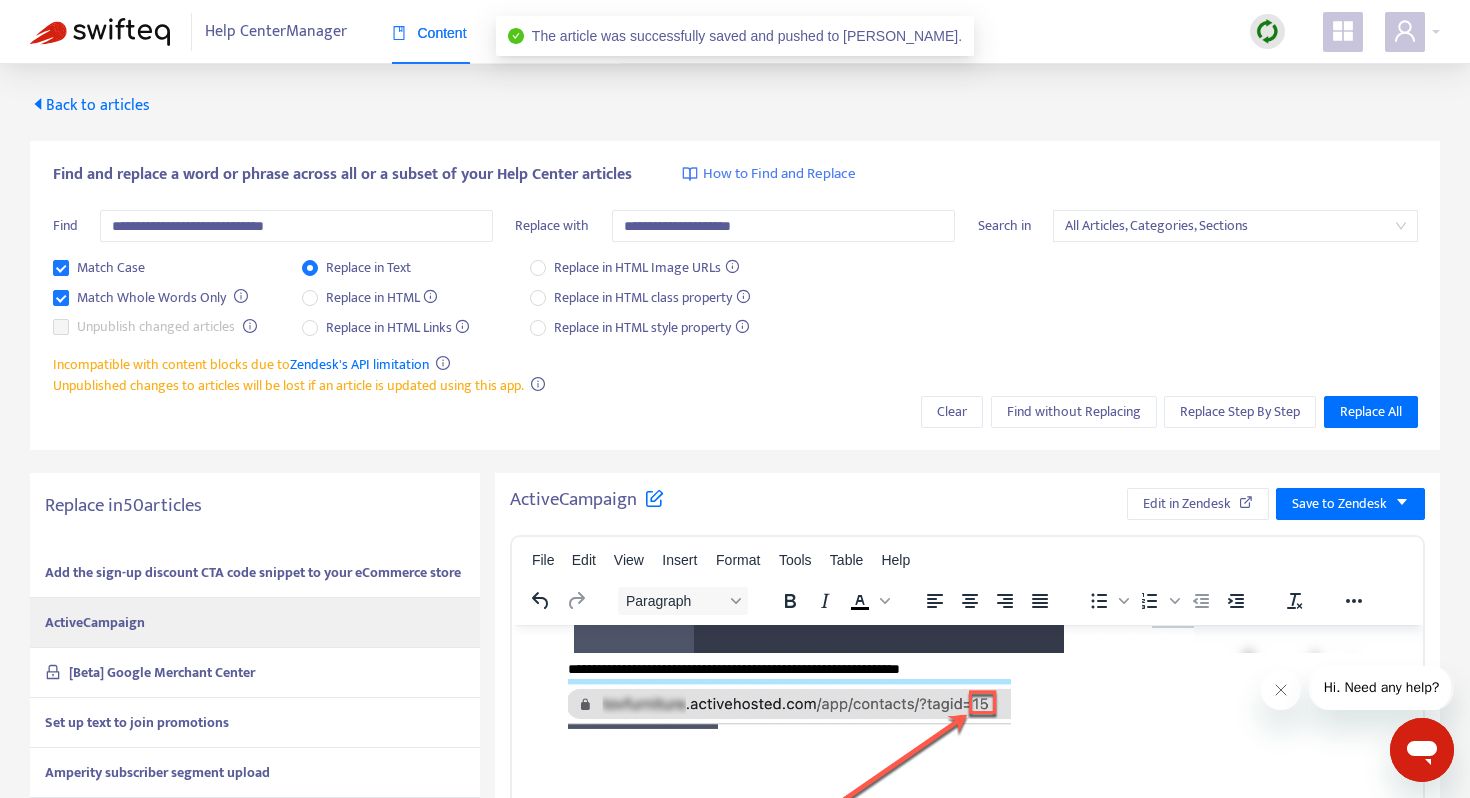 click on "[Beta] Google Merchant Center" at bounding box center (162, 672) 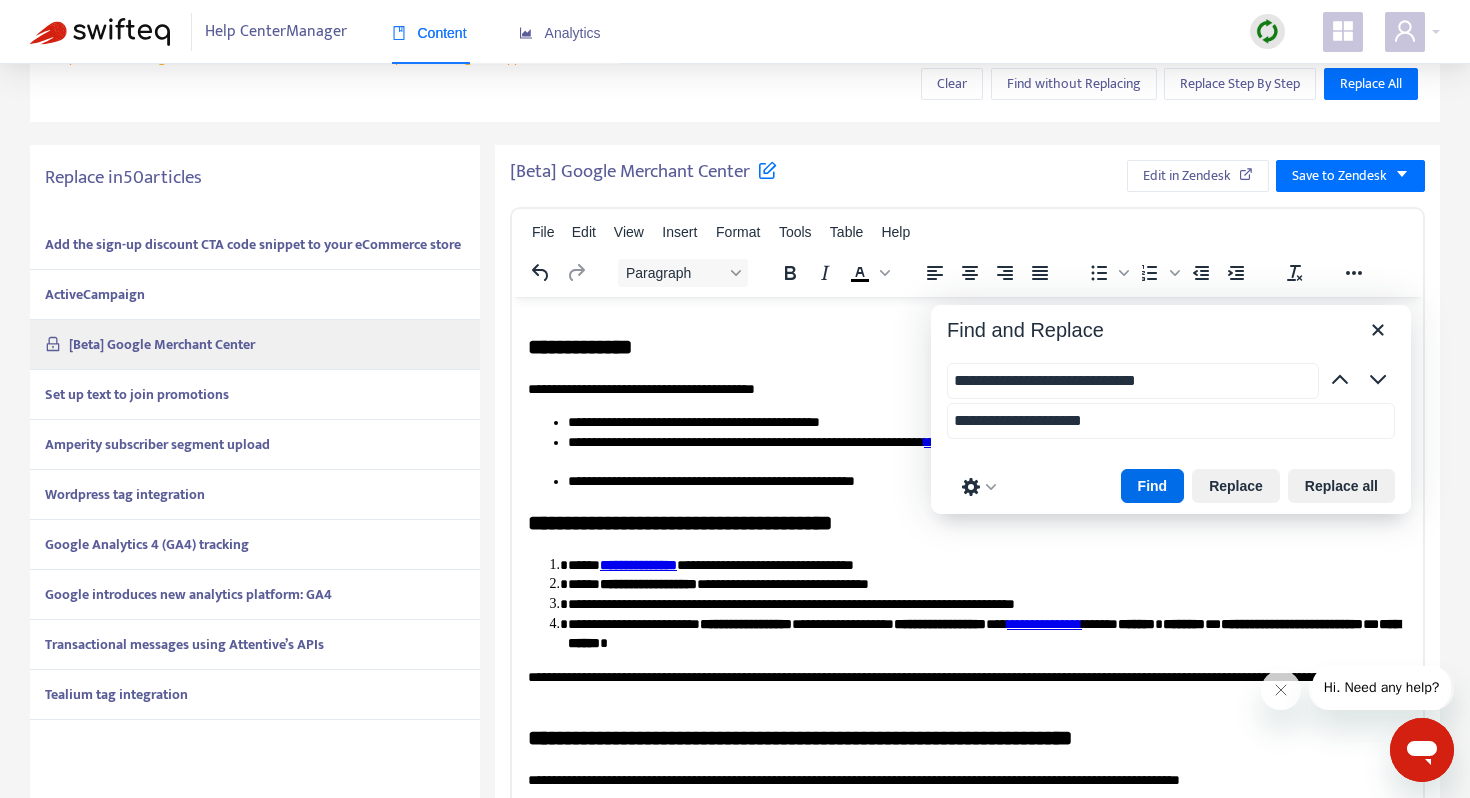 scroll, scrollTop: 341, scrollLeft: 0, axis: vertical 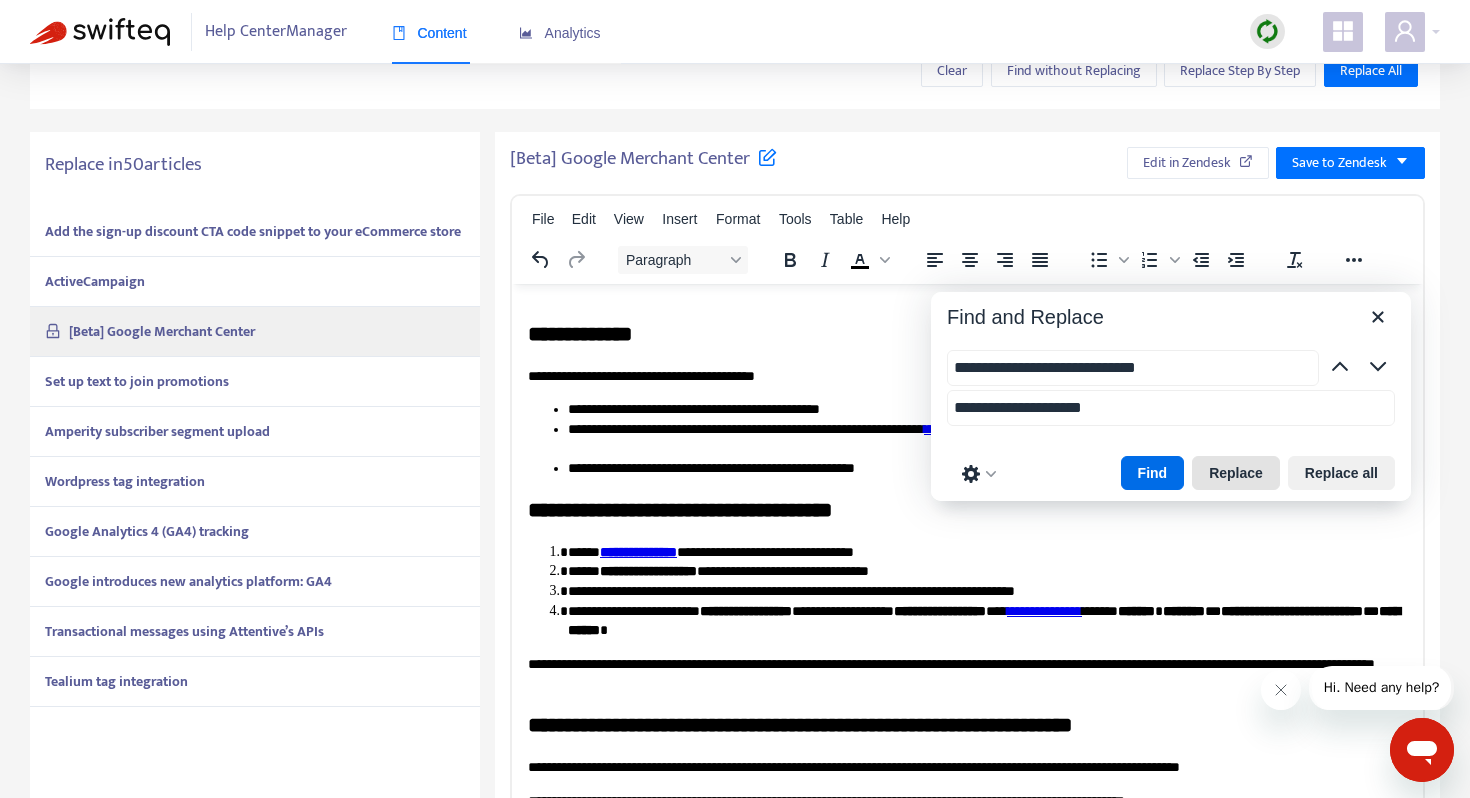 click on "Replace" at bounding box center (1236, 473) 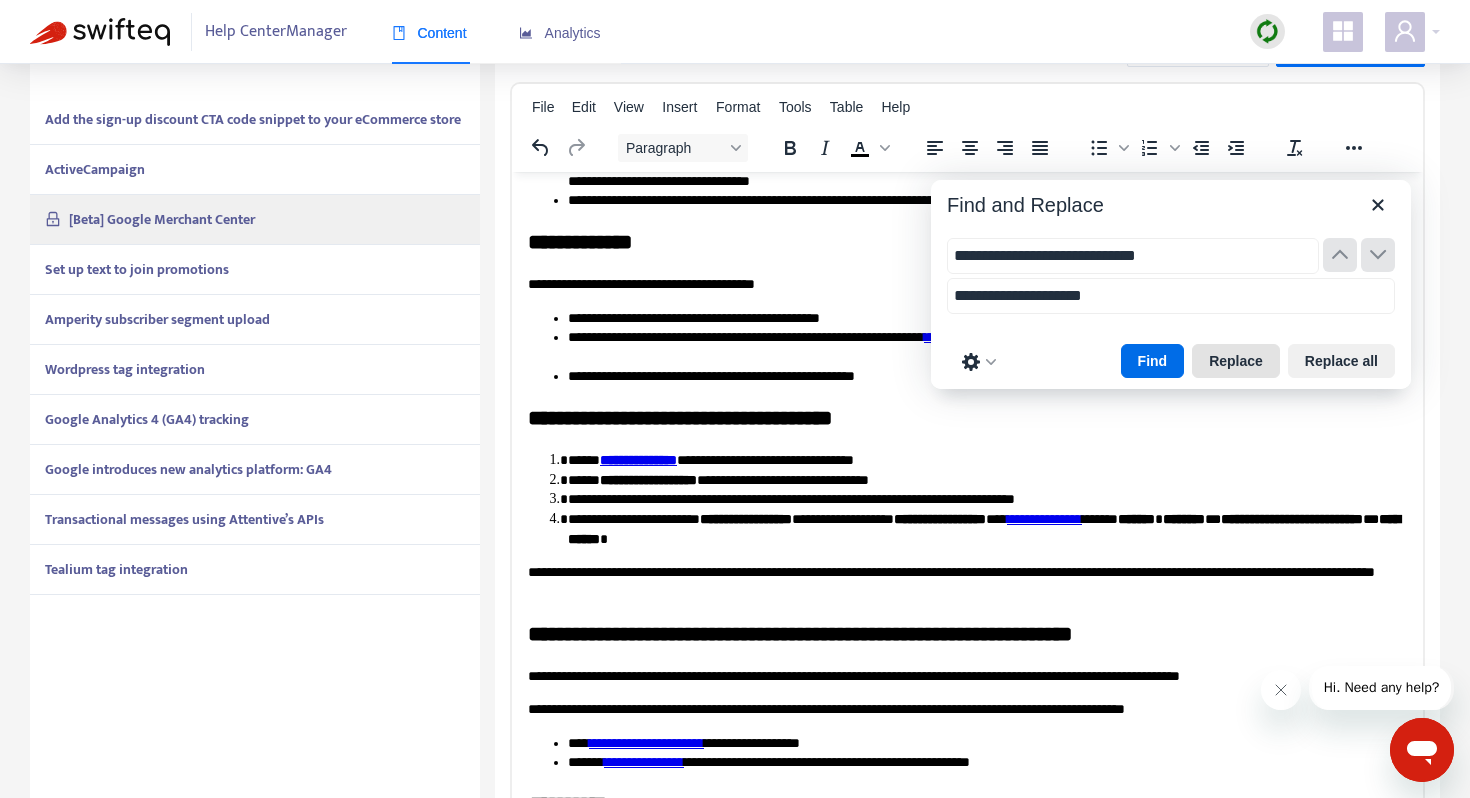 scroll, scrollTop: 509, scrollLeft: 0, axis: vertical 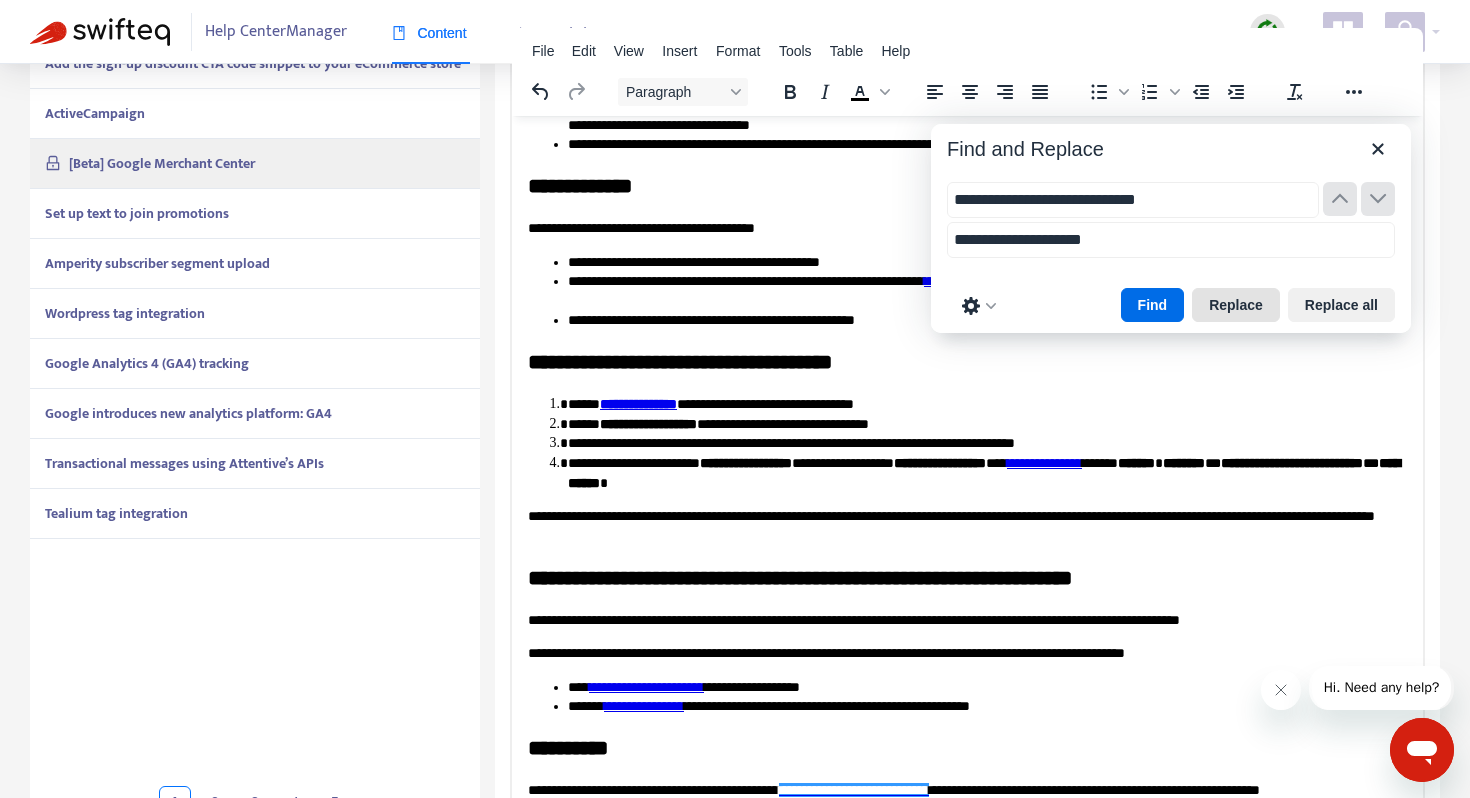 click on "Replace" at bounding box center (1236, 305) 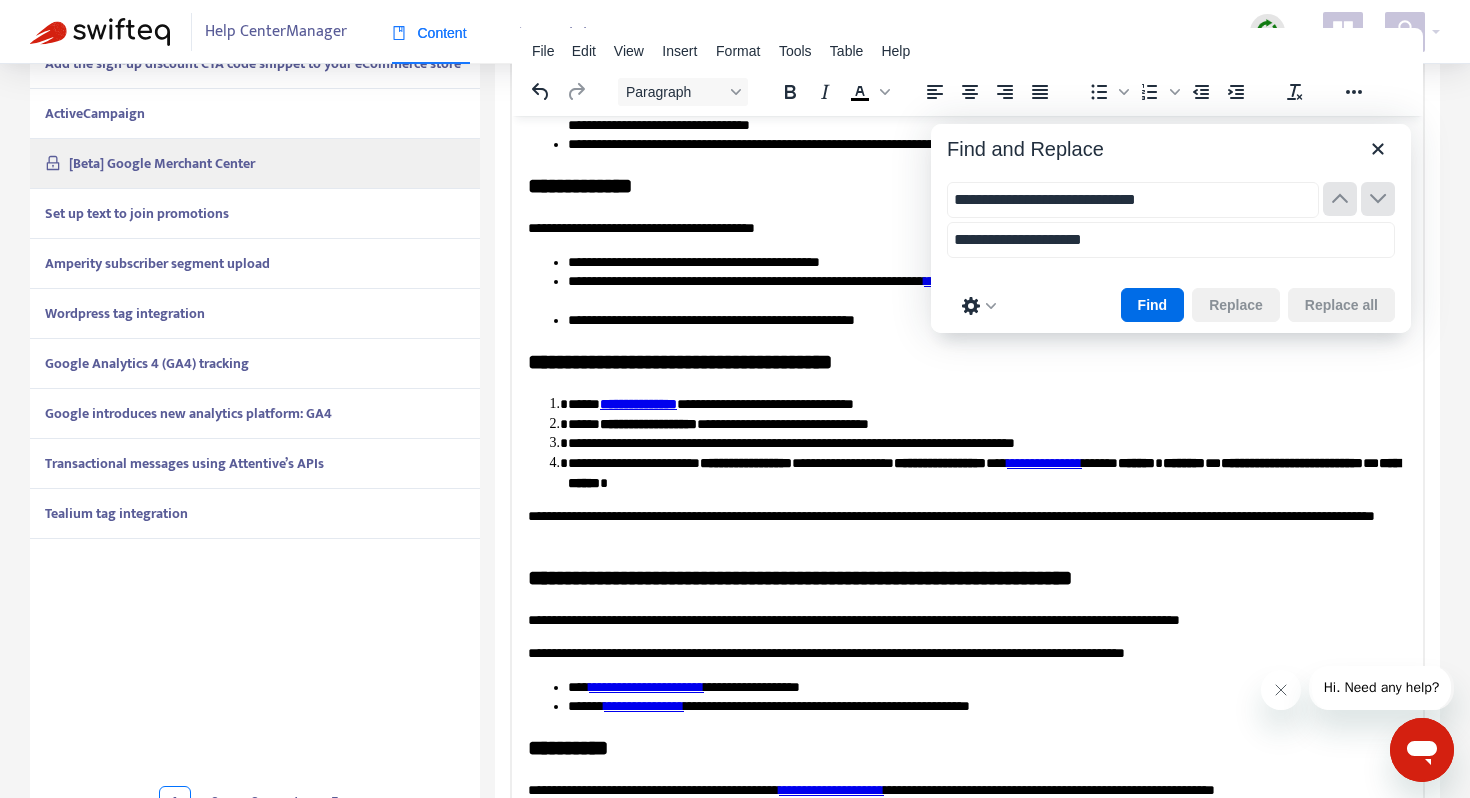 scroll, scrollTop: 180, scrollLeft: 0, axis: vertical 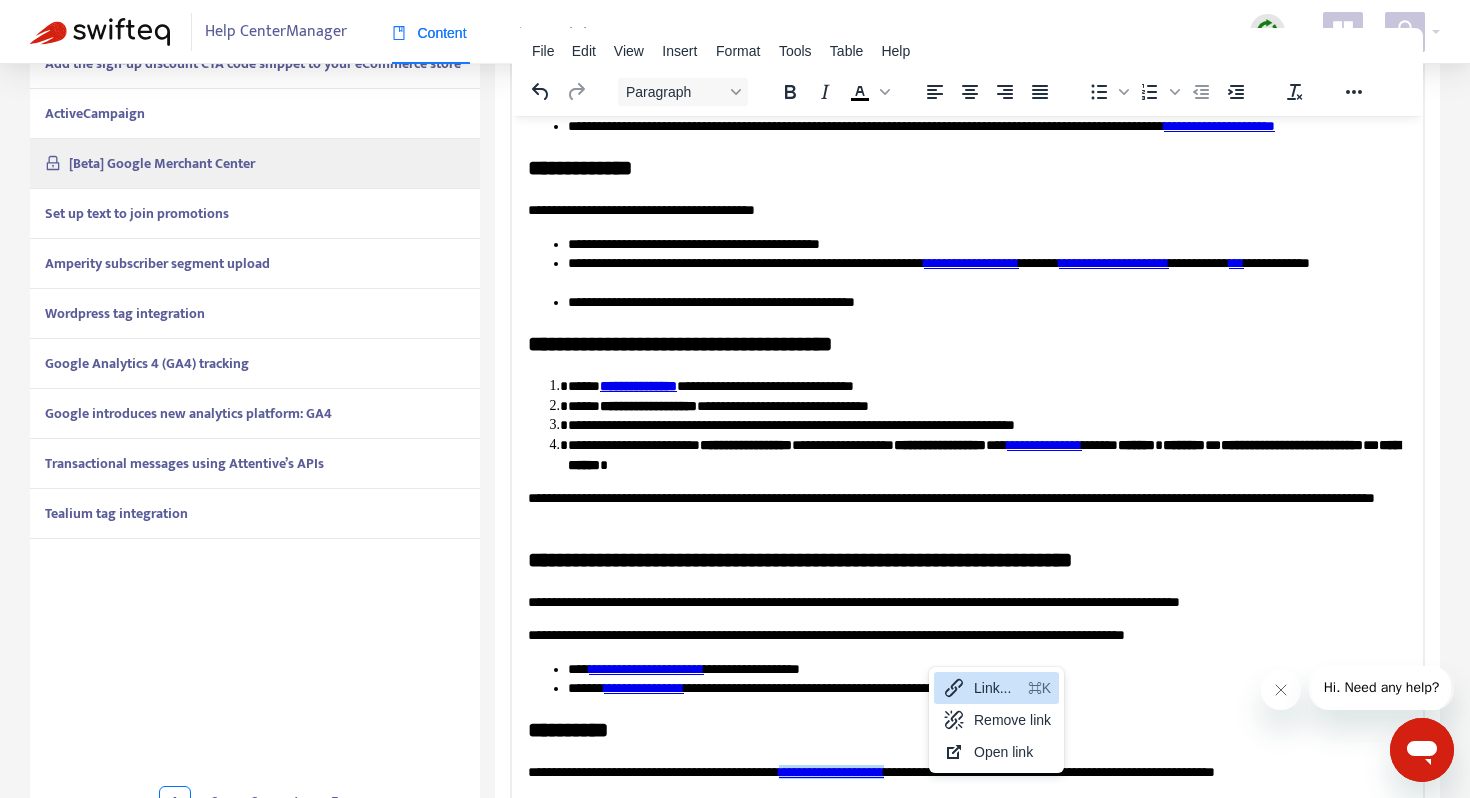 click on "Link..." at bounding box center (997, 688) 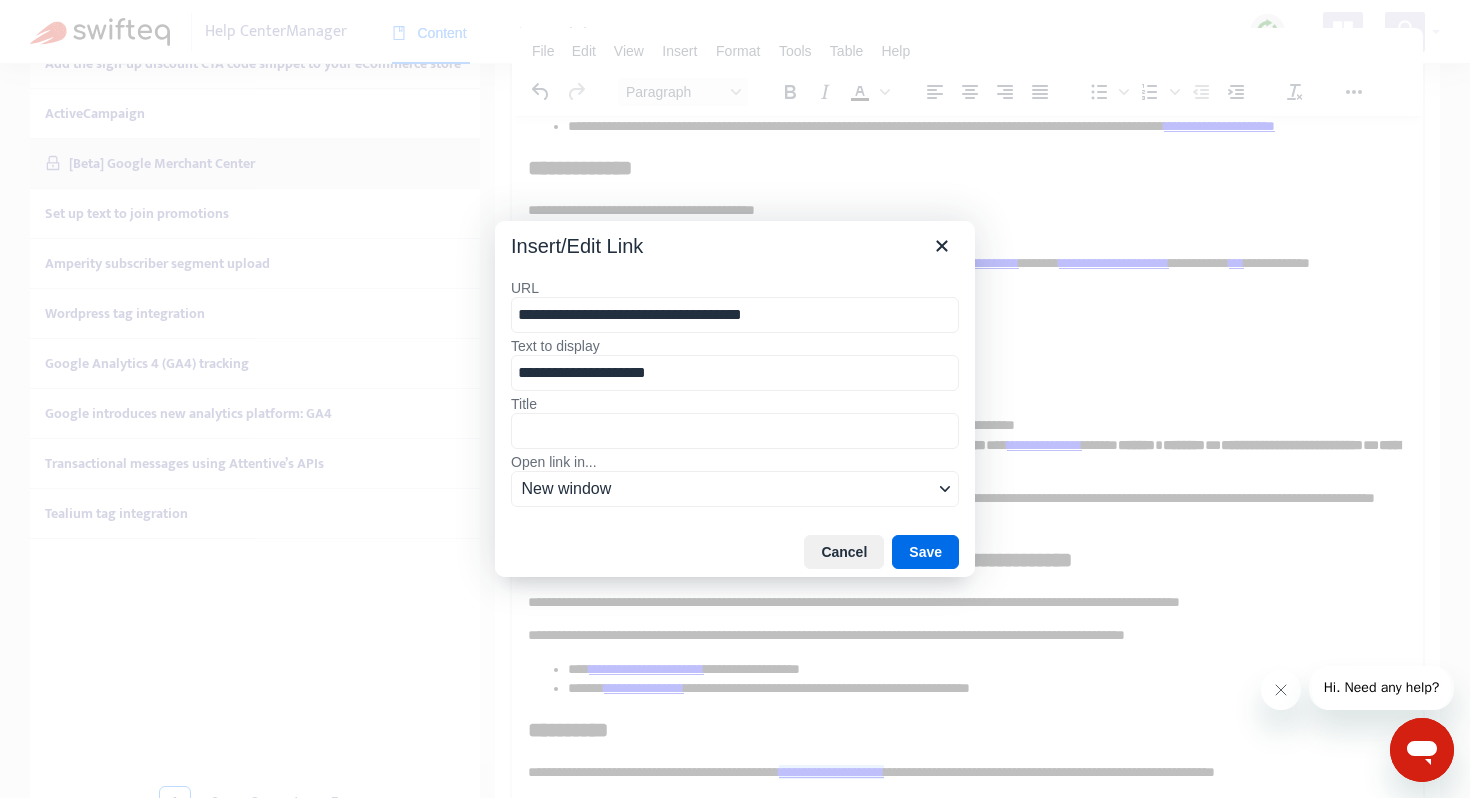 click on "**********" at bounding box center (735, 315) 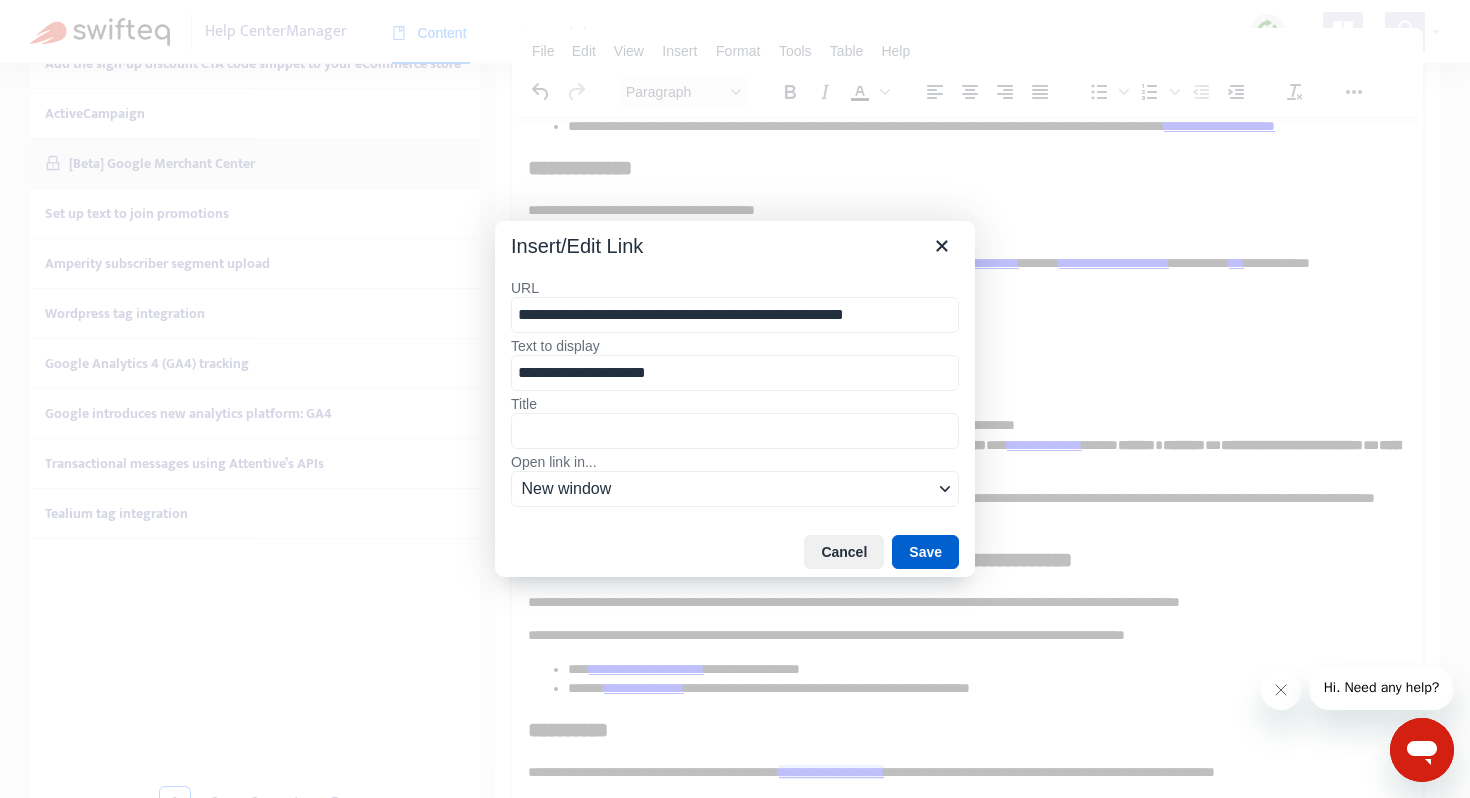 click on "Save" at bounding box center (925, 552) 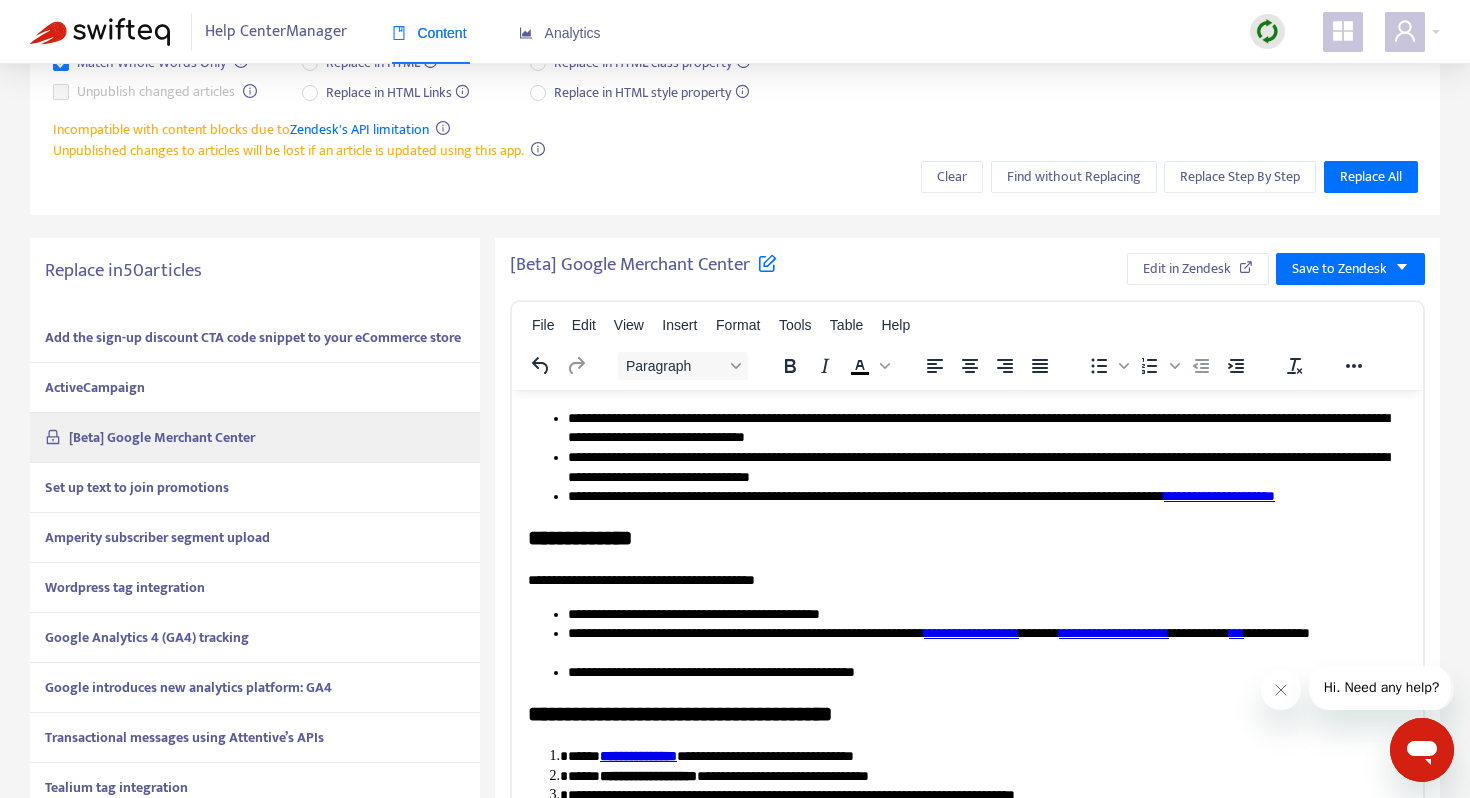 scroll, scrollTop: 82, scrollLeft: 0, axis: vertical 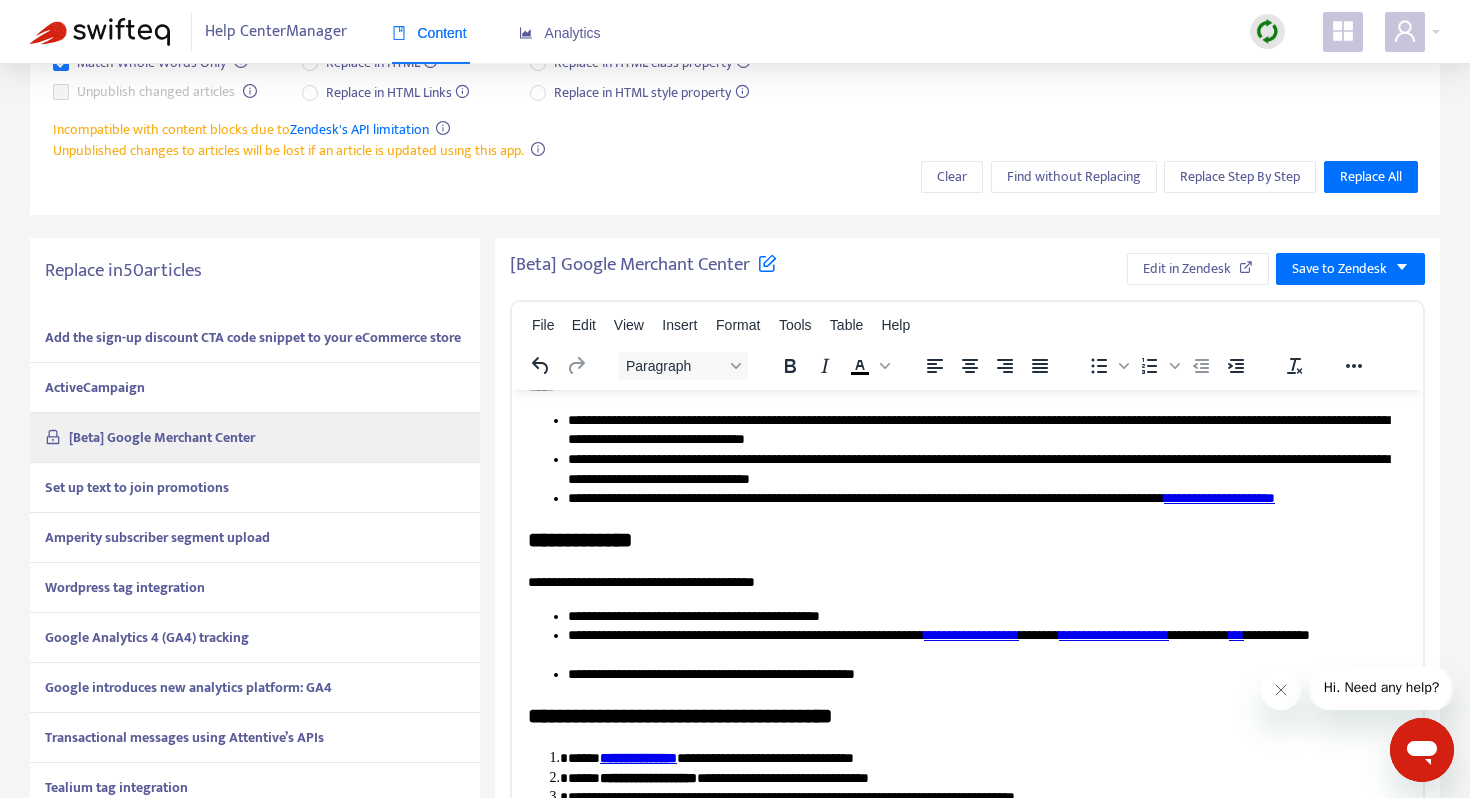 click on "**********" at bounding box center [987, 498] 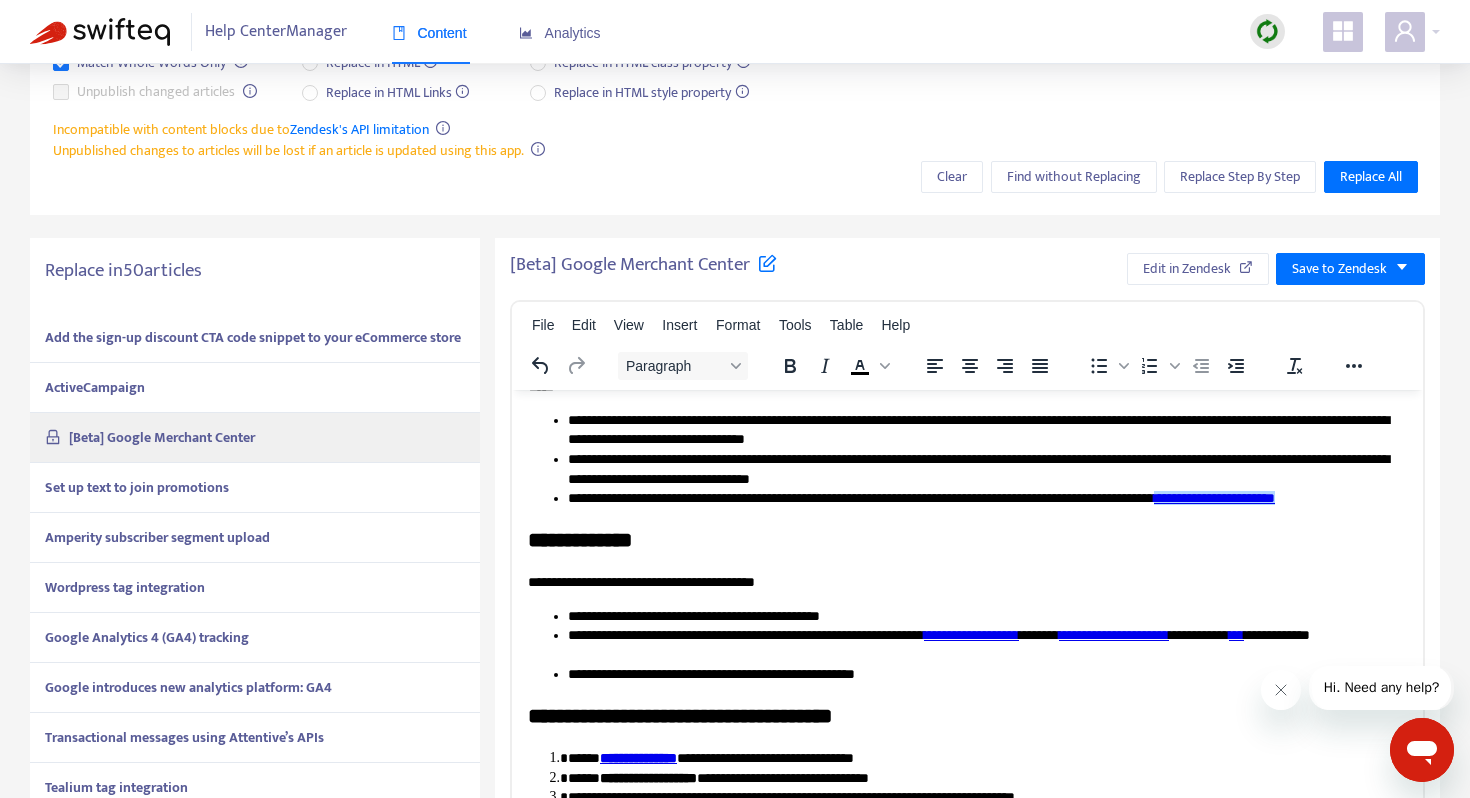 click on "**********" at bounding box center [967, 582] 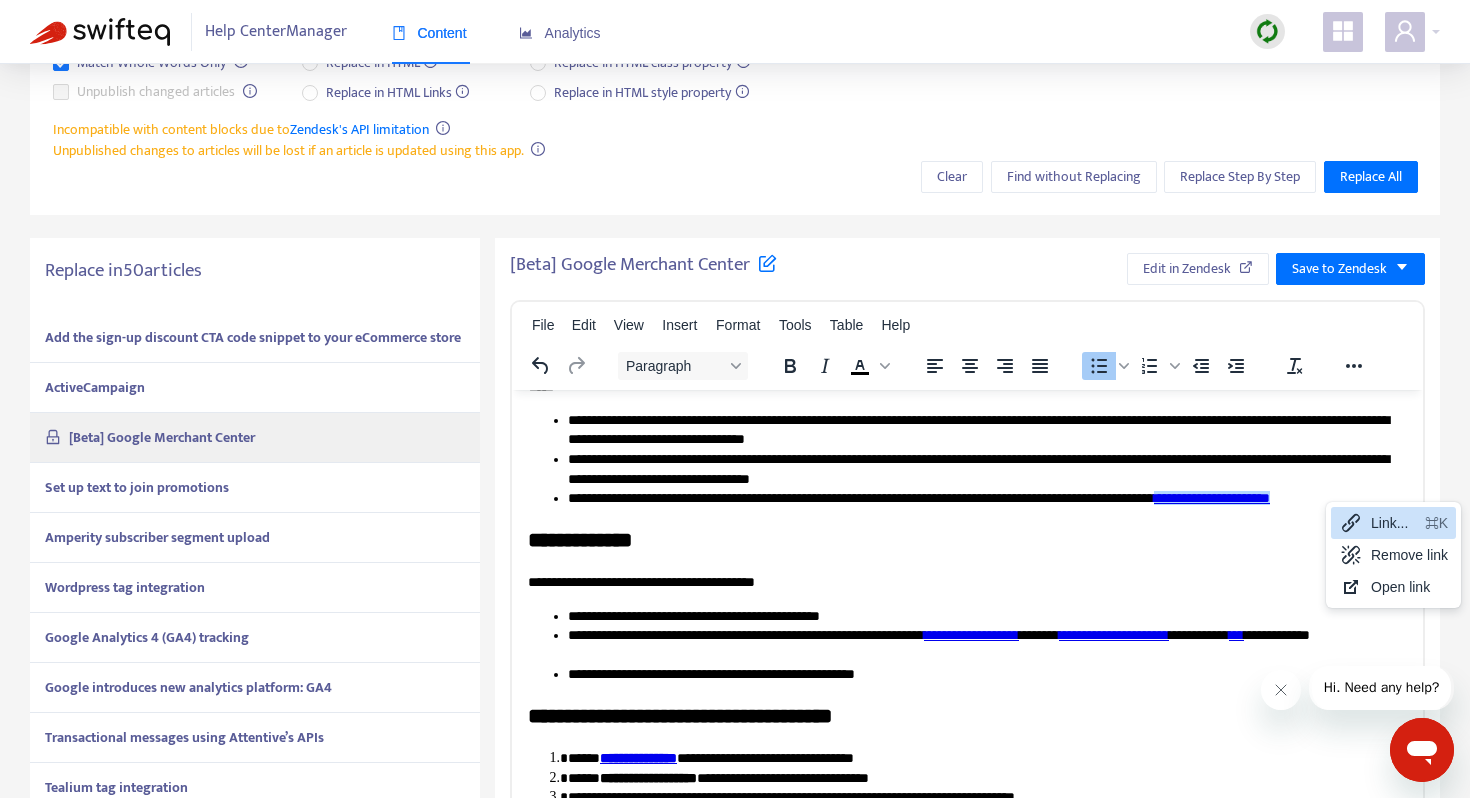 click on "Link..." at bounding box center (1394, 523) 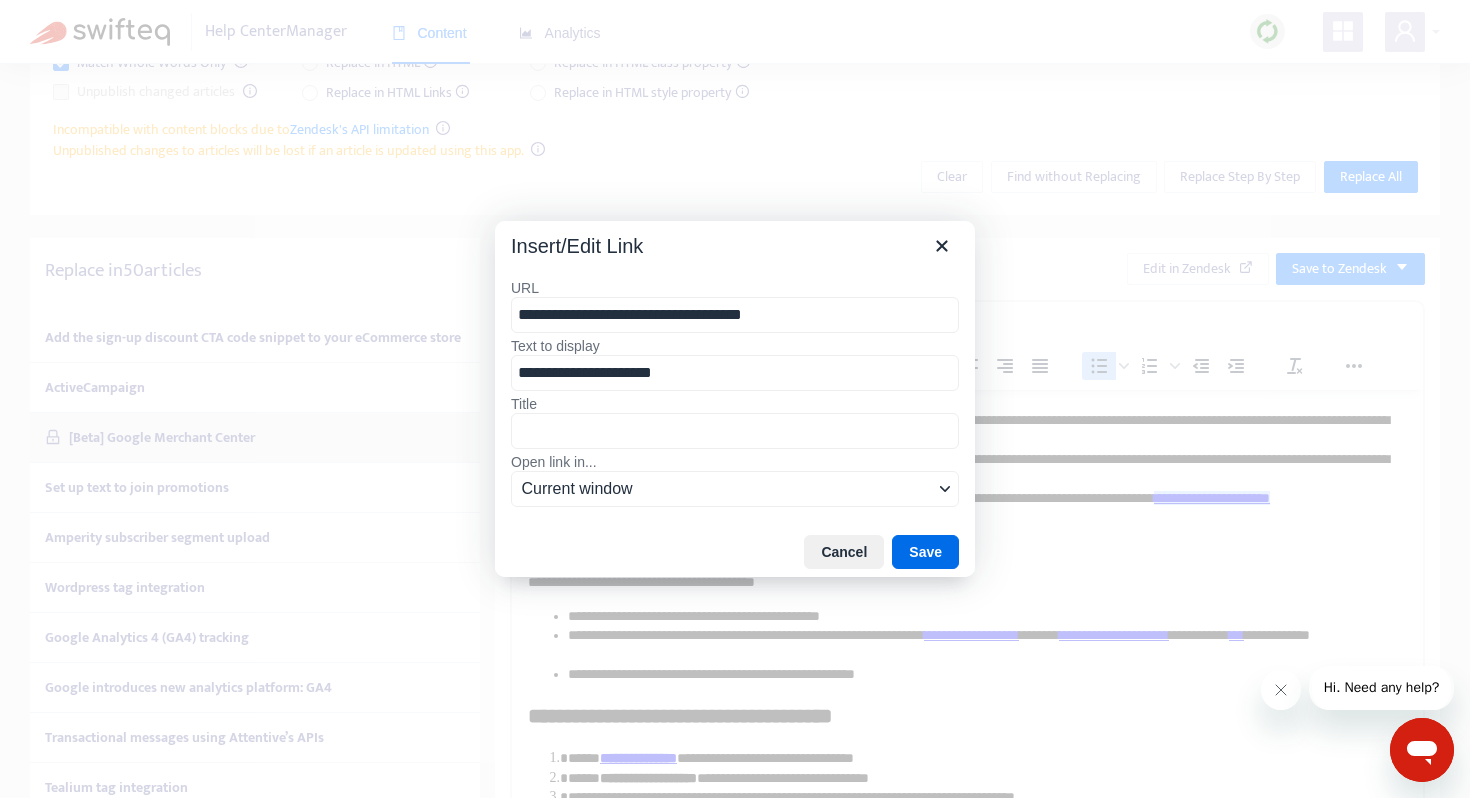 click on "**********" at bounding box center (735, 315) 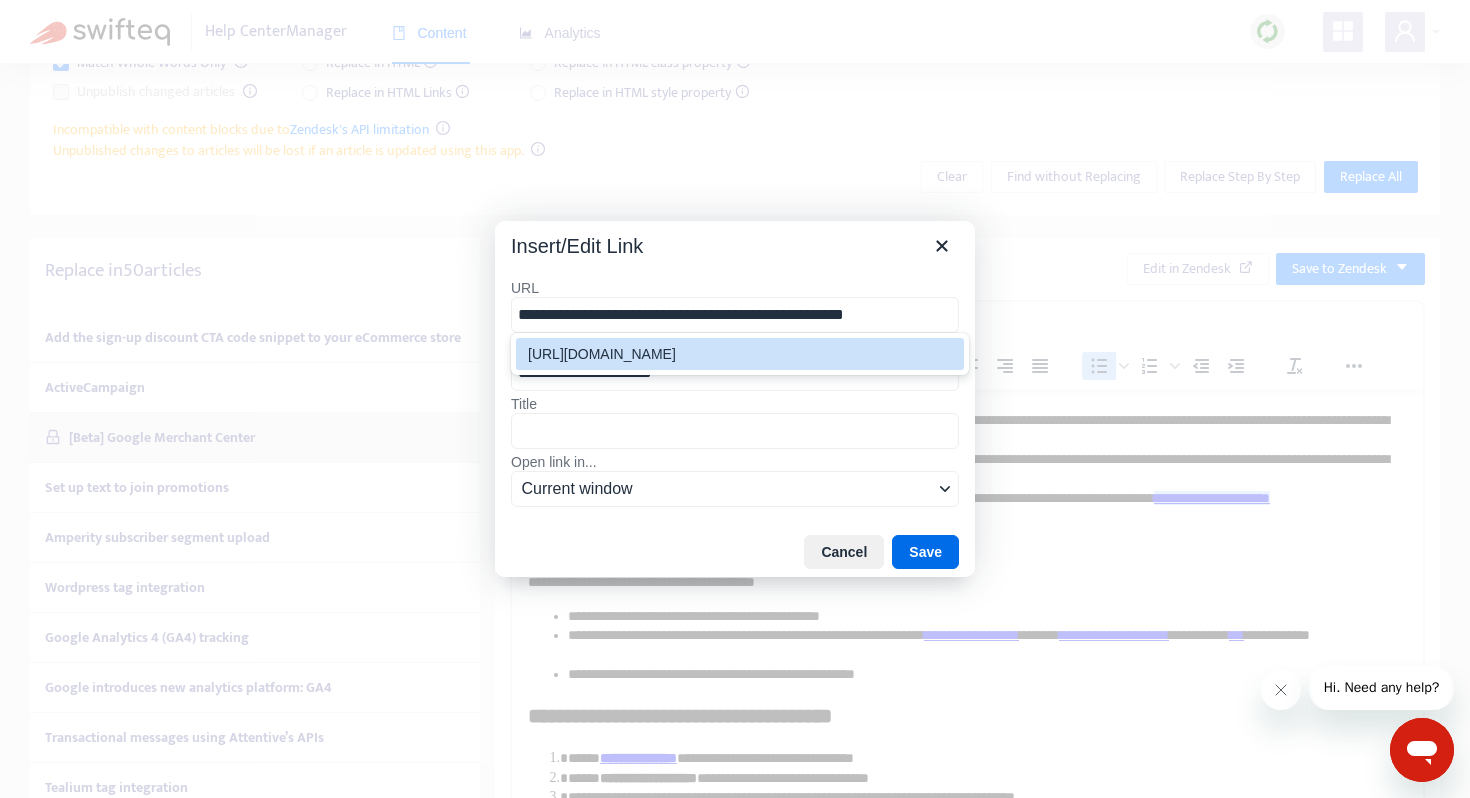 click on "[URL][DOMAIN_NAME]" at bounding box center (742, 354) 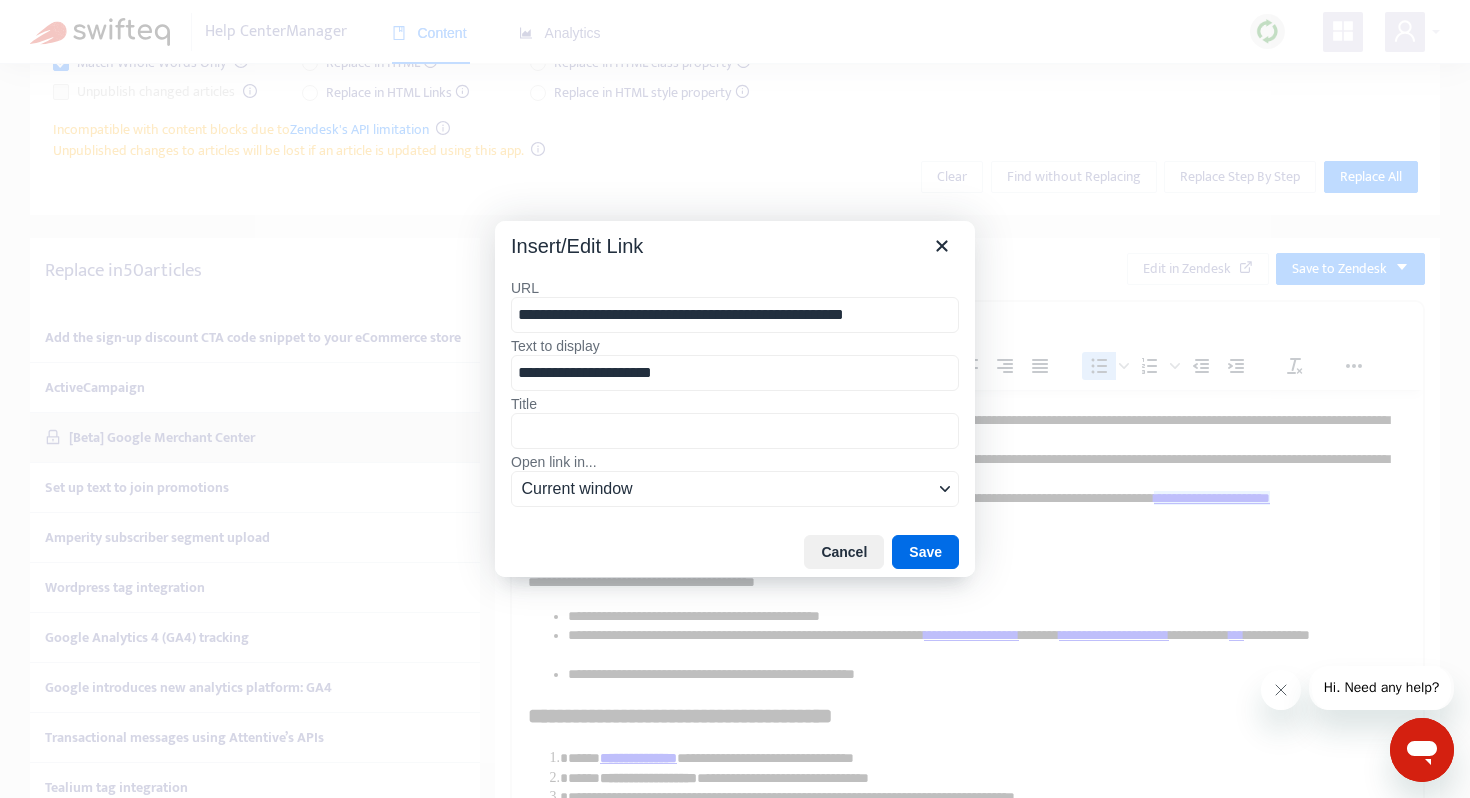 type on "**********" 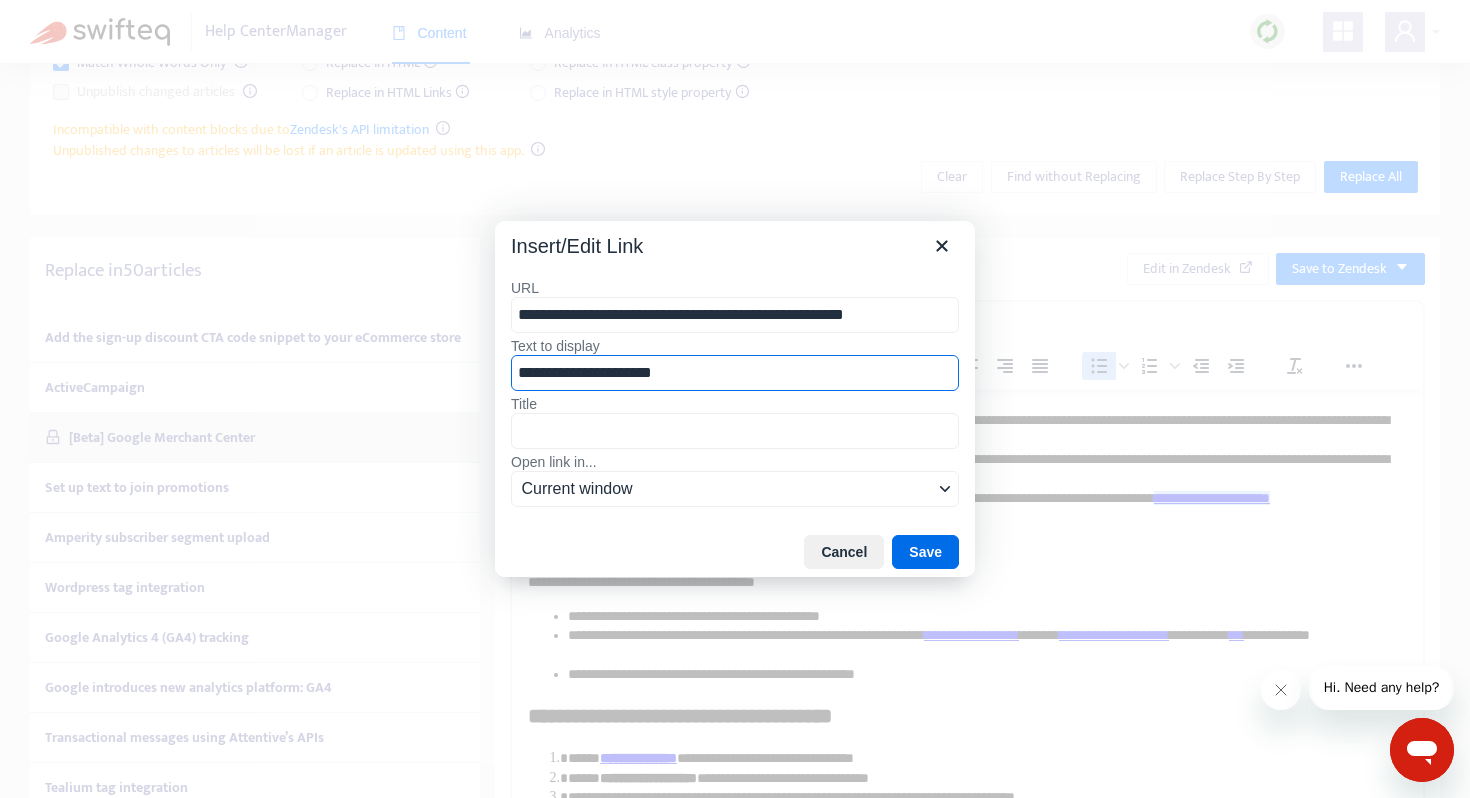 click on "**********" at bounding box center [735, 373] 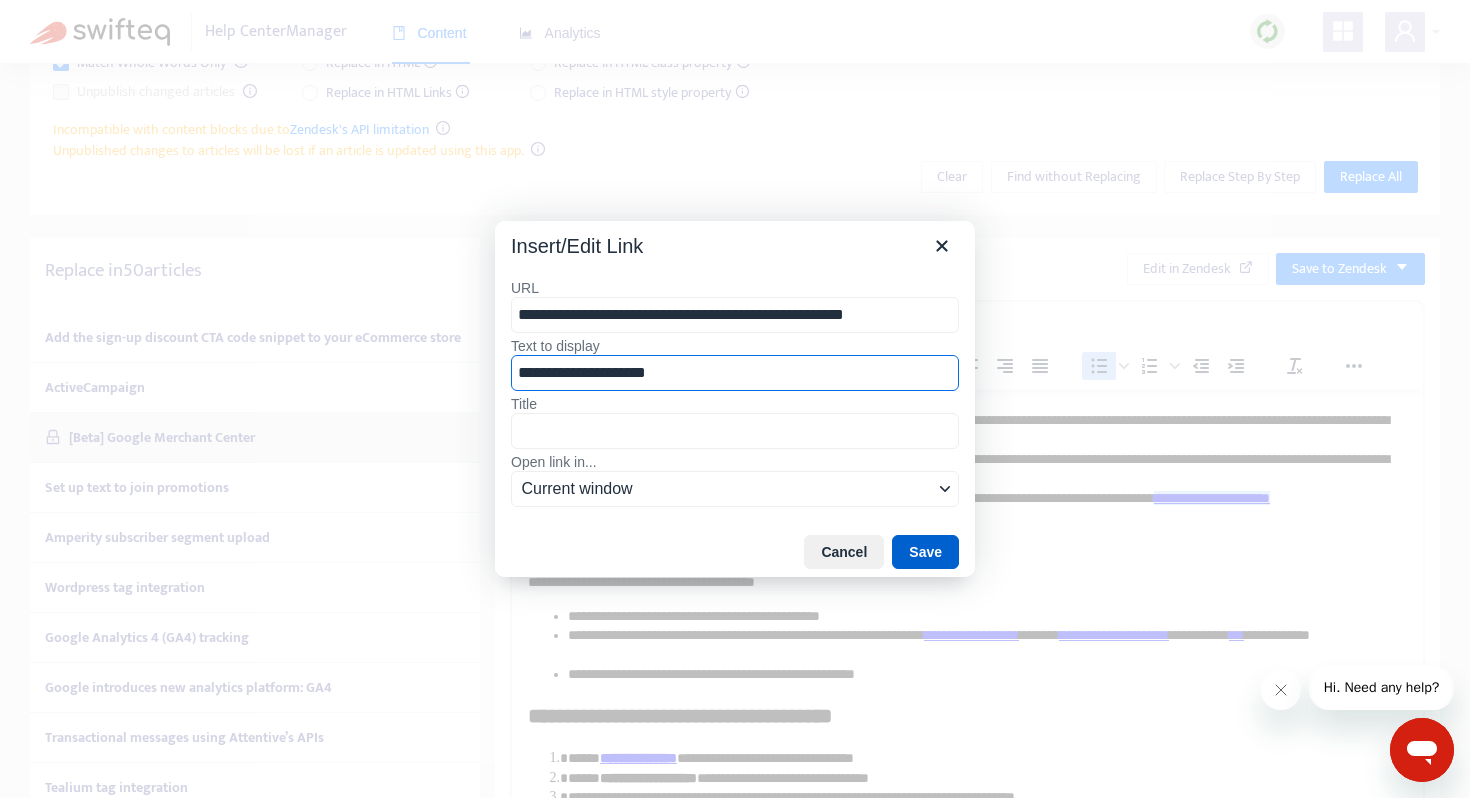 click on "Save" at bounding box center [925, 552] 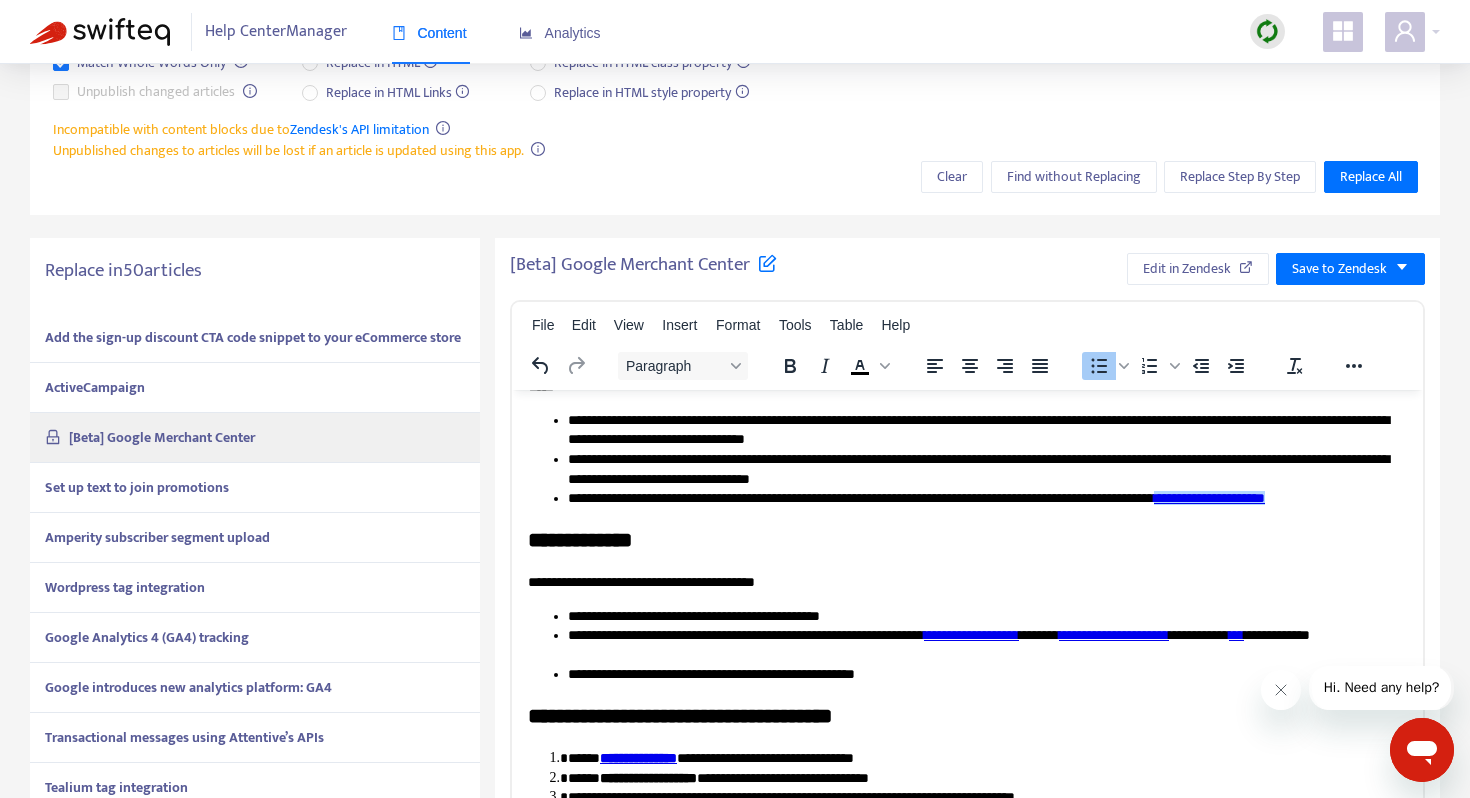 click on "**********" at bounding box center (987, 498) 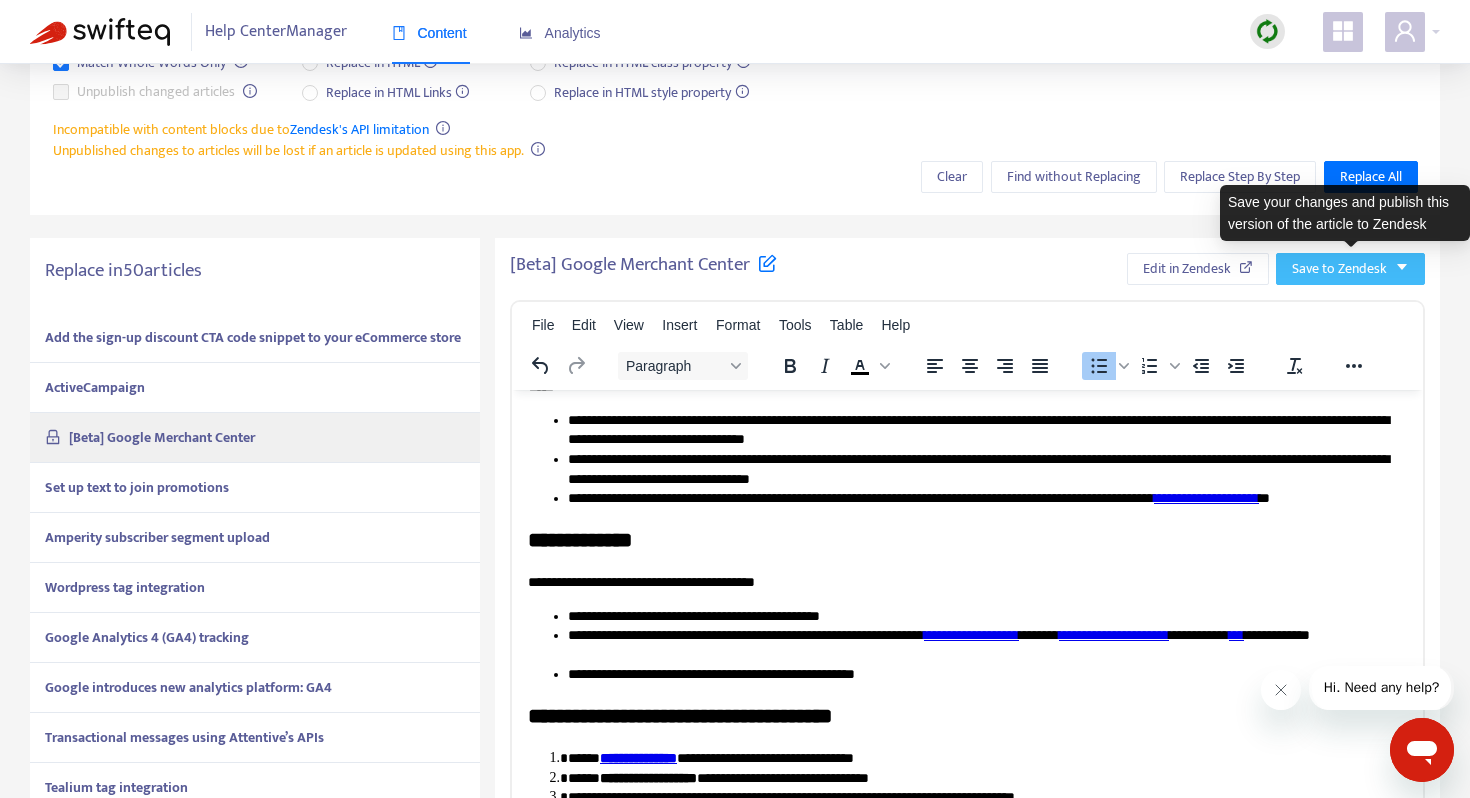 click on "Save to Zendesk" at bounding box center [1339, 269] 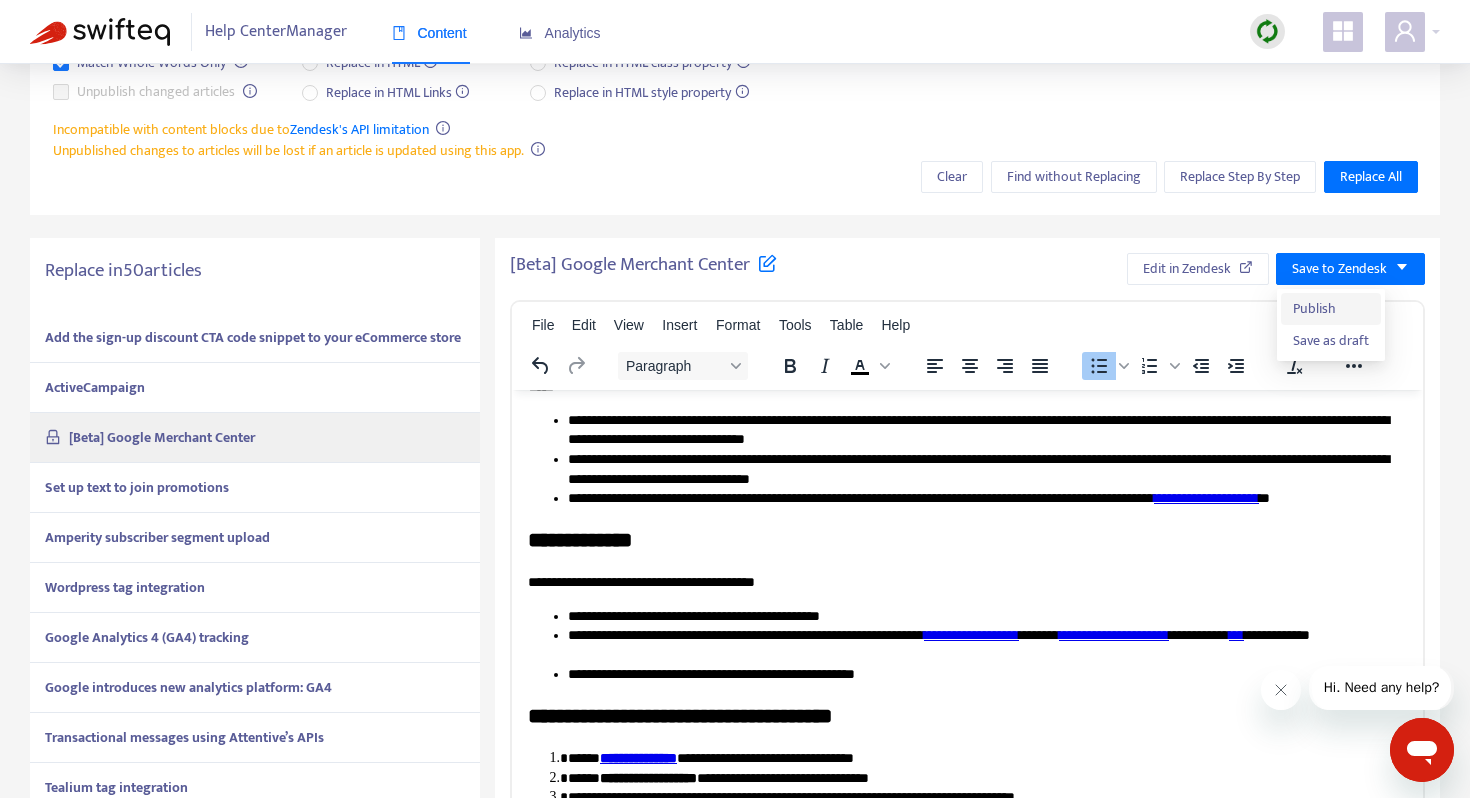 click on "Publish" at bounding box center [1331, 309] 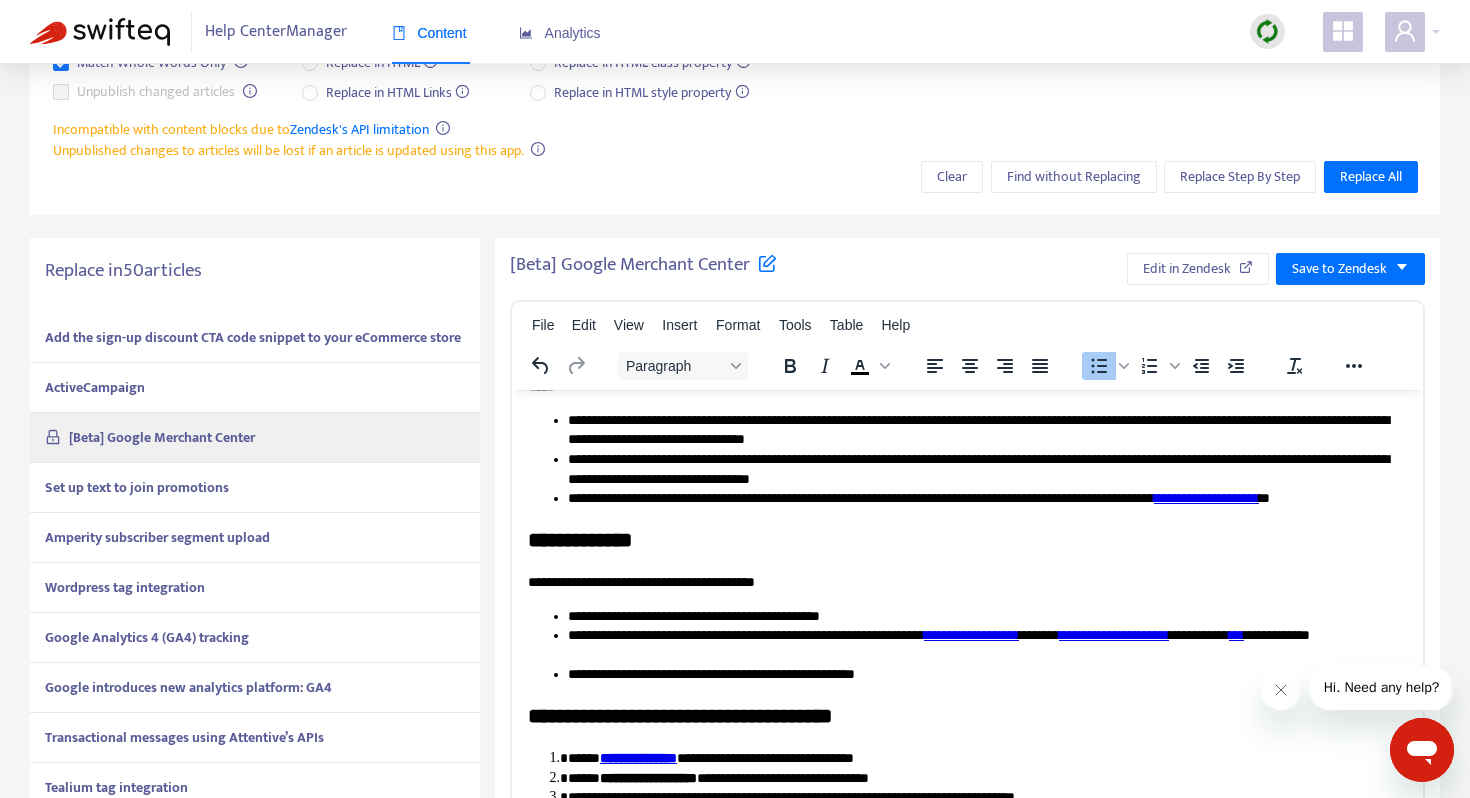 click on "Set up text to join promotions" at bounding box center (255, 488) 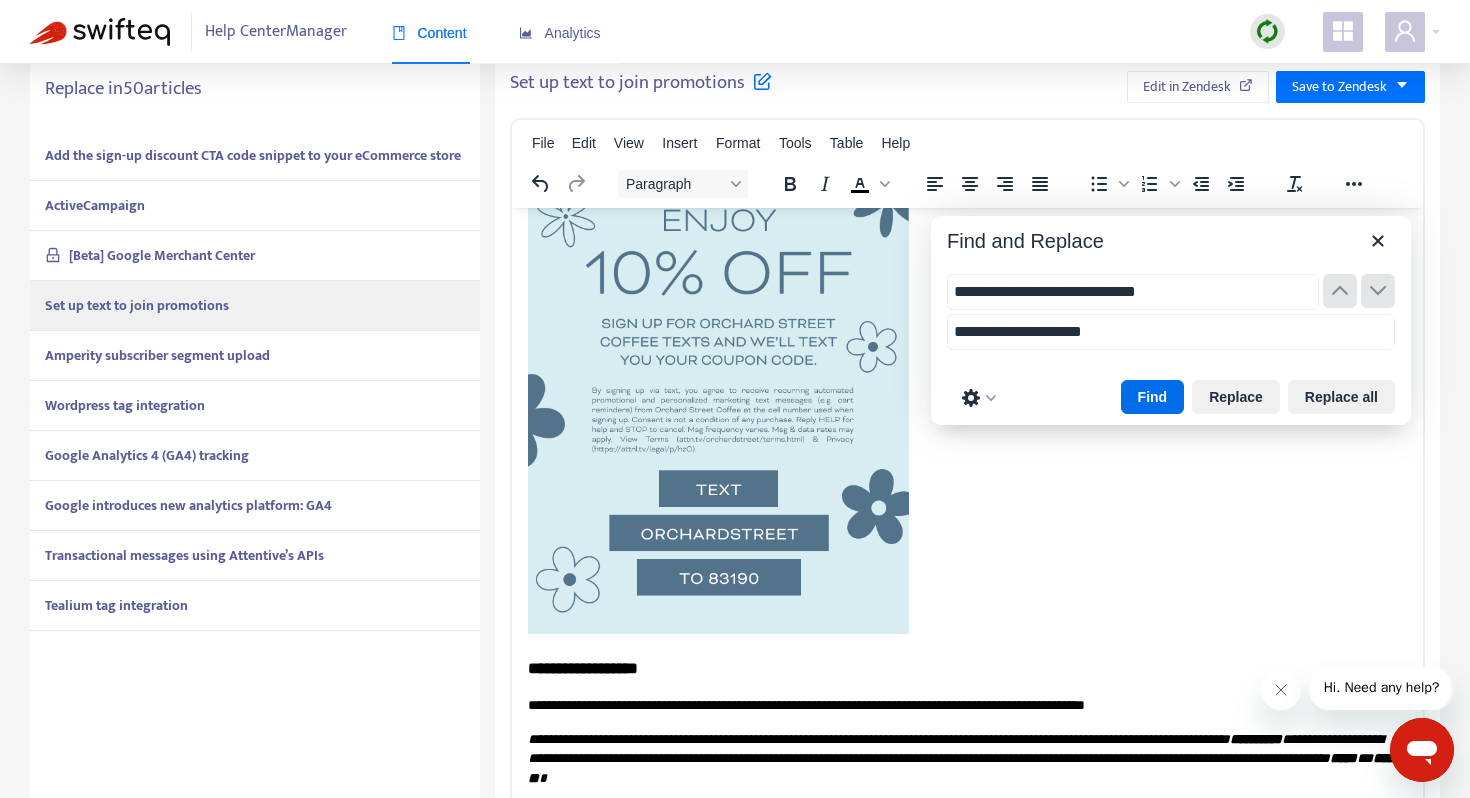 scroll, scrollTop: 509, scrollLeft: 0, axis: vertical 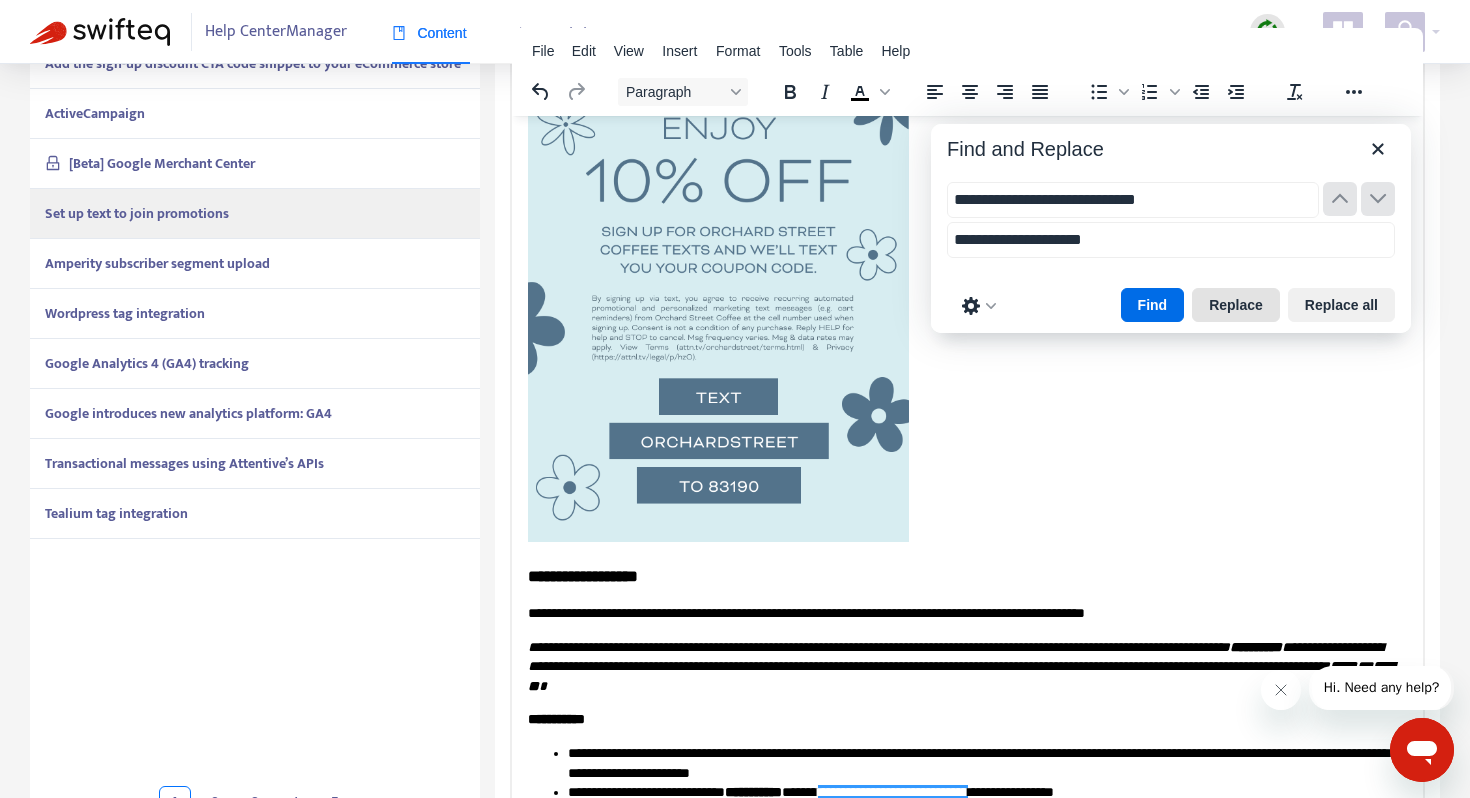 click on "Replace" at bounding box center (1236, 305) 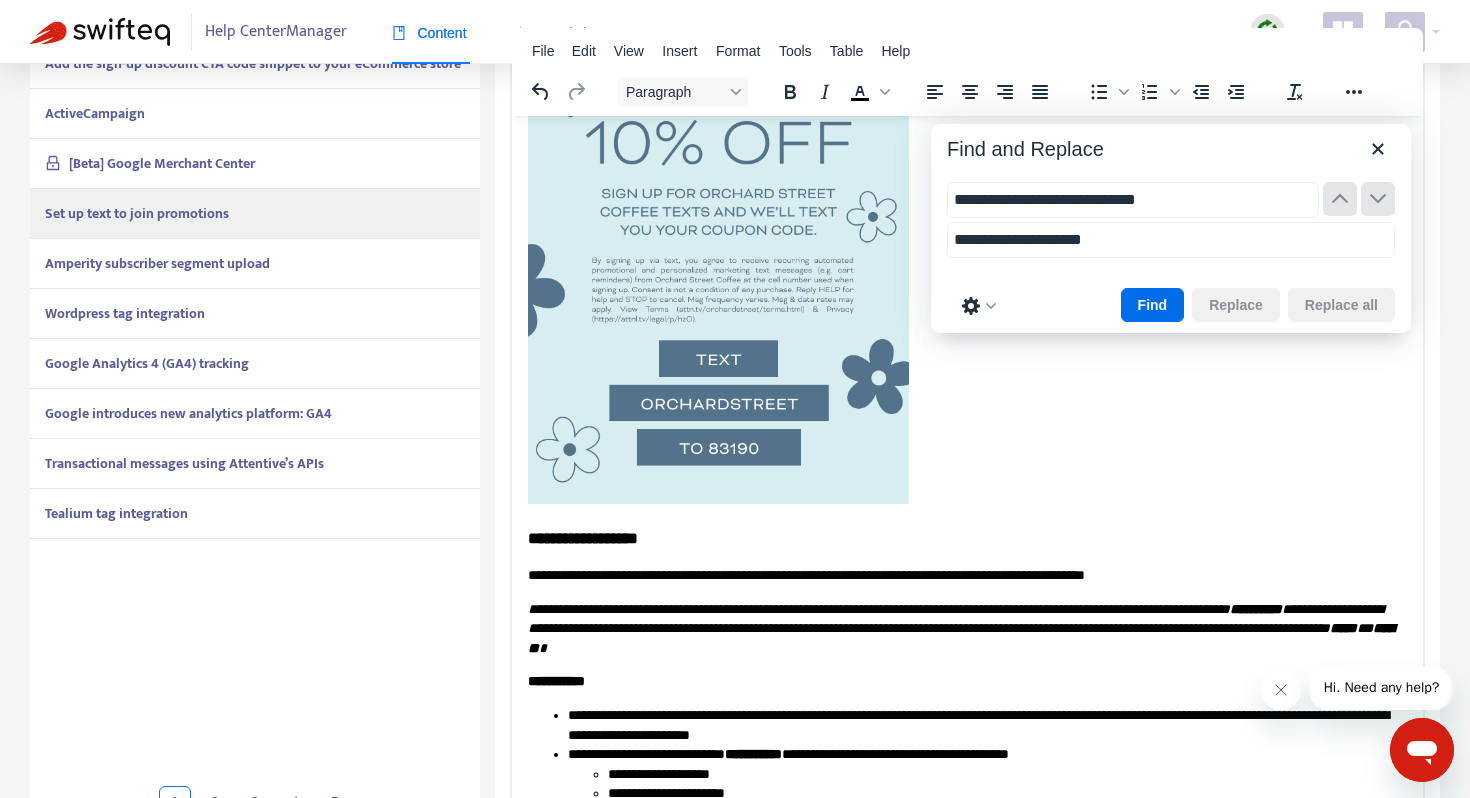 scroll, scrollTop: 573, scrollLeft: 0, axis: vertical 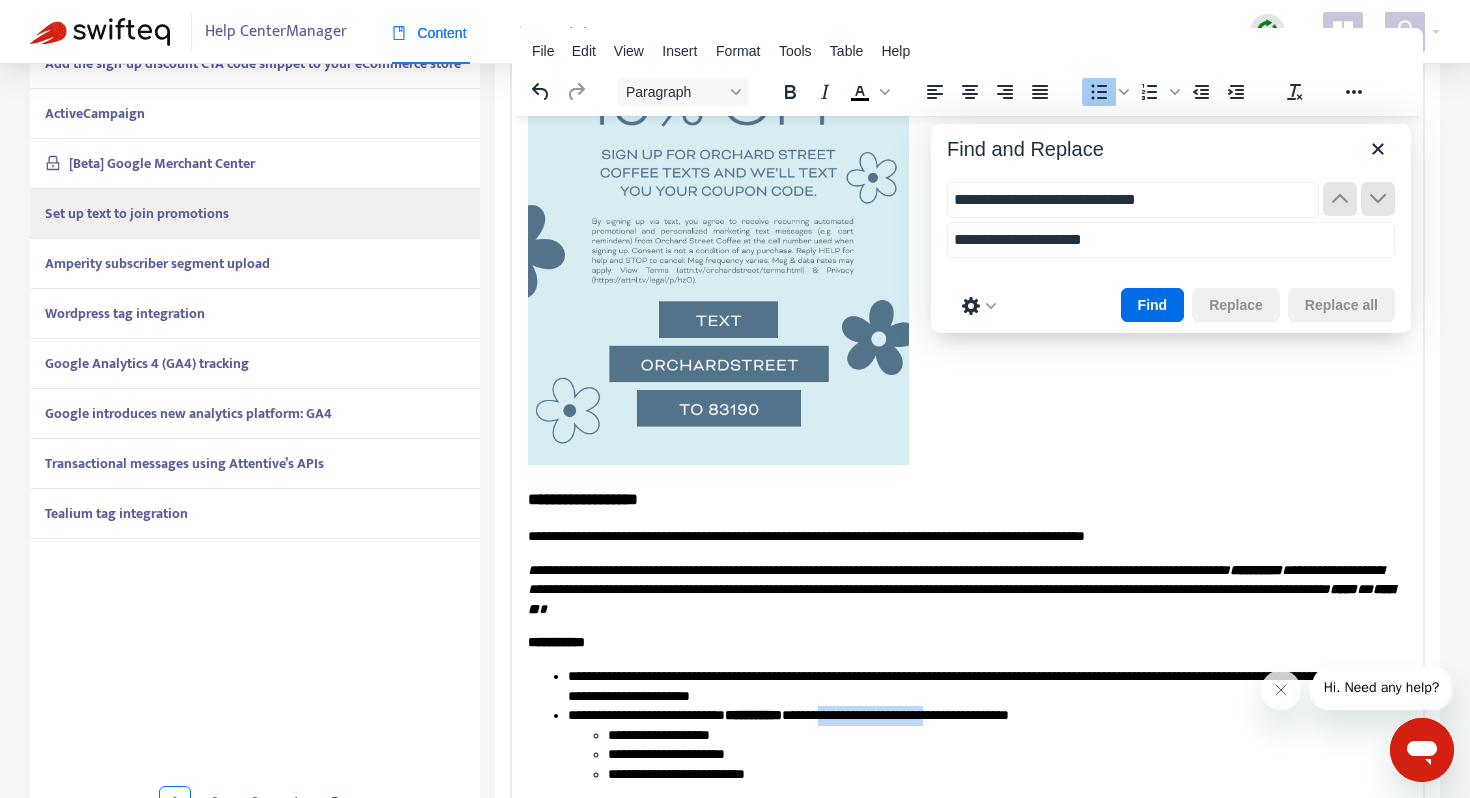 drag, startPoint x: 1020, startPoint y: 715, endPoint x: 885, endPoint y: 709, distance: 135.13327 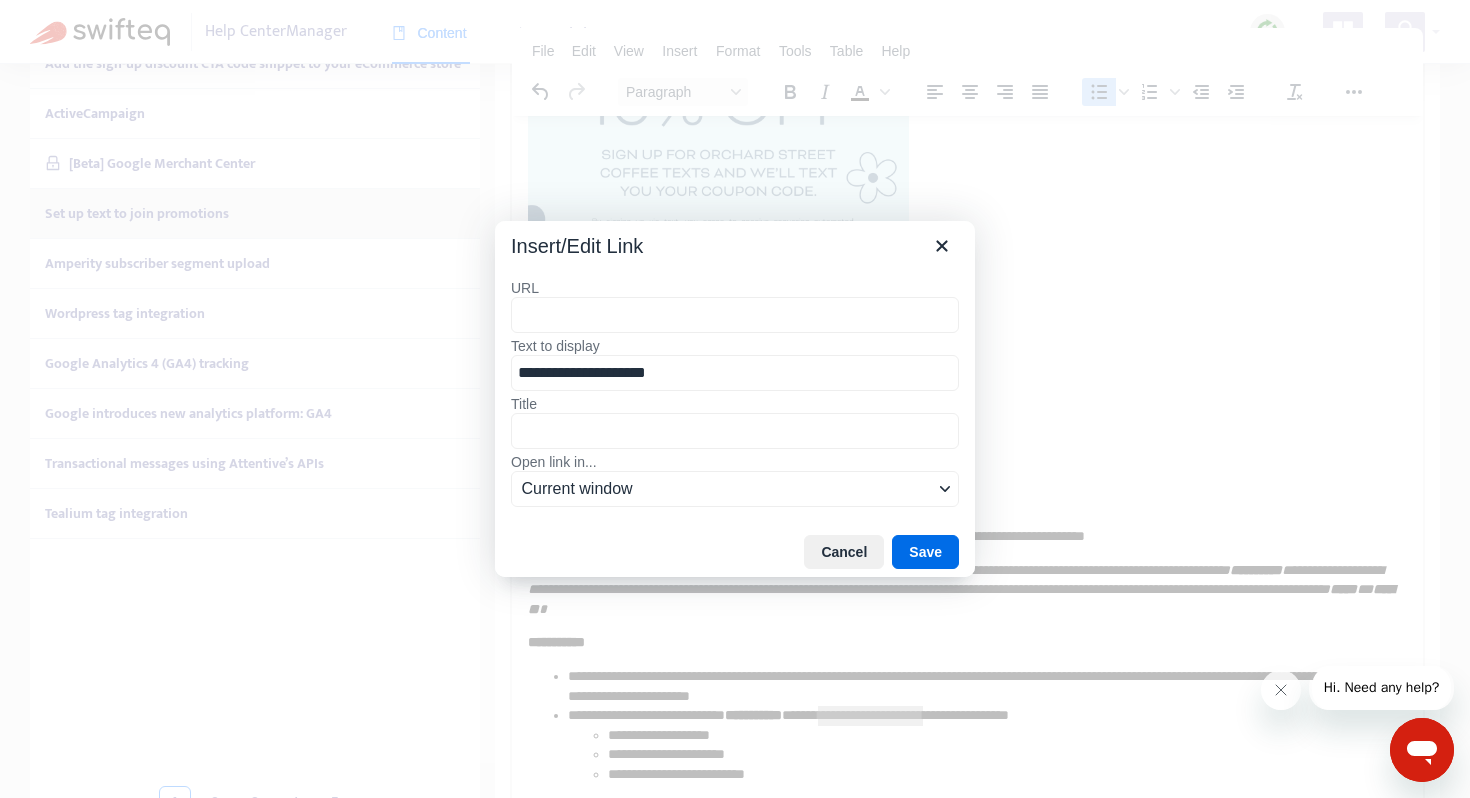 type on "**********" 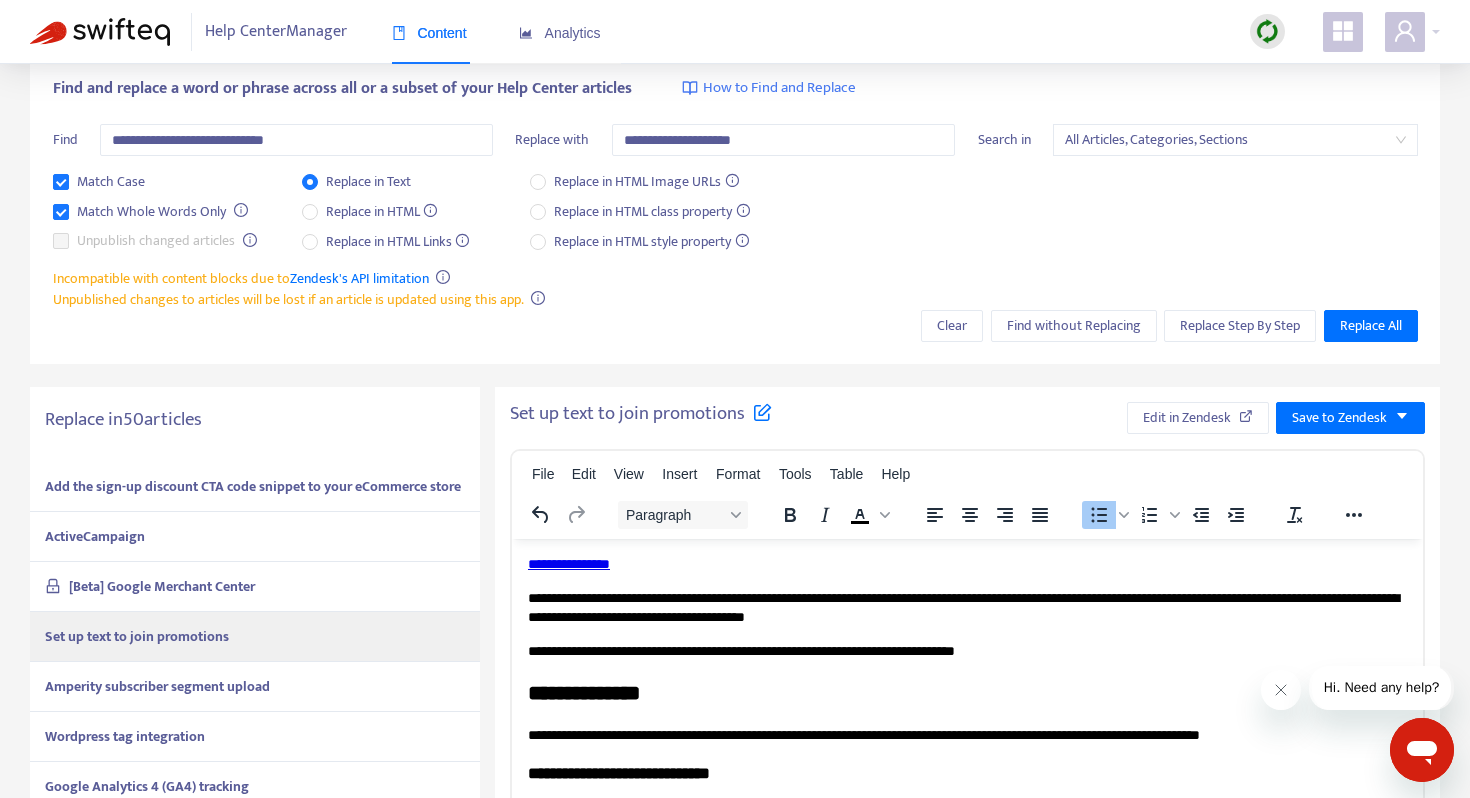 scroll, scrollTop: 0, scrollLeft: 0, axis: both 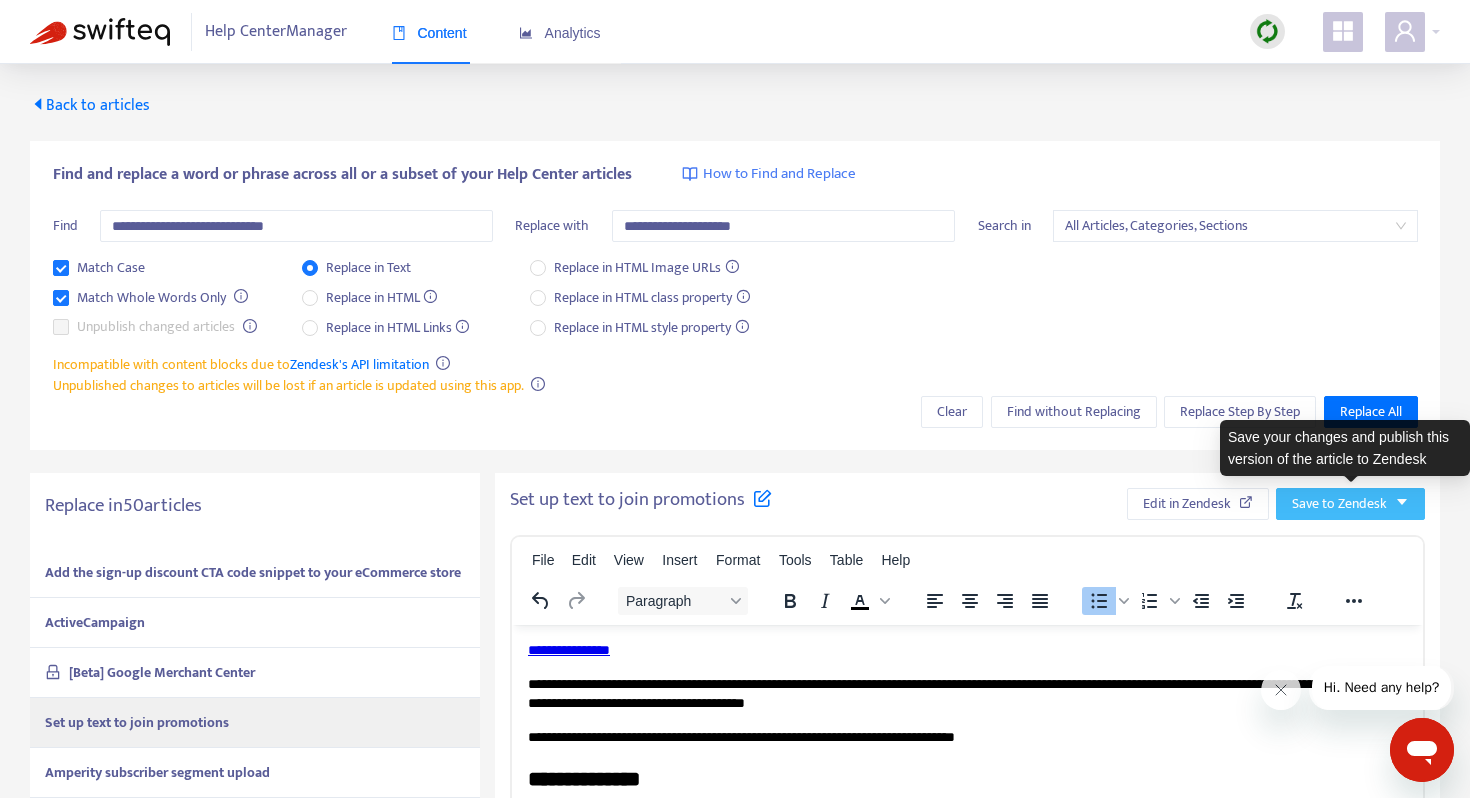 click on "Save to Zendesk" at bounding box center (1339, 504) 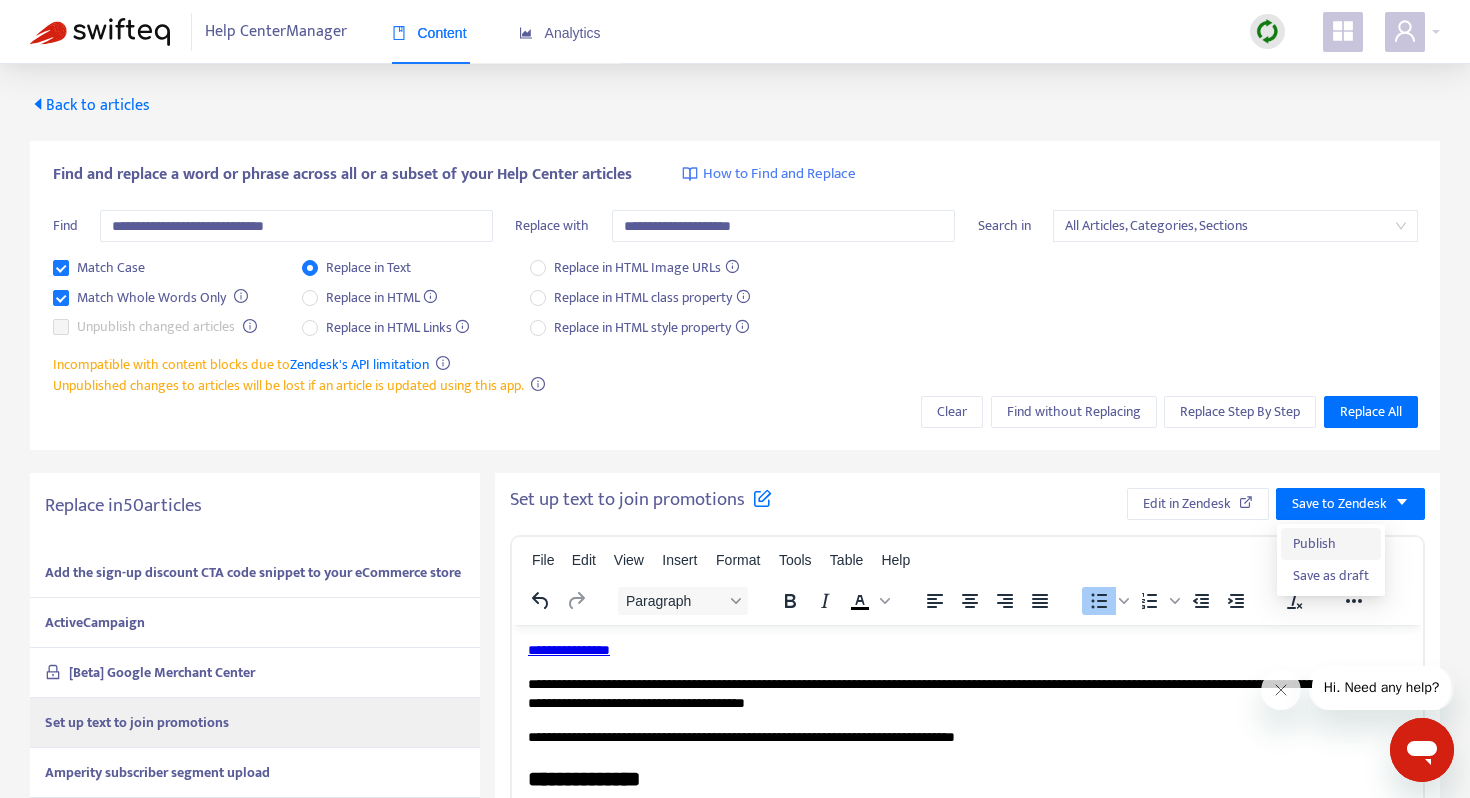 click on "Publish" at bounding box center (1331, 544) 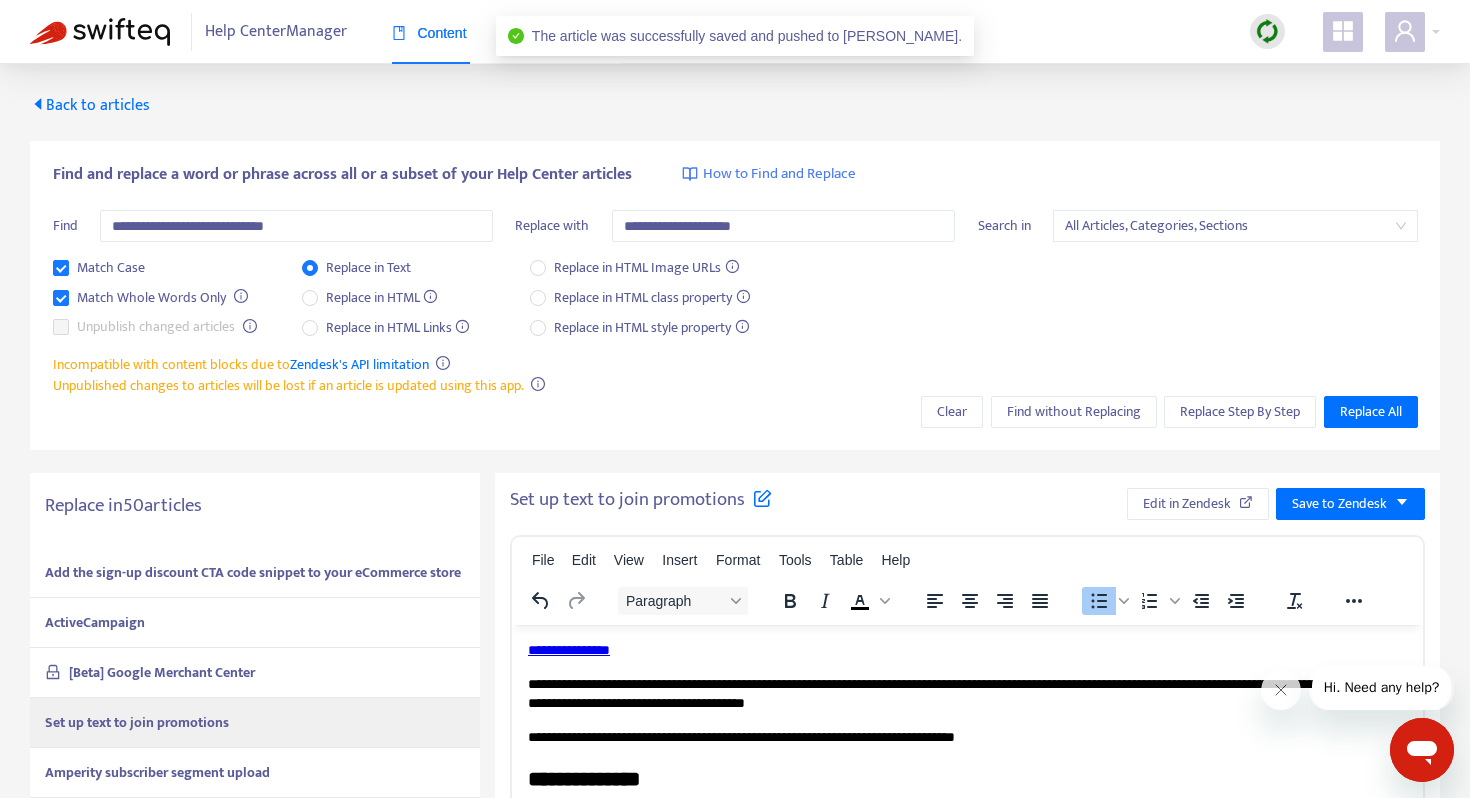 click on "Amperity subscriber segment upload" at bounding box center (157, 772) 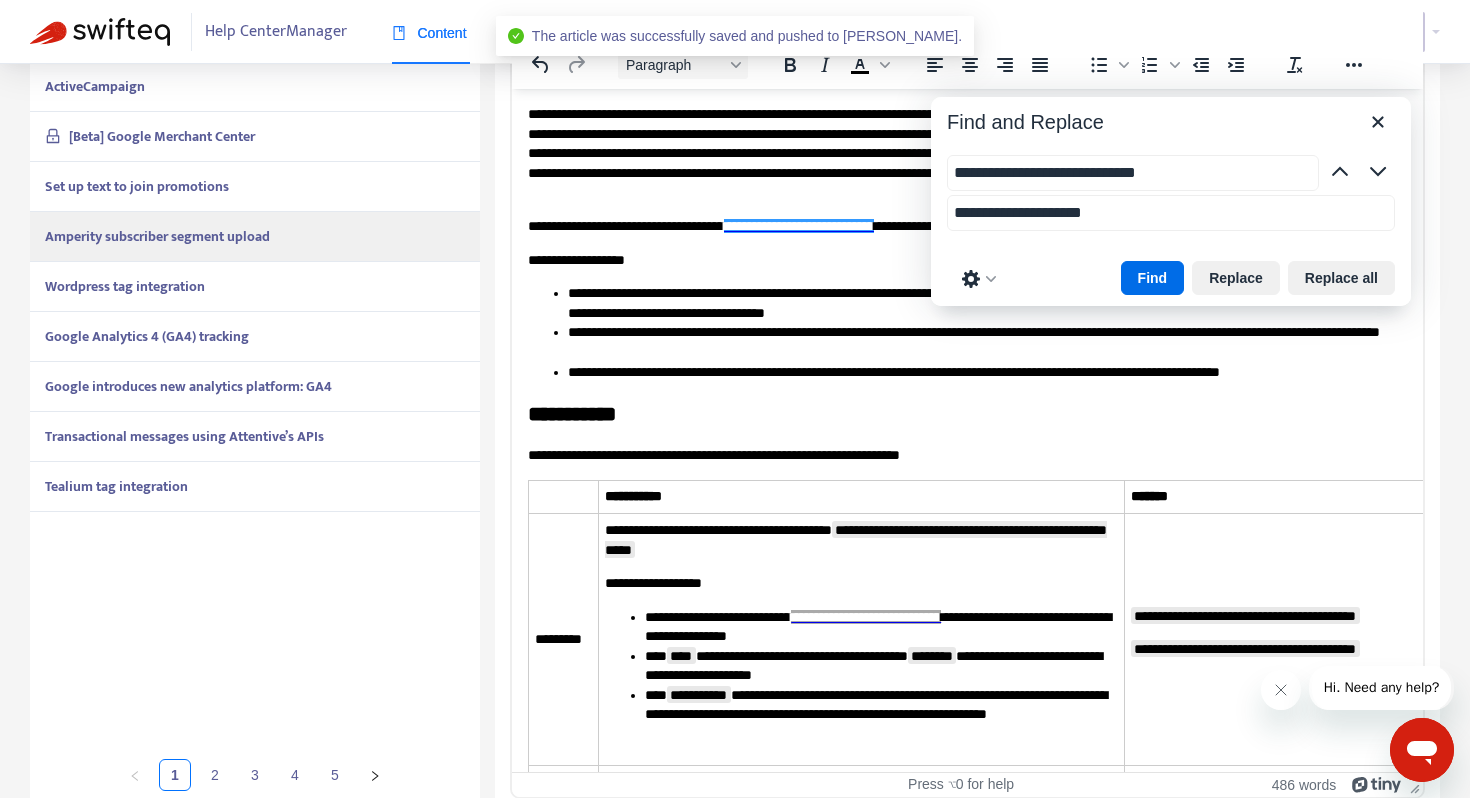 scroll, scrollTop: 541, scrollLeft: 0, axis: vertical 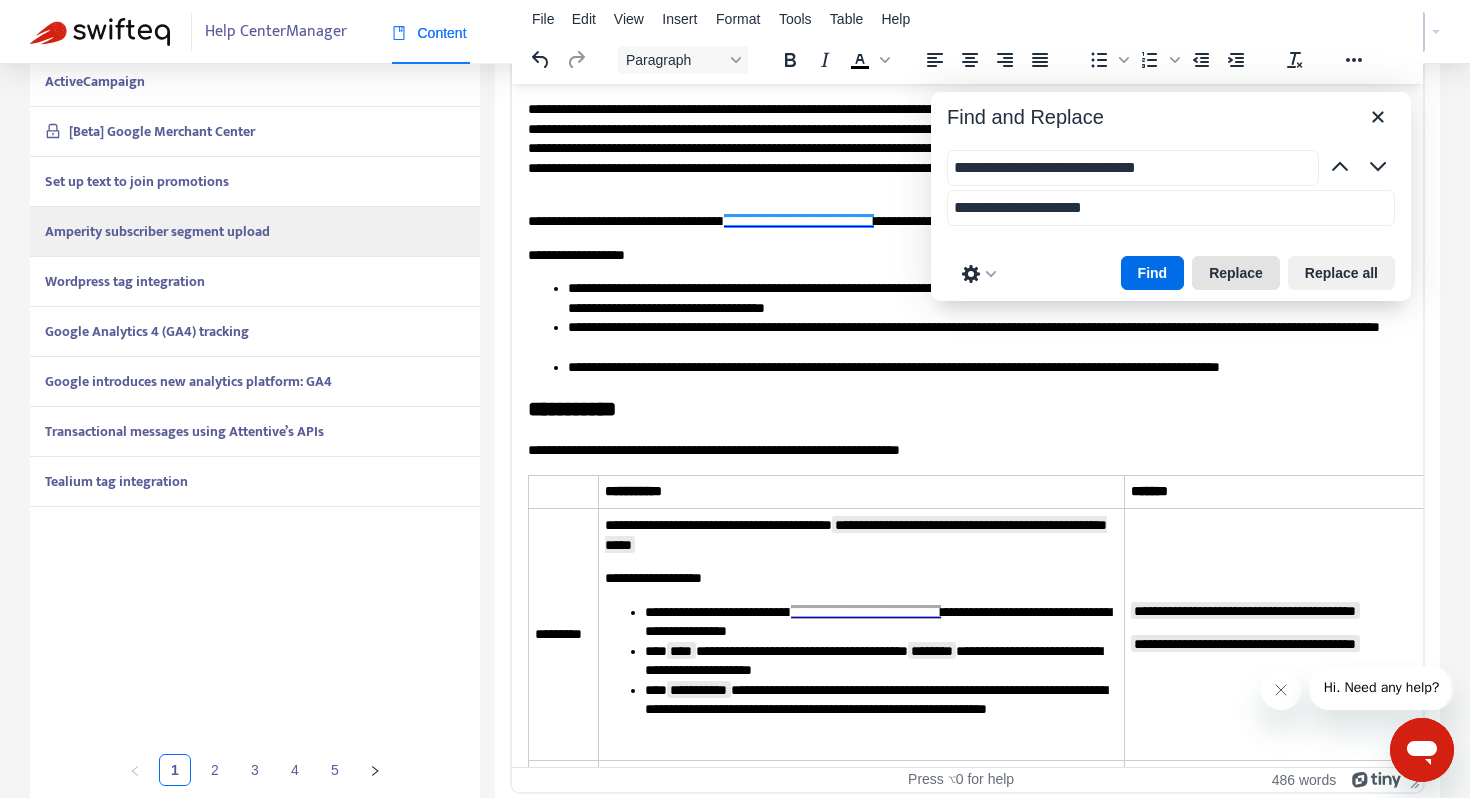 click on "Replace" at bounding box center [1236, 273] 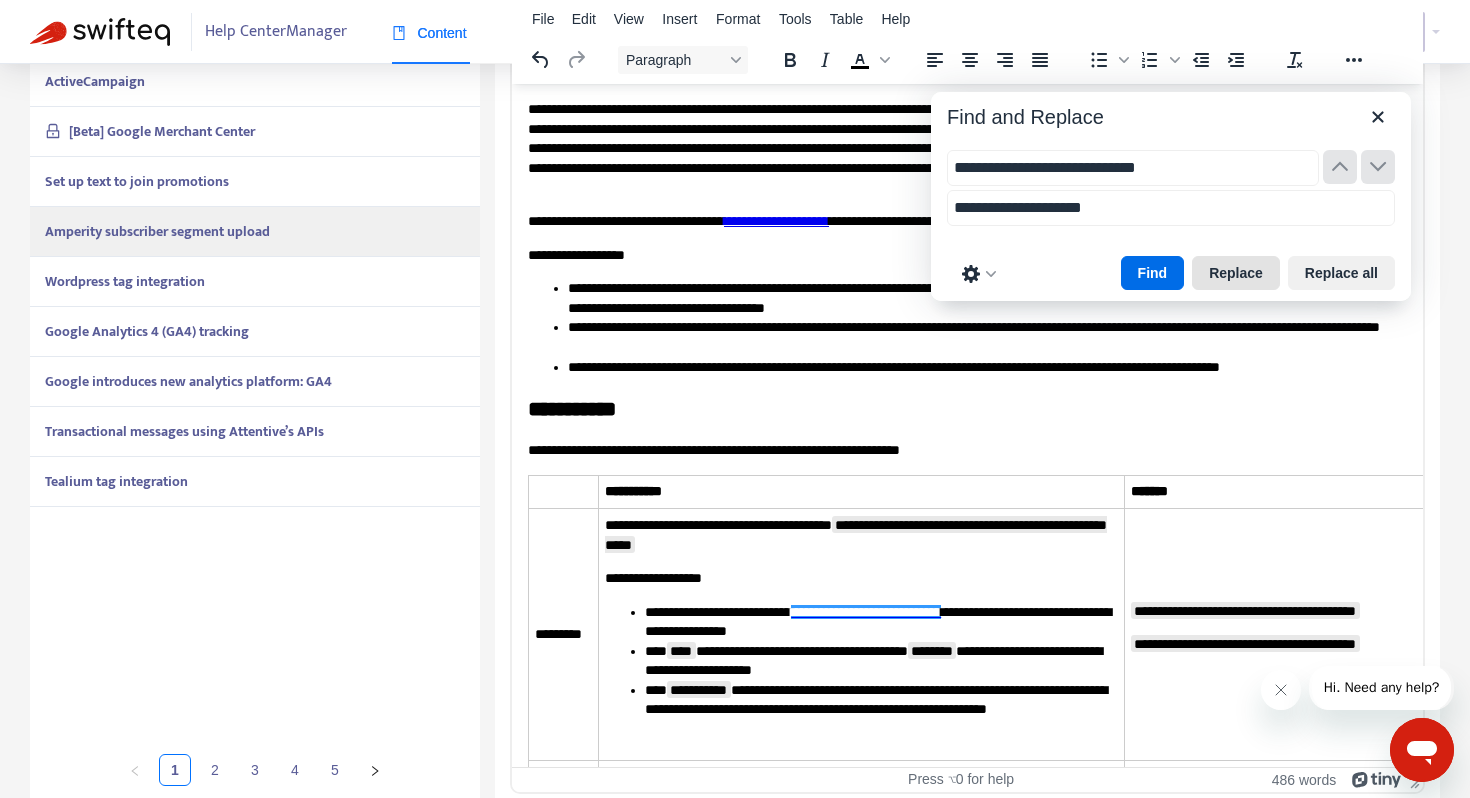 click on "Replace" at bounding box center (1236, 273) 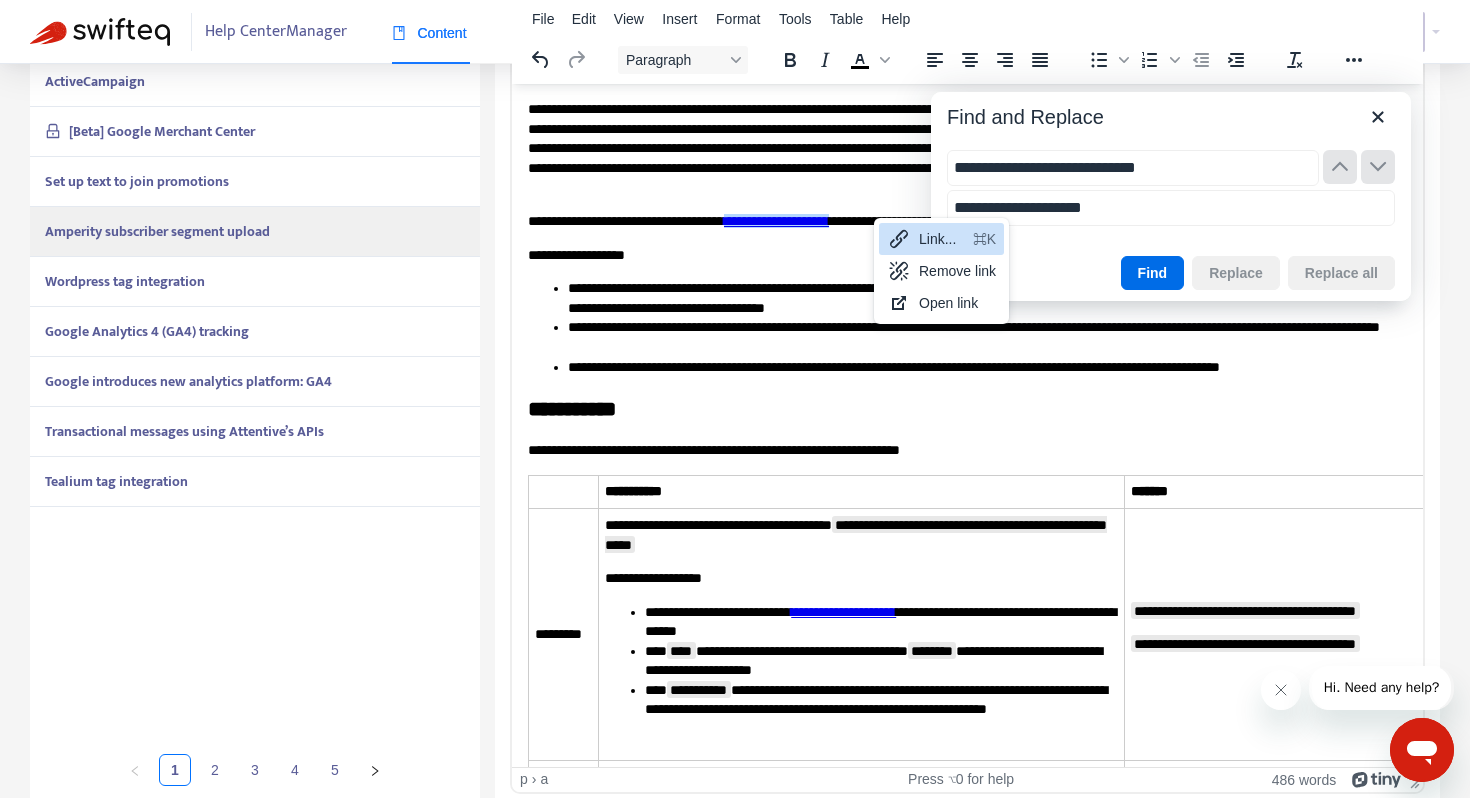 click on "Link... ⌘K" at bounding box center [941, 239] 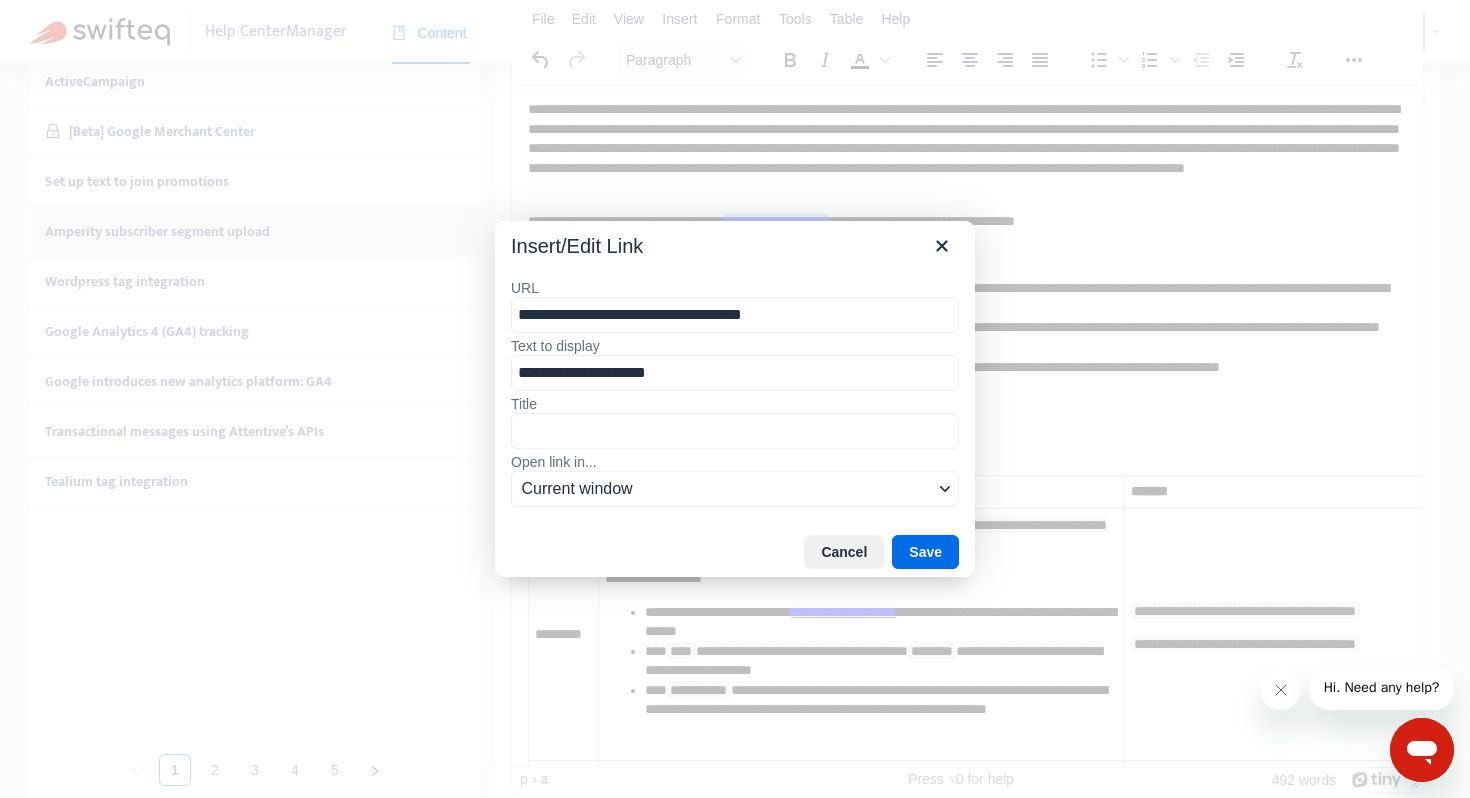 click on "**********" at bounding box center [735, 315] 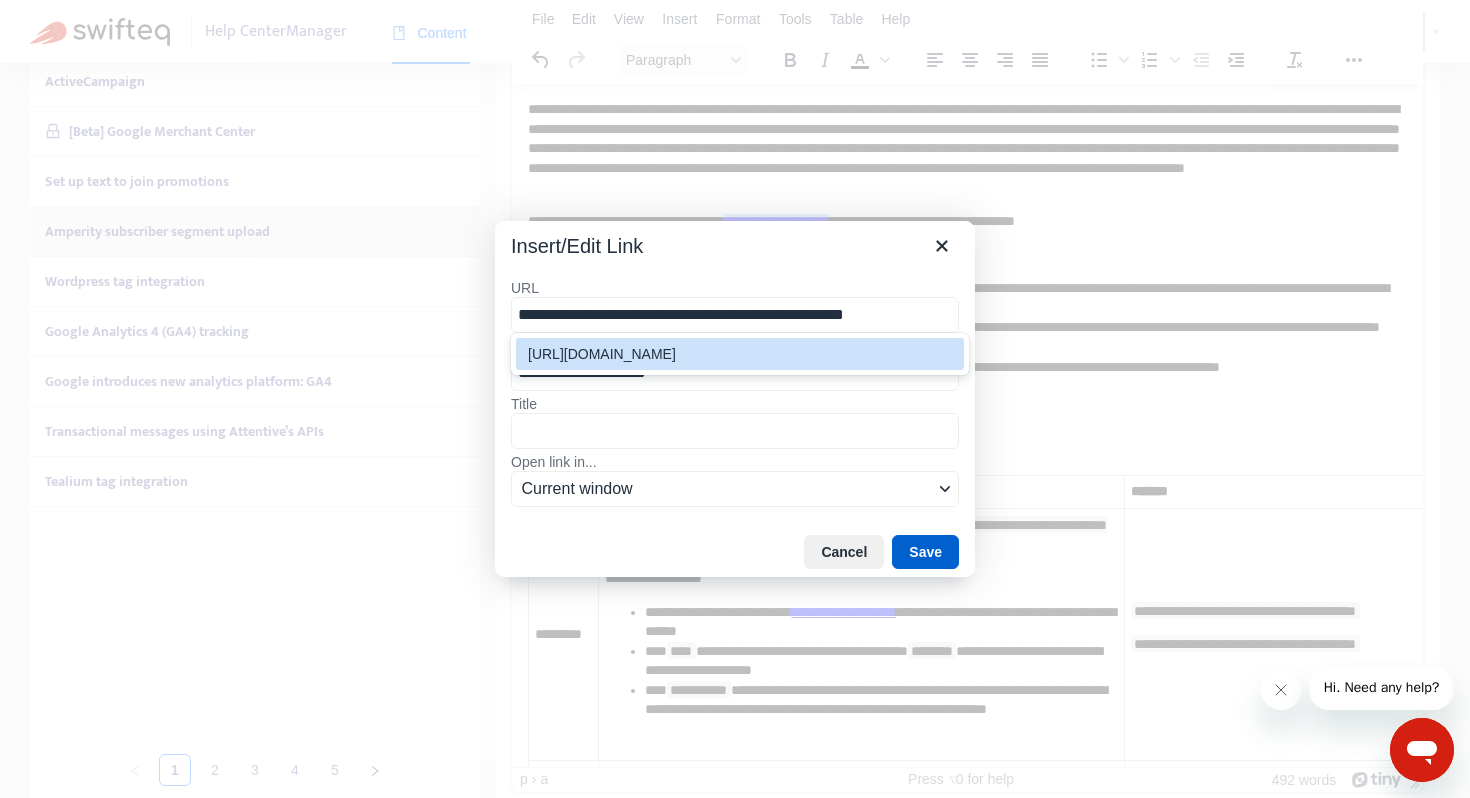 click on "Save" at bounding box center [925, 552] 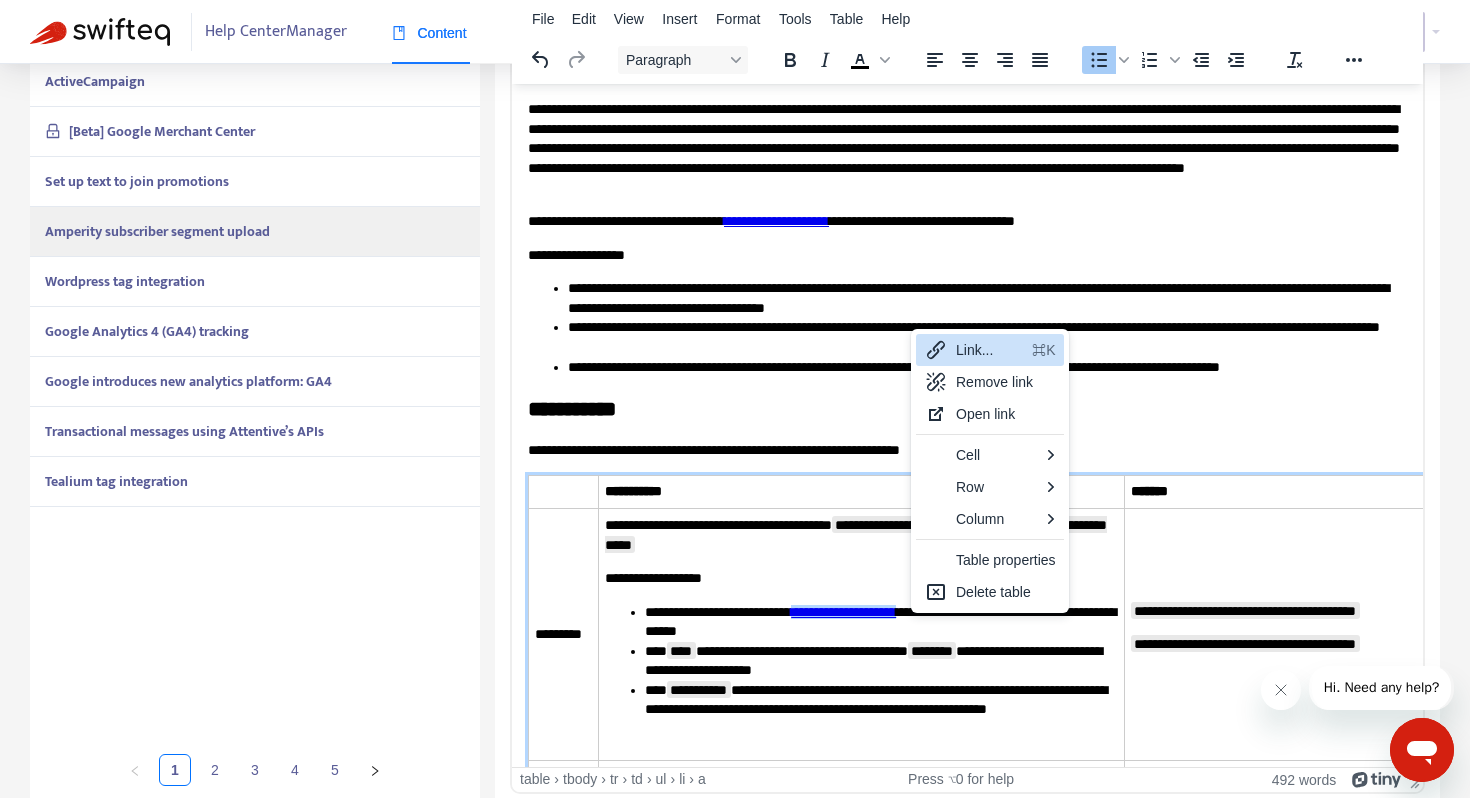 click on "Link..." at bounding box center [990, 350] 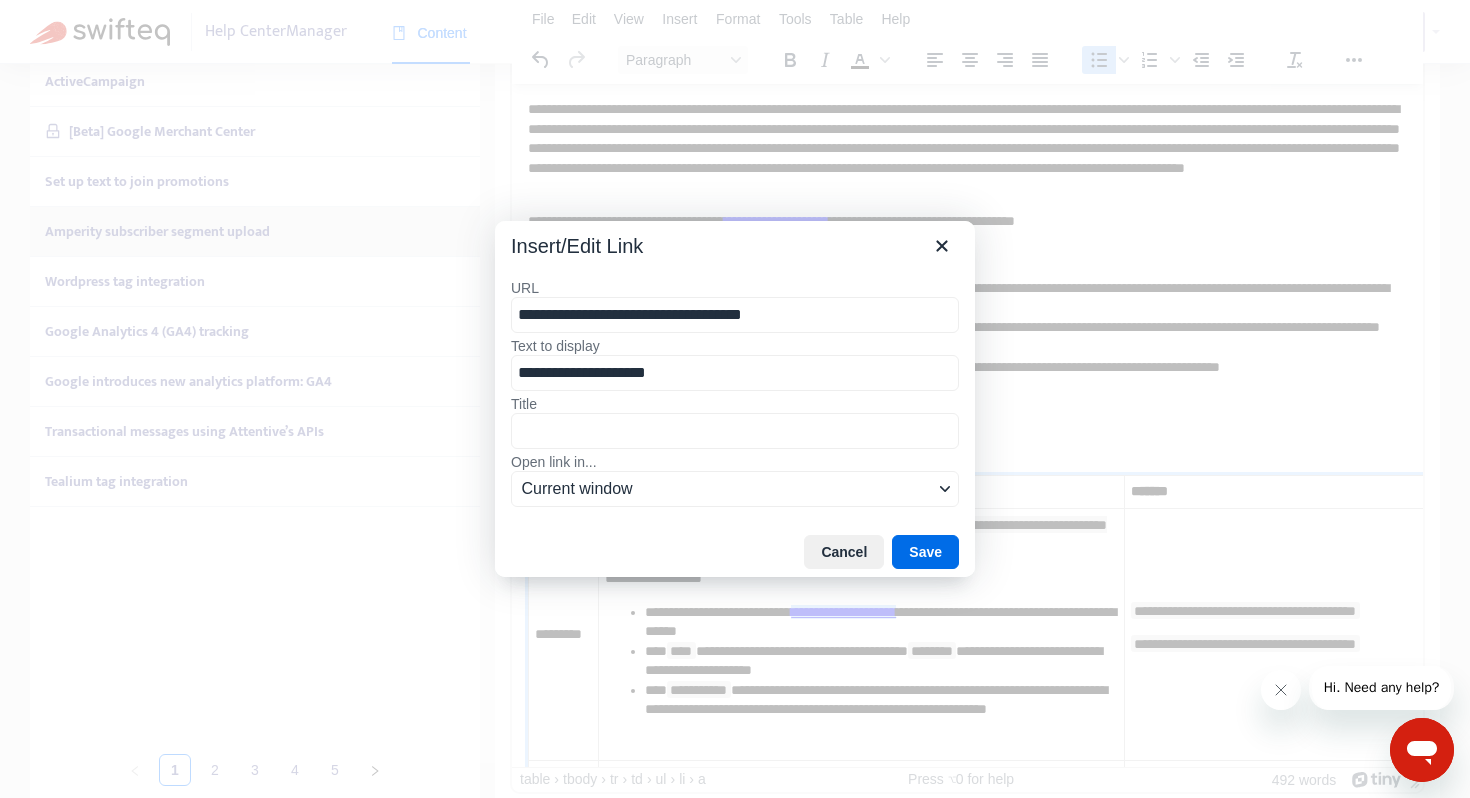 click on "**********" at bounding box center [735, 315] 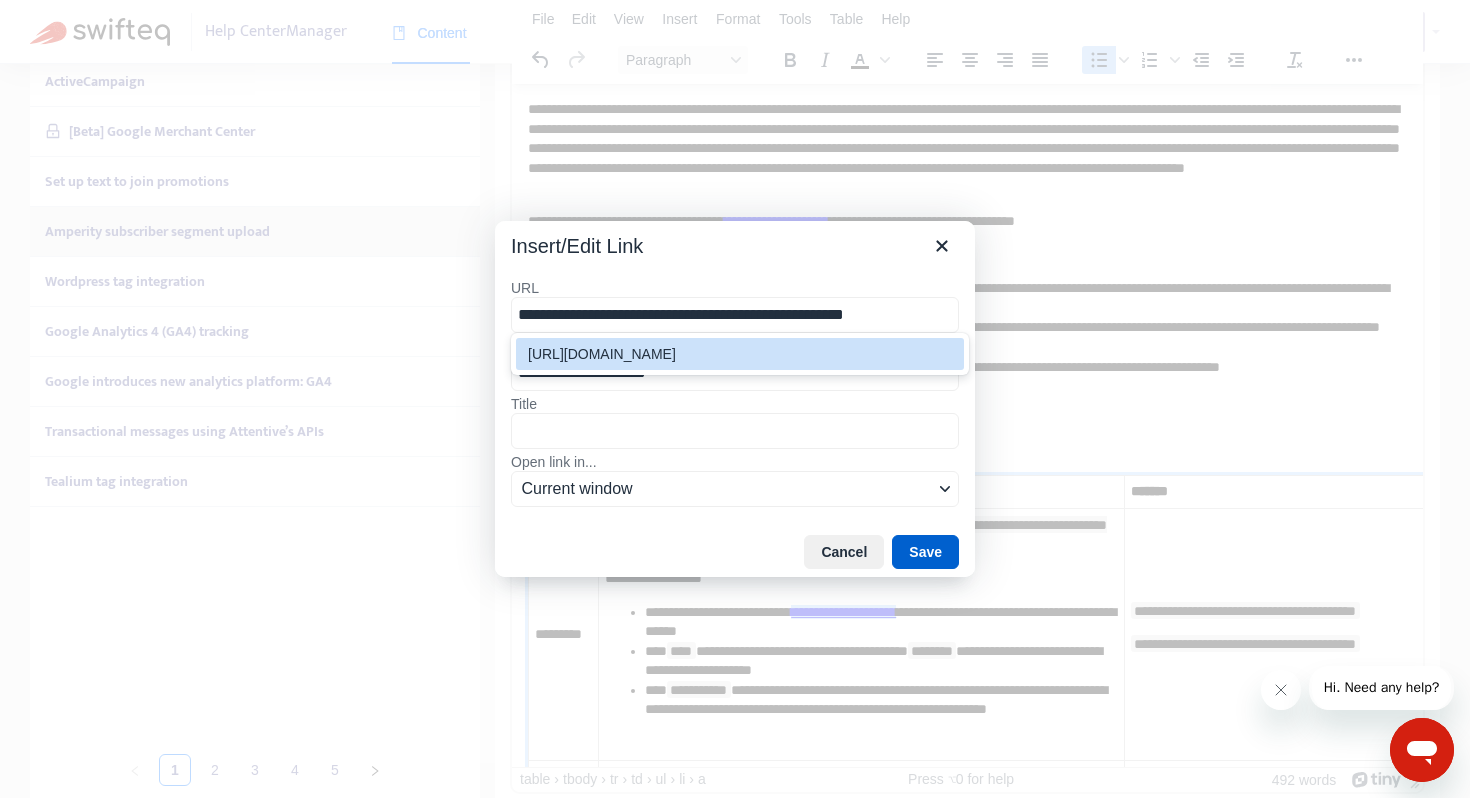 click on "Save" at bounding box center [925, 552] 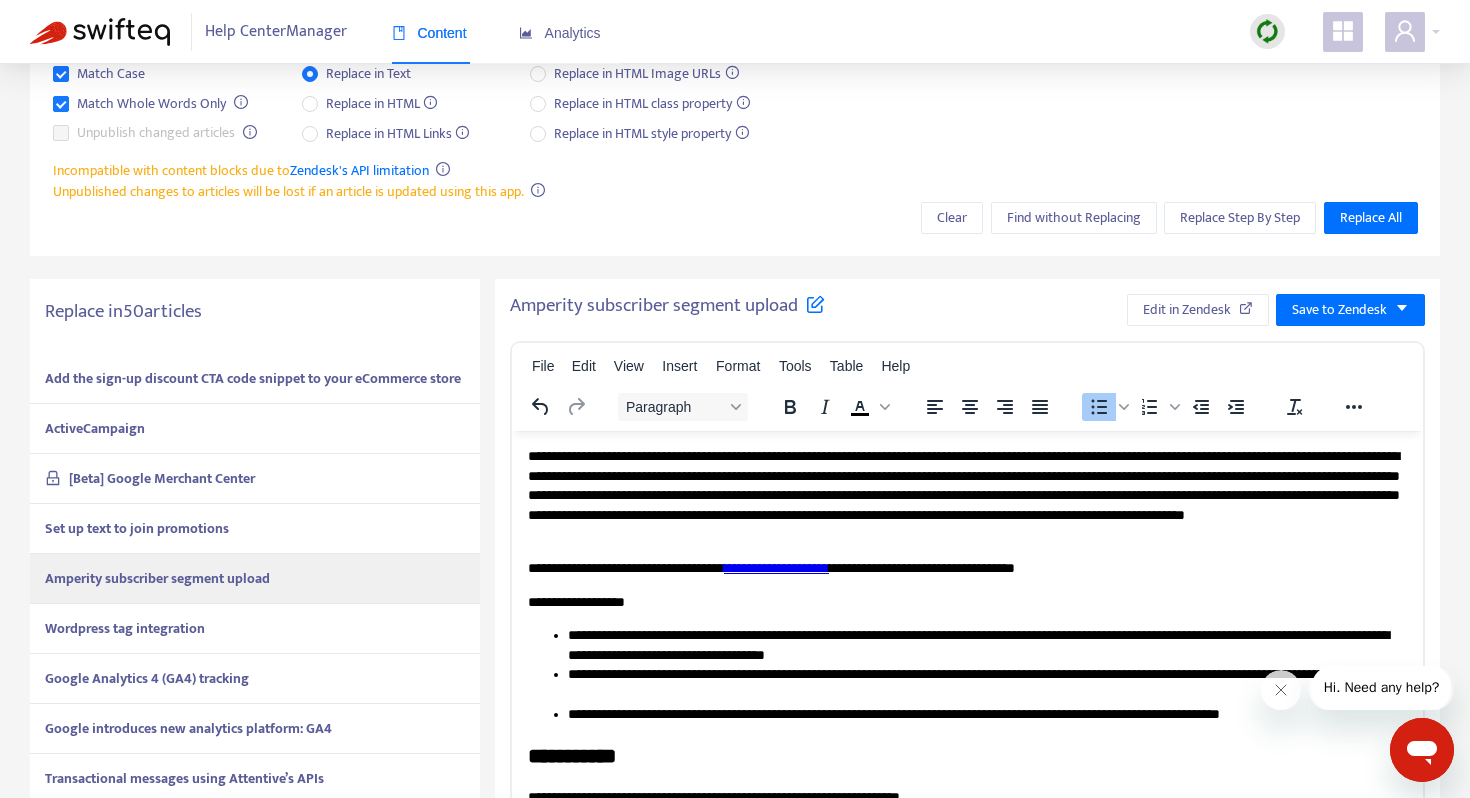 scroll, scrollTop: 139, scrollLeft: 0, axis: vertical 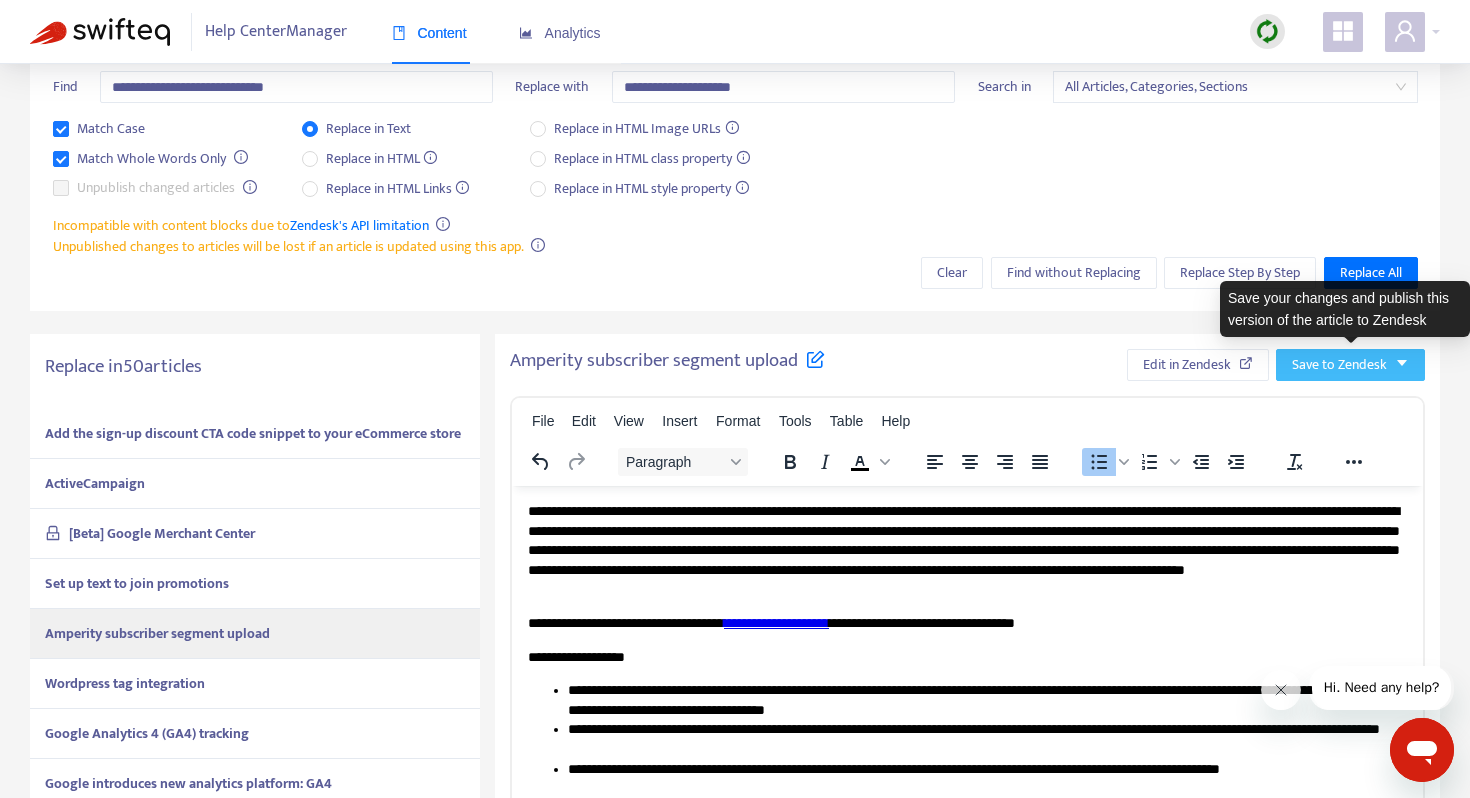 click on "Save to Zendesk" at bounding box center [1339, 365] 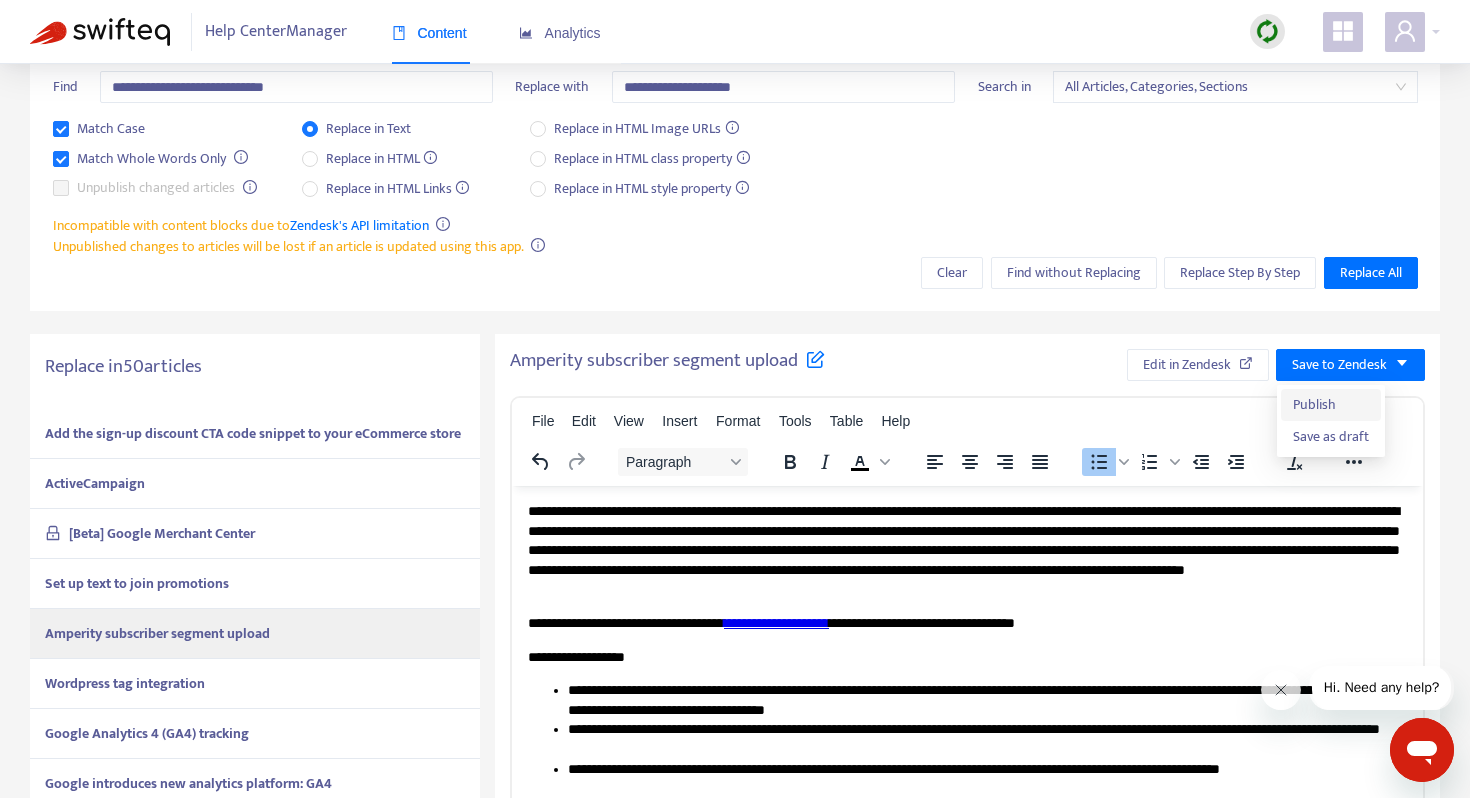 click on "Publish" at bounding box center [1331, 405] 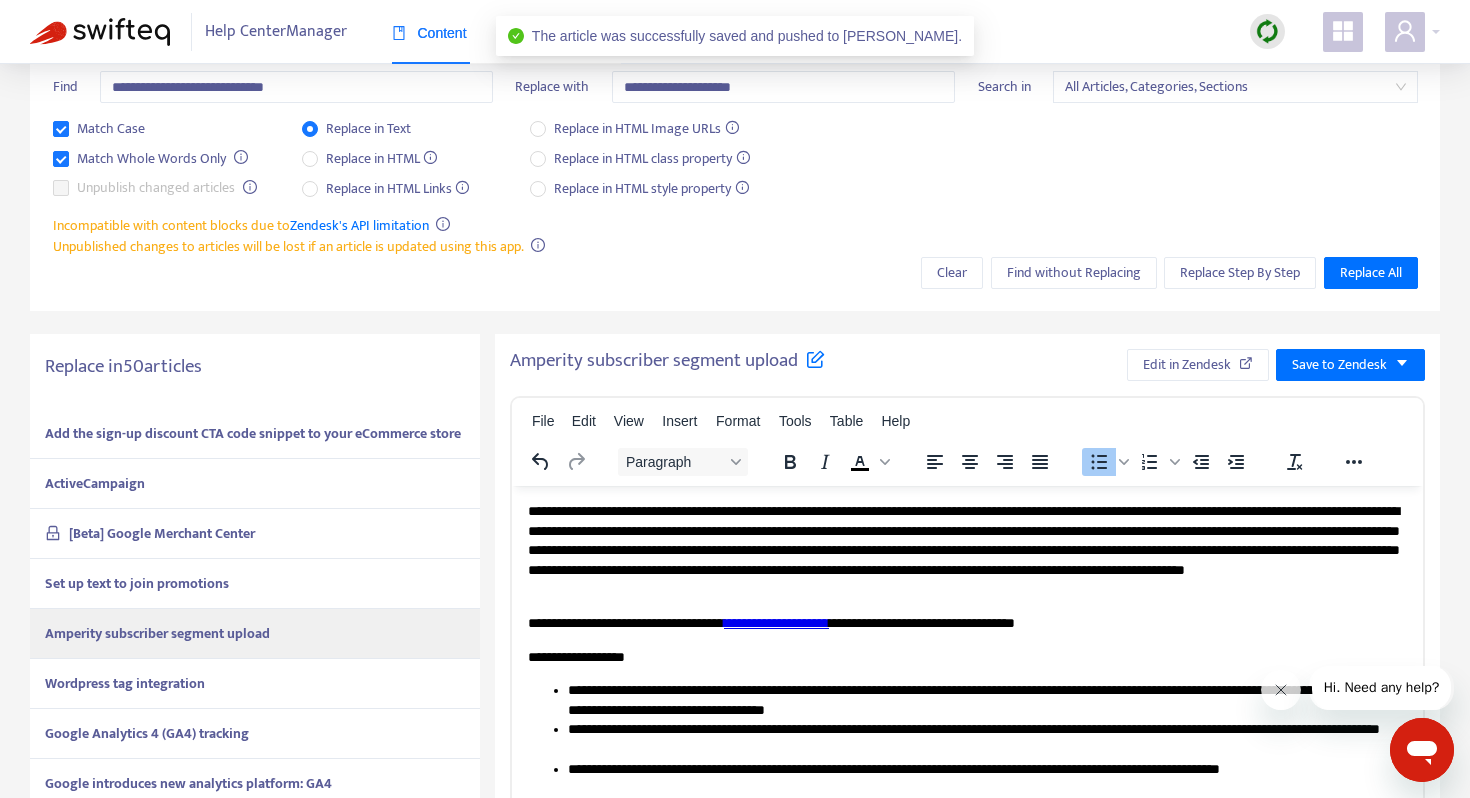 click on "Wordpress tag integration" at bounding box center [255, 684] 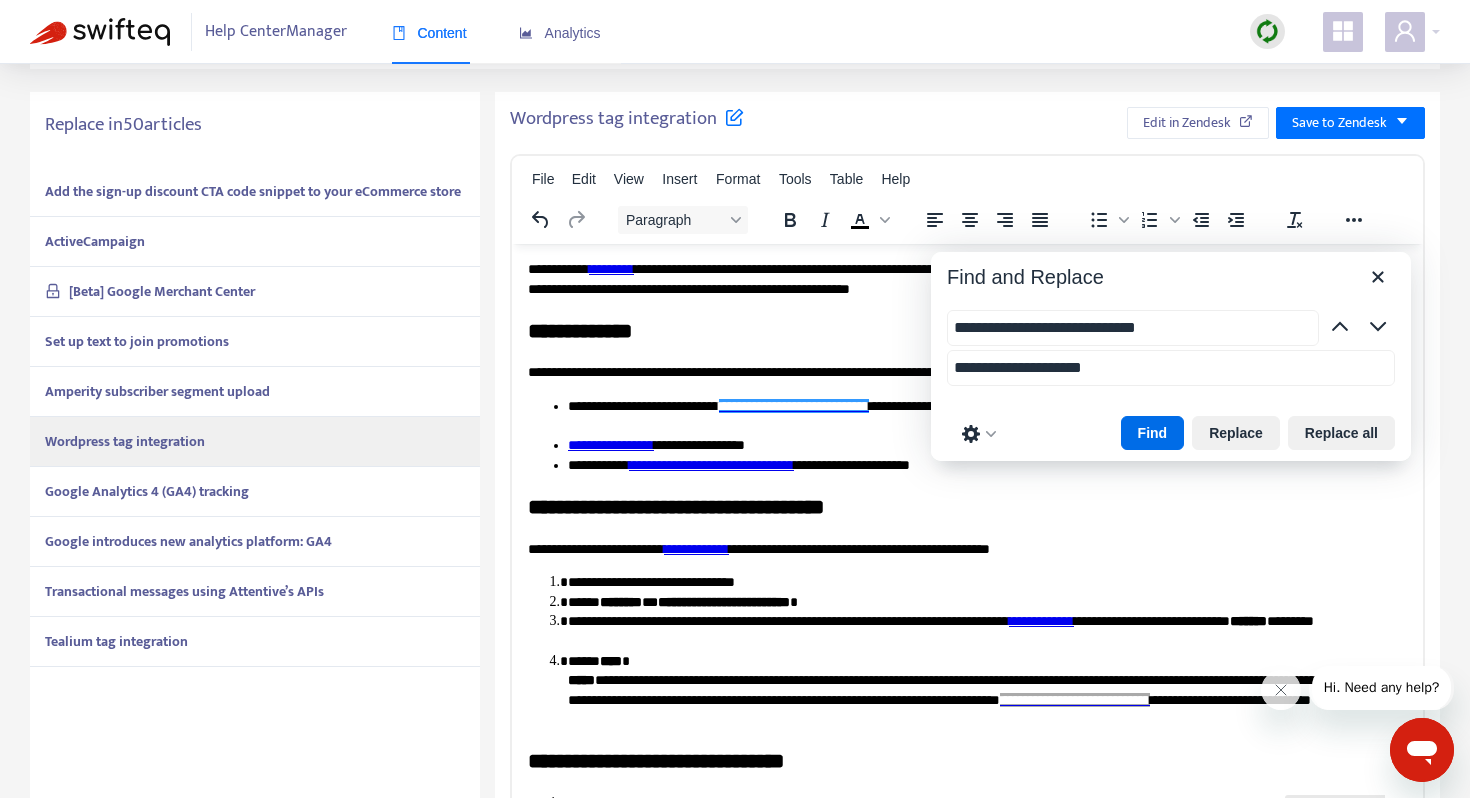 scroll, scrollTop: 421, scrollLeft: 0, axis: vertical 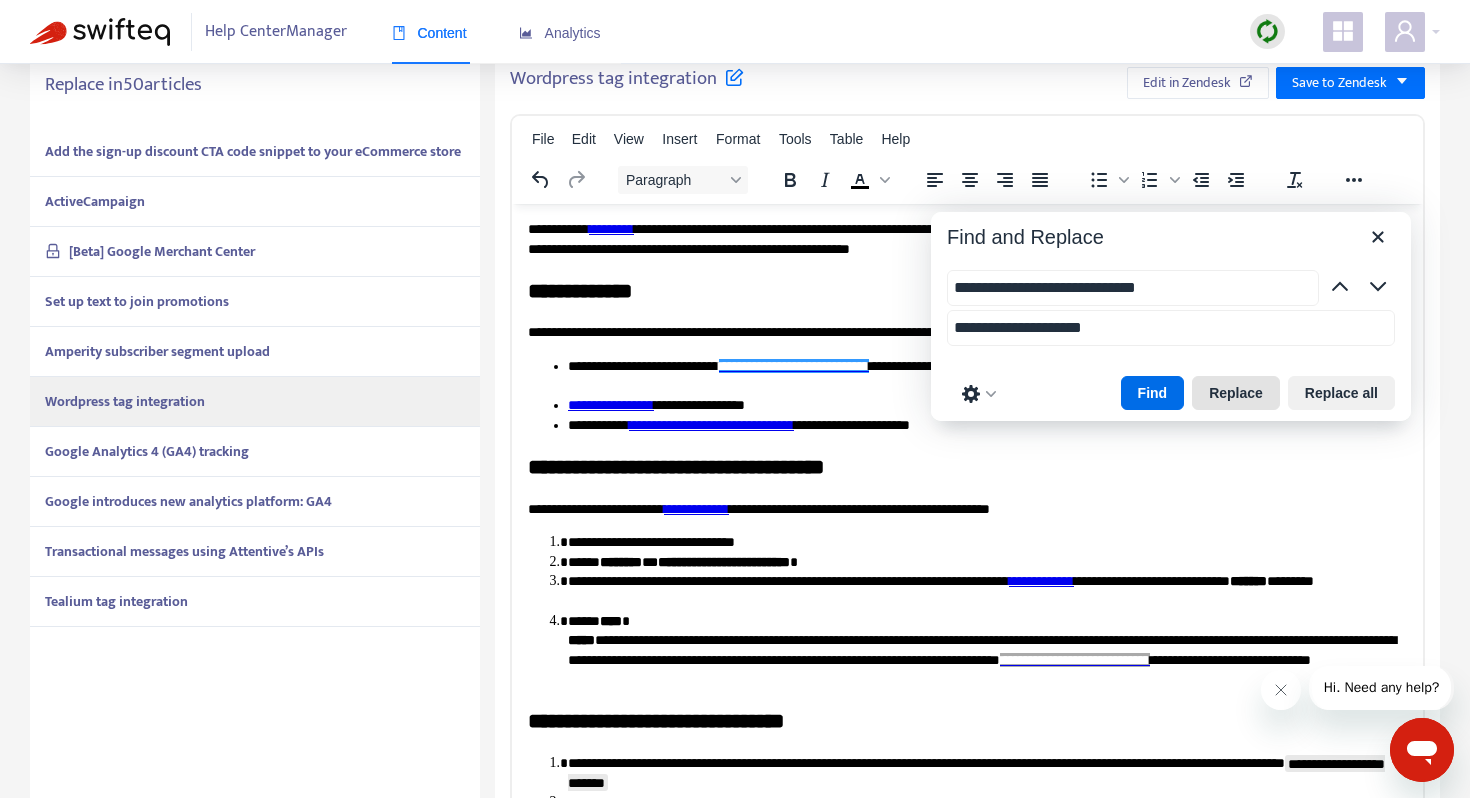 click on "Replace" at bounding box center [1236, 393] 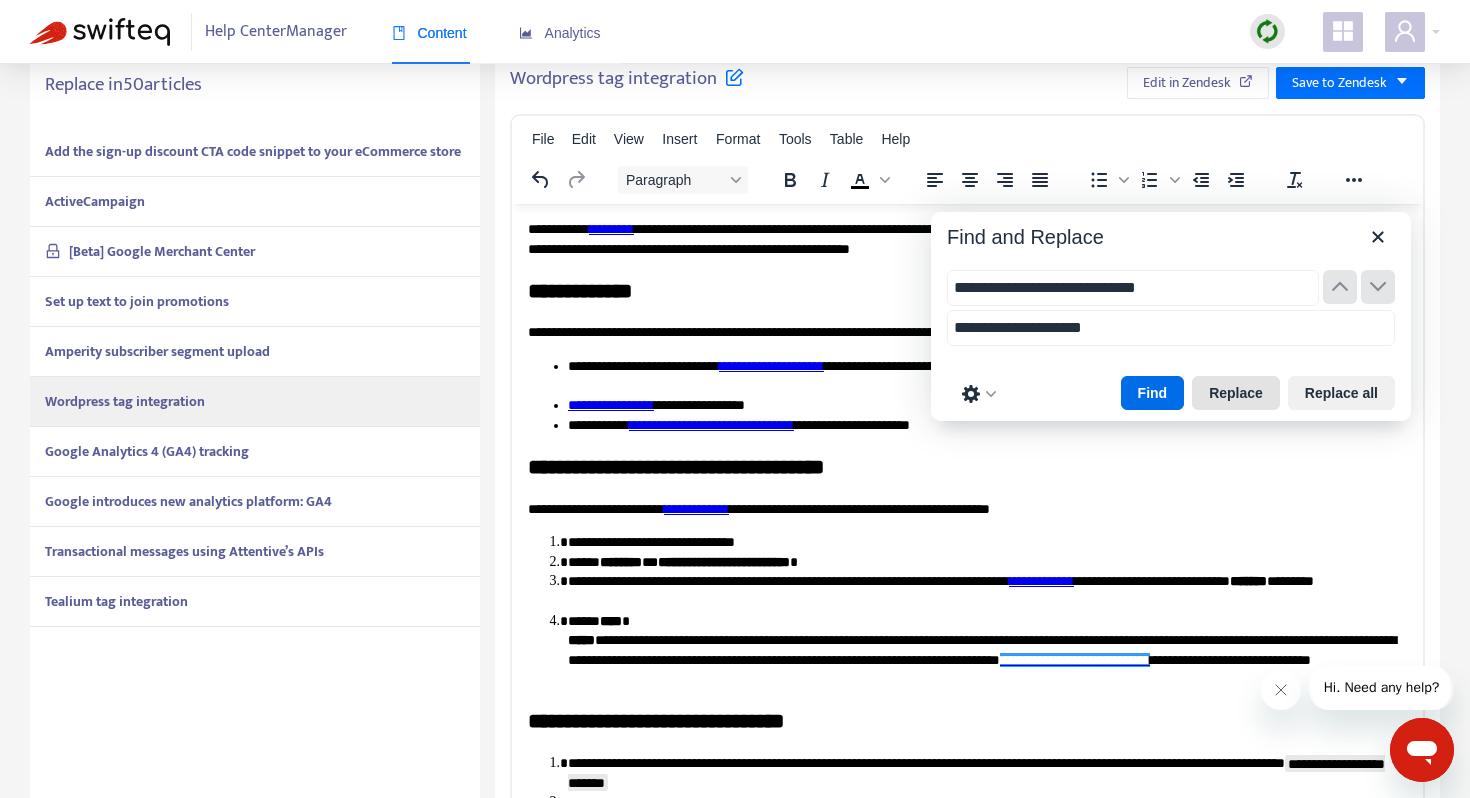 click on "Replace" at bounding box center [1236, 393] 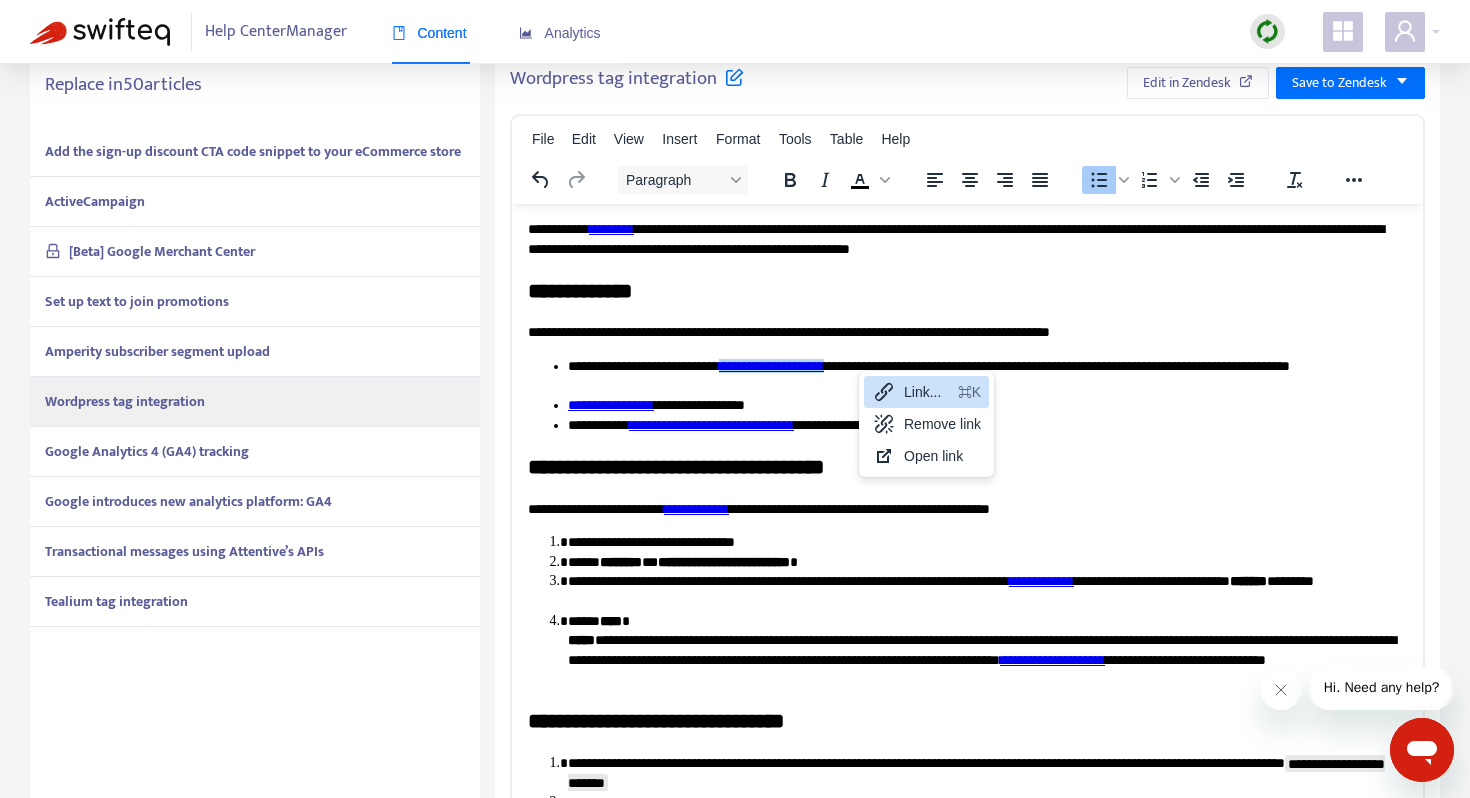 click 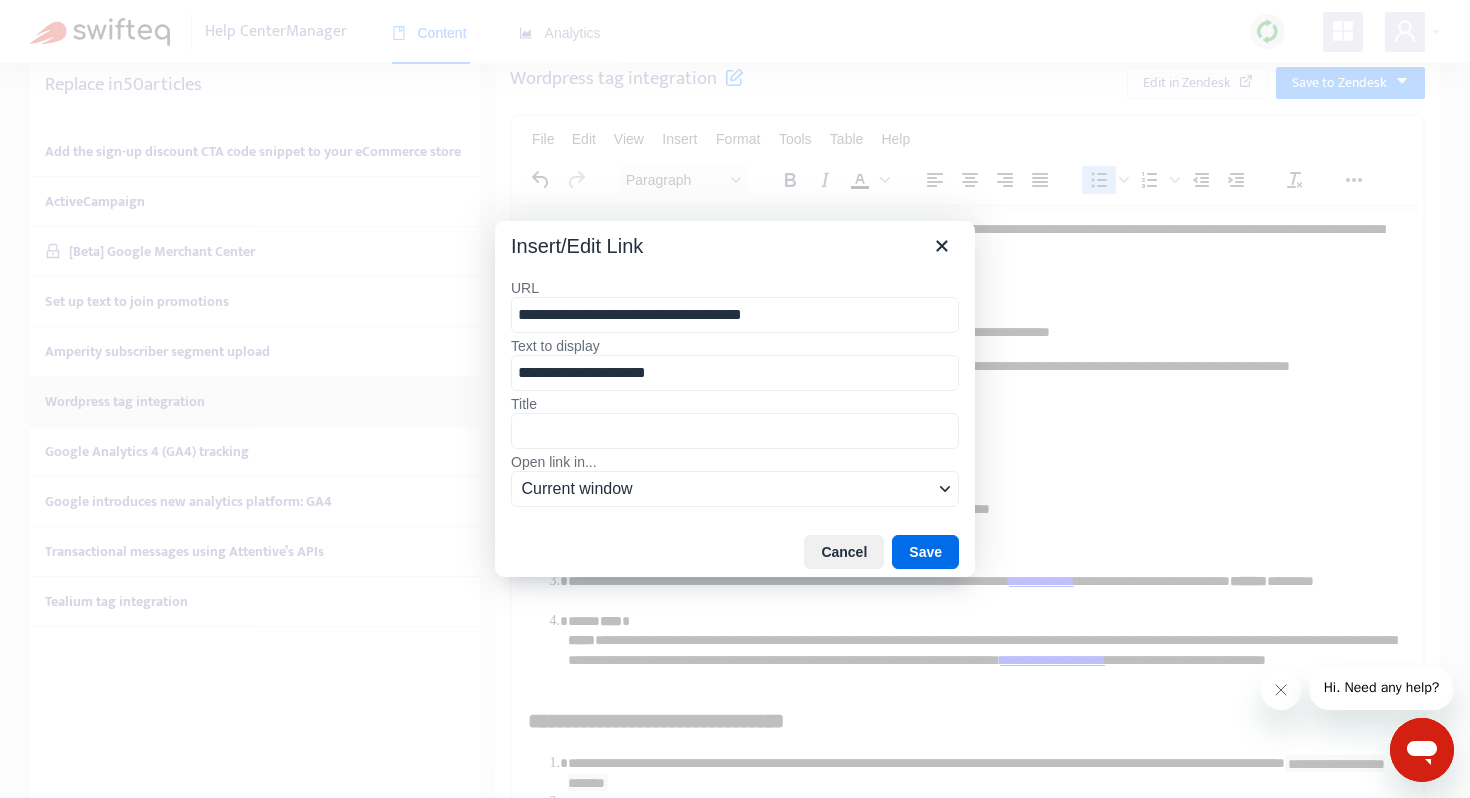 click on "**********" at bounding box center (735, 315) 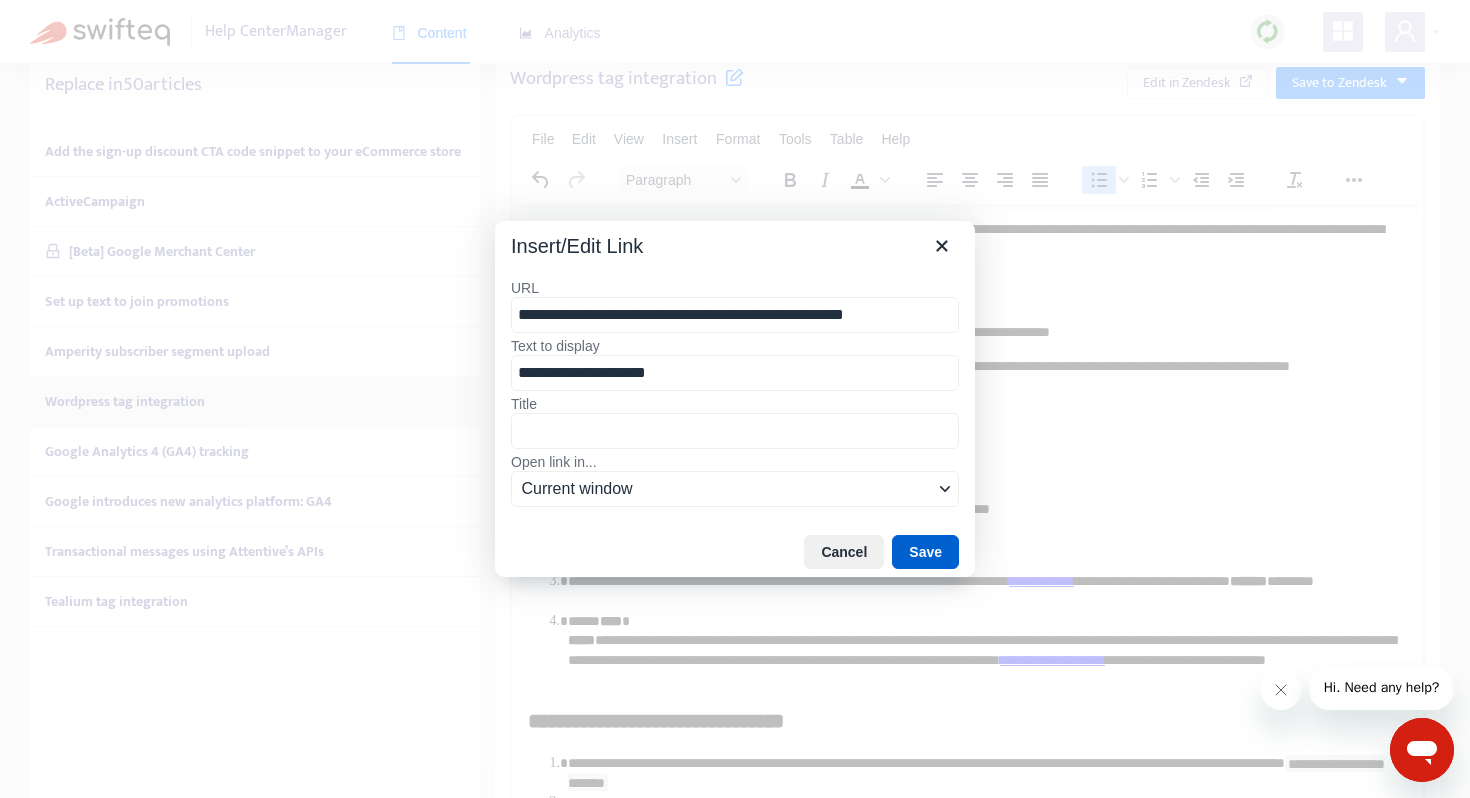 click on "Save" at bounding box center (925, 552) 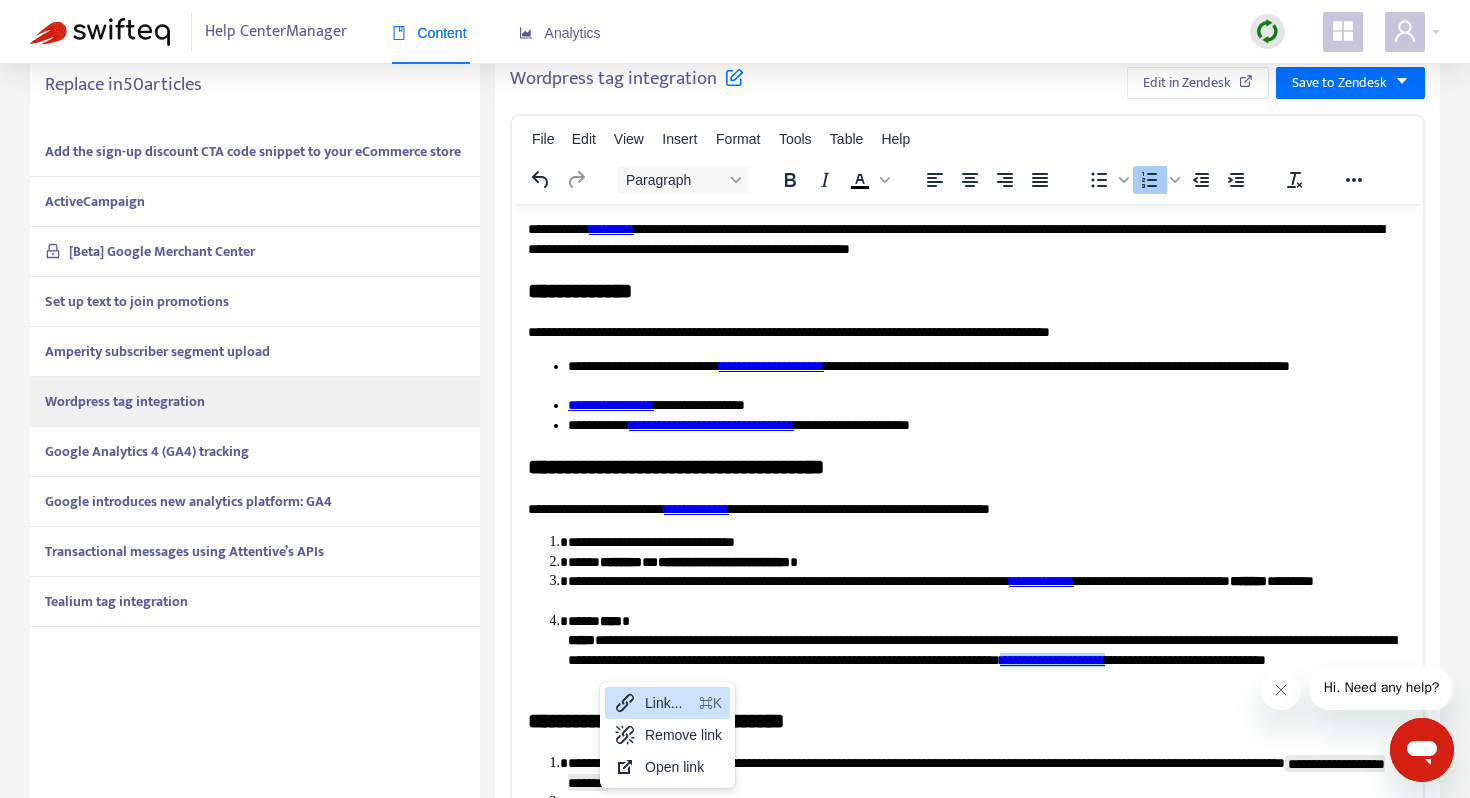 click on "Link... ⌘K" at bounding box center (667, 703) 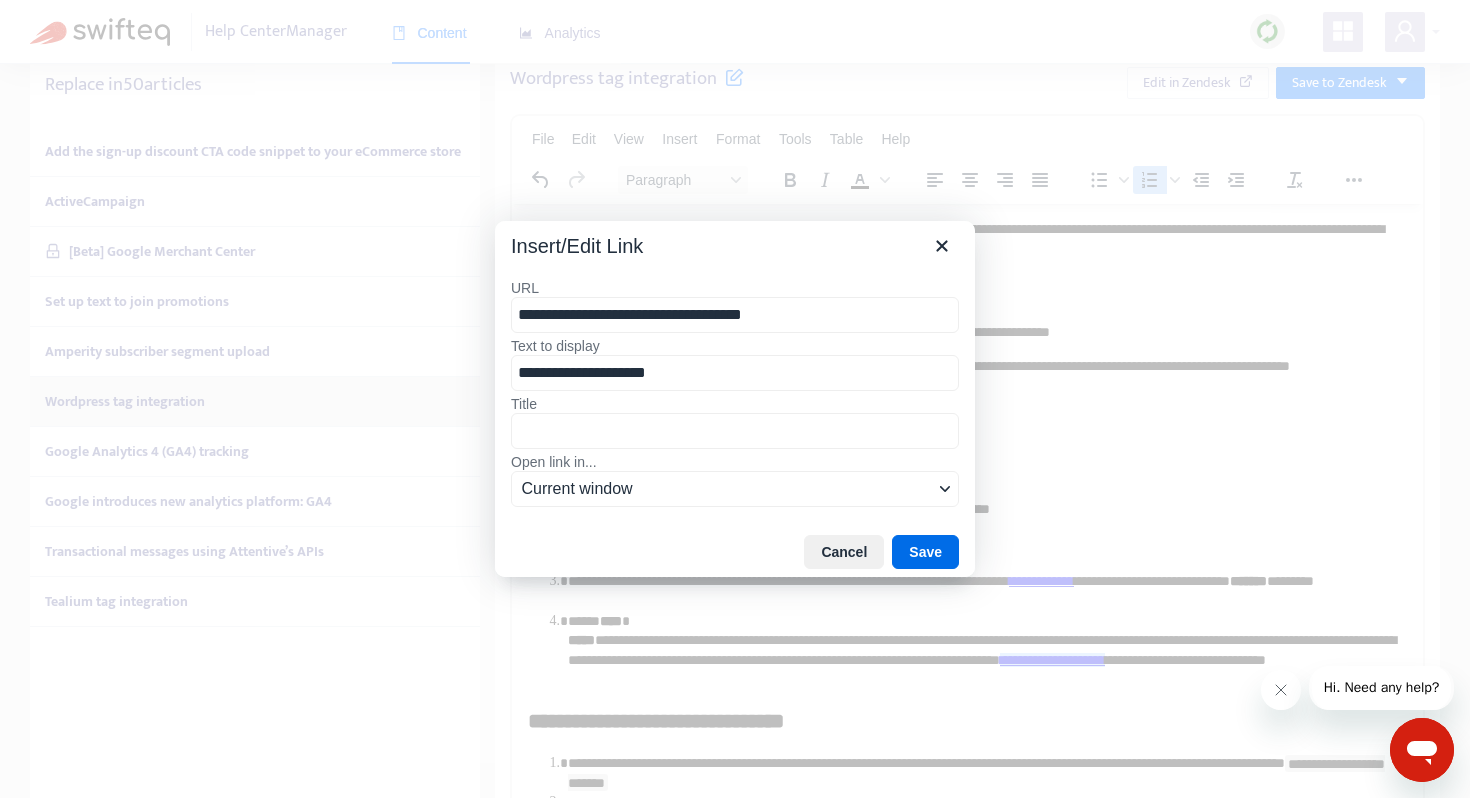 click on "**********" at bounding box center (735, 315) 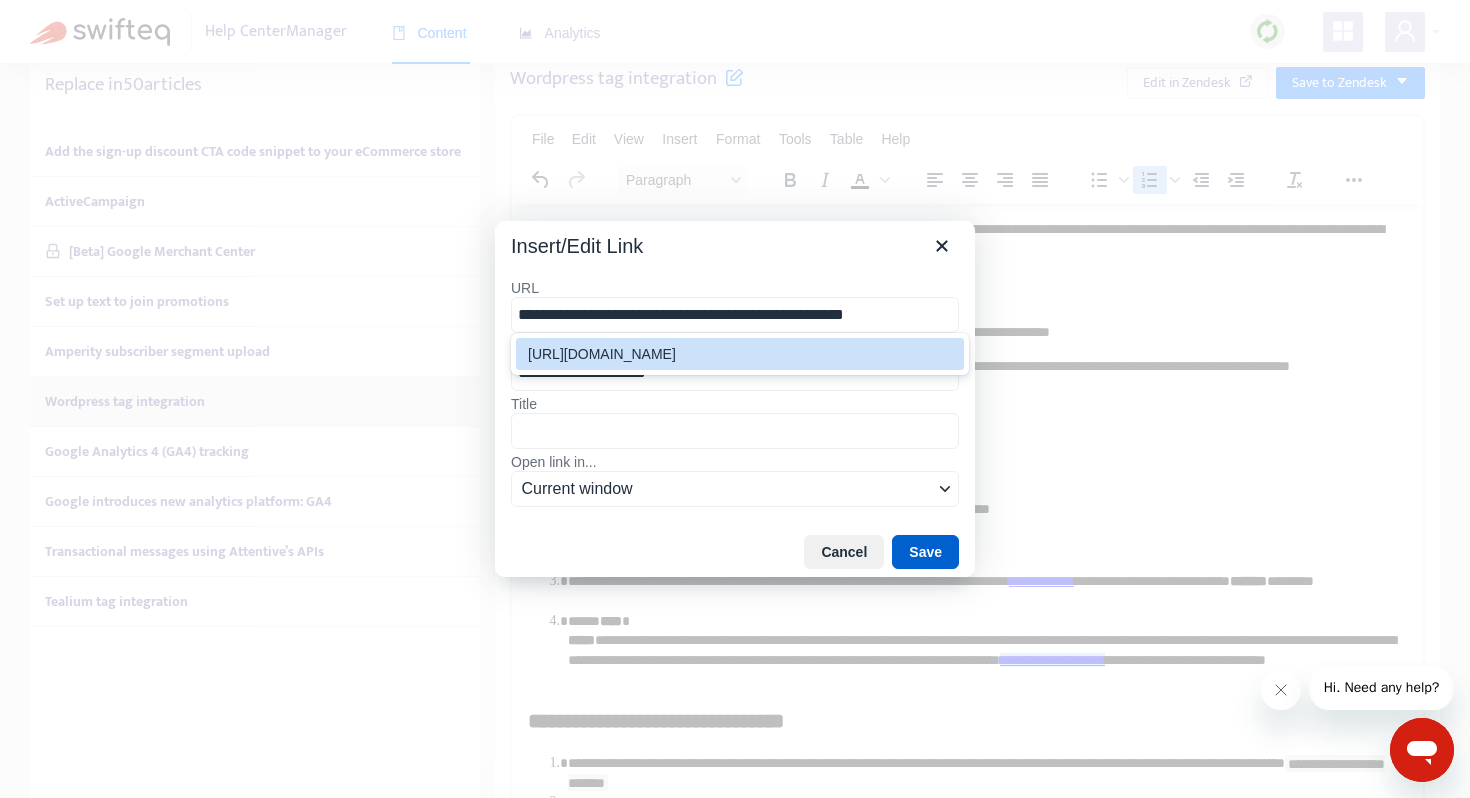 click on "Save" at bounding box center [925, 552] 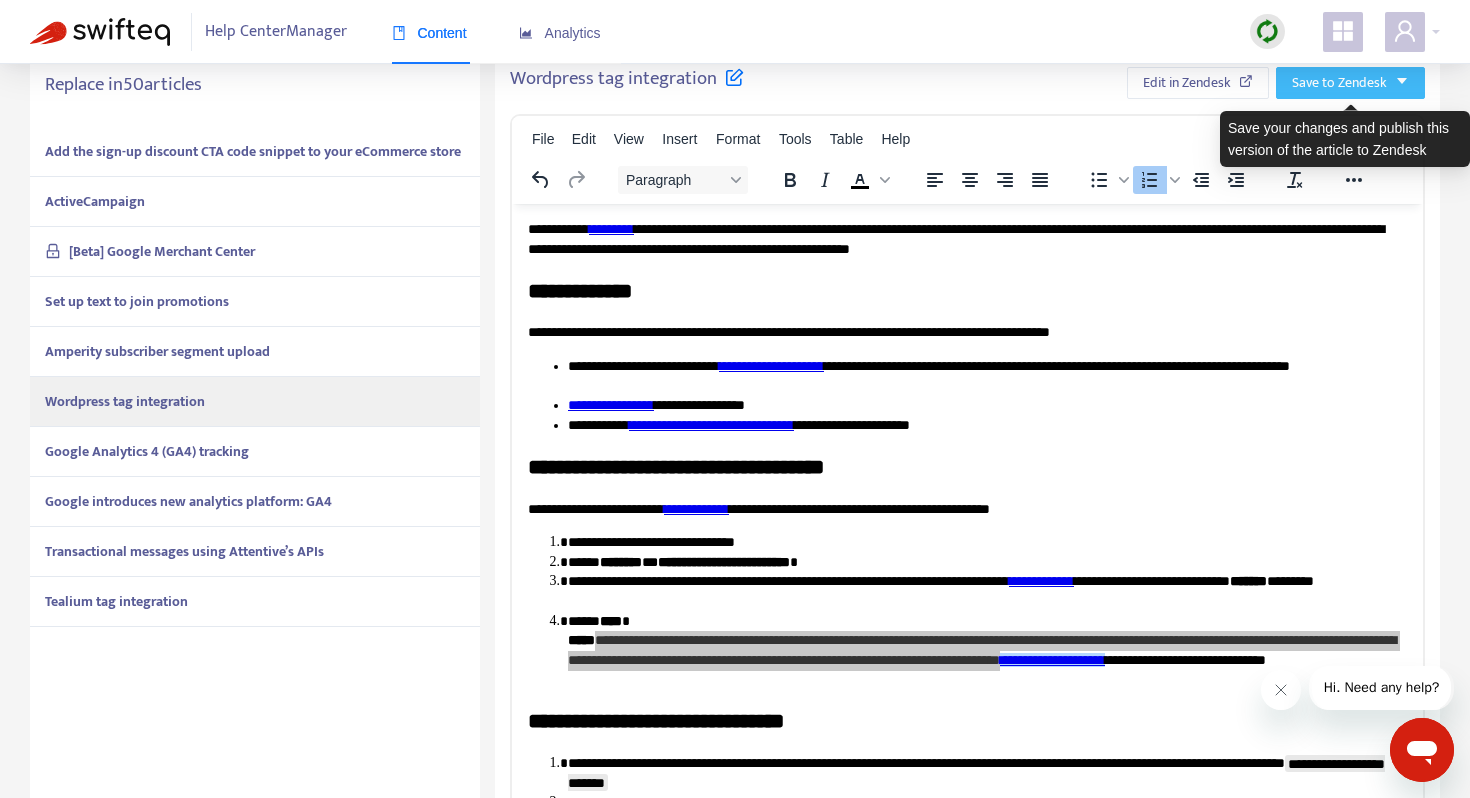 click on "Save to Zendesk" at bounding box center [1339, 83] 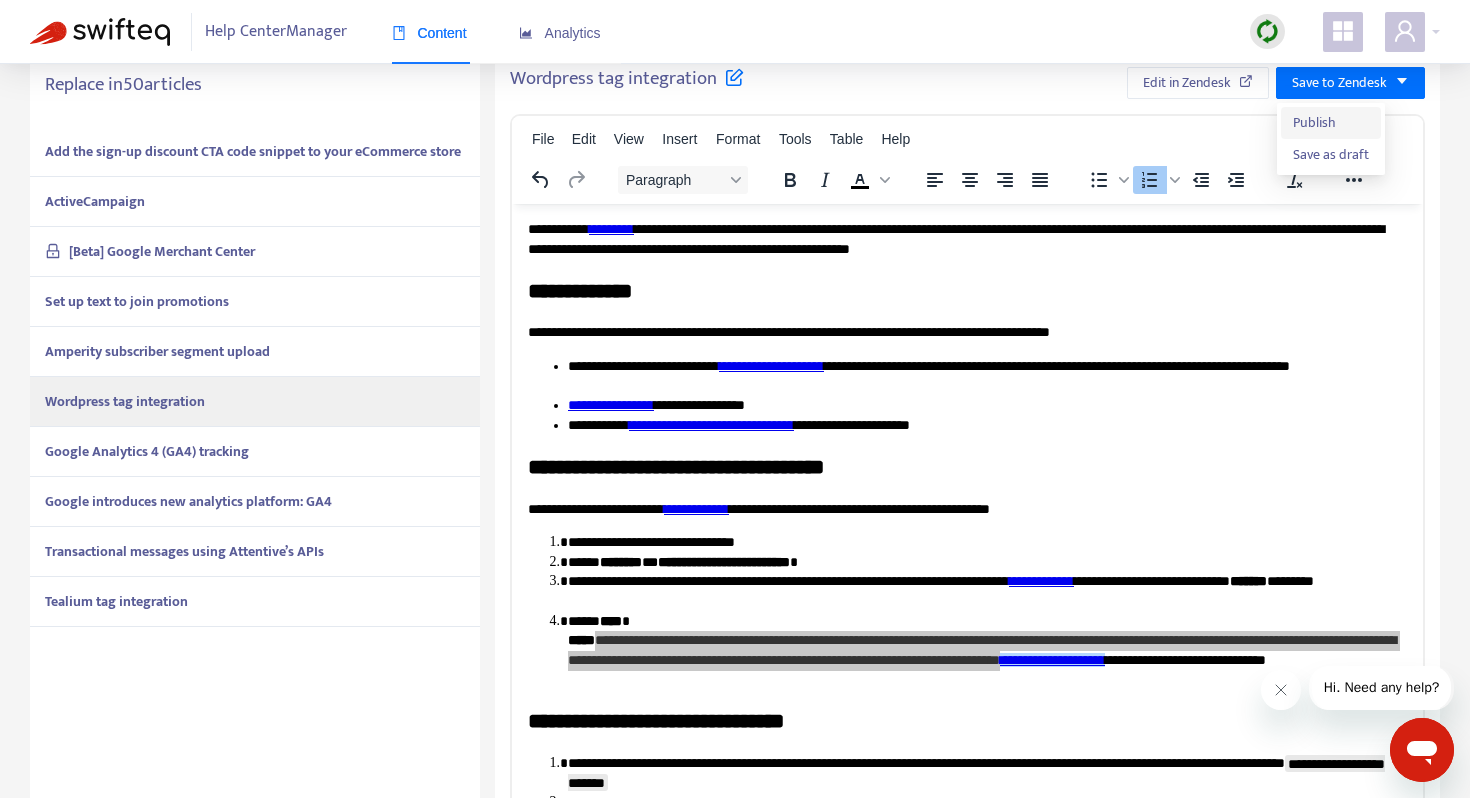 click on "Publish" at bounding box center (1331, 123) 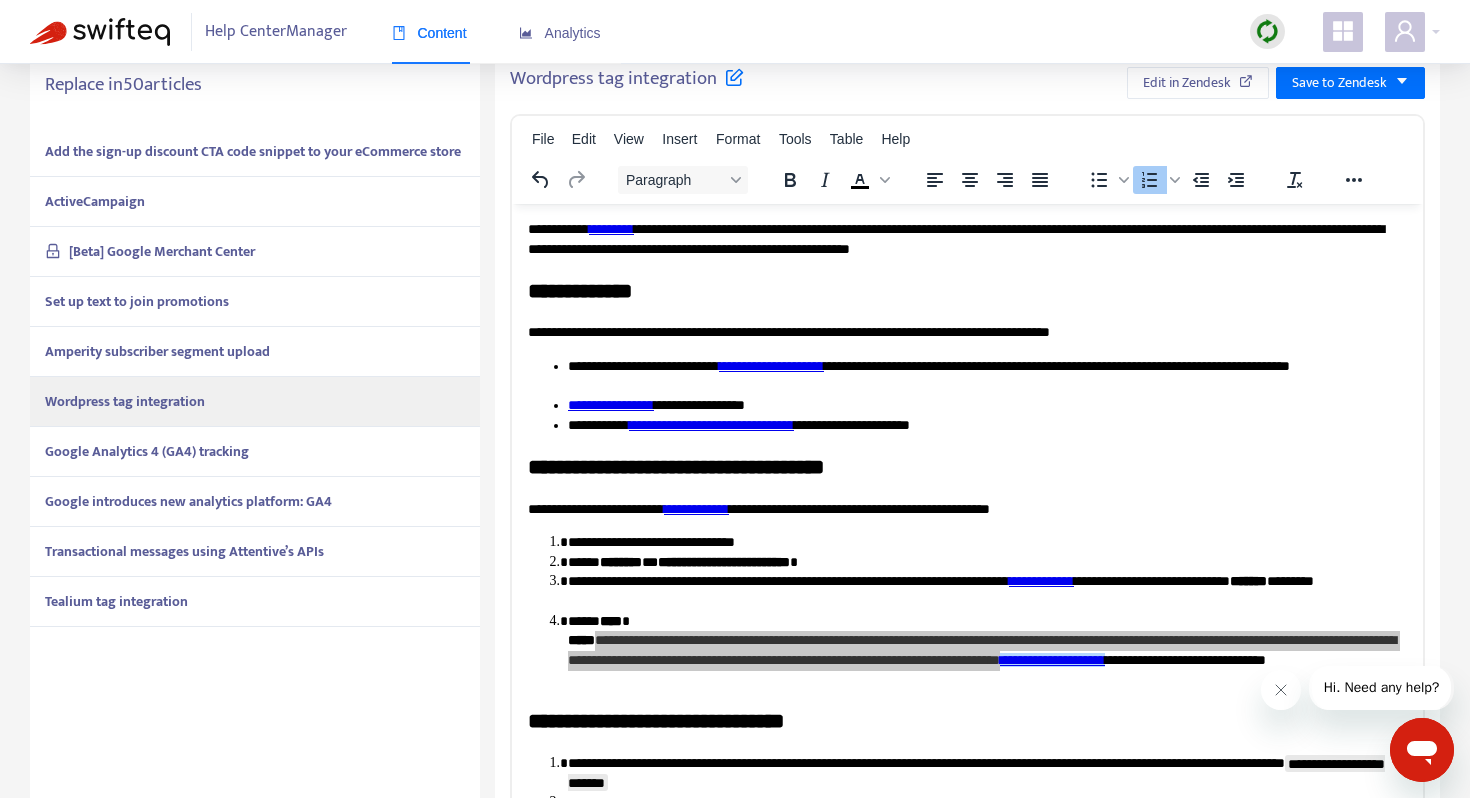 click on "Google Analytics 4 (GA4) tracking" at bounding box center (147, 451) 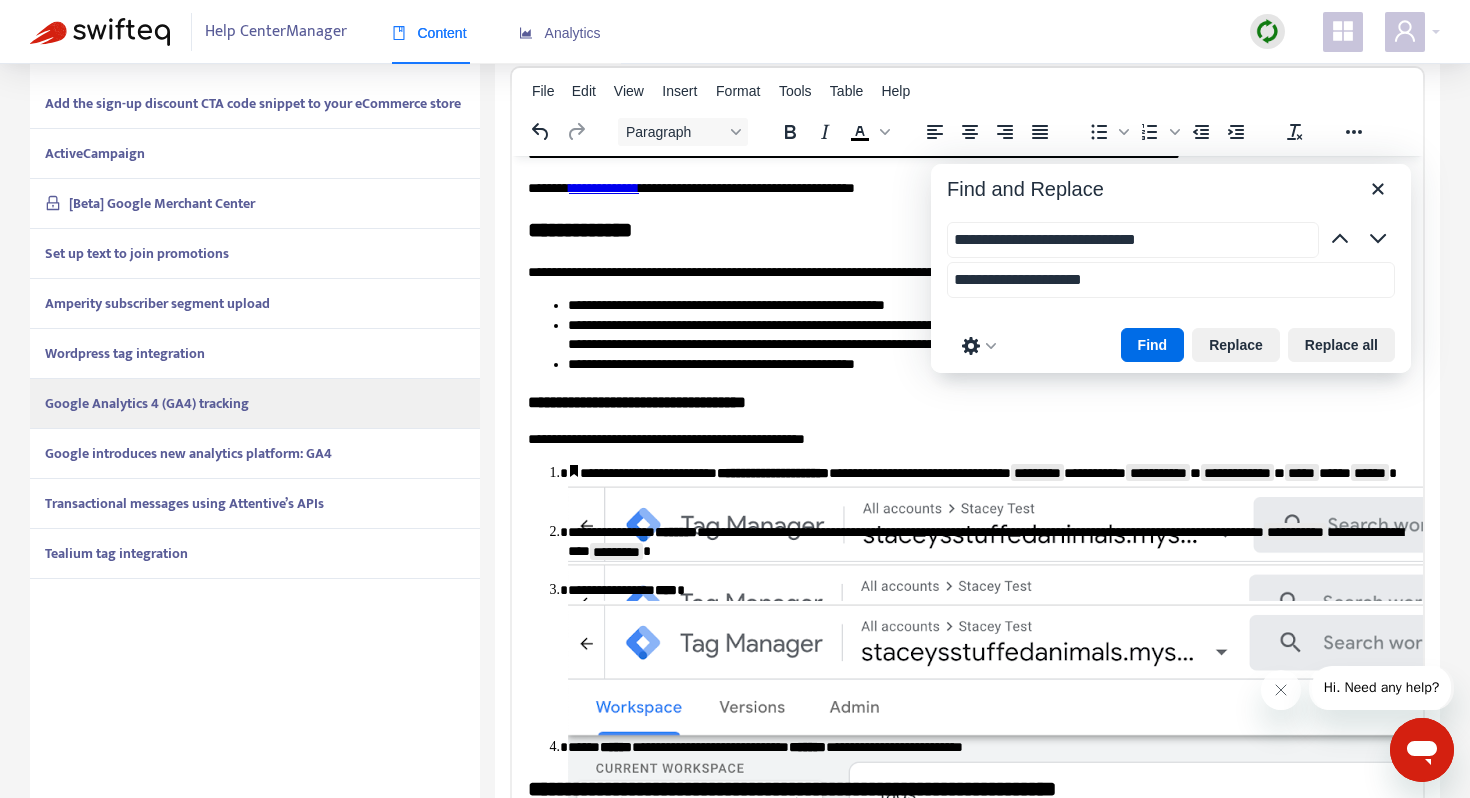 scroll, scrollTop: 509, scrollLeft: 0, axis: vertical 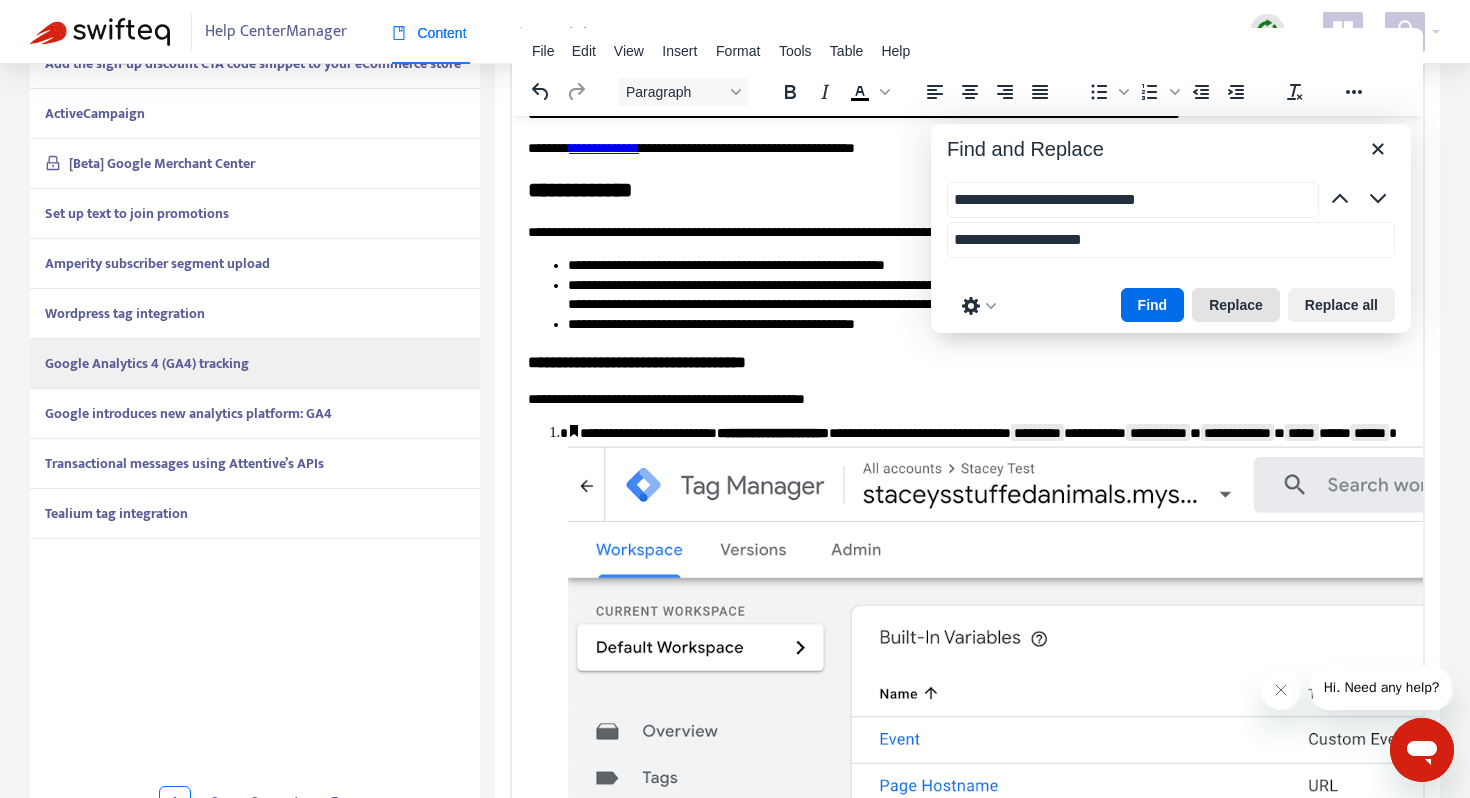 click on "Replace" at bounding box center (1236, 305) 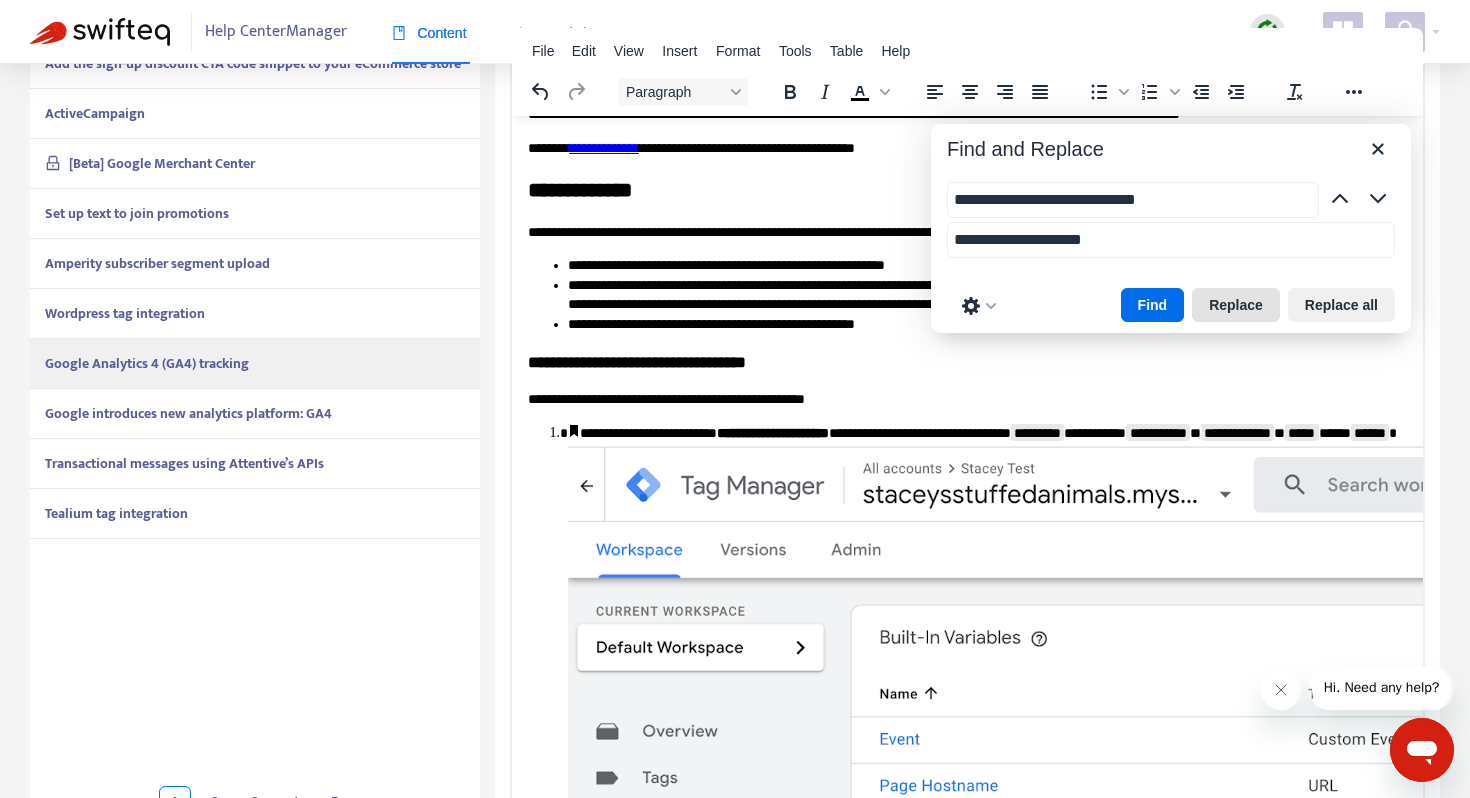 scroll, scrollTop: 2257, scrollLeft: 0, axis: vertical 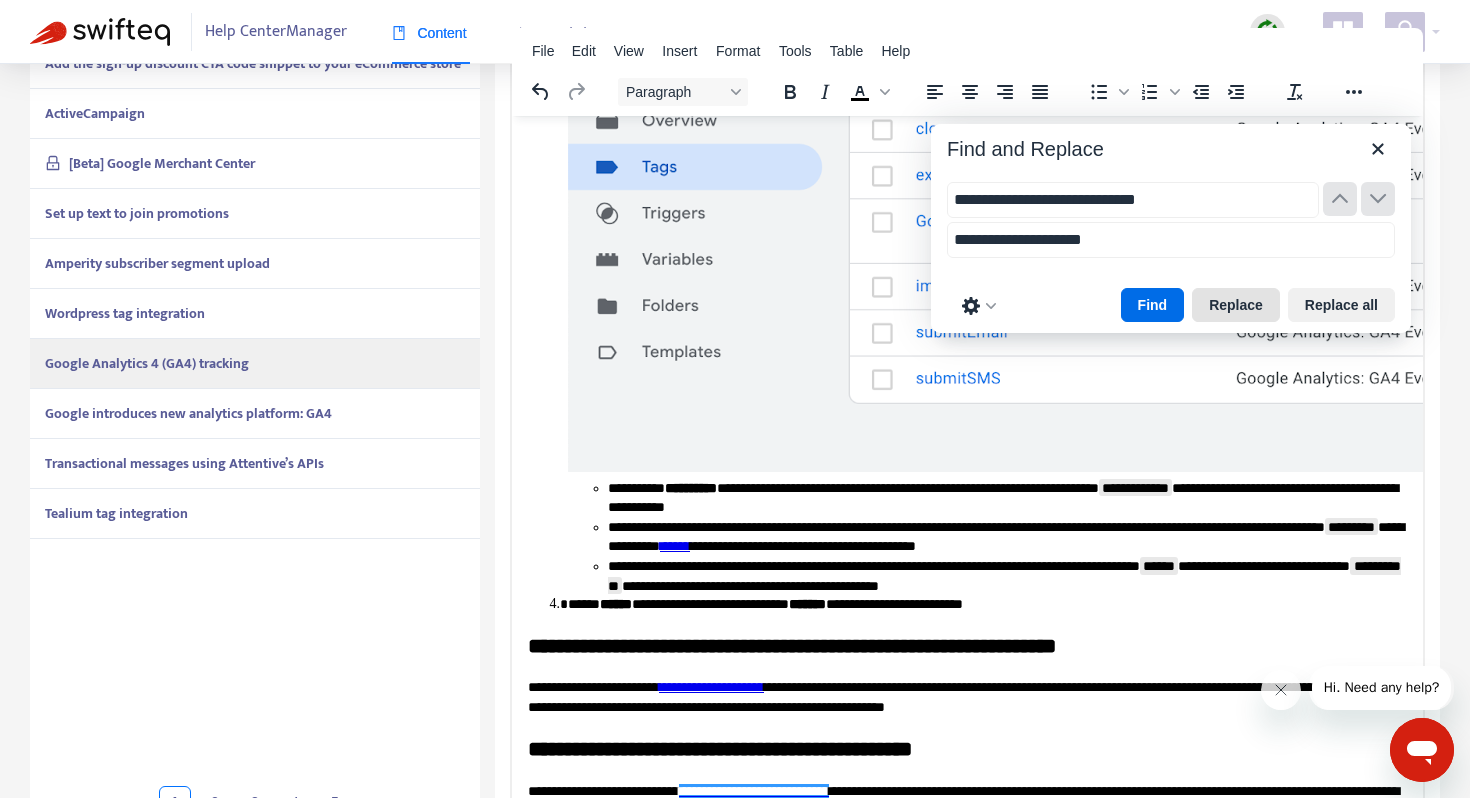 click on "Replace" at bounding box center [1236, 305] 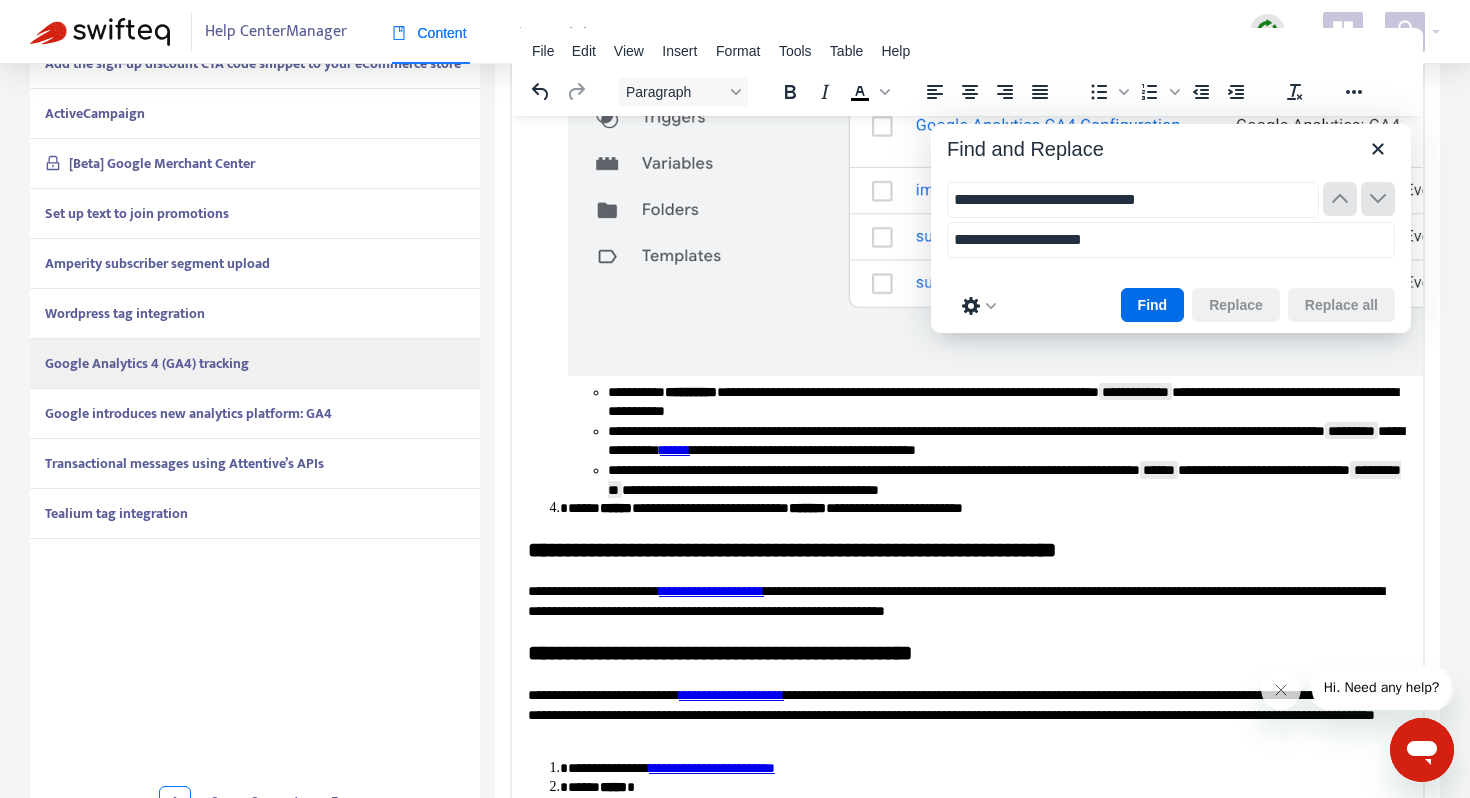 scroll, scrollTop: 2382, scrollLeft: 0, axis: vertical 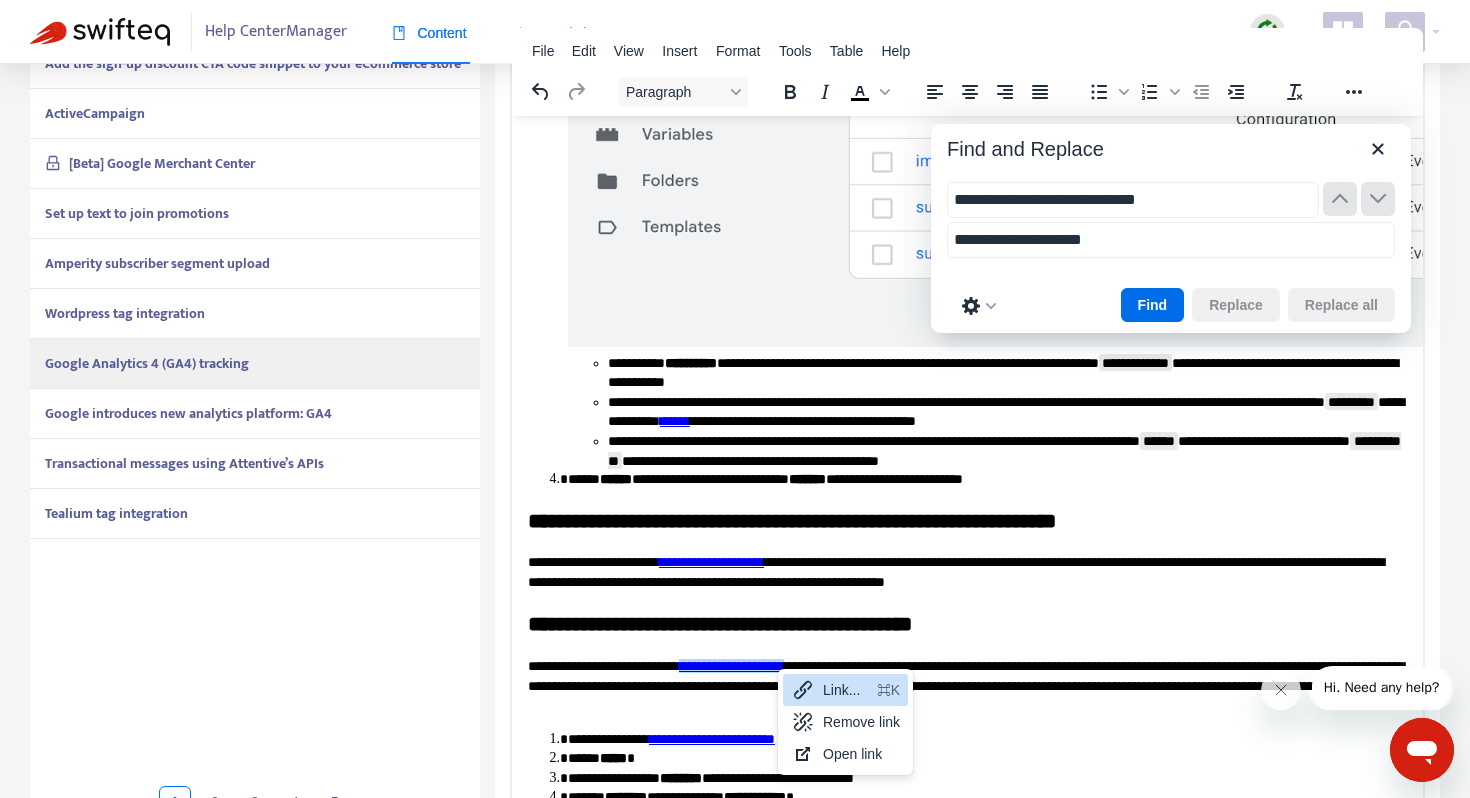 click on "Link... ⌘K" at bounding box center [845, 690] 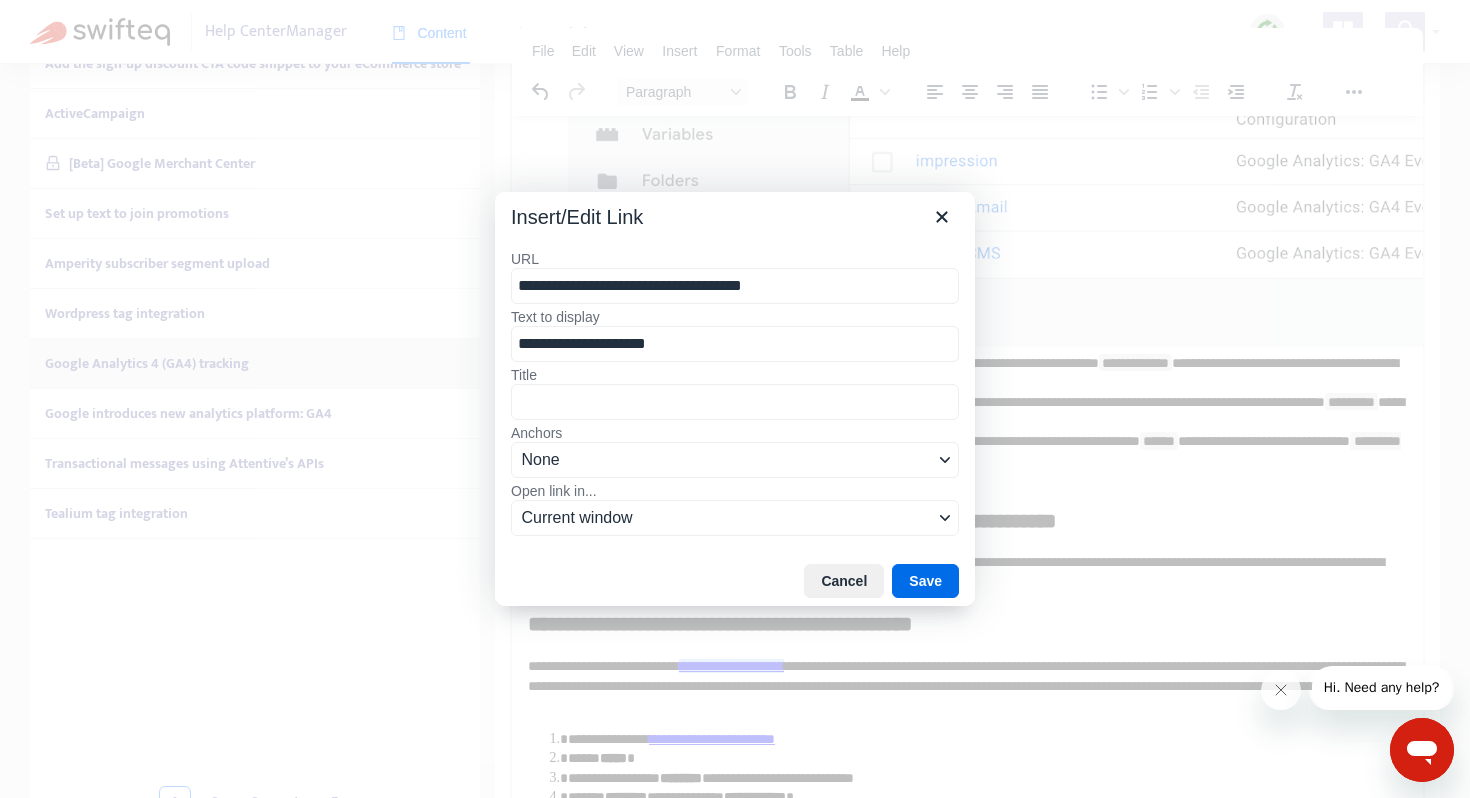click on "**********" at bounding box center [735, 286] 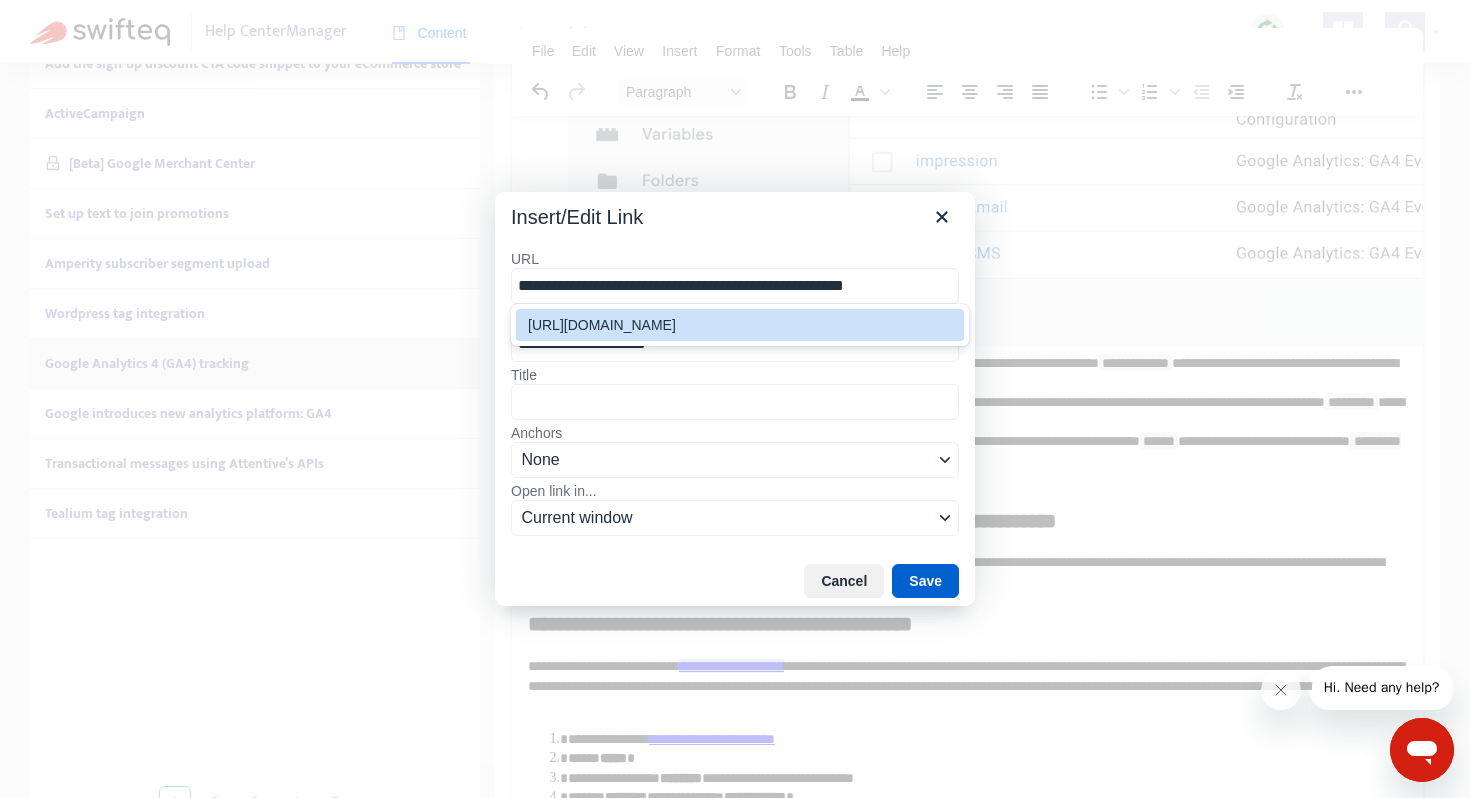 click on "Save" at bounding box center [925, 581] 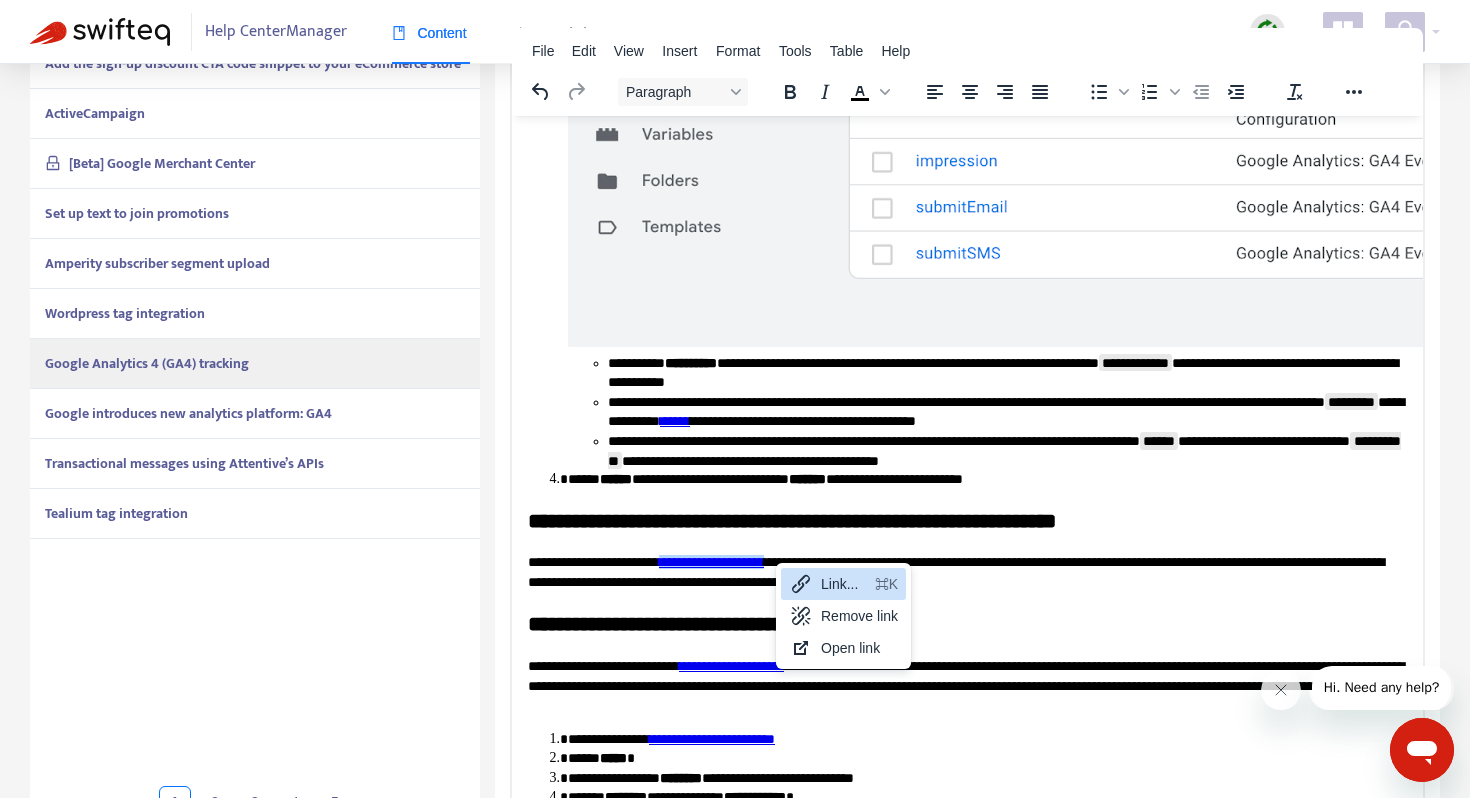 click 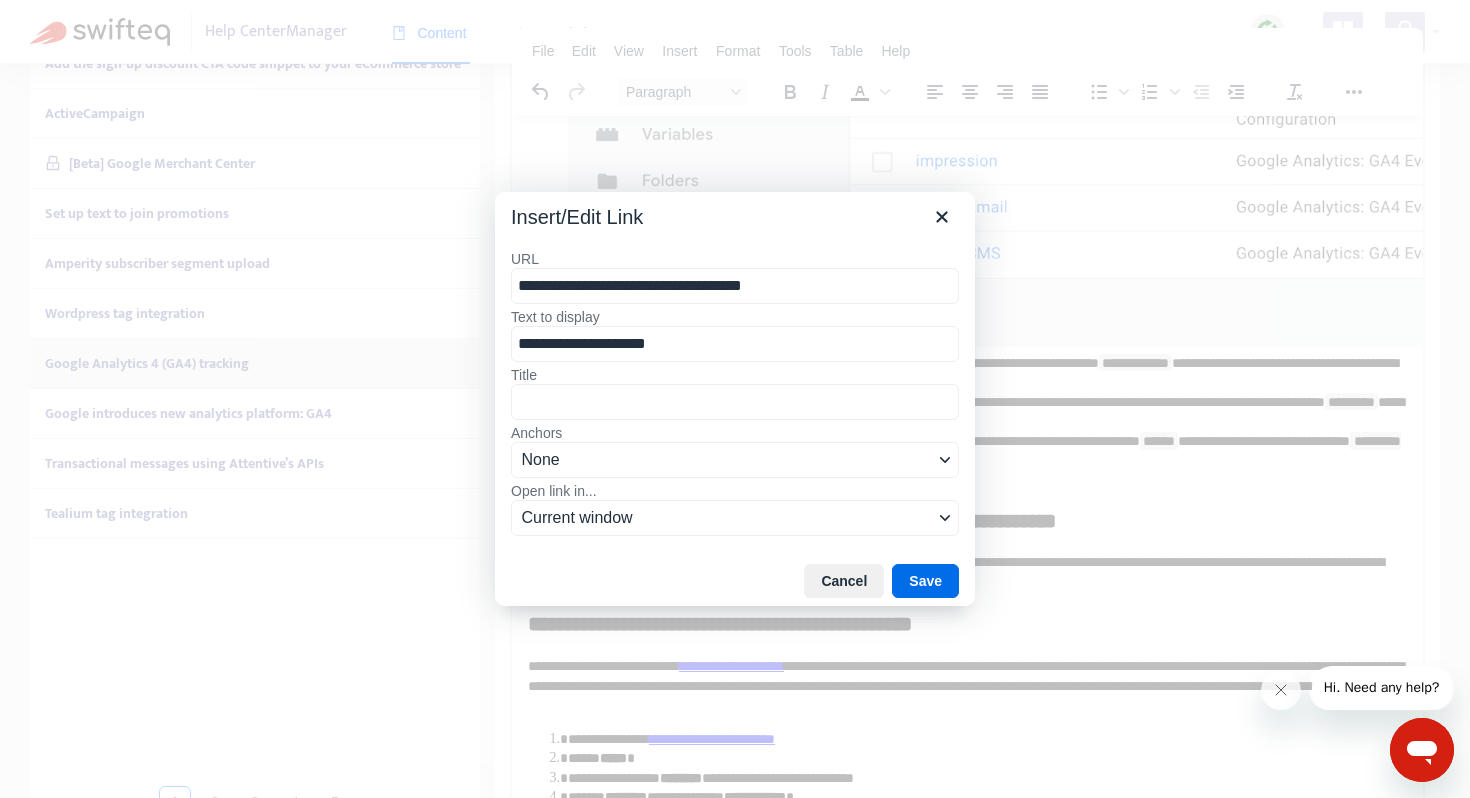 click on "**********" at bounding box center [735, 286] 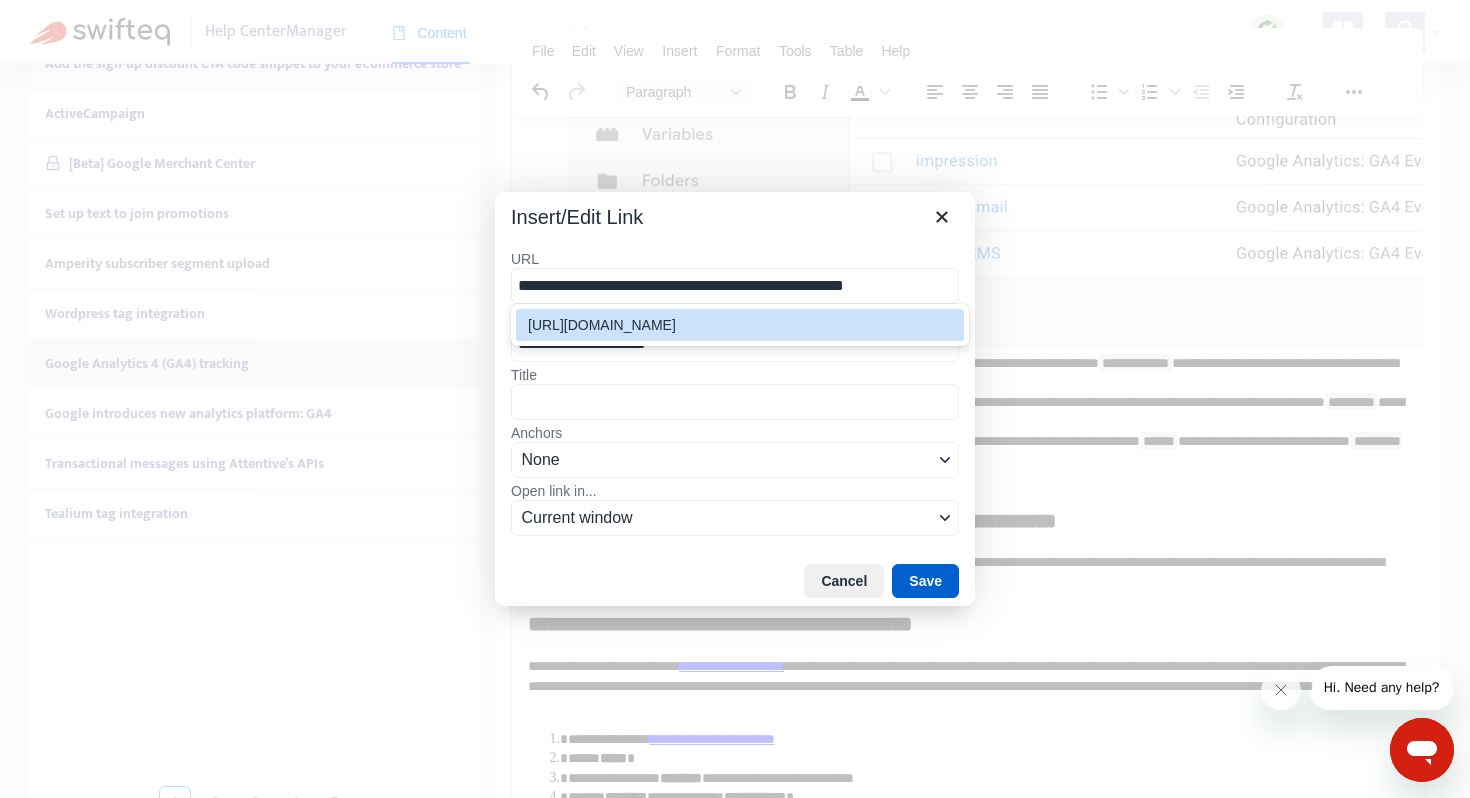 click on "Save" at bounding box center (925, 581) 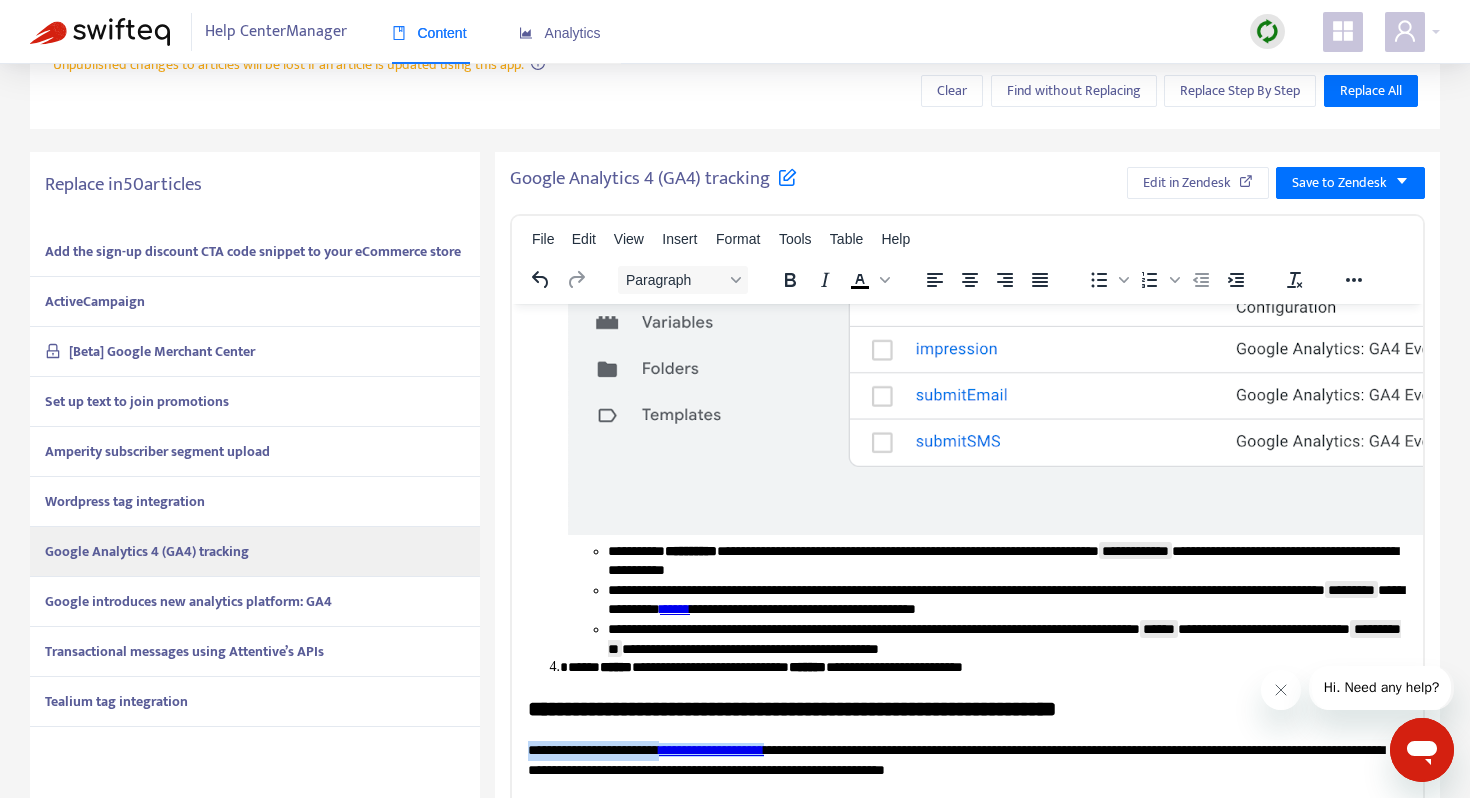 scroll, scrollTop: 0, scrollLeft: 0, axis: both 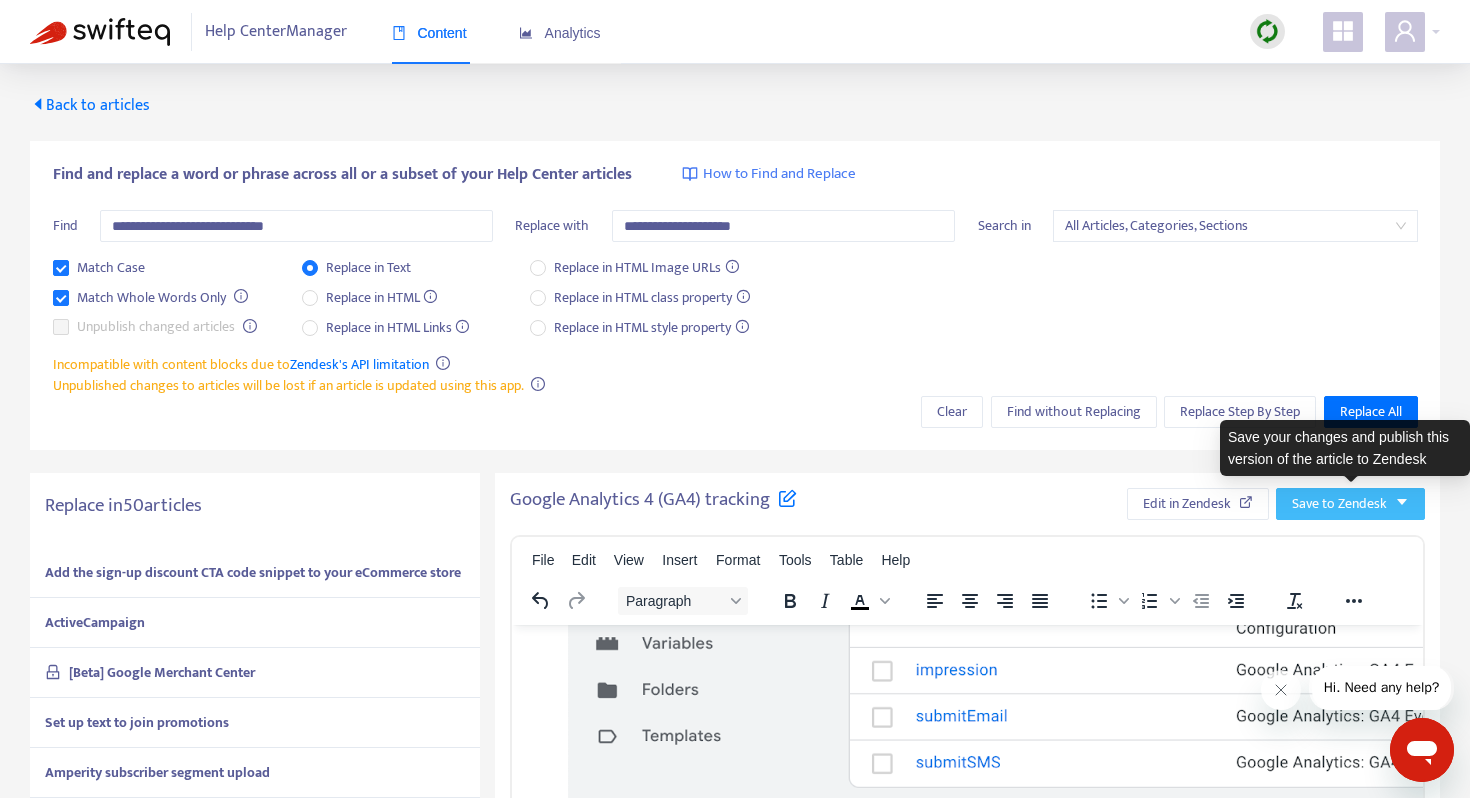 click on "Save to Zendesk" at bounding box center [1350, 504] 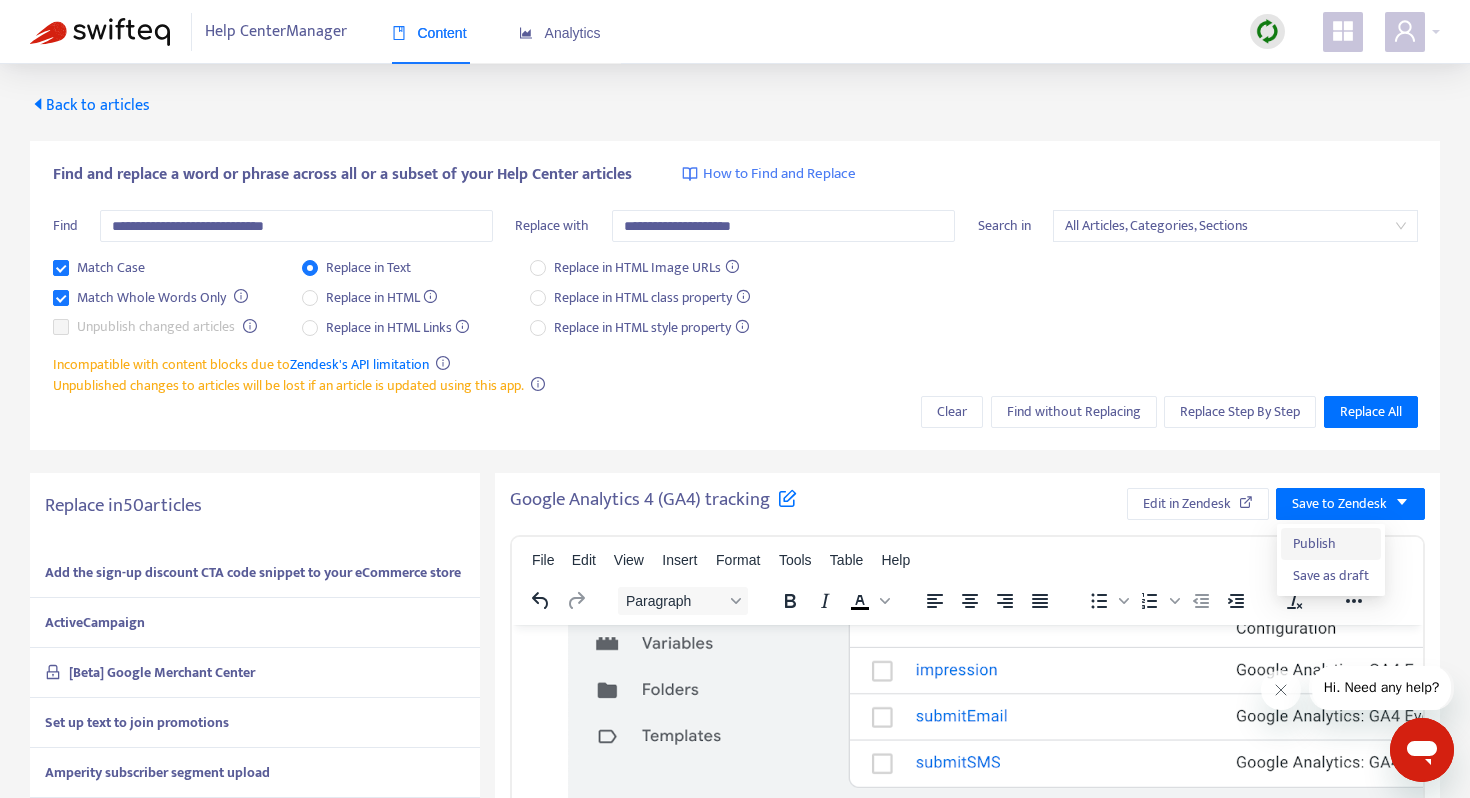 click on "Publish" at bounding box center (1331, 544) 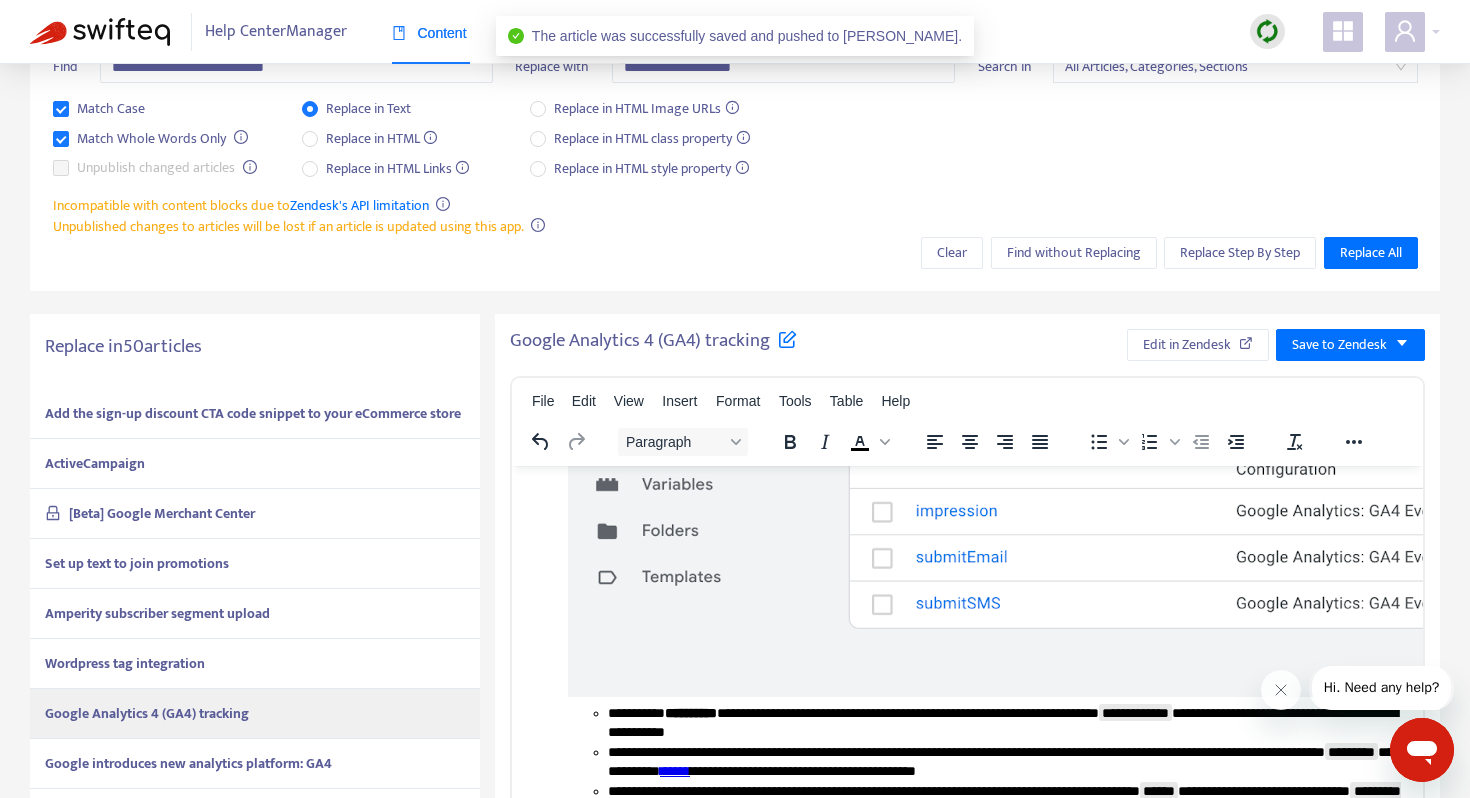 scroll, scrollTop: 237, scrollLeft: 0, axis: vertical 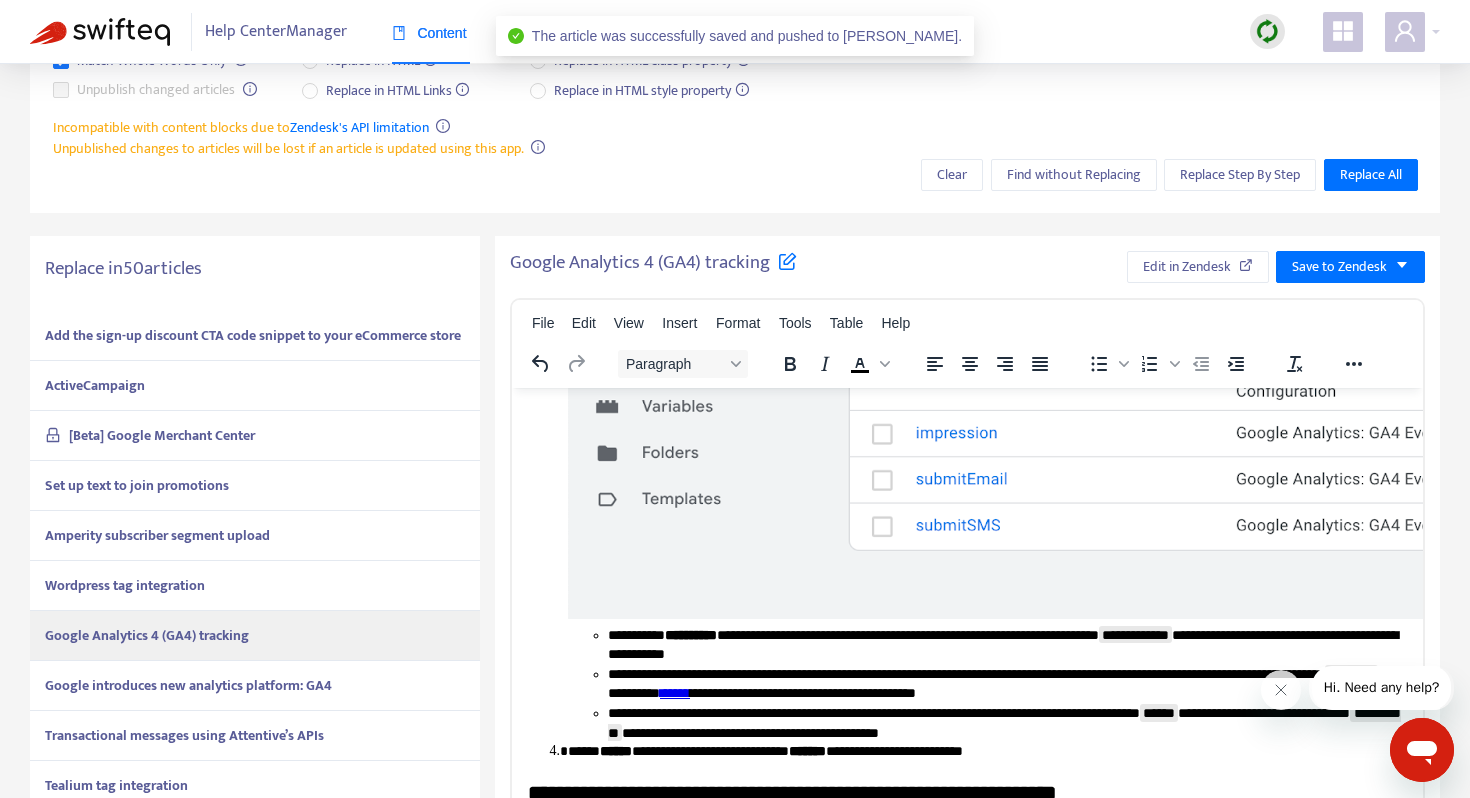 click on "Google introduces new analytics platform: GA4" at bounding box center [188, 685] 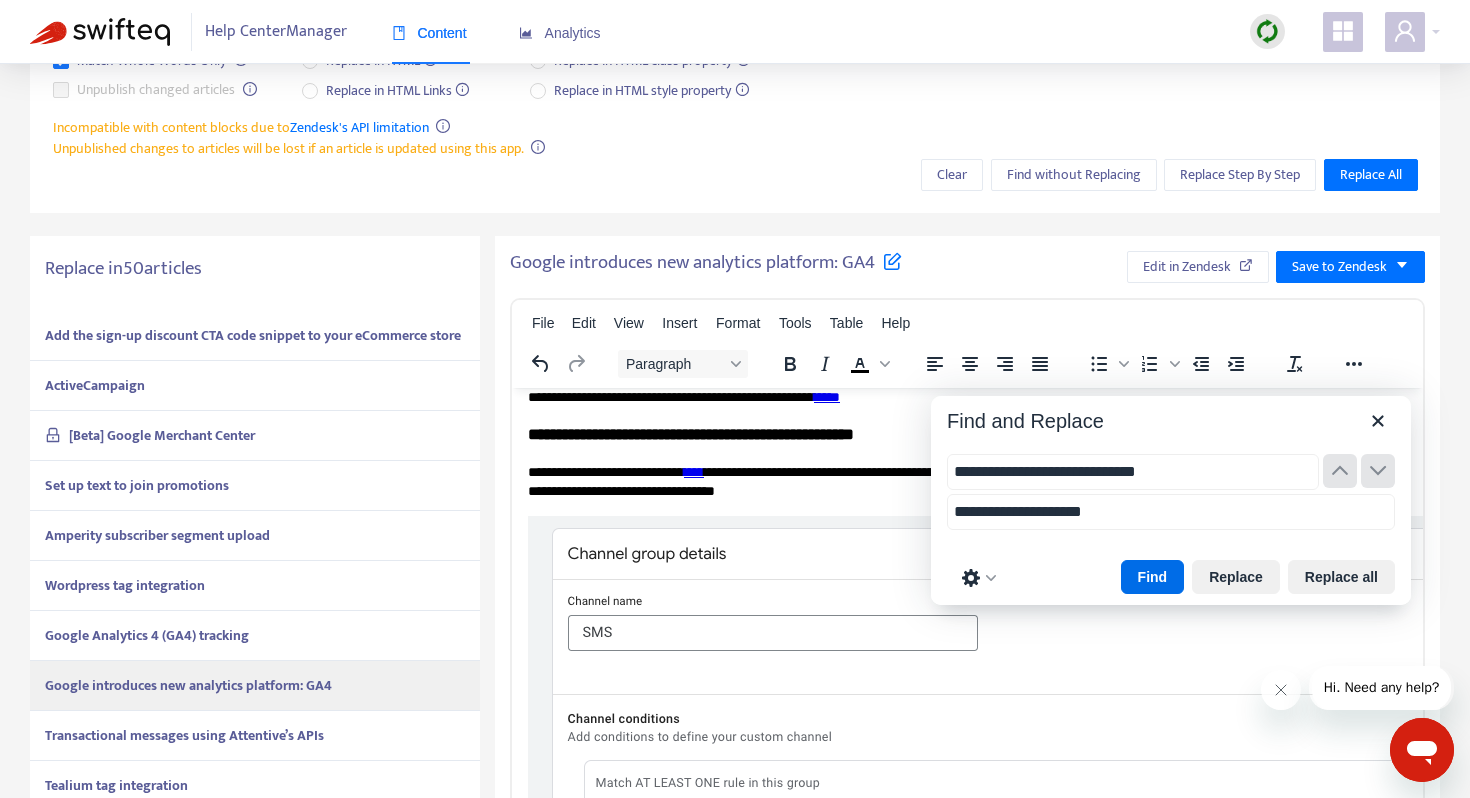 scroll, scrollTop: 182, scrollLeft: 0, axis: vertical 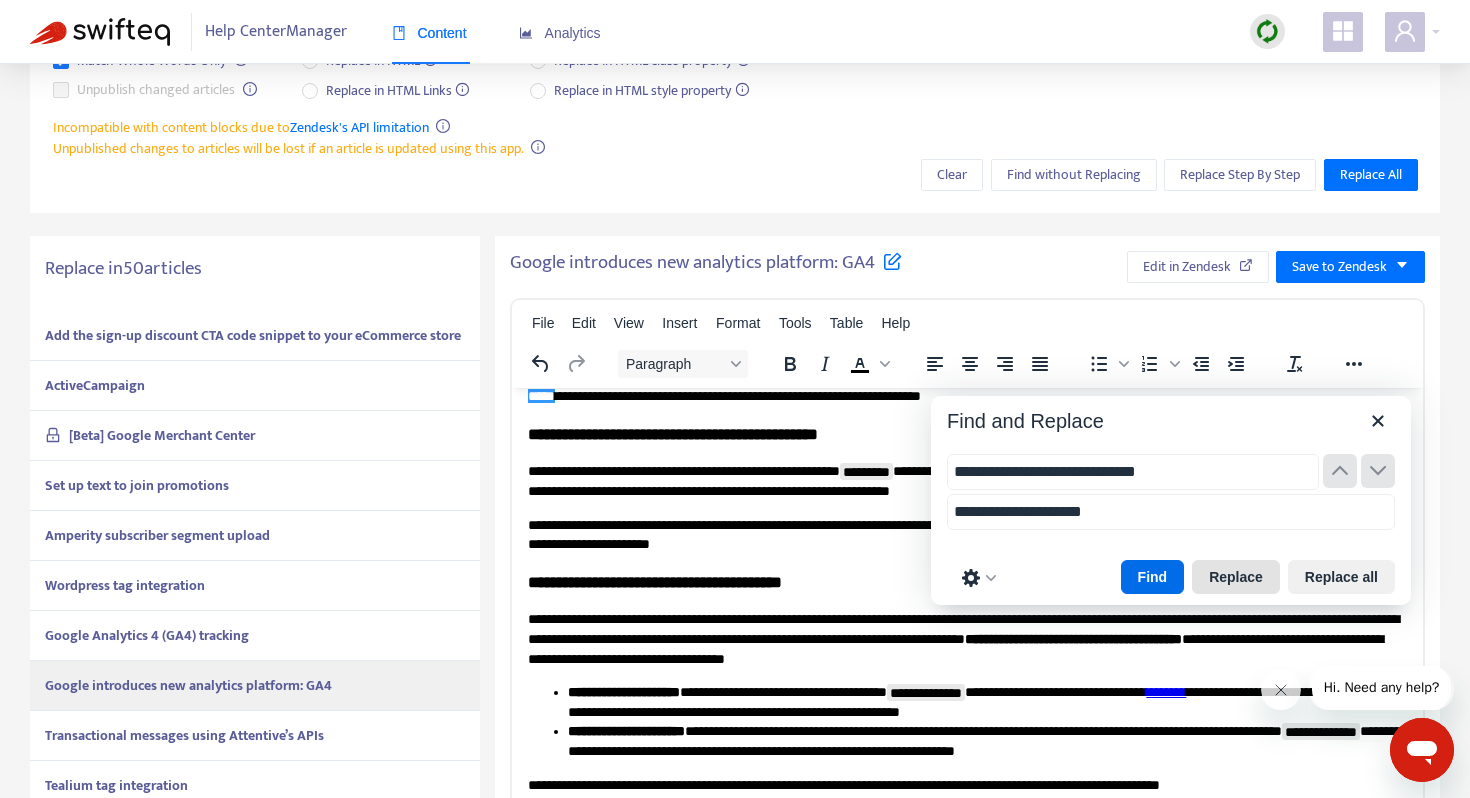 click on "Replace" at bounding box center [1236, 577] 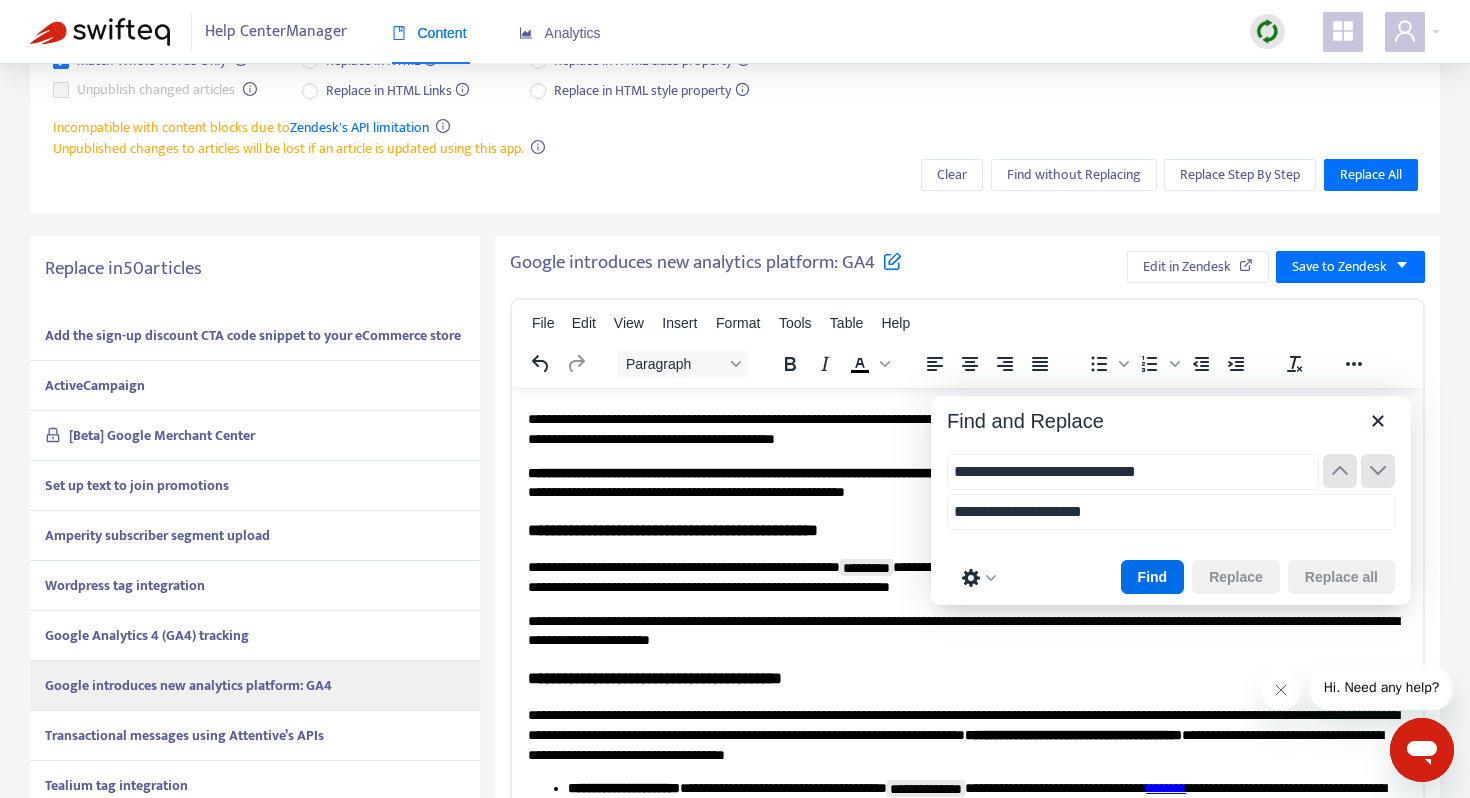 scroll, scrollTop: 82, scrollLeft: 0, axis: vertical 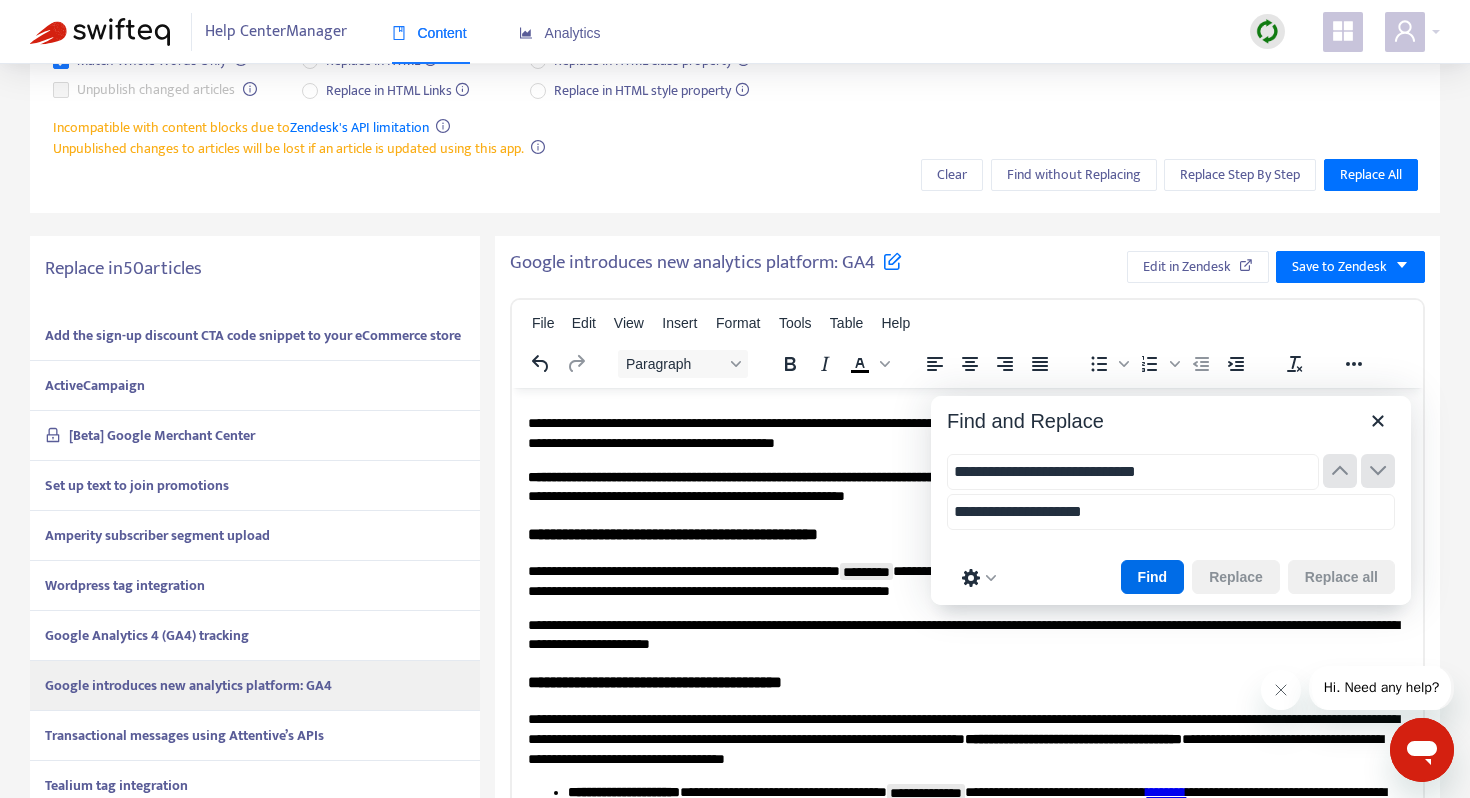 drag, startPoint x: 743, startPoint y: 497, endPoint x: 610, endPoint y: 495, distance: 133.01503 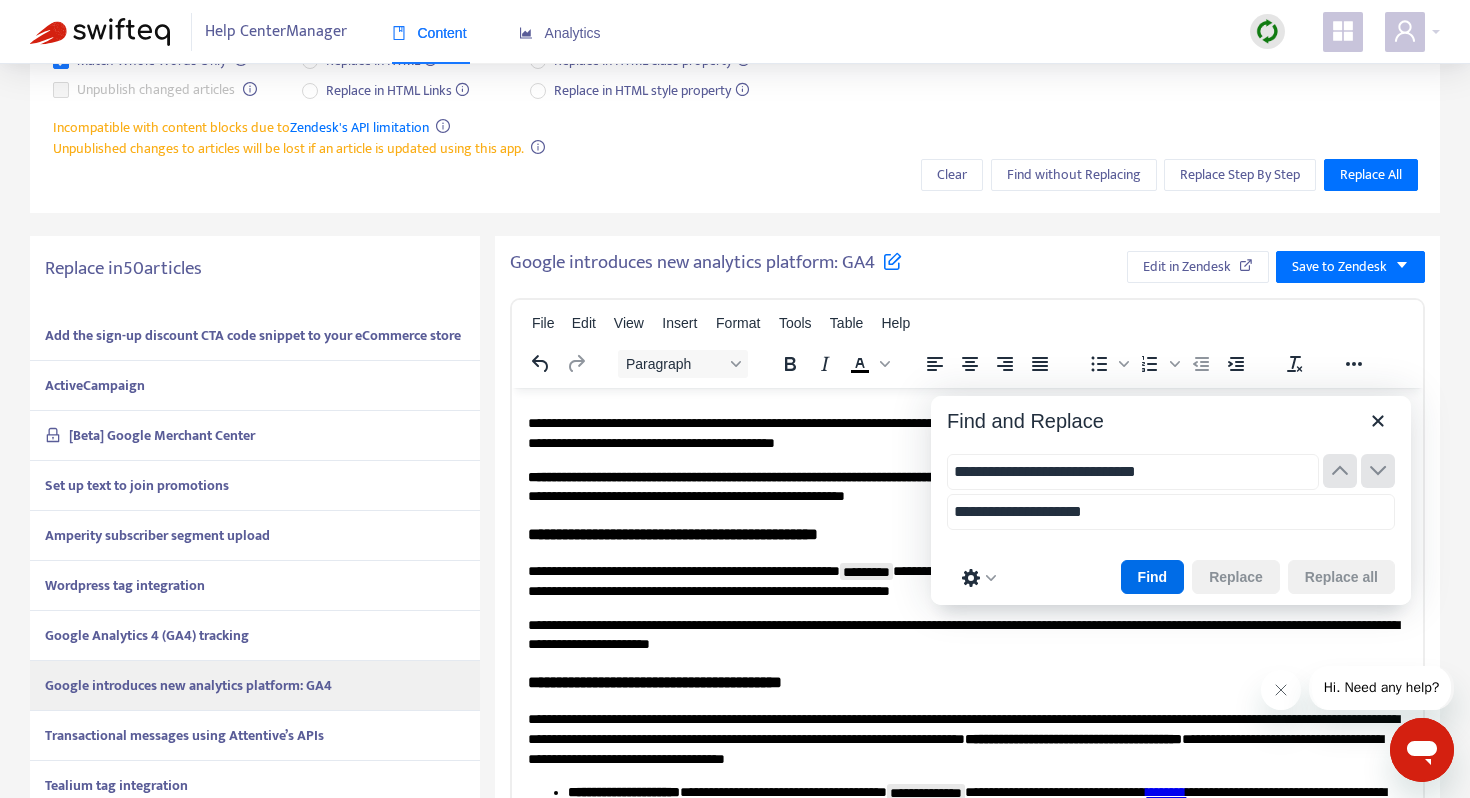 click on "**********" at bounding box center [967, 486] 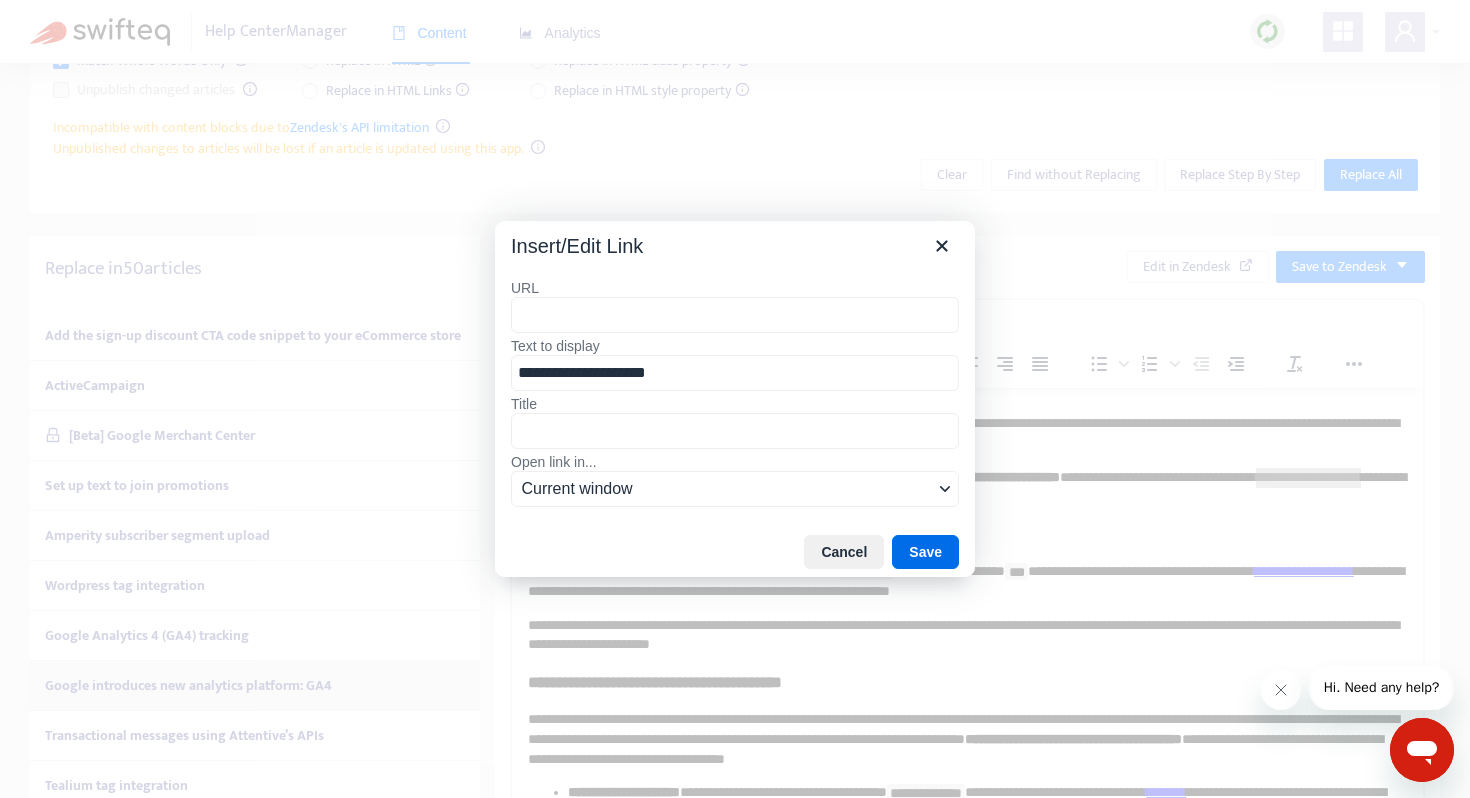type on "**********" 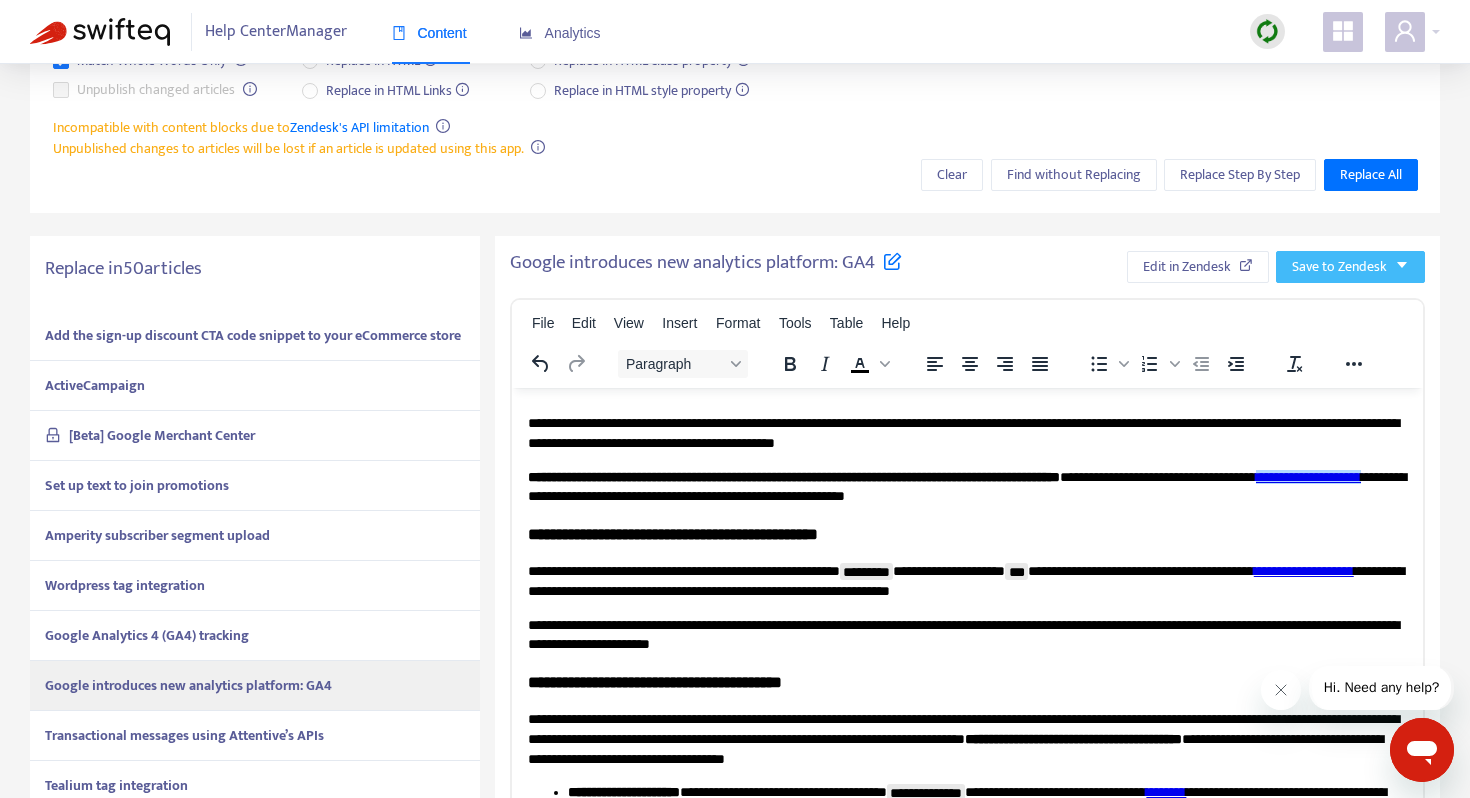 click on "Save to Zendesk" at bounding box center (1339, 267) 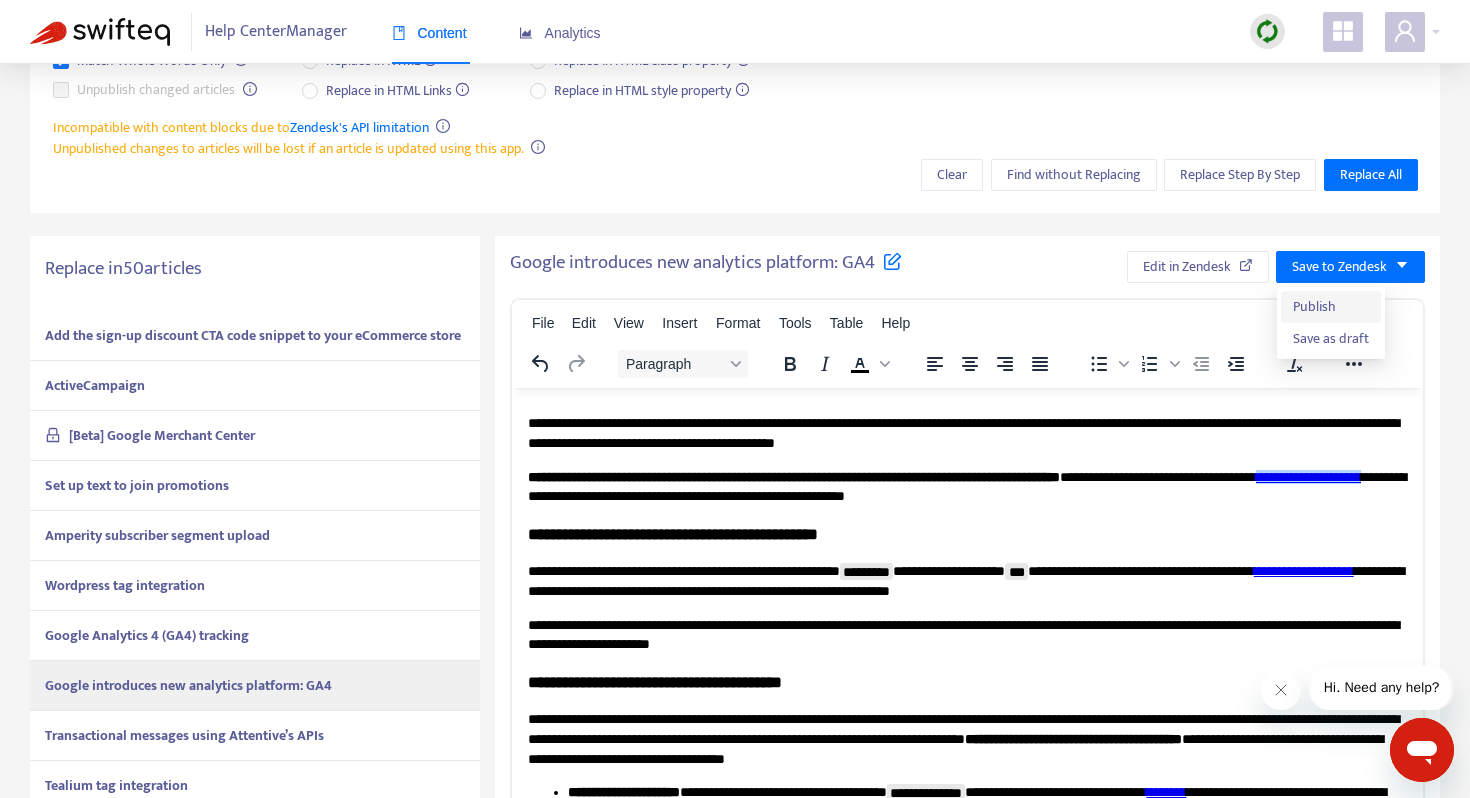 click on "Publish" at bounding box center [1331, 307] 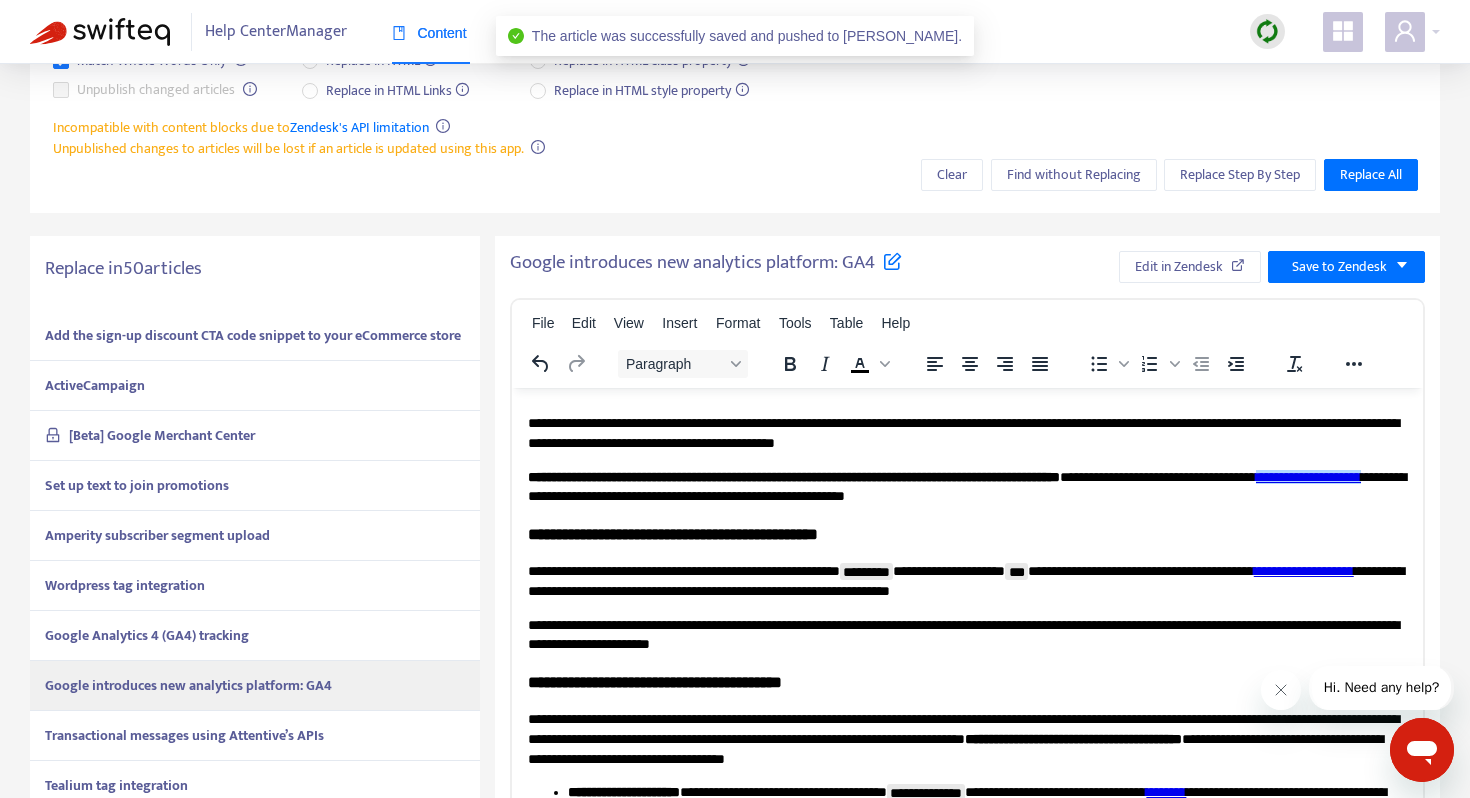 click on "Transactional messages using Attentive’s APIs" at bounding box center (184, 735) 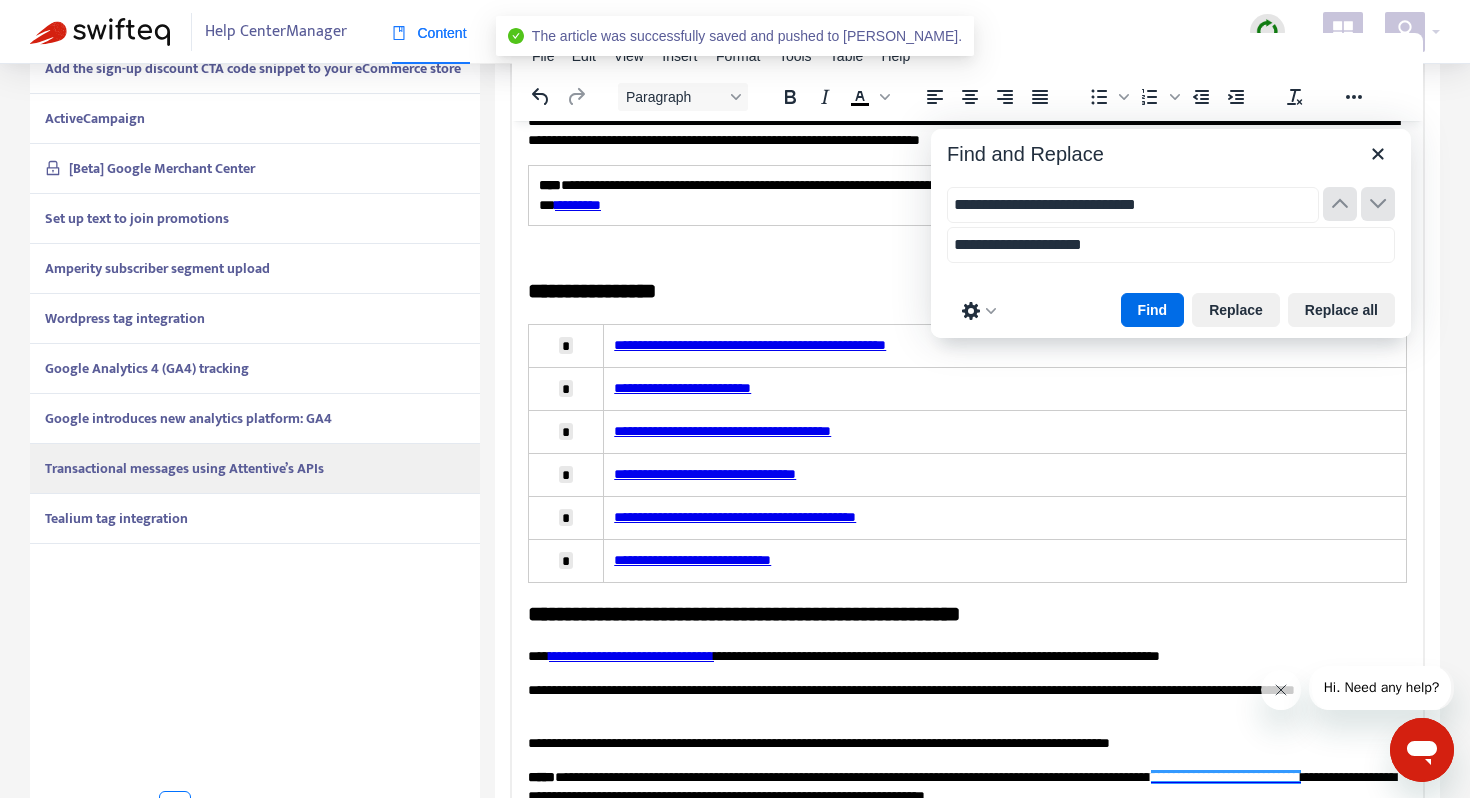 scroll, scrollTop: 509, scrollLeft: 0, axis: vertical 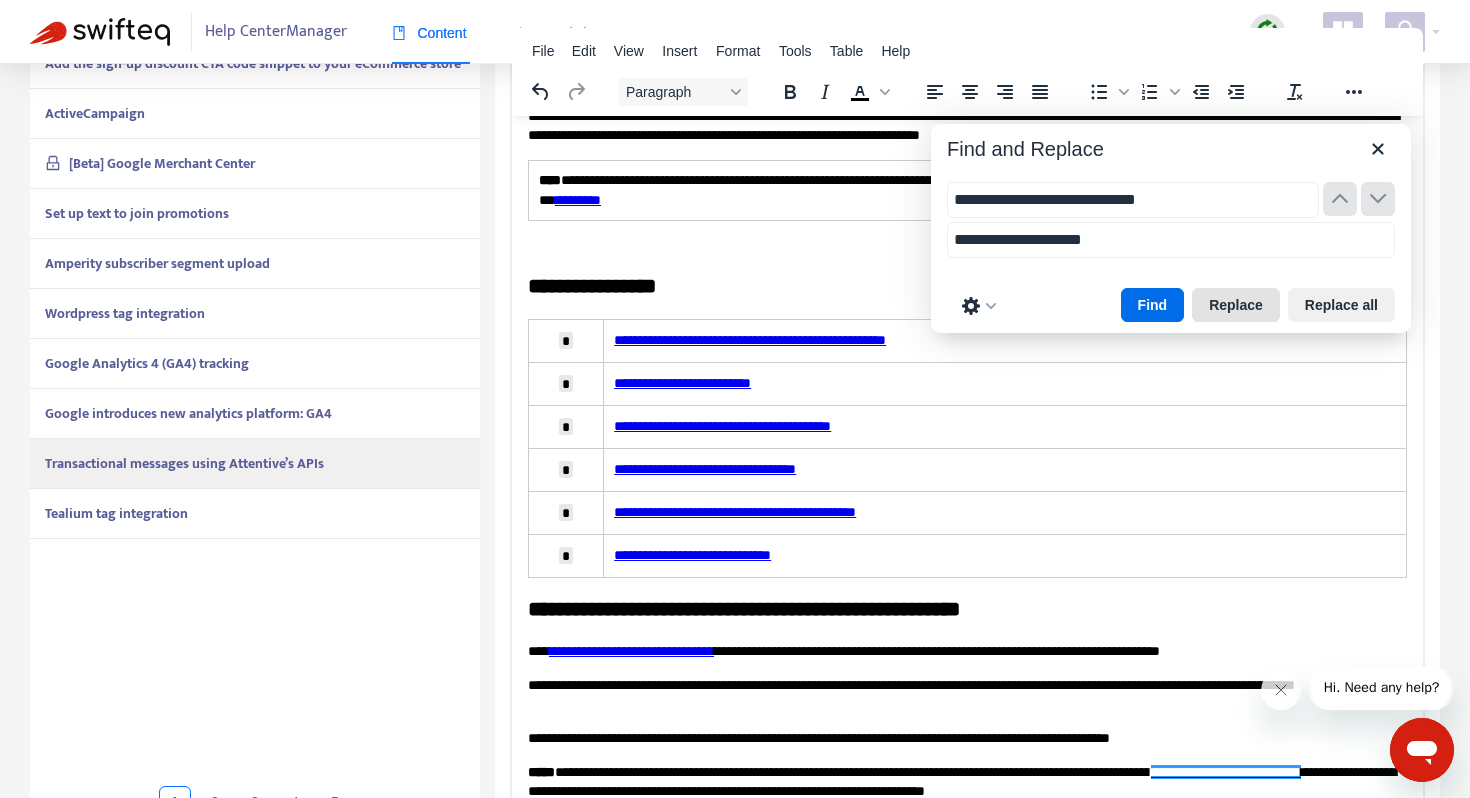 click on "Replace" at bounding box center [1236, 305] 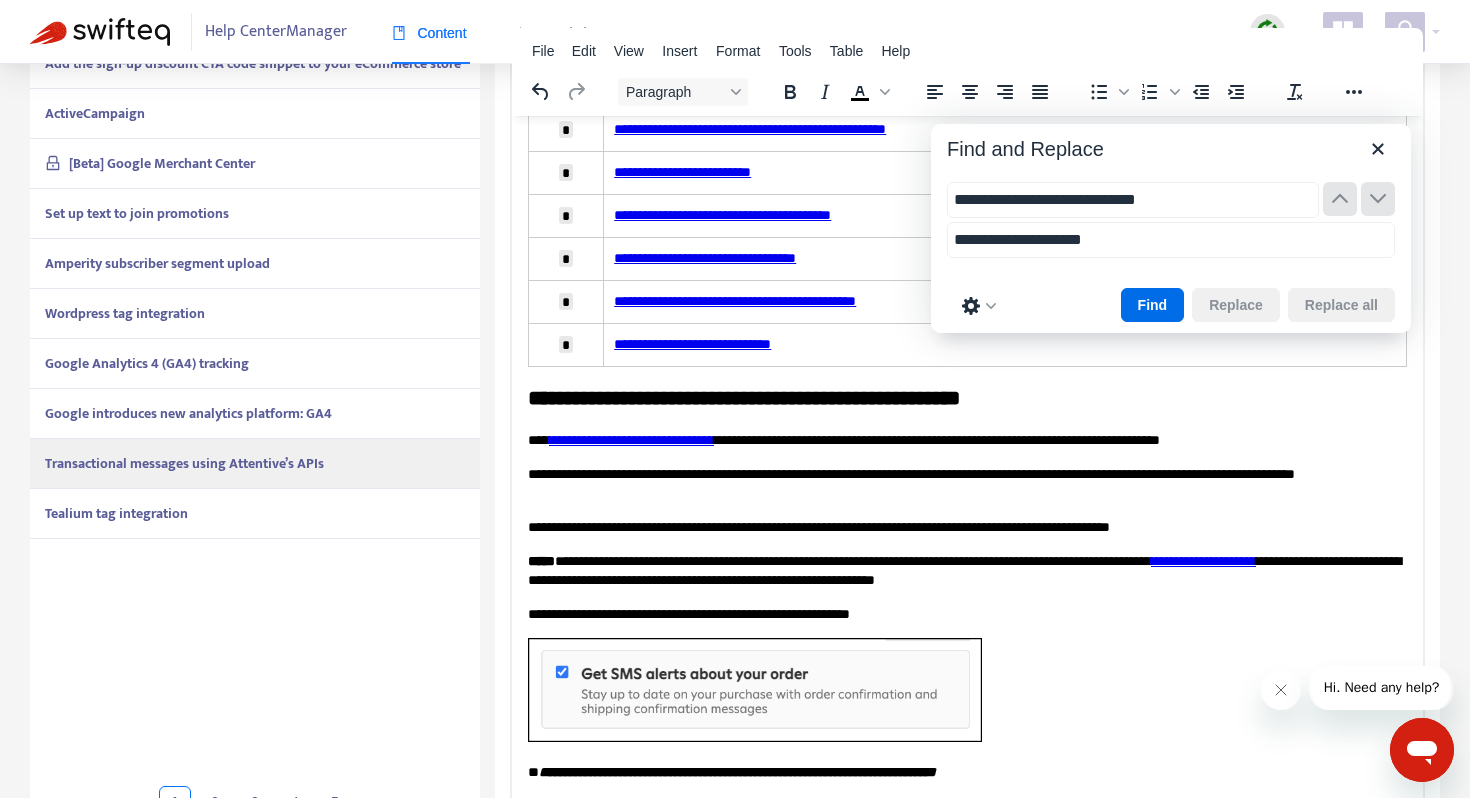 scroll, scrollTop: 334, scrollLeft: 0, axis: vertical 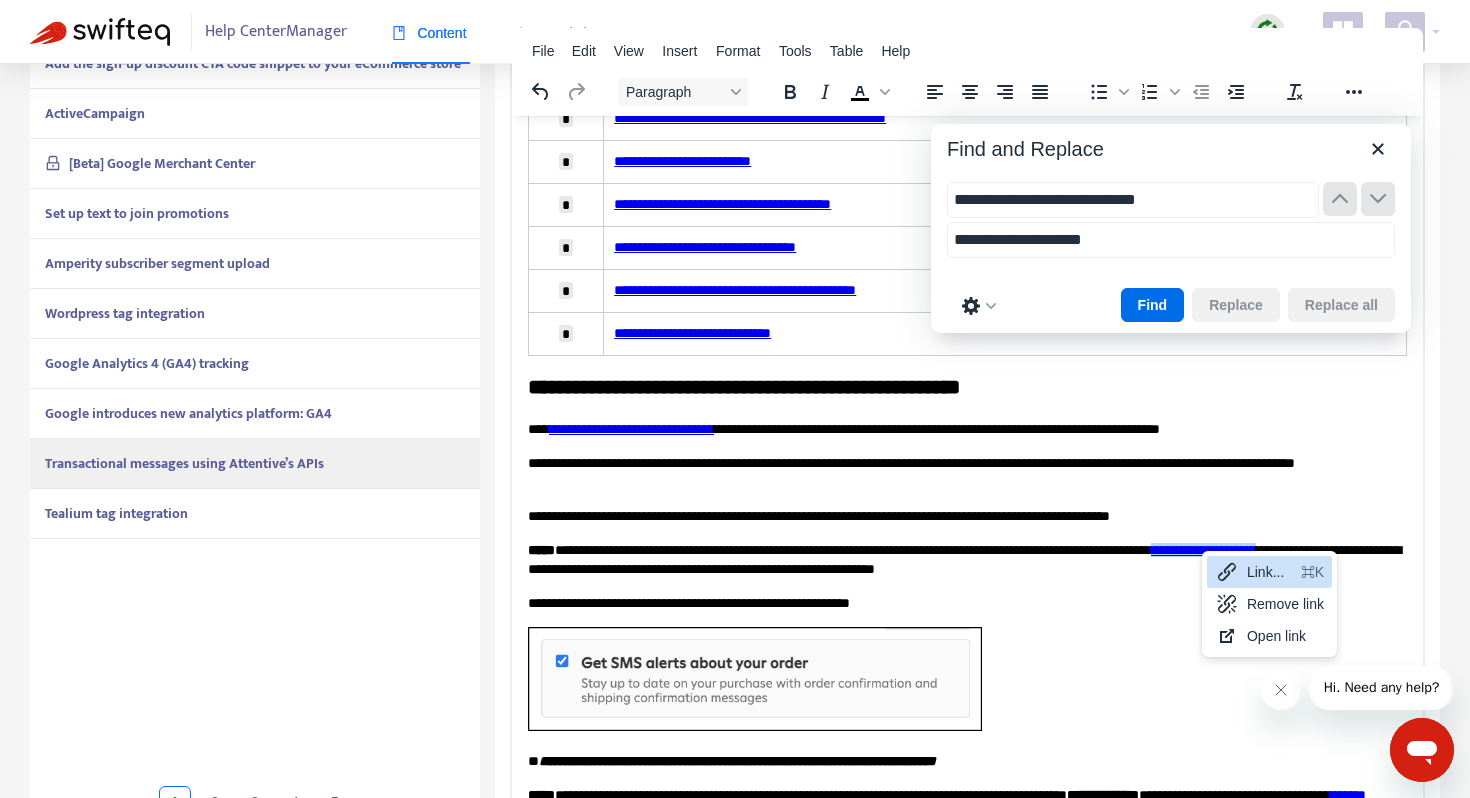 click on "Link..." at bounding box center (1270, 572) 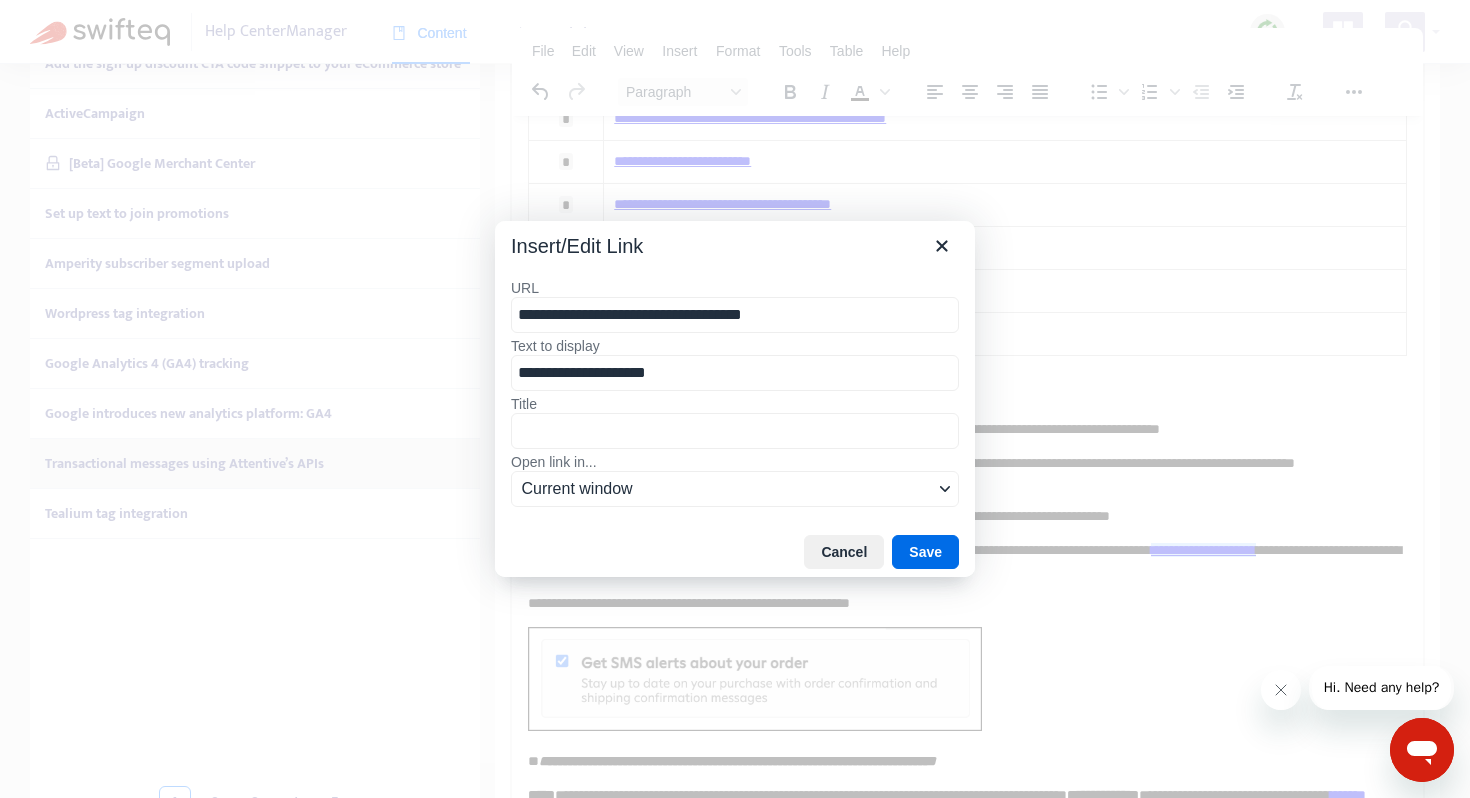 click on "**********" at bounding box center (735, 315) 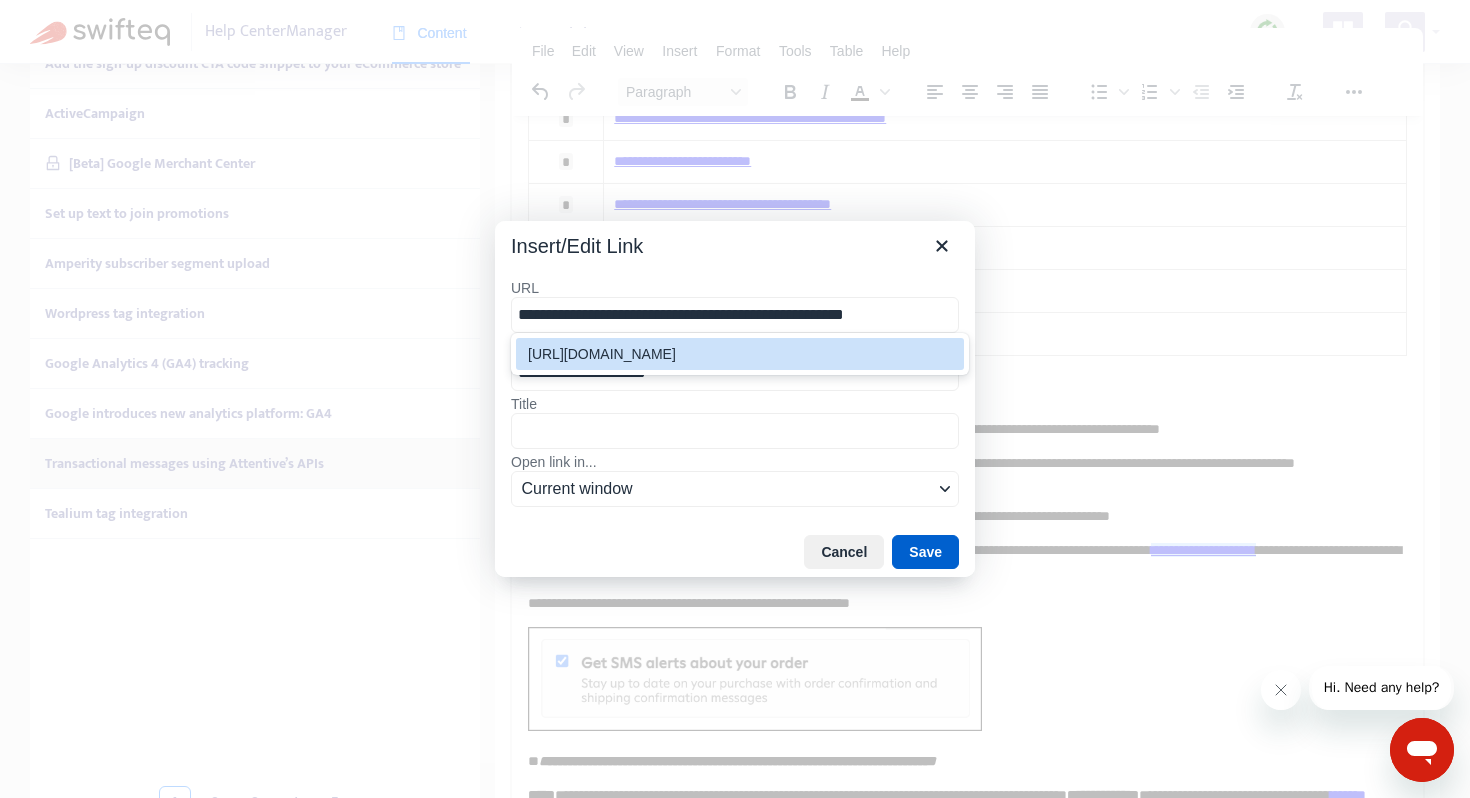 click on "Save" at bounding box center [925, 552] 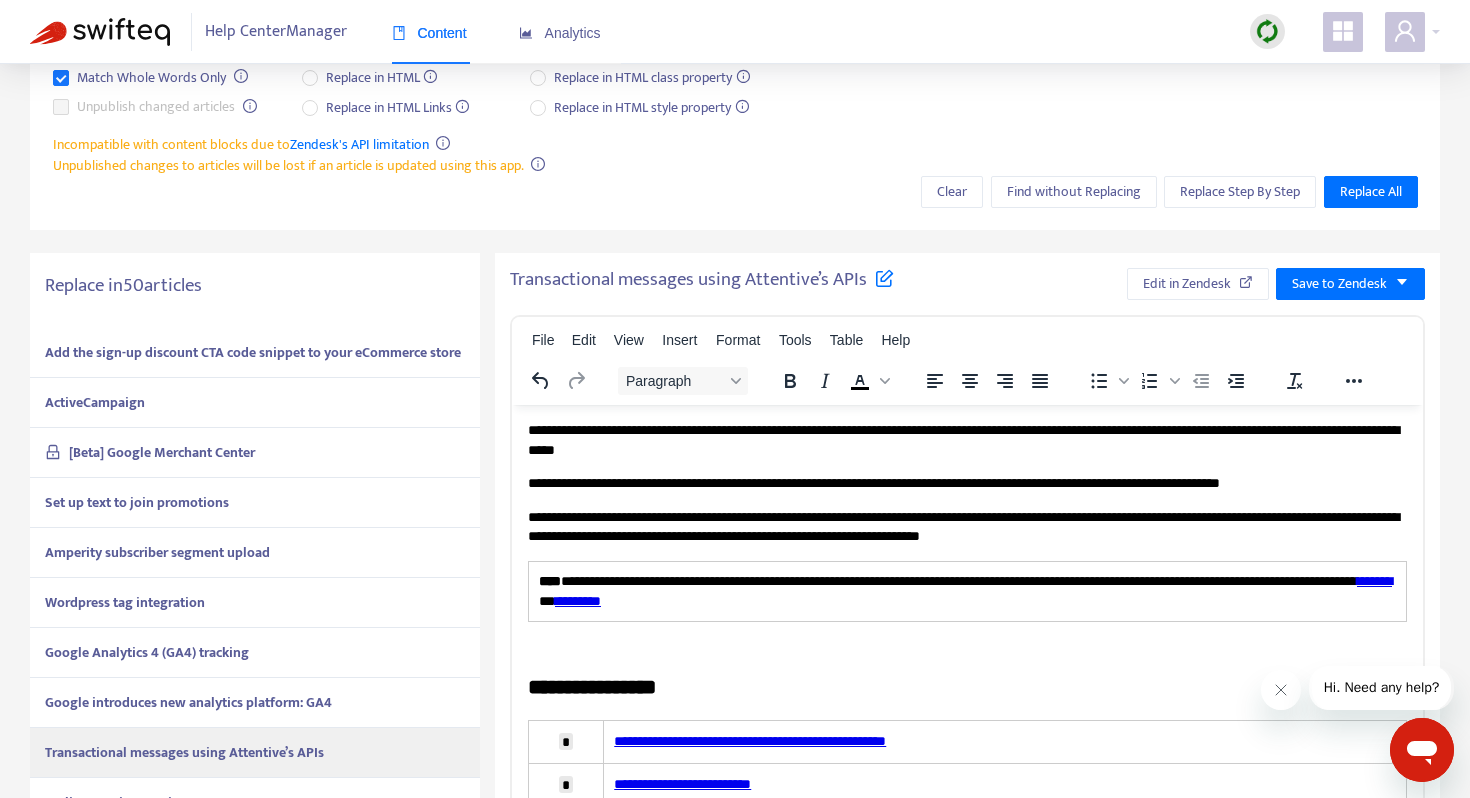 scroll, scrollTop: 0, scrollLeft: 0, axis: both 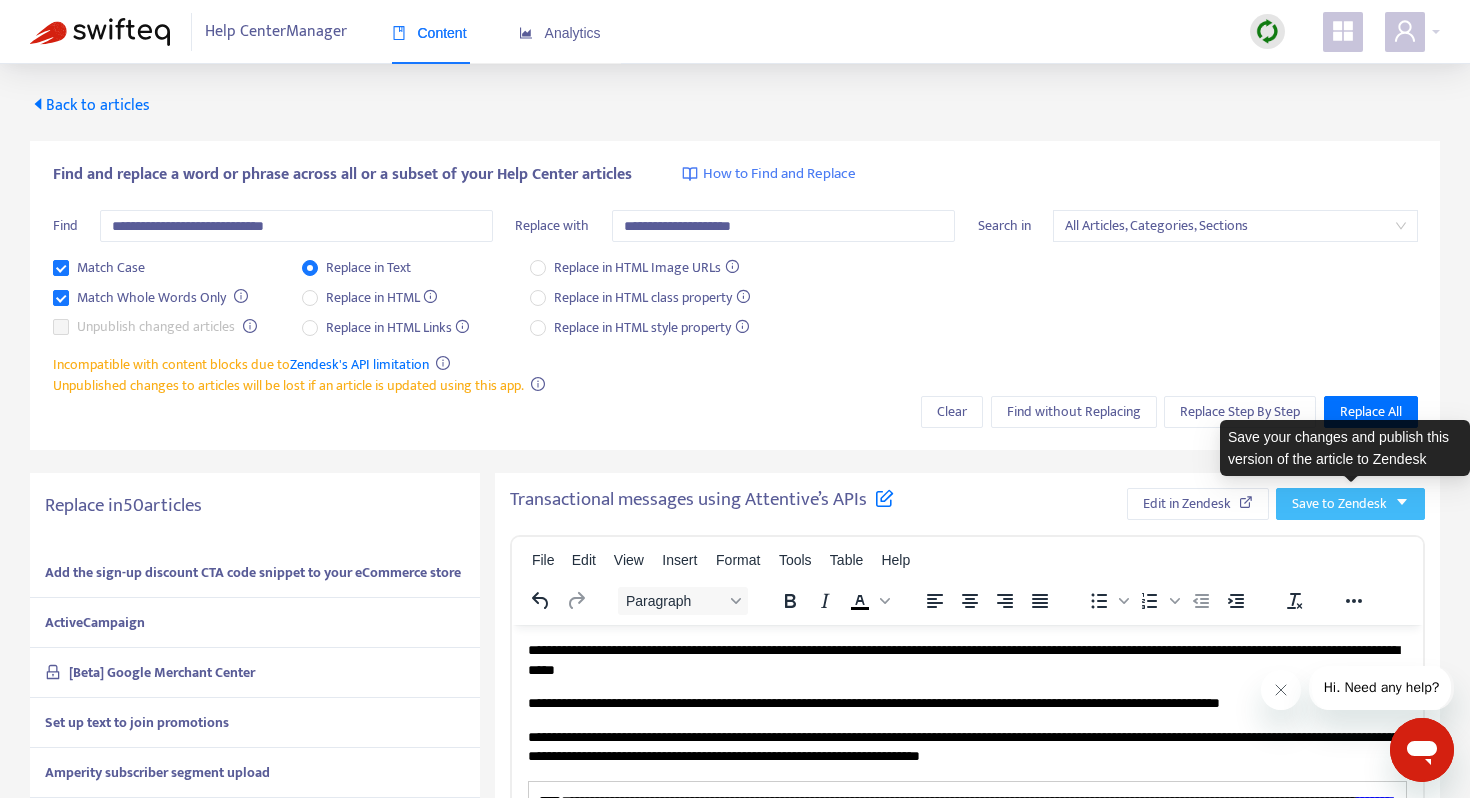 click on "Save to Zendesk" at bounding box center [1339, 504] 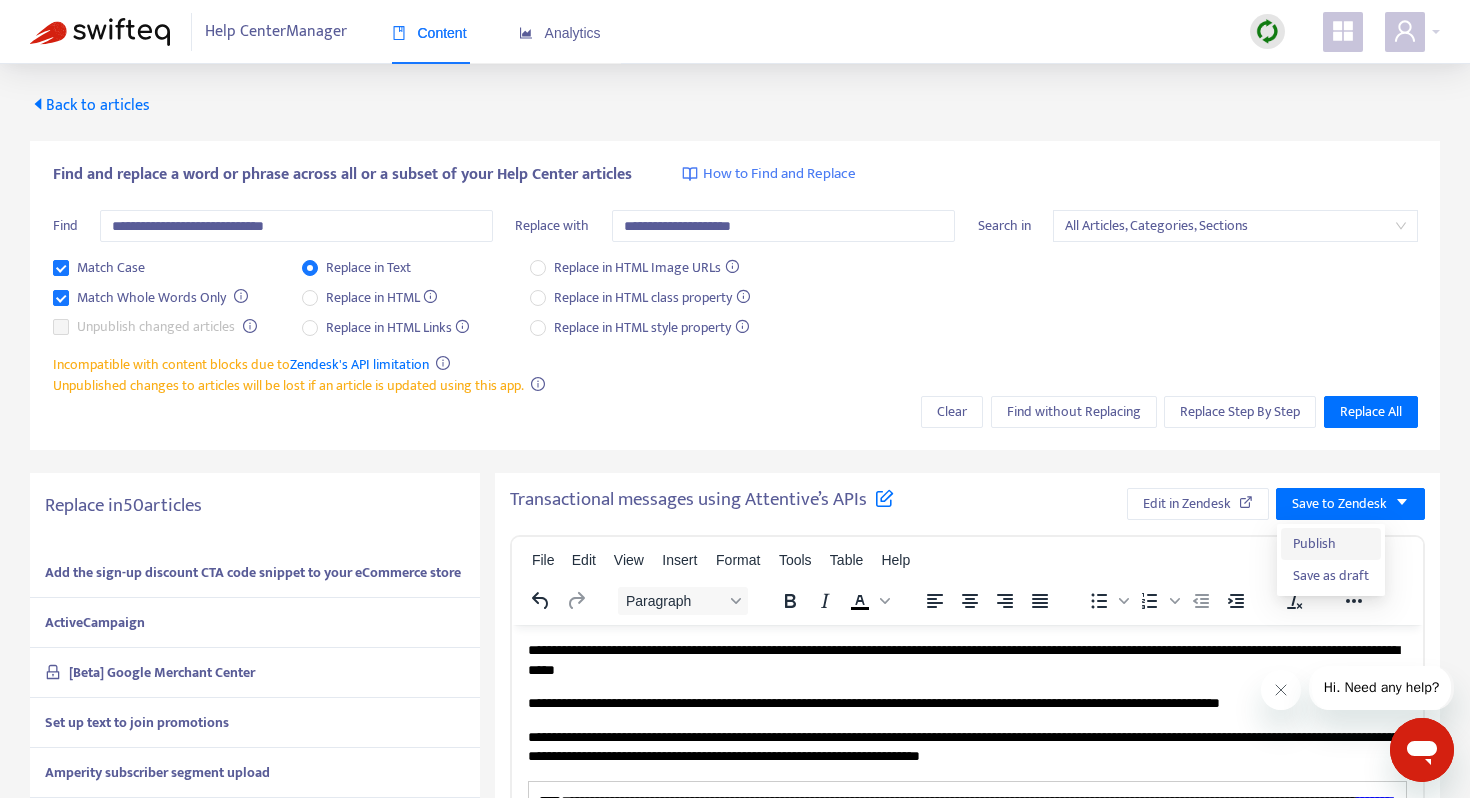 click on "Publish" at bounding box center (1331, 544) 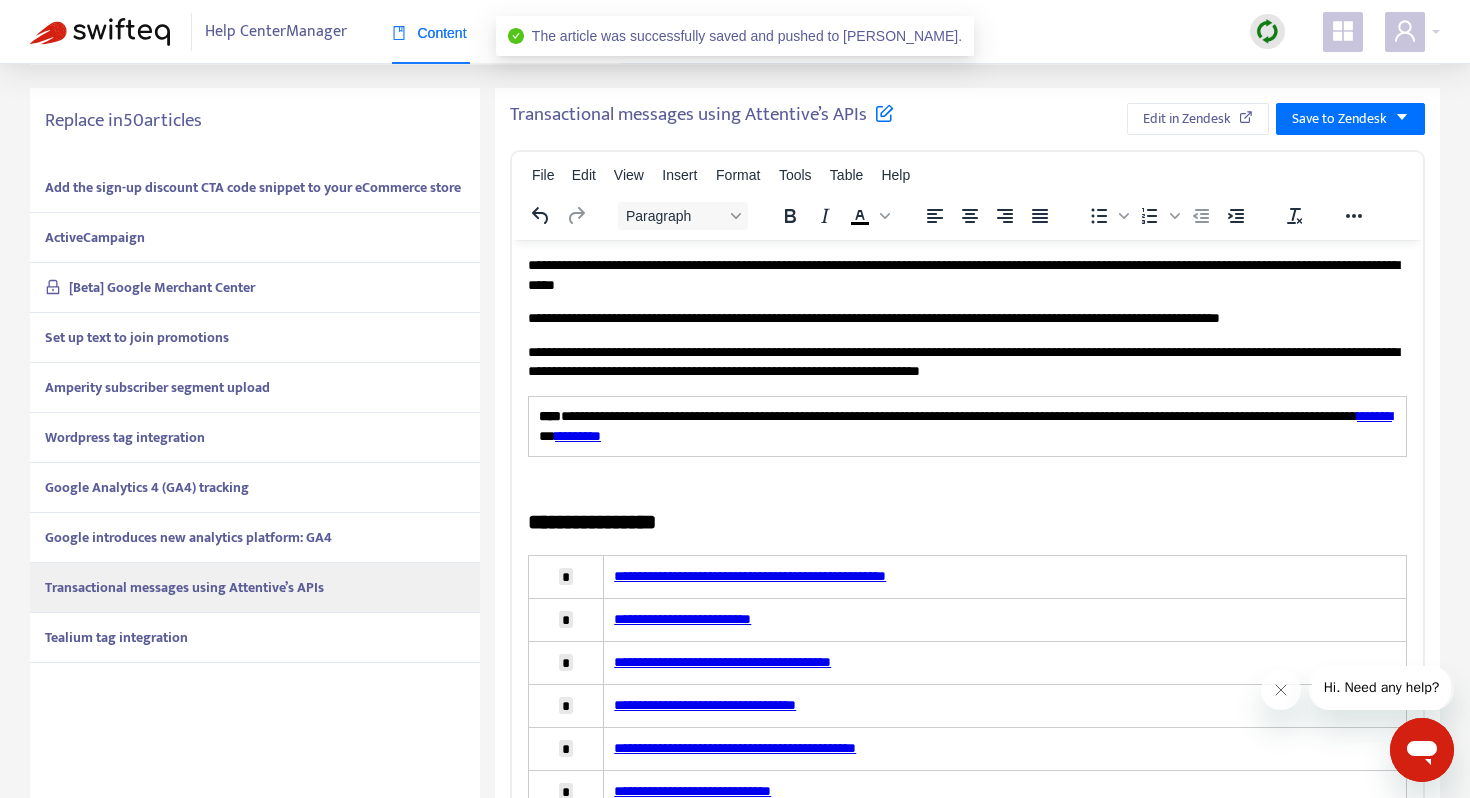 scroll, scrollTop: 389, scrollLeft: 0, axis: vertical 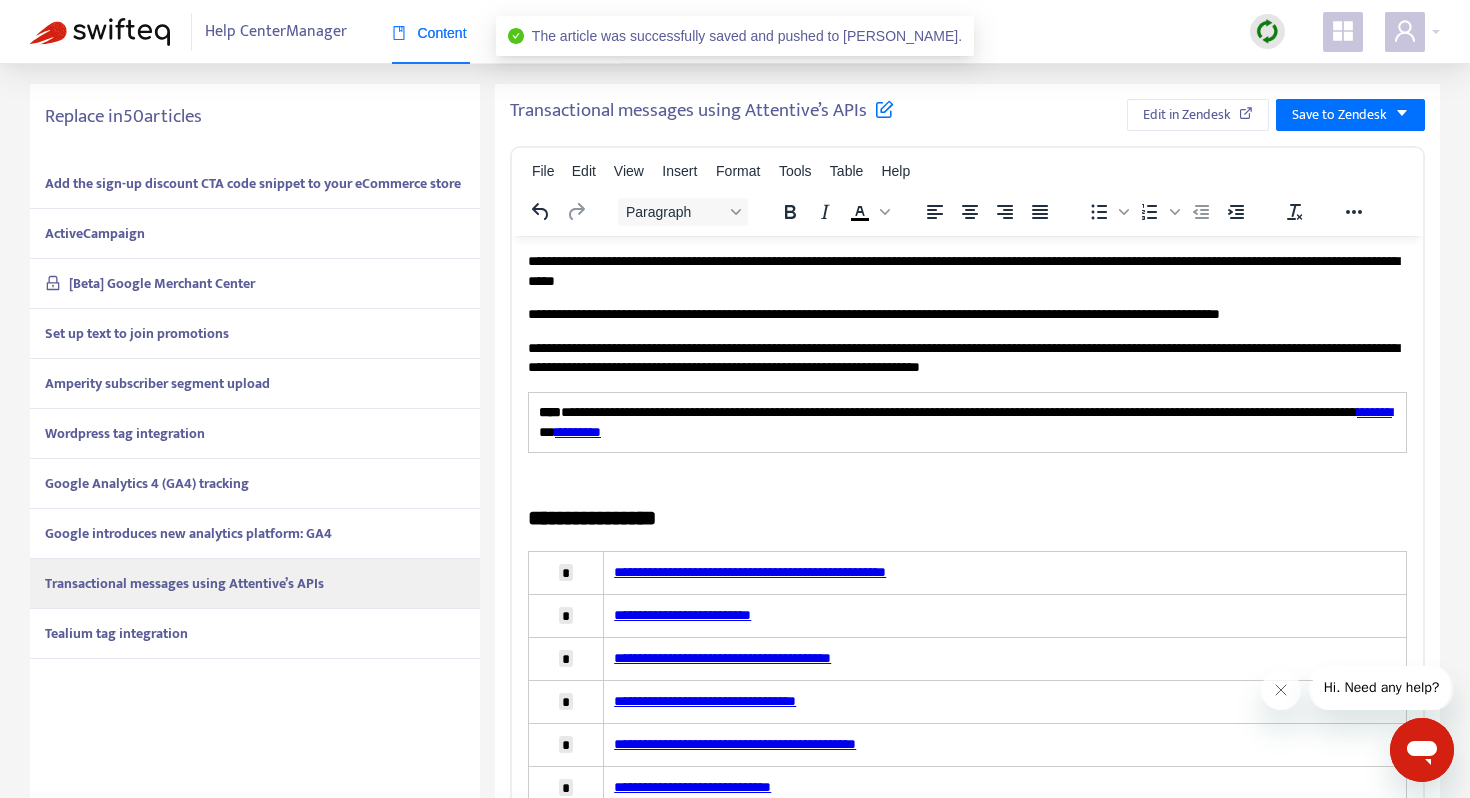 click on "Tealium tag integration" at bounding box center (116, 633) 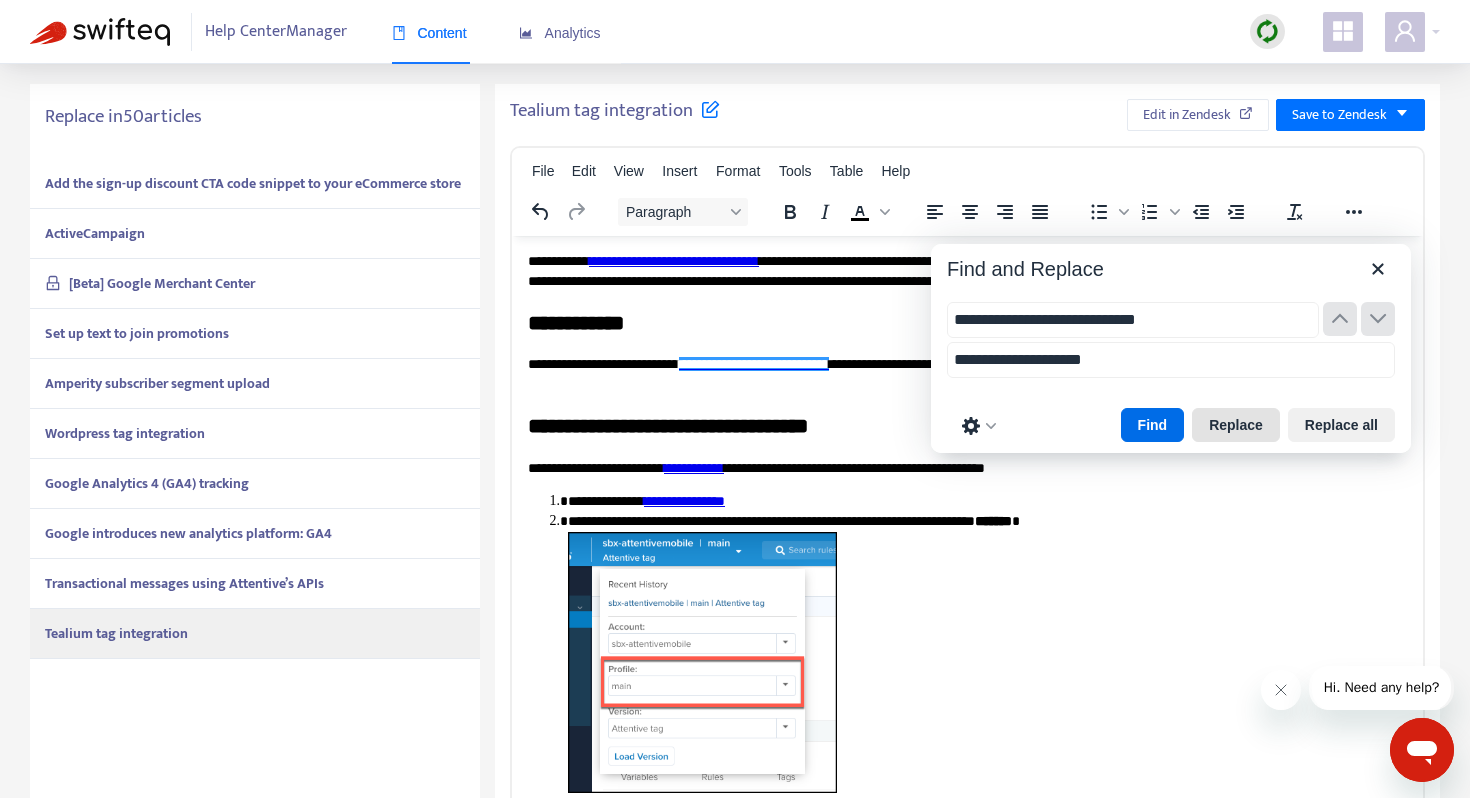 click on "Replace" at bounding box center (1236, 425) 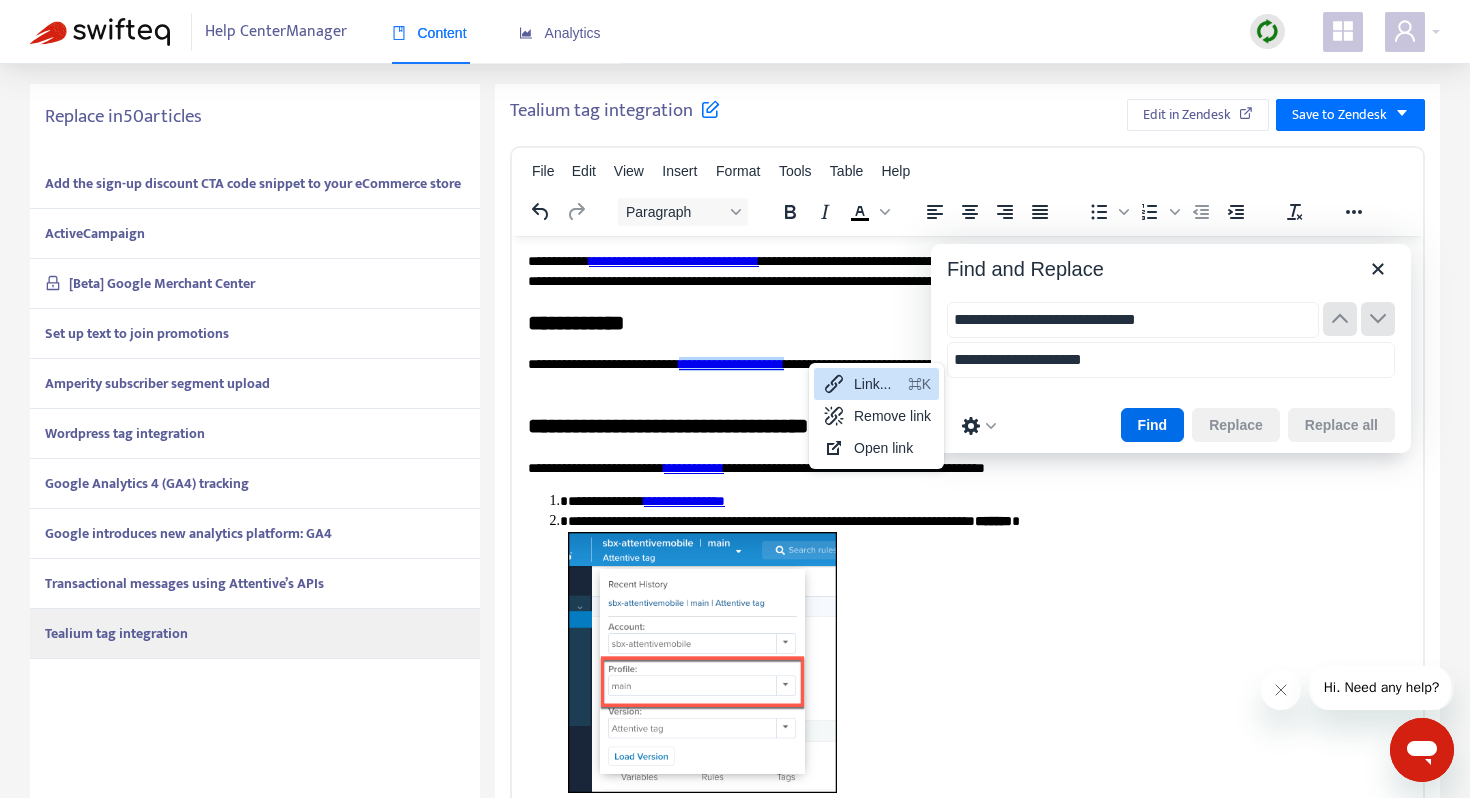 click 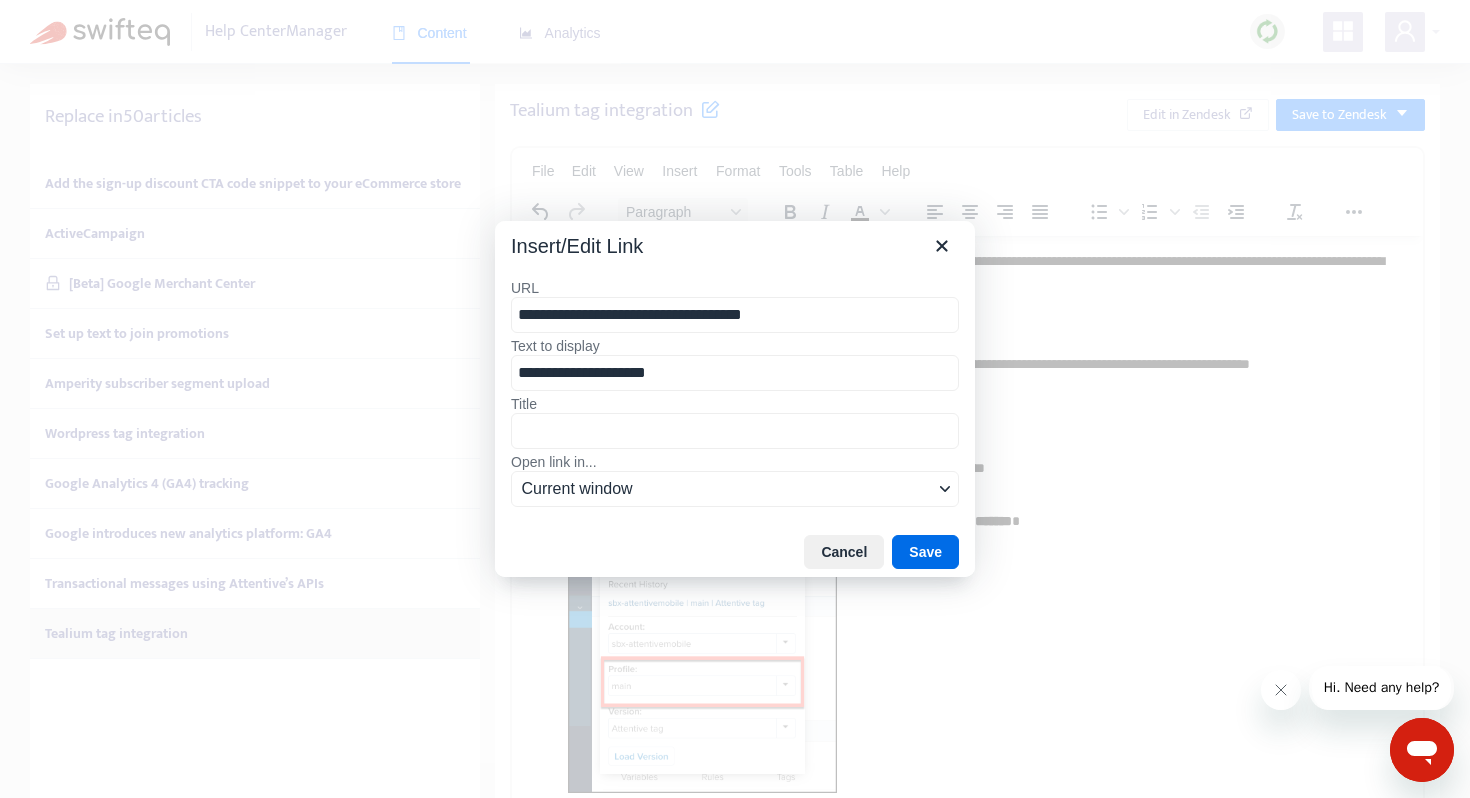 click on "**********" at bounding box center [735, 315] 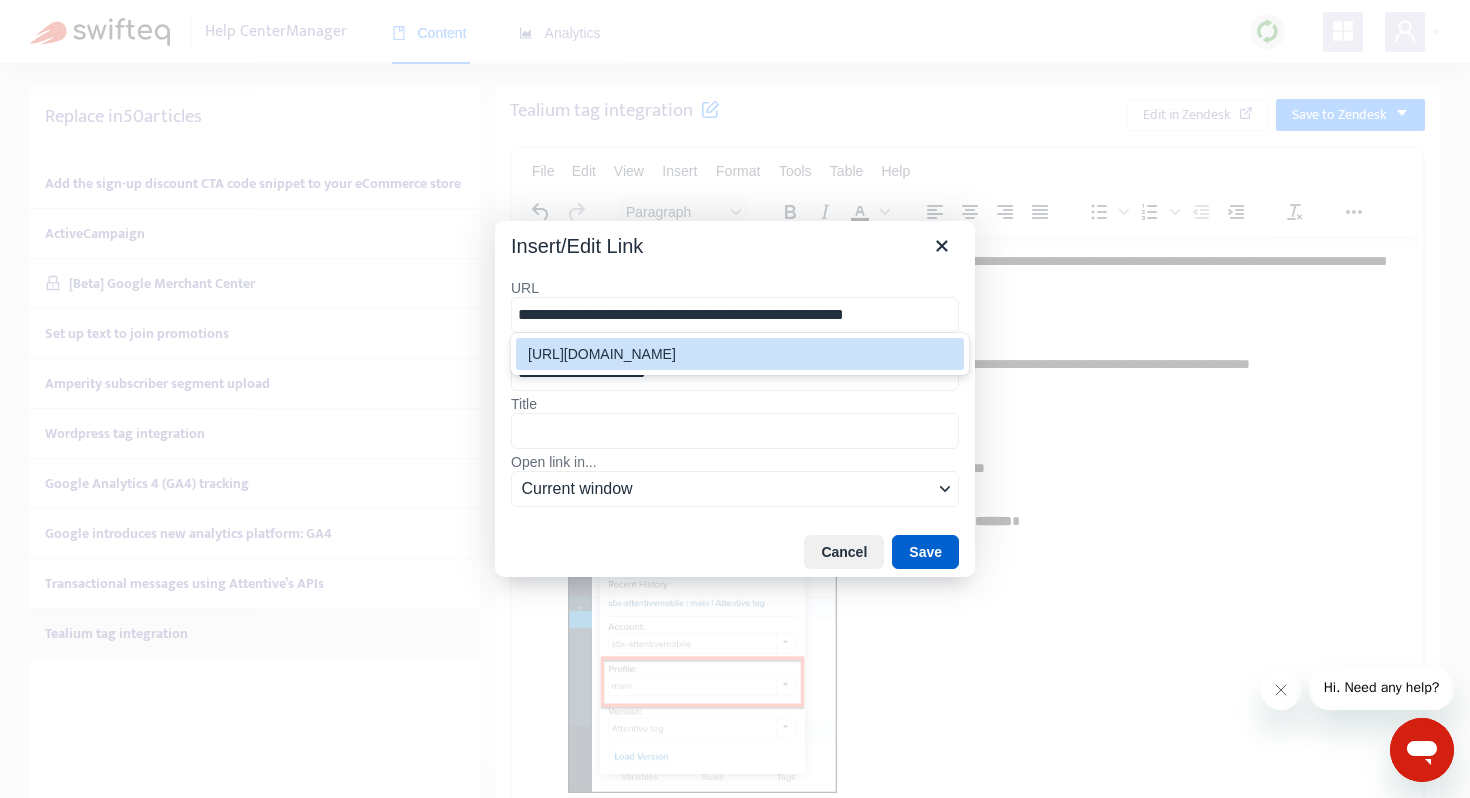 click on "Save" at bounding box center [925, 552] 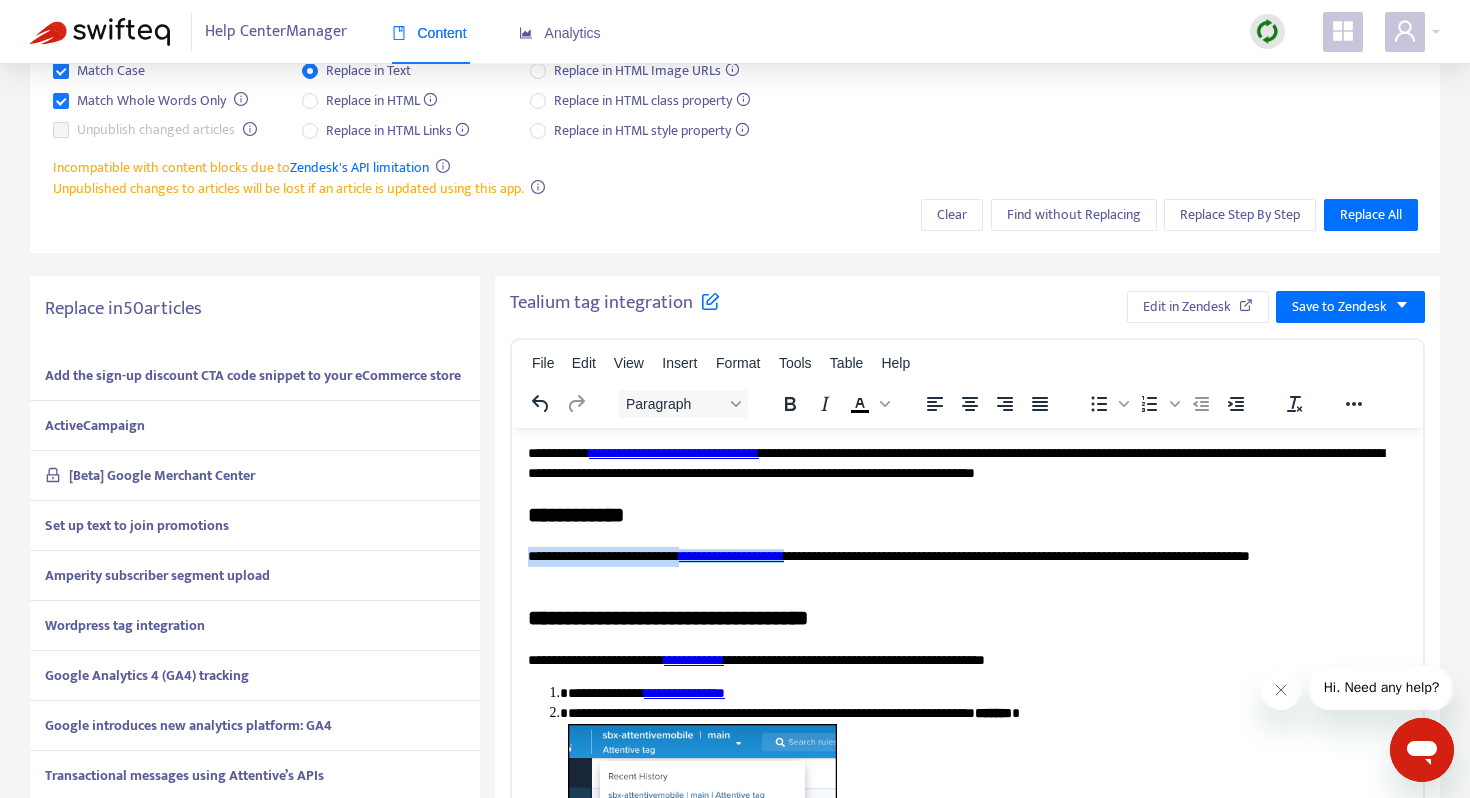 scroll, scrollTop: 142, scrollLeft: 0, axis: vertical 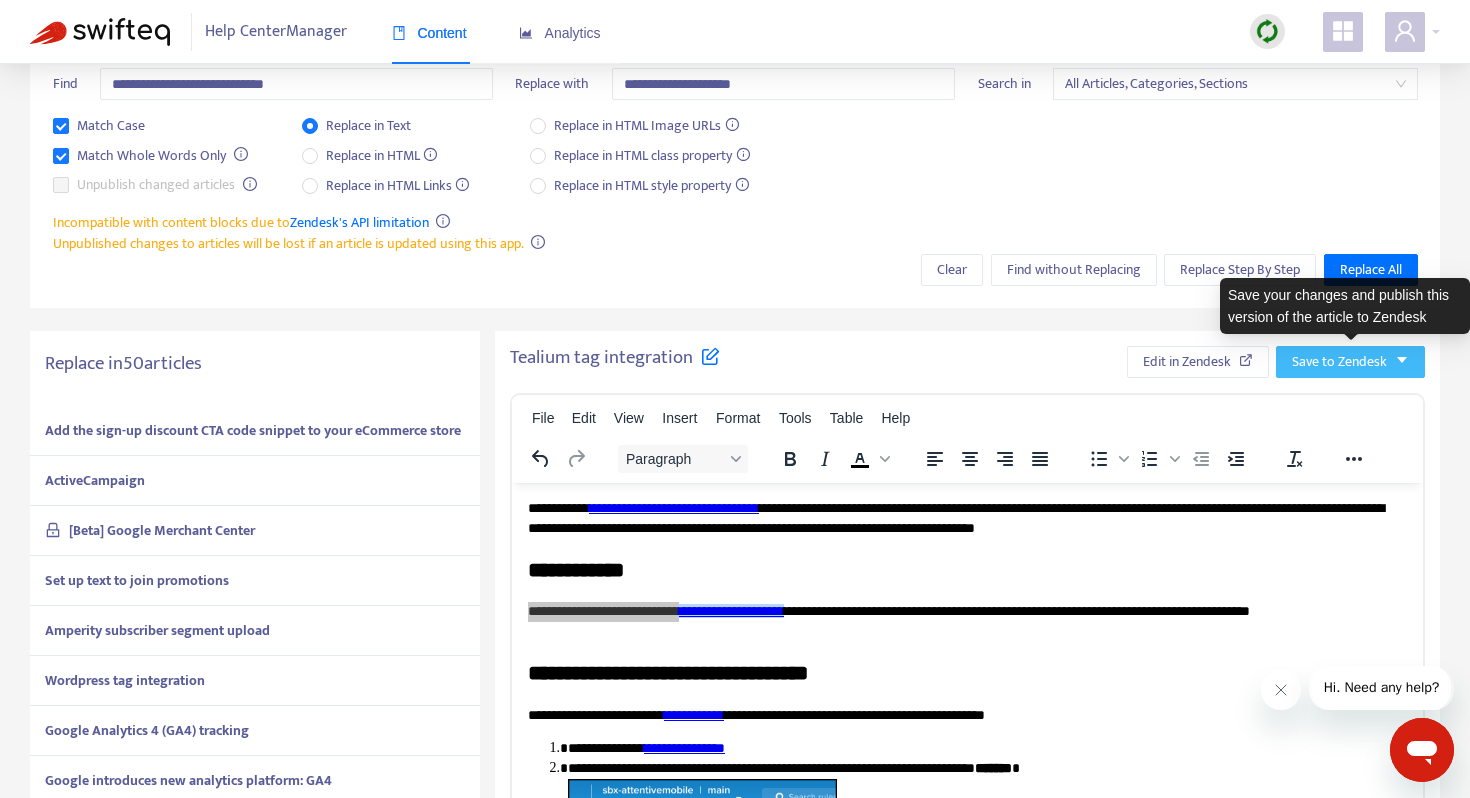 click on "Save to Zendesk" at bounding box center (1339, 362) 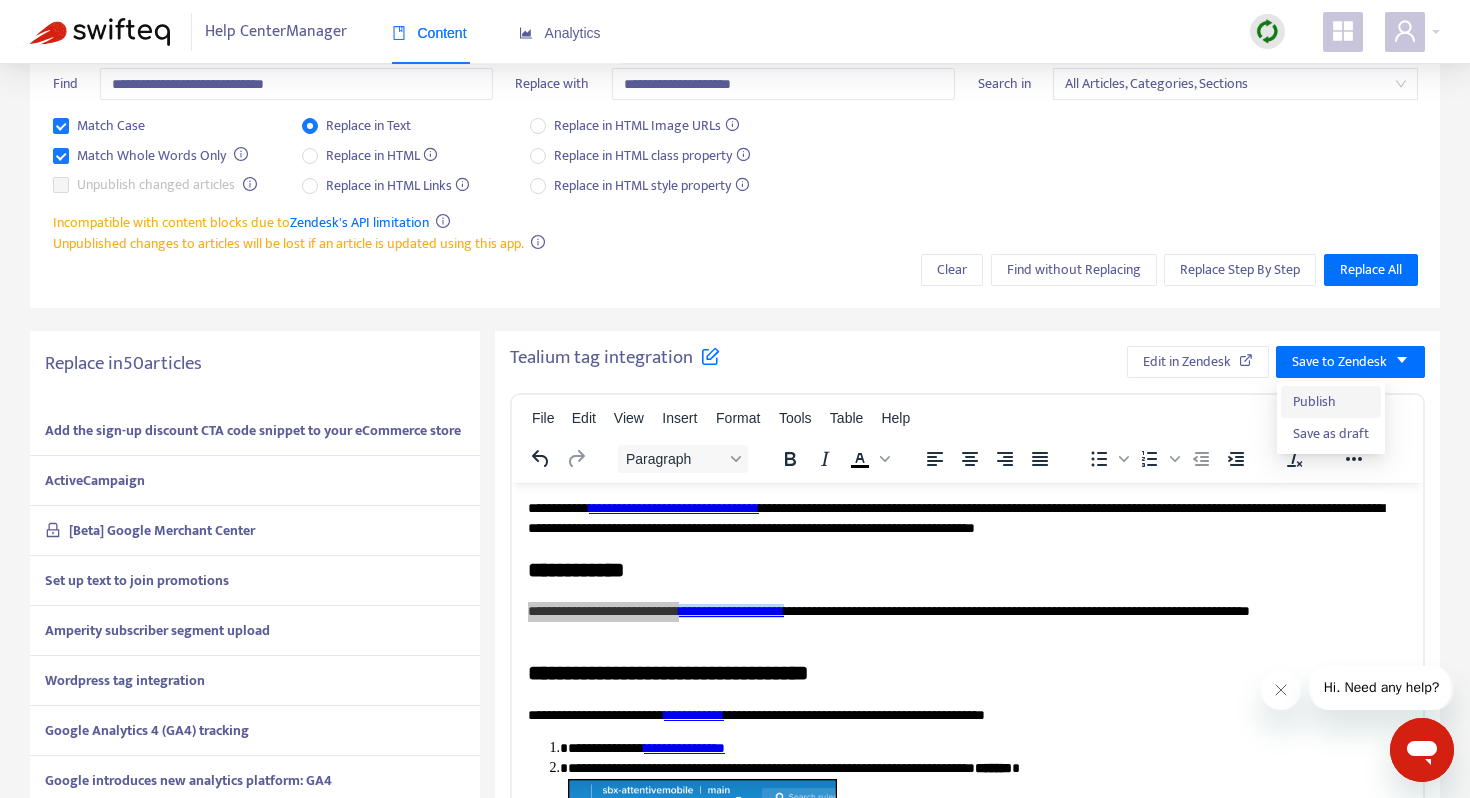 click on "Publish" at bounding box center [1331, 402] 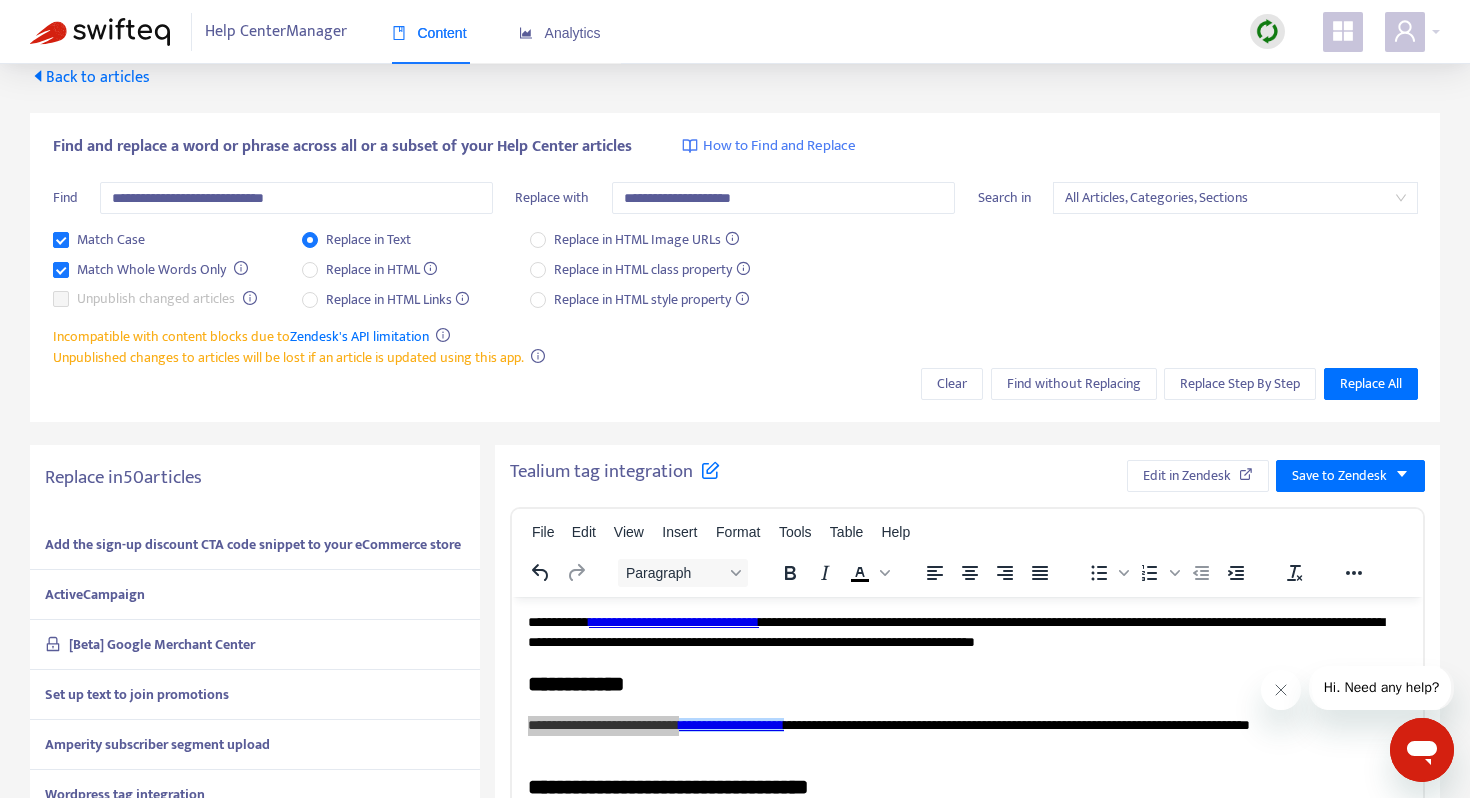 scroll, scrollTop: 18, scrollLeft: 0, axis: vertical 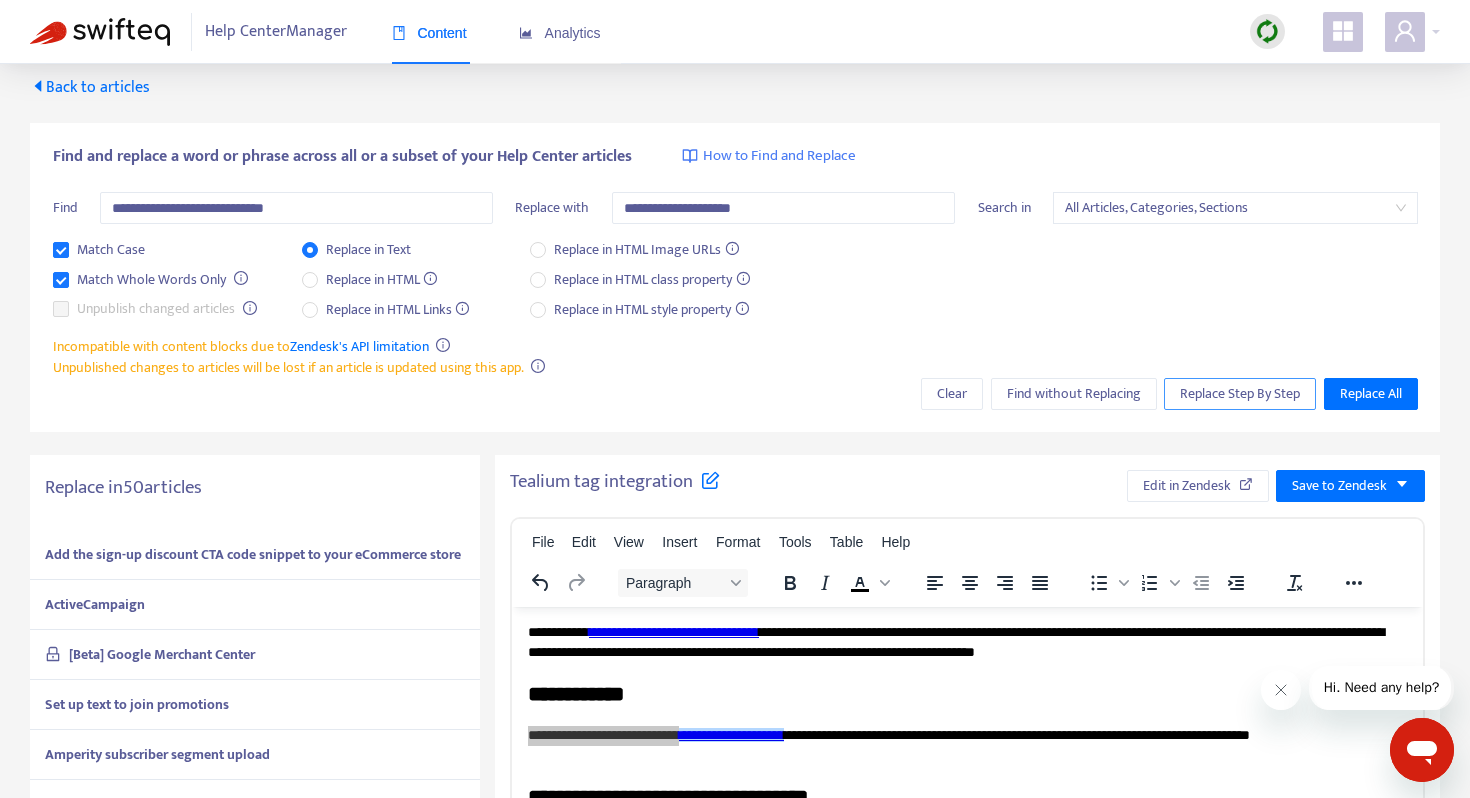 click on "Replace Step By Step" at bounding box center (1240, 394) 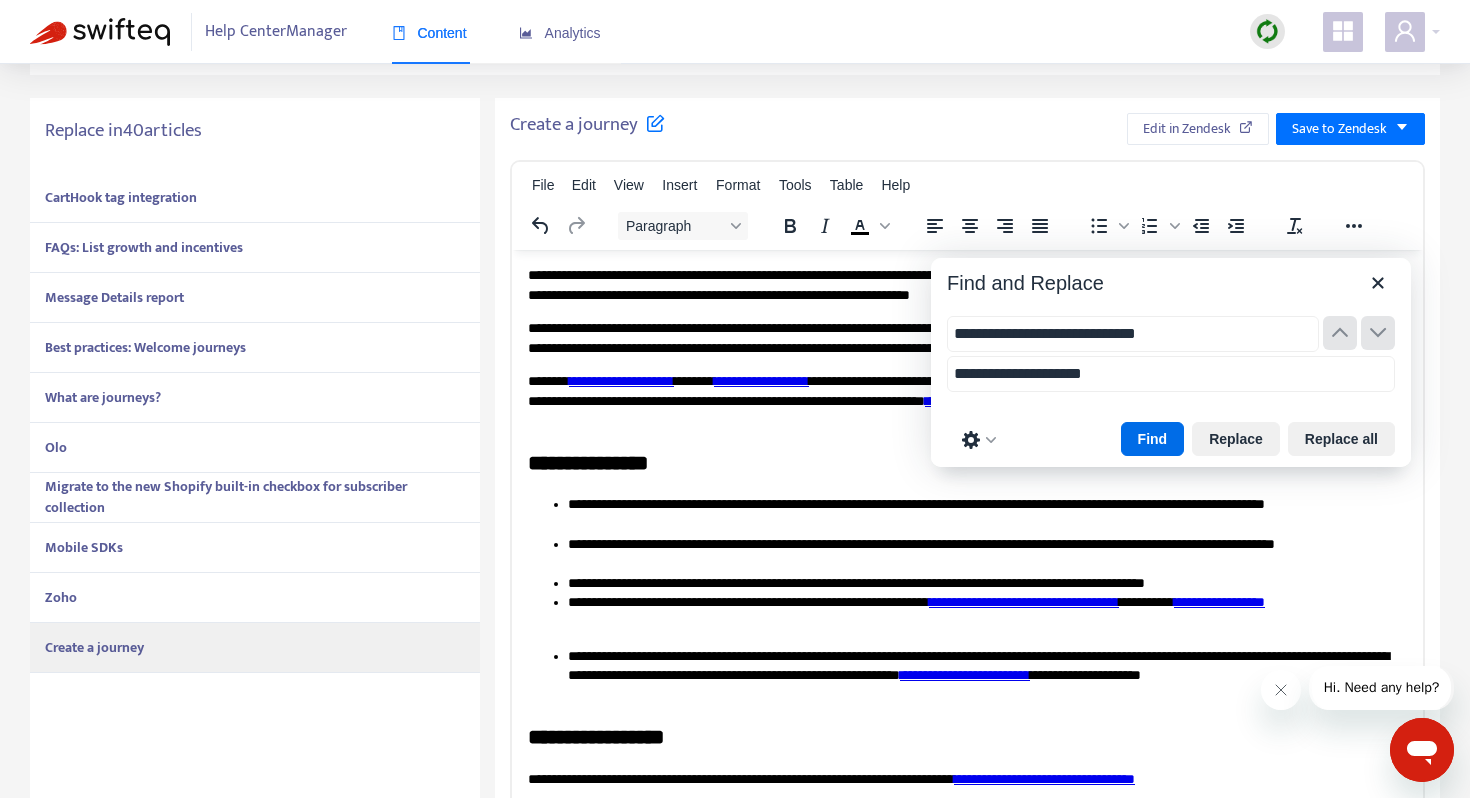 scroll, scrollTop: 509, scrollLeft: 0, axis: vertical 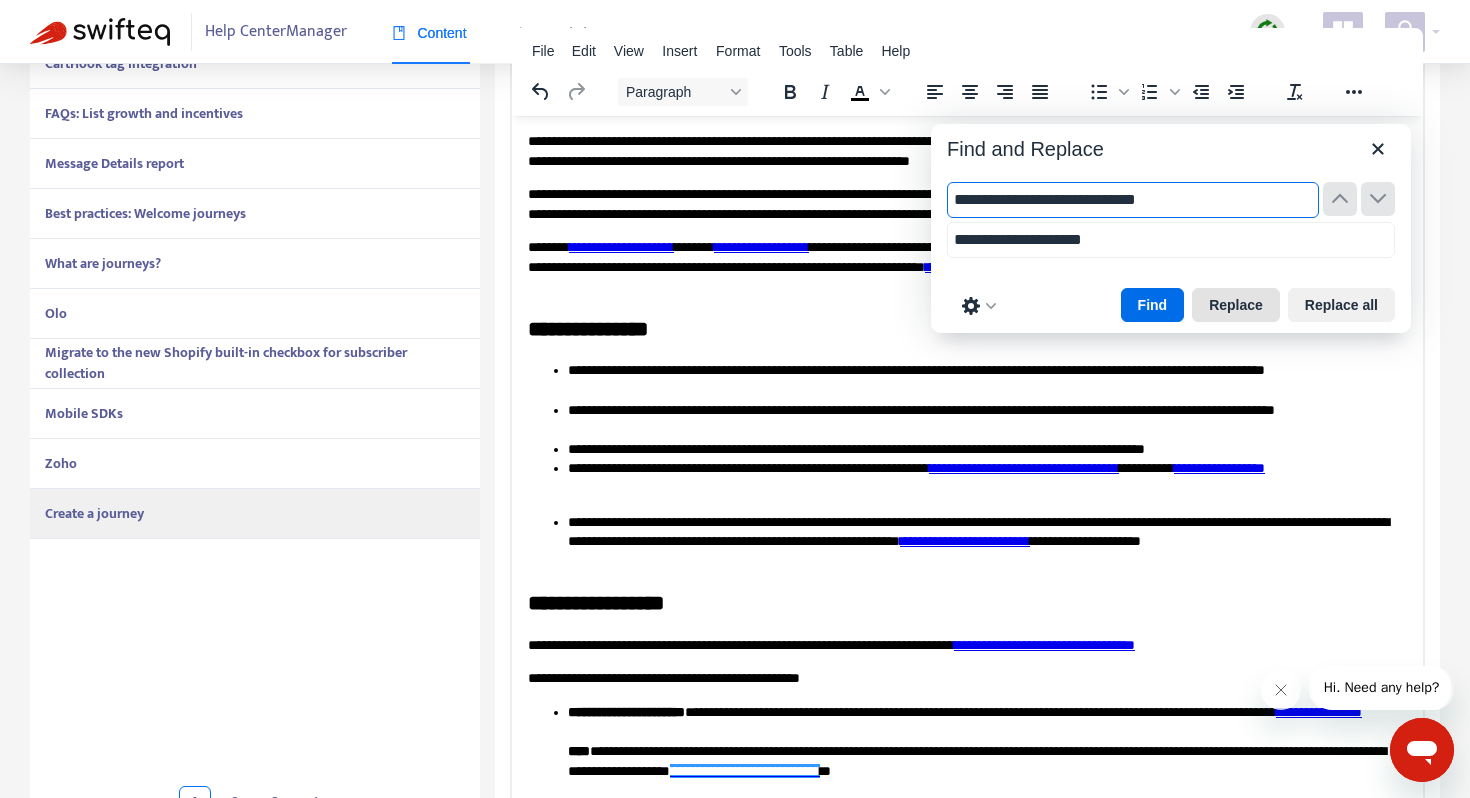 click on "Replace" at bounding box center [1236, 305] 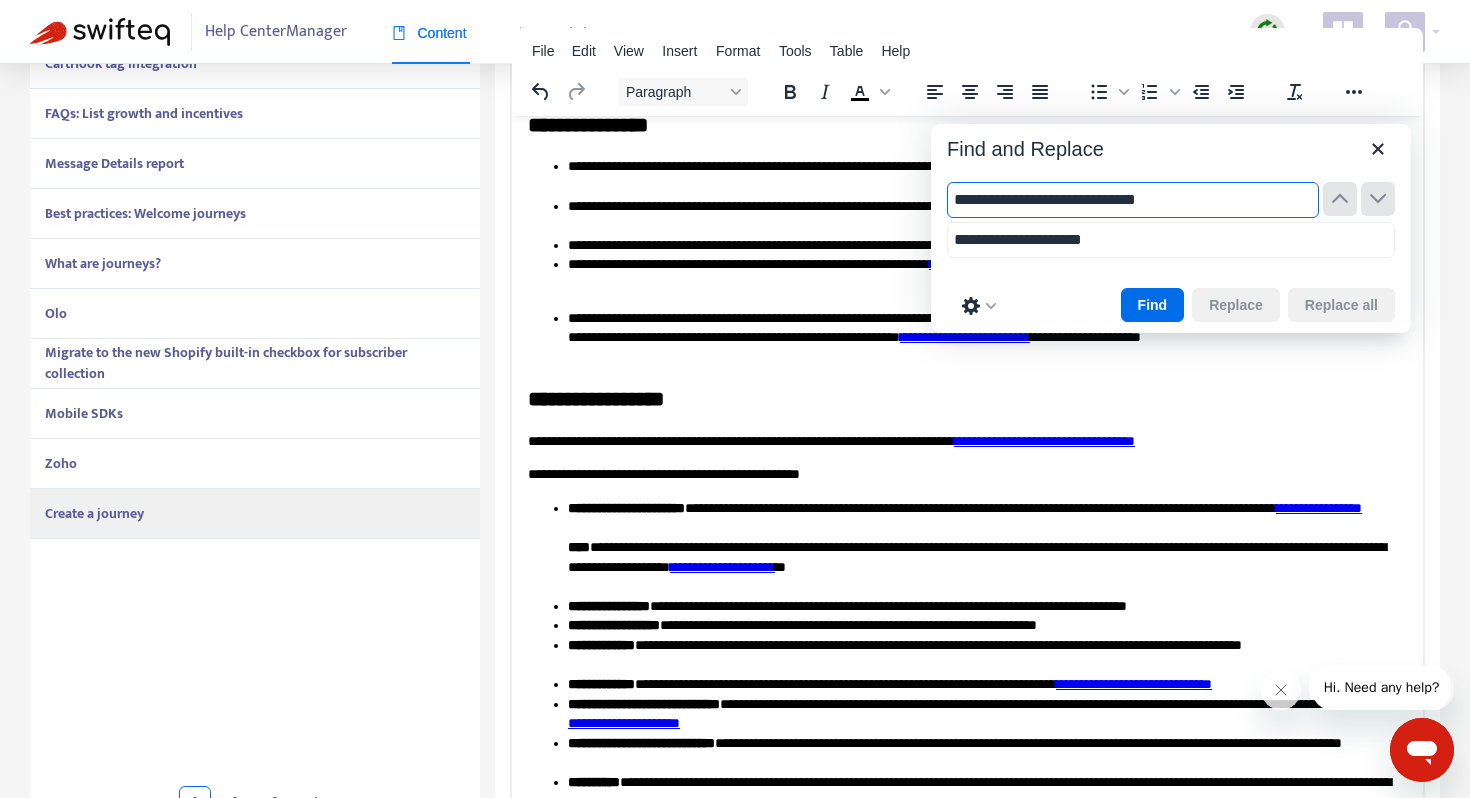 scroll, scrollTop: 213, scrollLeft: 0, axis: vertical 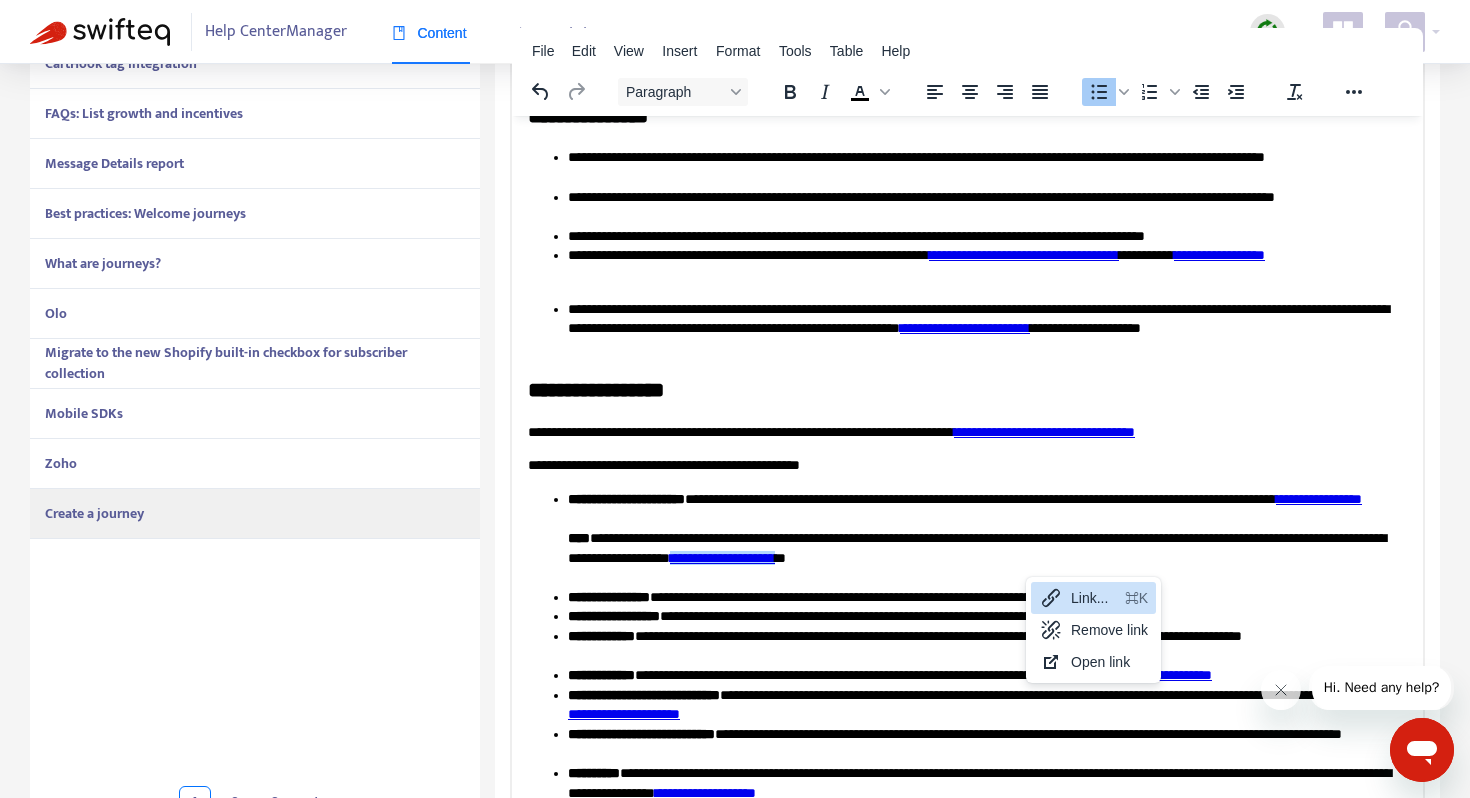 click 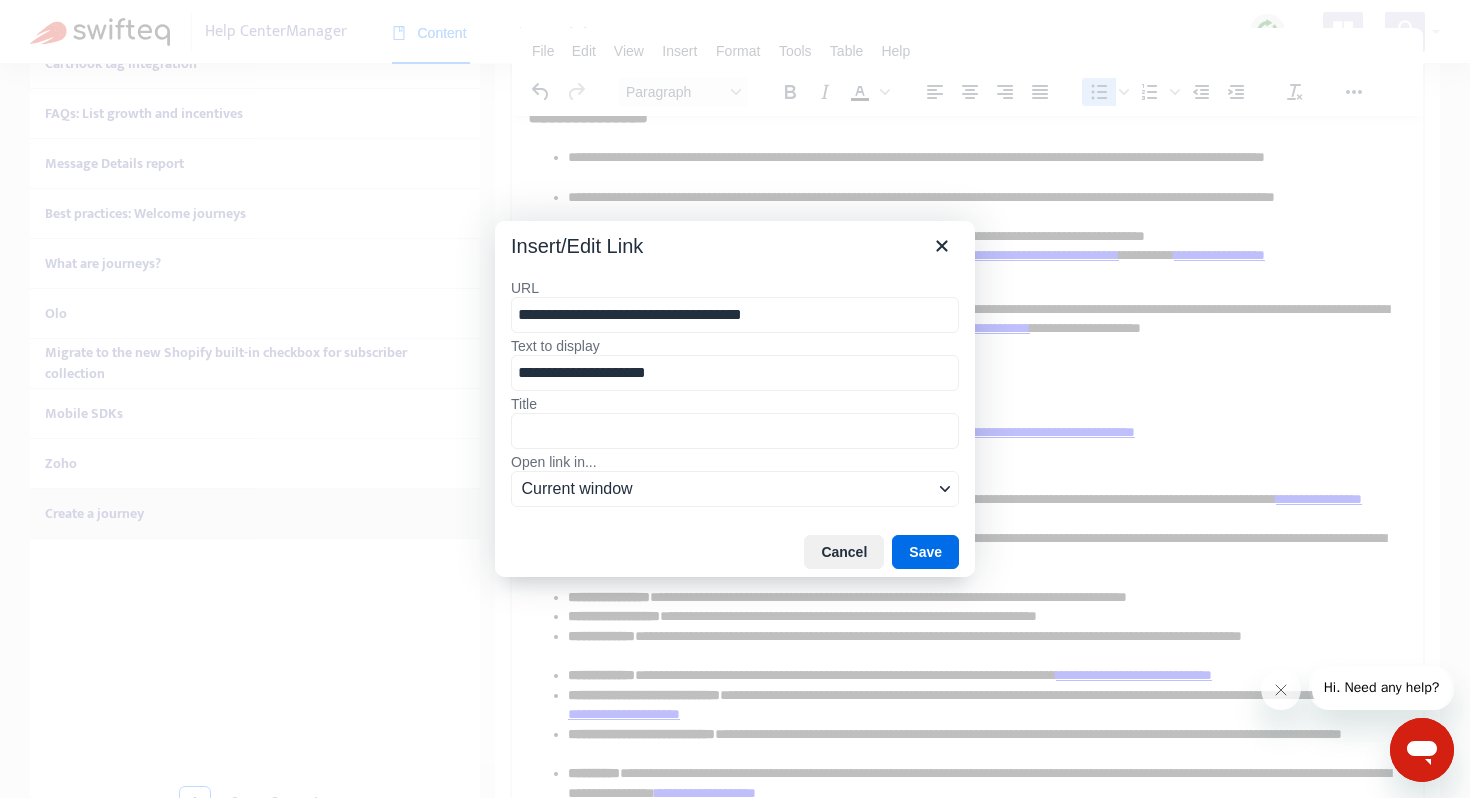click on "**********" at bounding box center (735, 315) 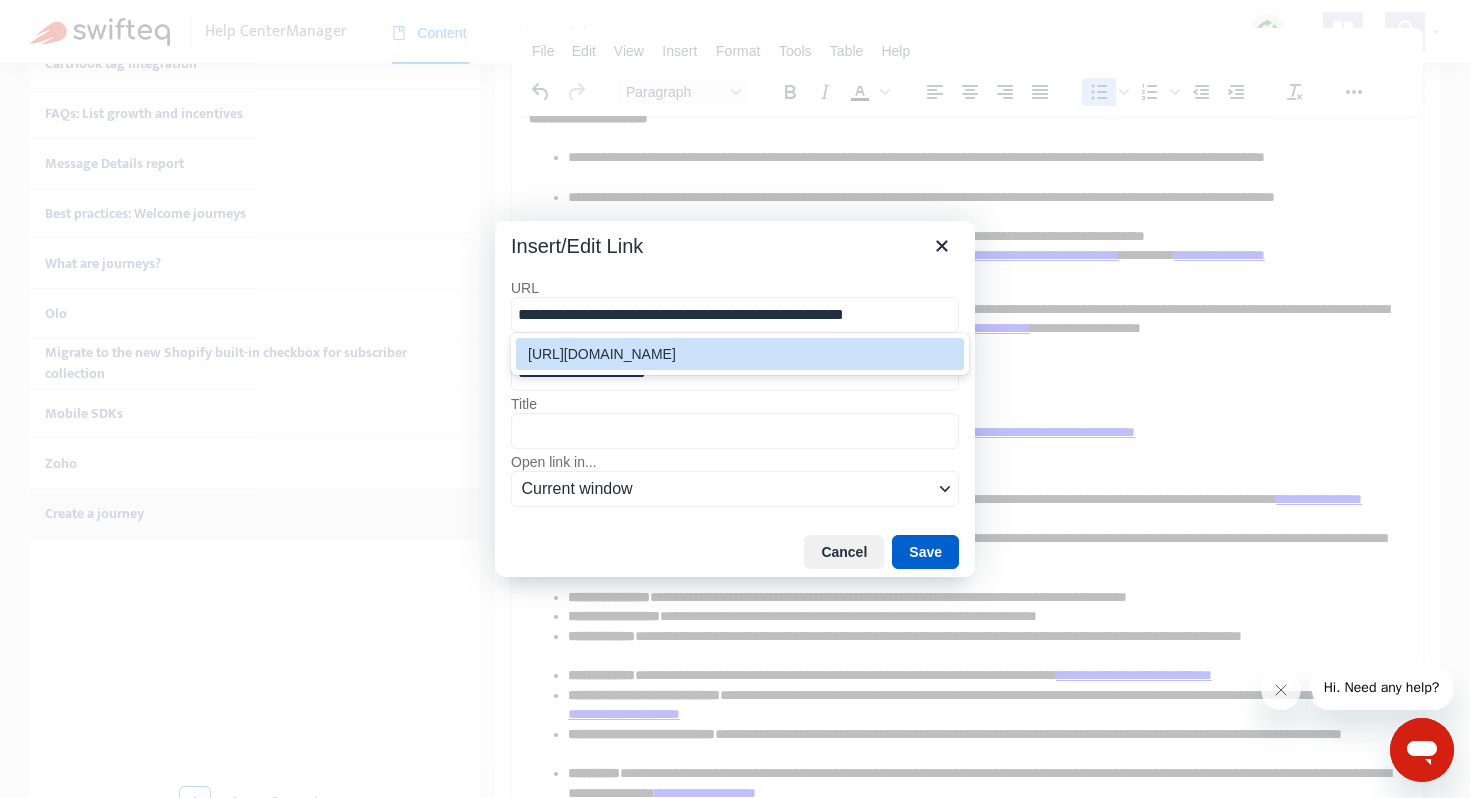 click on "Save" at bounding box center [925, 552] 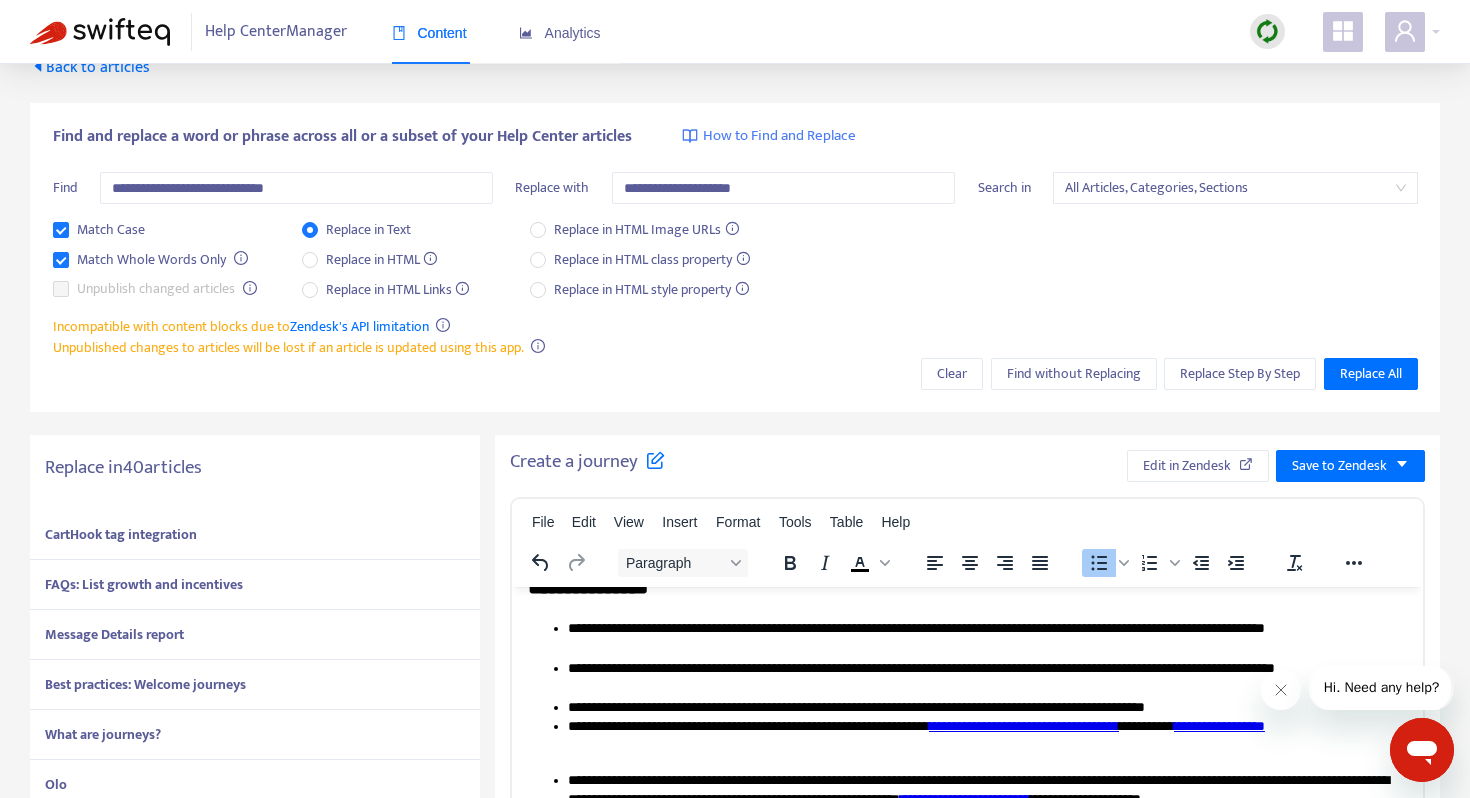 scroll, scrollTop: 0, scrollLeft: 0, axis: both 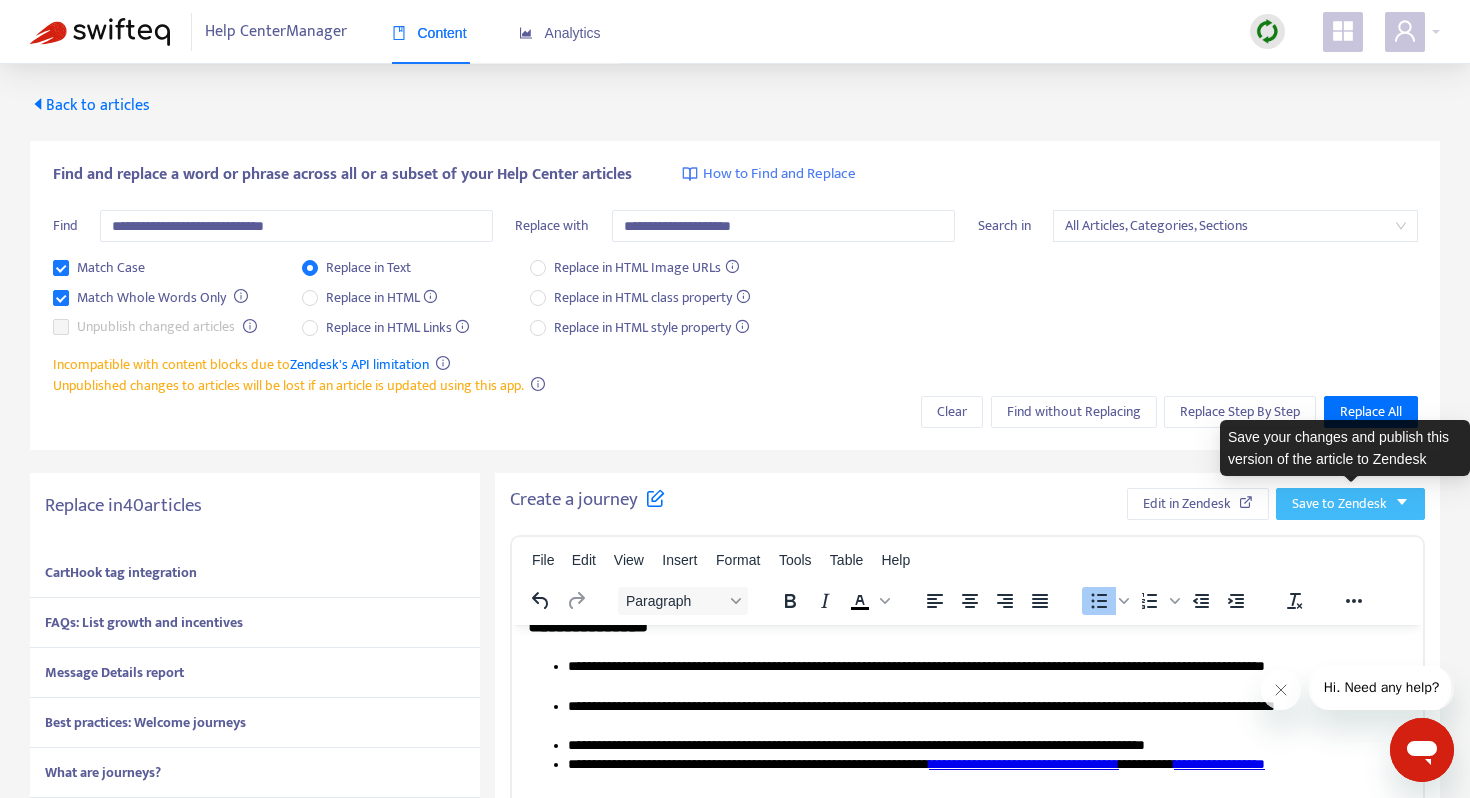click on "Save to Zendesk" at bounding box center [1339, 504] 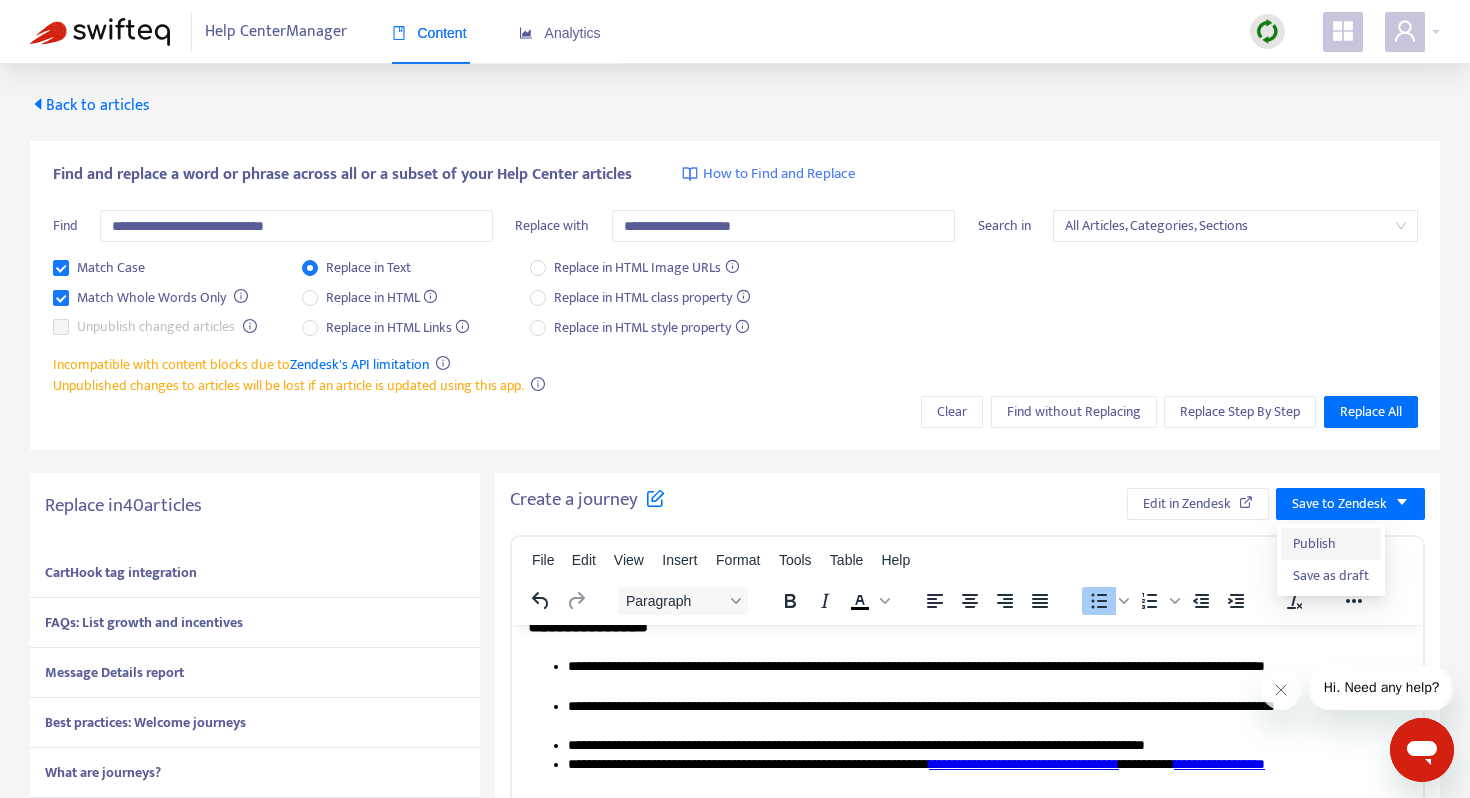 click on "Publish" at bounding box center [1331, 544] 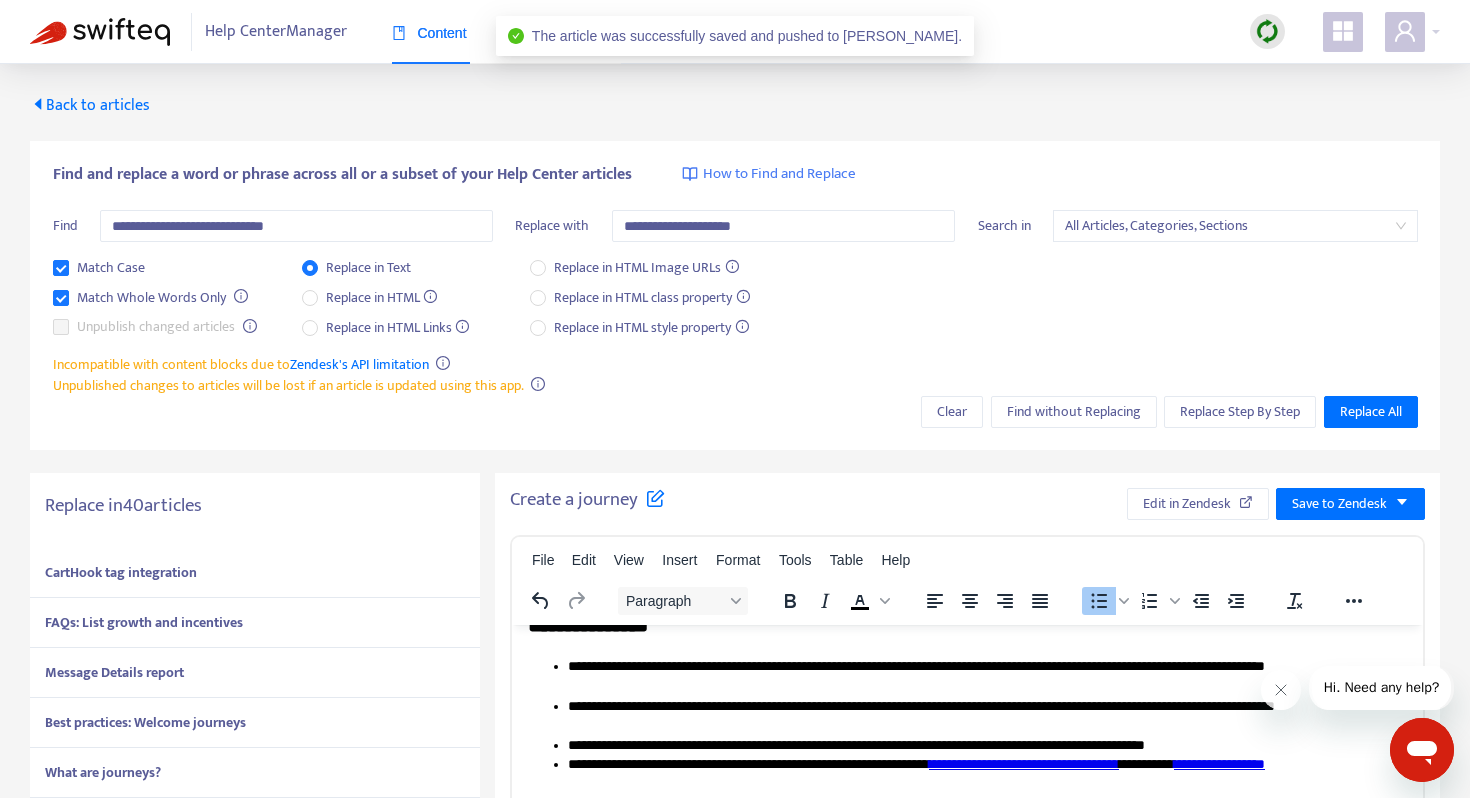 click on "CartHook tag integration" at bounding box center (121, 572) 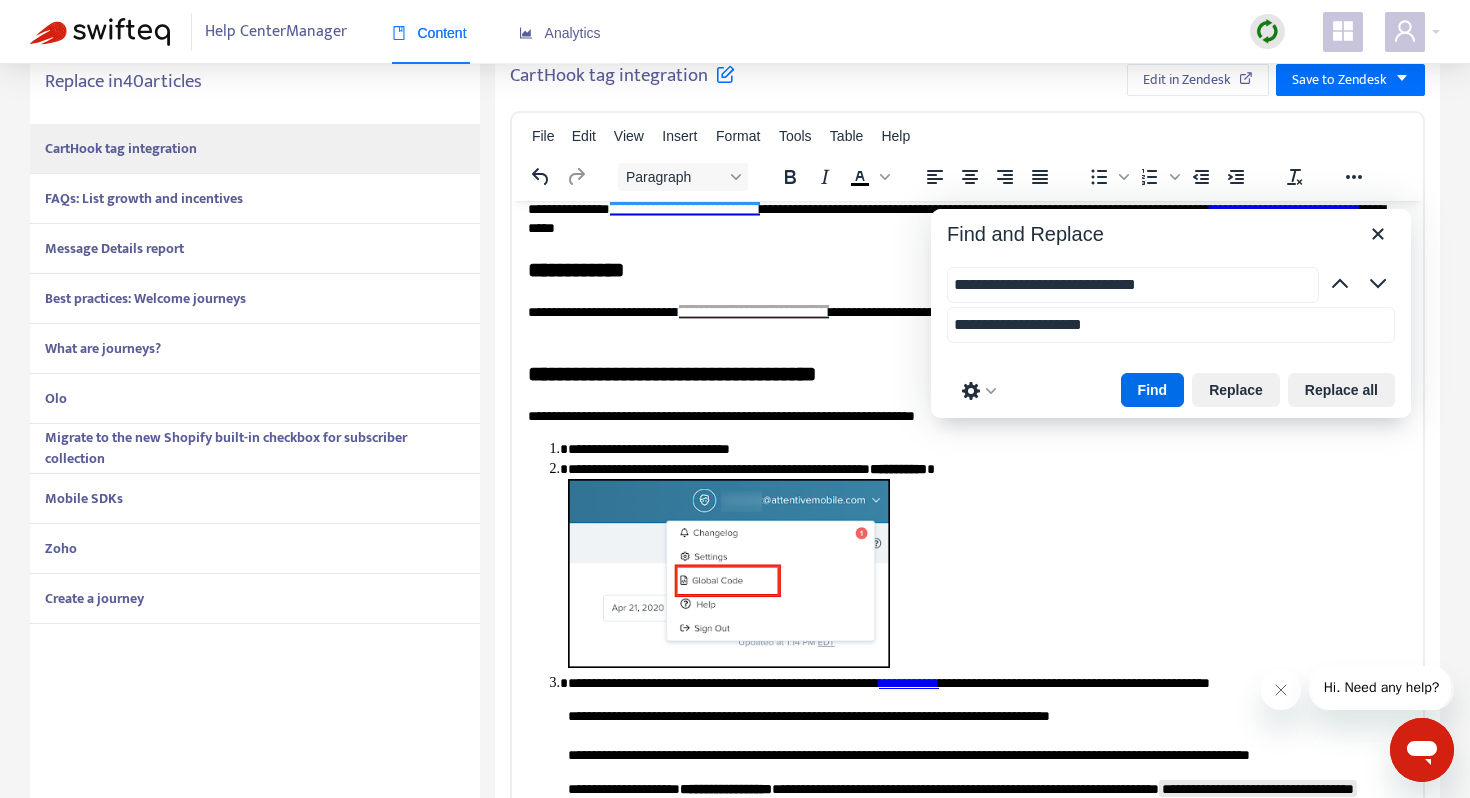 scroll, scrollTop: 434, scrollLeft: 0, axis: vertical 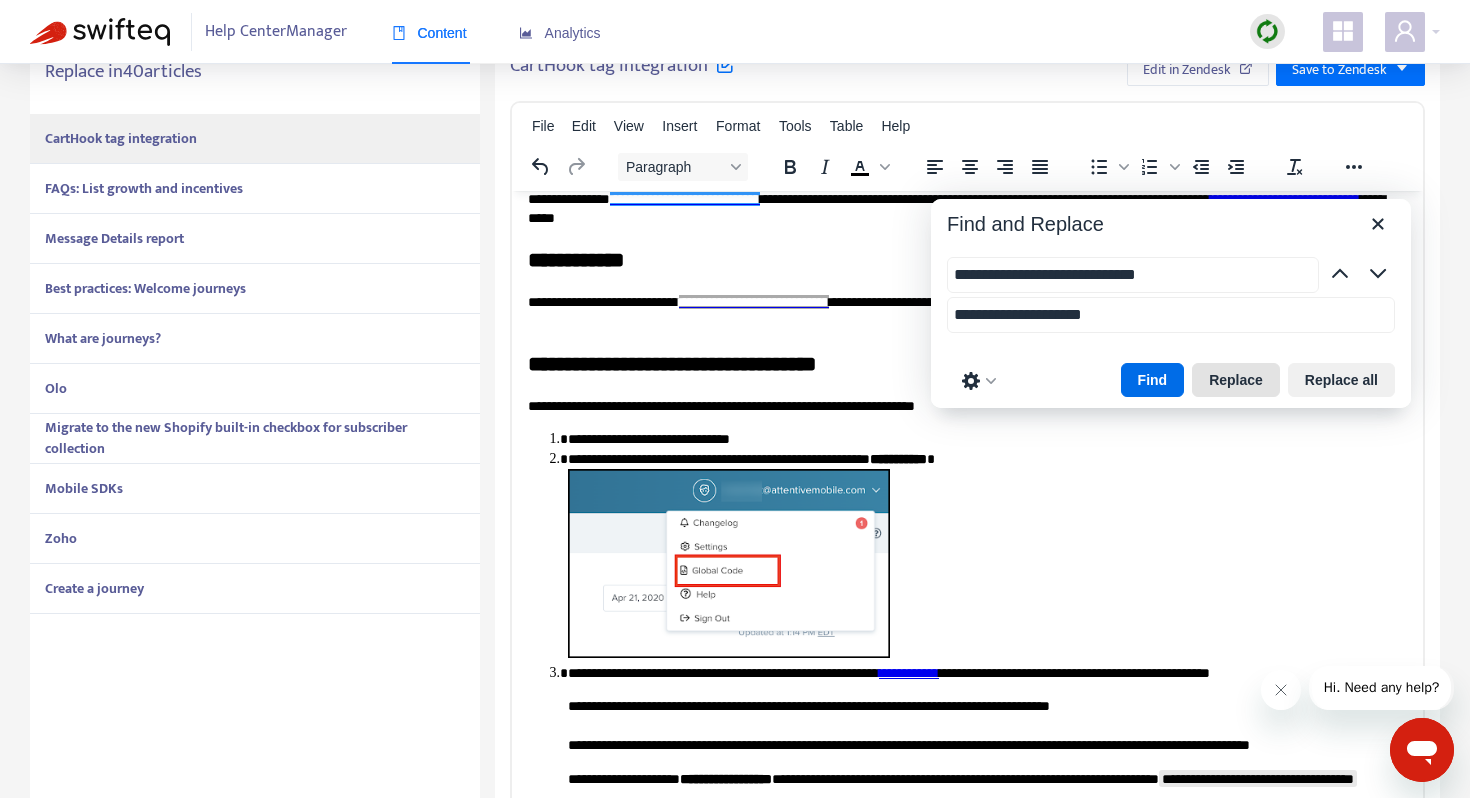 click on "Replace" at bounding box center (1236, 380) 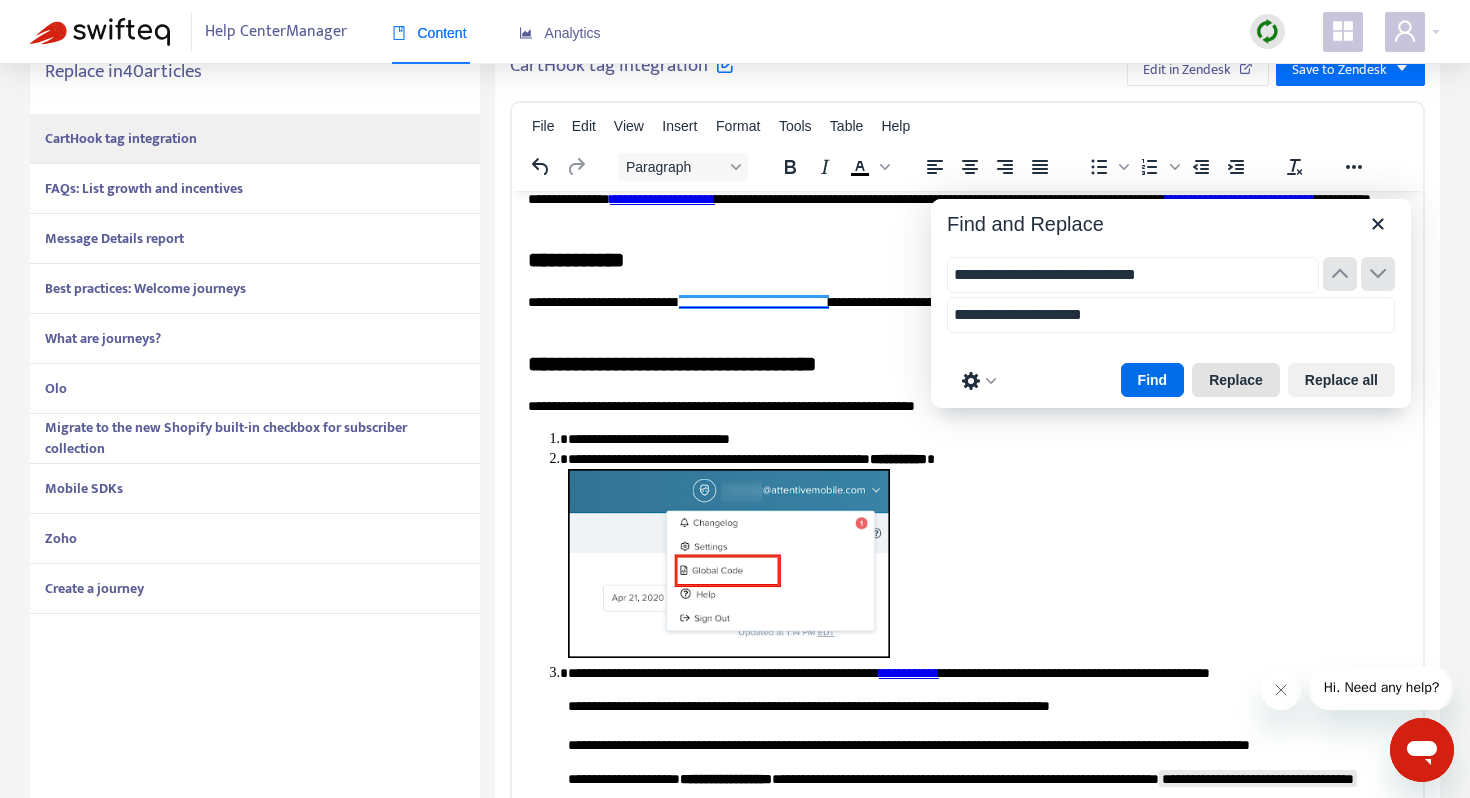 click on "Replace" at bounding box center [1236, 380] 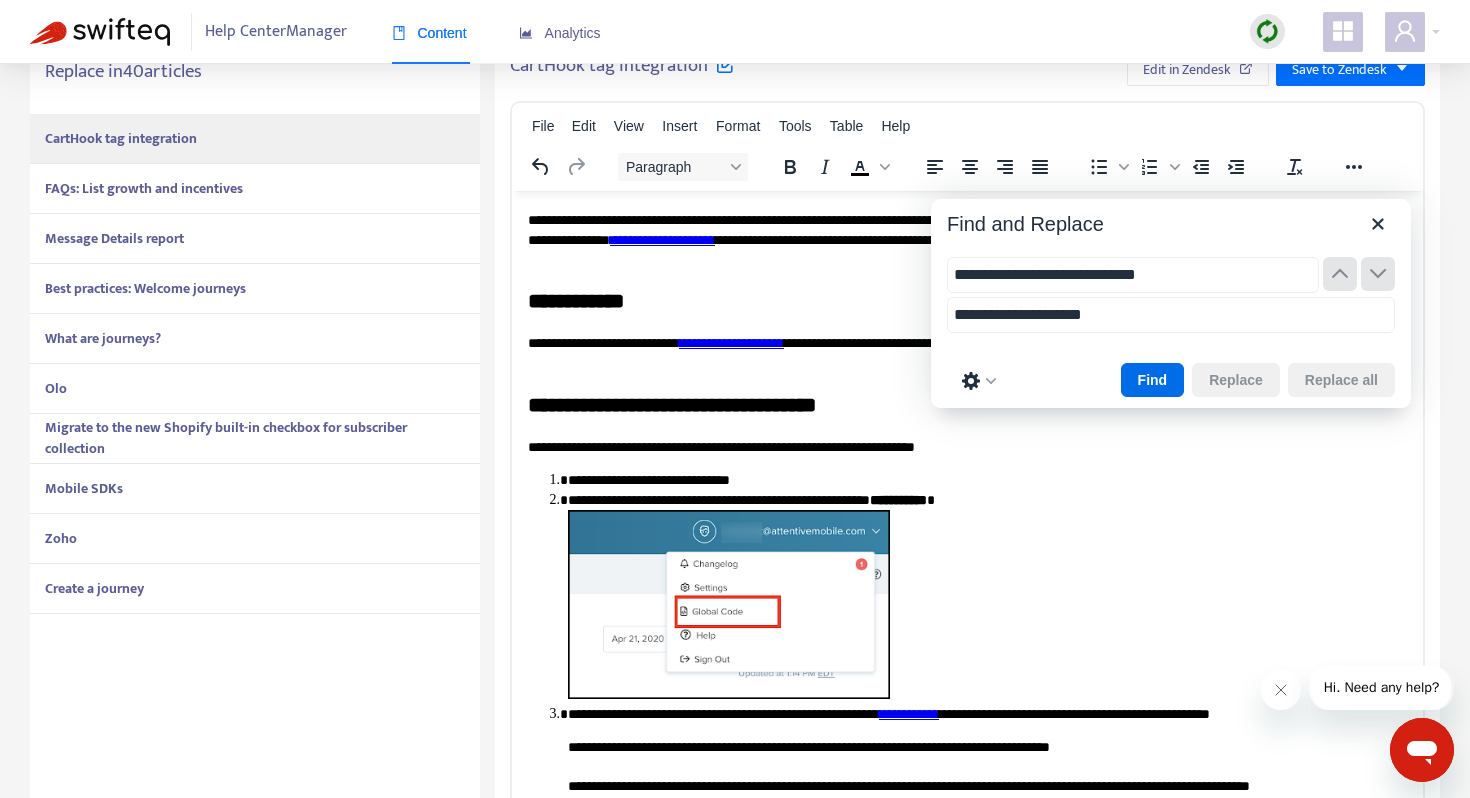 scroll, scrollTop: 39, scrollLeft: 291, axis: both 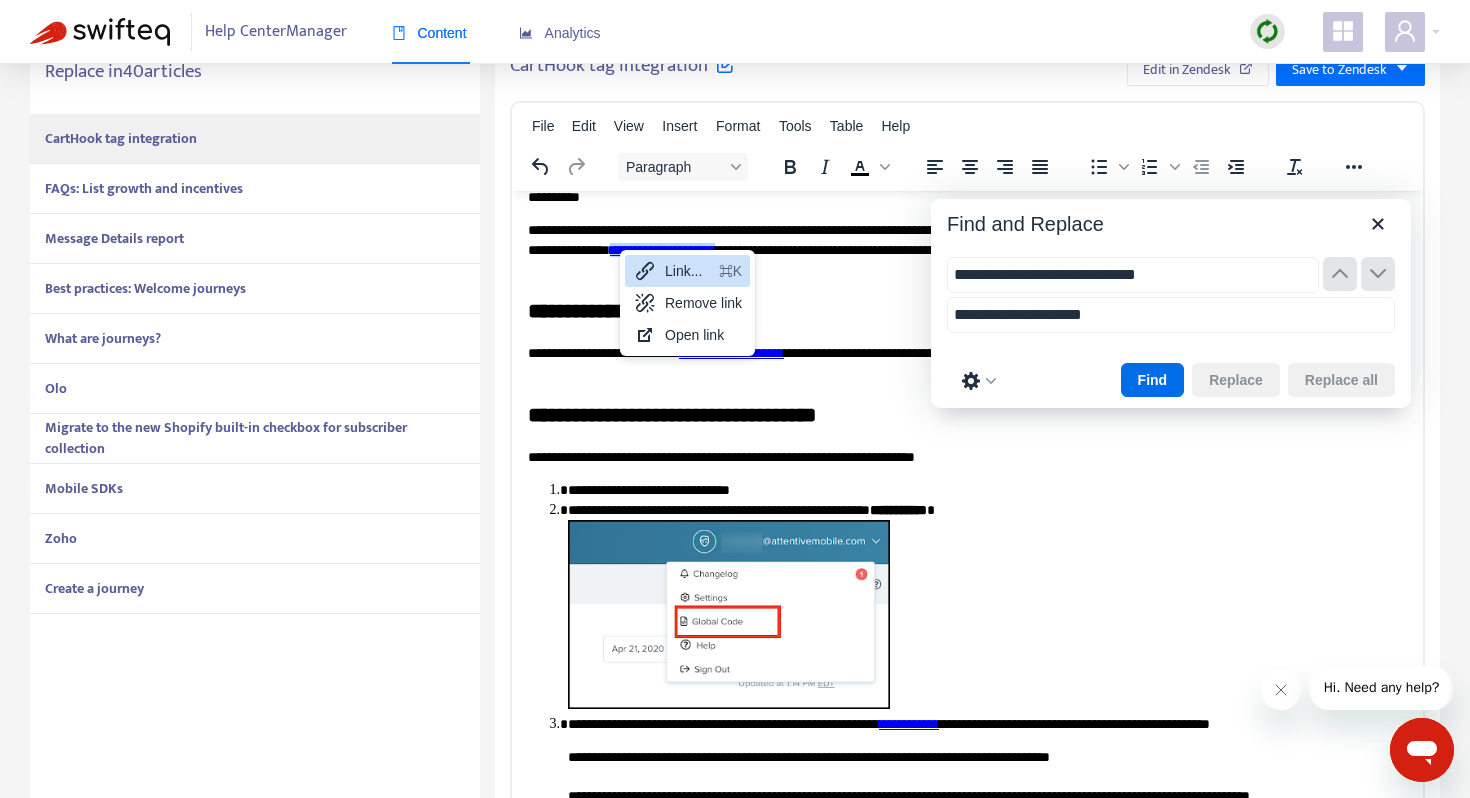 click on "Link..." at bounding box center (688, 271) 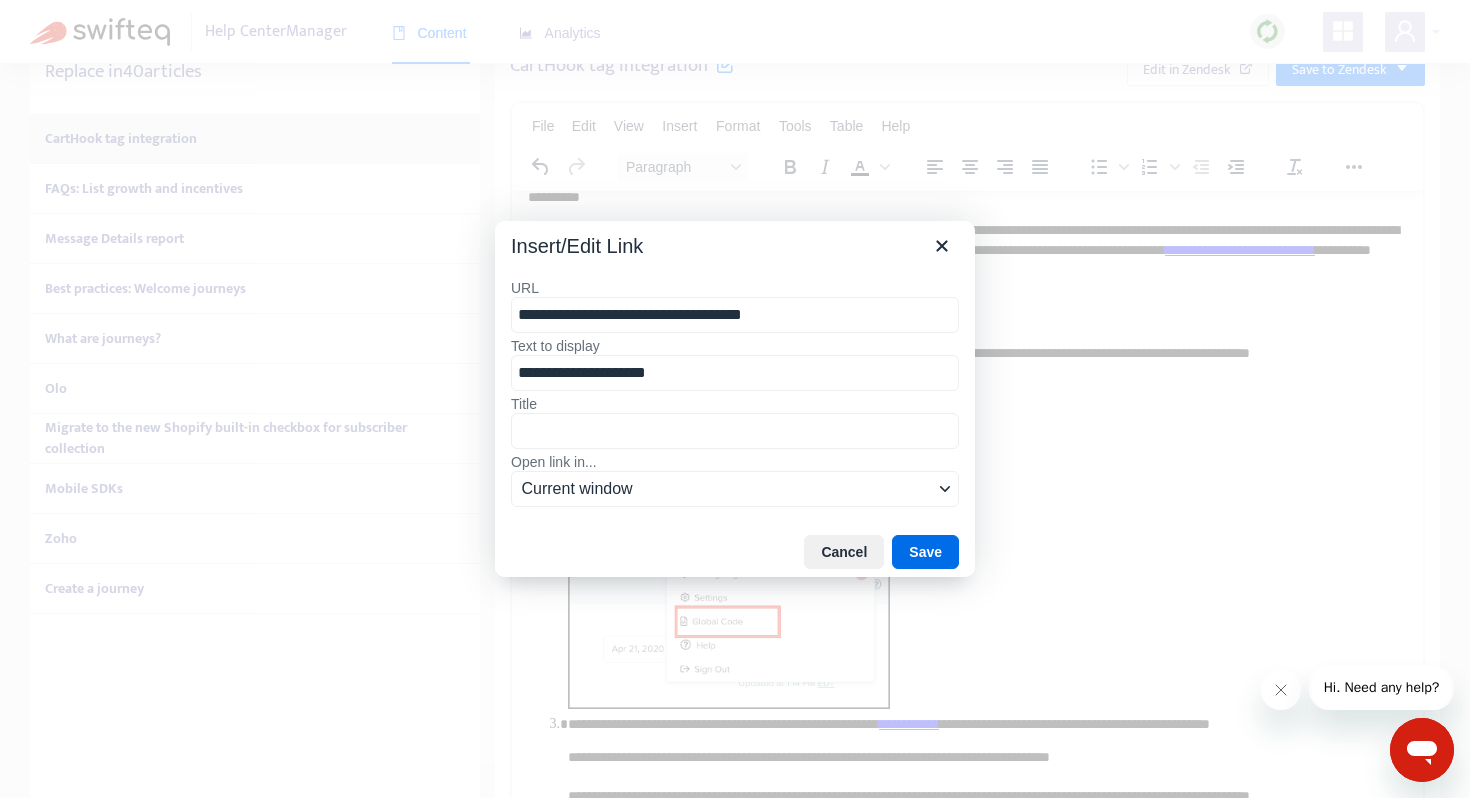 click on "**********" at bounding box center (735, 315) 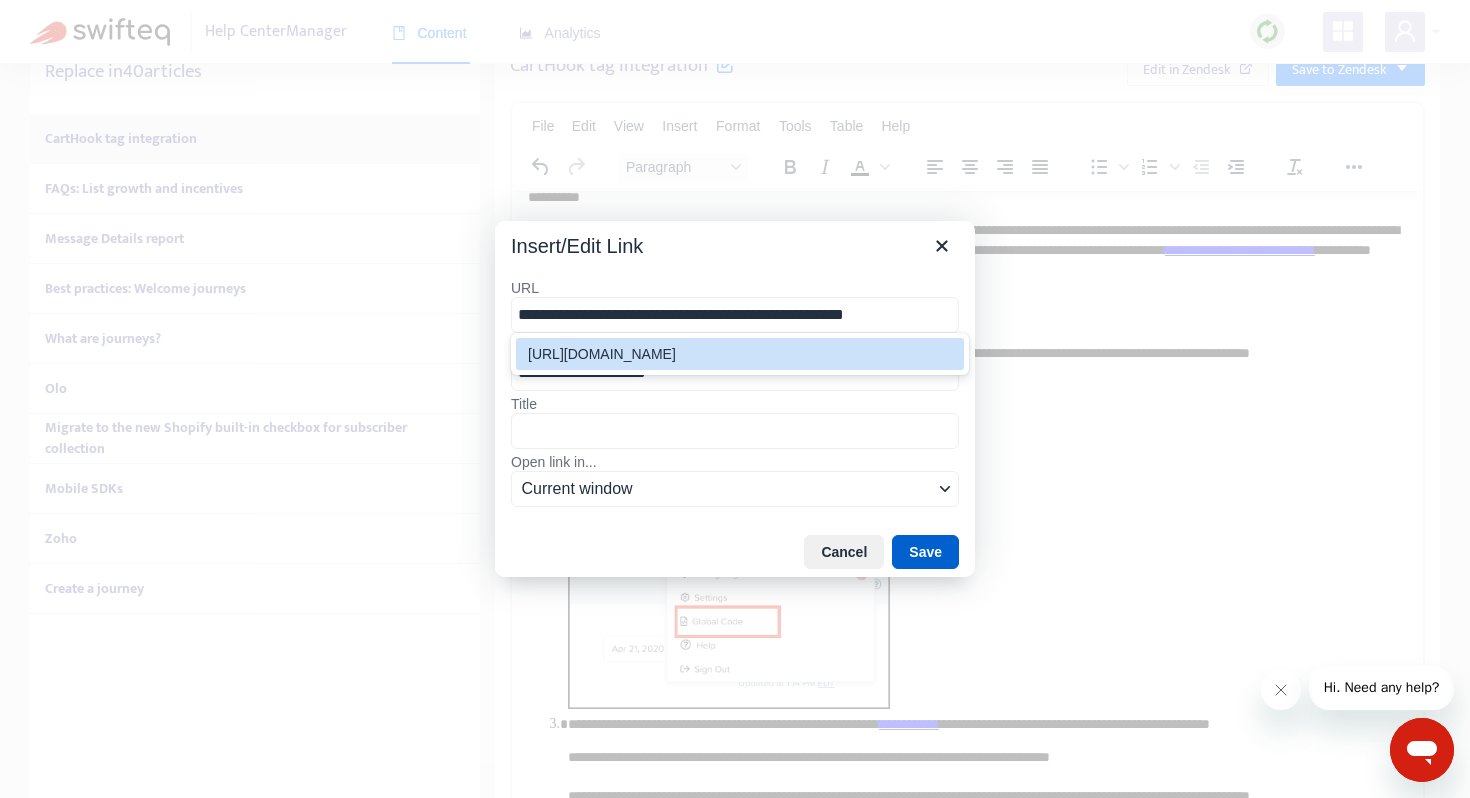 click on "Save" at bounding box center [925, 552] 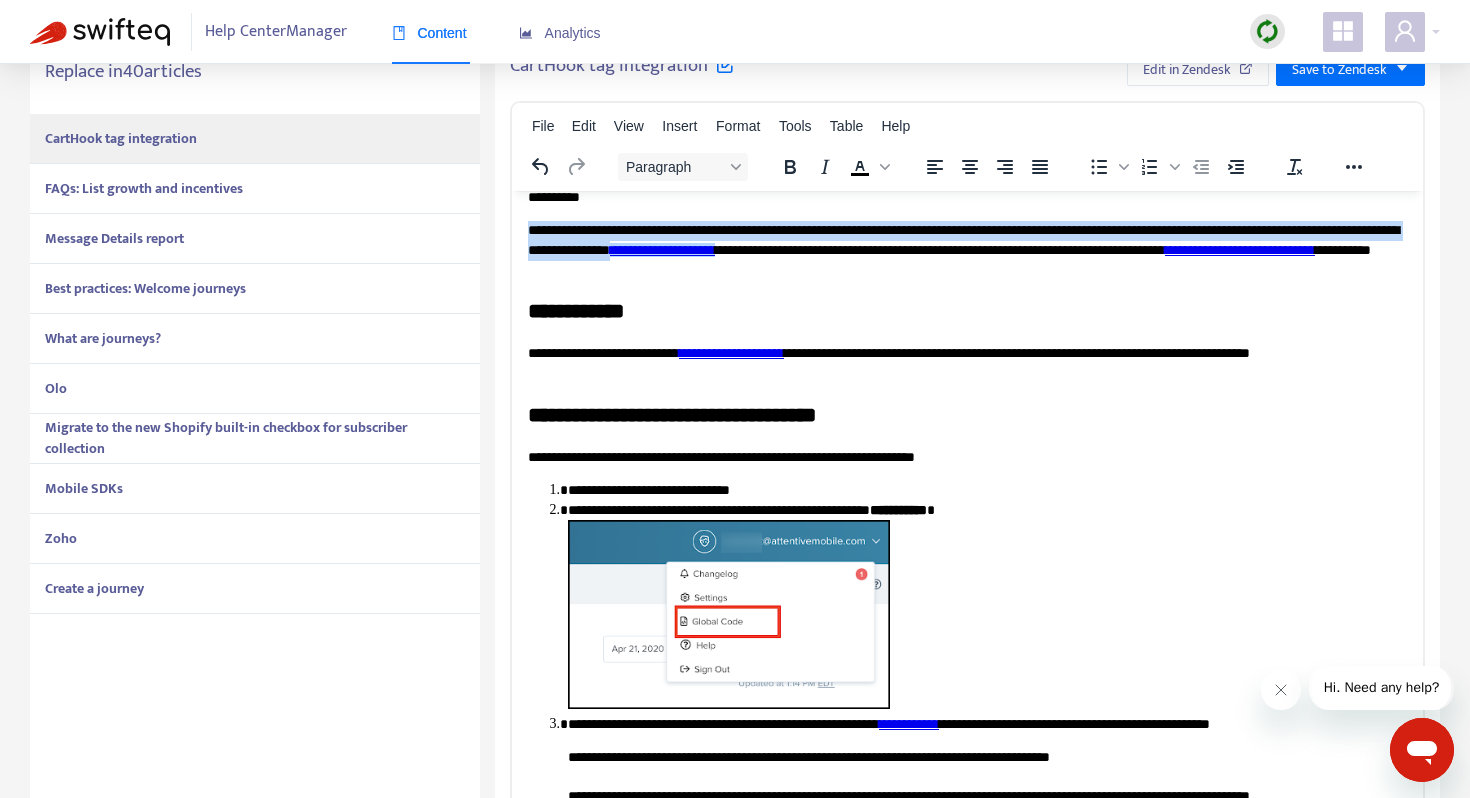 scroll, scrollTop: 39, scrollLeft: 47, axis: both 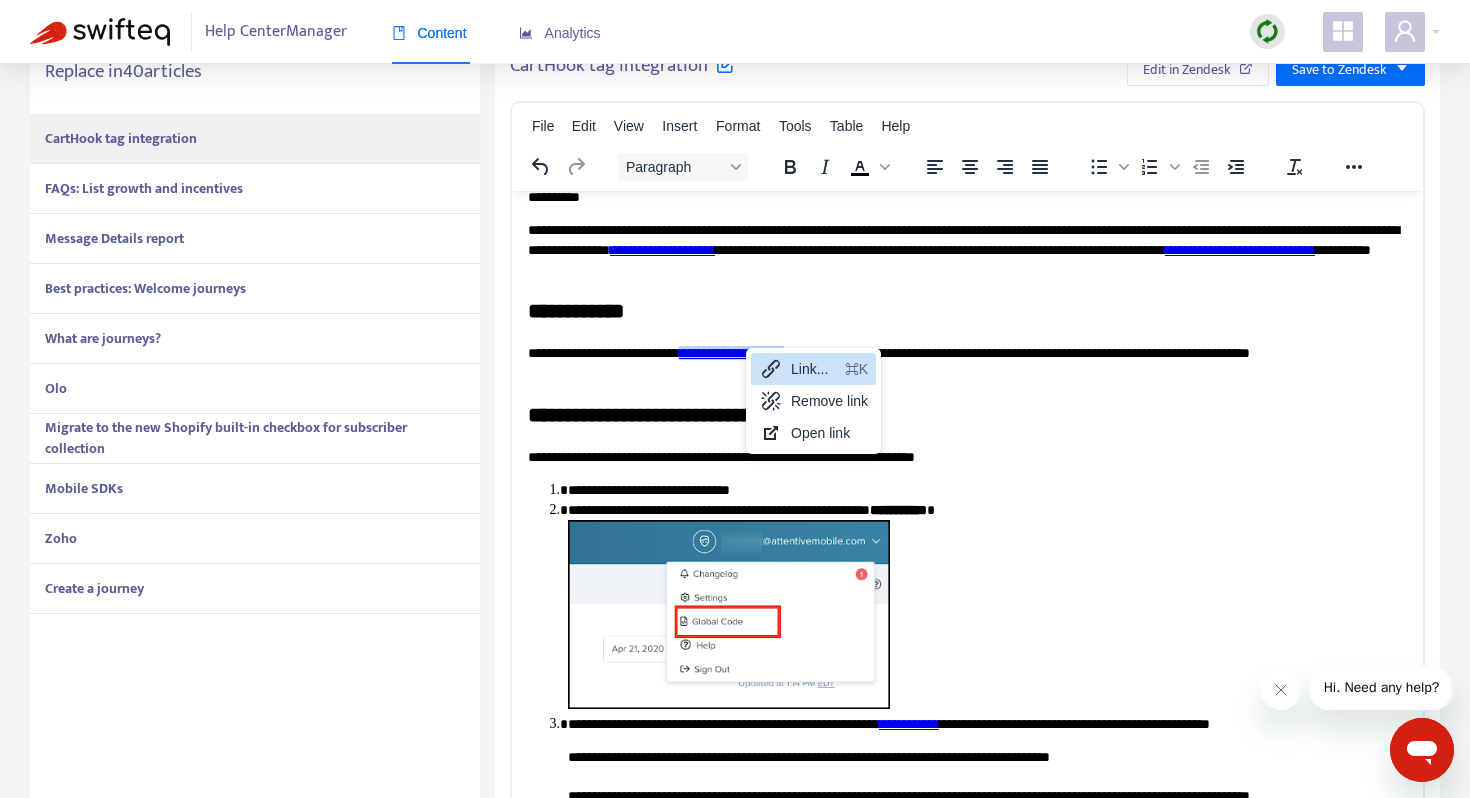 click 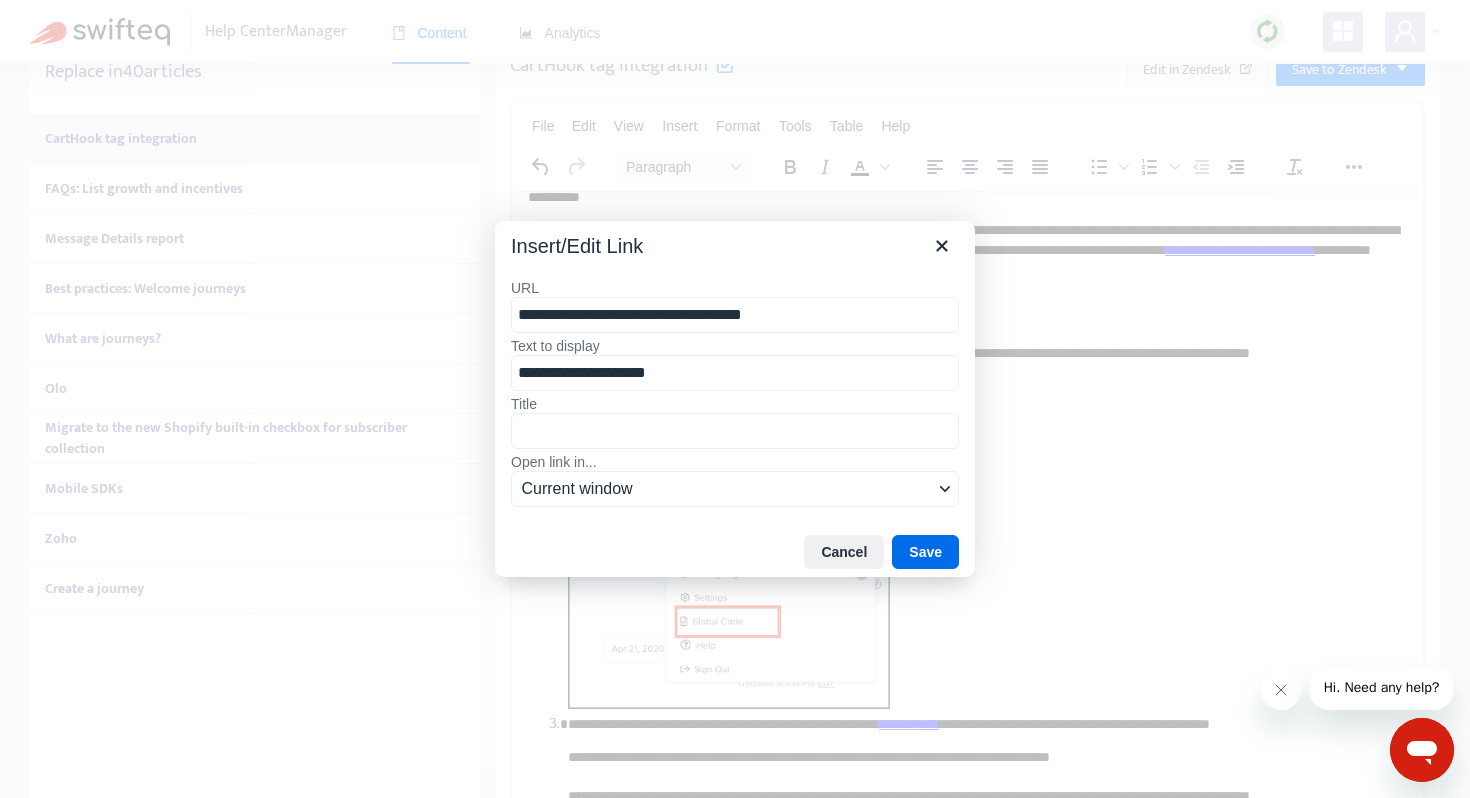 click on "**********" at bounding box center (735, 315) 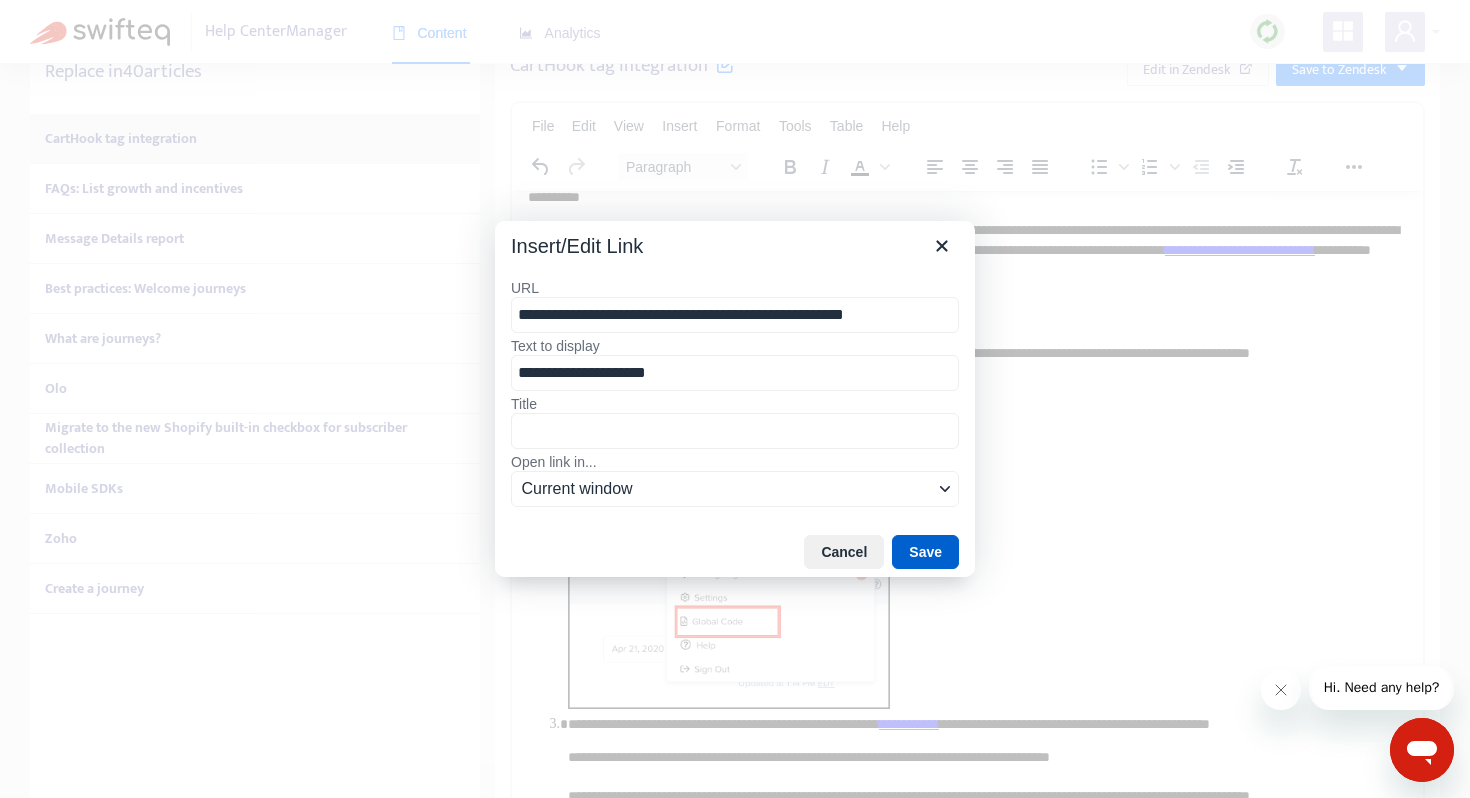 click on "Save" at bounding box center [925, 552] 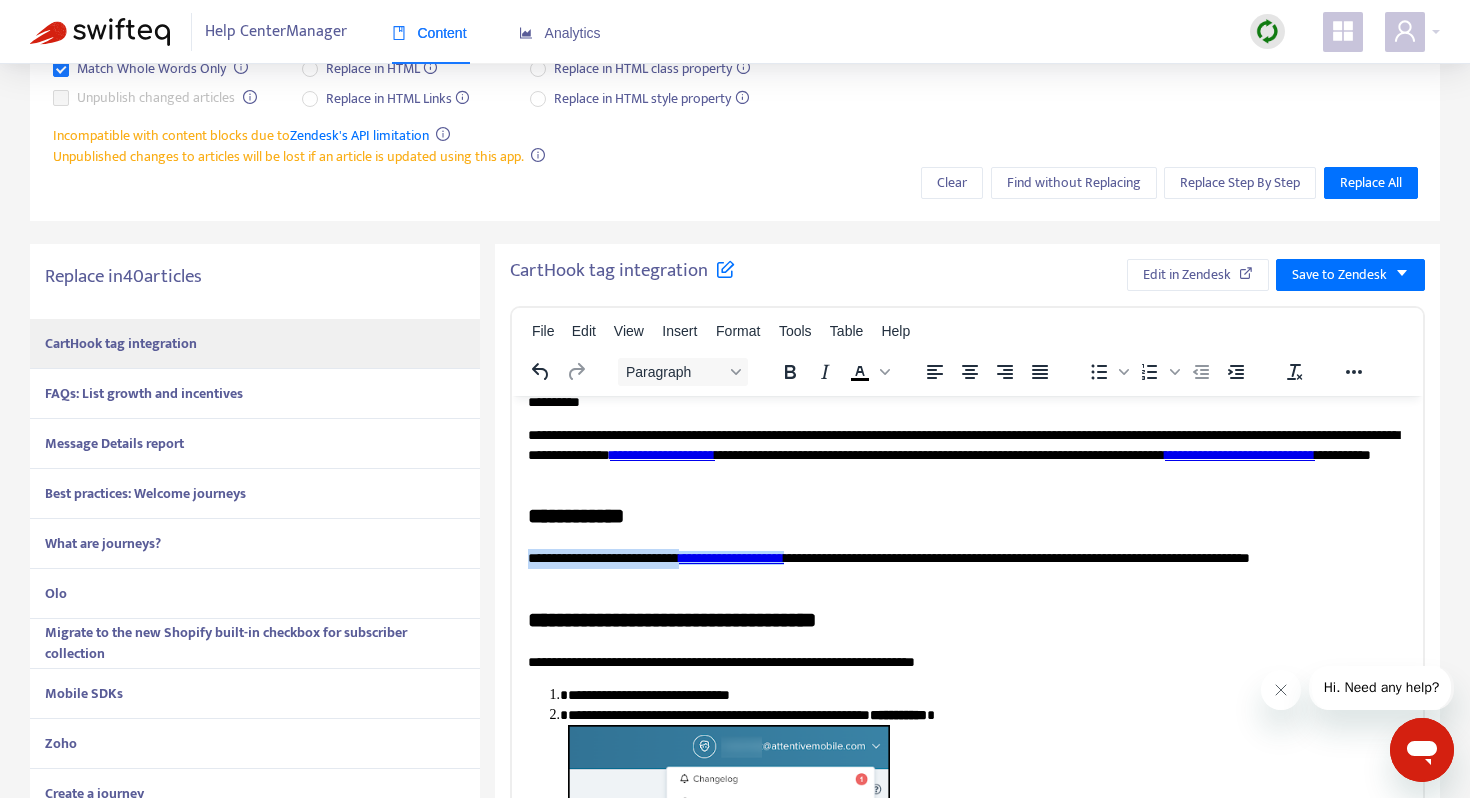 scroll, scrollTop: 146, scrollLeft: 0, axis: vertical 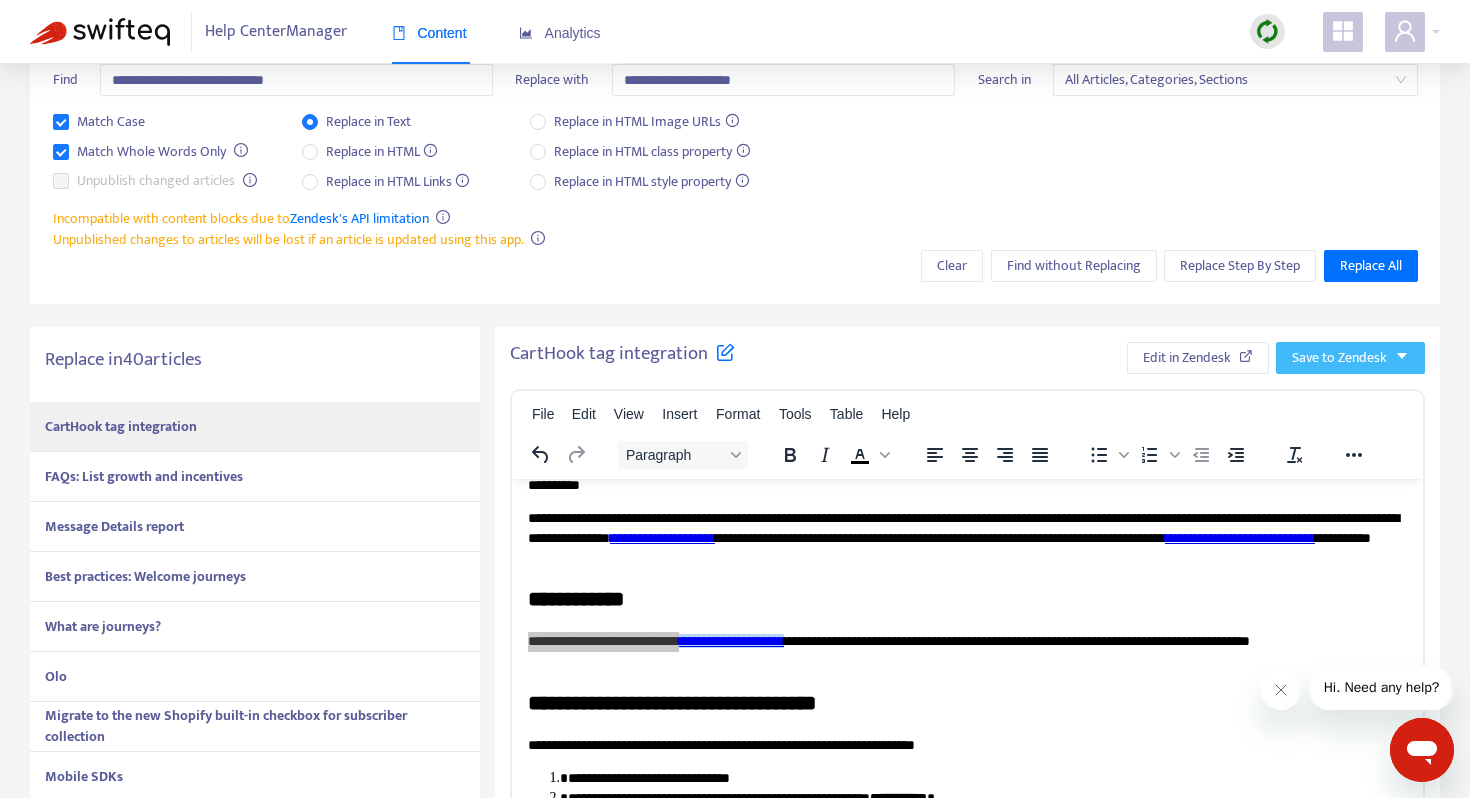 click on "Save to Zendesk" at bounding box center (1339, 358) 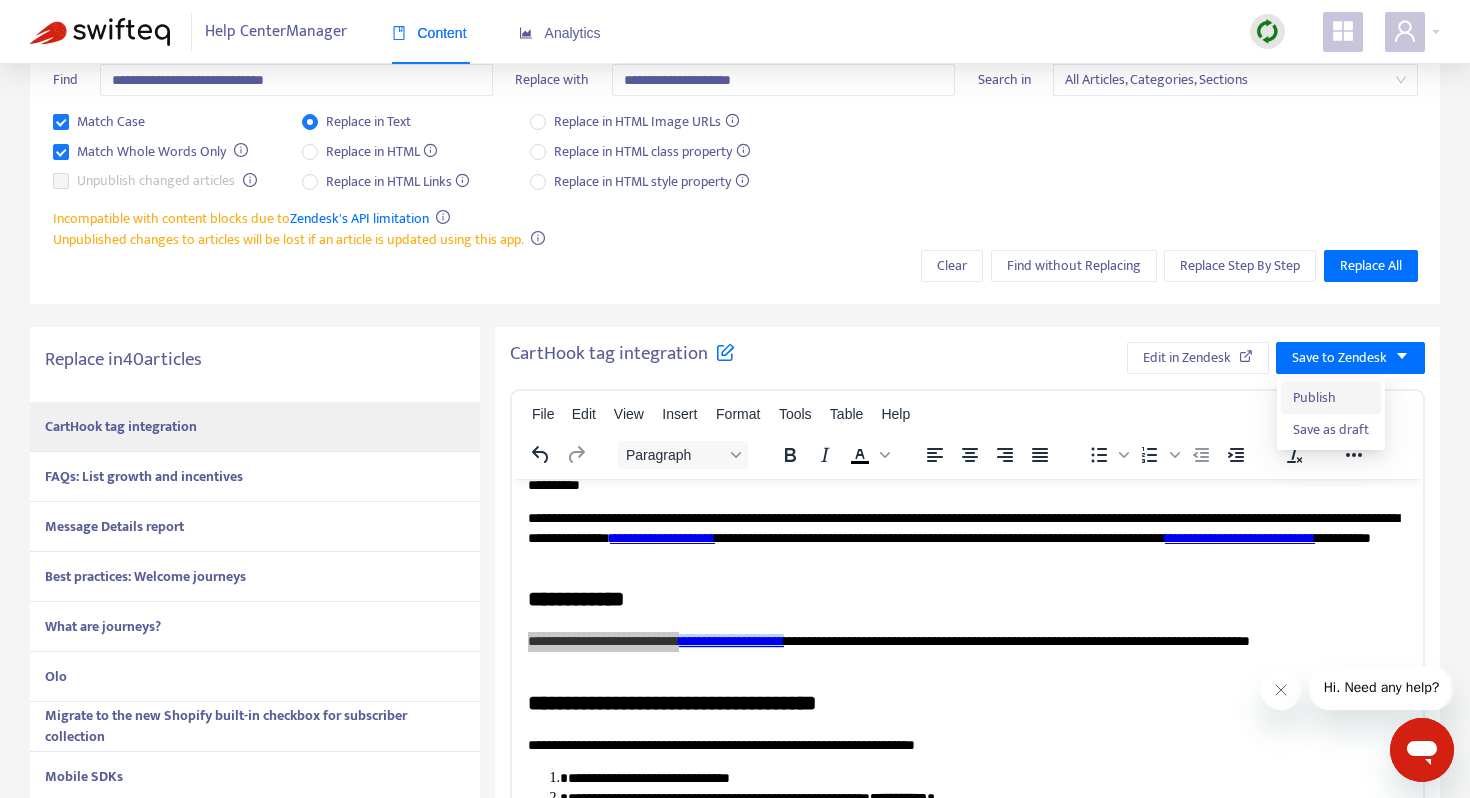 click on "Publish" at bounding box center (1331, 398) 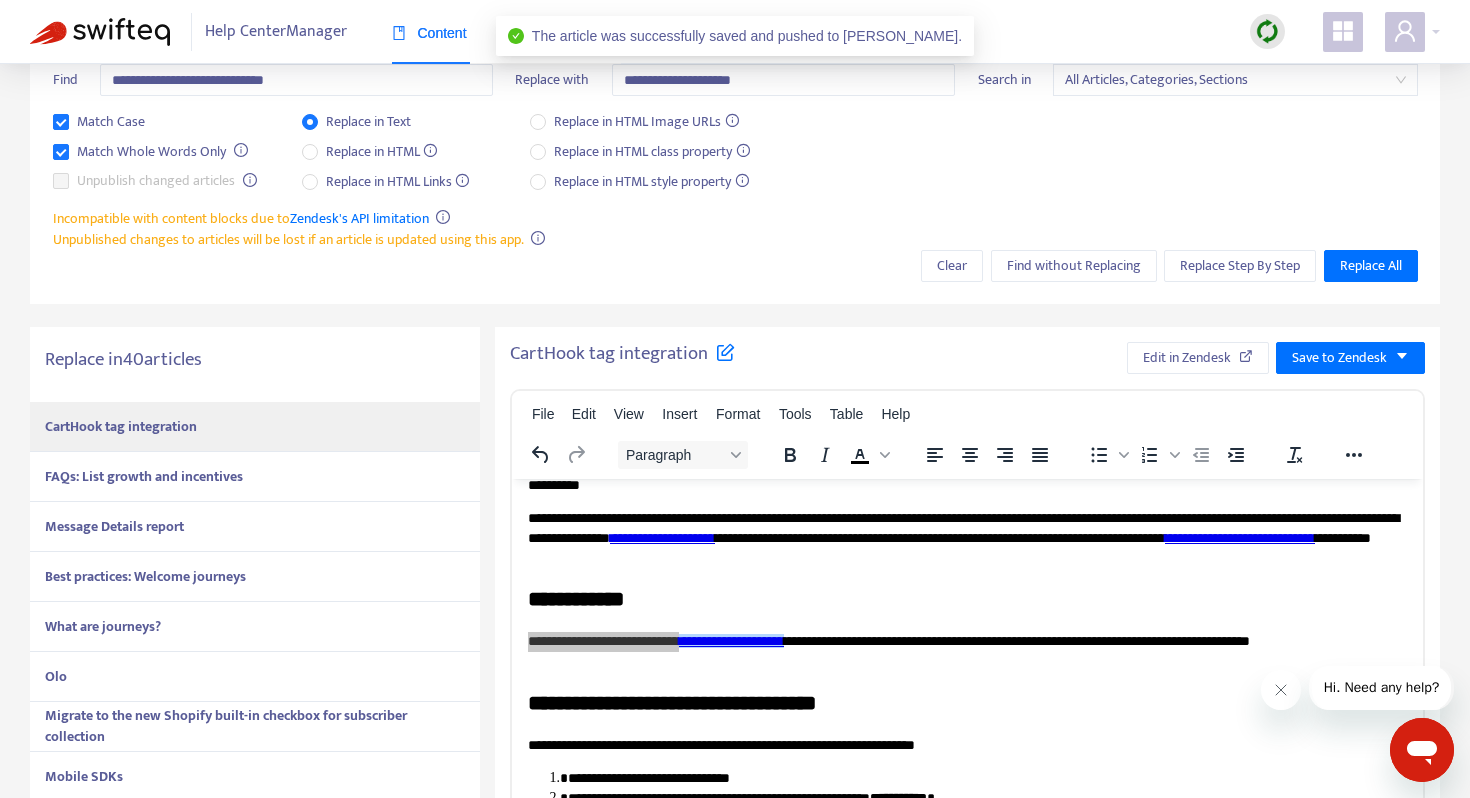 click on "FAQs: List growth and incentives" at bounding box center [144, 476] 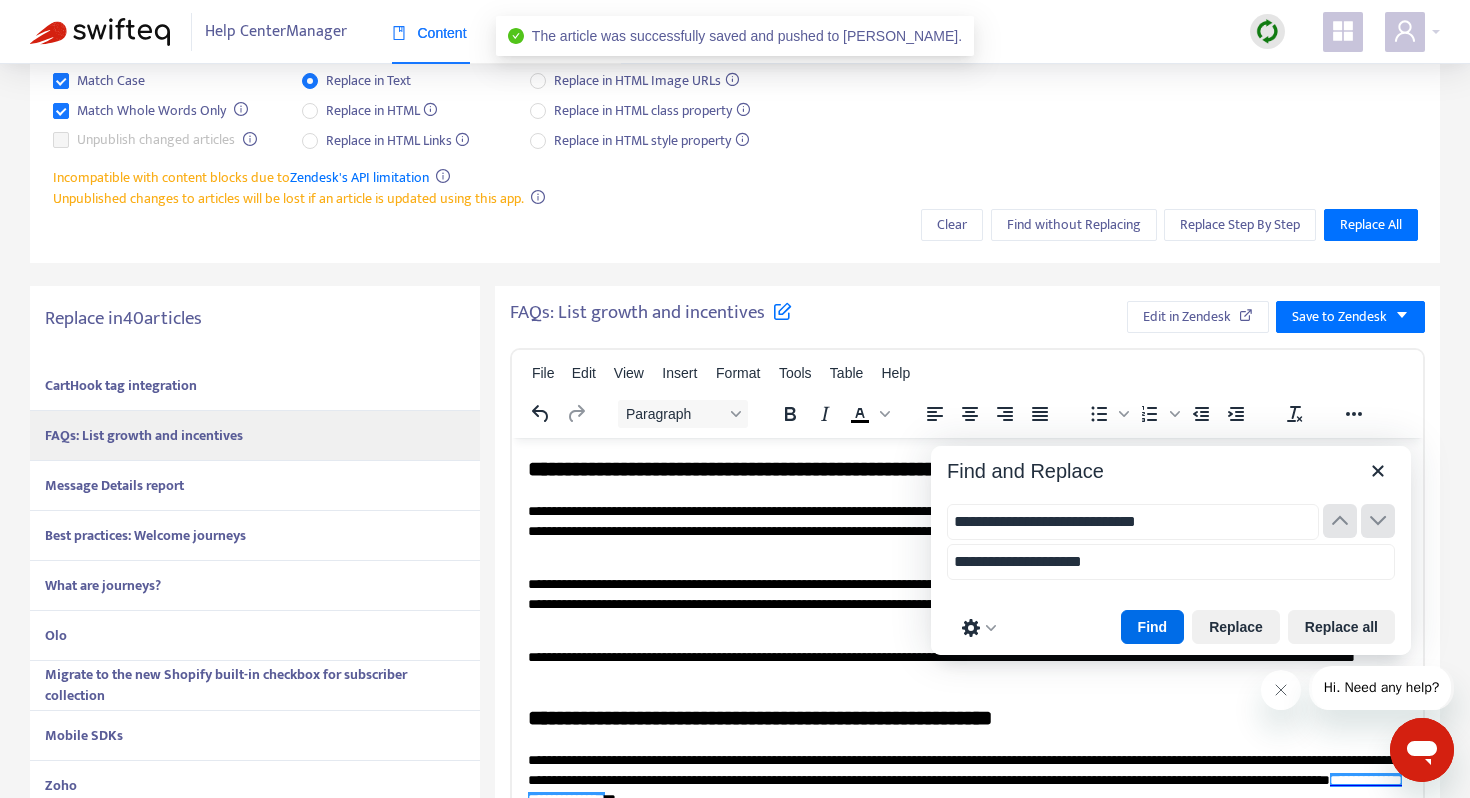 scroll, scrollTop: 196, scrollLeft: 0, axis: vertical 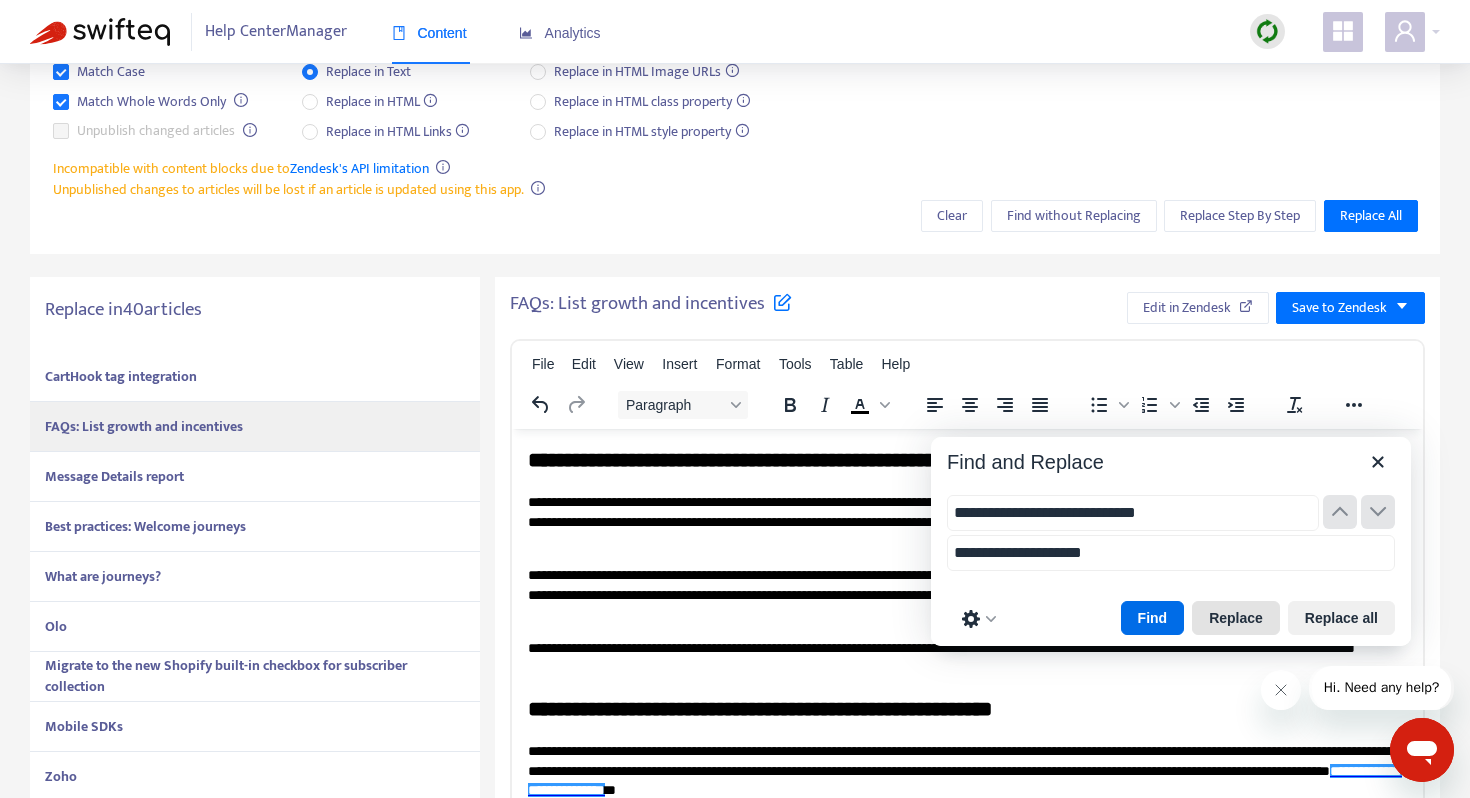 click on "Replace" at bounding box center (1236, 618) 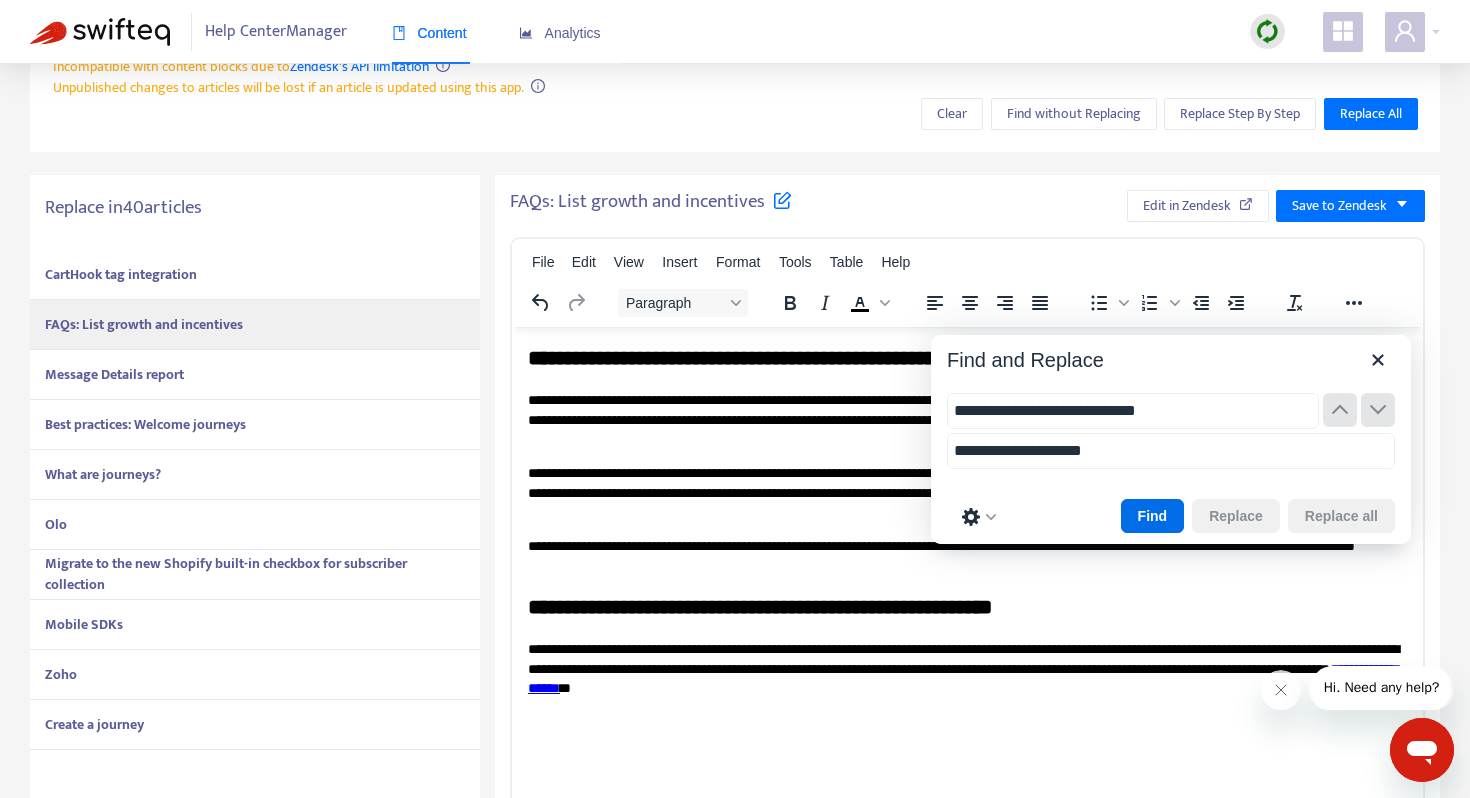 scroll, scrollTop: 377, scrollLeft: 0, axis: vertical 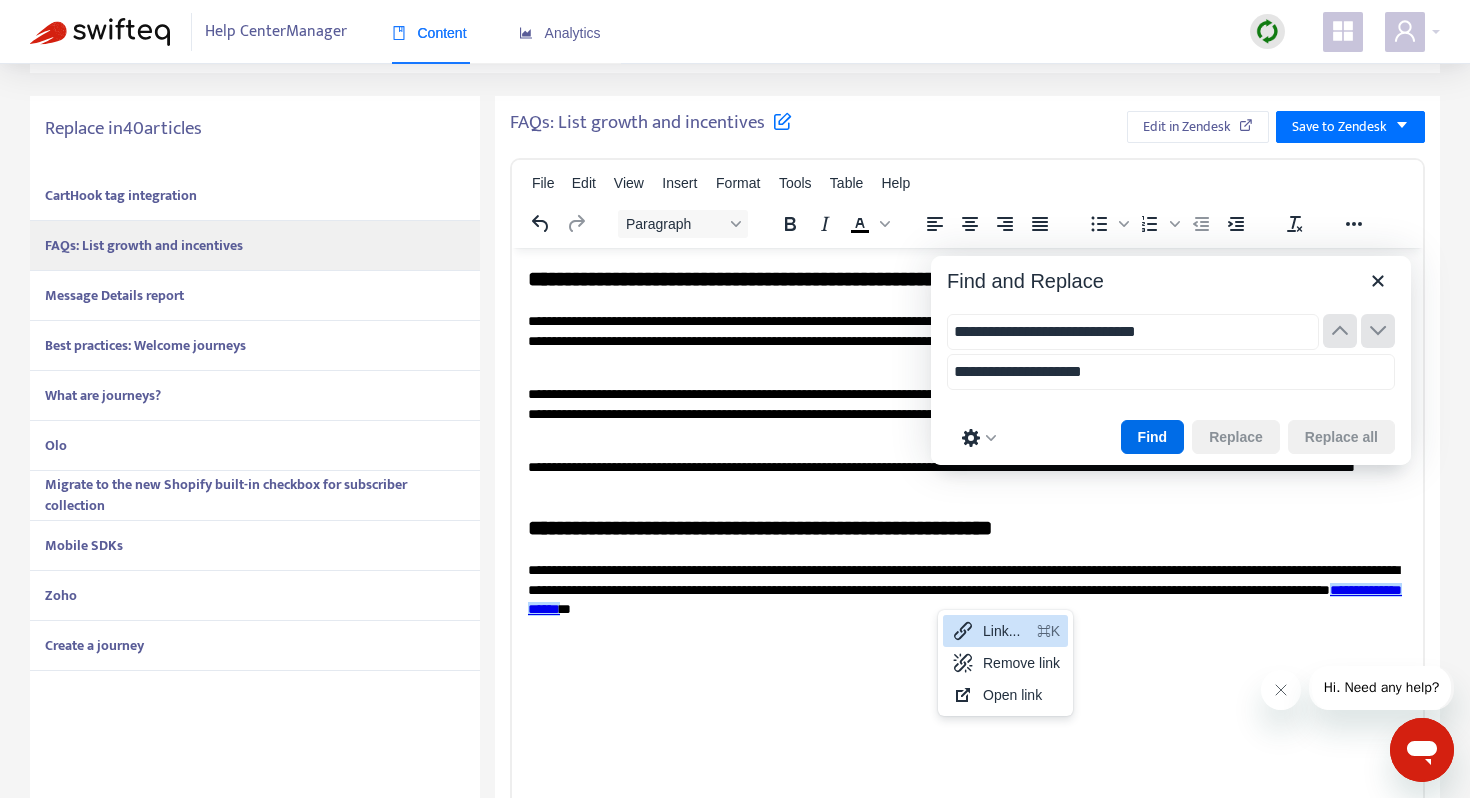 click 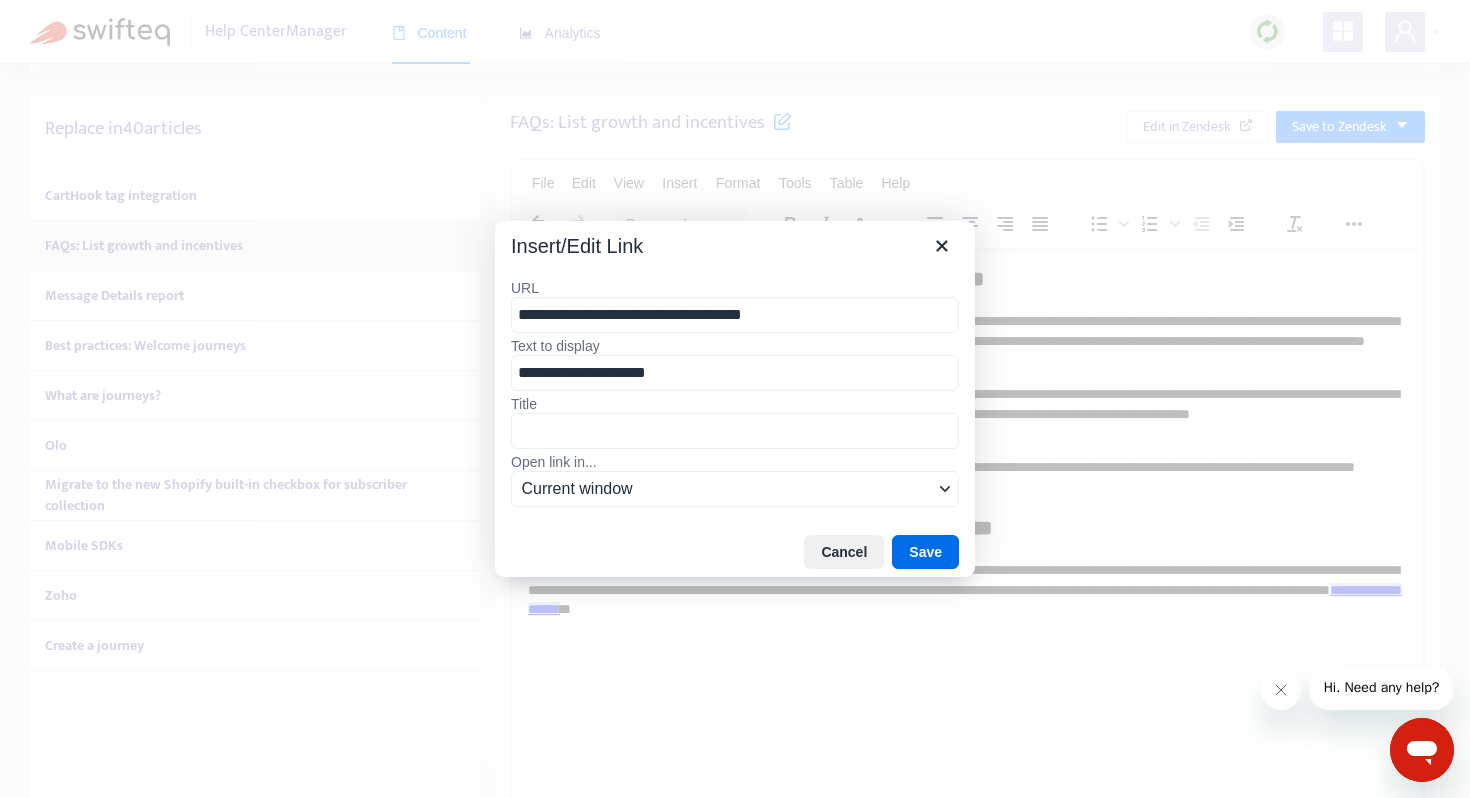 click on "**********" at bounding box center [735, 315] 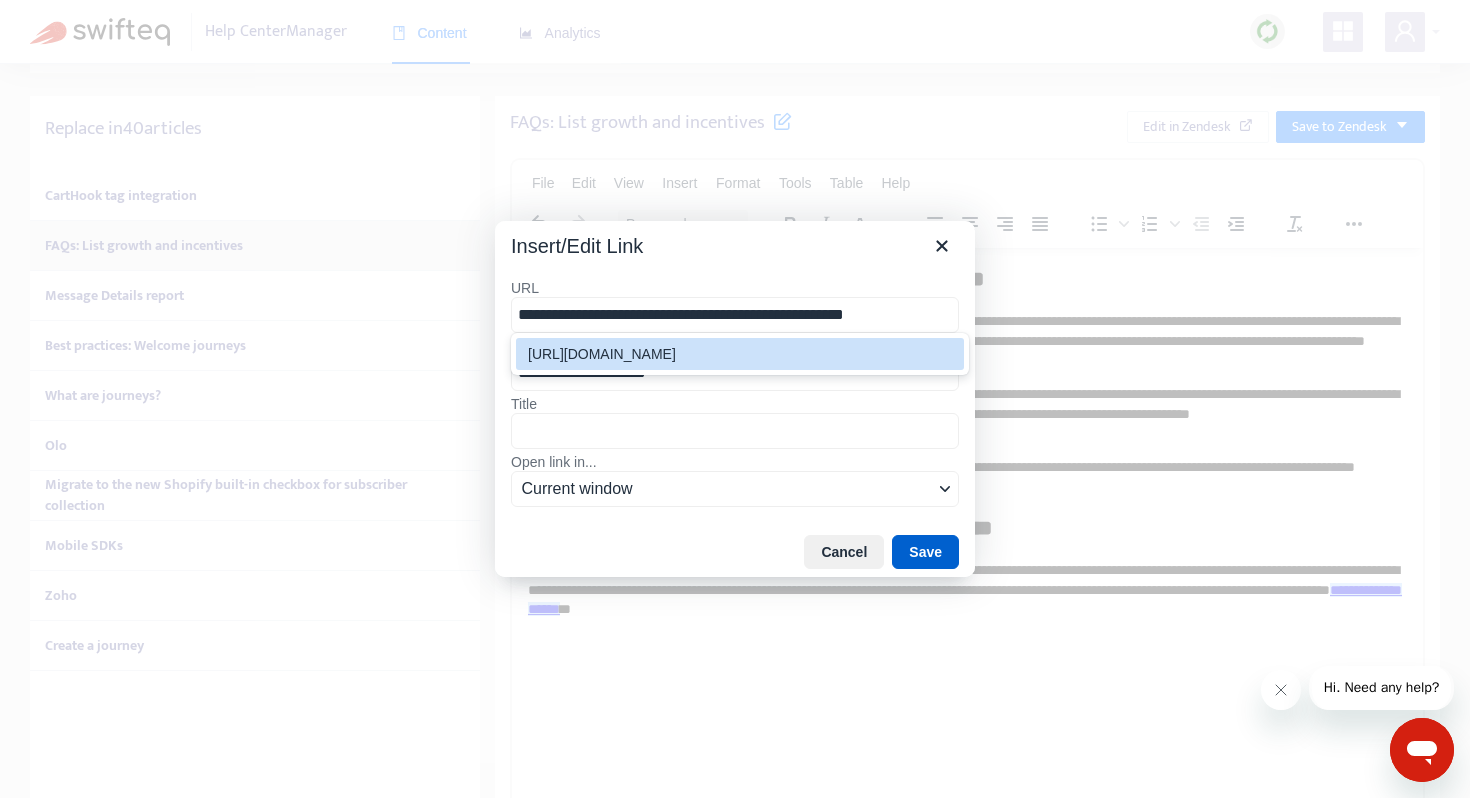 click on "Save" at bounding box center [925, 552] 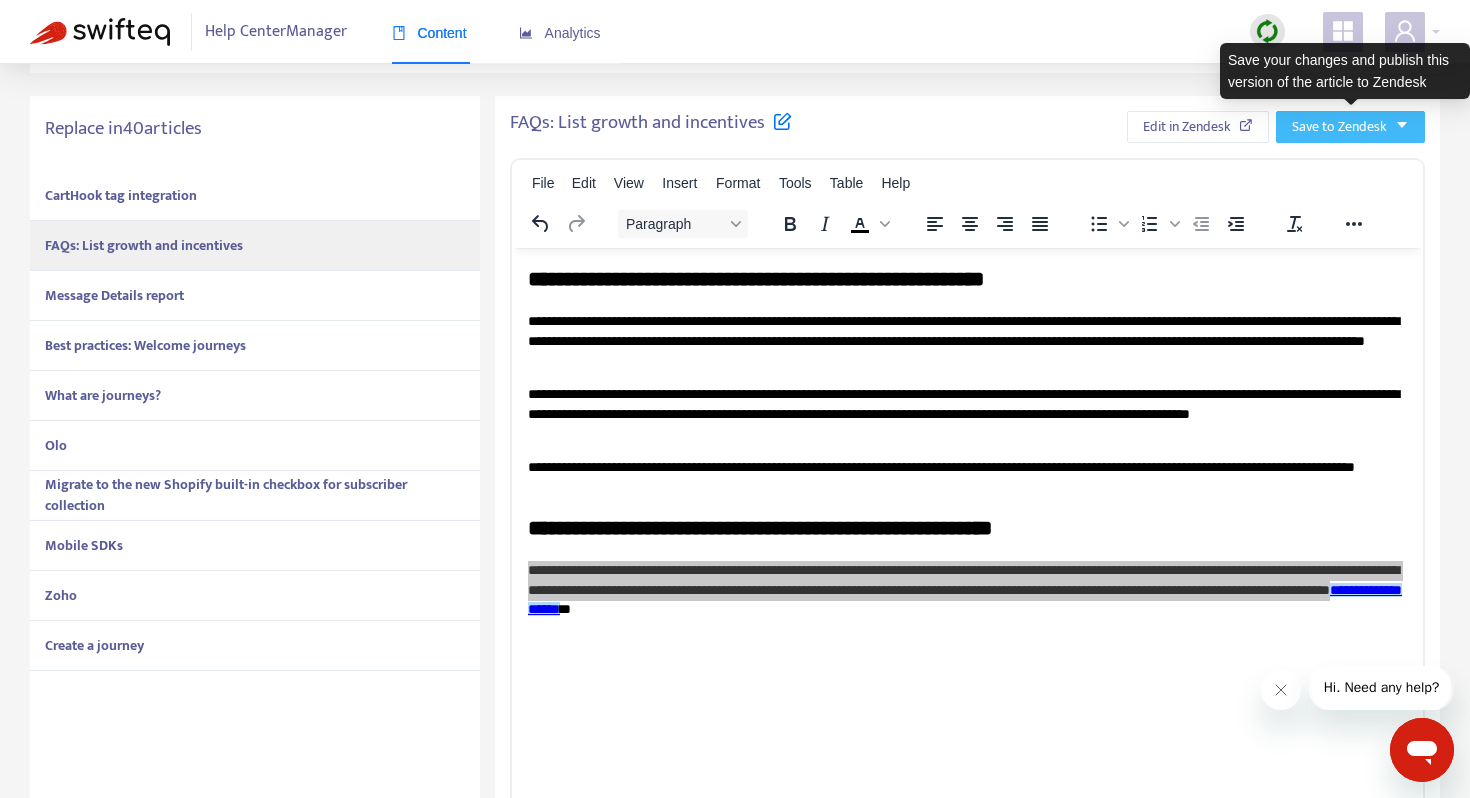 click on "Save to Zendesk" at bounding box center (1350, 127) 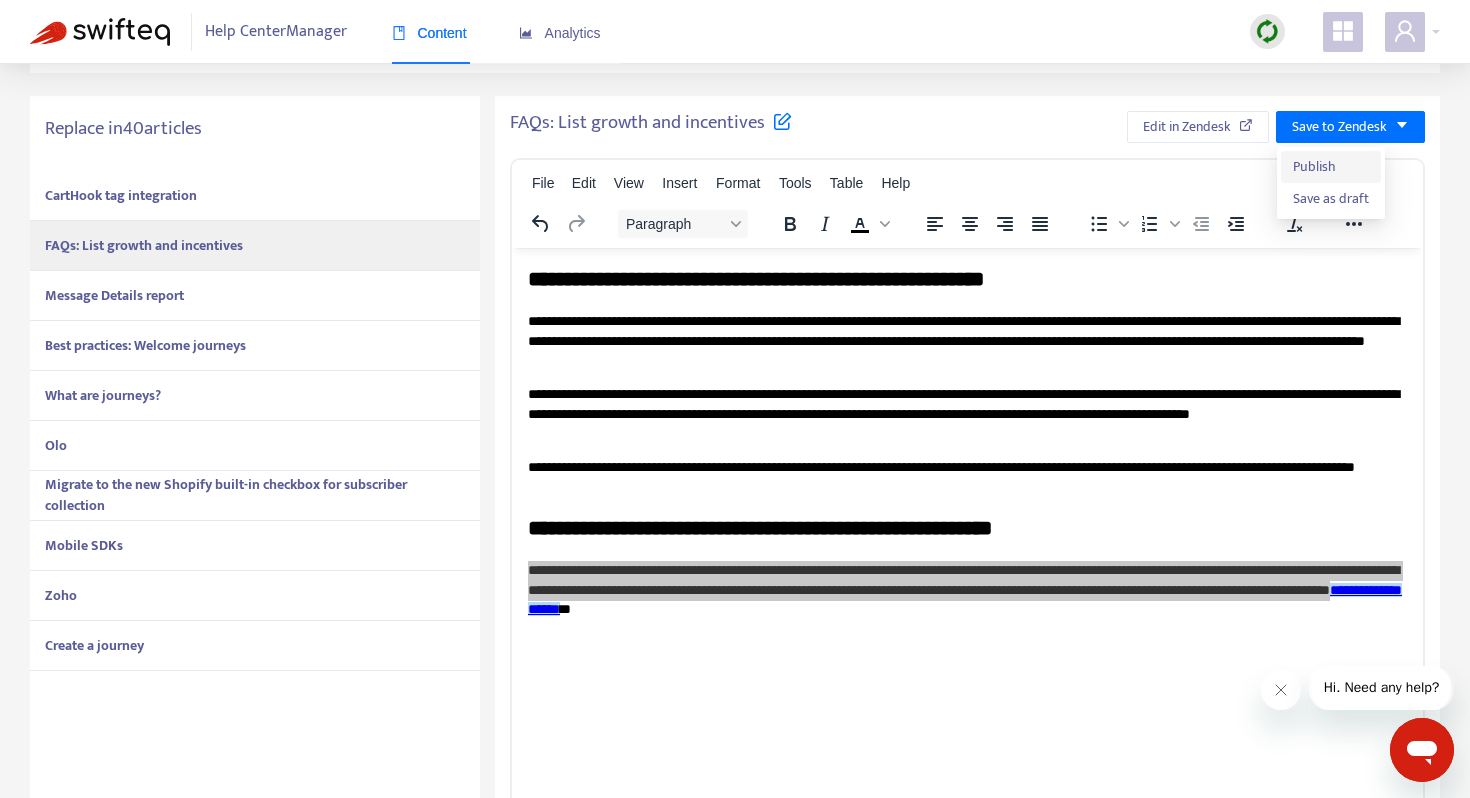 click on "Publish" at bounding box center [1331, 167] 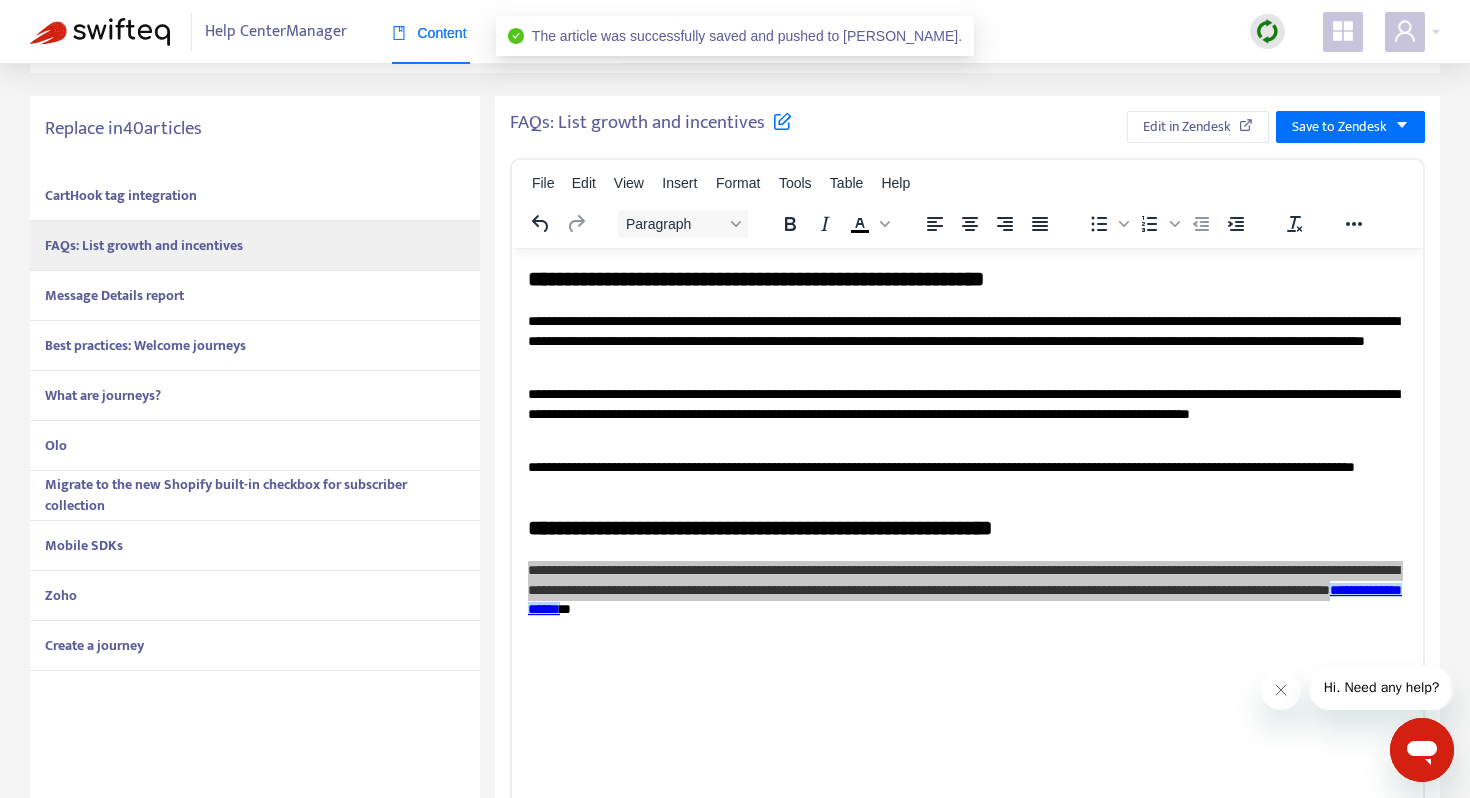 click on "Message Details report" at bounding box center [255, 296] 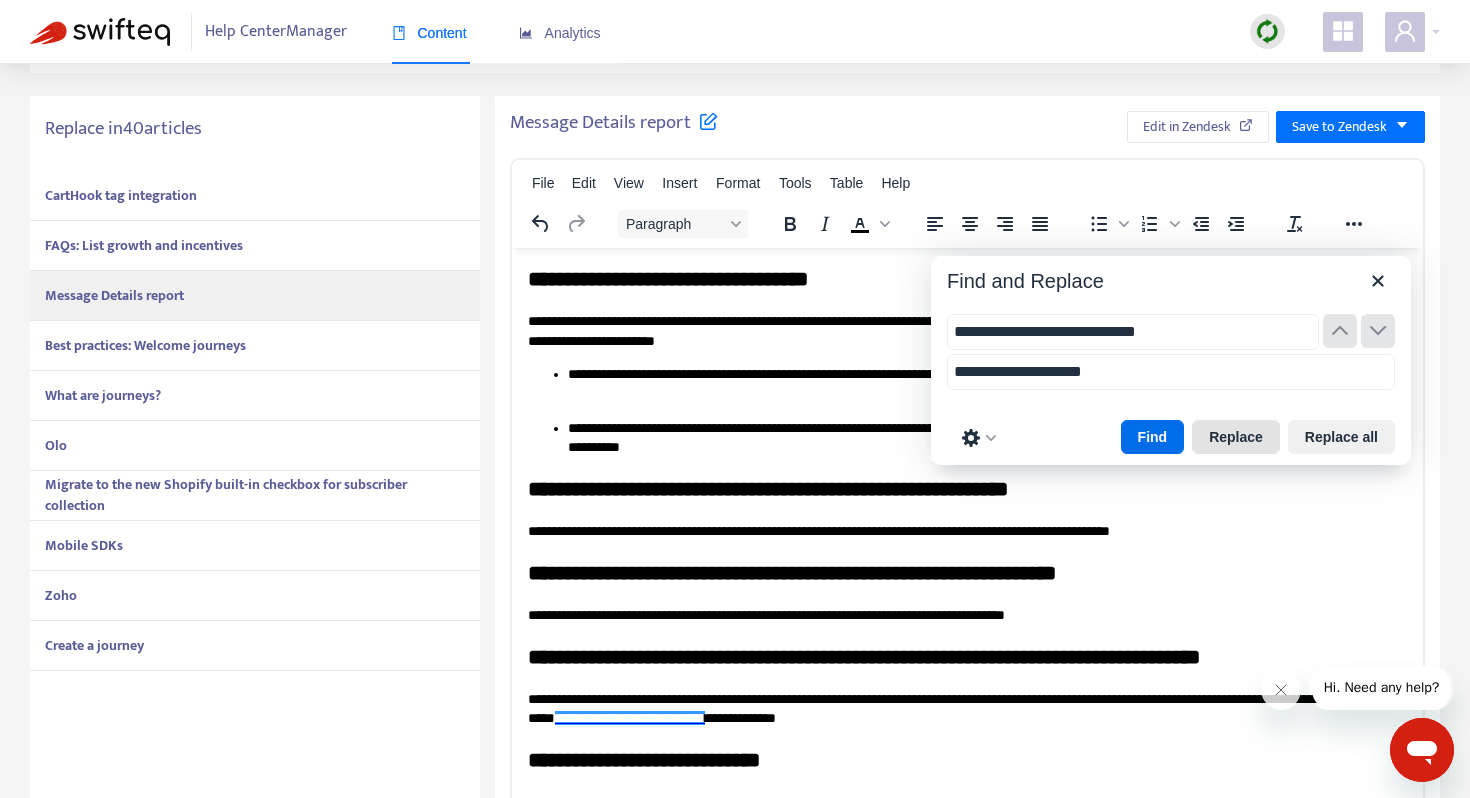 click on "Replace" at bounding box center [1236, 437] 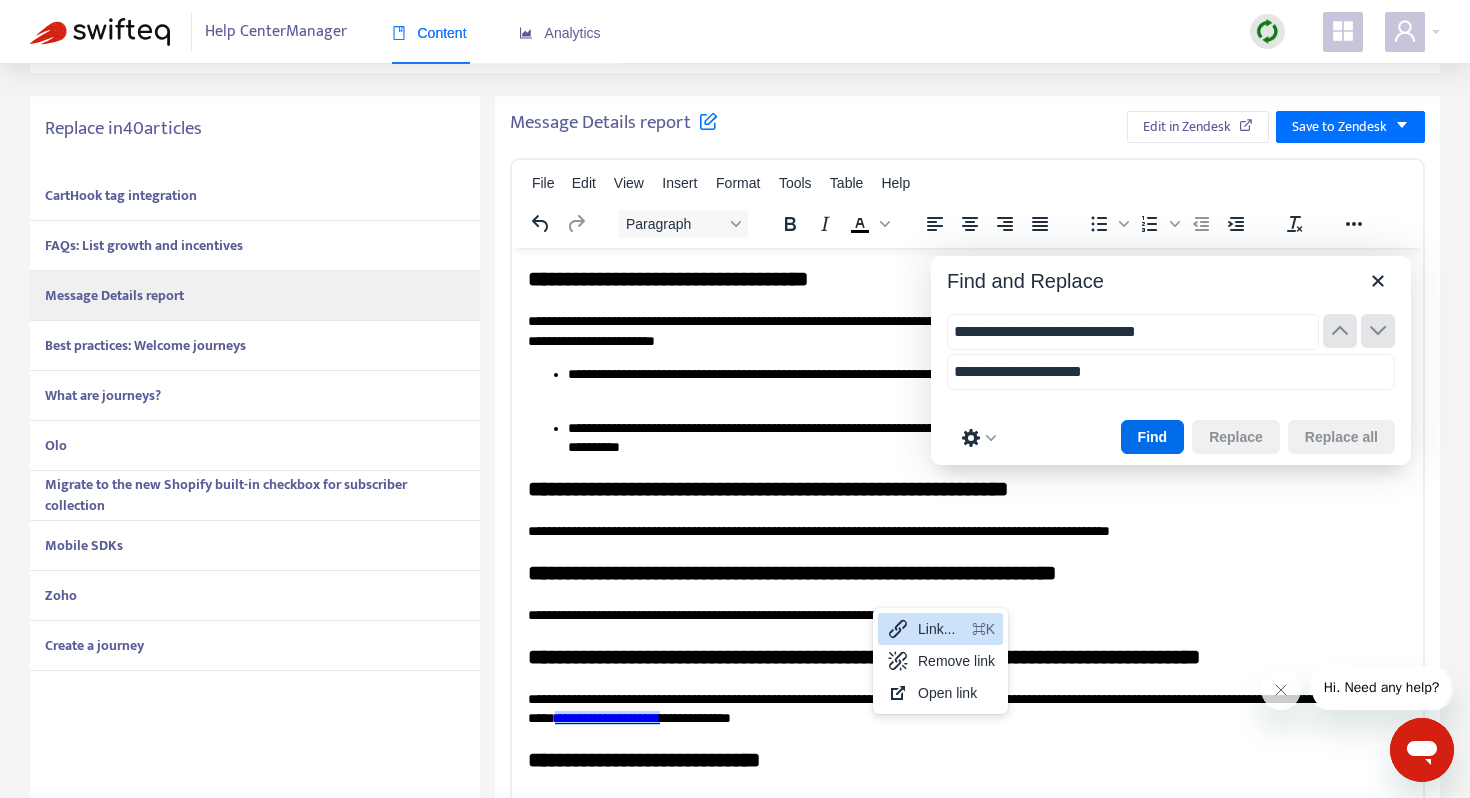 click on "Link..." at bounding box center [941, 629] 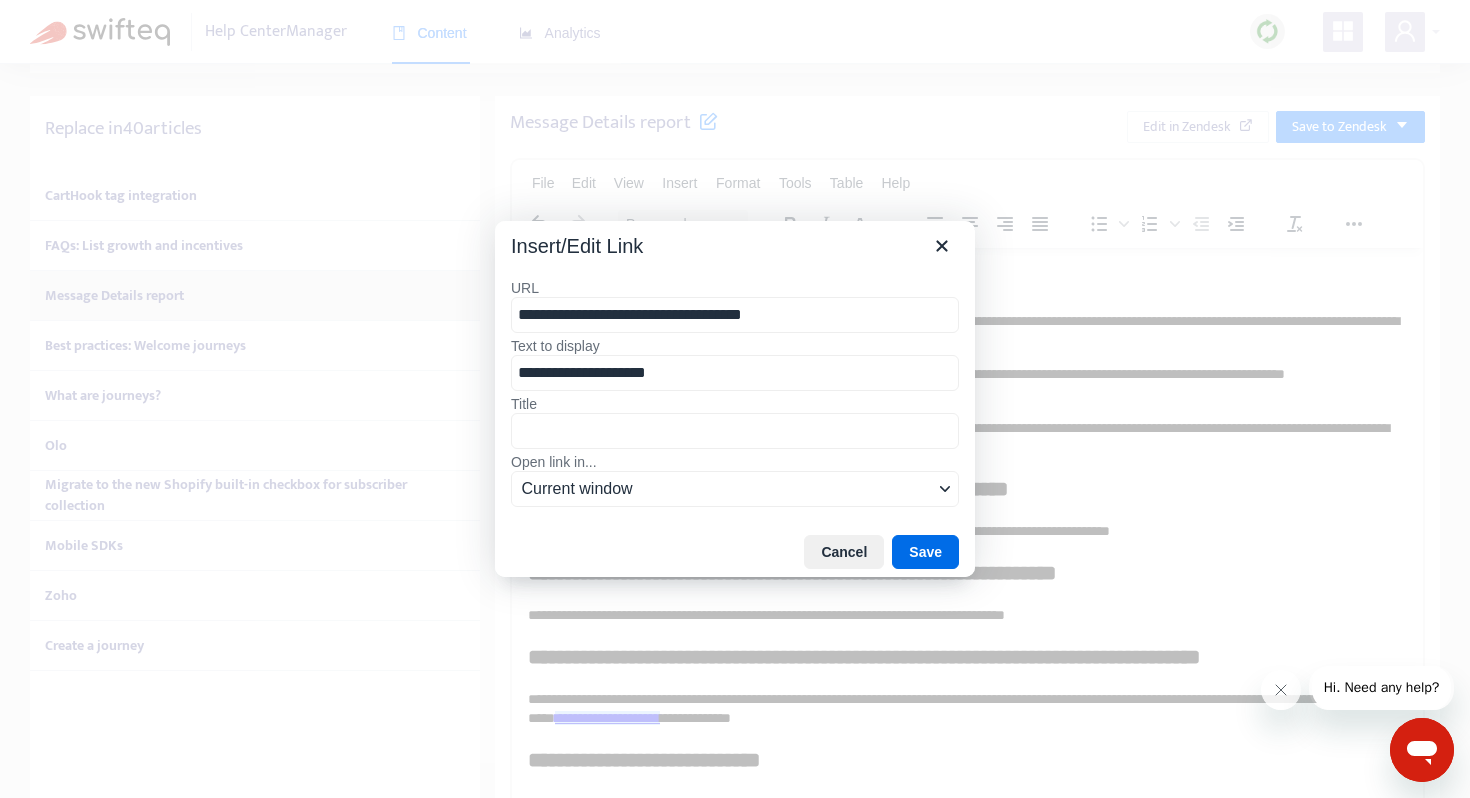 click on "**********" at bounding box center (735, 315) 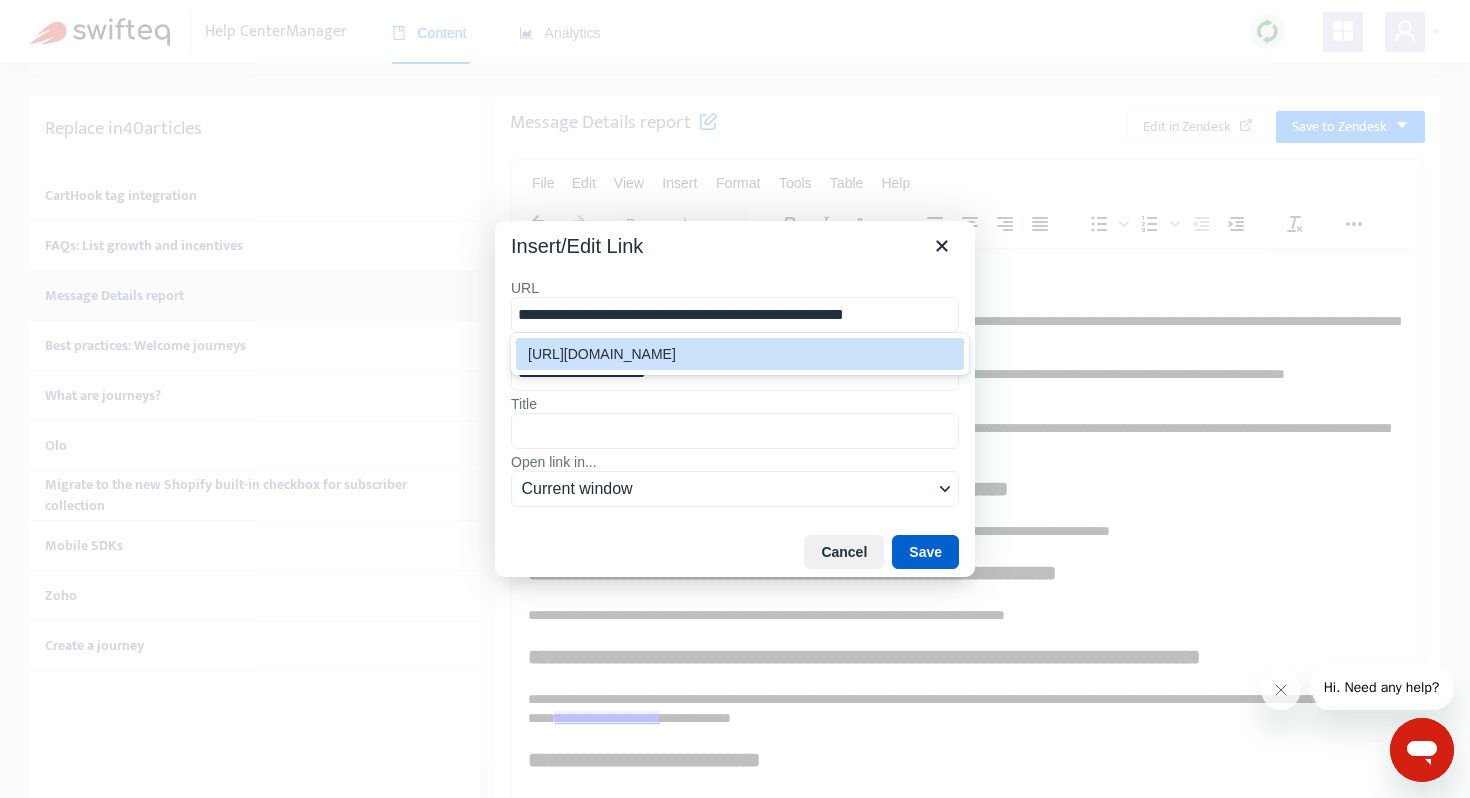 click on "Save" at bounding box center (925, 552) 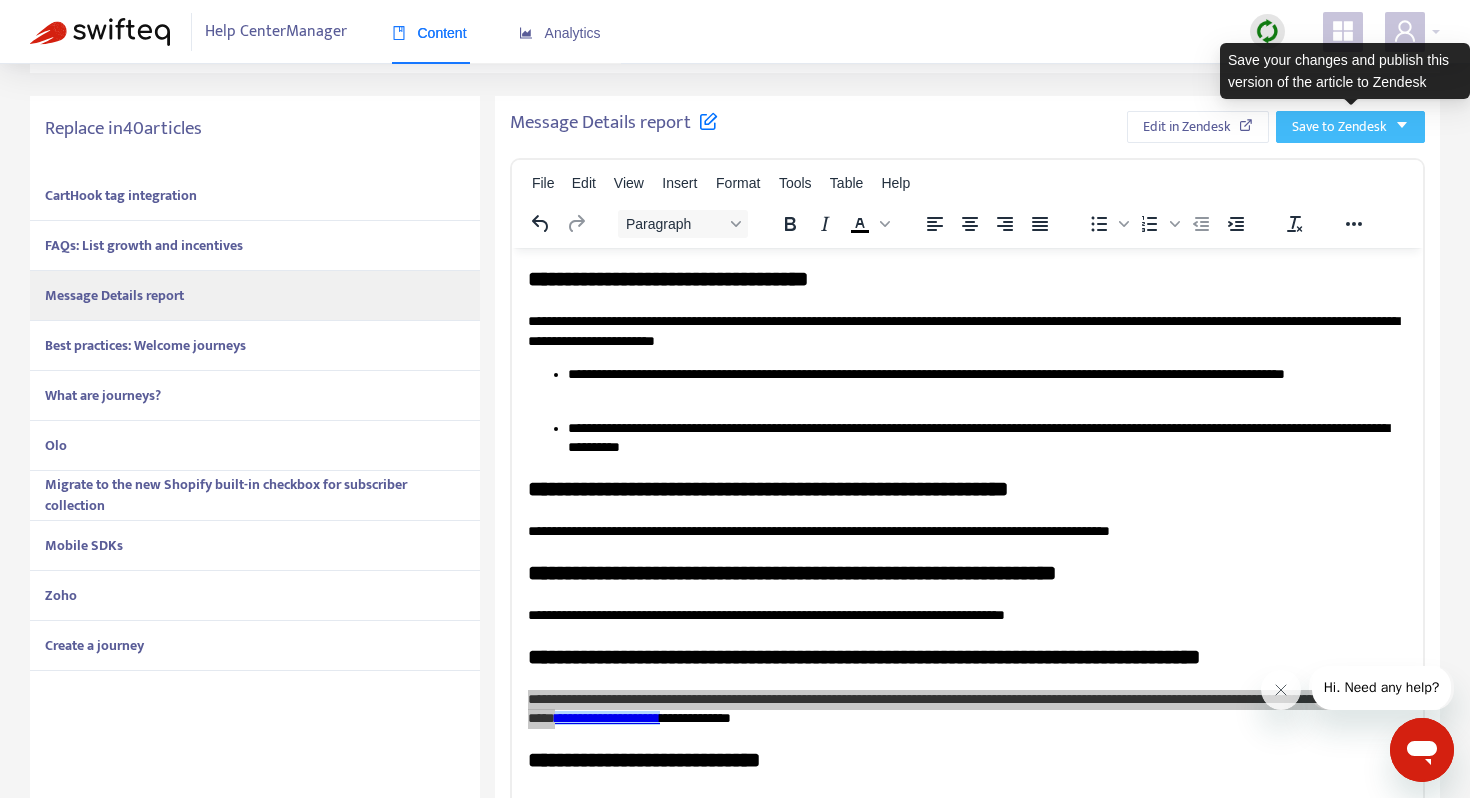 click on "Save to Zendesk" at bounding box center [1339, 127] 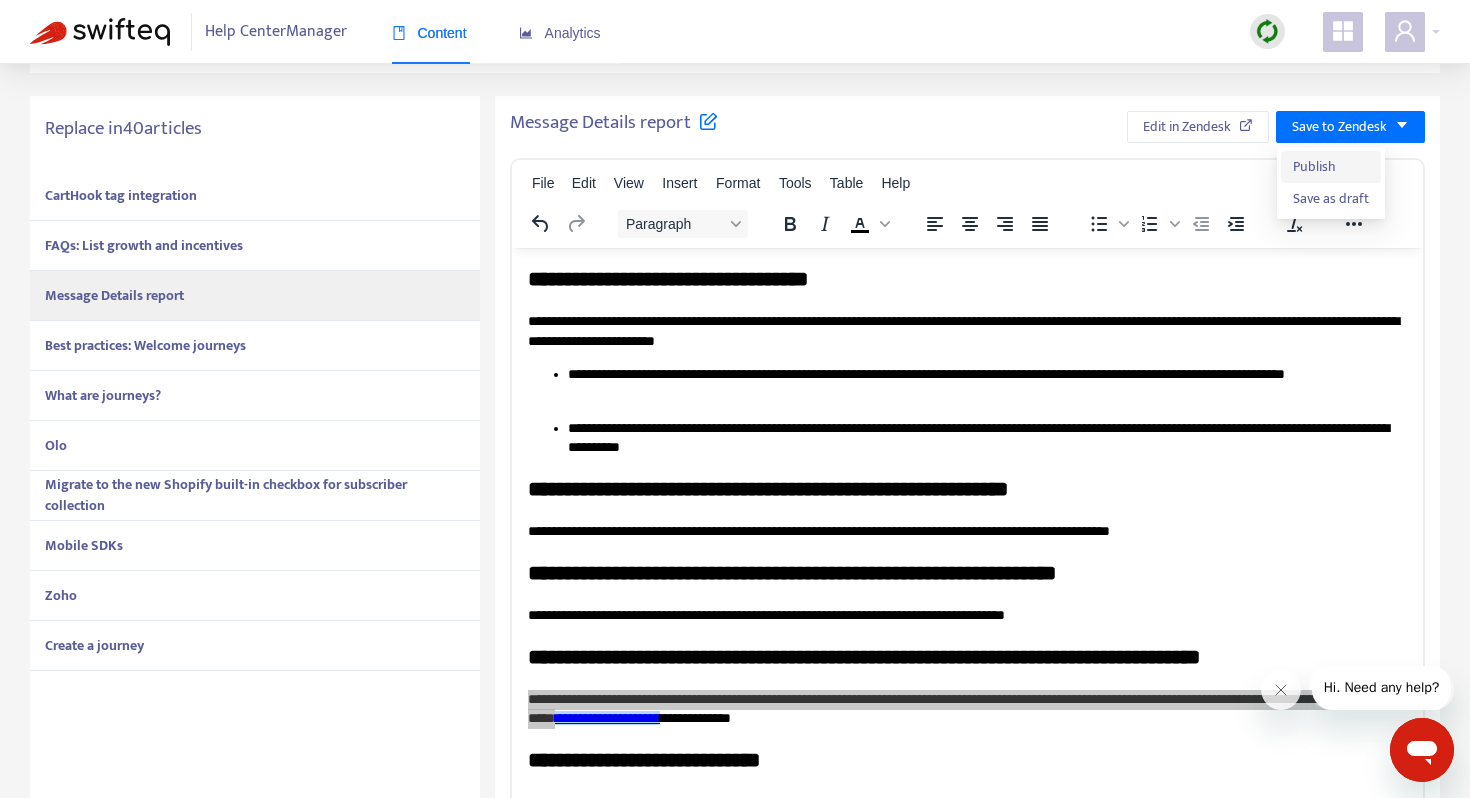 click on "Publish" at bounding box center [1331, 167] 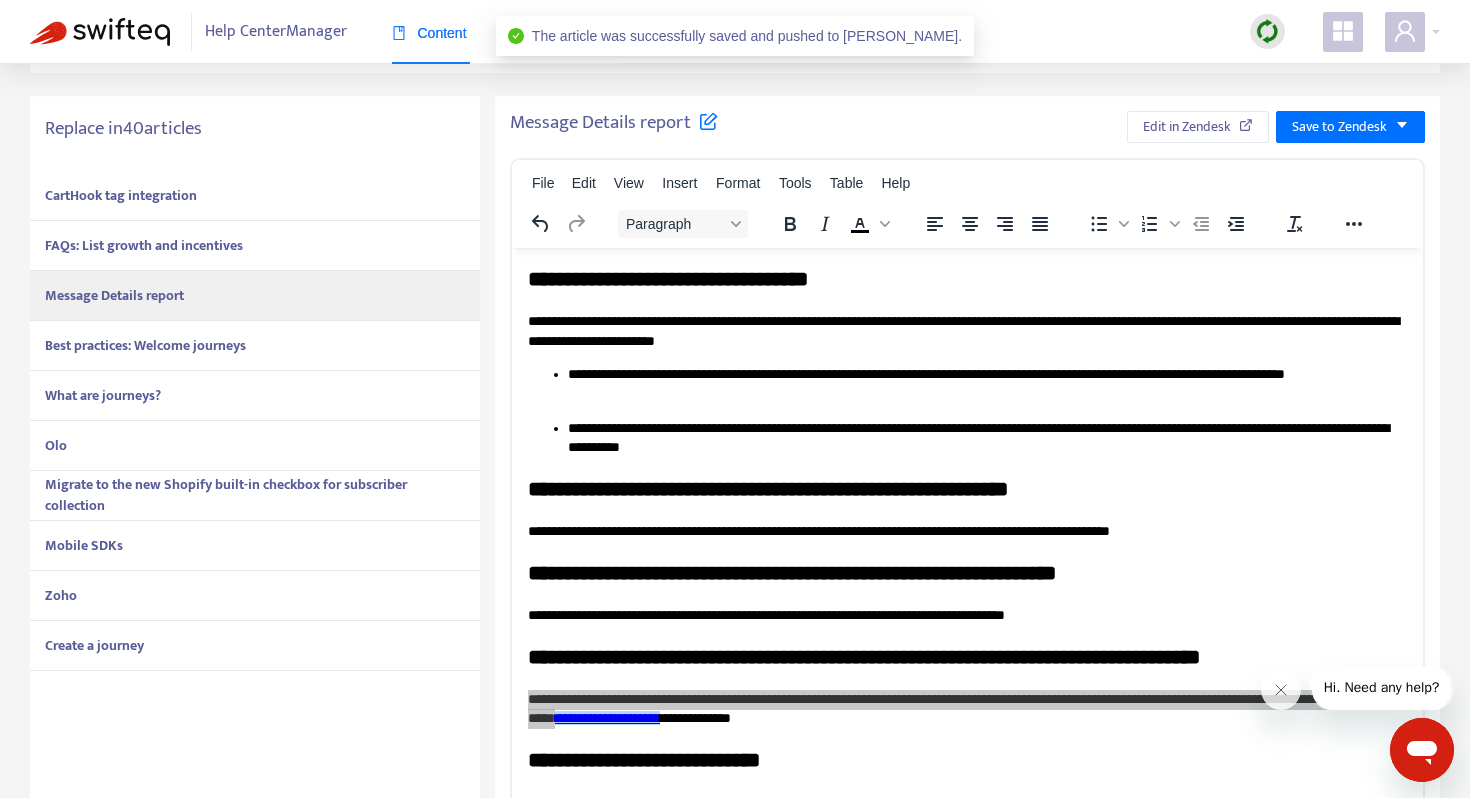 click on "Best practices: Welcome journeys" at bounding box center (145, 345) 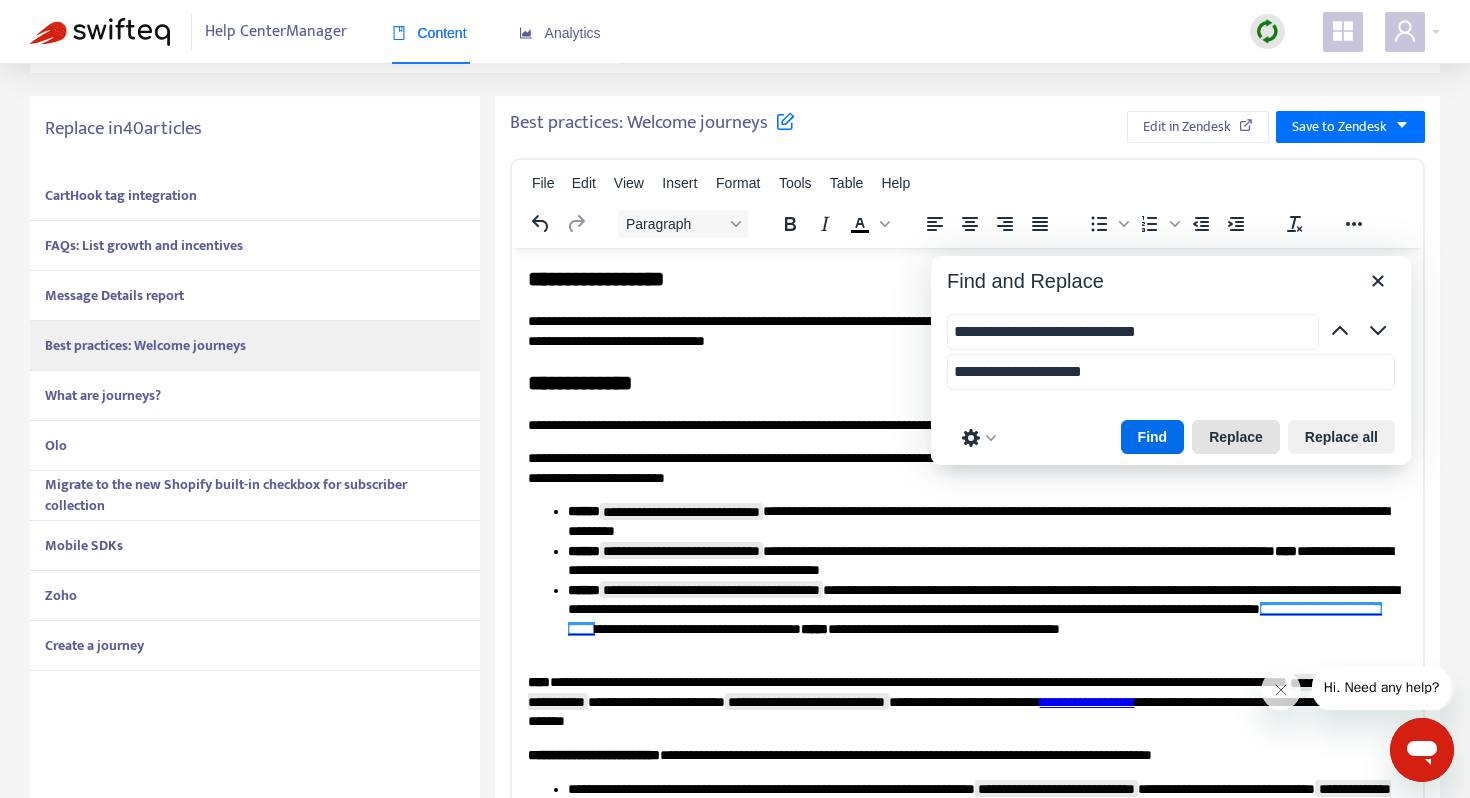 click on "Replace" at bounding box center (1236, 437) 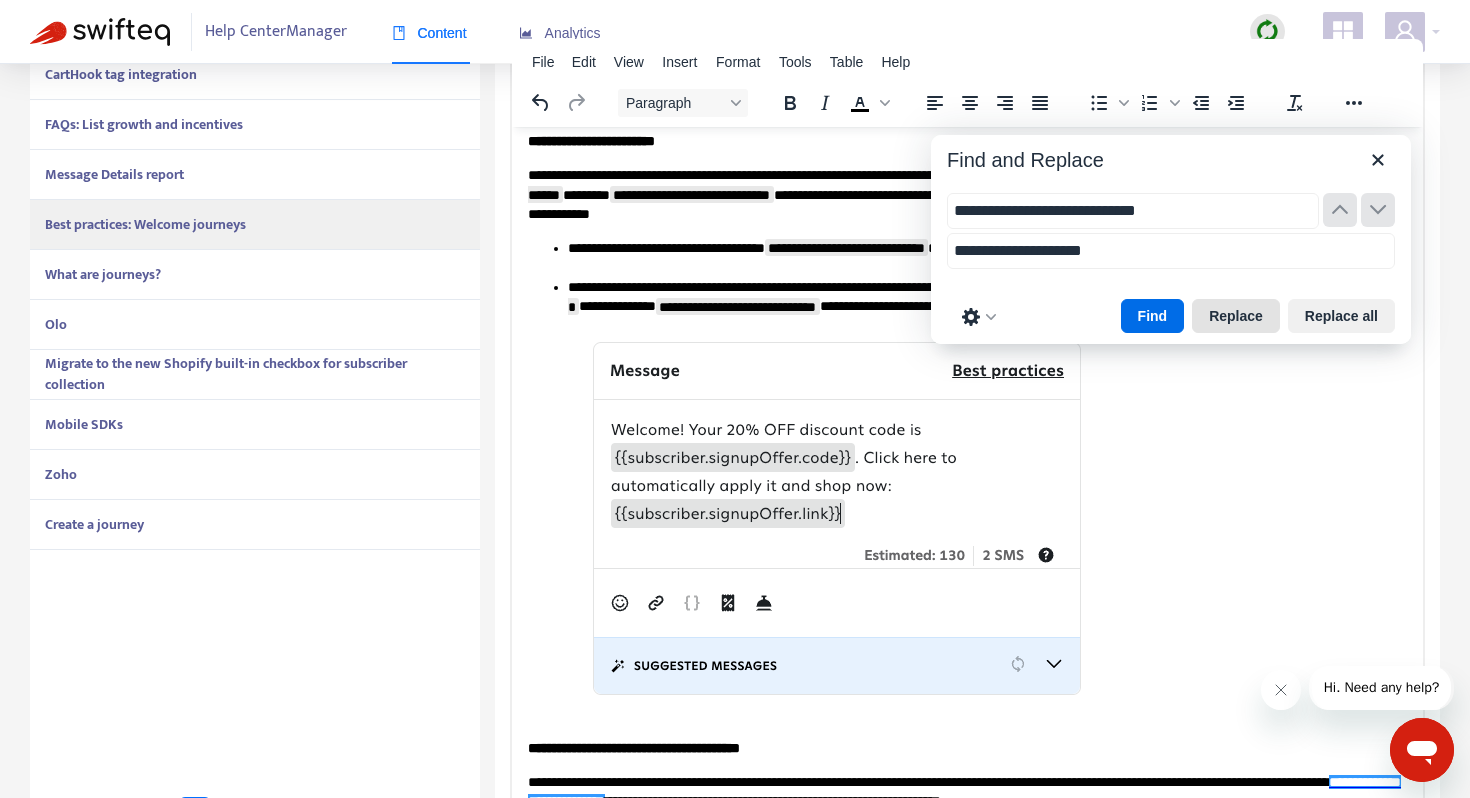 scroll, scrollTop: 509, scrollLeft: 0, axis: vertical 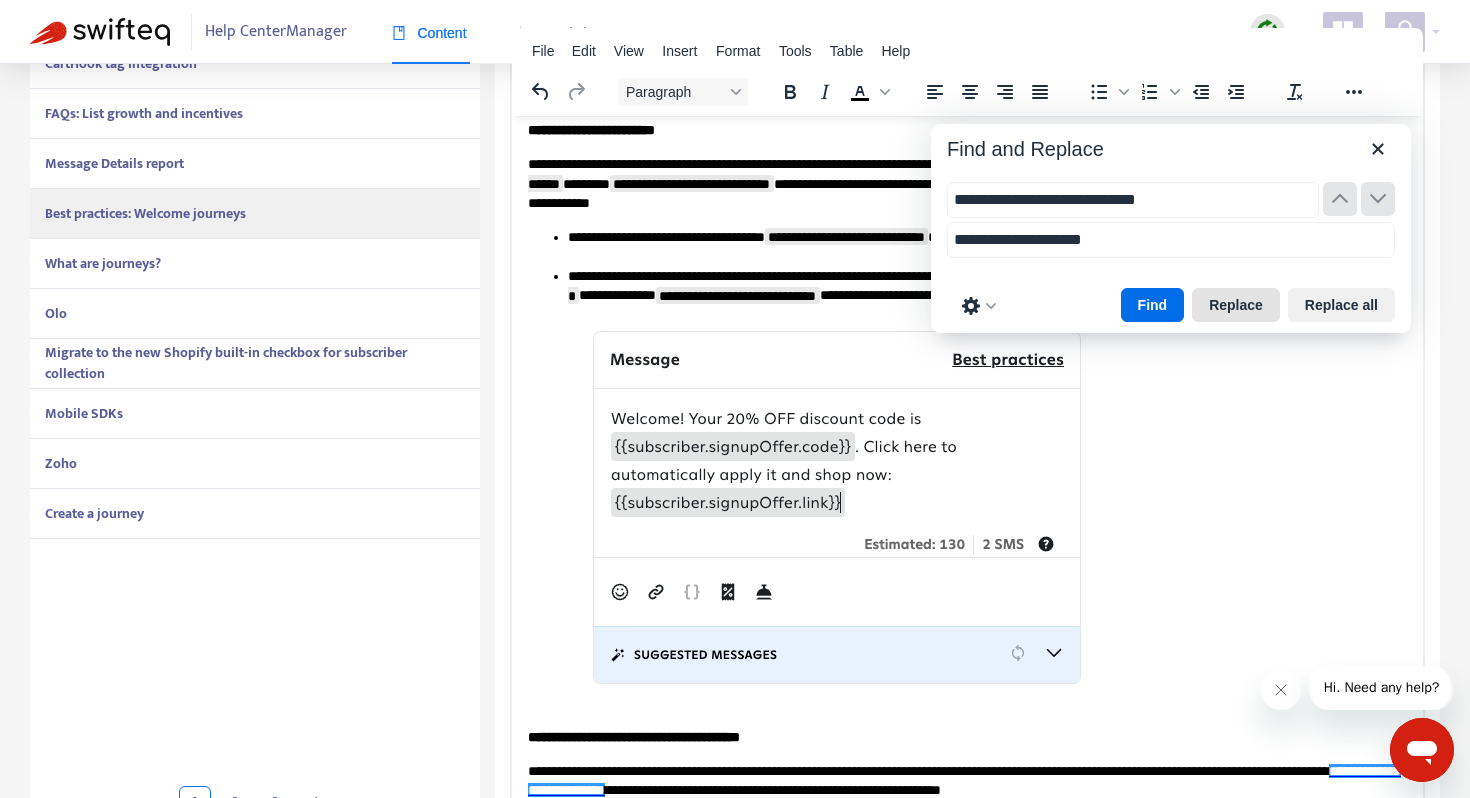 click on "Replace" at bounding box center (1236, 305) 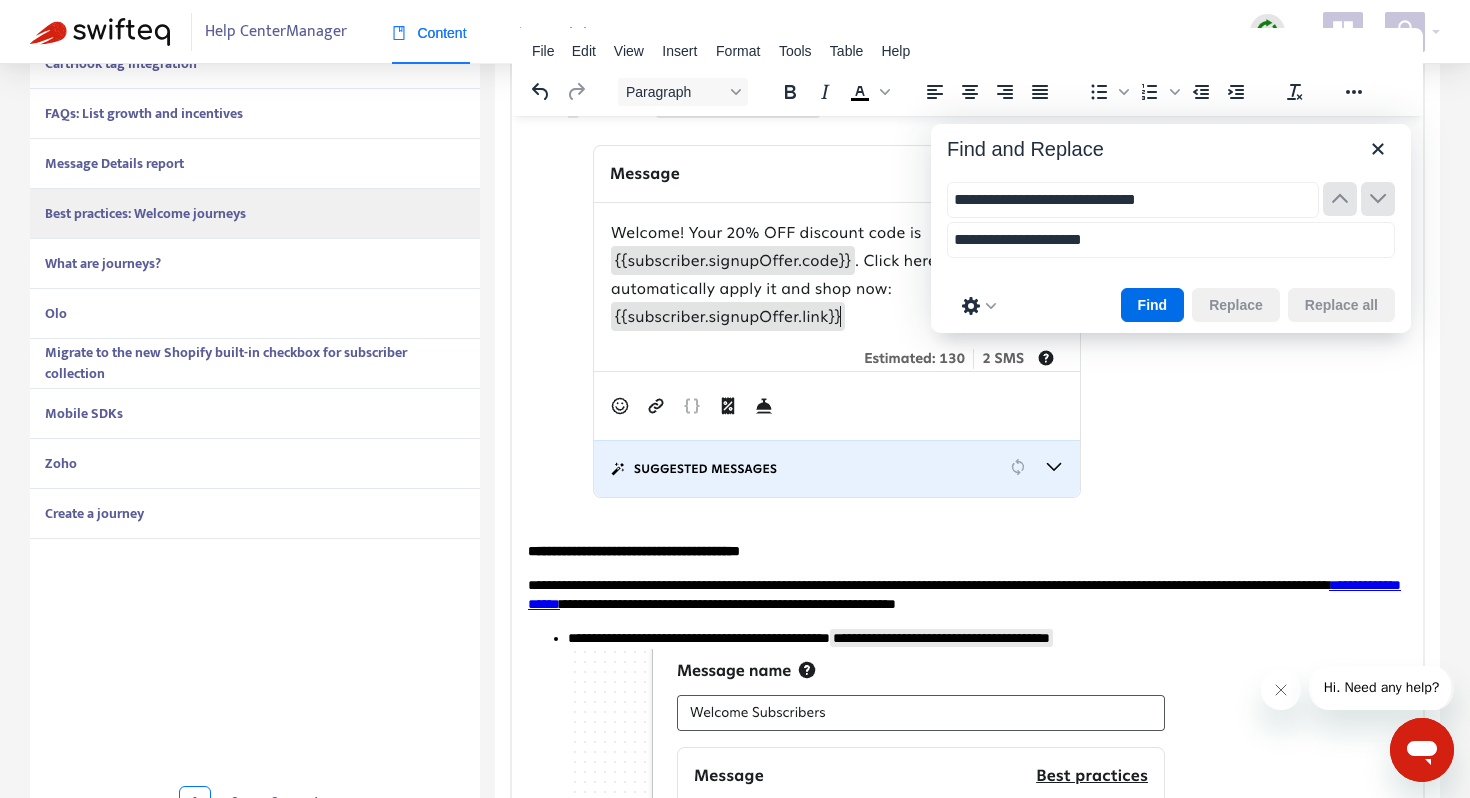 scroll, scrollTop: 905, scrollLeft: 0, axis: vertical 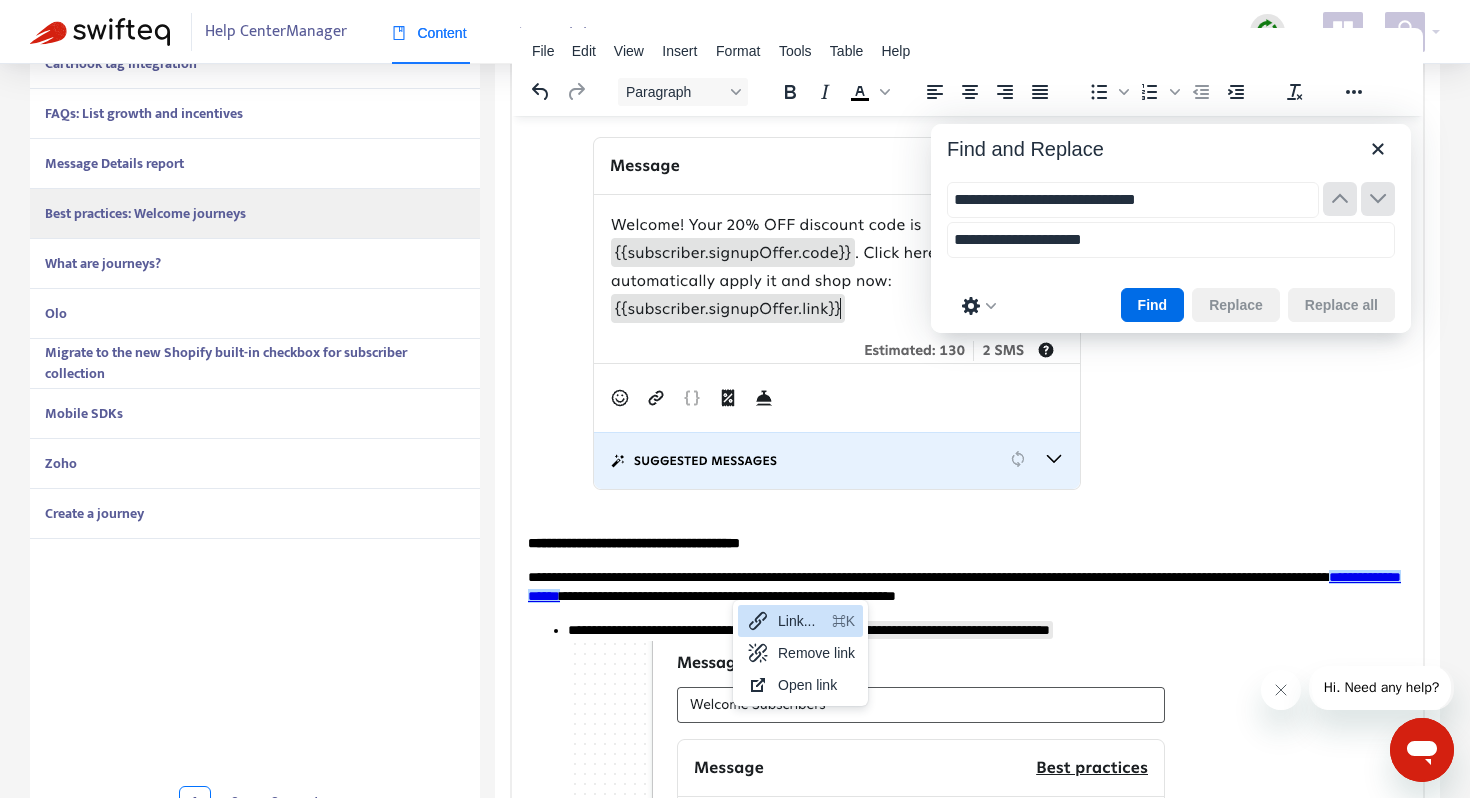 click on "Link..." at bounding box center (801, 621) 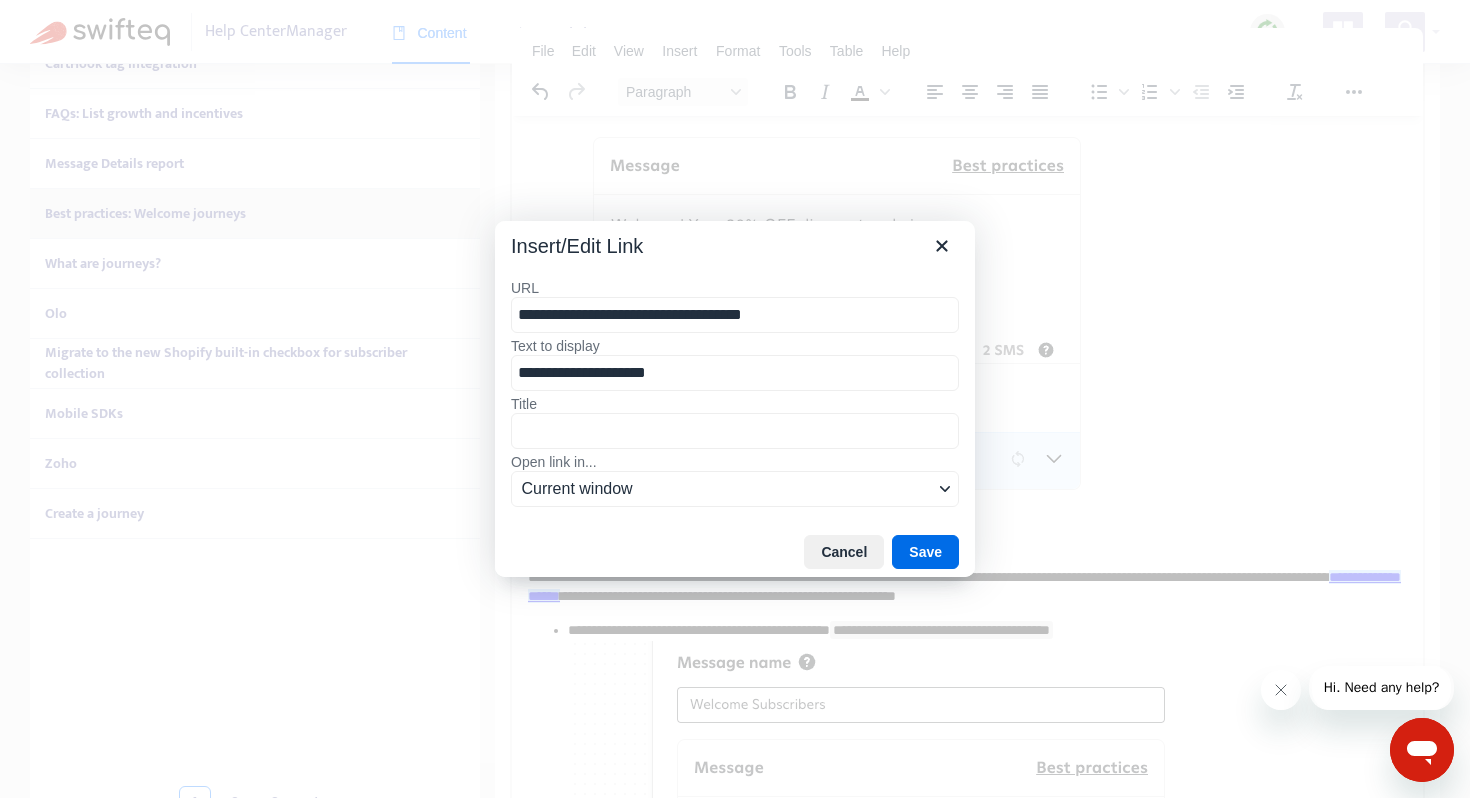 click on "**********" at bounding box center (735, 315) 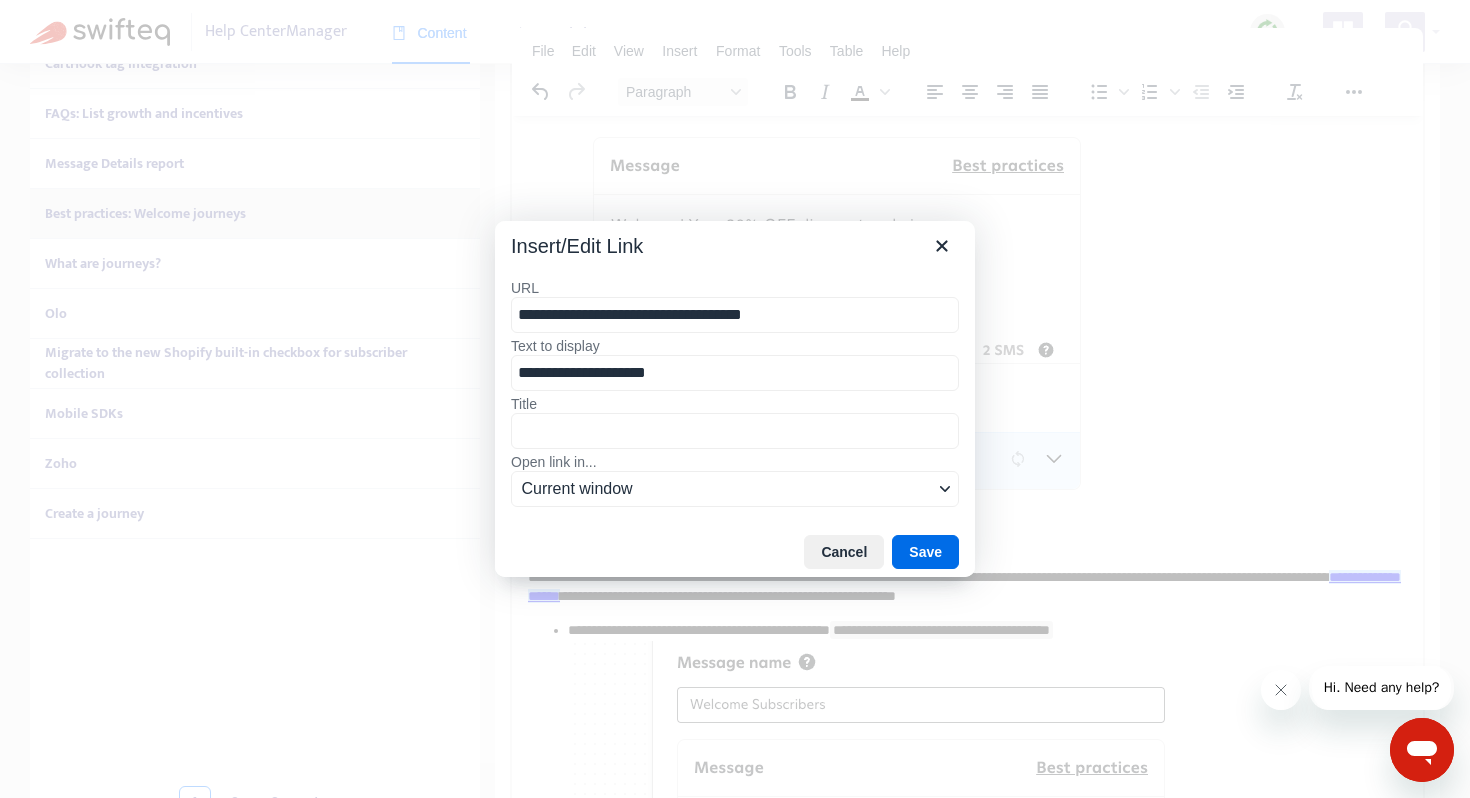 click on "**********" at bounding box center [735, 315] 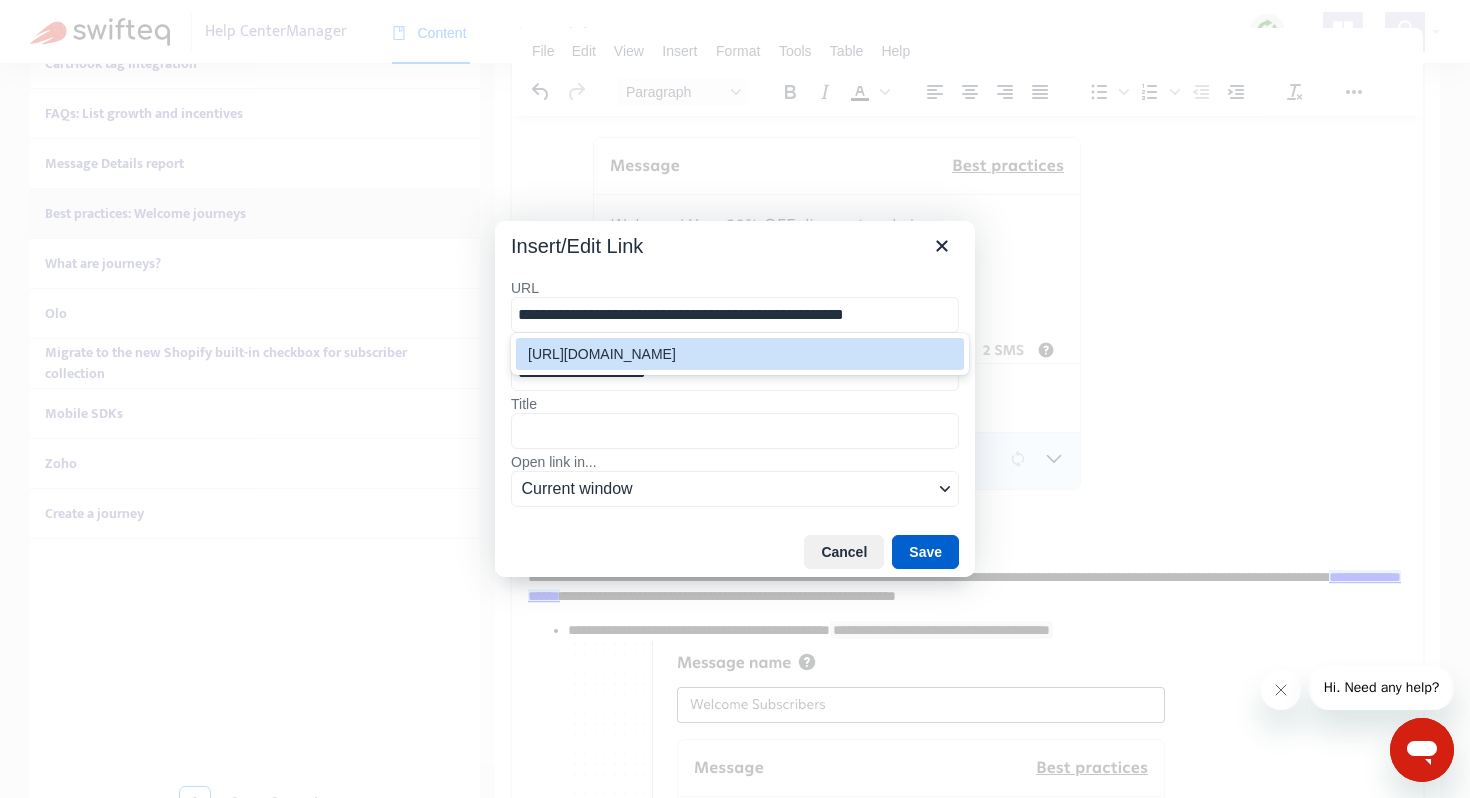 click on "Save" at bounding box center [925, 552] 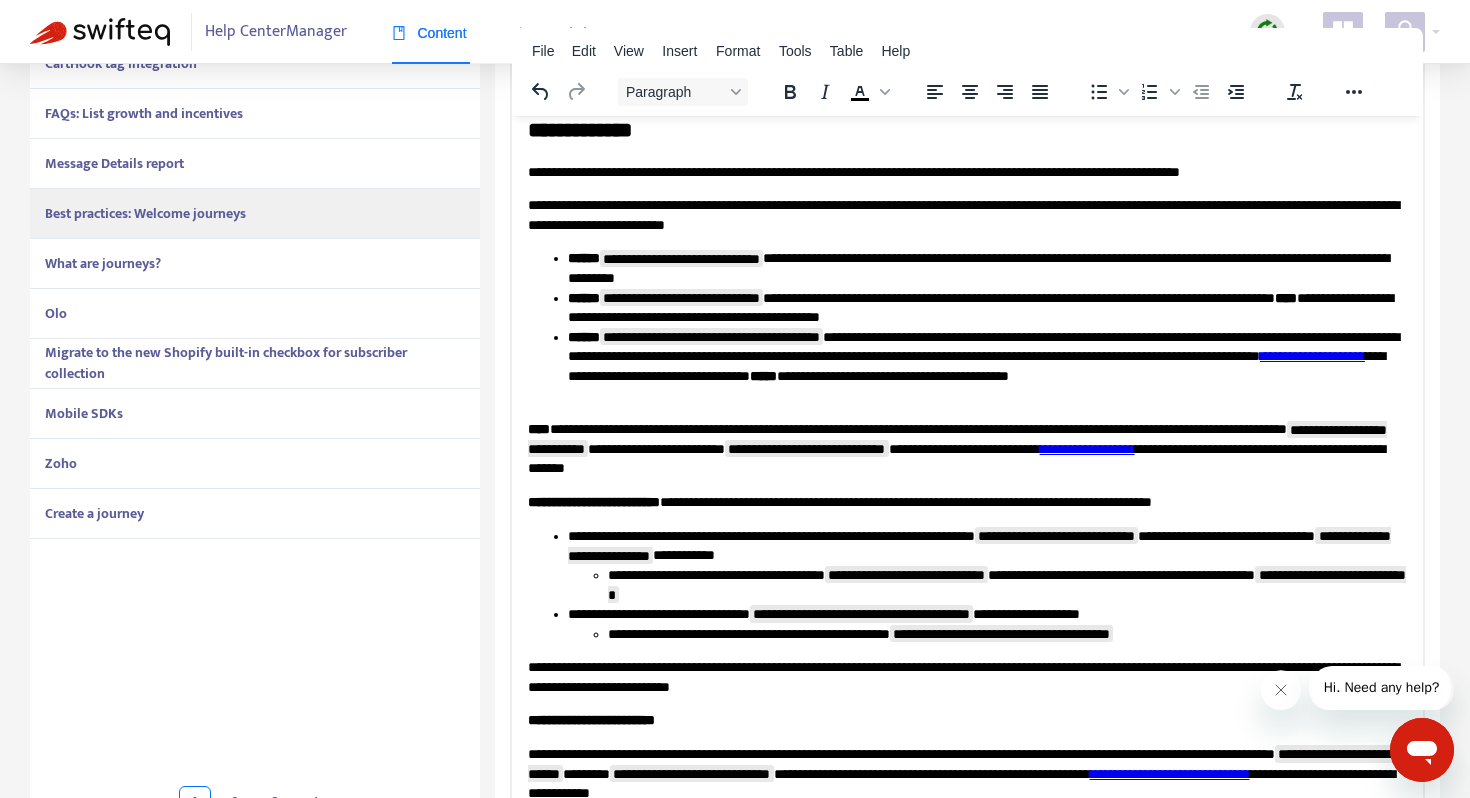scroll, scrollTop: 113, scrollLeft: 0, axis: vertical 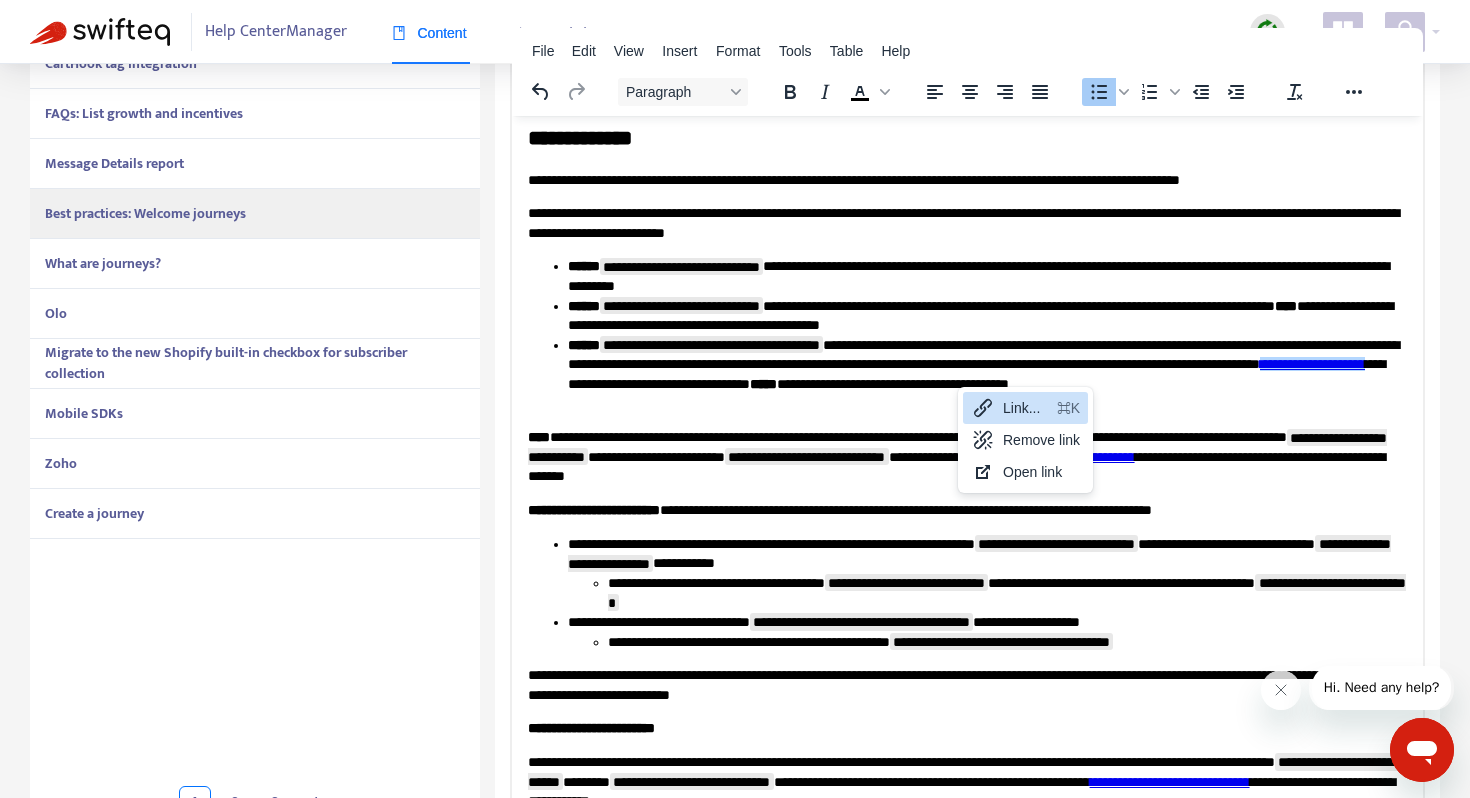 click on "Link..." at bounding box center (1026, 408) 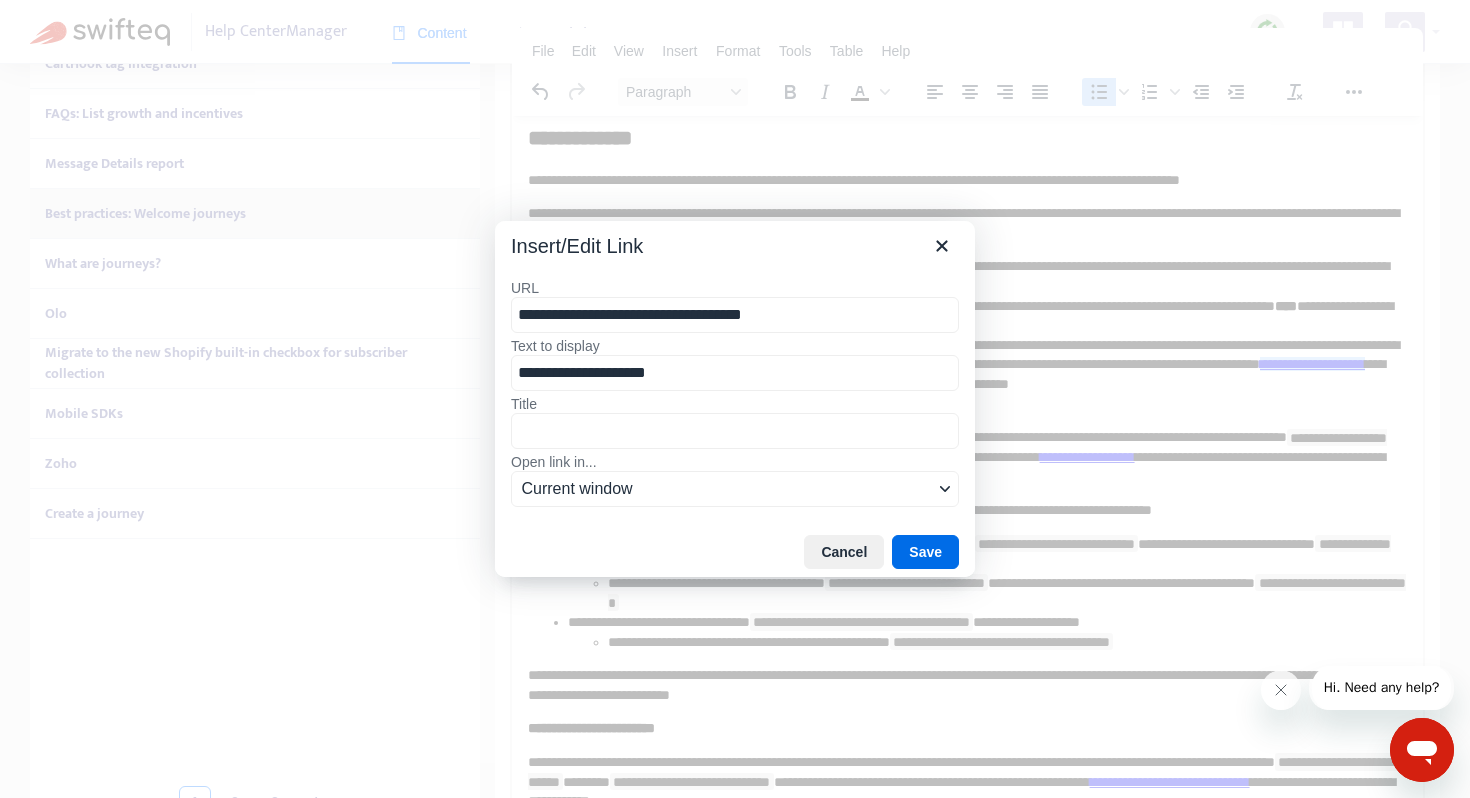 click on "**********" at bounding box center (735, 315) 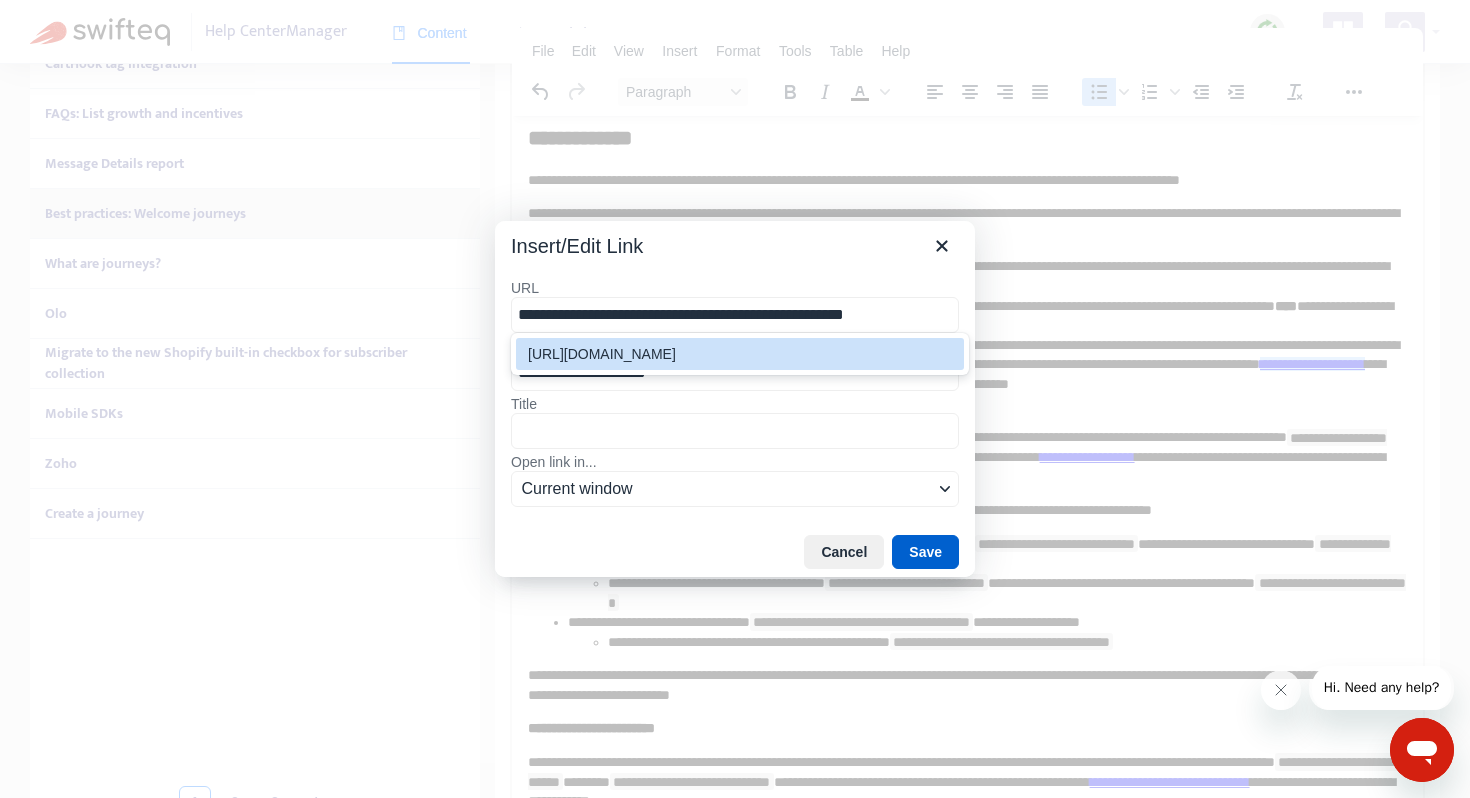 click on "Save" at bounding box center [925, 552] 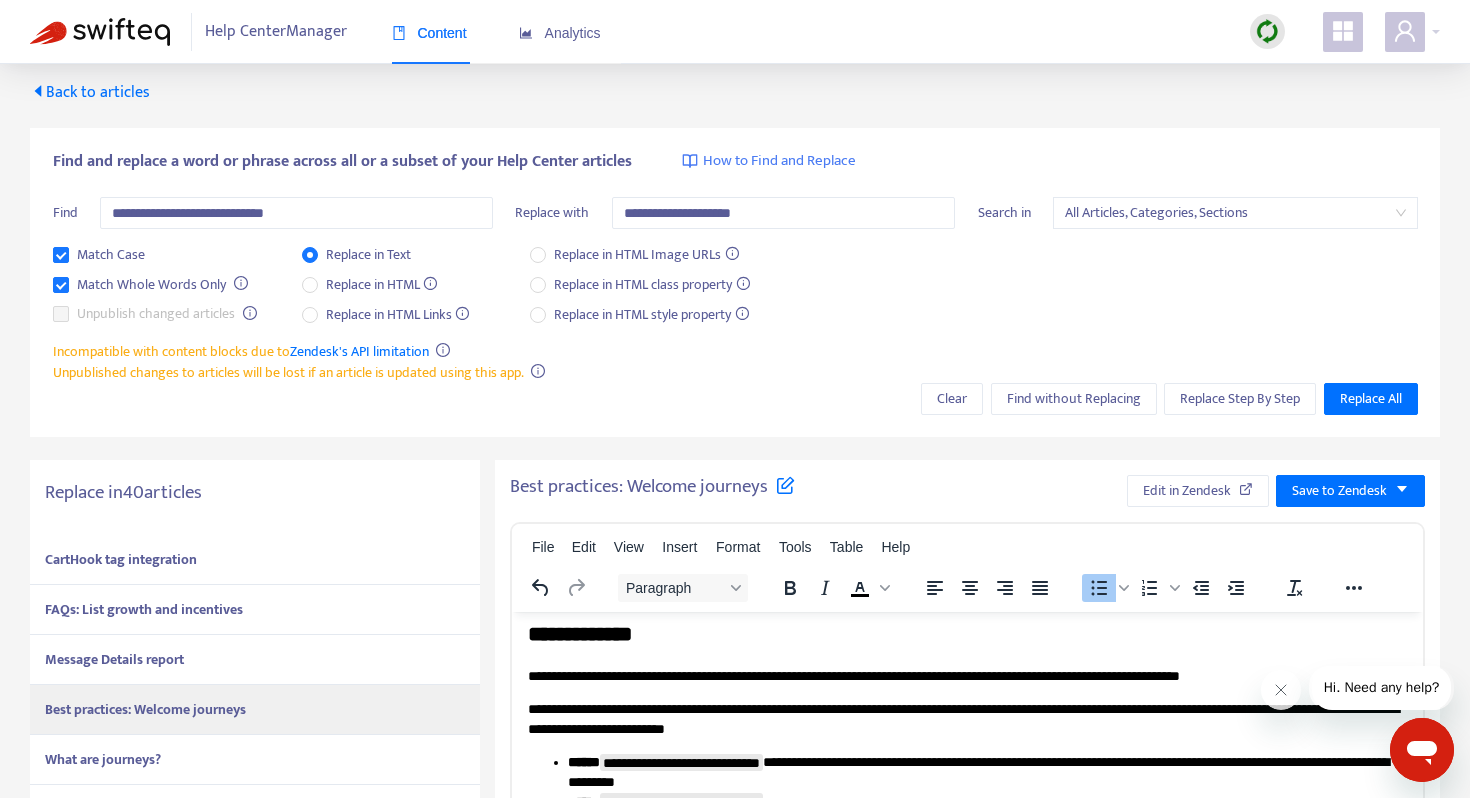 scroll, scrollTop: 0, scrollLeft: 0, axis: both 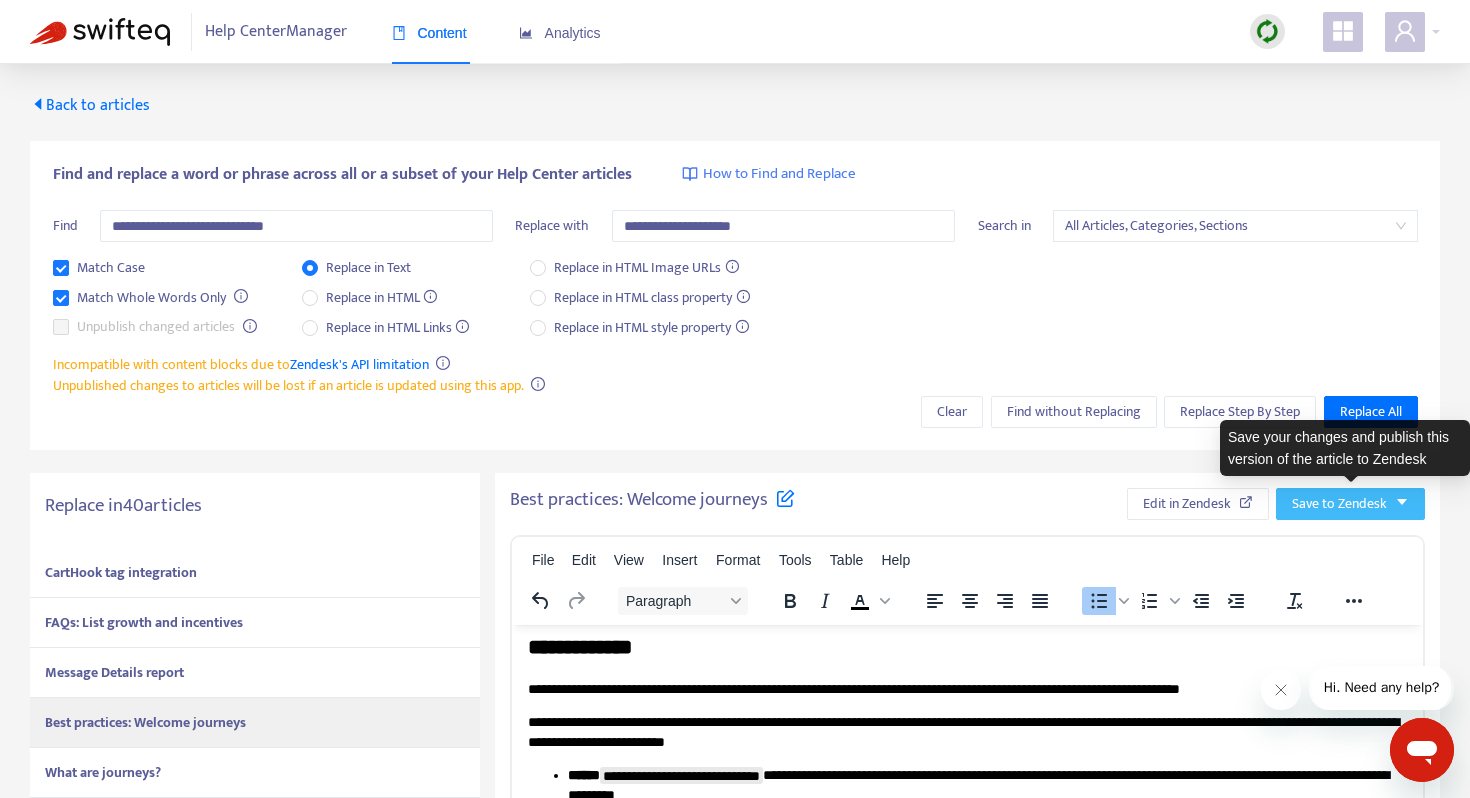 click on "Save to Zendesk" at bounding box center (1339, 504) 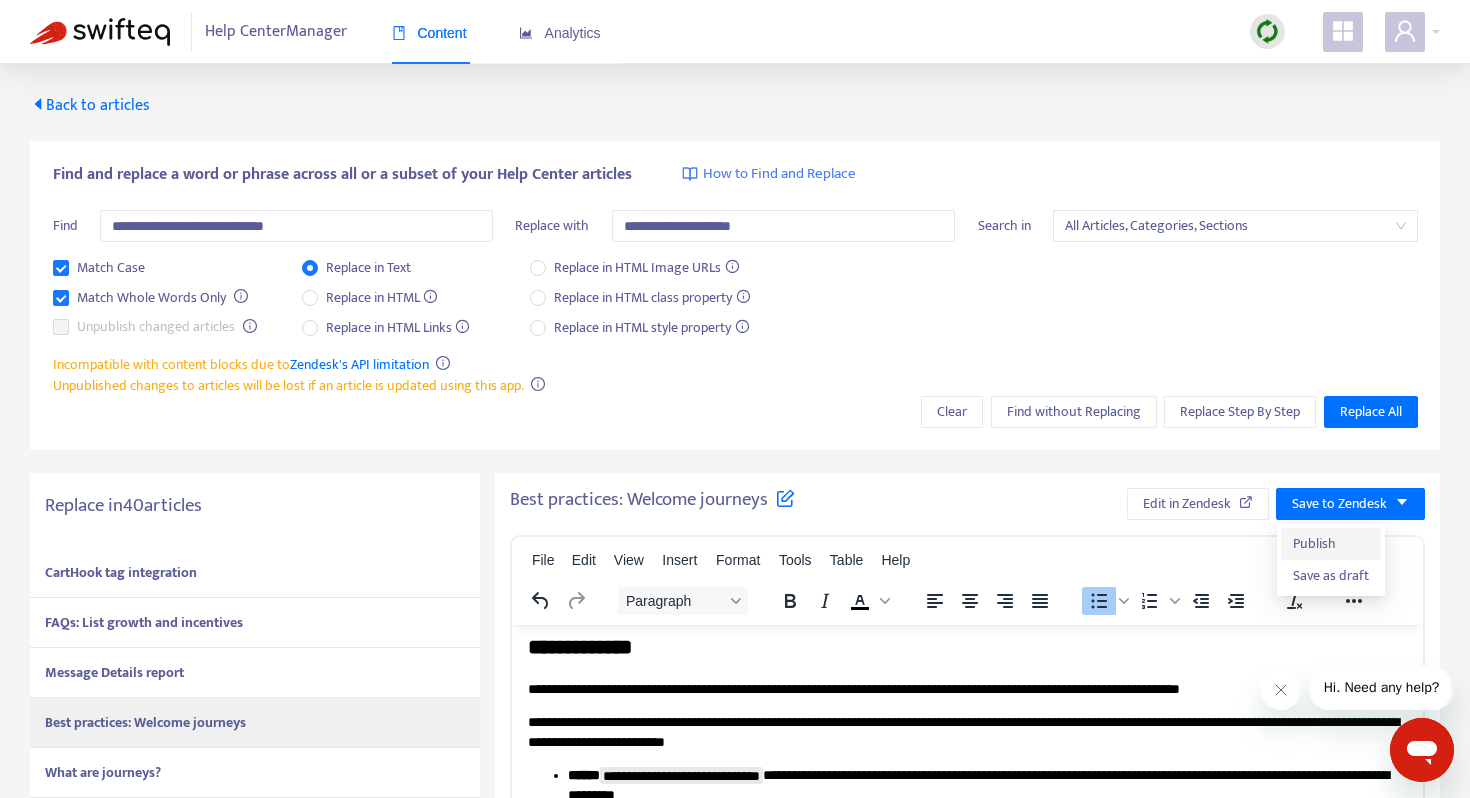 click on "Publish" at bounding box center (1331, 544) 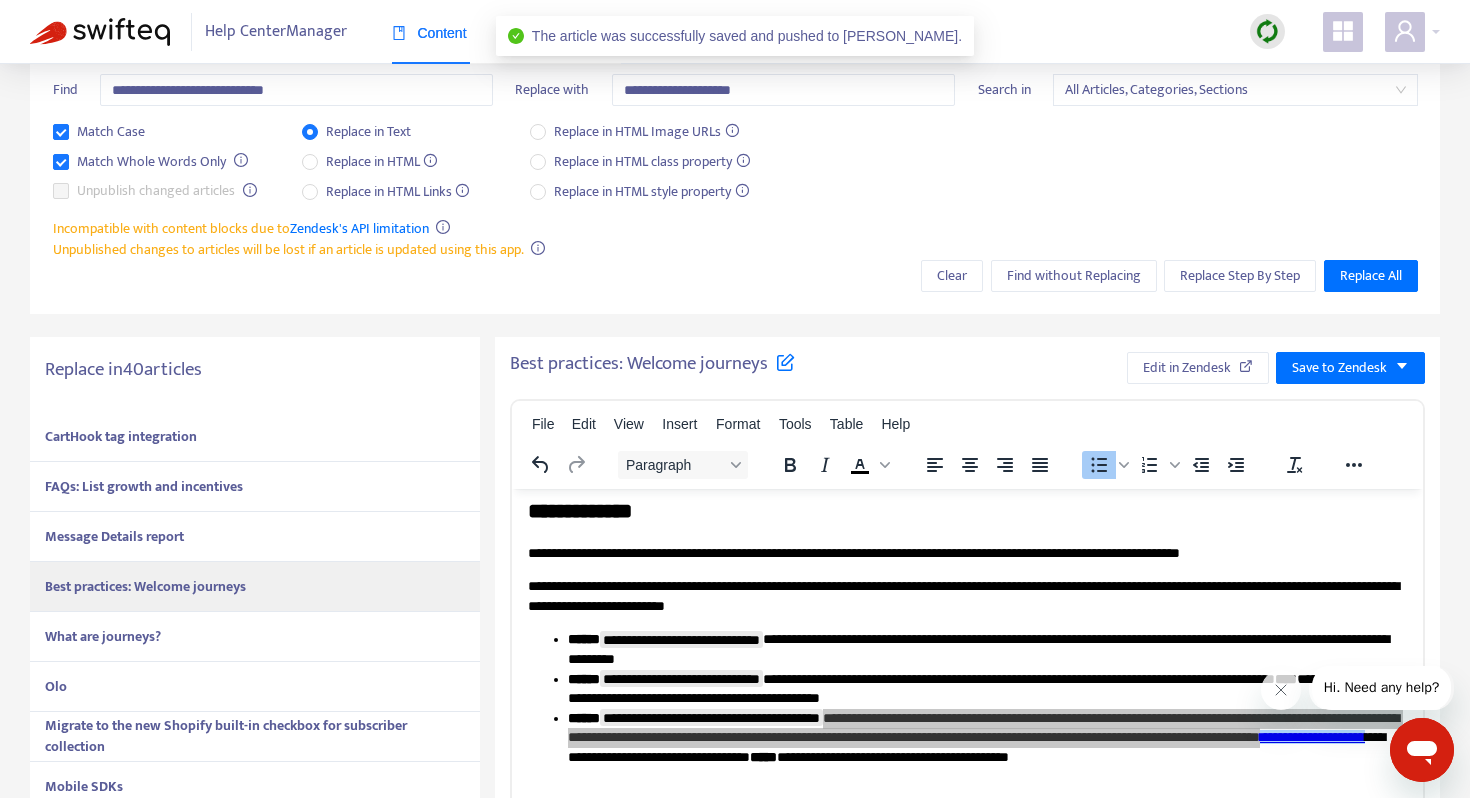 scroll, scrollTop: 237, scrollLeft: 0, axis: vertical 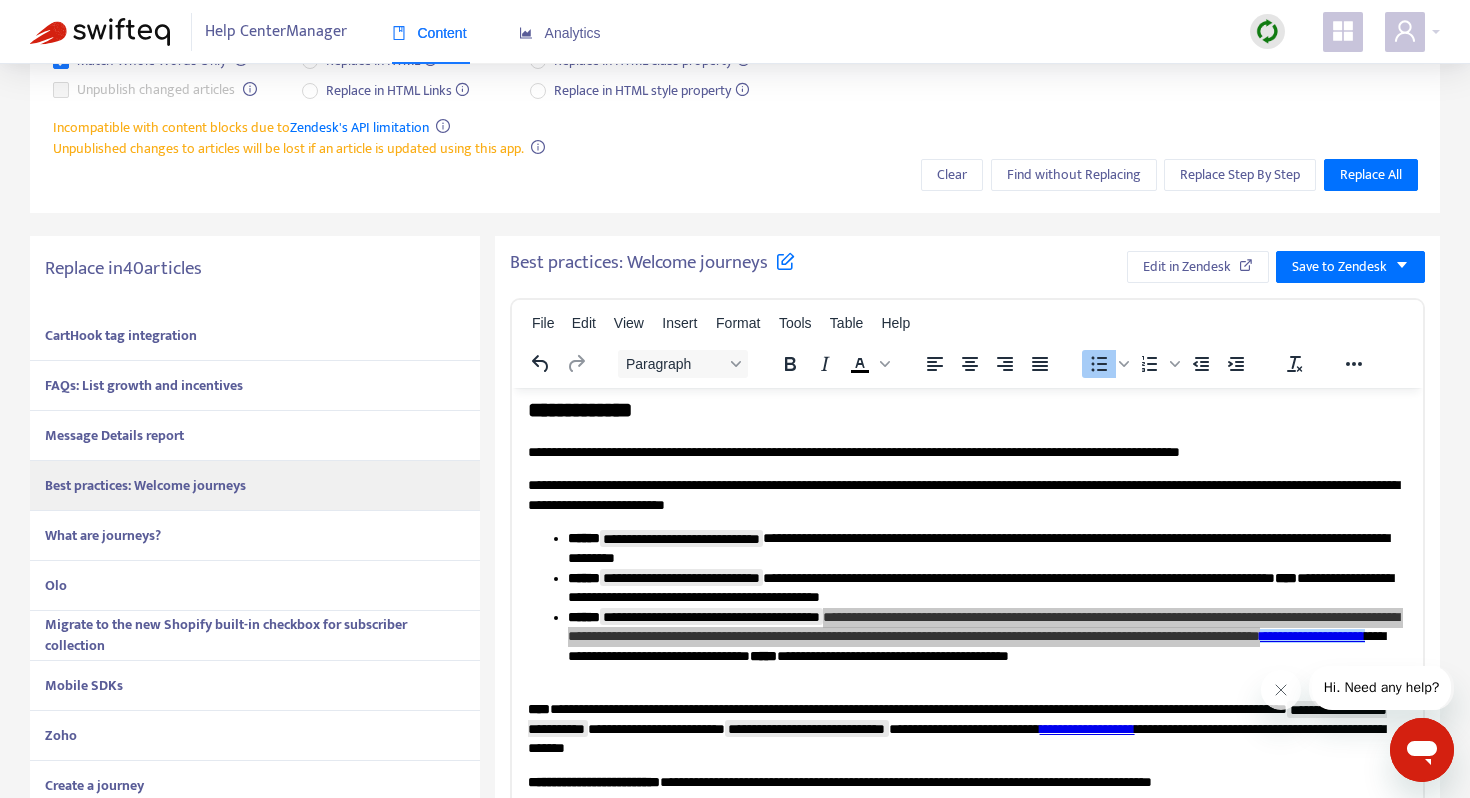 click on "What are journeys?" at bounding box center (255, 536) 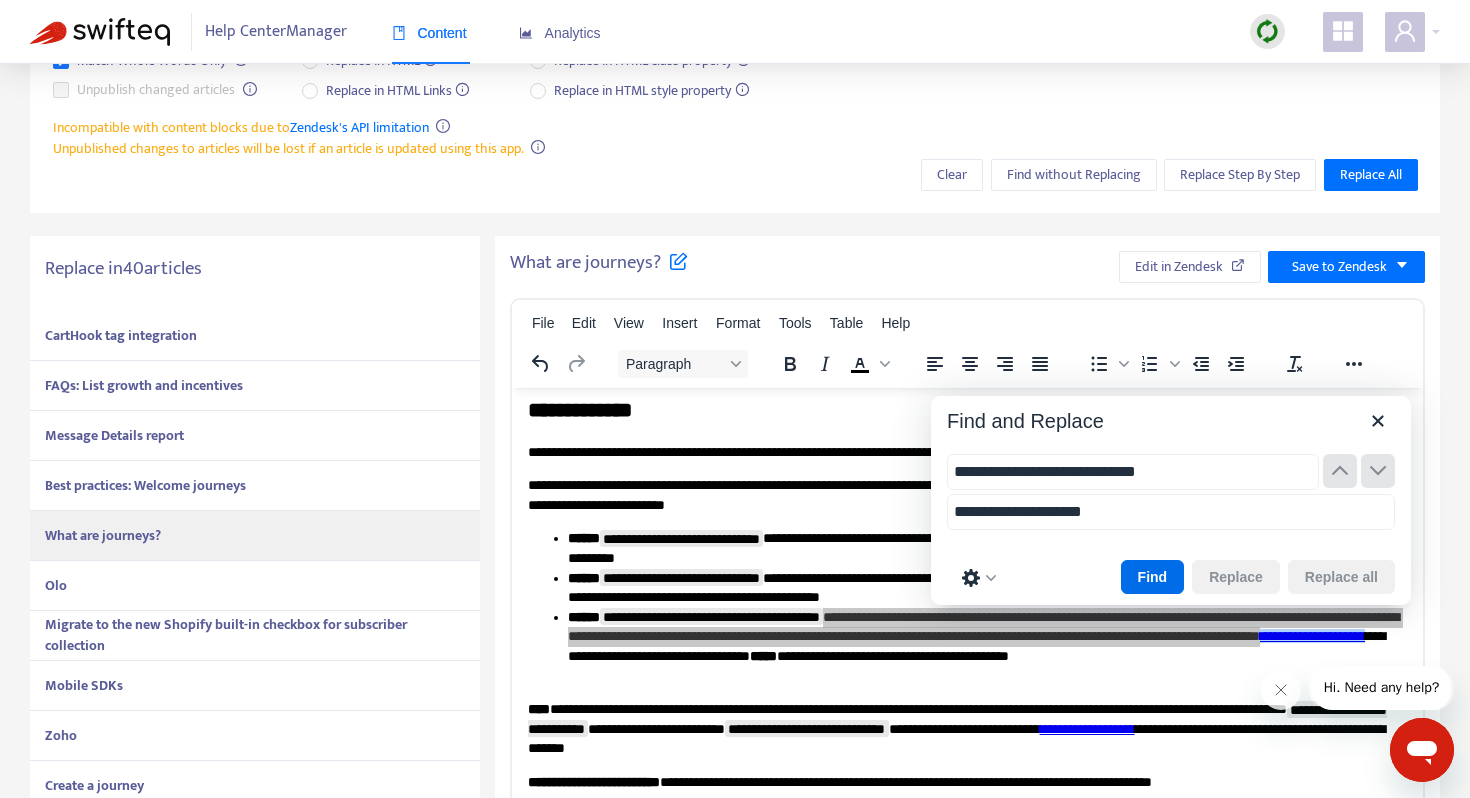 scroll, scrollTop: 111, scrollLeft: 0, axis: vertical 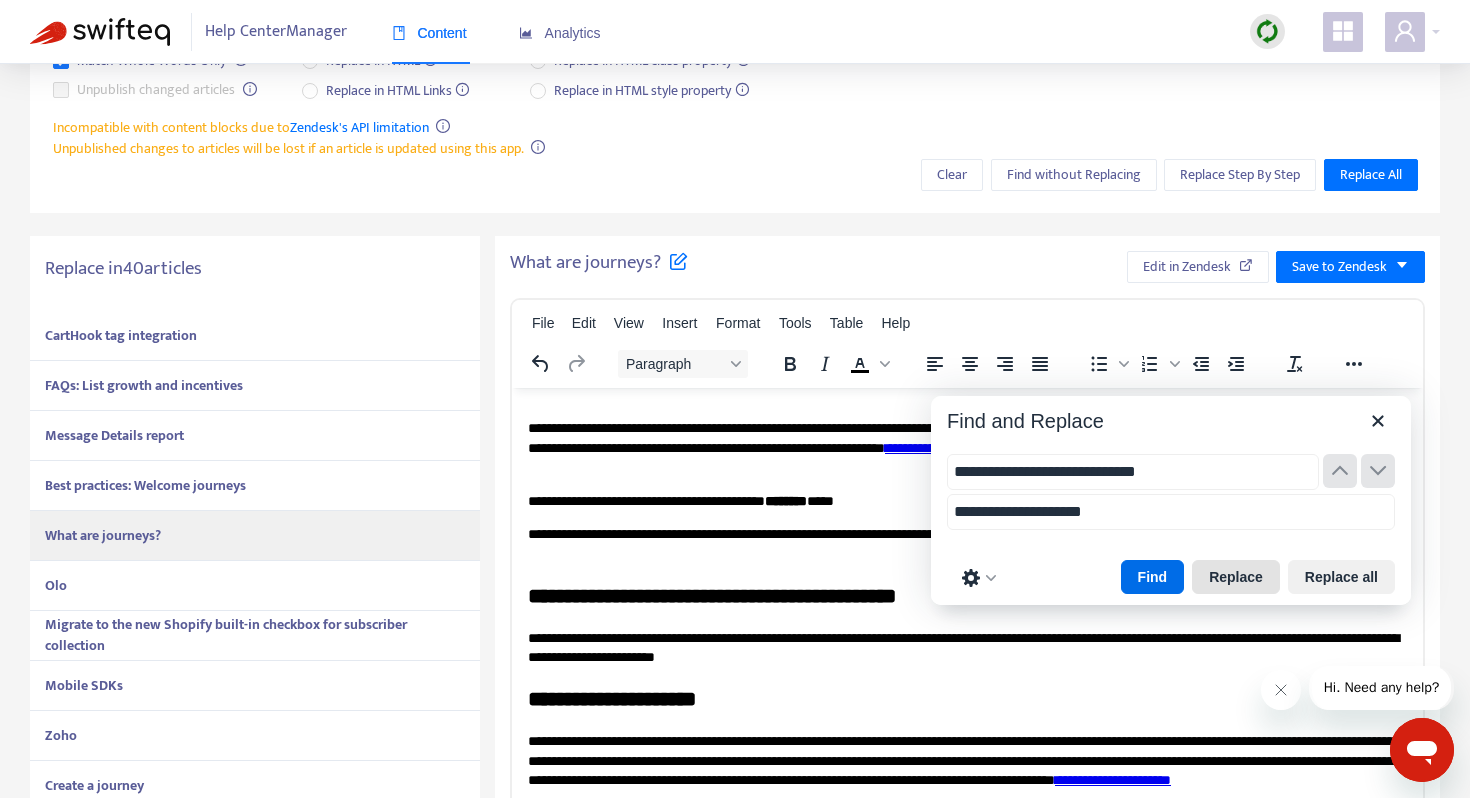 click on "Replace" at bounding box center [1236, 577] 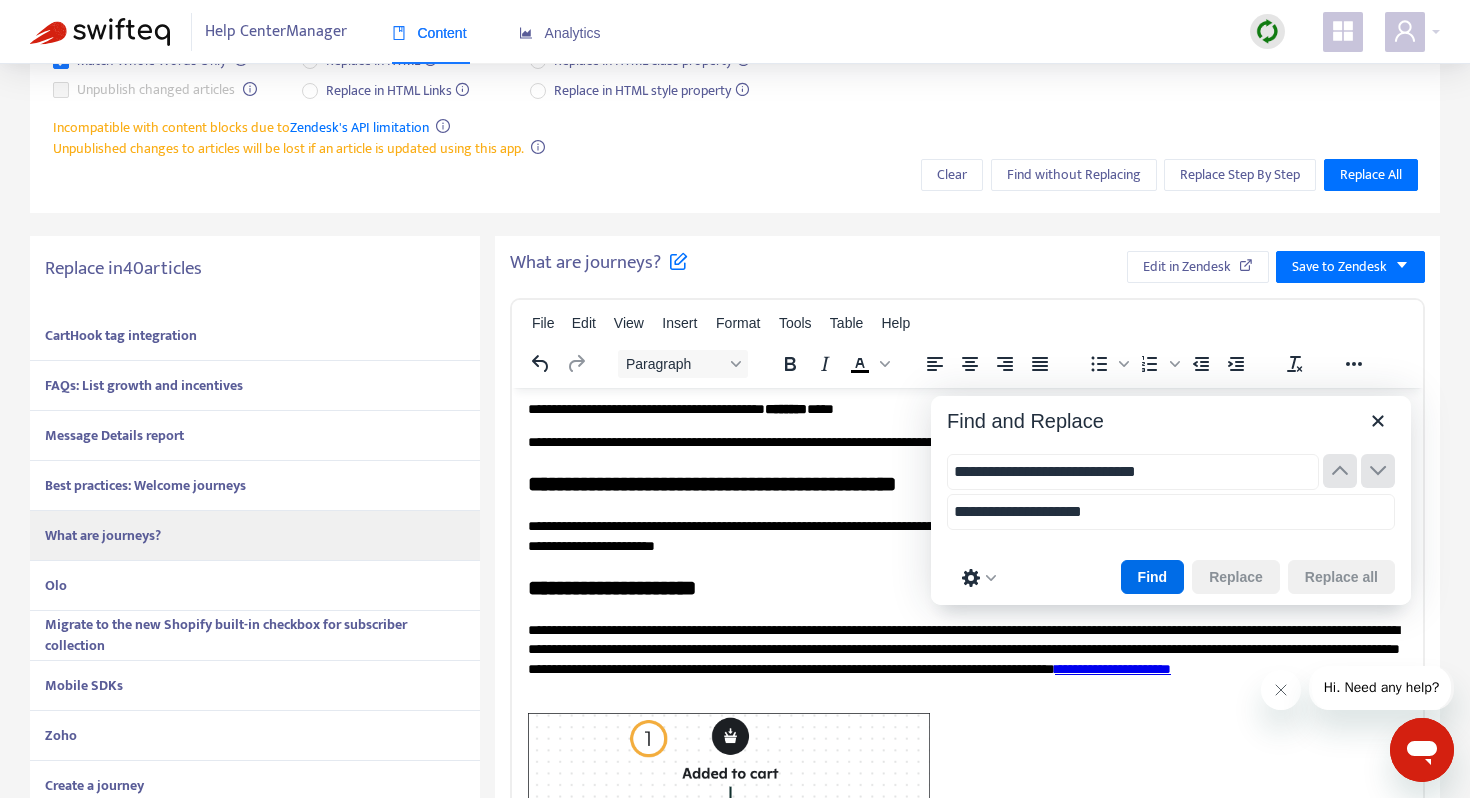 scroll, scrollTop: 0, scrollLeft: 0, axis: both 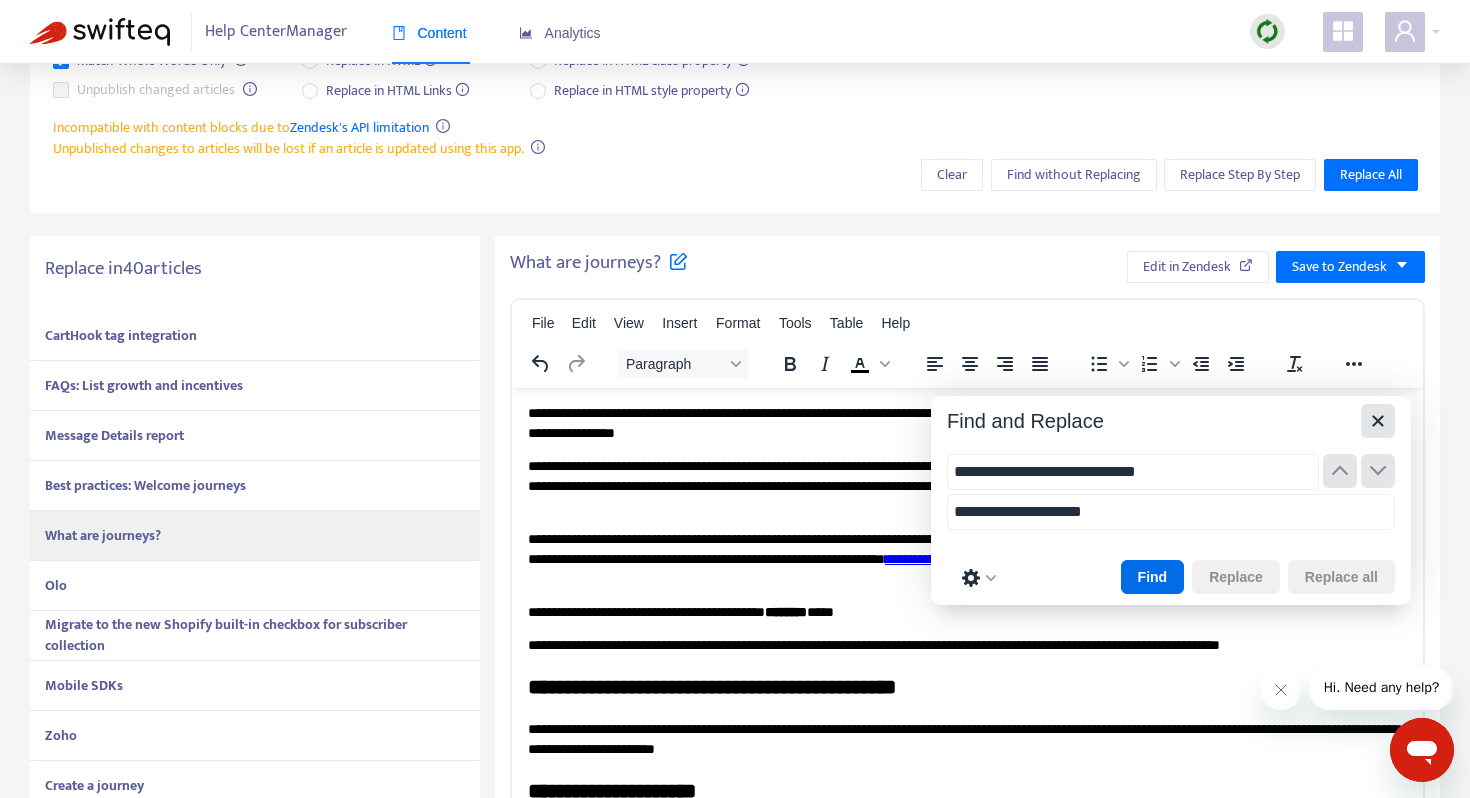 click 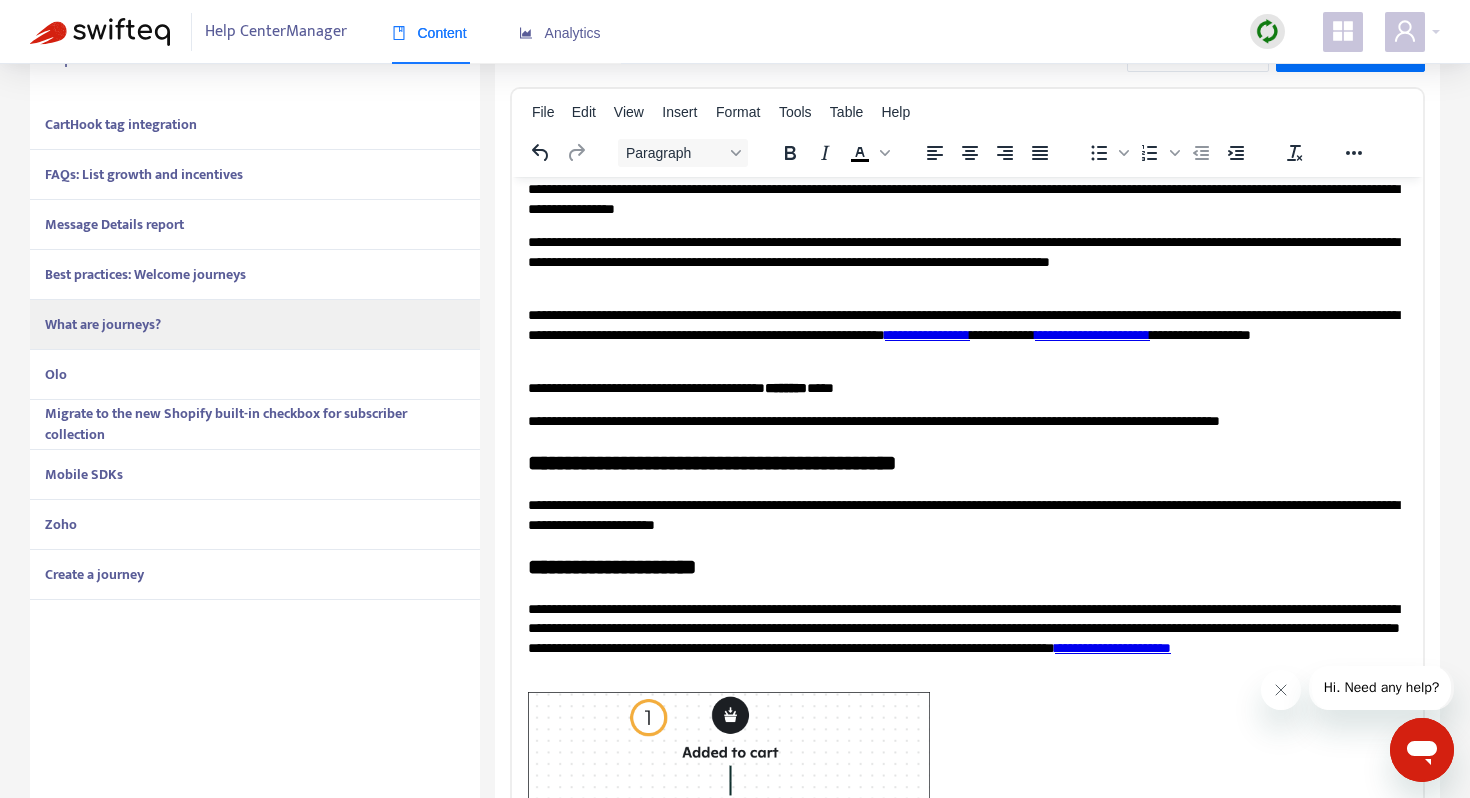 scroll, scrollTop: 18, scrollLeft: 0, axis: vertical 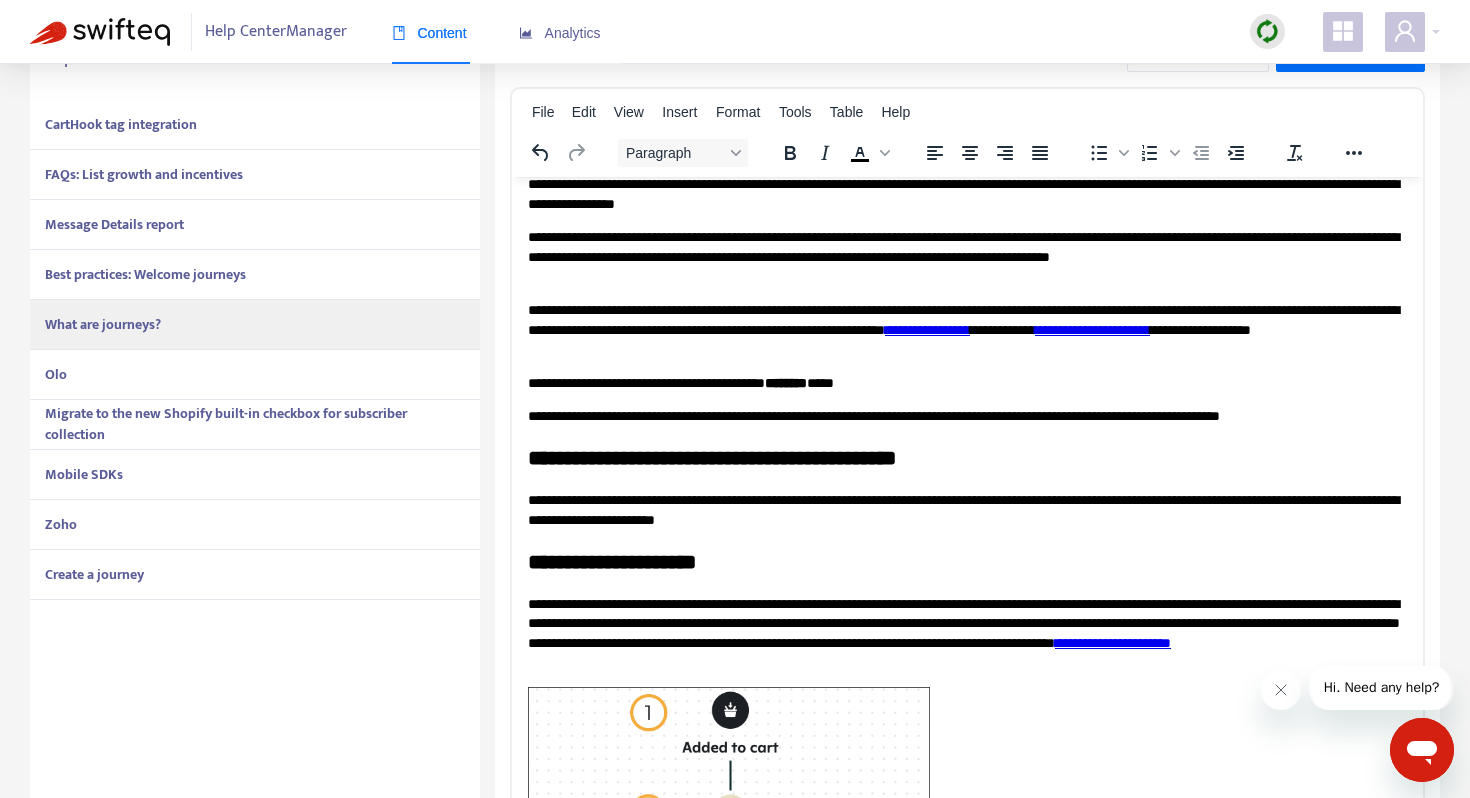 click on "**********" at bounding box center (967, 416) 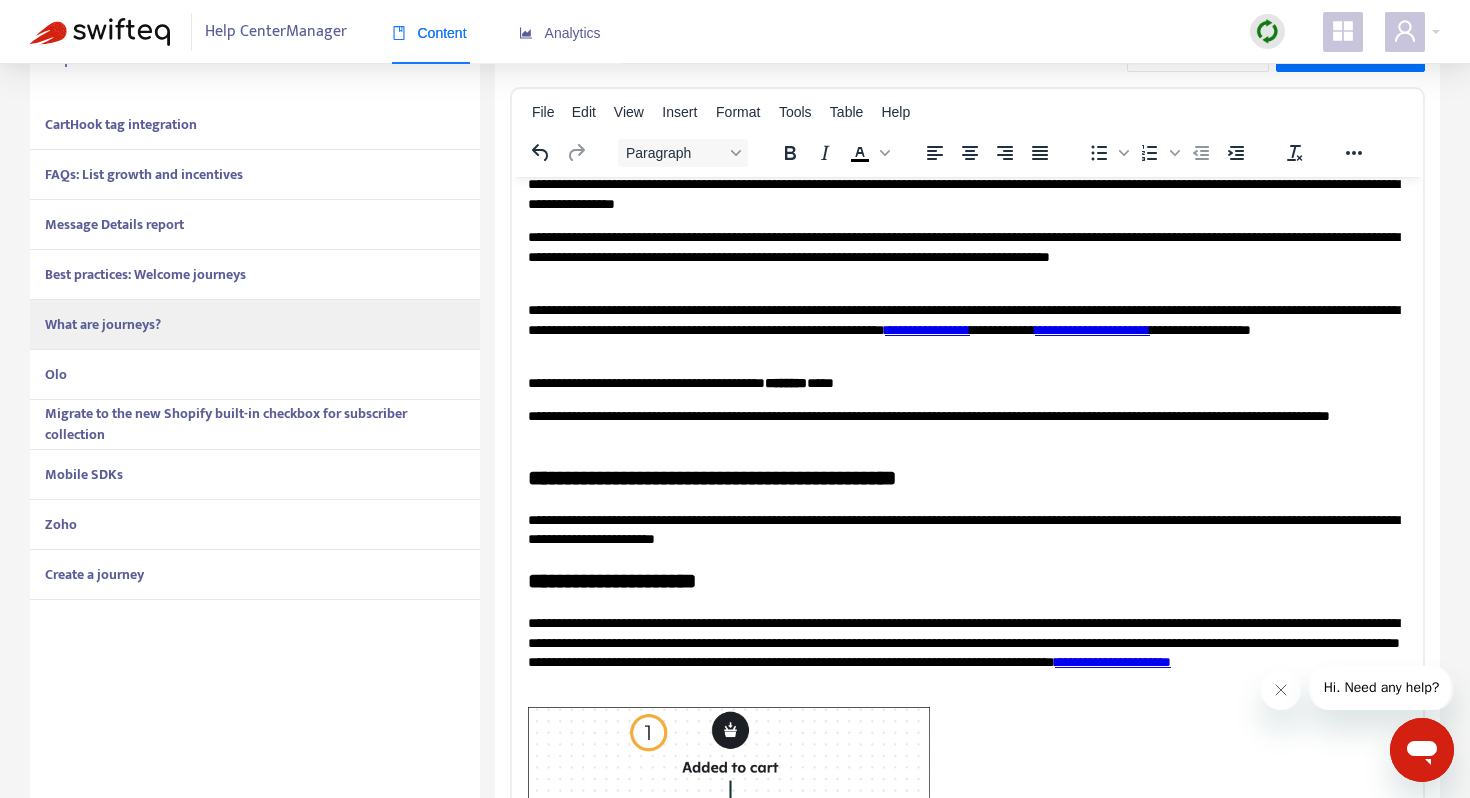 click on "**********" at bounding box center [967, 425] 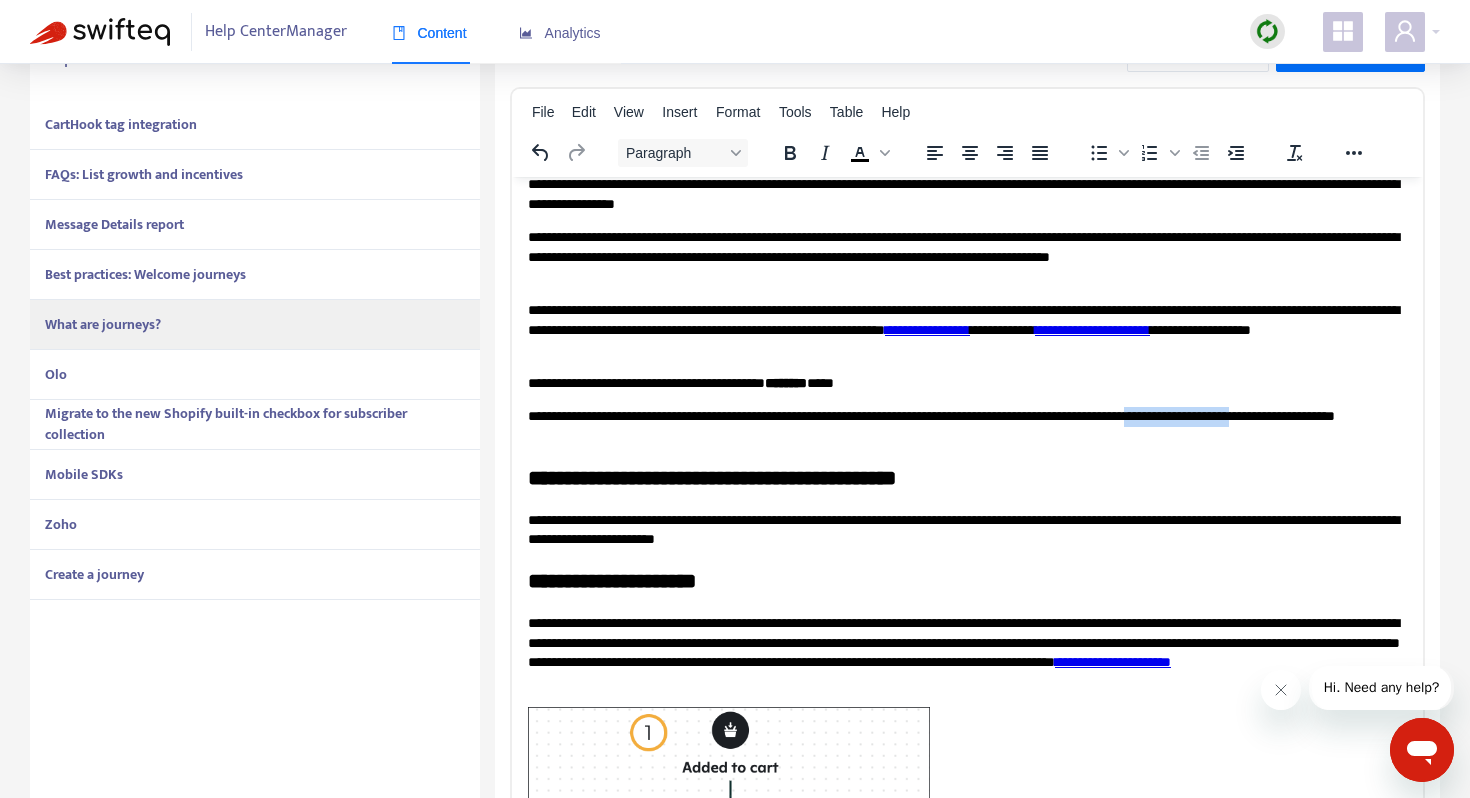 drag, startPoint x: 1263, startPoint y: 416, endPoint x: 1394, endPoint y: 408, distance: 131.24405 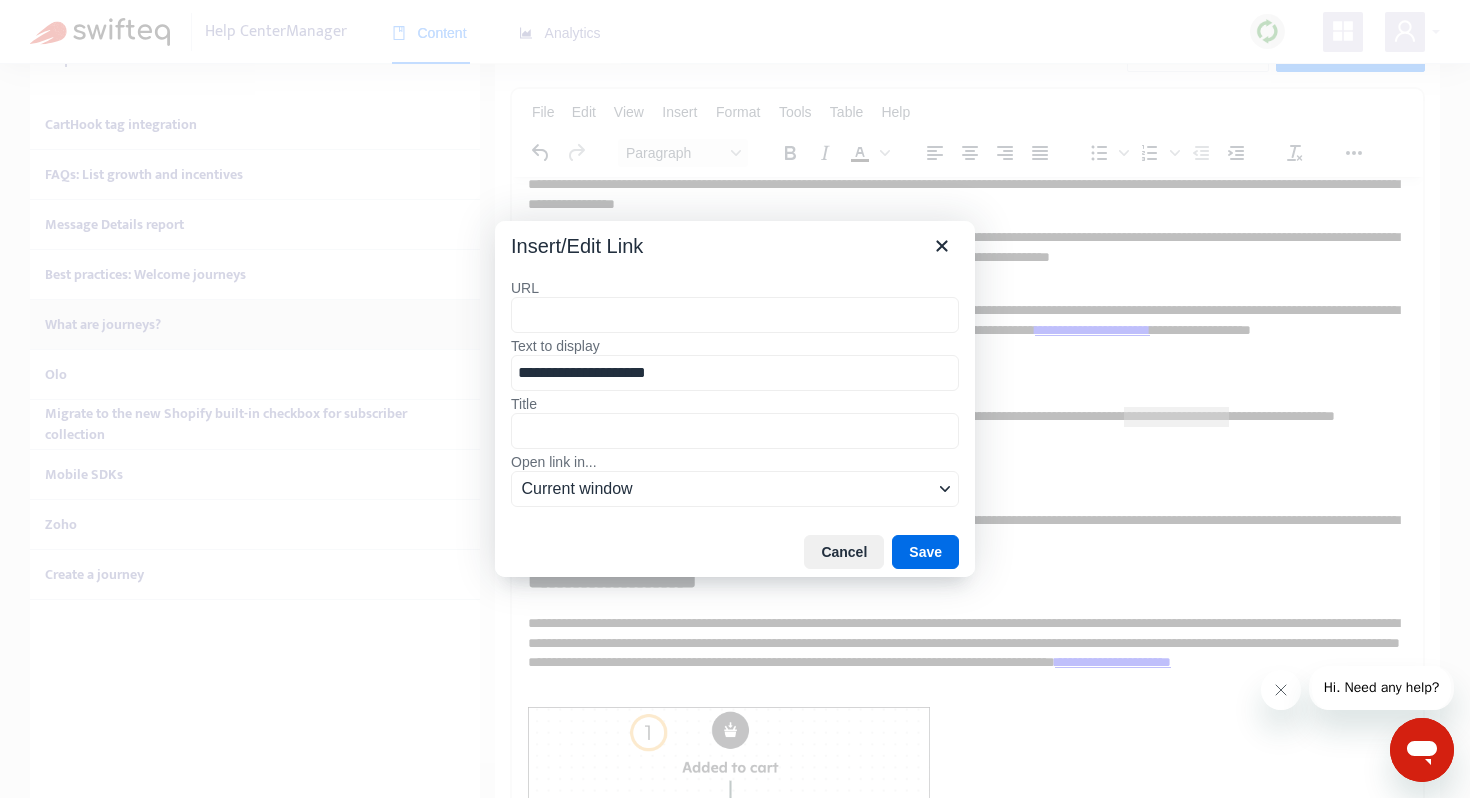 type on "**********" 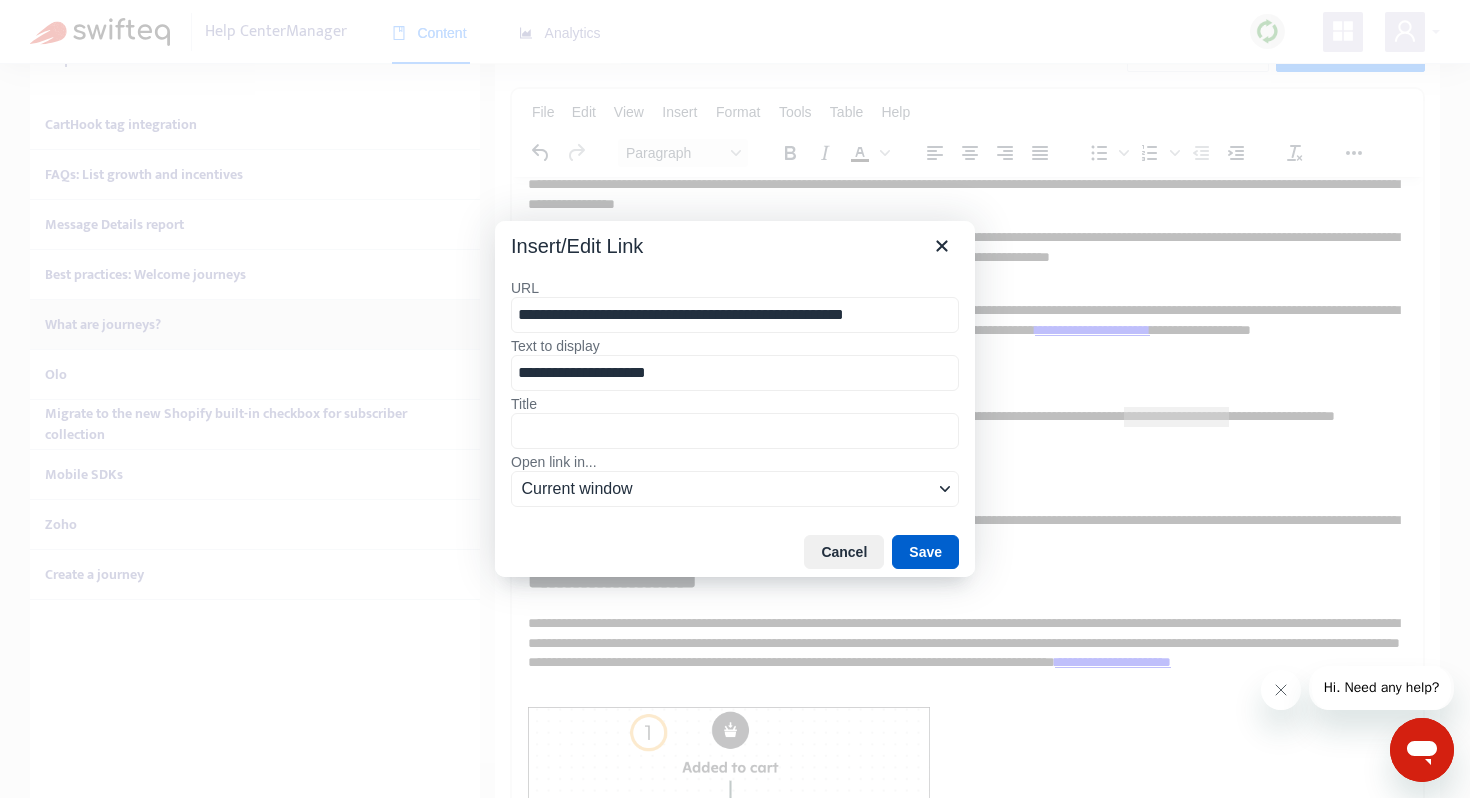 click on "Save" at bounding box center (925, 552) 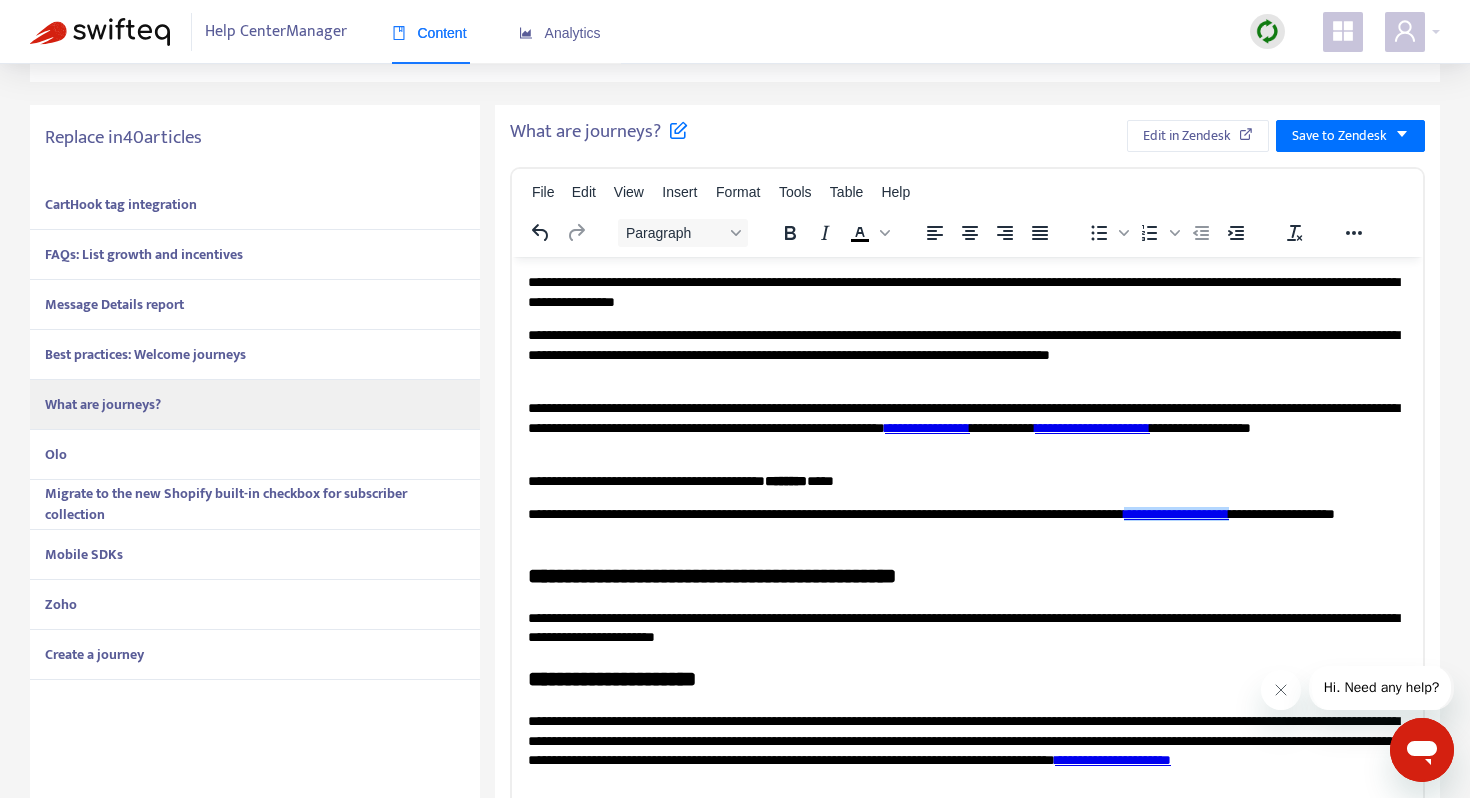 scroll, scrollTop: 331, scrollLeft: 0, axis: vertical 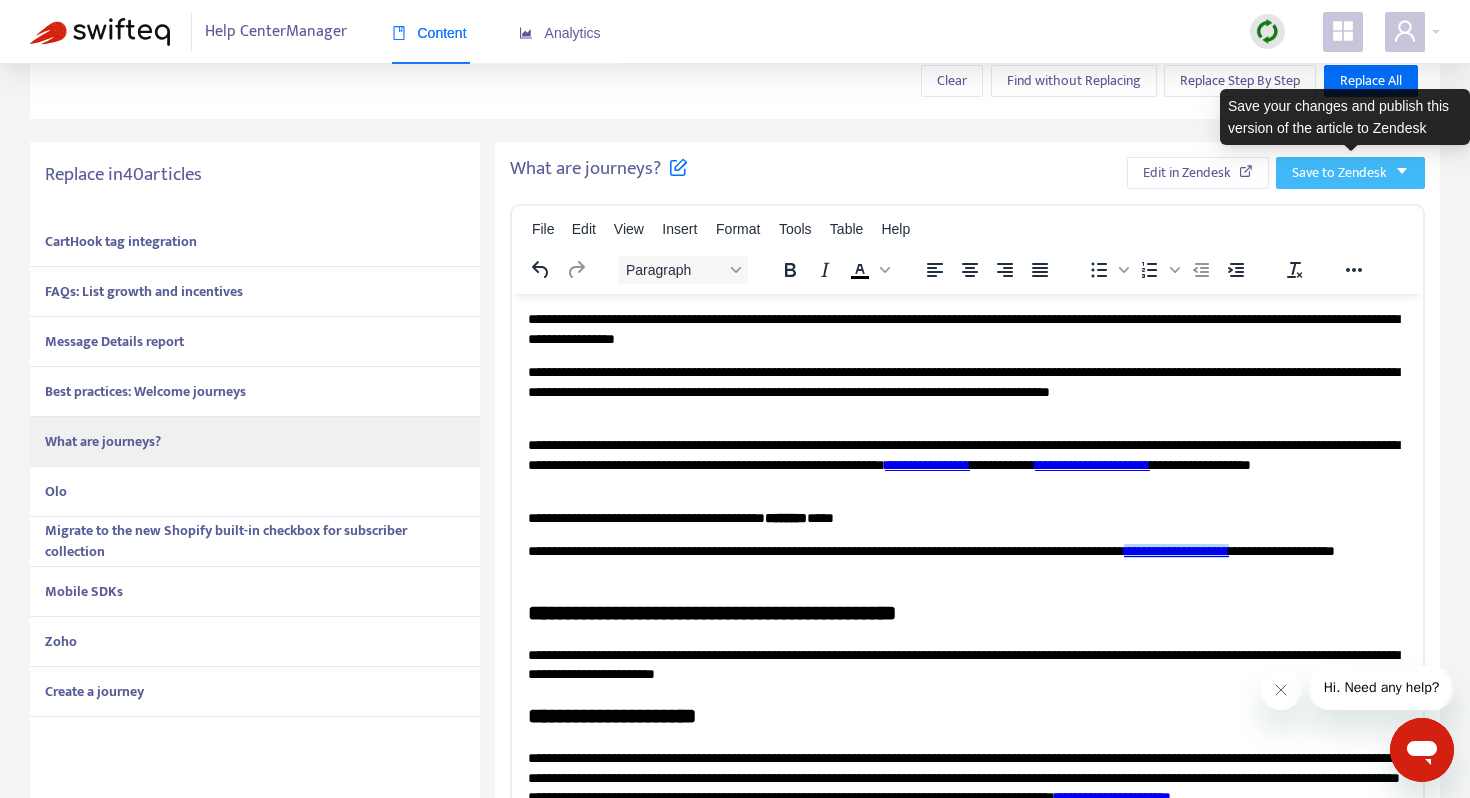 click on "Save to Zendesk" at bounding box center (1339, 173) 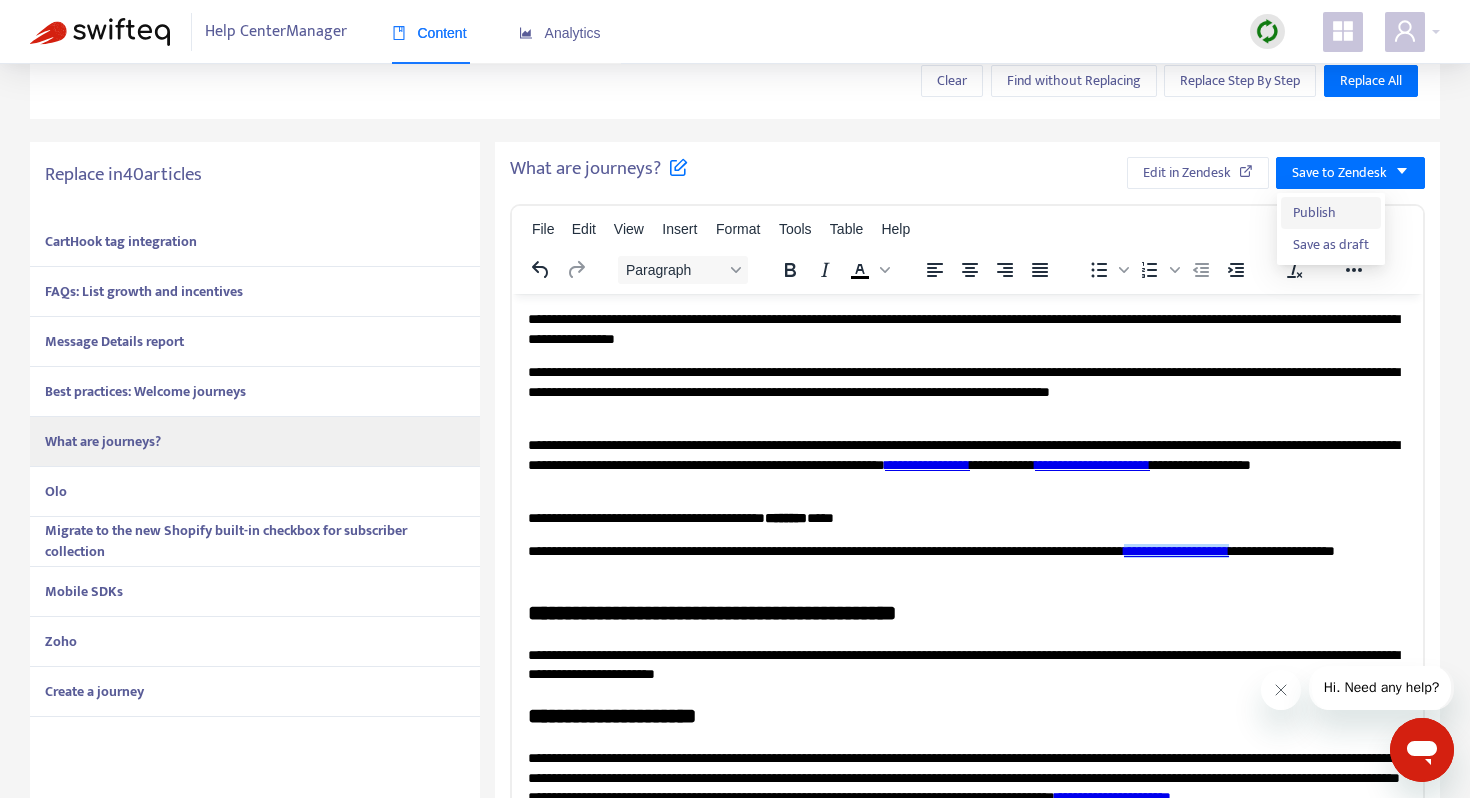 click on "Publish" at bounding box center [1331, 213] 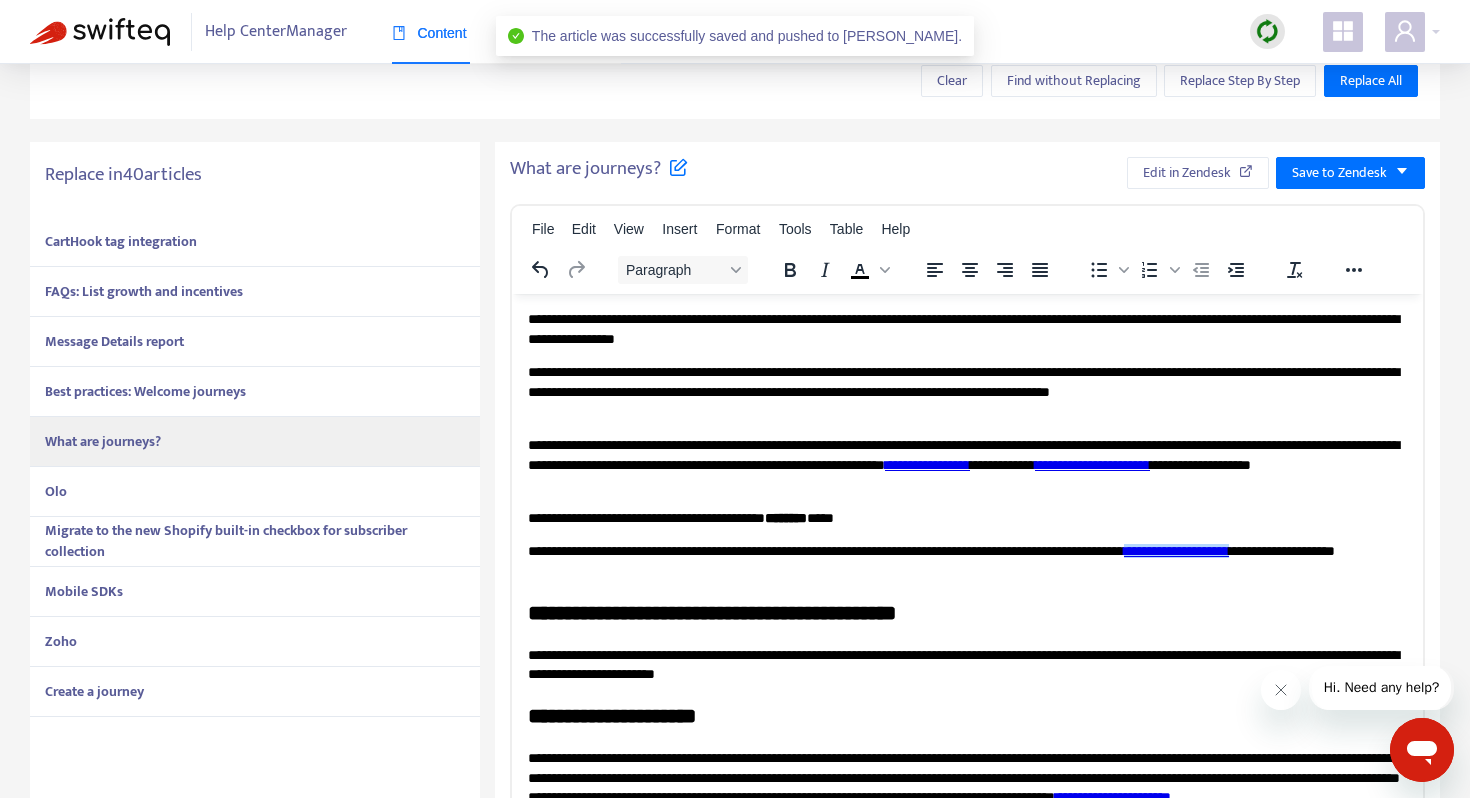 click on "Olo" at bounding box center [255, 492] 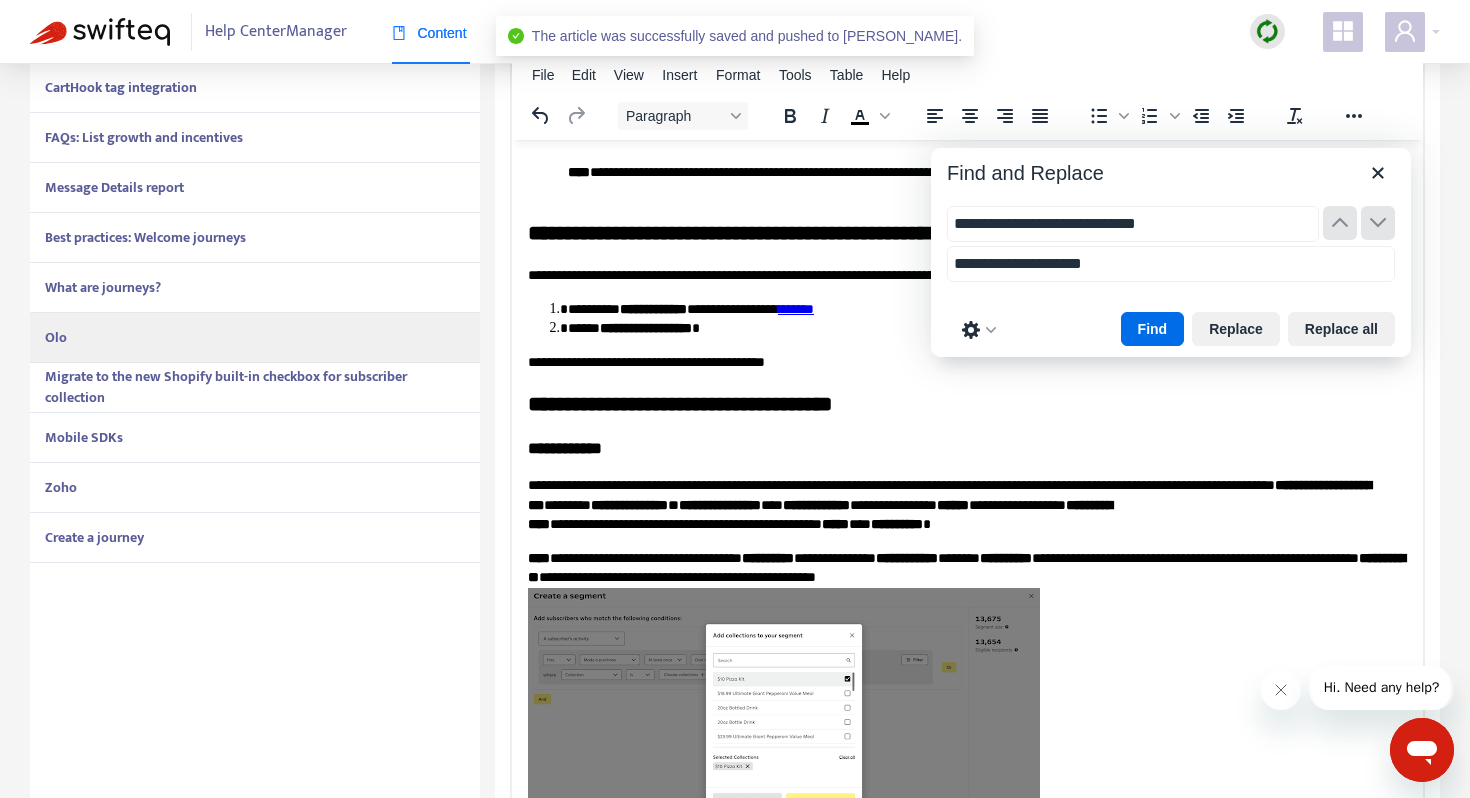 scroll, scrollTop: 509, scrollLeft: 0, axis: vertical 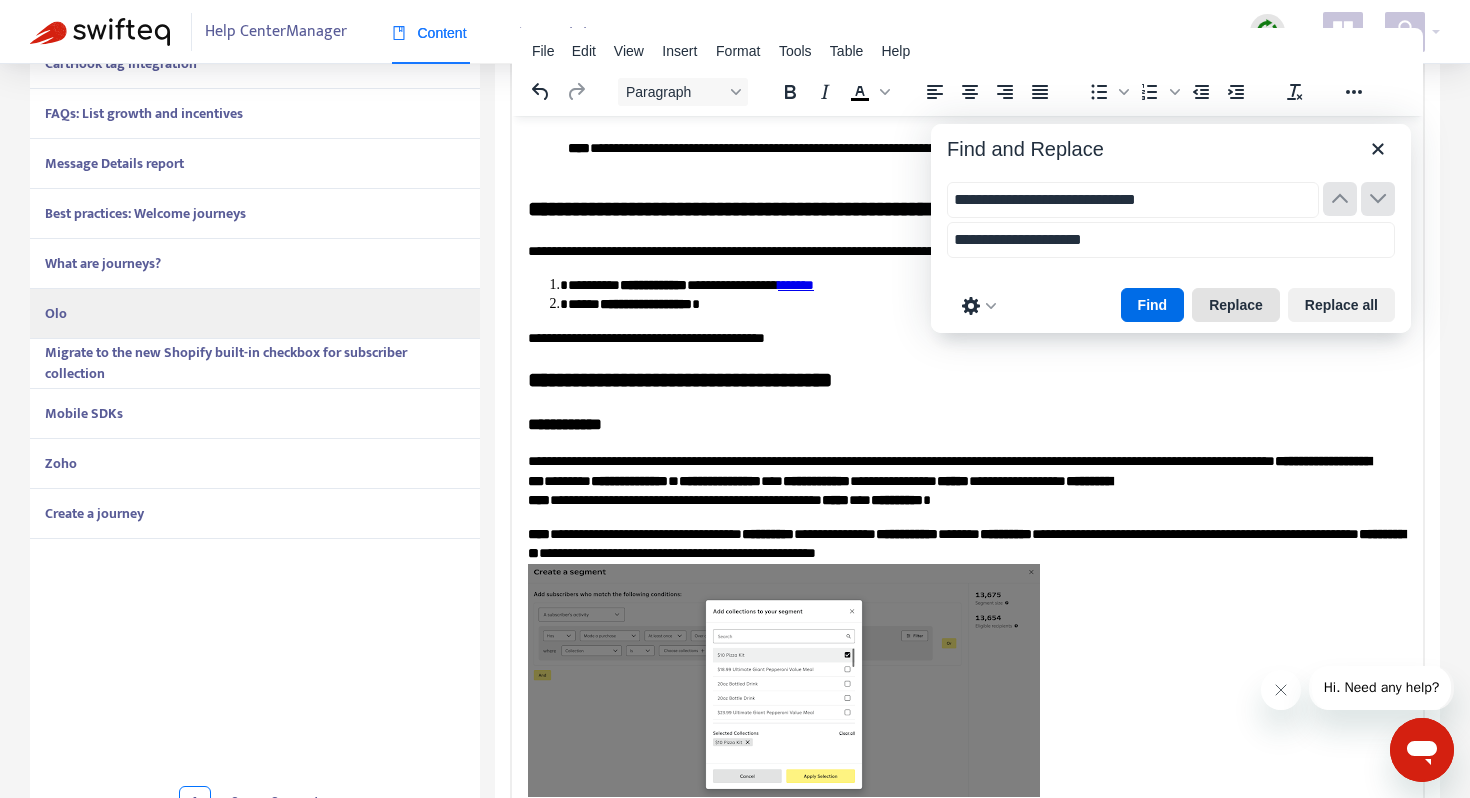 click on "Replace" at bounding box center [1236, 305] 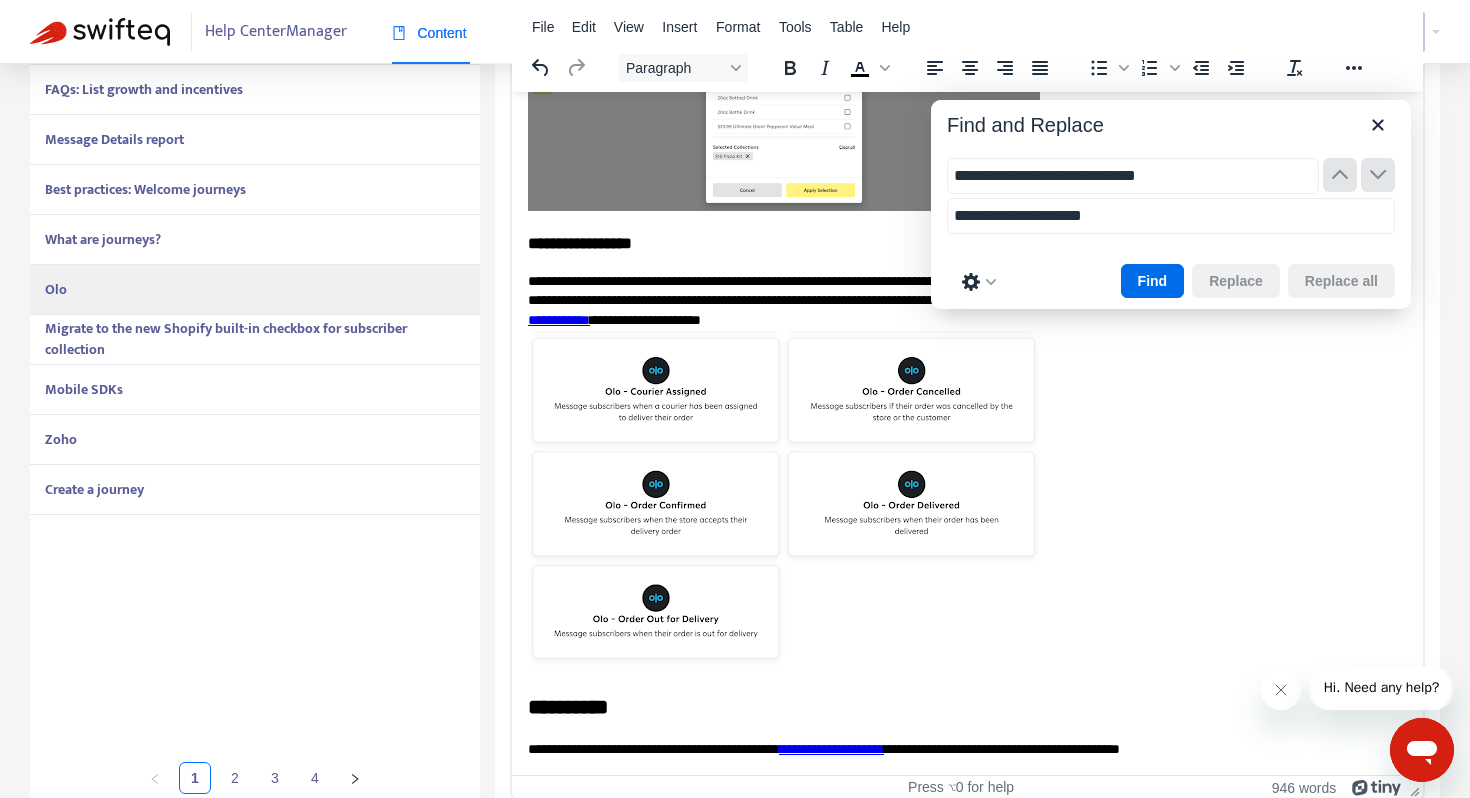 scroll, scrollTop: 532, scrollLeft: 0, axis: vertical 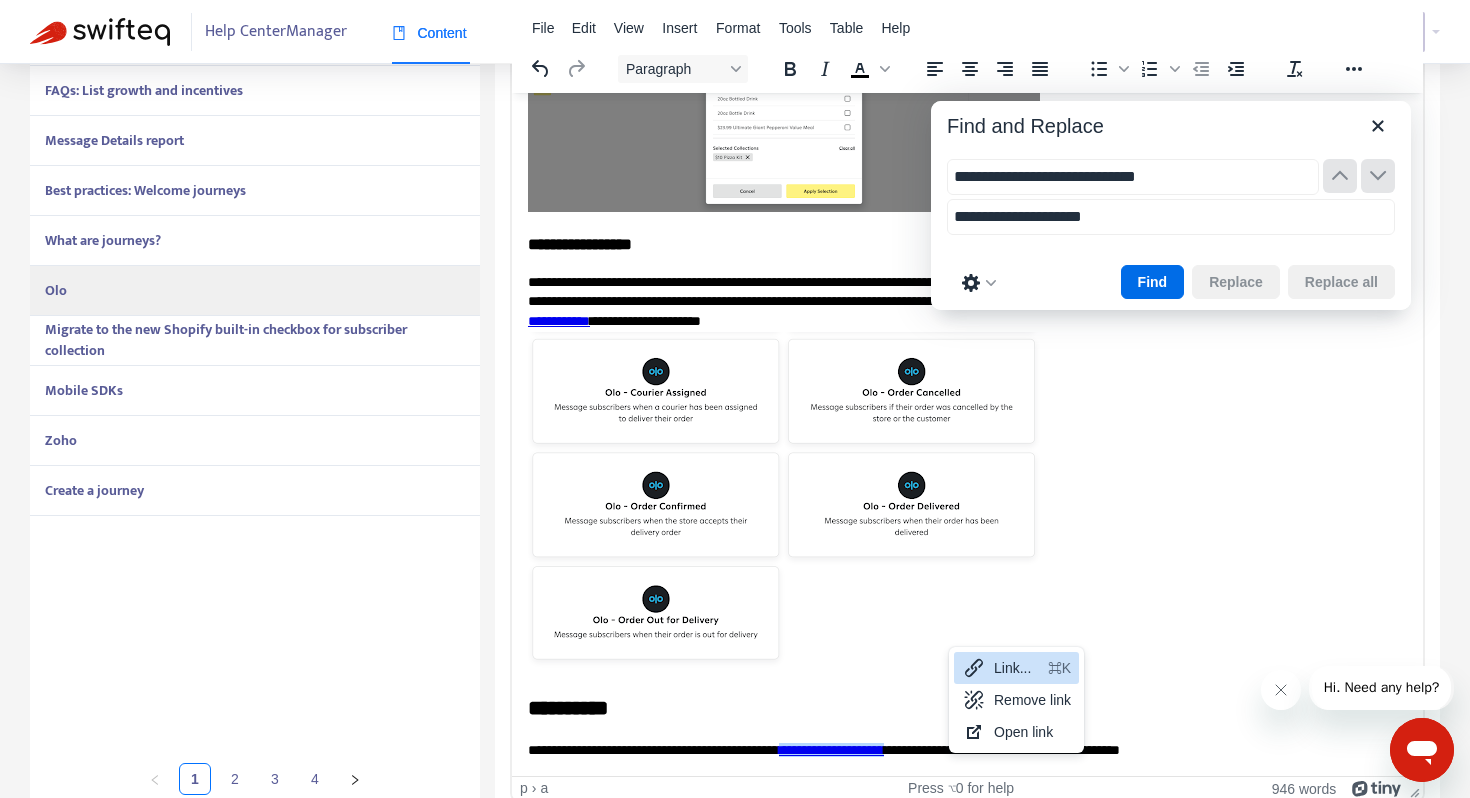 click on "Link..." at bounding box center (1017, 668) 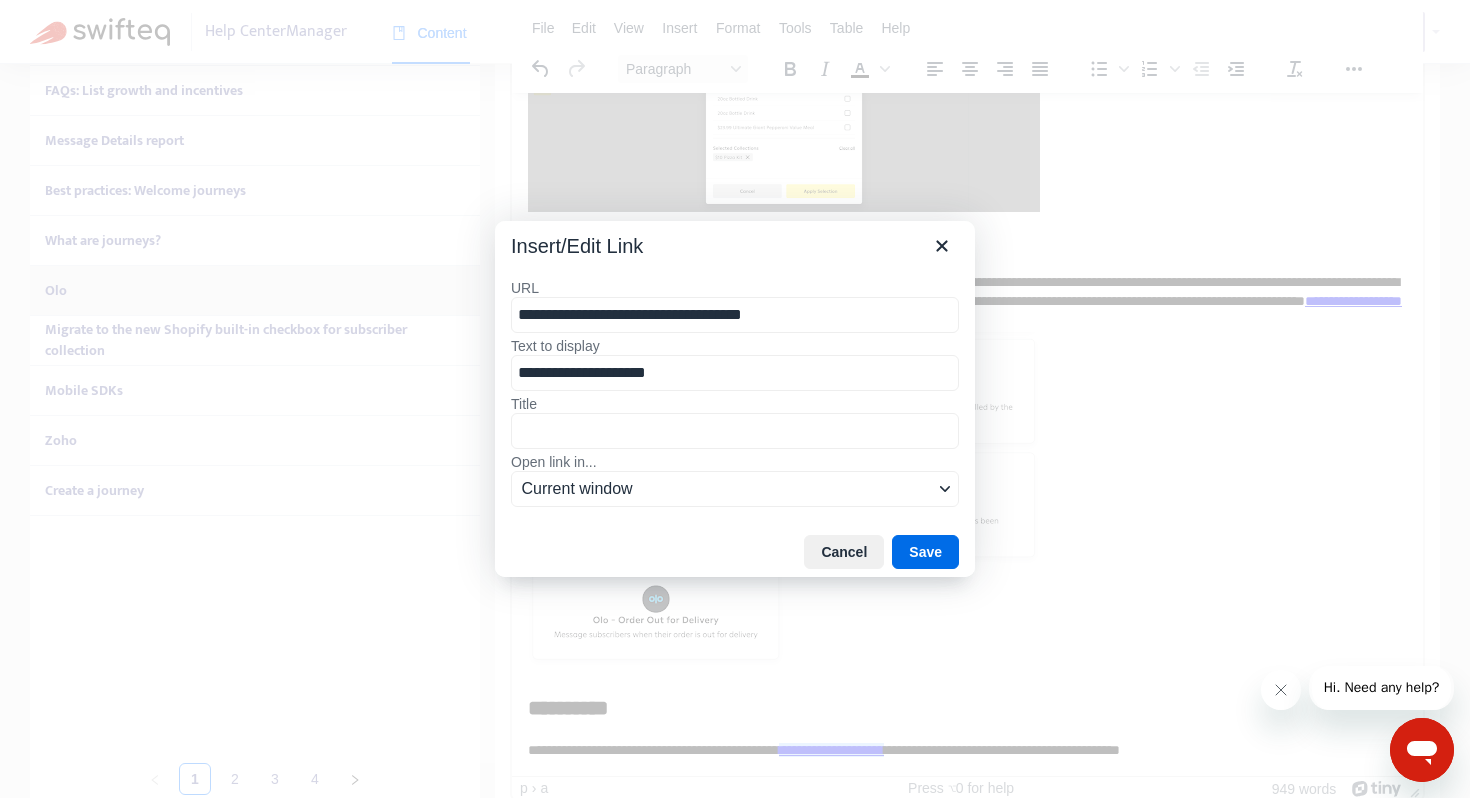 click on "**********" at bounding box center (735, 315) 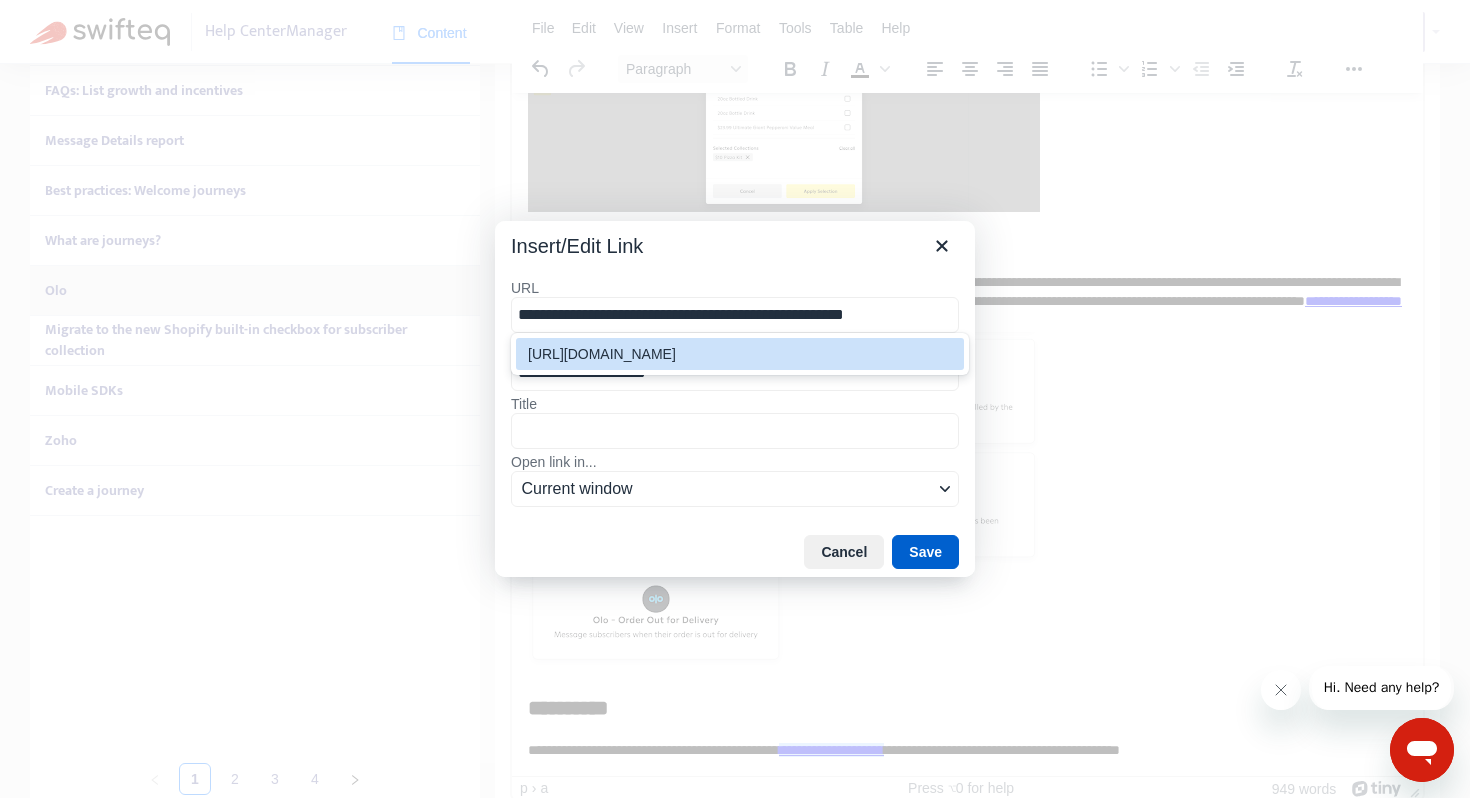 click on "Save" at bounding box center (925, 552) 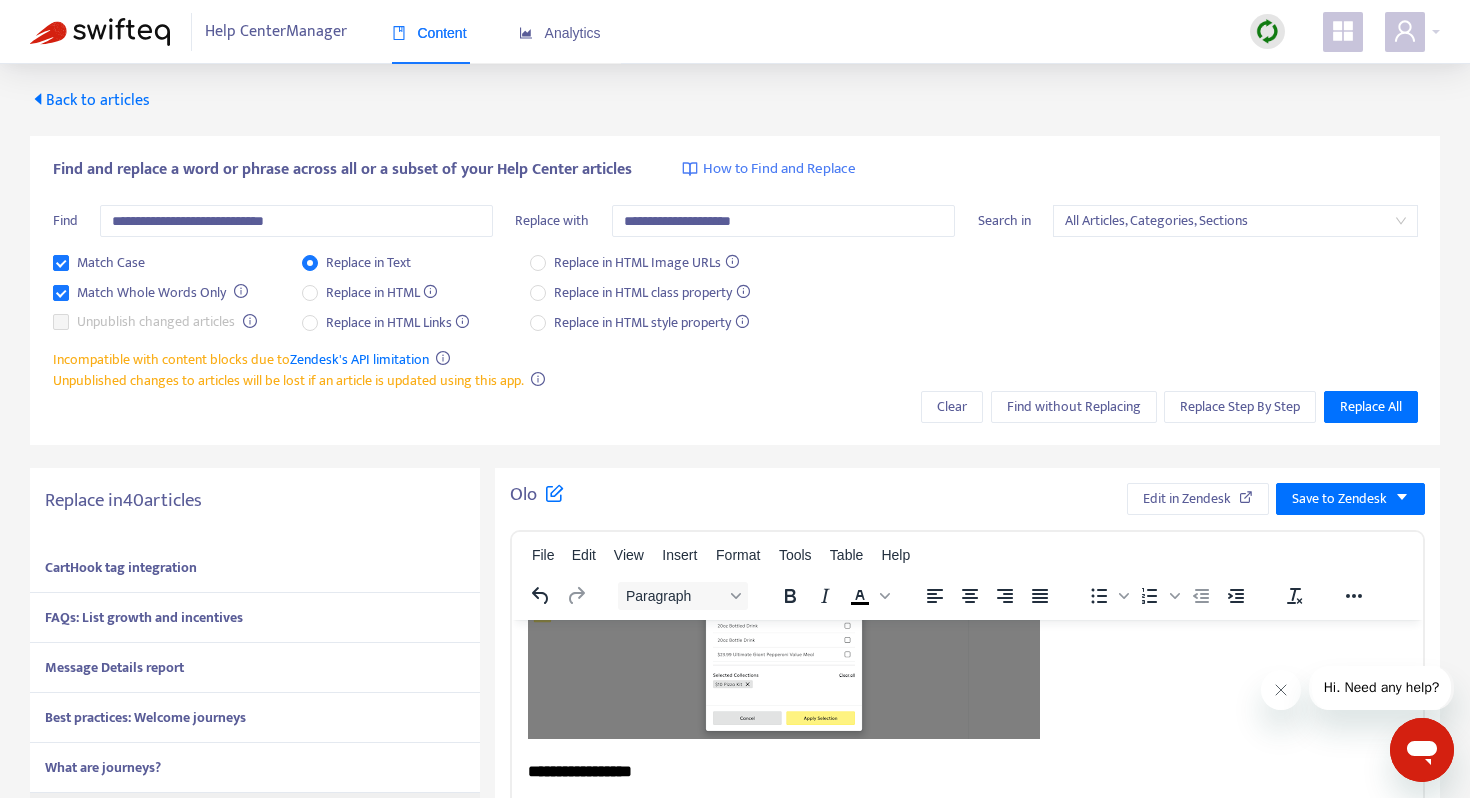 scroll, scrollTop: 0, scrollLeft: 0, axis: both 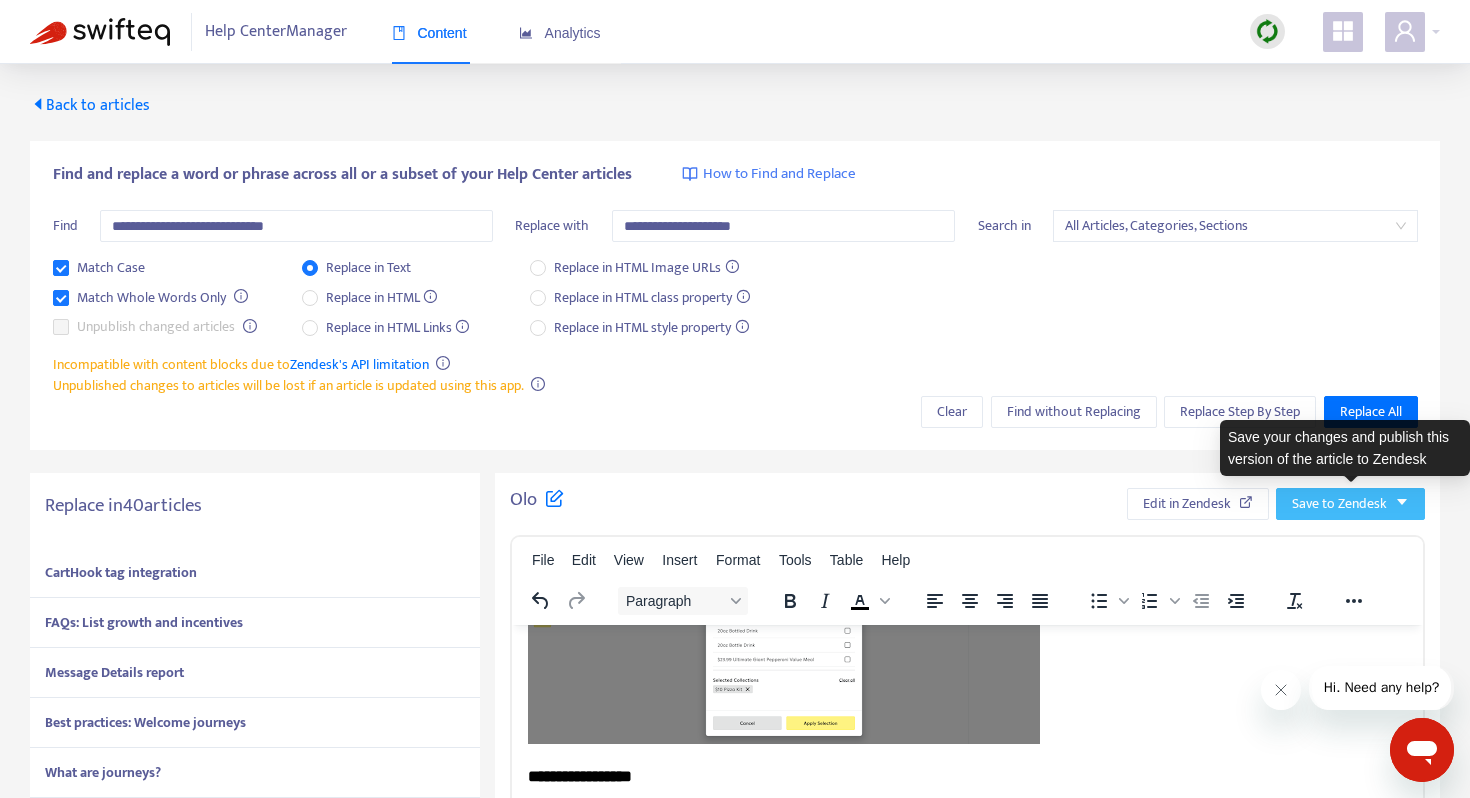 click on "Save to Zendesk" at bounding box center (1339, 504) 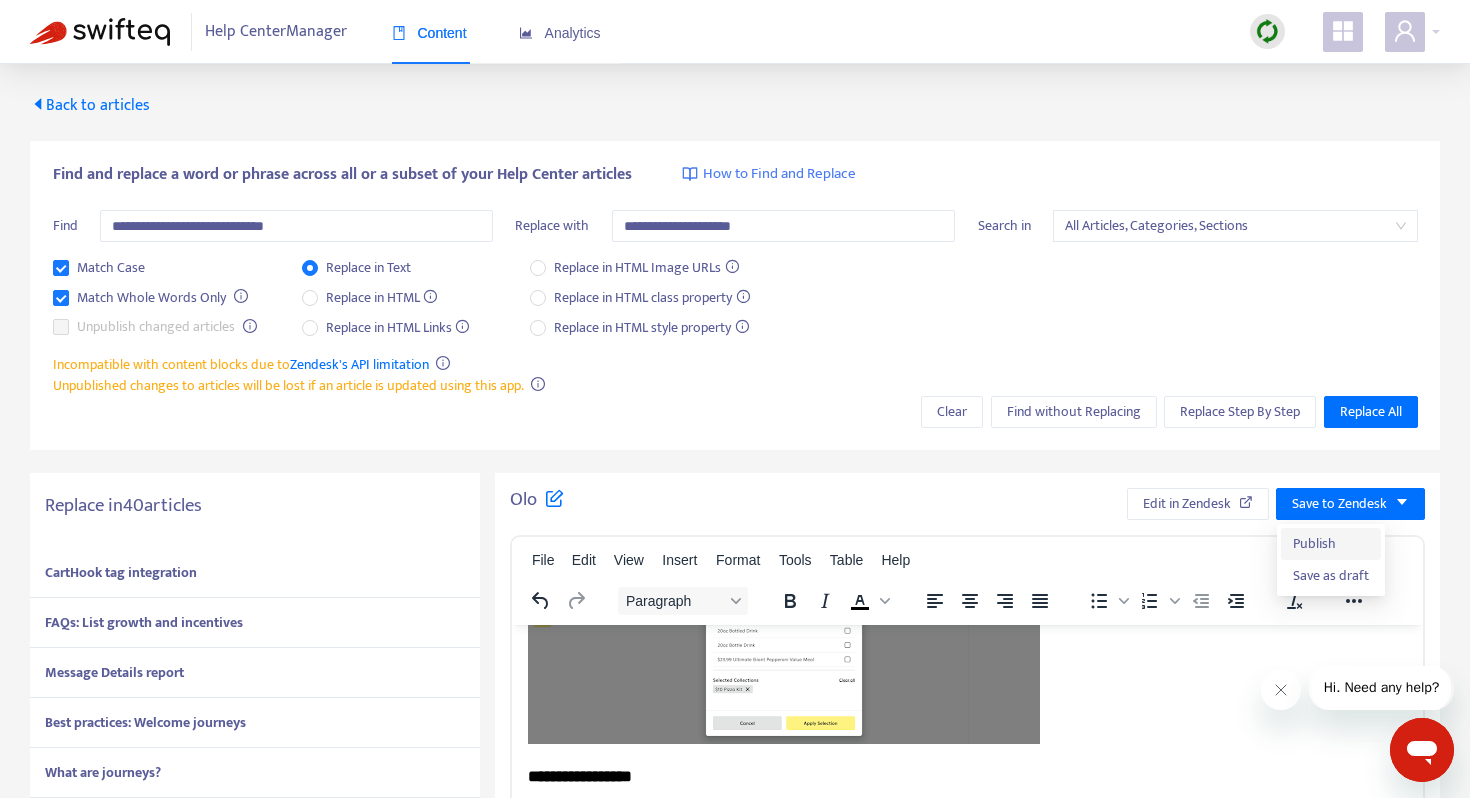 click on "Publish" at bounding box center (1331, 544) 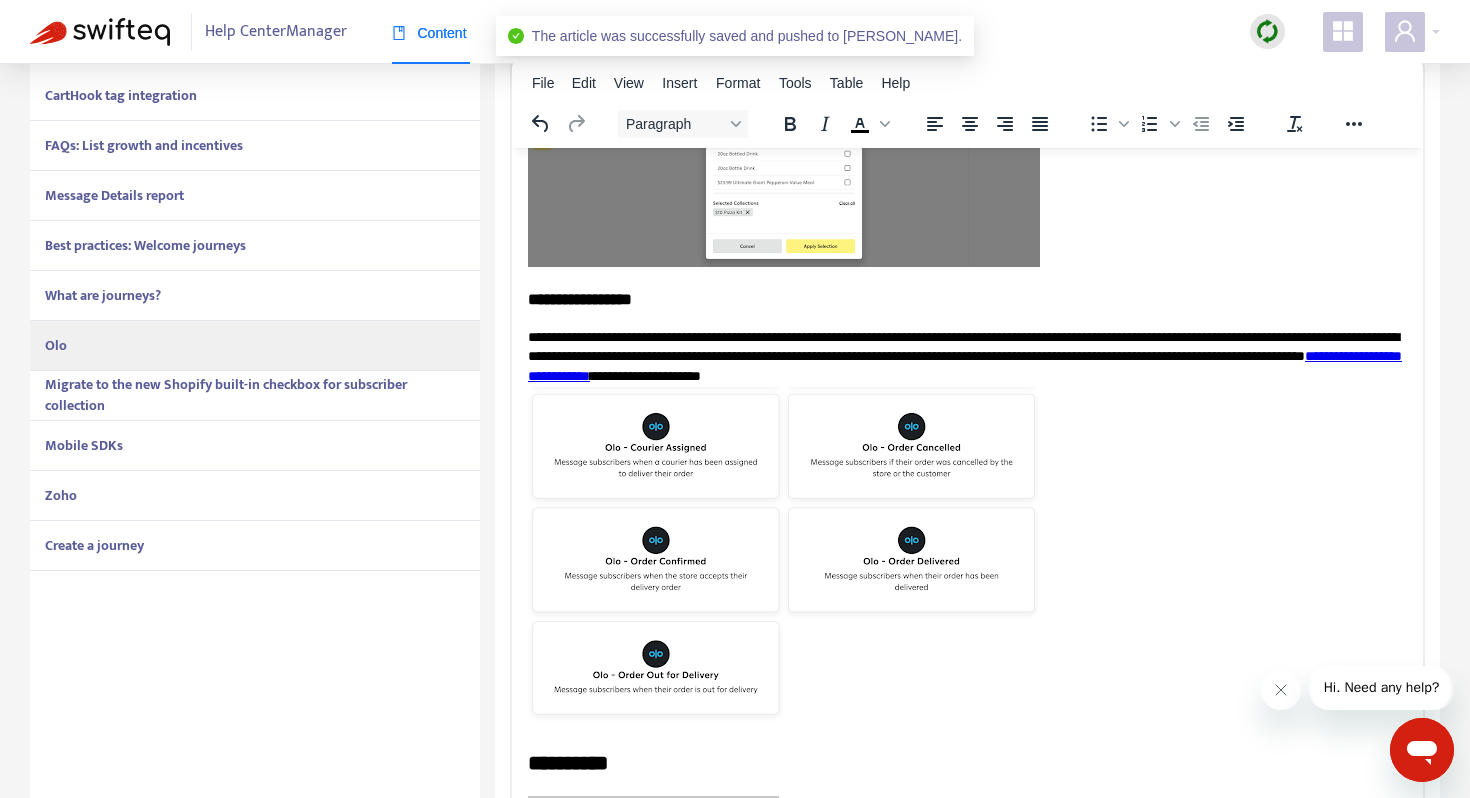 scroll, scrollTop: 551, scrollLeft: 0, axis: vertical 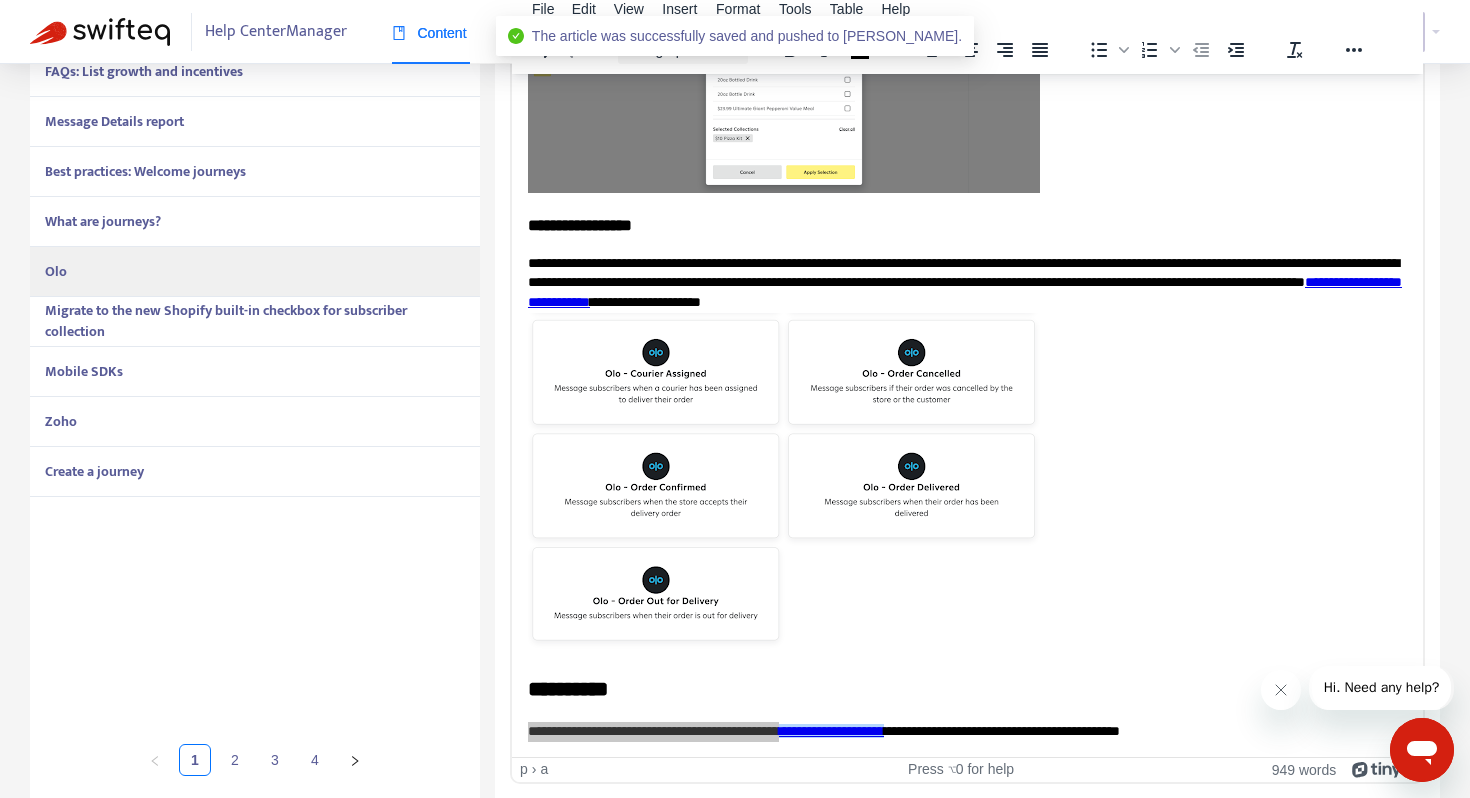 click on "Migrate to the new Shopify built-in checkbox for subscriber collection" at bounding box center [255, 321] 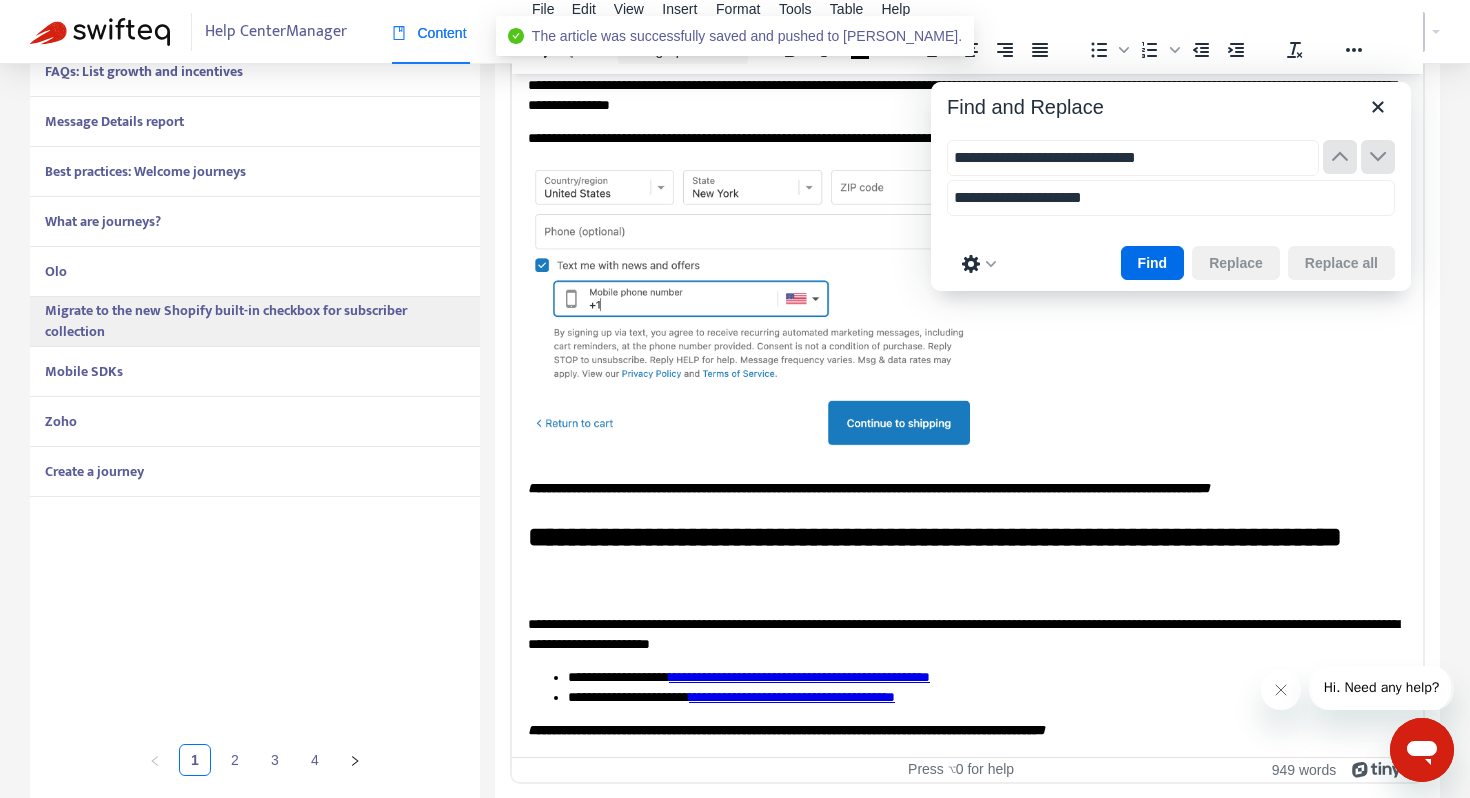 scroll, scrollTop: 1265, scrollLeft: 0, axis: vertical 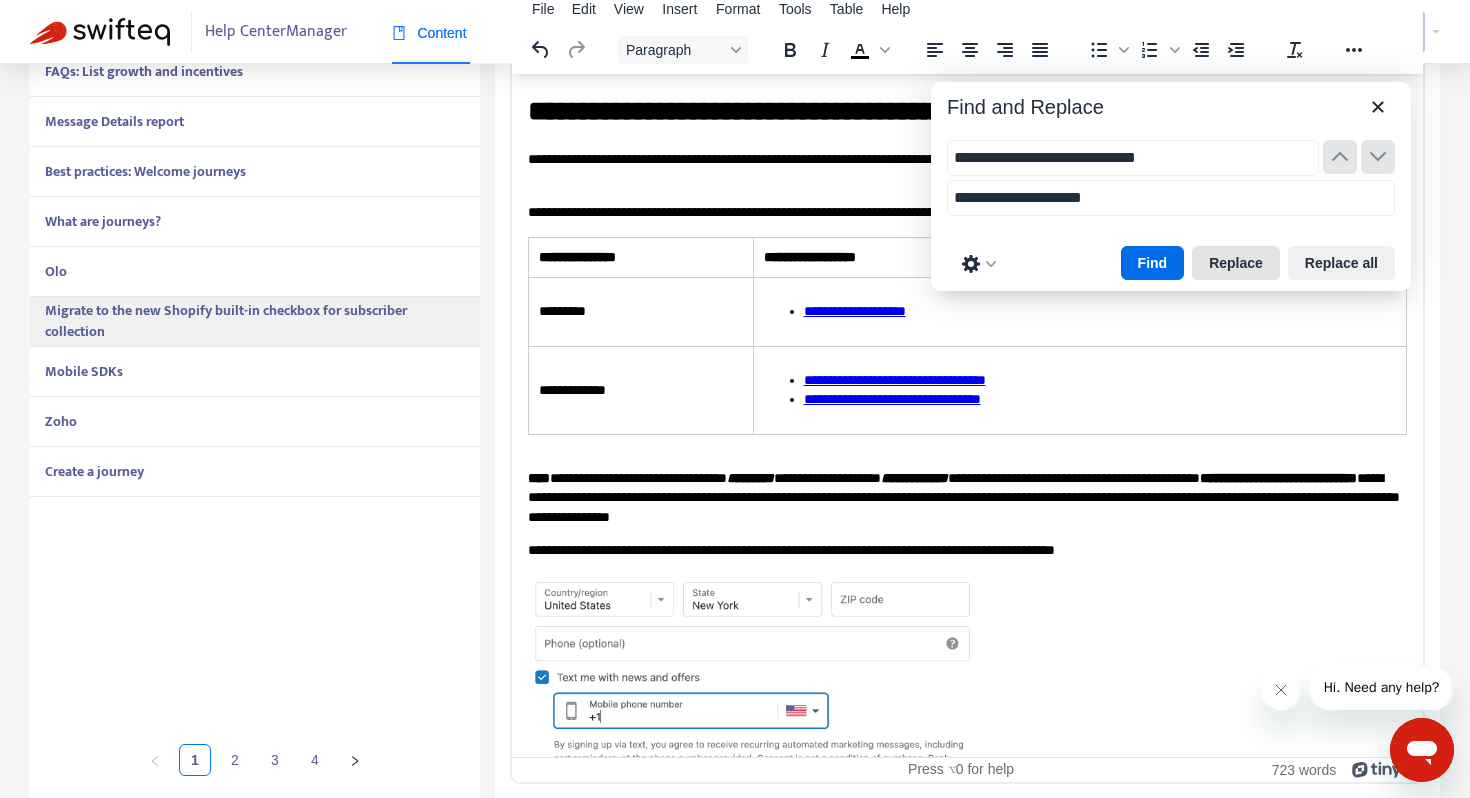 click on "Replace" at bounding box center (1236, 263) 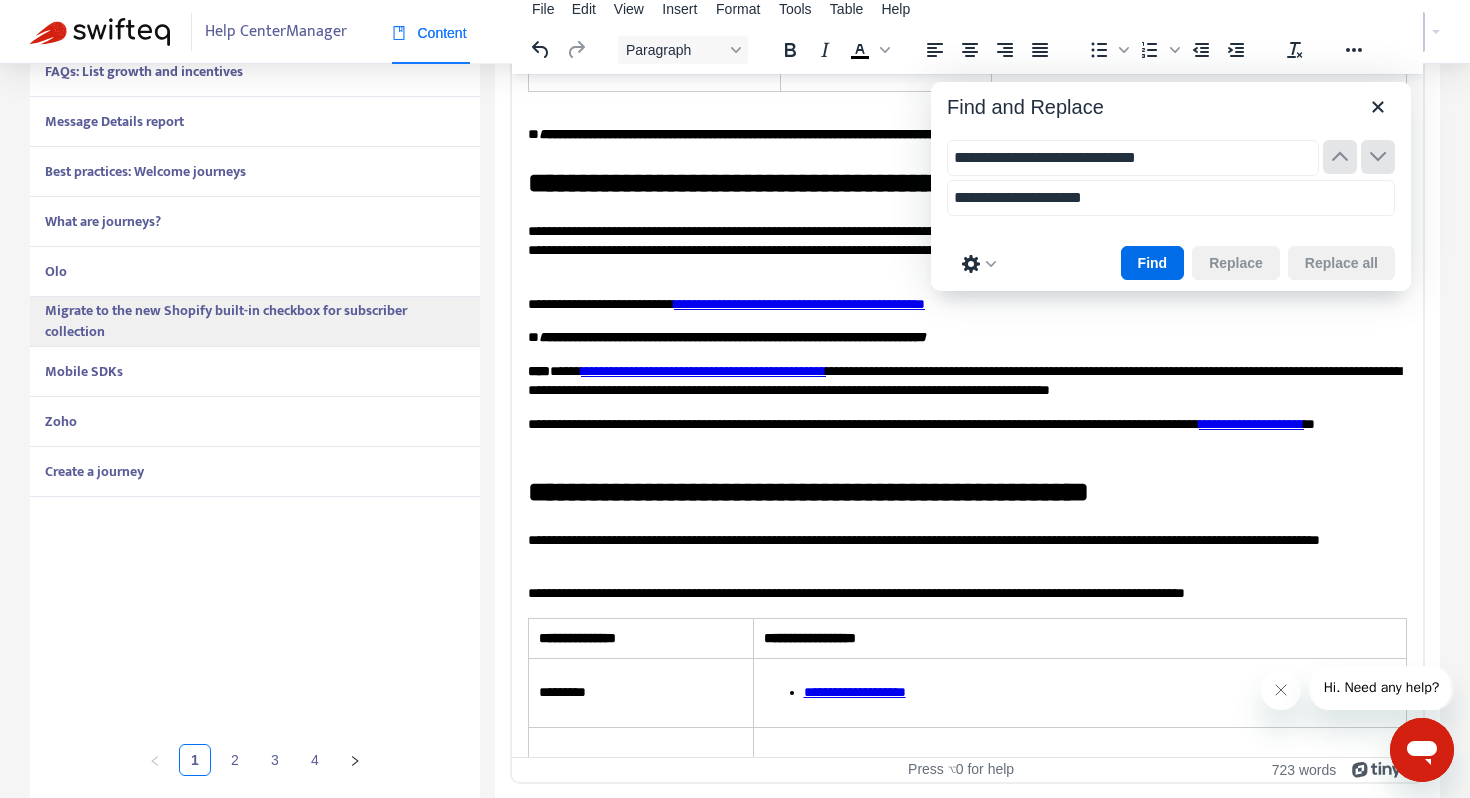 scroll, scrollTop: 883, scrollLeft: 0, axis: vertical 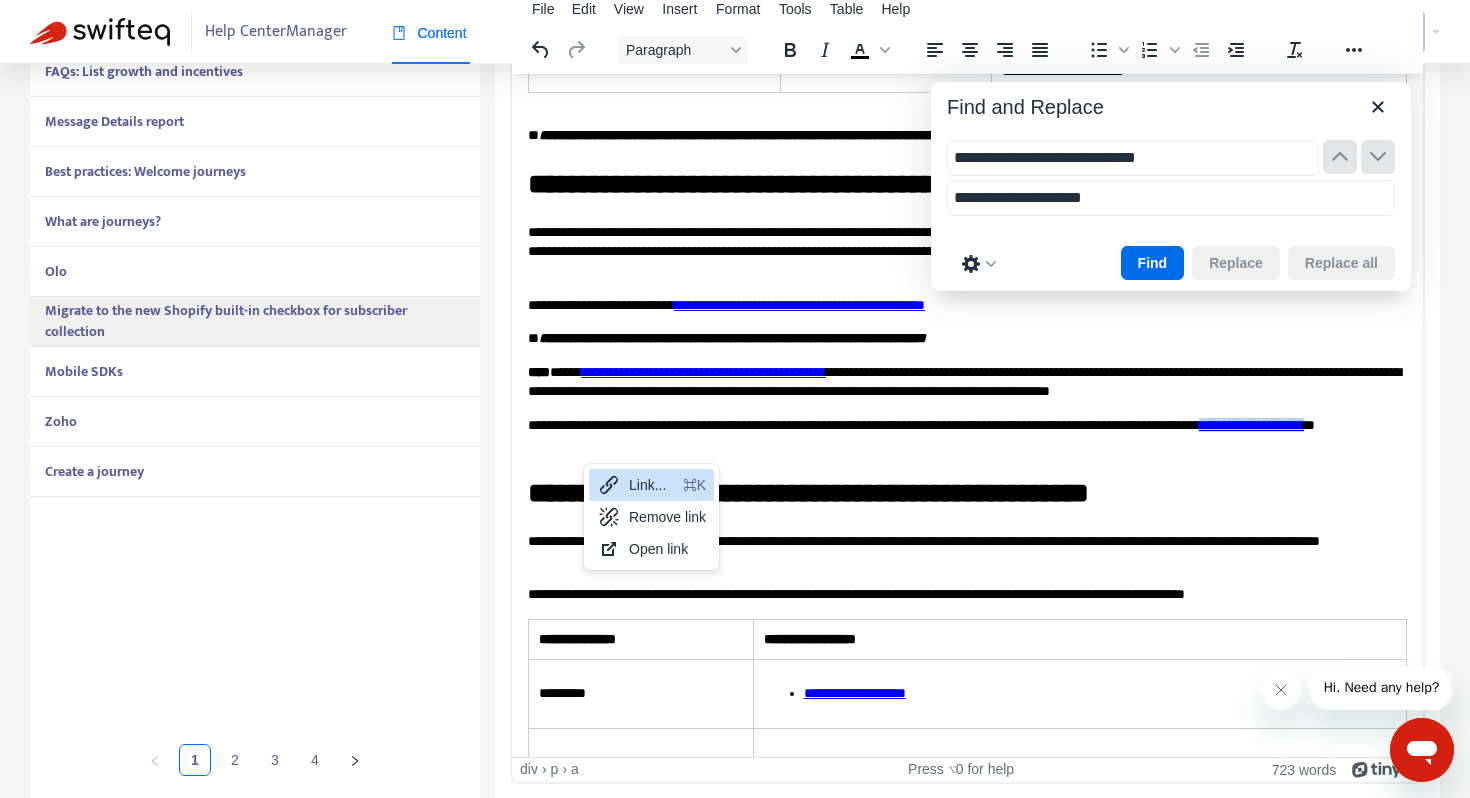 click on "Link..." at bounding box center [652, 485] 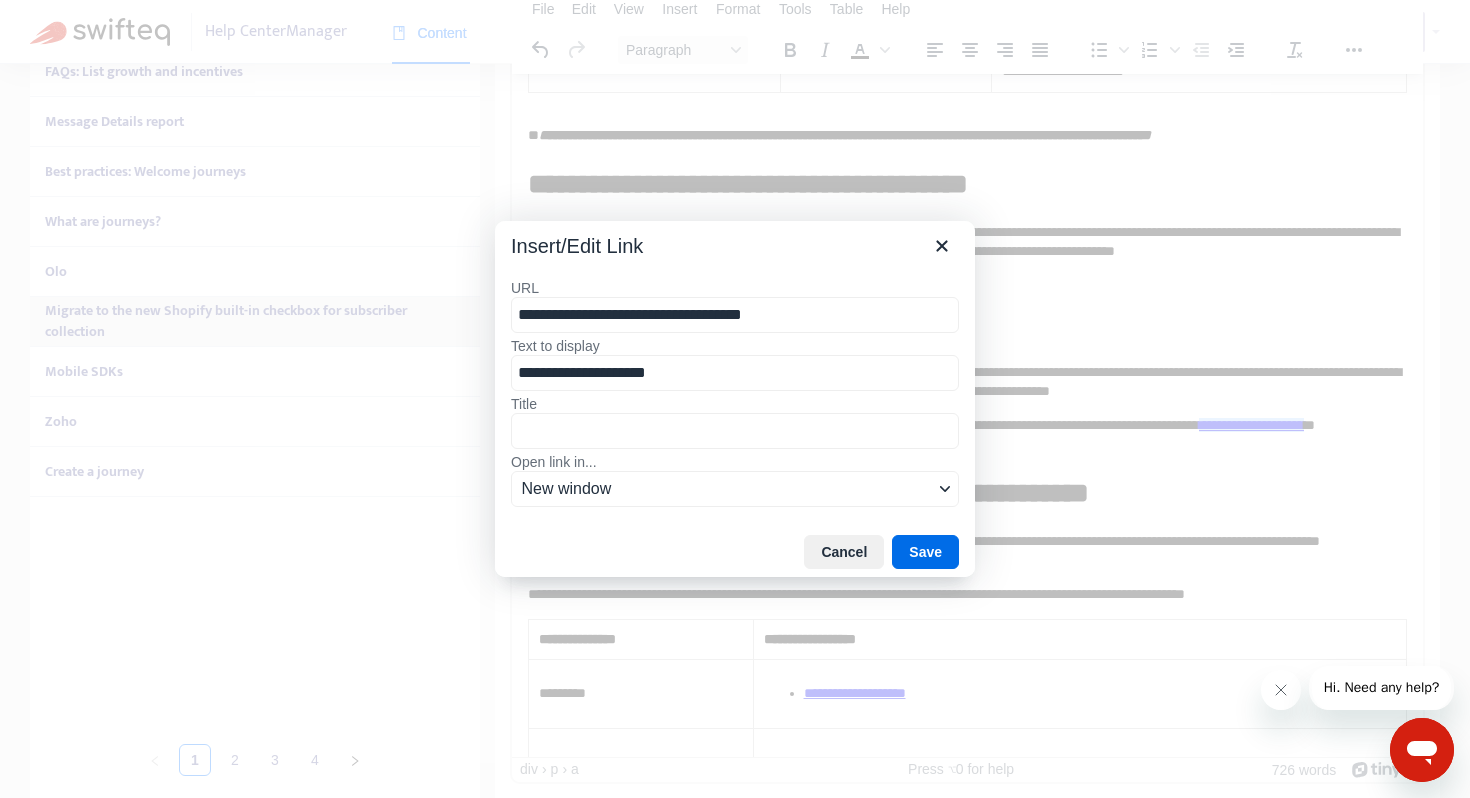 click on "**********" at bounding box center (735, 315) 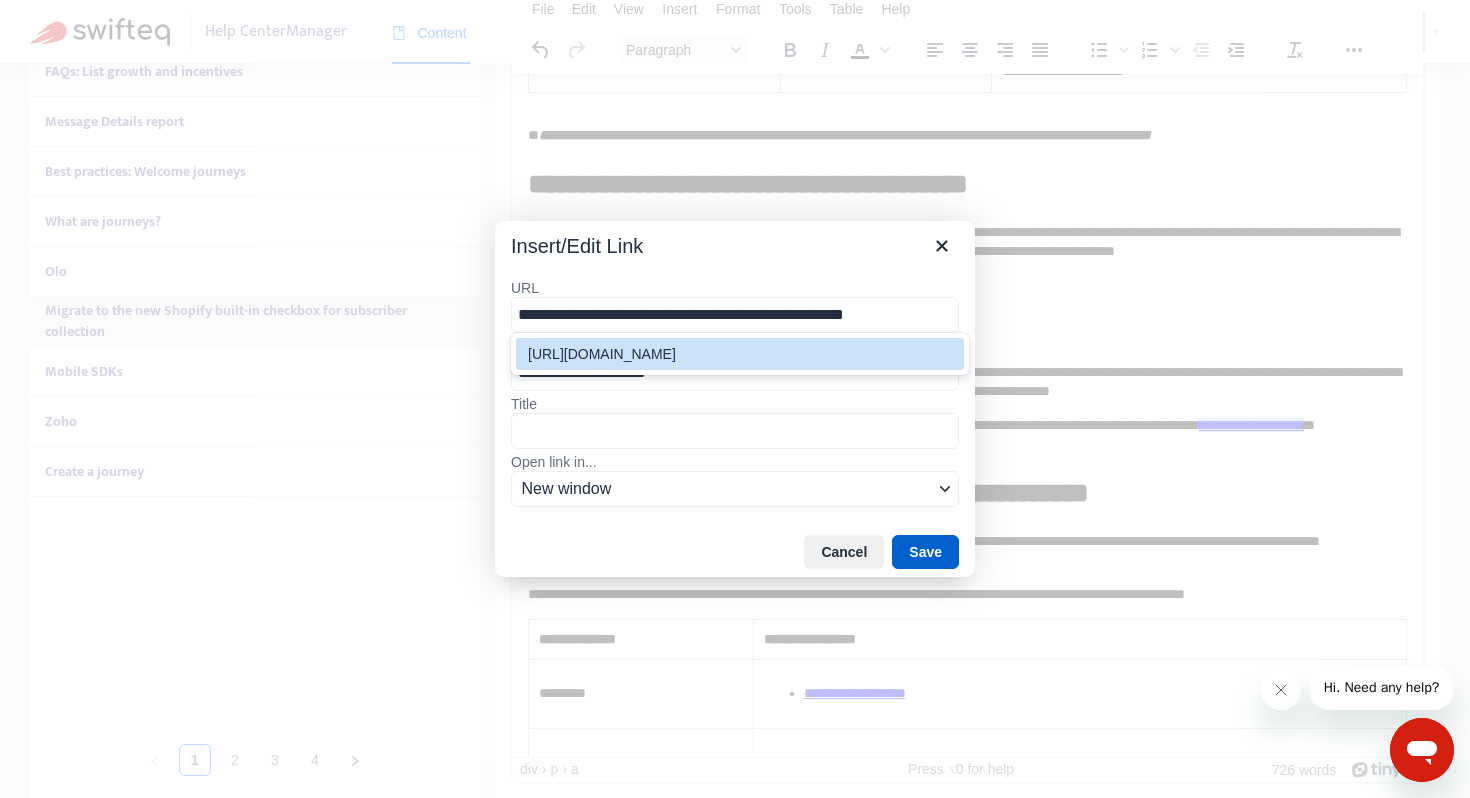 click on "Save" at bounding box center (925, 552) 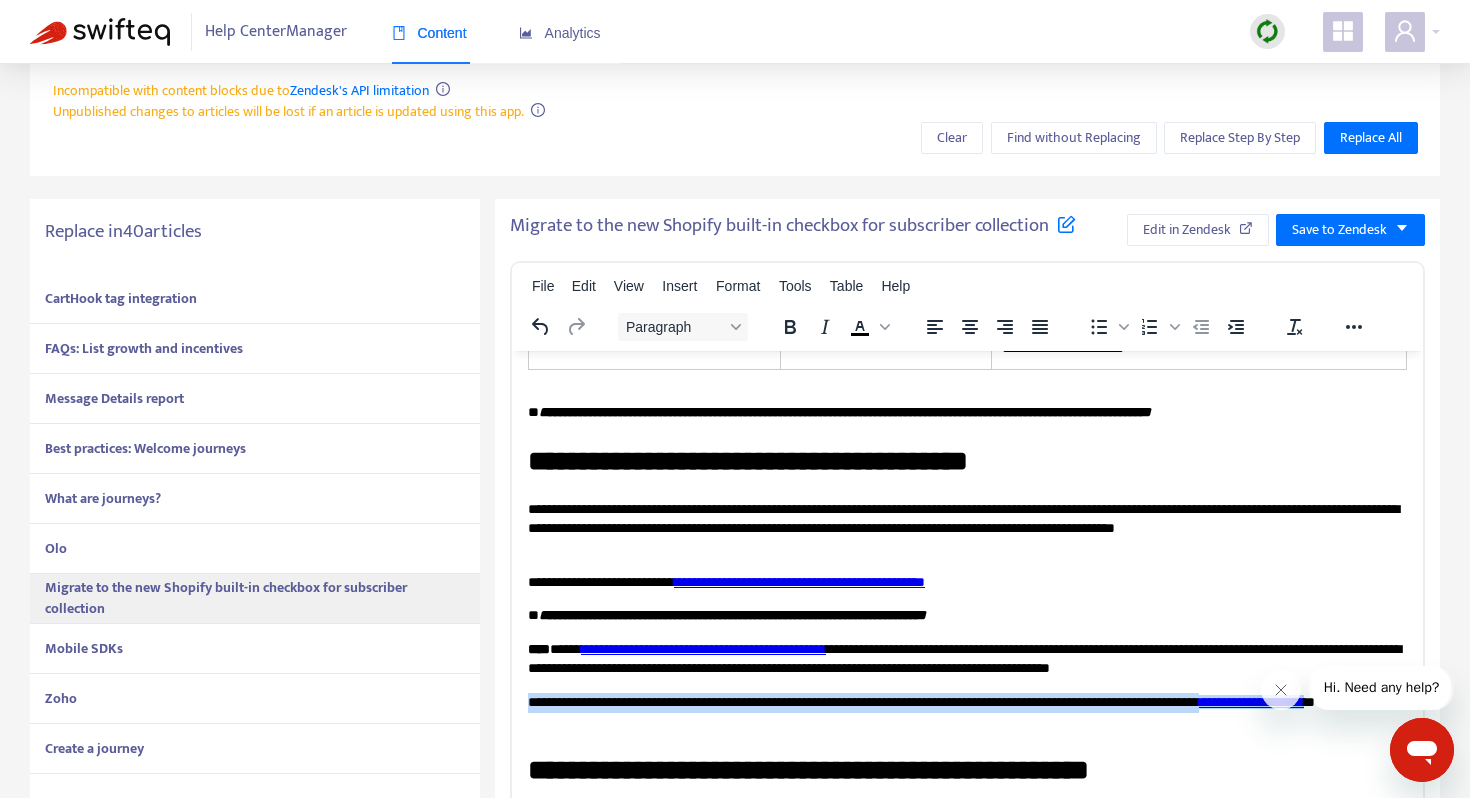 scroll, scrollTop: 271, scrollLeft: 0, axis: vertical 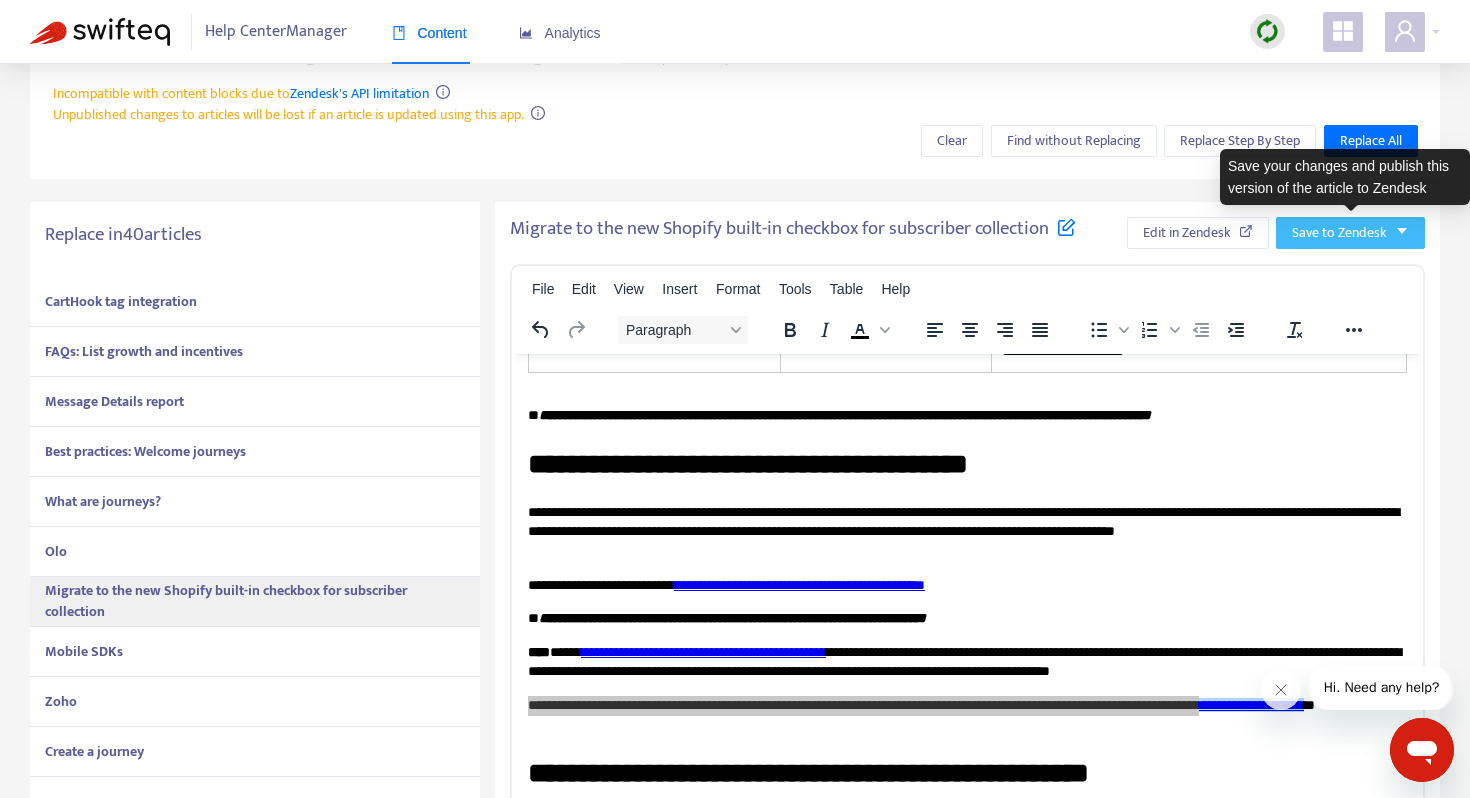 click on "Save to Zendesk" at bounding box center [1339, 233] 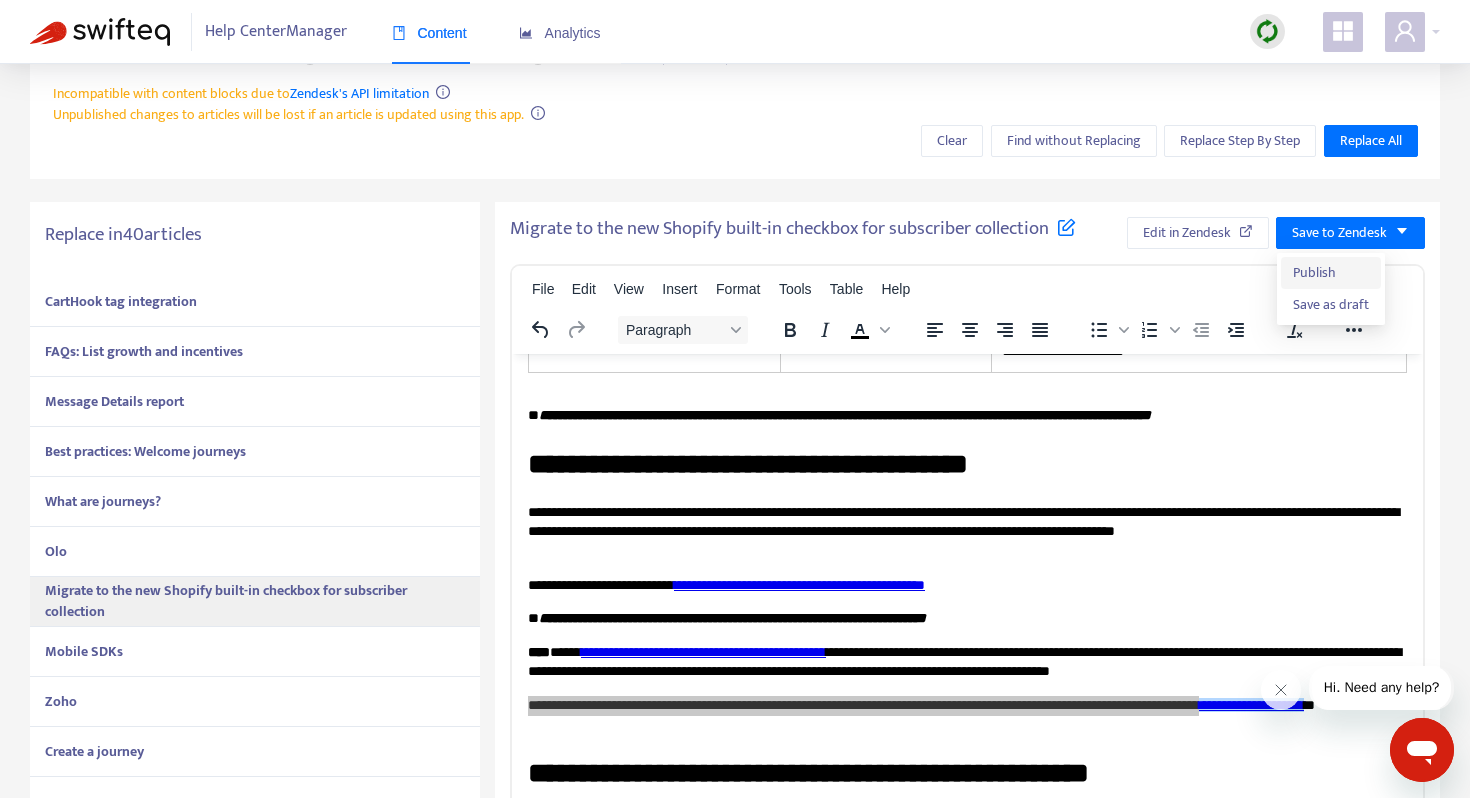 click on "Publish" at bounding box center [1331, 273] 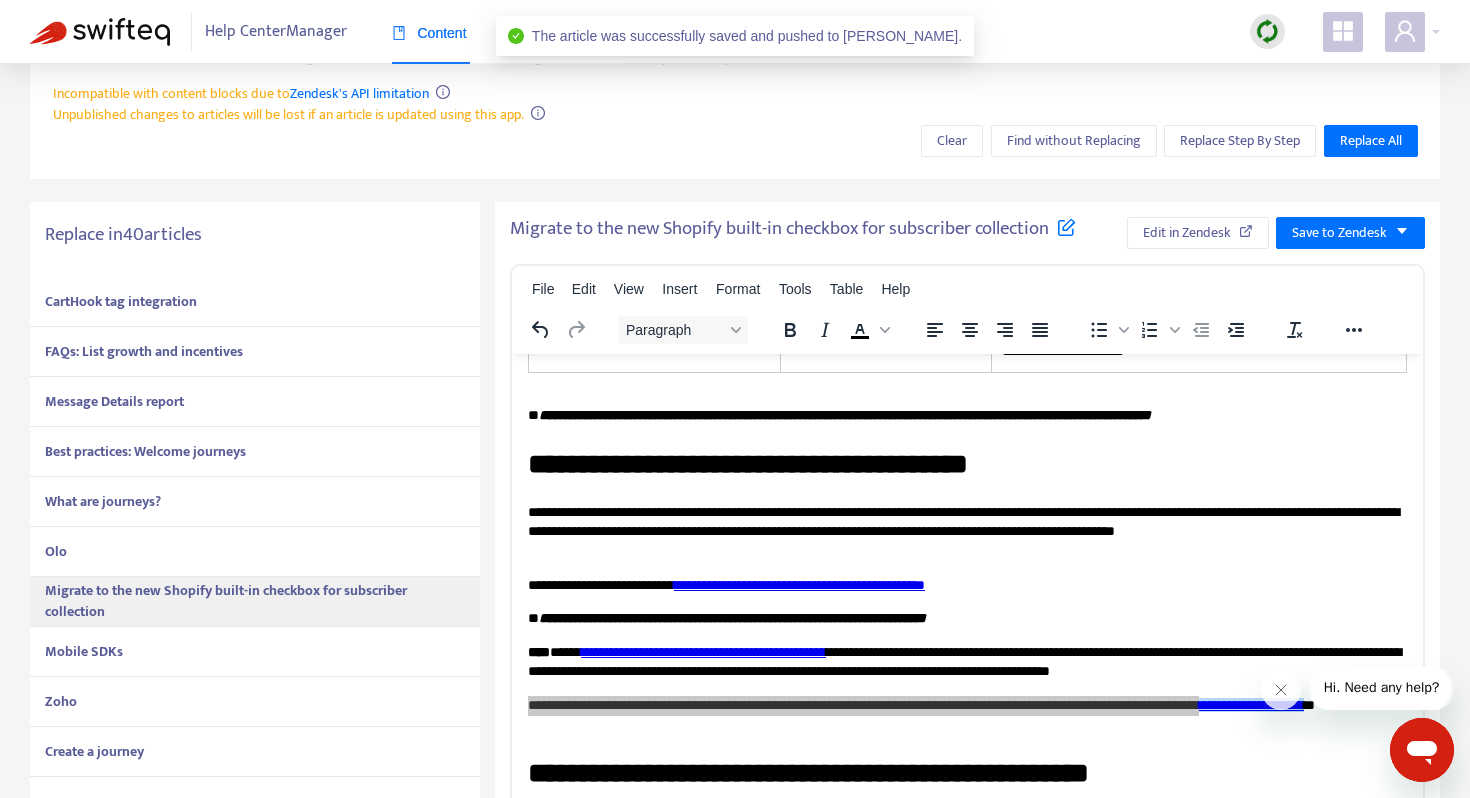 click on "Mobile SDKs" at bounding box center (255, 652) 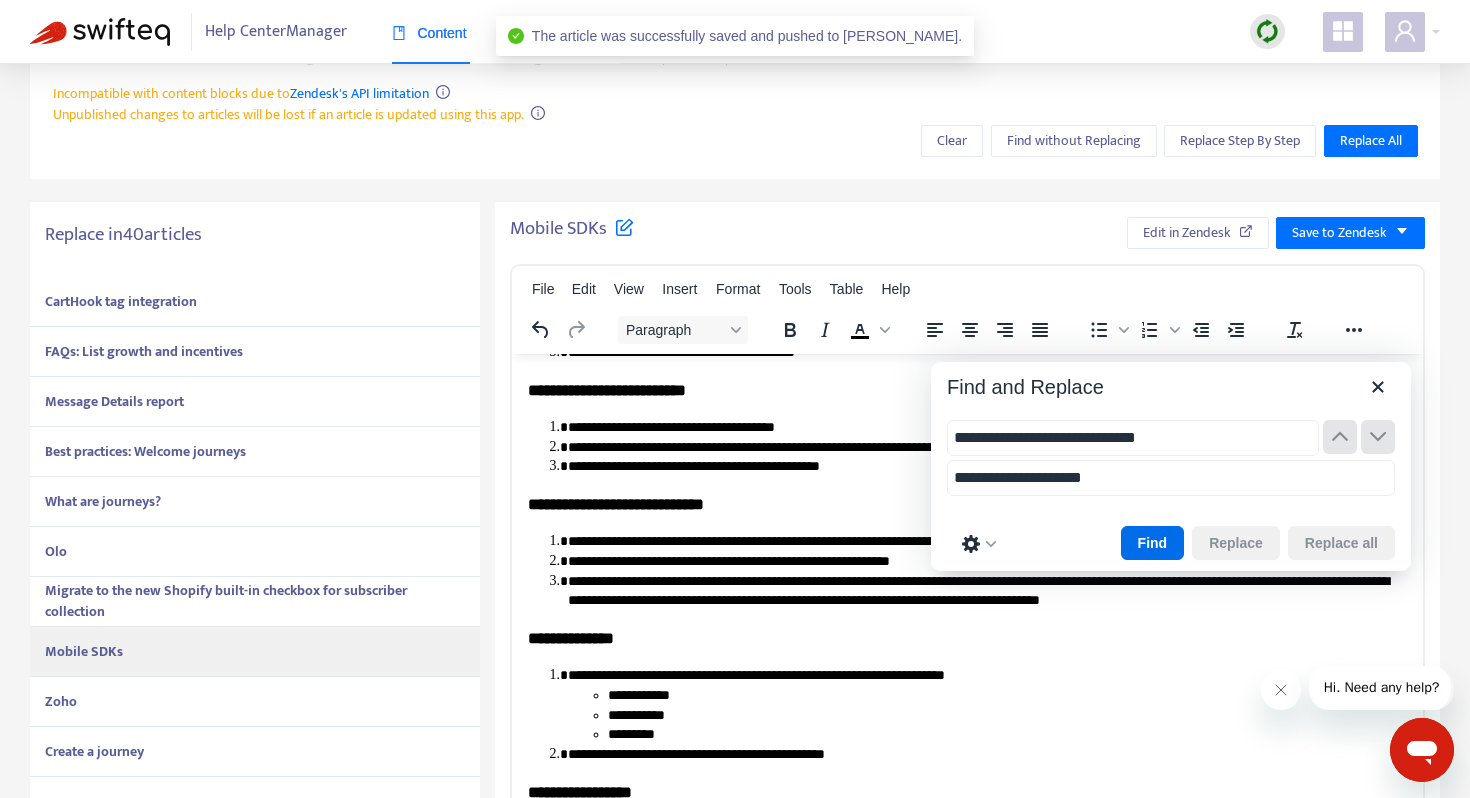 scroll, scrollTop: 110, scrollLeft: 0, axis: vertical 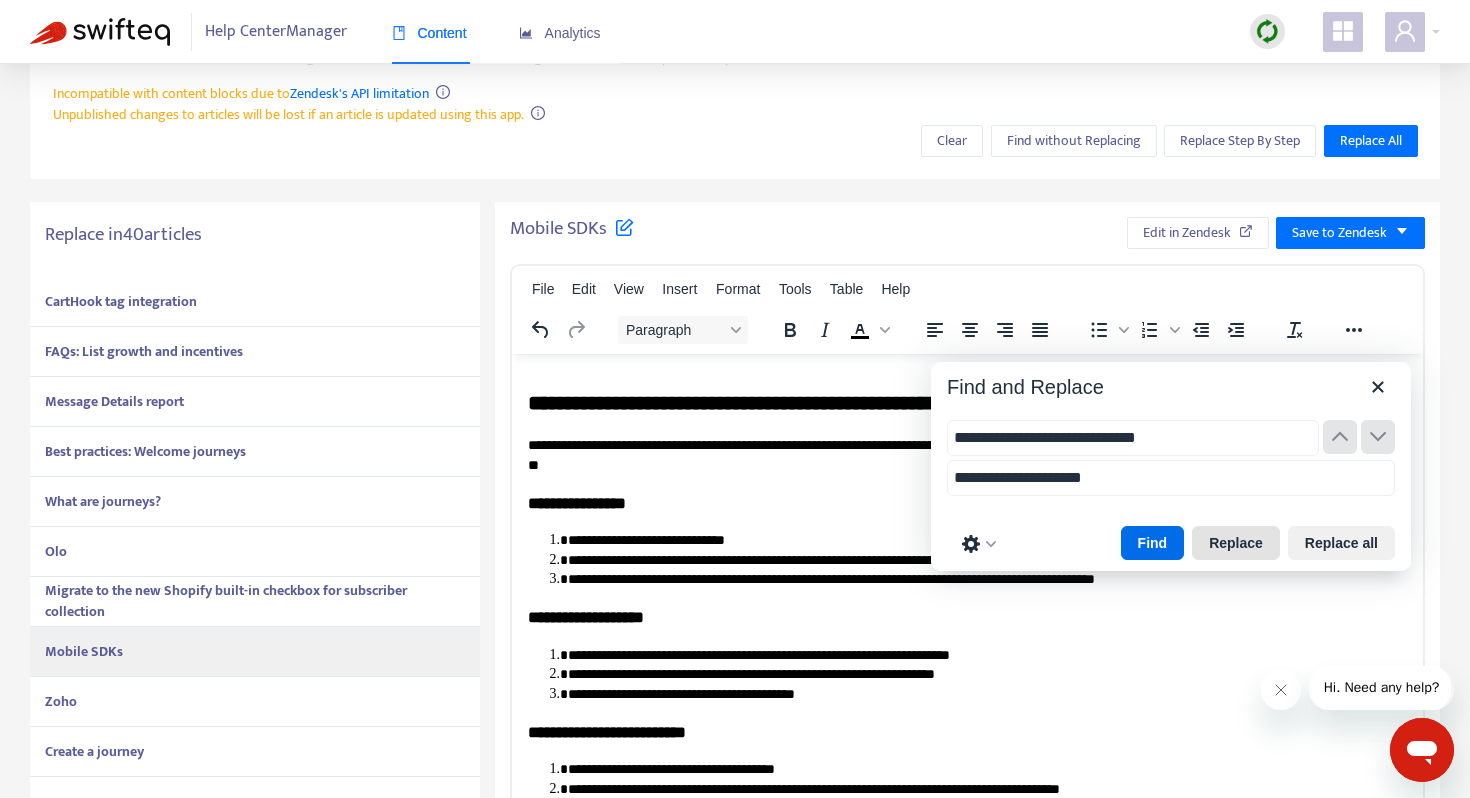 click on "Replace" at bounding box center (1236, 543) 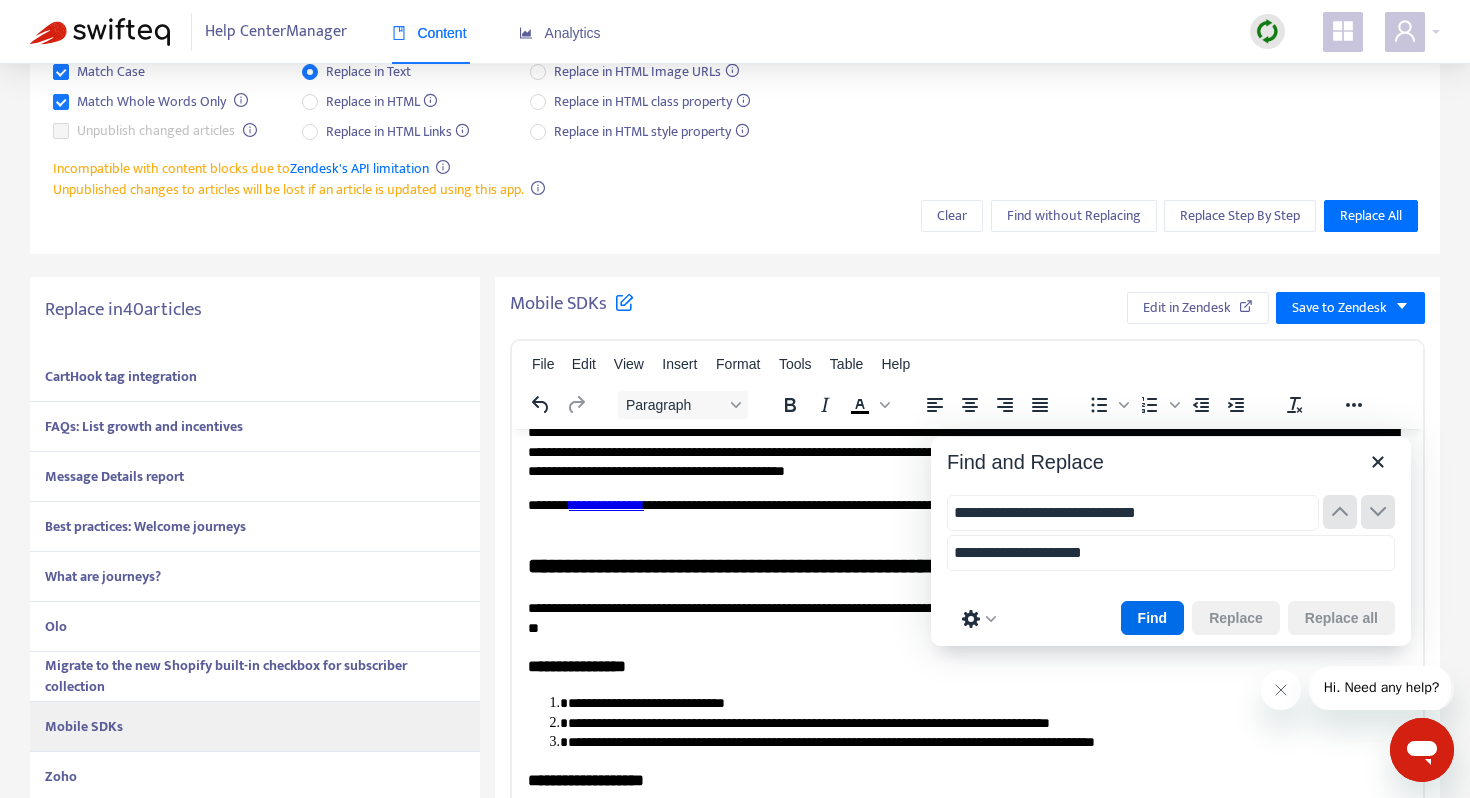 scroll, scrollTop: 15, scrollLeft: 0, axis: vertical 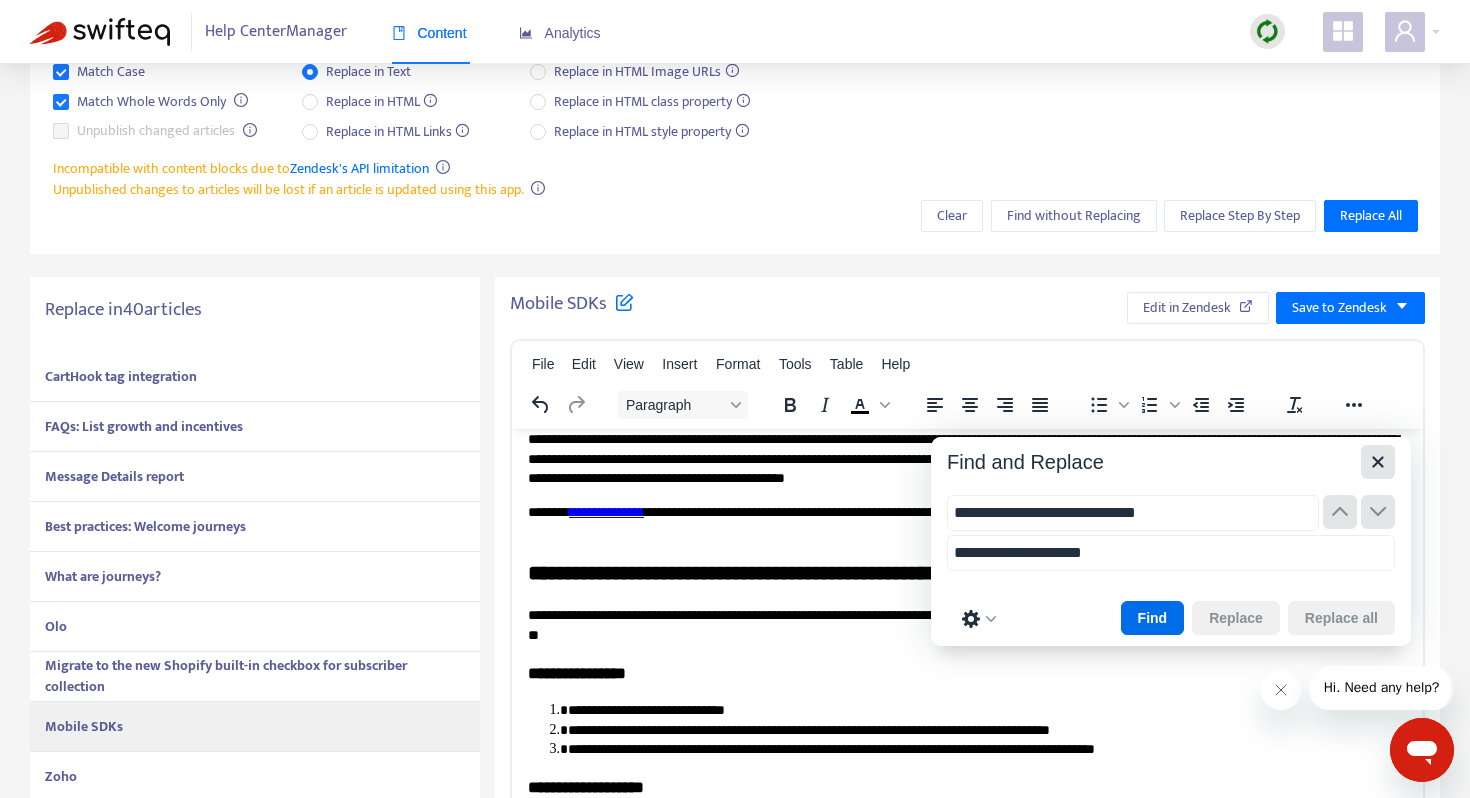 click 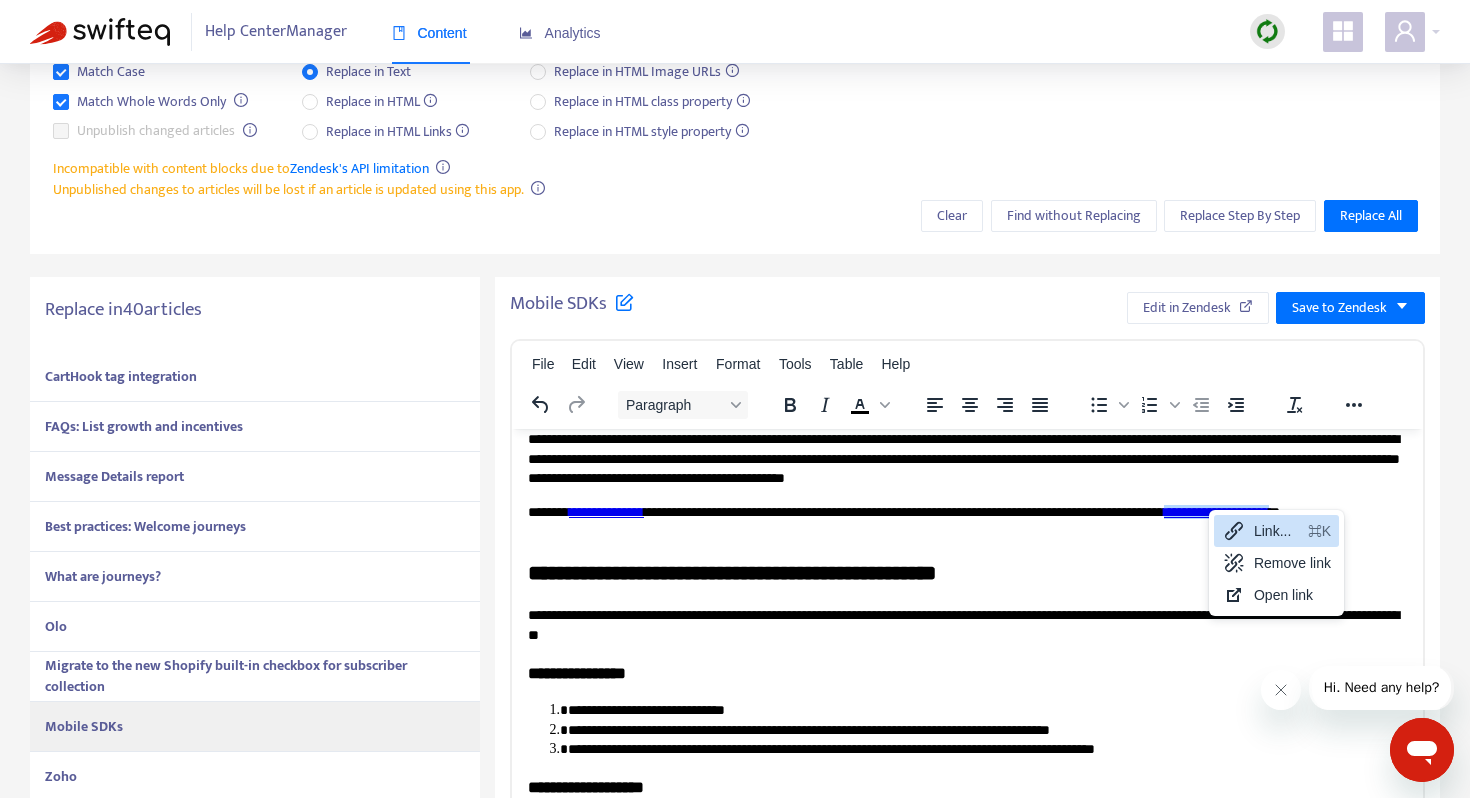 click on "Link..." at bounding box center (1277, 531) 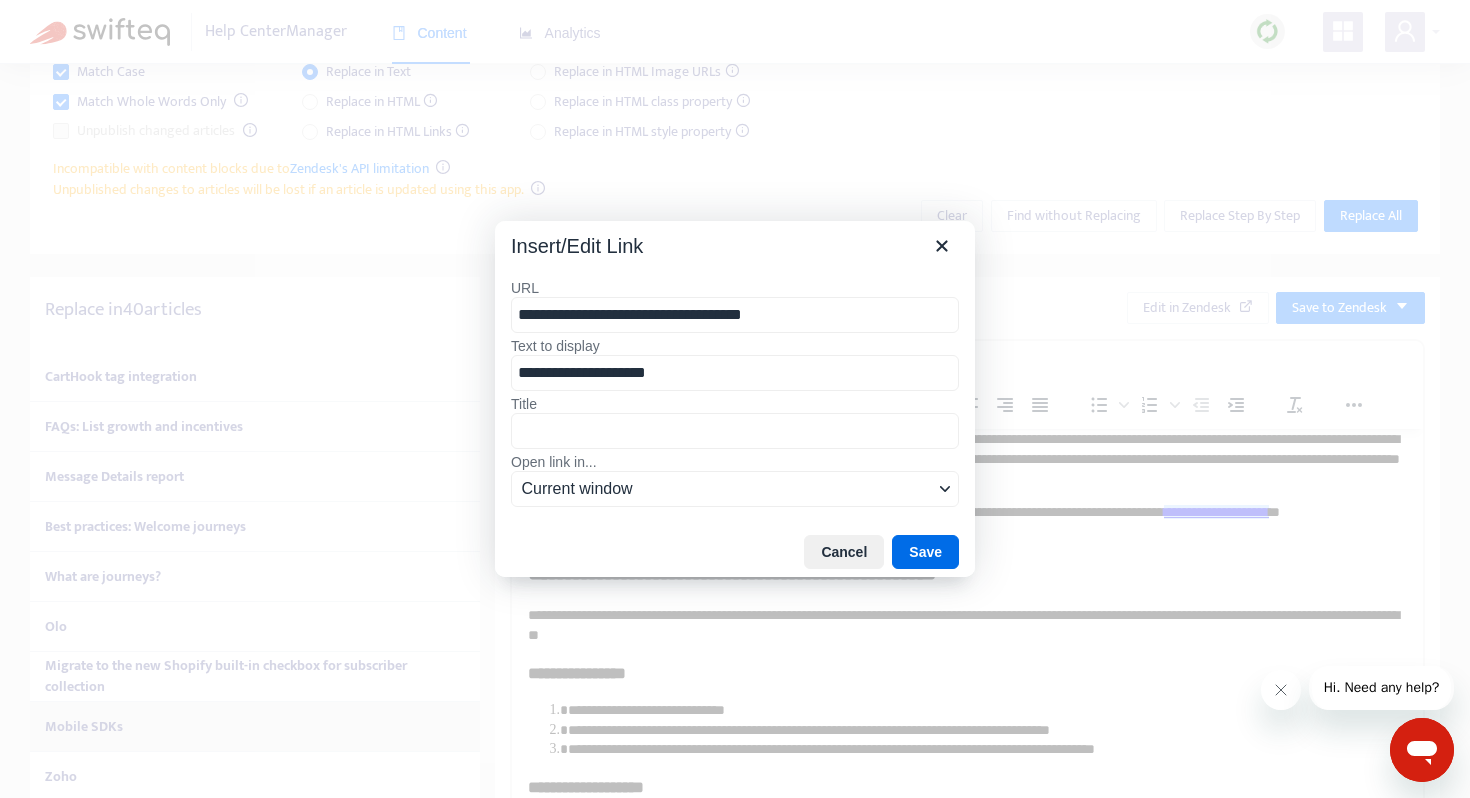 click on "**********" at bounding box center [735, 315] 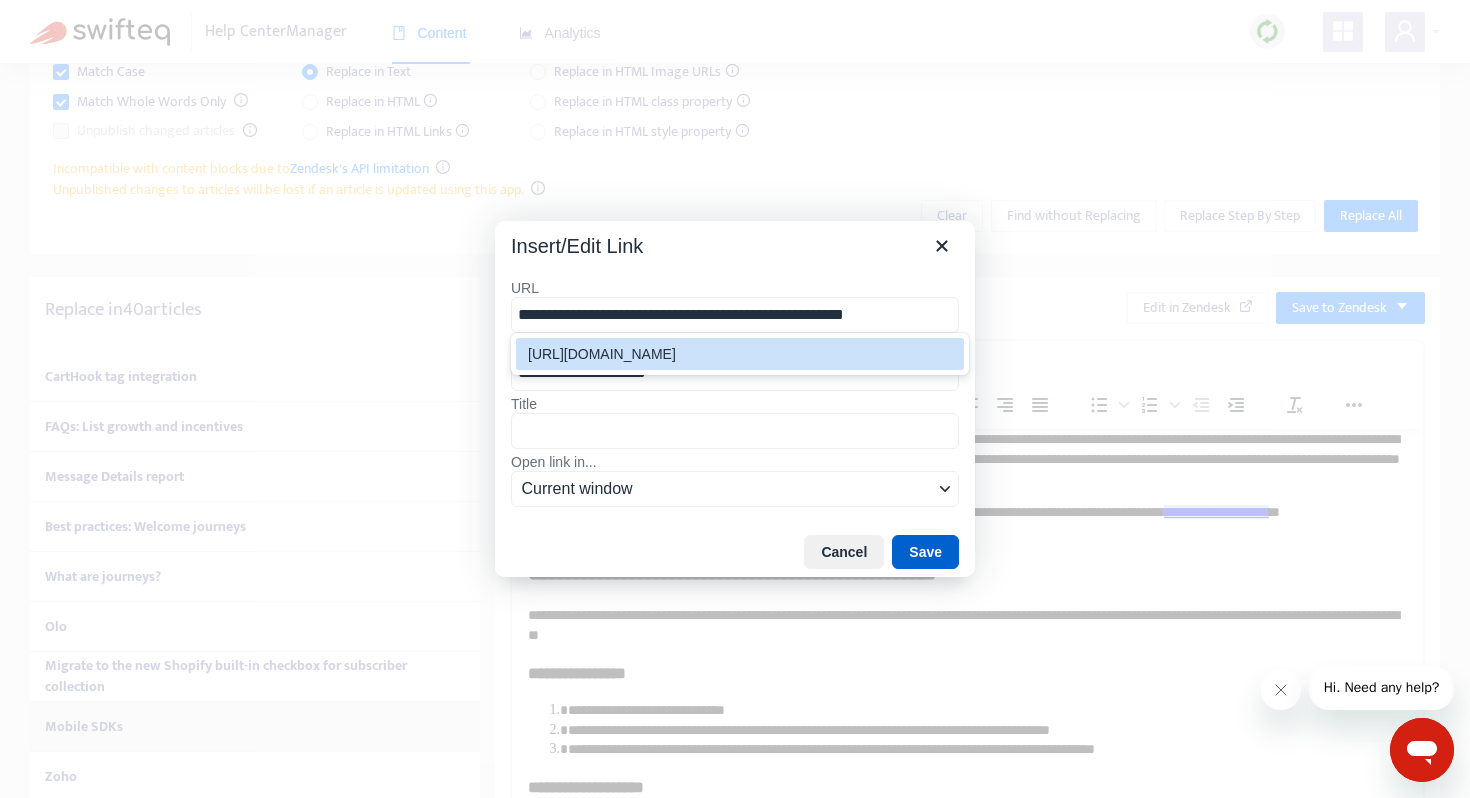 click on "Save" at bounding box center (925, 552) 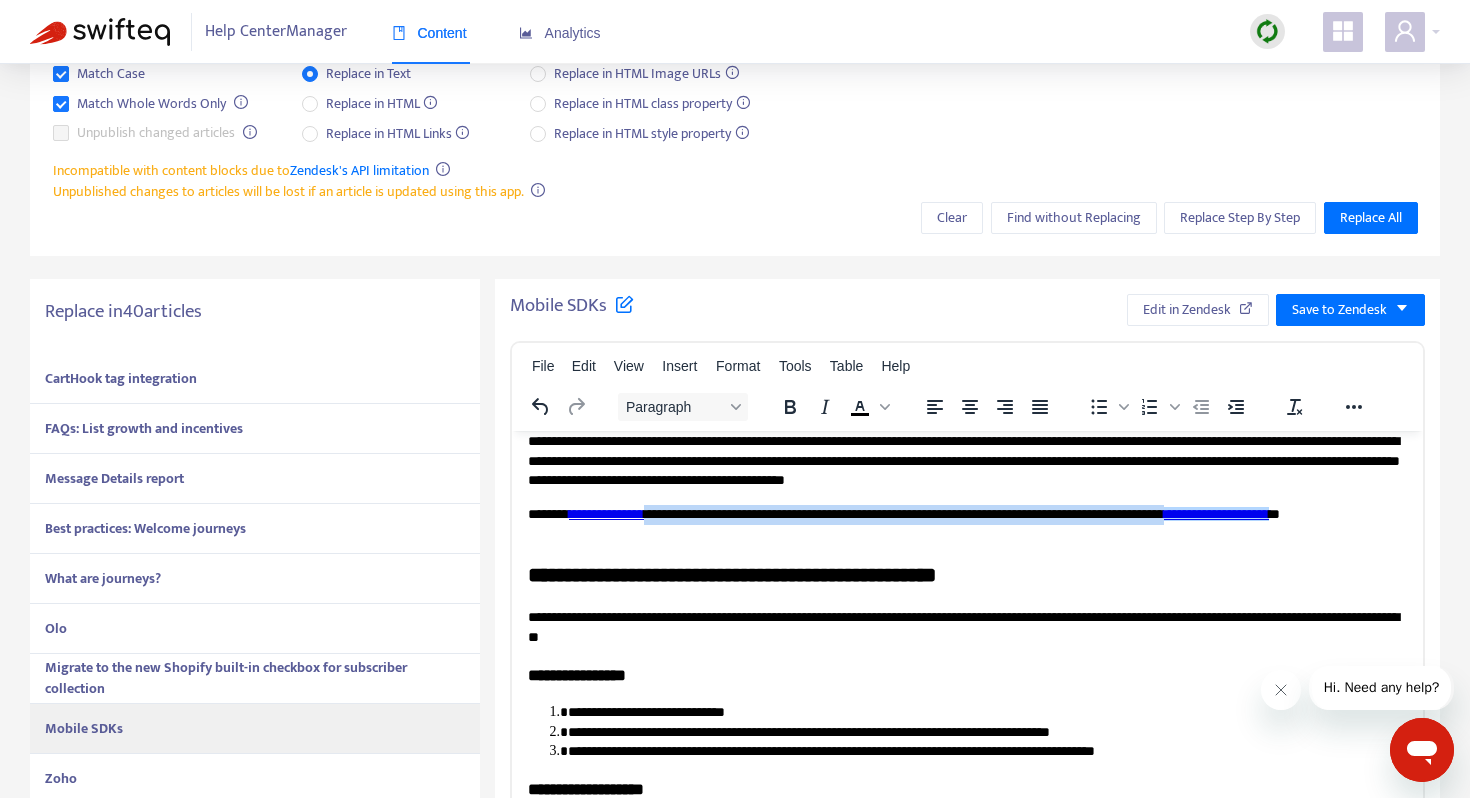 scroll, scrollTop: 0, scrollLeft: 0, axis: both 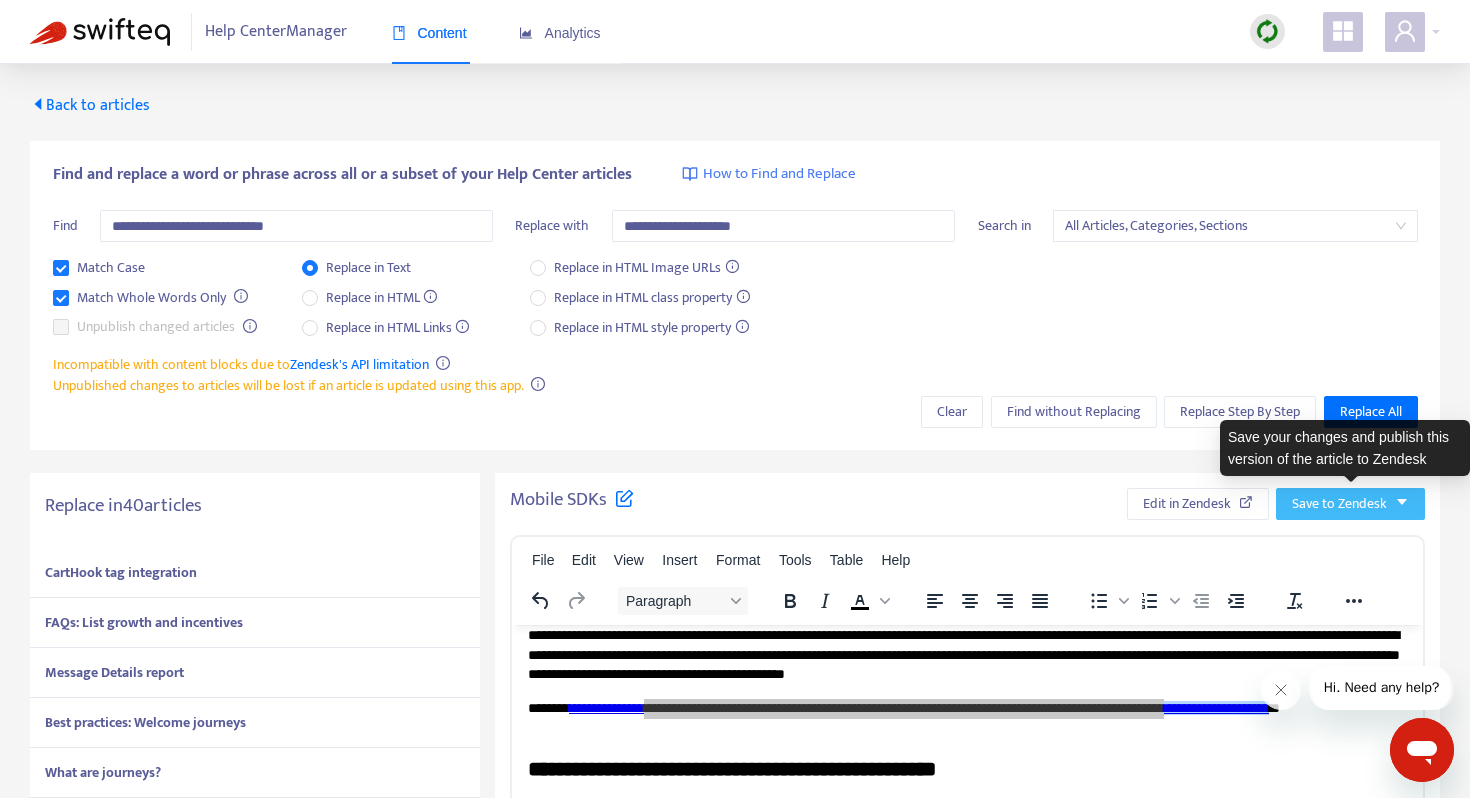 click on "Save to Zendesk" at bounding box center (1339, 504) 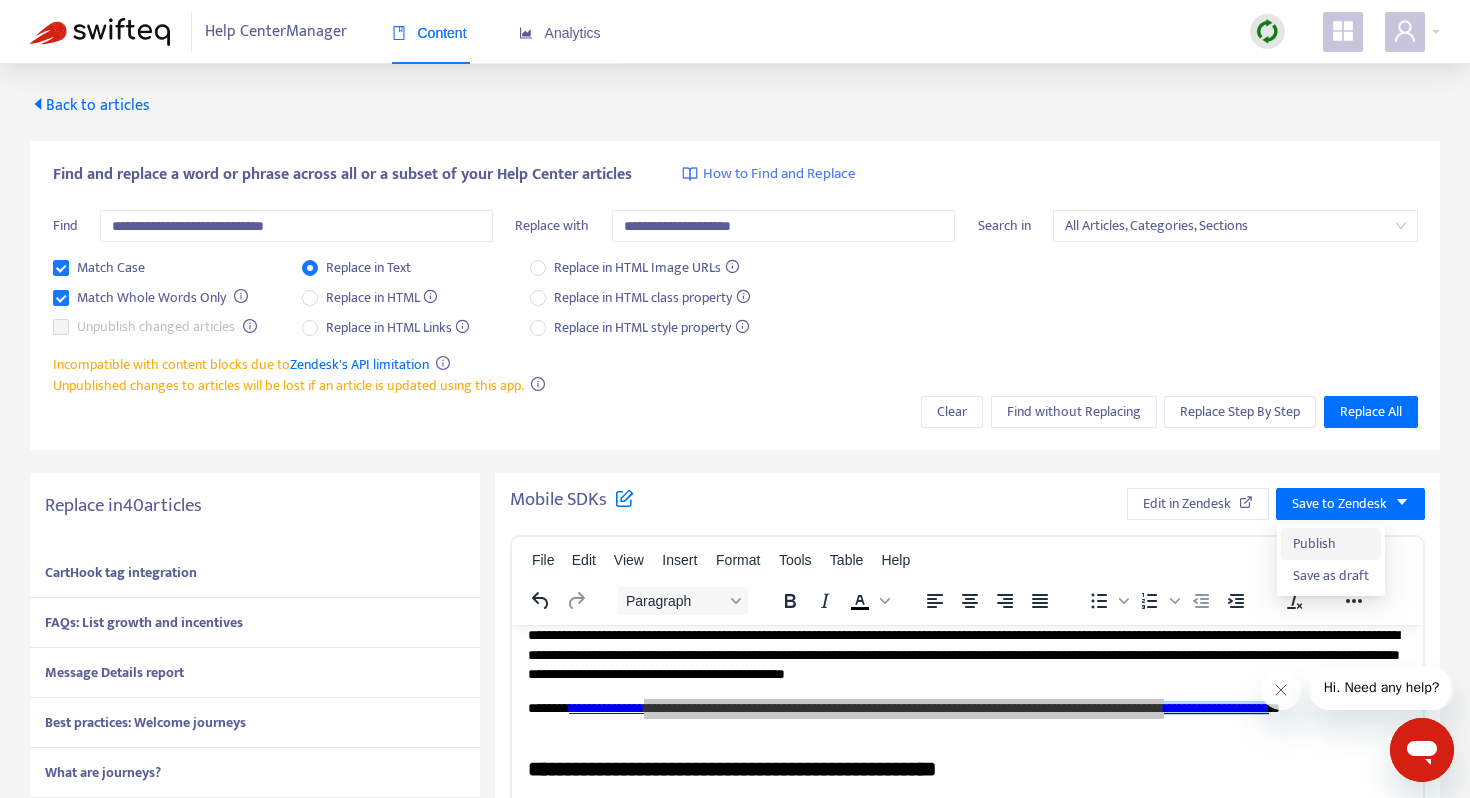click on "Publish" at bounding box center [1331, 544] 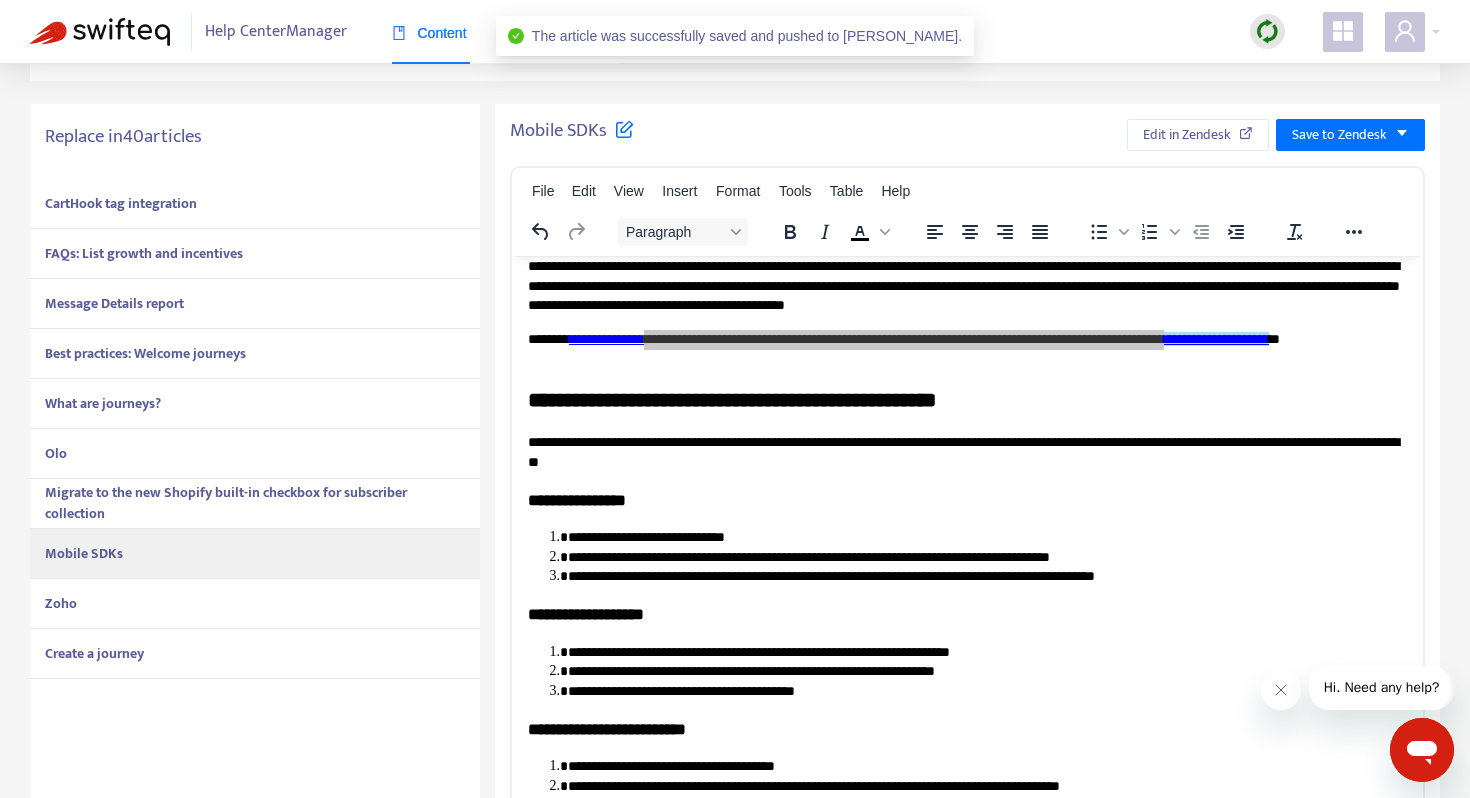 scroll, scrollTop: 551, scrollLeft: 0, axis: vertical 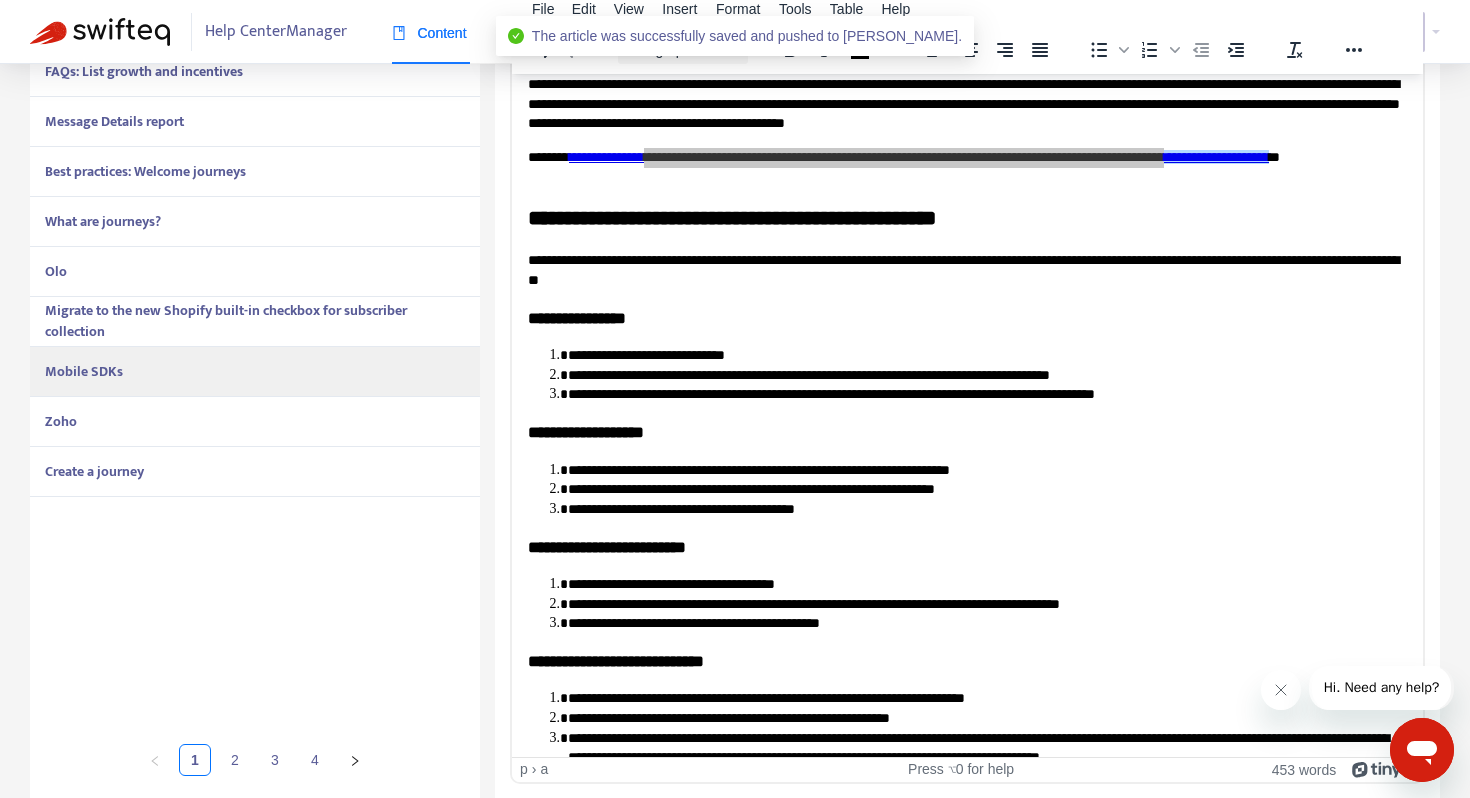 click on "Zoho" at bounding box center (255, 422) 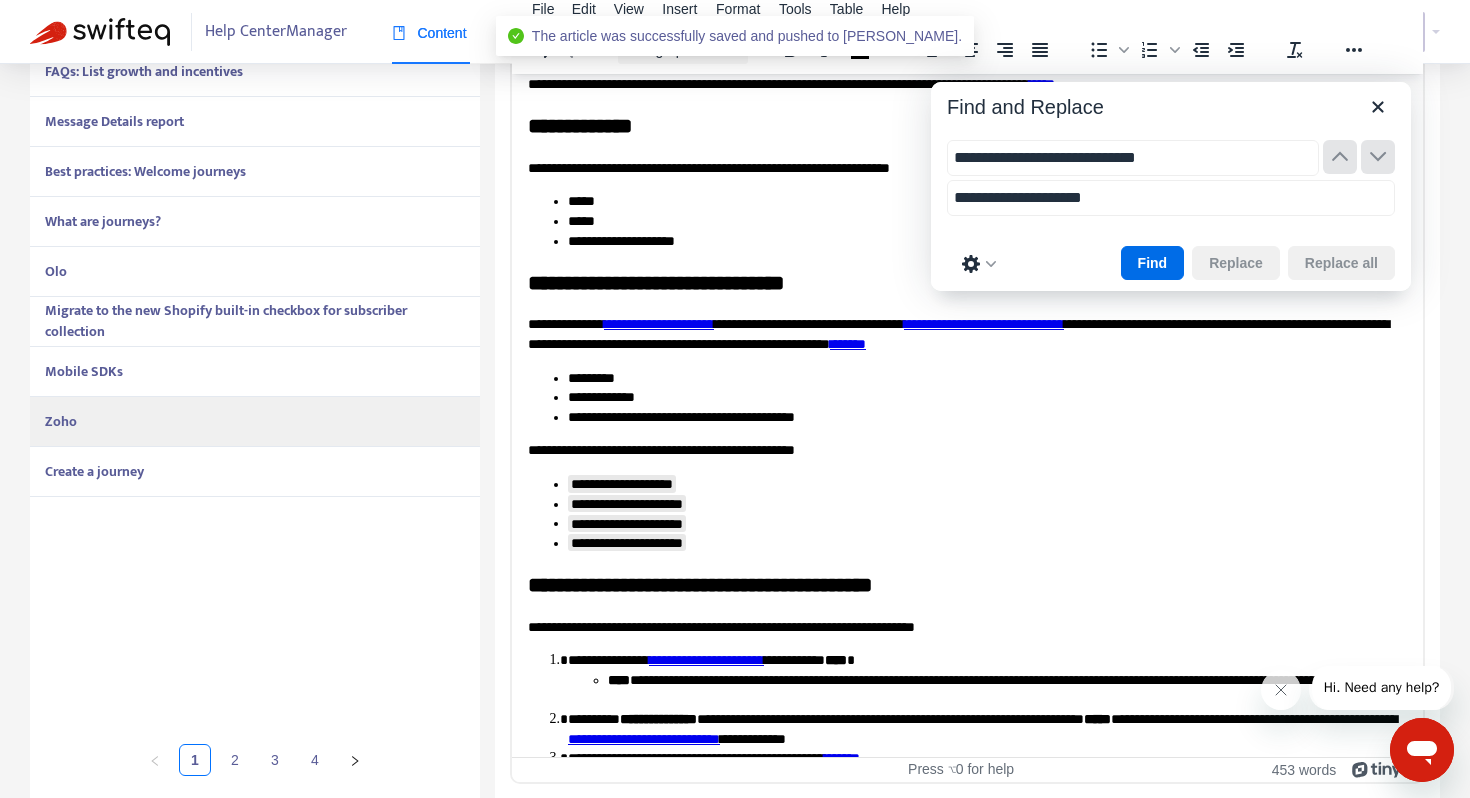 scroll, scrollTop: 226, scrollLeft: 0, axis: vertical 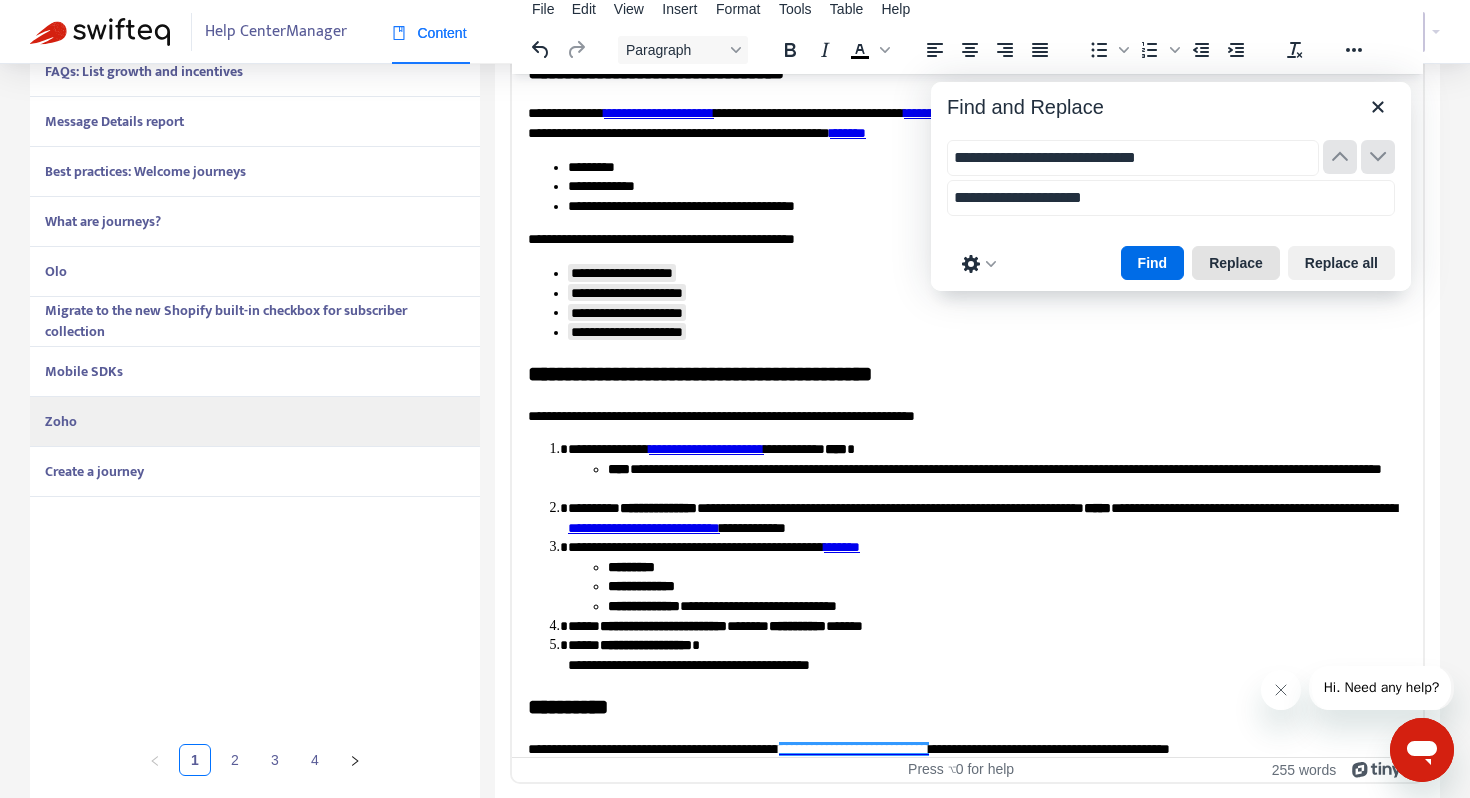 click on "Replace" at bounding box center (1236, 263) 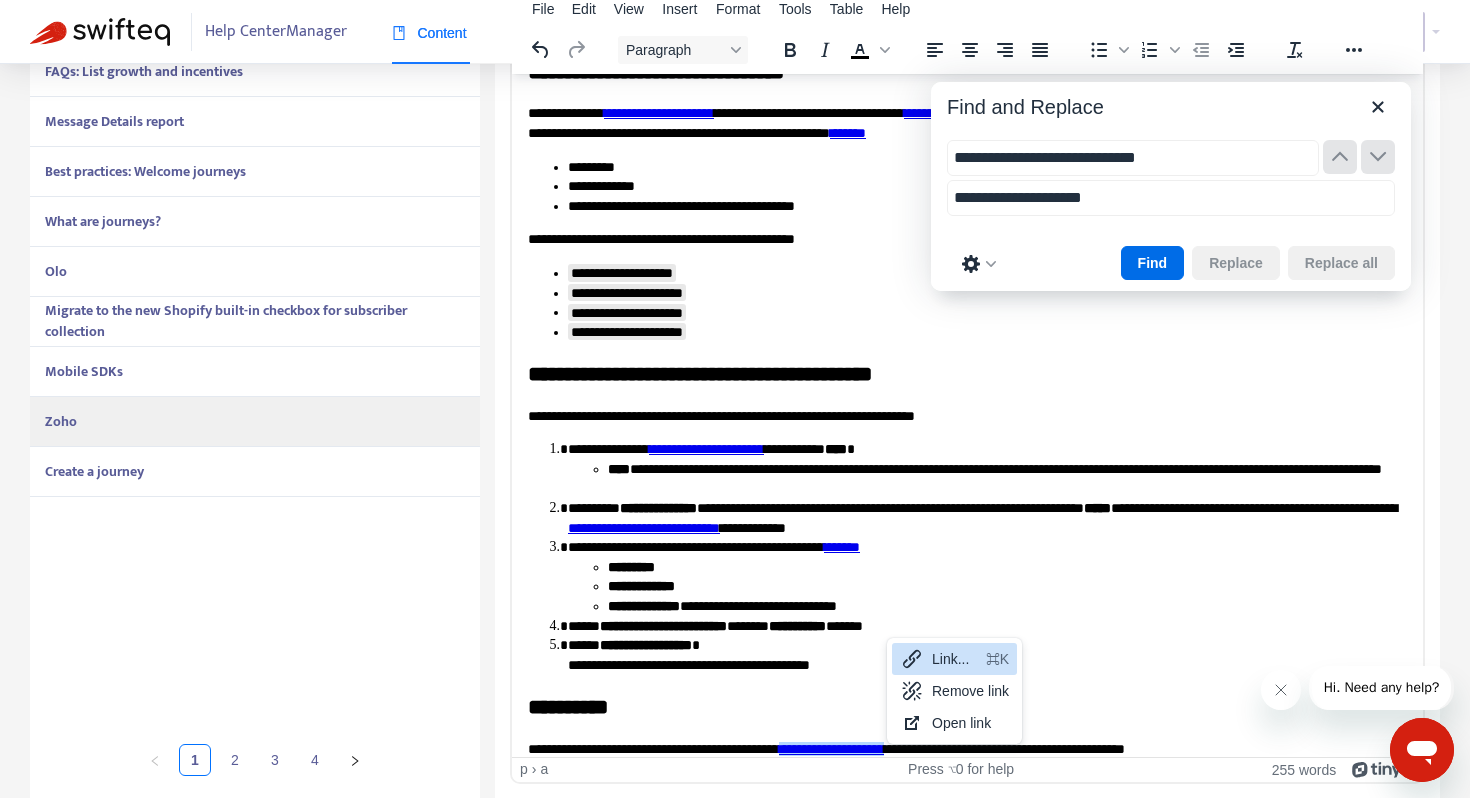 click on "Link..." at bounding box center (955, 659) 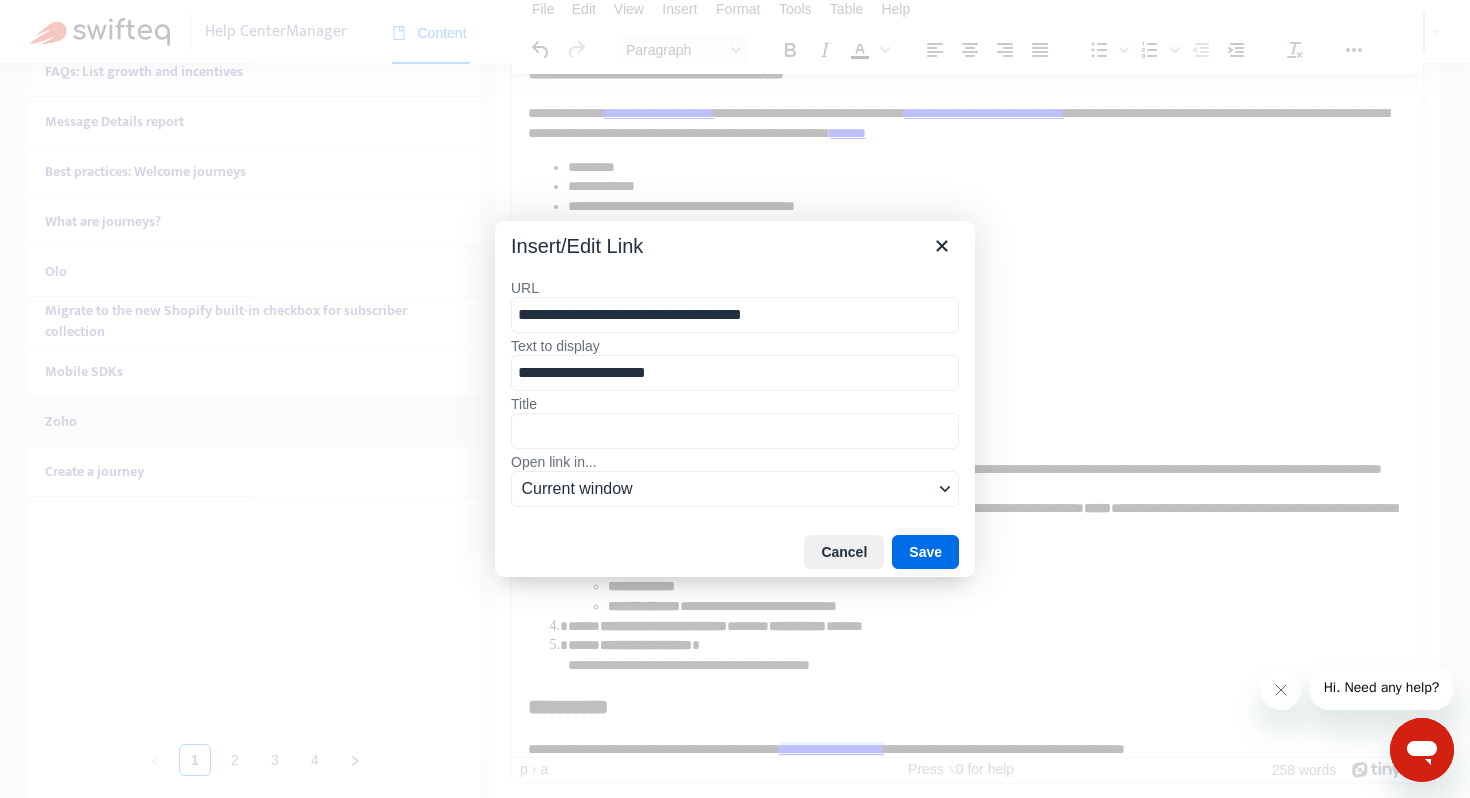 click on "**********" at bounding box center [735, 315] 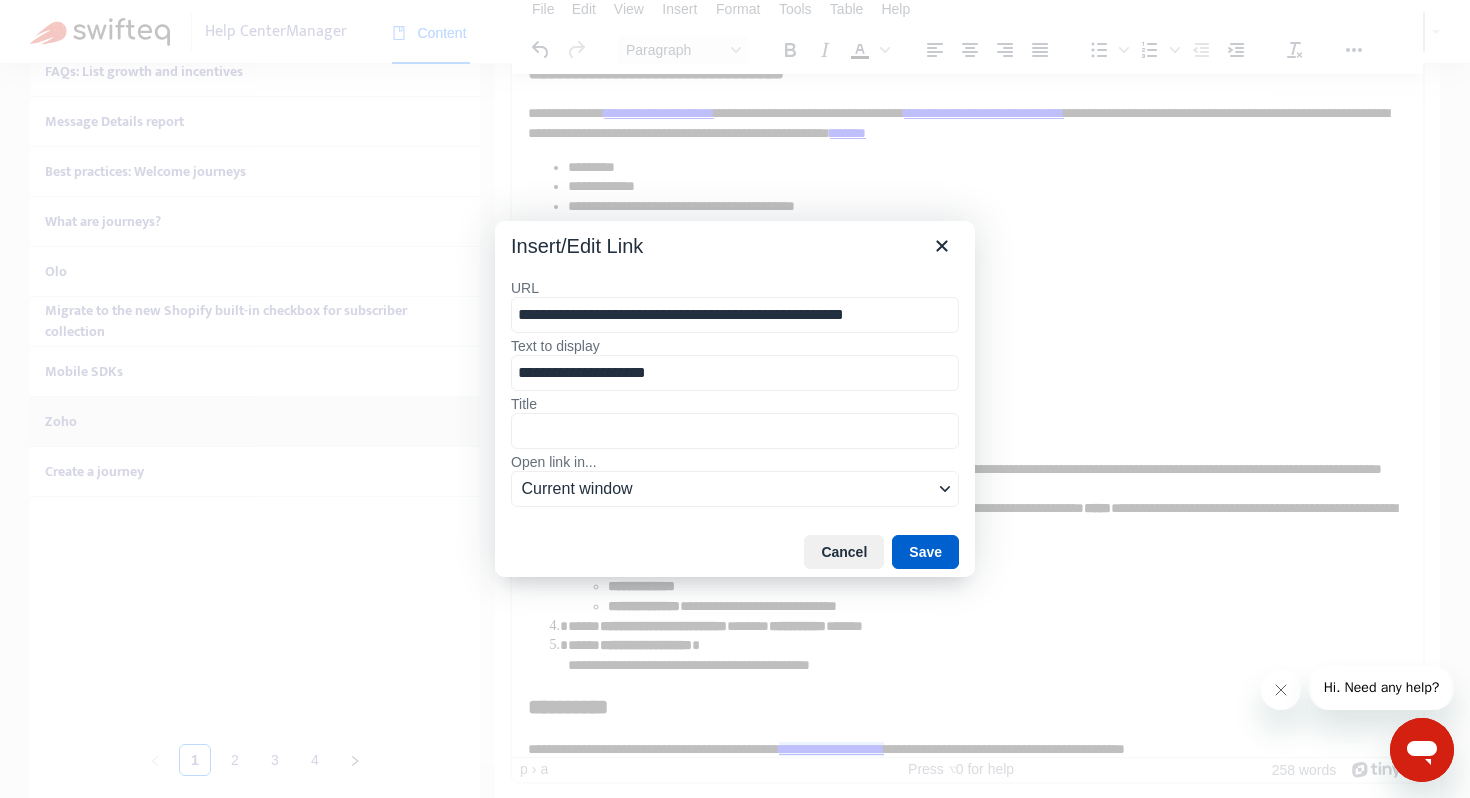 click on "Save" at bounding box center (925, 552) 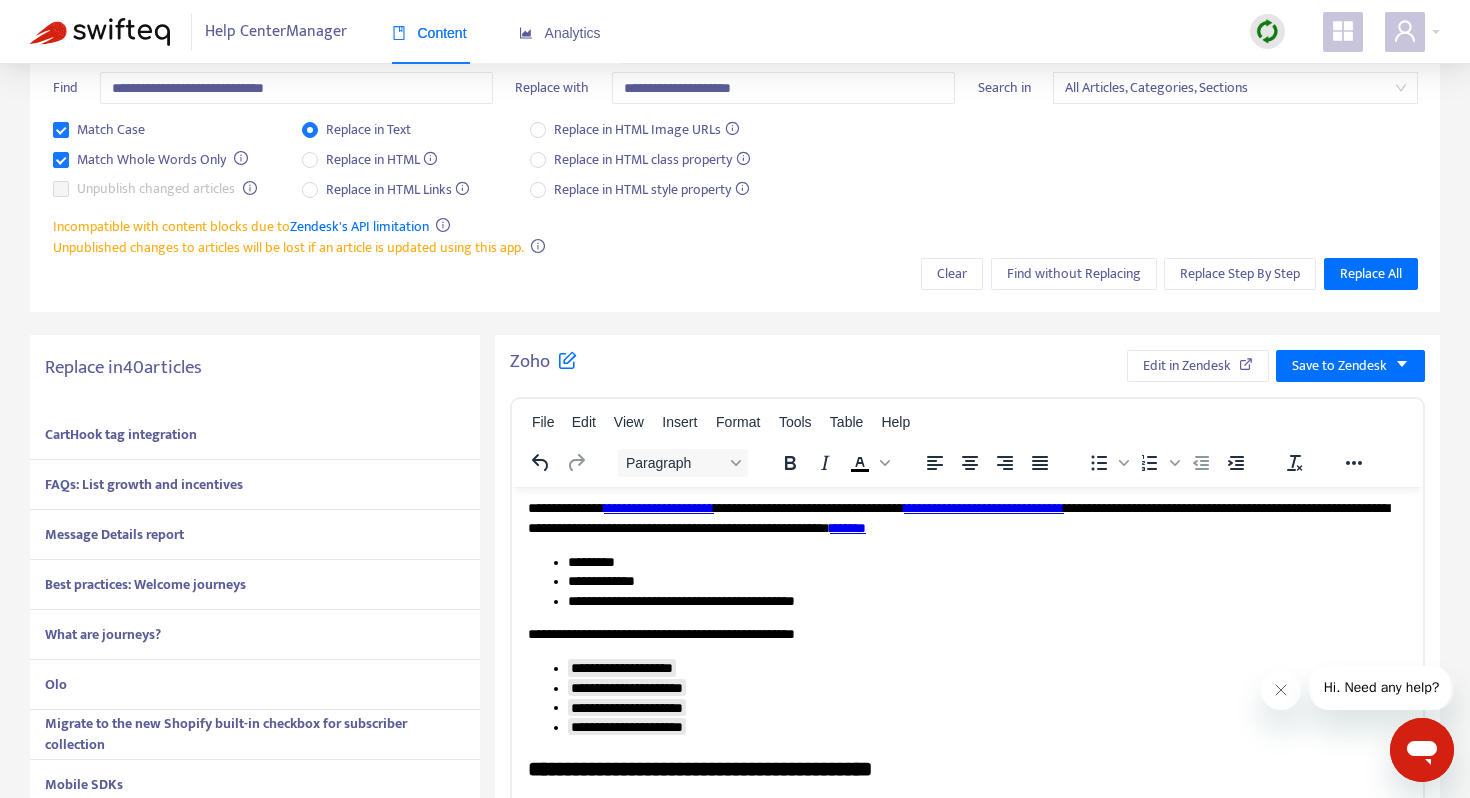 scroll, scrollTop: 0, scrollLeft: 0, axis: both 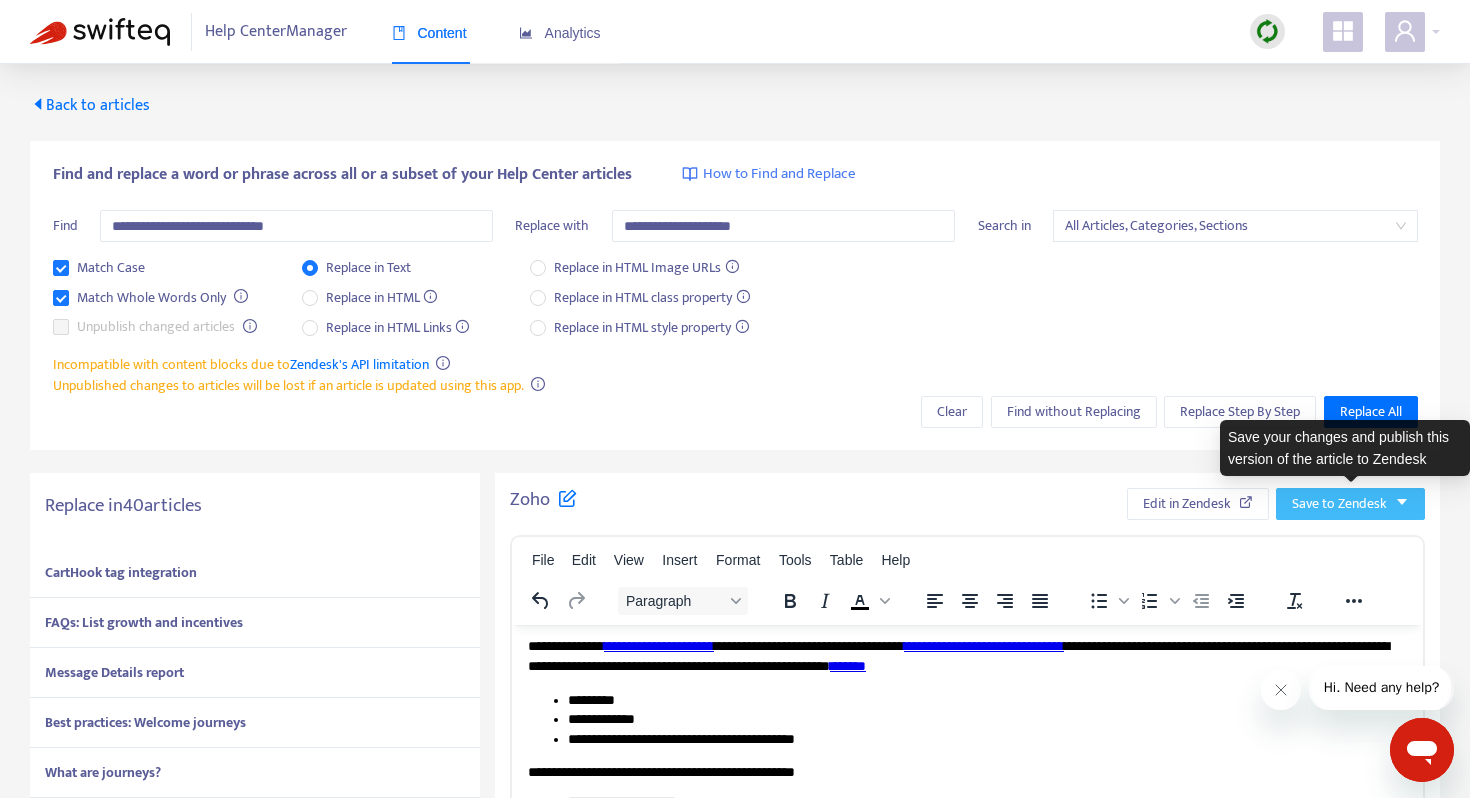click on "Save to Zendesk" at bounding box center (1339, 504) 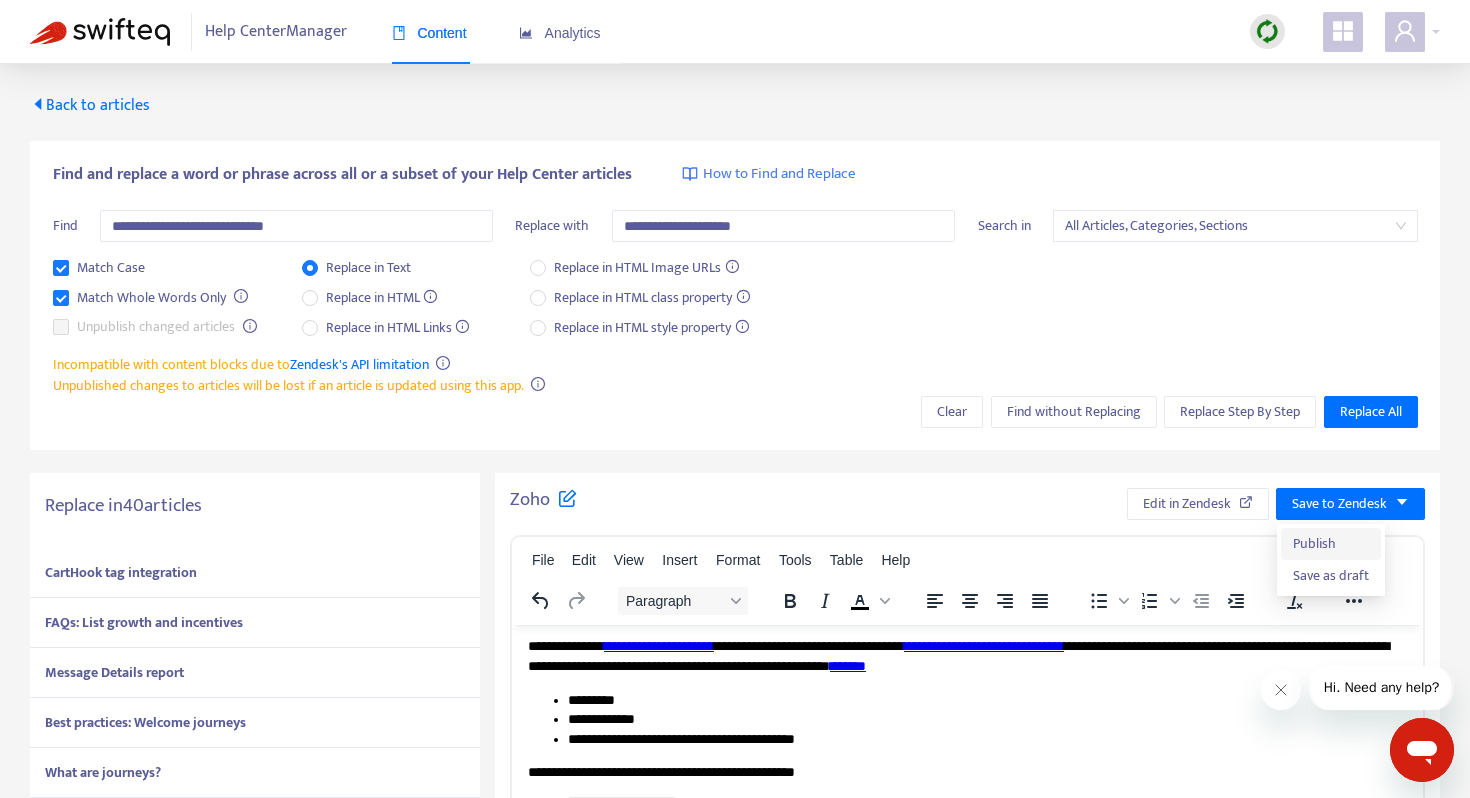click on "Publish" at bounding box center (1331, 544) 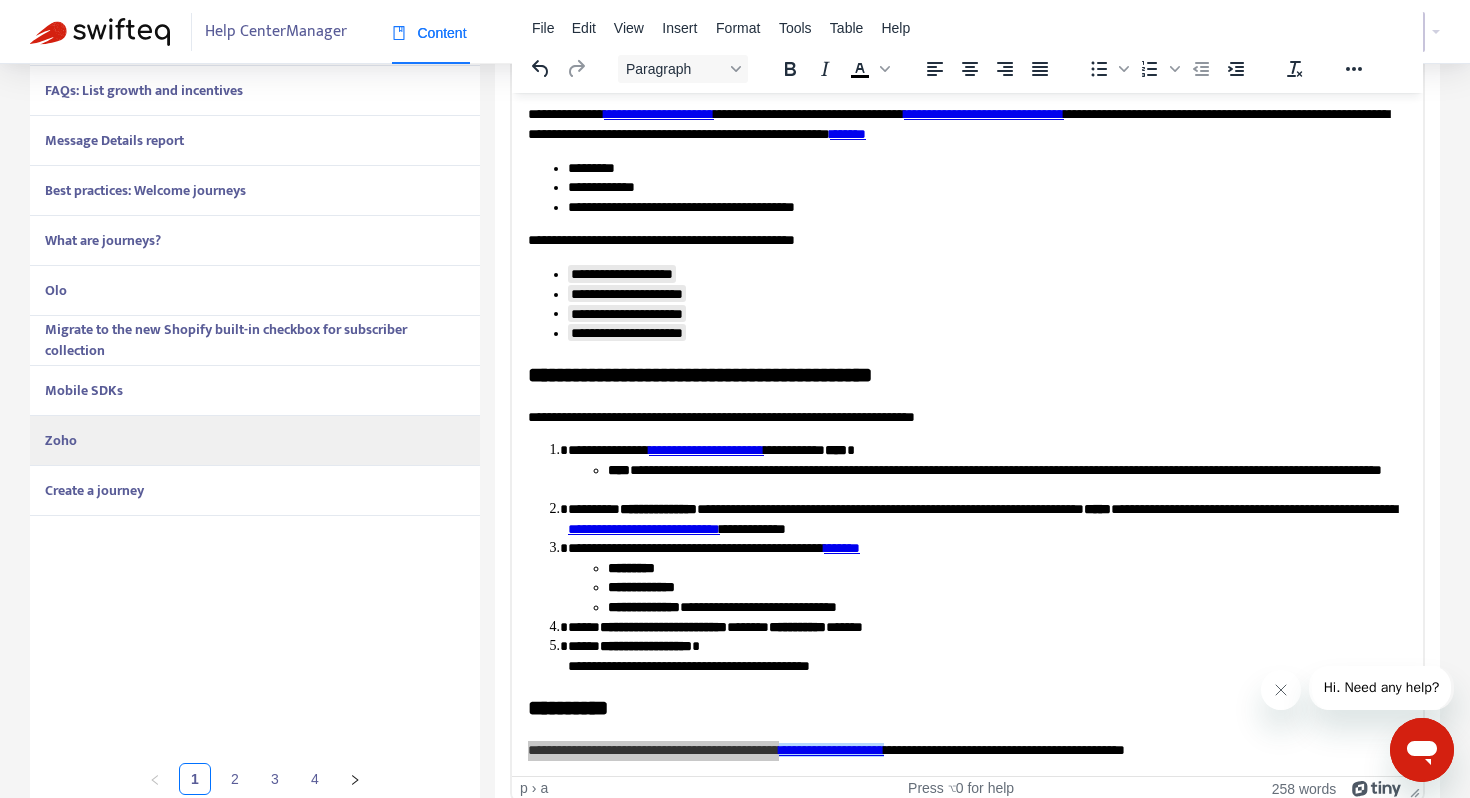 scroll, scrollTop: 551, scrollLeft: 0, axis: vertical 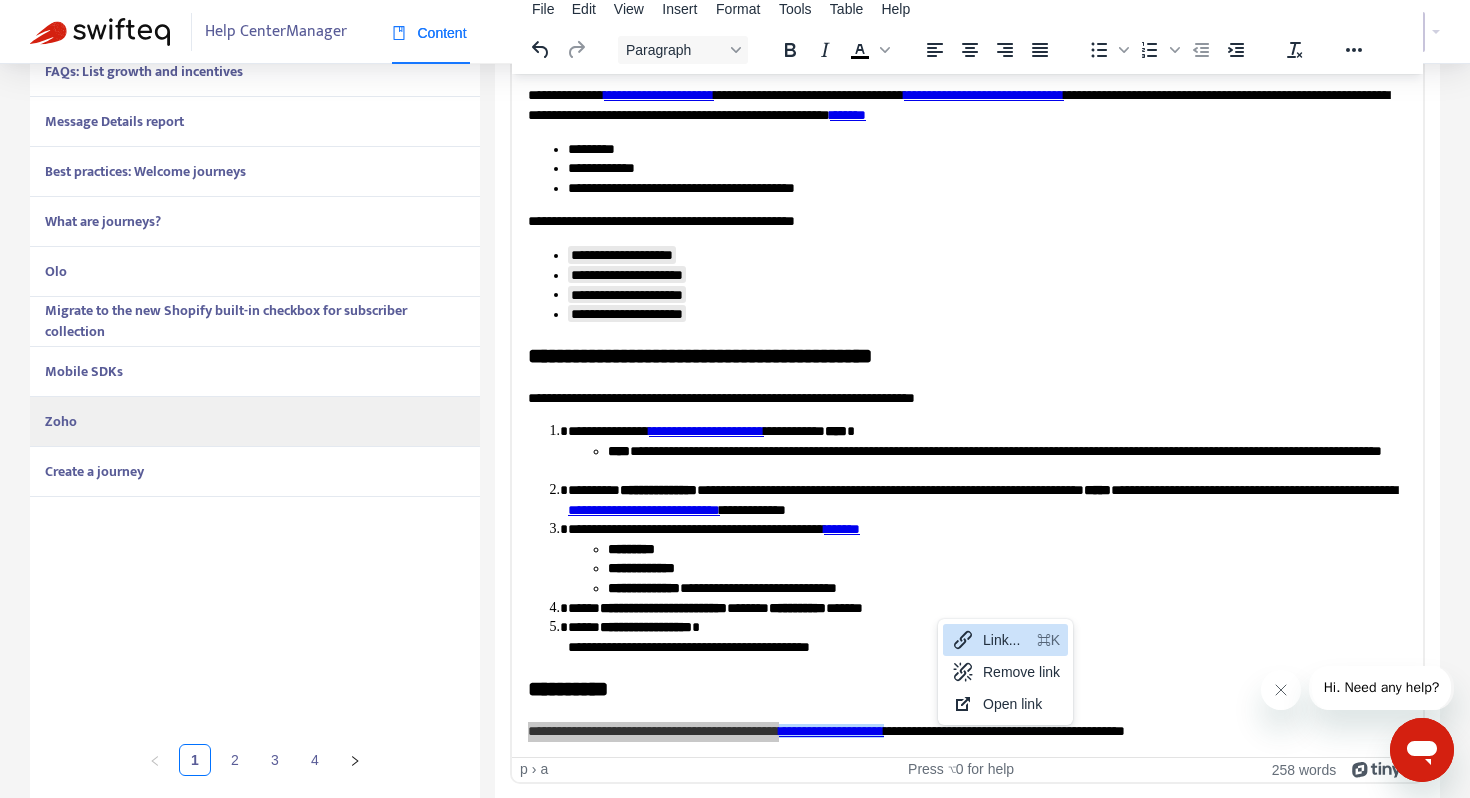 click on "Link..." at bounding box center [1006, 640] 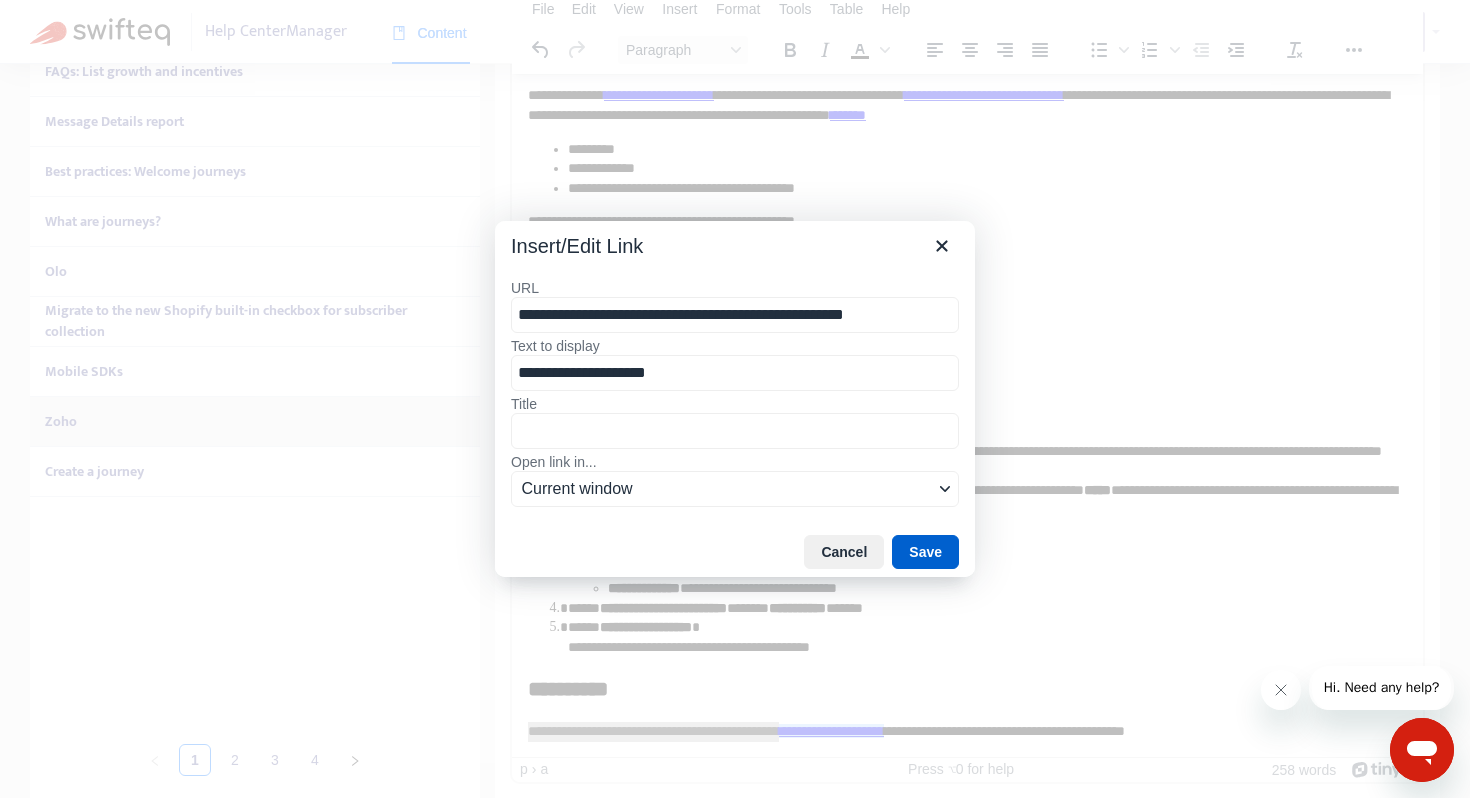 click on "Save" at bounding box center (925, 552) 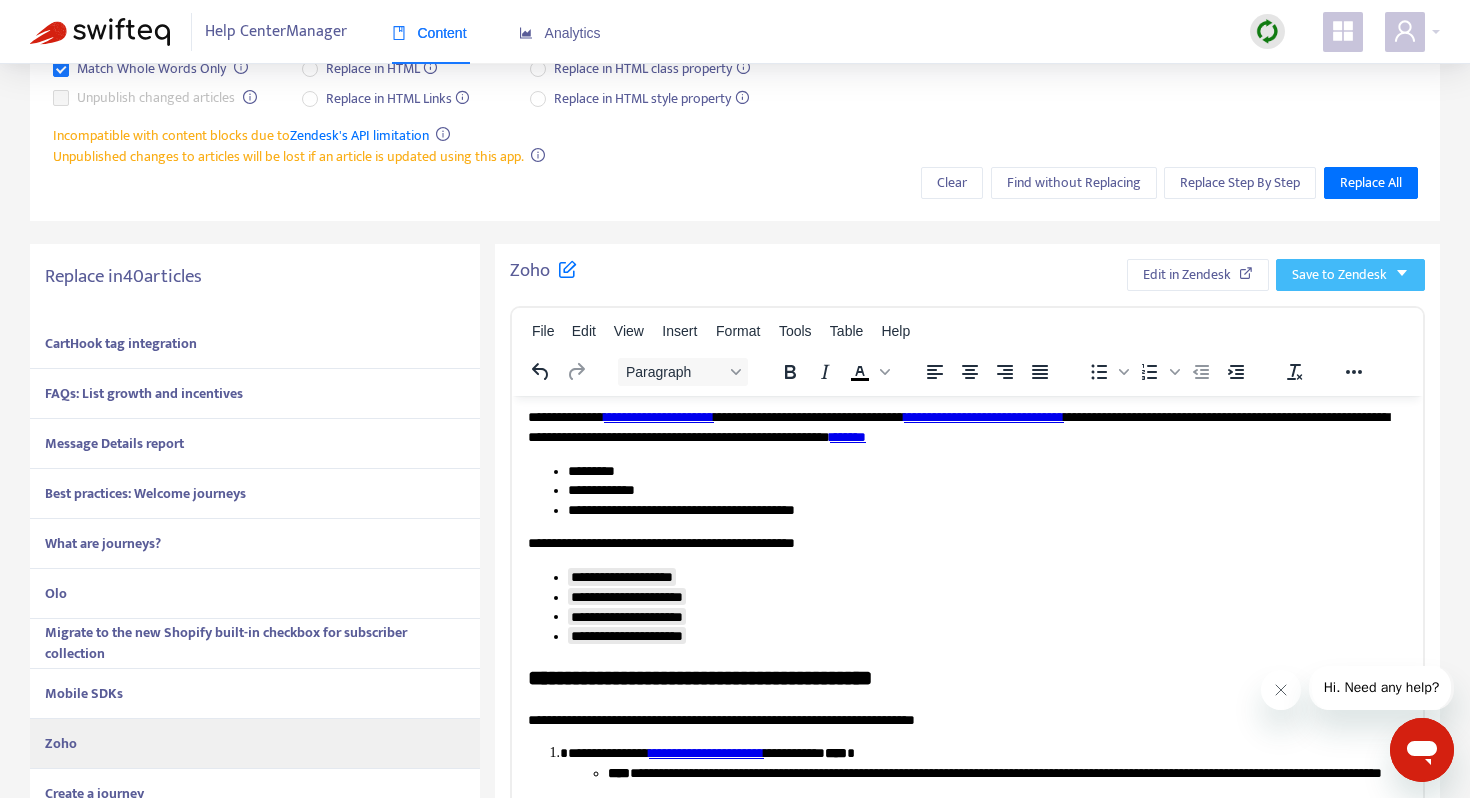 scroll, scrollTop: 224, scrollLeft: 0, axis: vertical 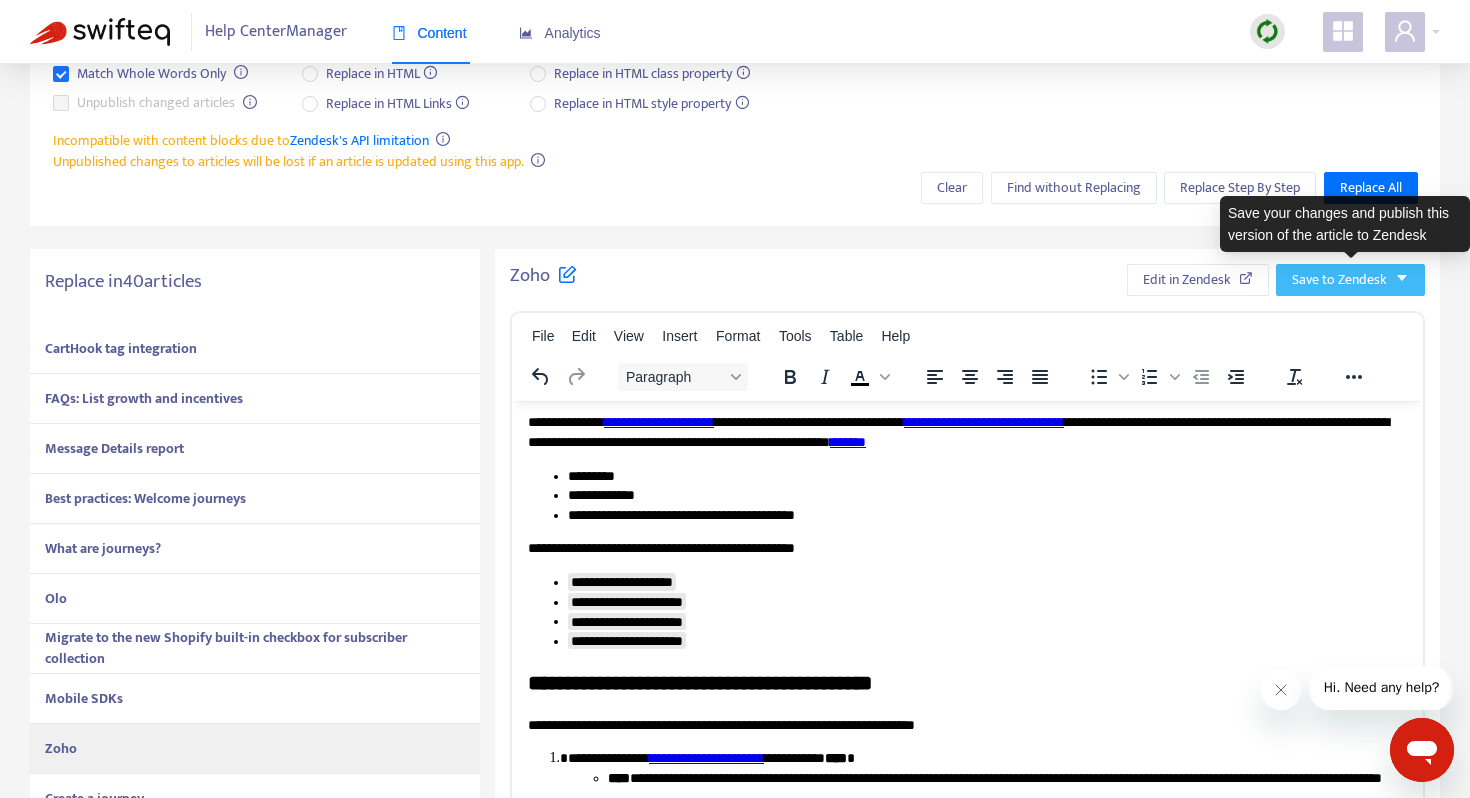 click on "Save to Zendesk" at bounding box center (1339, 280) 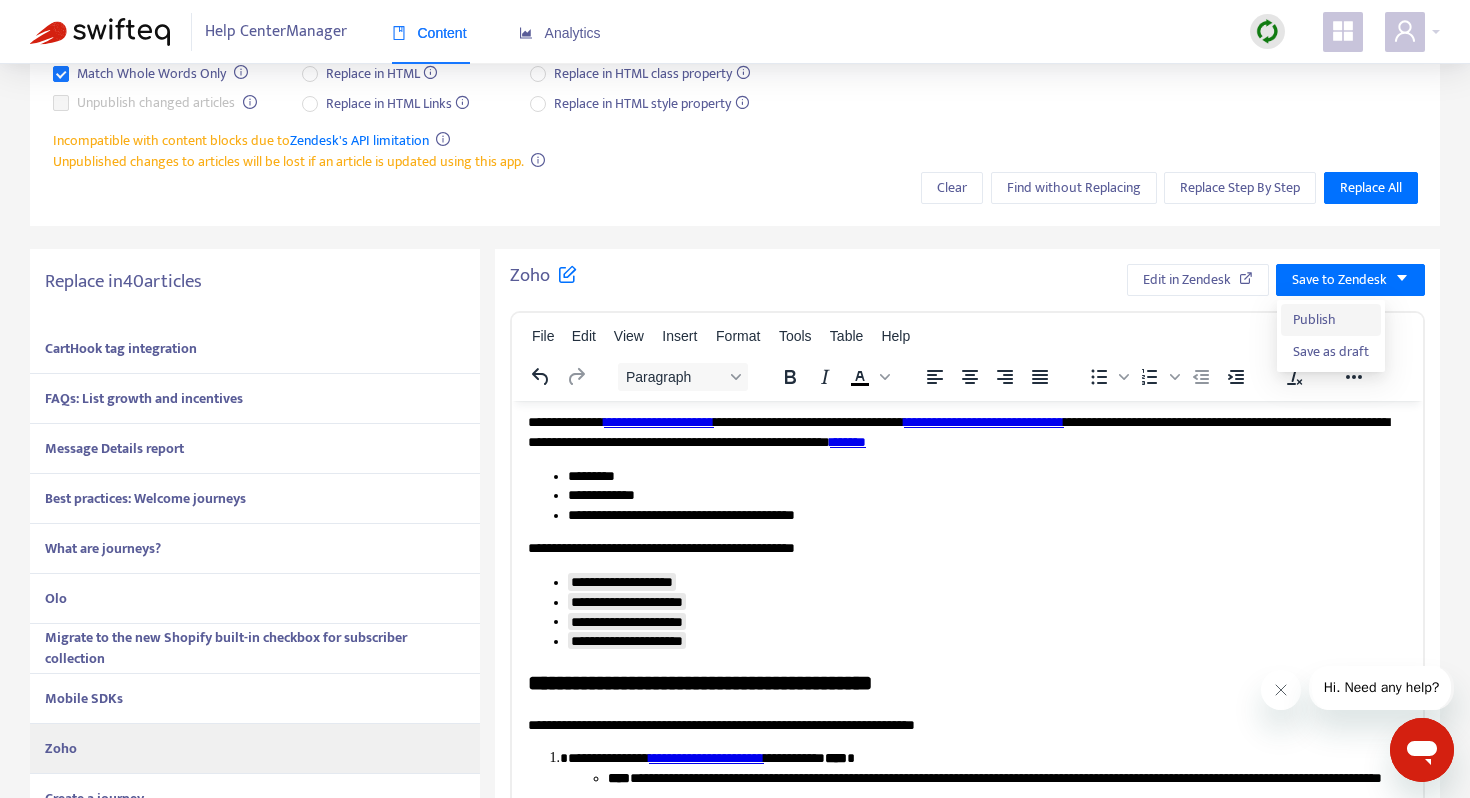 click on "Publish" at bounding box center (1331, 320) 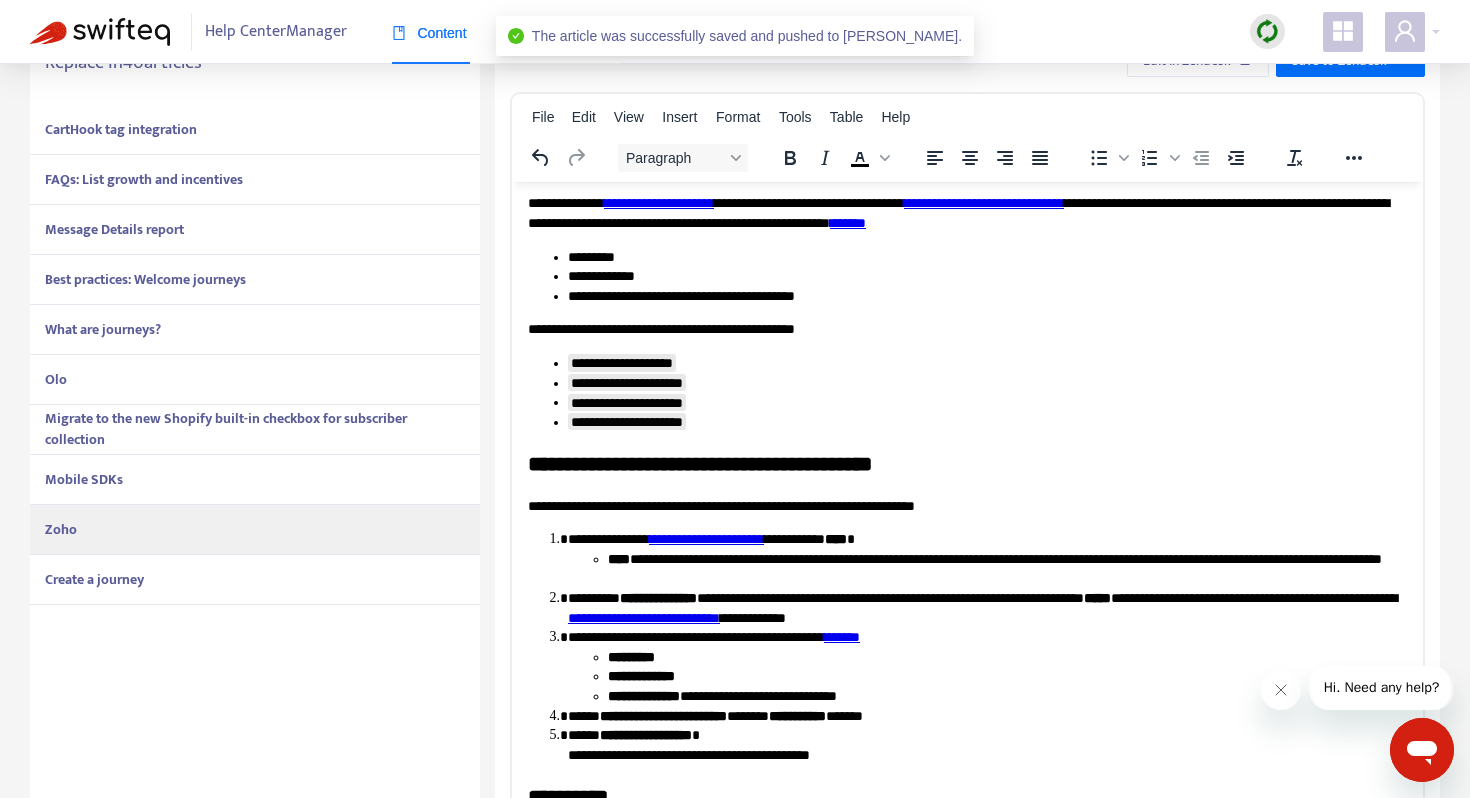 scroll, scrollTop: 449, scrollLeft: 0, axis: vertical 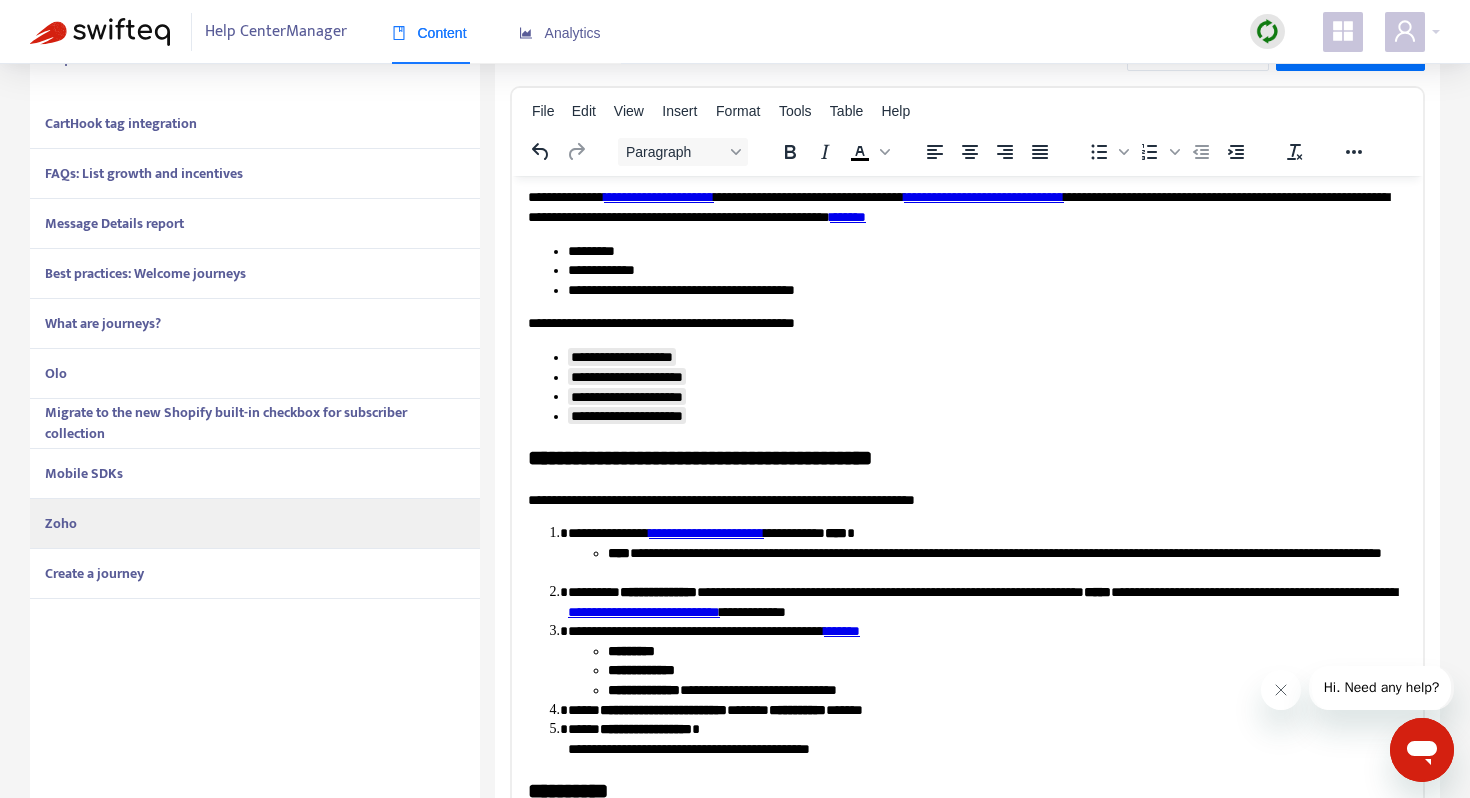 click on "Create a journey" at bounding box center (255, 574) 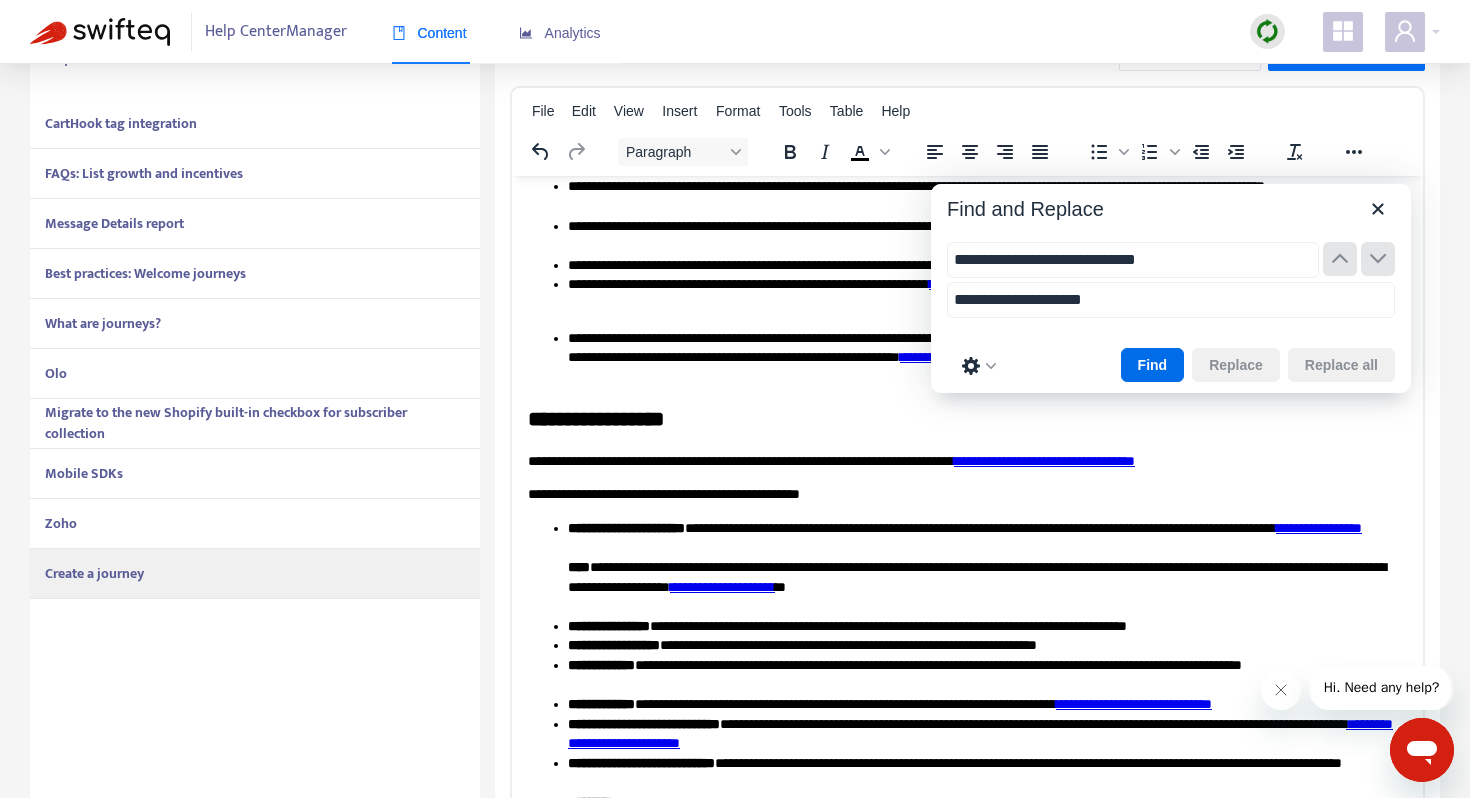 type on "**********" 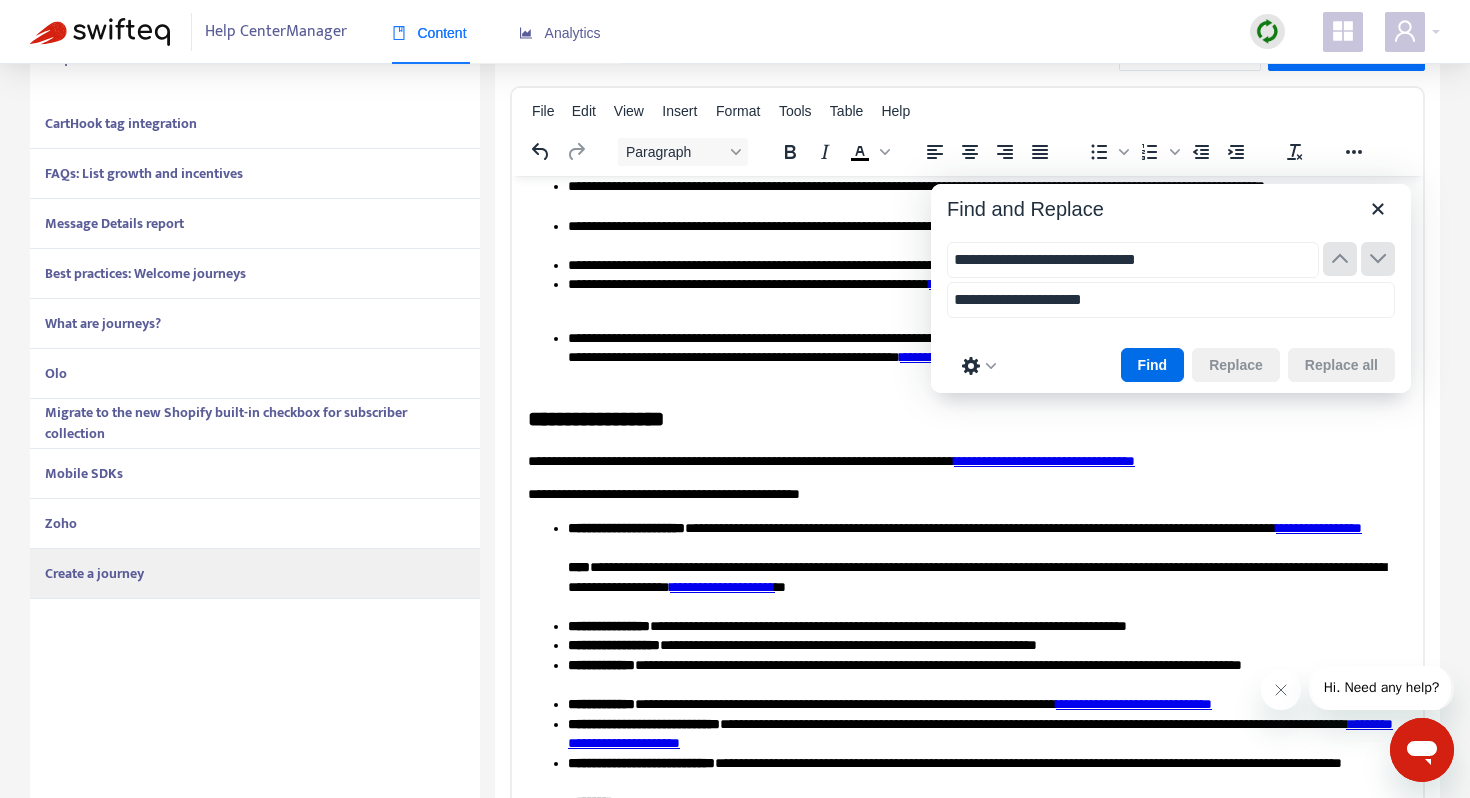 type on "**********" 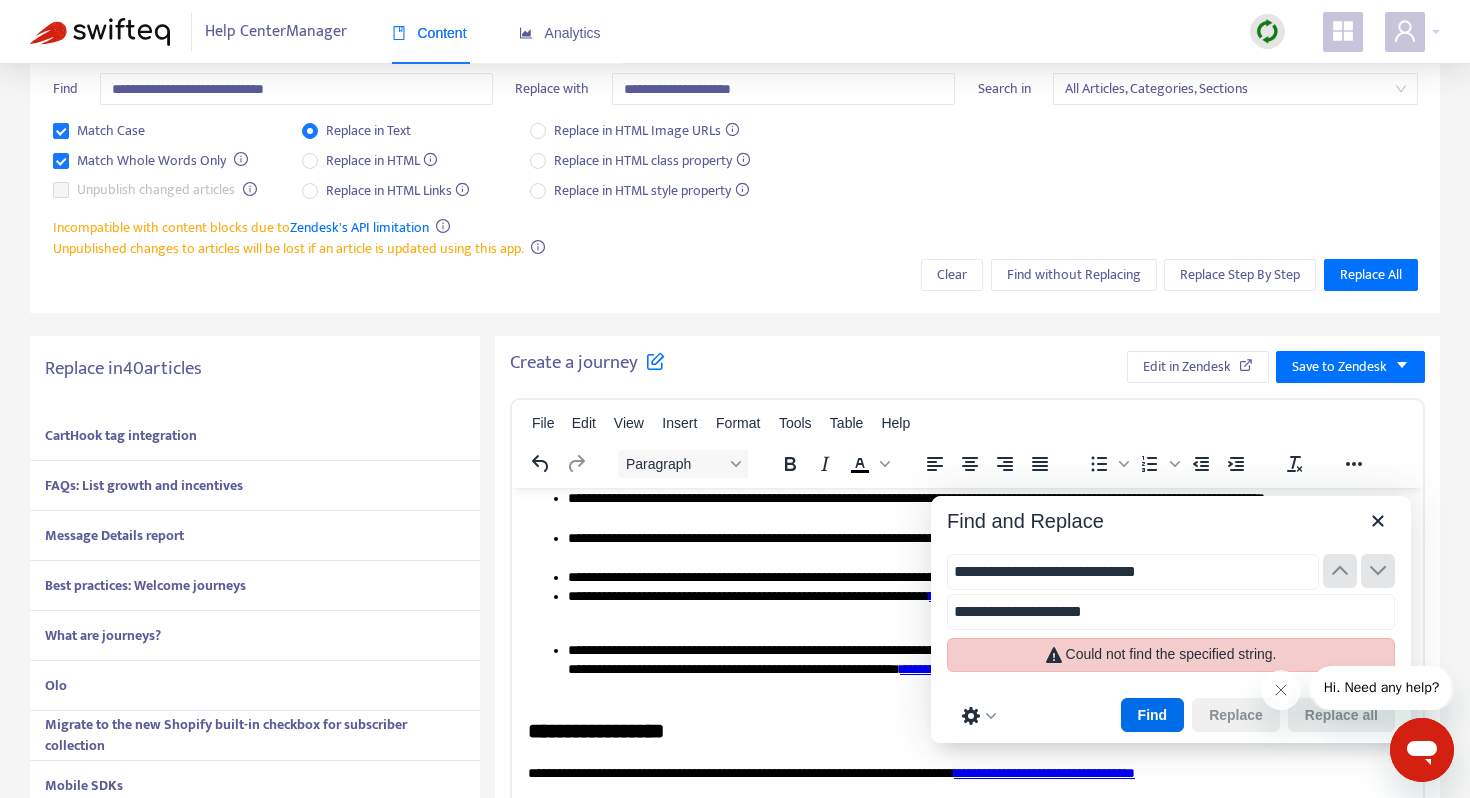 scroll, scrollTop: 132, scrollLeft: 0, axis: vertical 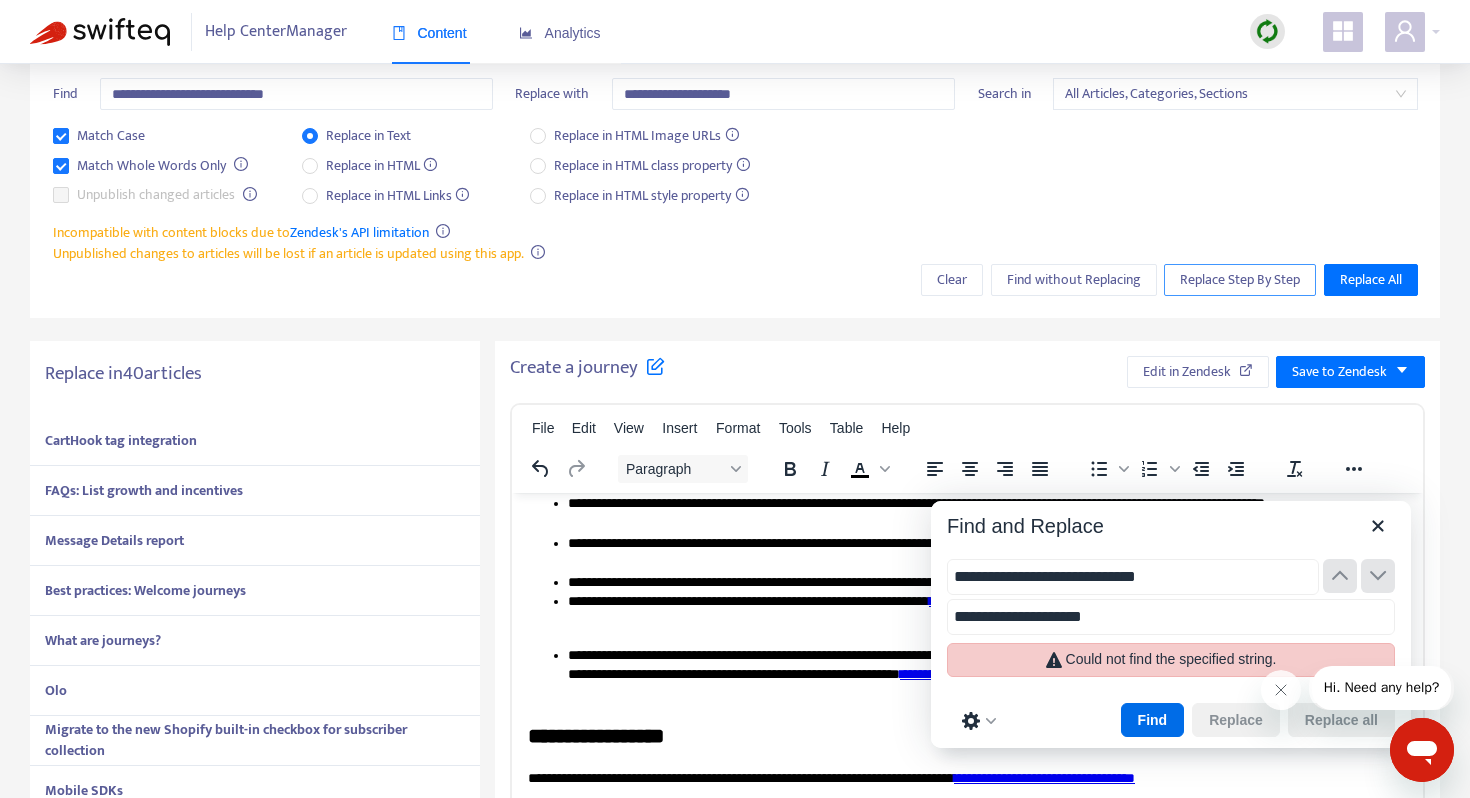 click on "Replace Step By Step" at bounding box center [1240, 280] 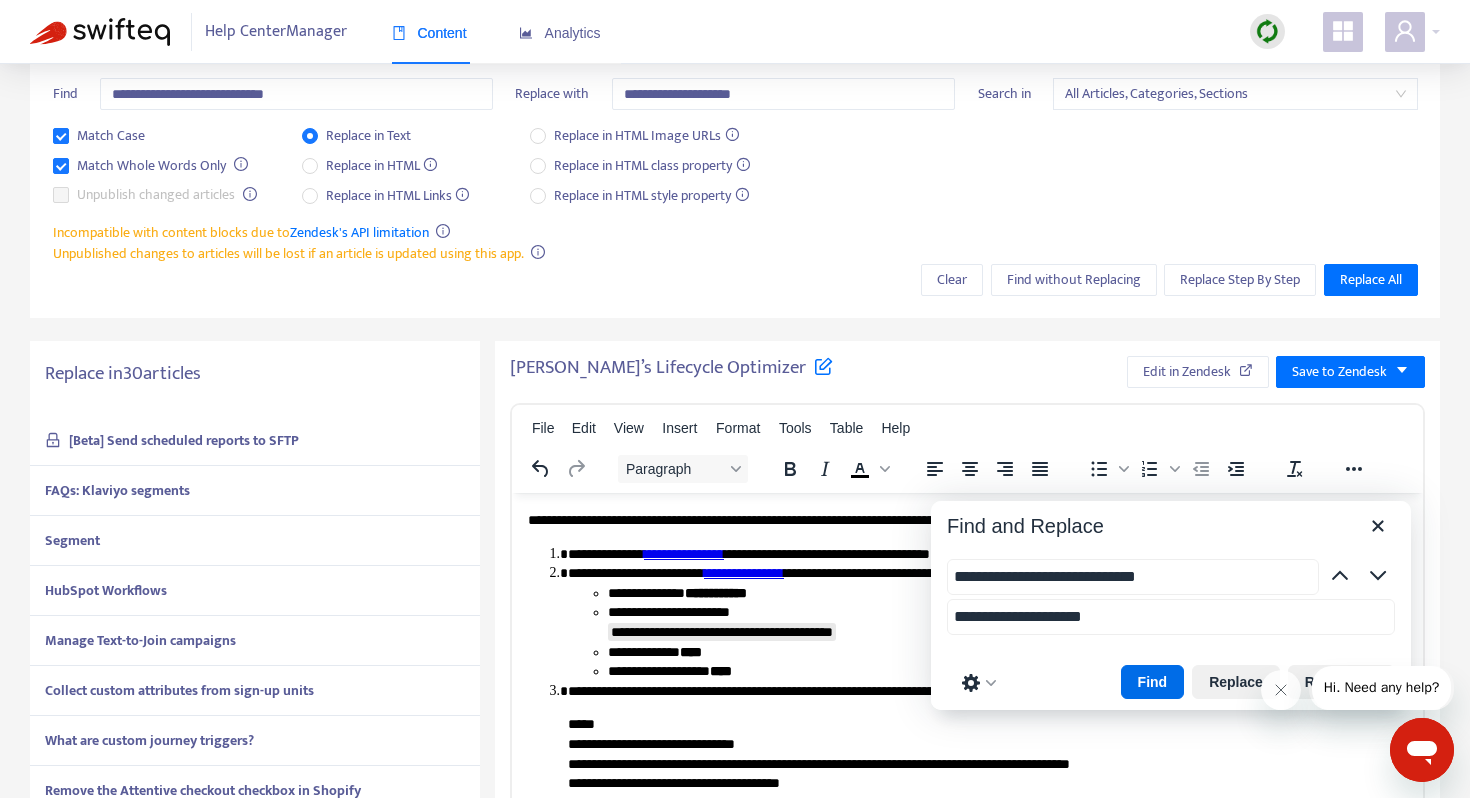 scroll, scrollTop: 140, scrollLeft: 0, axis: vertical 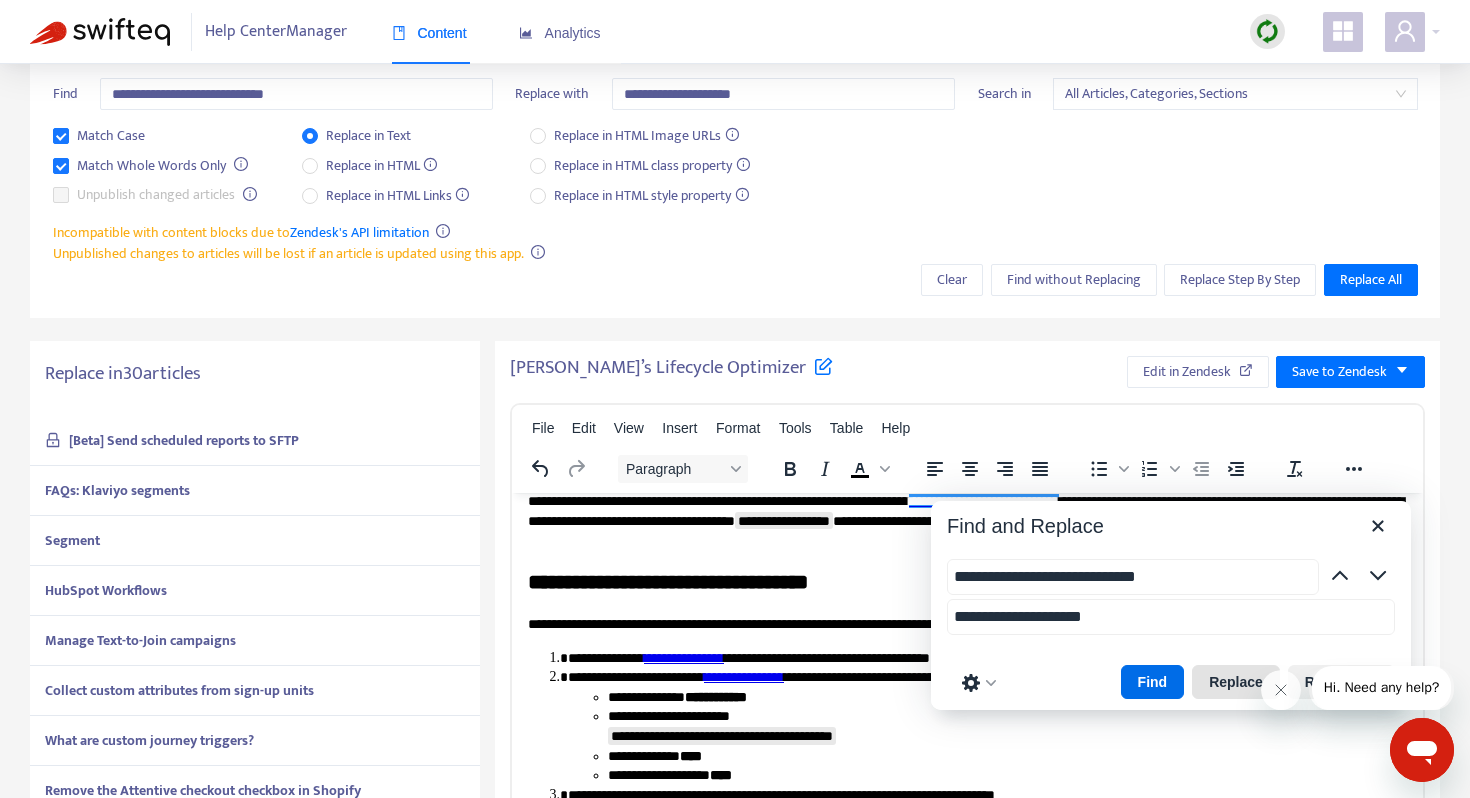 click on "Replace" at bounding box center [1236, 682] 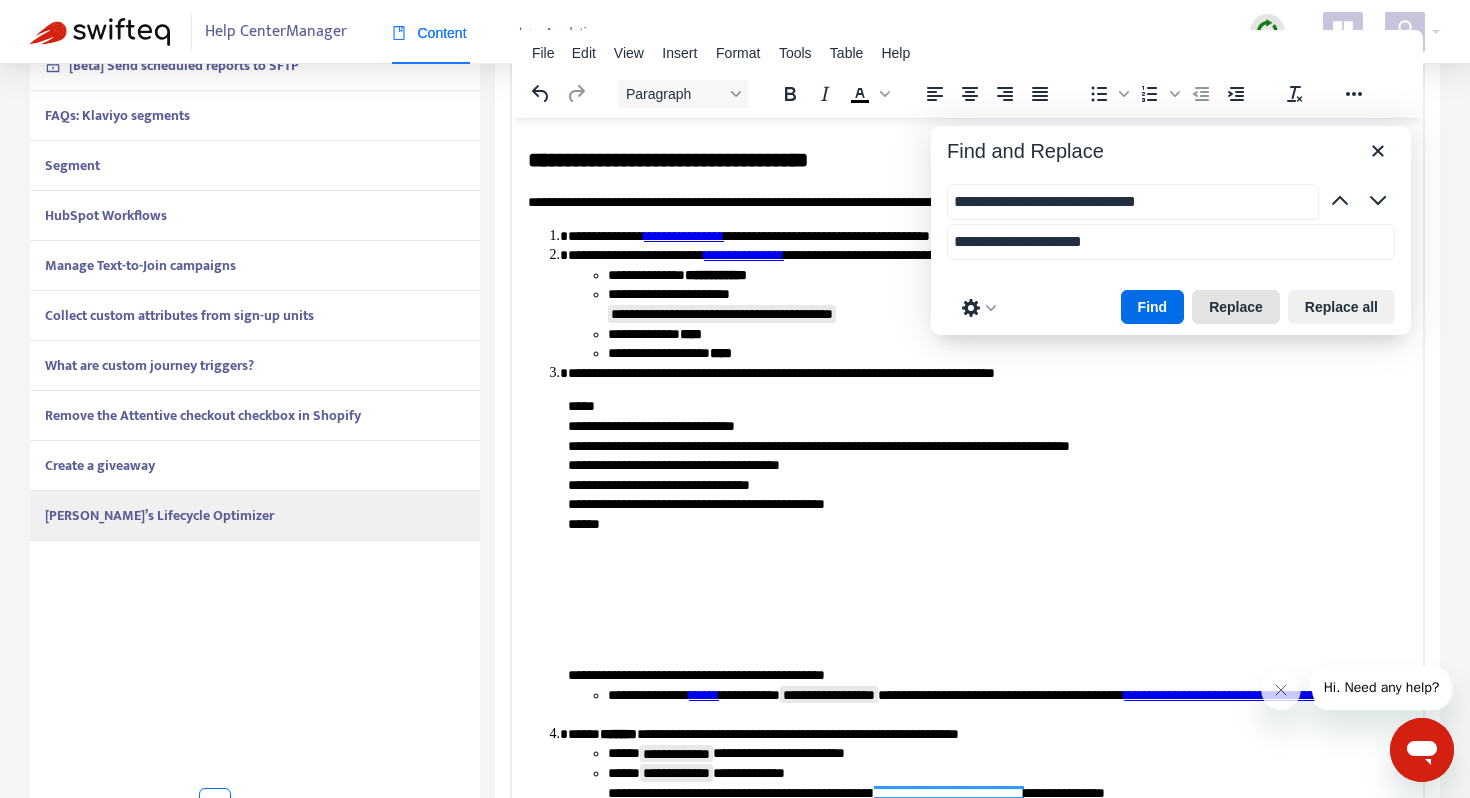 scroll, scrollTop: 509, scrollLeft: 0, axis: vertical 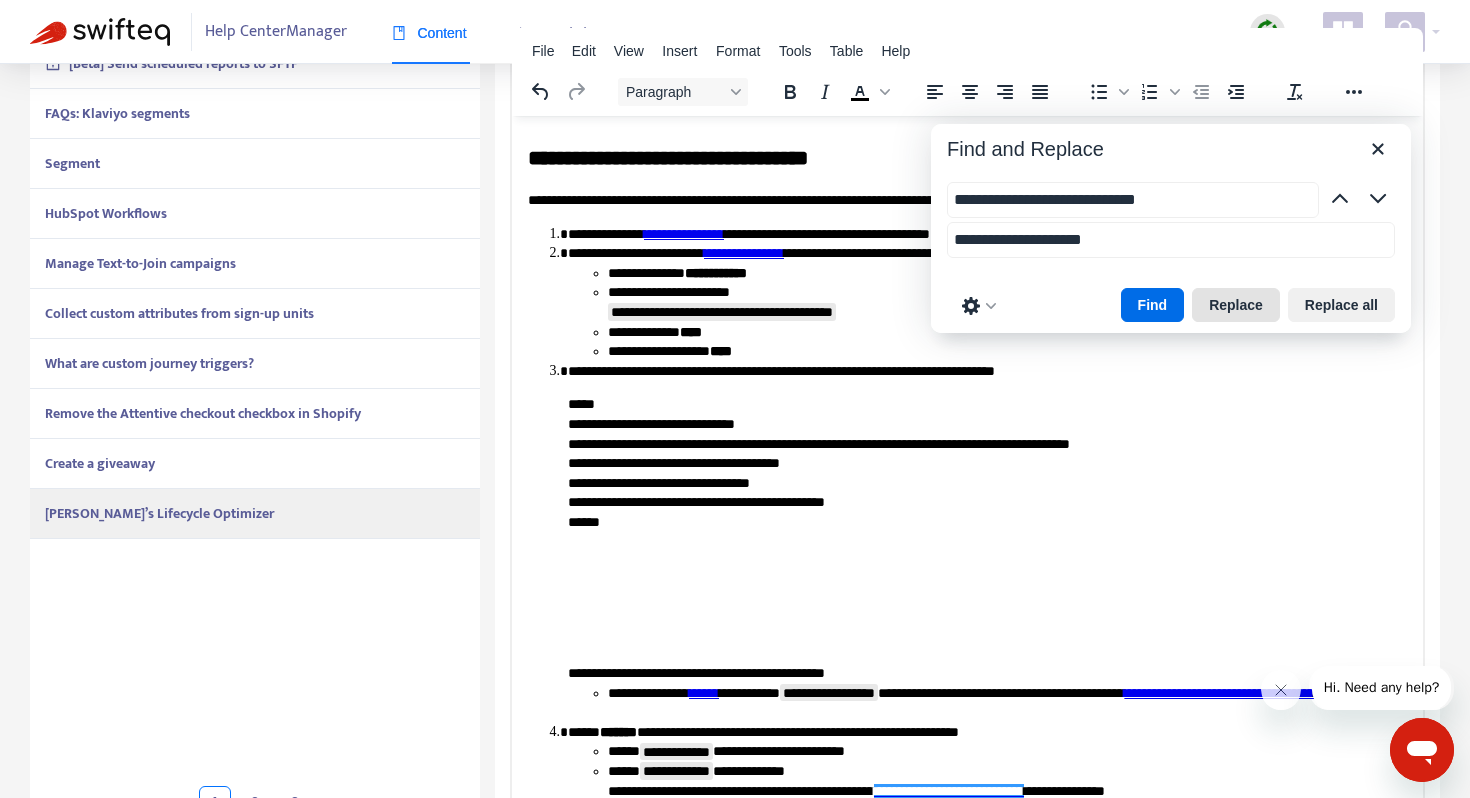 click on "Replace" at bounding box center [1236, 305] 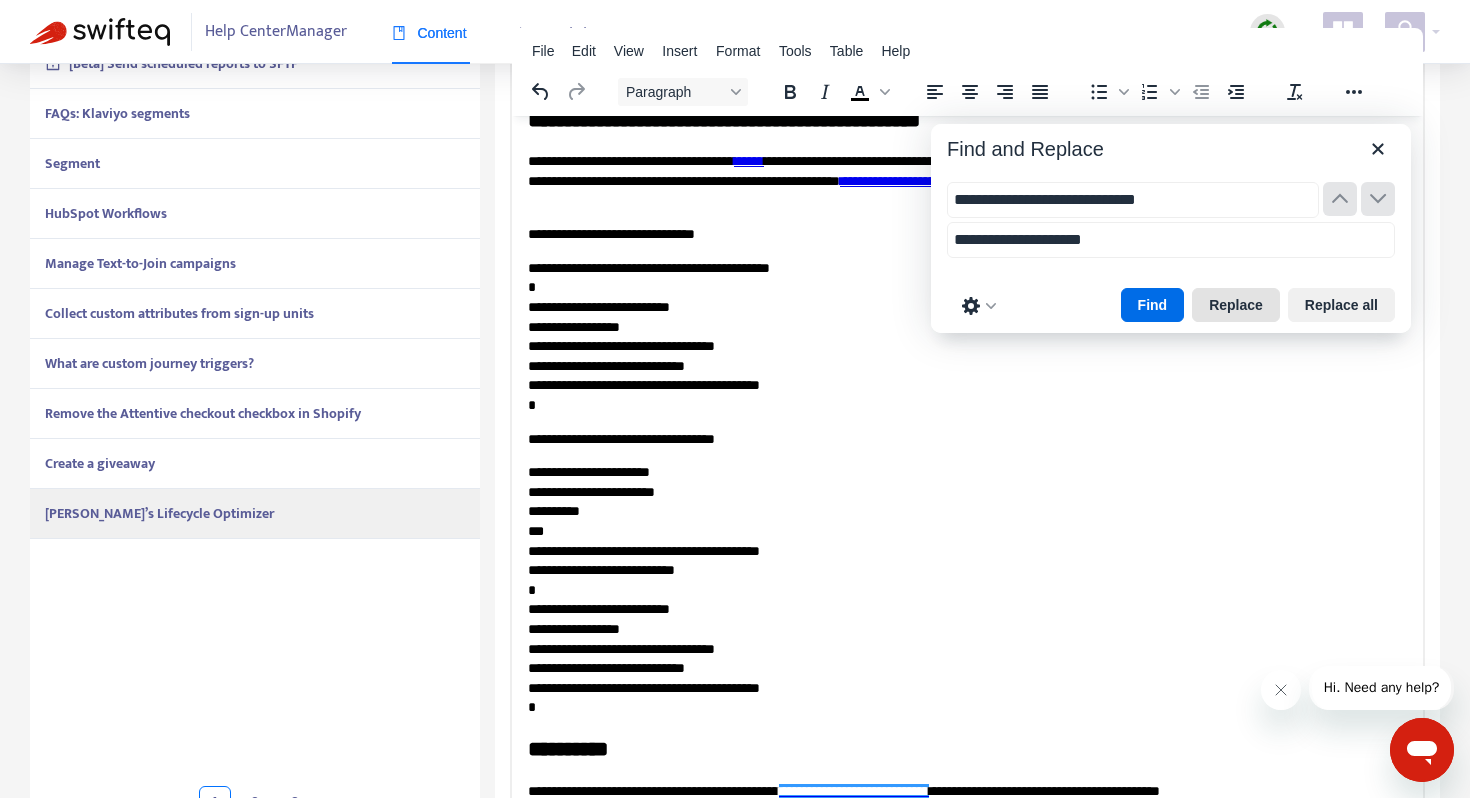click on "Replace" at bounding box center (1236, 305) 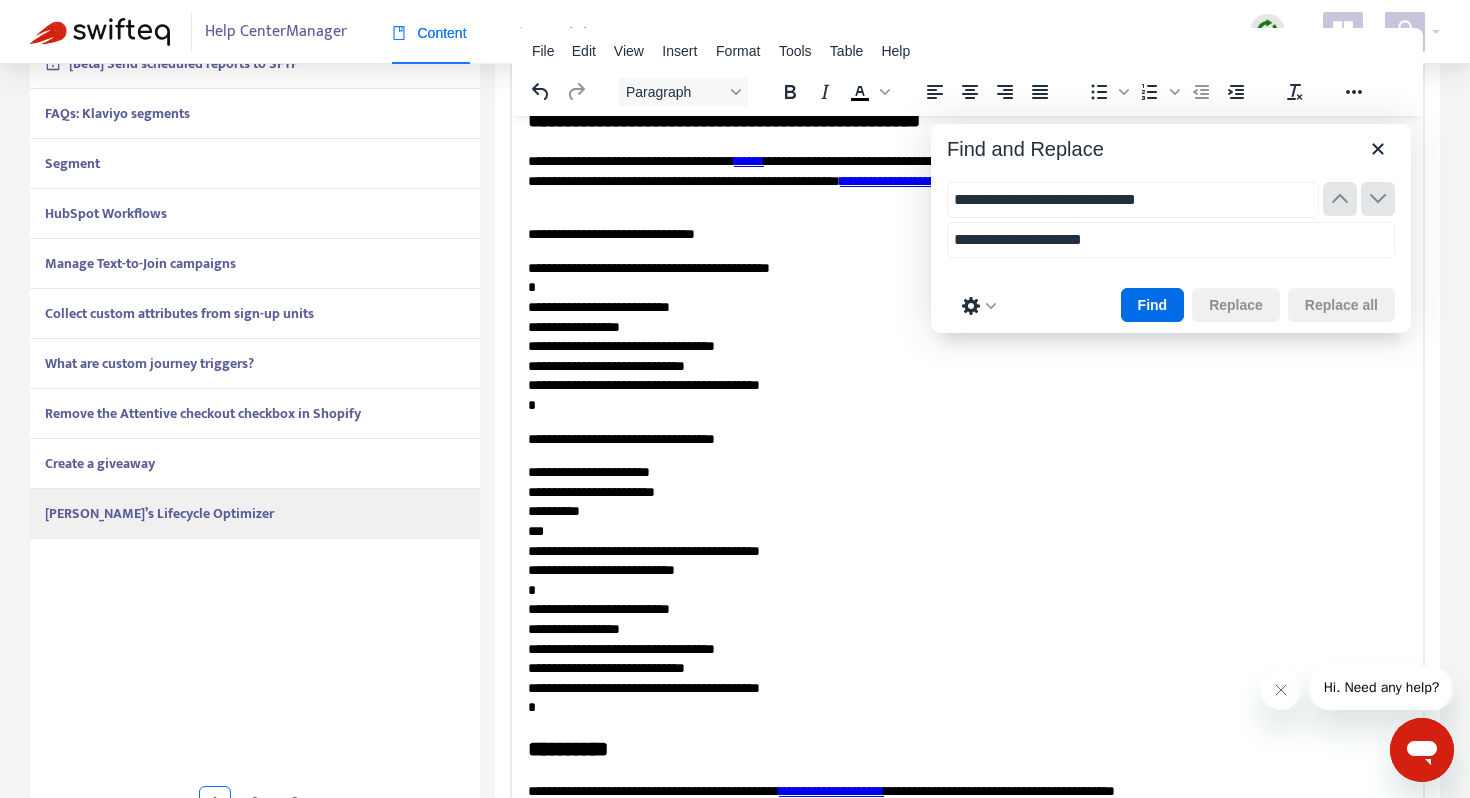 scroll, scrollTop: 1045, scrollLeft: 0, axis: vertical 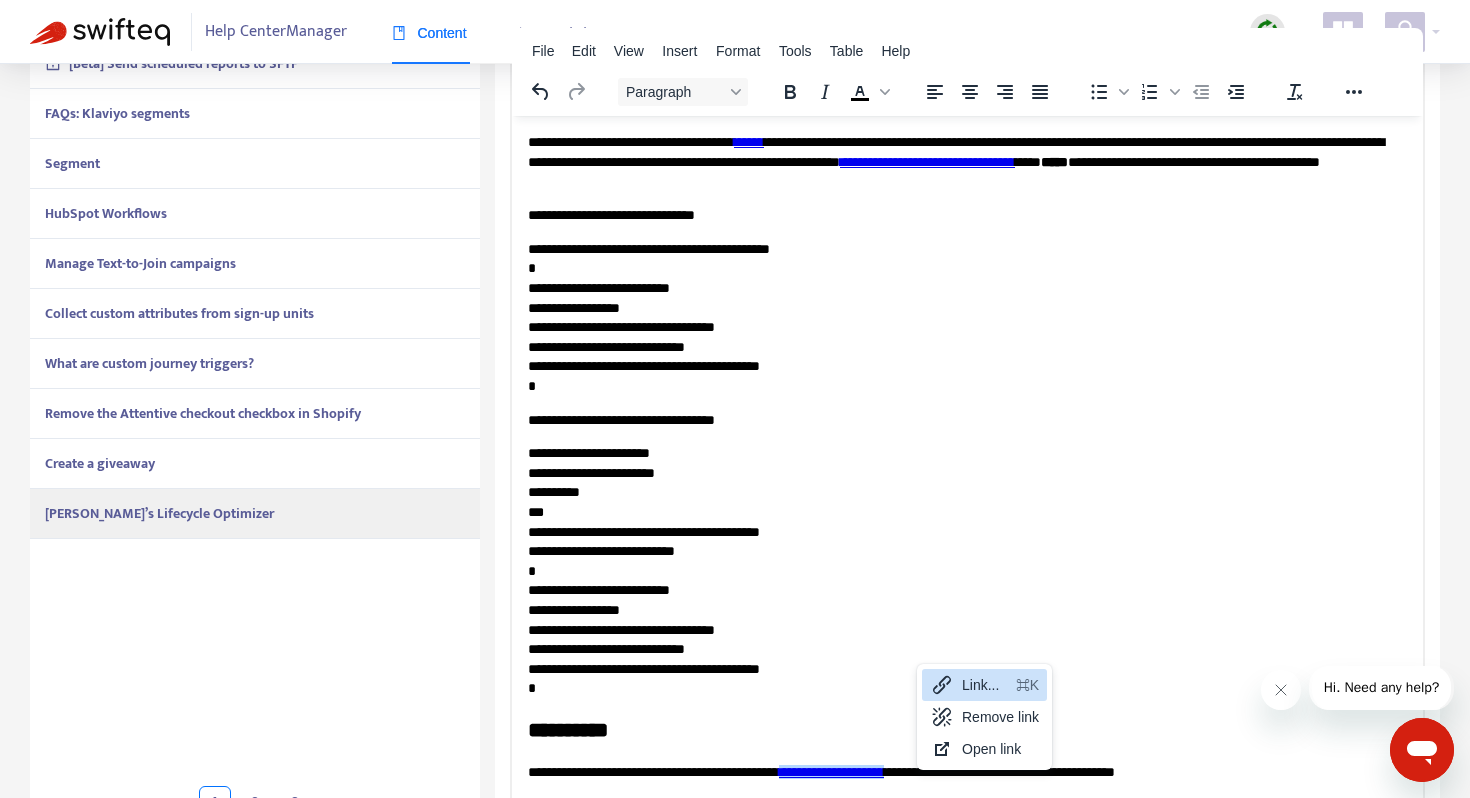 click on "Link... ⌘K" at bounding box center [984, 685] 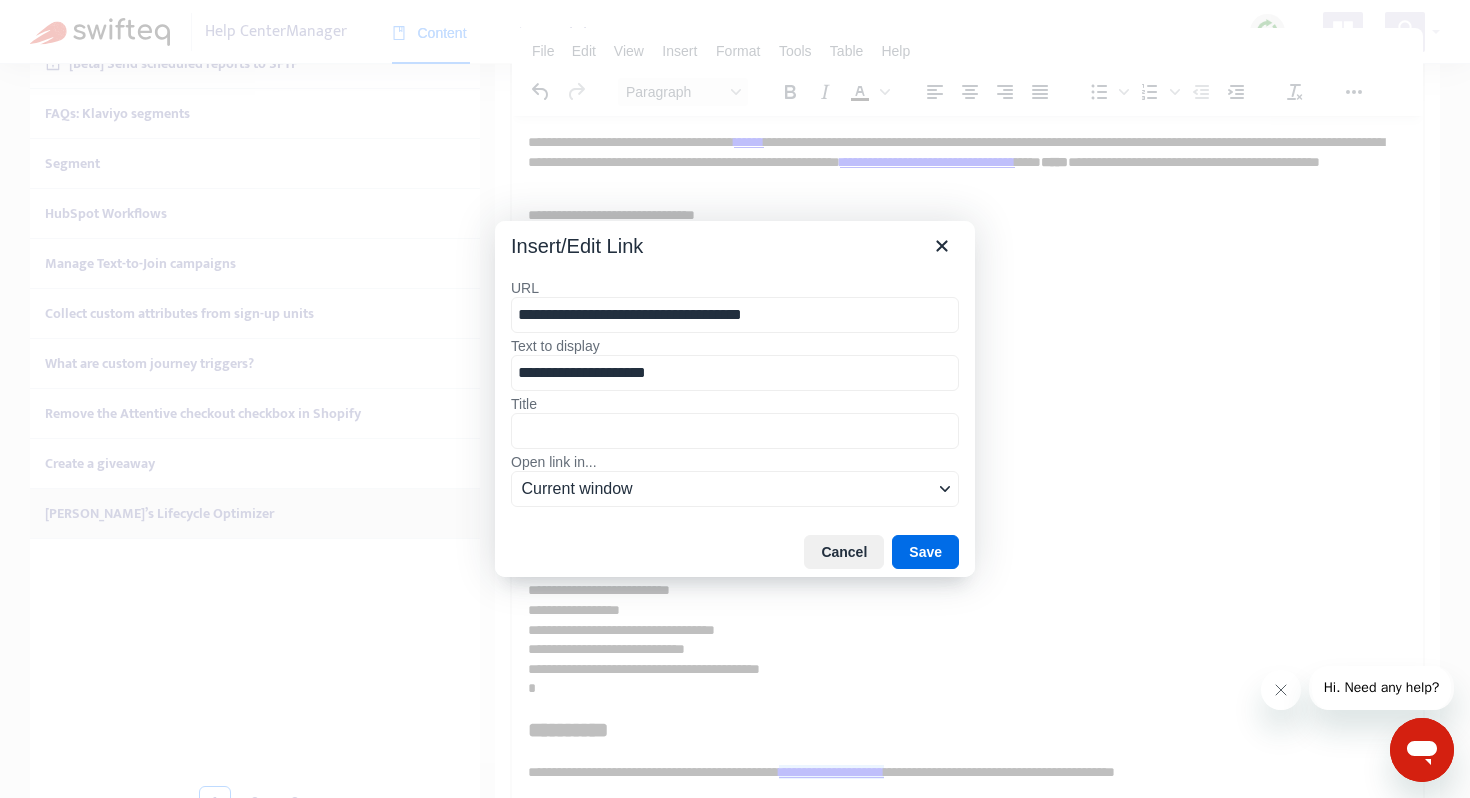 click on "**********" at bounding box center [735, 315] 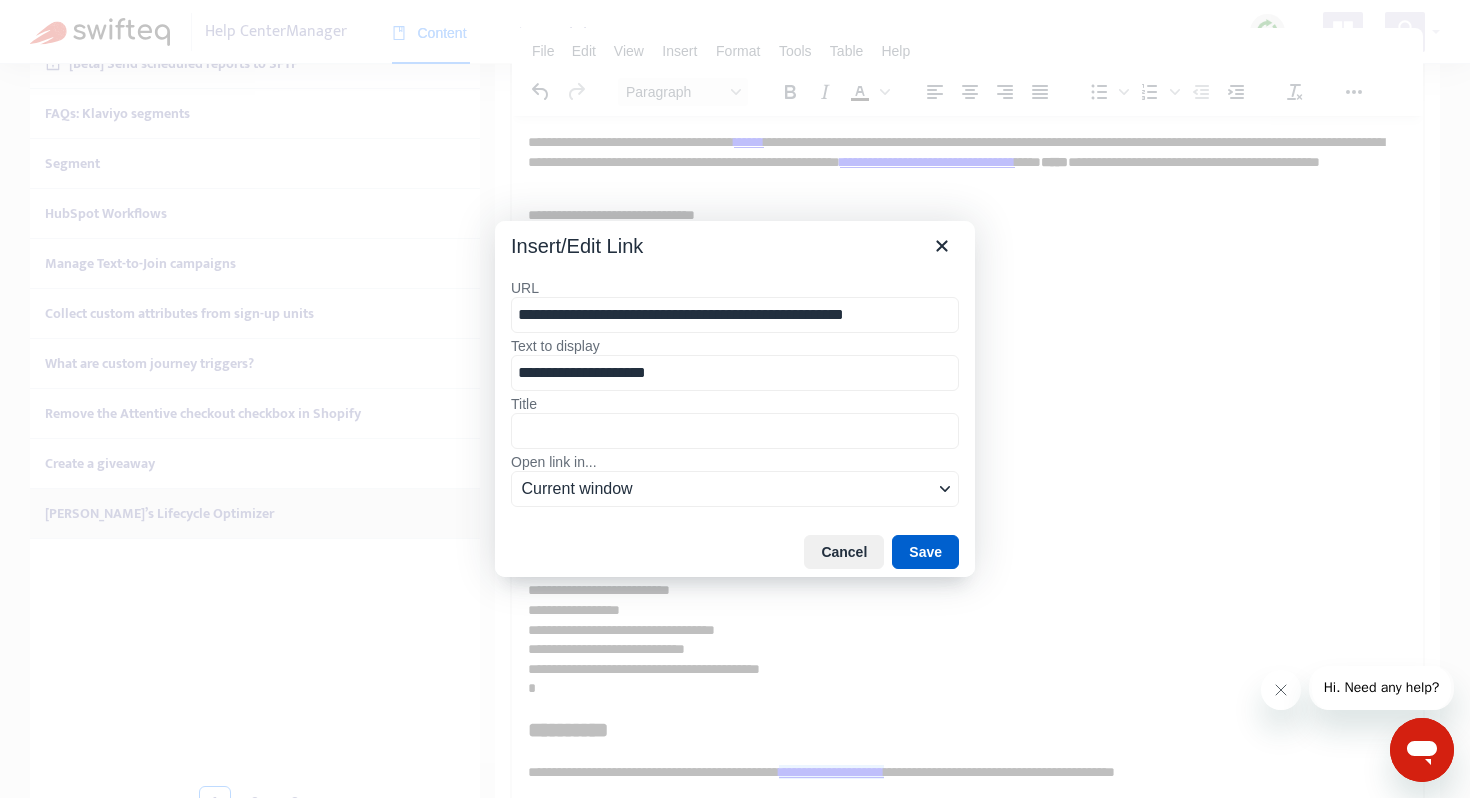 click on "Save" at bounding box center [925, 552] 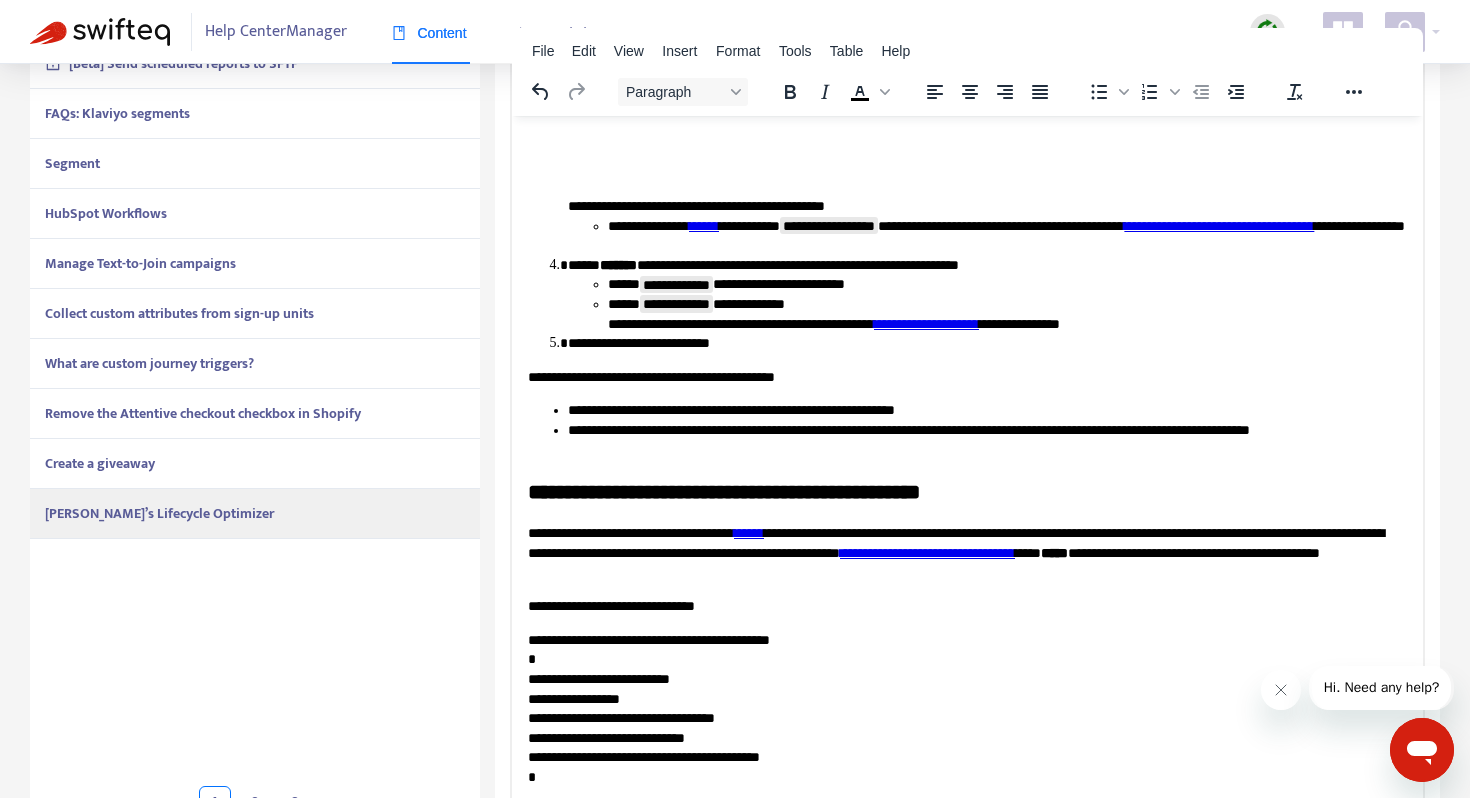 scroll, scrollTop: 650, scrollLeft: 0, axis: vertical 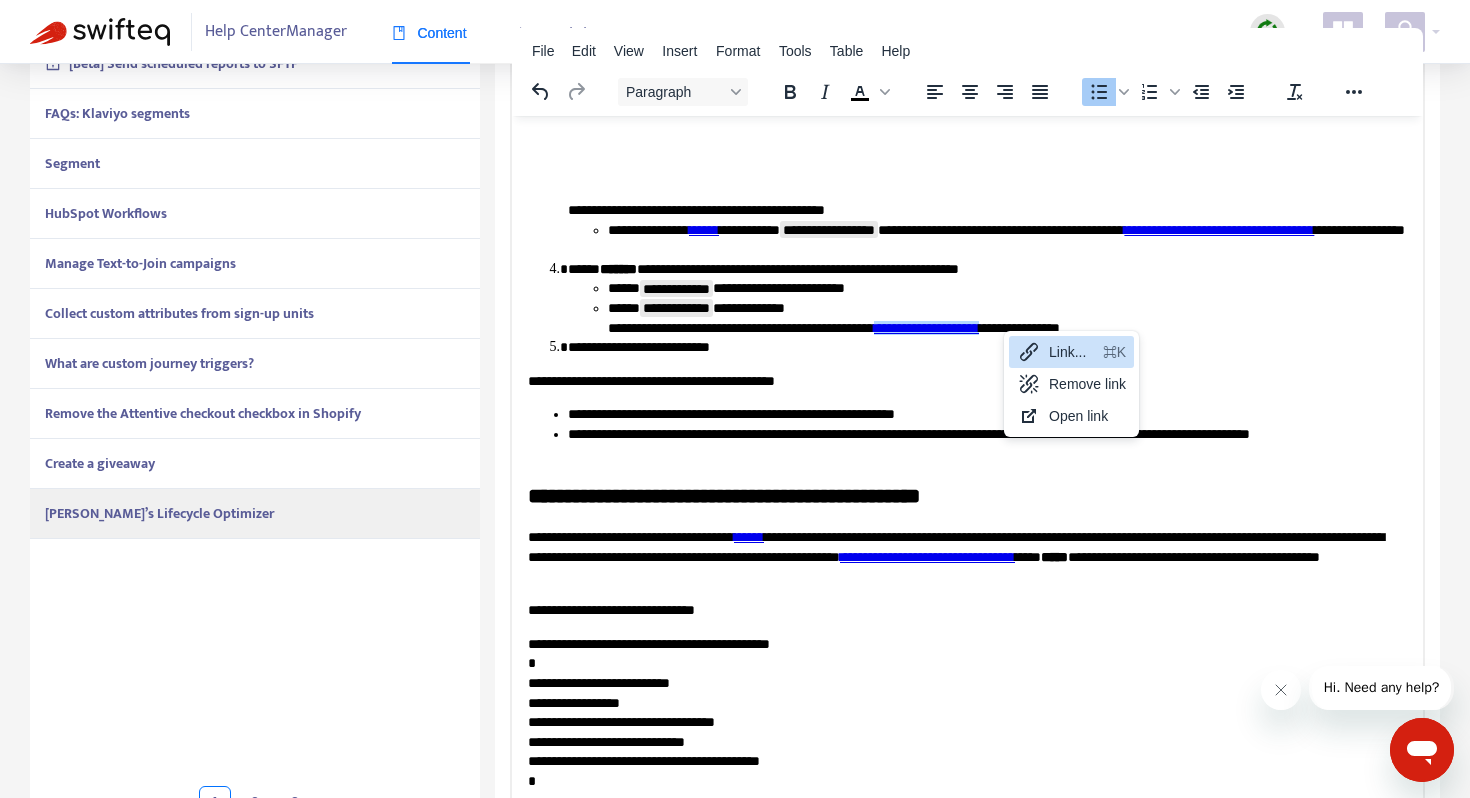 click 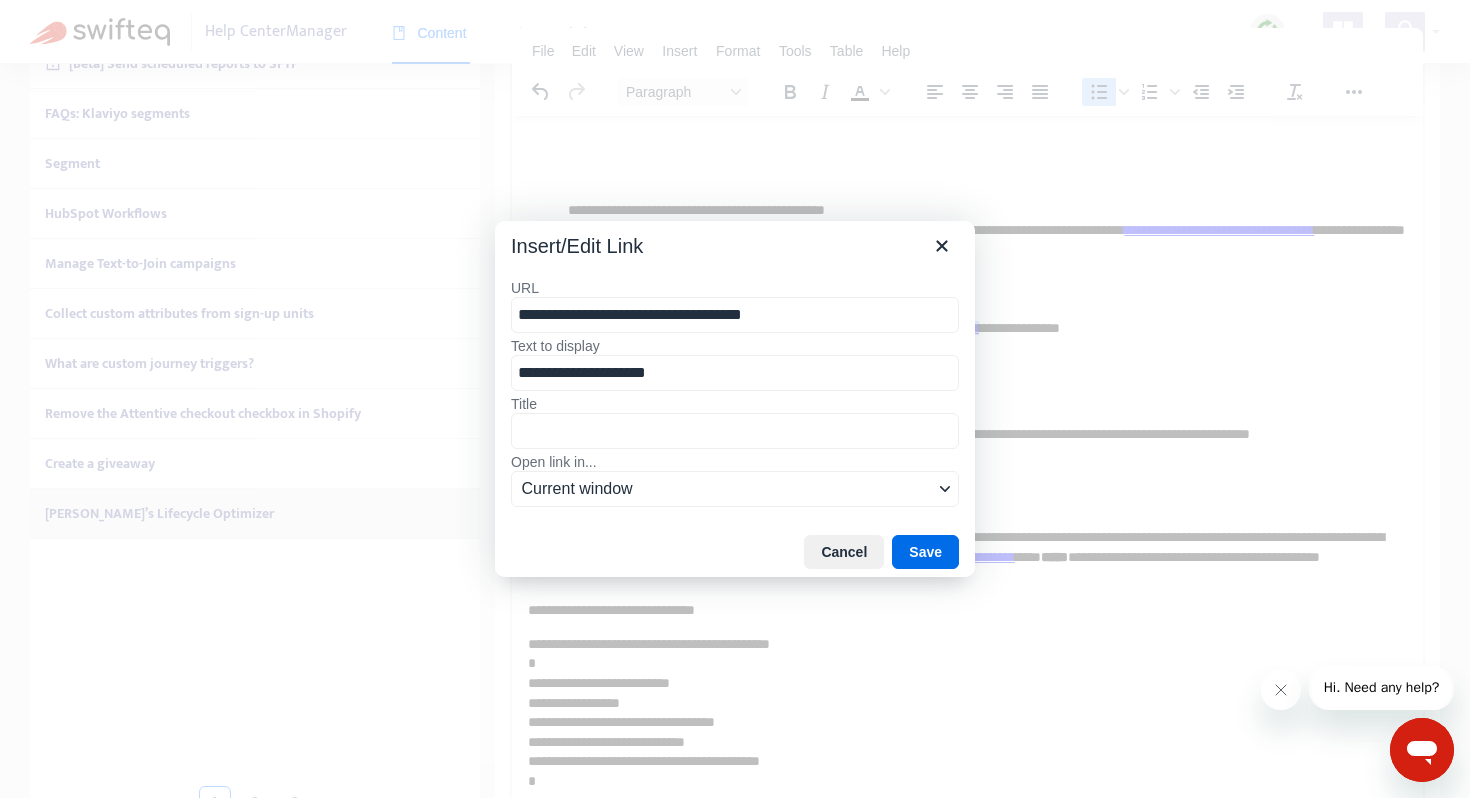 click on "**********" at bounding box center (735, 315) 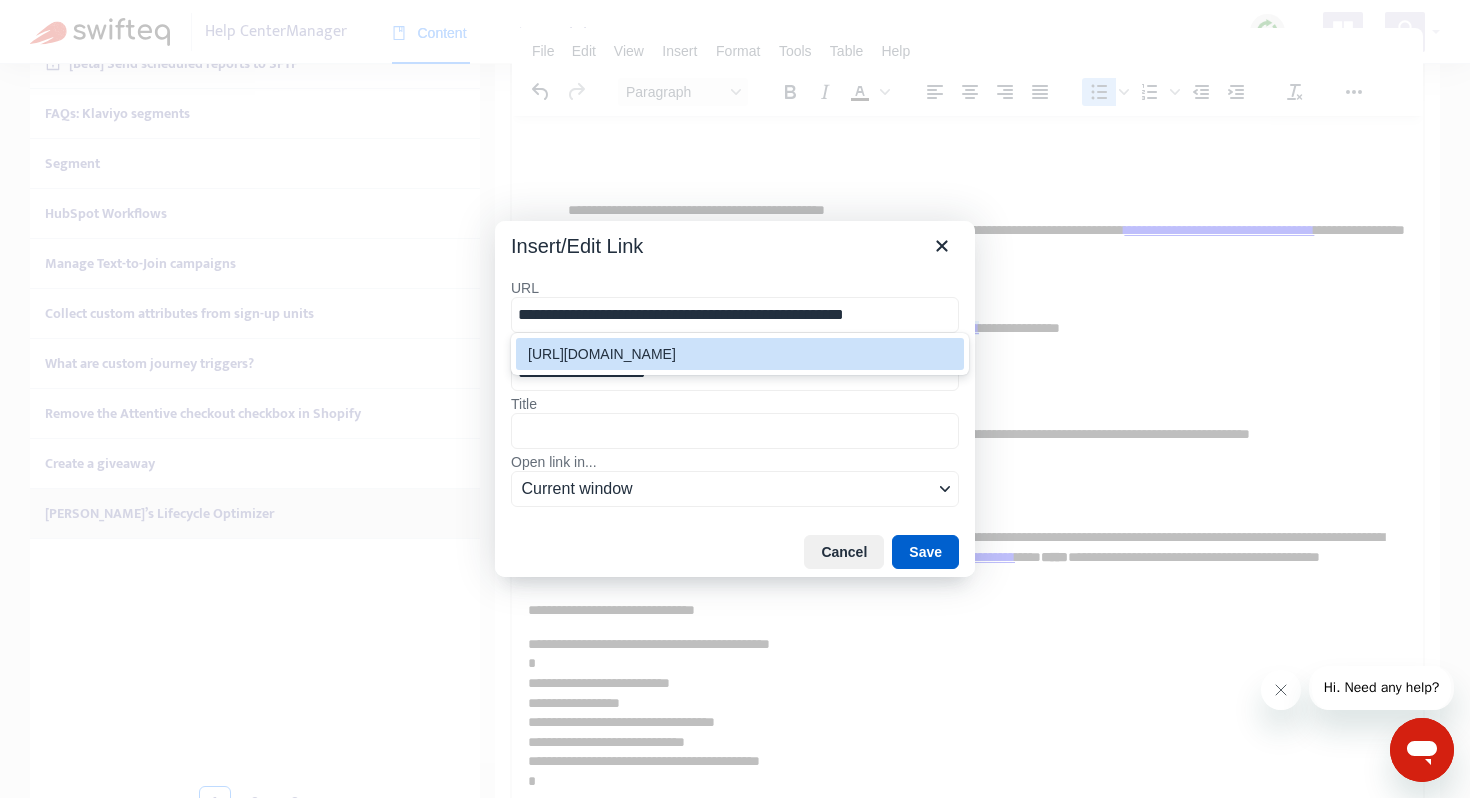 click on "Save" at bounding box center (925, 552) 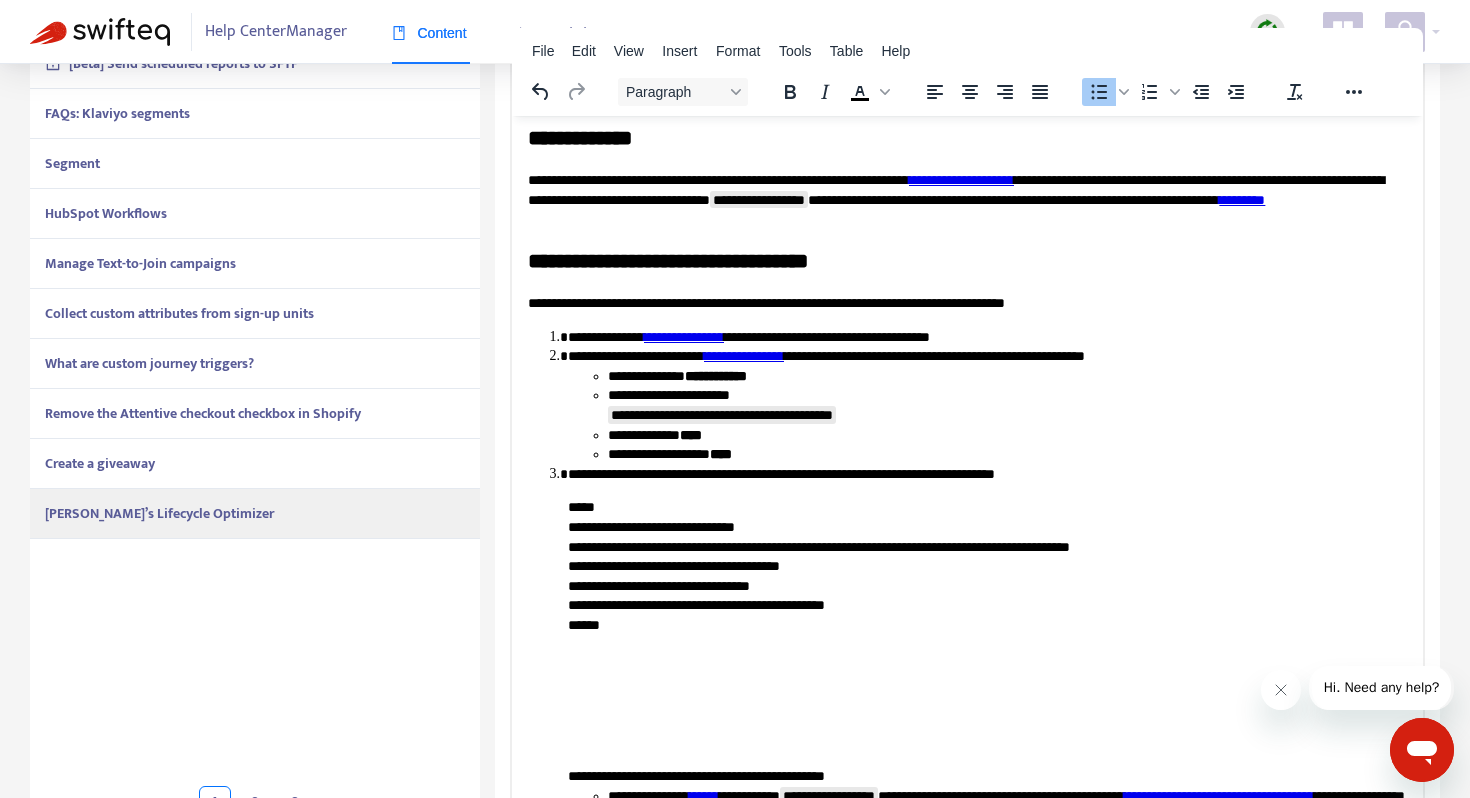 scroll, scrollTop: 0, scrollLeft: 0, axis: both 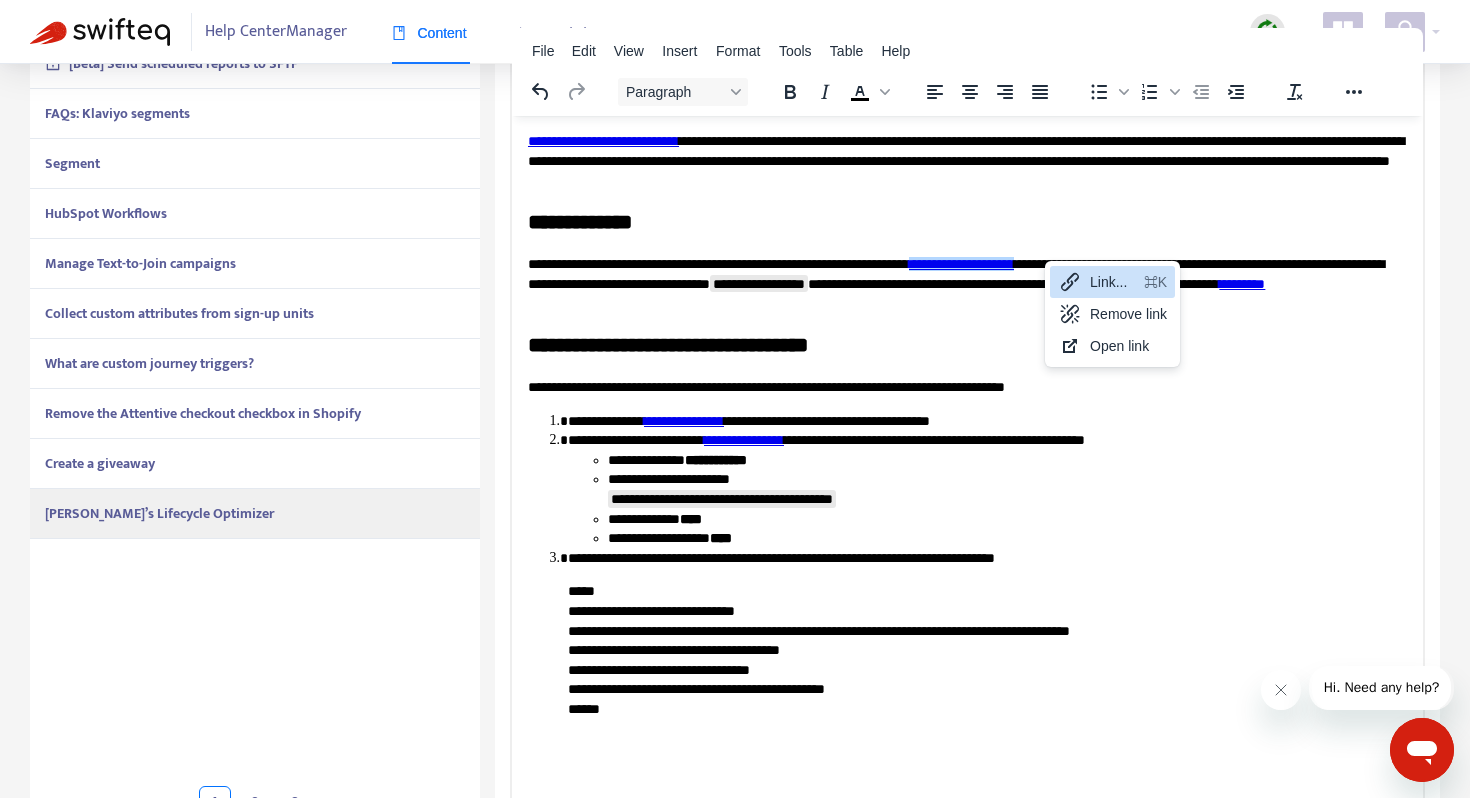 click 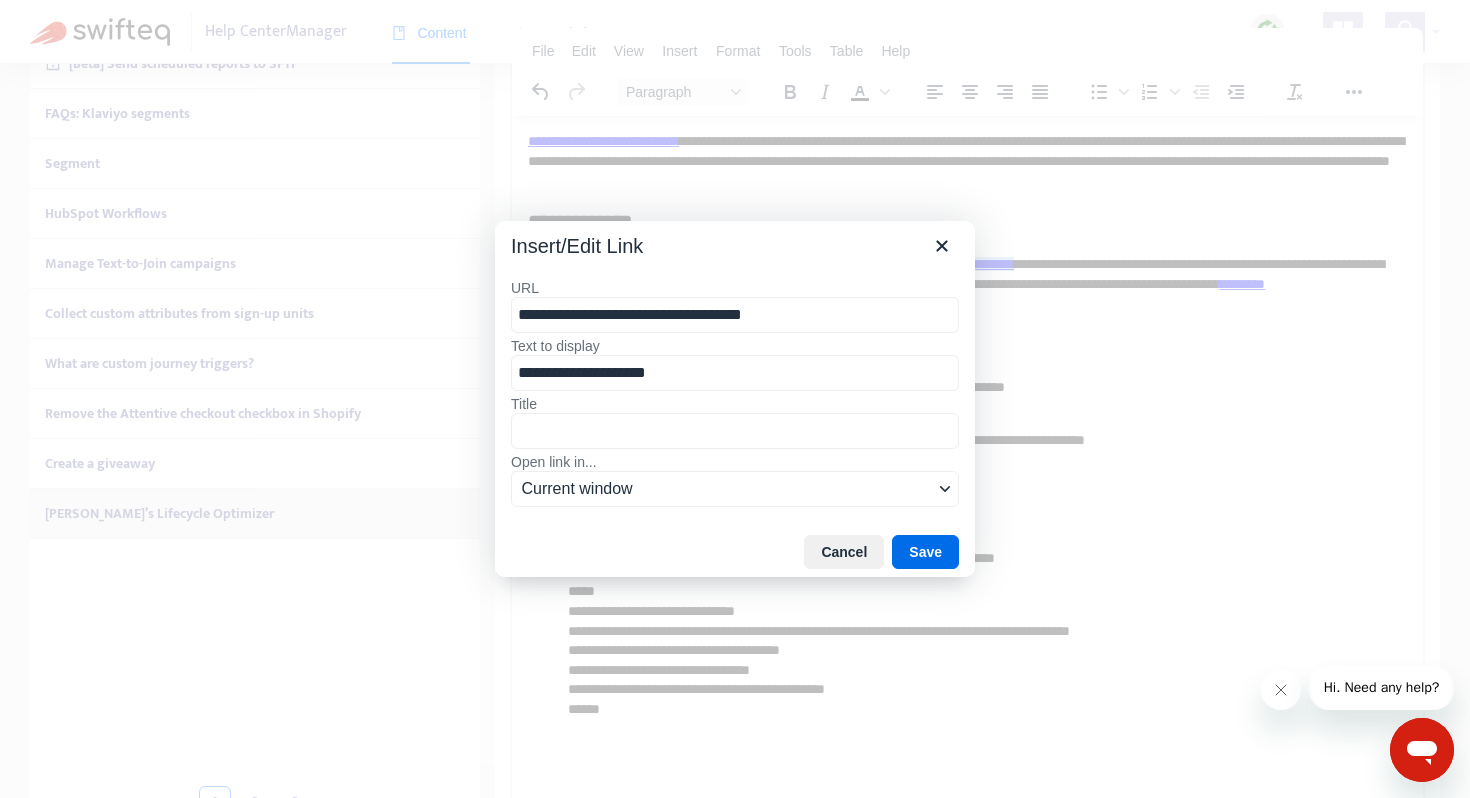 click on "**********" at bounding box center [735, 315] 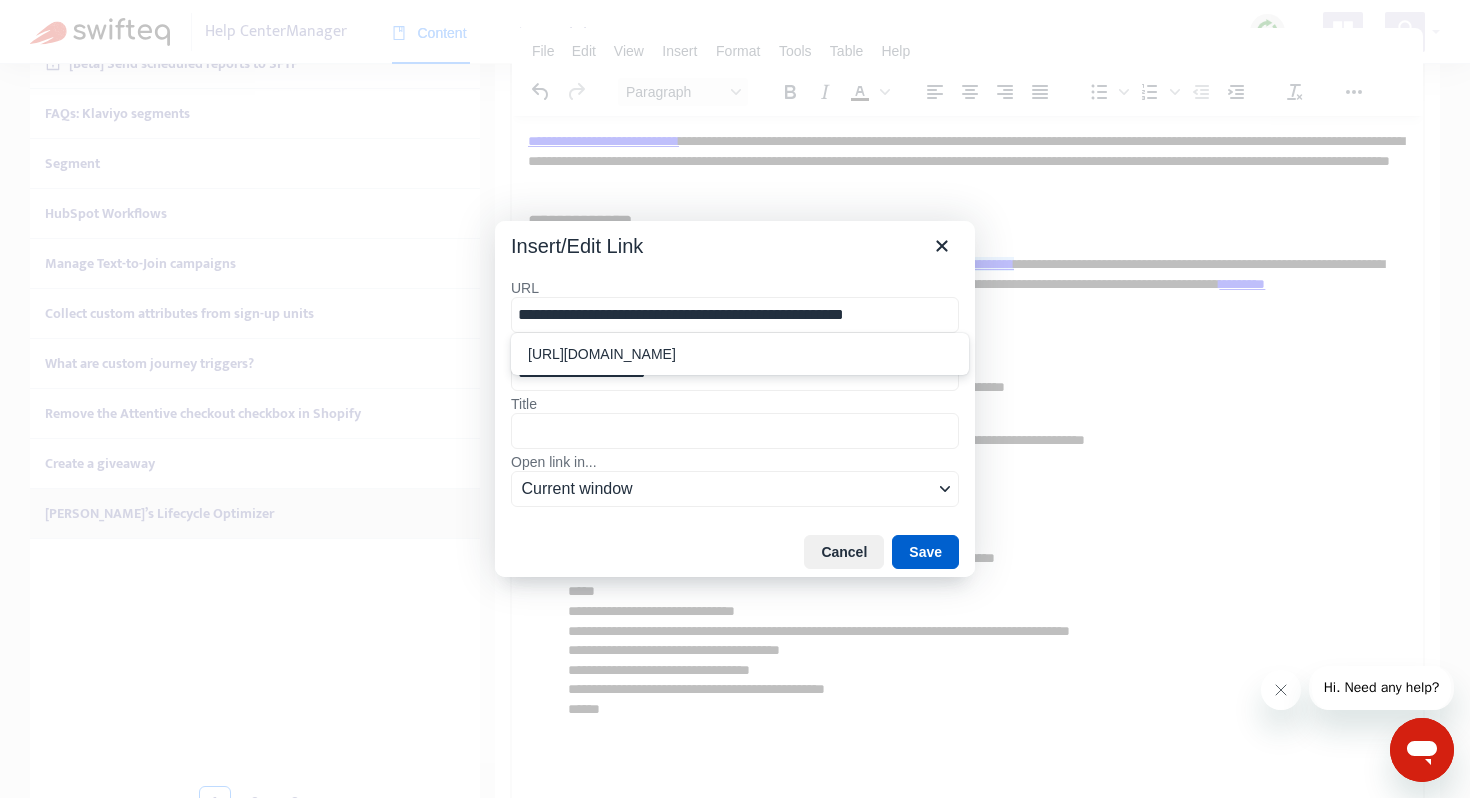 click on "Save" at bounding box center [925, 552] 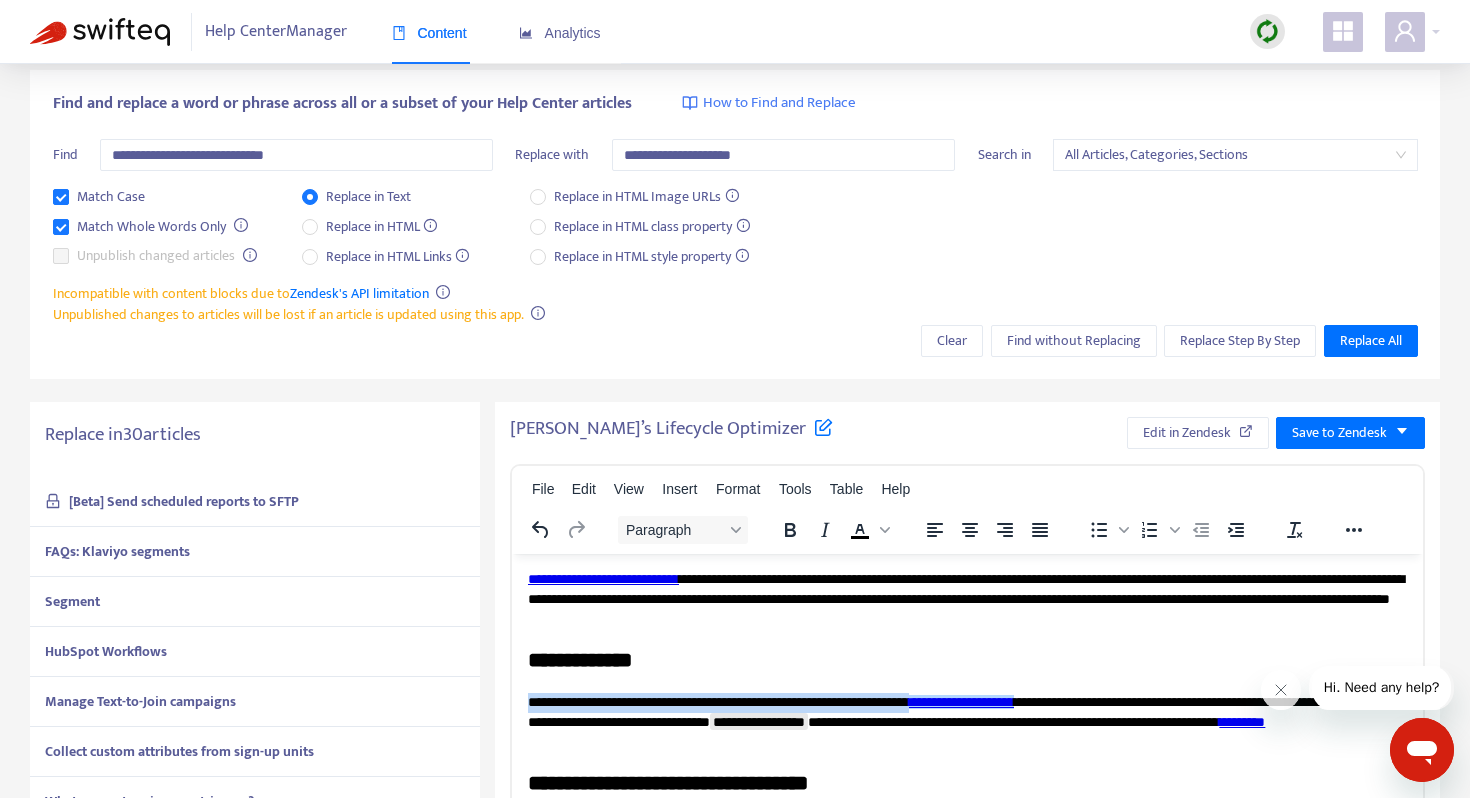 scroll, scrollTop: 51, scrollLeft: 0, axis: vertical 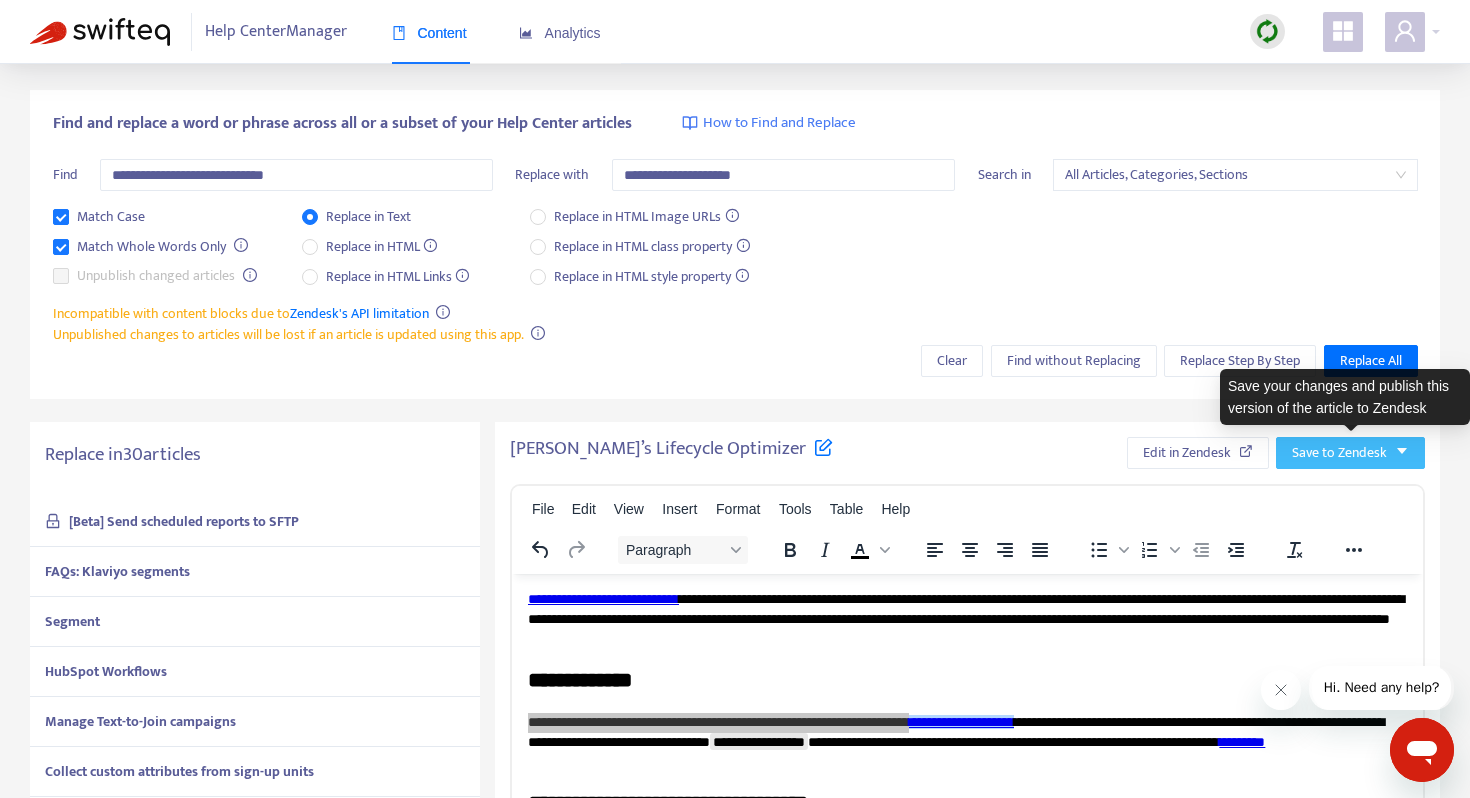 click on "Save to Zendesk" at bounding box center [1339, 453] 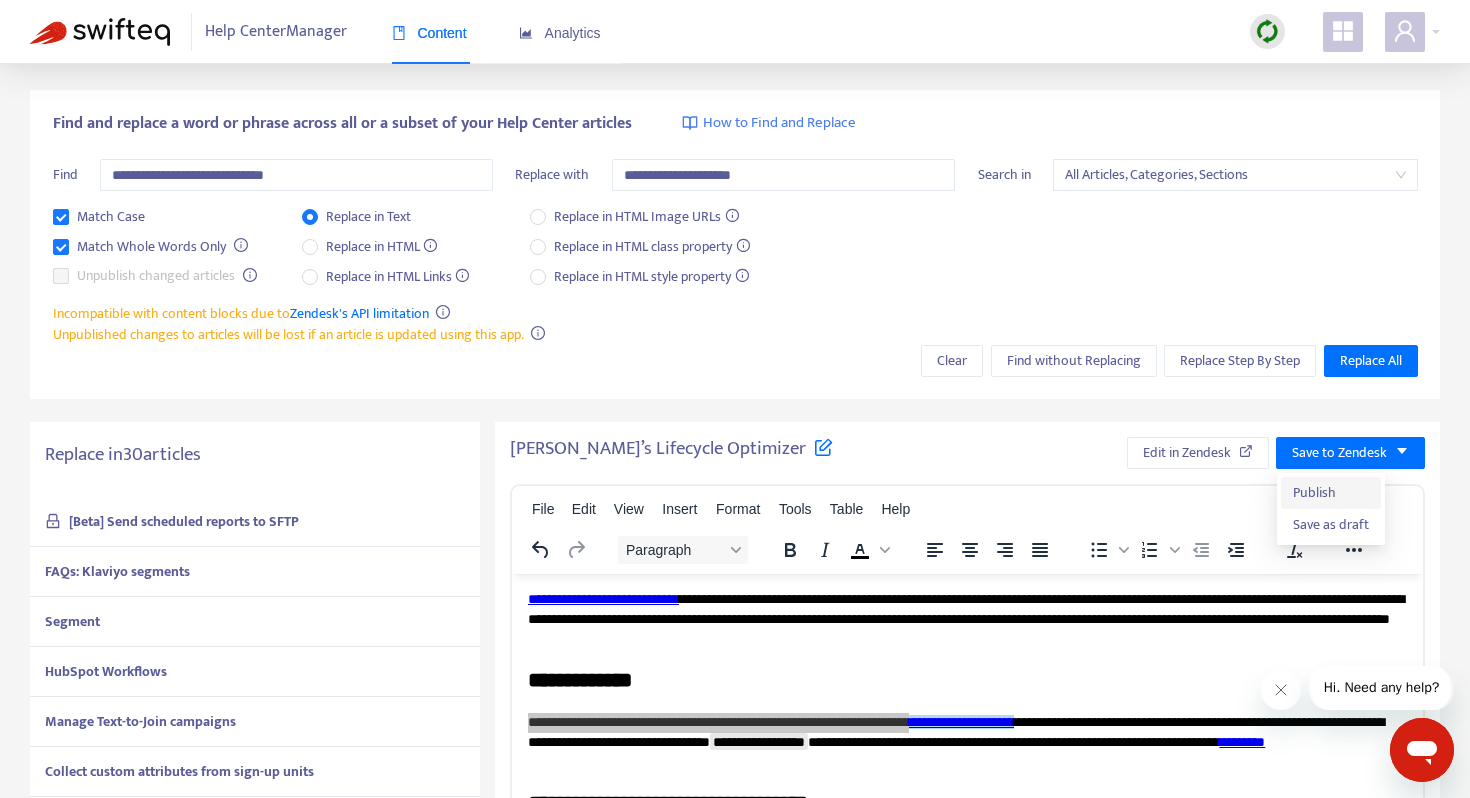 click on "Publish" at bounding box center (1331, 493) 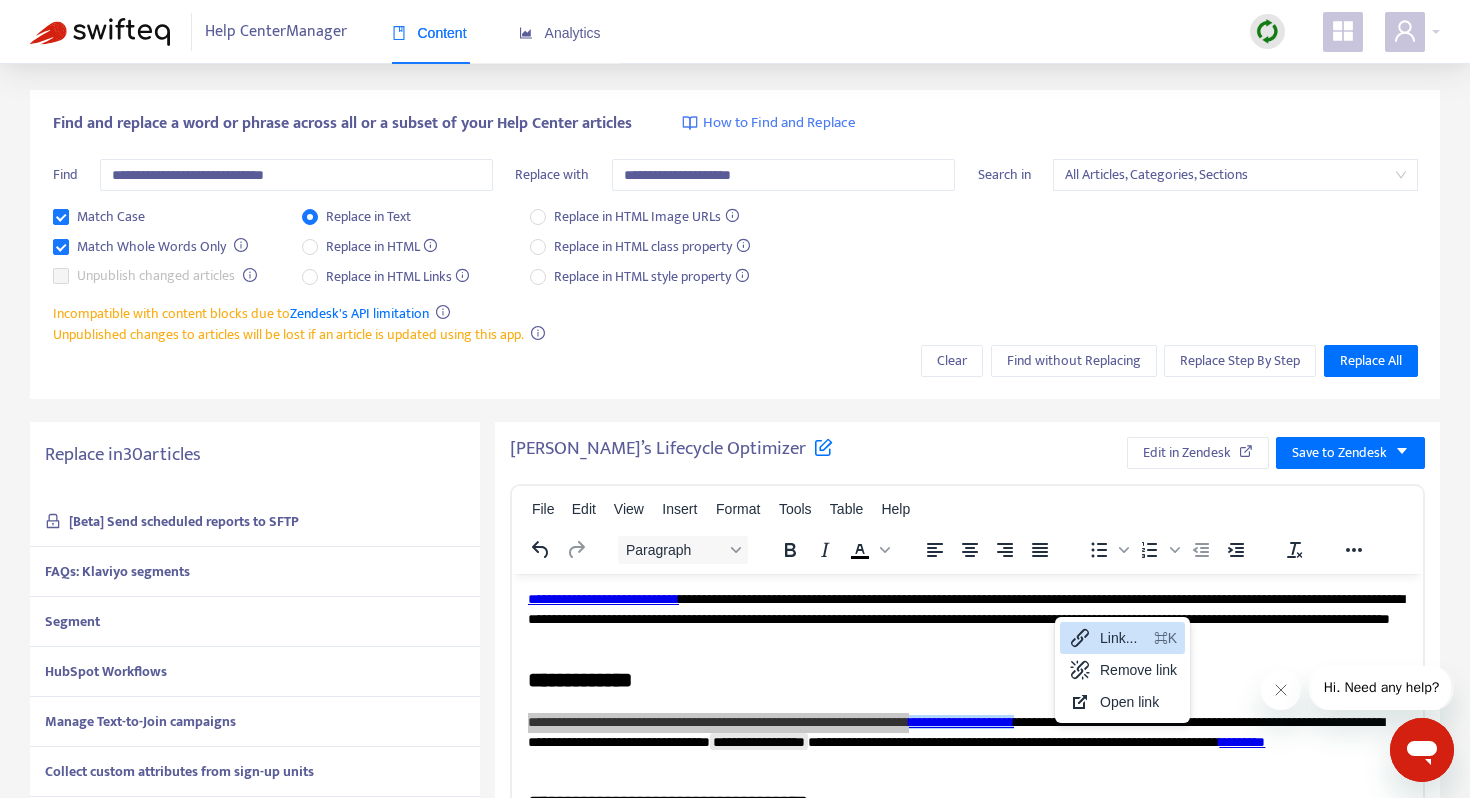 click on "Link..." at bounding box center (1123, 638) 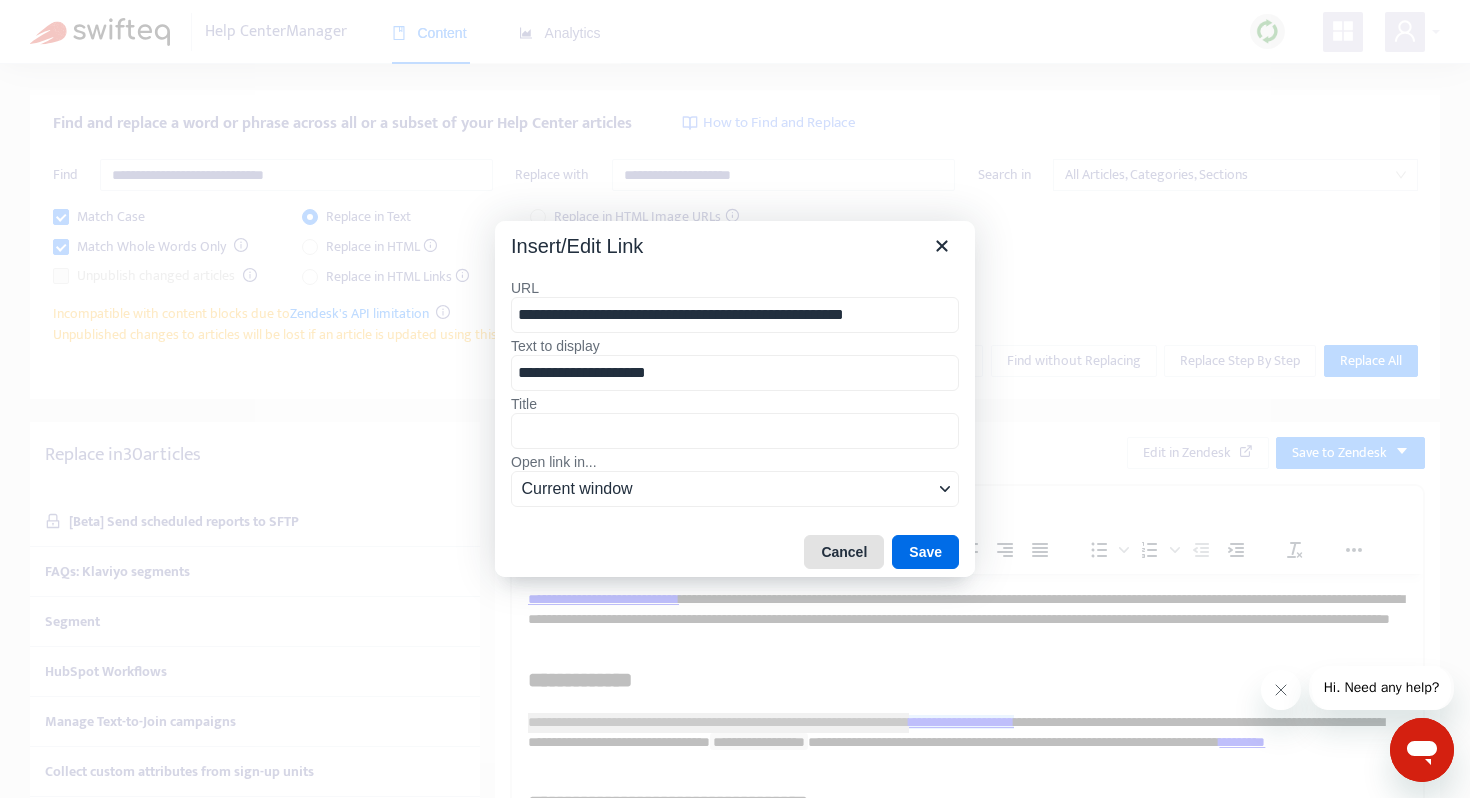 click on "Cancel" at bounding box center (844, 552) 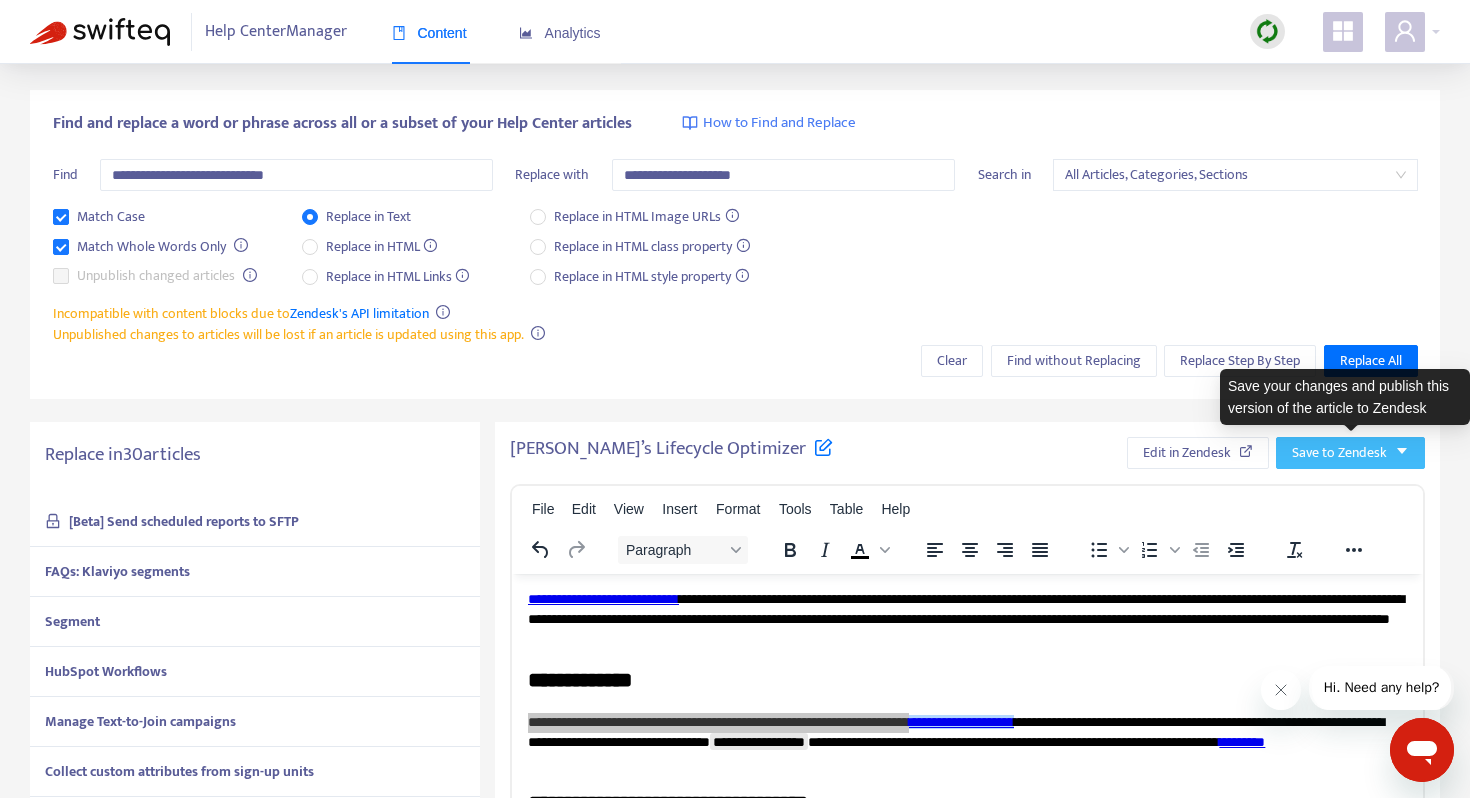 click on "Save to Zendesk" at bounding box center [1339, 453] 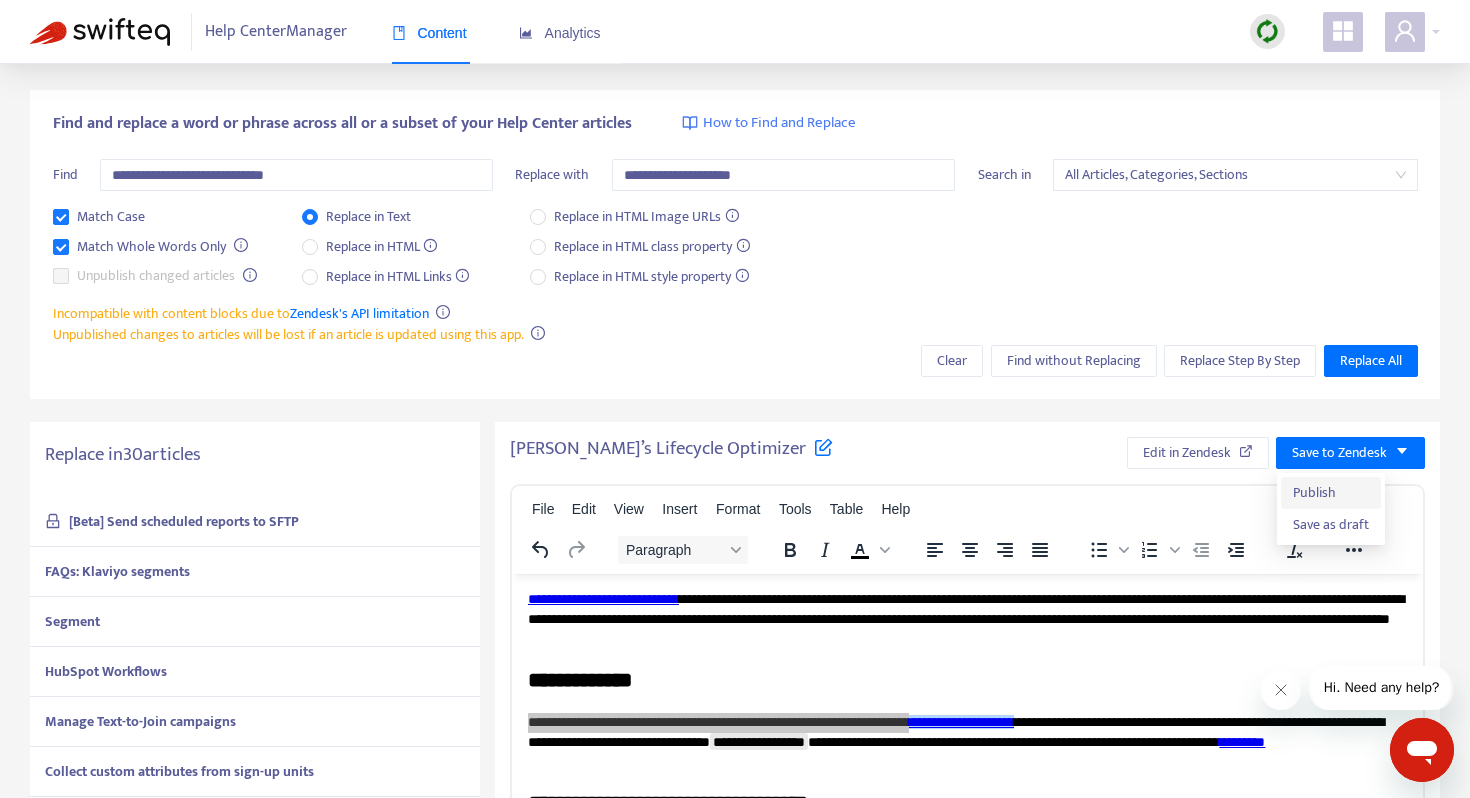 click on "Publish" at bounding box center (1331, 493) 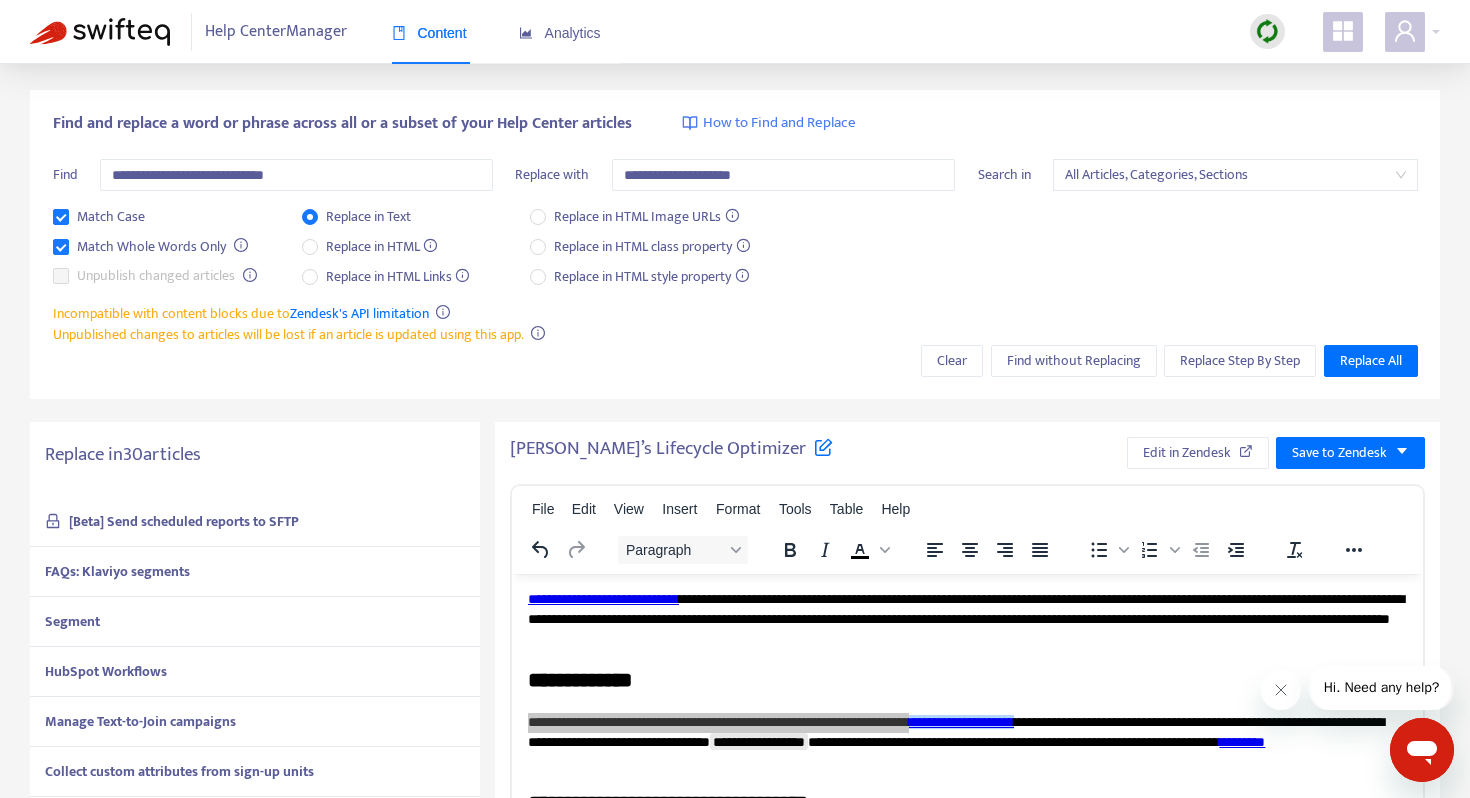 click on "[Beta] Send scheduled reports to SFTP" at bounding box center (255, 522) 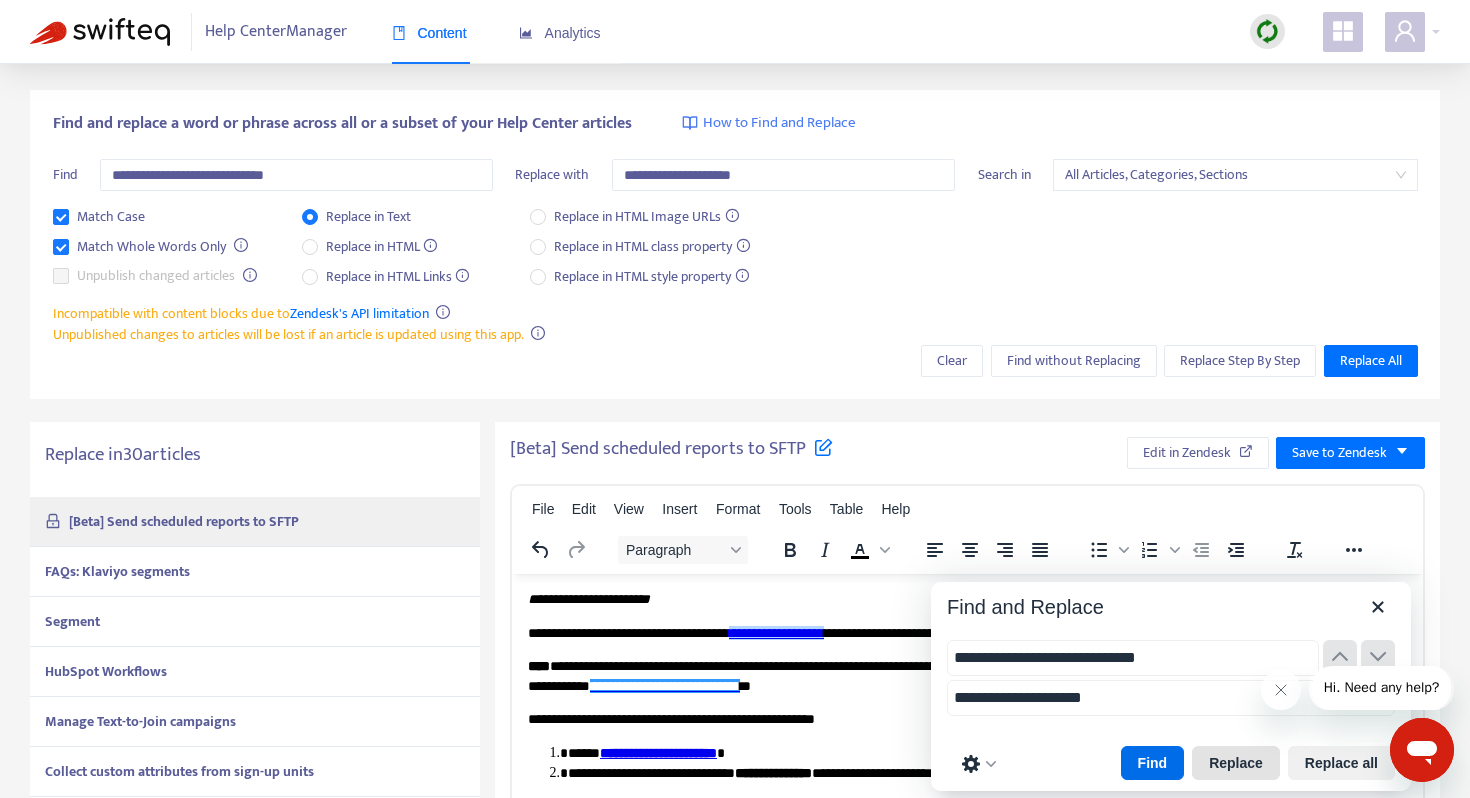 click on "Replace" at bounding box center [1236, 763] 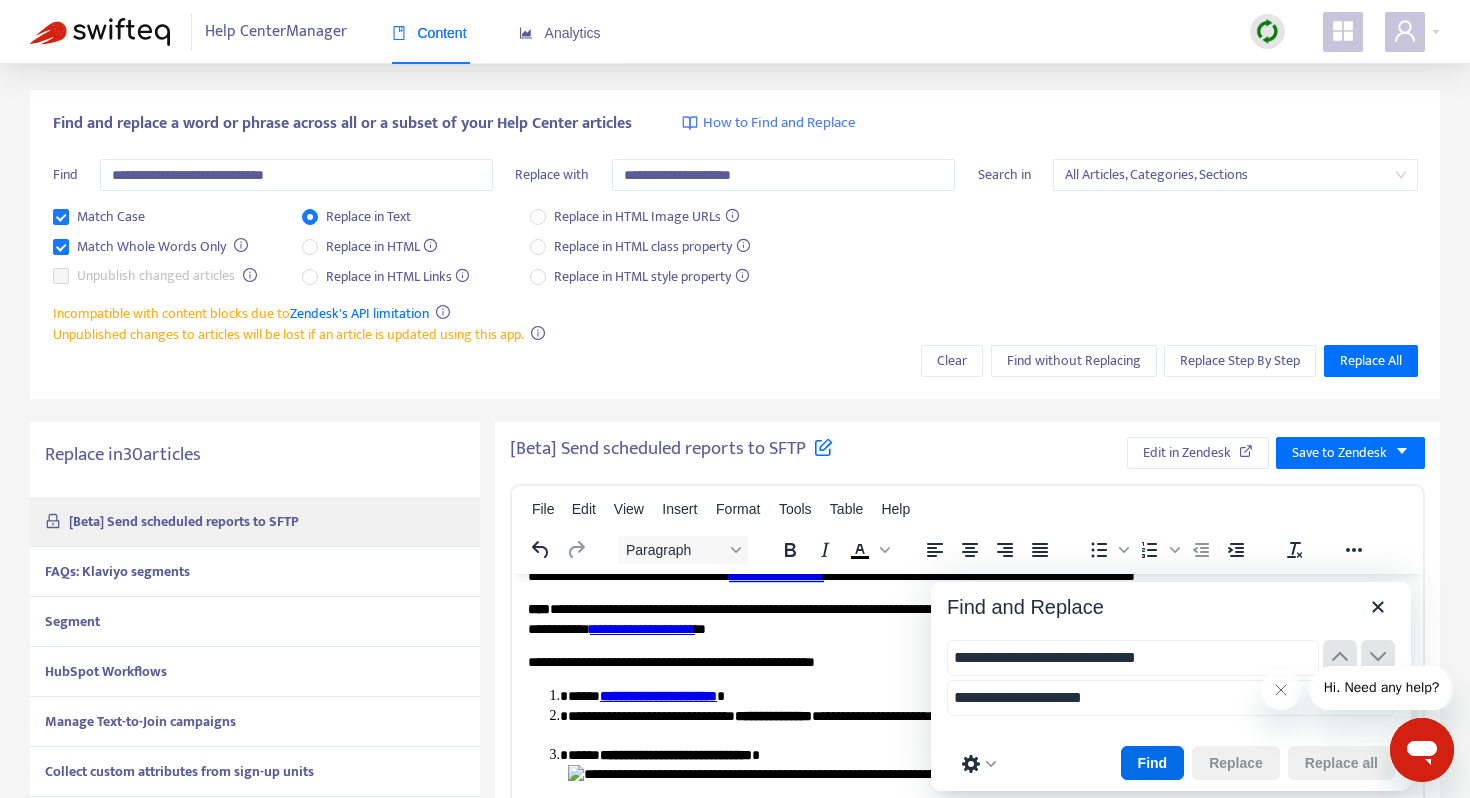 scroll, scrollTop: 52, scrollLeft: 0, axis: vertical 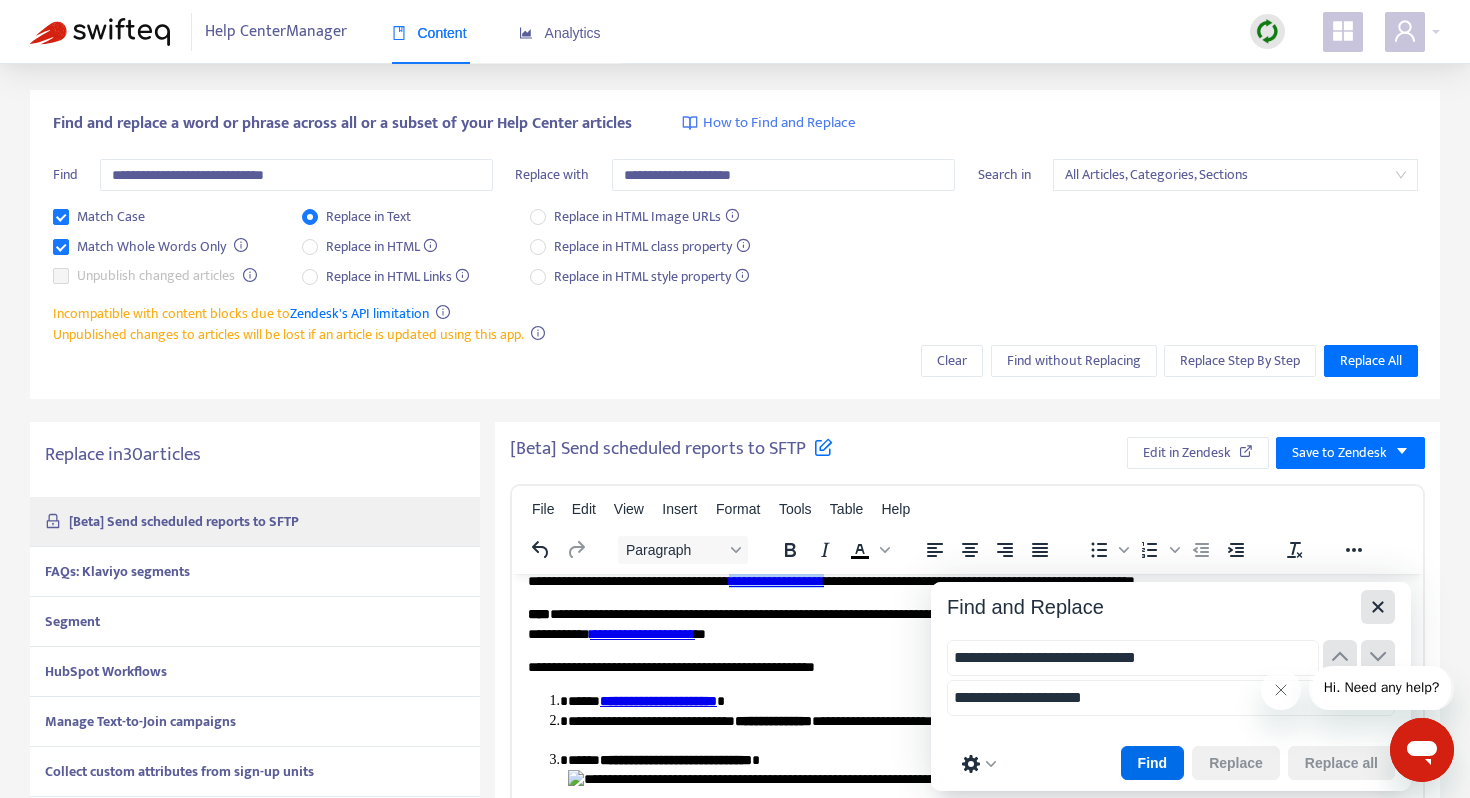 click 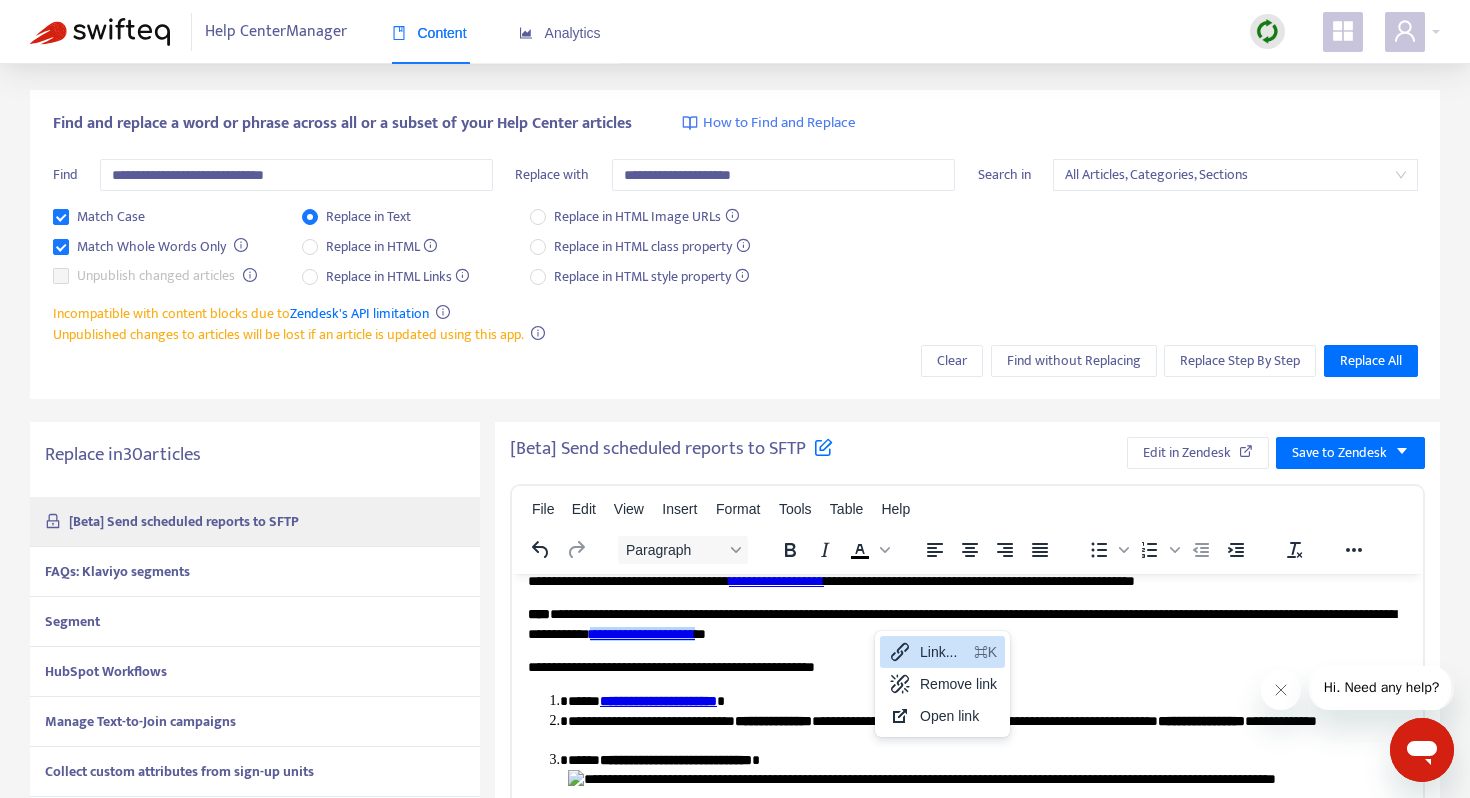 click on "Link... ⌘K" at bounding box center [942, 652] 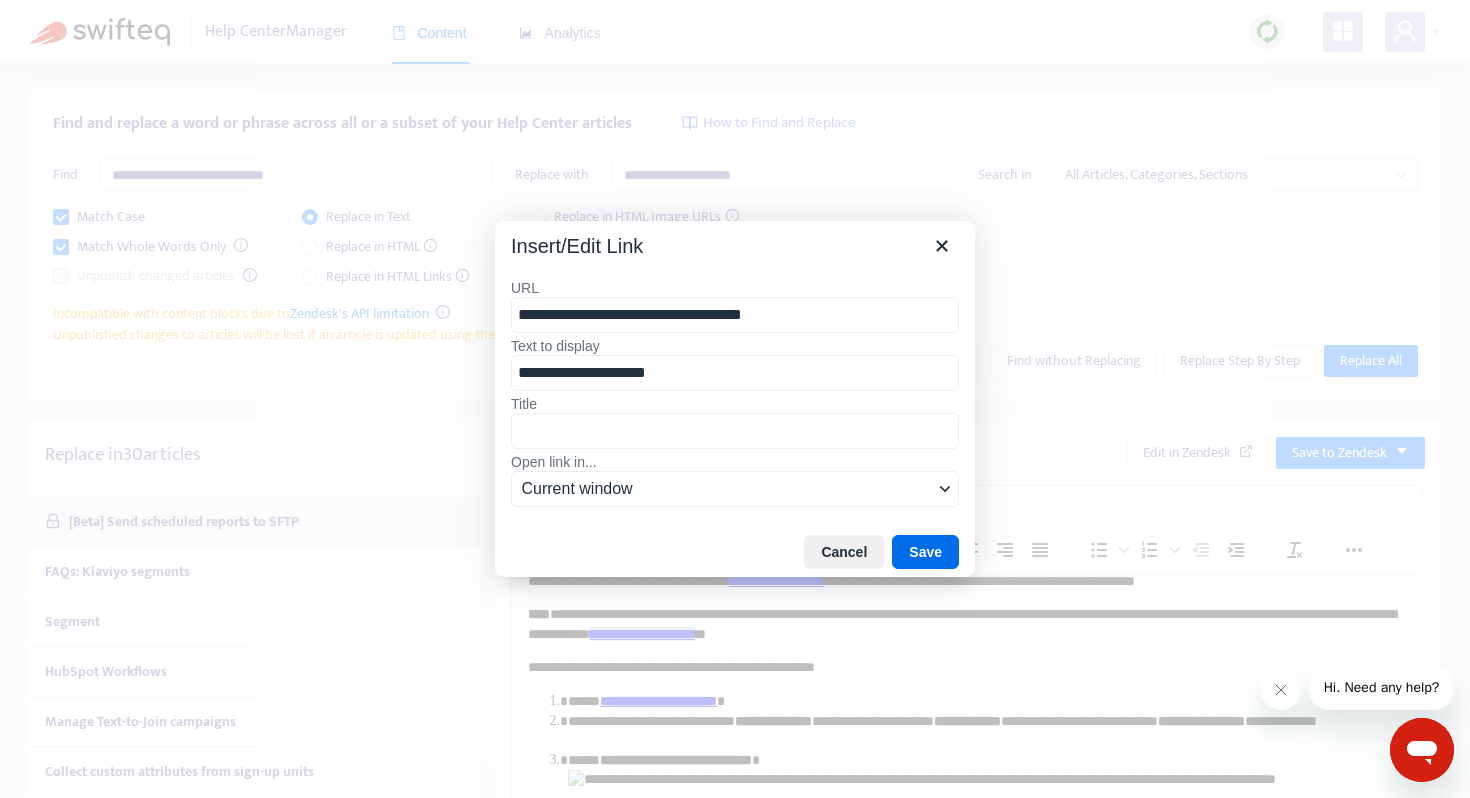 click on "**********" at bounding box center (735, 315) 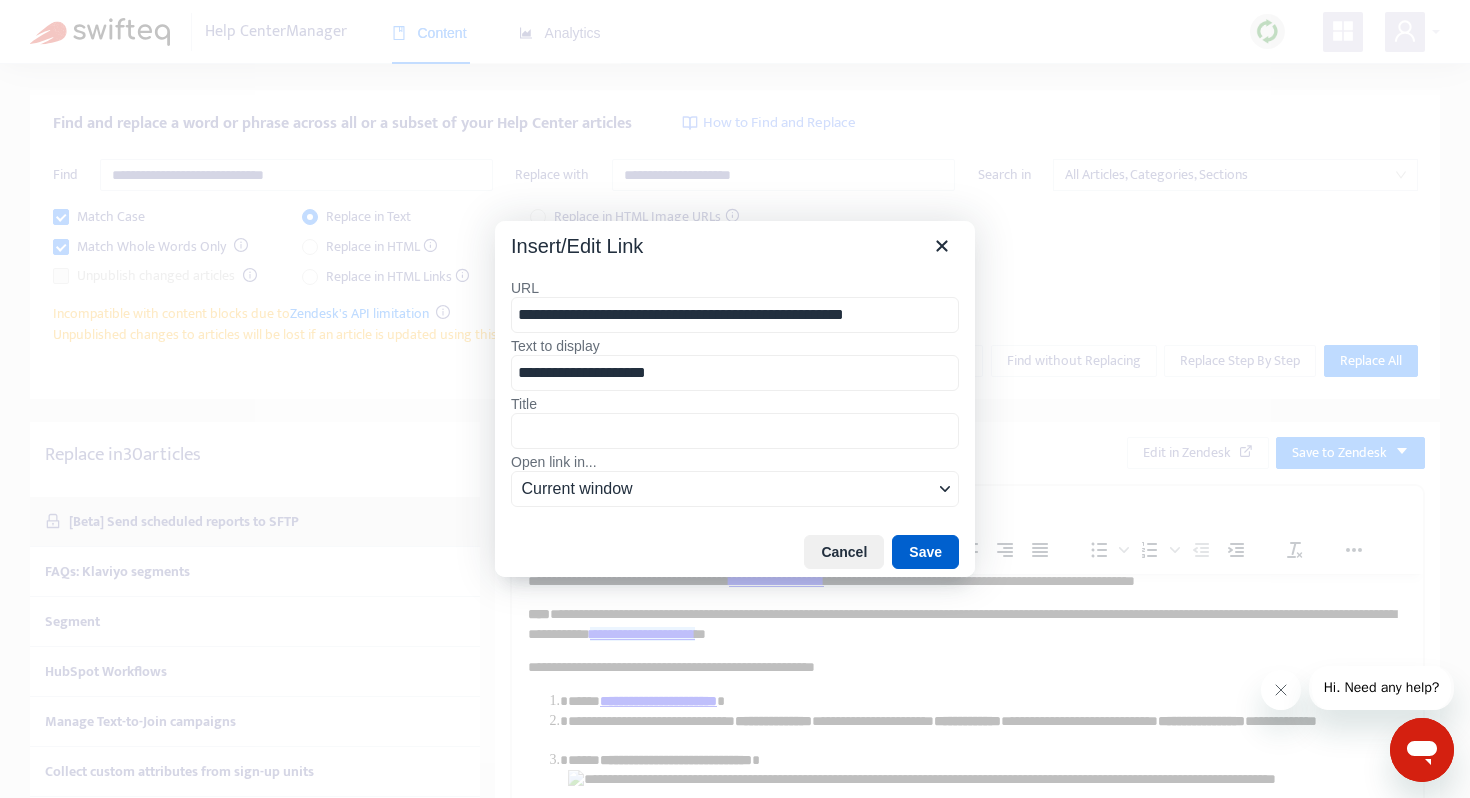 click on "Save" at bounding box center [925, 552] 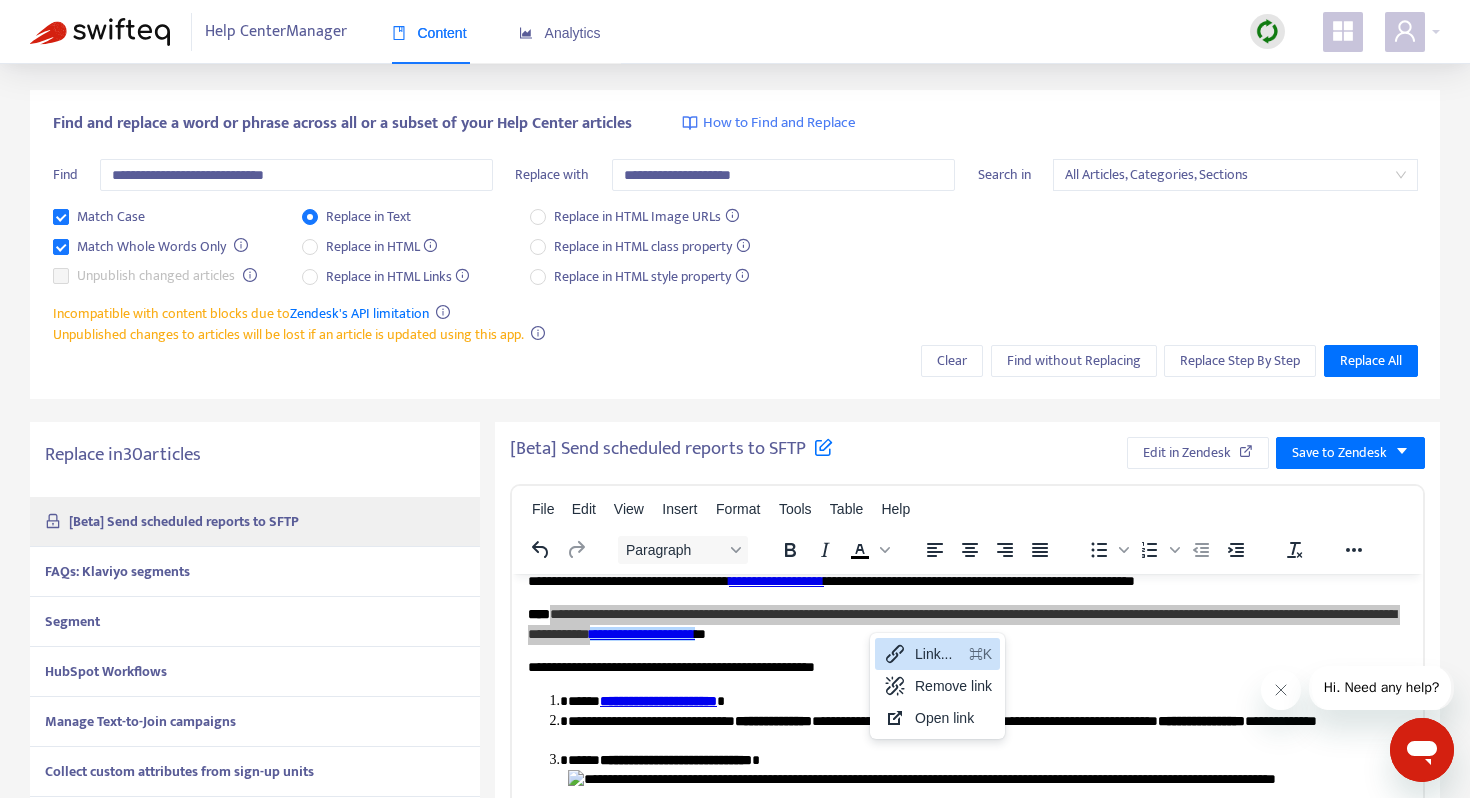 click on "Link..." at bounding box center [938, 654] 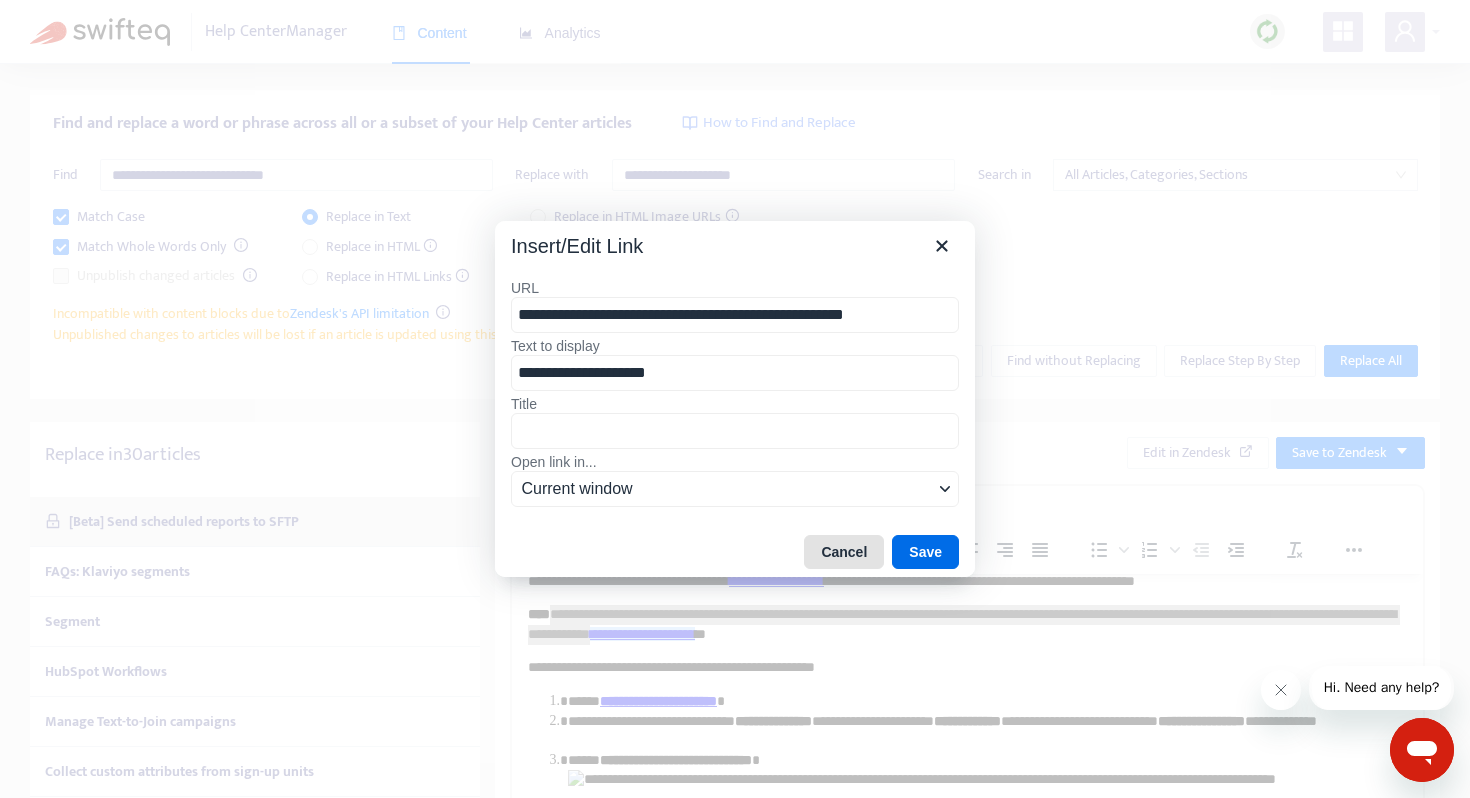 click on "Cancel" at bounding box center (844, 552) 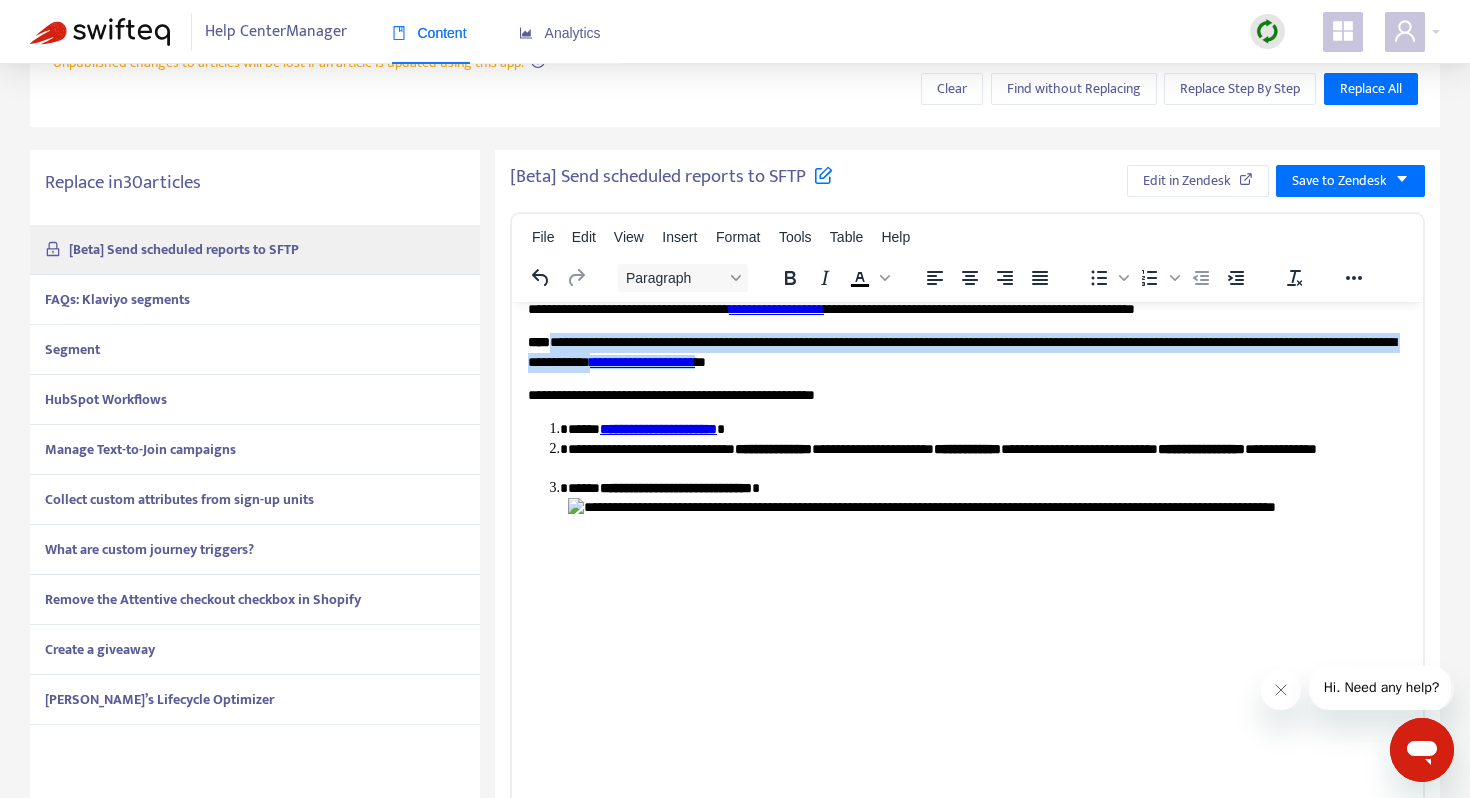scroll, scrollTop: 329, scrollLeft: 0, axis: vertical 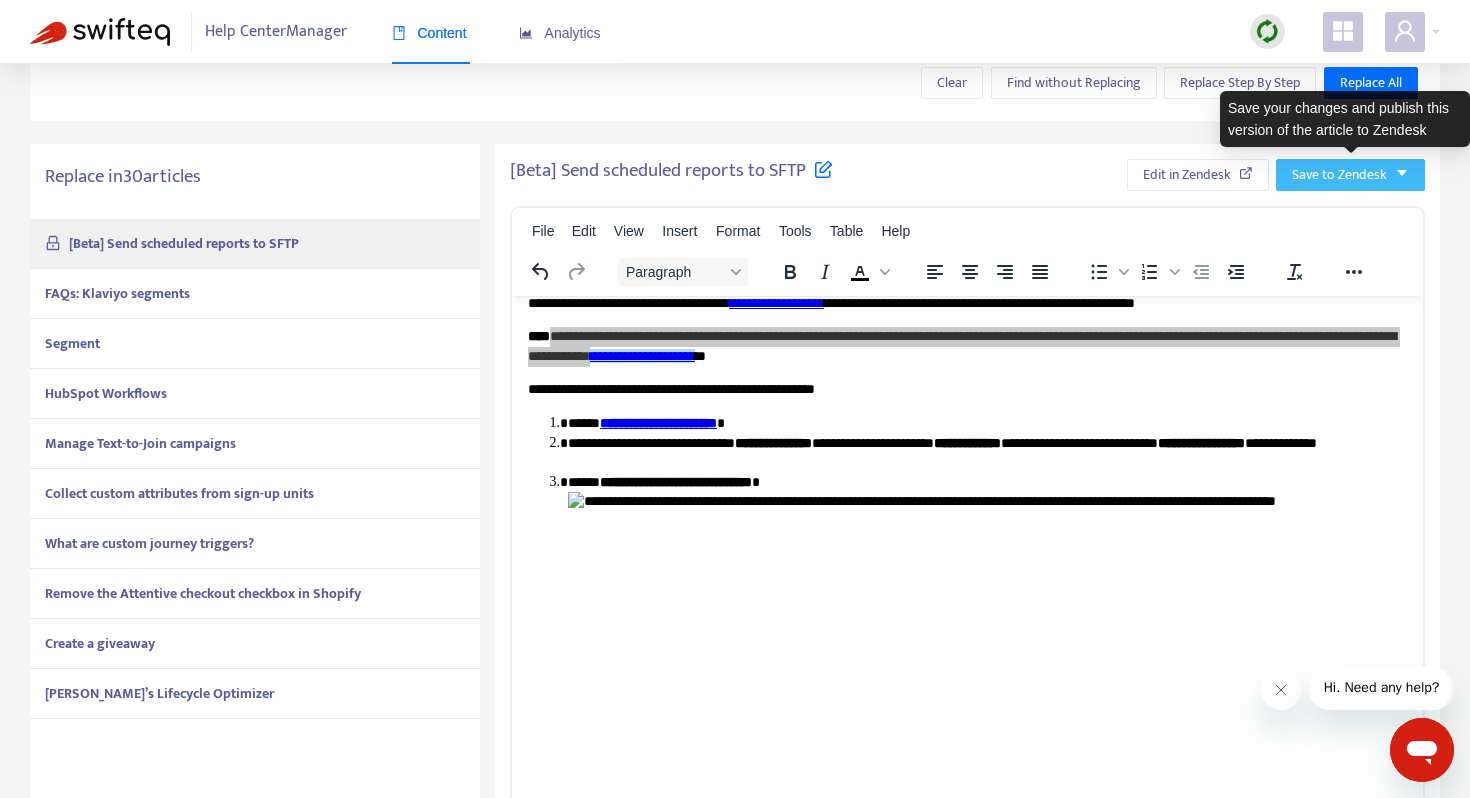 click on "Save to Zendesk" at bounding box center (1339, 175) 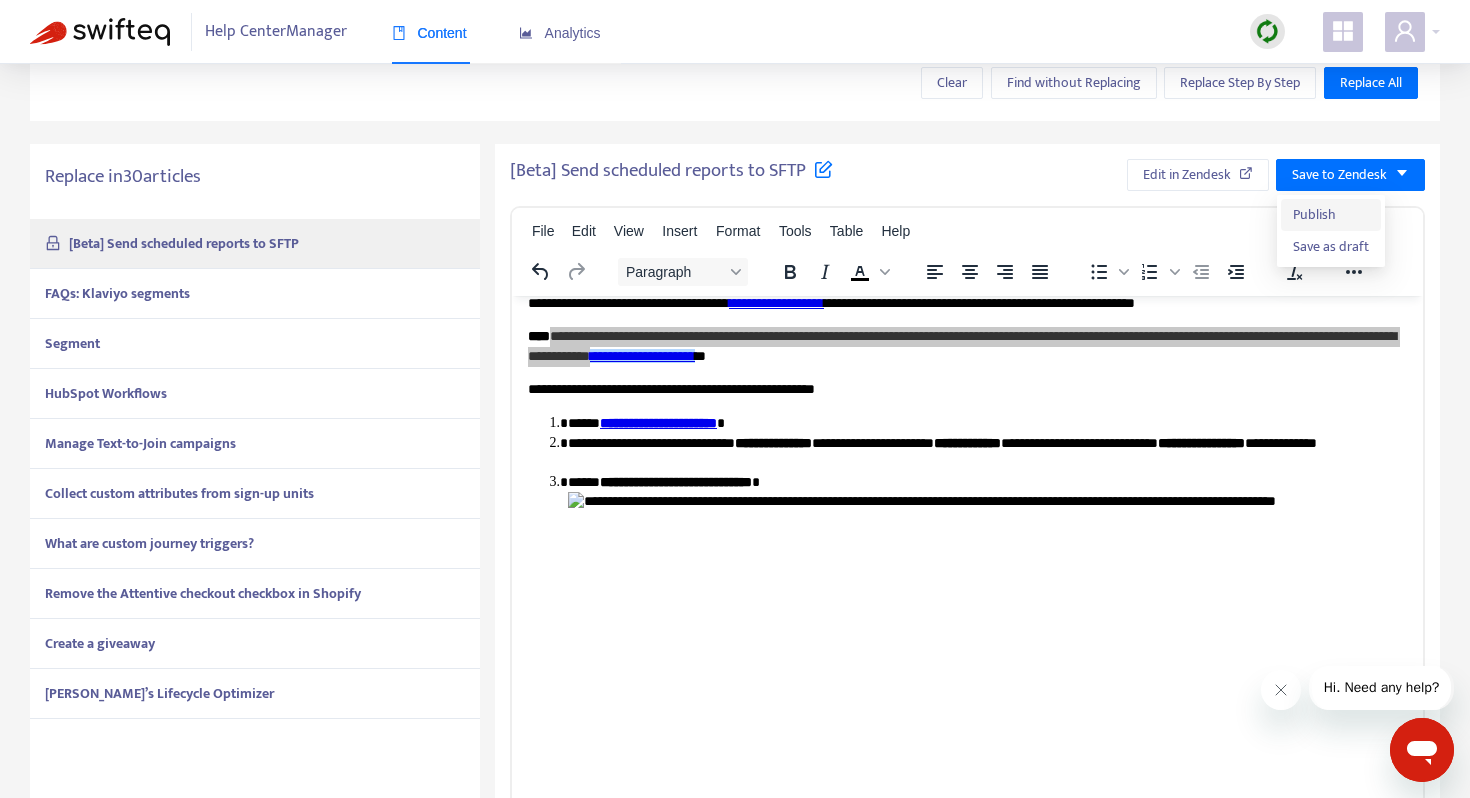 click on "Publish" at bounding box center [1331, 215] 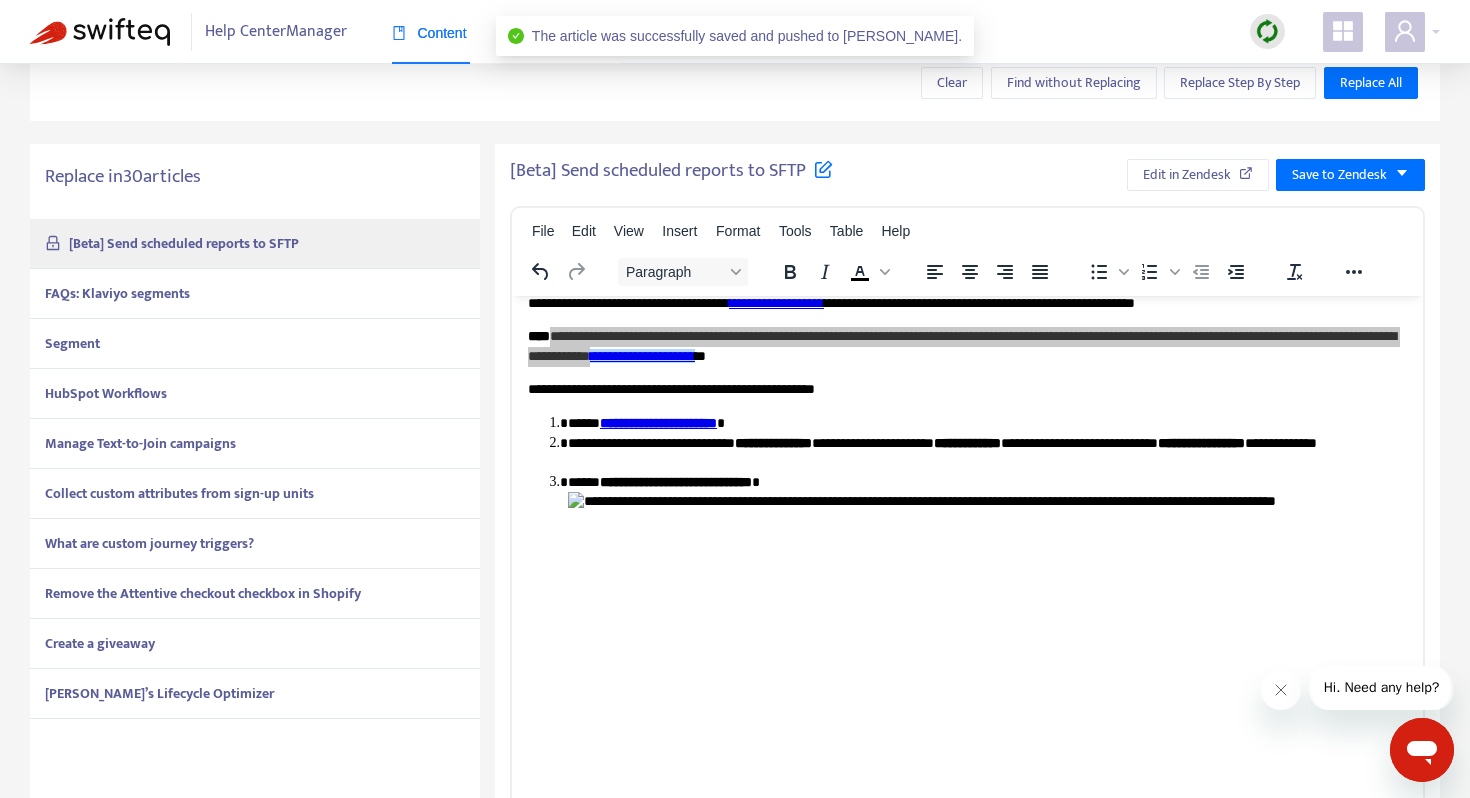 click on "FAQs: Klaviyo segments" at bounding box center (117, 293) 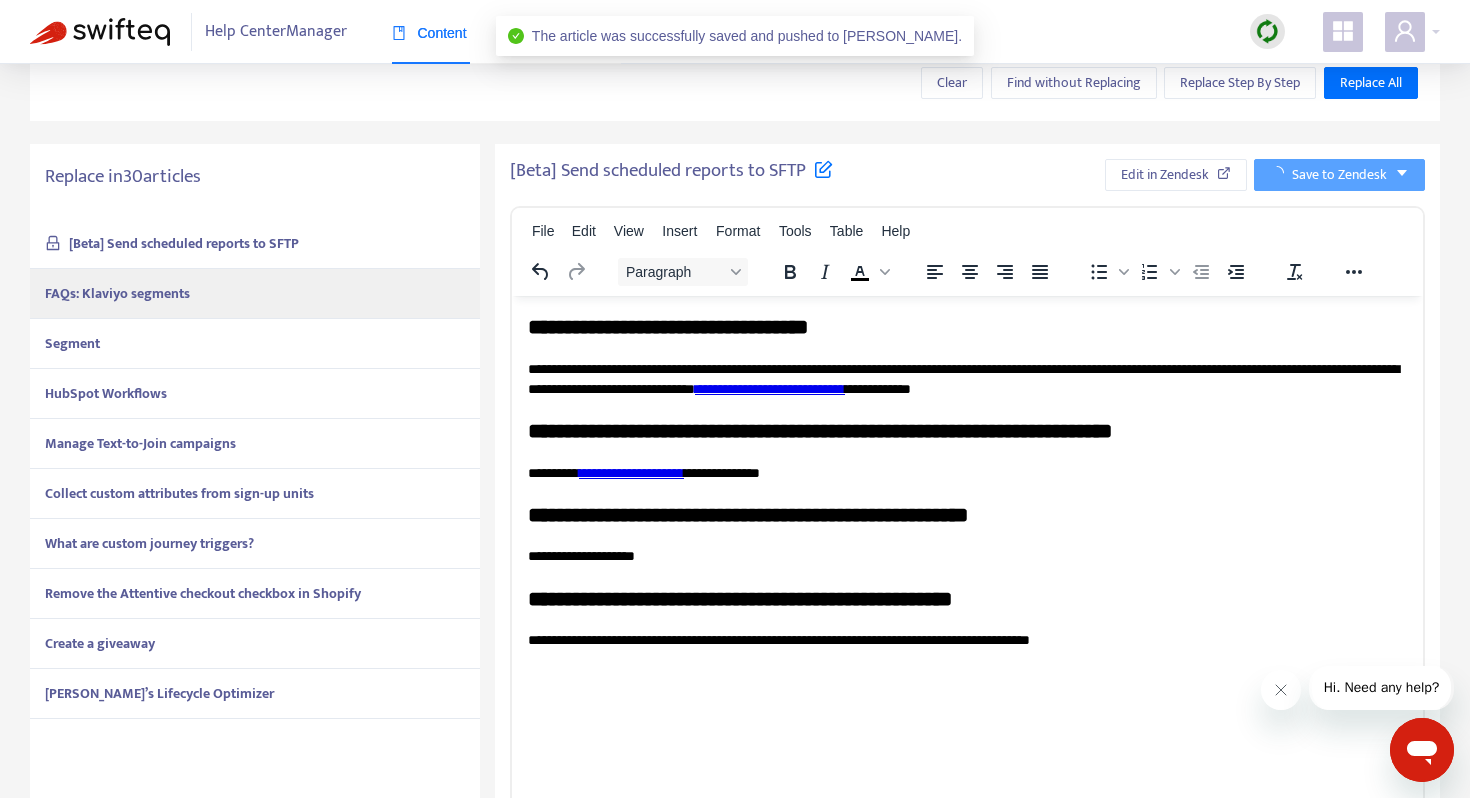 scroll, scrollTop: 0, scrollLeft: 0, axis: both 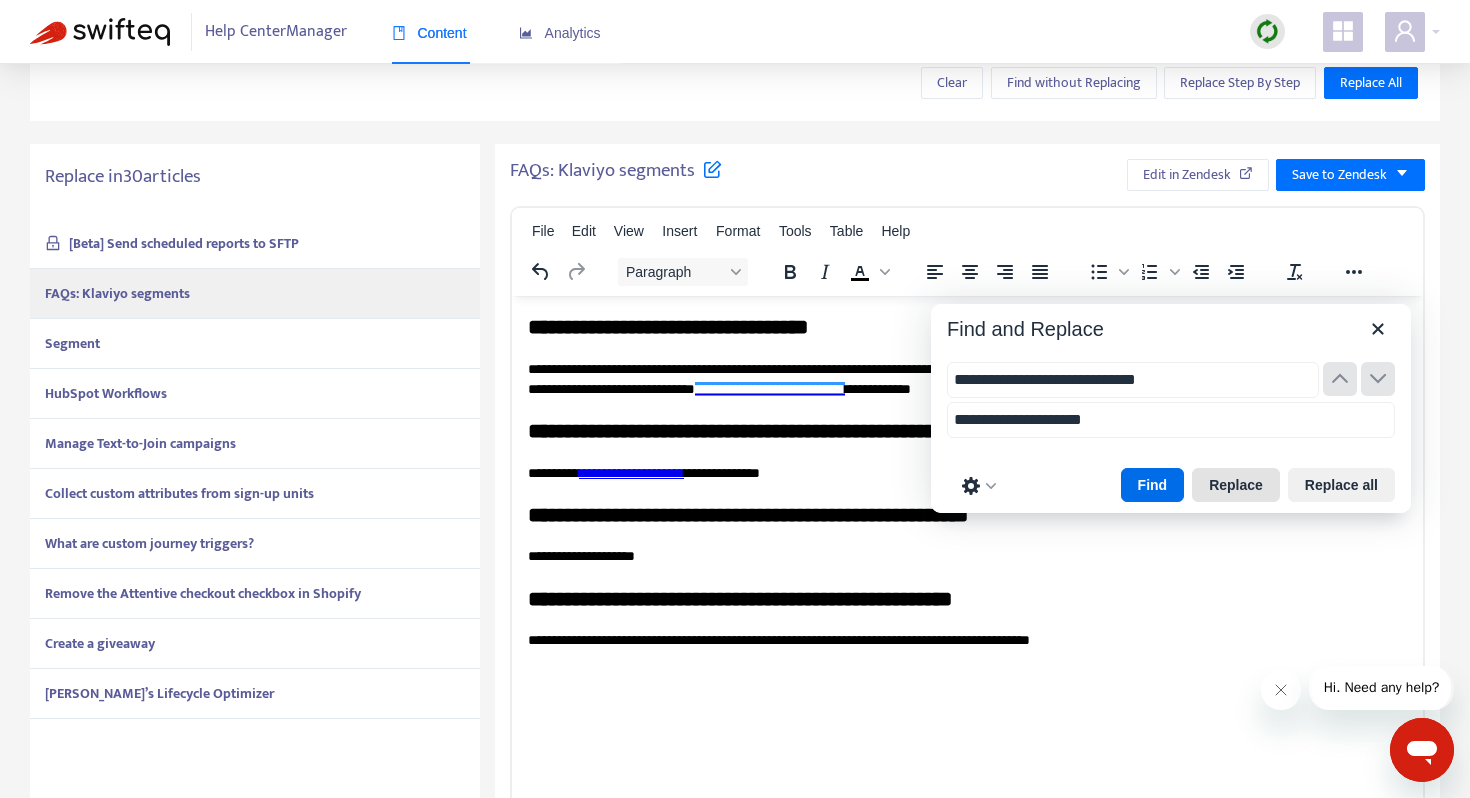 click on "Replace" at bounding box center (1236, 485) 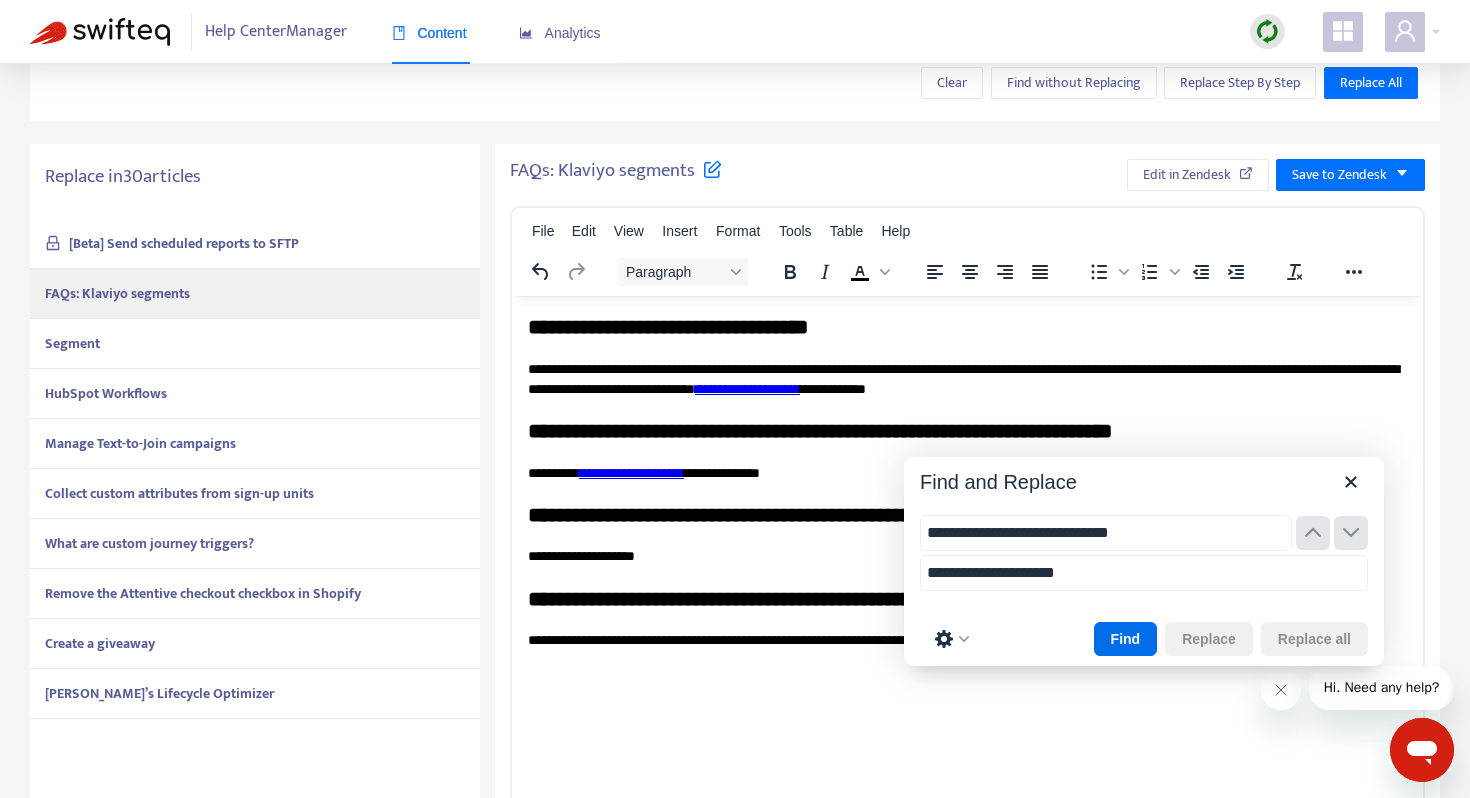 drag, startPoint x: 1153, startPoint y: 324, endPoint x: 1126, endPoint y: 480, distance: 158.31929 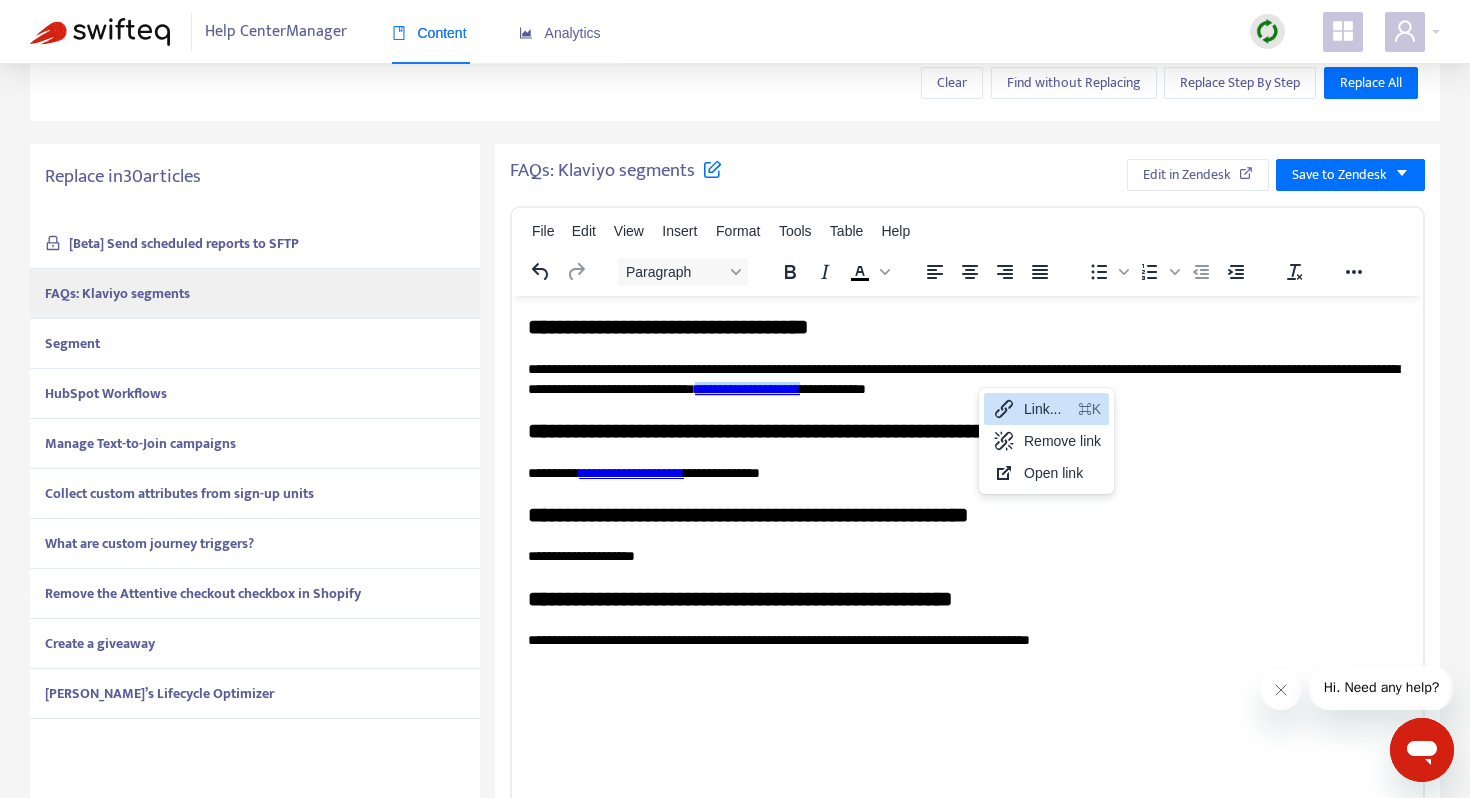 click 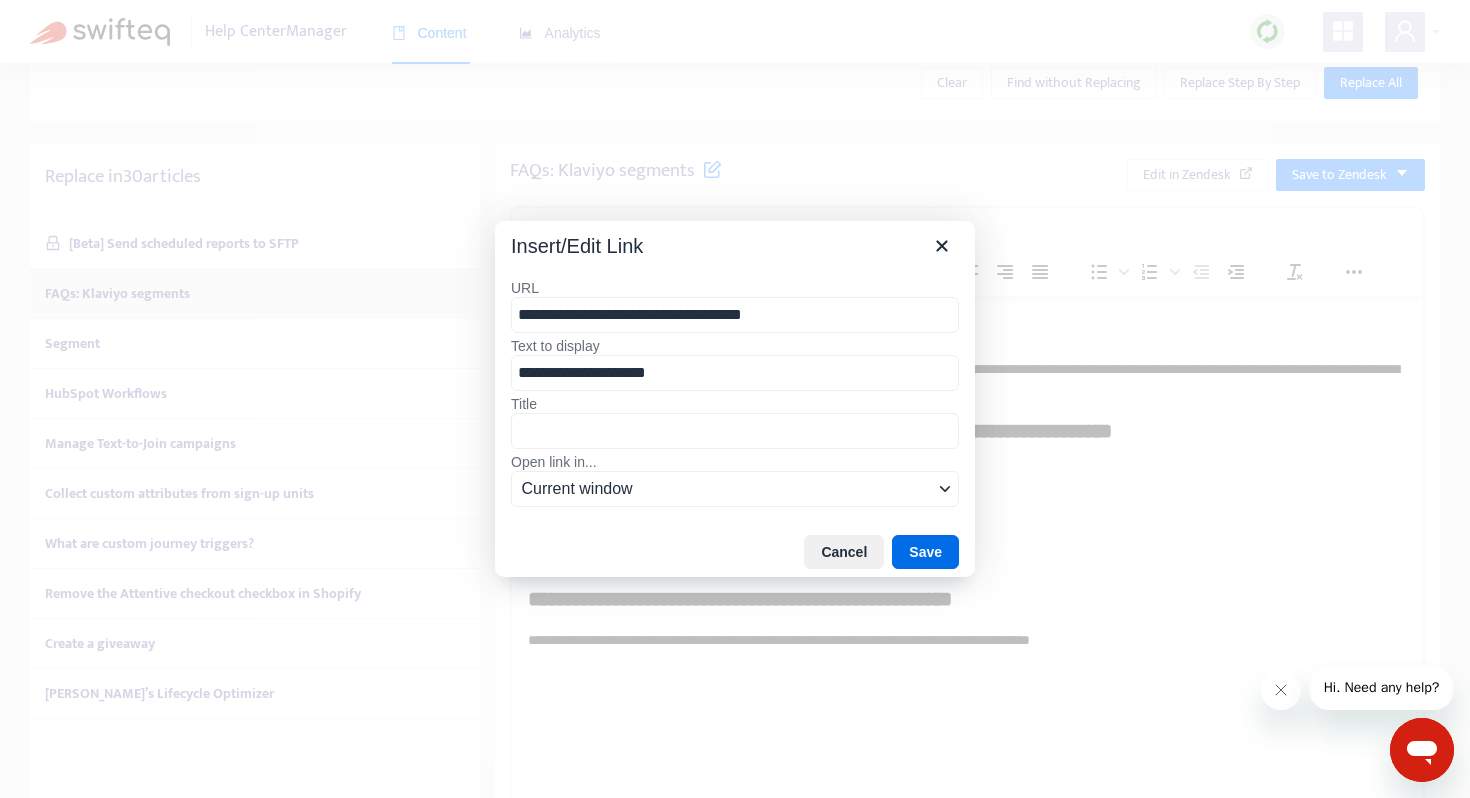 click on "**********" at bounding box center (735, 315) 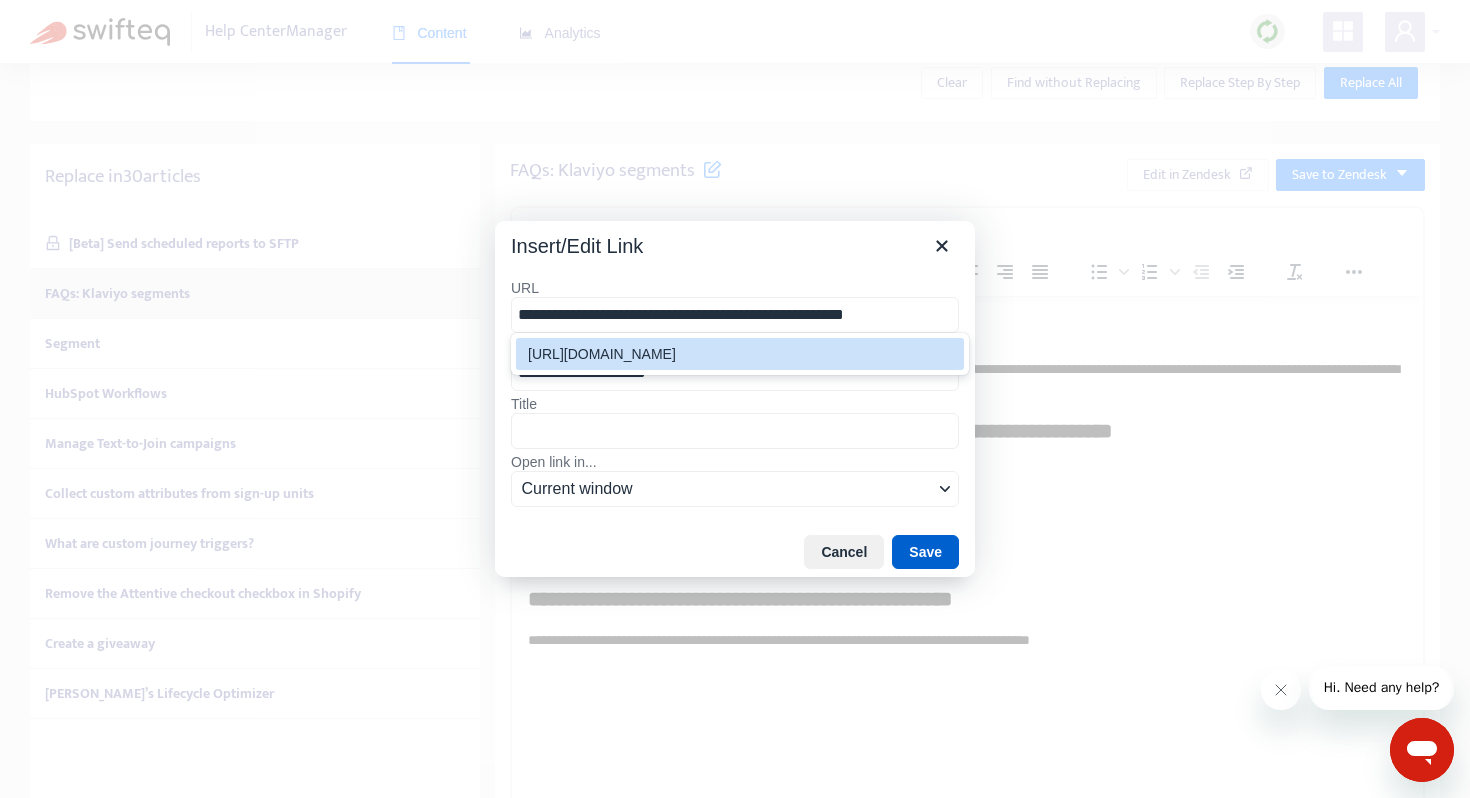 click on "Save" at bounding box center (925, 552) 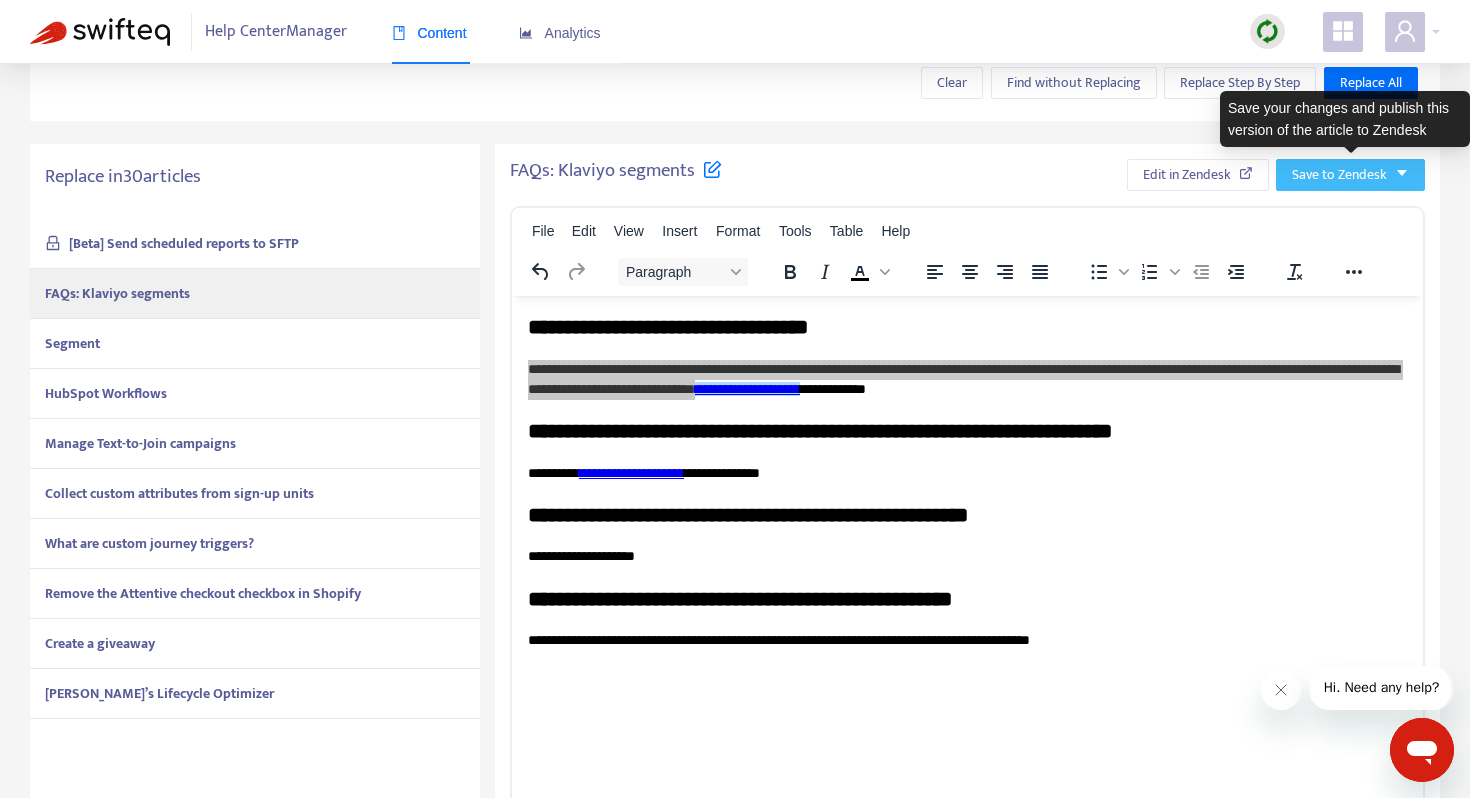 click on "Save to Zendesk" at bounding box center (1339, 175) 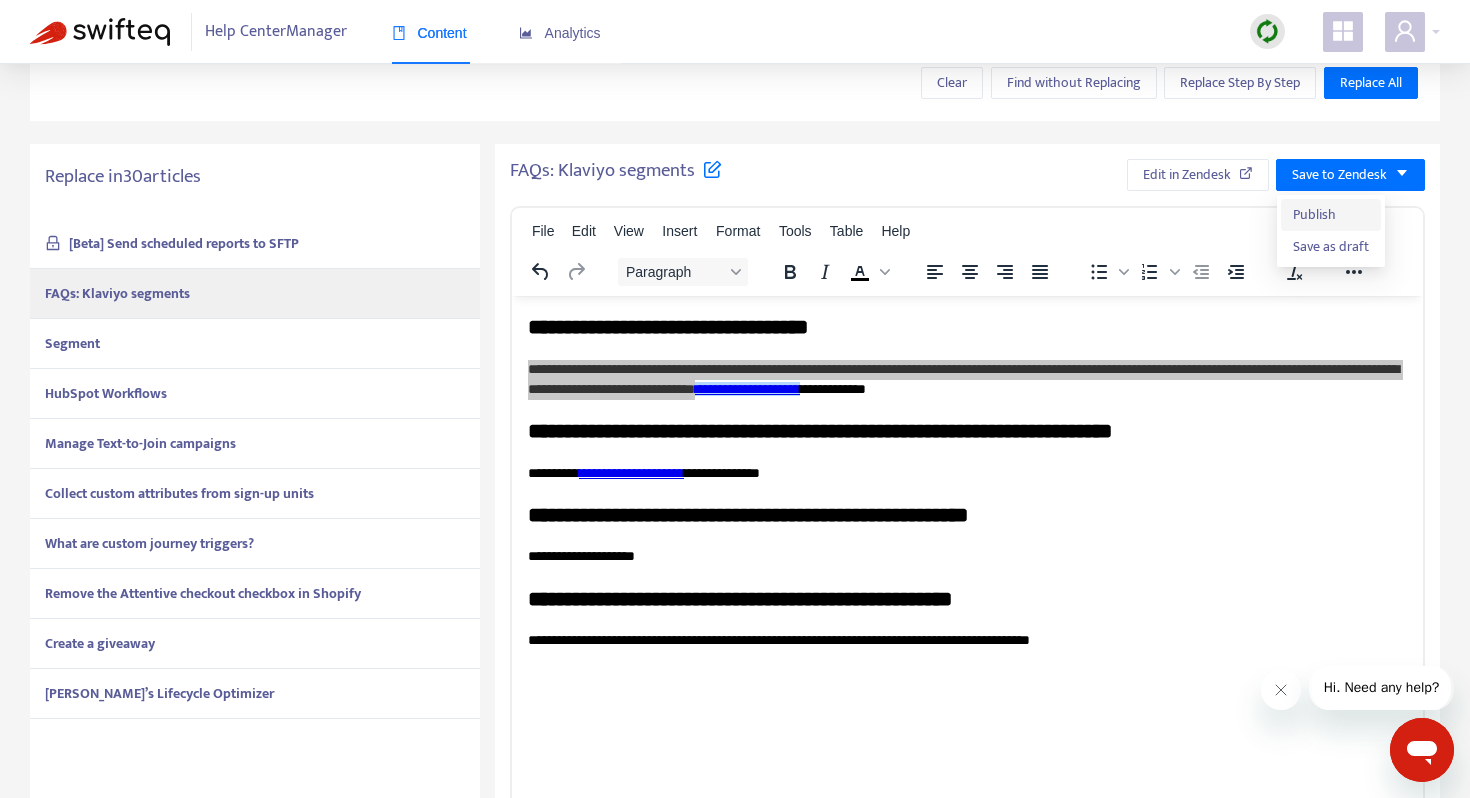 click on "Publish" at bounding box center [1331, 215] 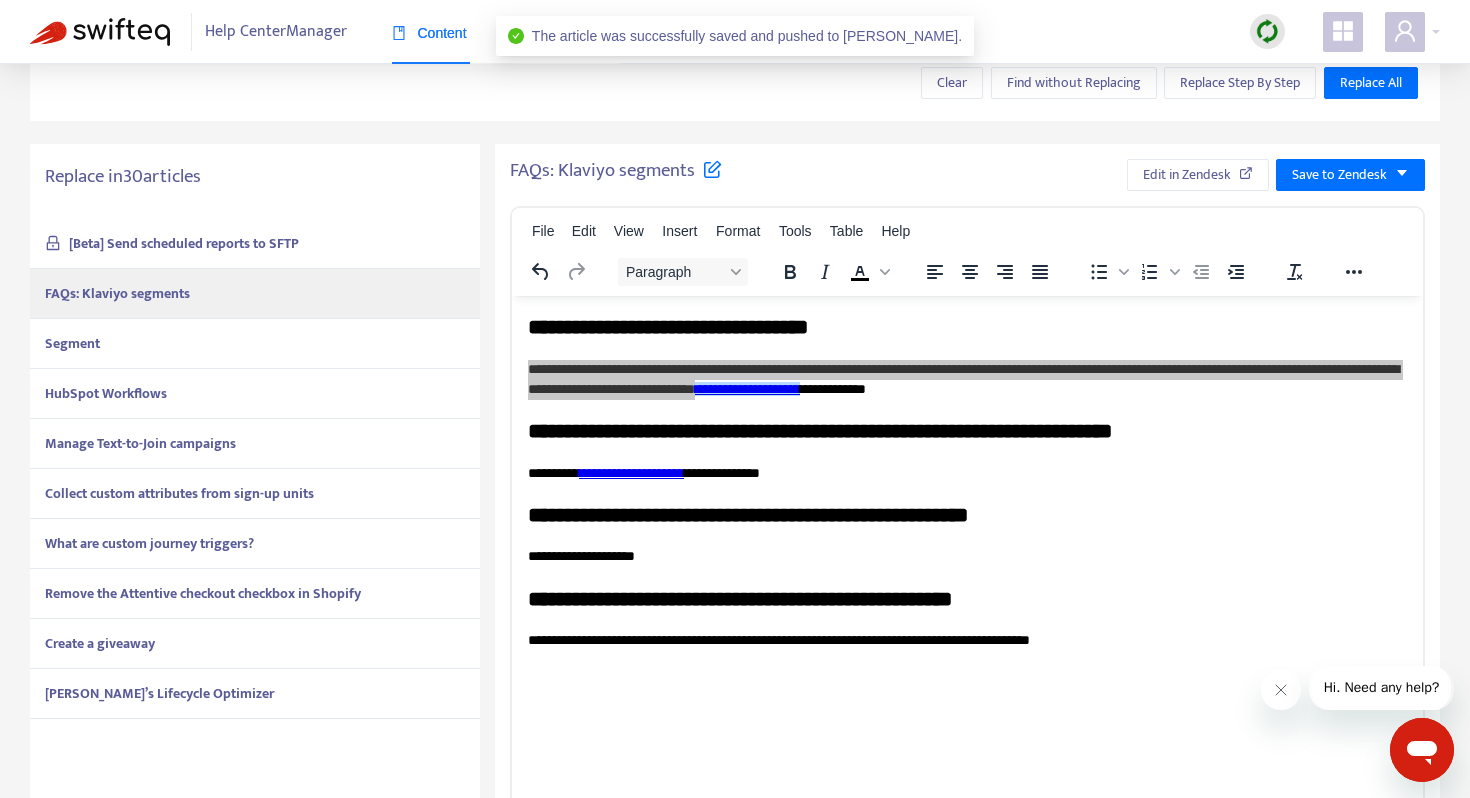 click on "Segment" at bounding box center (255, 344) 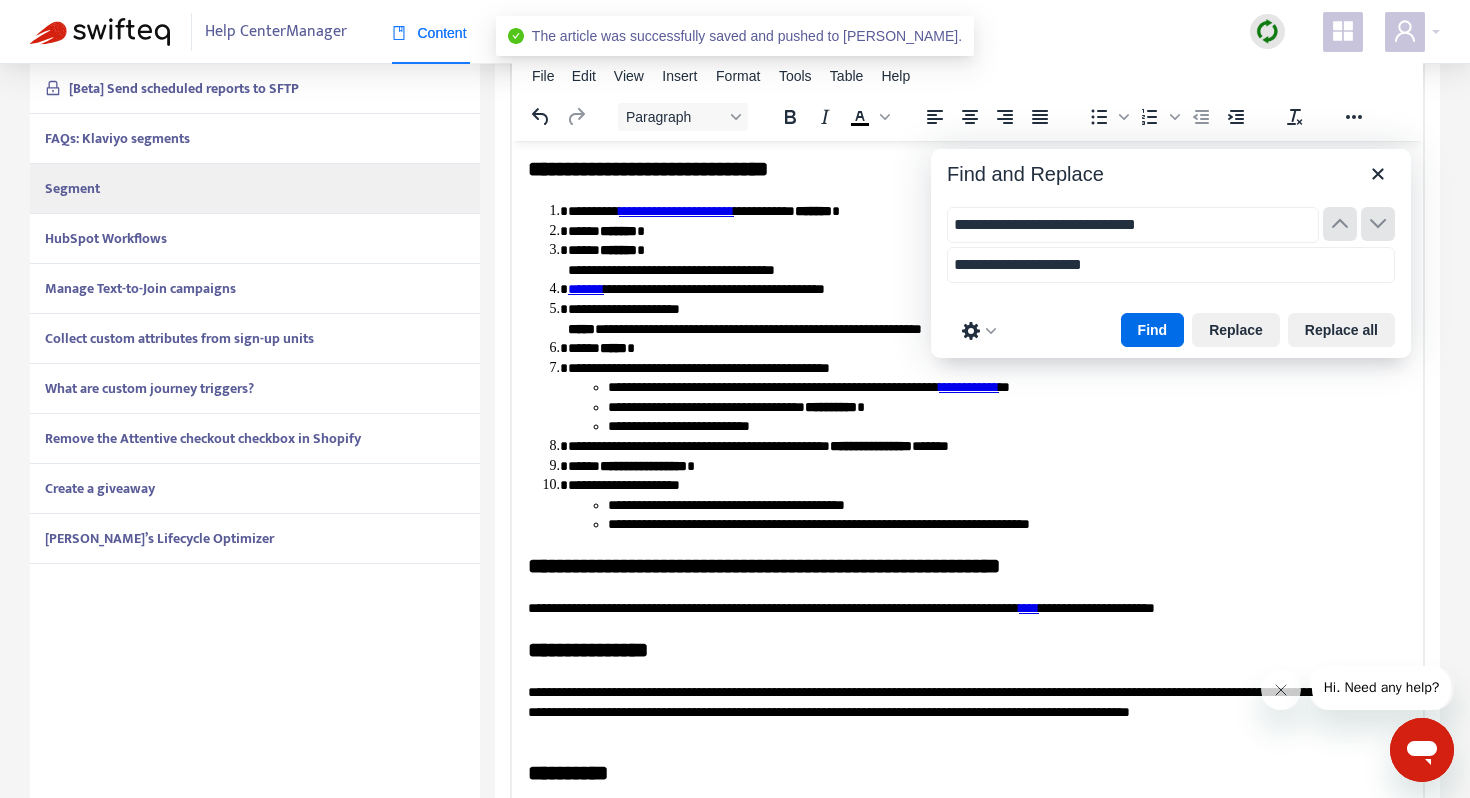 scroll, scrollTop: 509, scrollLeft: 0, axis: vertical 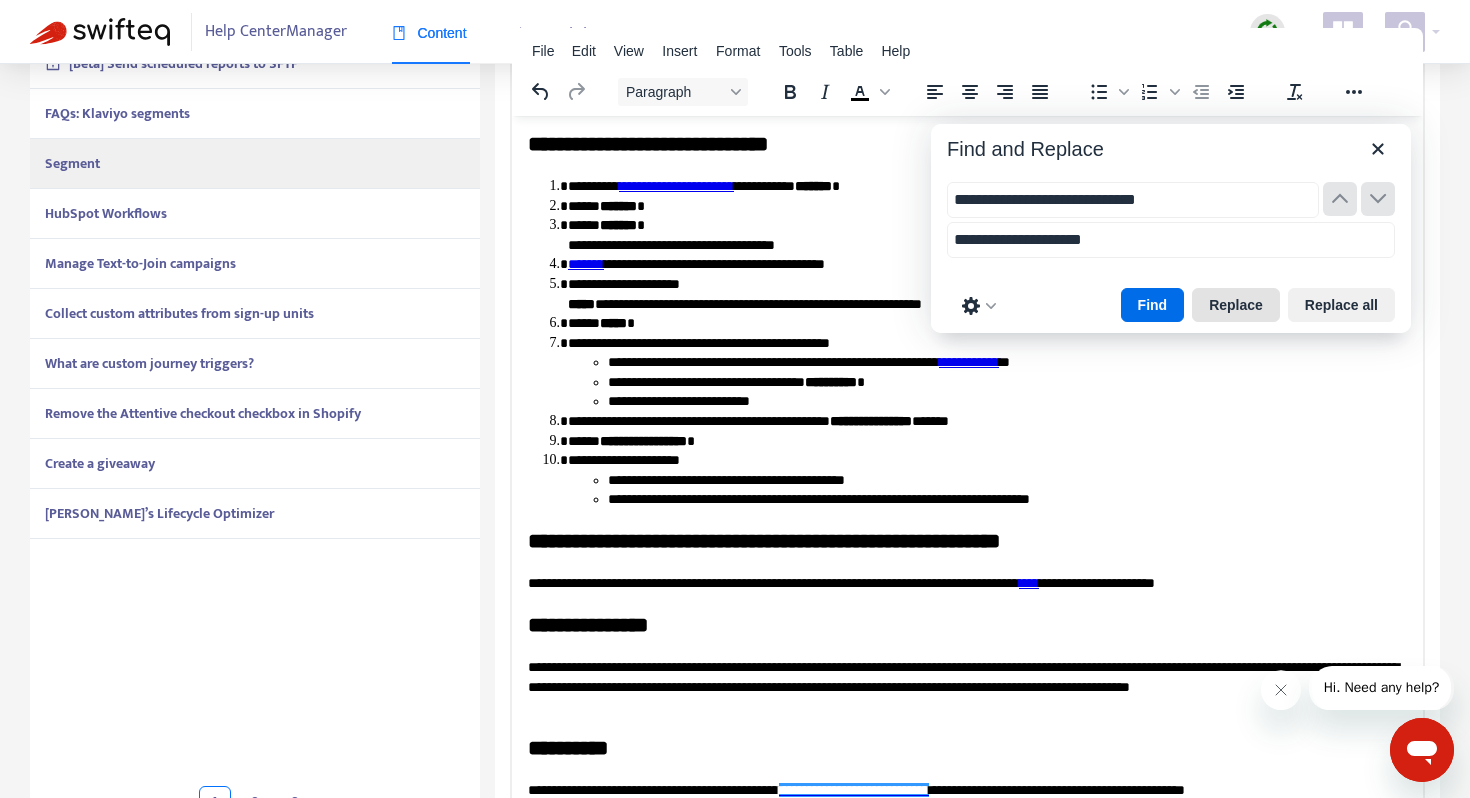 click on "Replace" at bounding box center (1236, 305) 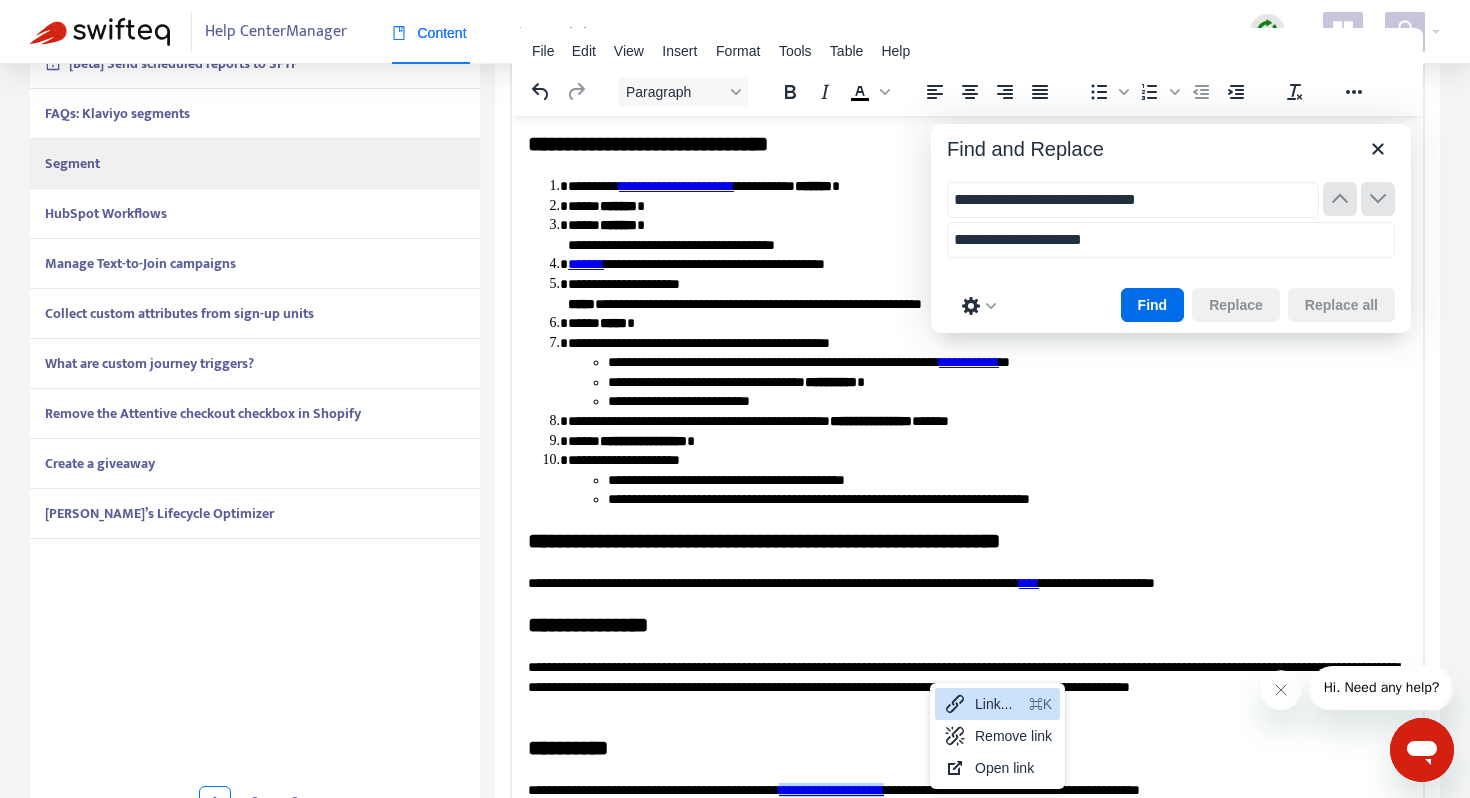 click on "Link..." at bounding box center [998, 704] 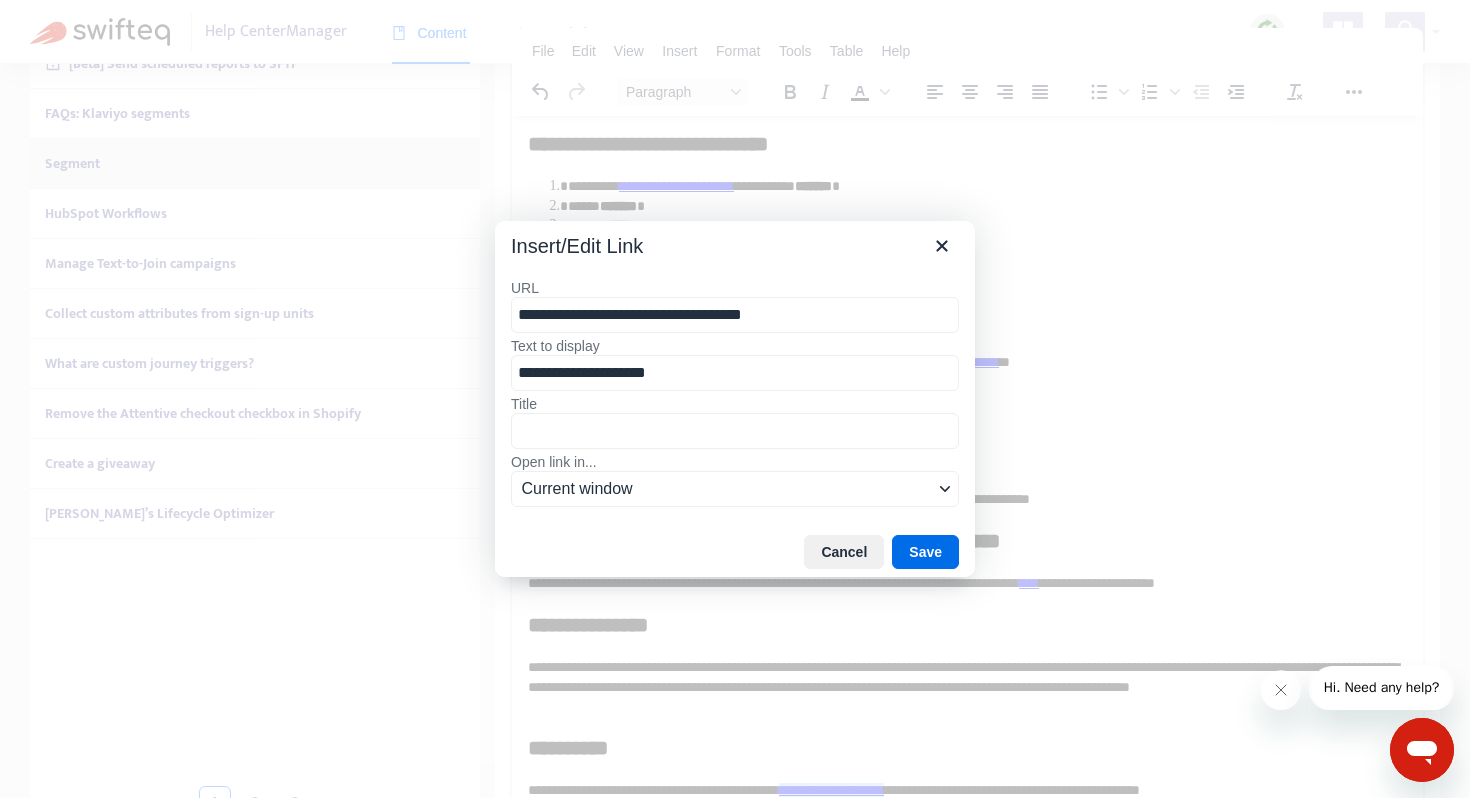 click on "**********" at bounding box center [735, 315] 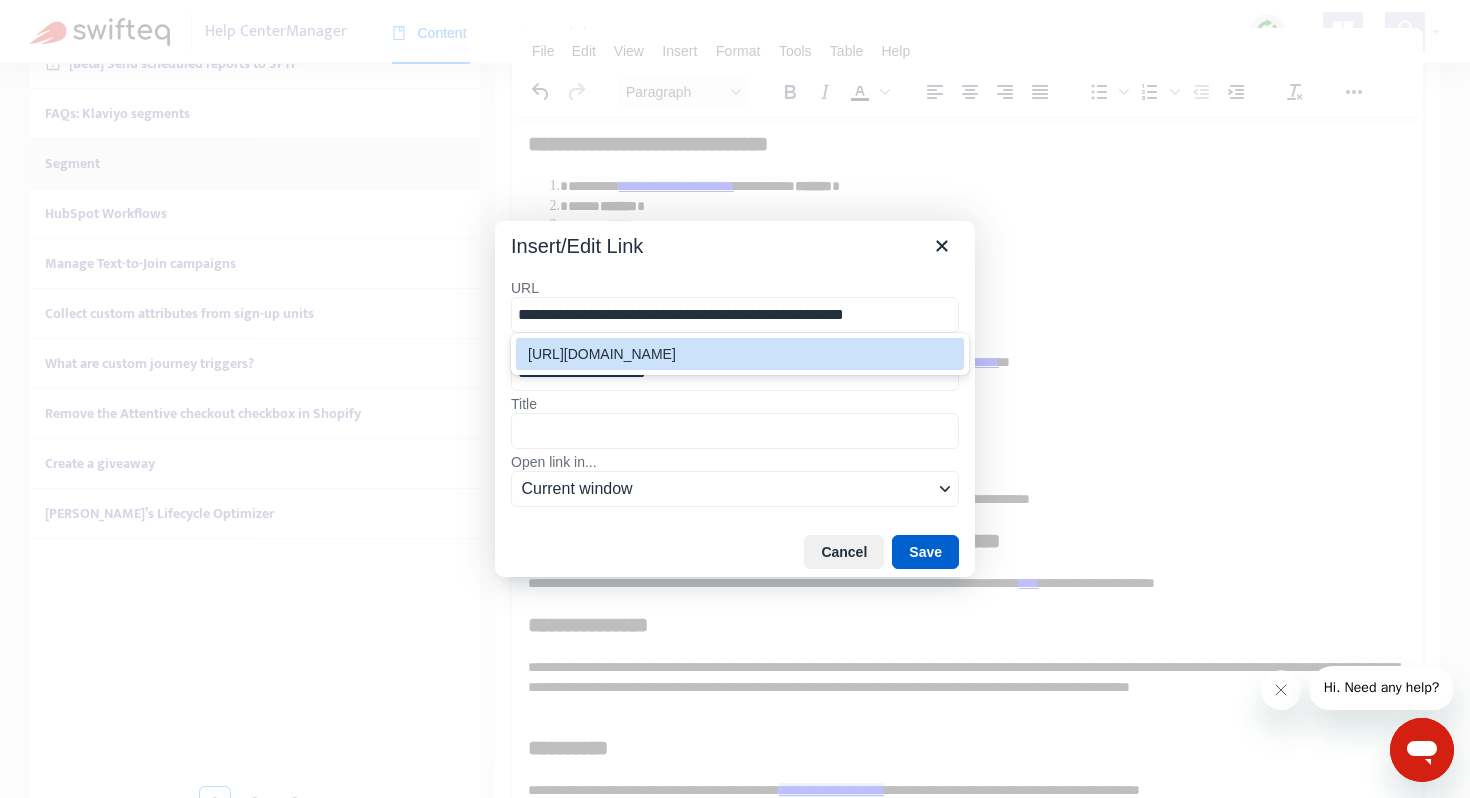 click on "Save" at bounding box center (925, 552) 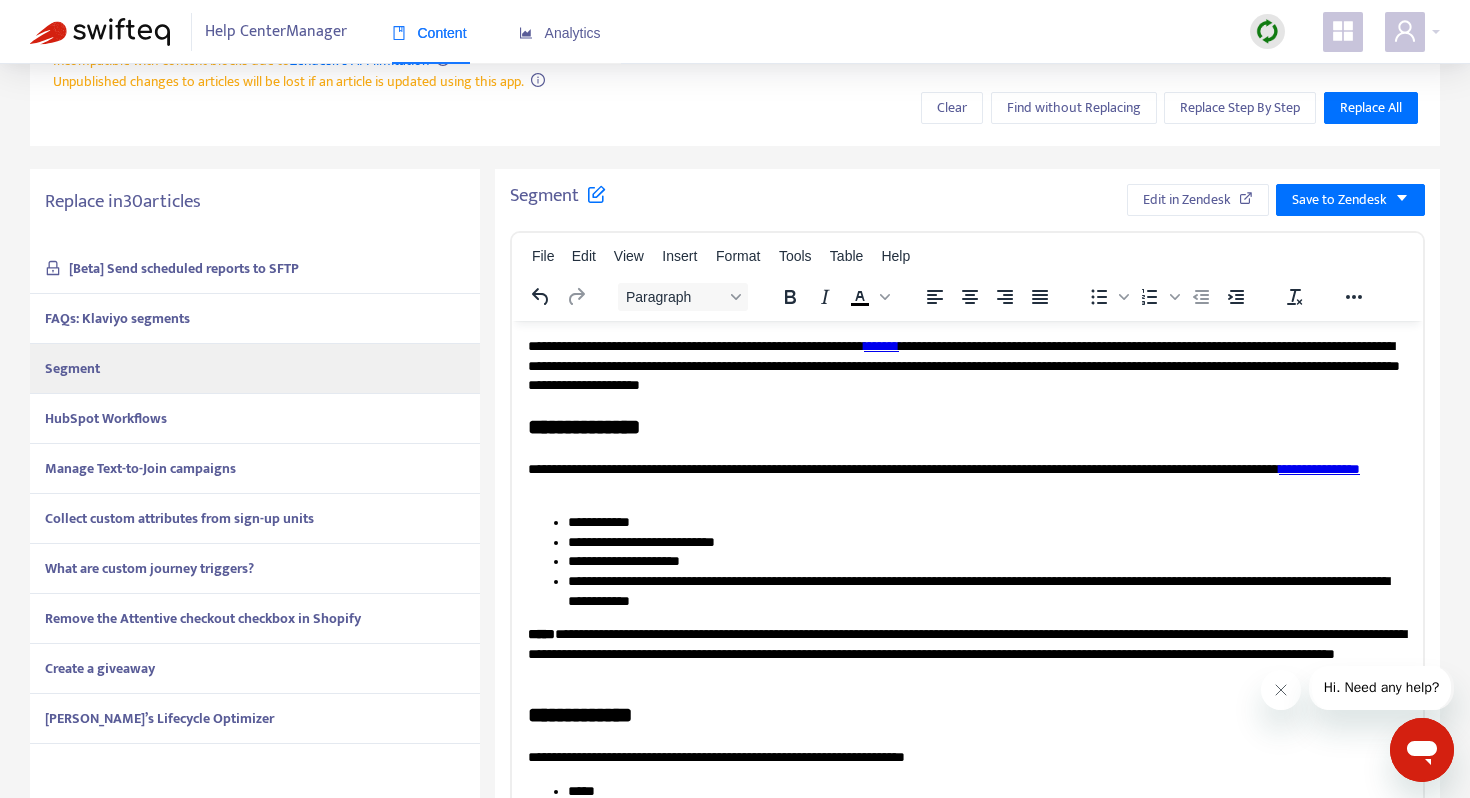 scroll, scrollTop: 285, scrollLeft: 0, axis: vertical 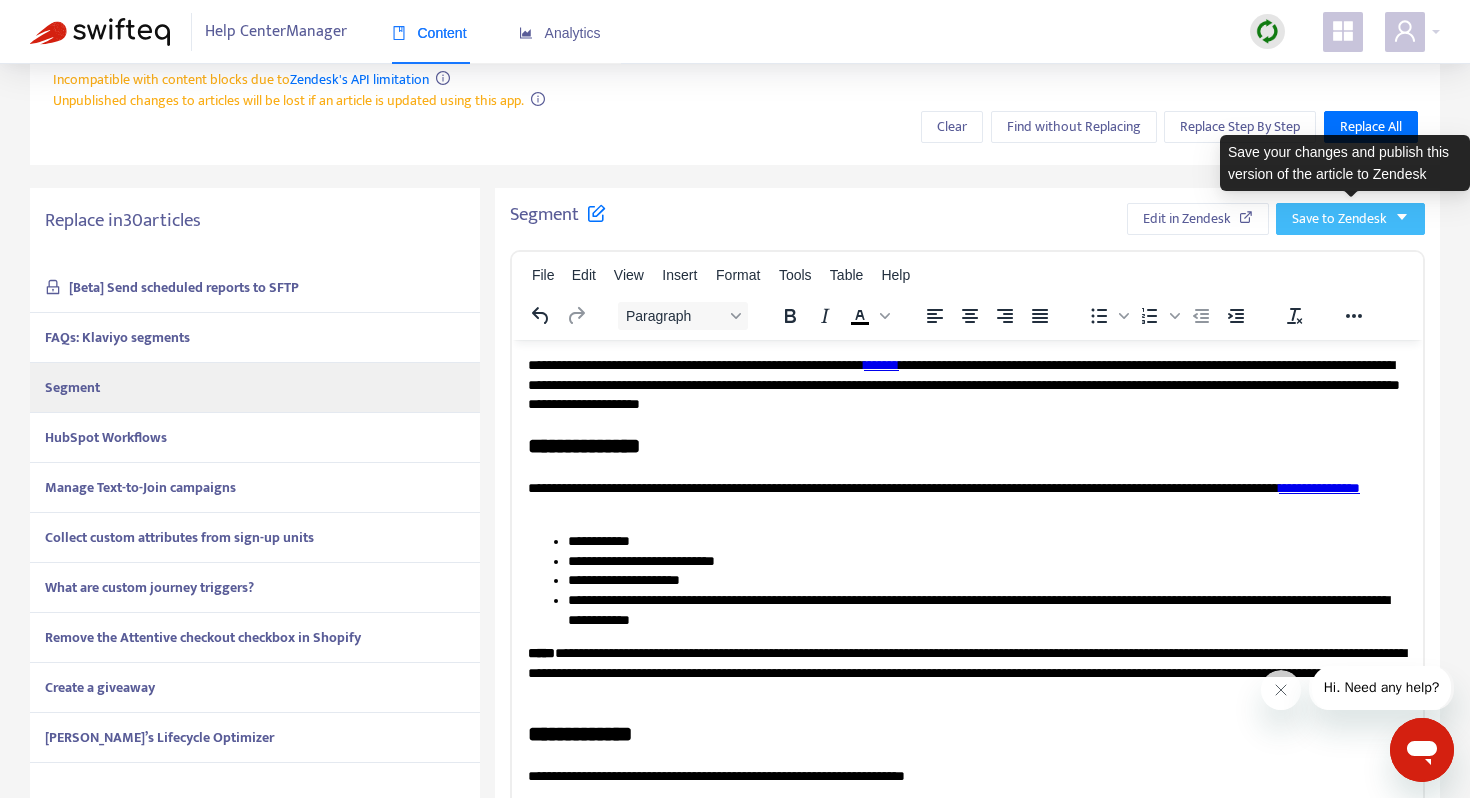 click on "Save to Zendesk" at bounding box center [1339, 219] 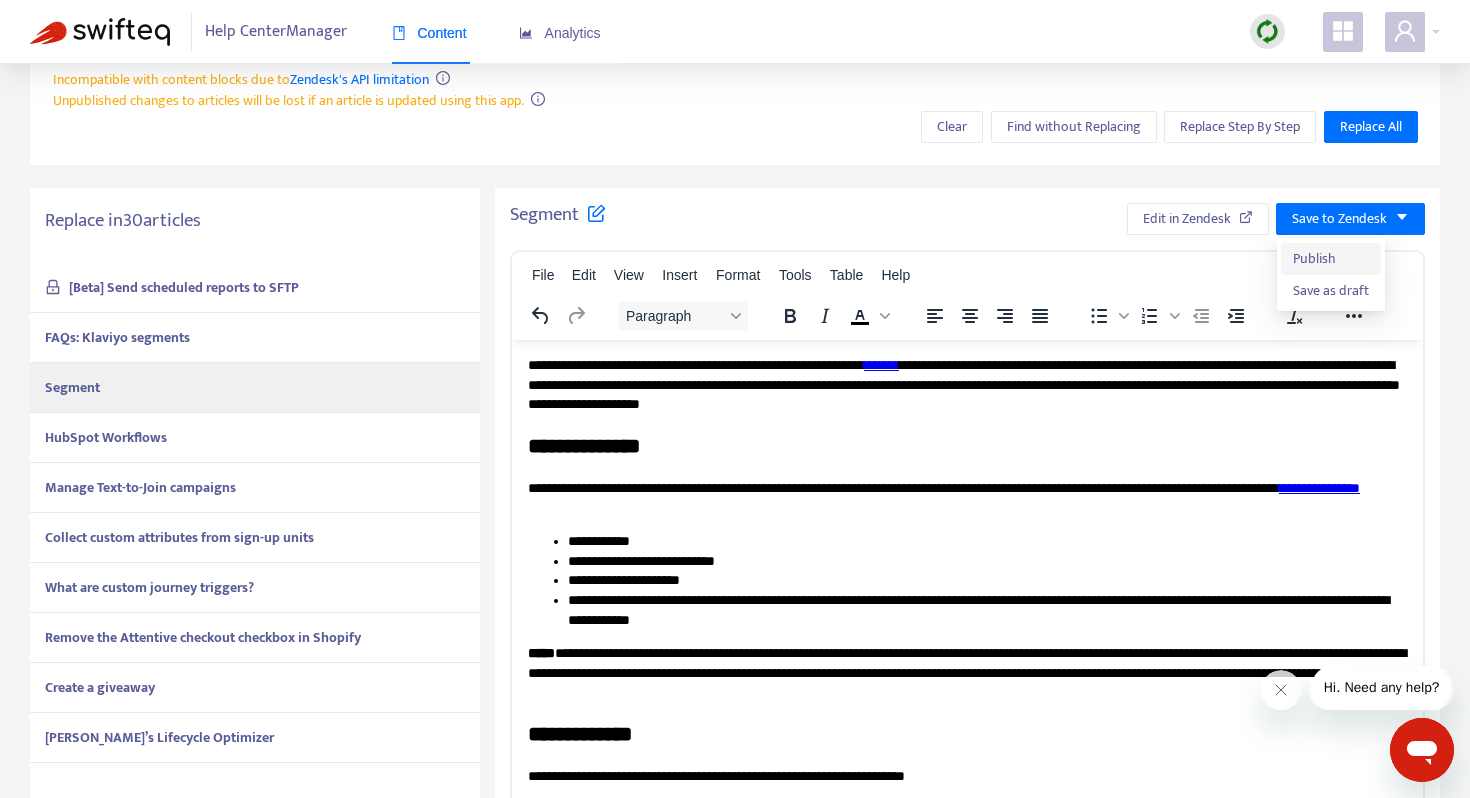 click on "Publish" at bounding box center [1331, 259] 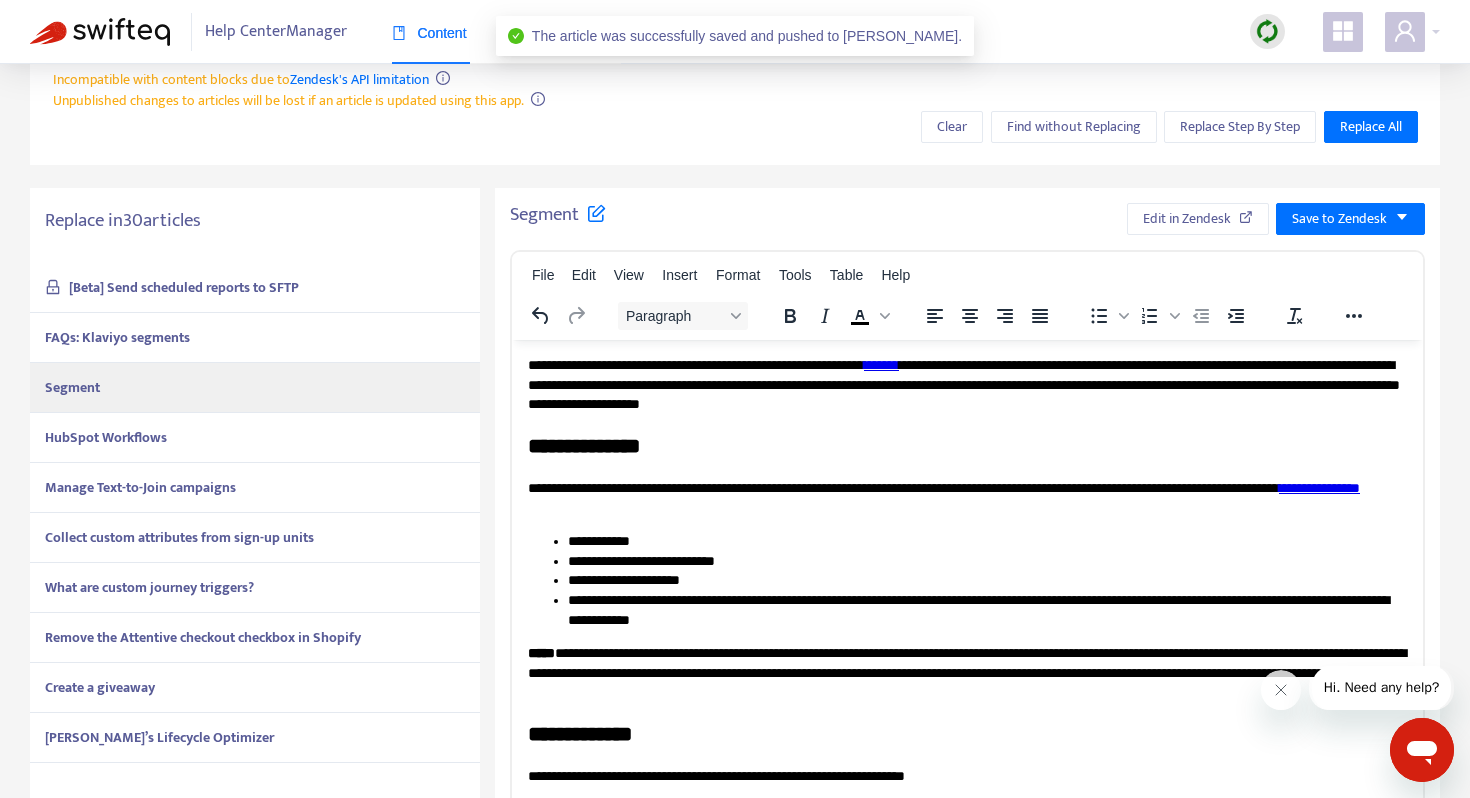 click on "HubSpot Workflows" at bounding box center [106, 437] 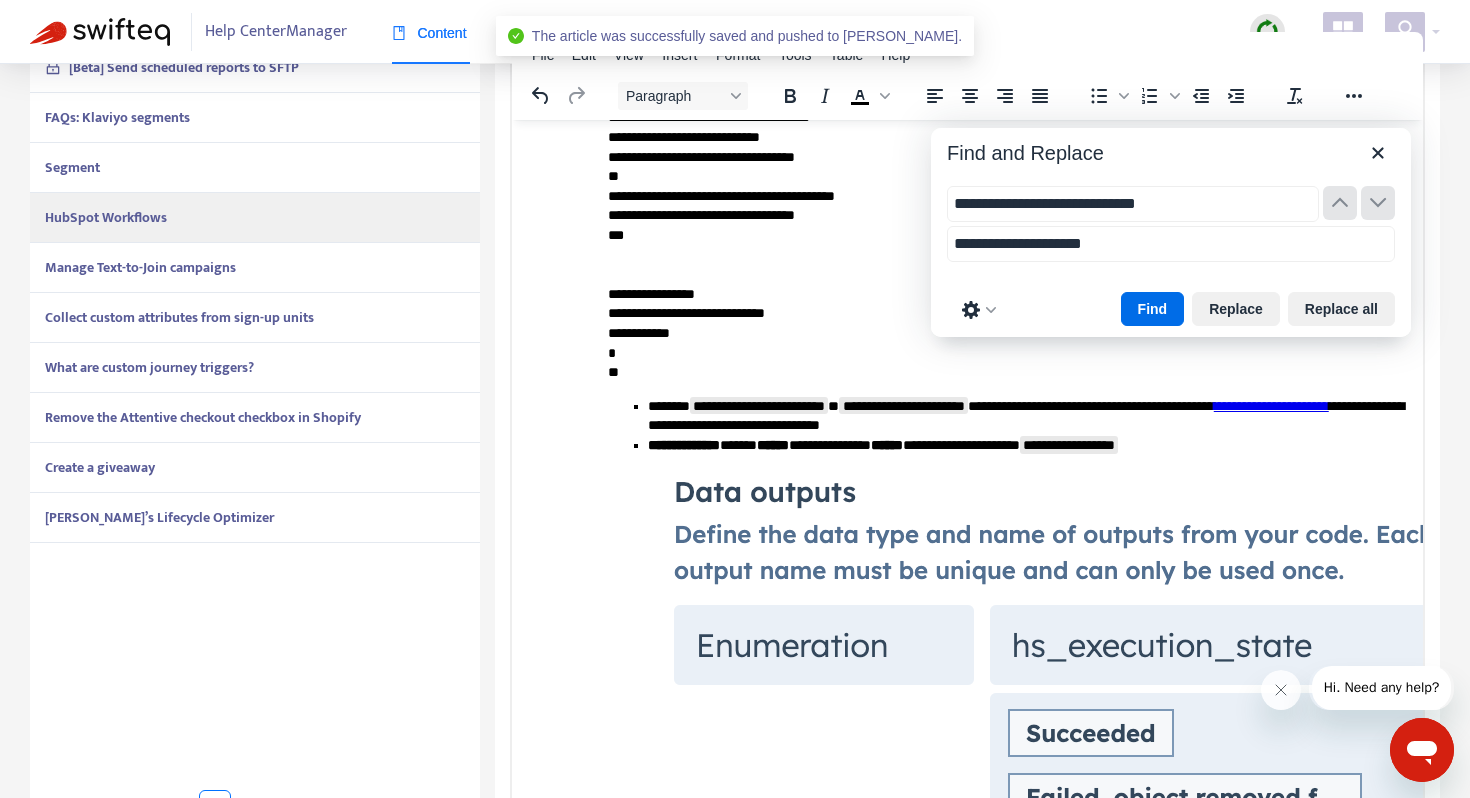 scroll, scrollTop: 509, scrollLeft: 0, axis: vertical 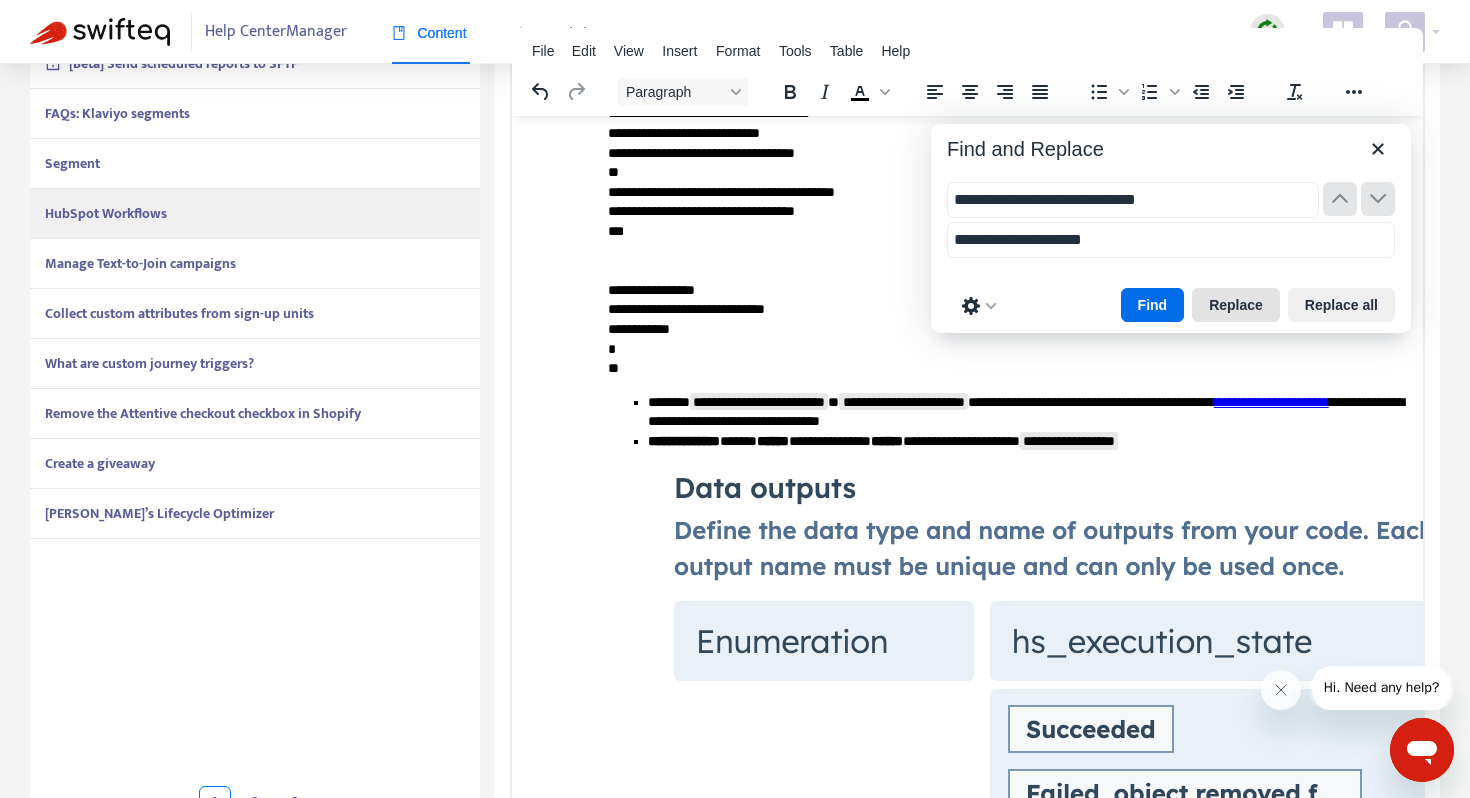 click on "Replace" at bounding box center (1236, 305) 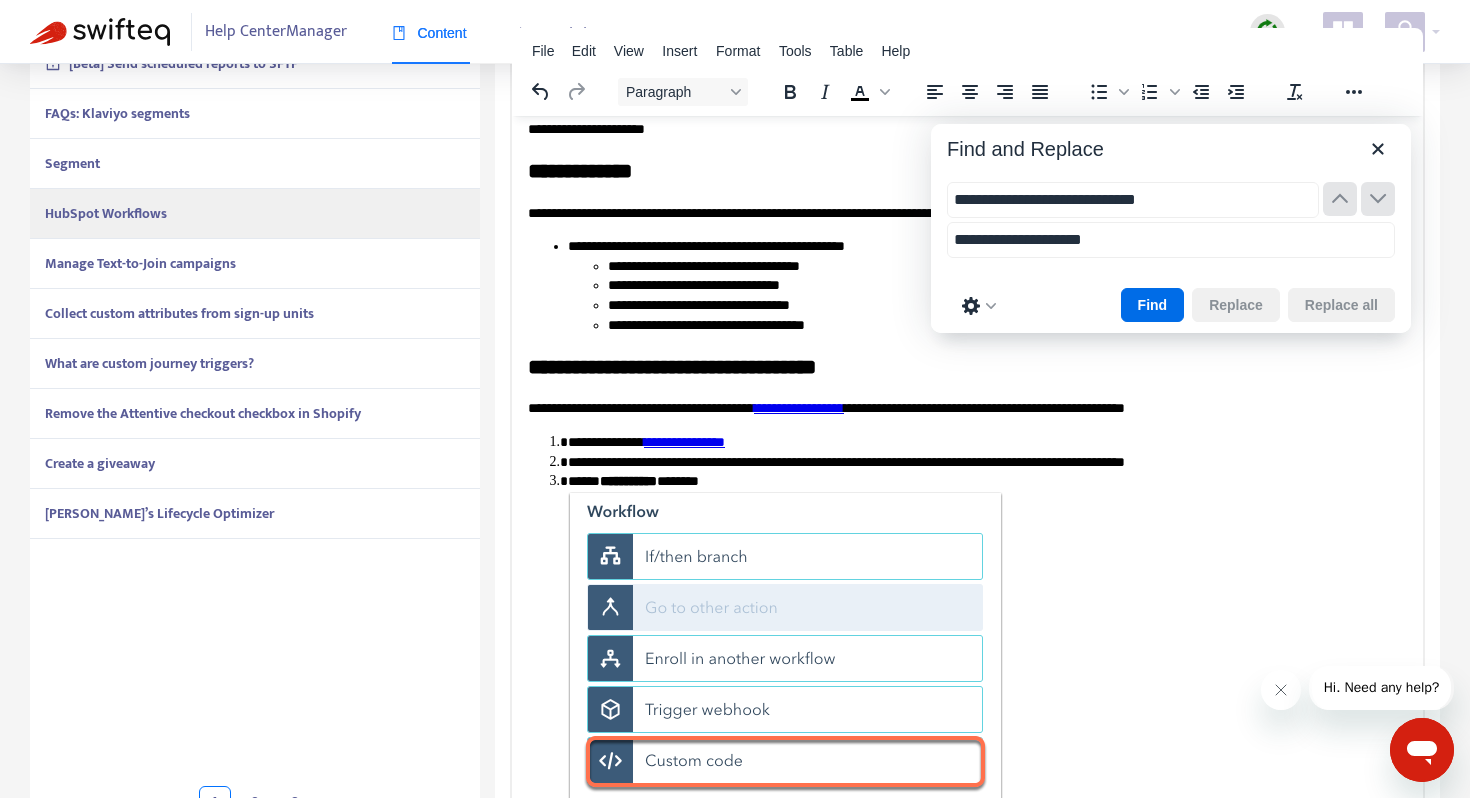 scroll, scrollTop: 0, scrollLeft: 0, axis: both 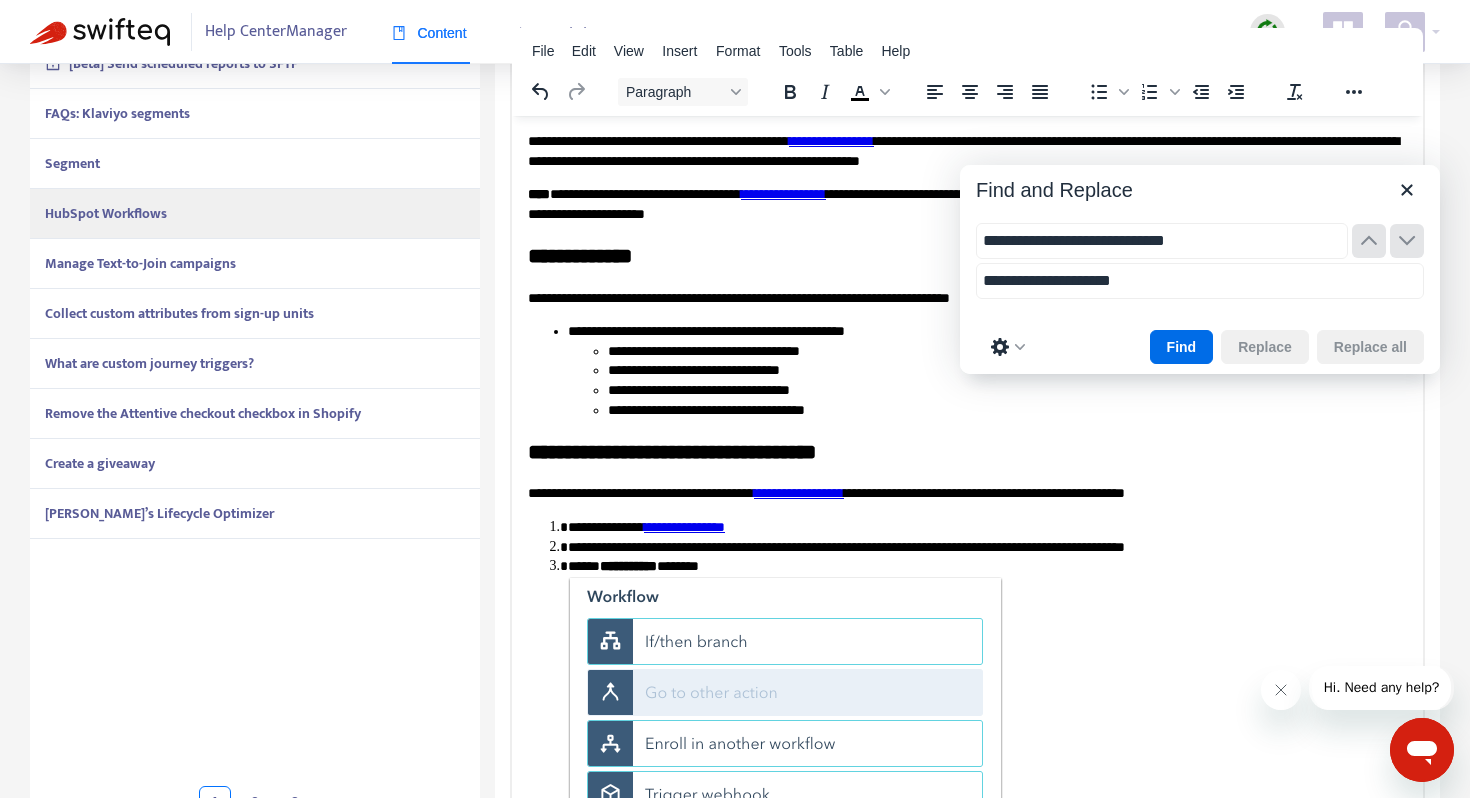 drag, startPoint x: 1218, startPoint y: 134, endPoint x: 1247, endPoint y: 186, distance: 59.5399 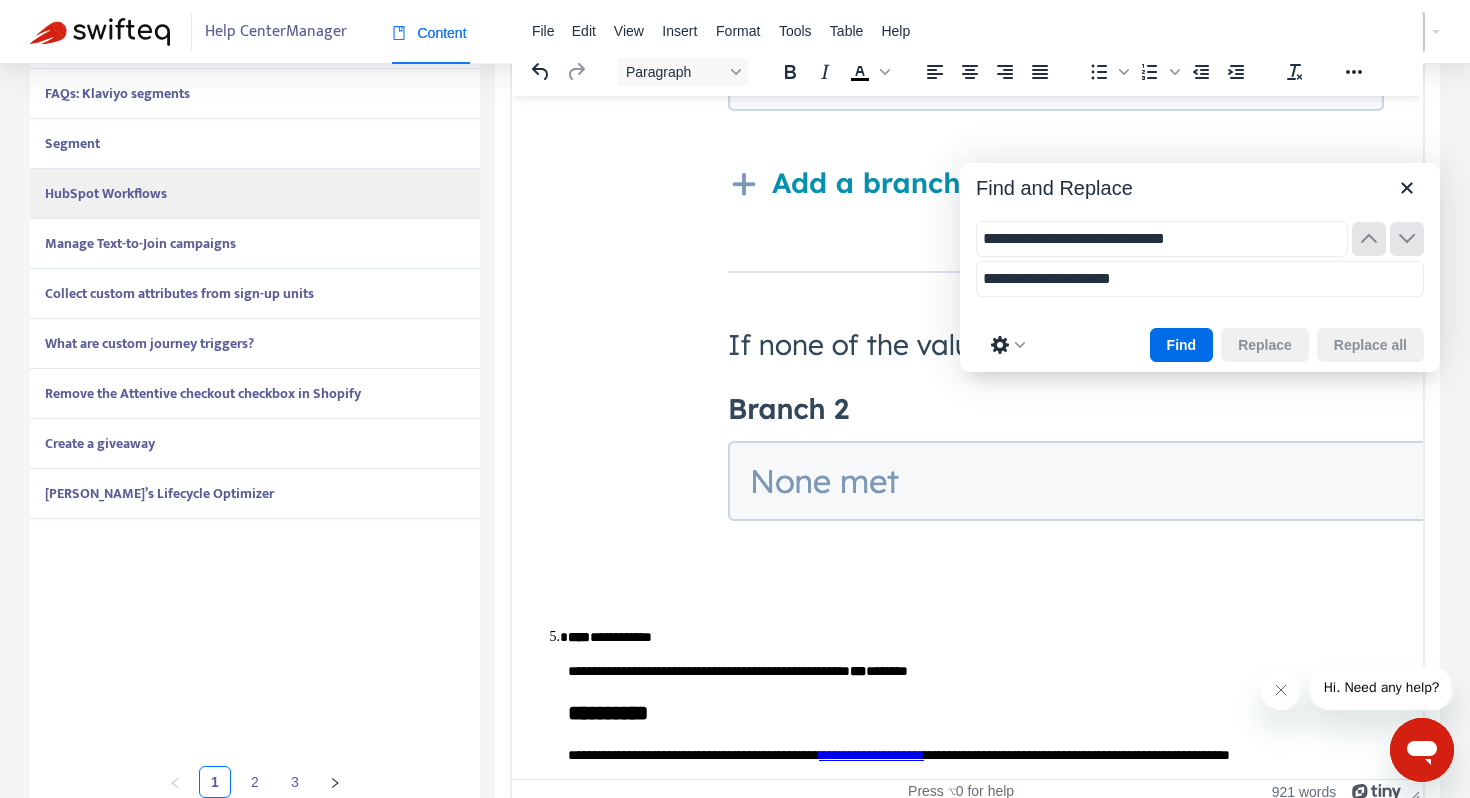 scroll, scrollTop: 534, scrollLeft: 0, axis: vertical 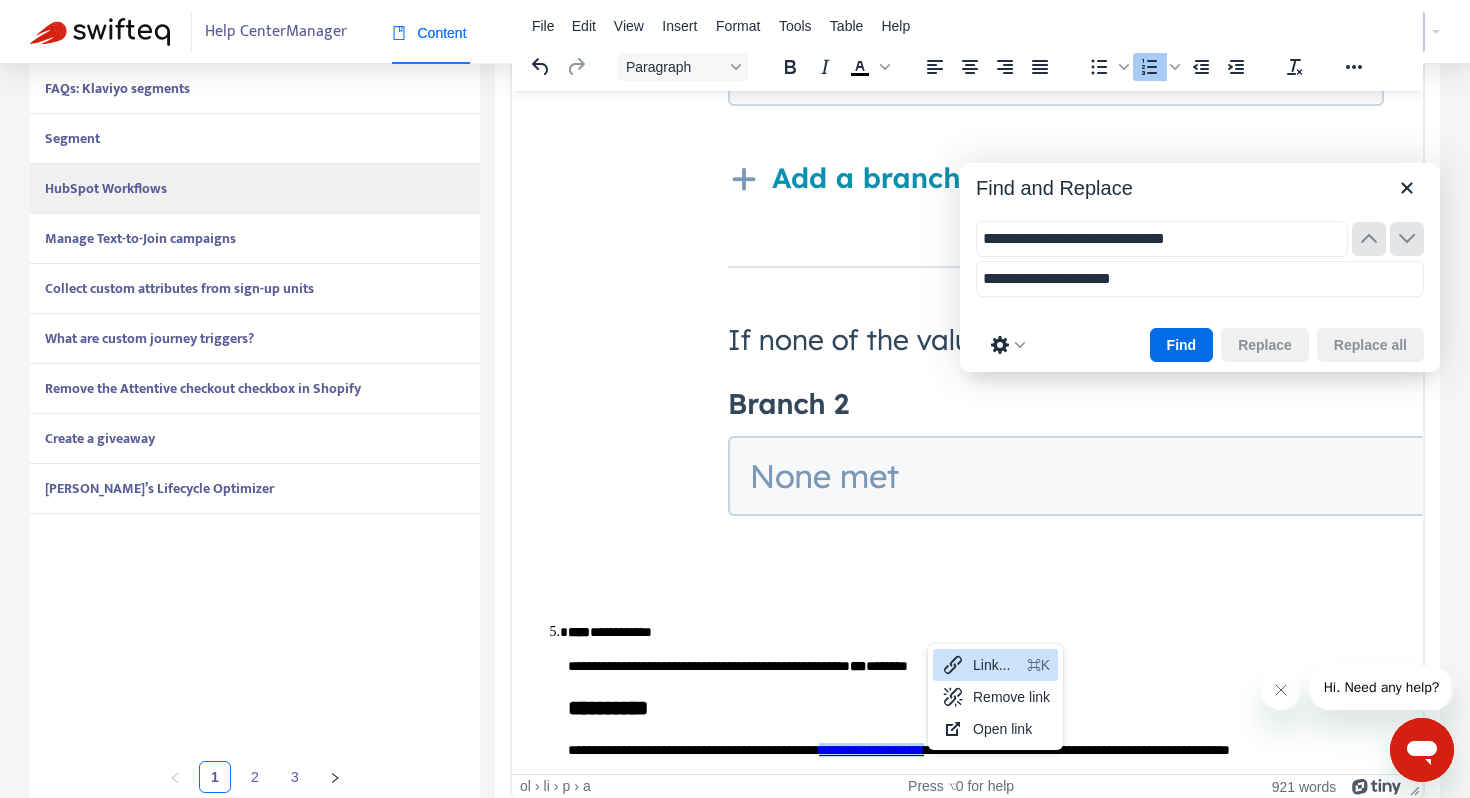 click on "Link..." at bounding box center (996, 665) 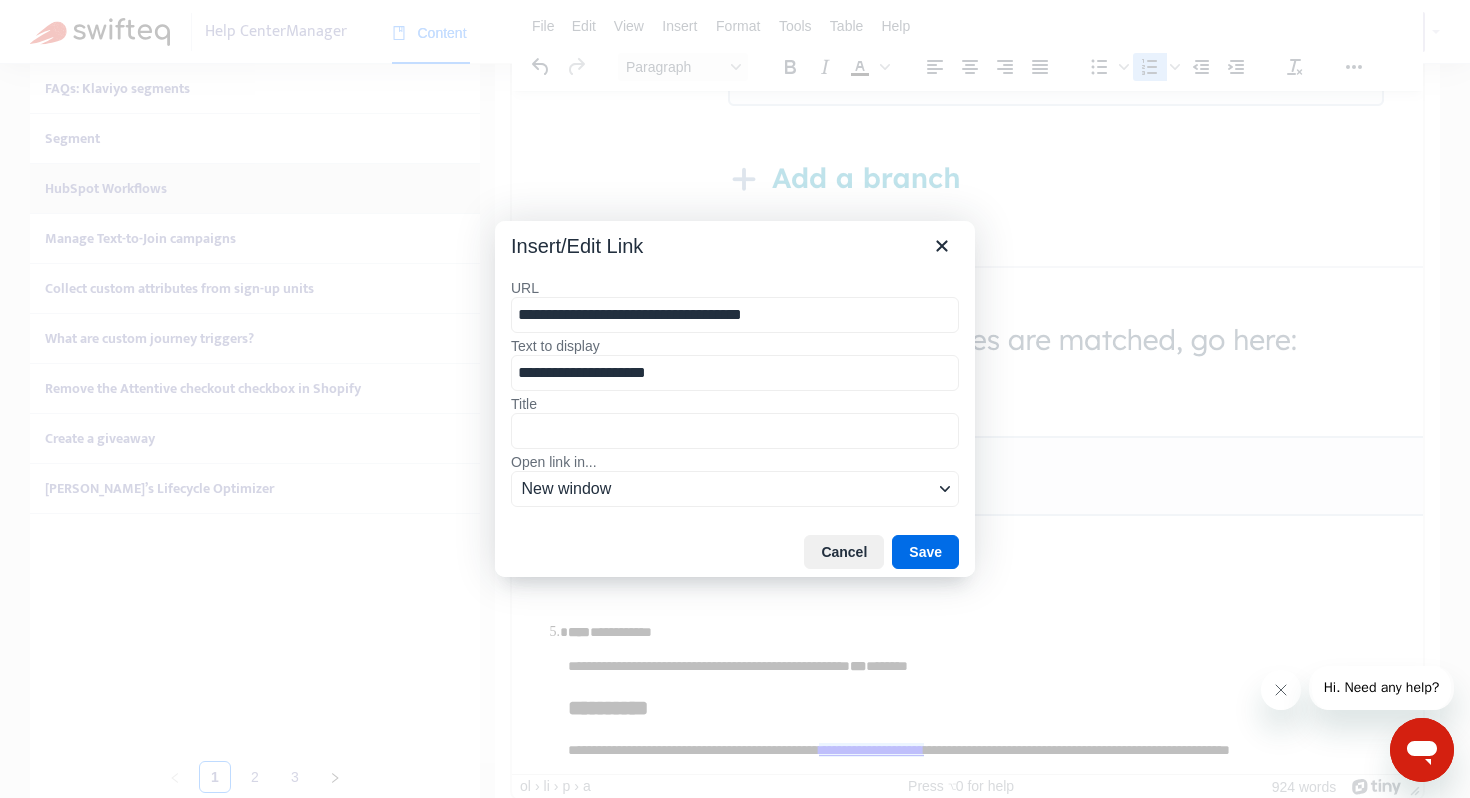 click on "**********" at bounding box center (735, 315) 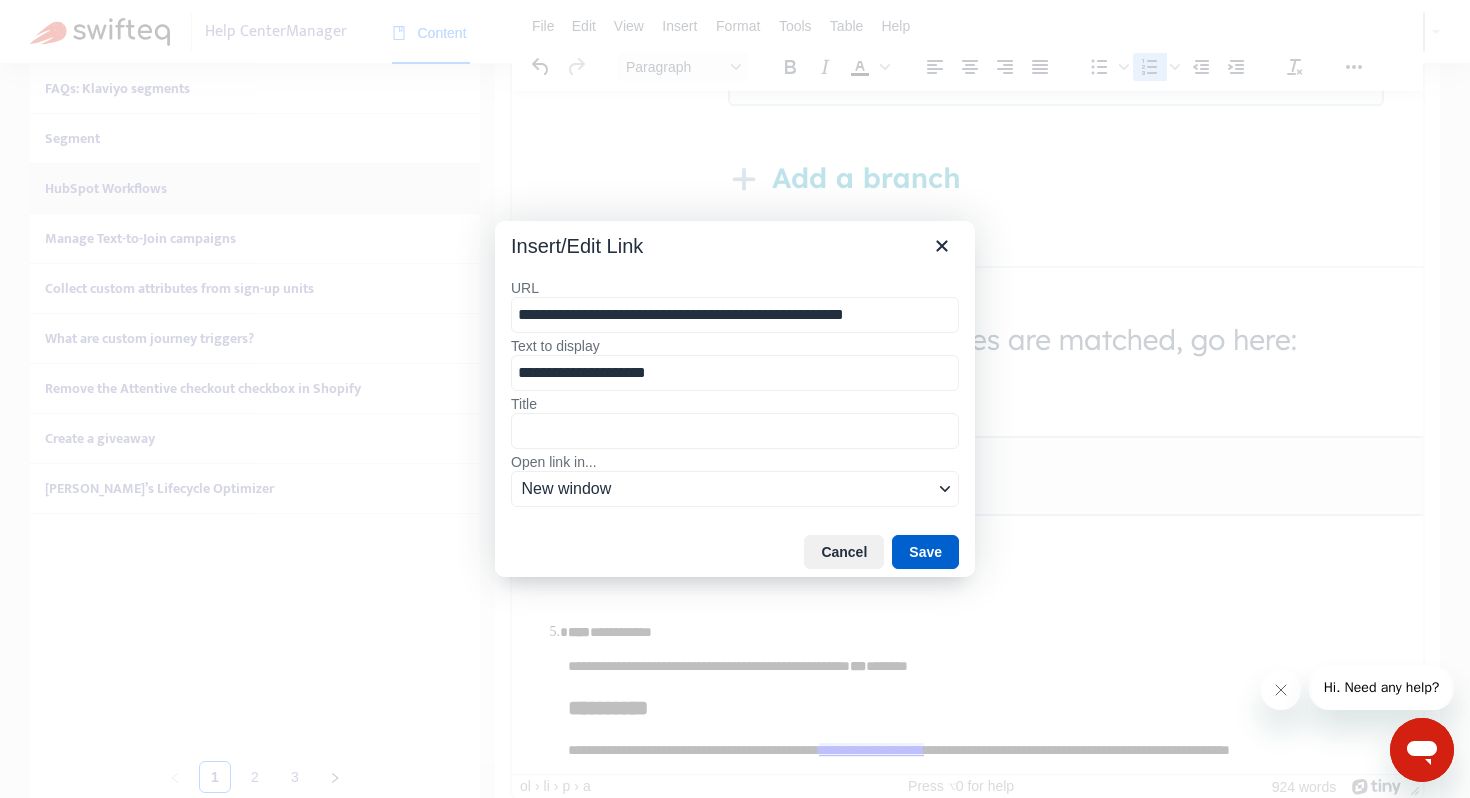click on "Save" at bounding box center [925, 552] 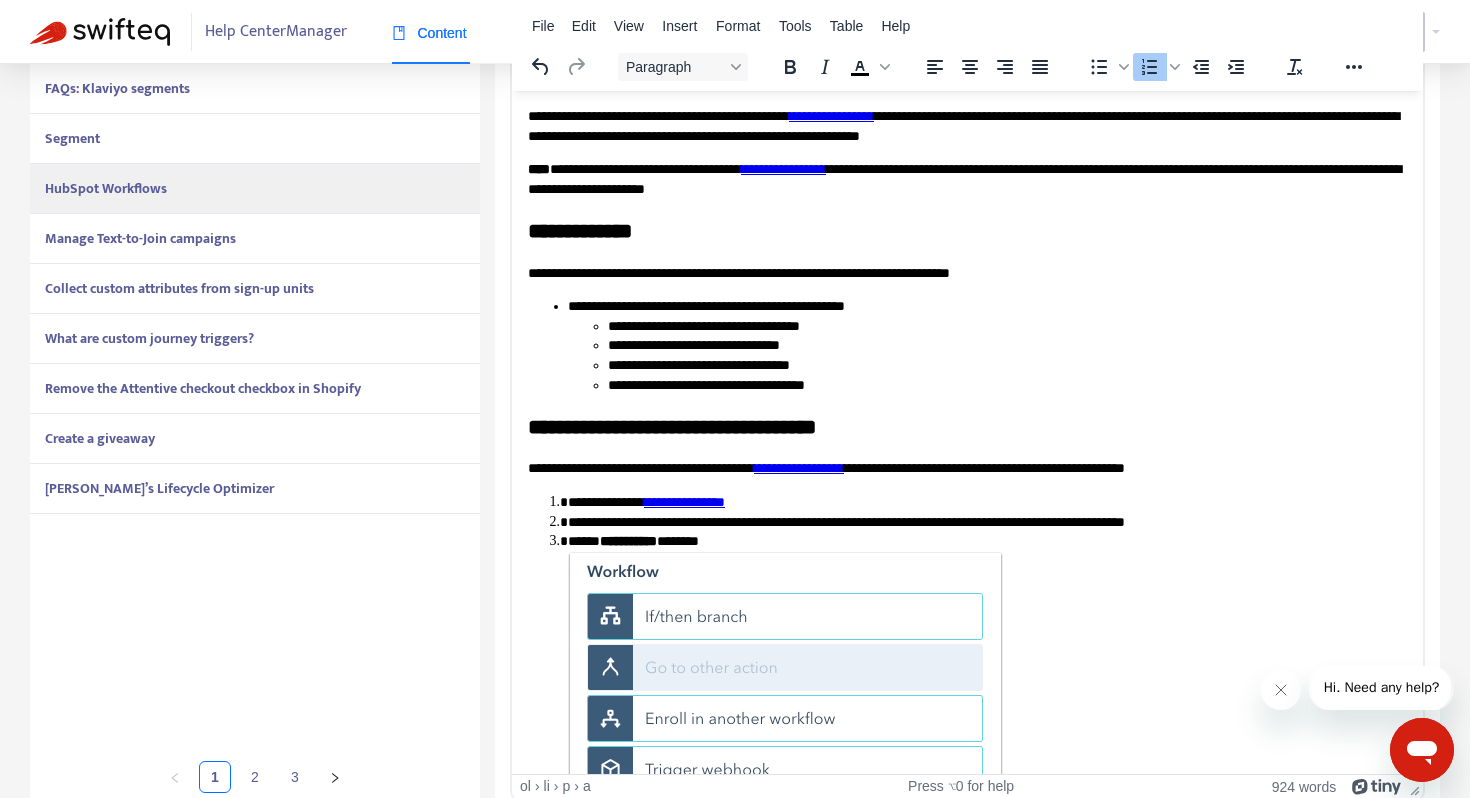 scroll, scrollTop: 0, scrollLeft: 0, axis: both 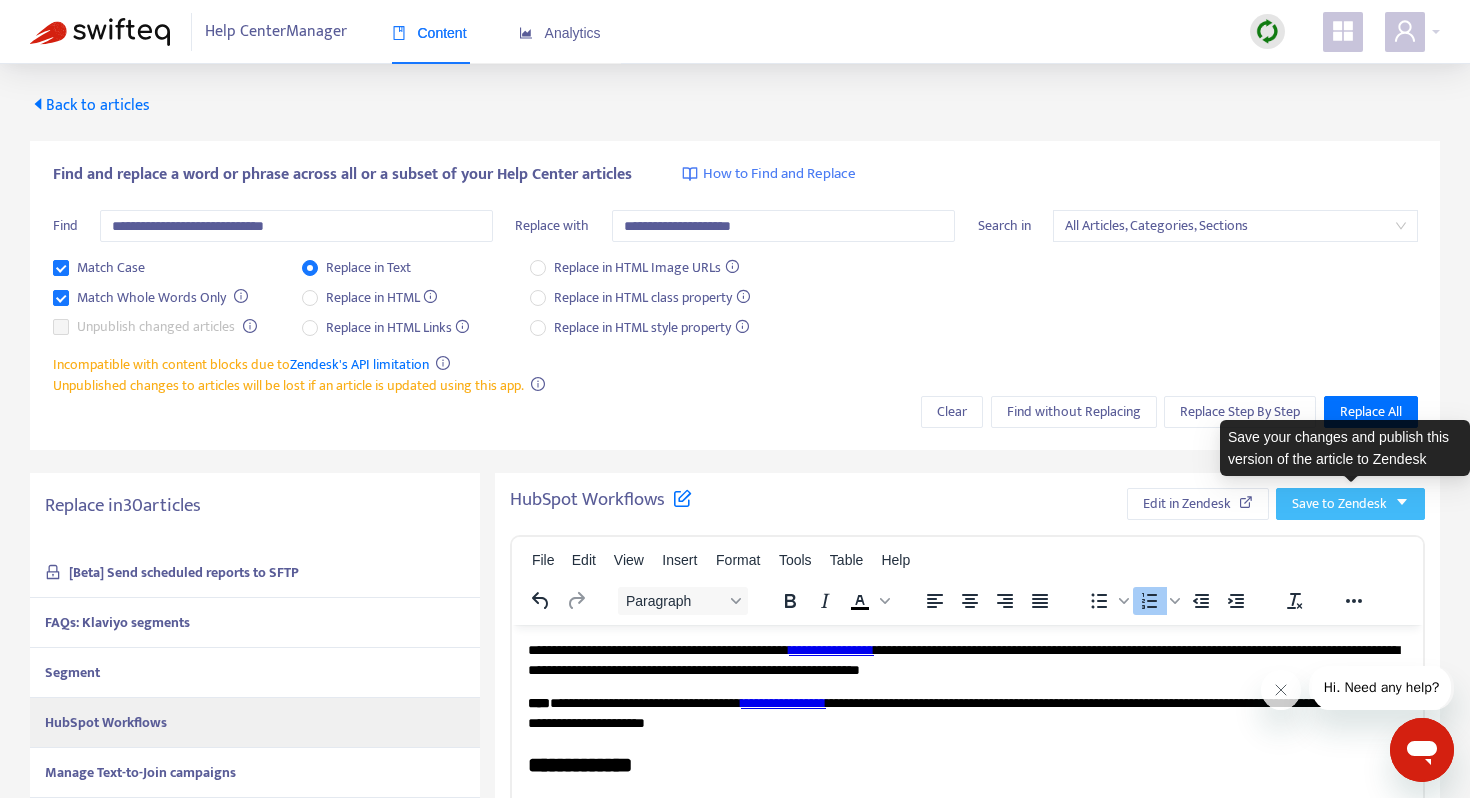 click on "Save to Zendesk" at bounding box center (1339, 504) 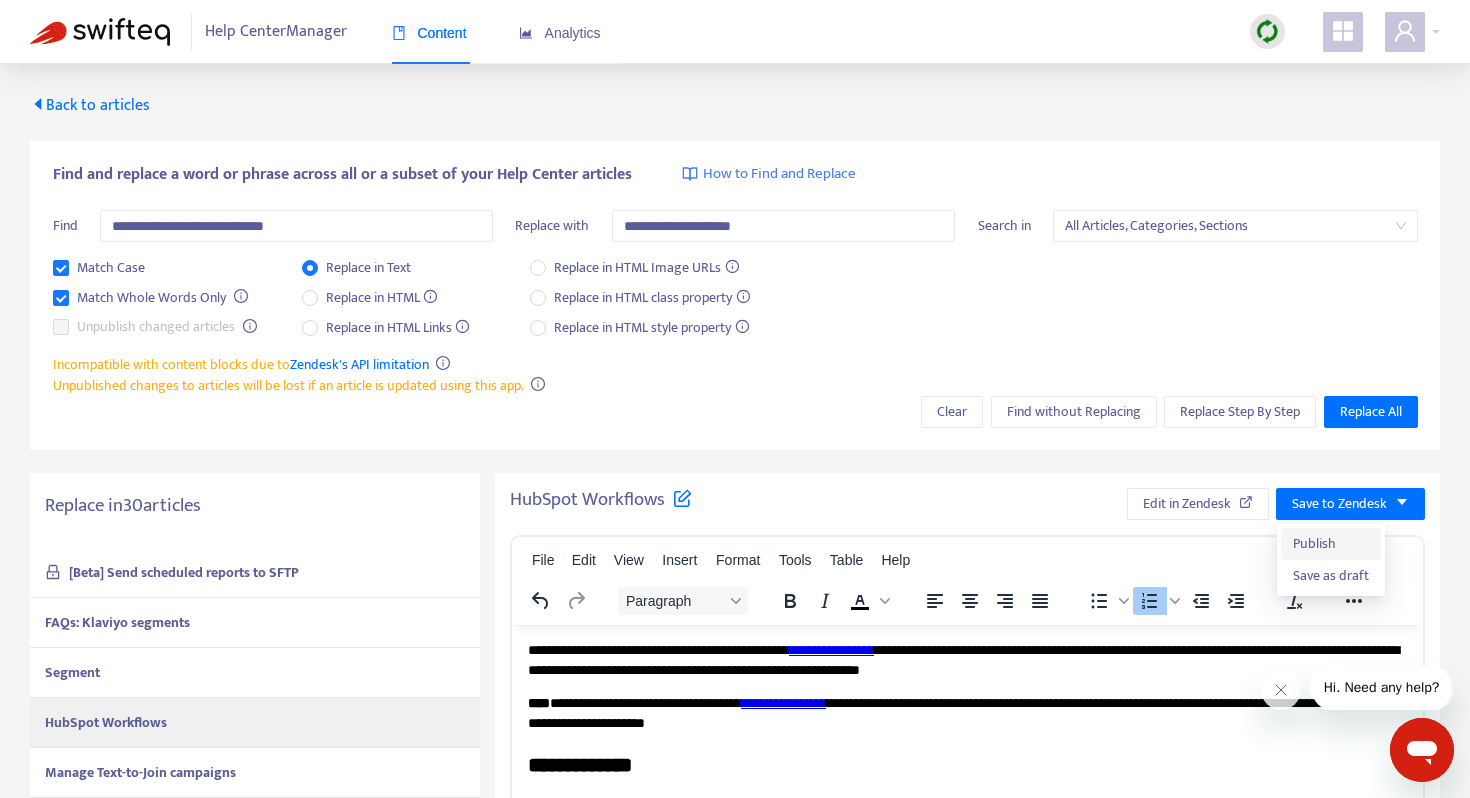 click on "Publish" at bounding box center (1331, 544) 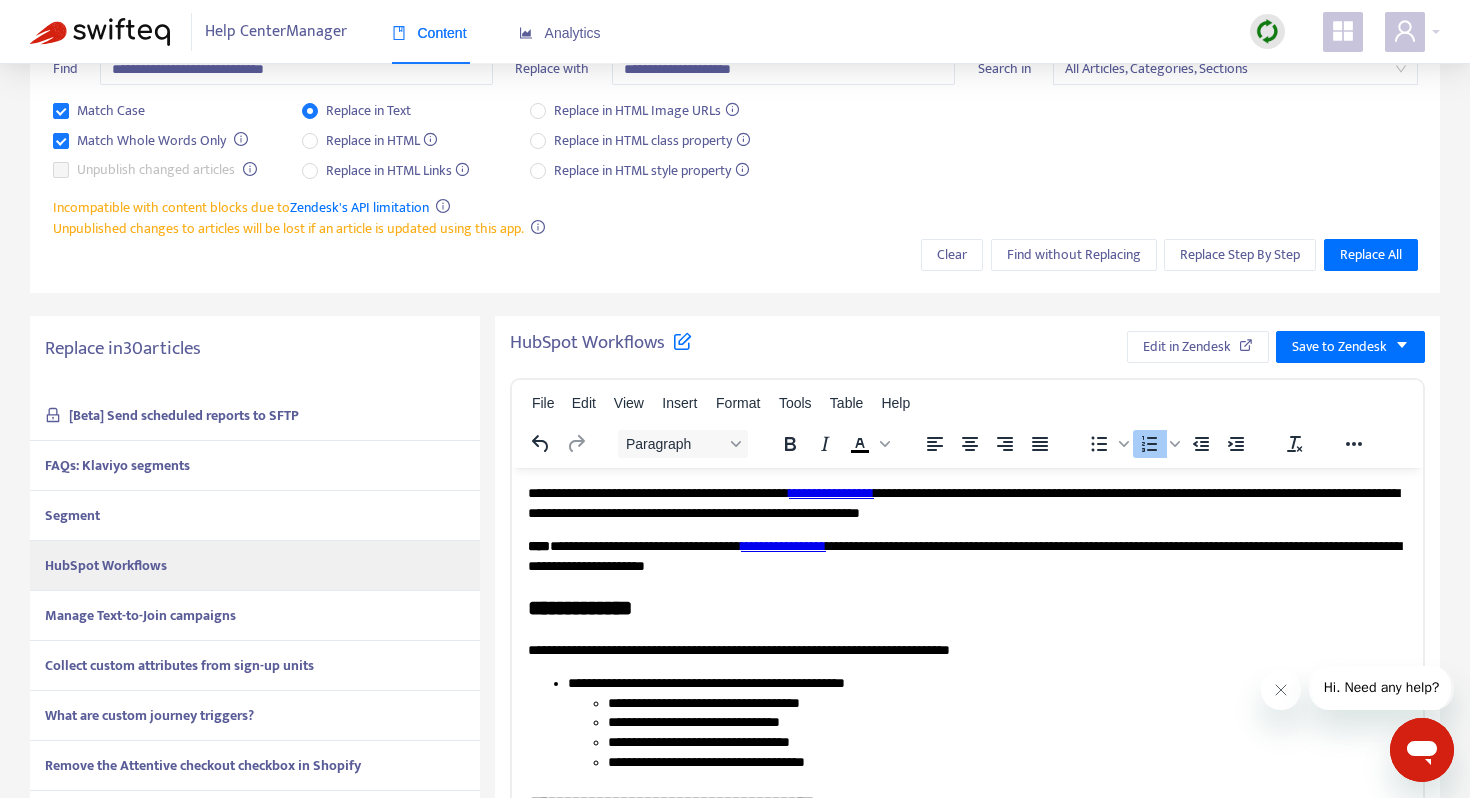 scroll, scrollTop: 161, scrollLeft: 0, axis: vertical 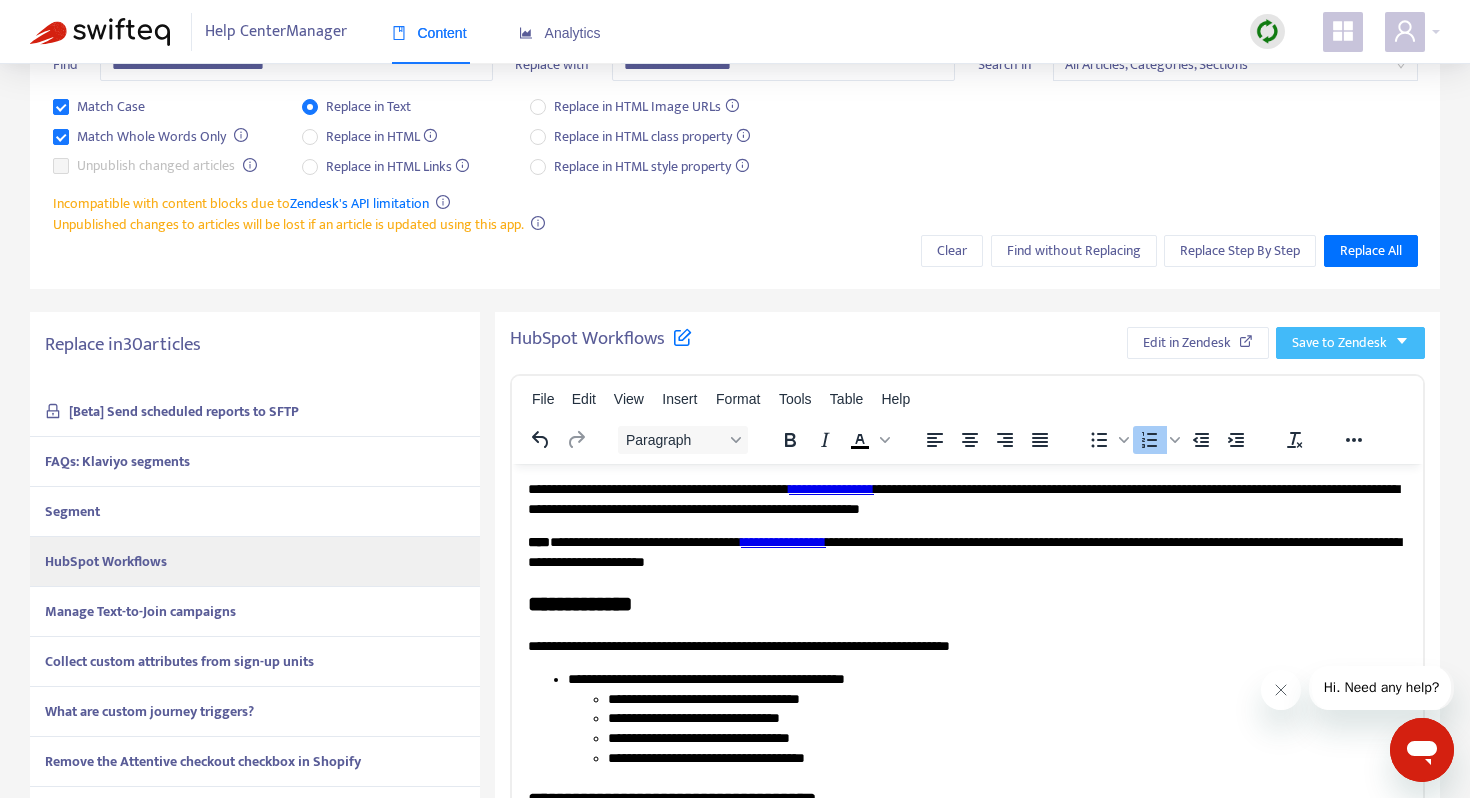 click on "Save to Zendesk" at bounding box center [1339, 343] 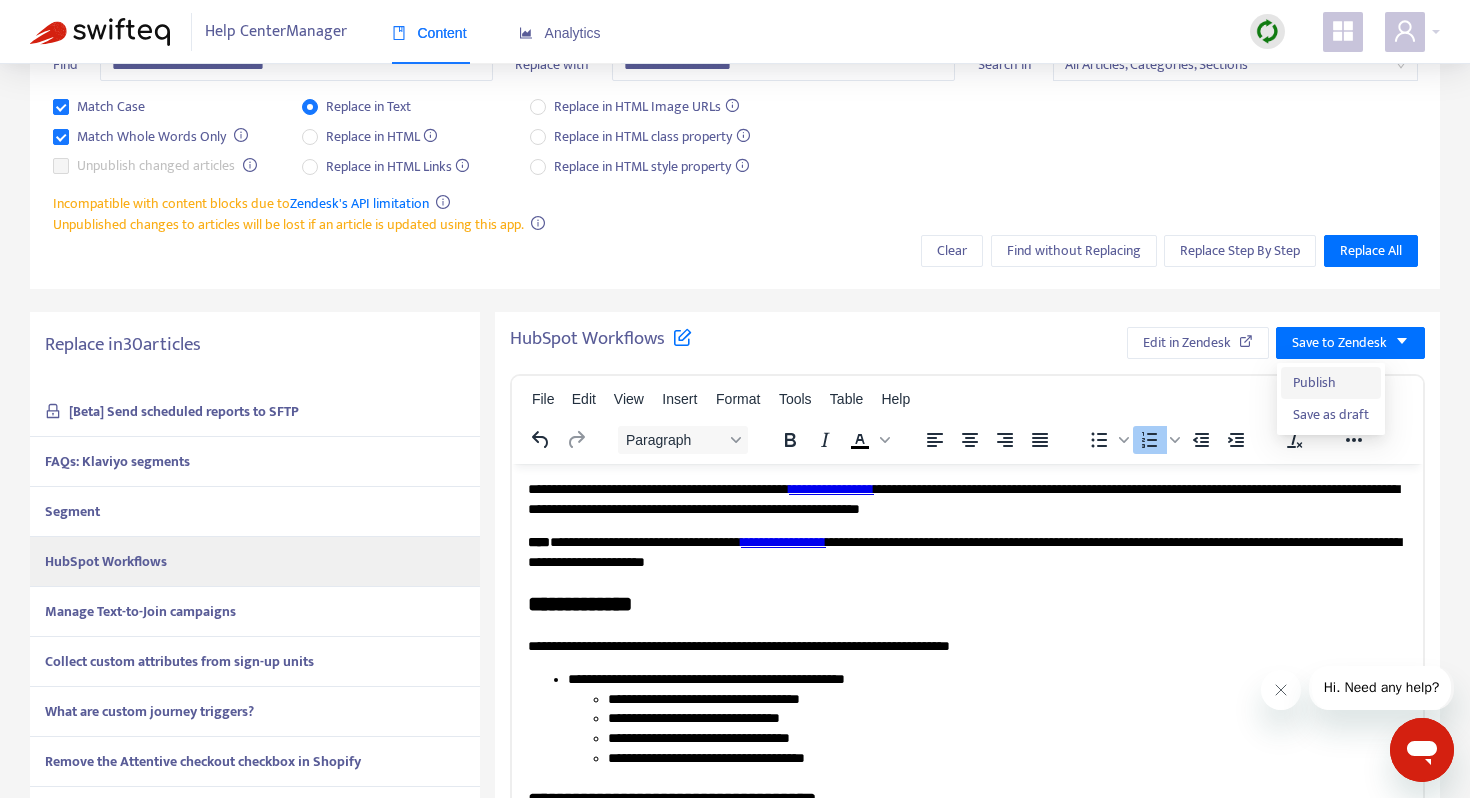 click on "Publish" at bounding box center [1331, 383] 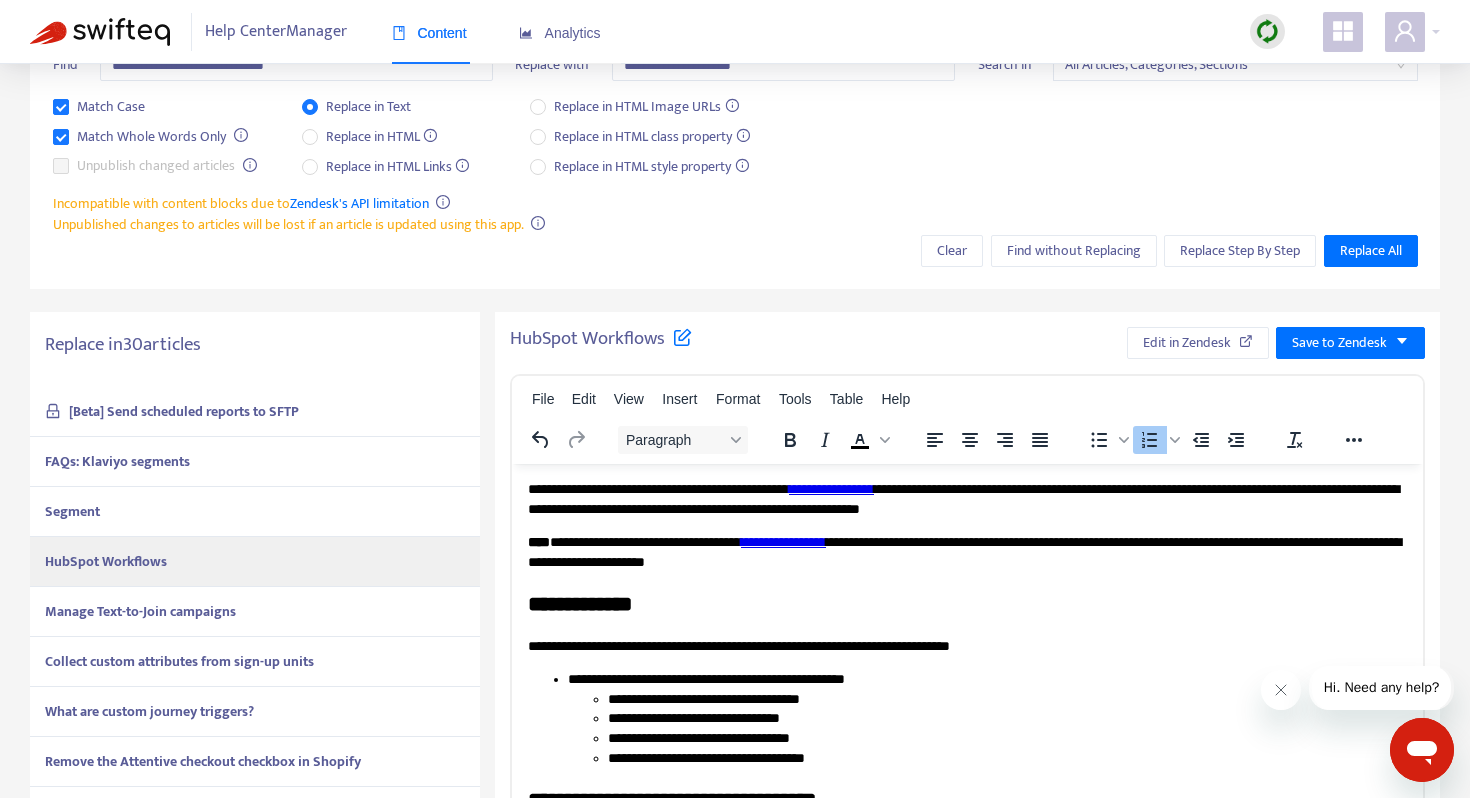 click on "Manage Text-to-Join campaigns" at bounding box center (140, 611) 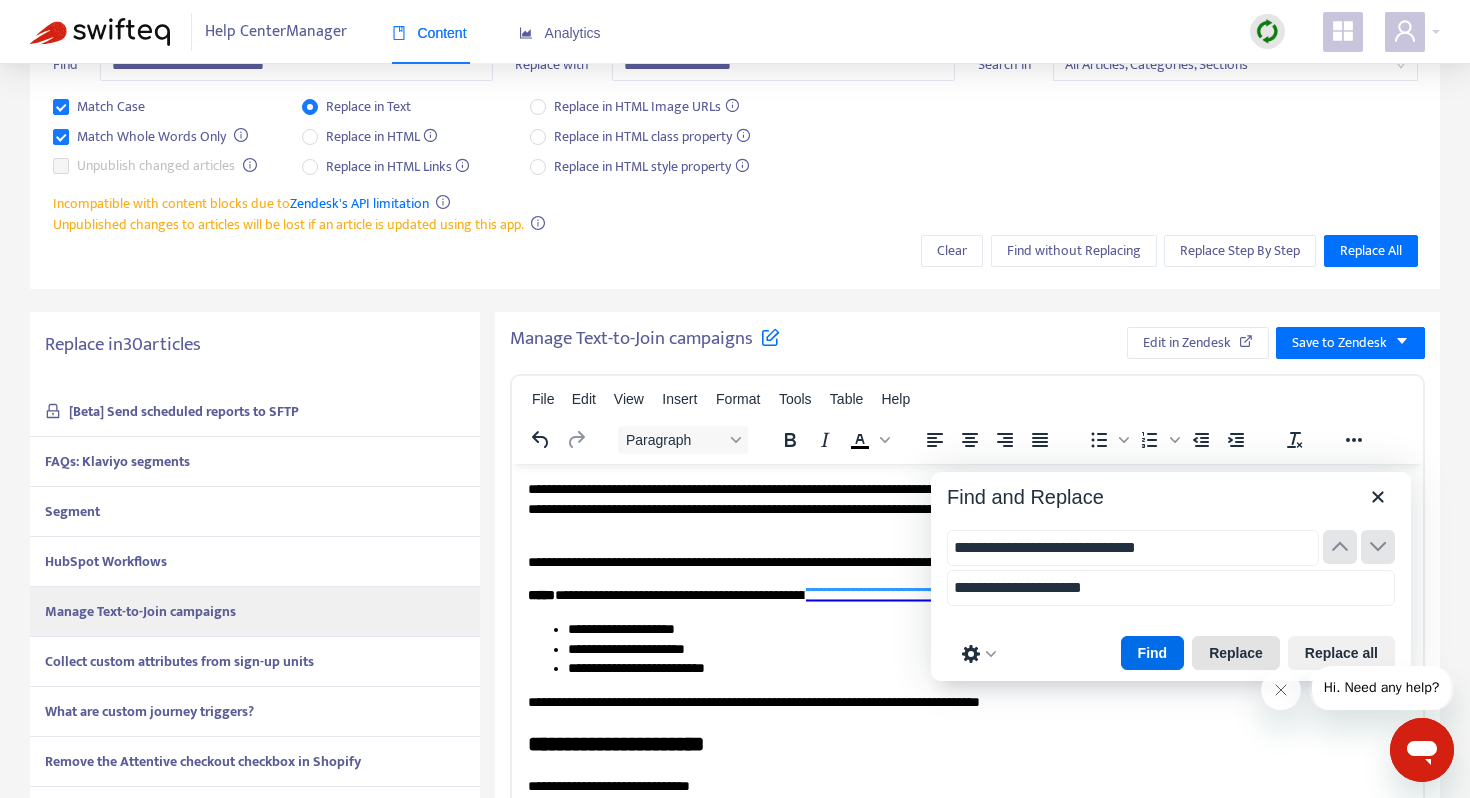 click on "Replace" at bounding box center (1236, 653) 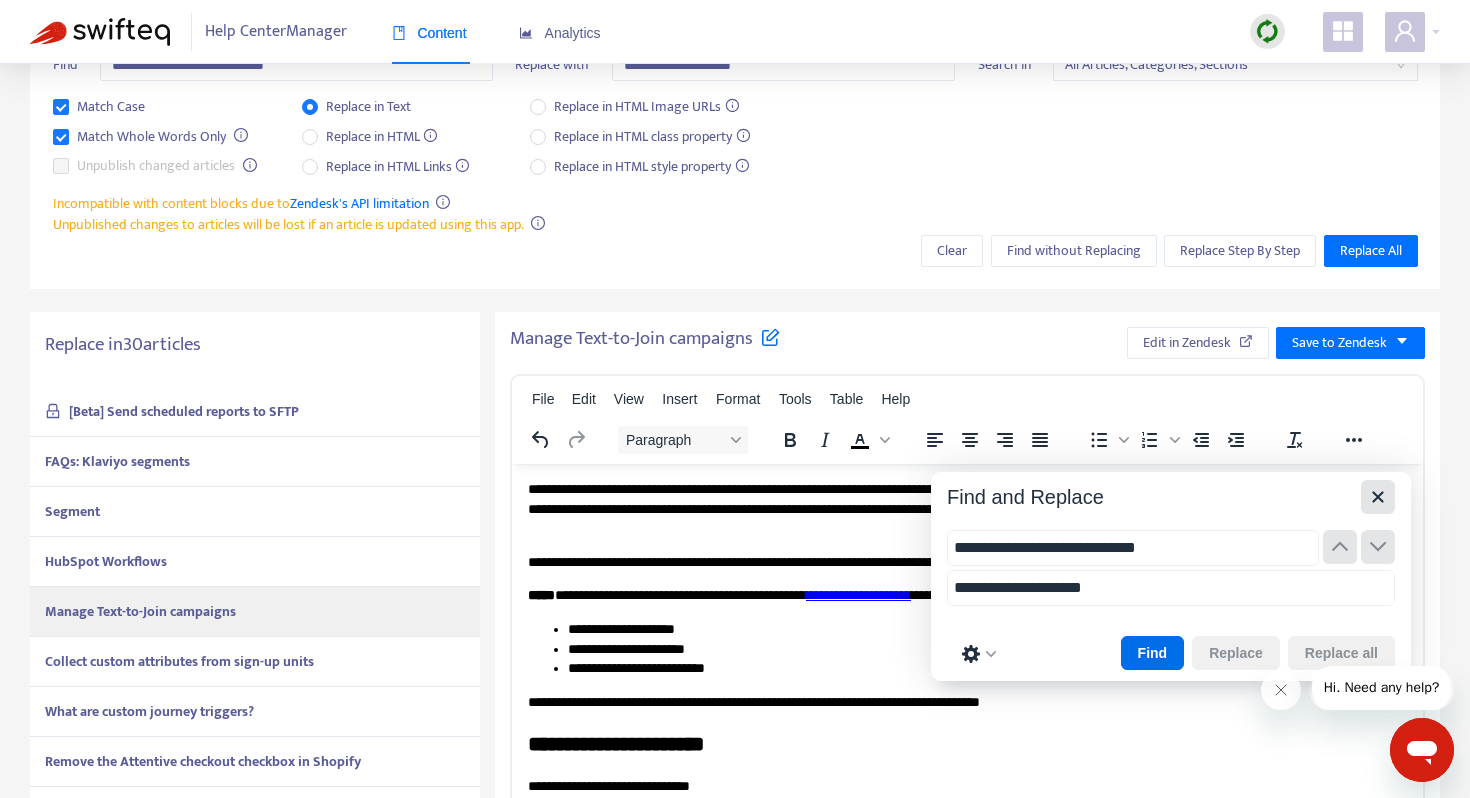 click 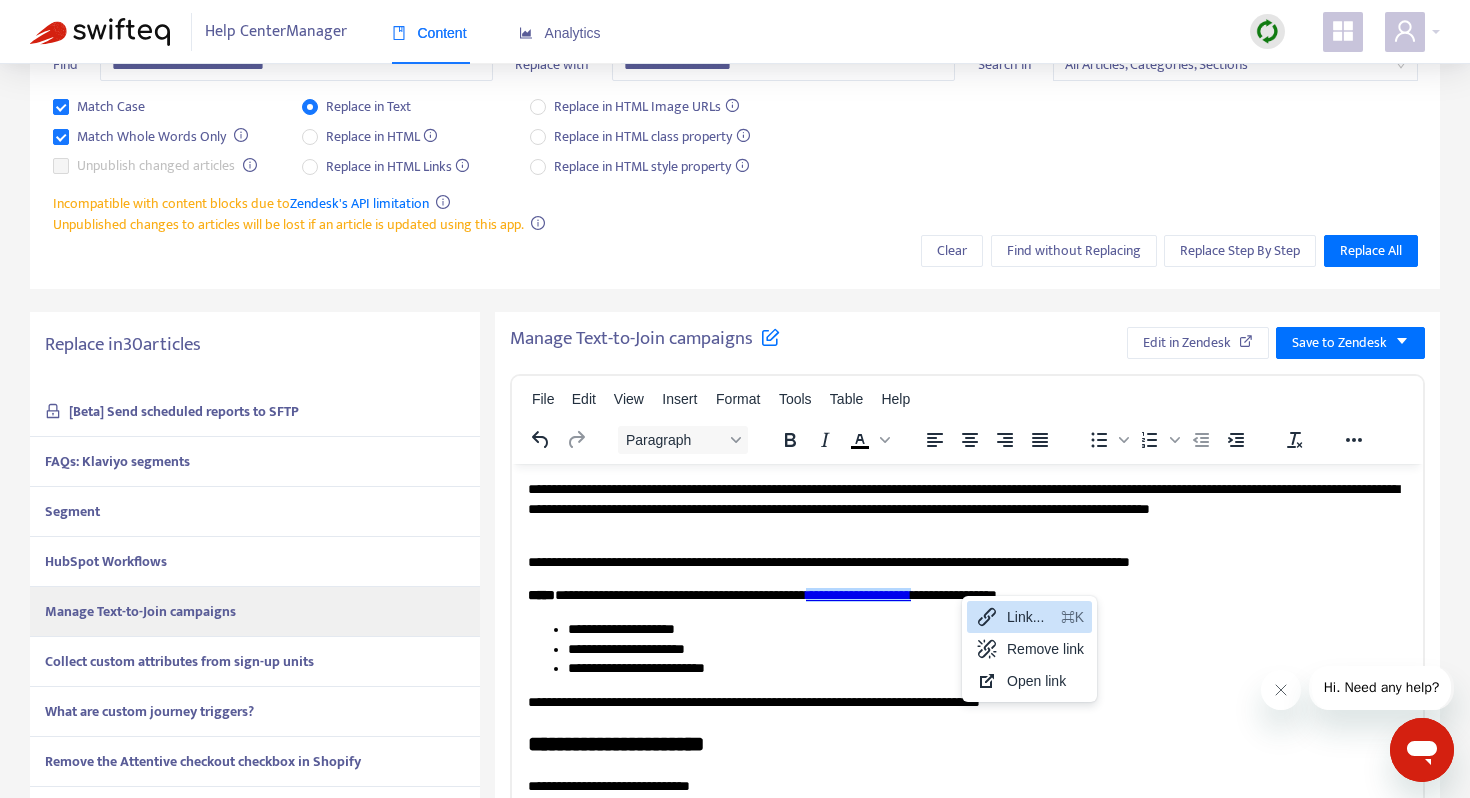 click on "Link..." at bounding box center [1030, 617] 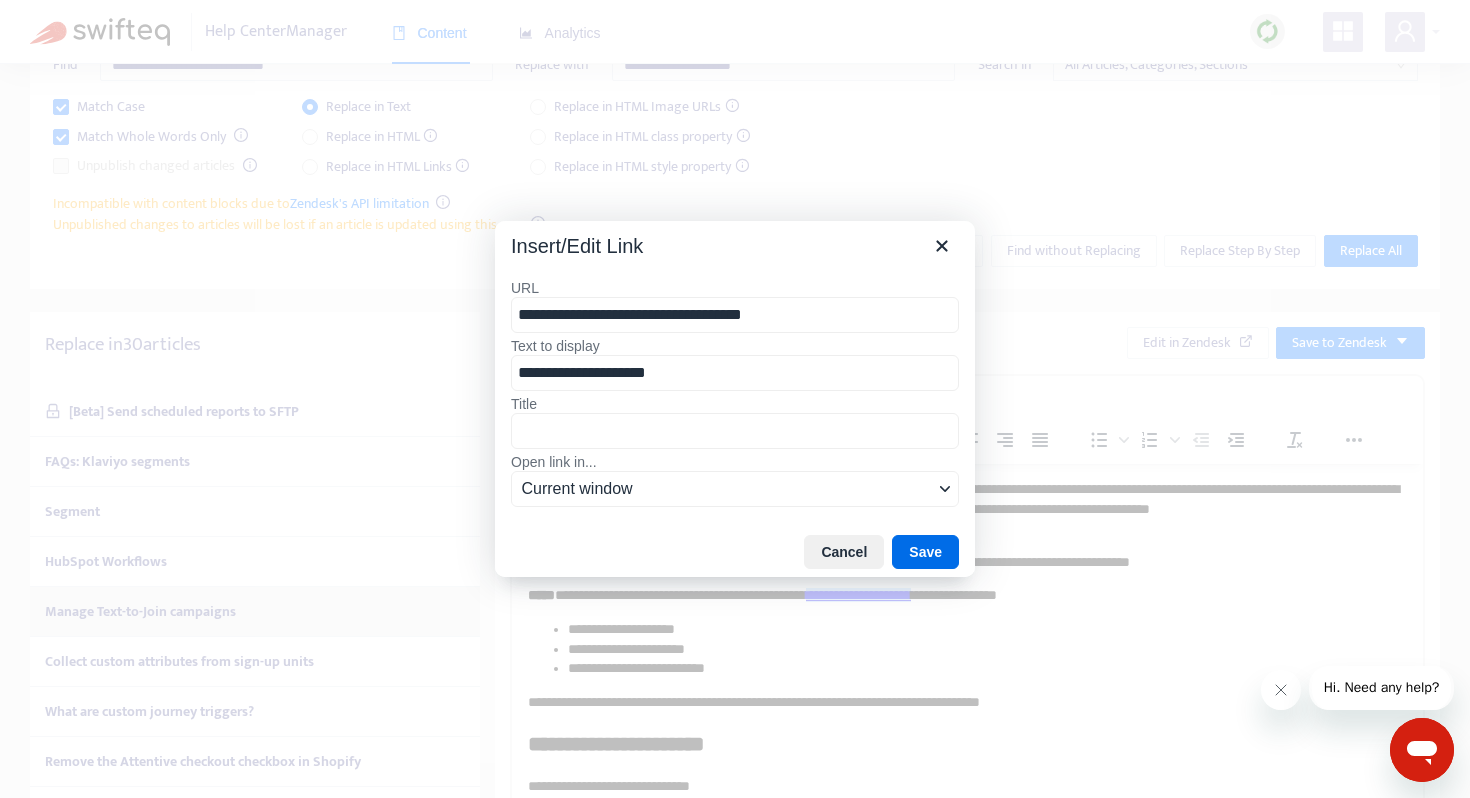 click on "**********" at bounding box center [735, 315] 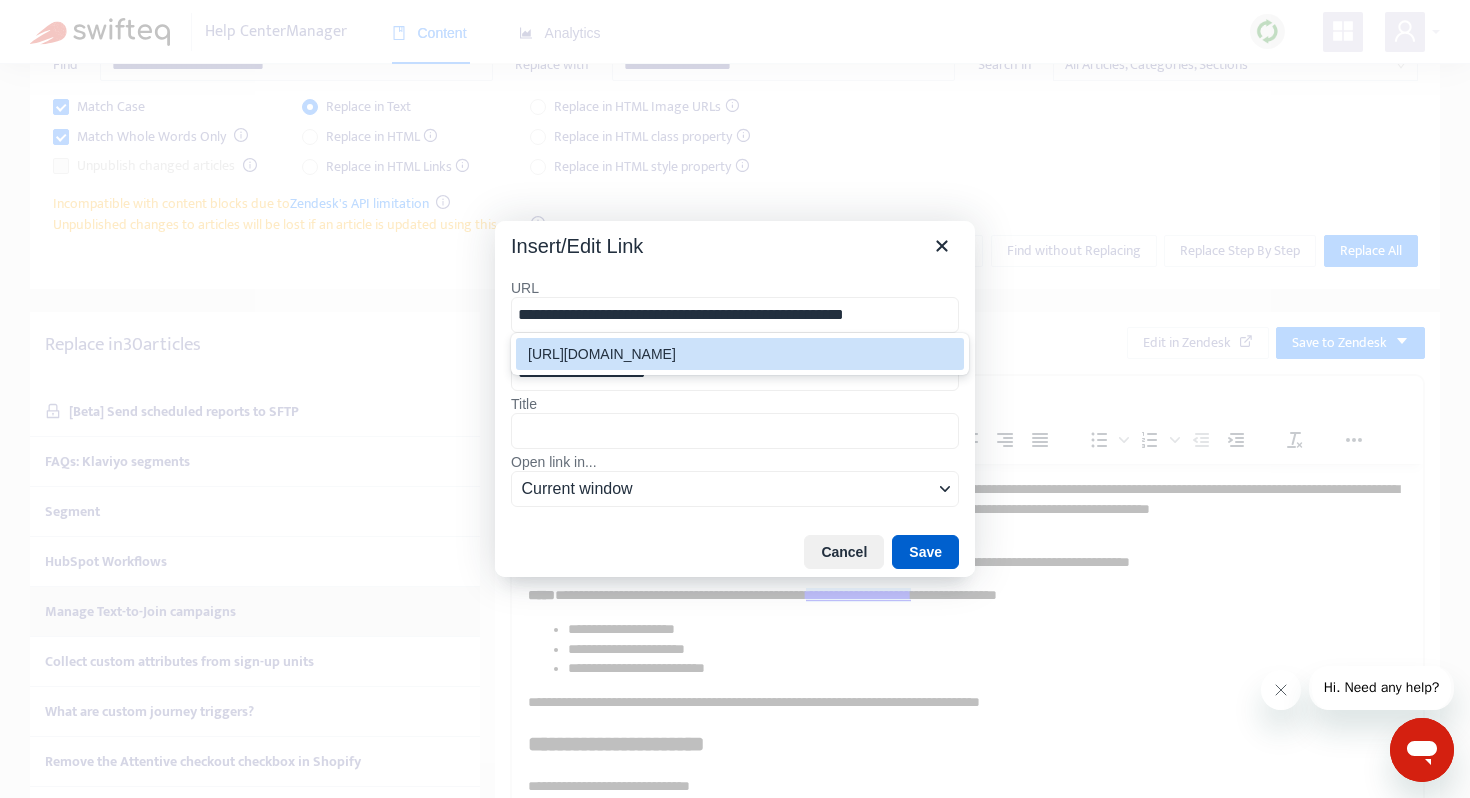 click on "Save" at bounding box center [925, 552] 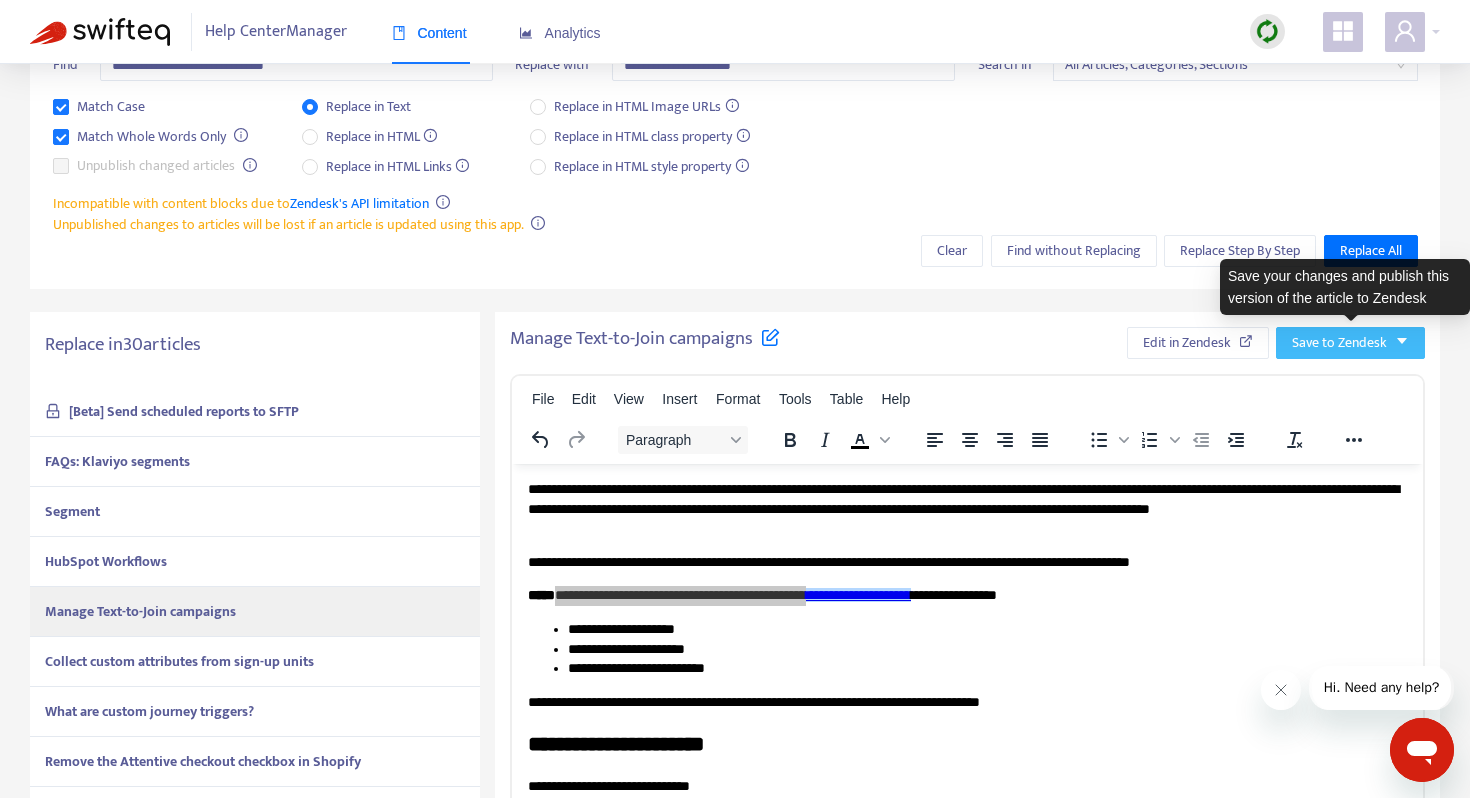 click on "Save to Zendesk" at bounding box center (1339, 343) 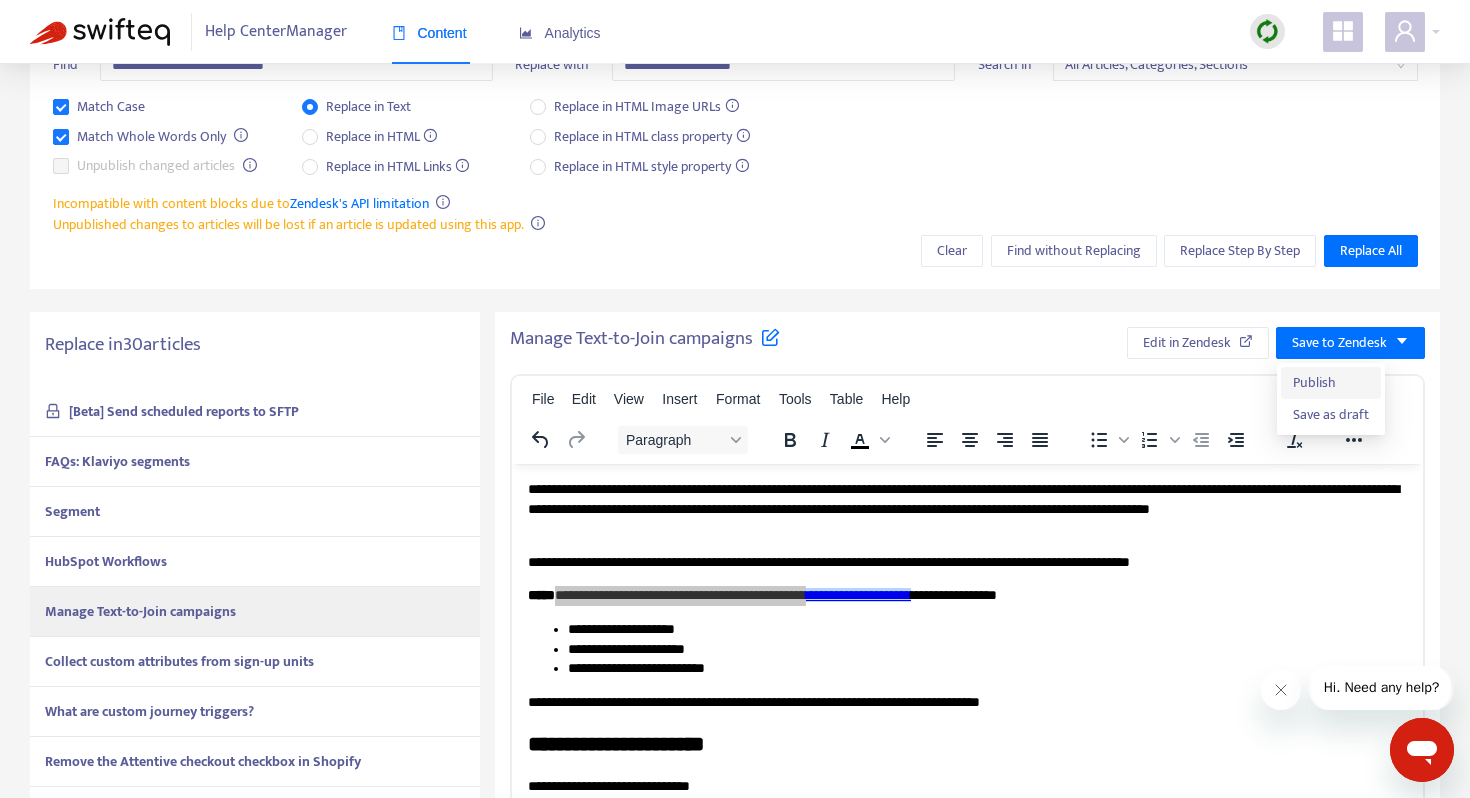 click on "Publish" at bounding box center (1331, 383) 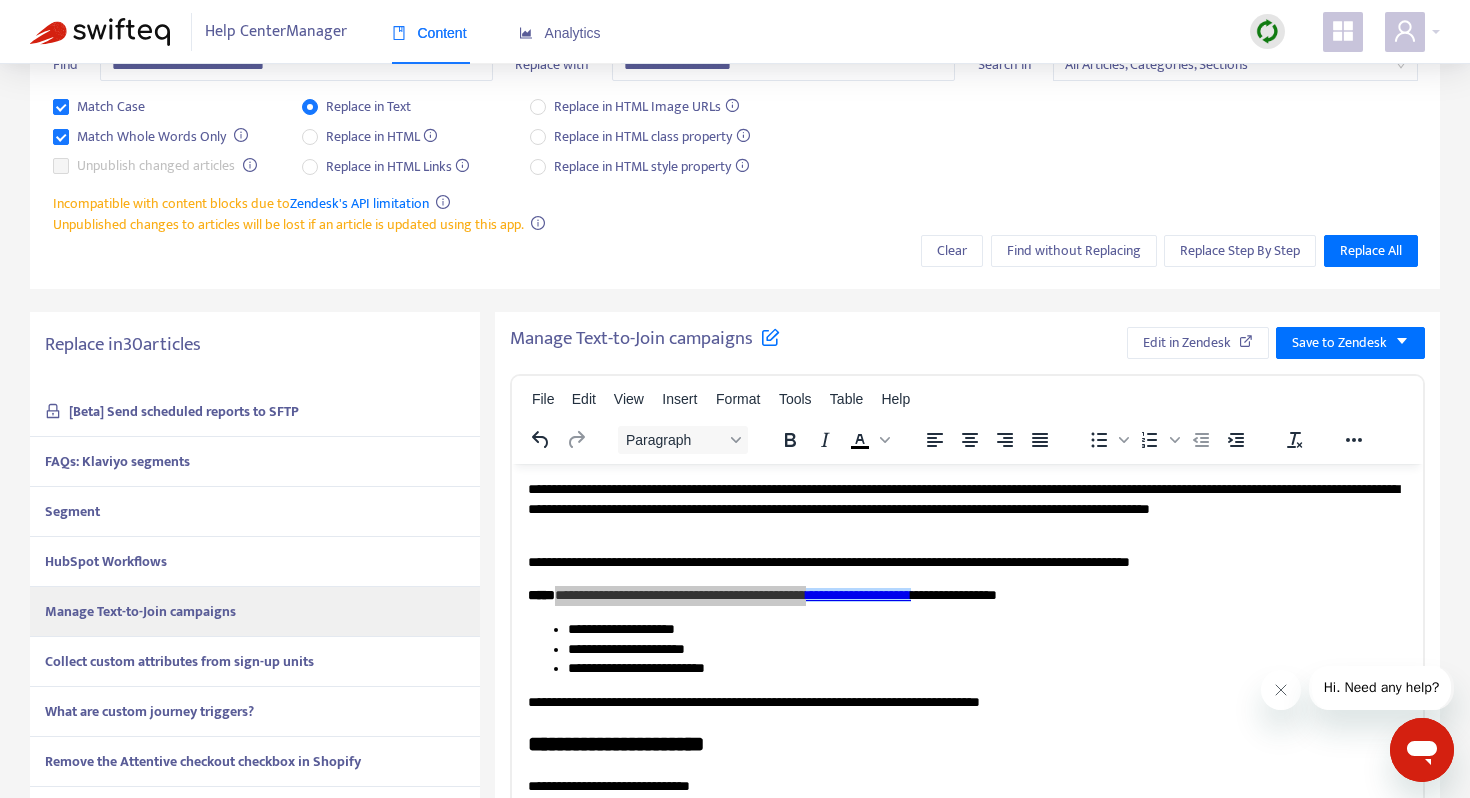 click on "Collect custom attributes from sign-up units" at bounding box center [179, 661] 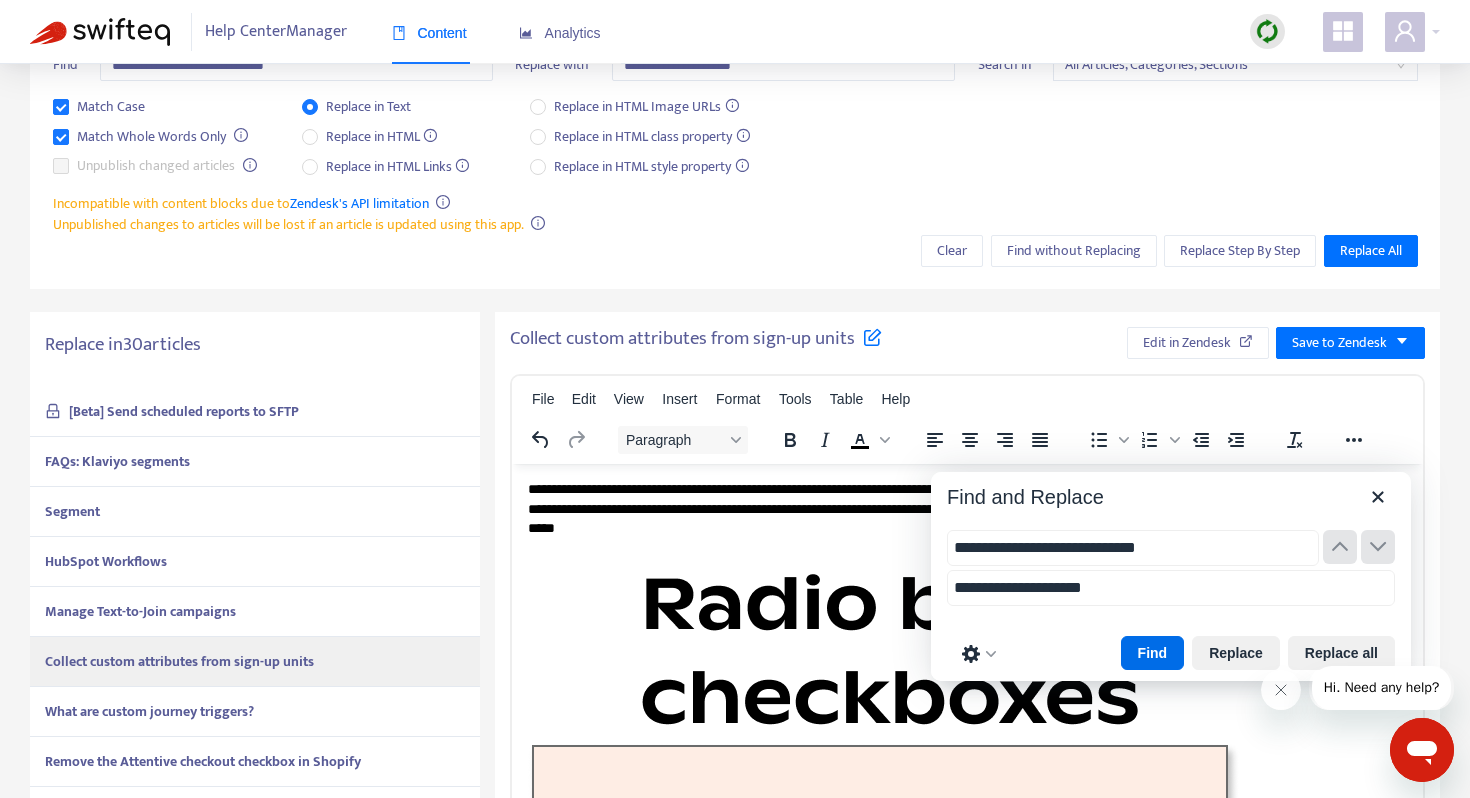 scroll, scrollTop: 218, scrollLeft: 0, axis: vertical 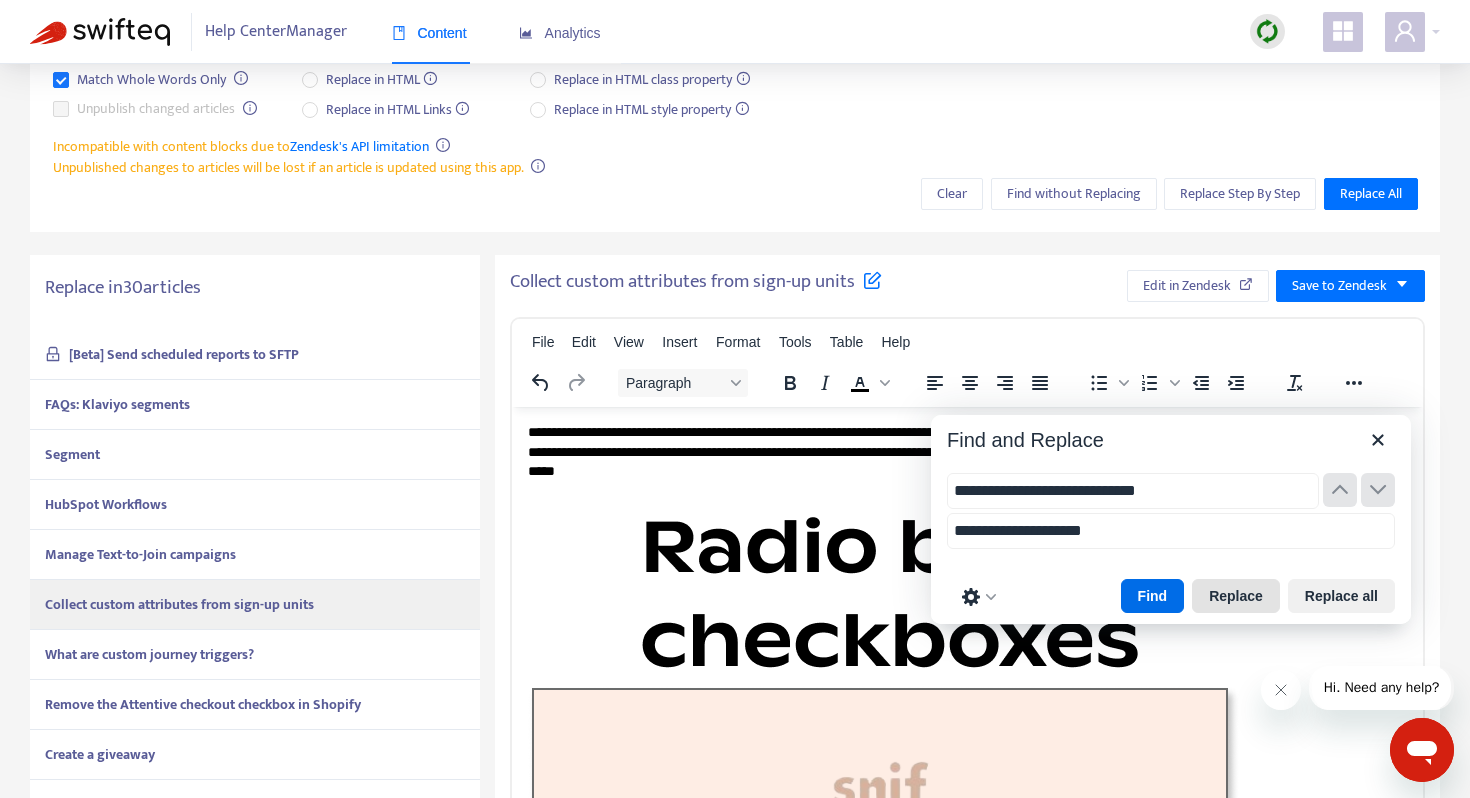 click on "Replace" at bounding box center [1236, 596] 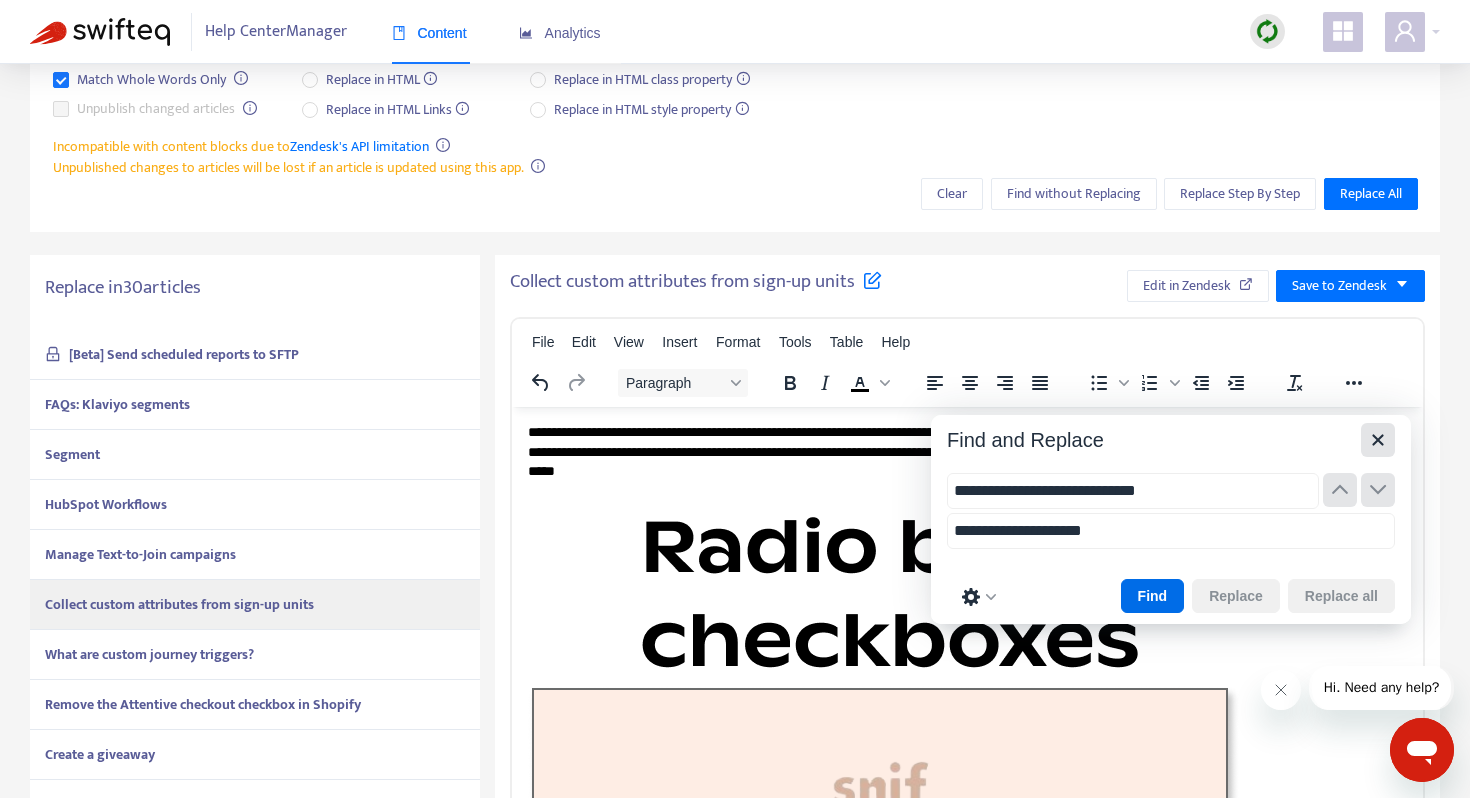 click 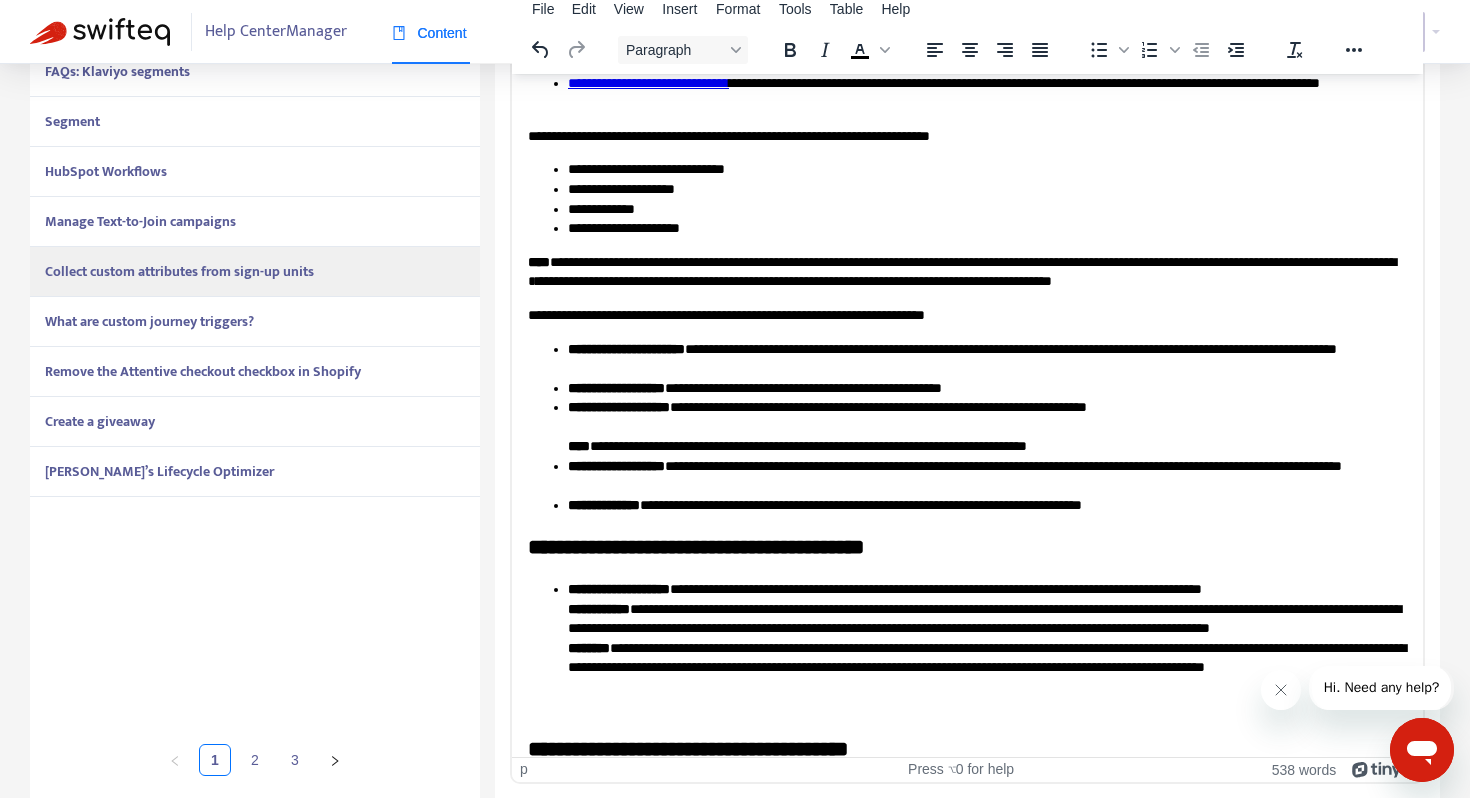 scroll, scrollTop: 1614, scrollLeft: 0, axis: vertical 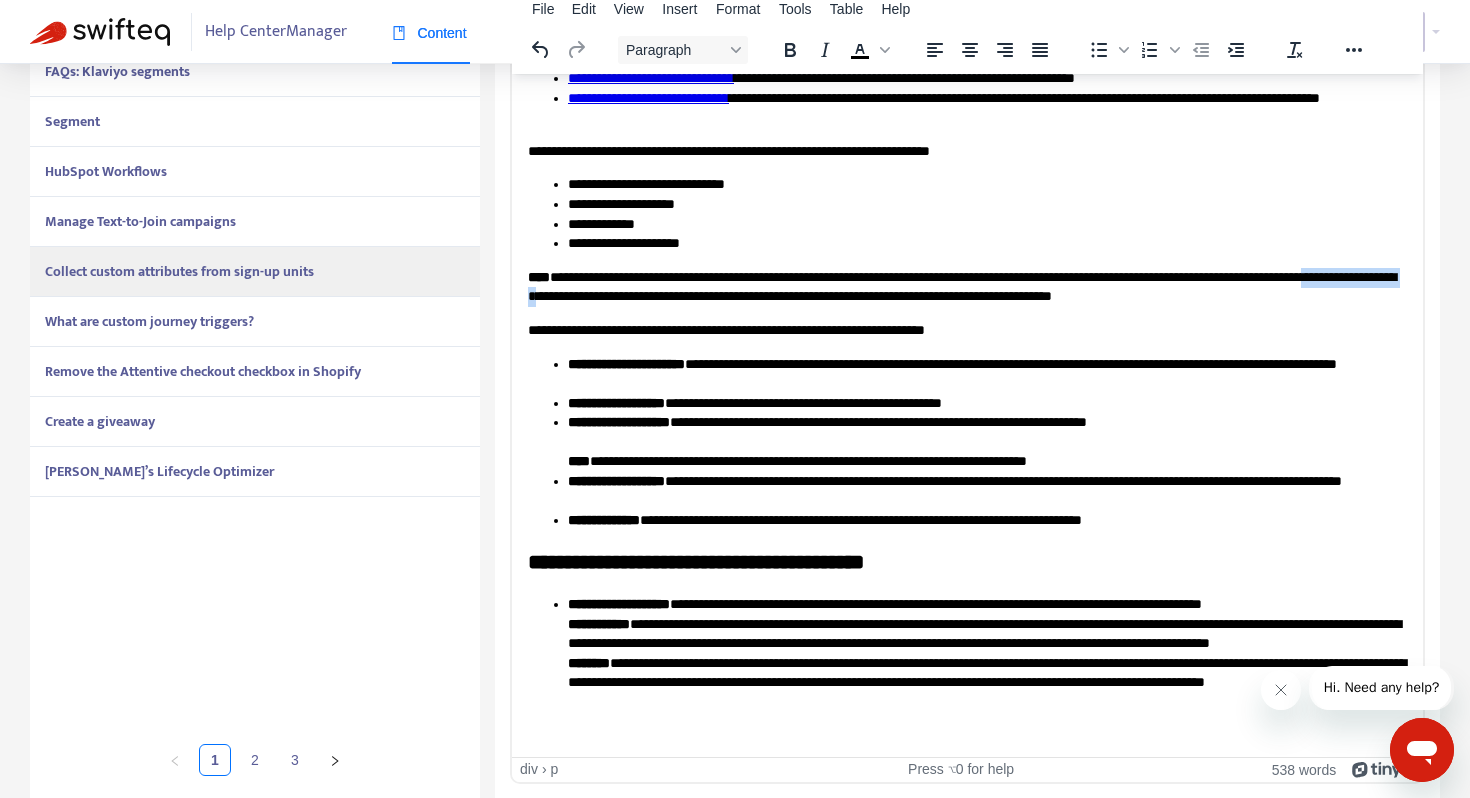 drag, startPoint x: 614, startPoint y: 296, endPoint x: 744, endPoint y: 284, distance: 130.55267 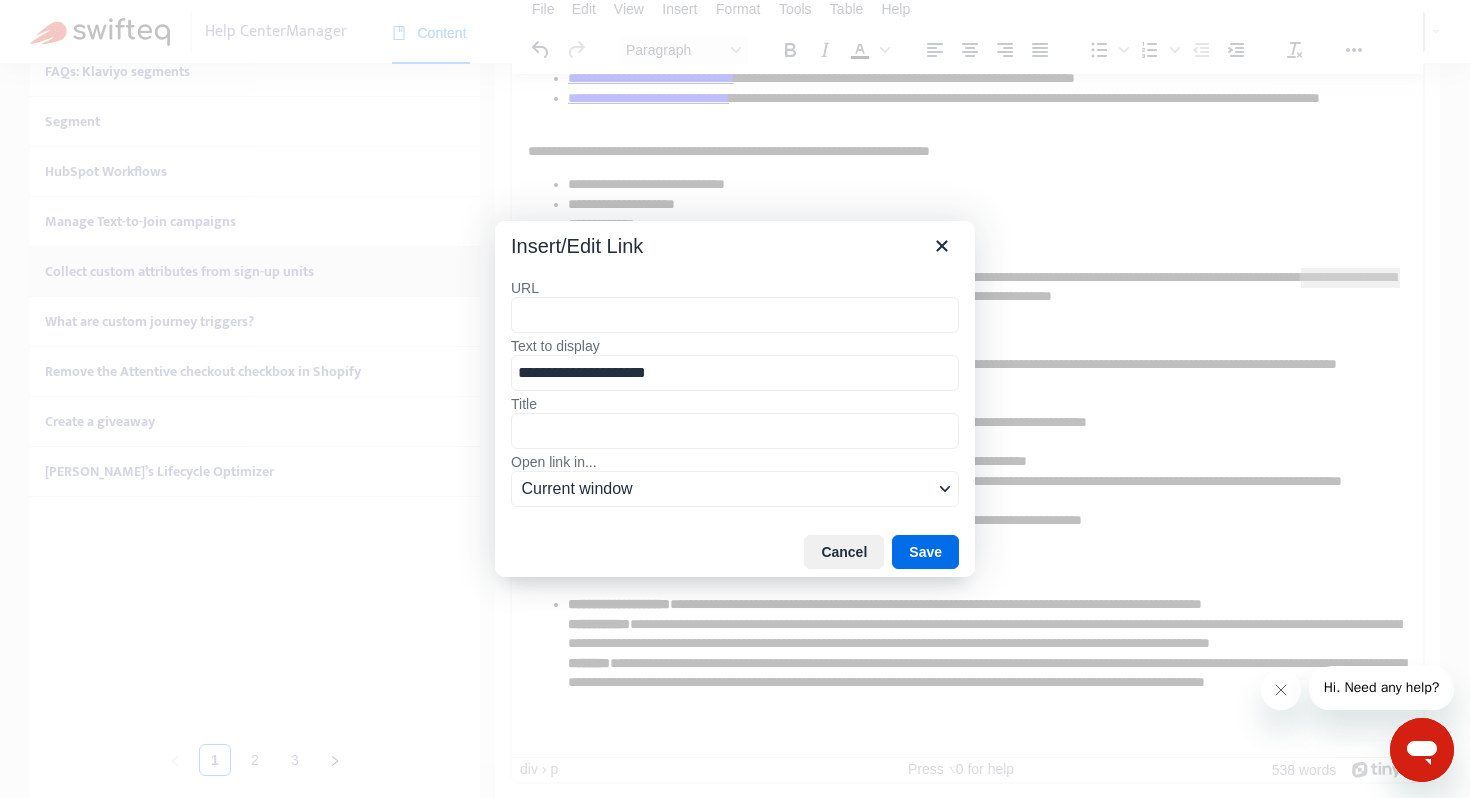 type on "**********" 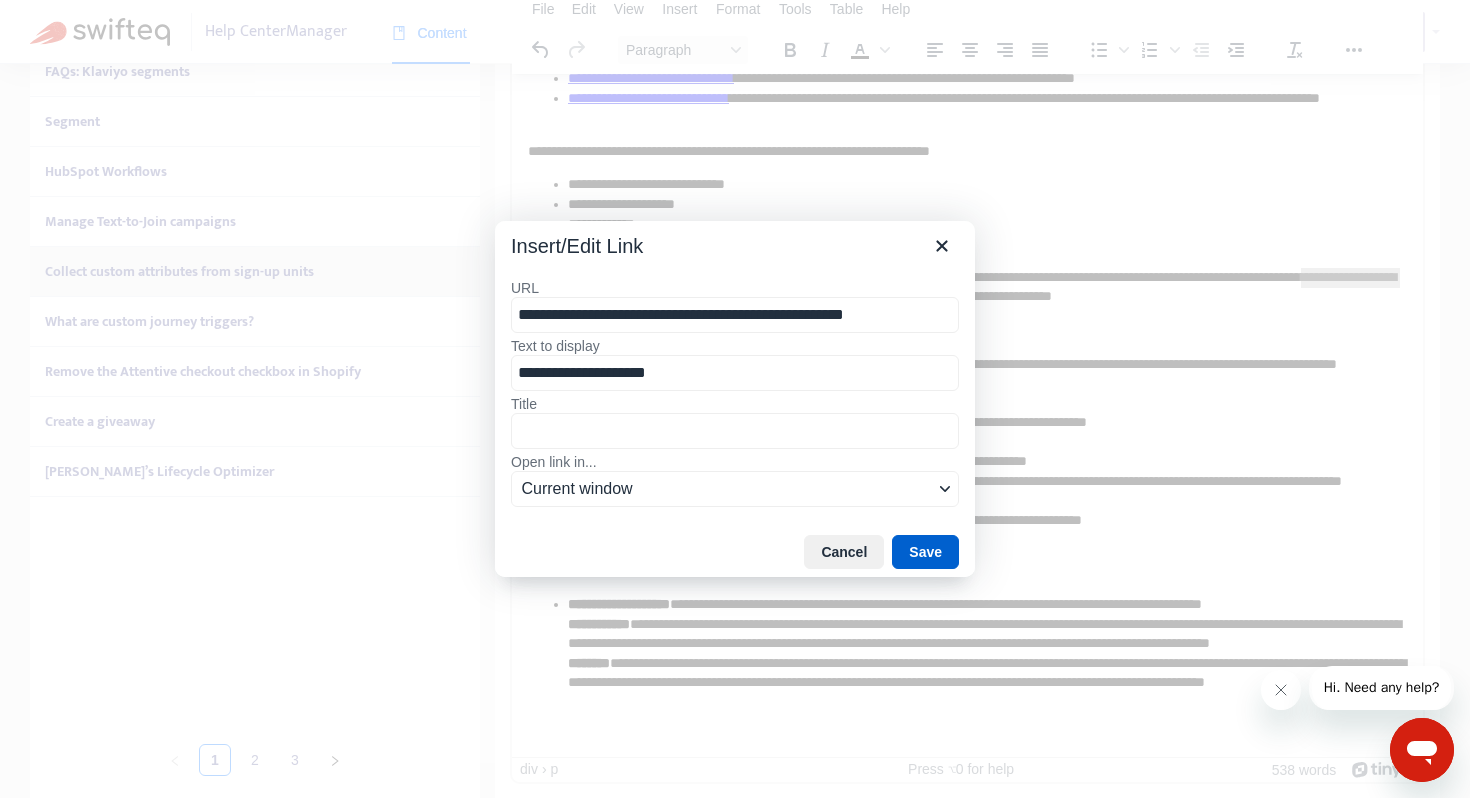 click on "Save" at bounding box center (925, 552) 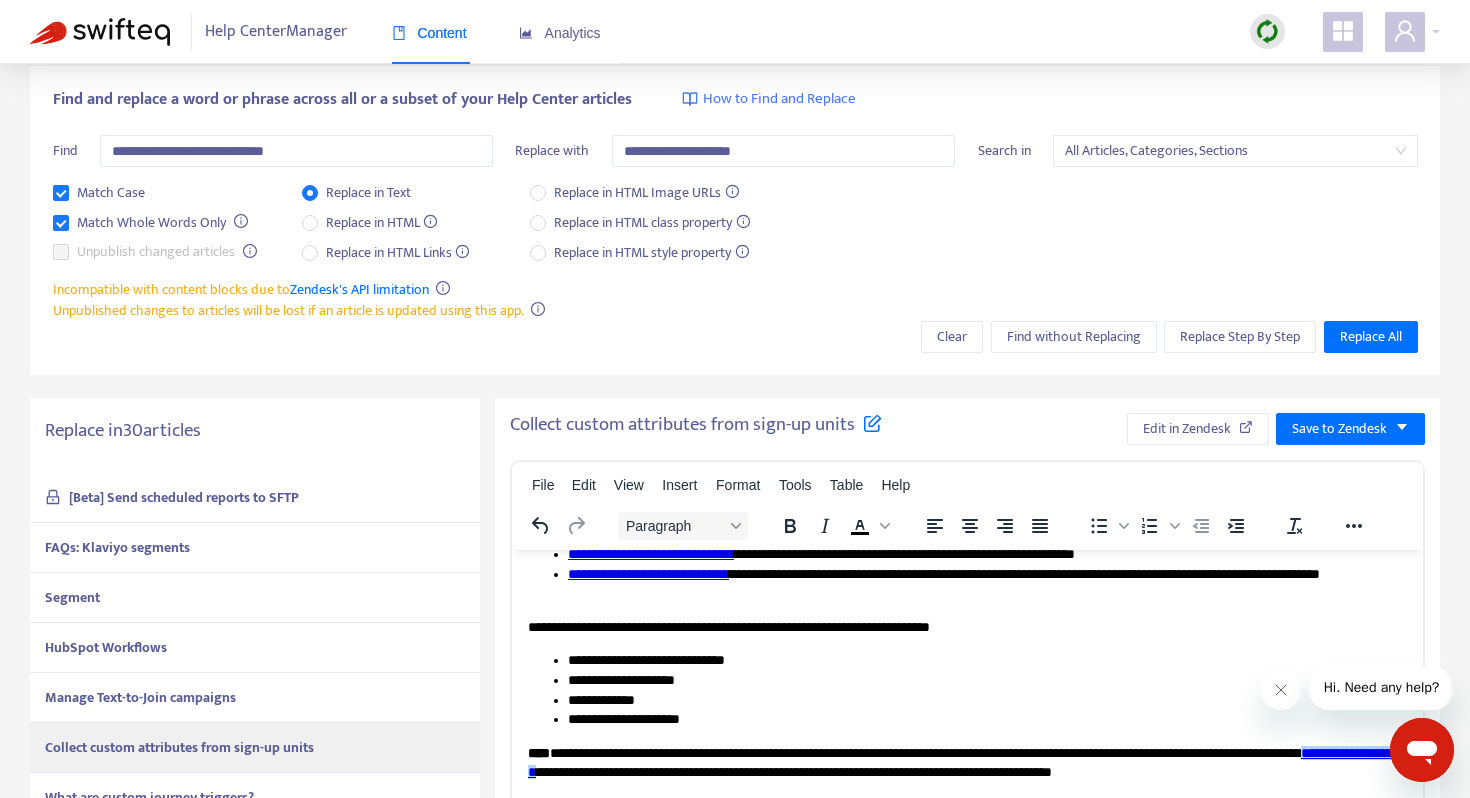 scroll, scrollTop: 0, scrollLeft: 0, axis: both 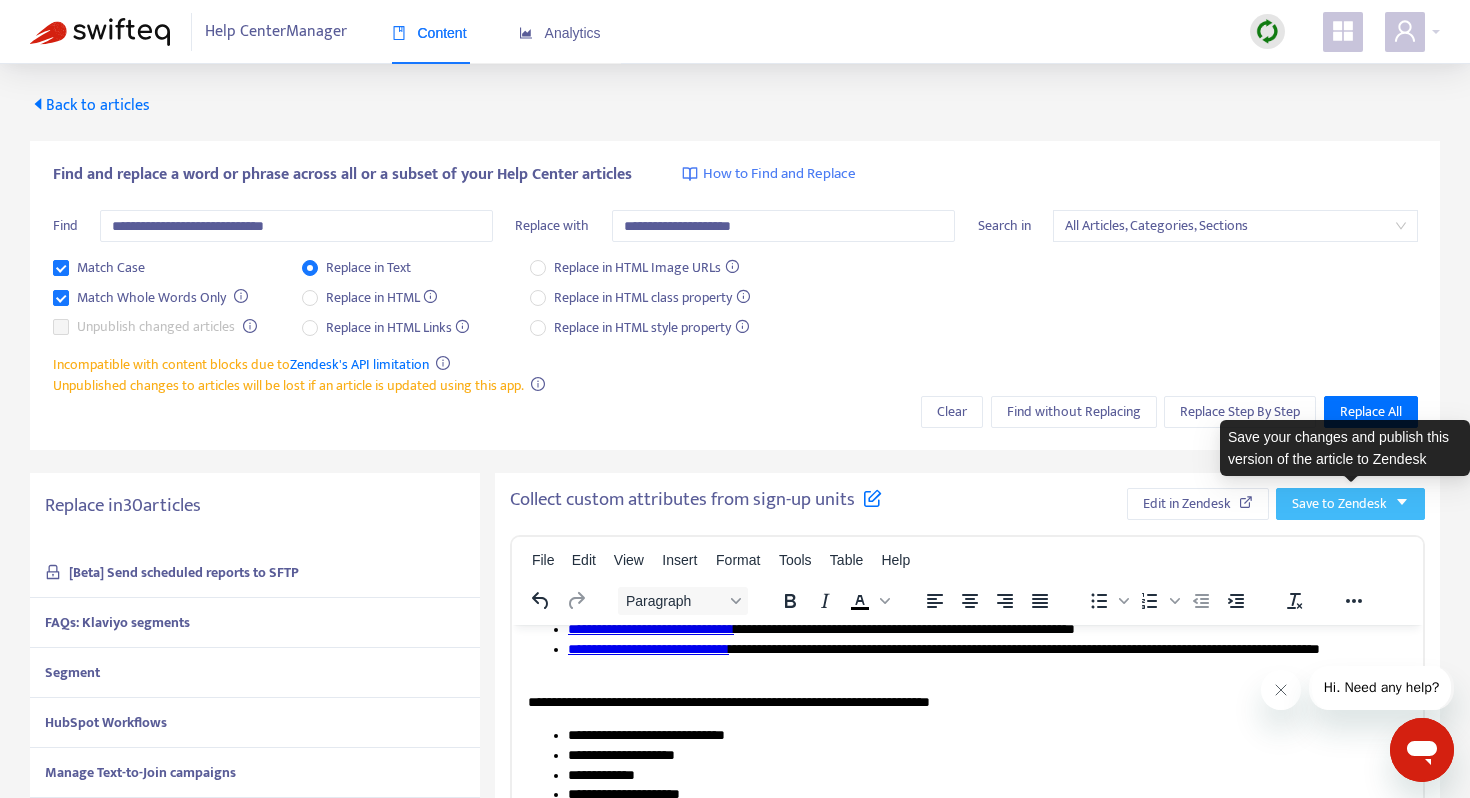 click on "Save to Zendesk" at bounding box center (1339, 504) 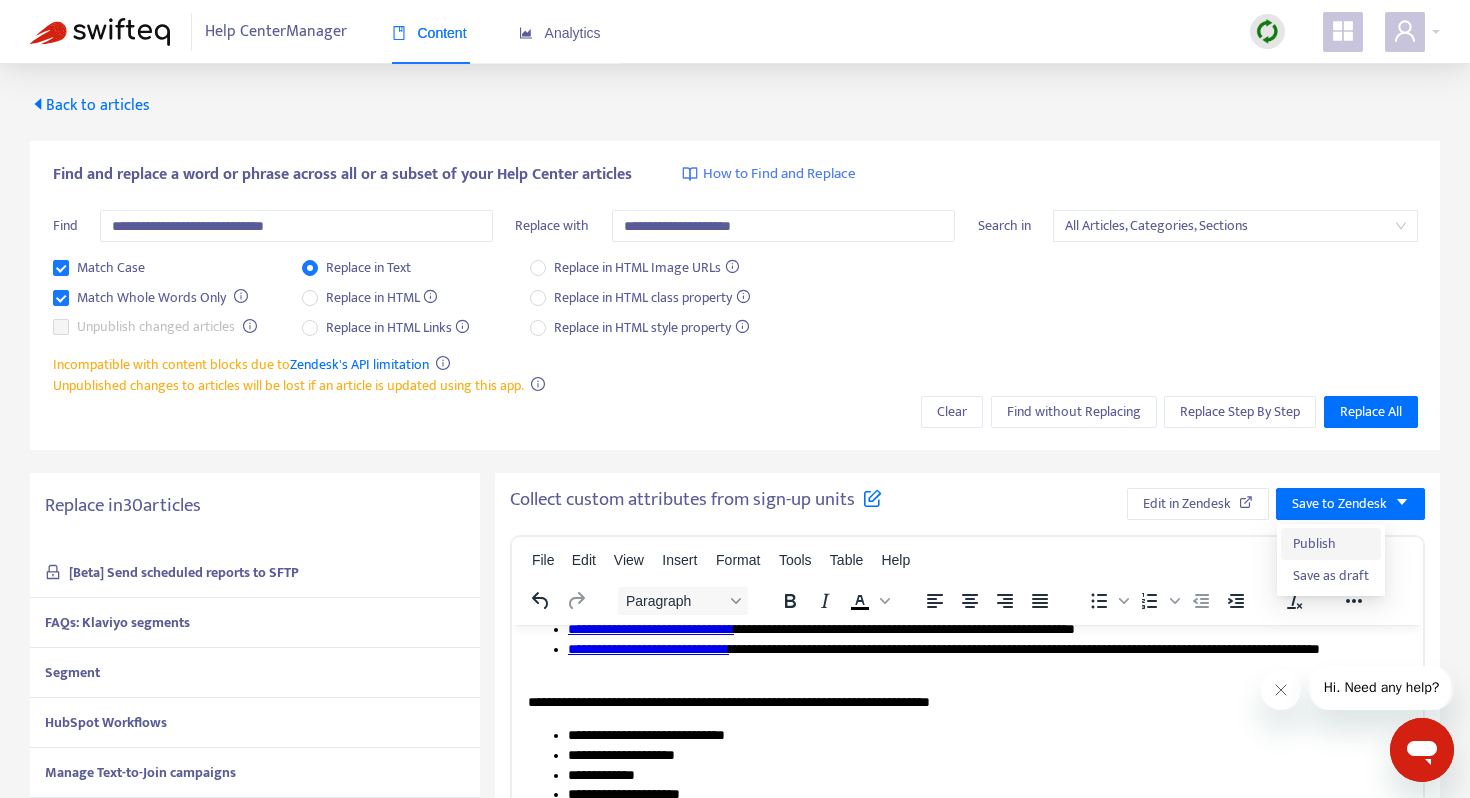 click on "Publish" at bounding box center (1331, 544) 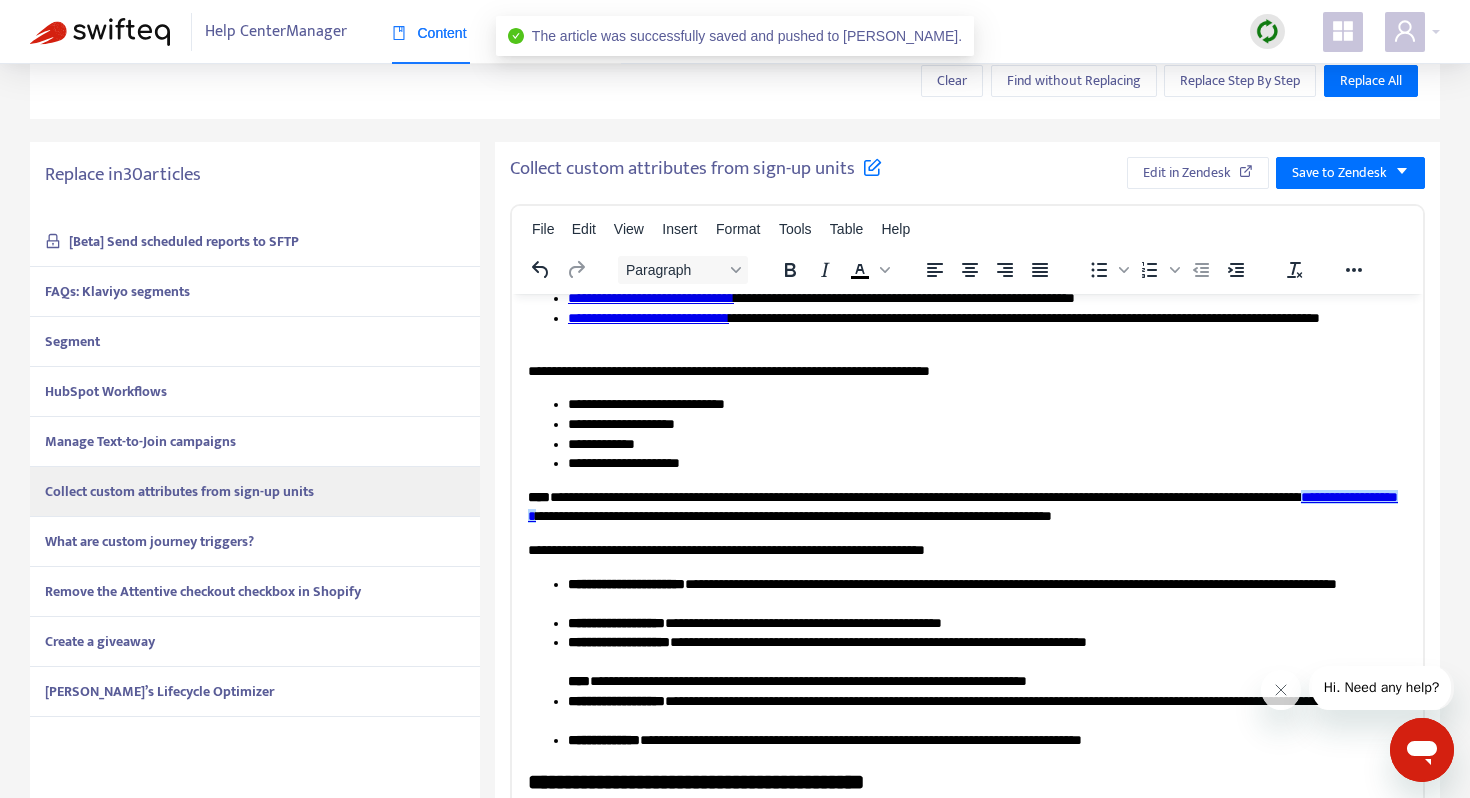 scroll, scrollTop: 351, scrollLeft: 0, axis: vertical 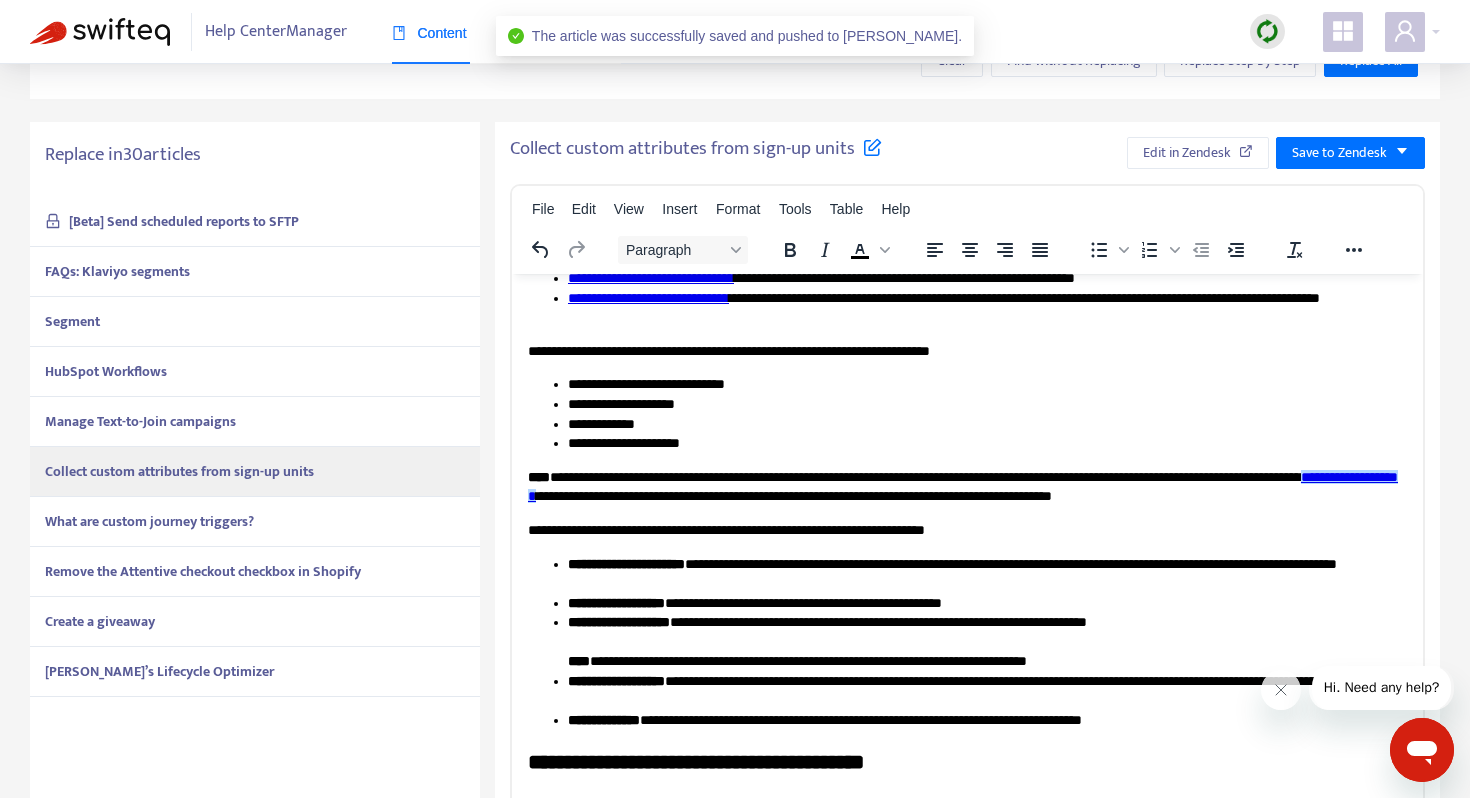 click on "What are custom journey triggers?" at bounding box center [149, 521] 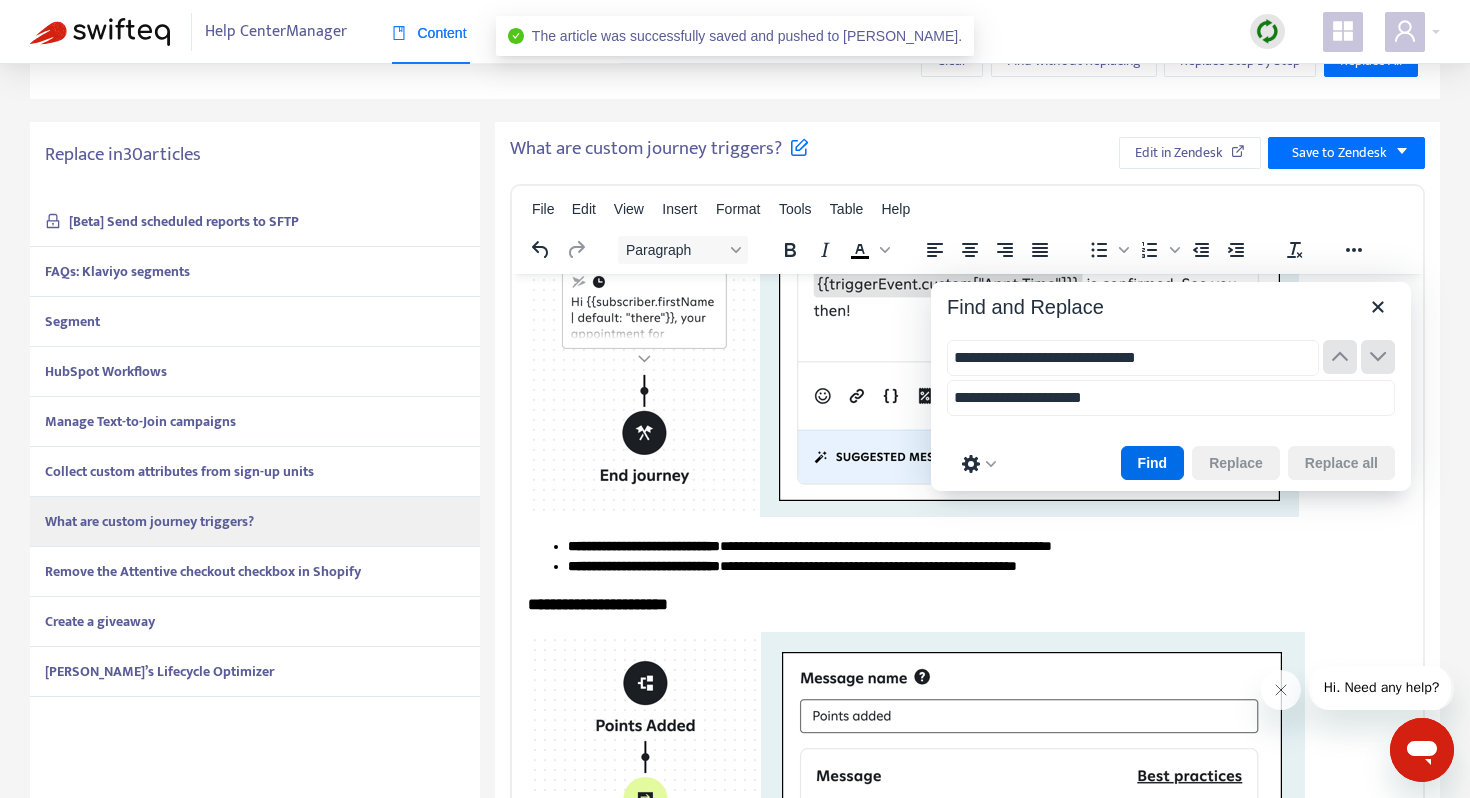 scroll, scrollTop: 85, scrollLeft: 0, axis: vertical 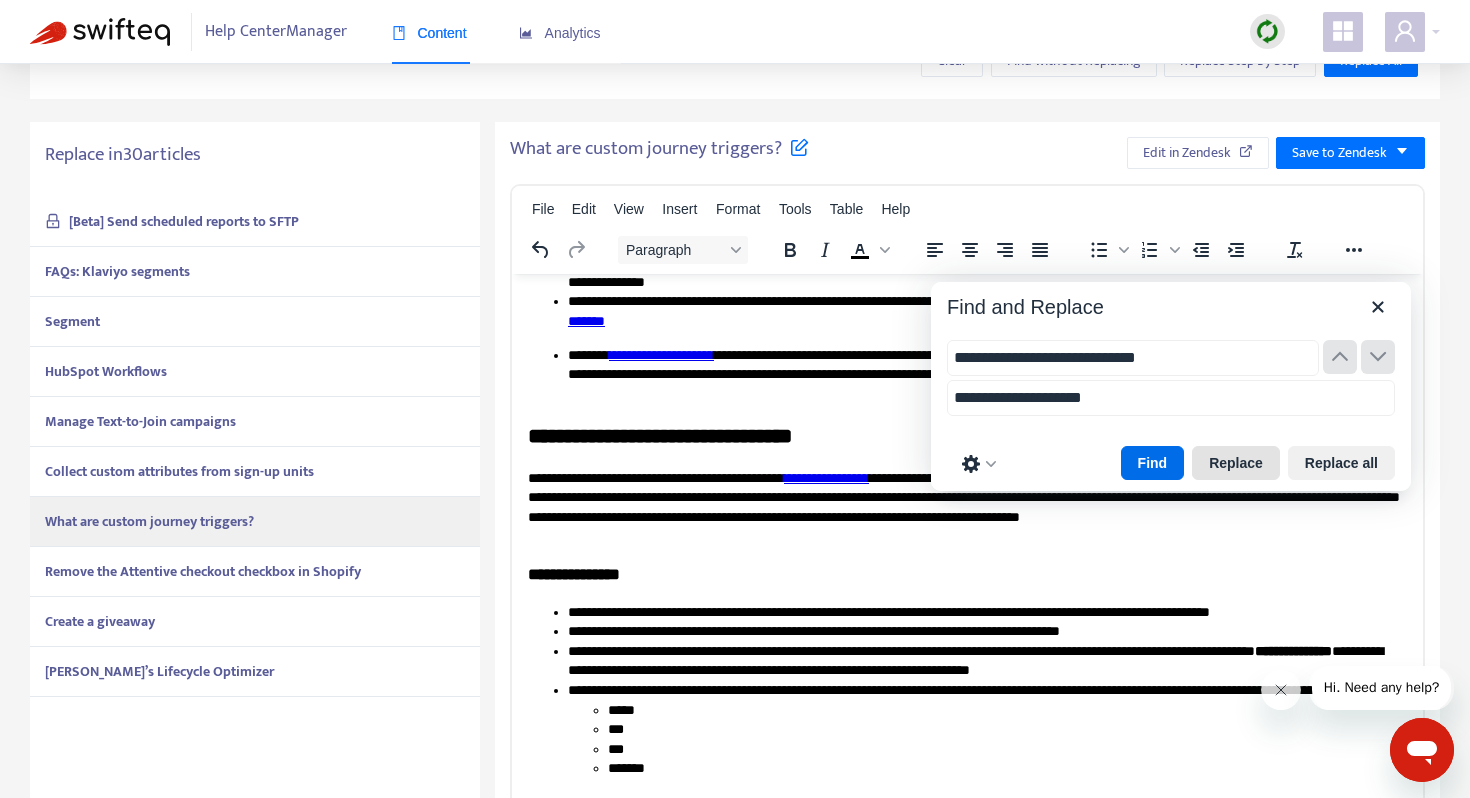 click on "Replace" at bounding box center (1236, 463) 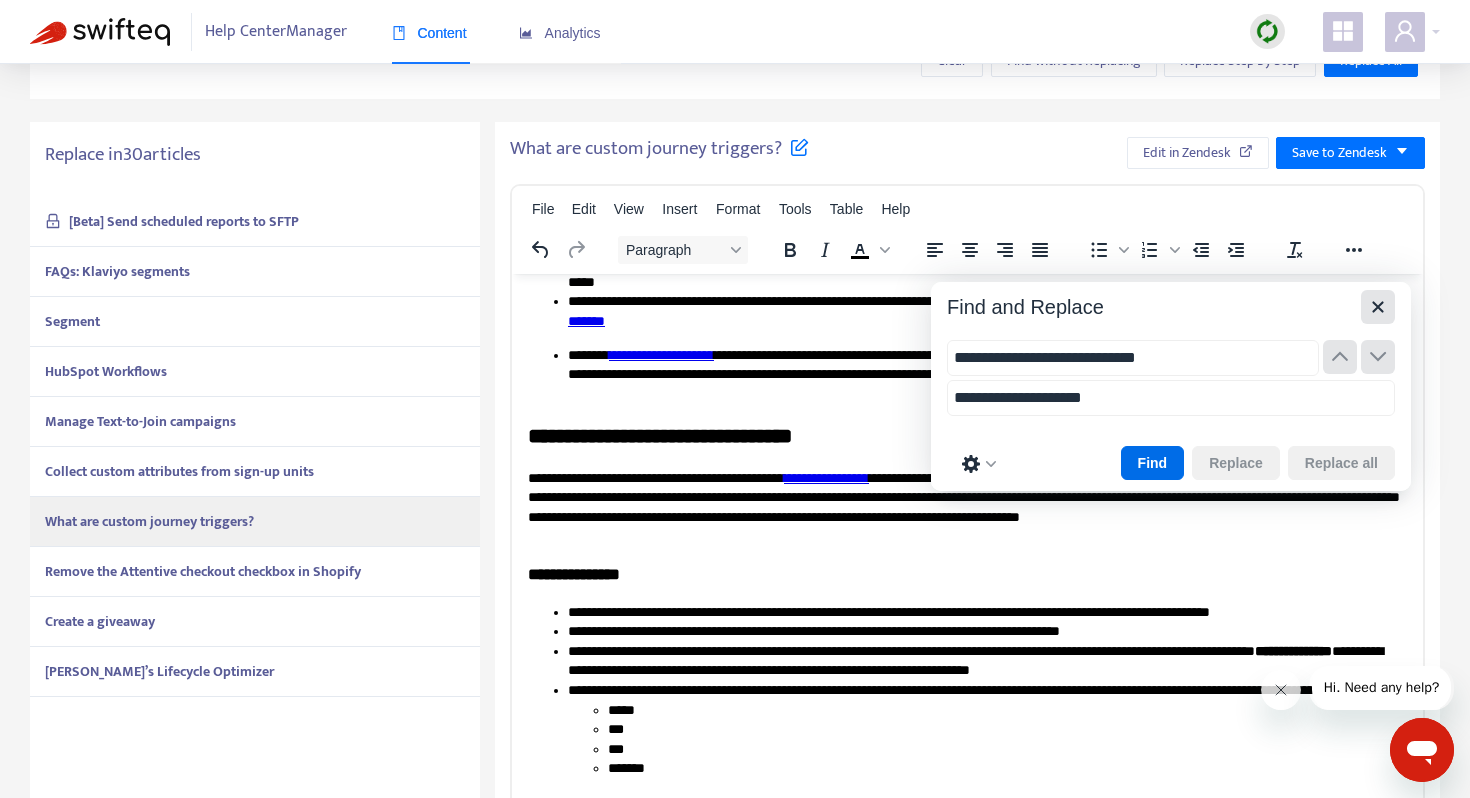 click 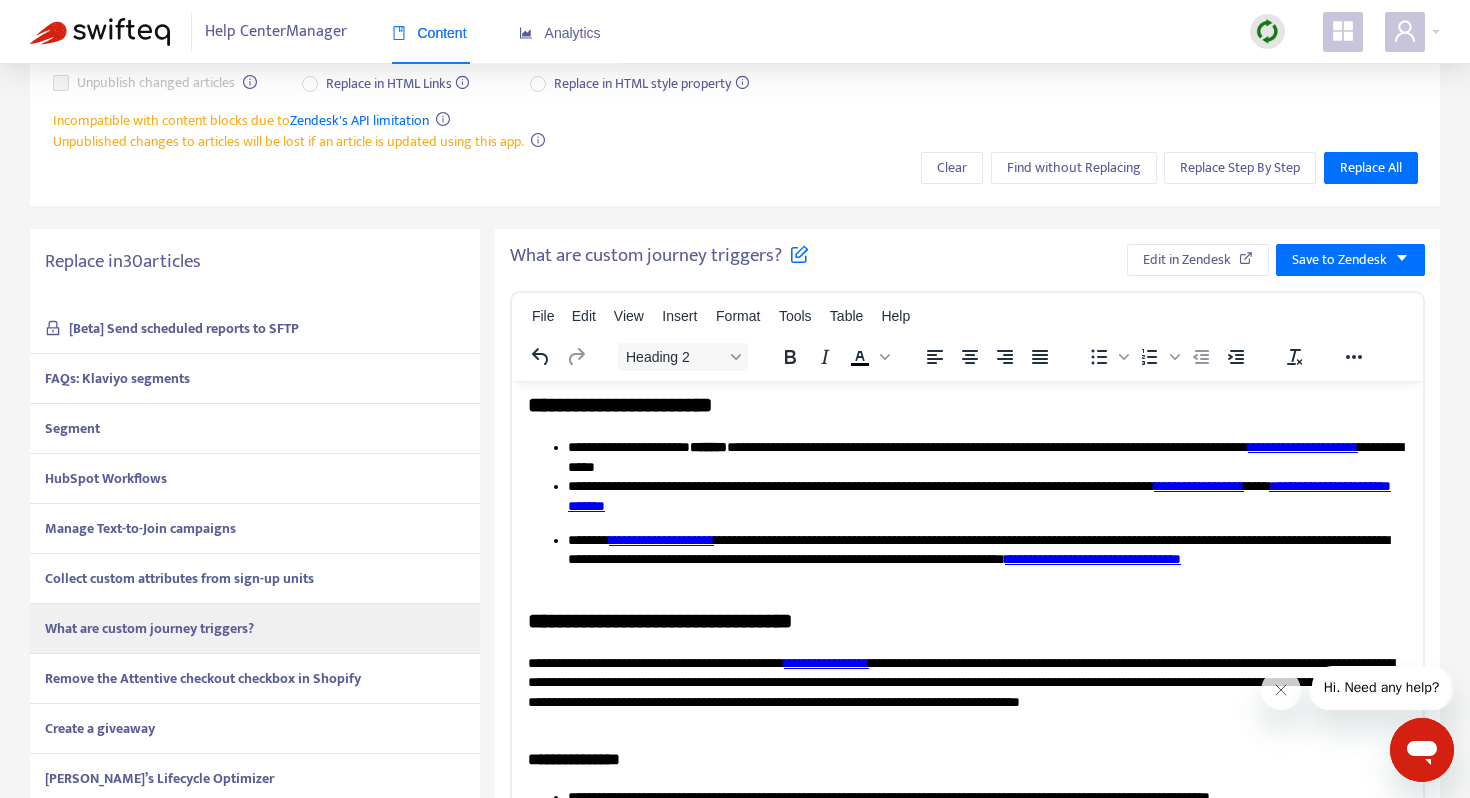 scroll, scrollTop: 0, scrollLeft: 0, axis: both 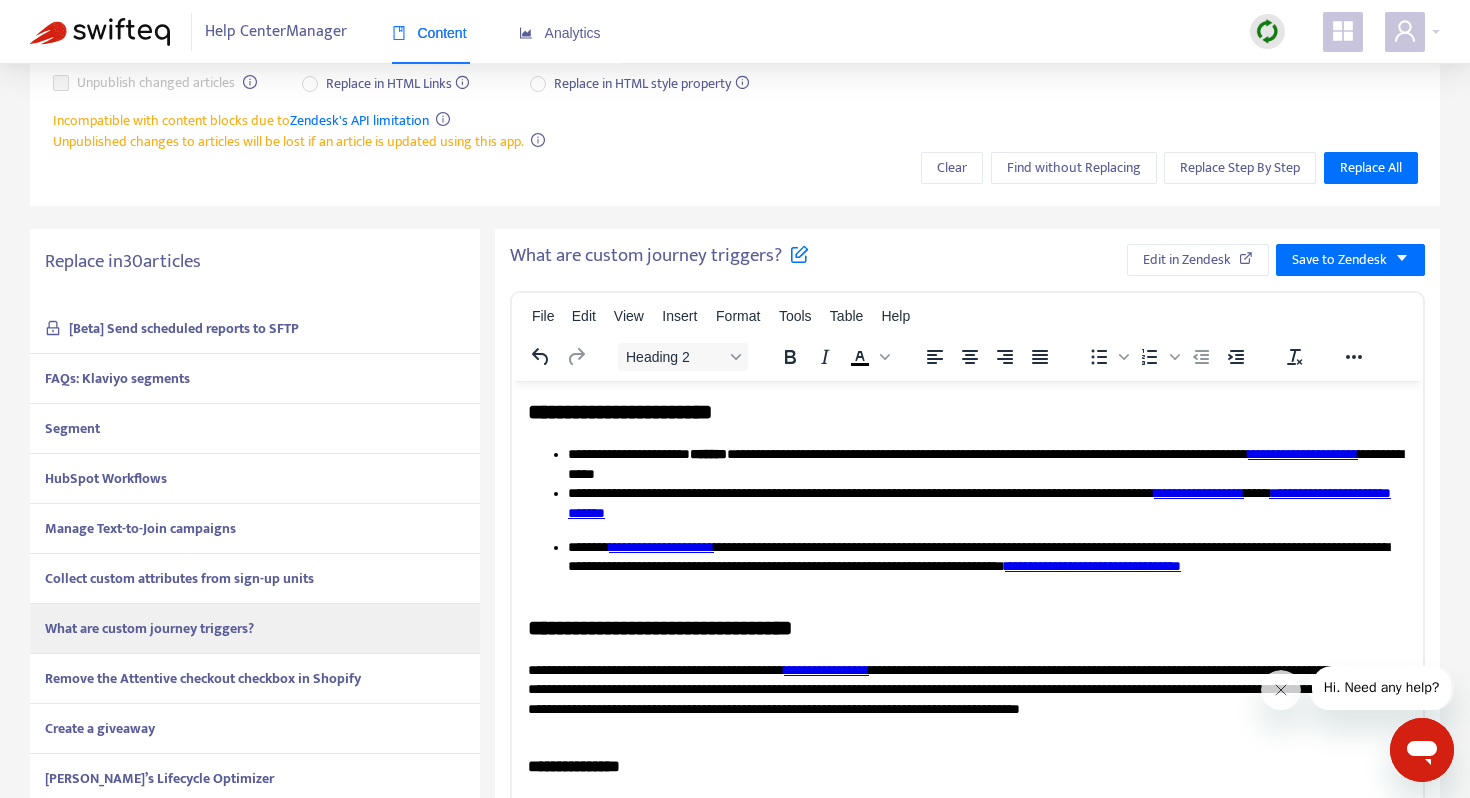 click on "**********" at bounding box center [987, 463] 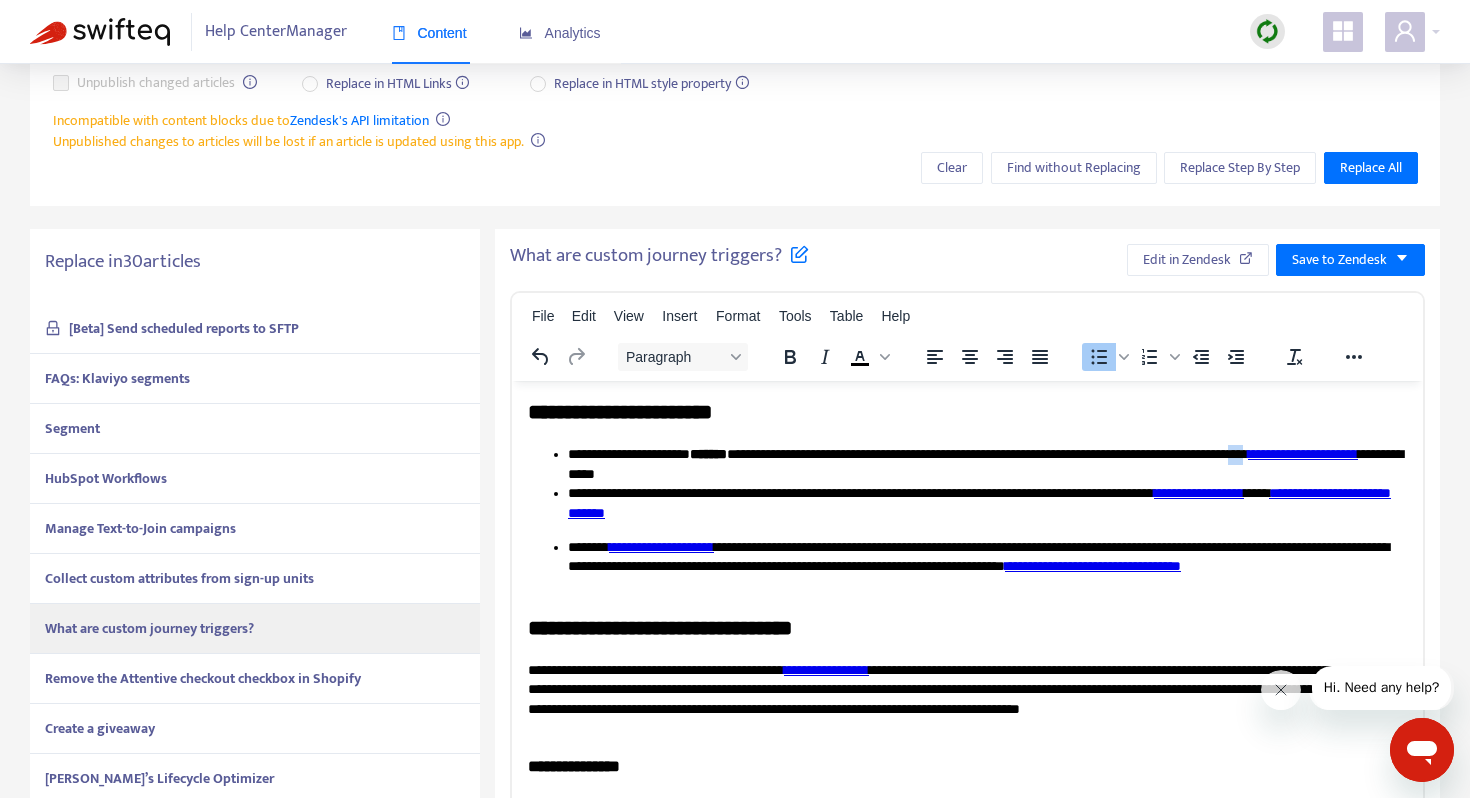 click on "**********" at bounding box center (987, 463) 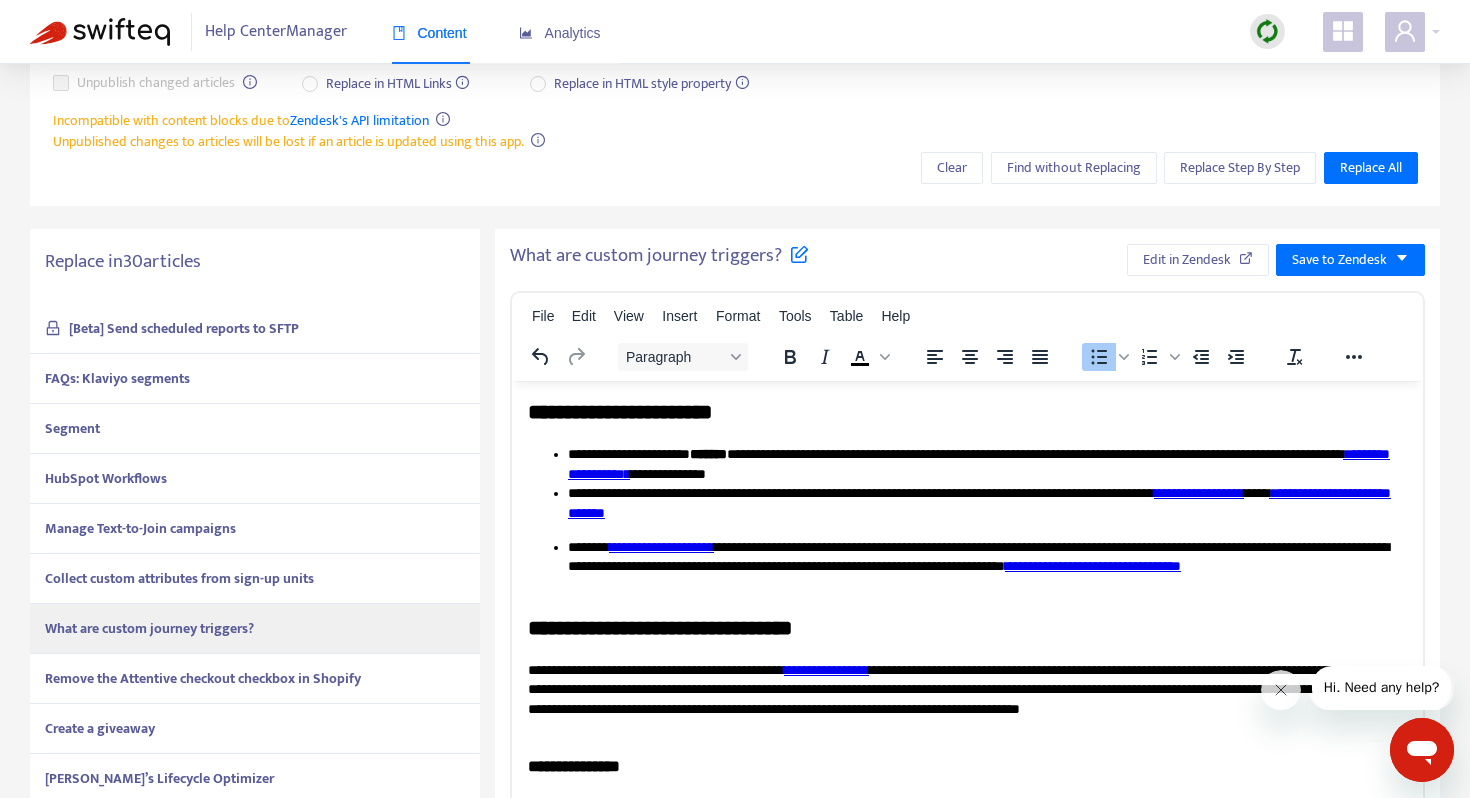 click on "**********" at bounding box center [987, 463] 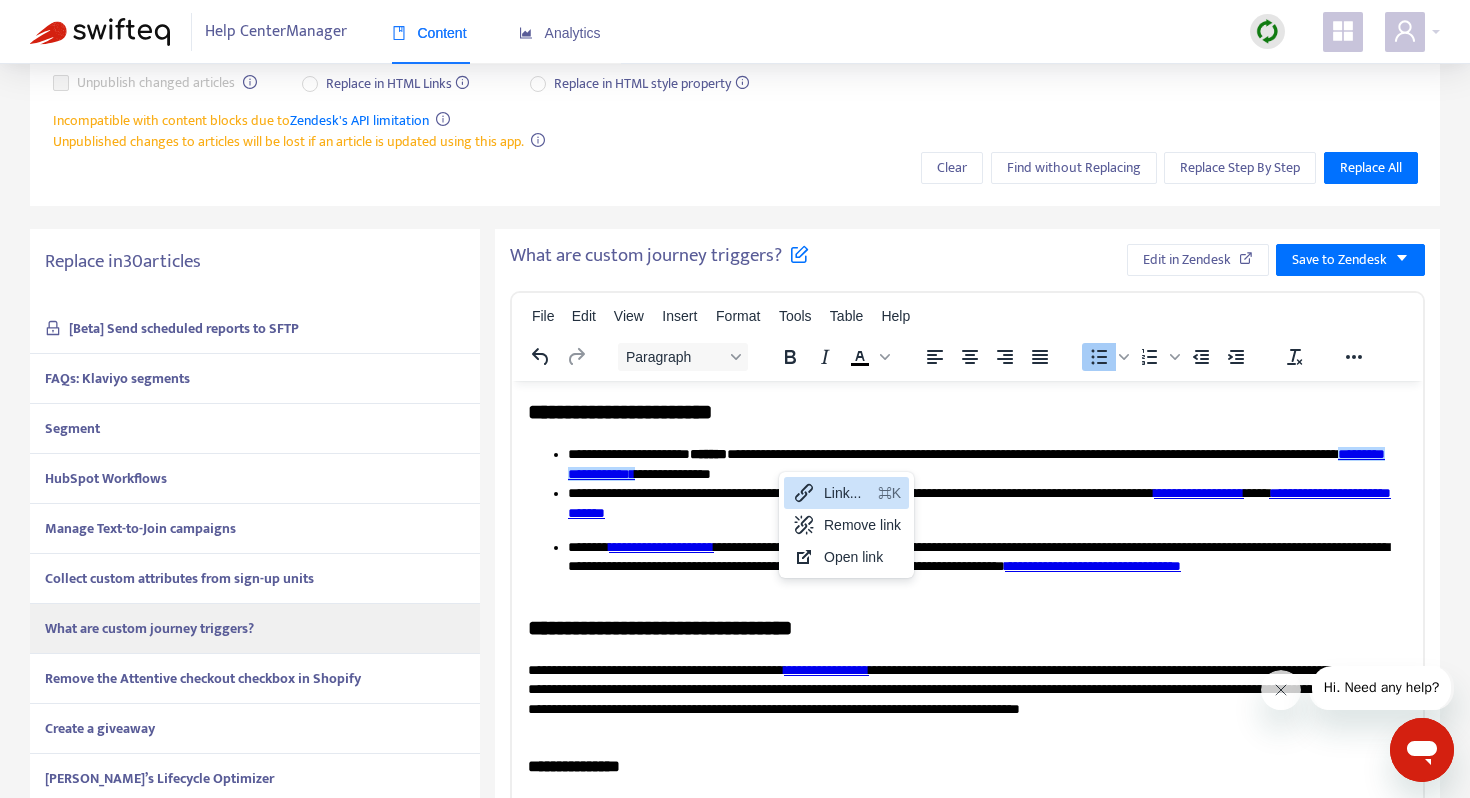 click on "Link..." at bounding box center [847, 493] 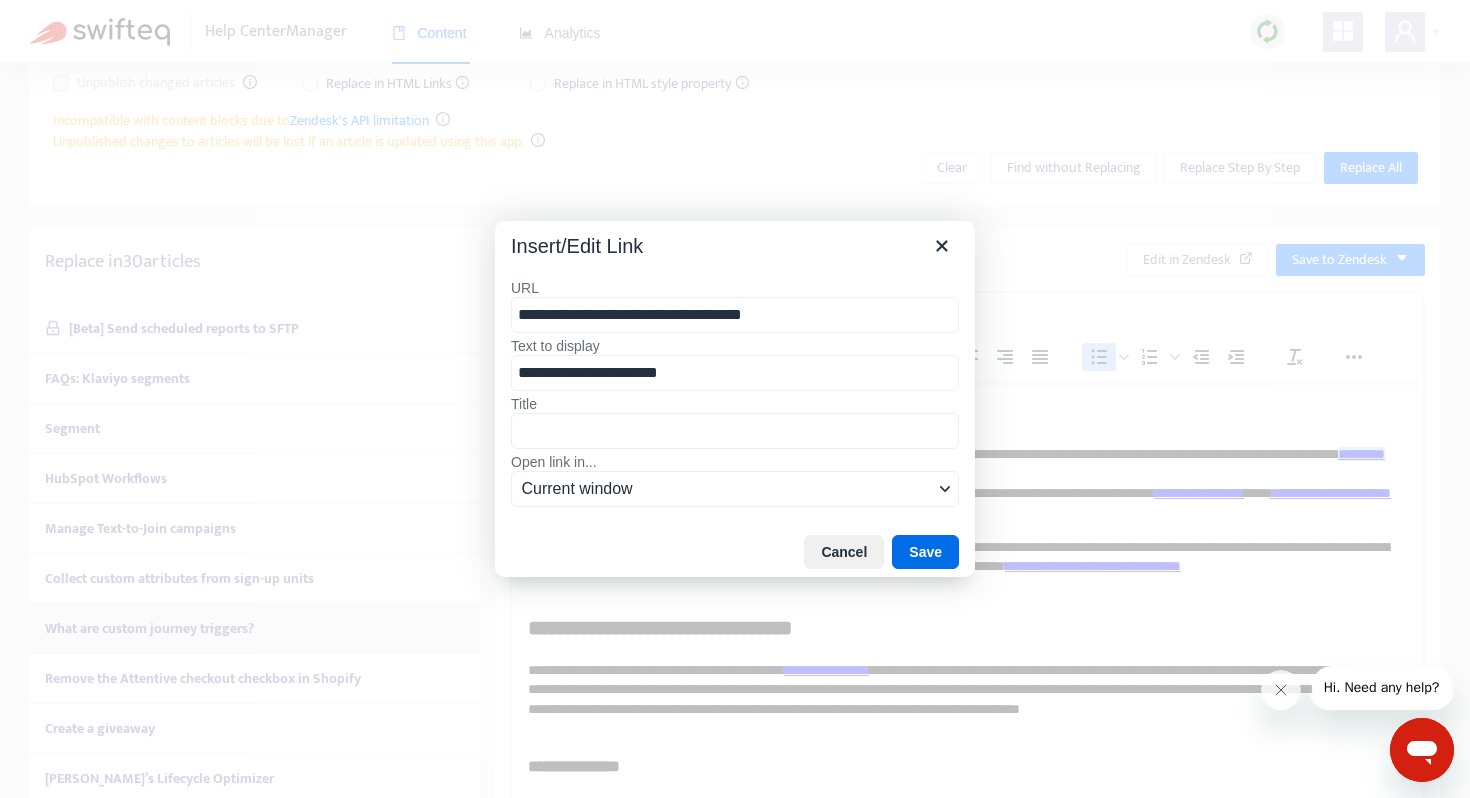 click on "**********" at bounding box center (735, 315) 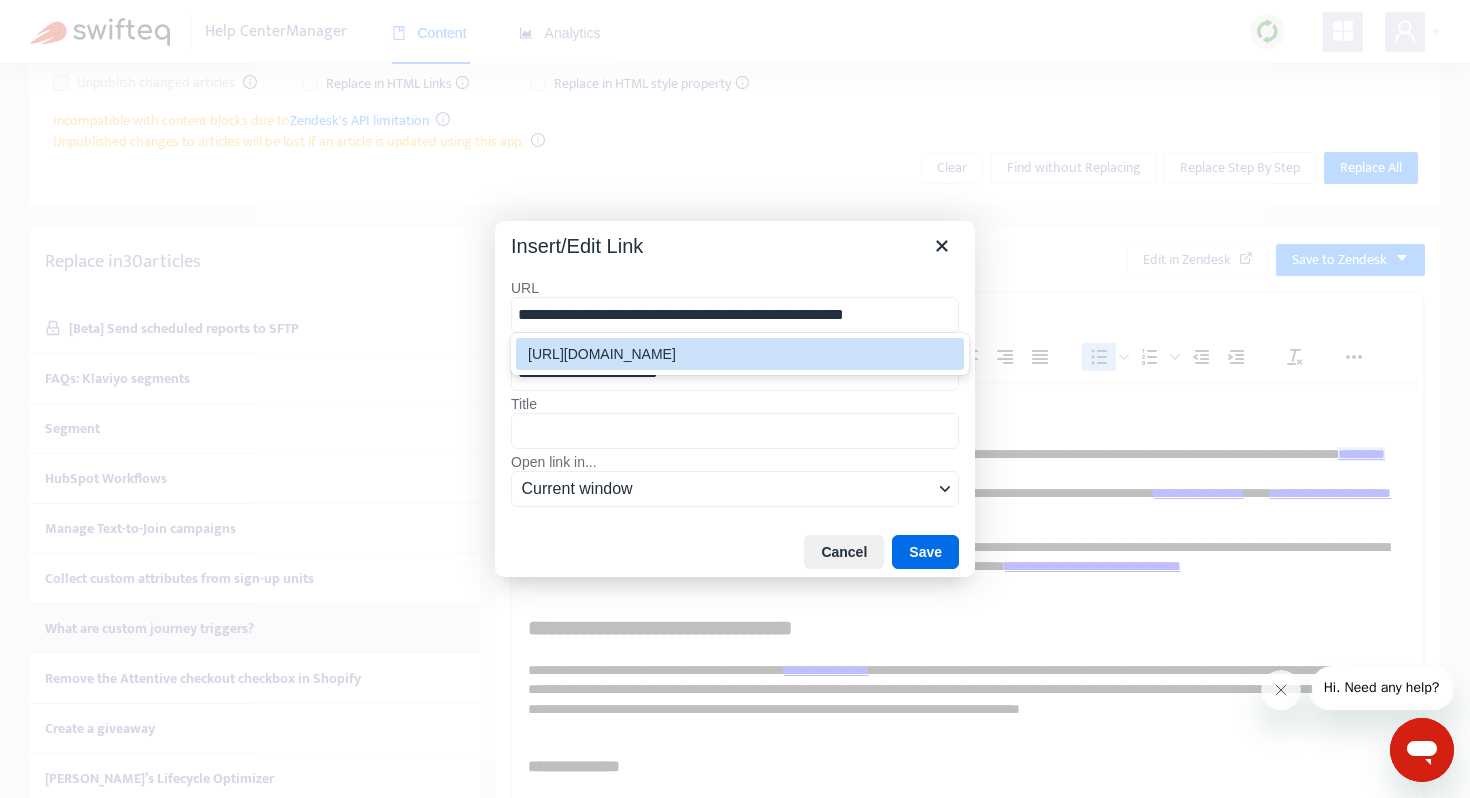 click on "[URL][DOMAIN_NAME]" at bounding box center [742, 354] 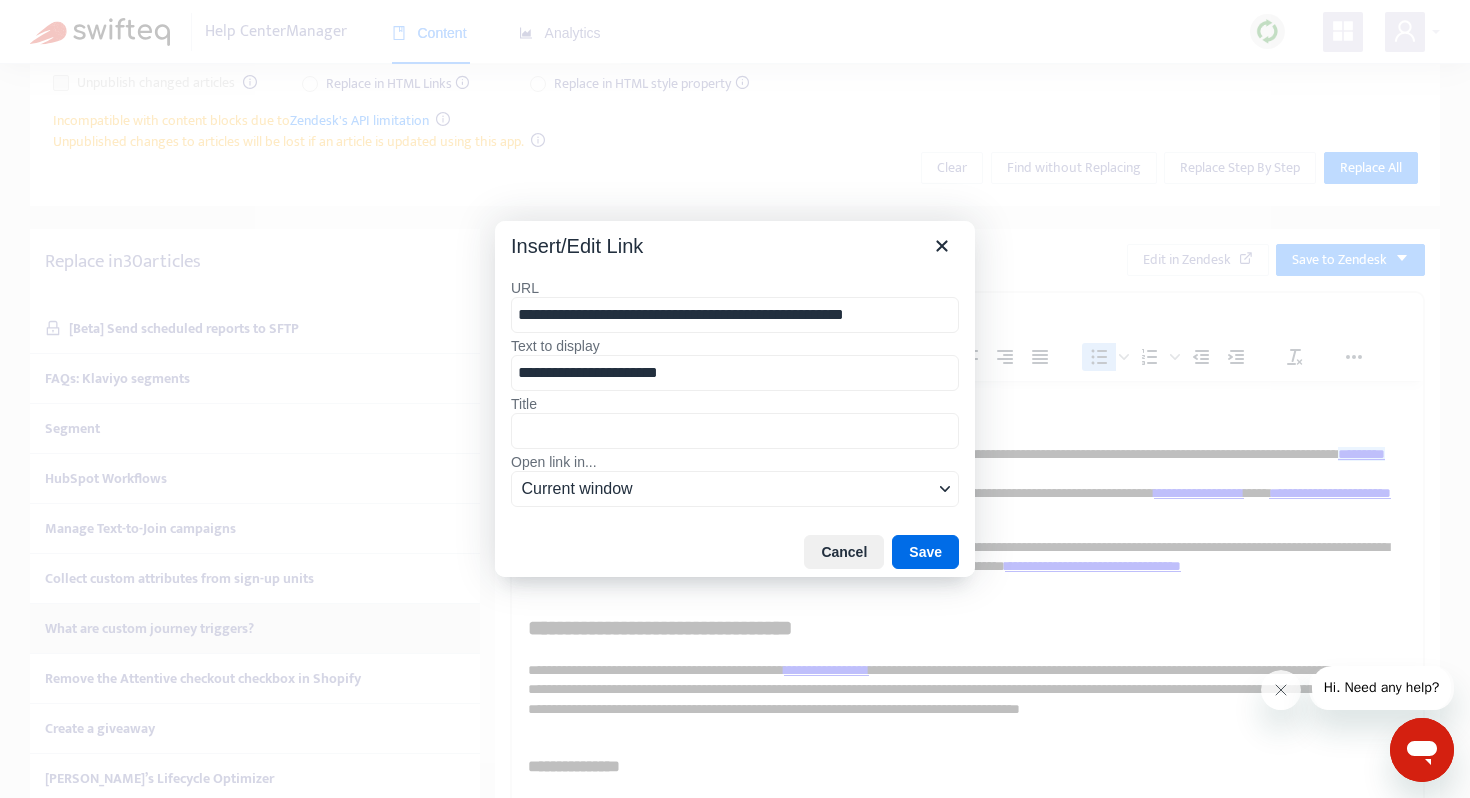type on "**********" 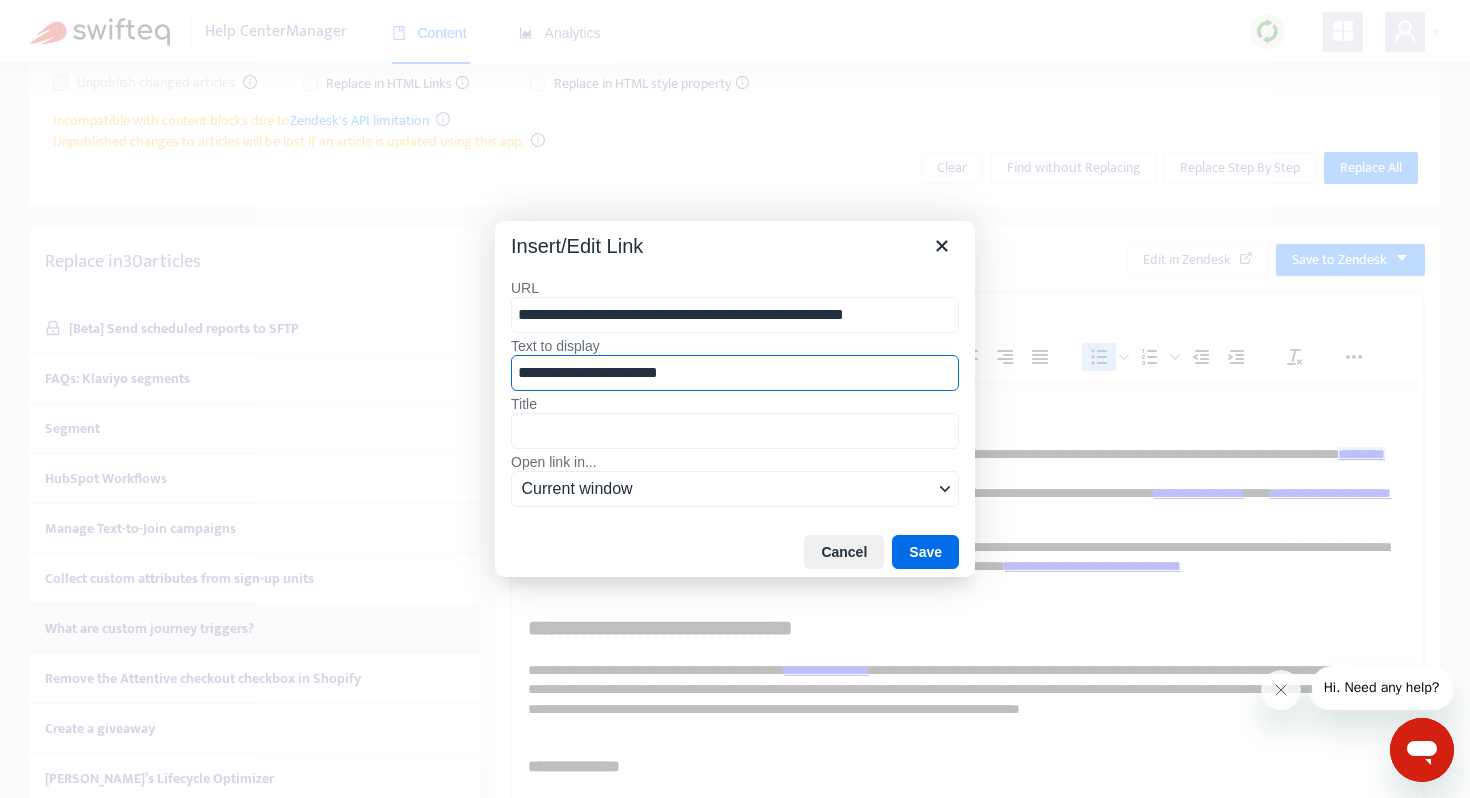 click on "**********" at bounding box center (735, 373) 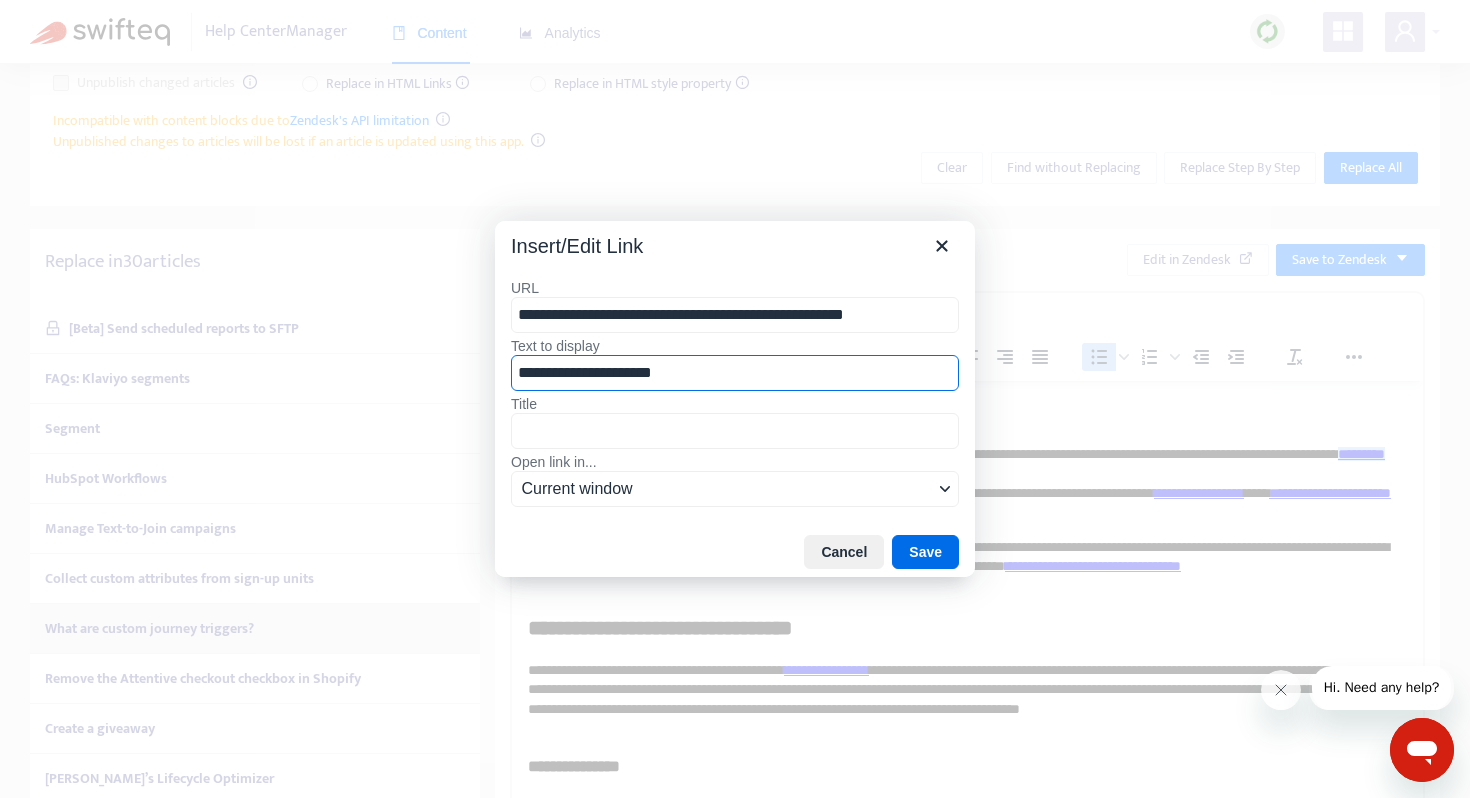type on "**********" 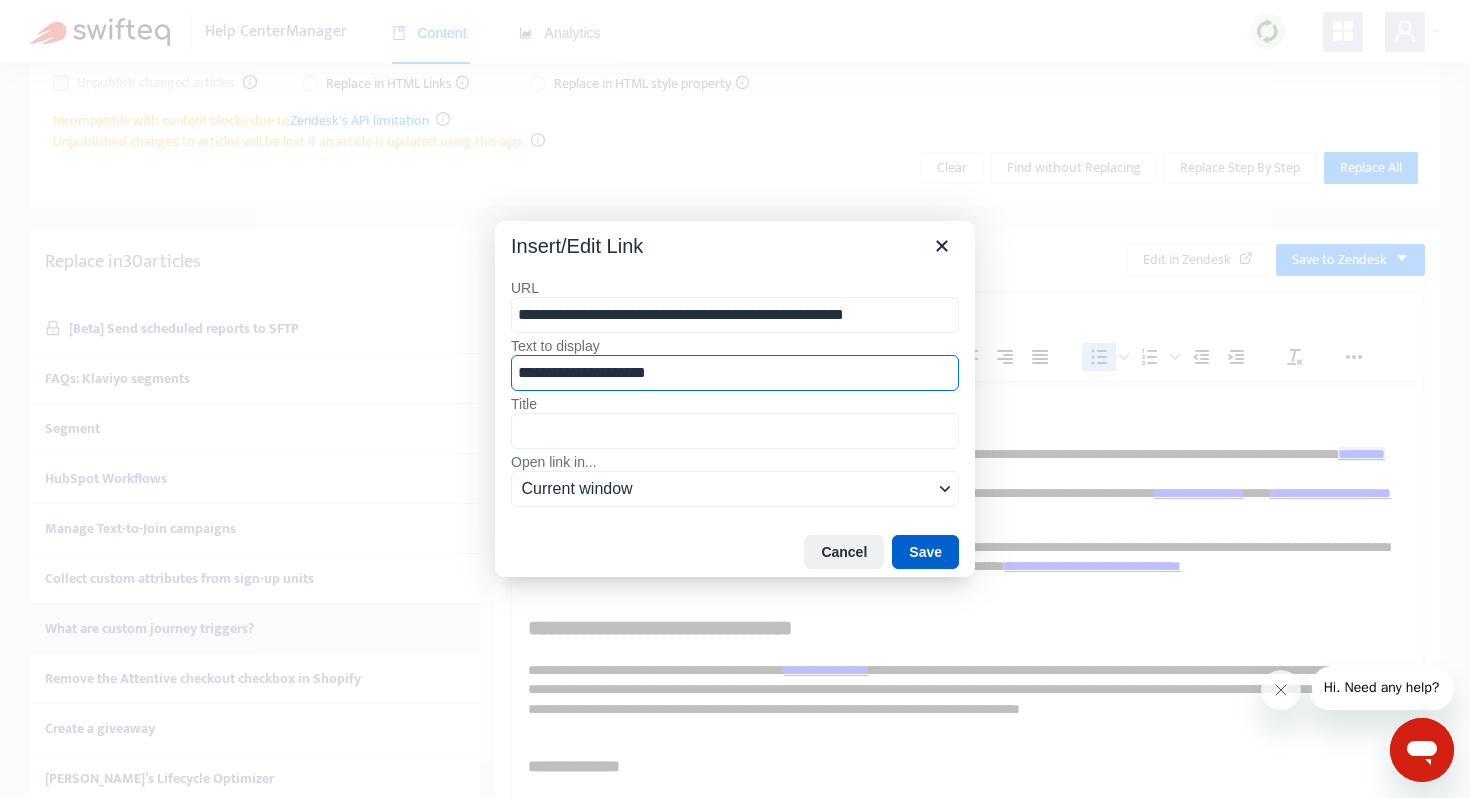 click on "Save" at bounding box center (925, 552) 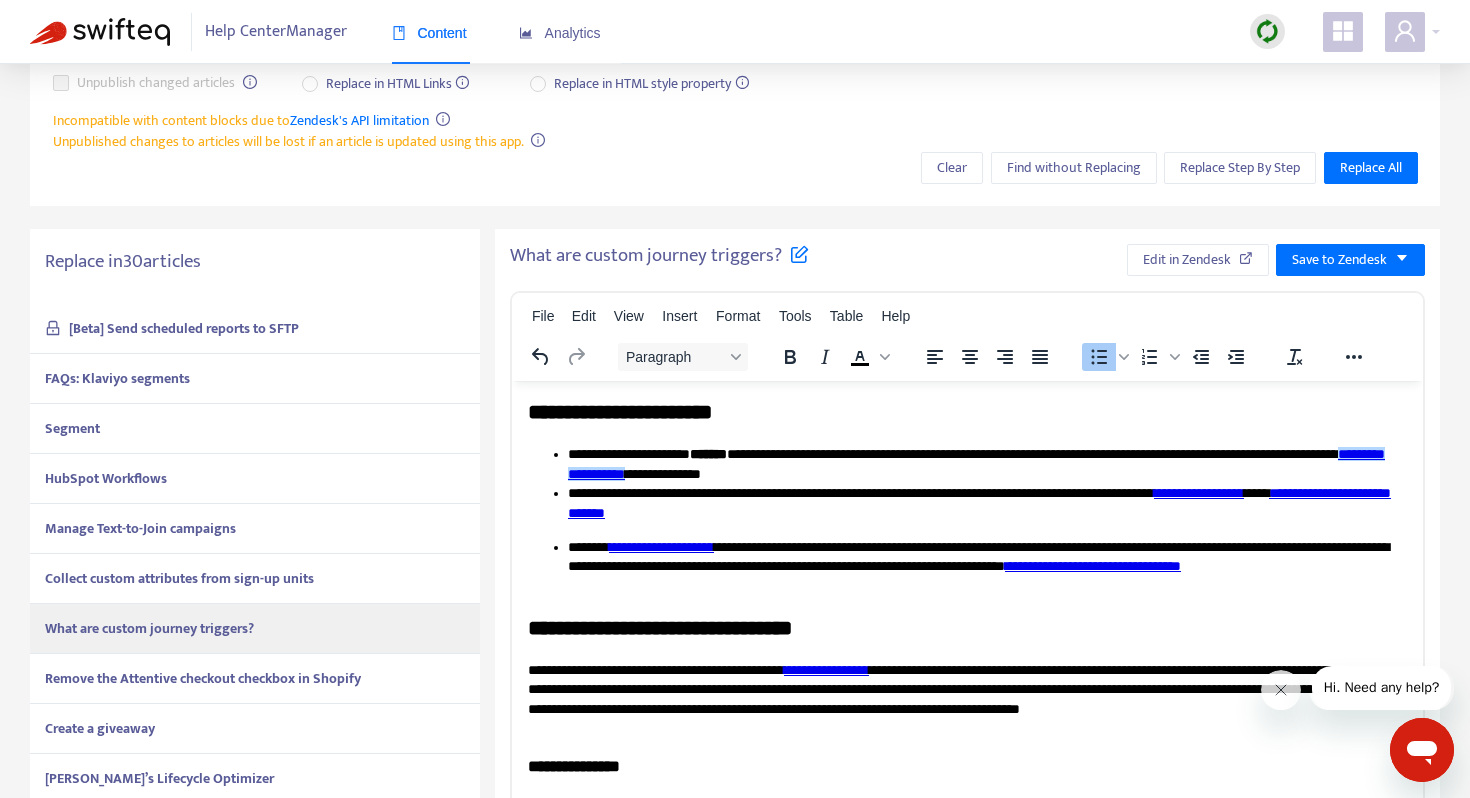 click on "**********" at bounding box center (987, 463) 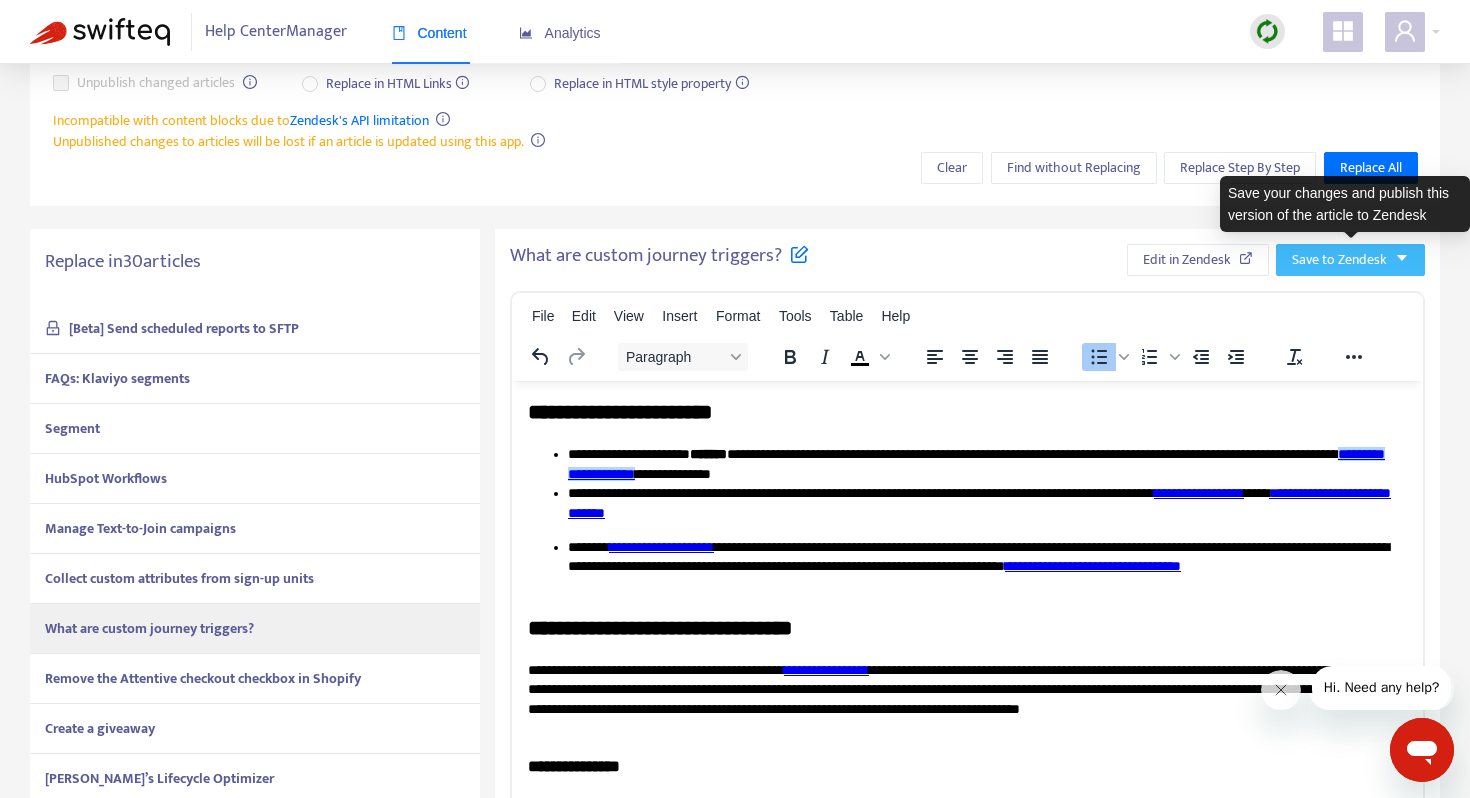 click on "Save to Zendesk" at bounding box center [1350, 260] 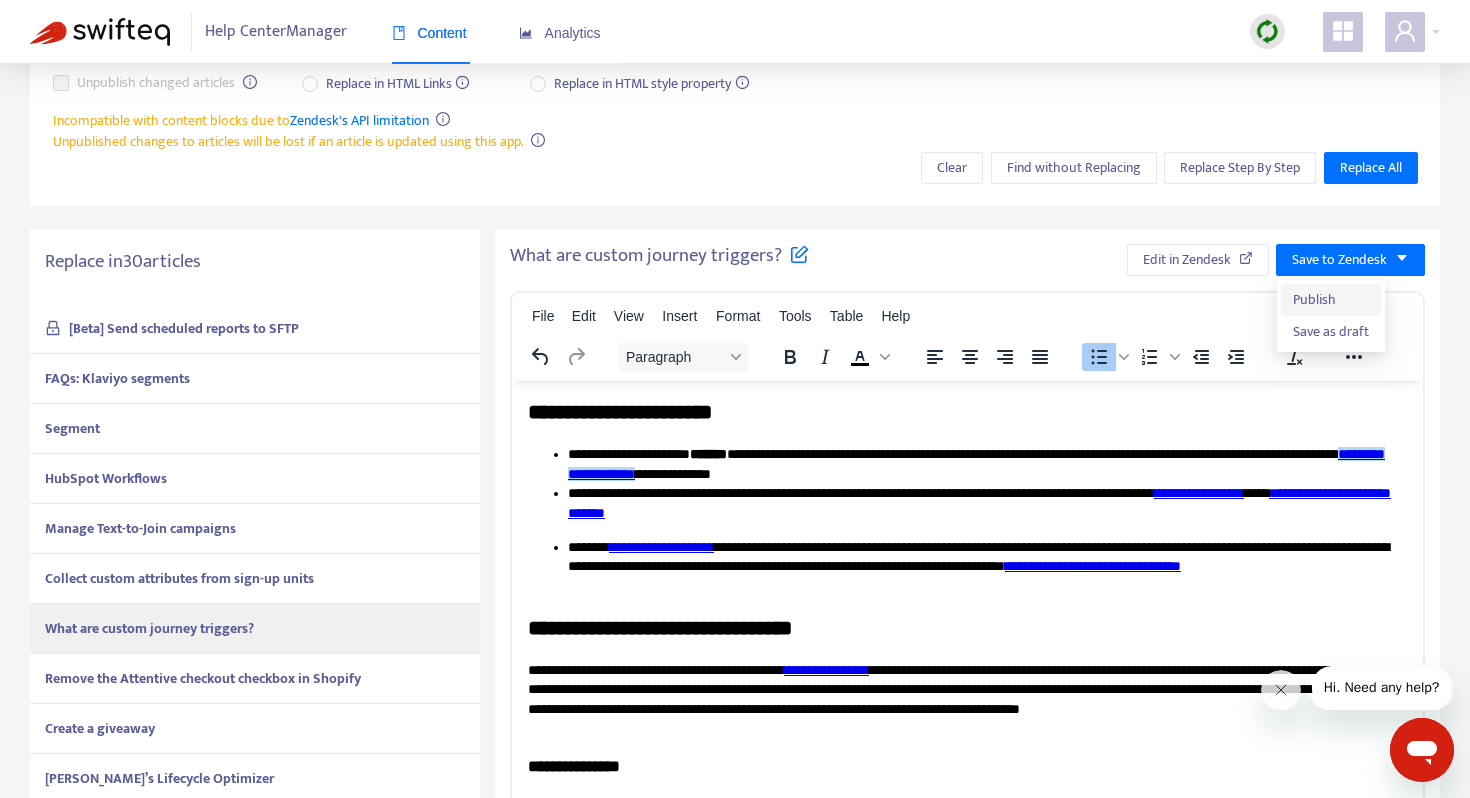 click on "Publish" at bounding box center (1331, 300) 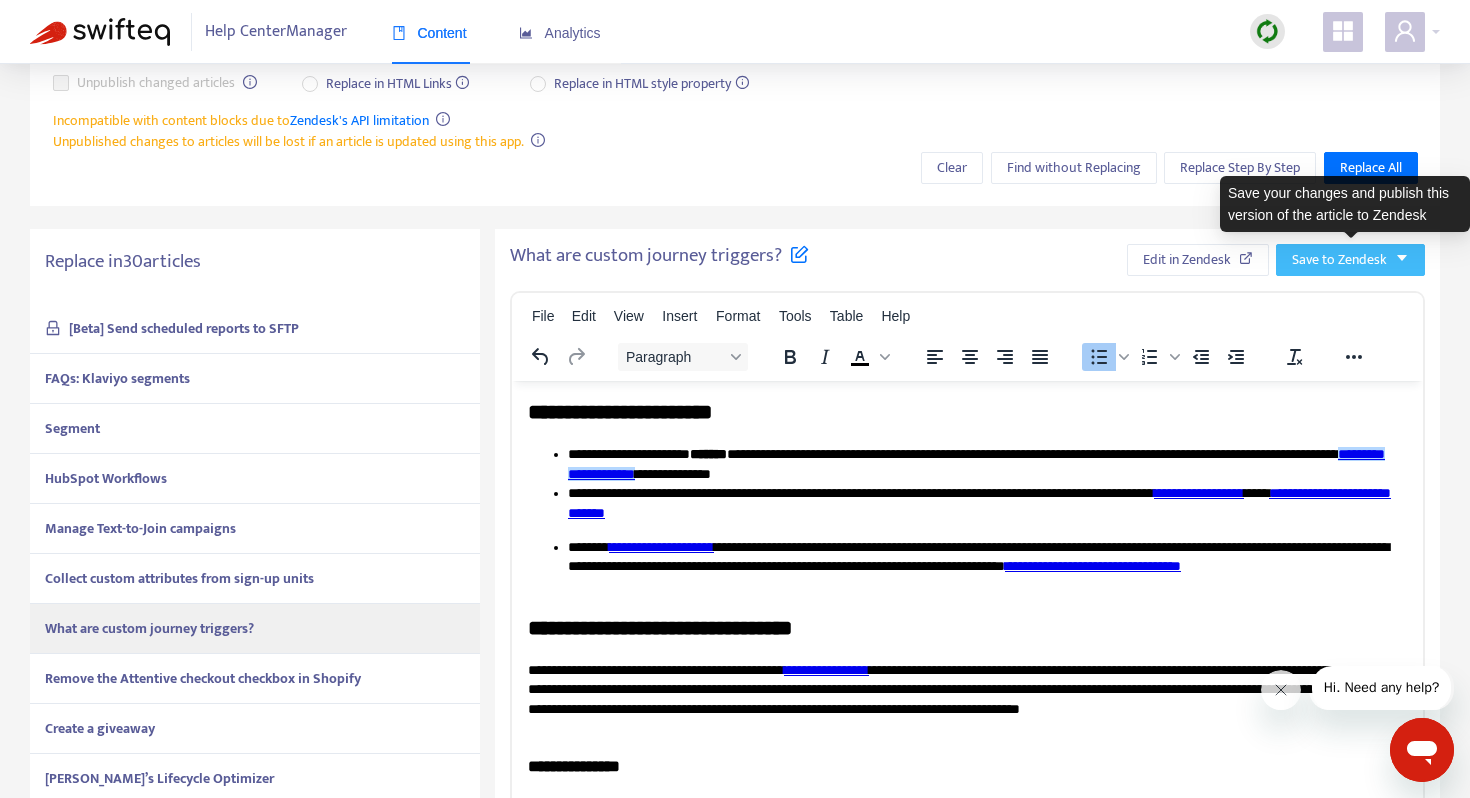 click on "Save to Zendesk" at bounding box center (1339, 260) 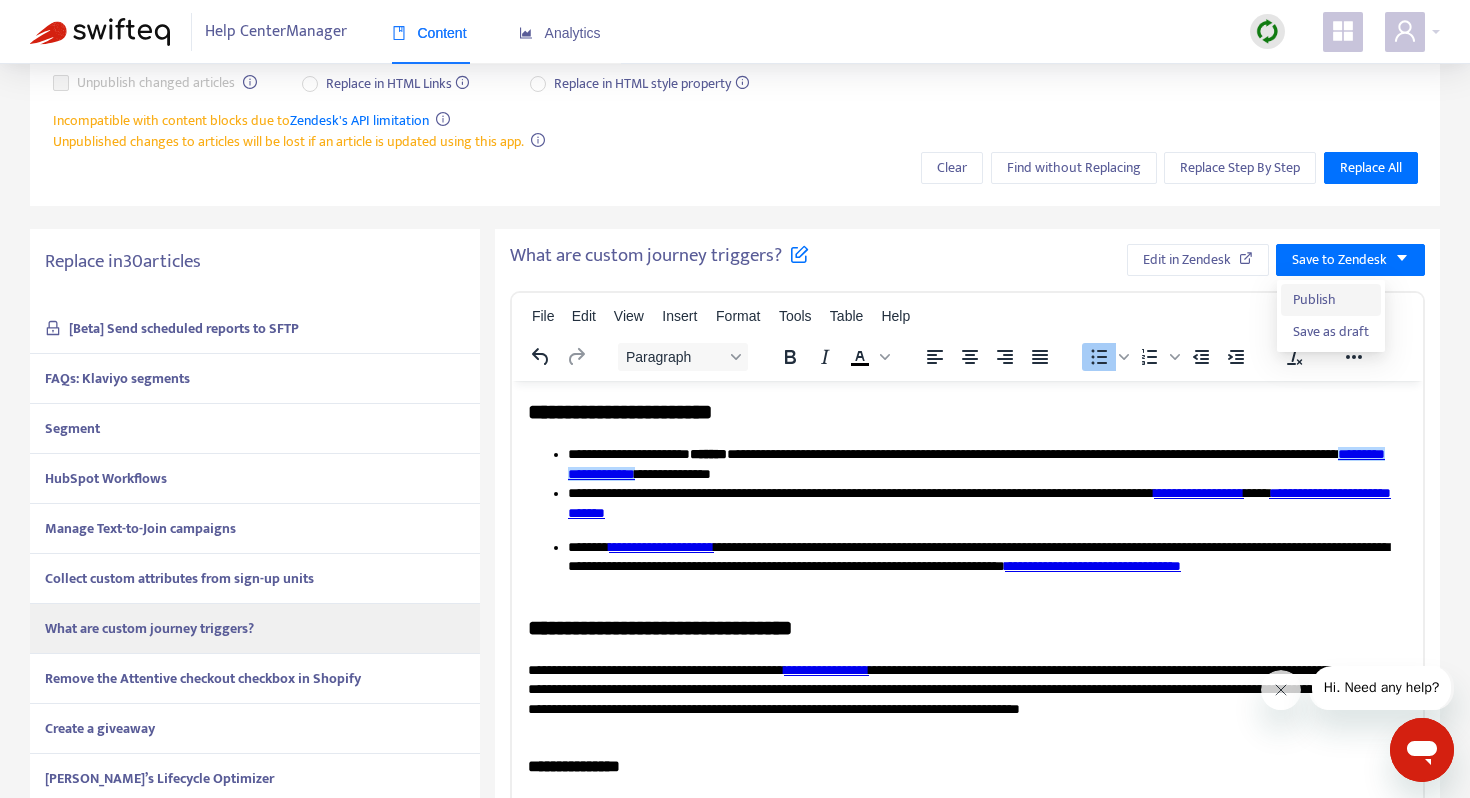 click on "Publish" at bounding box center (1331, 300) 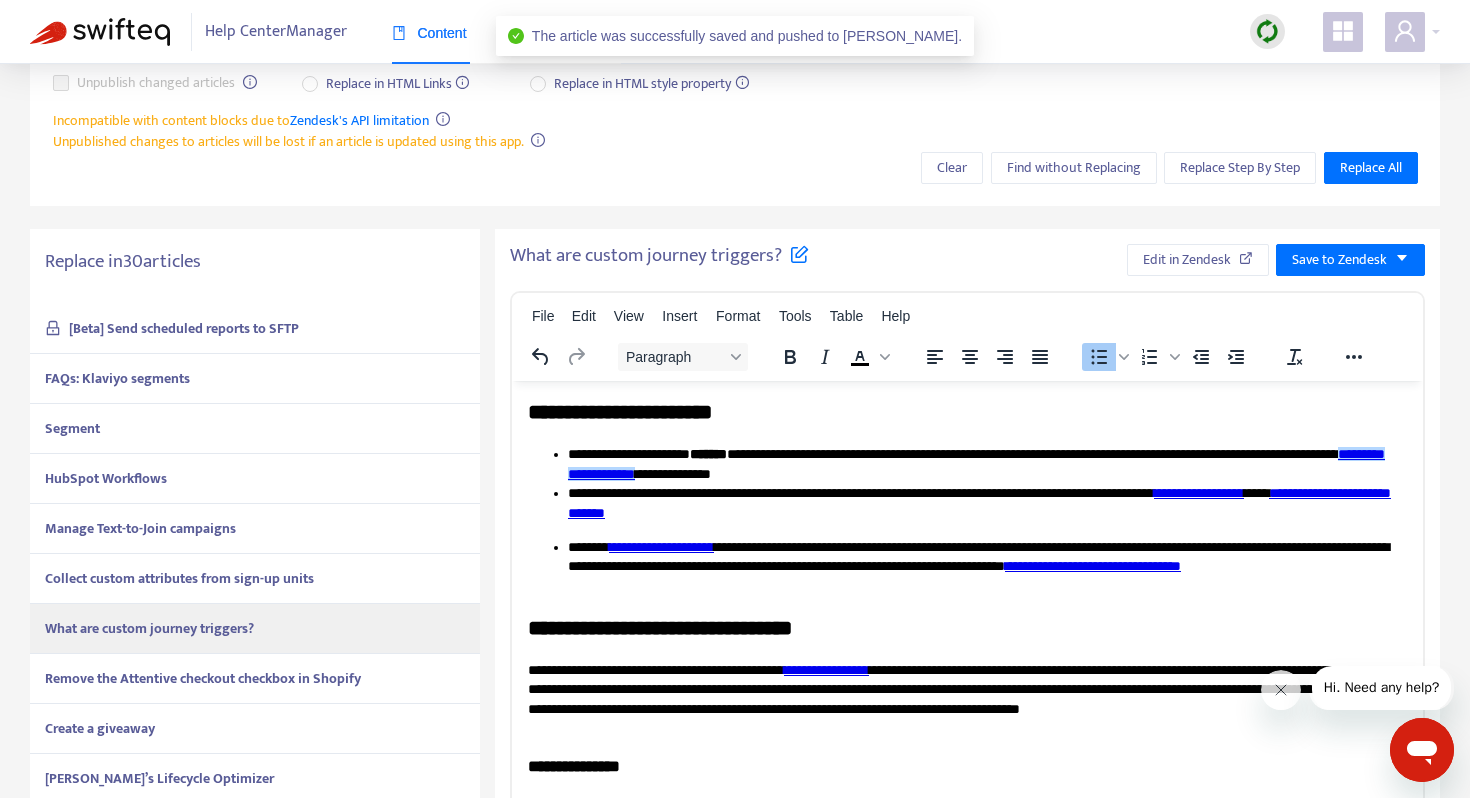 click on "Remove the Attentive checkout checkbox in Shopify" at bounding box center (203, 678) 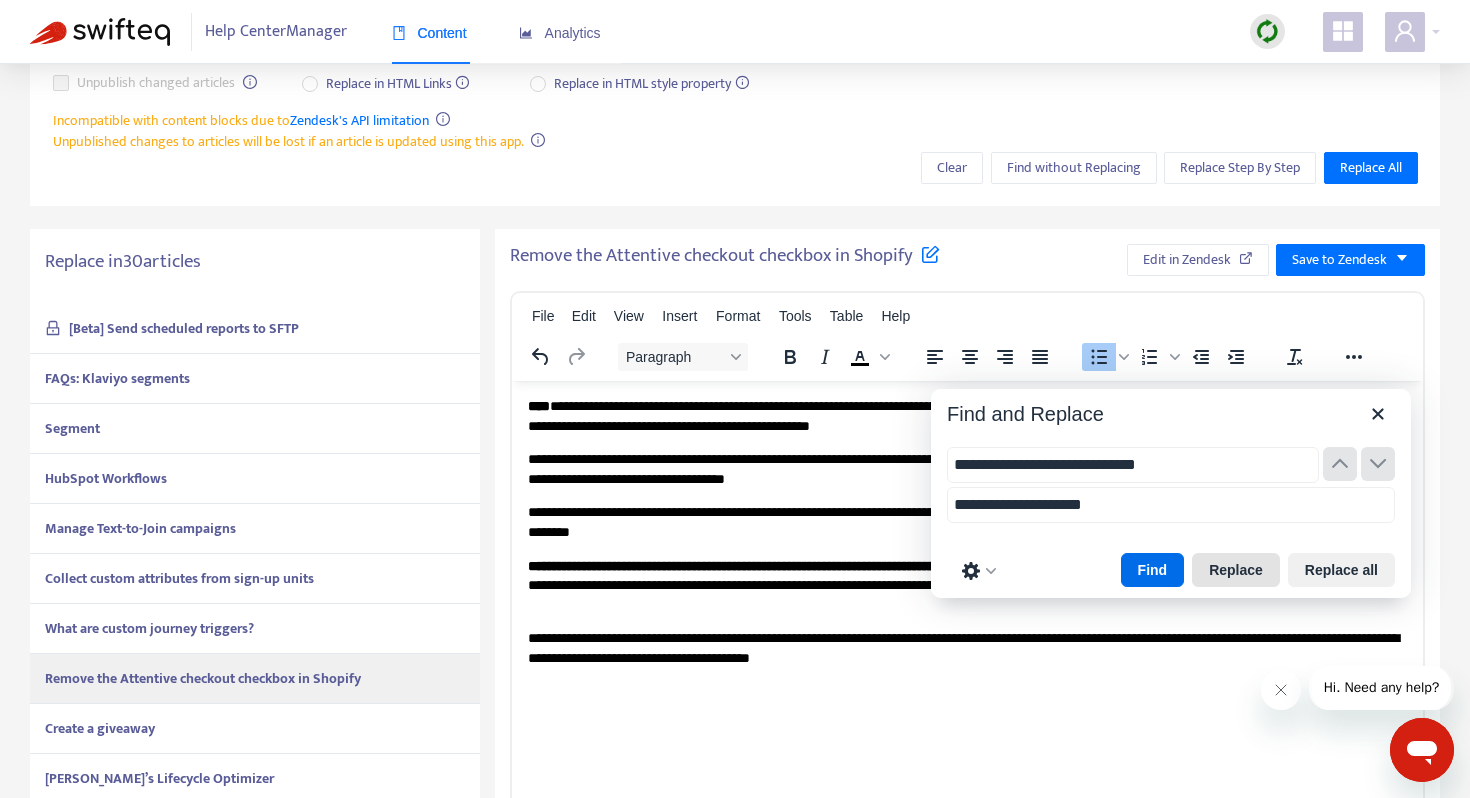 click on "Replace" at bounding box center (1236, 570) 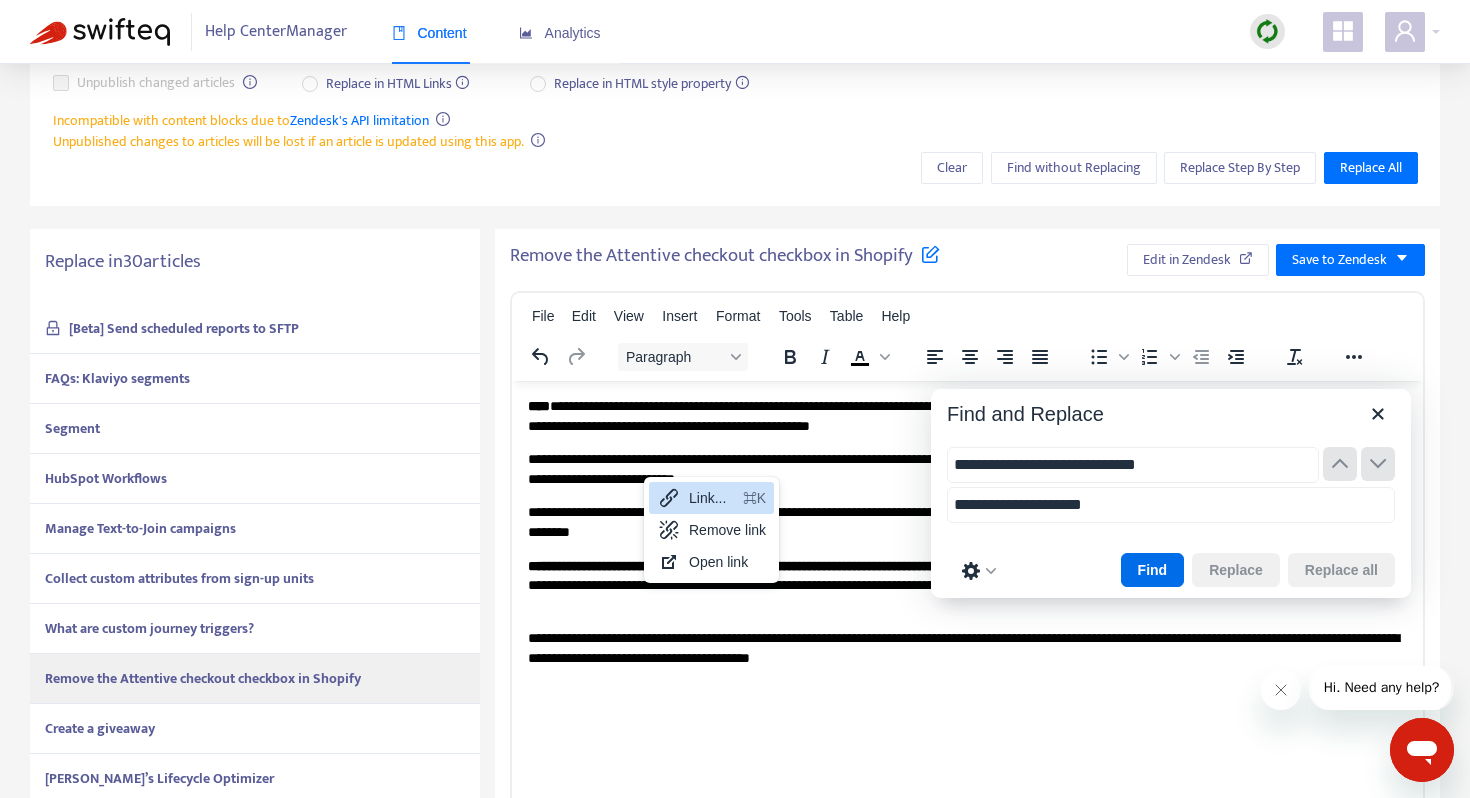 click on "Link..." at bounding box center (712, 498) 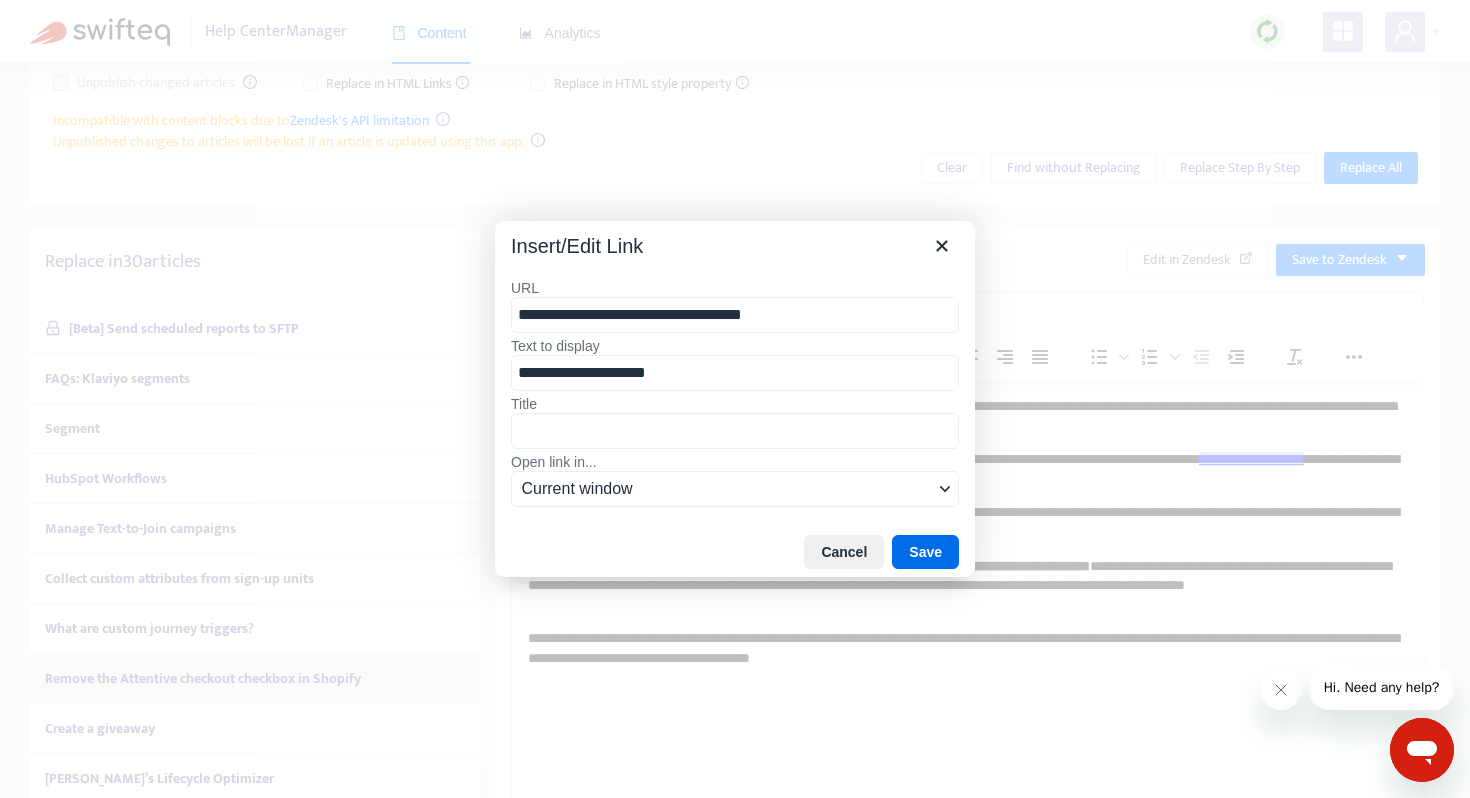 click on "**********" at bounding box center (735, 315) 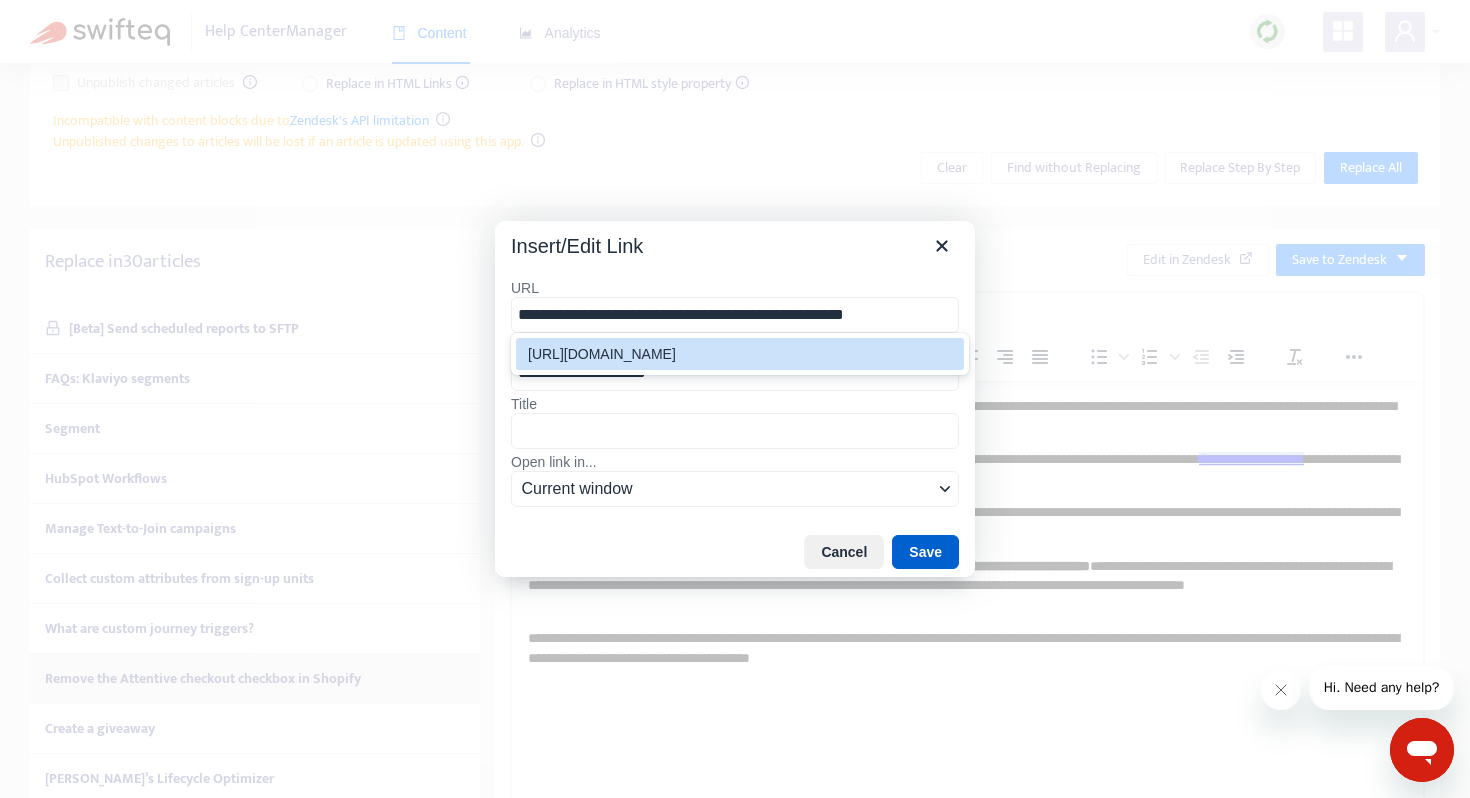 click on "Save" at bounding box center [925, 552] 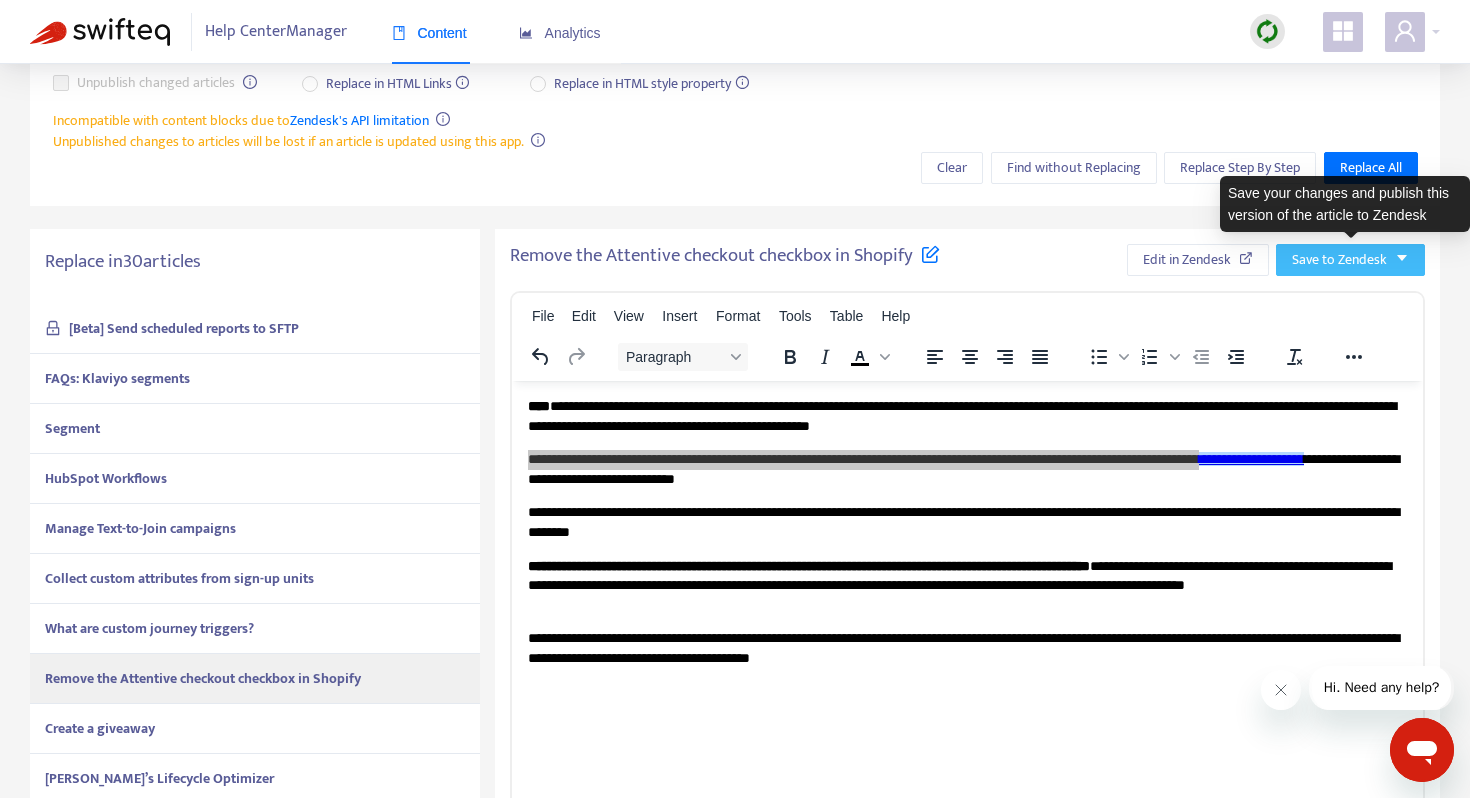 click on "Save to Zendesk" at bounding box center [1339, 260] 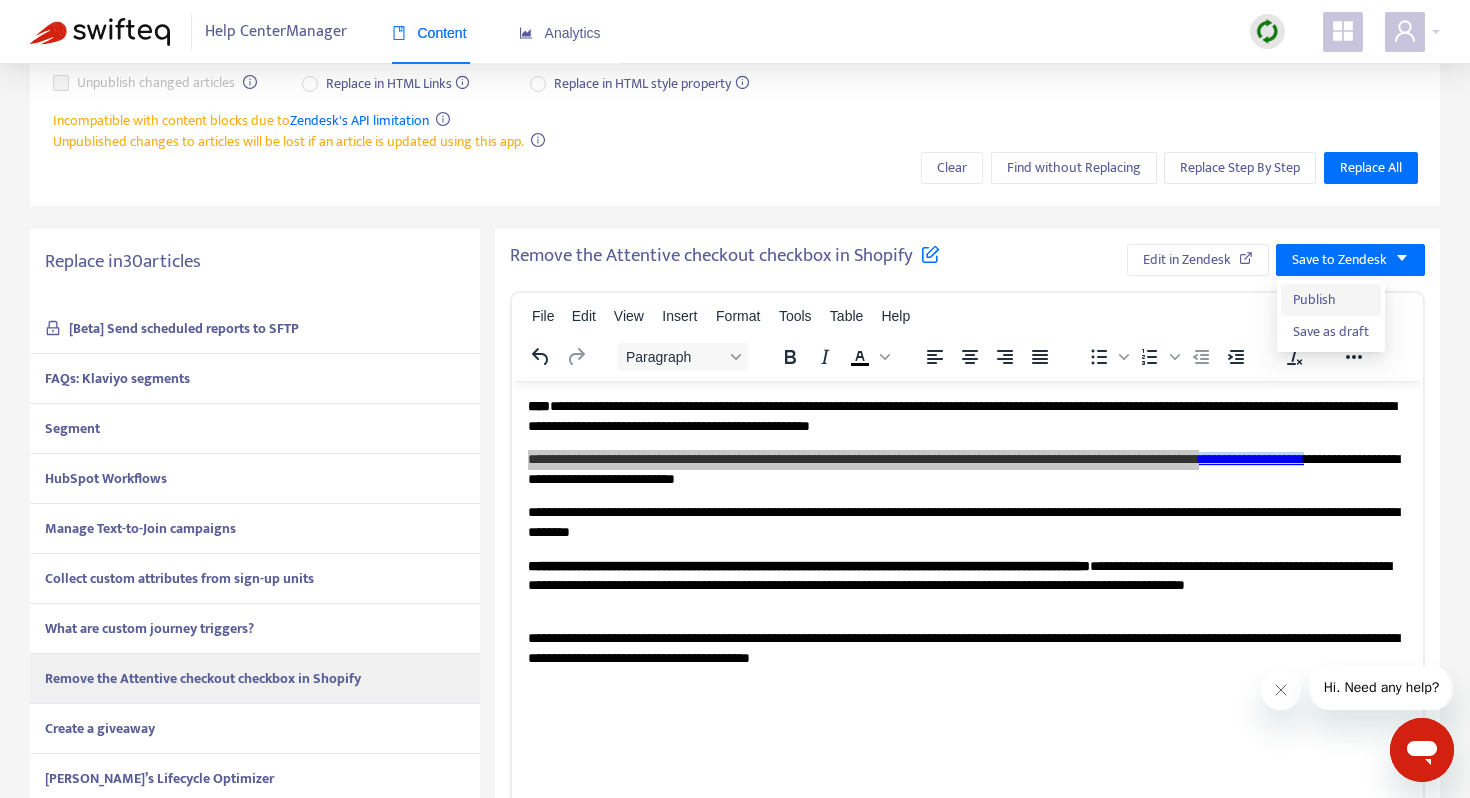 click on "Publish" at bounding box center [1331, 300] 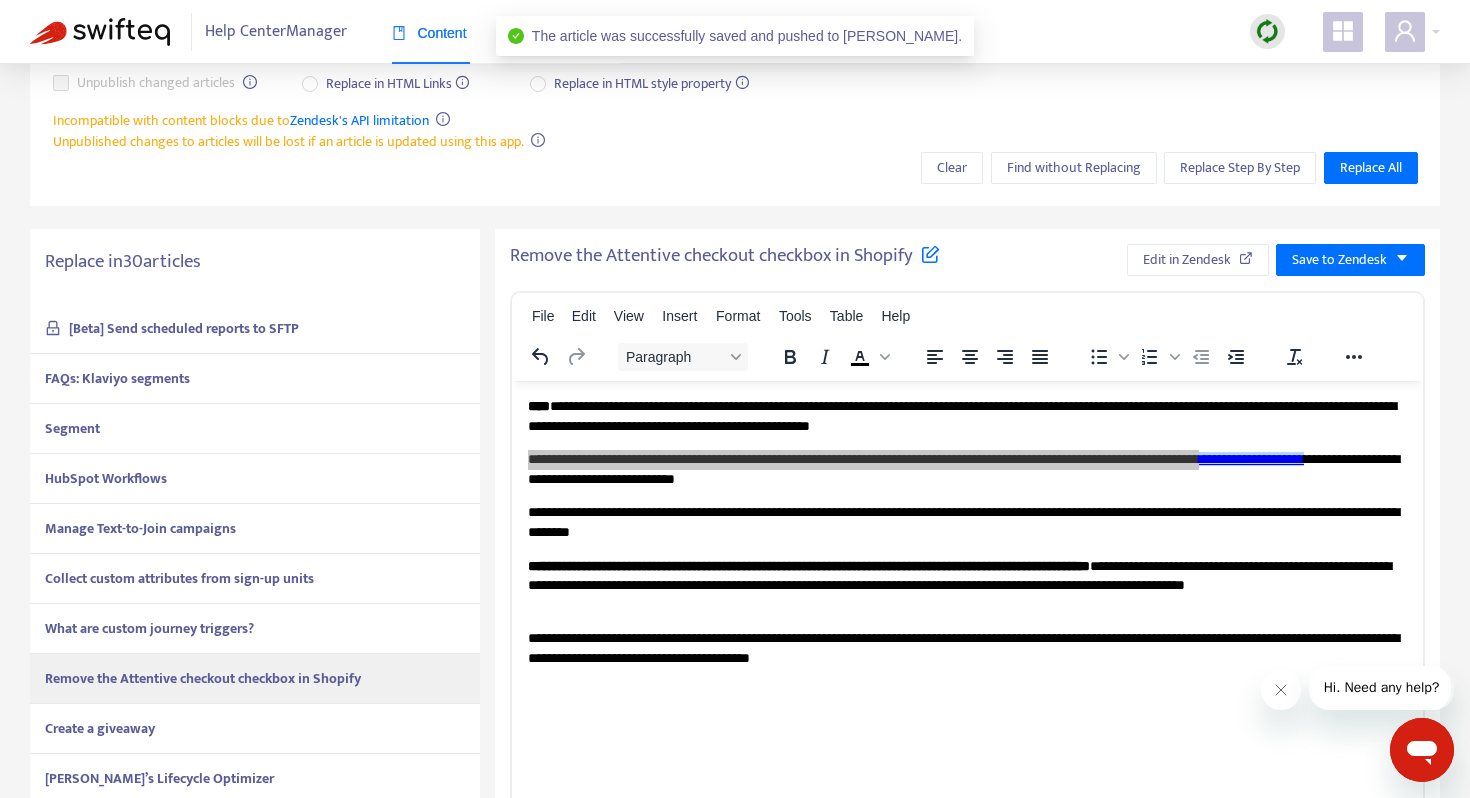 click on "Create a giveaway" at bounding box center [100, 728] 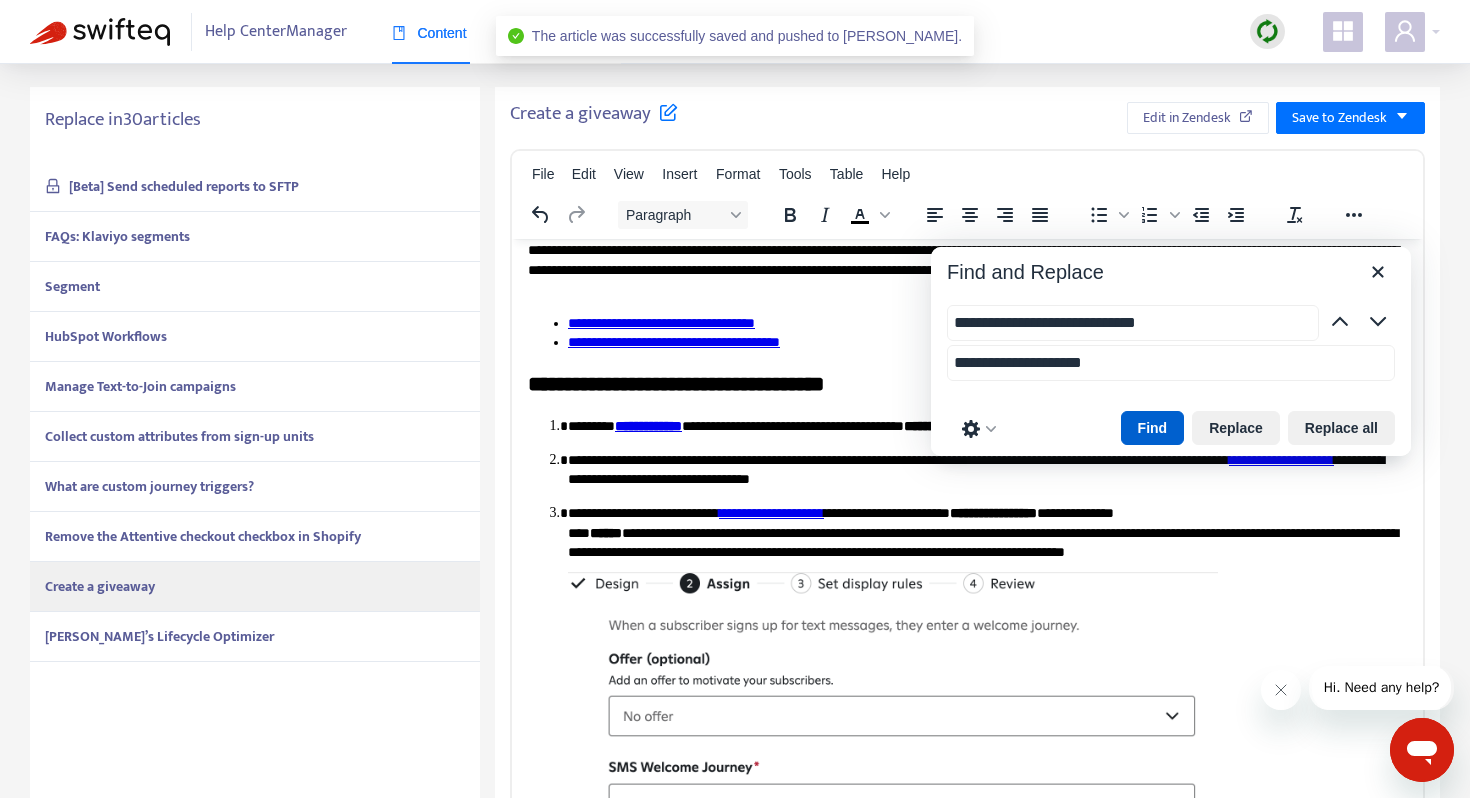 scroll, scrollTop: 509, scrollLeft: 0, axis: vertical 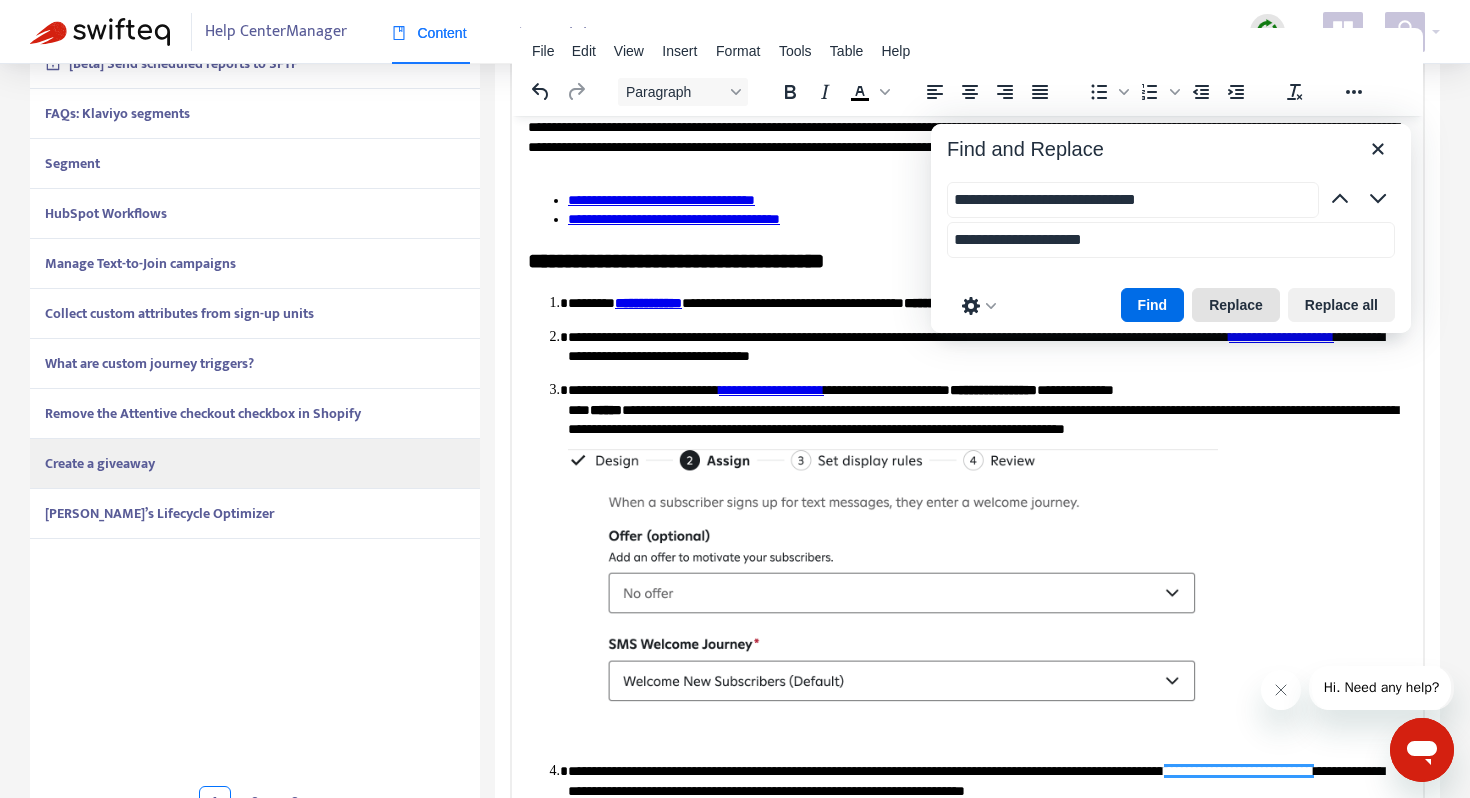 click on "Replace" at bounding box center [1236, 305] 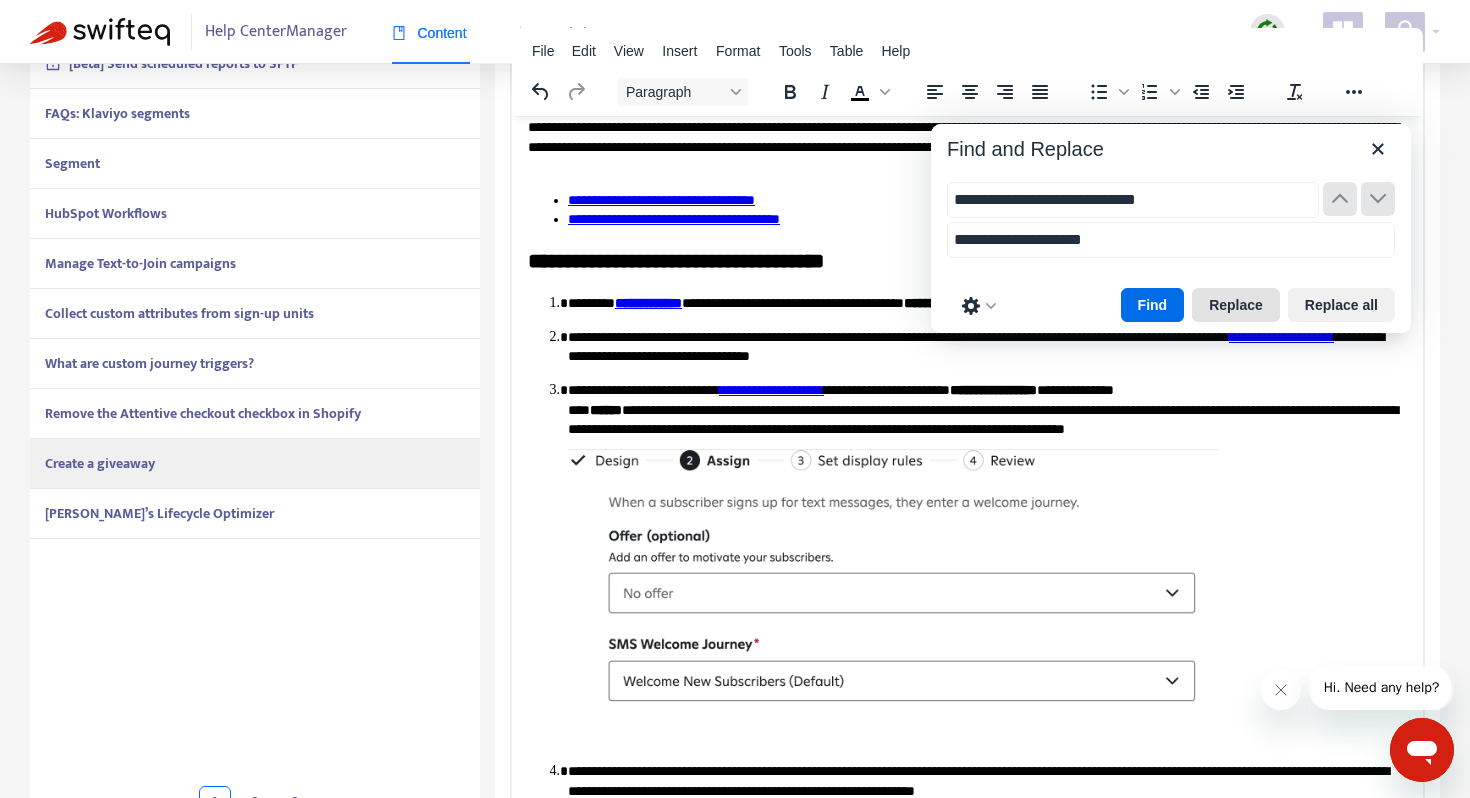 scroll, scrollTop: 984, scrollLeft: 0, axis: vertical 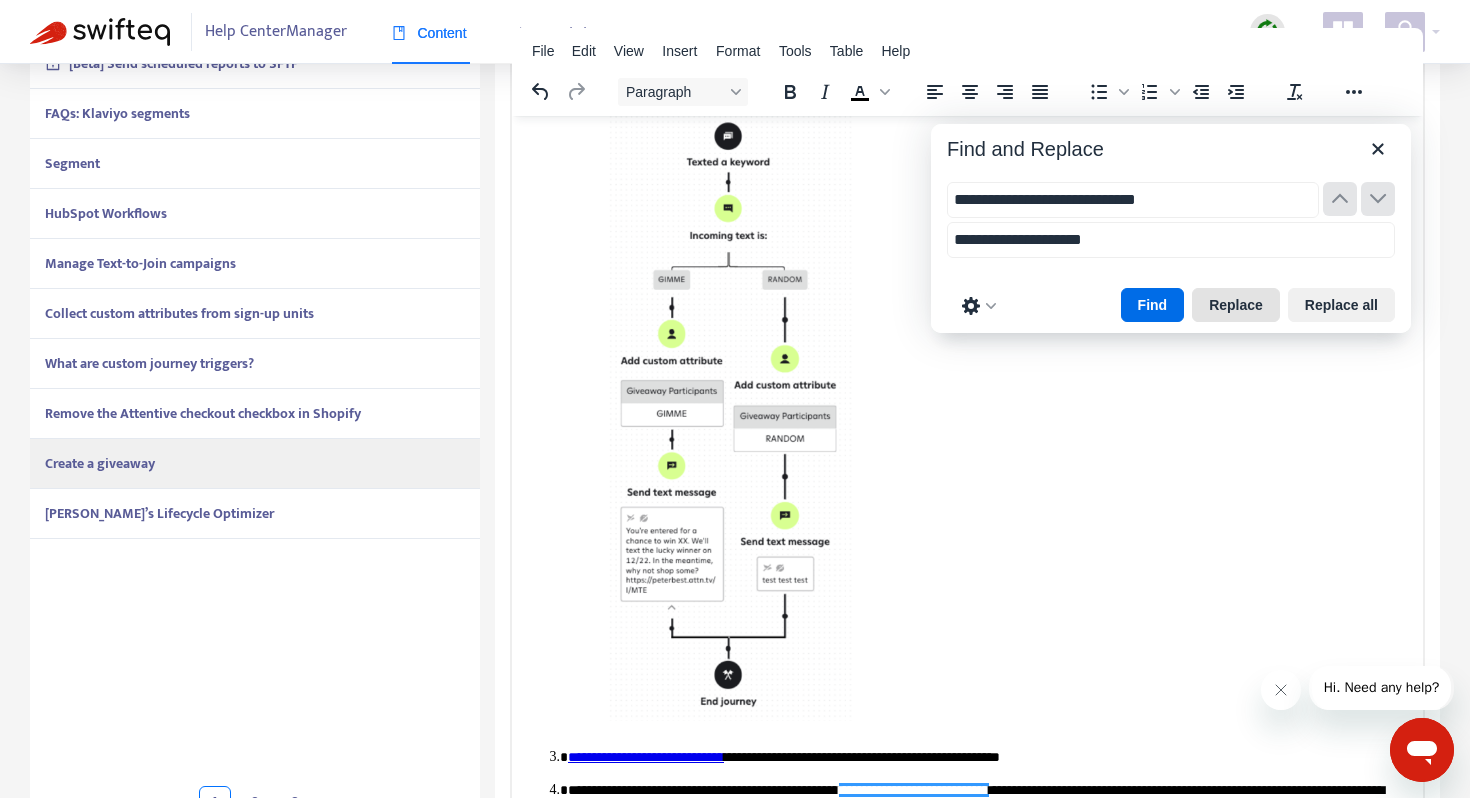click on "Replace" at bounding box center (1236, 305) 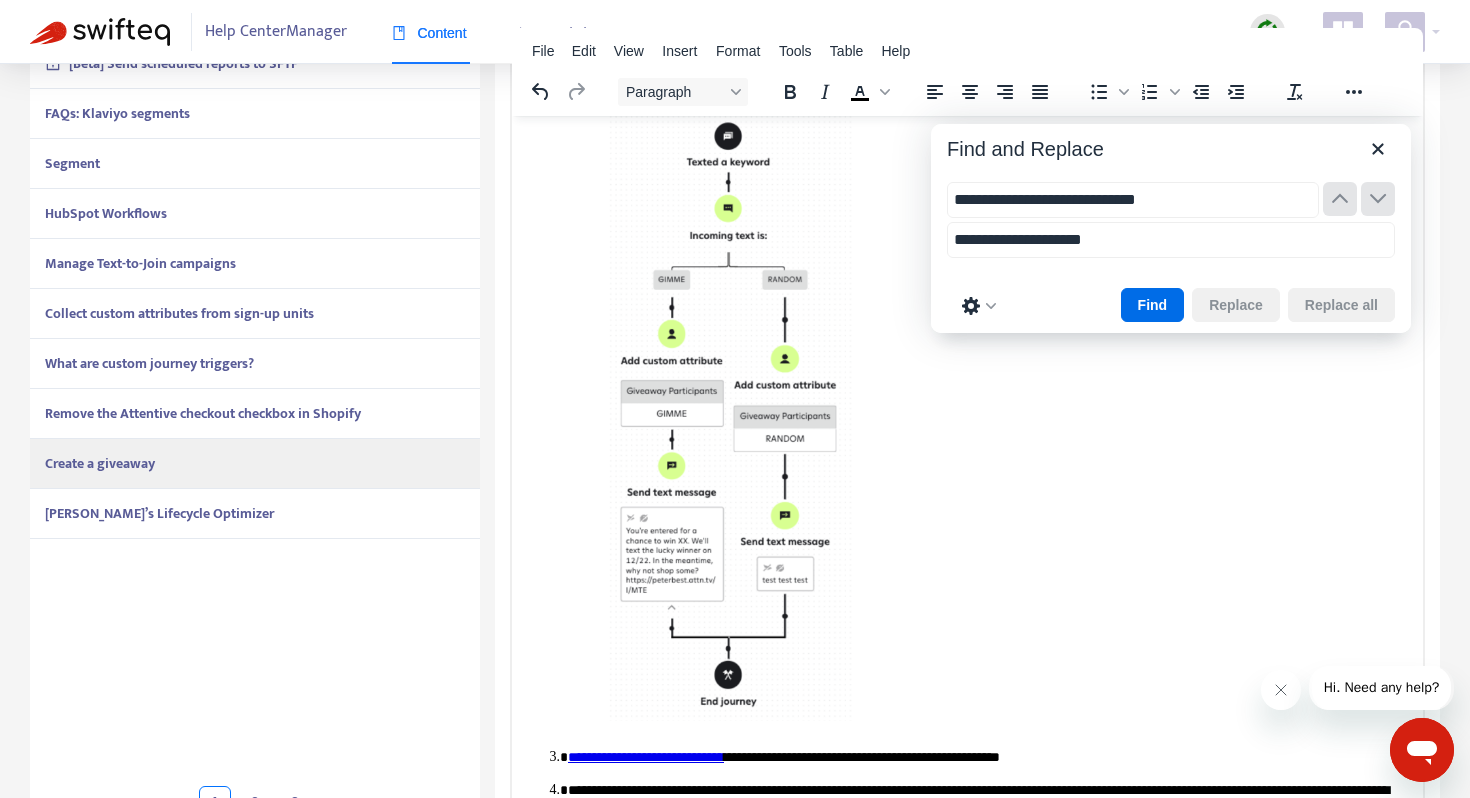 scroll, scrollTop: 1041, scrollLeft: 0, axis: vertical 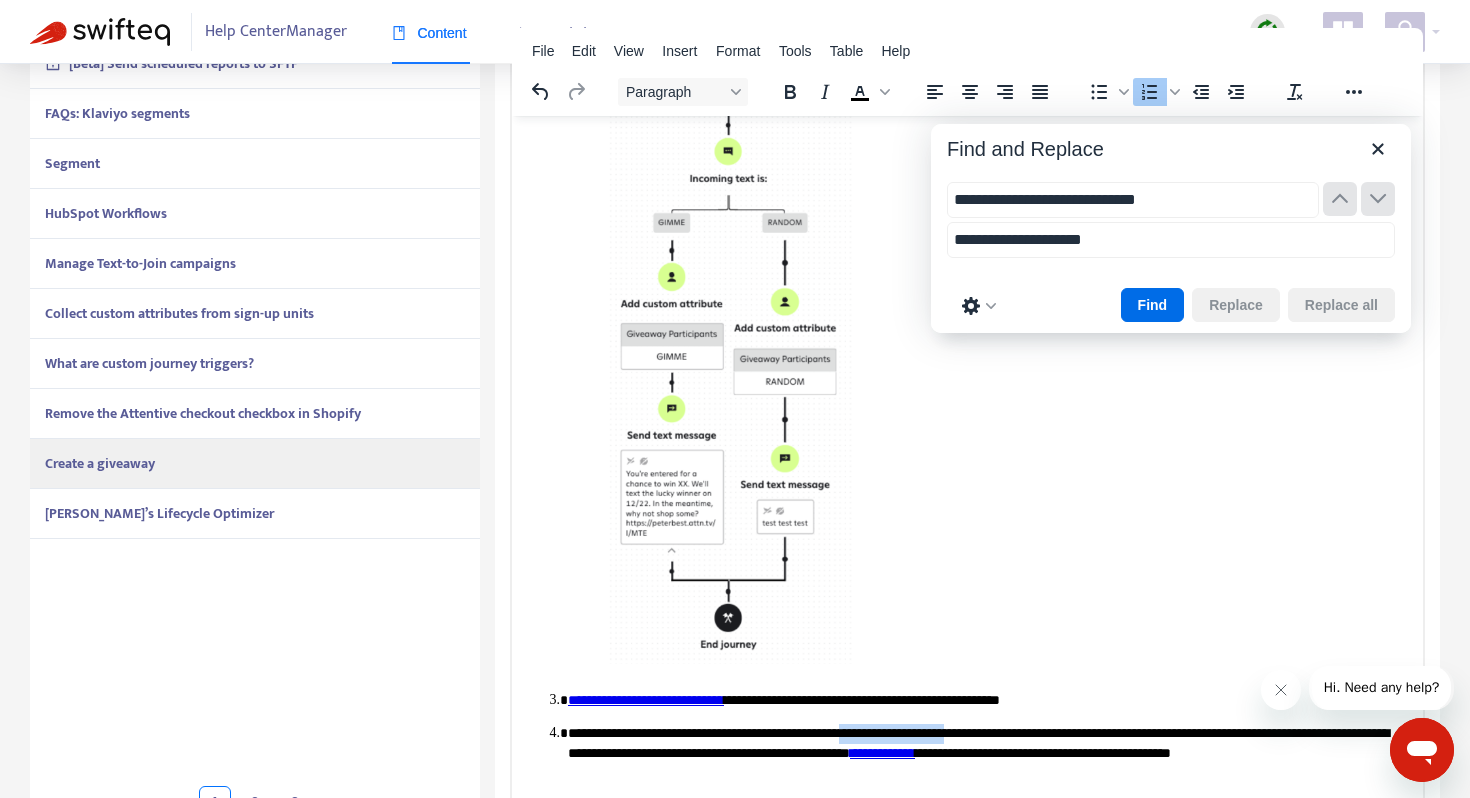 drag, startPoint x: 1043, startPoint y: 733, endPoint x: 909, endPoint y: 732, distance: 134.00374 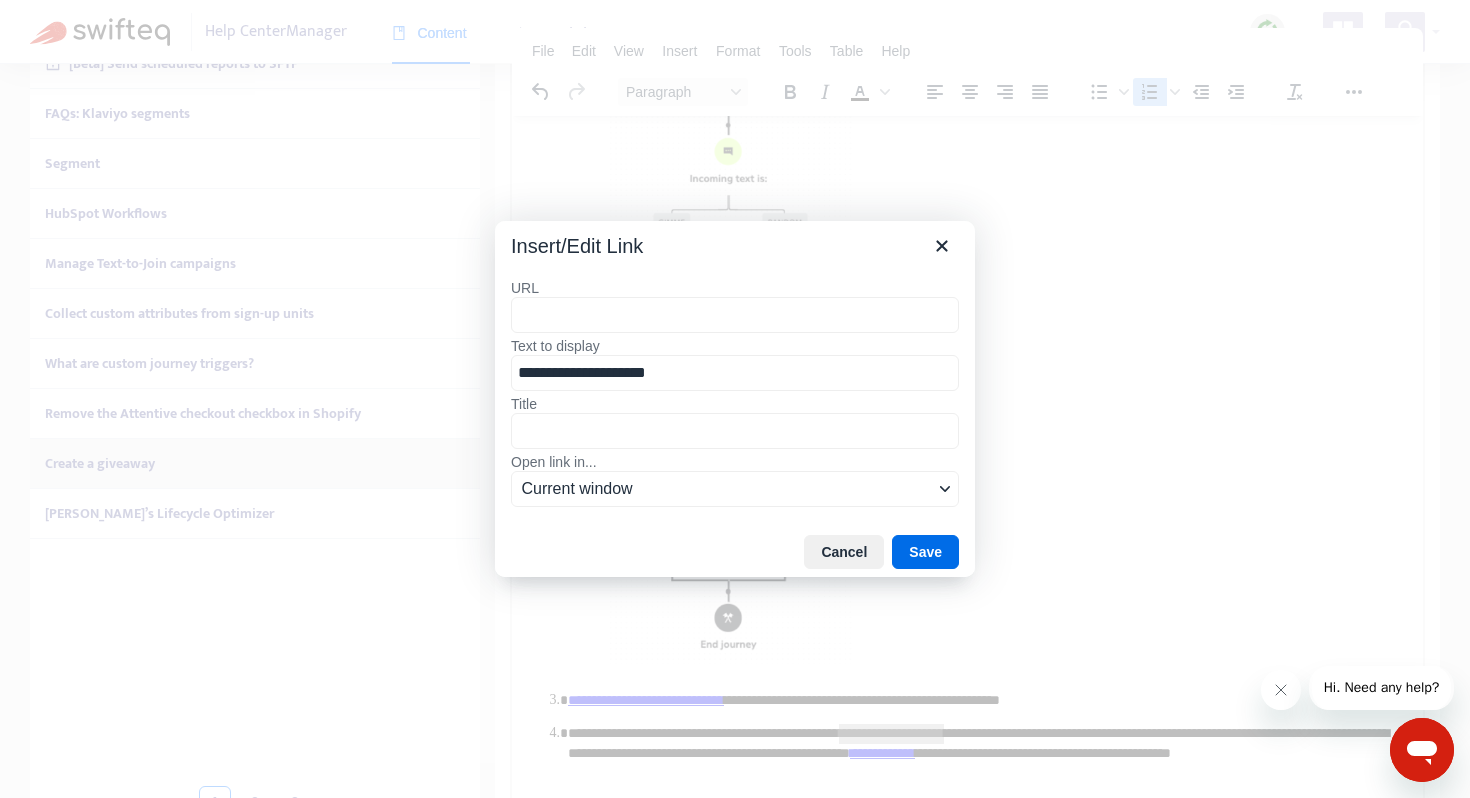 type on "**********" 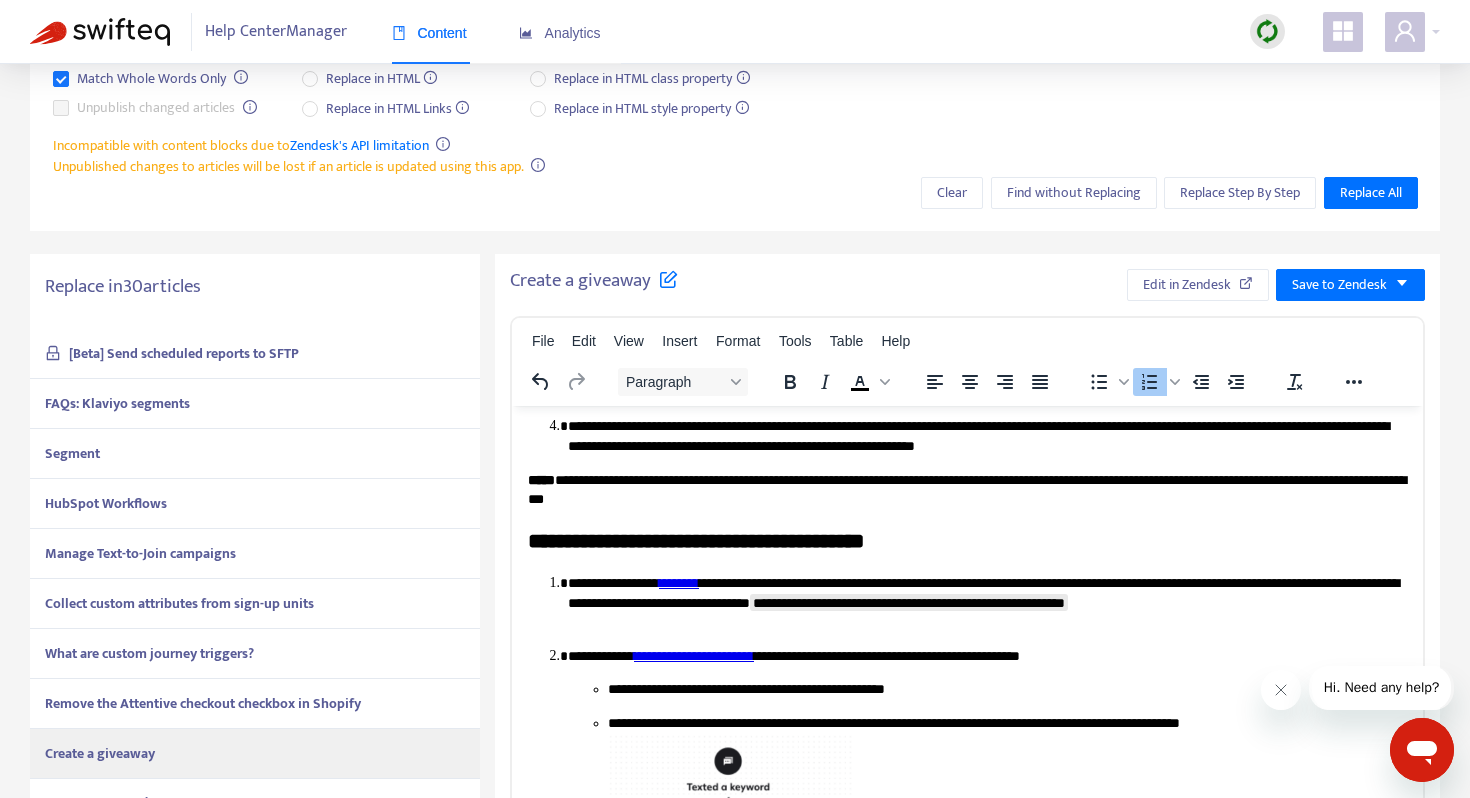 scroll, scrollTop: 620, scrollLeft: 0, axis: vertical 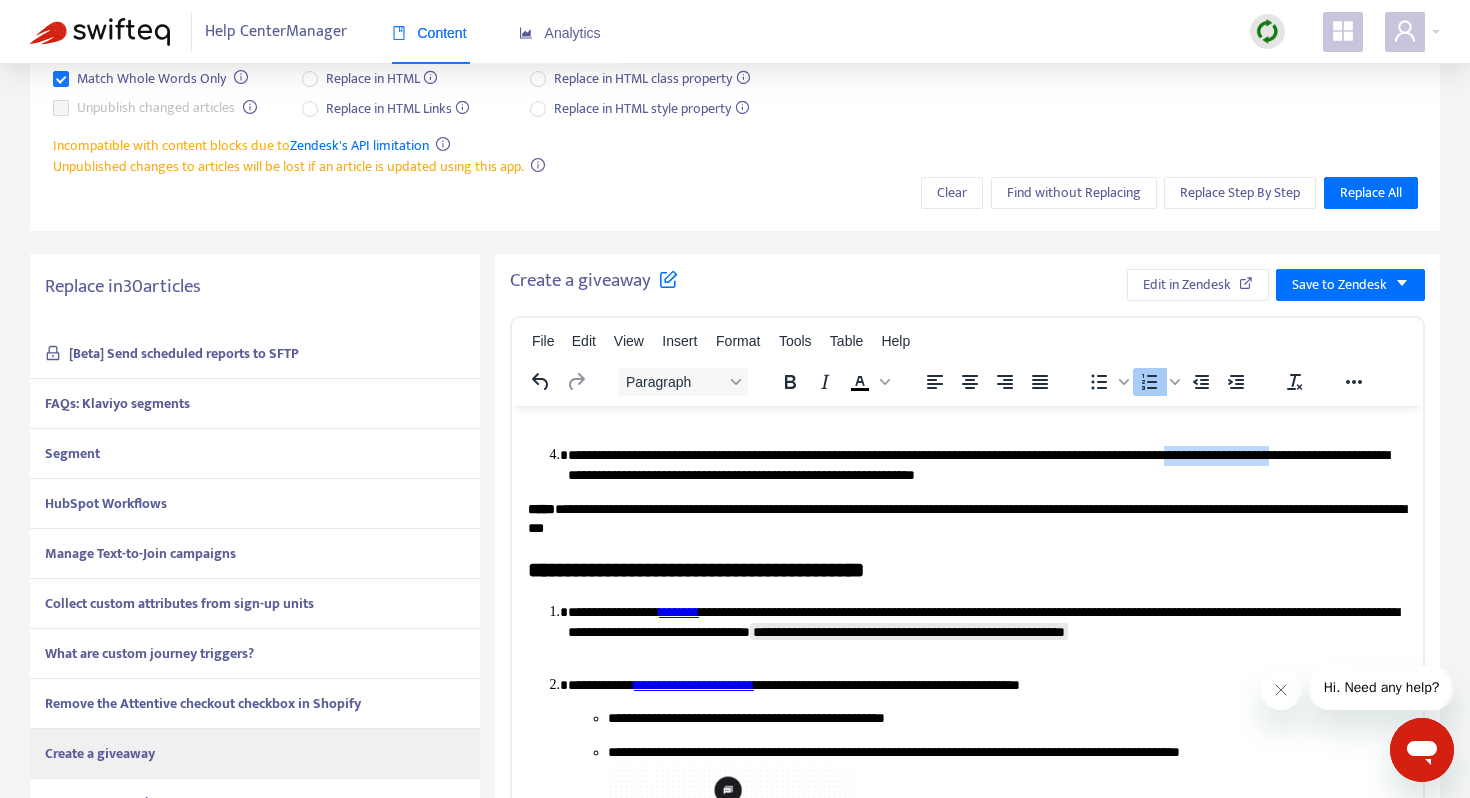 drag, startPoint x: 1312, startPoint y: 456, endPoint x: 643, endPoint y: 477, distance: 669.3295 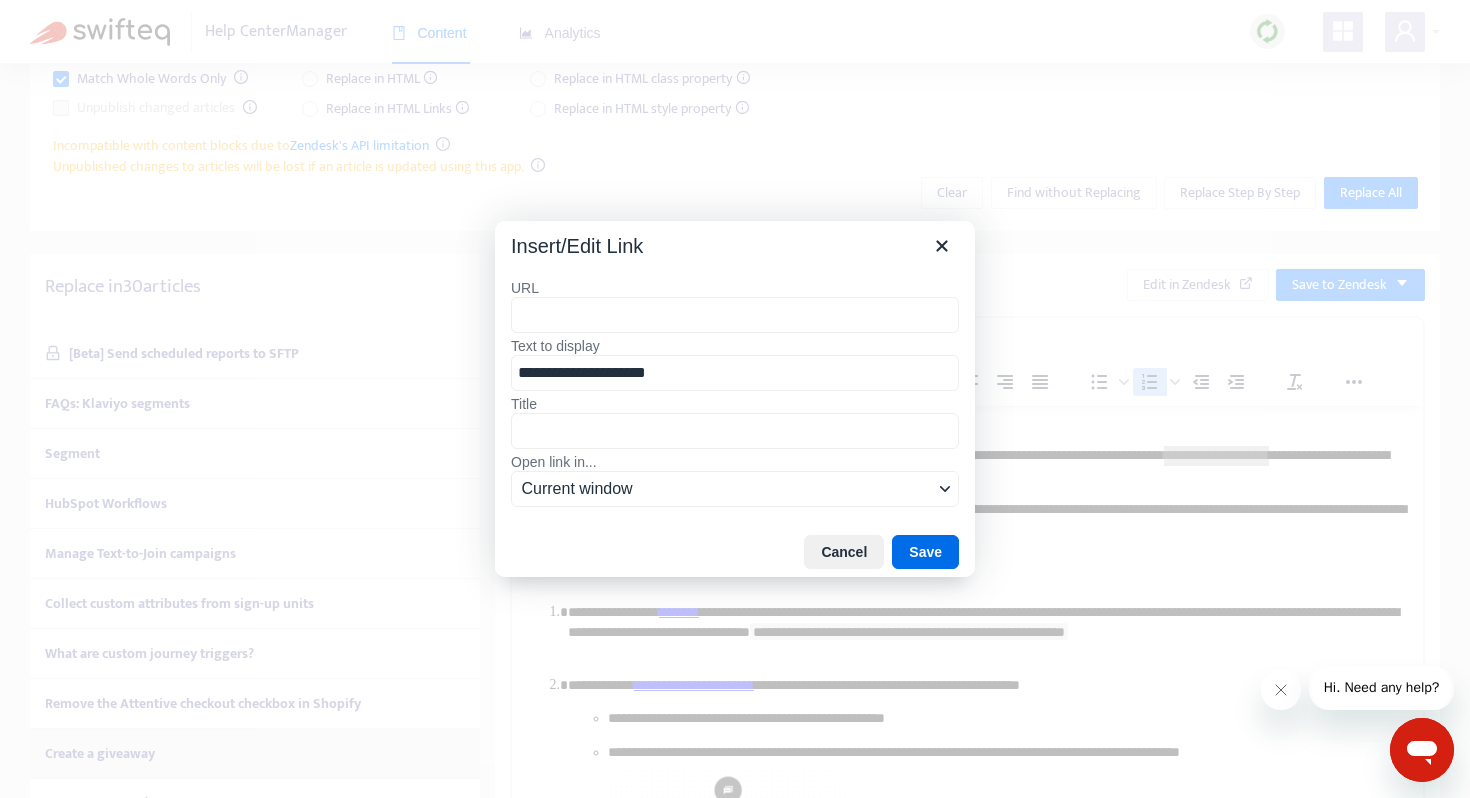 type on "**********" 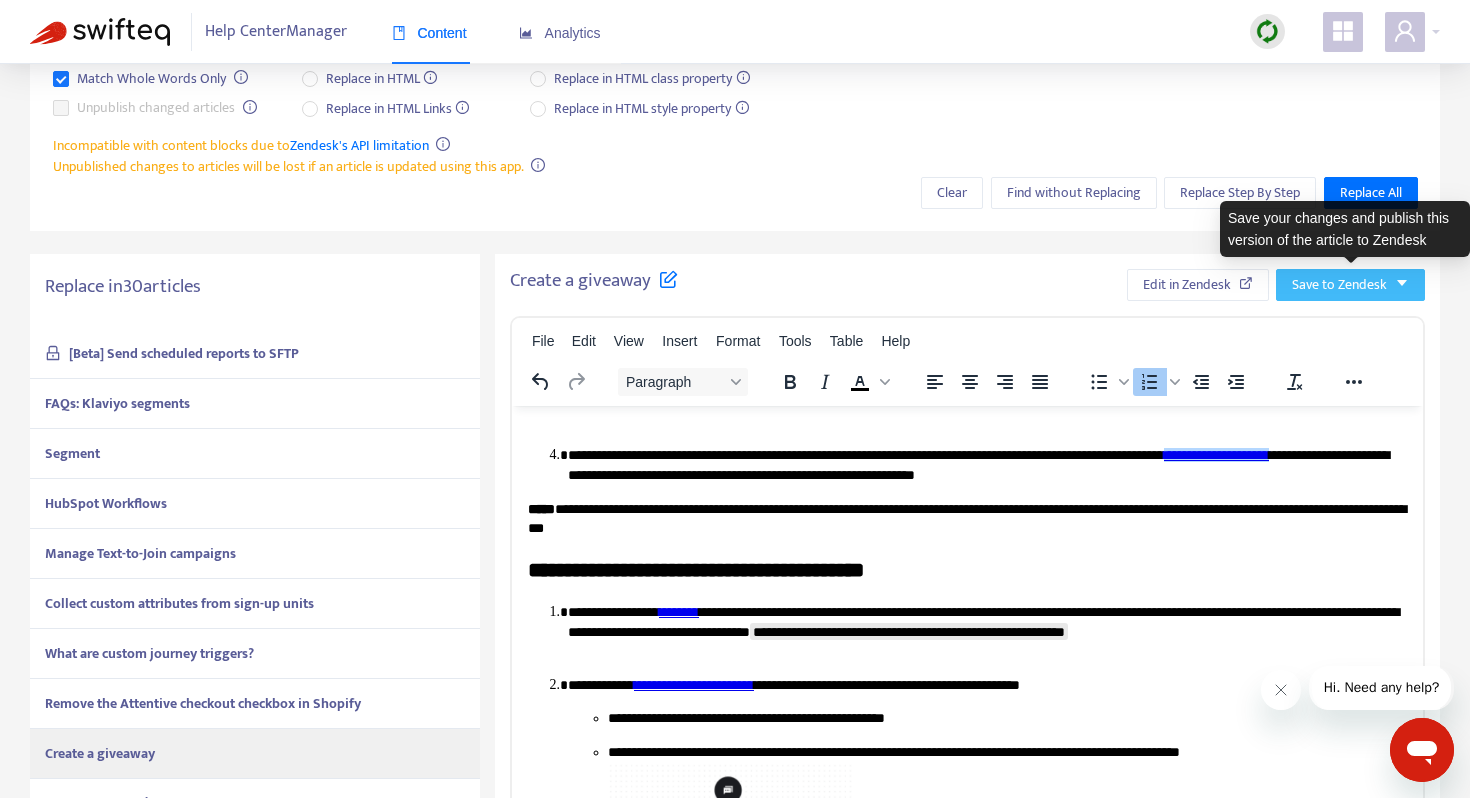 click on "Save to Zendesk" at bounding box center [1339, 285] 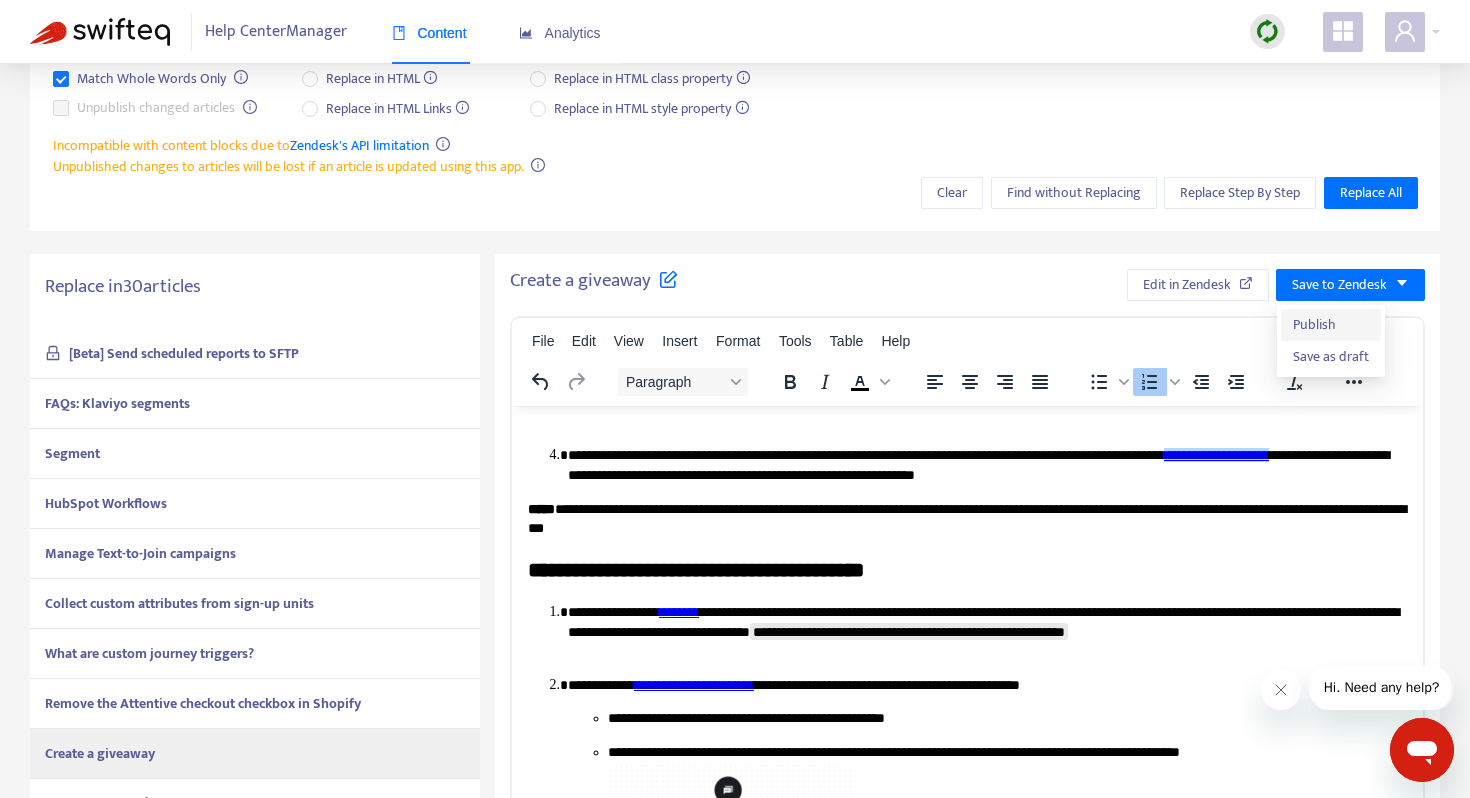 click on "Publish" at bounding box center (1331, 325) 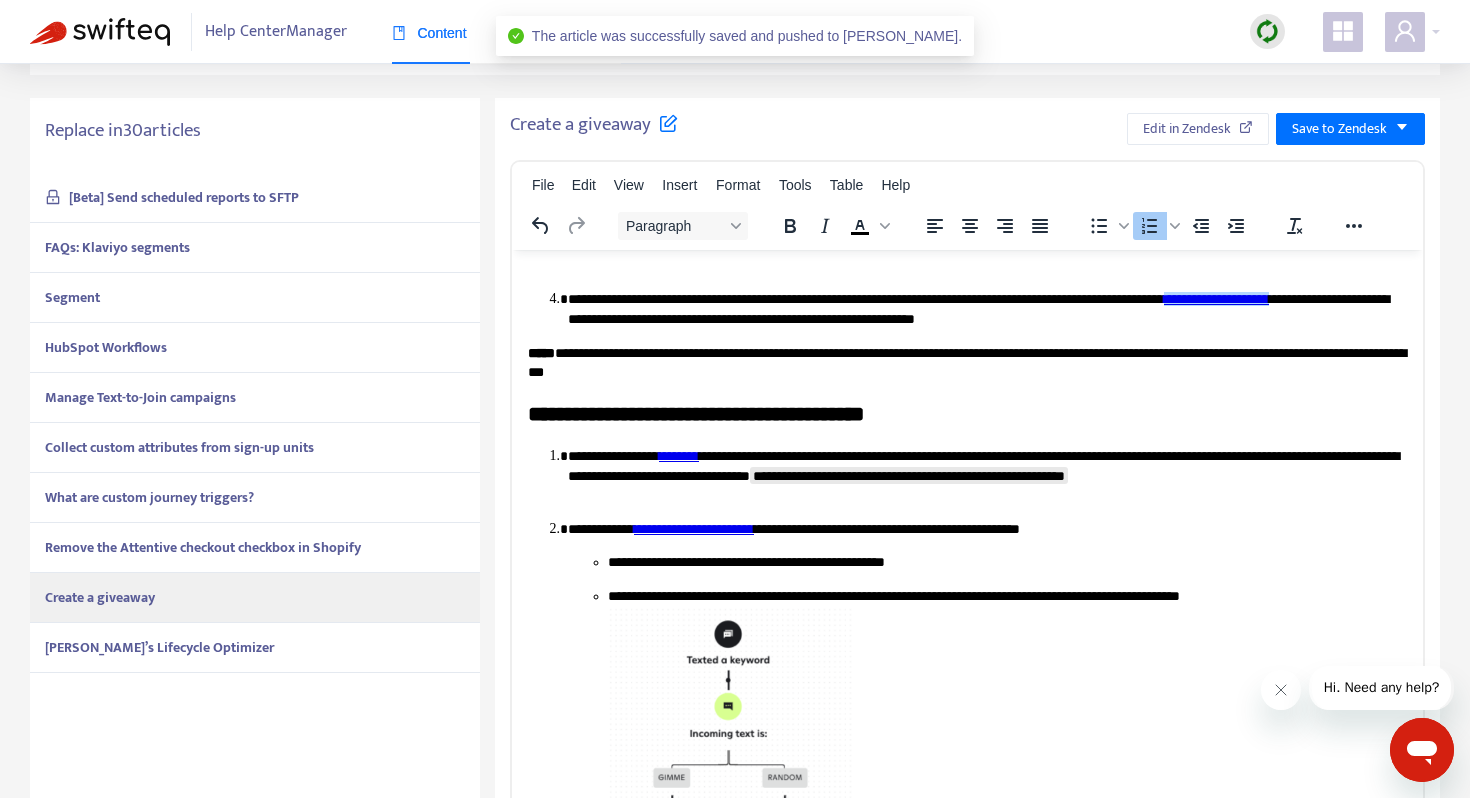 scroll, scrollTop: 456, scrollLeft: 0, axis: vertical 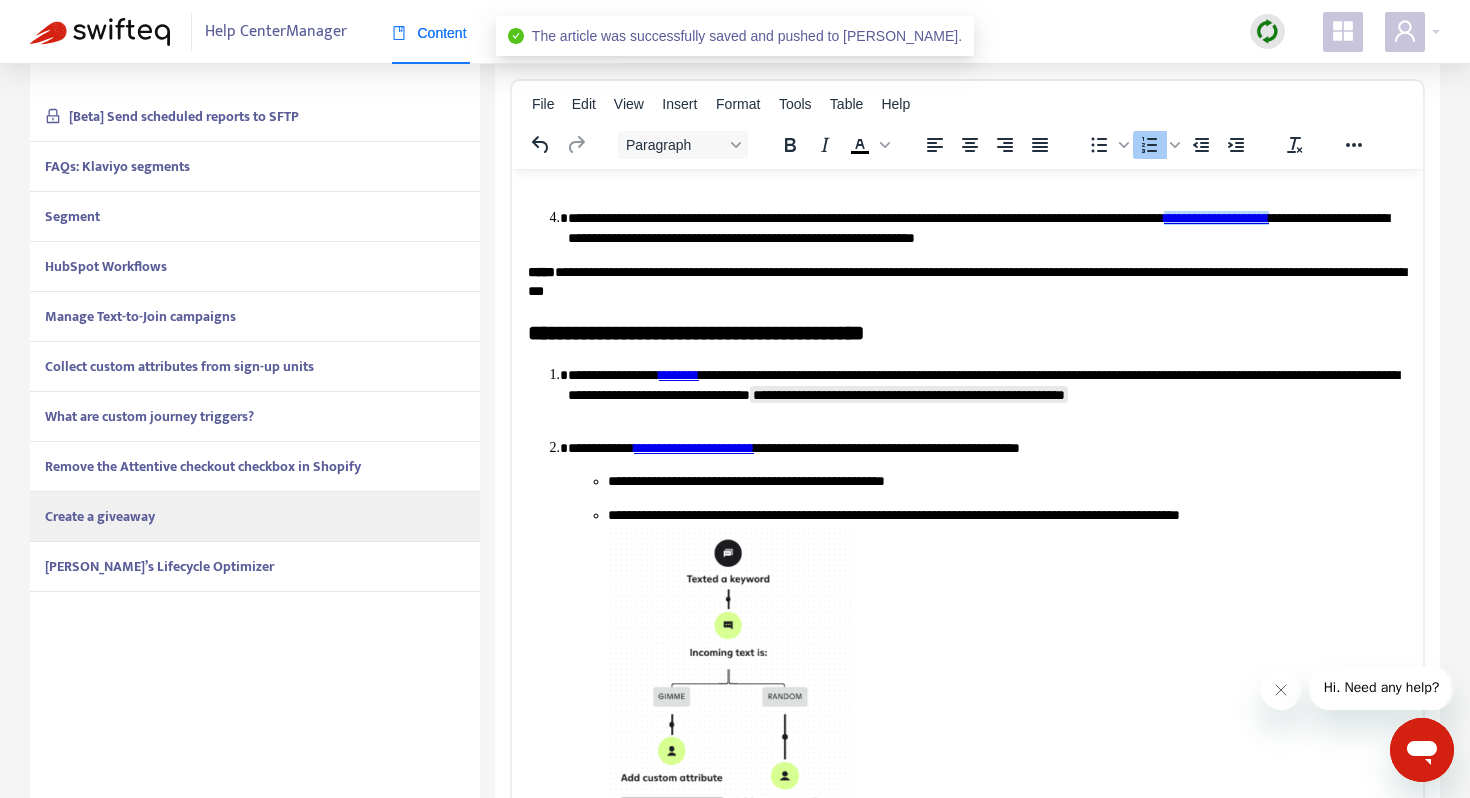 click on "[PERSON_NAME]’s Lifecycle Optimizer" at bounding box center (159, 566) 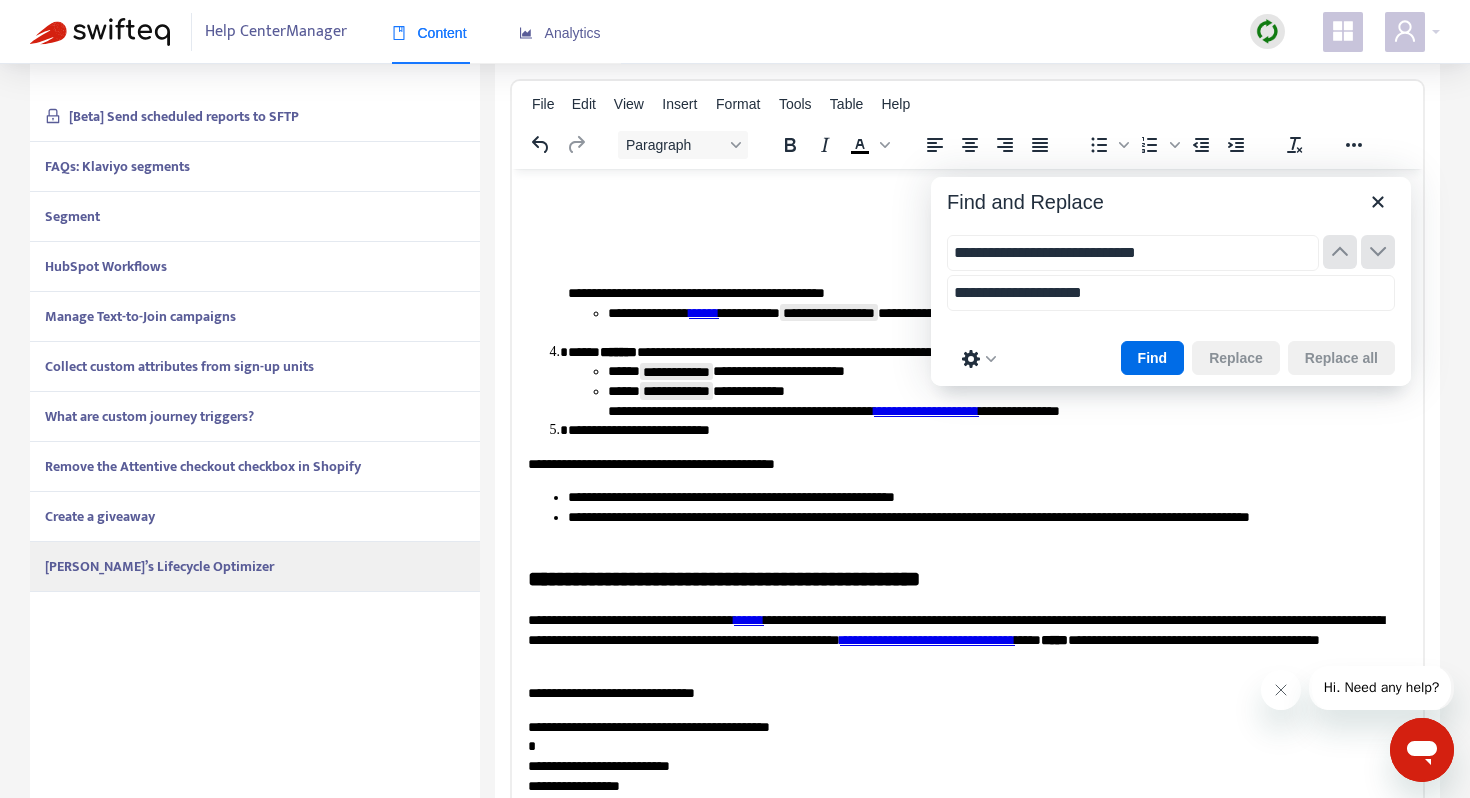 type on "**********" 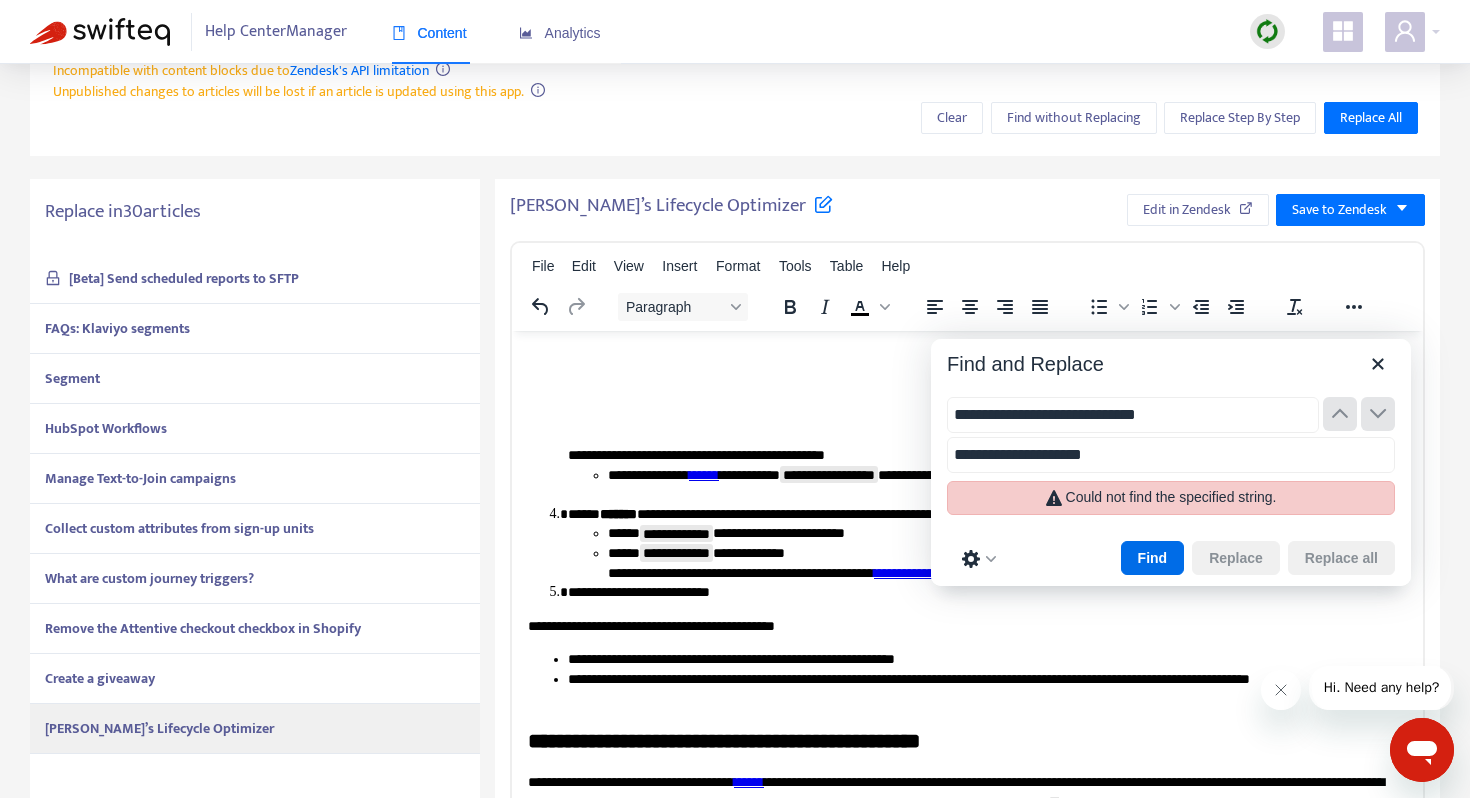 scroll, scrollTop: 133, scrollLeft: 0, axis: vertical 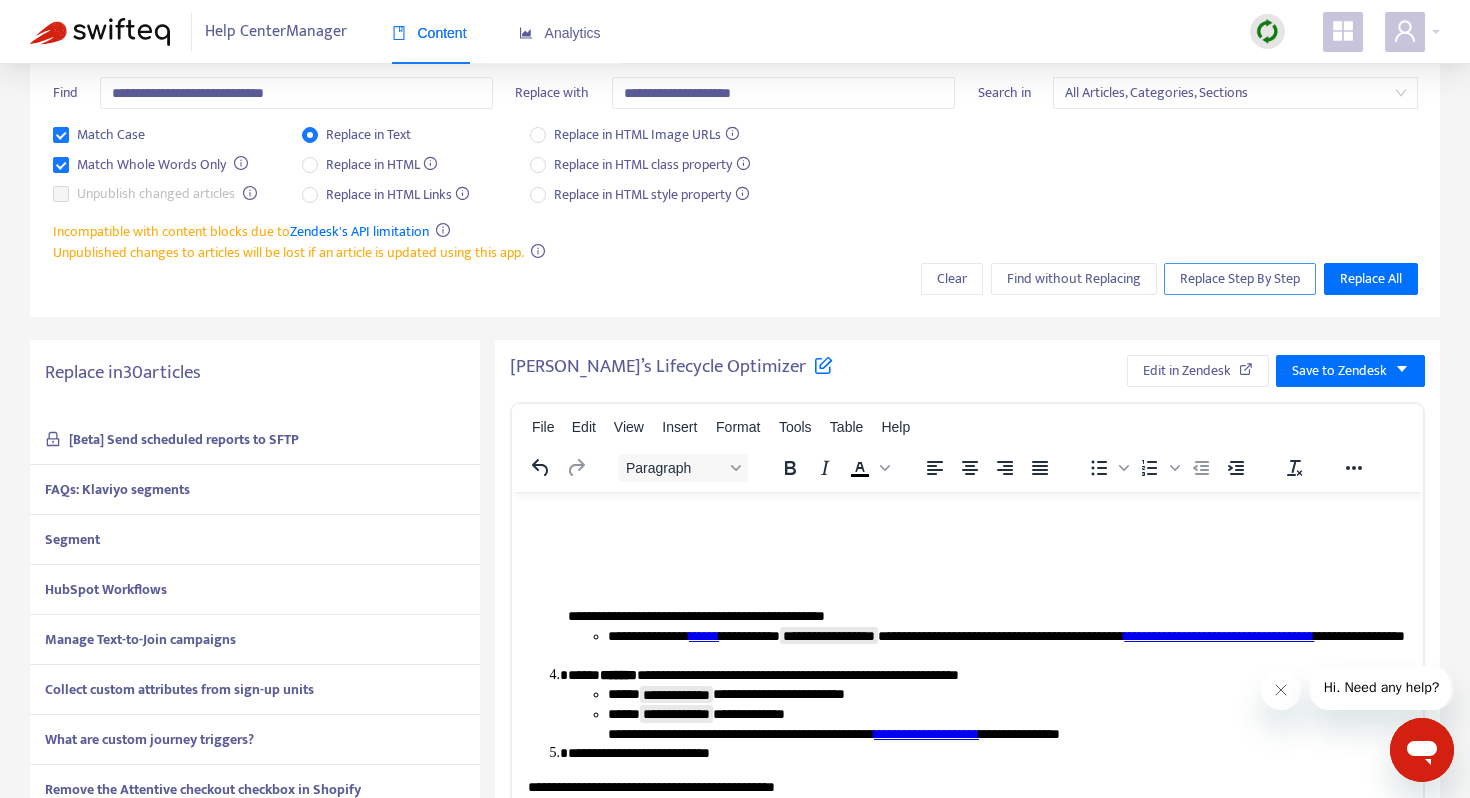 click on "Replace Step By Step" at bounding box center [1240, 279] 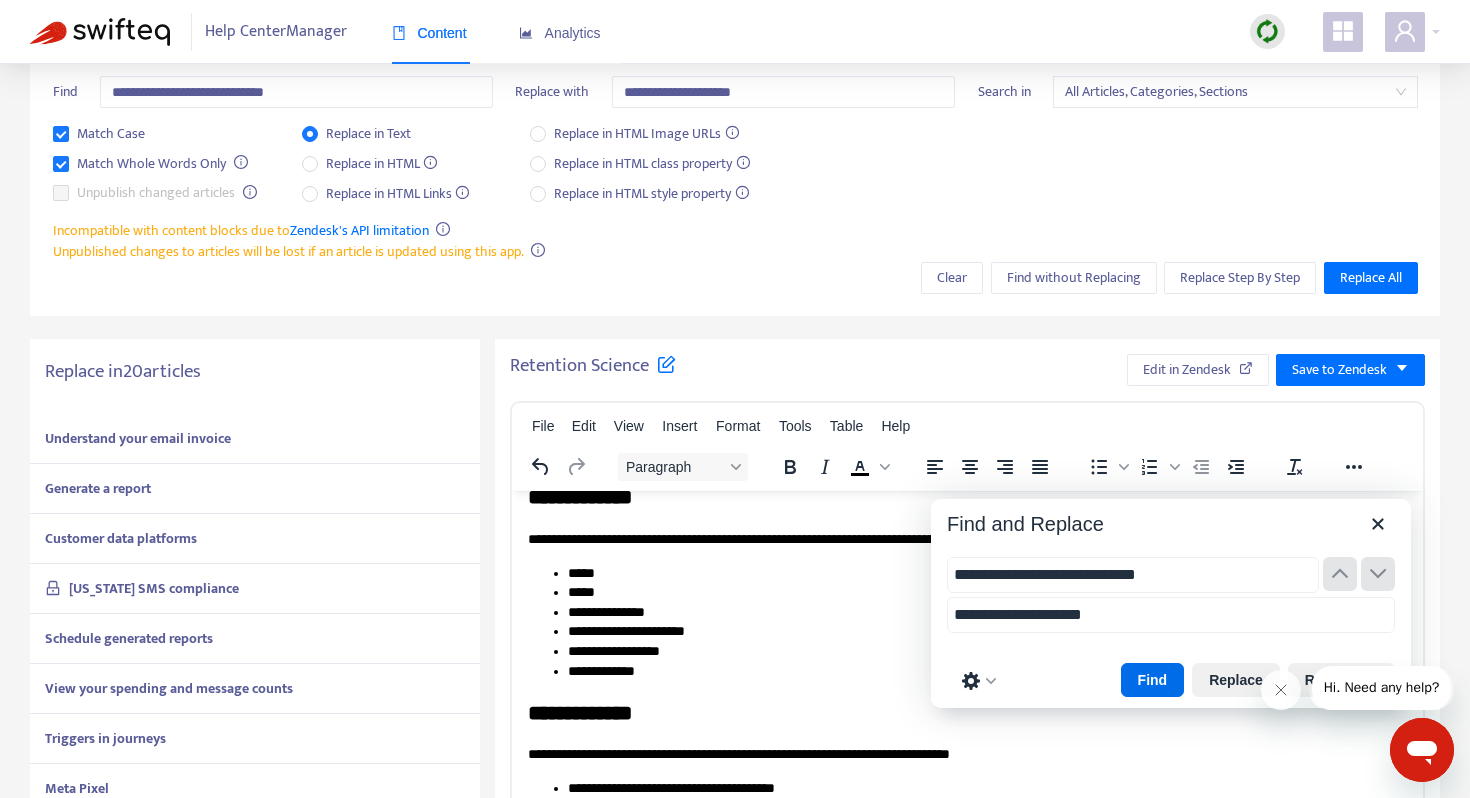 scroll, scrollTop: 68, scrollLeft: 0, axis: vertical 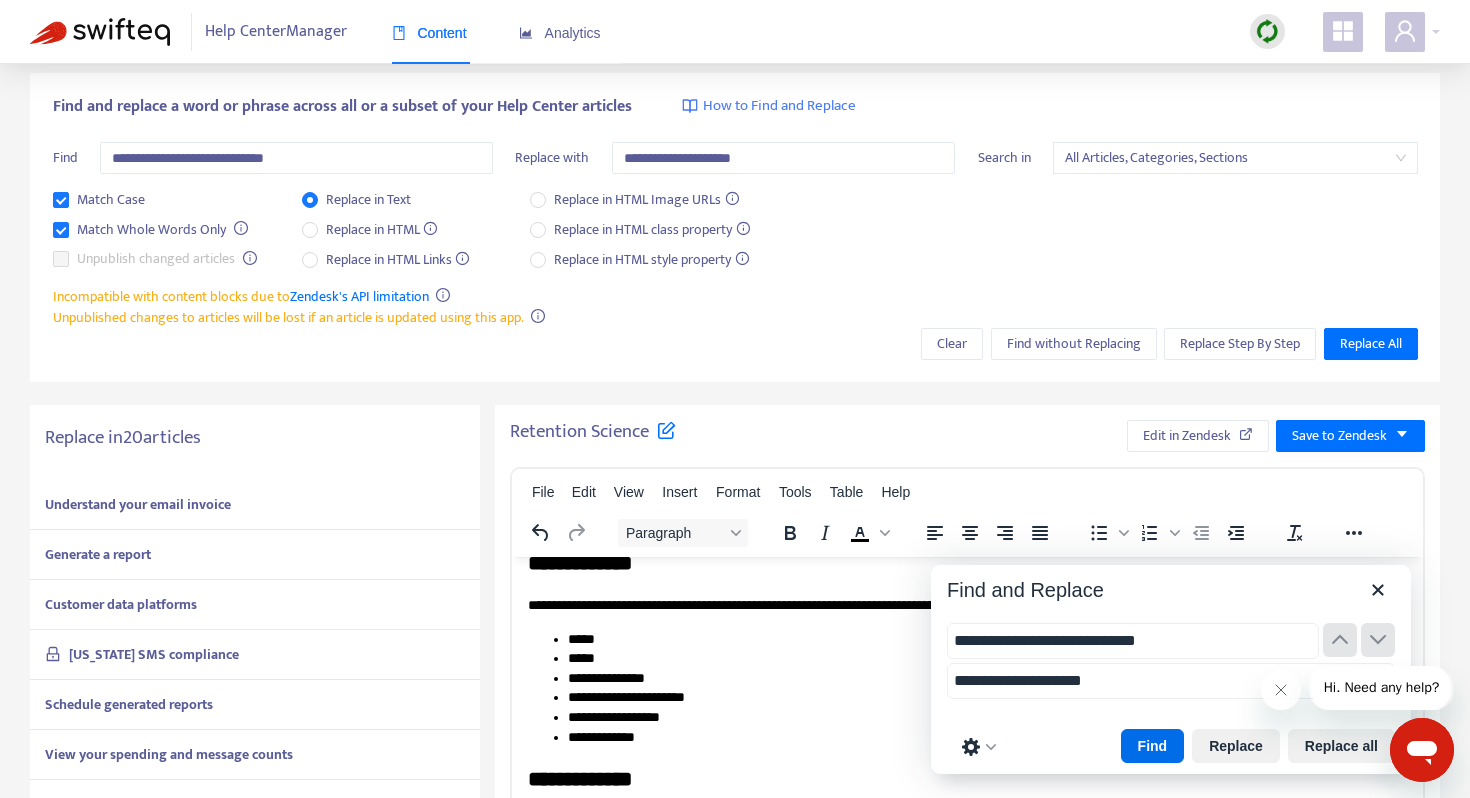 click on "Understand your email invoice" at bounding box center [138, 504] 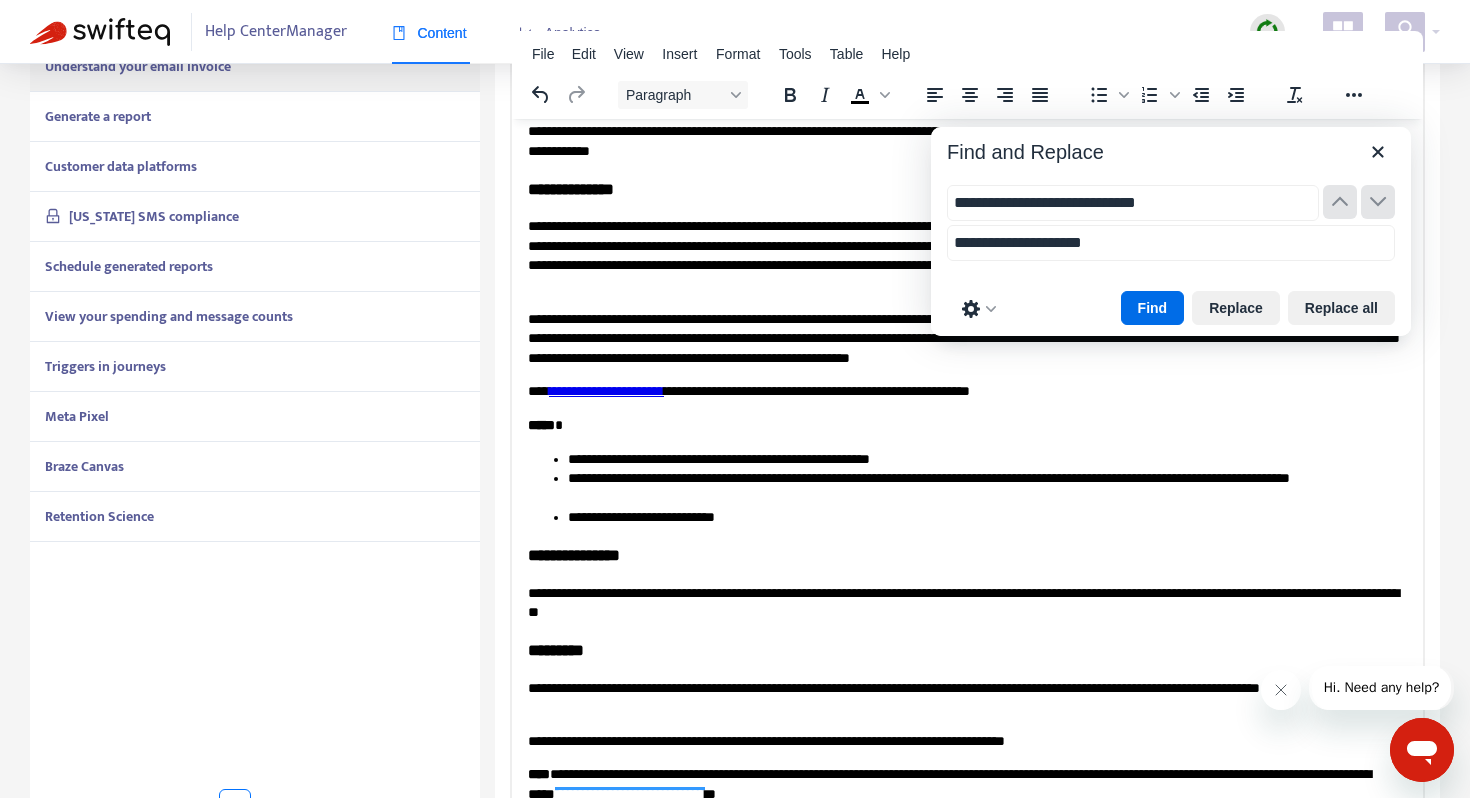 scroll, scrollTop: 509, scrollLeft: 0, axis: vertical 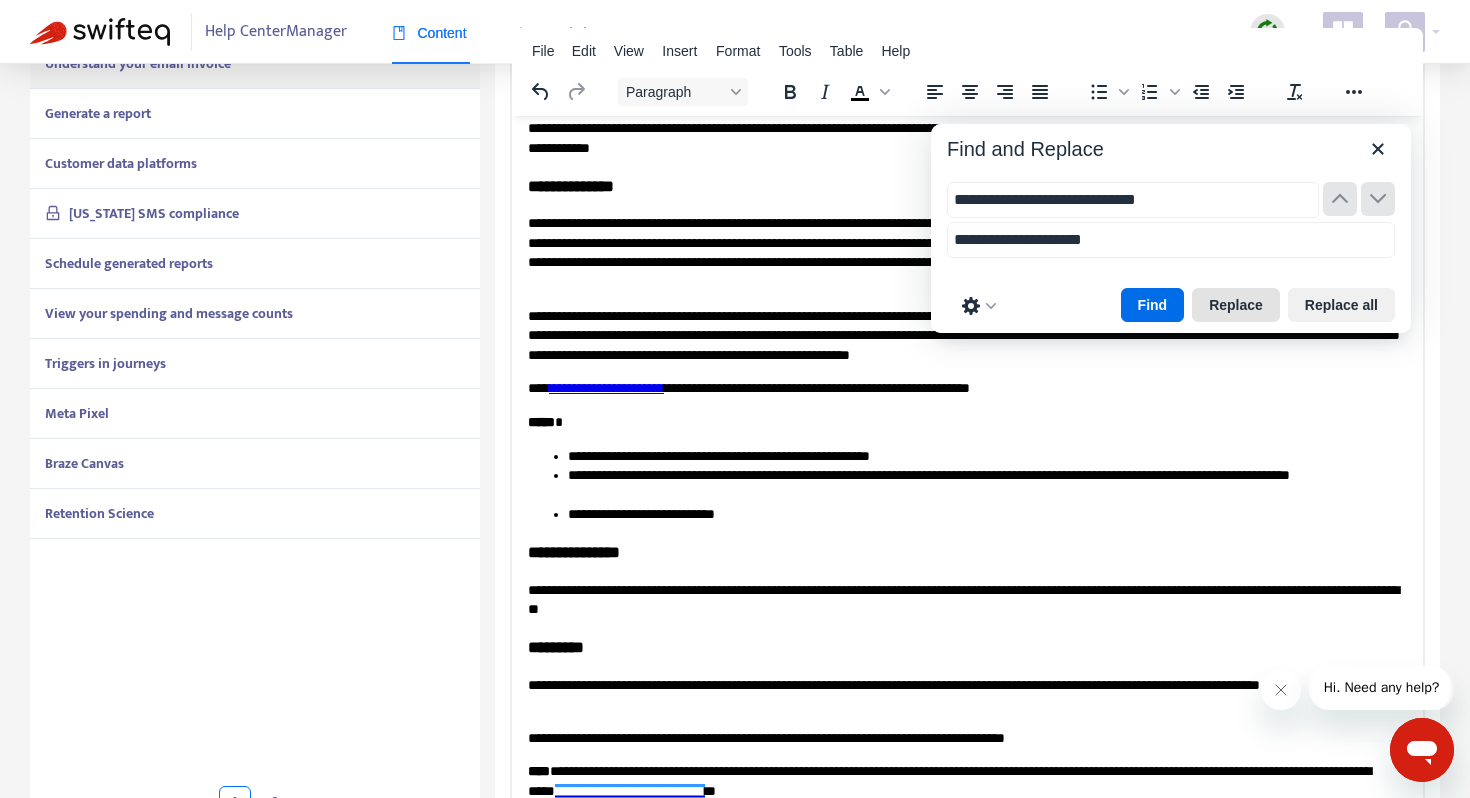click on "Replace" at bounding box center (1236, 305) 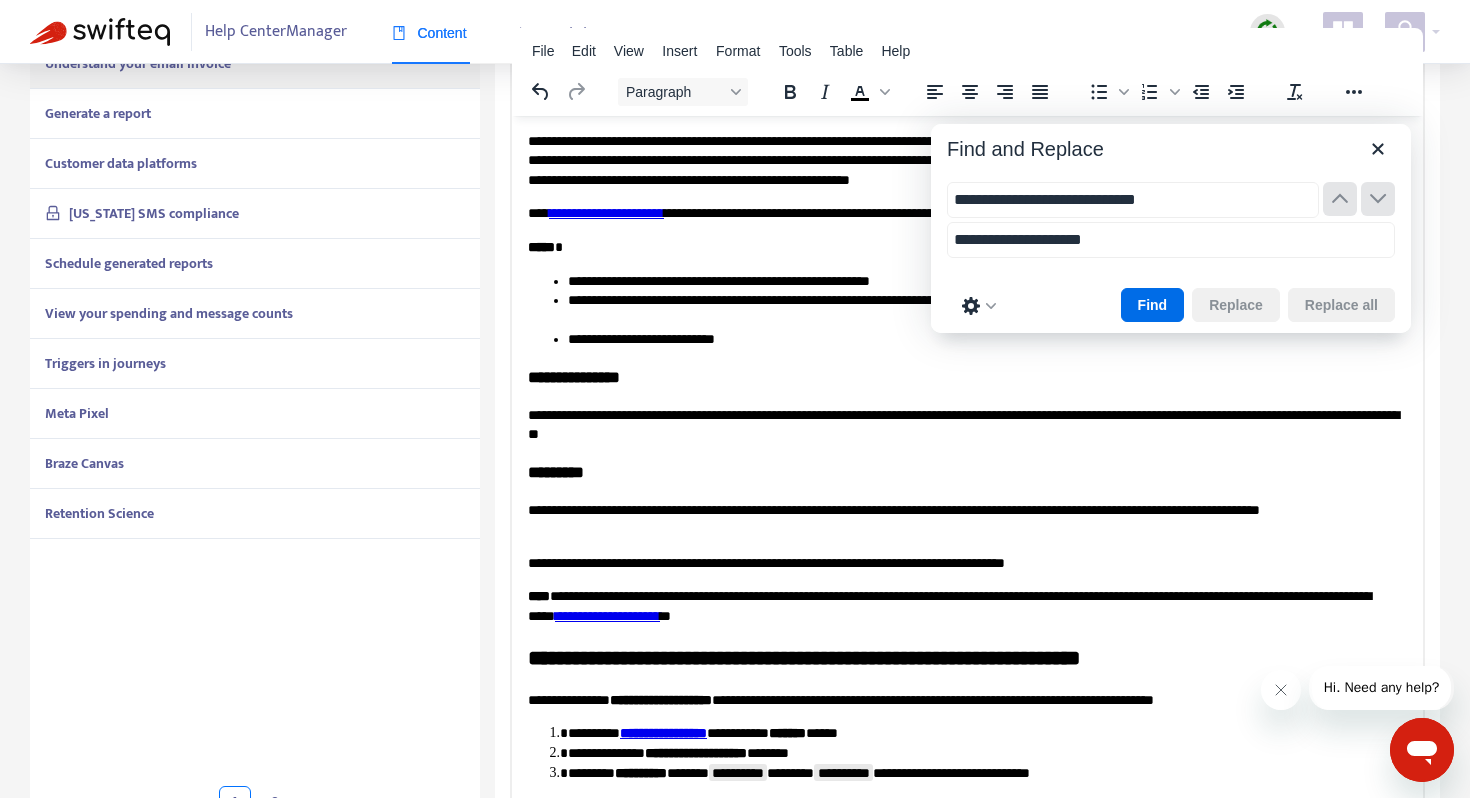 scroll, scrollTop: 416, scrollLeft: 0, axis: vertical 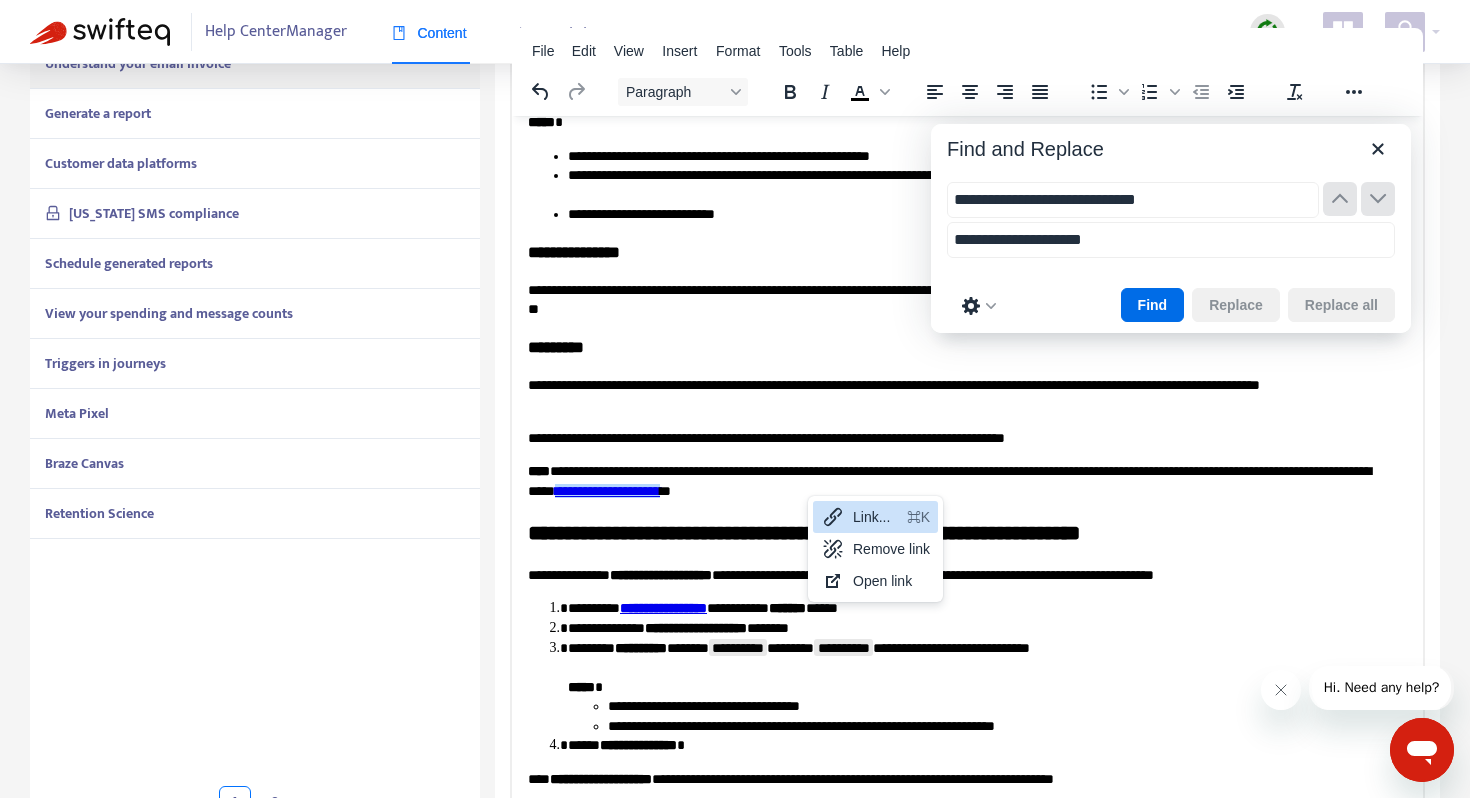 click on "Link..." at bounding box center (876, 517) 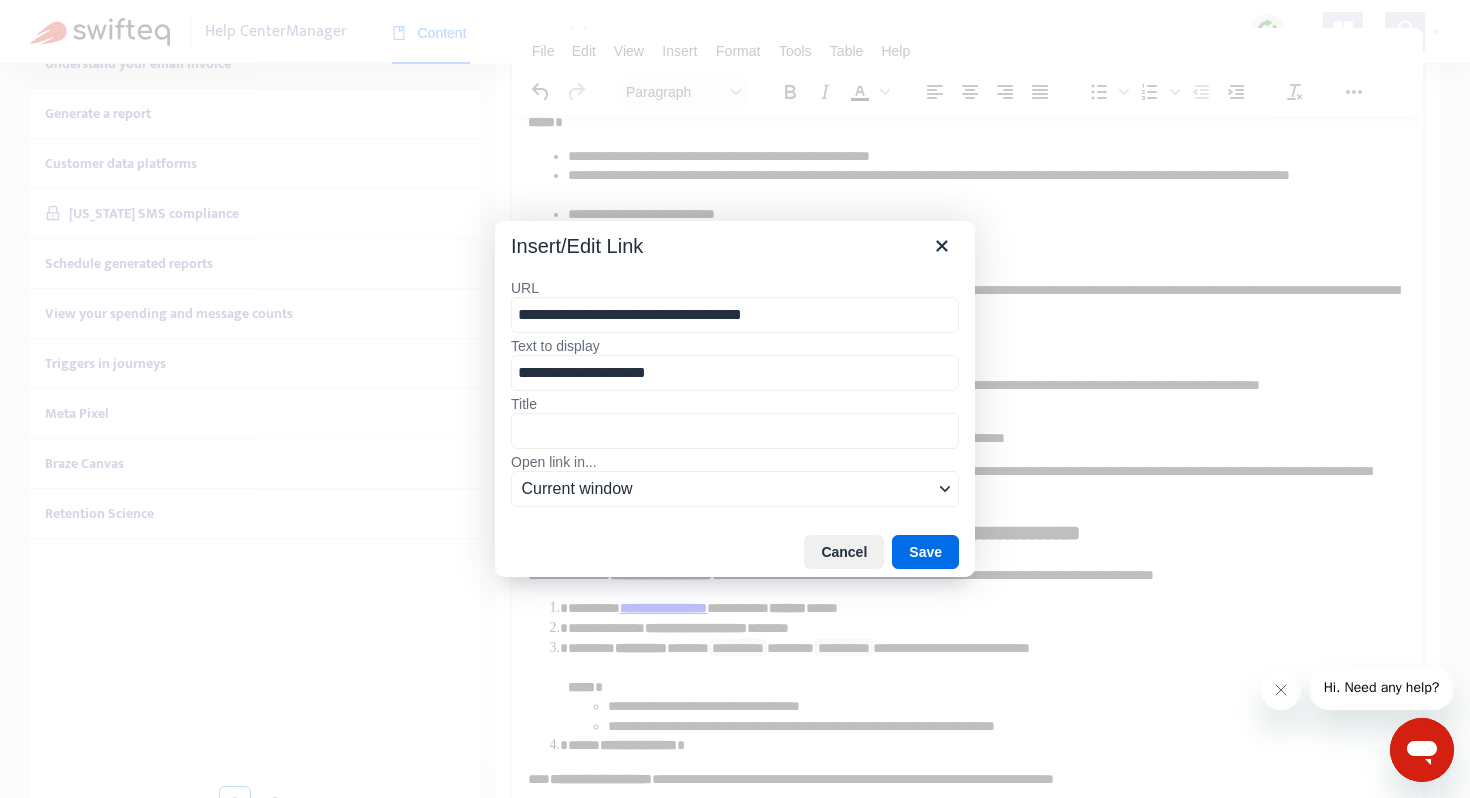 click on "**********" at bounding box center [735, 315] 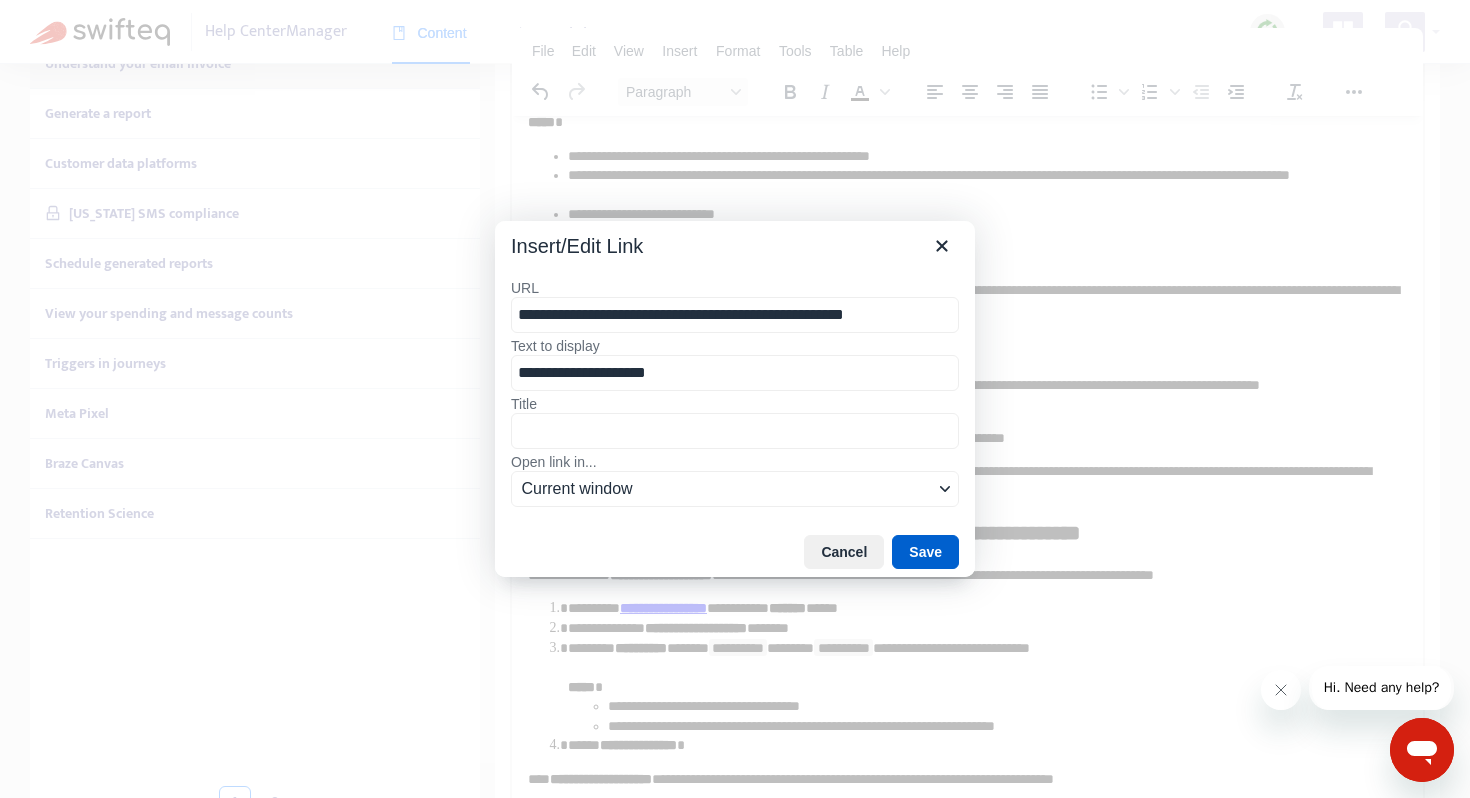 click on "Save" at bounding box center (925, 552) 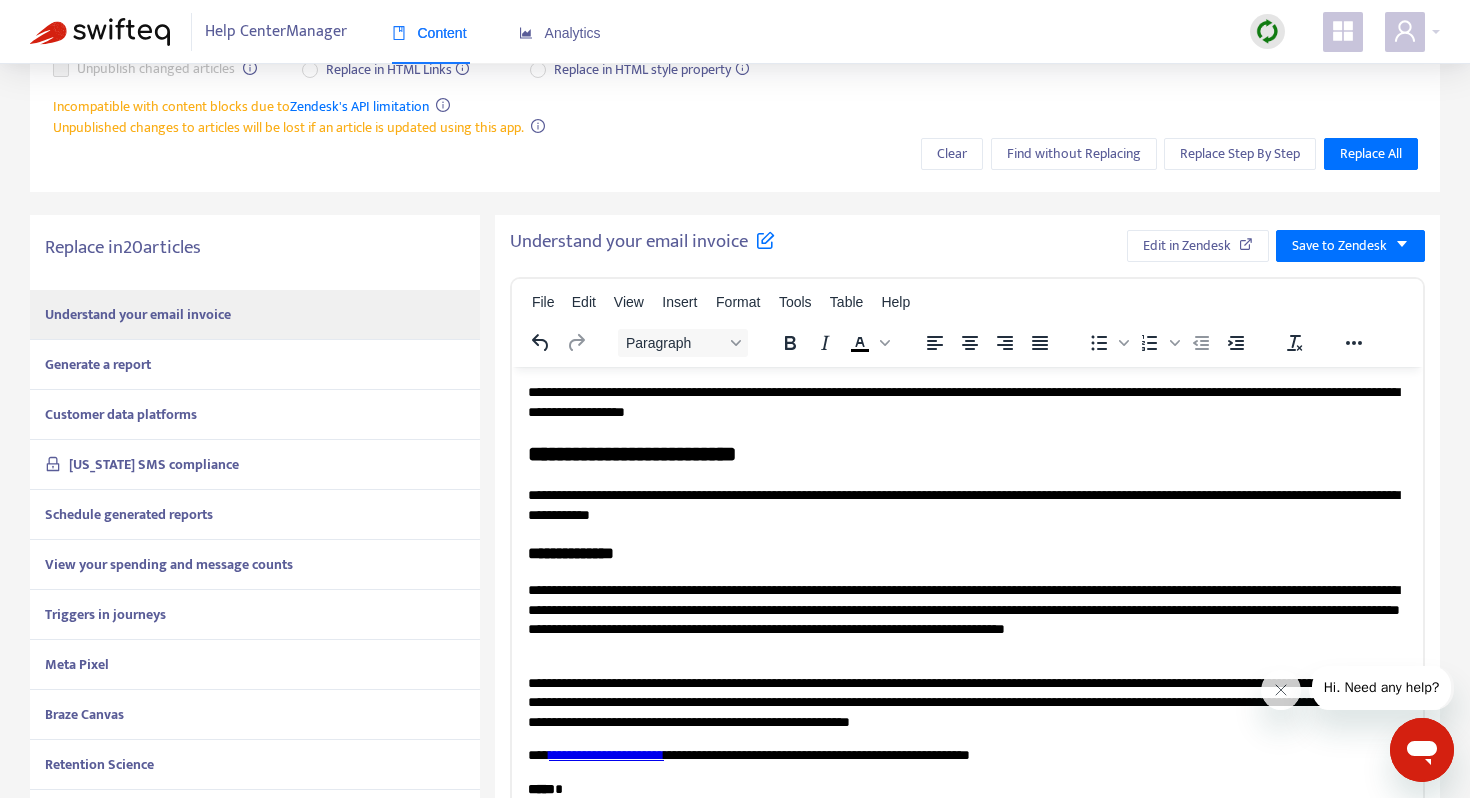 scroll, scrollTop: 248, scrollLeft: 0, axis: vertical 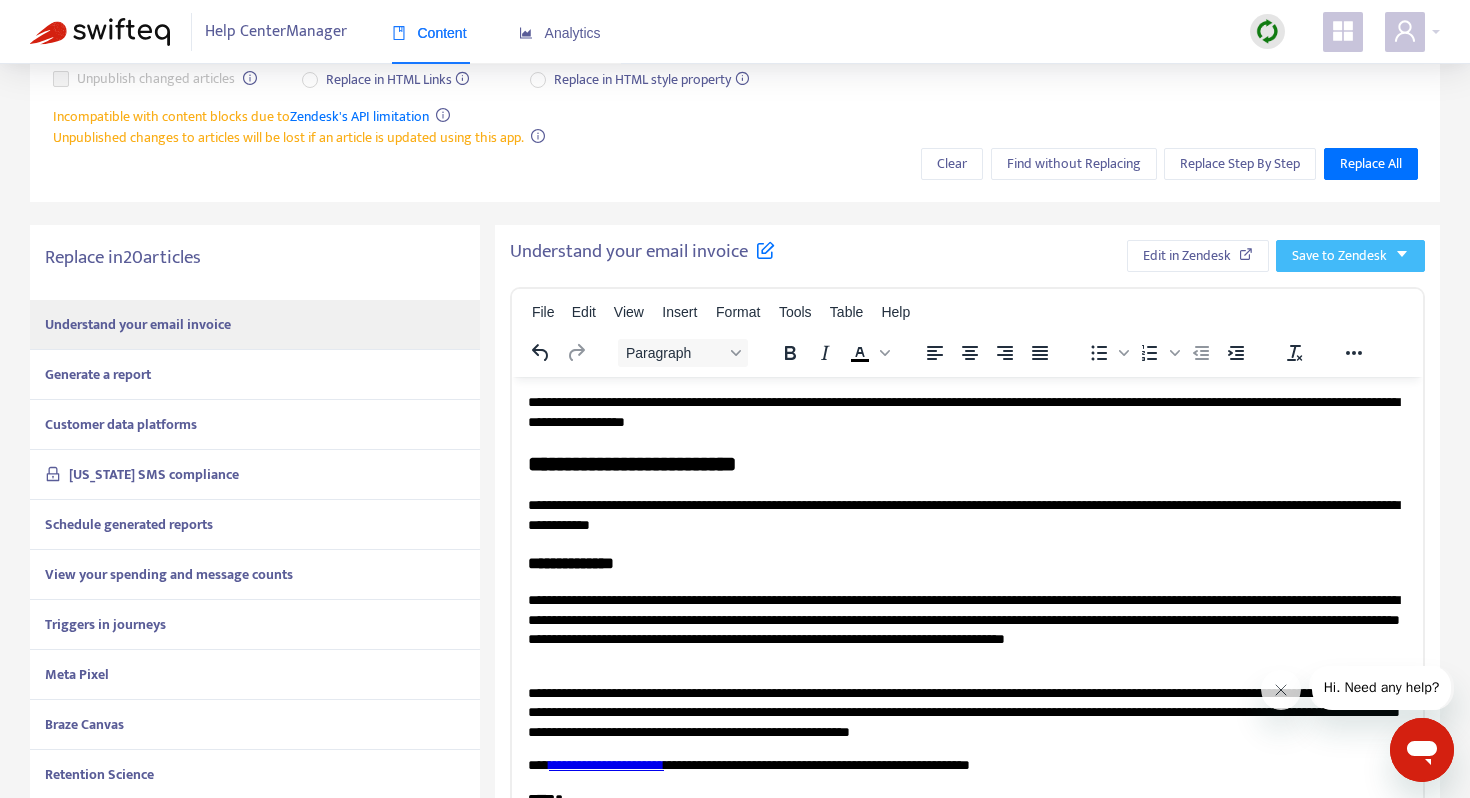 click on "Save to Zendesk" at bounding box center [1339, 256] 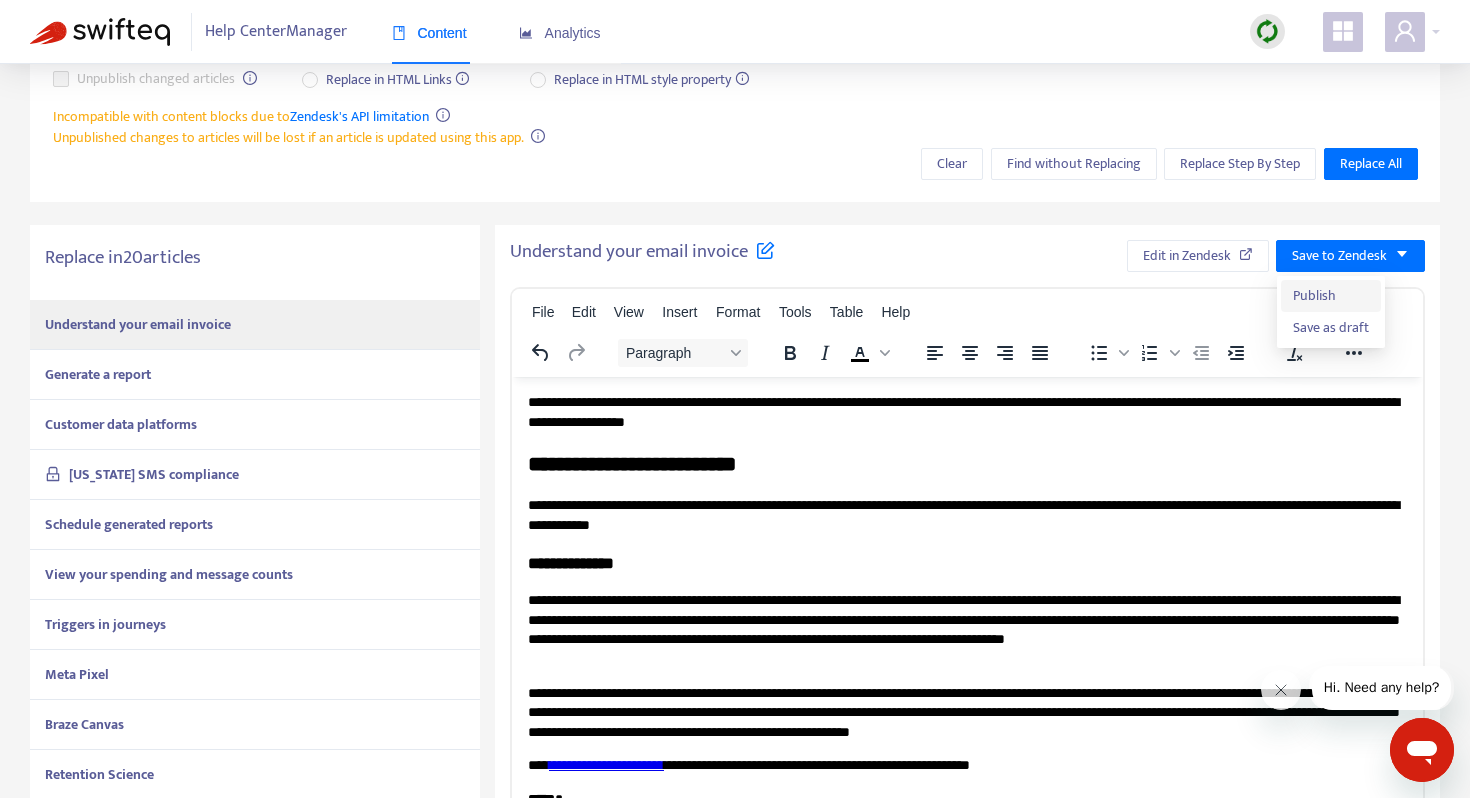 click on "Publish" at bounding box center (1331, 296) 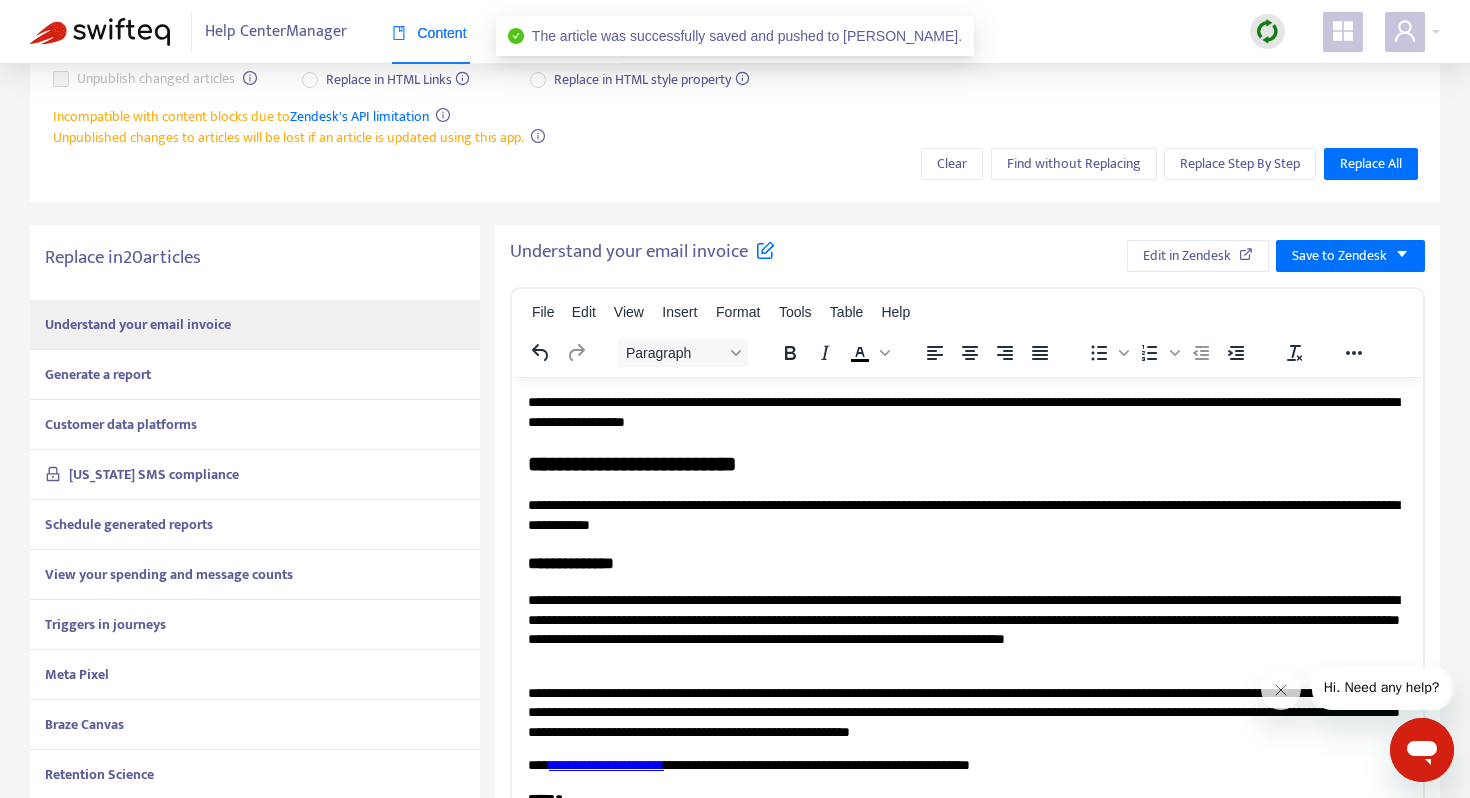 click on "Generate a report" at bounding box center [98, 374] 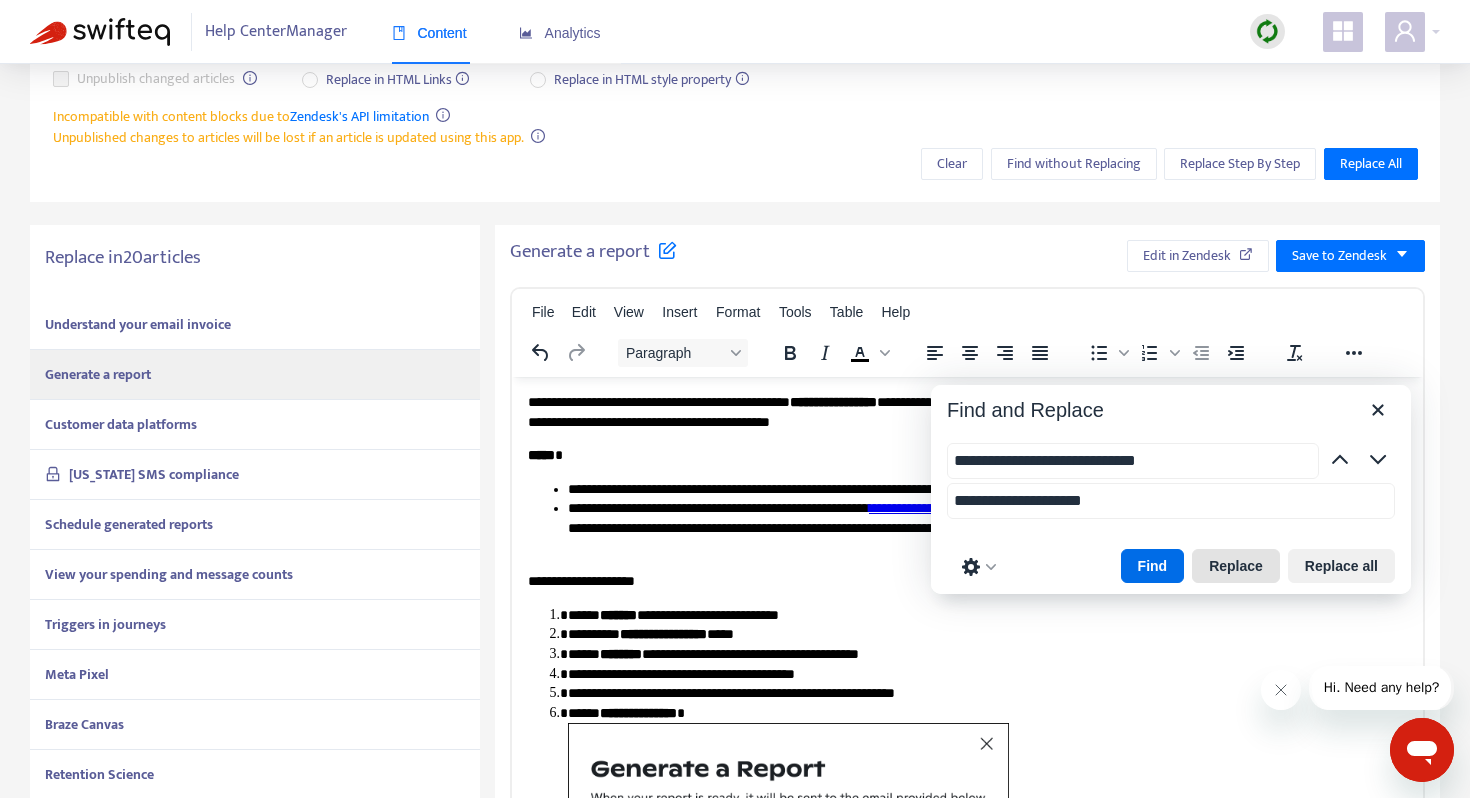 click on "Replace" at bounding box center [1236, 566] 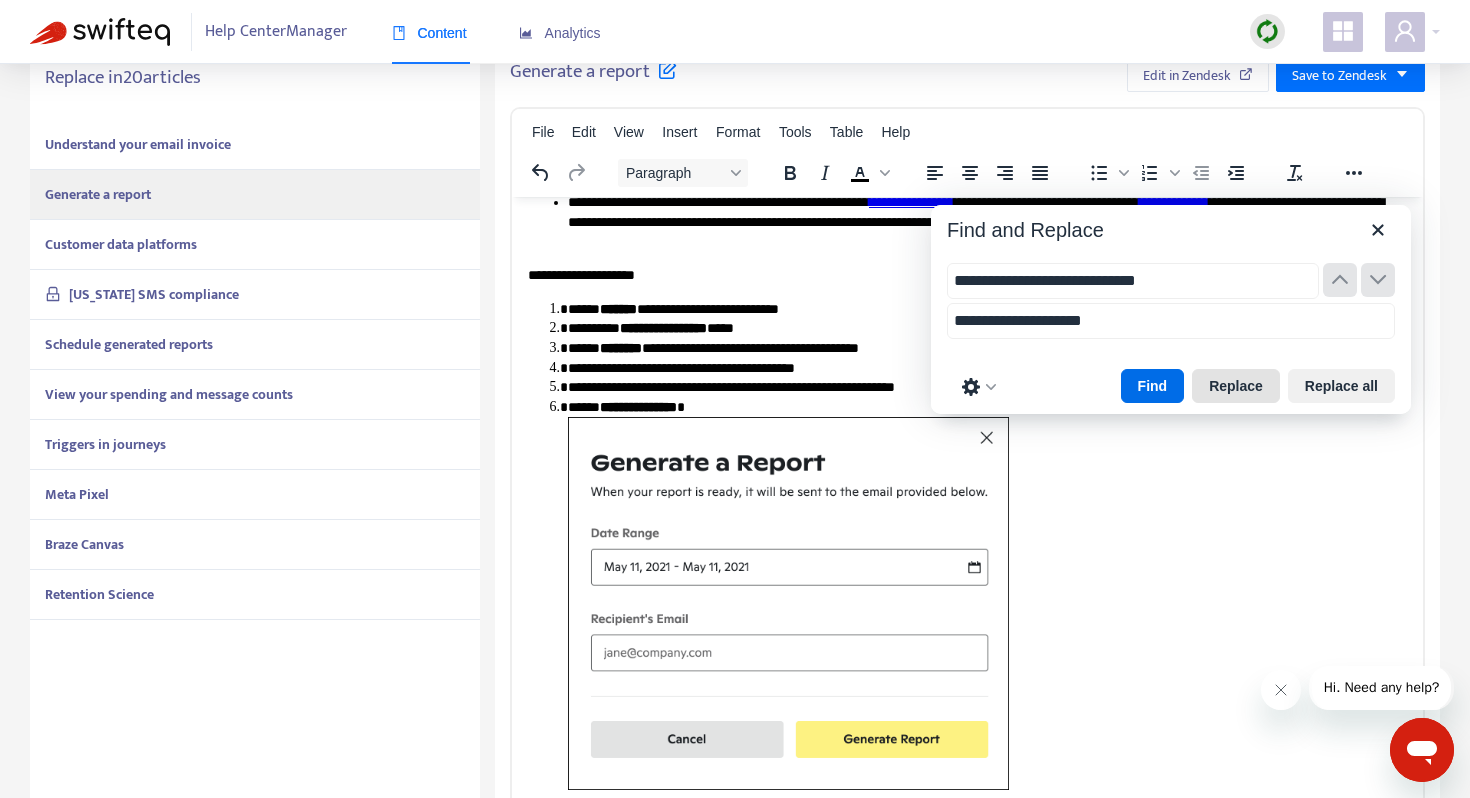 scroll, scrollTop: 509, scrollLeft: 0, axis: vertical 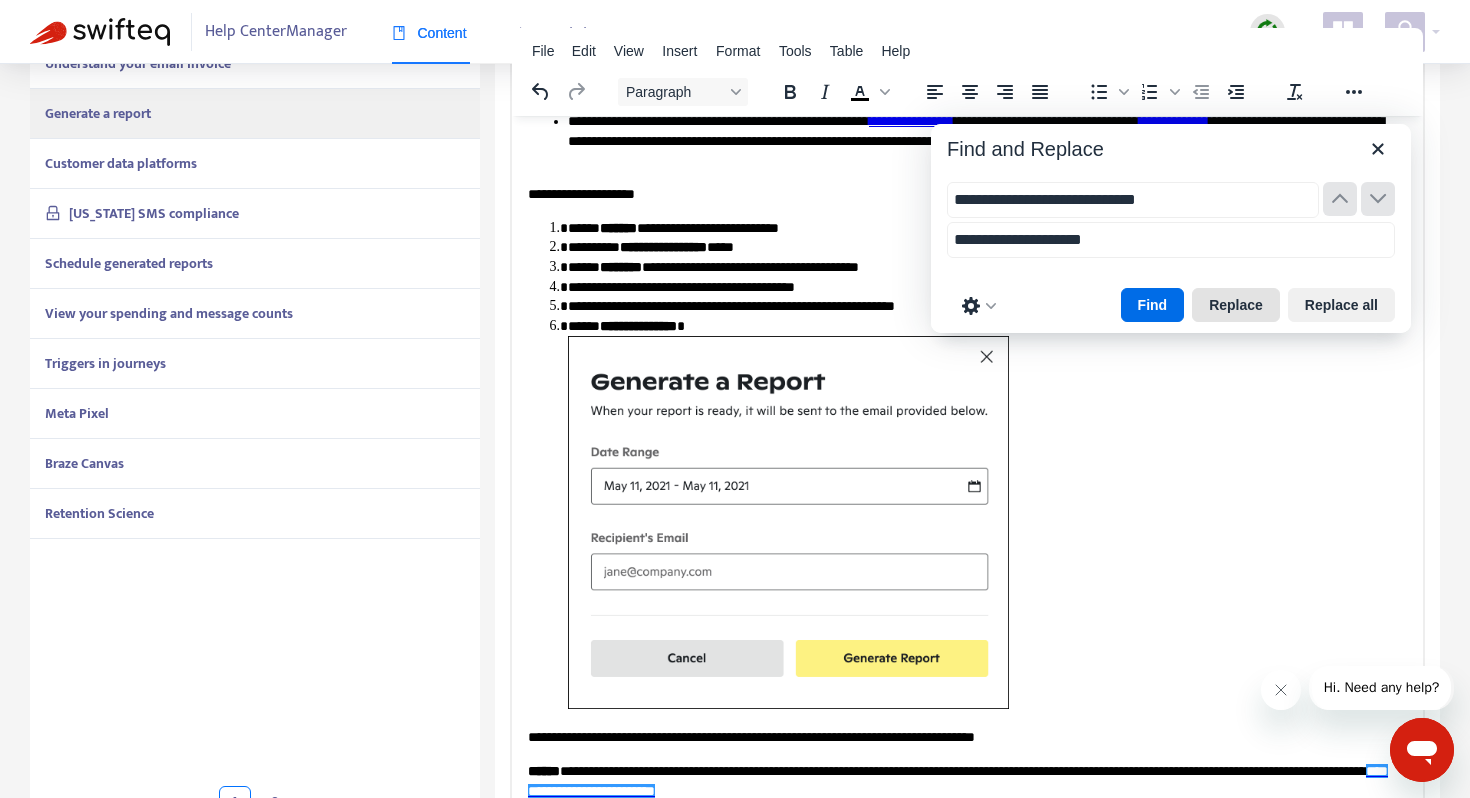 click on "Replace" at bounding box center (1236, 305) 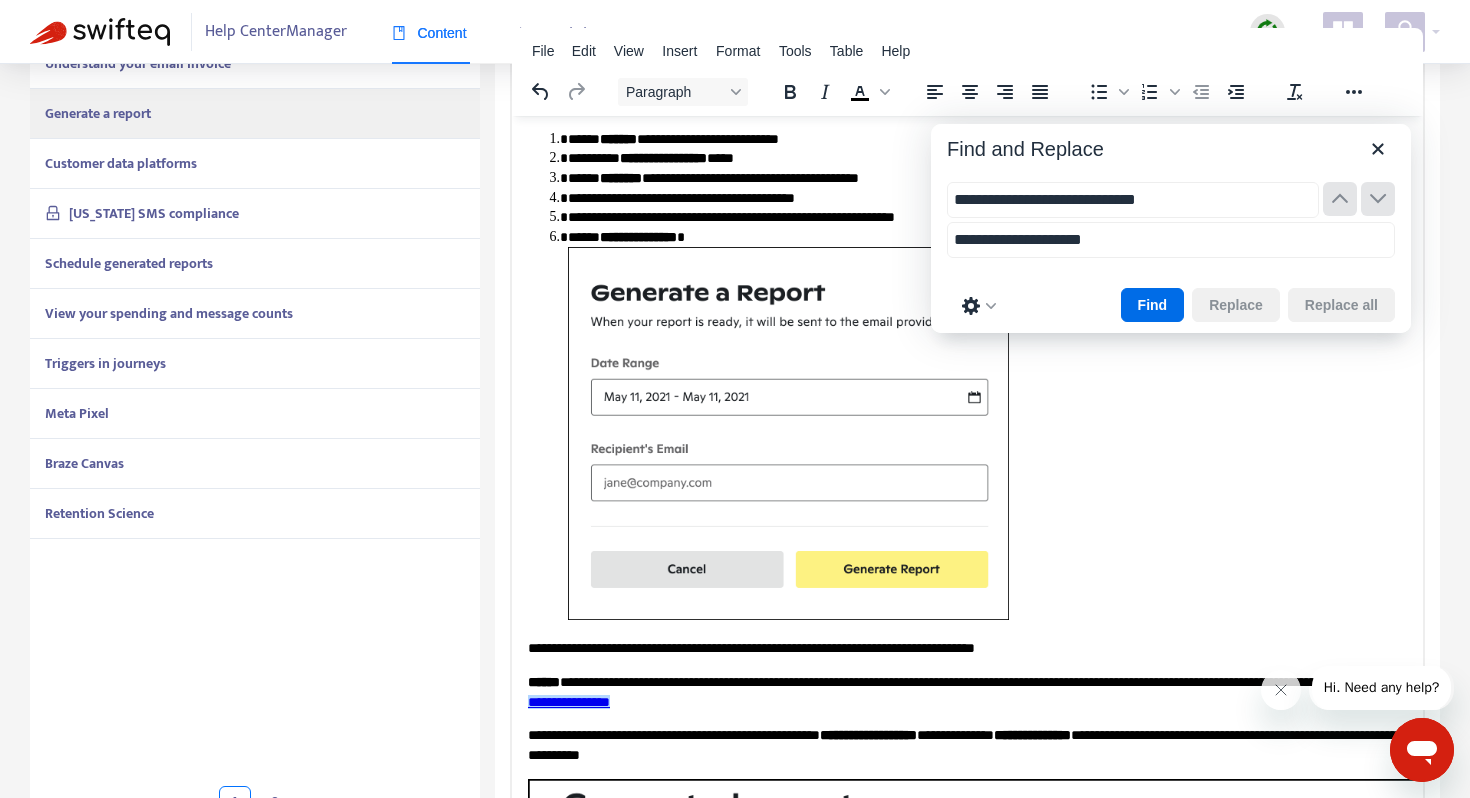 scroll, scrollTop: 279, scrollLeft: 0, axis: vertical 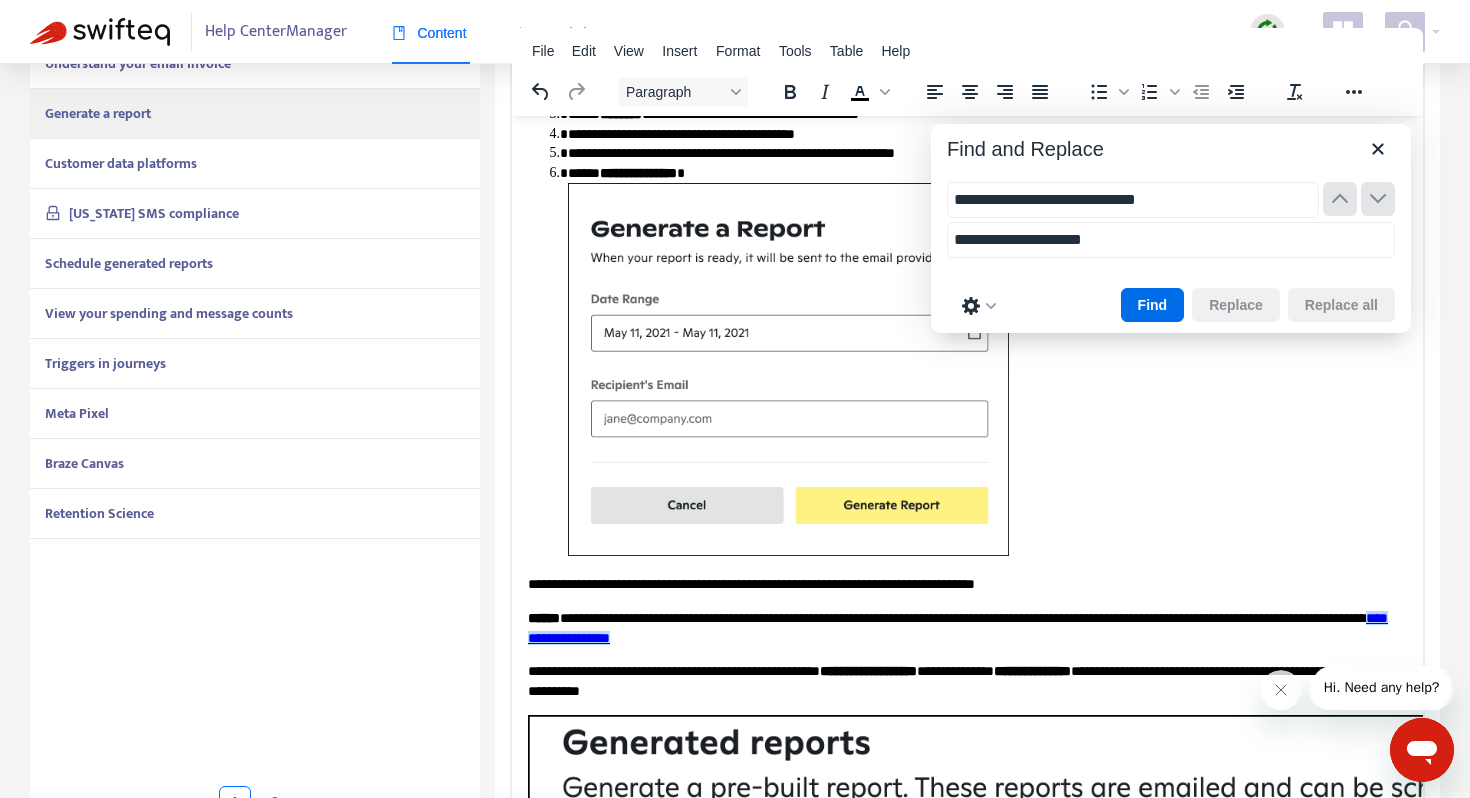 click on "**********" at bounding box center (967, 790) 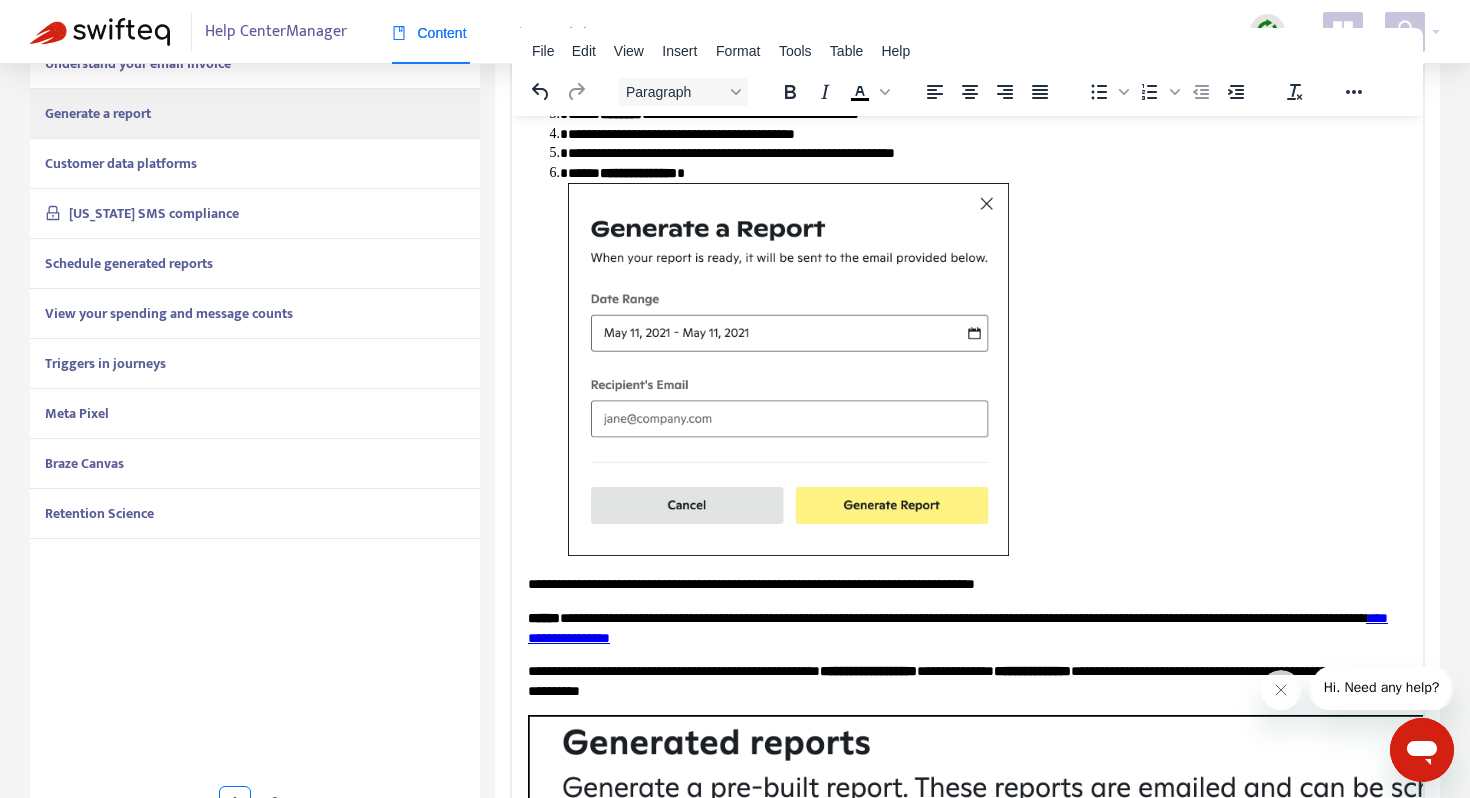 click on "**********" at bounding box center (967, 627) 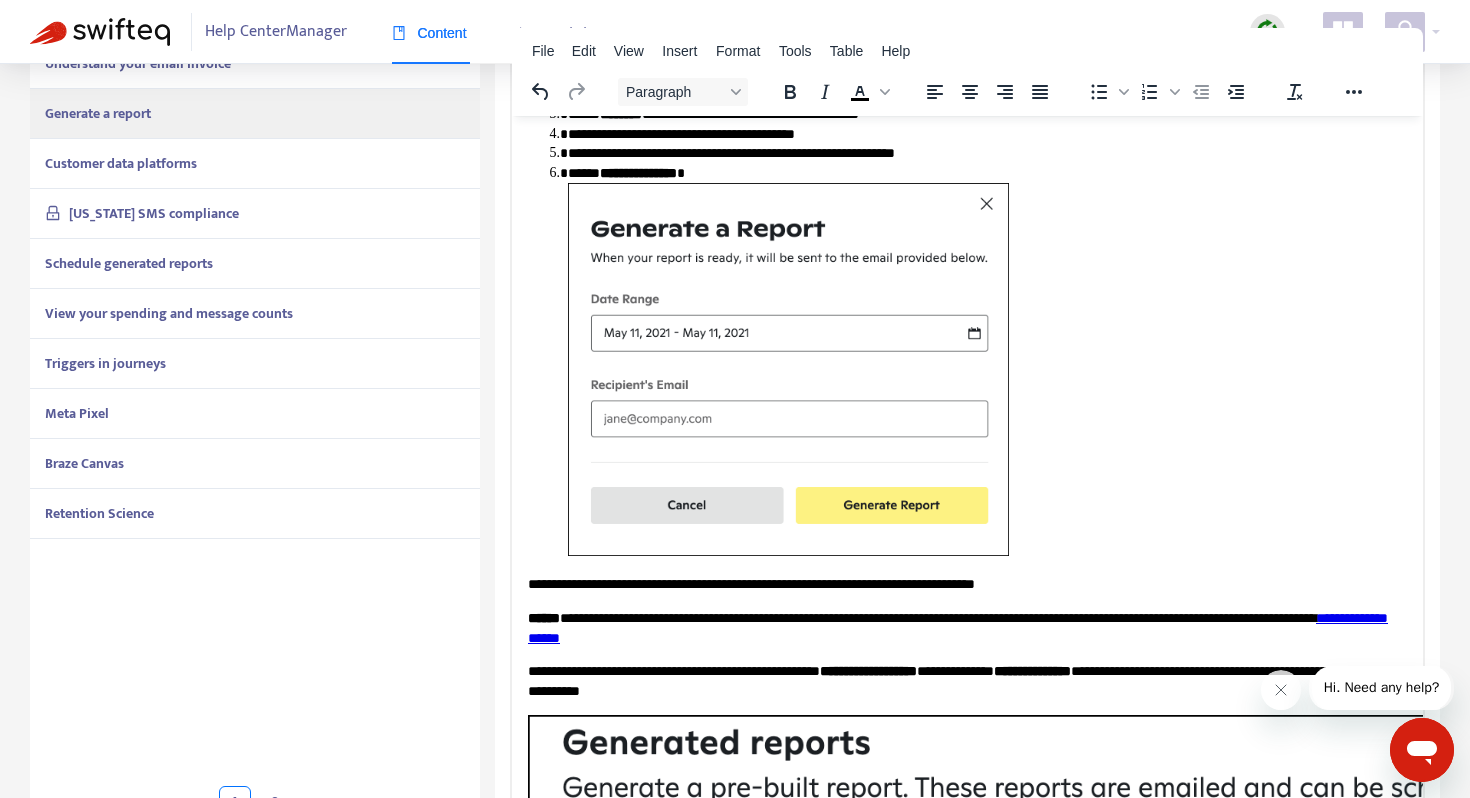 click on "**********" at bounding box center (967, 627) 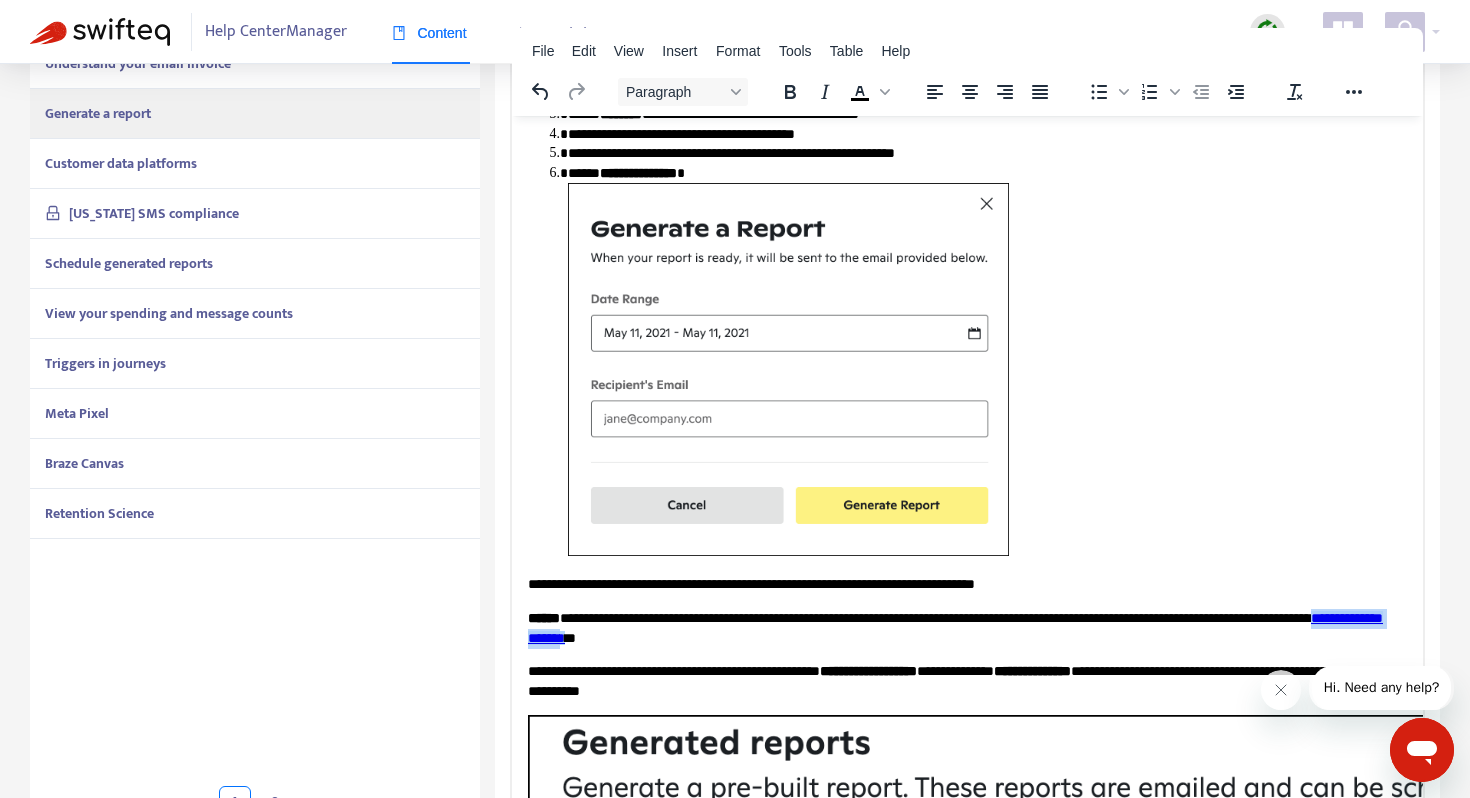 drag, startPoint x: 741, startPoint y: 637, endPoint x: 609, endPoint y: 640, distance: 132.03409 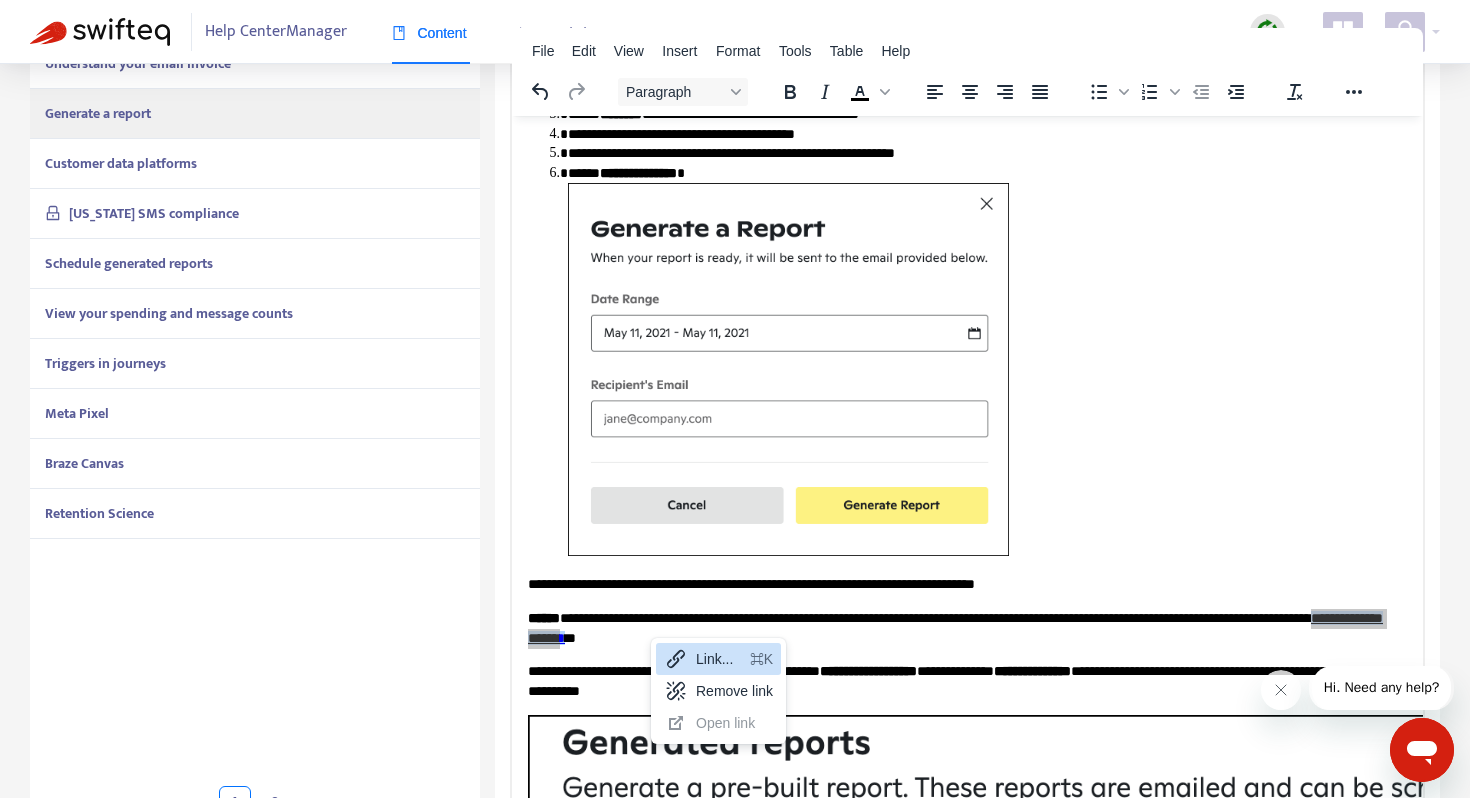 click on "Link..." at bounding box center [719, 659] 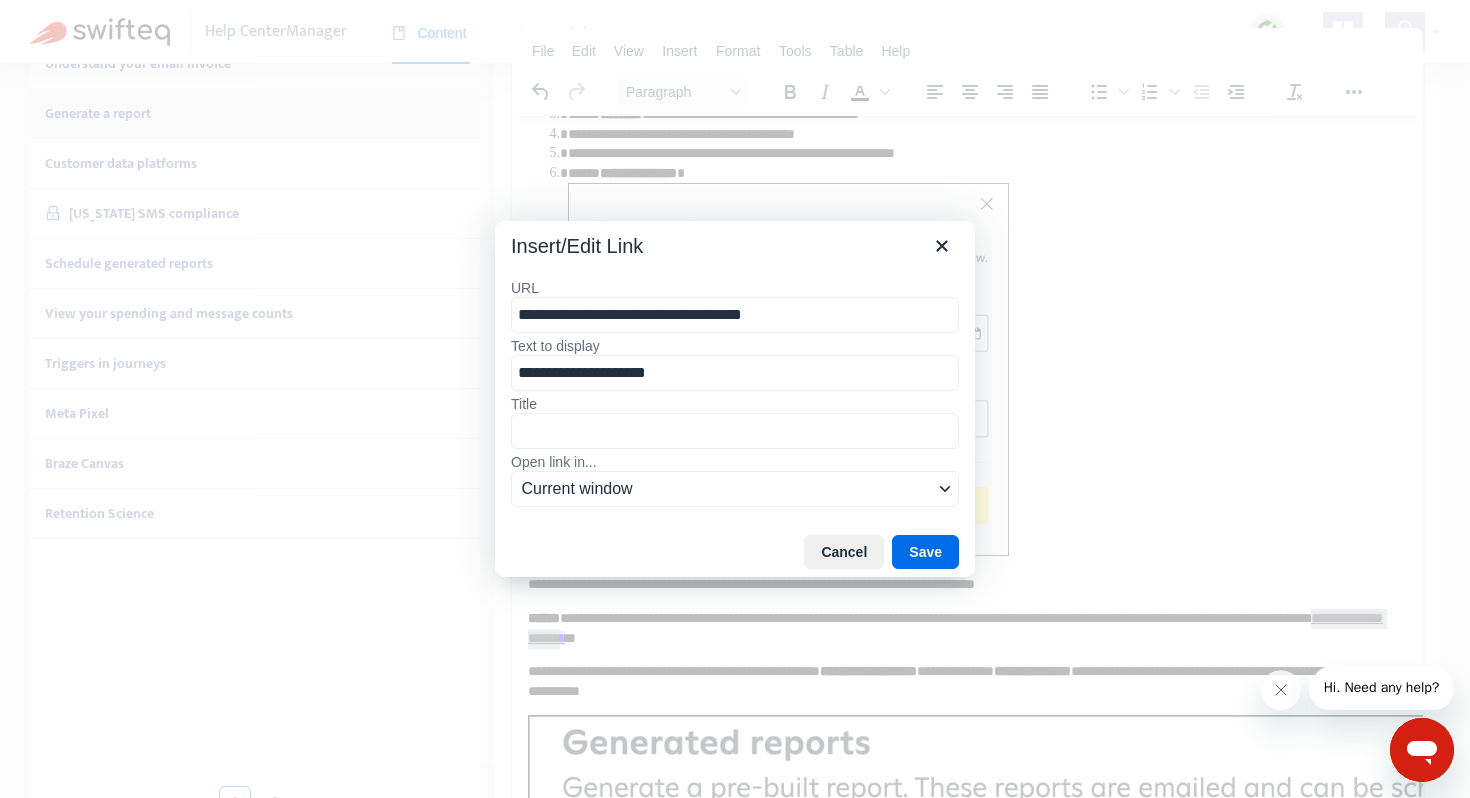 click on "**********" at bounding box center (735, 315) 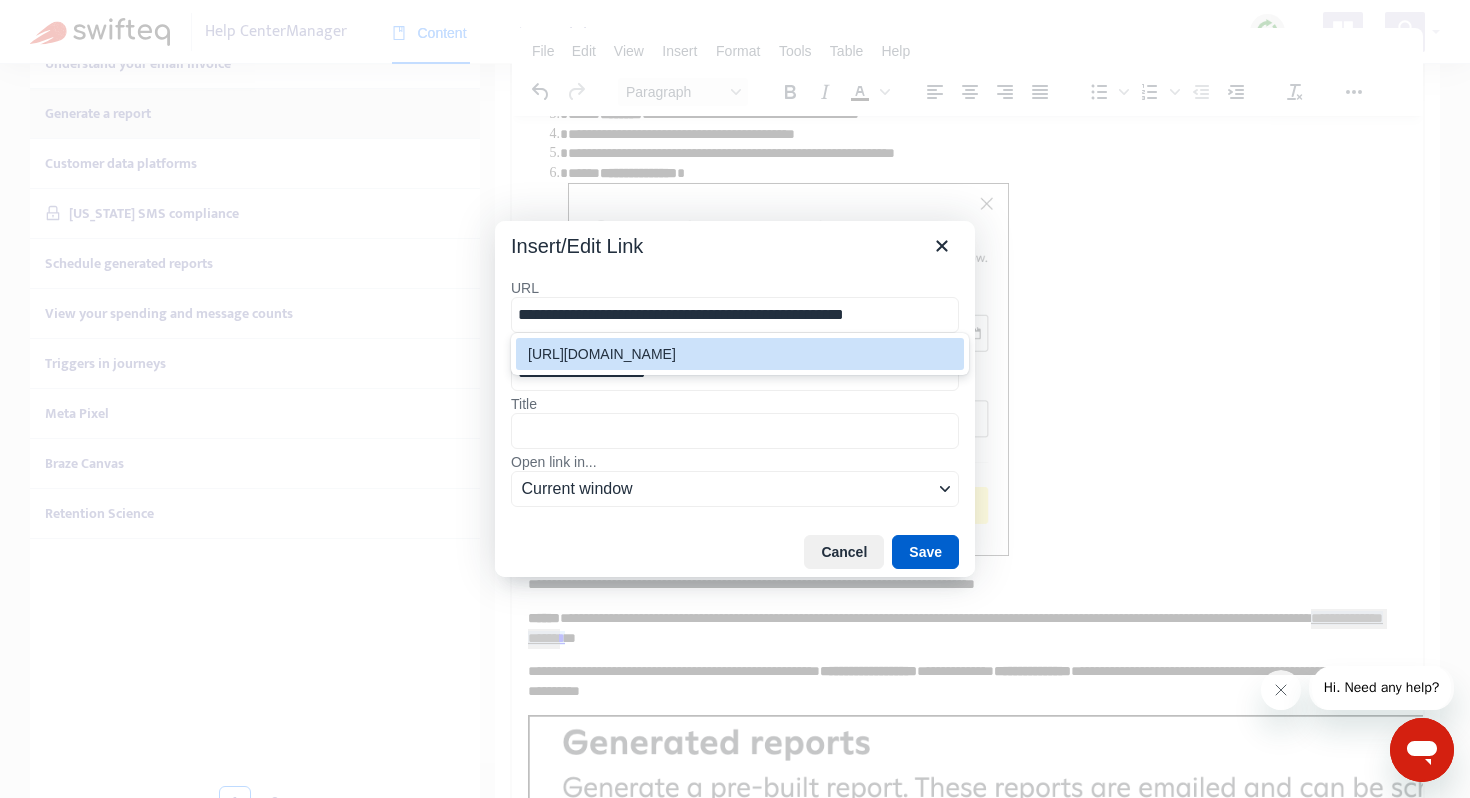 click on "Save" at bounding box center (925, 552) 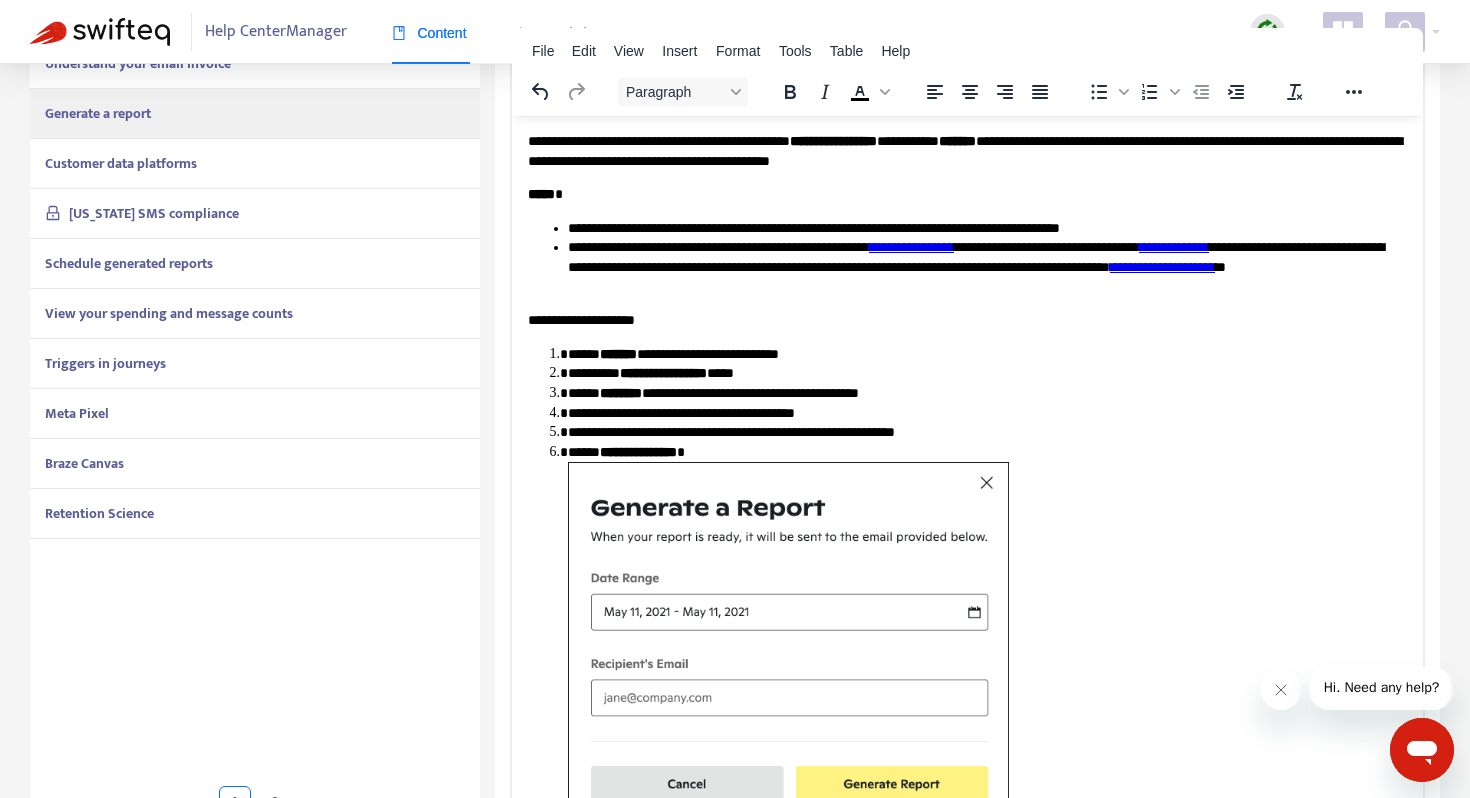 scroll, scrollTop: 480, scrollLeft: 0, axis: vertical 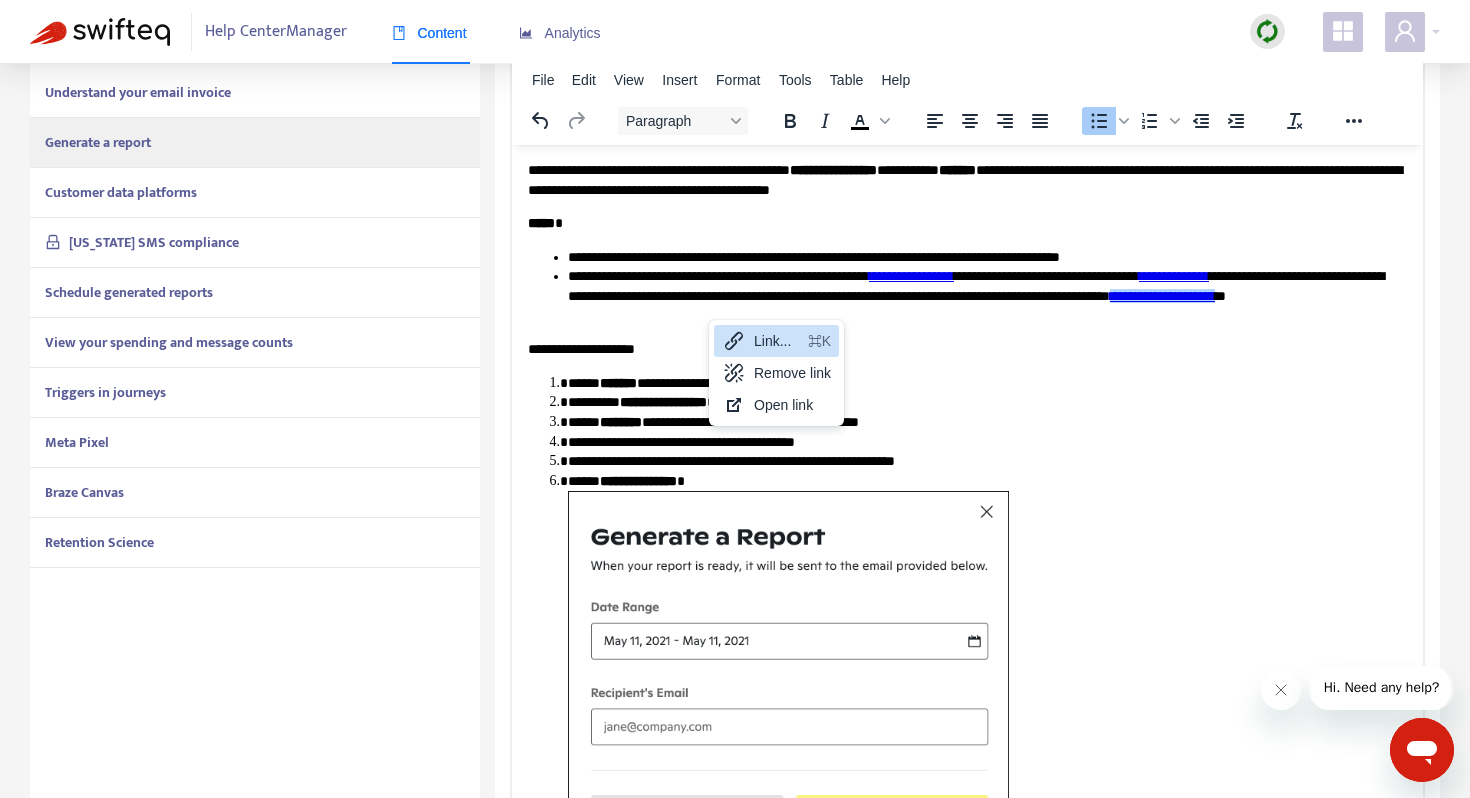 click 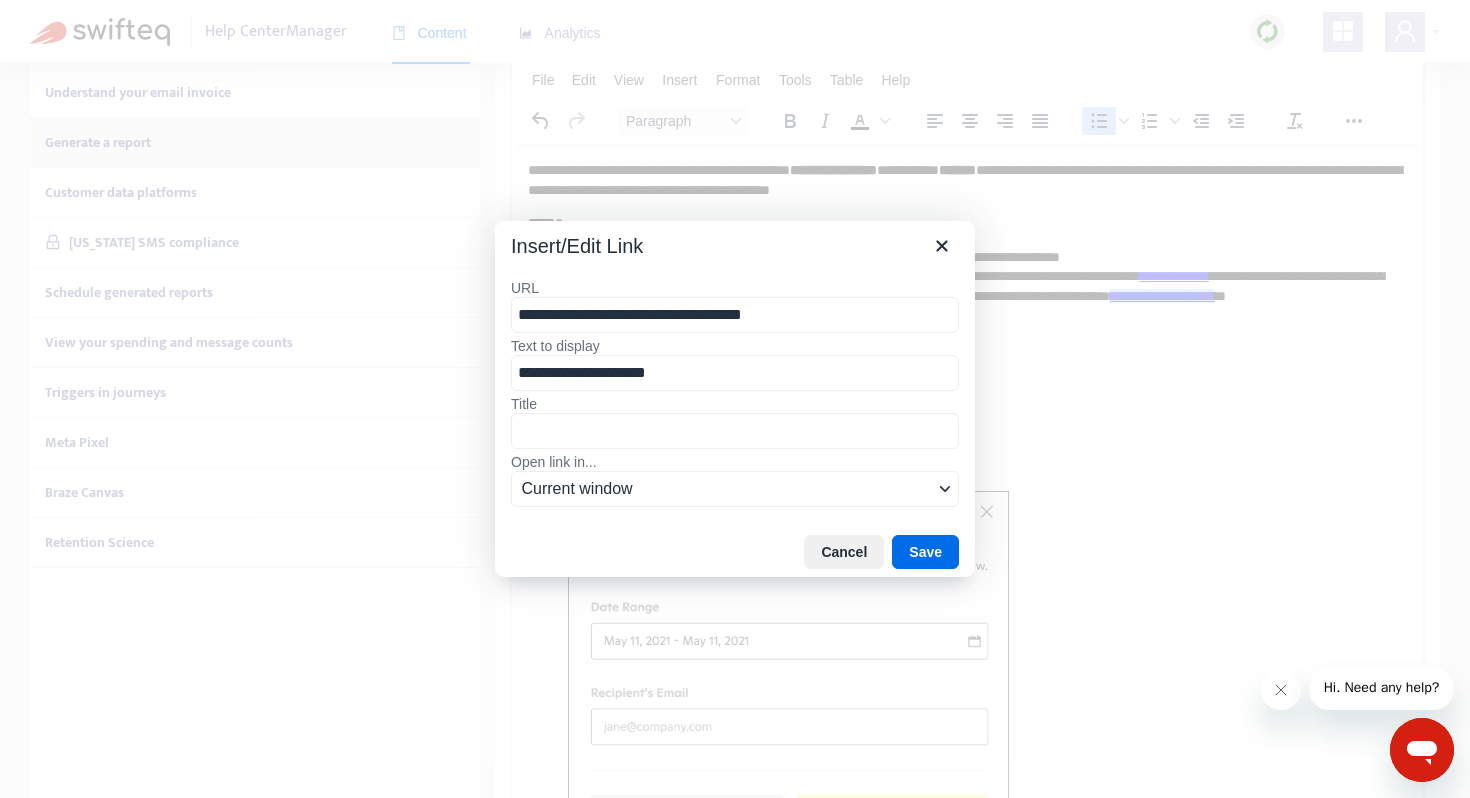 click on "**********" at bounding box center [735, 315] 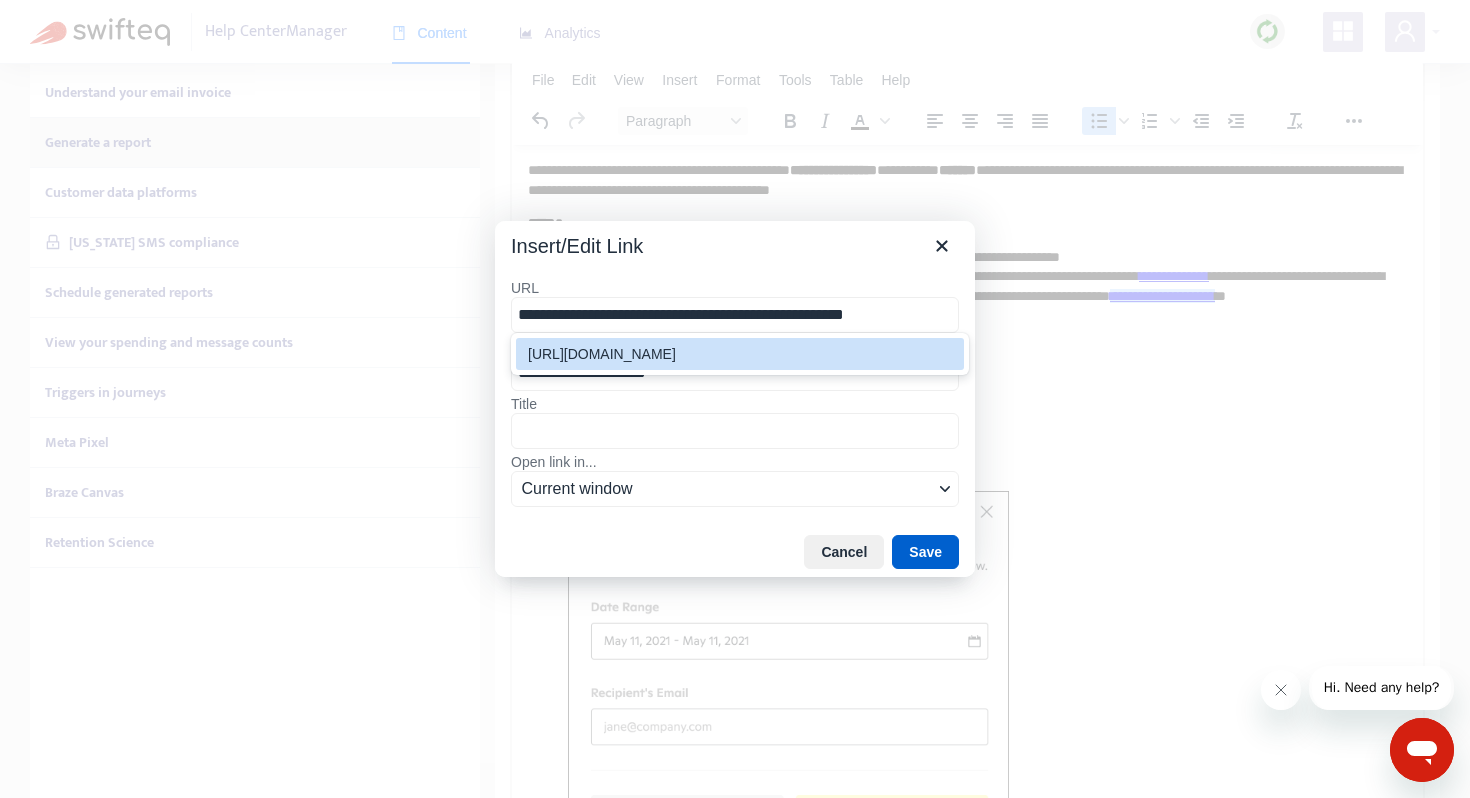 click on "Save" at bounding box center [925, 552] 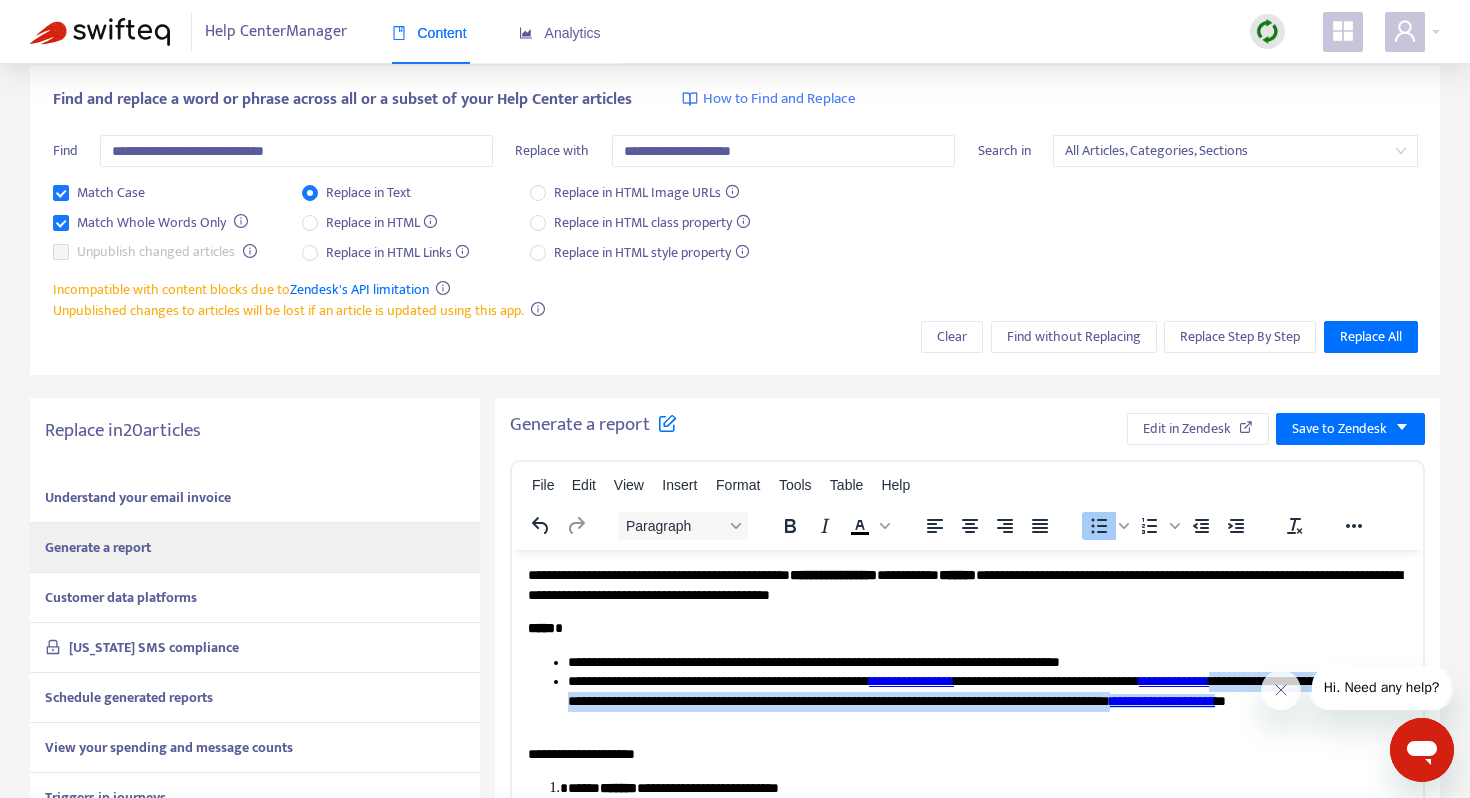 scroll, scrollTop: 56, scrollLeft: 0, axis: vertical 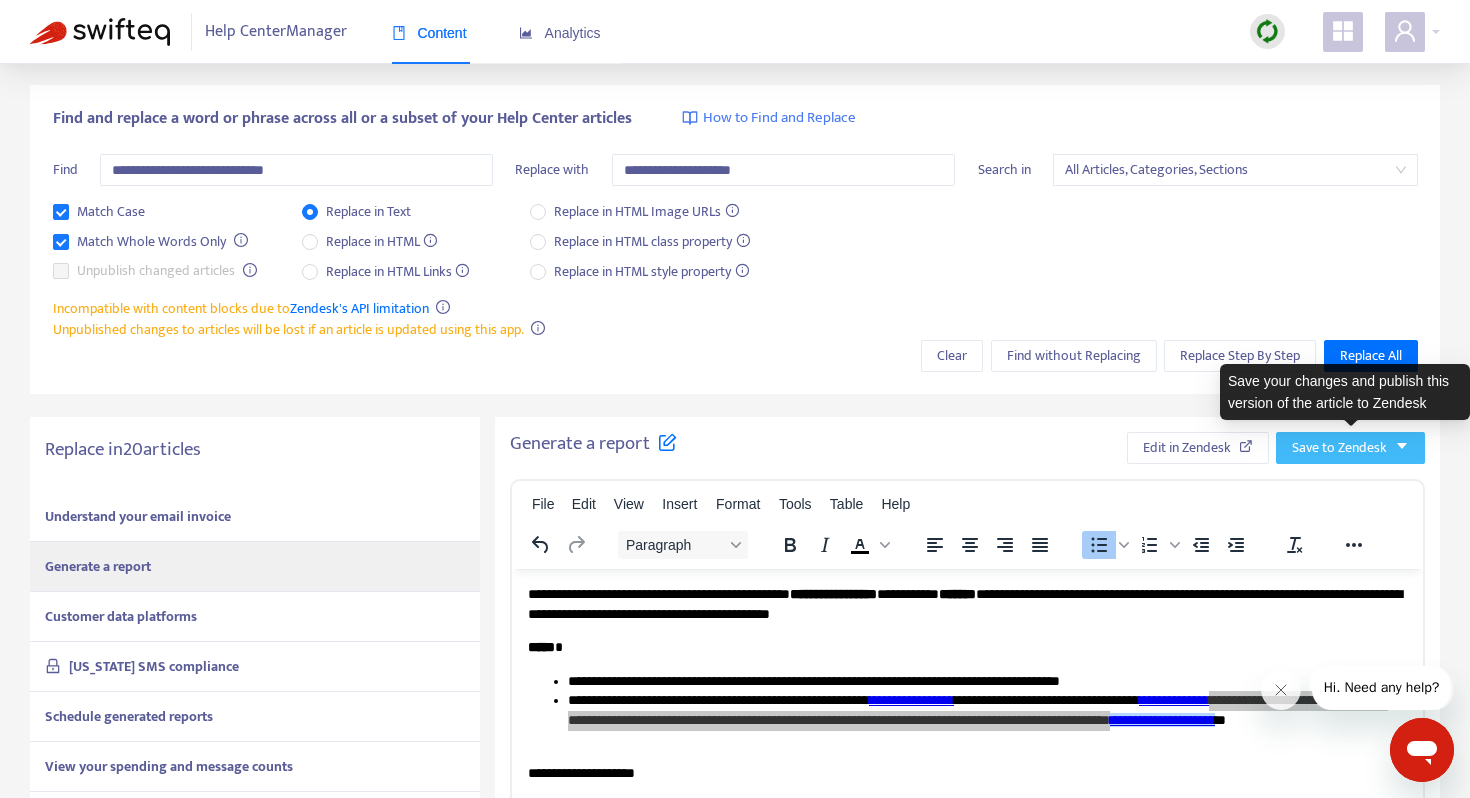 click on "Save to Zendesk" at bounding box center [1339, 448] 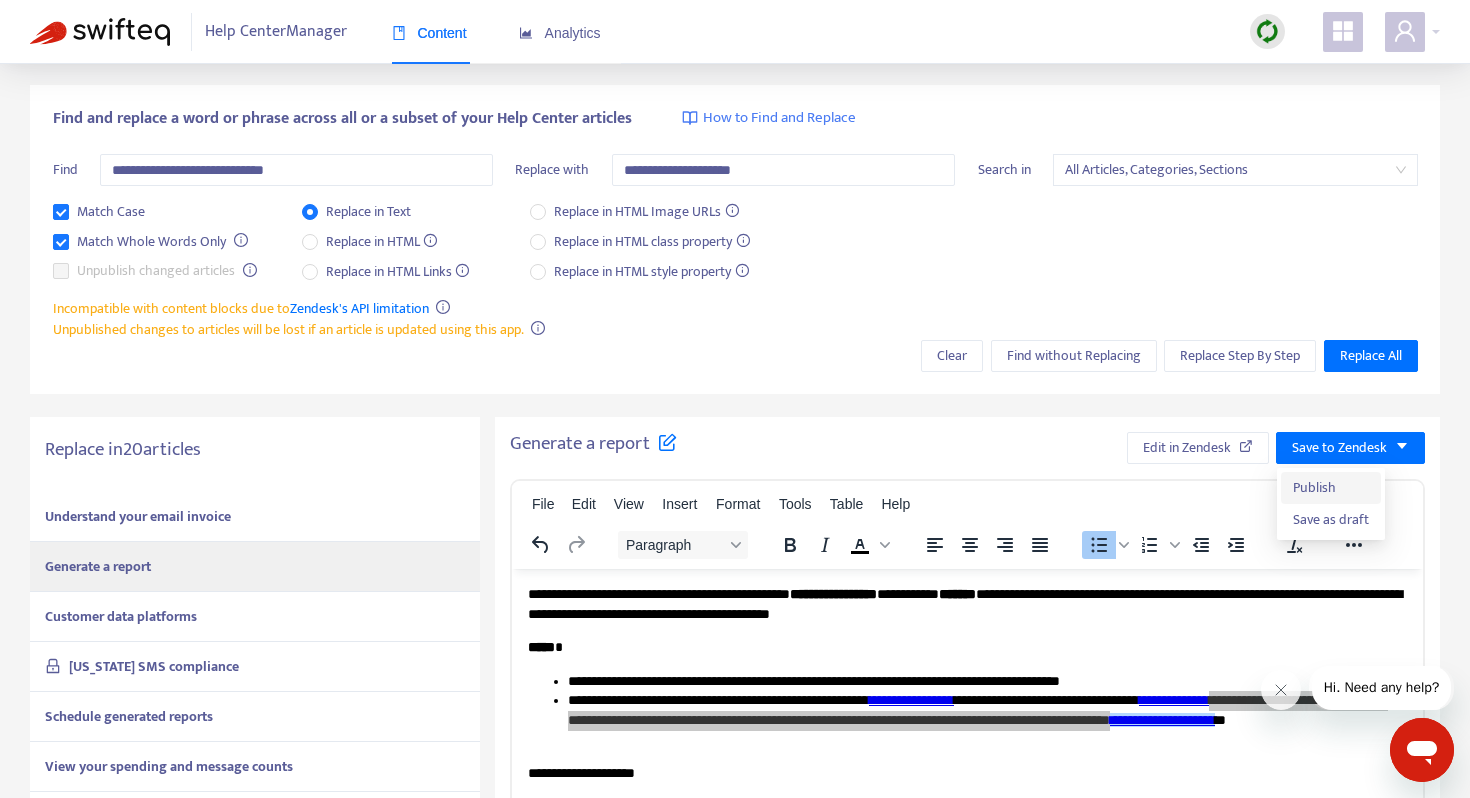 click on "Publish" at bounding box center [1331, 488] 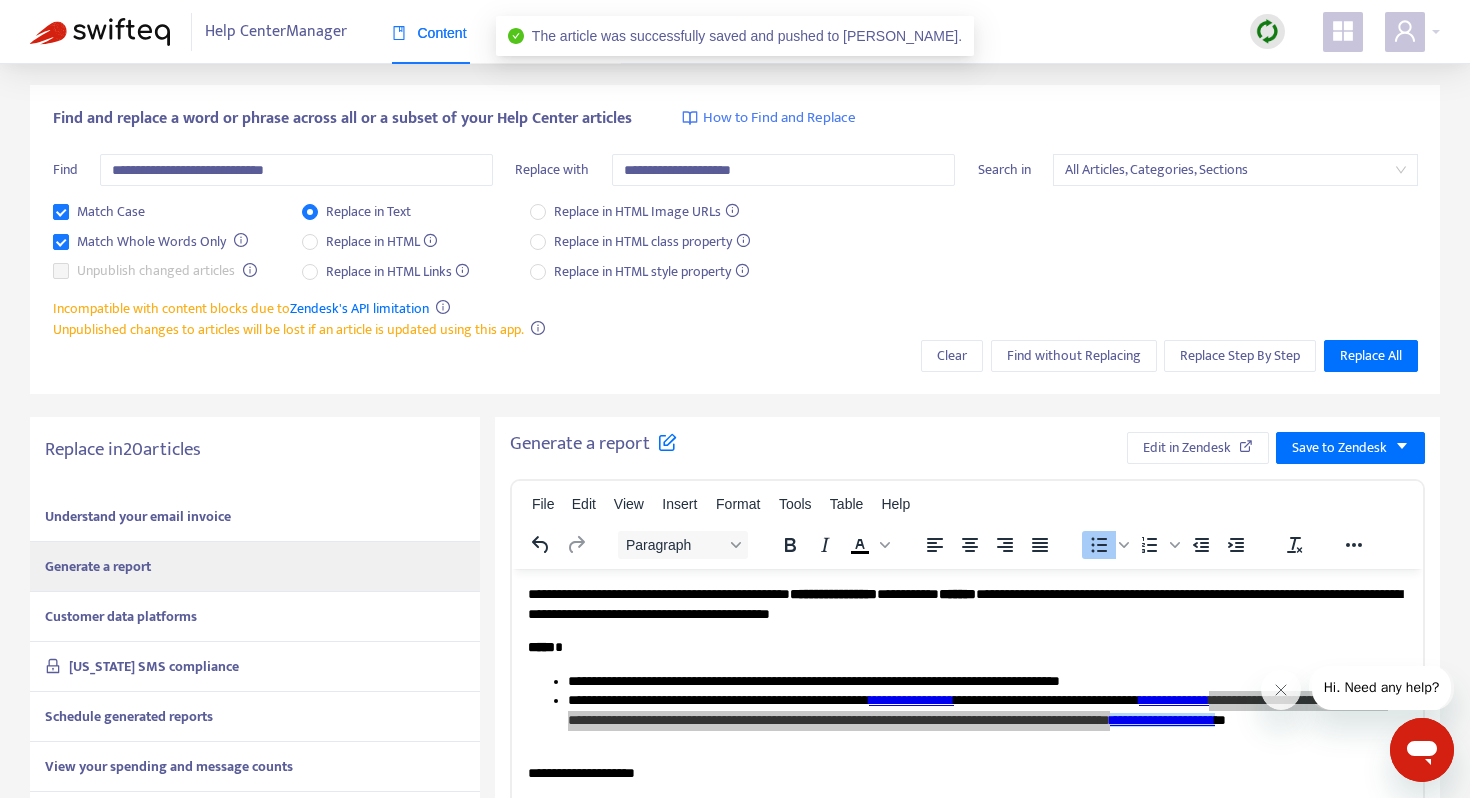 click on "Customer data platforms" at bounding box center (255, 617) 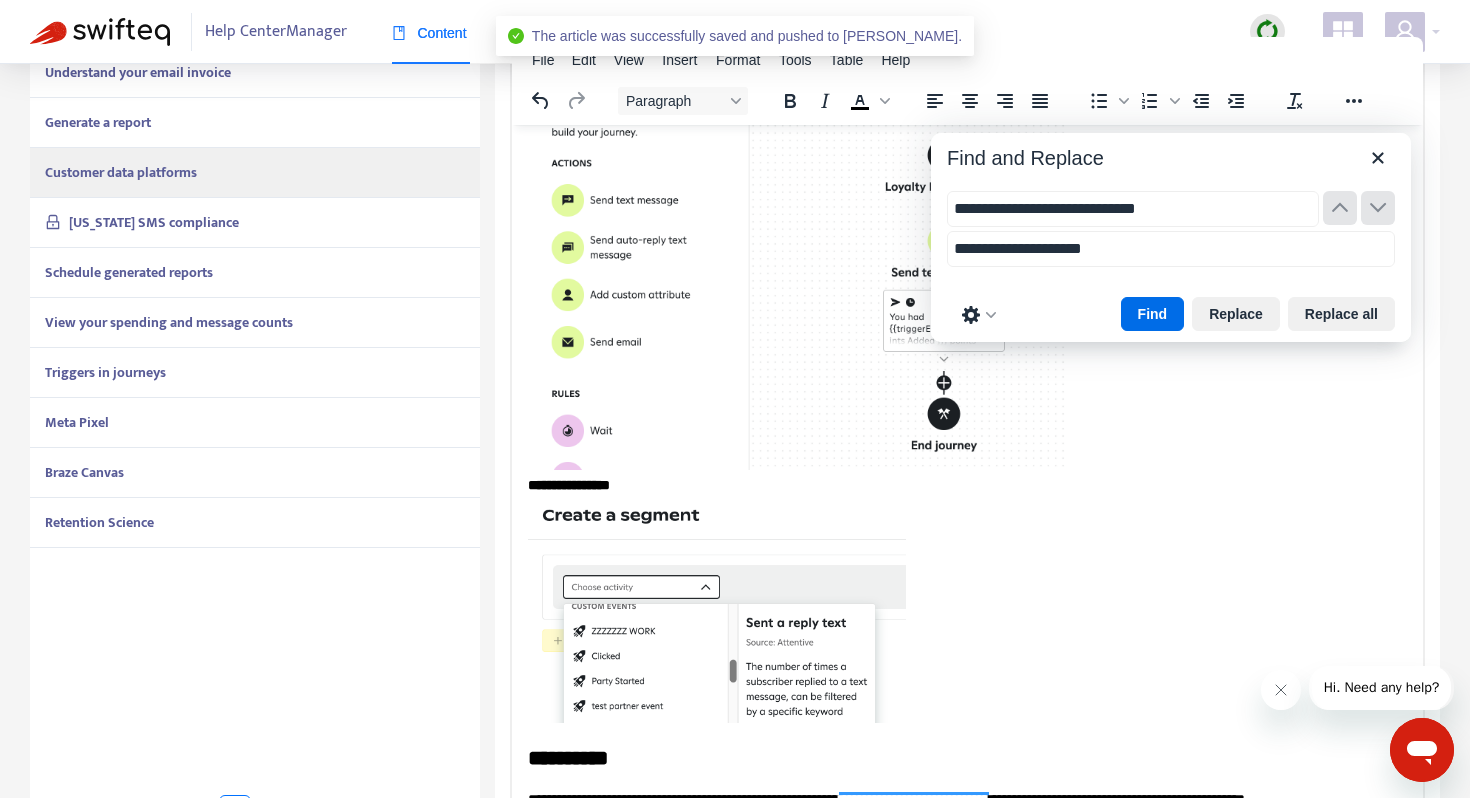 scroll, scrollTop: 509, scrollLeft: 0, axis: vertical 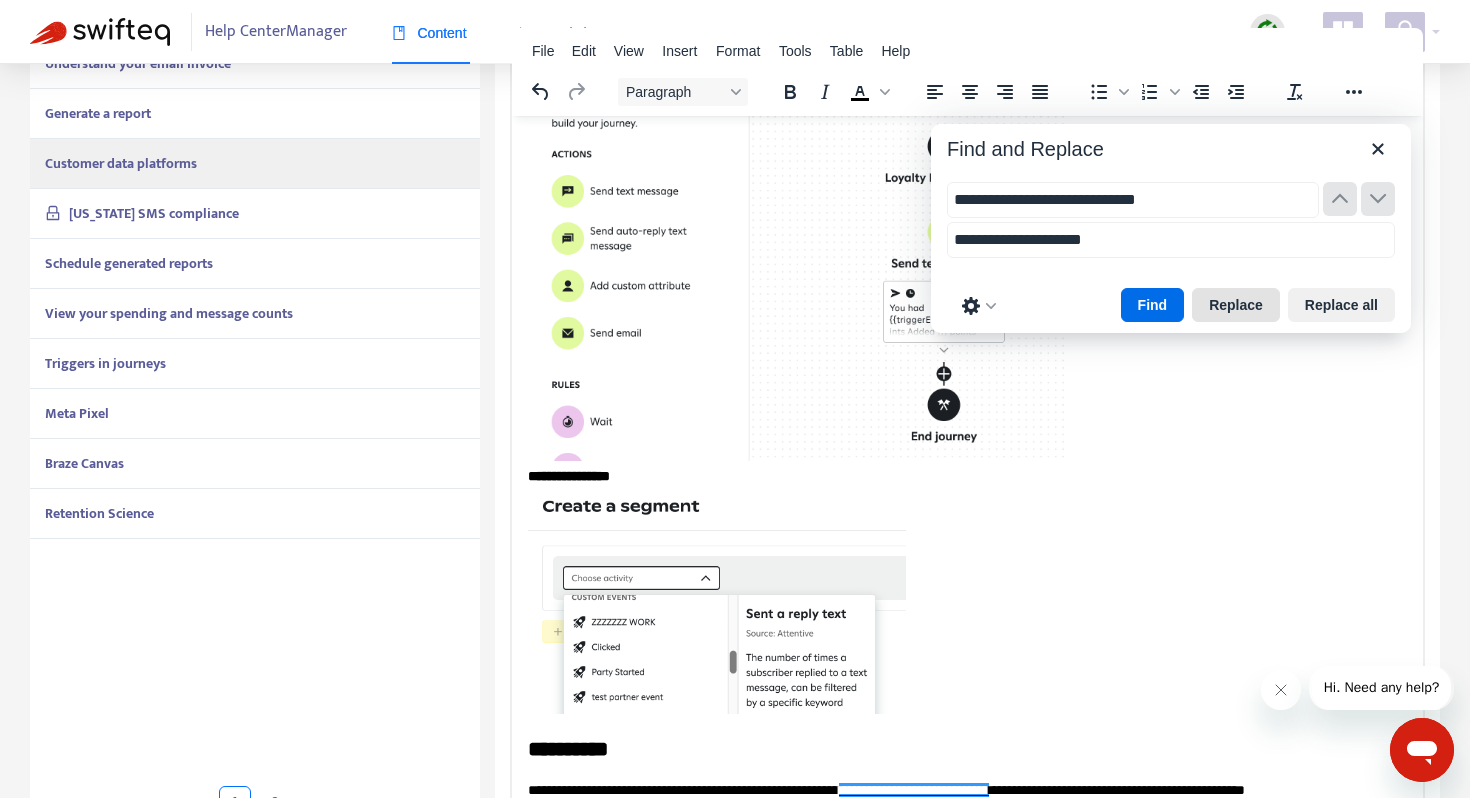 click on "Replace" at bounding box center [1236, 305] 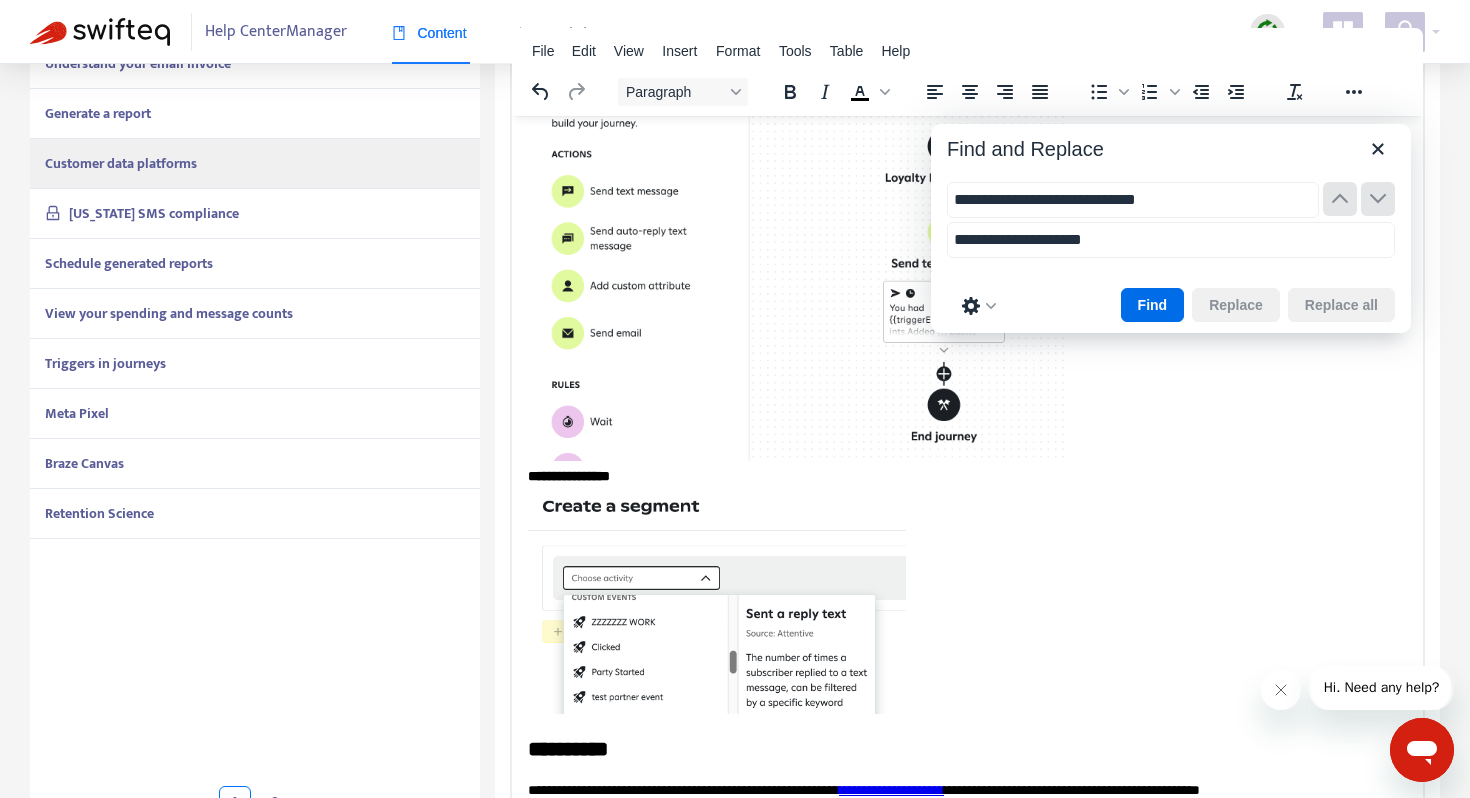 scroll, scrollTop: 2628, scrollLeft: 0, axis: vertical 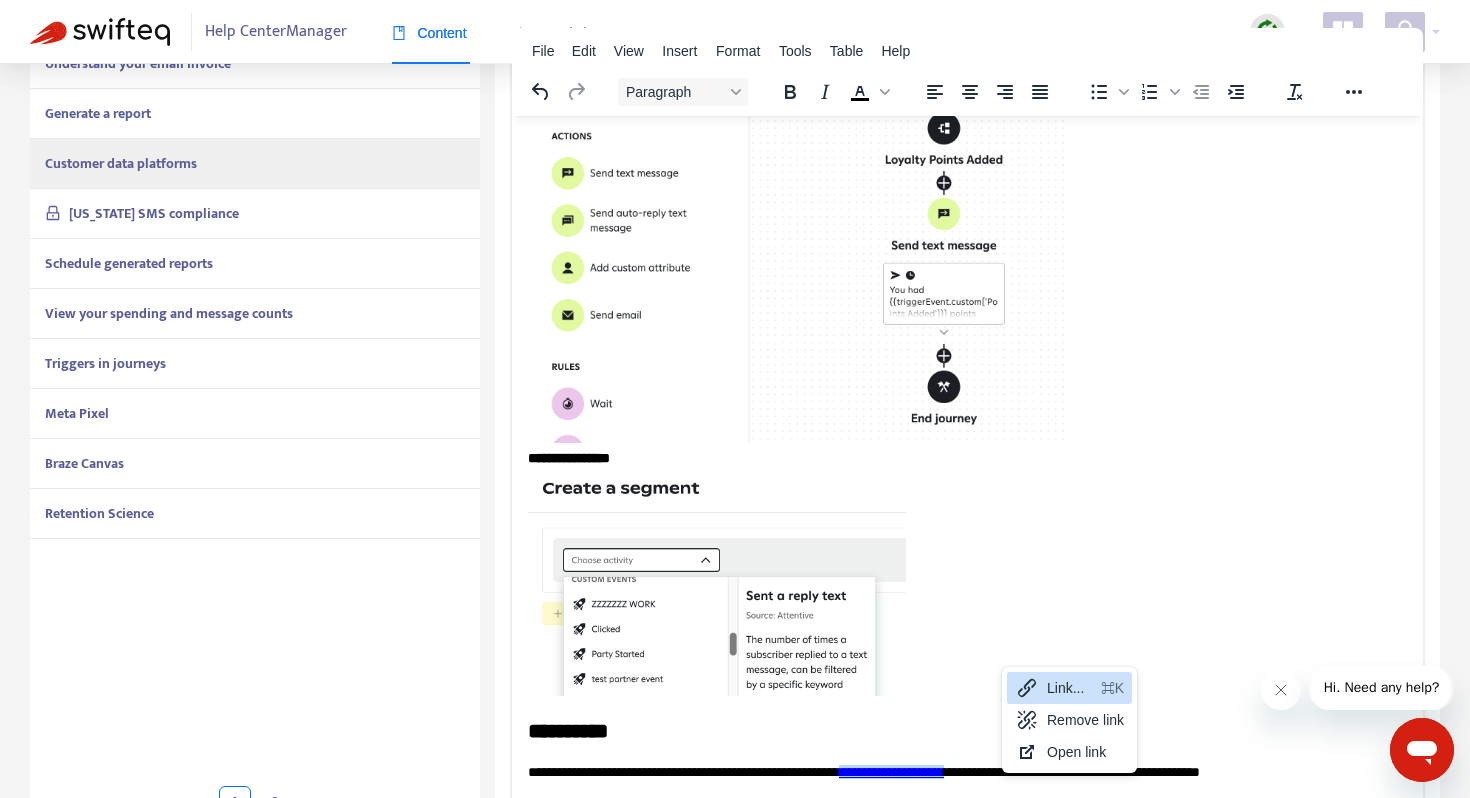 click on "Link..." at bounding box center [1070, 688] 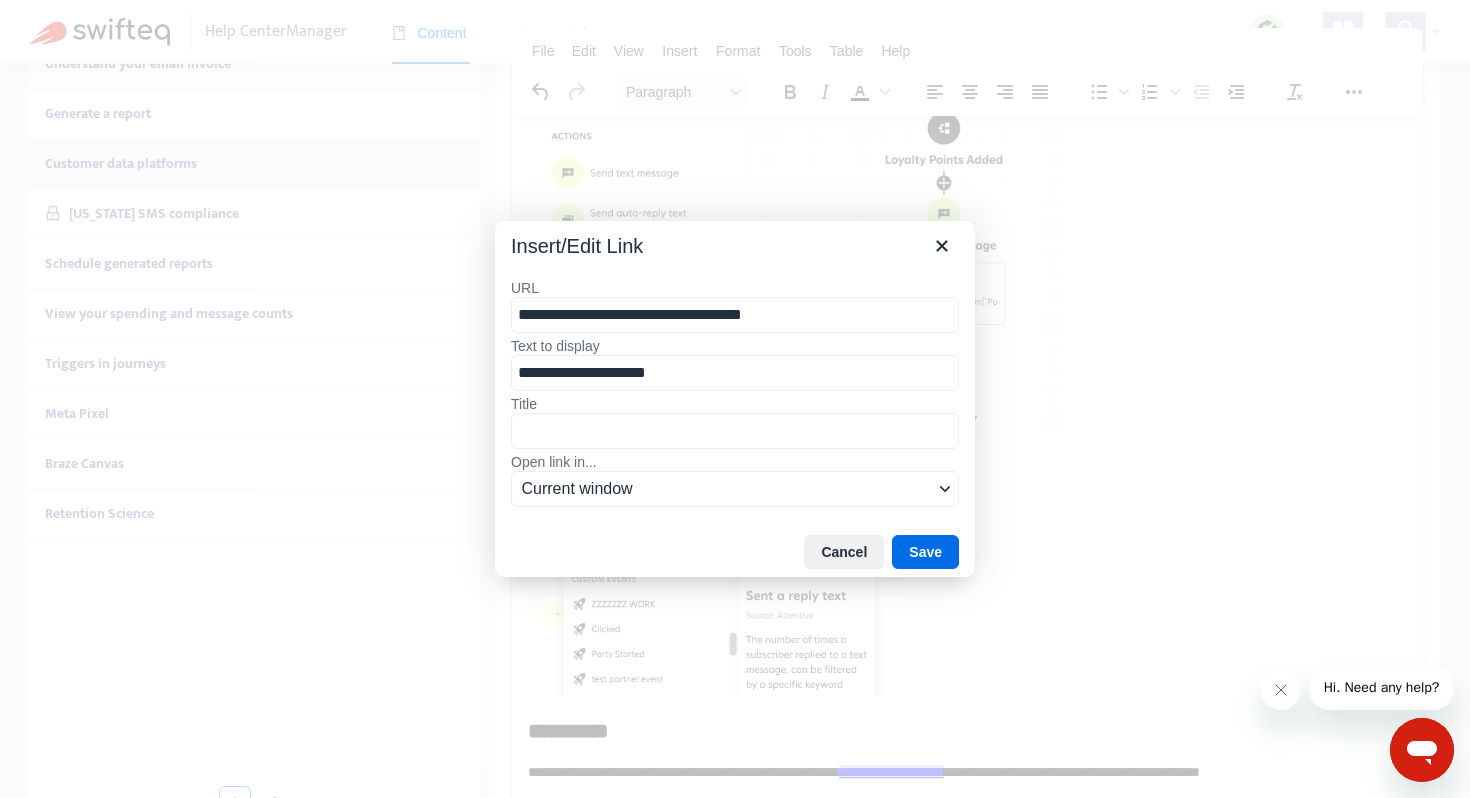 click on "**********" at bounding box center [735, 315] 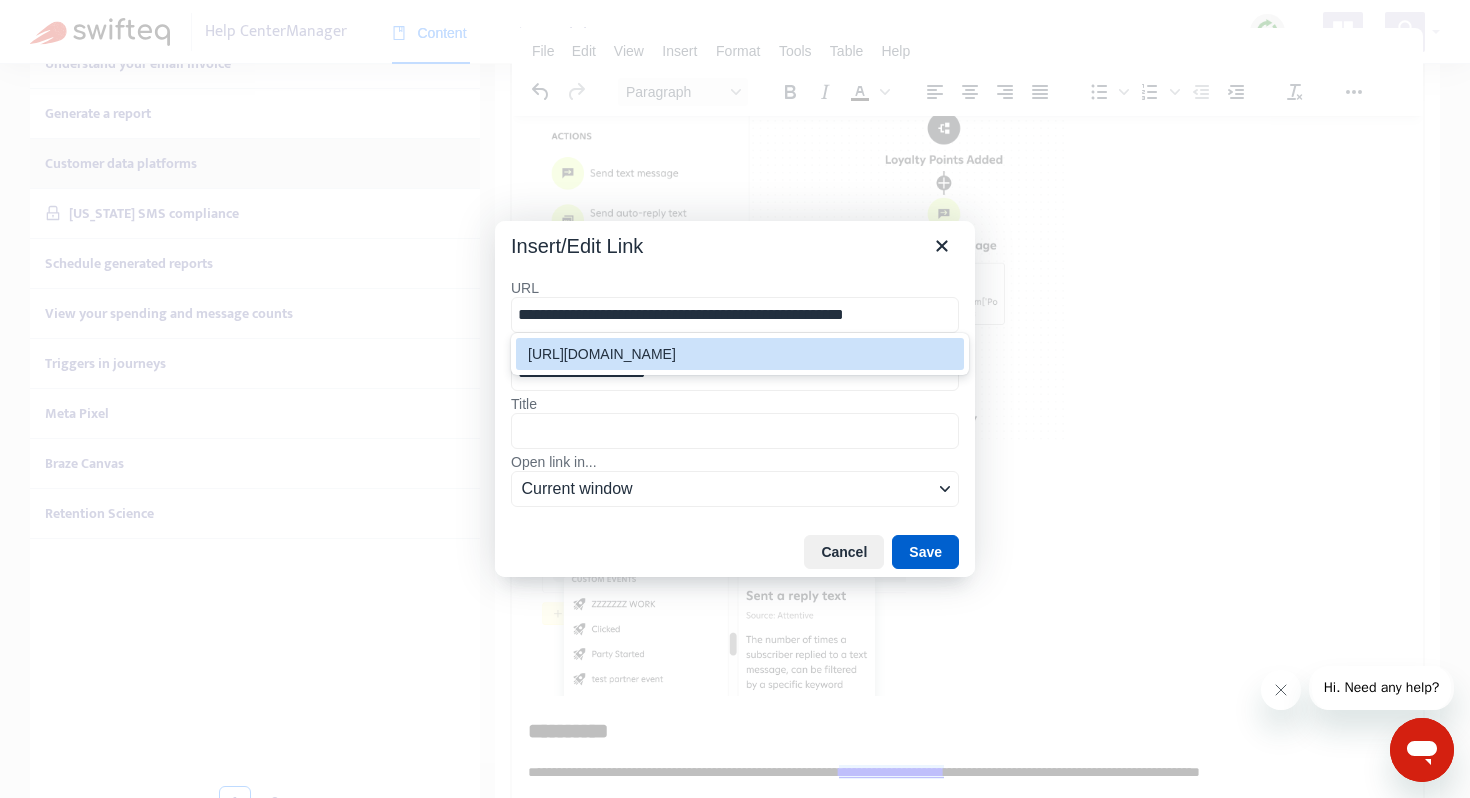 click on "Save" at bounding box center (925, 552) 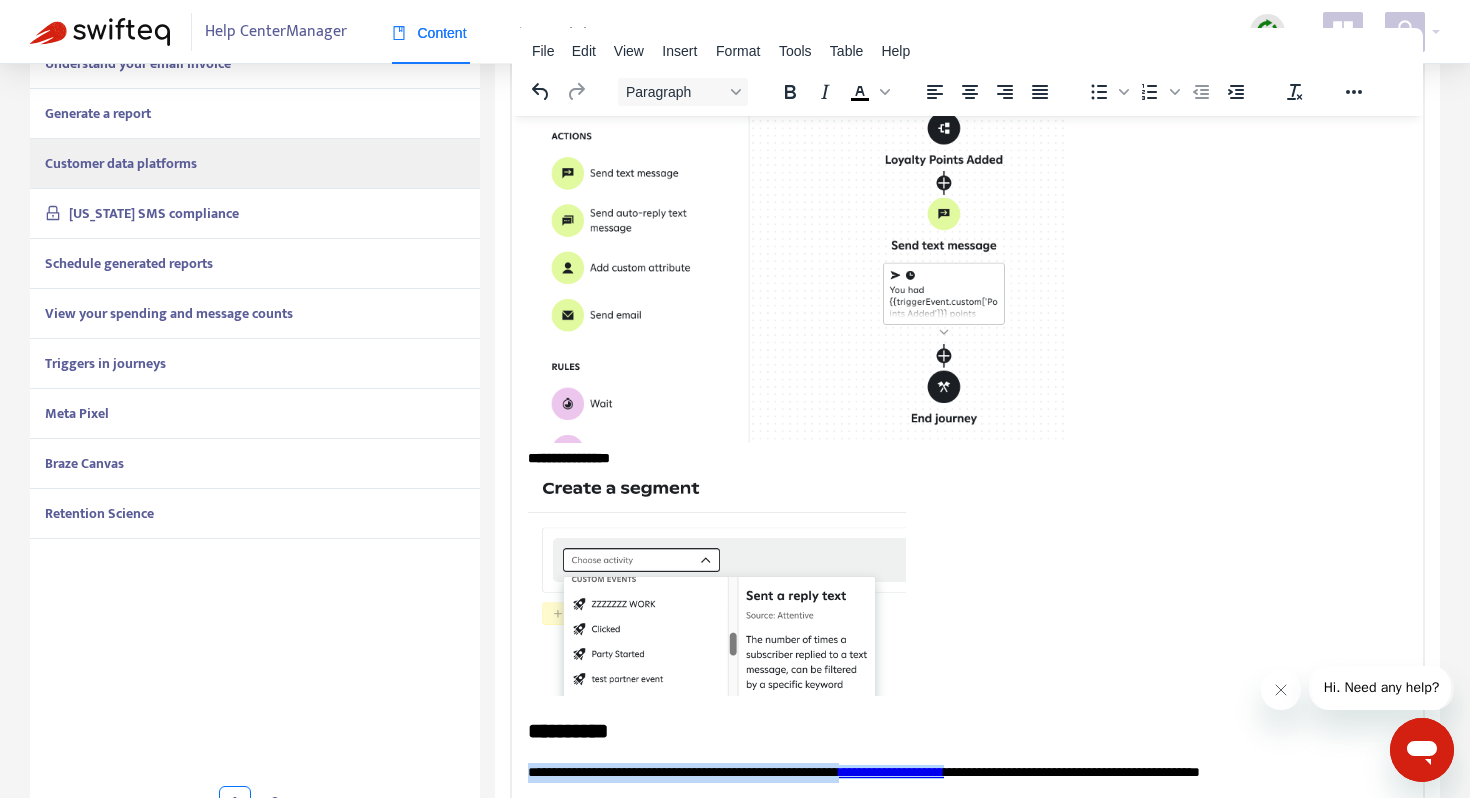 scroll, scrollTop: 0, scrollLeft: 0, axis: both 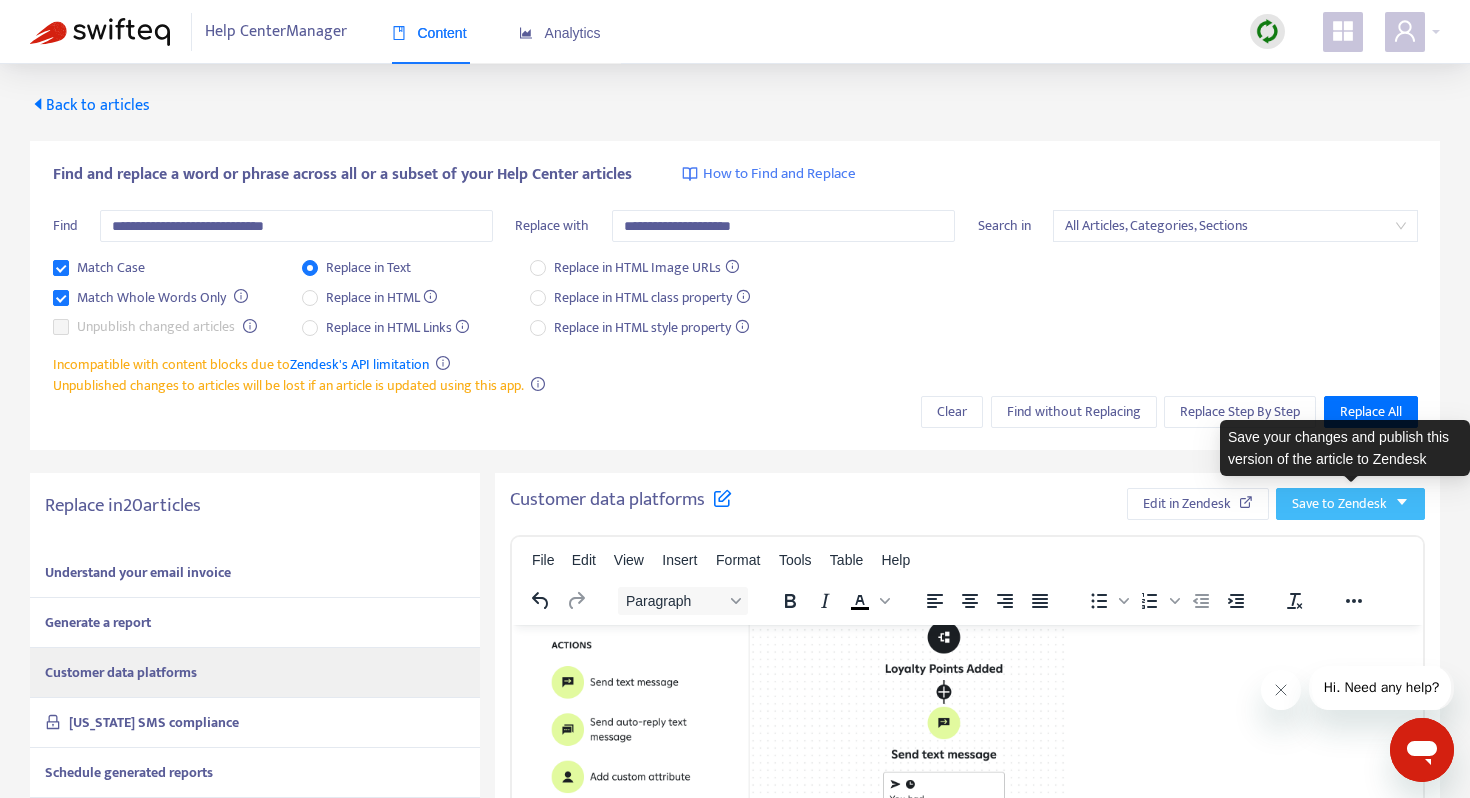 click on "Save to Zendesk" at bounding box center [1339, 504] 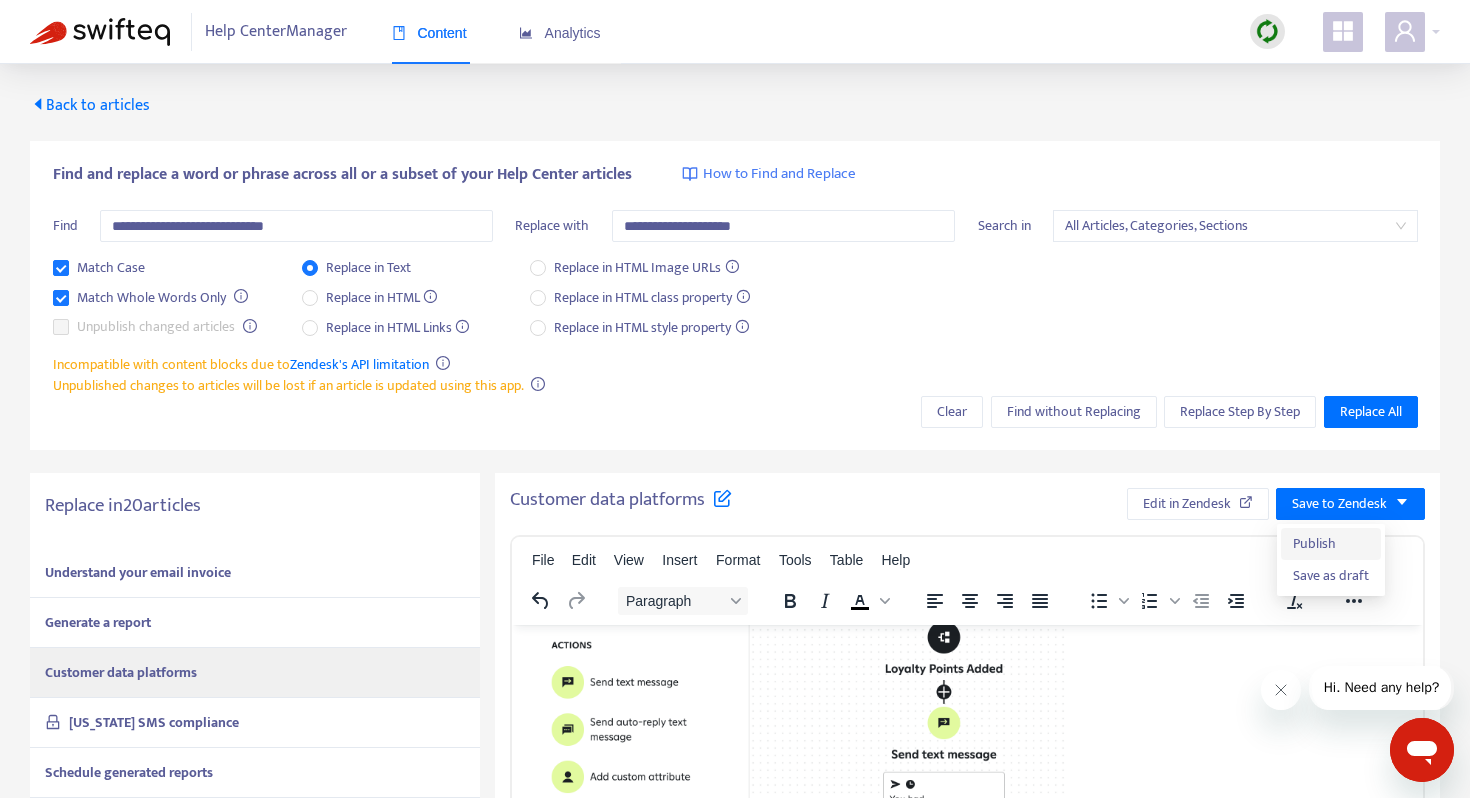 click on "Publish" at bounding box center [1331, 544] 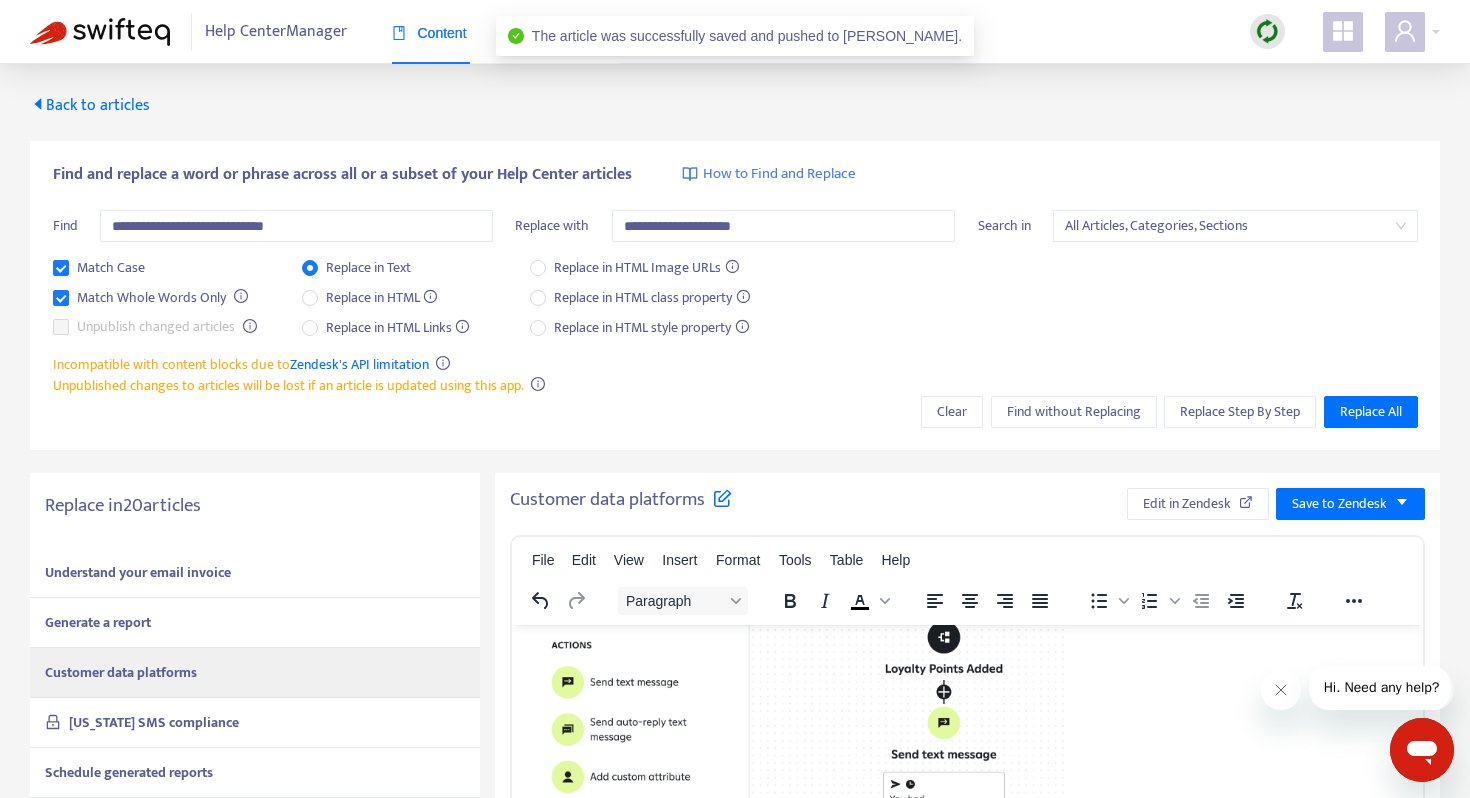 click on "[US_STATE] SMS compliance" at bounding box center [154, 722] 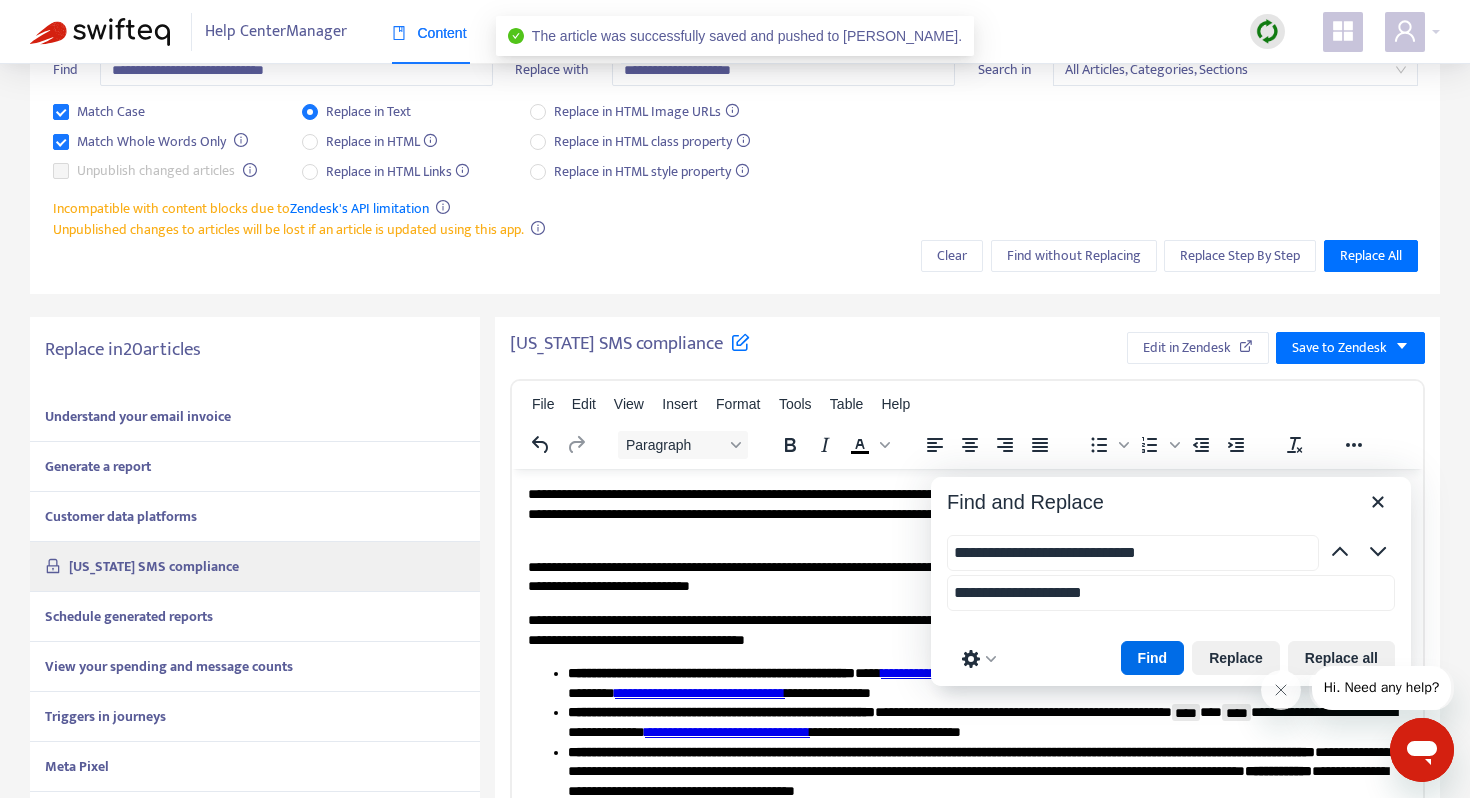 scroll, scrollTop: 229, scrollLeft: 0, axis: vertical 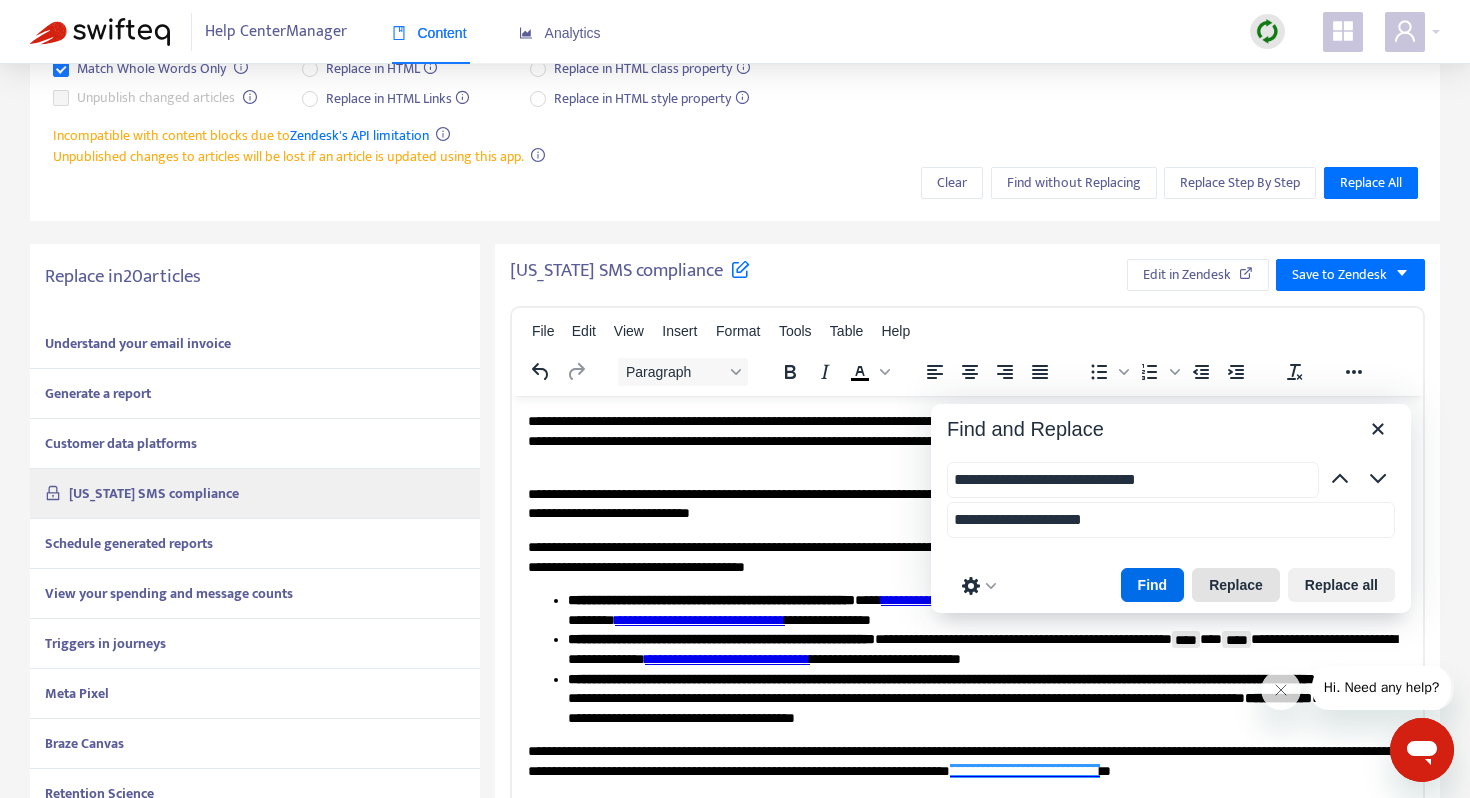 click on "Replace" at bounding box center (1236, 585) 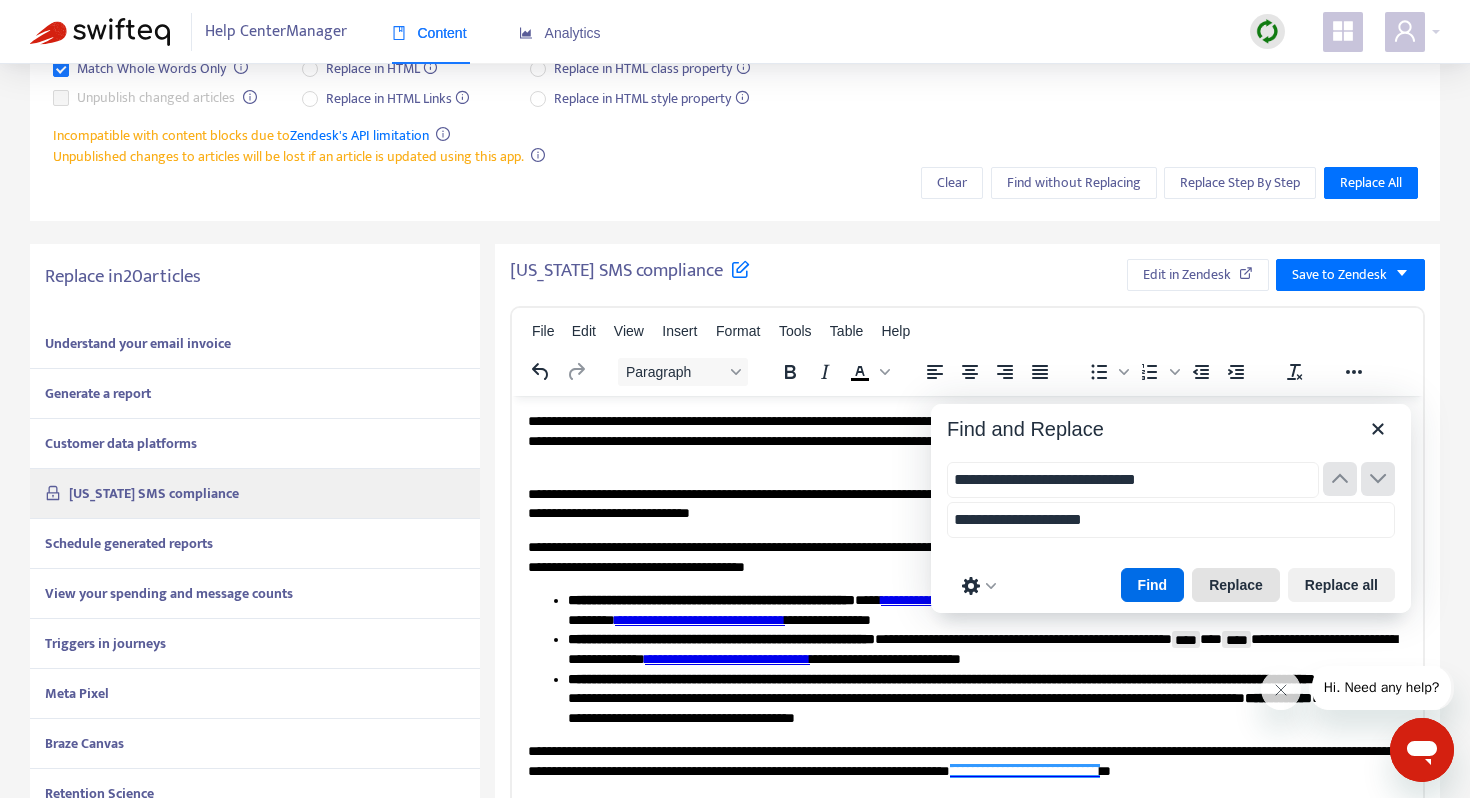 scroll, scrollTop: 302, scrollLeft: 0, axis: vertical 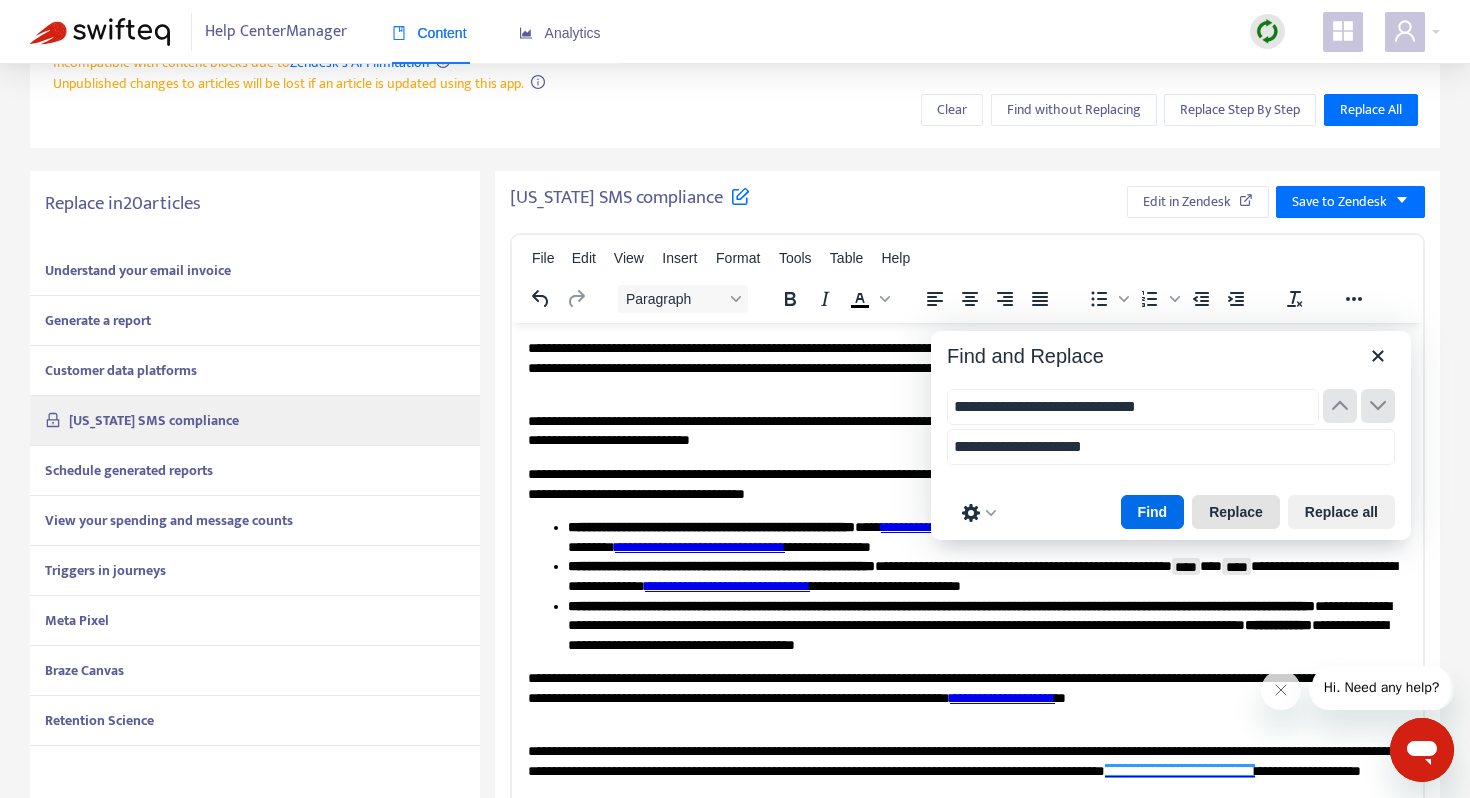 click on "Replace" at bounding box center [1236, 512] 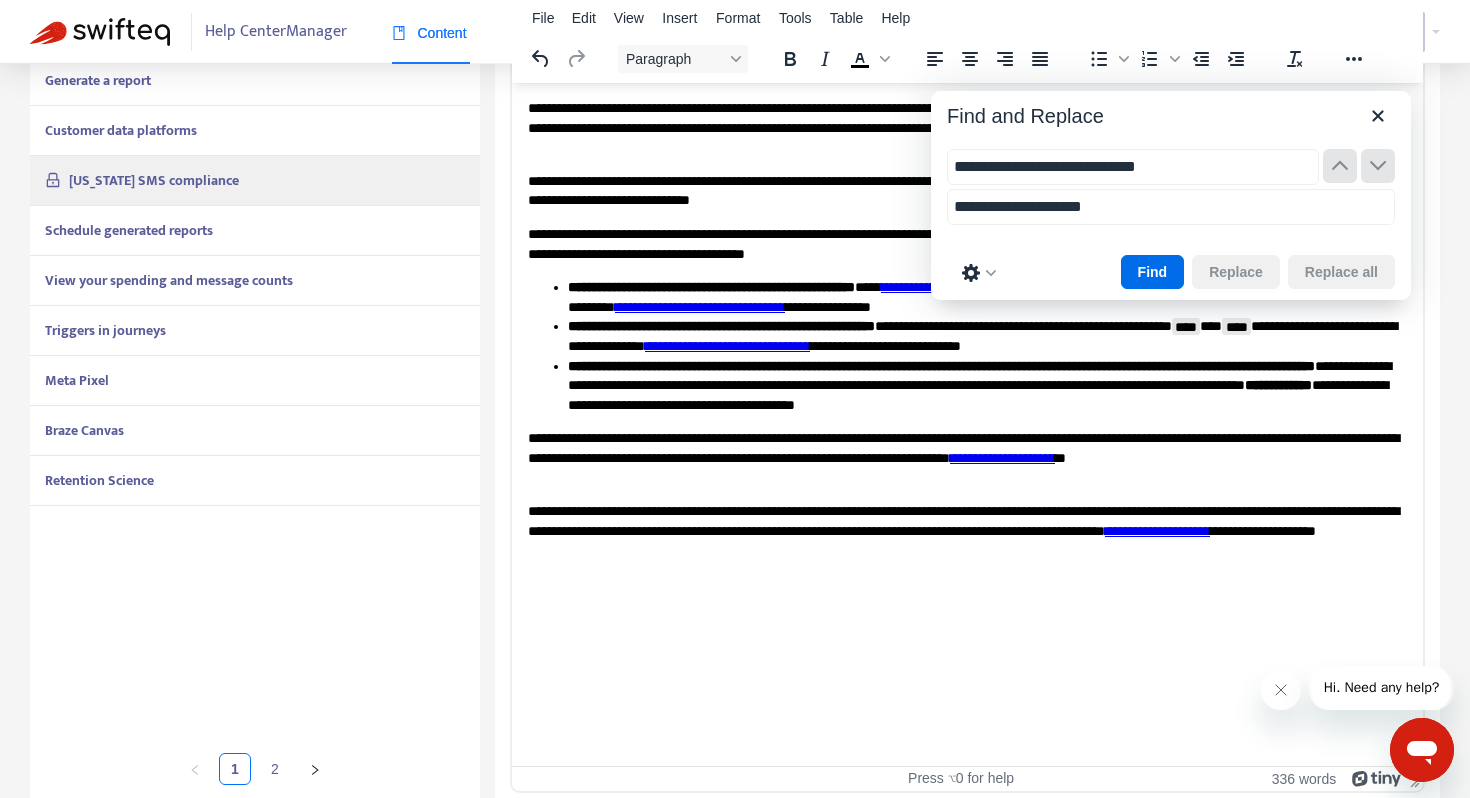 scroll, scrollTop: 545, scrollLeft: 0, axis: vertical 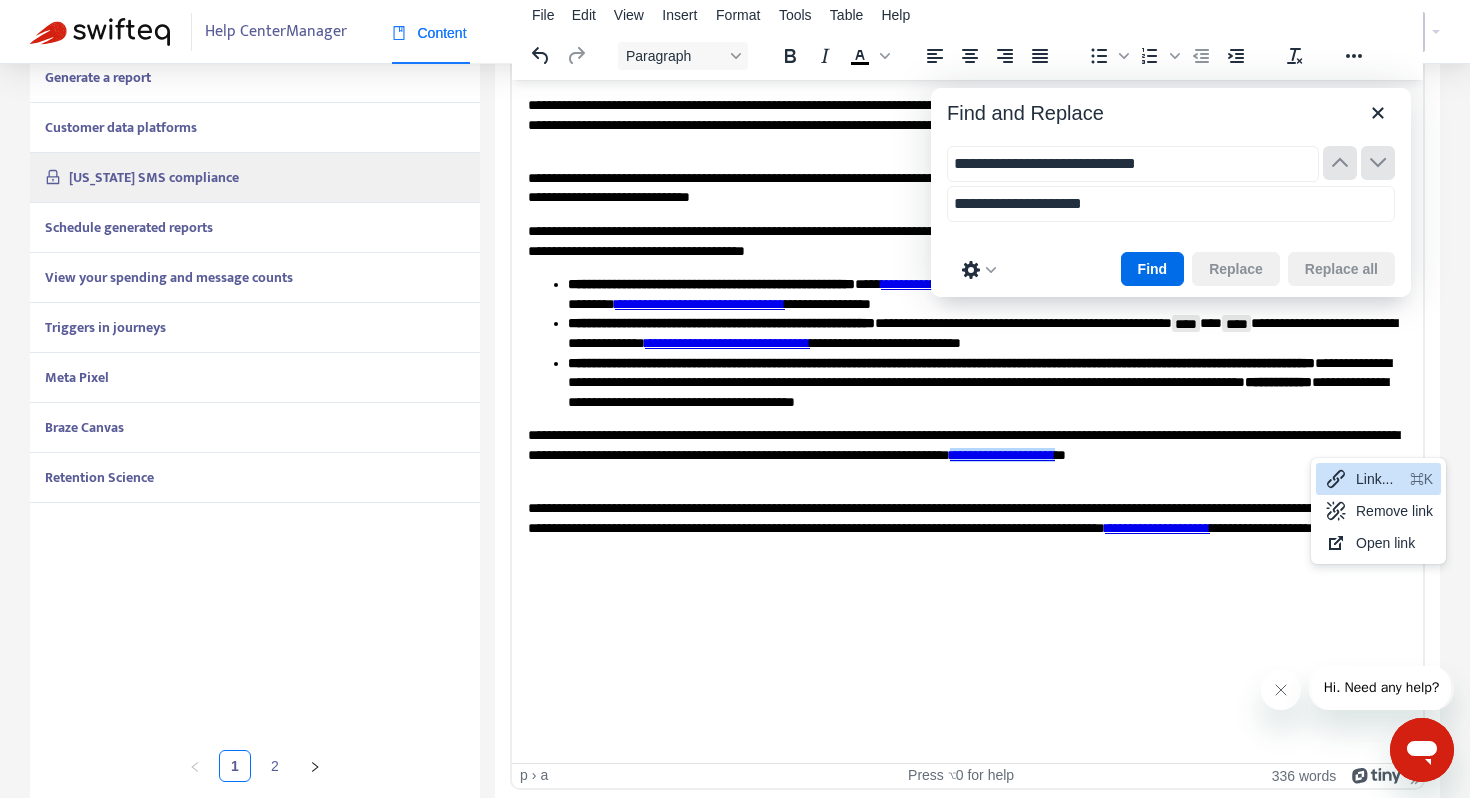 click on "Link..." at bounding box center [1379, 479] 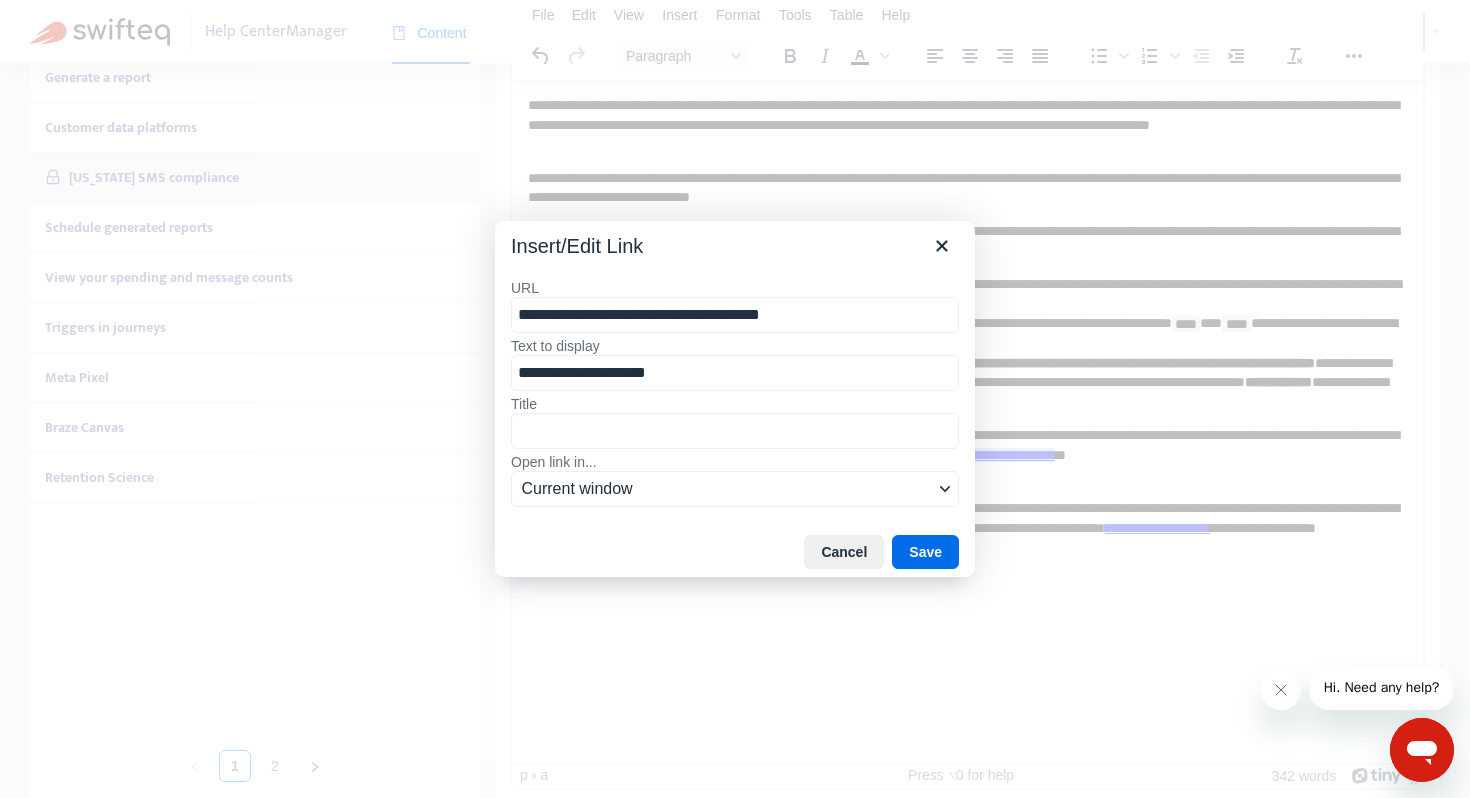 click on "**********" at bounding box center (735, 315) 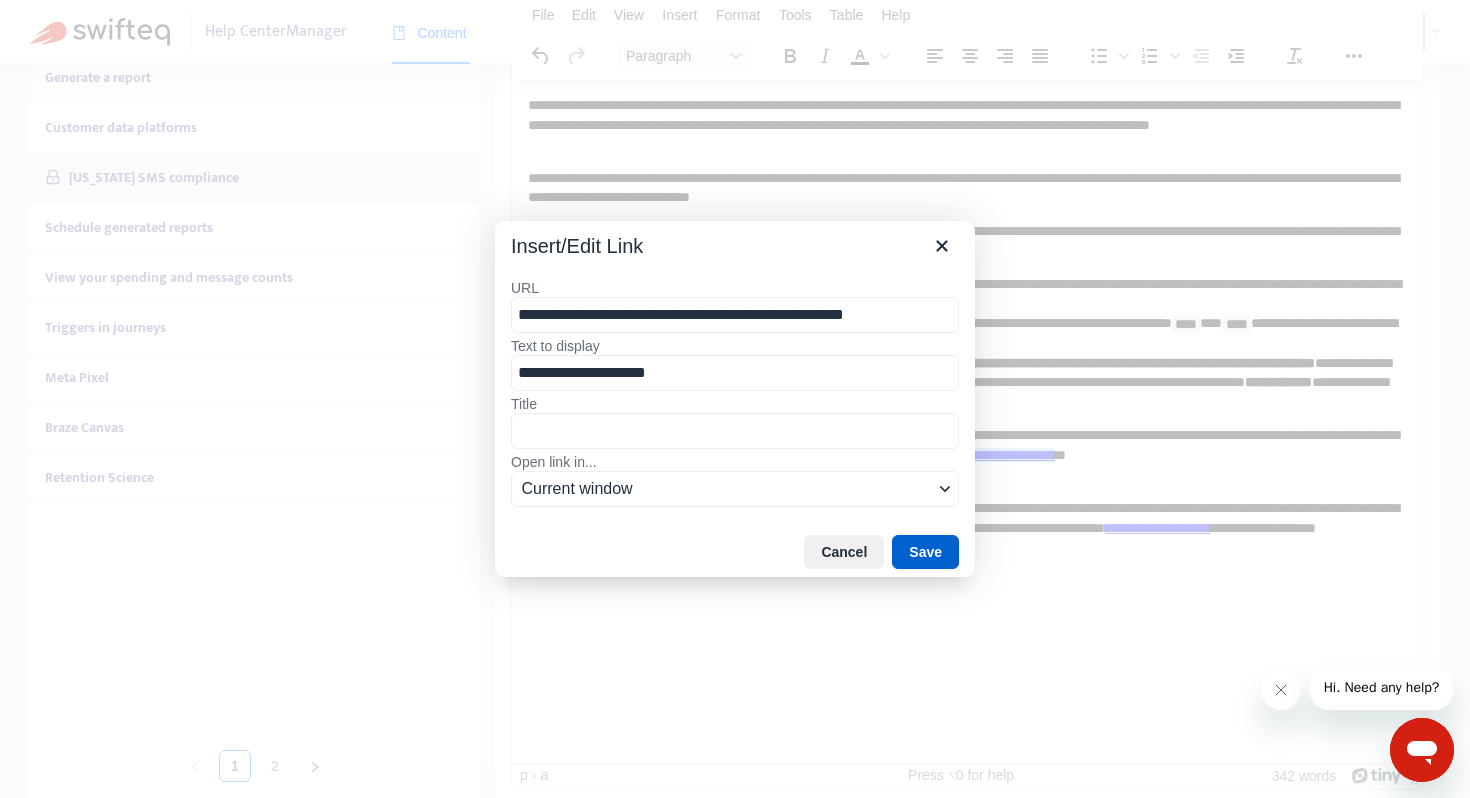 click on "Save" at bounding box center [925, 552] 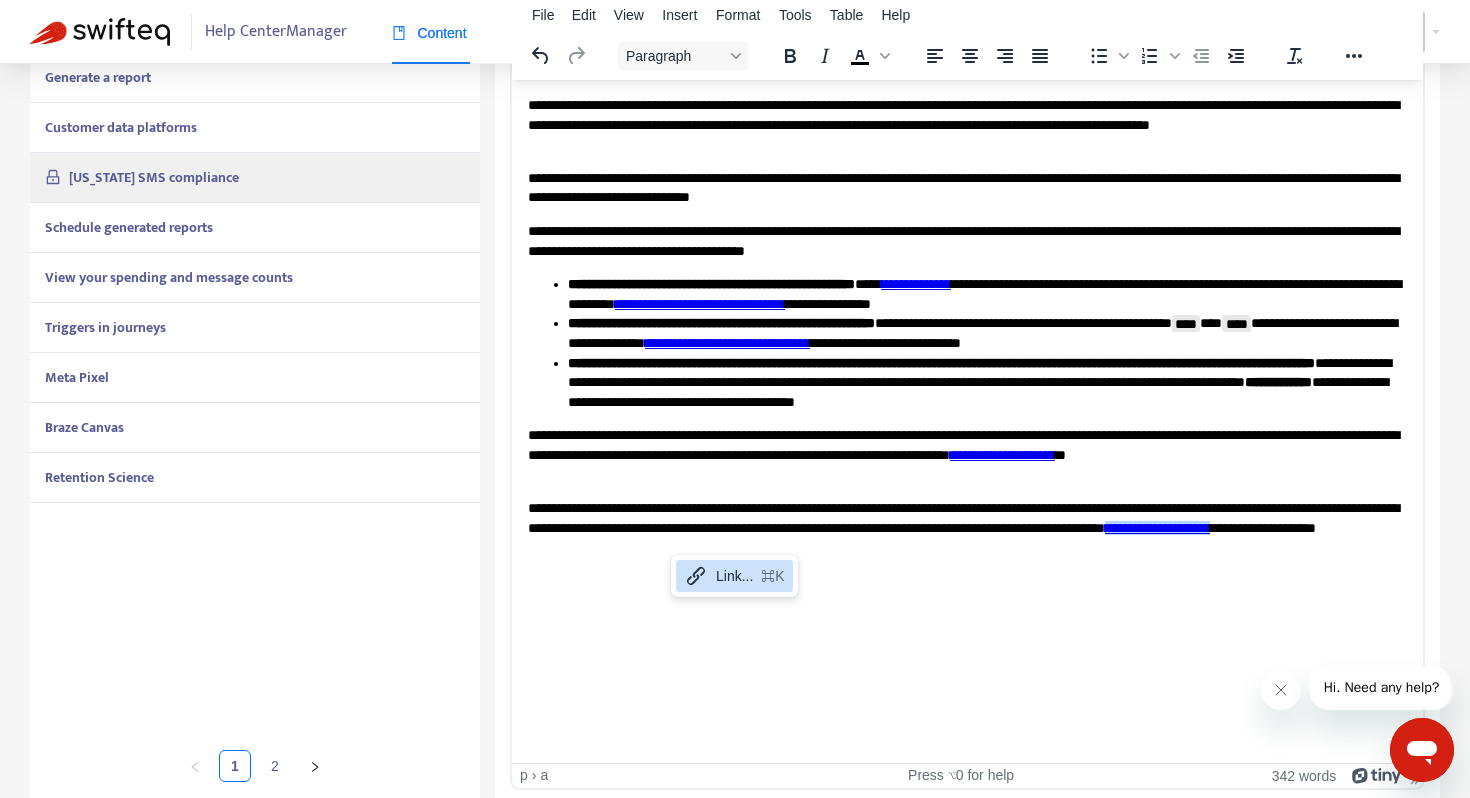 click on "Link..." at bounding box center (734, 576) 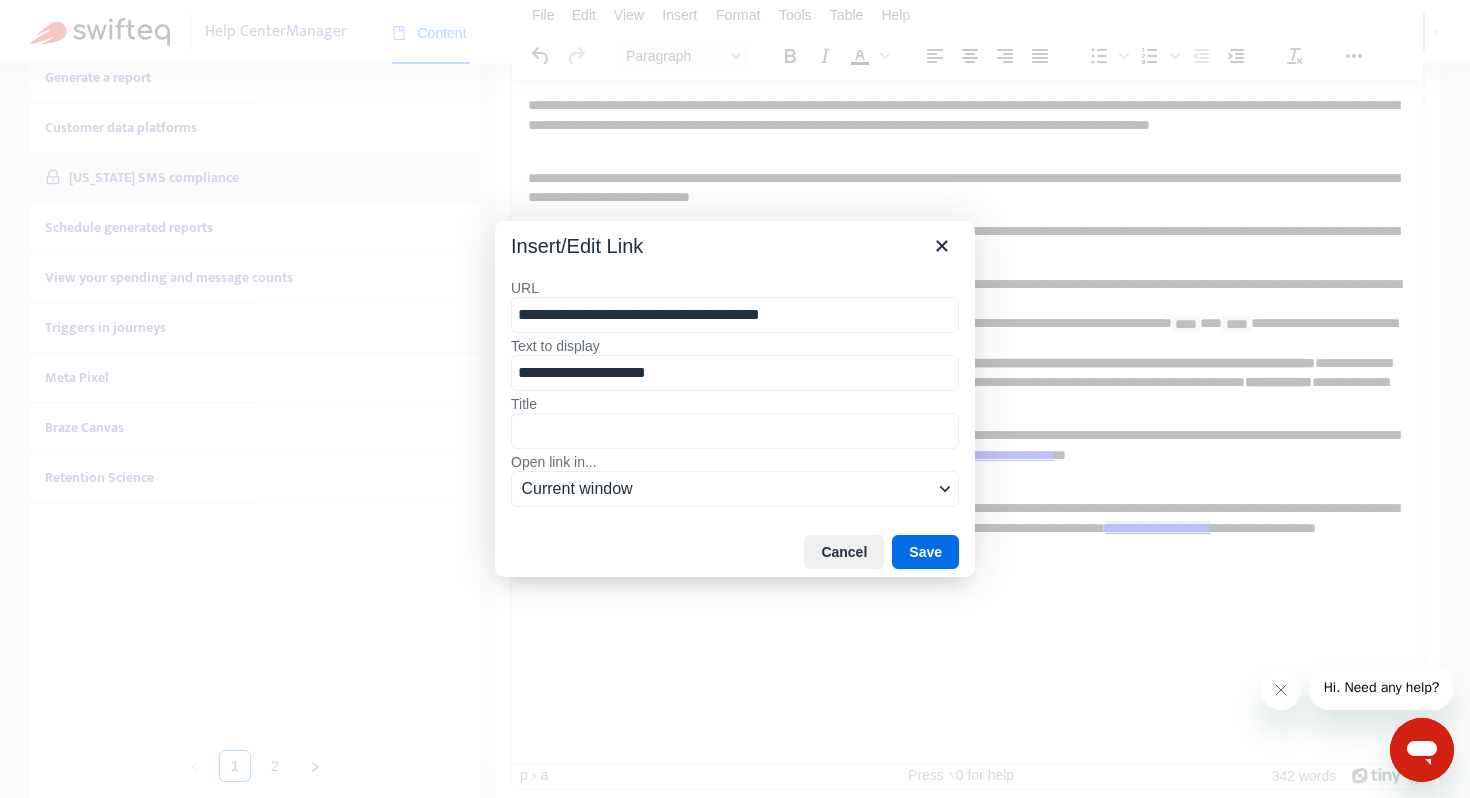 click on "**********" at bounding box center [735, 315] 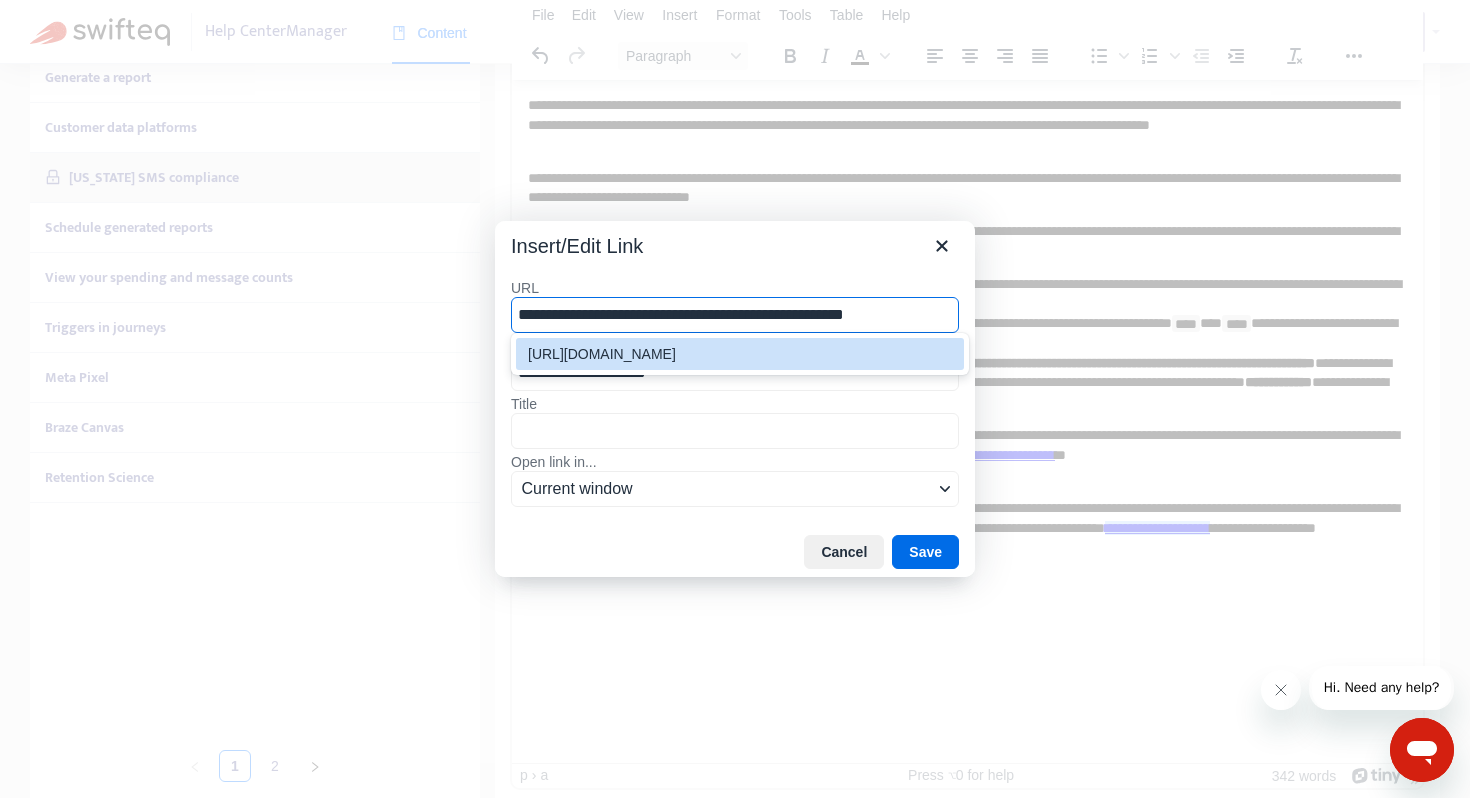 click on "Cancel Save" at bounding box center [735, 552] 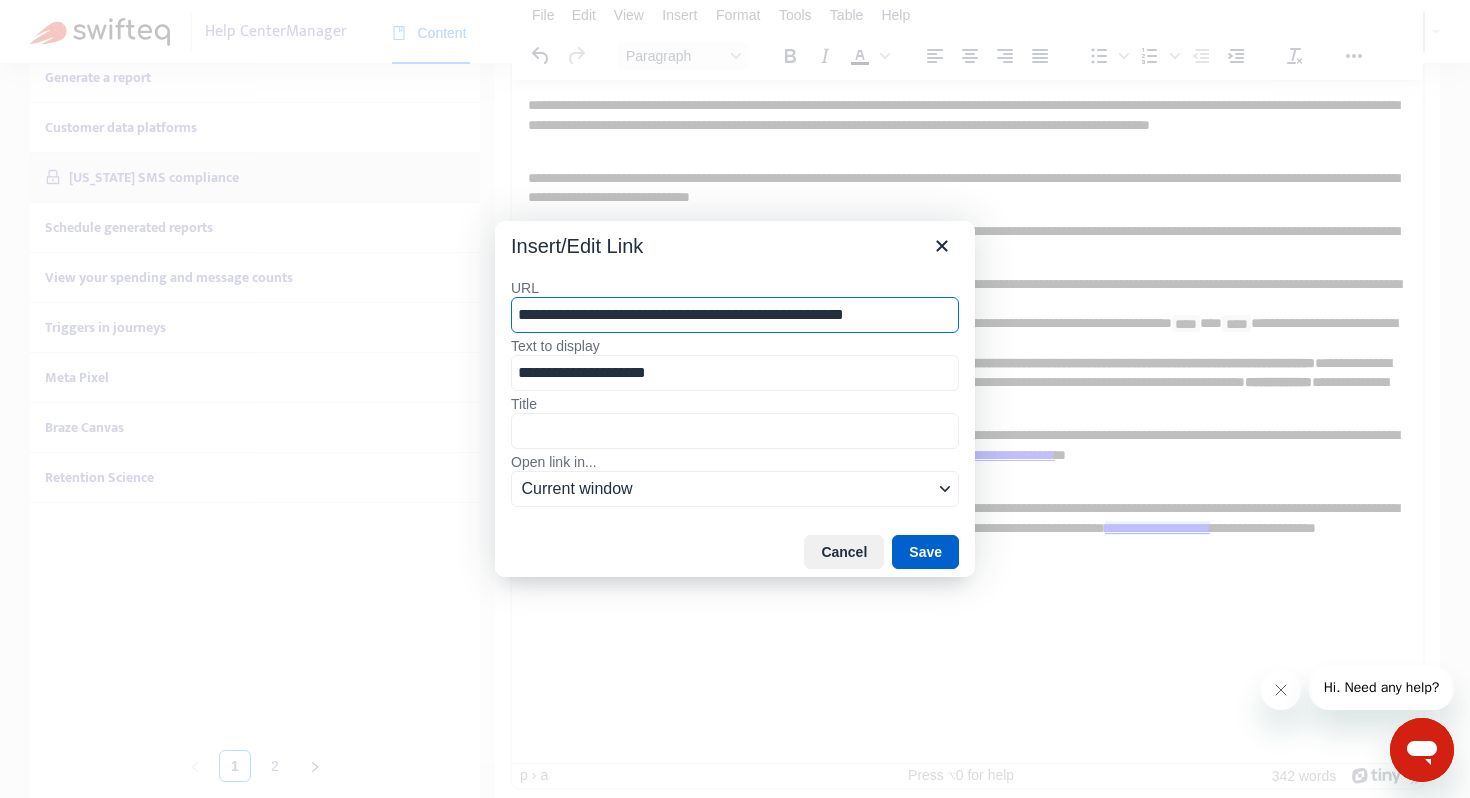 click on "Save" at bounding box center [925, 552] 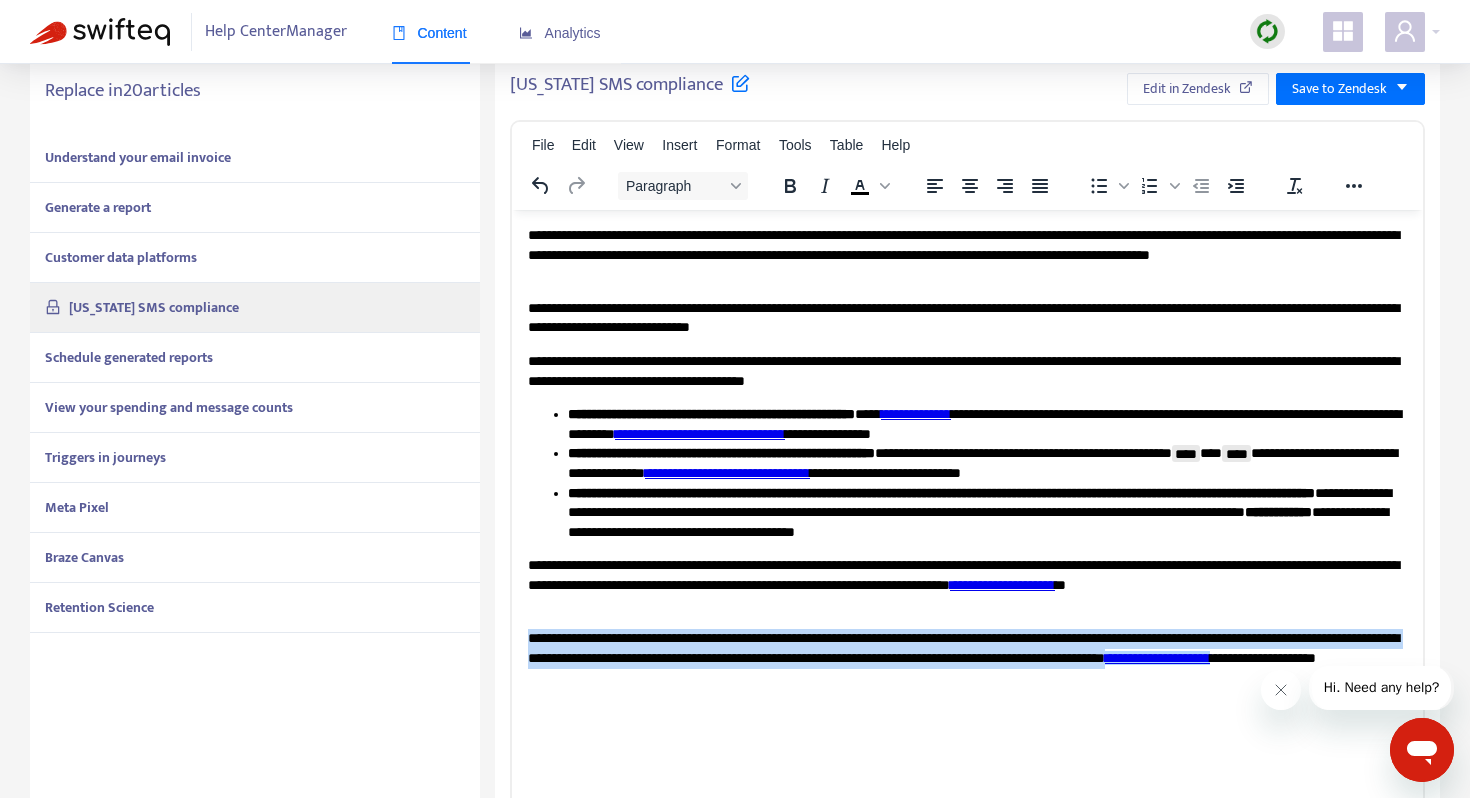 scroll, scrollTop: 0, scrollLeft: 0, axis: both 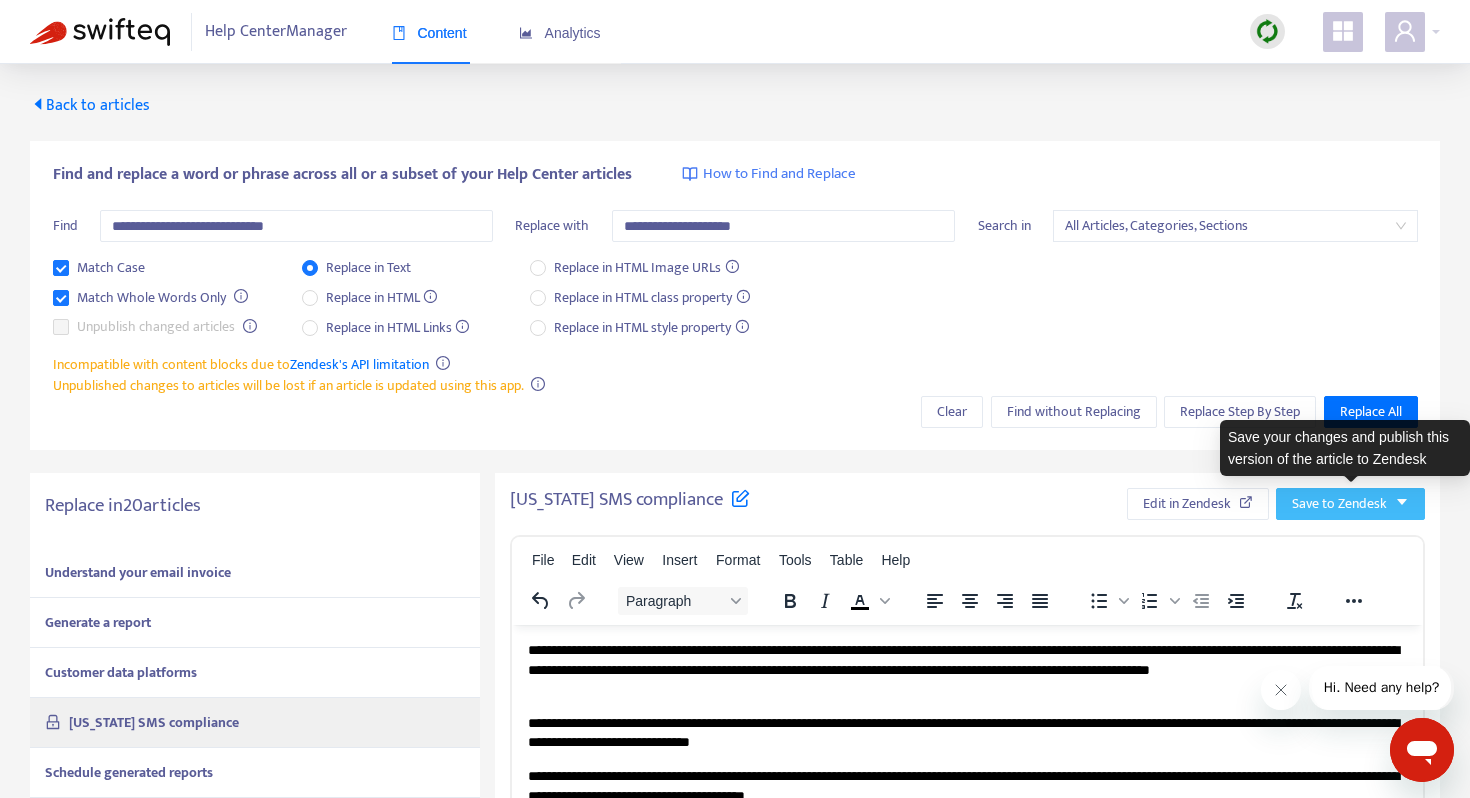click on "Save to Zendesk" at bounding box center (1339, 504) 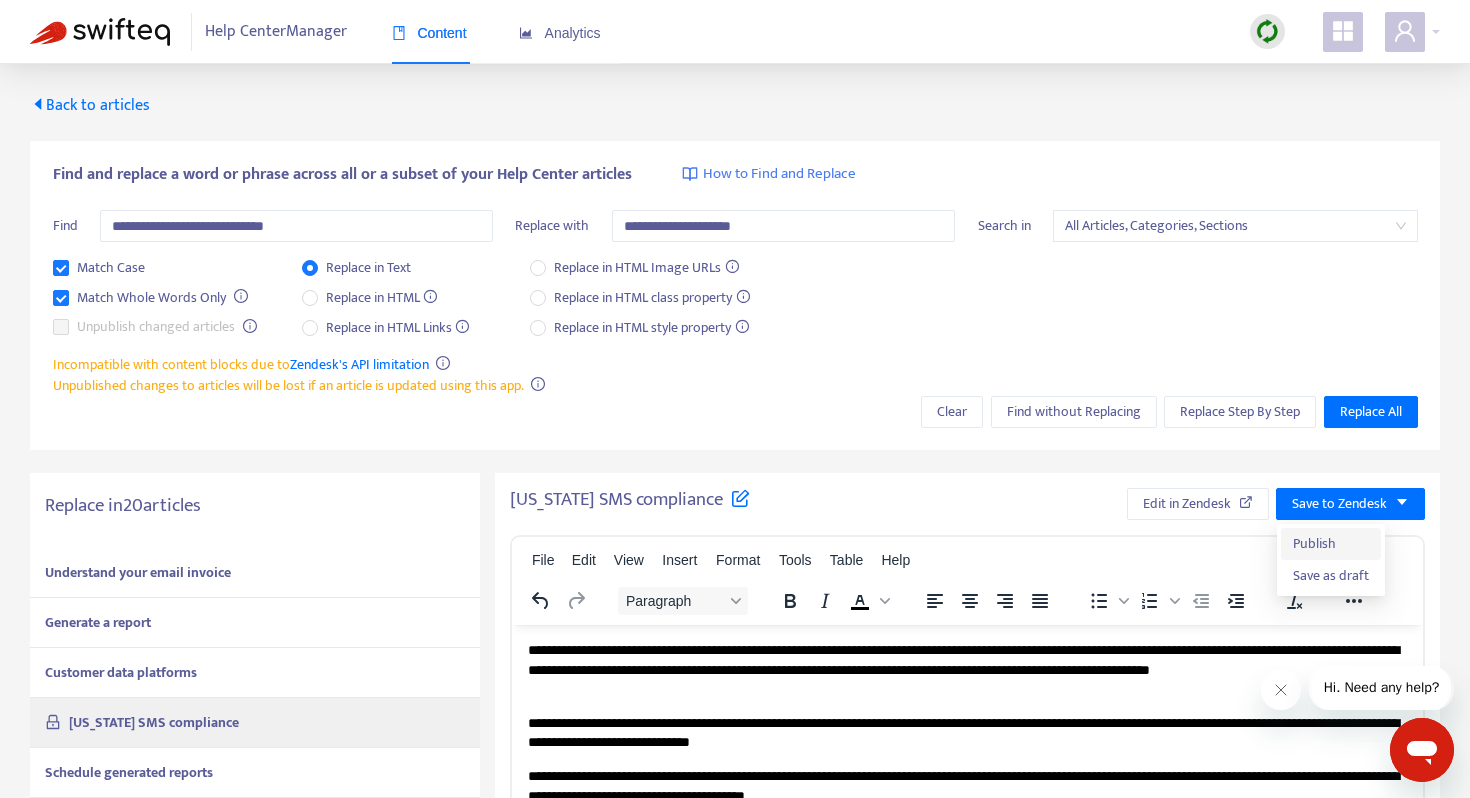 click on "Publish" at bounding box center [1331, 544] 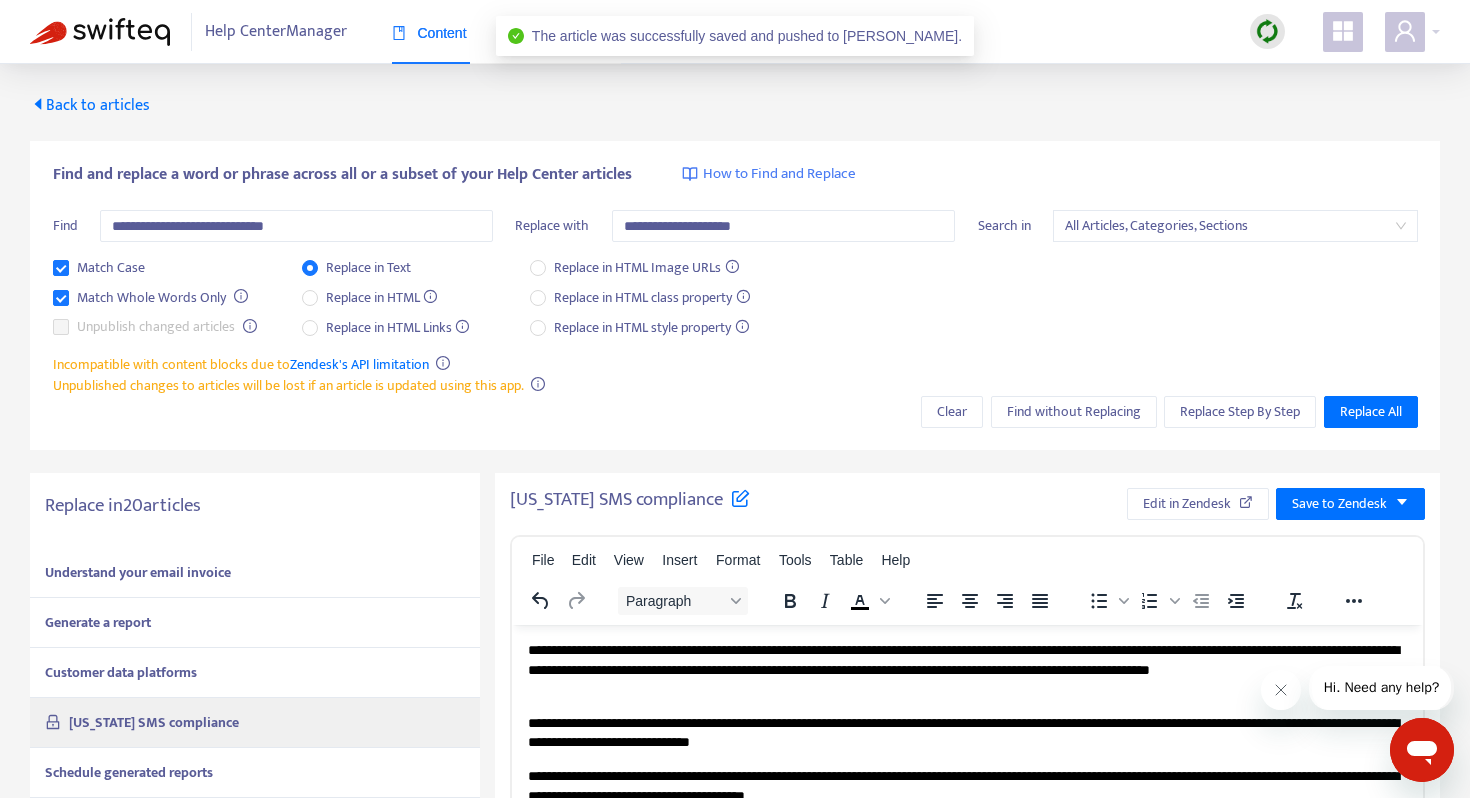 click on "Schedule generated reports" at bounding box center [129, 772] 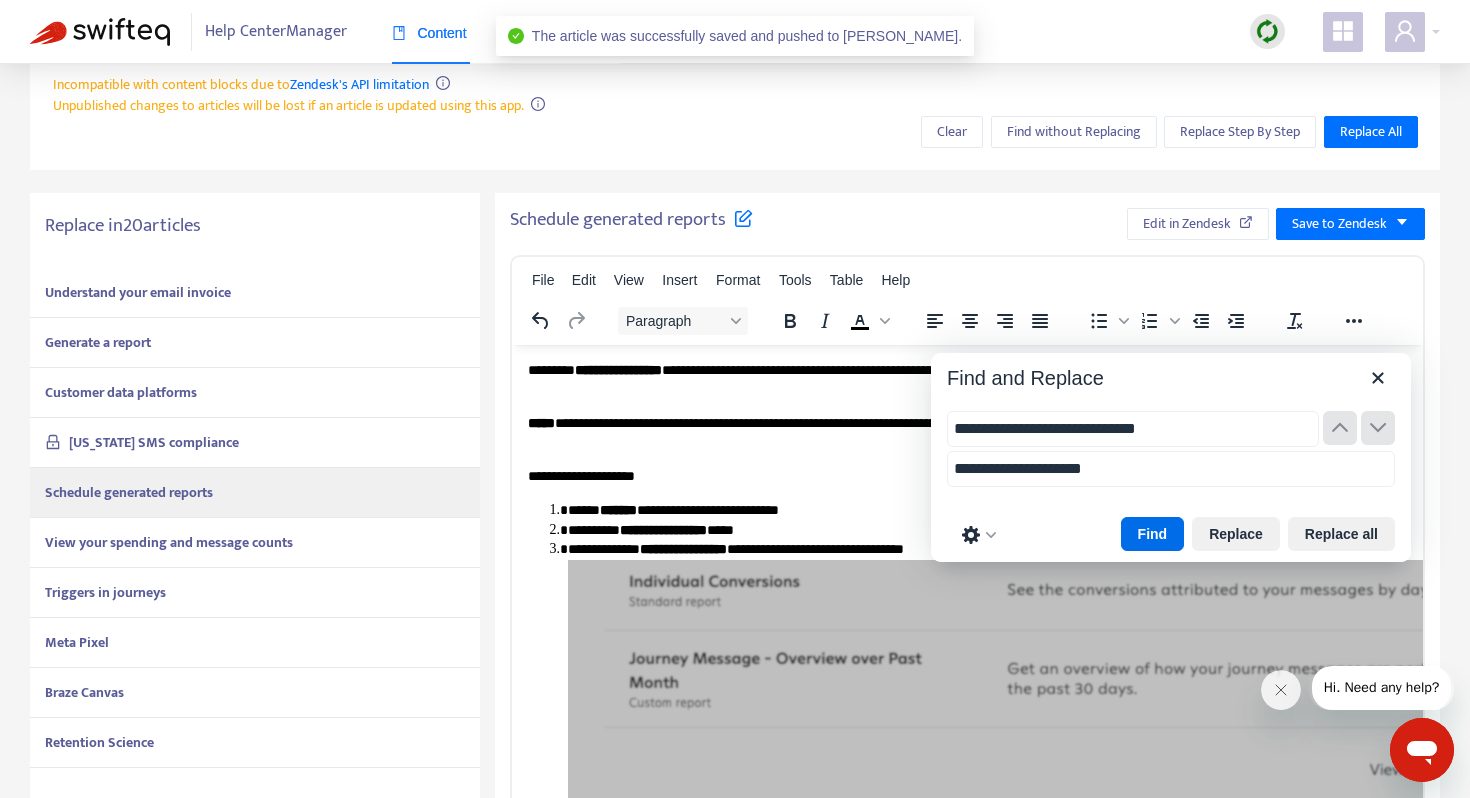 scroll, scrollTop: 322, scrollLeft: 0, axis: vertical 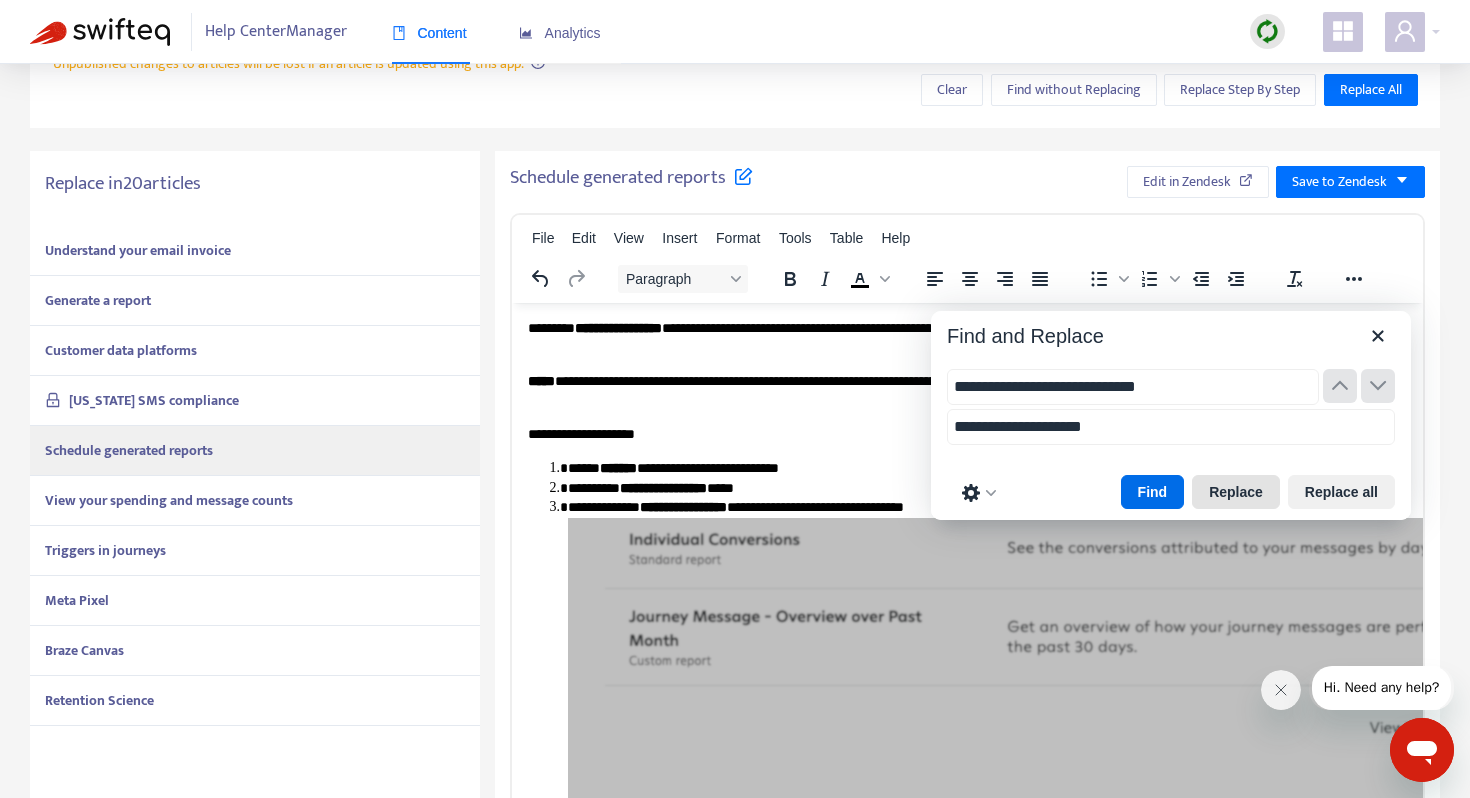 click on "Replace" at bounding box center [1236, 492] 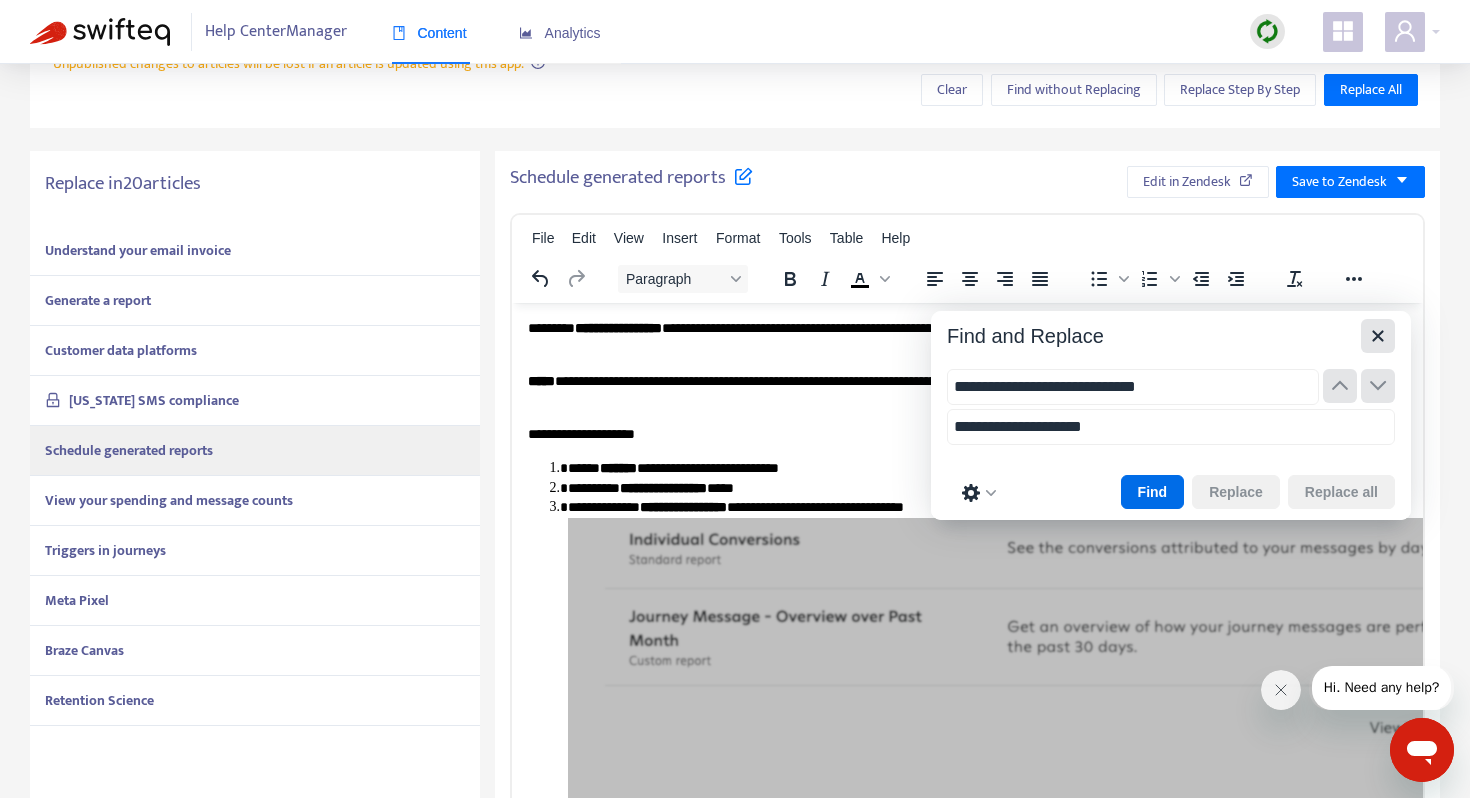 click 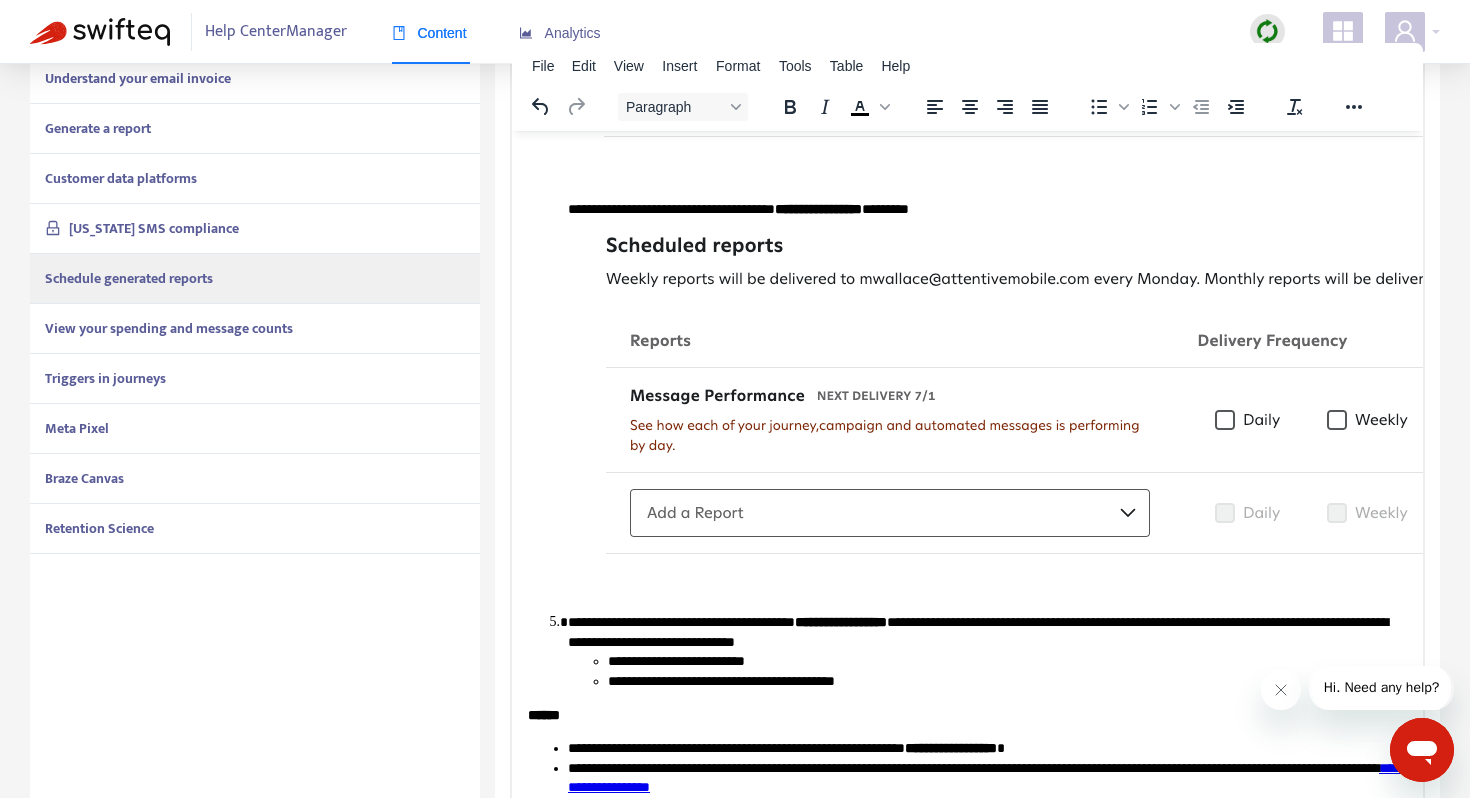 scroll, scrollTop: 551, scrollLeft: 0, axis: vertical 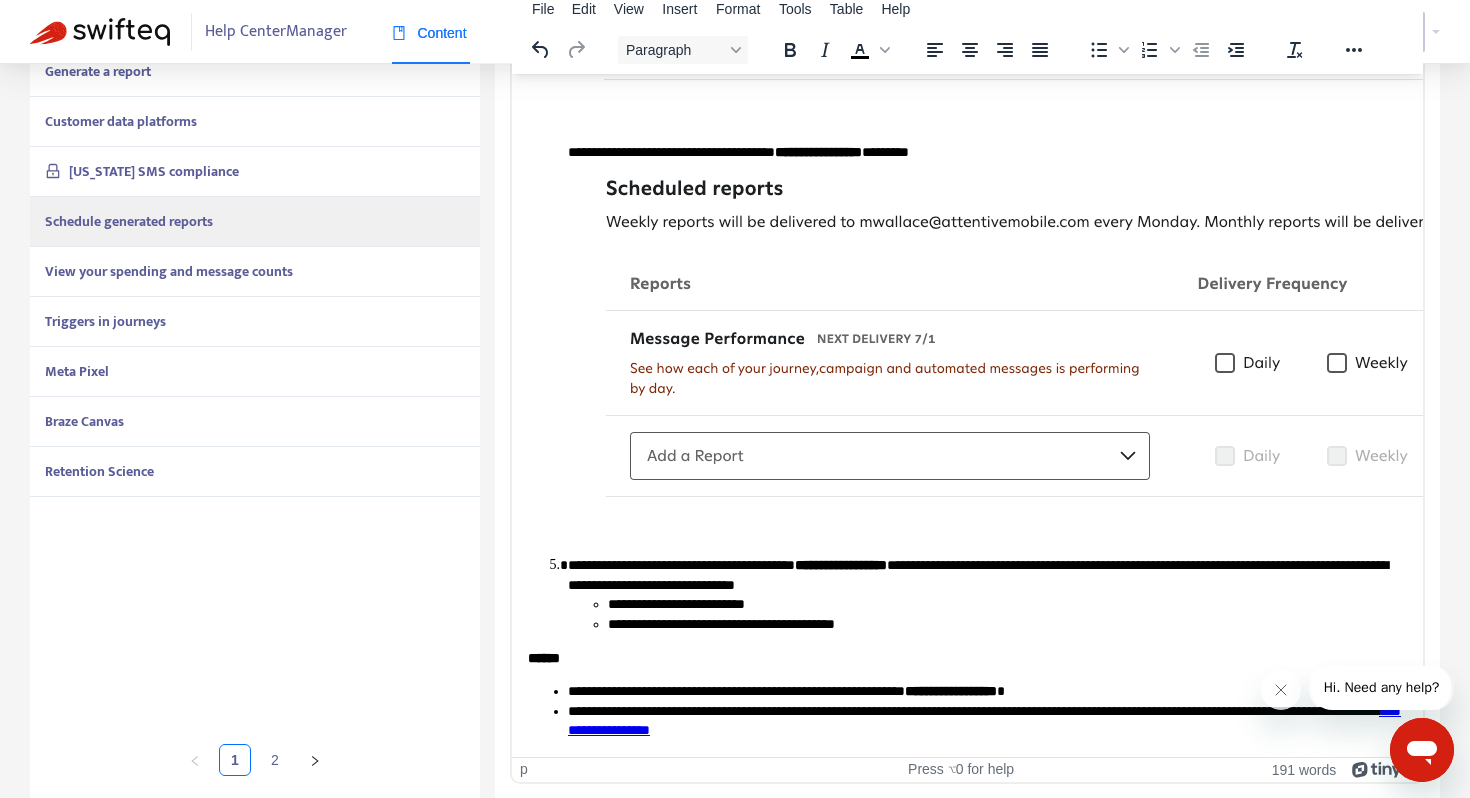 click on "**********" at bounding box center (987, 720) 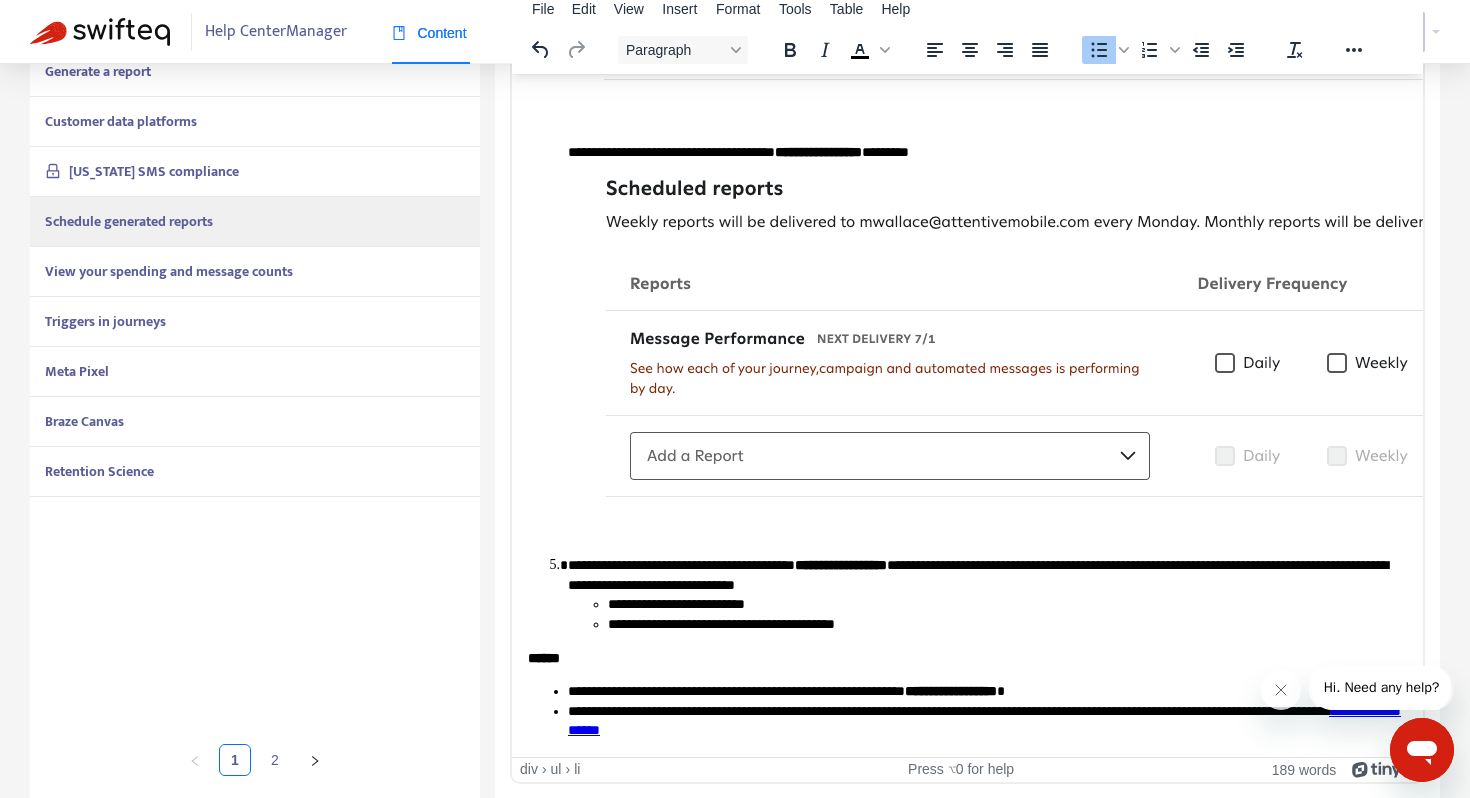 click on "**********" at bounding box center (987, 720) 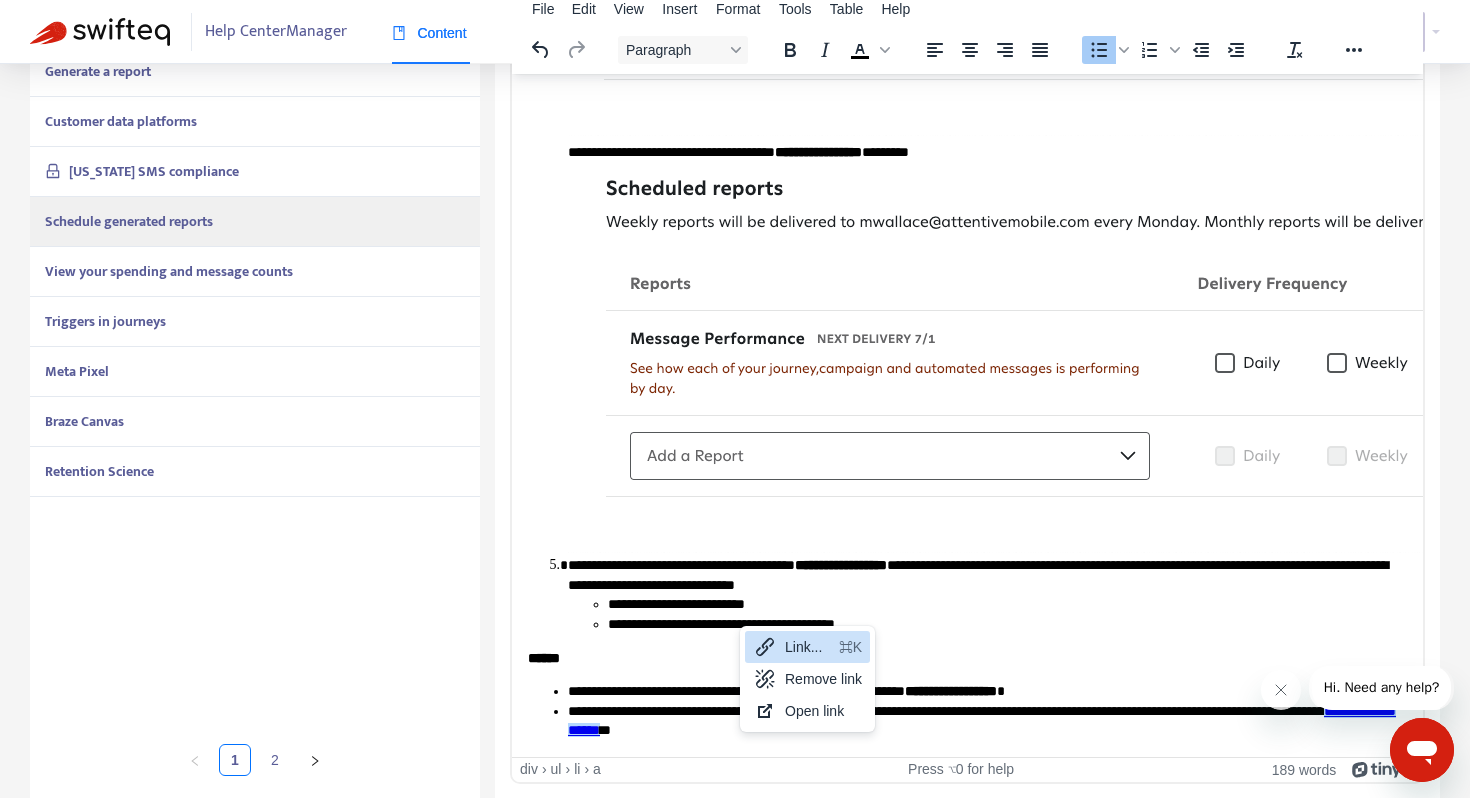 click on "Link..." at bounding box center (808, 647) 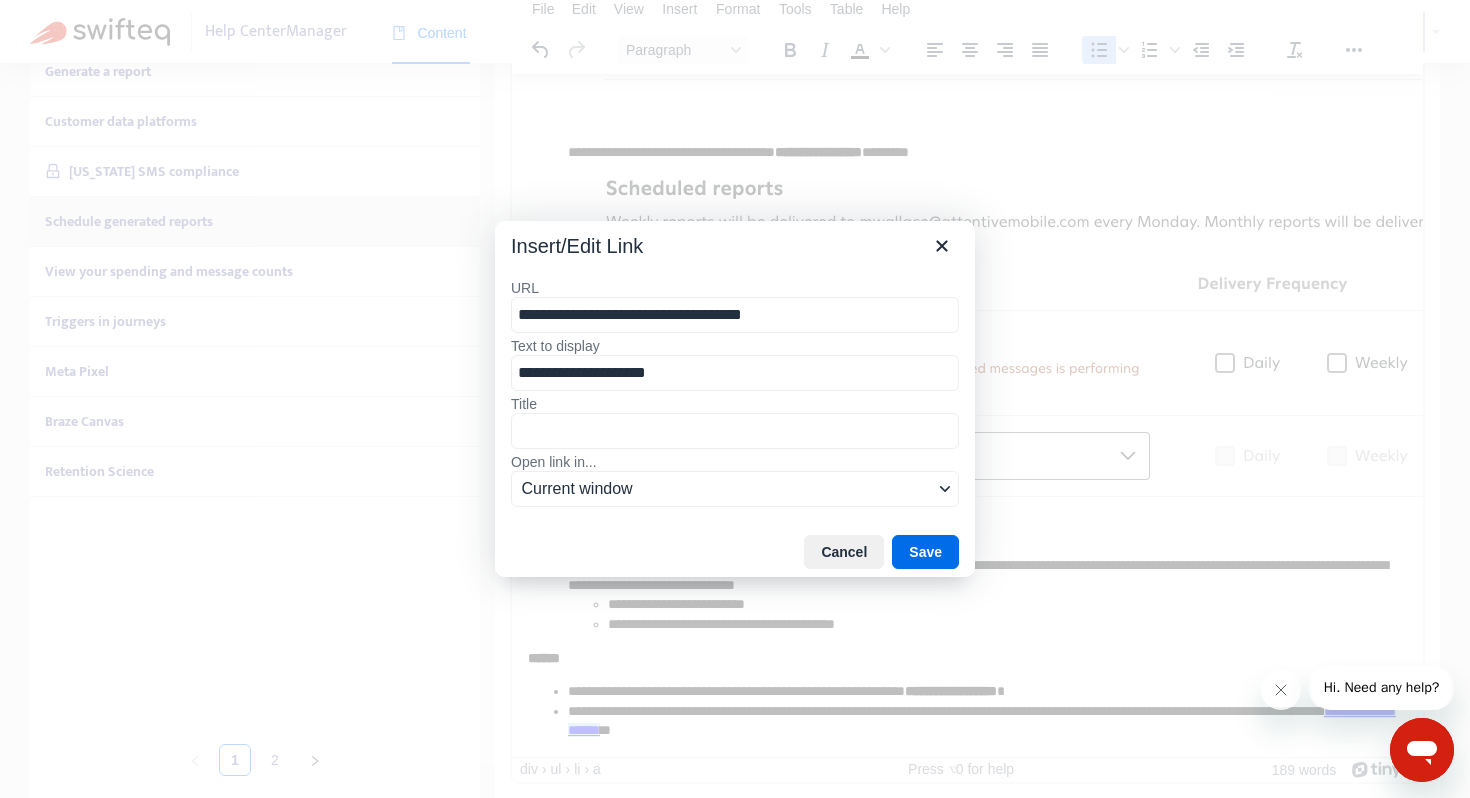 click on "**********" at bounding box center [735, 315] 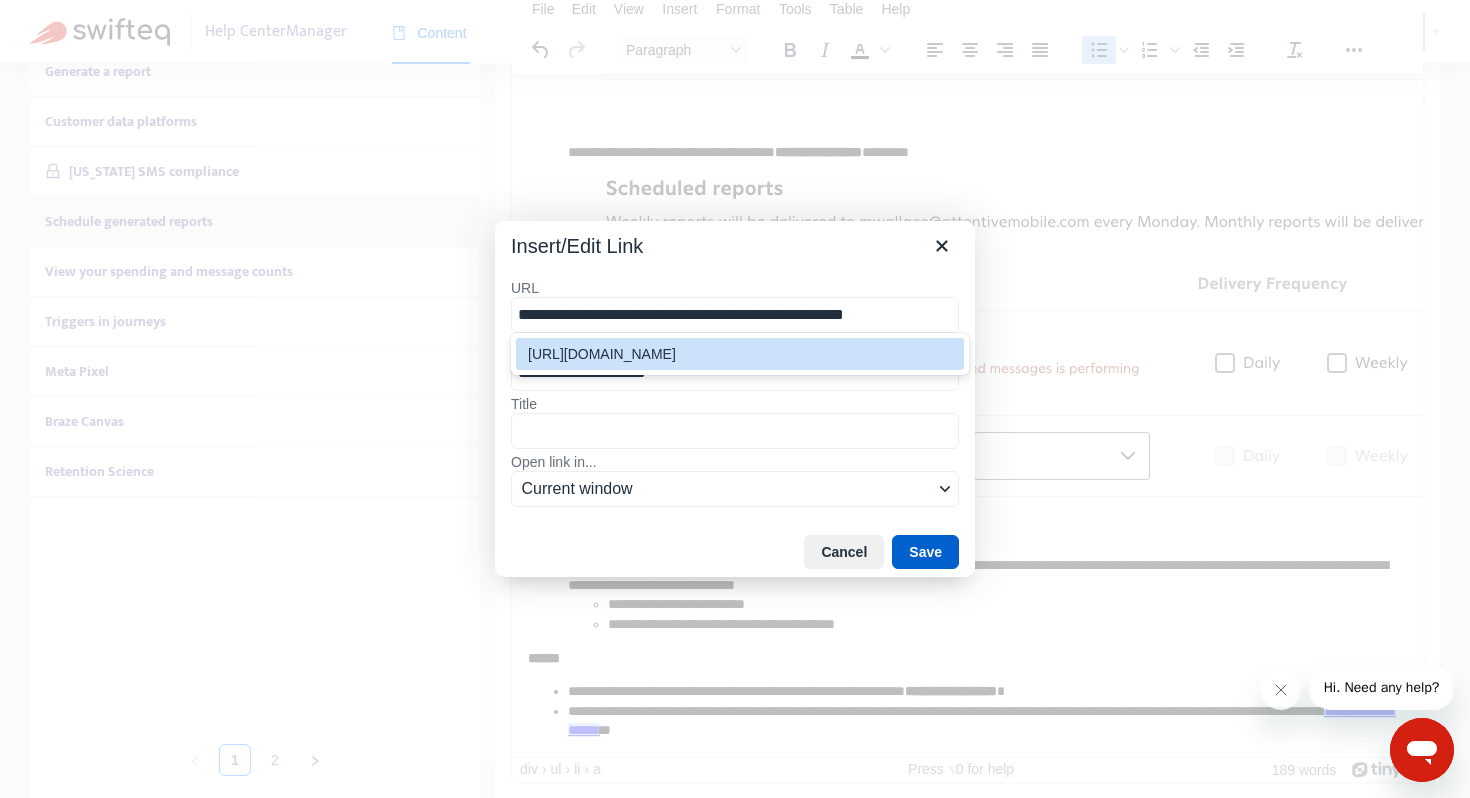 click on "Save" at bounding box center (925, 552) 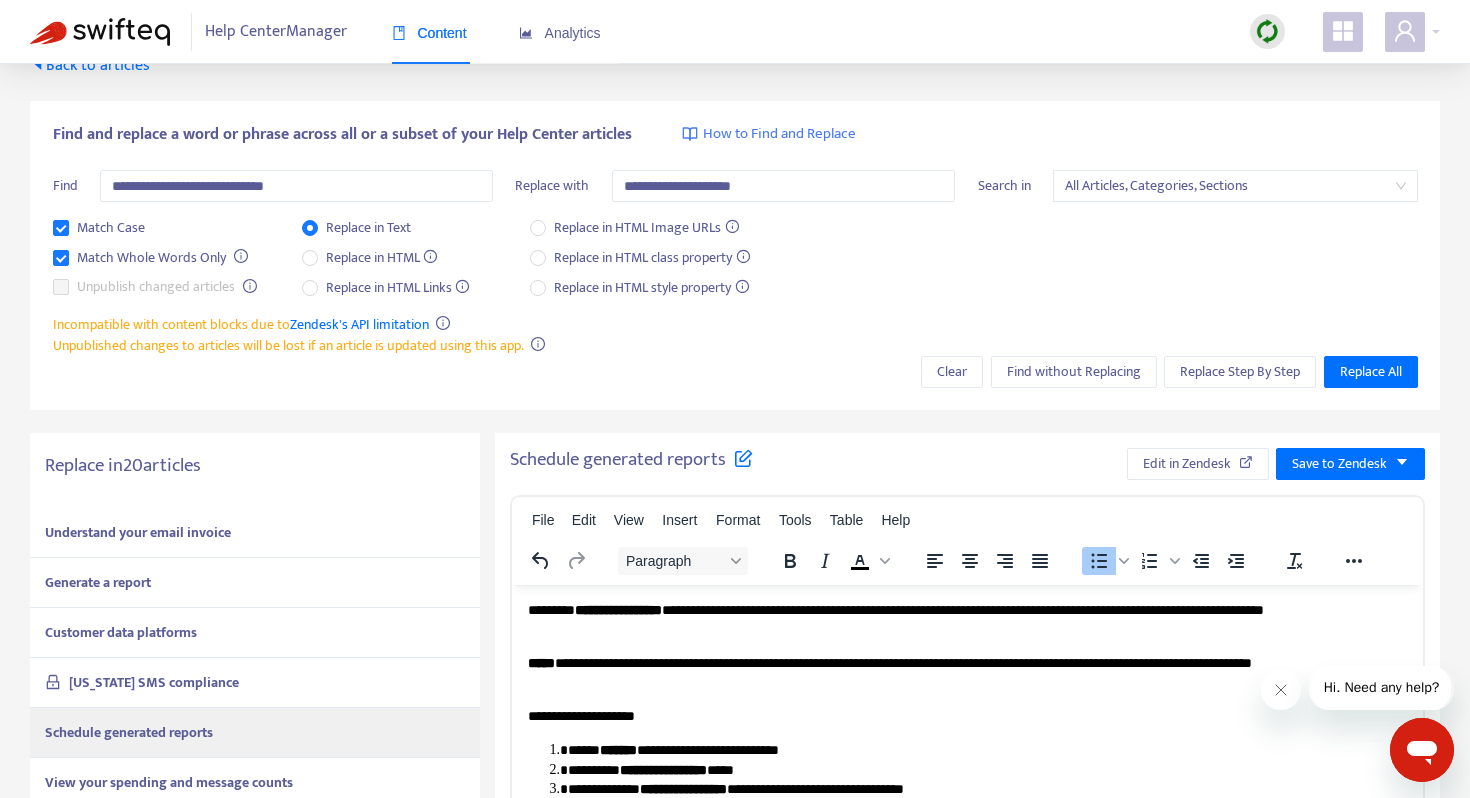 scroll, scrollTop: 0, scrollLeft: 0, axis: both 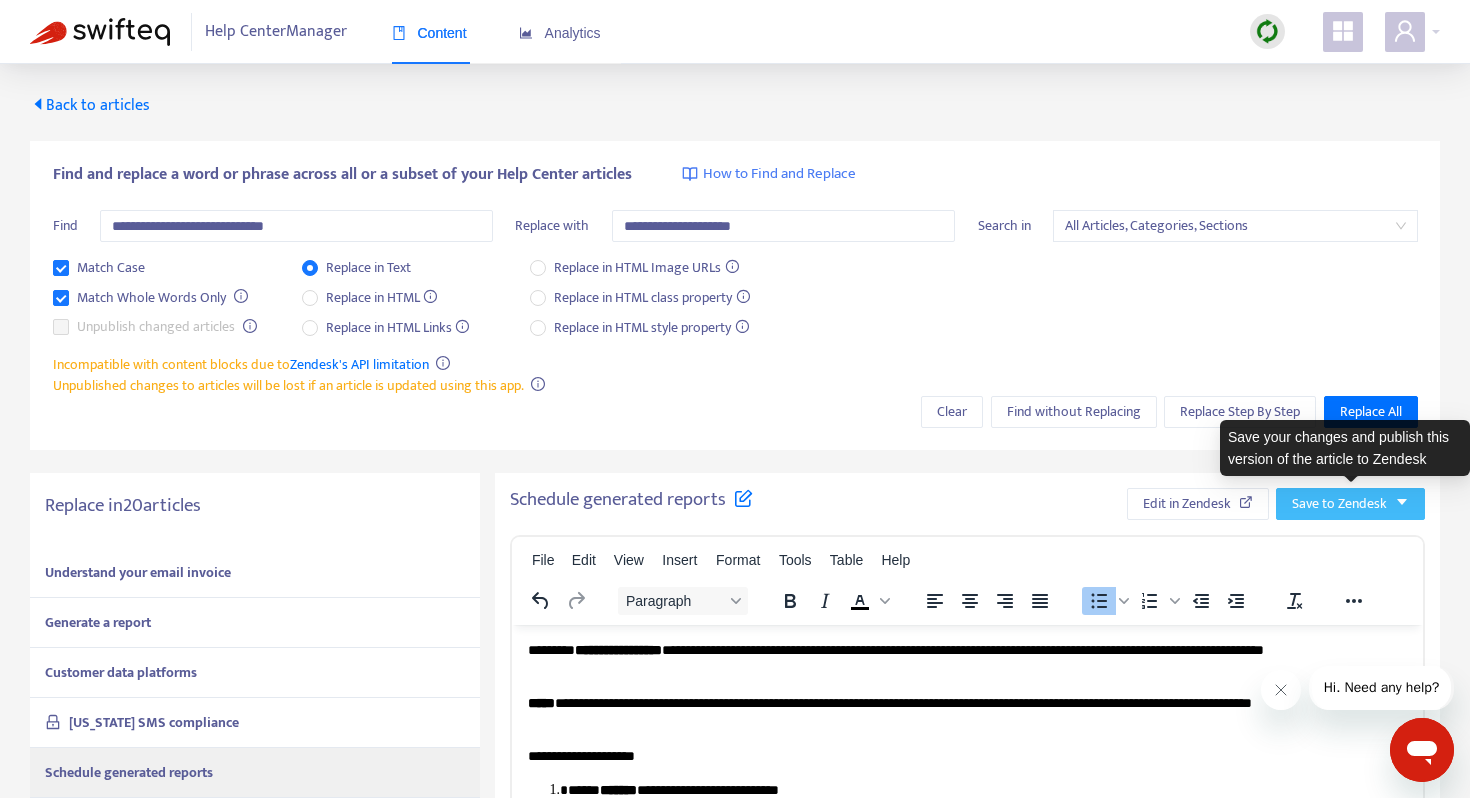 click on "Save to Zendesk" at bounding box center [1339, 504] 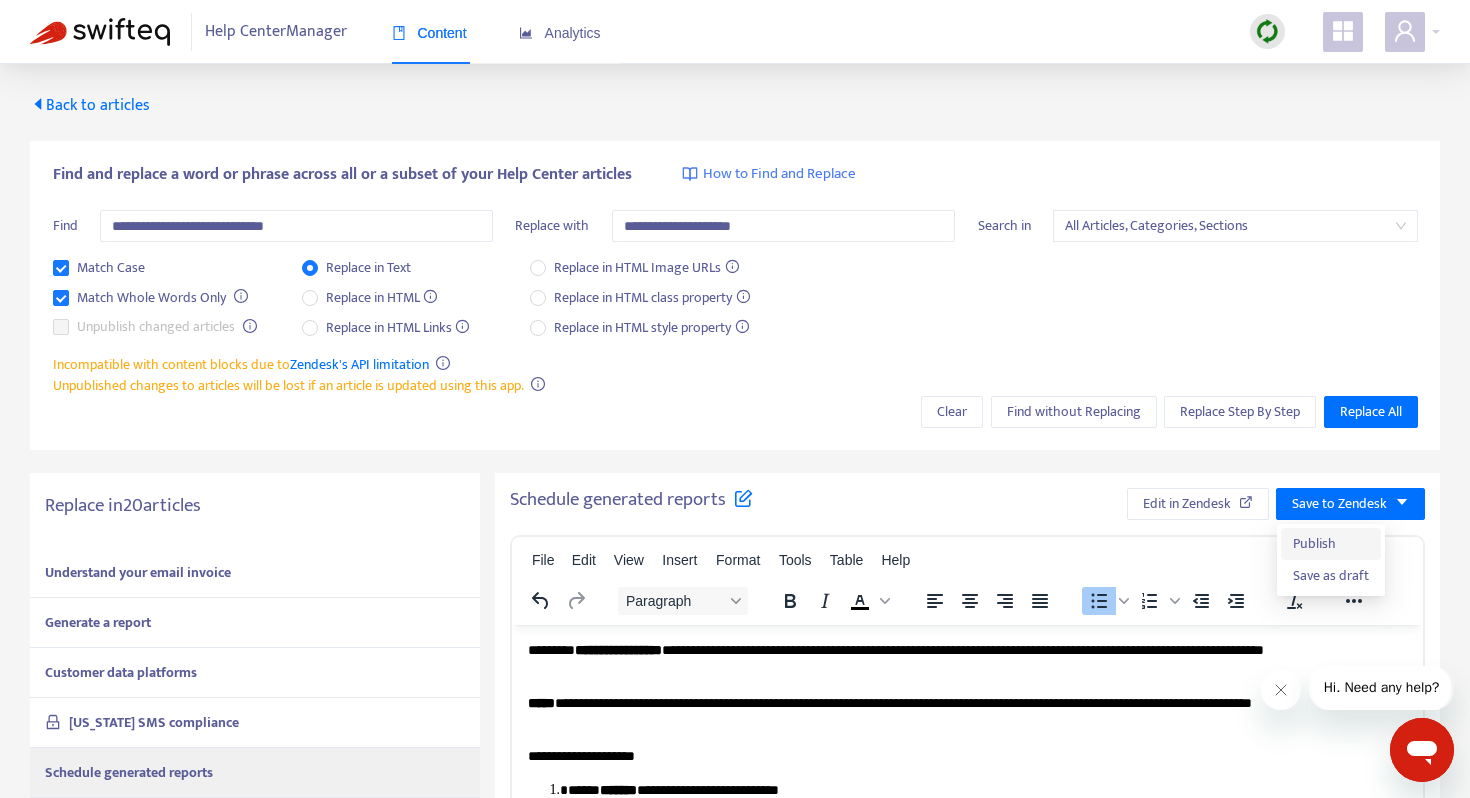 click on "Publish" at bounding box center (1331, 544) 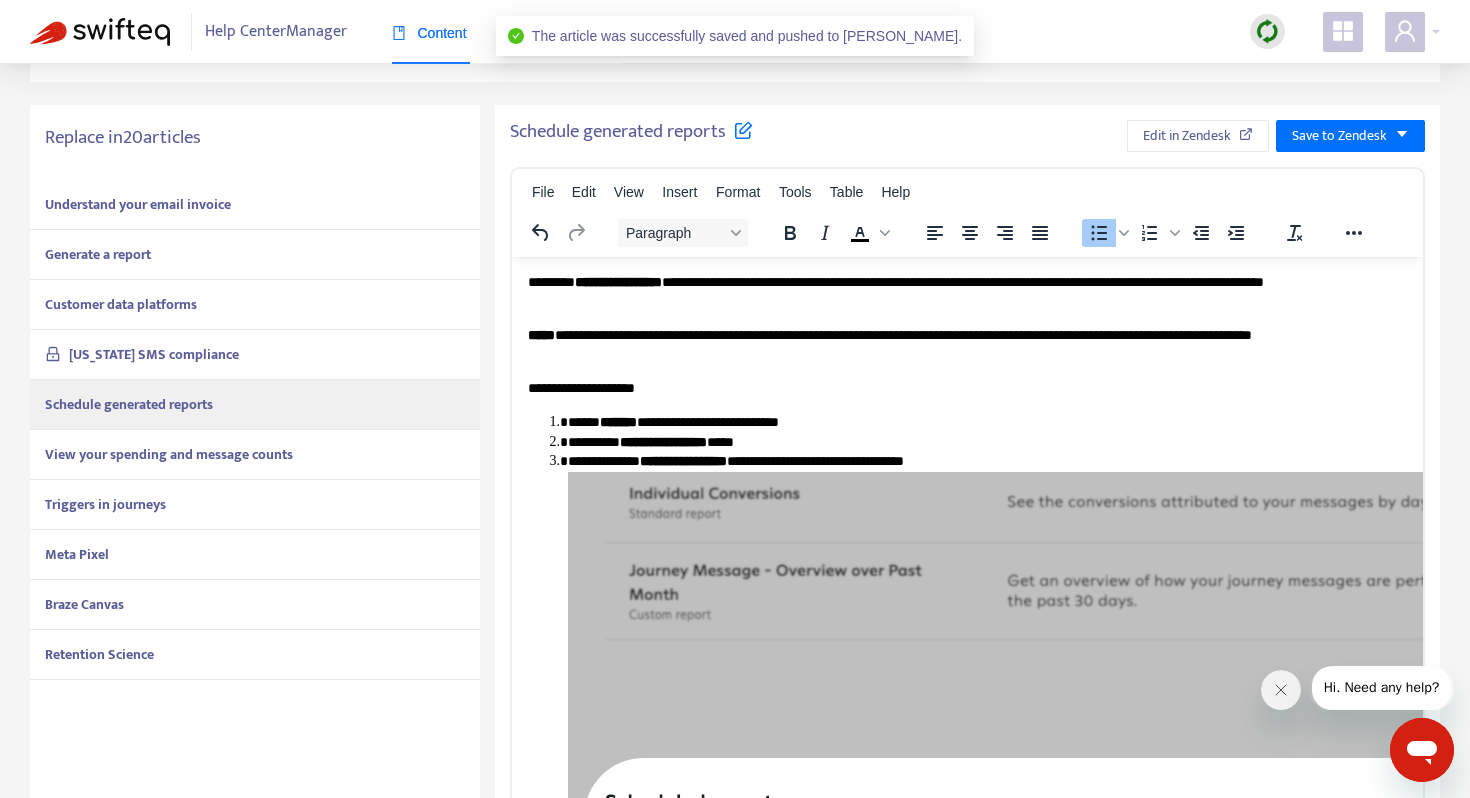scroll, scrollTop: 378, scrollLeft: 0, axis: vertical 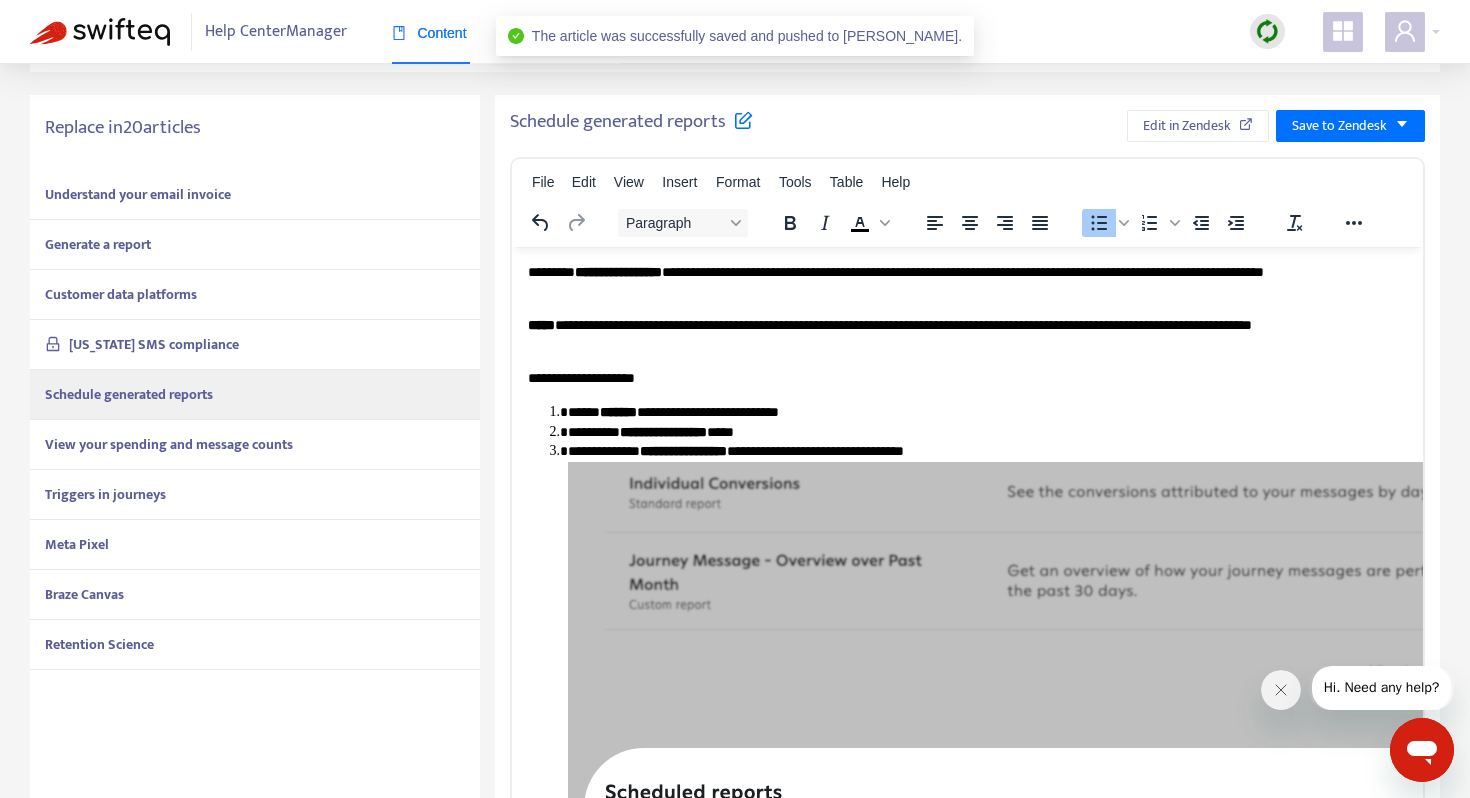 click on "View your spending and message counts" at bounding box center [169, 444] 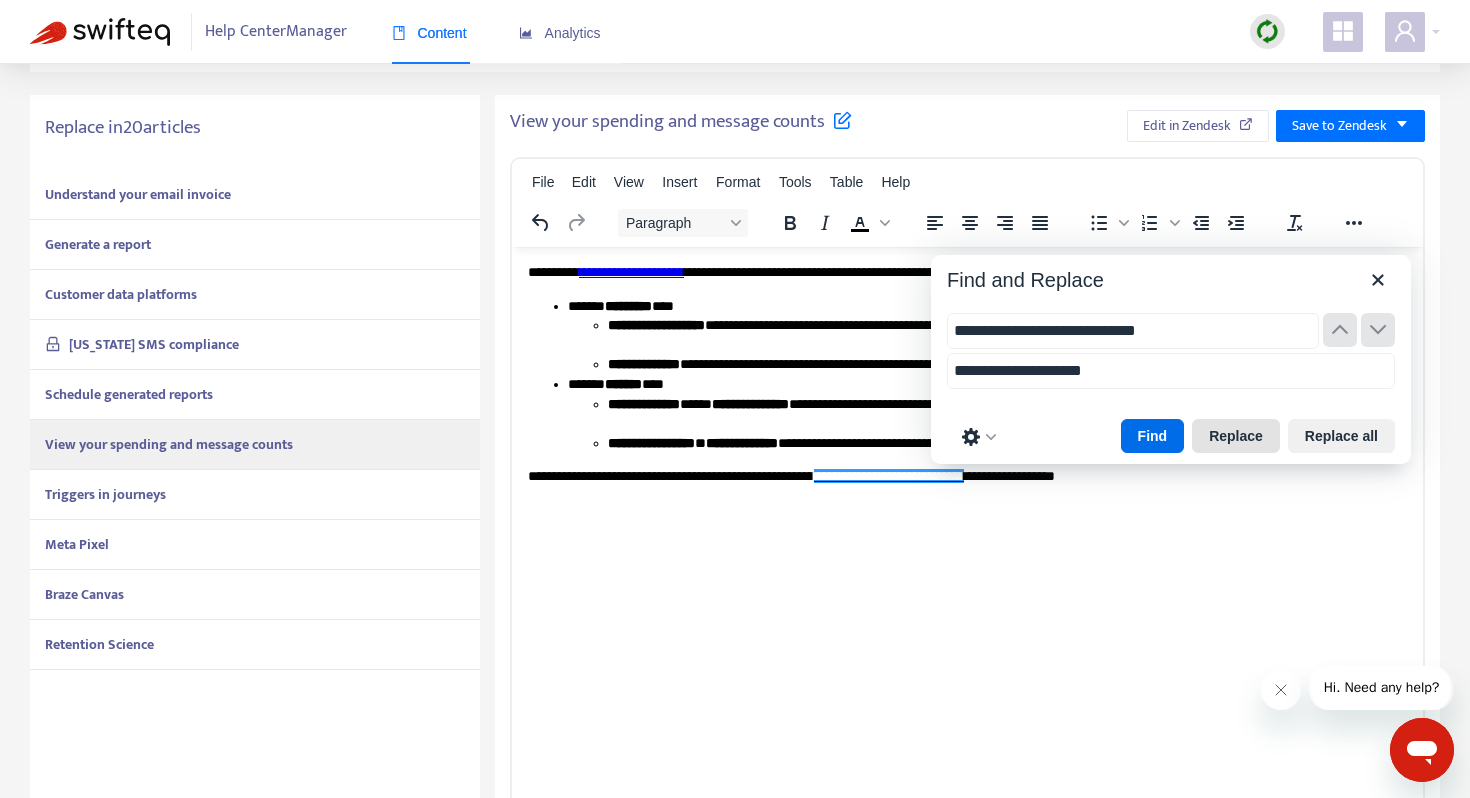 click on "Replace" at bounding box center (1236, 436) 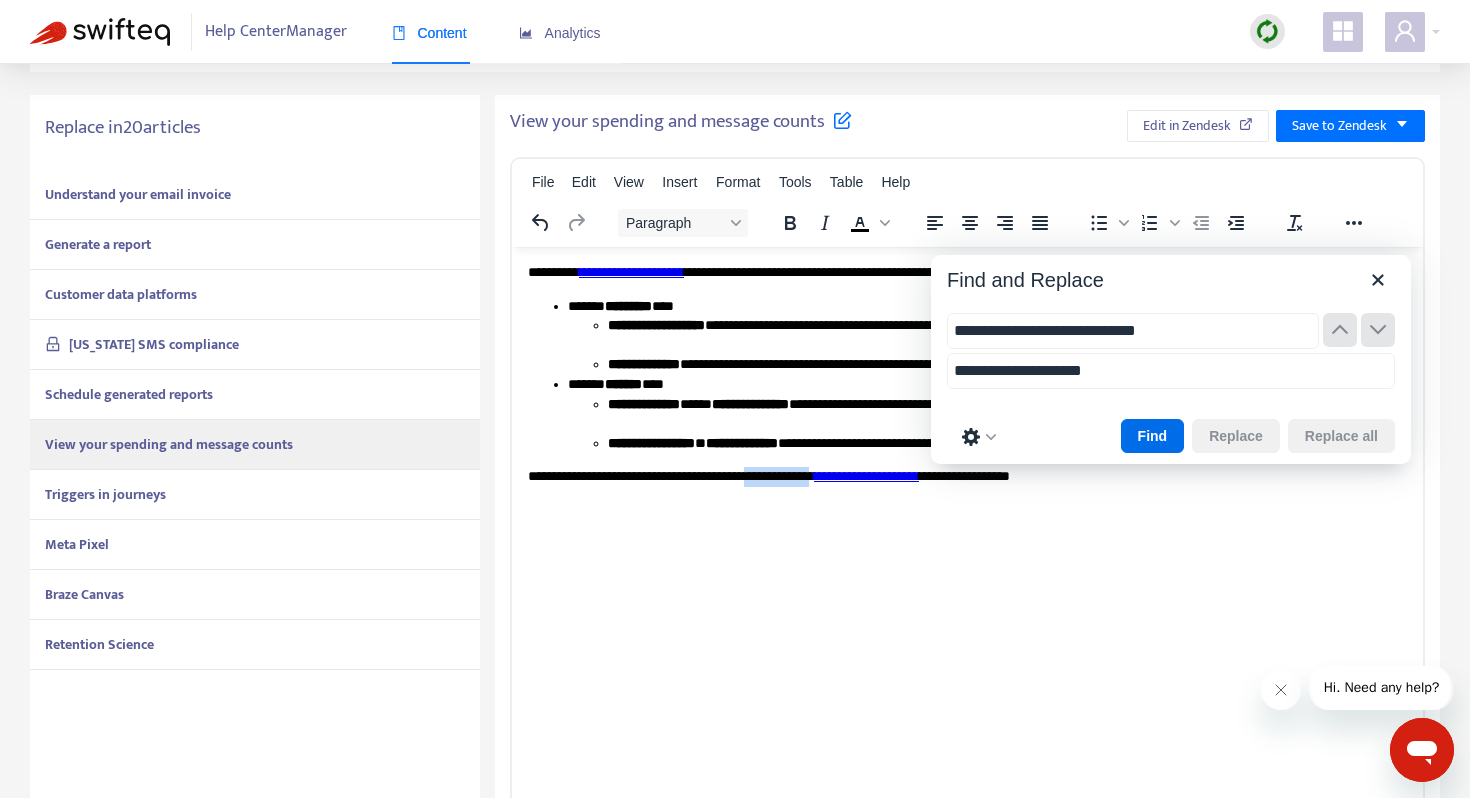 drag, startPoint x: 874, startPoint y: 475, endPoint x: 789, endPoint y: 481, distance: 85.2115 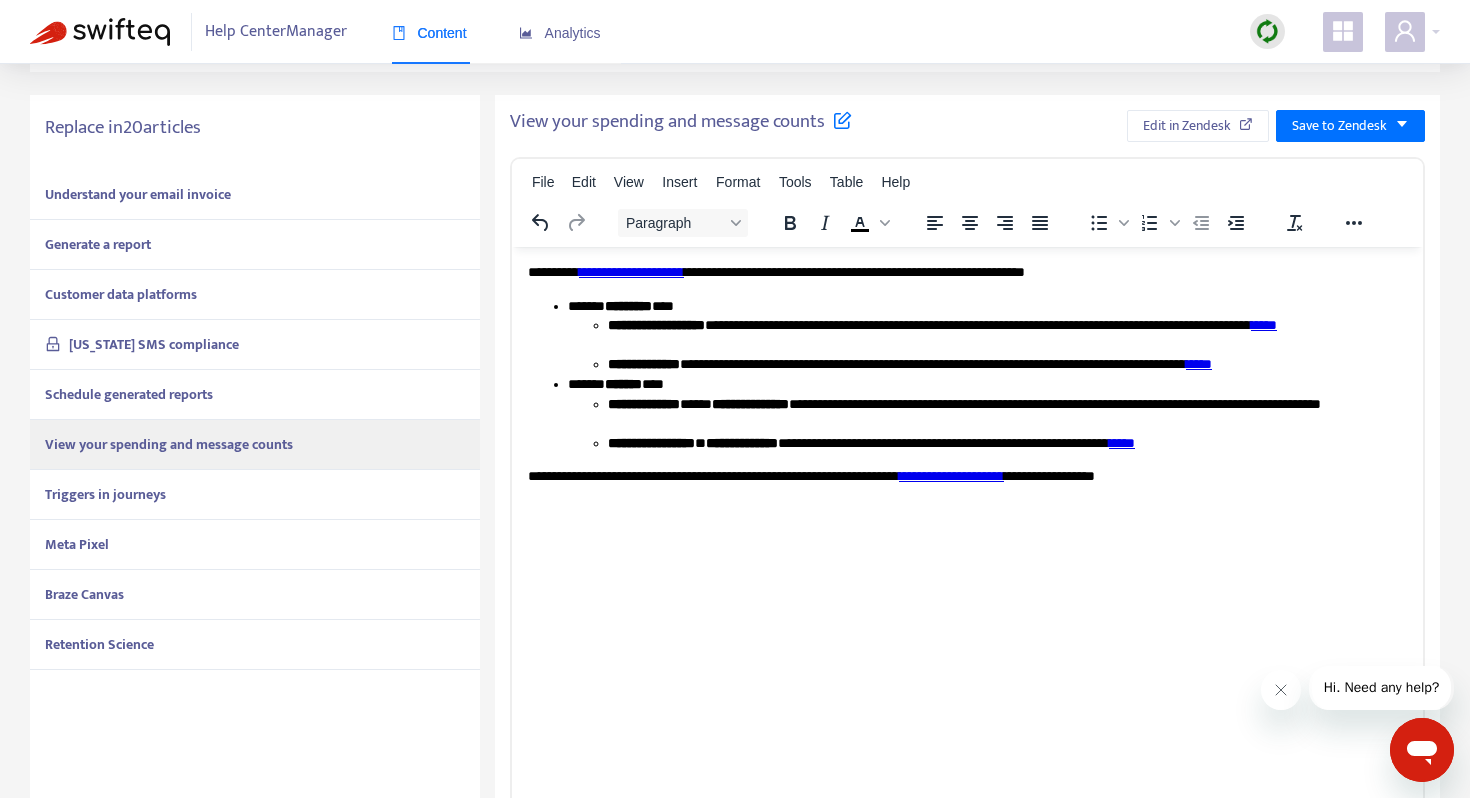 click on "**********" at bounding box center (967, 476) 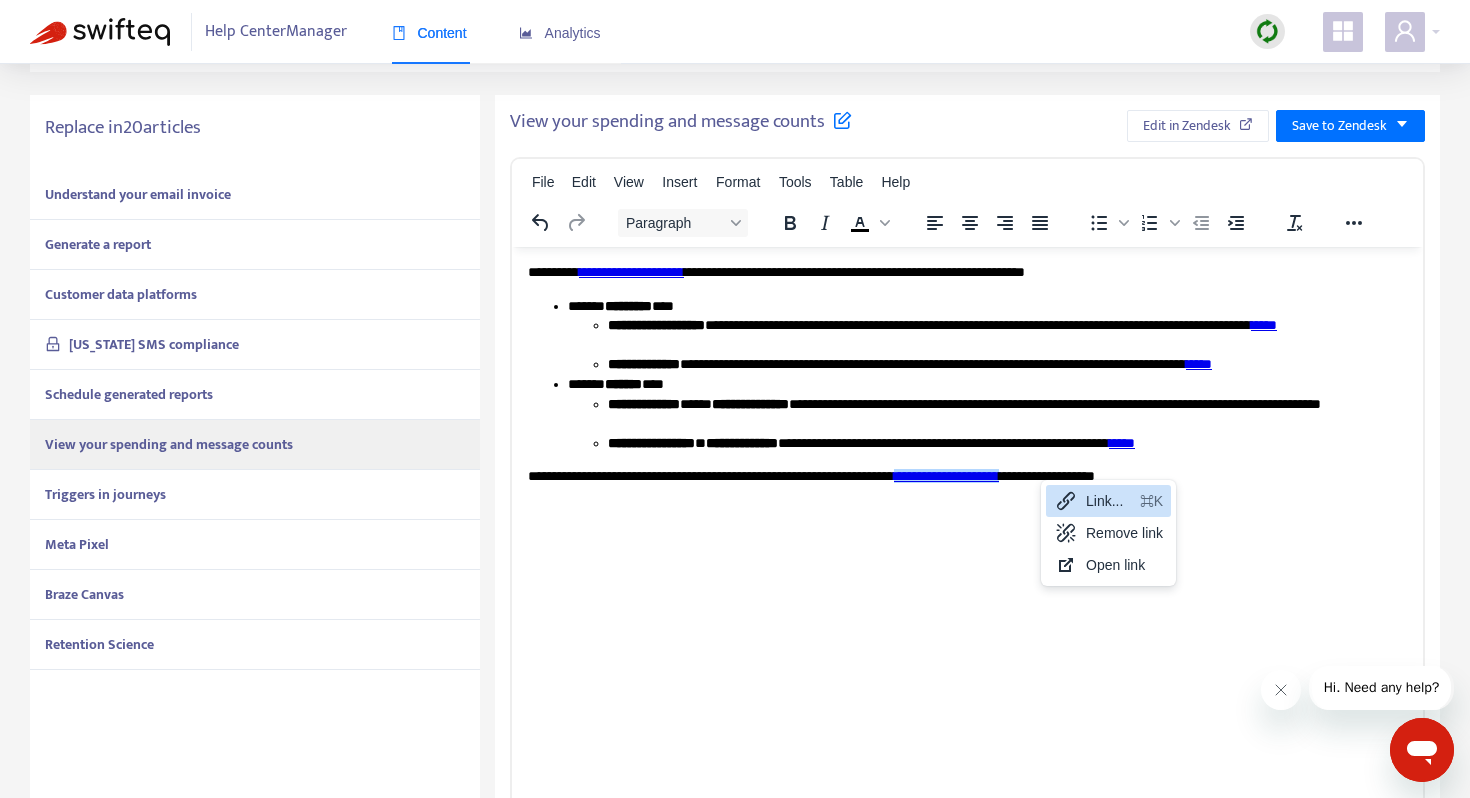 click 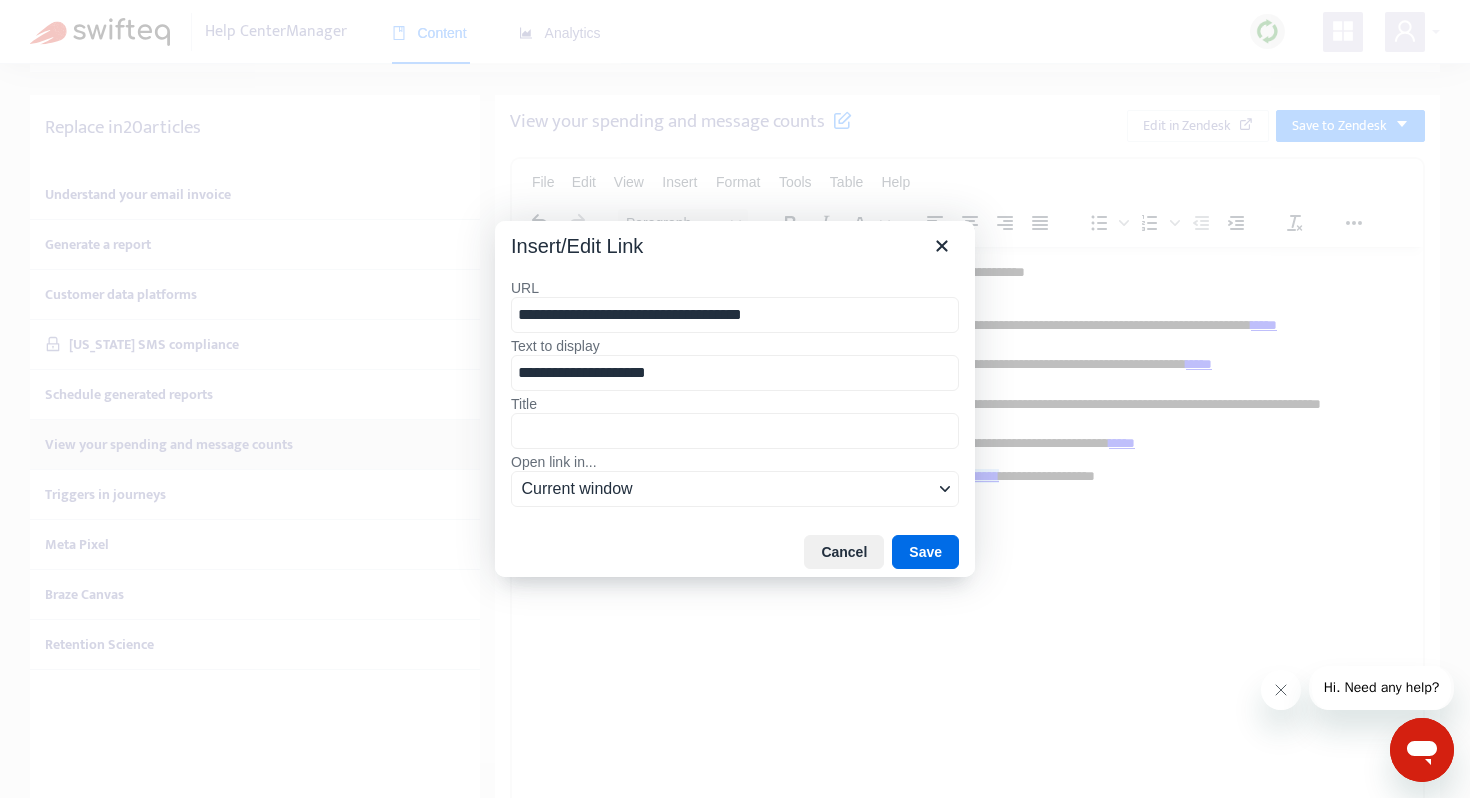 click on "**********" at bounding box center [735, 315] 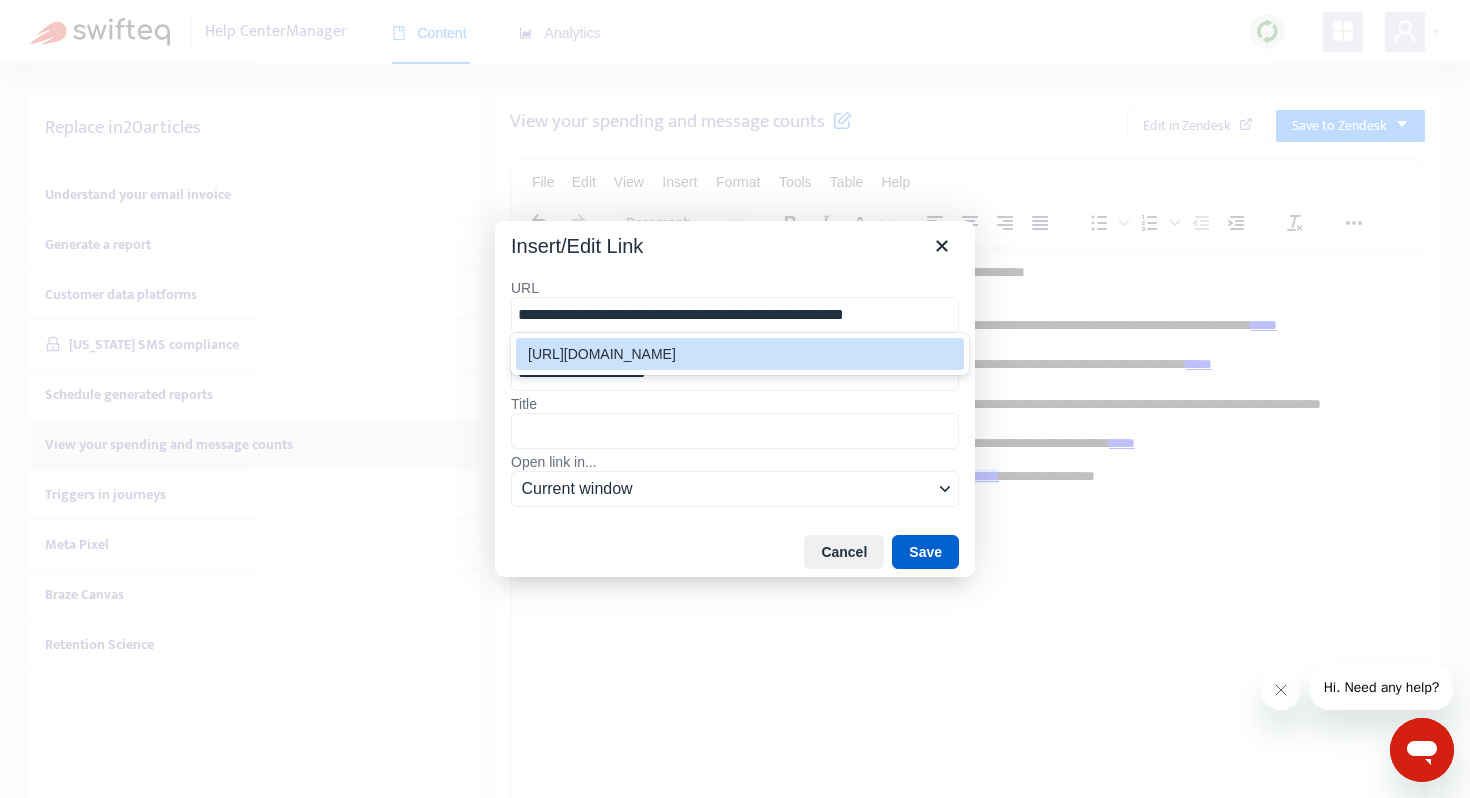 click on "Save" at bounding box center (925, 552) 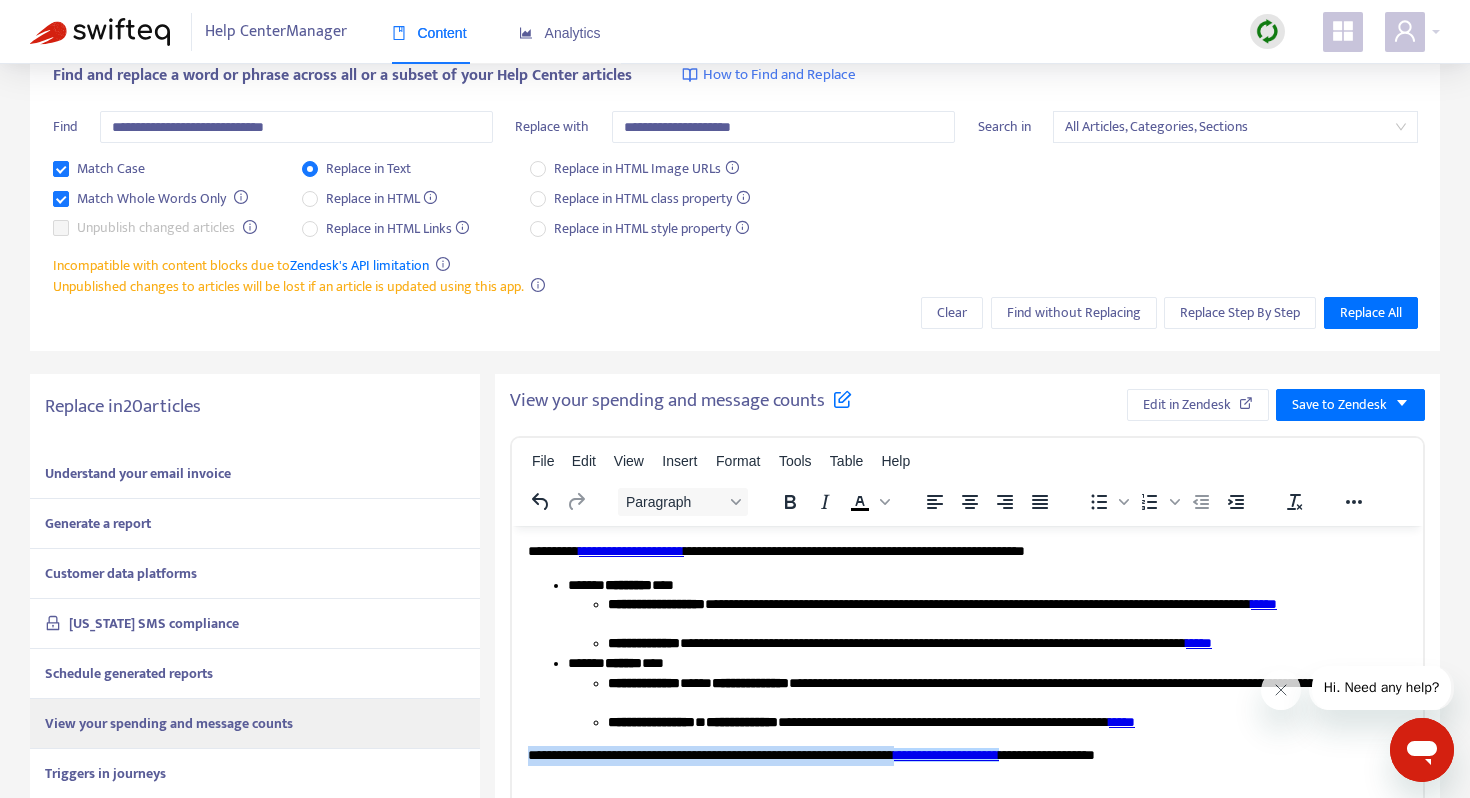scroll, scrollTop: 0, scrollLeft: 0, axis: both 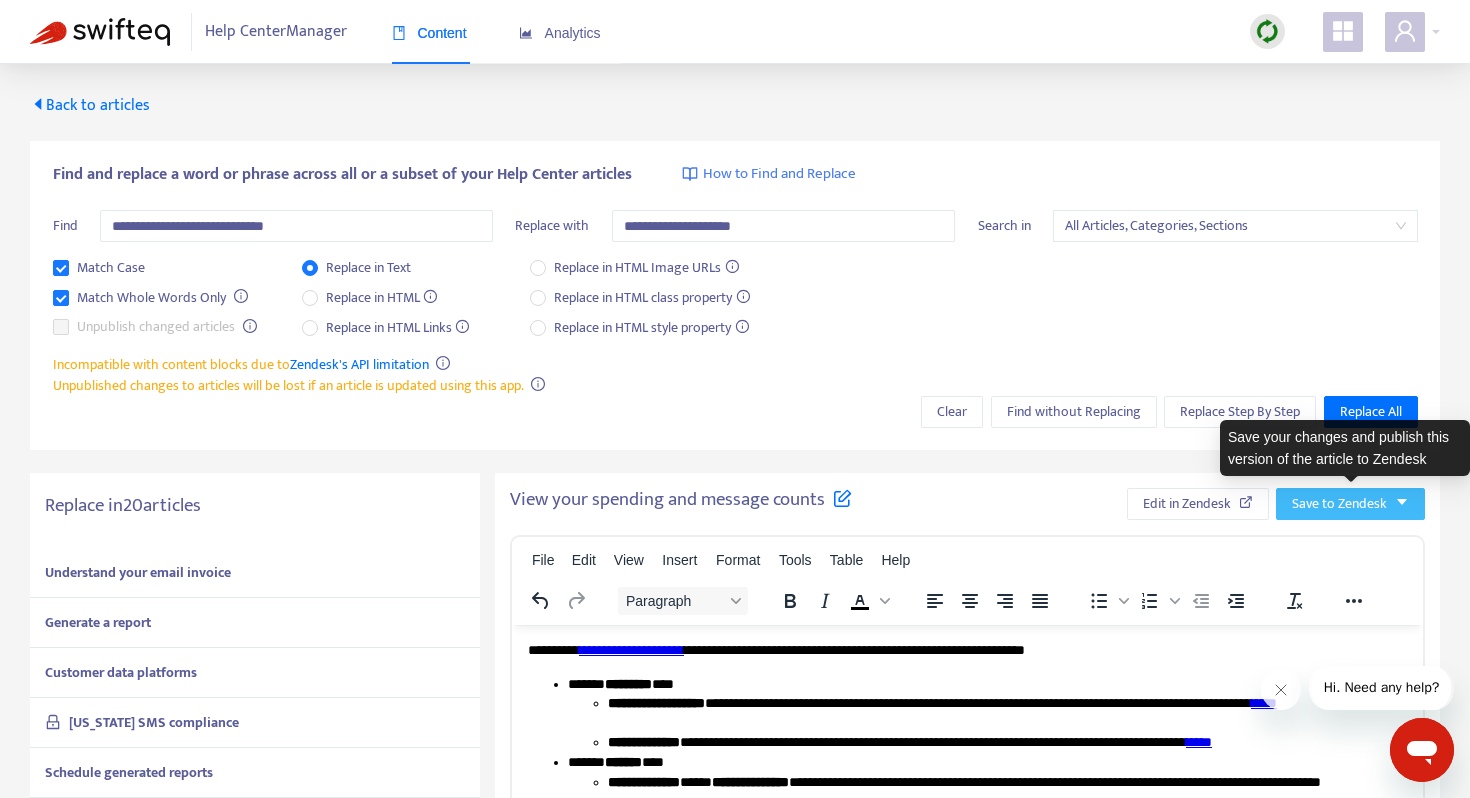 click on "Save to Zendesk" at bounding box center (1339, 504) 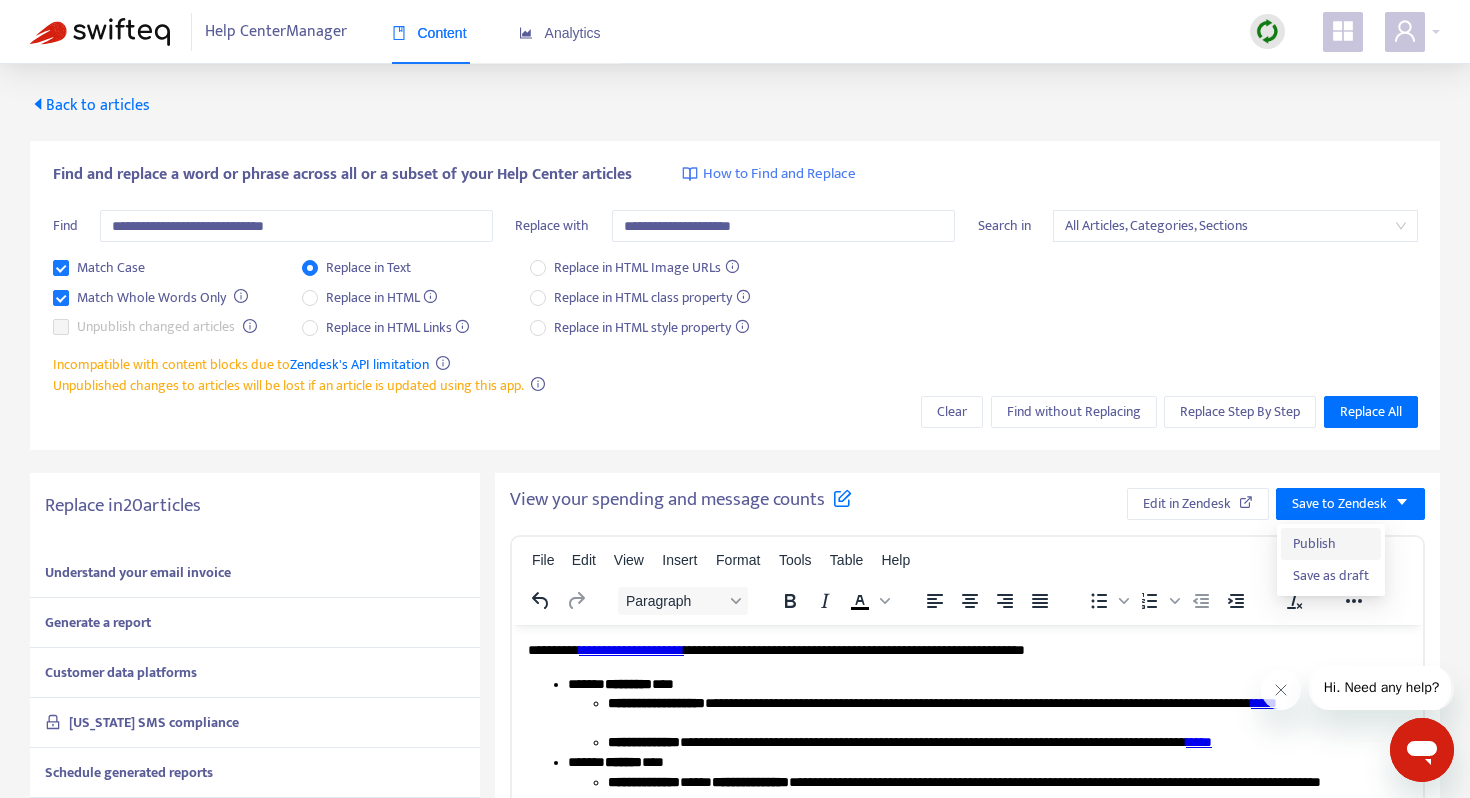 click on "Publish" at bounding box center [1331, 544] 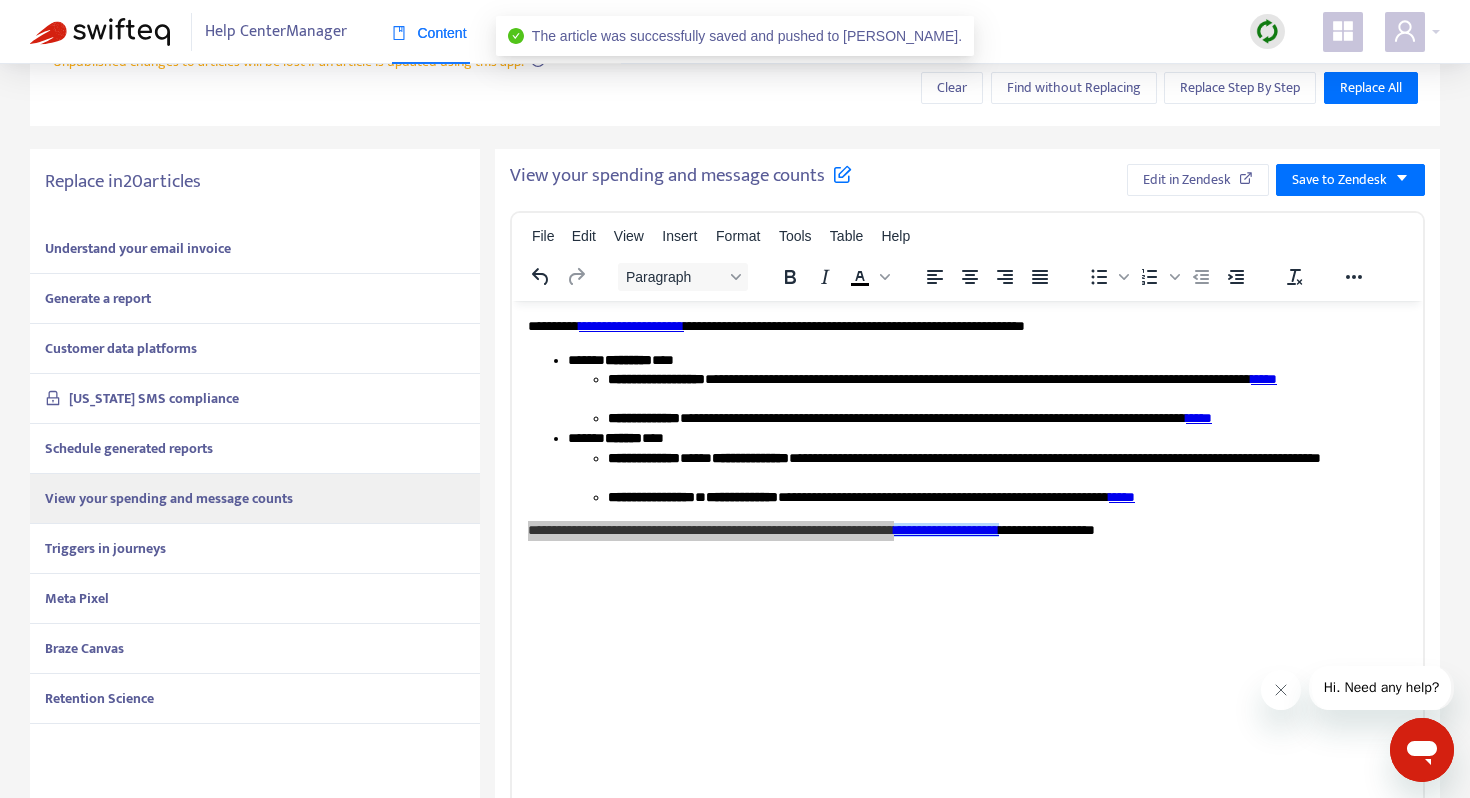 scroll, scrollTop: 415, scrollLeft: 0, axis: vertical 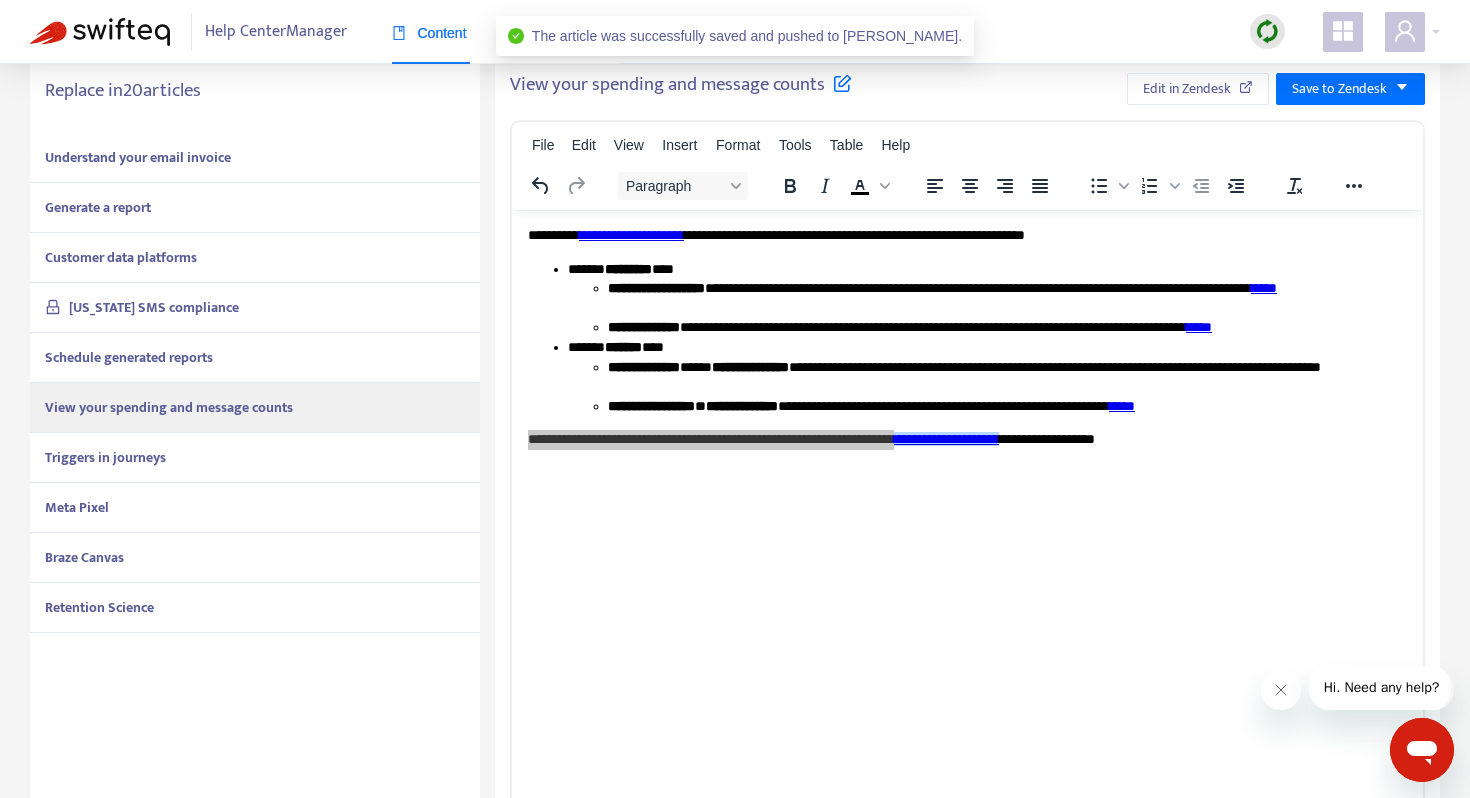 click on "Triggers in journeys" at bounding box center [255, 458] 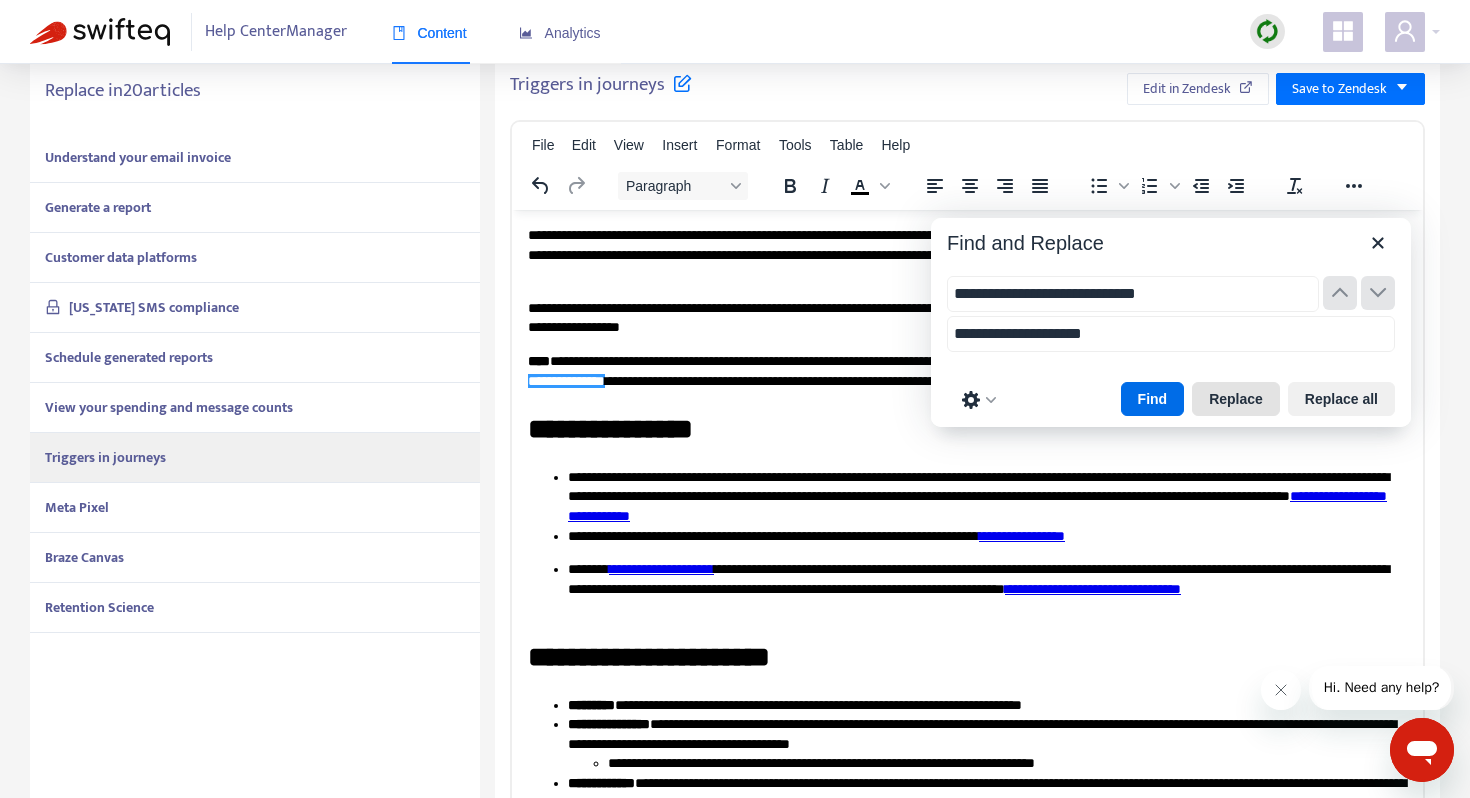 click on "Replace" at bounding box center (1236, 399) 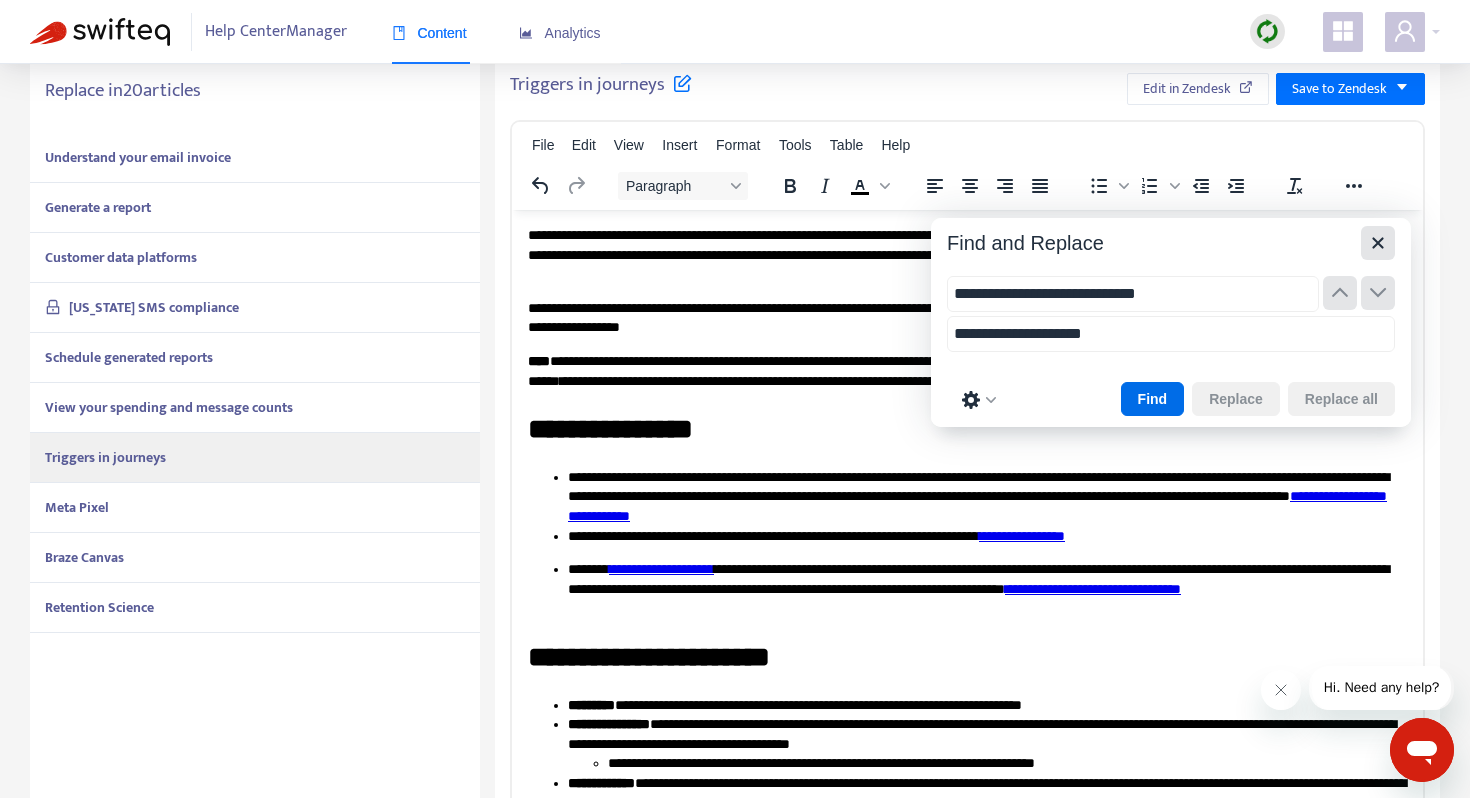 click at bounding box center (1378, 243) 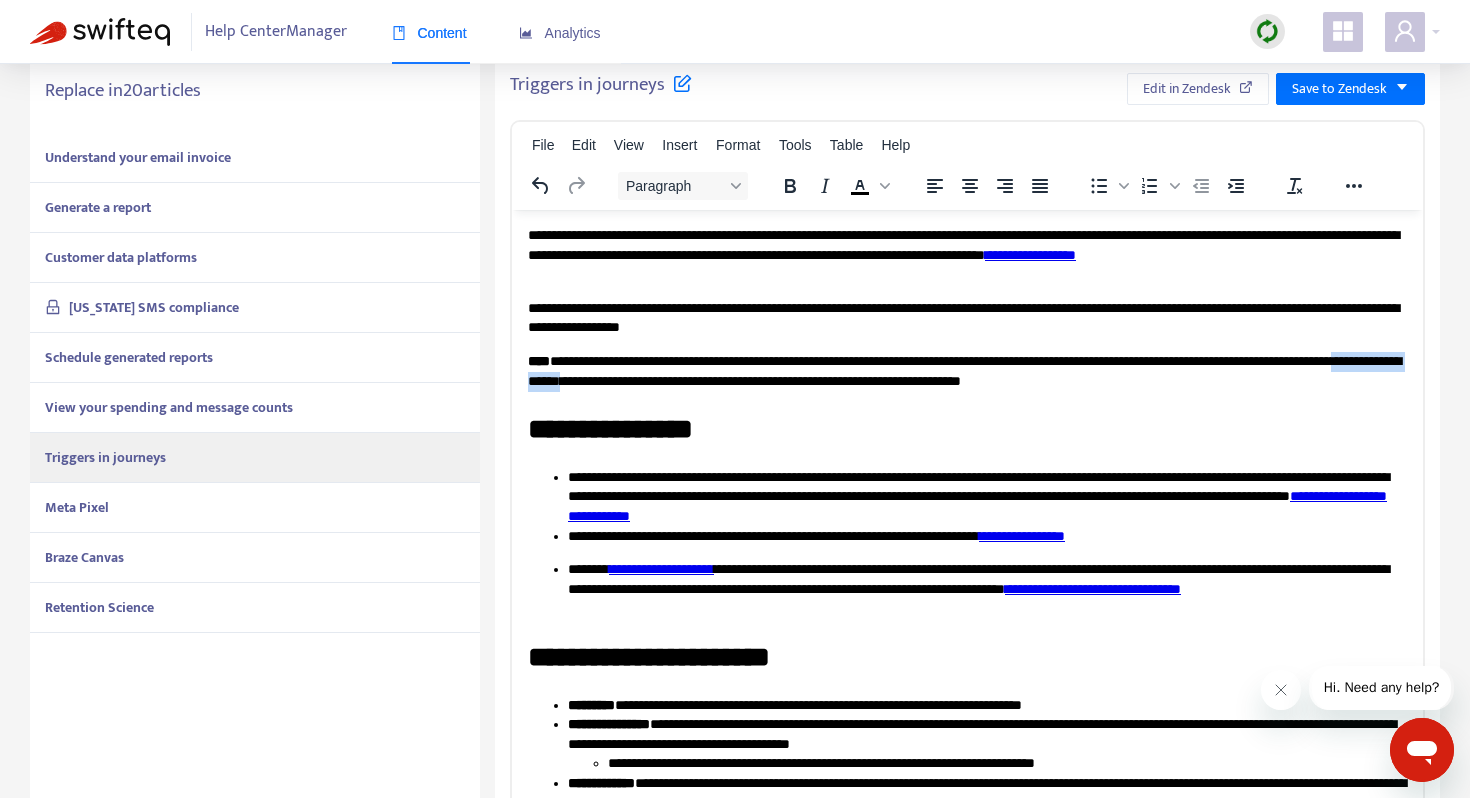drag, startPoint x: 779, startPoint y: 384, endPoint x: 649, endPoint y: 383, distance: 130.00385 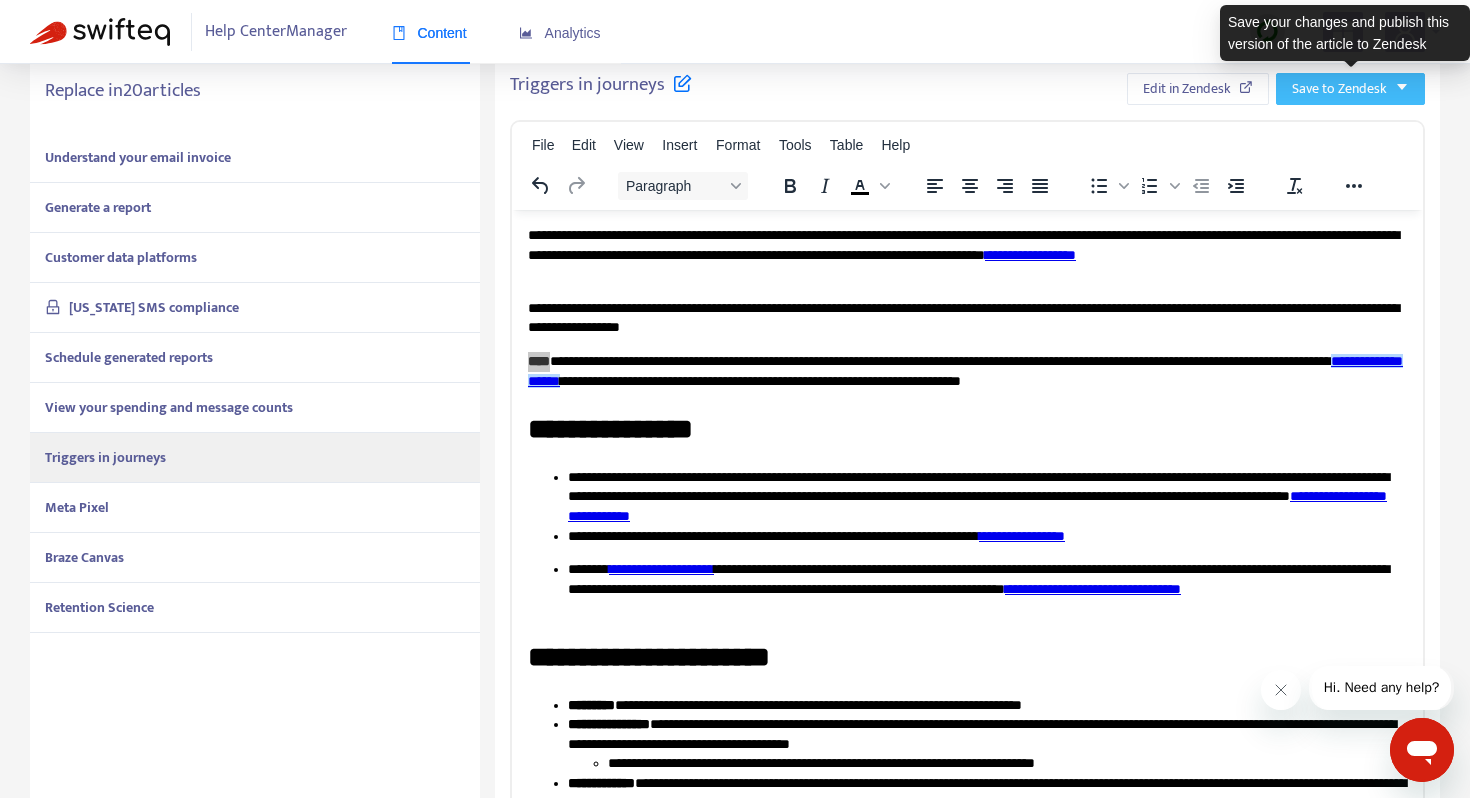 click on "Save to Zendesk" at bounding box center [1339, 89] 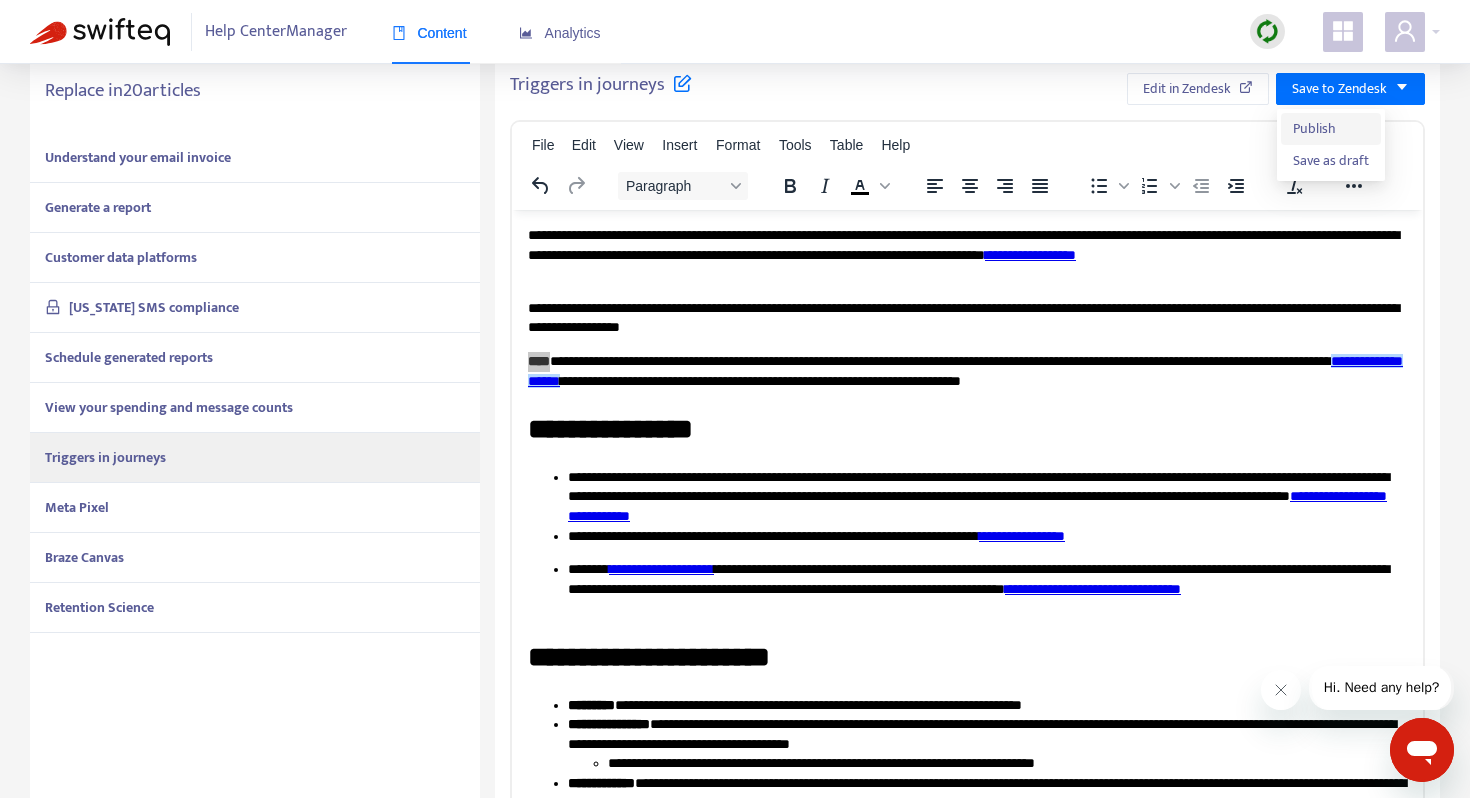 click on "Publish" at bounding box center (1331, 129) 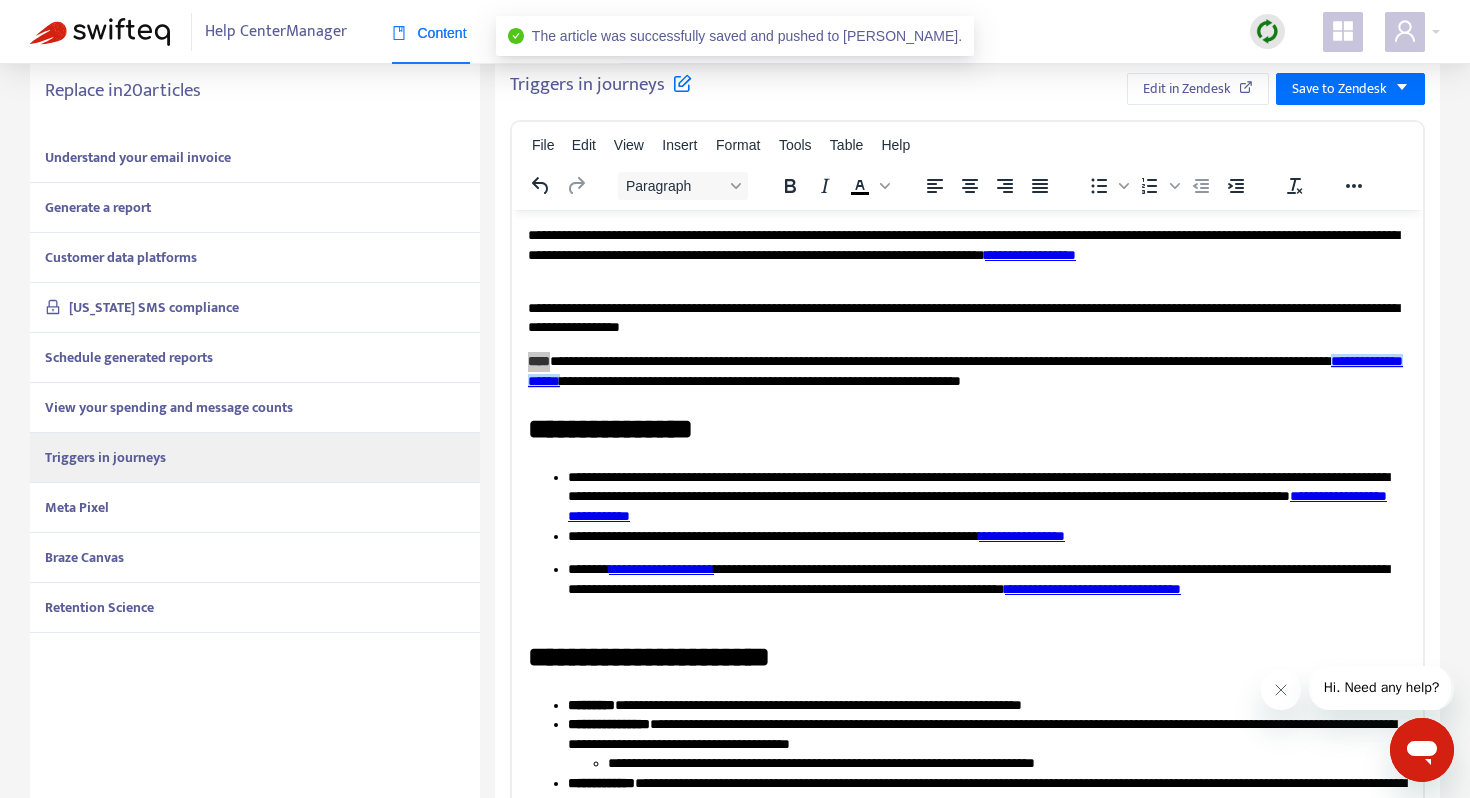 click on "Meta Pixel" at bounding box center [255, 508] 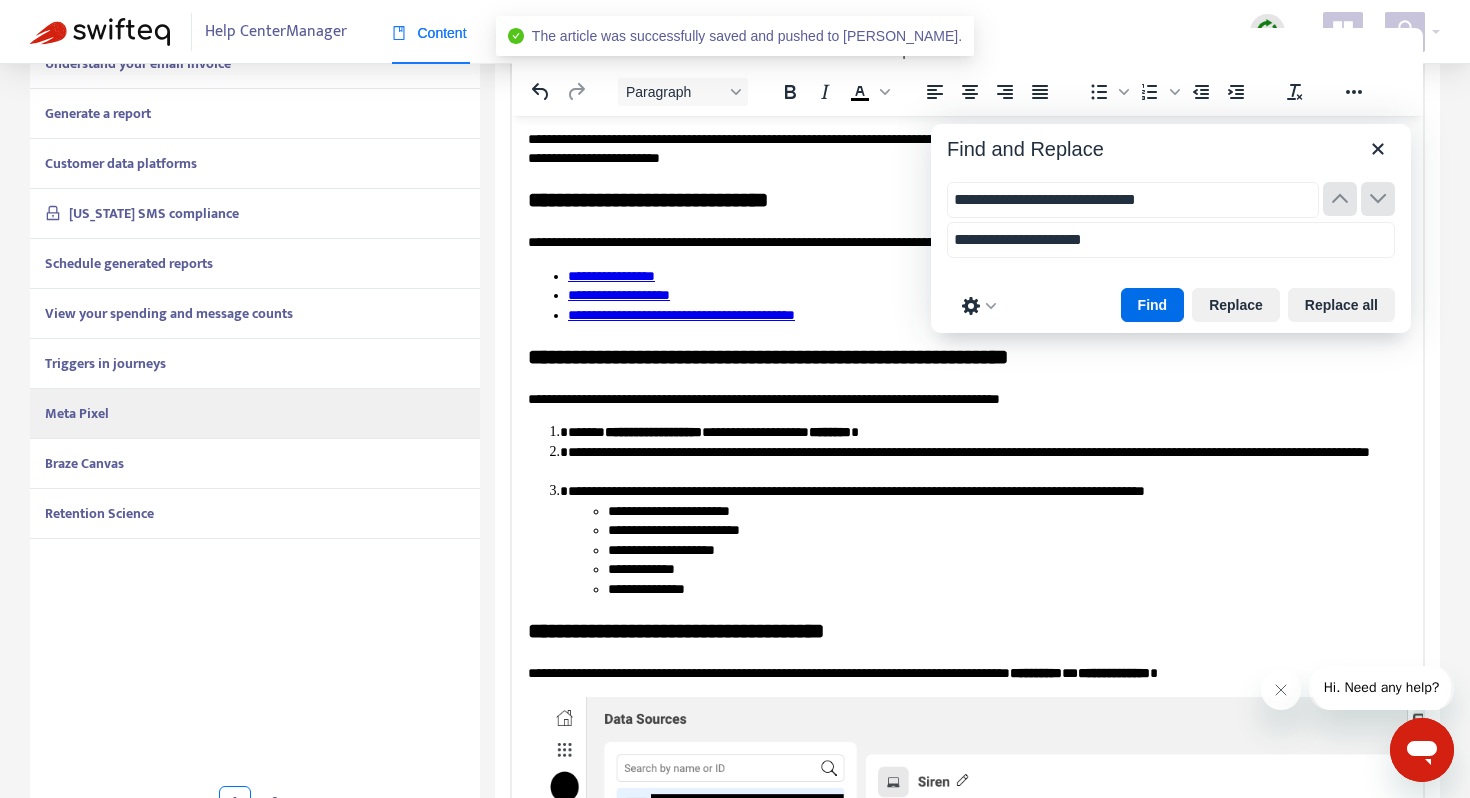 scroll, scrollTop: 509, scrollLeft: 0, axis: vertical 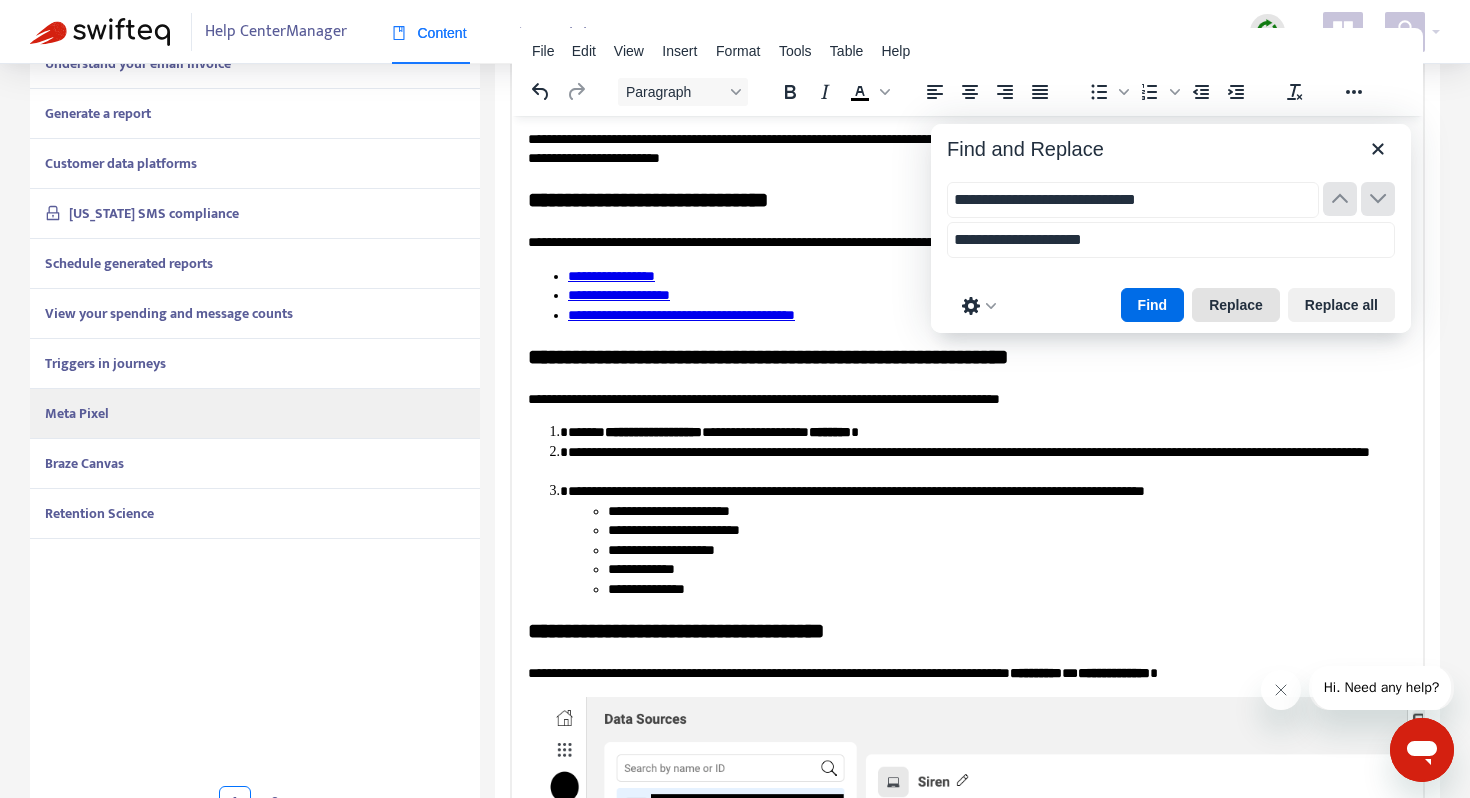 click on "Replace" at bounding box center (1236, 305) 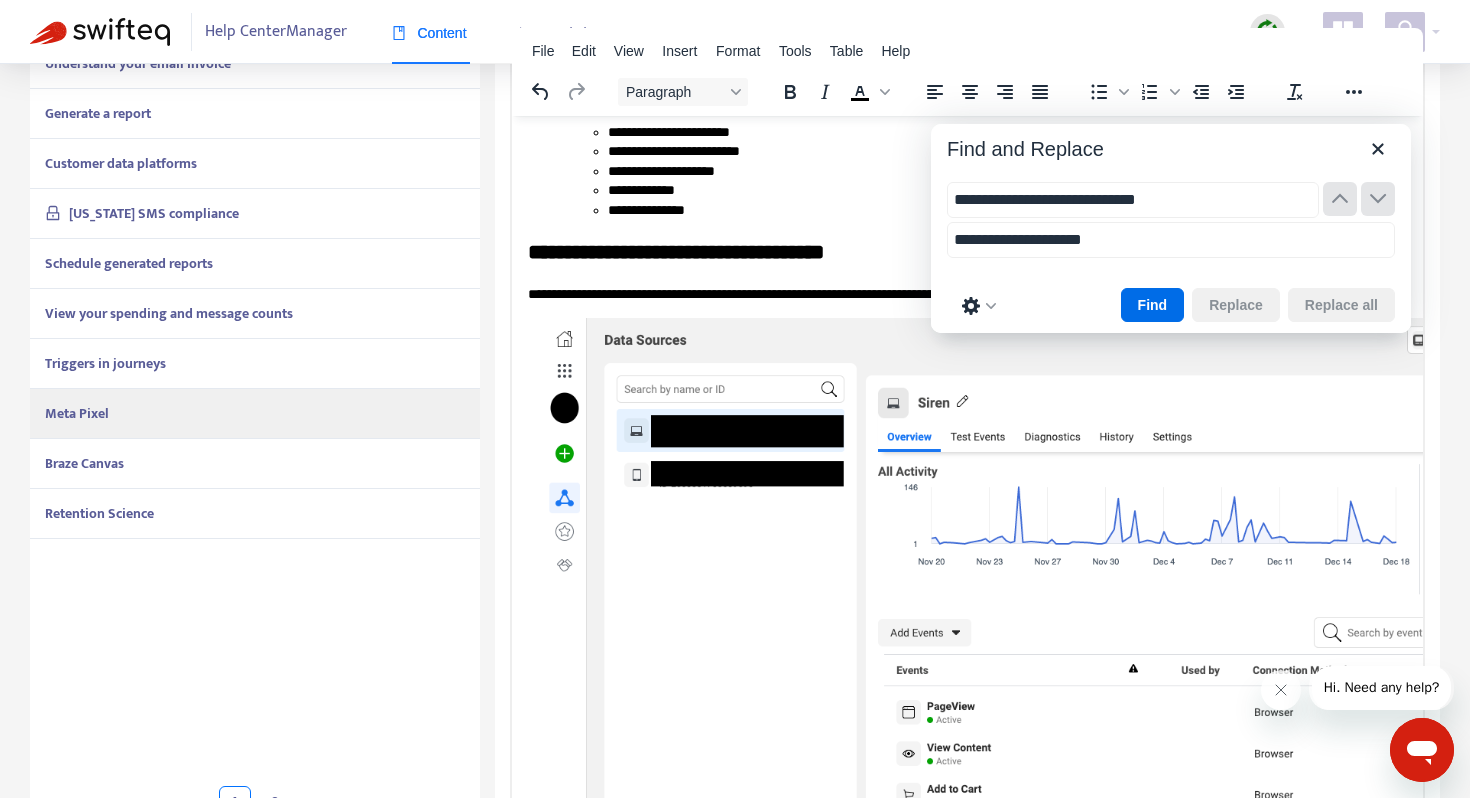 scroll, scrollTop: 749, scrollLeft: 0, axis: vertical 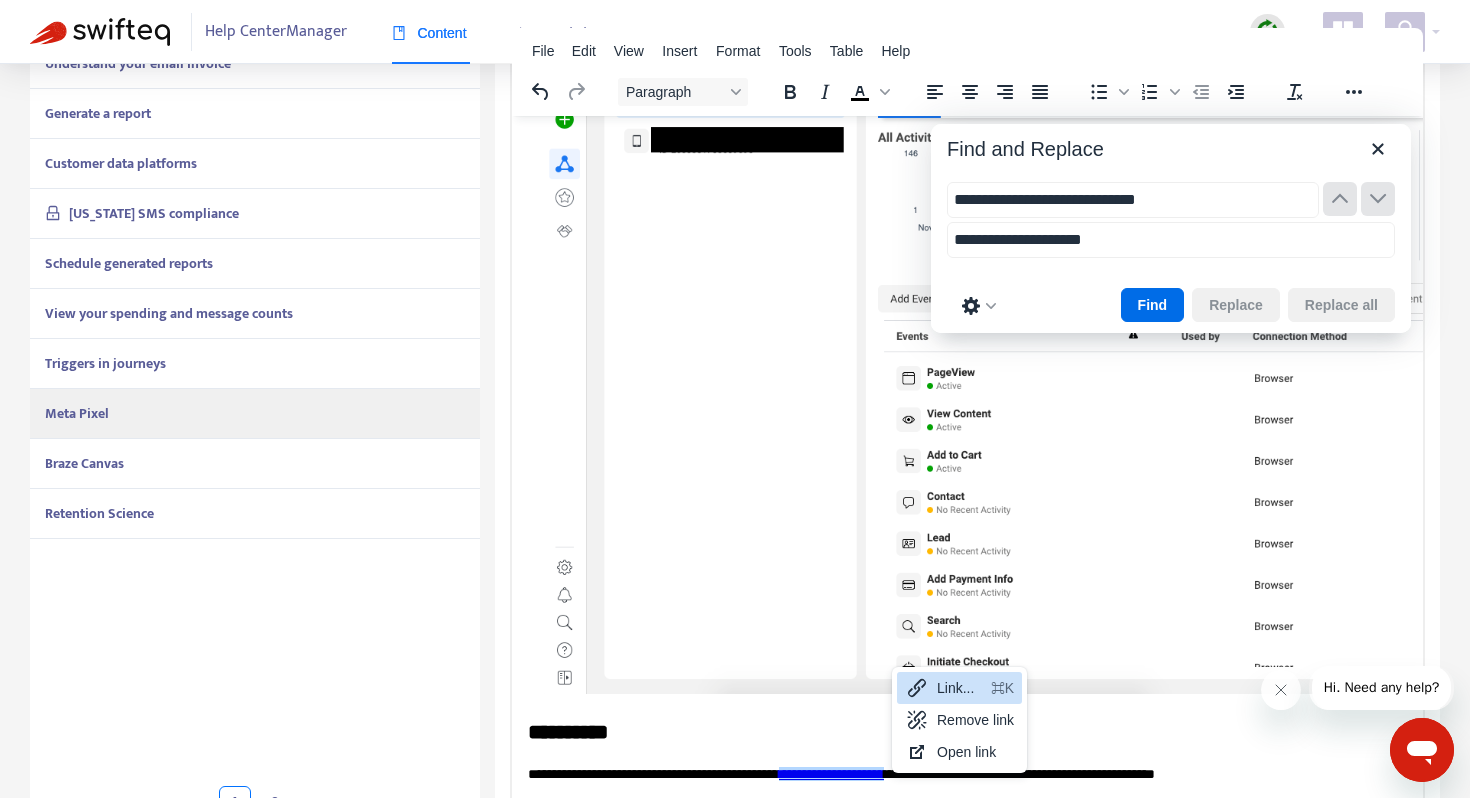 click on "Link... ⌘K" at bounding box center [959, 688] 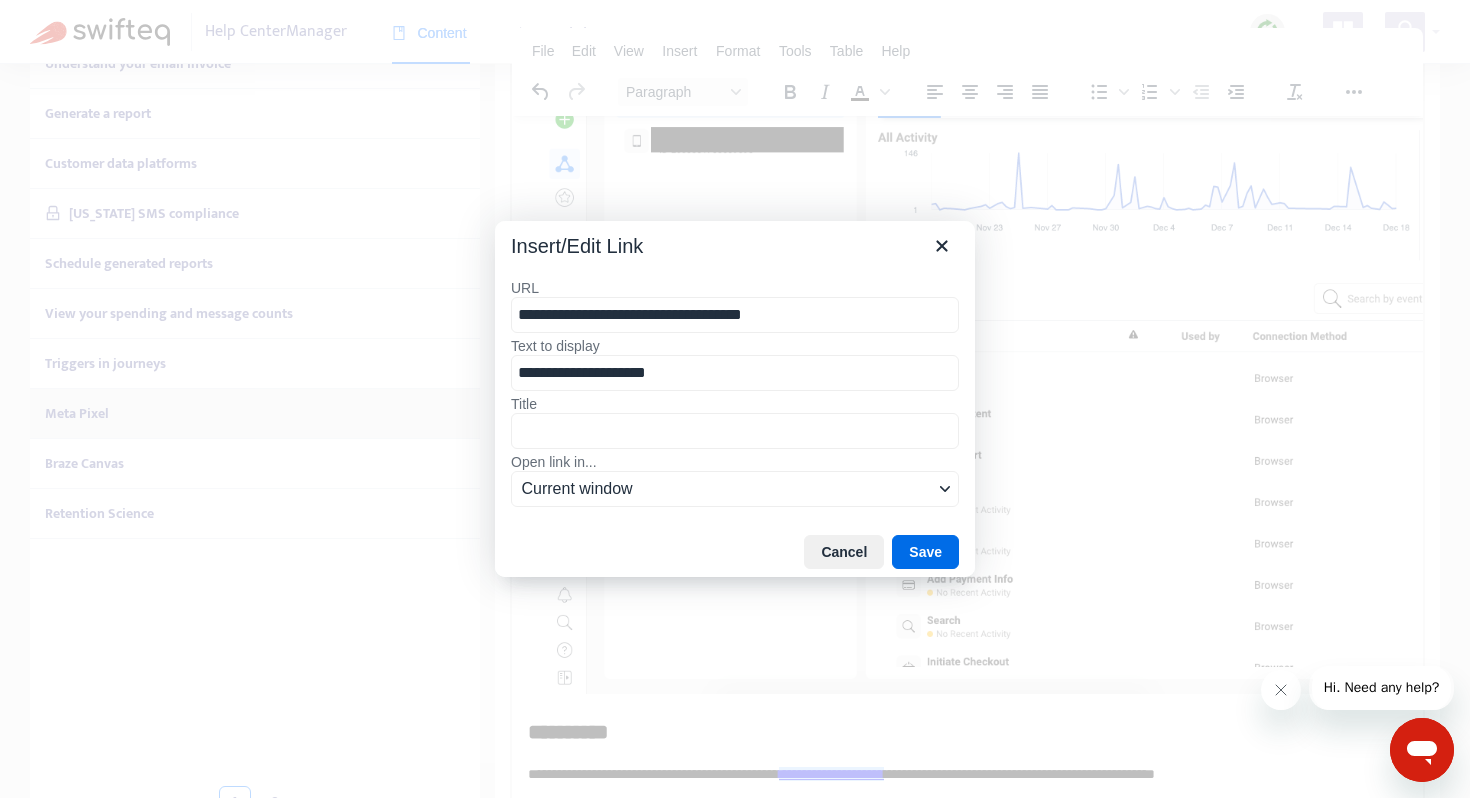click on "**********" at bounding box center (735, 315) 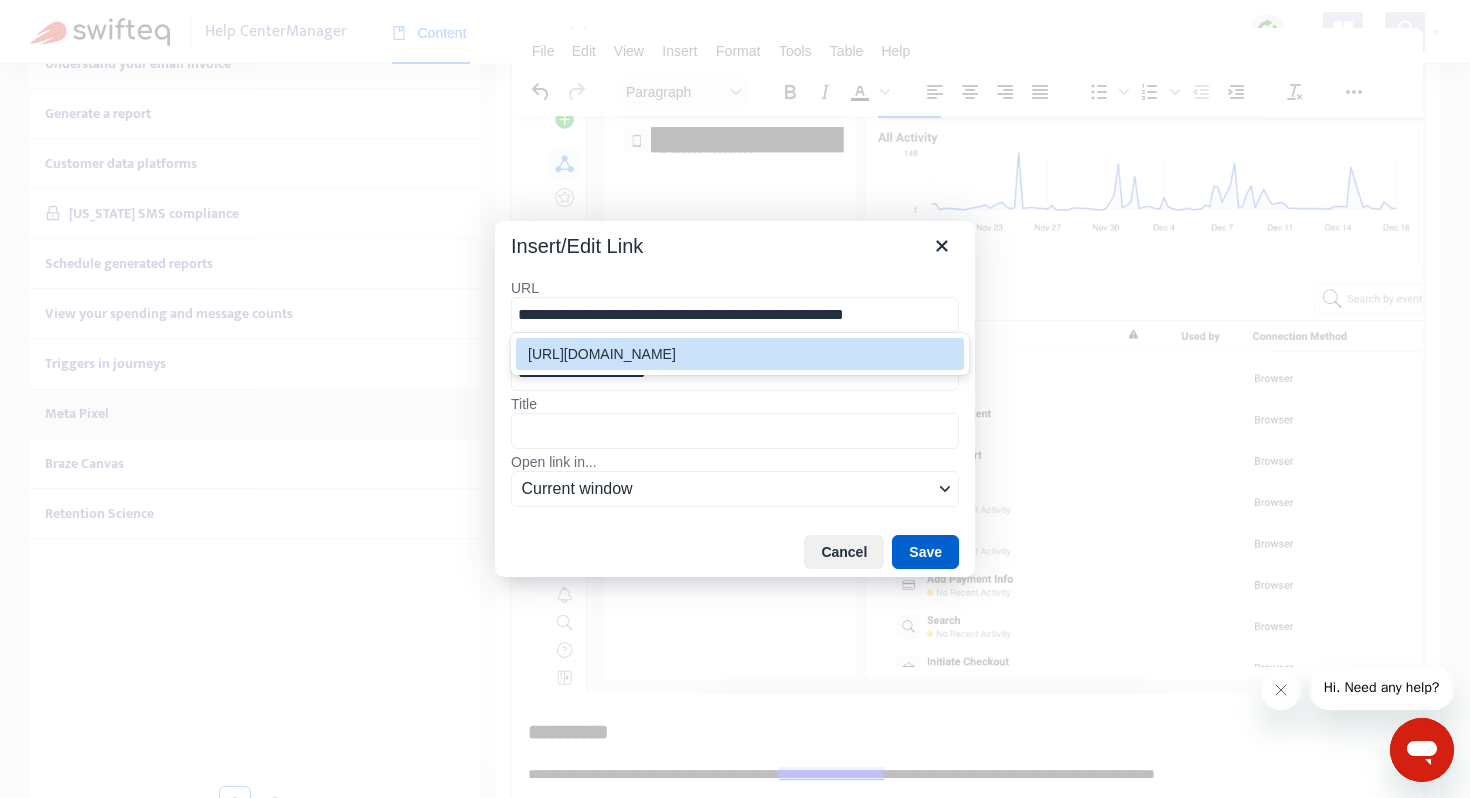 click on "Save" at bounding box center [925, 552] 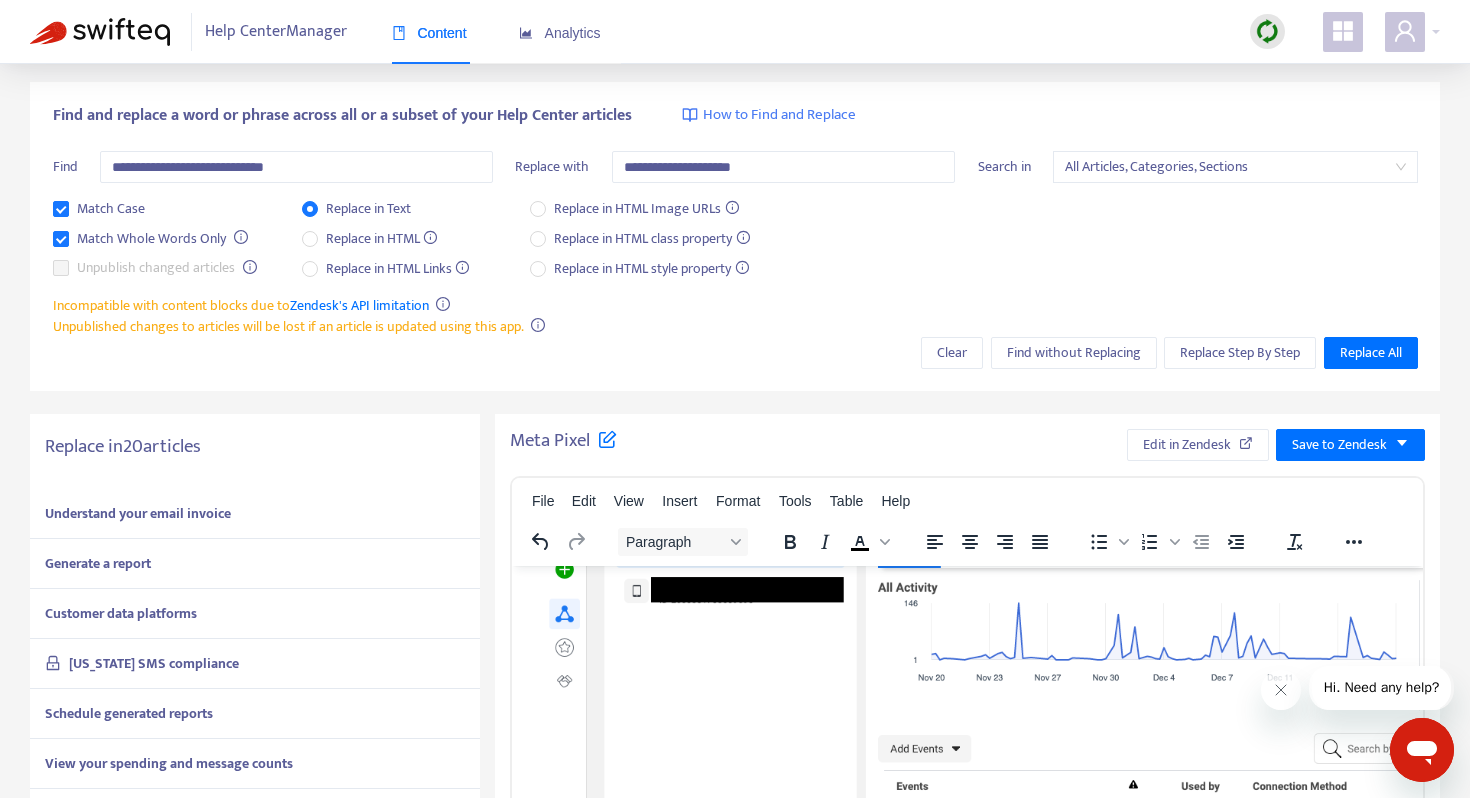 scroll, scrollTop: 0, scrollLeft: 0, axis: both 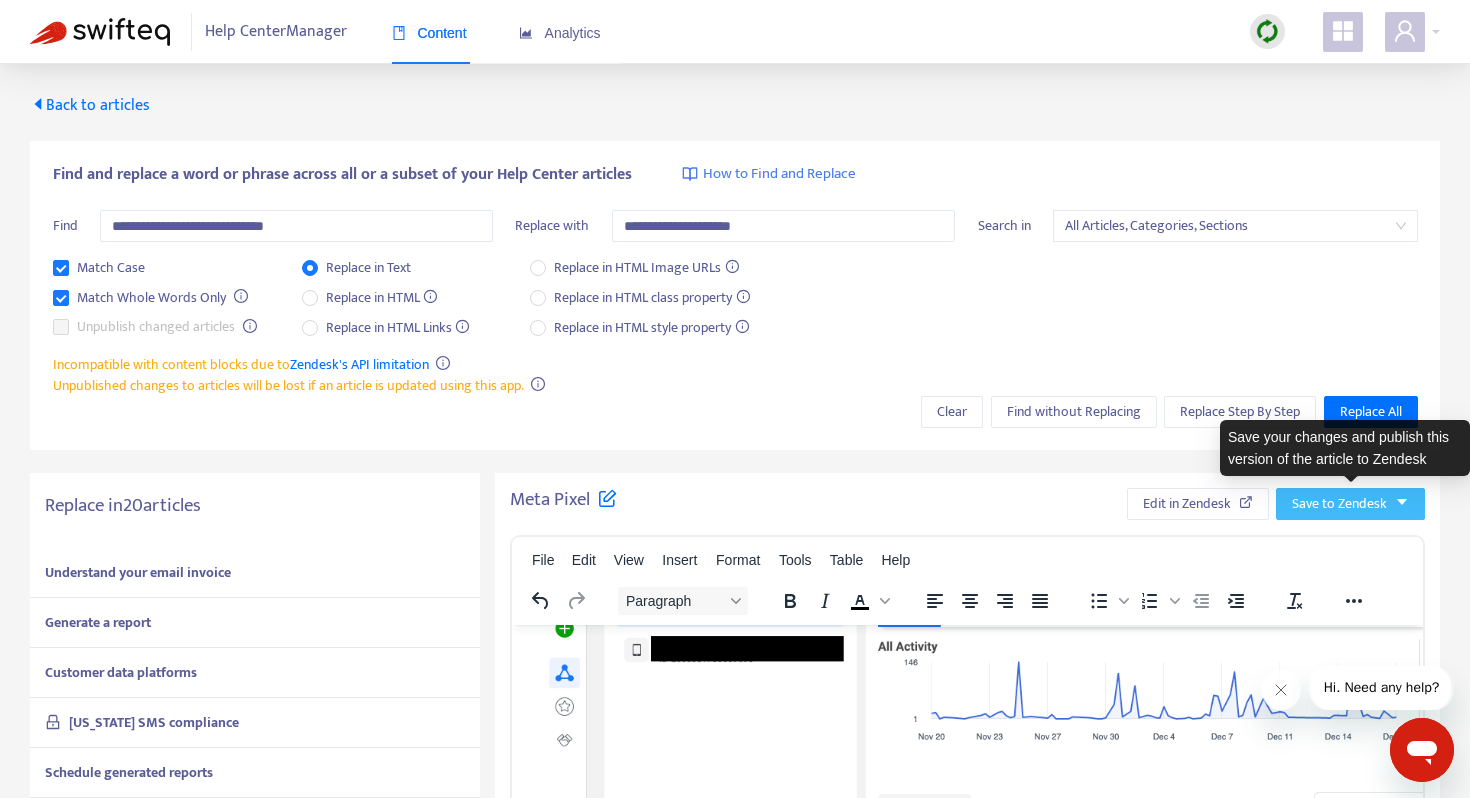 click on "Save to Zendesk" at bounding box center (1339, 504) 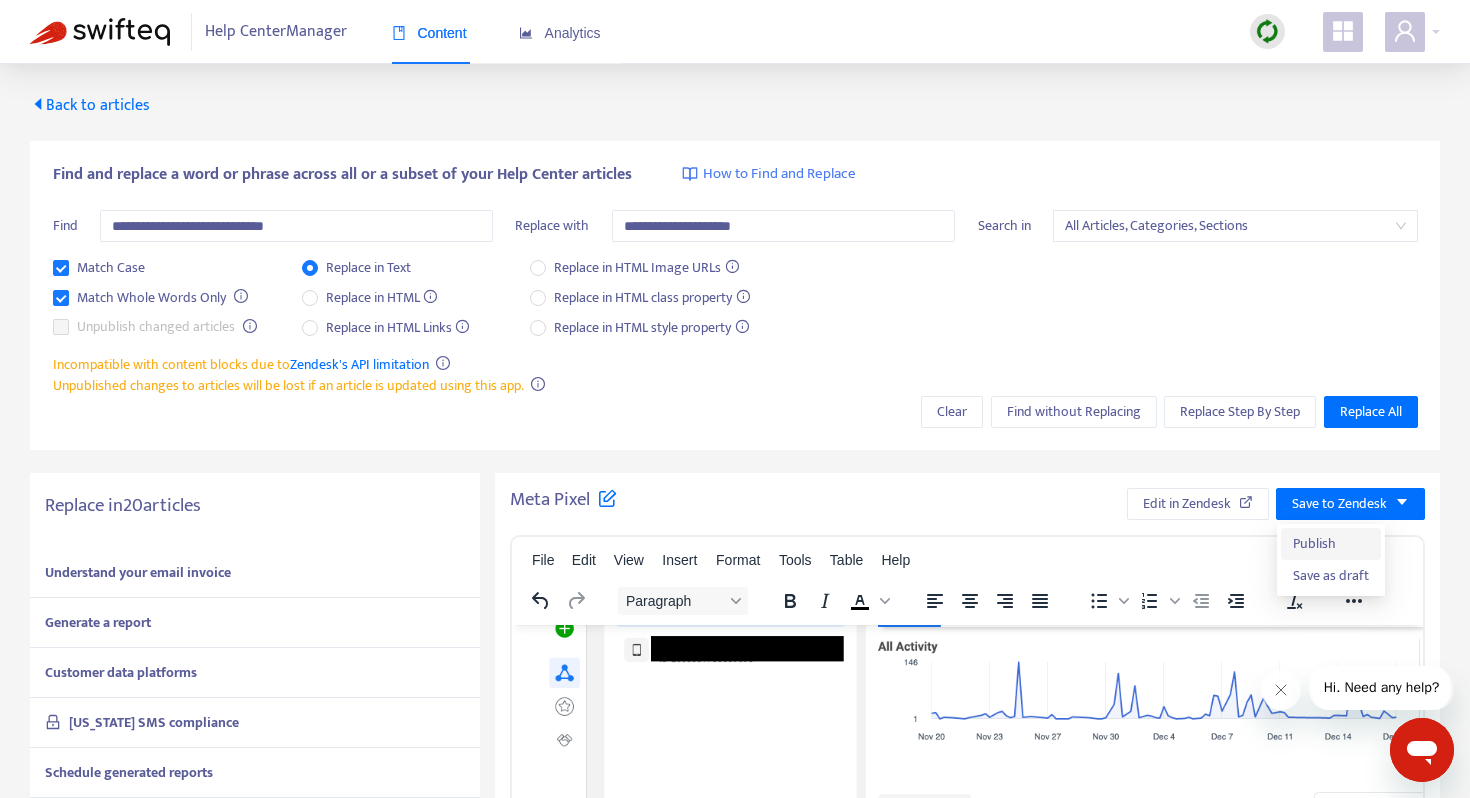 click on "Publish" at bounding box center [1331, 544] 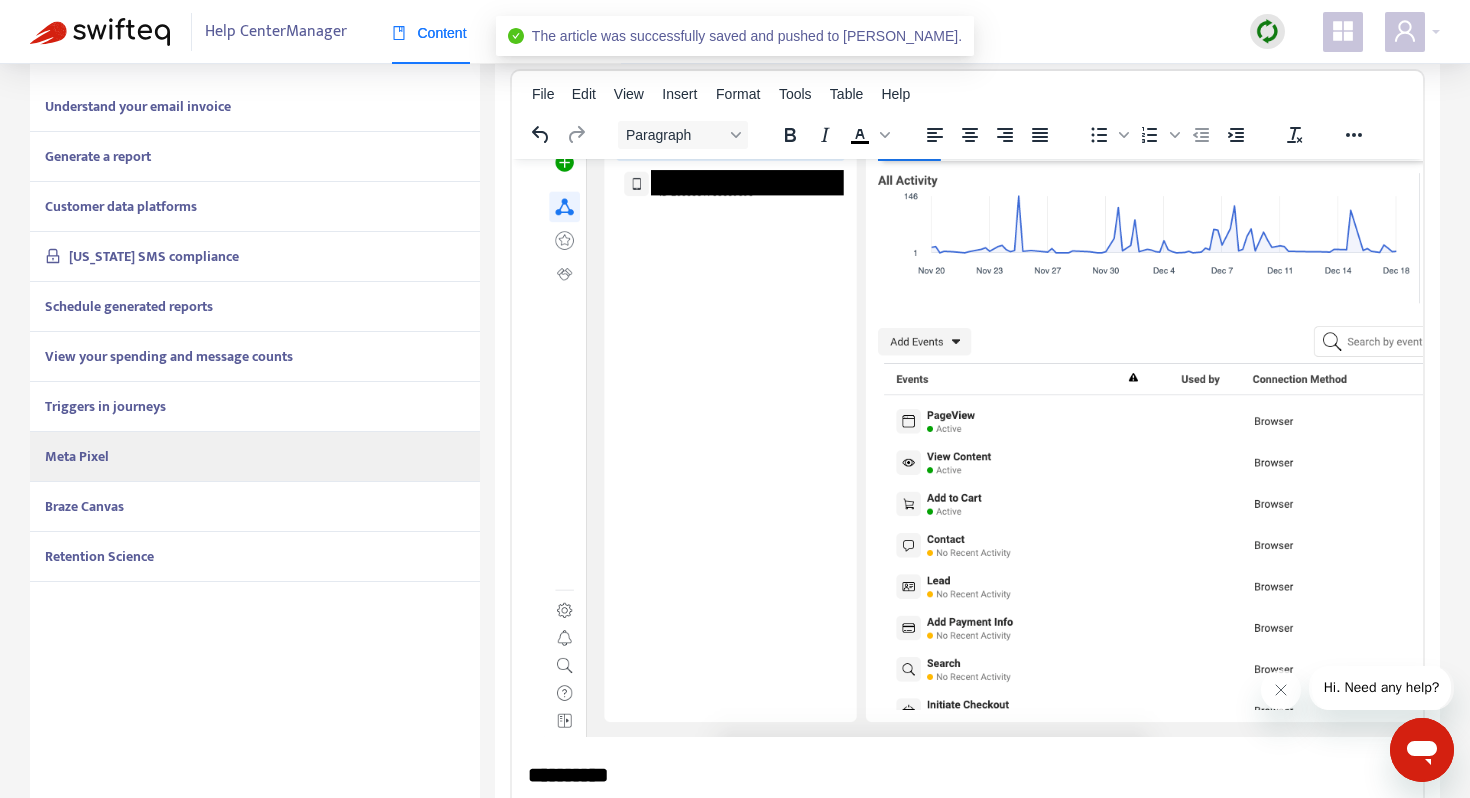 scroll, scrollTop: 489, scrollLeft: 0, axis: vertical 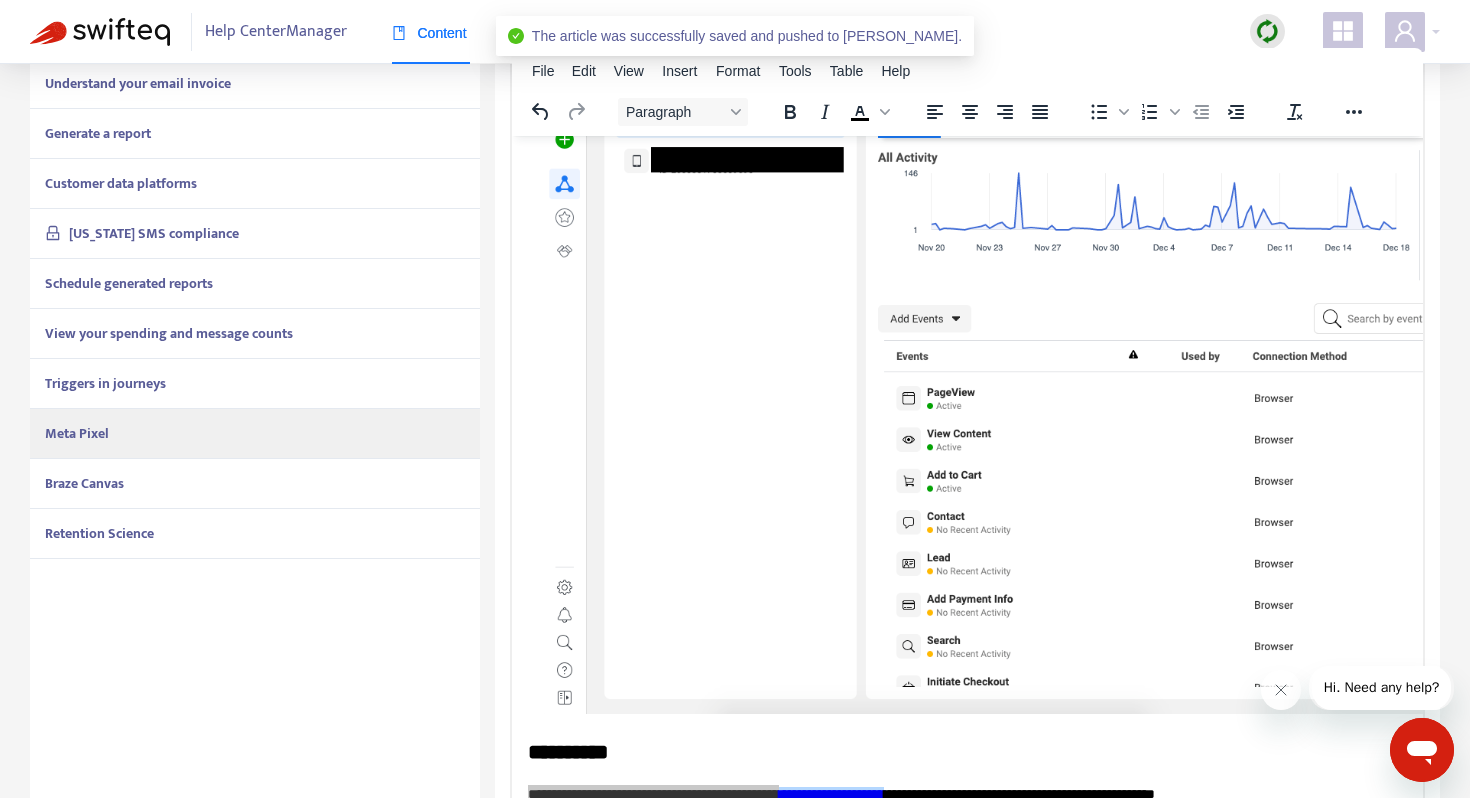 click on "Braze Canvas" at bounding box center [255, 484] 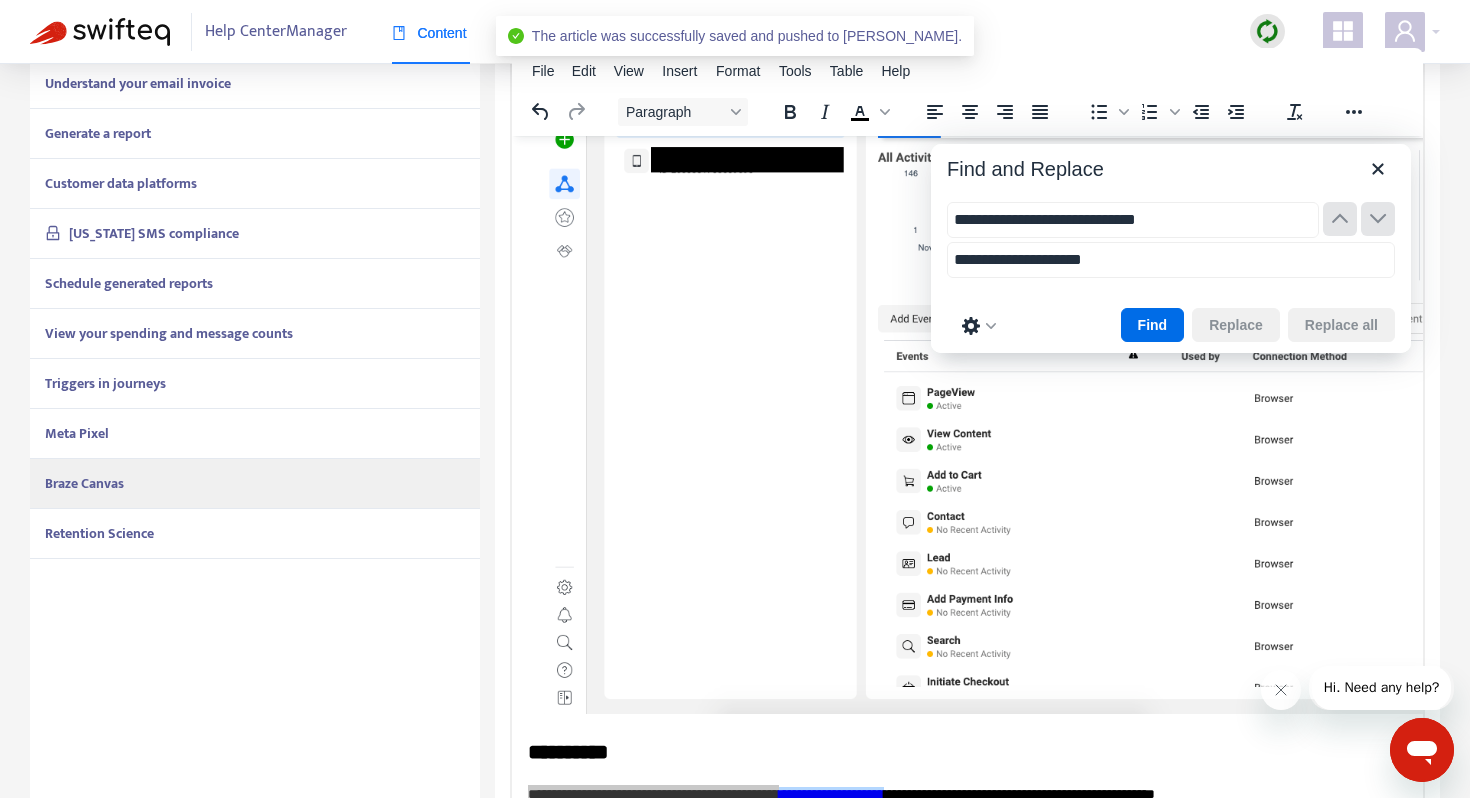 scroll, scrollTop: 395, scrollLeft: 0, axis: vertical 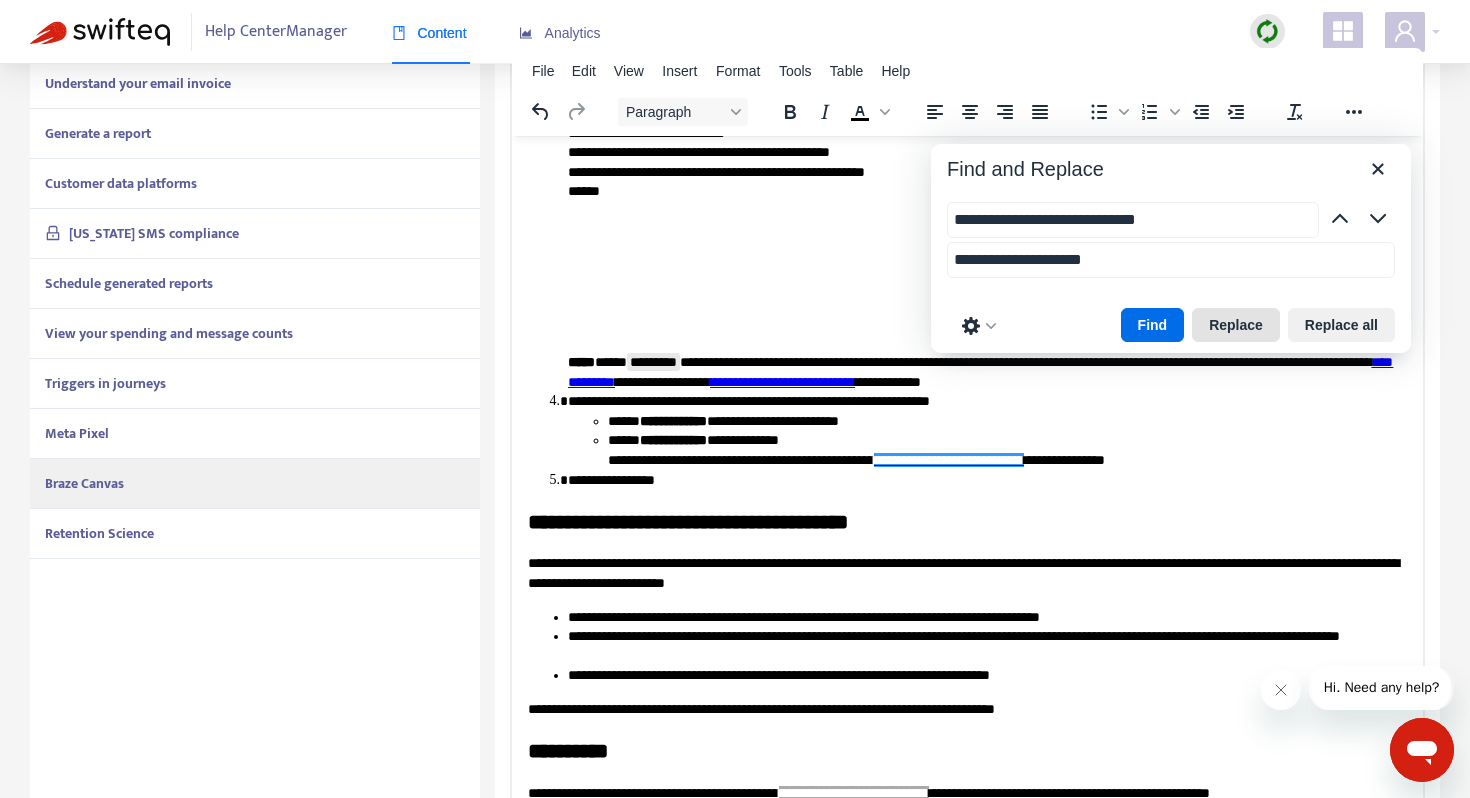 click on "Replace" at bounding box center (1236, 325) 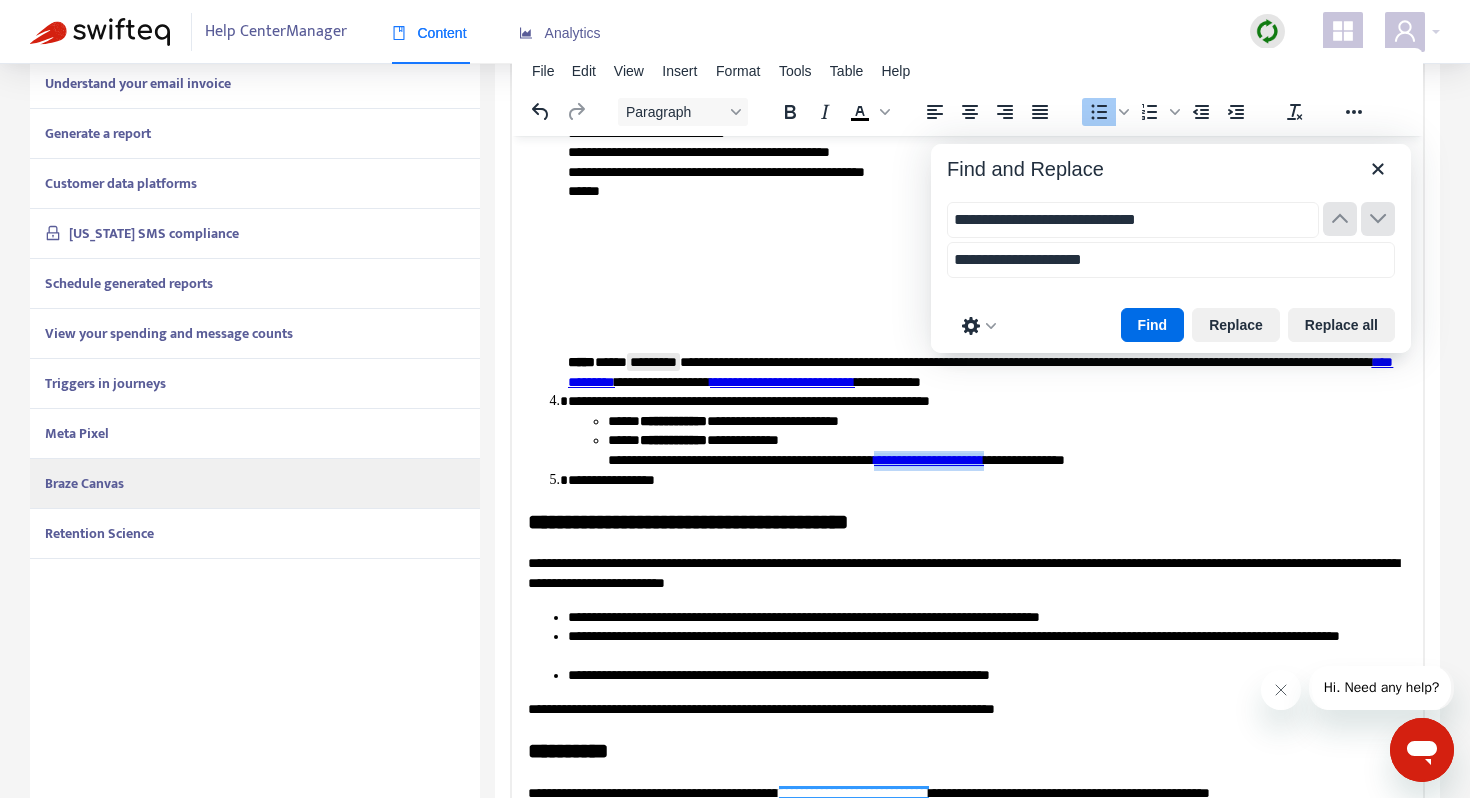 drag, startPoint x: 1079, startPoint y: 462, endPoint x: 945, endPoint y: 456, distance: 134.13426 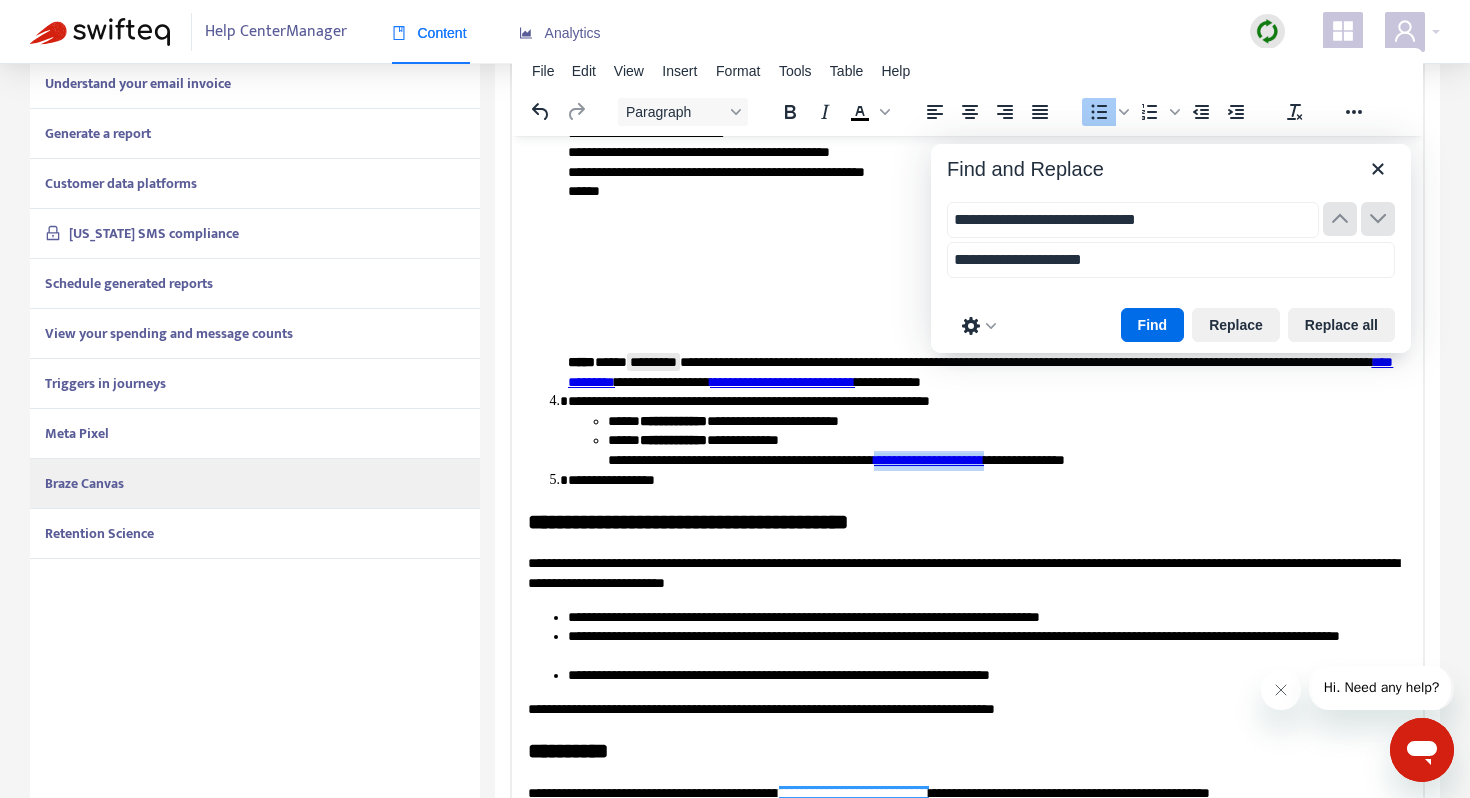 click on "**********" at bounding box center [1007, 449] 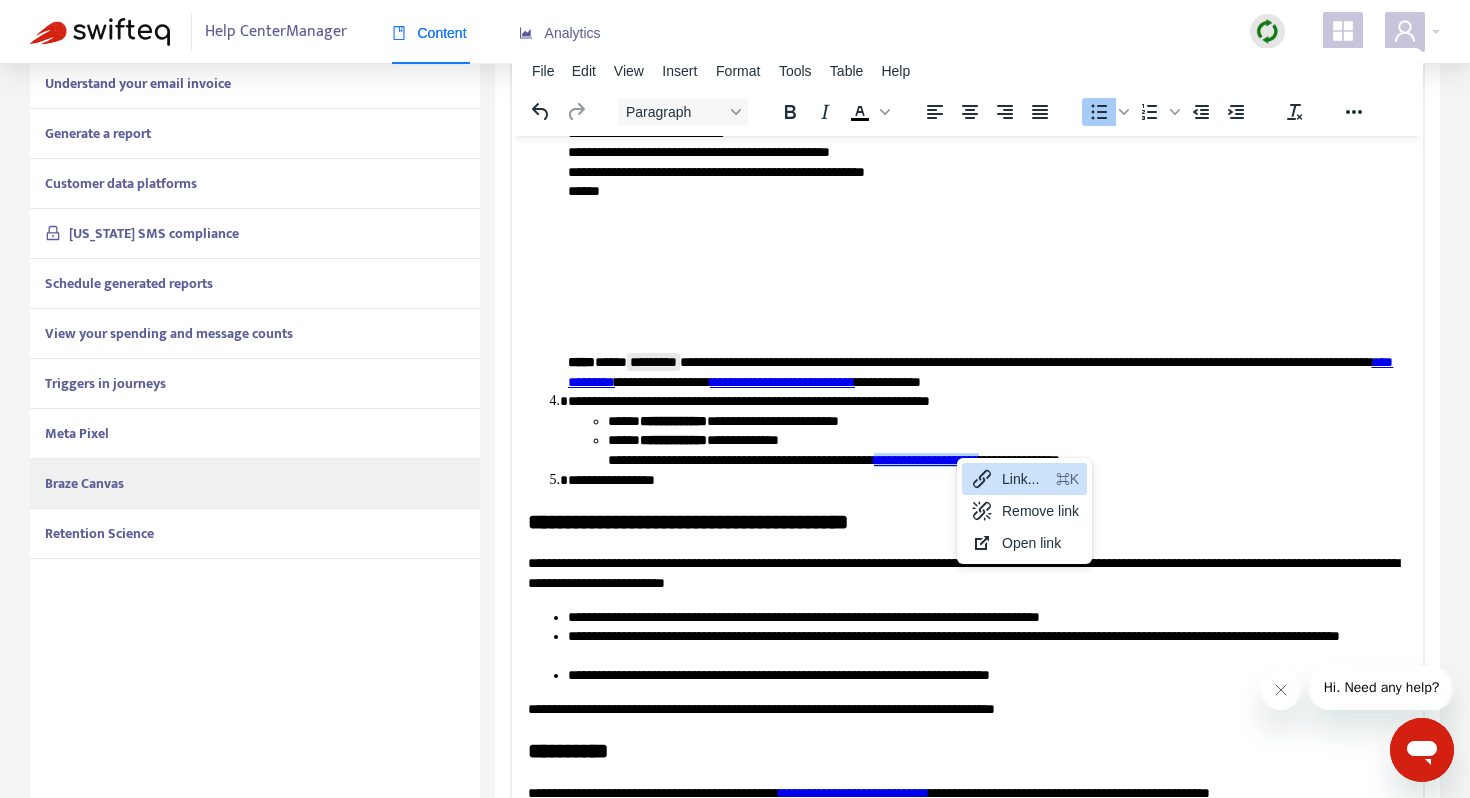 click 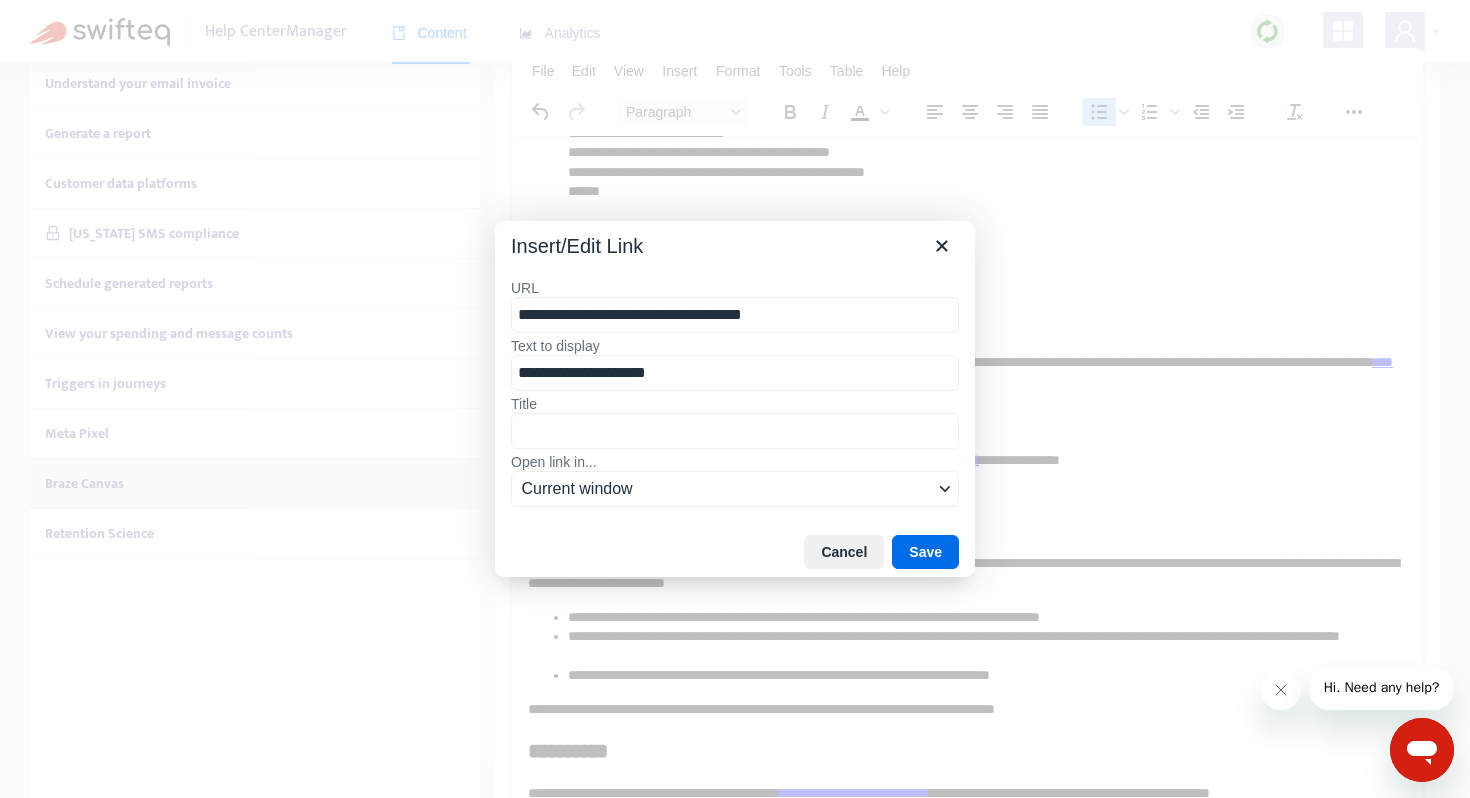 click on "**********" at bounding box center [735, 315] 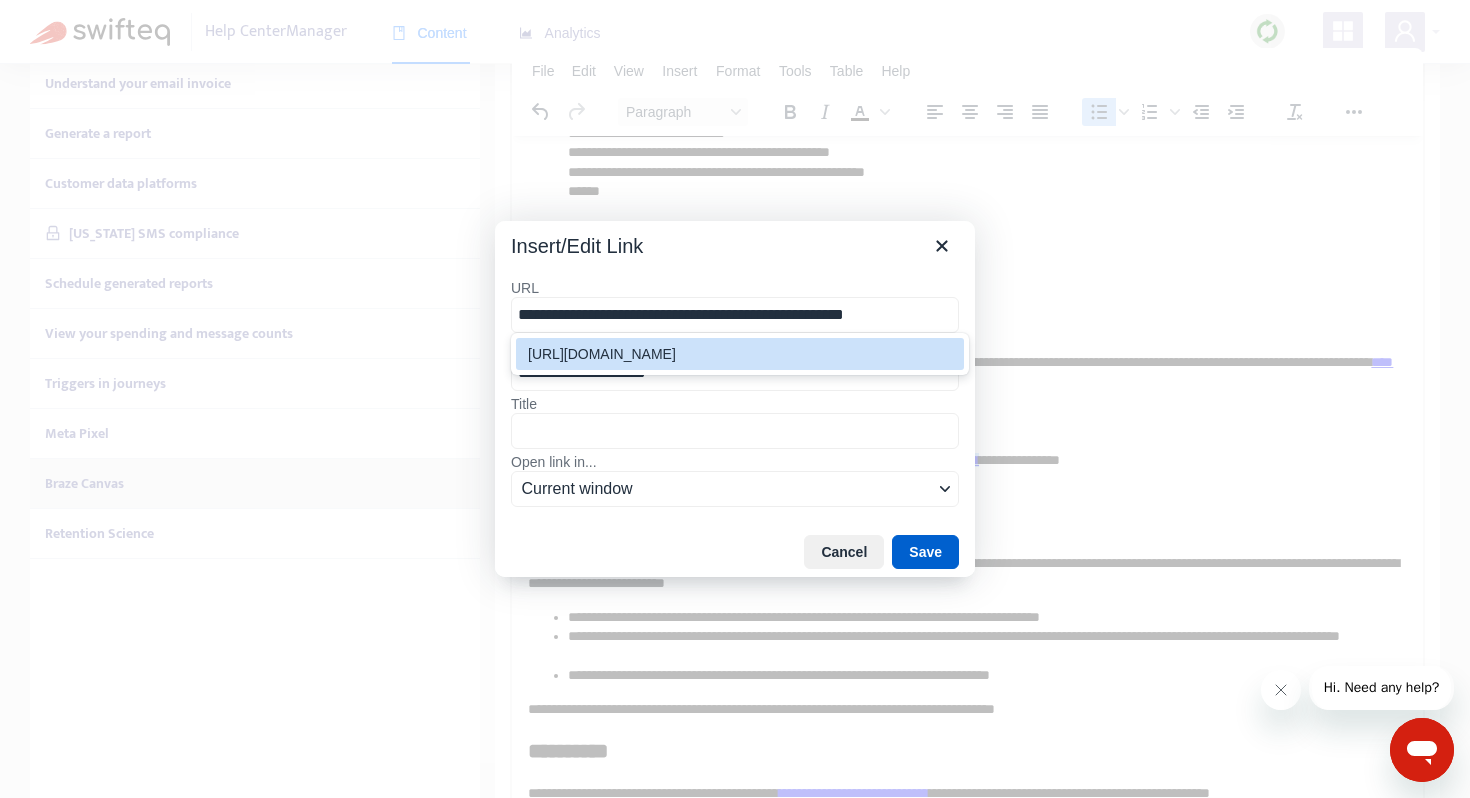 click on "Save" at bounding box center [925, 552] 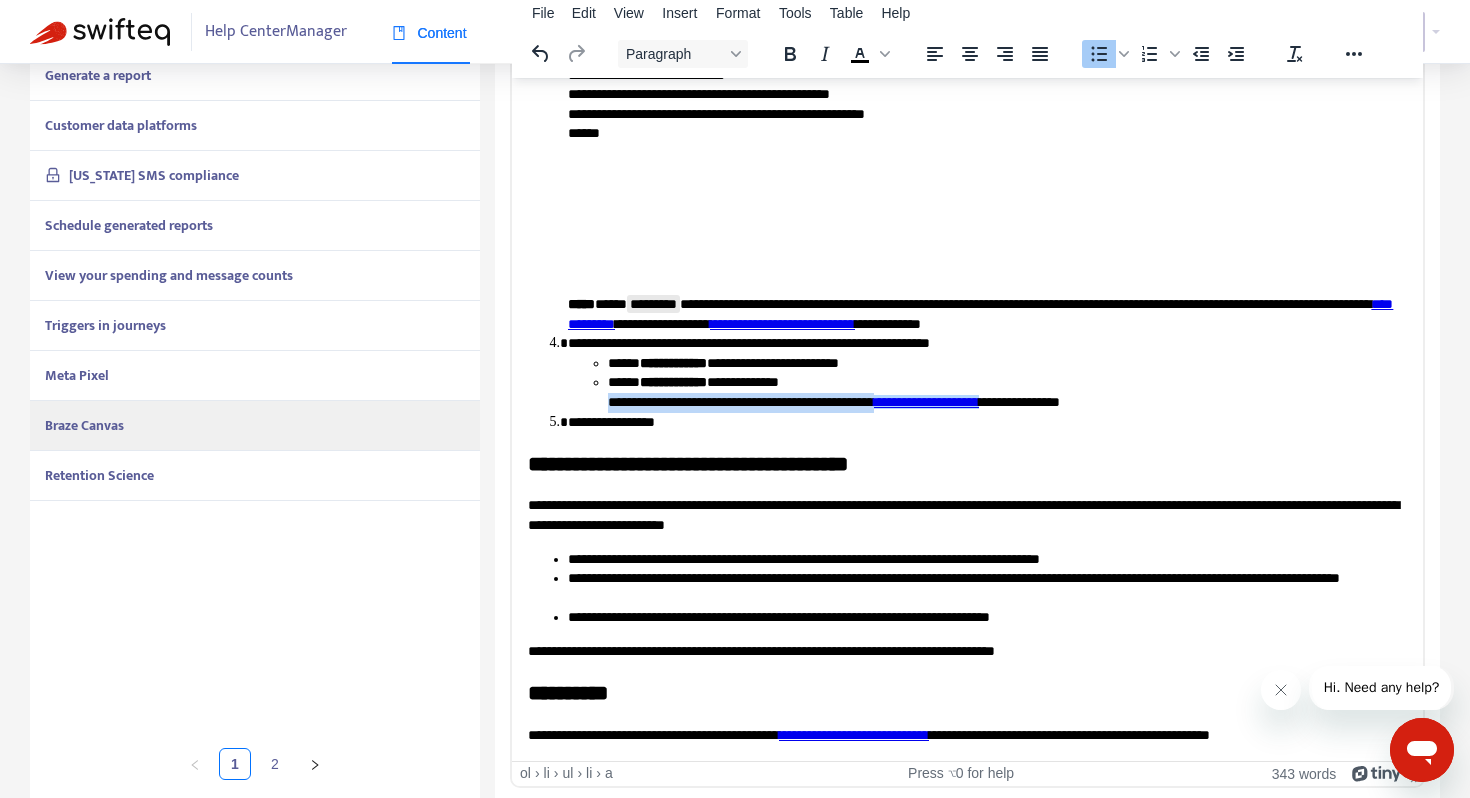 scroll, scrollTop: 551, scrollLeft: 0, axis: vertical 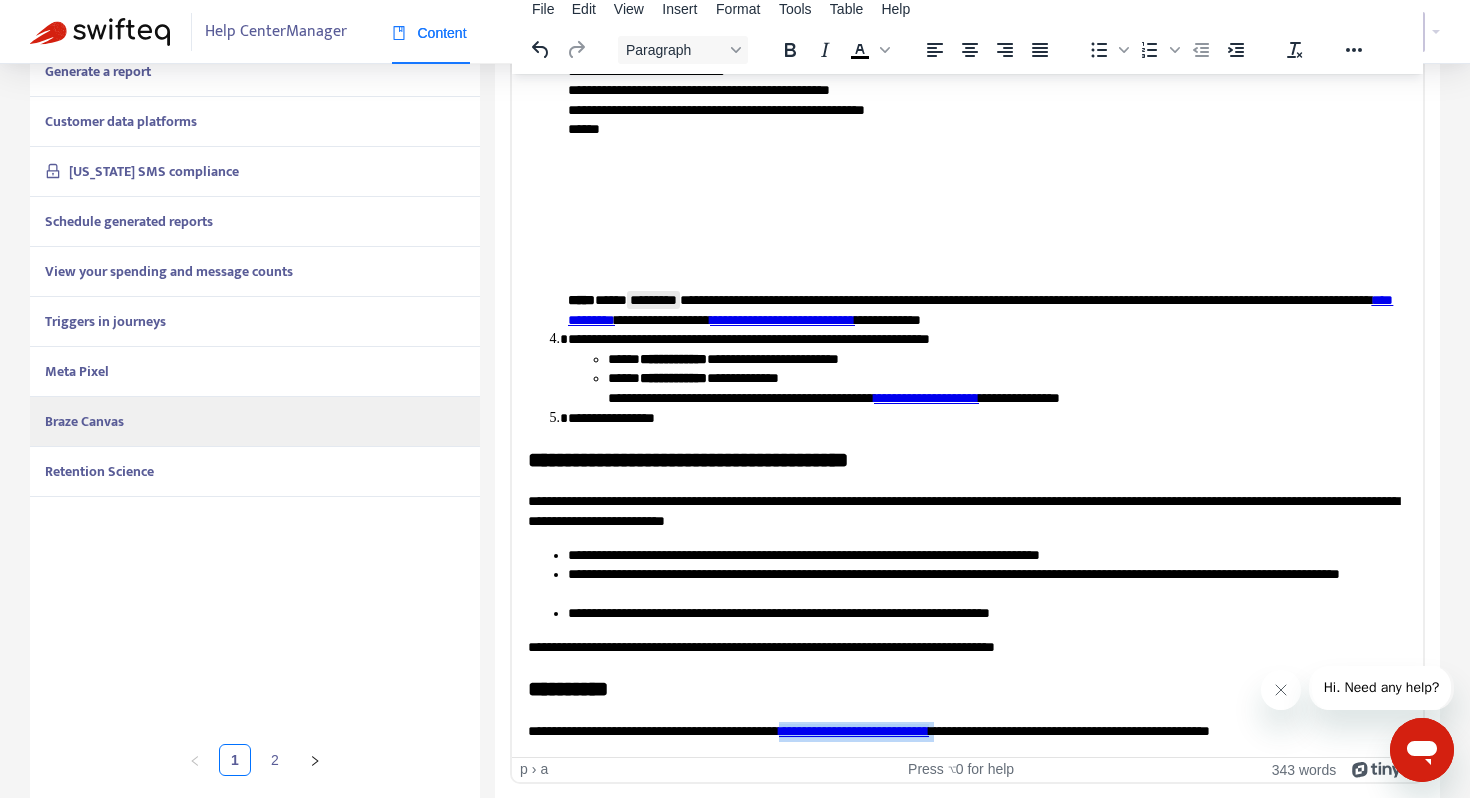 drag, startPoint x: 1054, startPoint y: 730, endPoint x: 845, endPoint y: 733, distance: 209.02153 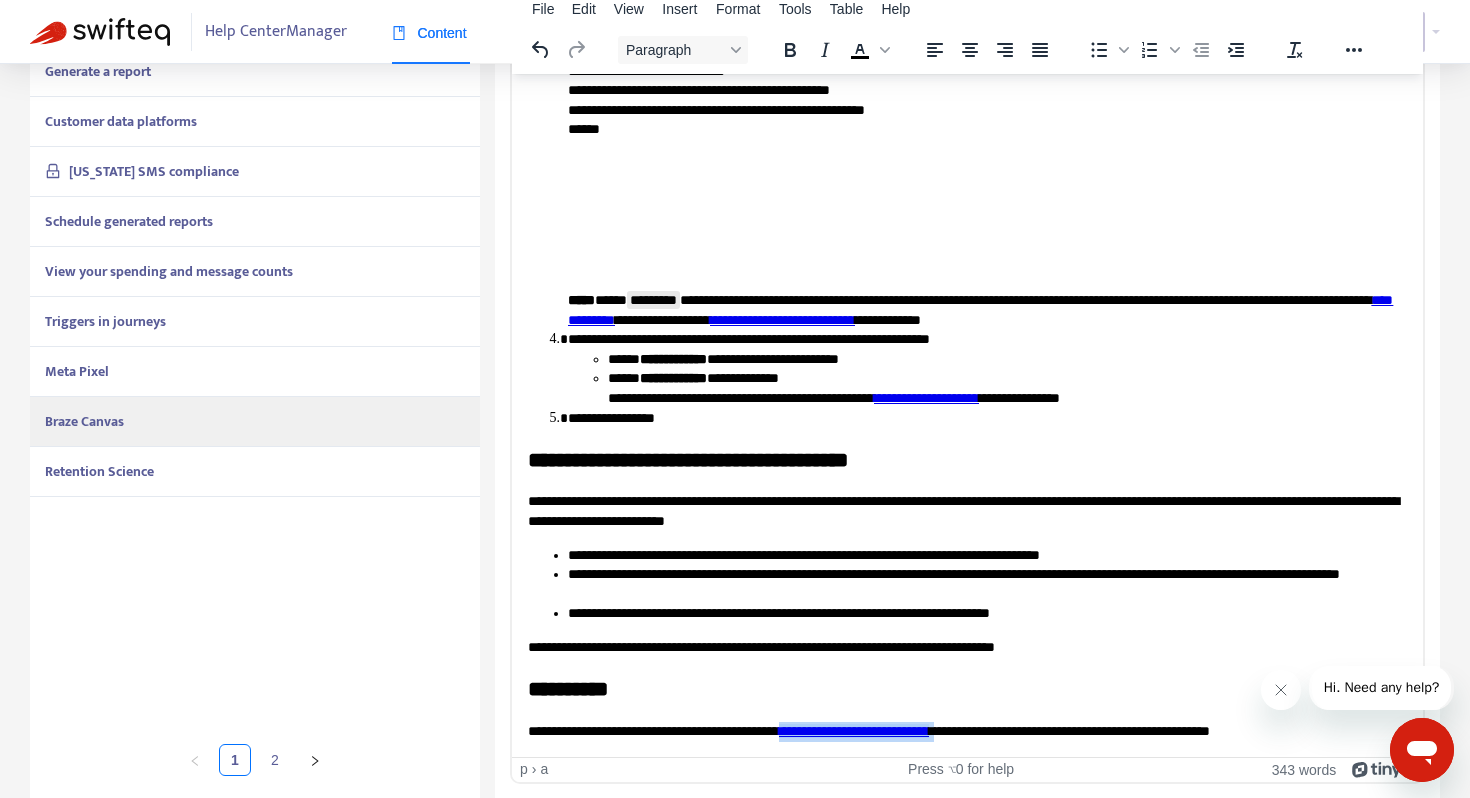 click on "**********" at bounding box center [967, 731] 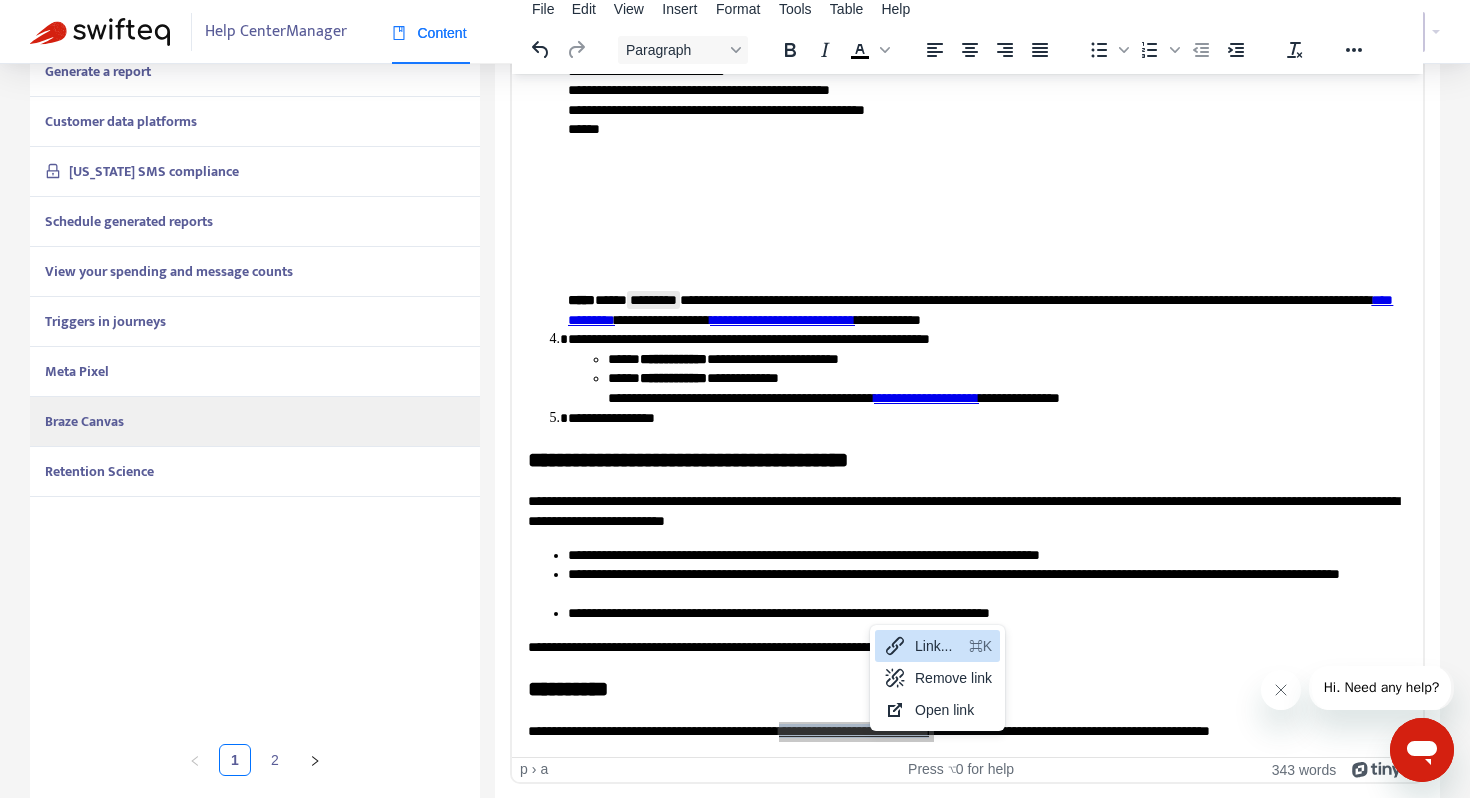 click on "Link..." at bounding box center (938, 646) 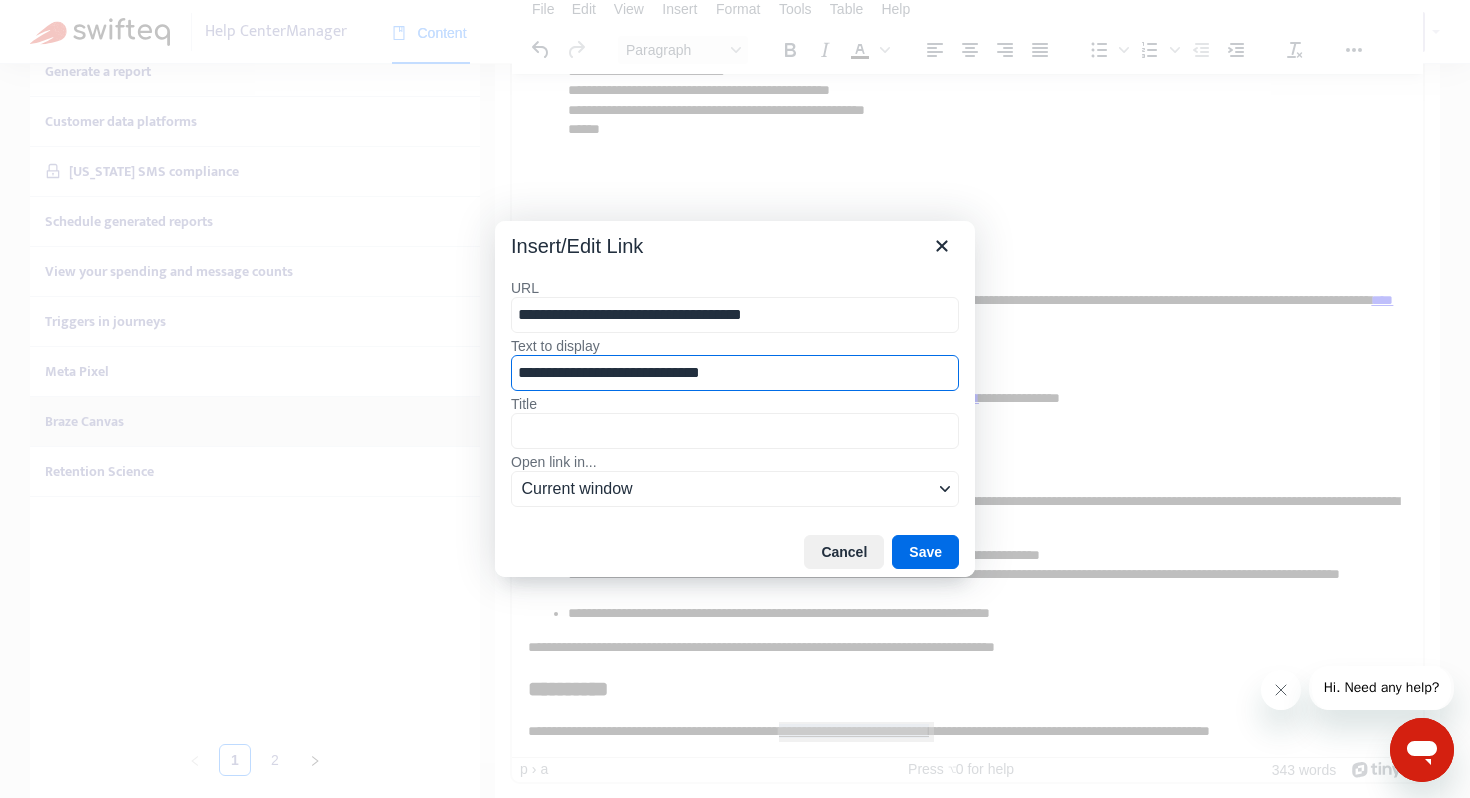 click on "**********" at bounding box center [735, 373] 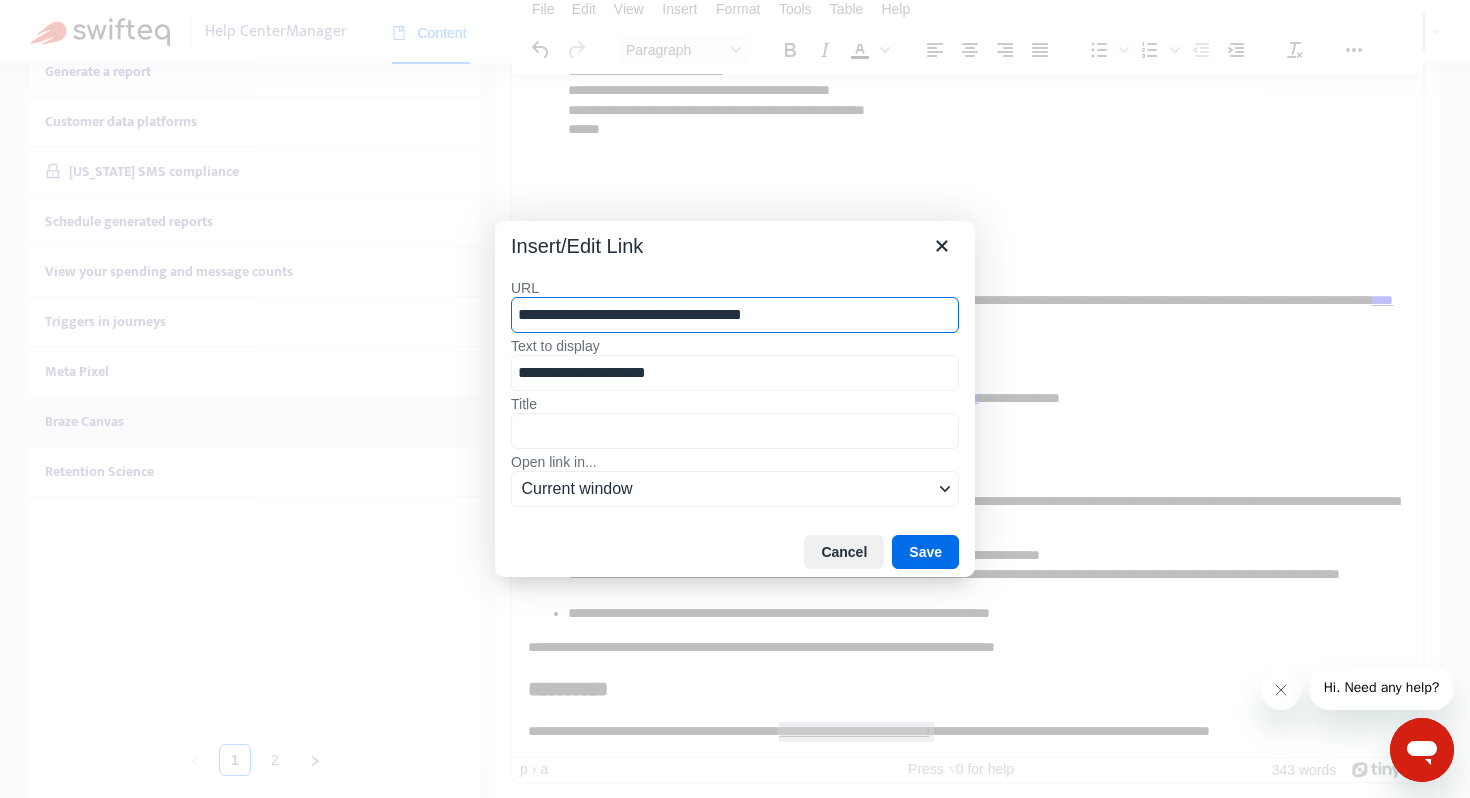 click on "**********" at bounding box center [735, 315] 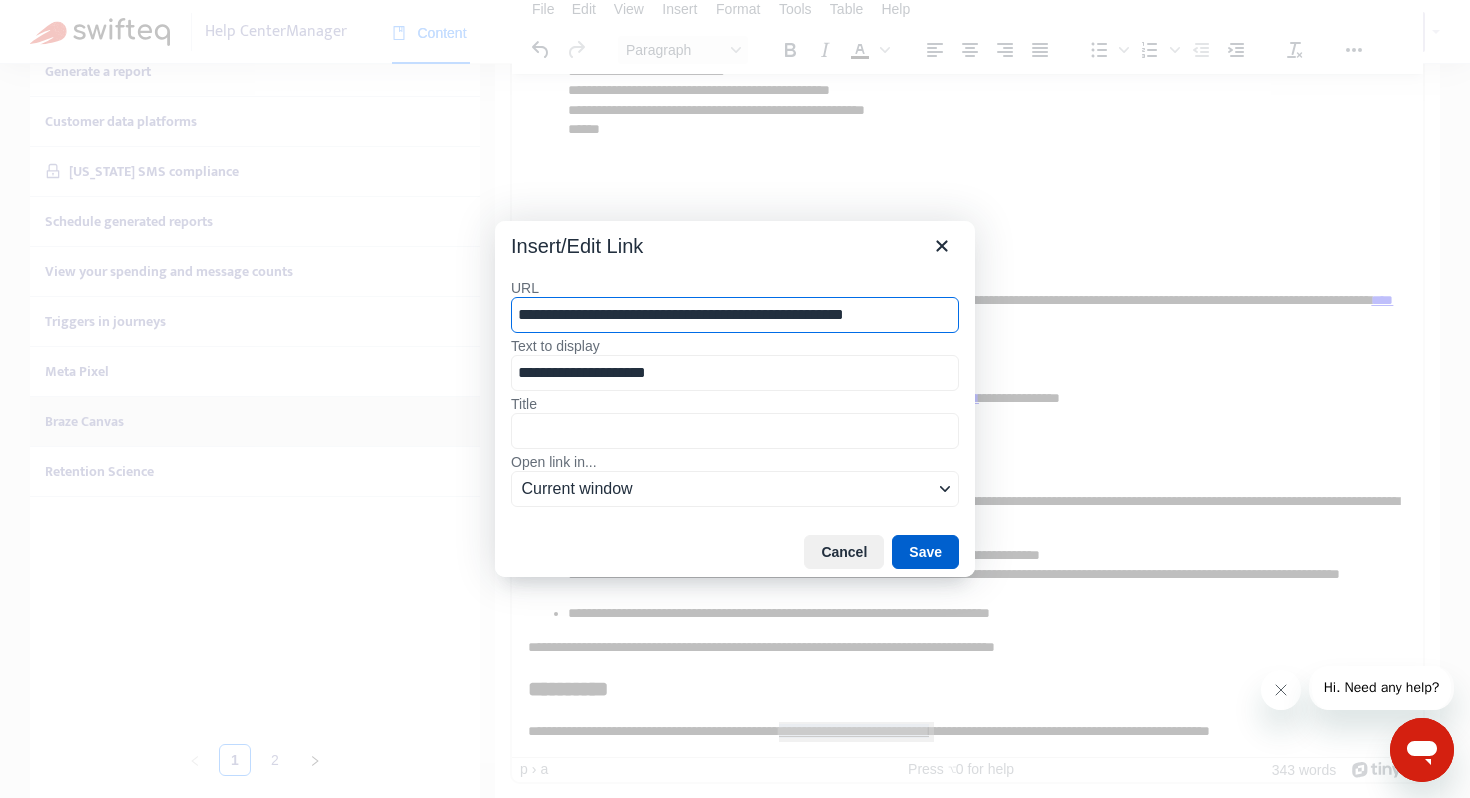 click on "Save" at bounding box center [925, 552] 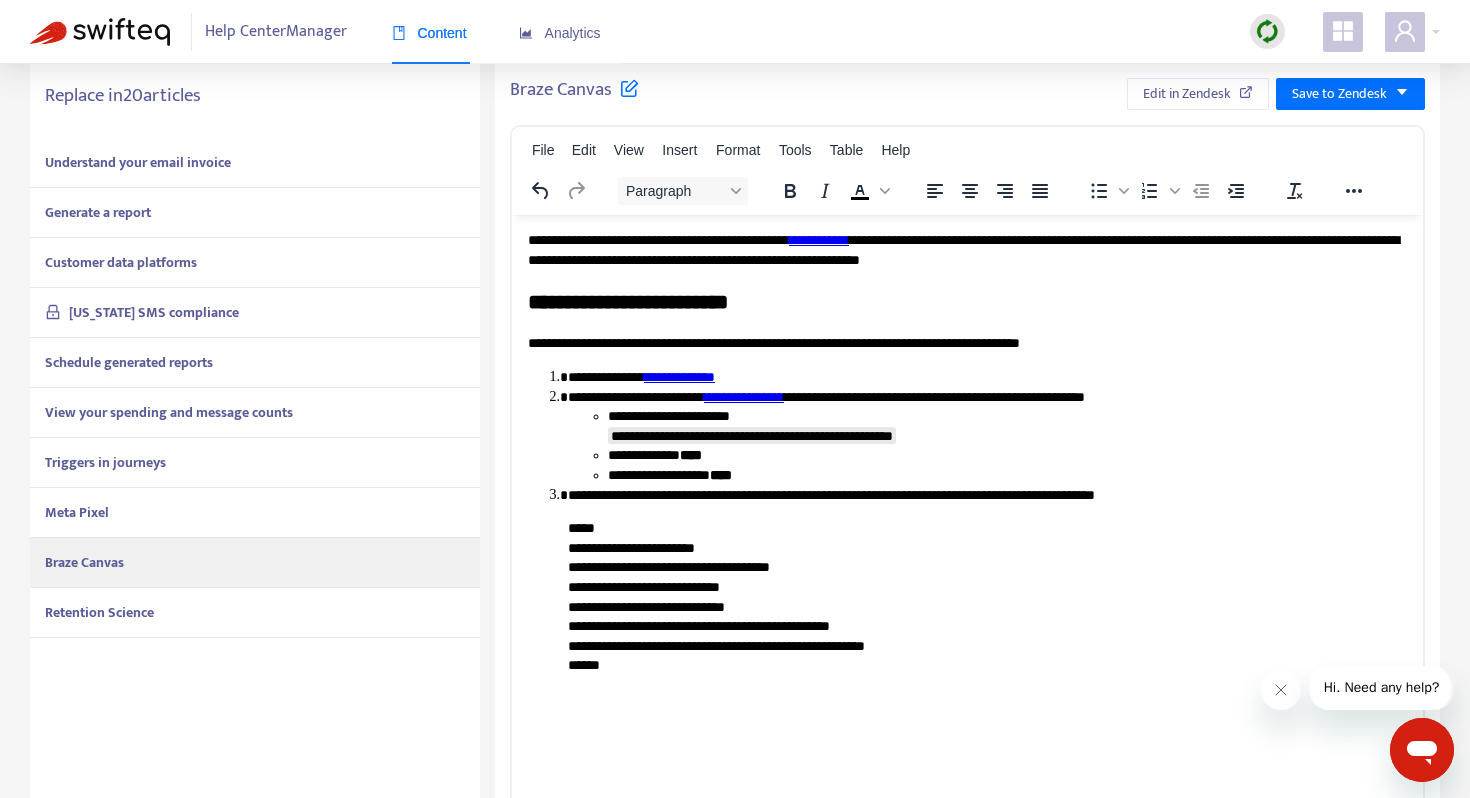 scroll, scrollTop: 352, scrollLeft: 0, axis: vertical 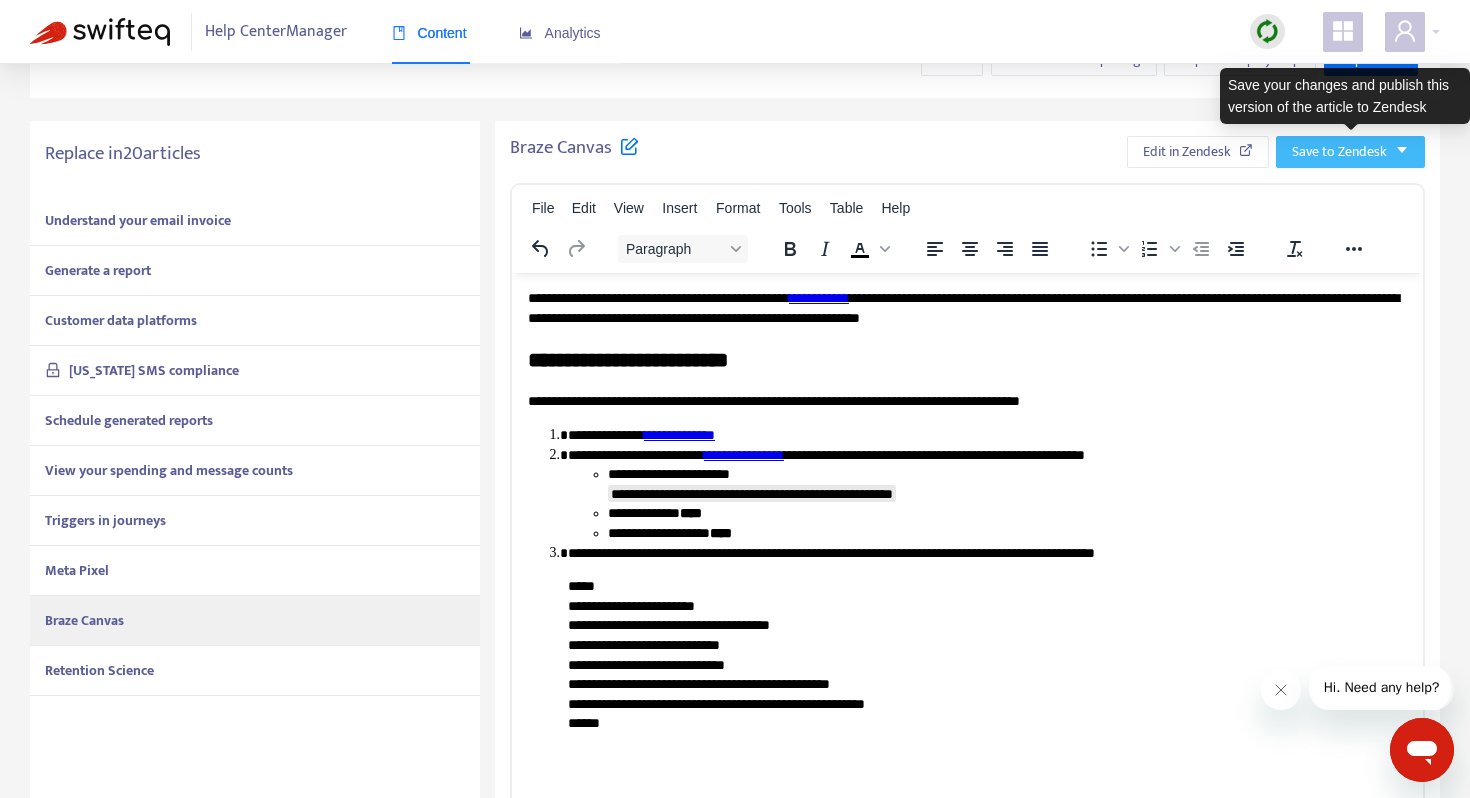 click on "Save to Zendesk" at bounding box center [1339, 152] 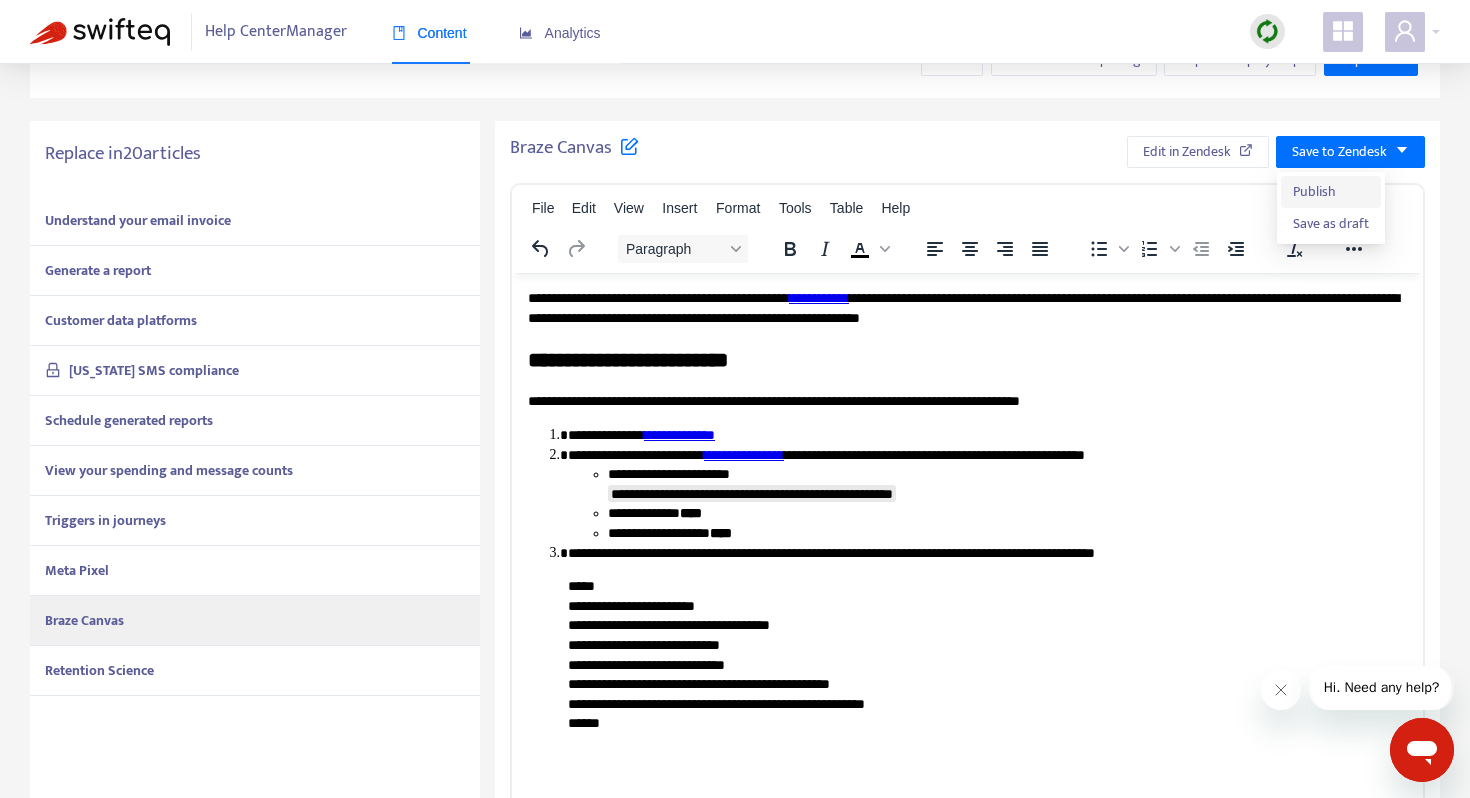 click on "Publish" at bounding box center (1331, 192) 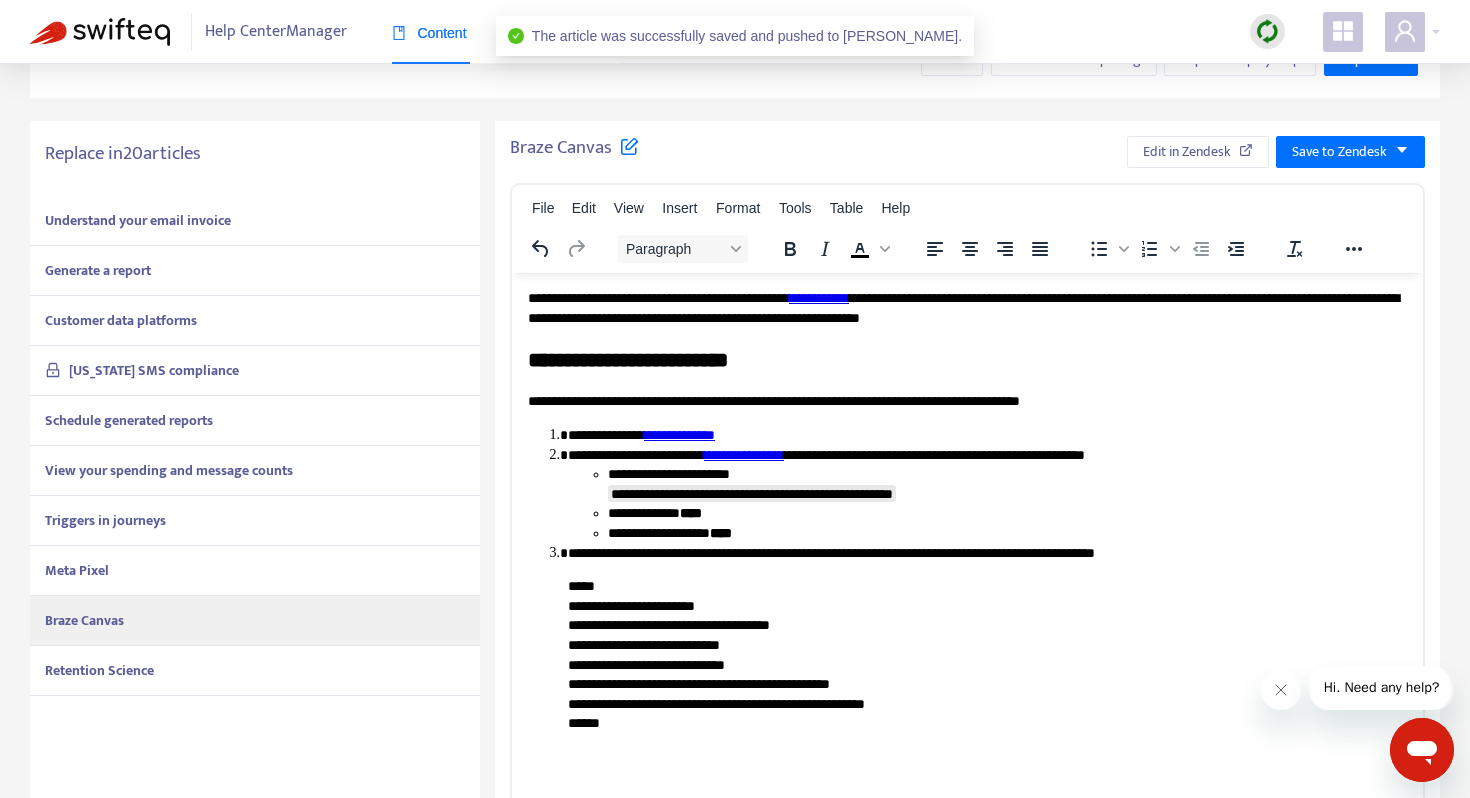 click on "Retention Science" at bounding box center [255, 671] 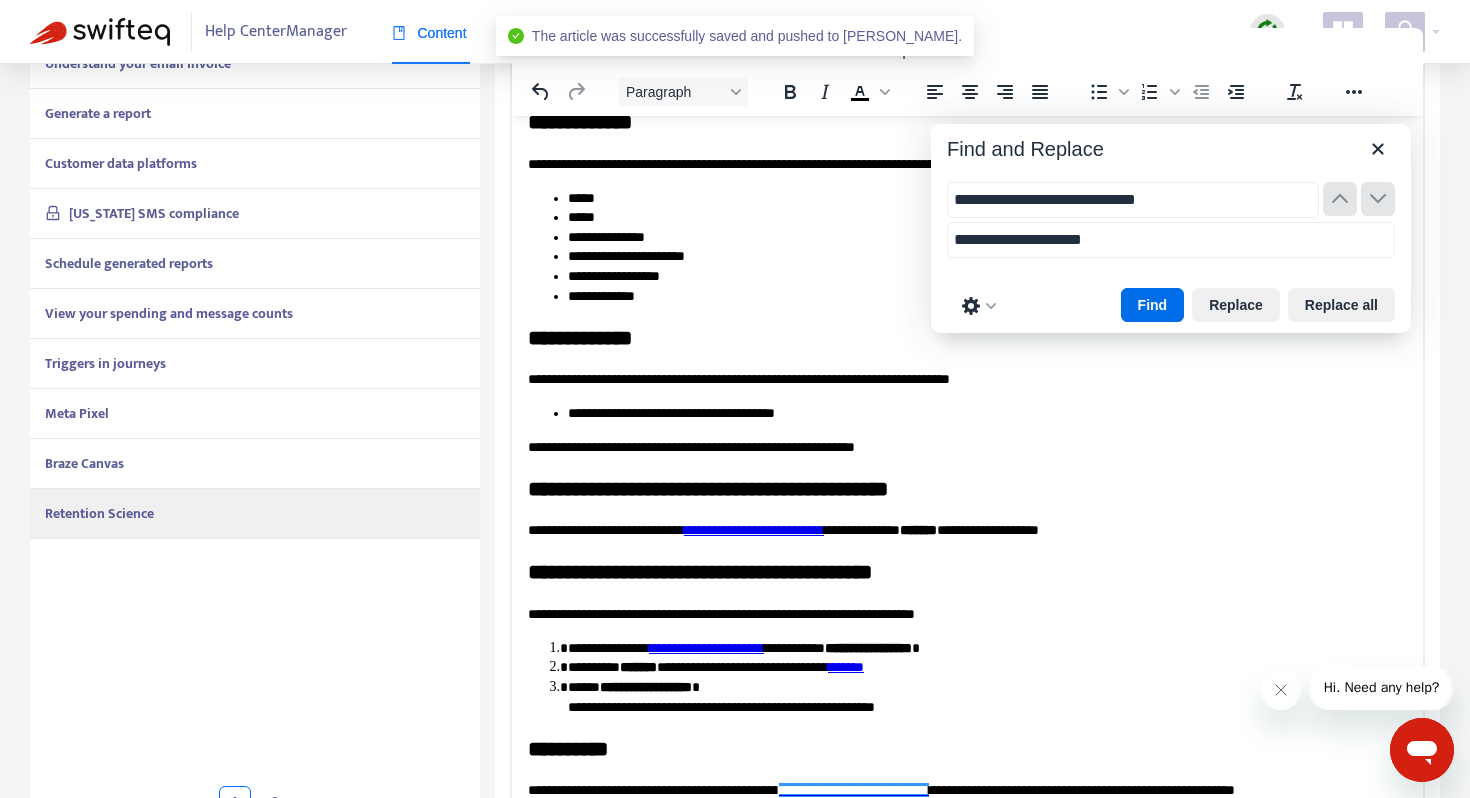 scroll, scrollTop: 509, scrollLeft: 0, axis: vertical 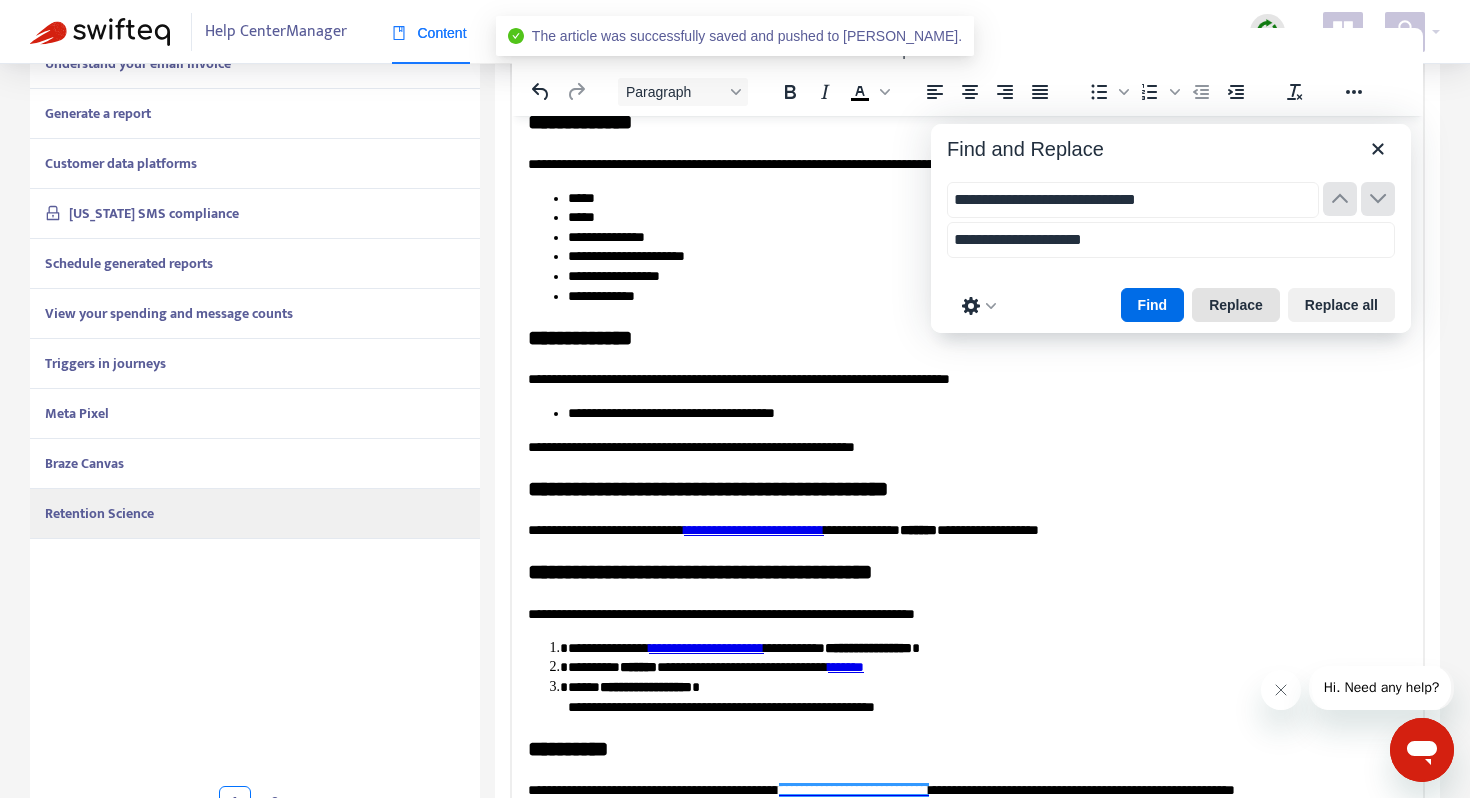 click on "Replace" at bounding box center [1236, 305] 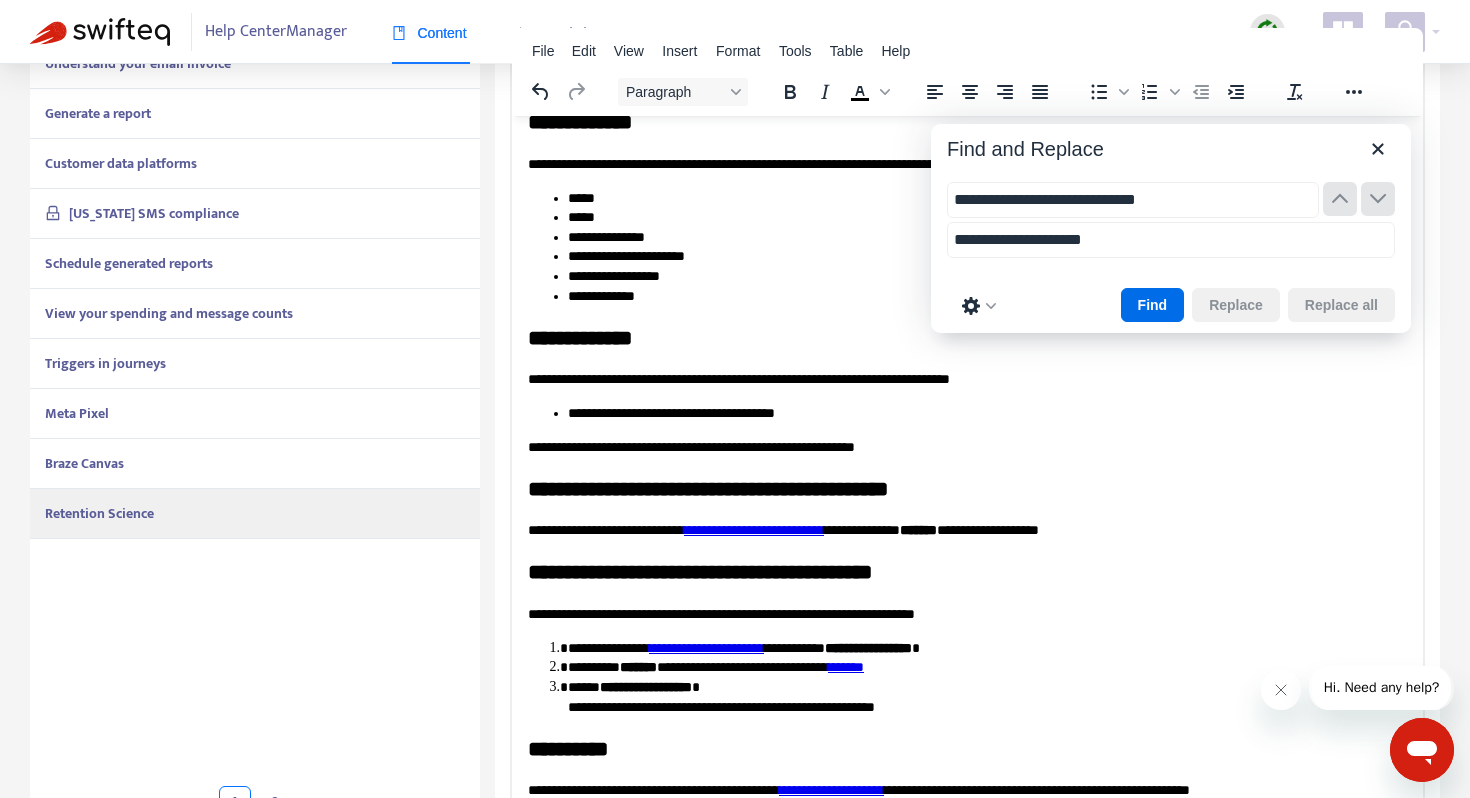 scroll, scrollTop: 118, scrollLeft: 0, axis: vertical 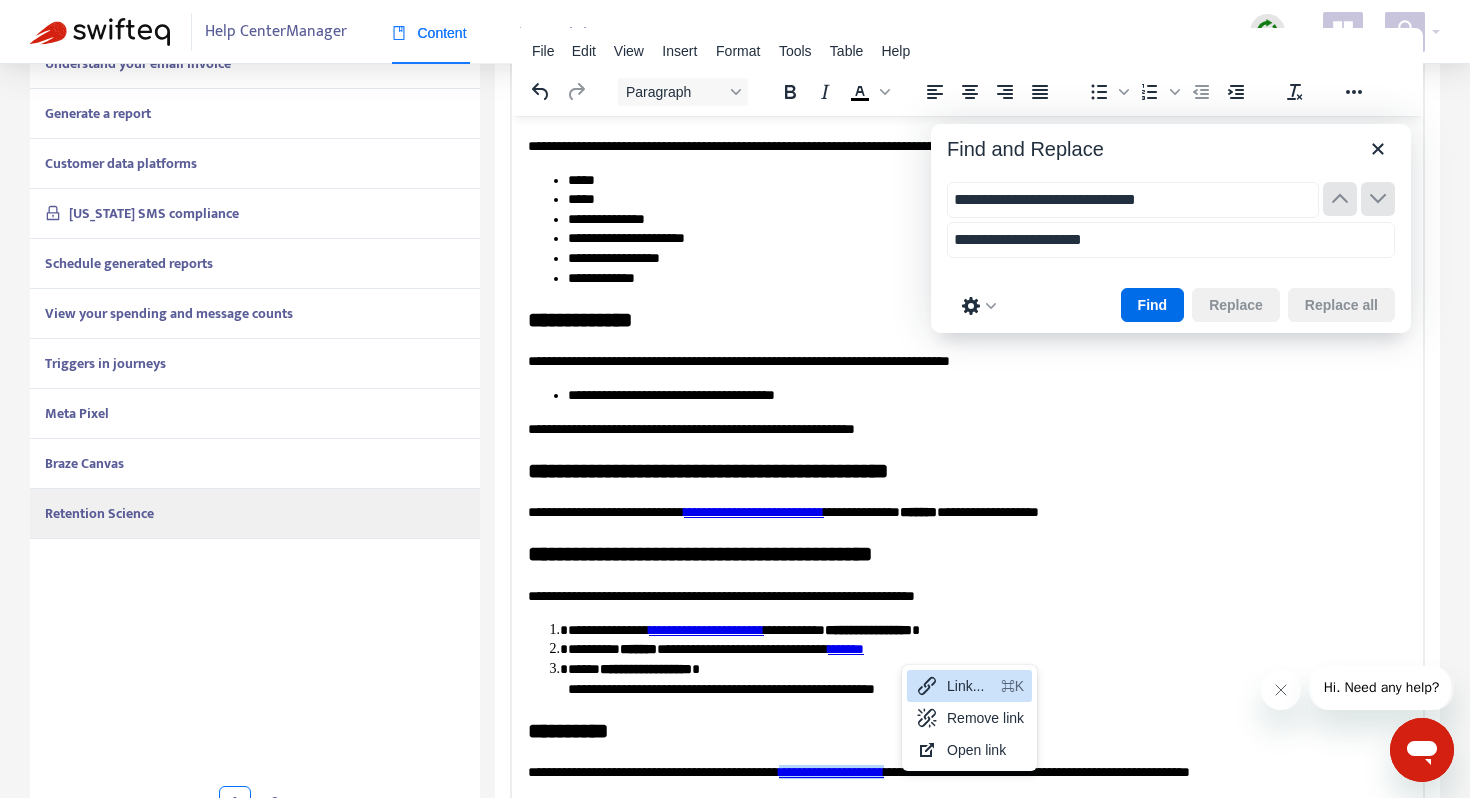 click 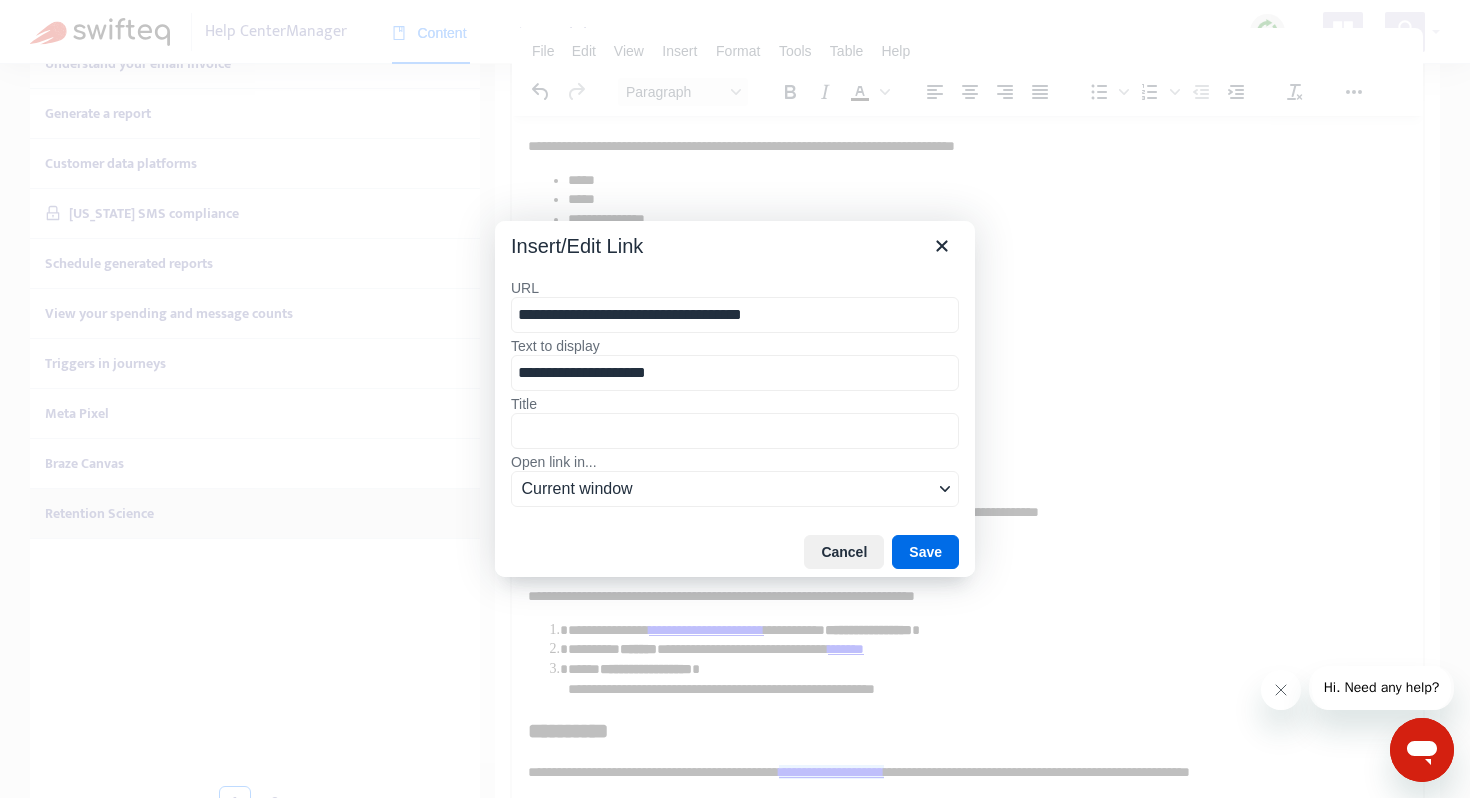 click on "**********" at bounding box center [735, 315] 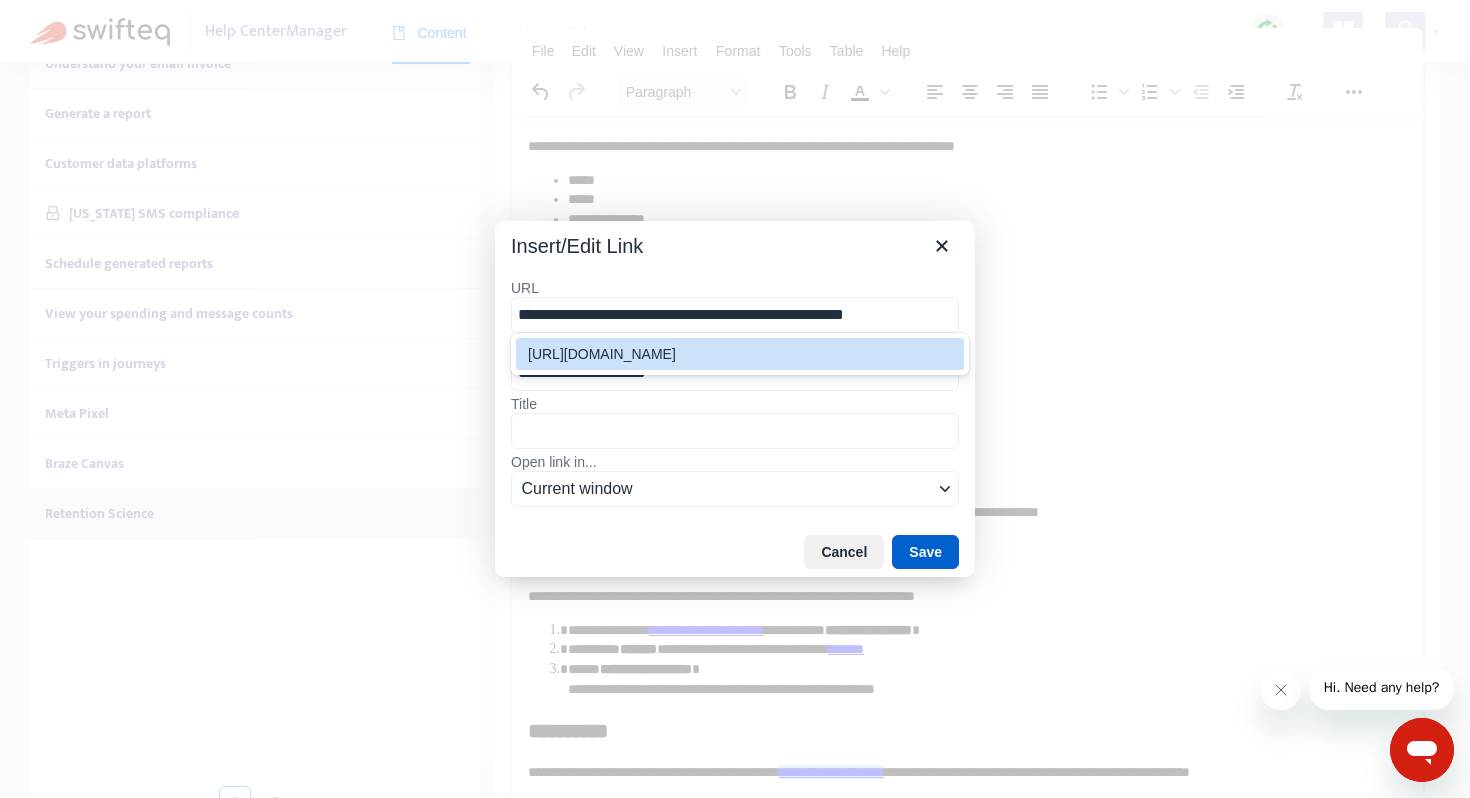 click on "Save" at bounding box center [925, 552] 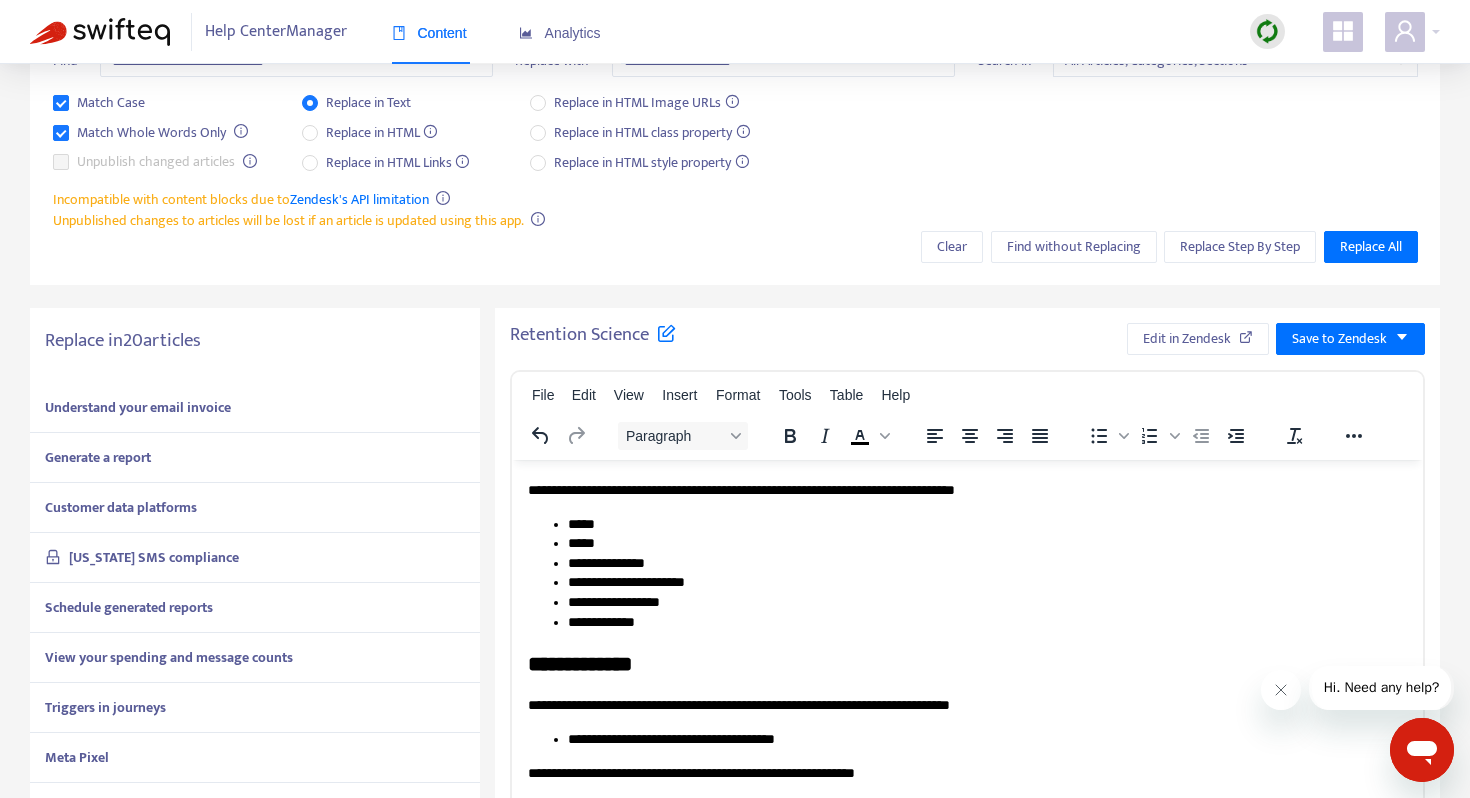 scroll, scrollTop: 0, scrollLeft: 0, axis: both 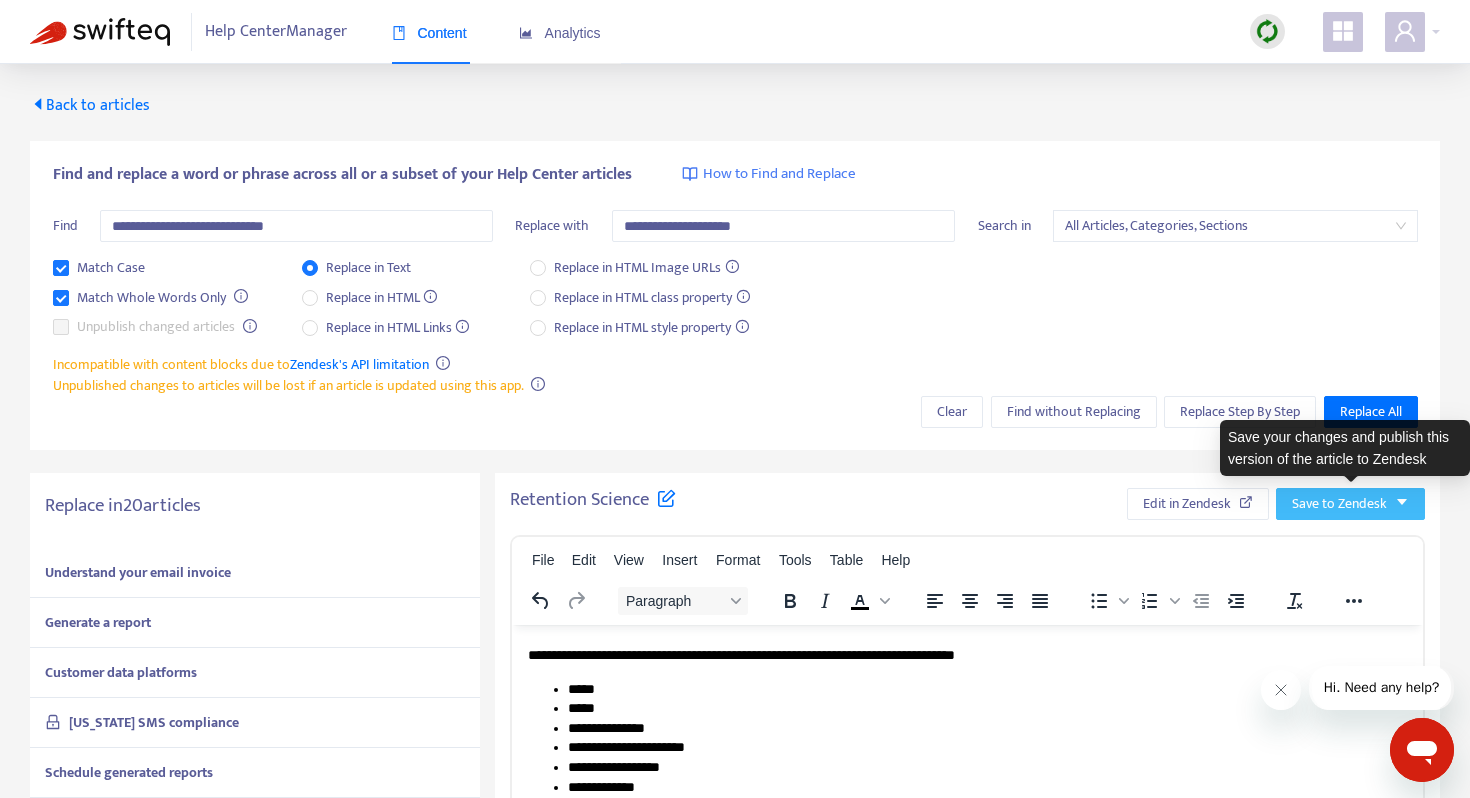 click on "Save to Zendesk" at bounding box center (1339, 504) 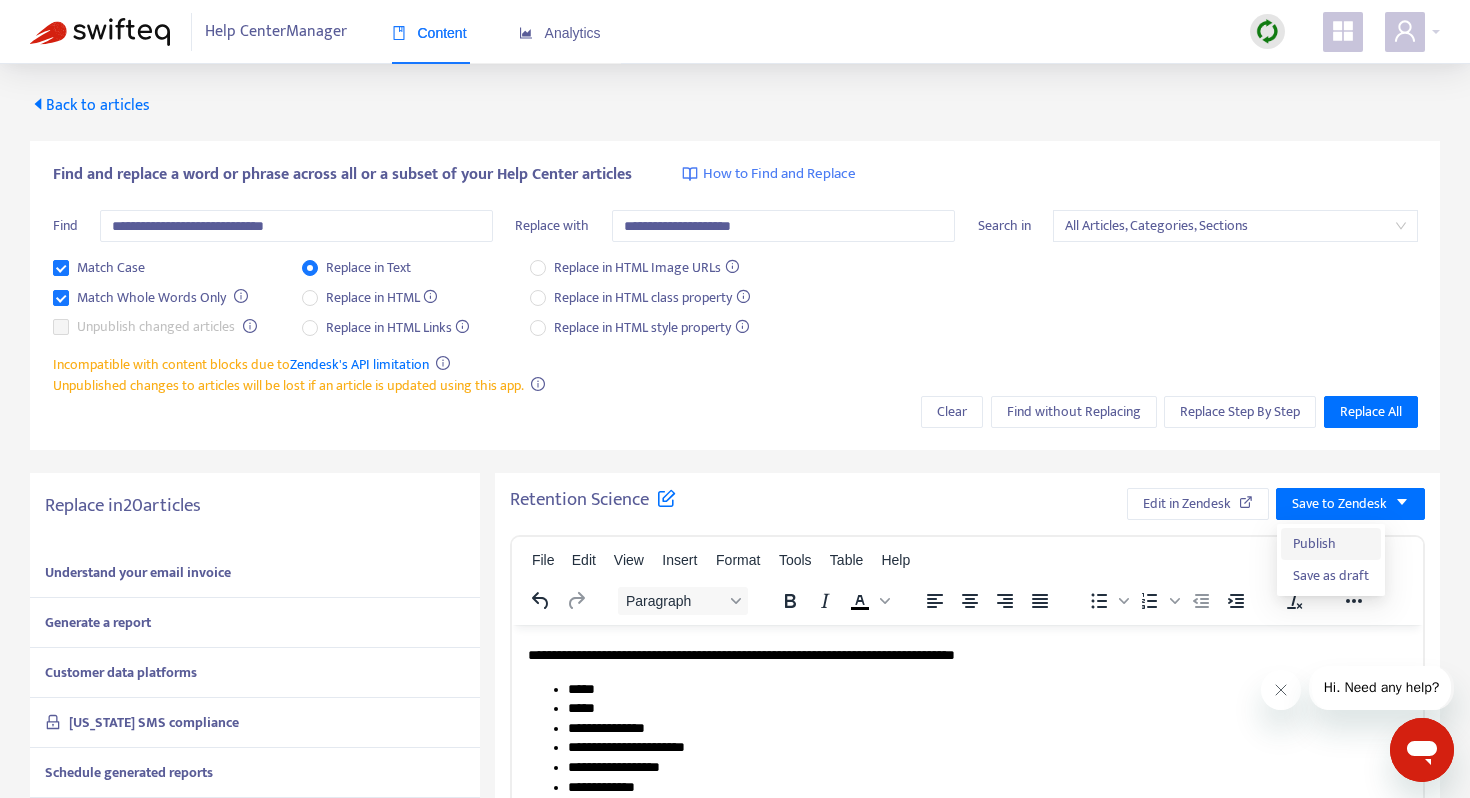 click on "Publish" at bounding box center (1331, 544) 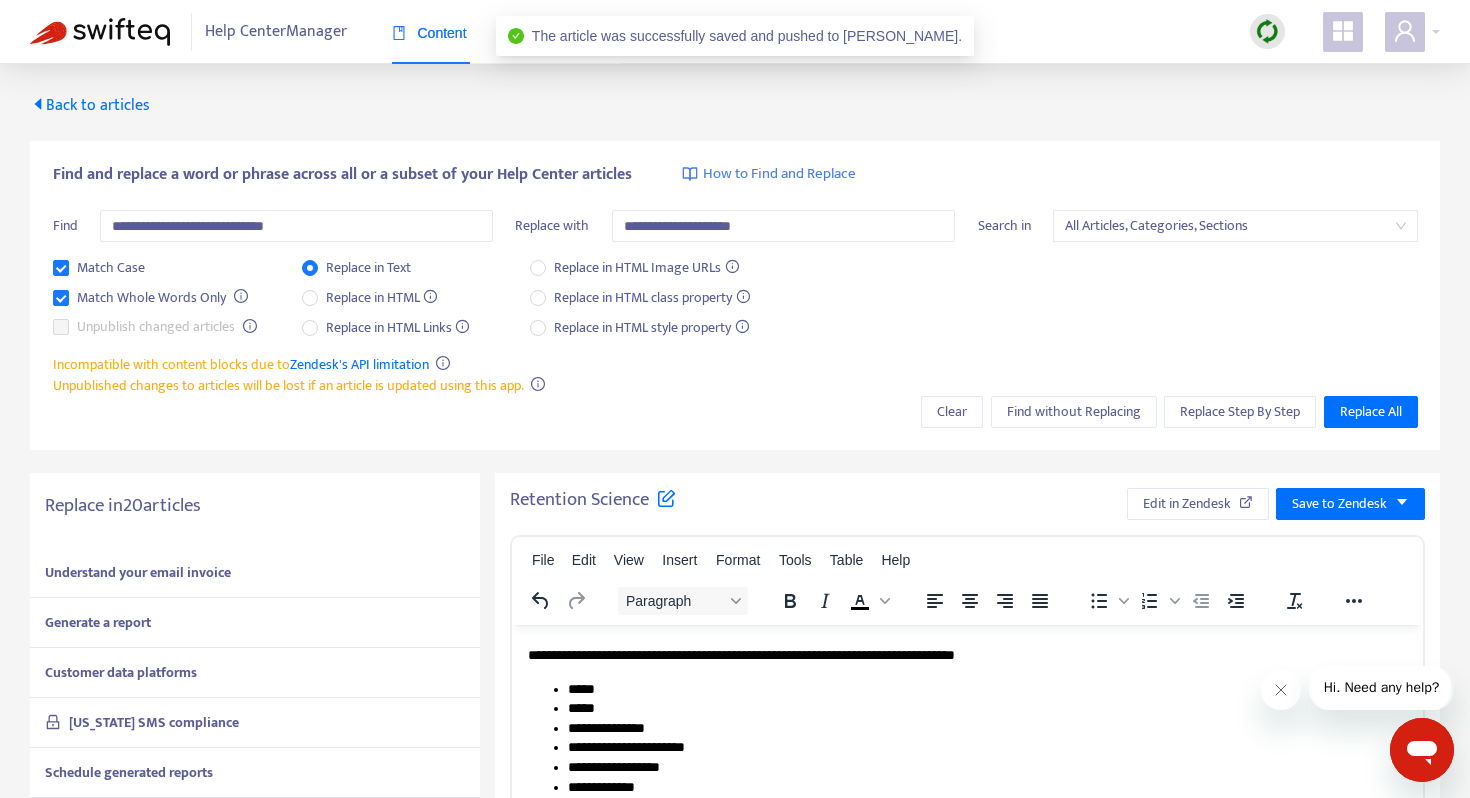 scroll, scrollTop: 0, scrollLeft: 0, axis: both 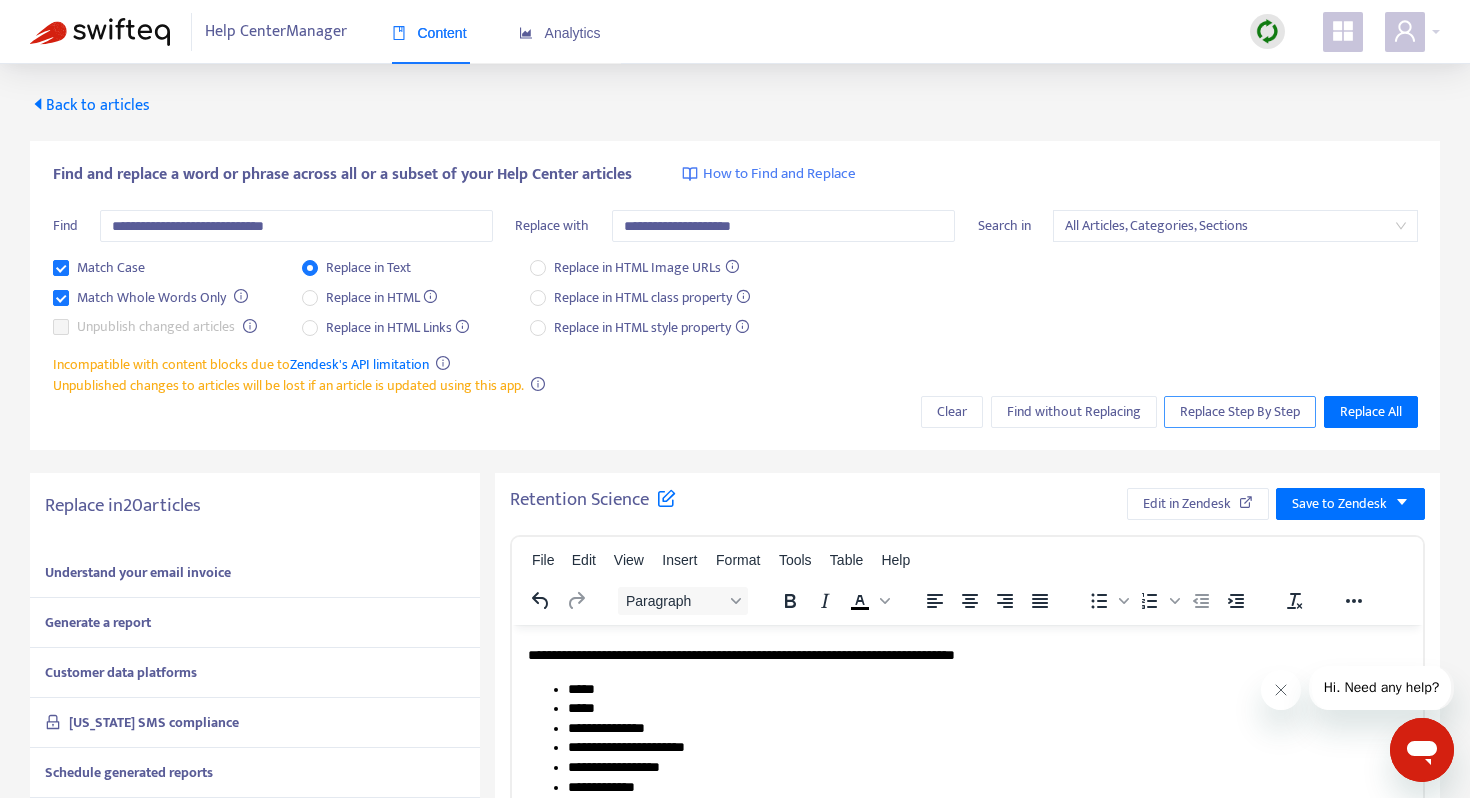 click on "Replace Step By Step" at bounding box center [1240, 412] 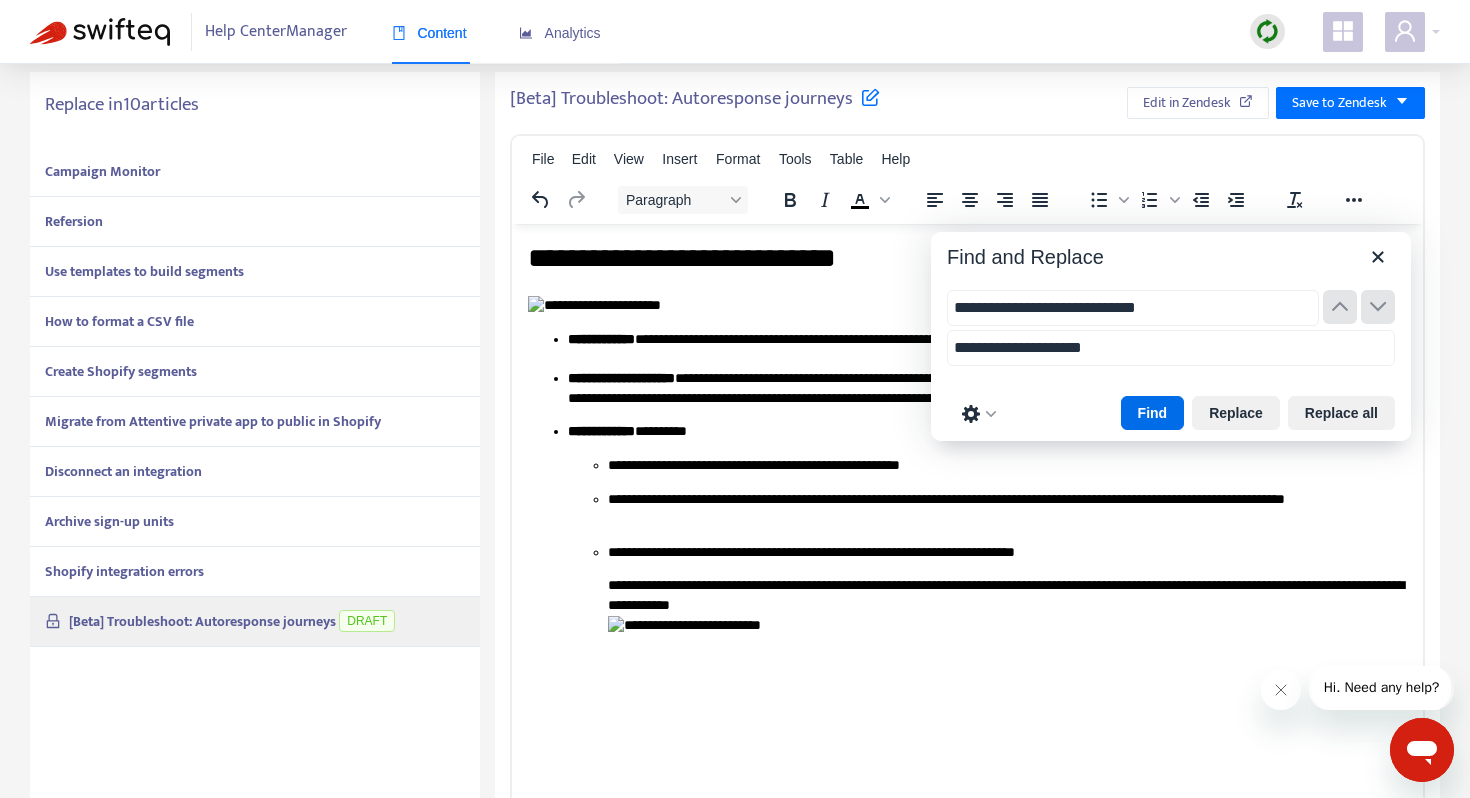 scroll, scrollTop: 353, scrollLeft: 0, axis: vertical 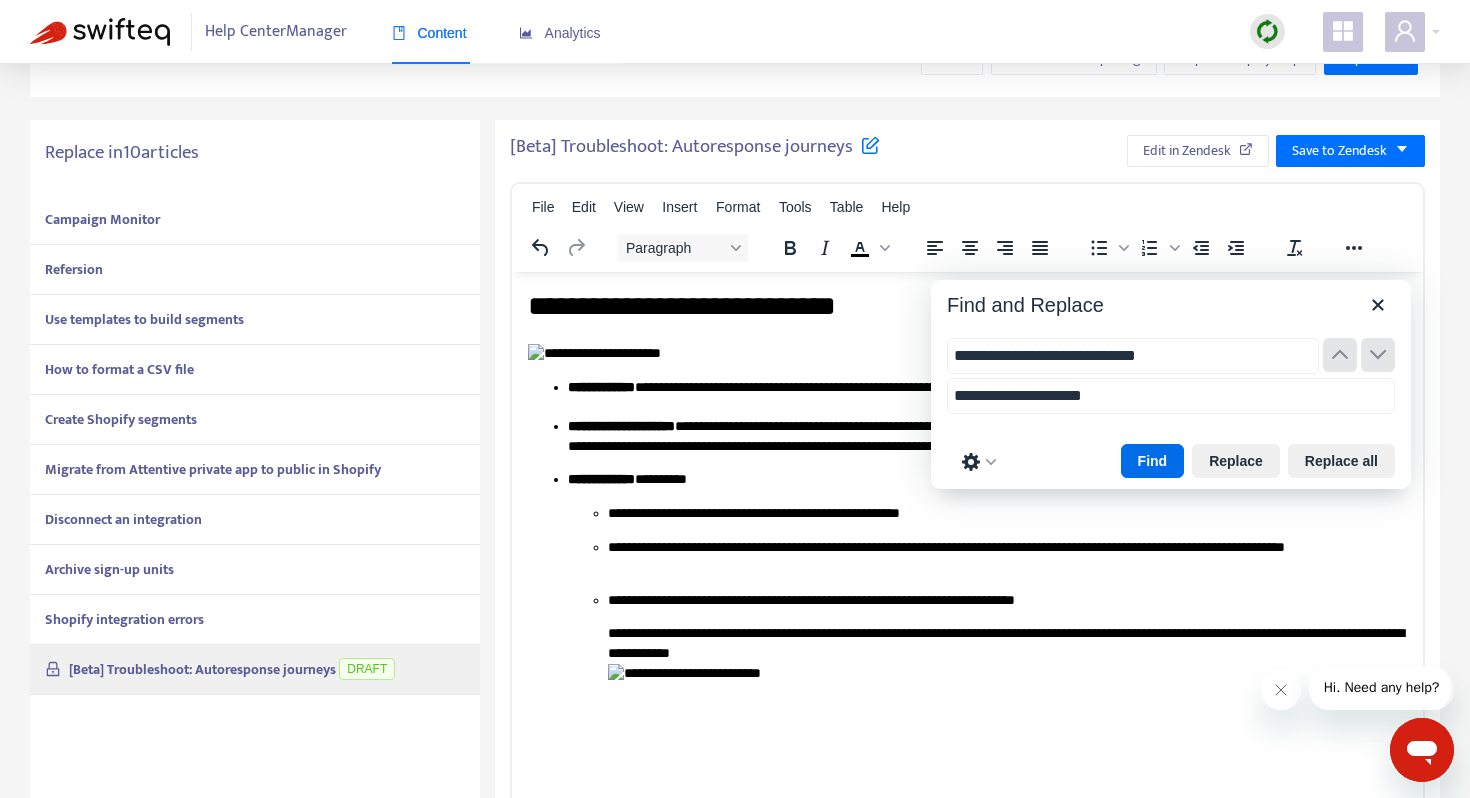 click on "Campaign Monitor" at bounding box center (255, 220) 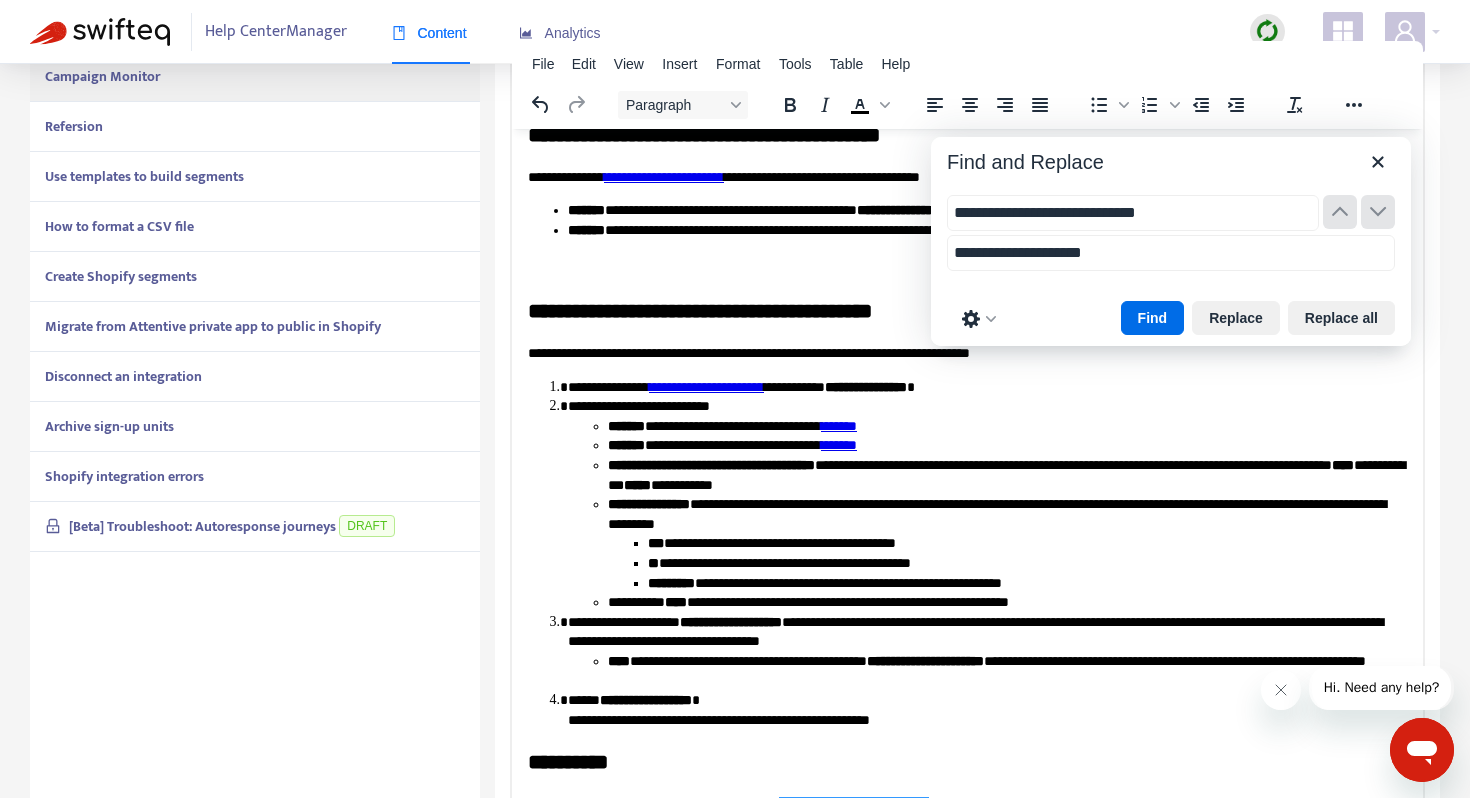 scroll, scrollTop: 509, scrollLeft: 0, axis: vertical 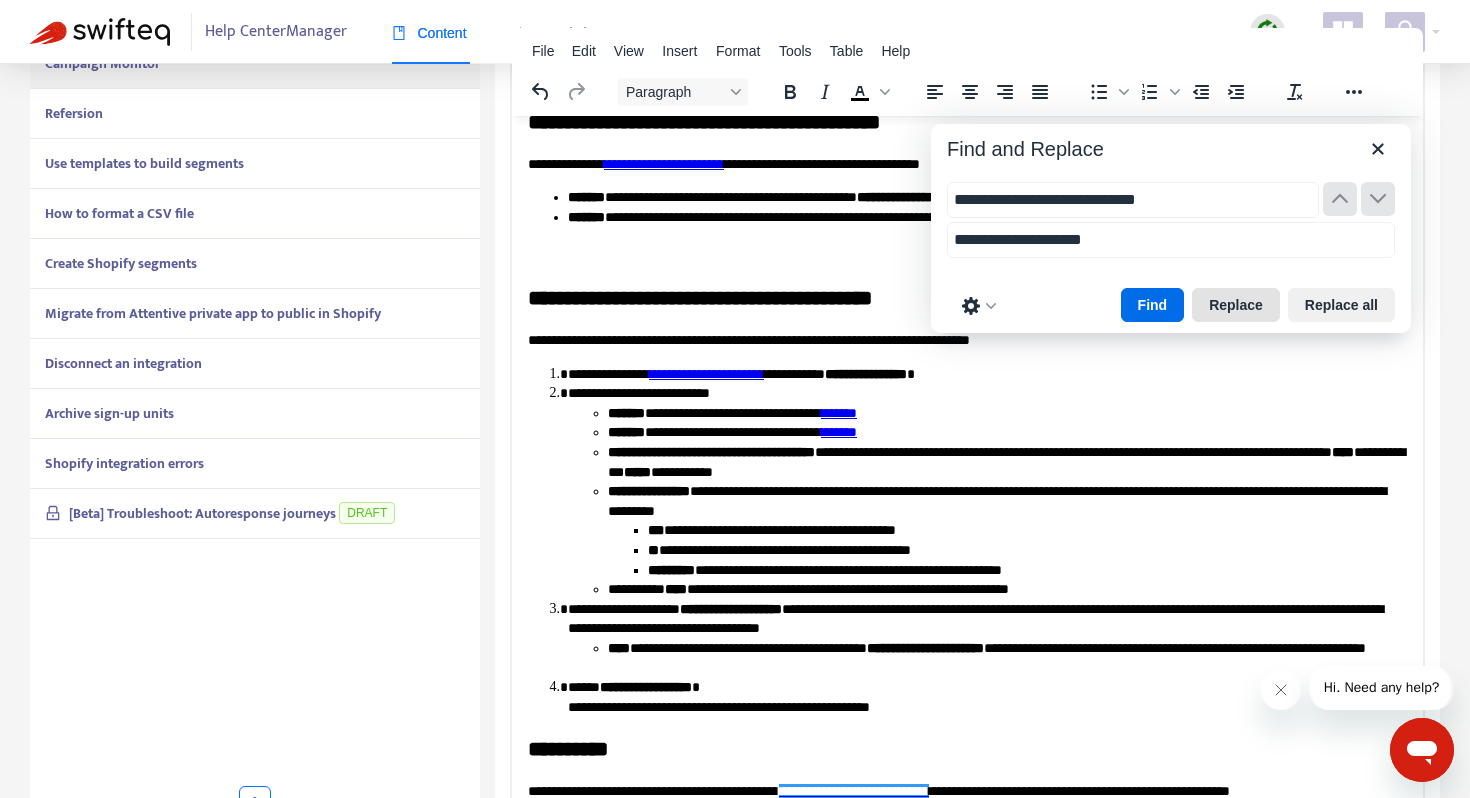 click on "Replace" at bounding box center [1236, 305] 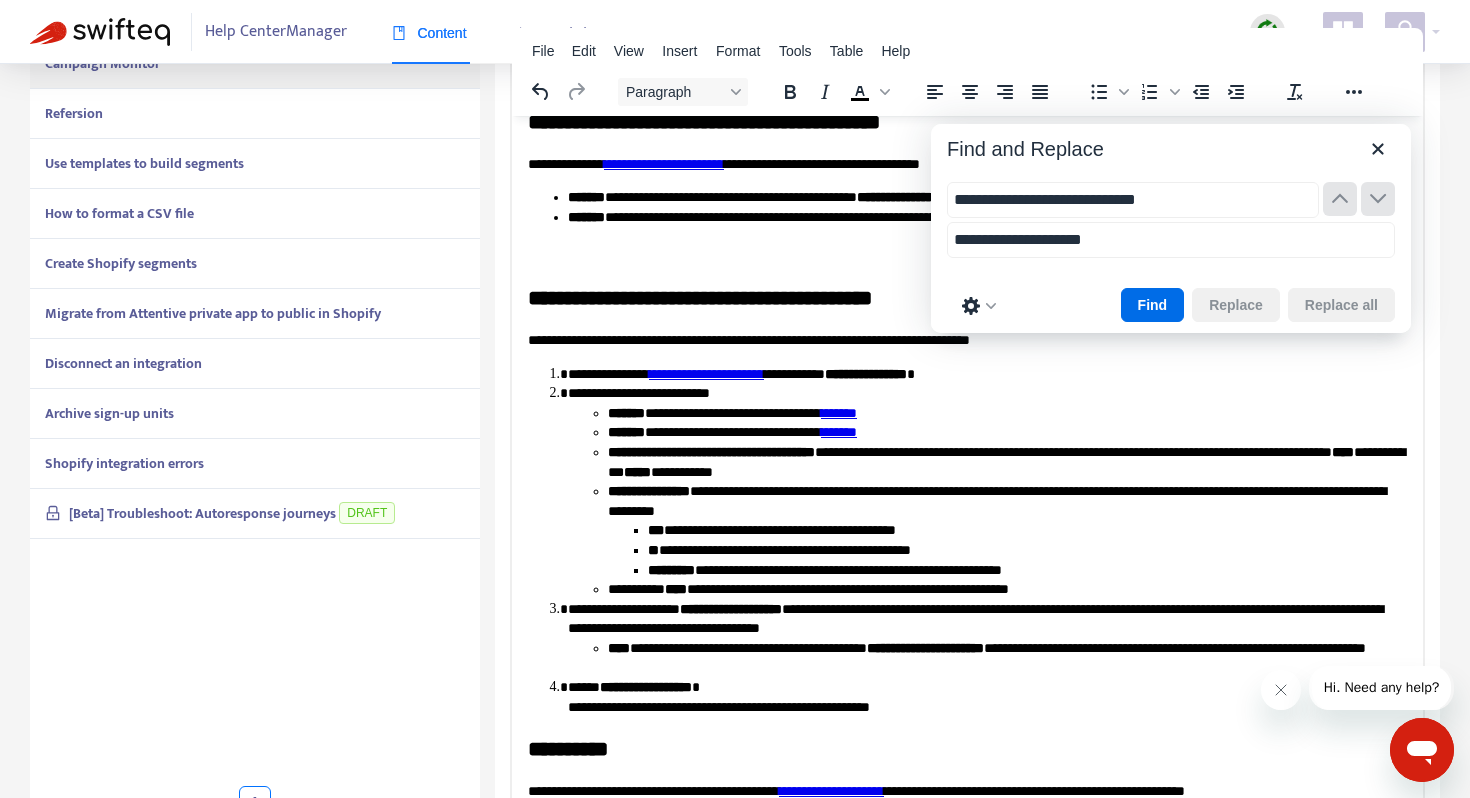 scroll, scrollTop: 465, scrollLeft: 0, axis: vertical 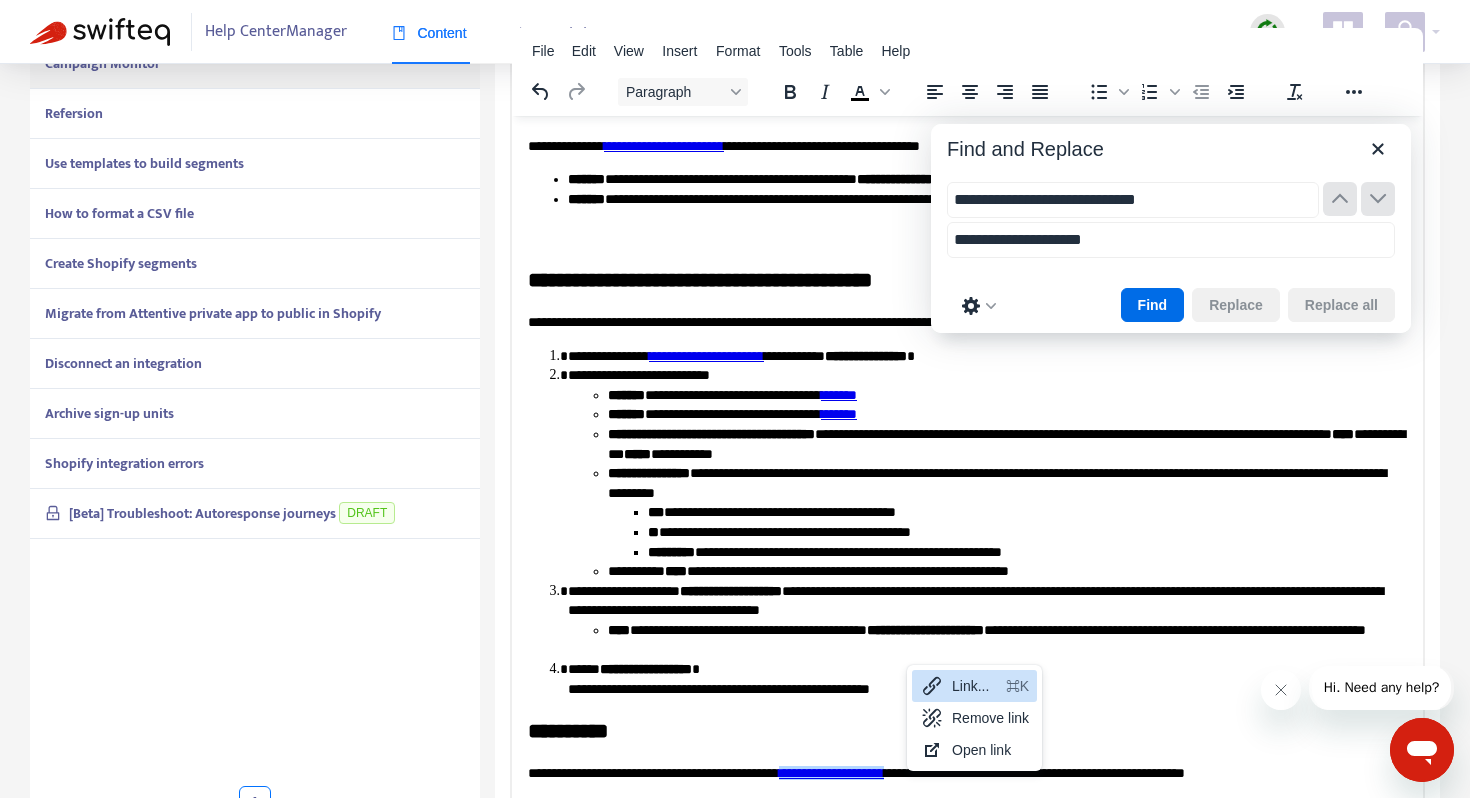 click on "Link..." at bounding box center (975, 686) 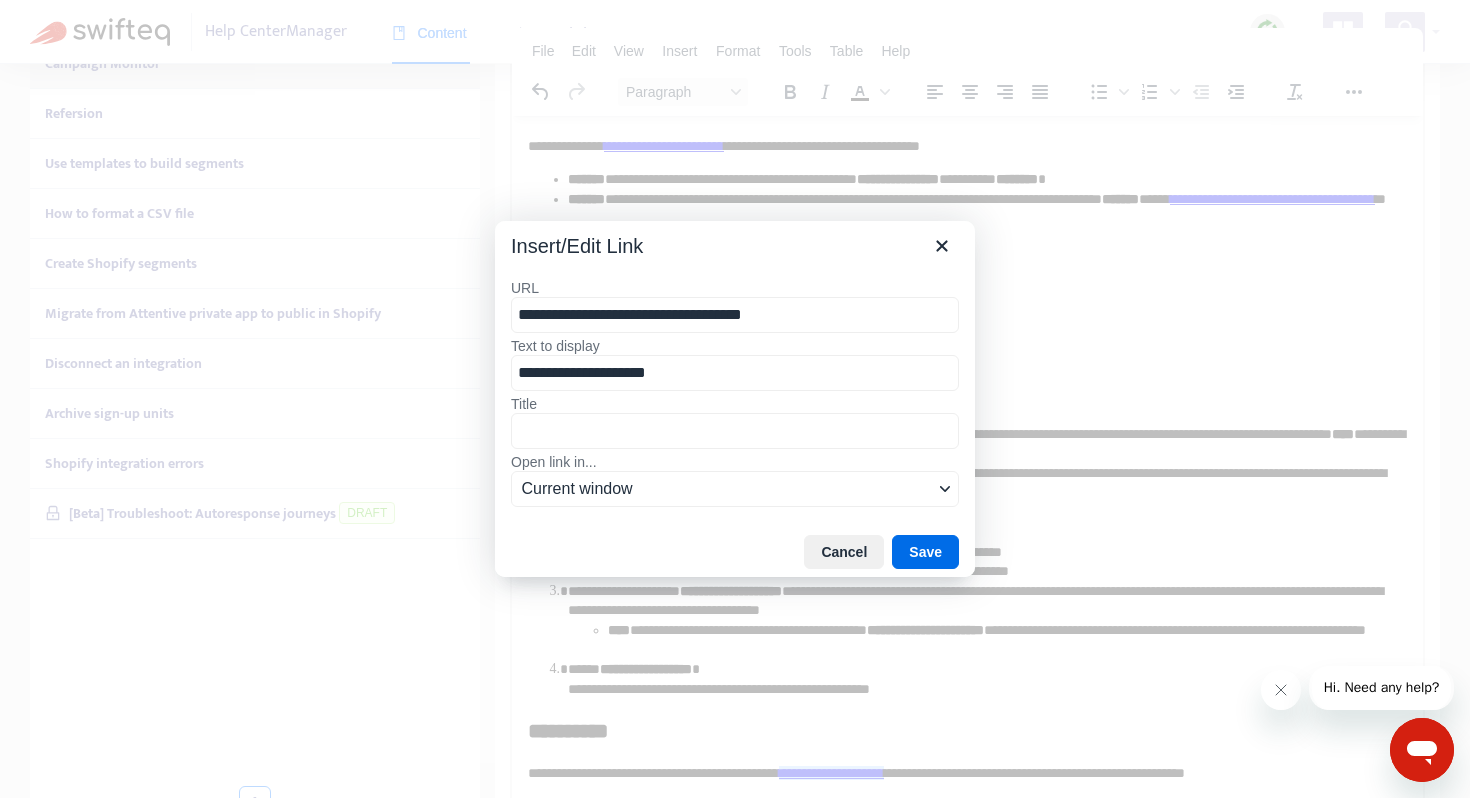 click on "**********" at bounding box center [735, 315] 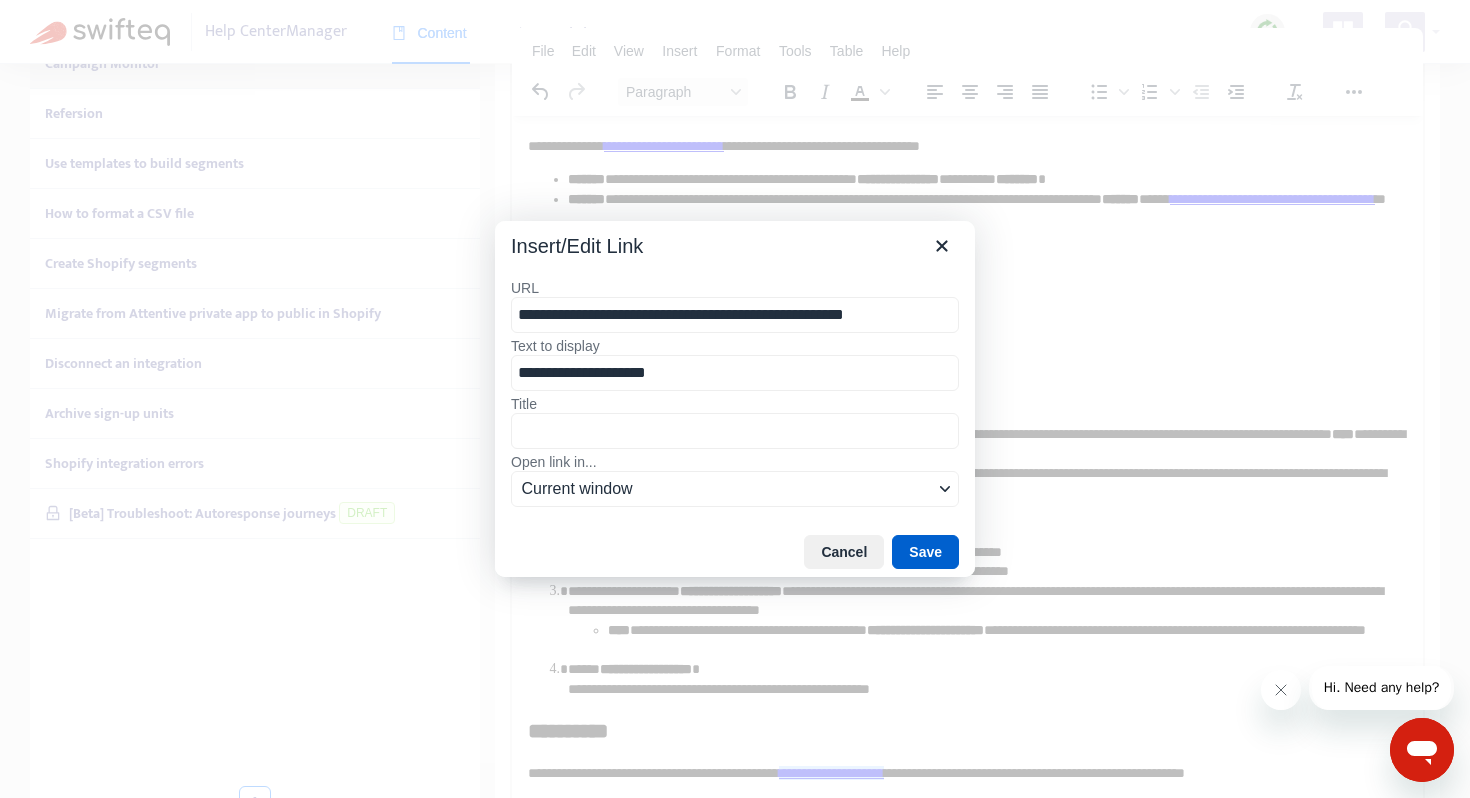 click on "Save" at bounding box center (925, 552) 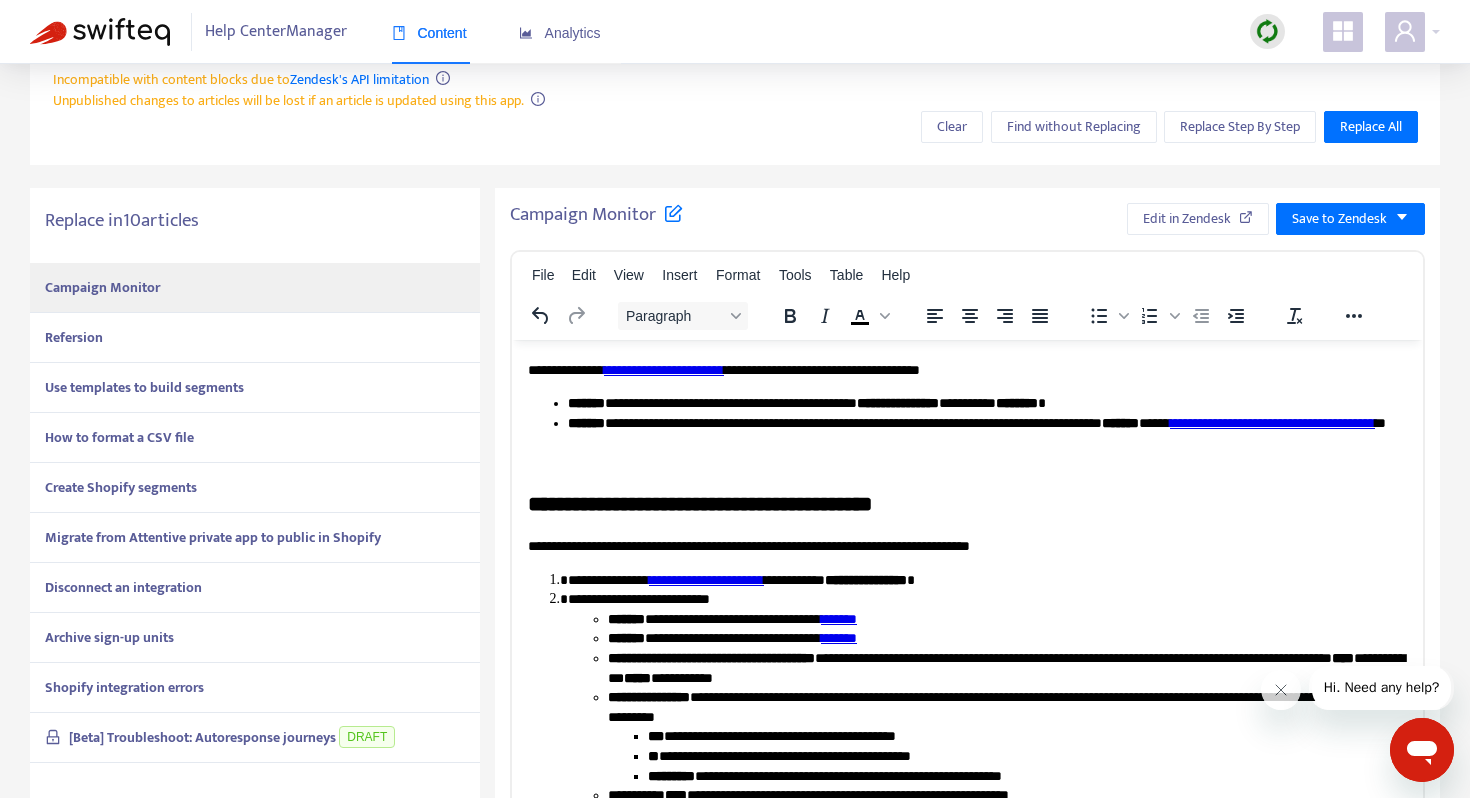 scroll, scrollTop: 30, scrollLeft: 0, axis: vertical 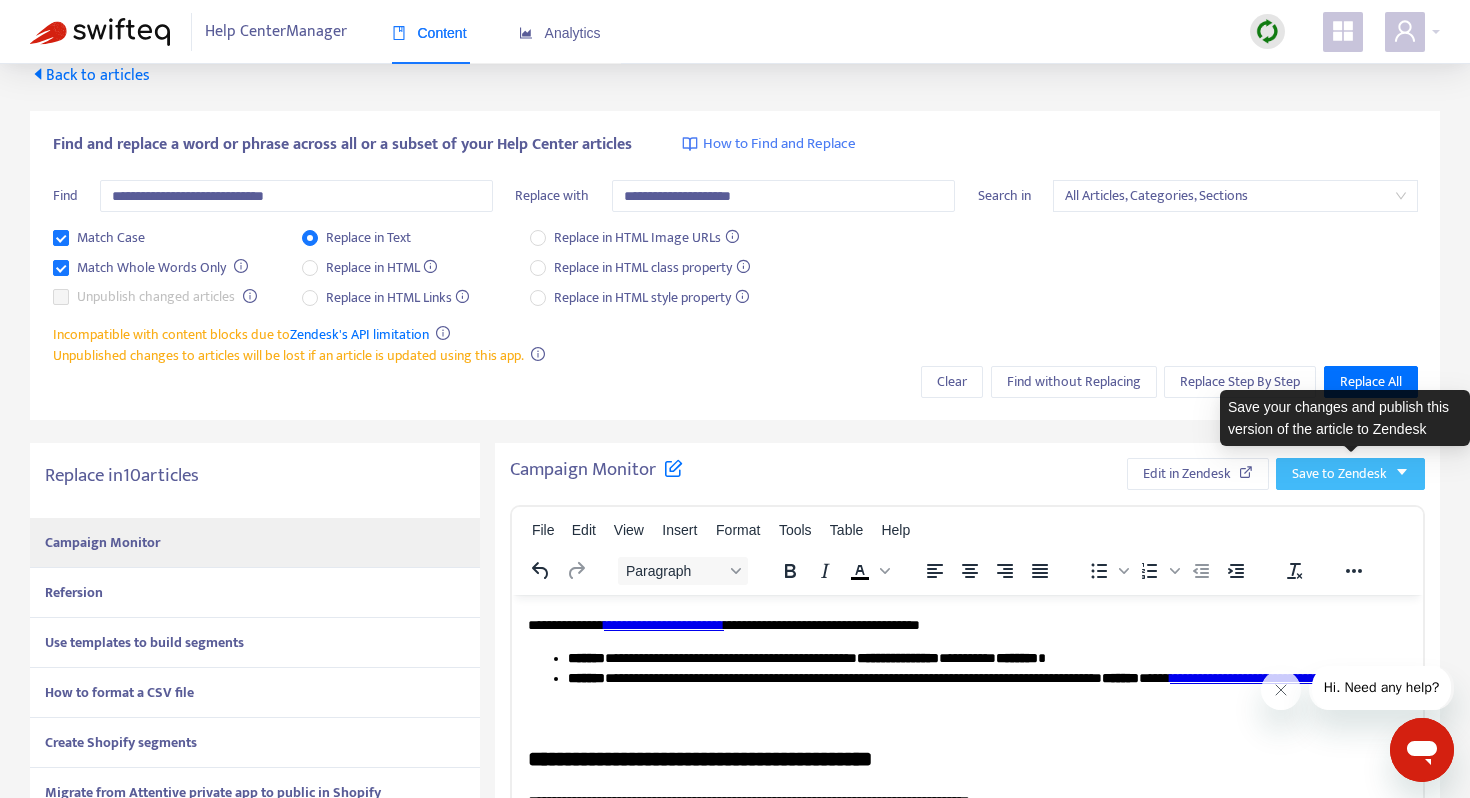click on "Save to Zendesk" at bounding box center [1350, 474] 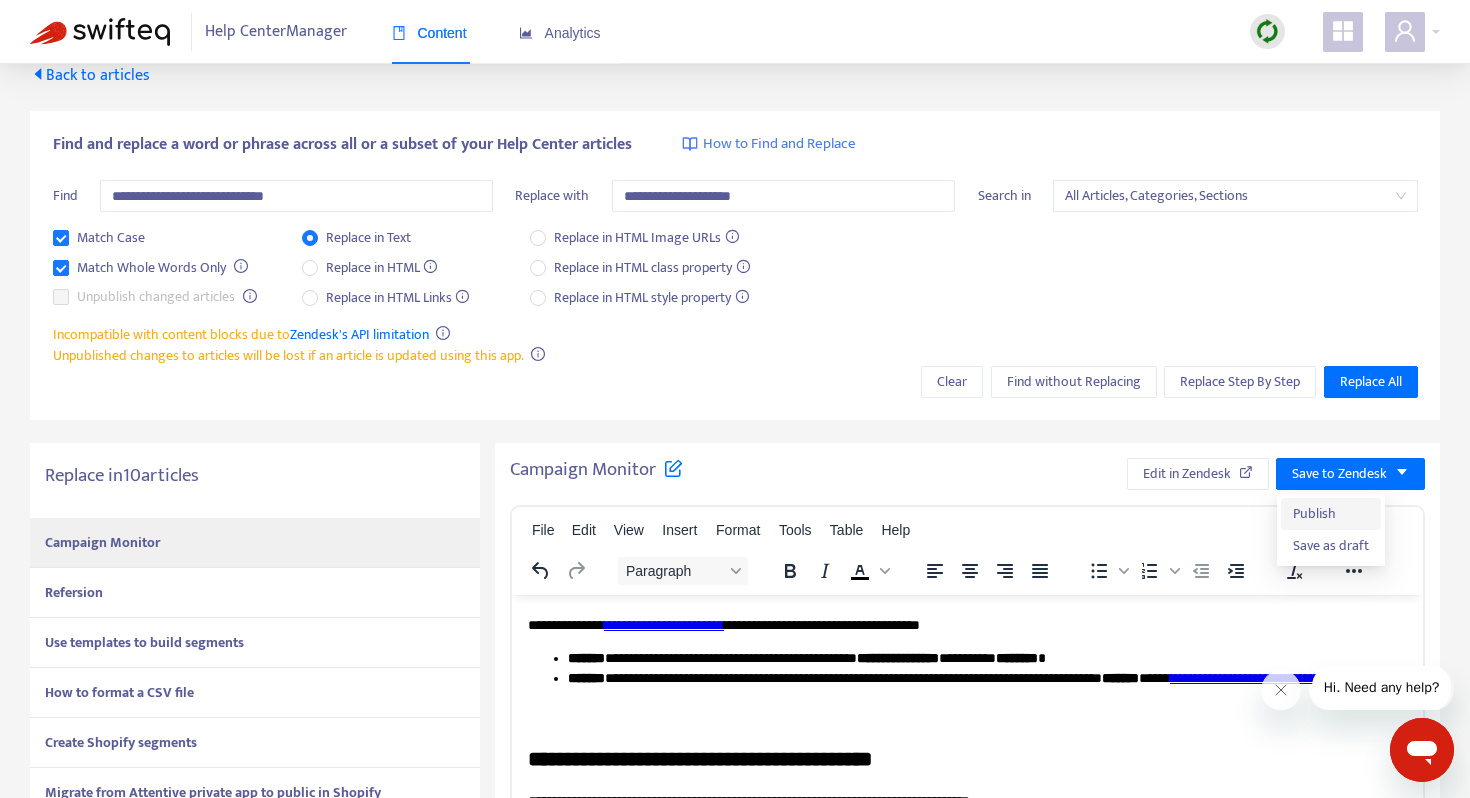 click on "Publish" at bounding box center [1331, 514] 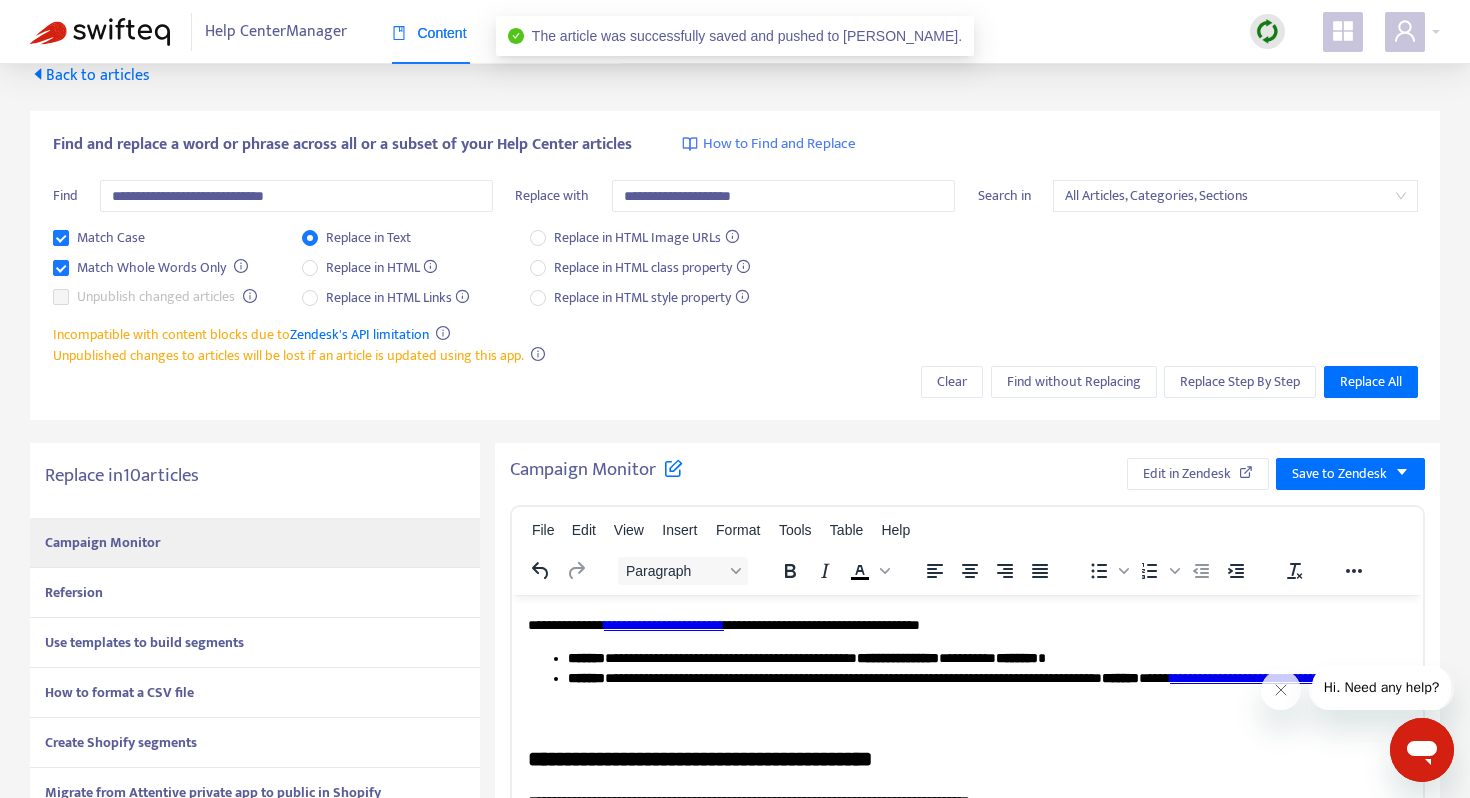 click on "Refersion" at bounding box center (255, 593) 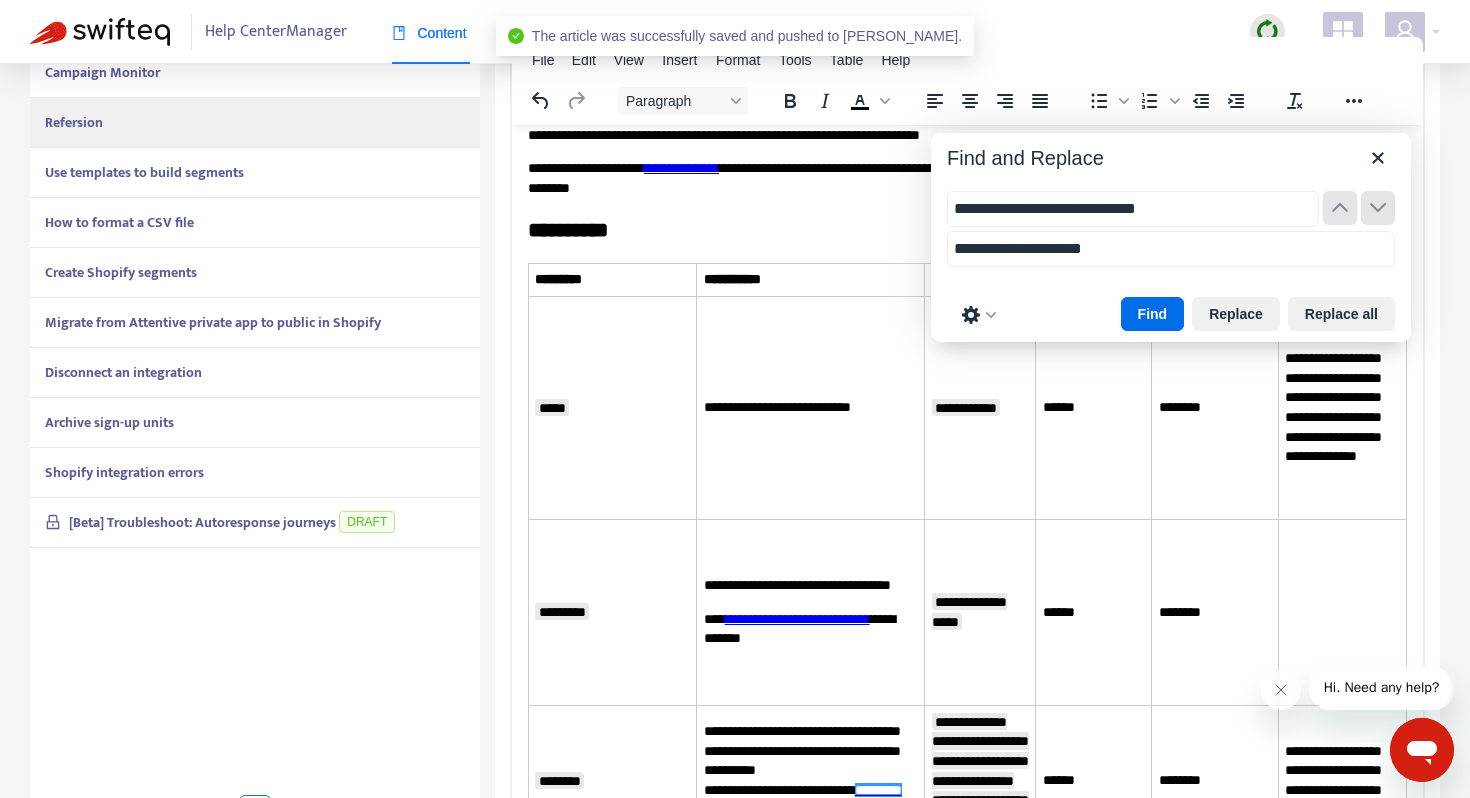 scroll, scrollTop: 509, scrollLeft: 0, axis: vertical 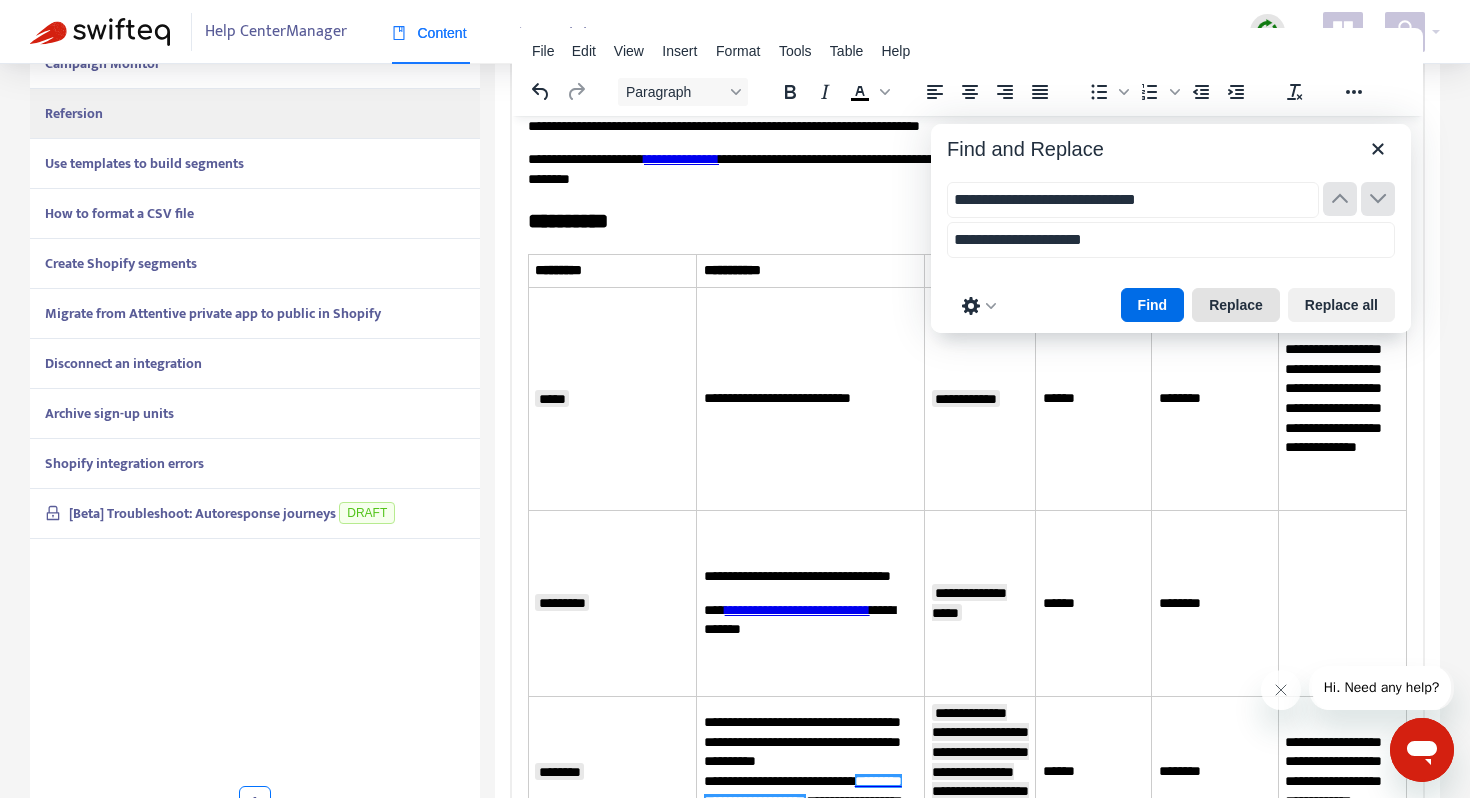 click on "Replace" at bounding box center [1236, 305] 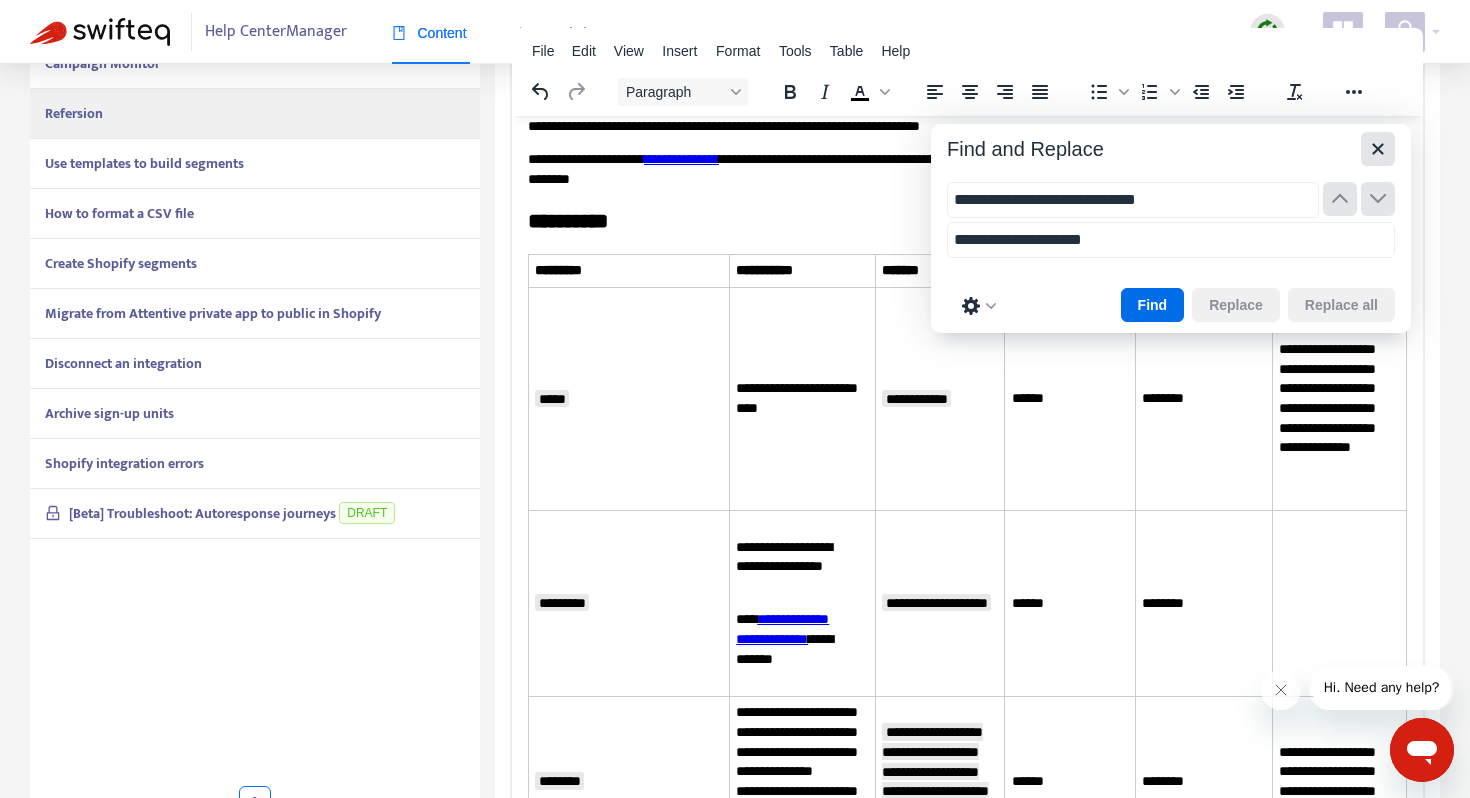 click 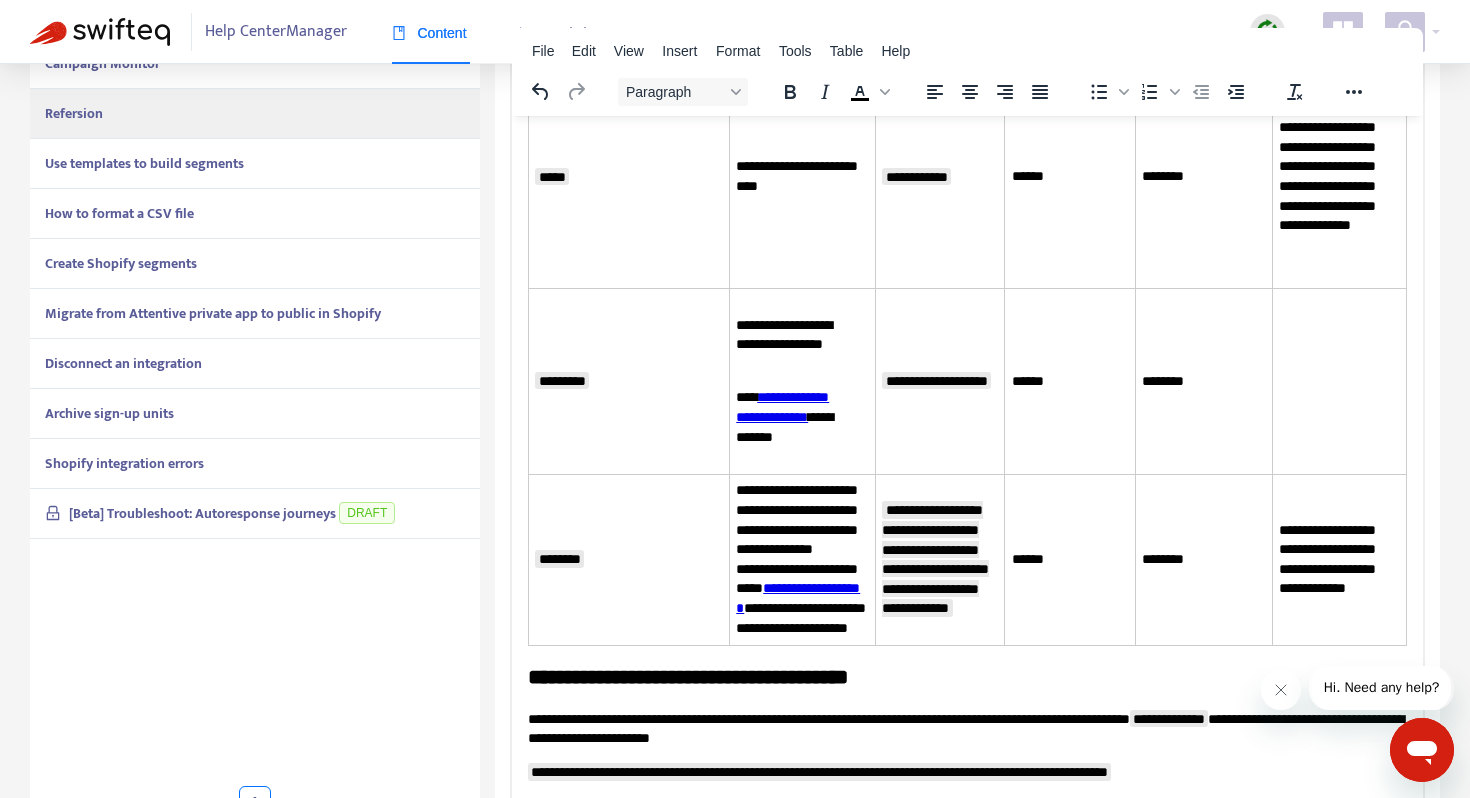 scroll, scrollTop: 341, scrollLeft: 0, axis: vertical 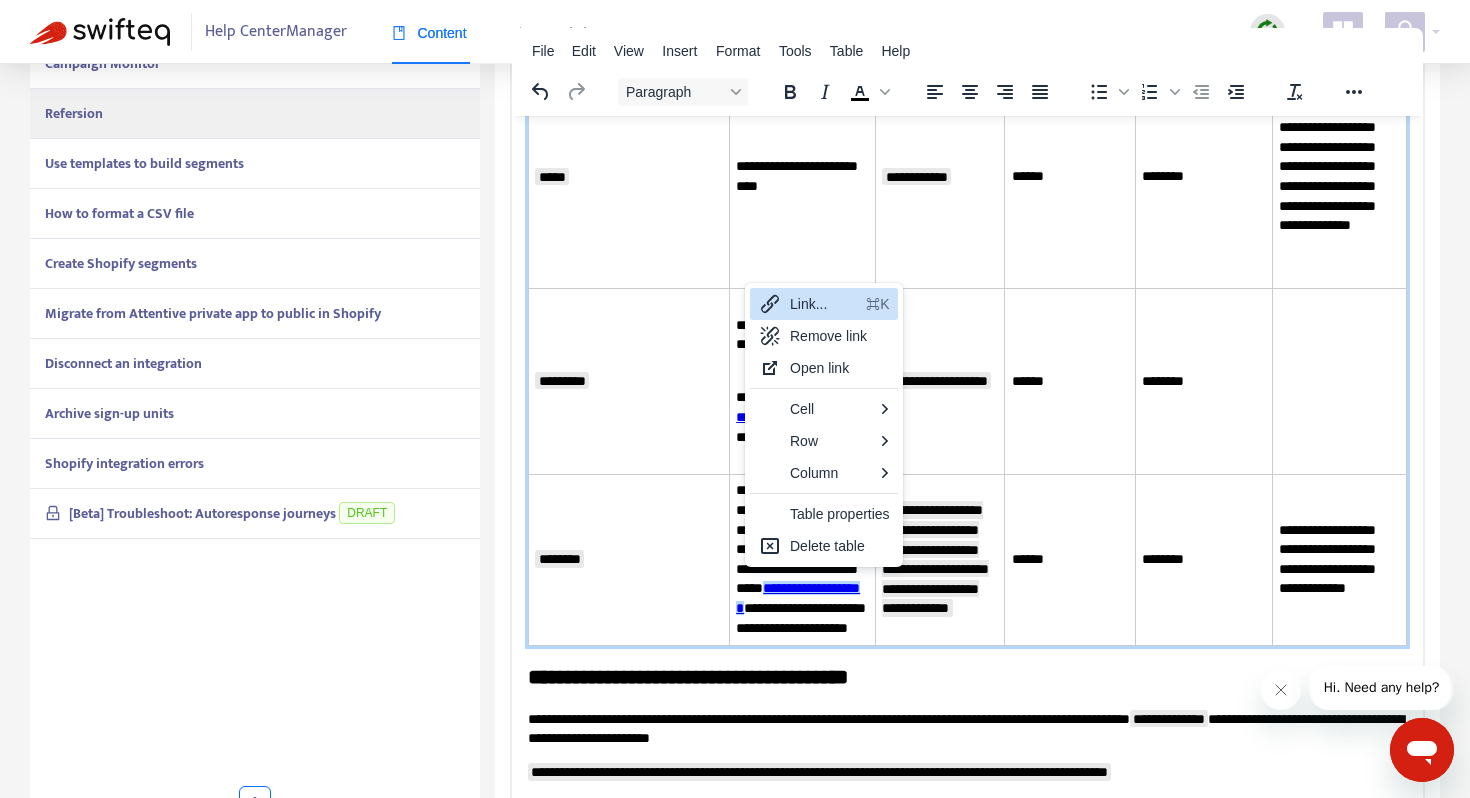 click on "Link..." at bounding box center (824, 304) 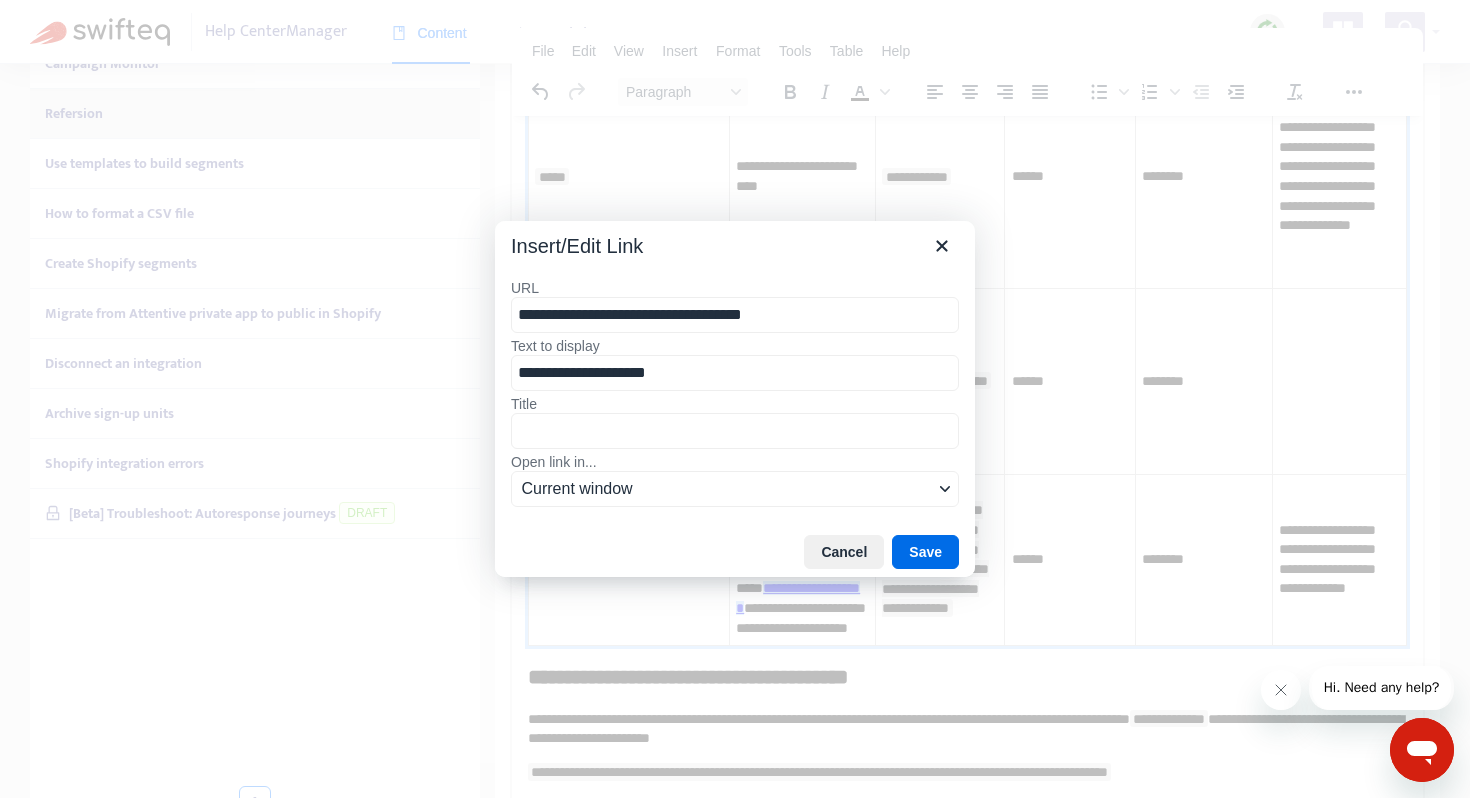 click on "**********" at bounding box center [735, 315] 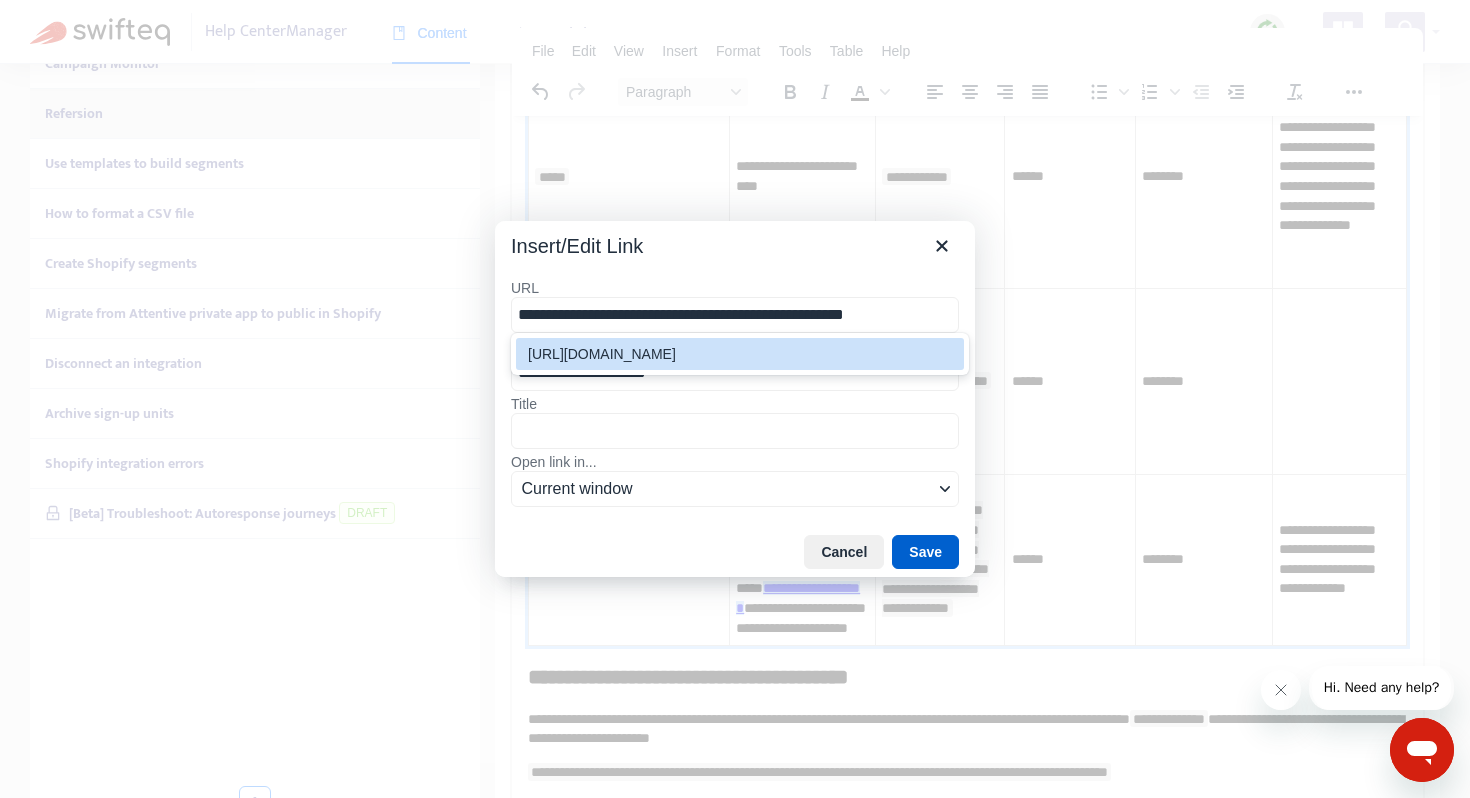 click on "Save" at bounding box center [925, 552] 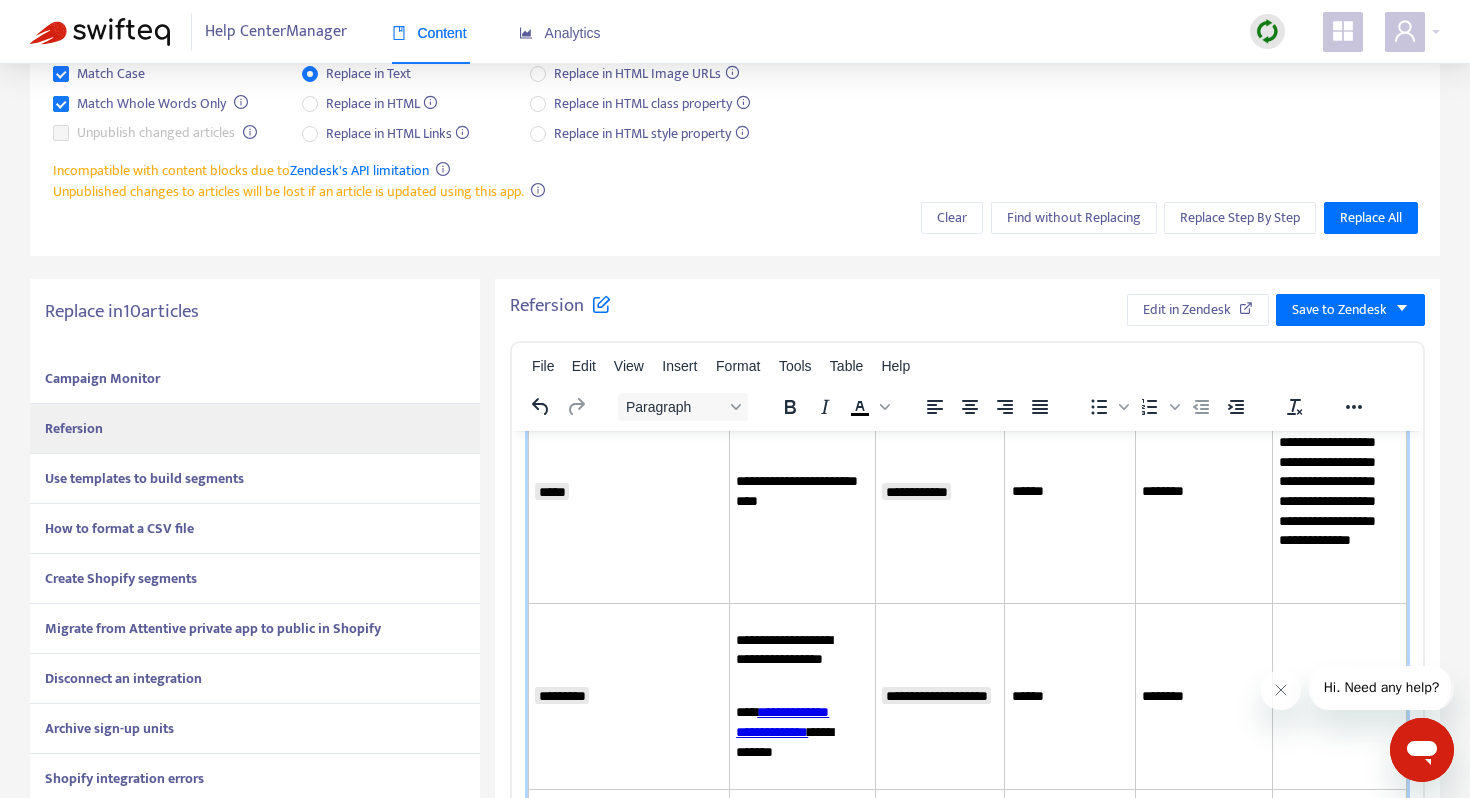 scroll, scrollTop: 0, scrollLeft: 0, axis: both 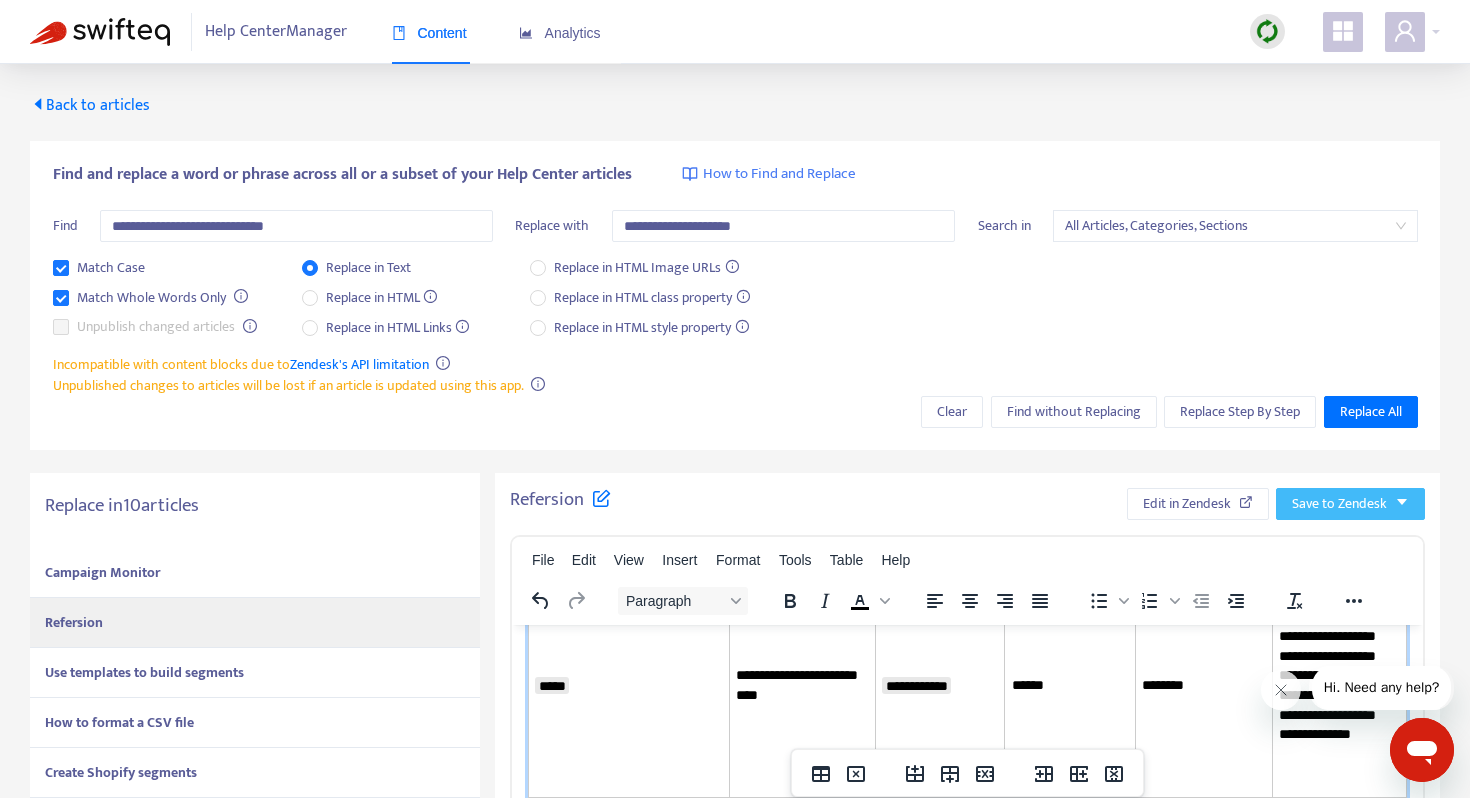 click on "Save to Zendesk" at bounding box center [1350, 504] 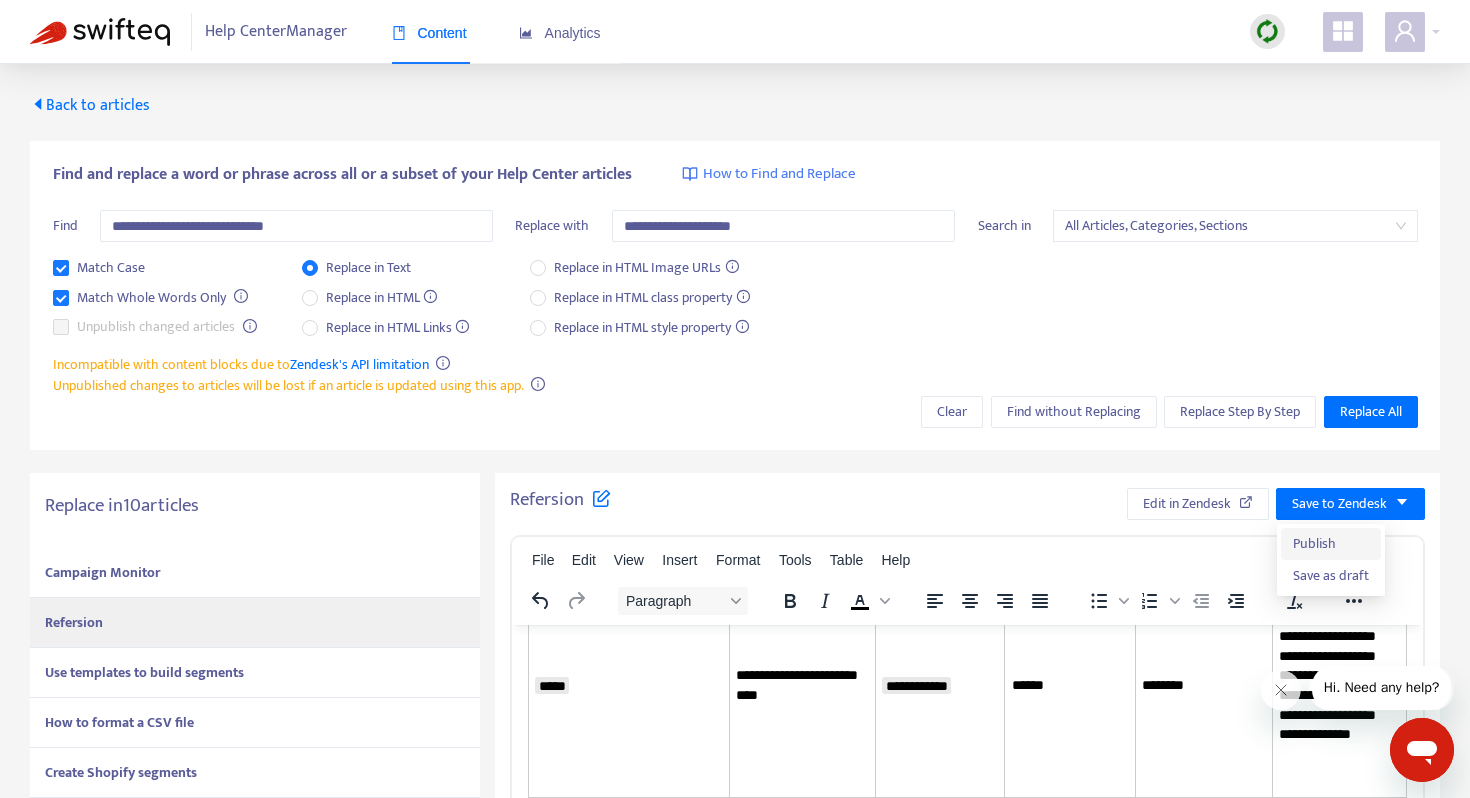 click on "Publish" at bounding box center [1331, 544] 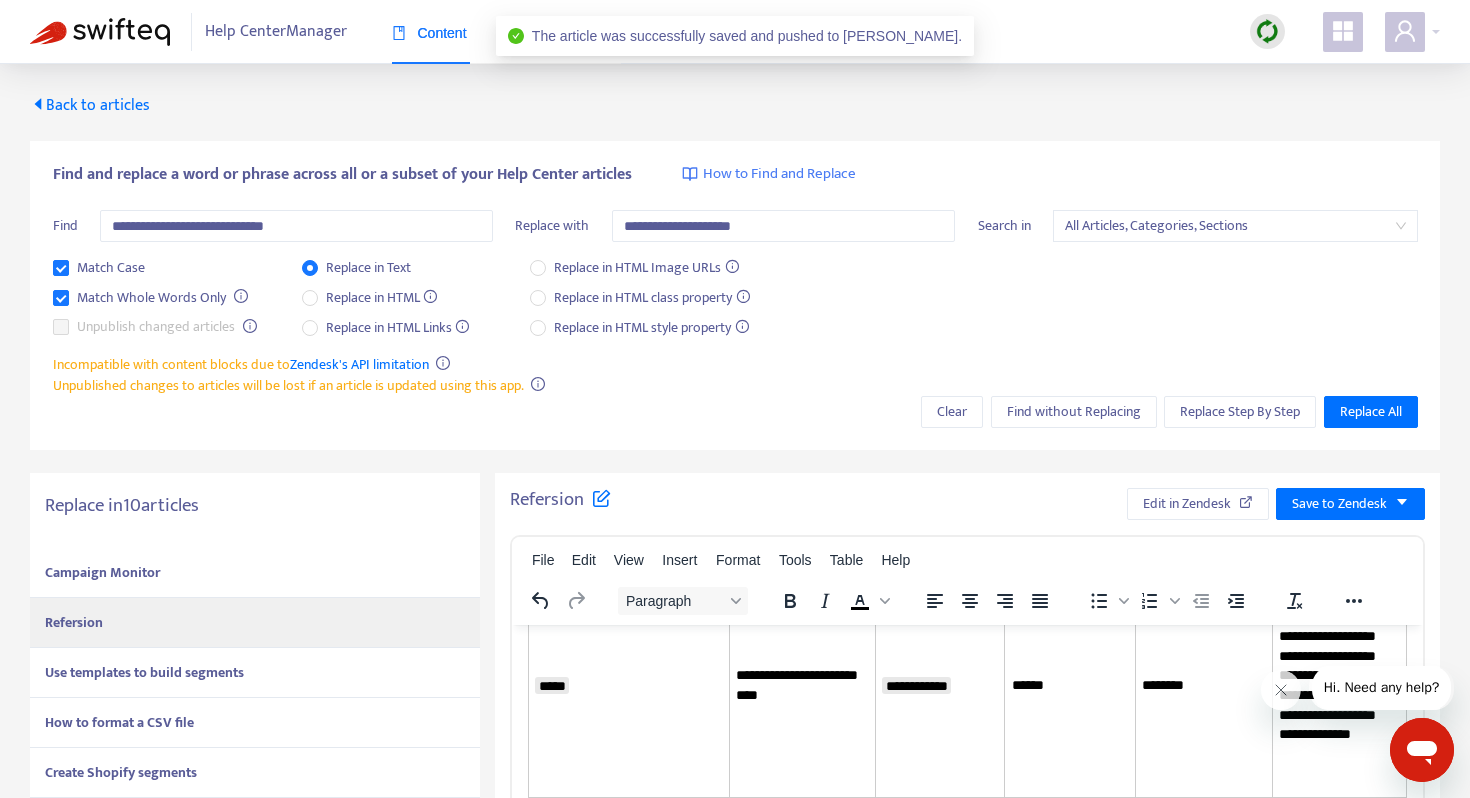click on "Use templates to build segments" at bounding box center (255, 673) 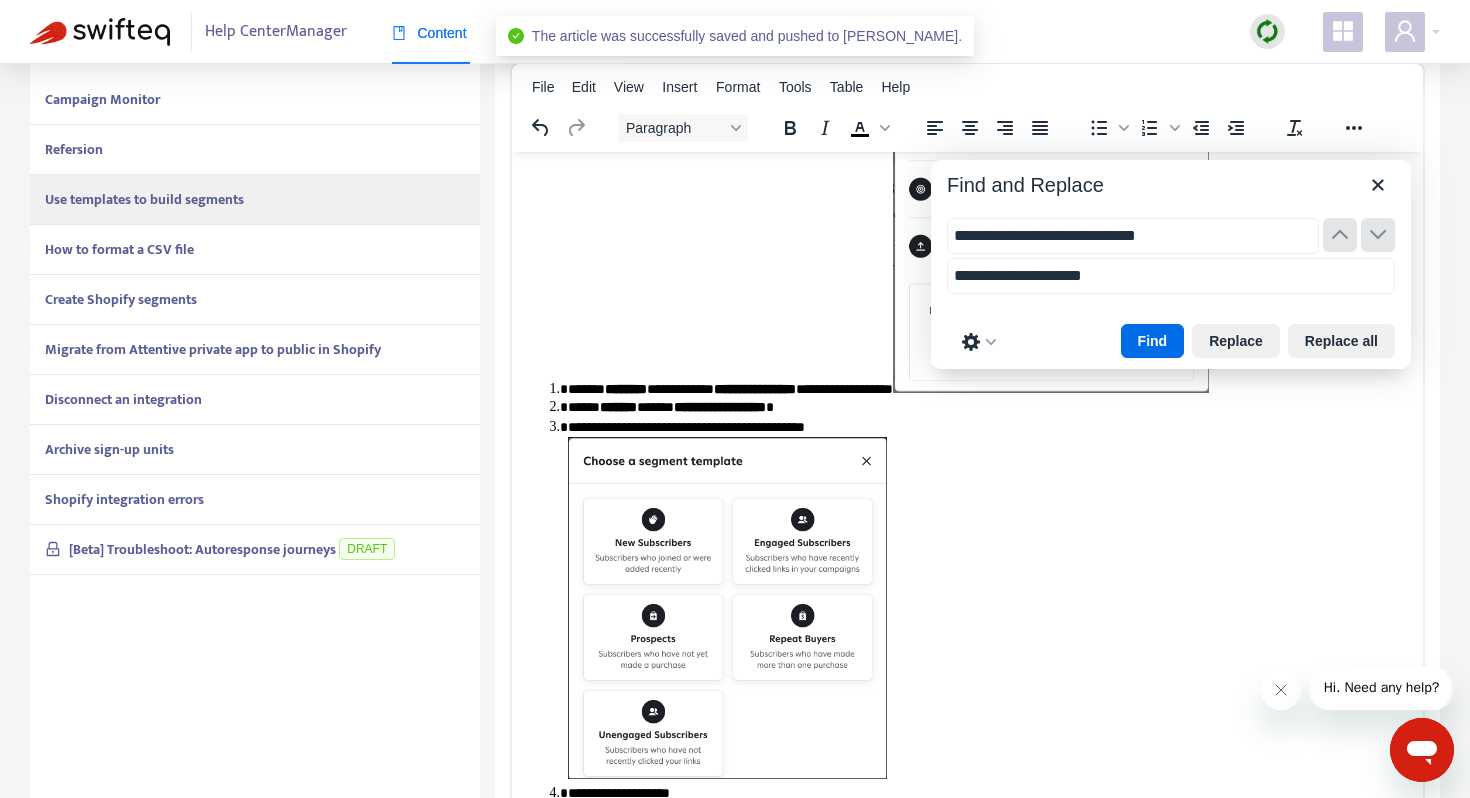 scroll, scrollTop: 509, scrollLeft: 0, axis: vertical 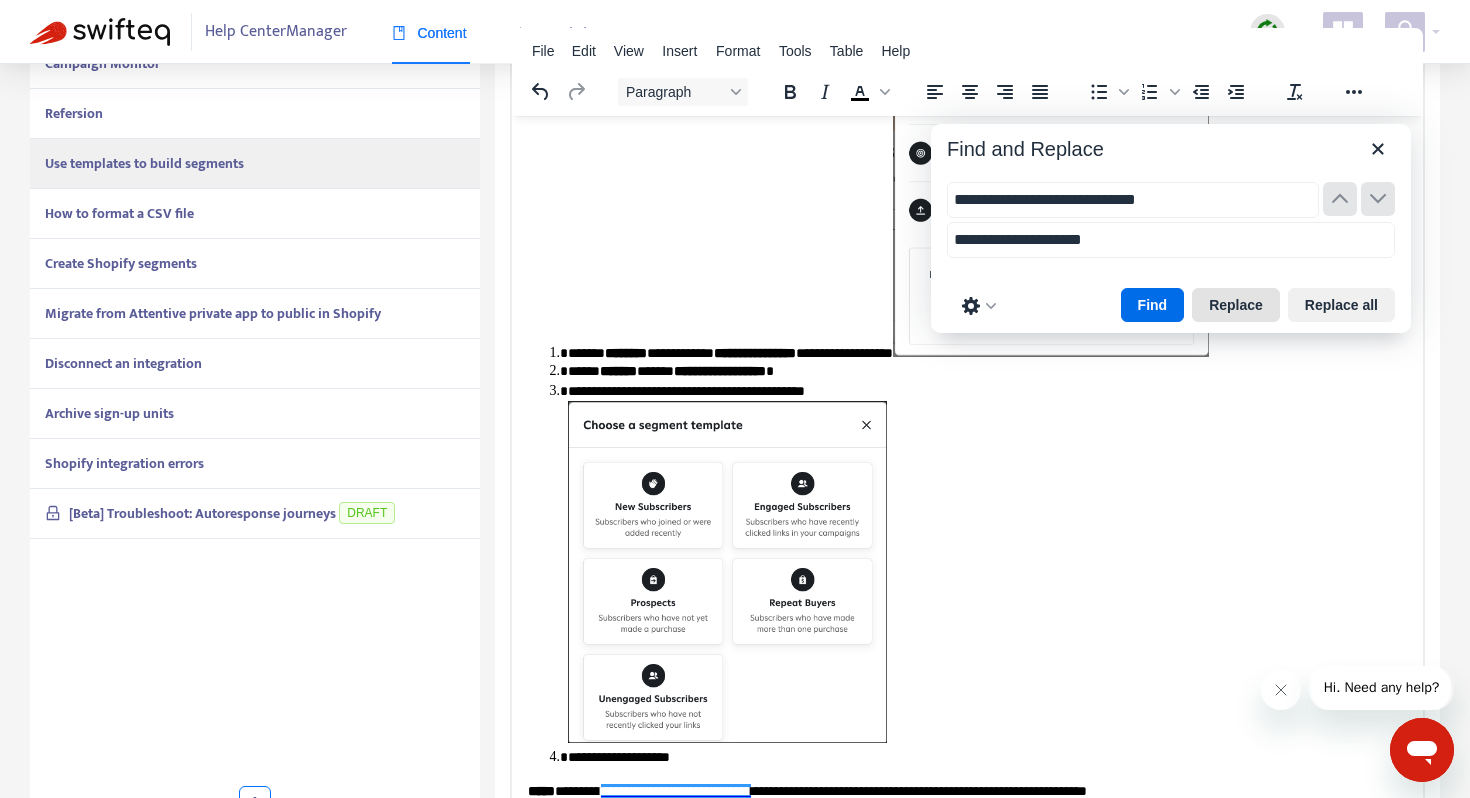 click on "Replace" at bounding box center [1236, 305] 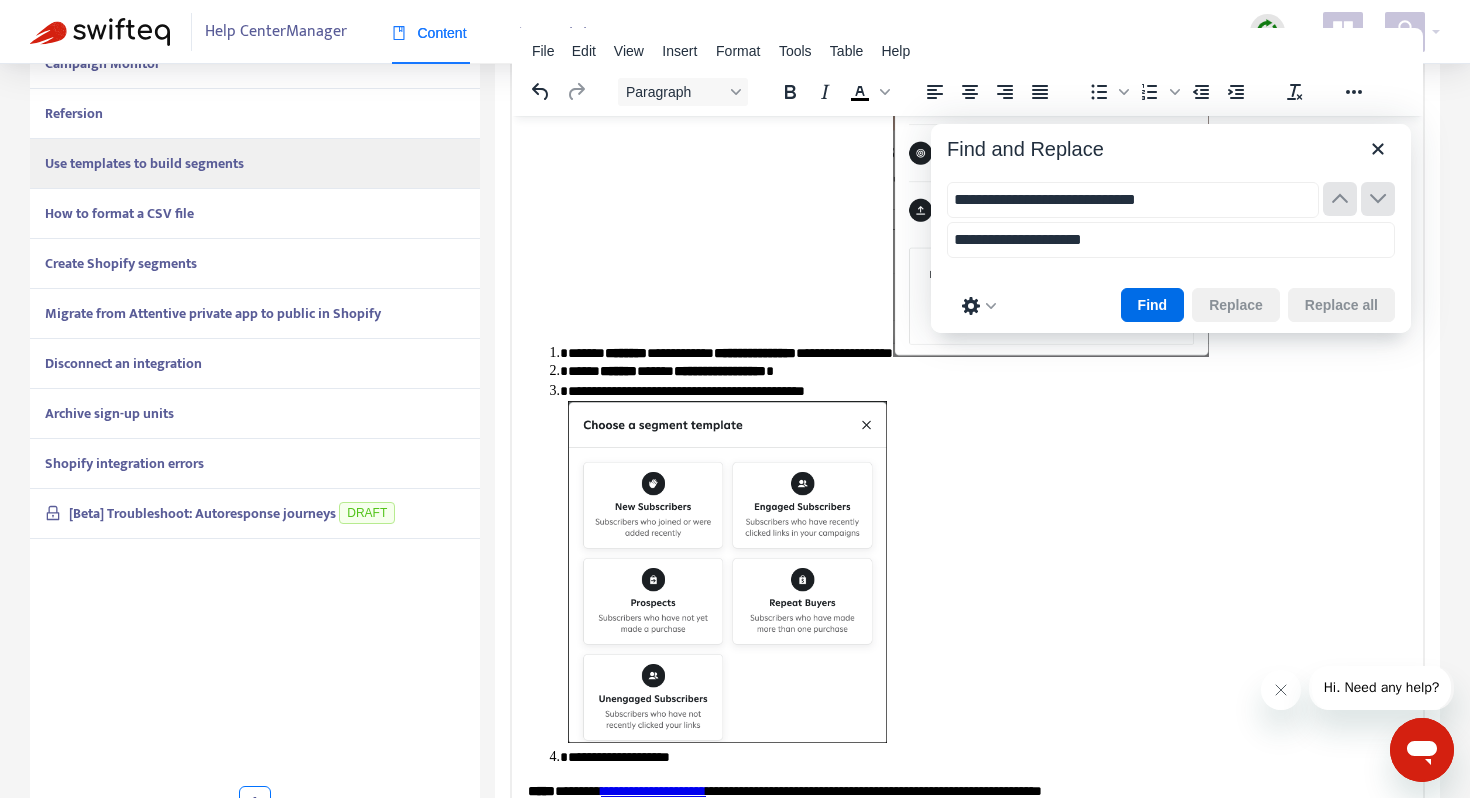 scroll, scrollTop: 381, scrollLeft: 0, axis: vertical 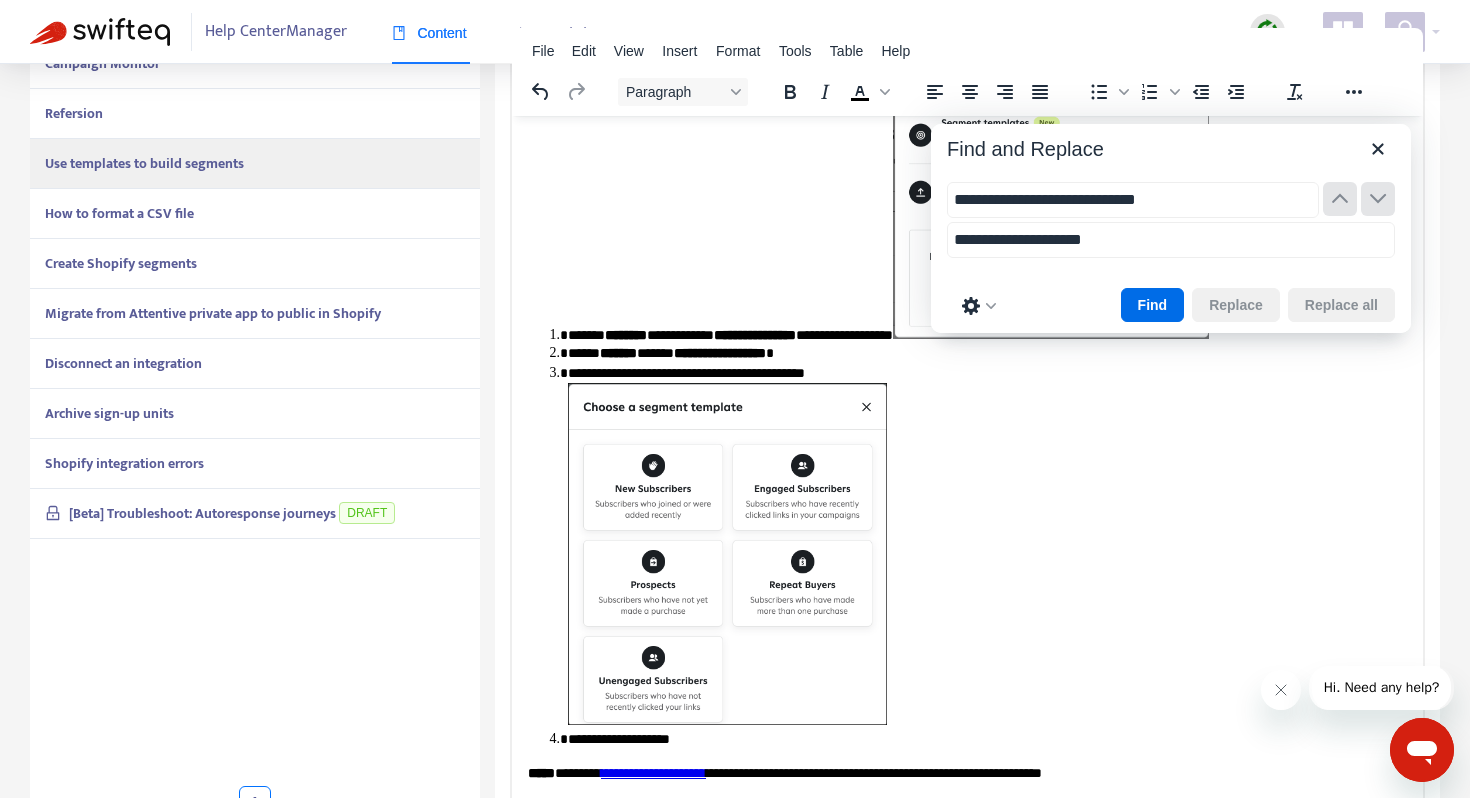 click on "**********" at bounding box center (967, 773) 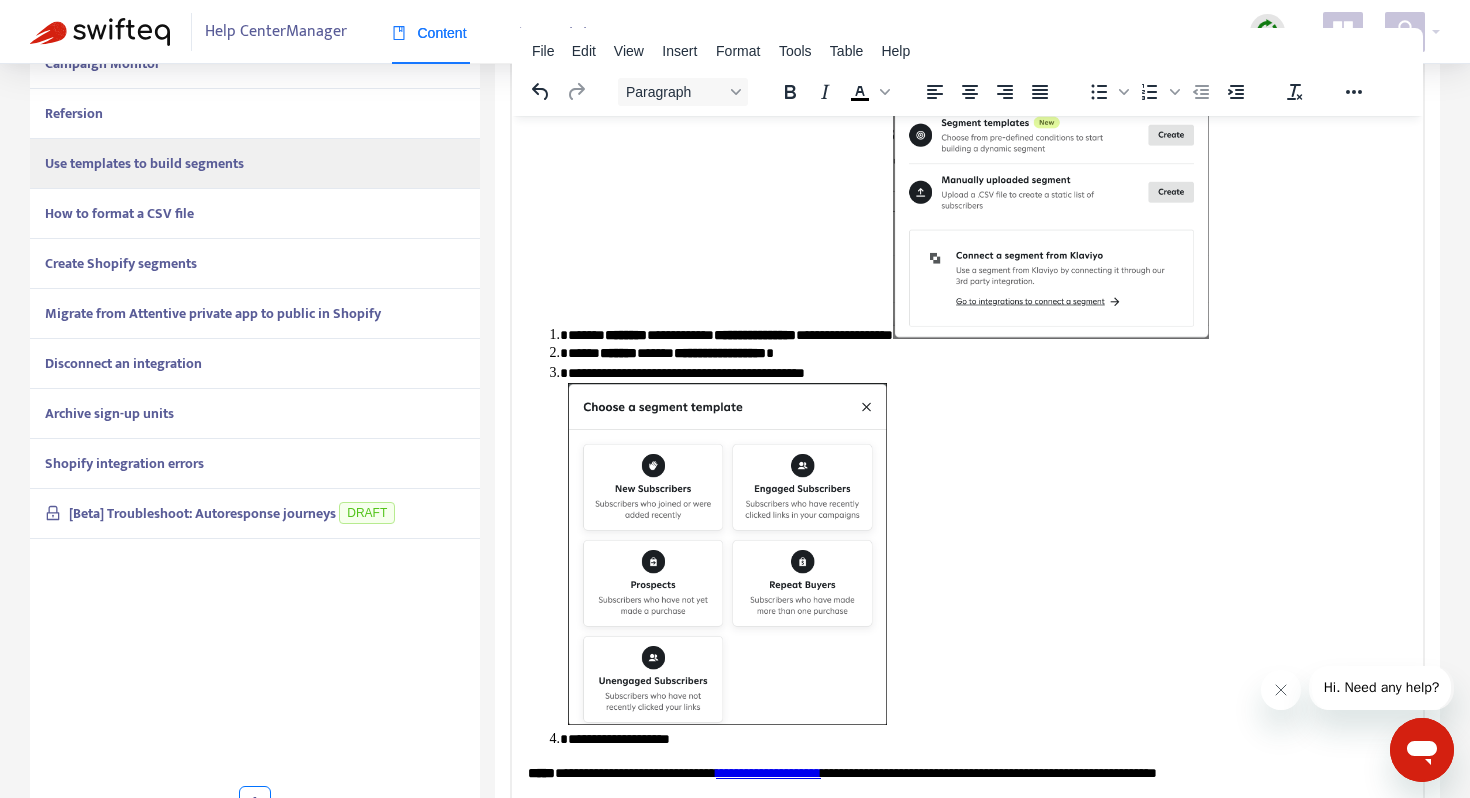 click on "**********" at bounding box center (967, 773) 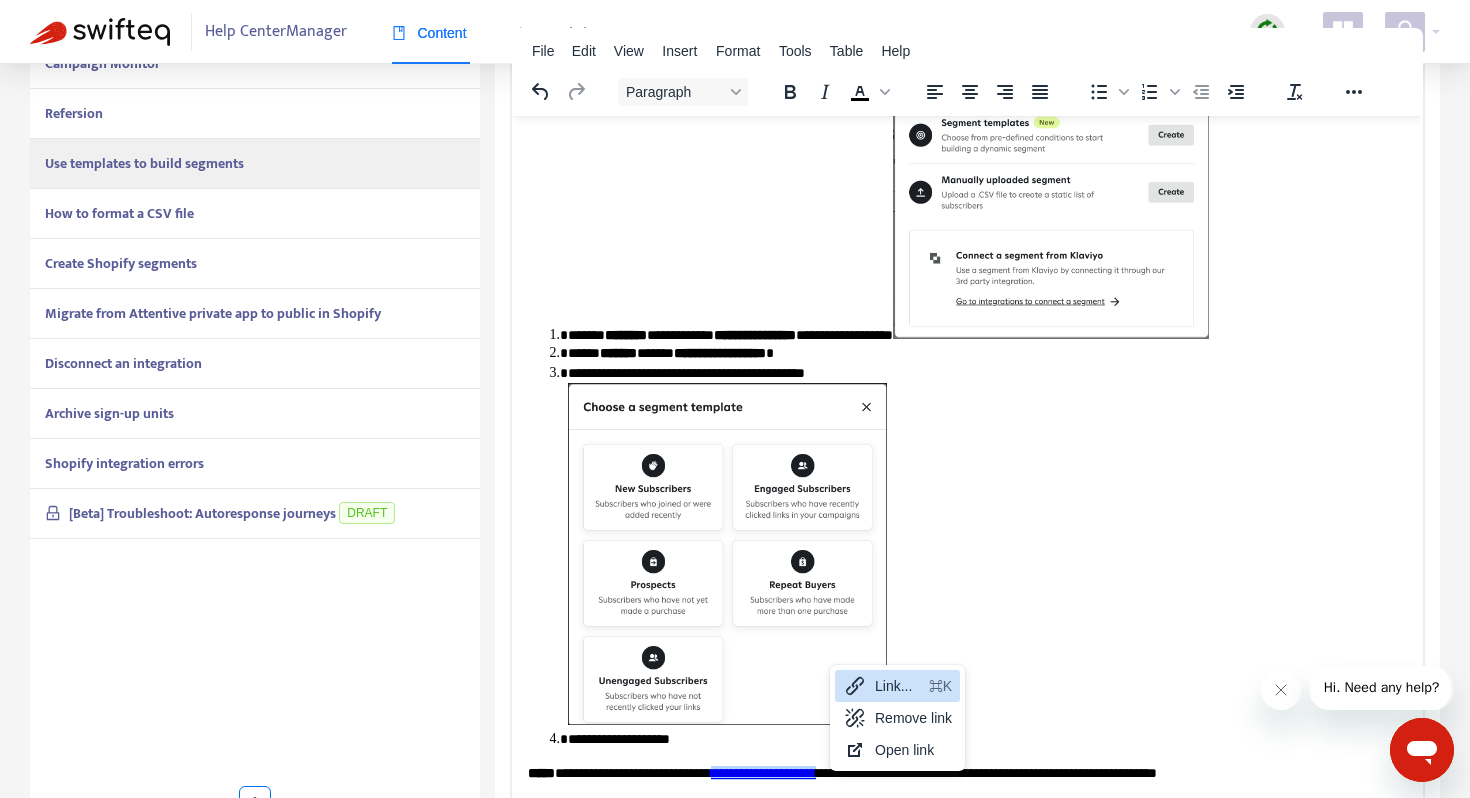 click 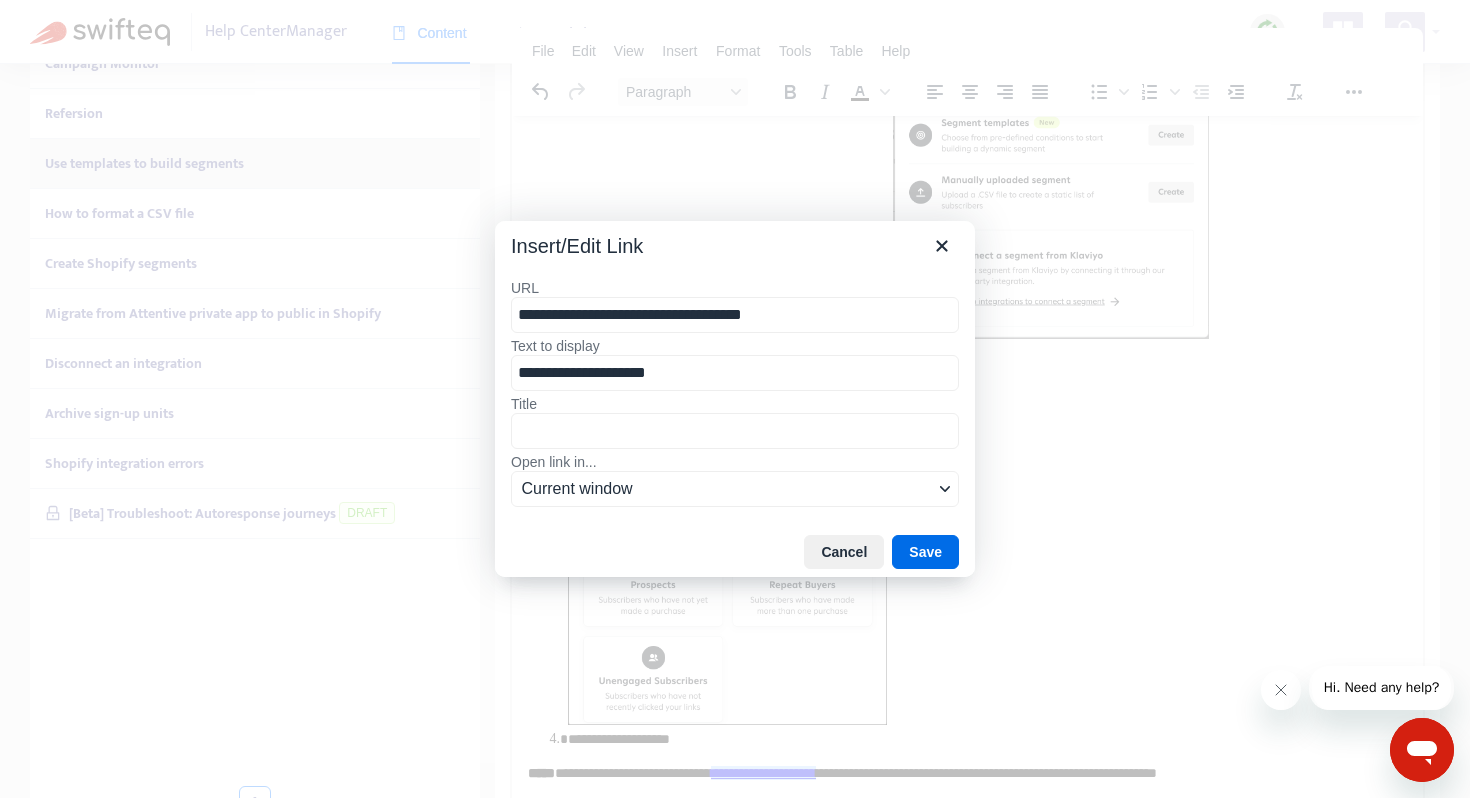 click on "**********" at bounding box center [735, 315] 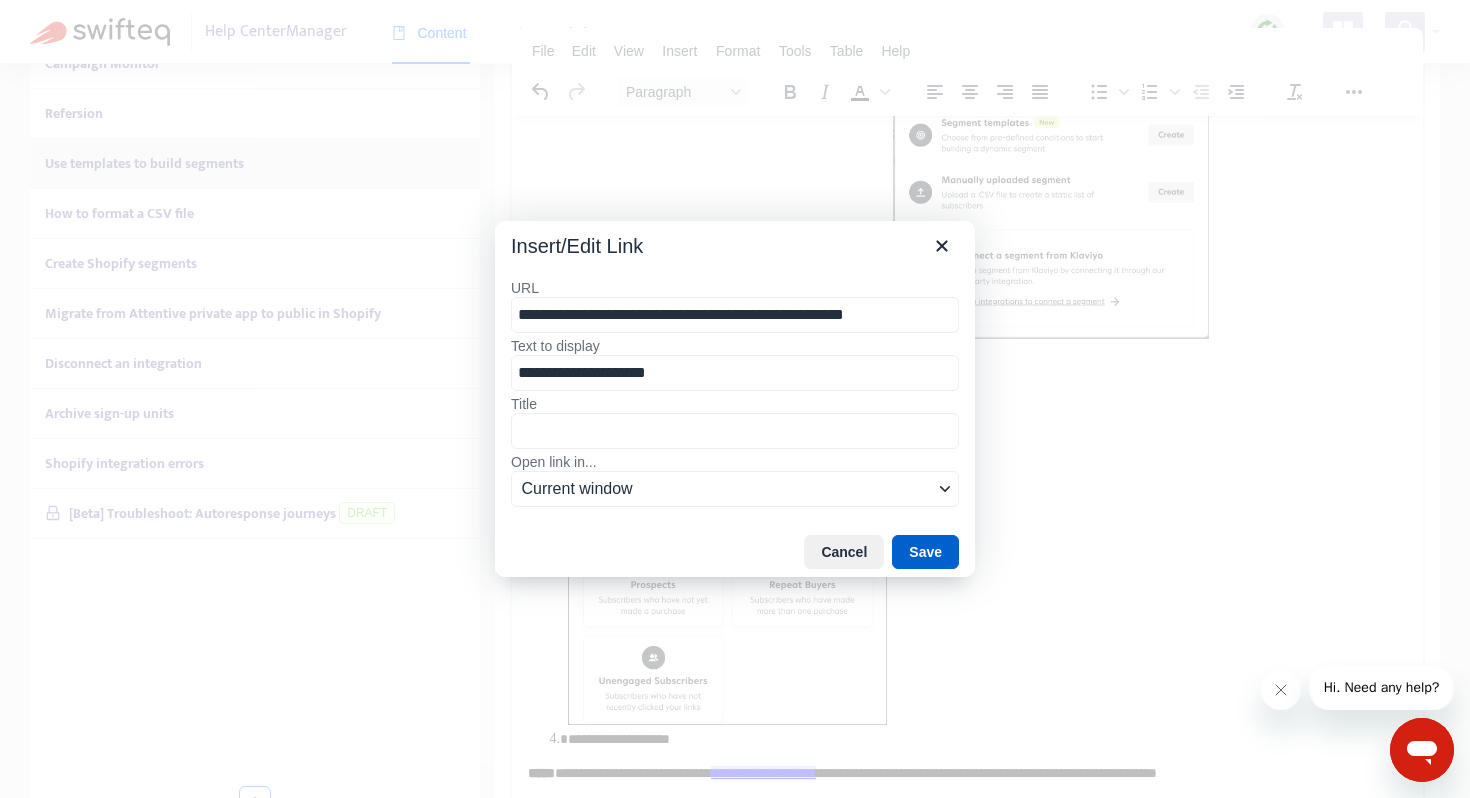 click on "Save" at bounding box center (925, 552) 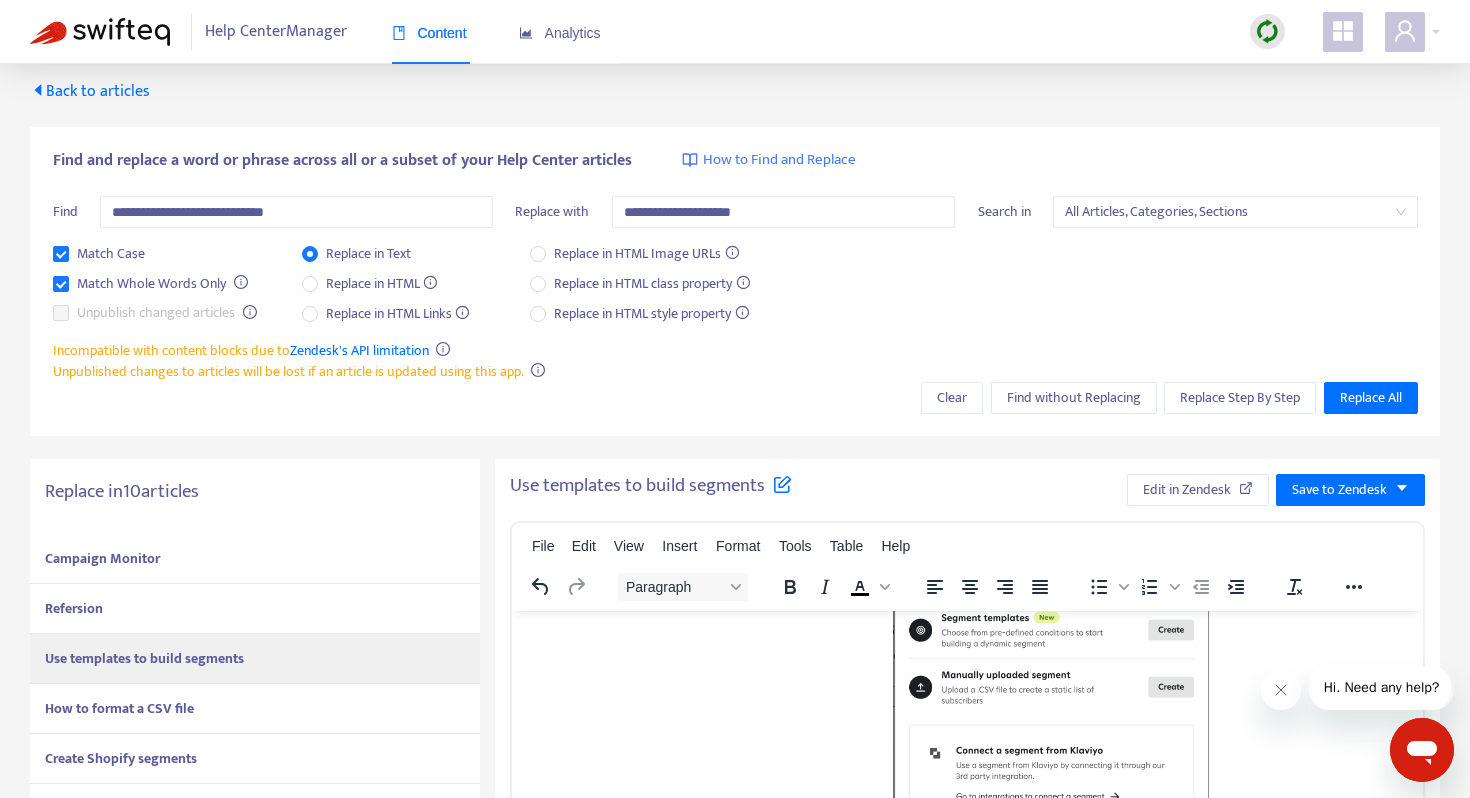 scroll, scrollTop: 0, scrollLeft: 0, axis: both 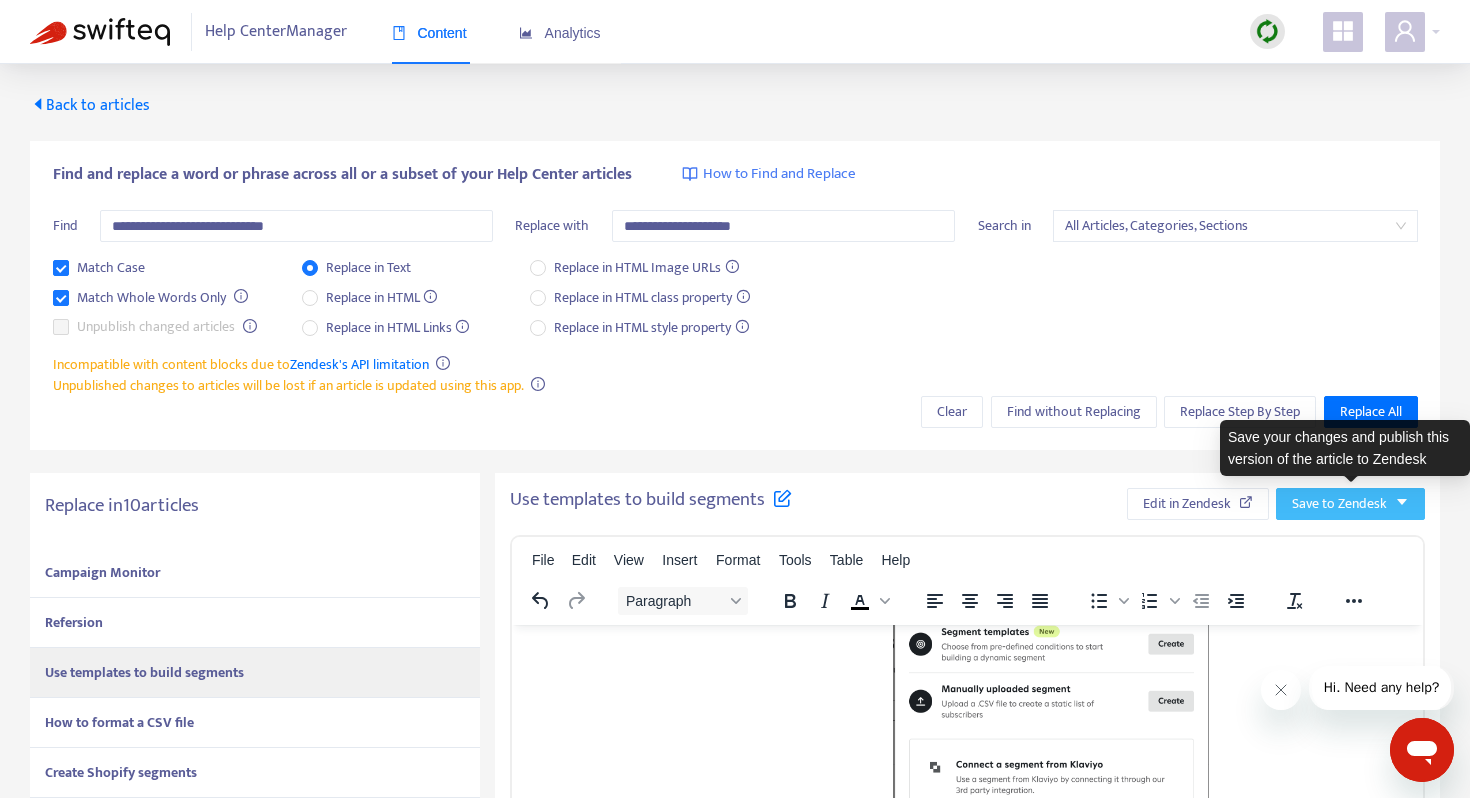 click on "Save to Zendesk" at bounding box center (1339, 504) 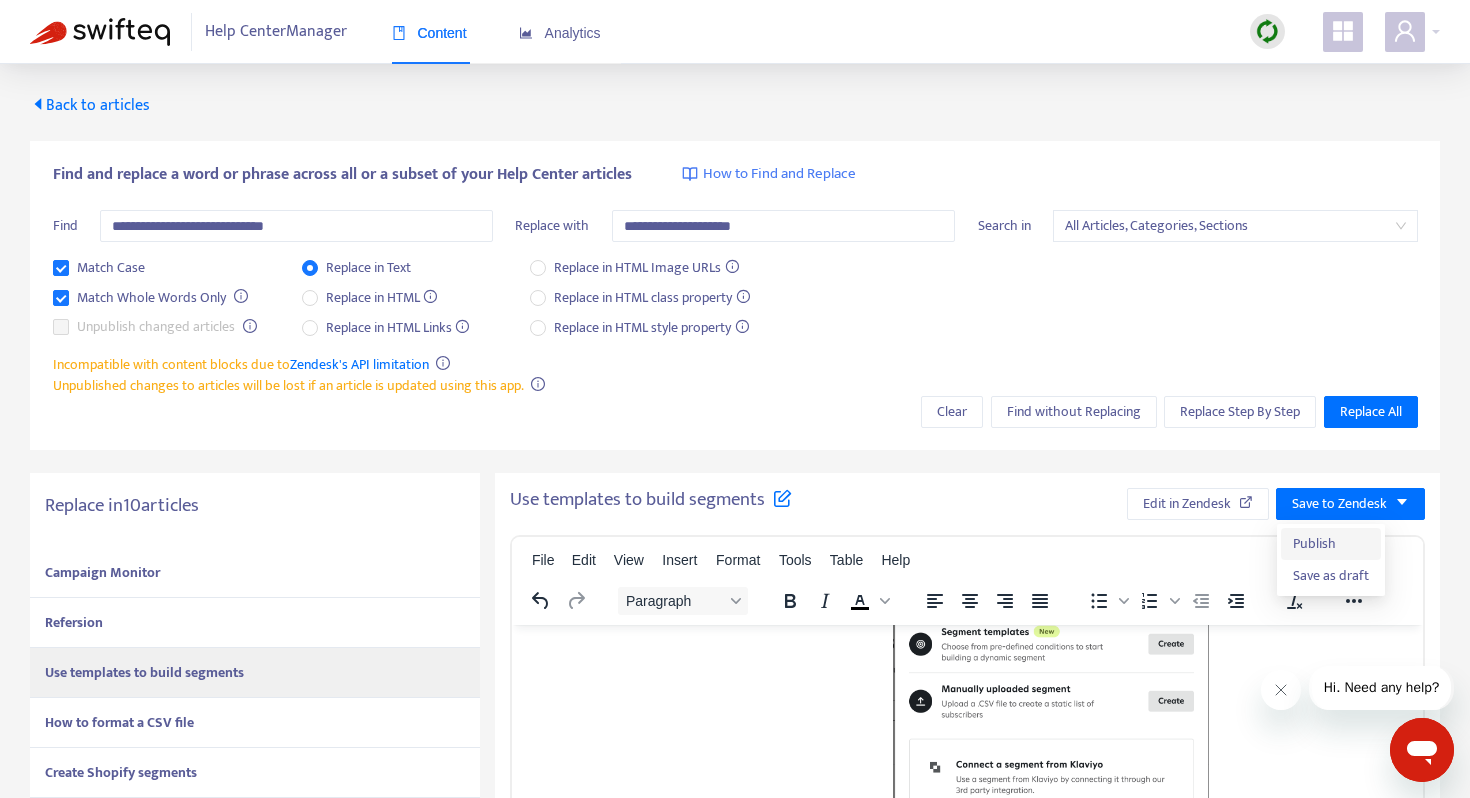 click on "Publish" at bounding box center (1331, 544) 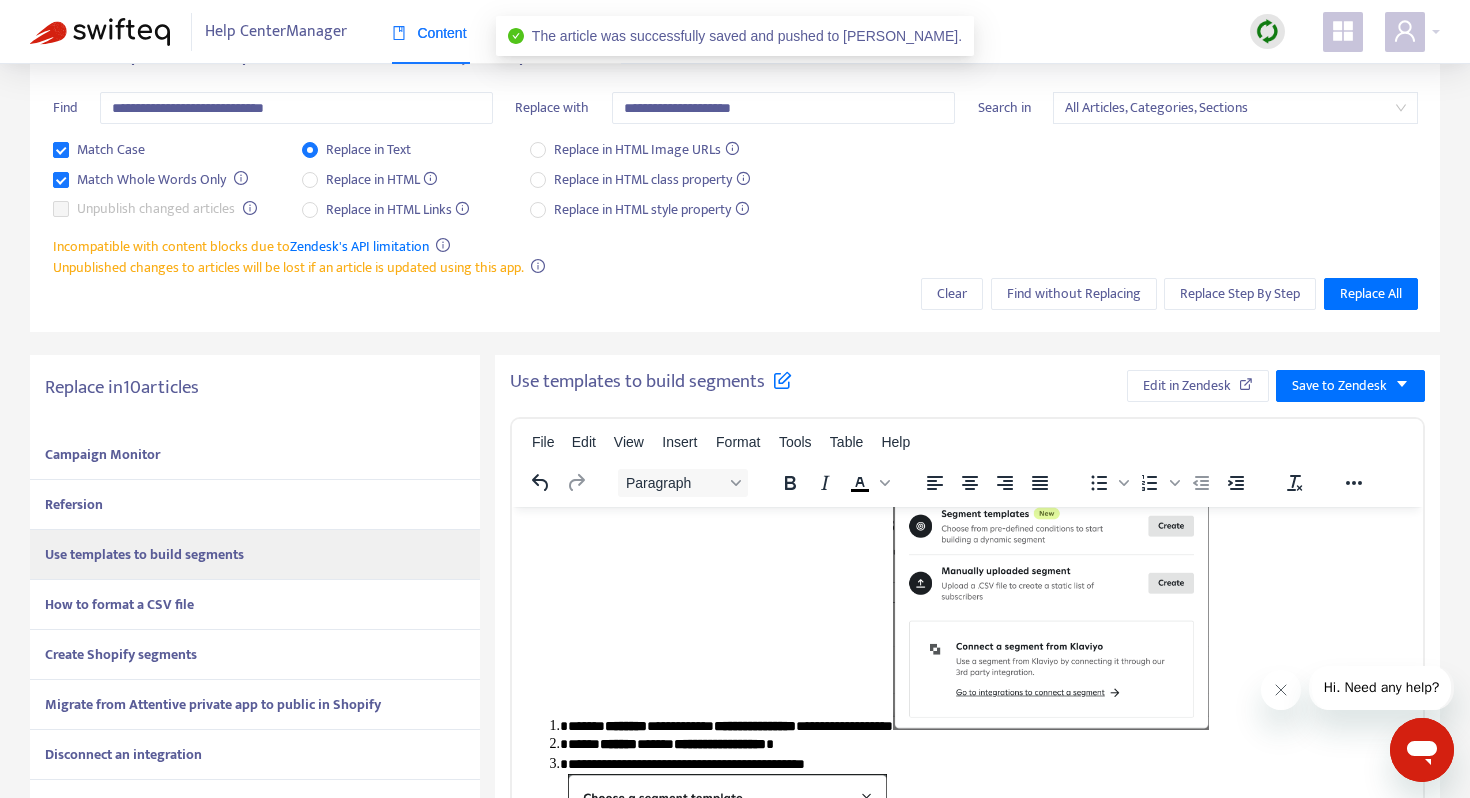 scroll, scrollTop: 205, scrollLeft: 0, axis: vertical 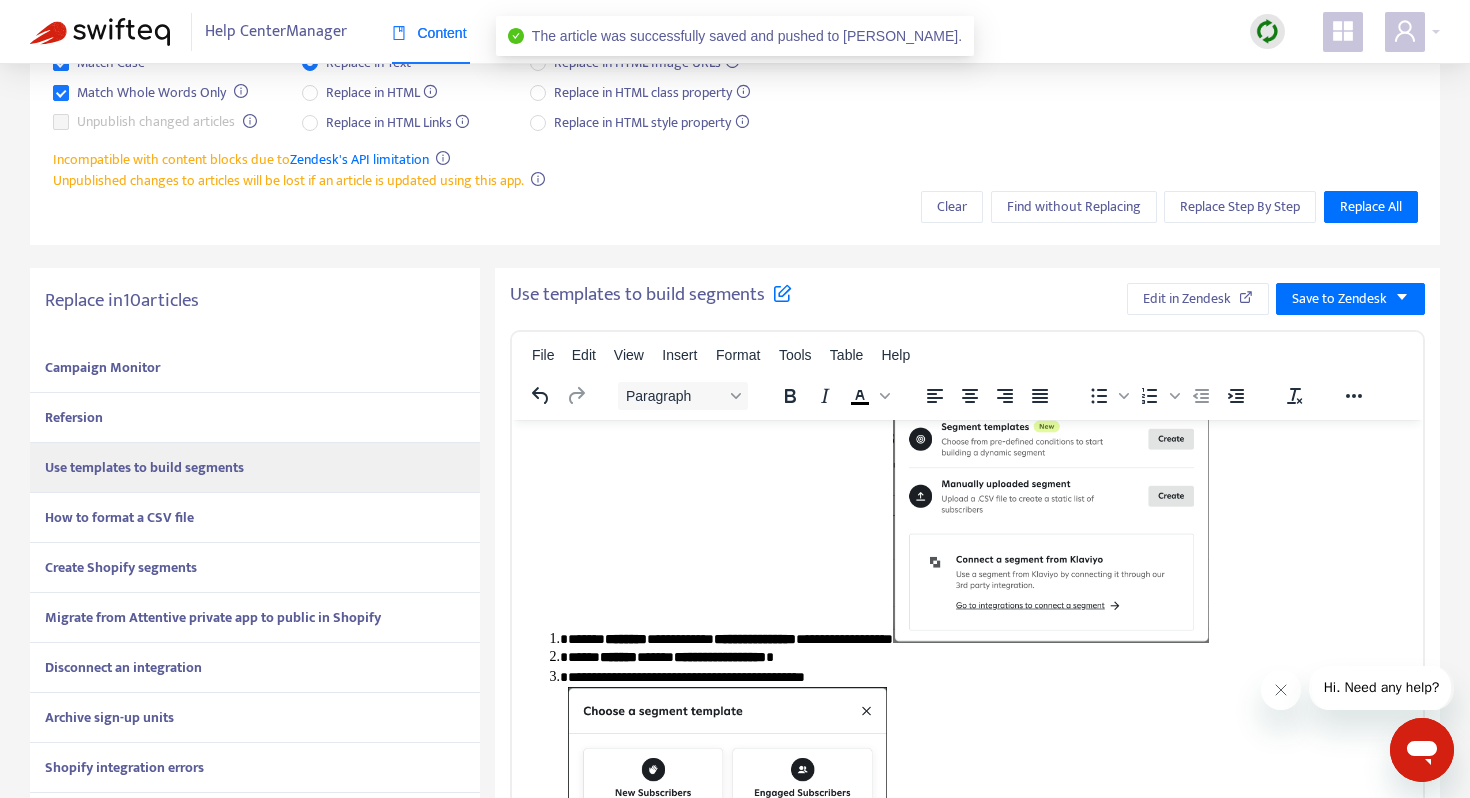 click on "How to format a CSV file" at bounding box center (255, 518) 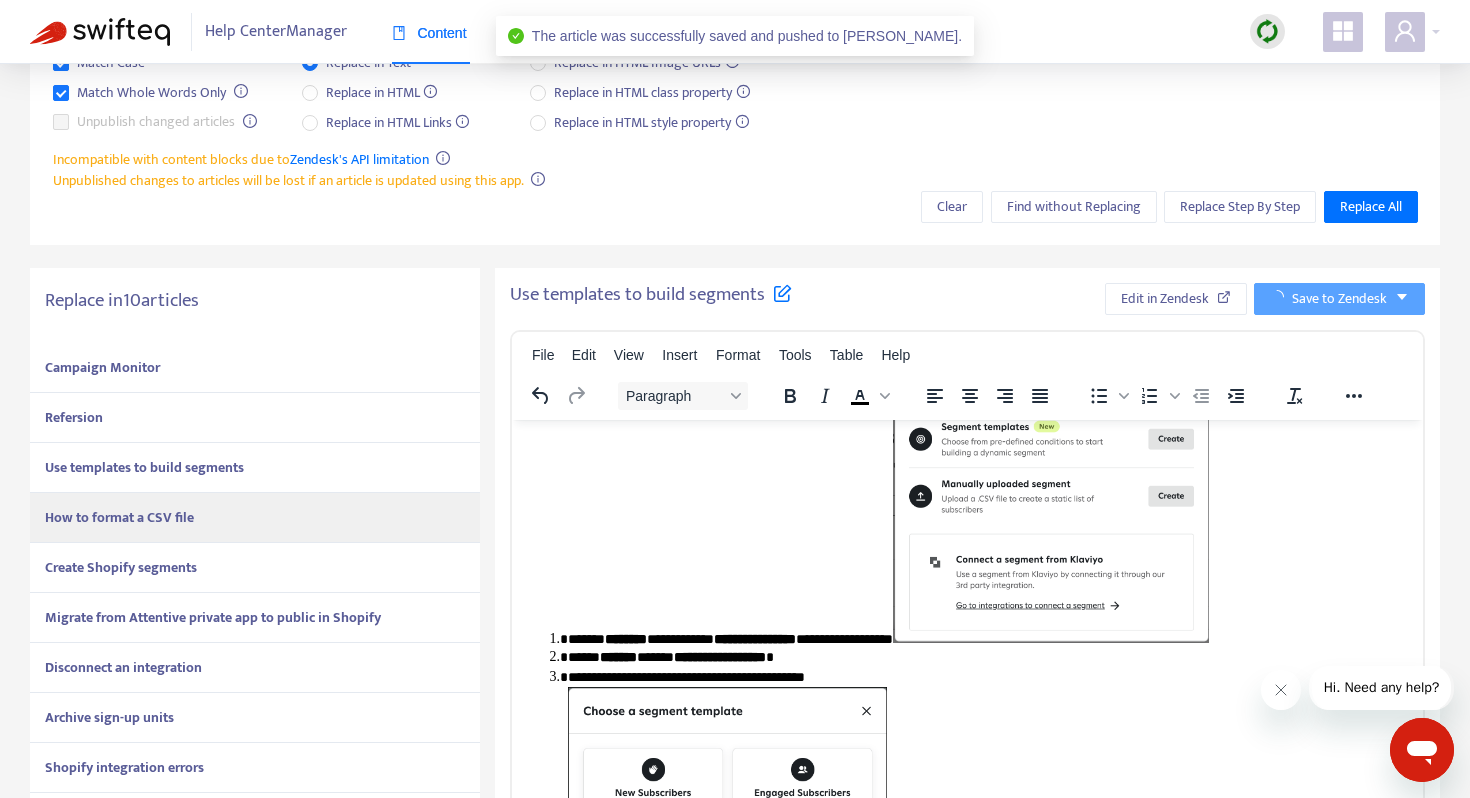 scroll, scrollTop: 245, scrollLeft: 0, axis: vertical 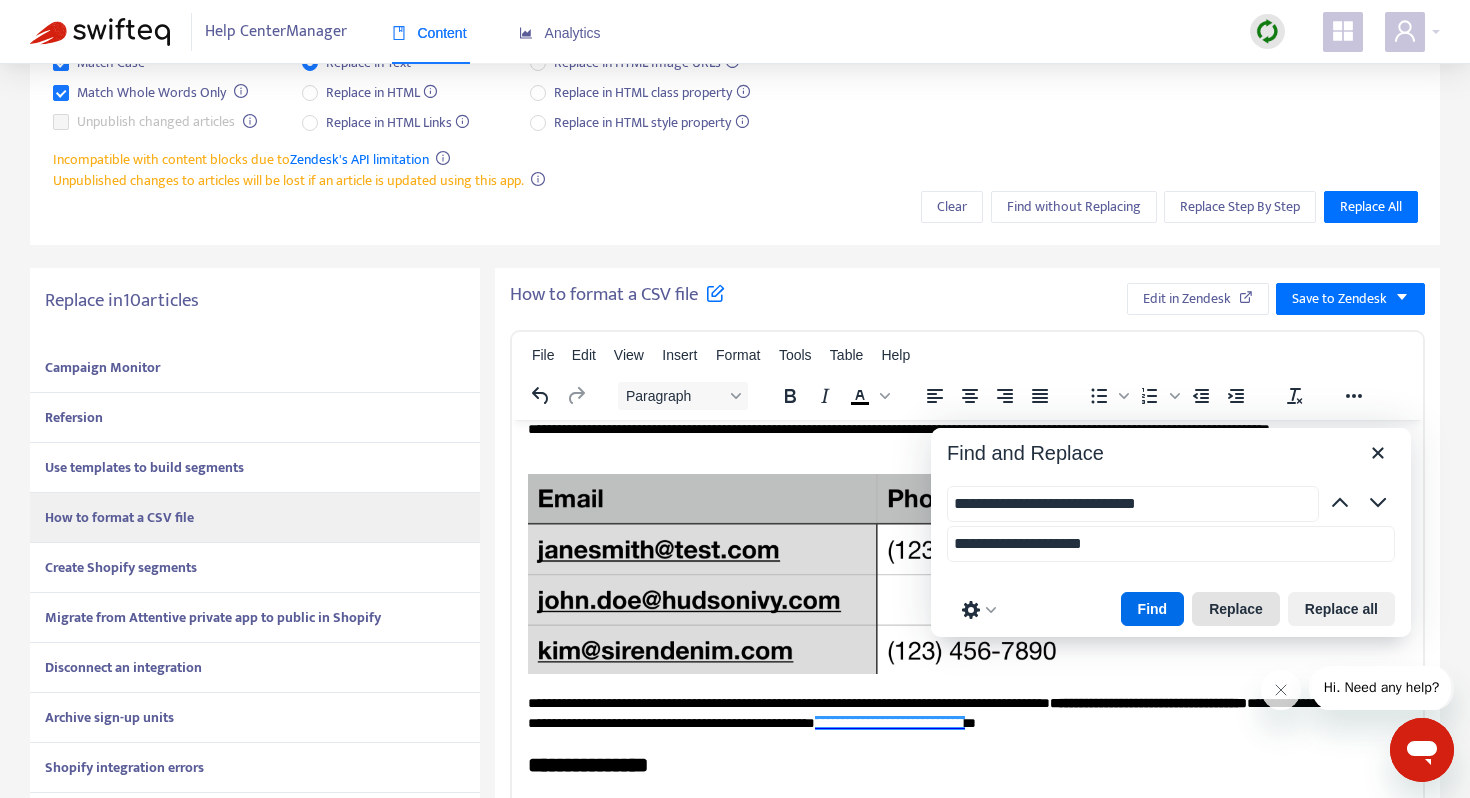 click on "Replace" at bounding box center (1236, 609) 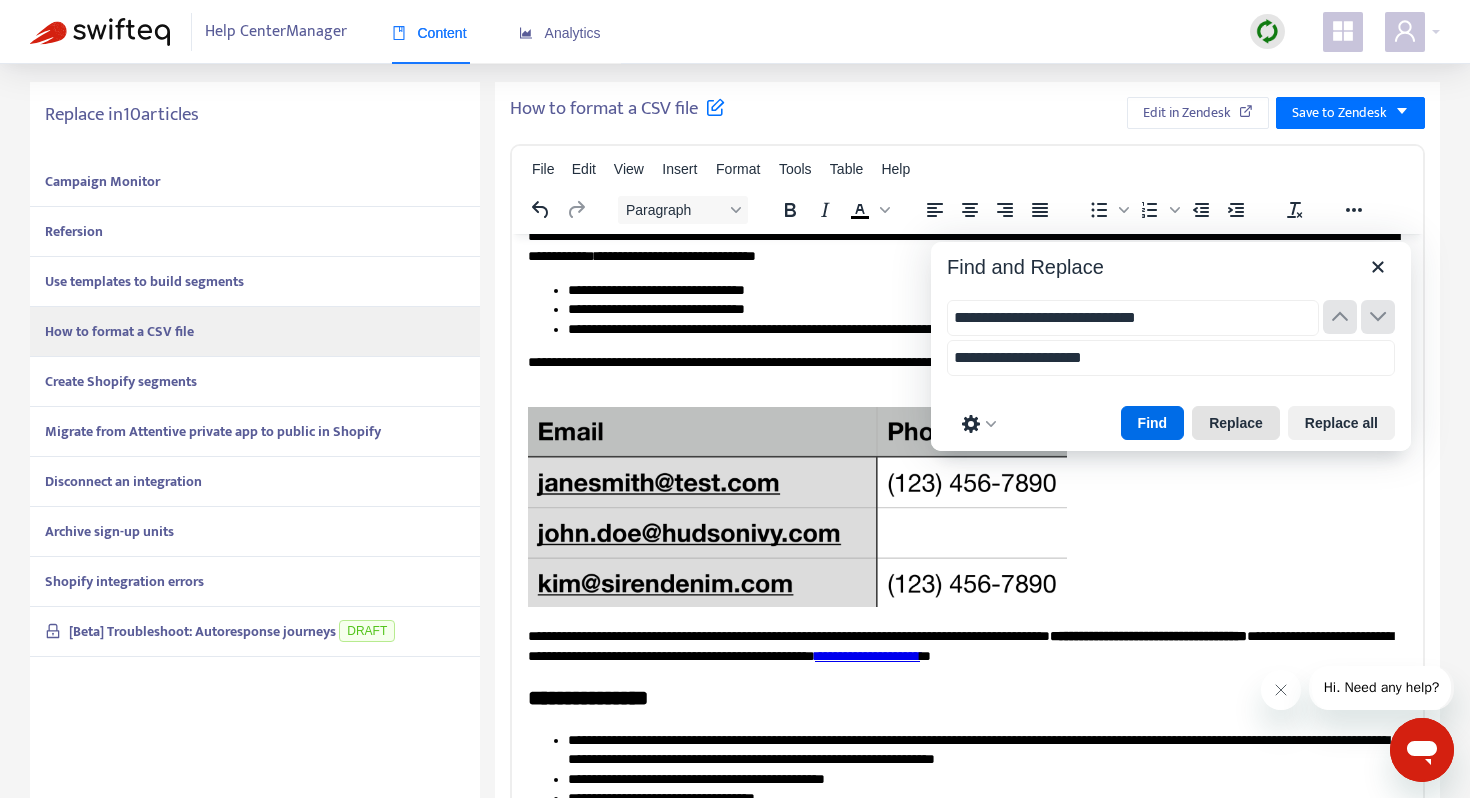 scroll, scrollTop: 509, scrollLeft: 0, axis: vertical 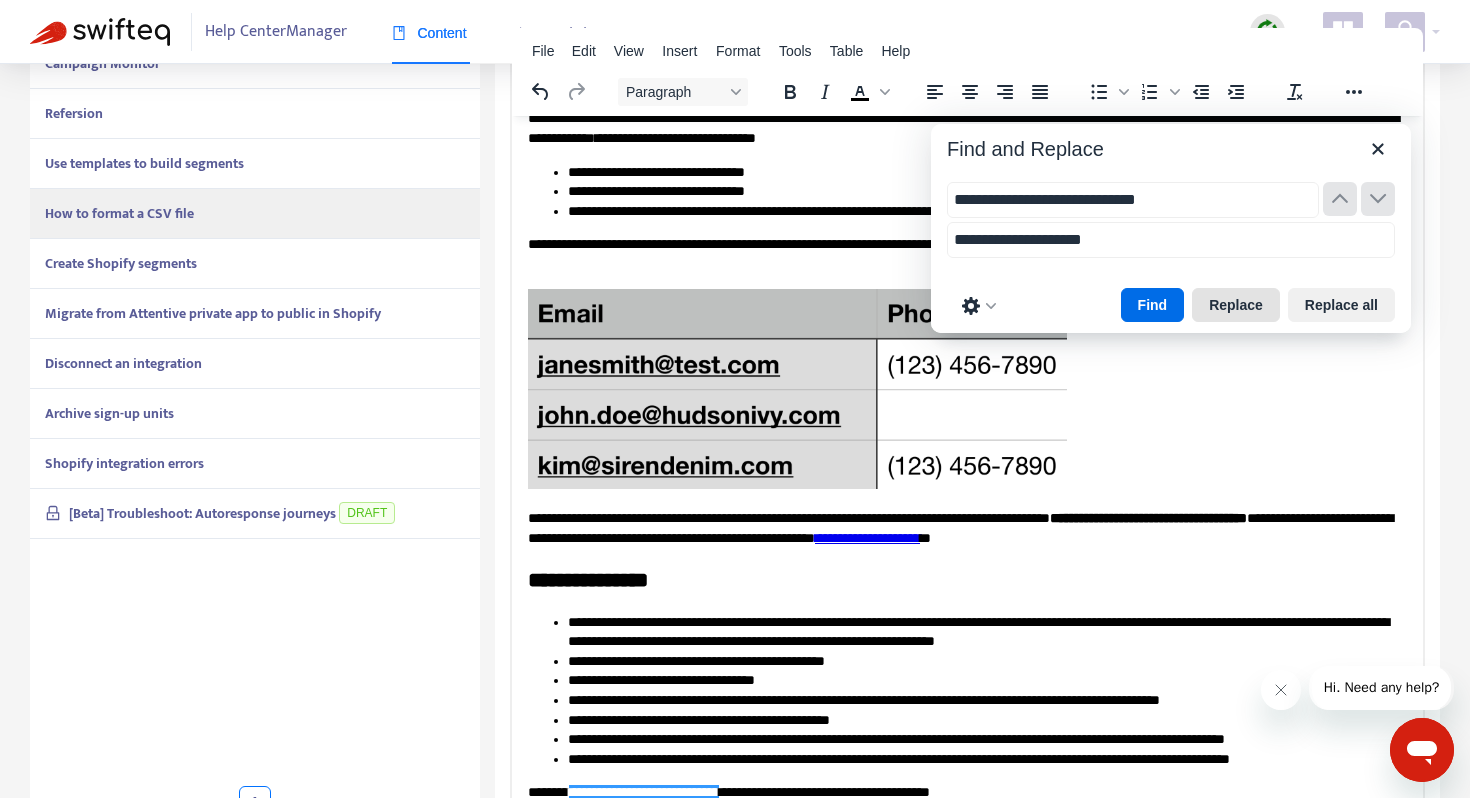 click on "Replace" at bounding box center (1236, 305) 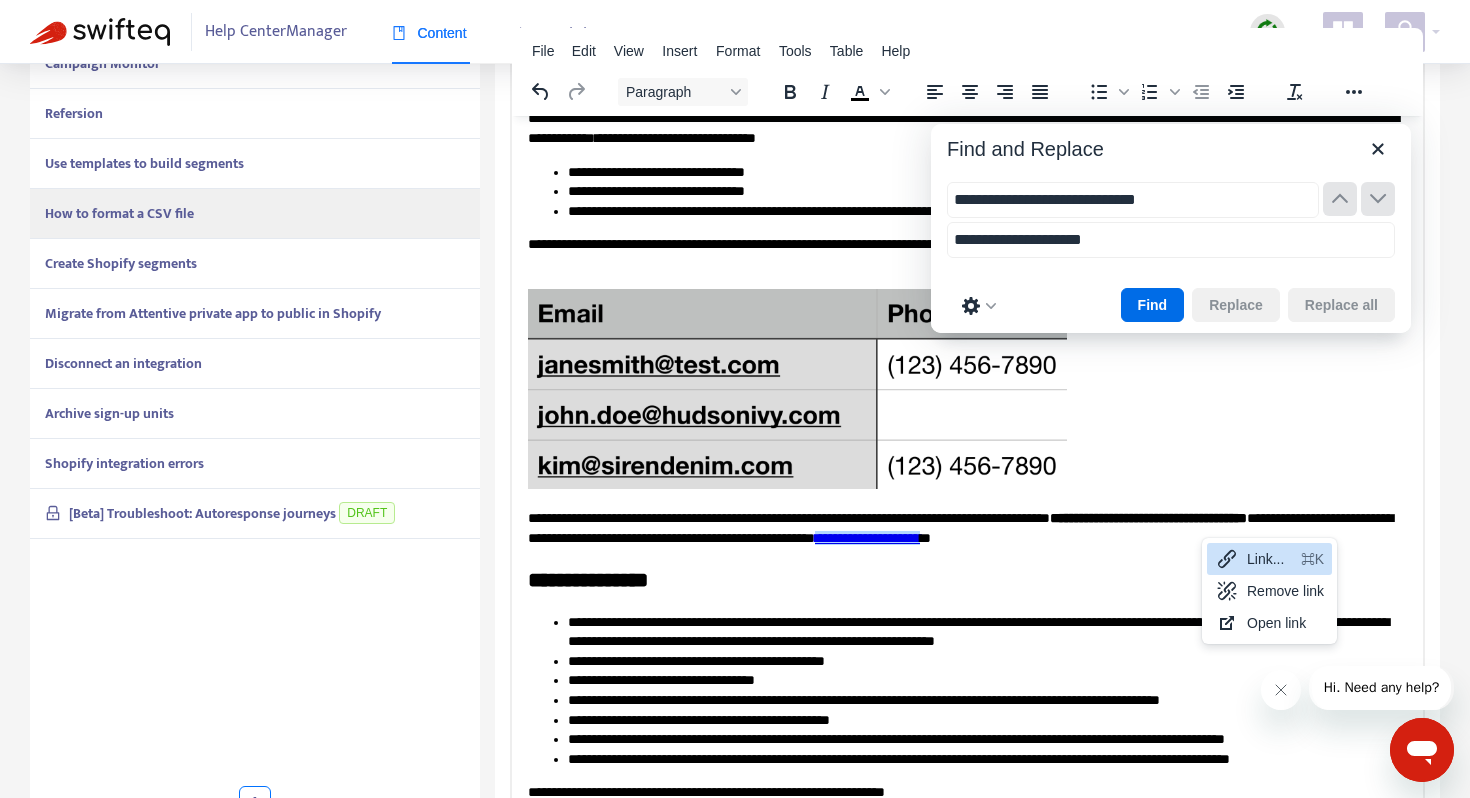 click on "Link..." at bounding box center [1270, 559] 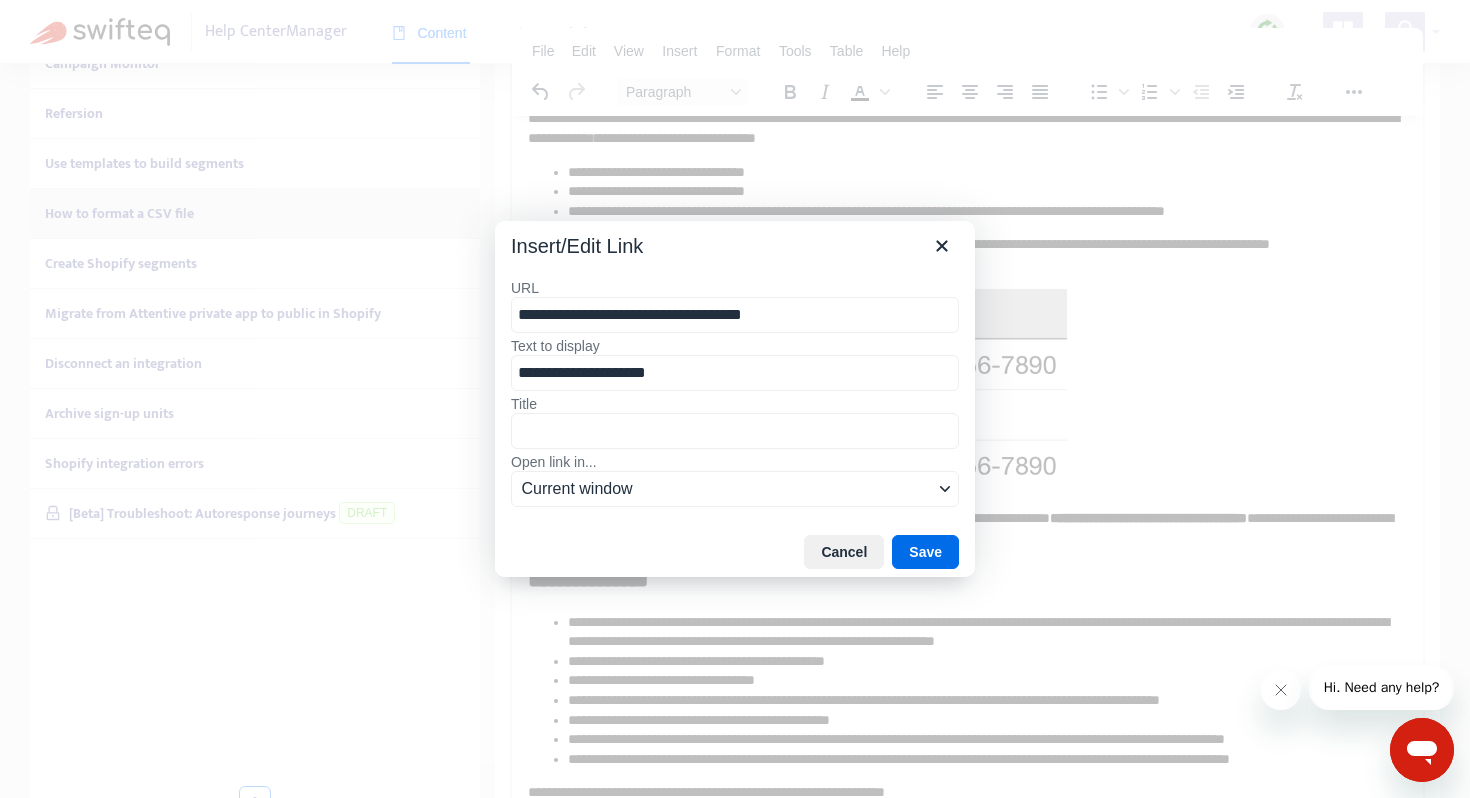 click on "**********" at bounding box center [735, 315] 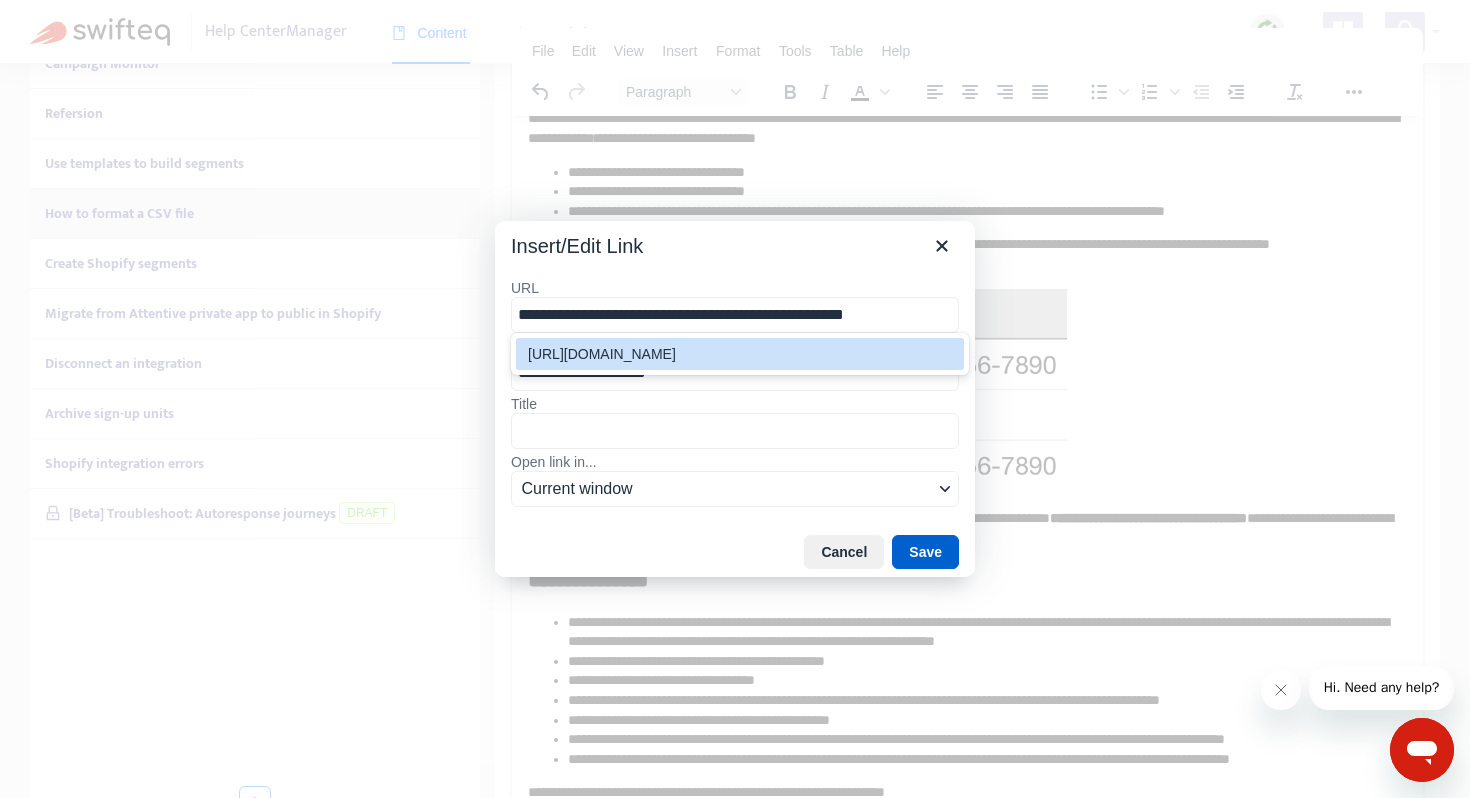 click on "Save" at bounding box center [925, 552] 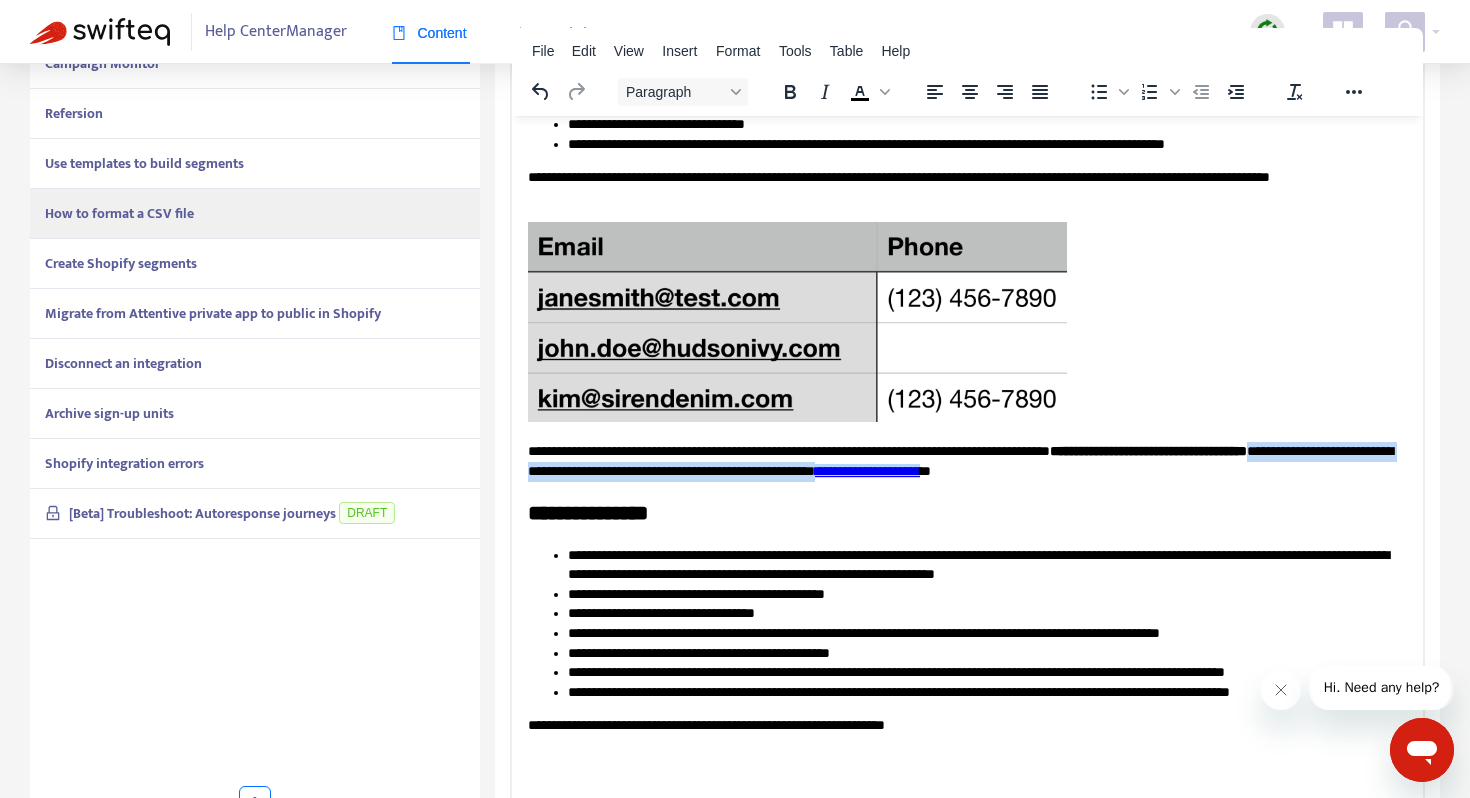 scroll, scrollTop: 245, scrollLeft: 0, axis: vertical 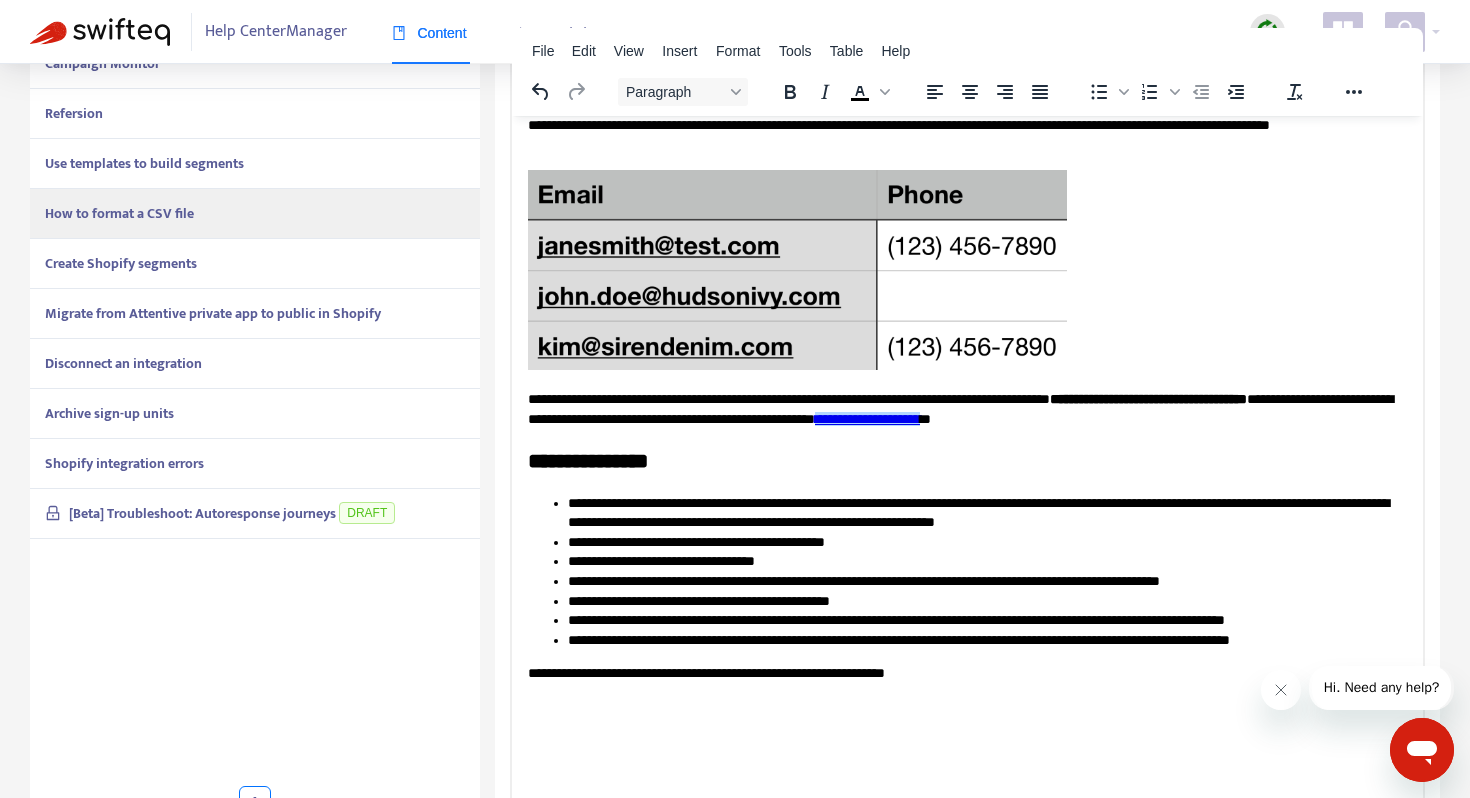 click on "**********" at bounding box center (967, 673) 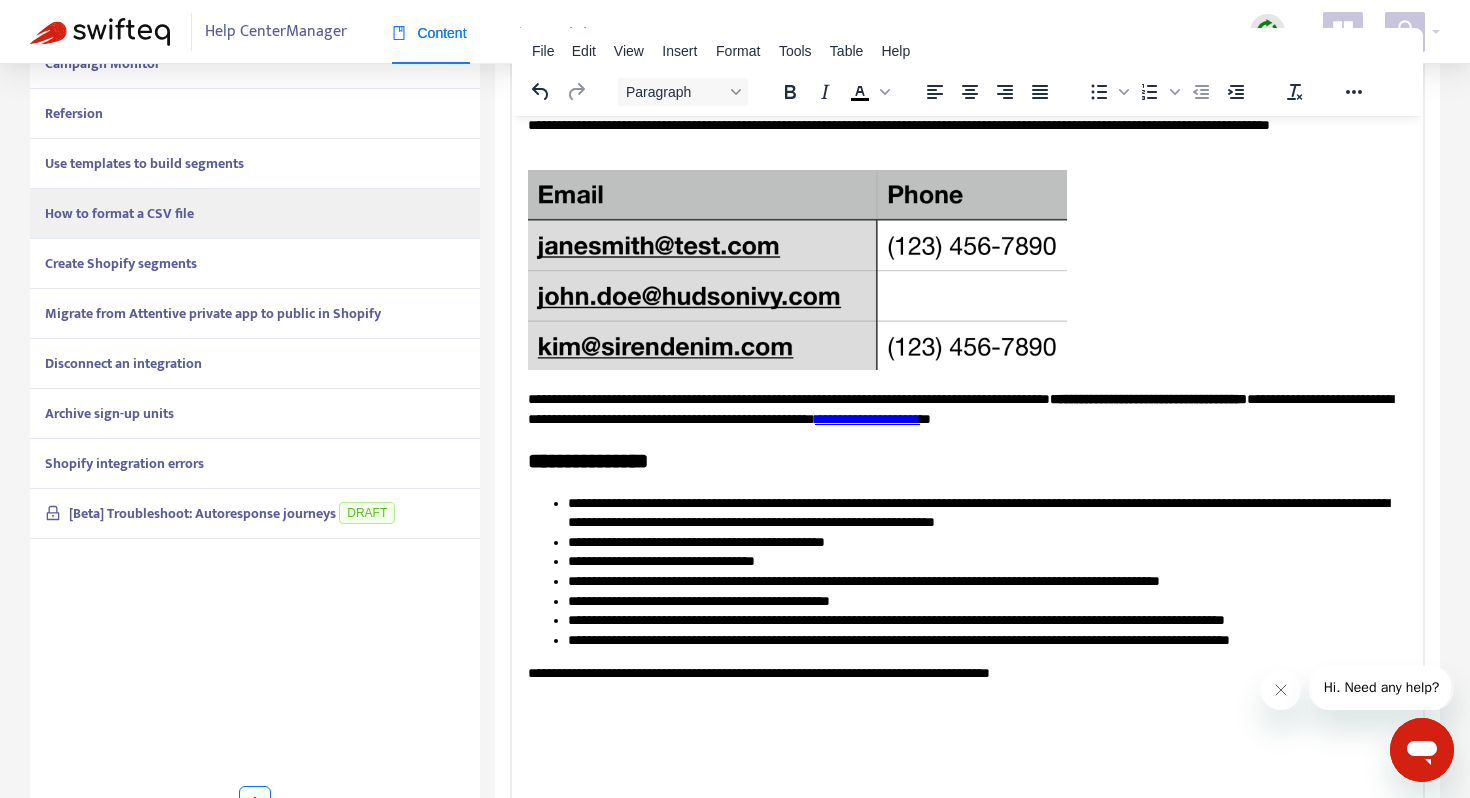 click on "**********" at bounding box center (967, 673) 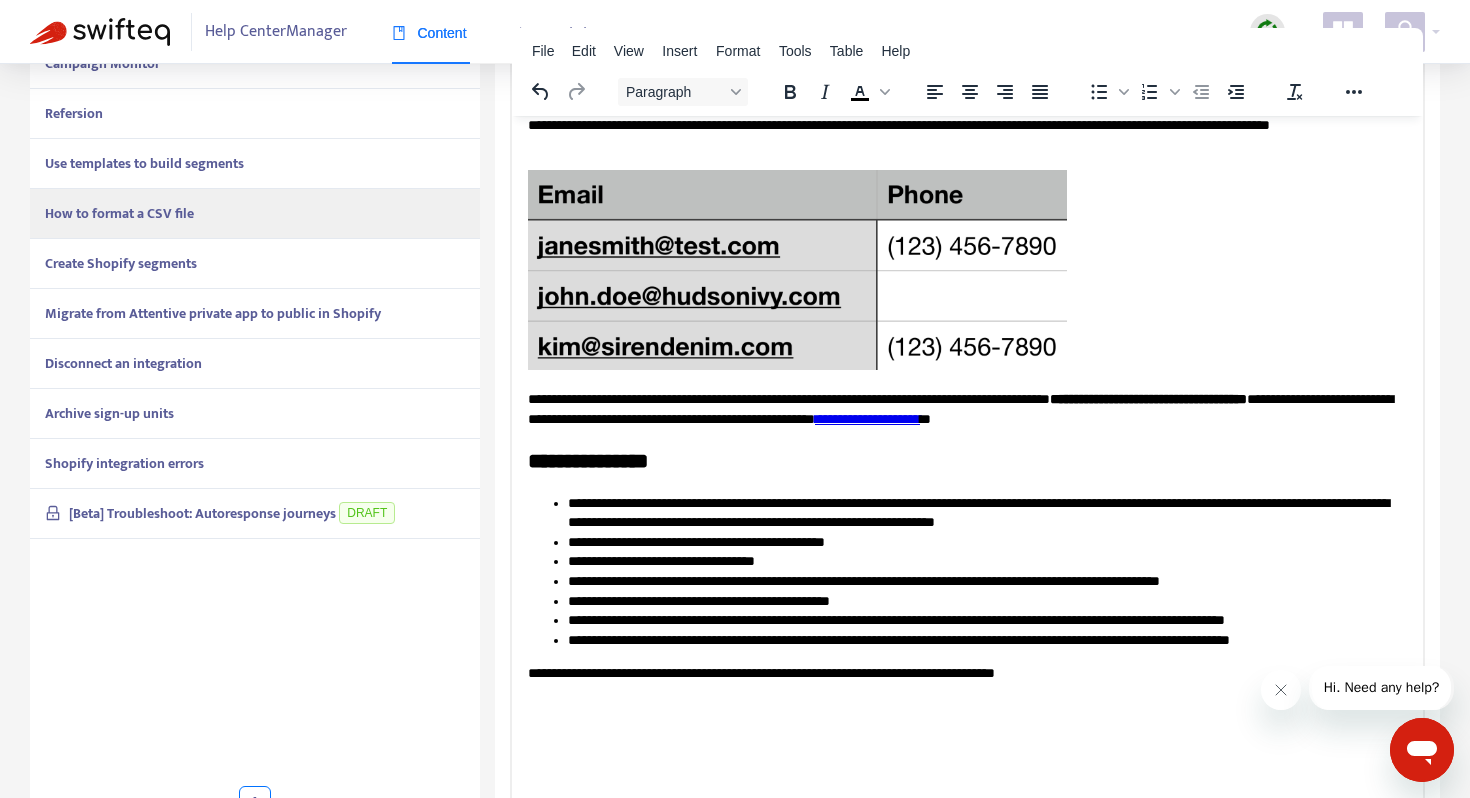 click on "**********" at bounding box center [967, 673] 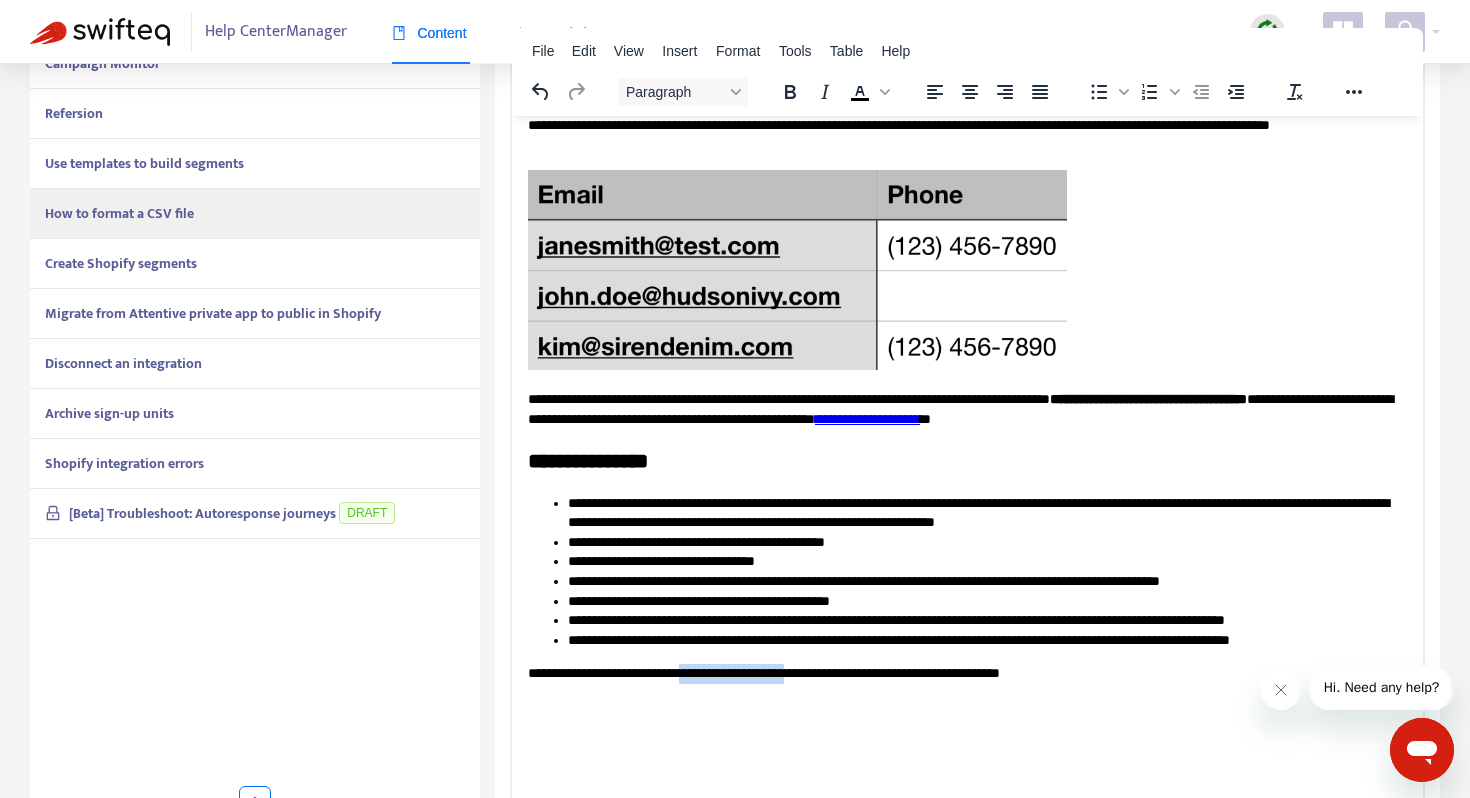 drag, startPoint x: 856, startPoint y: 669, endPoint x: 725, endPoint y: 668, distance: 131.00381 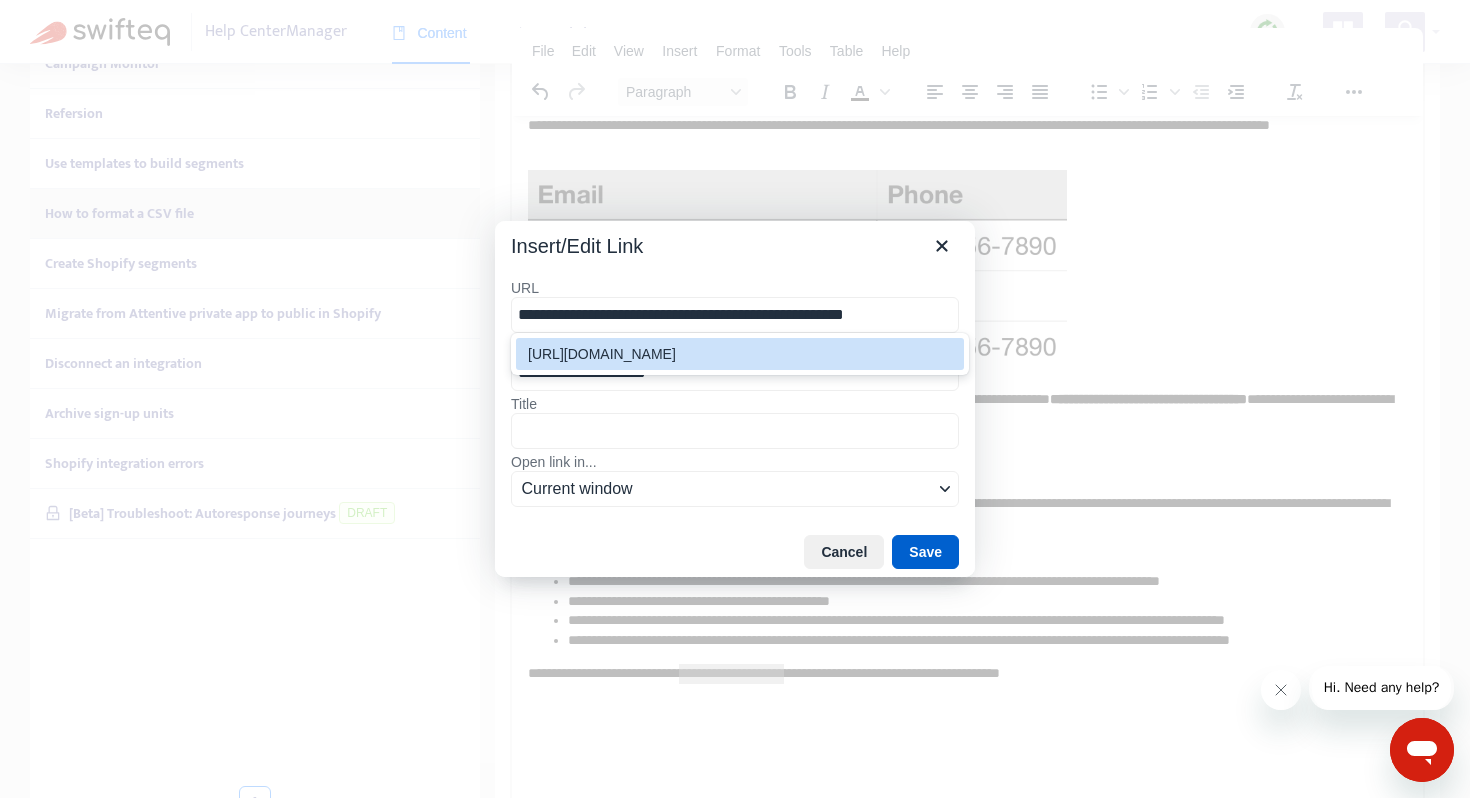 click on "Save" at bounding box center (925, 552) 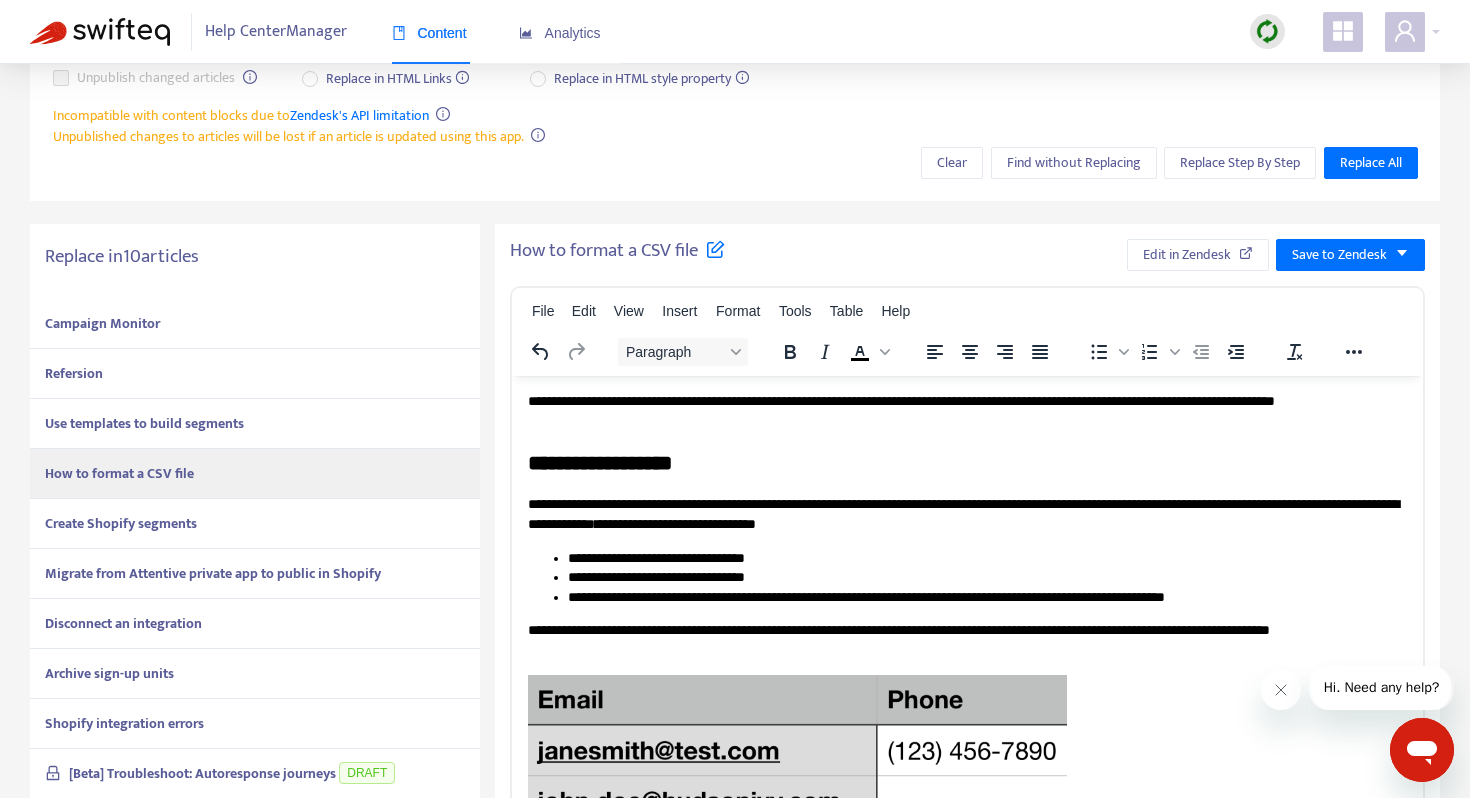 scroll, scrollTop: 158, scrollLeft: 0, axis: vertical 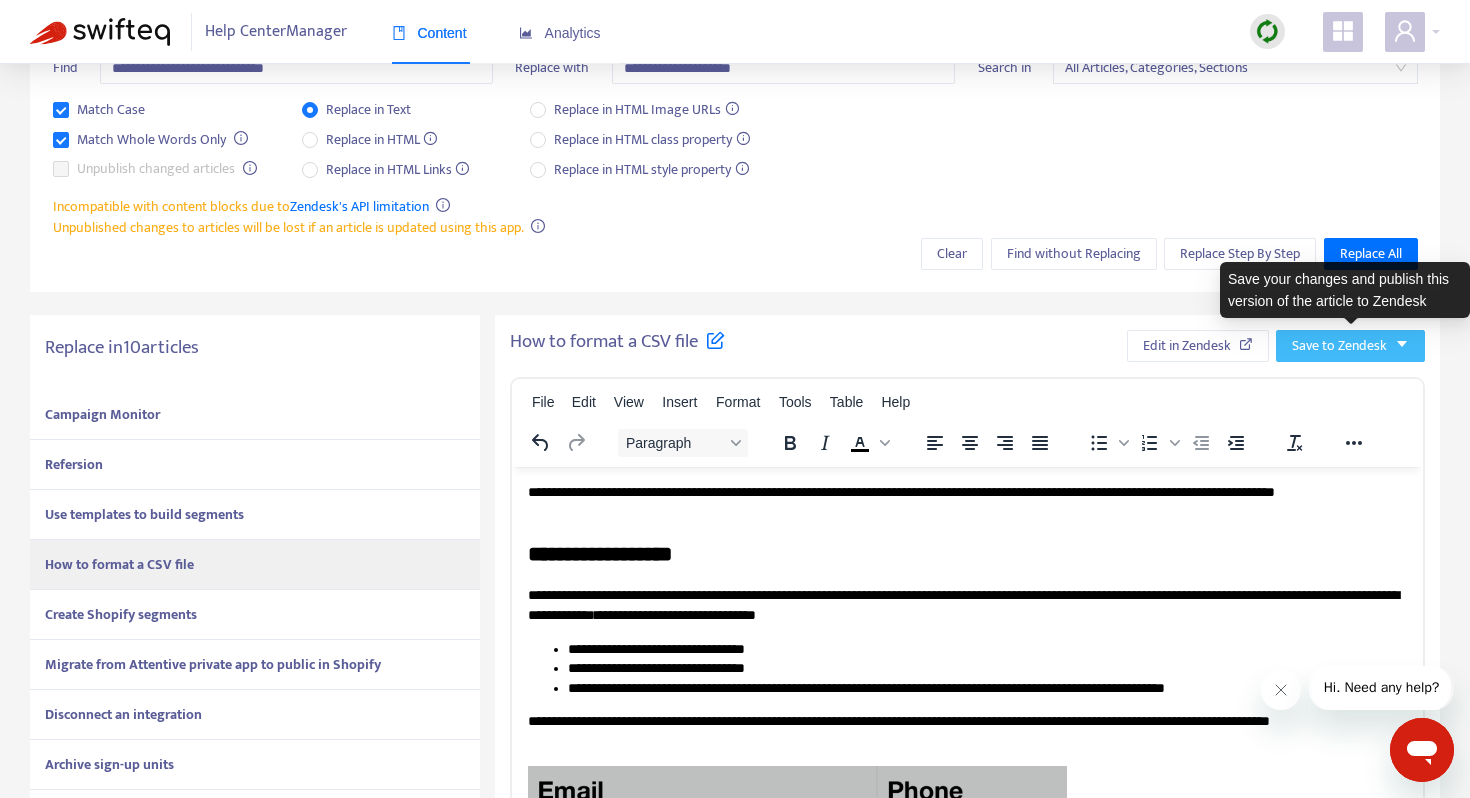 click on "Save to Zendesk" at bounding box center [1339, 346] 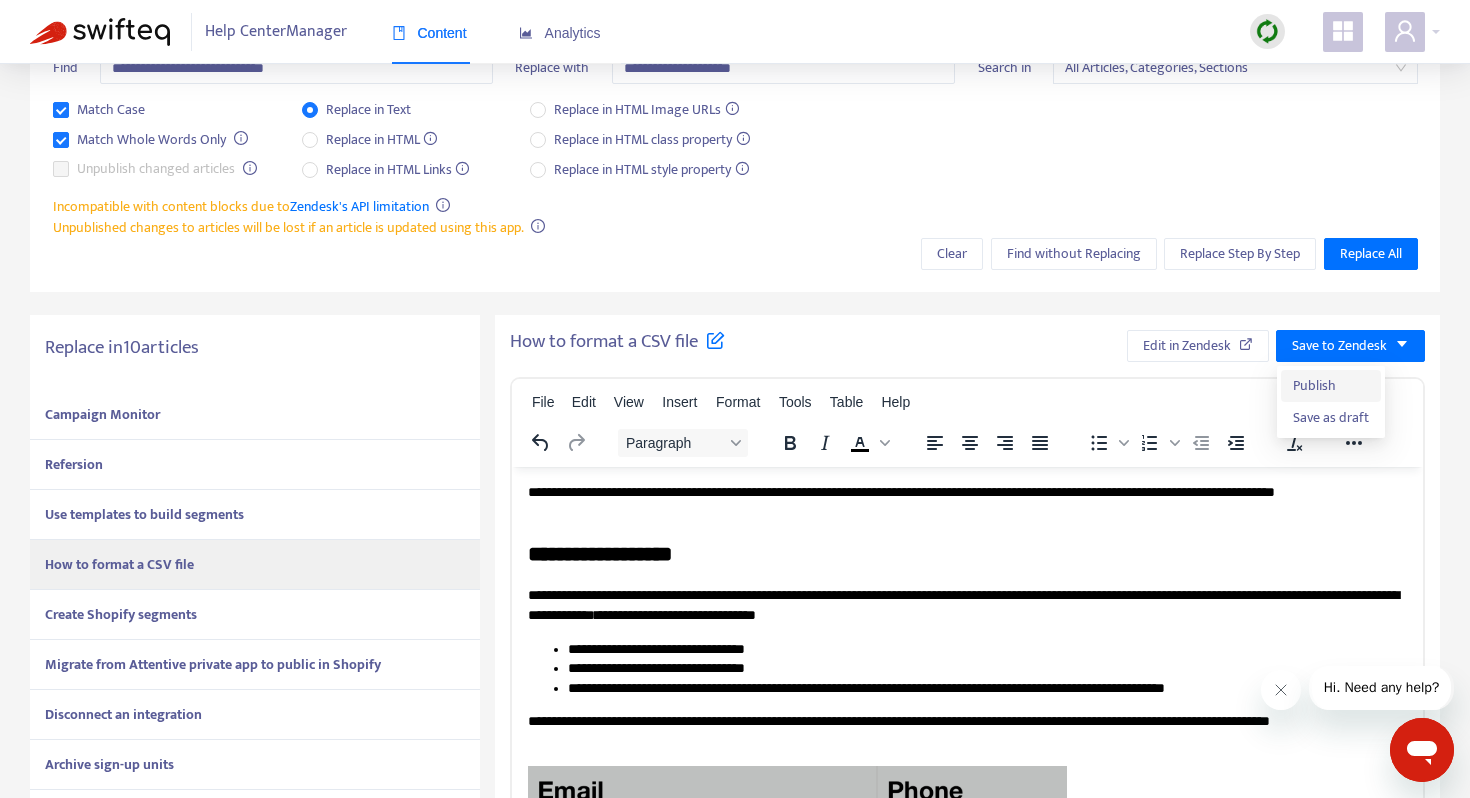click on "Publish" at bounding box center (1331, 386) 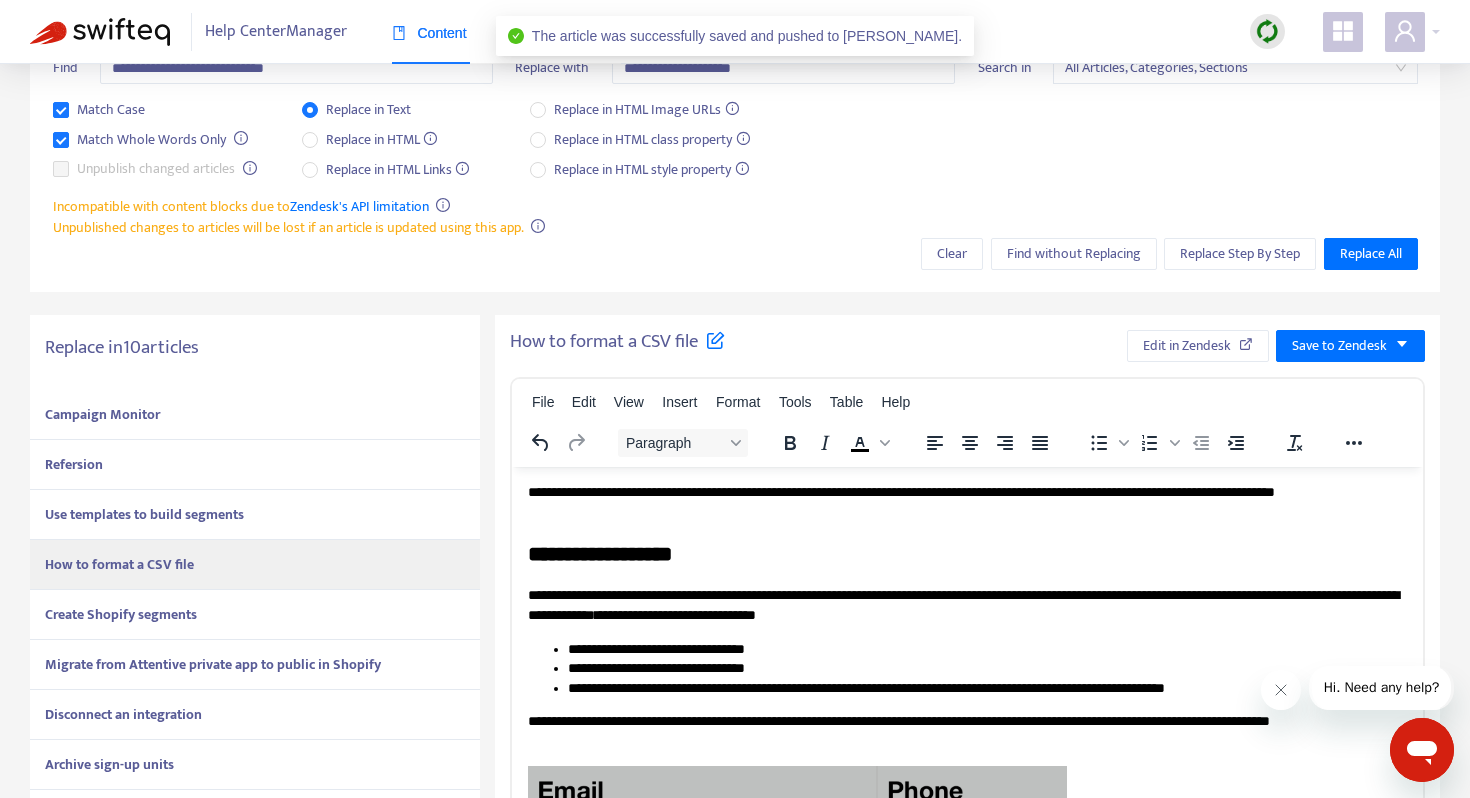 click on "Create Shopify segments" at bounding box center (121, 614) 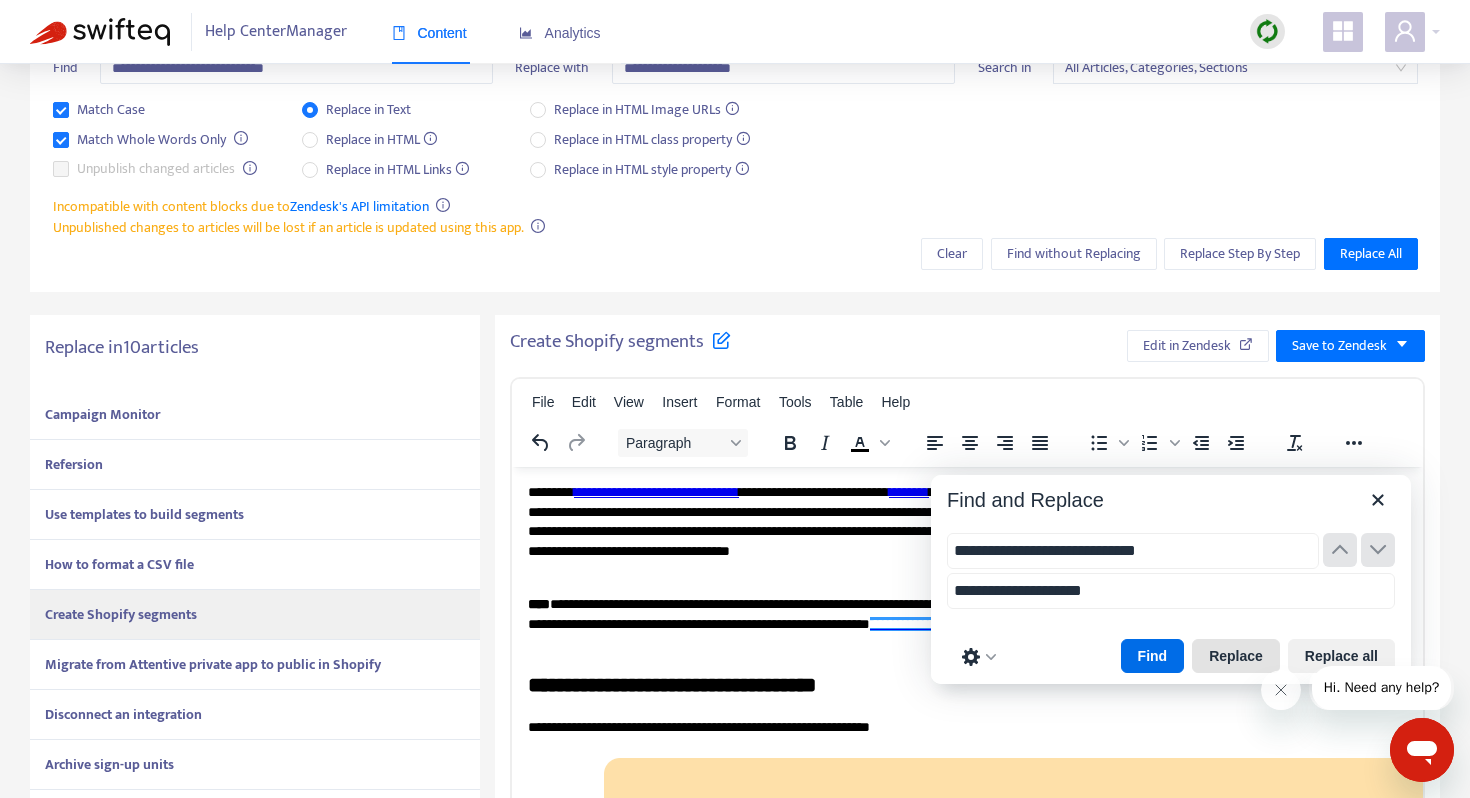 click on "Replace" at bounding box center [1236, 656] 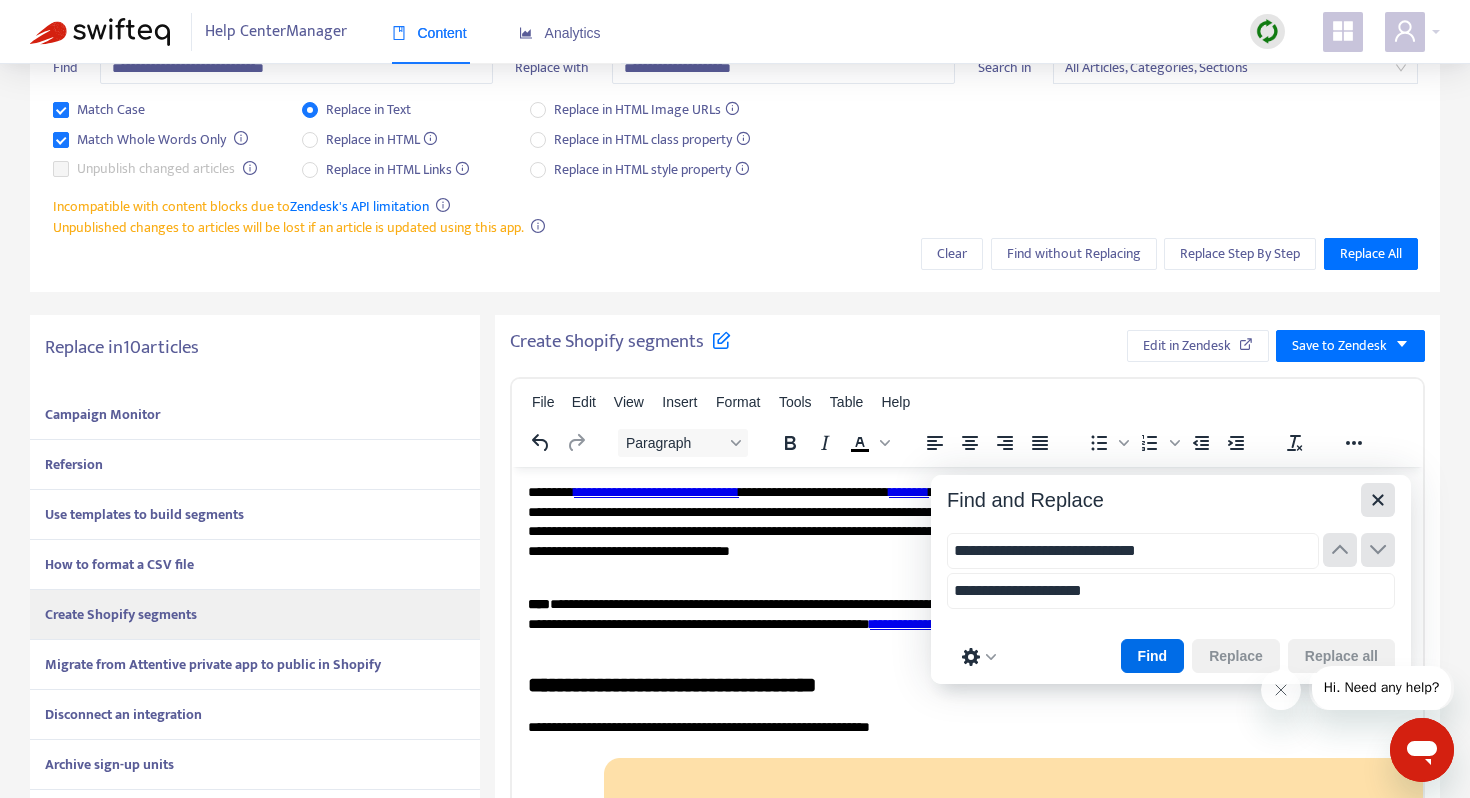 click 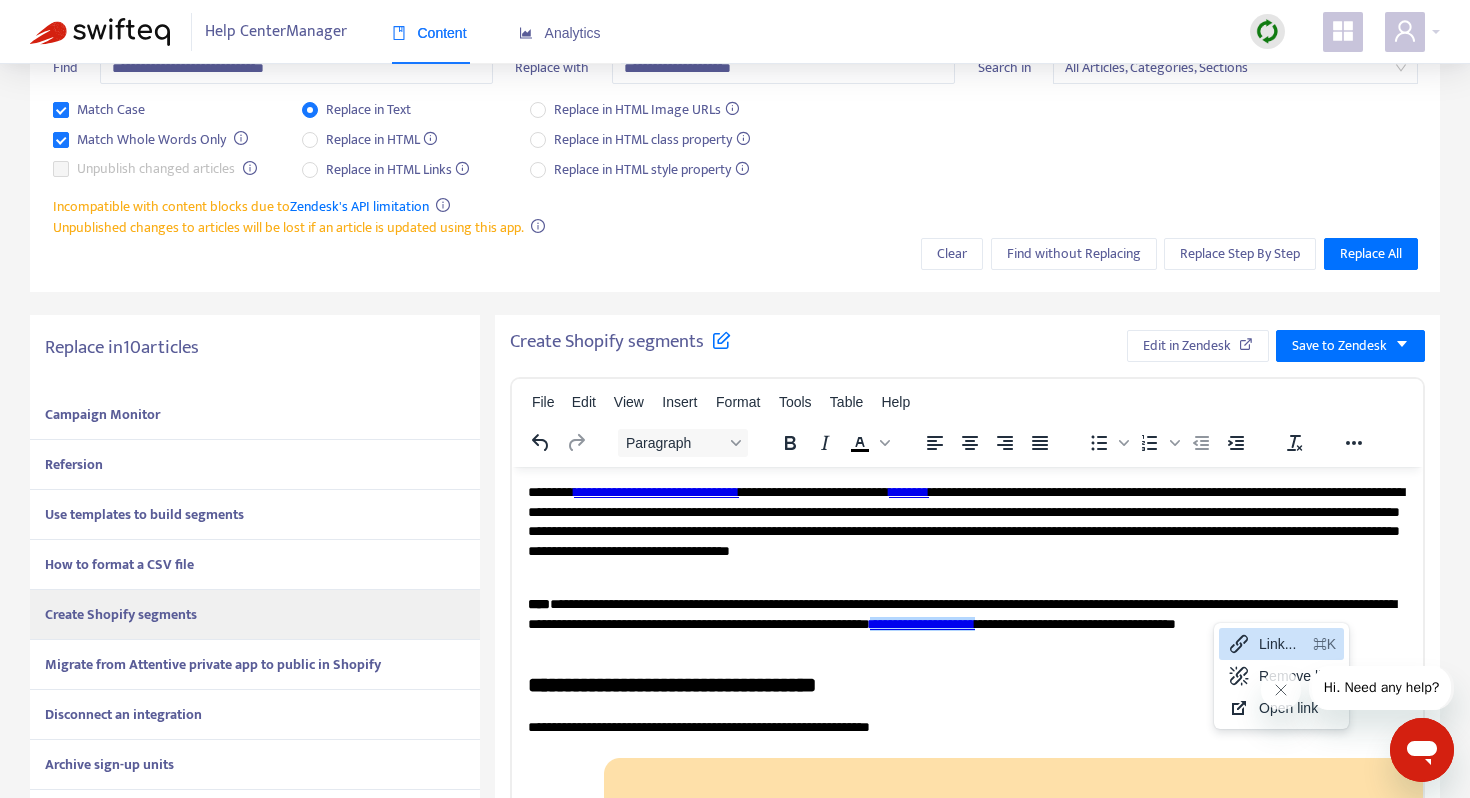 click 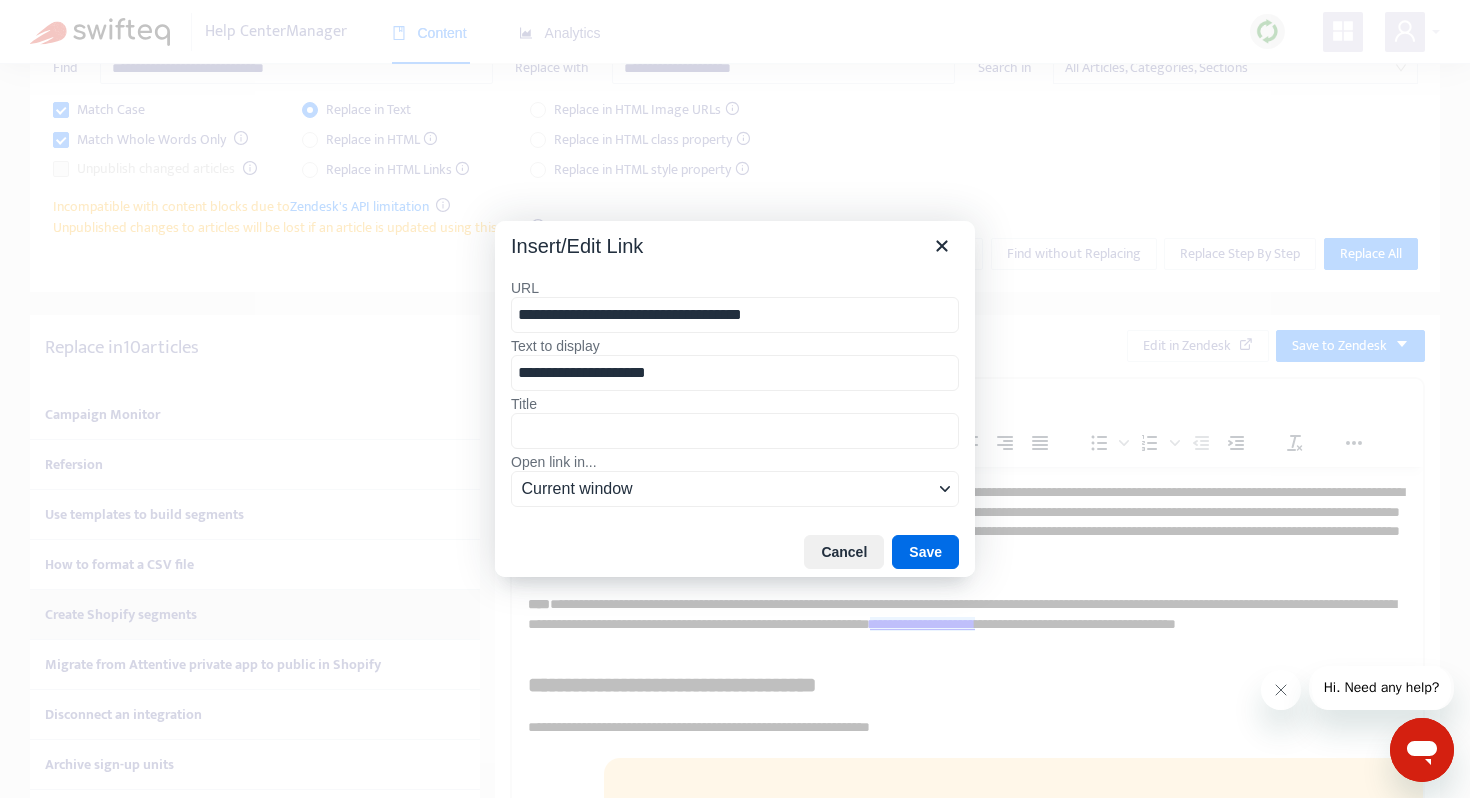 click on "**********" at bounding box center (735, 315) 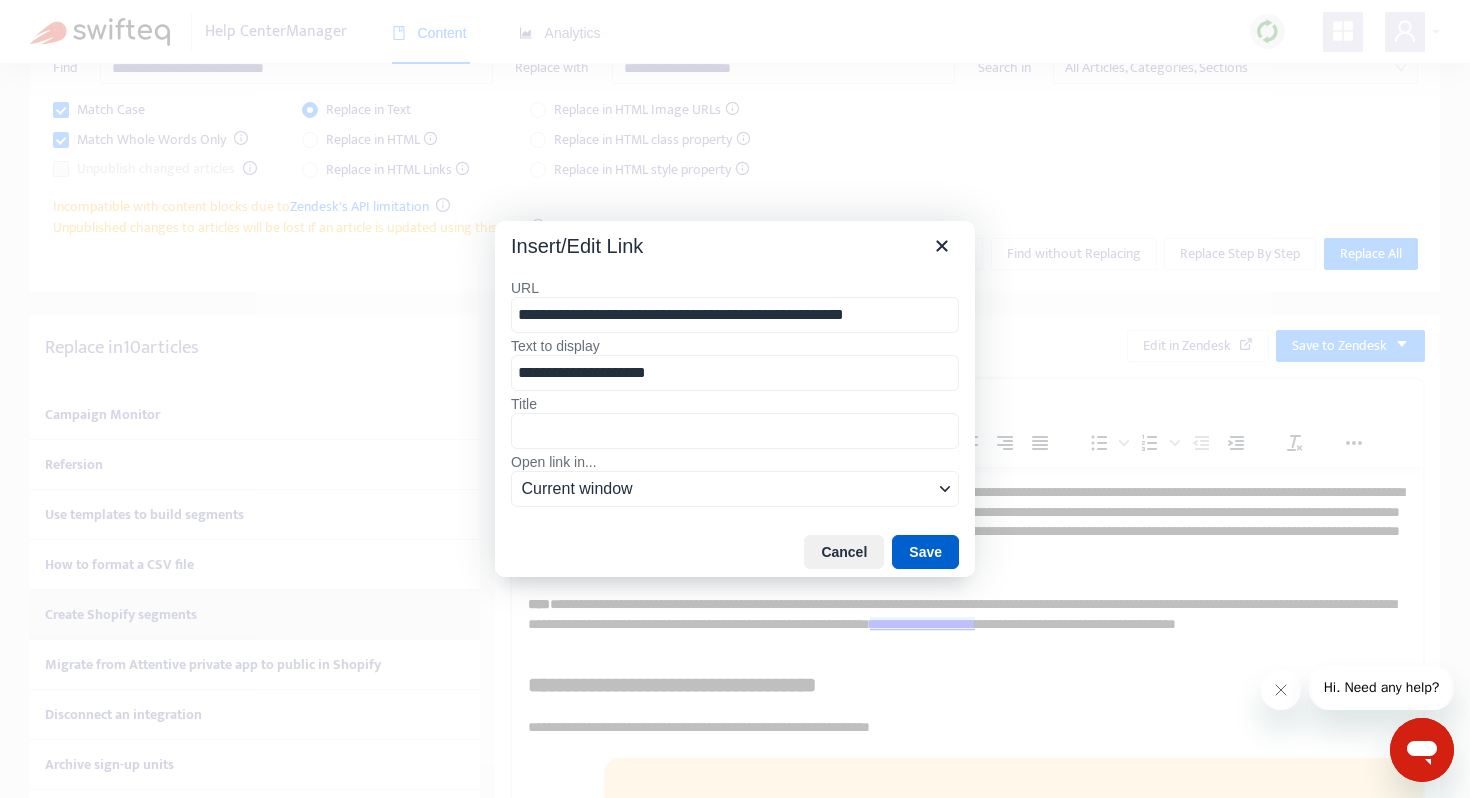 click on "Save" at bounding box center [925, 552] 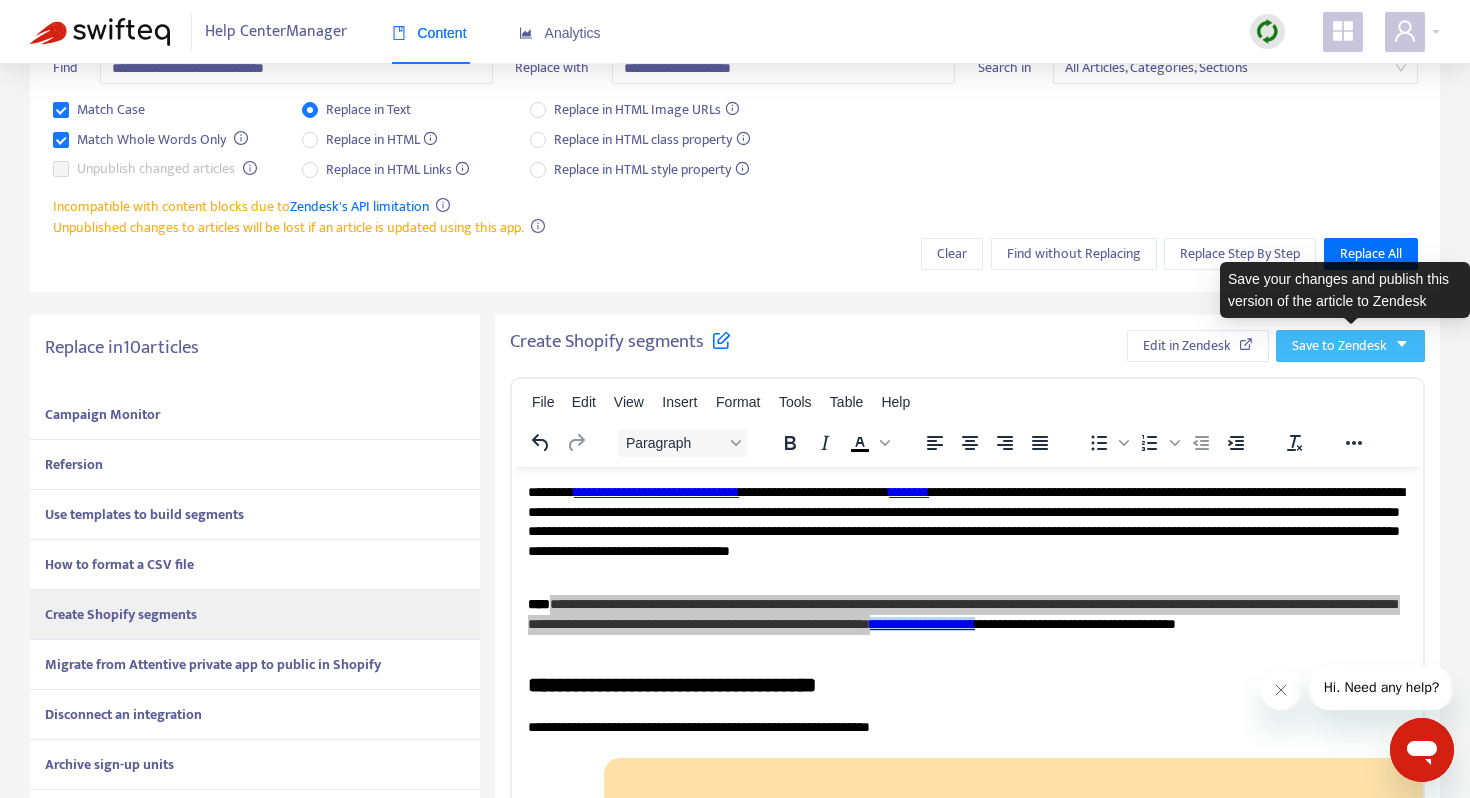click on "Save to Zendesk" at bounding box center (1339, 346) 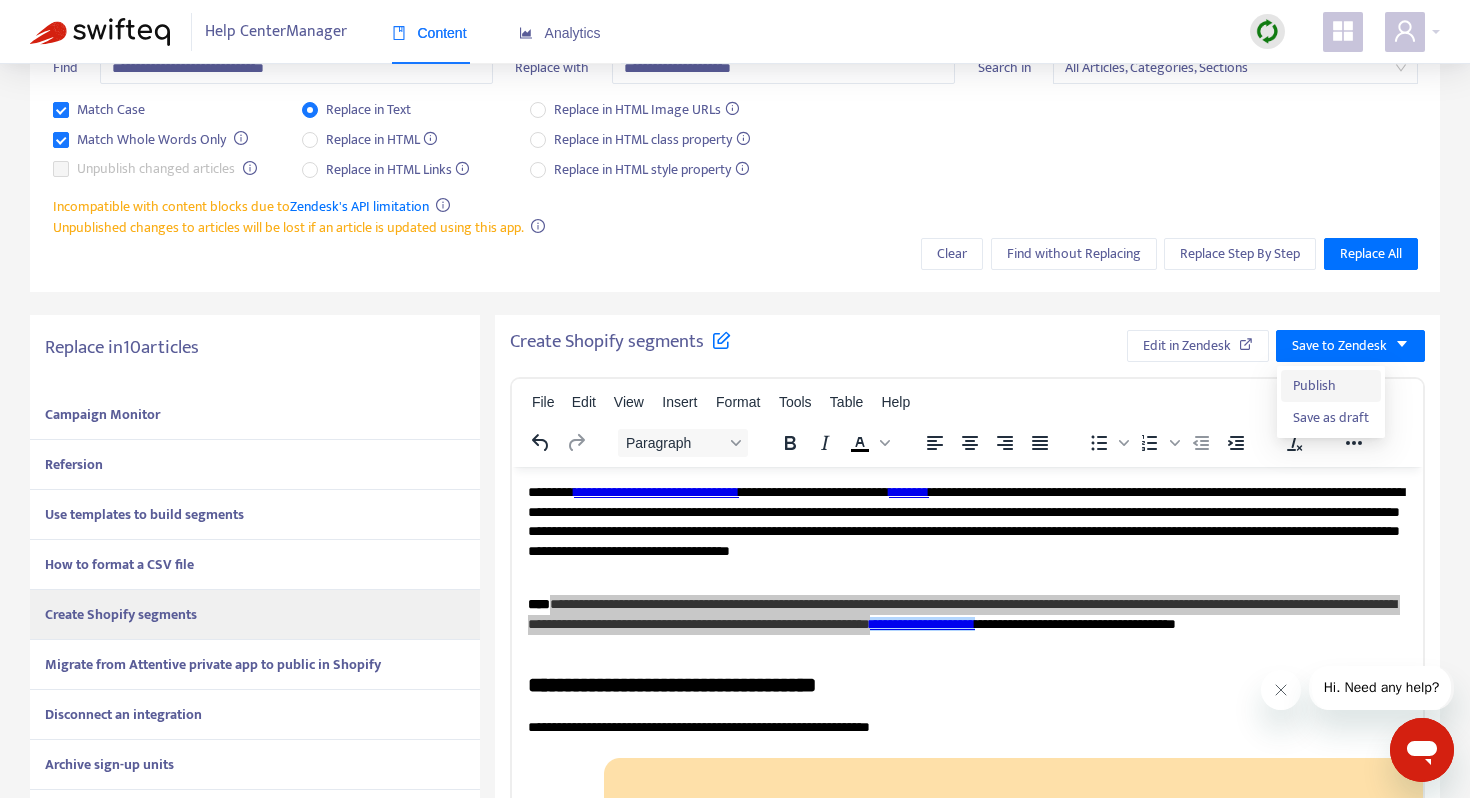 click on "Publish" at bounding box center [1331, 386] 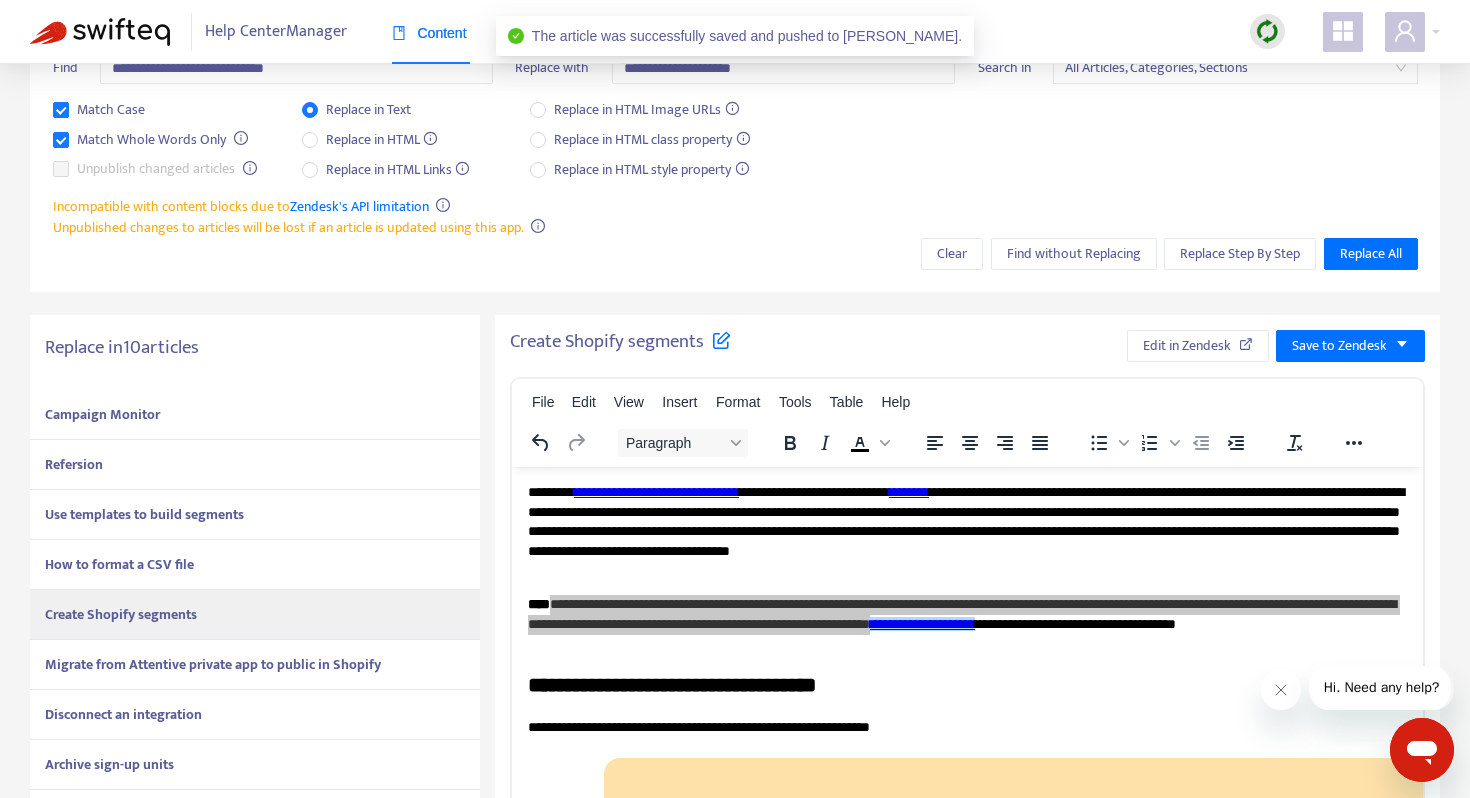 click on "Migrate from Attentive private app to public in Shopify" at bounding box center (213, 664) 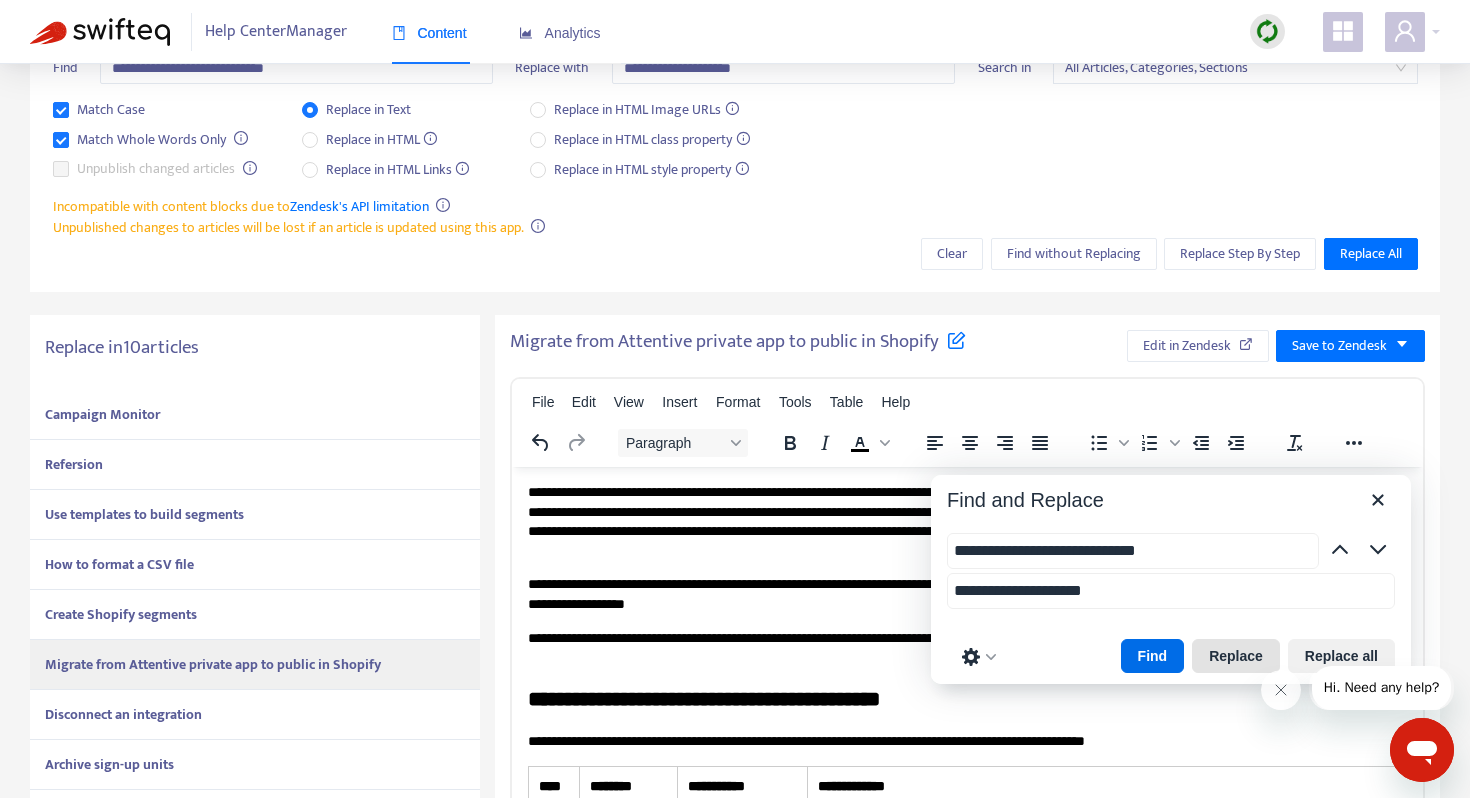 click on "Replace" at bounding box center (1236, 656) 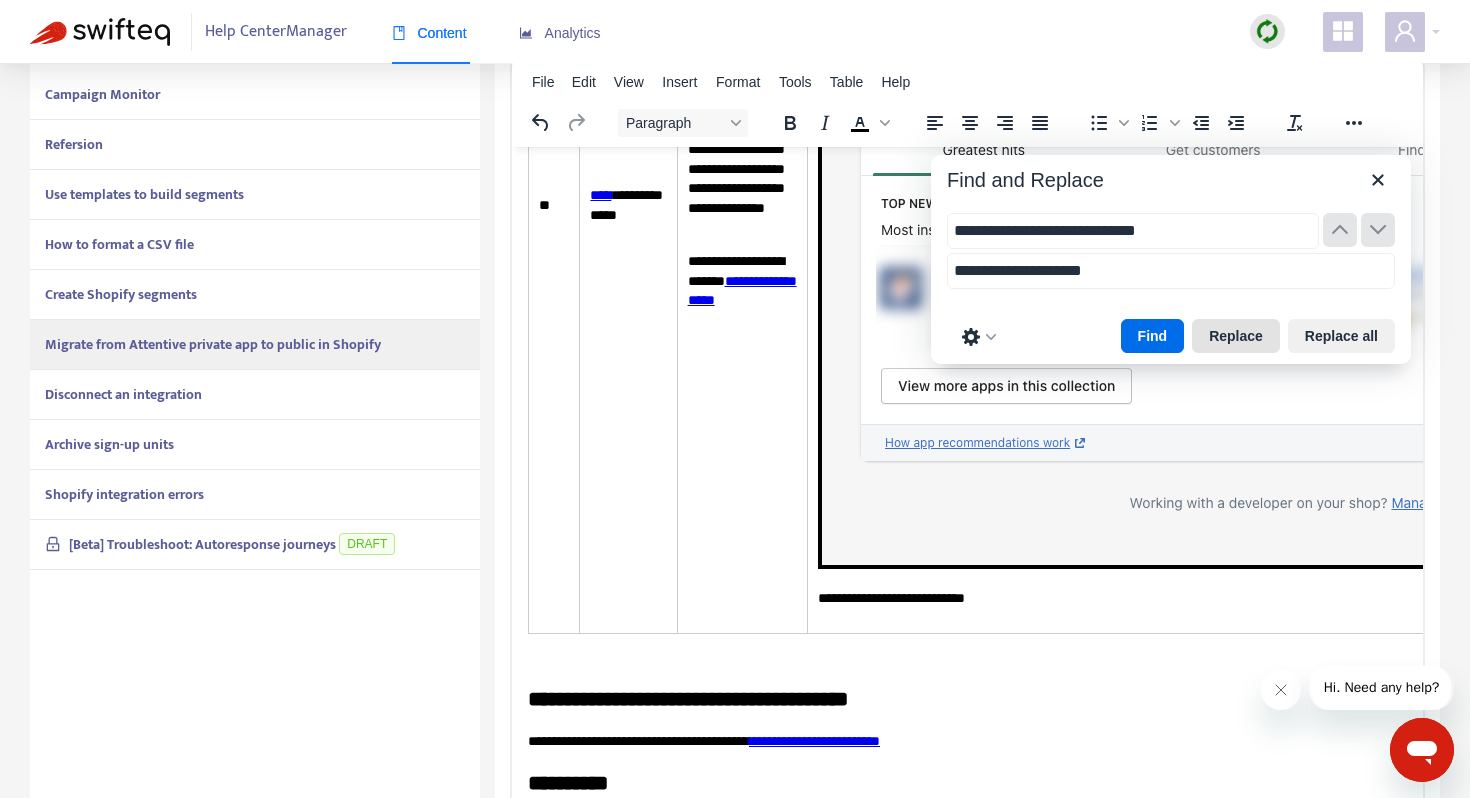 scroll, scrollTop: 509, scrollLeft: 0, axis: vertical 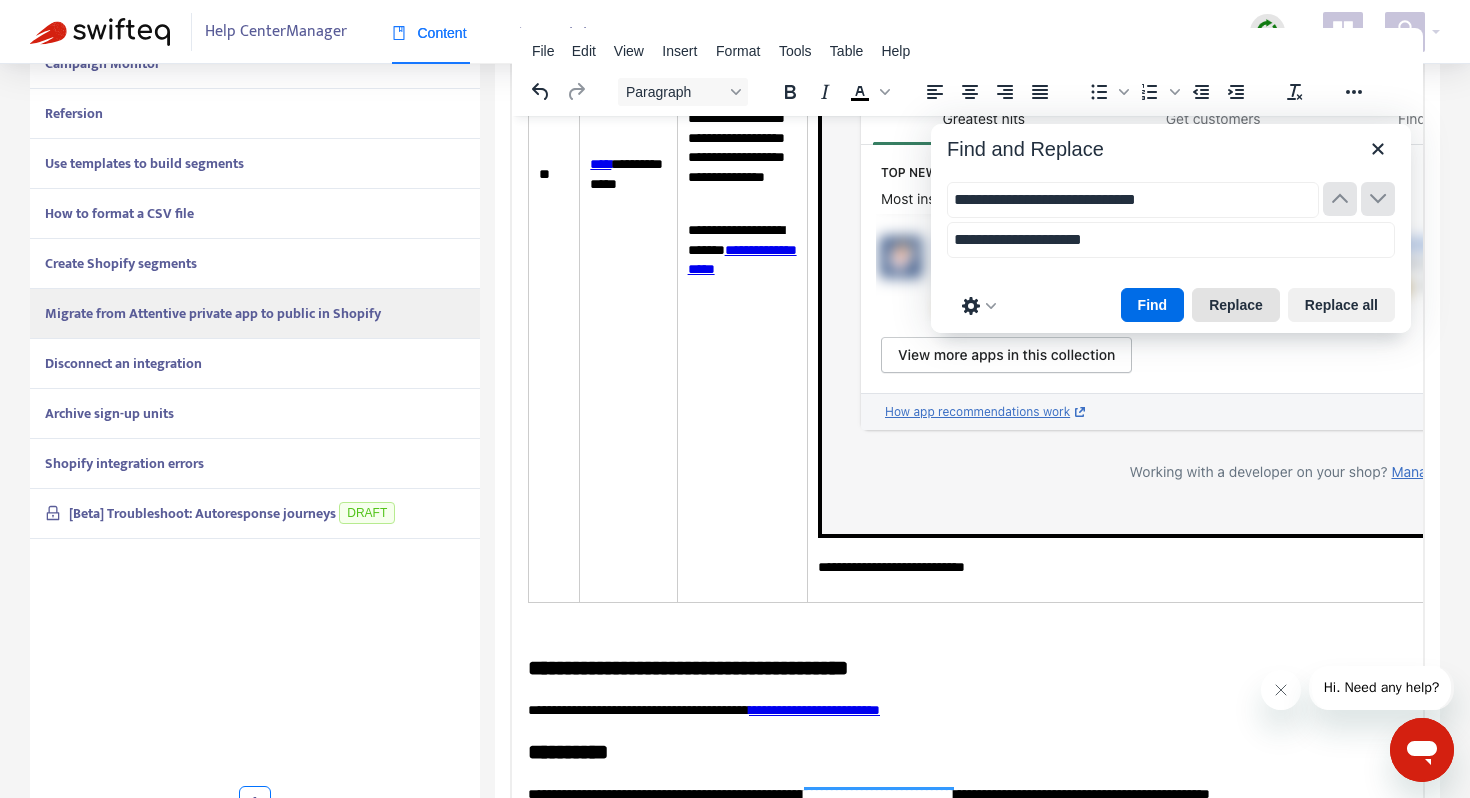 click on "Replace" at bounding box center (1236, 305) 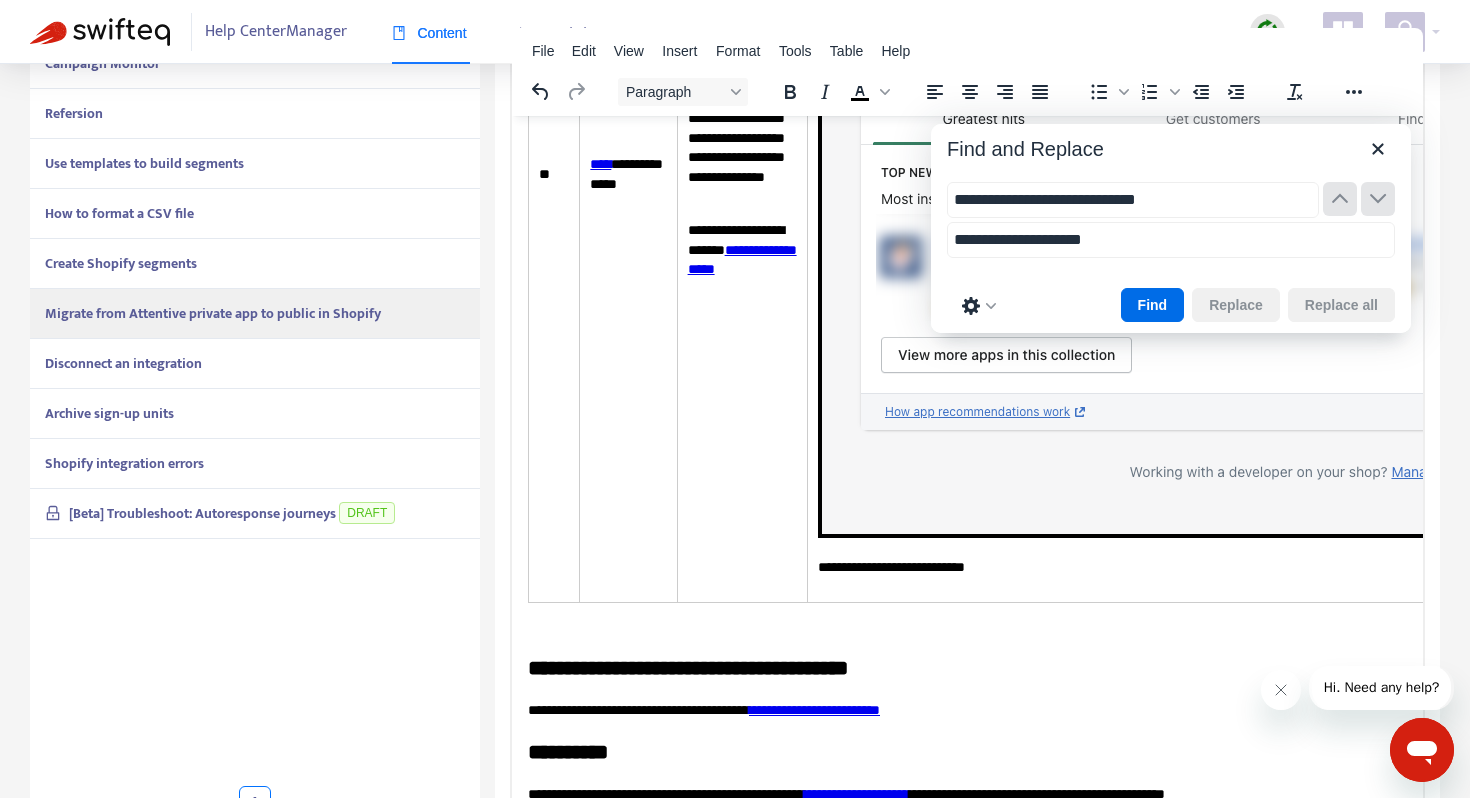 scroll, scrollTop: 1252, scrollLeft: 0, axis: vertical 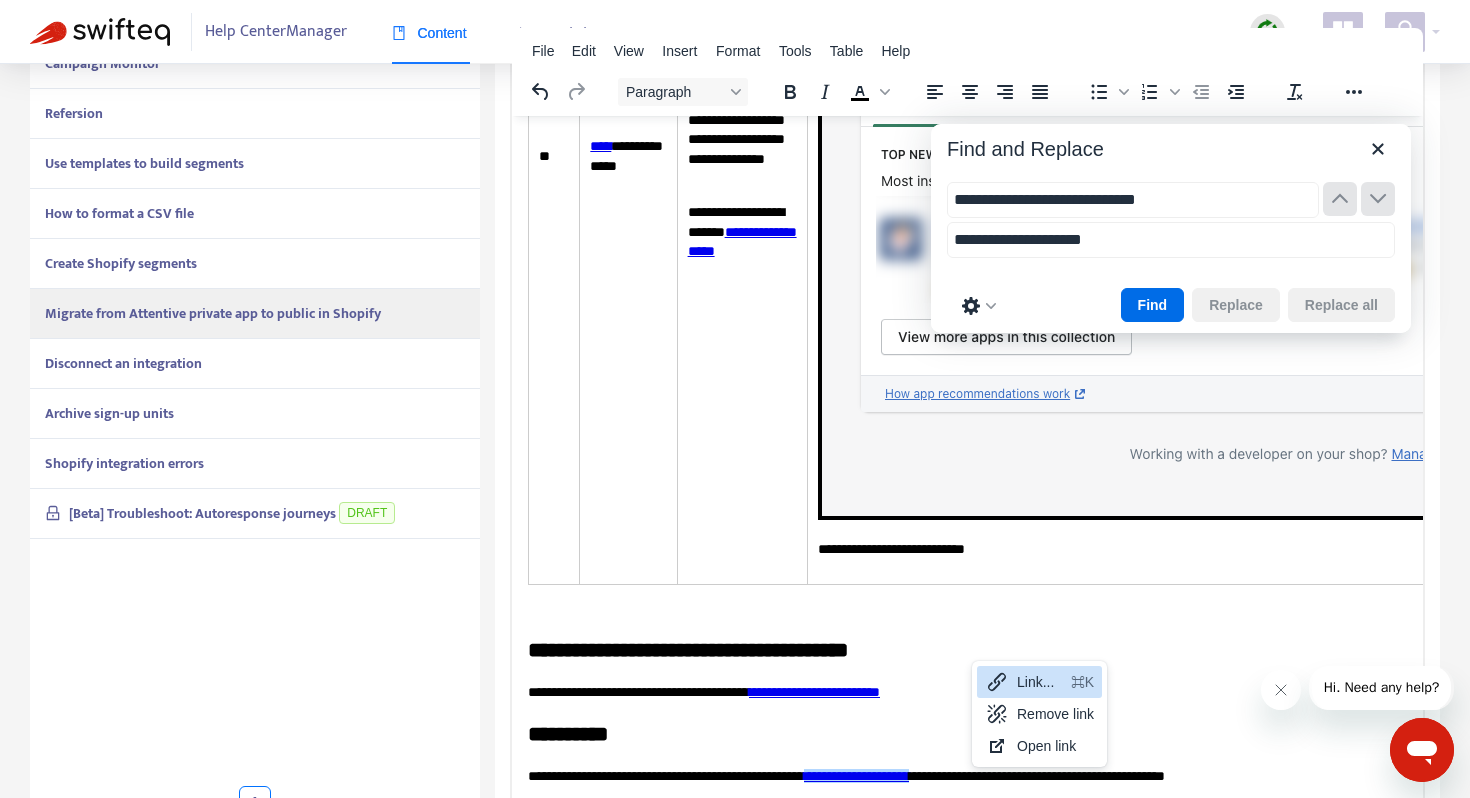 click on "Link... ⌘K" at bounding box center [1039, 682] 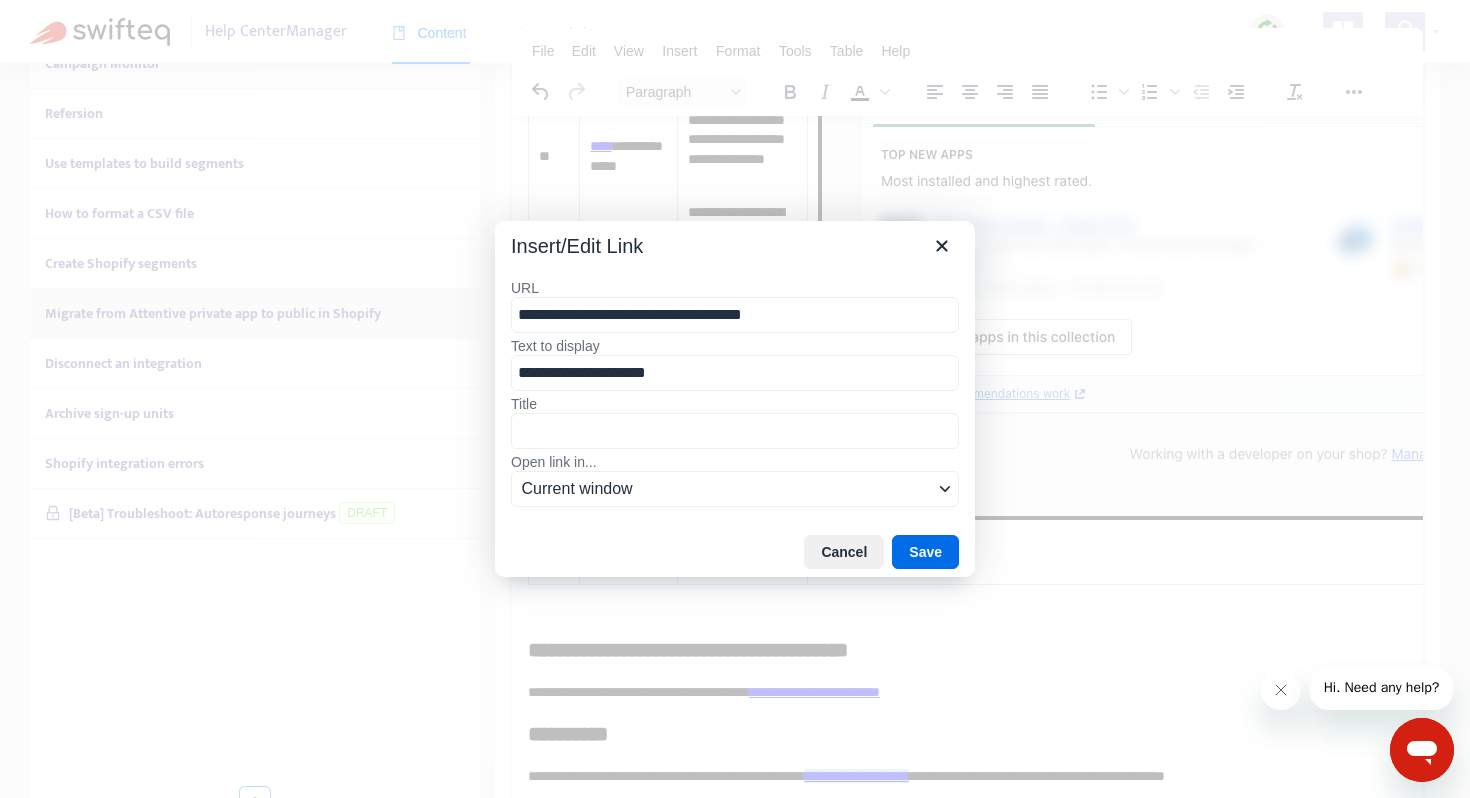 click on "**********" at bounding box center [735, 315] 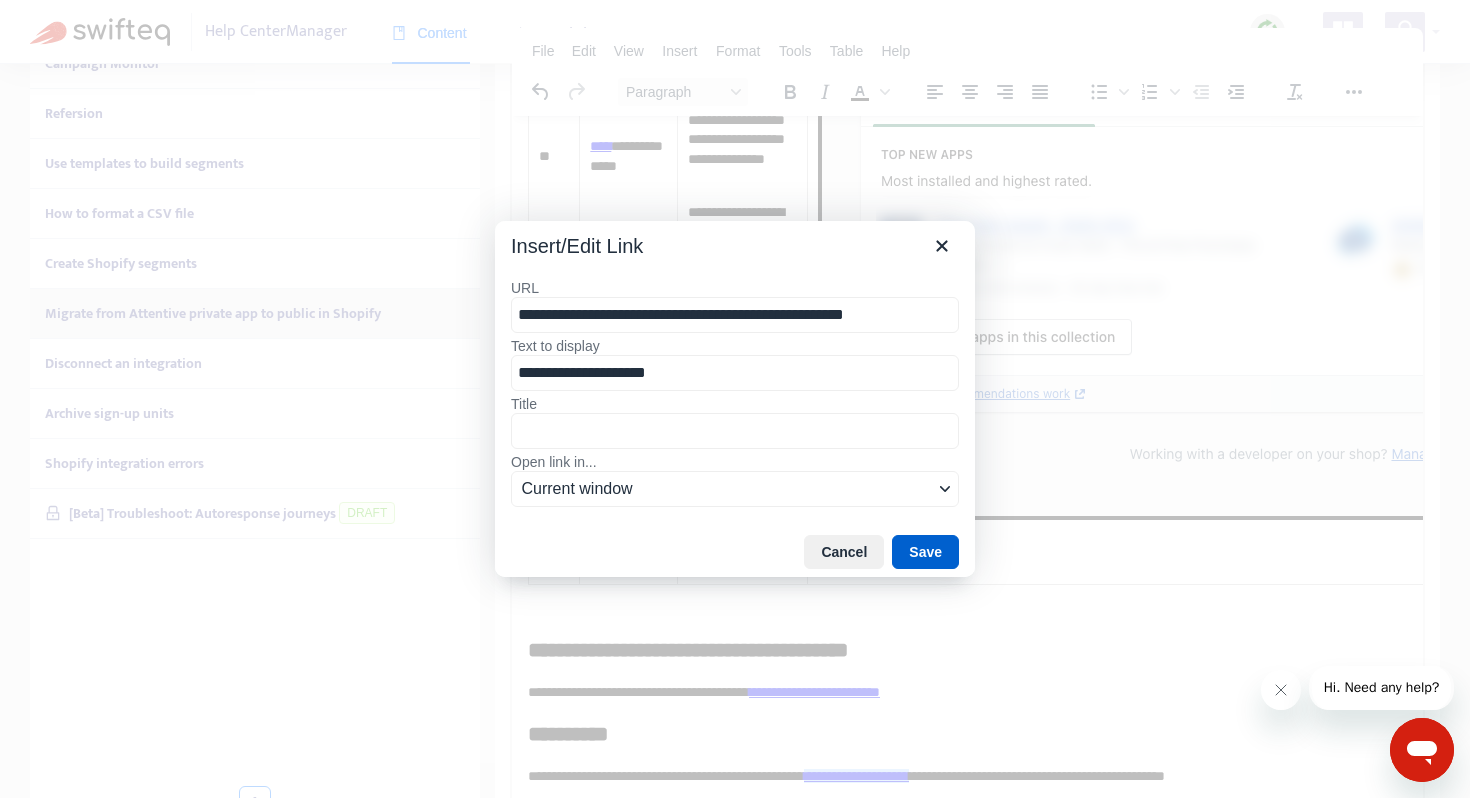 click on "Save" at bounding box center [925, 552] 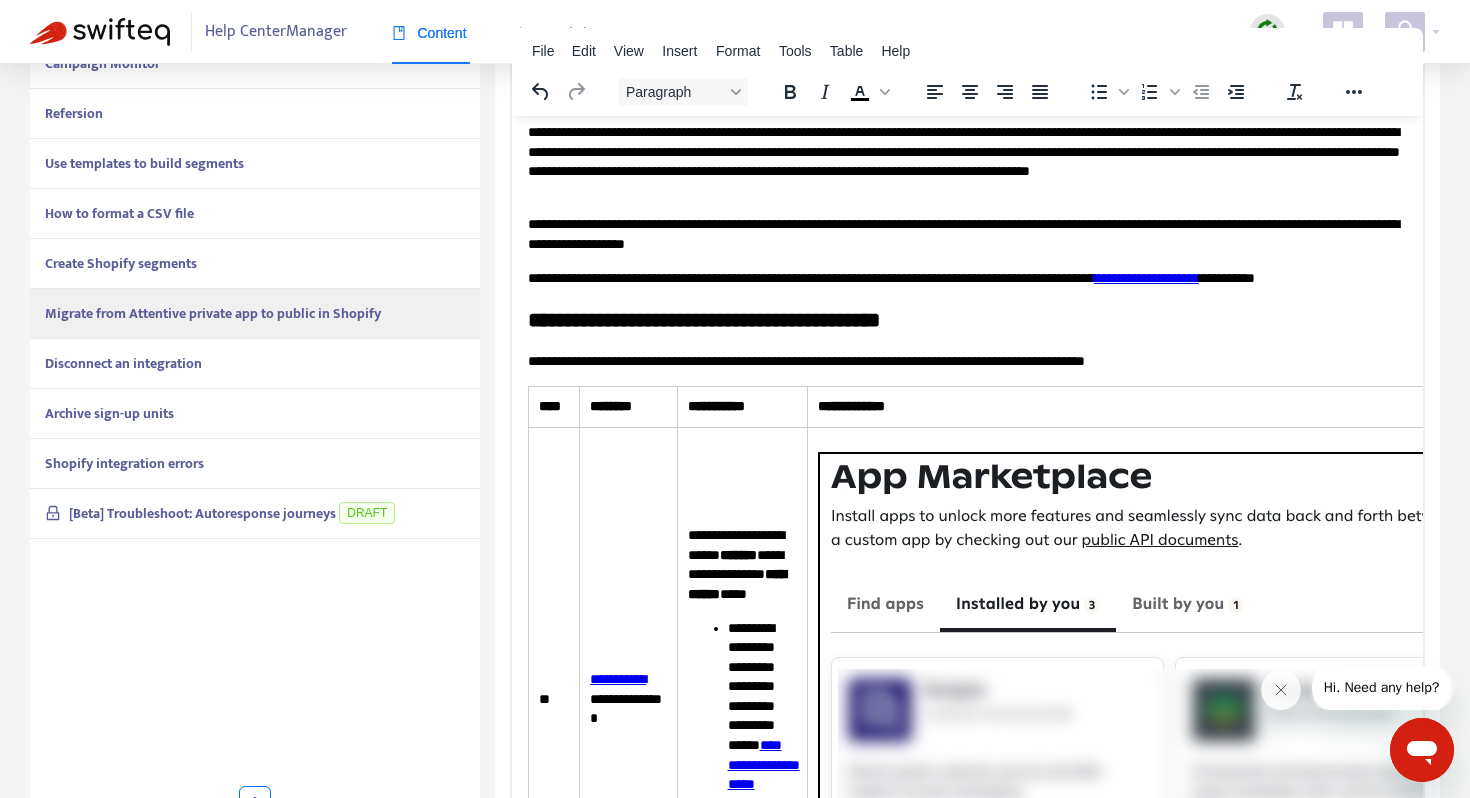scroll, scrollTop: 0, scrollLeft: 0, axis: both 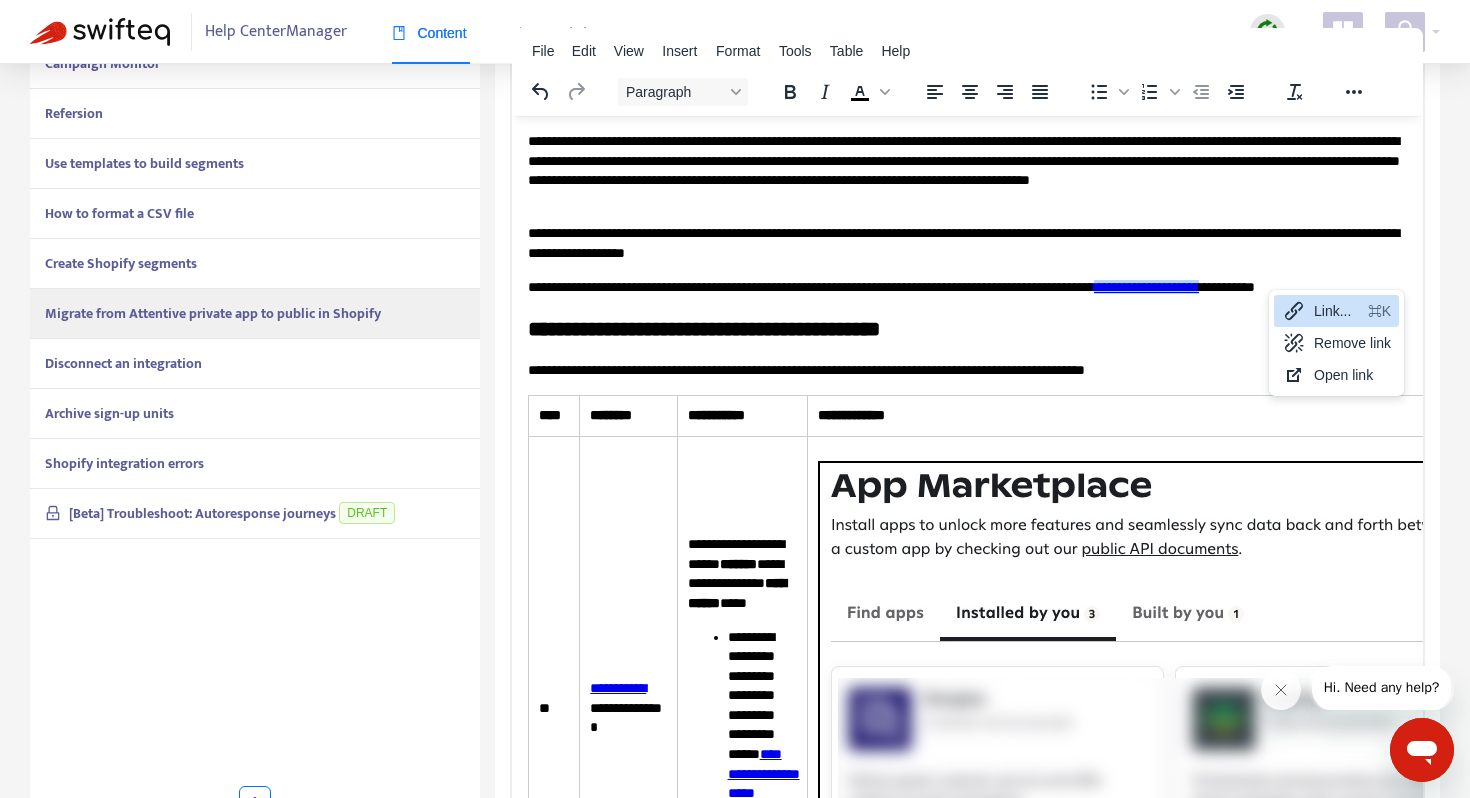 click 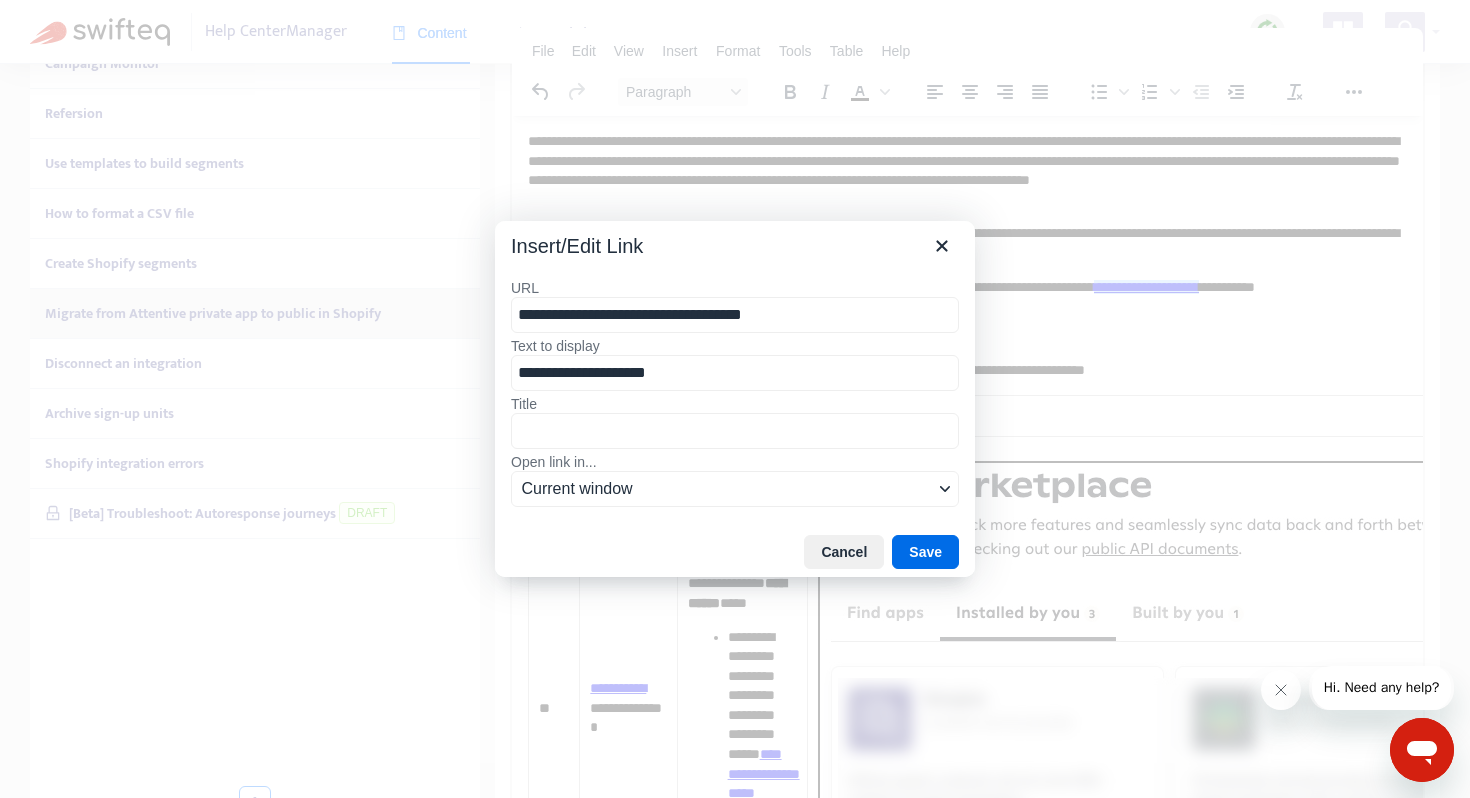 click on "**********" at bounding box center [735, 315] 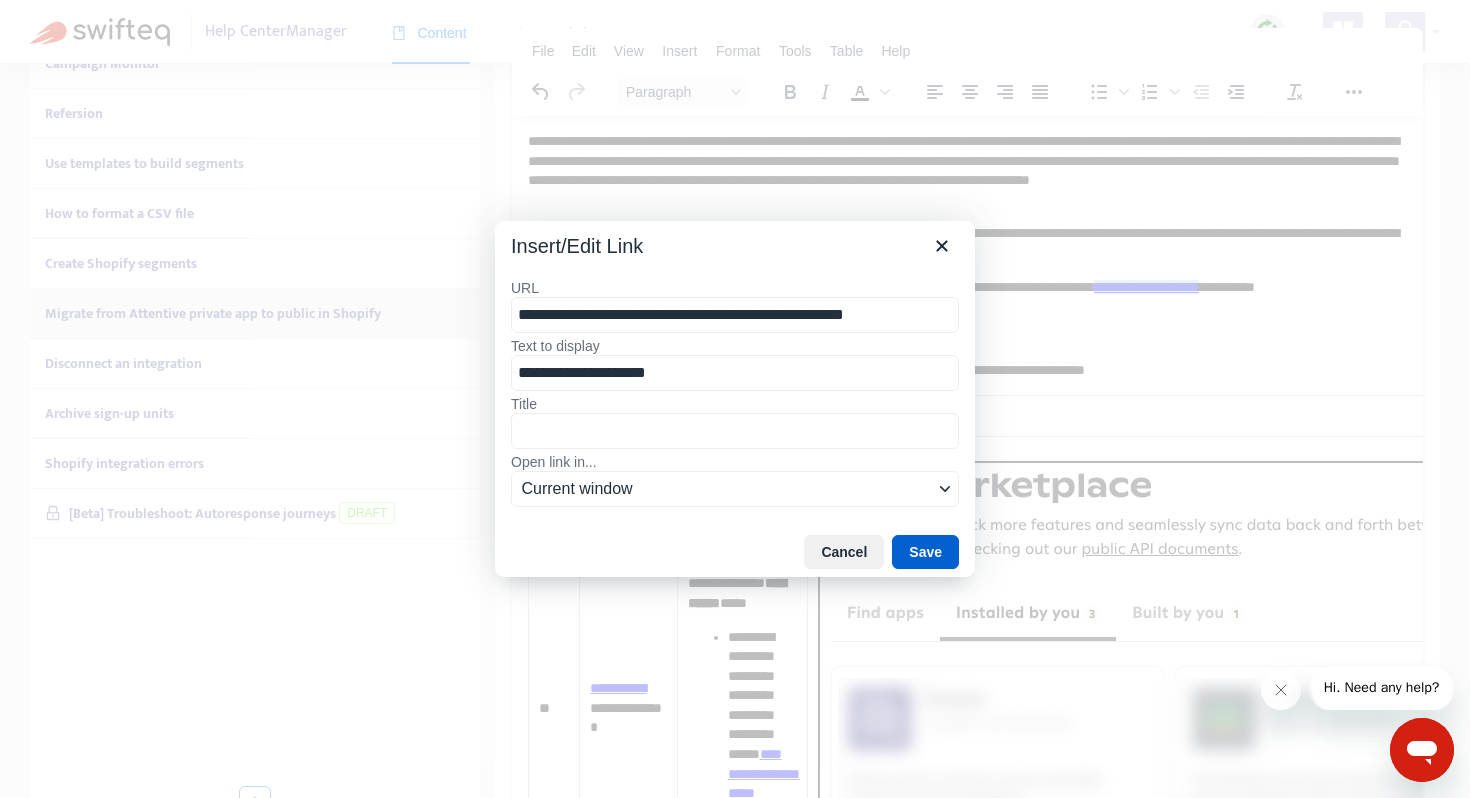 click on "Save" at bounding box center [925, 552] 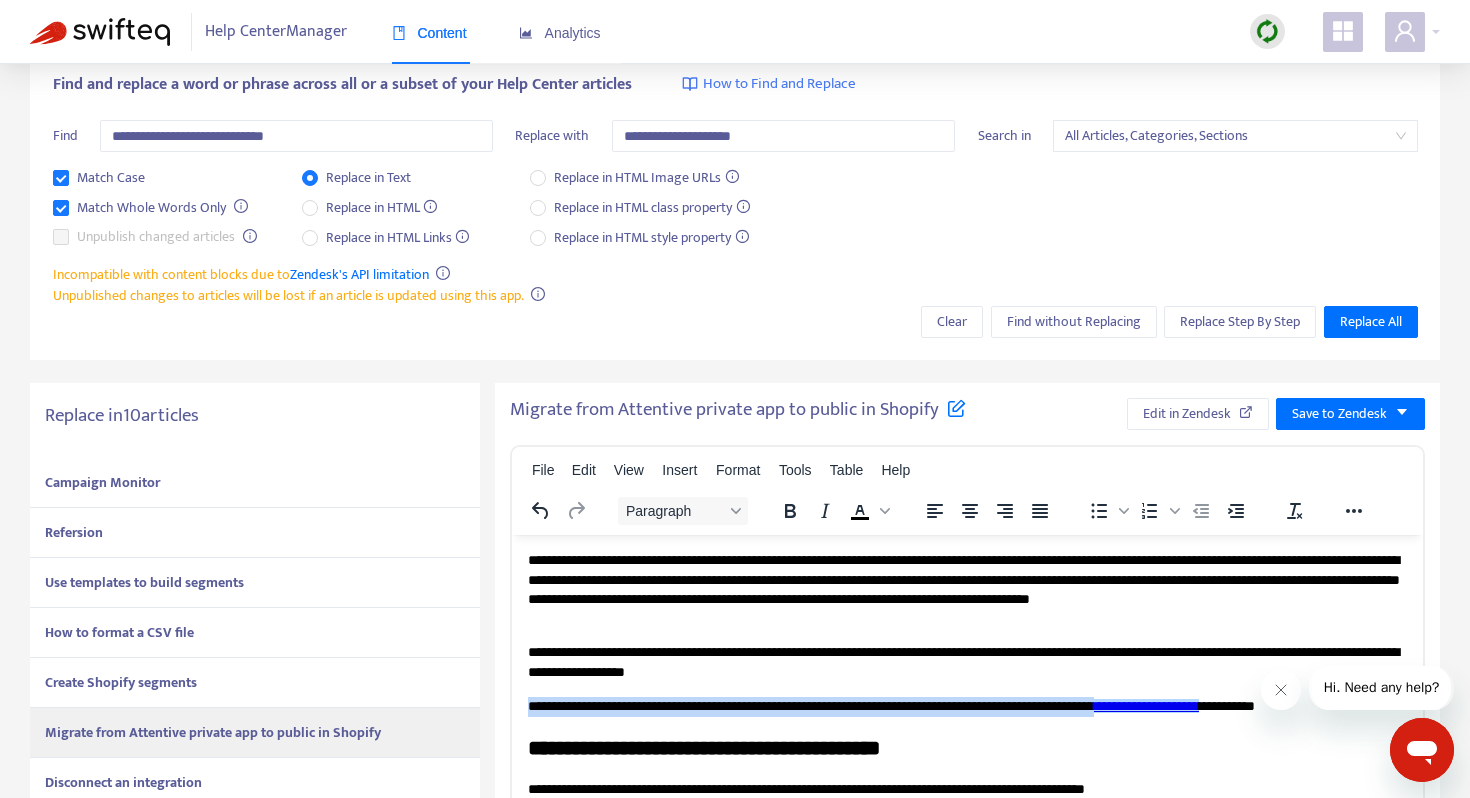 scroll, scrollTop: 83, scrollLeft: 0, axis: vertical 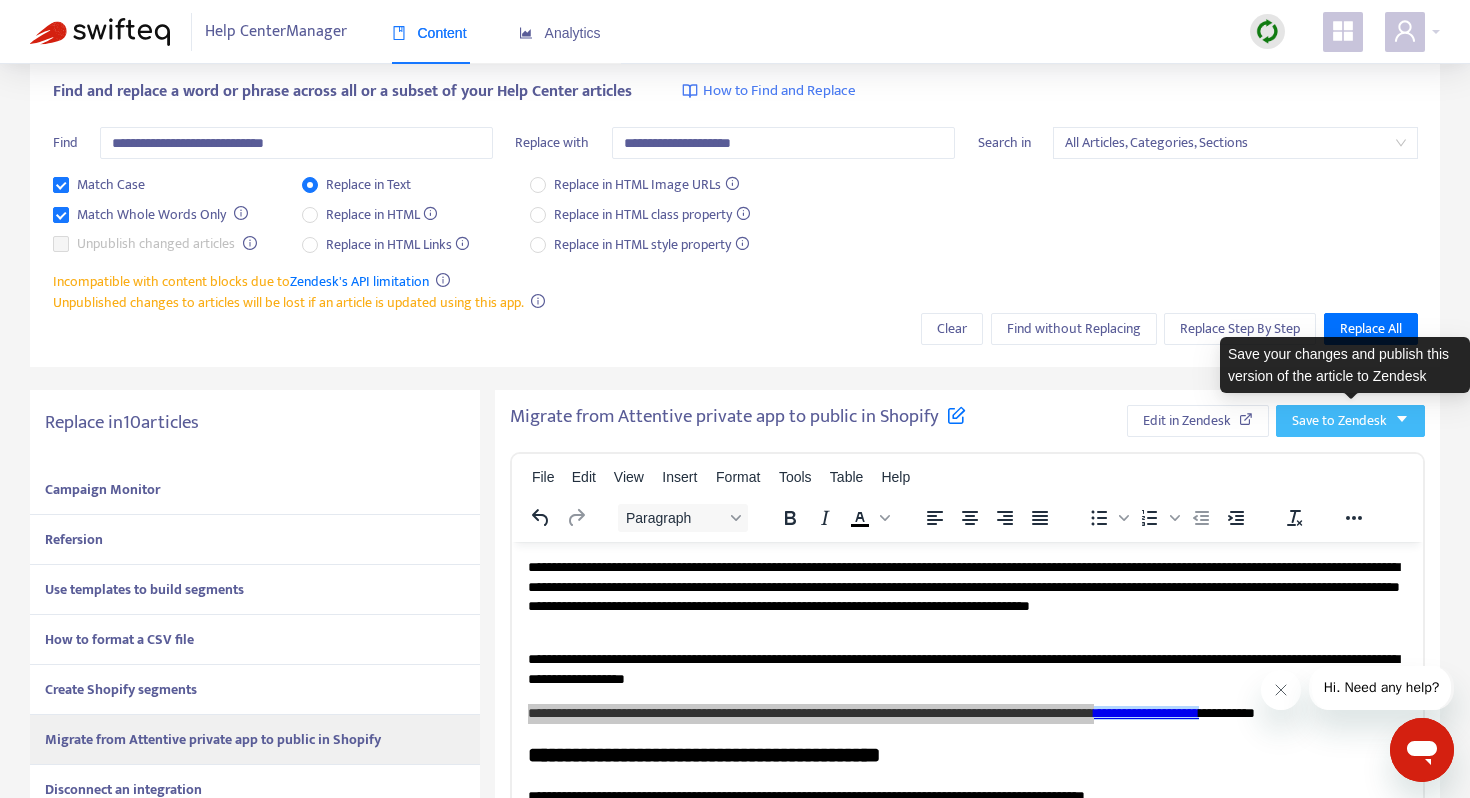 click on "Save to Zendesk" at bounding box center [1339, 421] 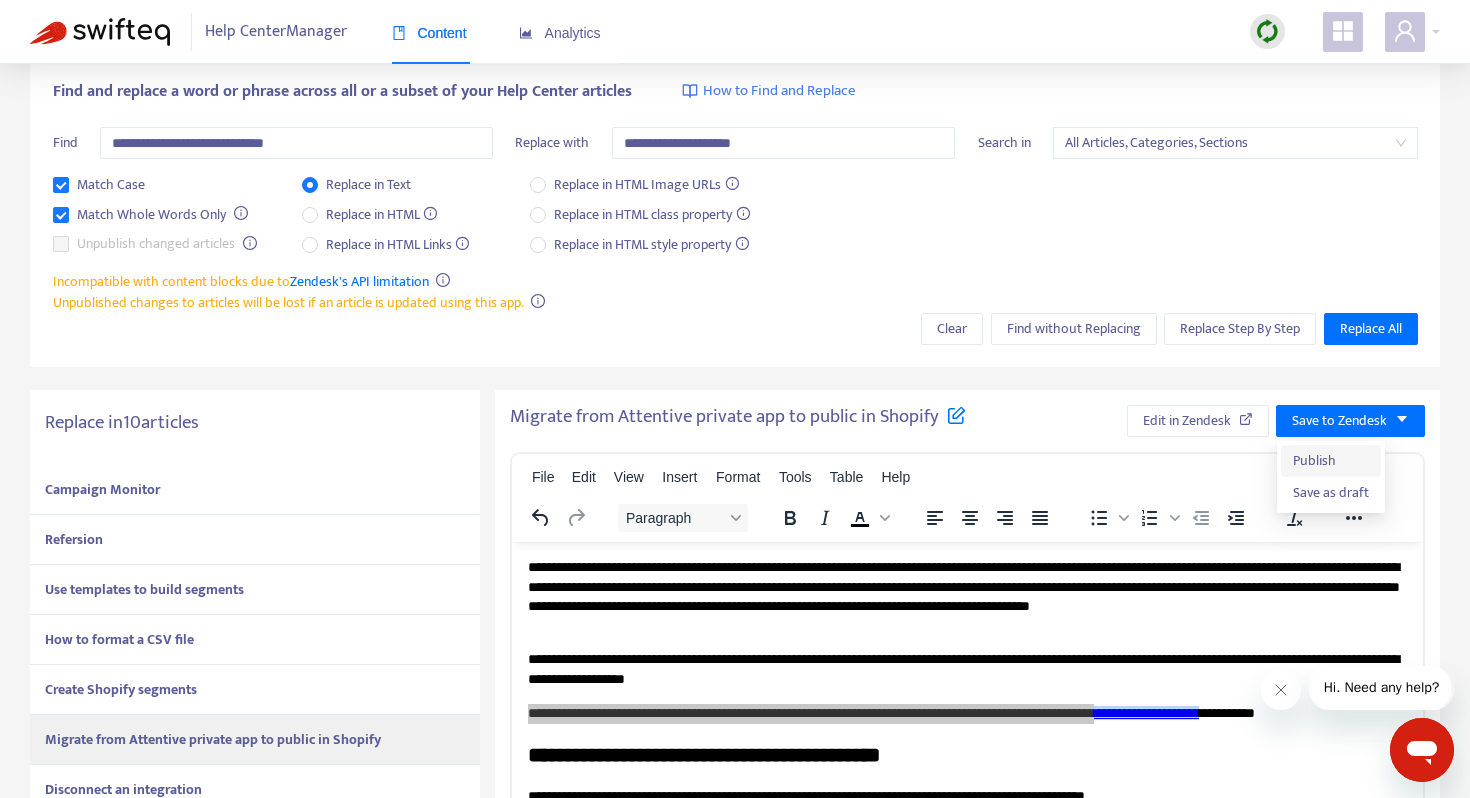 click on "Publish" at bounding box center [1331, 461] 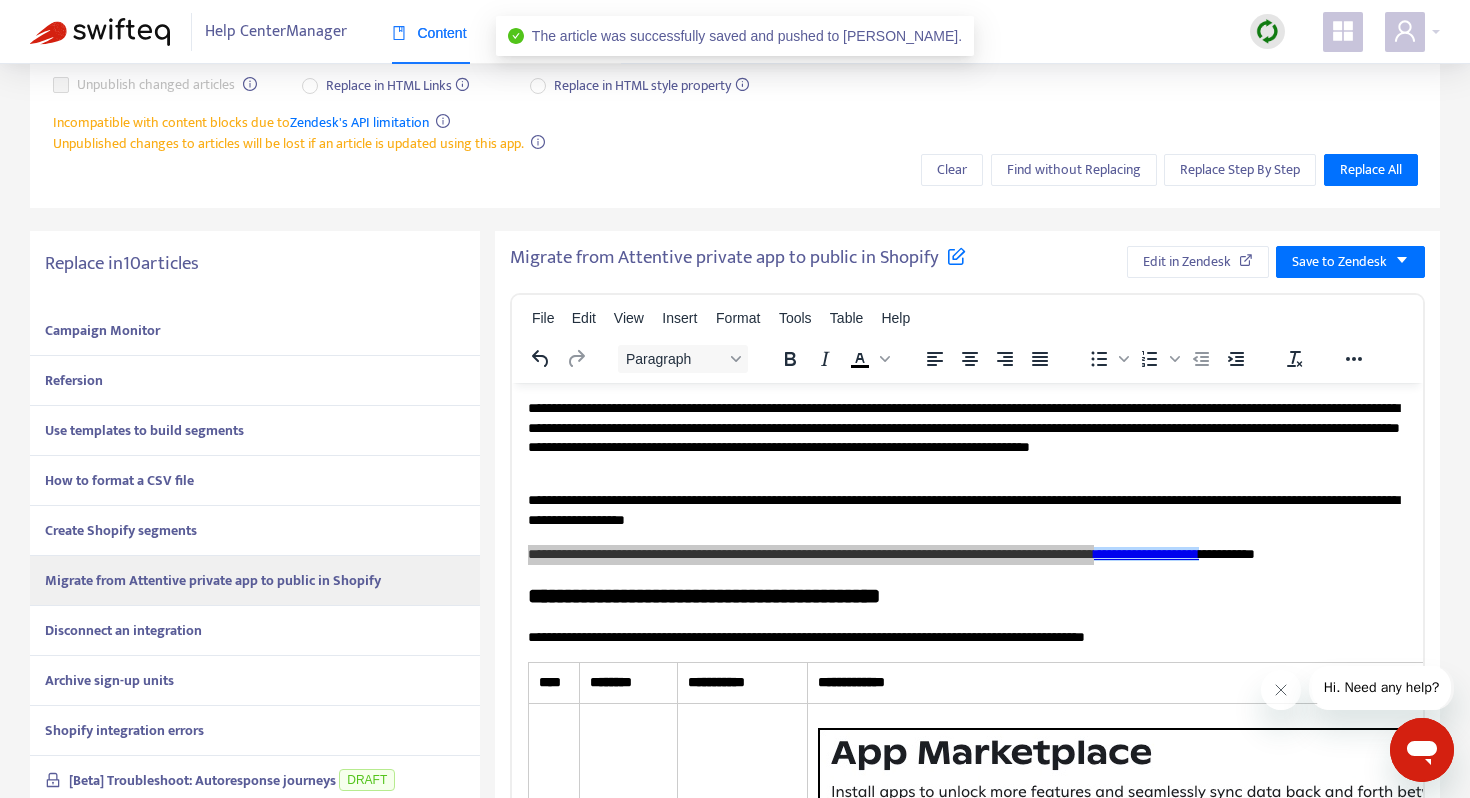 scroll, scrollTop: 323, scrollLeft: 0, axis: vertical 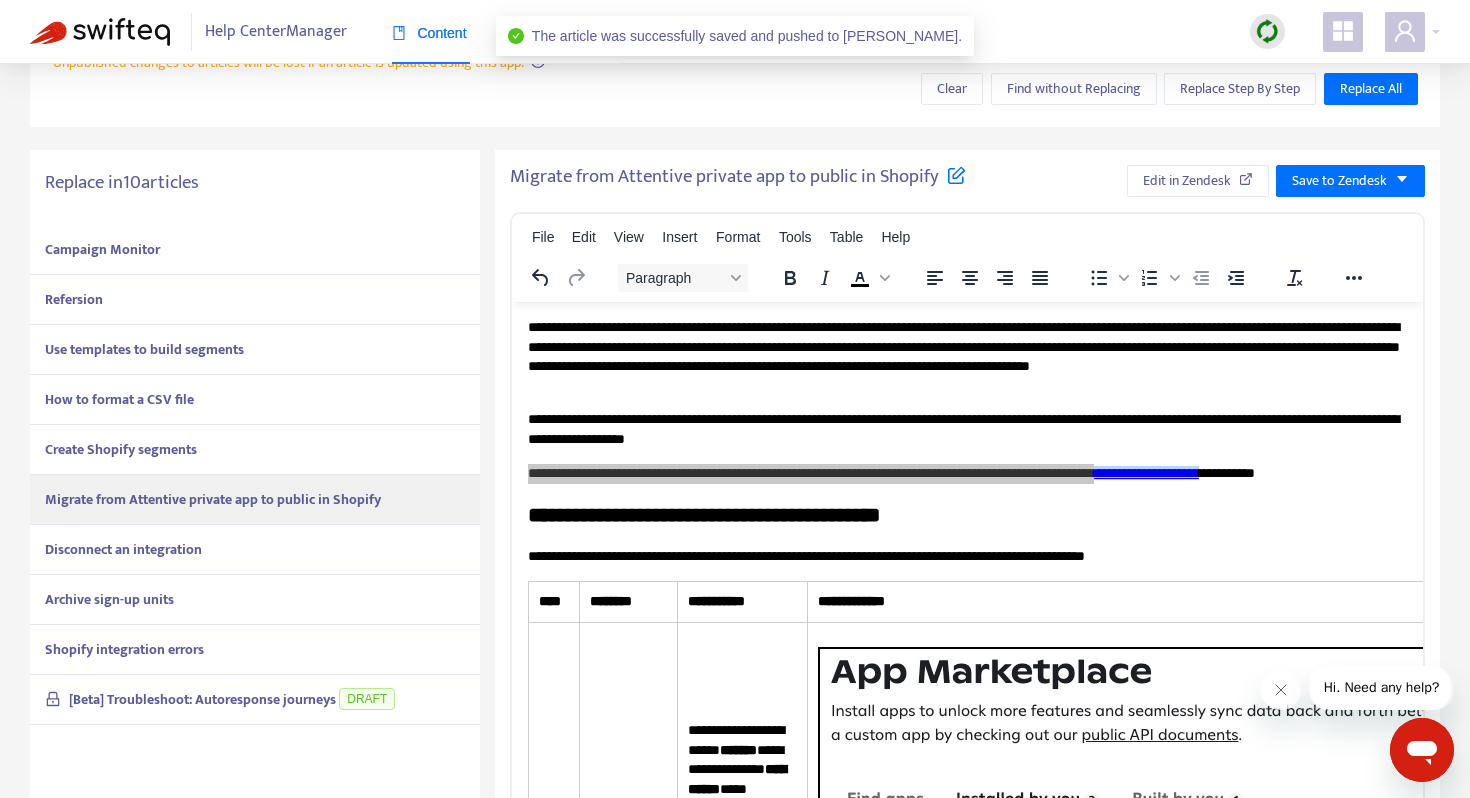 click on "Disconnect an integration" at bounding box center (123, 549) 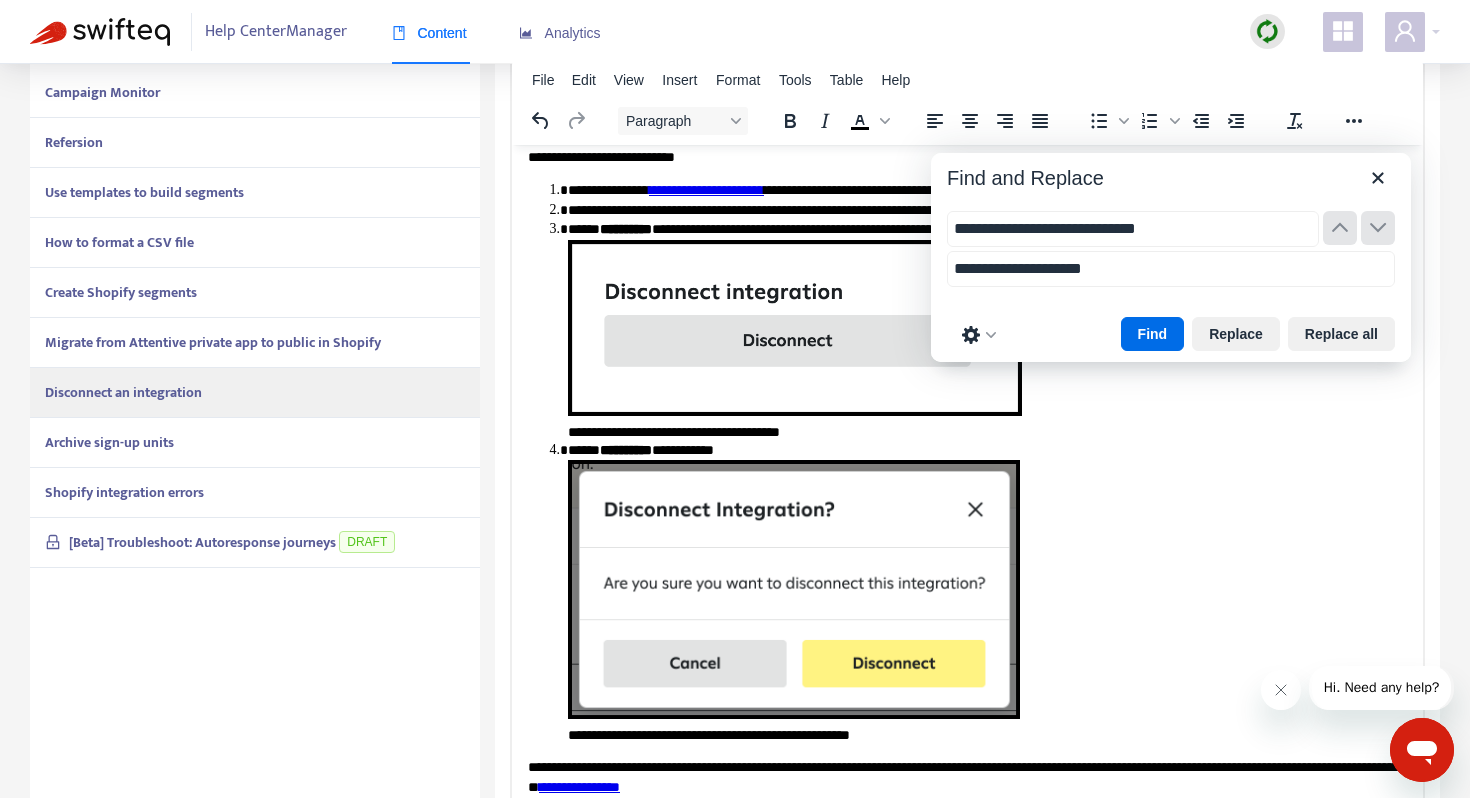 scroll, scrollTop: 509, scrollLeft: 0, axis: vertical 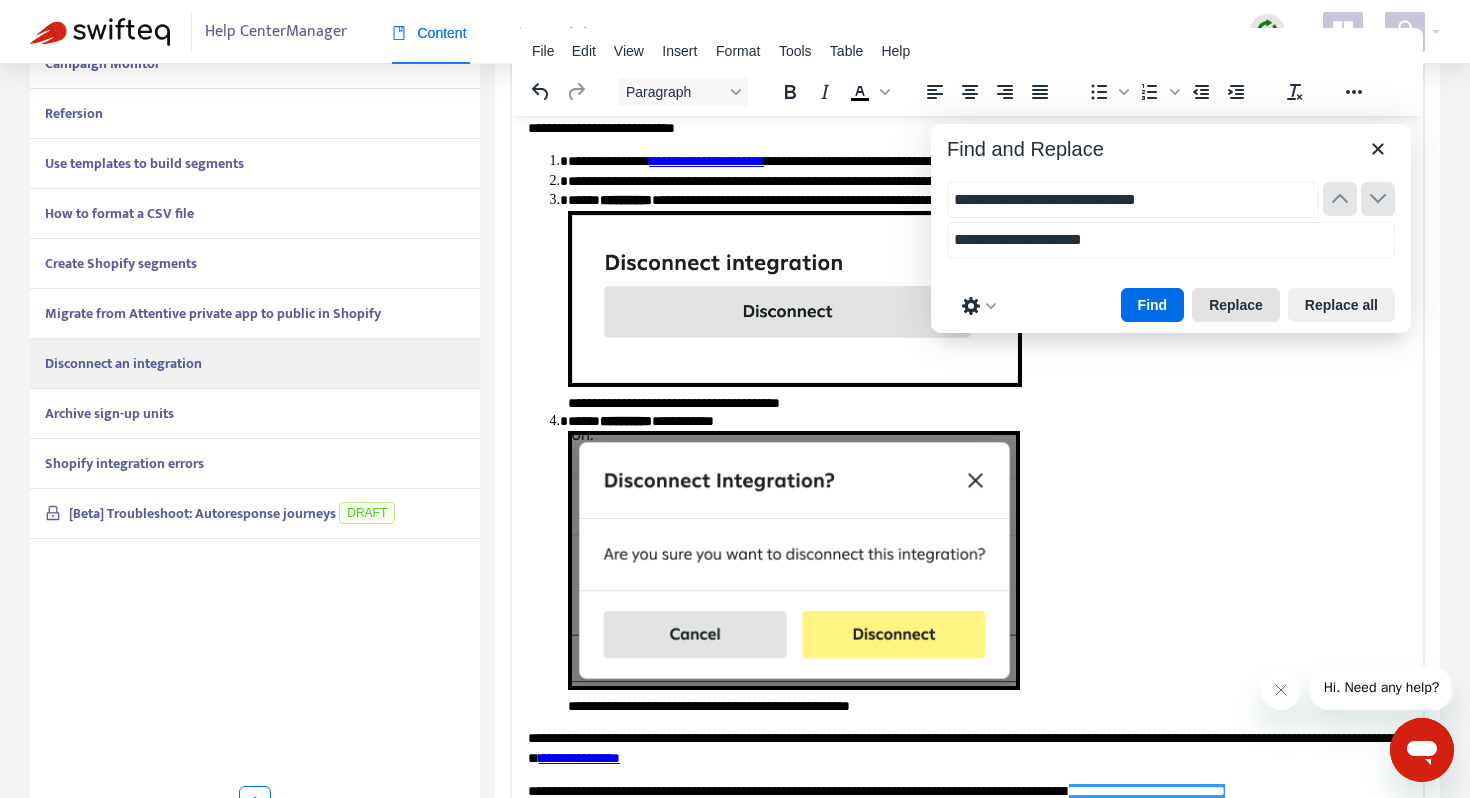 click on "Replace" at bounding box center (1236, 305) 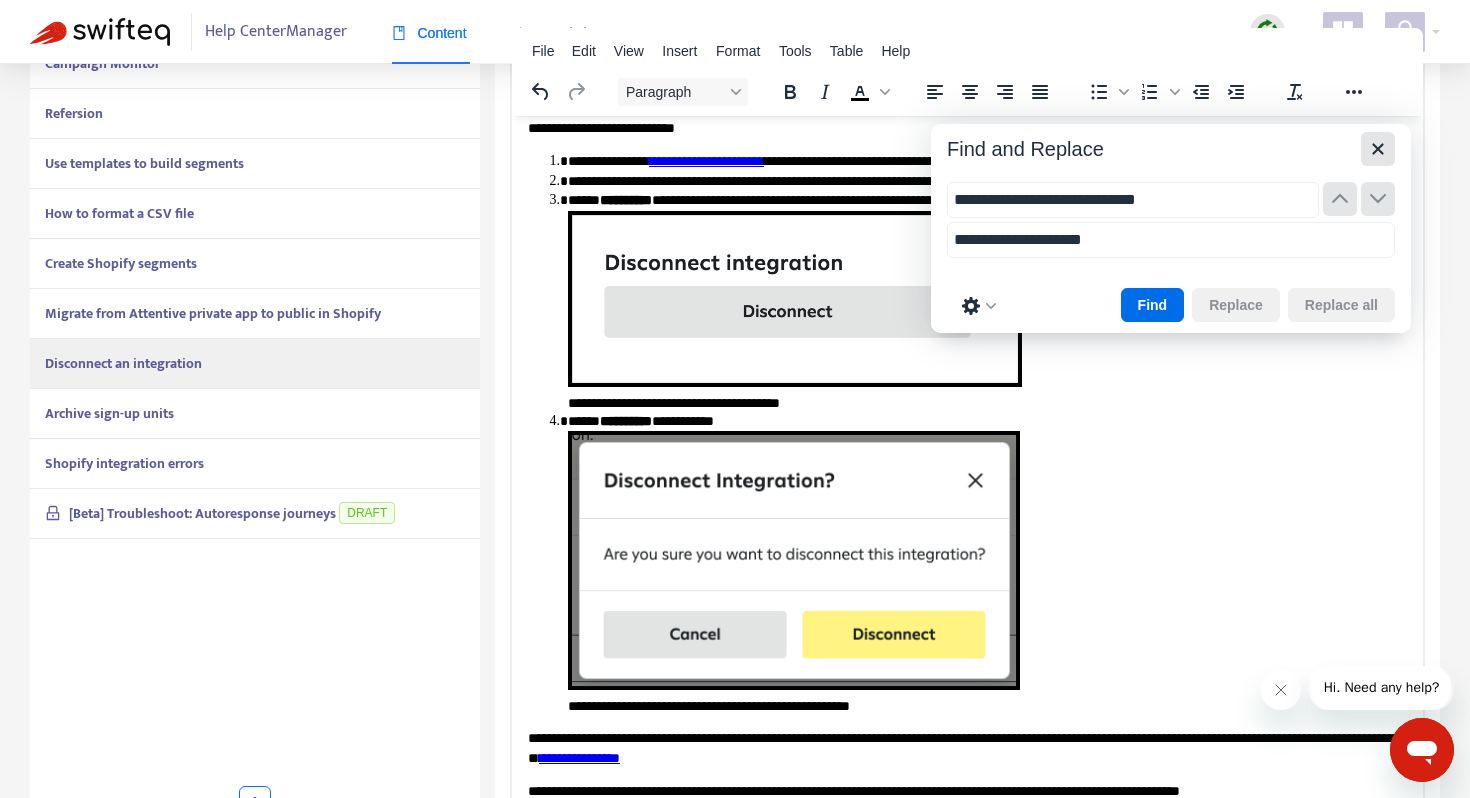 click 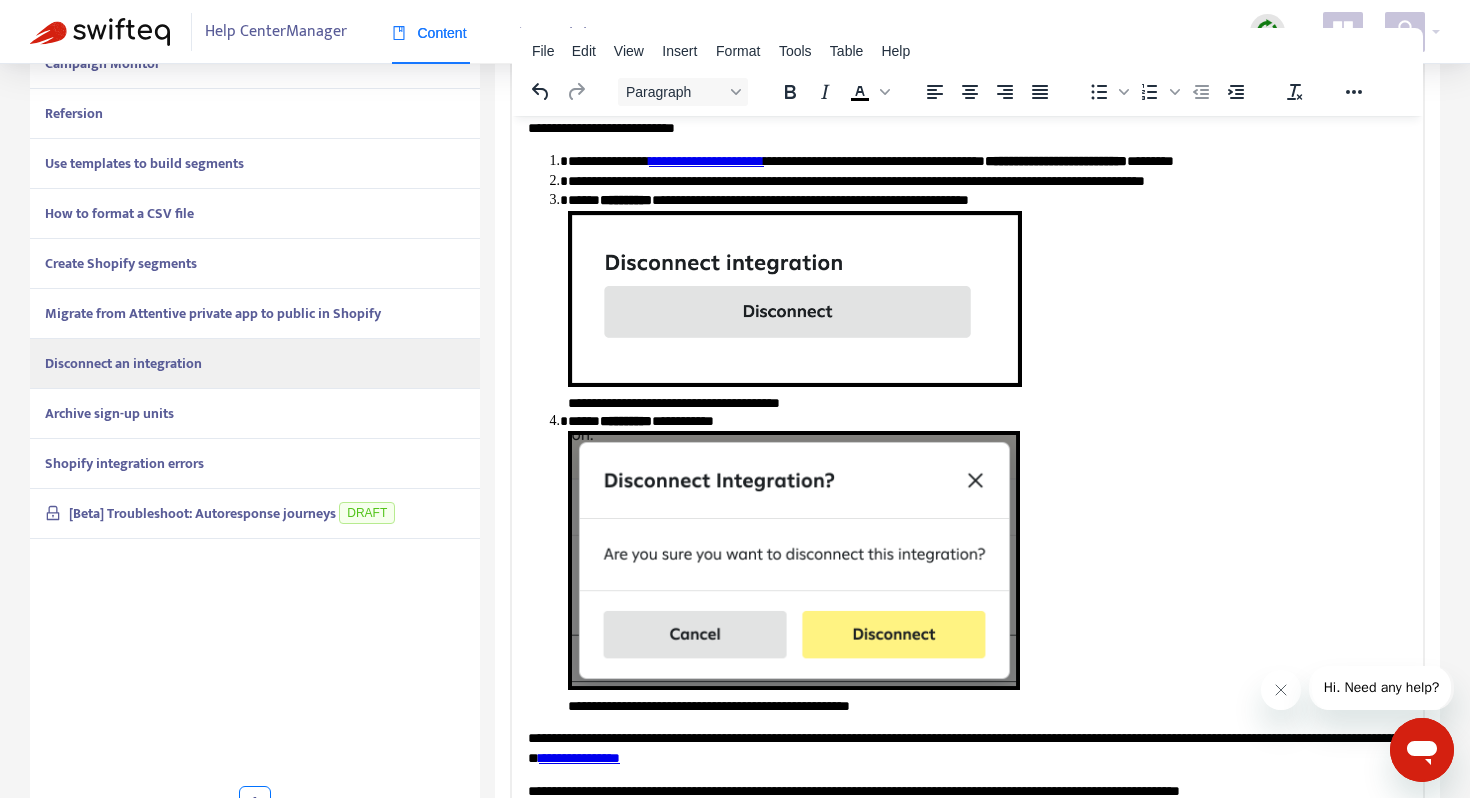 scroll, scrollTop: 189, scrollLeft: 0, axis: vertical 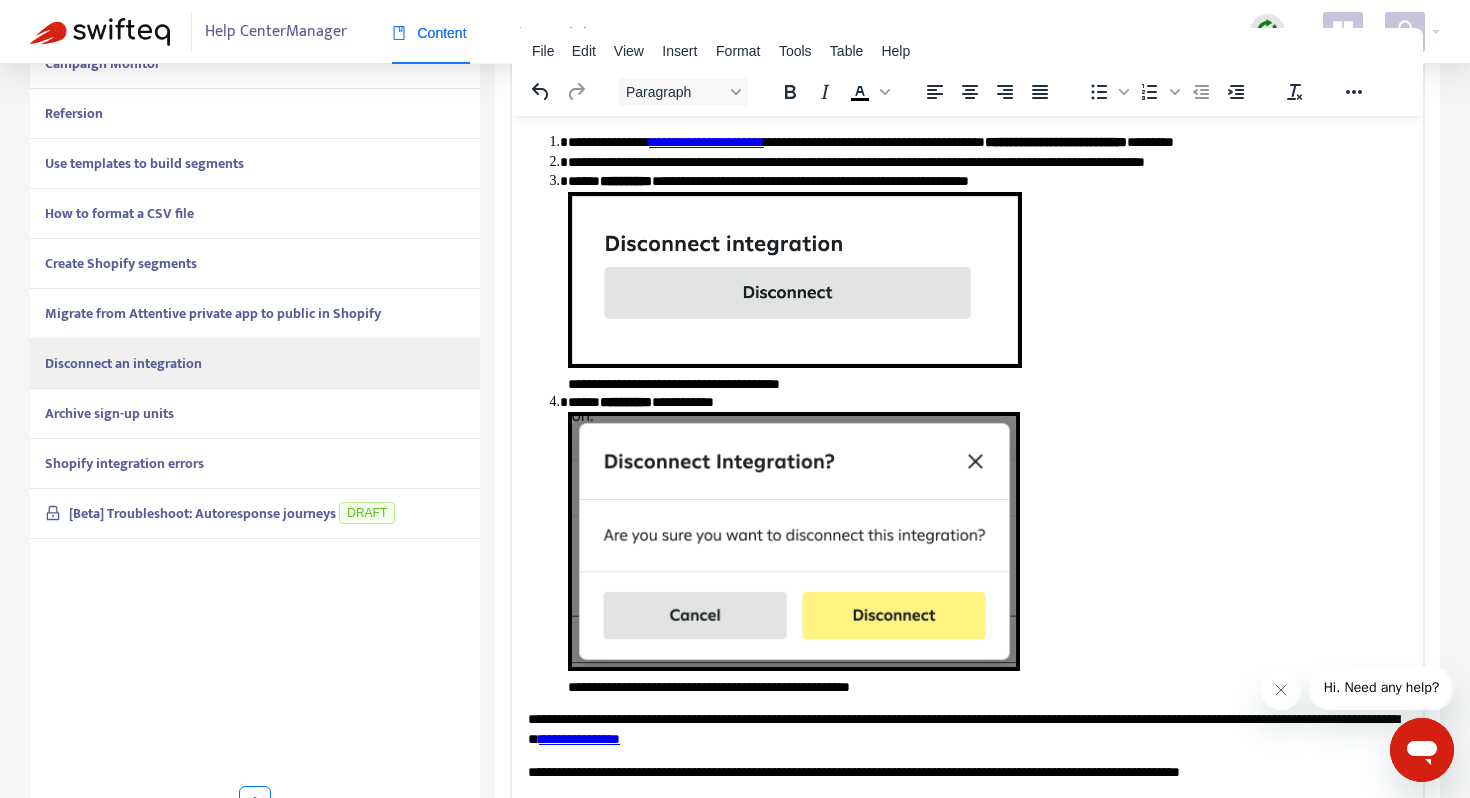 click on "**********" at bounding box center (967, 772) 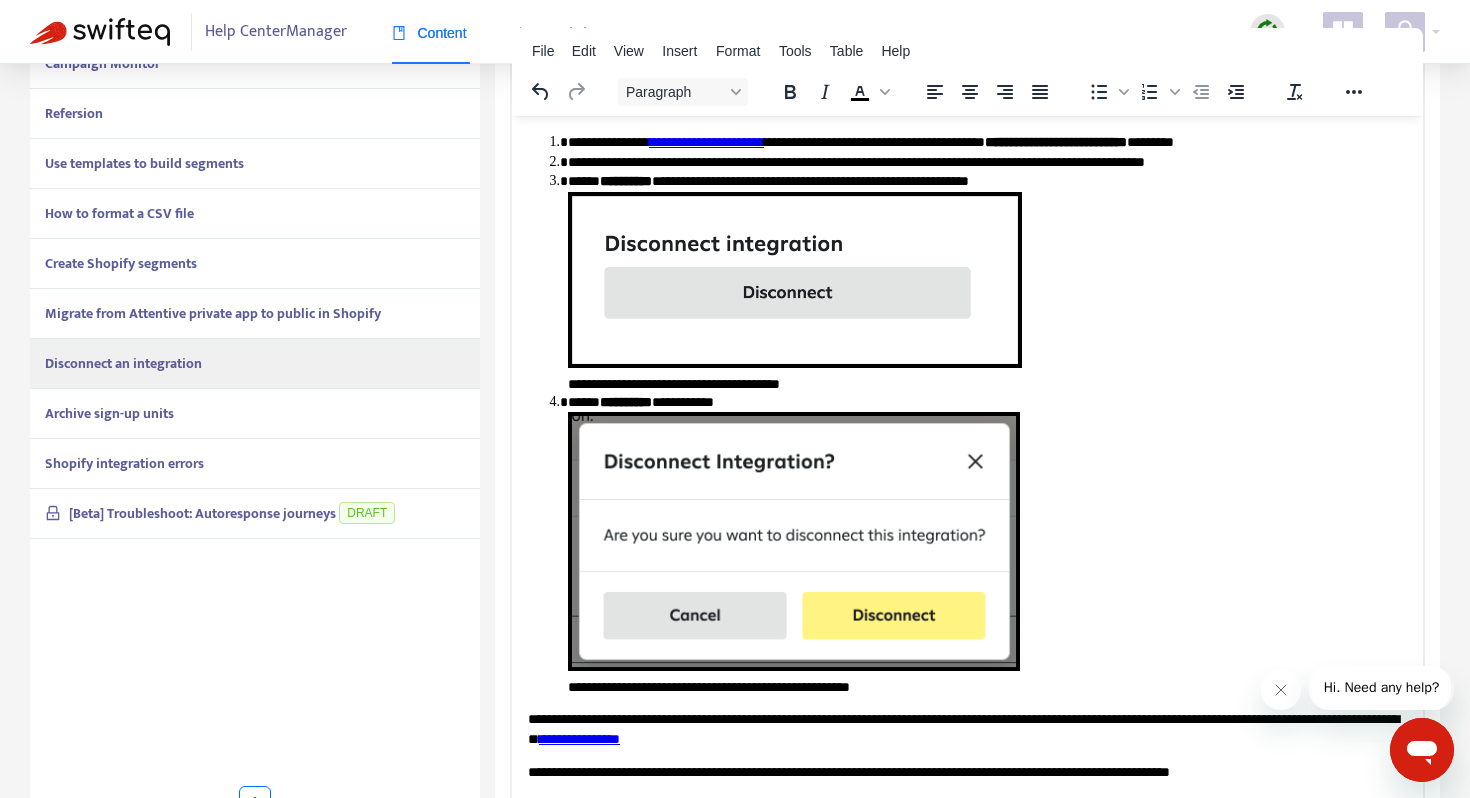 click on "**********" at bounding box center [967, 772] 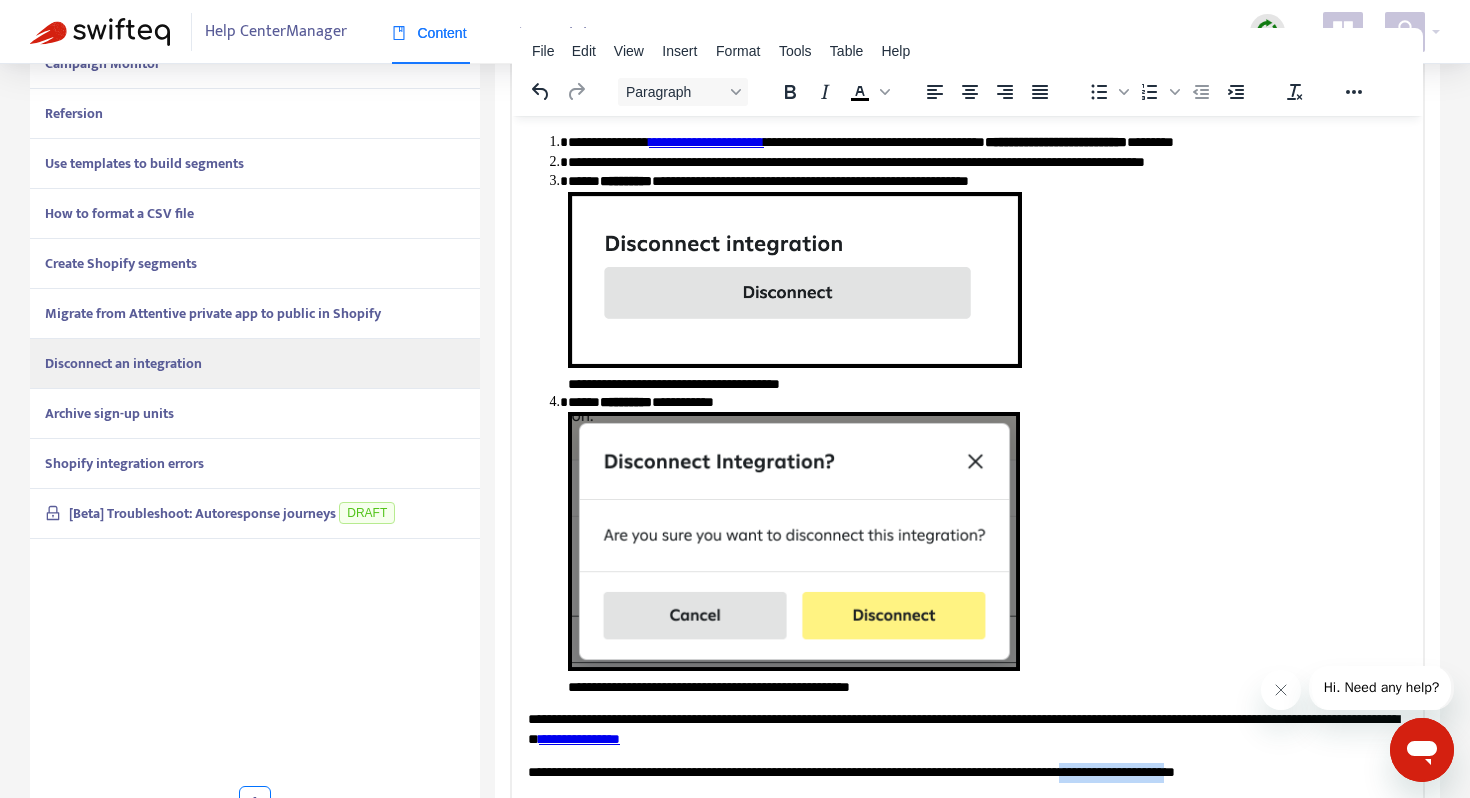 drag, startPoint x: 1299, startPoint y: 772, endPoint x: 1167, endPoint y: 763, distance: 132.30646 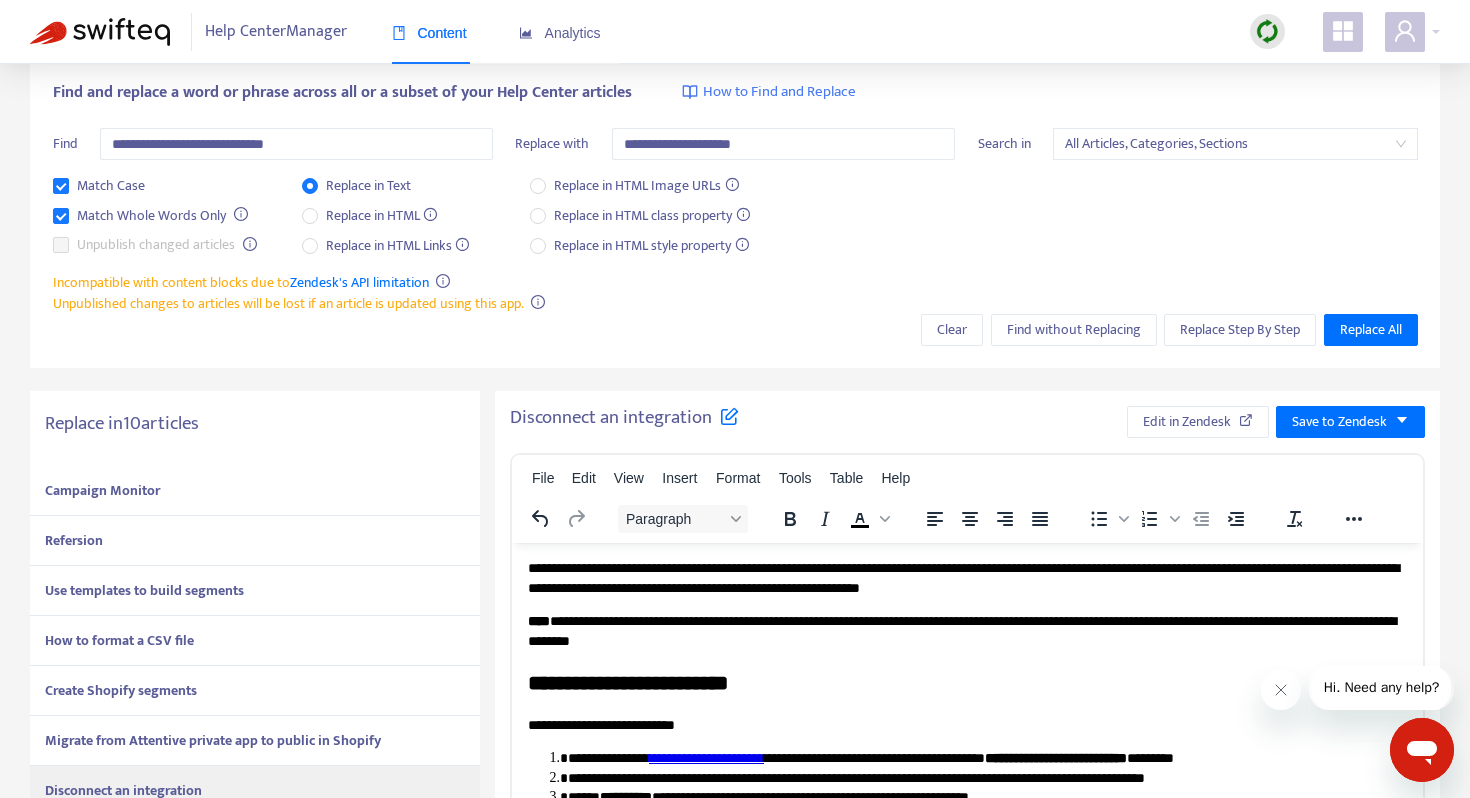 scroll, scrollTop: 0, scrollLeft: 0, axis: both 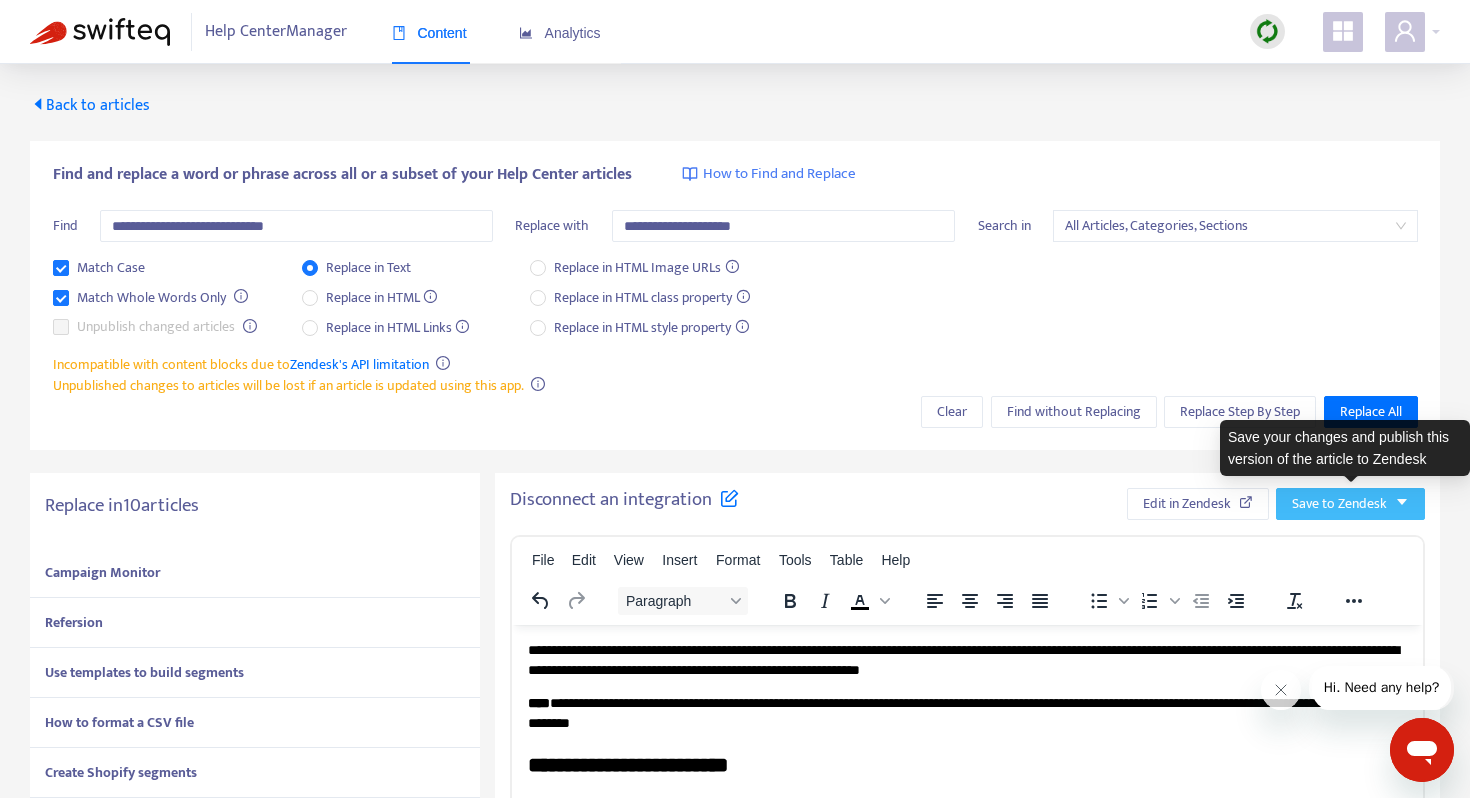 click on "Save to Zendesk" at bounding box center [1339, 504] 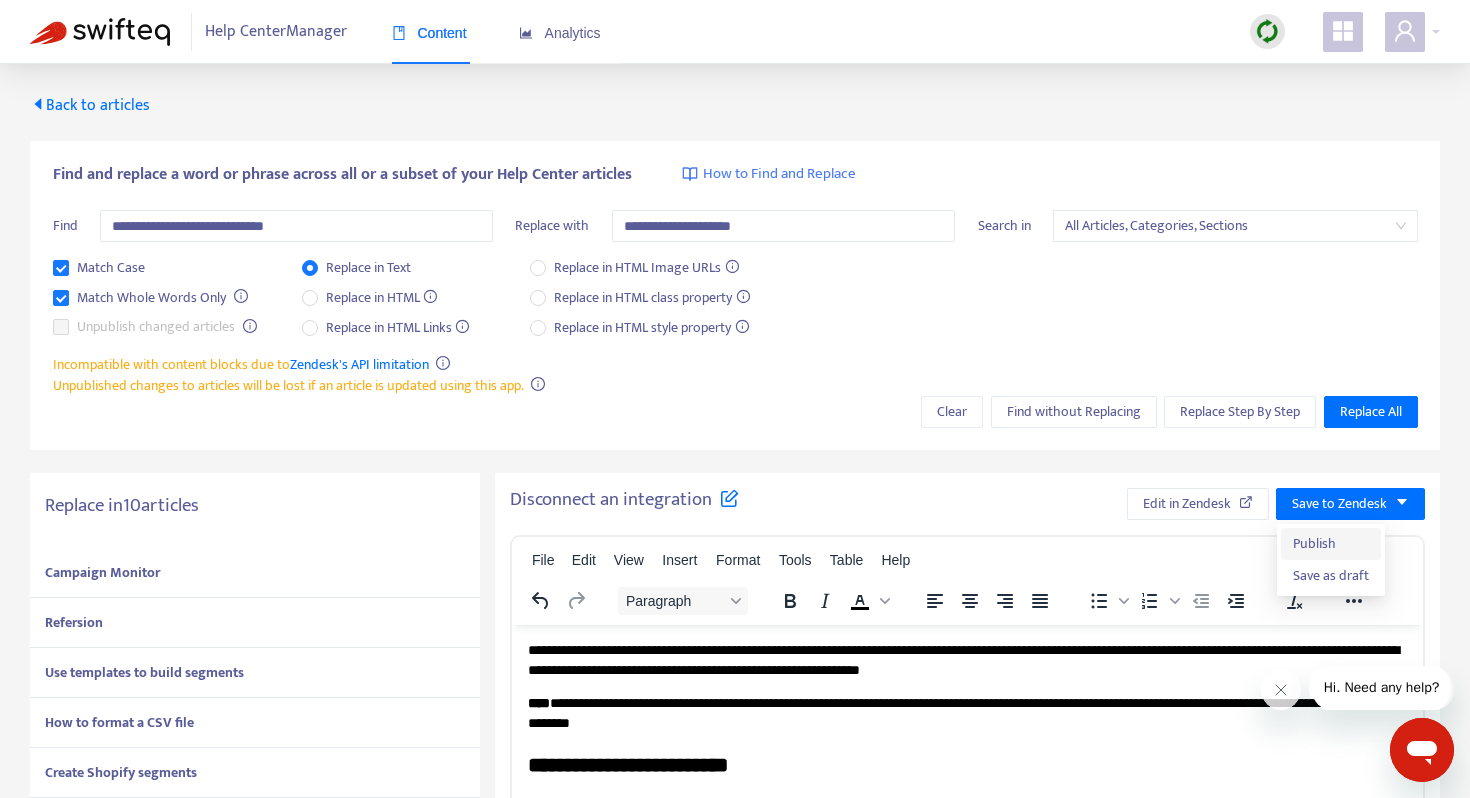 click on "Publish" at bounding box center [1331, 544] 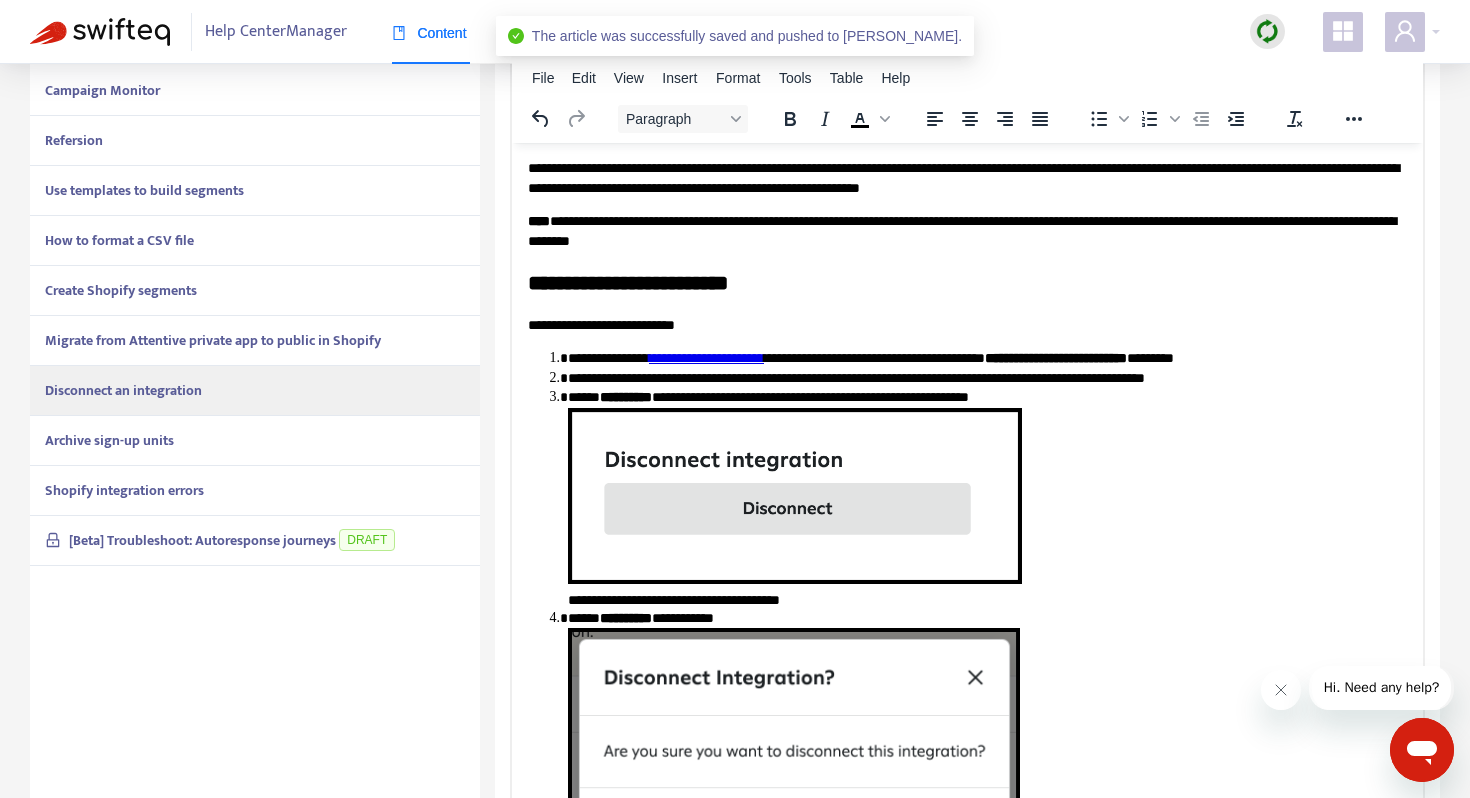 scroll, scrollTop: 501, scrollLeft: 0, axis: vertical 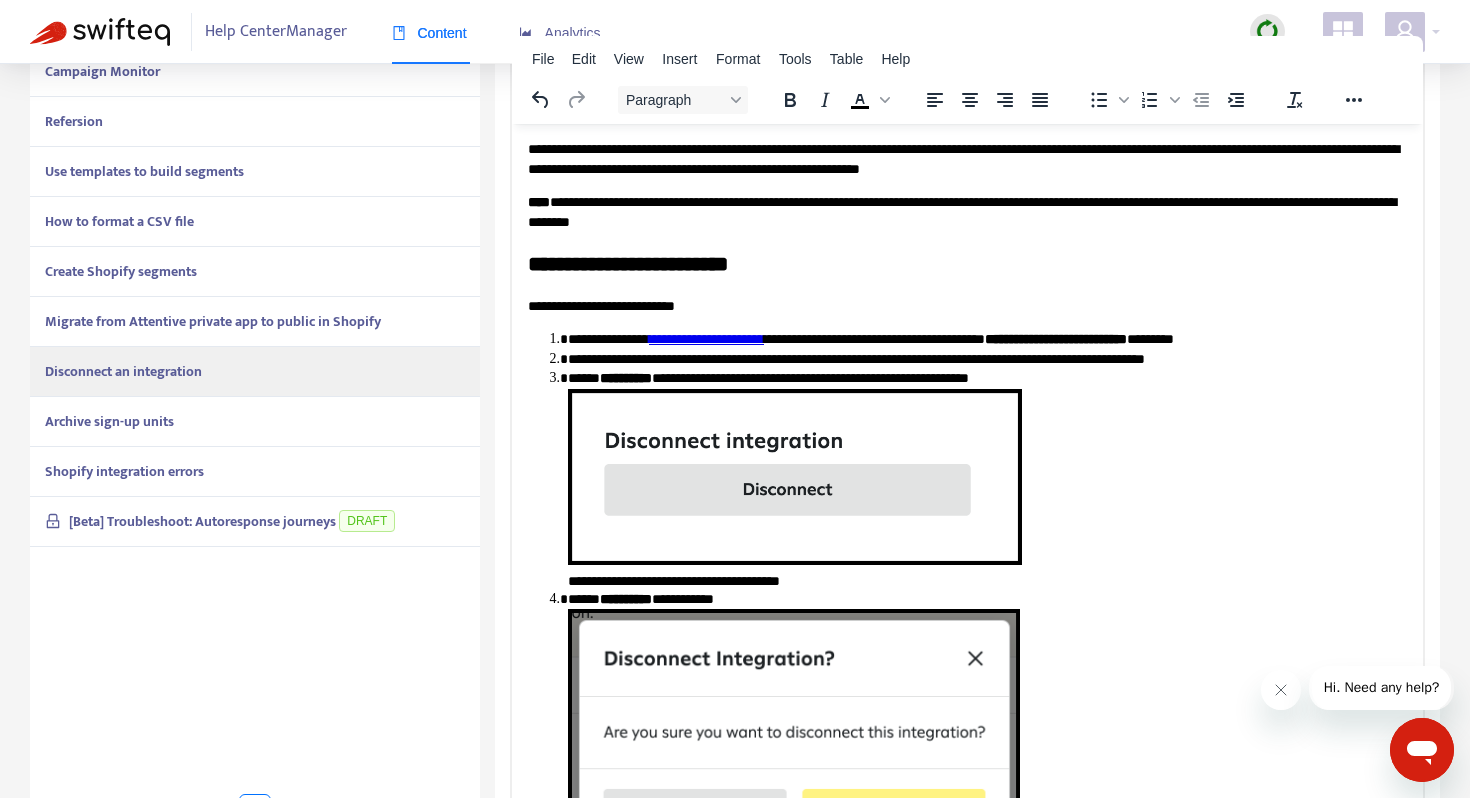 click on "Archive sign-up units" at bounding box center (255, 422) 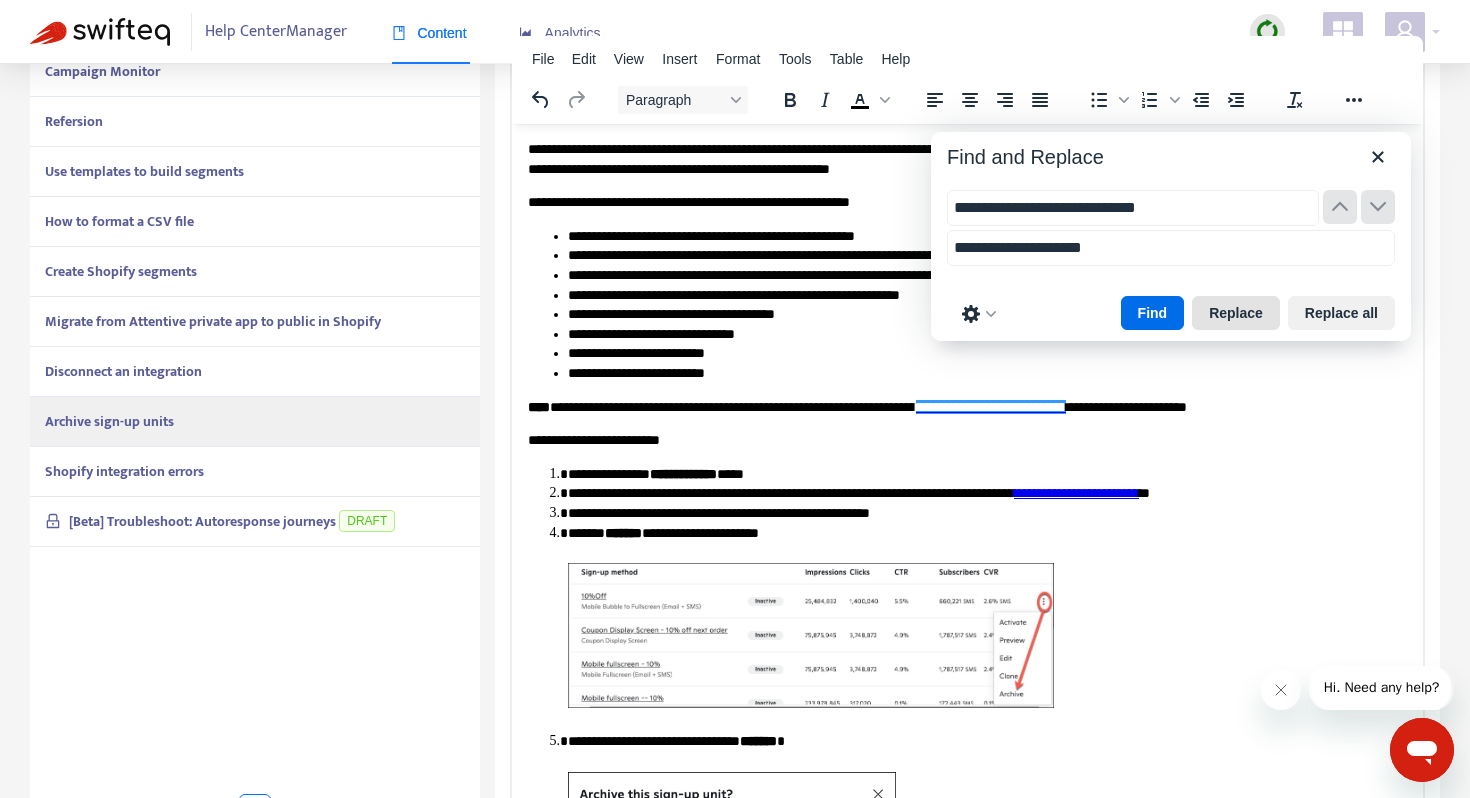 click on "Replace" at bounding box center [1236, 313] 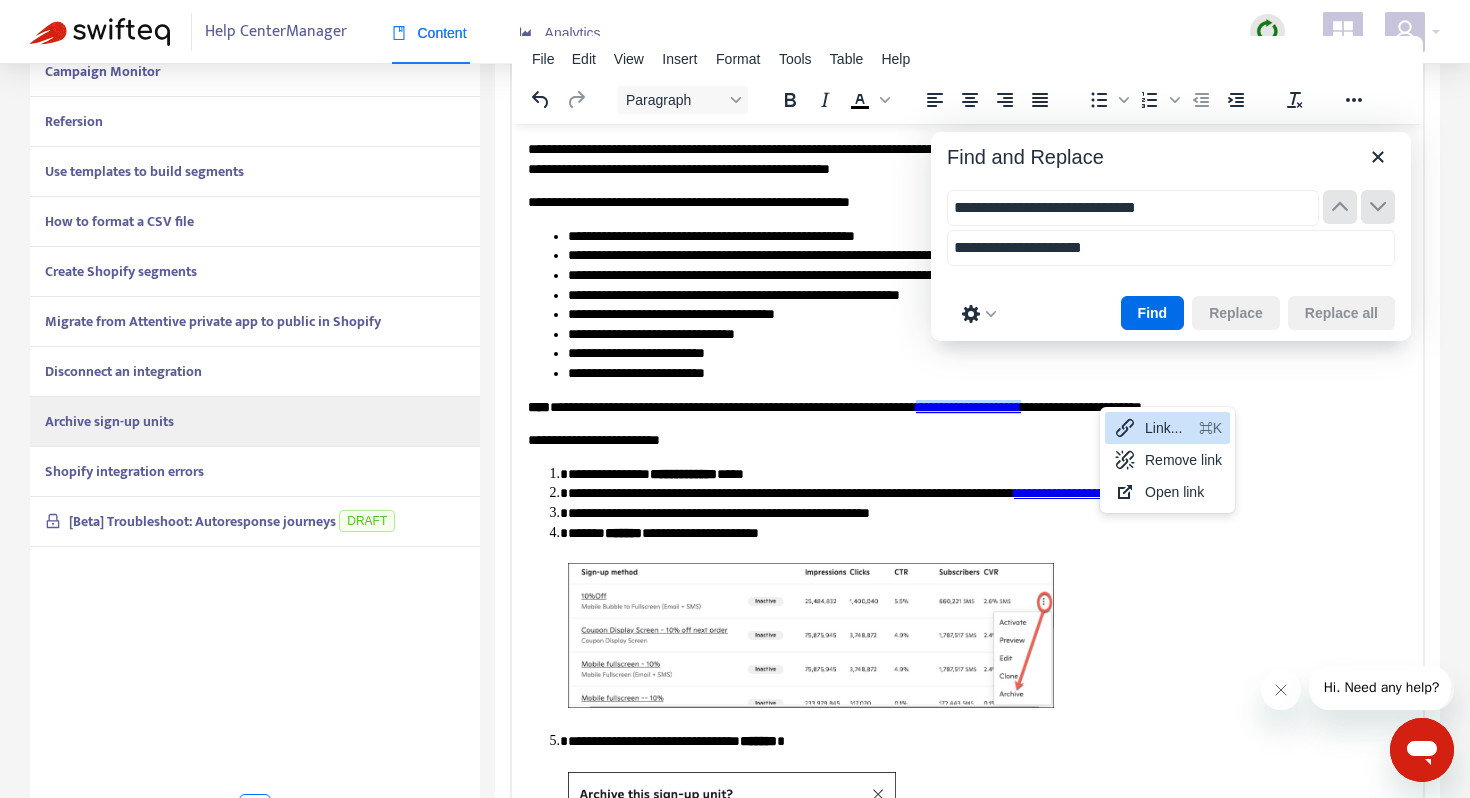 click on "Link... ⌘K" at bounding box center (1167, 428) 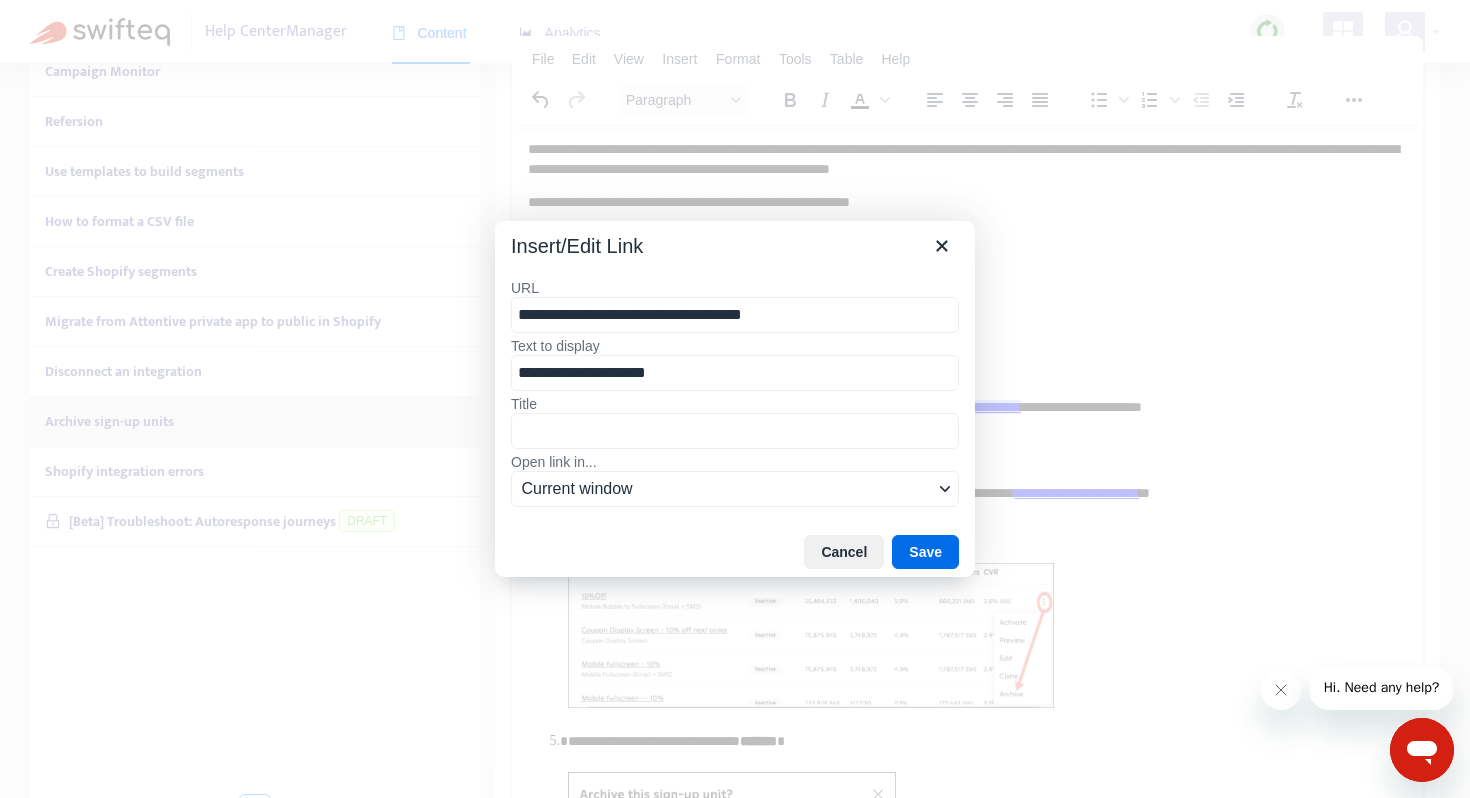 click on "**********" at bounding box center (735, 315) 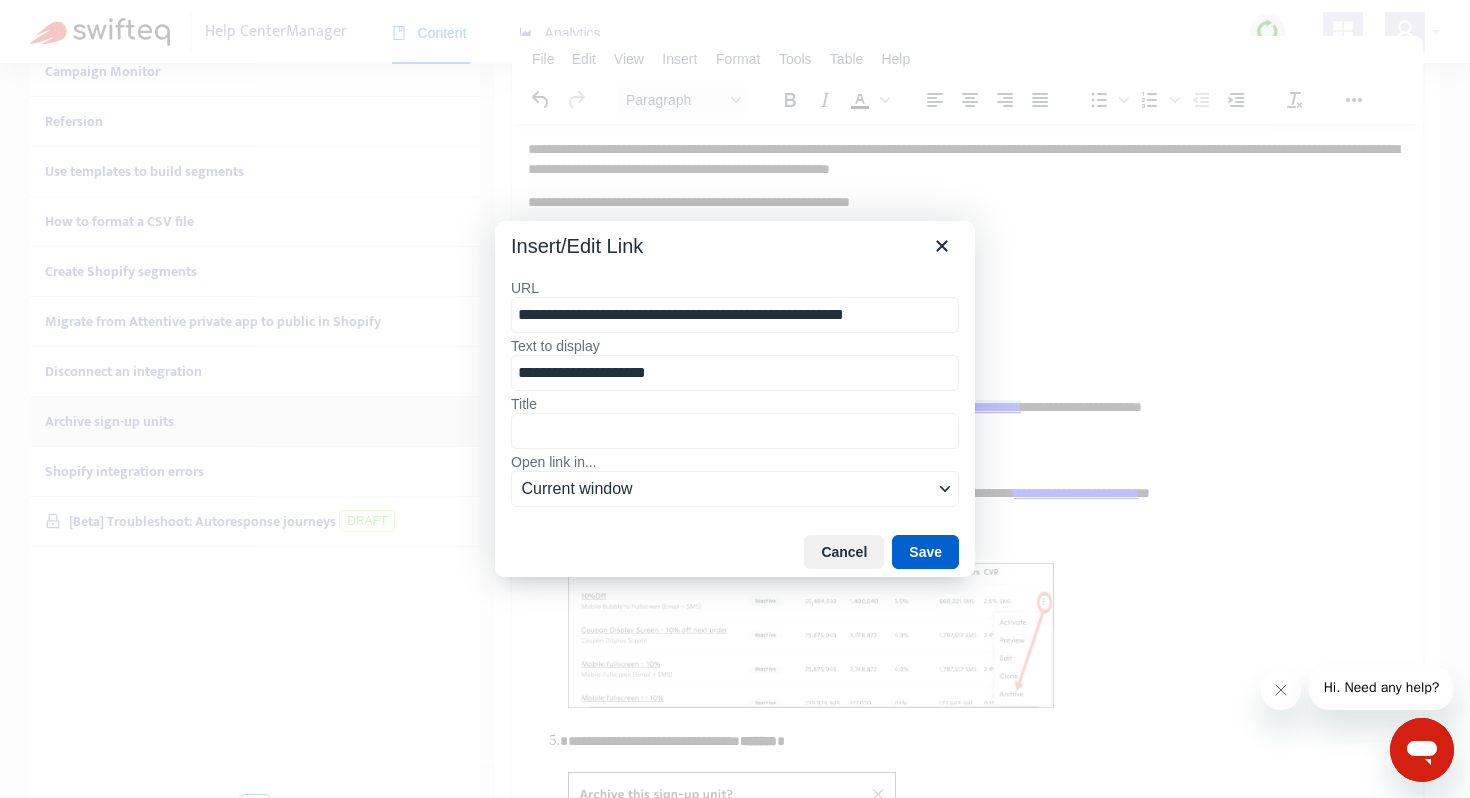 click on "Save" at bounding box center [925, 552] 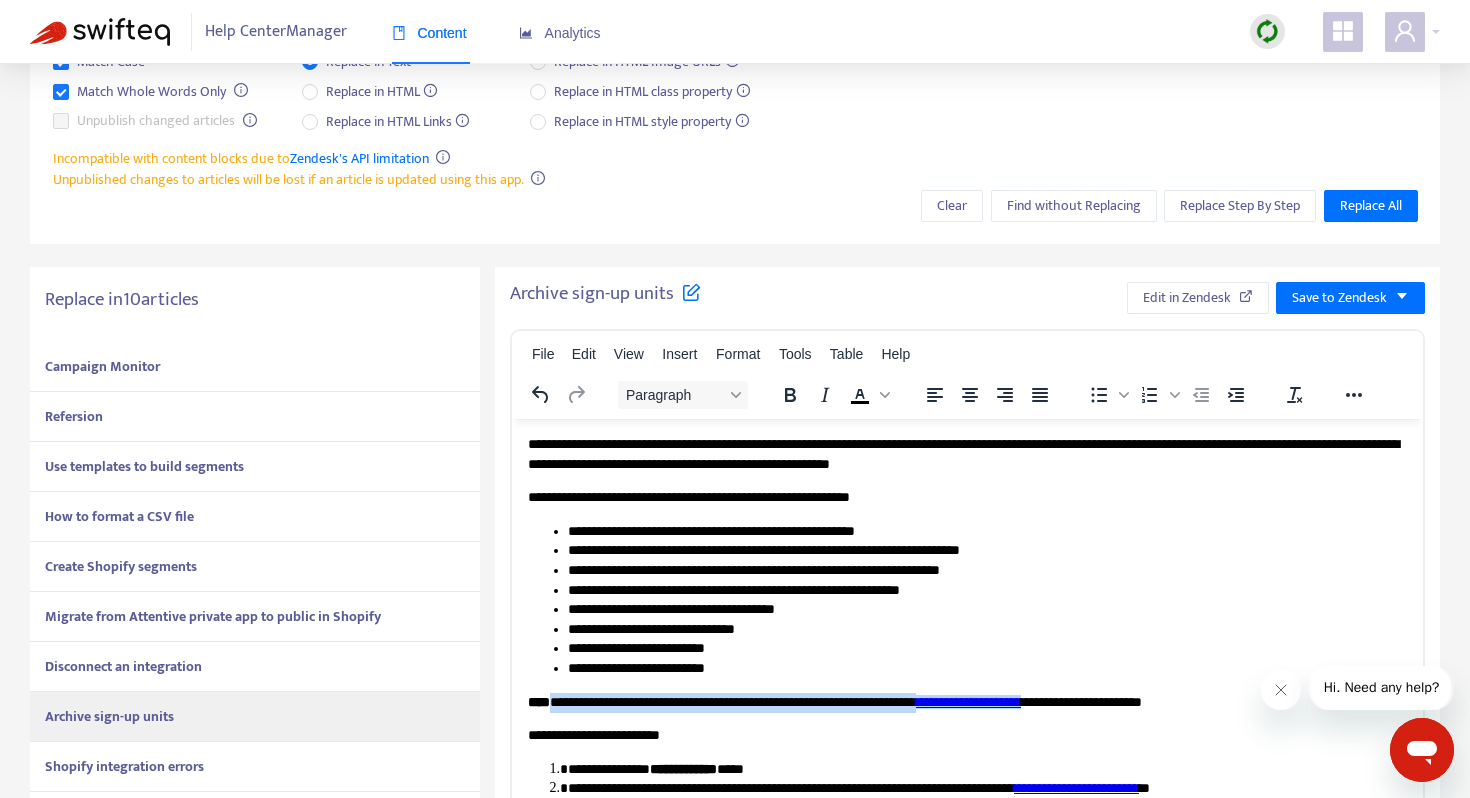 scroll, scrollTop: 51, scrollLeft: 0, axis: vertical 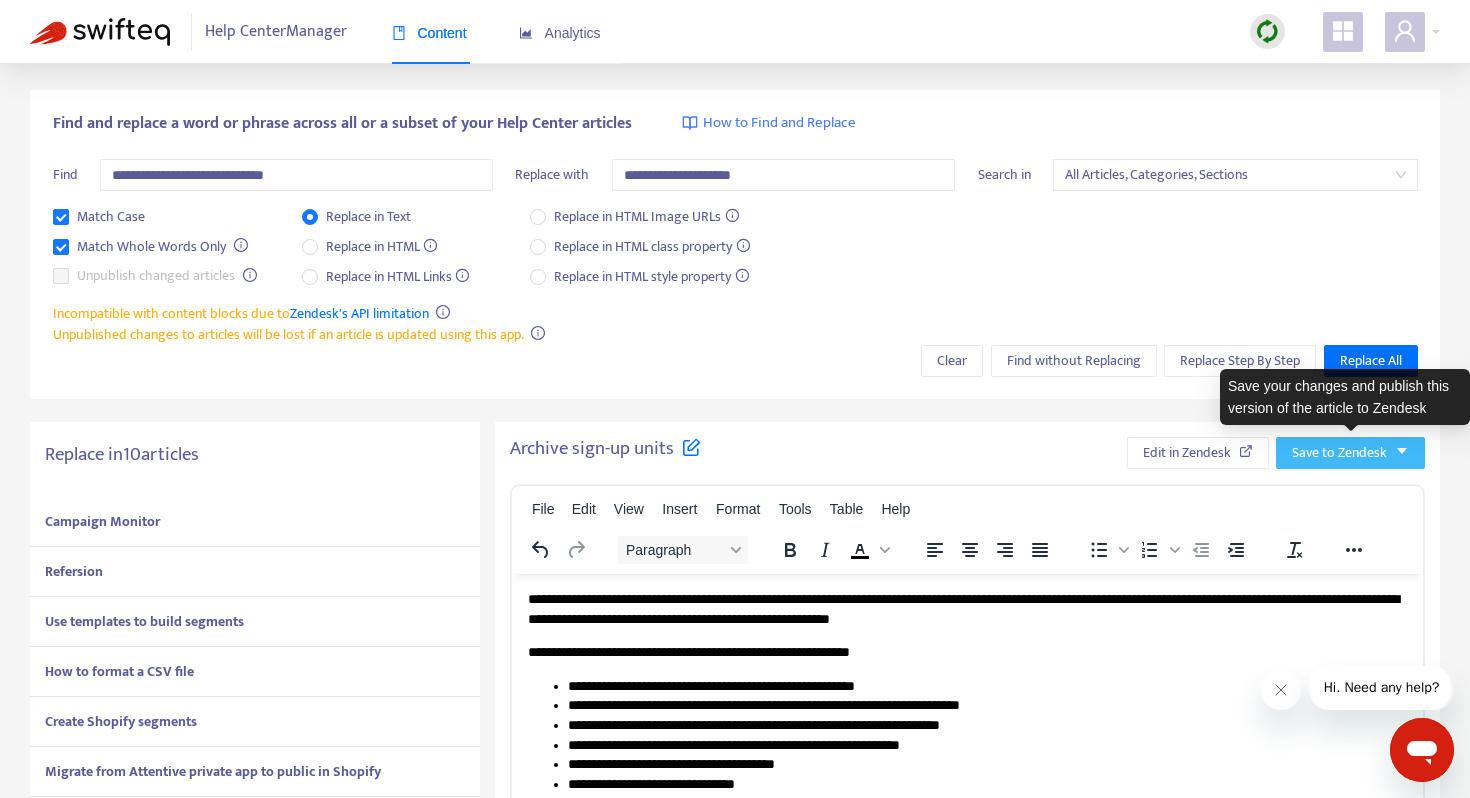 click on "Save to Zendesk" at bounding box center (1339, 453) 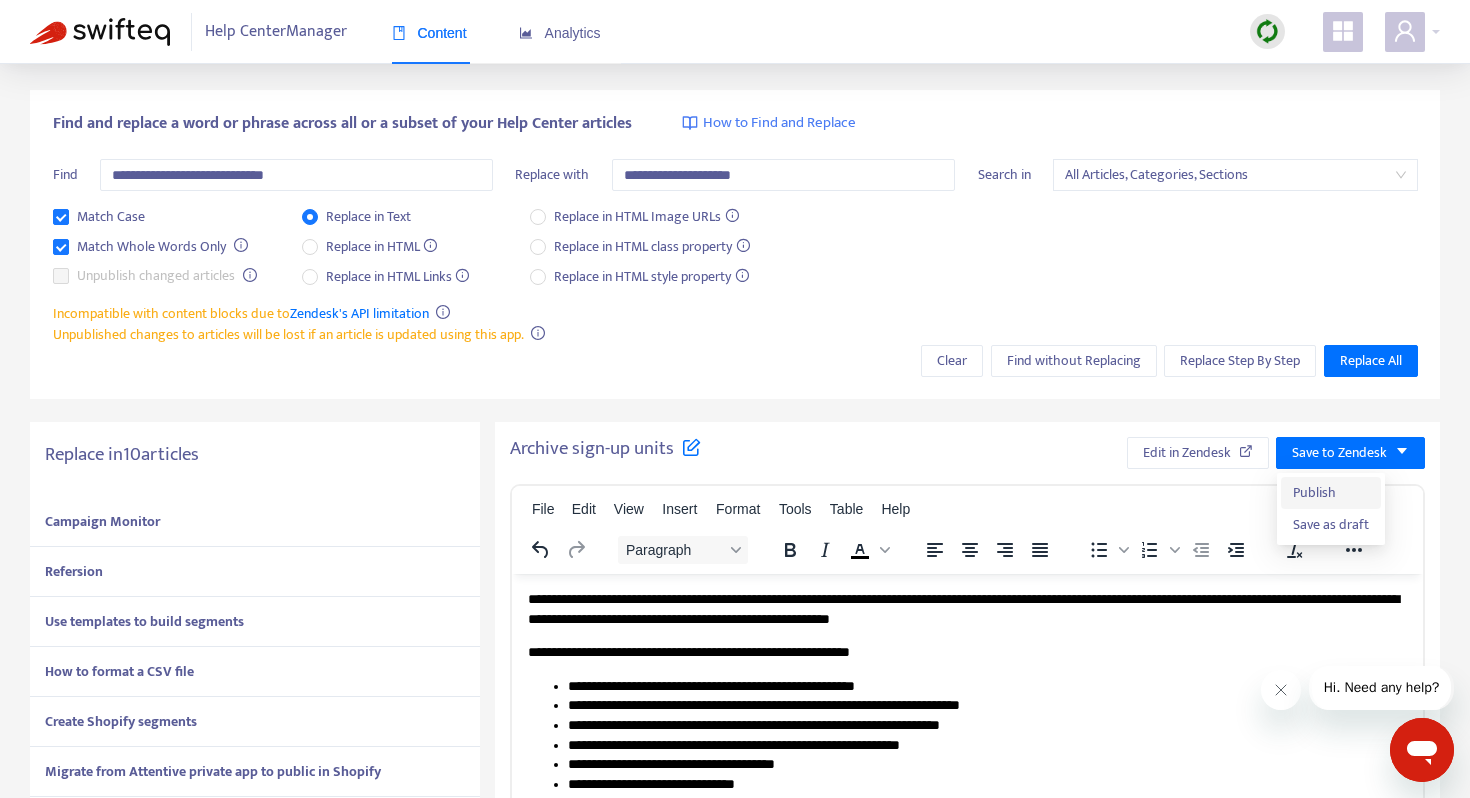 click on "Publish" at bounding box center (1331, 493) 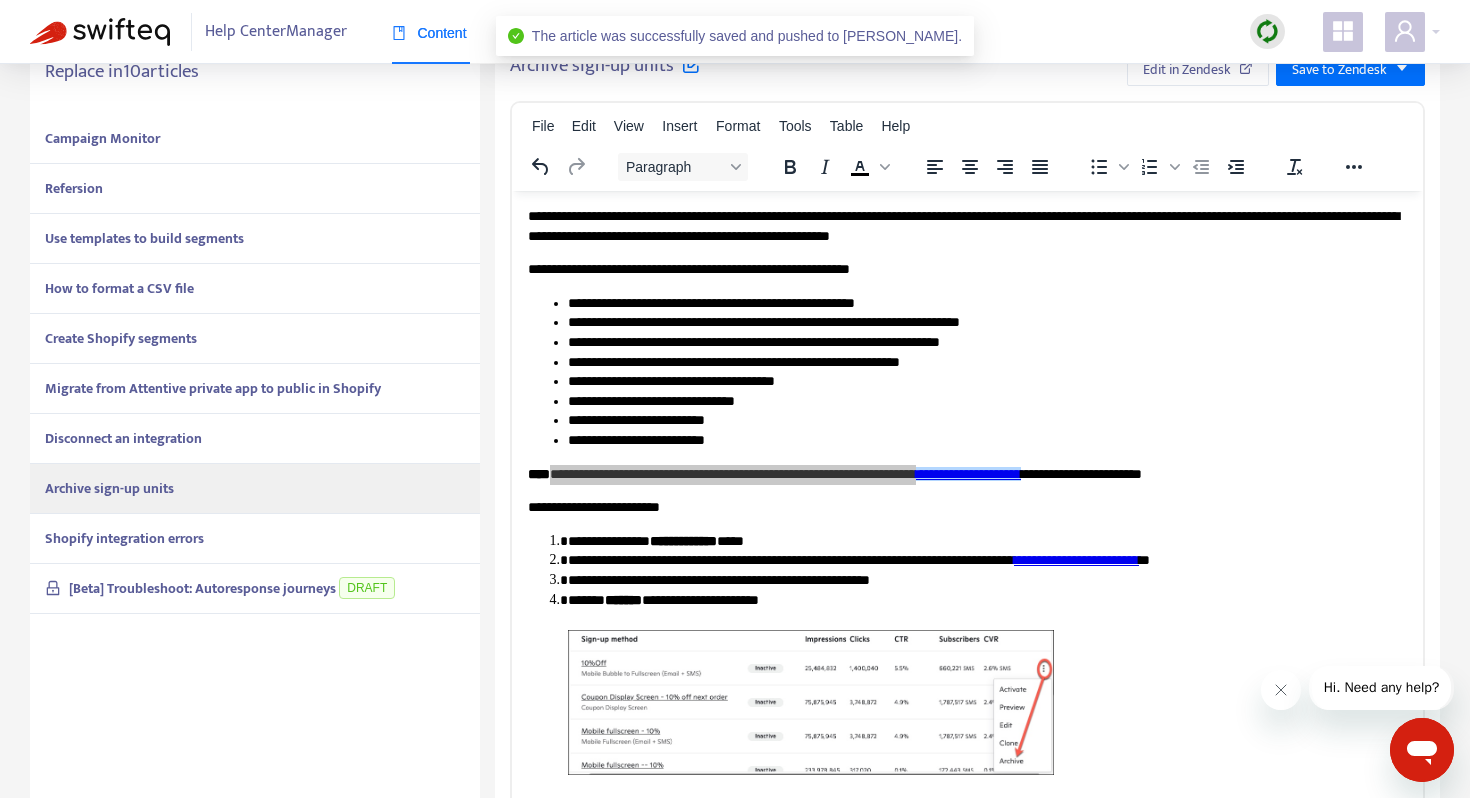 scroll, scrollTop: 436, scrollLeft: 0, axis: vertical 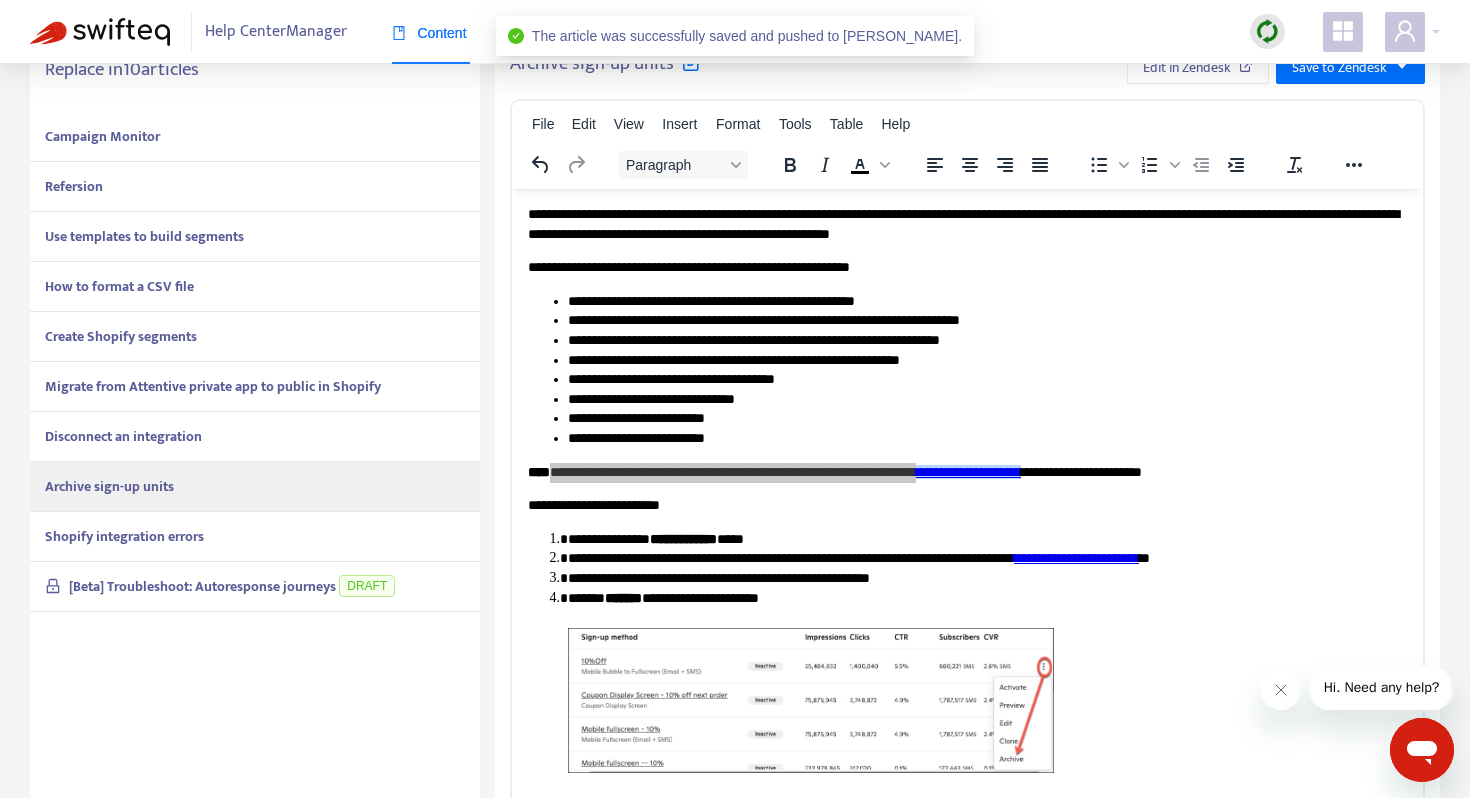 click on "Shopify integration errors" at bounding box center [124, 536] 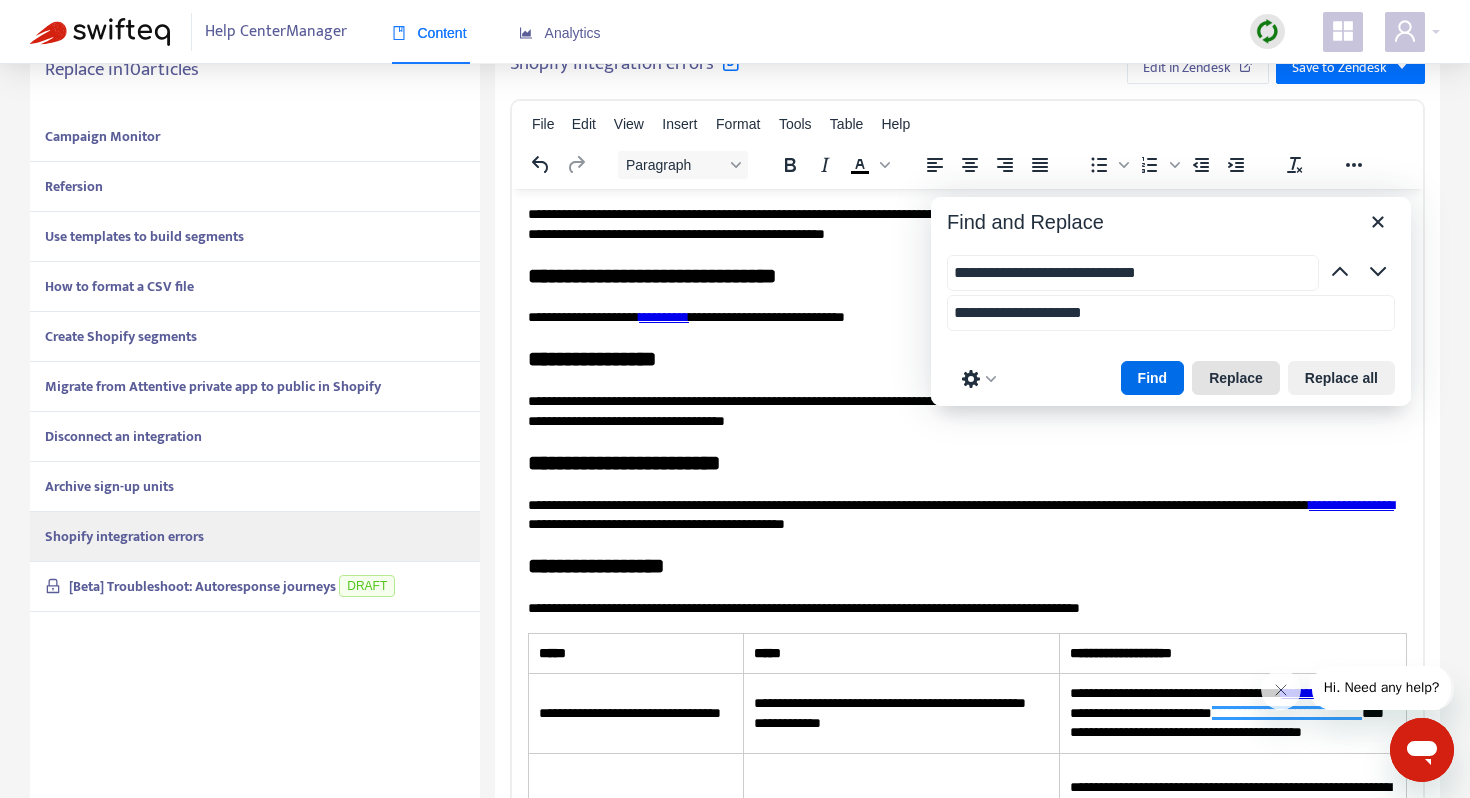 click on "Replace" at bounding box center [1236, 378] 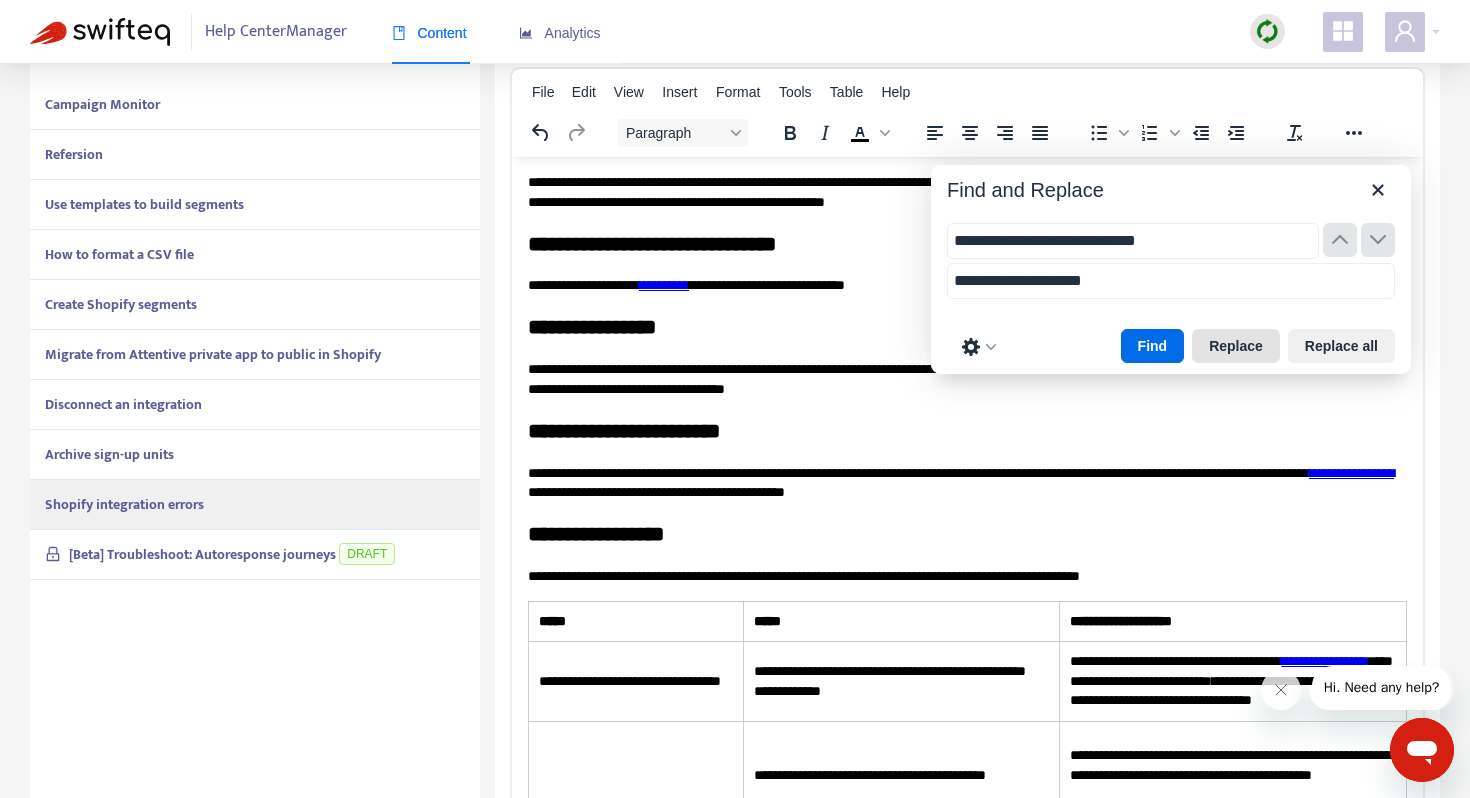 scroll, scrollTop: 55, scrollLeft: 0, axis: vertical 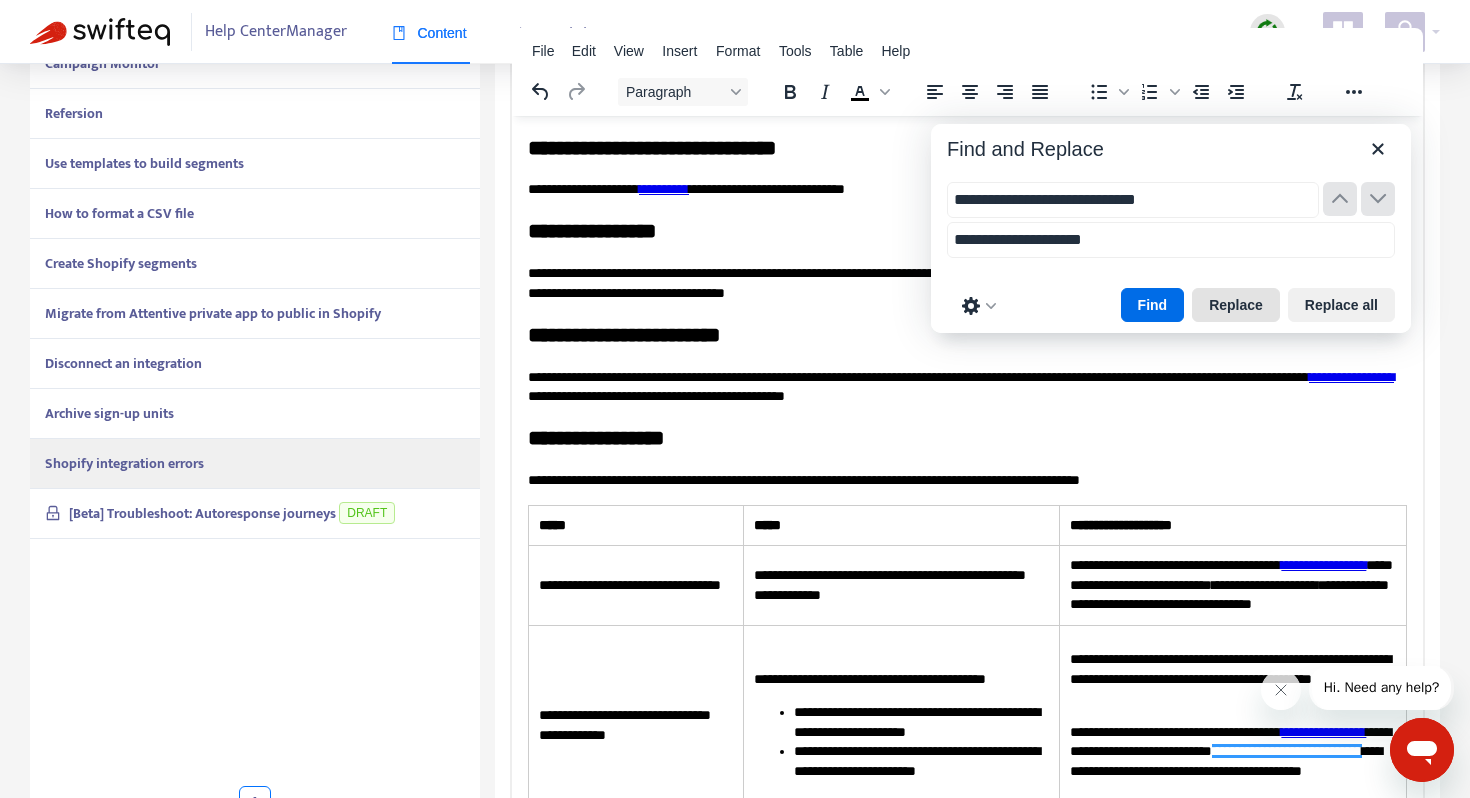 click on "Replace" at bounding box center [1236, 305] 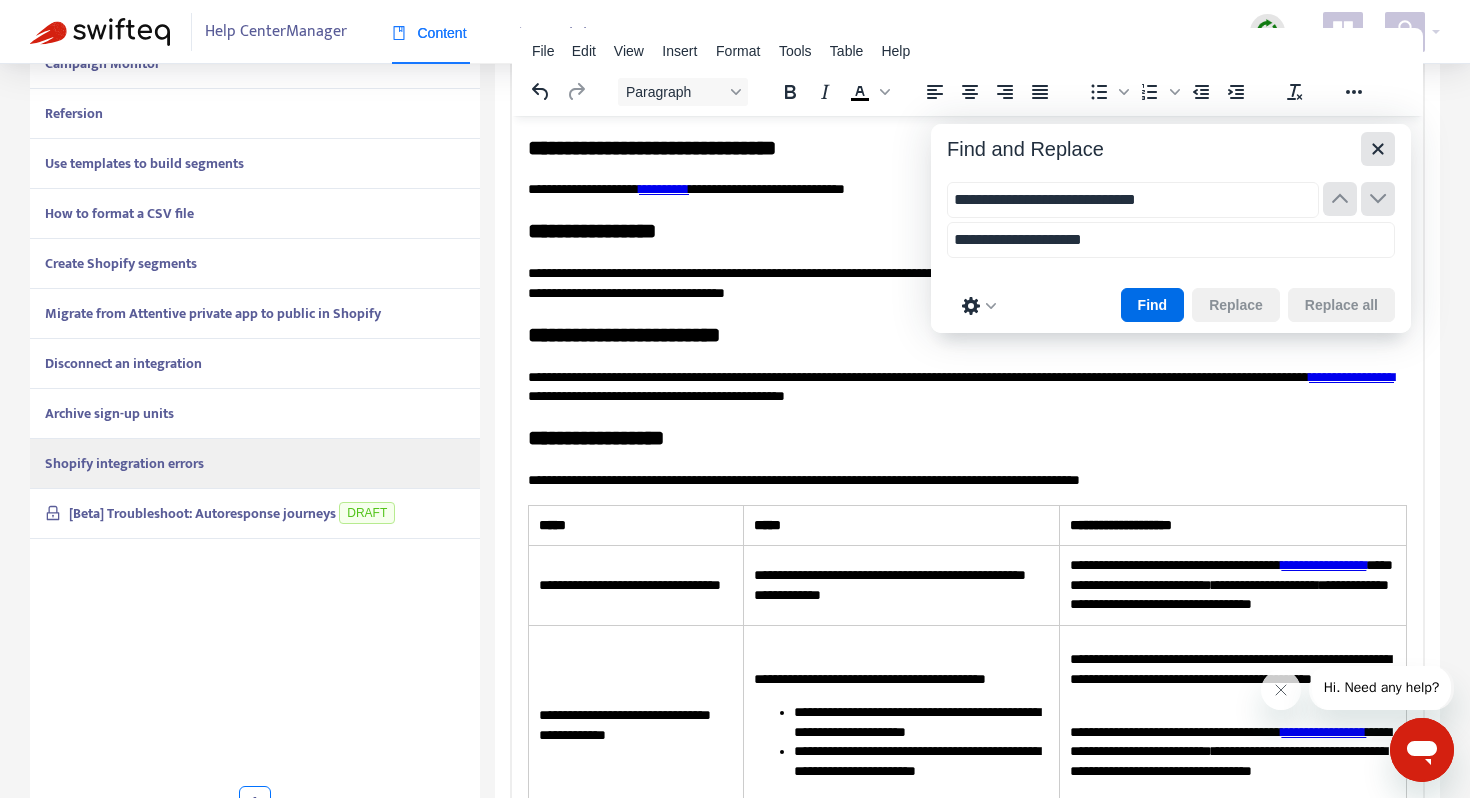 click 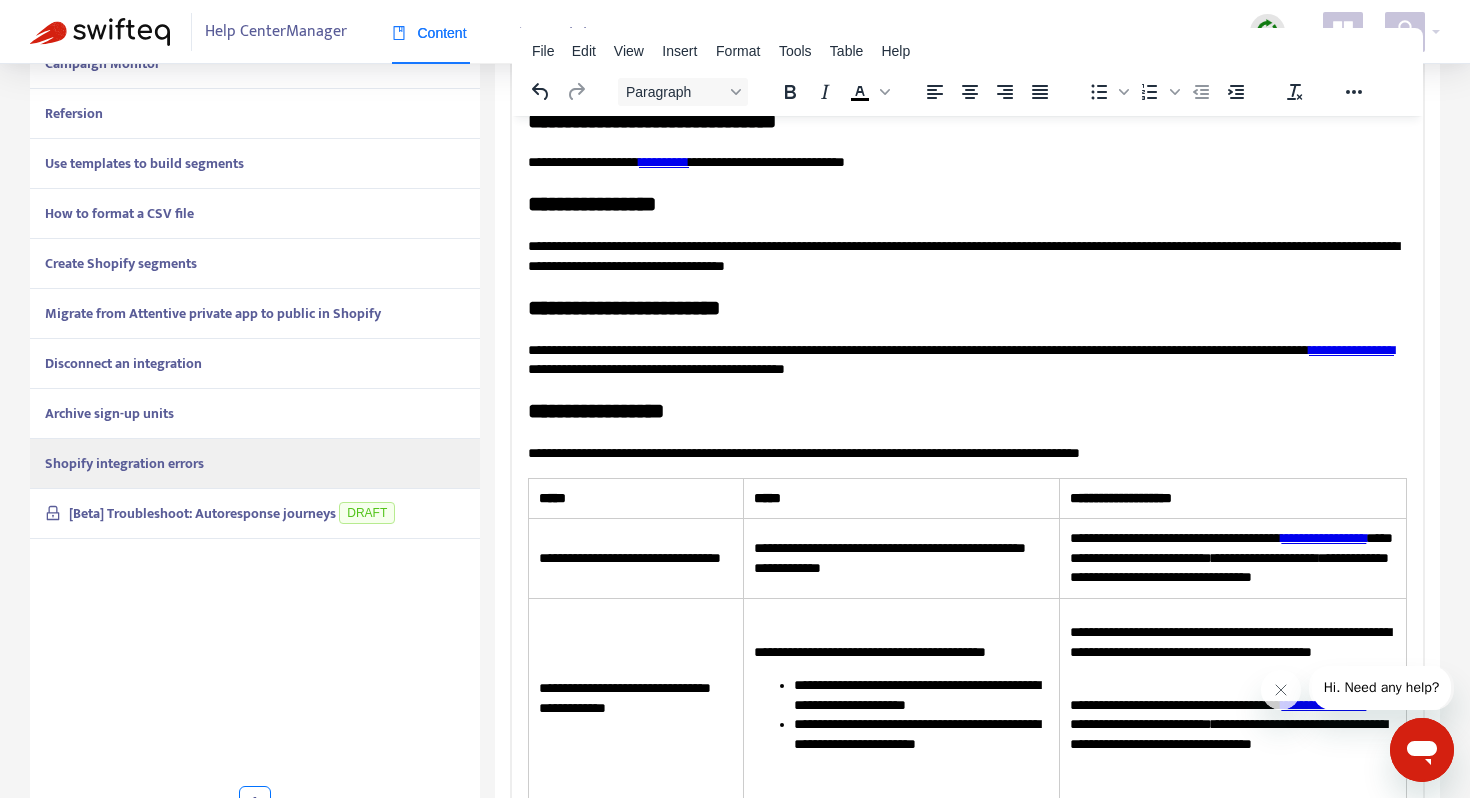 scroll, scrollTop: 101, scrollLeft: 0, axis: vertical 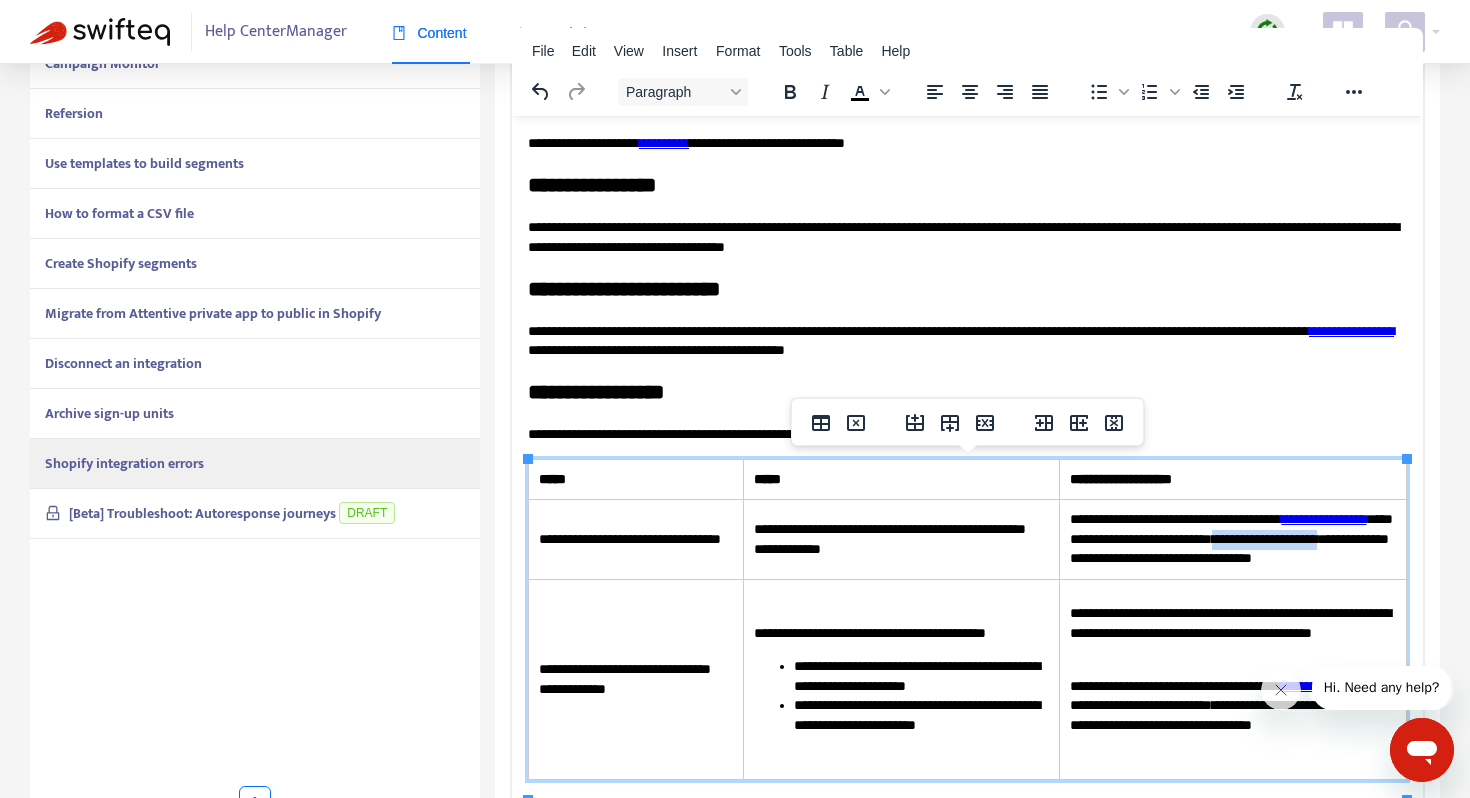 drag, startPoint x: 1146, startPoint y: 558, endPoint x: 1337, endPoint y: 538, distance: 192.04427 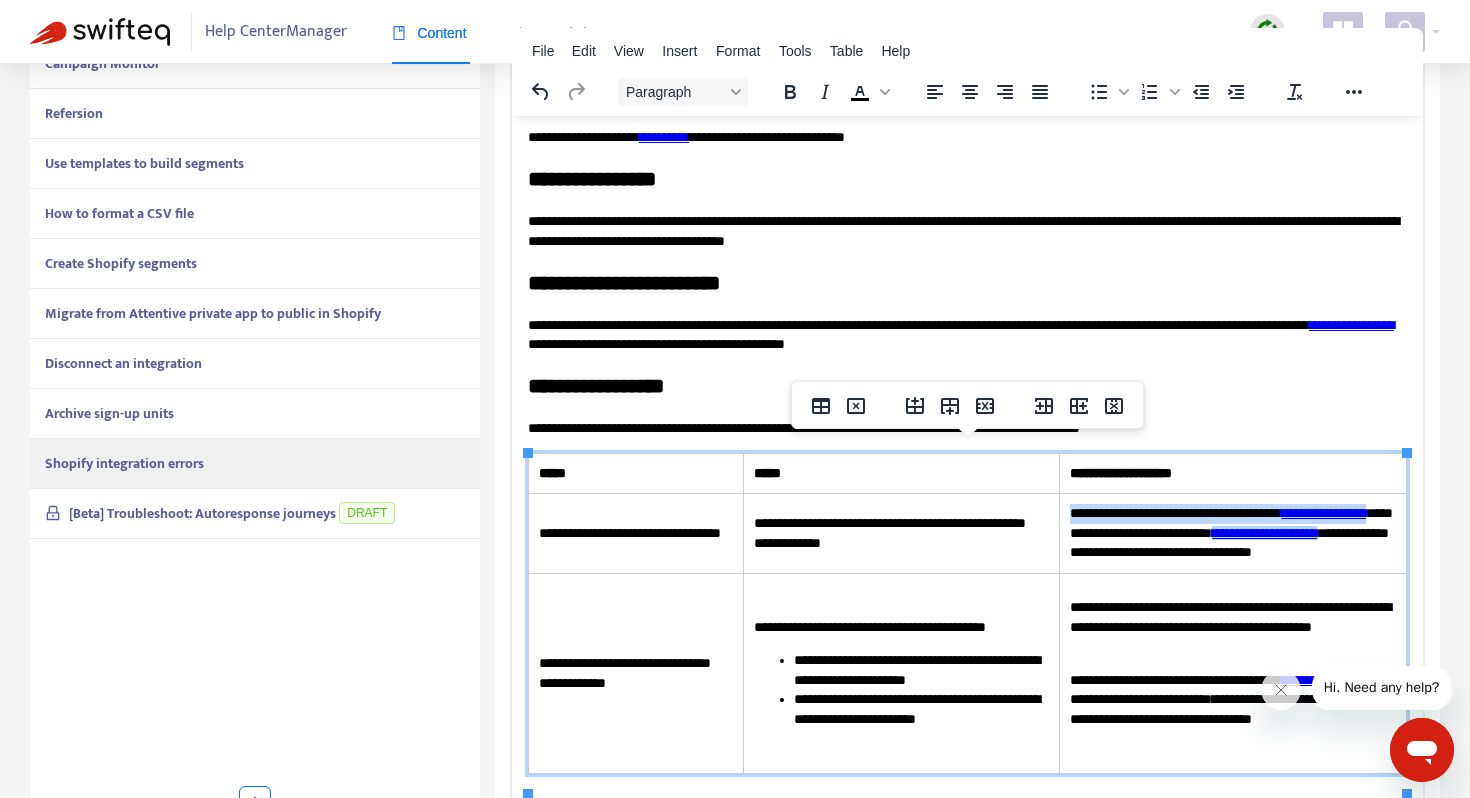 scroll, scrollTop: 551, scrollLeft: 0, axis: vertical 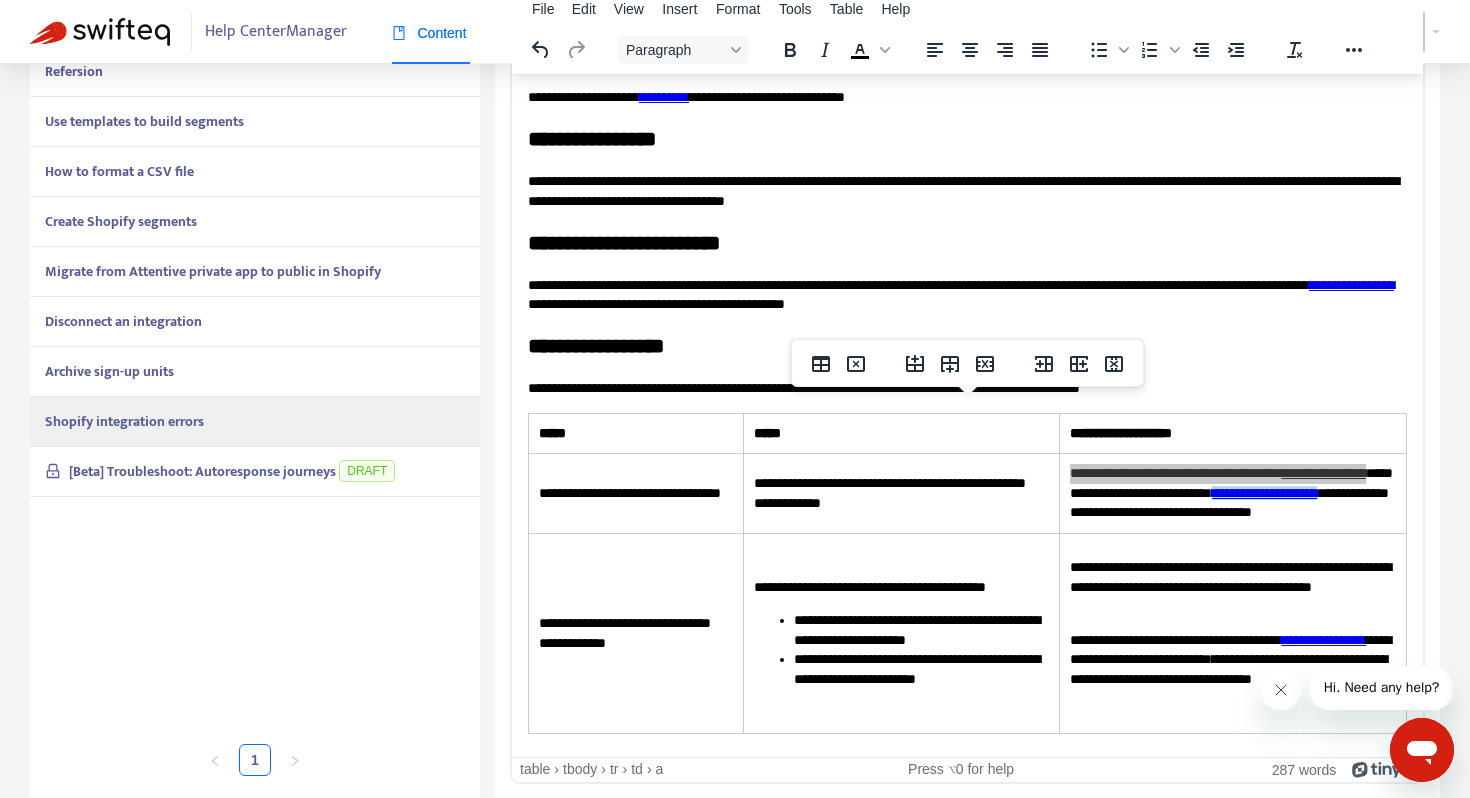 click 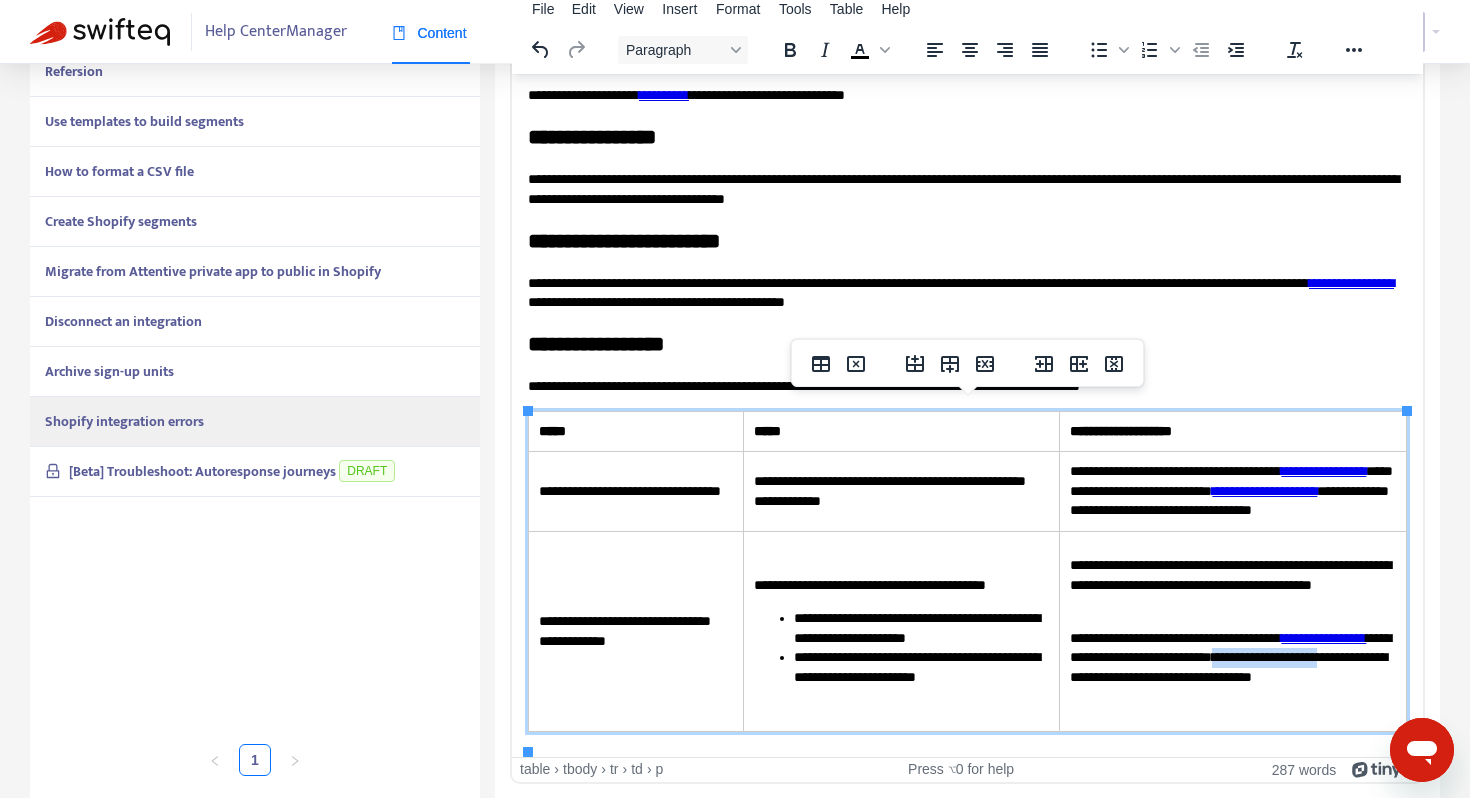 drag, startPoint x: 1335, startPoint y: 666, endPoint x: 1149, endPoint y: 685, distance: 186.96791 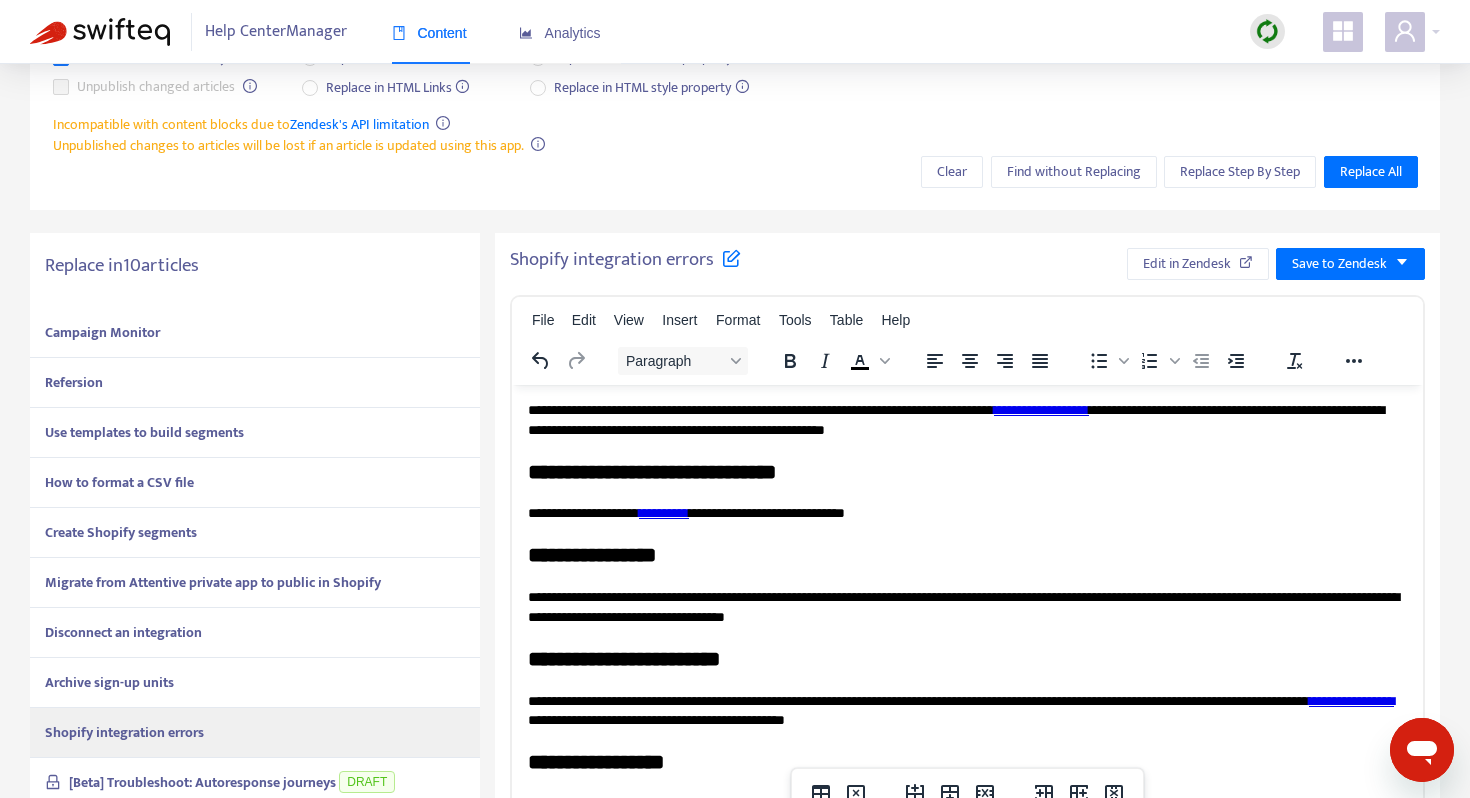 scroll, scrollTop: 0, scrollLeft: 0, axis: both 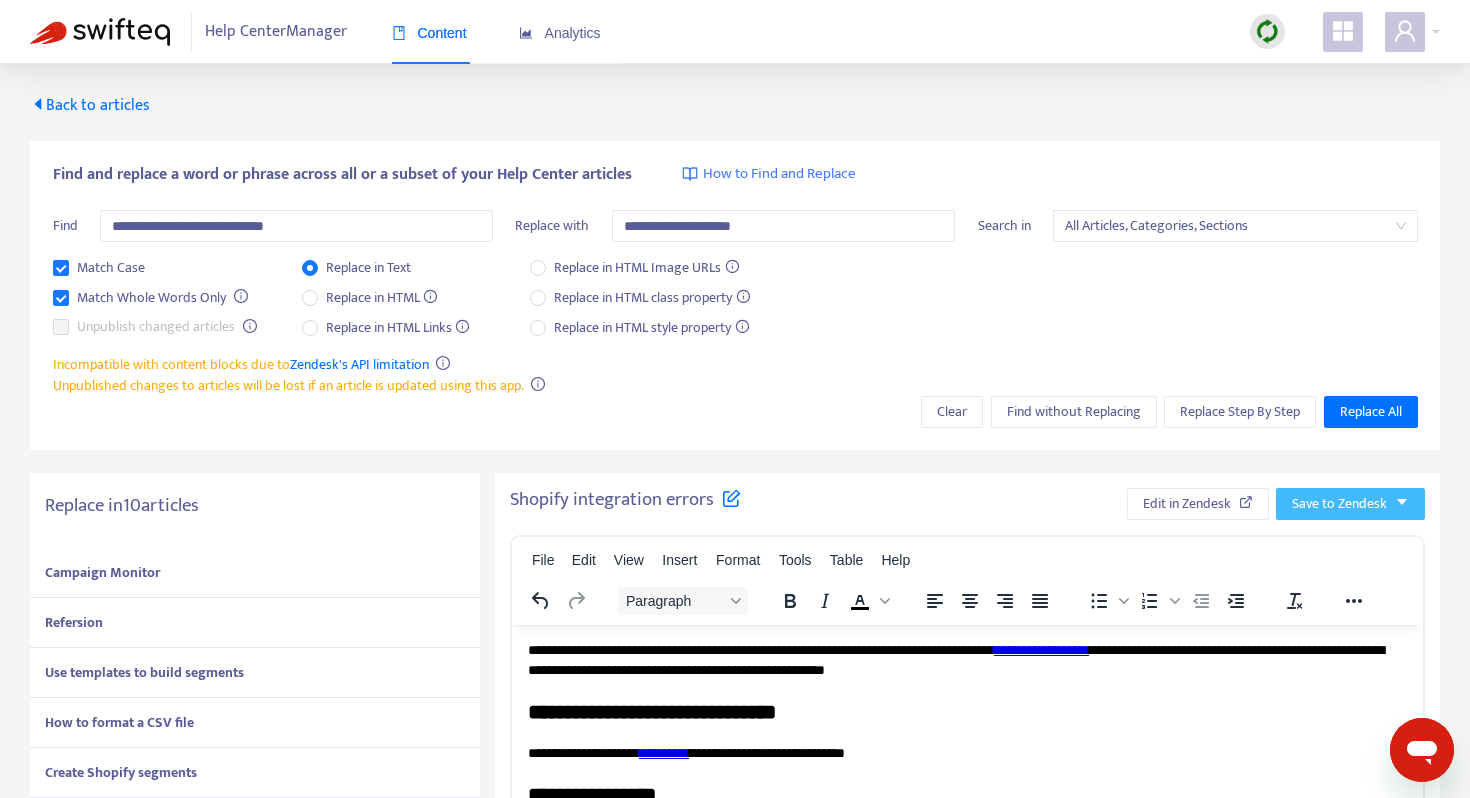 click on "Save to Zendesk" at bounding box center [1339, 504] 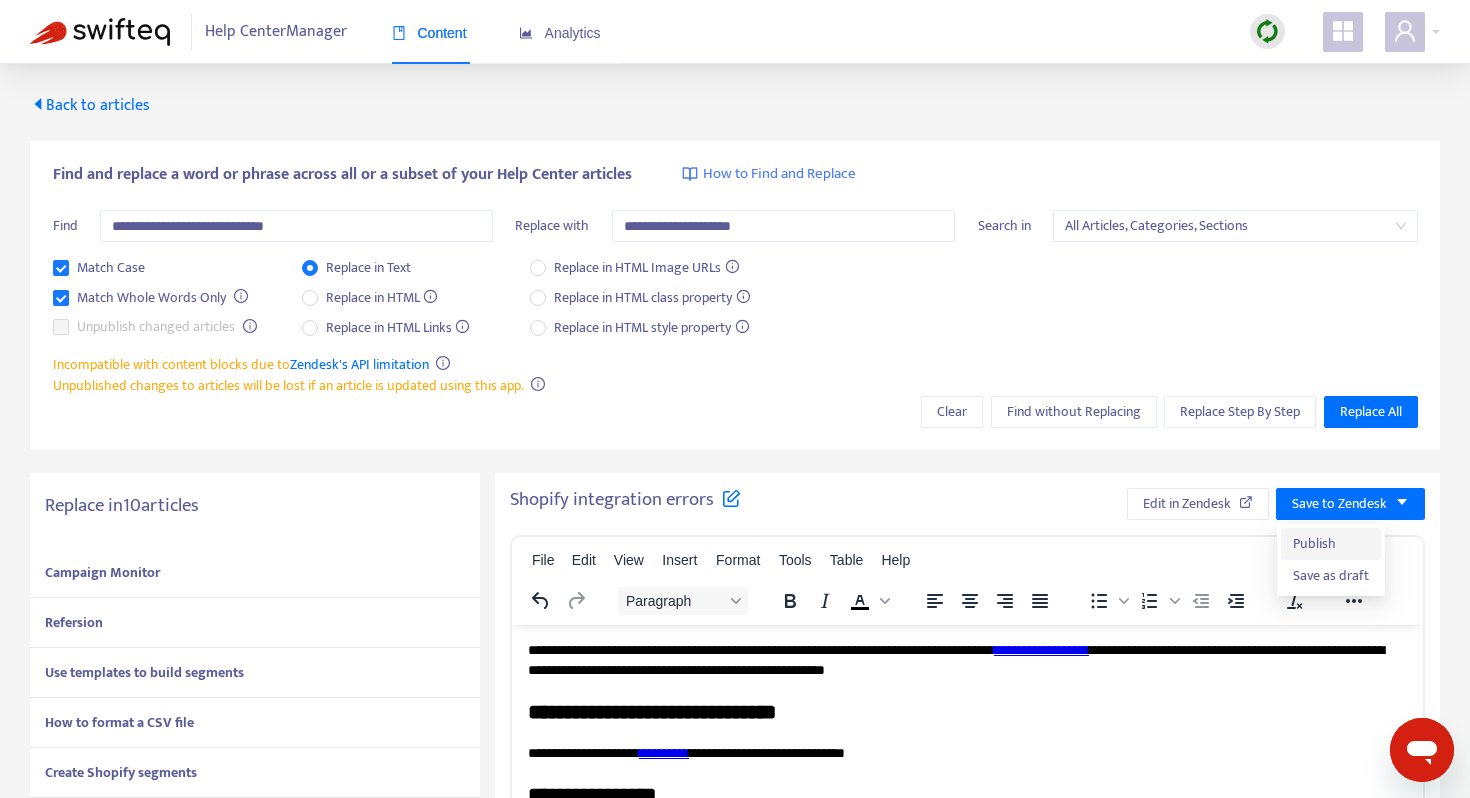 click on "Publish" at bounding box center (1331, 544) 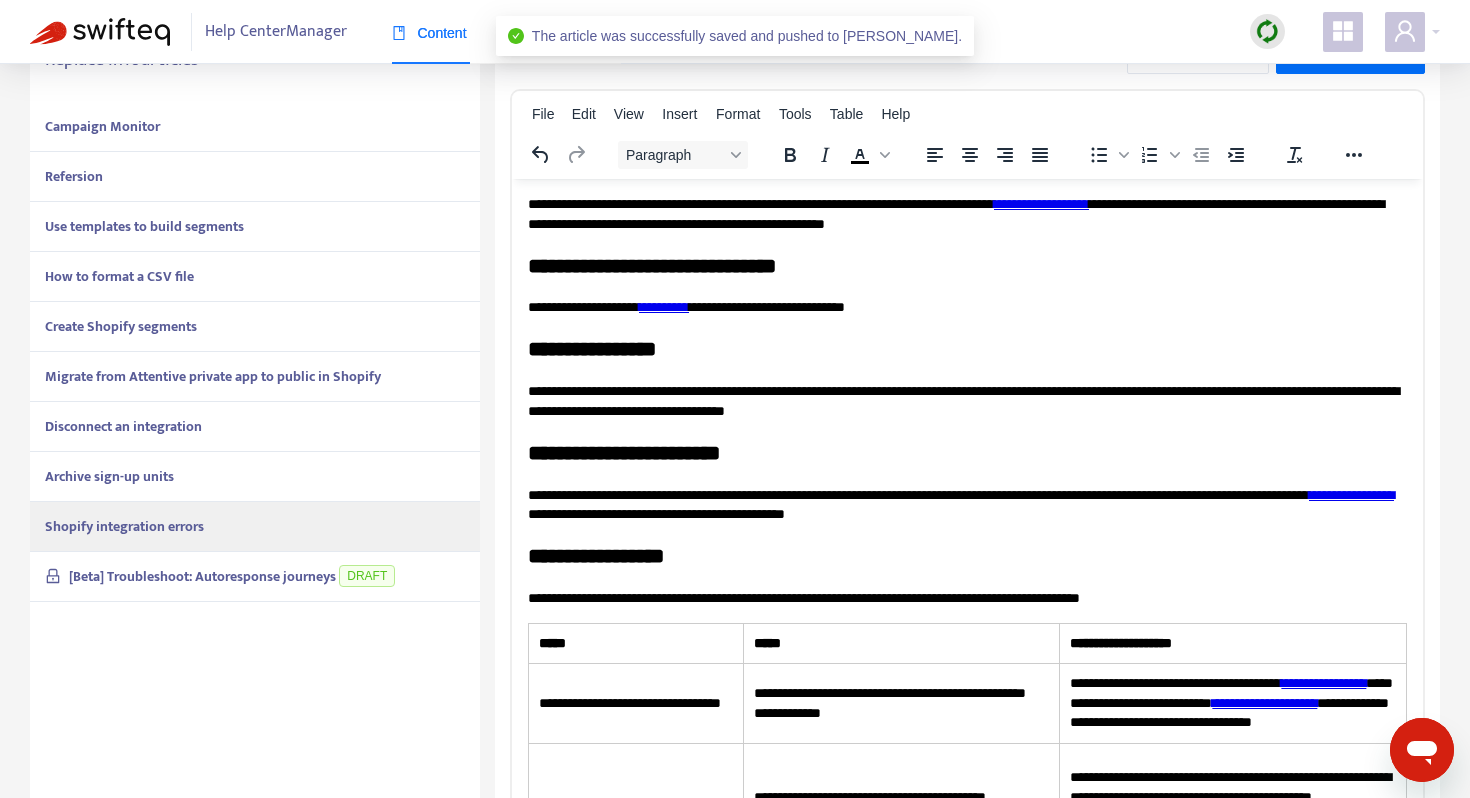 scroll, scrollTop: 465, scrollLeft: 0, axis: vertical 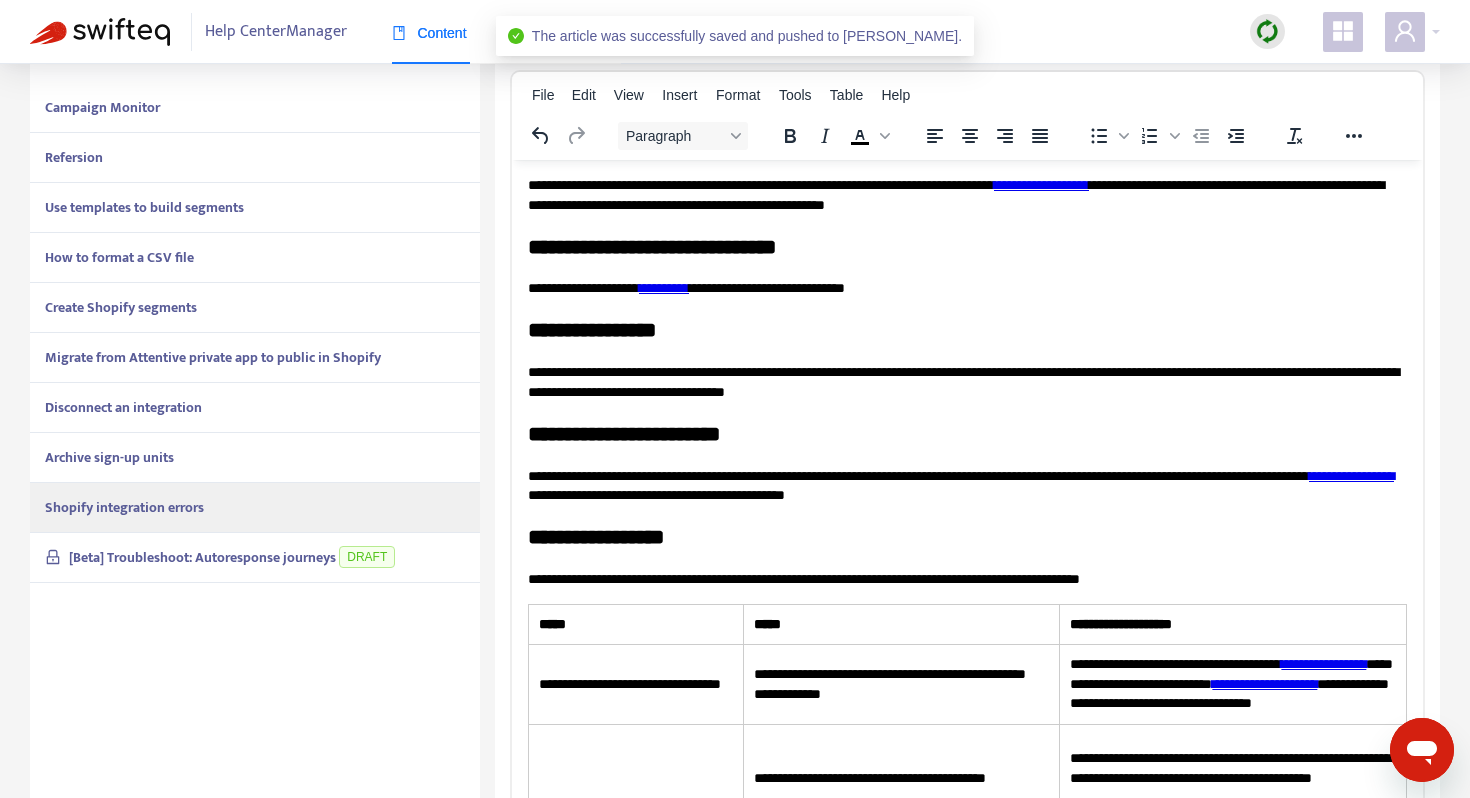 click on "[Beta] Troubleshoot: Autoresponse journeys" at bounding box center [202, 557] 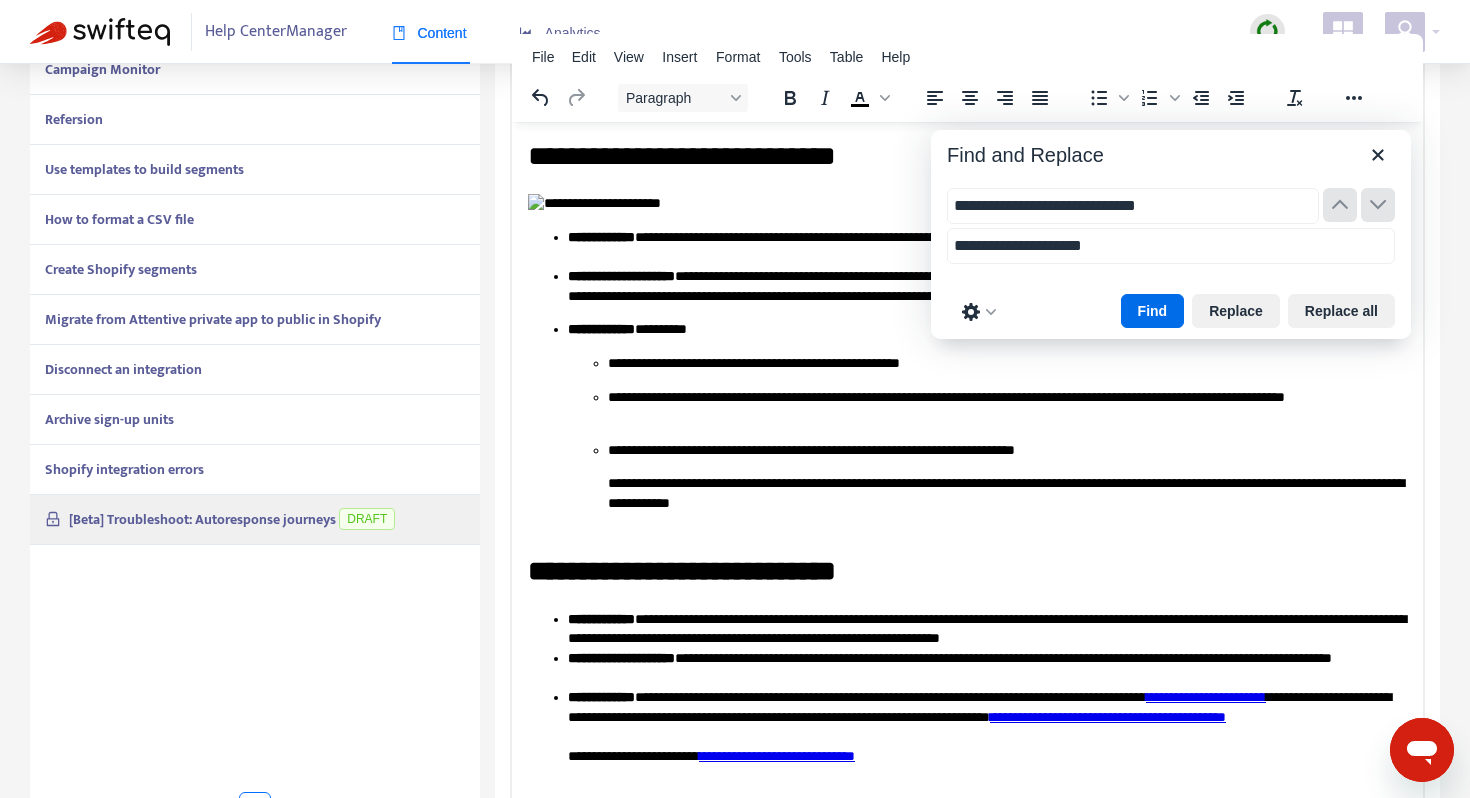 scroll, scrollTop: 509, scrollLeft: 0, axis: vertical 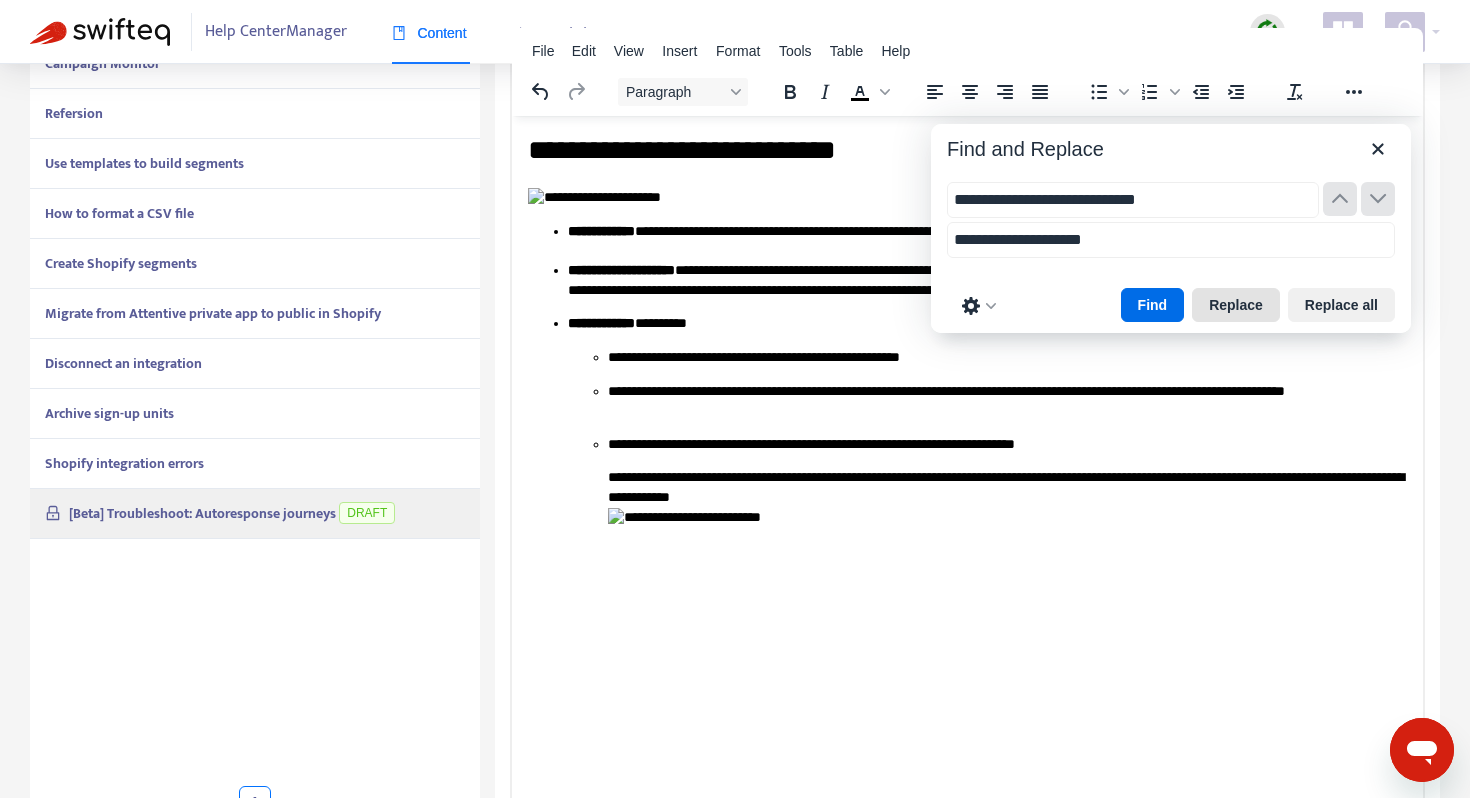 click on "Replace" at bounding box center (1236, 305) 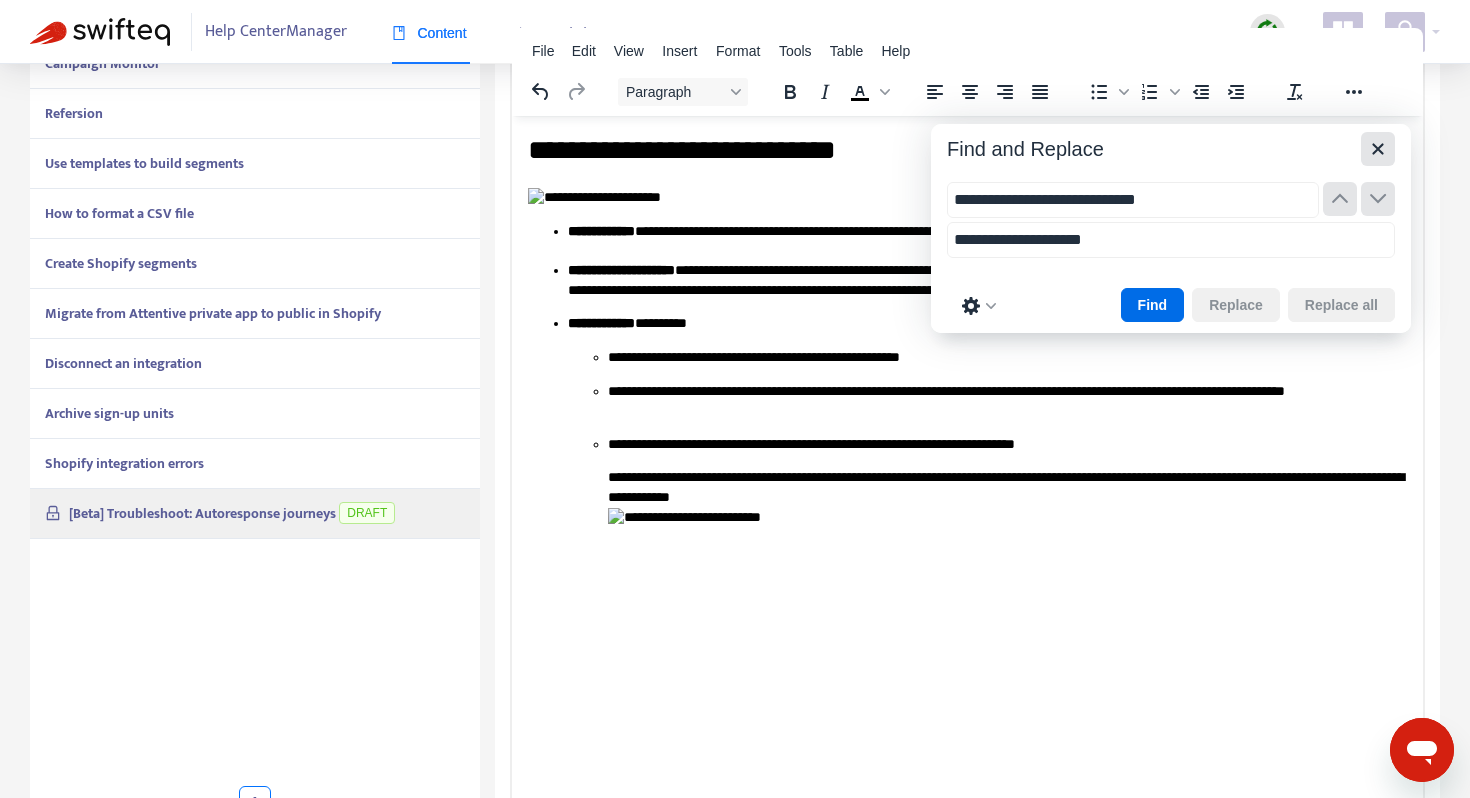 click 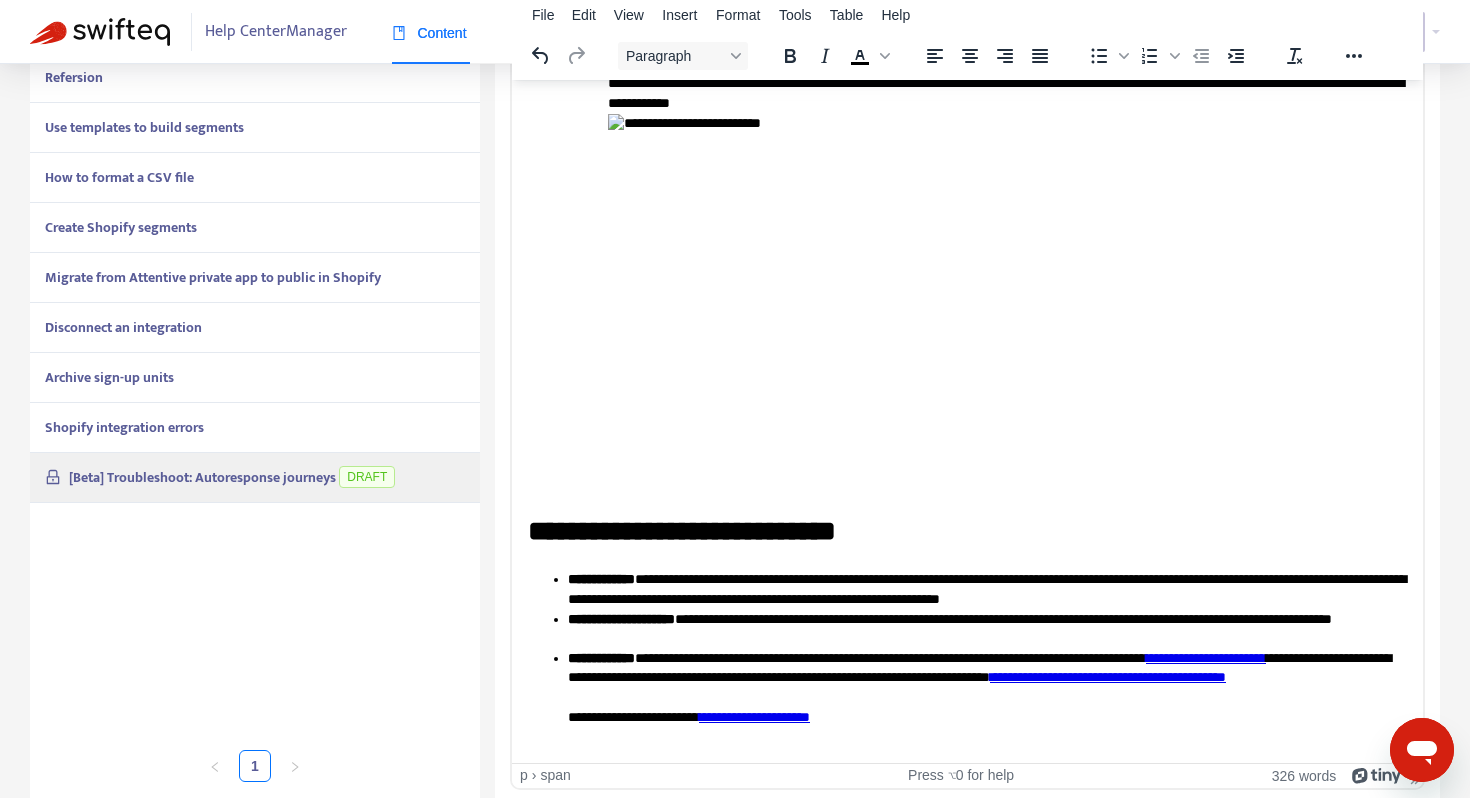 scroll, scrollTop: 551, scrollLeft: 0, axis: vertical 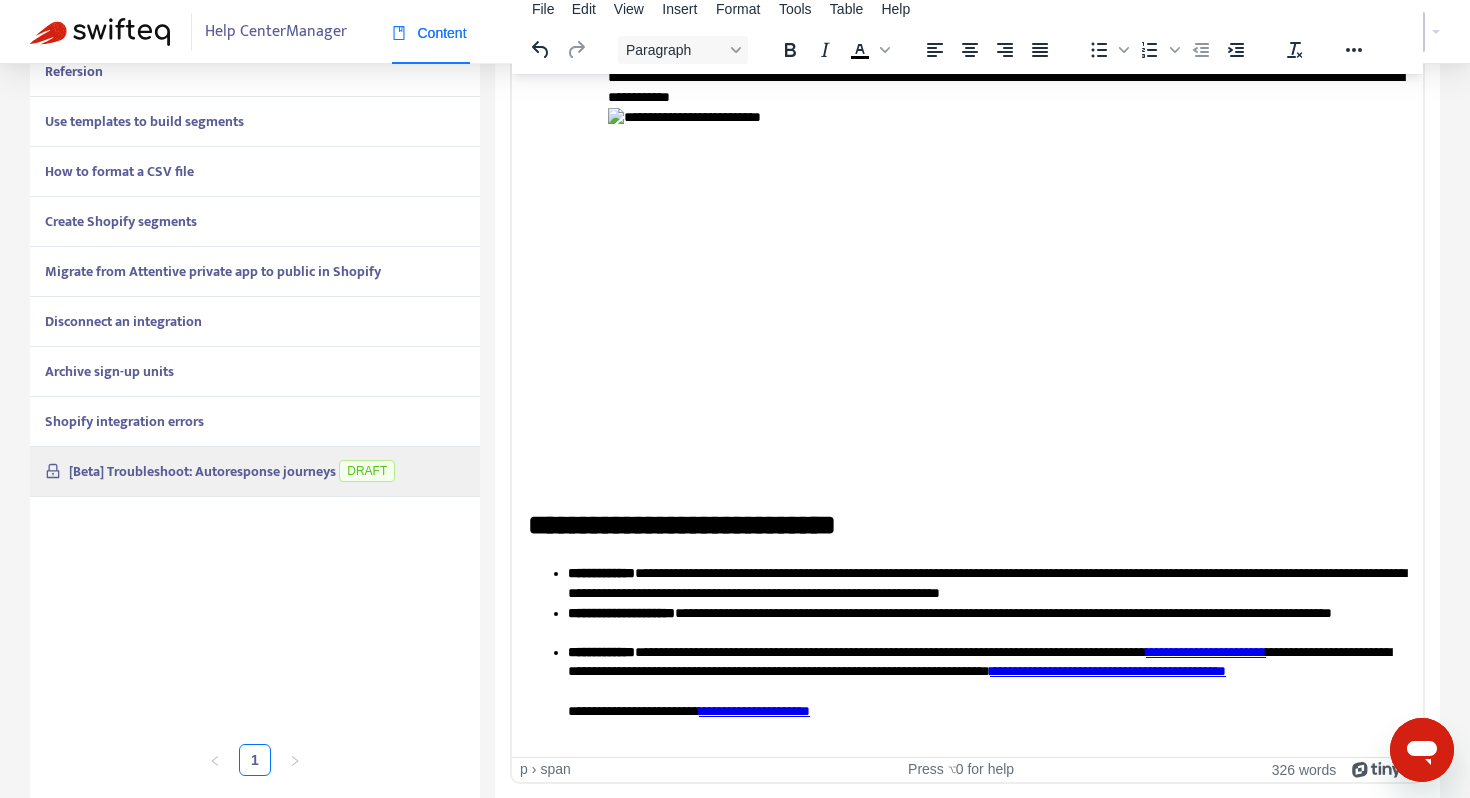 click on "**********" at bounding box center (633, 710) 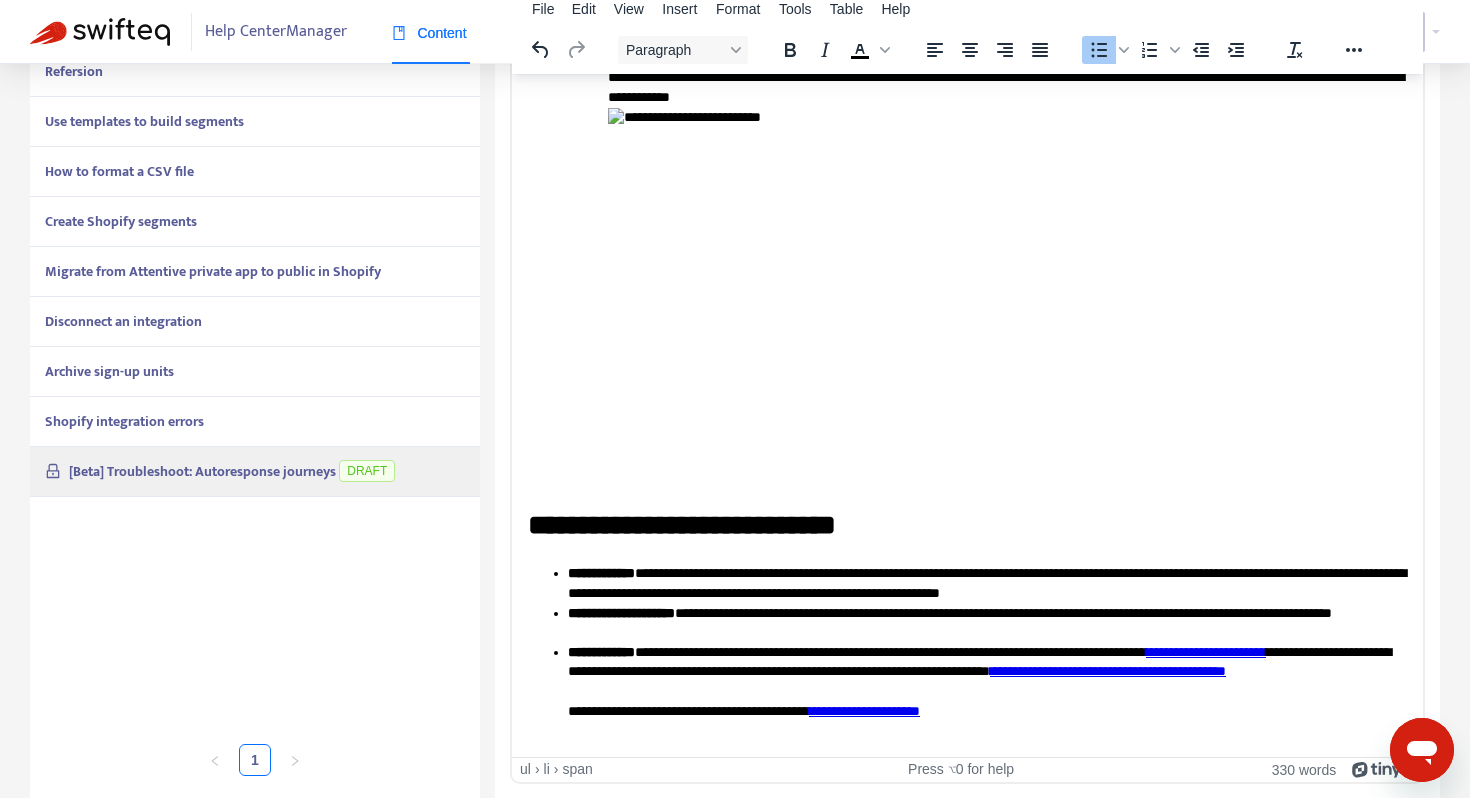 click on "**********" at bounding box center [987, 691] 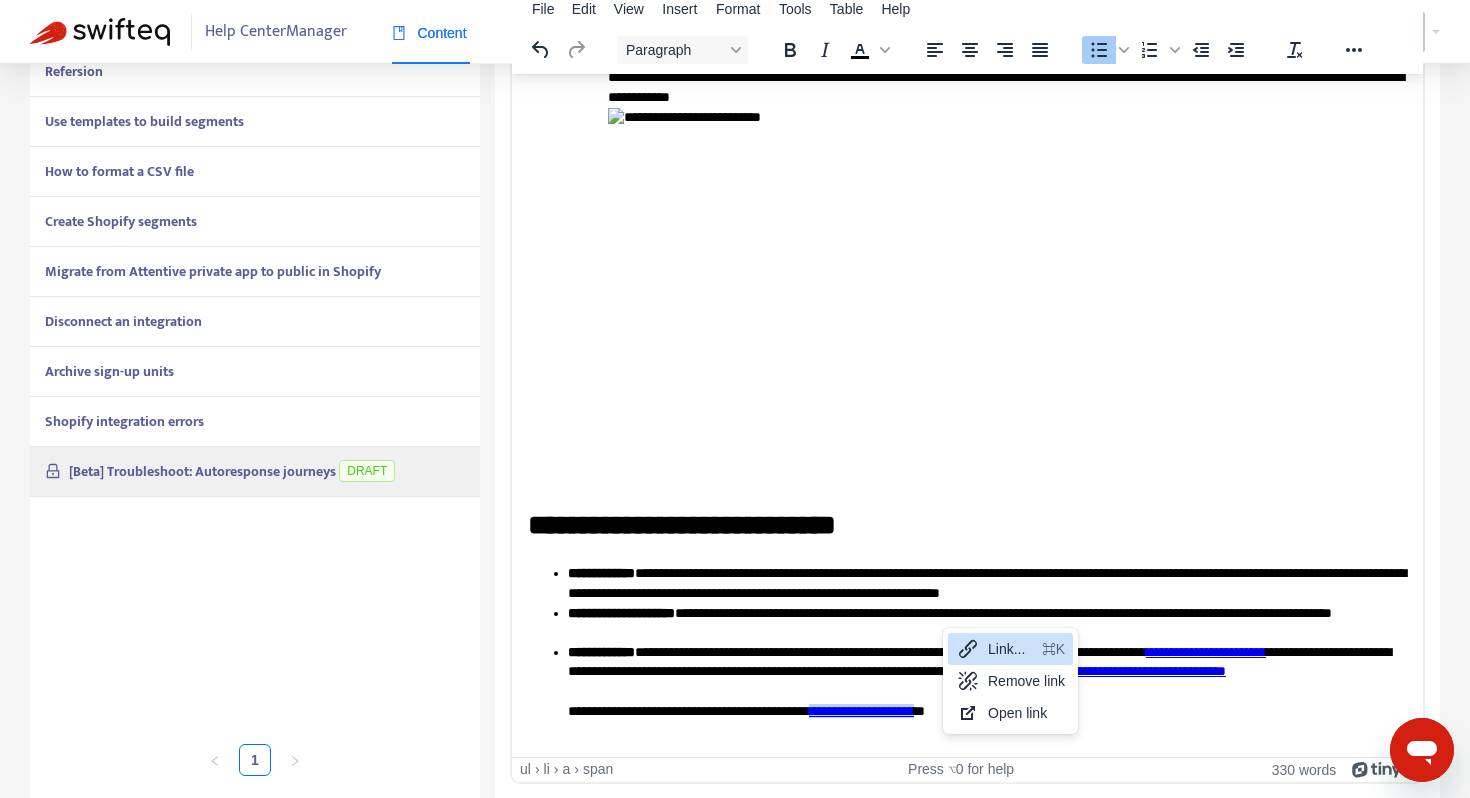 click on "Link..." at bounding box center (1011, 649) 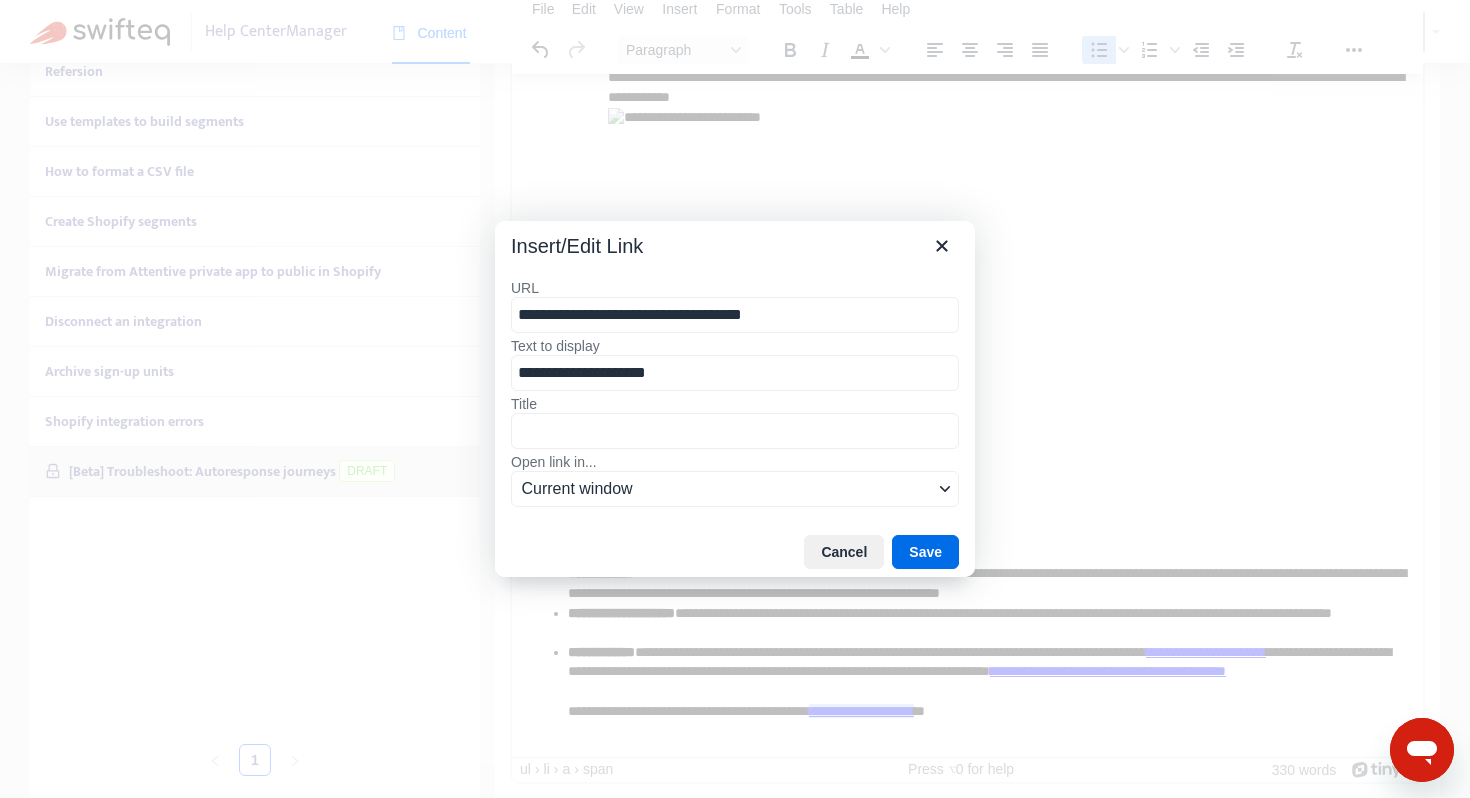 click on "**********" at bounding box center (735, 315) 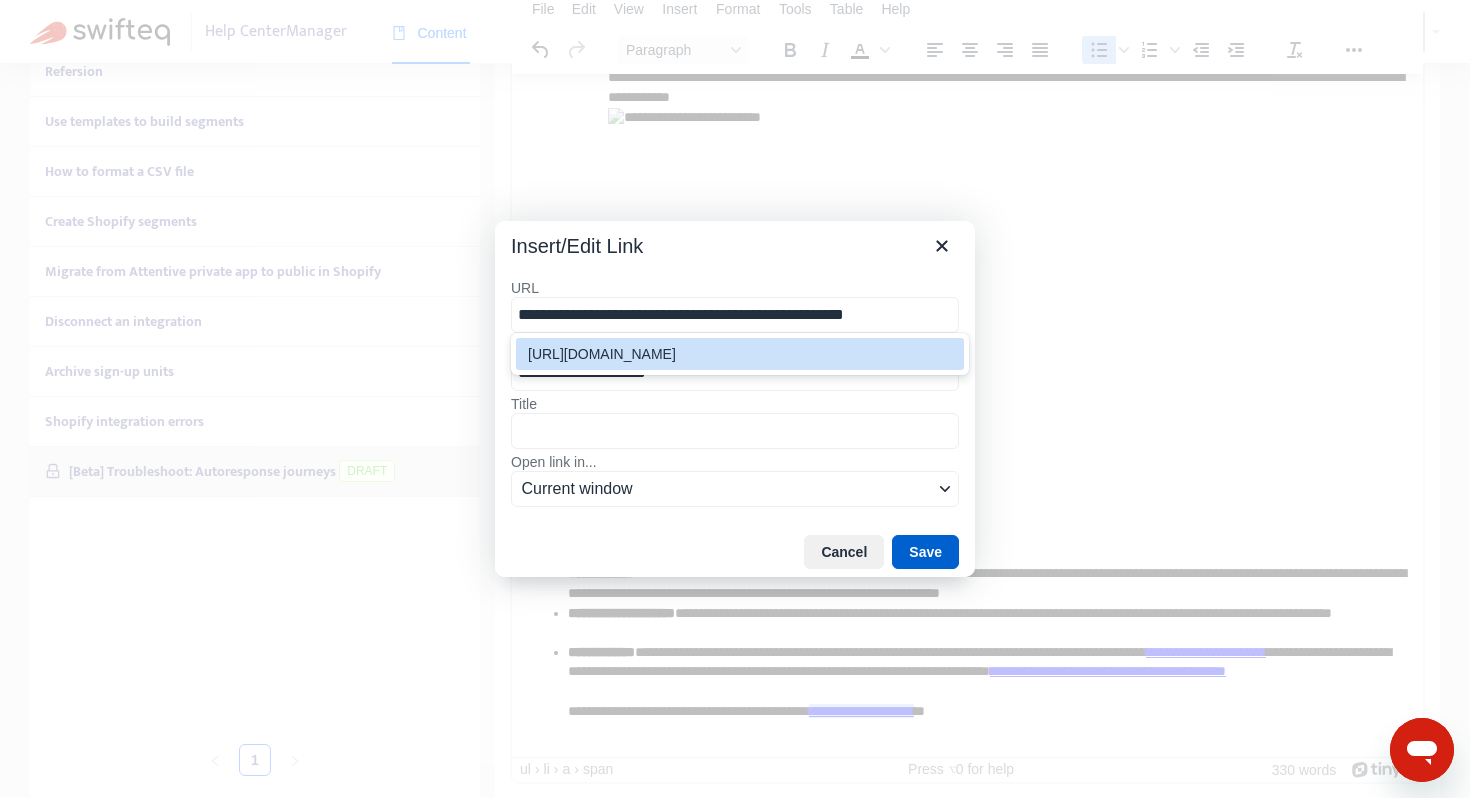 click on "Save" at bounding box center (925, 552) 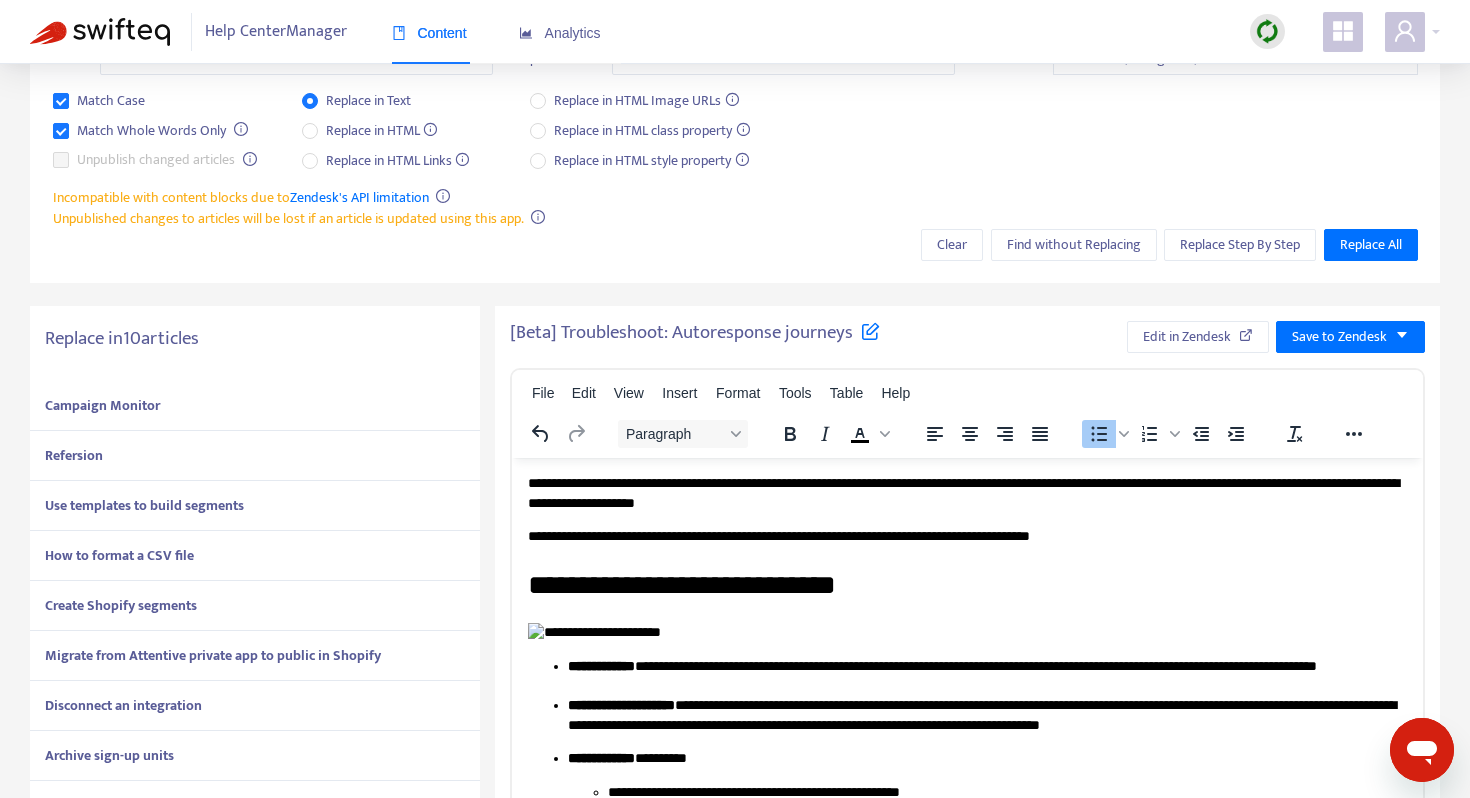 scroll, scrollTop: 0, scrollLeft: 0, axis: both 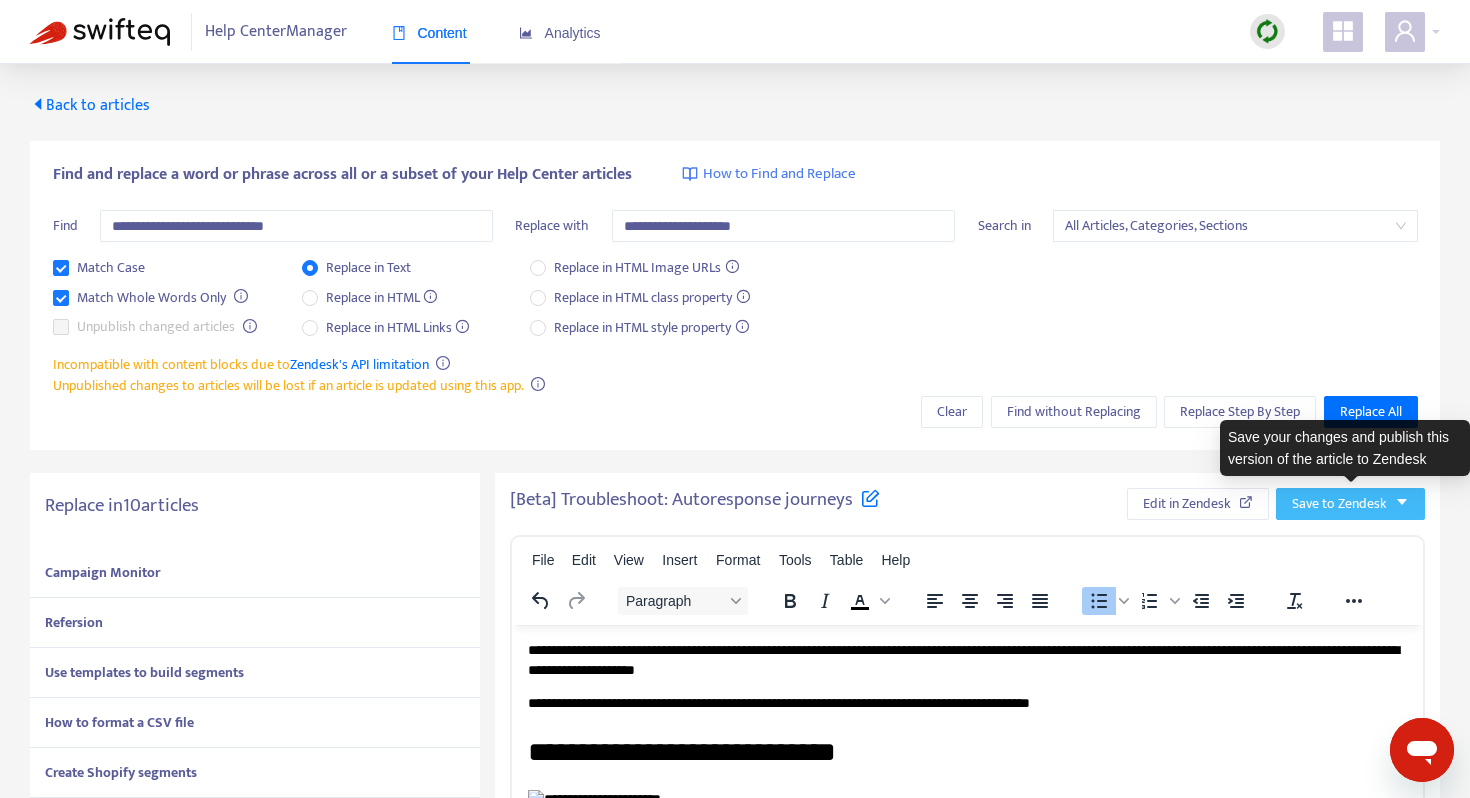 click on "Save to Zendesk" at bounding box center (1339, 504) 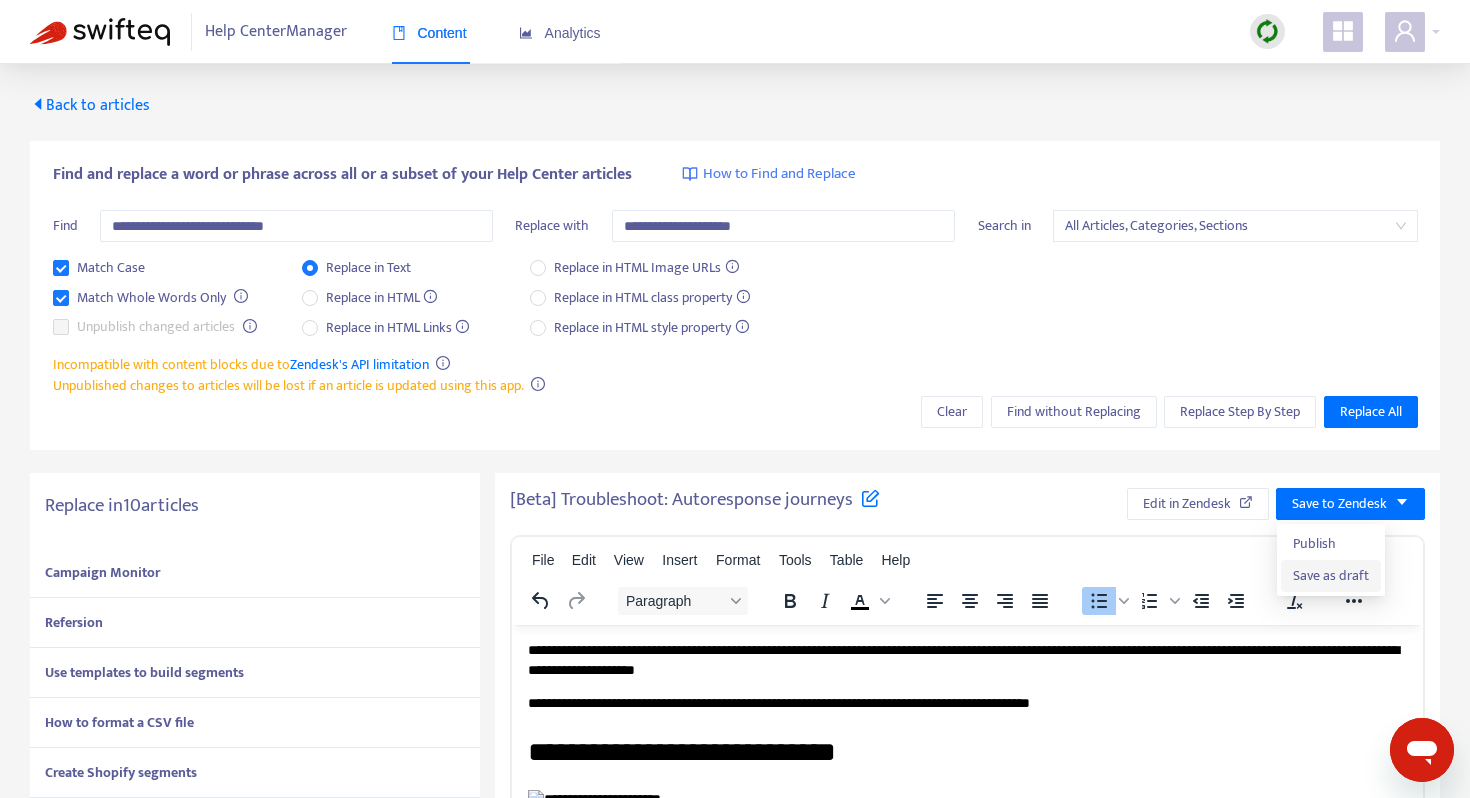 click on "Save as draft" at bounding box center (1331, 576) 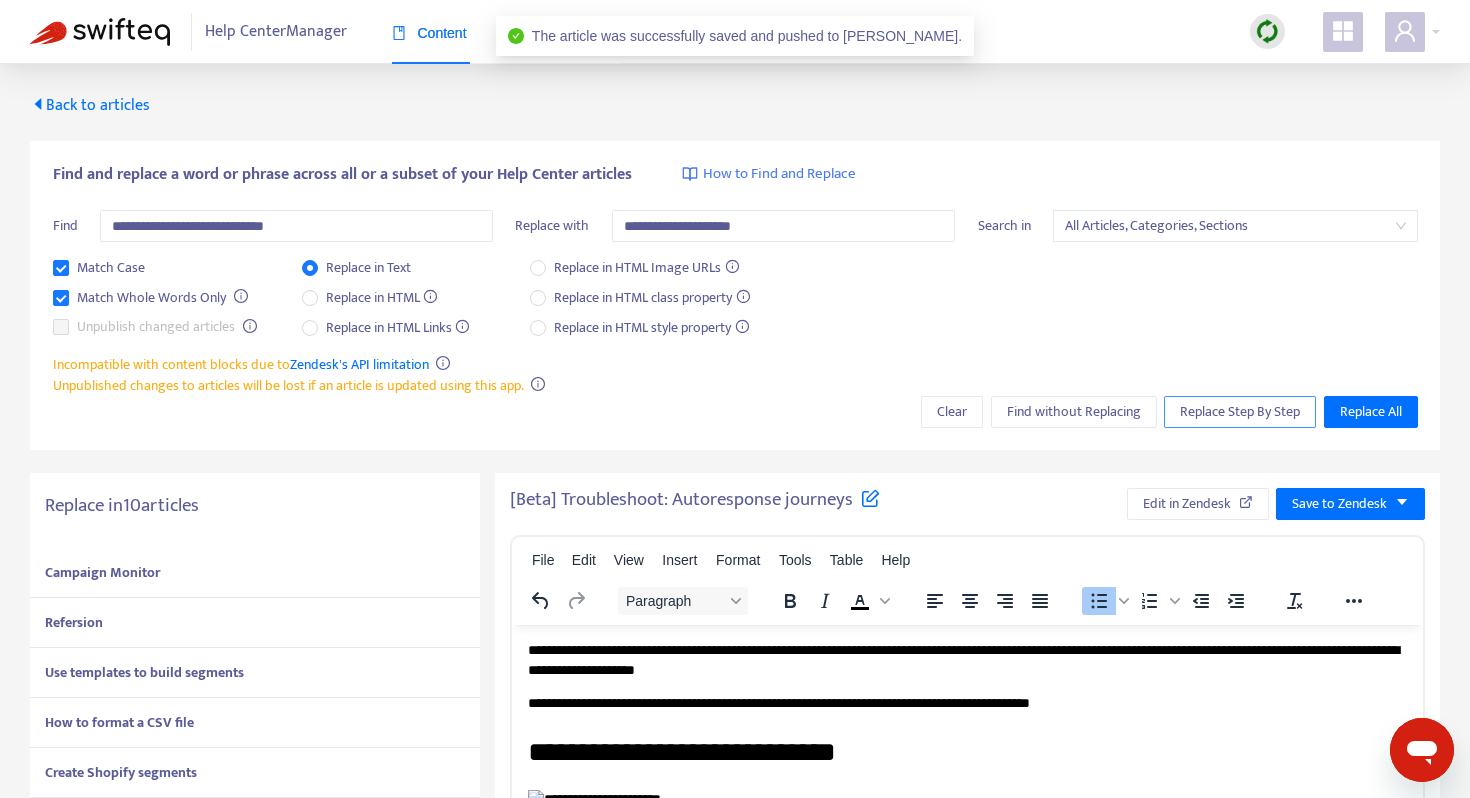 click on "Replace Step By Step" at bounding box center [1240, 412] 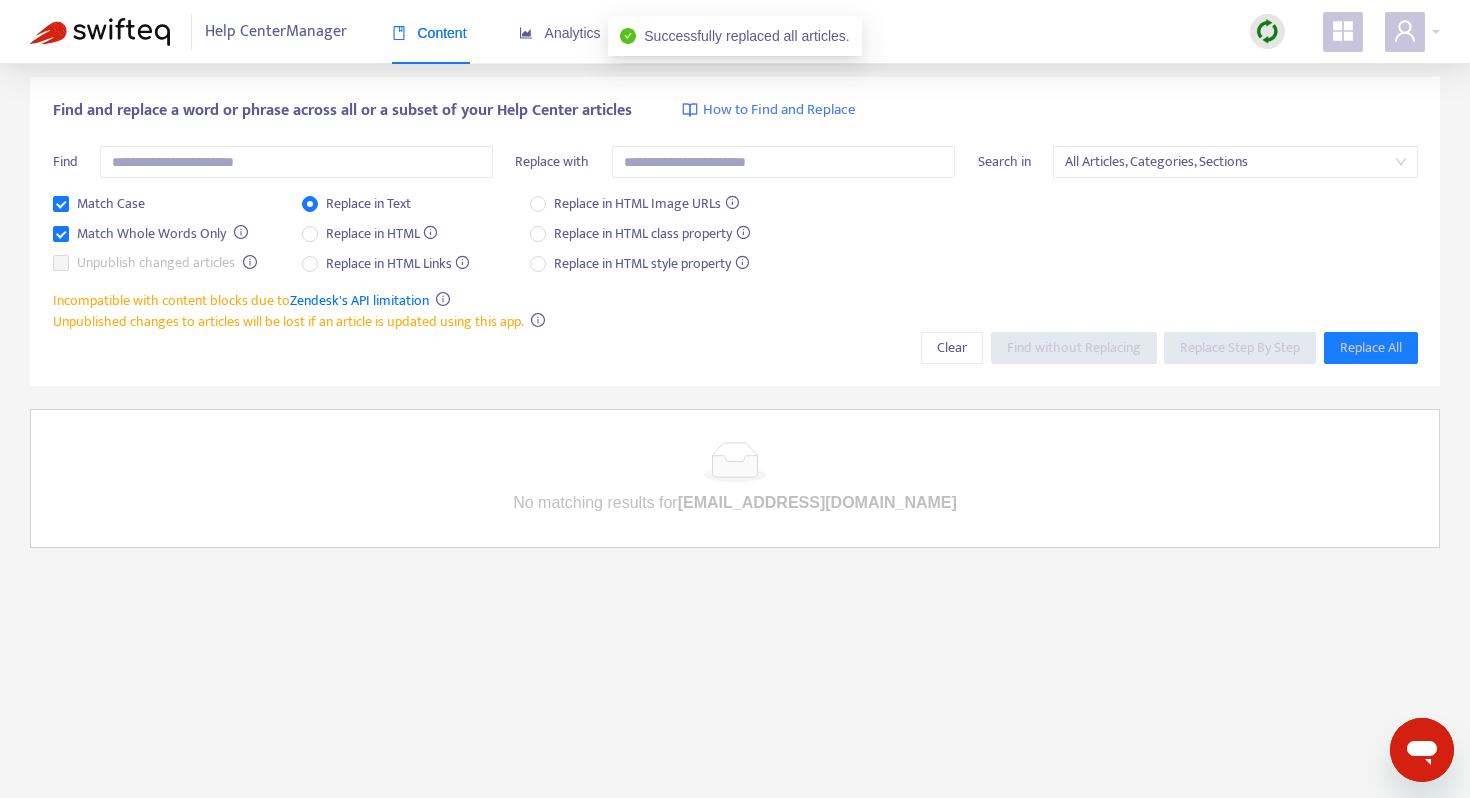 scroll, scrollTop: 0, scrollLeft: 0, axis: both 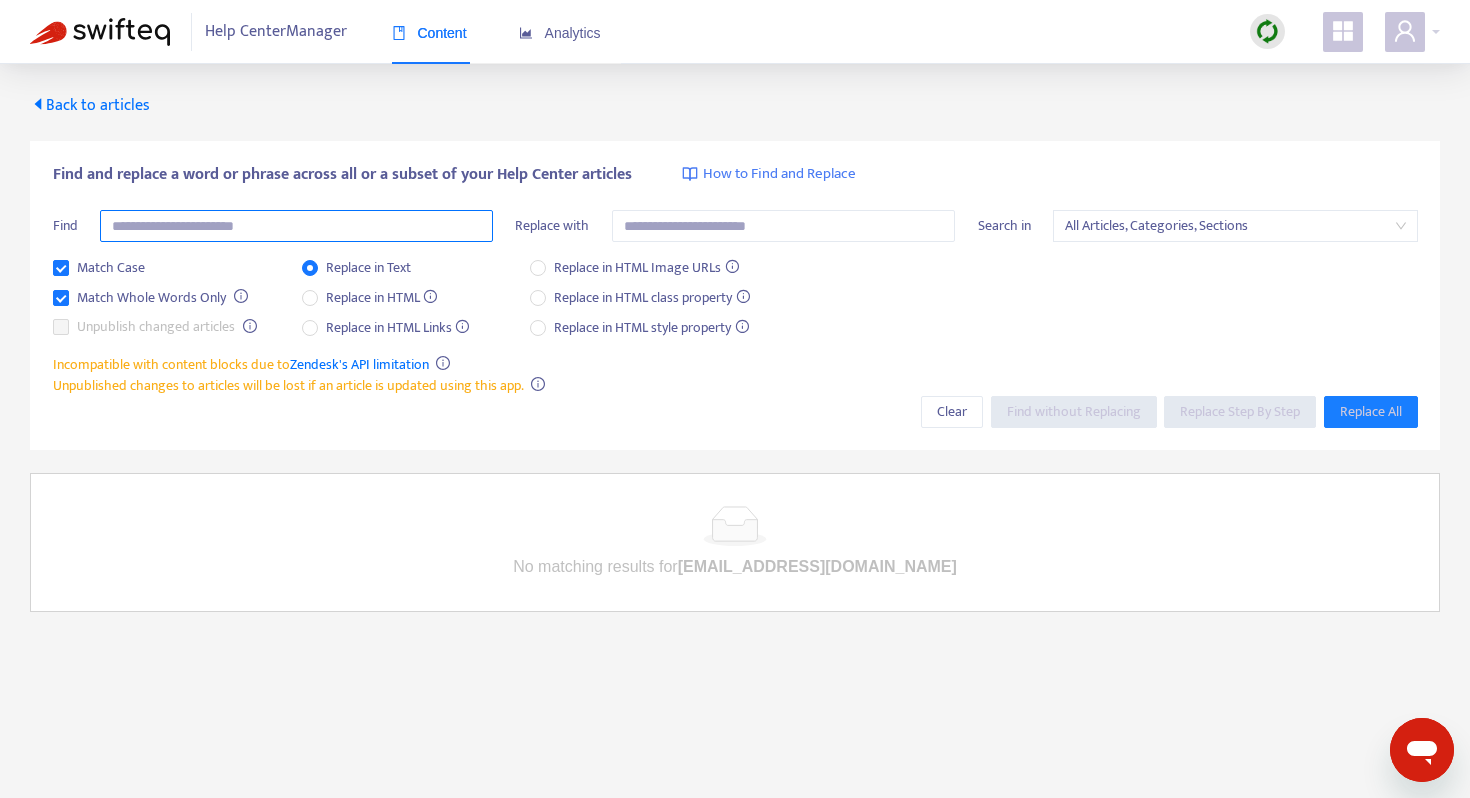 click at bounding box center [296, 226] 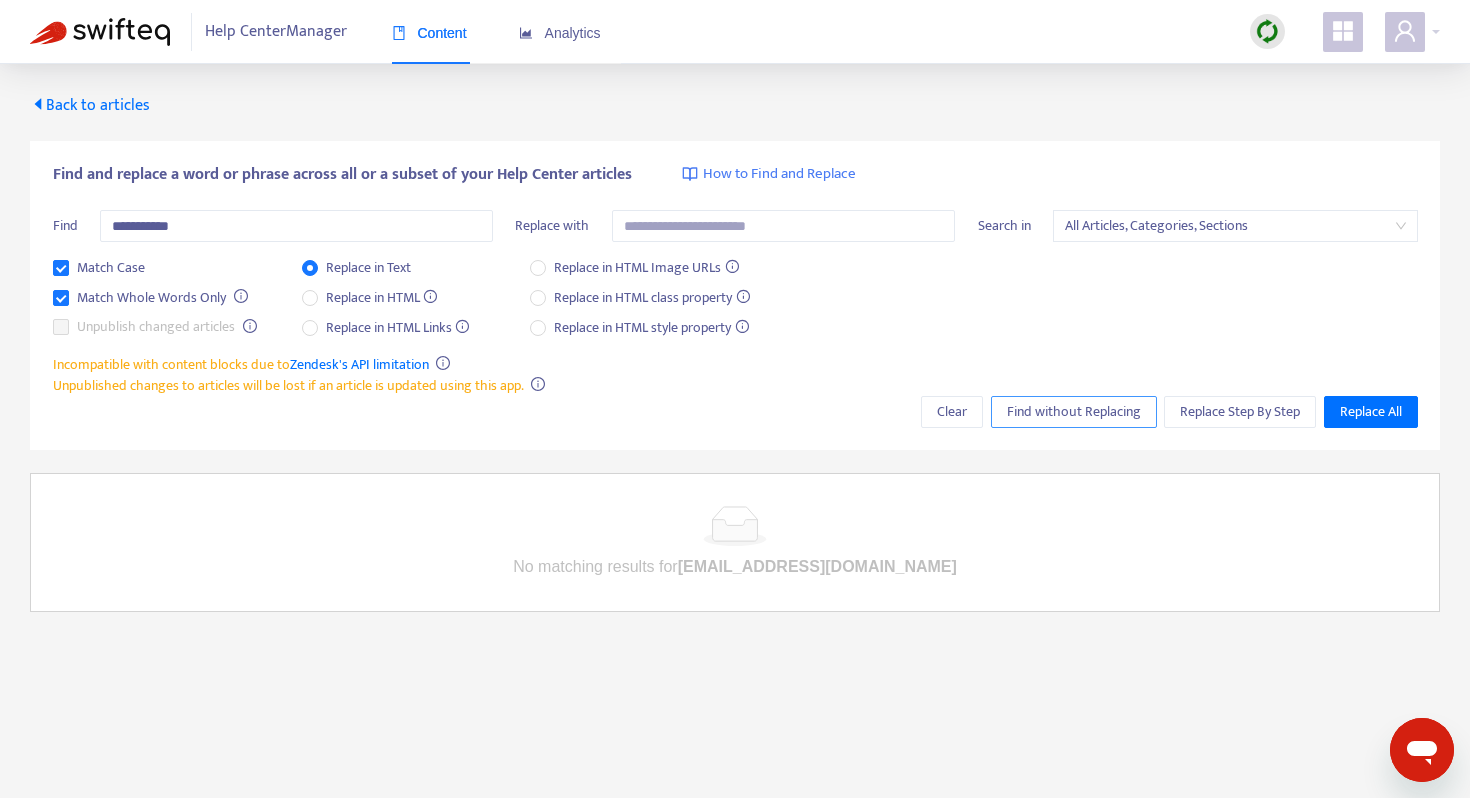 click on "Find without Replacing" at bounding box center (1074, 412) 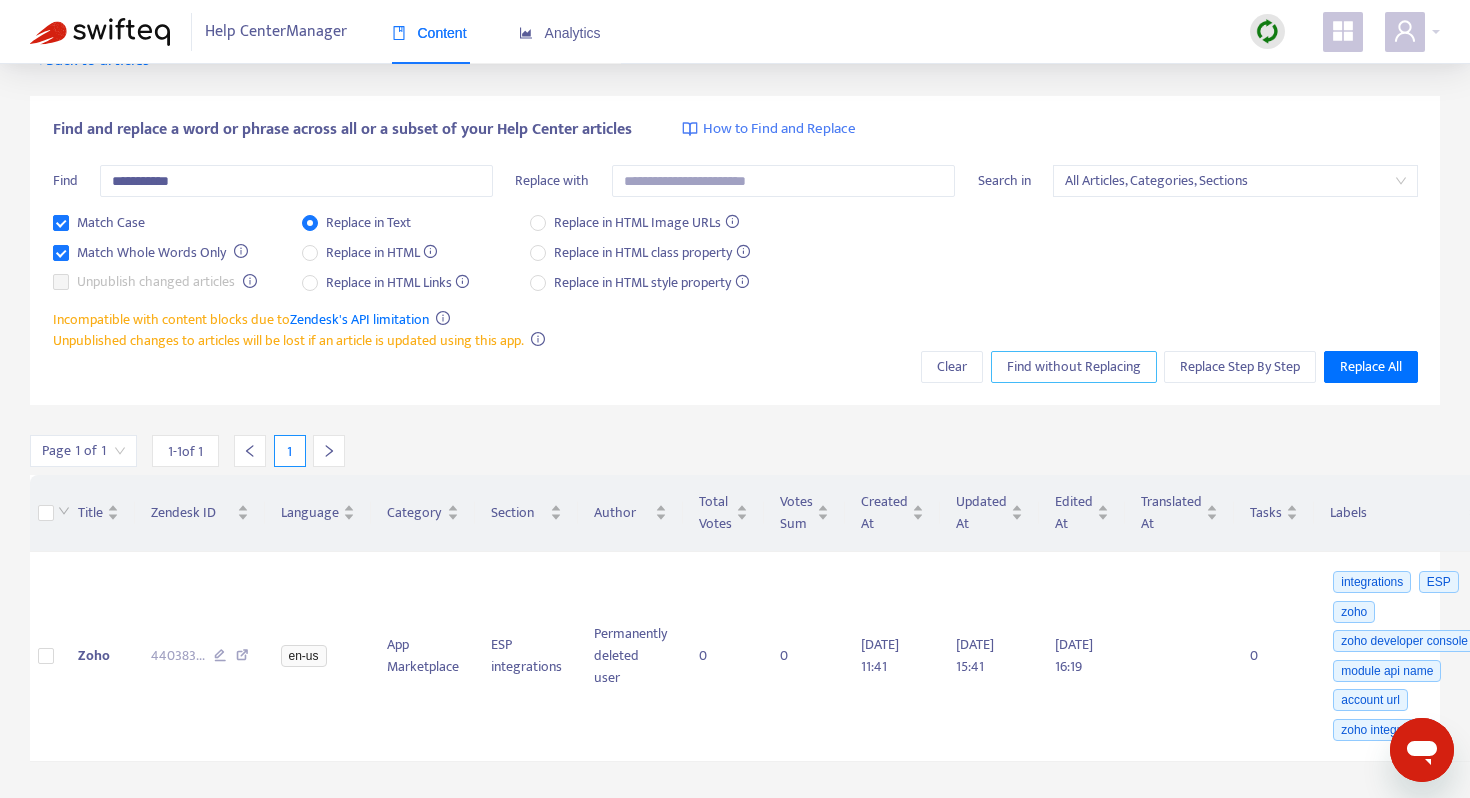 scroll, scrollTop: 64, scrollLeft: 0, axis: vertical 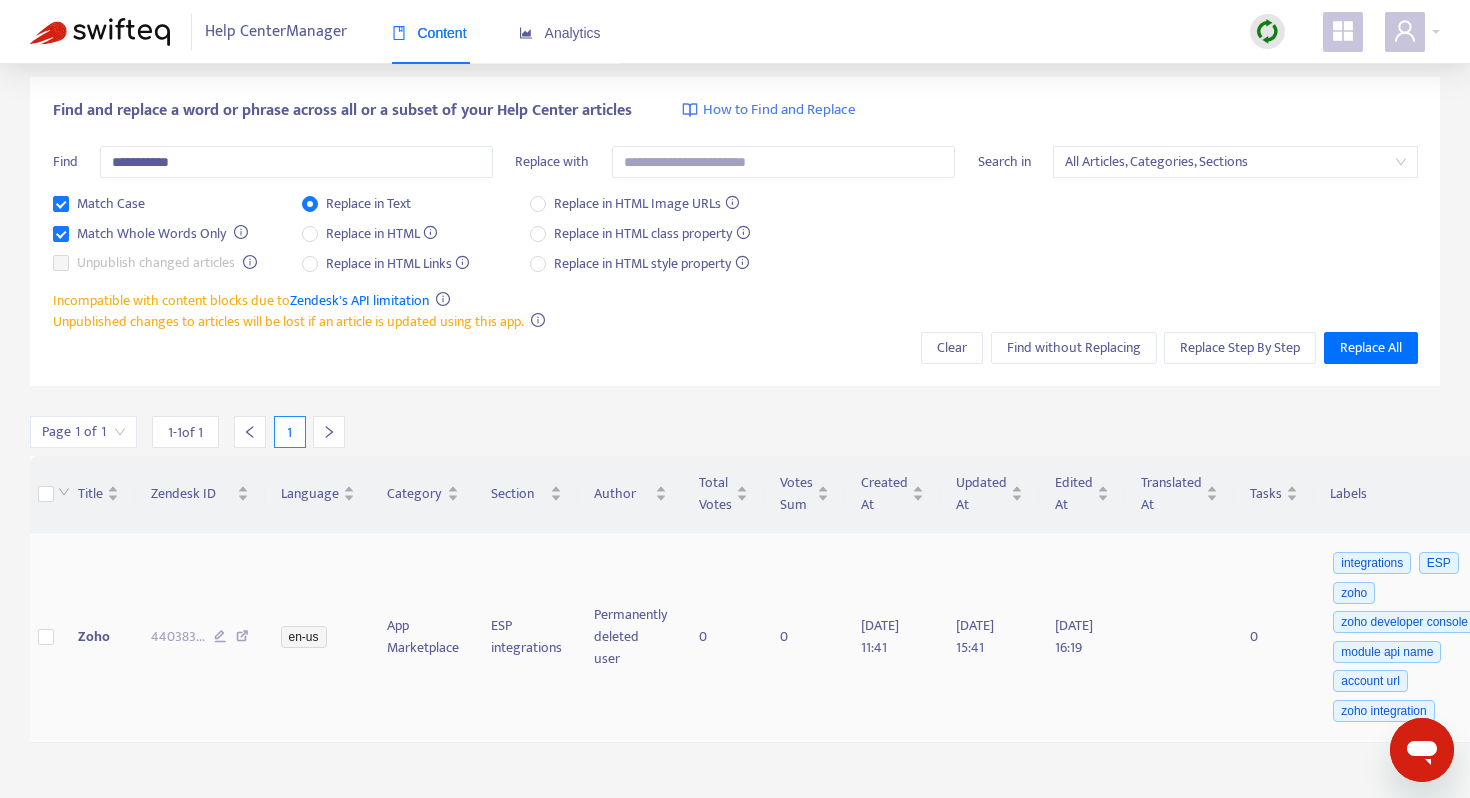 click on "Zoho" at bounding box center (94, 636) 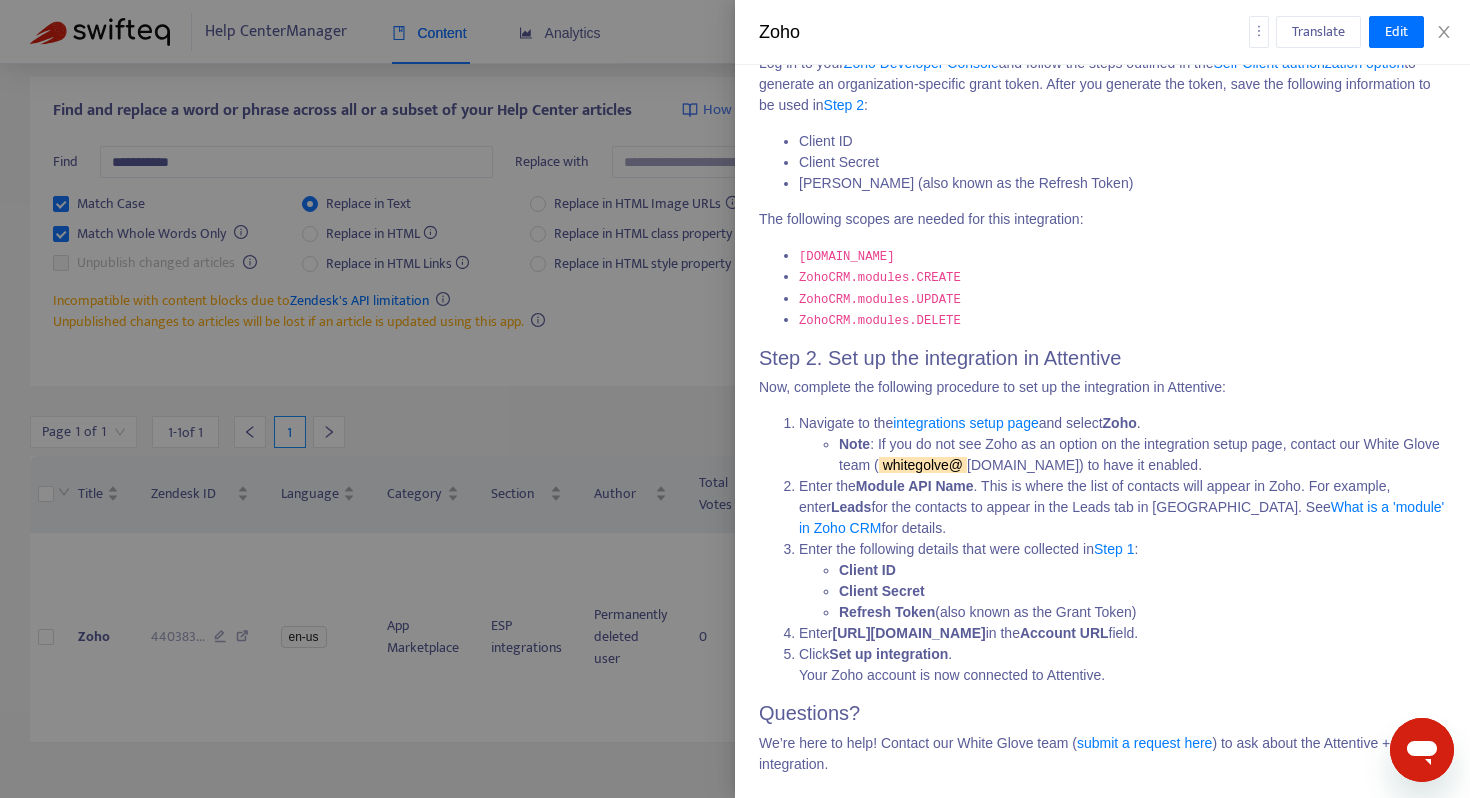scroll, scrollTop: 458, scrollLeft: 0, axis: vertical 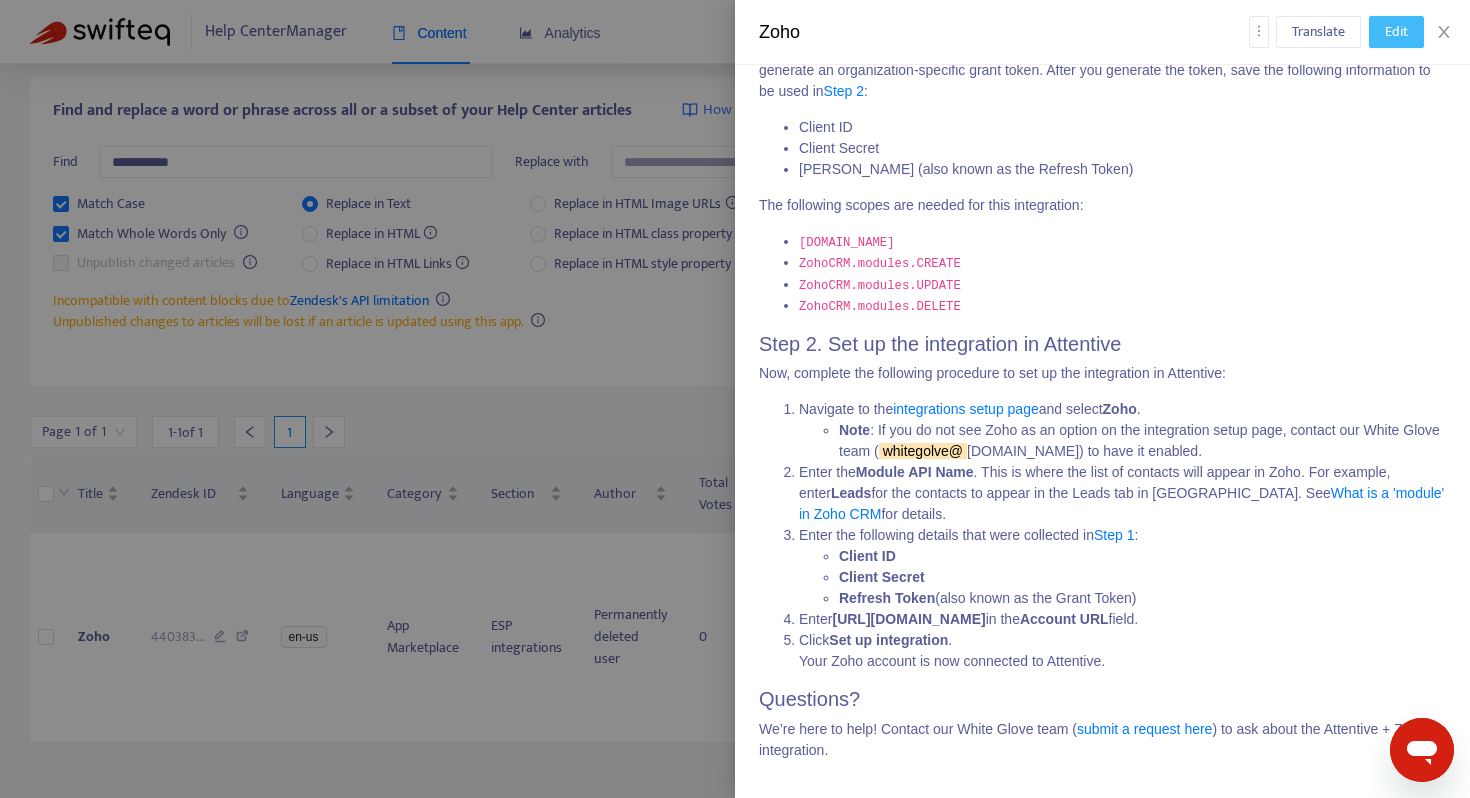 click on "Edit" at bounding box center (1396, 32) 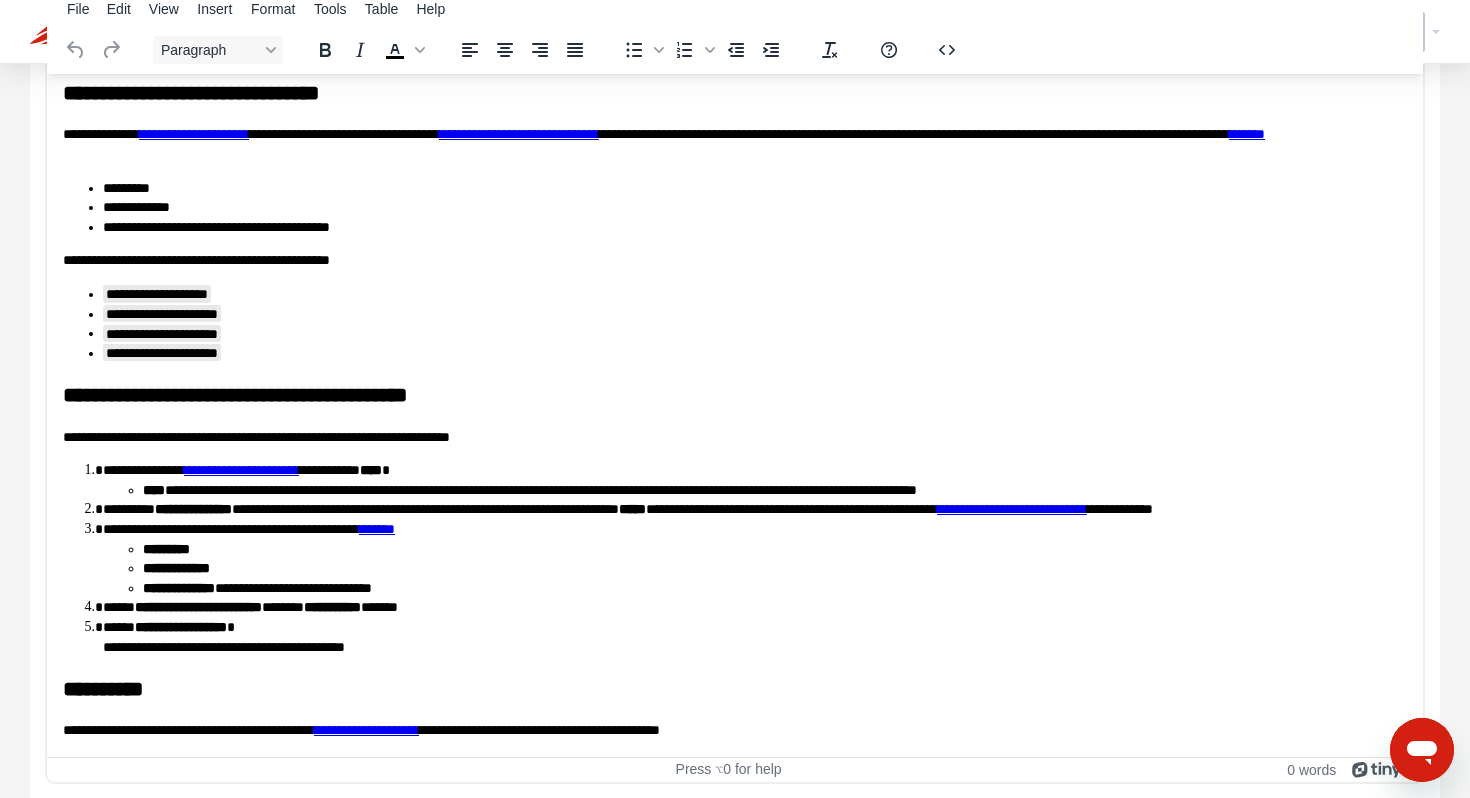 scroll, scrollTop: 222, scrollLeft: 0, axis: vertical 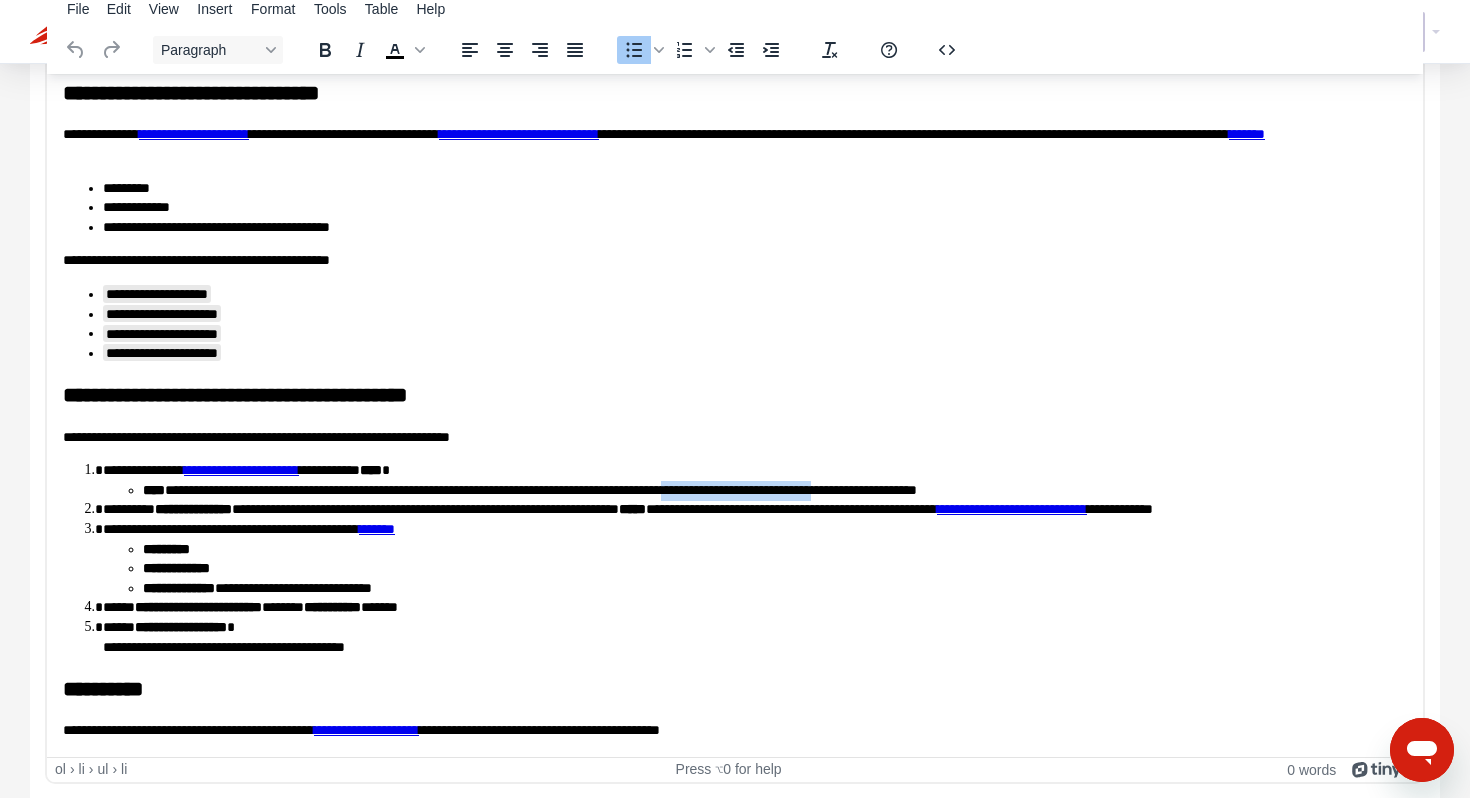 drag, startPoint x: 787, startPoint y: 491, endPoint x: 991, endPoint y: 482, distance: 204.19843 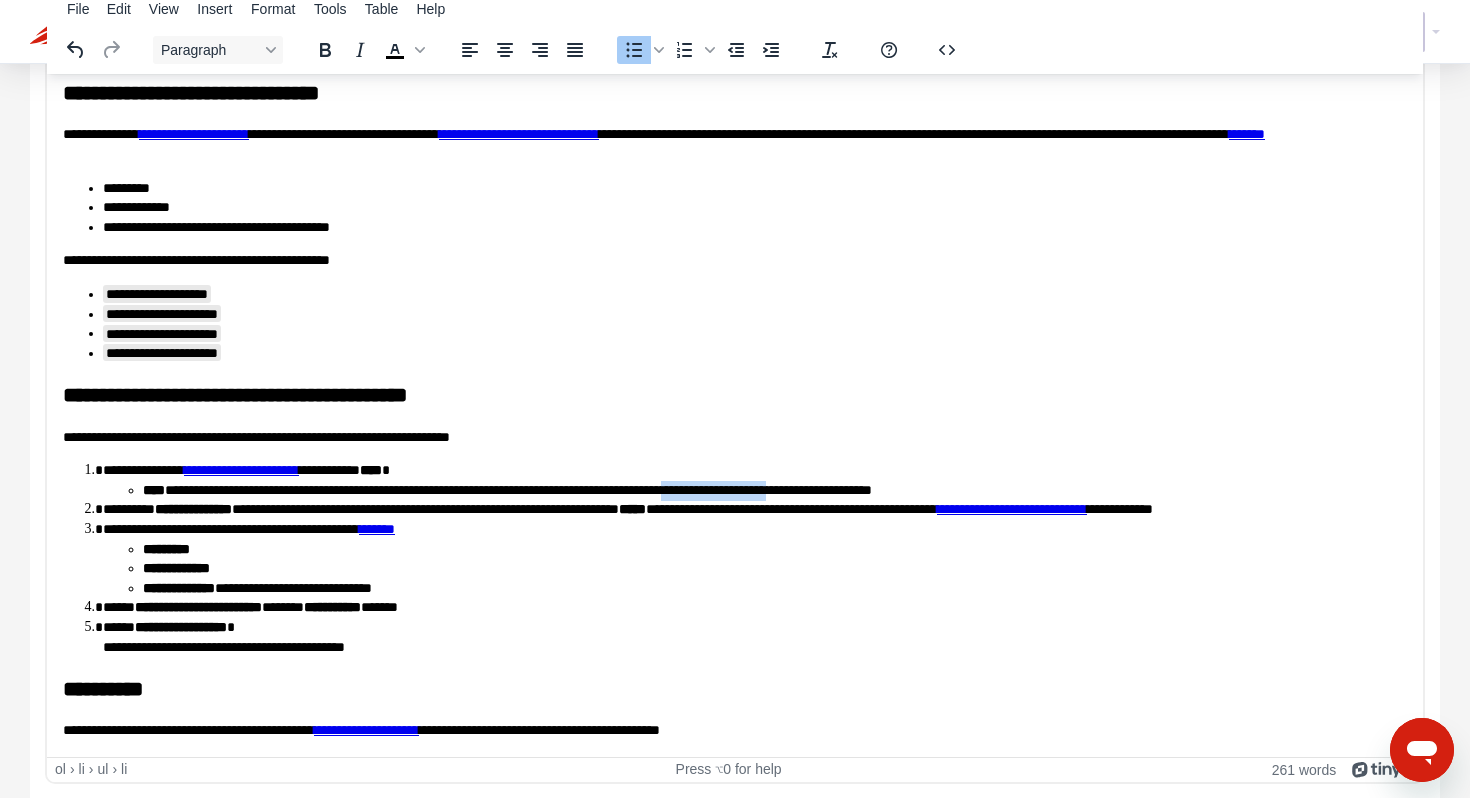 drag, startPoint x: 788, startPoint y: 493, endPoint x: 921, endPoint y: 487, distance: 133.13527 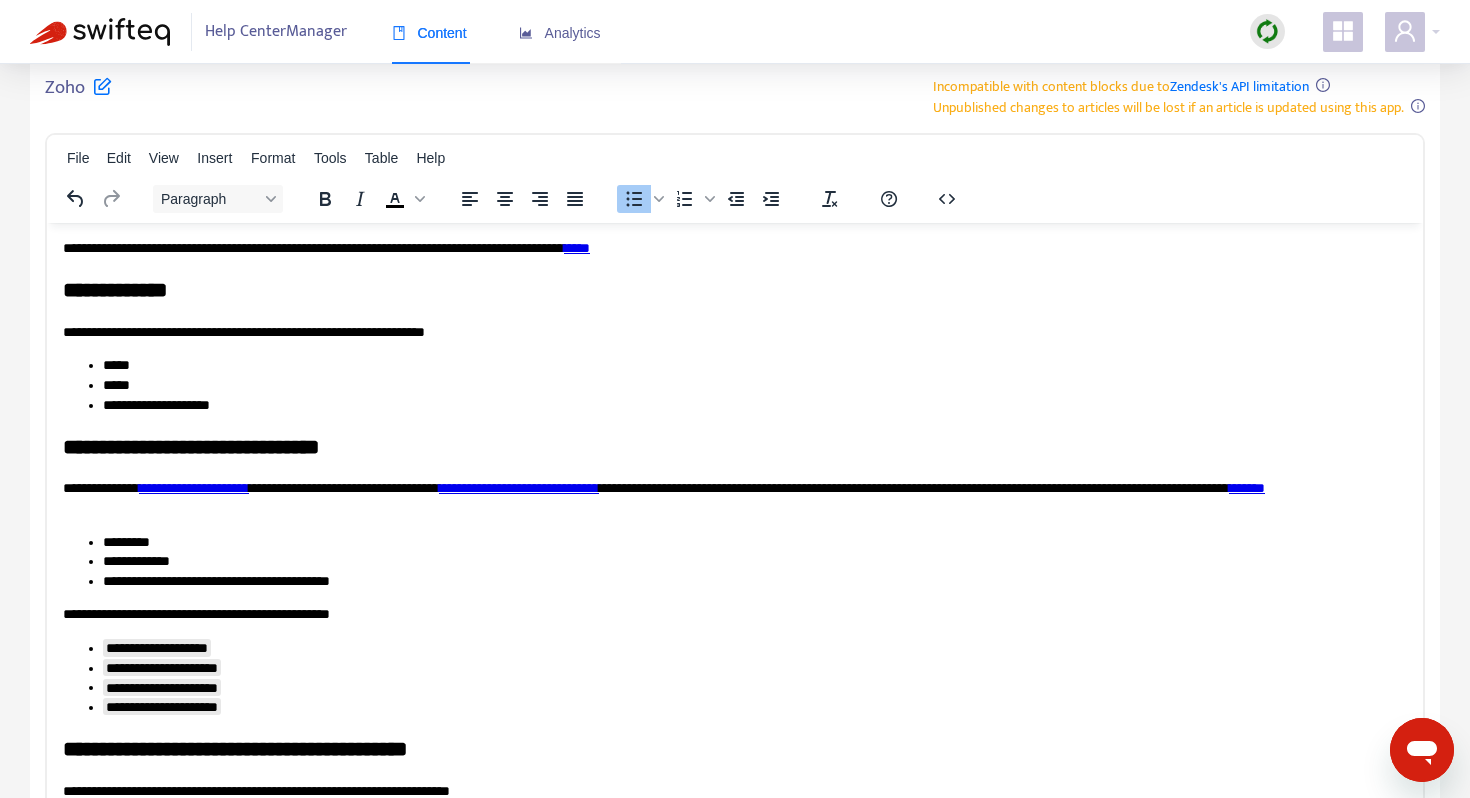 scroll, scrollTop: 0, scrollLeft: 0, axis: both 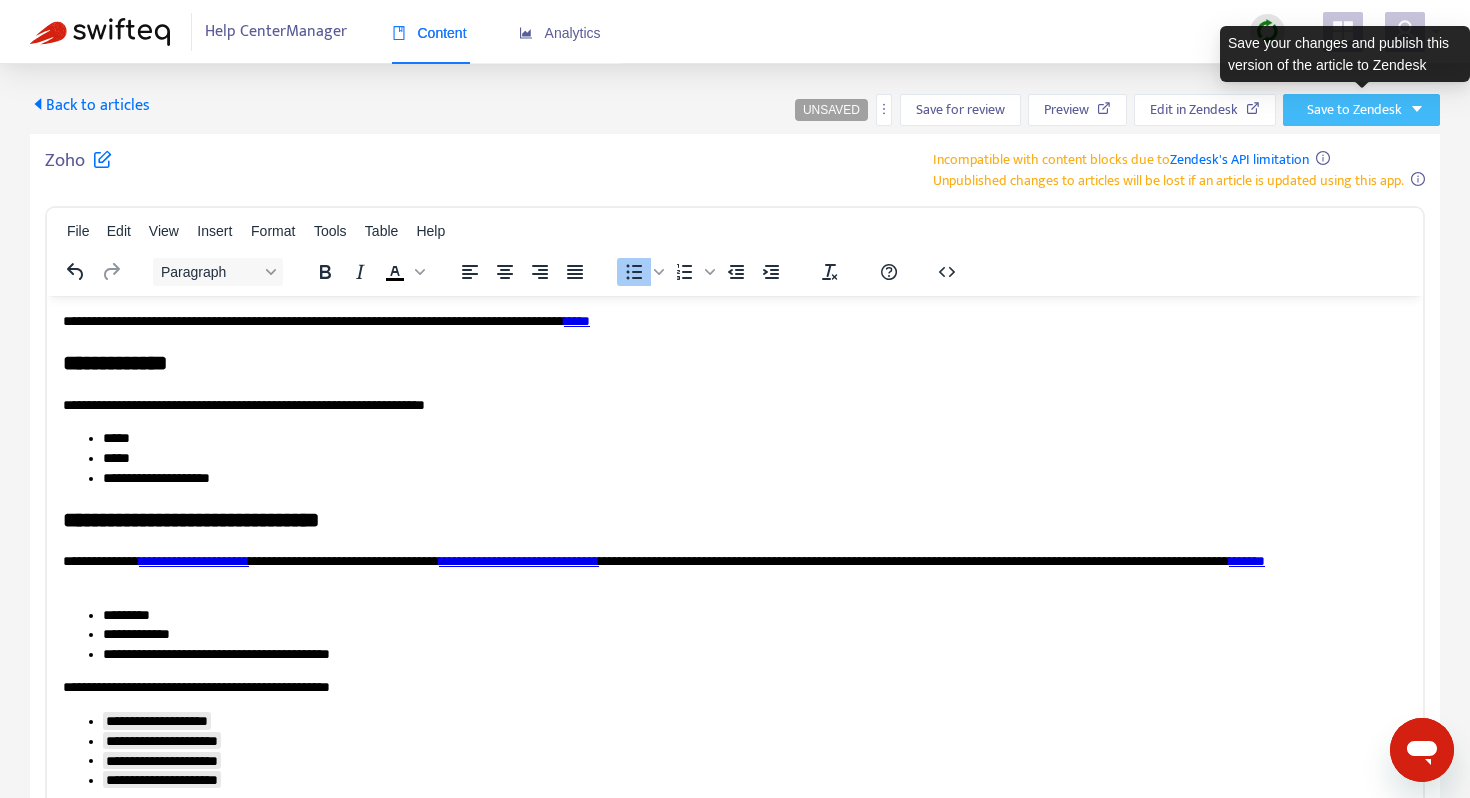 click on "Save to Zendesk" at bounding box center (1354, 110) 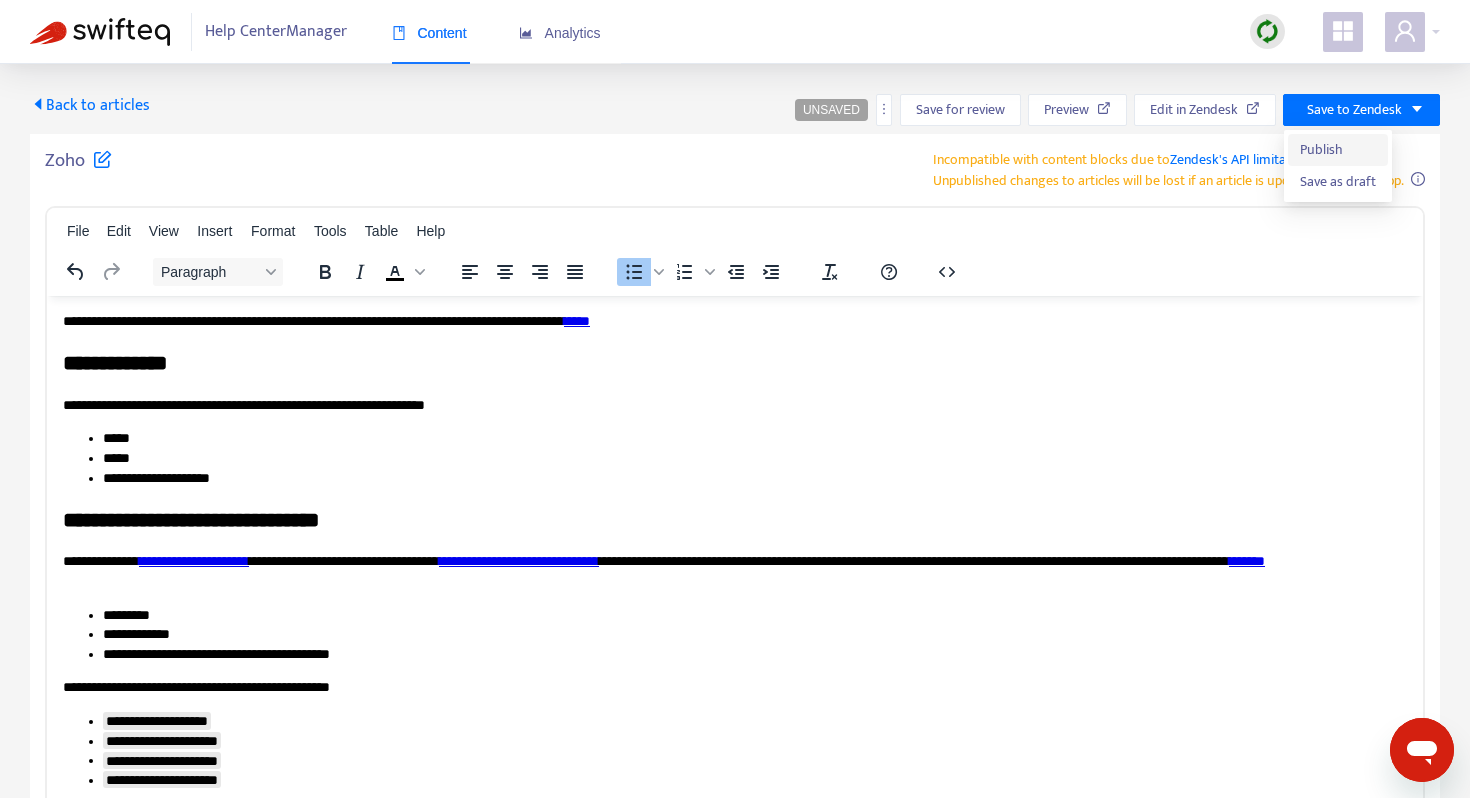click on "Publish" at bounding box center [1338, 150] 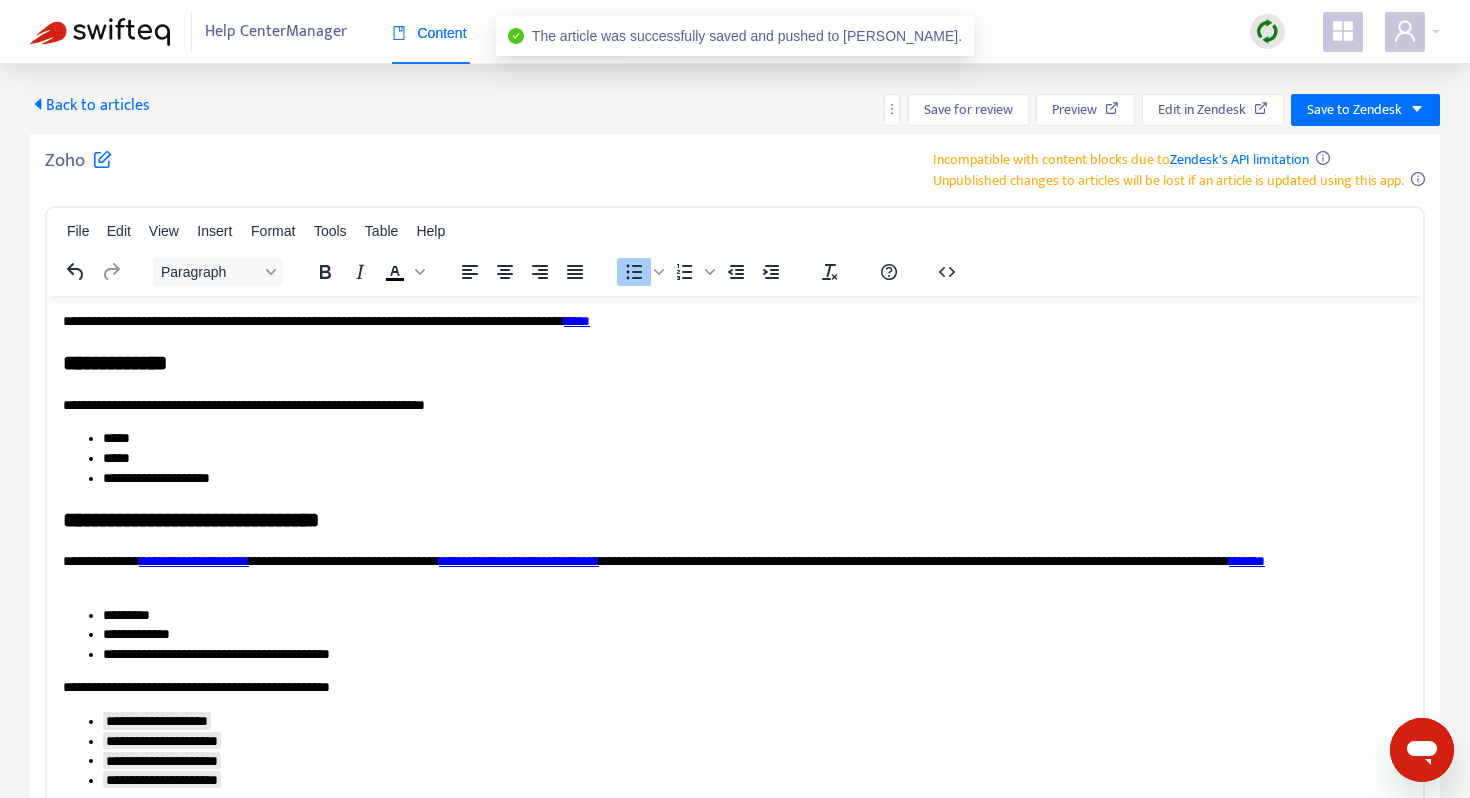 click on "Back to articles" at bounding box center [90, 105] 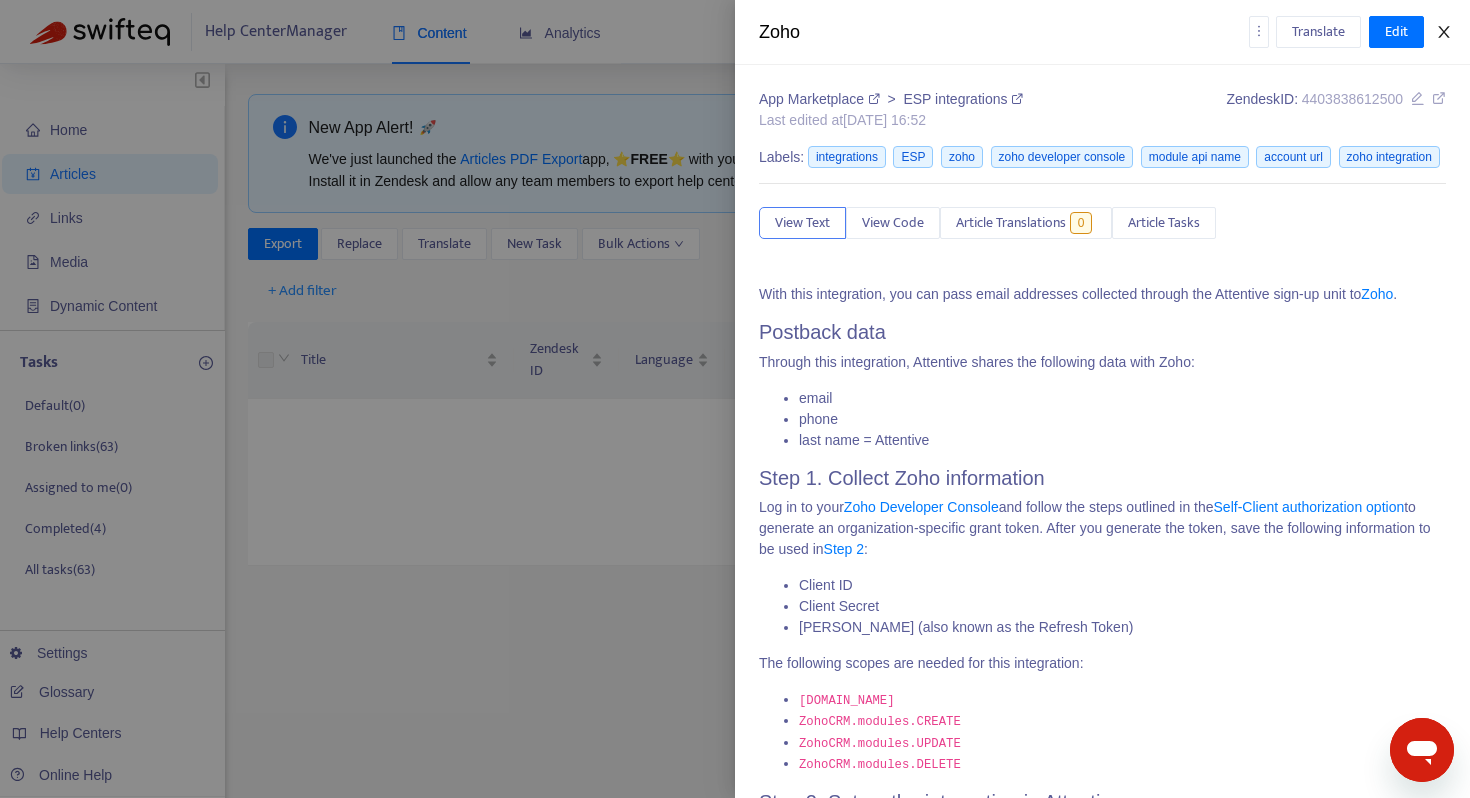 click 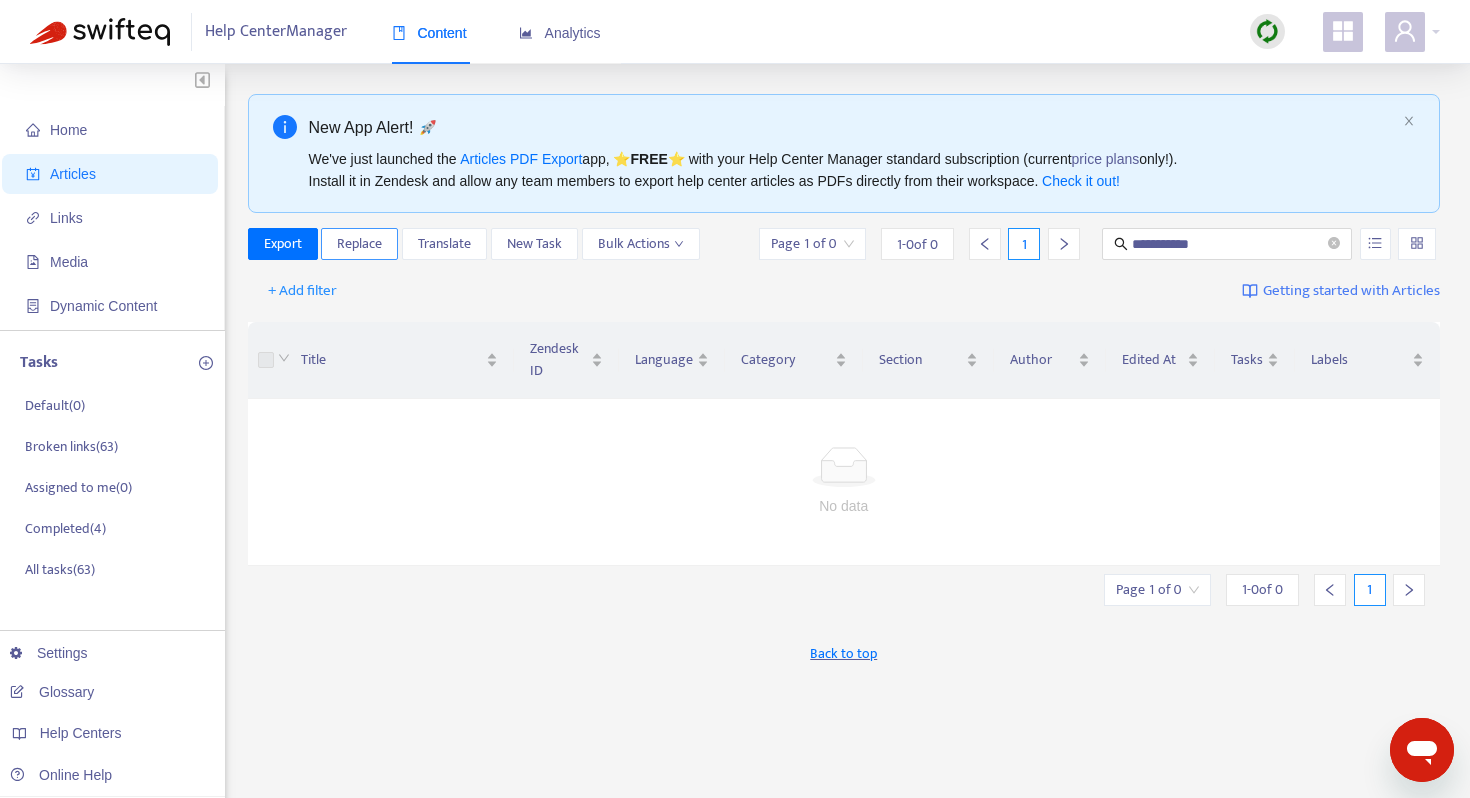 click on "Replace" at bounding box center (359, 244) 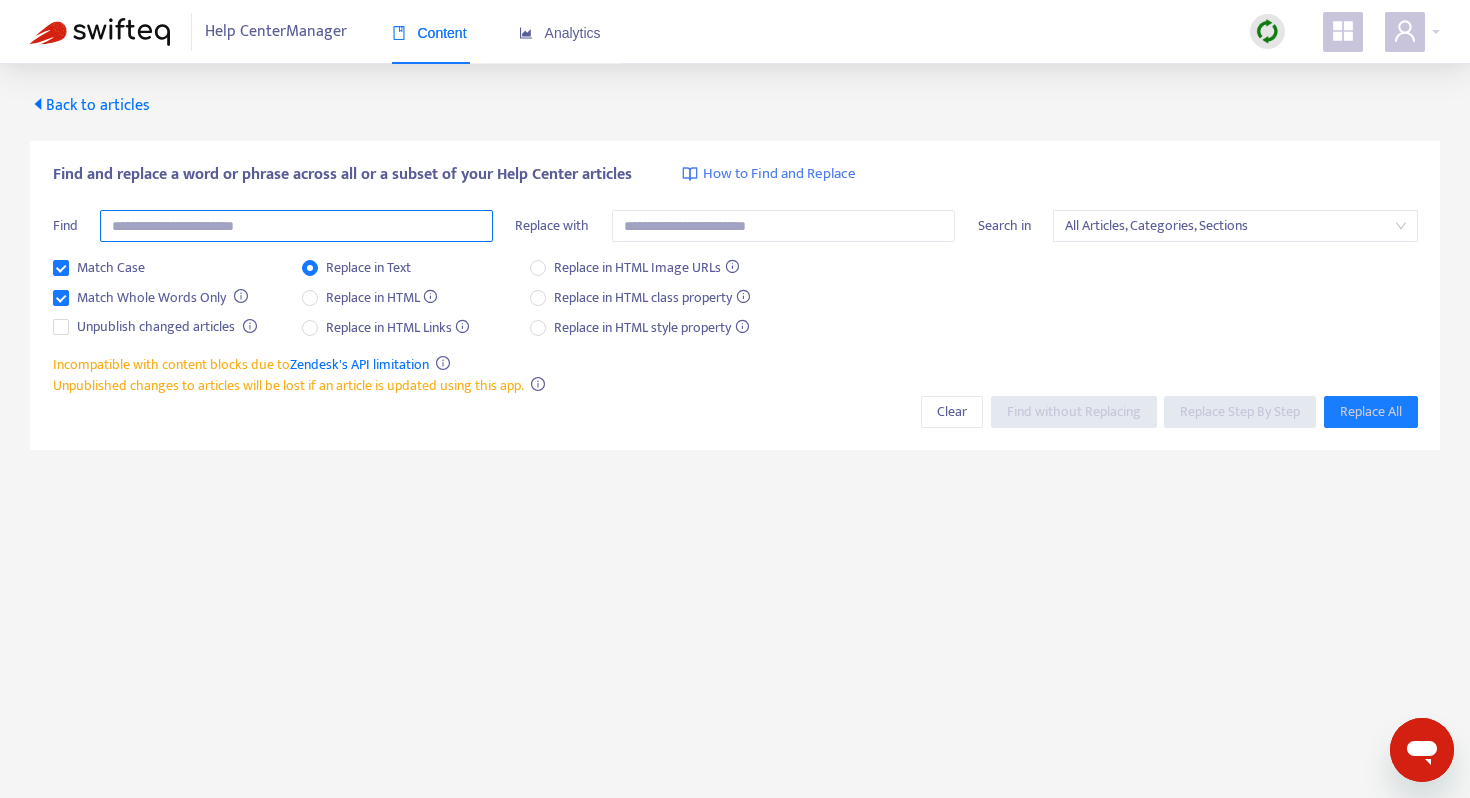 click at bounding box center [296, 226] 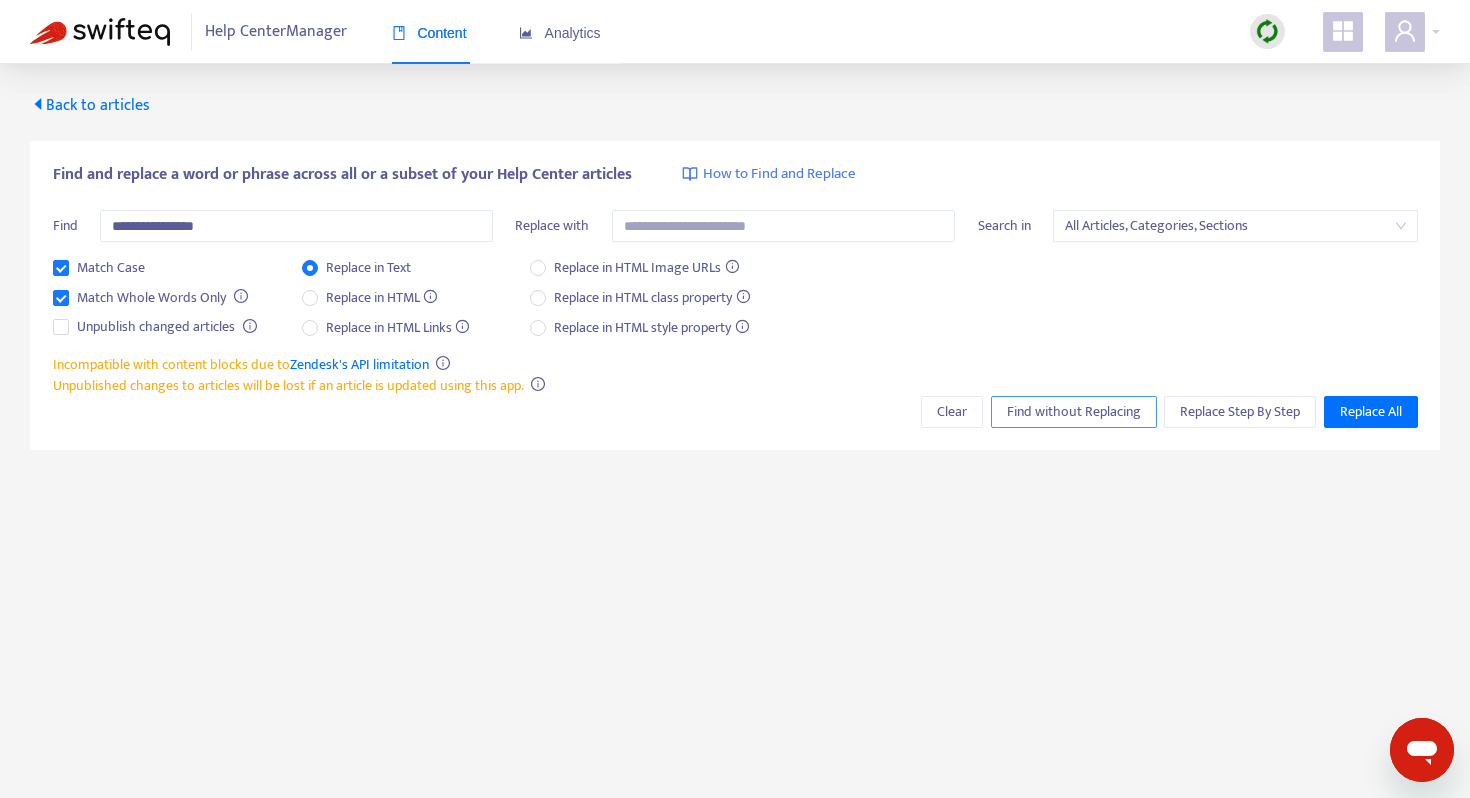 click on "Find without Replacing" at bounding box center [1074, 412] 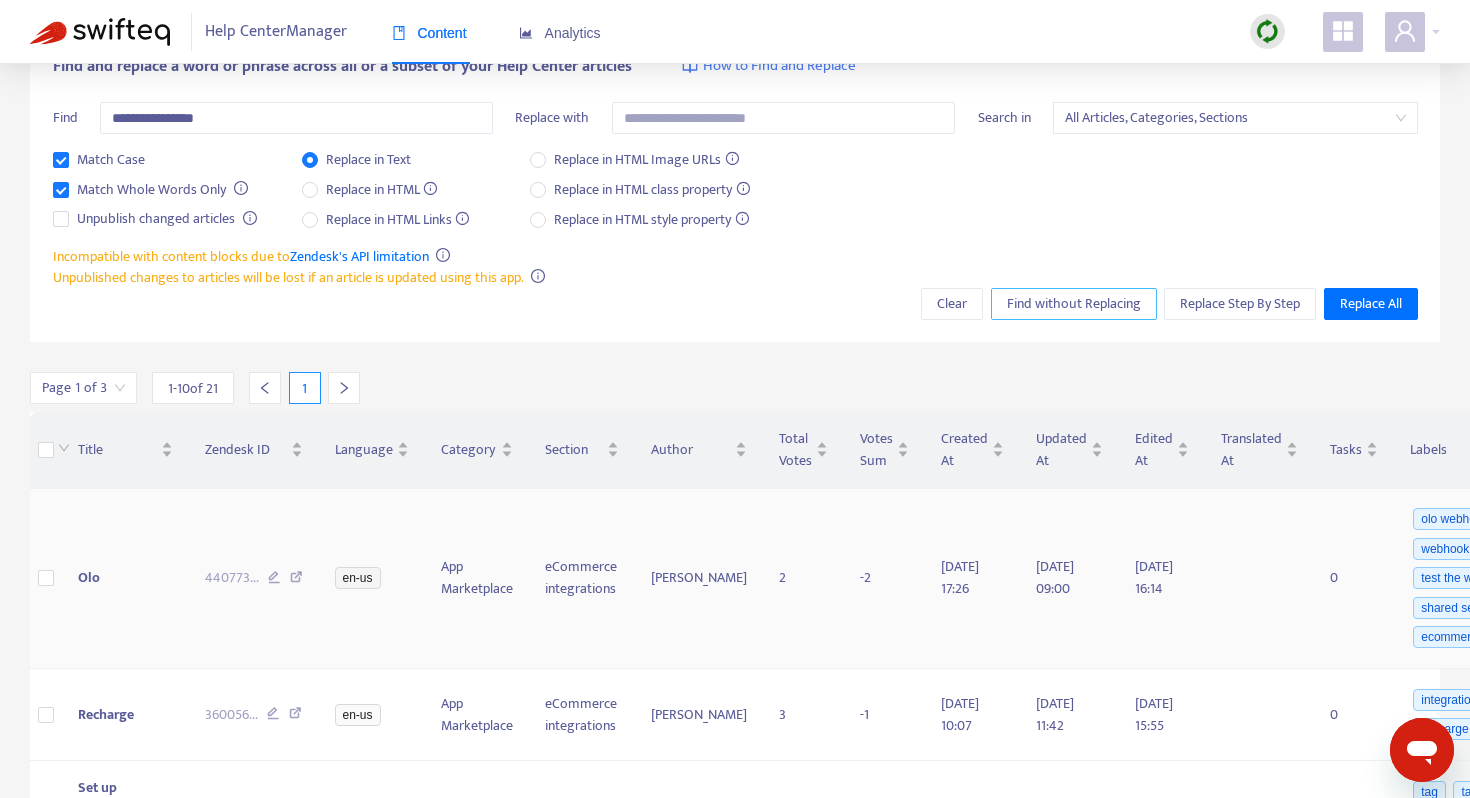 scroll, scrollTop: 0, scrollLeft: 0, axis: both 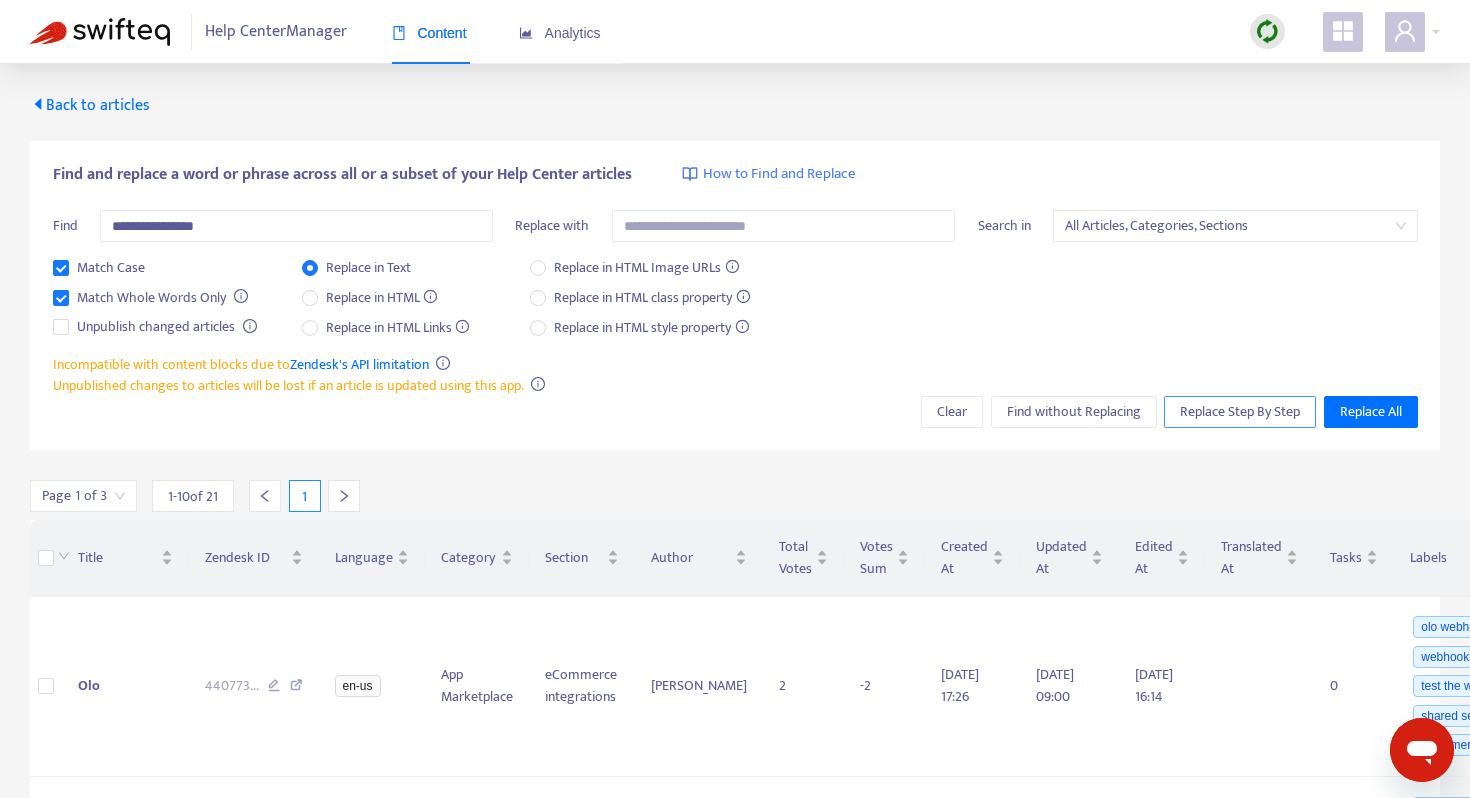 click on "Replace Step By Step" at bounding box center [1240, 412] 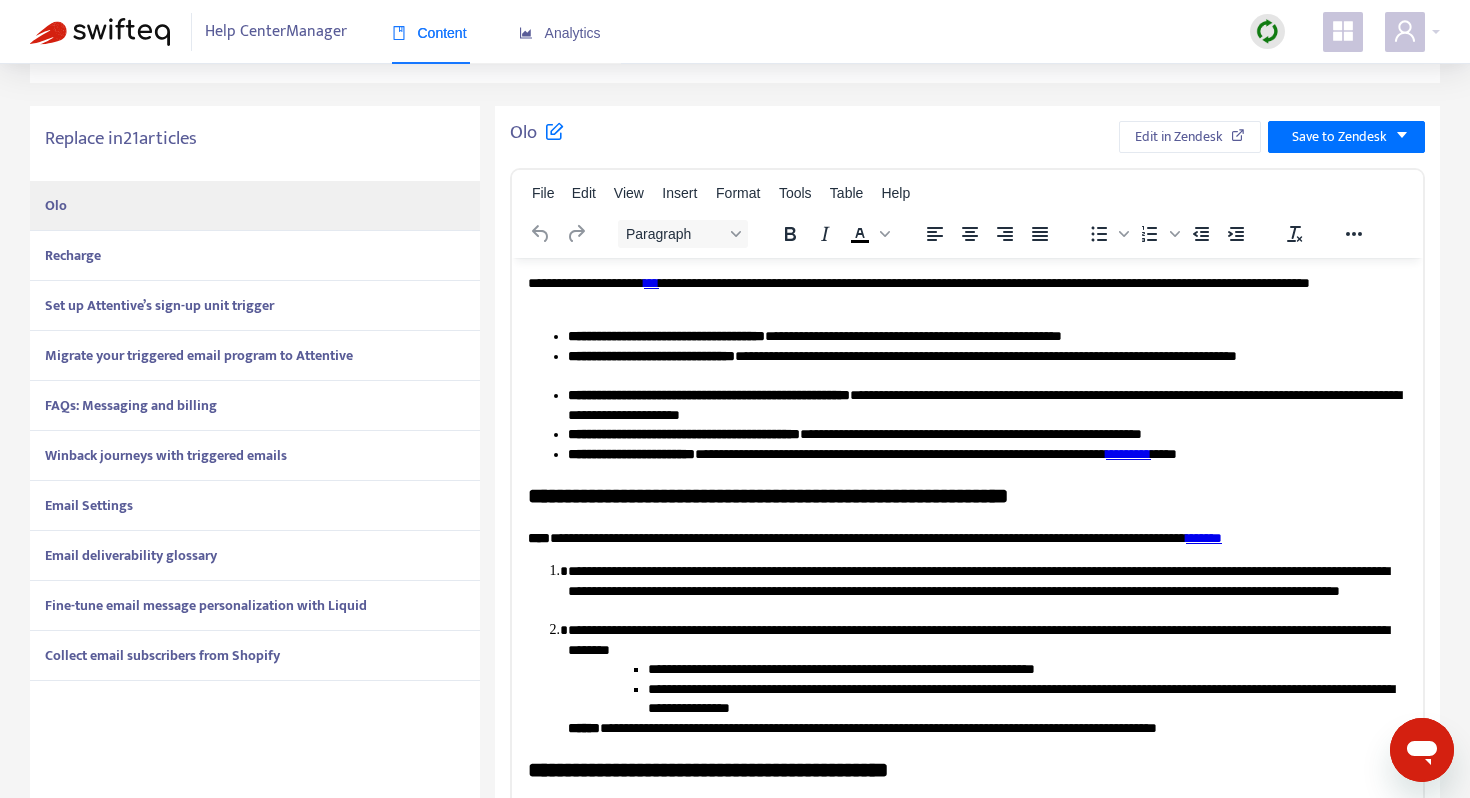 scroll, scrollTop: 149, scrollLeft: 0, axis: vertical 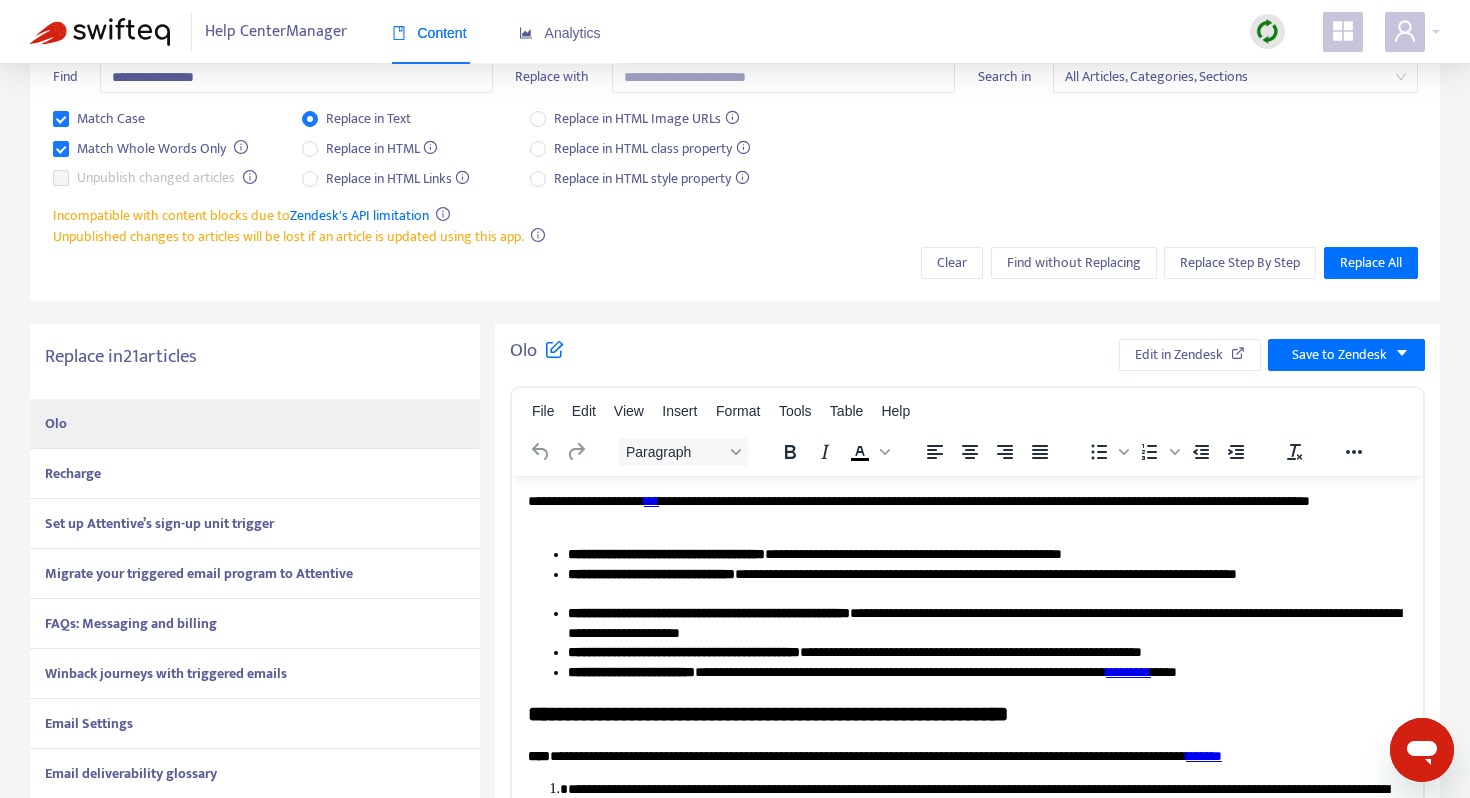 click on "Recharge" at bounding box center (255, 474) 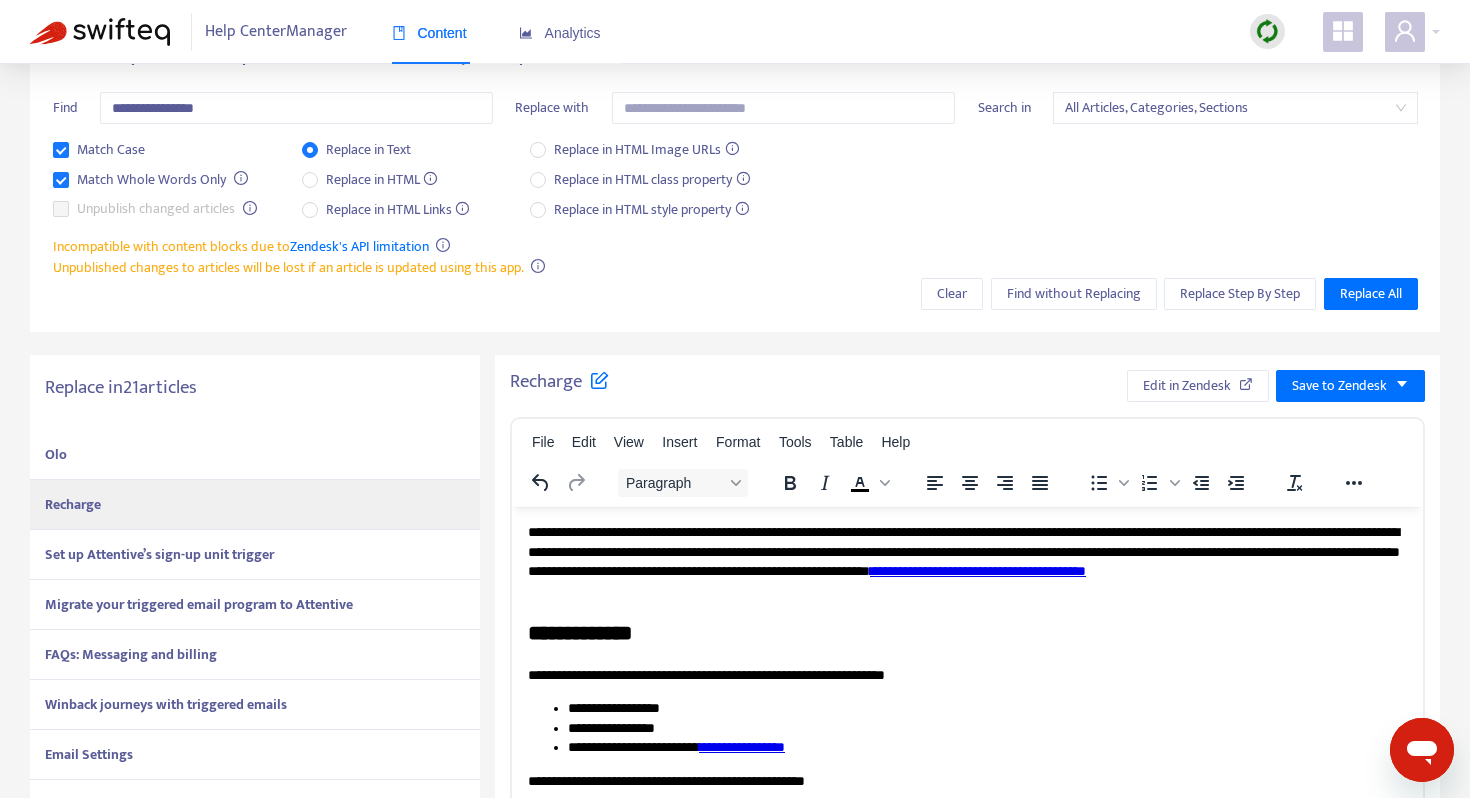 scroll, scrollTop: 91, scrollLeft: 0, axis: vertical 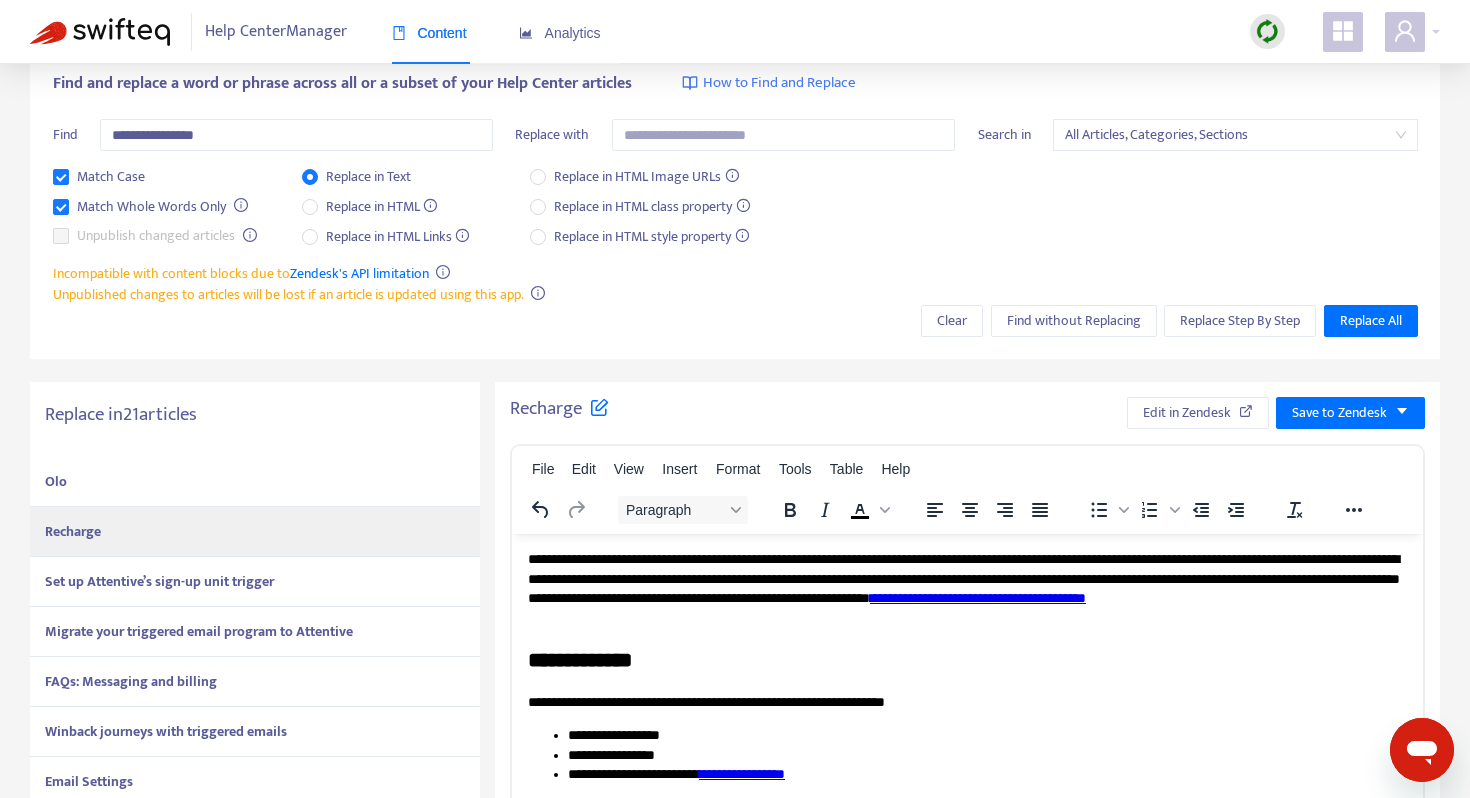 click on "Set up Attentive’s sign-up unit trigger" at bounding box center (159, 581) 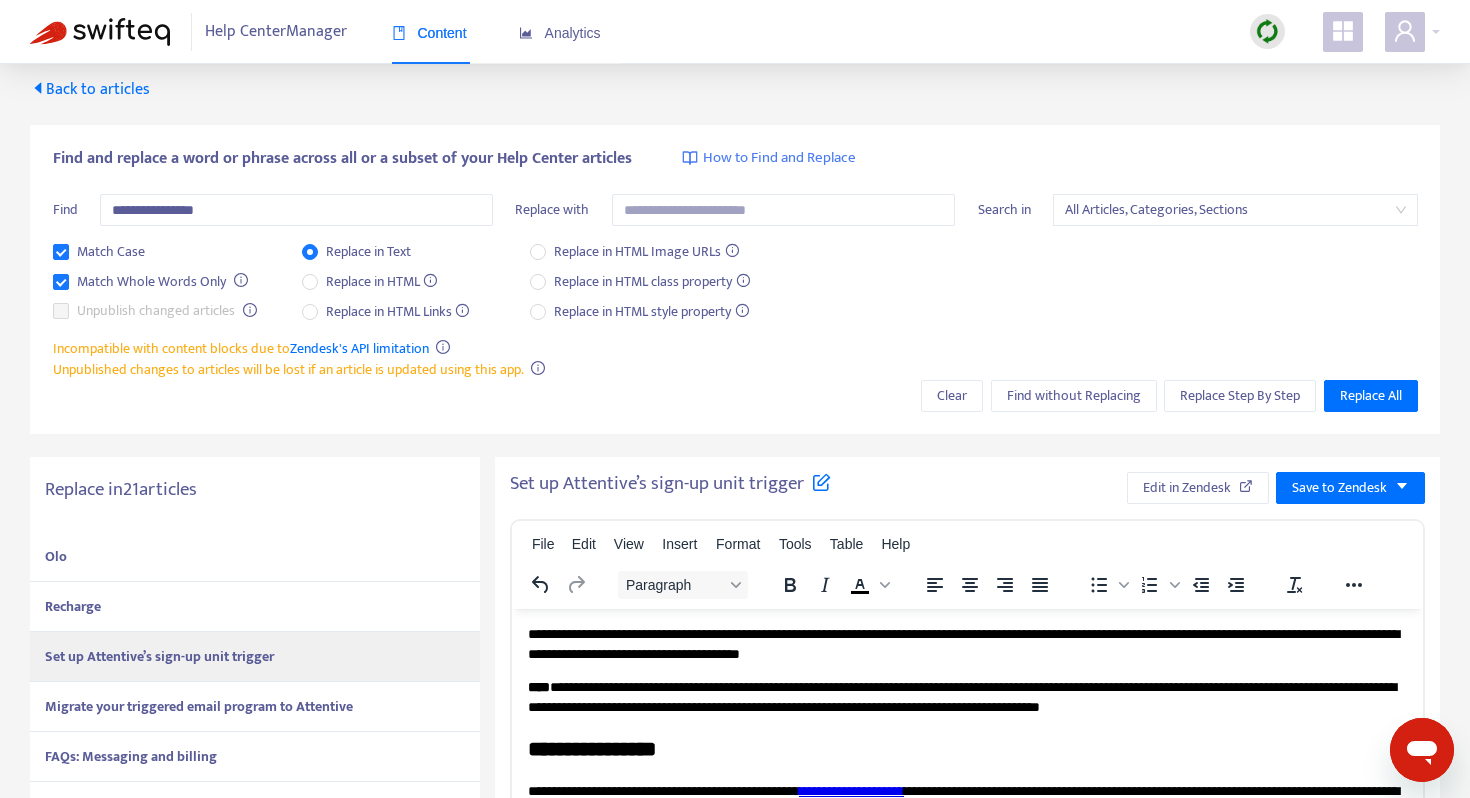 scroll, scrollTop: 0, scrollLeft: 0, axis: both 